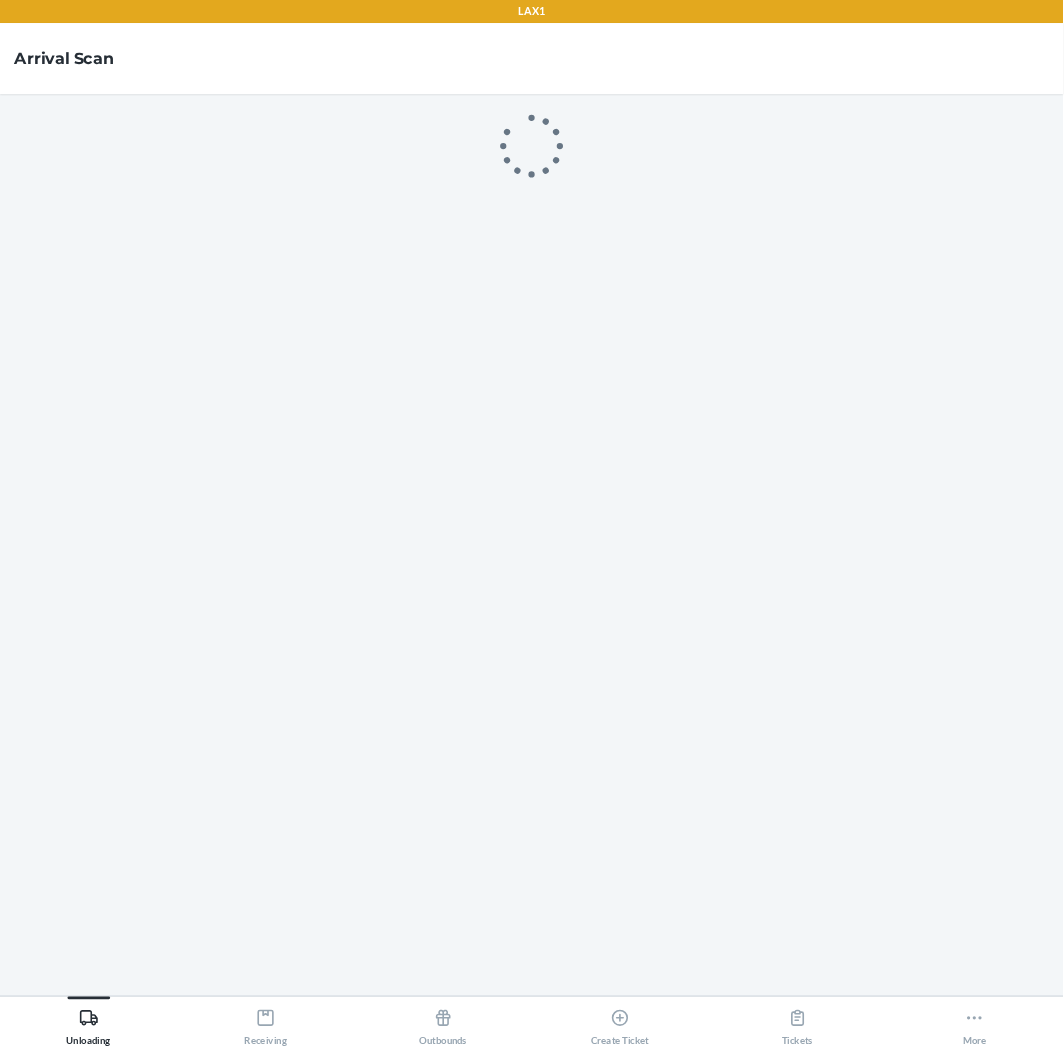 scroll, scrollTop: 0, scrollLeft: 0, axis: both 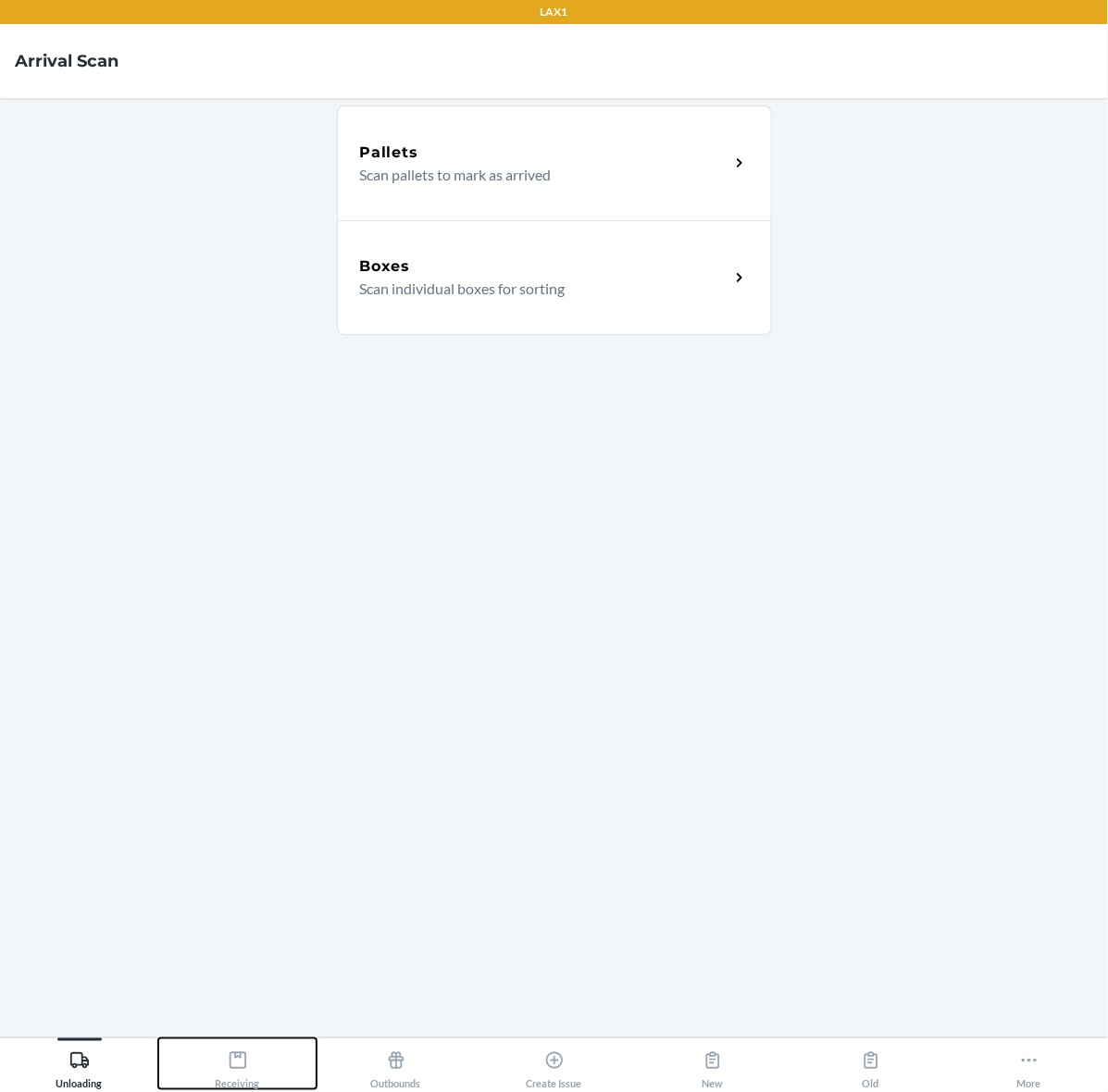 click on "Receiving" at bounding box center [238, 1066] 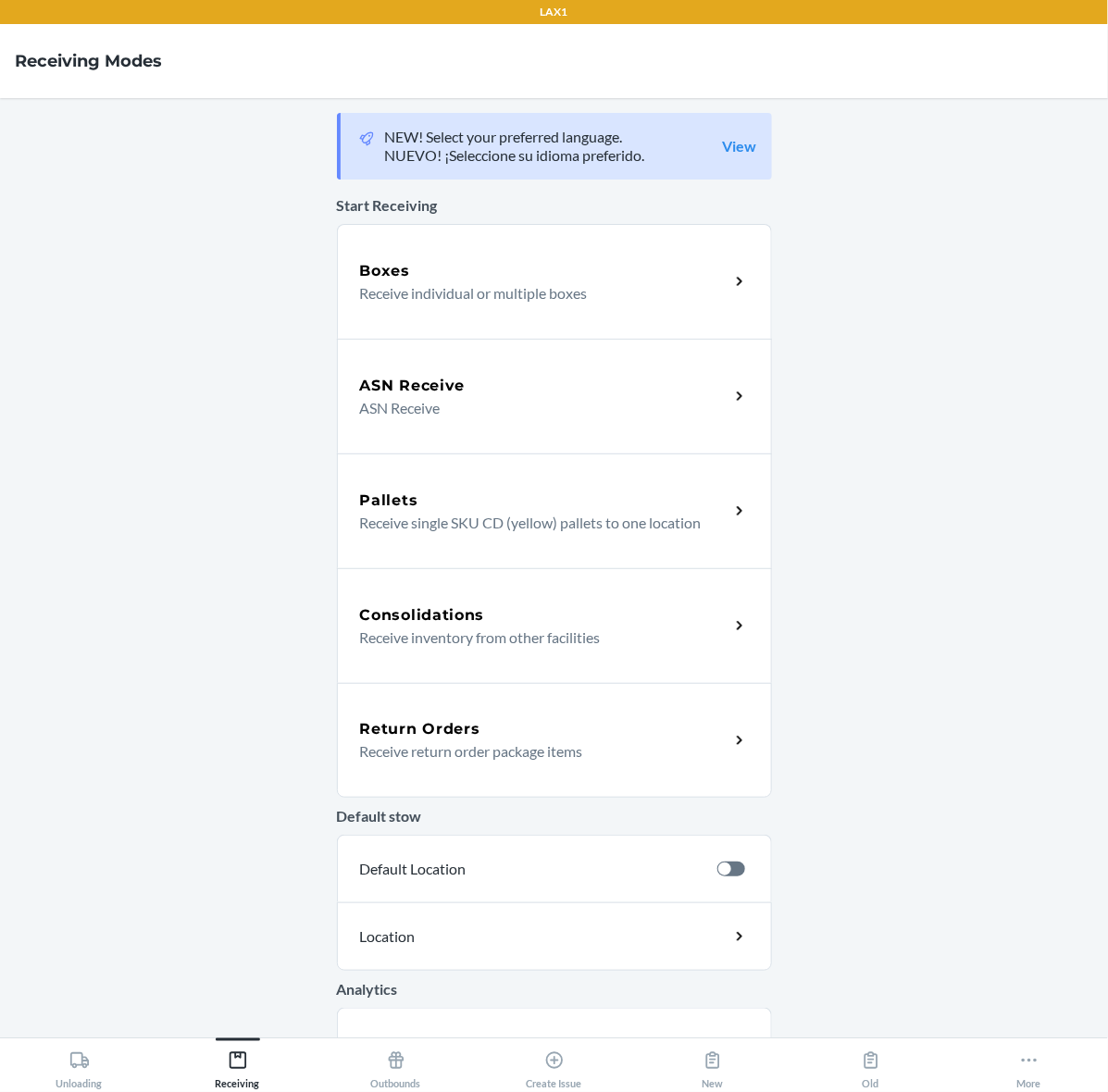 click on "Receive return order package items" at bounding box center [537, 751] 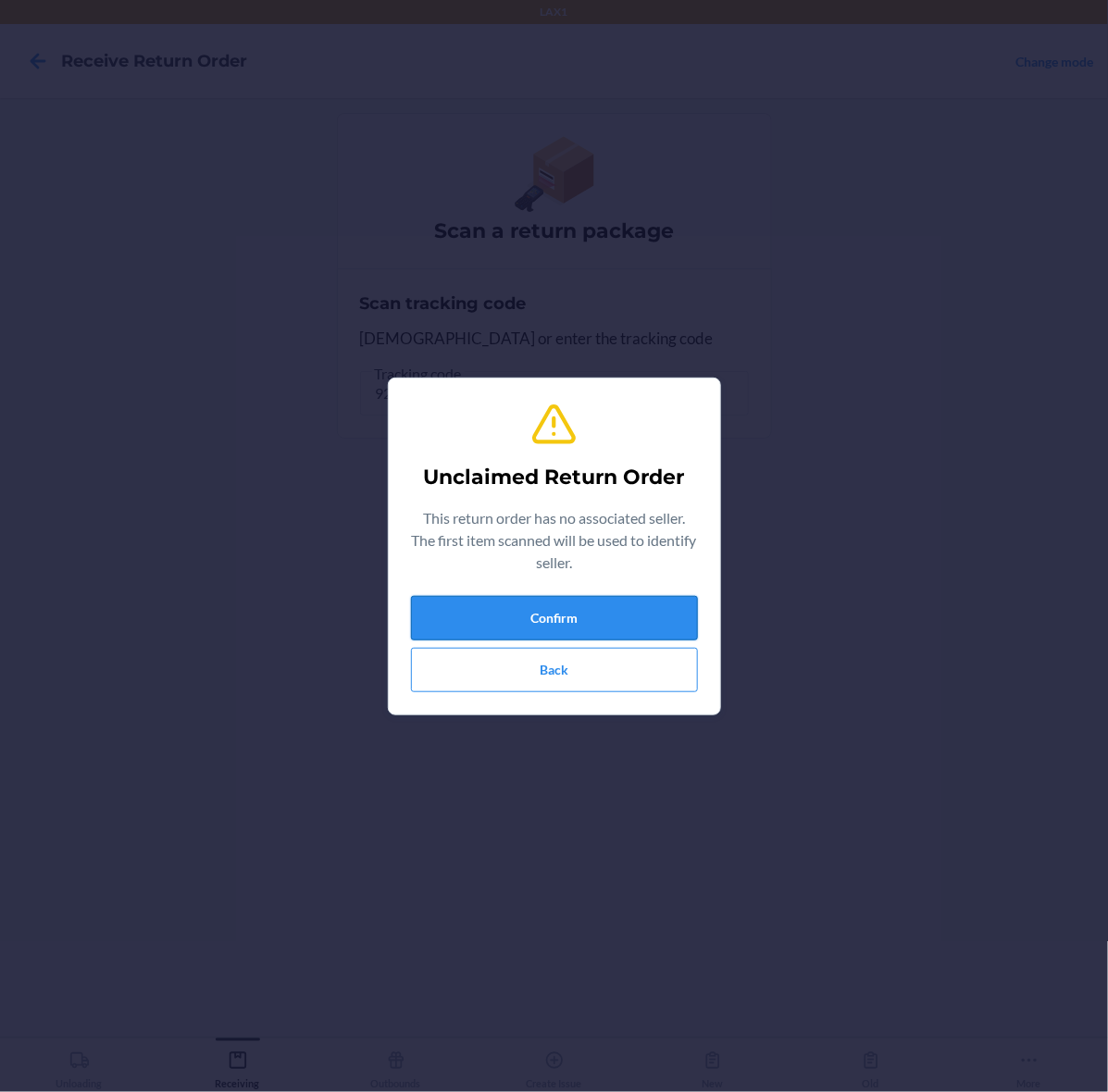 click on "Confirm" at bounding box center (554, 618) 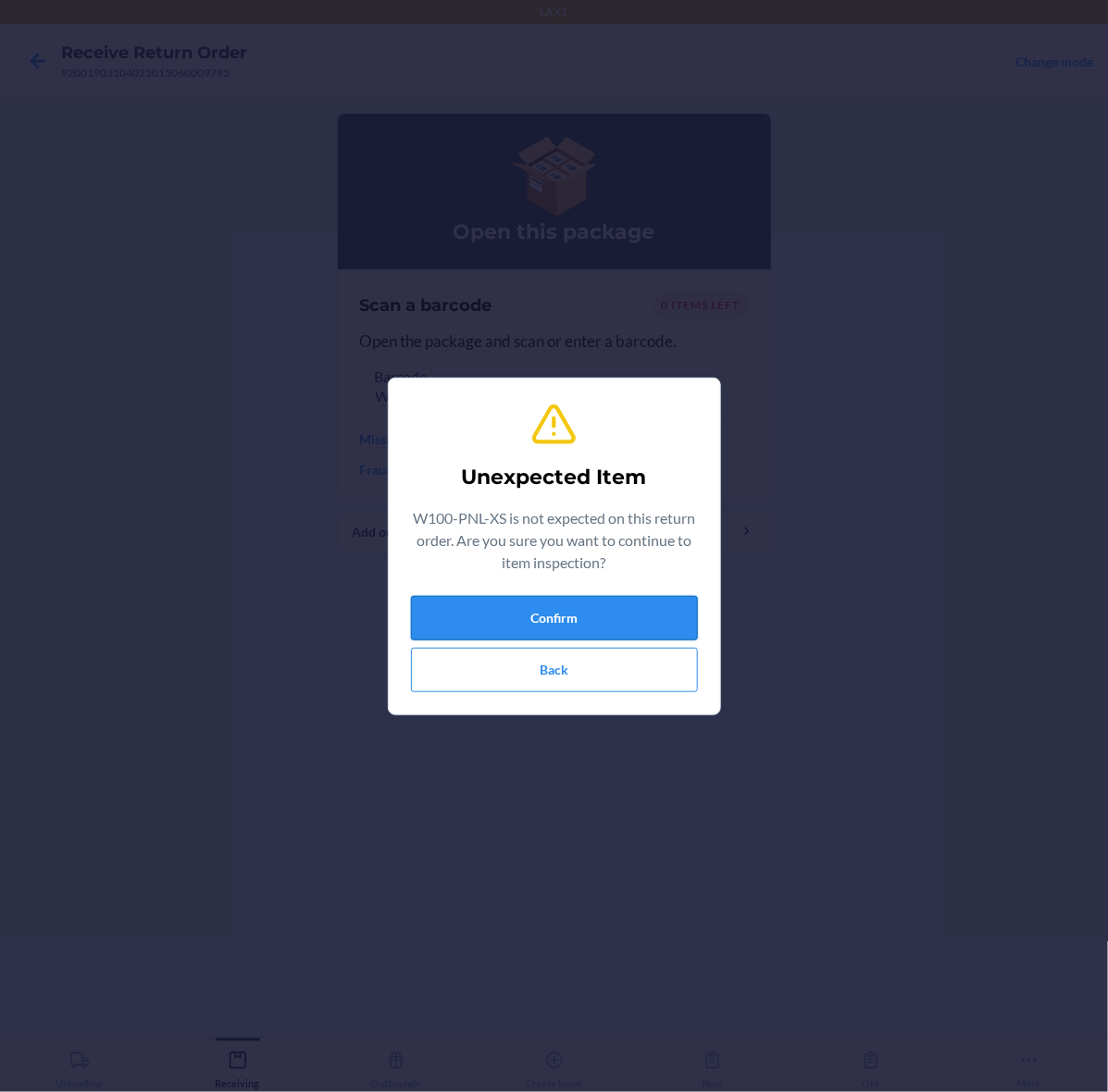 click on "Confirm" at bounding box center [554, 618] 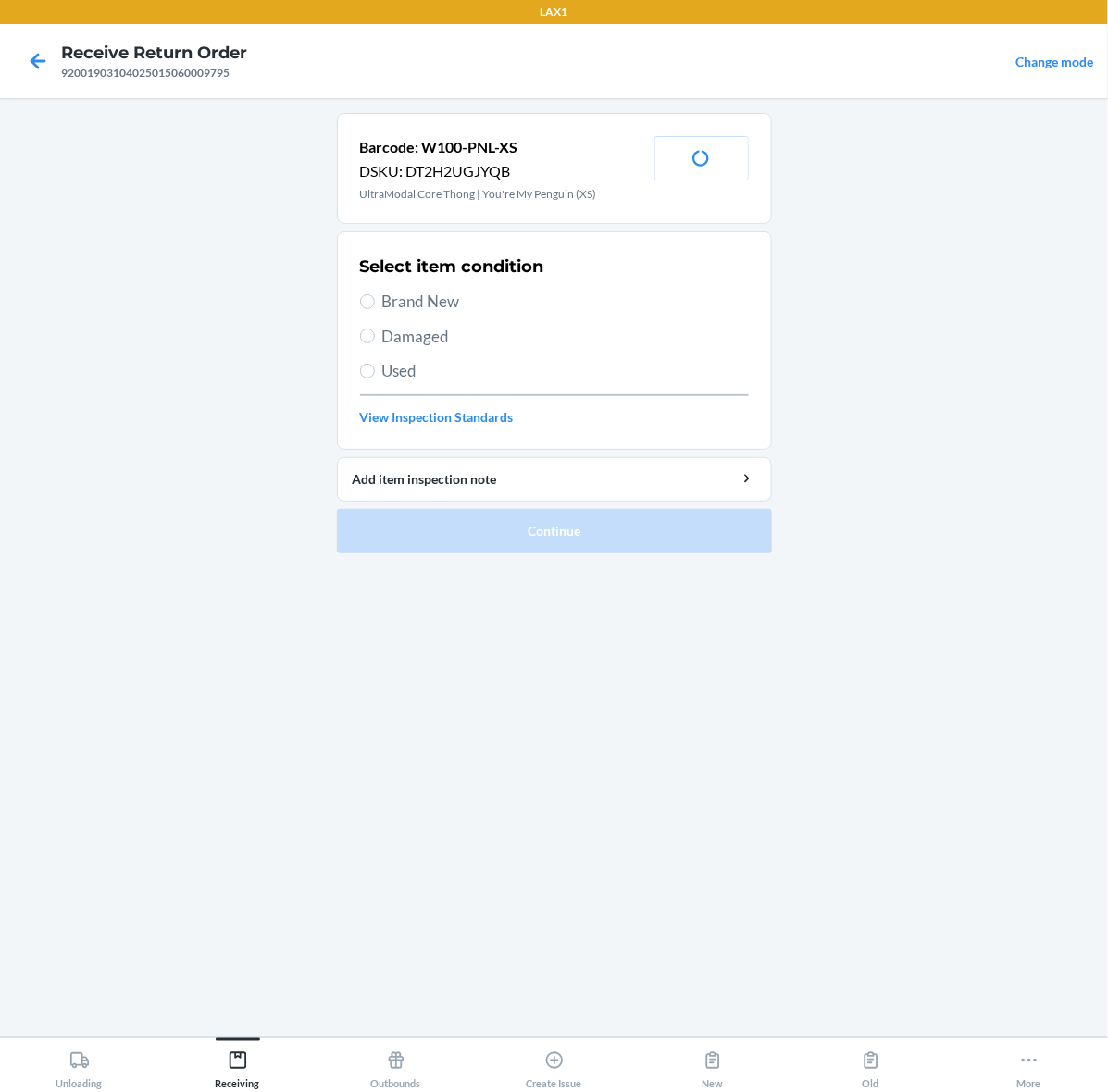 click on "Brand New" at bounding box center [566, 302] 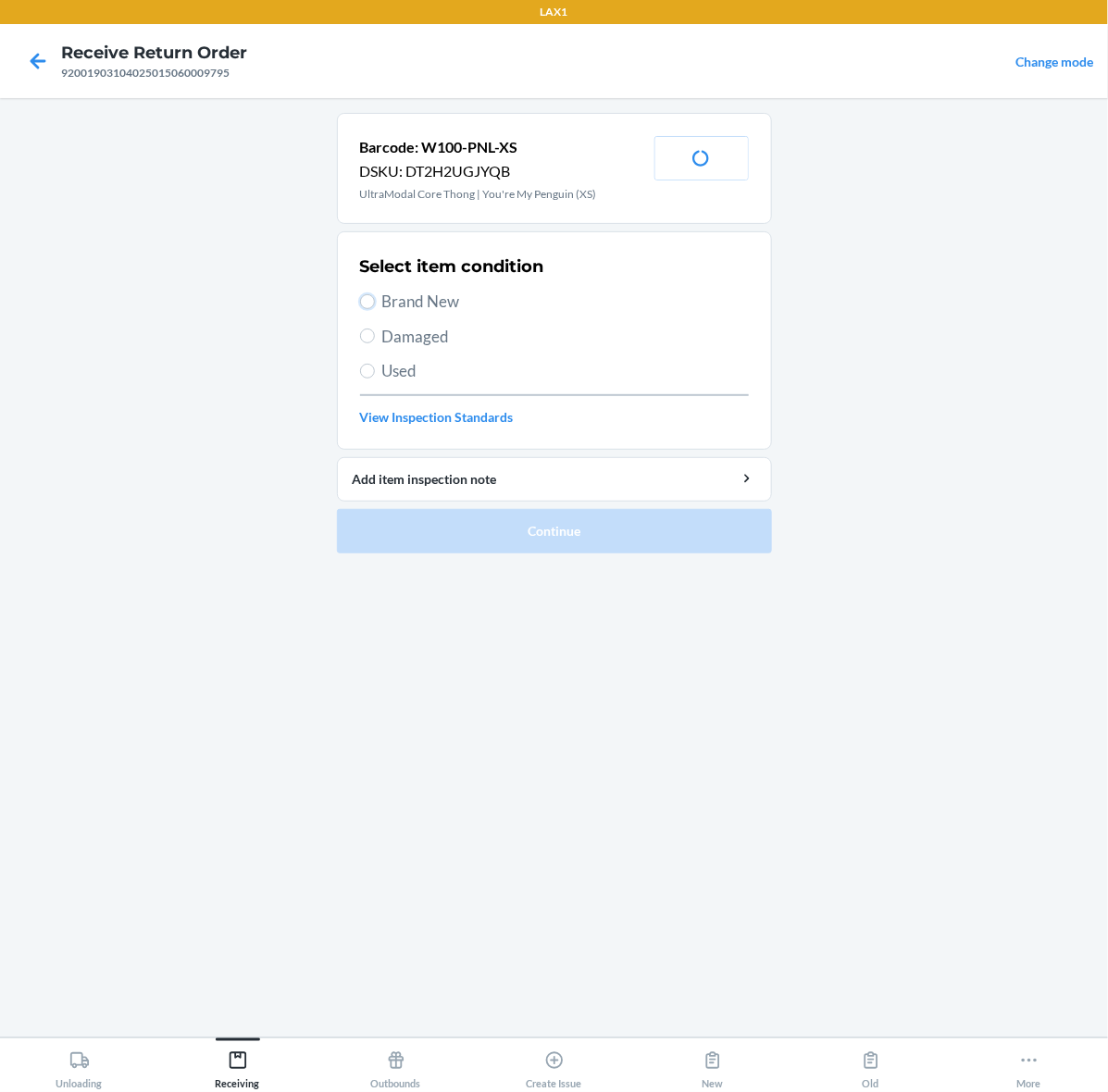 radio on "true" 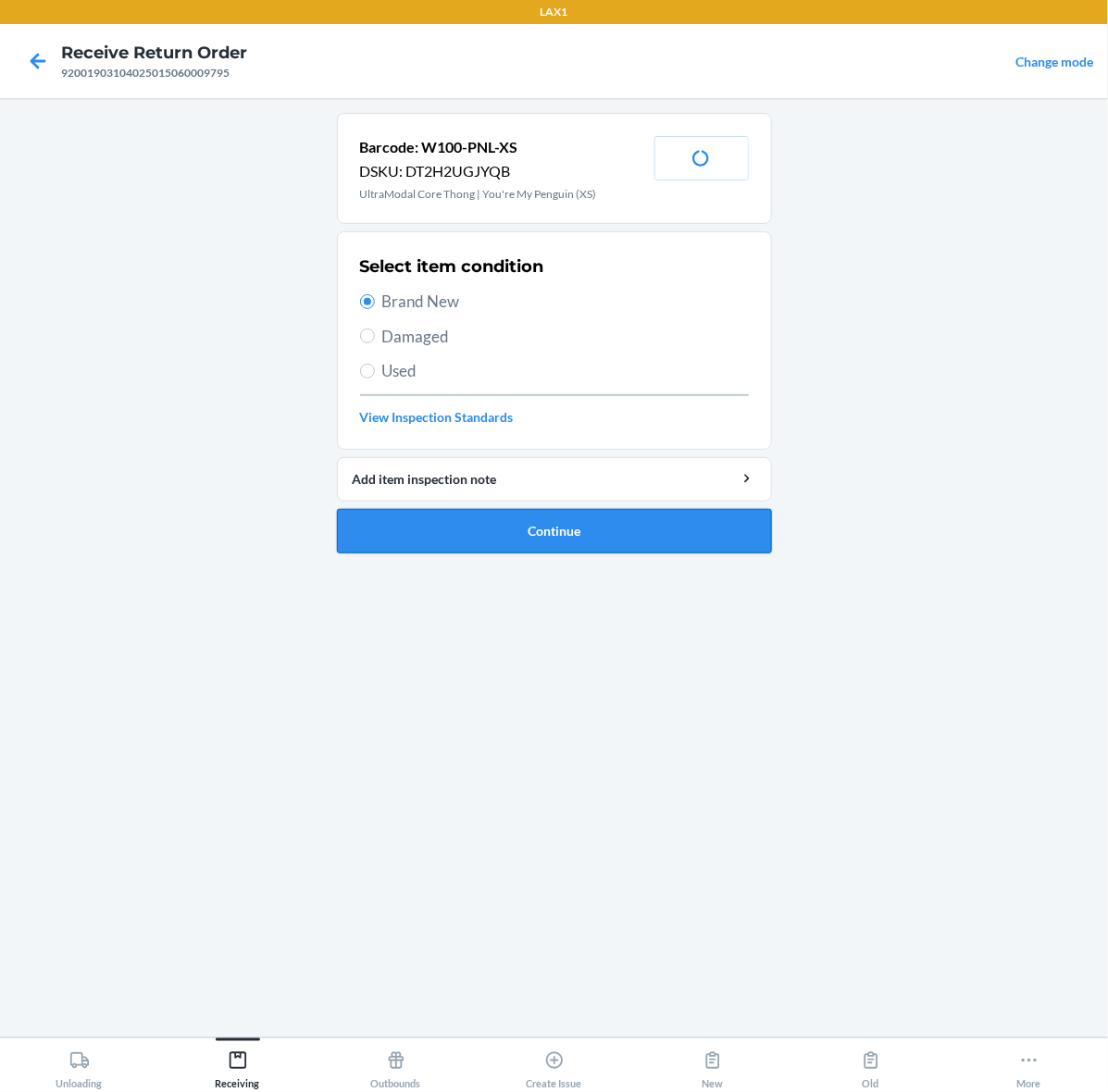 click on "Continue" at bounding box center (554, 531) 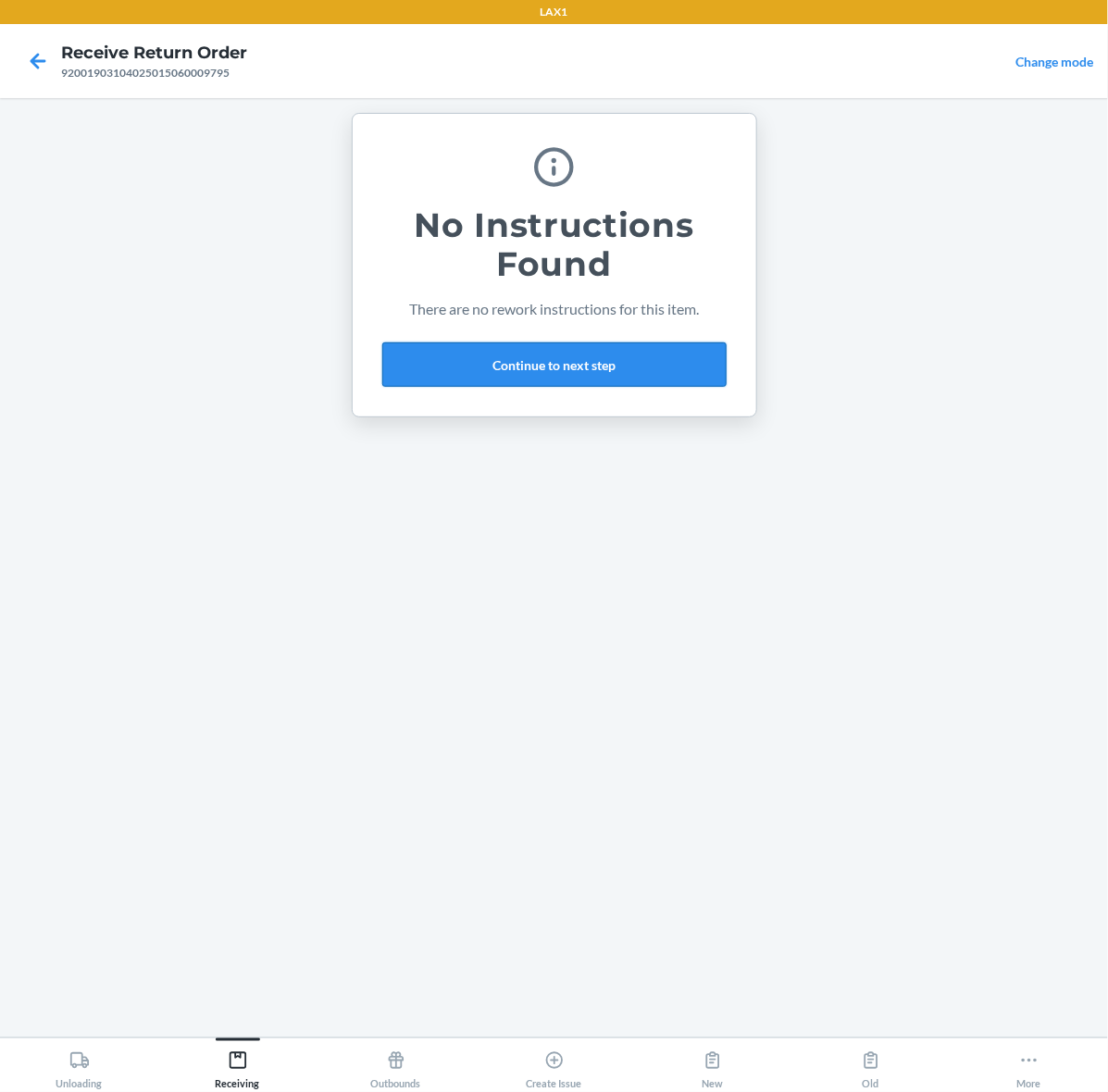 click on "Continue to next step" at bounding box center [554, 365] 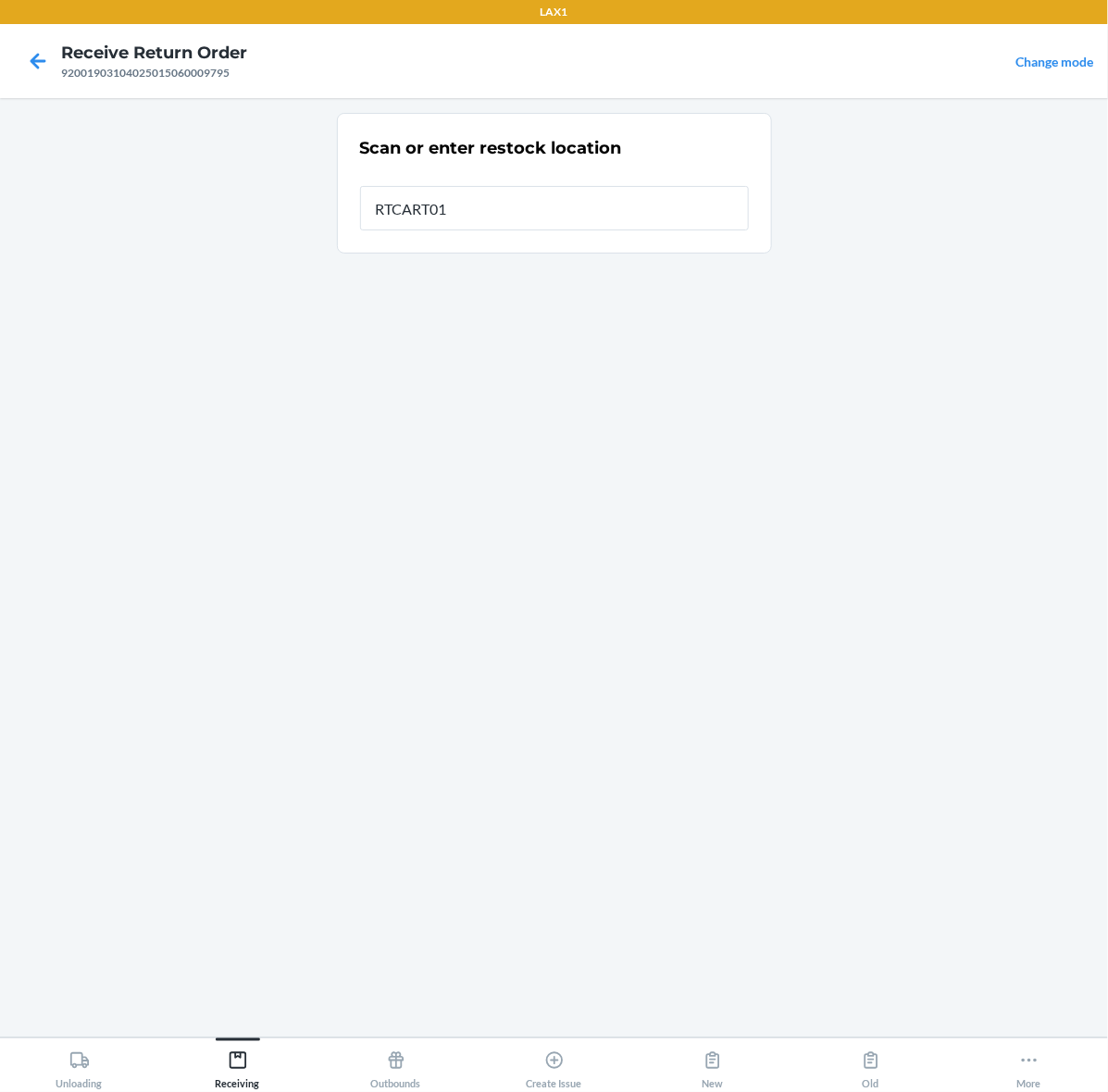 type on "RTCART014" 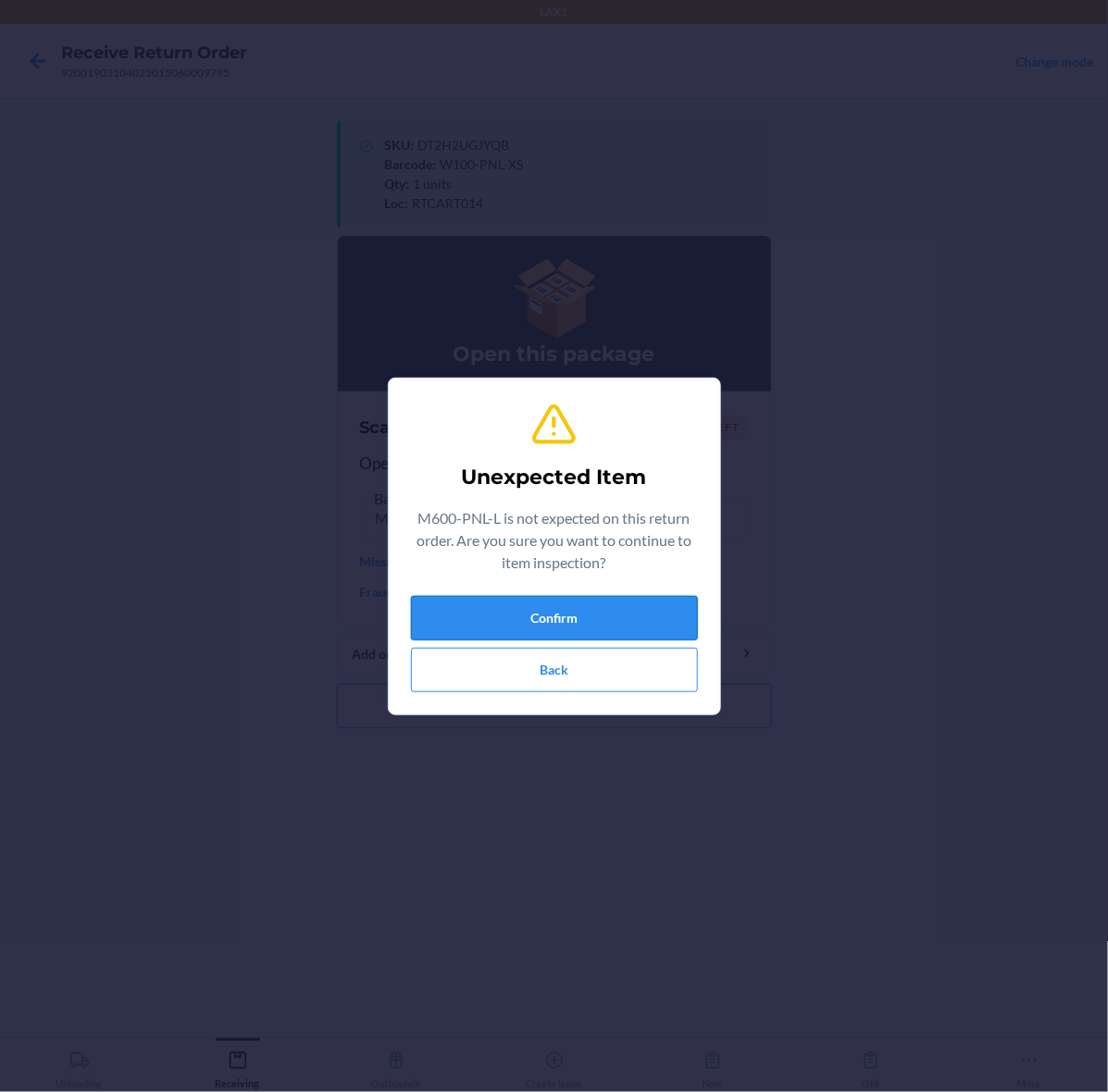 click on "Confirm" at bounding box center (554, 618) 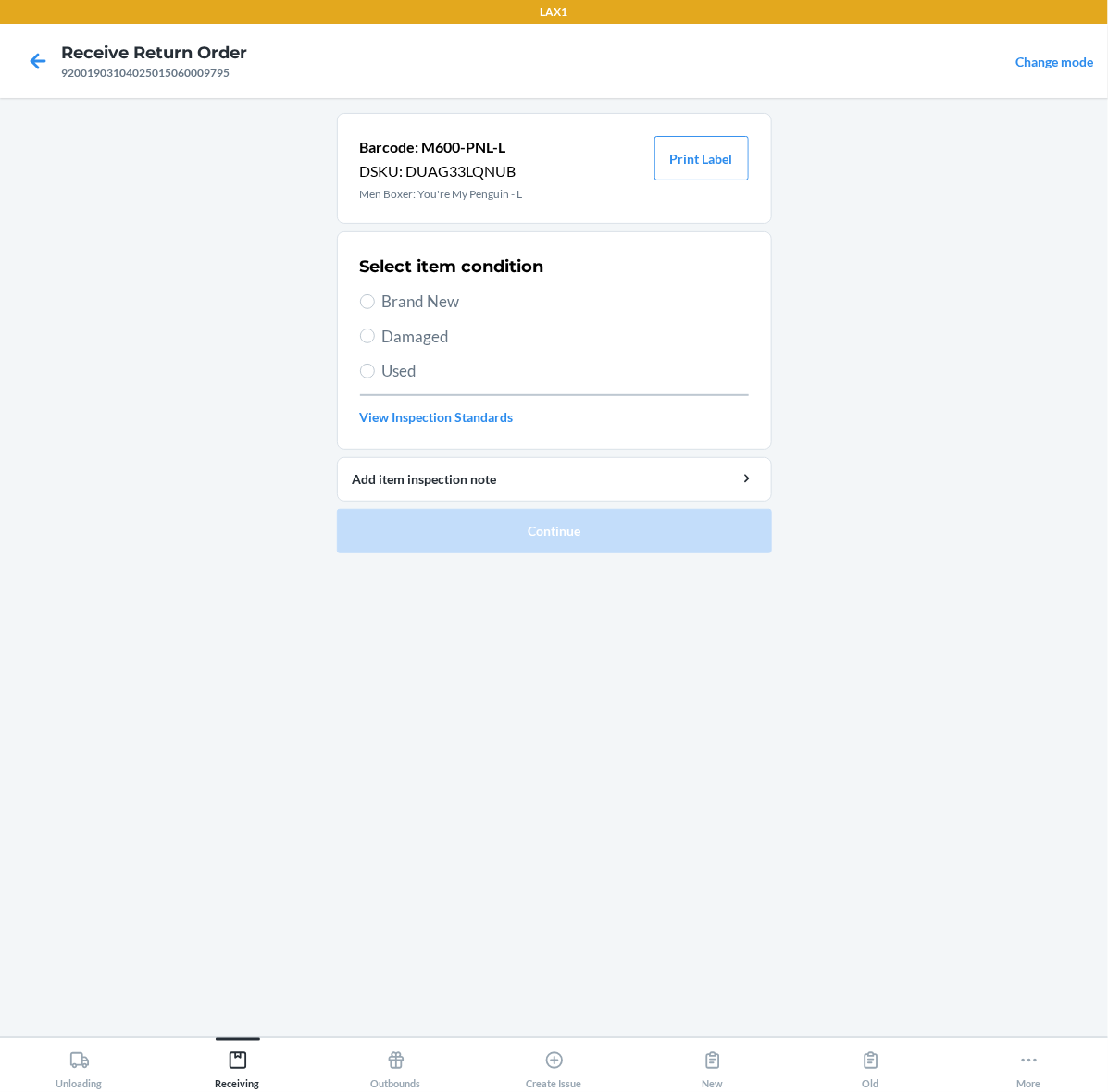 click on "Brand New" at bounding box center (566, 302) 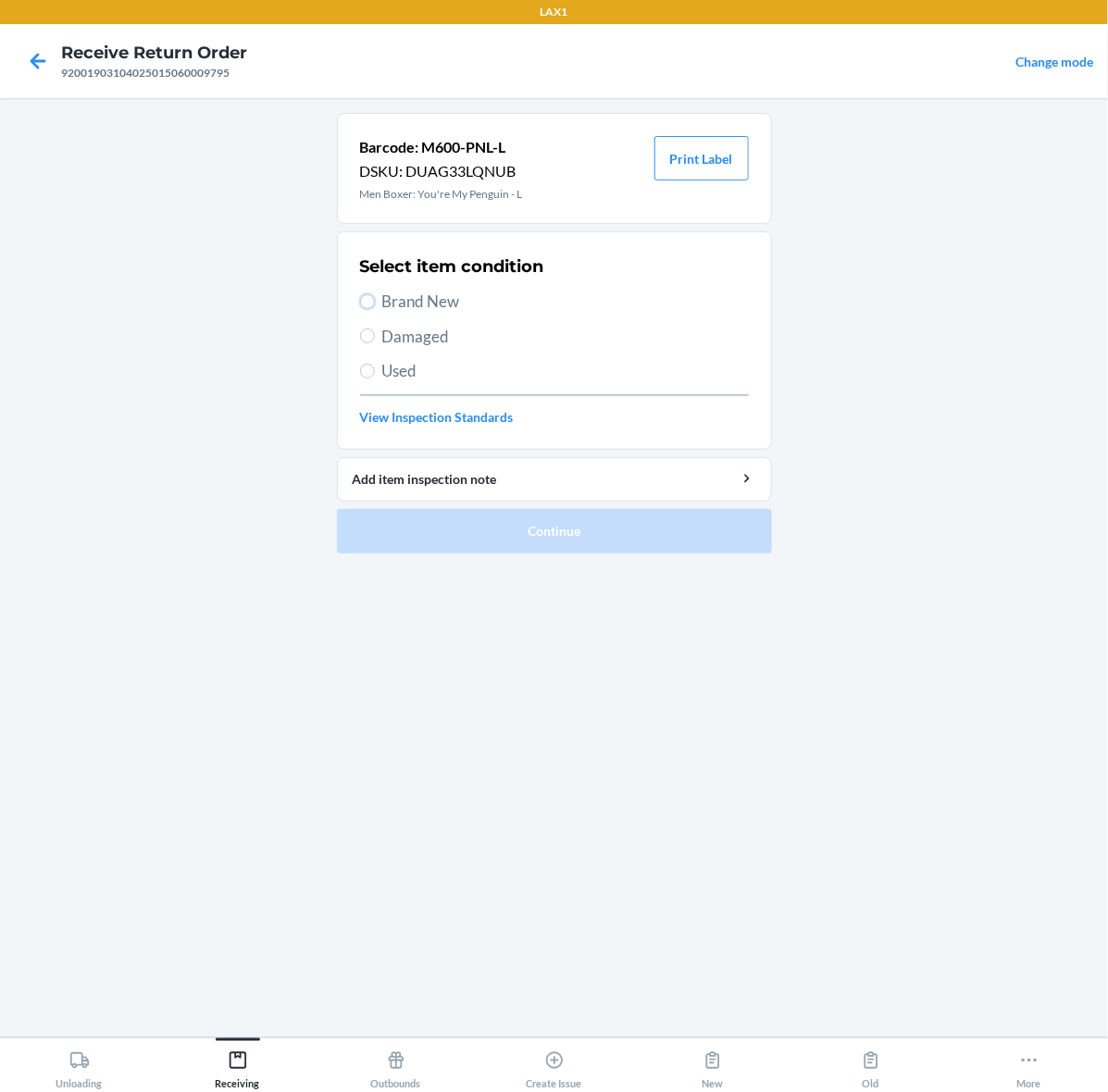 click on "Brand New" at bounding box center (367, 302) 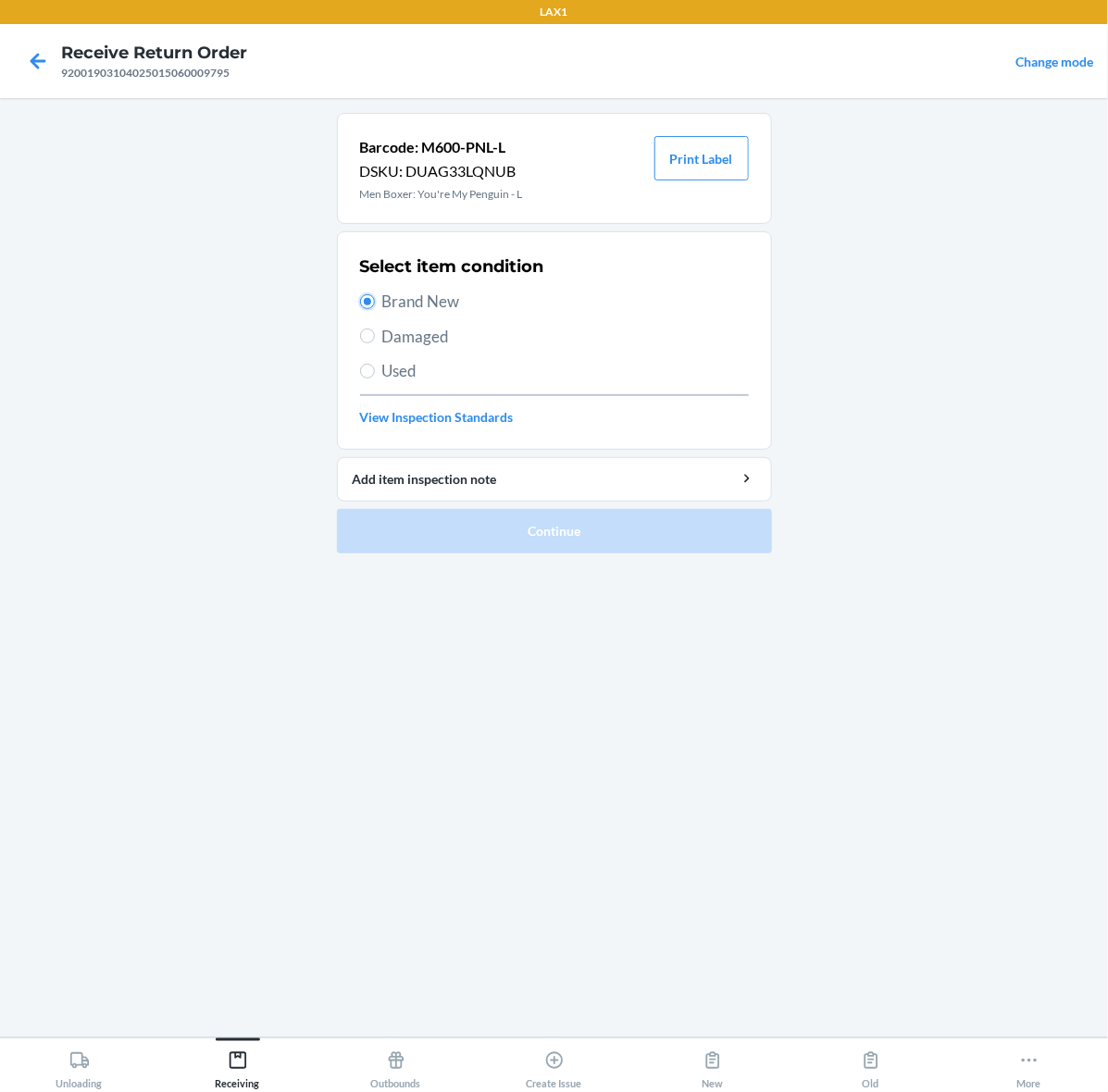 radio on "true" 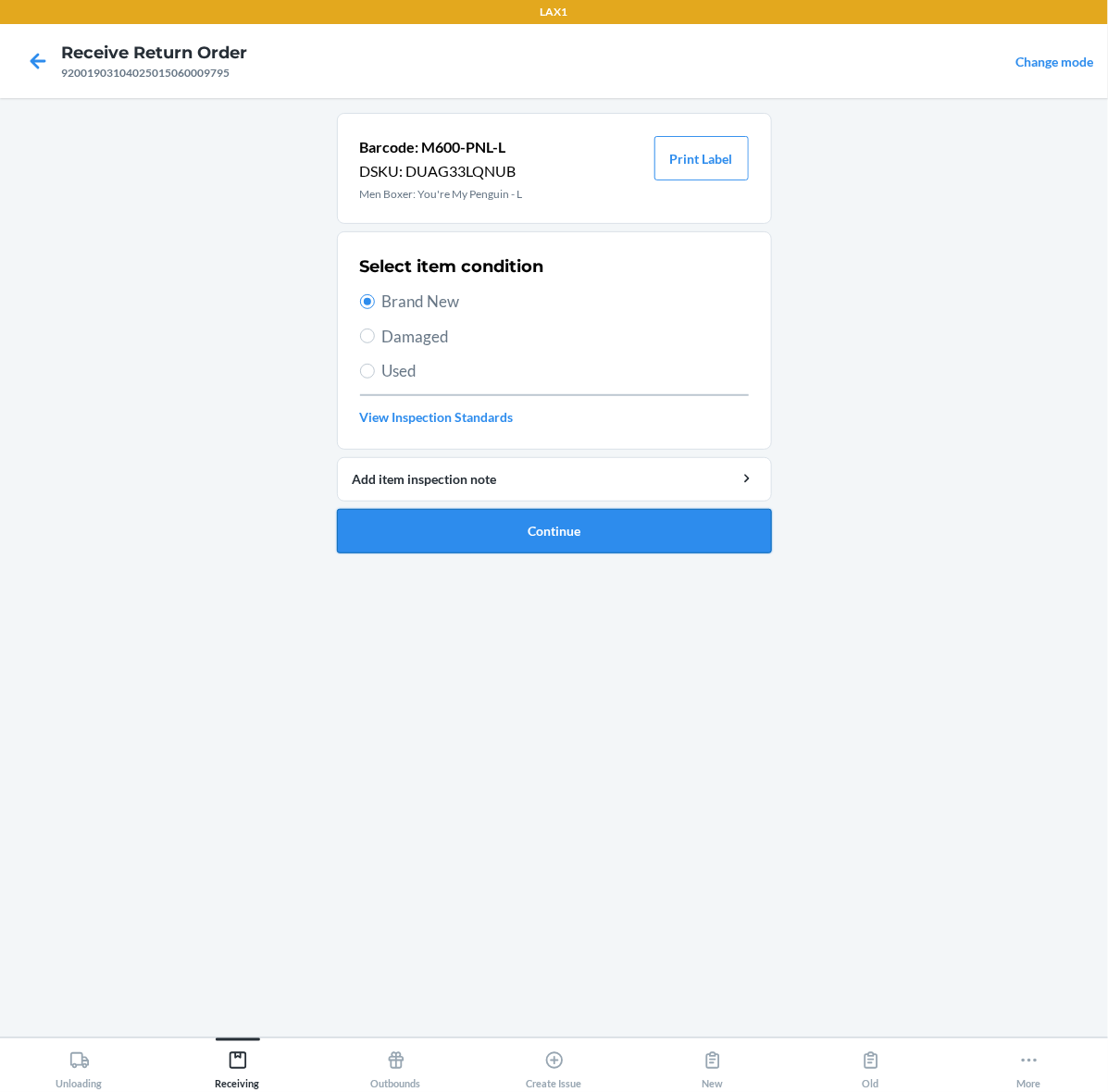 click on "Continue" at bounding box center (554, 531) 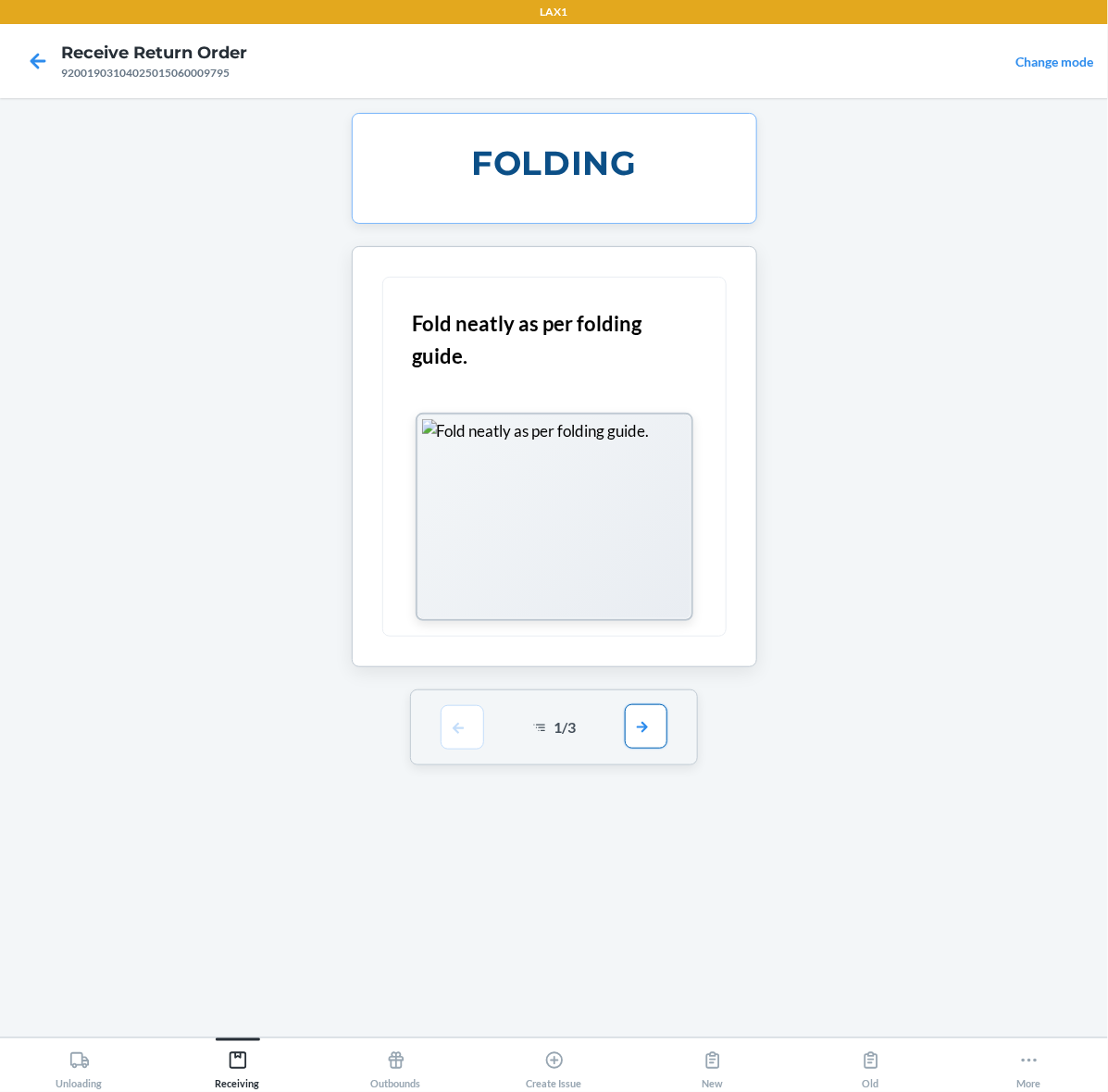 click at bounding box center (646, 726) 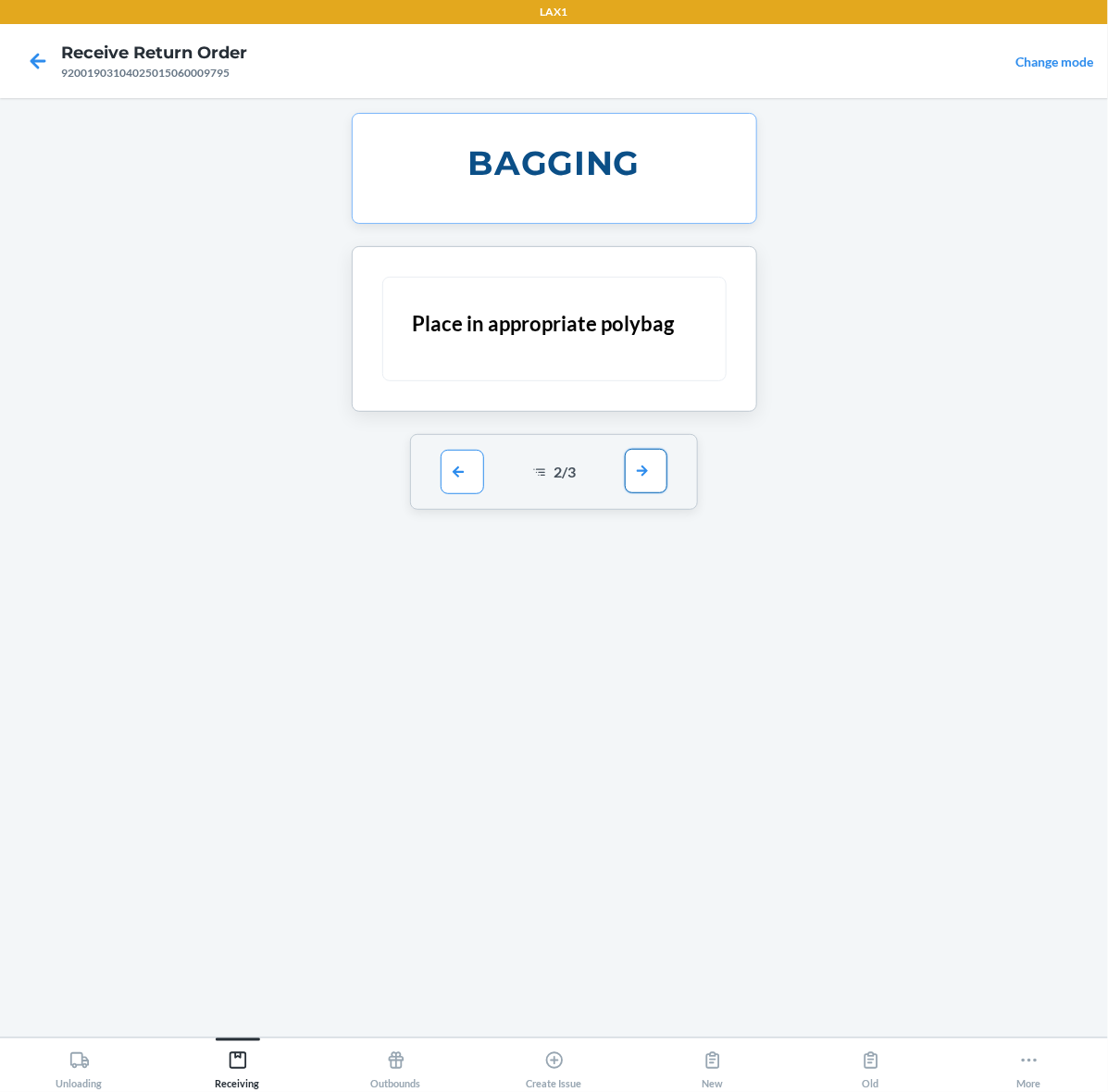 click at bounding box center (646, 471) 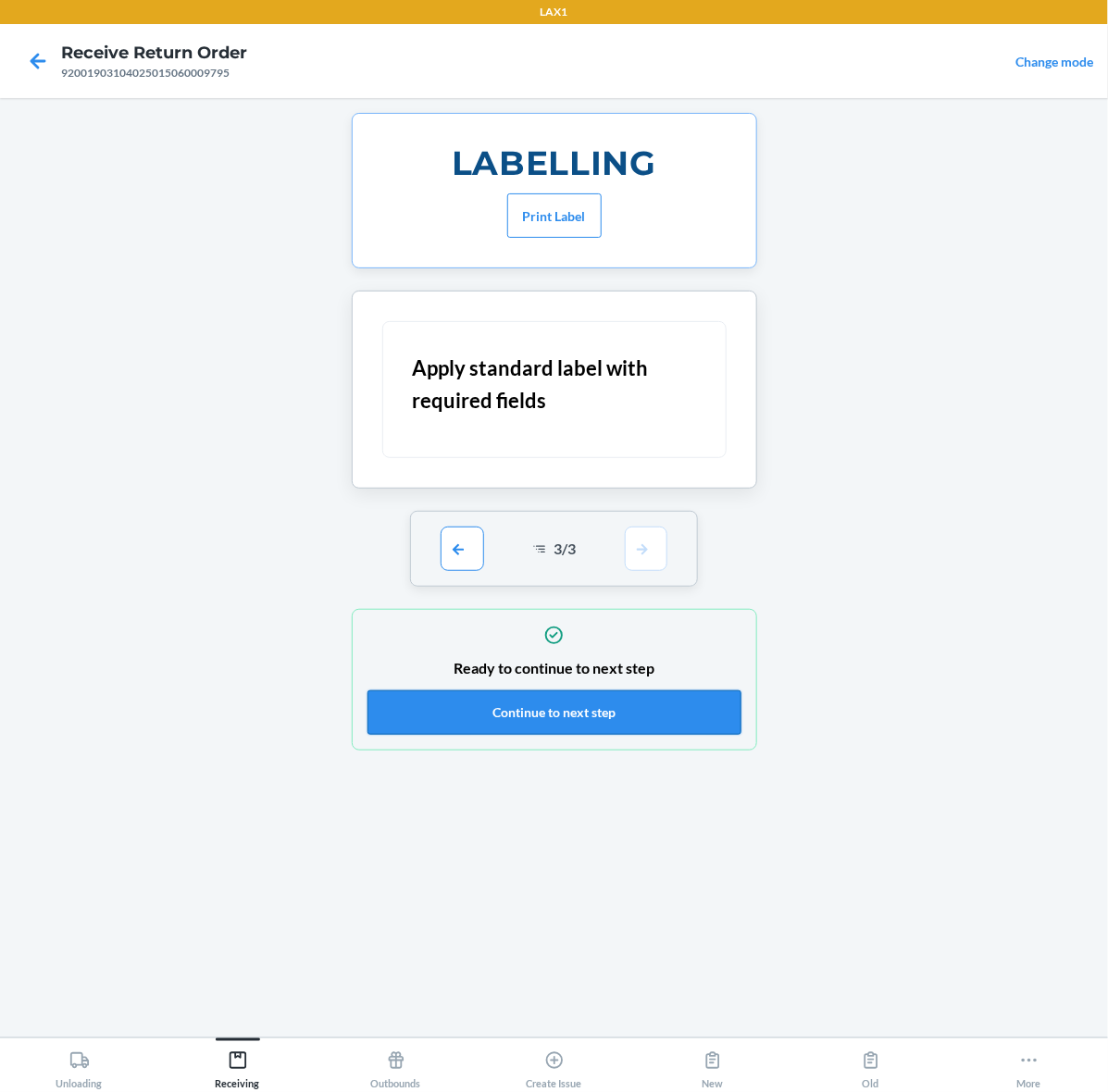 click on "Continue to next step" at bounding box center (554, 713) 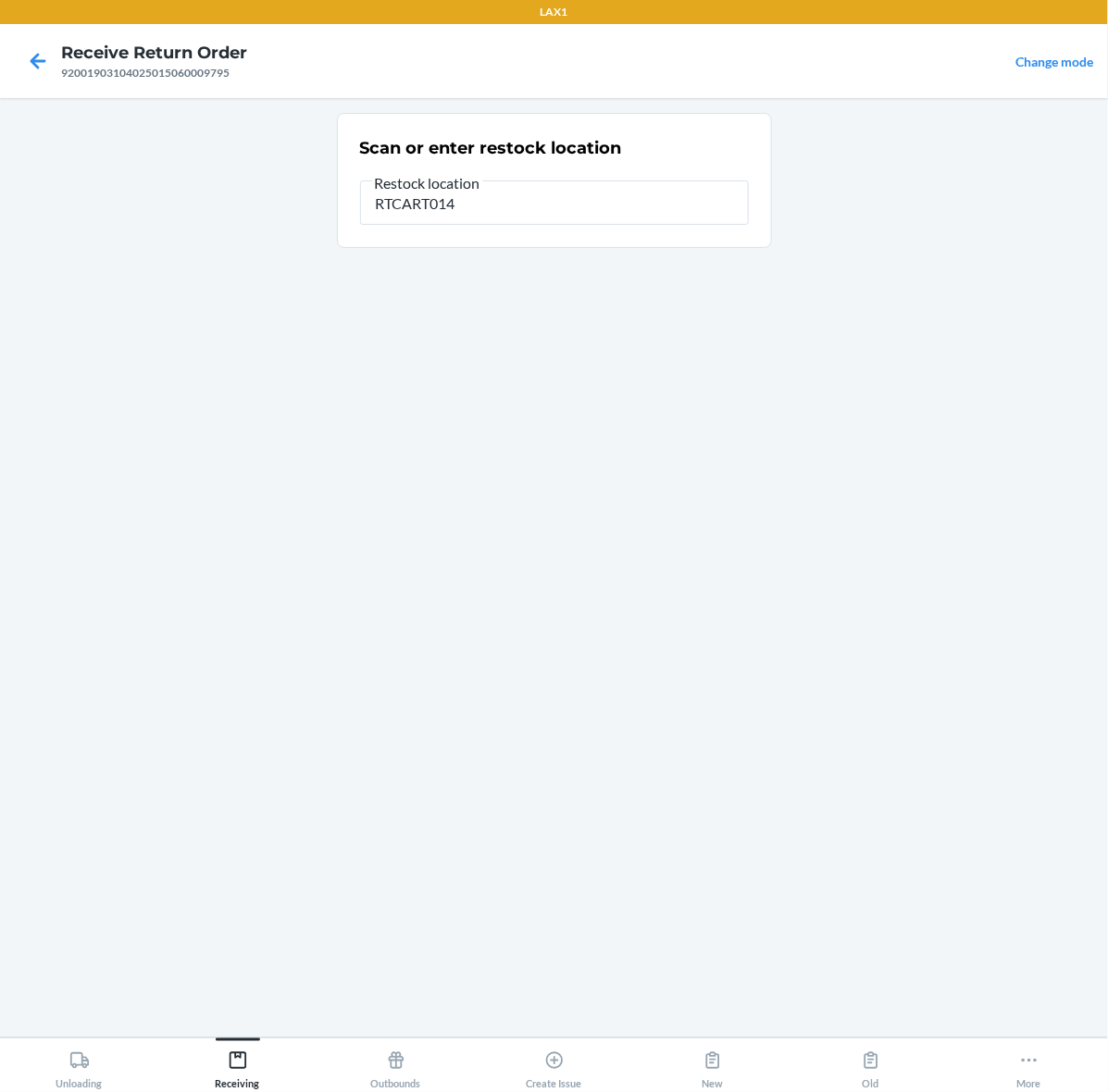 type on "RTCART014" 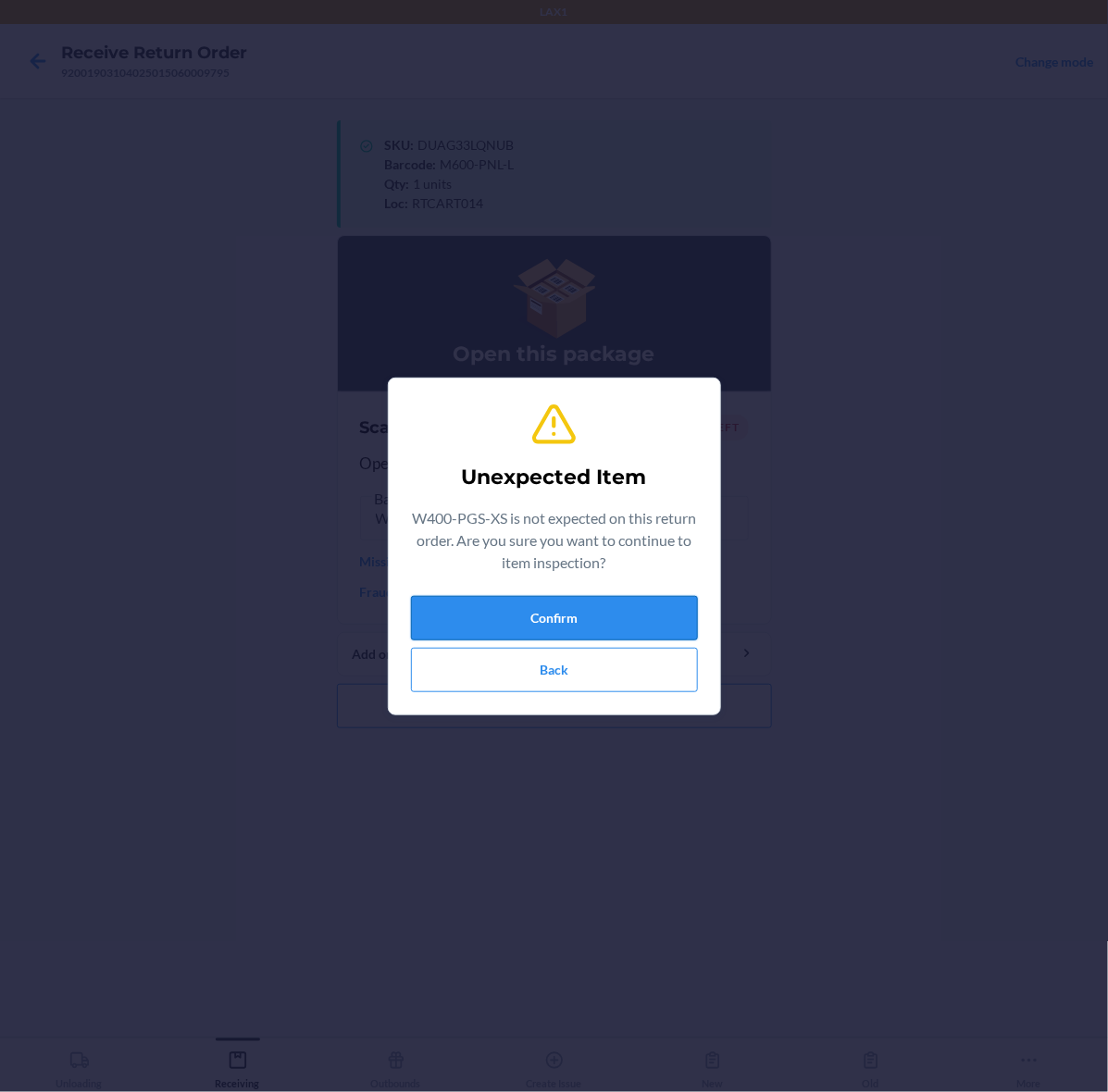 click on "Confirm" at bounding box center [554, 618] 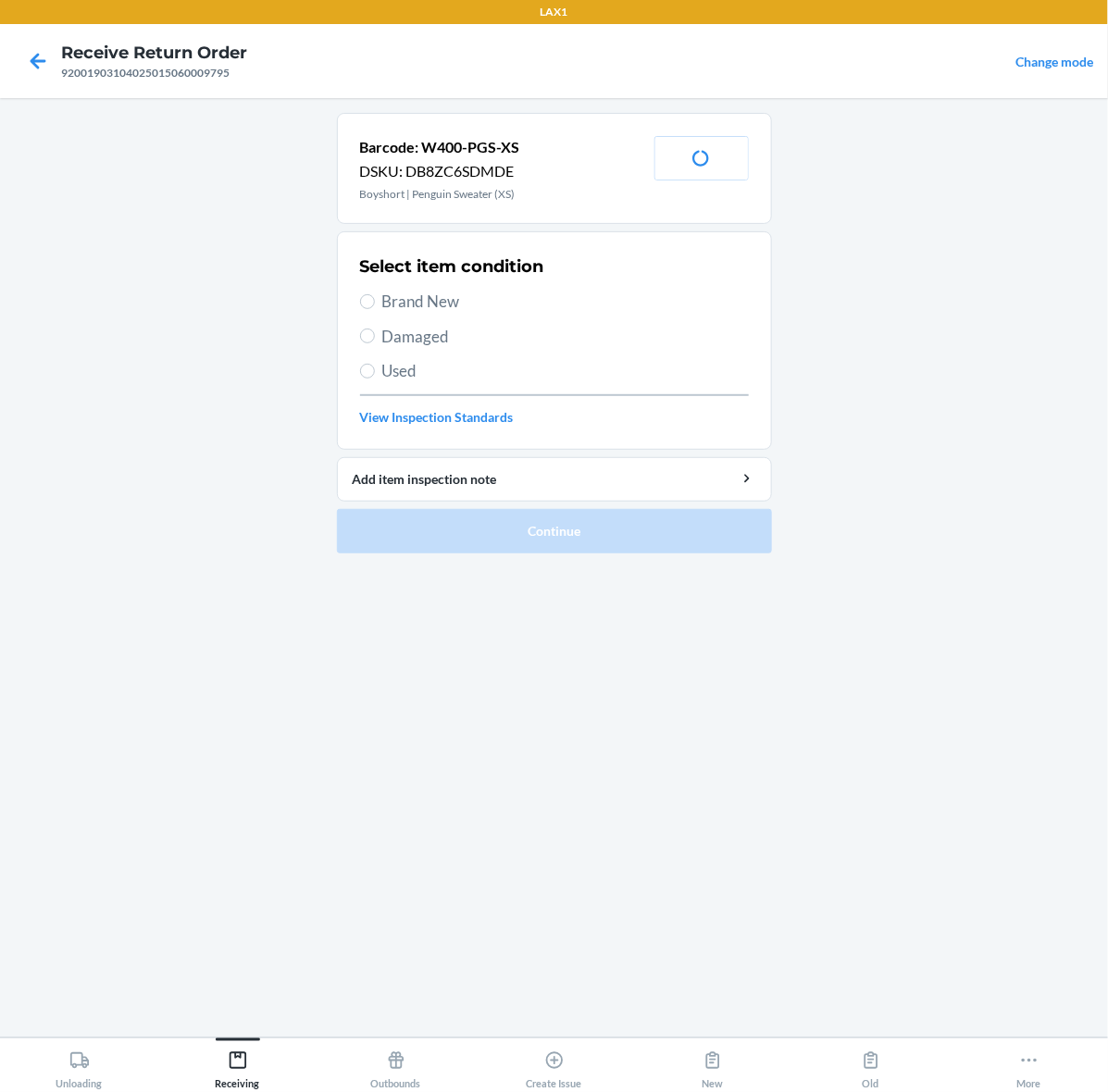 click on "Brand New" at bounding box center [566, 302] 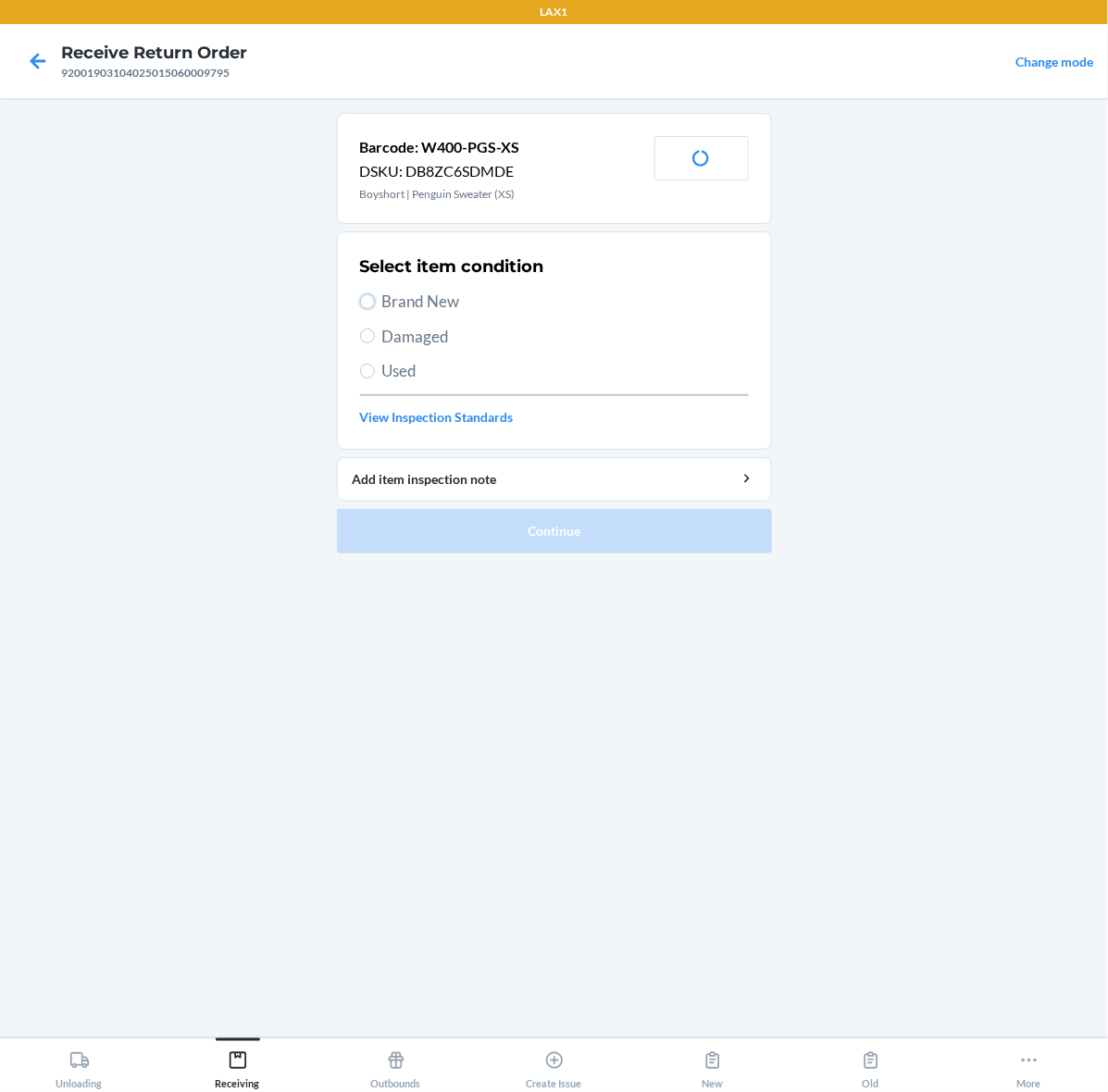 click on "Brand New" at bounding box center (367, 302) 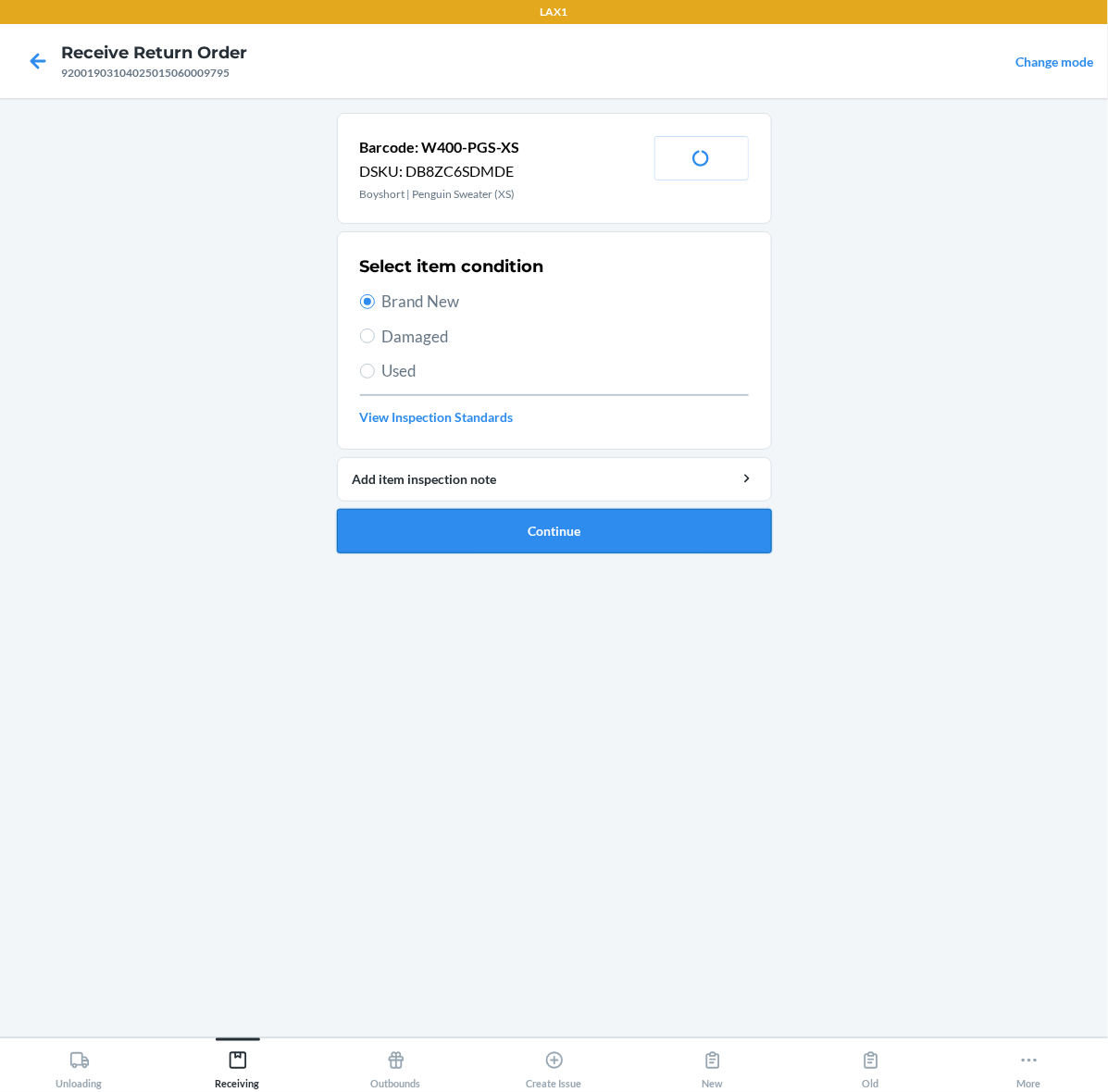 click on "Continue" at bounding box center (554, 531) 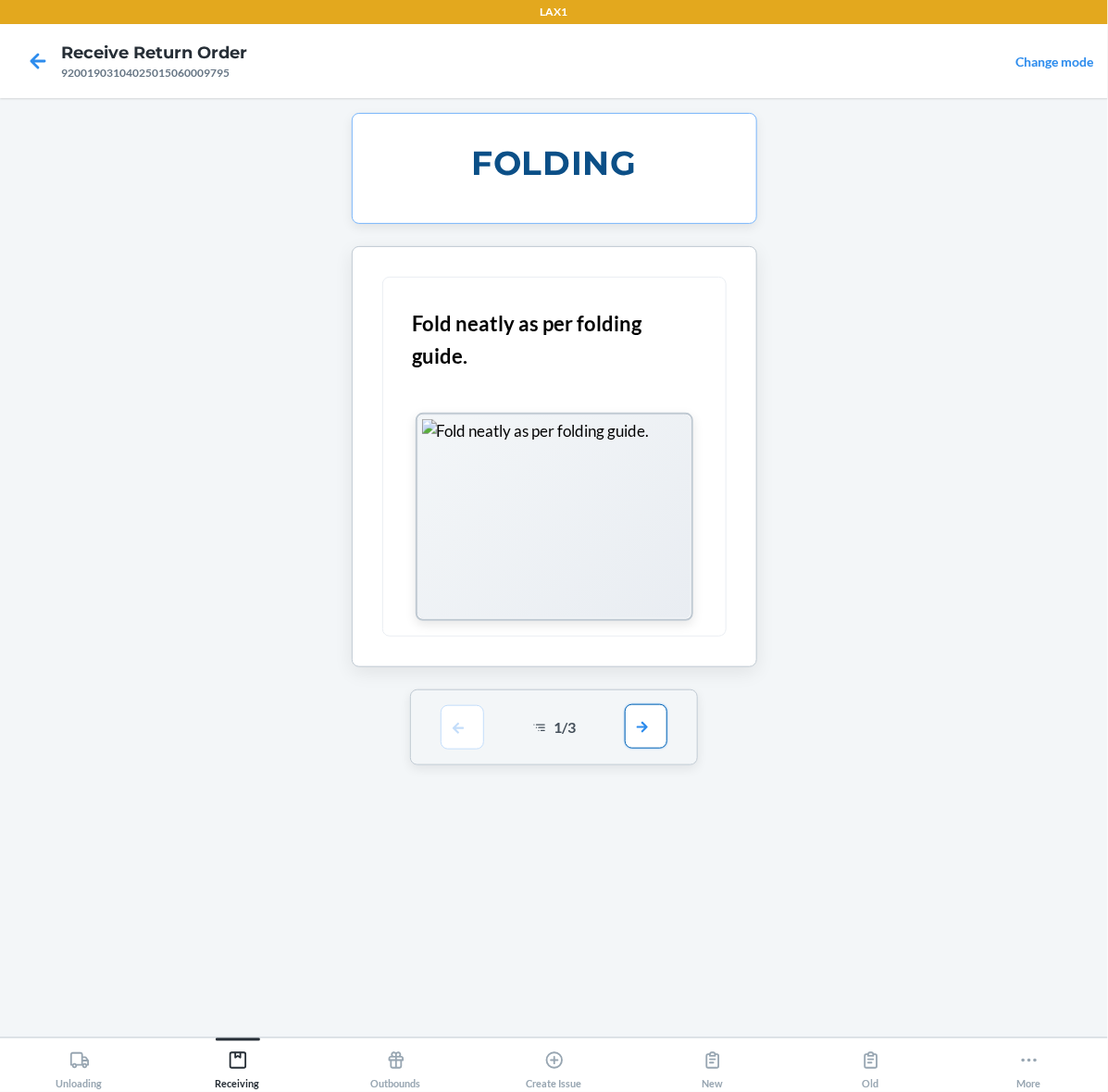 click at bounding box center [646, 726] 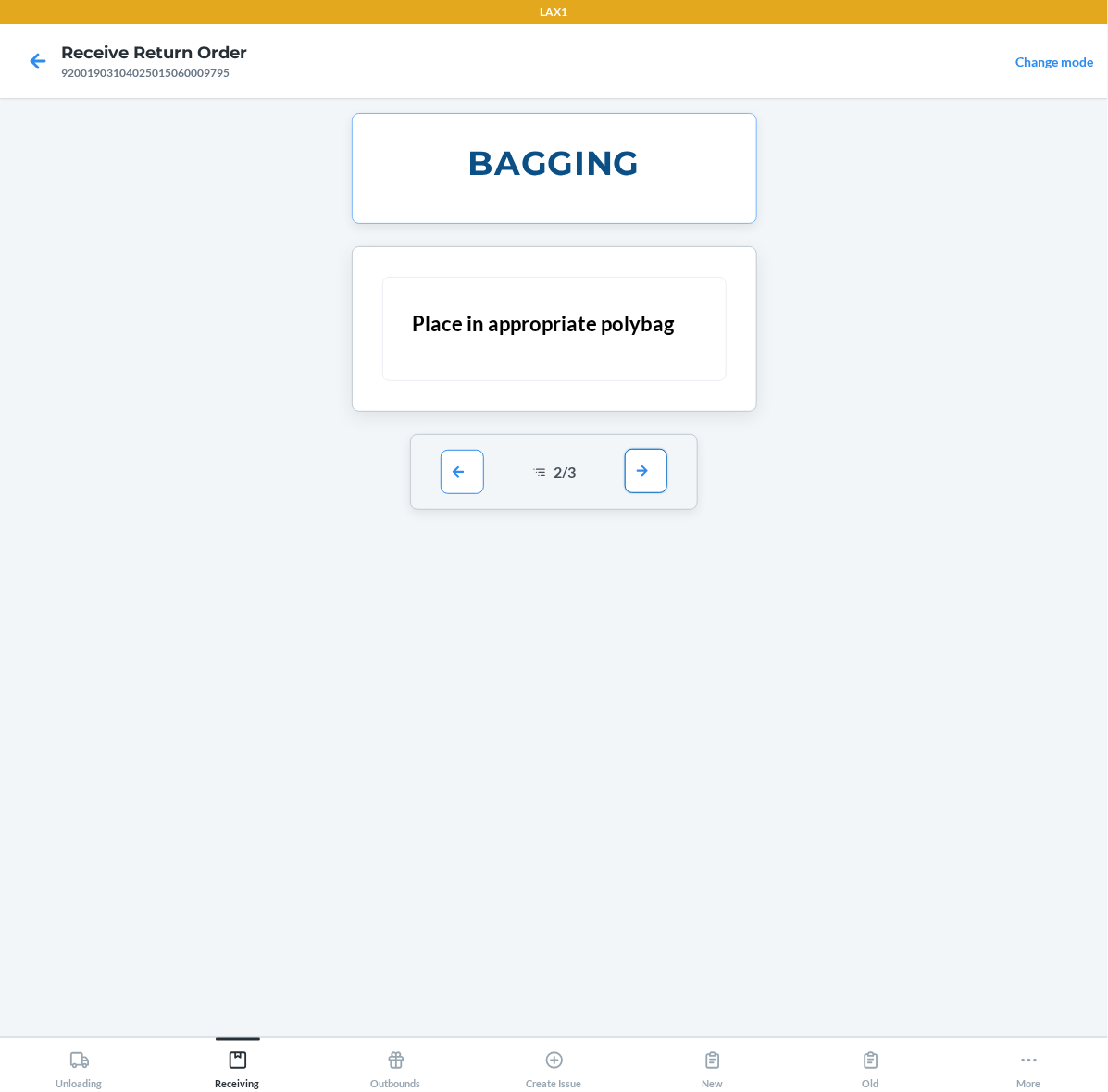 click at bounding box center [646, 471] 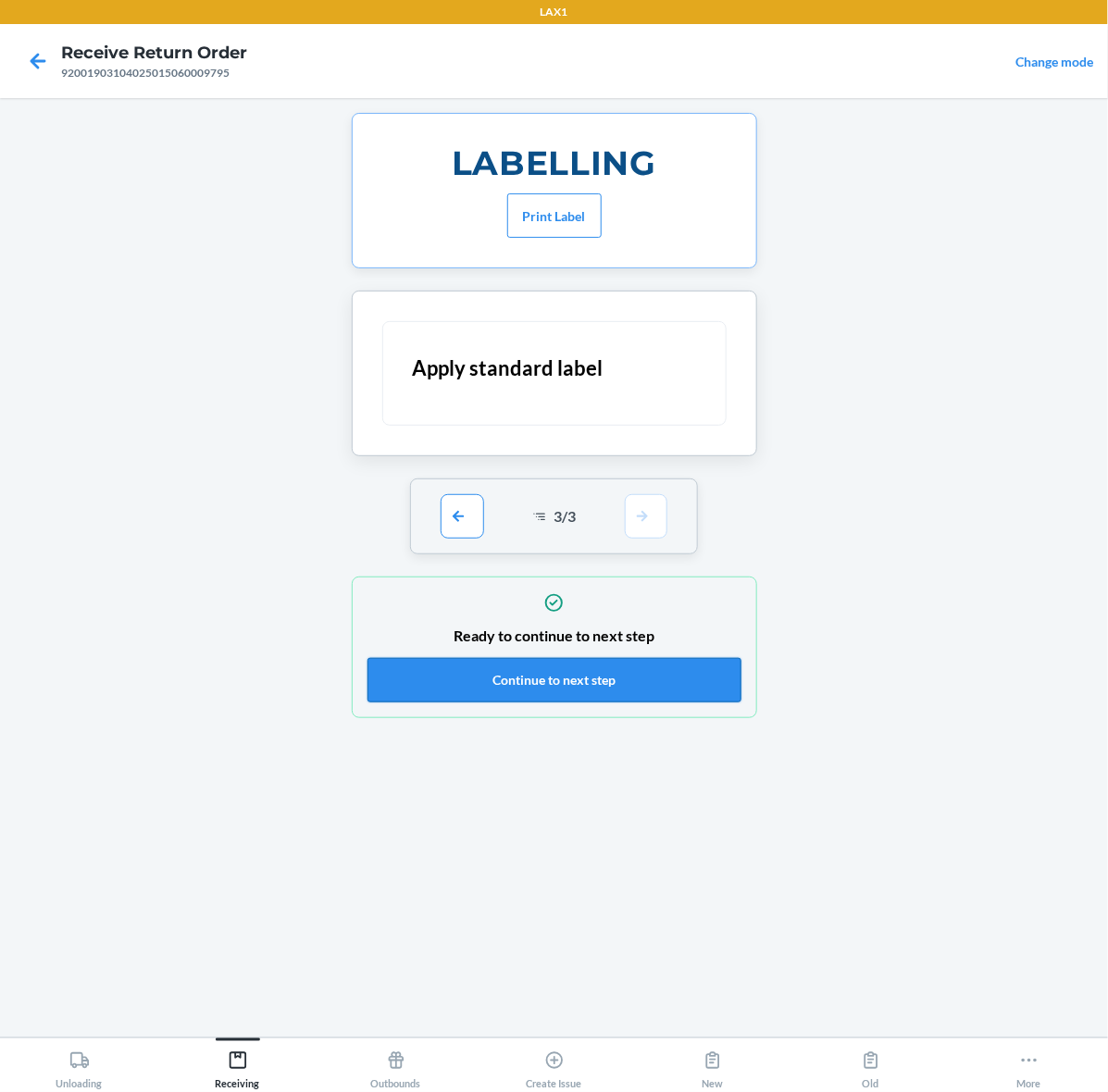 click on "Continue to next step" at bounding box center (554, 680) 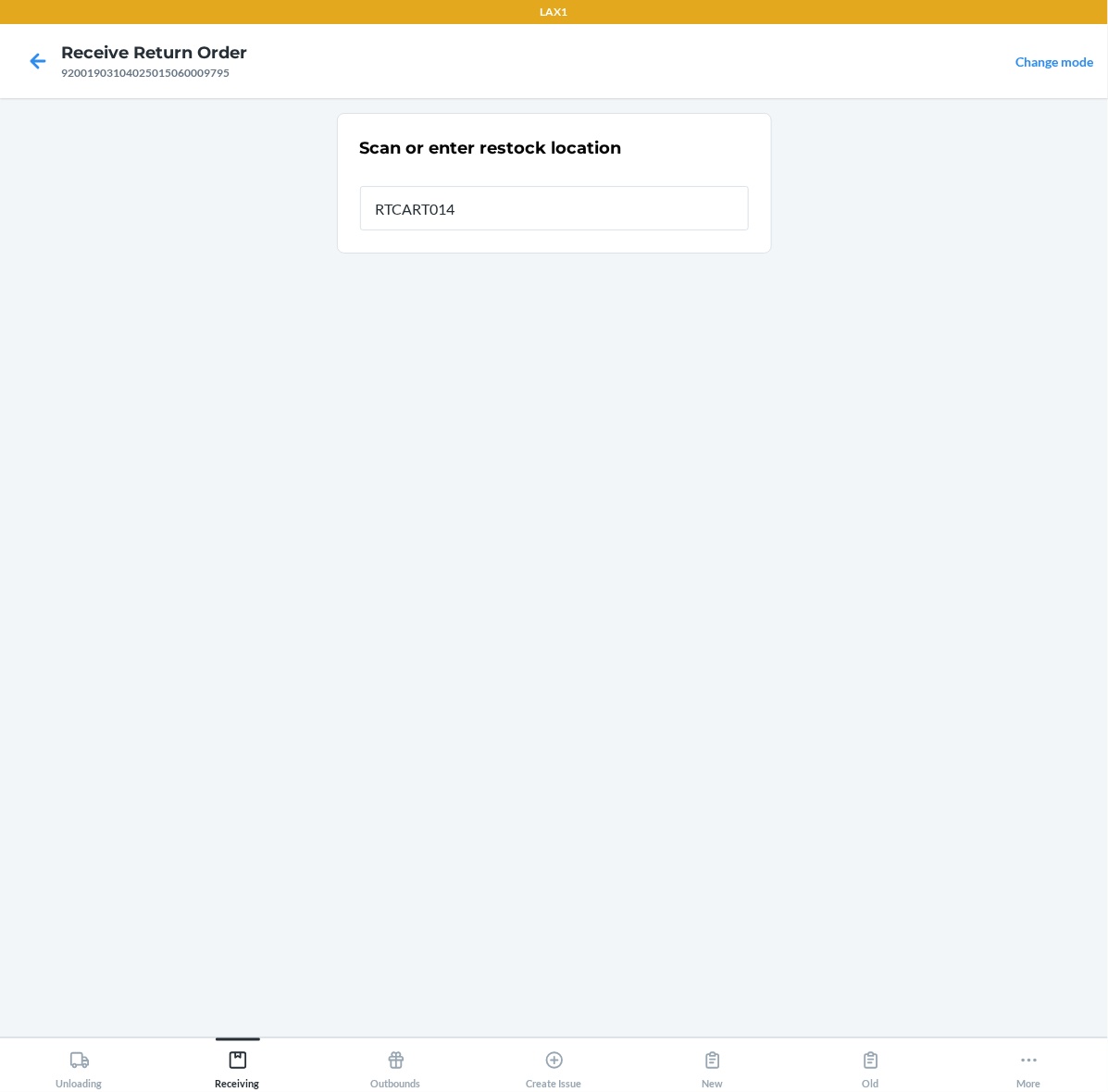 type on "RTCART014" 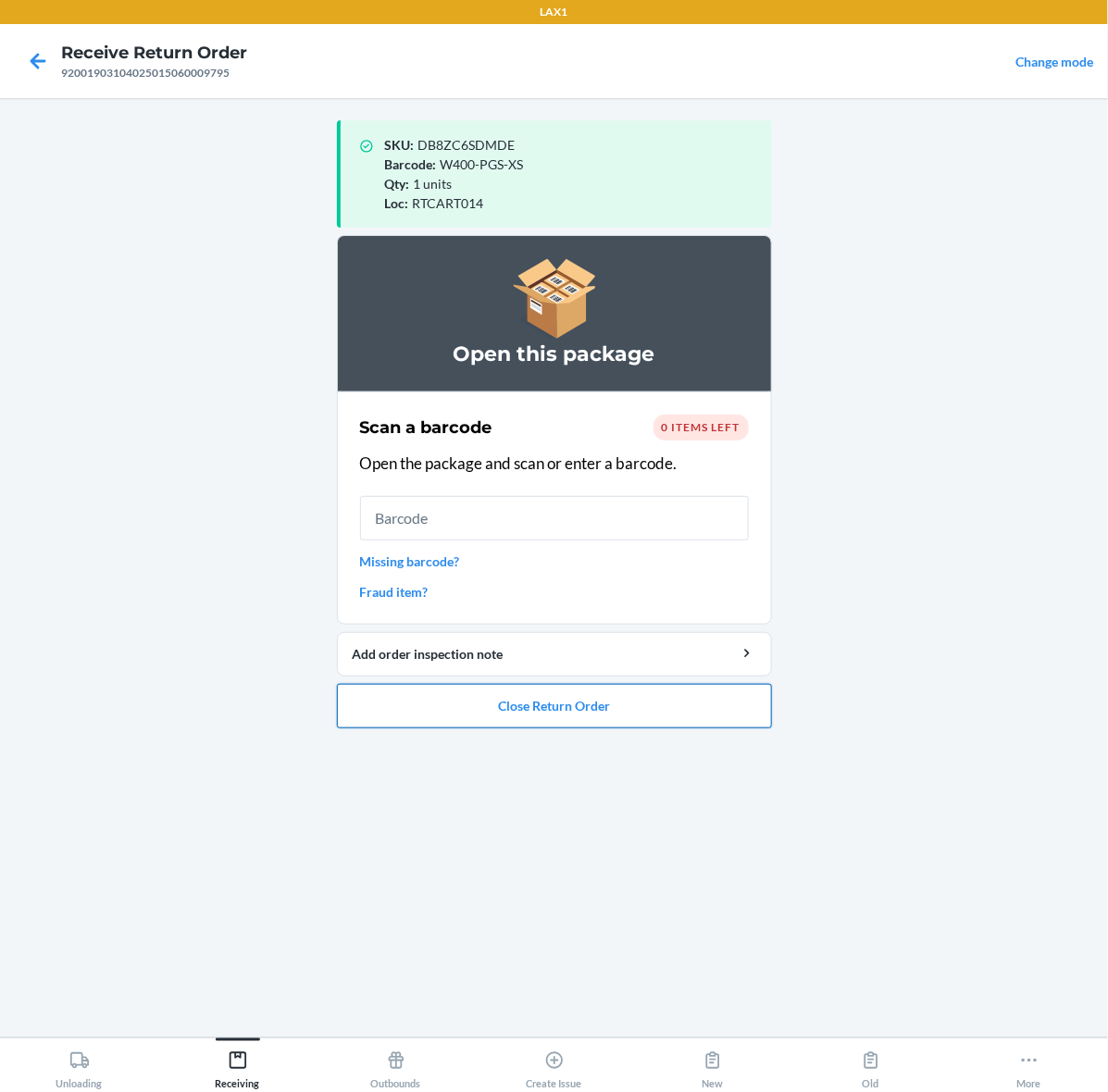 click on "Close Return Order" at bounding box center (554, 706) 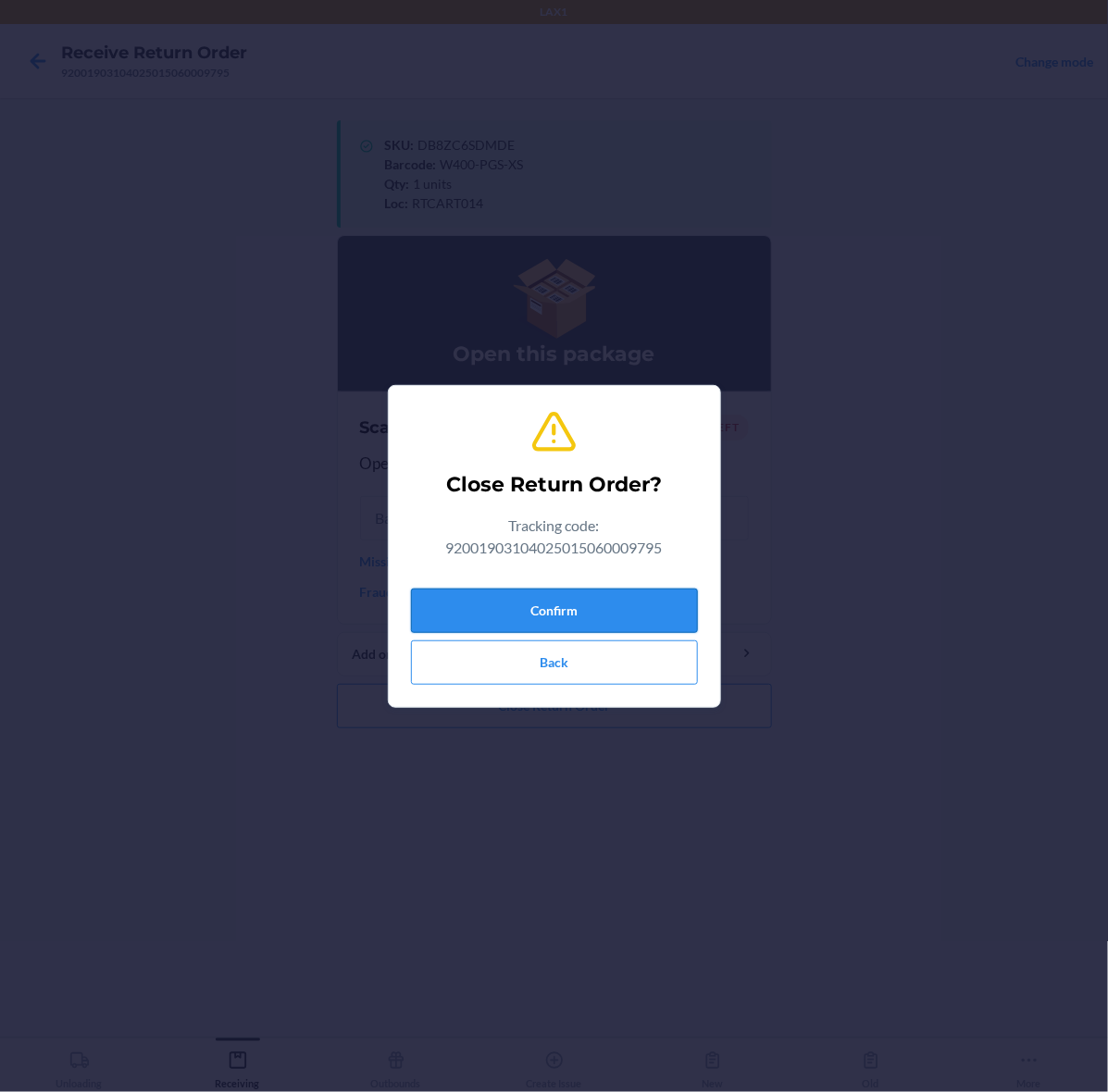 click on "Confirm" at bounding box center (554, 611) 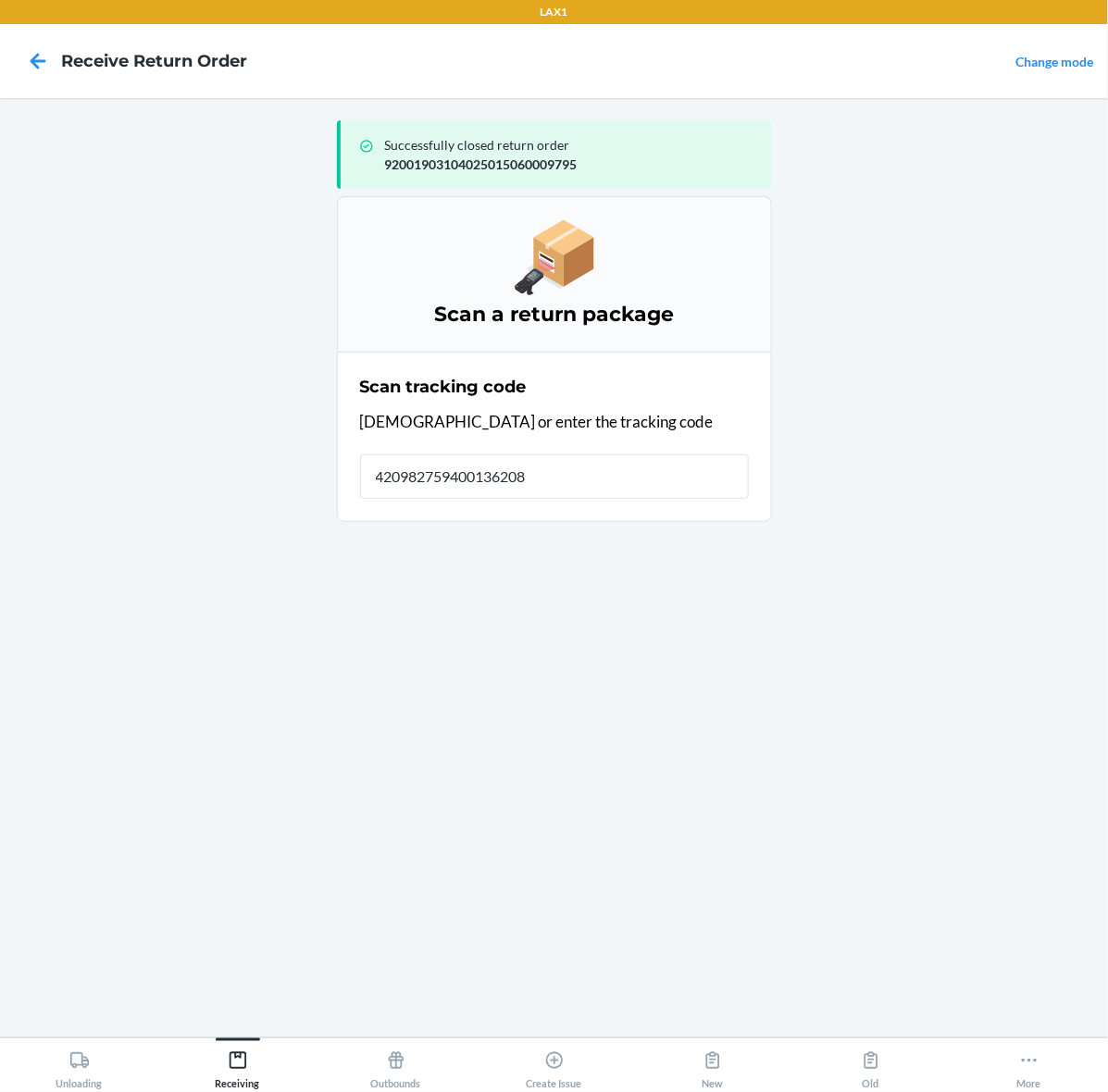 type on "4209827594001362082" 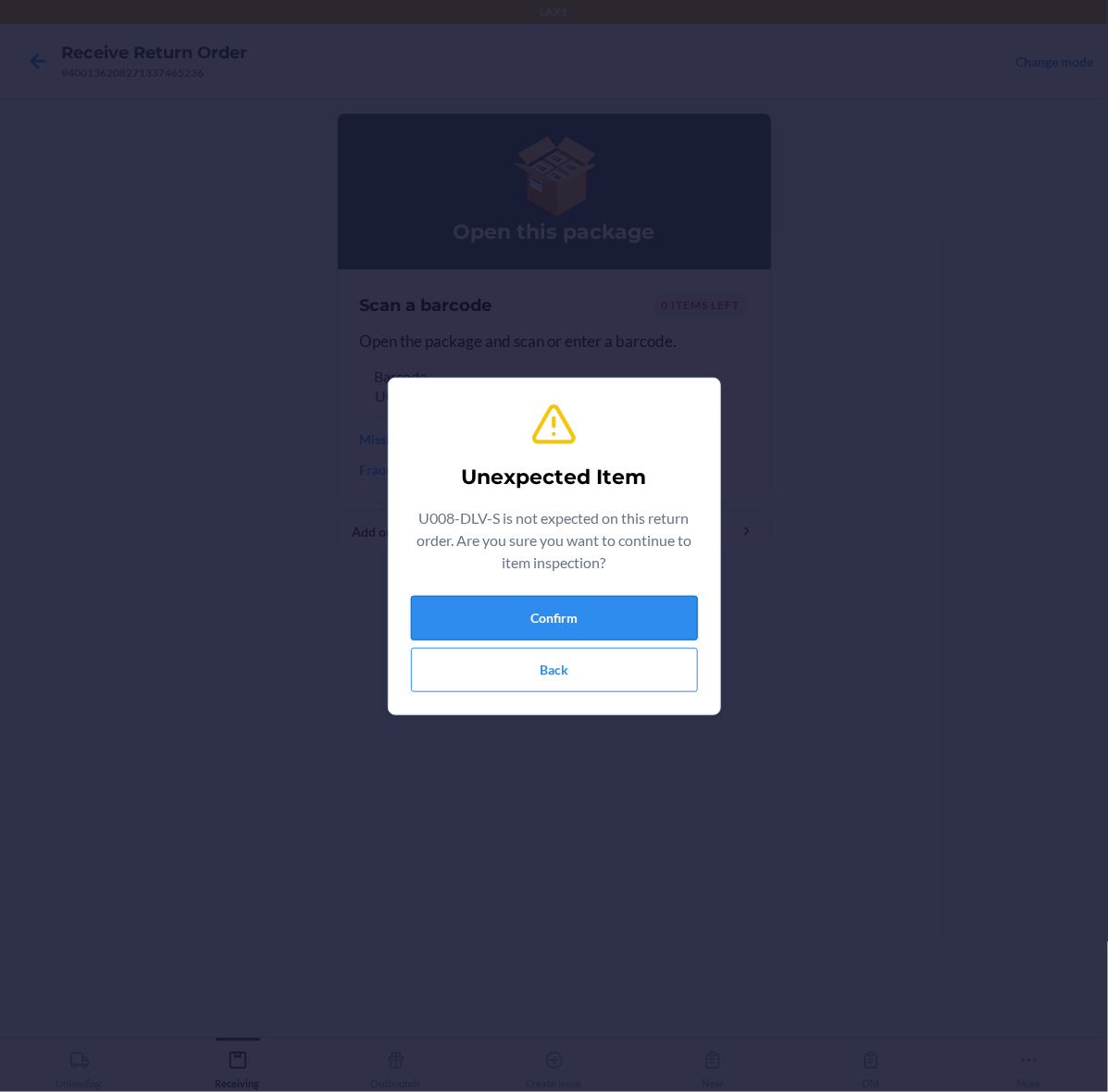 click on "Confirm" at bounding box center (554, 618) 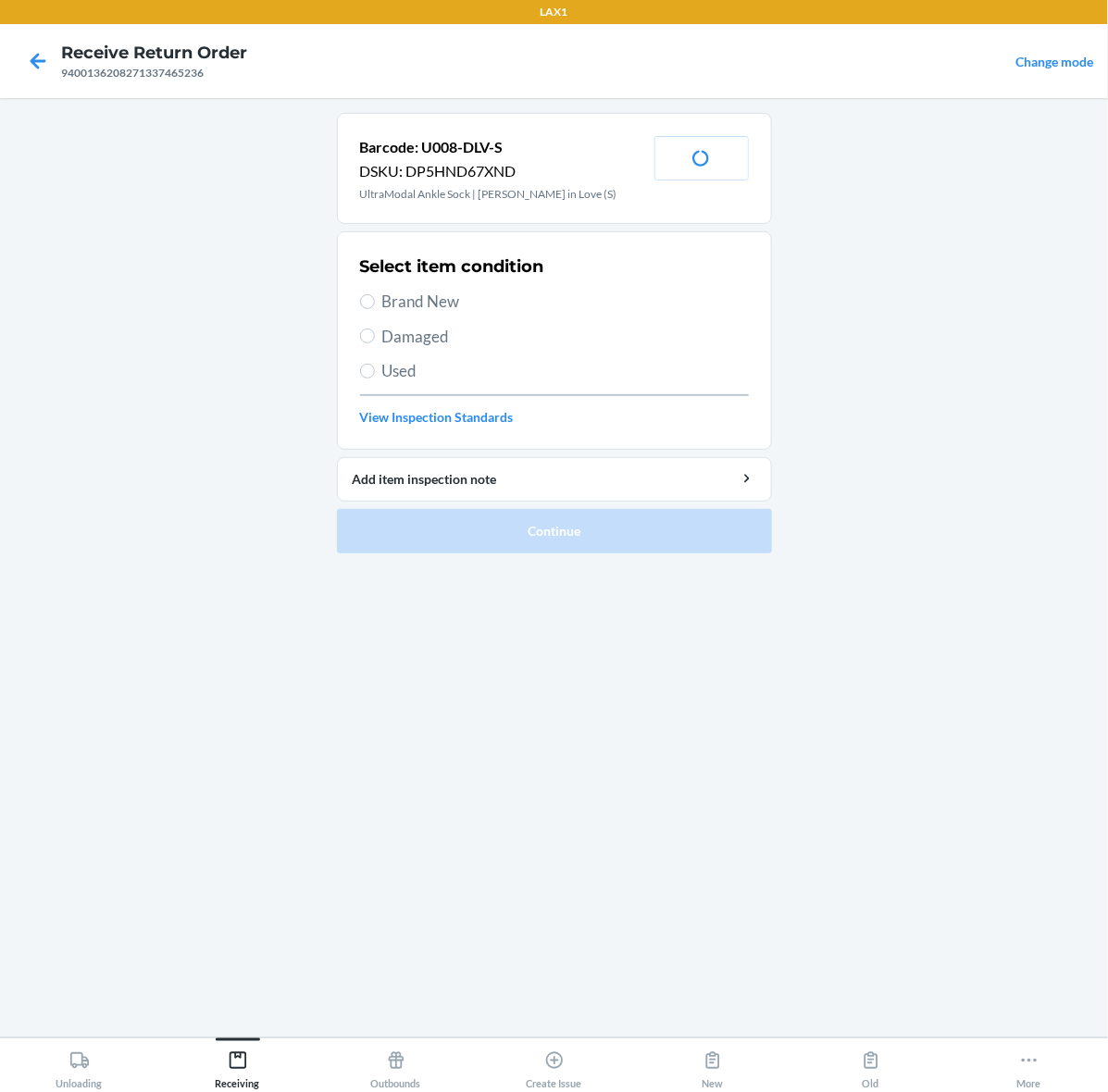 click on "Brand New" at bounding box center (566, 302) 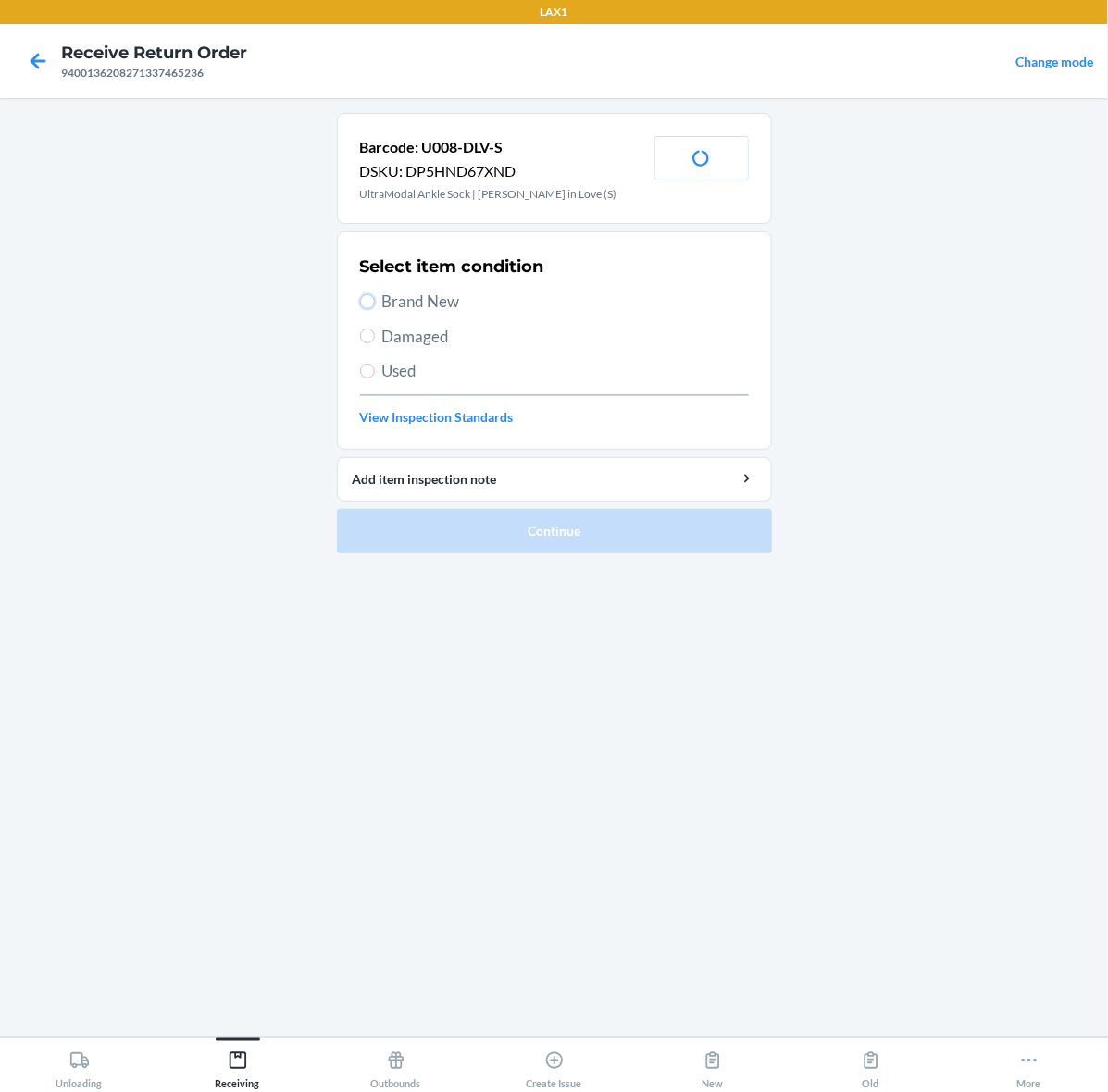 click on "Brand New" at bounding box center (367, 302) 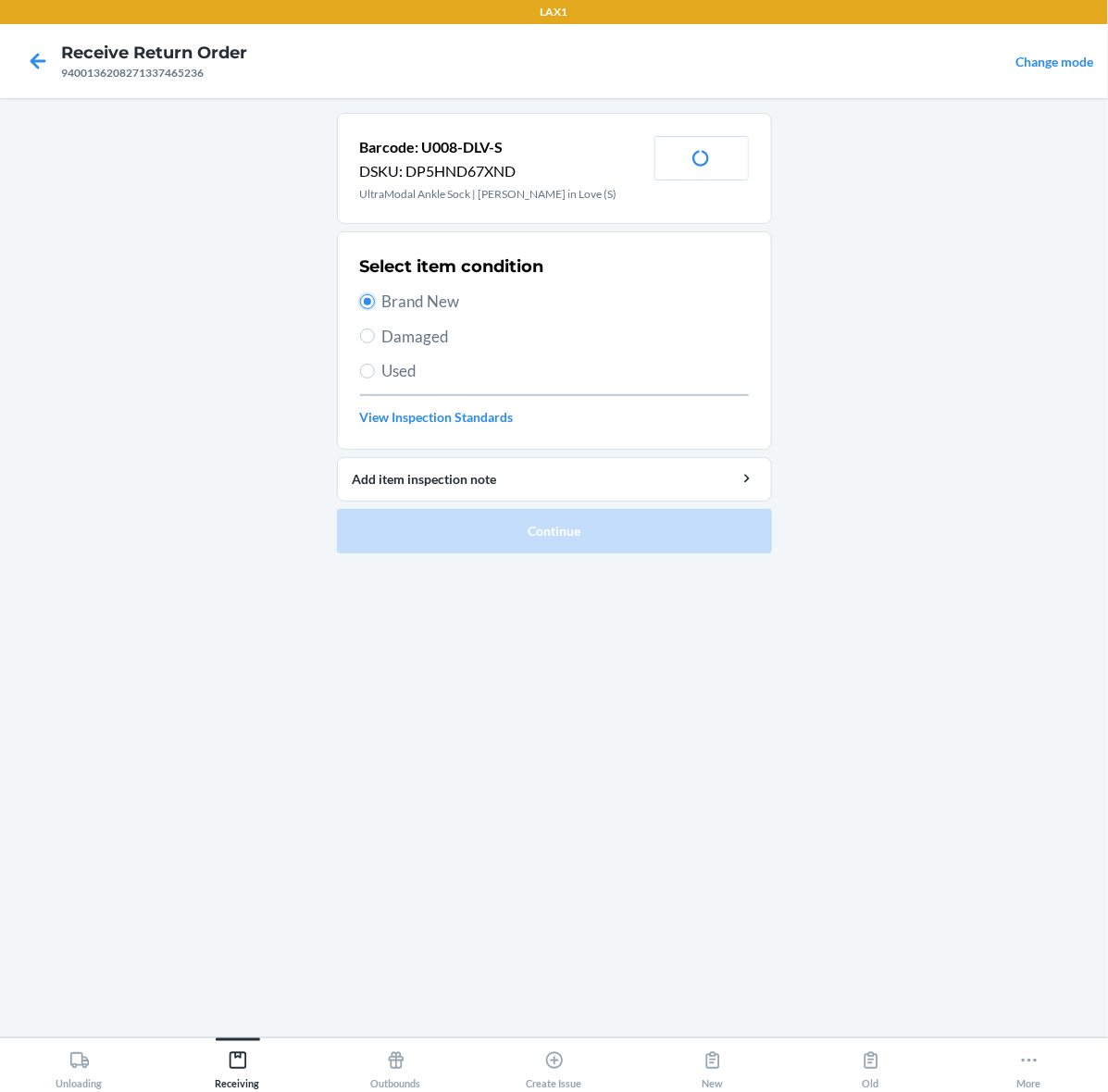 radio on "true" 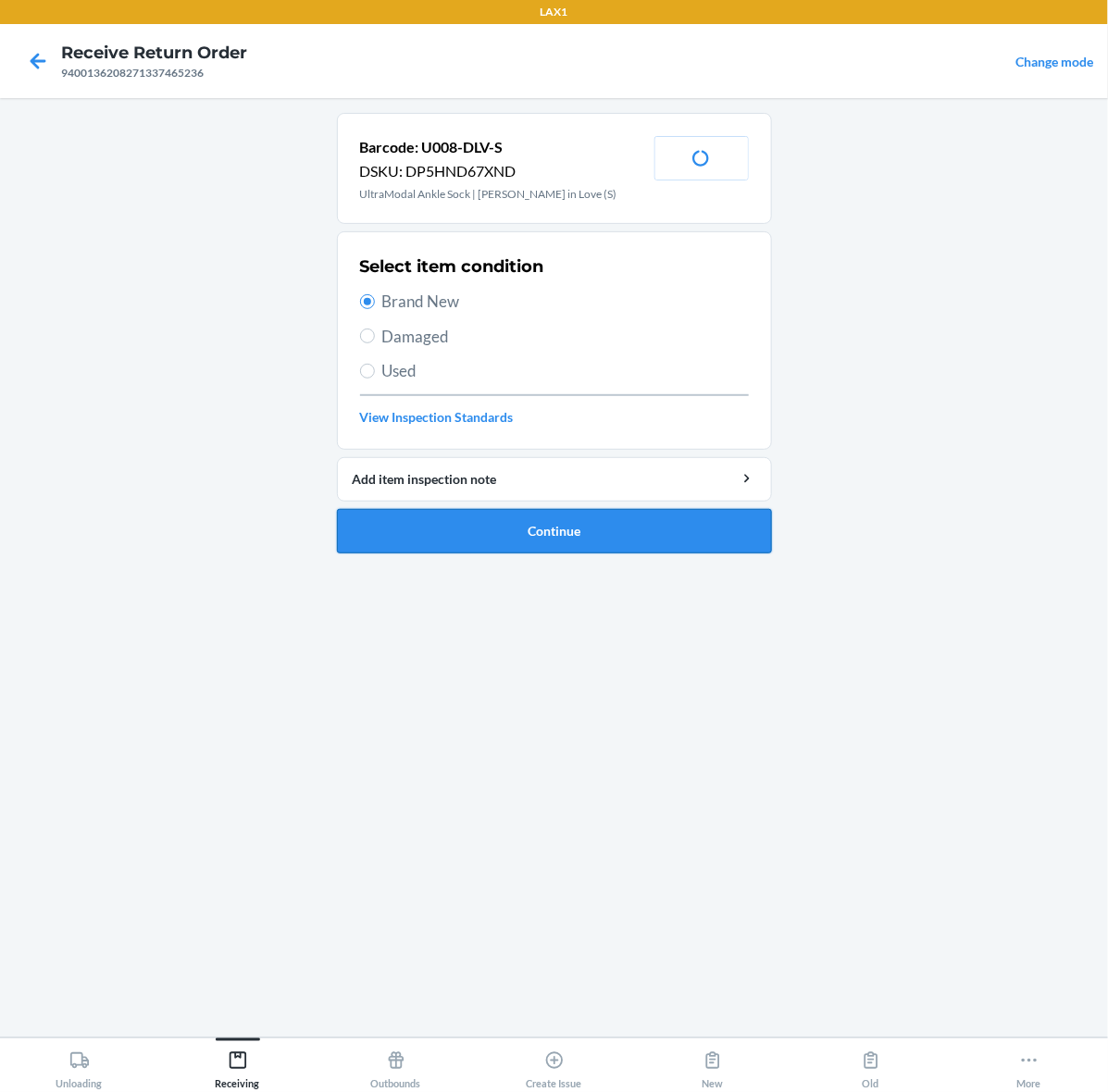 click on "Continue" at bounding box center [554, 531] 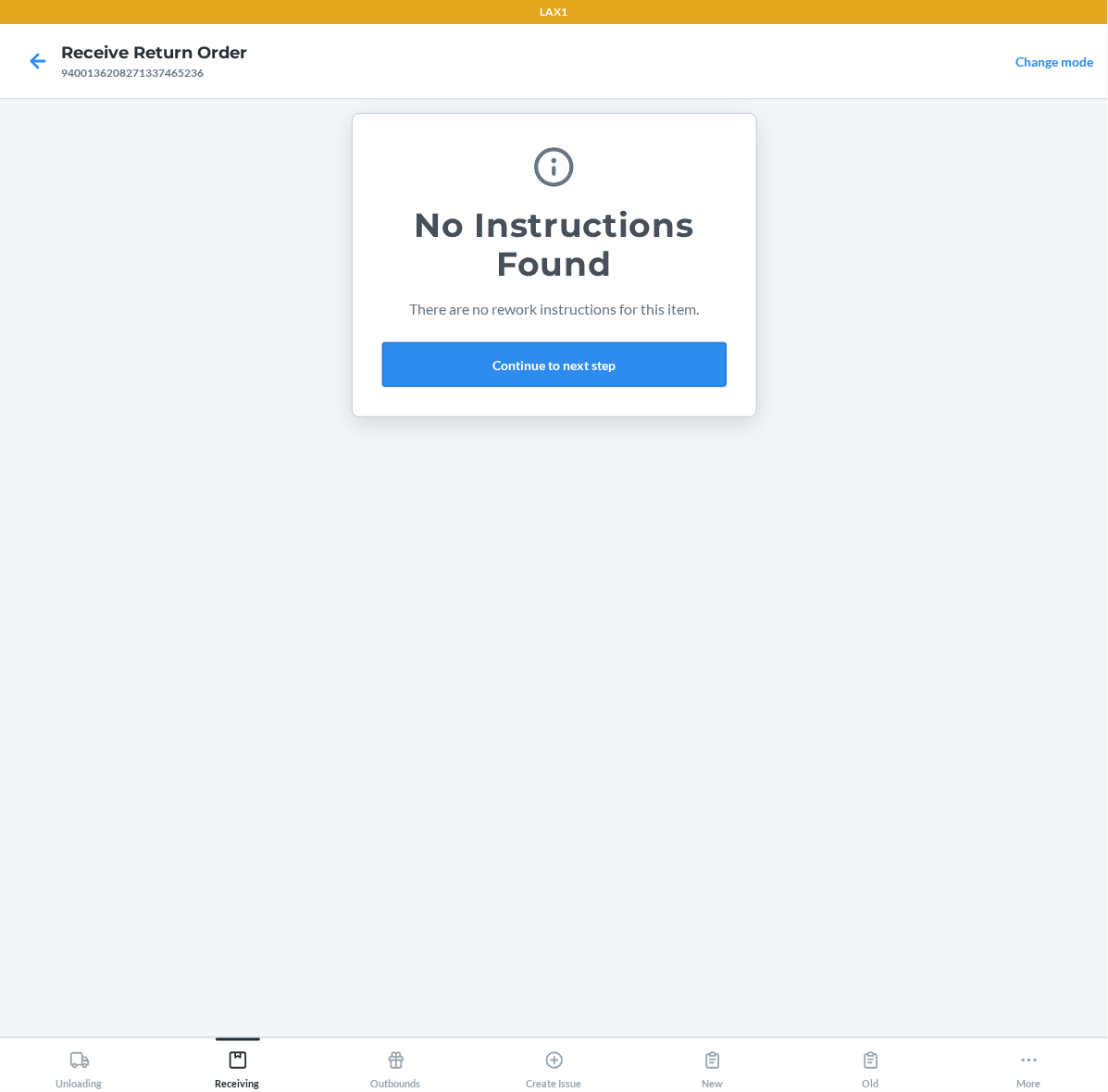 click on "Continue to next step" at bounding box center [554, 365] 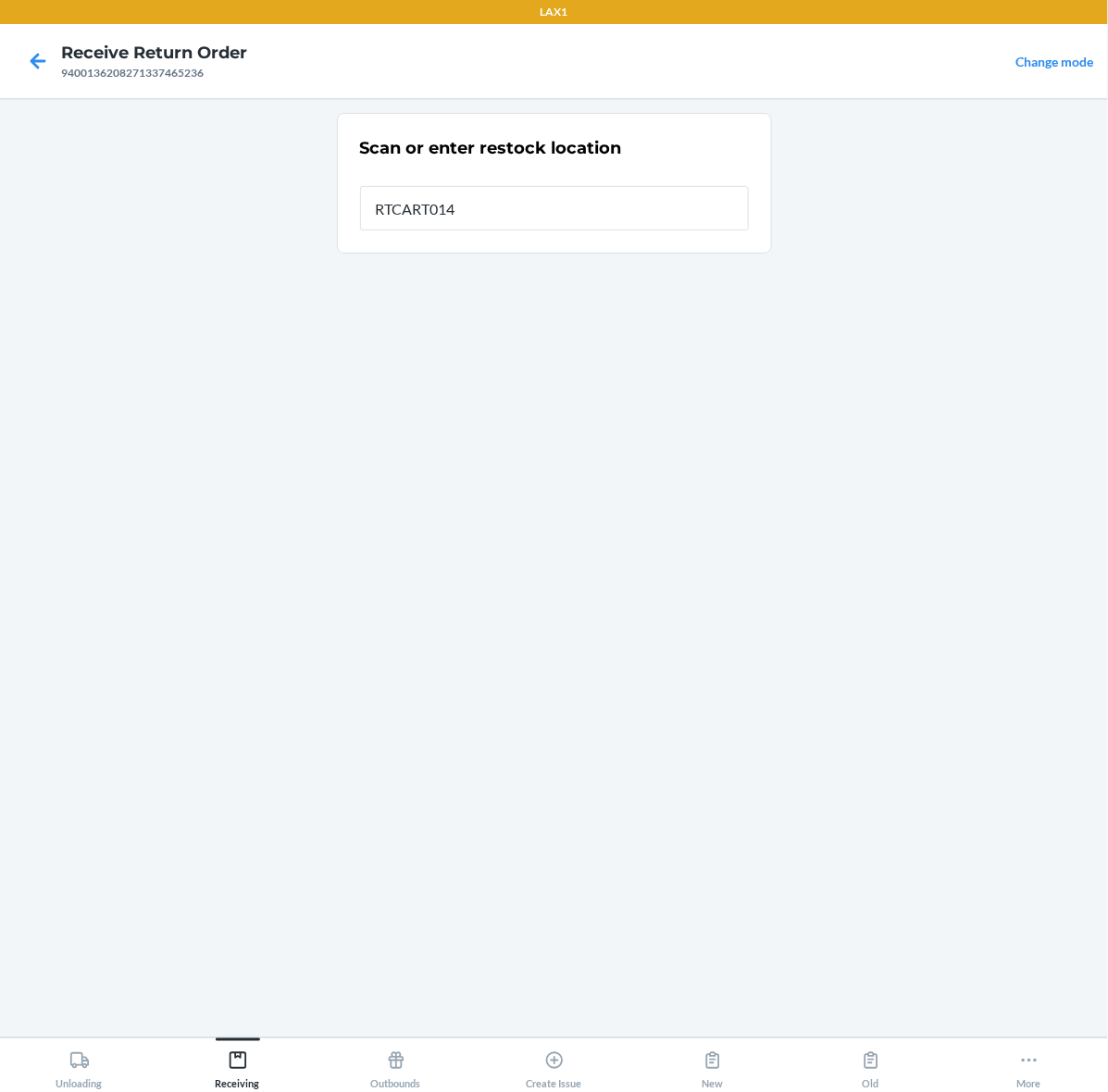 type on "RTCART014" 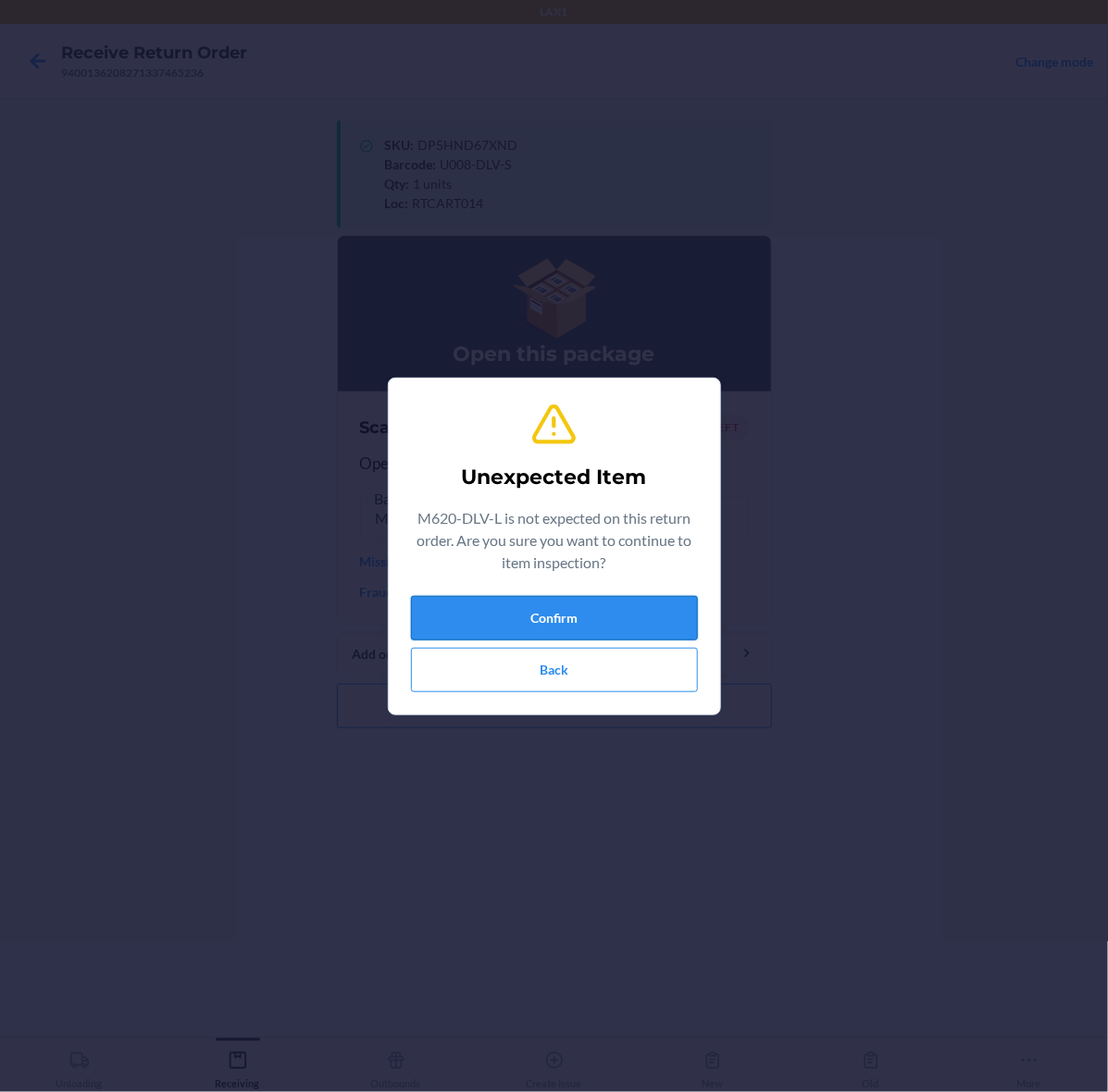 click on "Confirm" at bounding box center [554, 618] 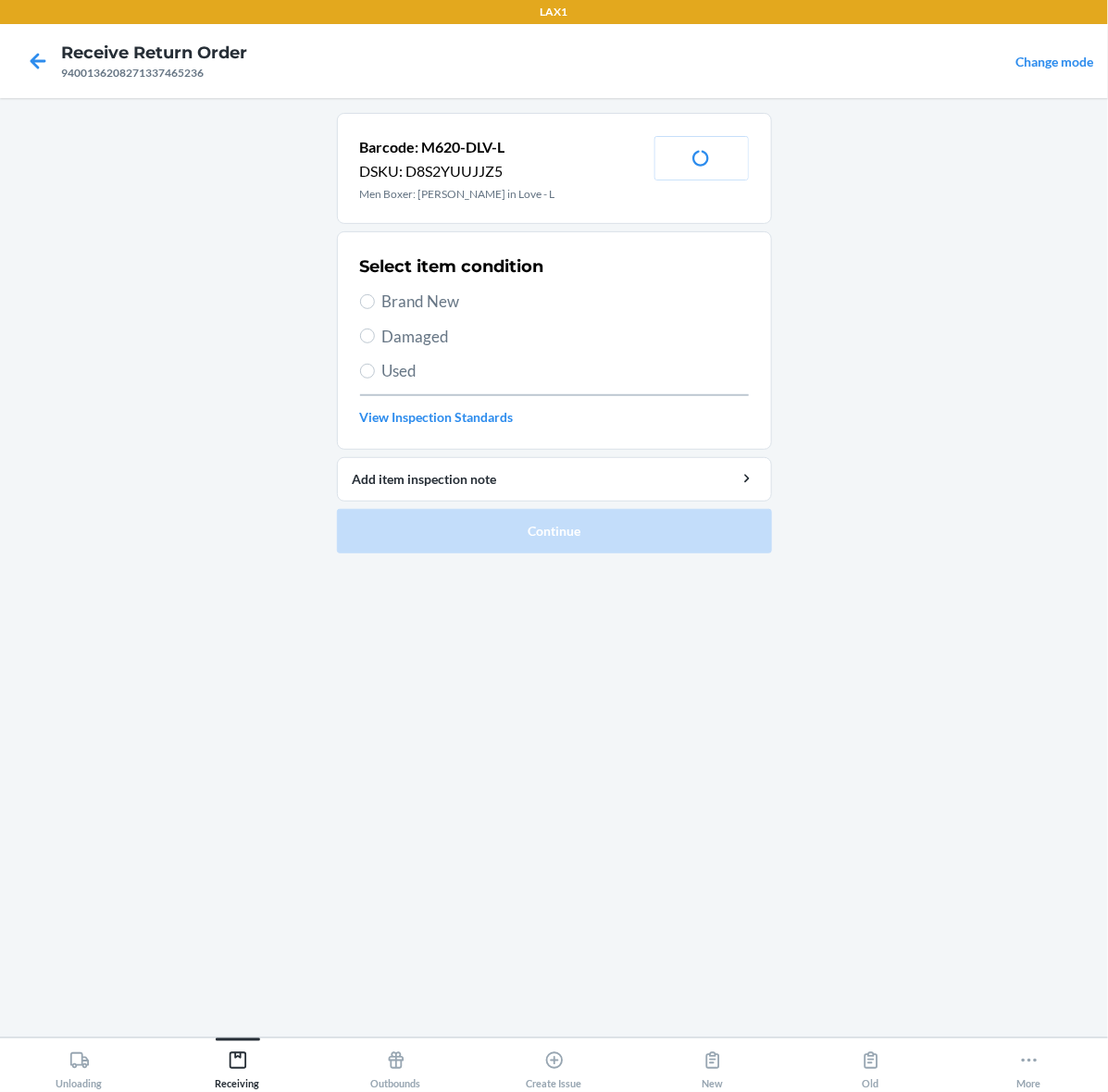 click on "Brand New" at bounding box center [566, 302] 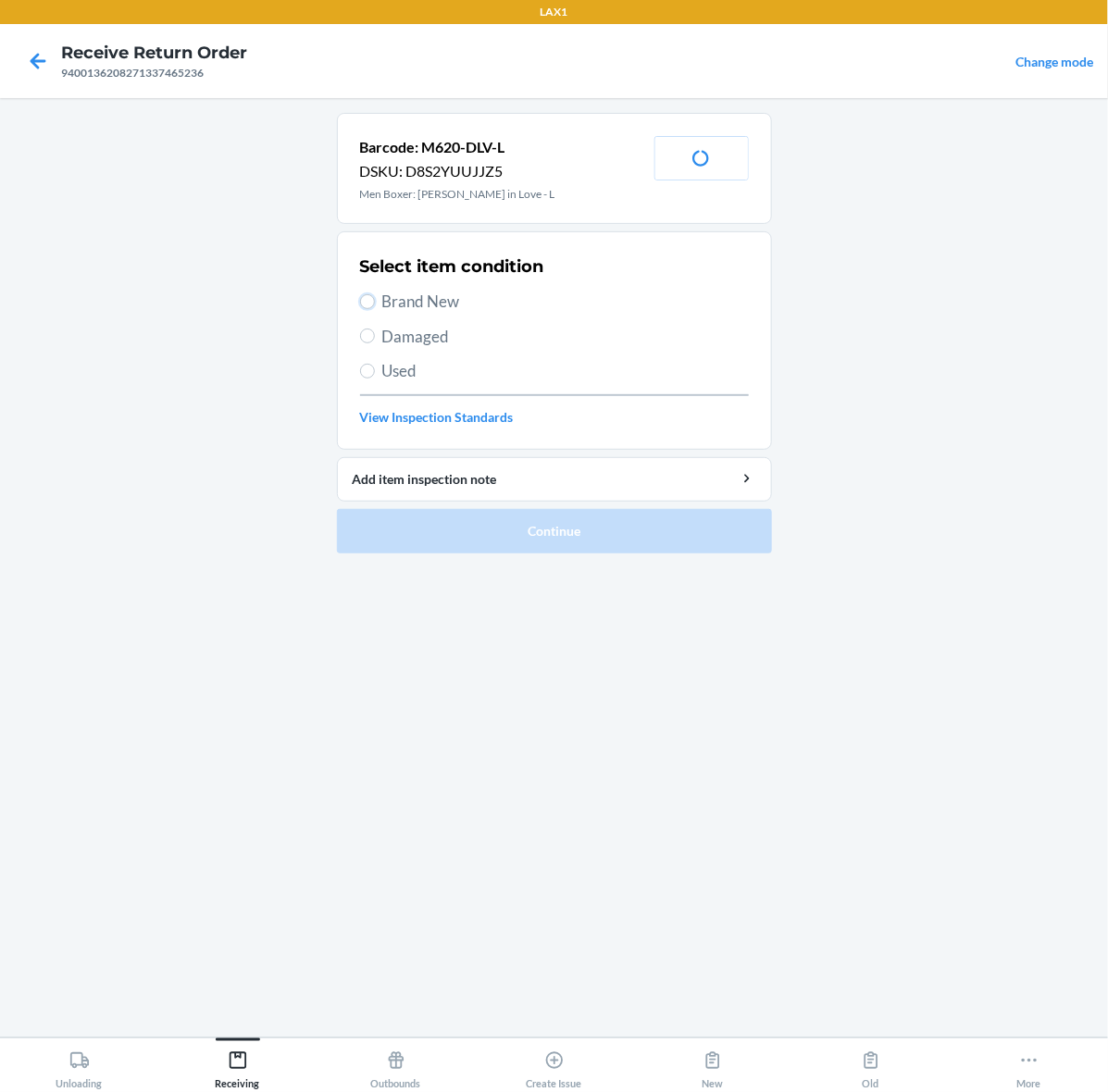 click on "Brand New" at bounding box center (367, 302) 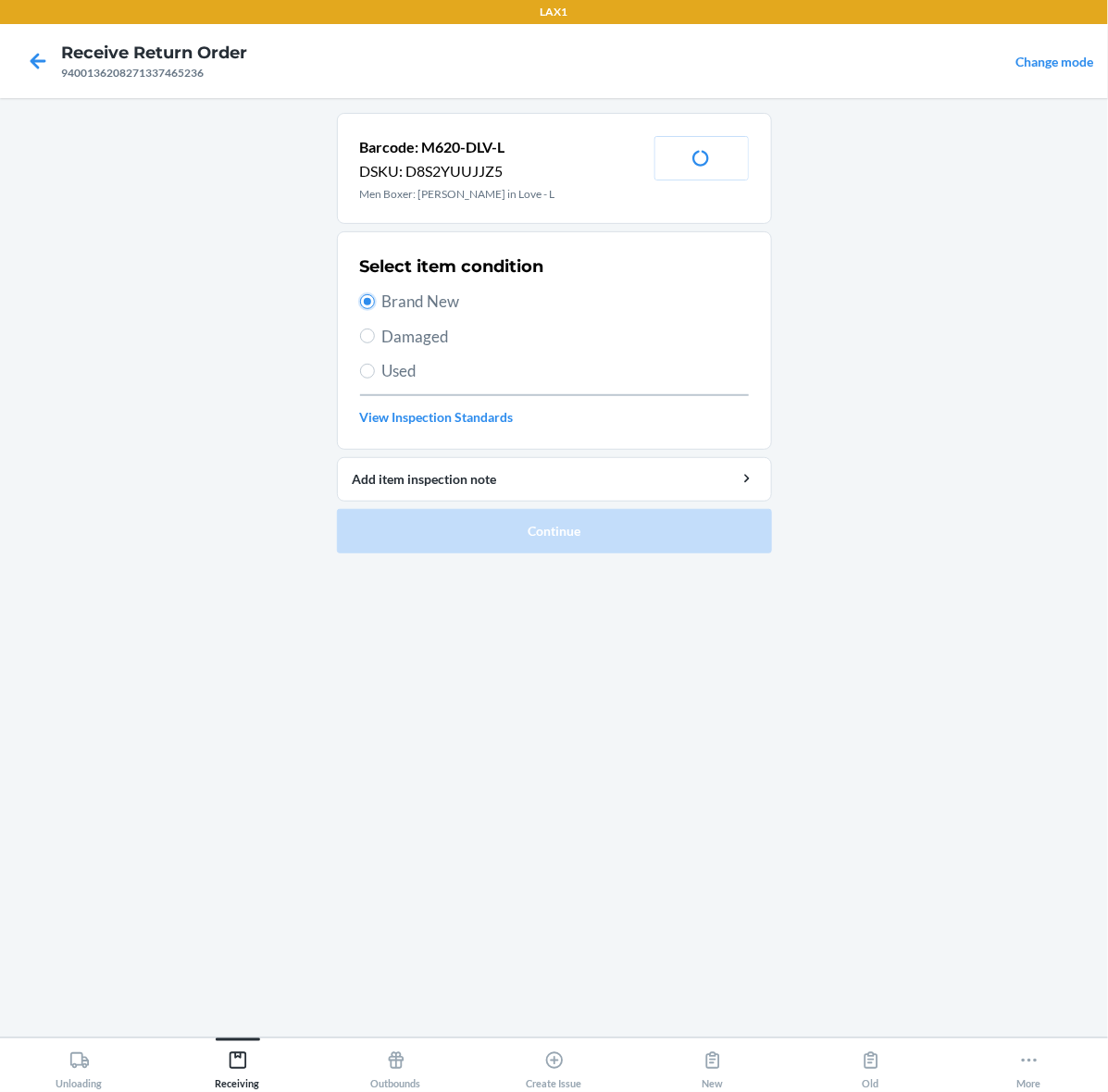 radio on "true" 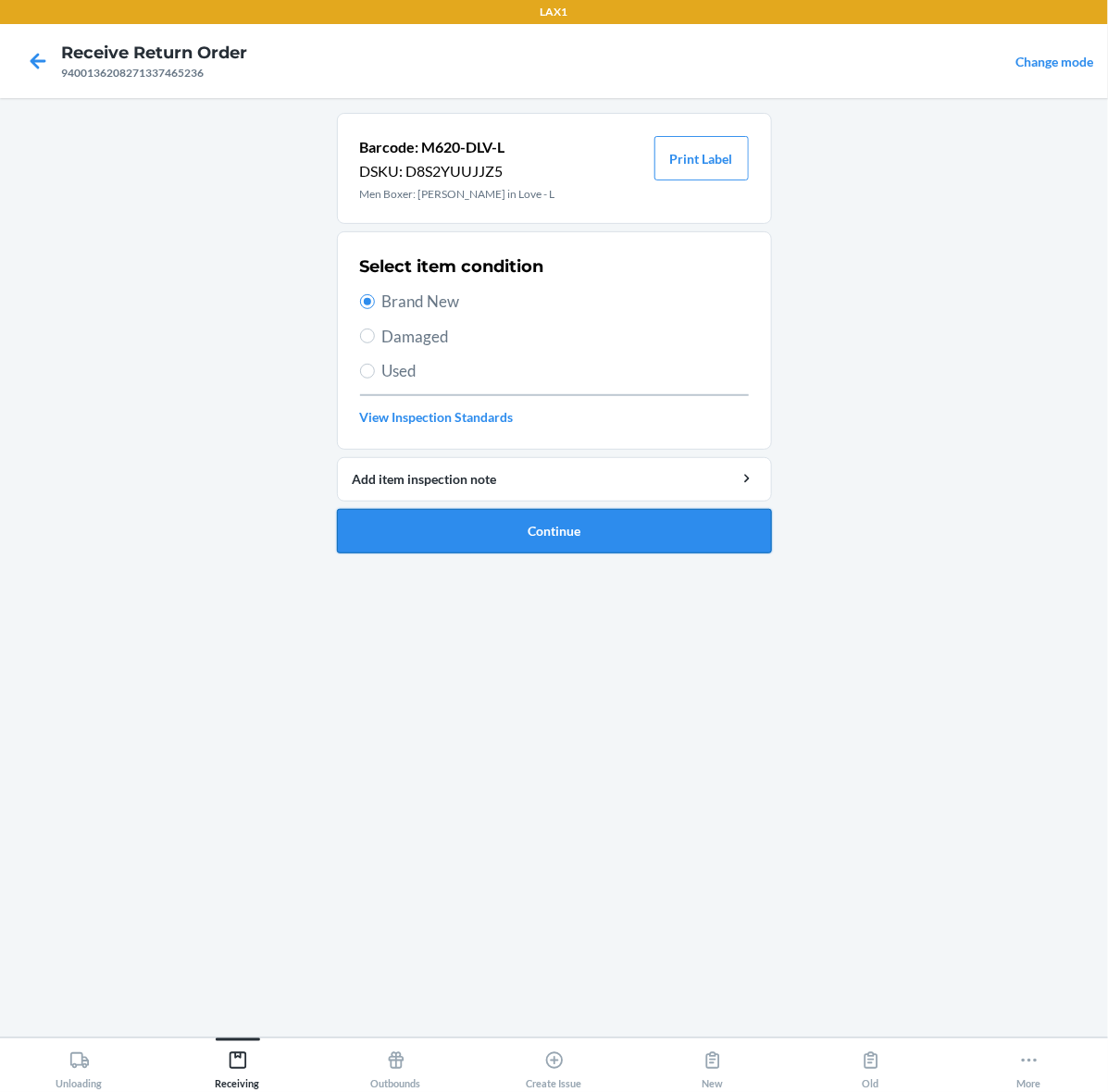 click on "Continue" at bounding box center (554, 531) 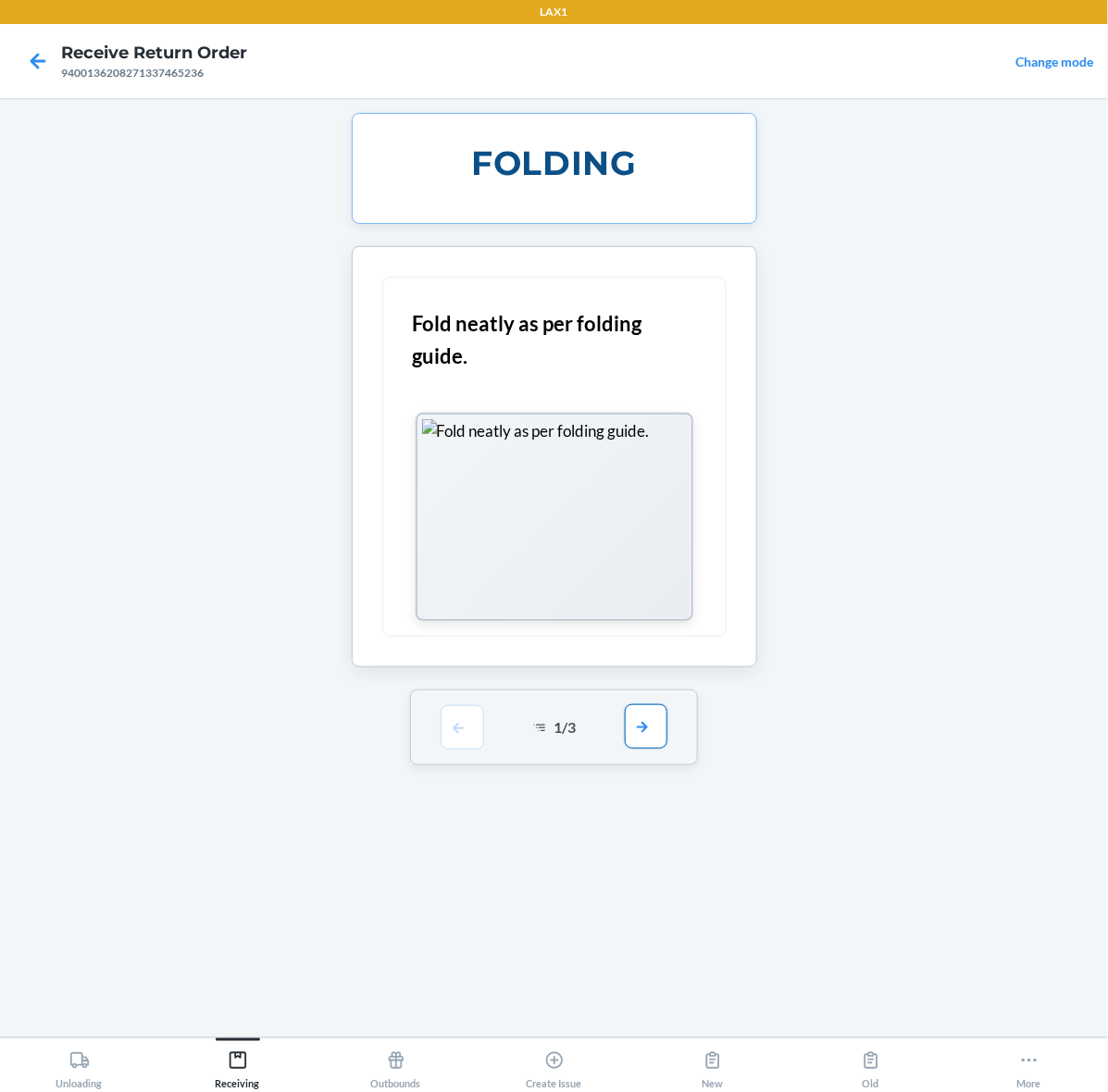 click at bounding box center [646, 726] 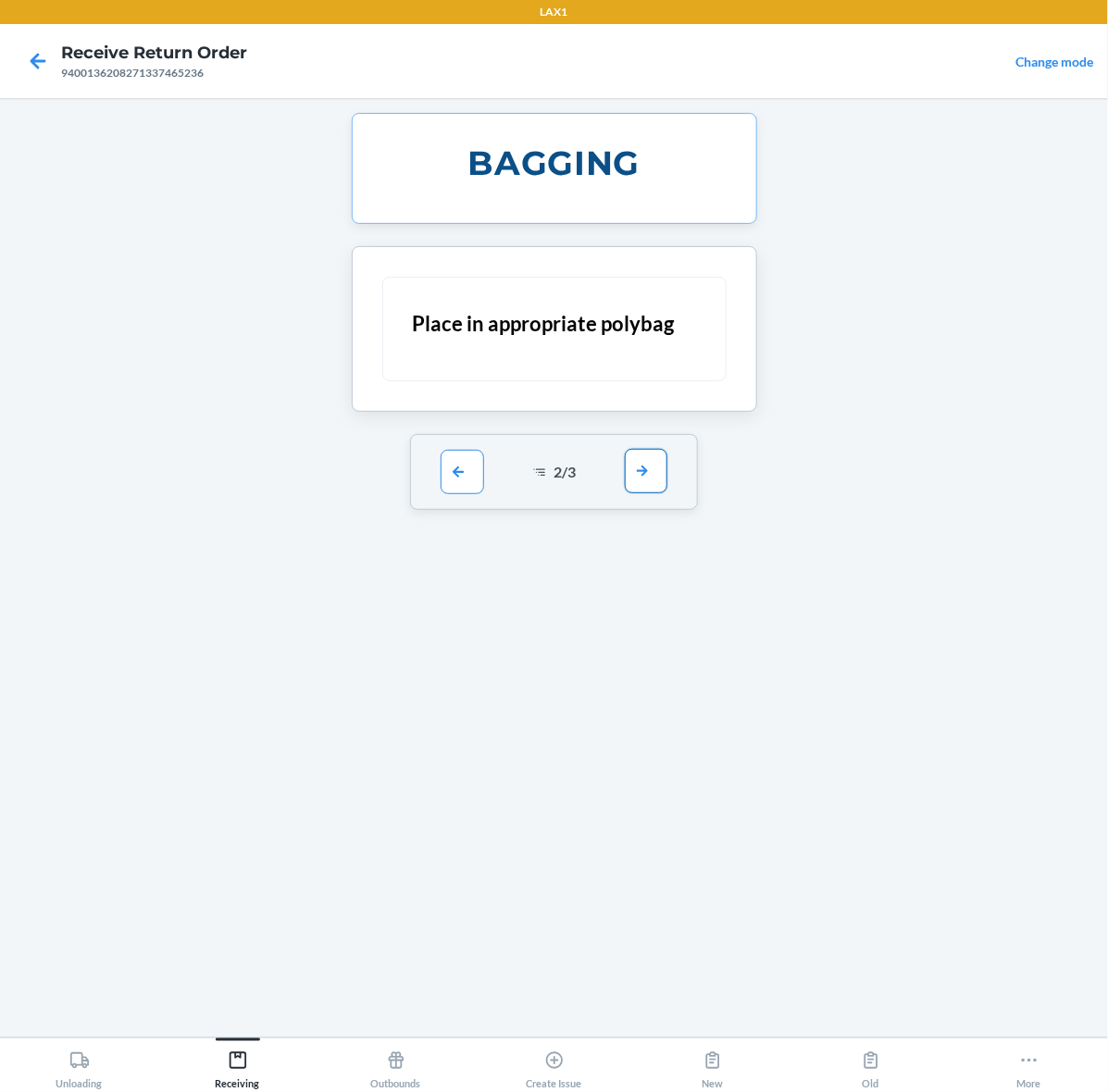 click at bounding box center [646, 471] 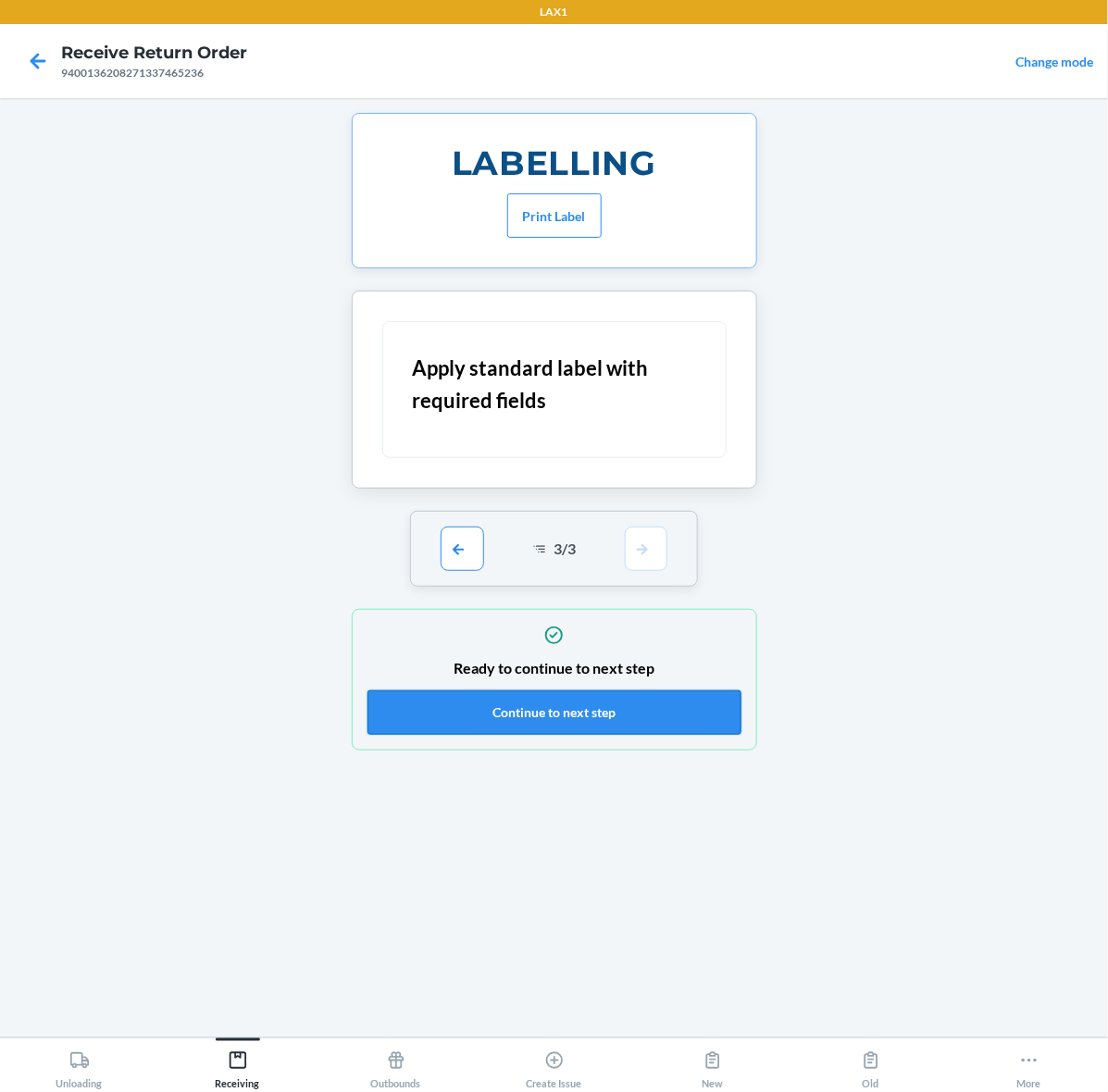 click on "Continue to next step" at bounding box center (554, 713) 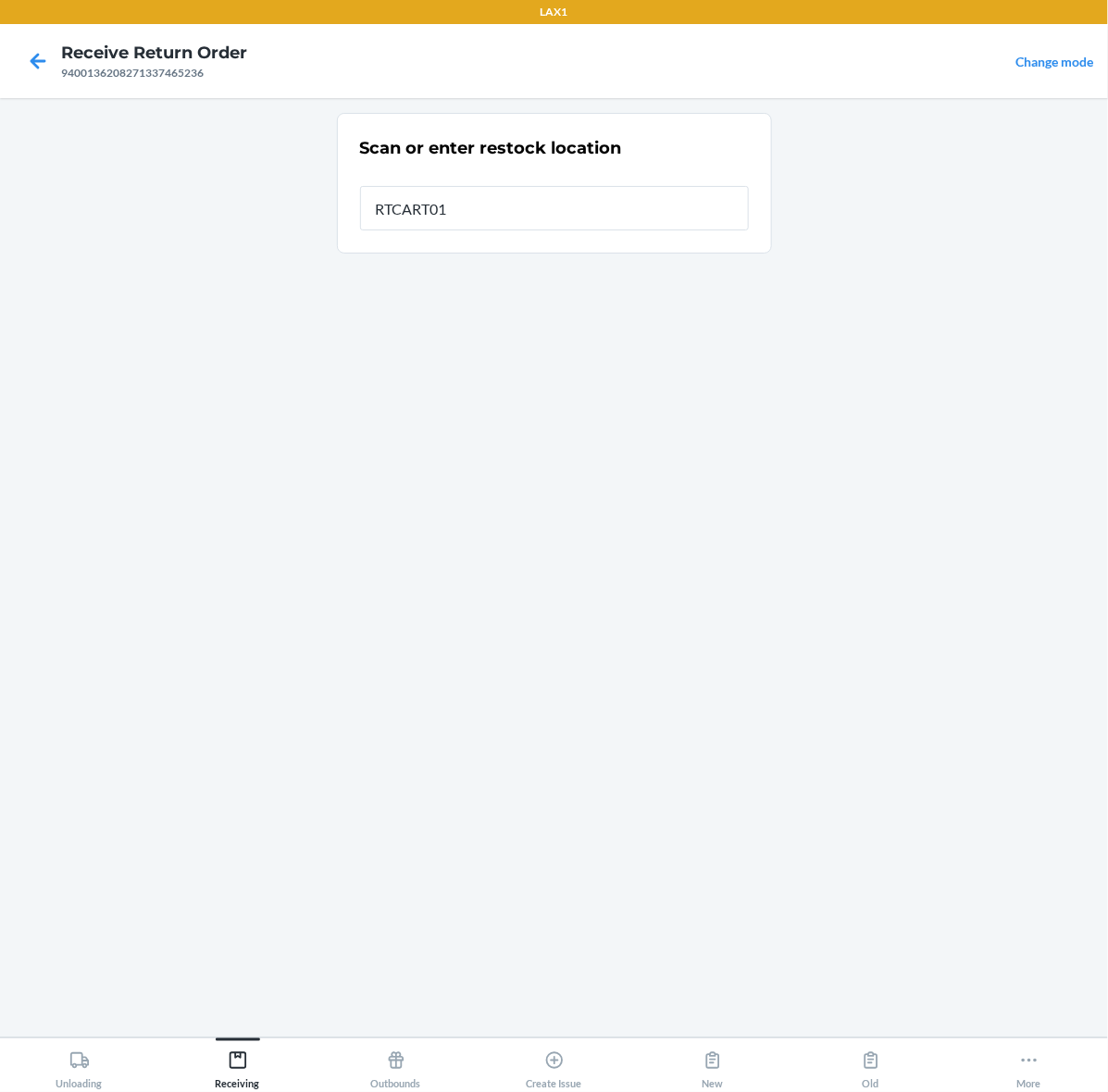 type on "RTCART014" 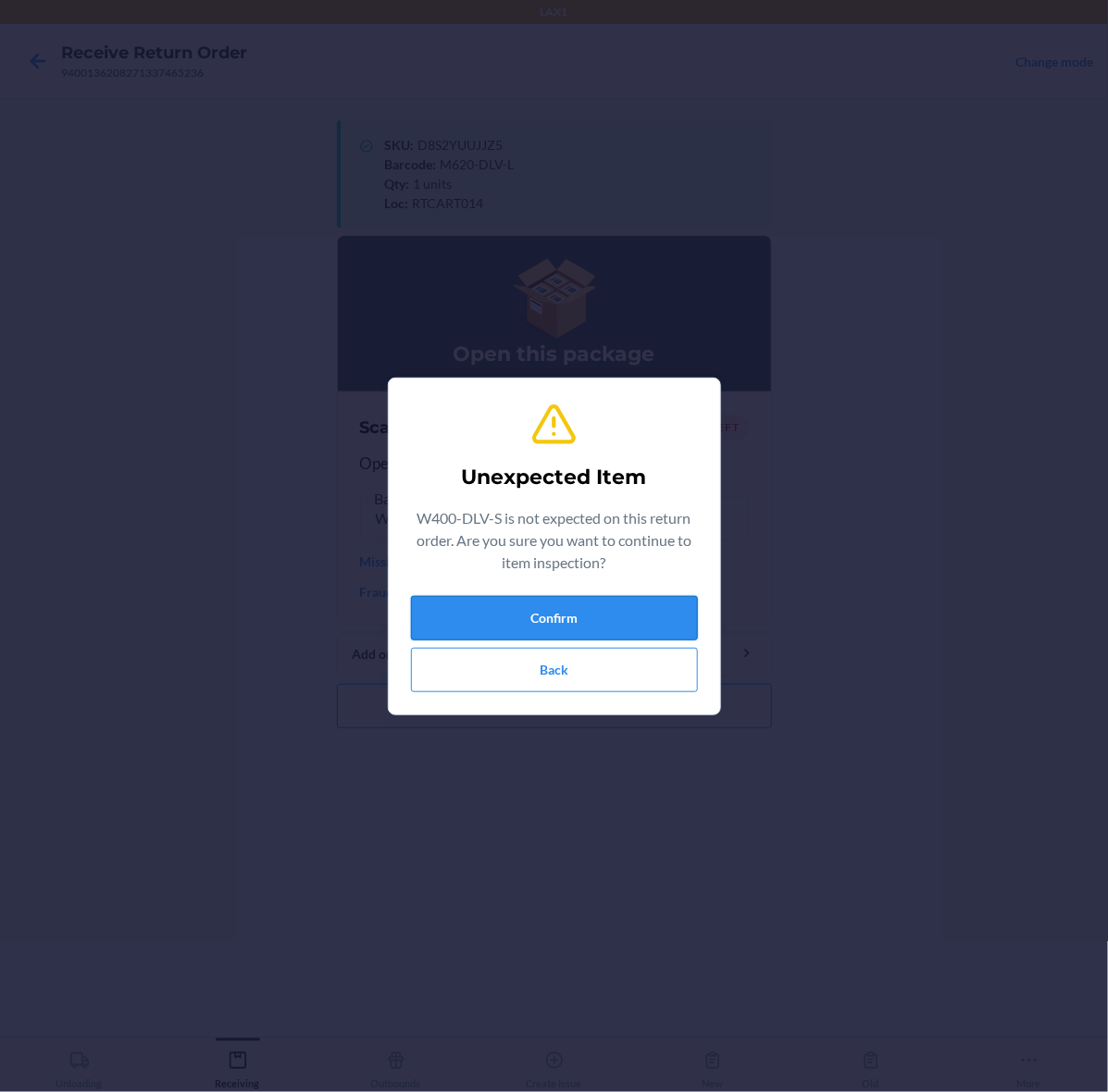 click on "Confirm" at bounding box center [554, 618] 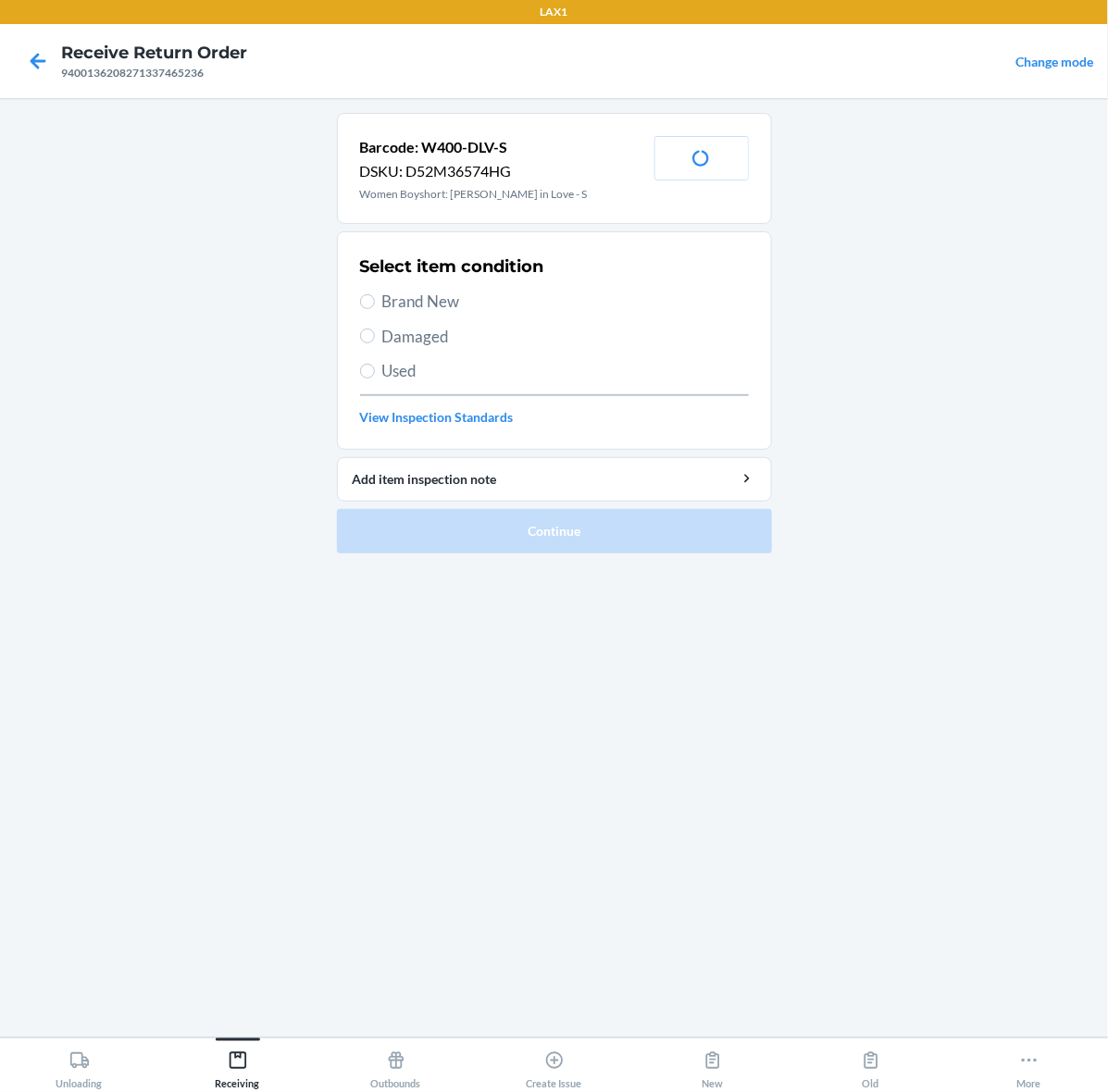 click on "Brand New" at bounding box center [566, 302] 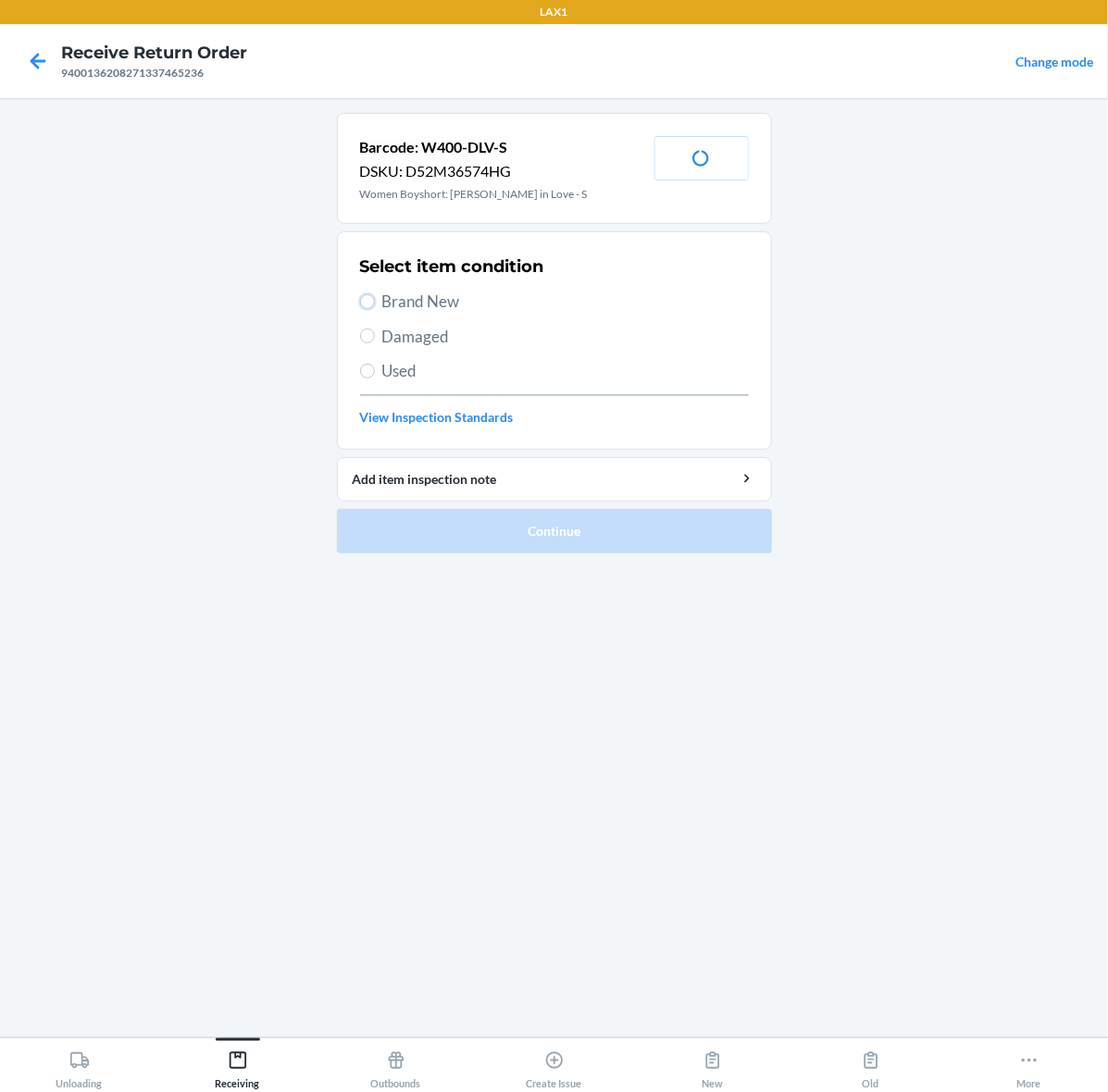 click on "Brand New" at bounding box center (367, 302) 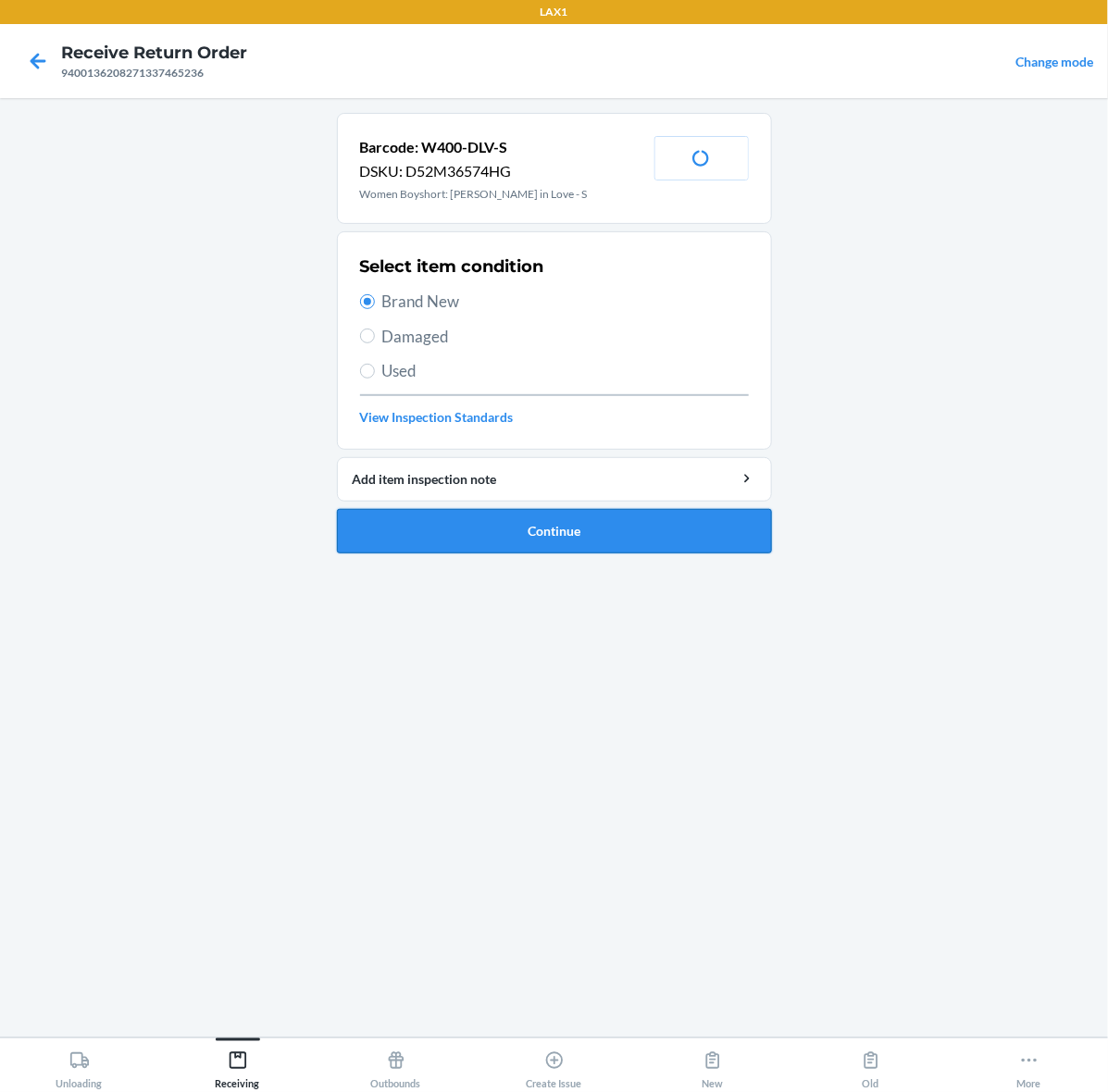 click on "Continue" at bounding box center [554, 531] 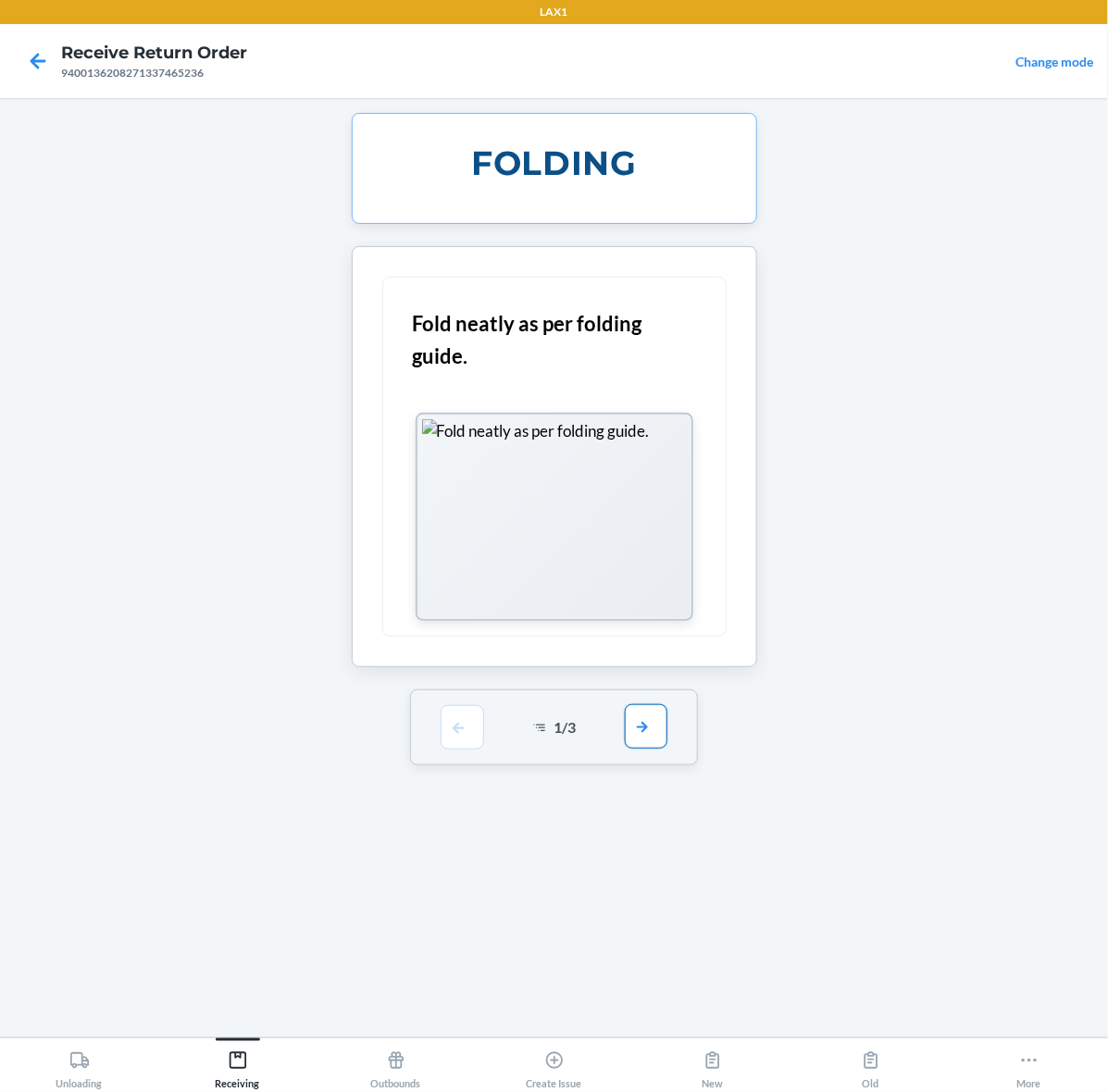 click at bounding box center (646, 726) 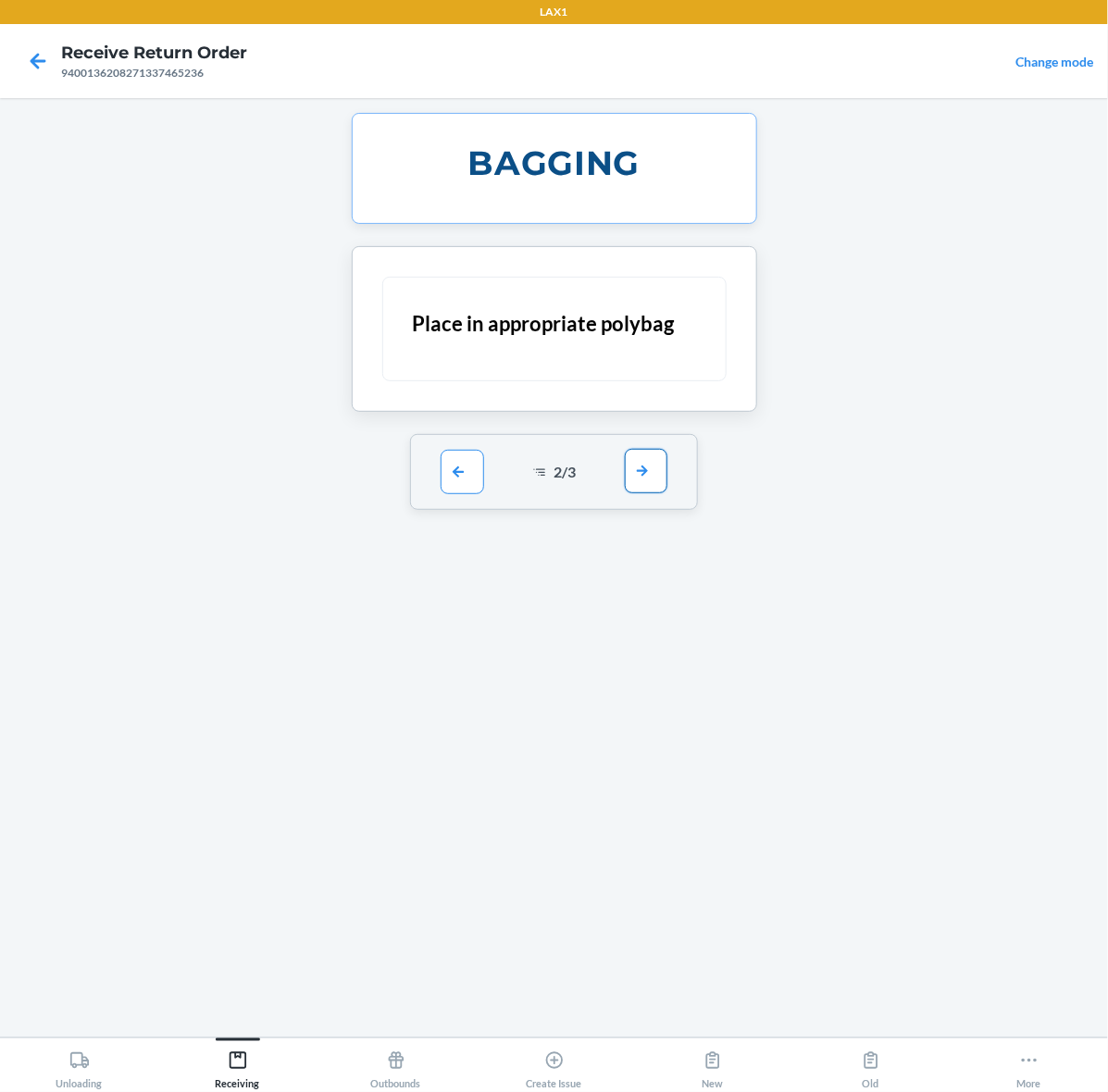click at bounding box center (646, 471) 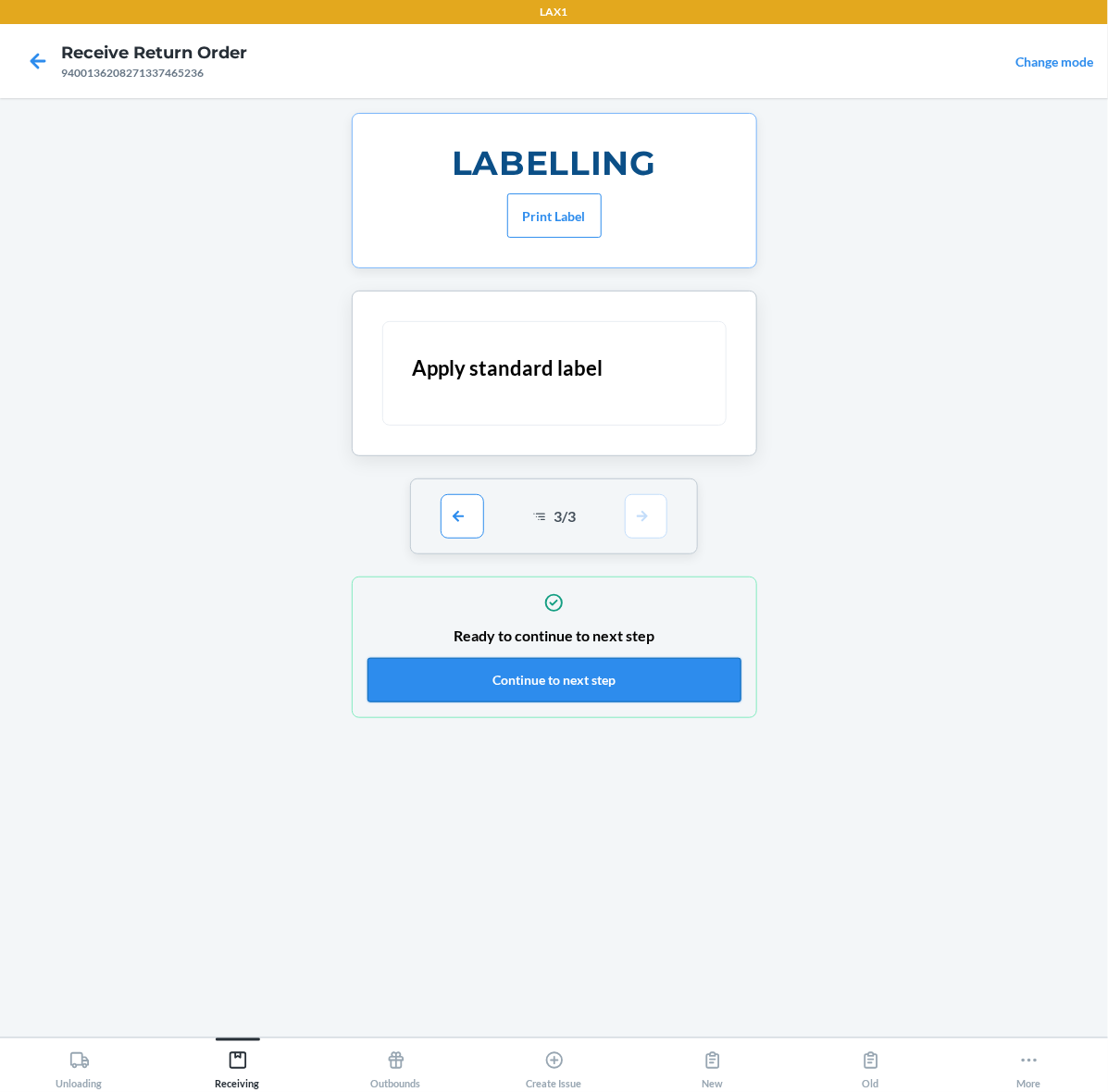 click on "Continue to next step" at bounding box center (554, 680) 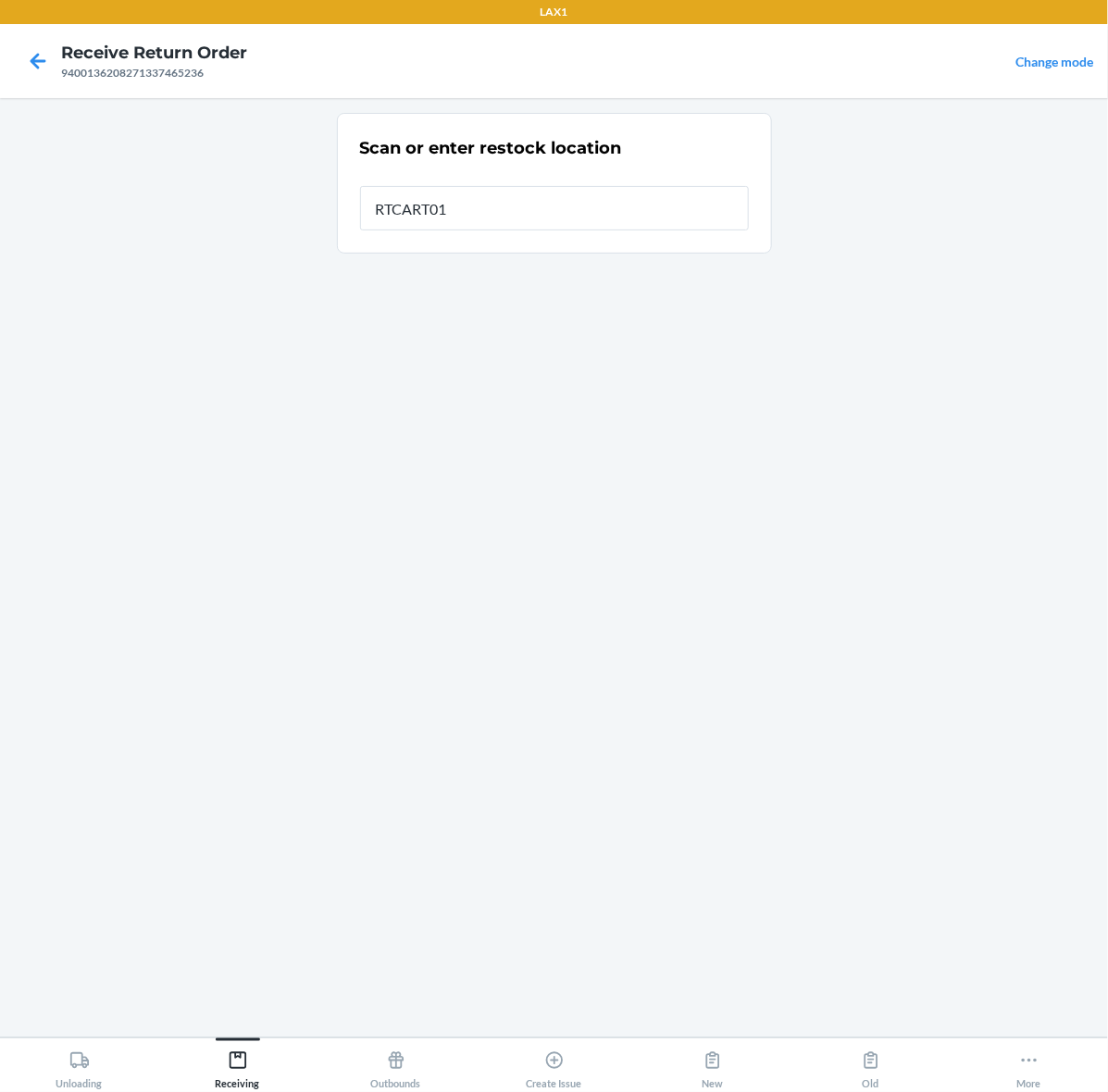 type on "RTCART014" 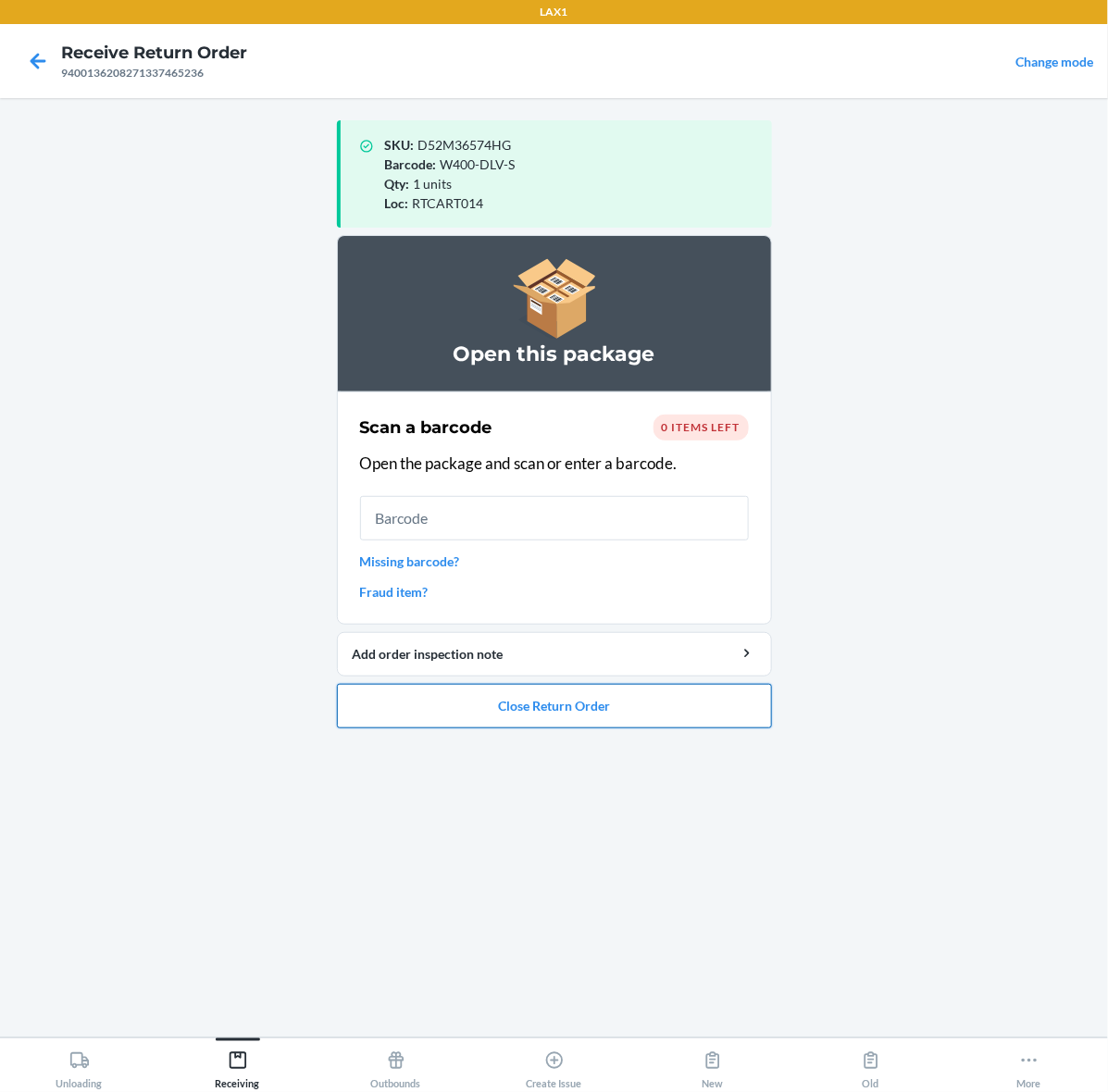 click on "Close Return Order" at bounding box center (554, 706) 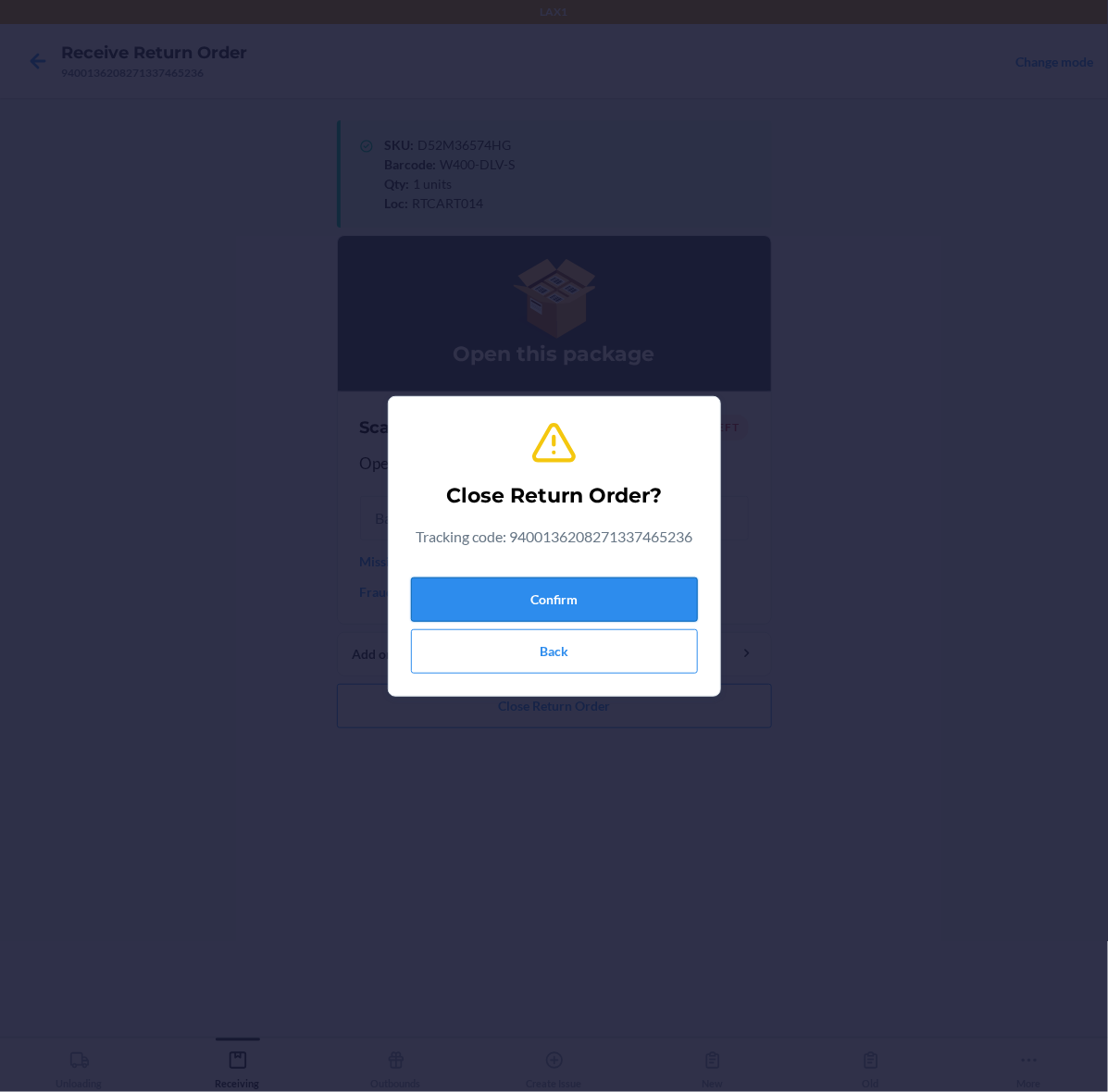 click on "Confirm" at bounding box center (554, 600) 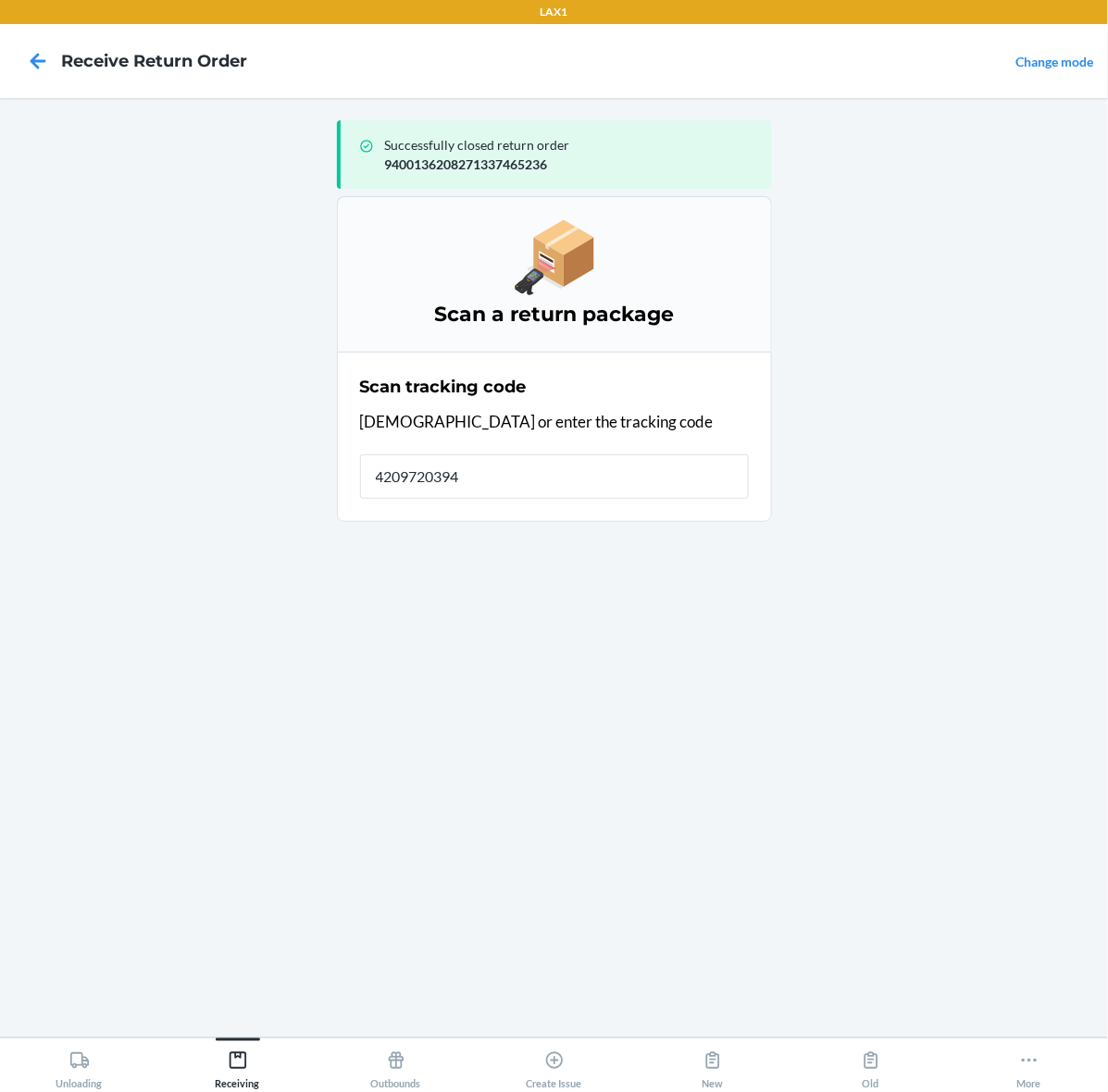 type on "42097203940" 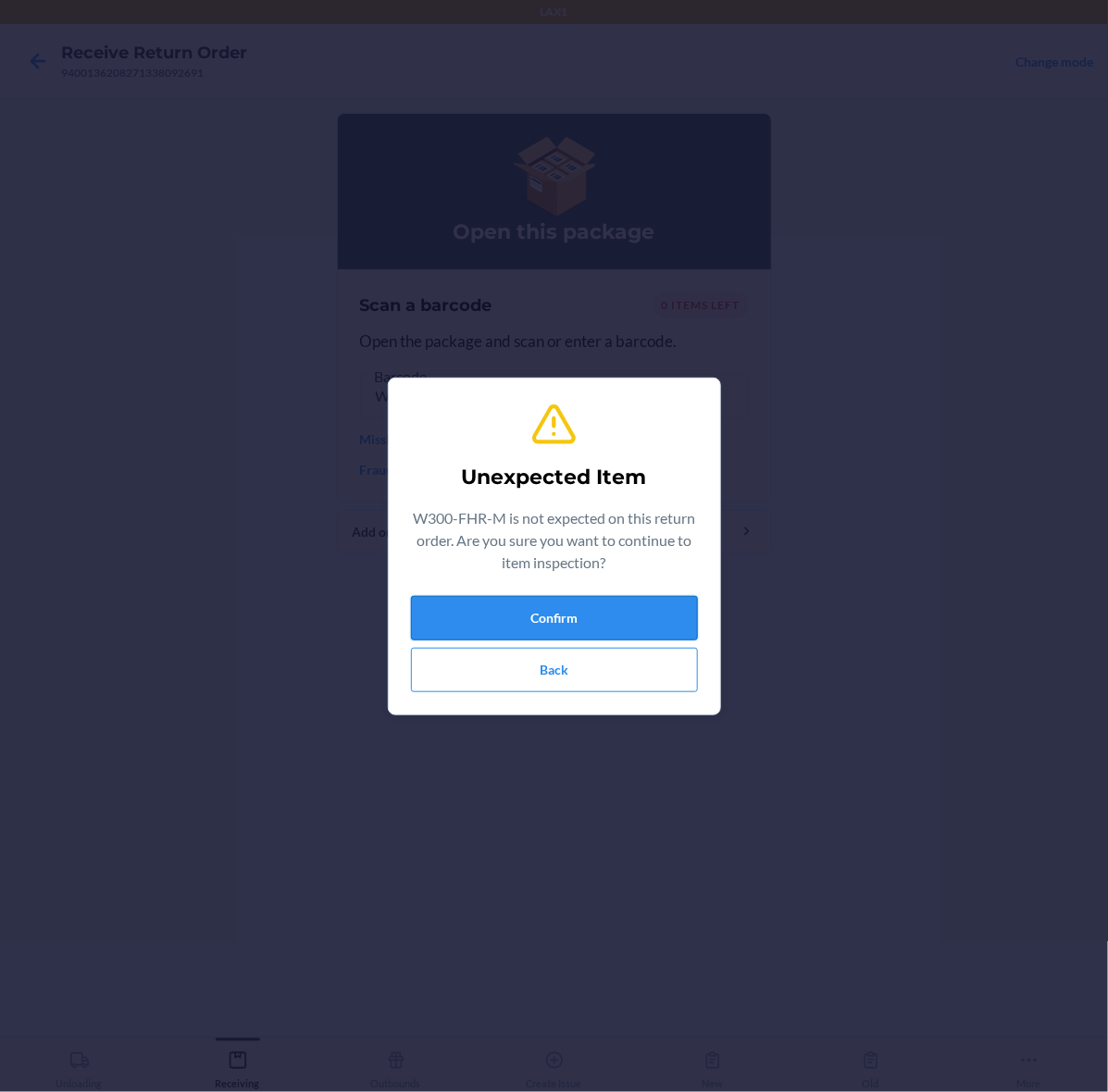 click on "Confirm" at bounding box center (554, 618) 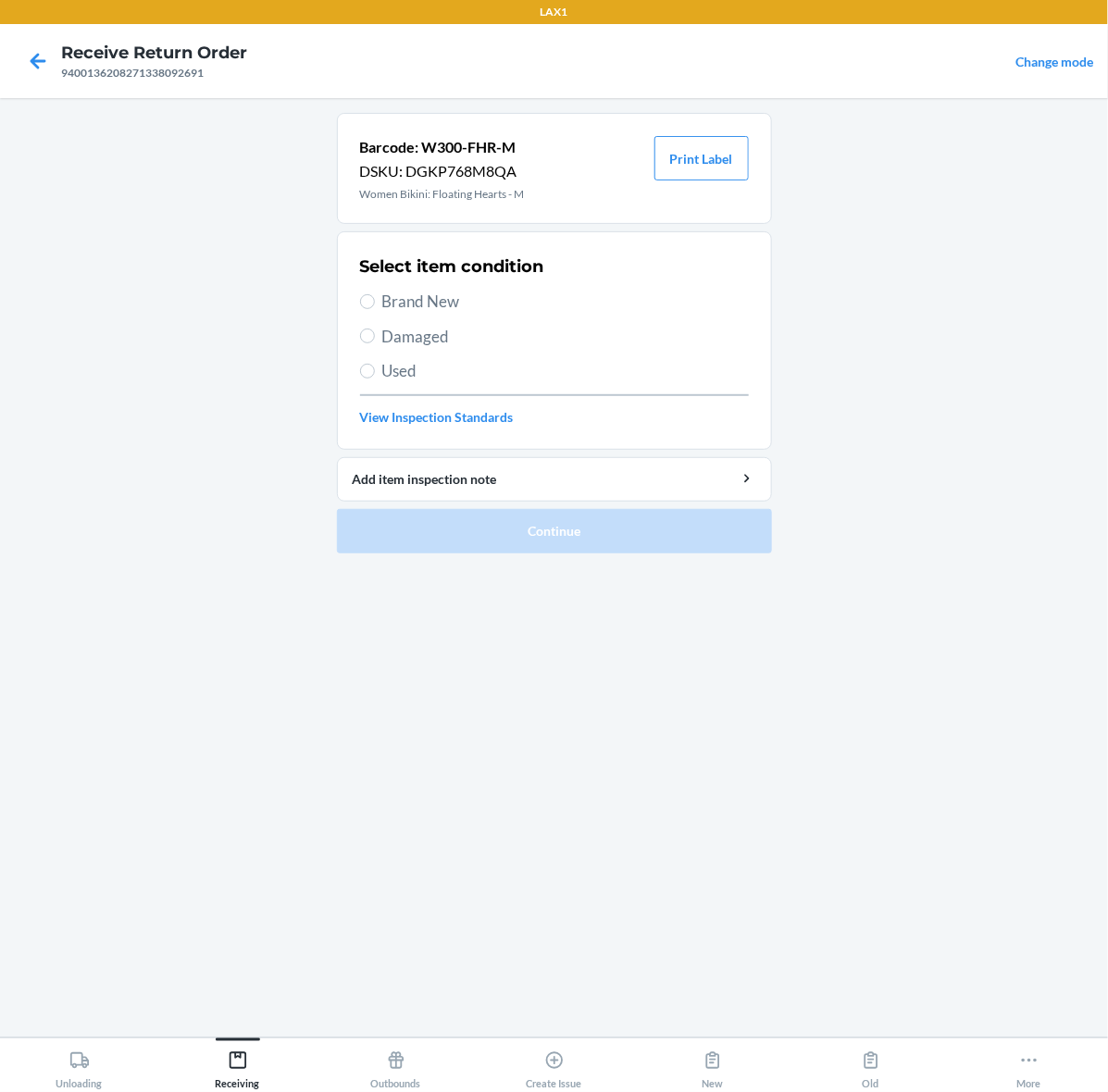 click on "Brand New" at bounding box center (566, 302) 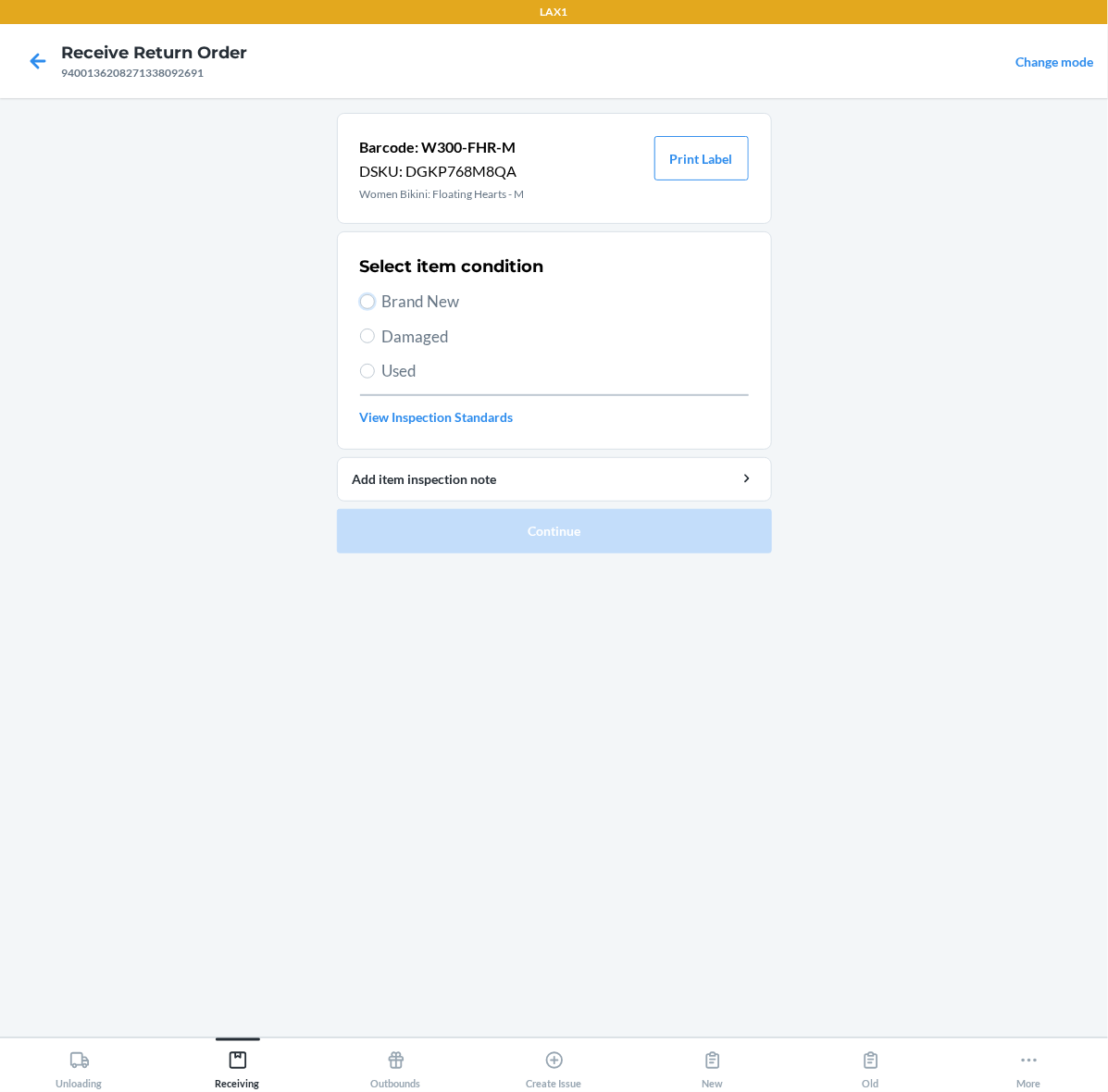 click on "Brand New" at bounding box center [367, 302] 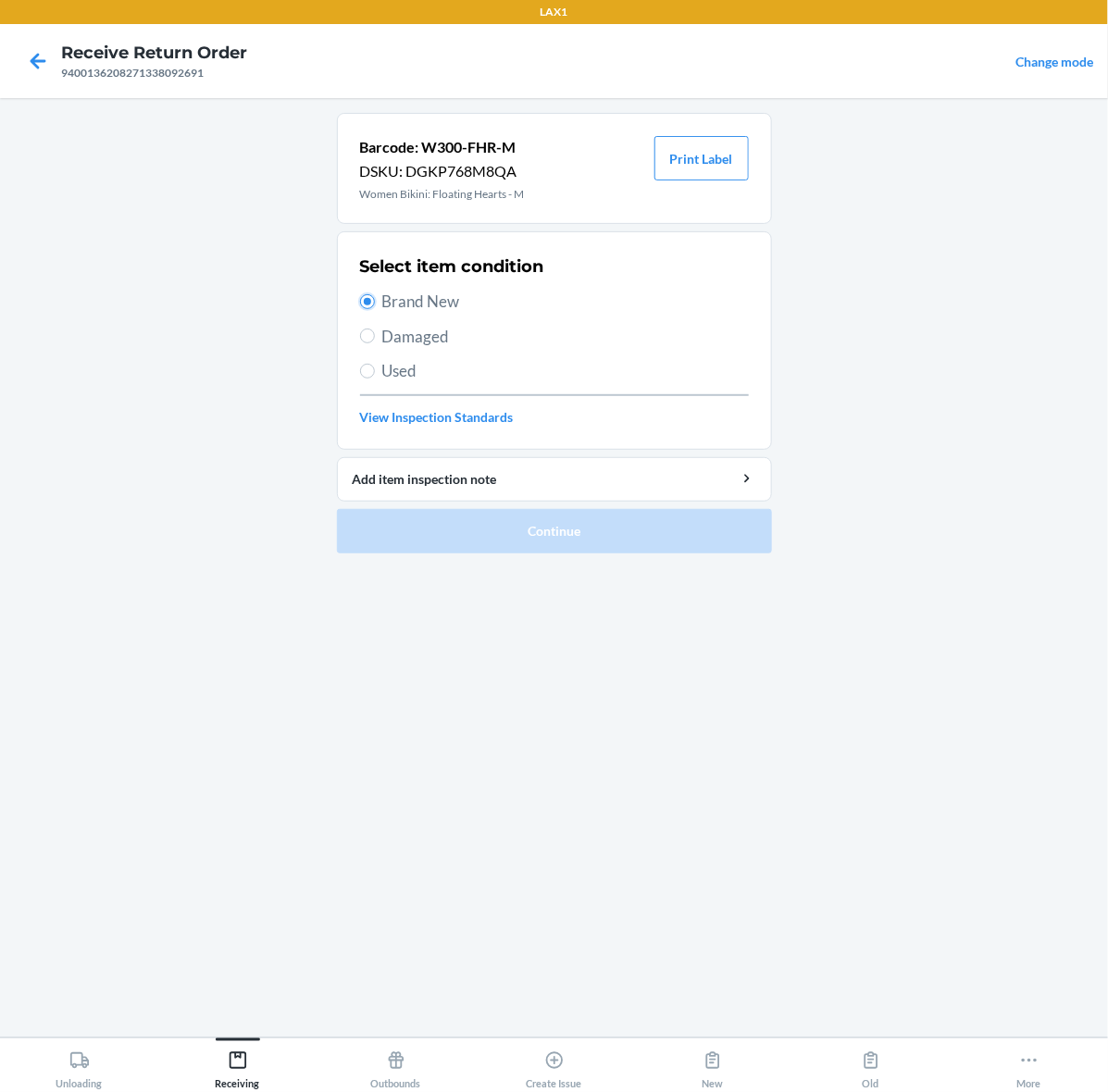 radio on "true" 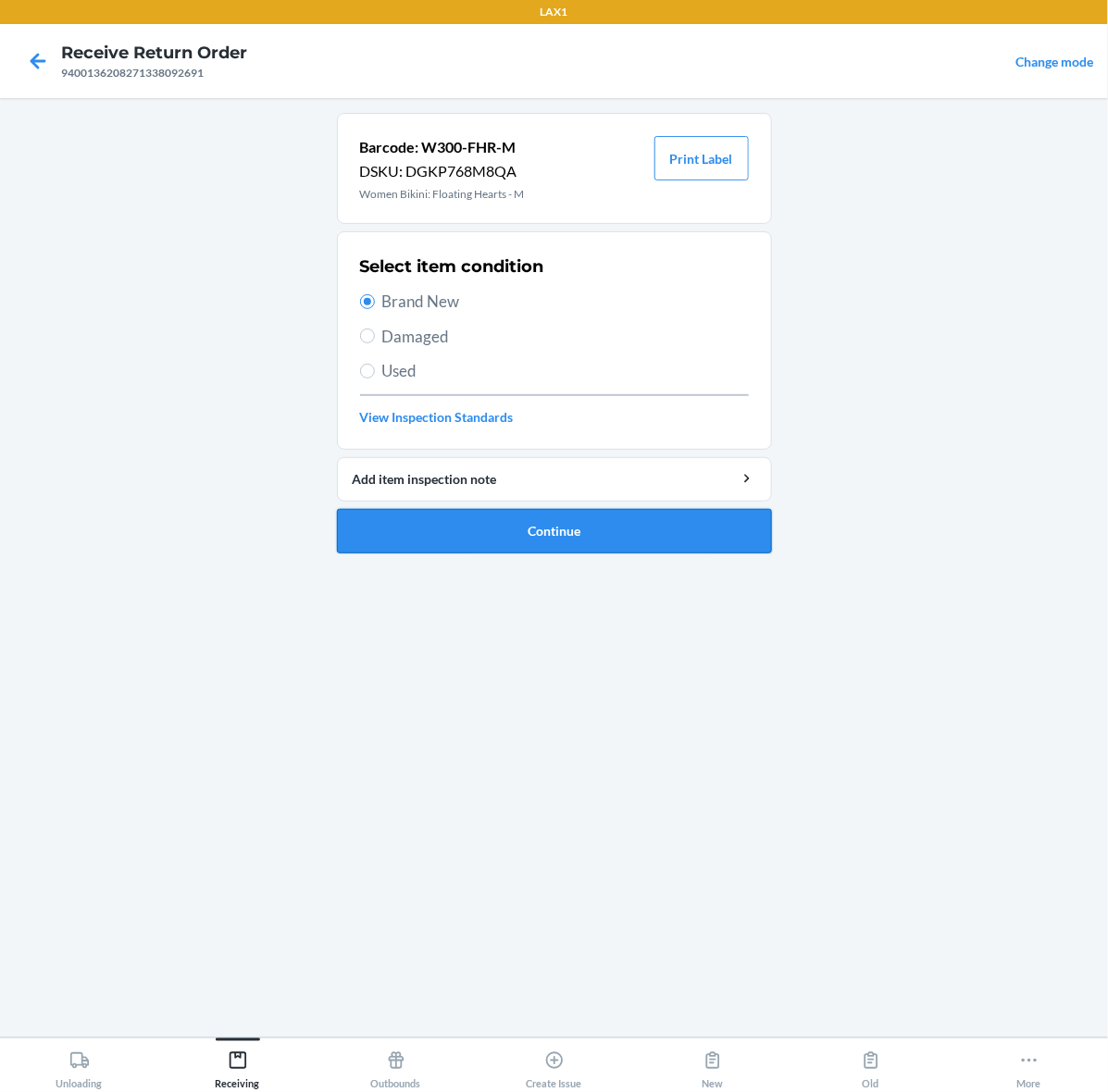 click on "Continue" at bounding box center [554, 531] 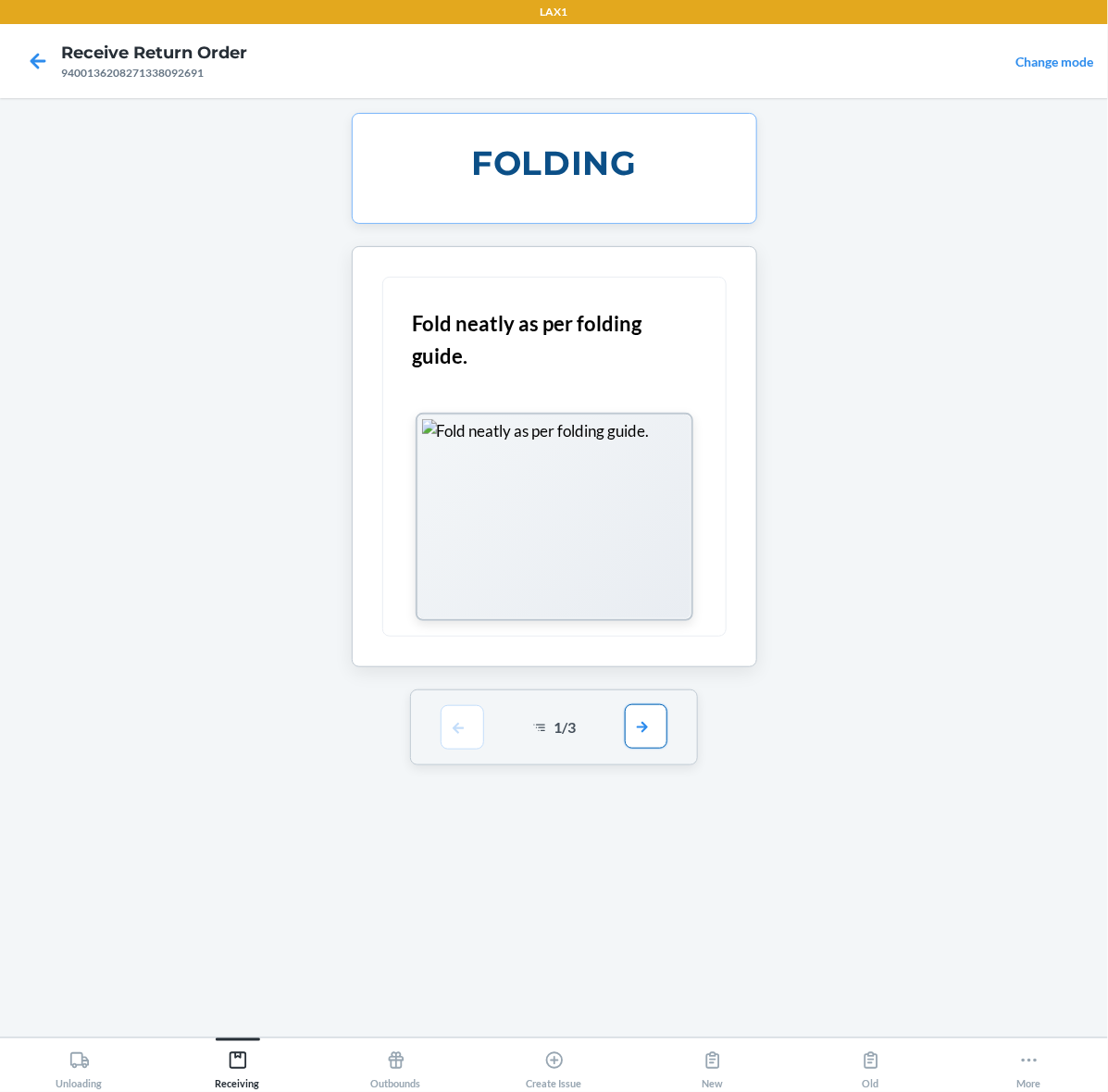 click at bounding box center (646, 726) 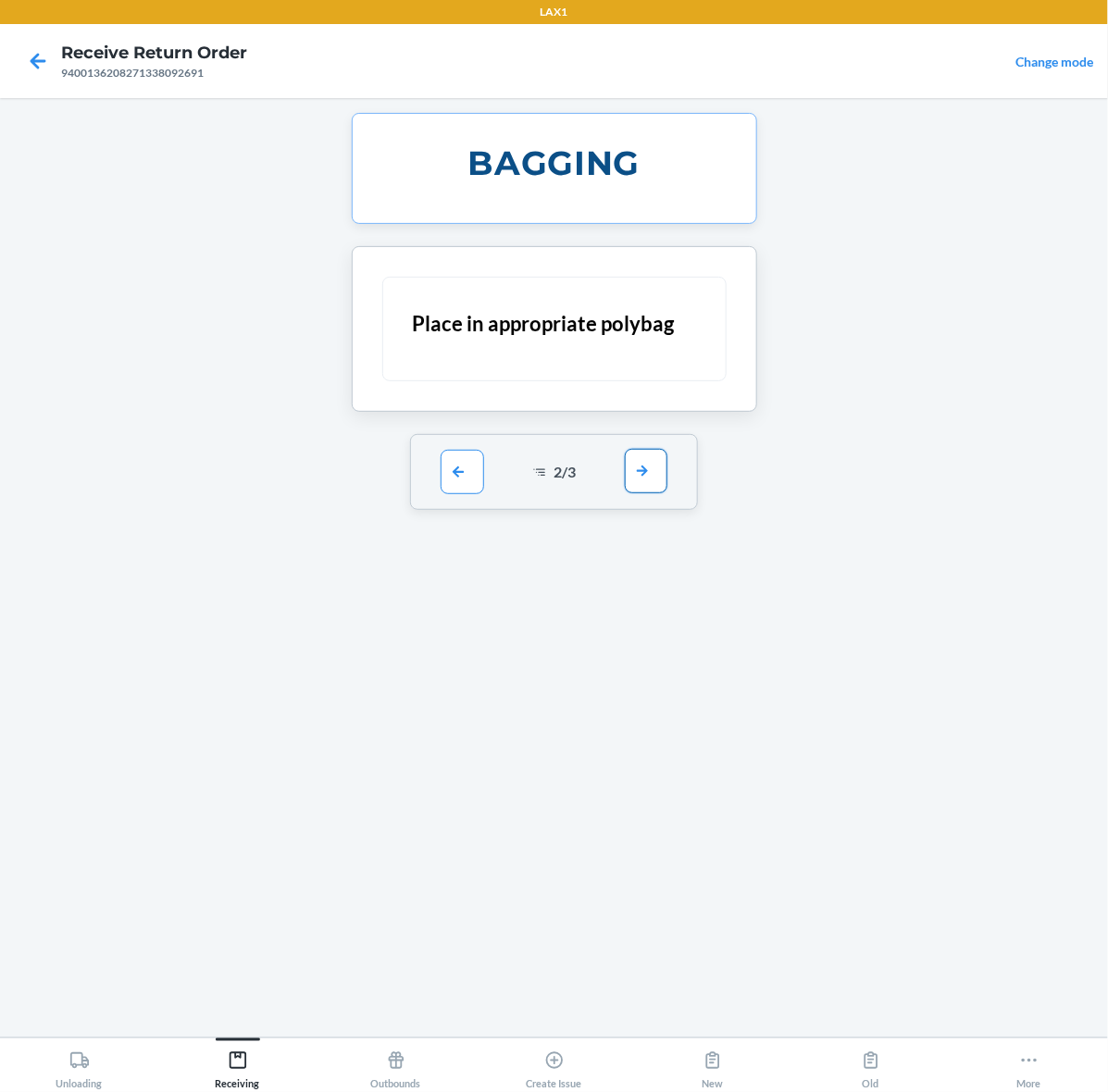 click at bounding box center [646, 471] 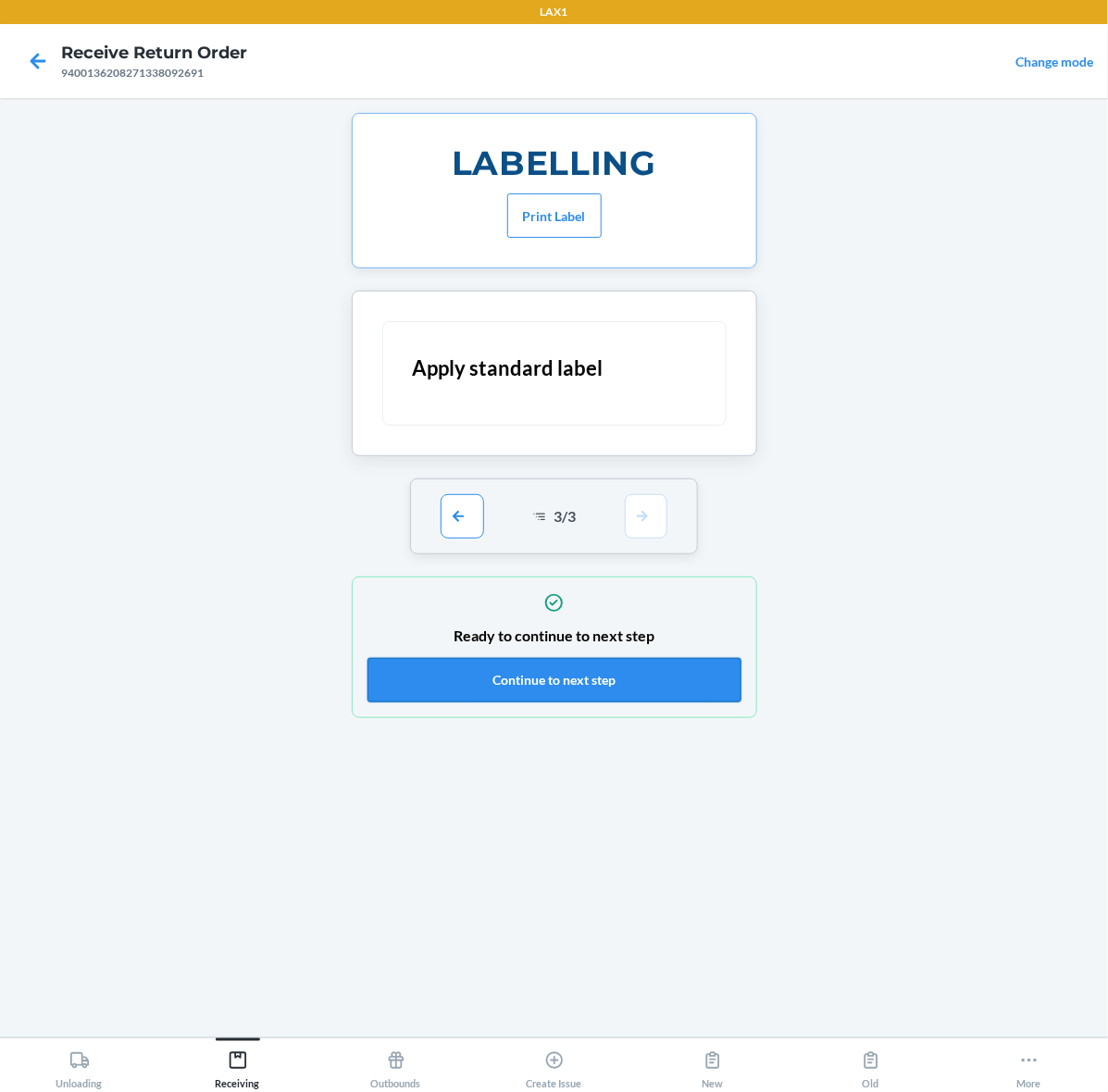click on "Continue to next step" at bounding box center [554, 680] 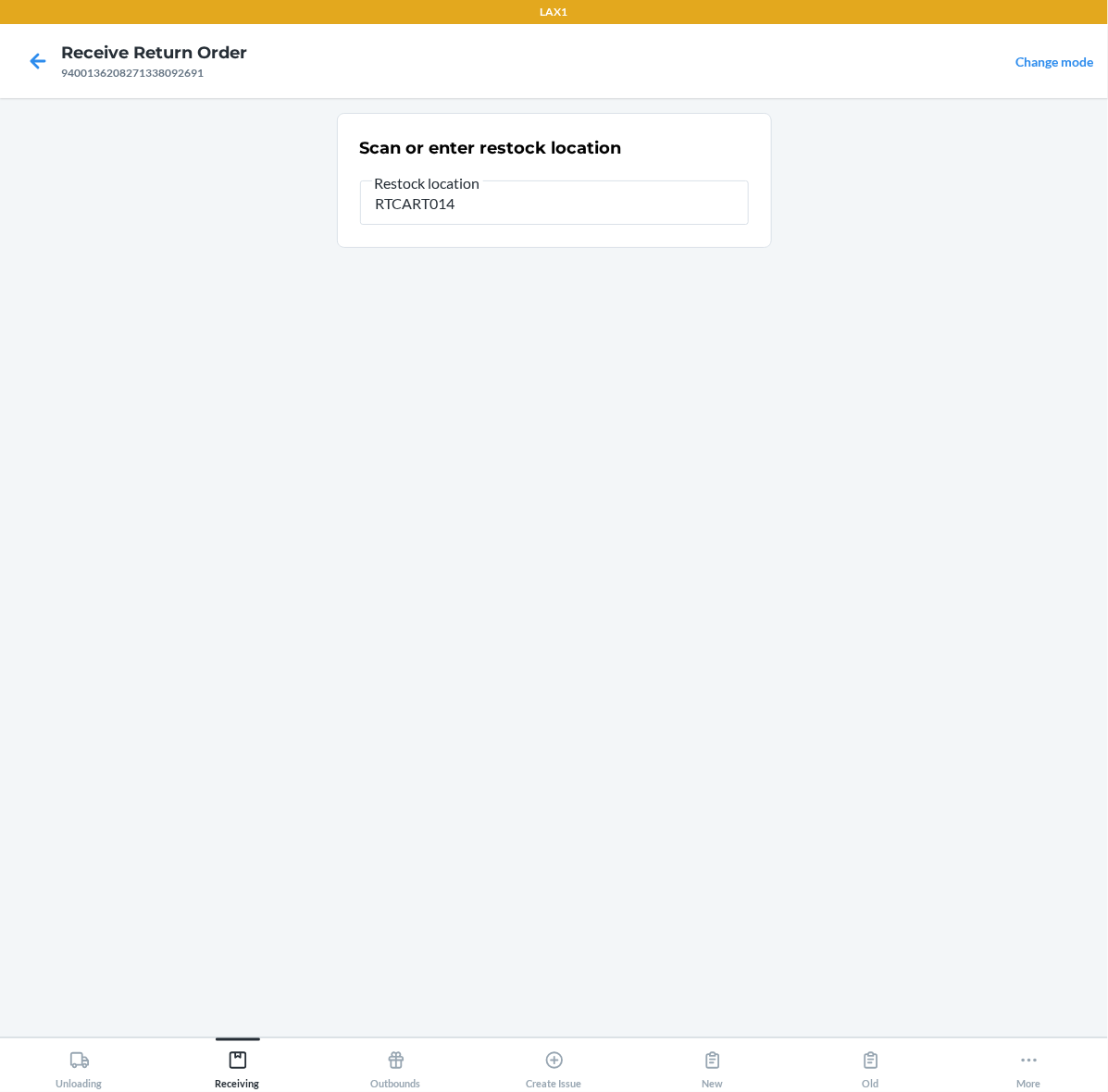 type on "RTCART014" 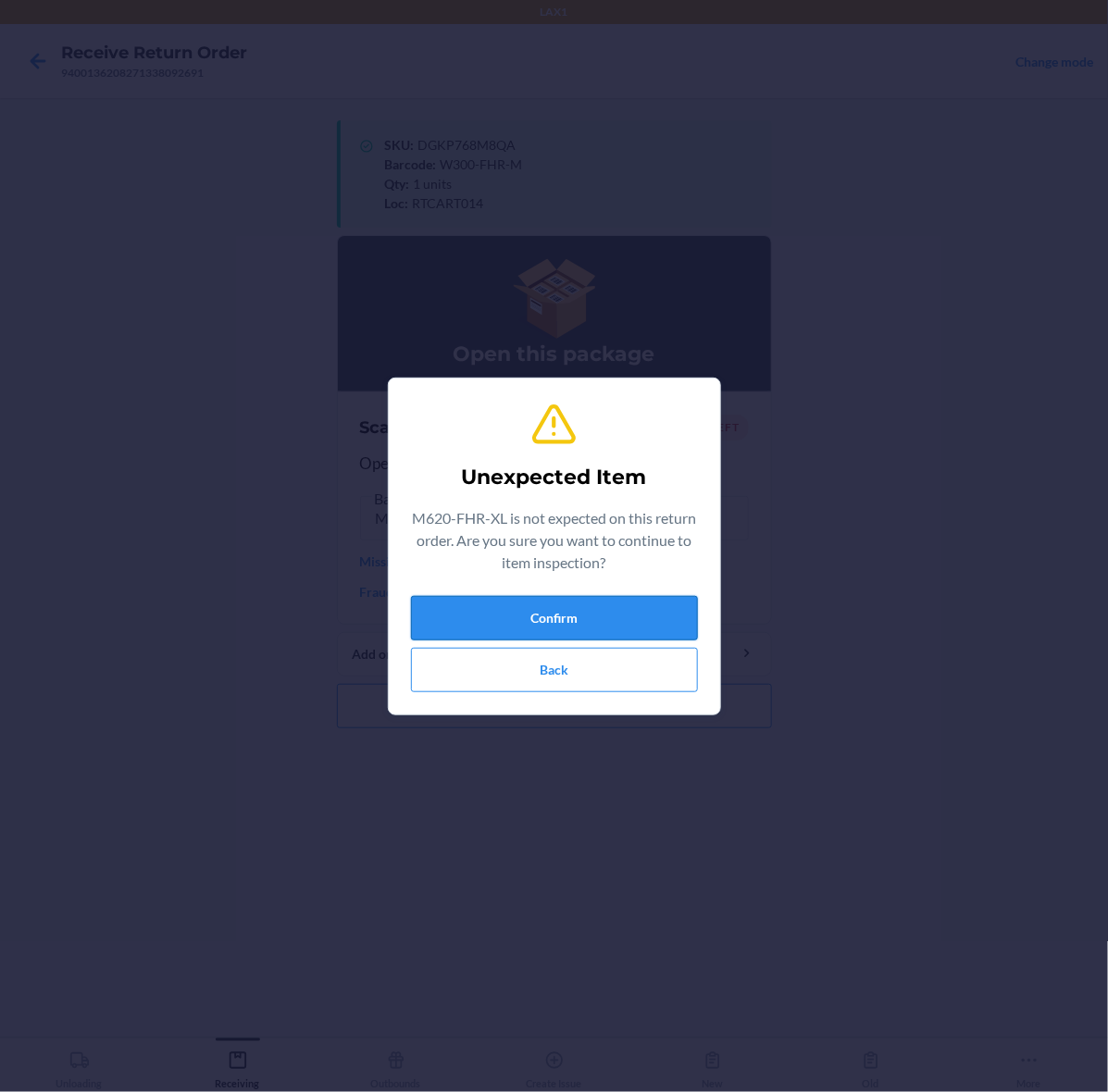 click on "Confirm" at bounding box center [554, 618] 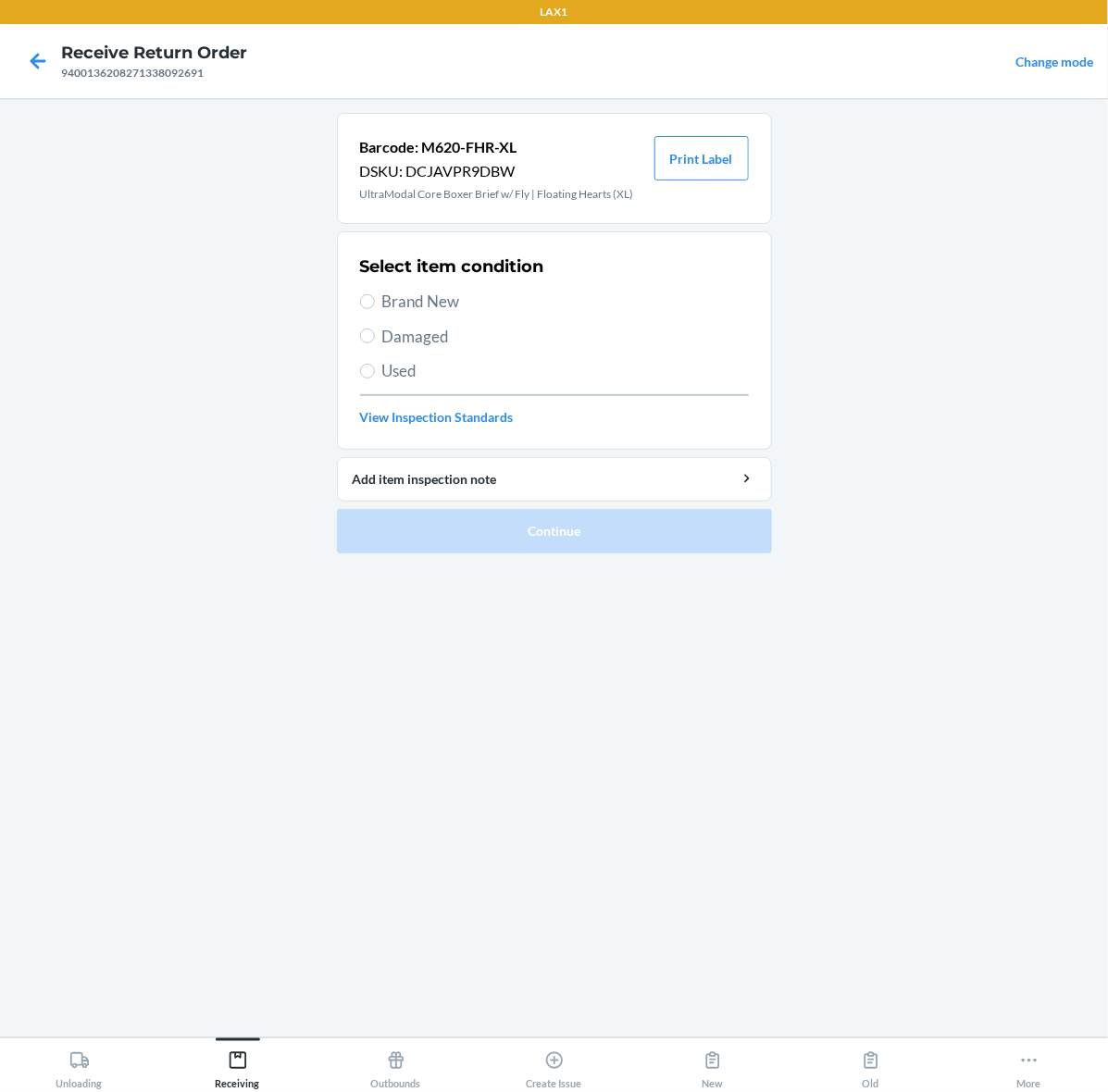 click on "Brand New" at bounding box center (566, 302) 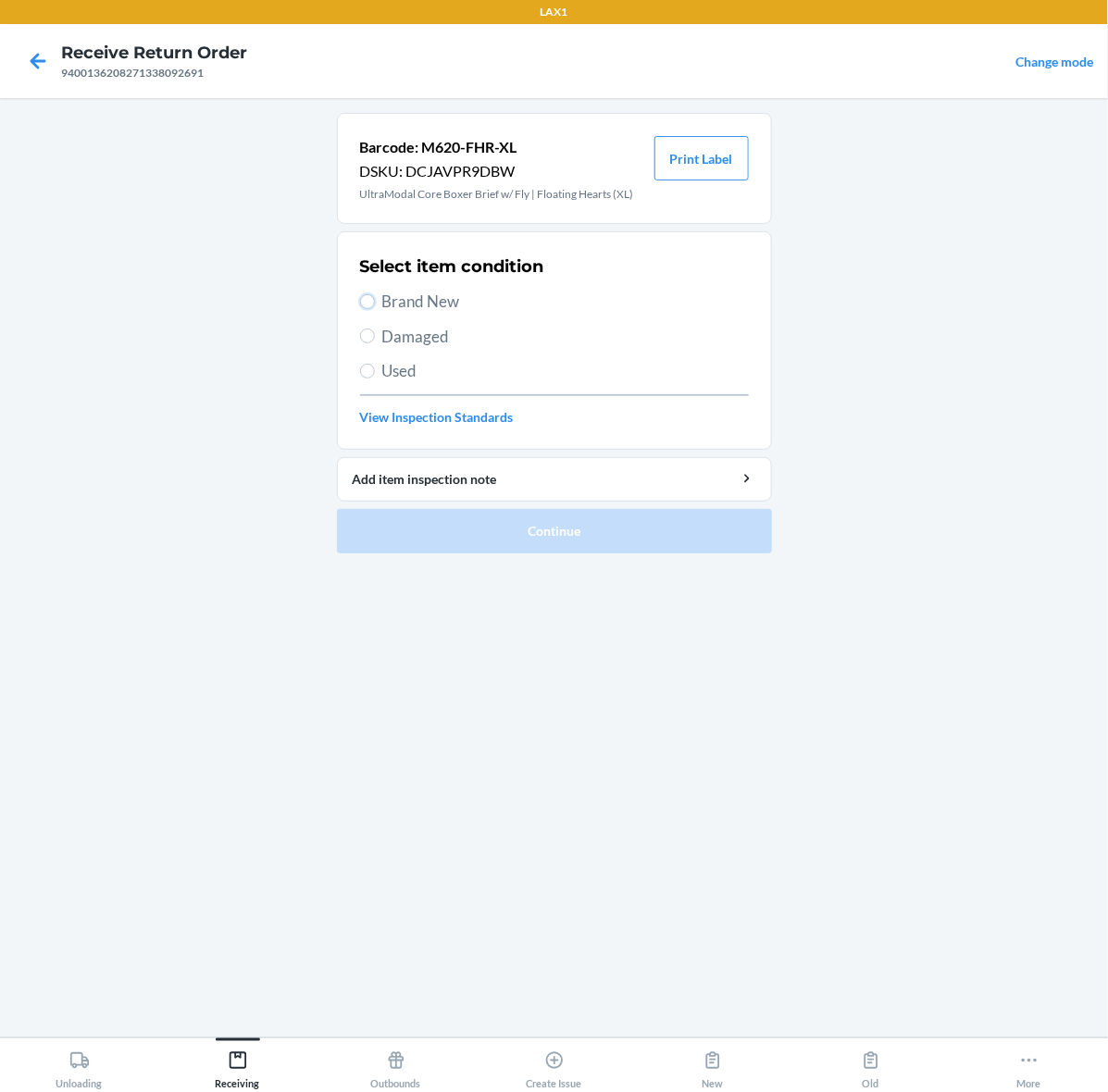 click on "Brand New" at bounding box center (367, 302) 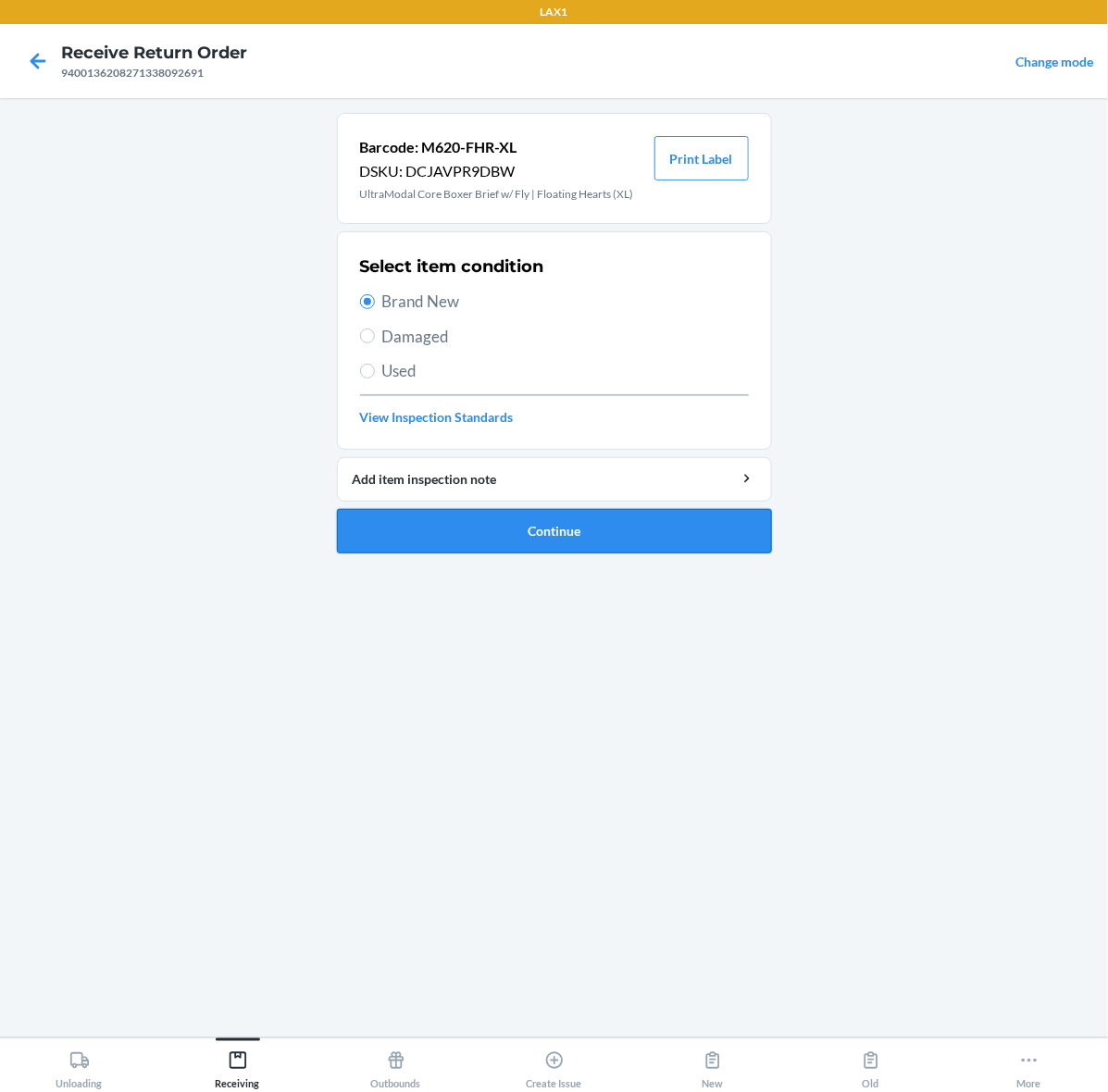 click on "Continue" at bounding box center [554, 531] 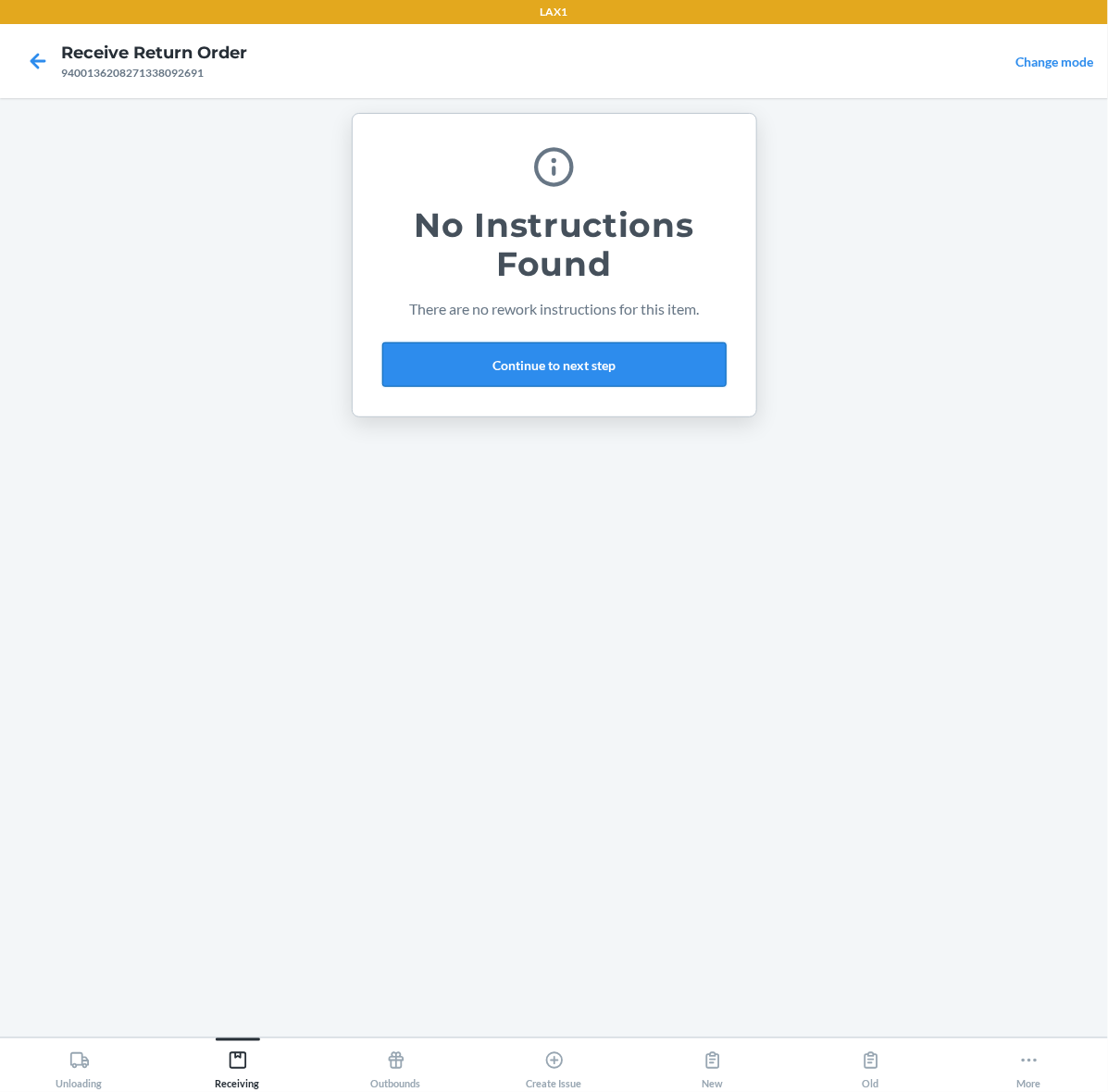 click on "Continue to next step" at bounding box center (554, 365) 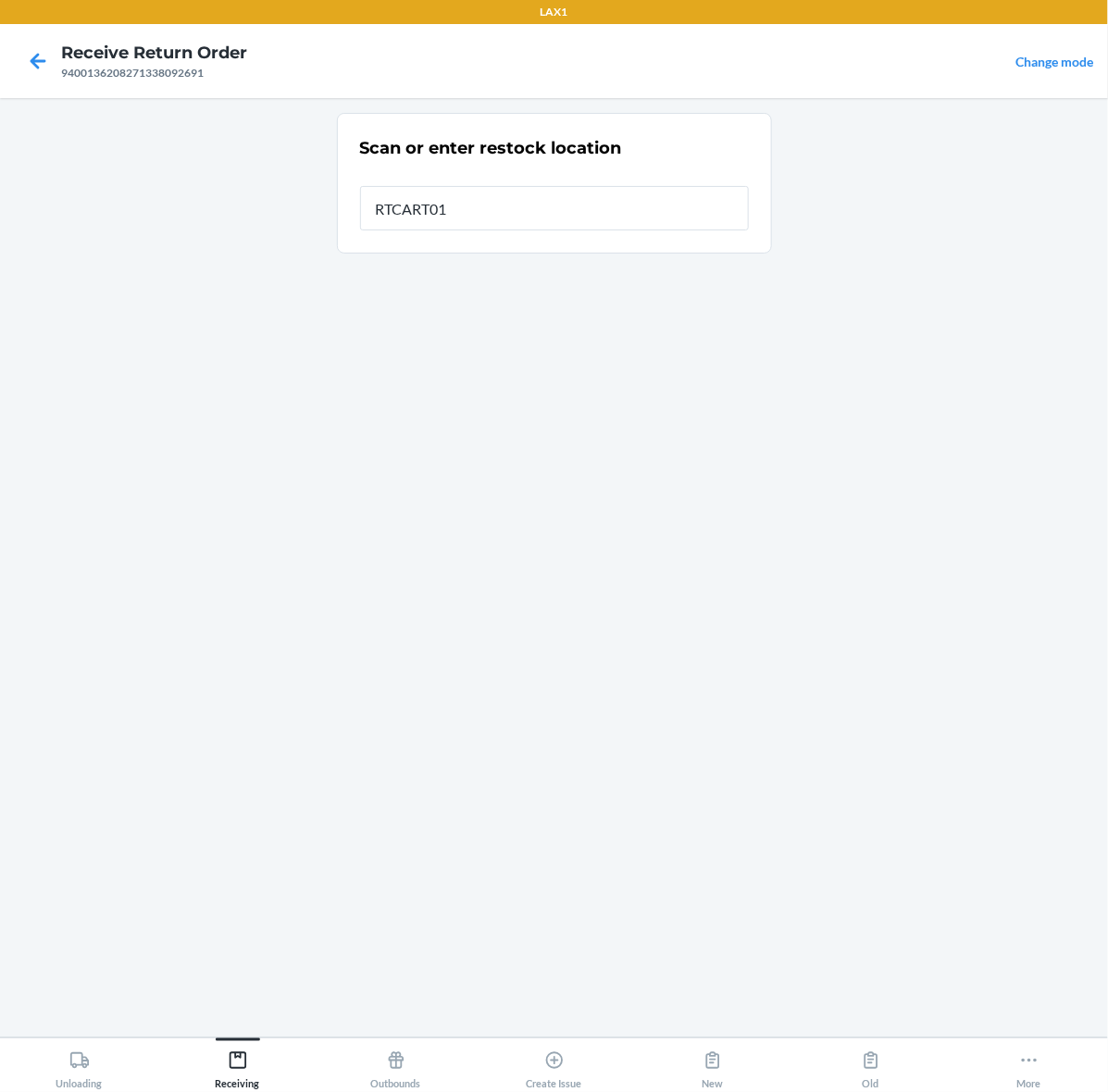 type on "RTCART014" 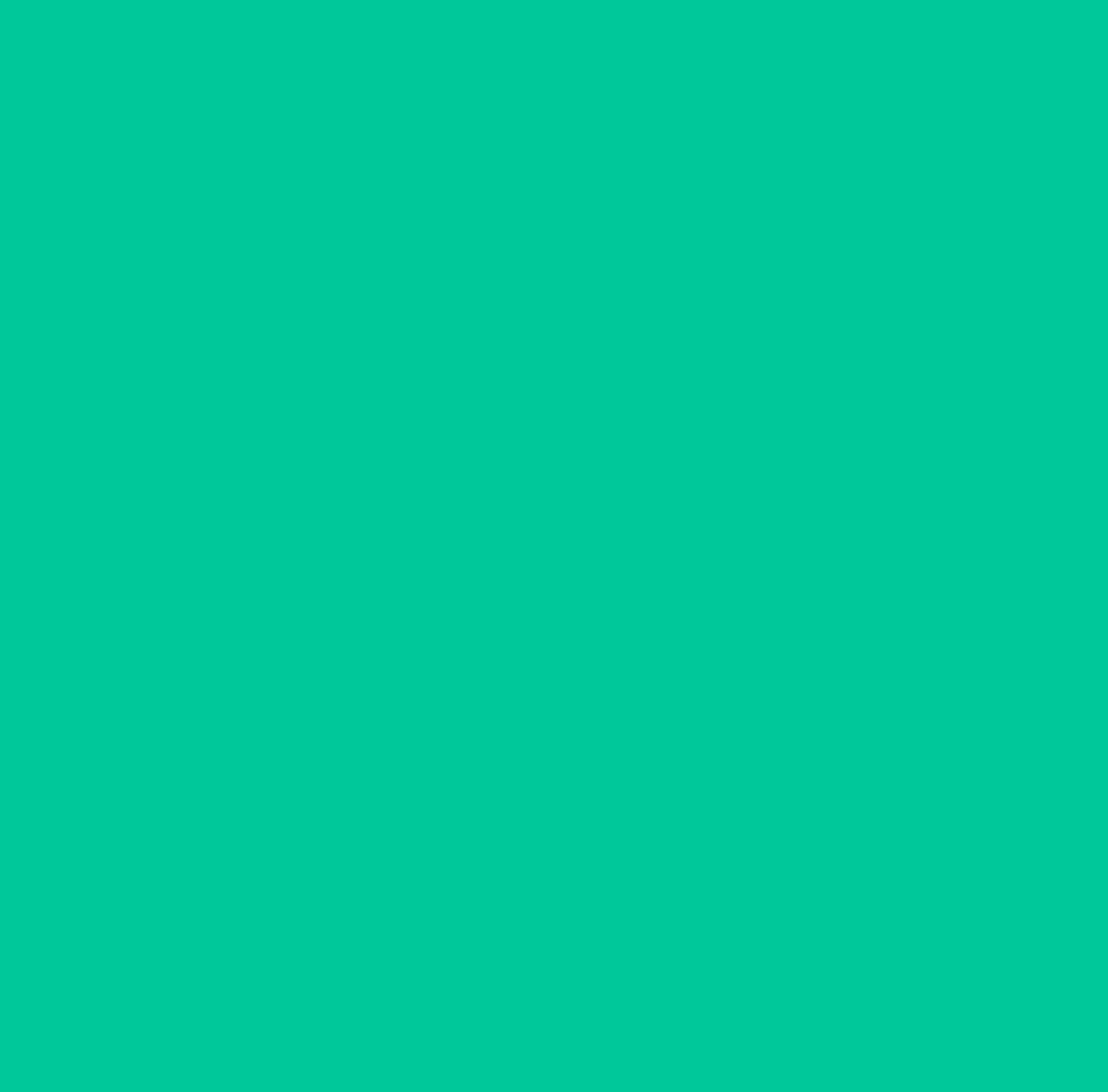 type 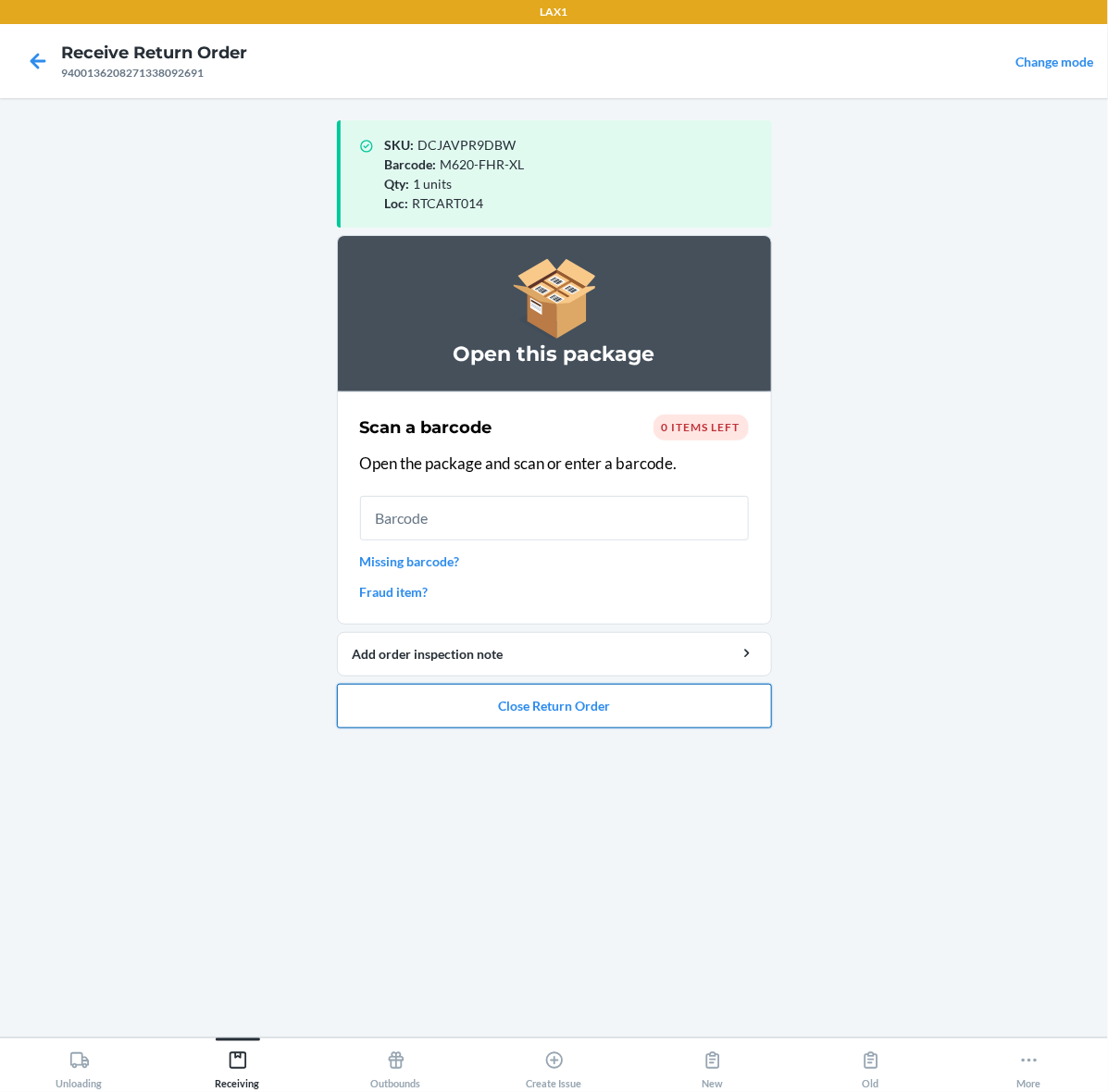 click on "Close Return Order" at bounding box center [554, 706] 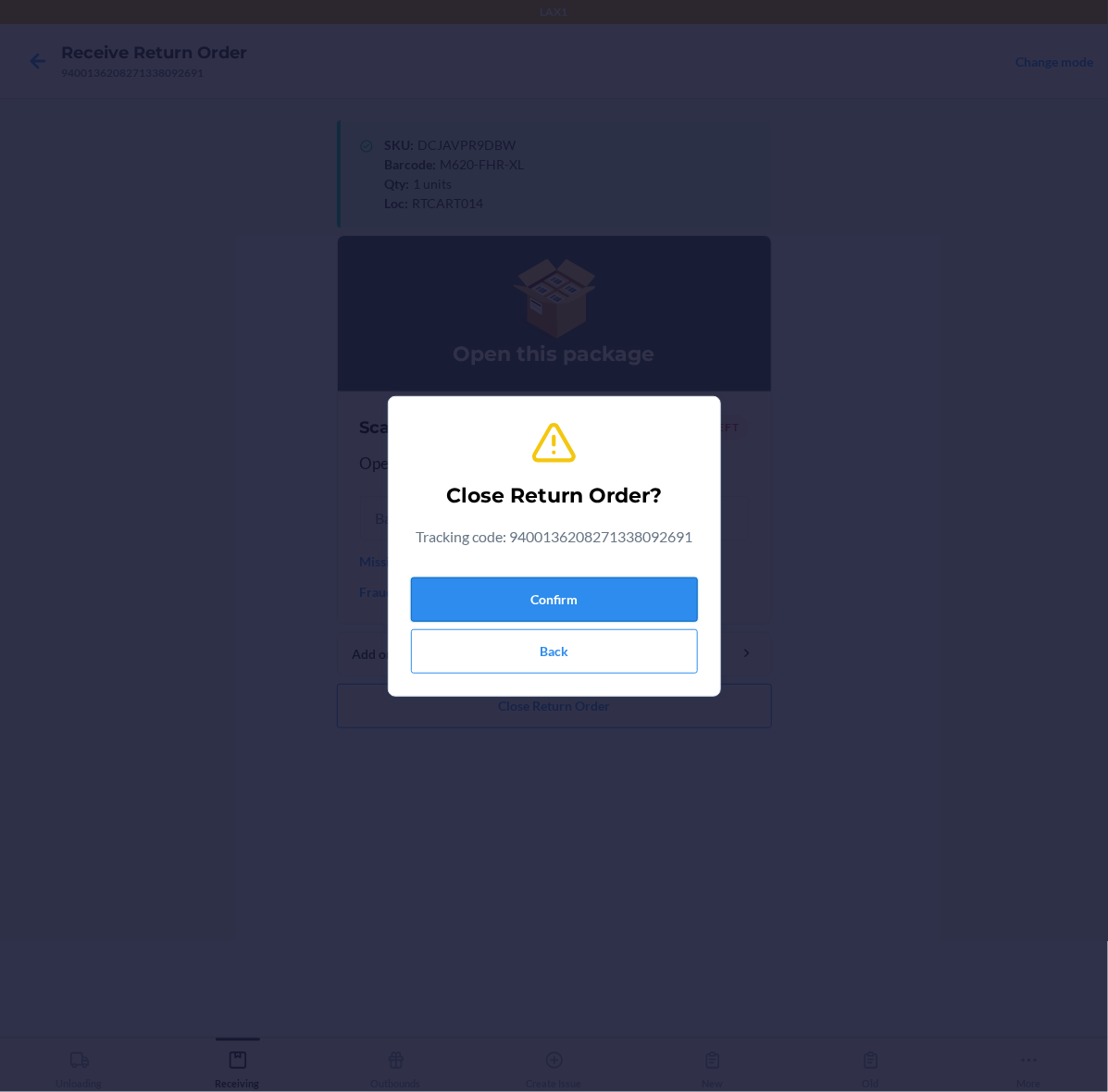 click on "Confirm" at bounding box center (554, 600) 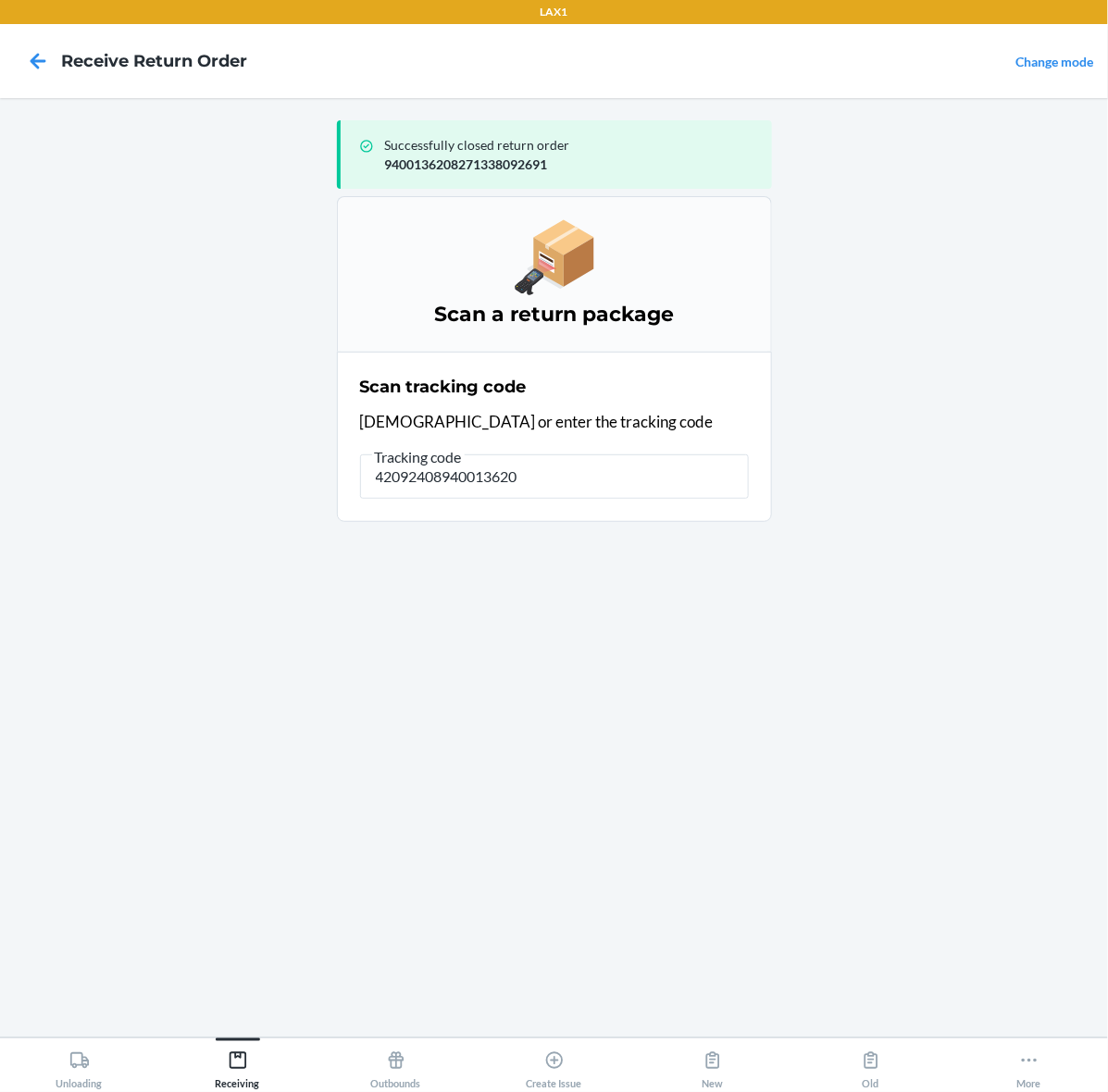 type on "420924089400136208" 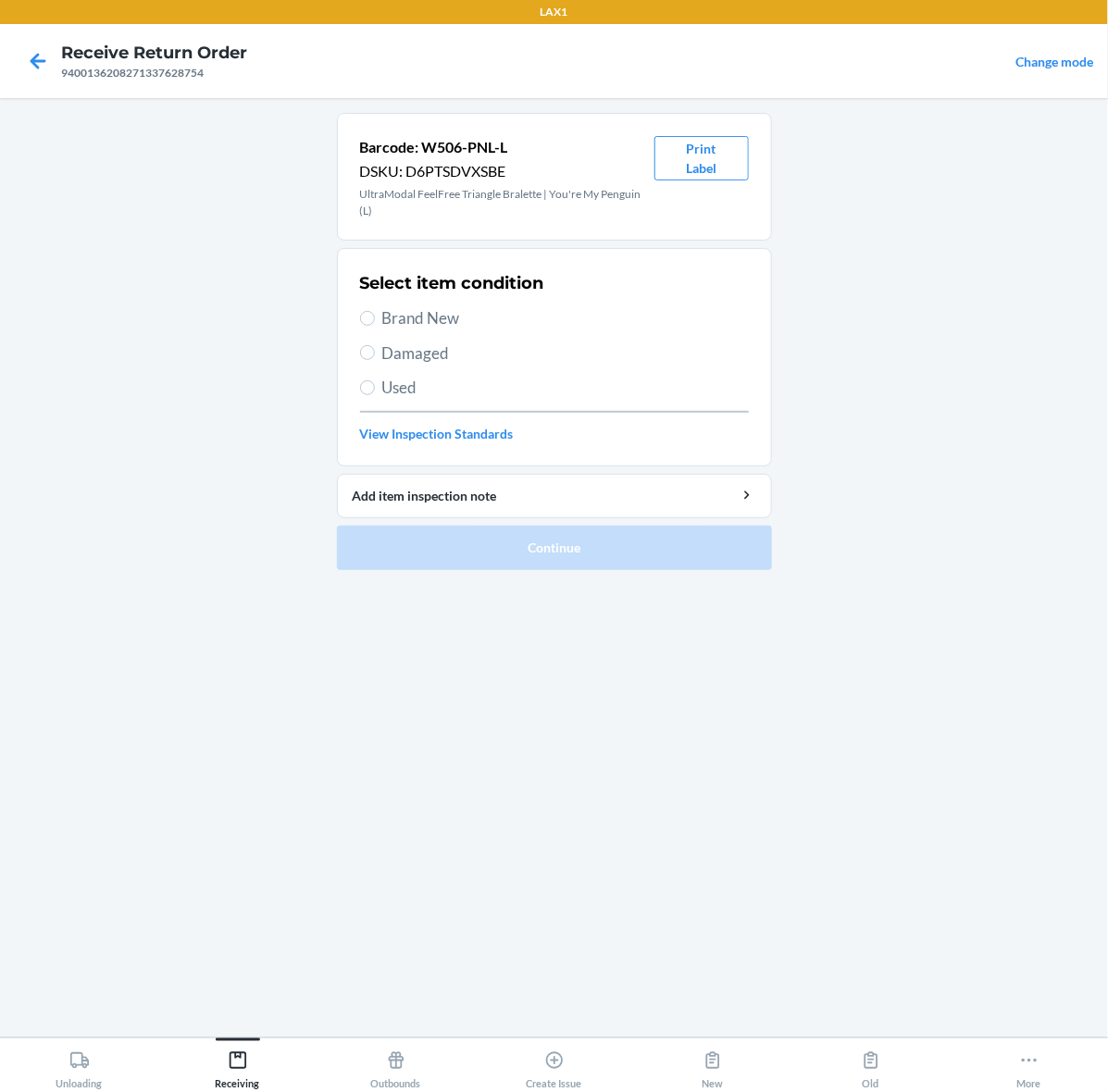click on "Used" at bounding box center [566, 388] 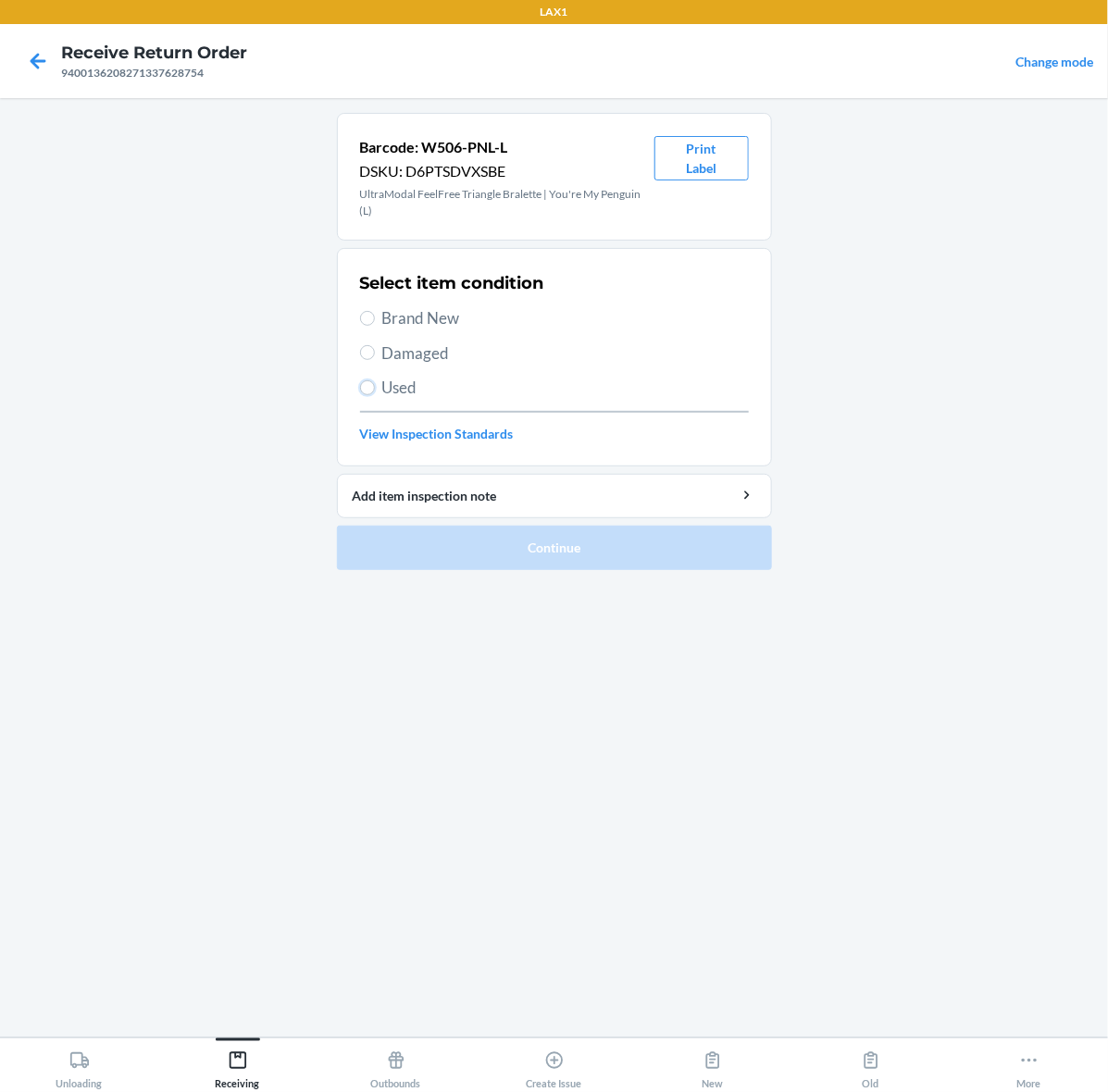 click on "Used" at bounding box center [367, 388] 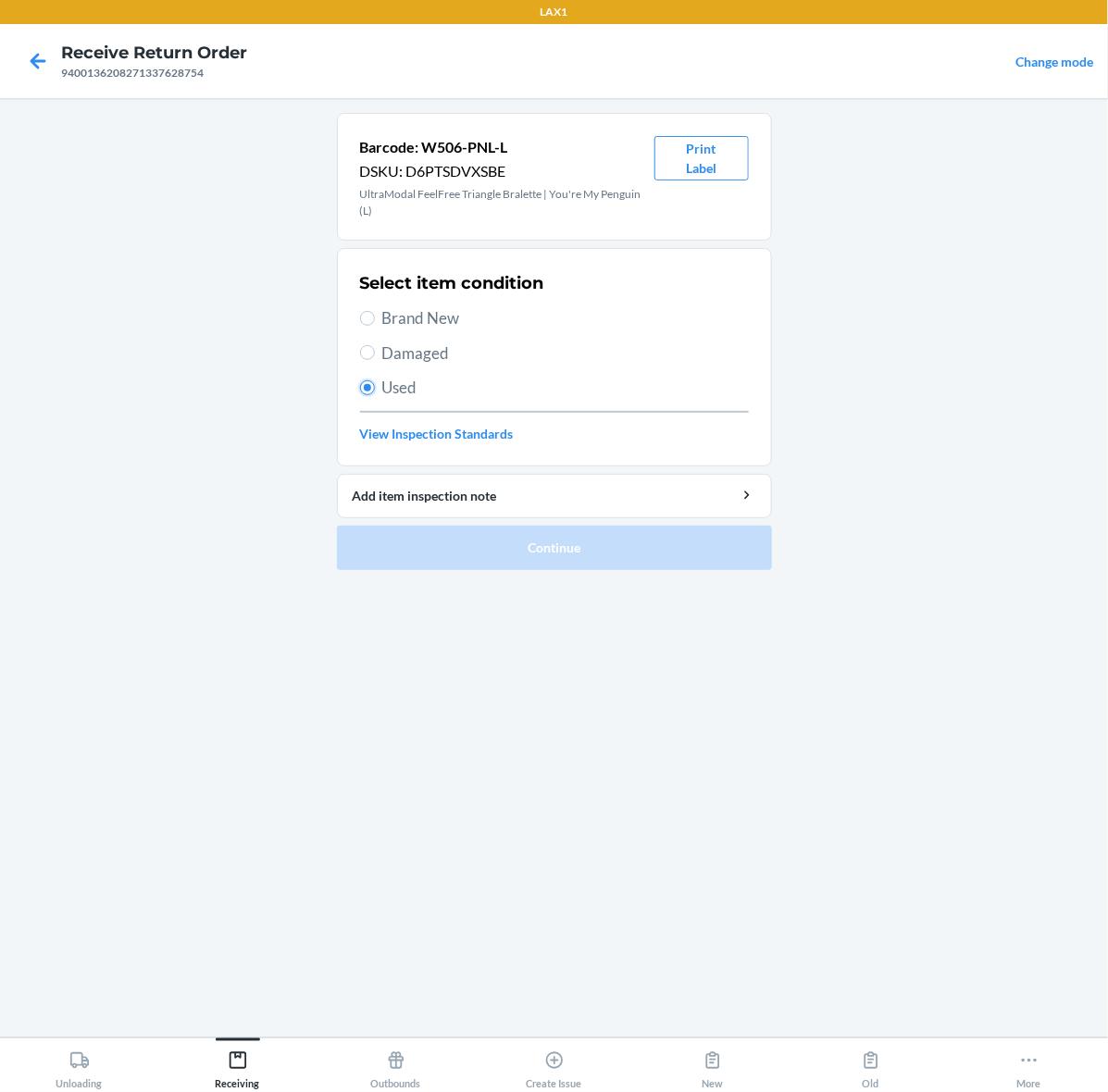 radio on "true" 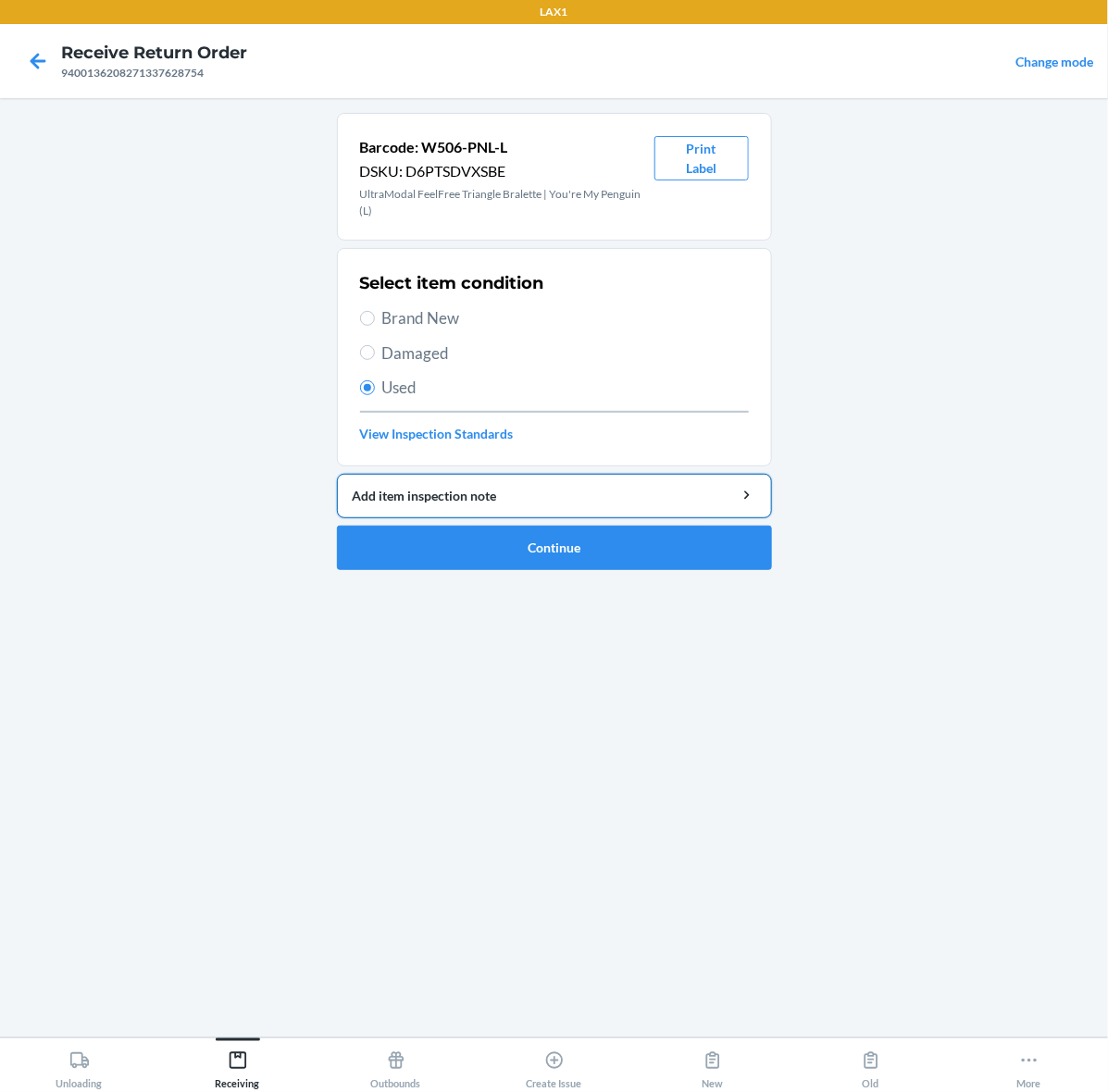 click on "Add item inspection note" at bounding box center [554, 495] 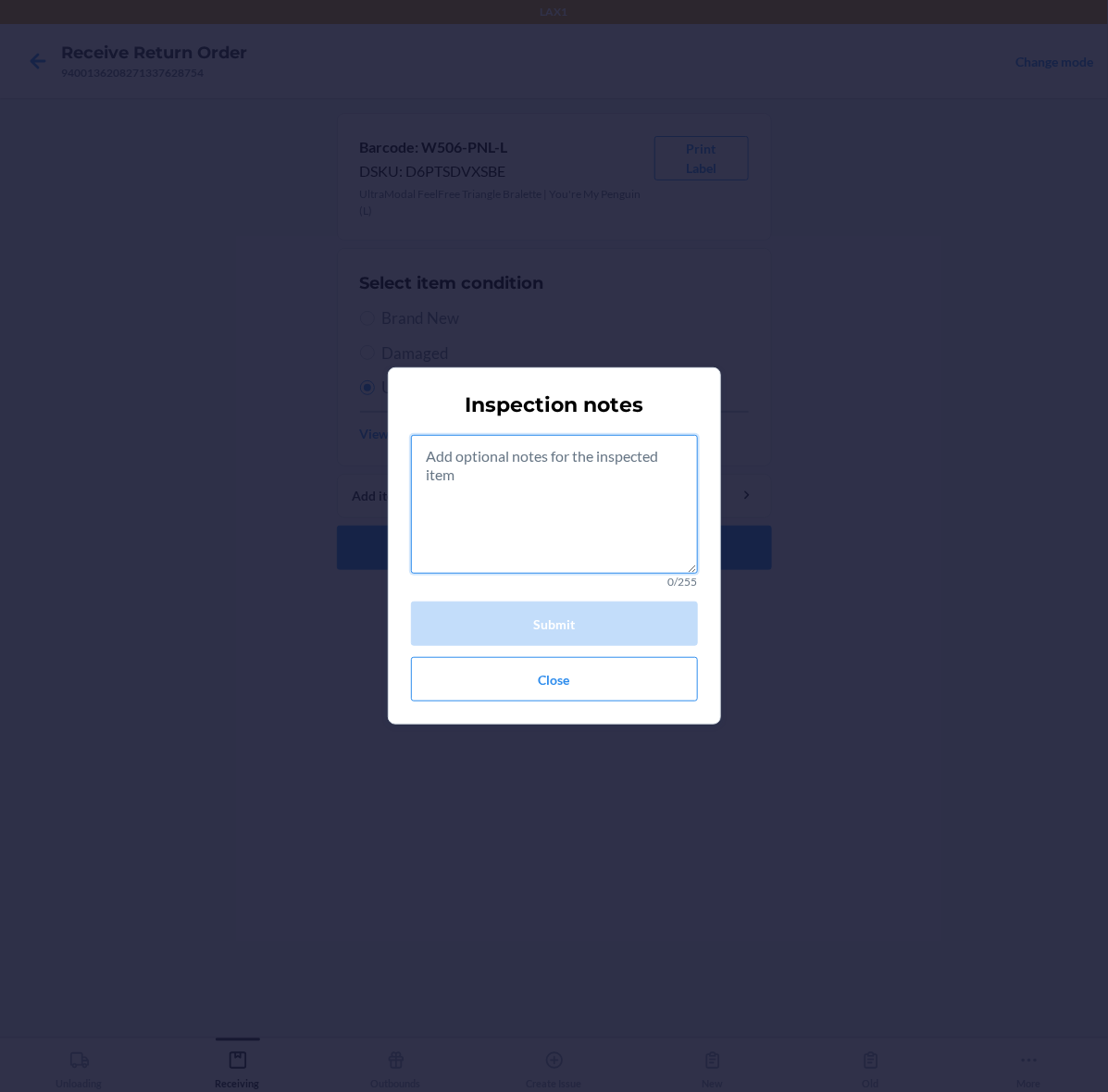 click at bounding box center [554, 504] 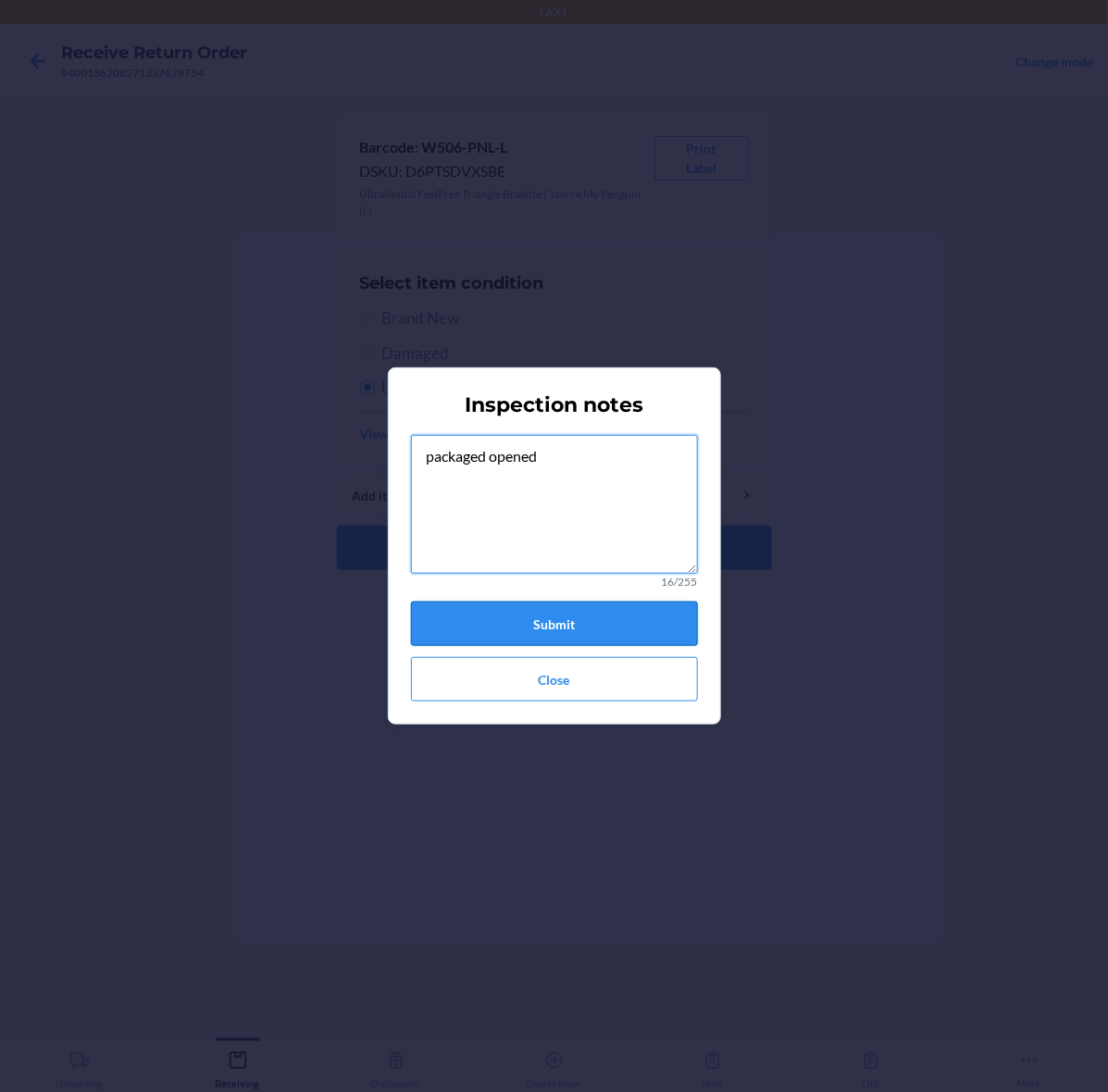 type on "packaged opened" 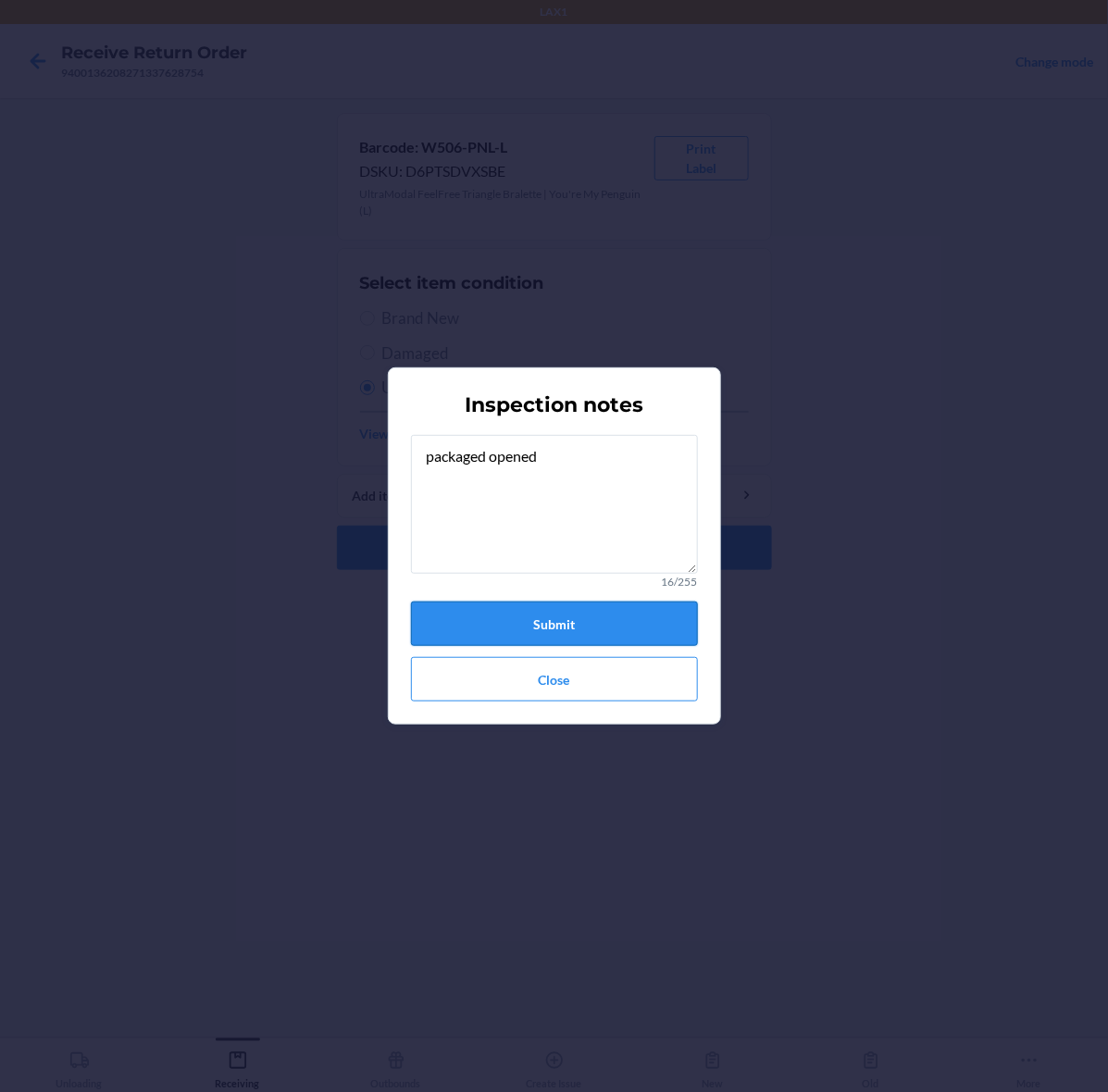click on "Submit" at bounding box center [554, 624] 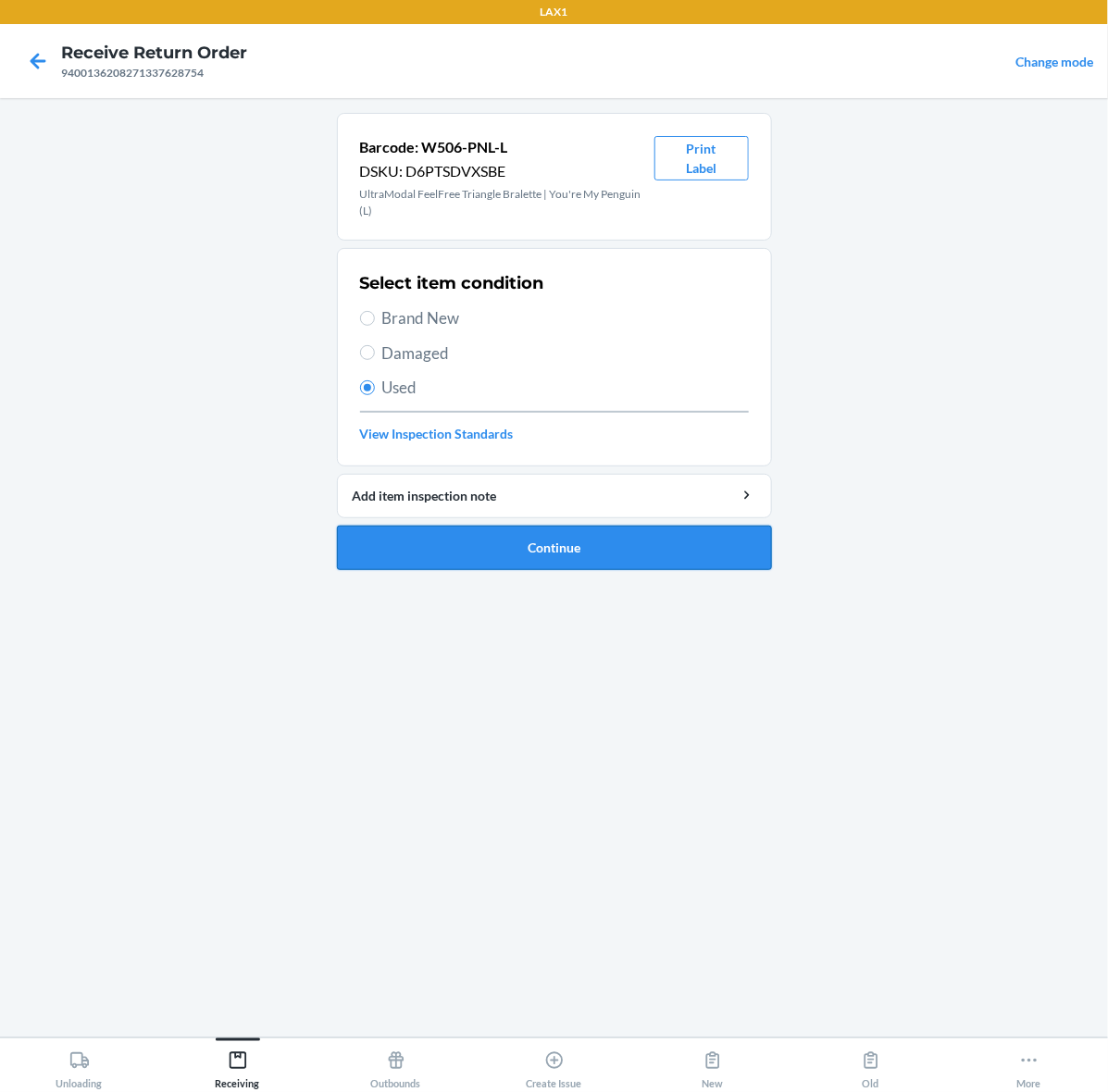 click on "Continue" at bounding box center (554, 548) 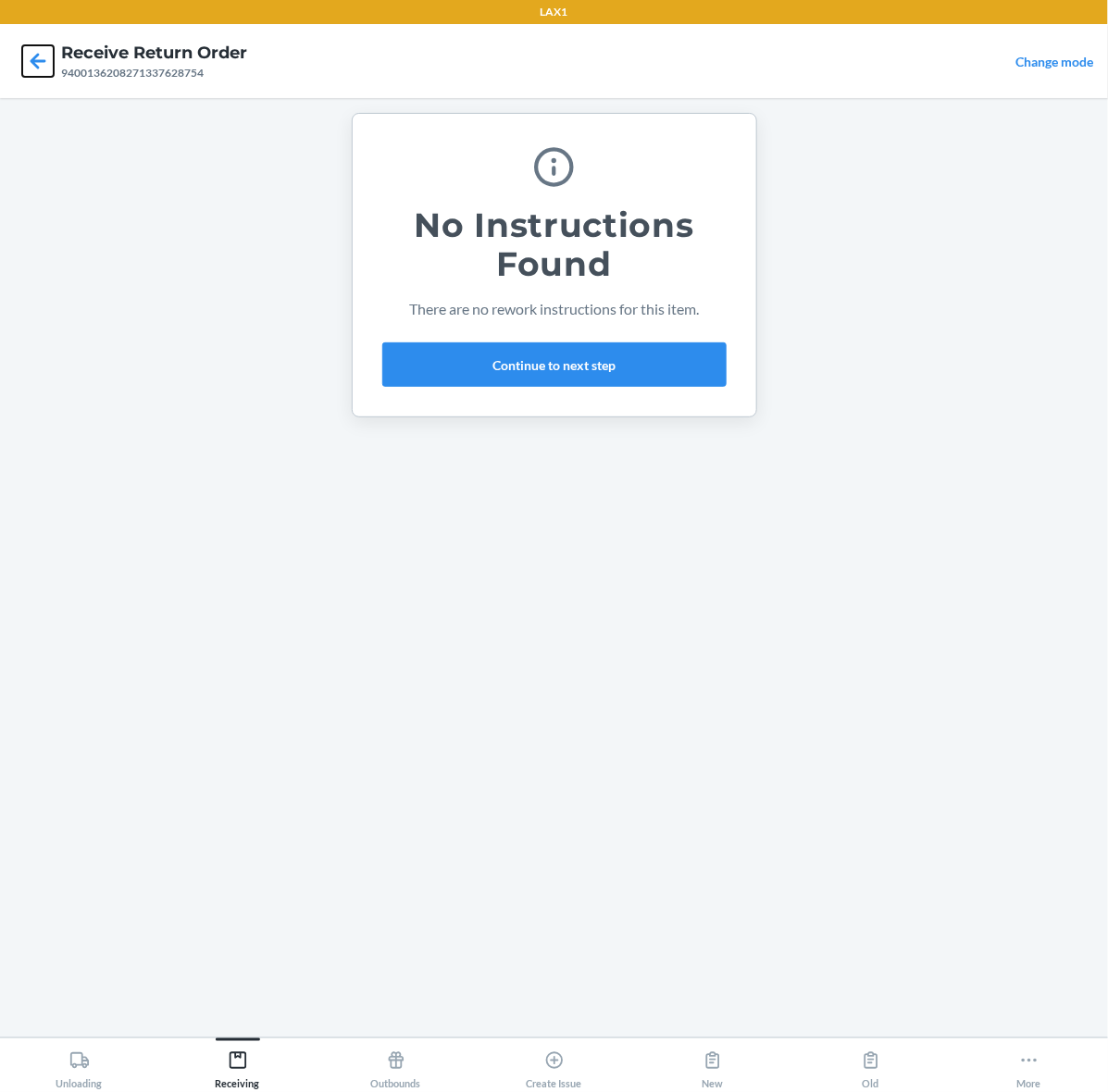 click 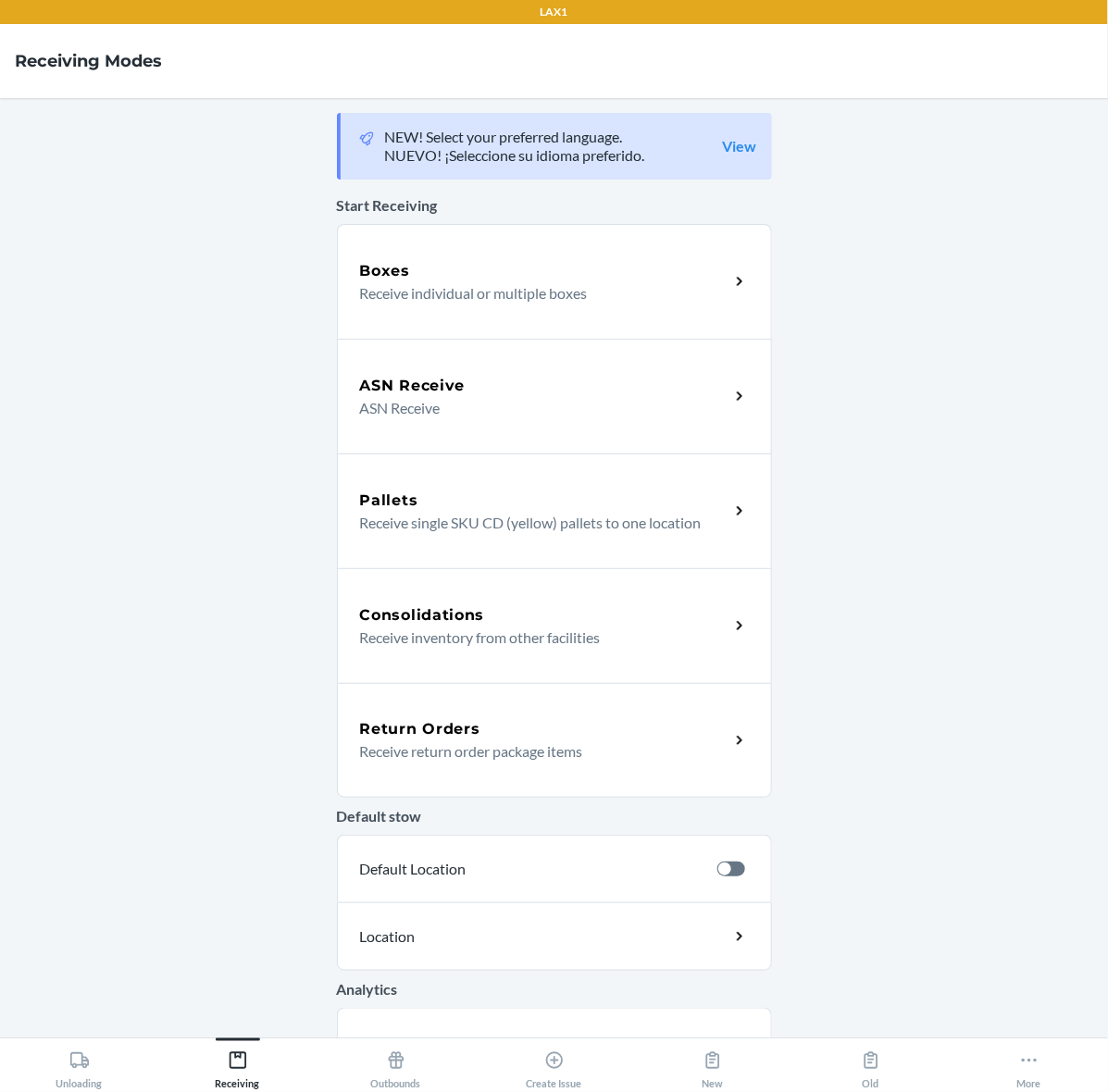 click on "Receive return order package items" at bounding box center (537, 751) 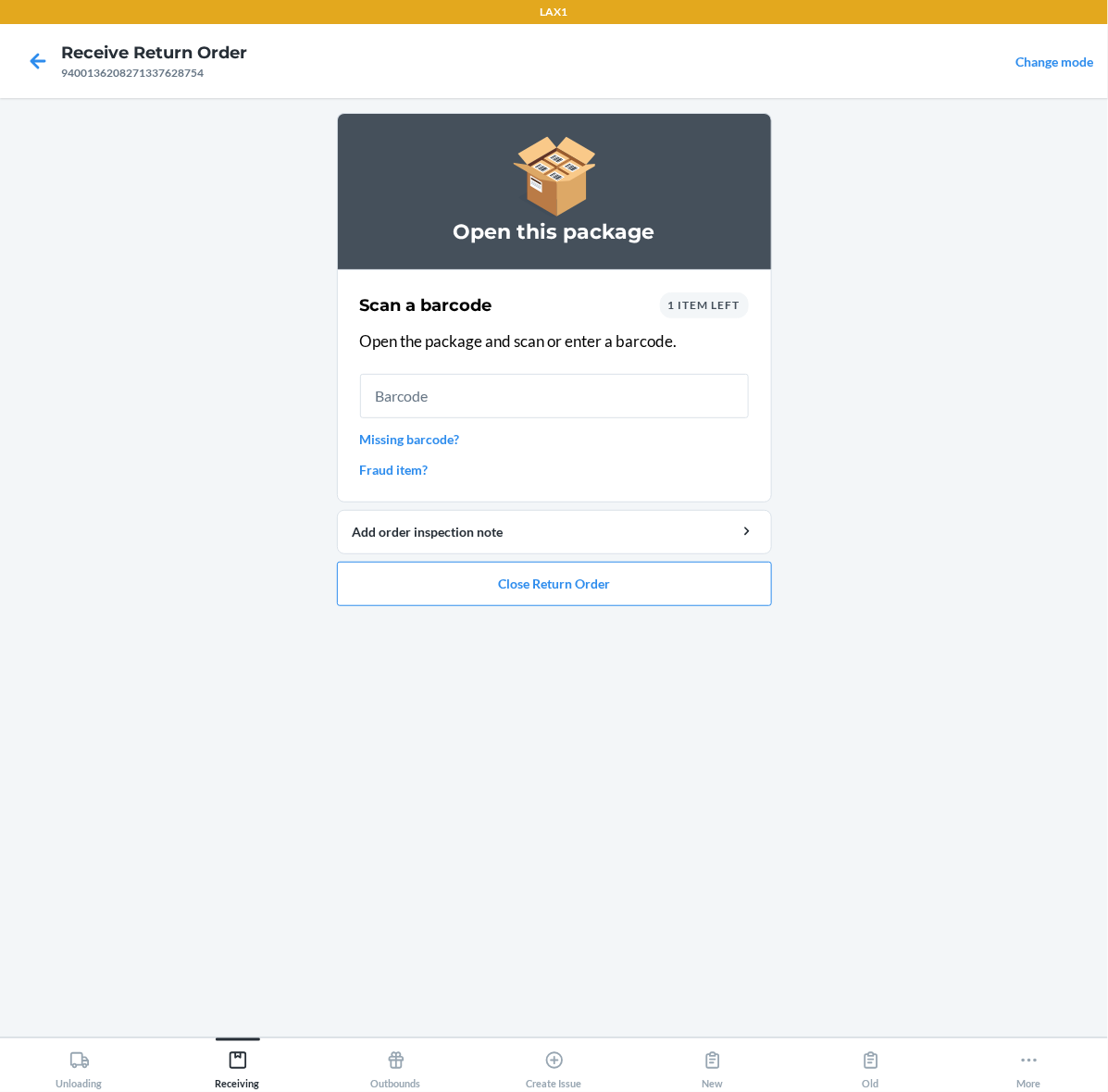 click on "1 item left" at bounding box center [704, 304] 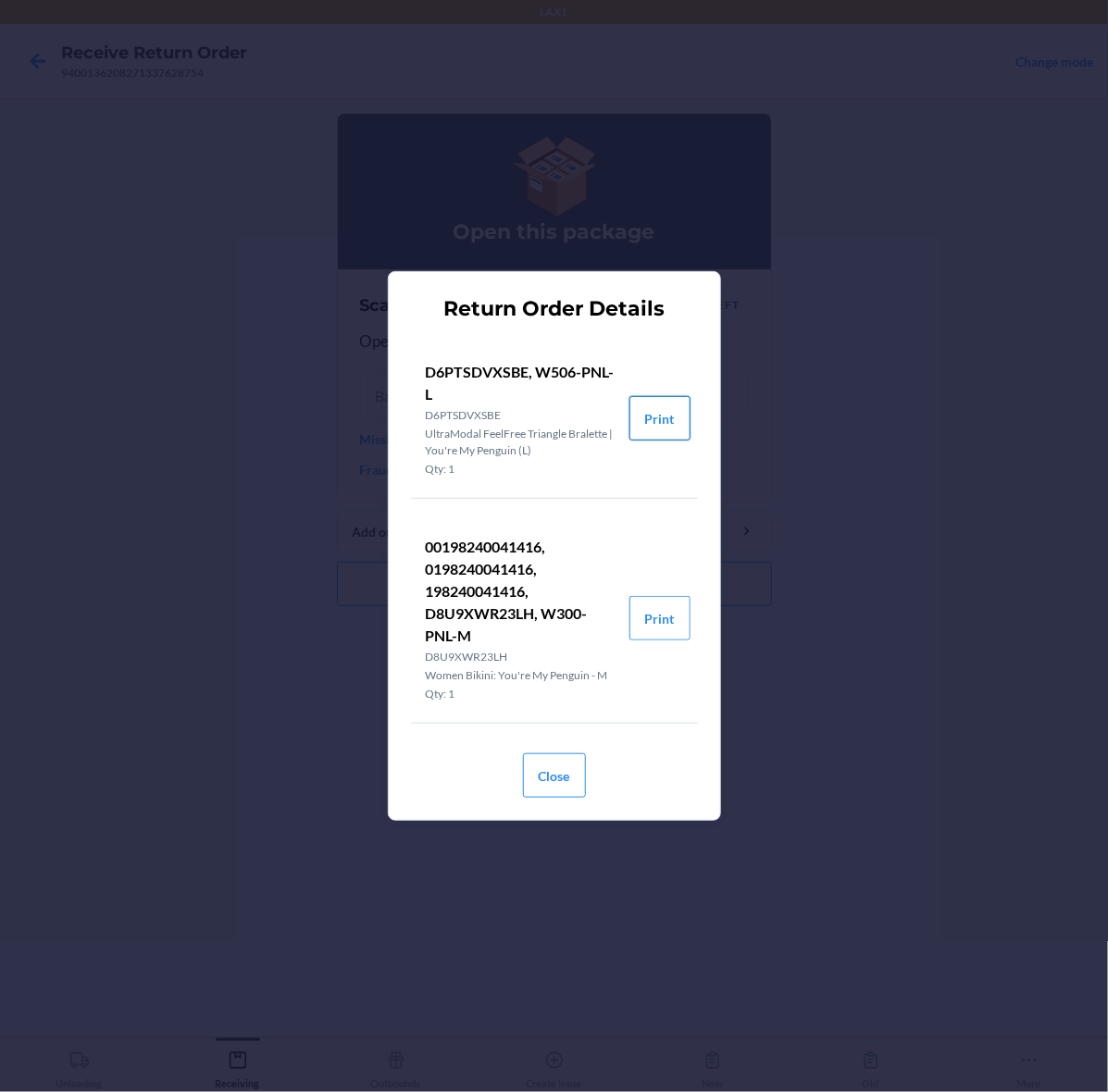 click on "Print" at bounding box center [660, 418] 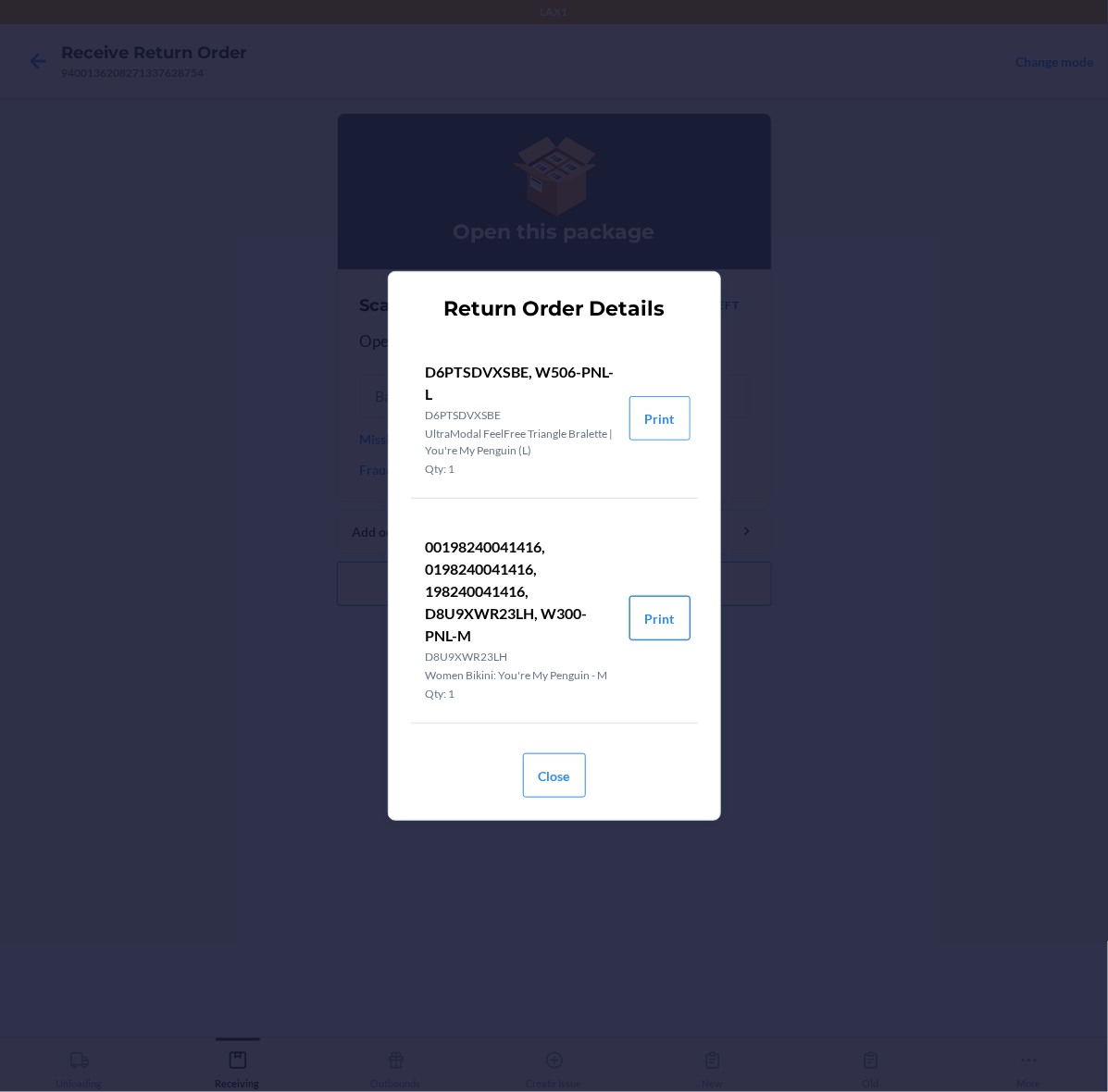 click on "Print" at bounding box center [660, 618] 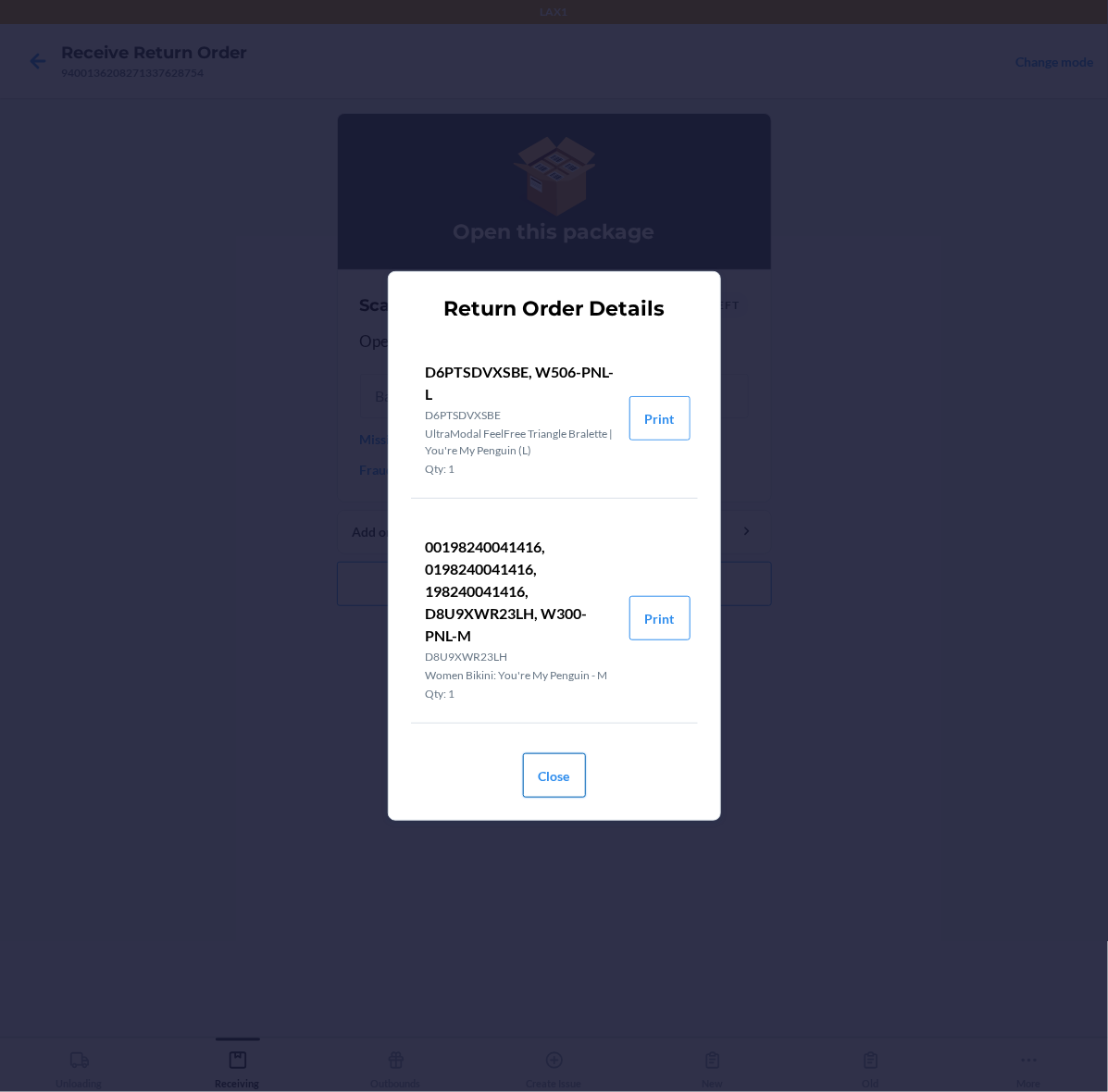 click on "Close" at bounding box center [554, 776] 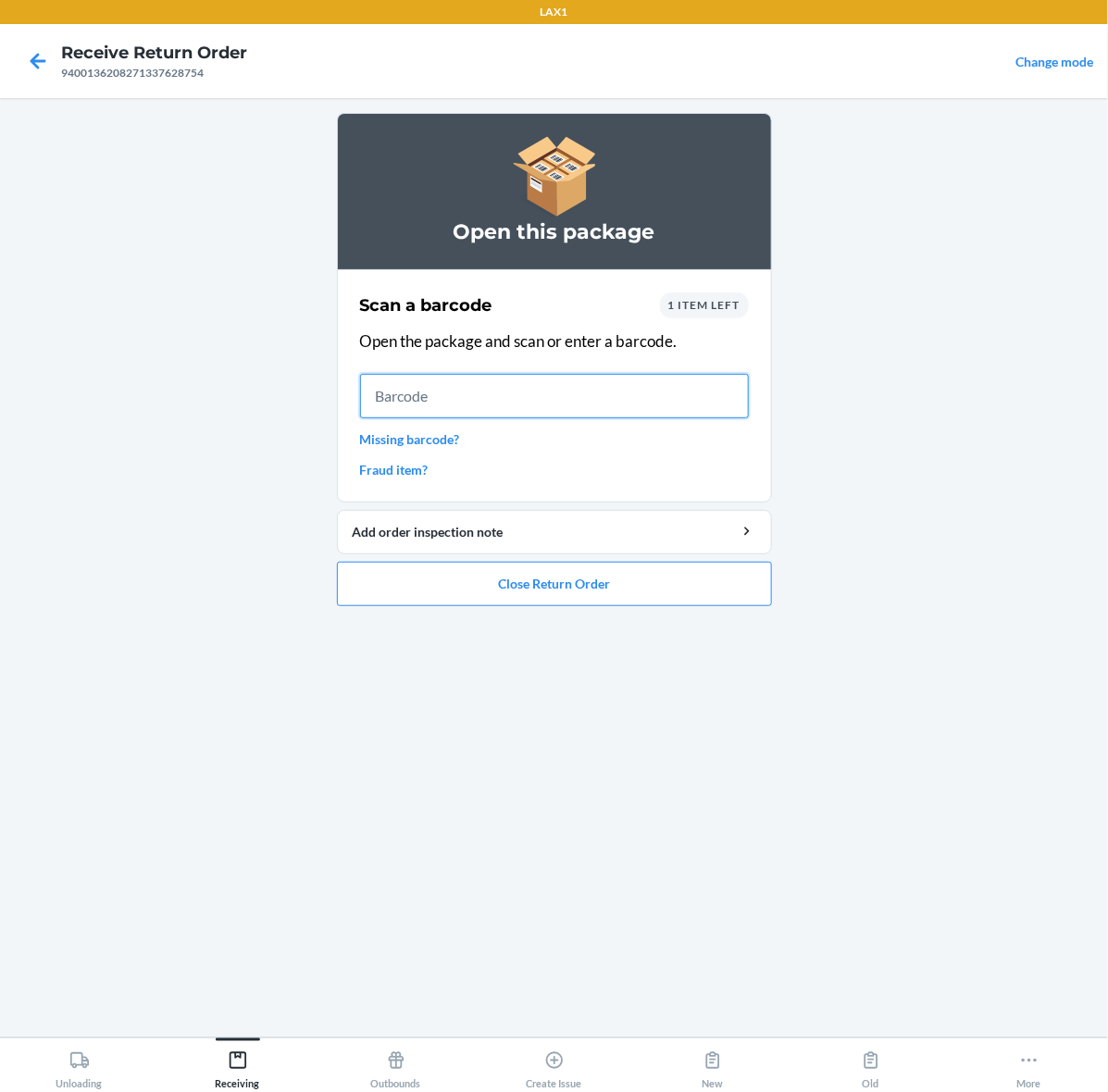 click at bounding box center [554, 396] 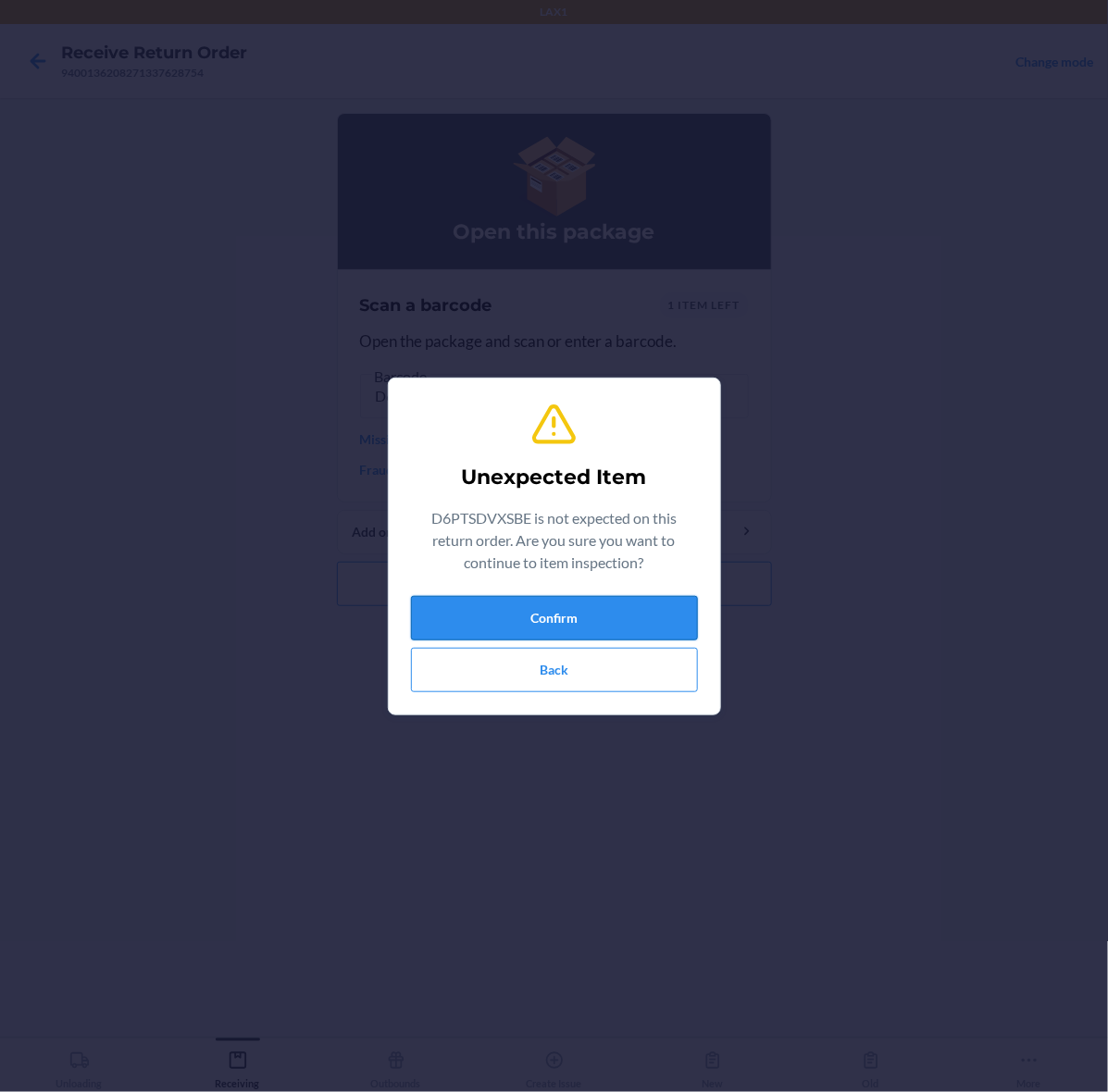 click on "Confirm" at bounding box center (554, 618) 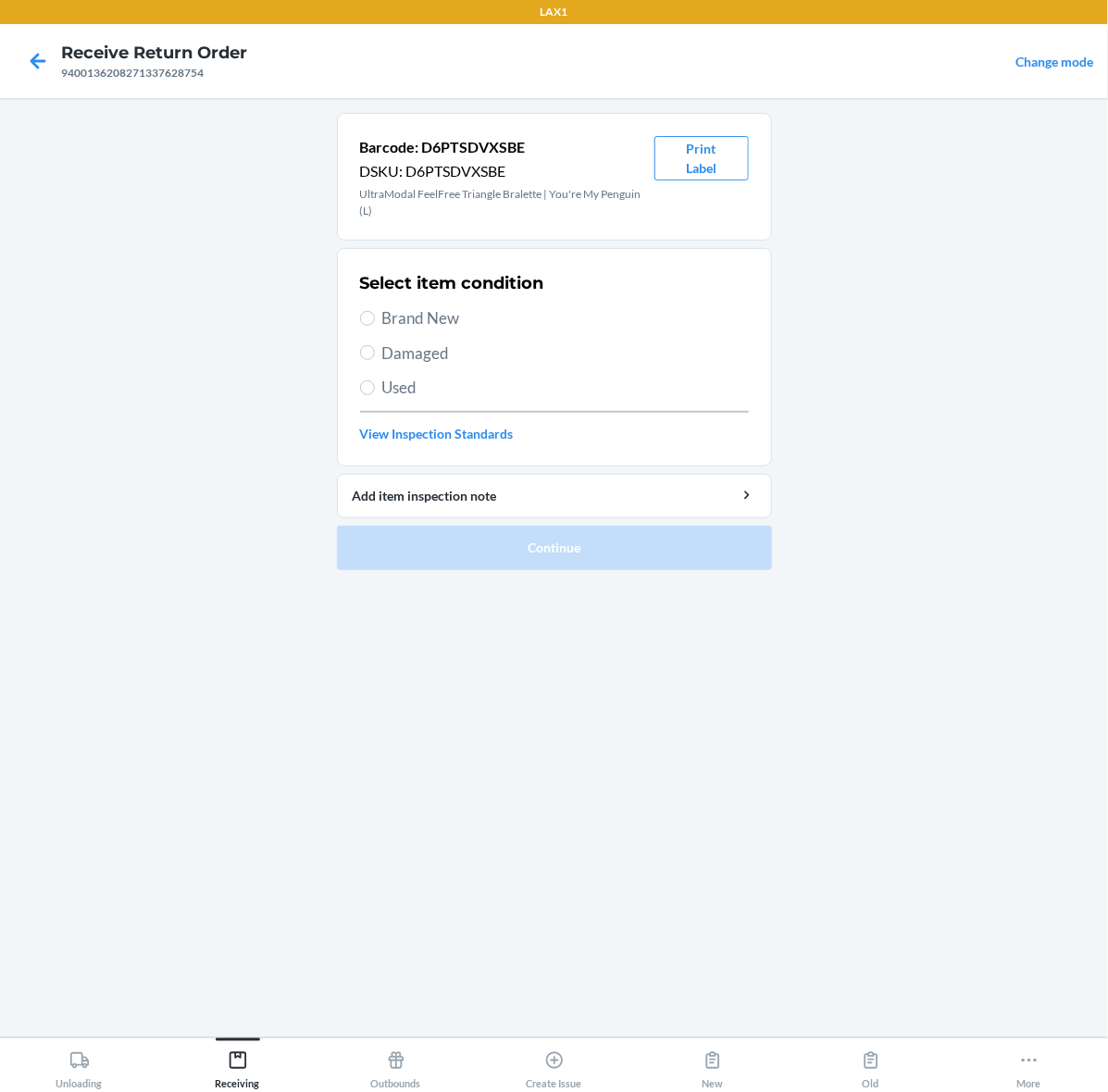 click on "Brand New" at bounding box center [566, 318] 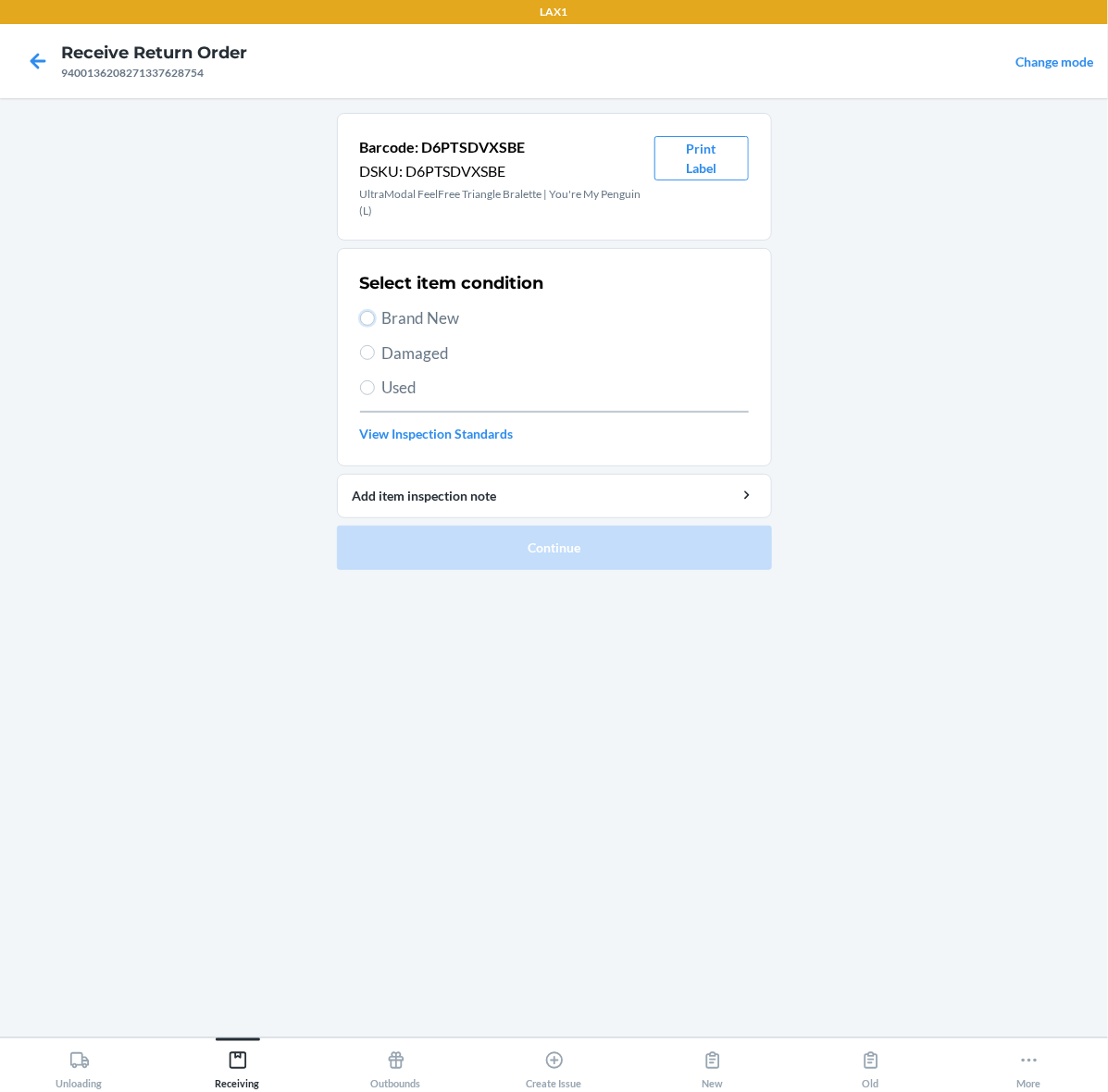 click on "Brand New" at bounding box center [367, 318] 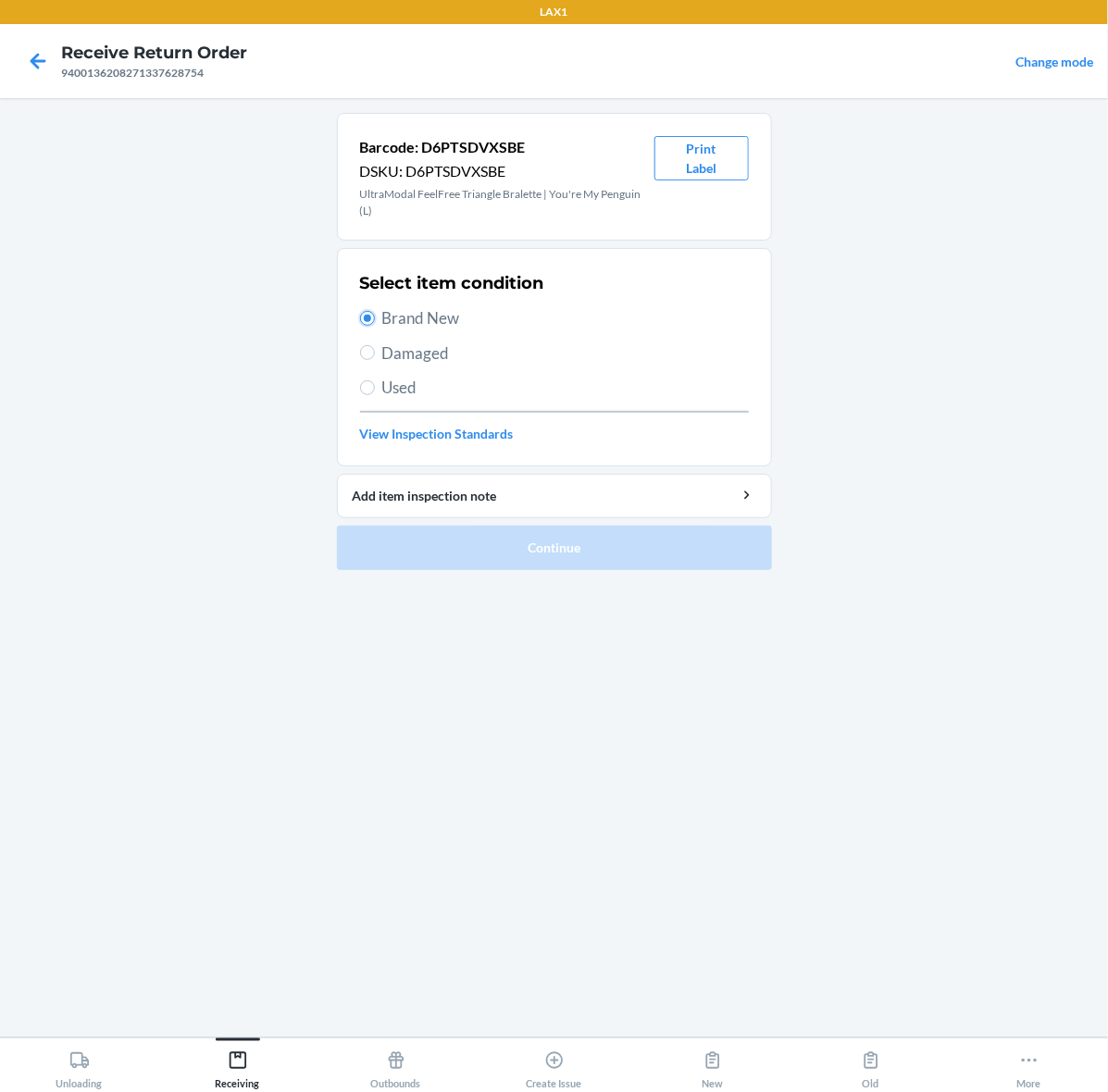 radio on "true" 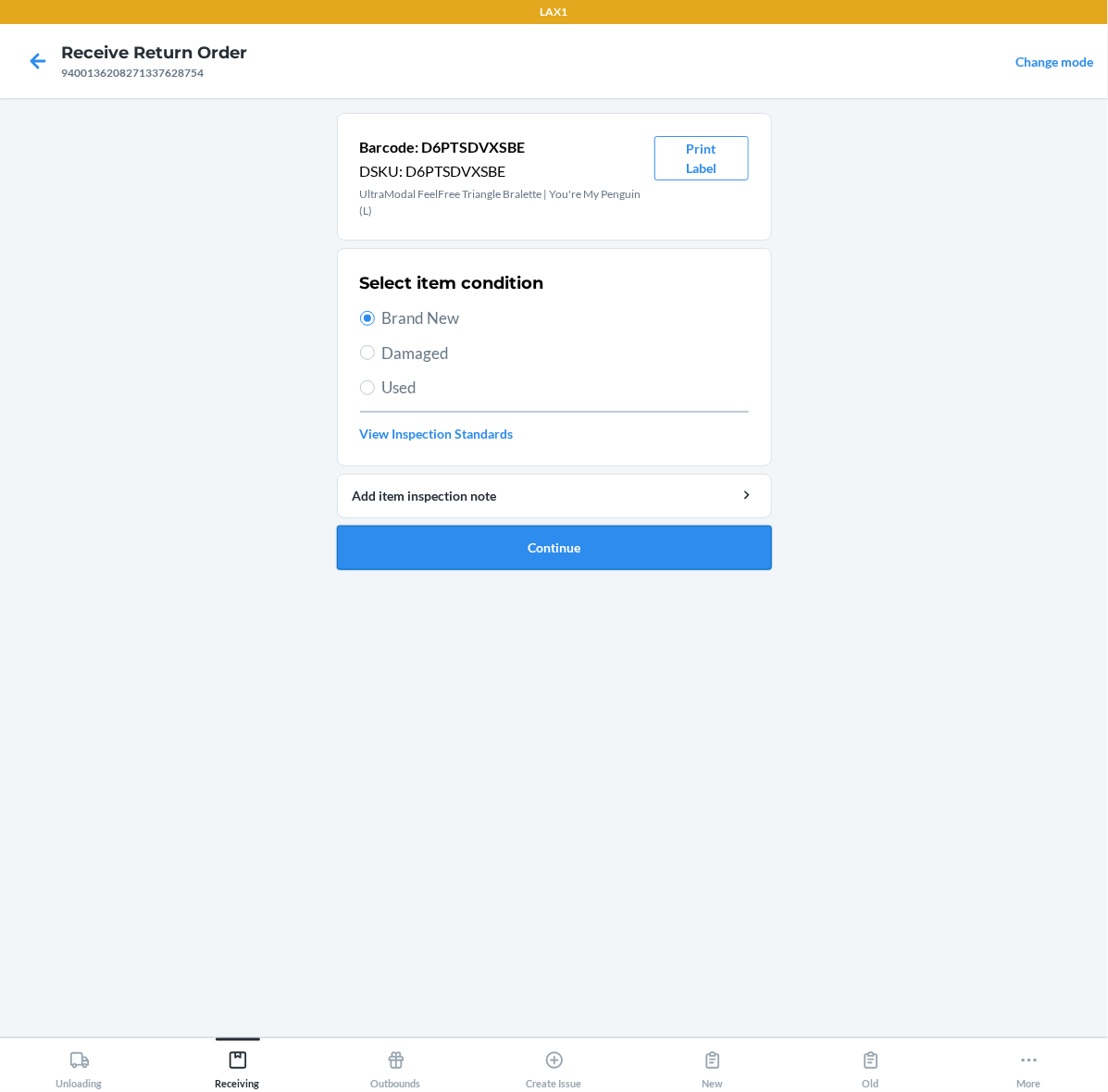 click on "Continue" at bounding box center [554, 548] 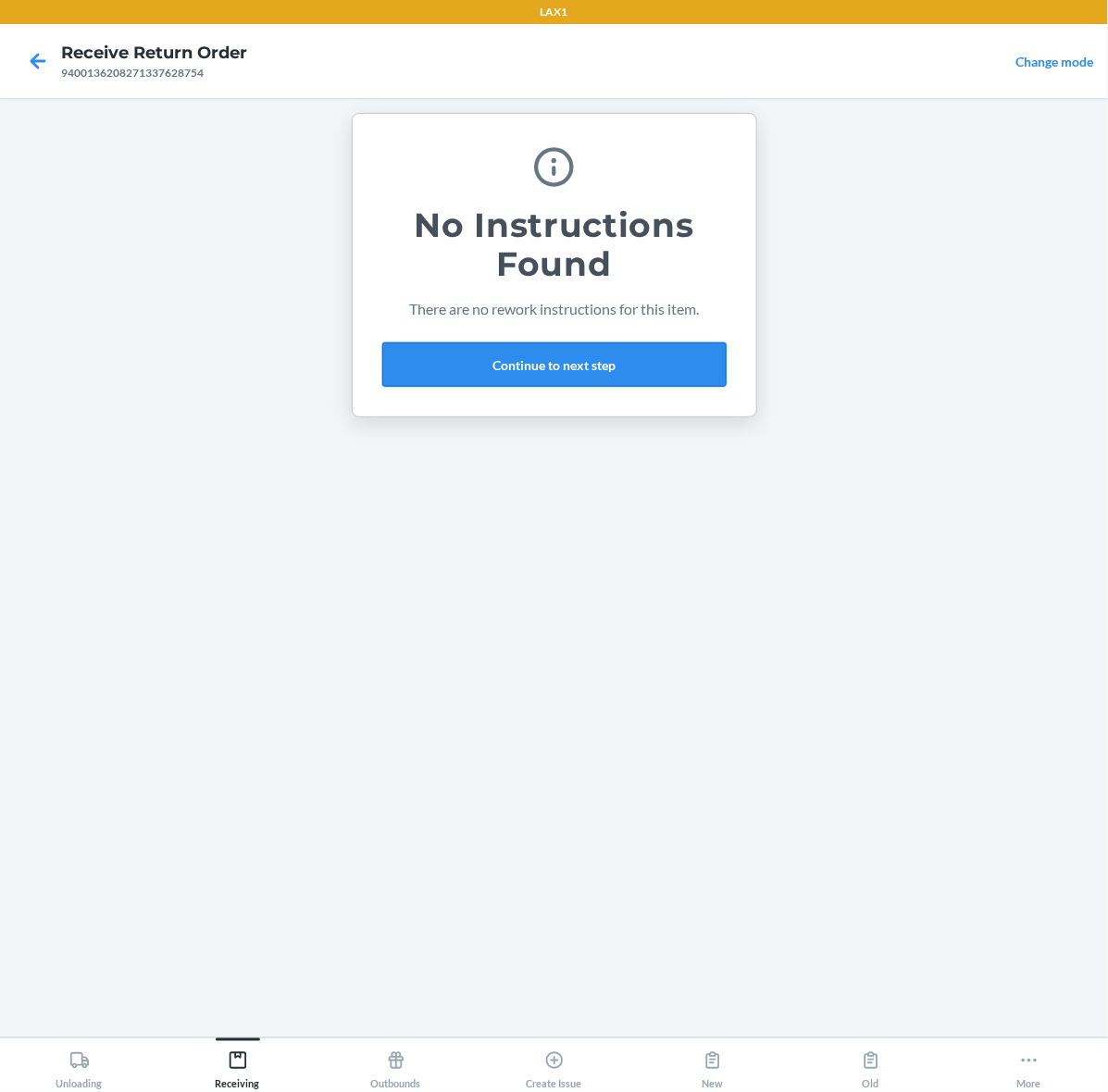 click on "Continue to next step" at bounding box center [554, 365] 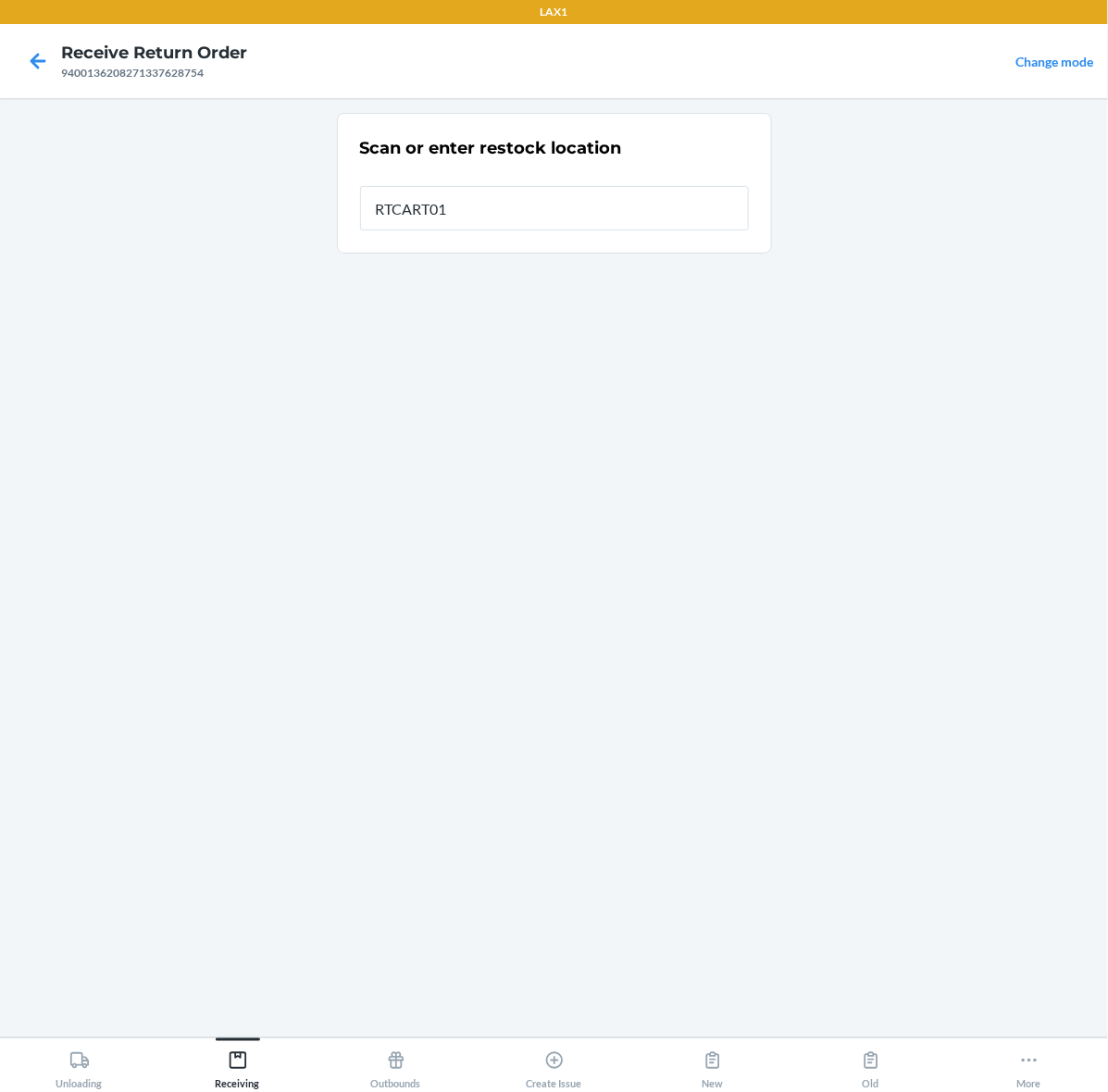 type on "RTCART014" 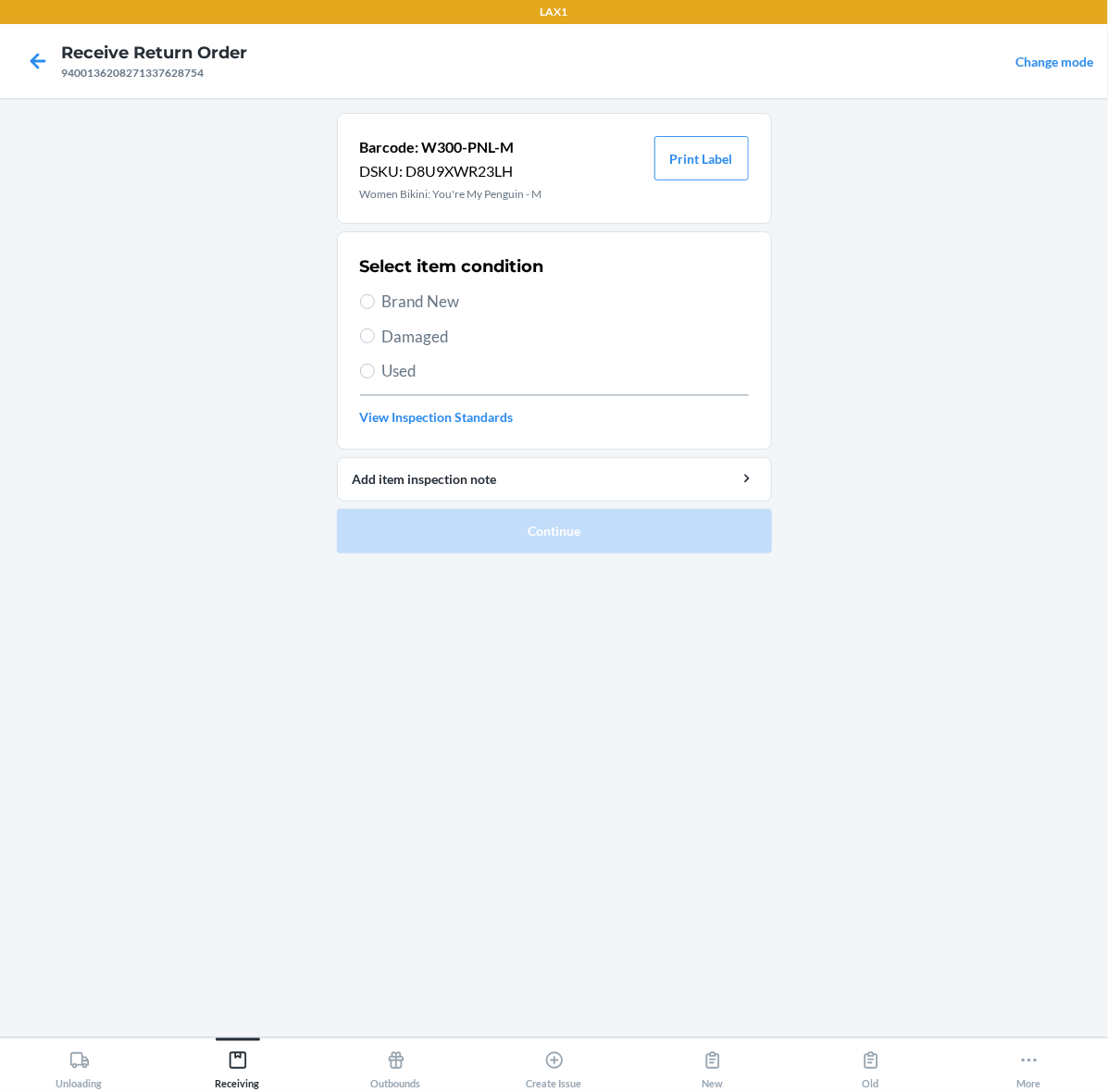 click on "Used" at bounding box center (566, 371) 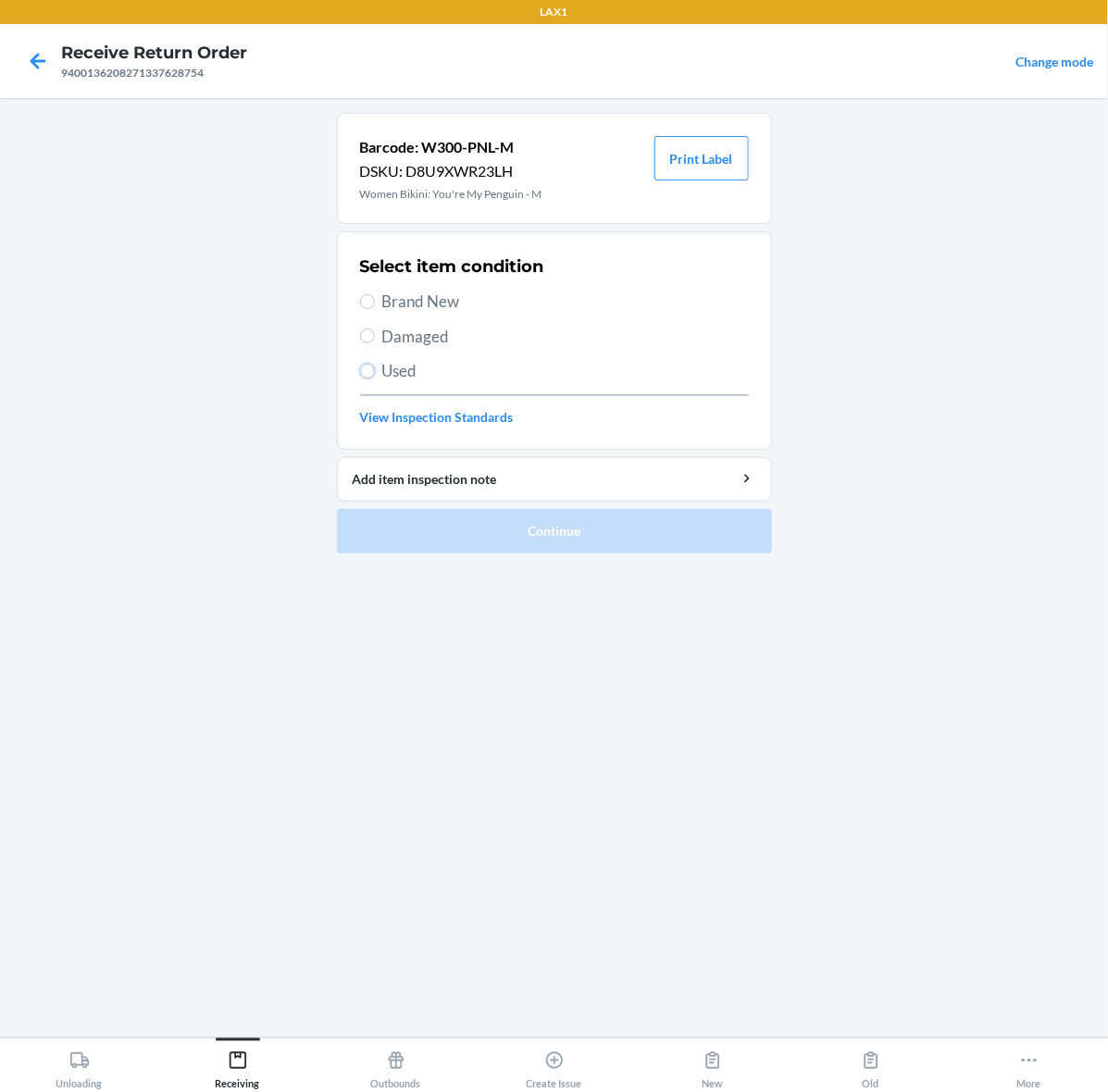 click on "Used" at bounding box center [367, 371] 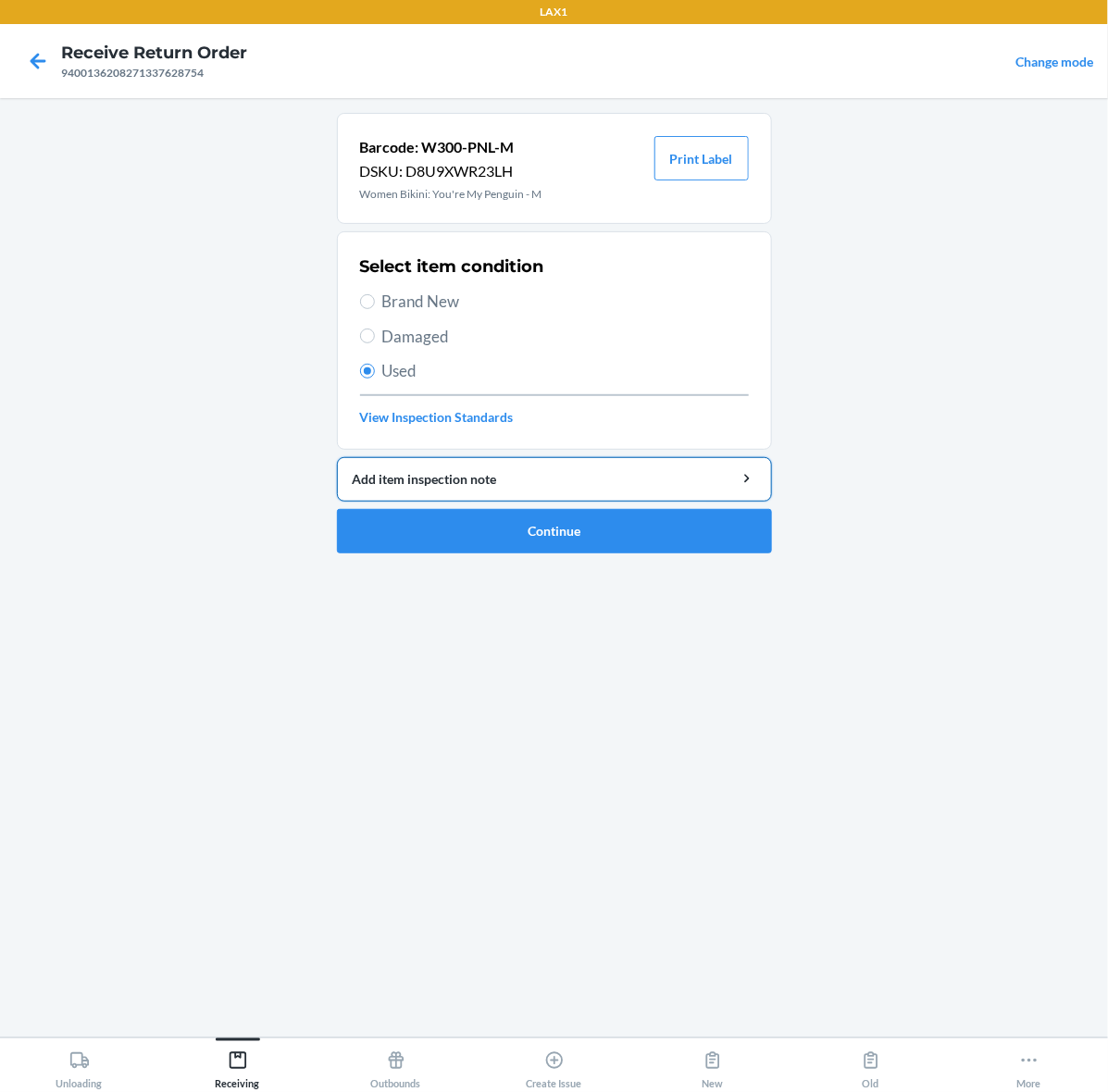 click on "Add item inspection note" at bounding box center (554, 478) 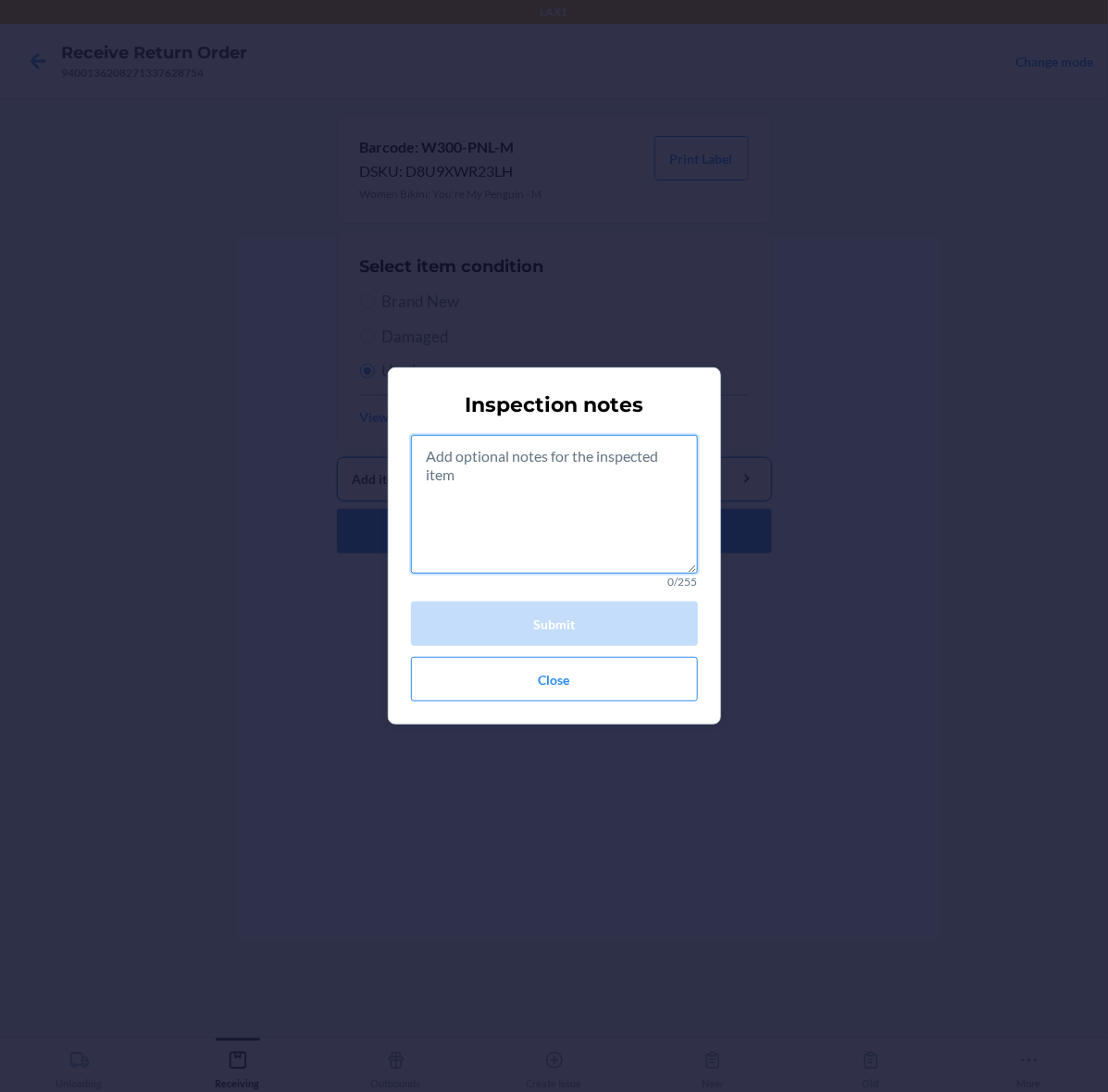 click at bounding box center (554, 504) 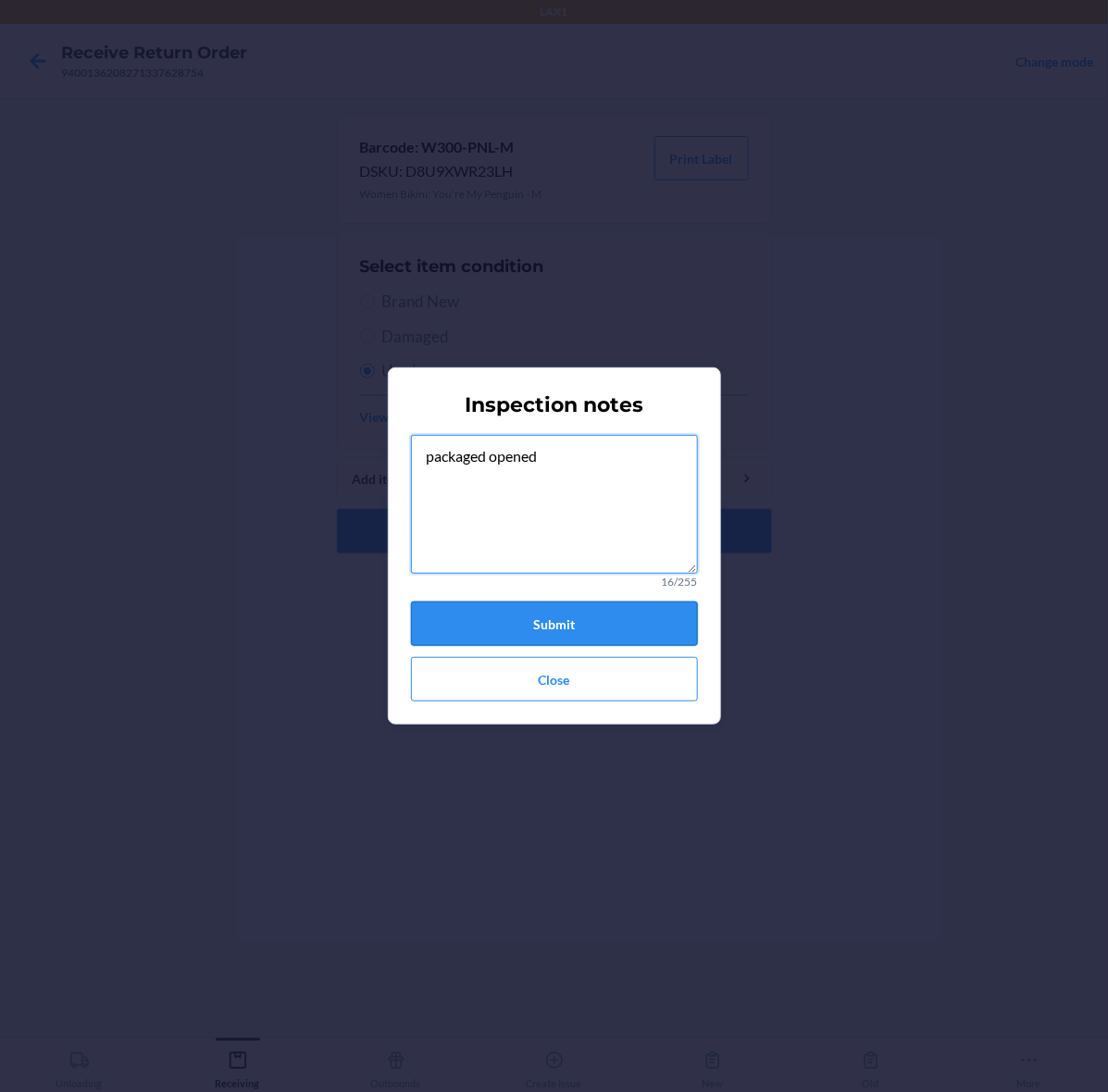 type on "packaged opened" 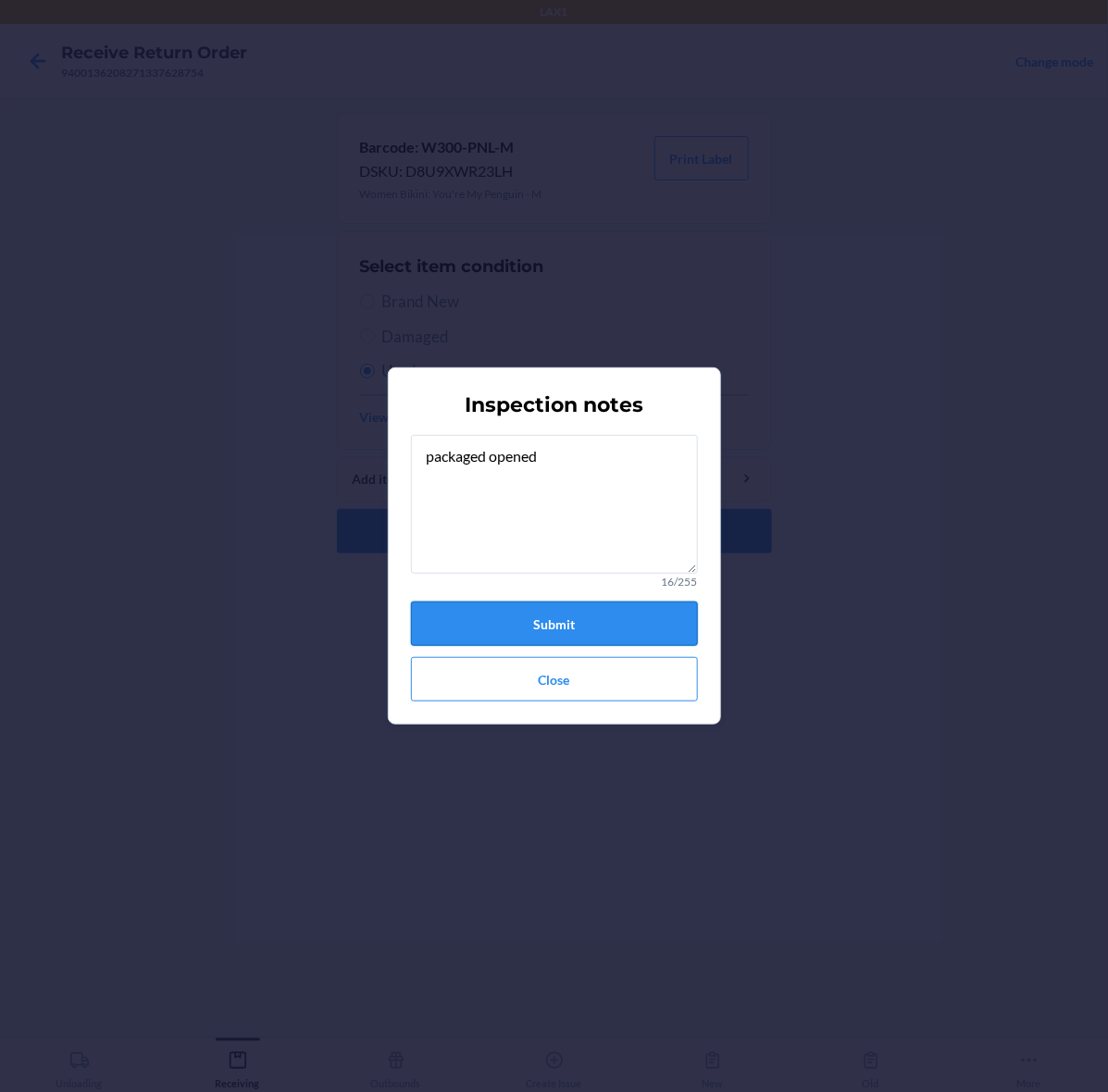 click on "Submit" at bounding box center [554, 624] 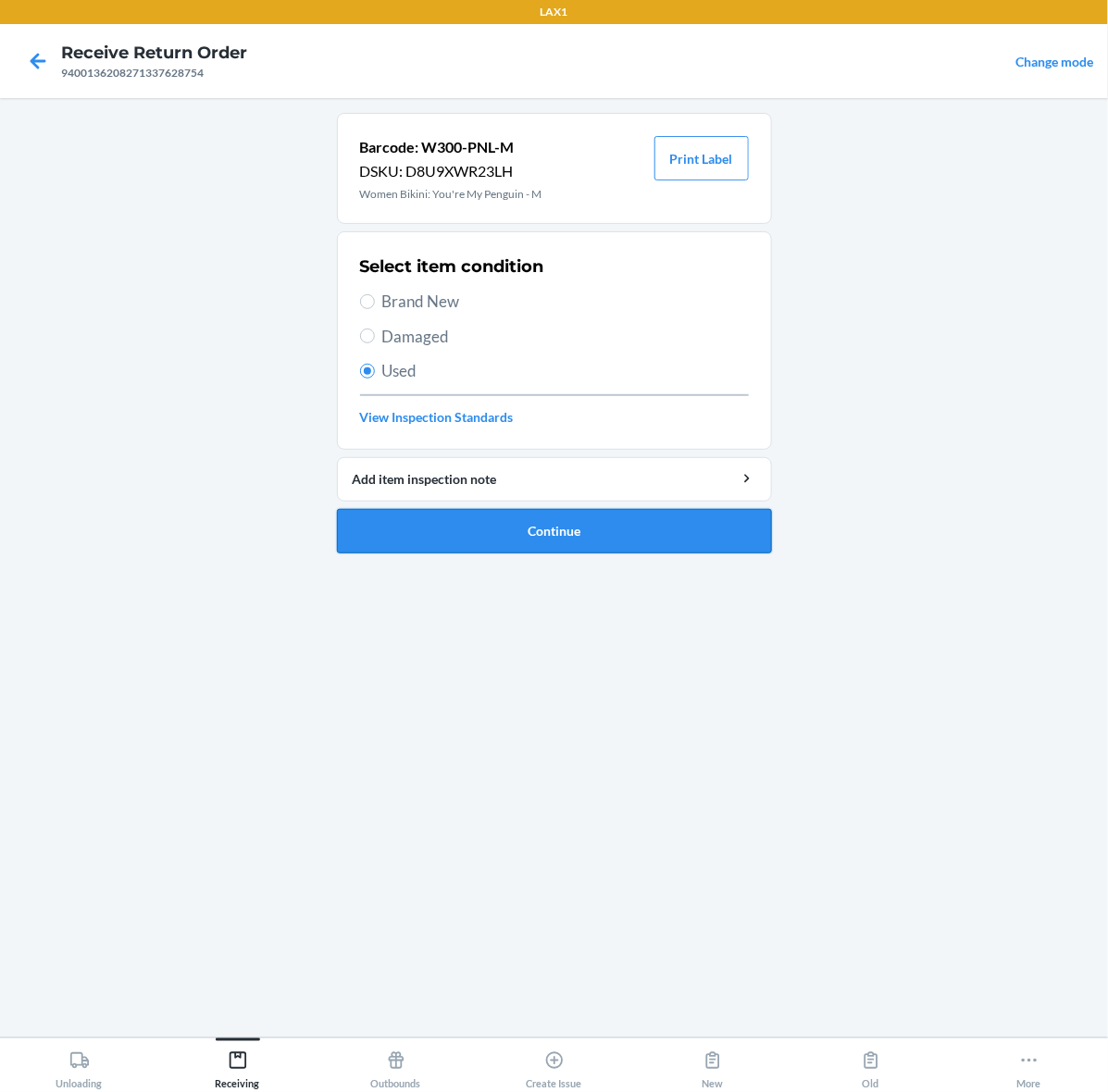 click on "Continue" at bounding box center [554, 531] 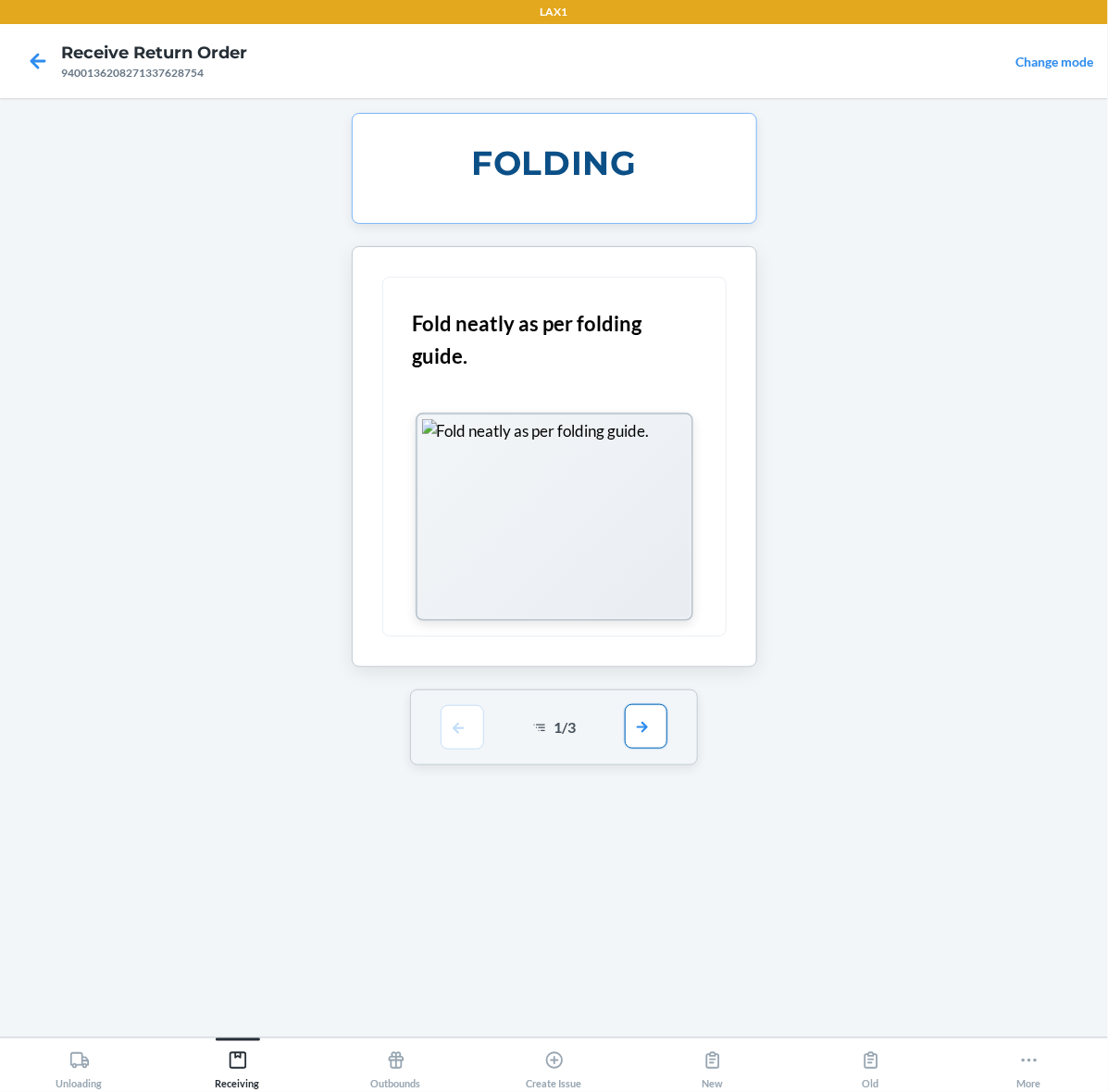 click at bounding box center [646, 726] 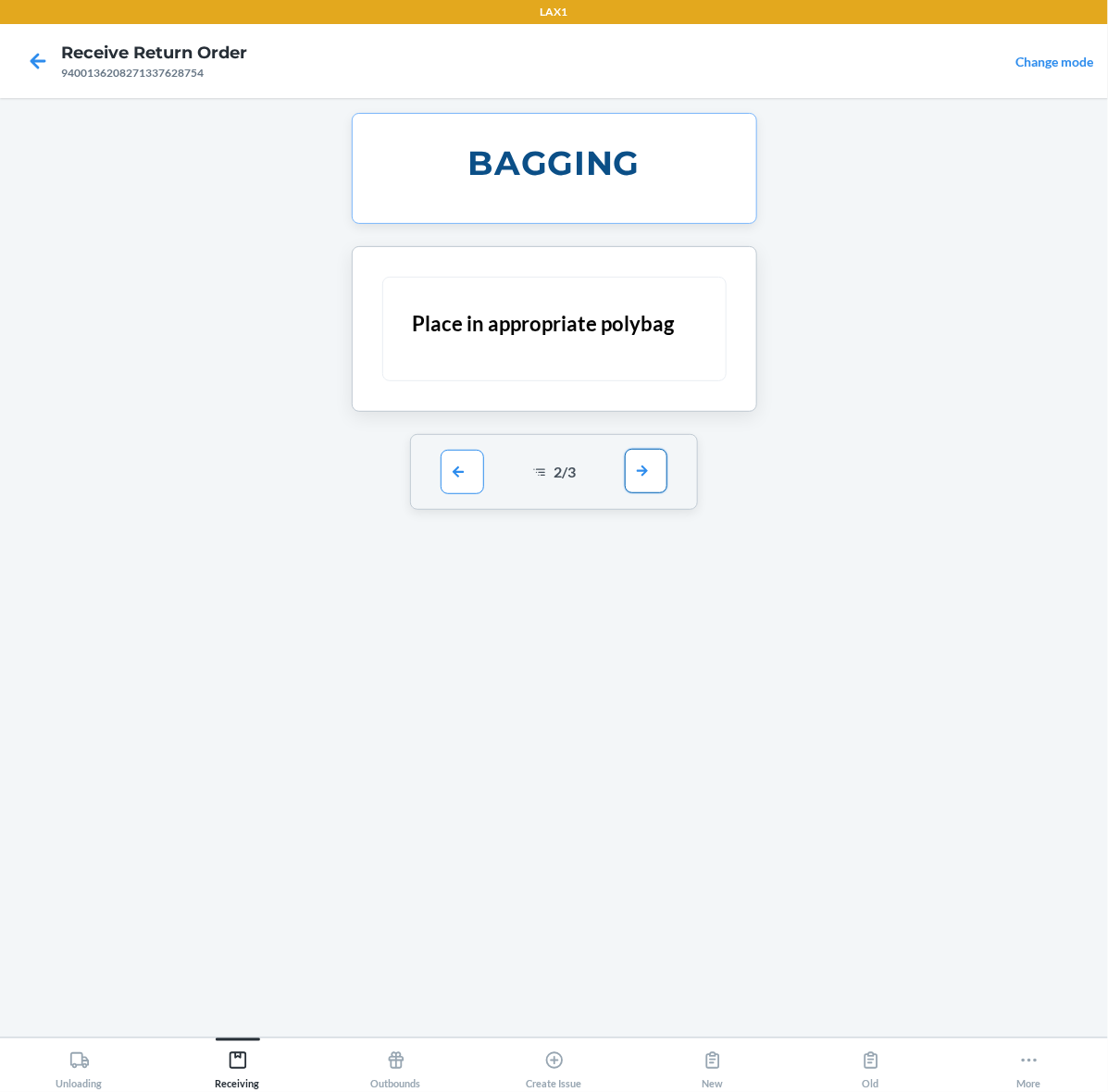click at bounding box center [646, 471] 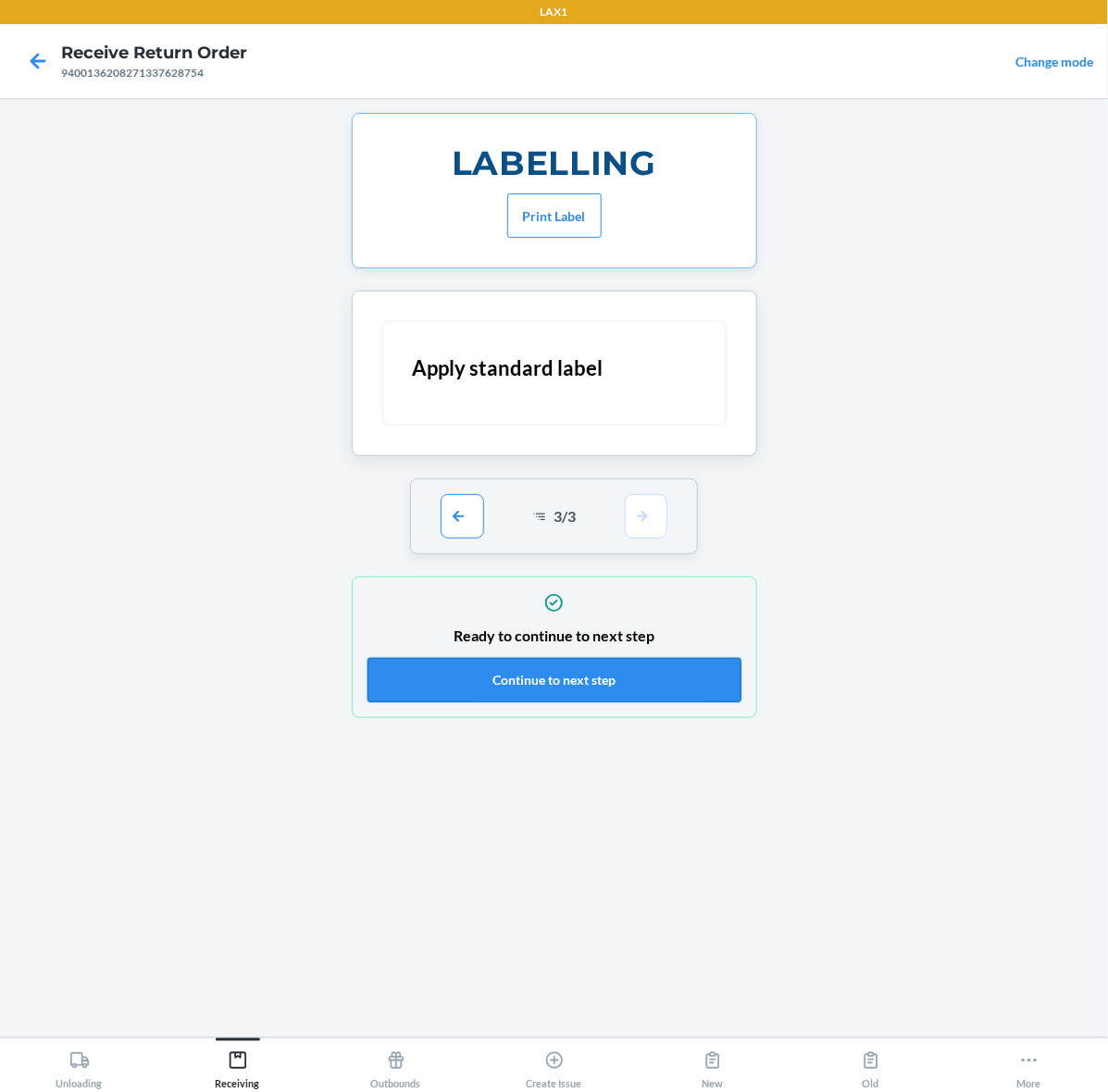 click on "Continue to next step" at bounding box center (554, 680) 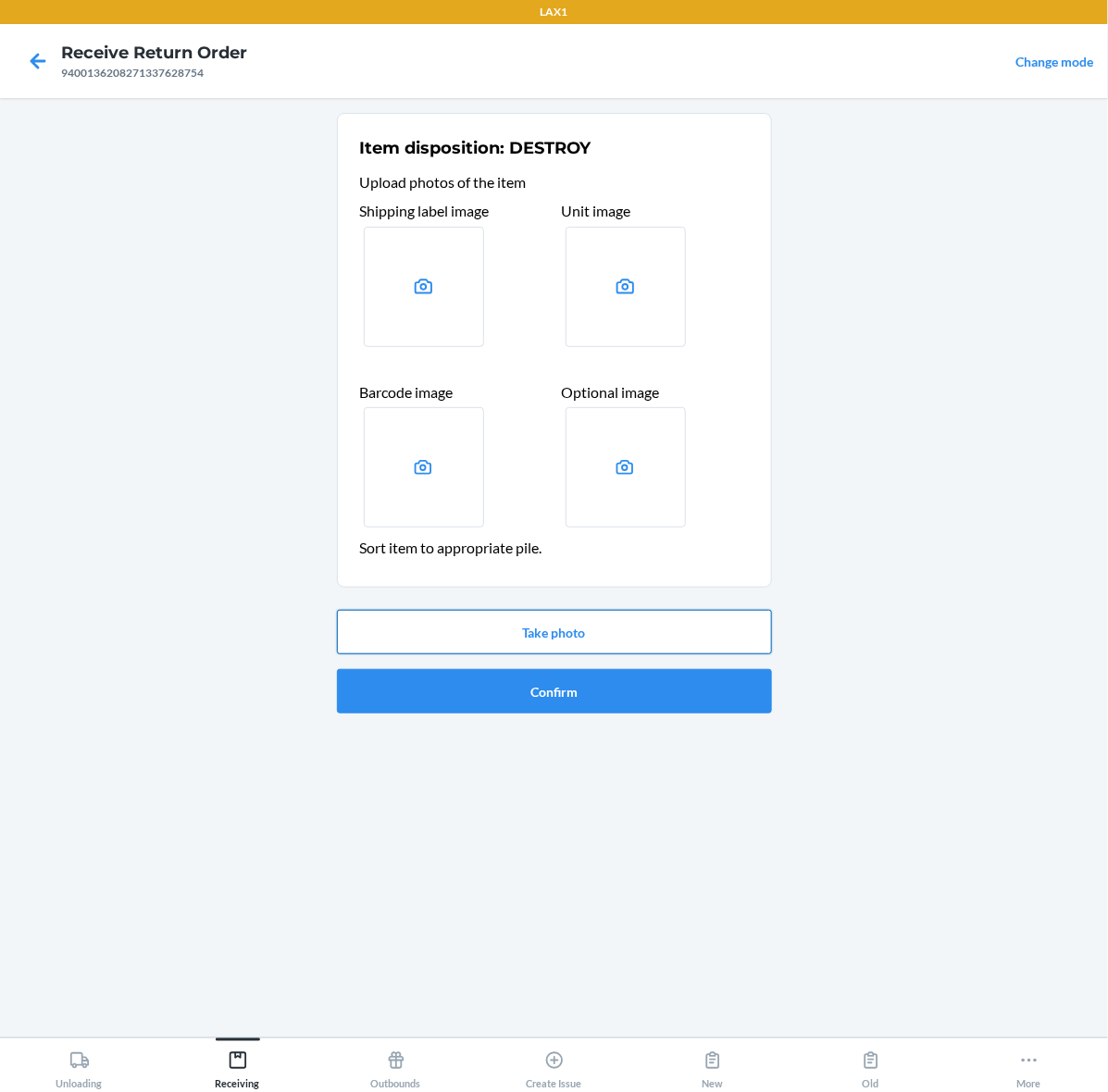 click on "Take photo" at bounding box center (554, 632) 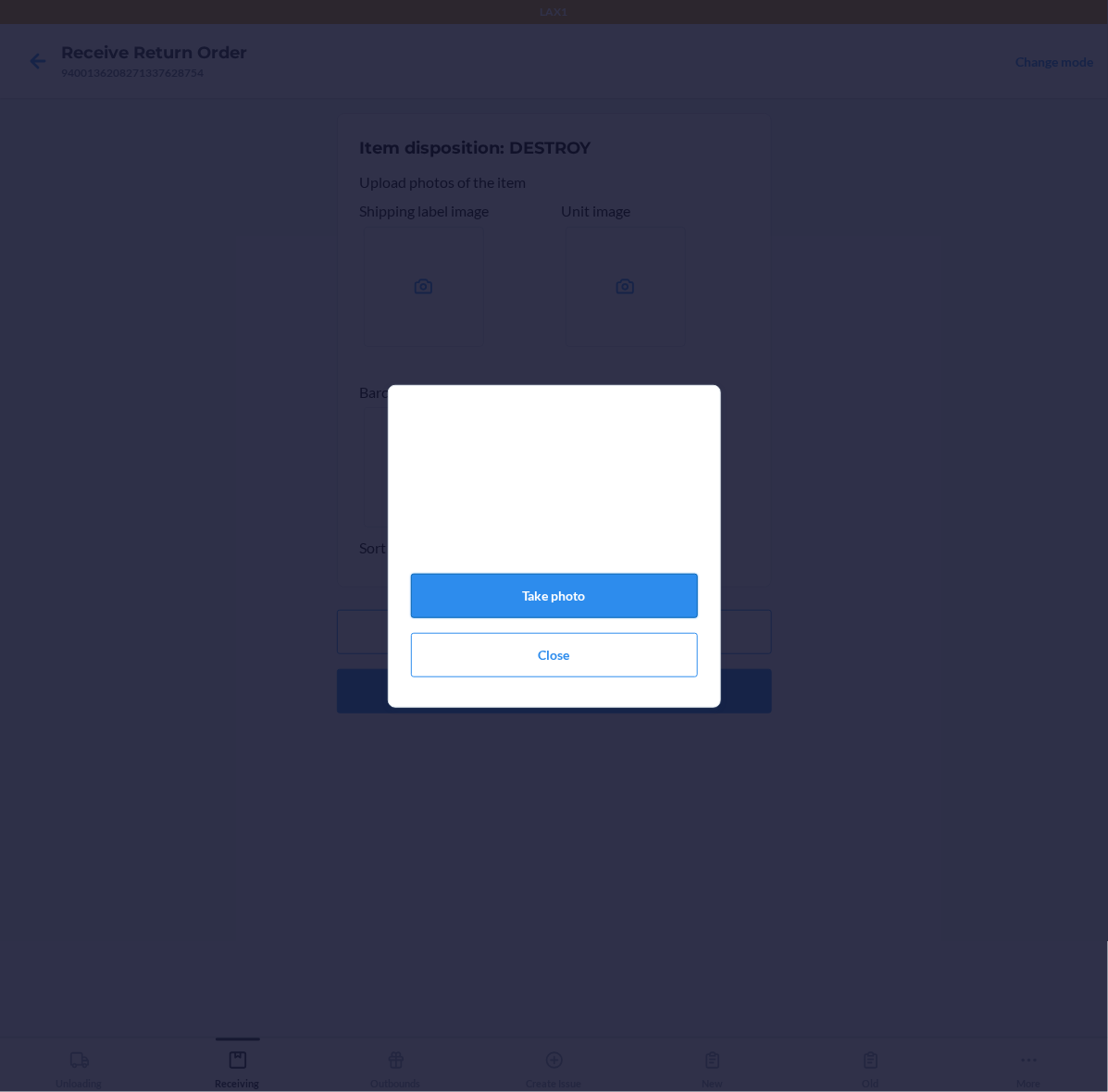 click on "Take photo" 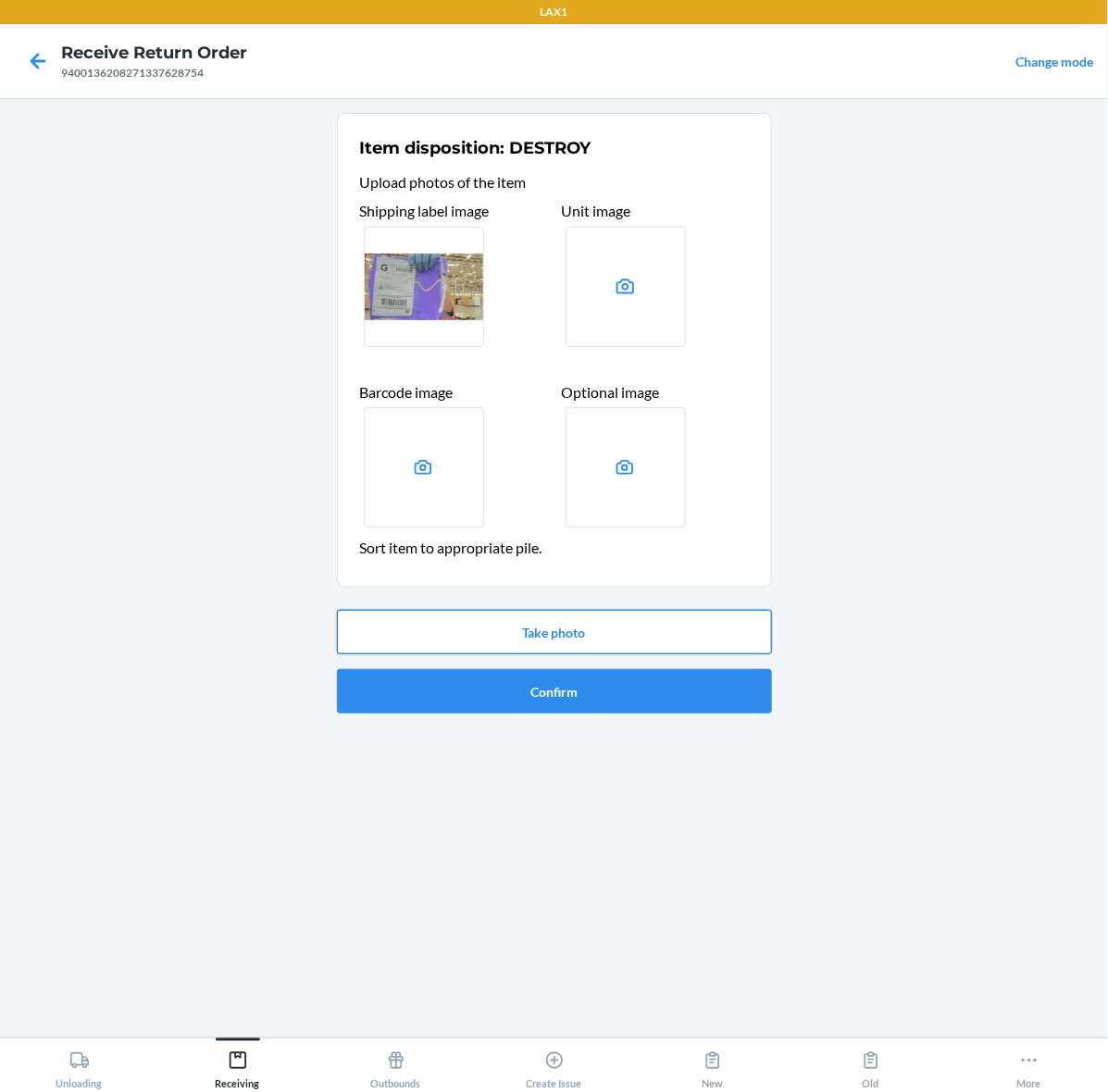 click on "Take photo" at bounding box center (554, 632) 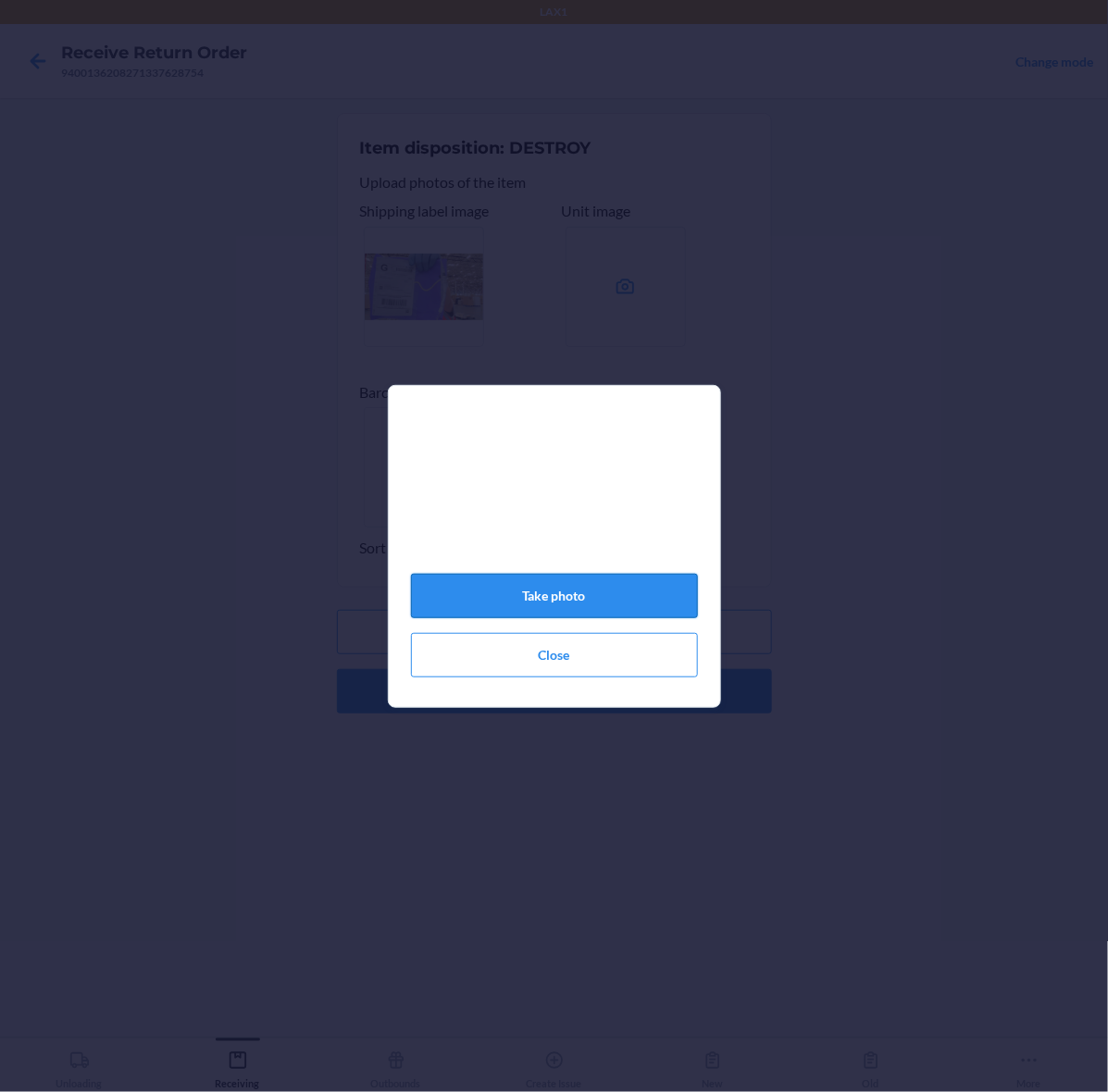 click on "Take photo" 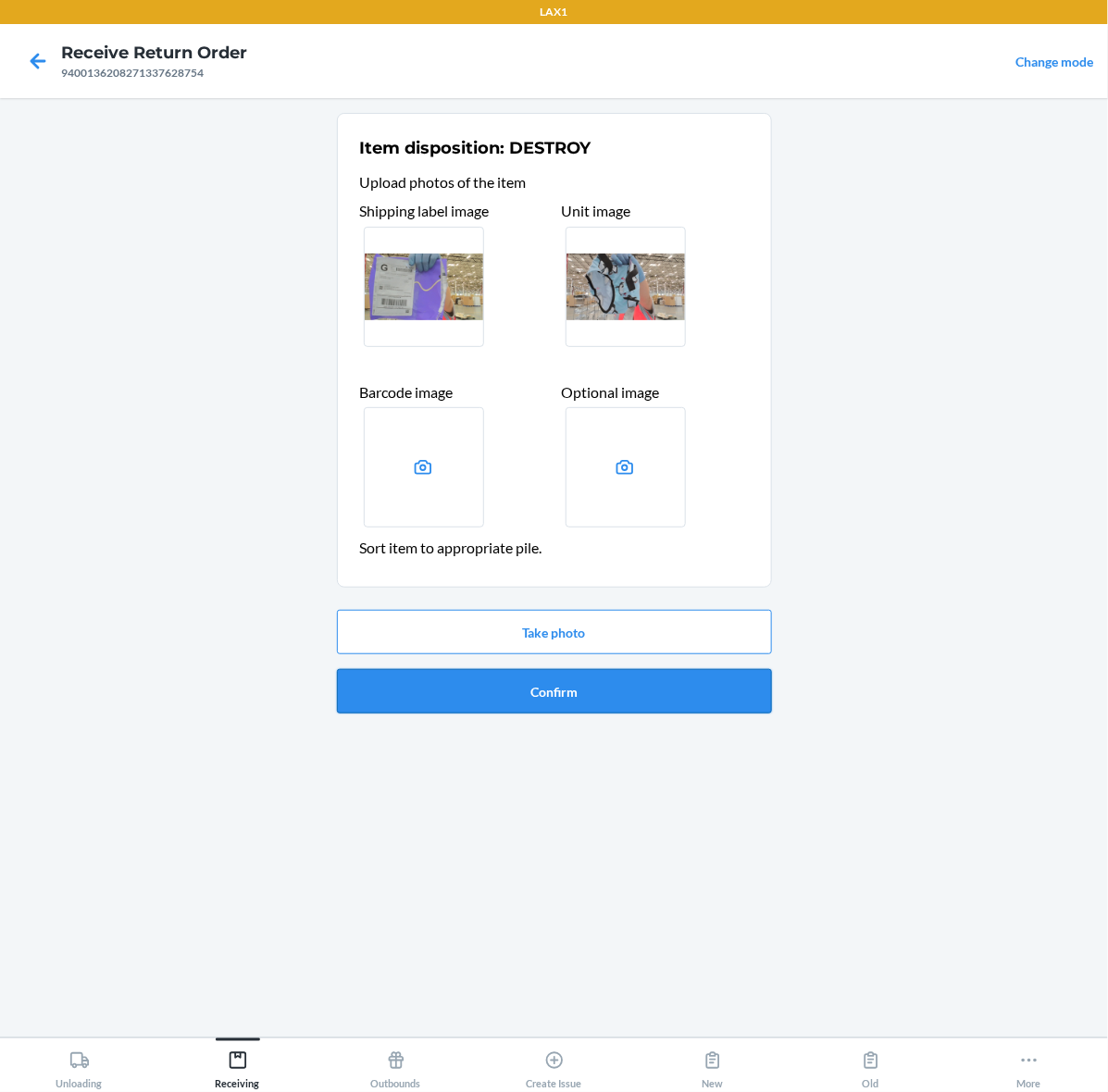 click on "Confirm" at bounding box center (554, 691) 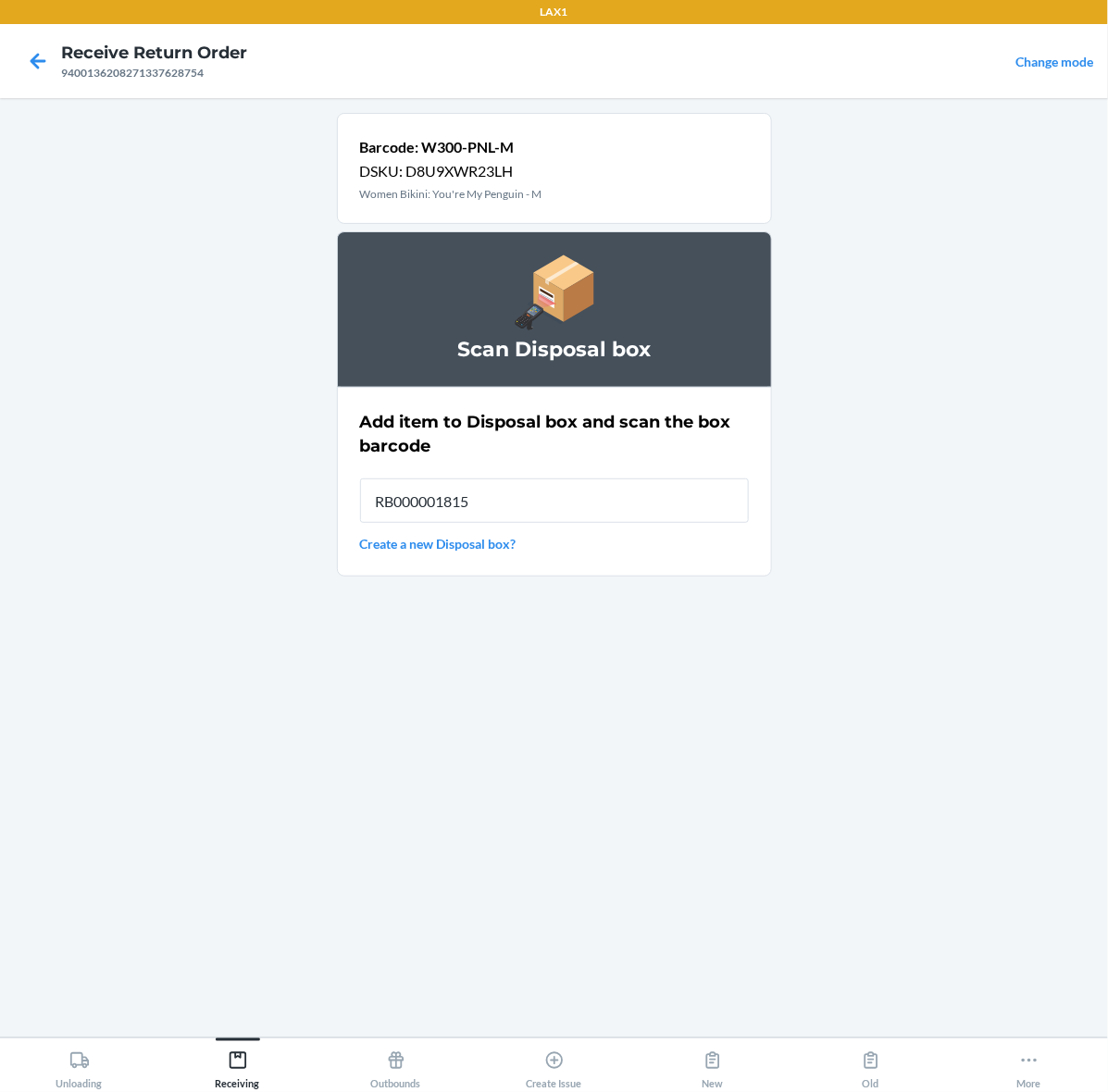 type on "RB000001815" 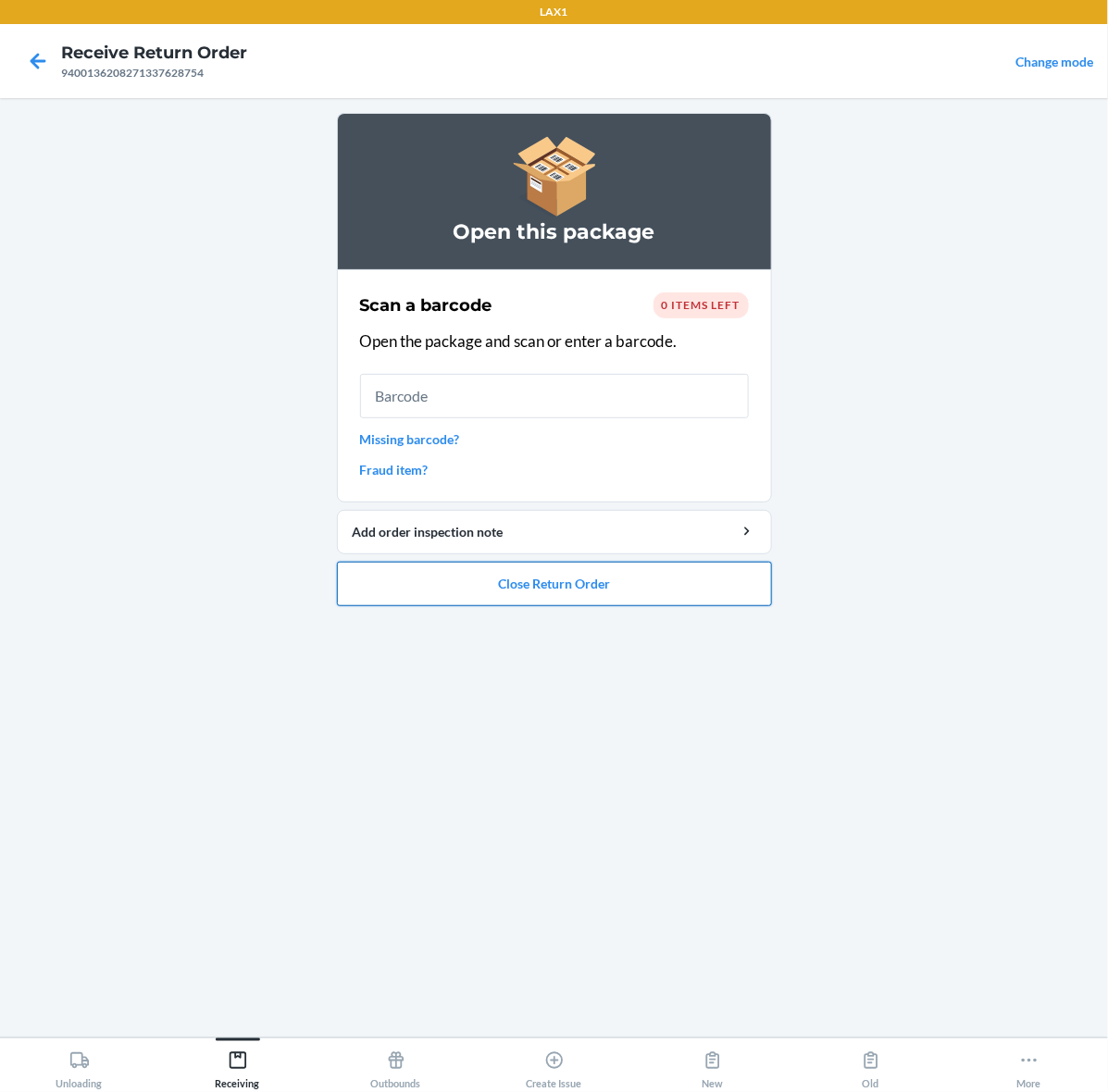 click on "Close Return Order" at bounding box center [554, 584] 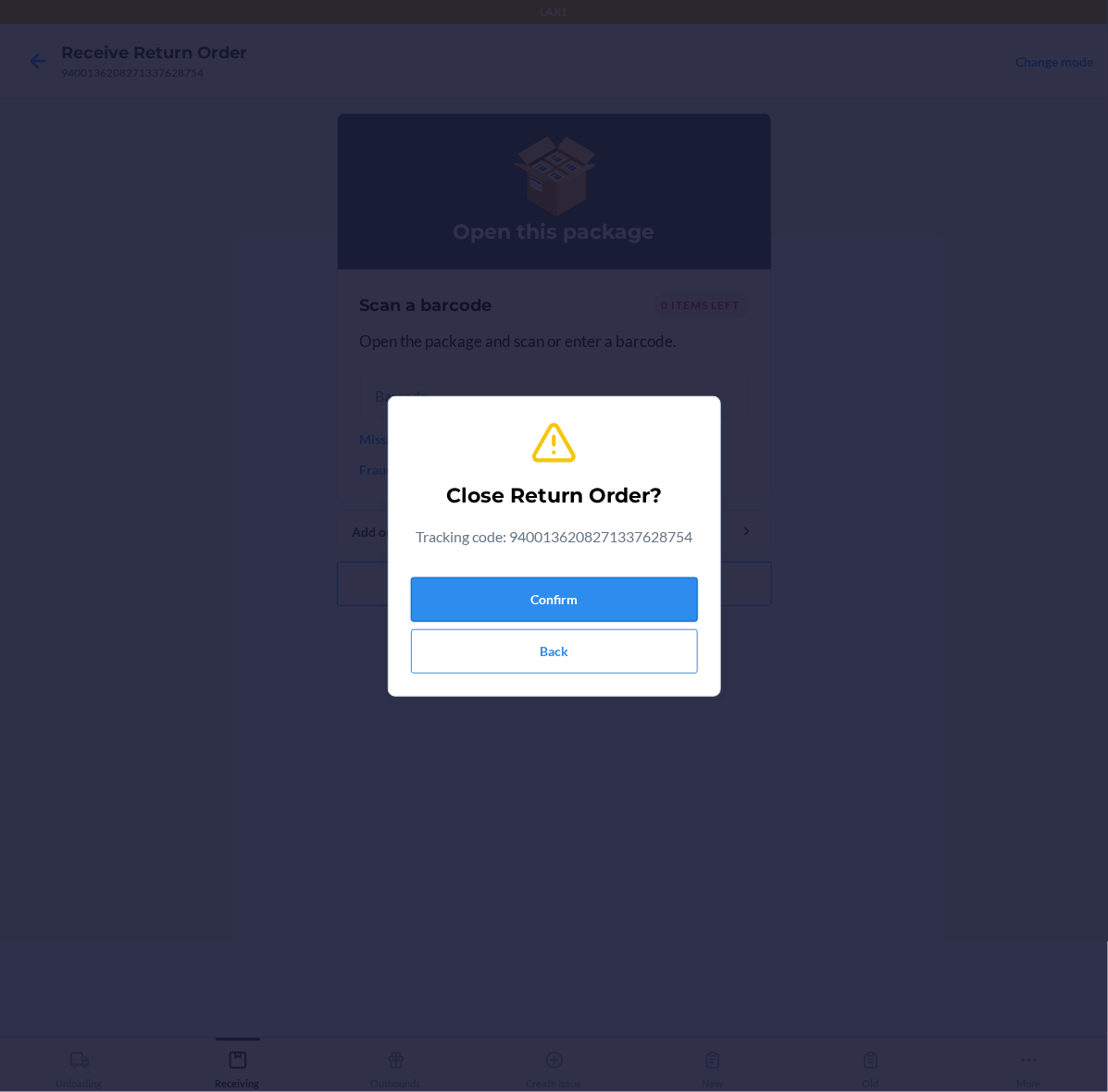 click on "Confirm" at bounding box center [554, 600] 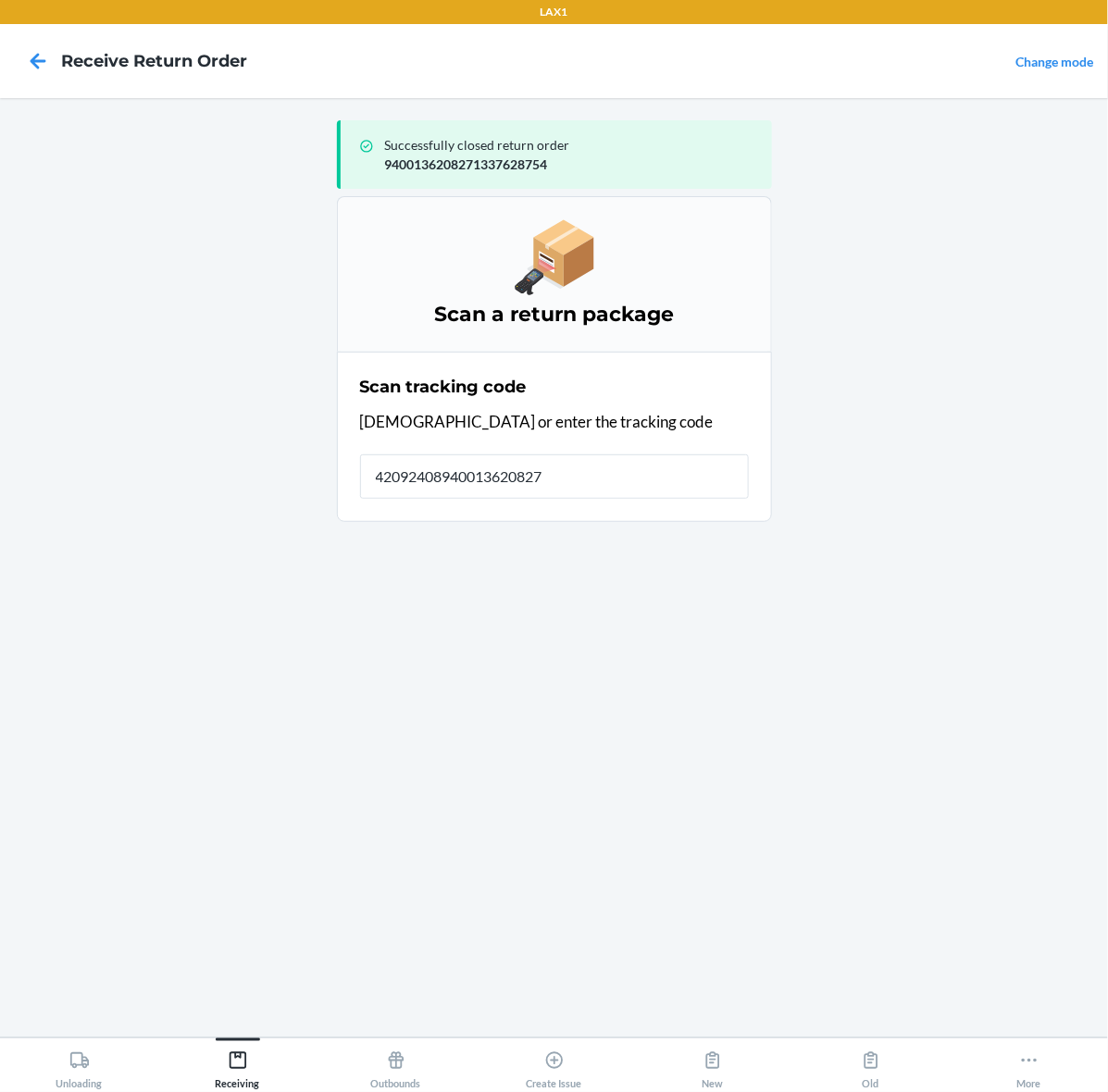 type on "420924089400136208271" 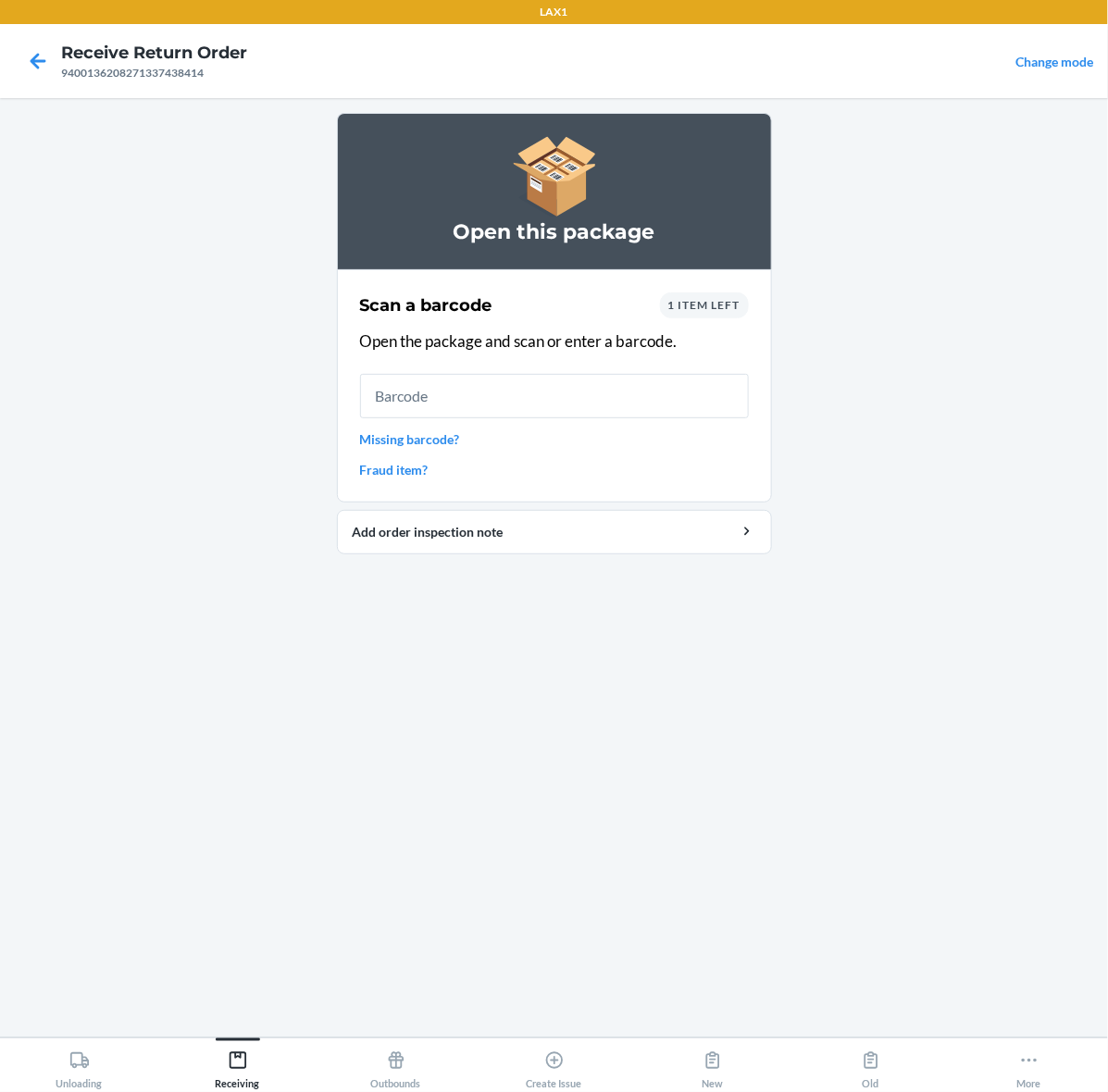 click on "1 item left" at bounding box center [704, 304] 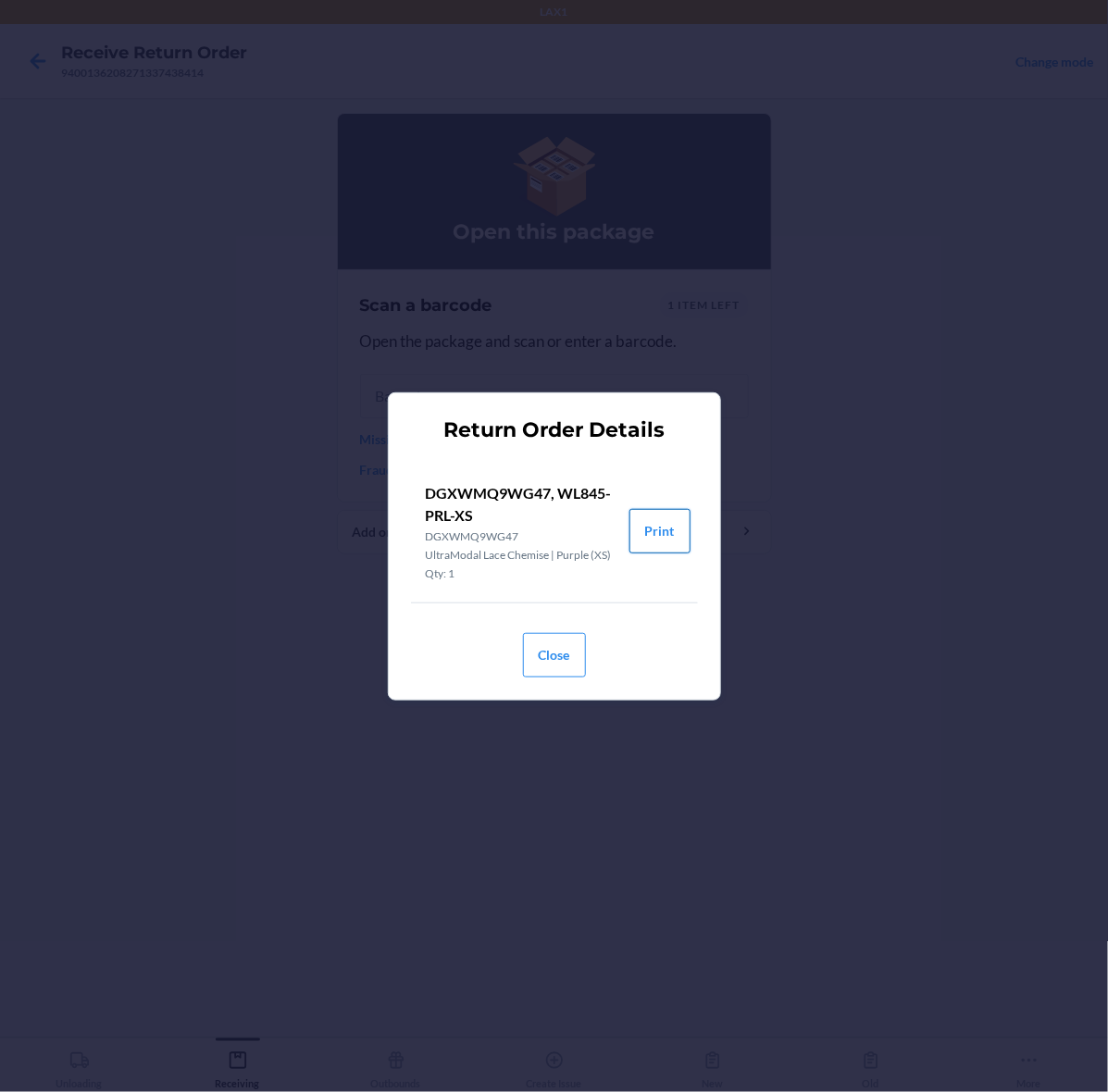 click on "Print" at bounding box center [660, 531] 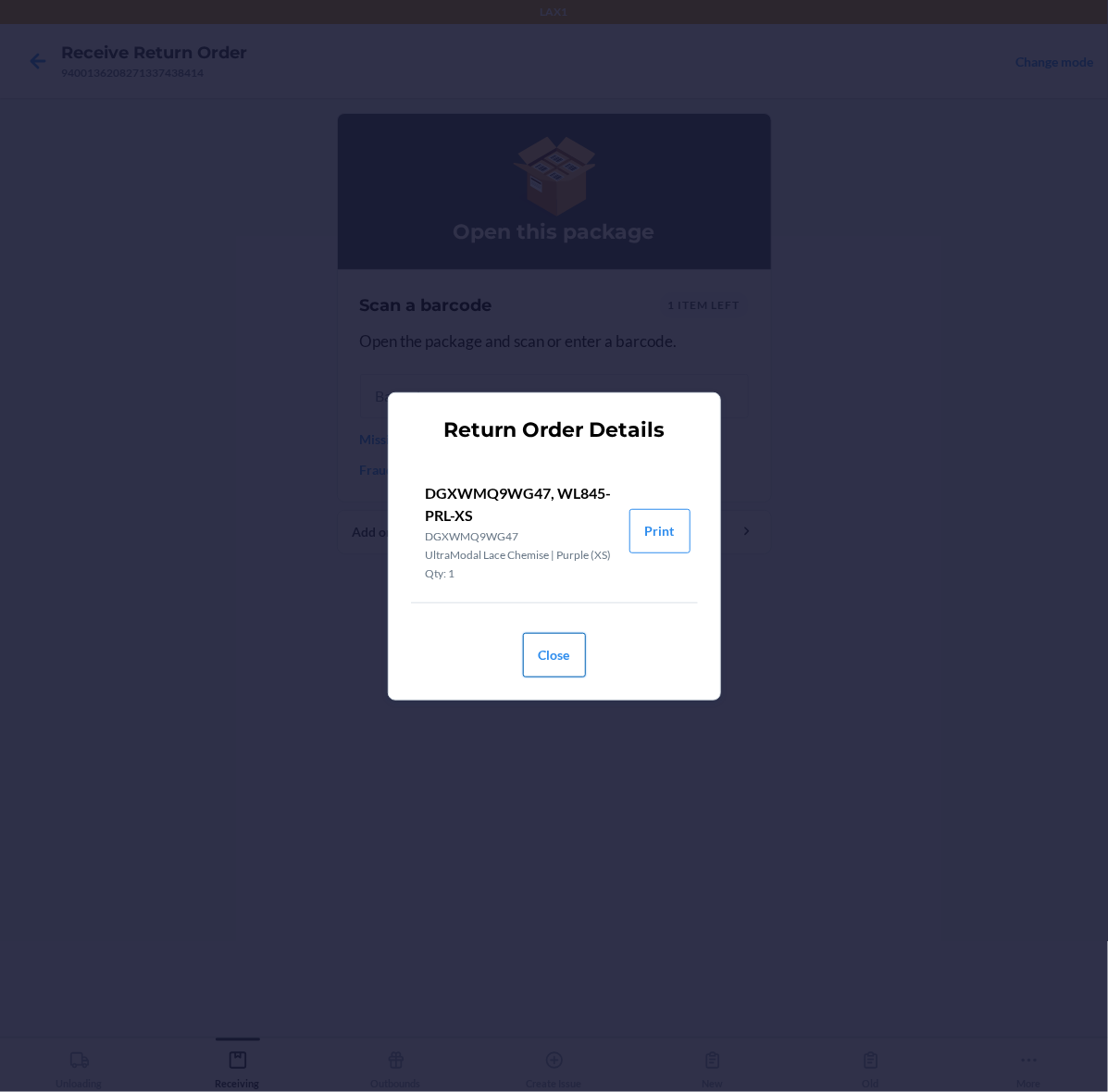 click on "Close" at bounding box center [554, 655] 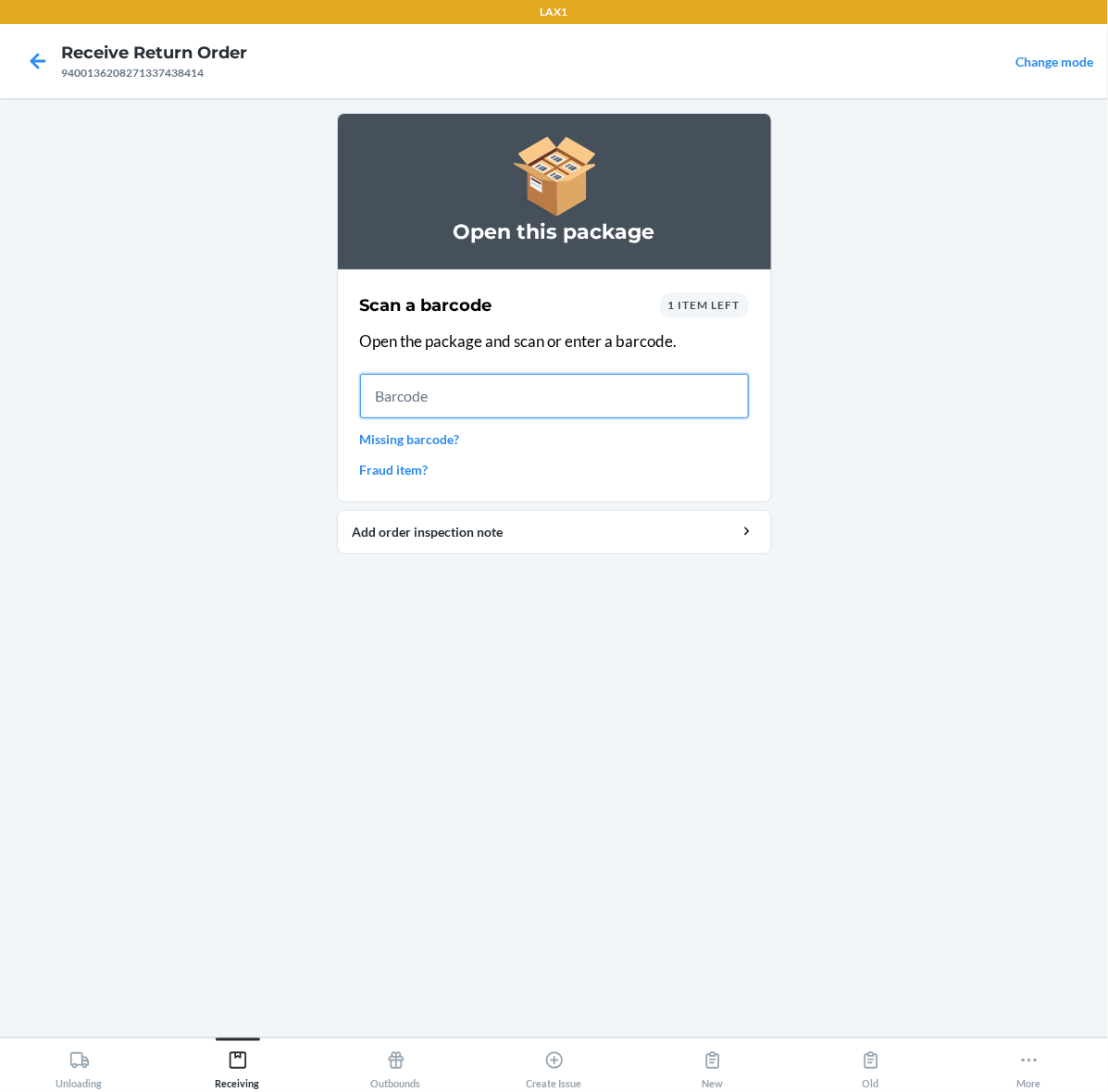 click at bounding box center [554, 396] 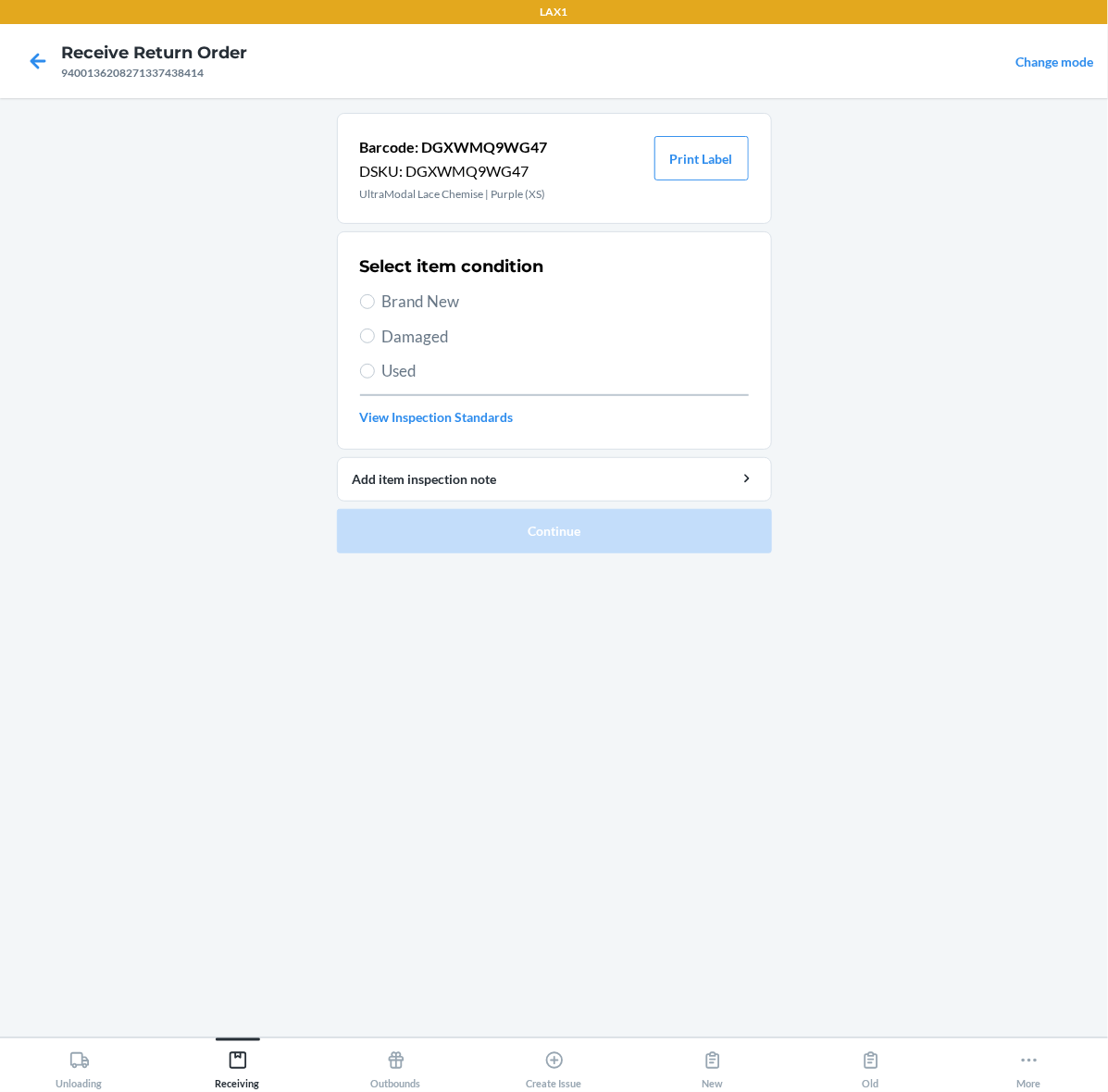 click on "Brand New" at bounding box center [566, 302] 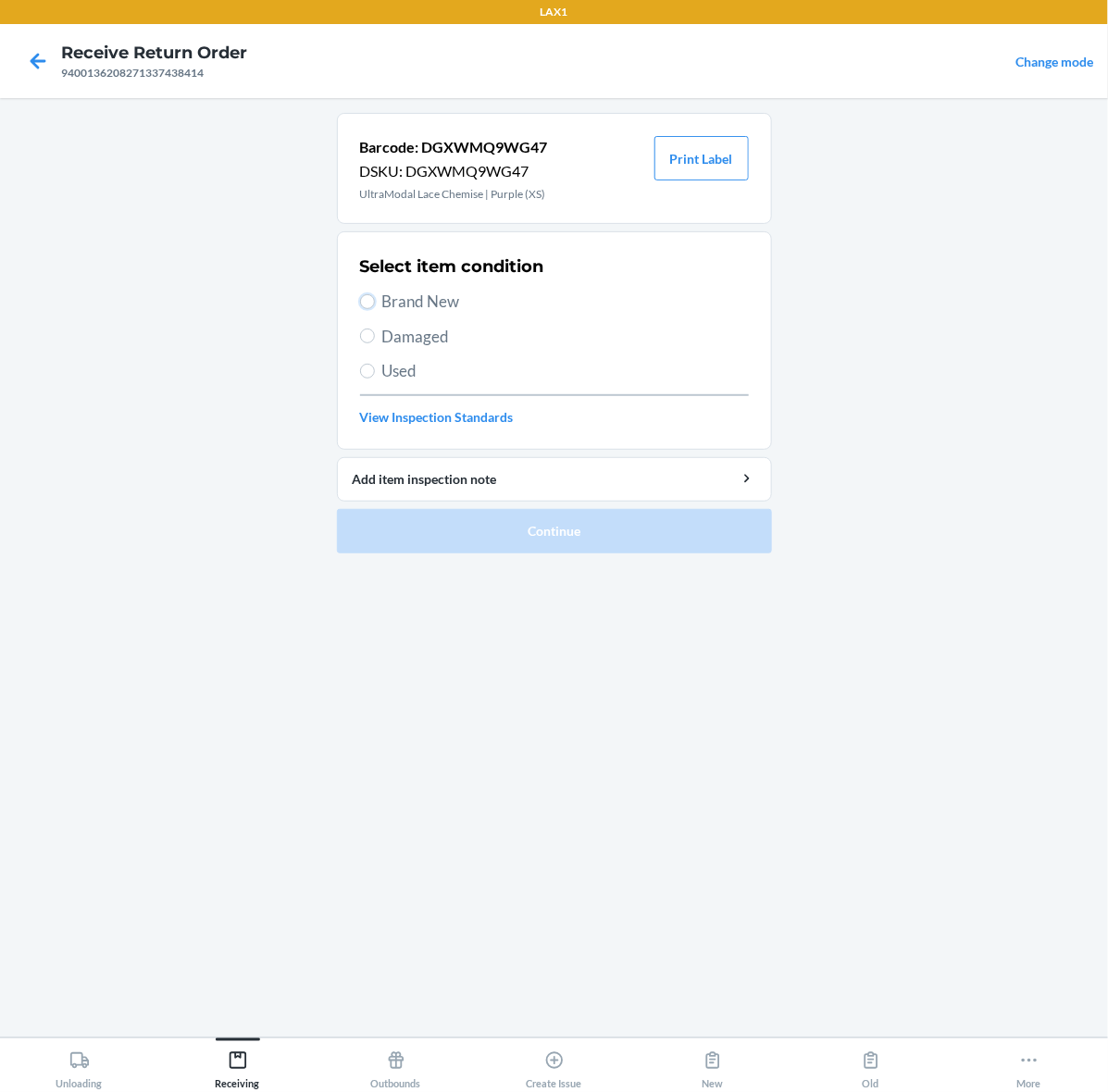 click on "Brand New" at bounding box center [367, 302] 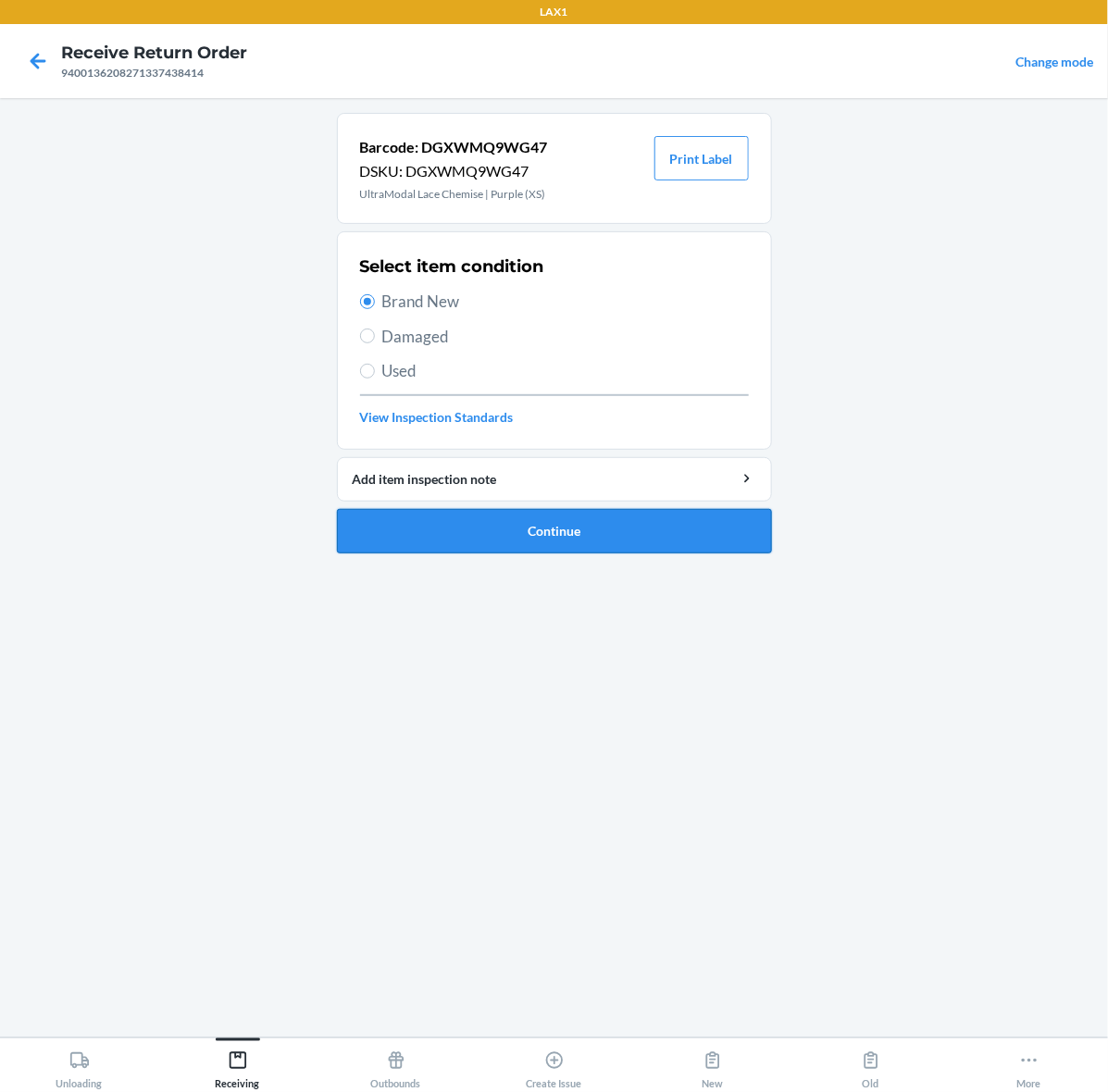 click on "Continue" at bounding box center [554, 531] 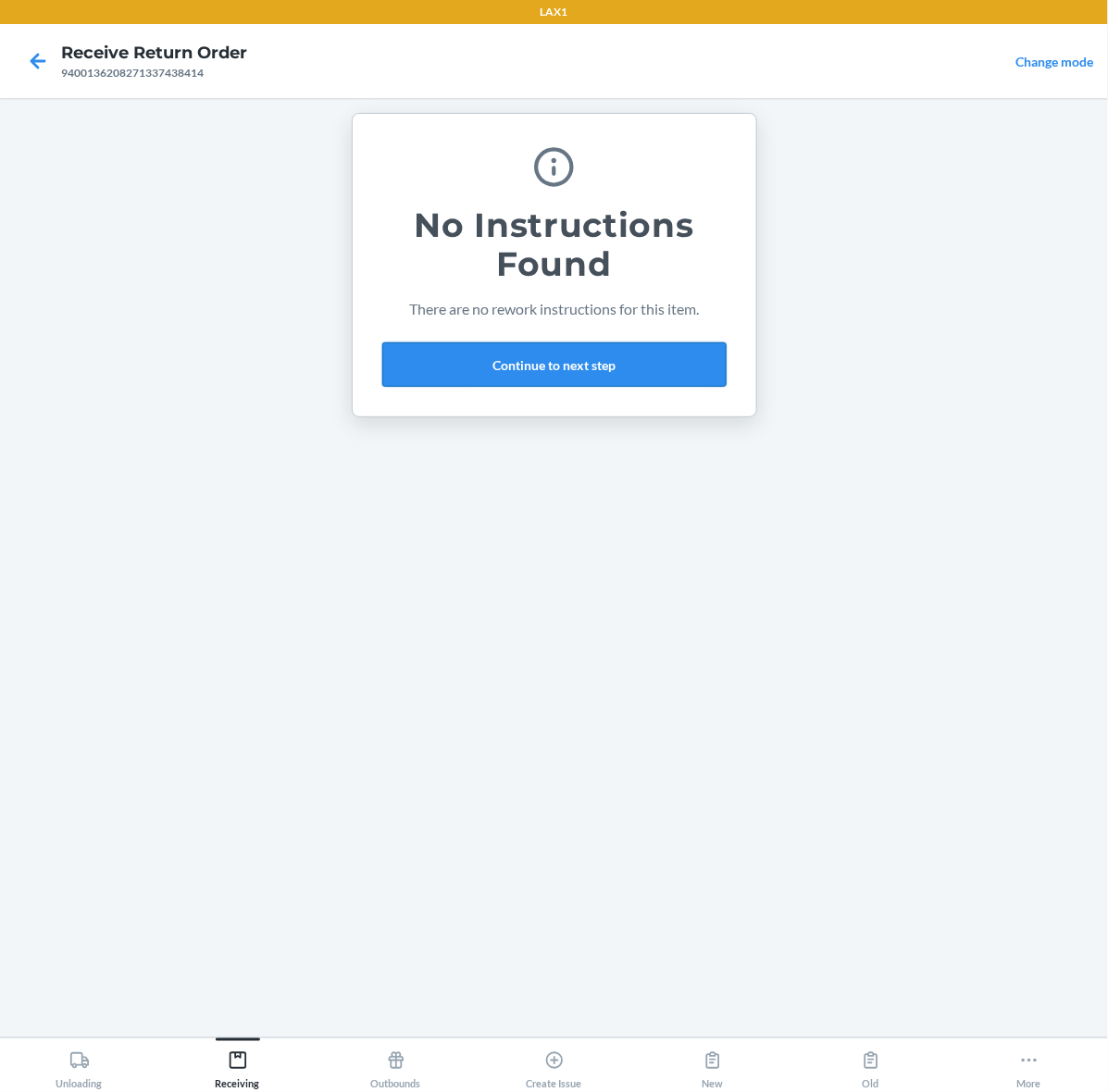 click on "Continue to next step" at bounding box center [554, 365] 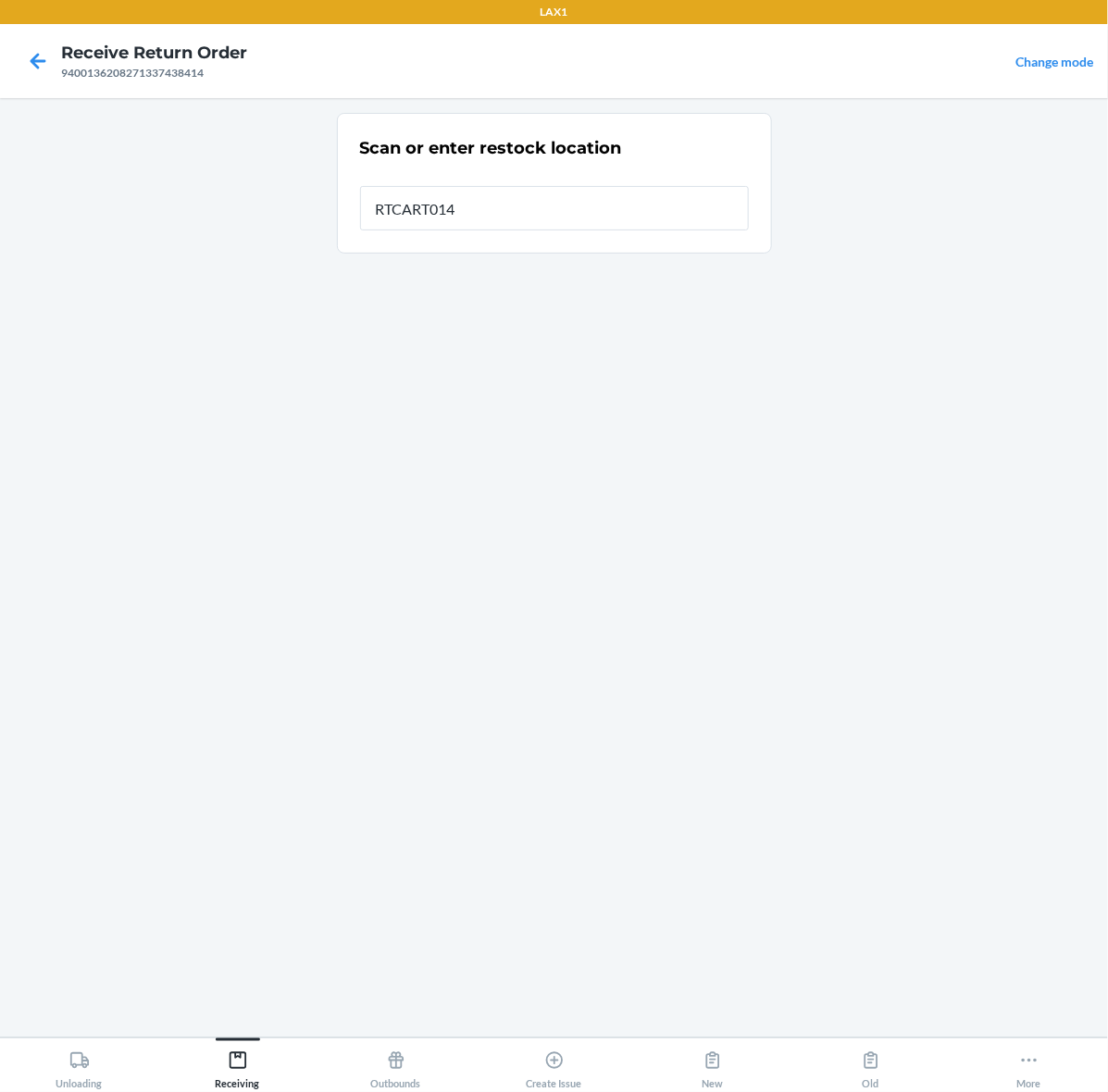 type on "RTCART014" 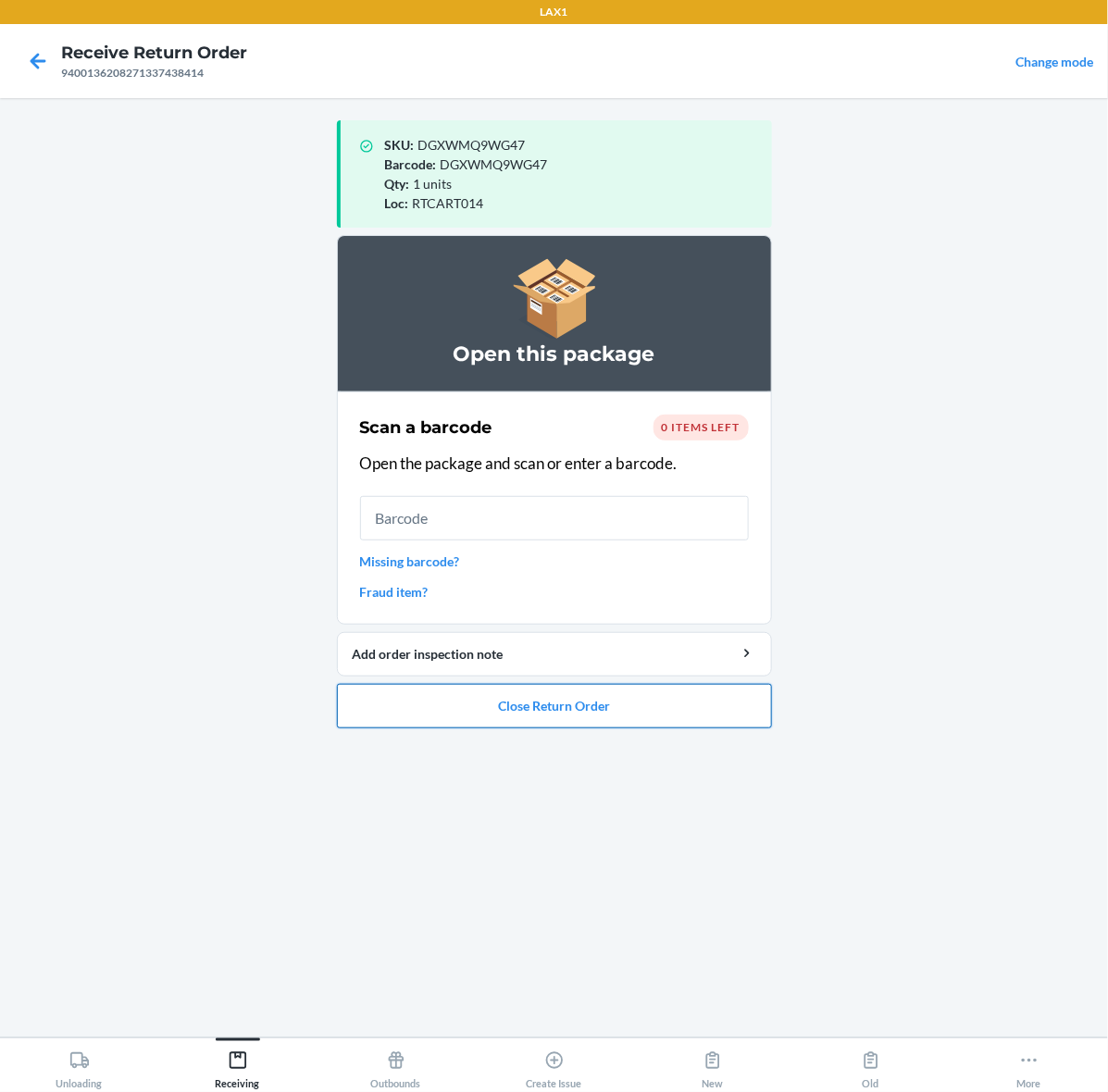 click on "Close Return Order" at bounding box center (554, 706) 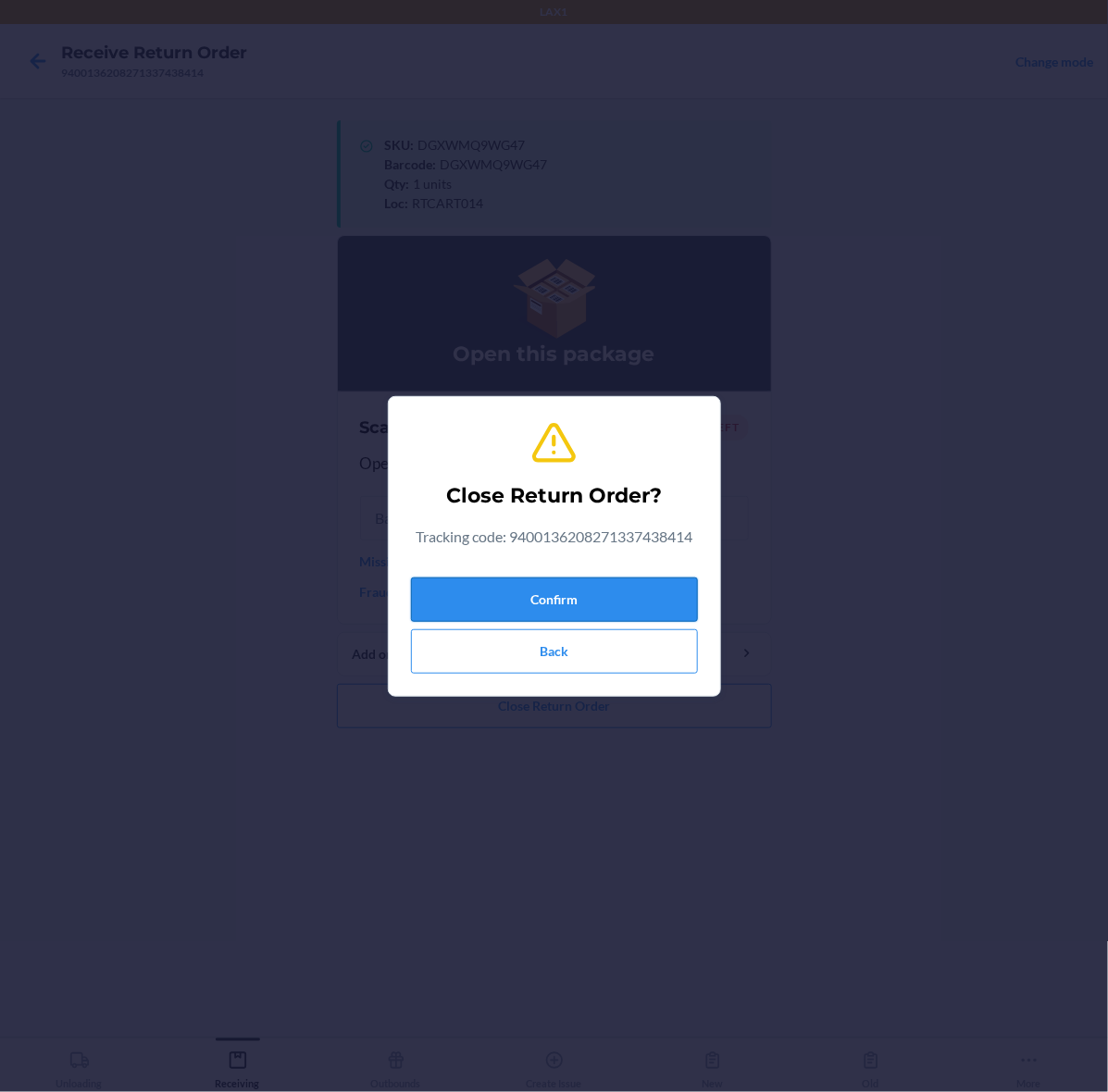 click on "Confirm" at bounding box center (554, 600) 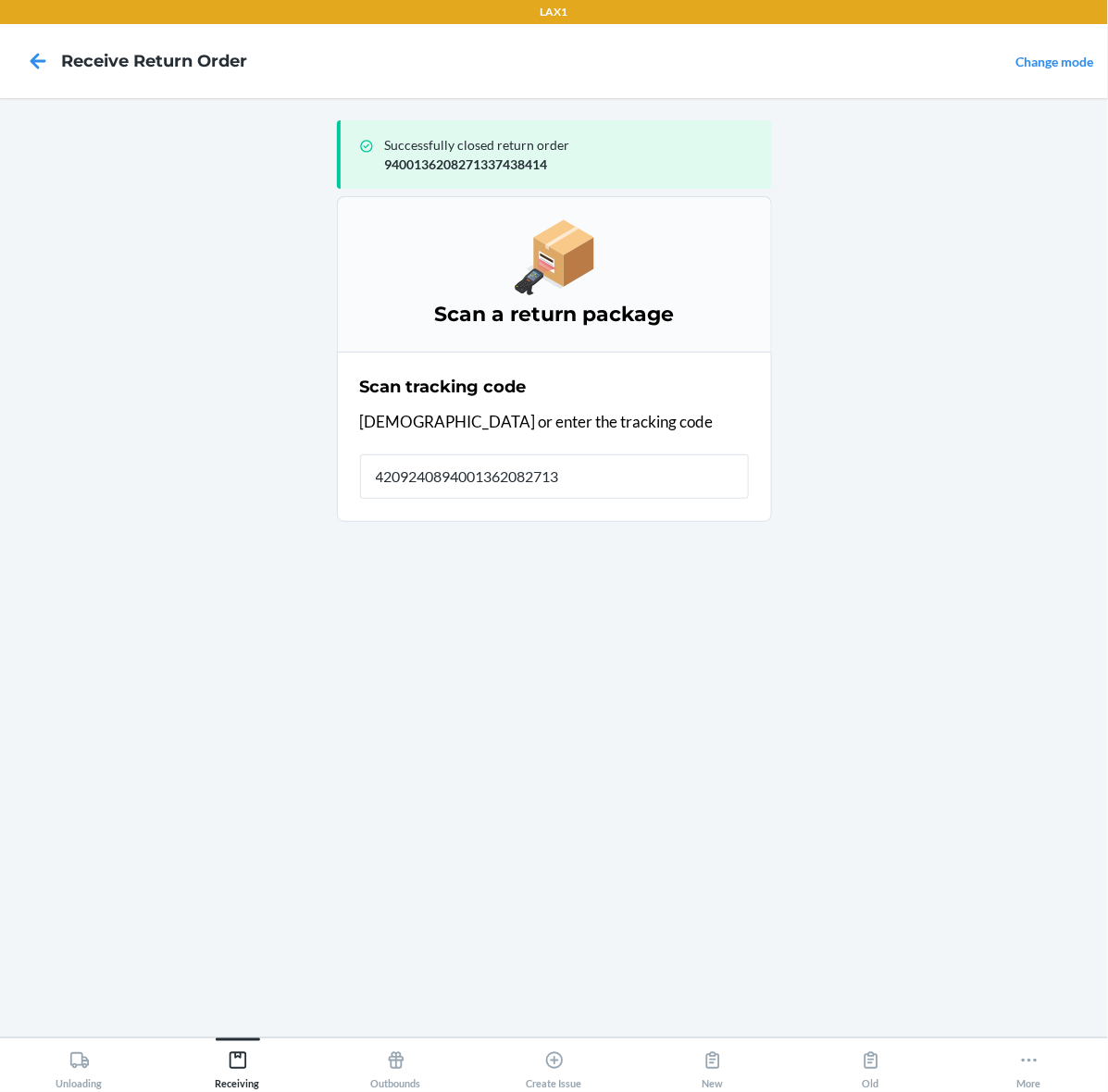 type on "42092408940013620827133" 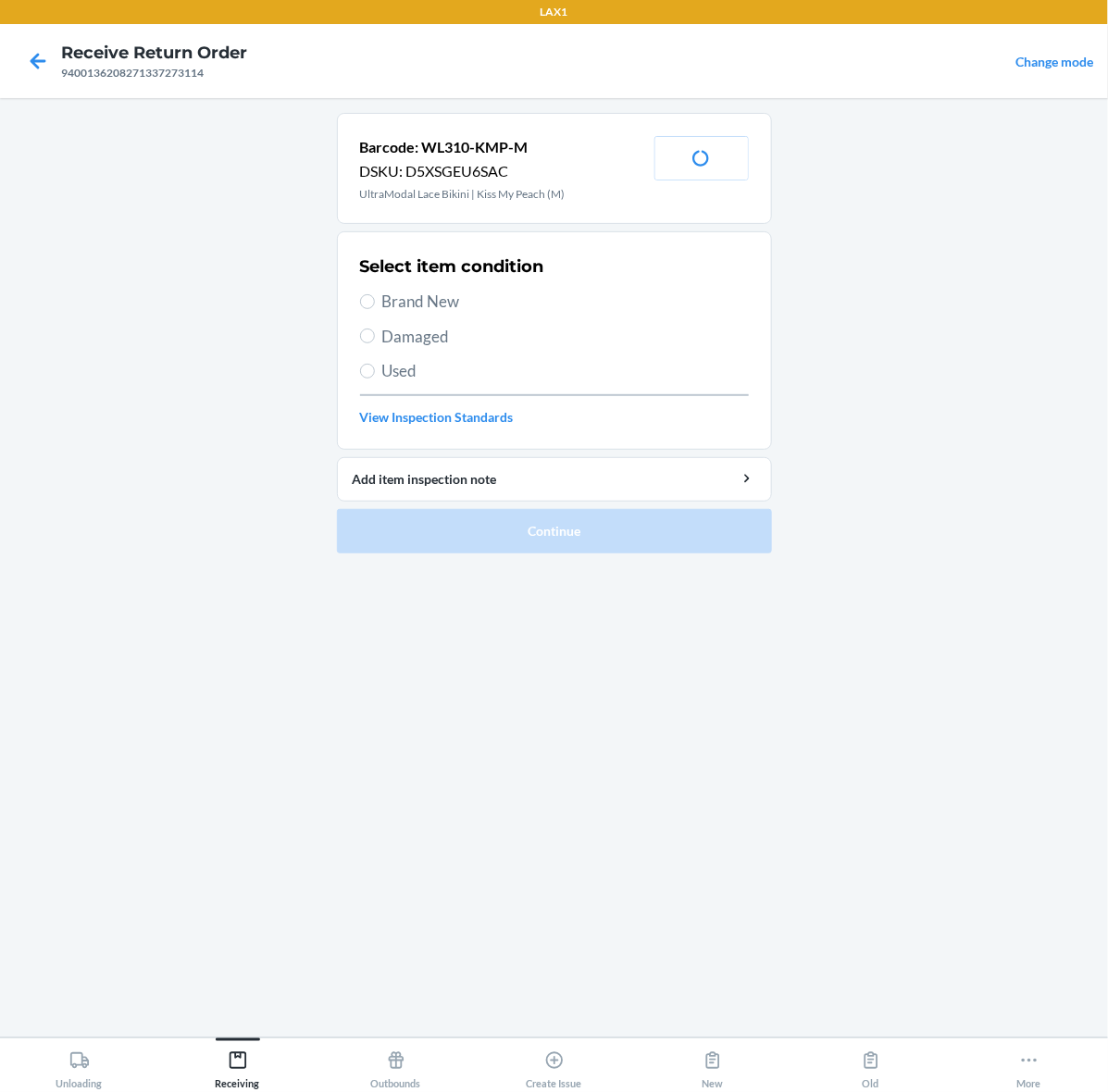 click on "Brand New" at bounding box center (566, 302) 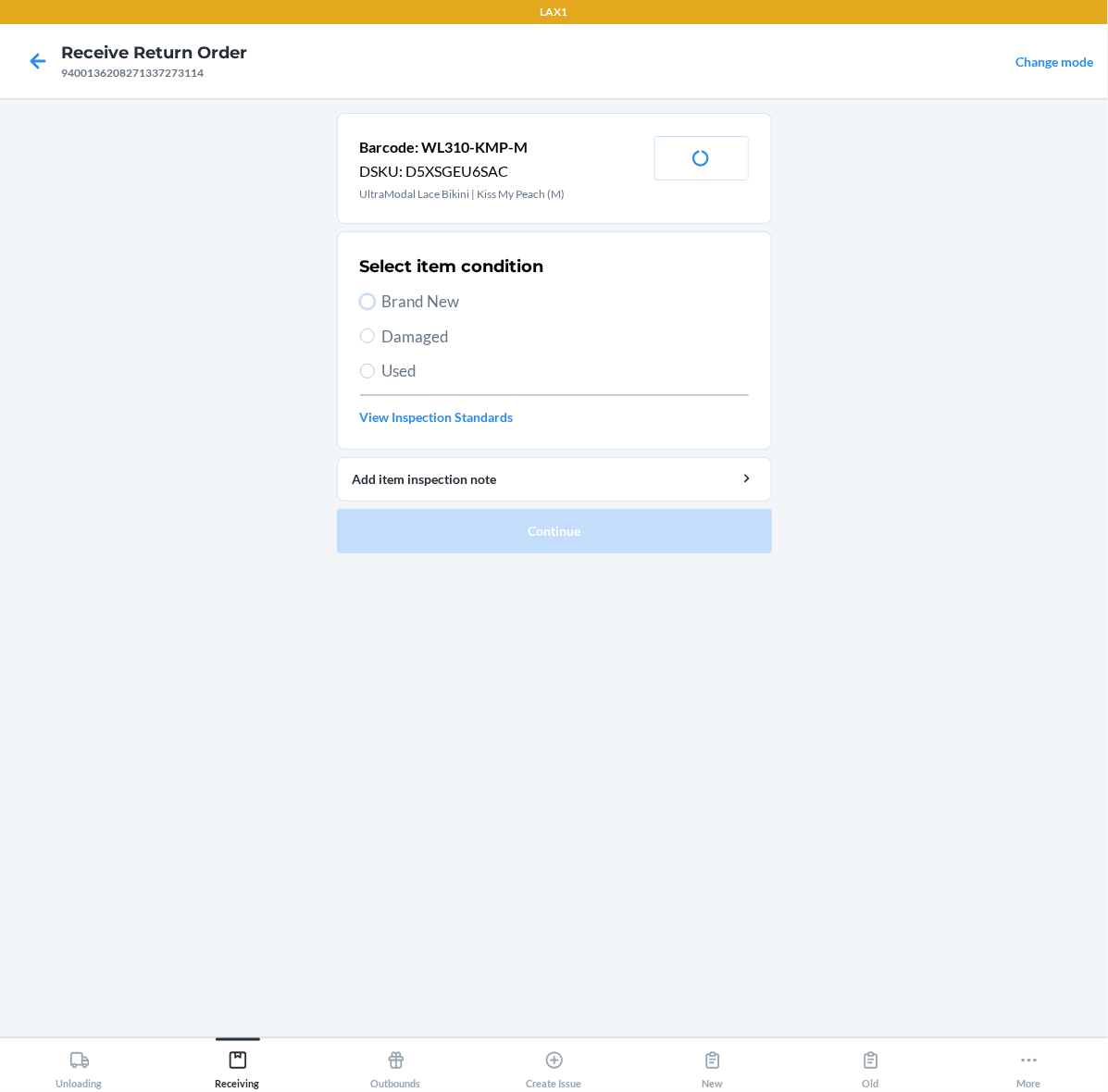 click on "Brand New" at bounding box center (367, 302) 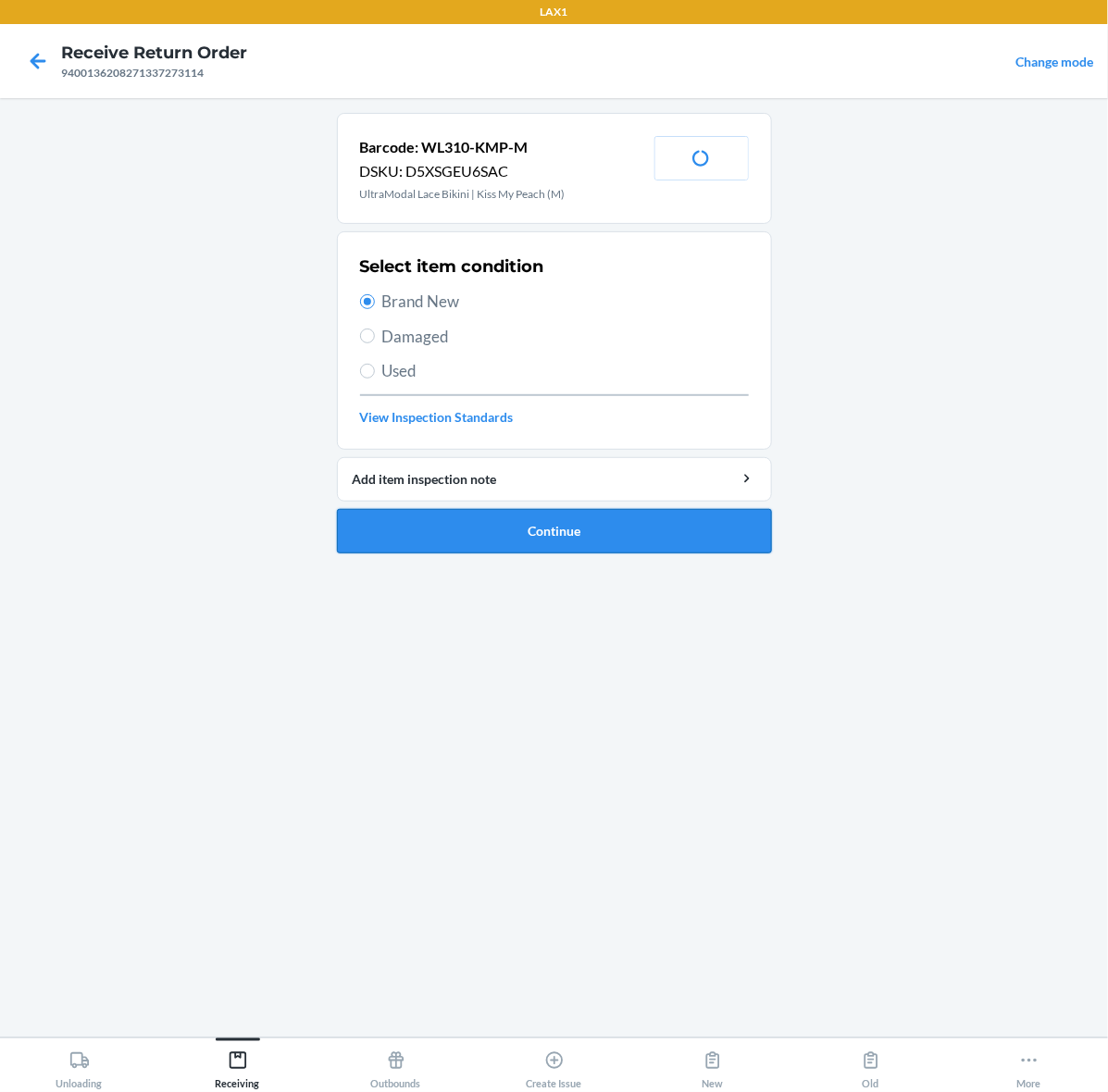 click on "Continue" at bounding box center [554, 531] 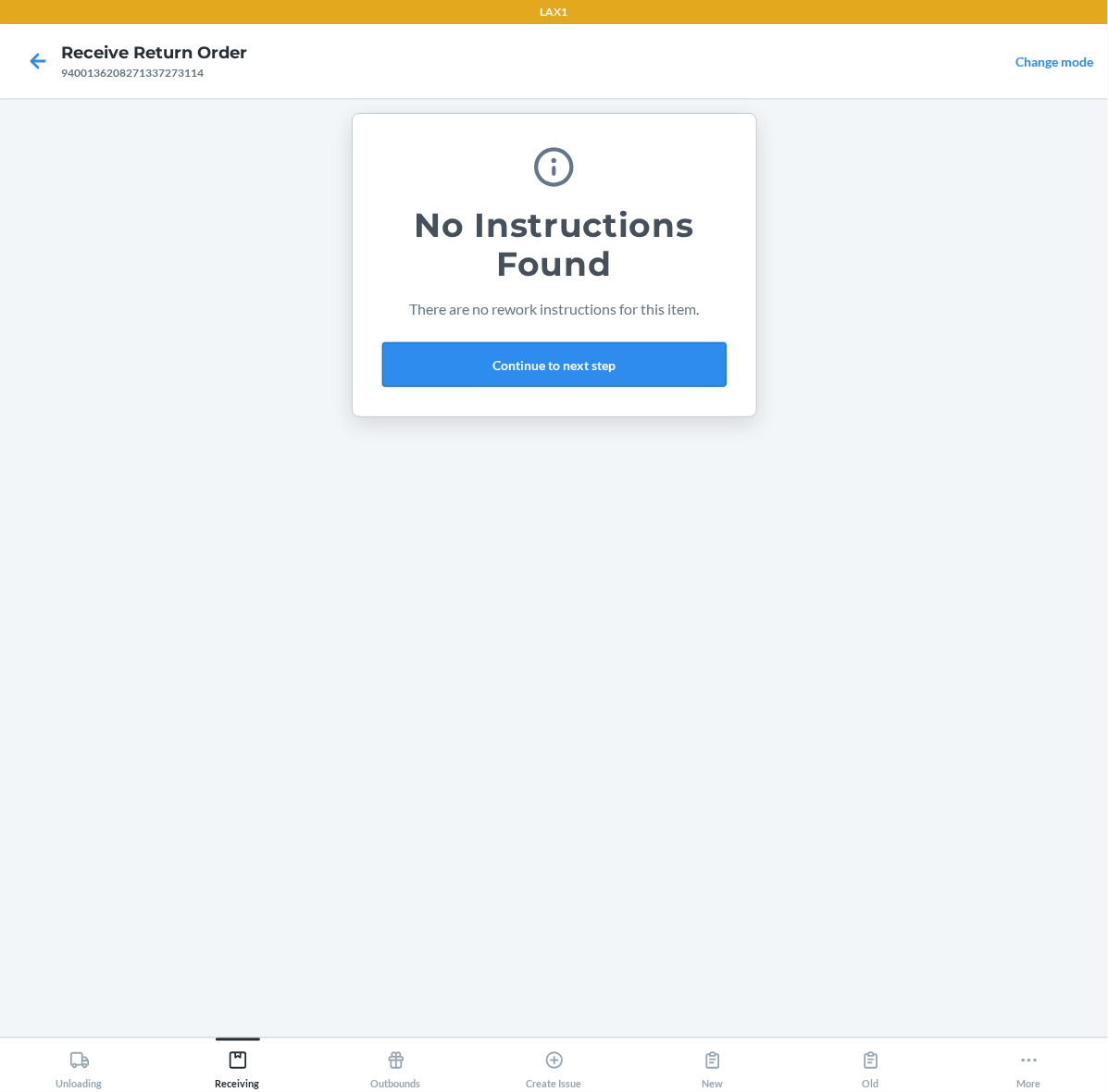 click on "Continue to next step" at bounding box center (554, 365) 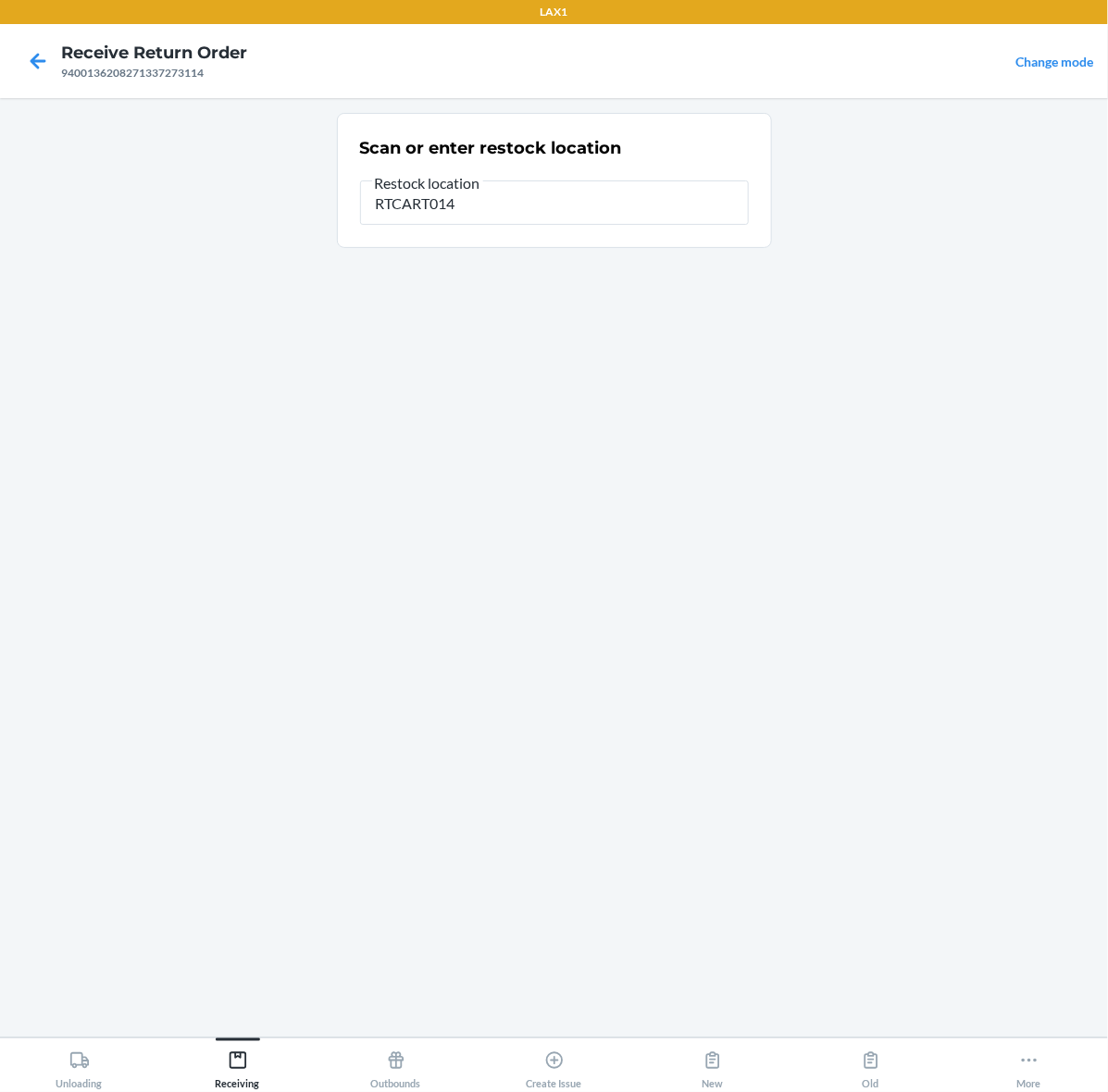 type on "RTCART014" 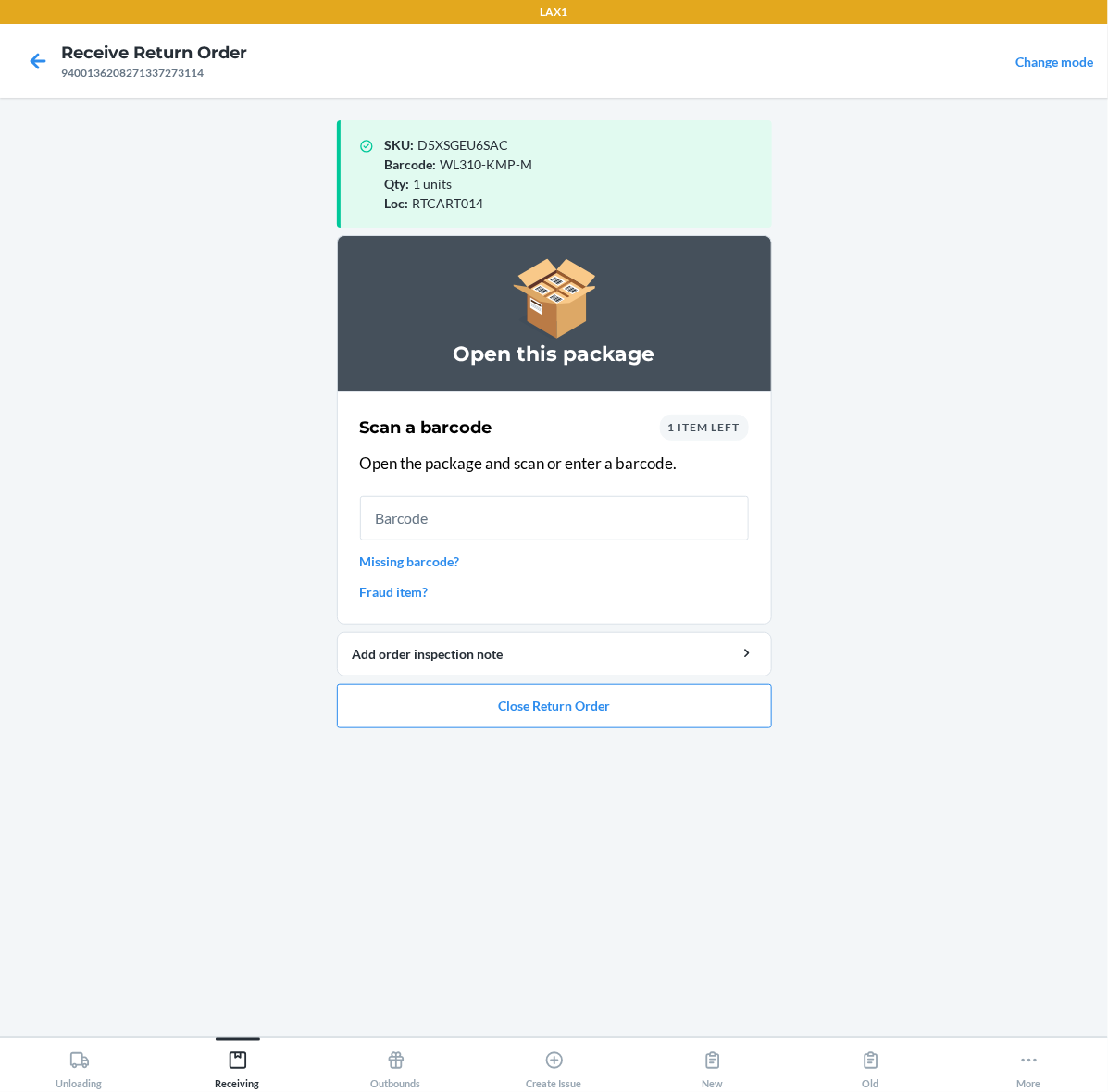 click on "1 item left" at bounding box center [704, 427] 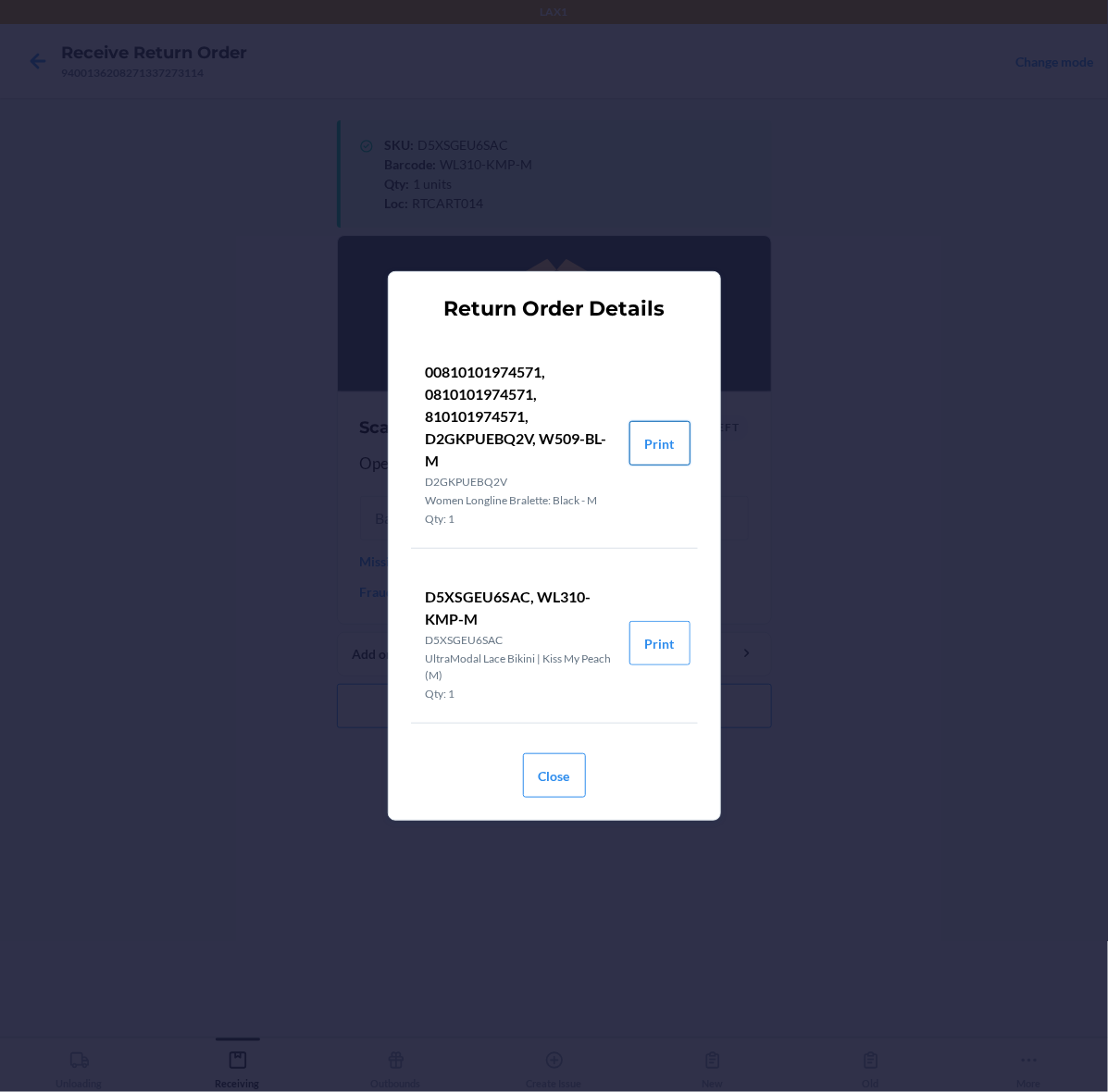 click on "Print" at bounding box center (660, 443) 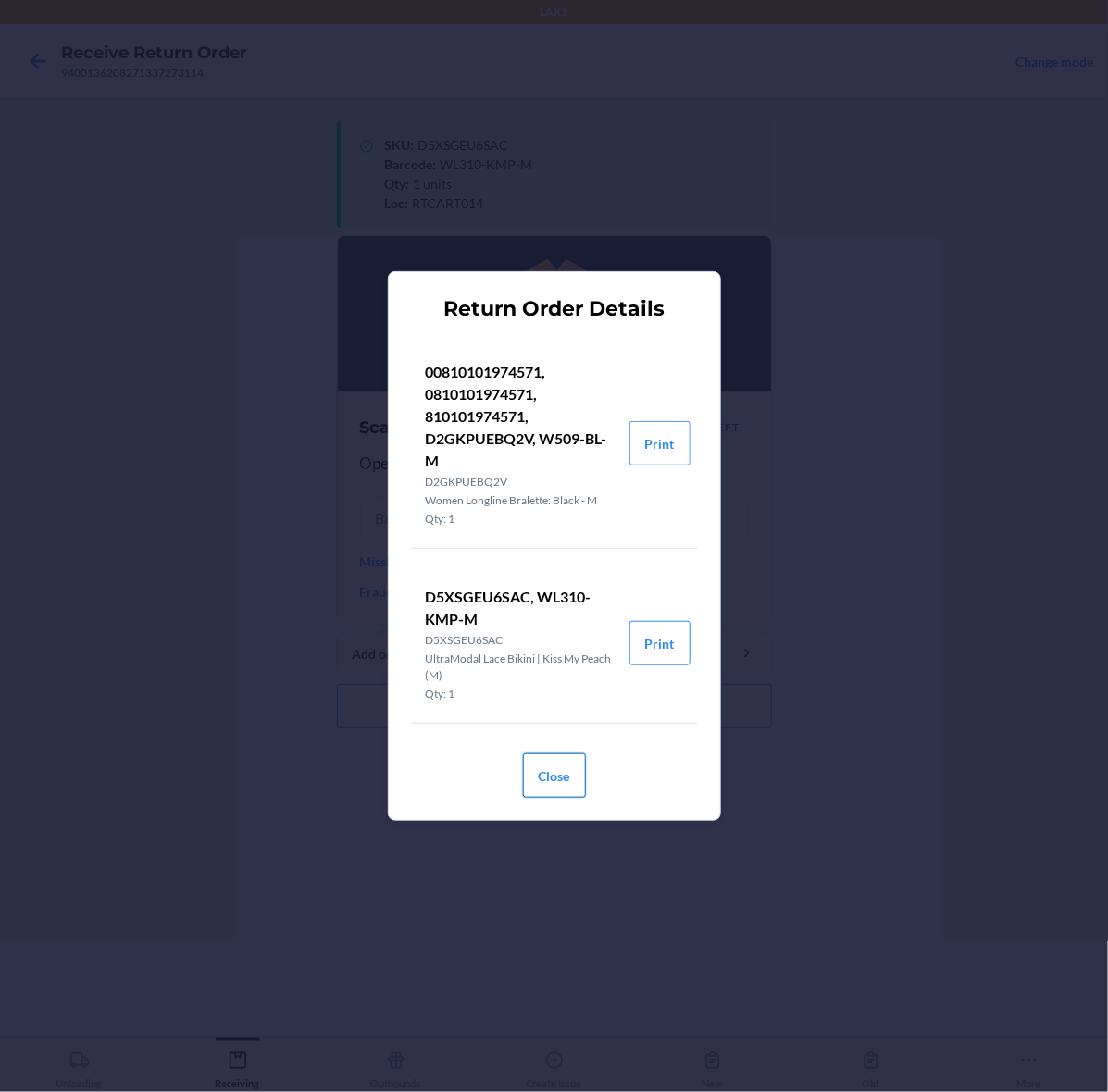 drag, startPoint x: 551, startPoint y: 776, endPoint x: 551, endPoint y: 757, distance: 19 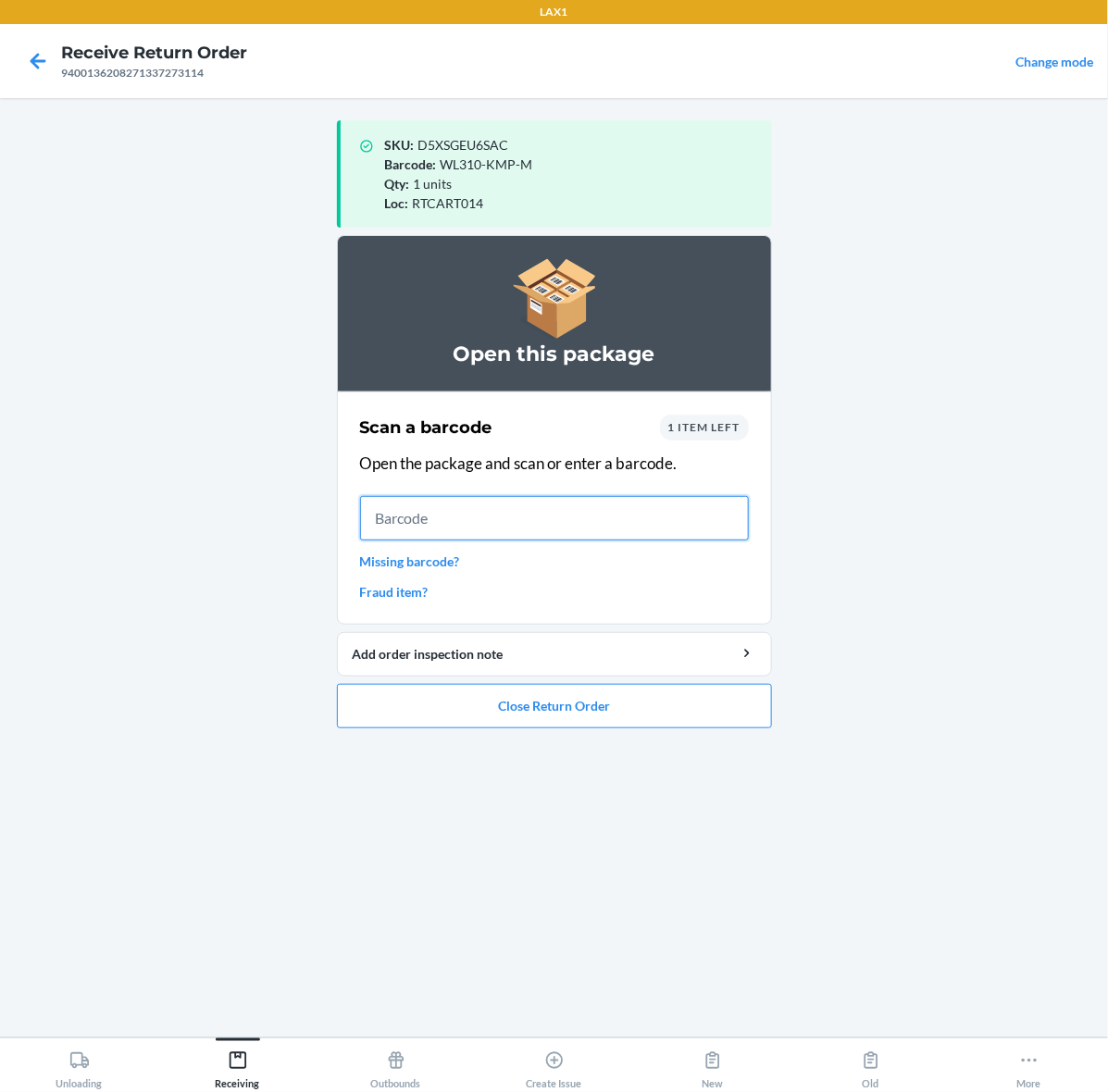 click at bounding box center [554, 518] 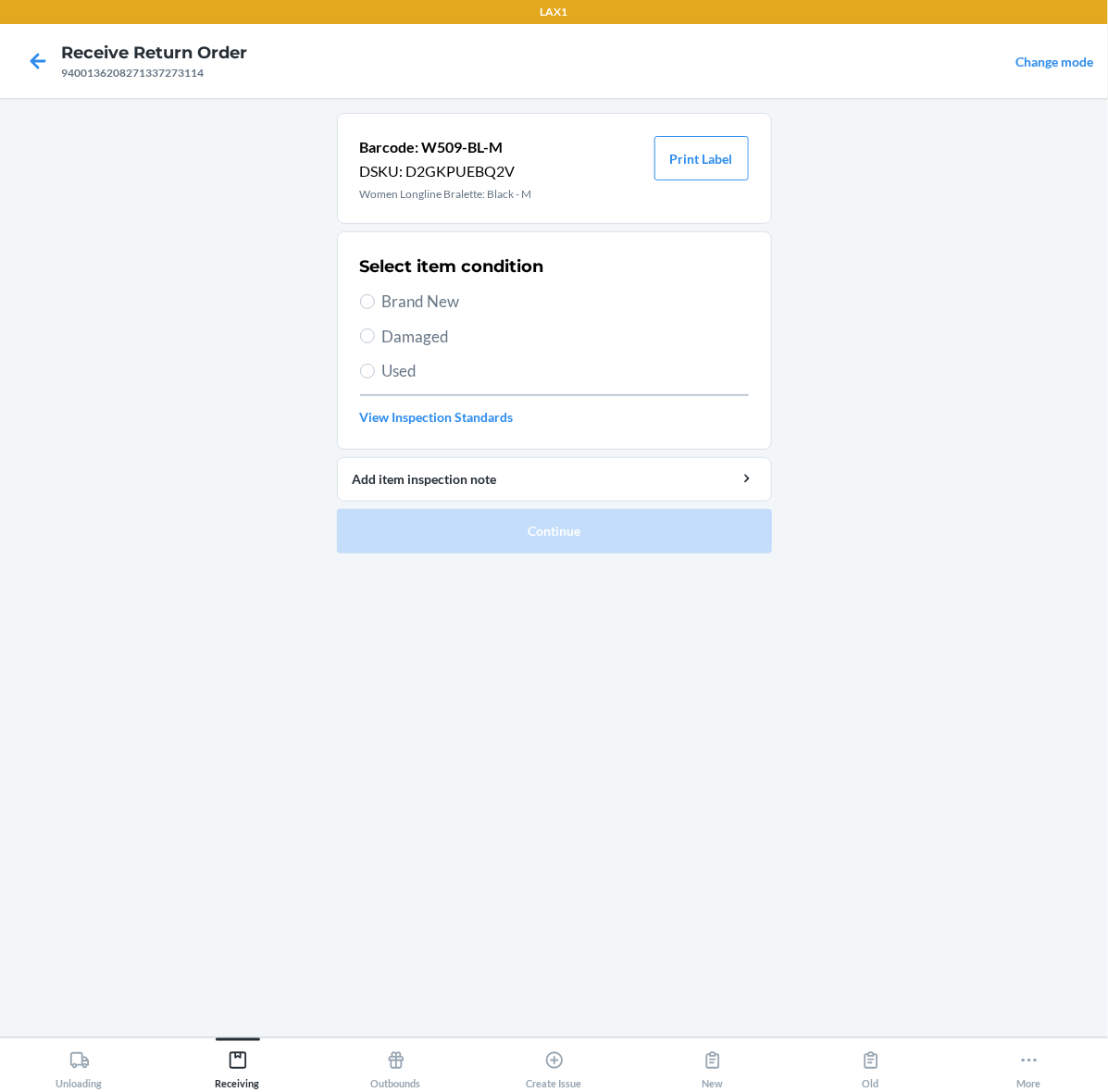 click on "Used" at bounding box center [566, 371] 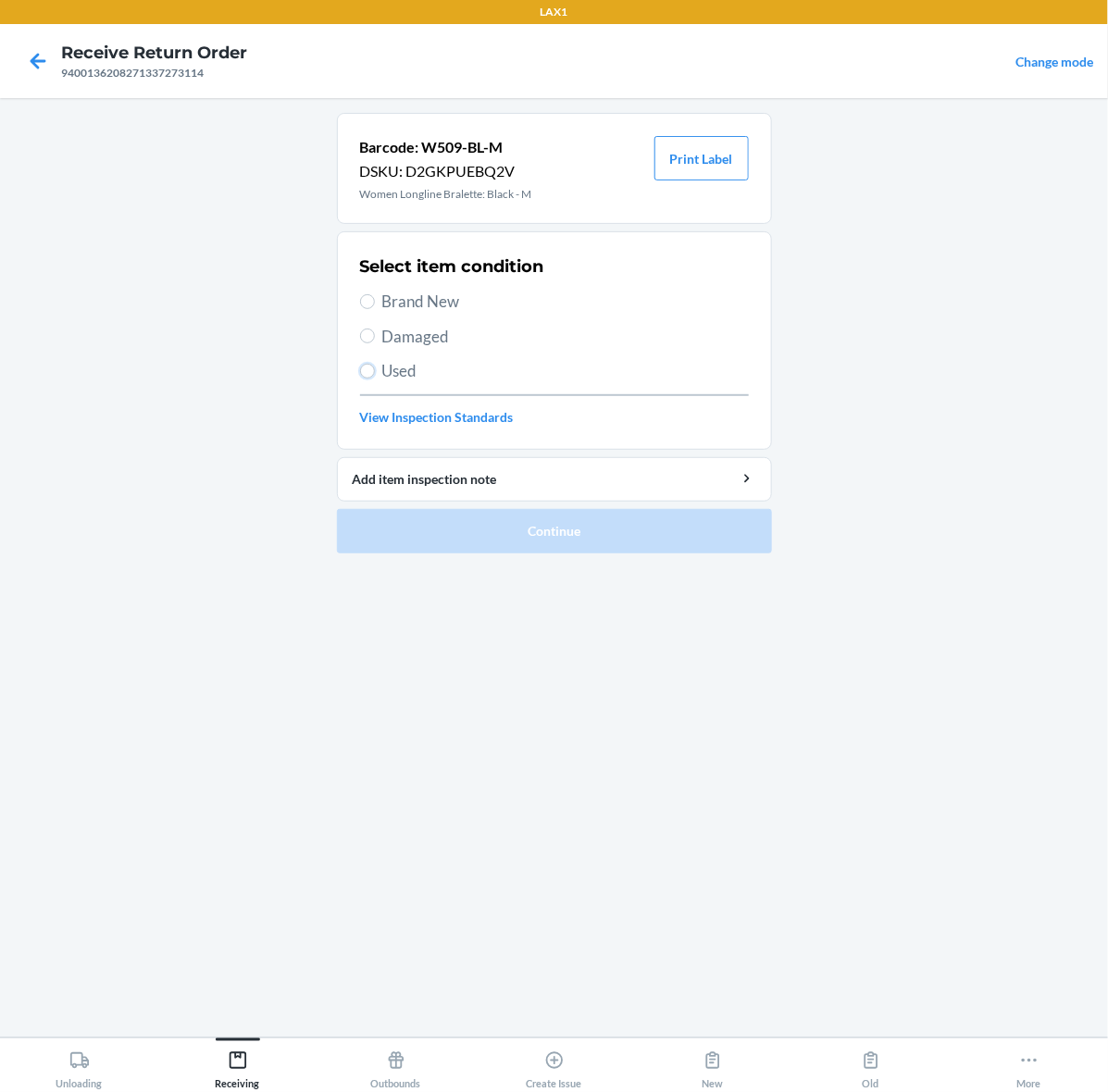 click on "Used" at bounding box center [367, 371] 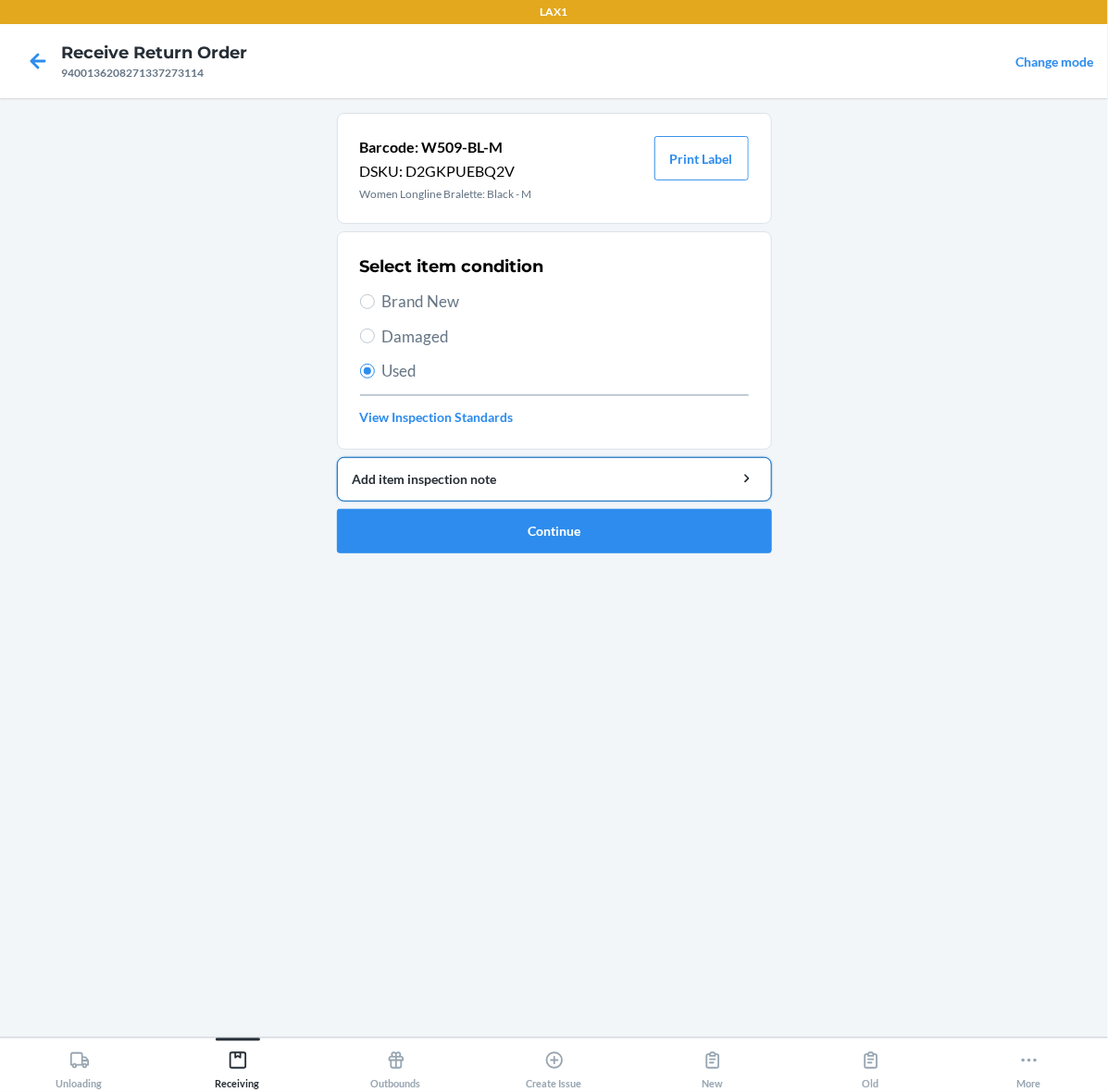 click on "Add item inspection note" at bounding box center [554, 478] 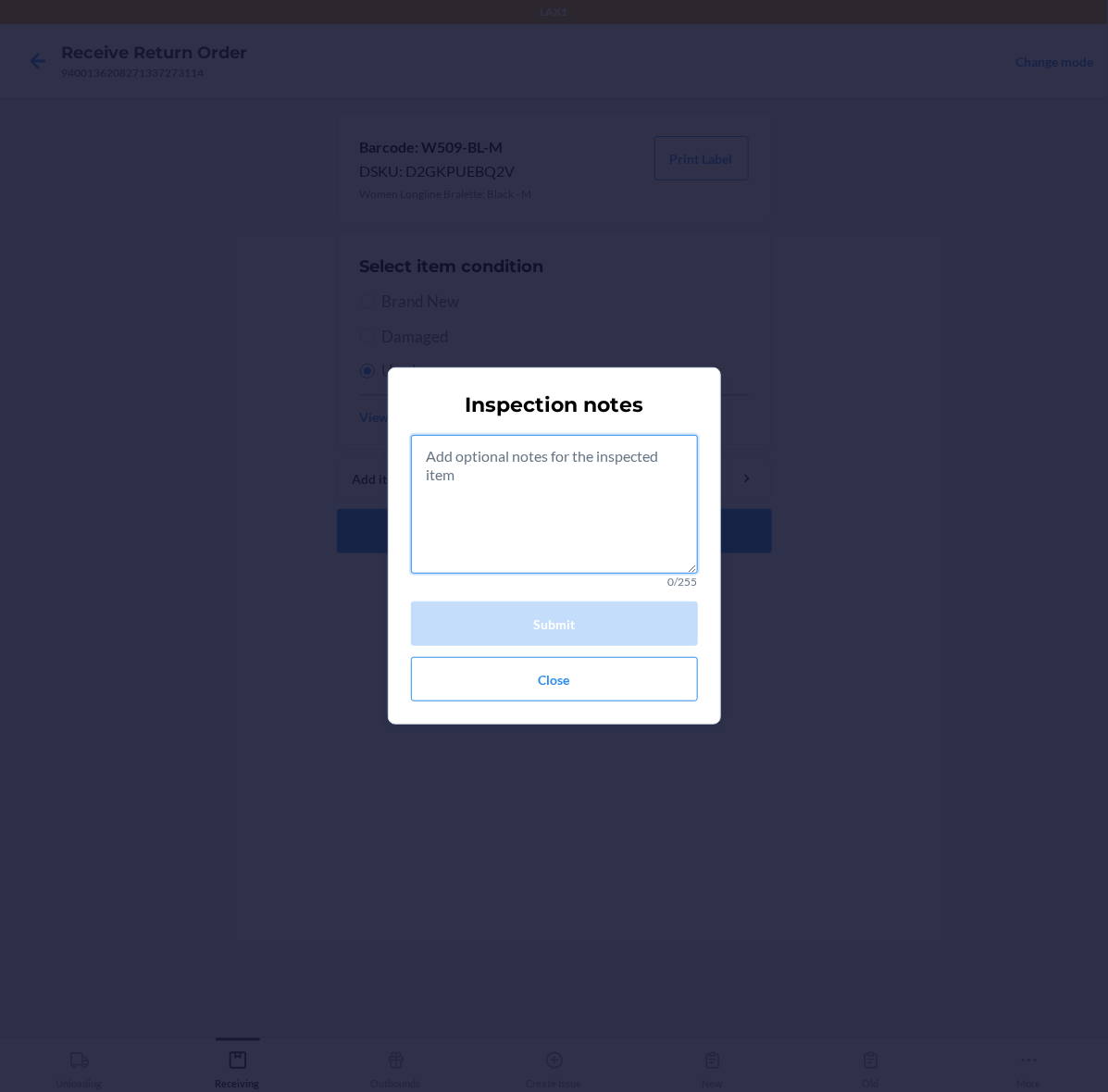 click at bounding box center [554, 504] 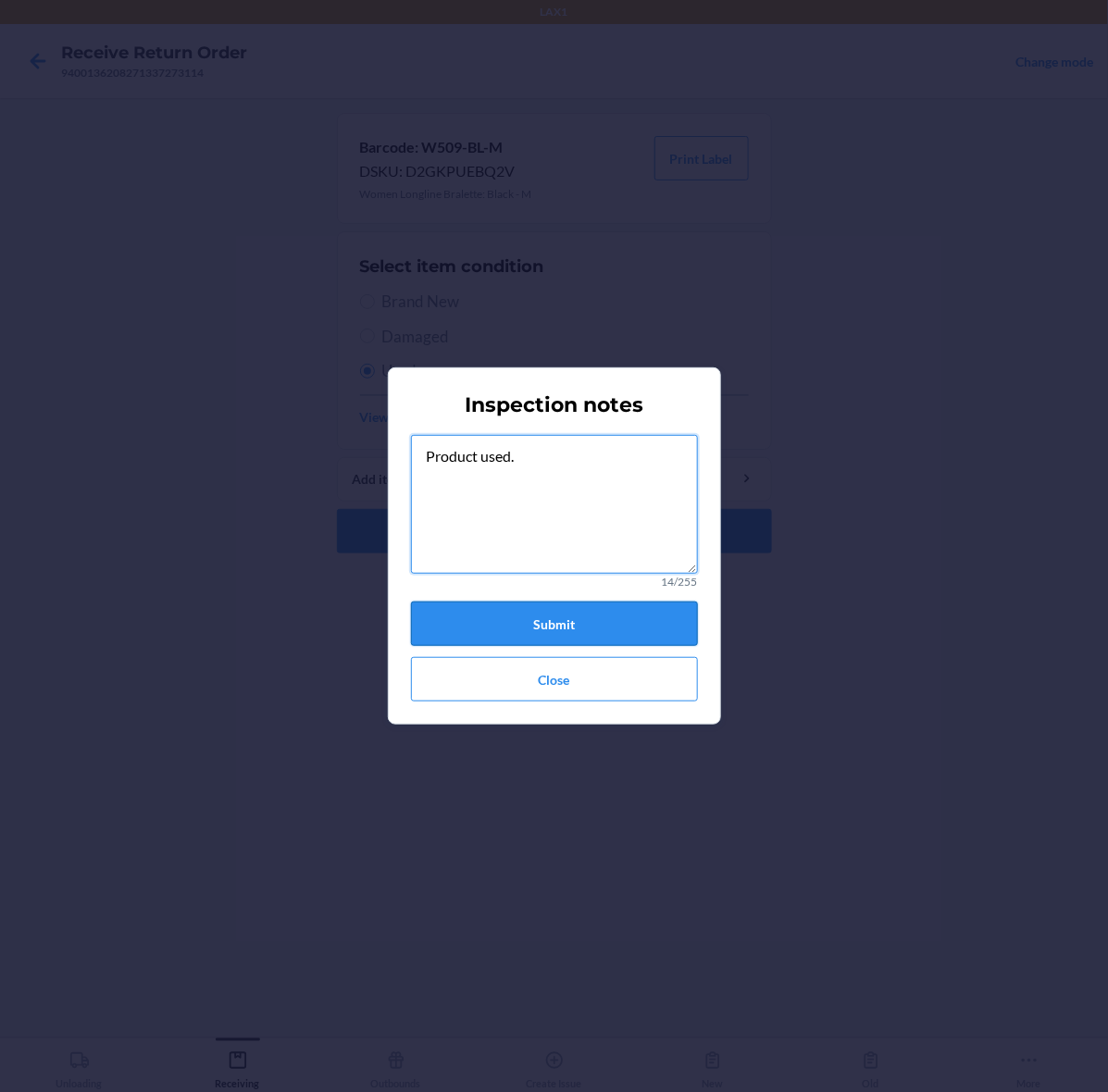 type on "Product used." 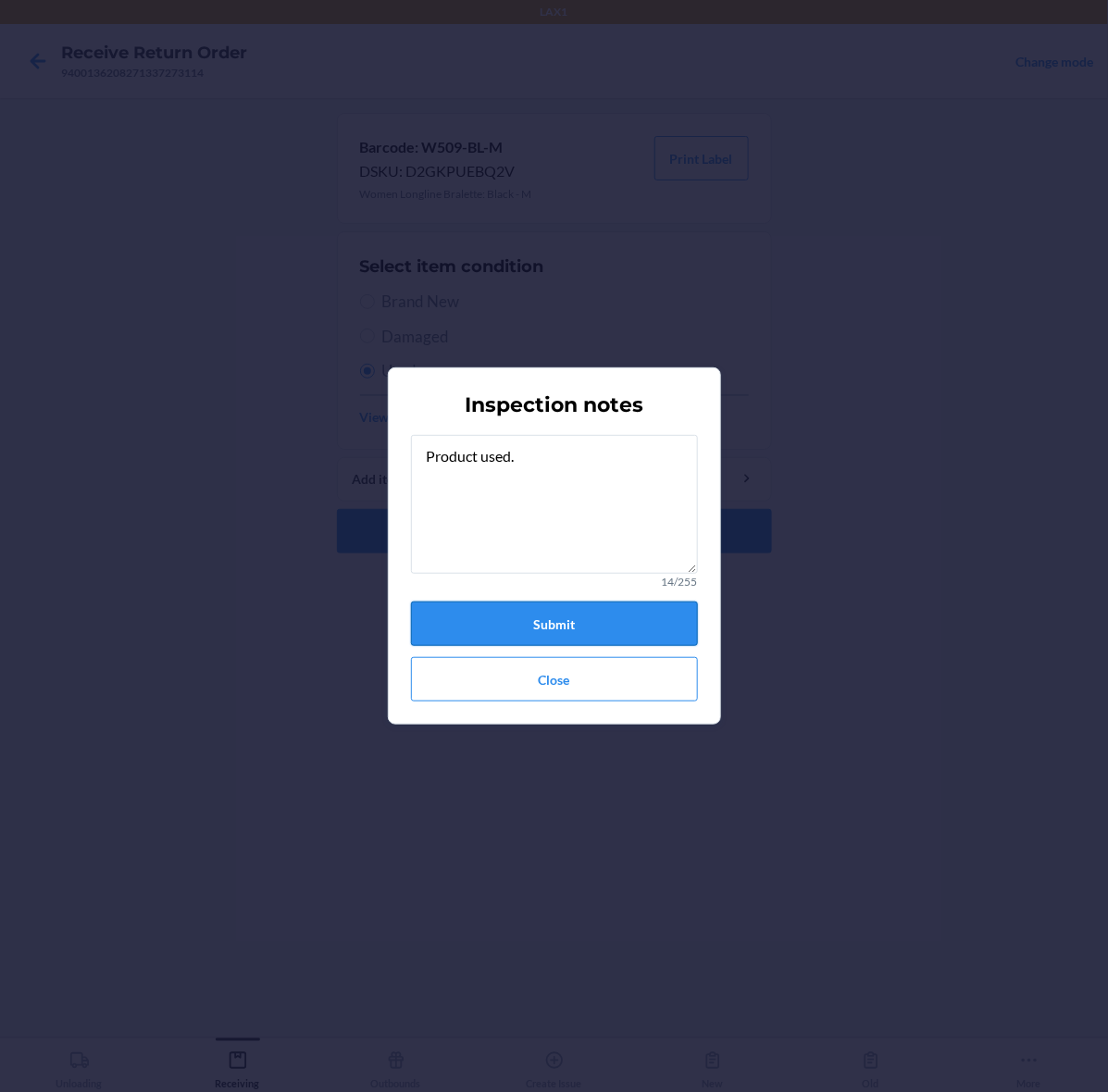 click on "Submit" at bounding box center (554, 624) 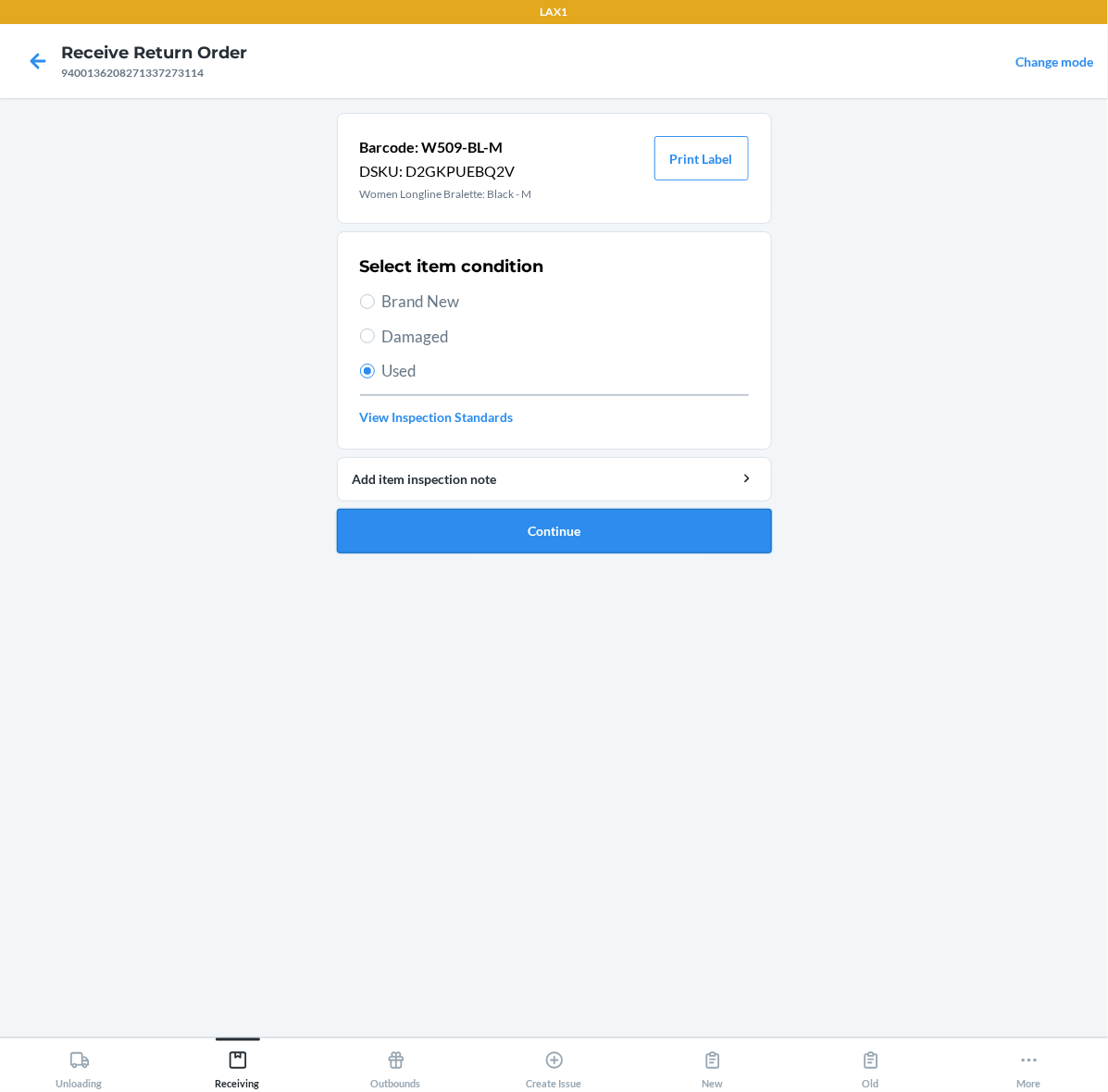 click on "Continue" at bounding box center [554, 531] 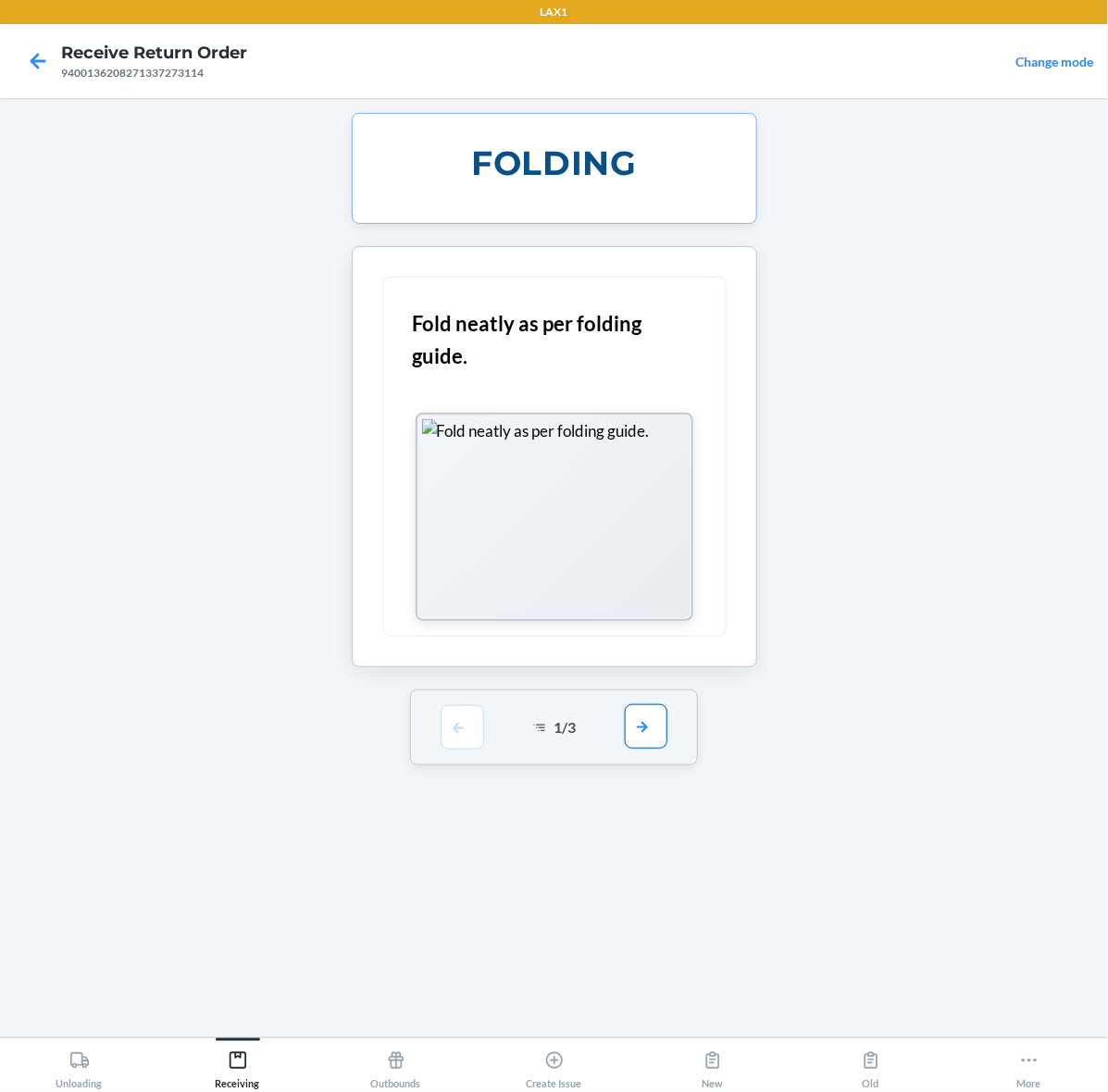 click at bounding box center [646, 726] 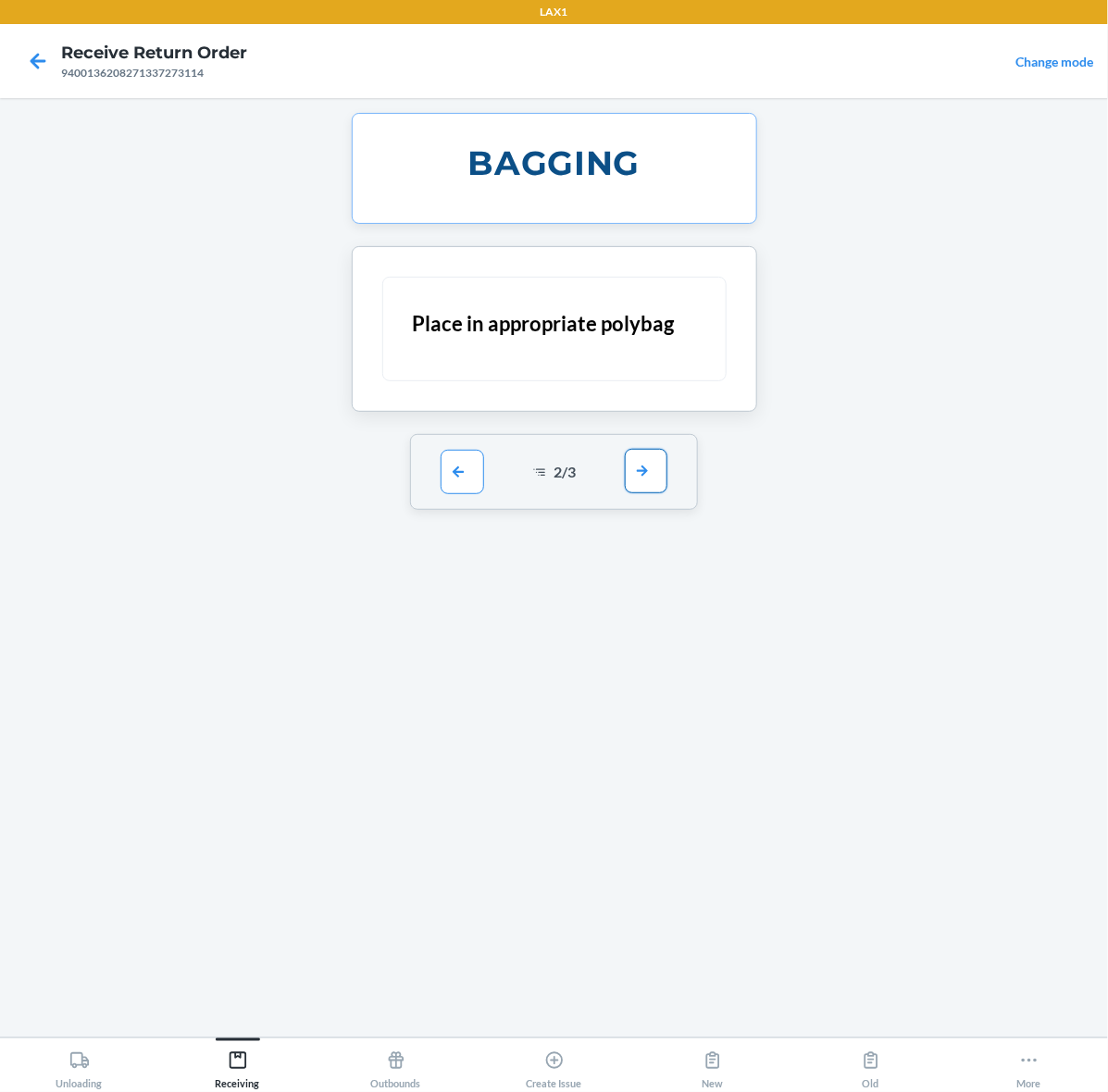 click at bounding box center [646, 471] 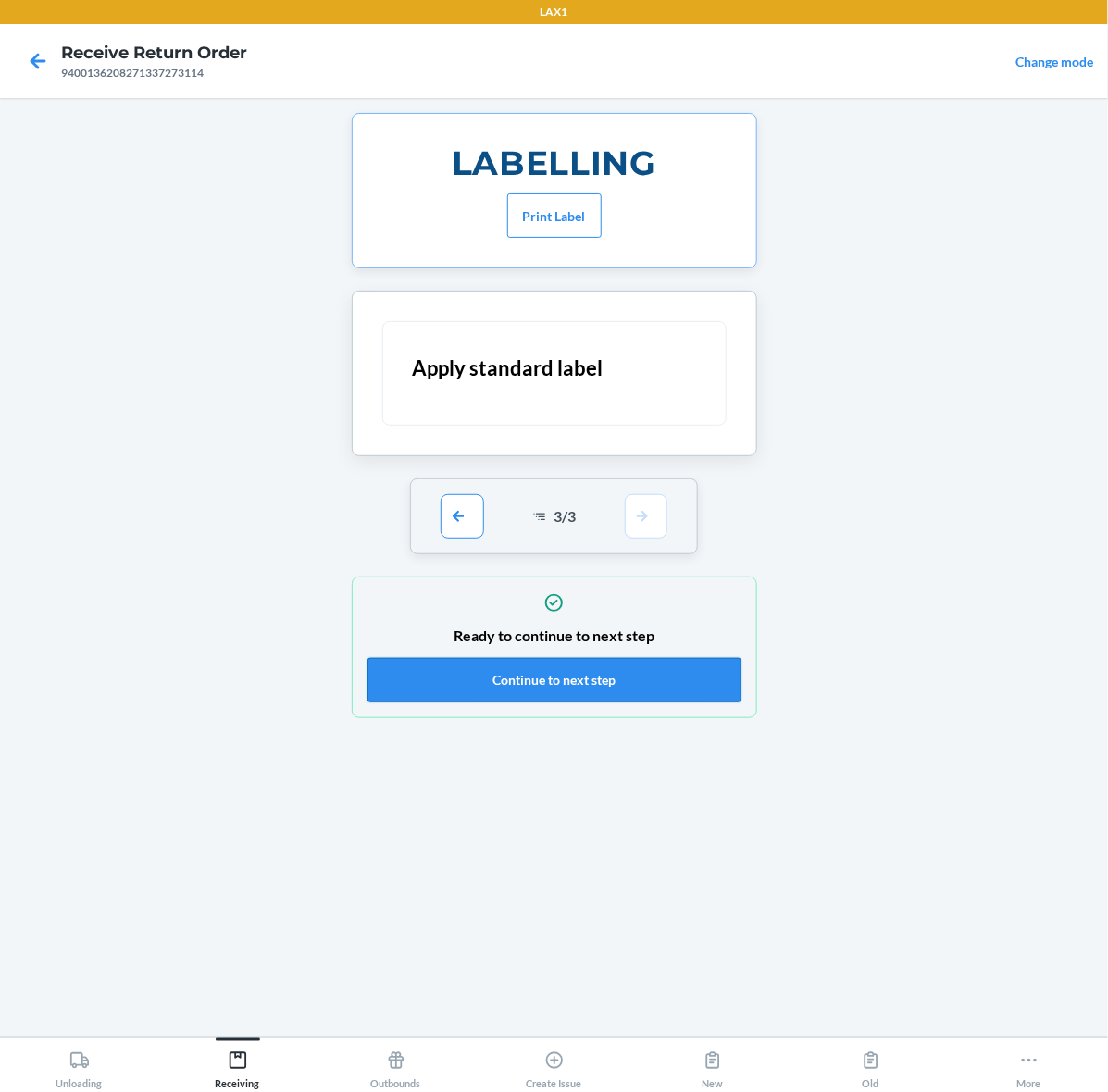 click on "Continue to next step" at bounding box center (554, 680) 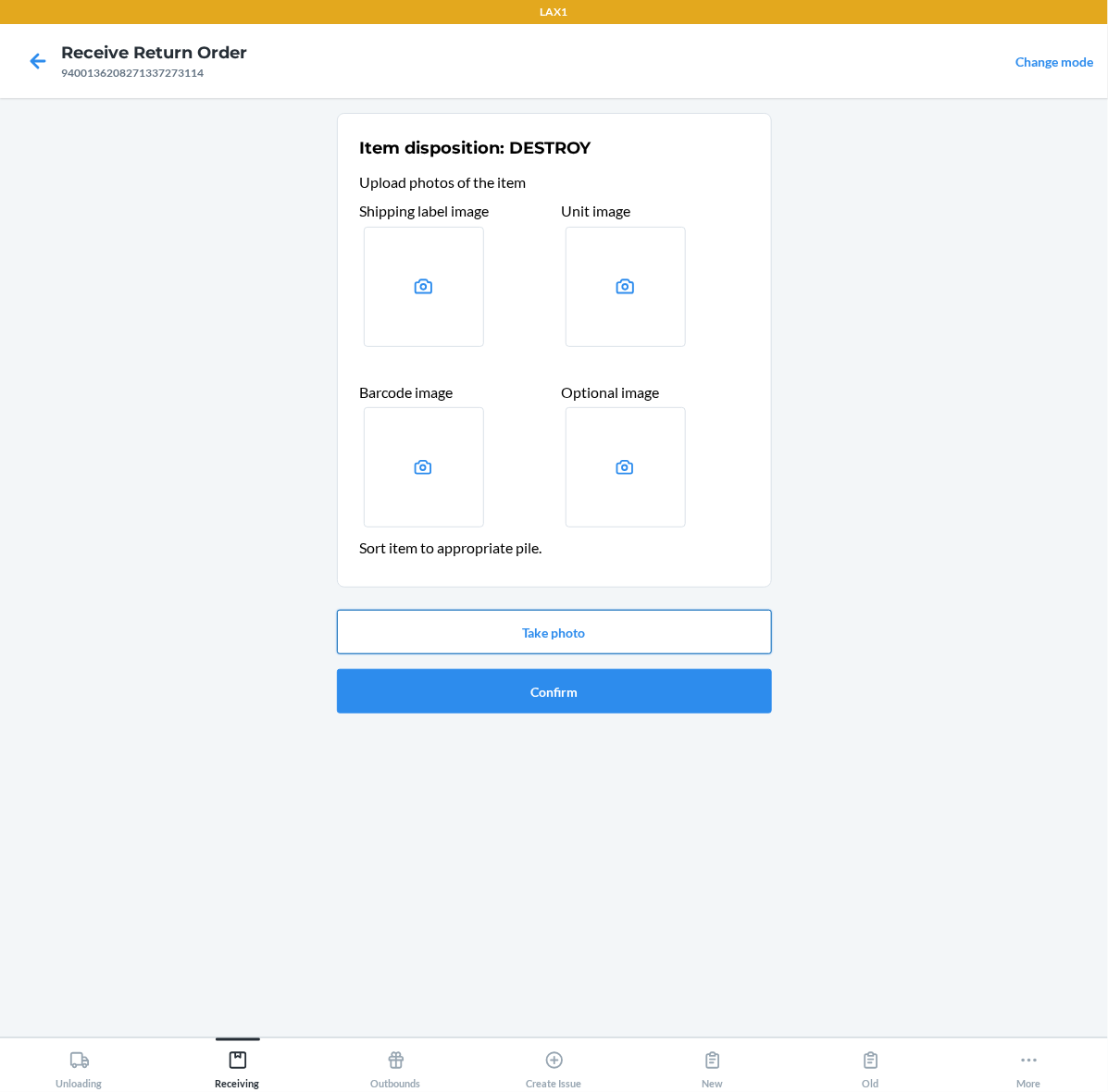click on "Take photo" at bounding box center [554, 632] 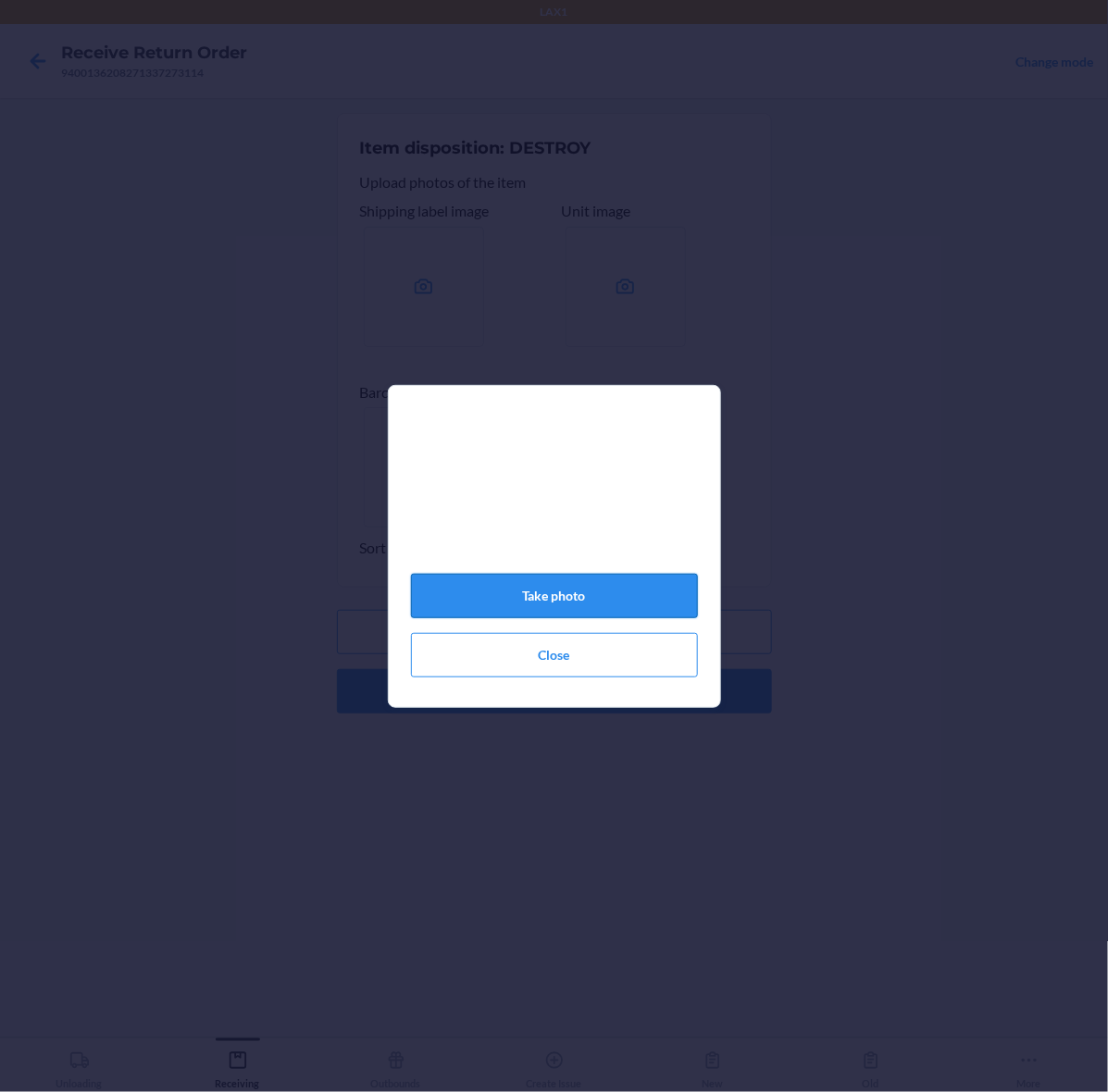 click on "Take photo" 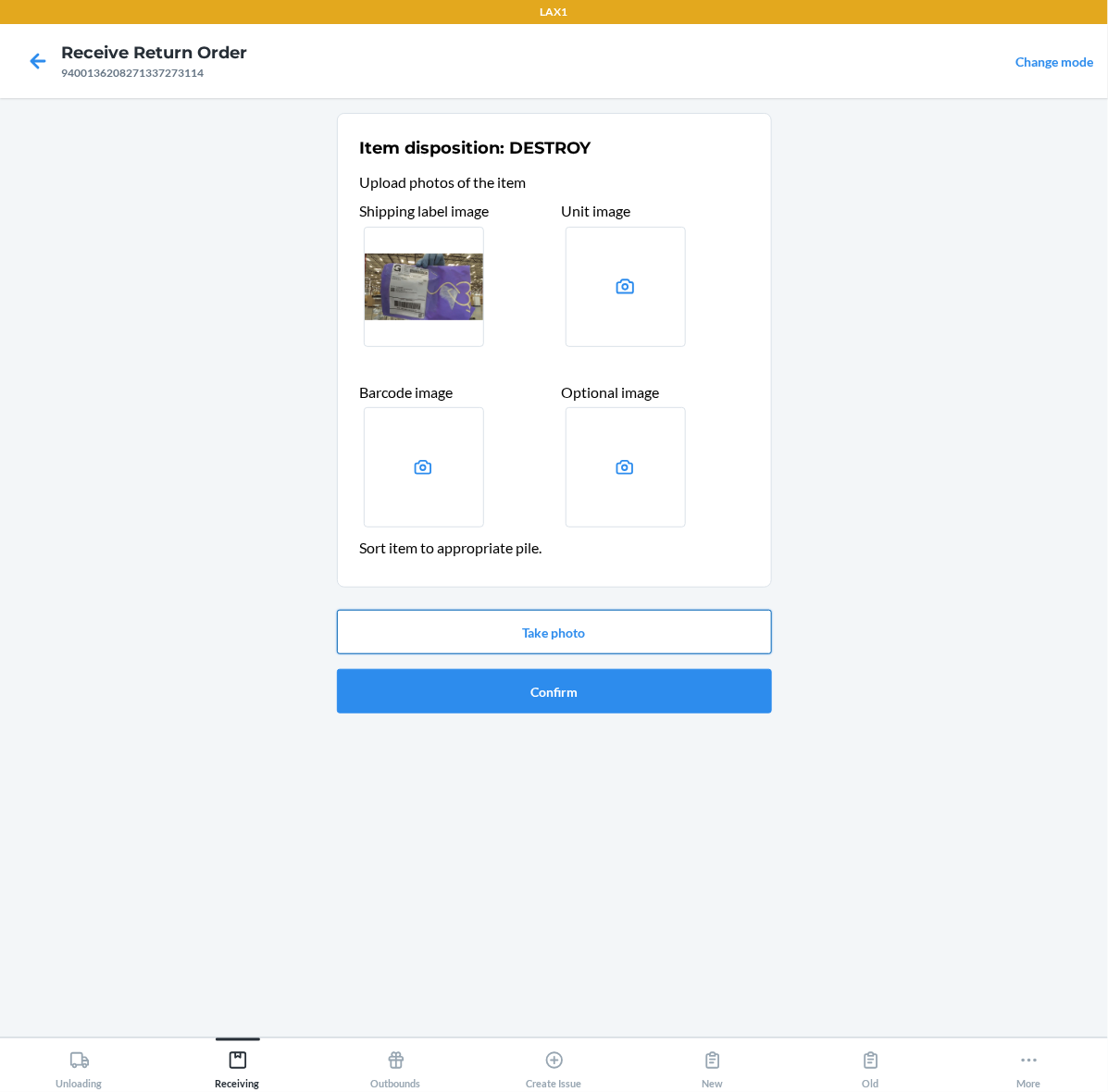 click on "Take photo" at bounding box center (554, 632) 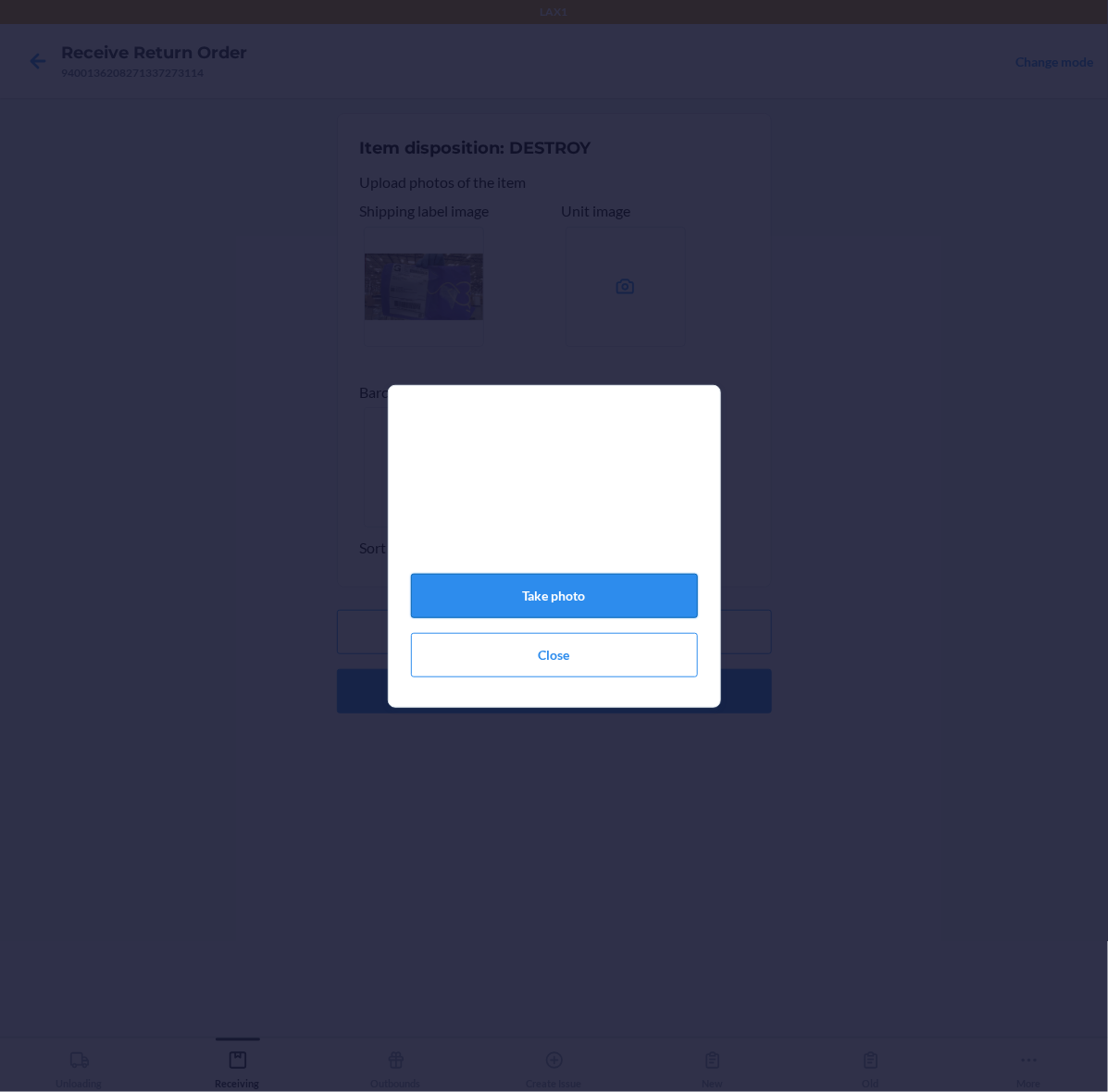 click on "Take photo" 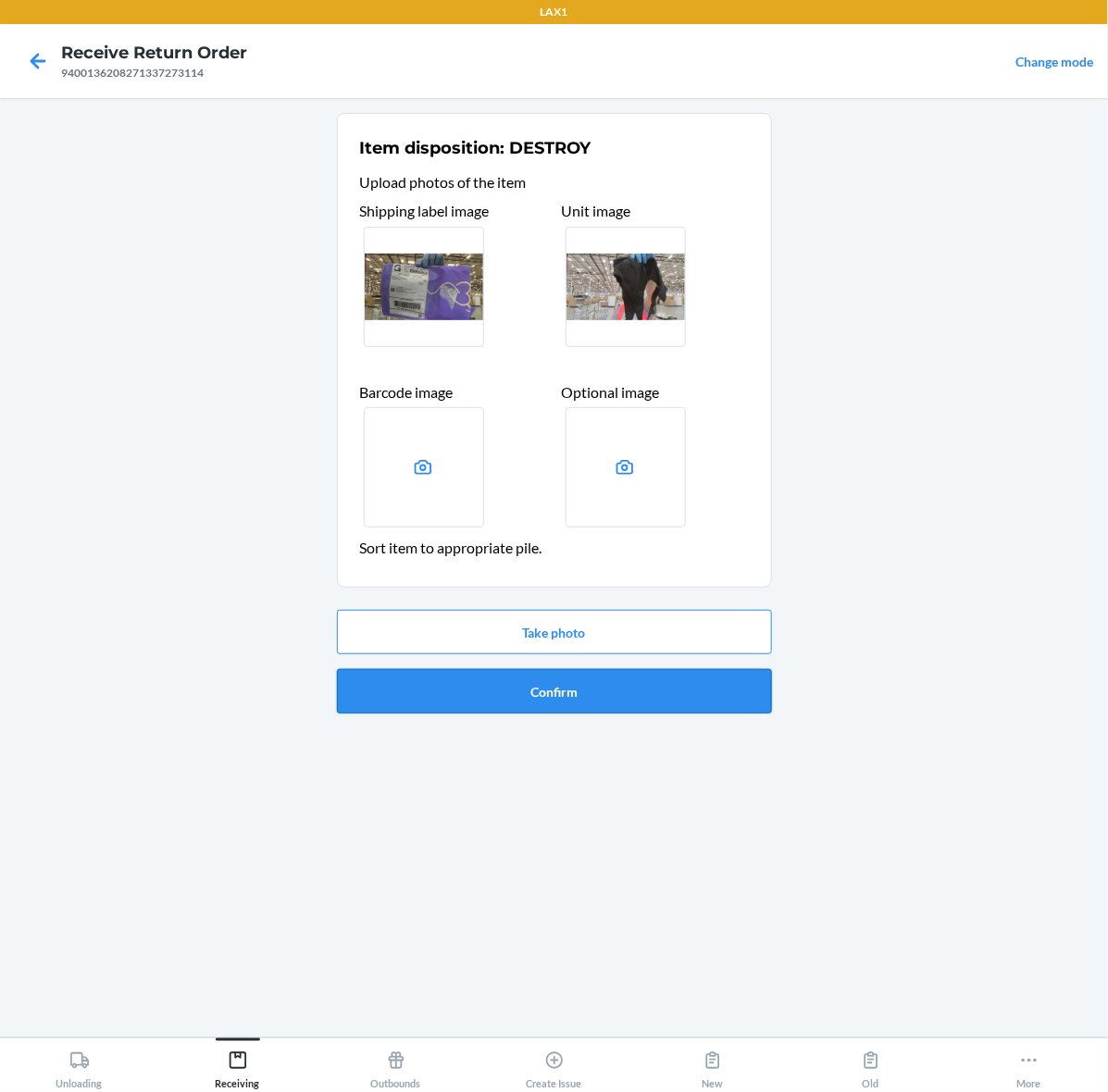 click on "Confirm" at bounding box center [554, 691] 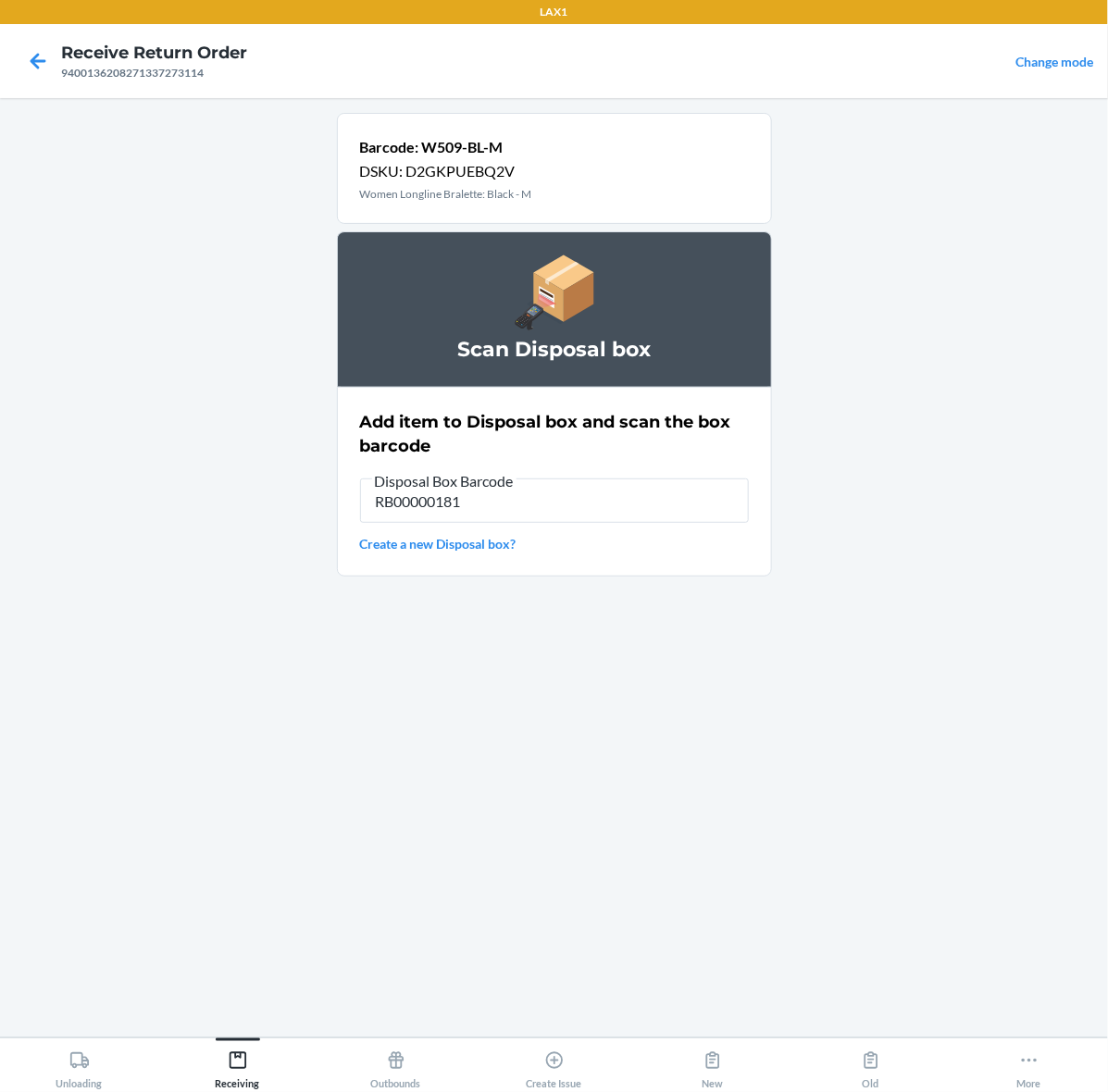 type on "RB000001815" 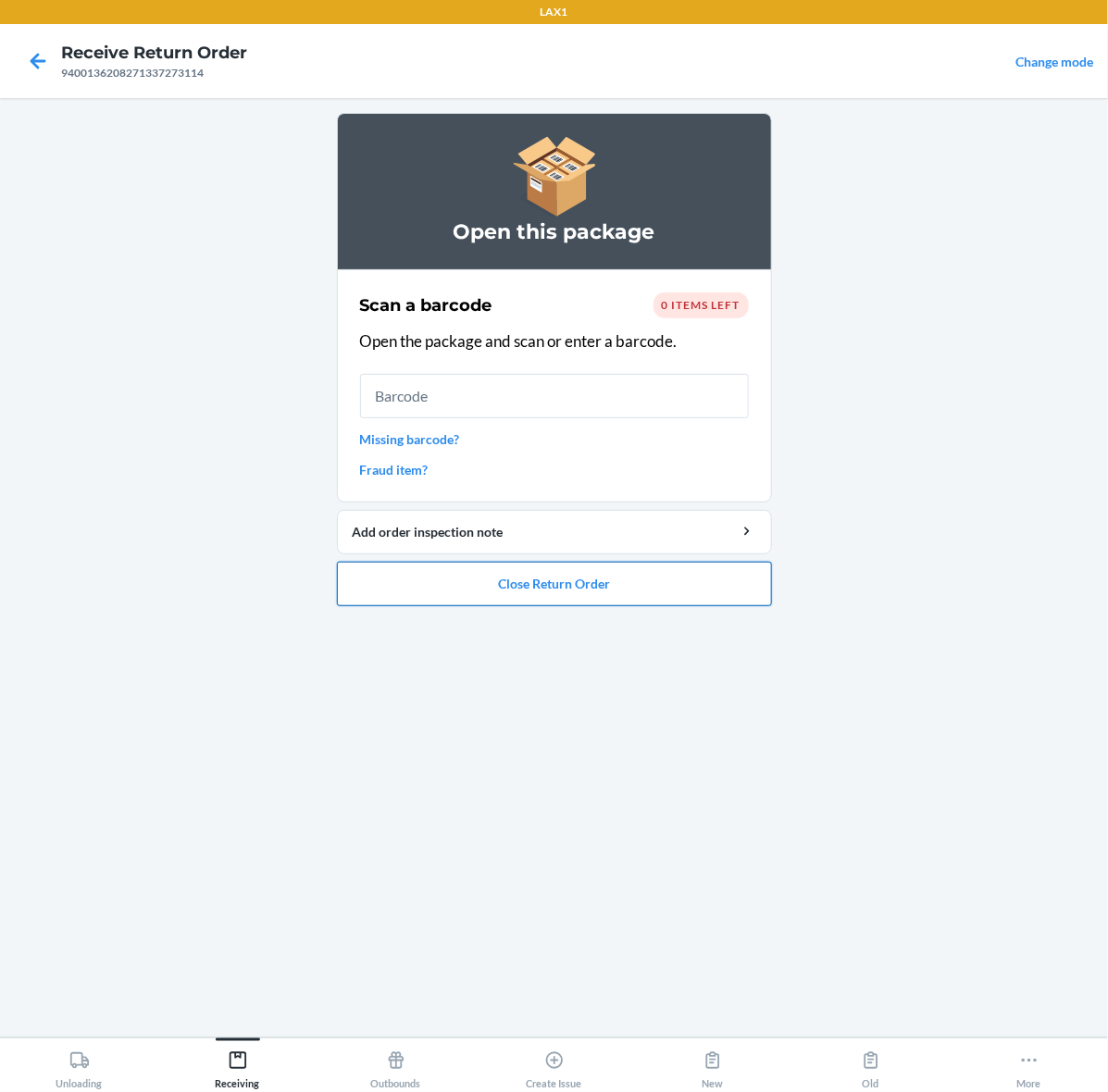click on "Close Return Order" at bounding box center (554, 584) 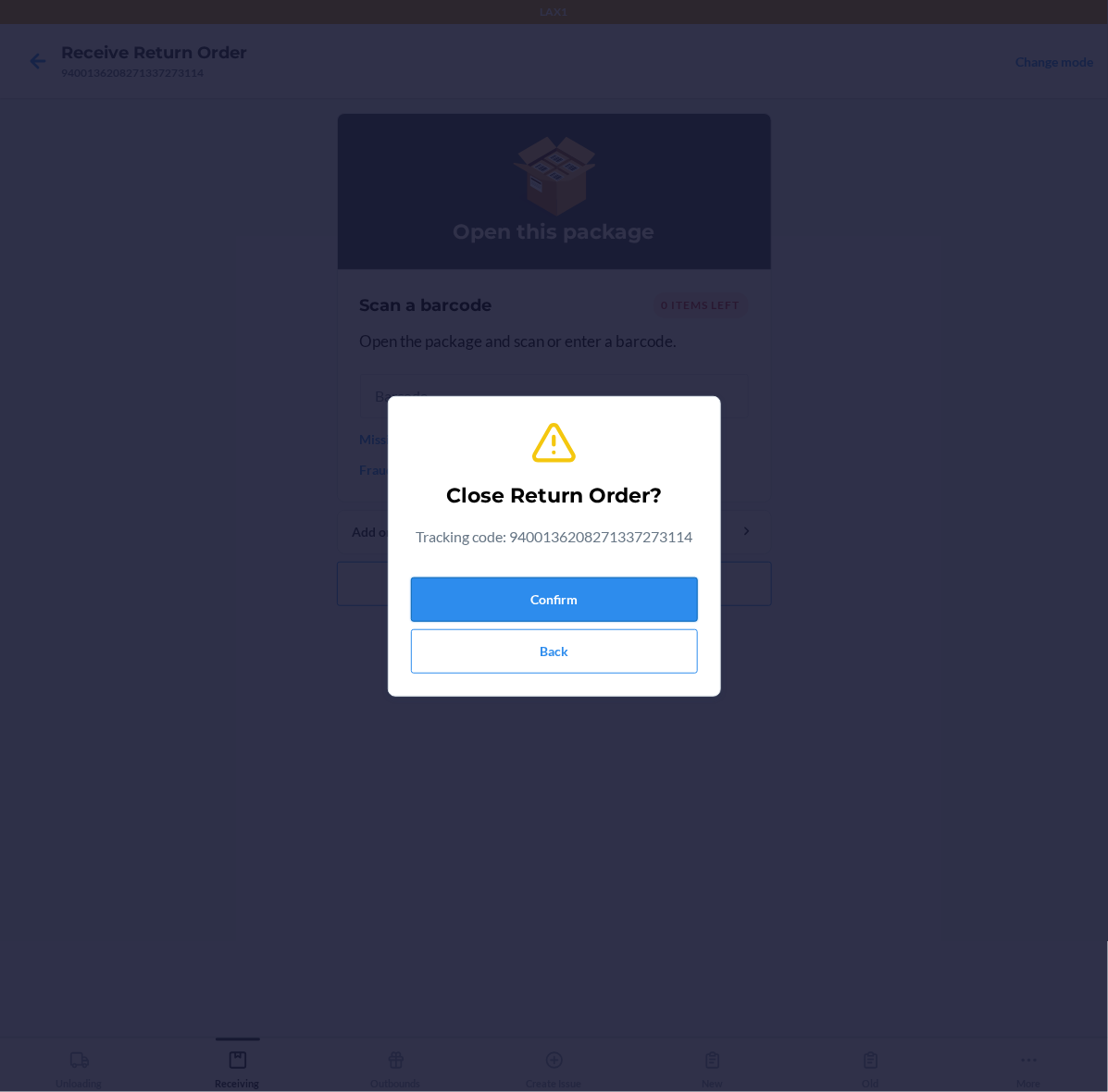 click on "Confirm" at bounding box center (554, 600) 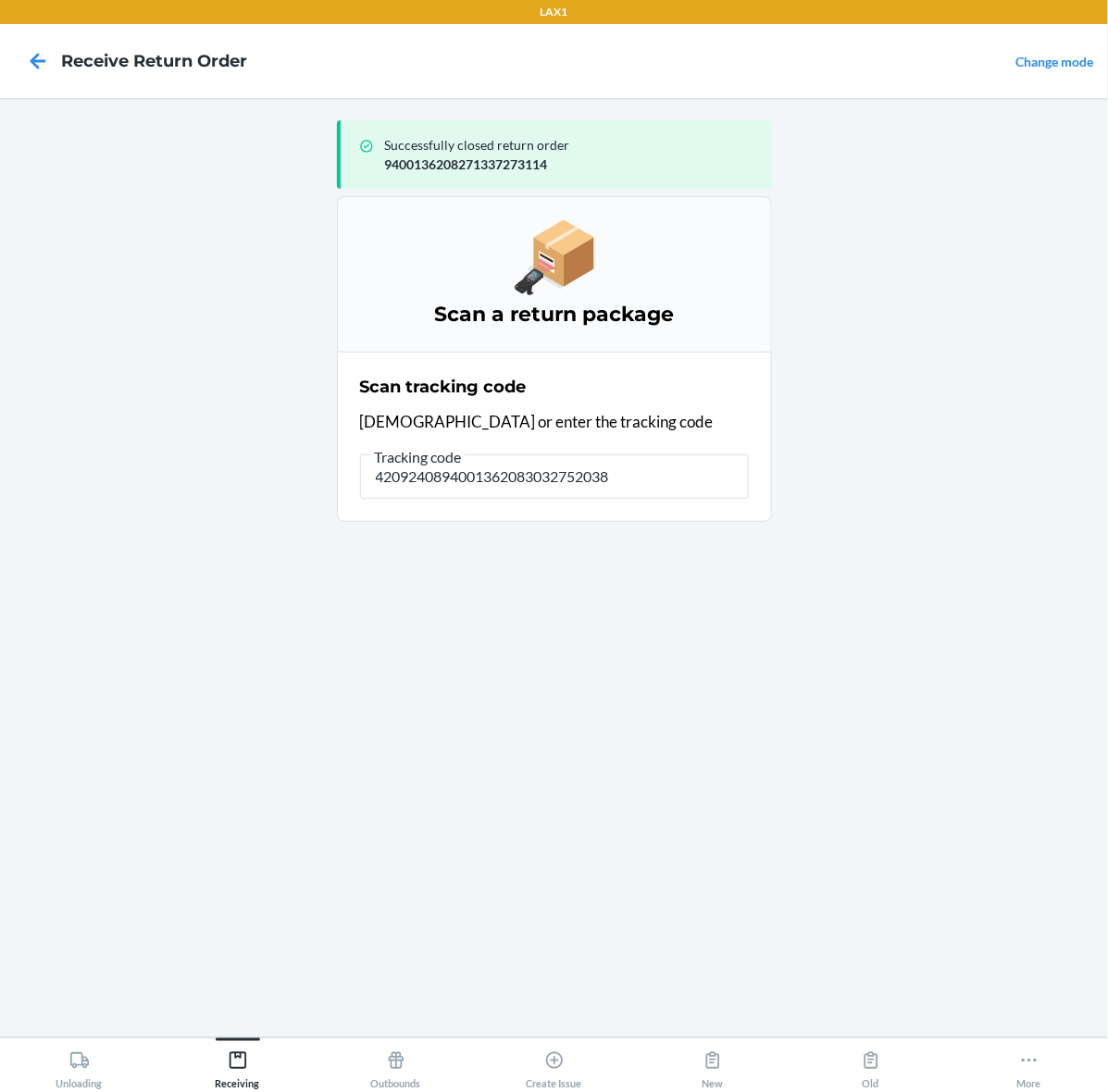 type on "42092408940013620830327520389" 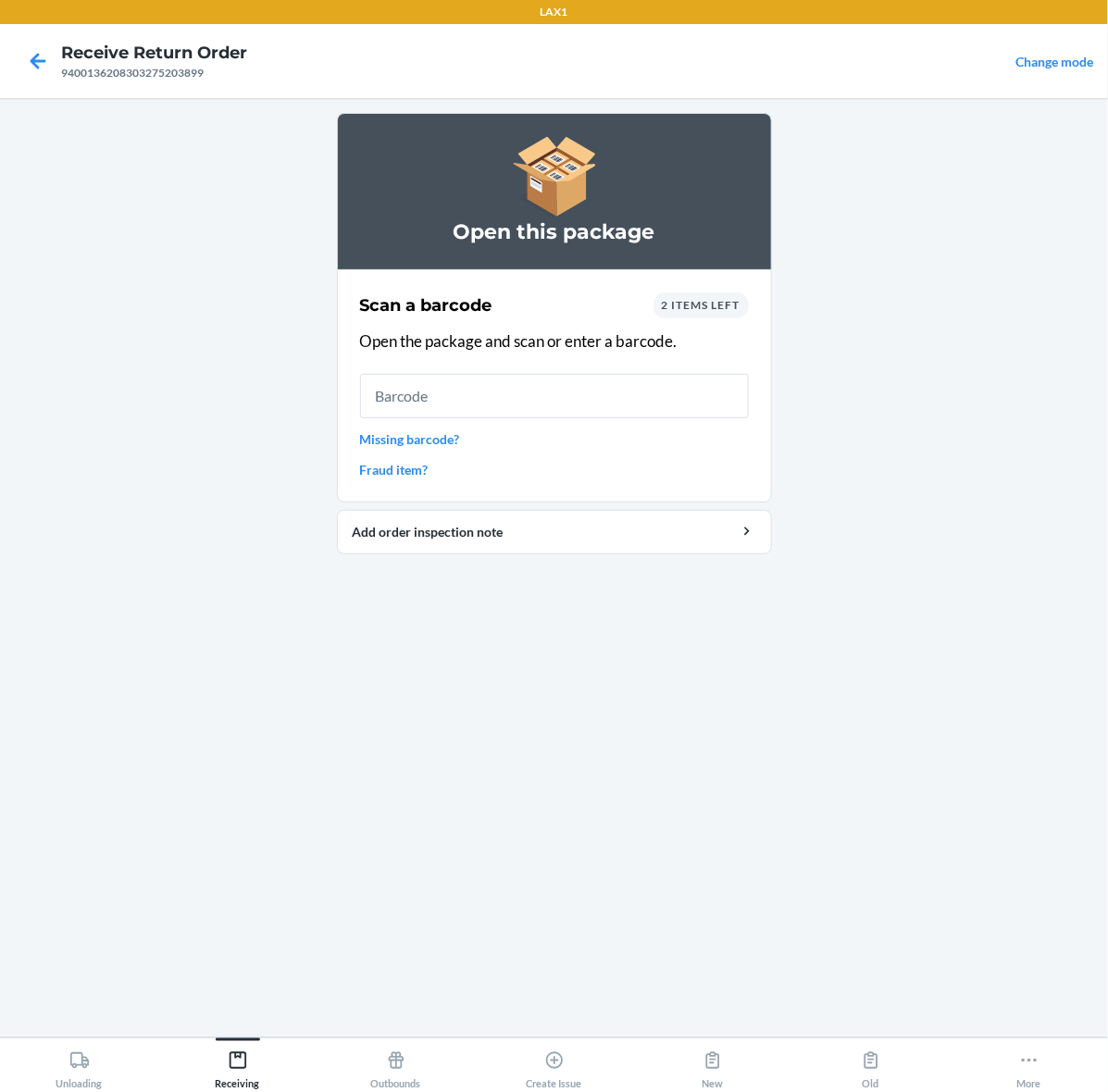 click on "2 items left" at bounding box center (701, 304) 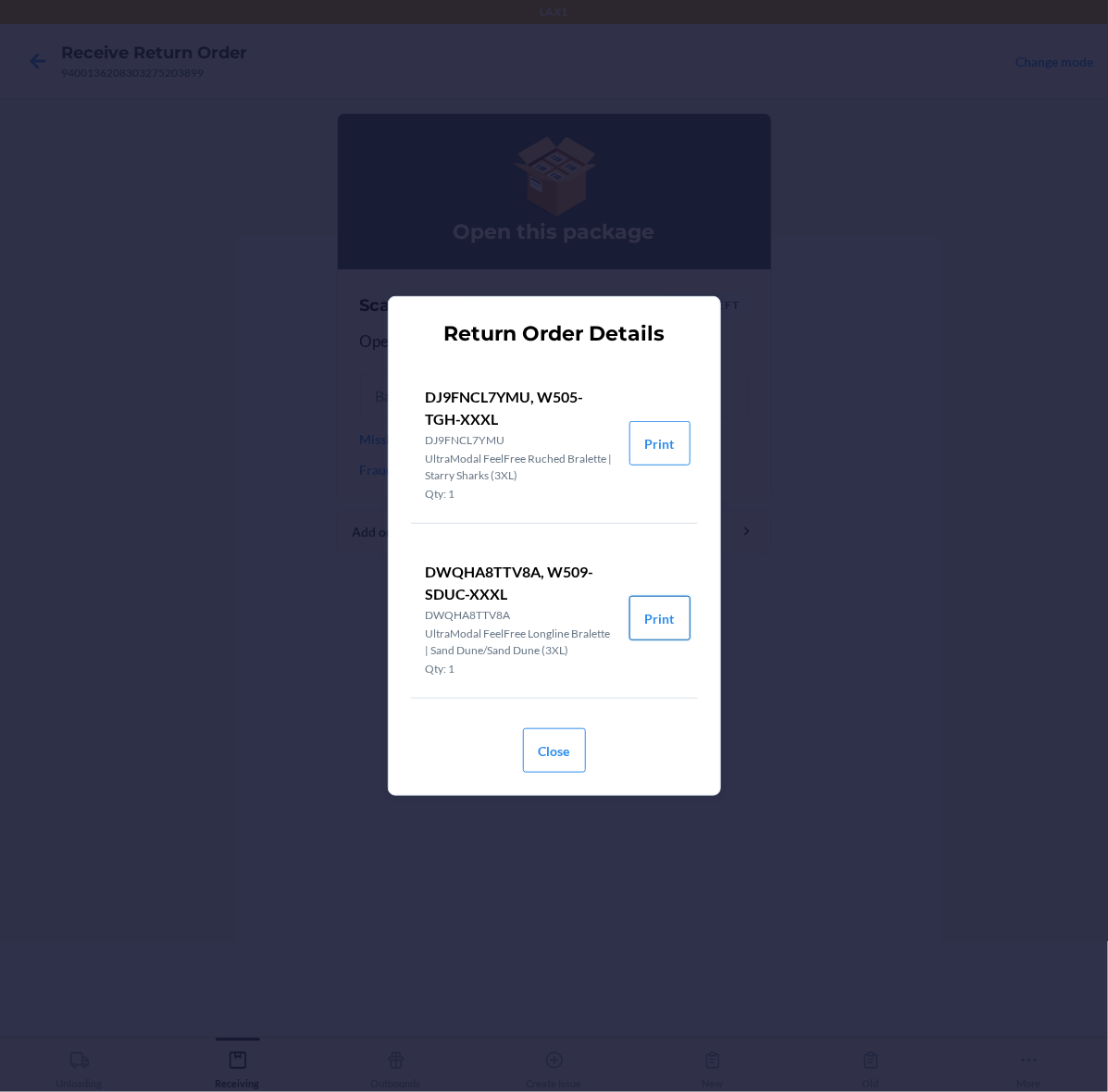 click on "Print" at bounding box center (660, 618) 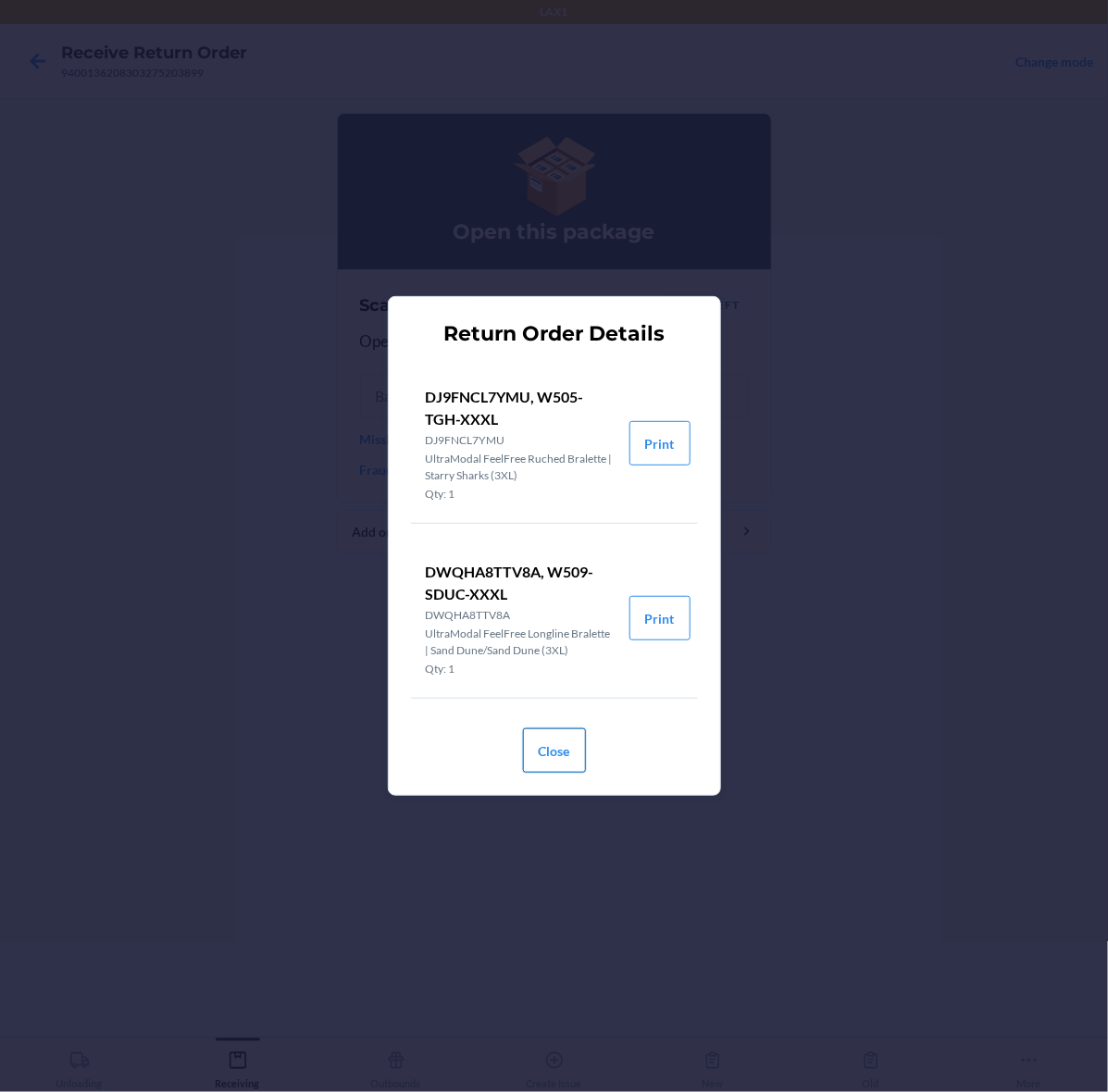 click on "Close" at bounding box center (554, 751) 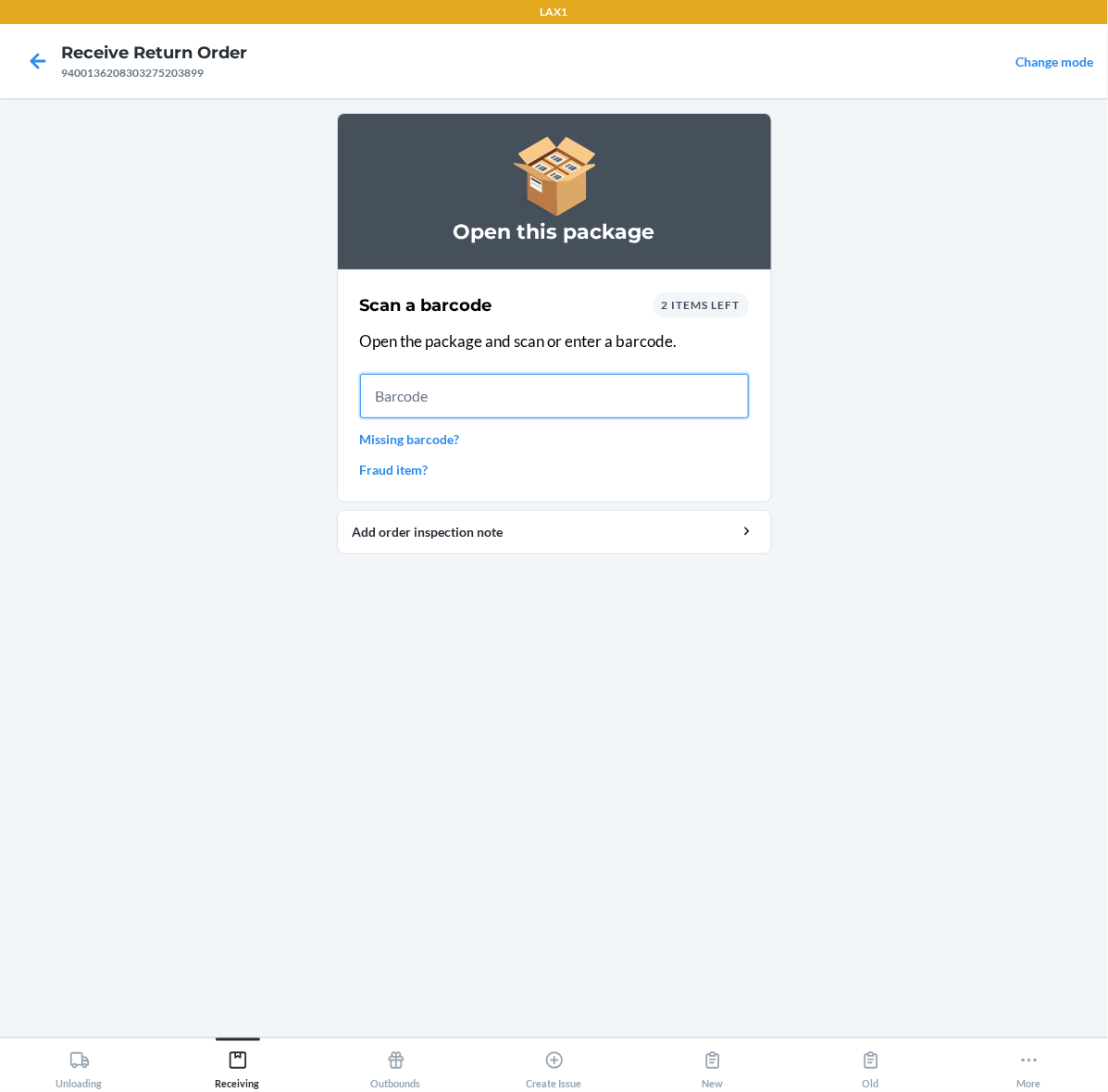click at bounding box center (554, 396) 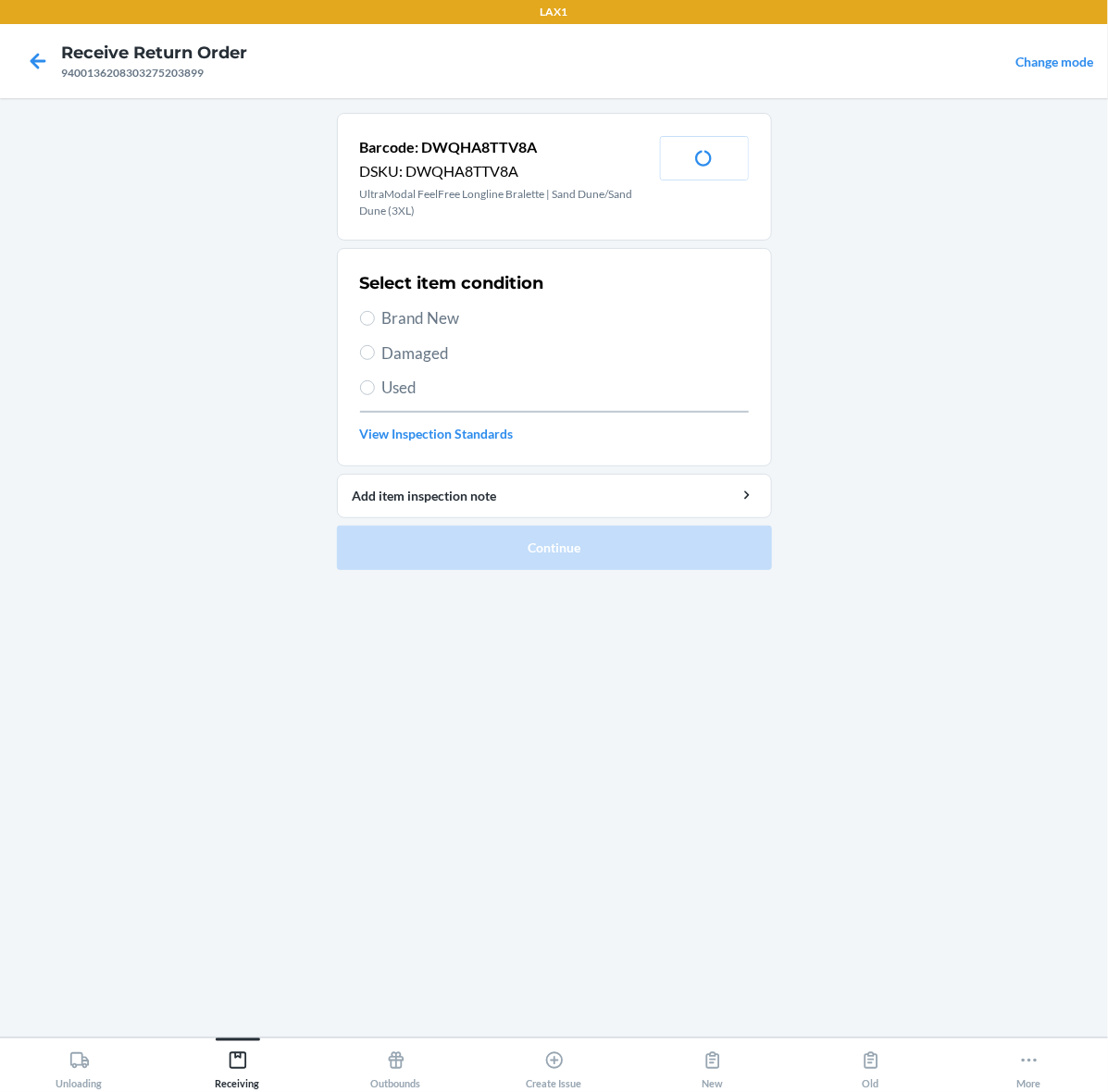 click on "Brand New" at bounding box center (566, 318) 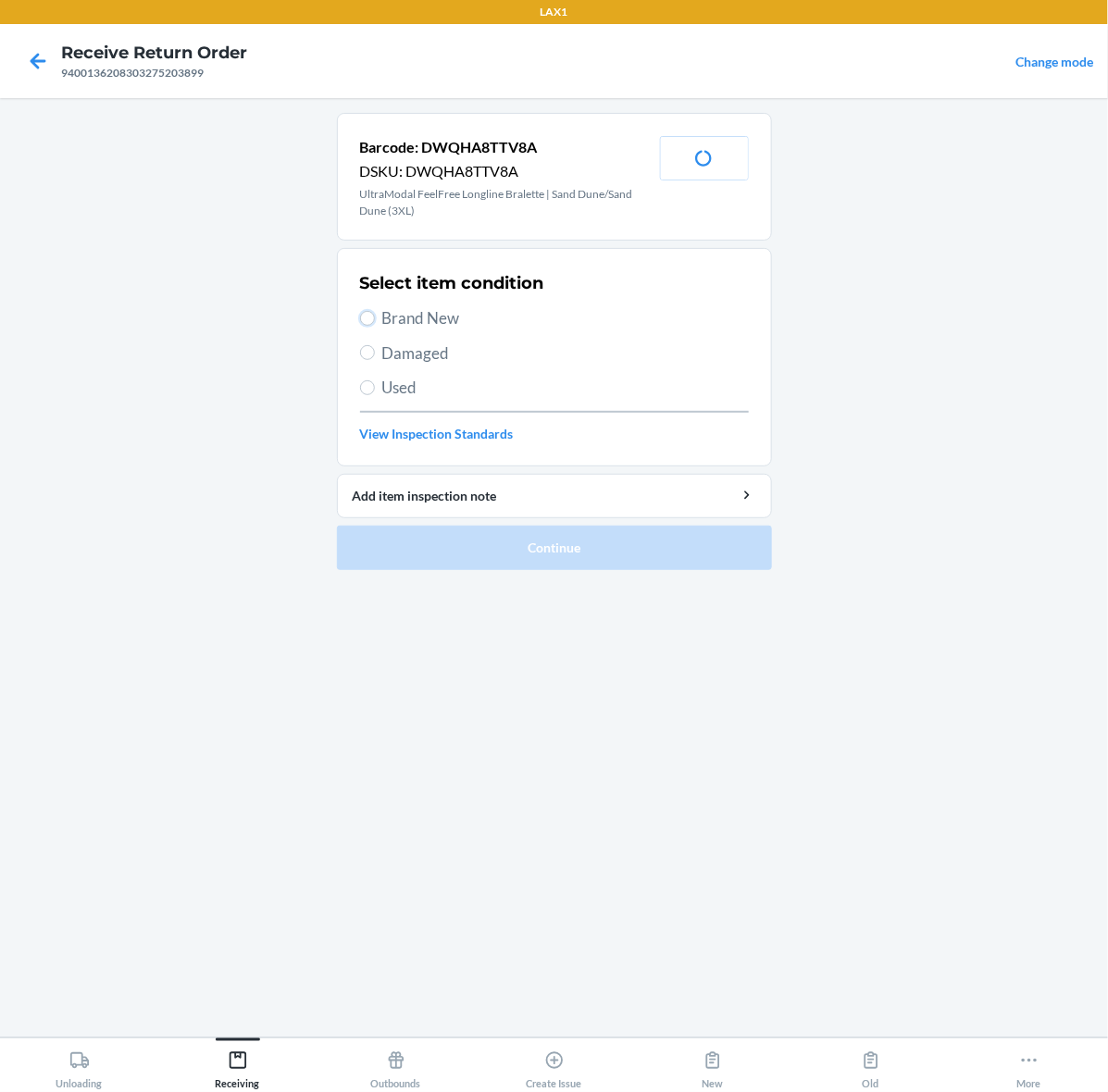 click on "Brand New" at bounding box center [367, 318] 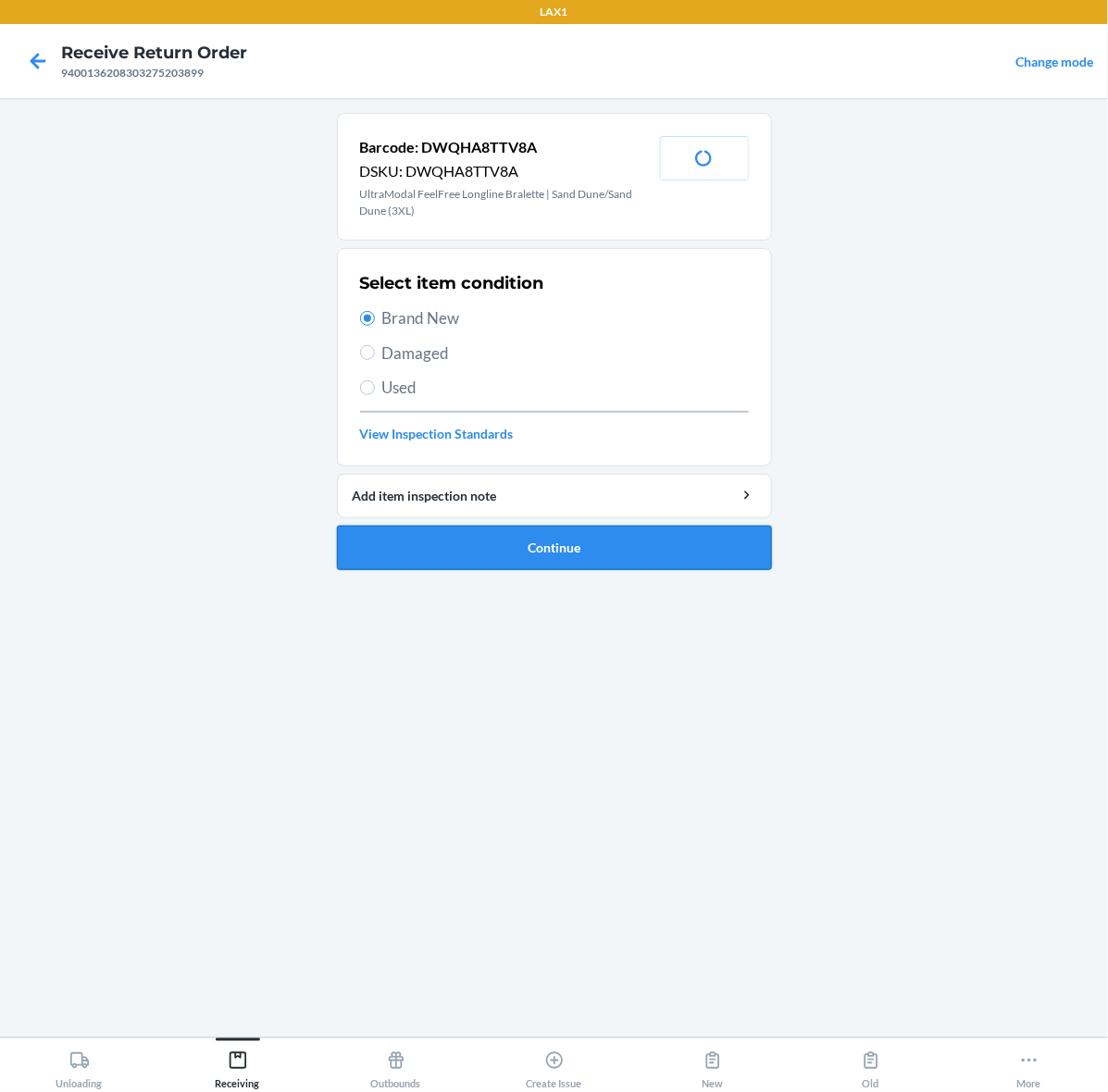click on "Continue" at bounding box center [554, 548] 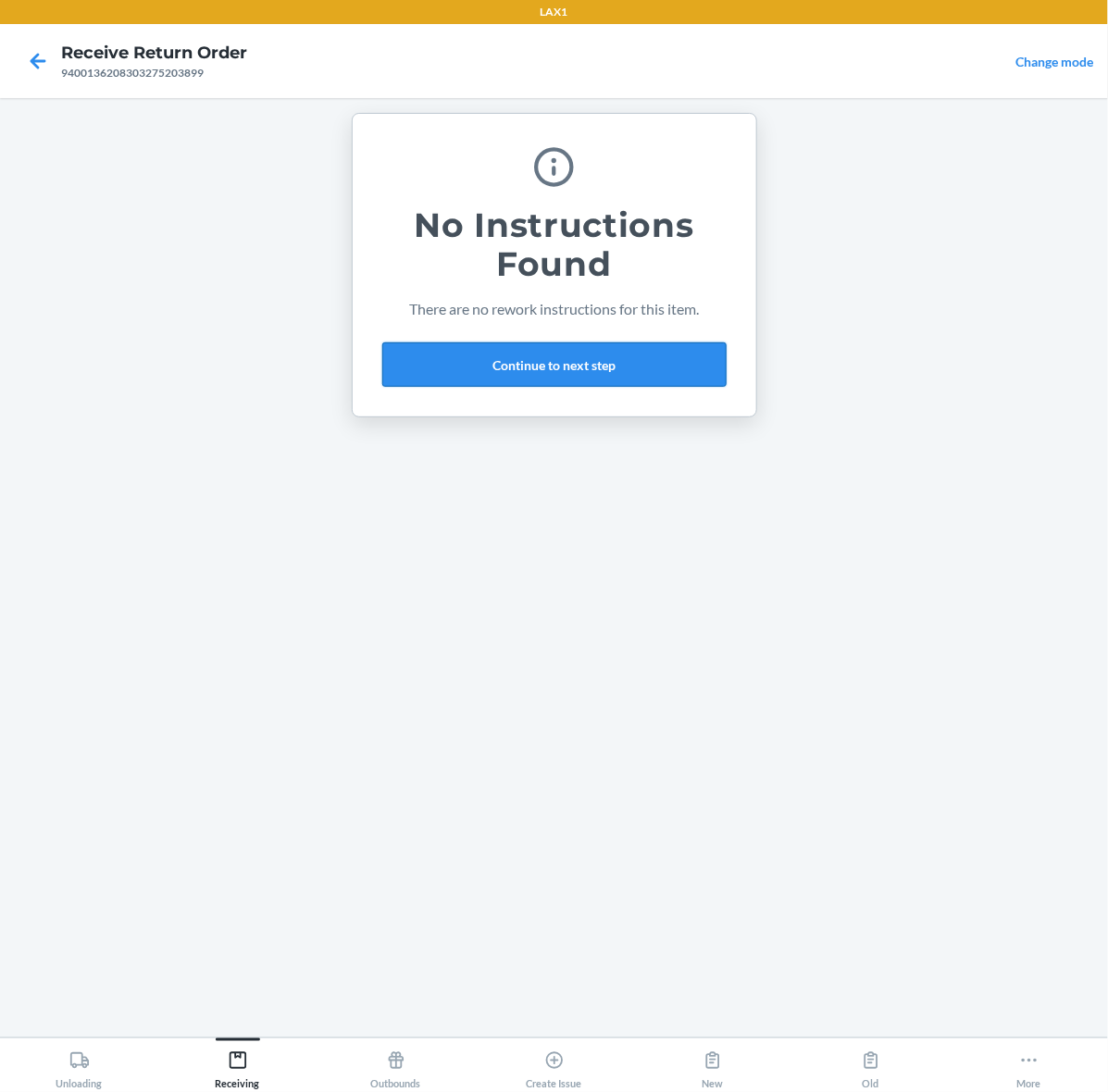 click on "Continue to next step" at bounding box center (554, 365) 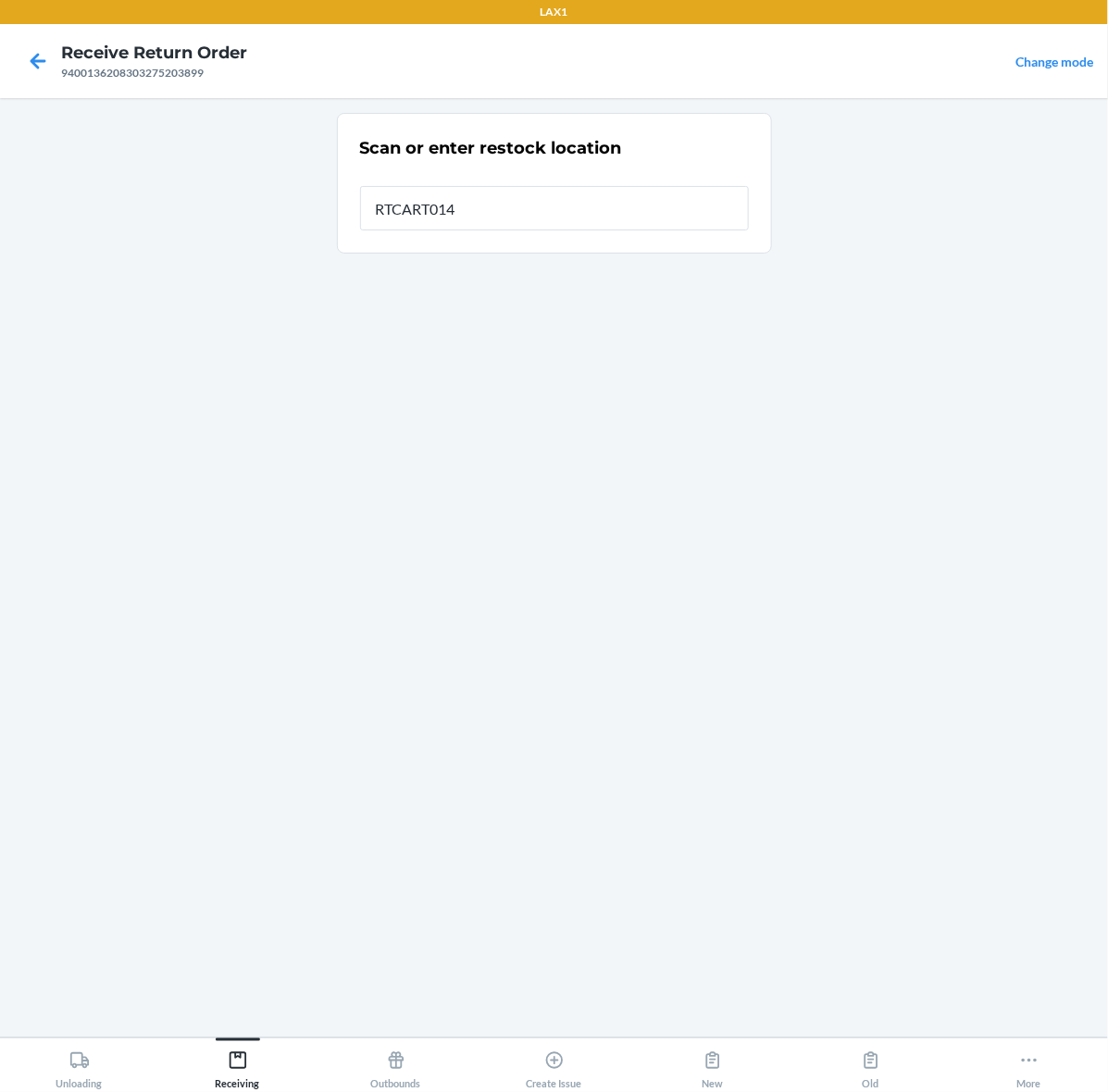 type on "RTCART014" 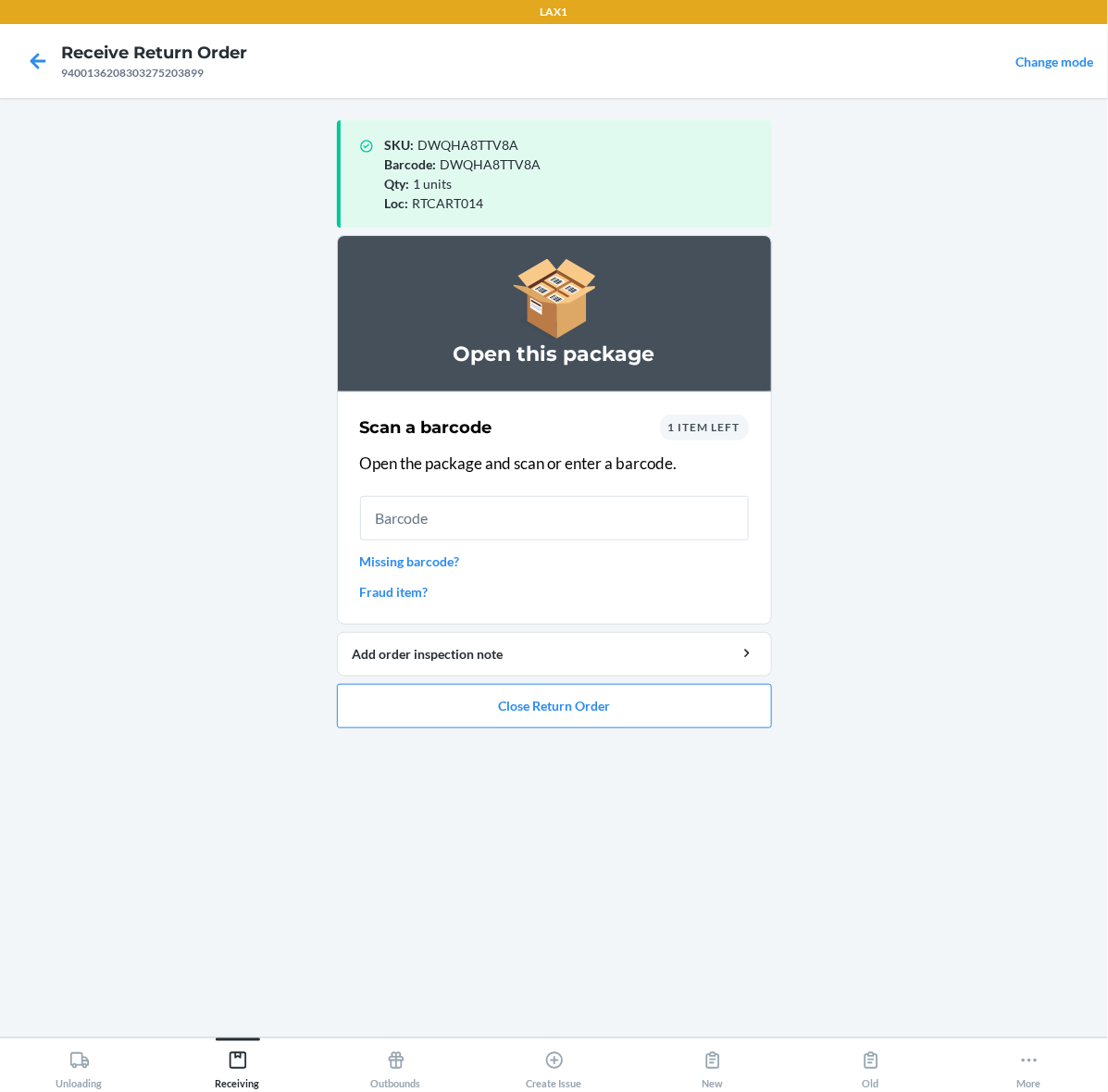 click on "1 item left" at bounding box center [704, 427] 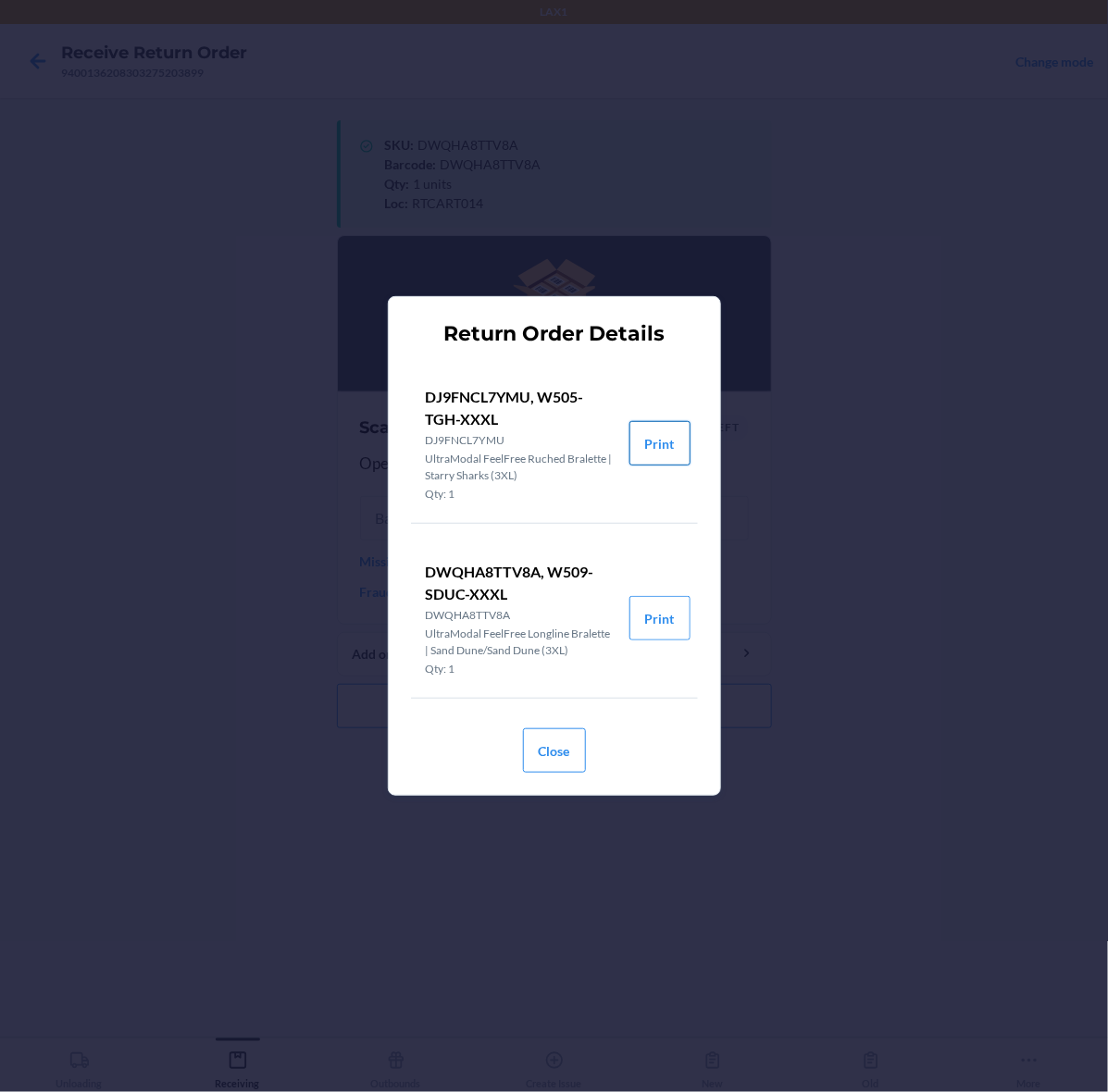 click on "Print" at bounding box center [660, 443] 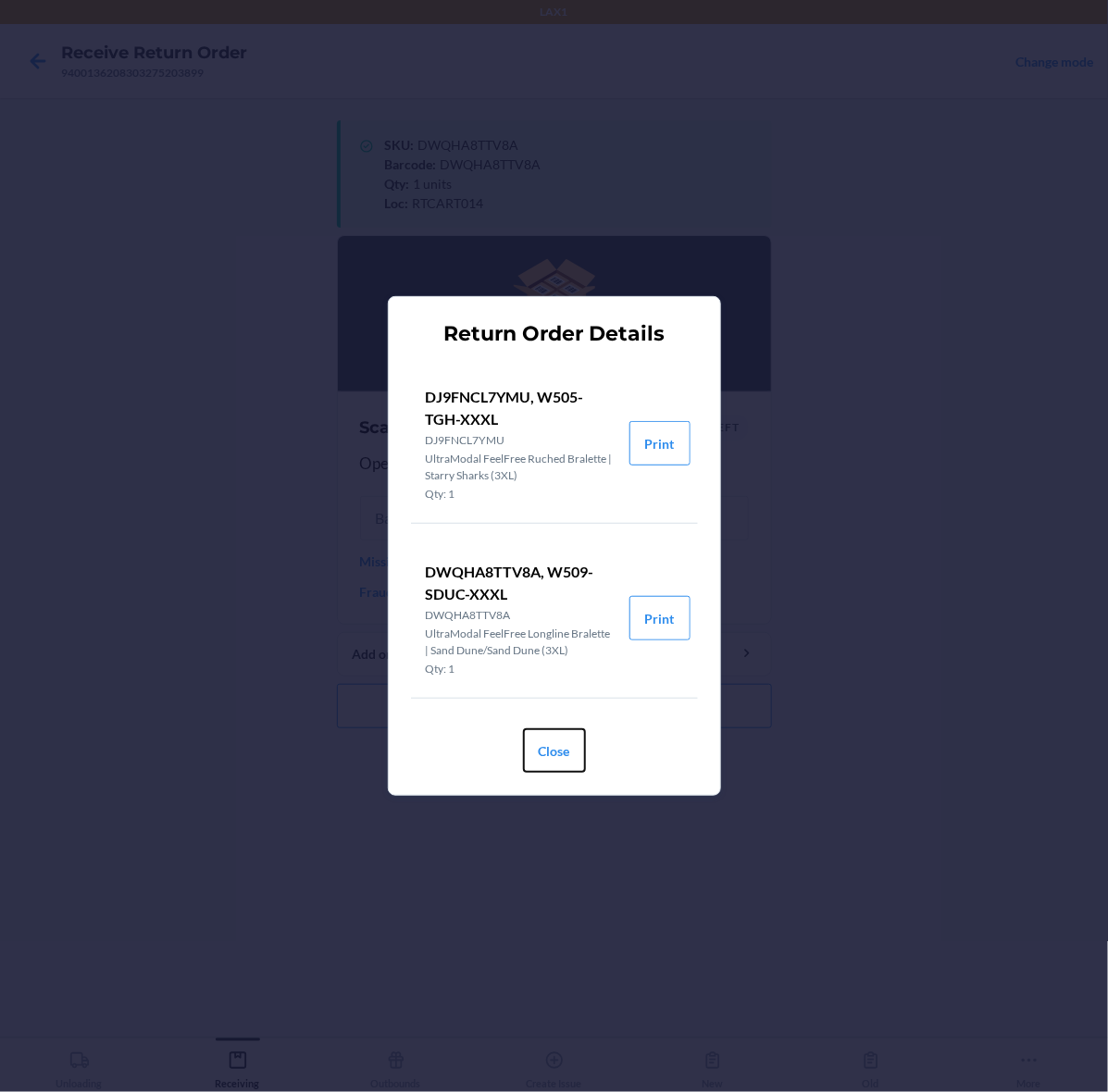 drag, startPoint x: 539, startPoint y: 736, endPoint x: 598, endPoint y: 428, distance: 313.6001 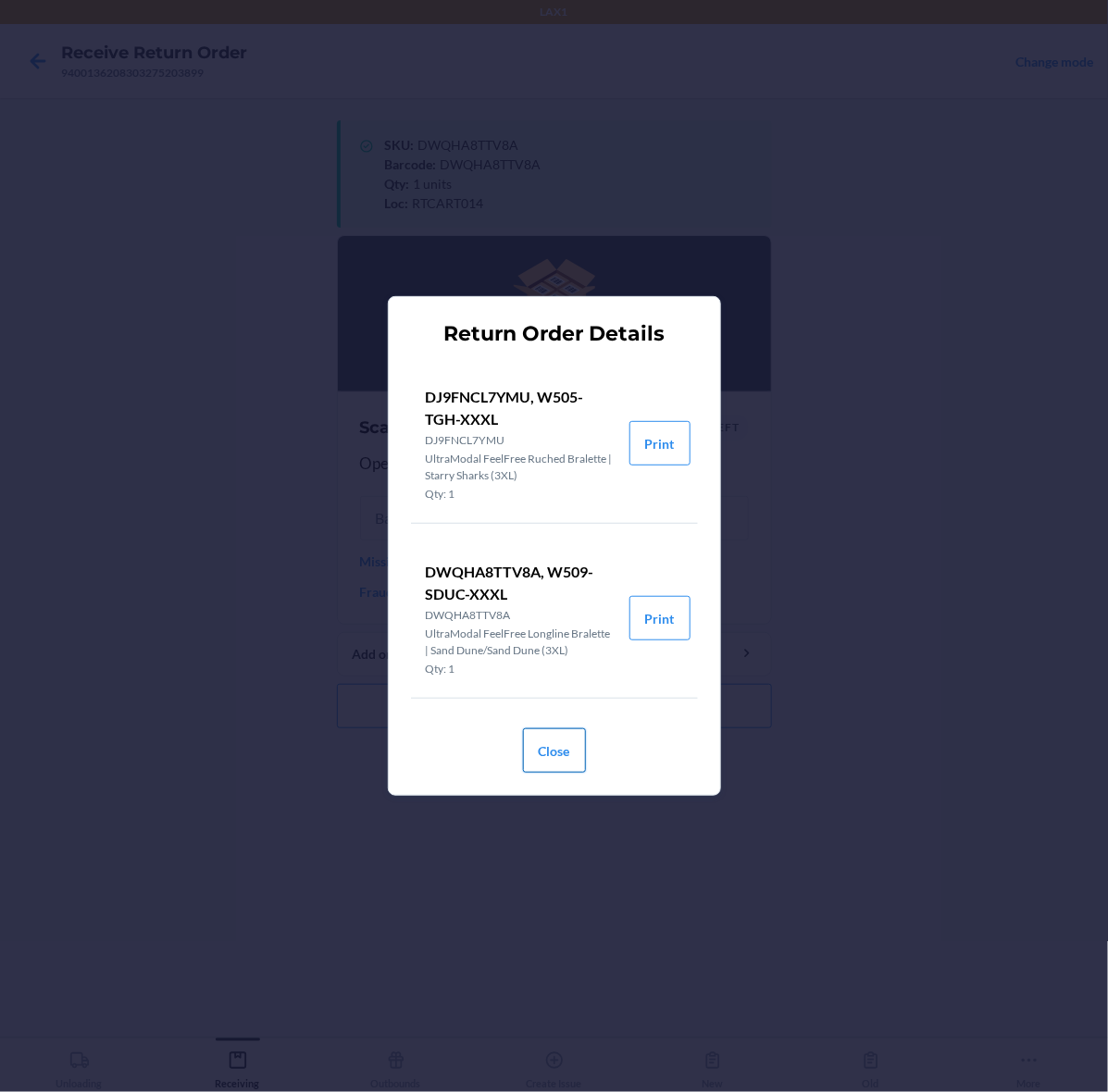 drag, startPoint x: 553, startPoint y: 746, endPoint x: 551, endPoint y: 615, distance: 131.01527 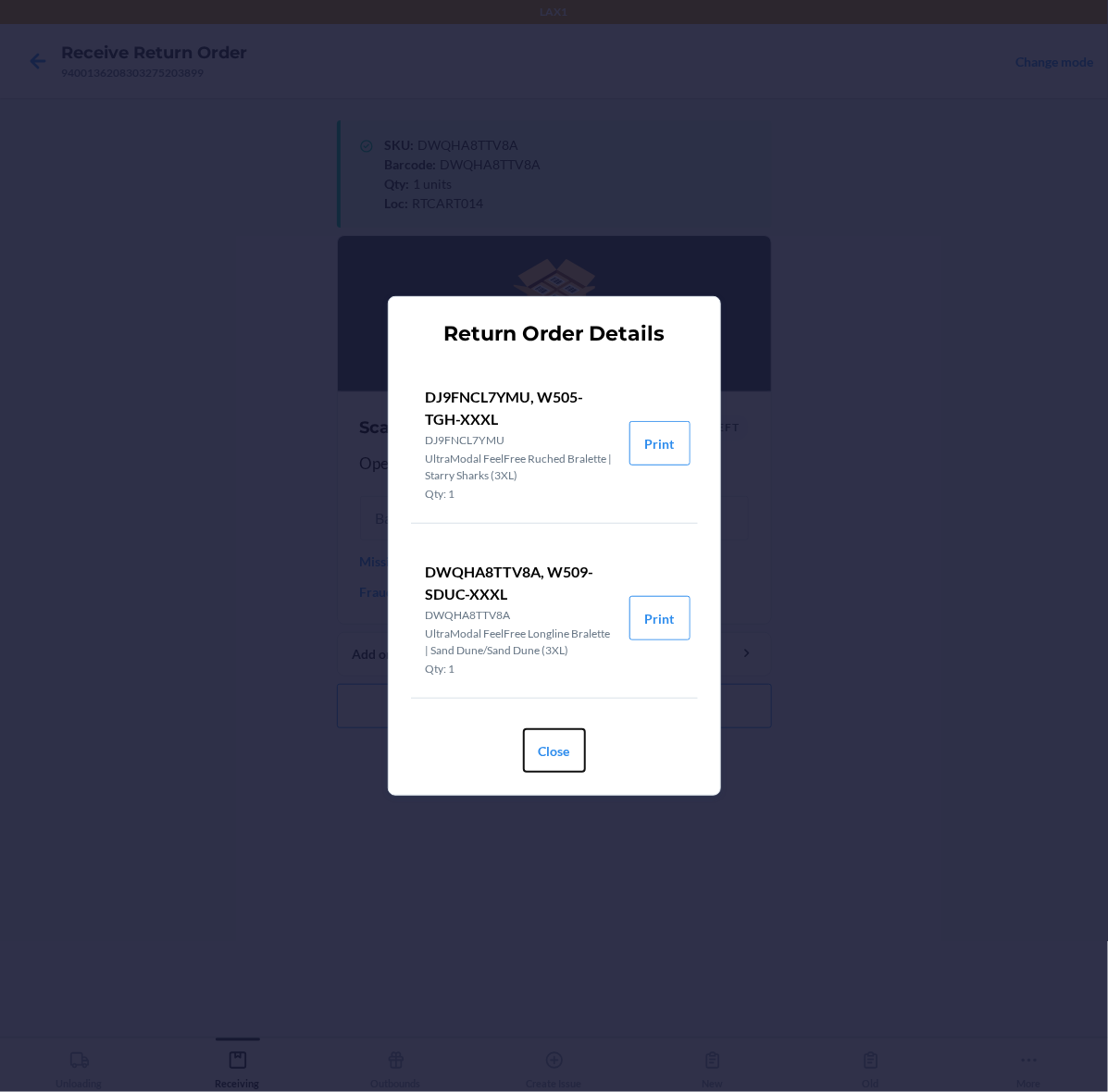 click on "Close" at bounding box center (554, 751) 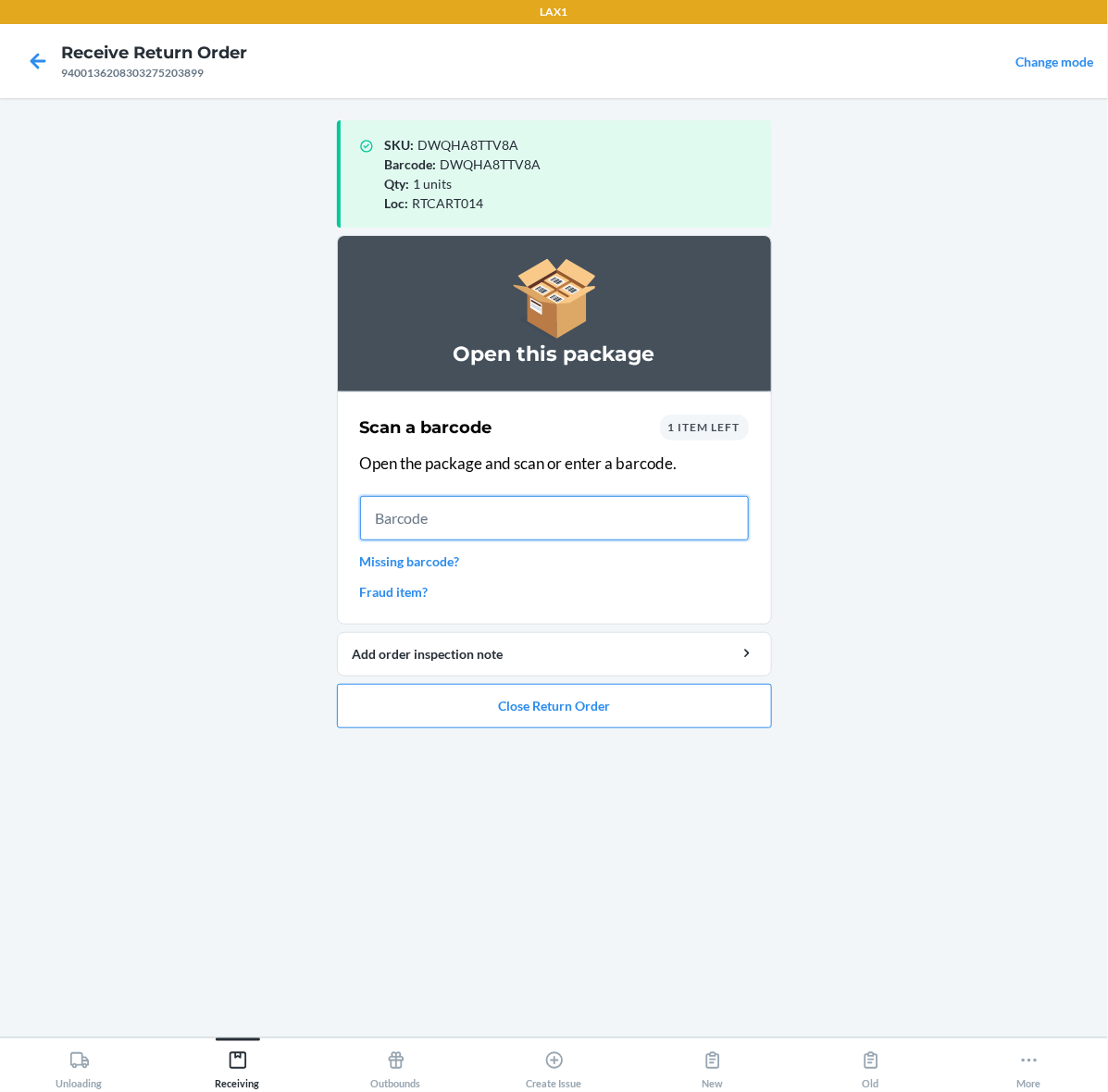 click at bounding box center (554, 518) 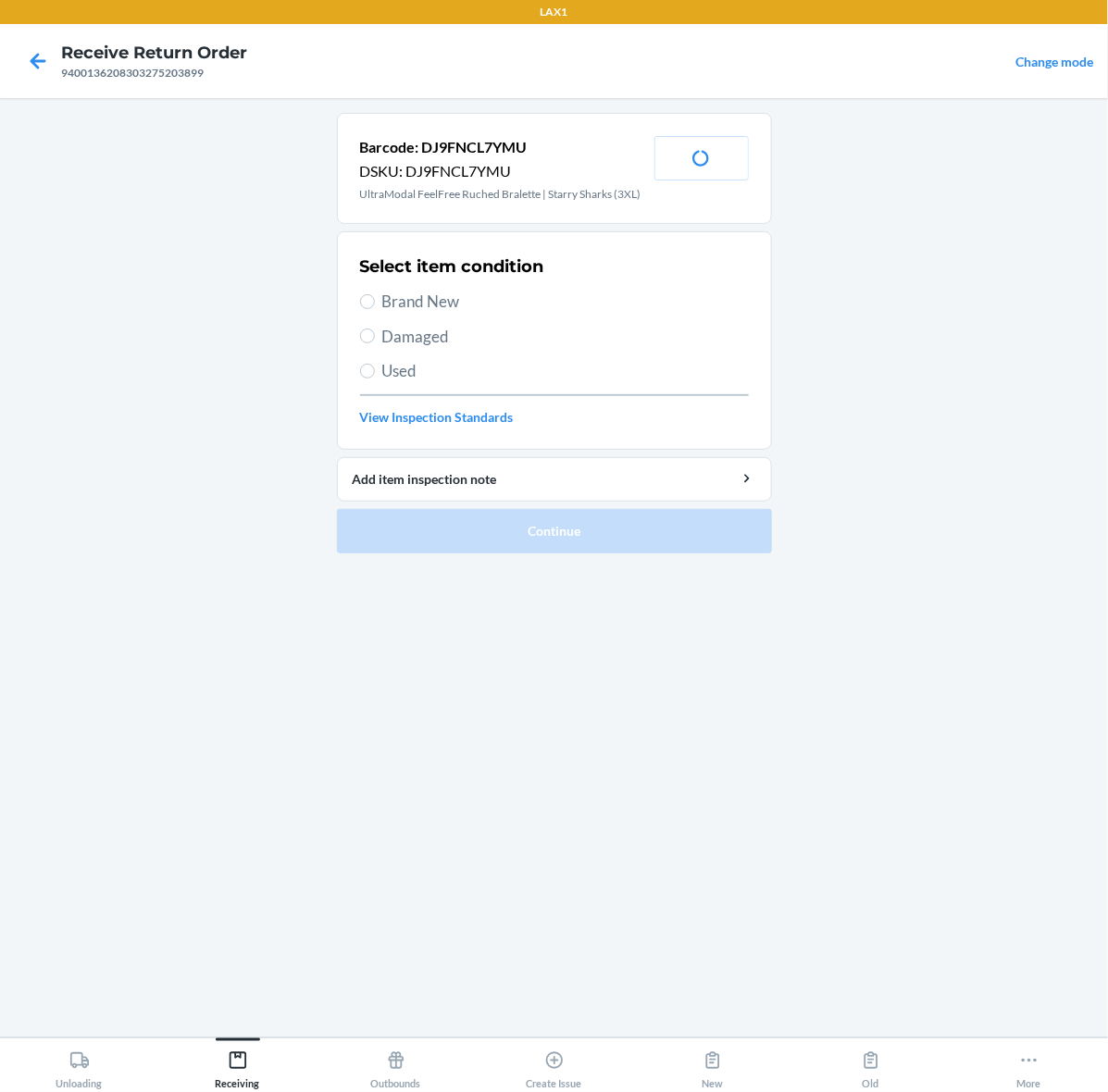 click on "Brand New" at bounding box center (566, 302) 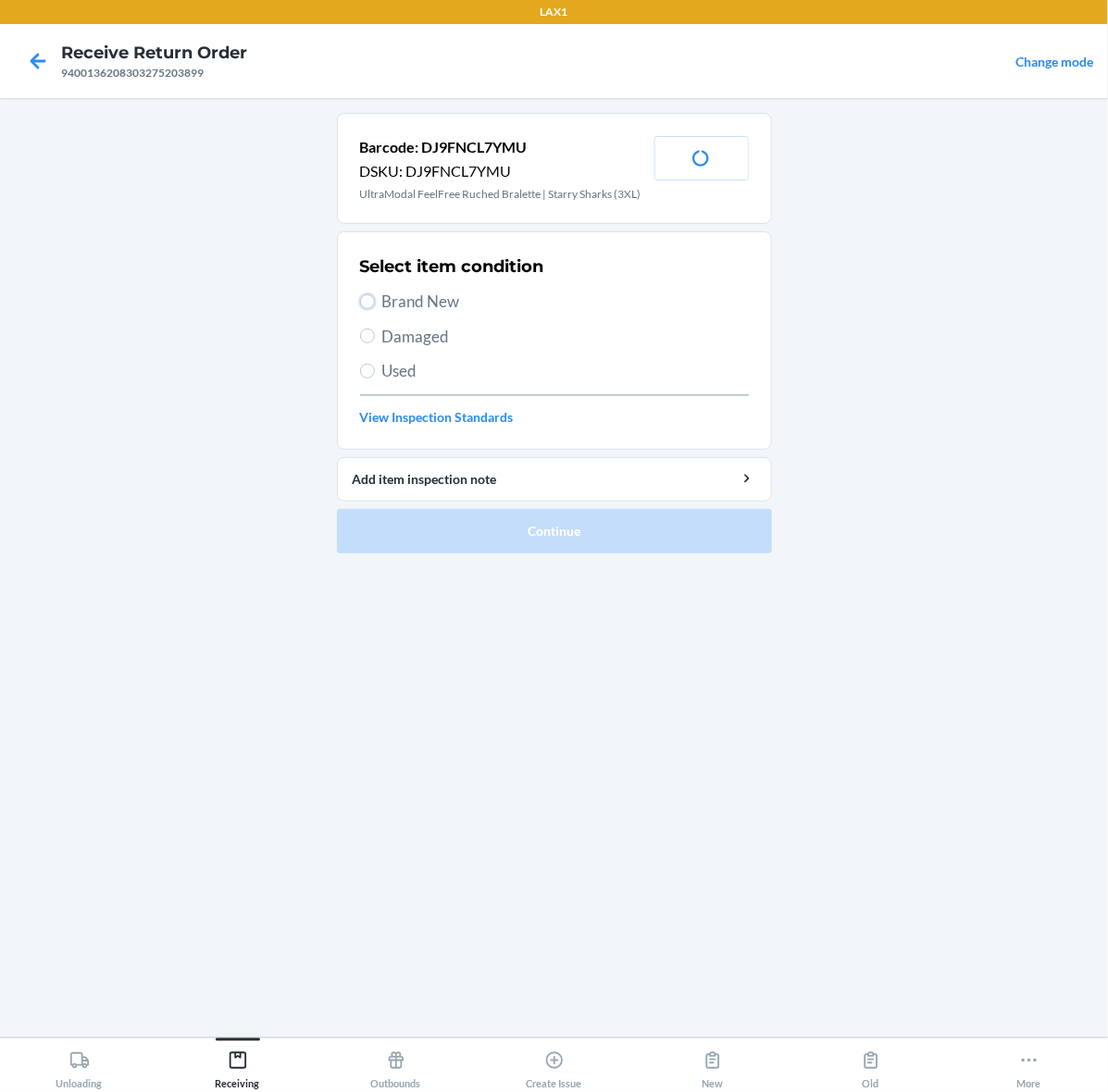 click on "Brand New" at bounding box center [367, 302] 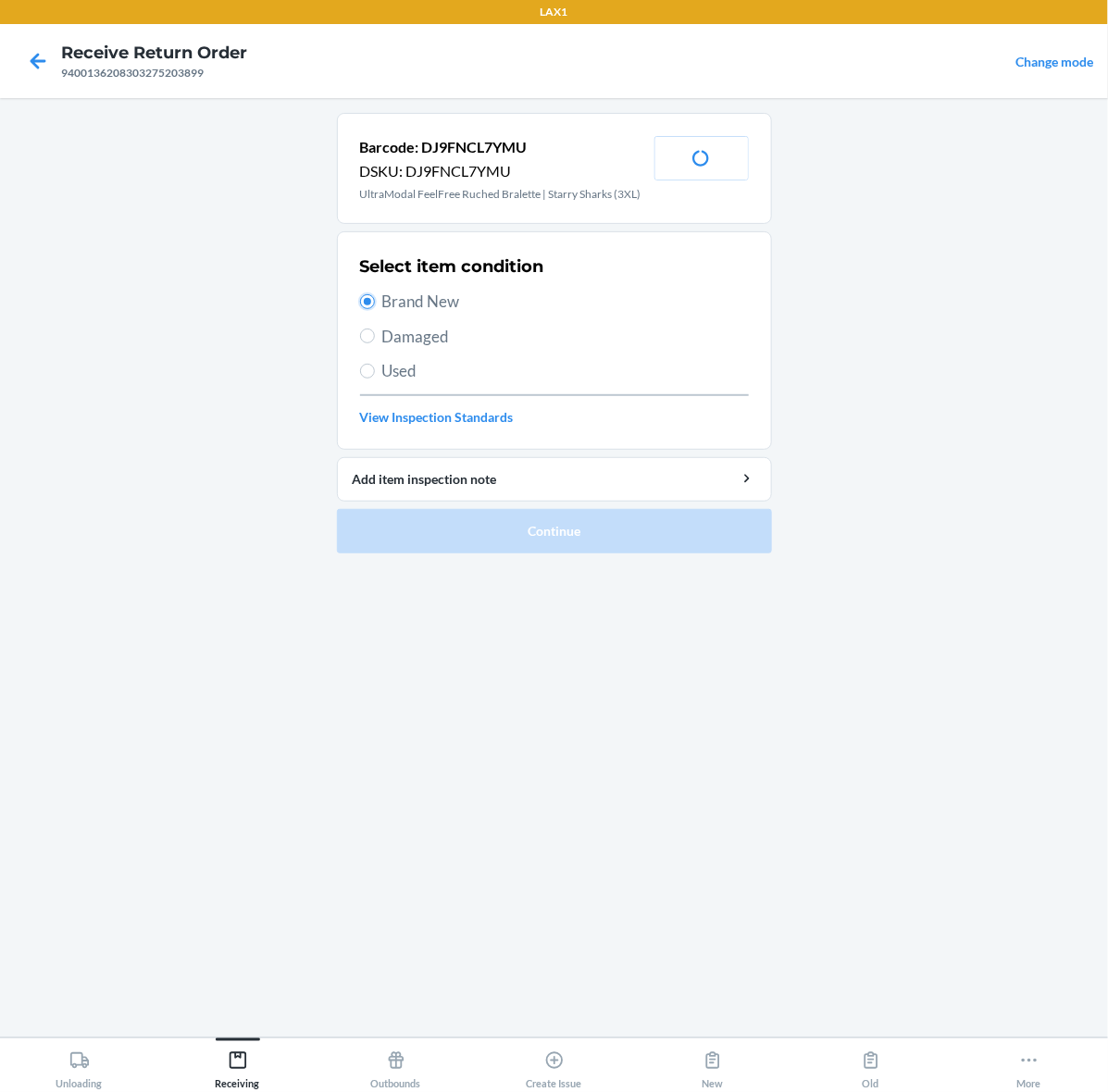 radio on "true" 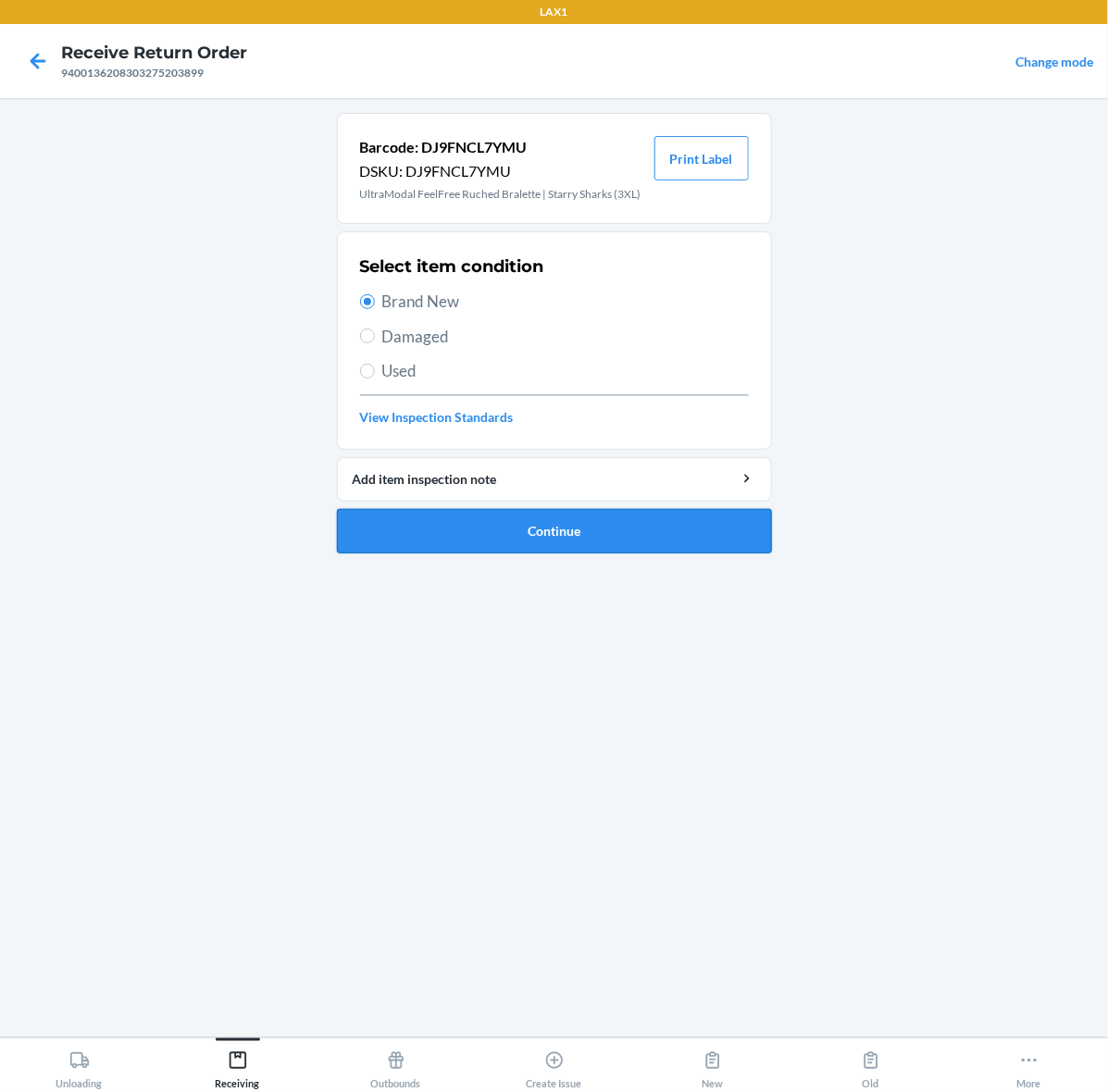 click on "Continue" at bounding box center (554, 531) 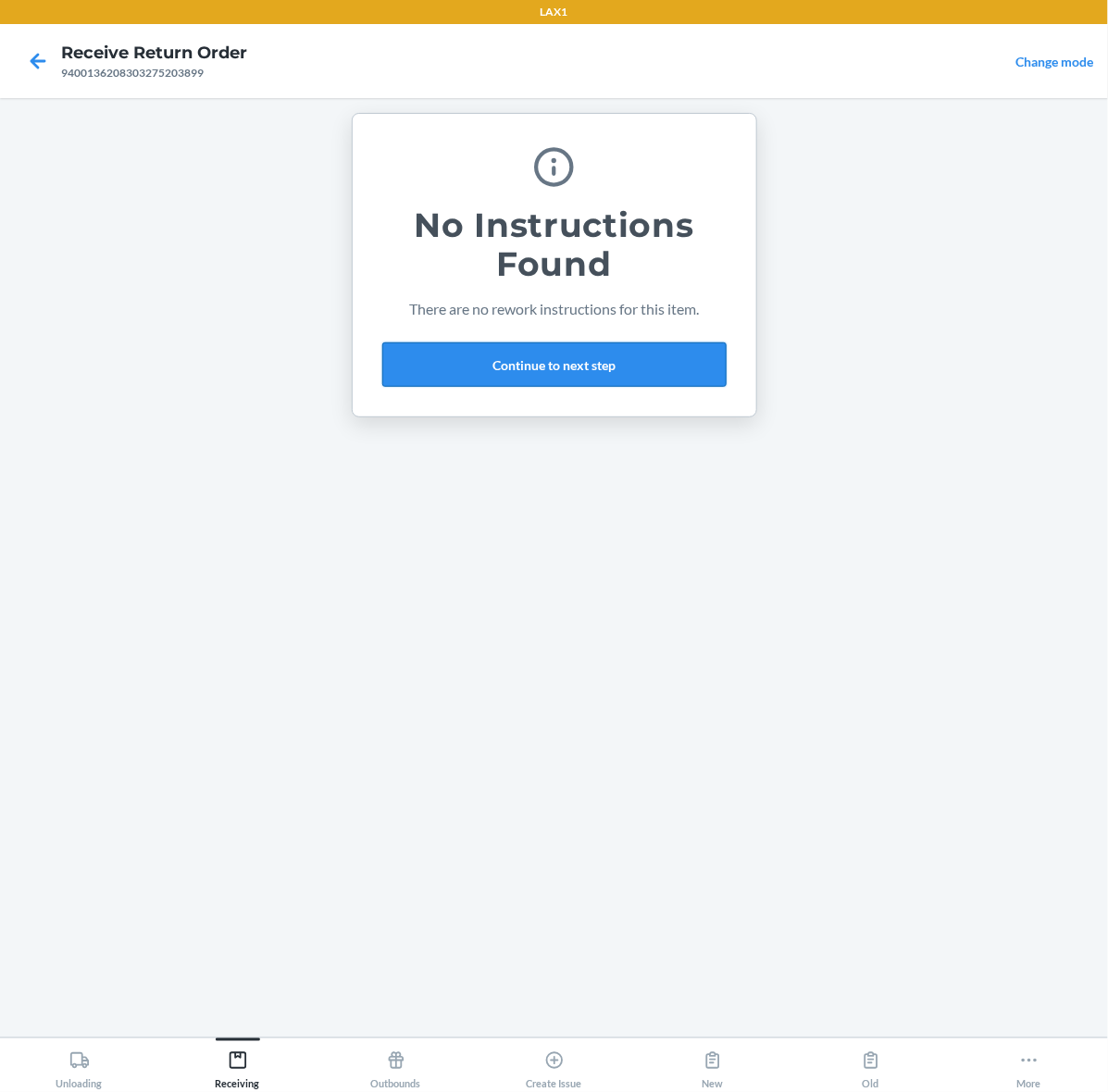 click on "Continue to next step" at bounding box center (554, 365) 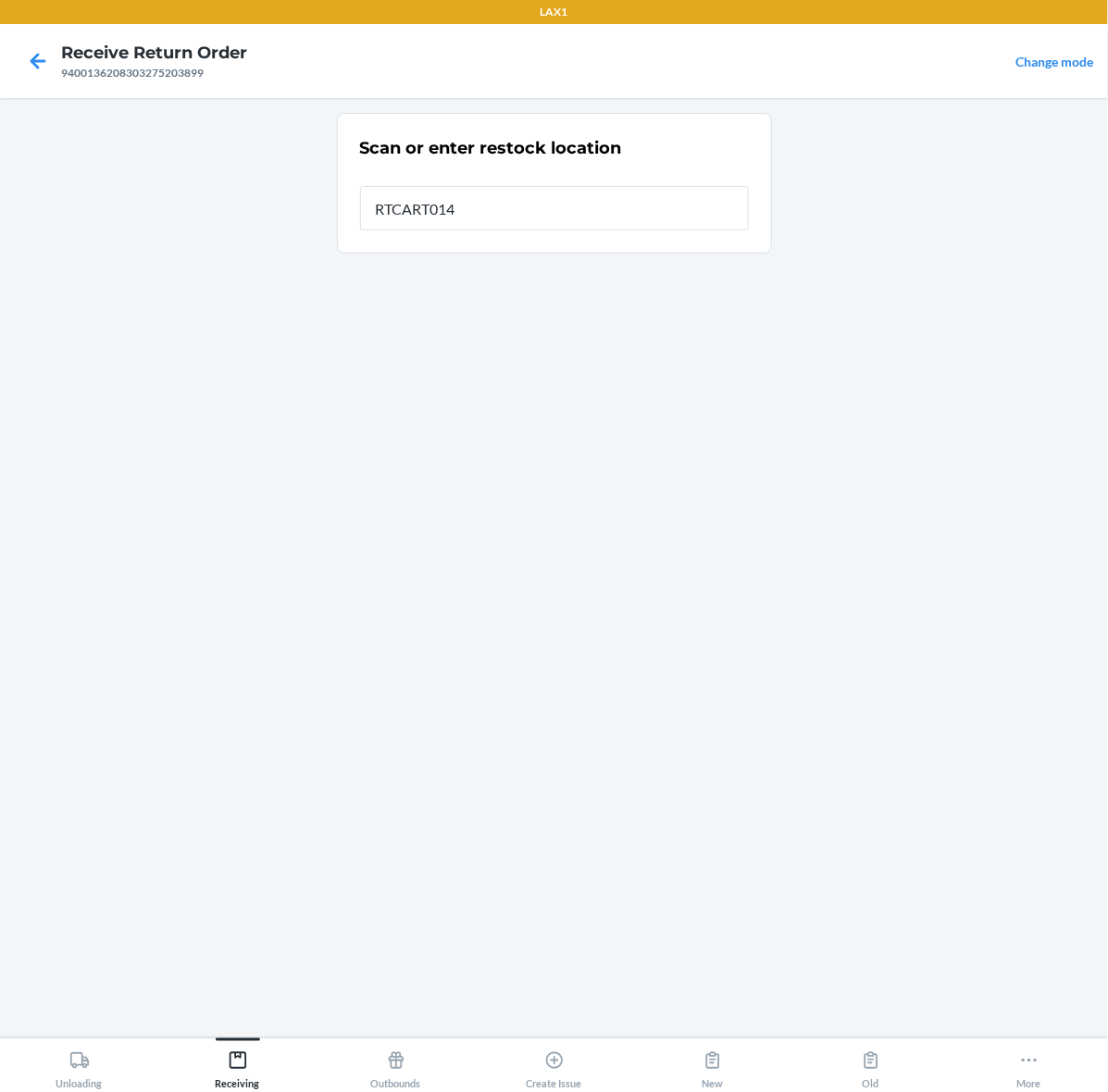 type on "RTCART014" 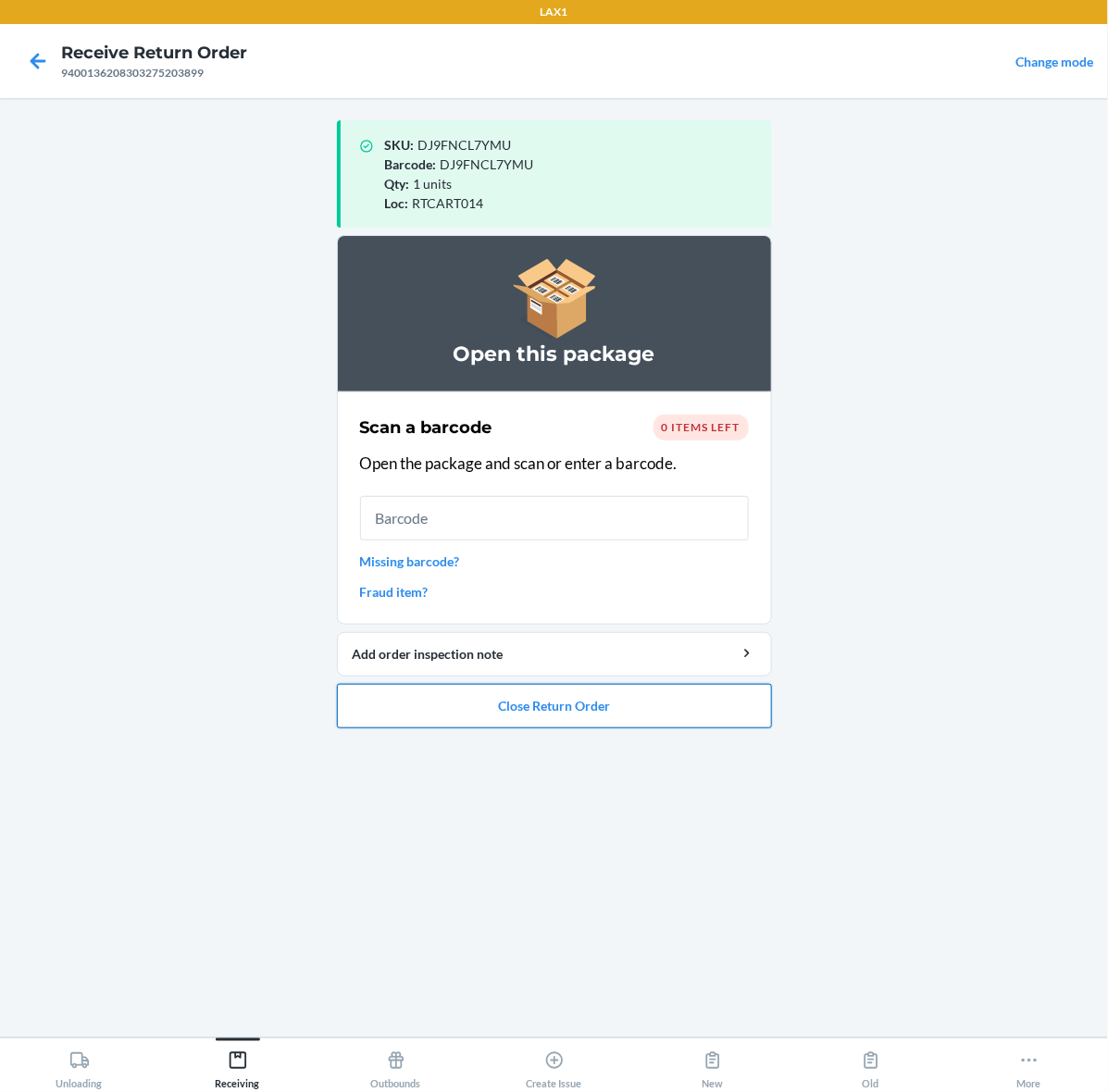 click on "Close Return Order" at bounding box center (554, 706) 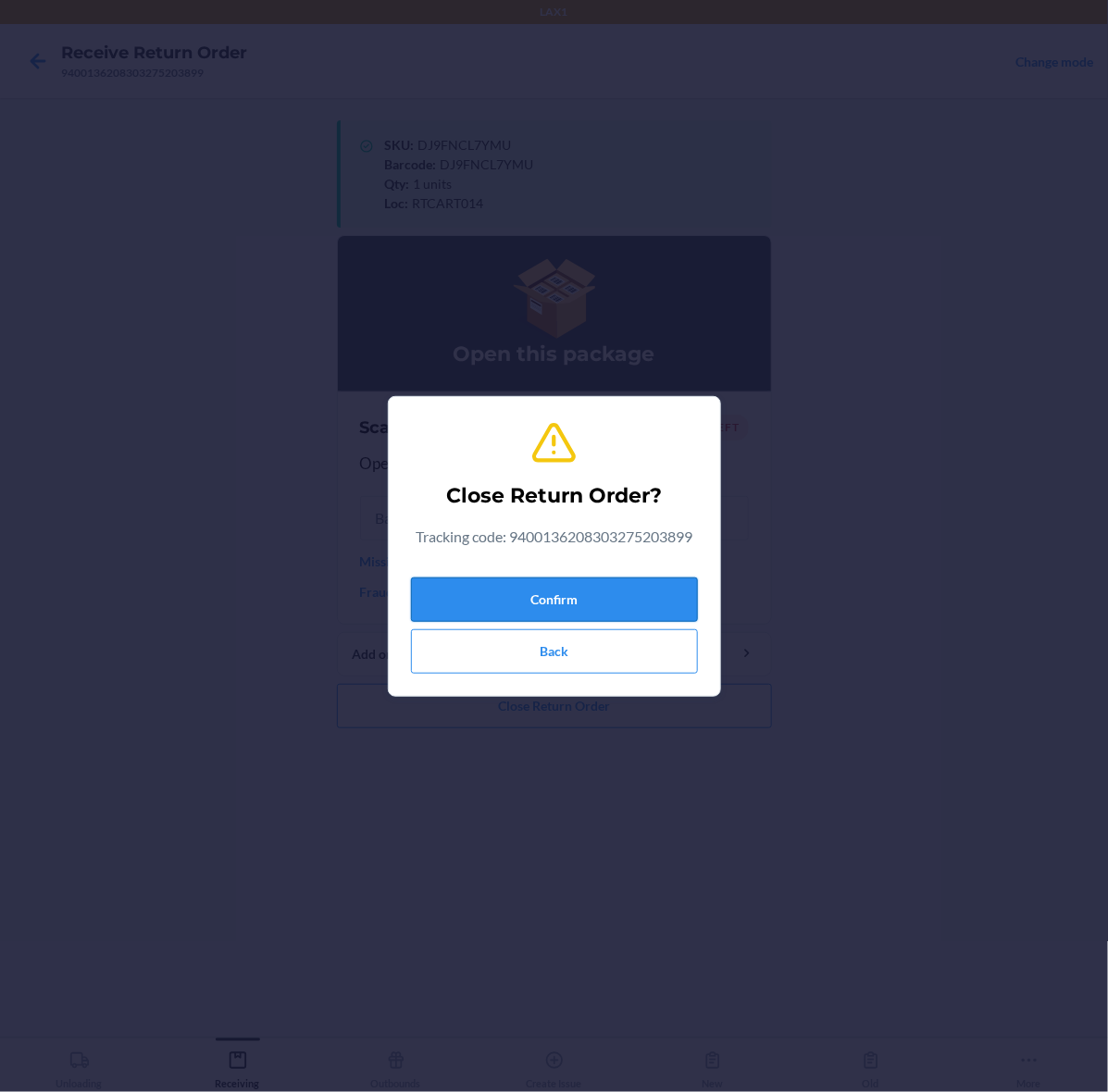 click on "Confirm" at bounding box center [554, 600] 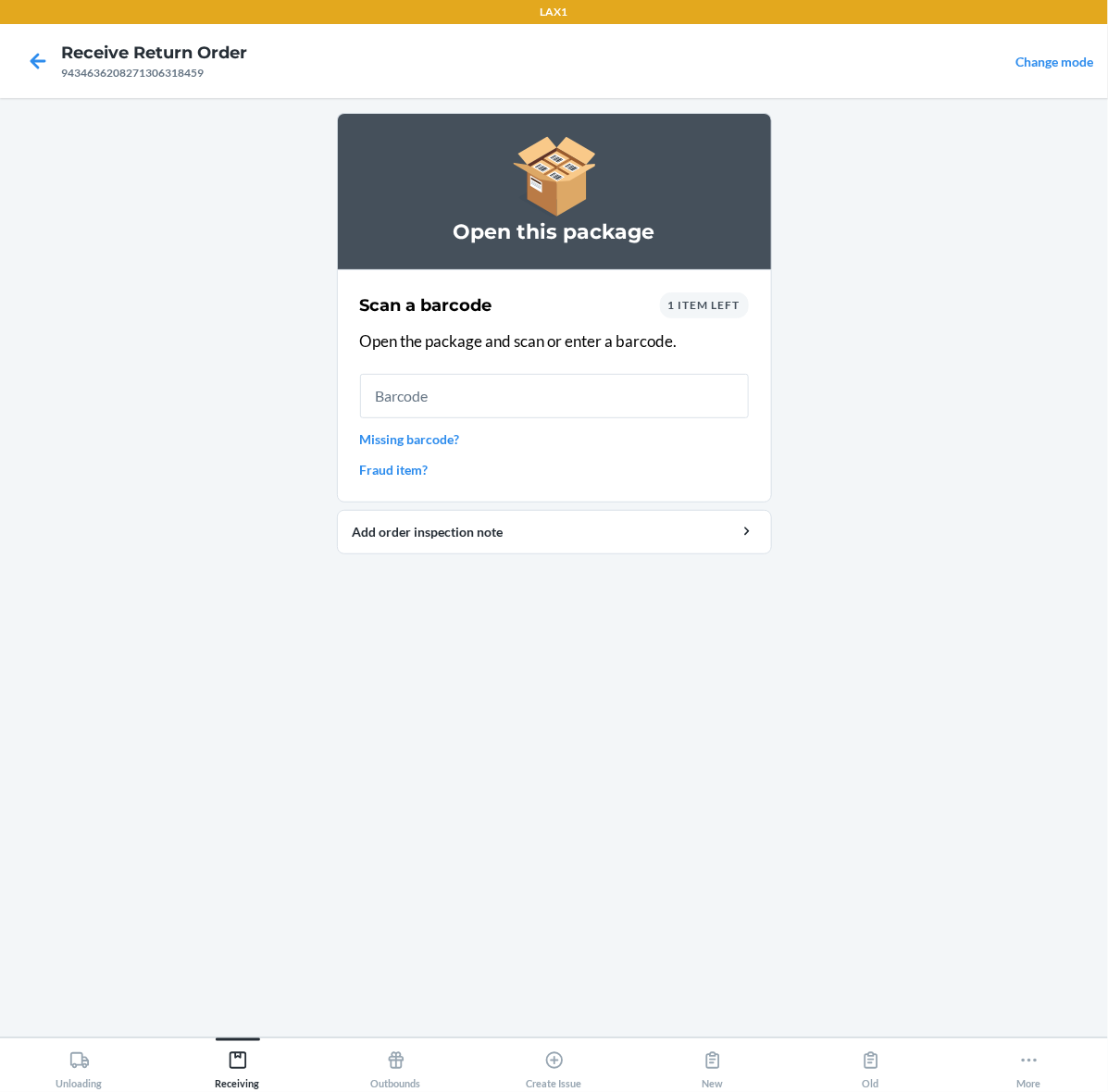 click on "1 item left" at bounding box center [704, 304] 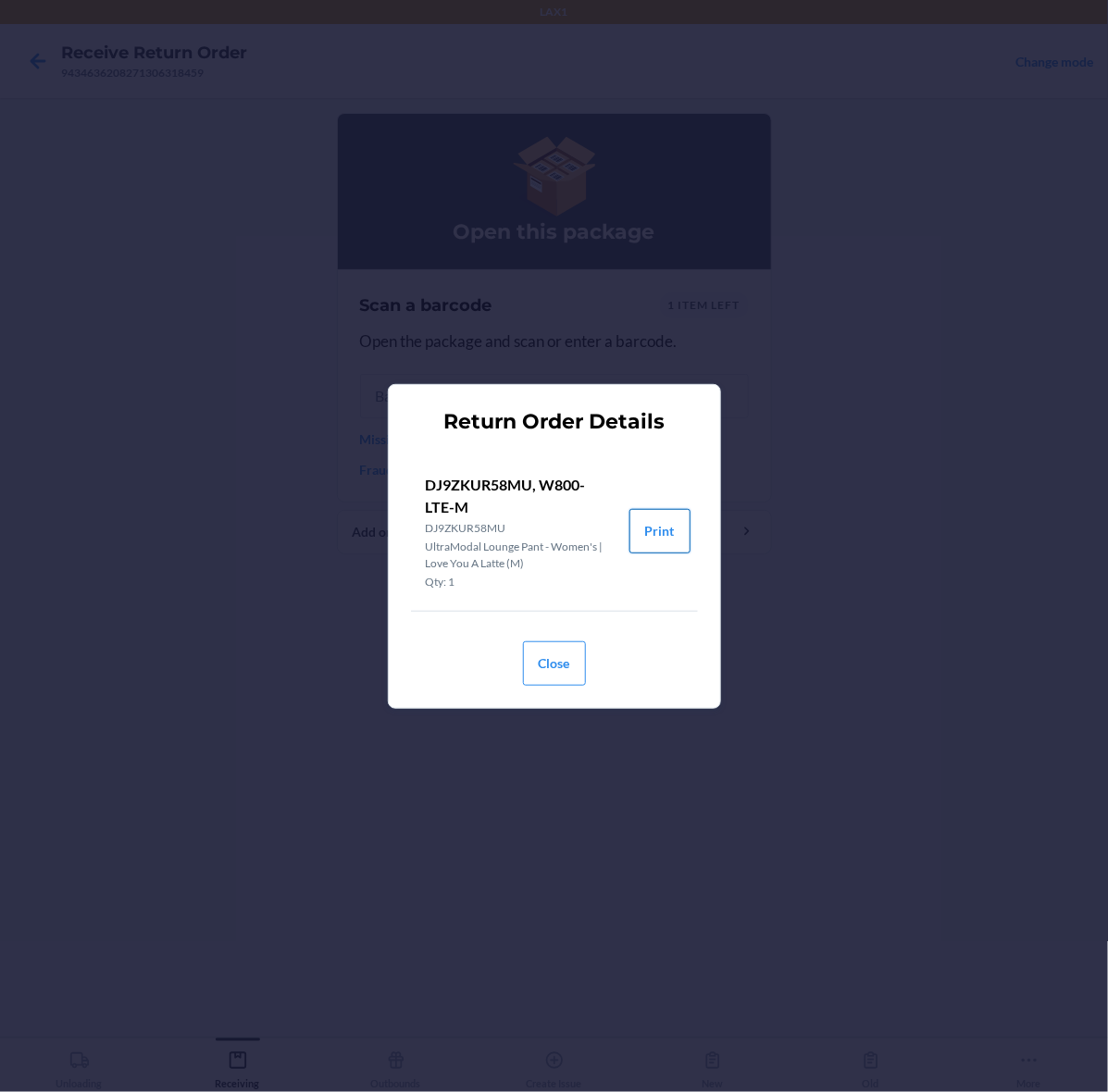 click on "Print" at bounding box center (660, 531) 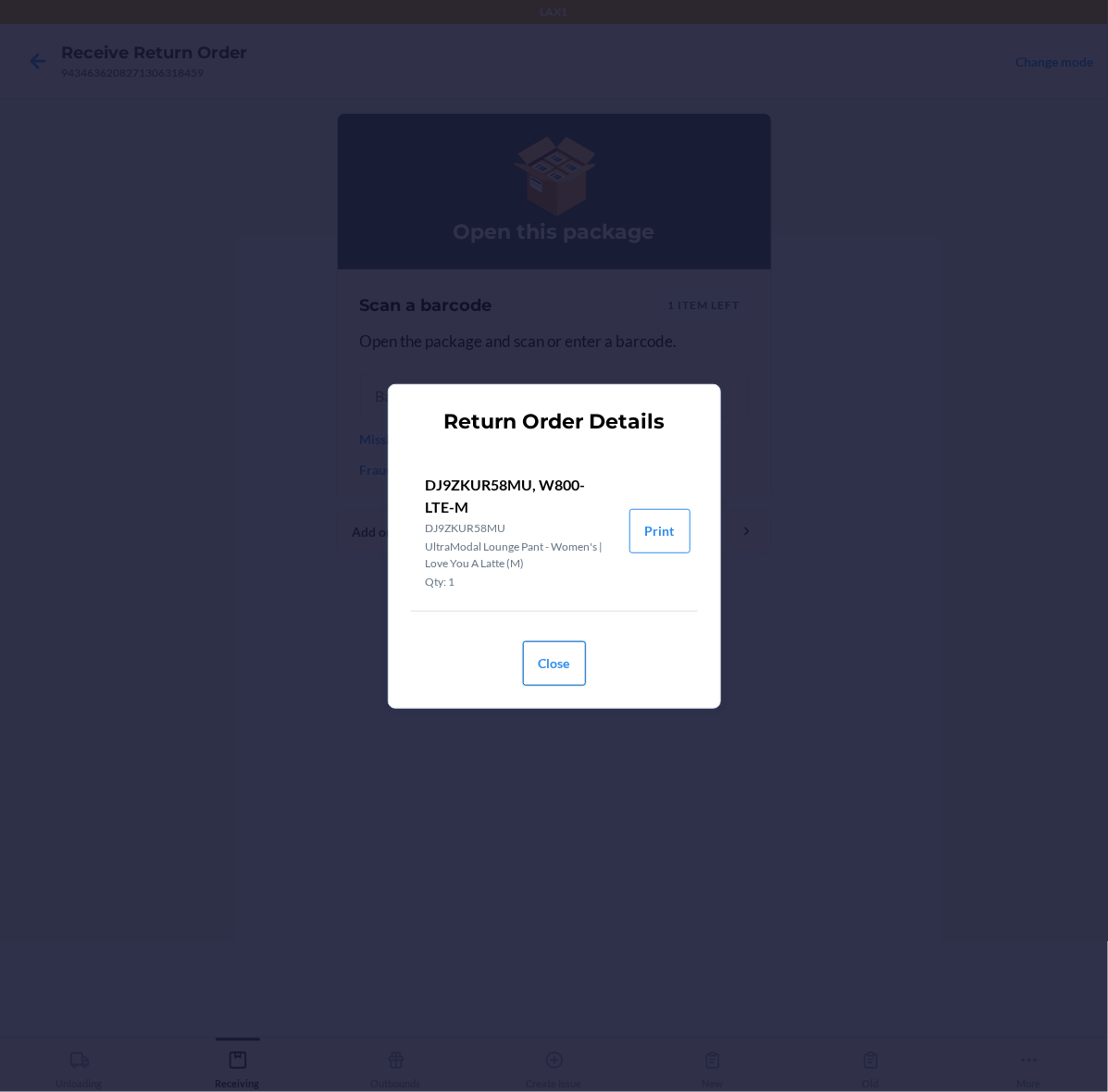 click on "Close" at bounding box center [554, 664] 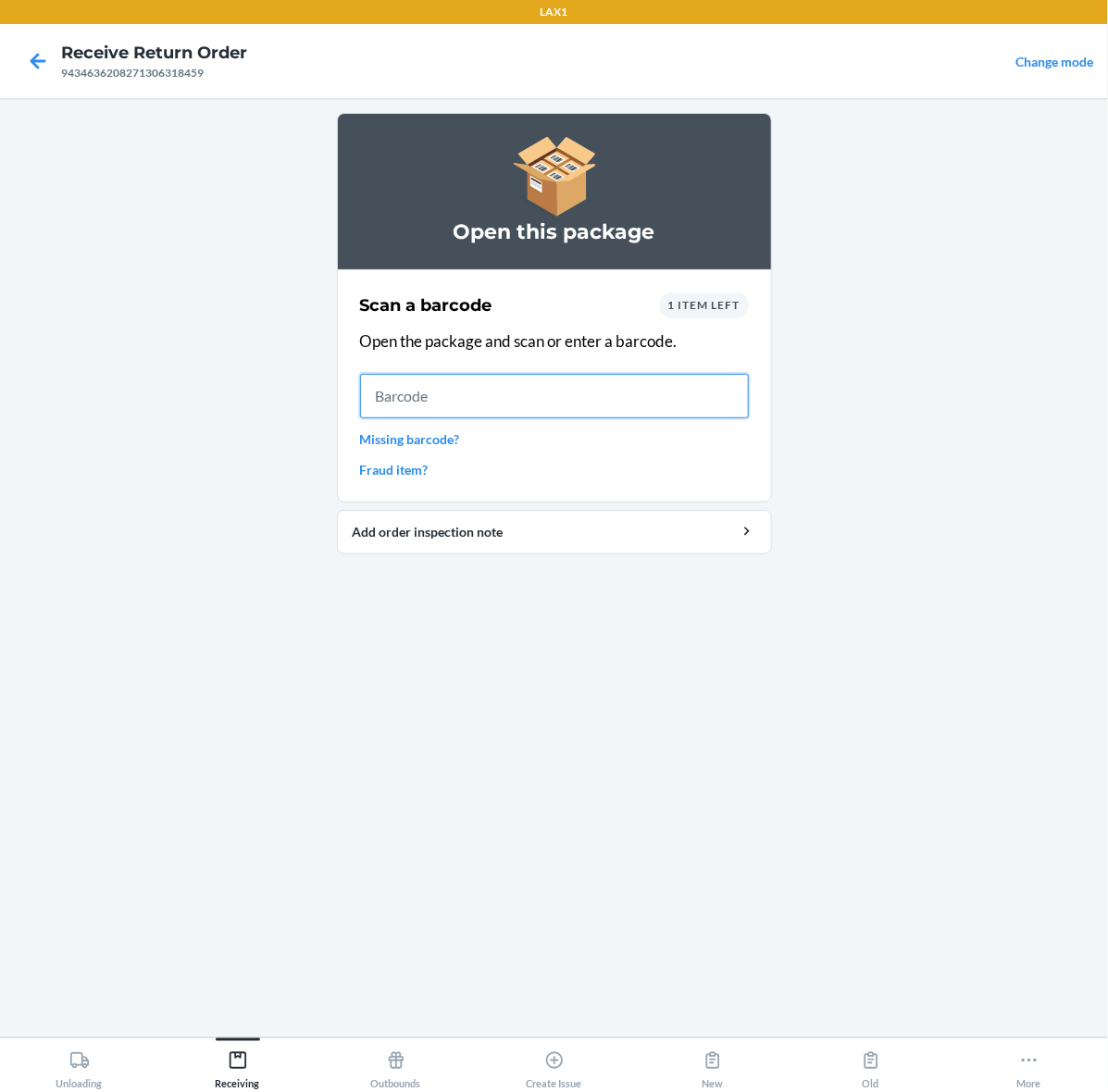 click at bounding box center [554, 396] 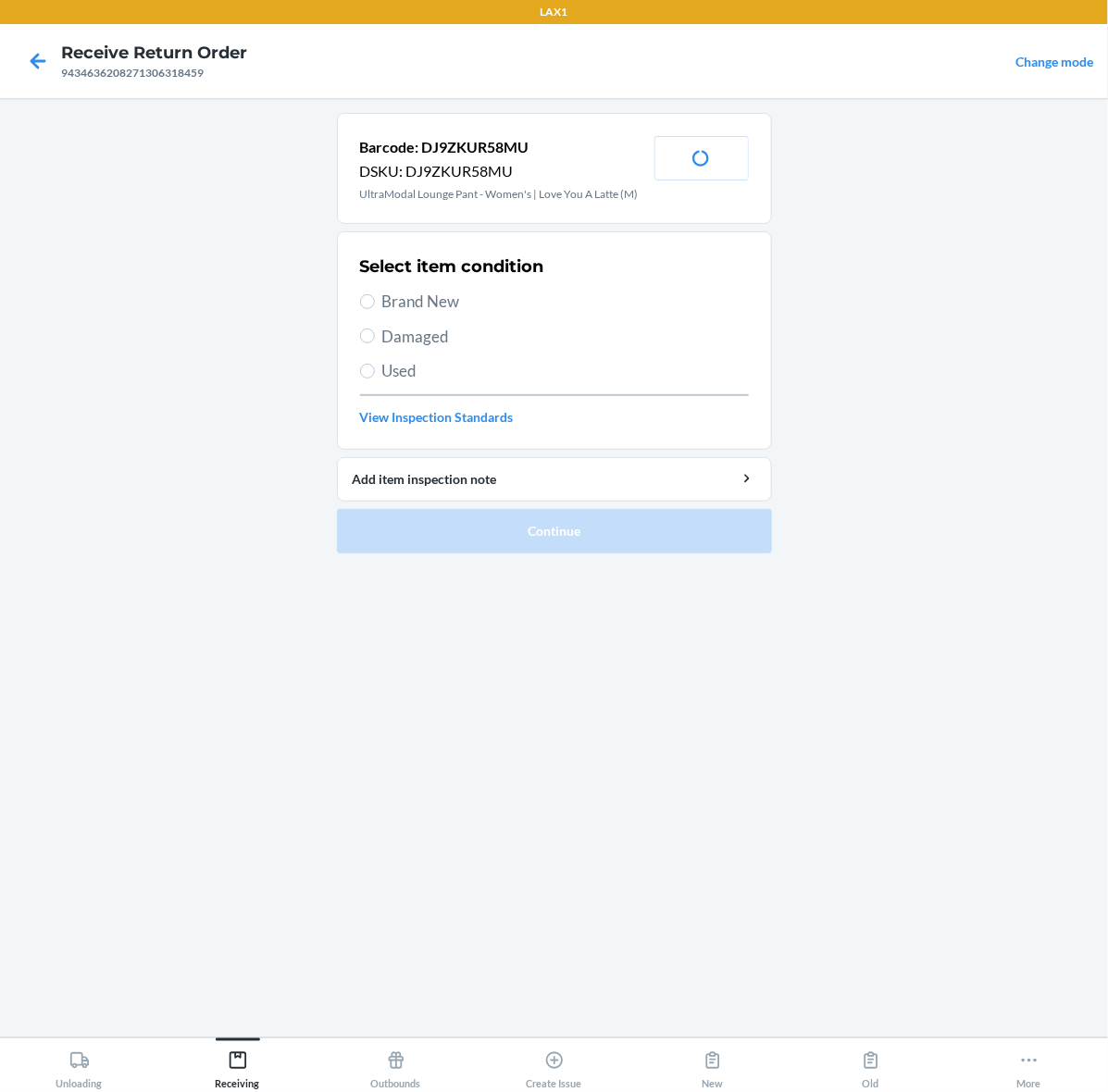 click on "Brand New" at bounding box center [566, 302] 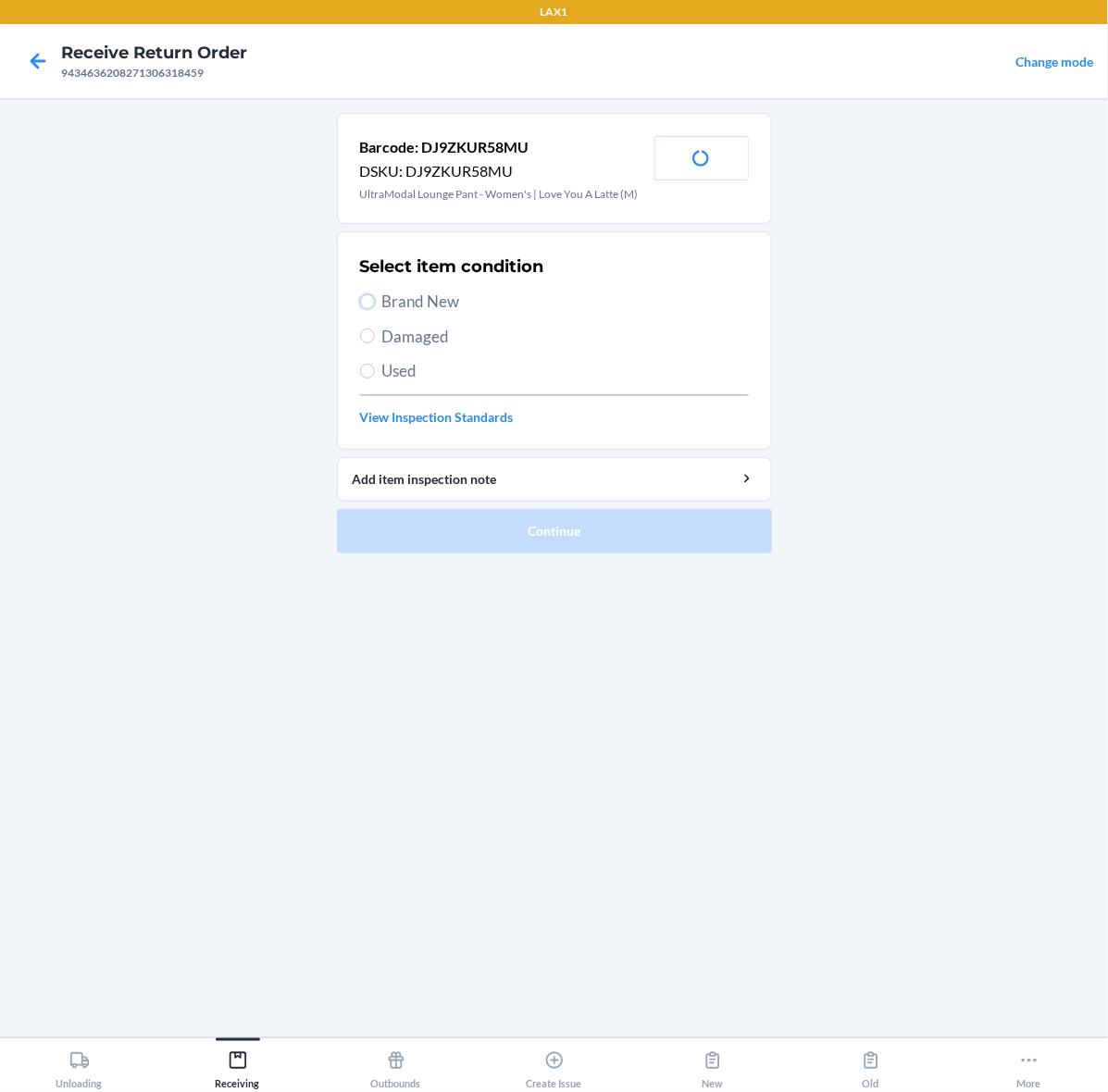 click on "Brand New" at bounding box center (367, 302) 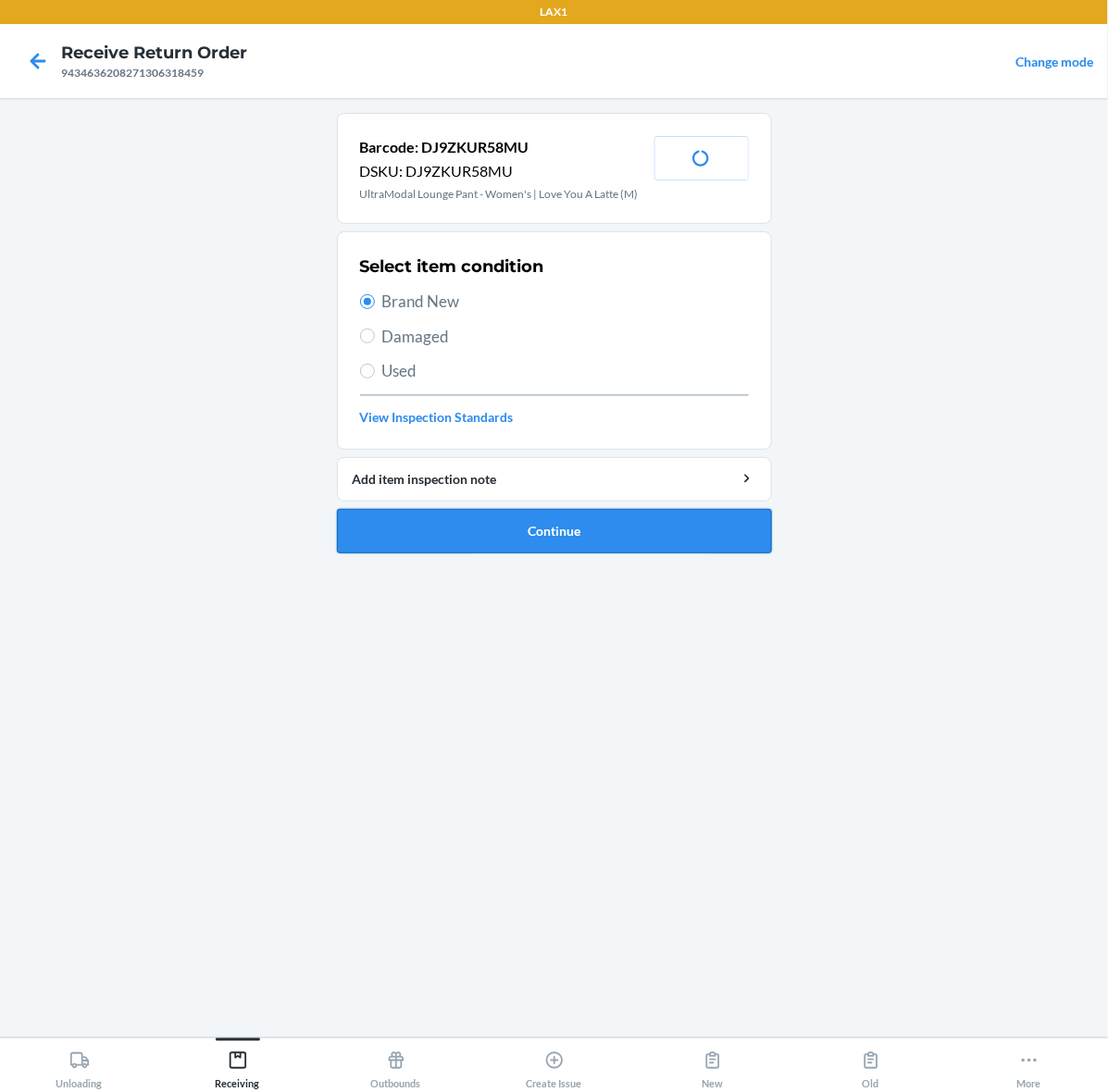 click on "Continue" at bounding box center (554, 531) 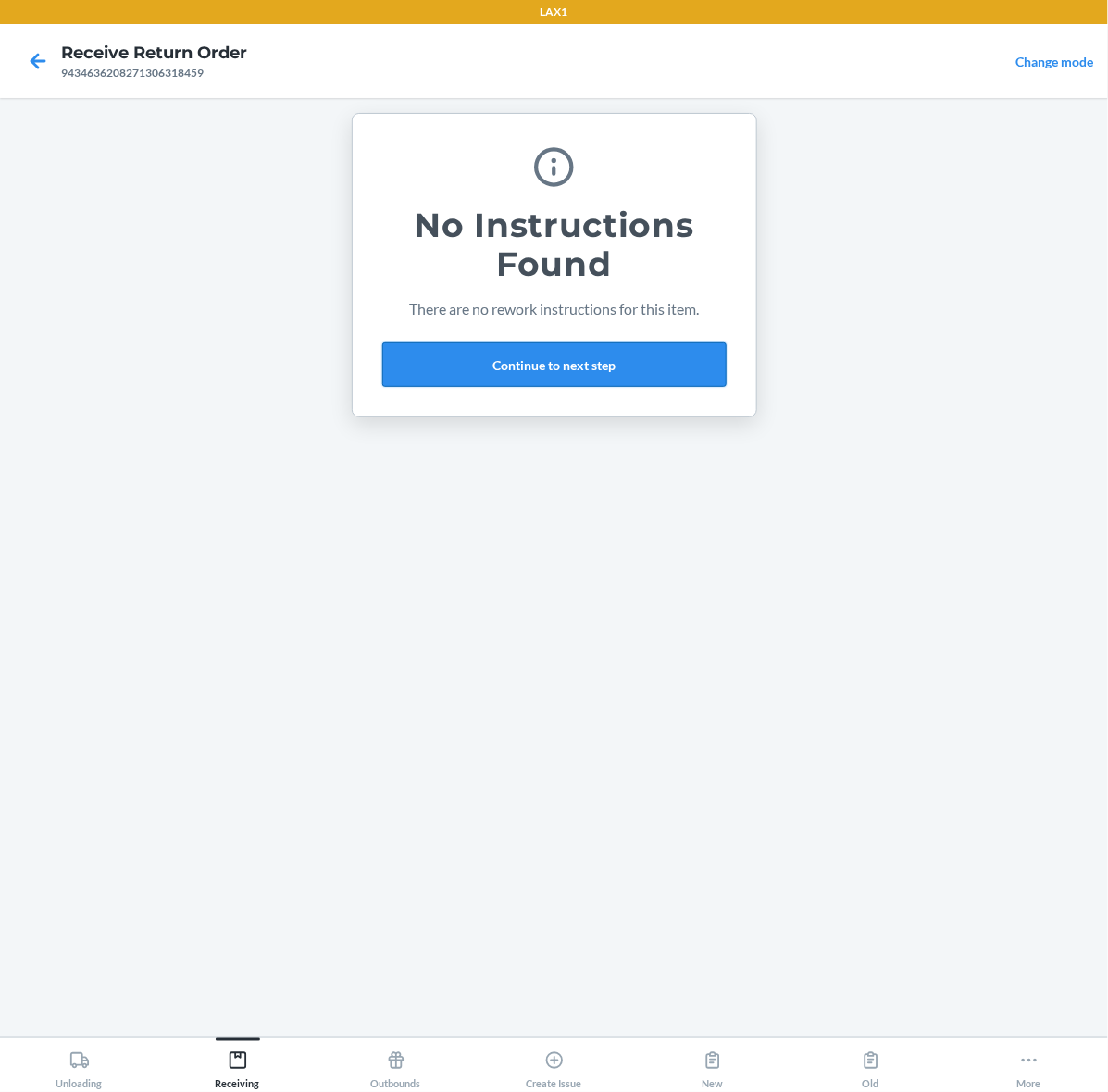 click on "Continue to next step" at bounding box center [554, 365] 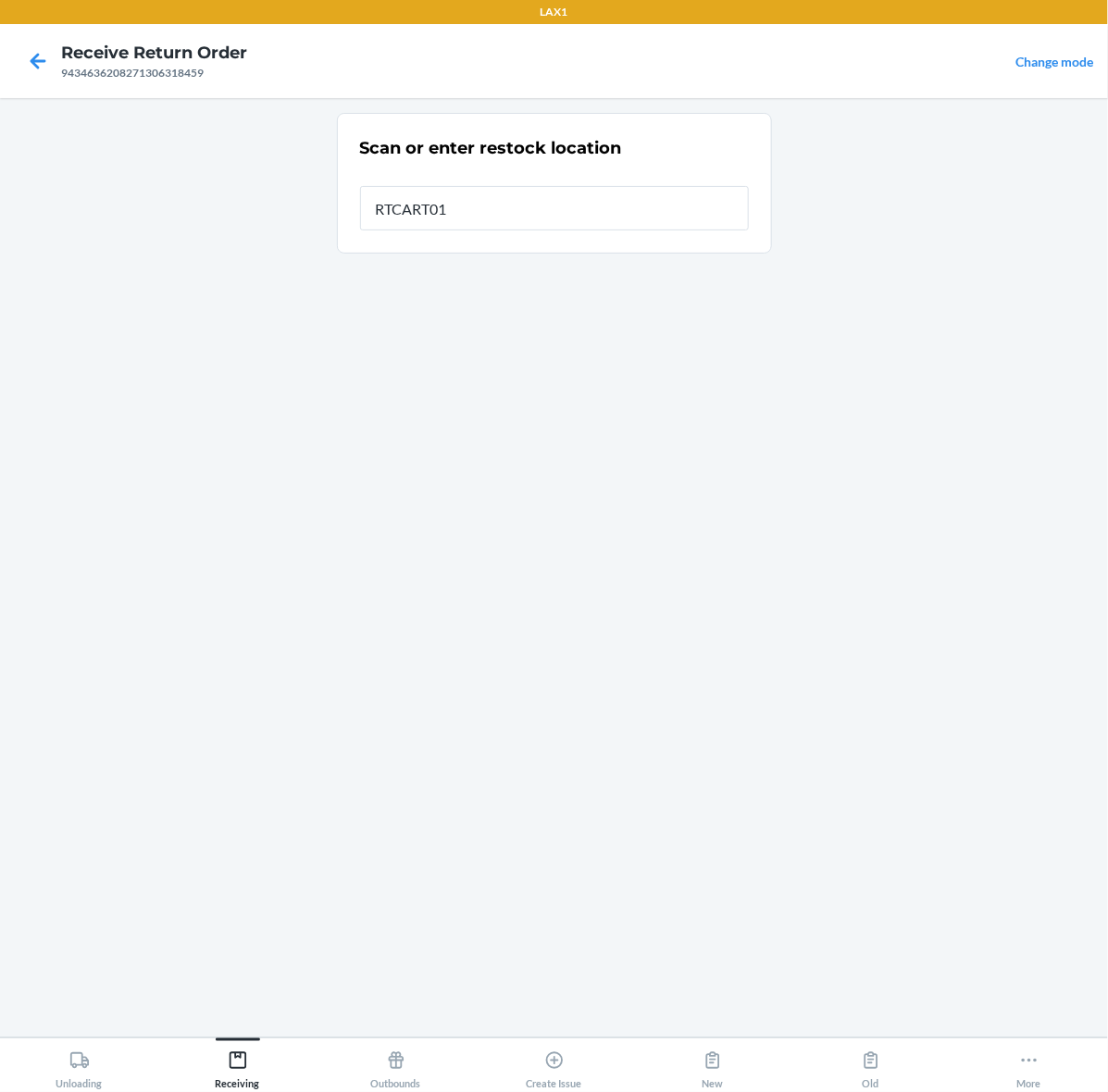 type on "RTCART014" 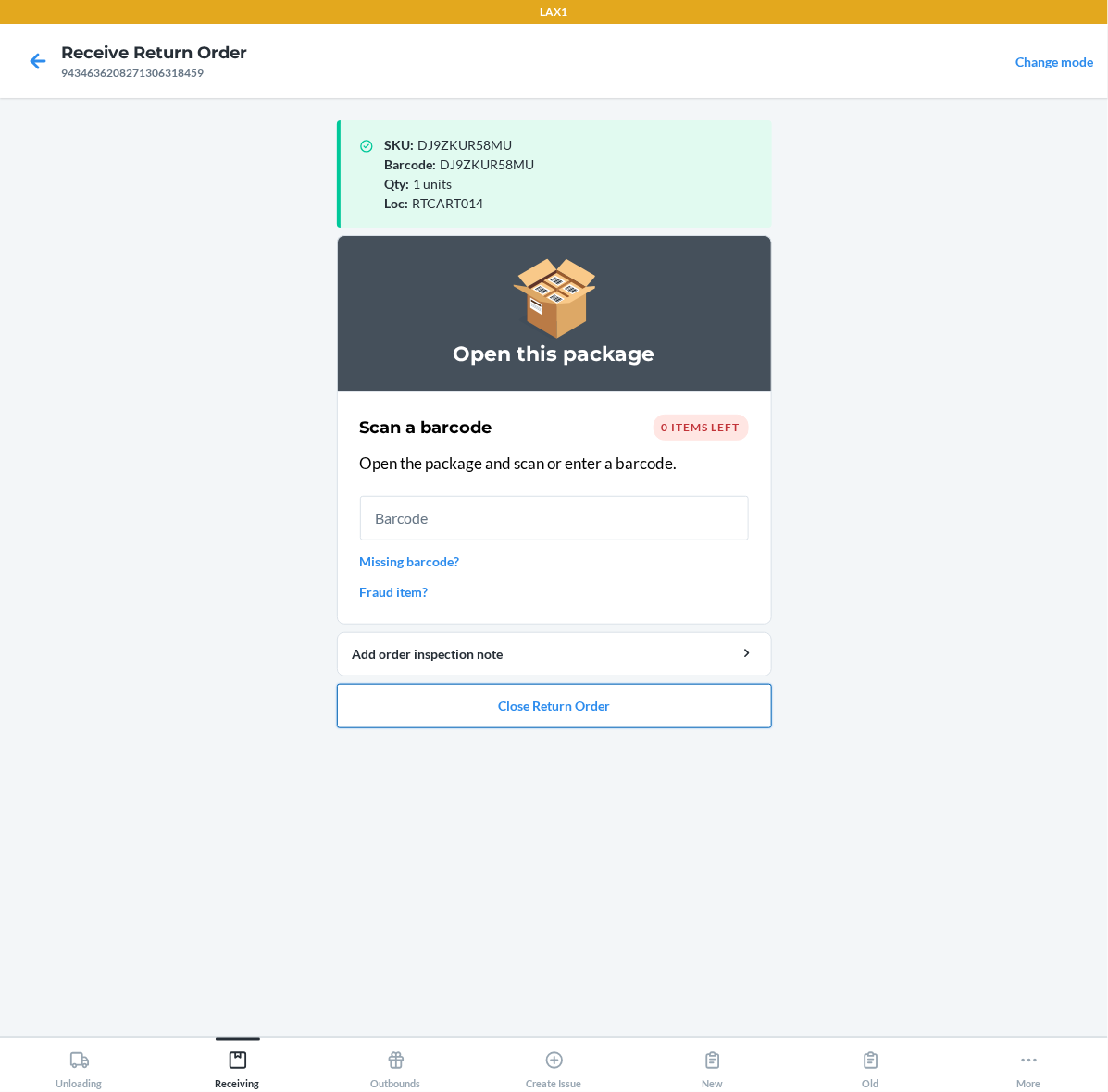 click on "Close Return Order" at bounding box center [554, 706] 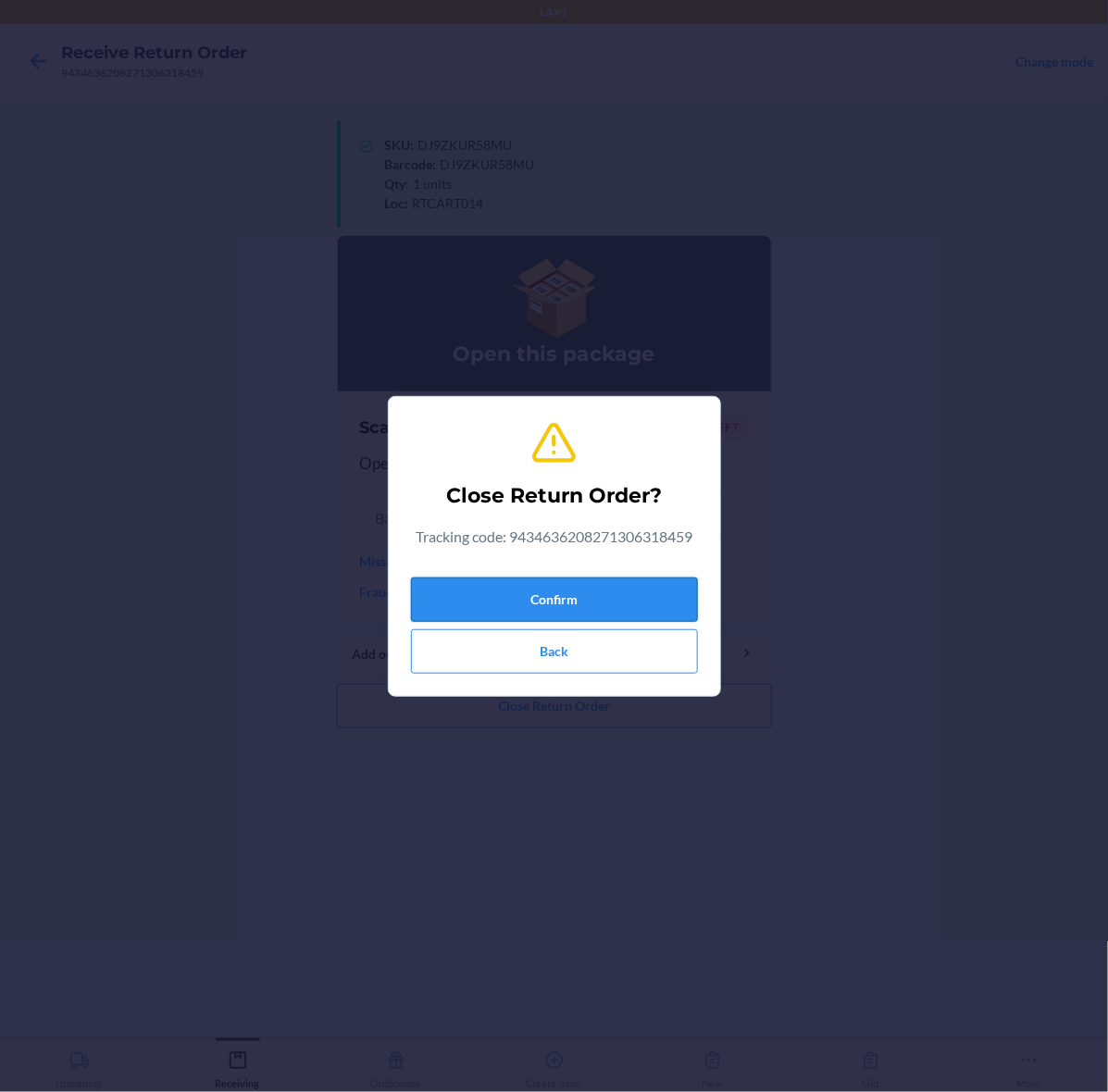 click on "Confirm" at bounding box center [554, 600] 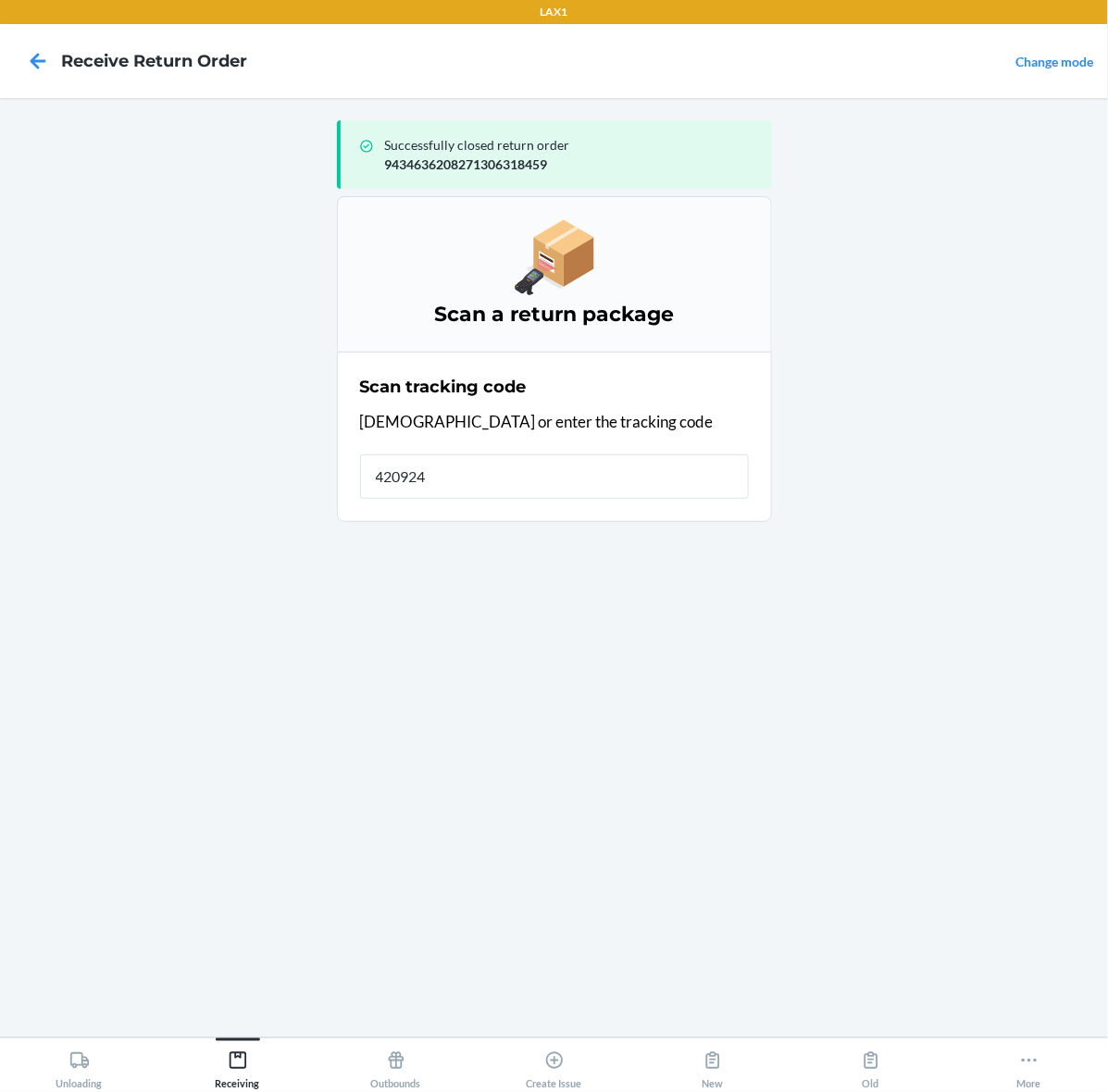 type on "42092408" 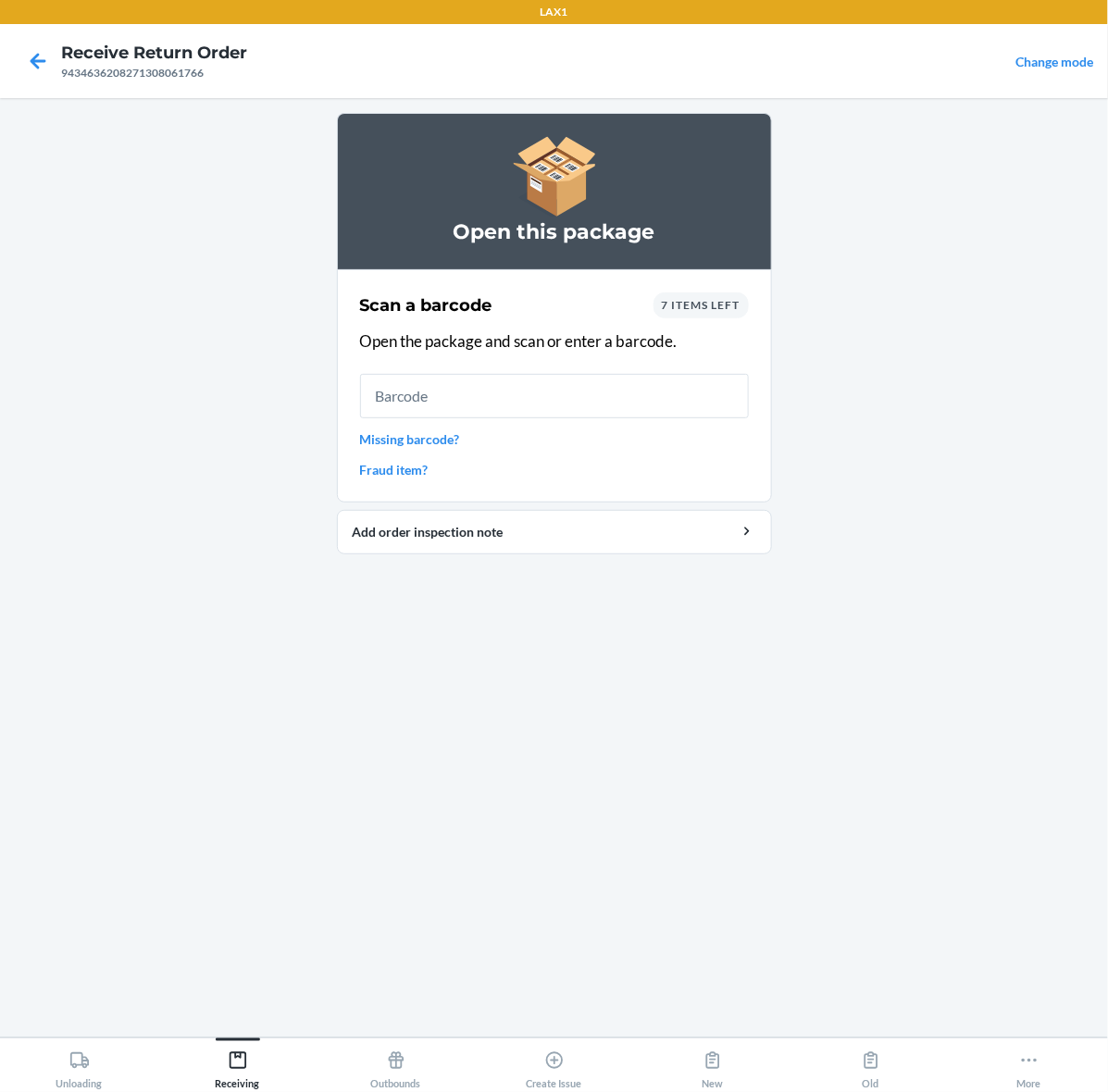 click on "7 items left" at bounding box center (701, 304) 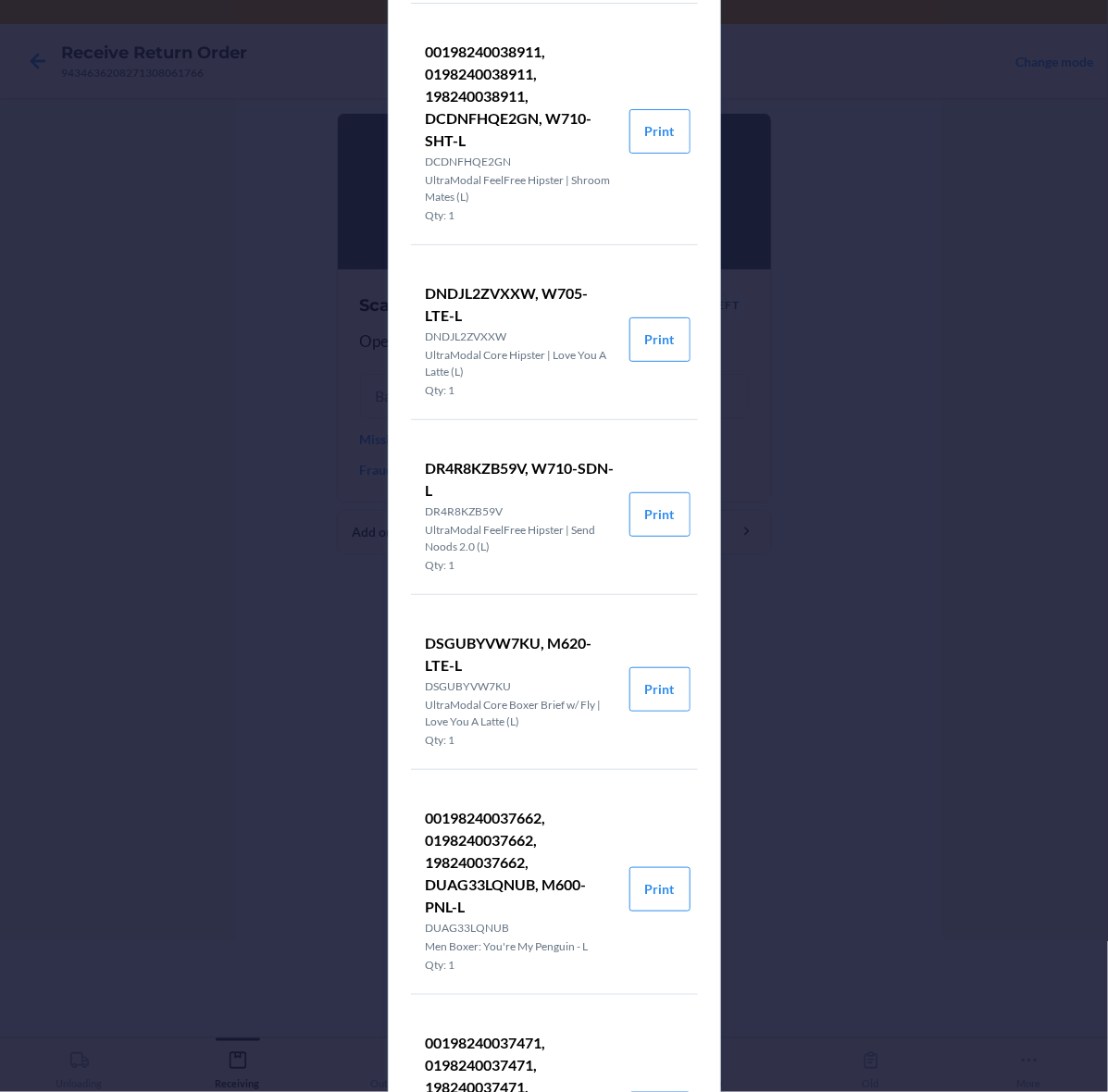 click on "Return Order Details D2YZNXRBK3K, M600-SDN-L D2YZNXRBK3K UltraModal Core Boxer Brief | Send Noods 2.0 (L) Qty: 1 Print 00198240038911, 0198240038911, 198240038911, DCDNFHQE2GN, W710-SHT-L DCDNFHQE2GN UltraModal FeelFree Hipster | Shroom Mates (L) Qty: 1 Print DNDJL2ZVXXW, W705-LTE-L DNDJL2ZVXXW UltraModal Core Hipster | Love You A Latte (L) Qty: 1 Print DR4R8KZB59V, W710-SDN-L DR4R8KZB59V UltraModal FeelFree Hipster | Send Noods 2.0 (L) Qty: 1 Print DSGUBYVW7KU, M620-LTE-L DSGUBYVW7KU UltraModal Core Boxer Brief w/ Fly | Love You A Latte (L) Qty: 1 Print 00198240037662, 0198240037662, 198240037662, DUAG33LQNUB, M600-PNL-L DUAG33LQNUB Men Boxer: You're My Penguin - L Qty: 1 Print 00198240037471, 0198240037471, 198240037471, DWTQ2MJ7RBJ, M600-SHT-L DWTQ2MJ7RBJ Men Boxer: Shroom Mates - L Qty: 1 Print Close" at bounding box center (554, 546) 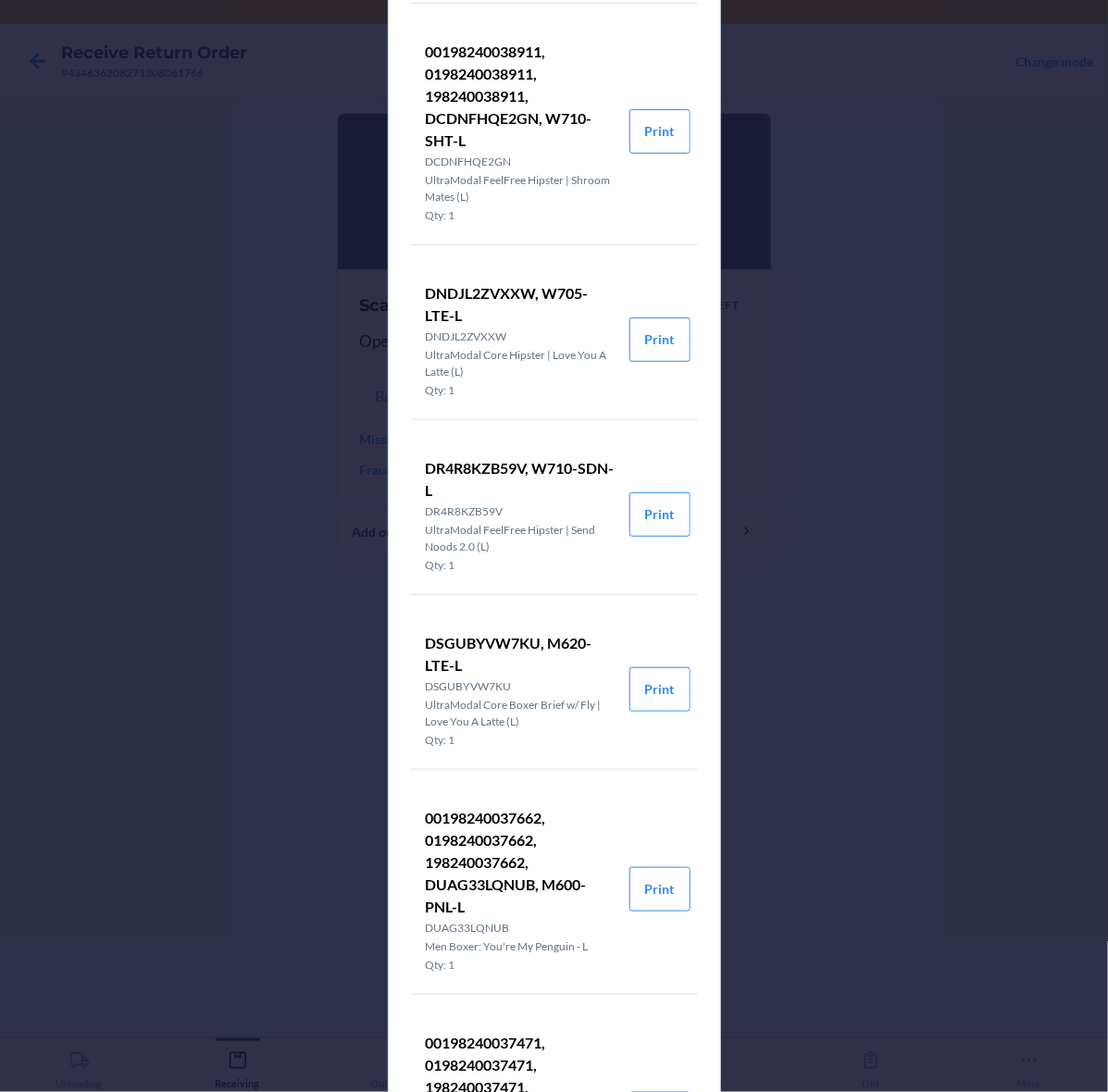 click on "Return Order Details D2YZNXRBK3K, M600-SDN-L D2YZNXRBK3K UltraModal Core Boxer Brief | Send Noods 2.0 (L) Qty: 1 Print 00198240038911, 0198240038911, 198240038911, DCDNFHQE2GN, W710-SHT-L DCDNFHQE2GN UltraModal FeelFree Hipster | Shroom Mates (L) Qty: 1 Print DNDJL2ZVXXW, W705-LTE-L DNDJL2ZVXXW UltraModal Core Hipster | Love You A Latte (L) Qty: 1 Print DR4R8KZB59V, W710-SDN-L DR4R8KZB59V UltraModal FeelFree Hipster | Send Noods 2.0 (L) Qty: 1 Print DSGUBYVW7KU, M620-LTE-L DSGUBYVW7KU UltraModal Core Boxer Brief w/ Fly | Love You A Latte (L) Qty: 1 Print 00198240037662, 0198240037662, 198240037662, DUAG33LQNUB, M600-PNL-L DUAG33LQNUB Men Boxer: You're My Penguin - L Qty: 1 Print 00198240037471, 0198240037471, 198240037471, DWTQ2MJ7RBJ, M600-SHT-L DWTQ2MJ7RBJ Men Boxer: Shroom Mates - L Qty: 1 Print Close" at bounding box center (554, 546) 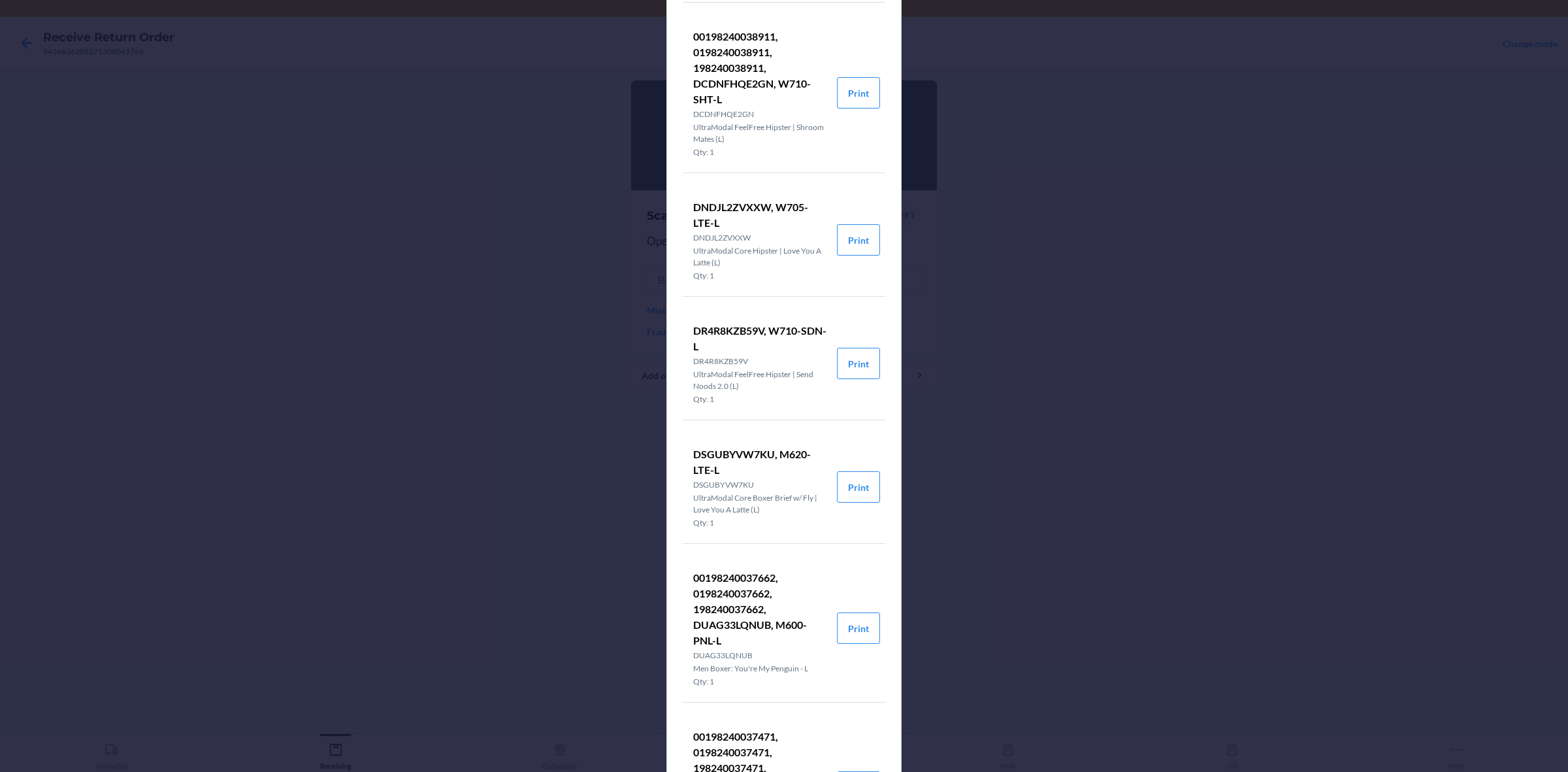click on "Return Order Details D2YZNXRBK3K, M600-SDN-L D2YZNXRBK3K UltraModal Core Boxer Brief | Send Noods 2.0 (L) Qty: 1 Print 00198240038911, 0198240038911, 198240038911, DCDNFHQE2GN, W710-SHT-L DCDNFHQE2GN UltraModal FeelFree Hipster | Shroom Mates (L) Qty: 1 Print DNDJL2ZVXXW, W705-LTE-L DNDJL2ZVXXW UltraModal Core Hipster | Love You A Latte (L) Qty: 1 Print DR4R8KZB59V, W710-SDN-L DR4R8KZB59V UltraModal FeelFree Hipster | Send Noods 2.0 (L) Qty: 1 Print DSGUBYVW7KU, M620-LTE-L DSGUBYVW7KU UltraModal Core Boxer Brief w/ Fly | Love You A Latte (L) Qty: 1 Print 00198240037662, 0198240037662, 198240037662, DUAG33LQNUB, M600-PNL-L DUAG33LQNUB Men Boxer: You're My Penguin - L Qty: 1 Print 00198240037471, 0198240037471, 198240037471, DWTQ2MJ7RBJ, M600-SHT-L DWTQ2MJ7RBJ Men Boxer: Shroom Mates - L Qty: 1 Print Close" at bounding box center [784, 386] 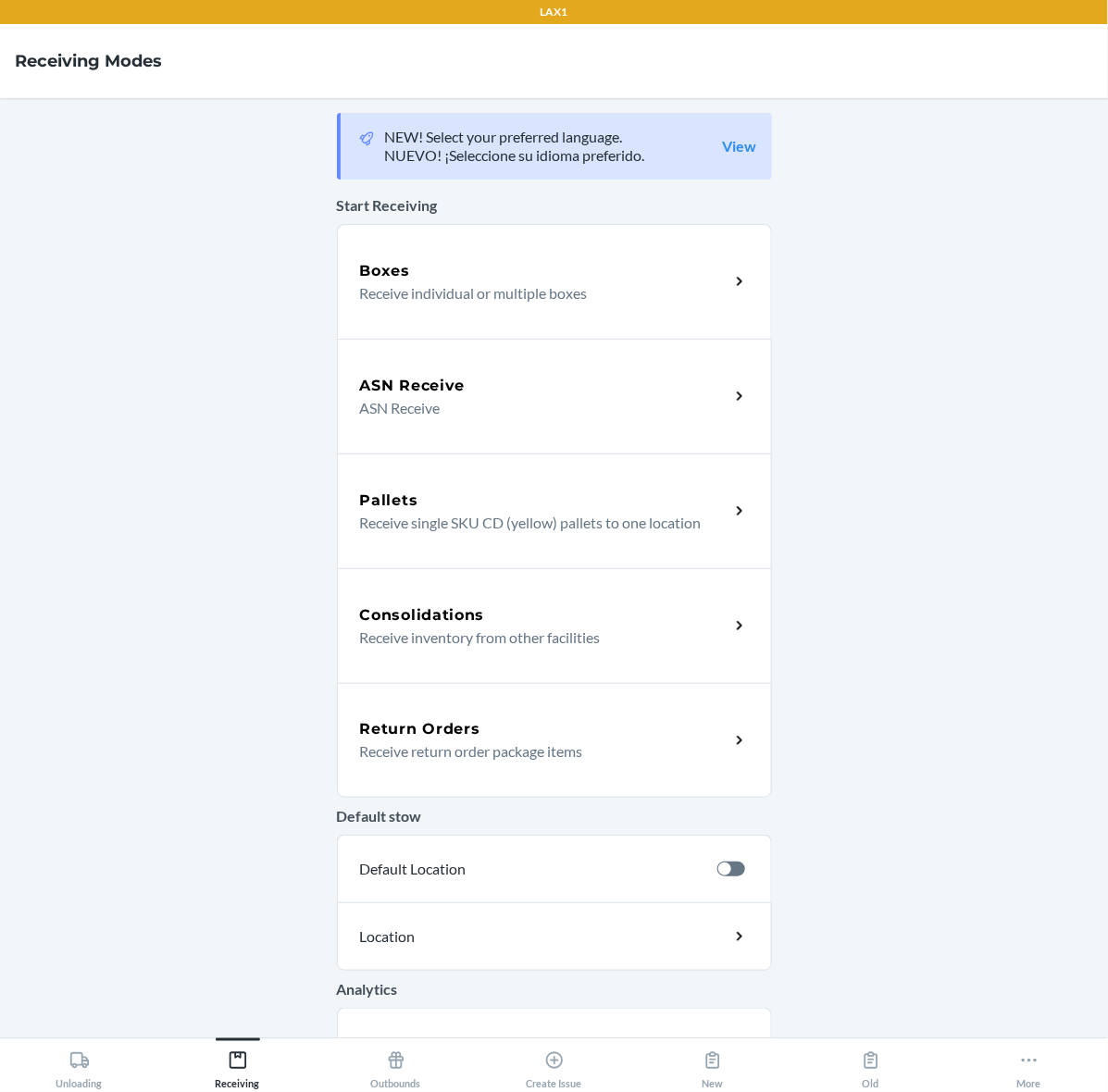 click on "Return Orders" at bounding box center (544, 729) 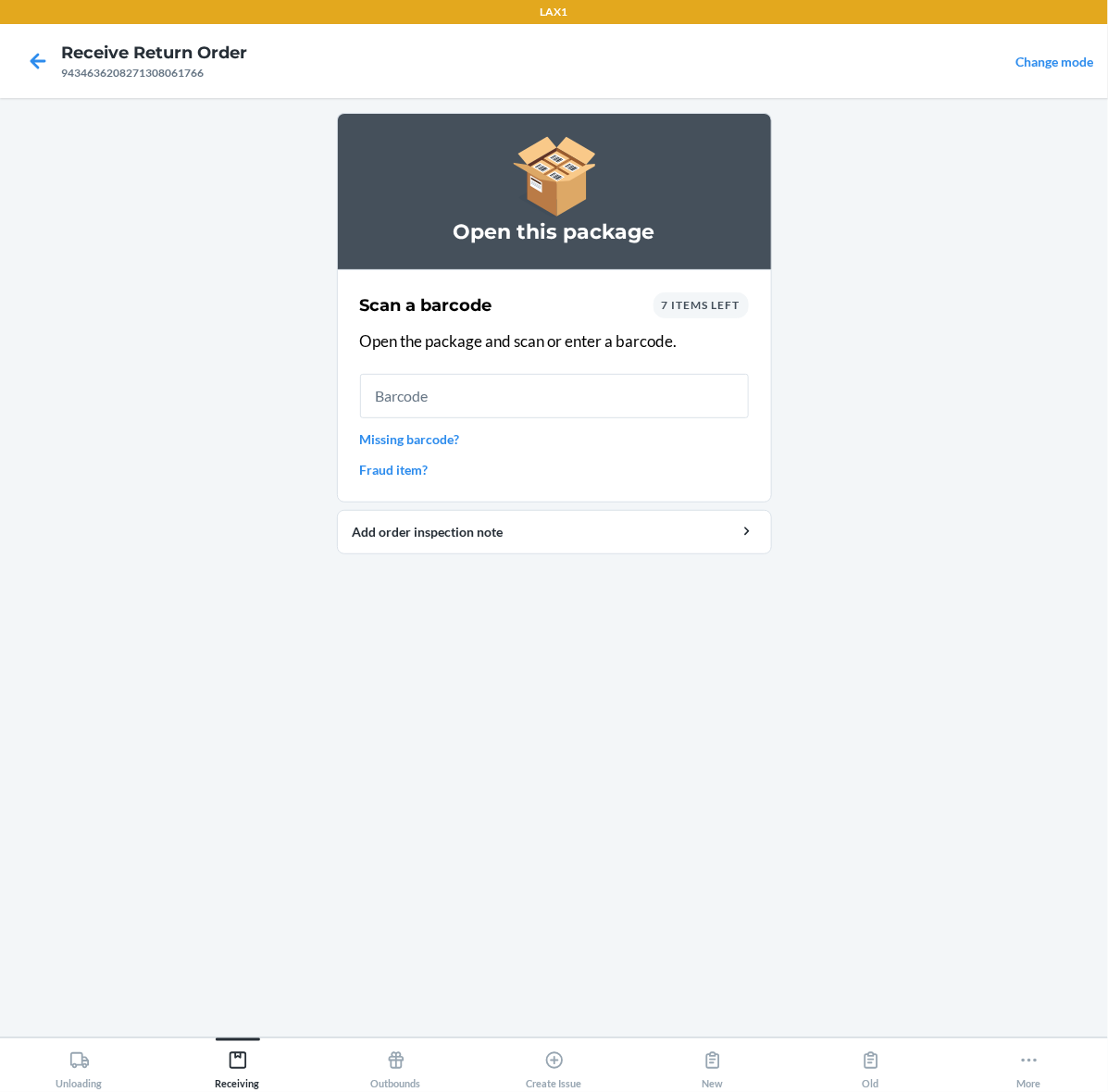 click on "Missing barcode?" at bounding box center (554, 439) 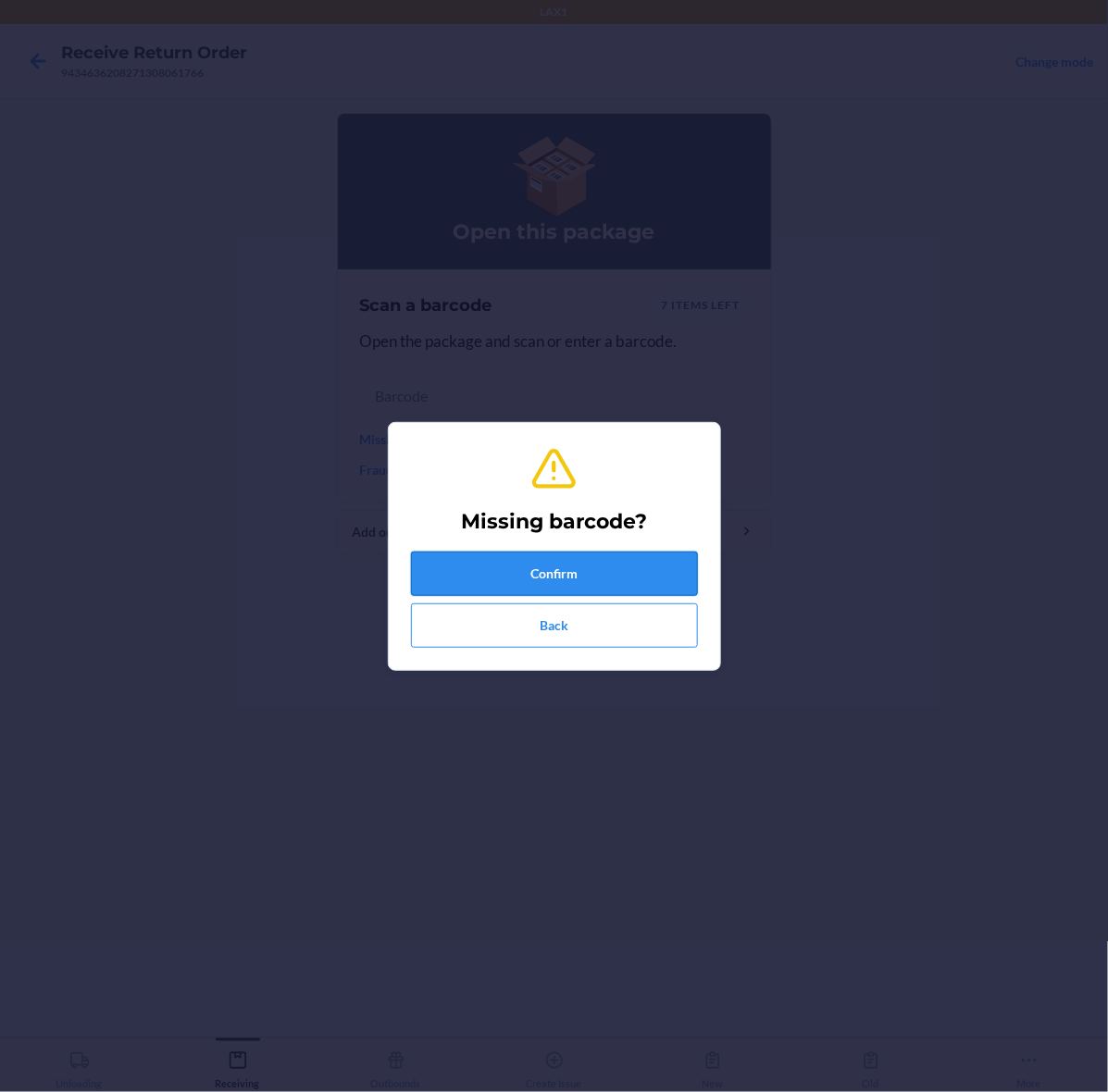 click on "Confirm" at bounding box center (554, 574) 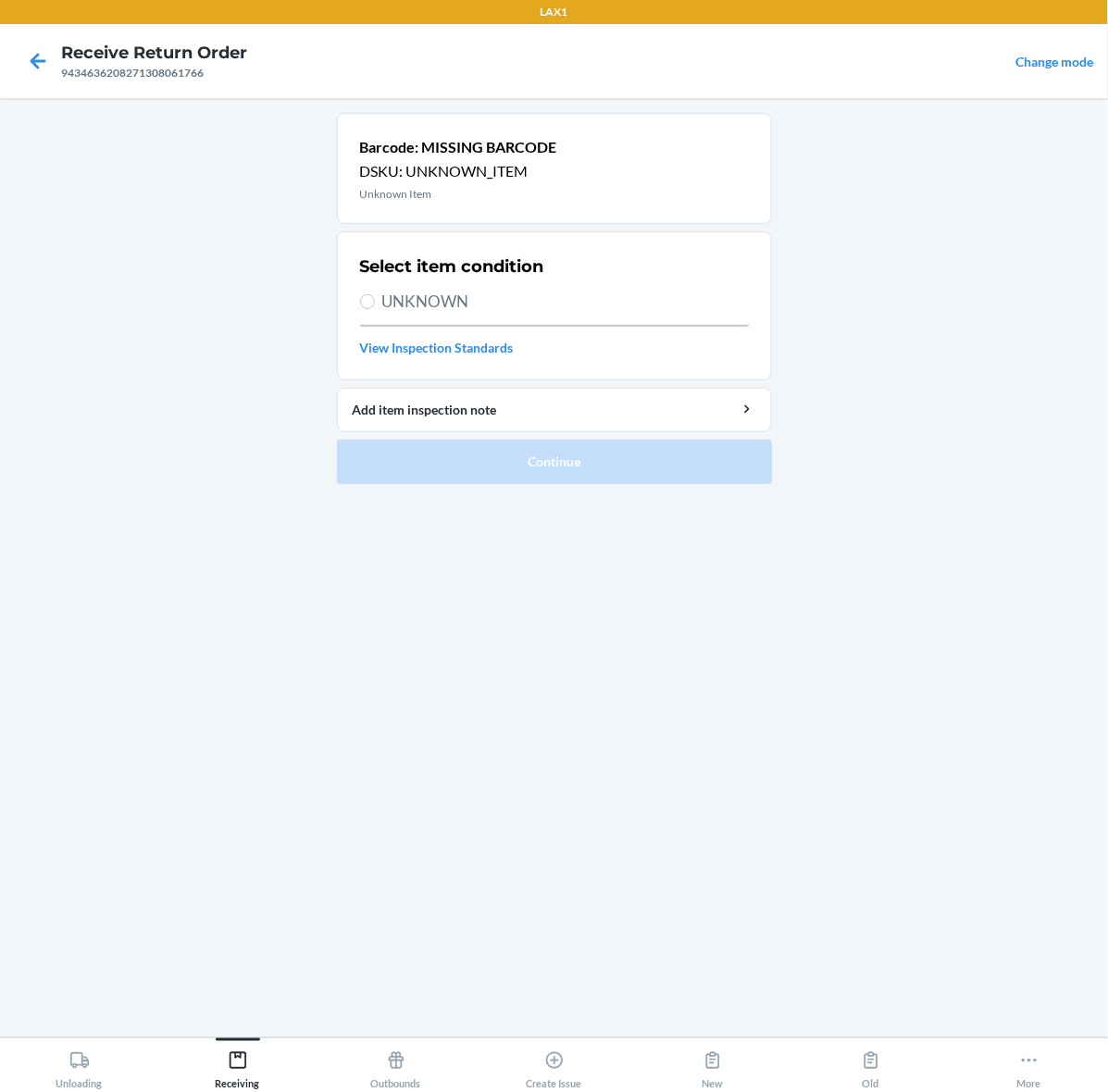 click on "UNKNOWN" at bounding box center [566, 302] 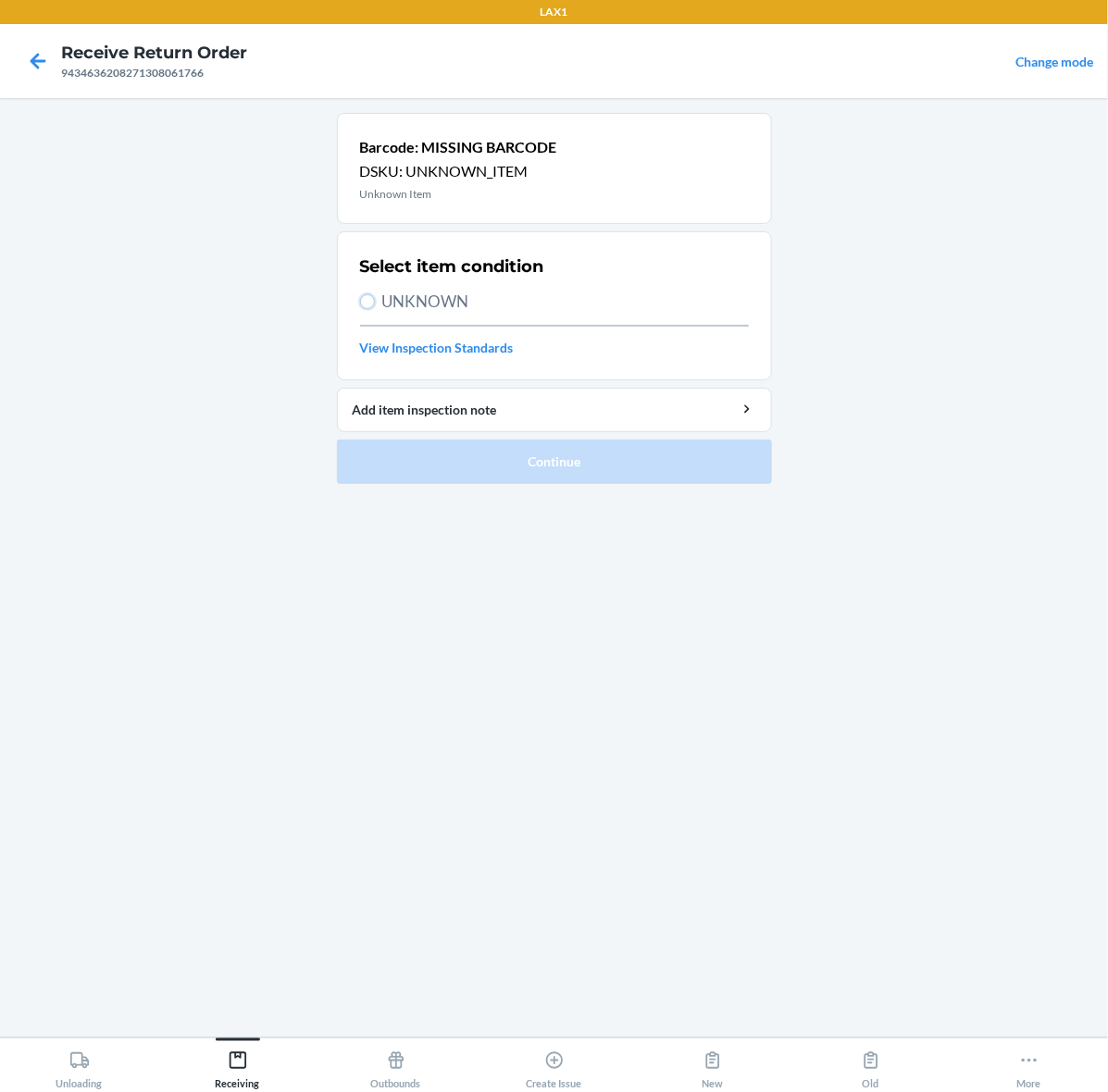 click on "UNKNOWN" at bounding box center (367, 302) 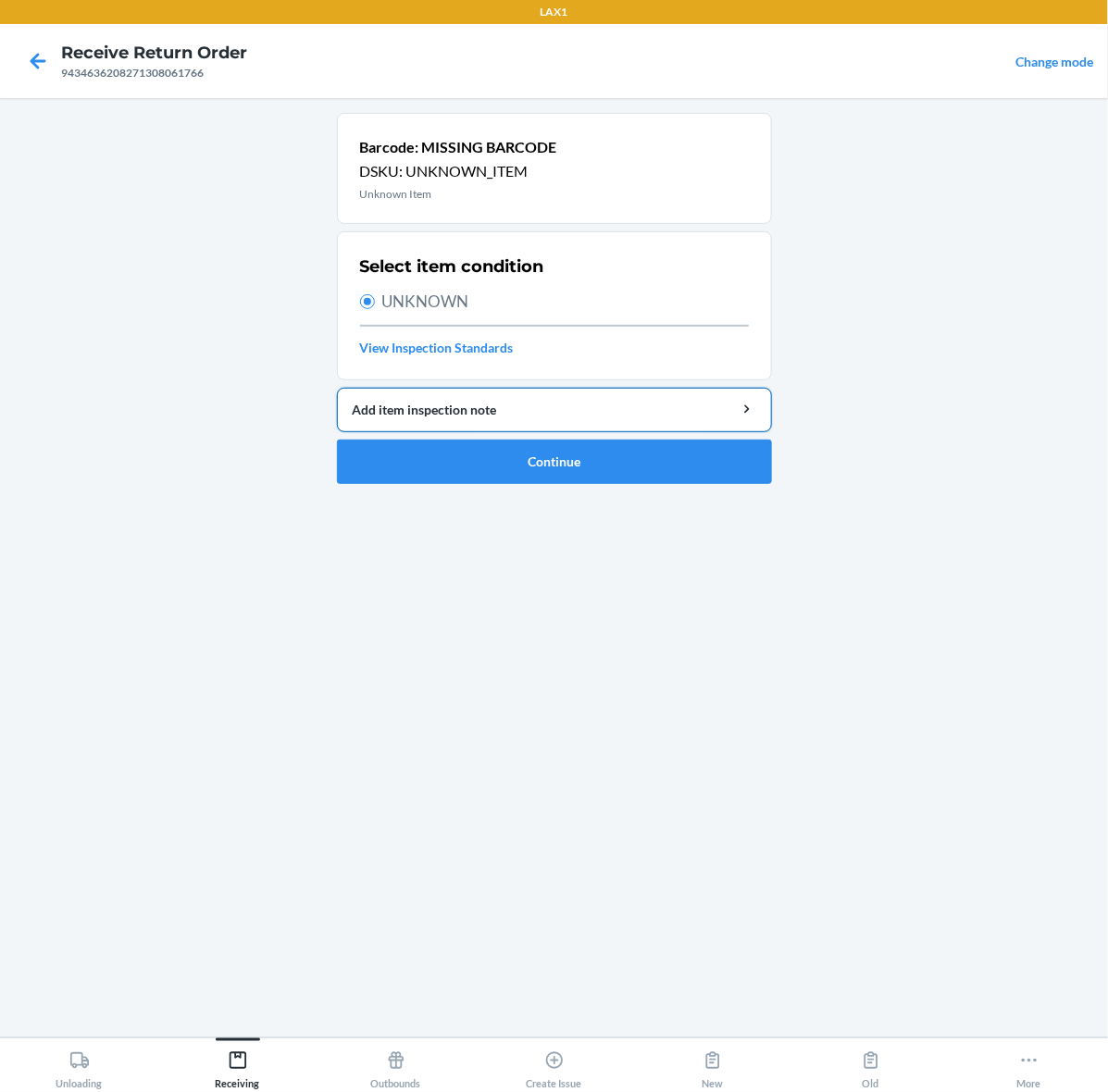 click on "Add item inspection note" at bounding box center [554, 409] 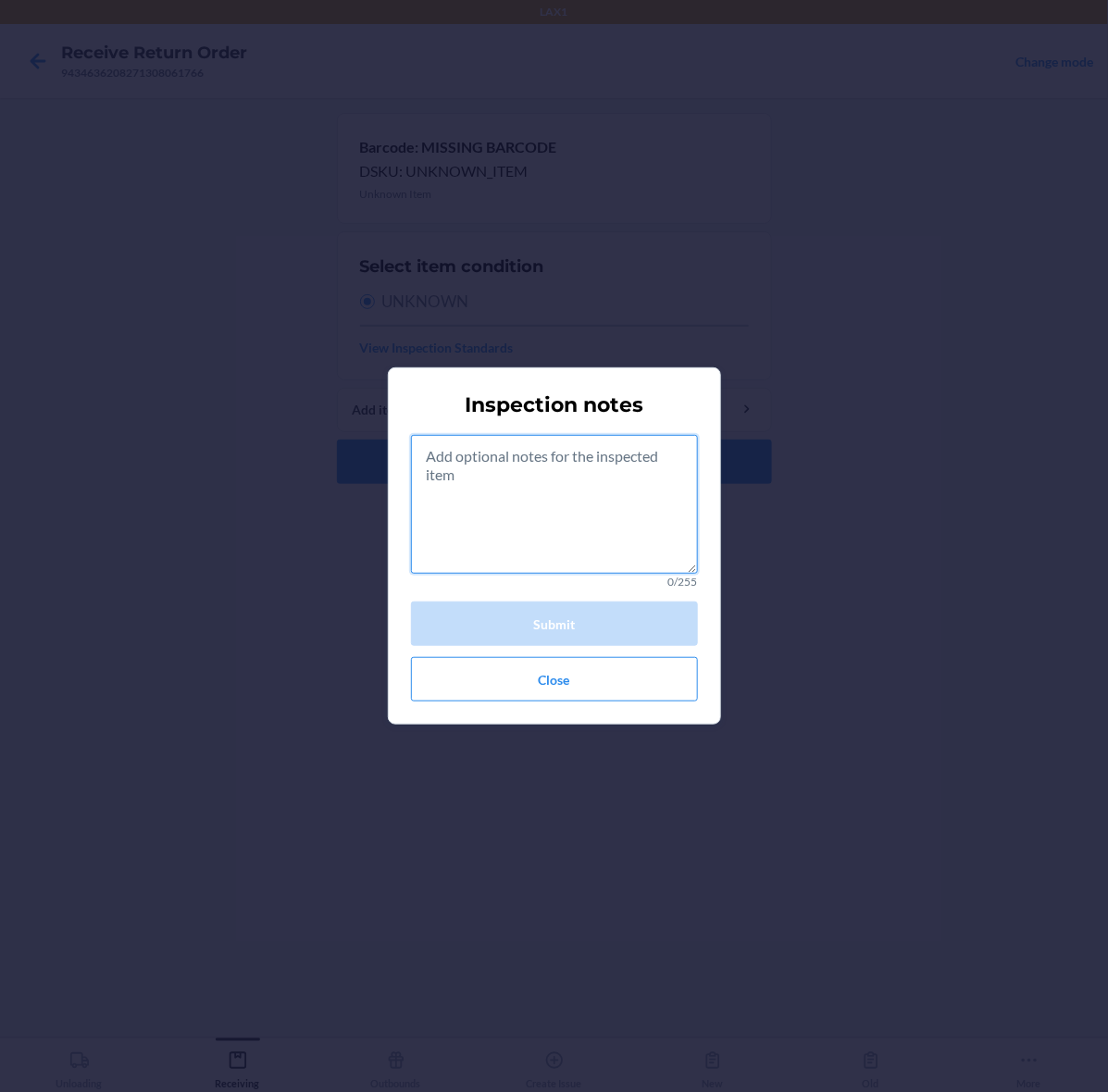click at bounding box center [554, 504] 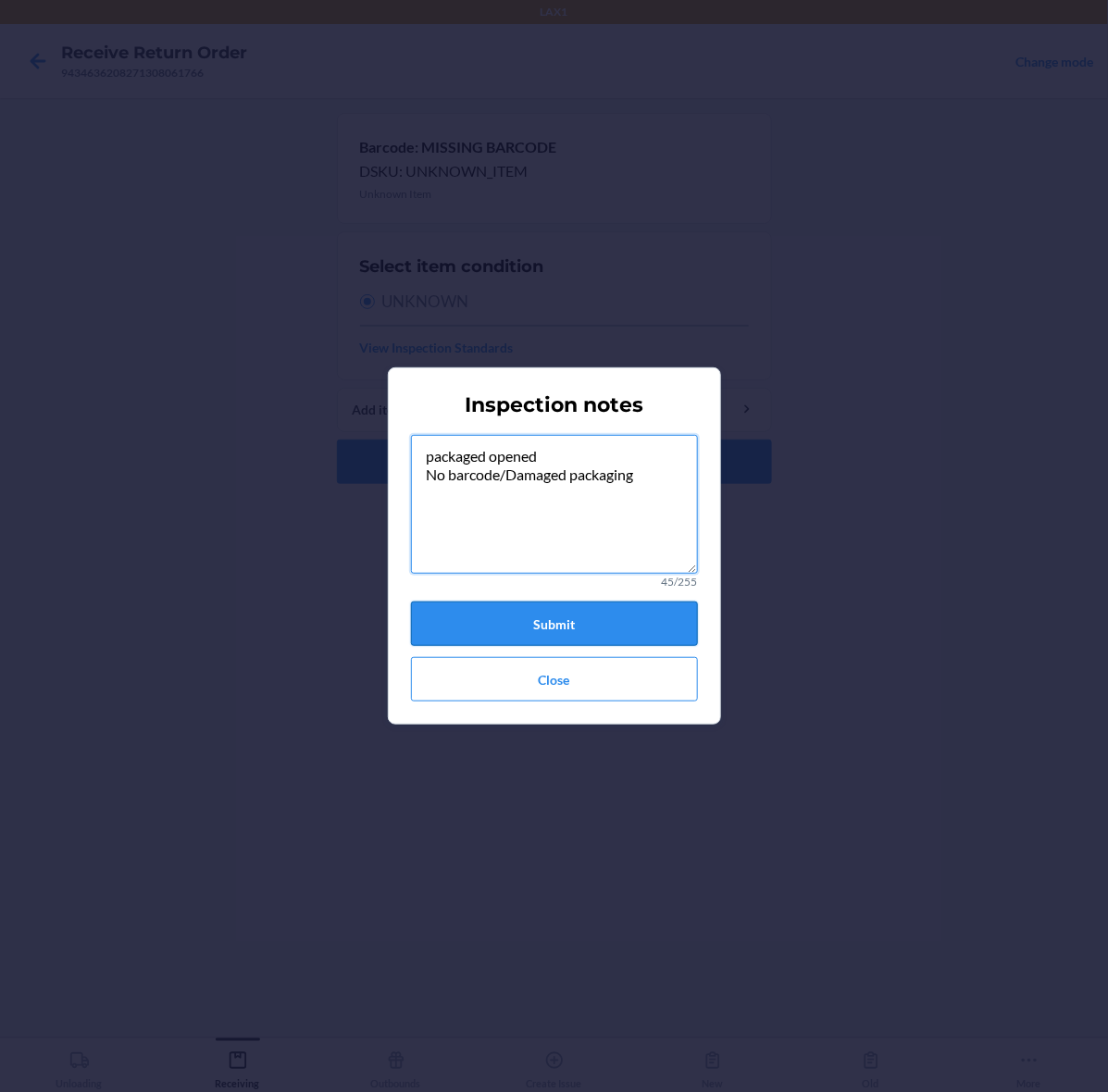 type on "packaged opened
No barcode/Damaged packaging" 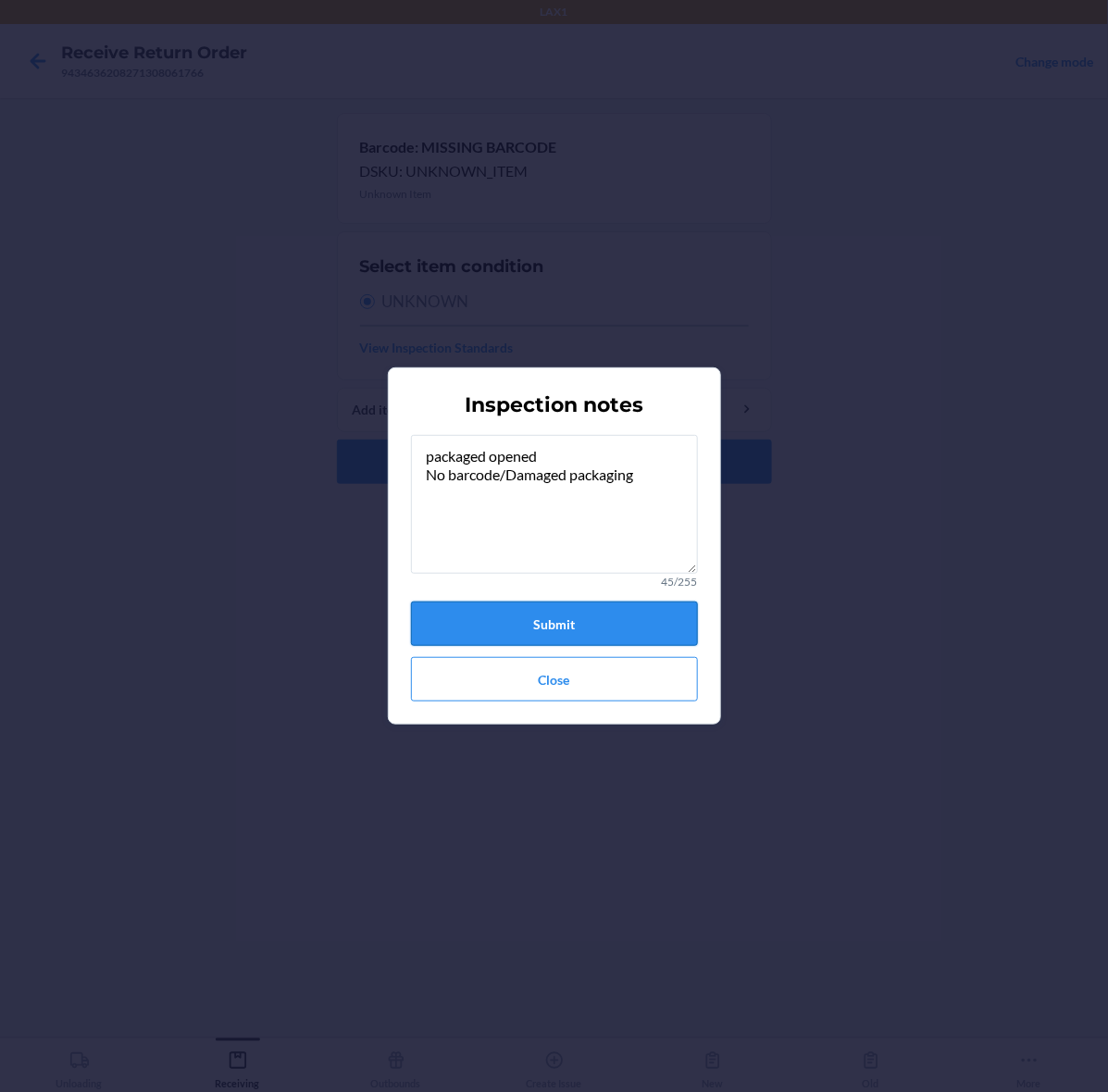 click on "Submit" at bounding box center [554, 624] 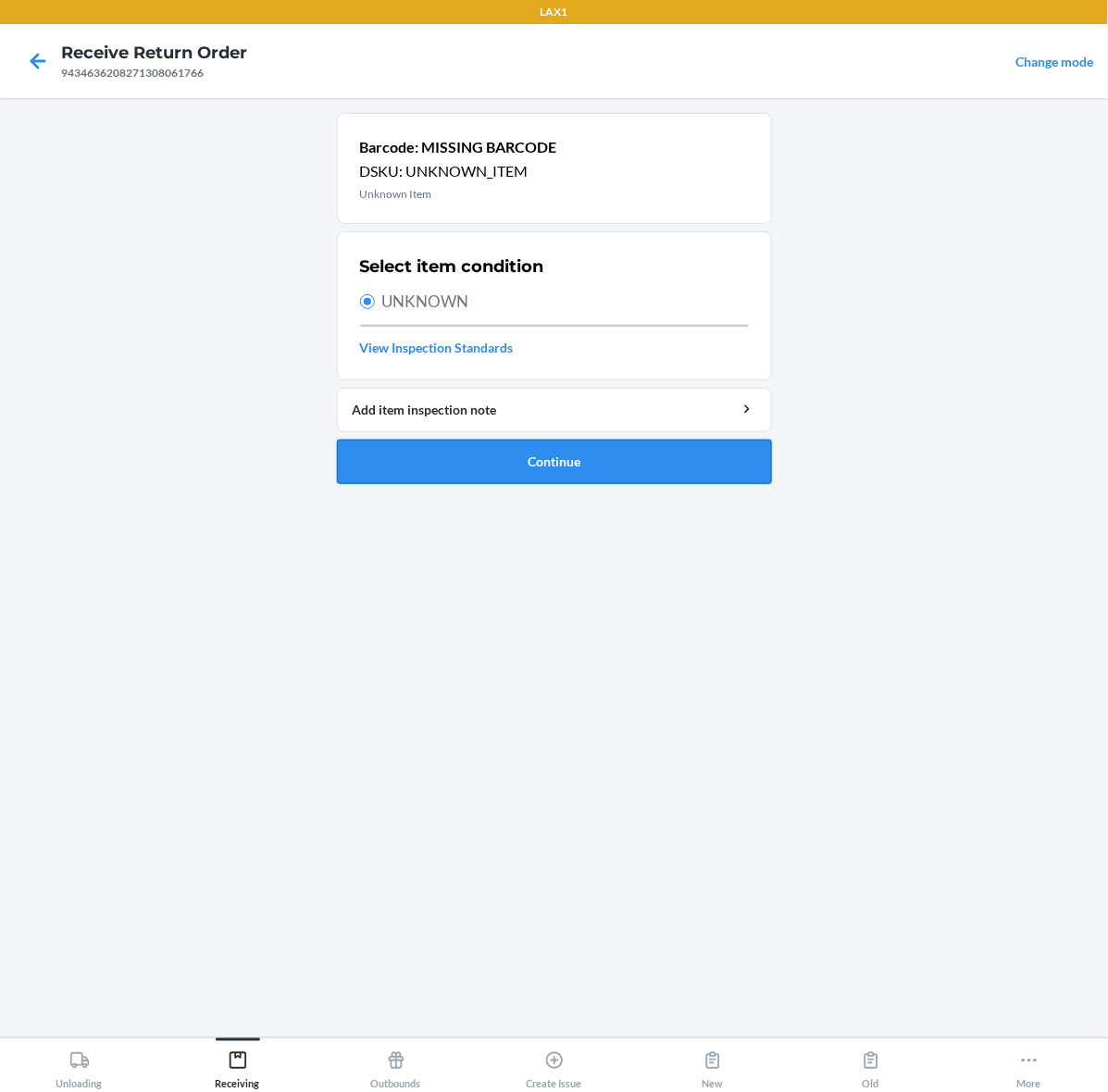 click on "Continue" at bounding box center [554, 462] 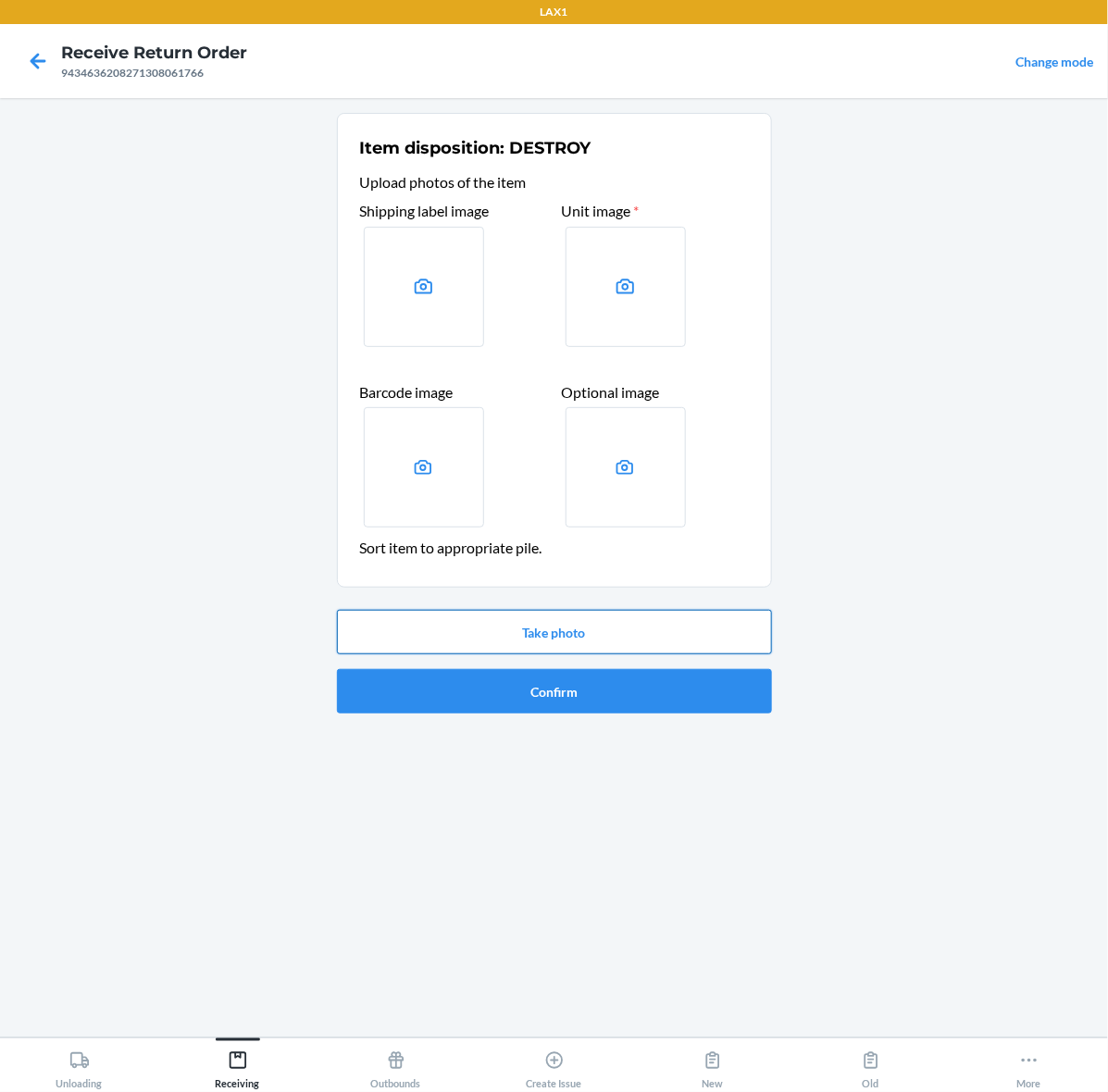 click on "Take photo" at bounding box center (554, 632) 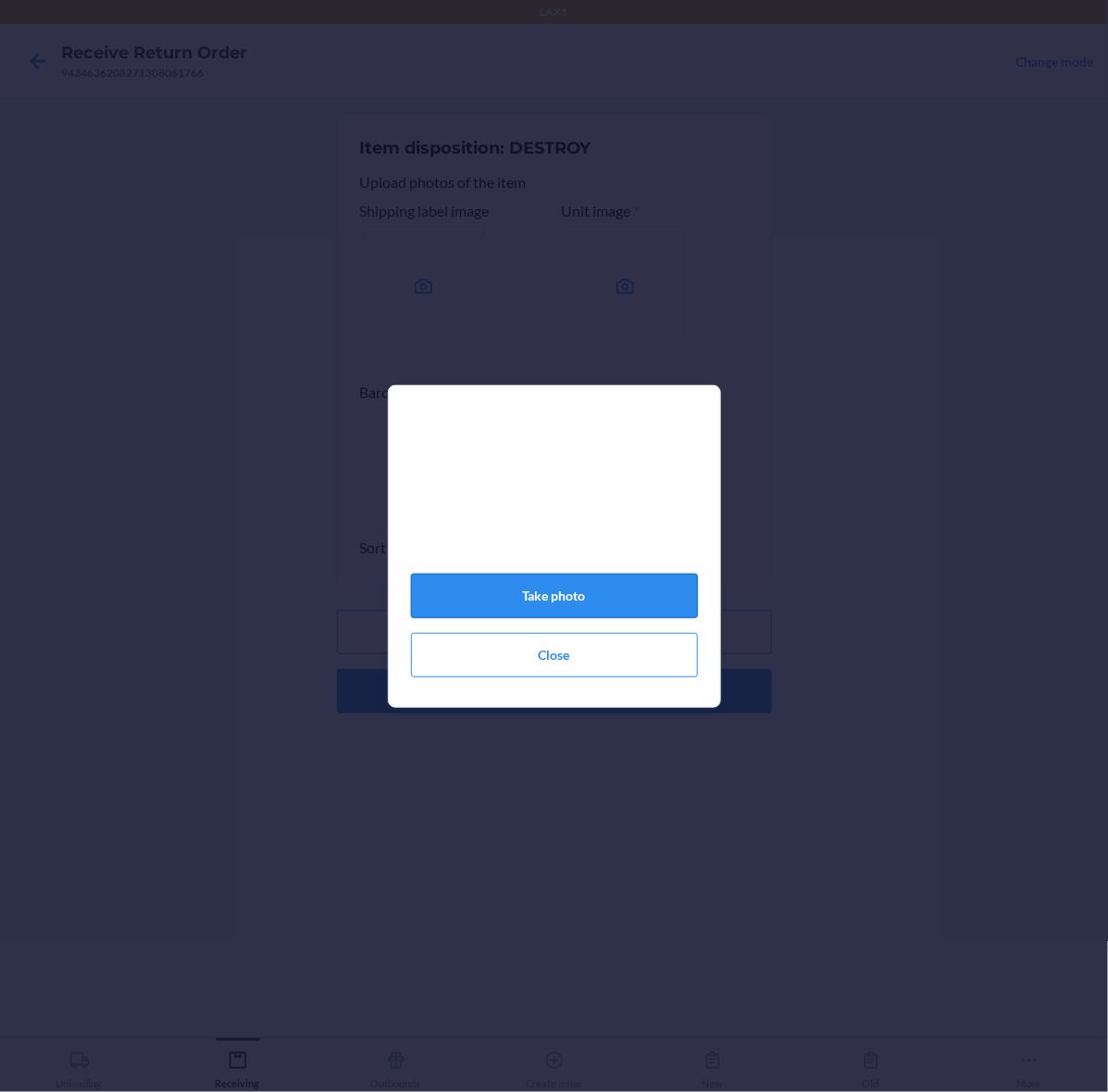 click on "Take photo" 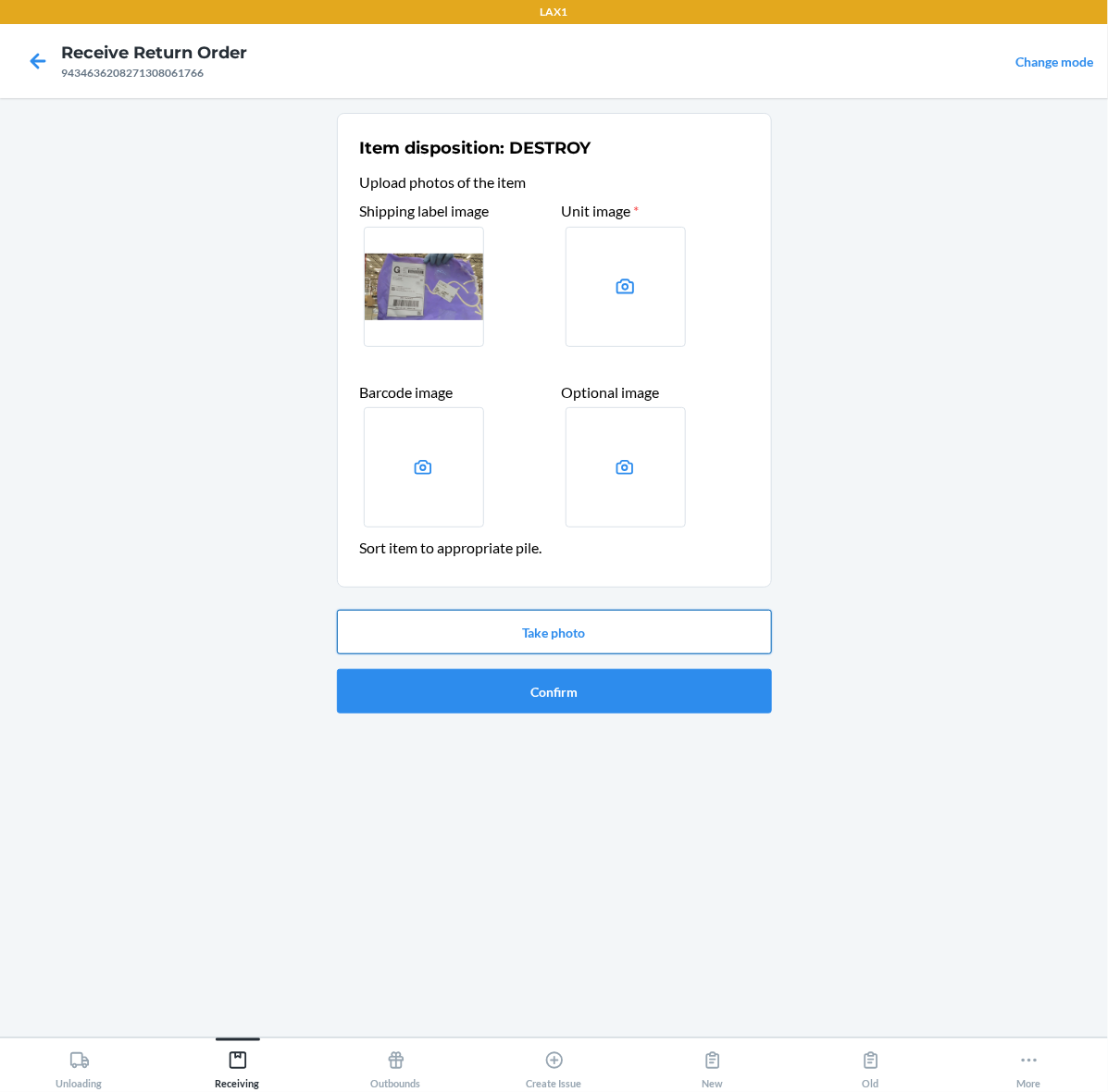 click on "Take photo" at bounding box center [554, 632] 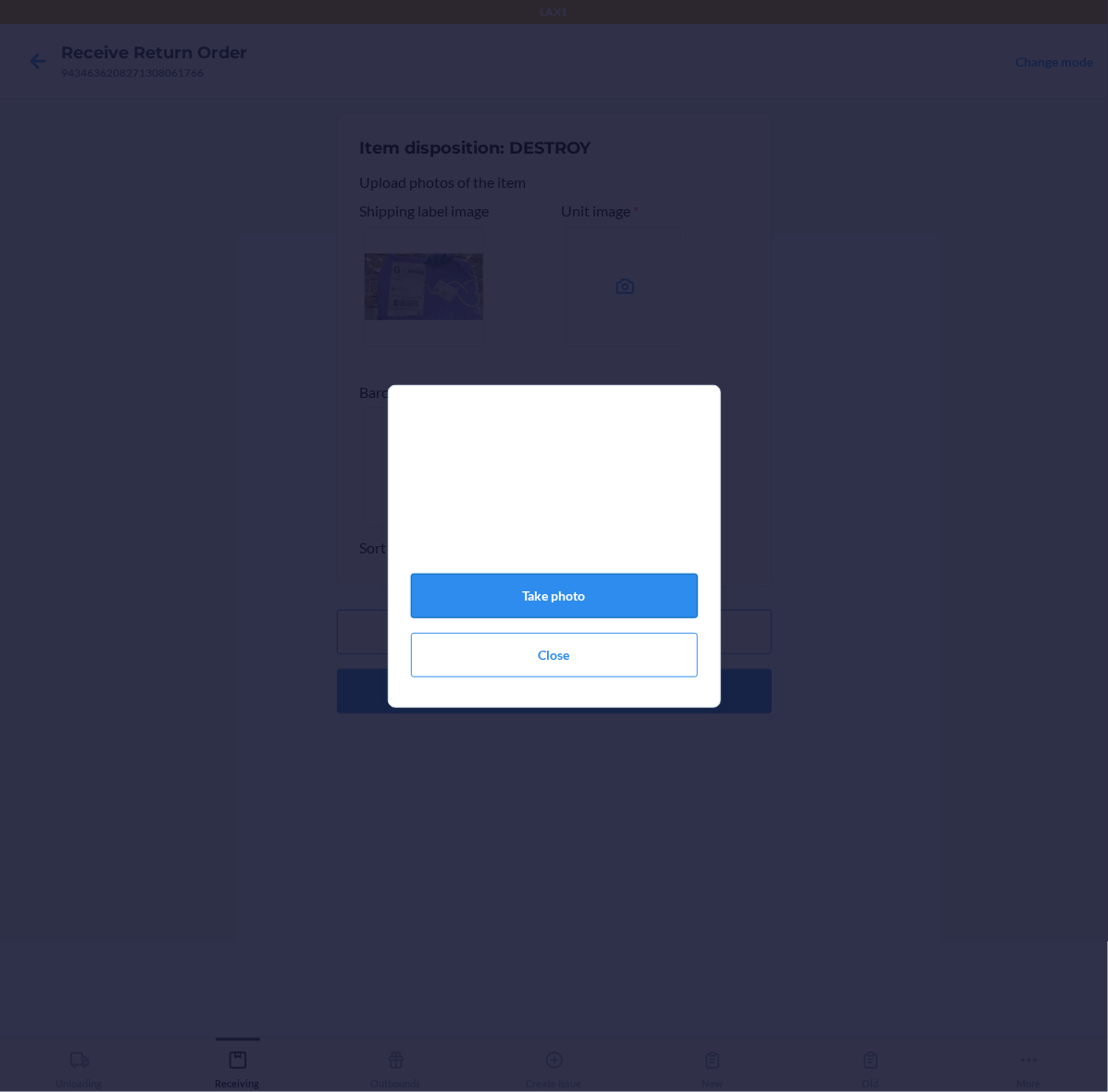 click on "Take photo" 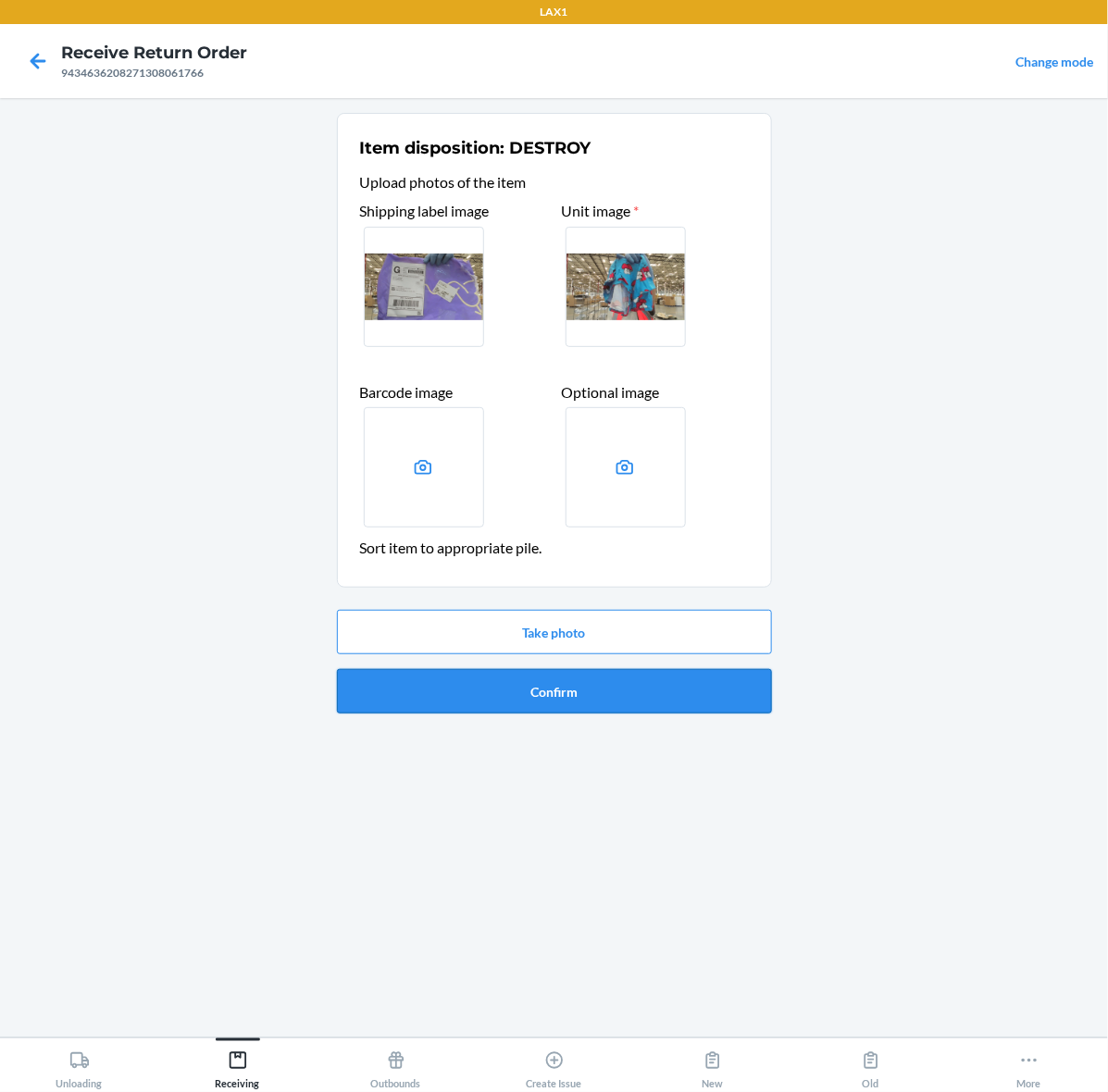 click on "Confirm" at bounding box center [554, 691] 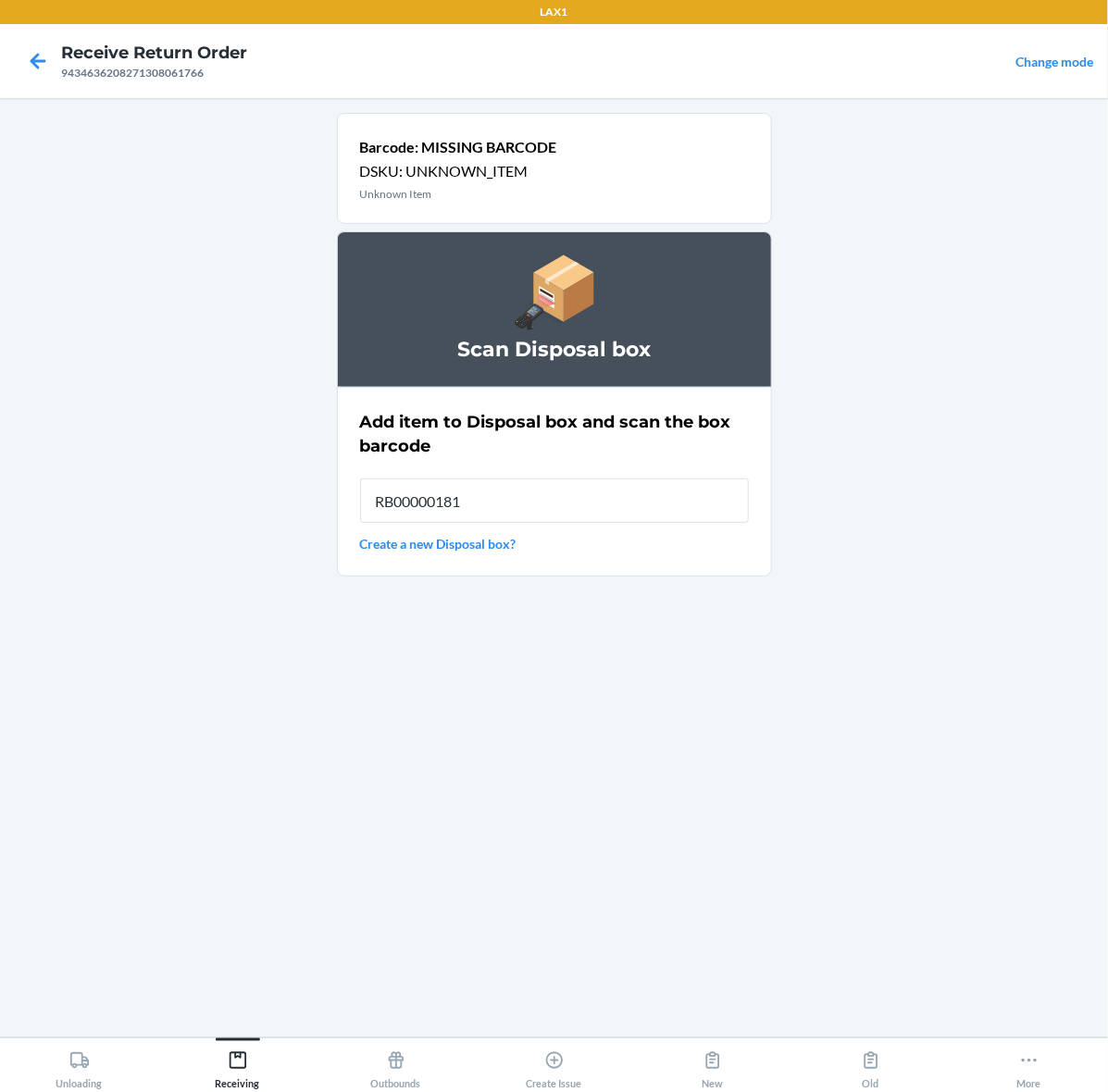 type on "RB000001815" 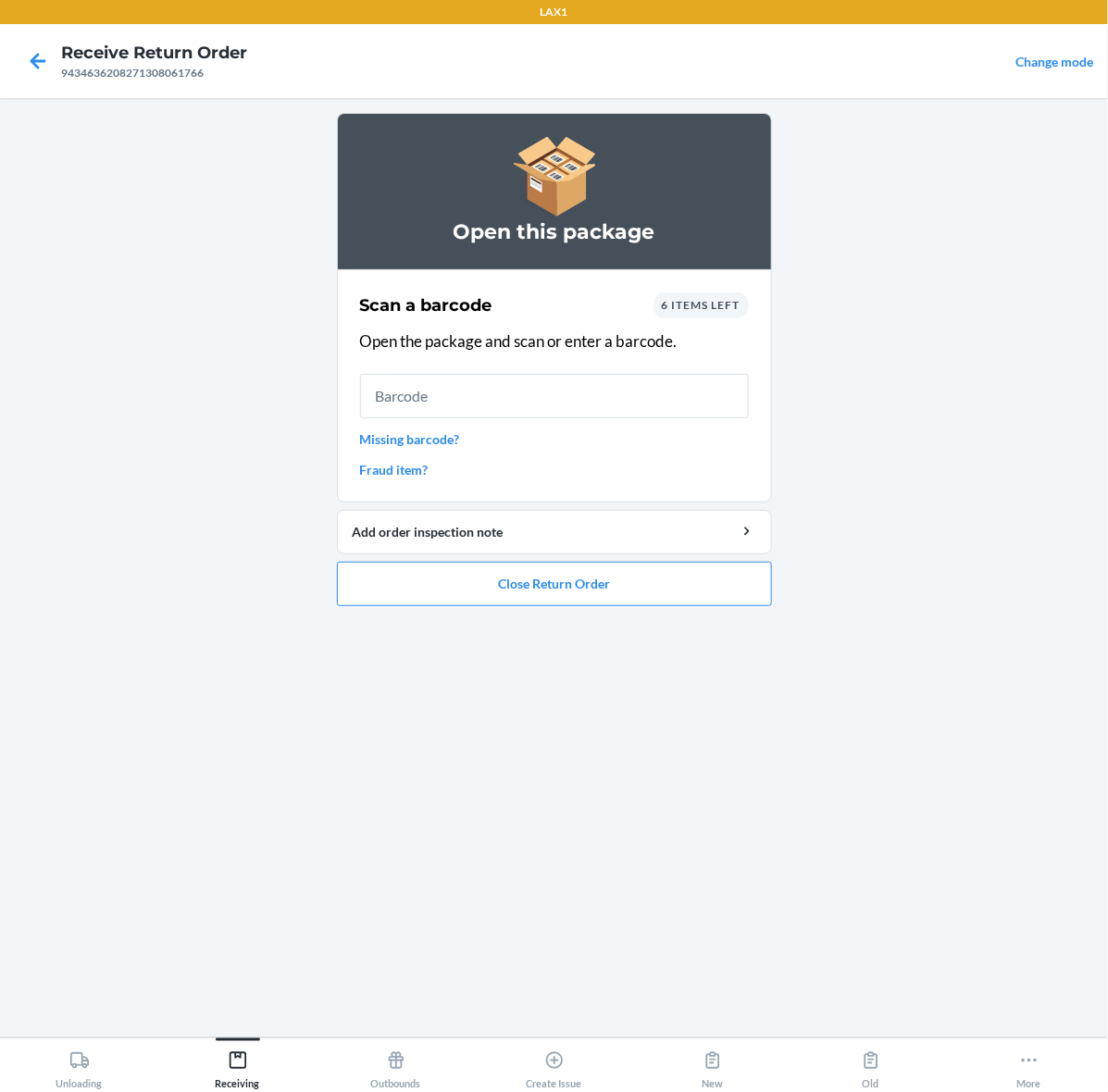 click on "Missing barcode?" at bounding box center (554, 439) 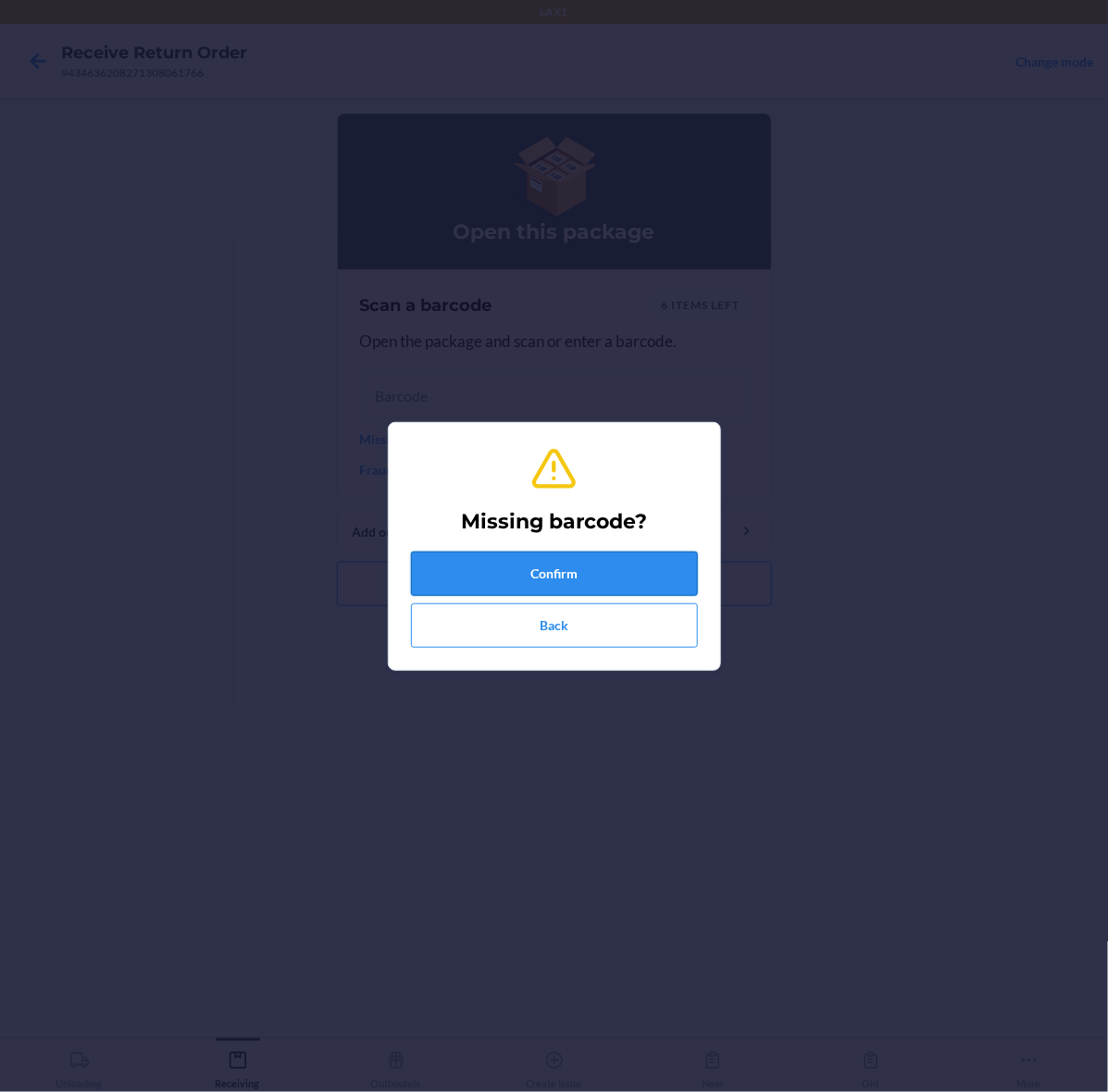 click on "Confirm" at bounding box center [554, 574] 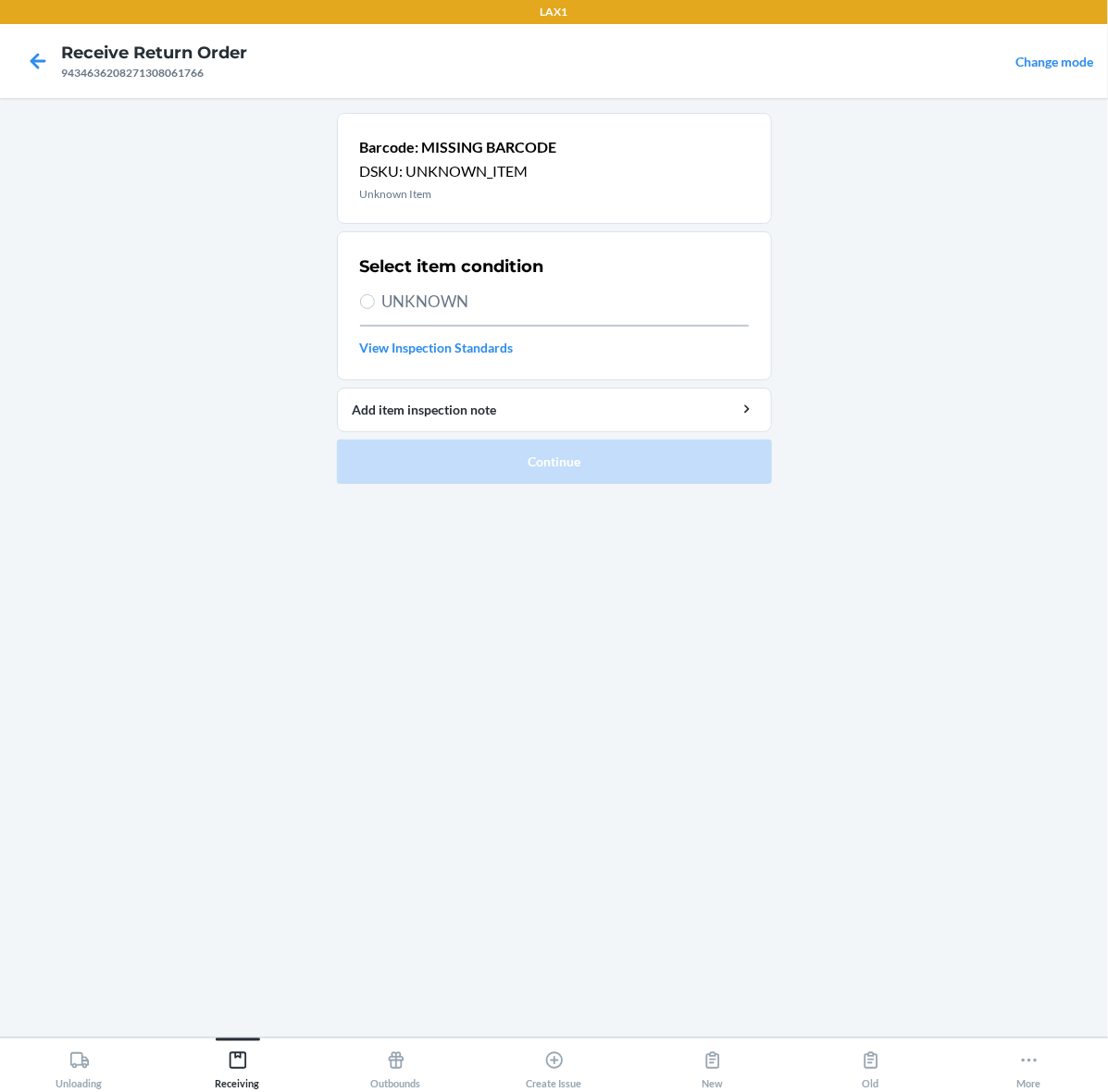 click on "UNKNOWN" at bounding box center (566, 302) 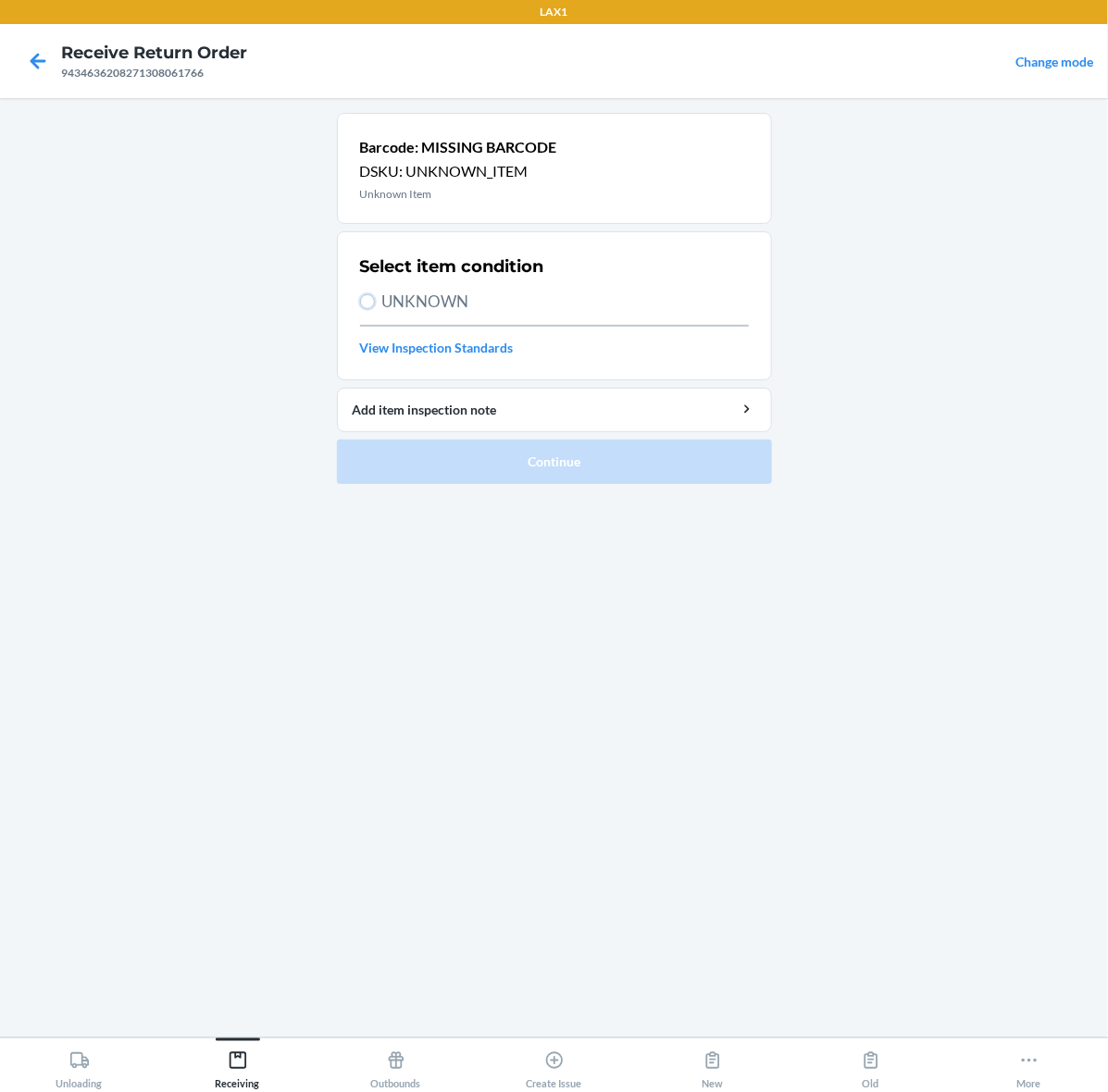 click on "UNKNOWN" at bounding box center [367, 302] 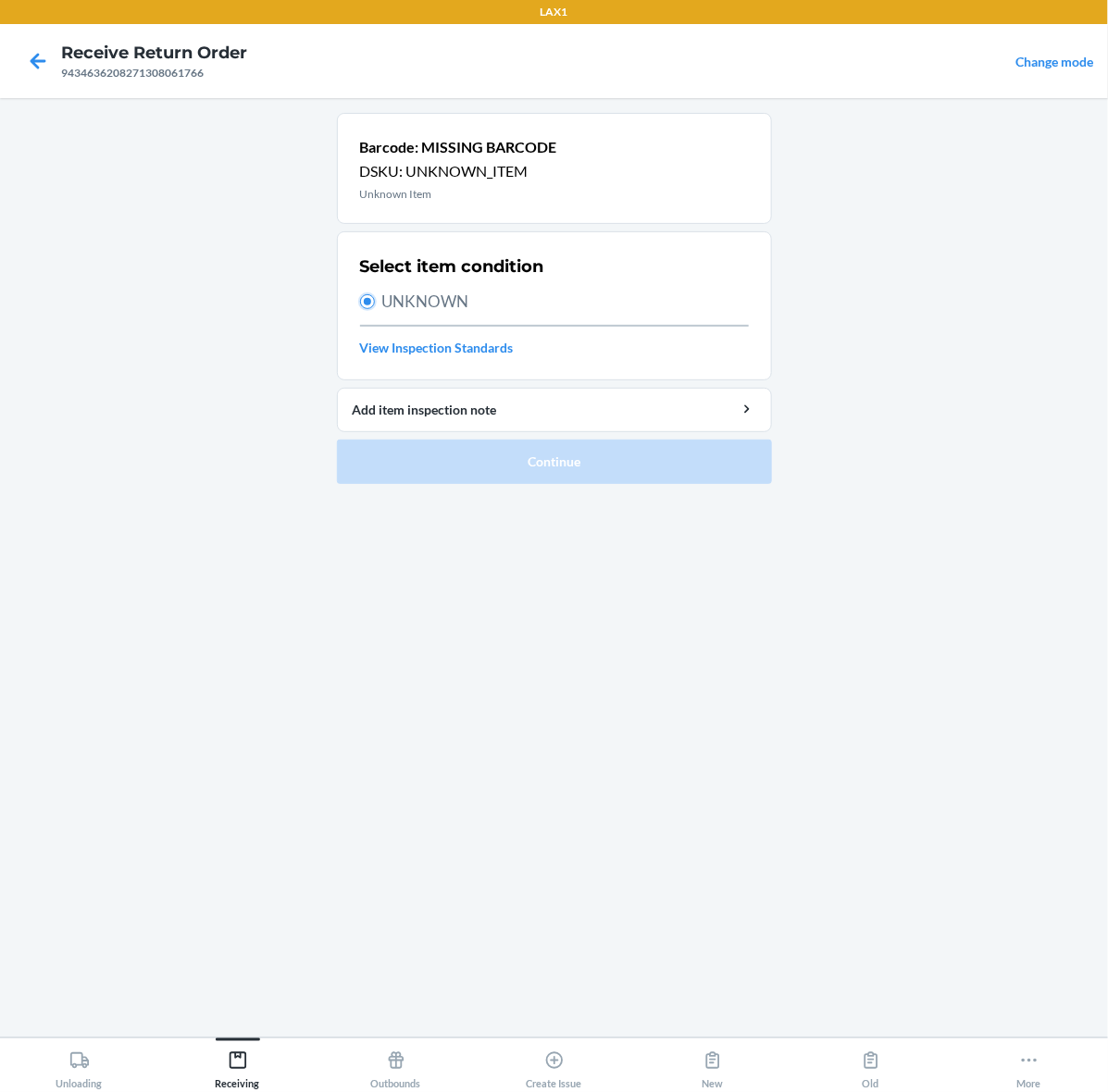radio on "true" 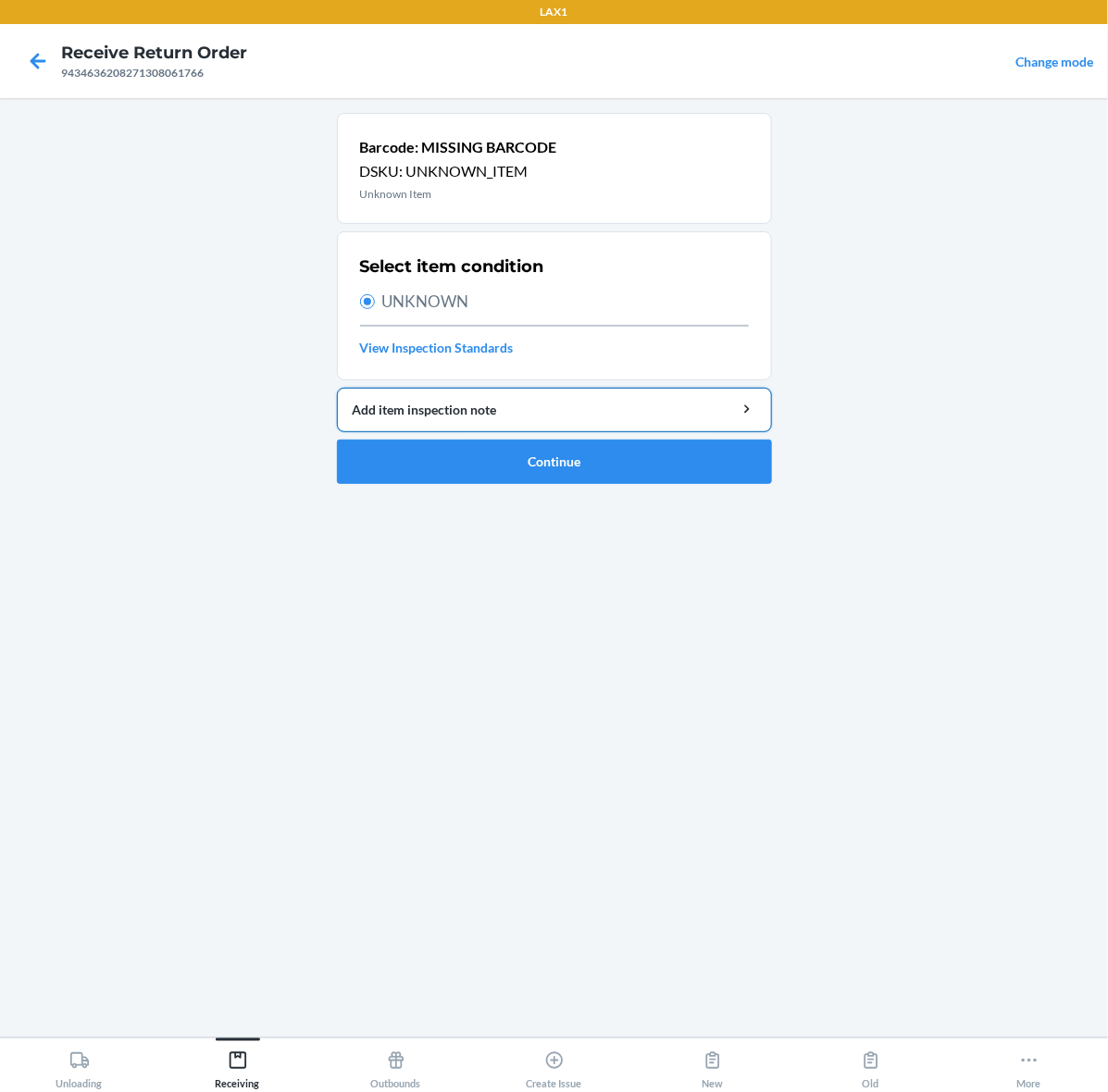 click on "Add item inspection note" at bounding box center (554, 410) 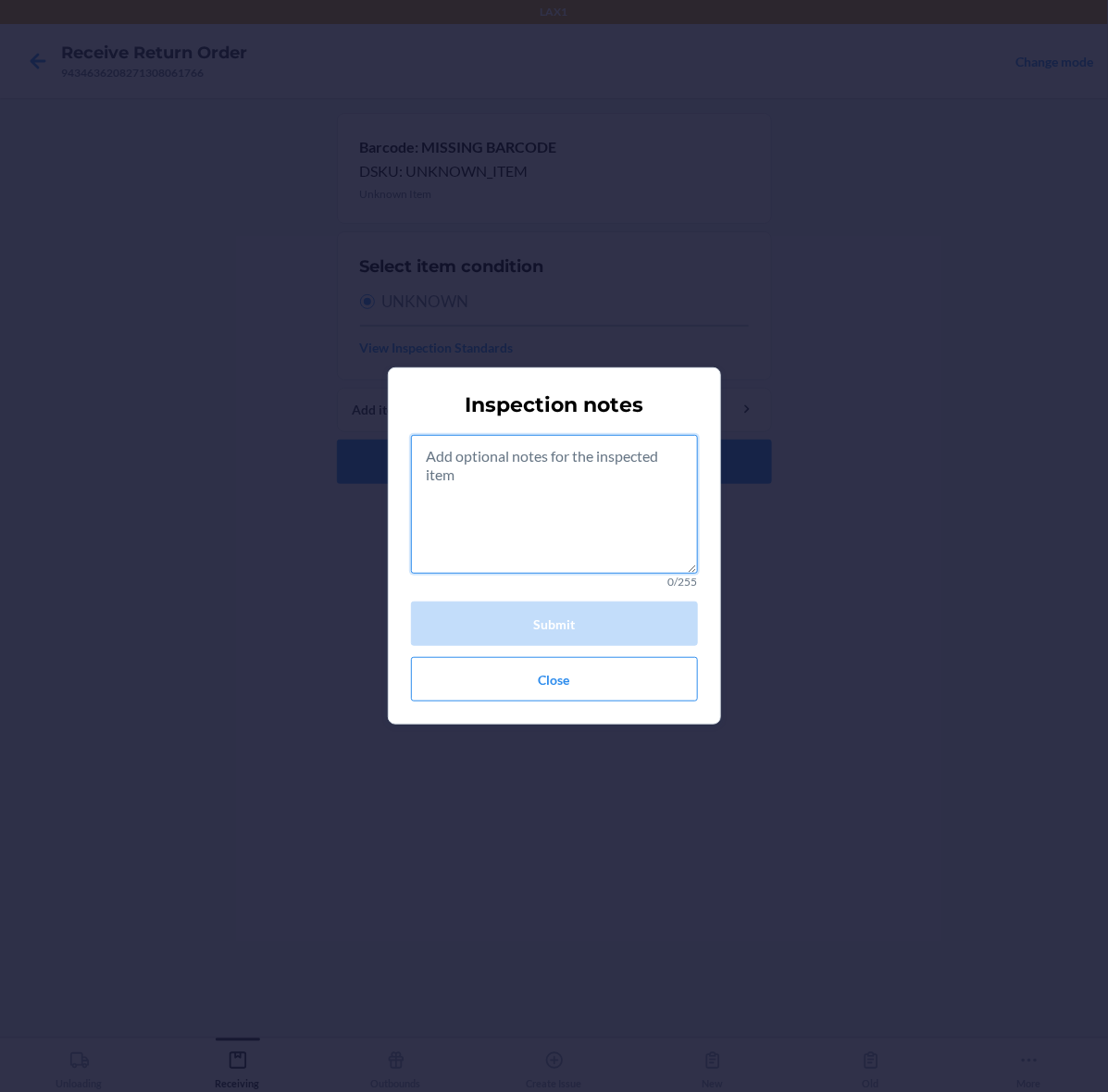 click at bounding box center (554, 504) 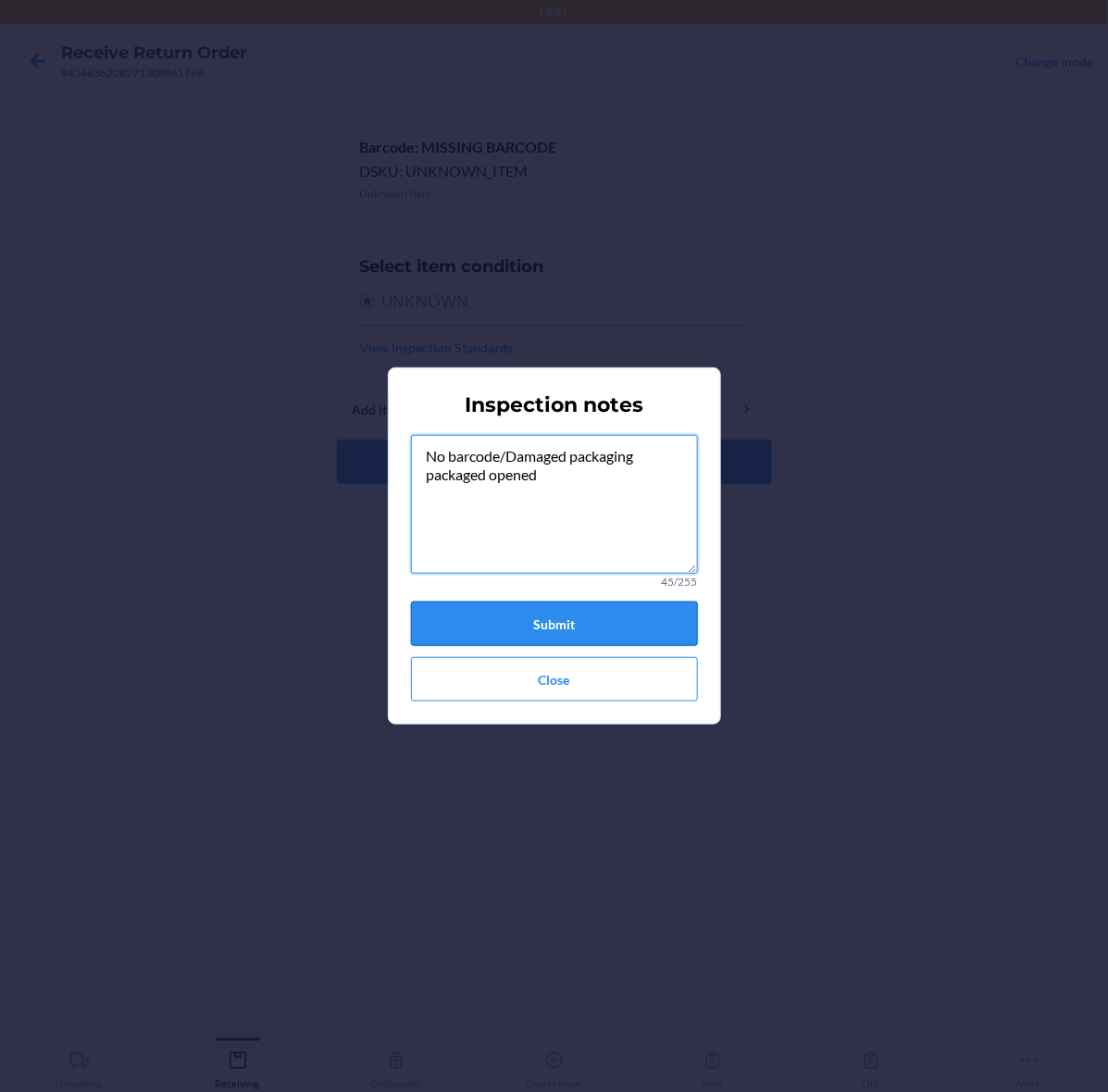 type on "No barcode/Damaged packaging
packaged opened" 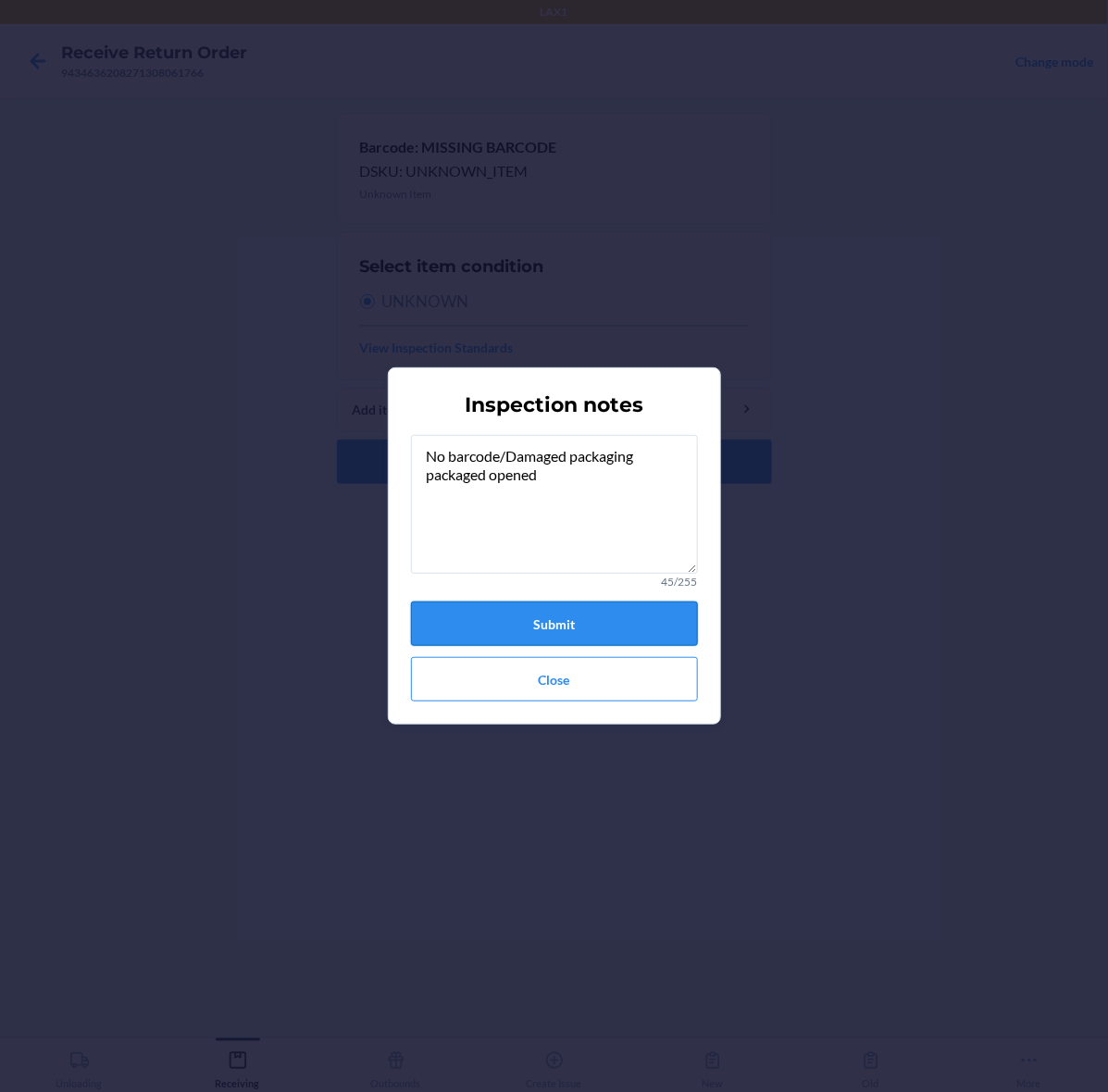 click on "Submit" at bounding box center [554, 624] 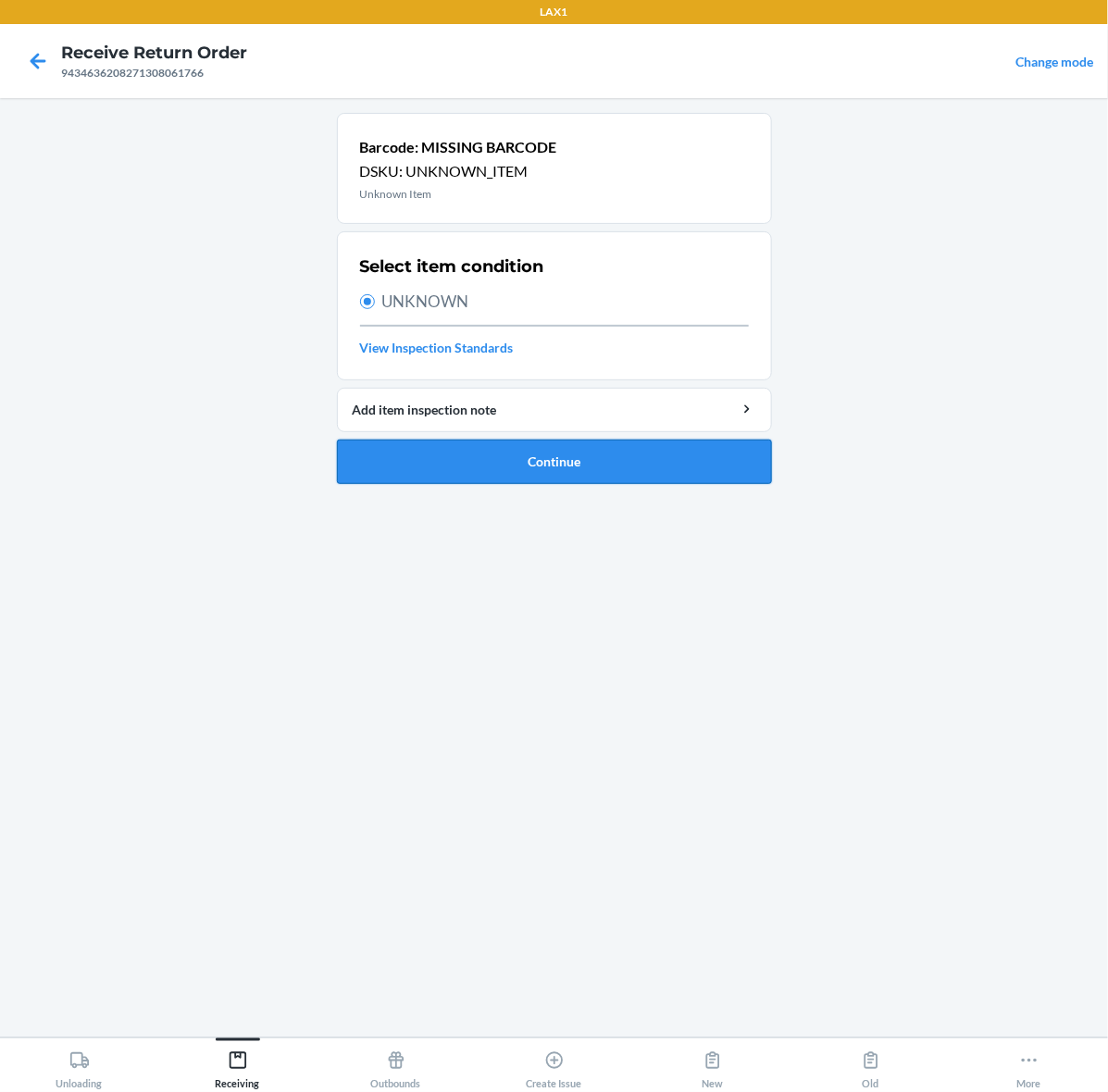 click on "Continue" at bounding box center [554, 462] 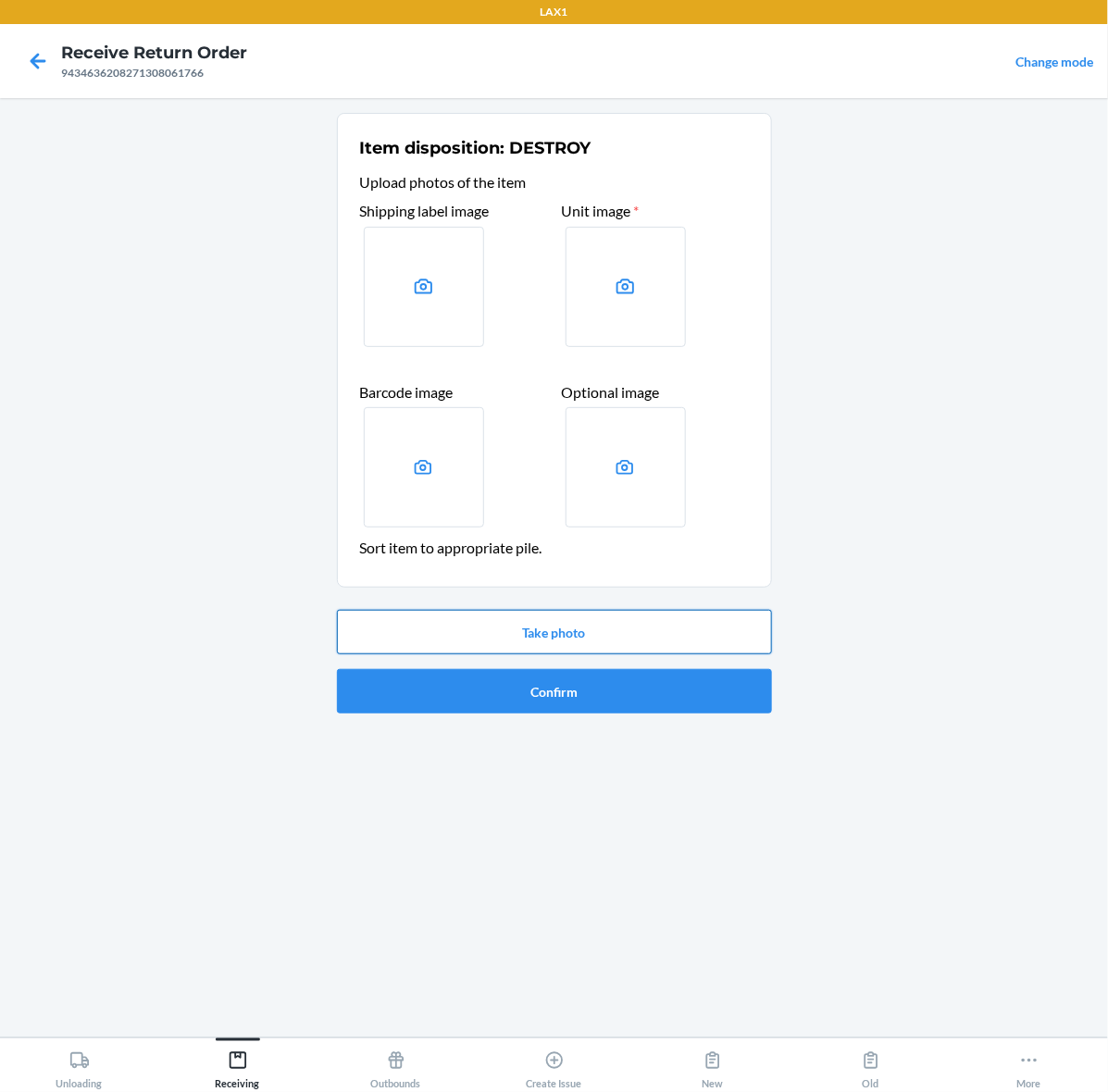 click on "Take photo" at bounding box center [554, 632] 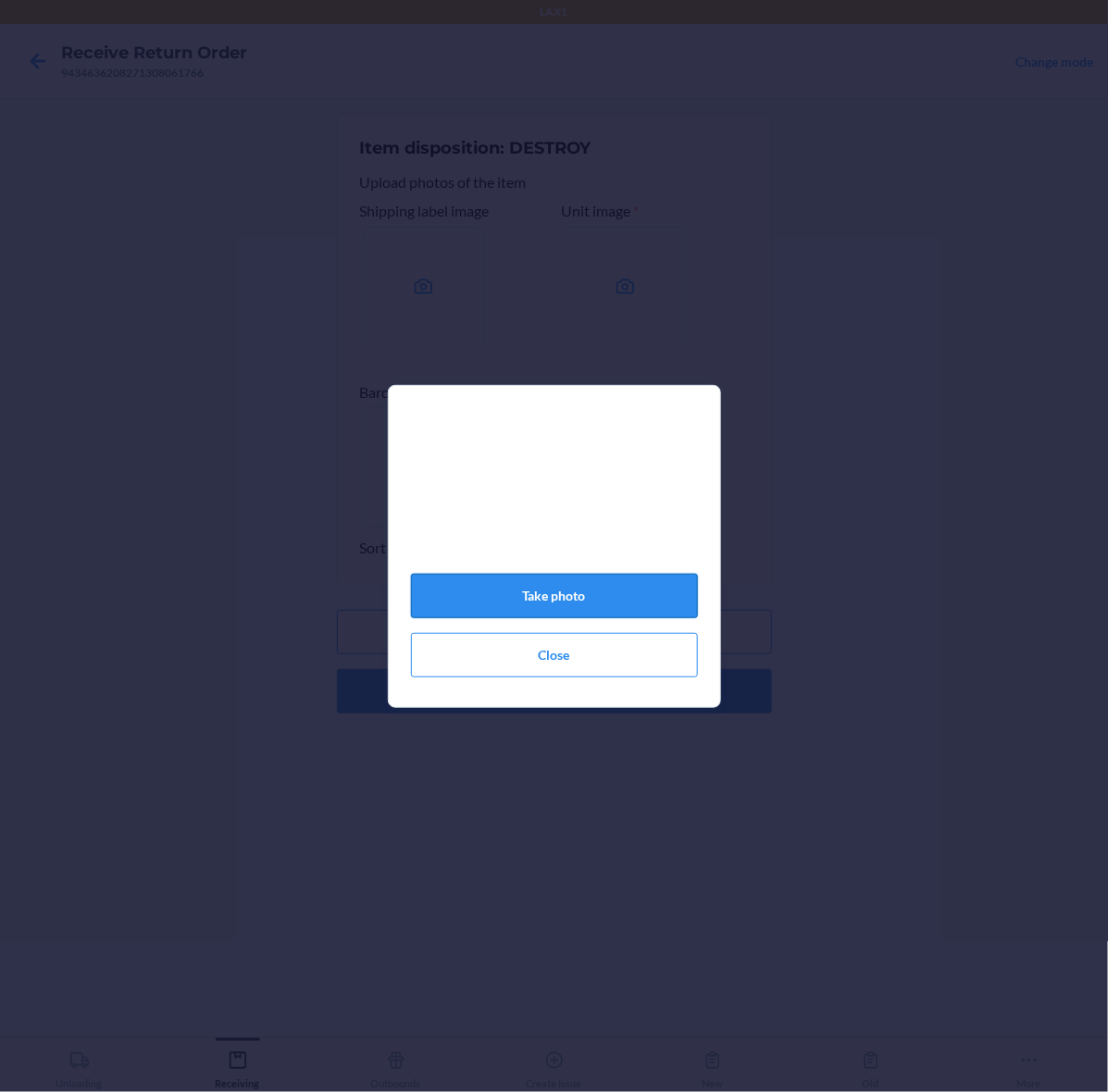click on "Take photo" 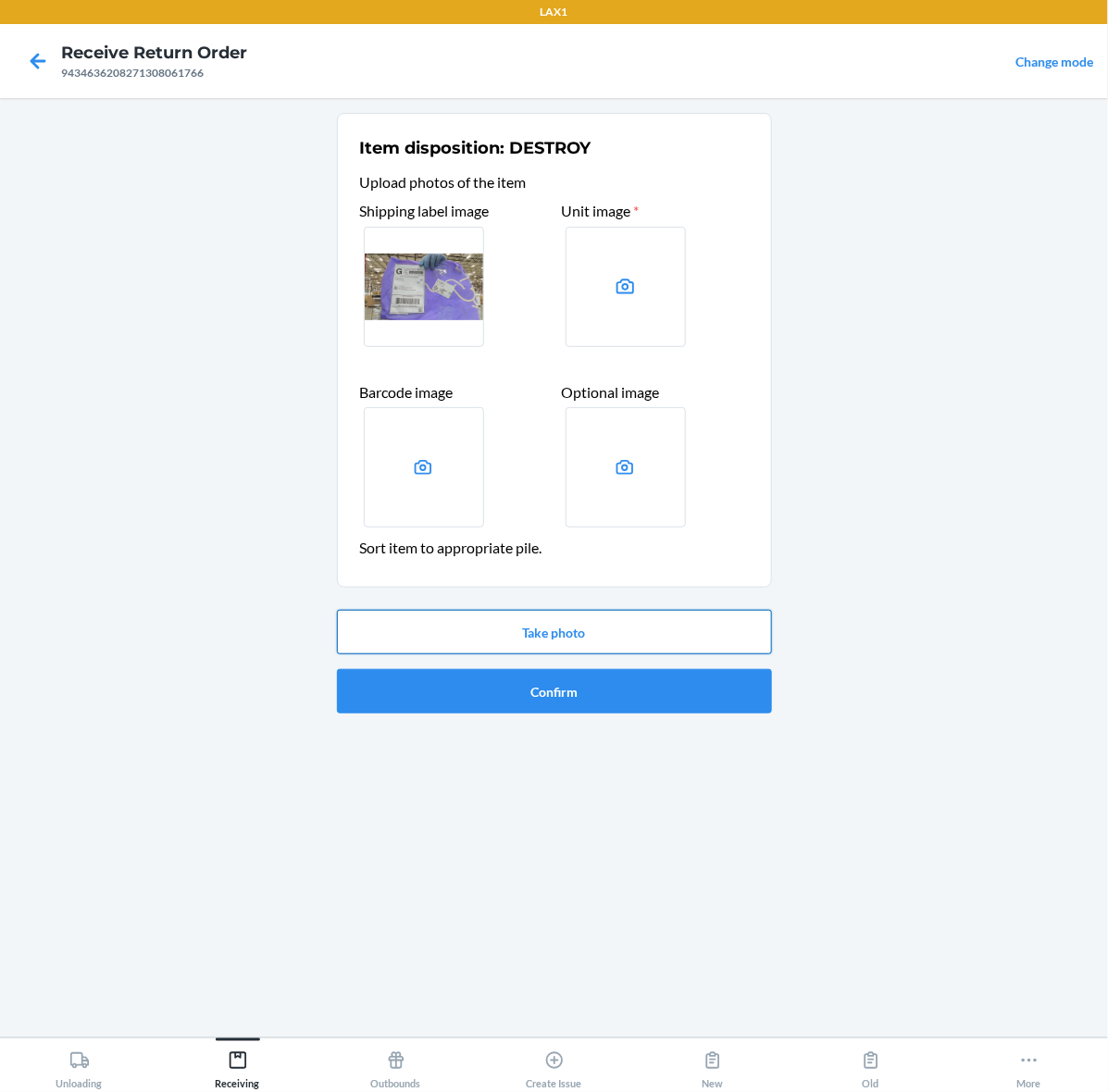 click on "Take photo" at bounding box center (554, 632) 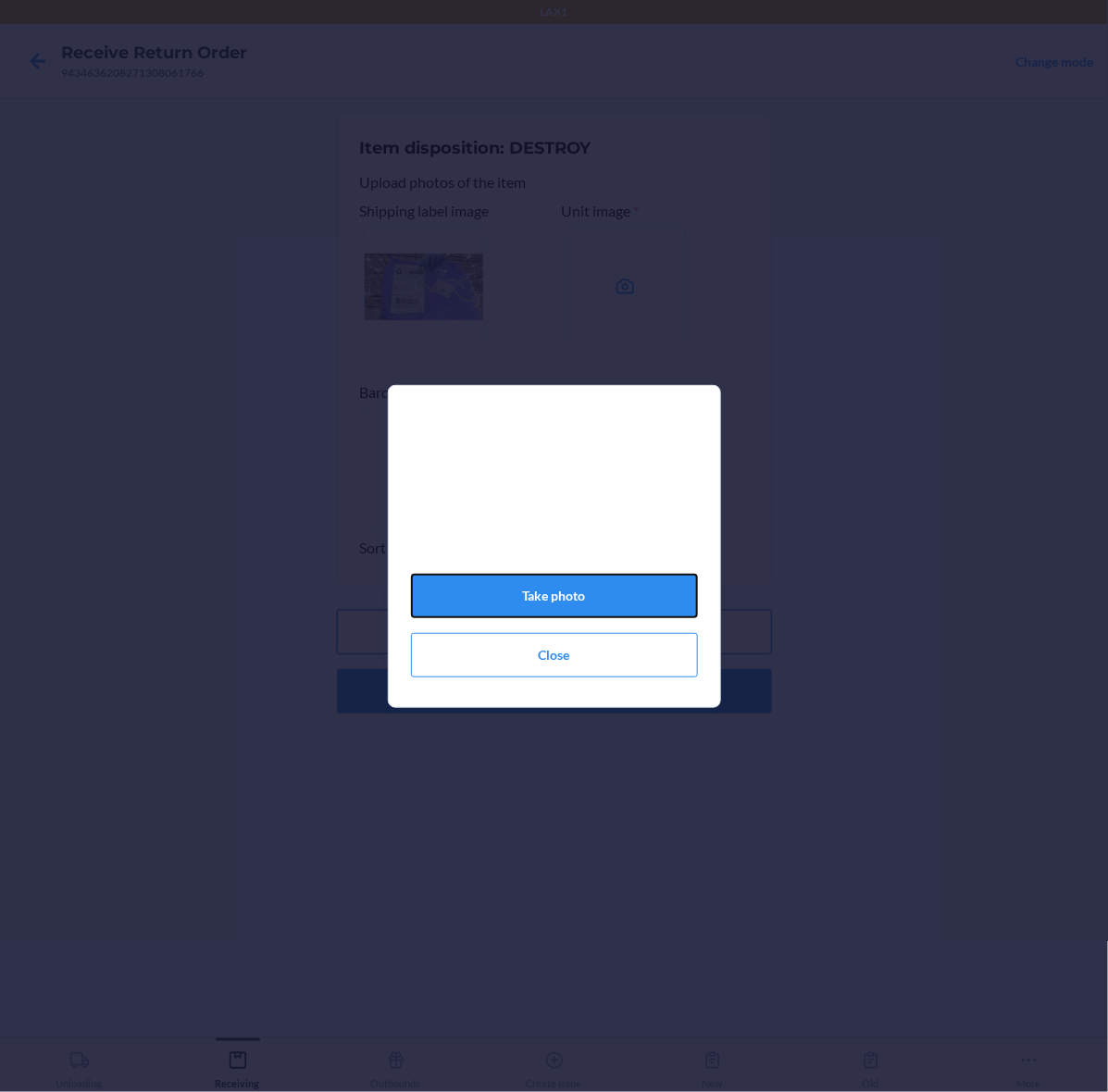 click on "Take photo" 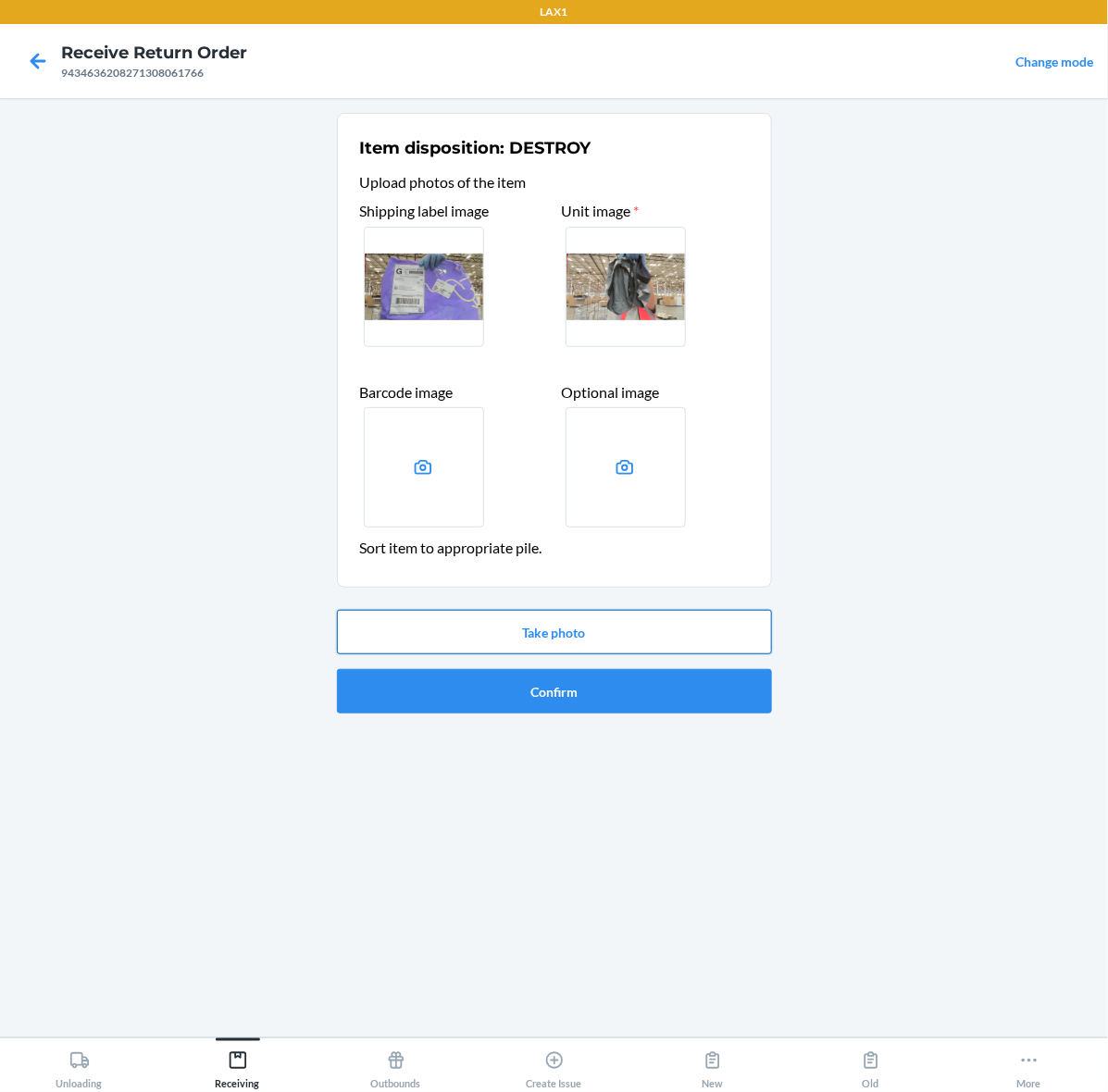click on "Take photo" at bounding box center [554, 632] 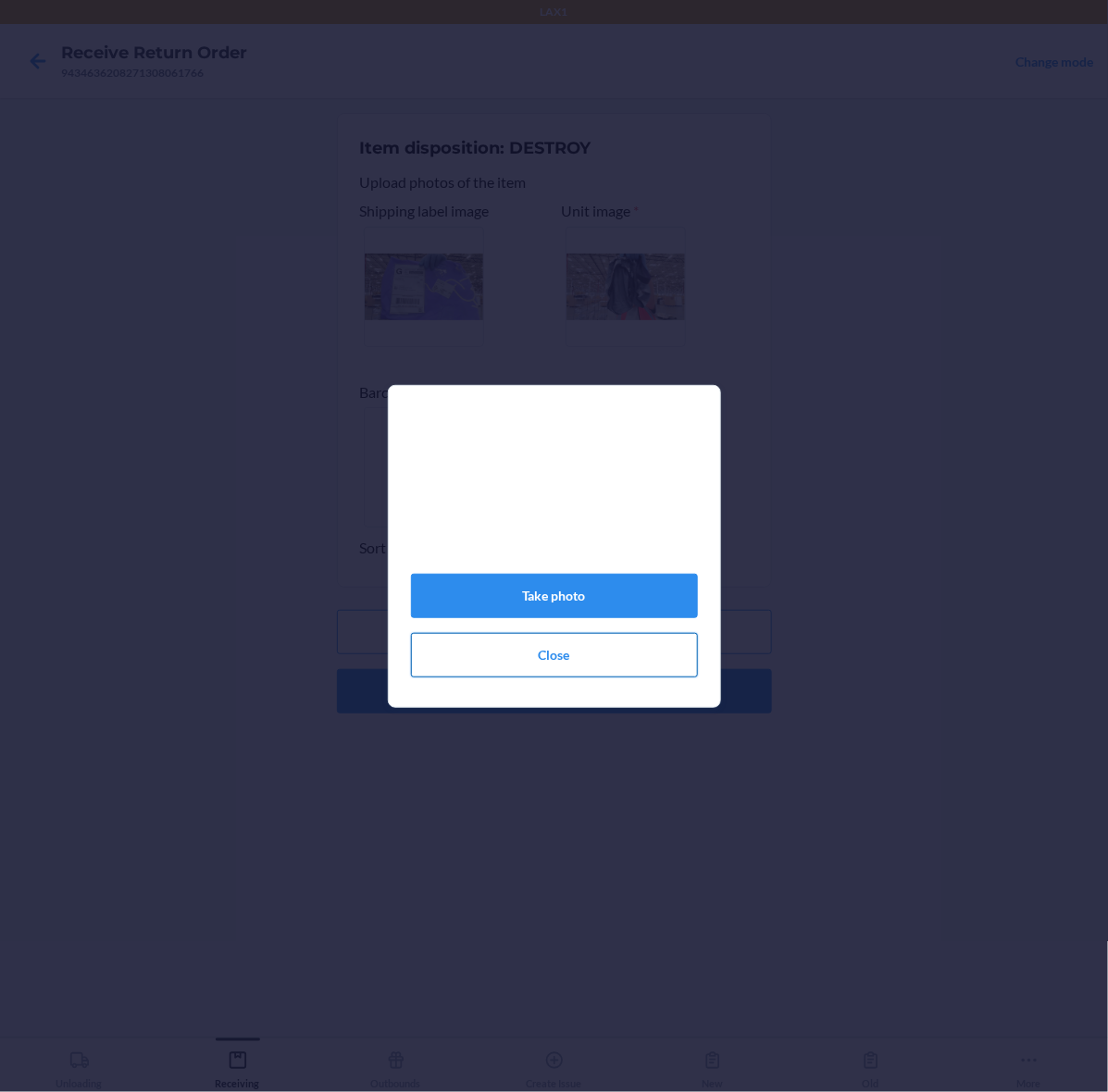 click on "Close" 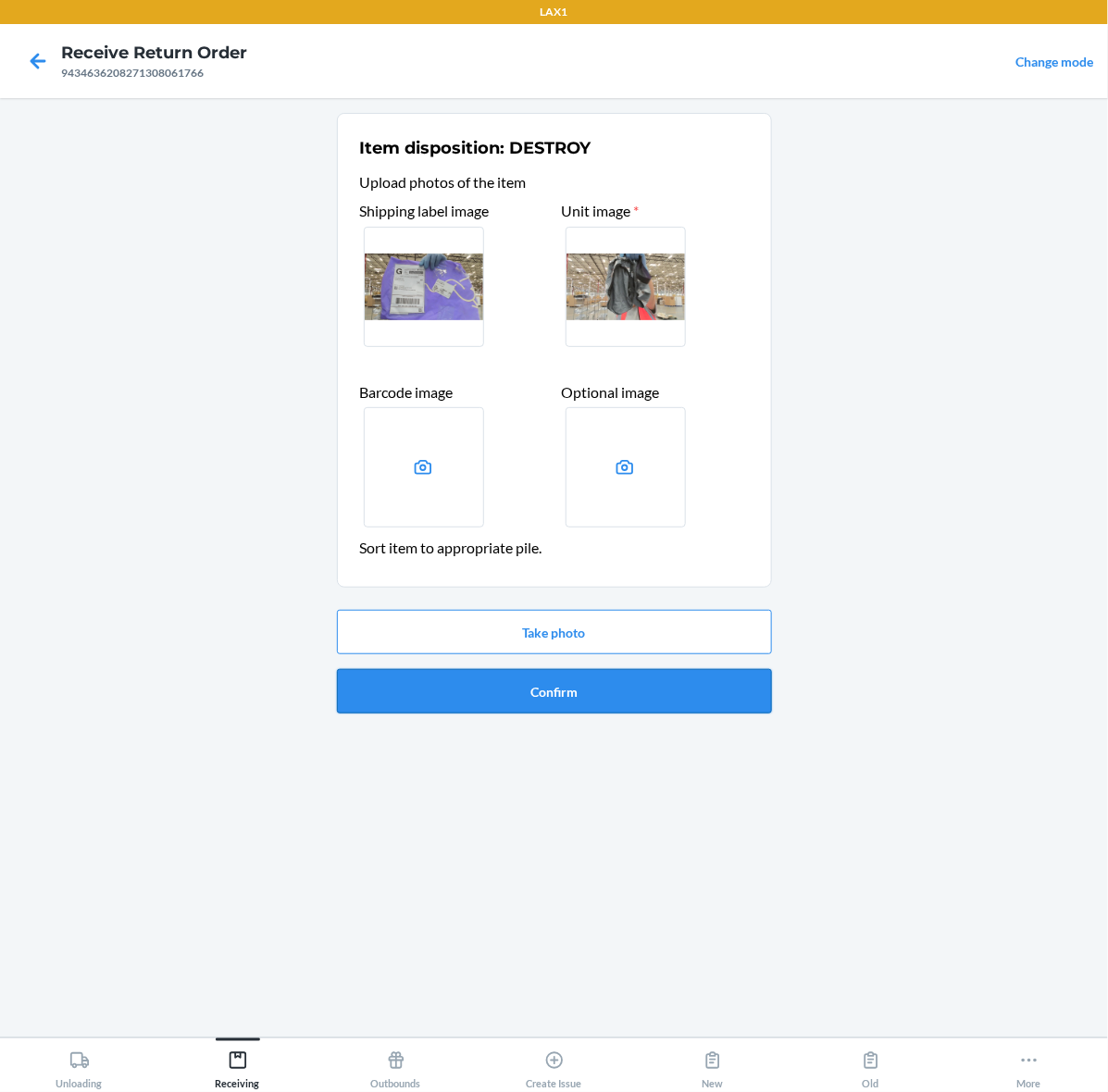 click on "Confirm" at bounding box center (554, 691) 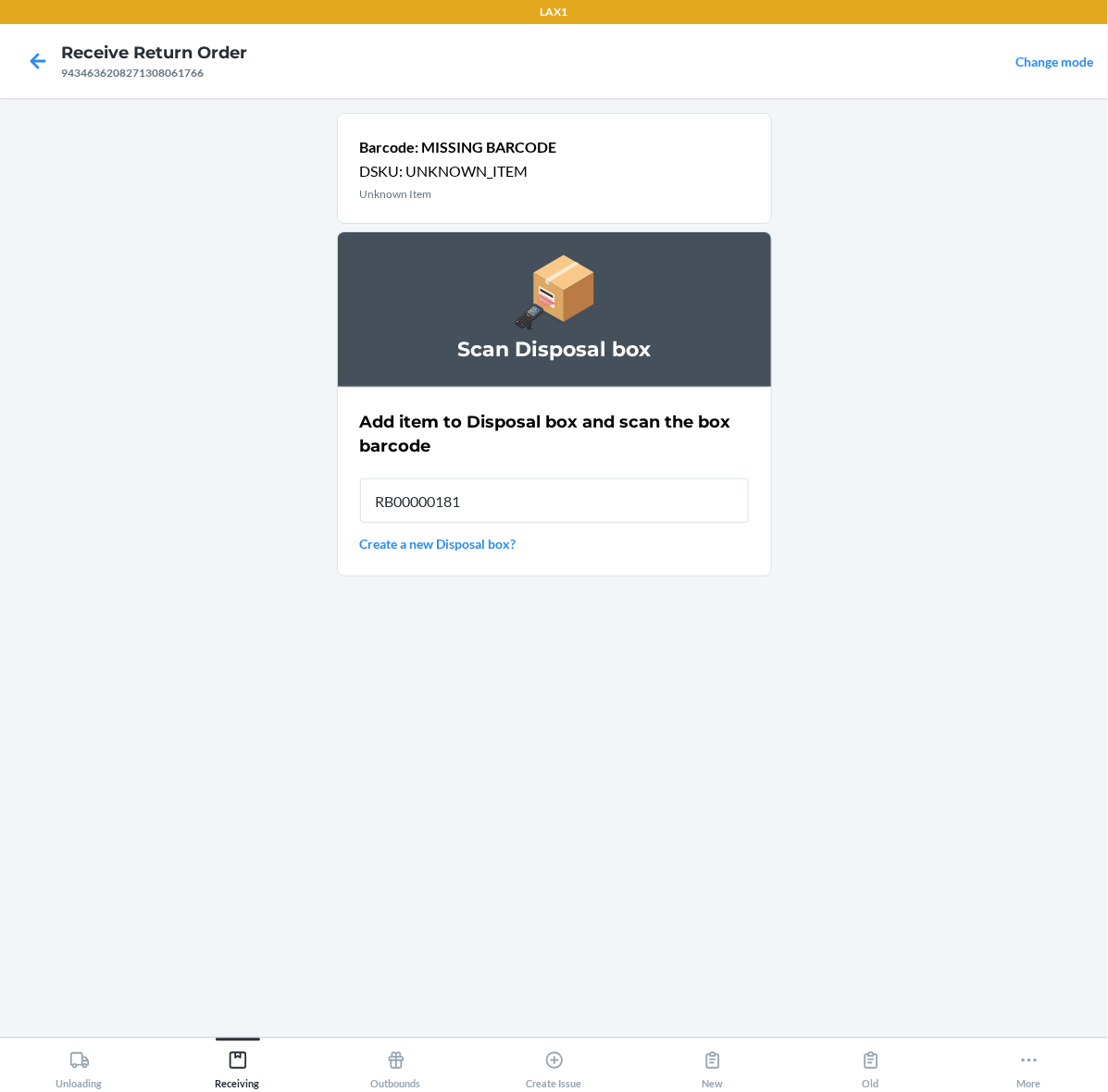 type on "RB000001815" 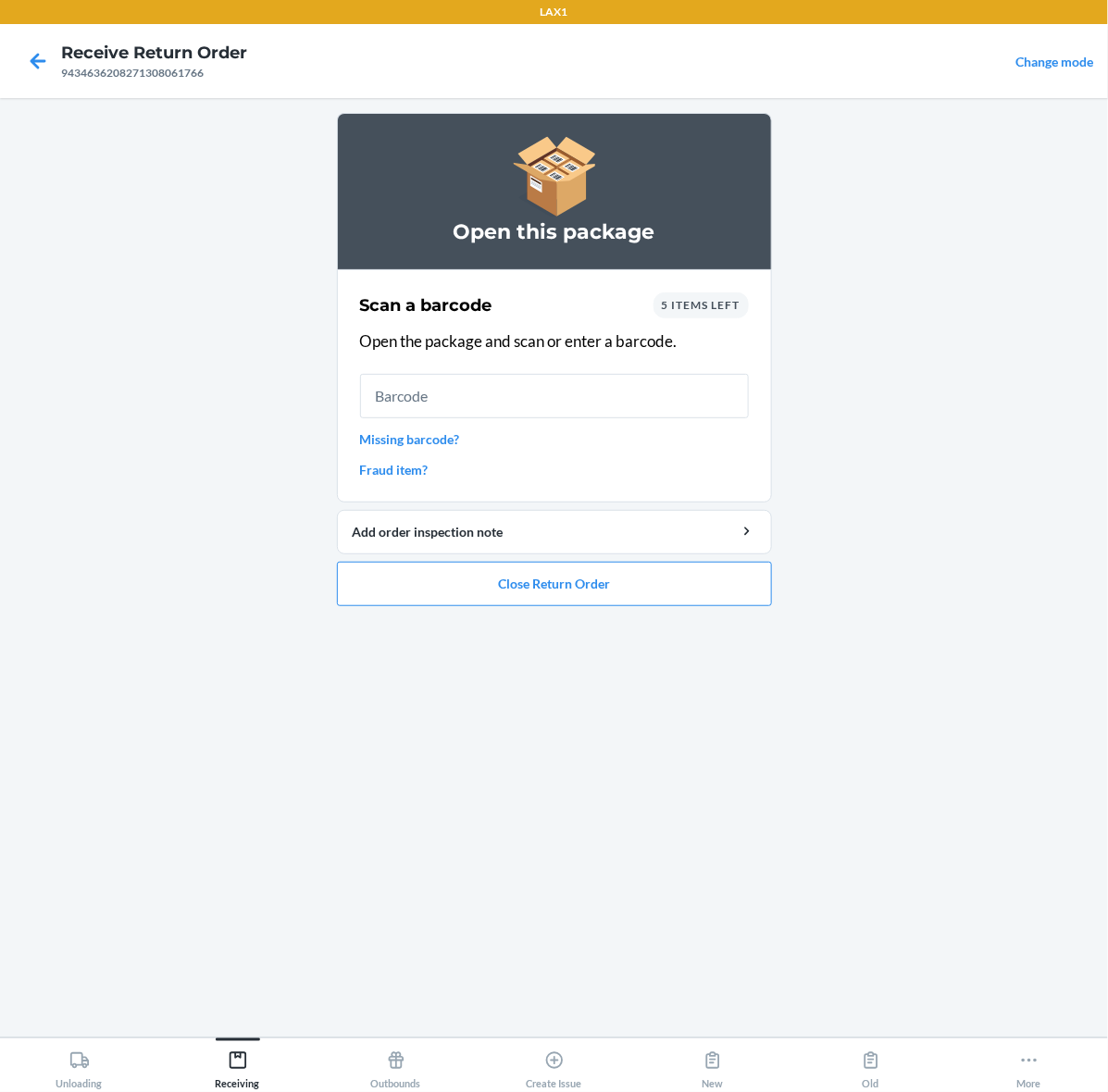 click on "Missing barcode?" at bounding box center [554, 439] 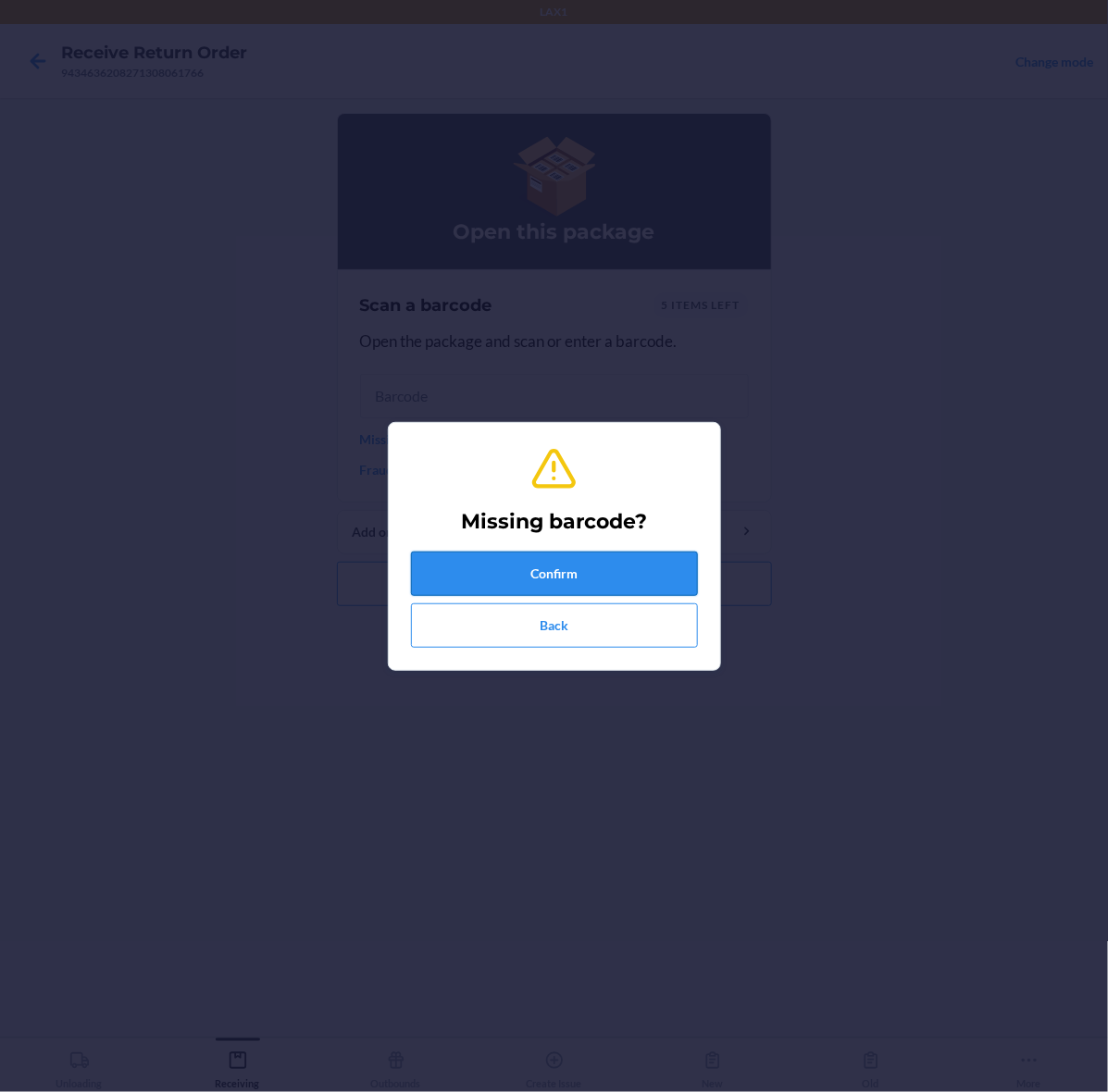 click on "Confirm" at bounding box center (554, 574) 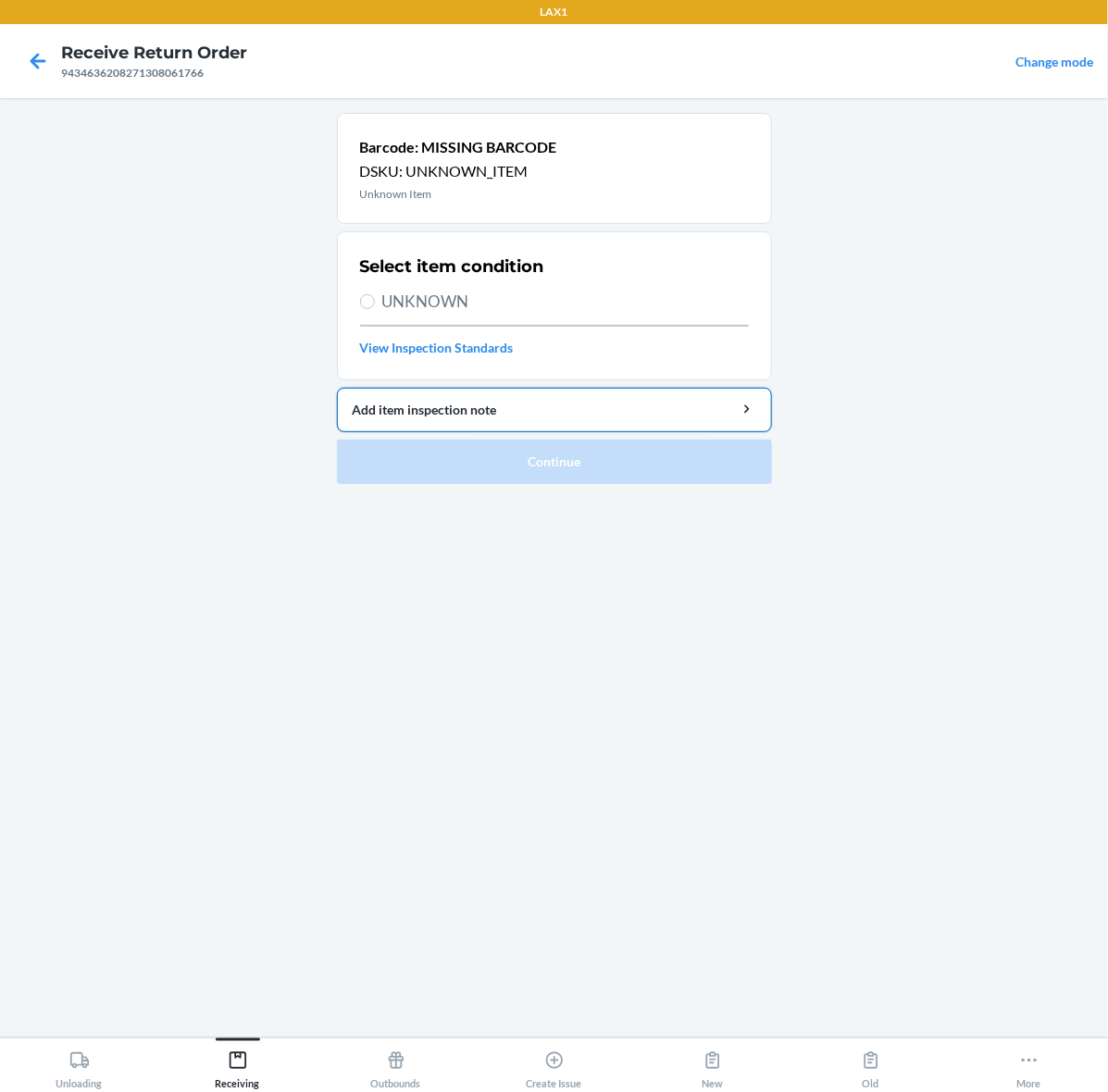 click on "Add item inspection note" at bounding box center (554, 409) 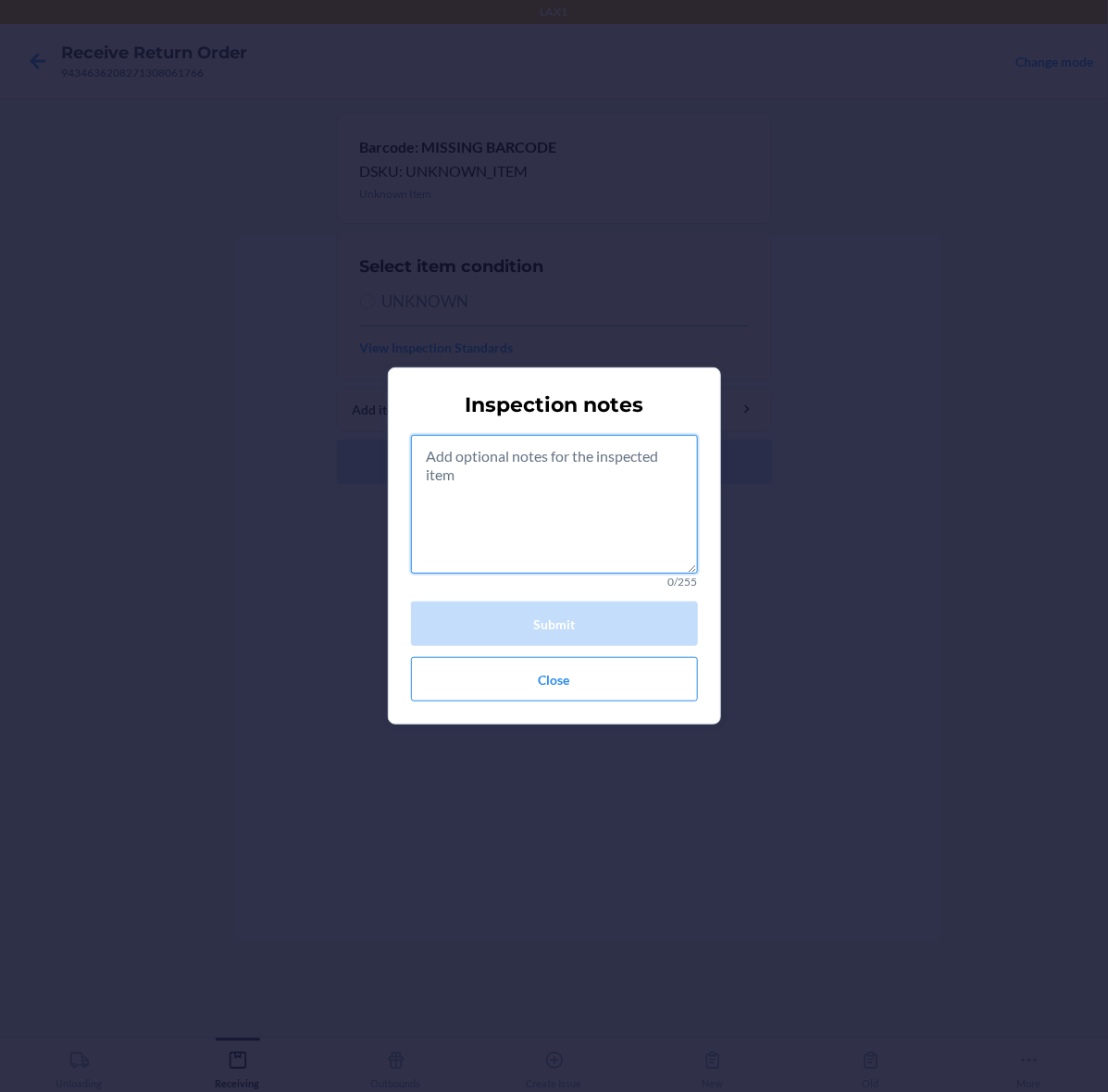 click at bounding box center (554, 504) 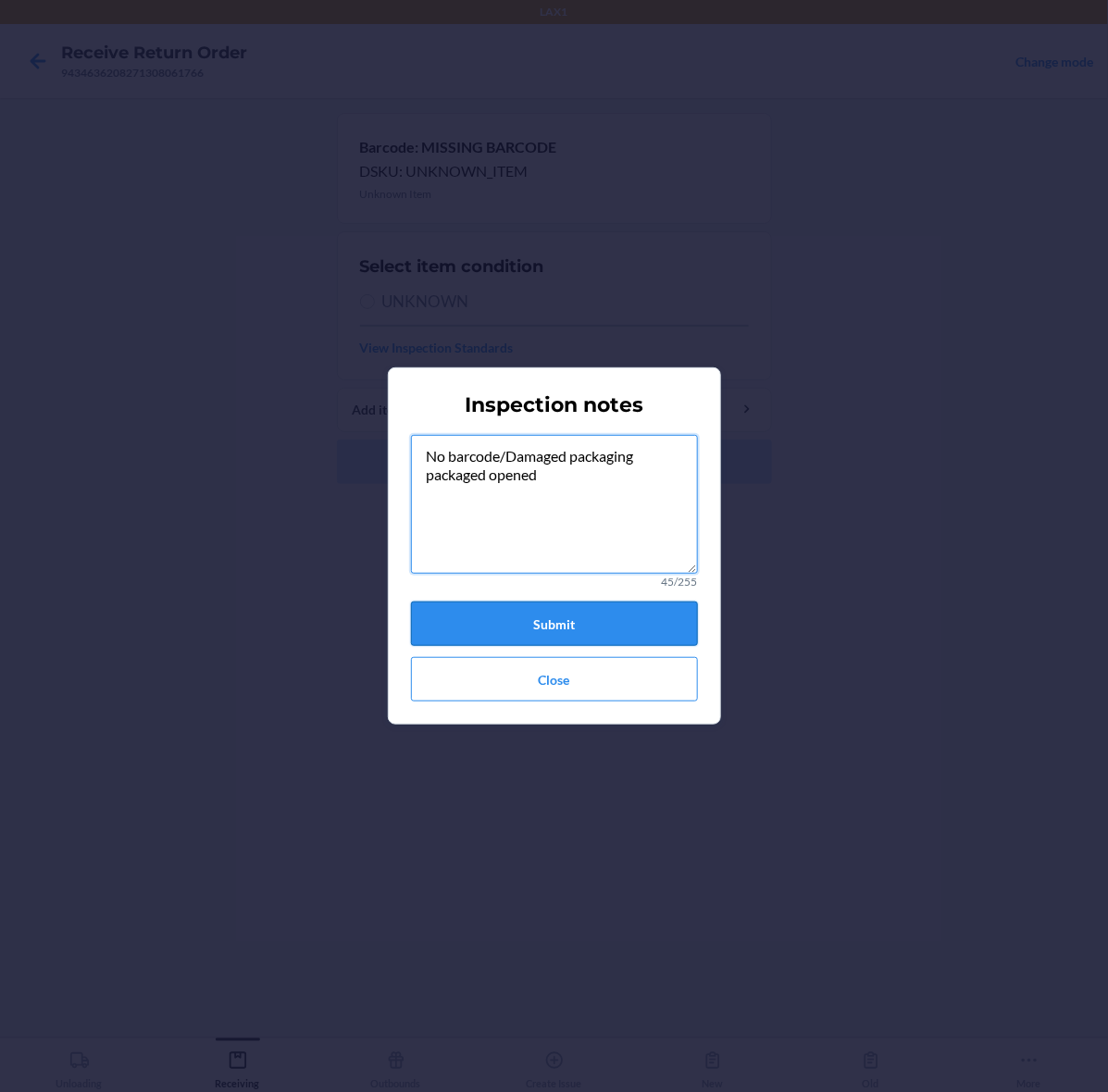 type on "No barcode/Damaged packaging
packaged opened" 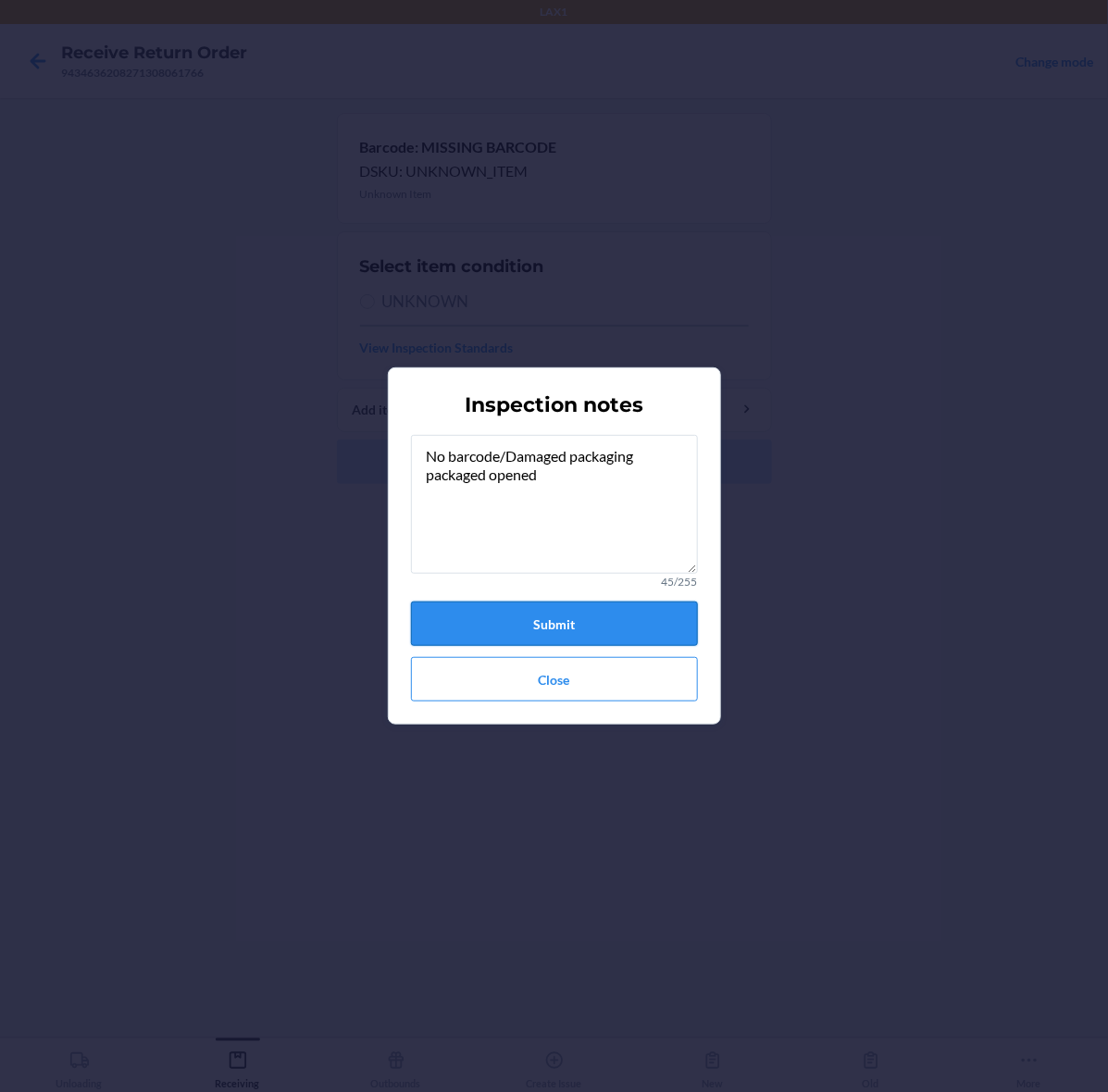 click on "Submit" at bounding box center (554, 624) 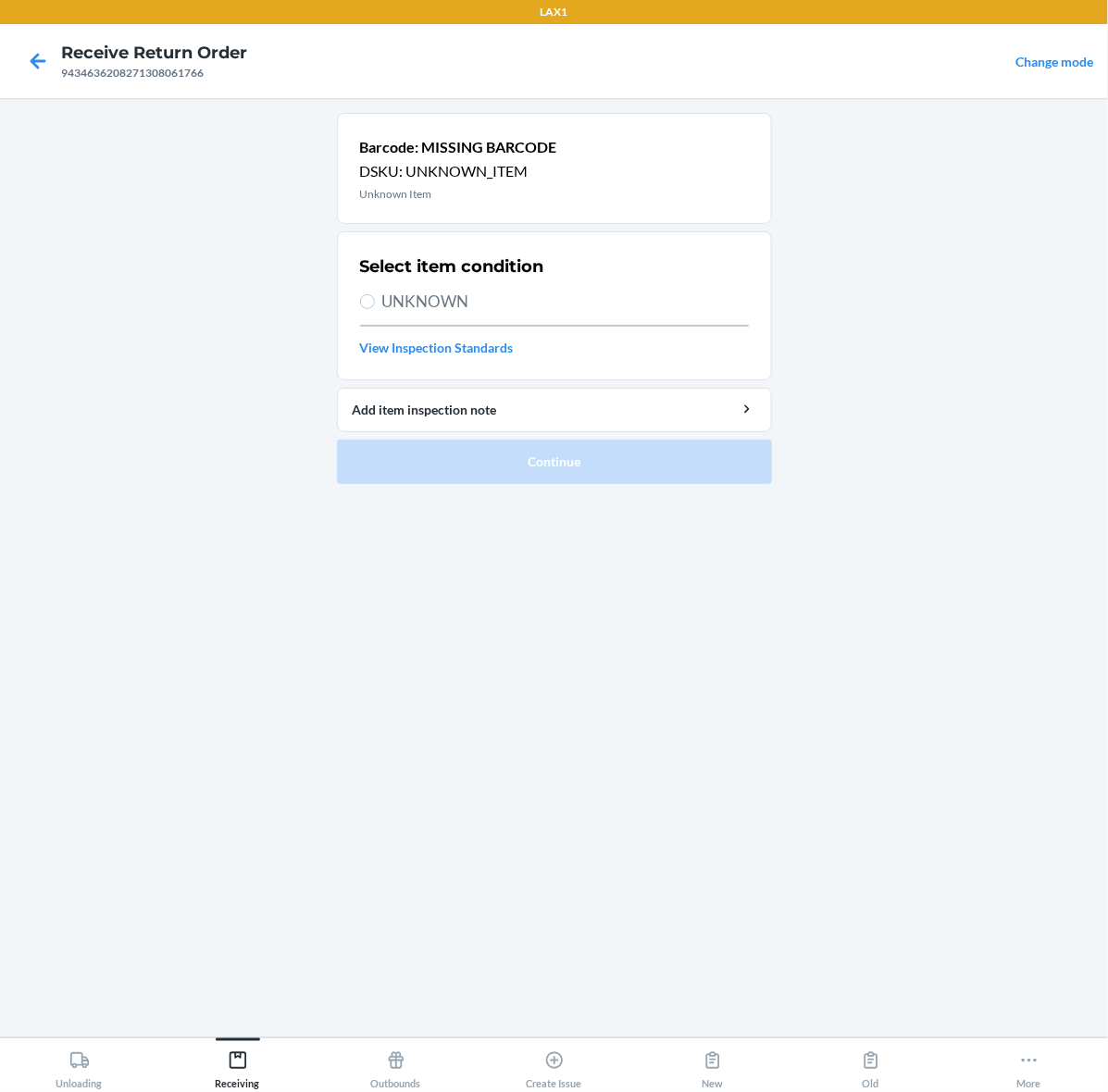 click on "UNKNOWN" at bounding box center (566, 302) 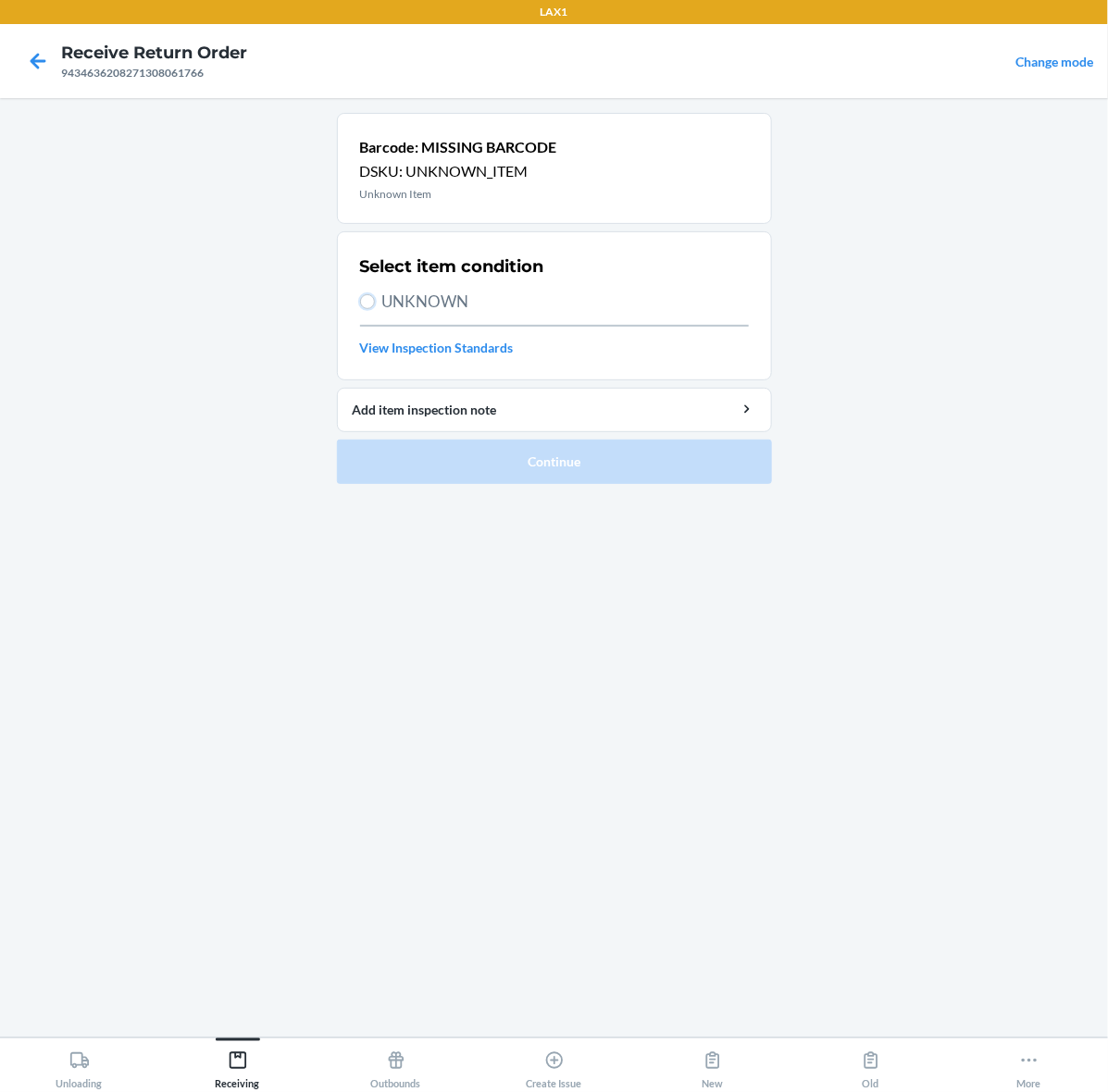 radio on "true" 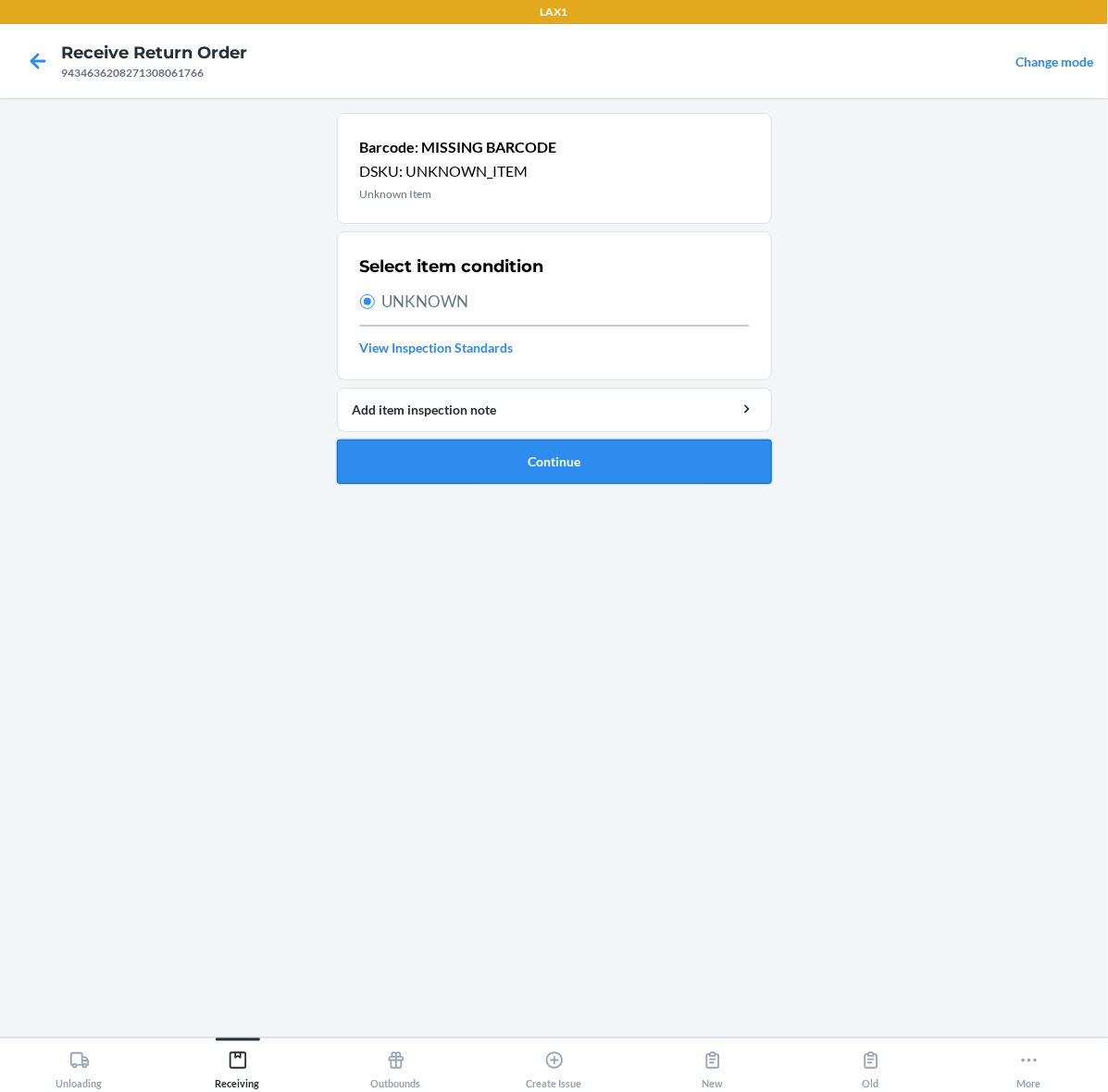 click on "Continue" at bounding box center [554, 462] 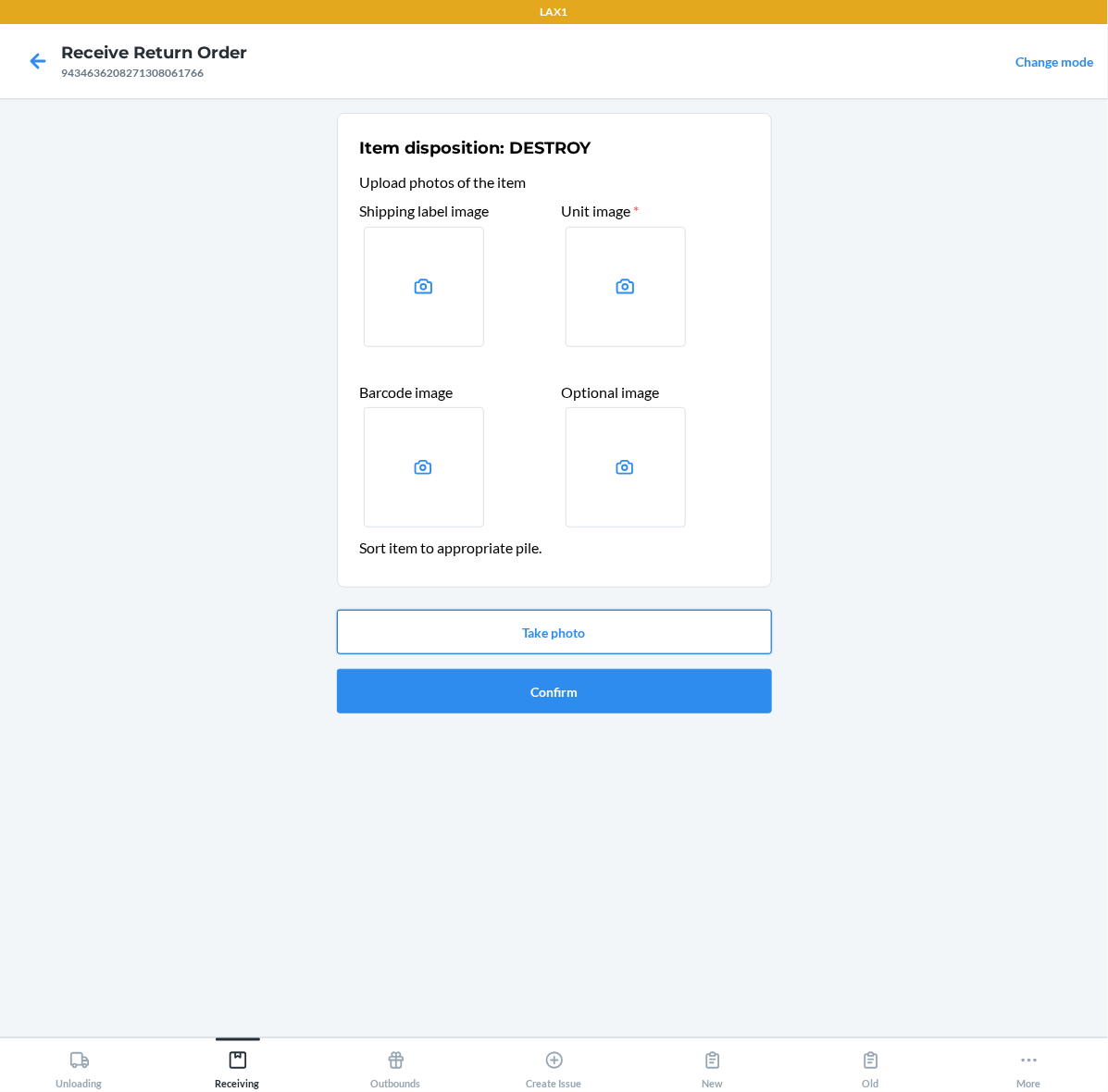 click on "Take photo" at bounding box center (554, 632) 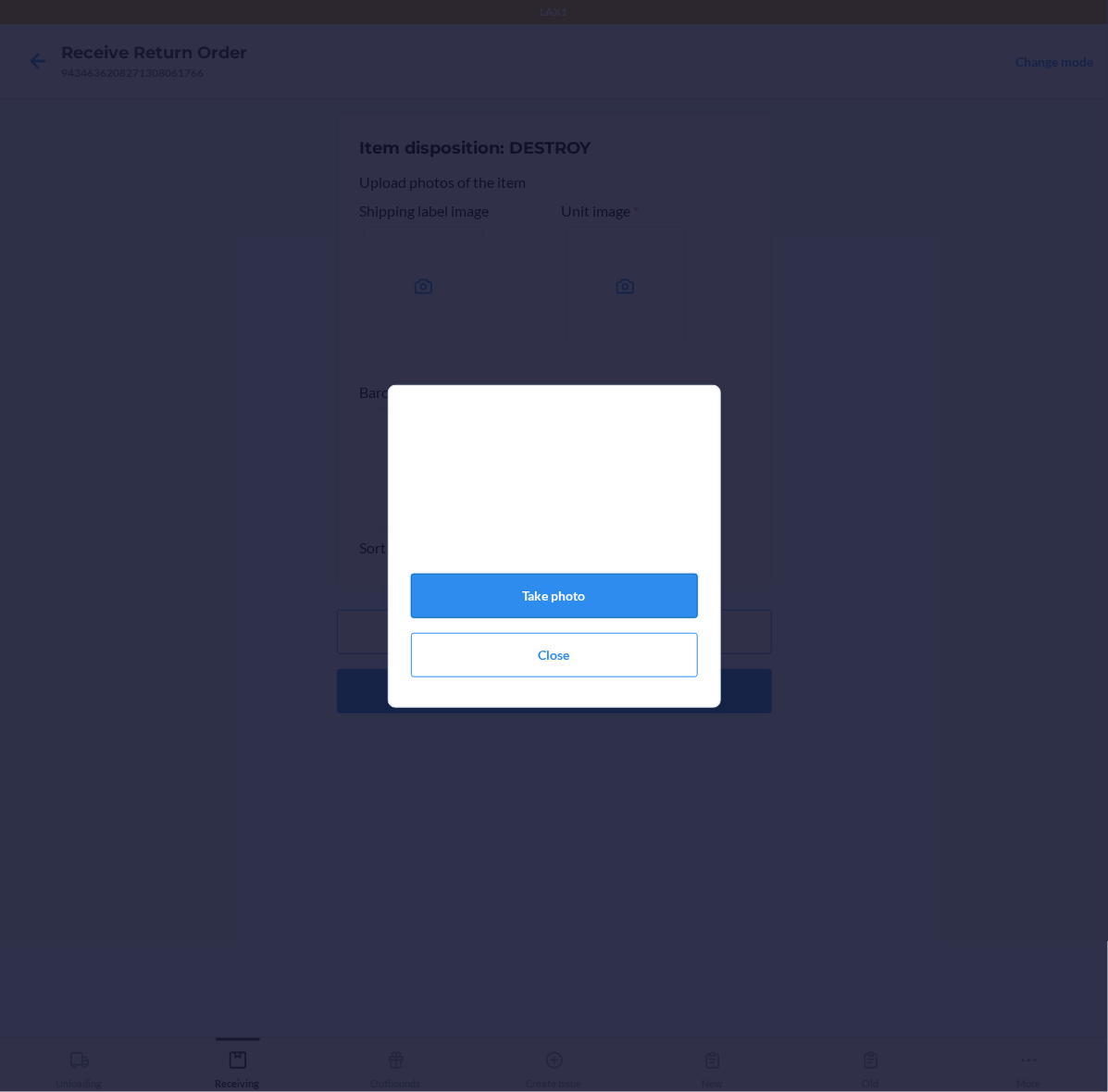 click on "Take photo" 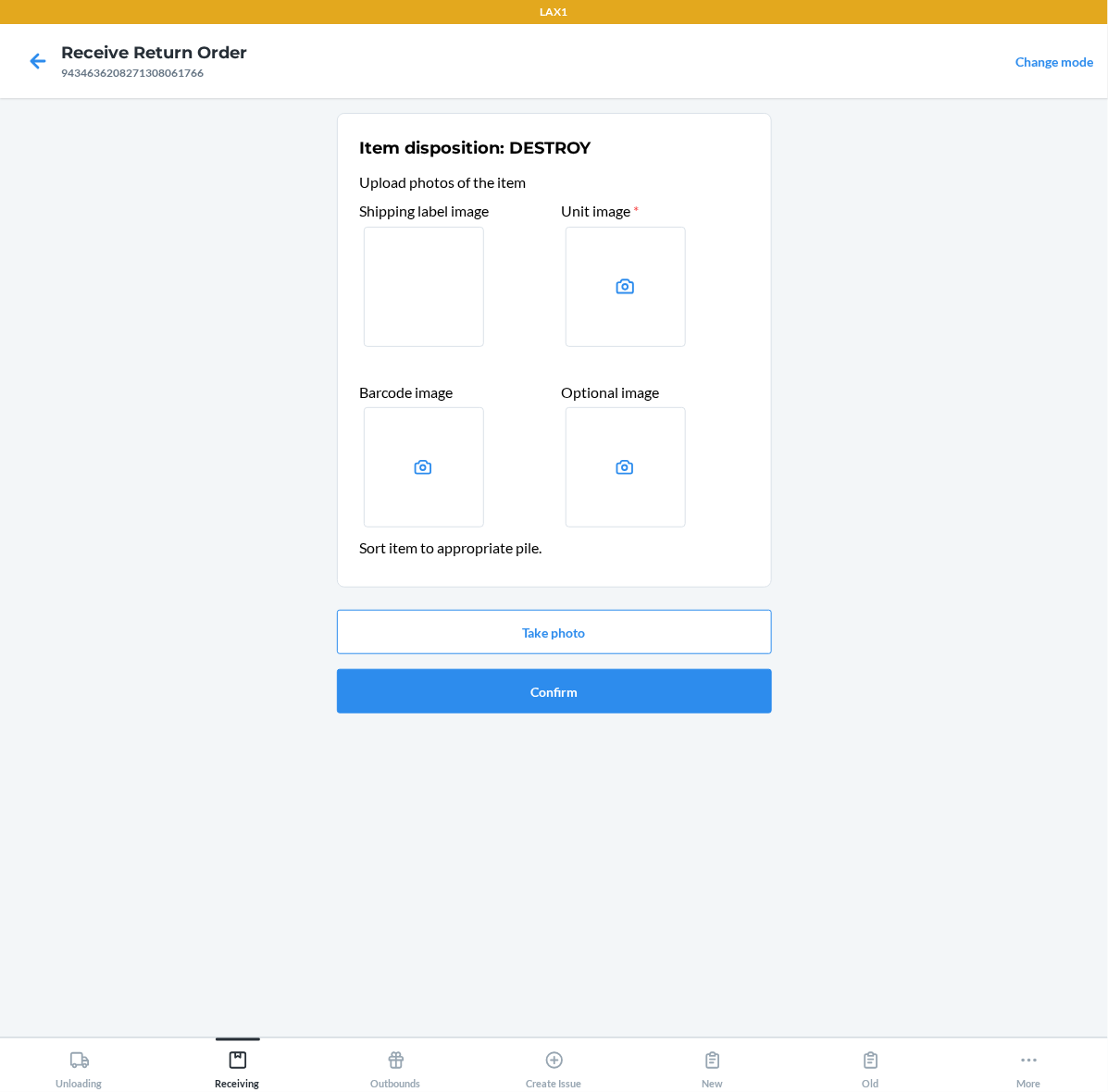 click on "Take photo Confirm" at bounding box center (554, 662) 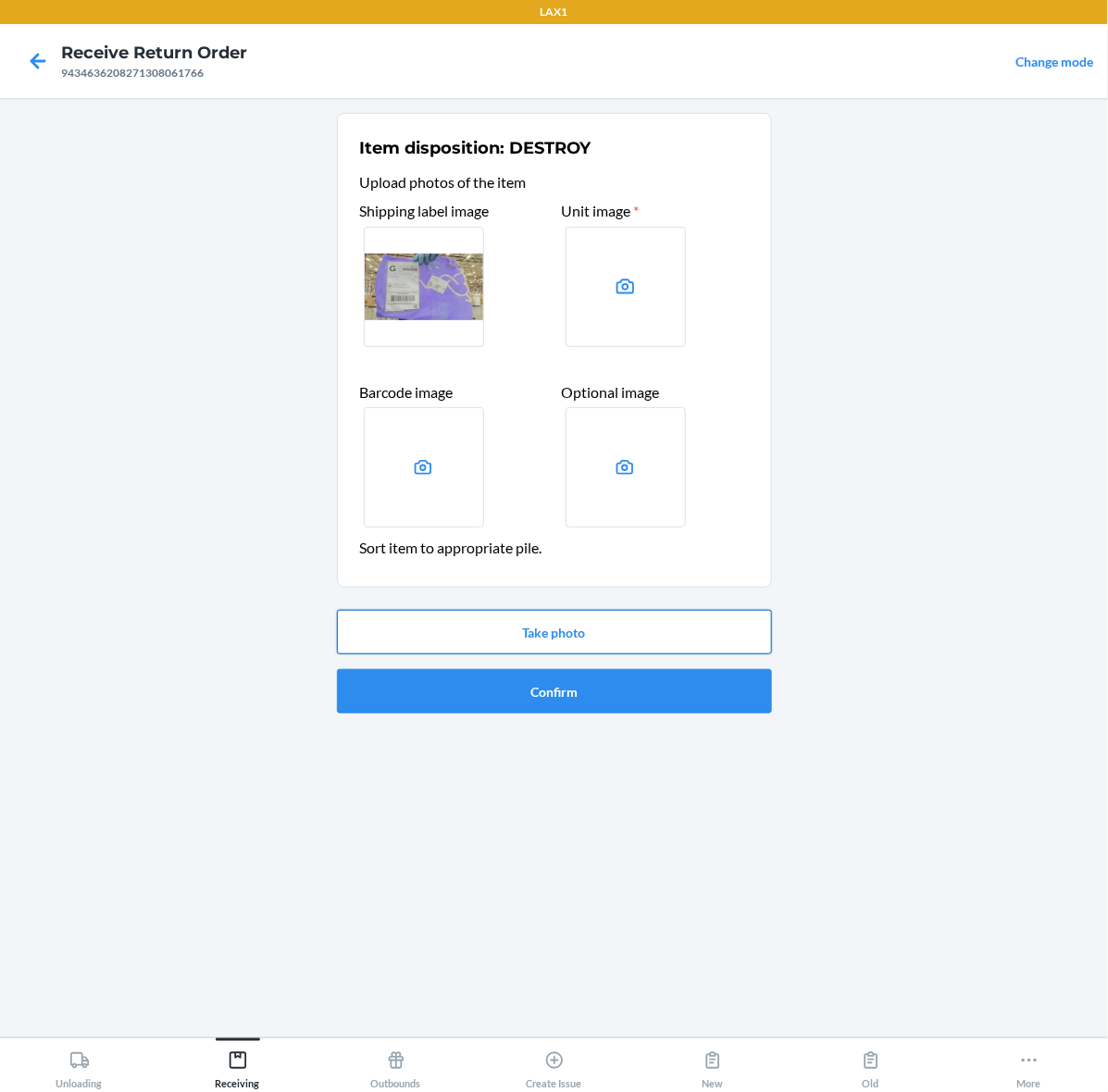 click on "Take photo" at bounding box center (554, 632) 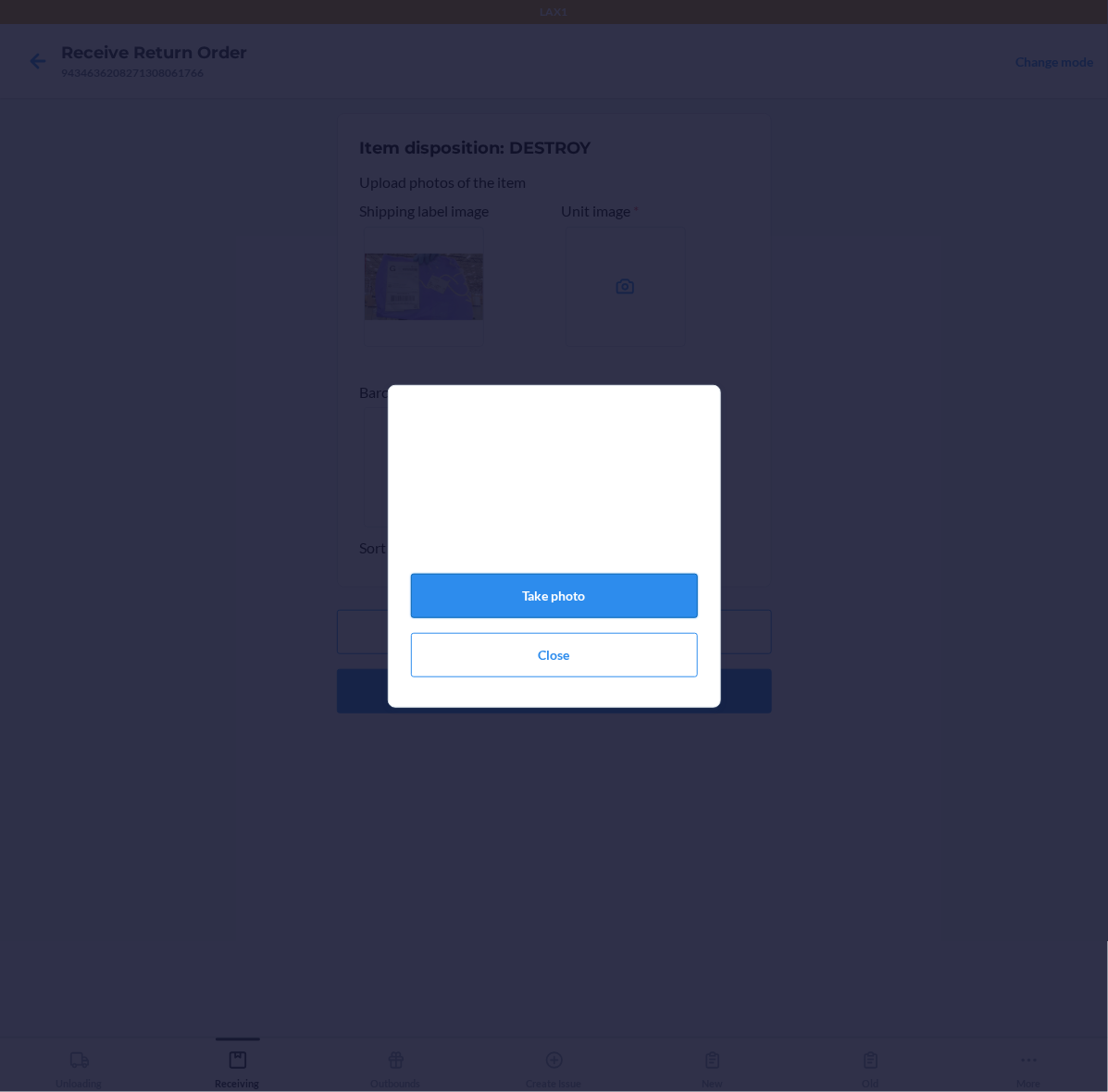 click on "Take photo" 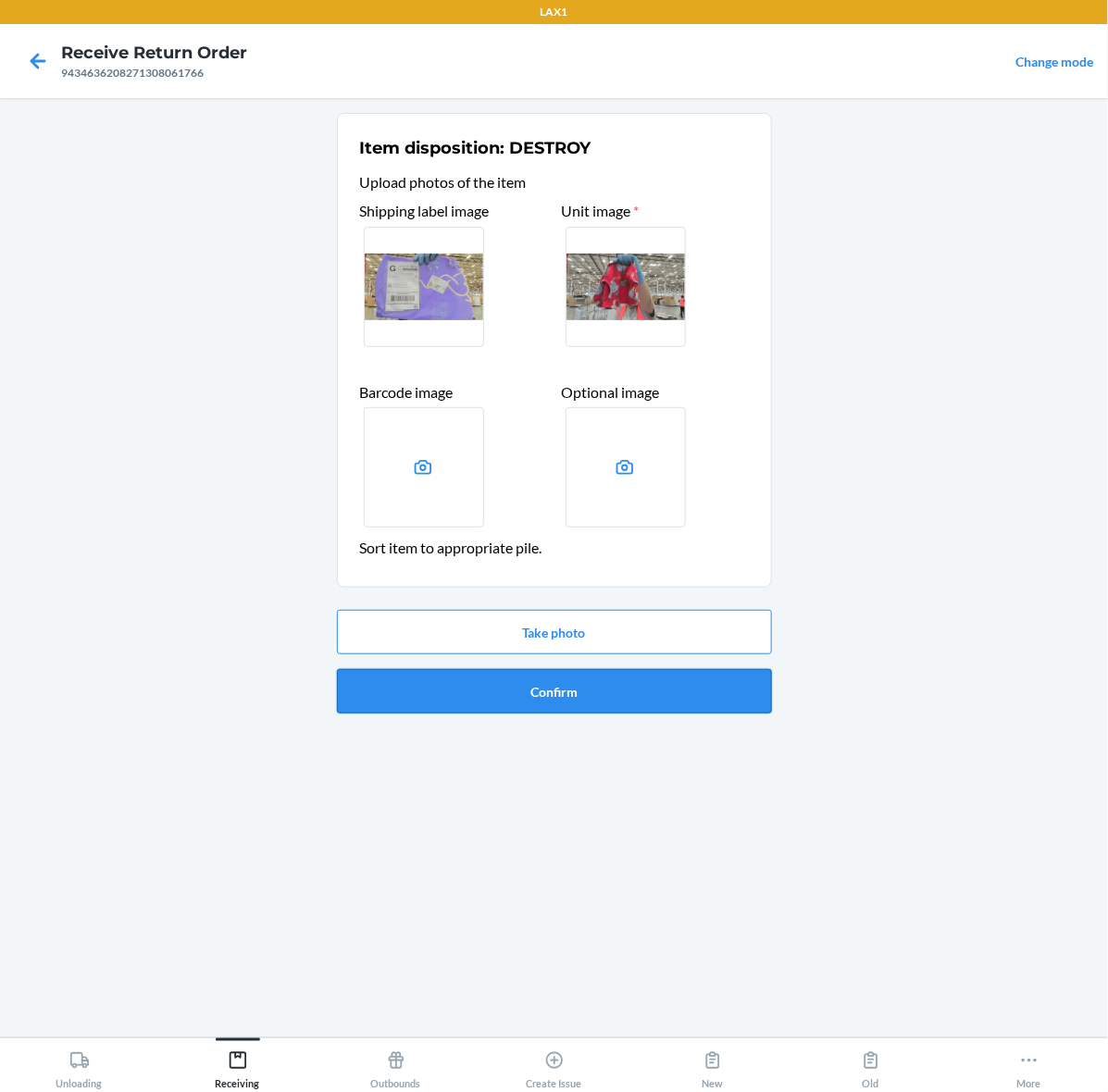 click on "Confirm" at bounding box center [554, 691] 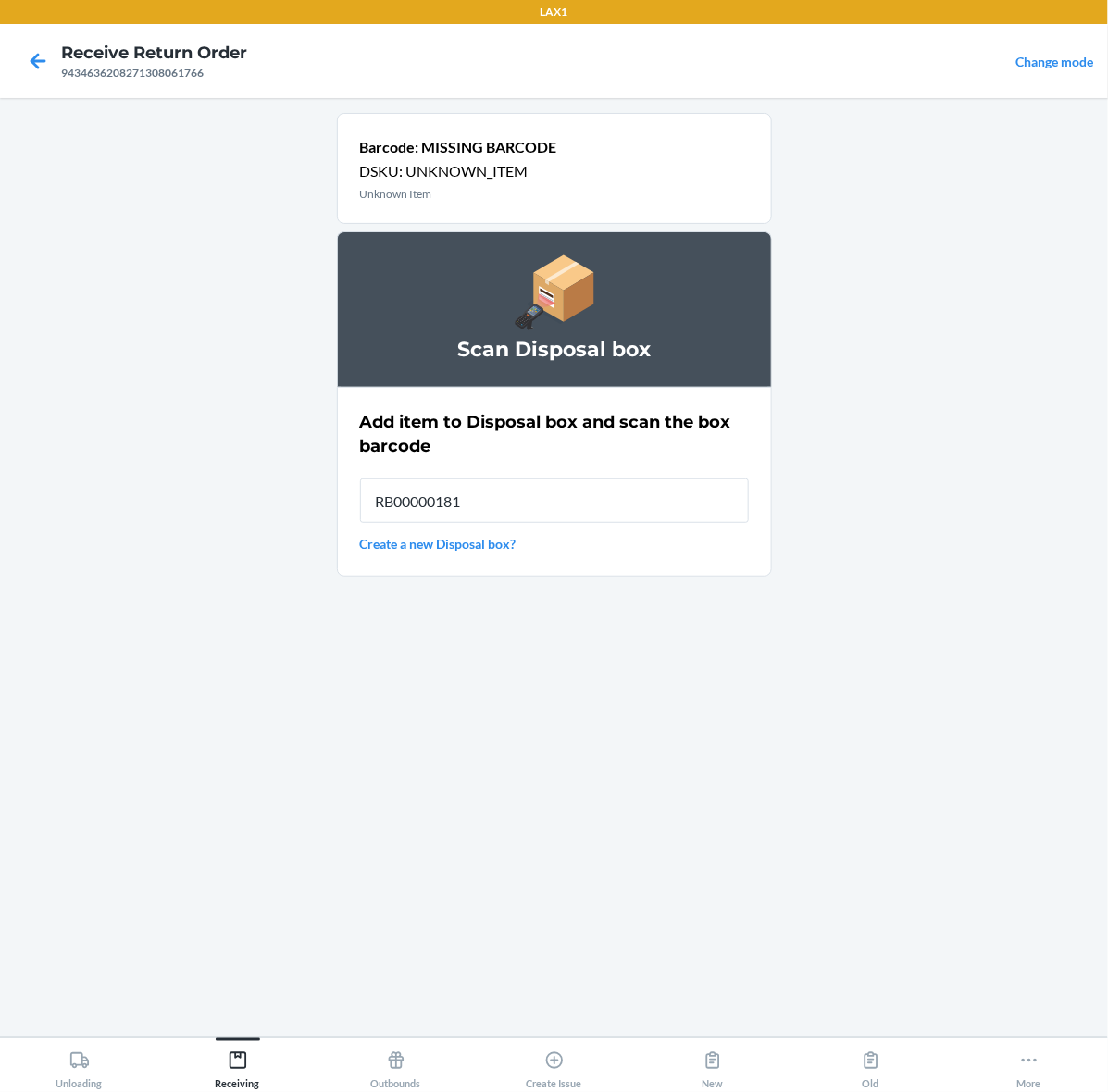 type on "RB000001815" 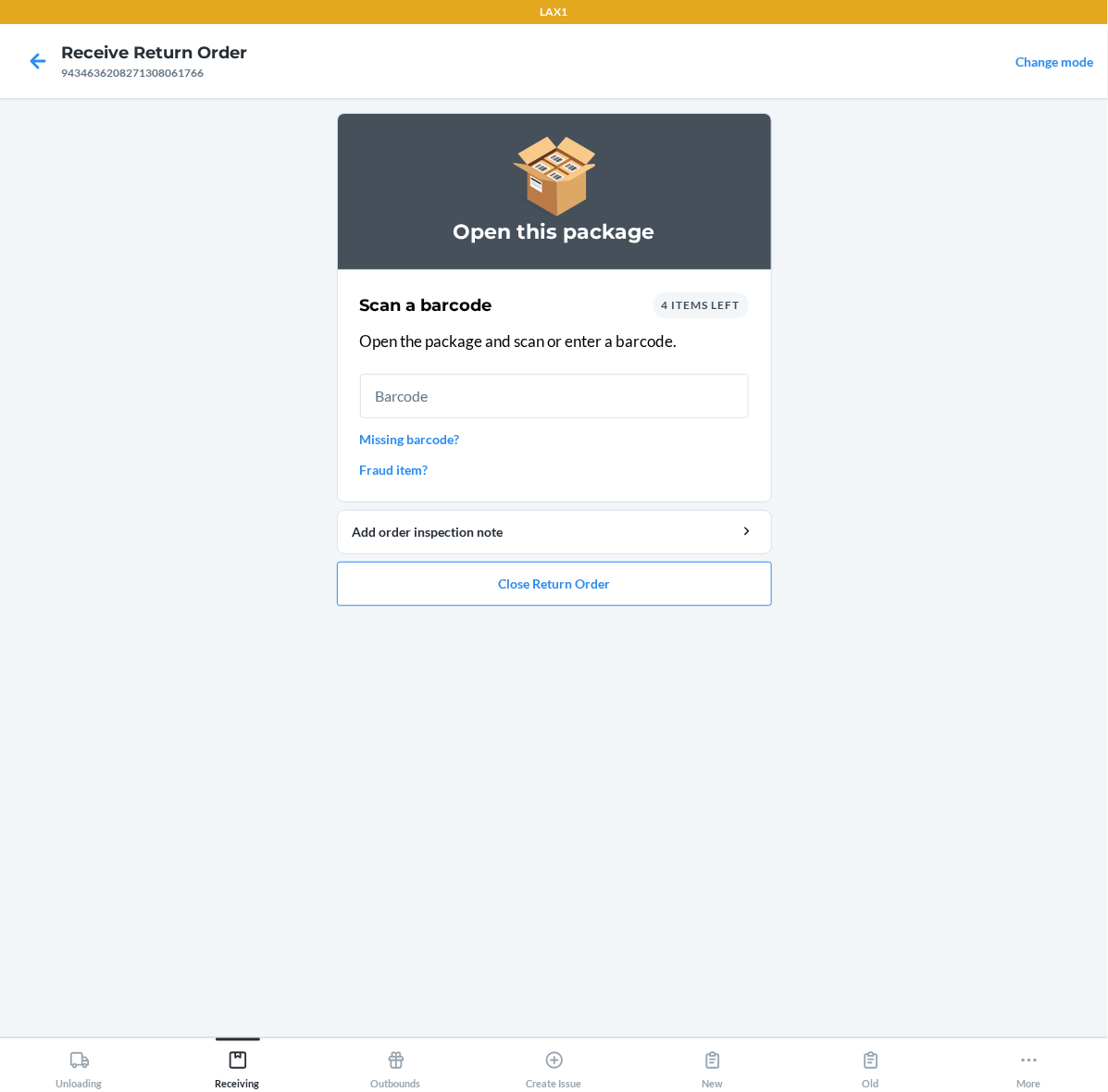 click on "Missing barcode?" at bounding box center (554, 439) 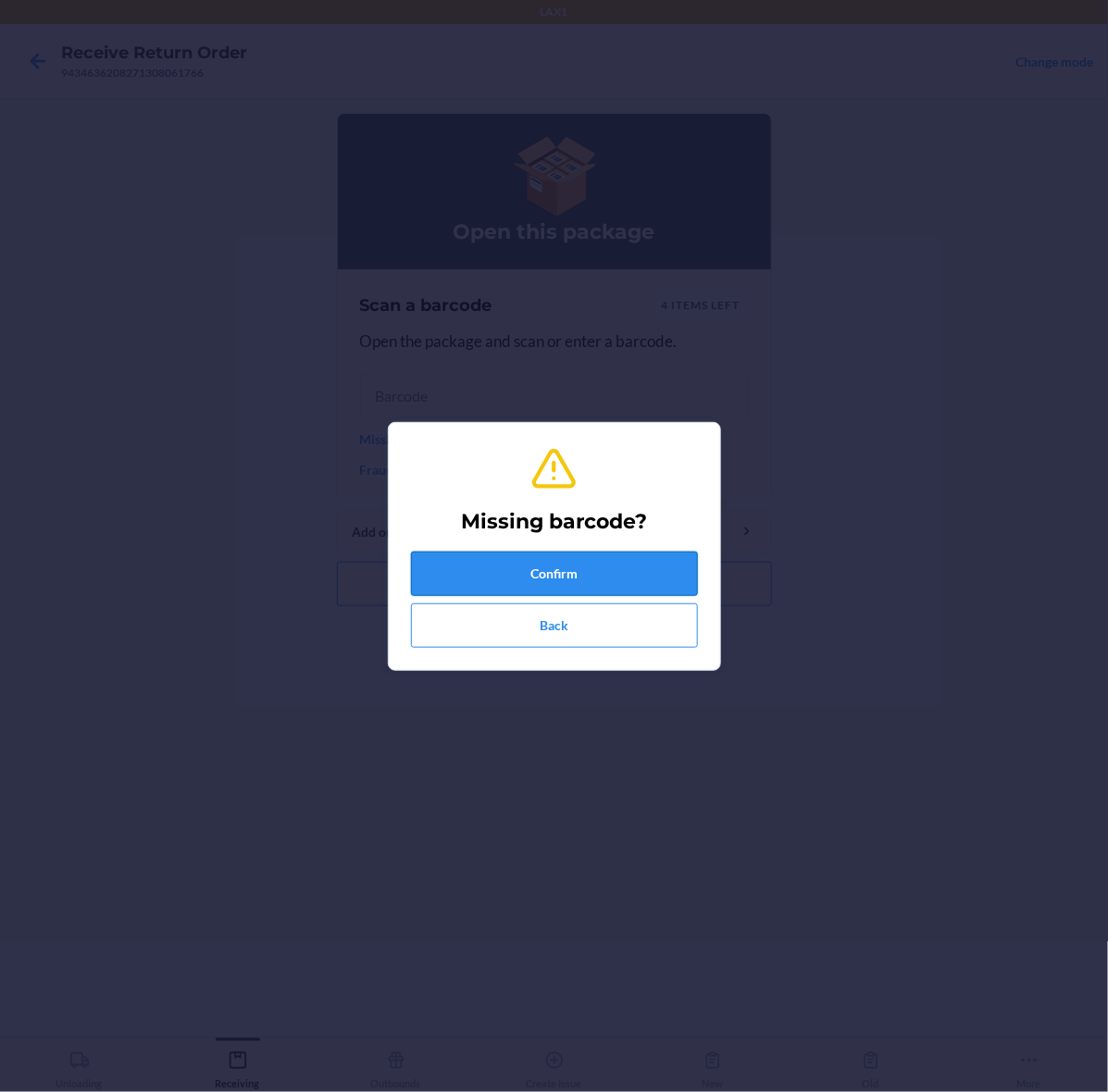 click on "Confirm" at bounding box center (554, 574) 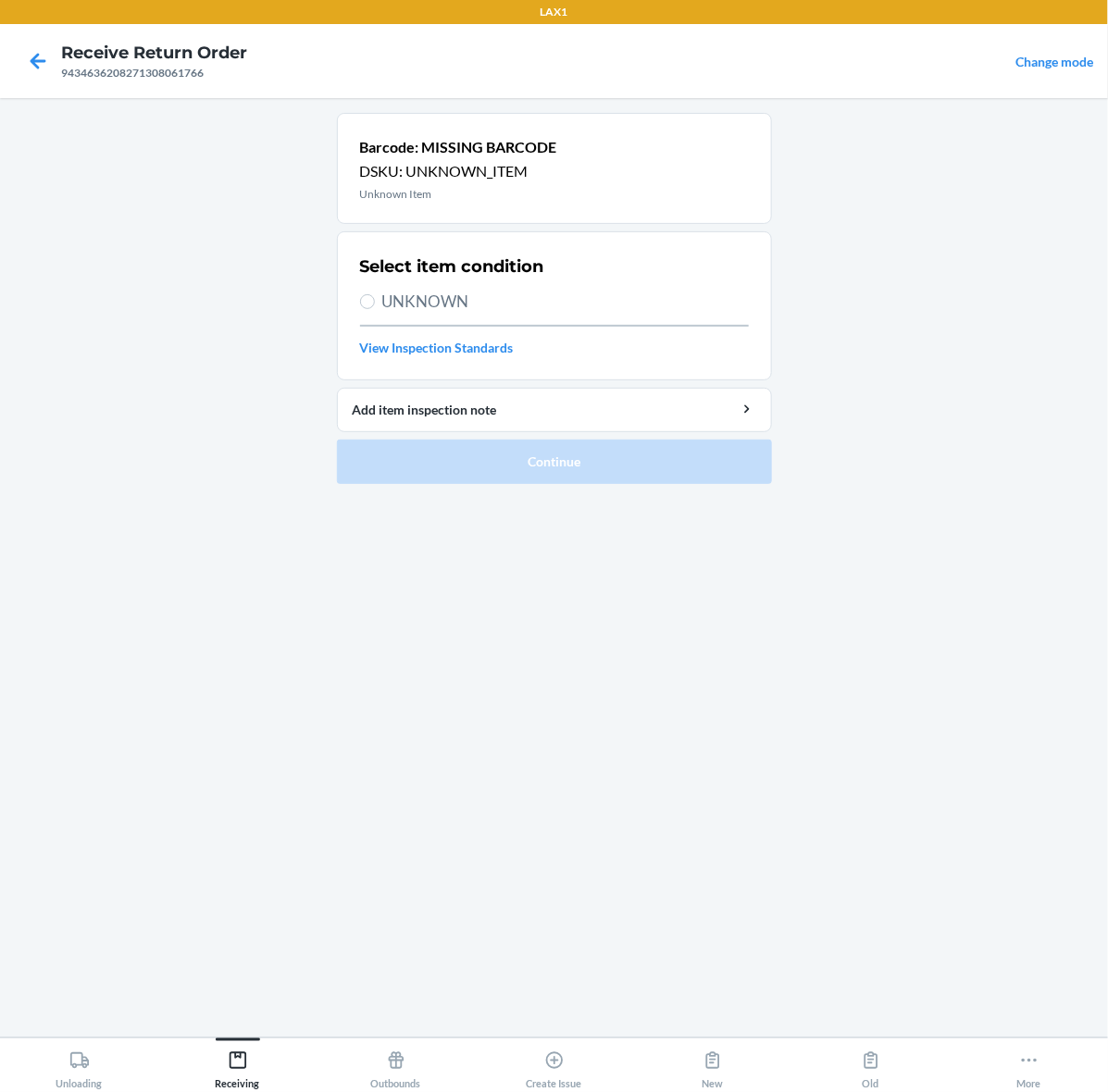 click on "UNKNOWN" at bounding box center [566, 302] 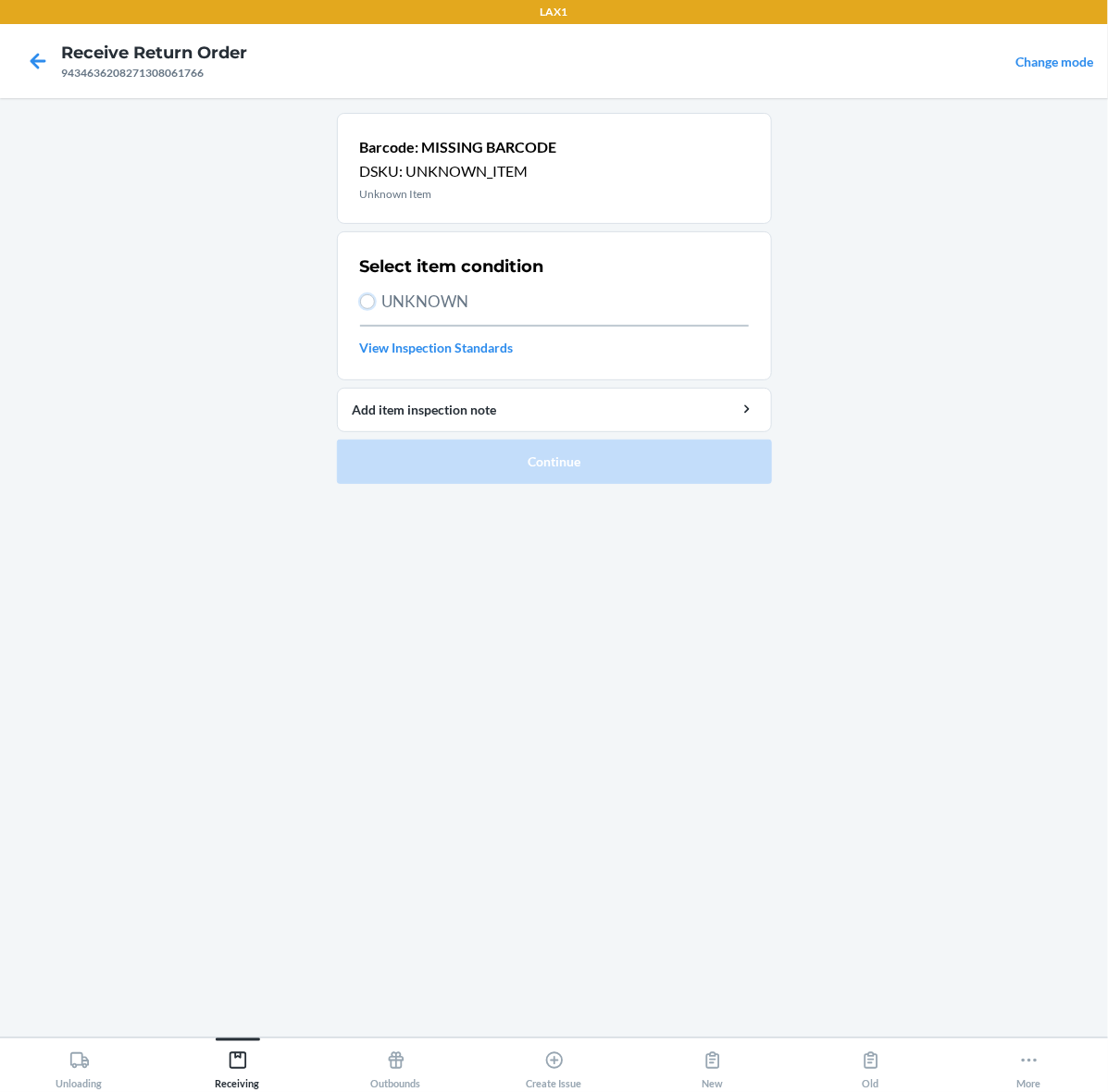 click on "UNKNOWN" at bounding box center (367, 302) 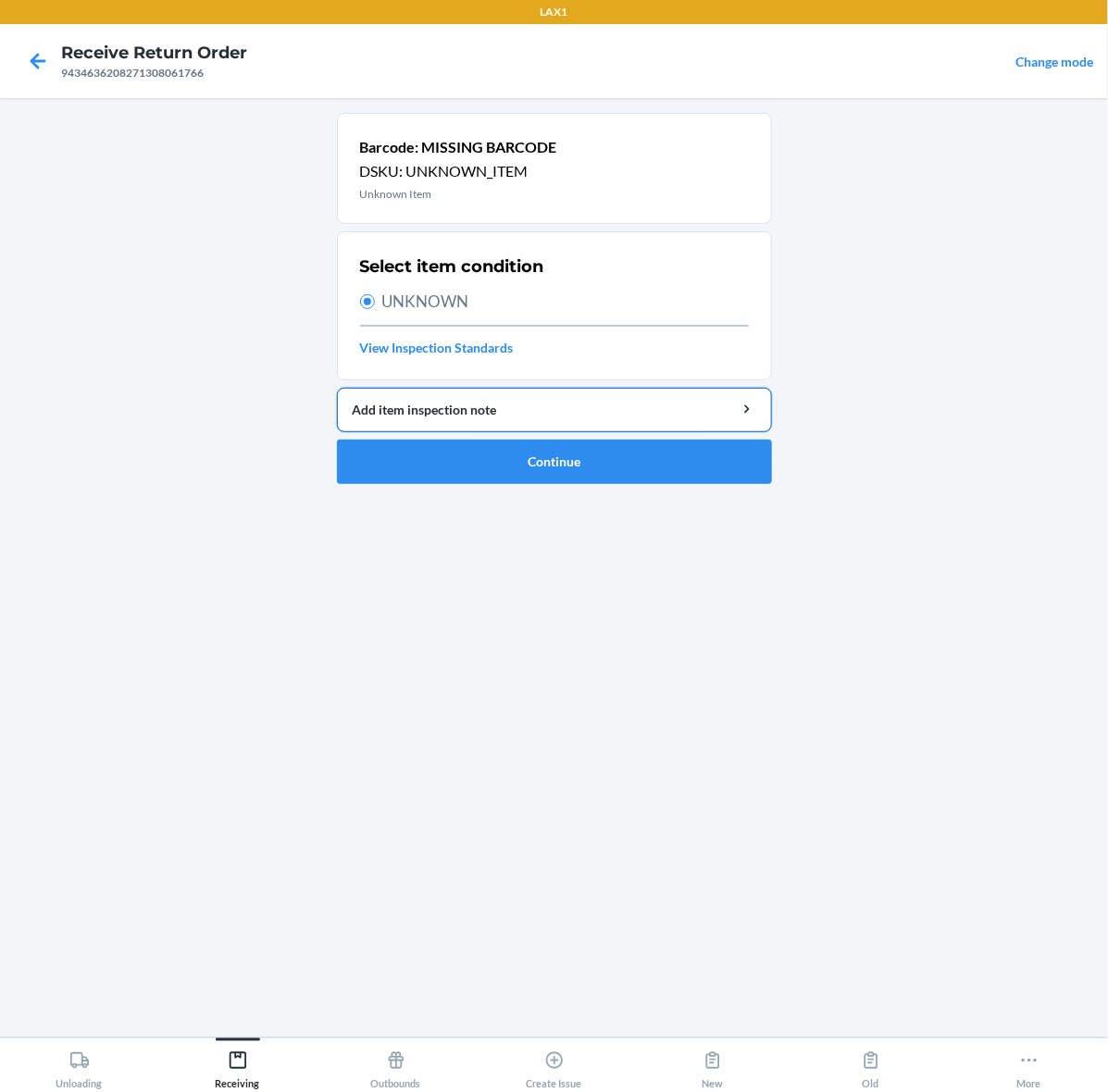 click on "Add item inspection note" at bounding box center (554, 409) 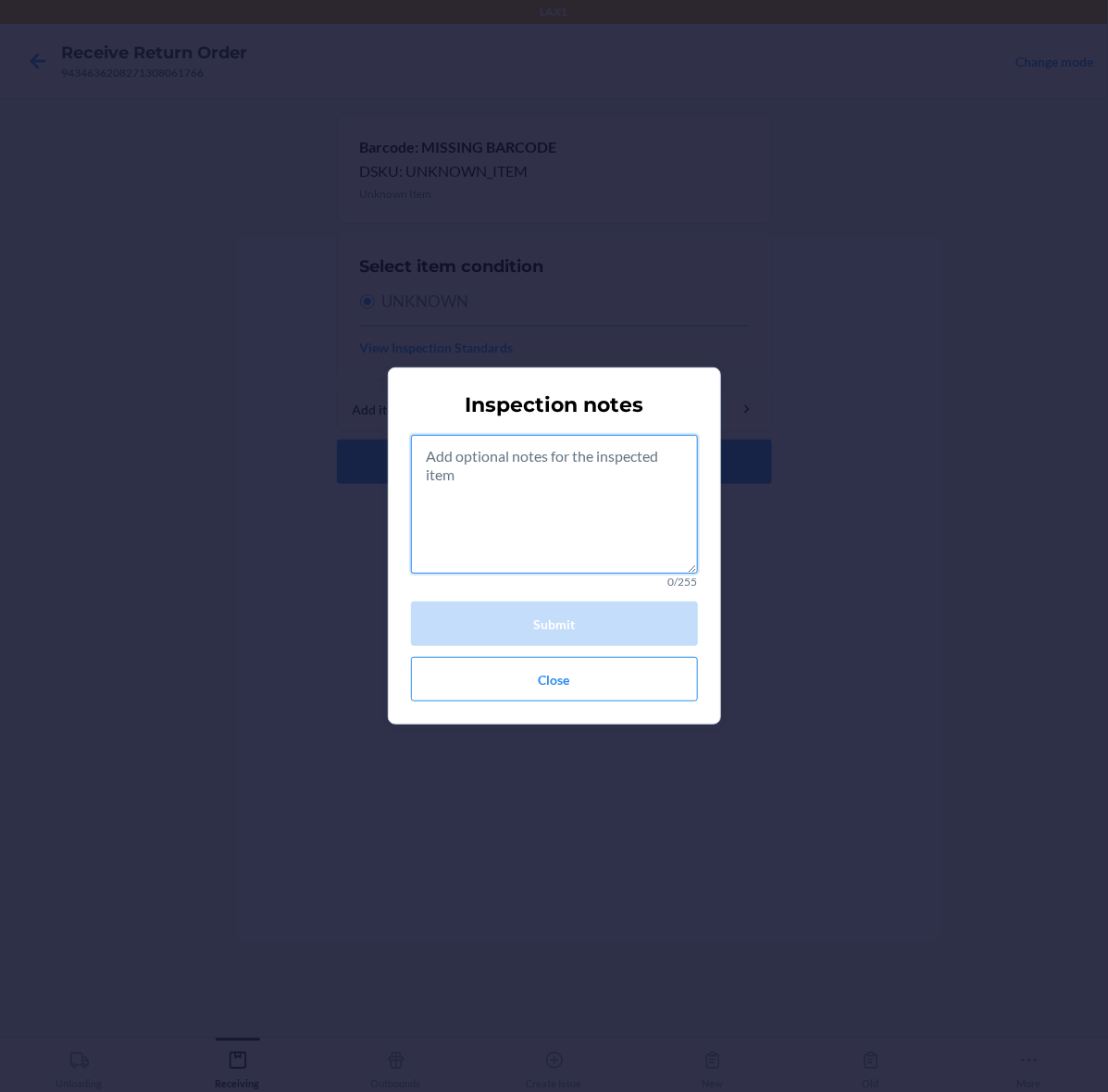 click at bounding box center [554, 504] 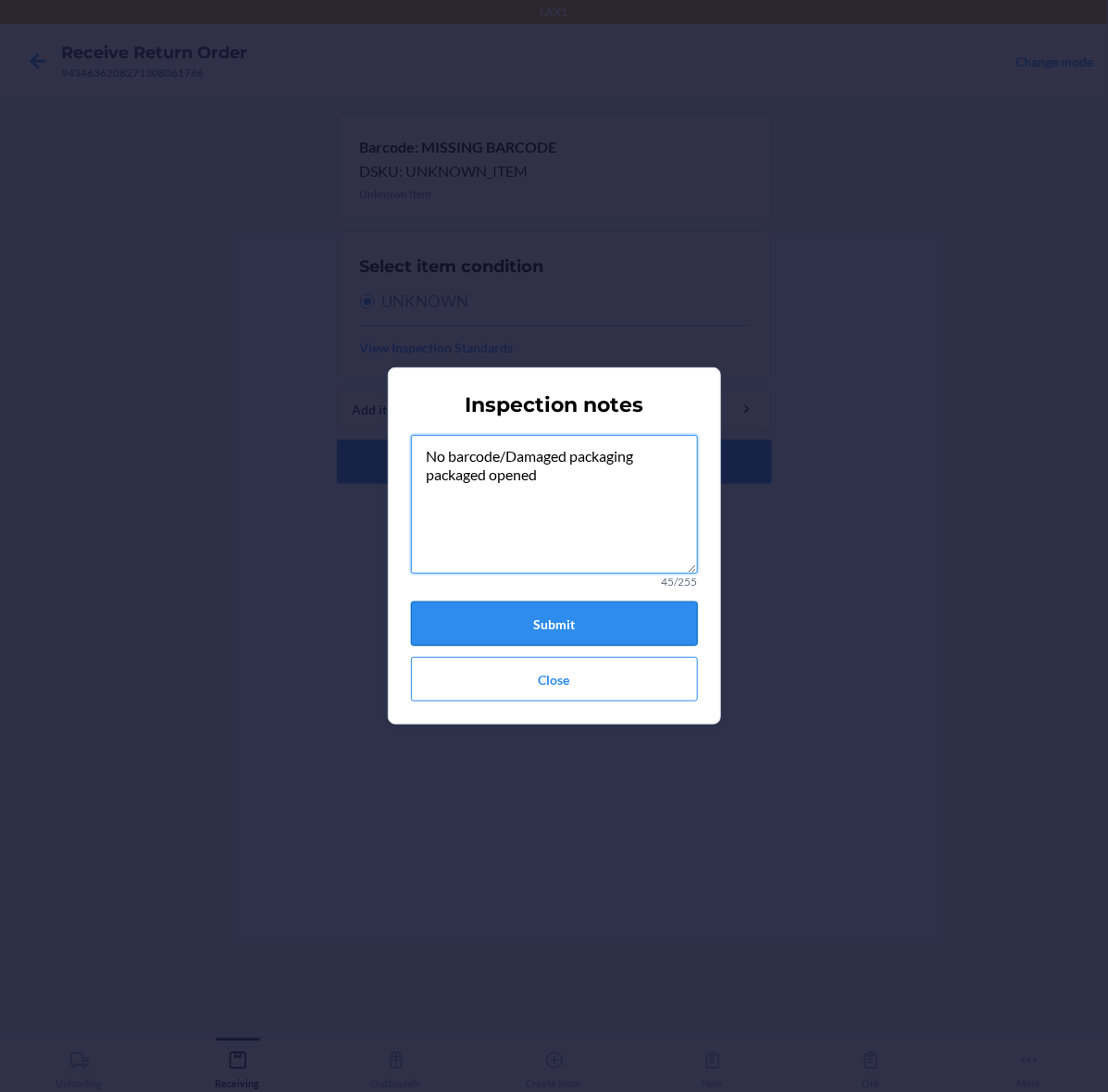 type on "No barcode/Damaged packaging
packaged opened" 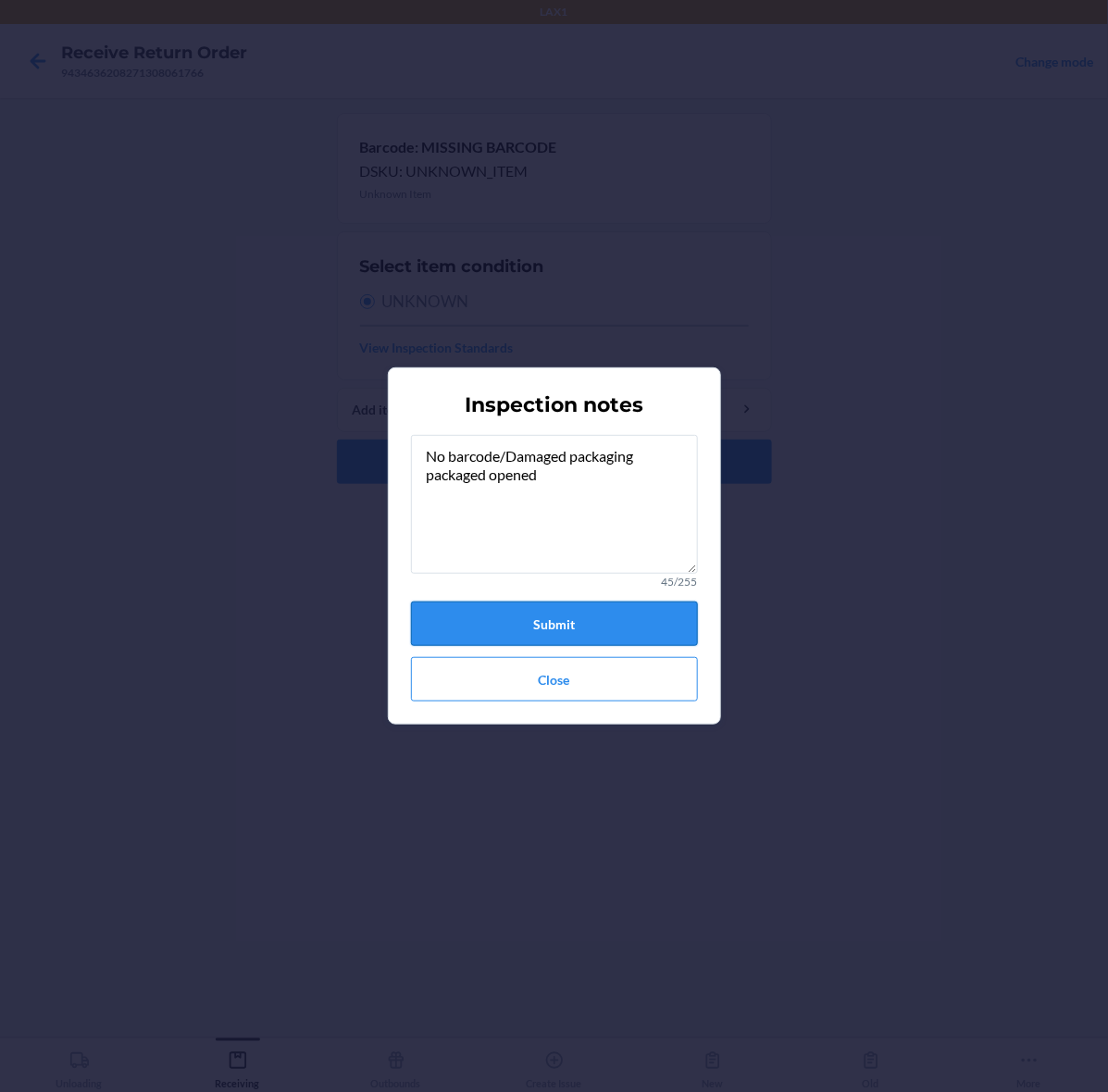 click on "Submit" at bounding box center (554, 624) 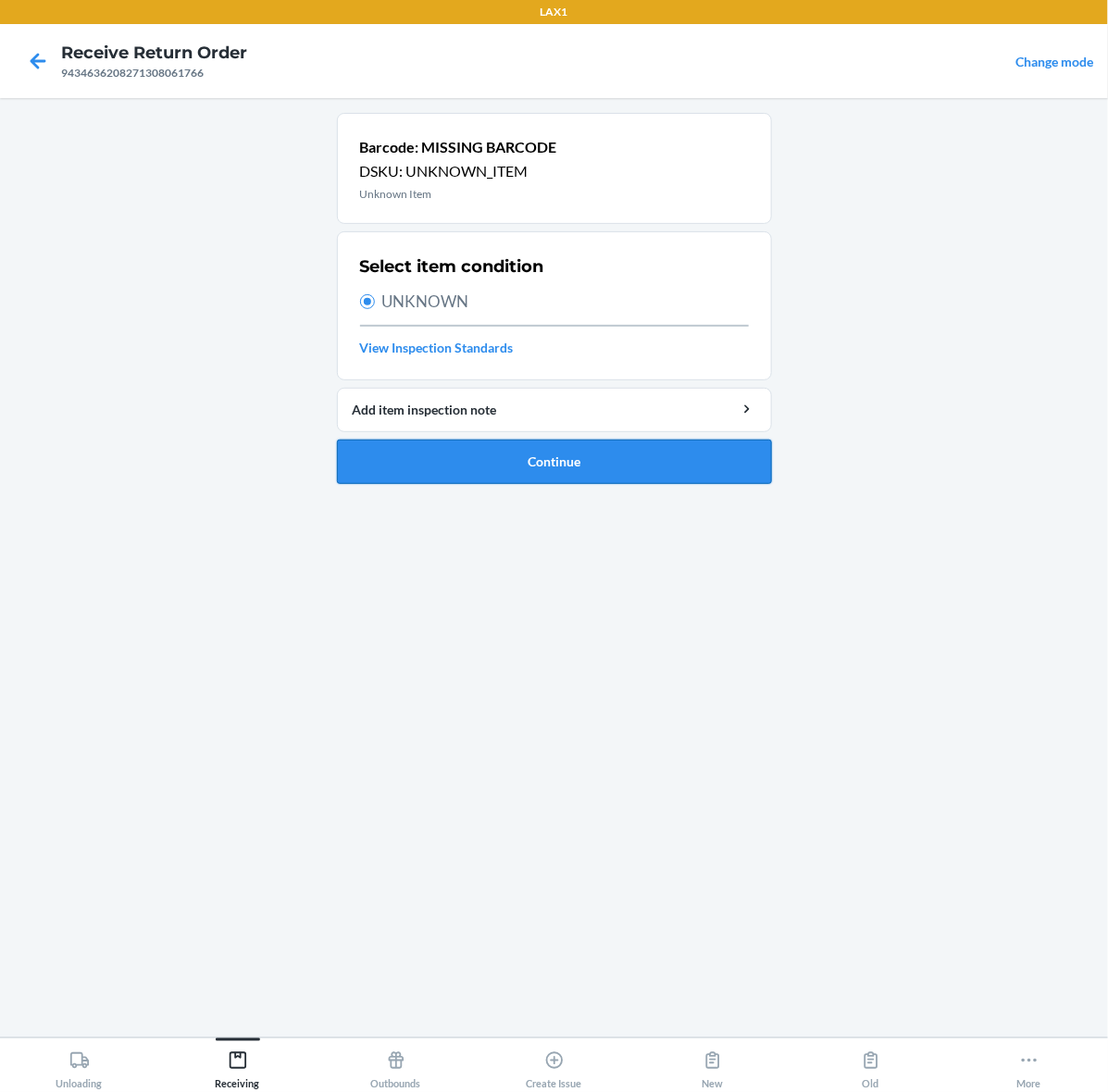 click on "Continue" at bounding box center (554, 462) 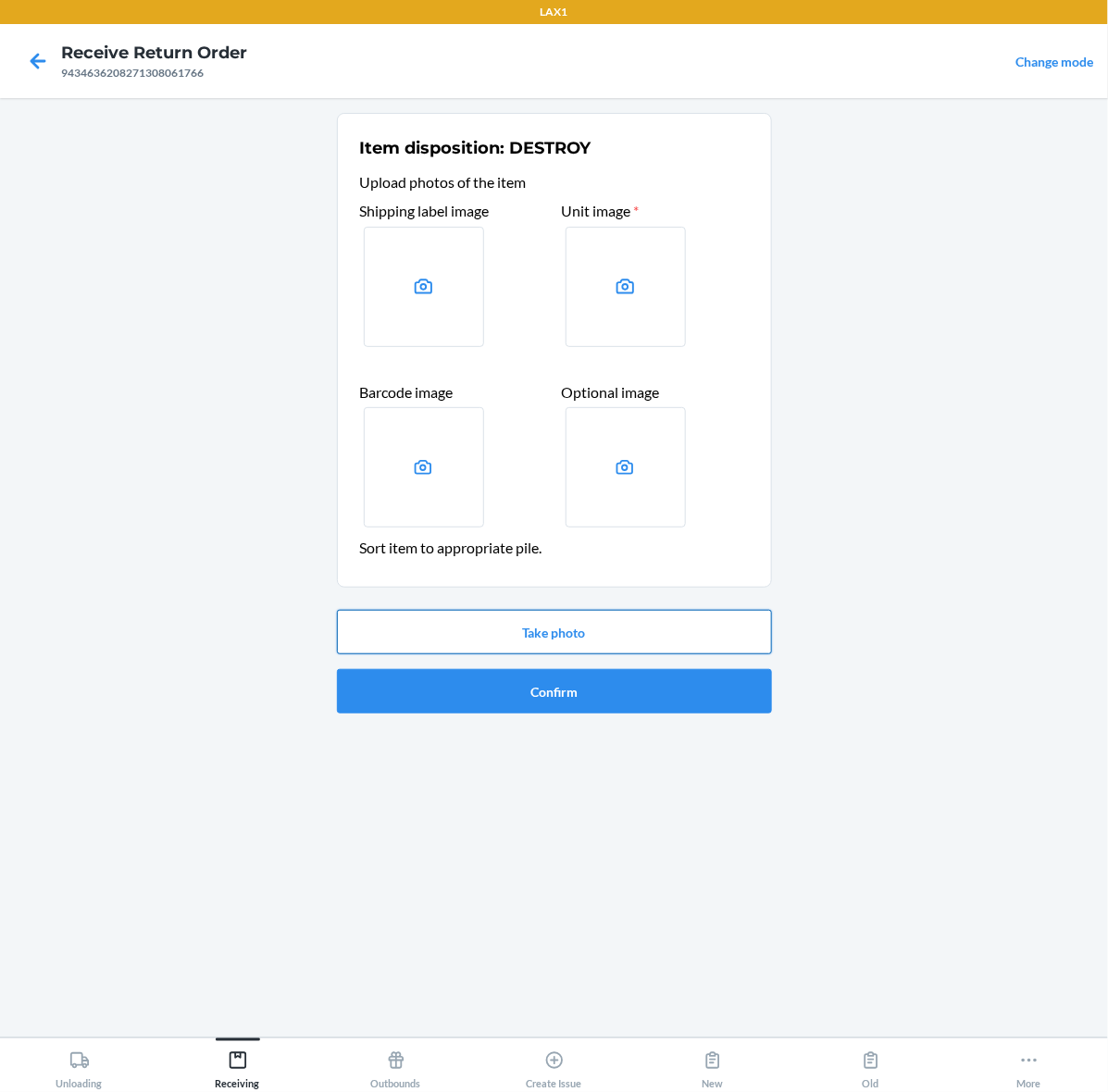 click on "Take photo" at bounding box center [554, 632] 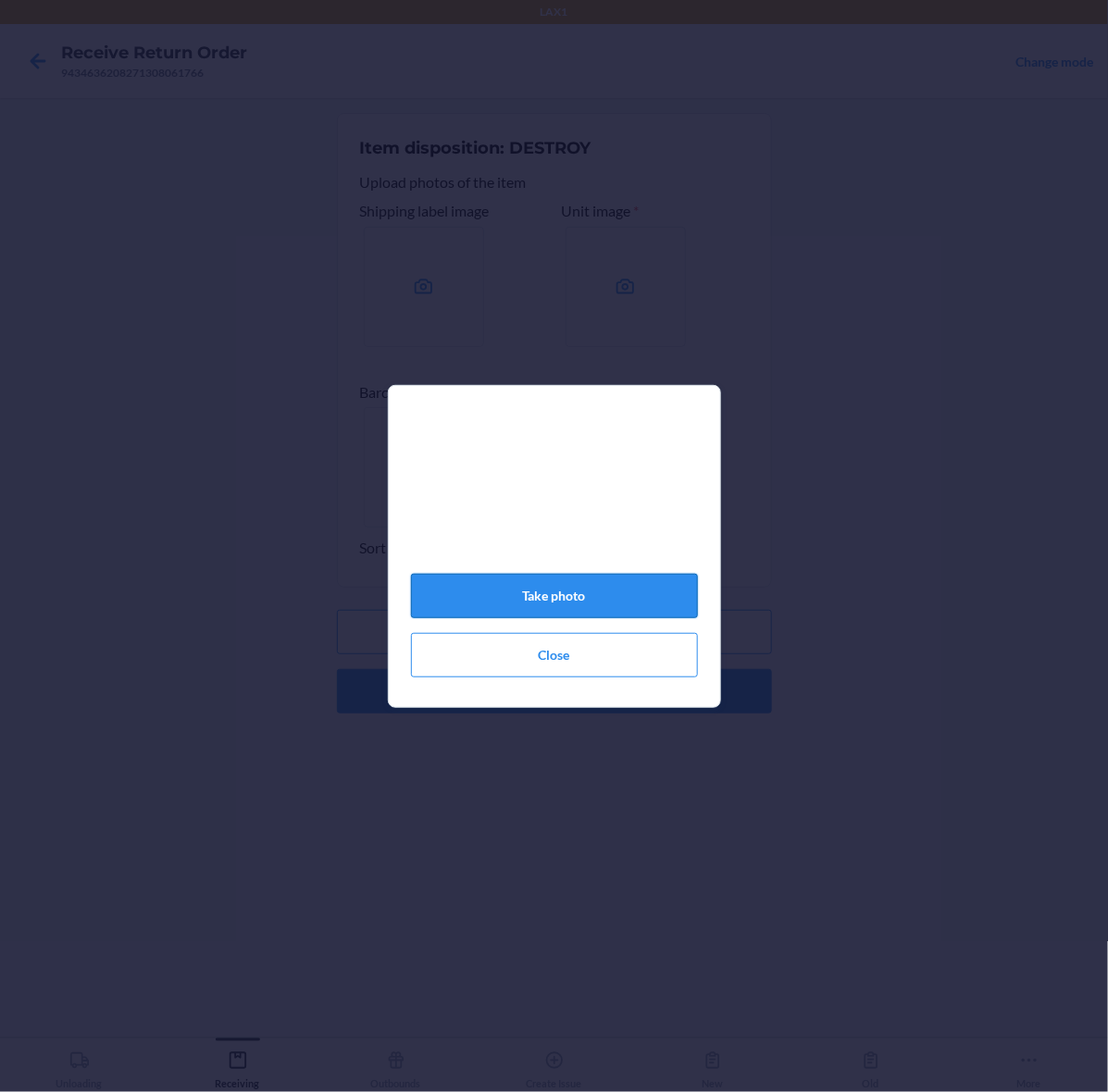 click on "Take photo" 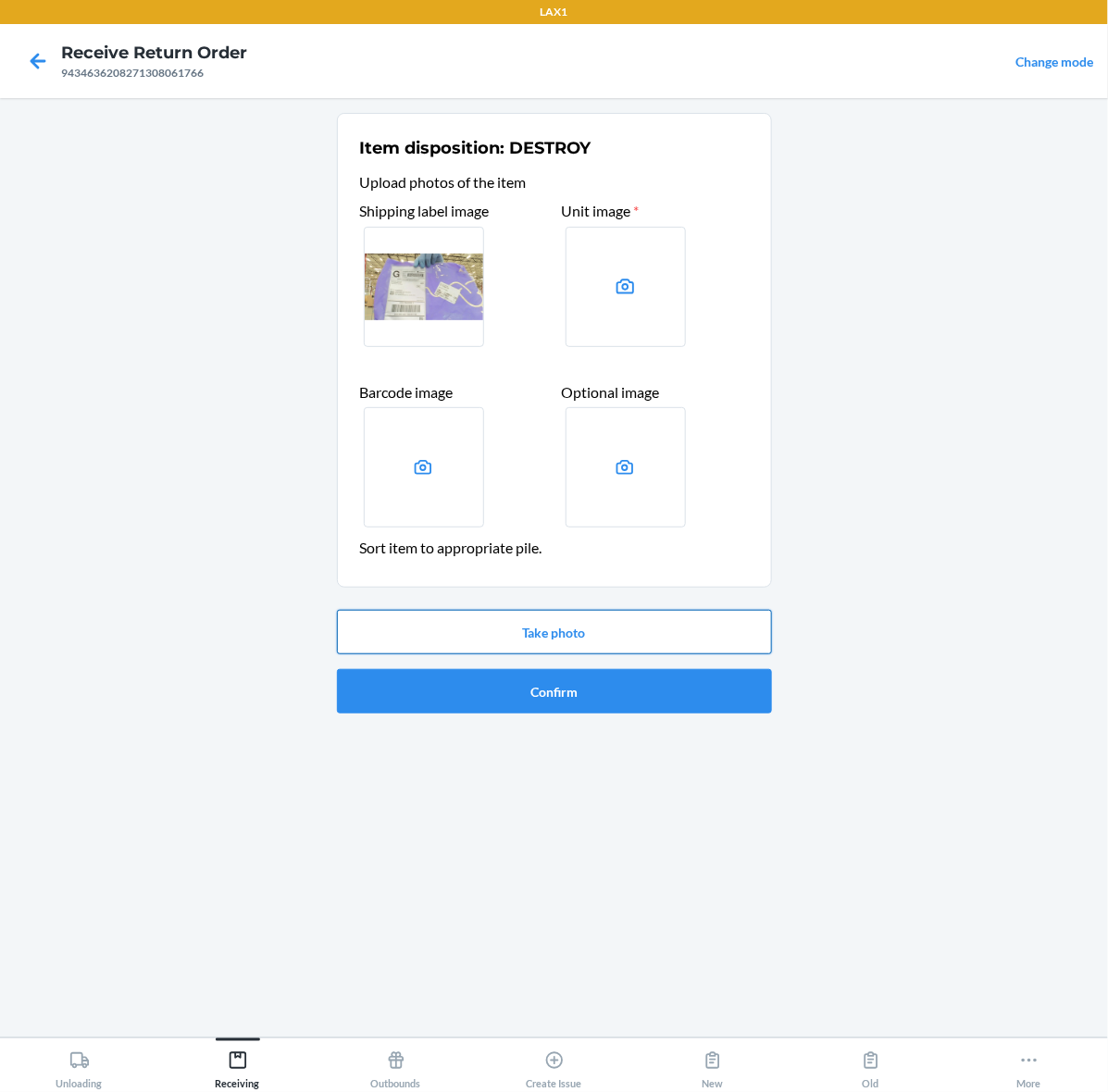 click on "Take photo" at bounding box center (554, 632) 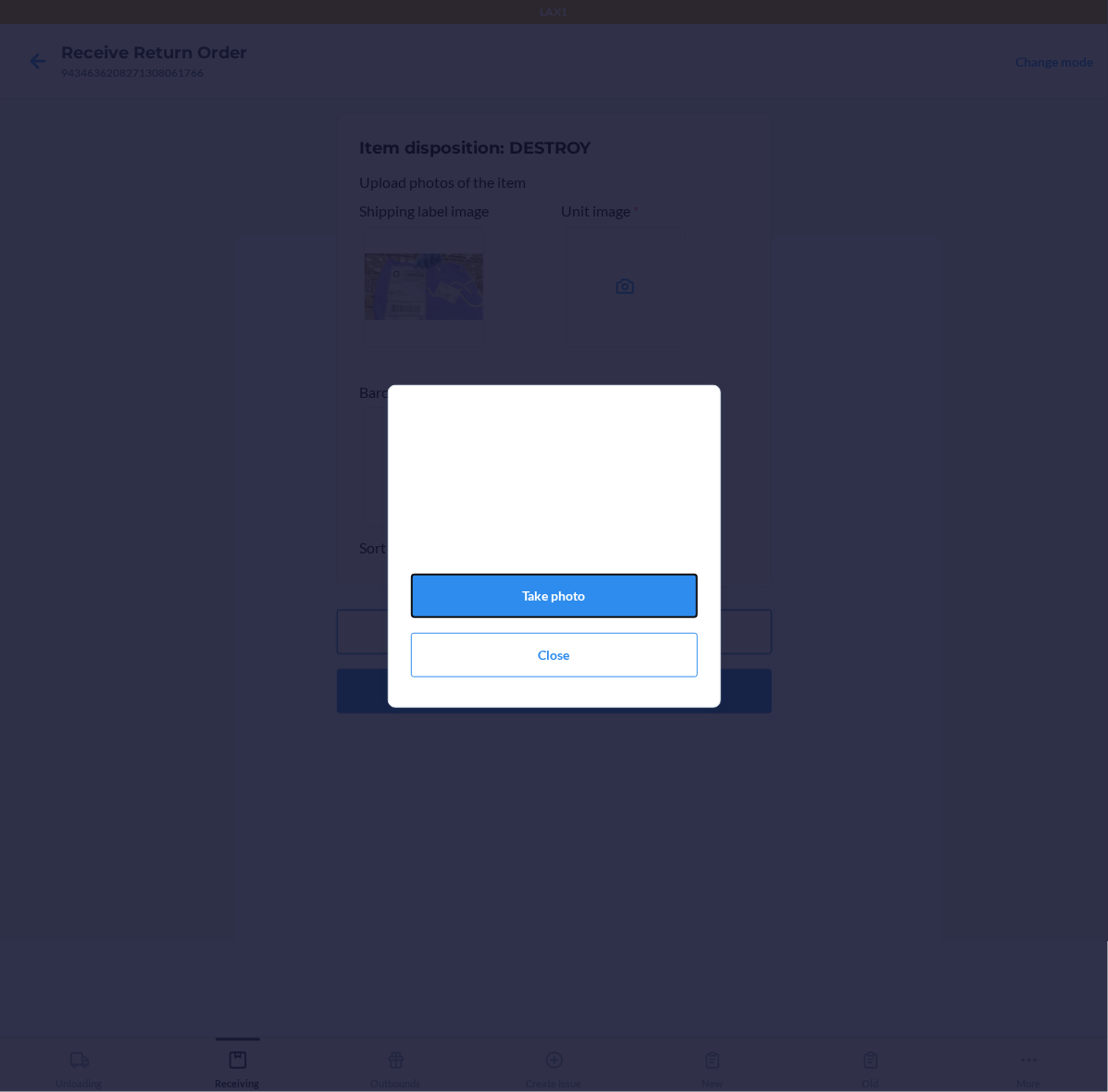 click on "Take photo" 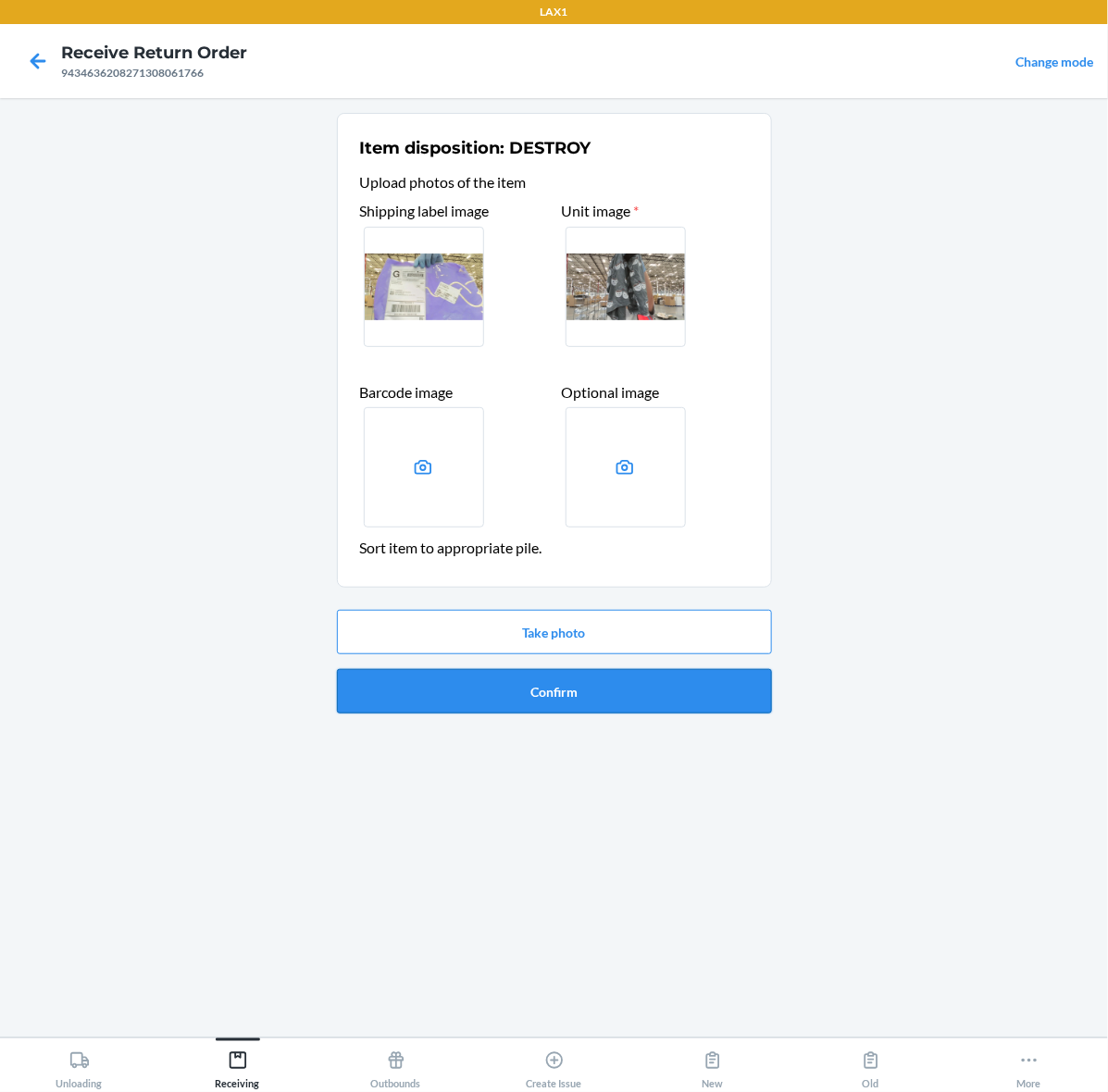 click on "Confirm" at bounding box center [554, 691] 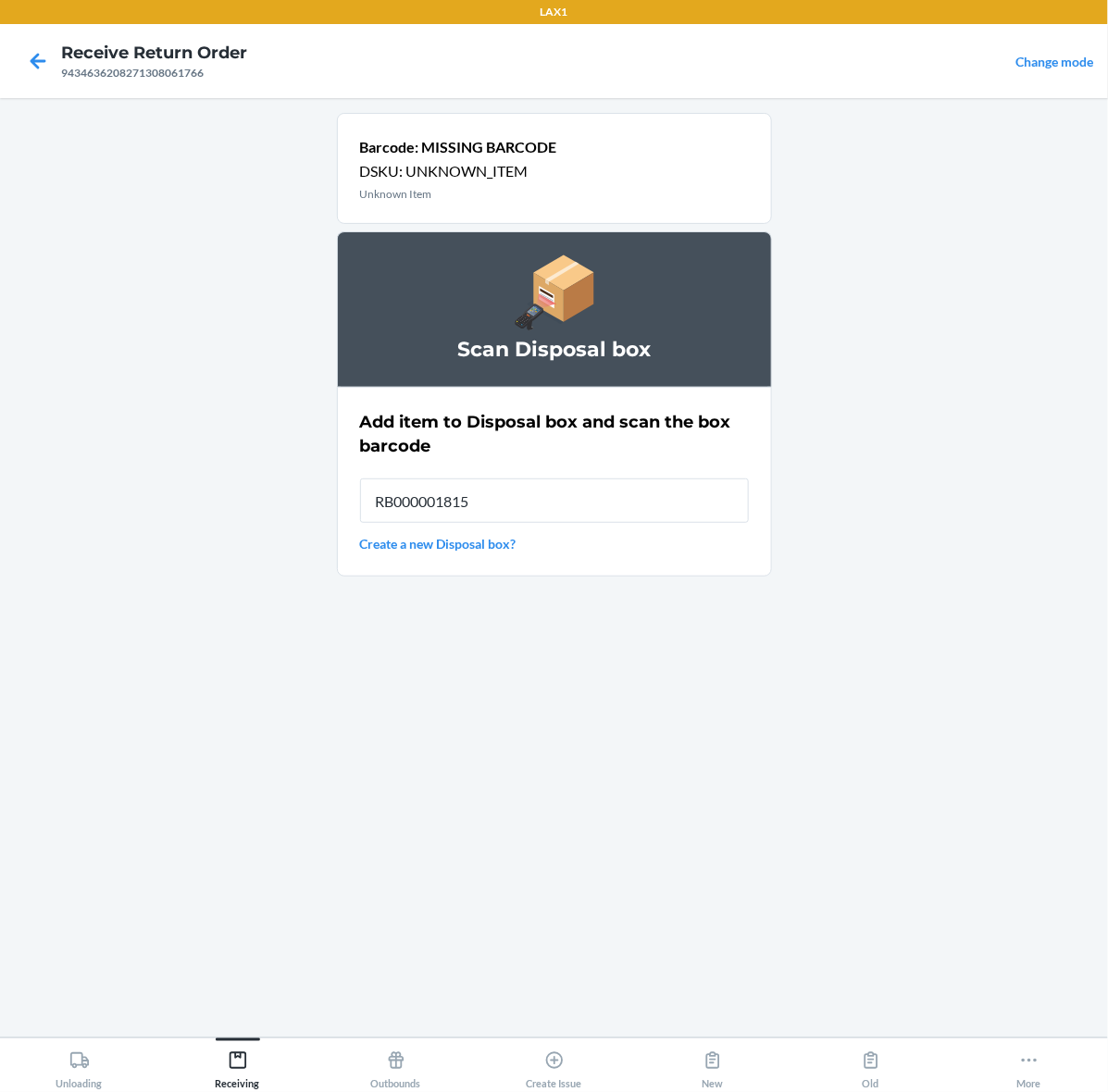 type on "RB000001815" 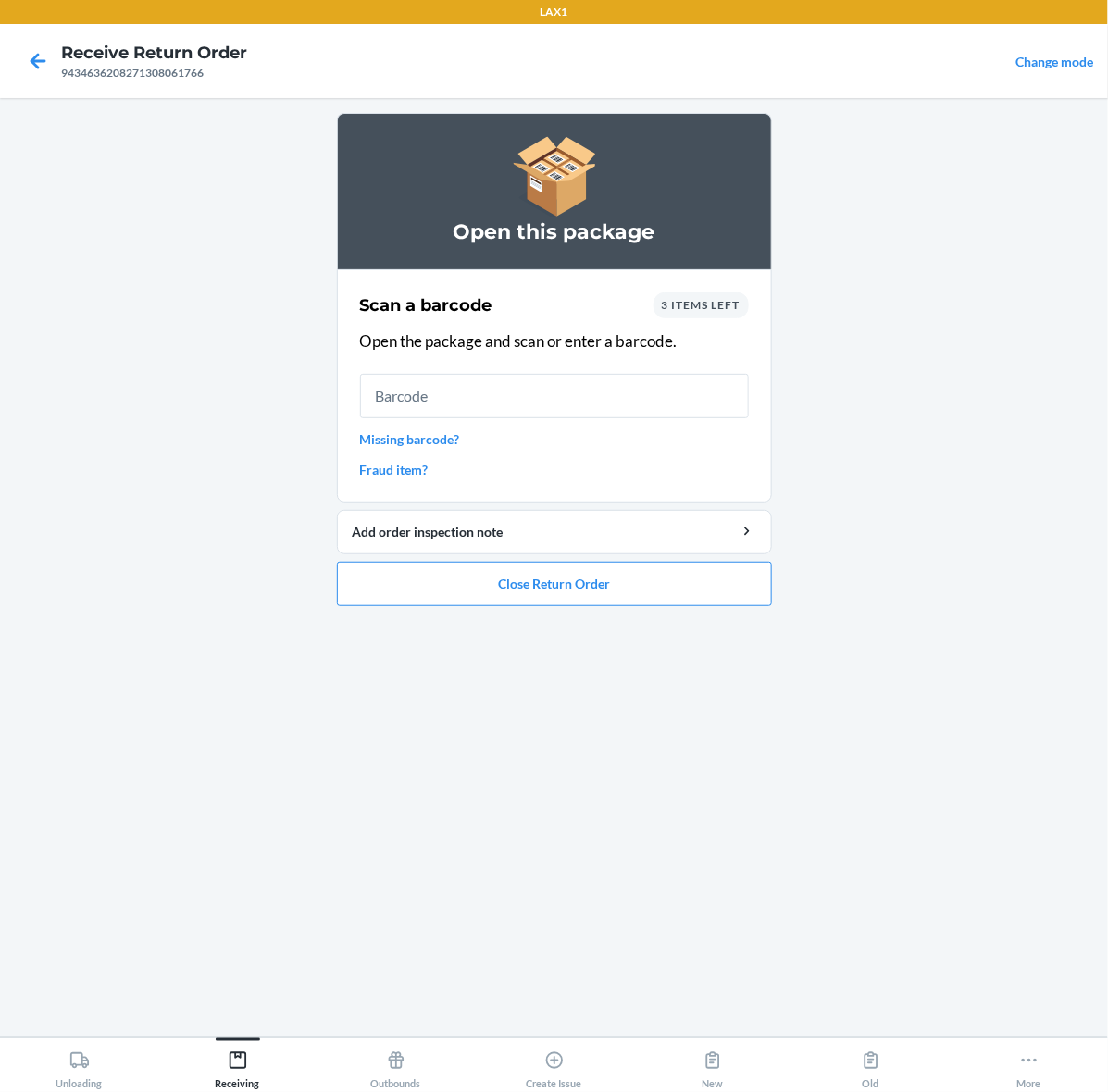 click on "Missing barcode?" at bounding box center [554, 439] 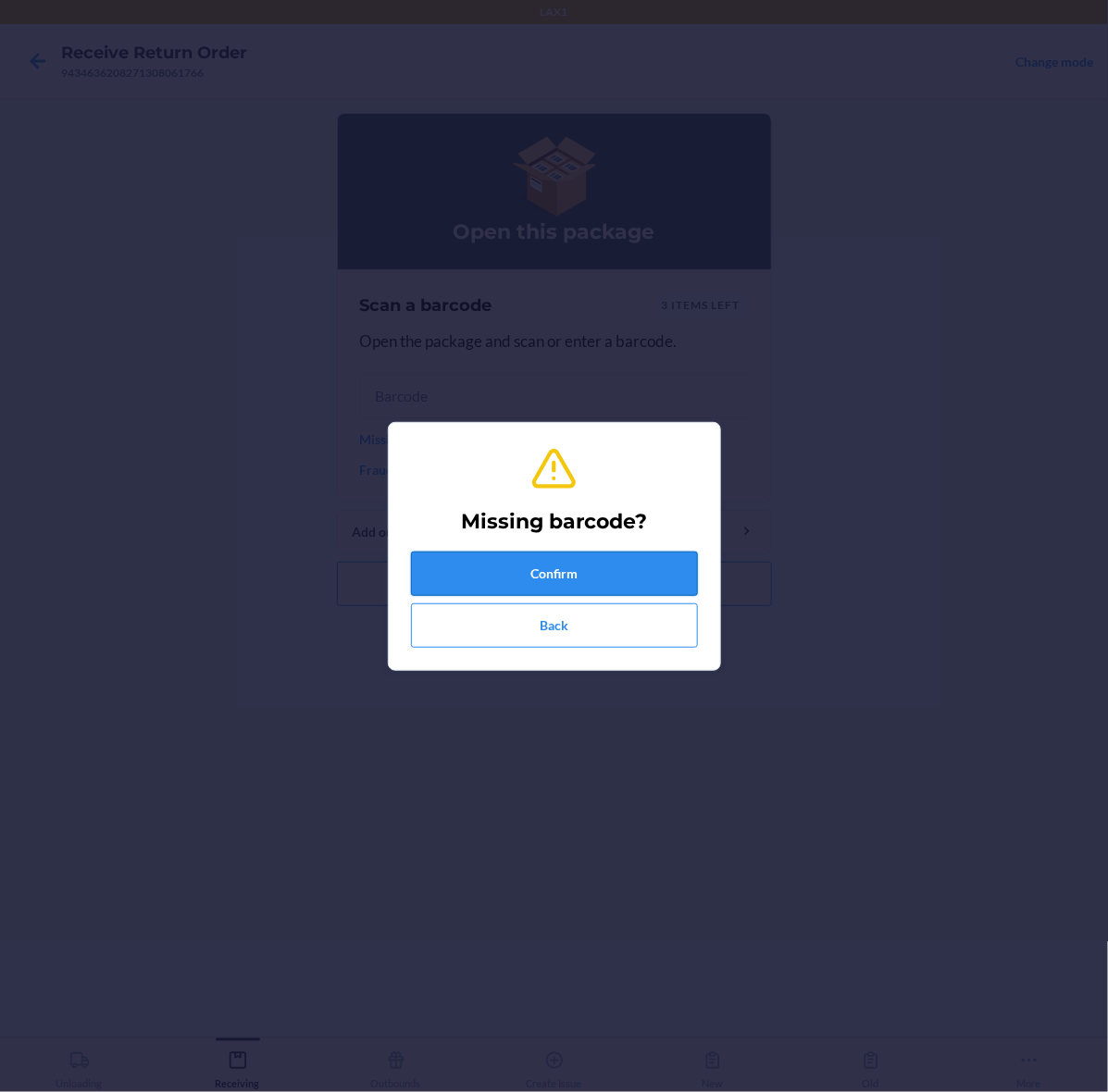 click on "Confirm" at bounding box center [554, 574] 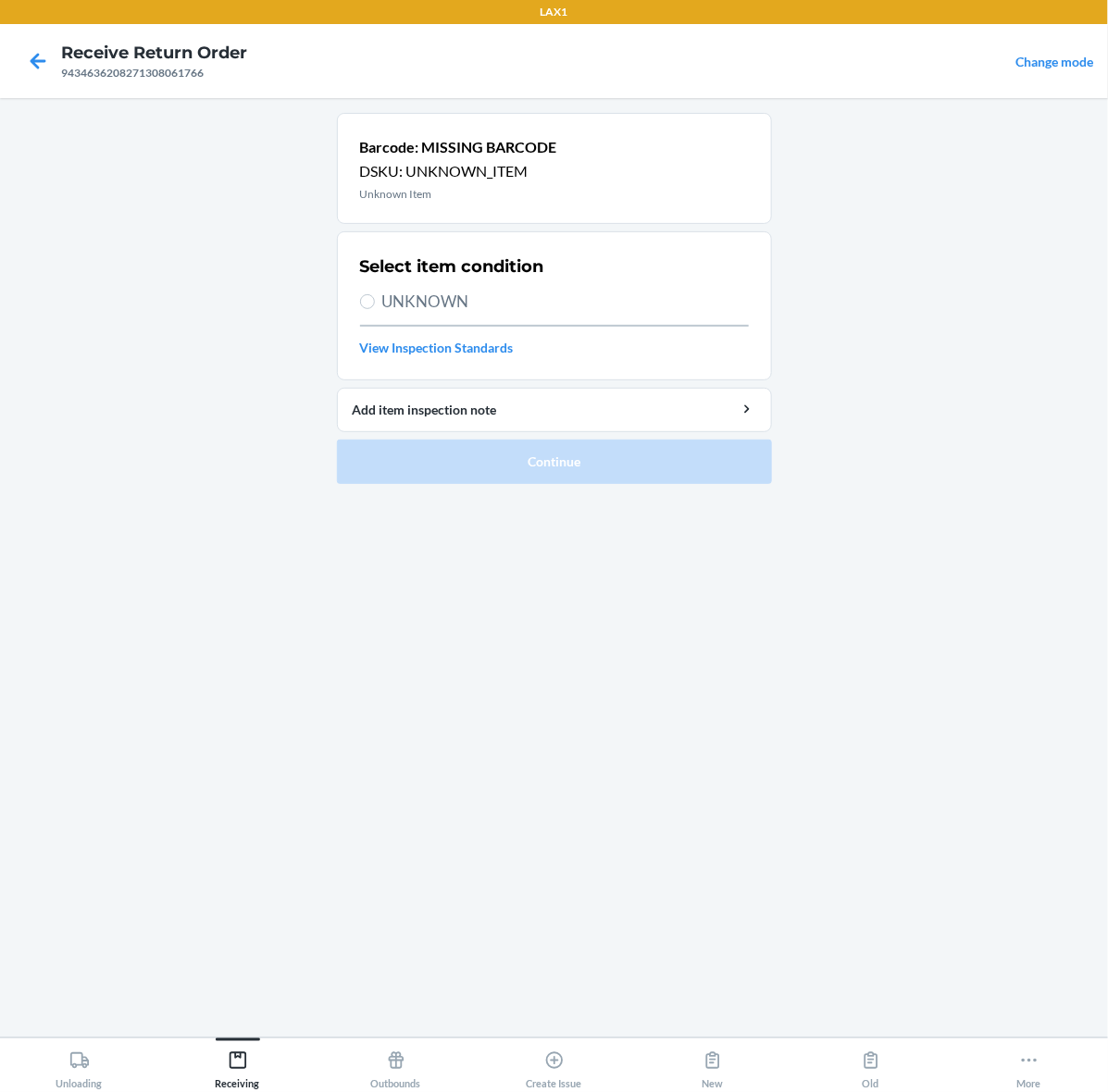 click on "UNKNOWN" at bounding box center (566, 302) 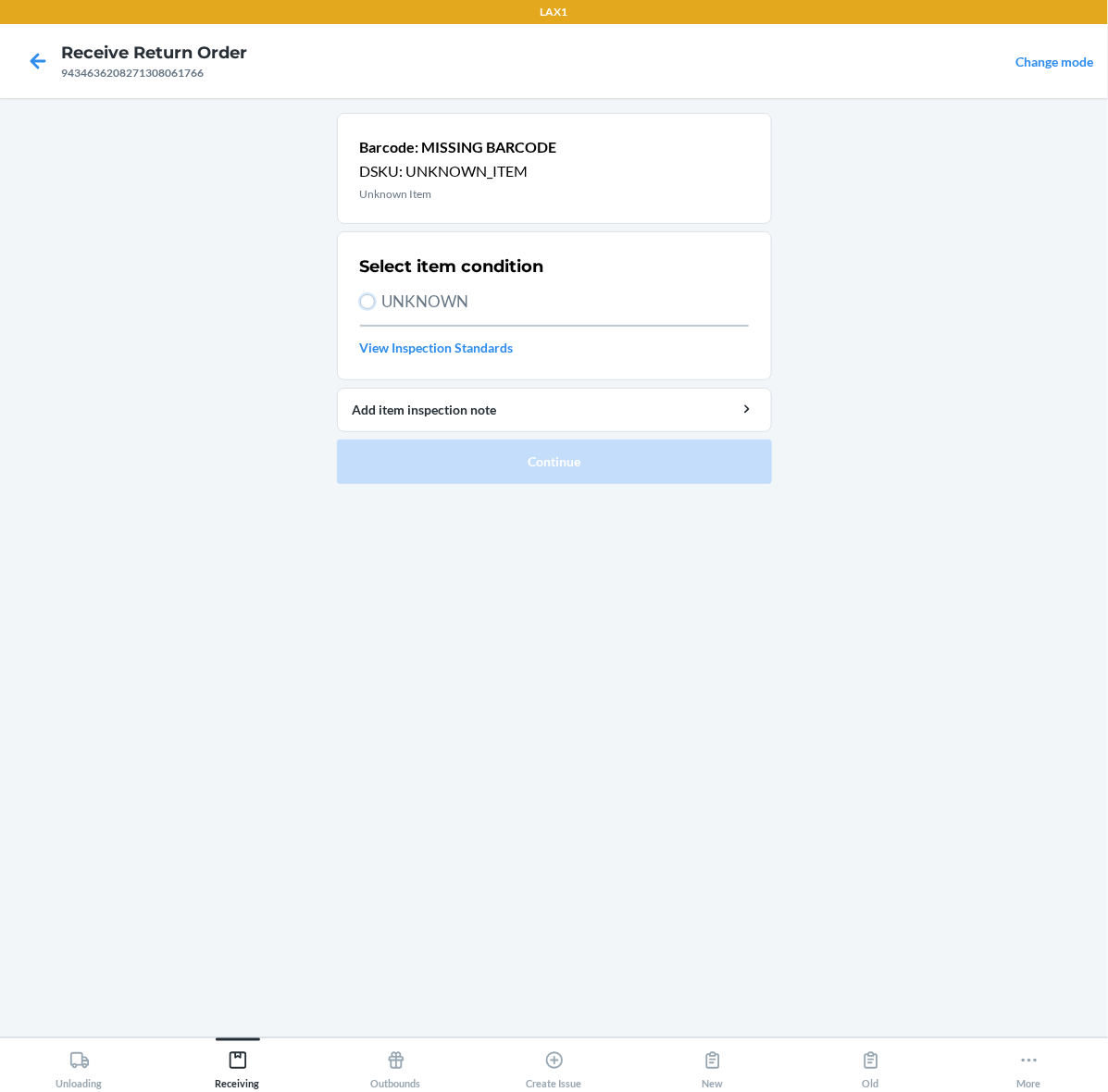 click on "UNKNOWN" at bounding box center [367, 302] 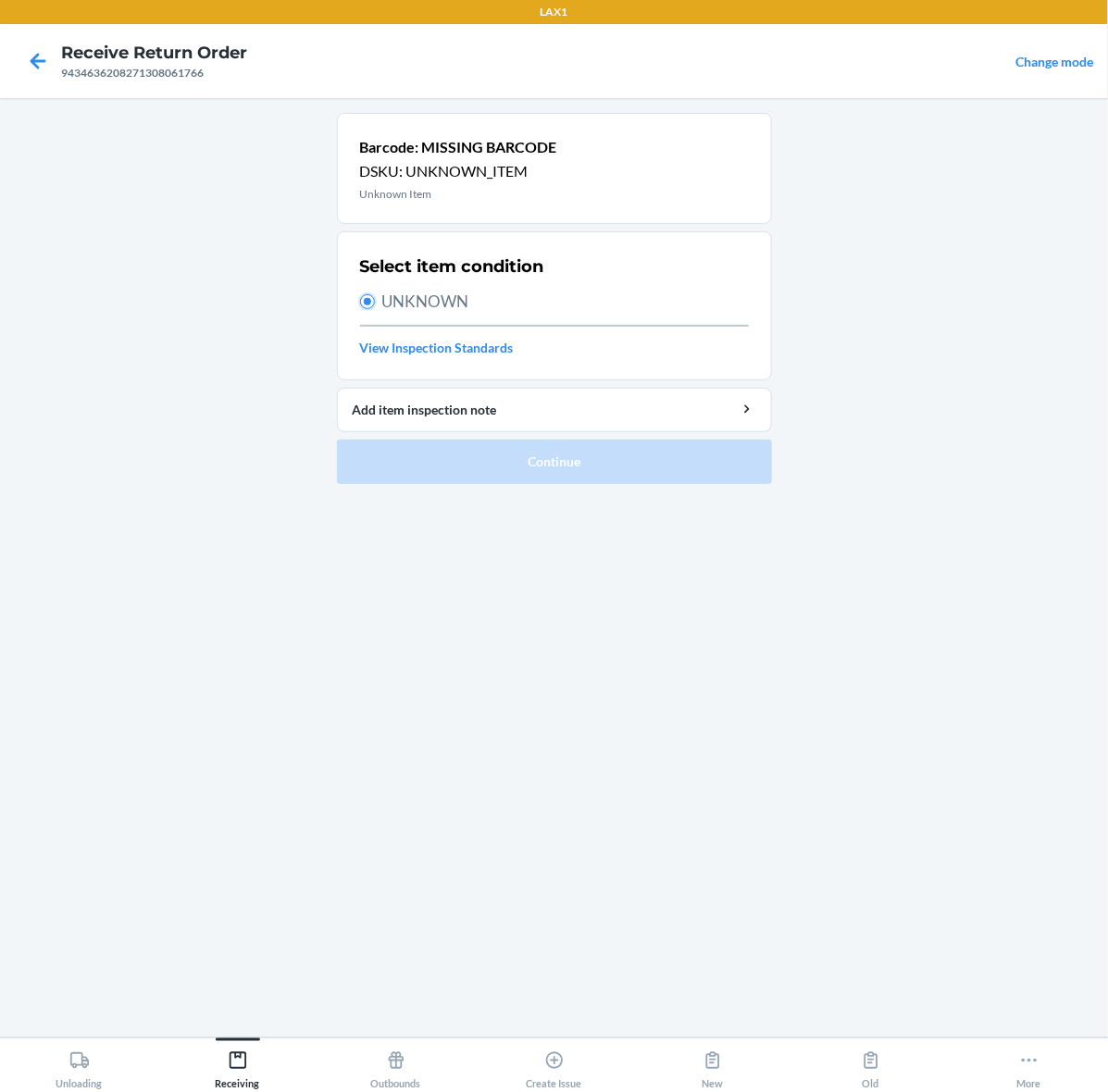 radio on "true" 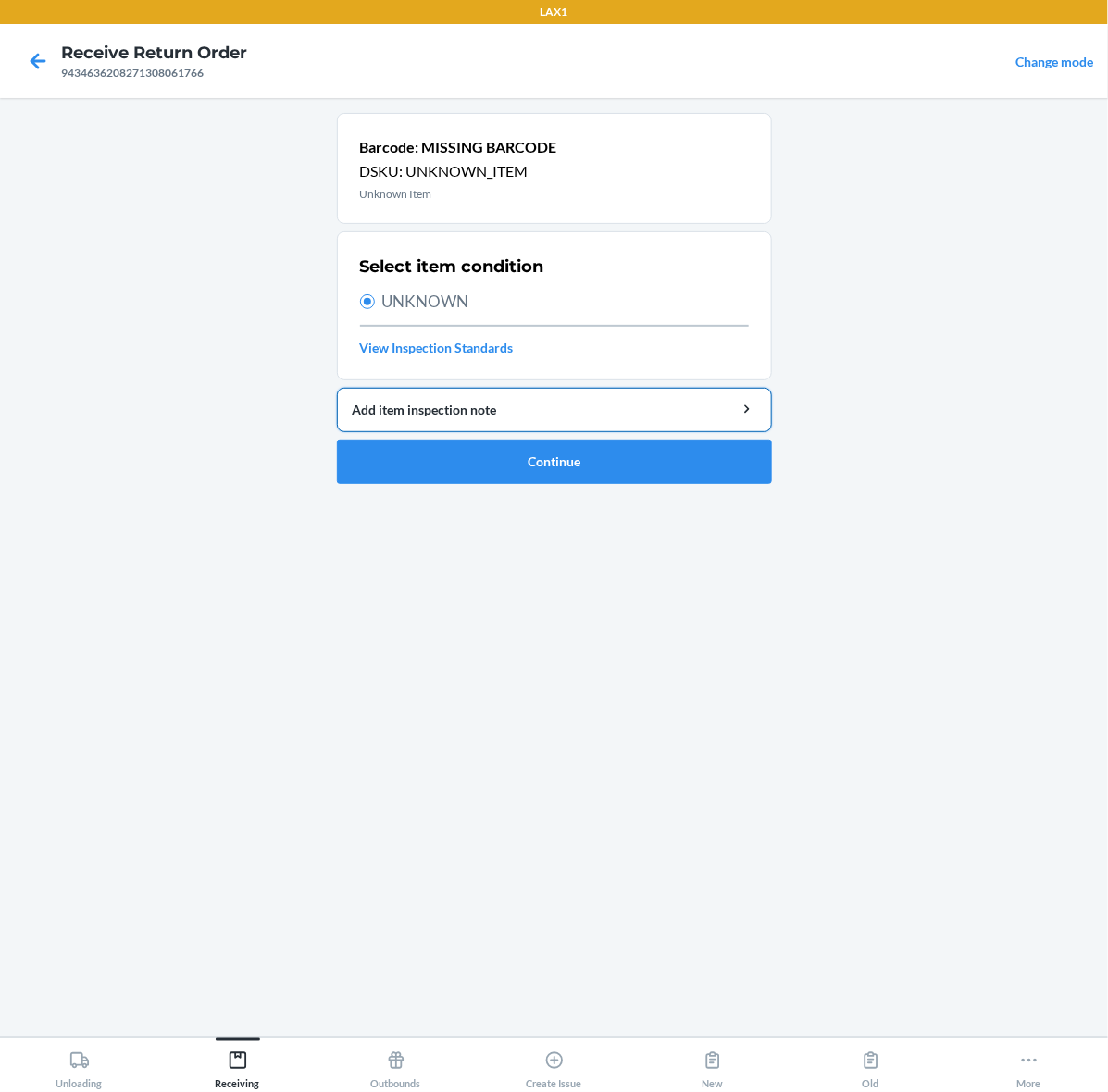 click on "Add item inspection note" at bounding box center [554, 409] 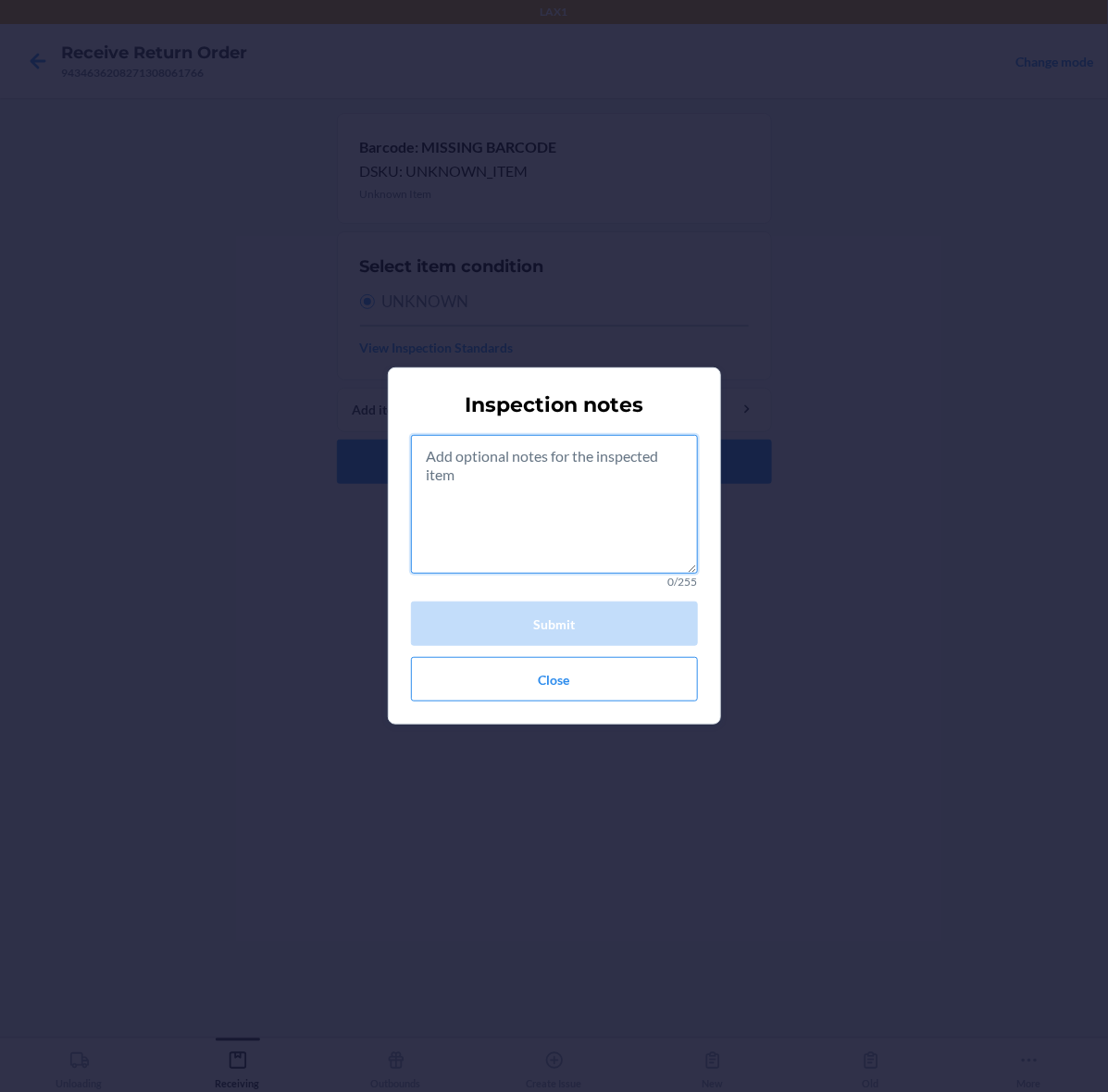 click at bounding box center (554, 504) 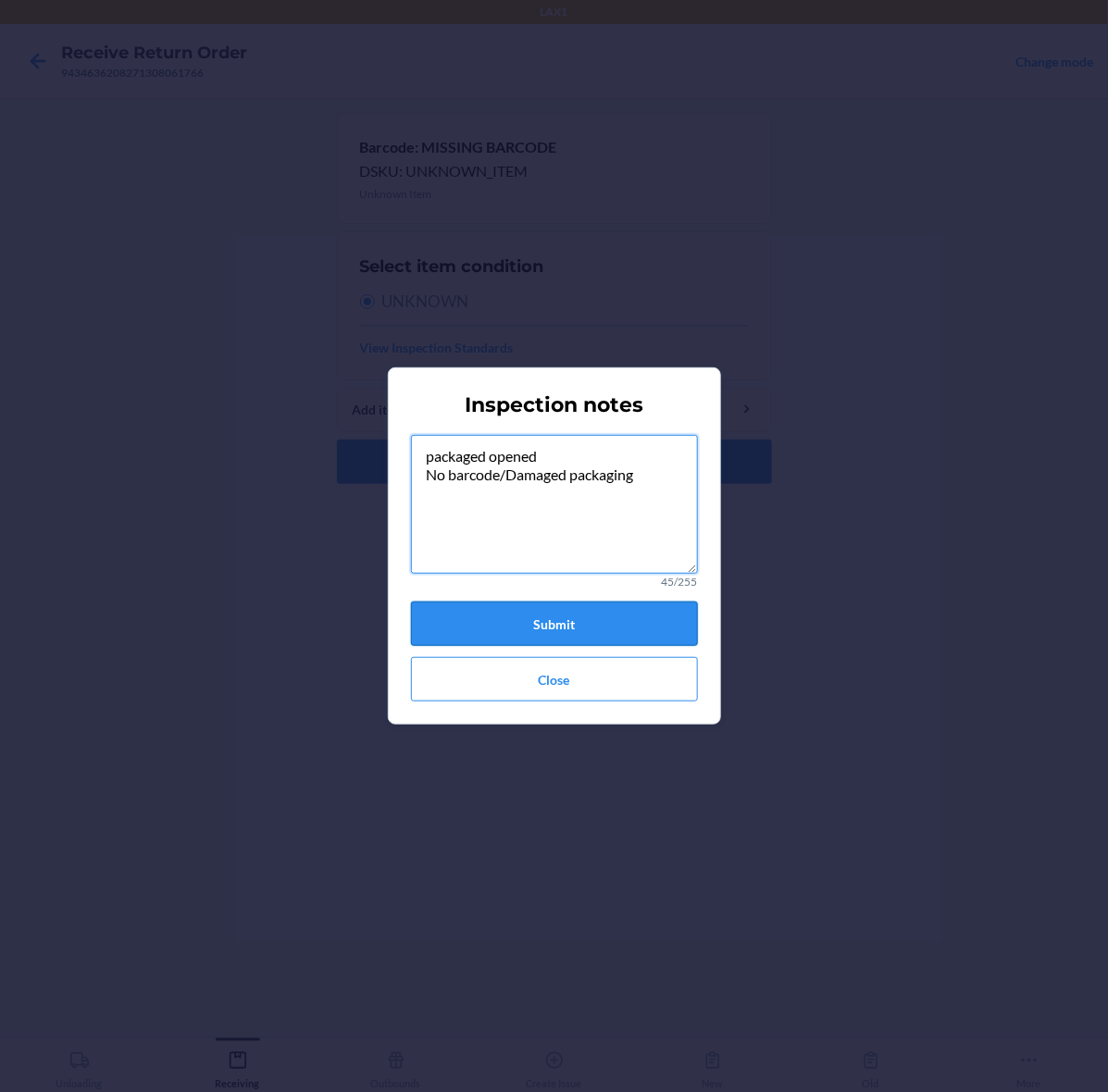 type on "packaged opened
No barcode/Damaged packaging" 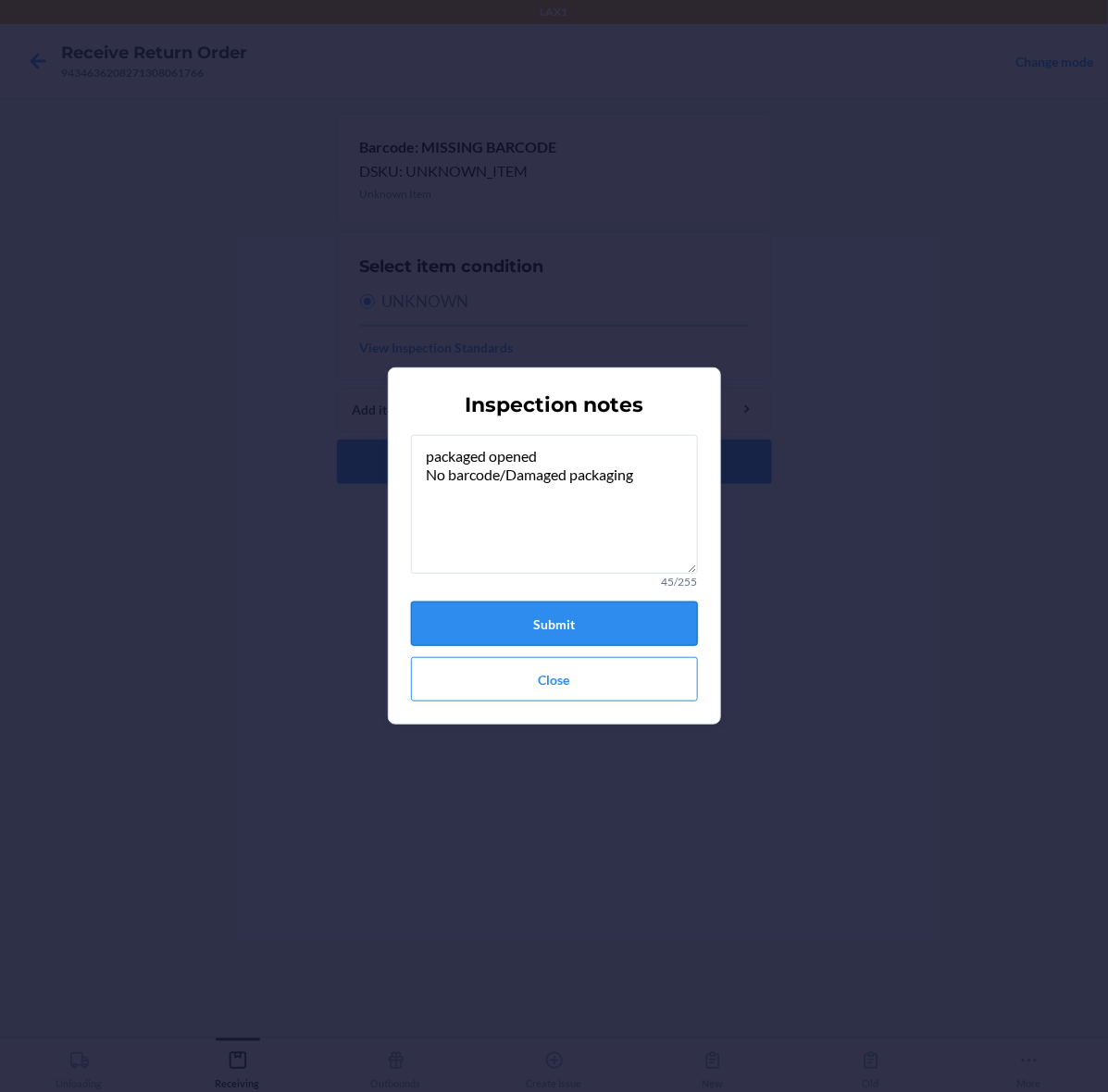 click on "Submit" at bounding box center [554, 624] 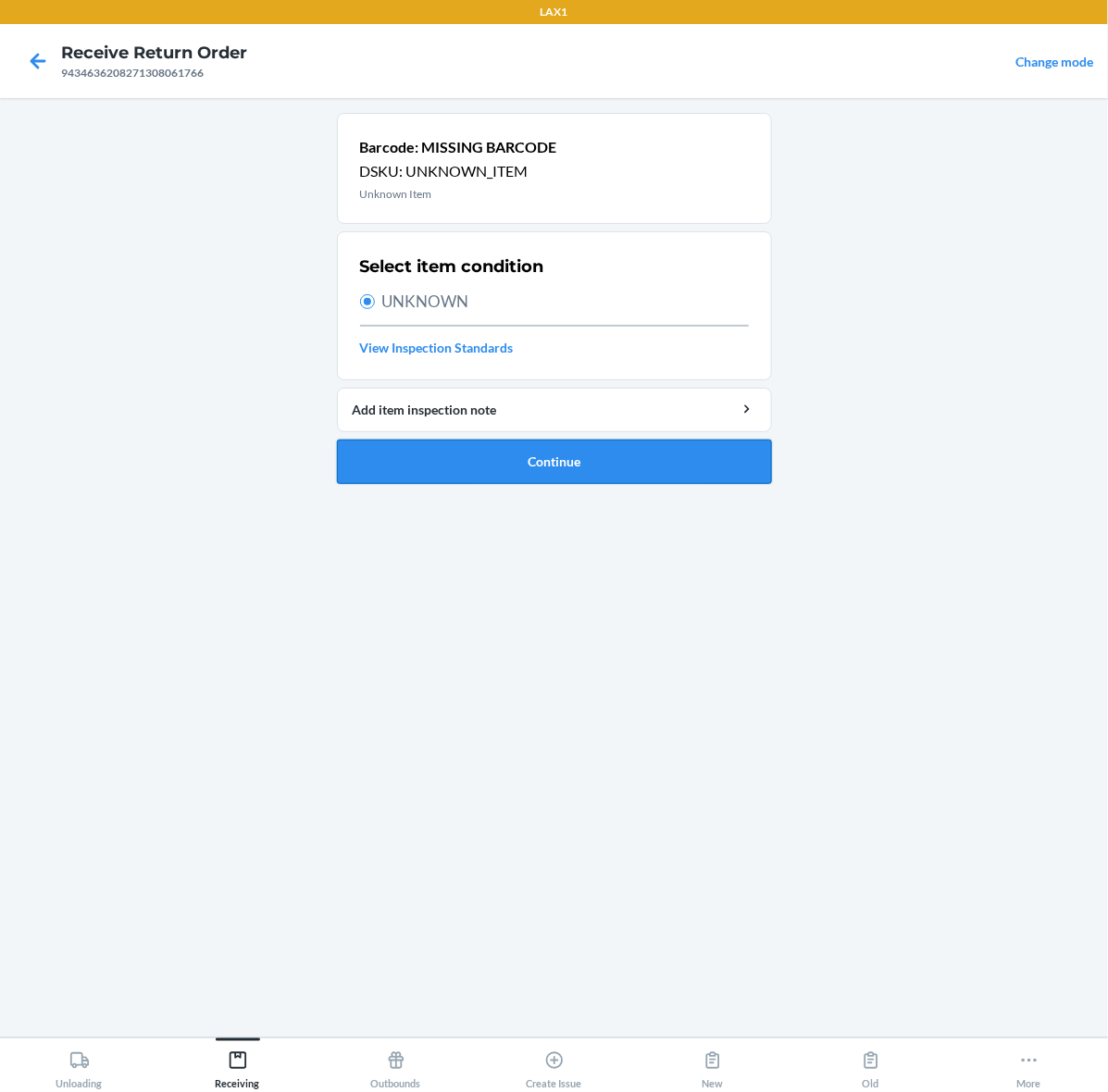 click on "Continue" at bounding box center [554, 462] 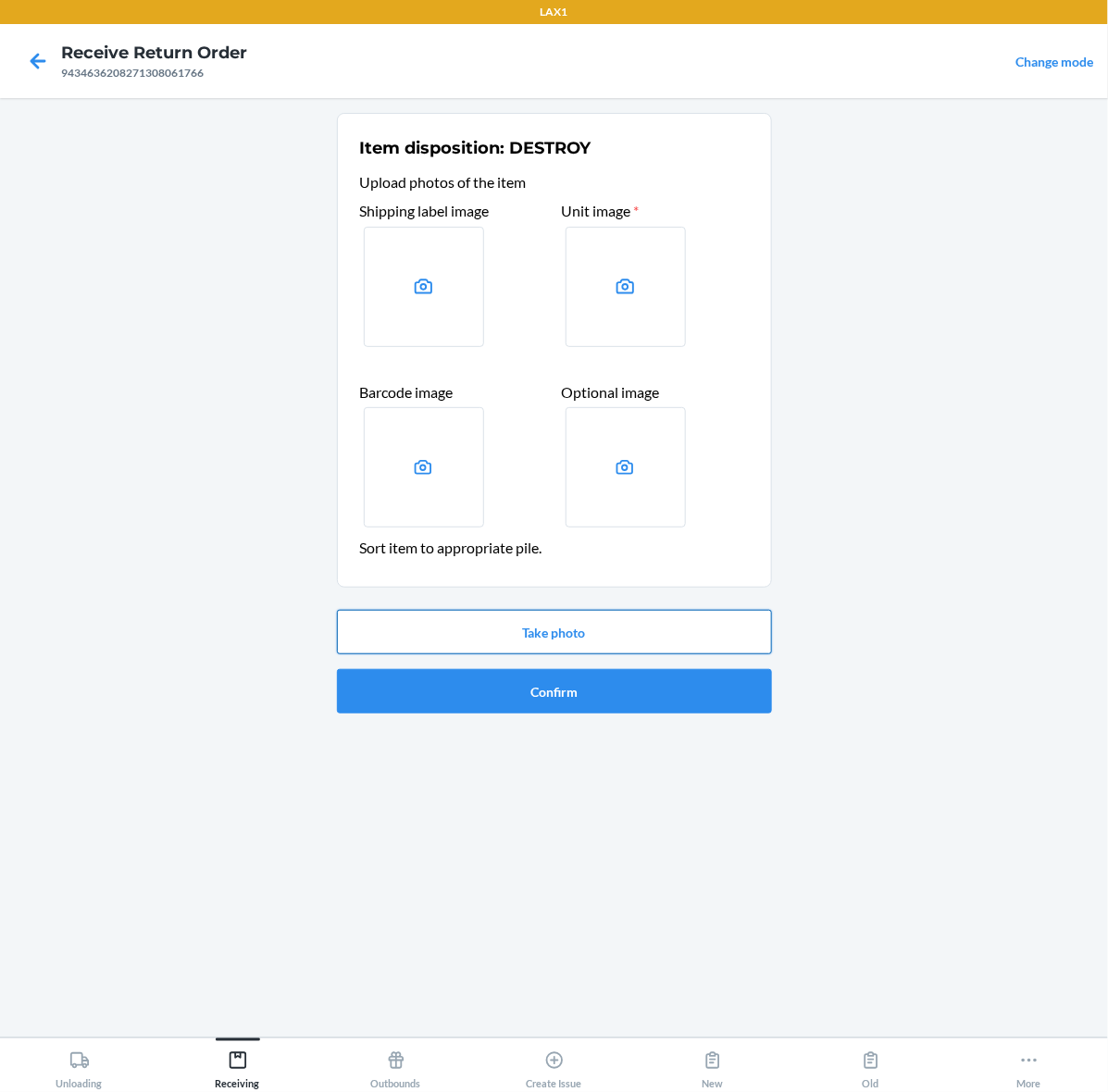 click on "Take photo" at bounding box center [554, 632] 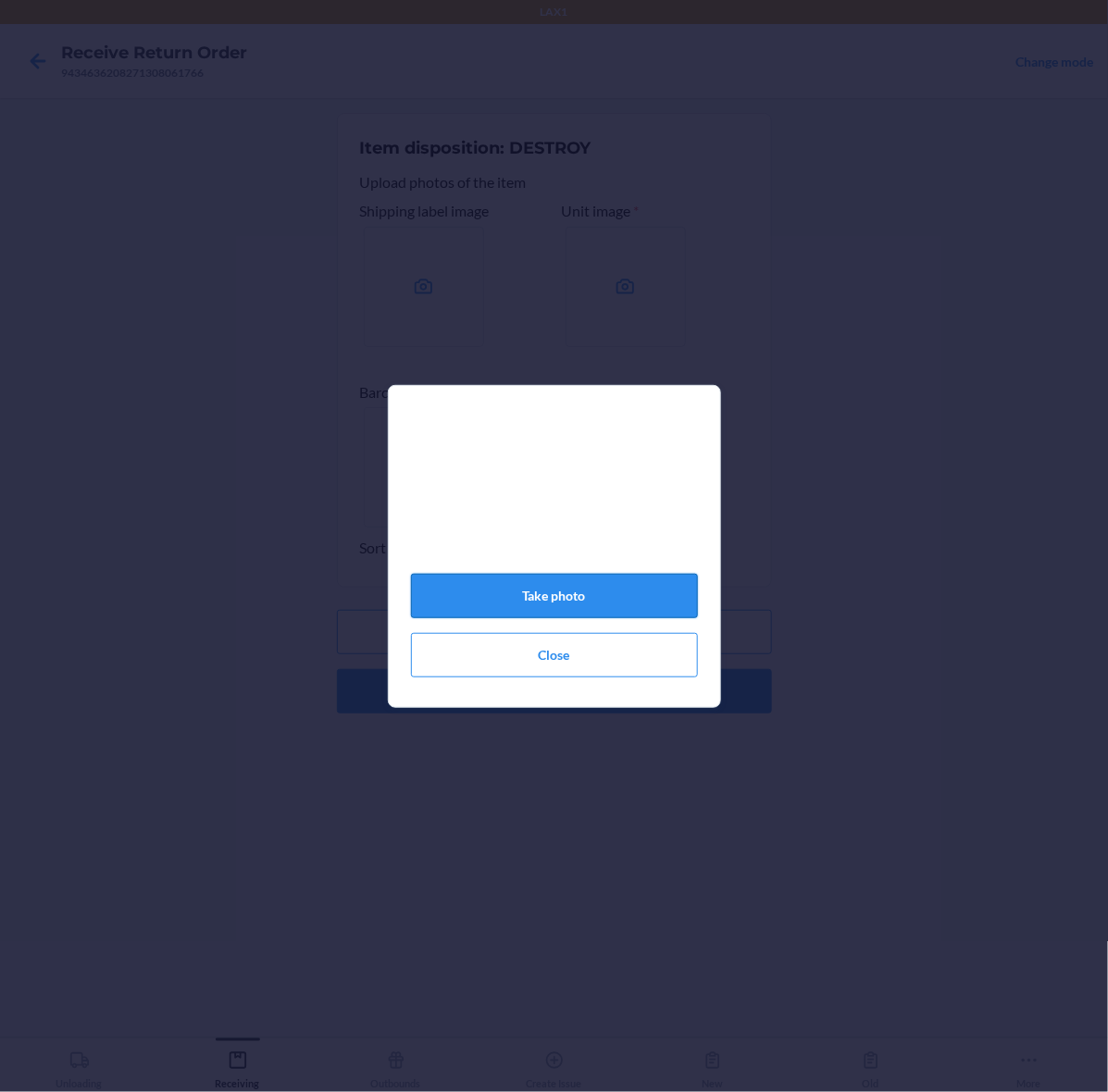 click on "Take photo" 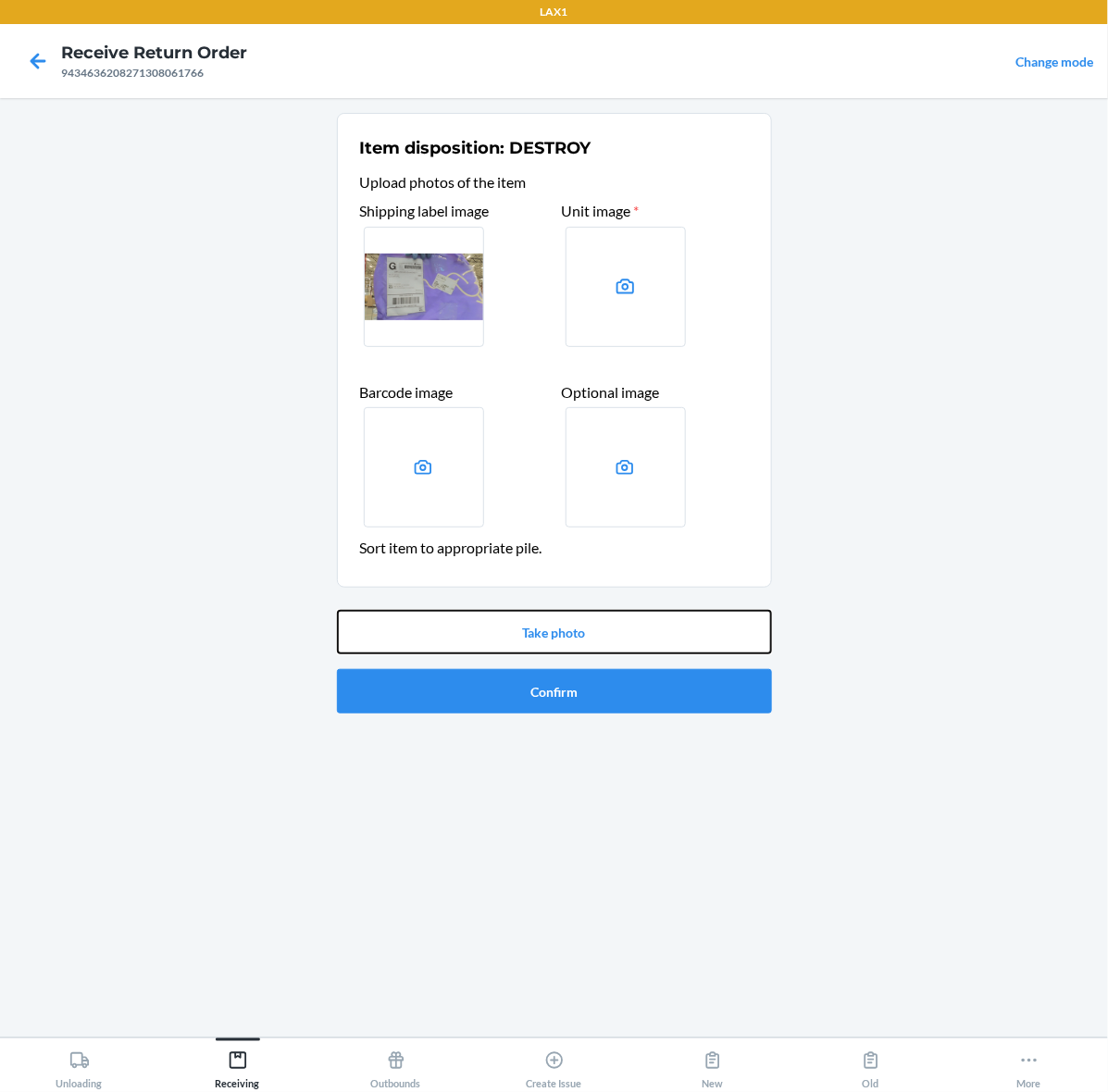 click on "Take photo" at bounding box center (554, 632) 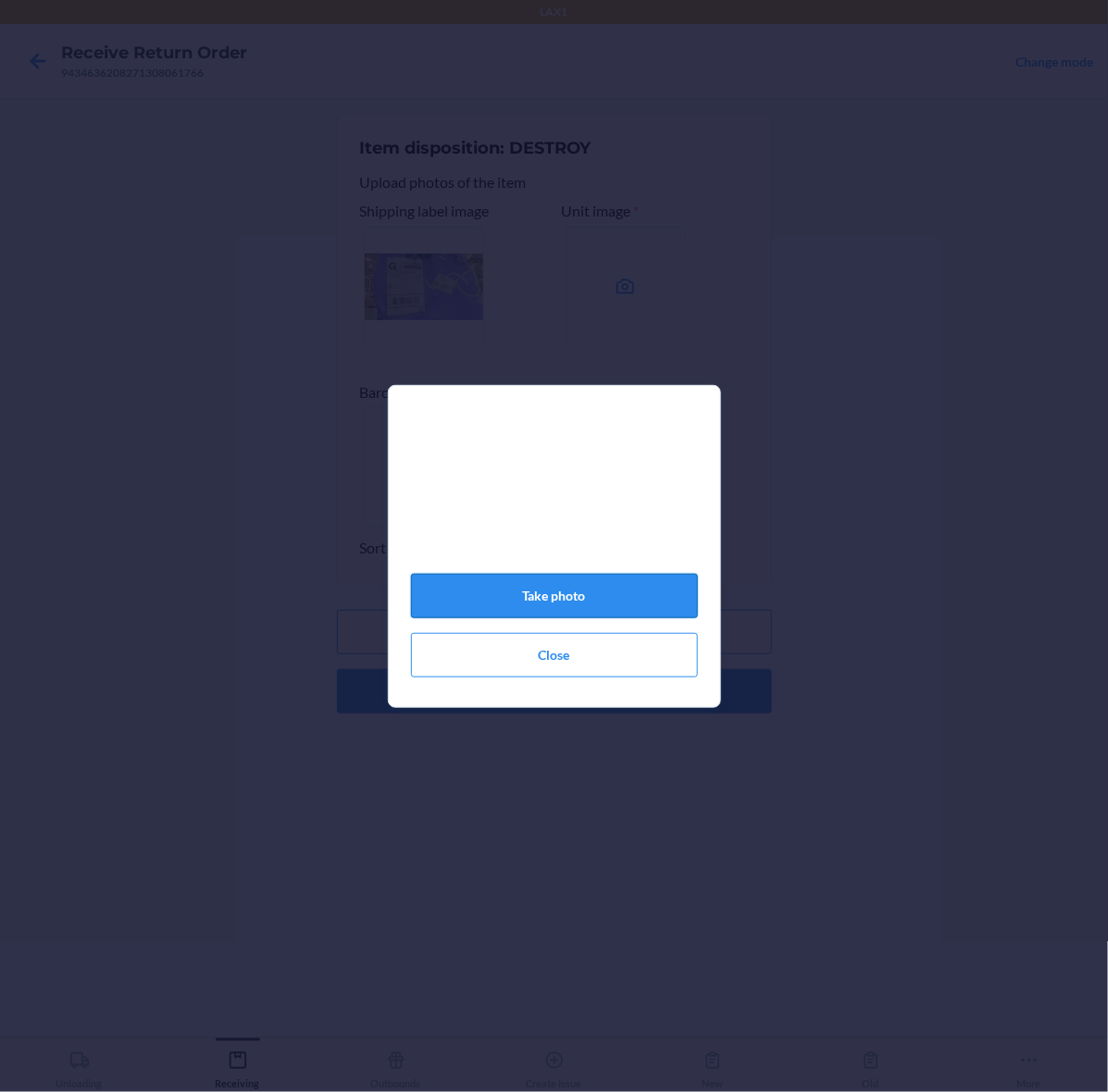 click on "Take photo" 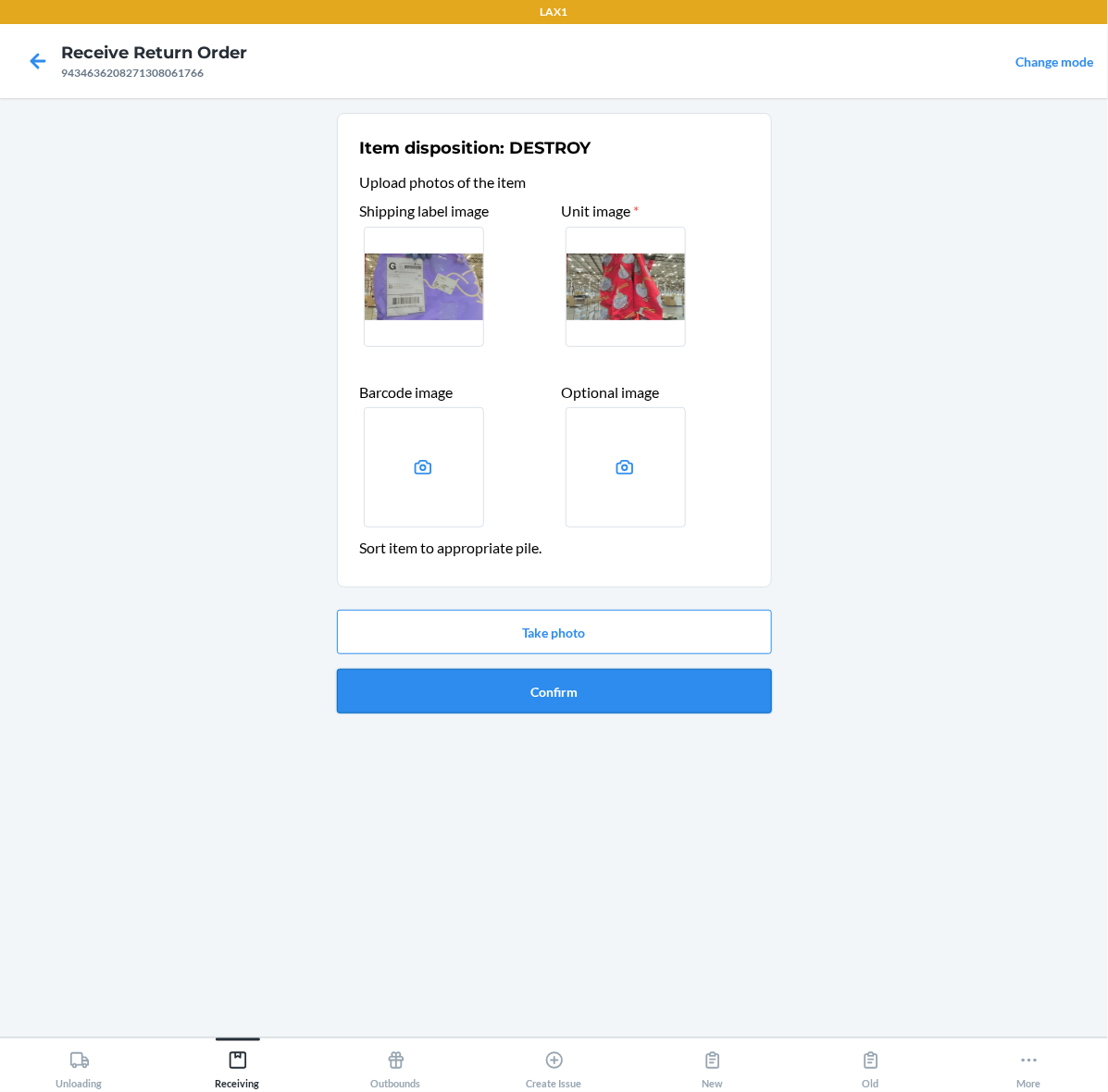 click on "Confirm" at bounding box center (554, 691) 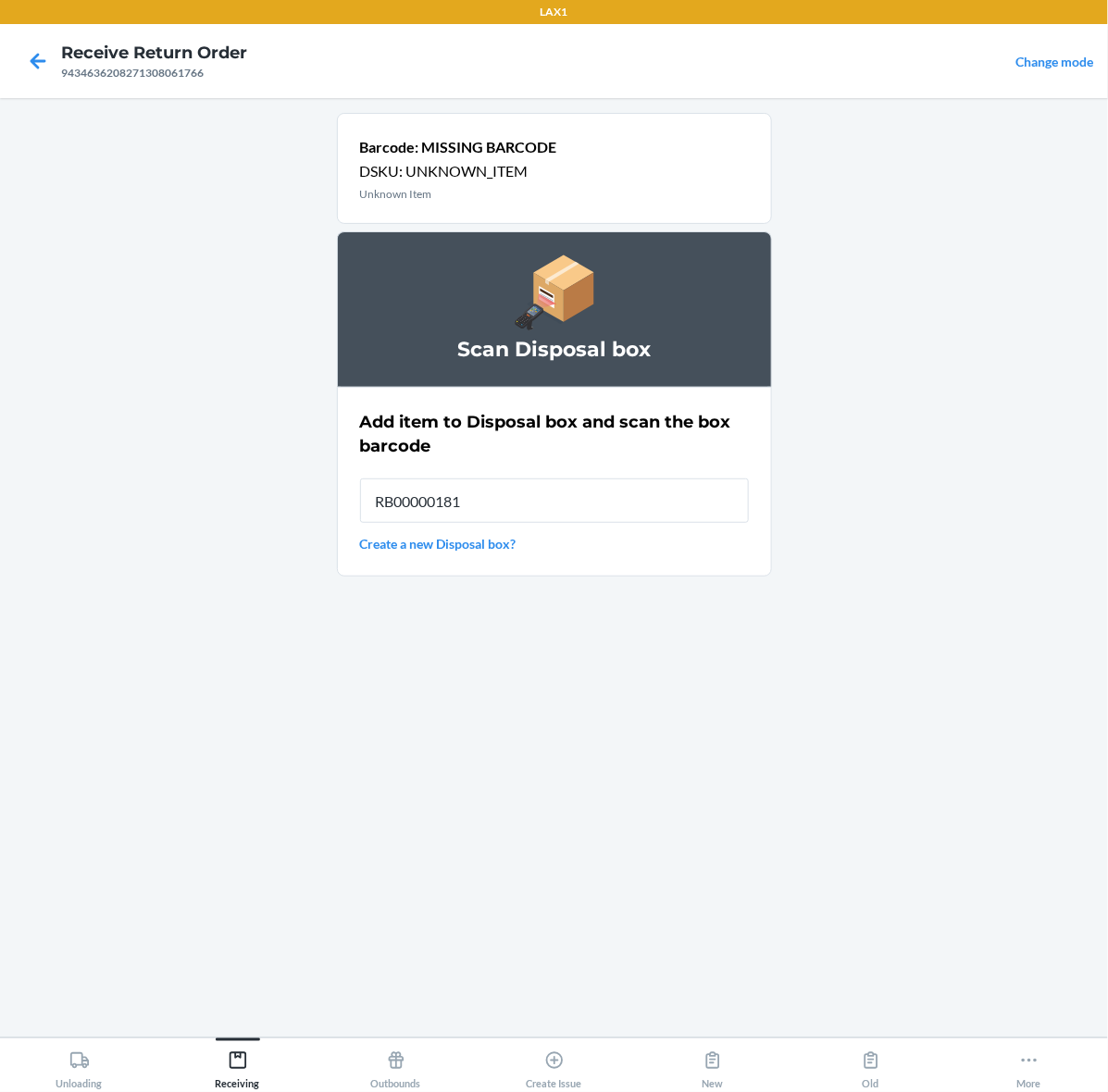 type on "RB000001815" 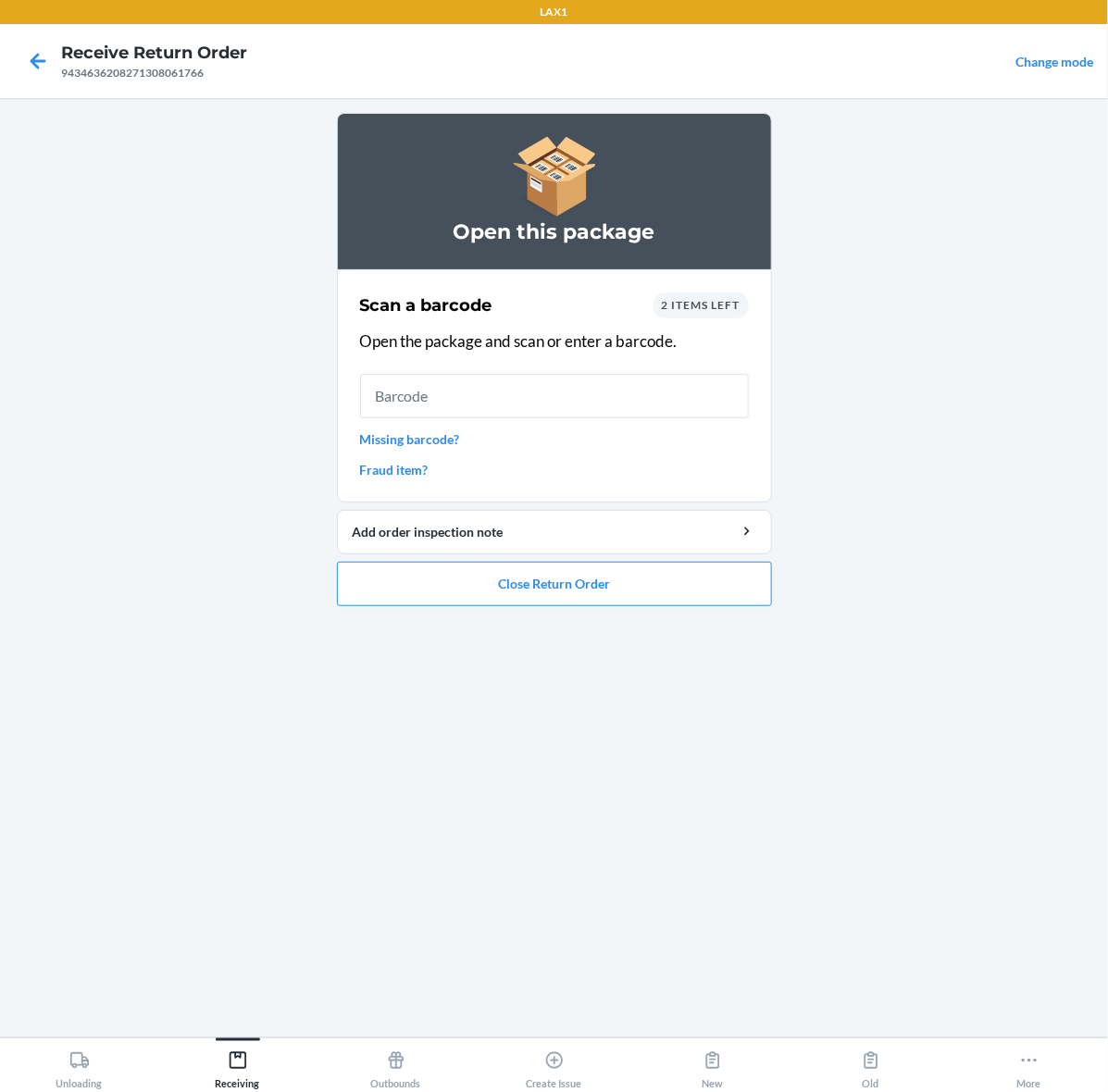 click on "Missing barcode?" at bounding box center [554, 439] 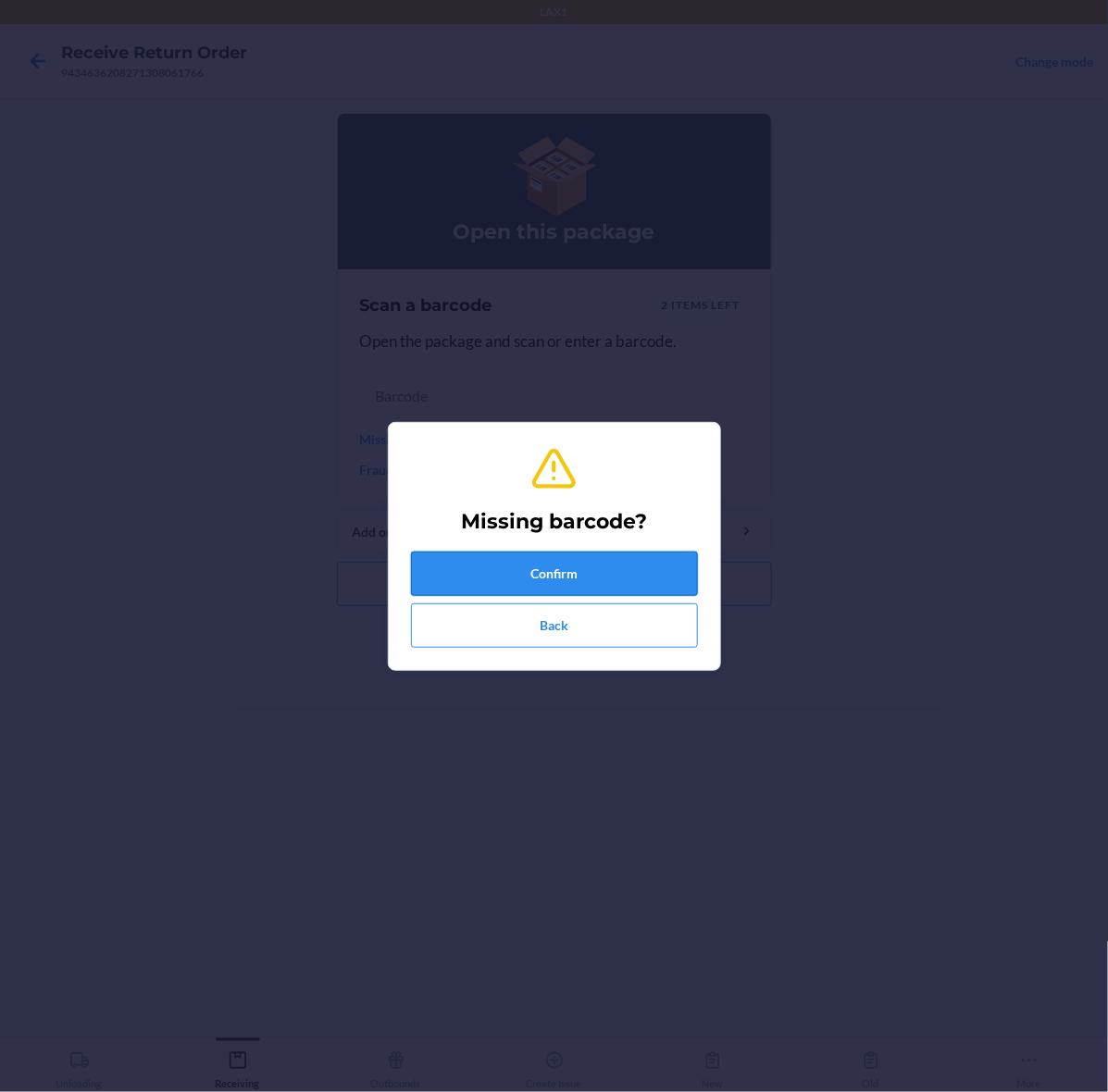 click on "Confirm" at bounding box center [554, 574] 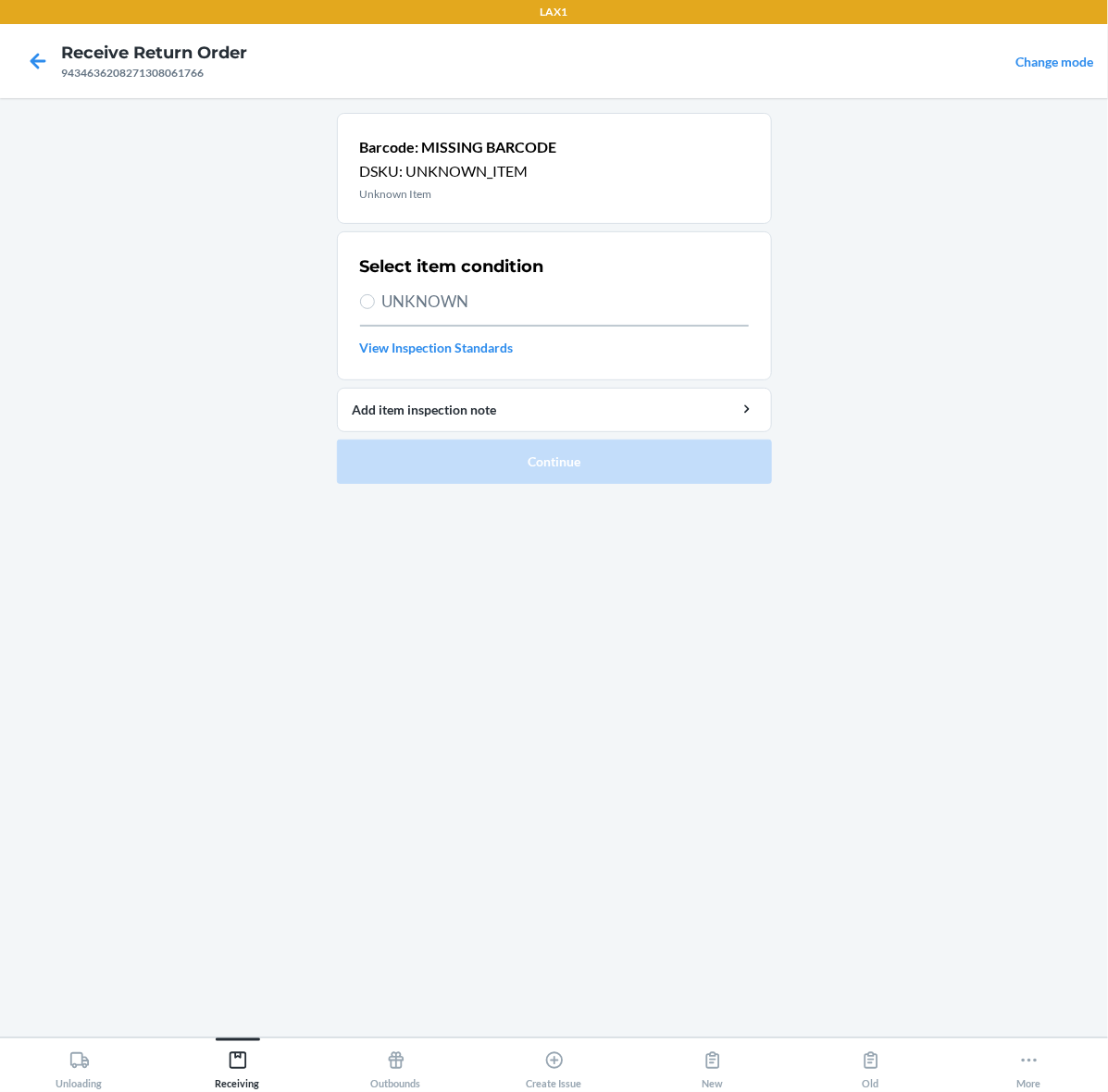 click on "UNKNOWN" at bounding box center [566, 302] 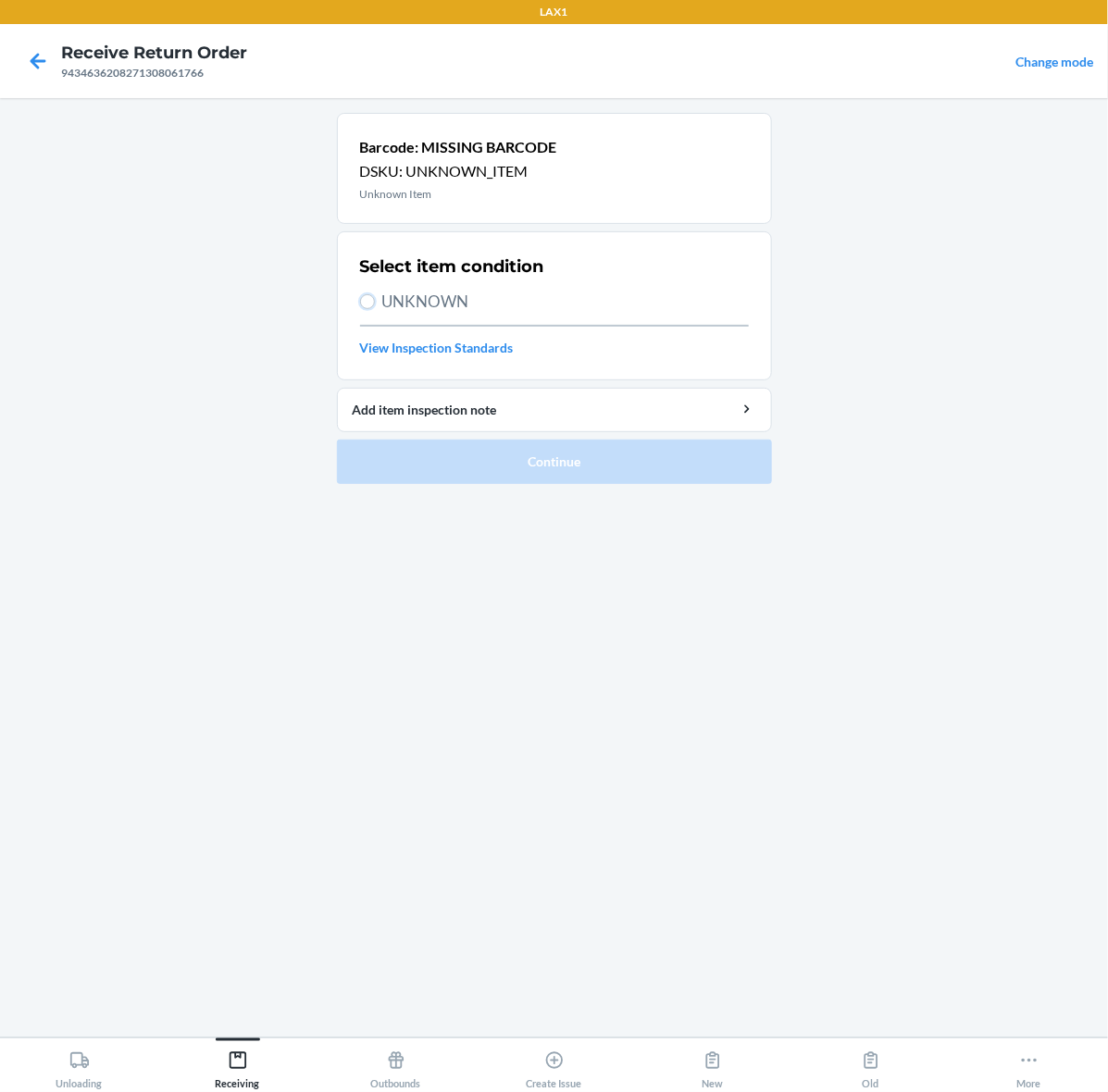 click on "UNKNOWN" at bounding box center (367, 302) 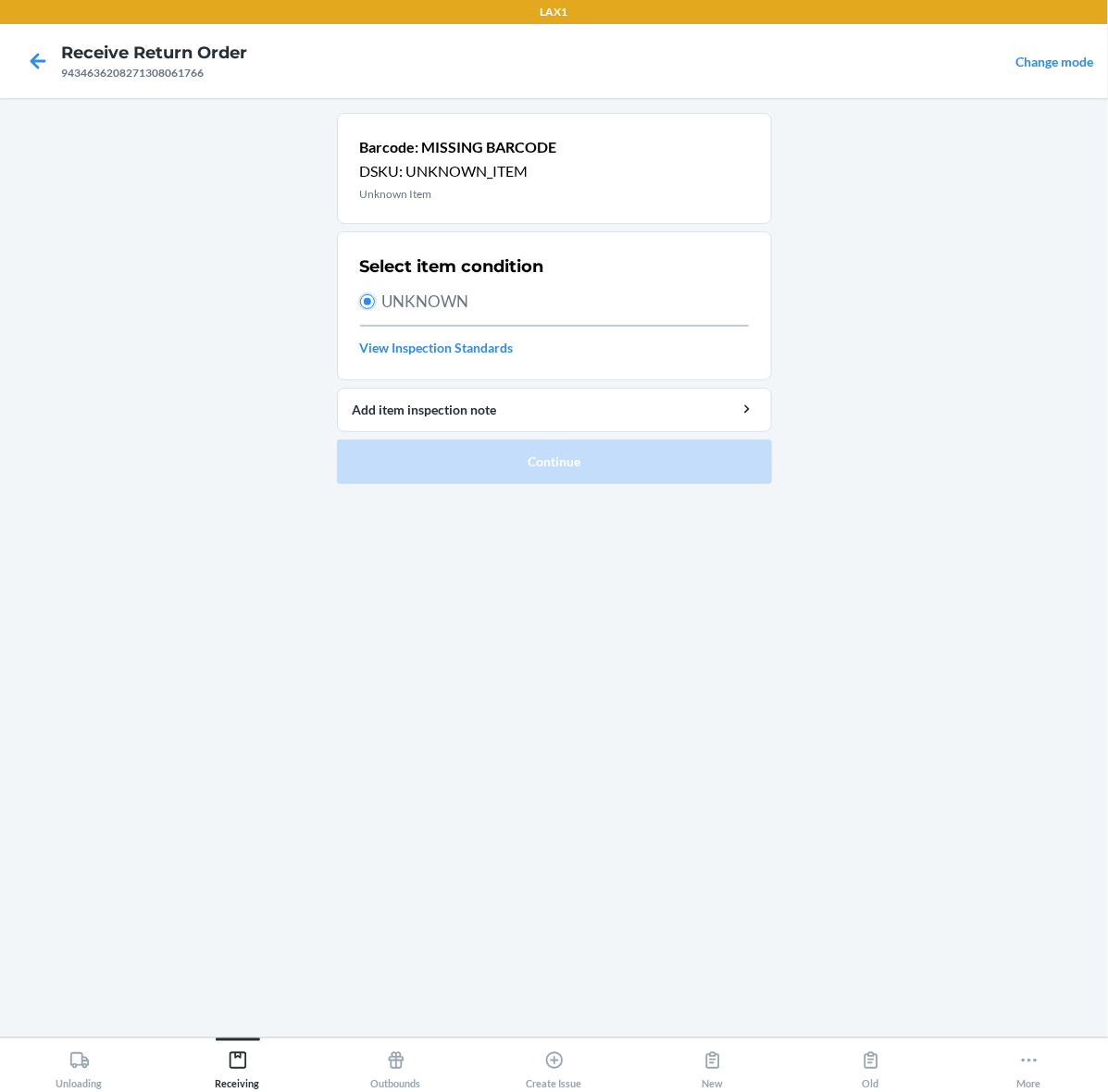 radio on "true" 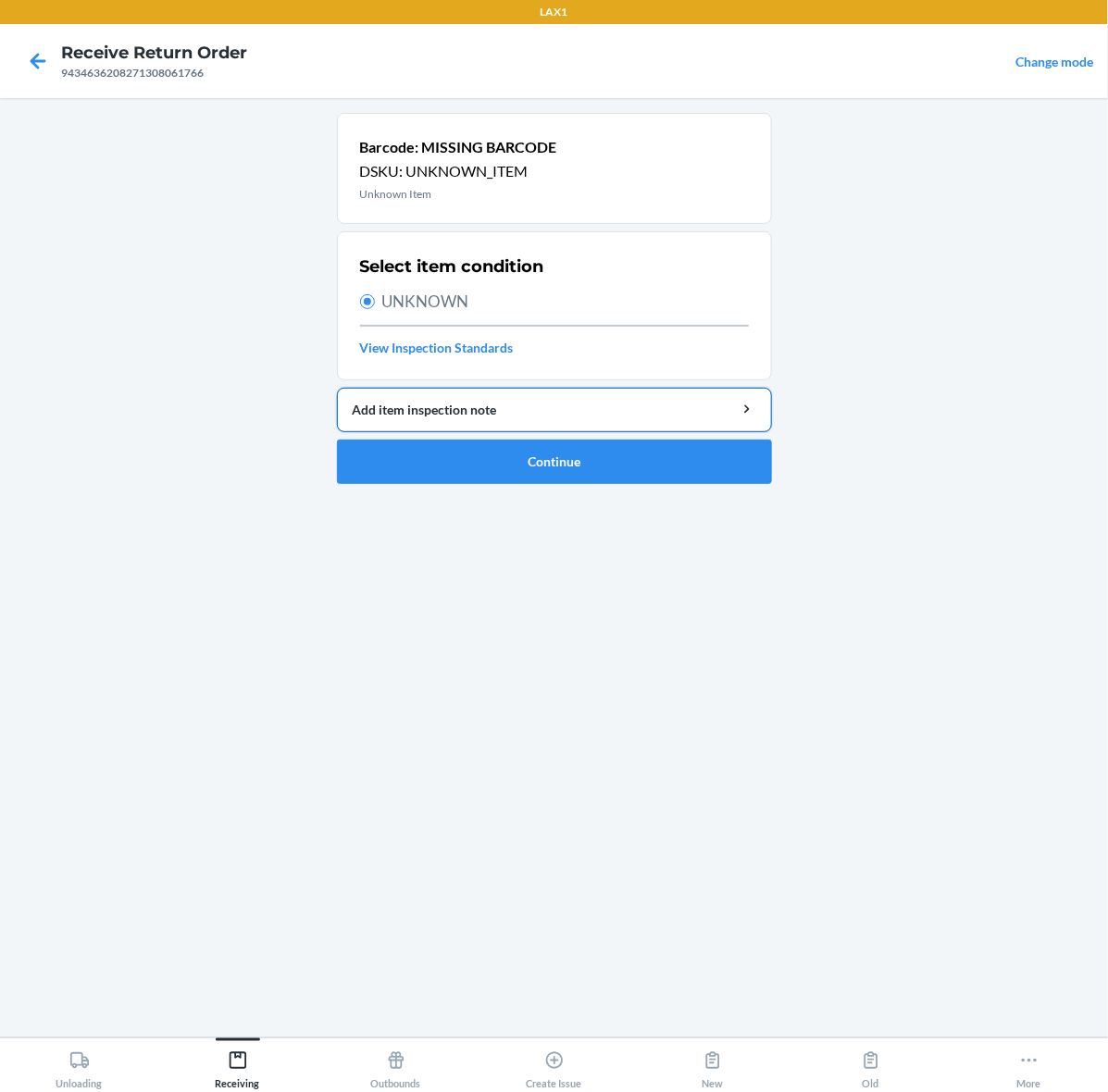 click on "Add item inspection note" at bounding box center [554, 409] 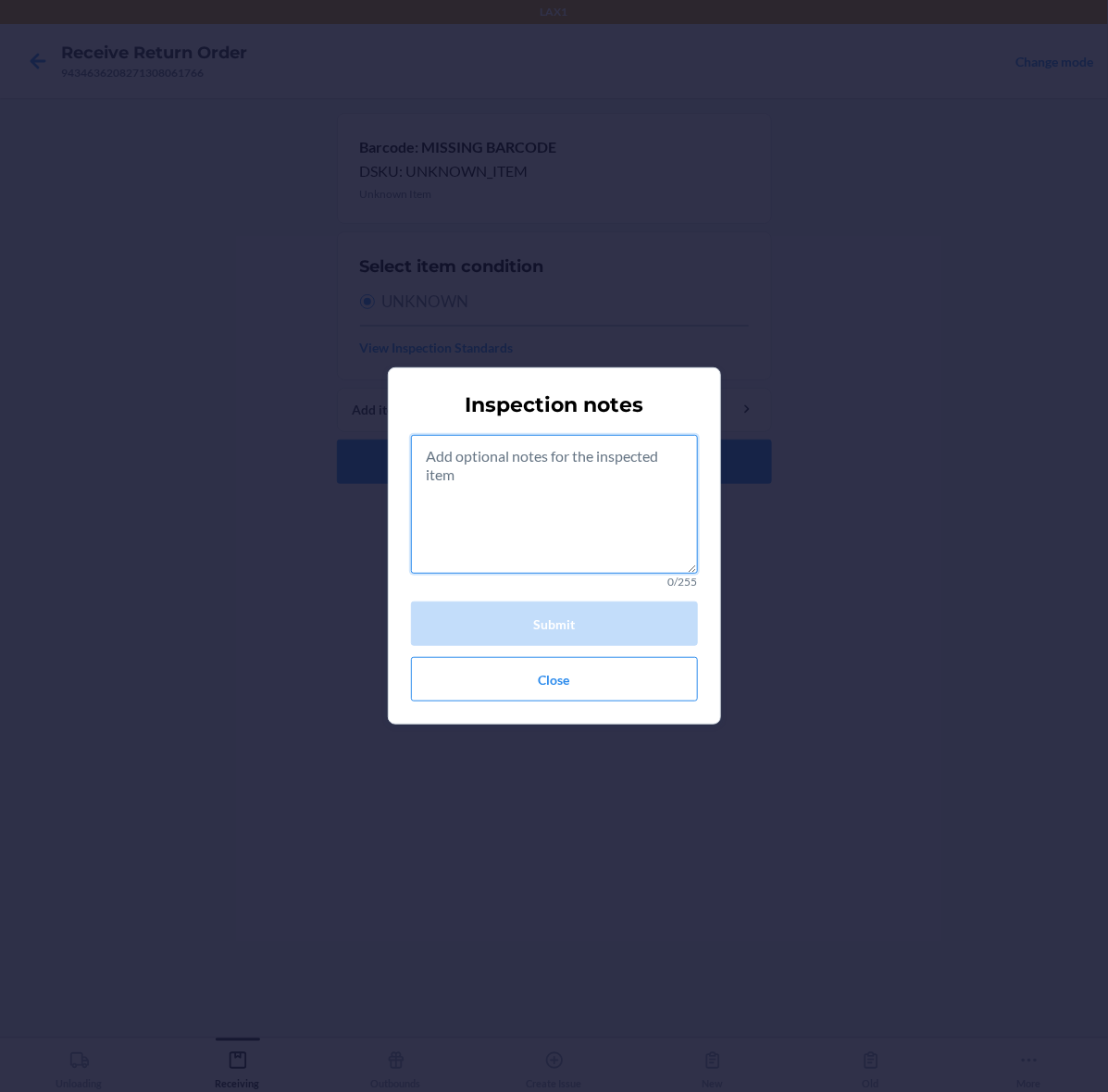 click at bounding box center (554, 504) 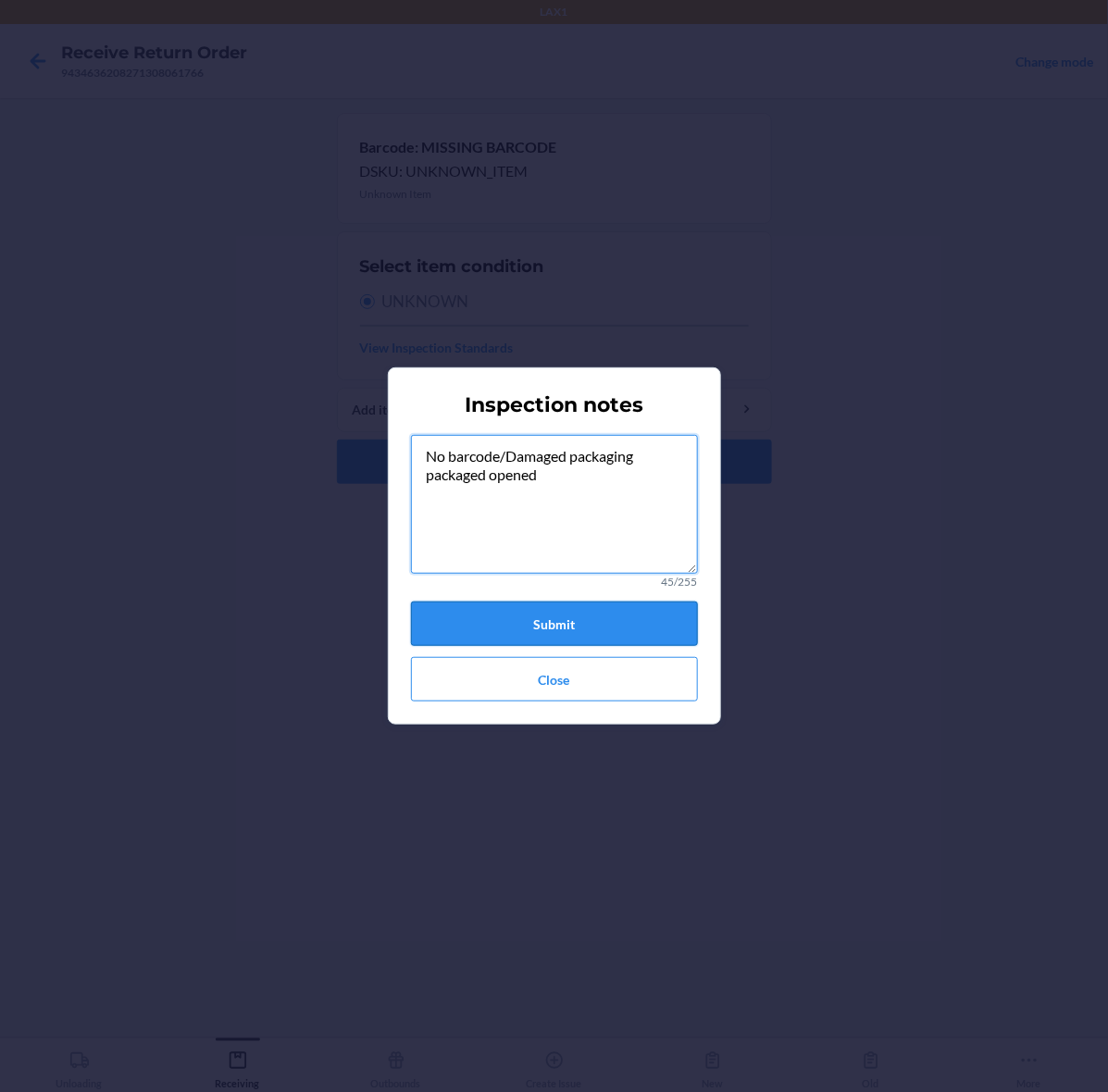 type on "No barcode/Damaged packaging
packaged opened" 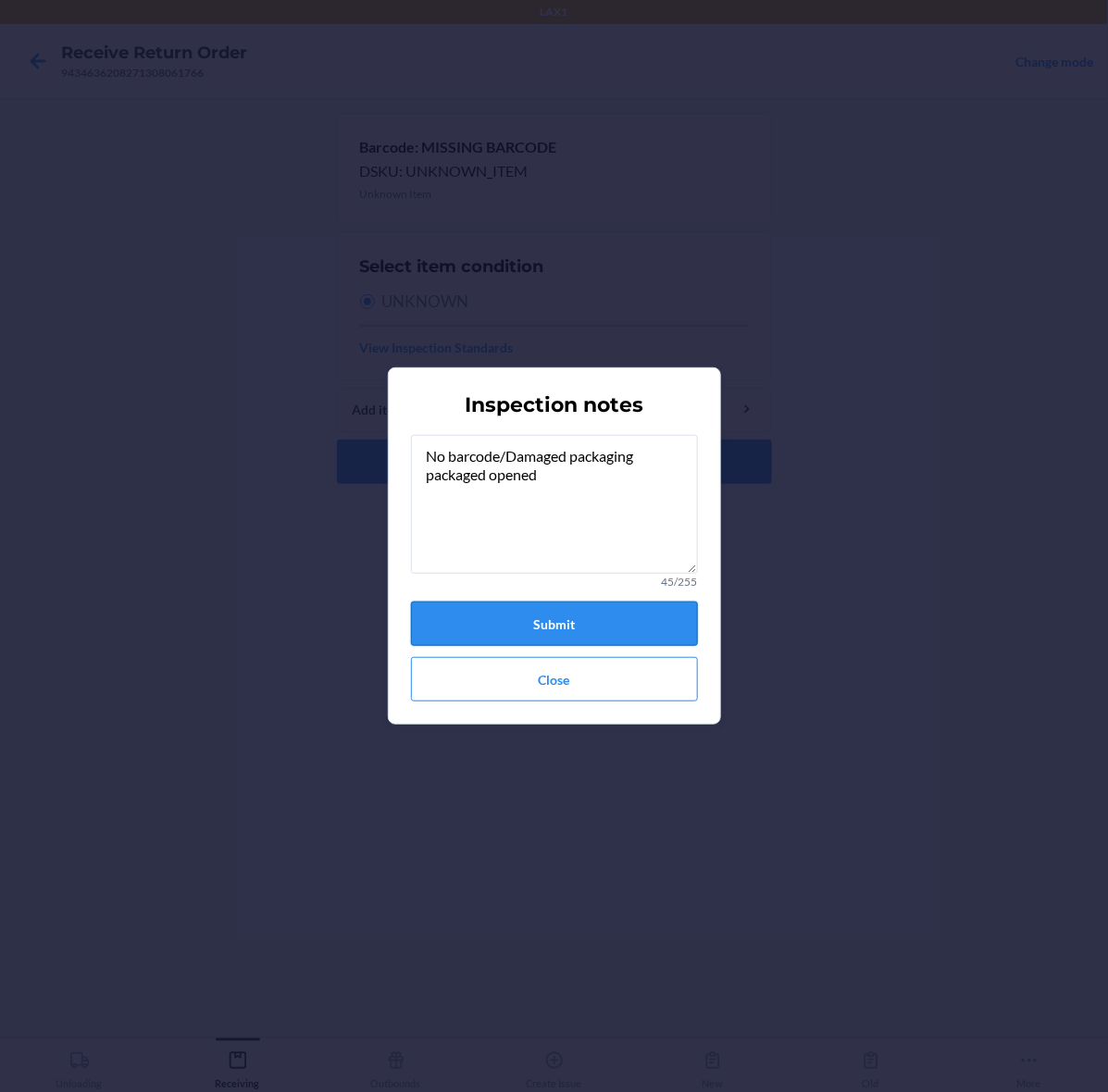 click on "Submit" at bounding box center (554, 624) 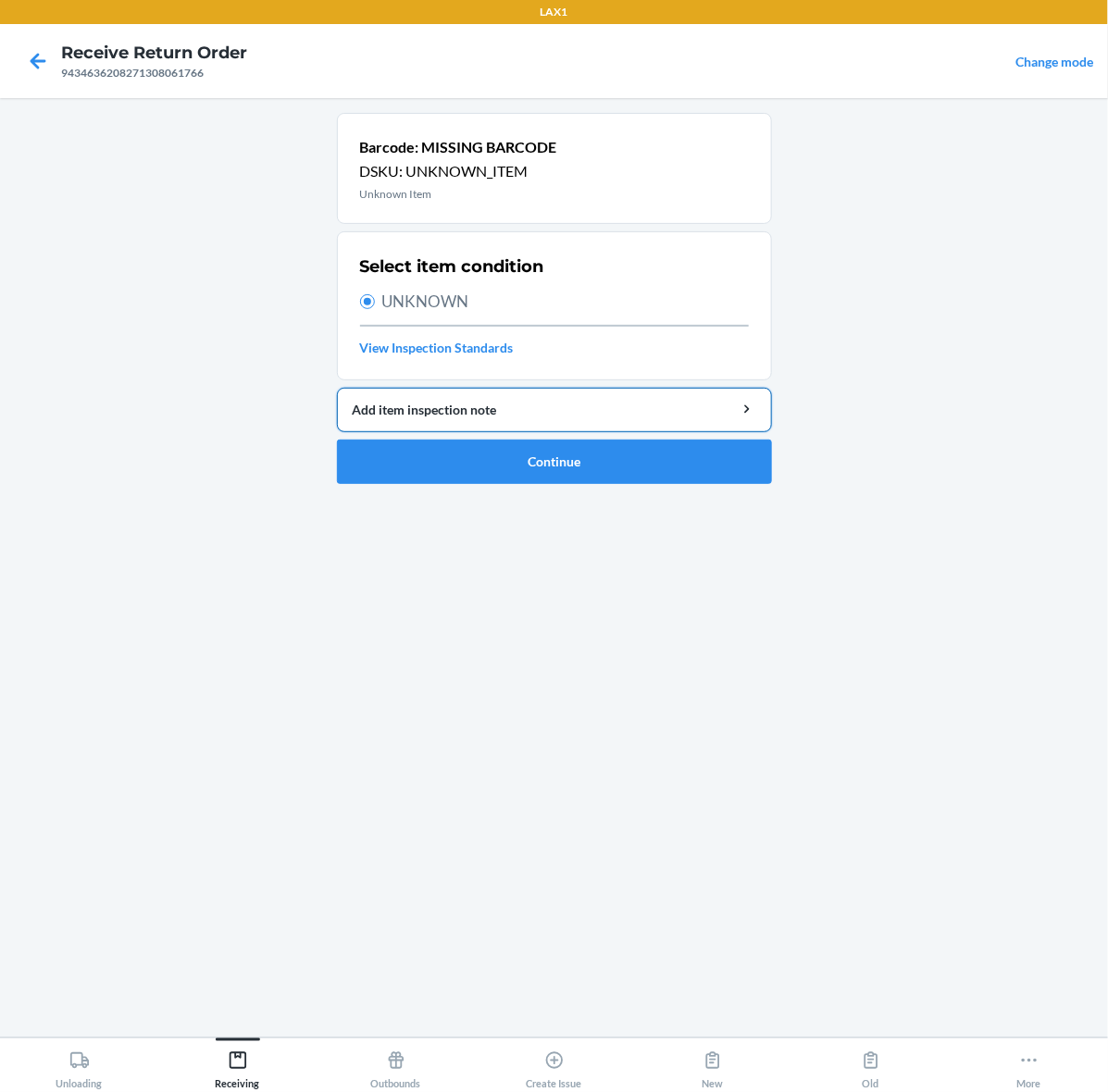 click on "Add item inspection note" at bounding box center (554, 409) 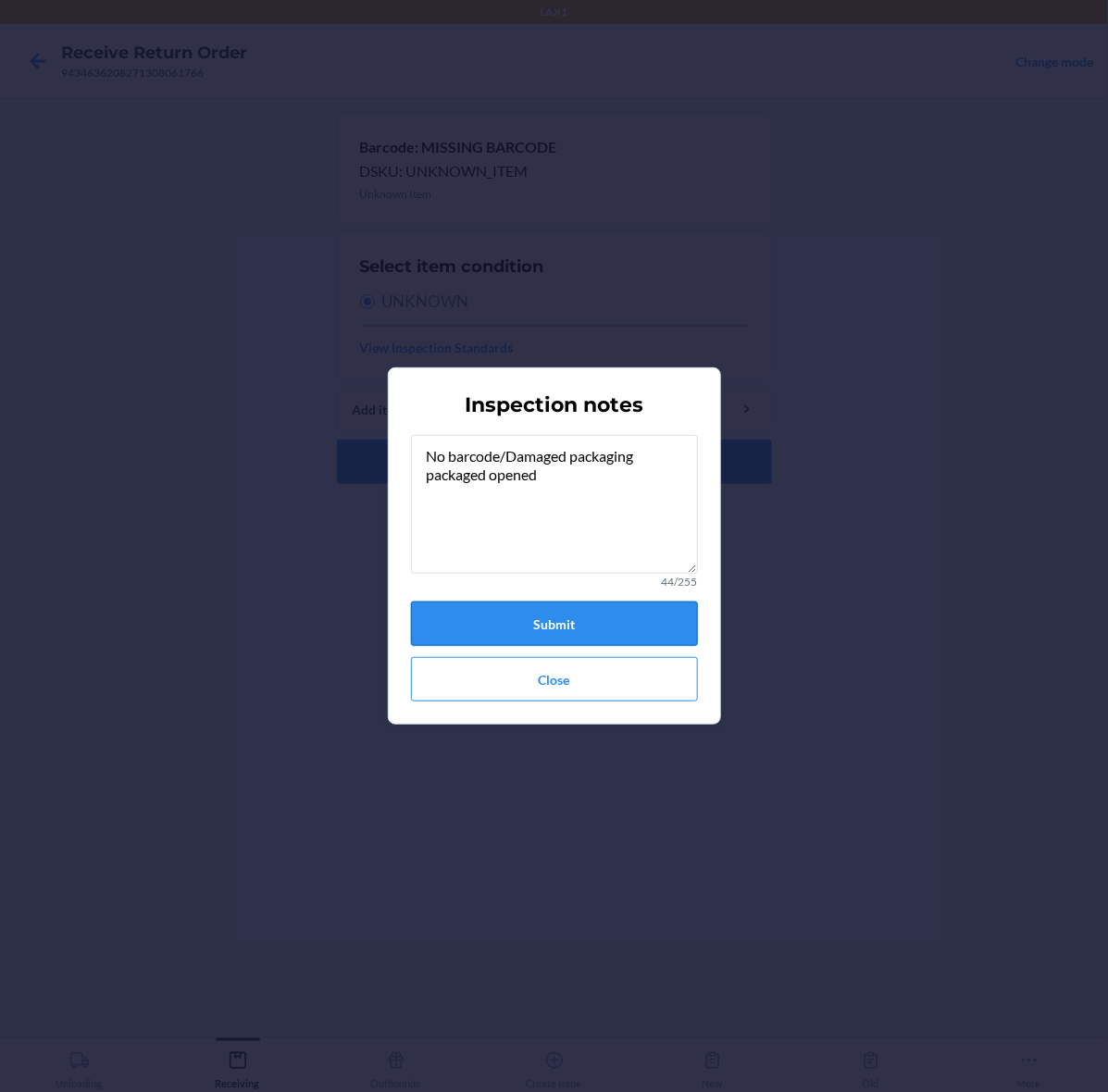 click on "Submit" at bounding box center (554, 624) 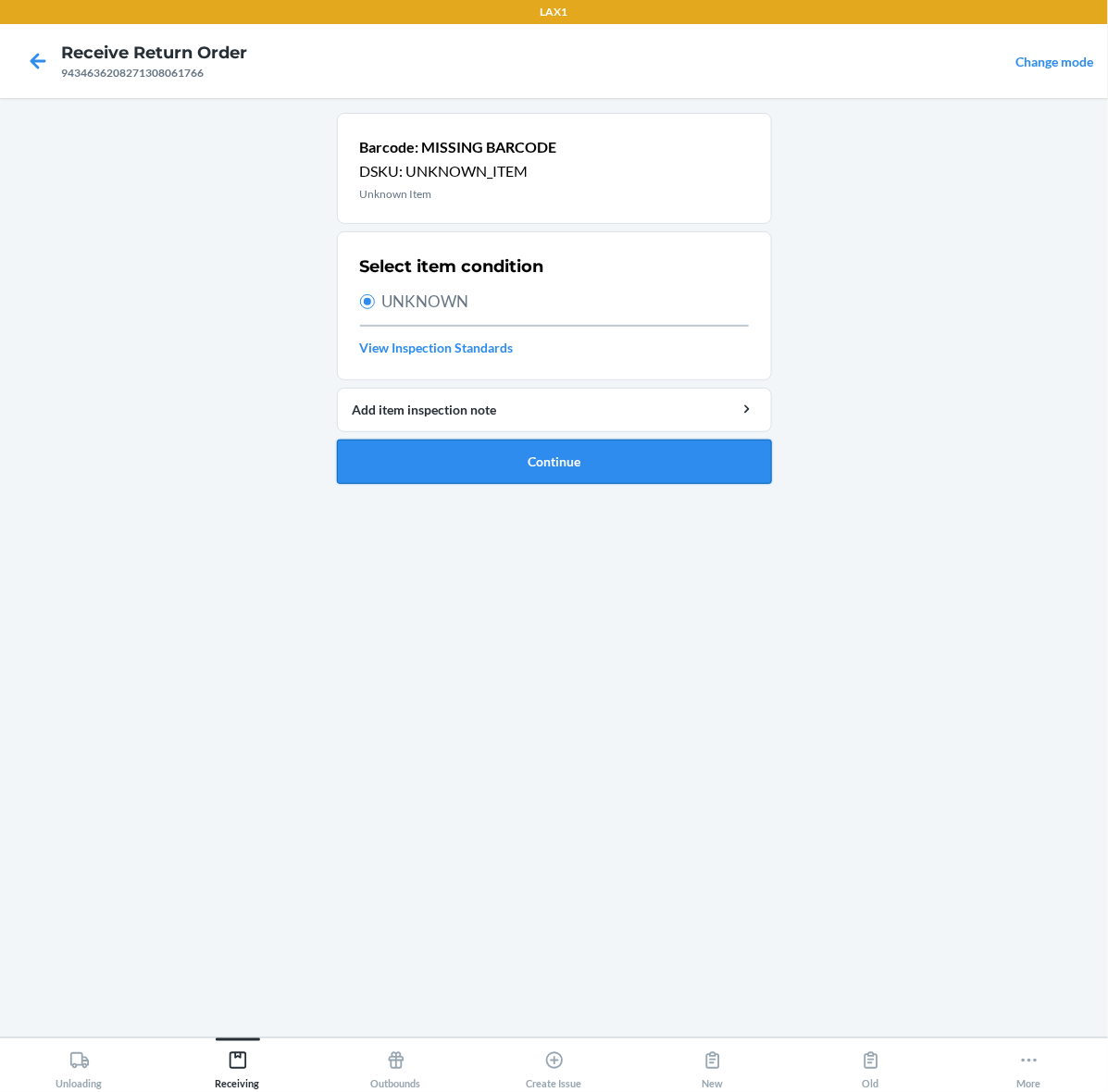 click on "Continue" at bounding box center [554, 462] 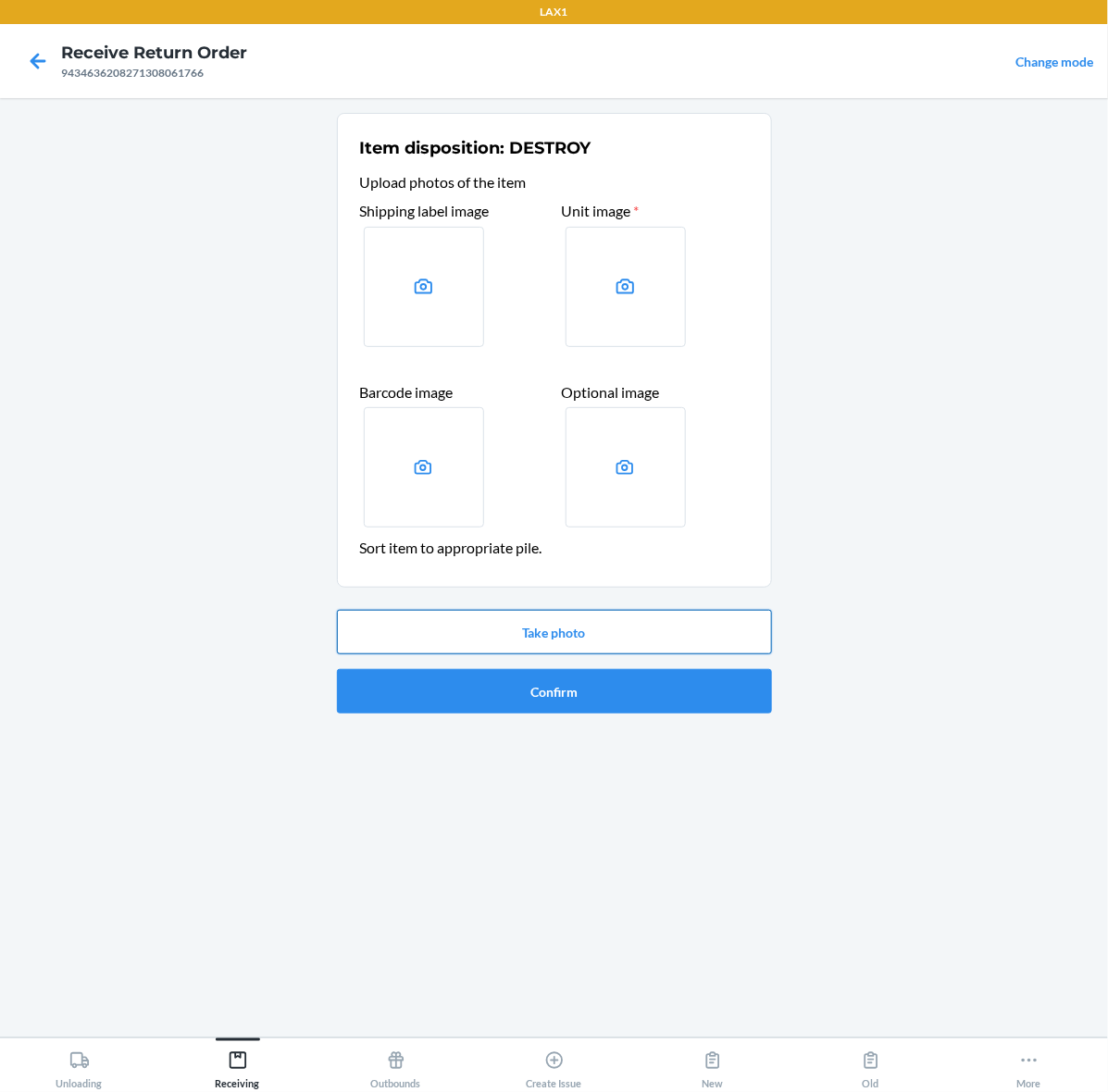 click on "Take photo" at bounding box center (554, 632) 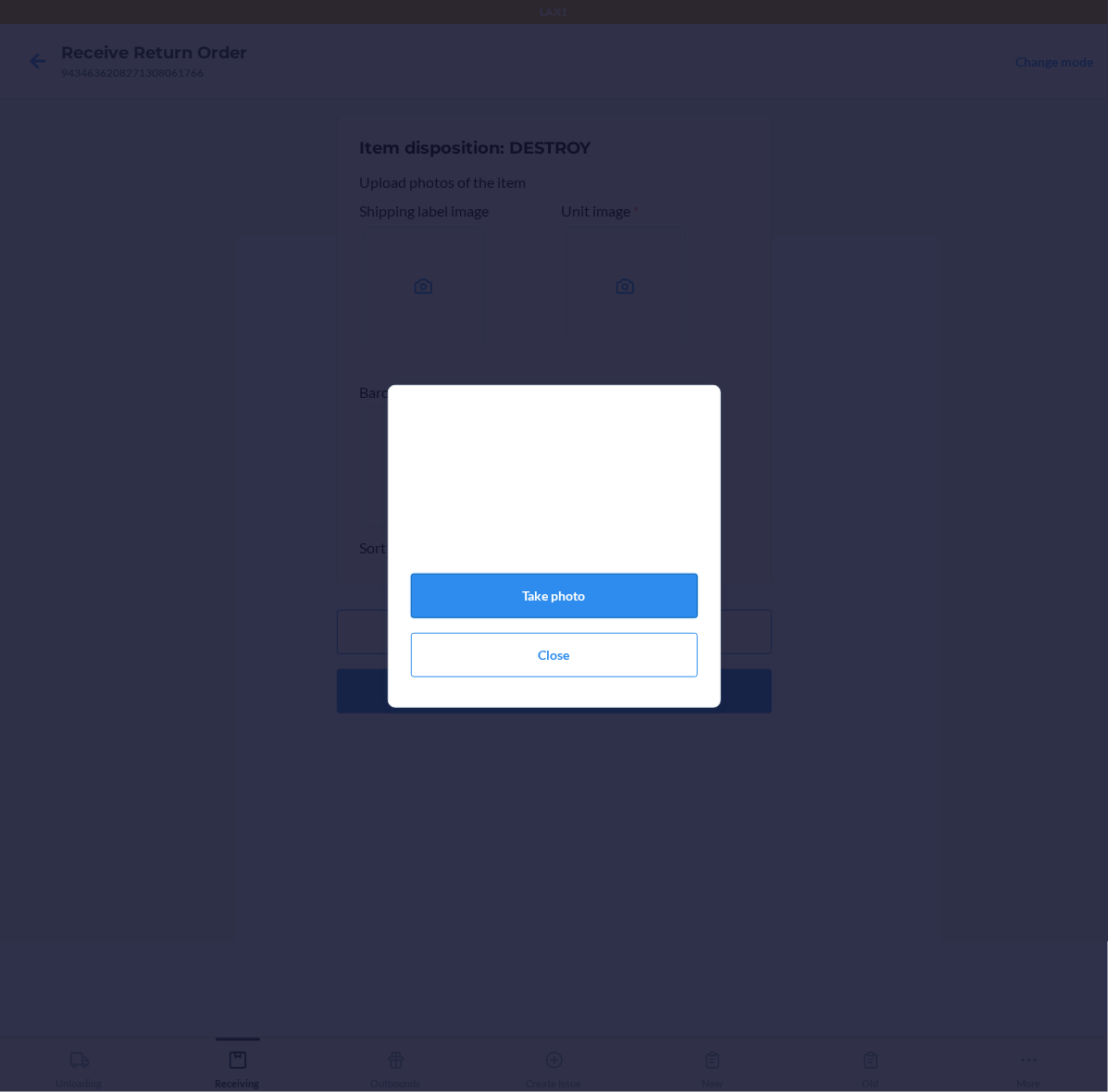 click on "Take photo" 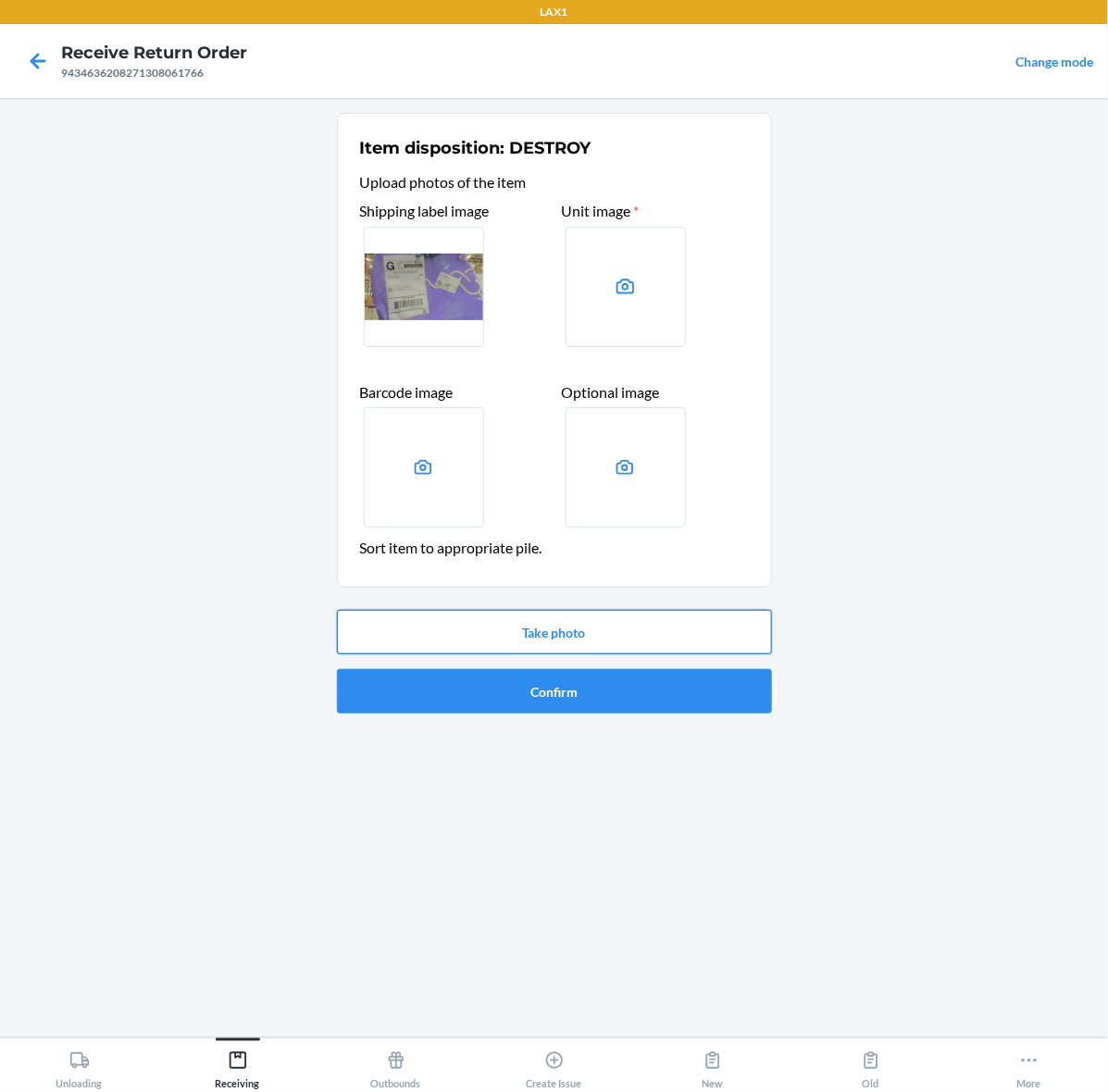 click on "Take photo" at bounding box center (554, 632) 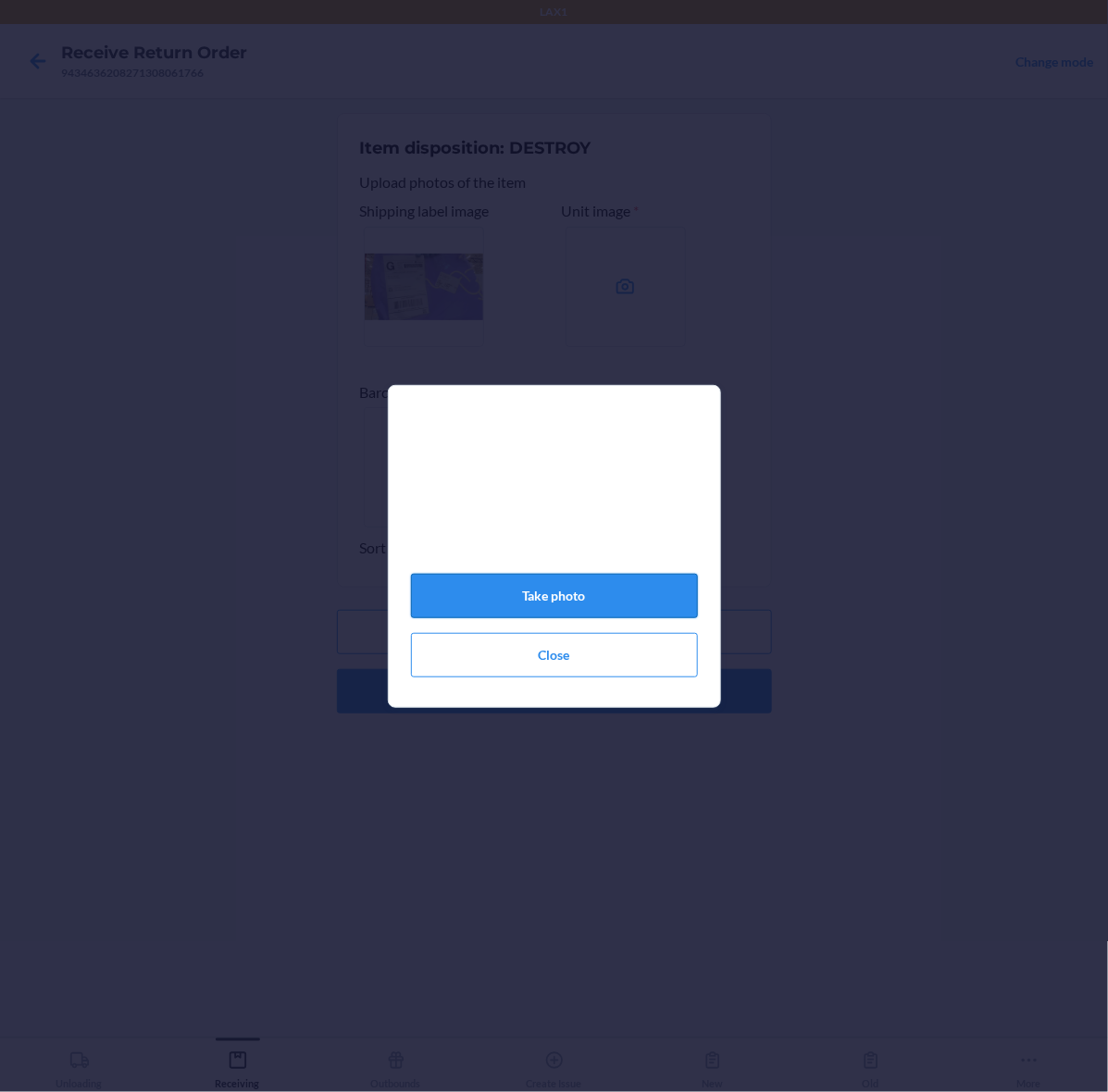 click on "Take photo" 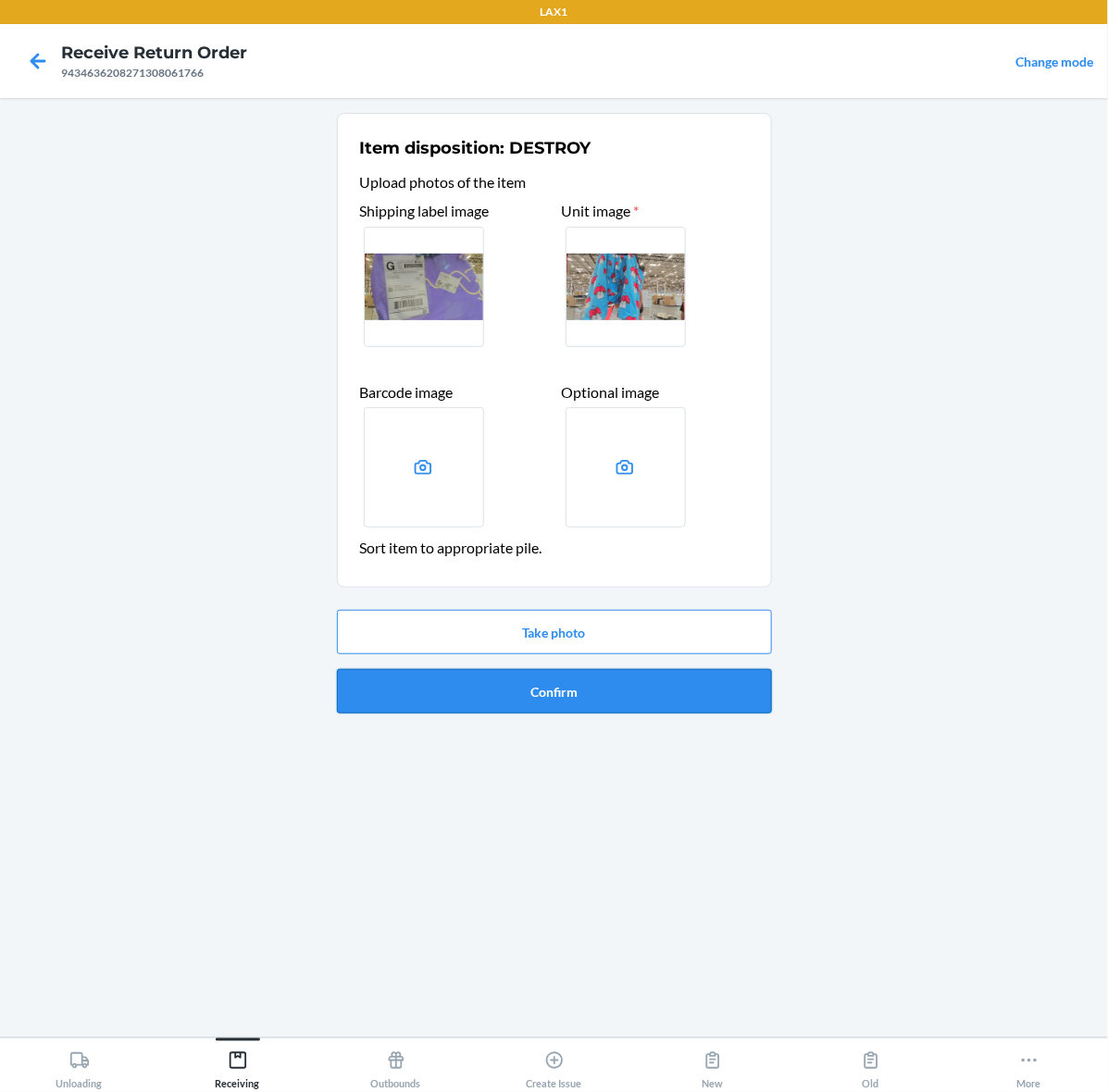 click on "Confirm" at bounding box center (554, 691) 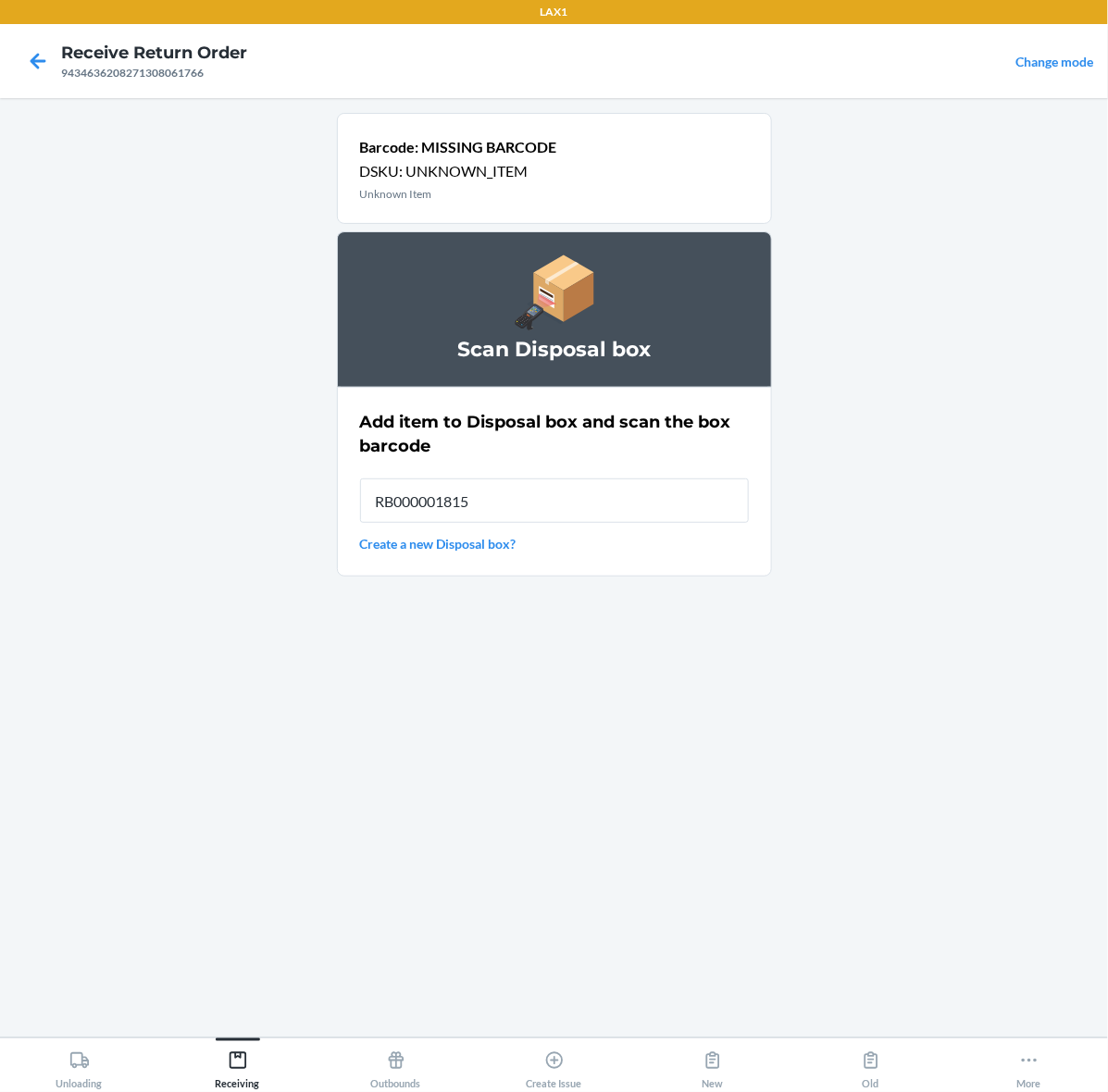 type on "RB000001815" 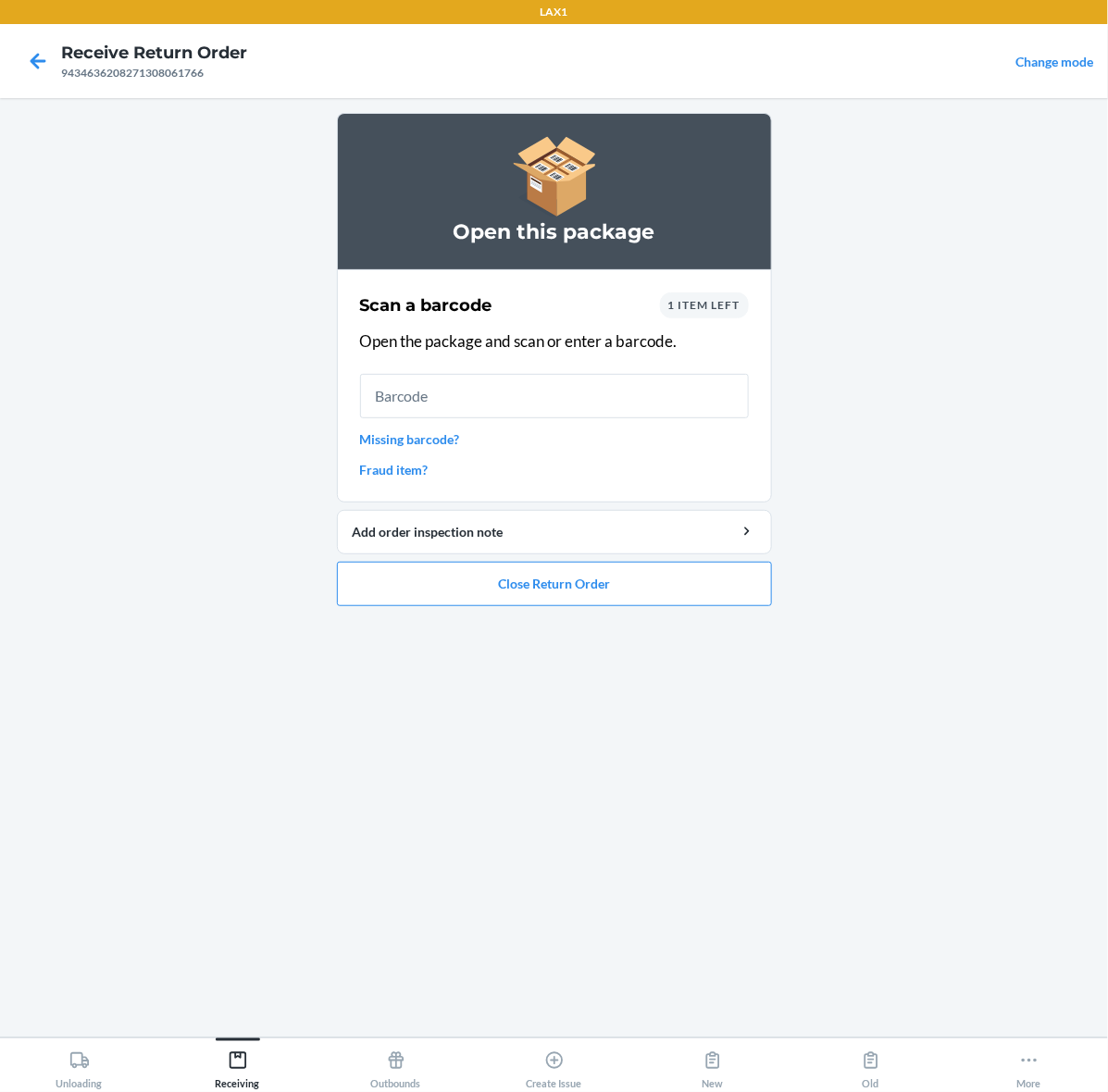 click on "Missing barcode?" at bounding box center [554, 439] 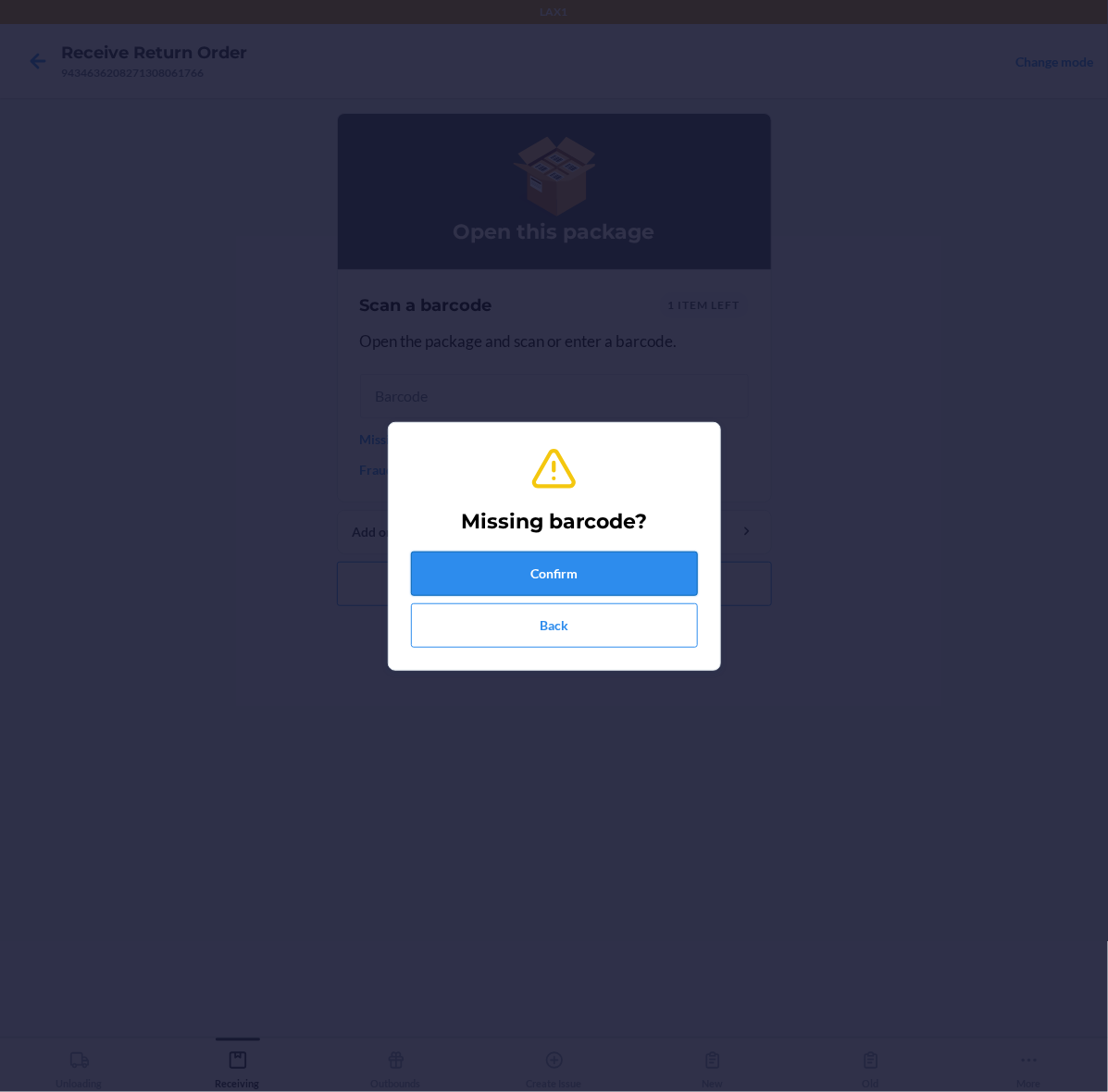 click on "Confirm" at bounding box center [554, 574] 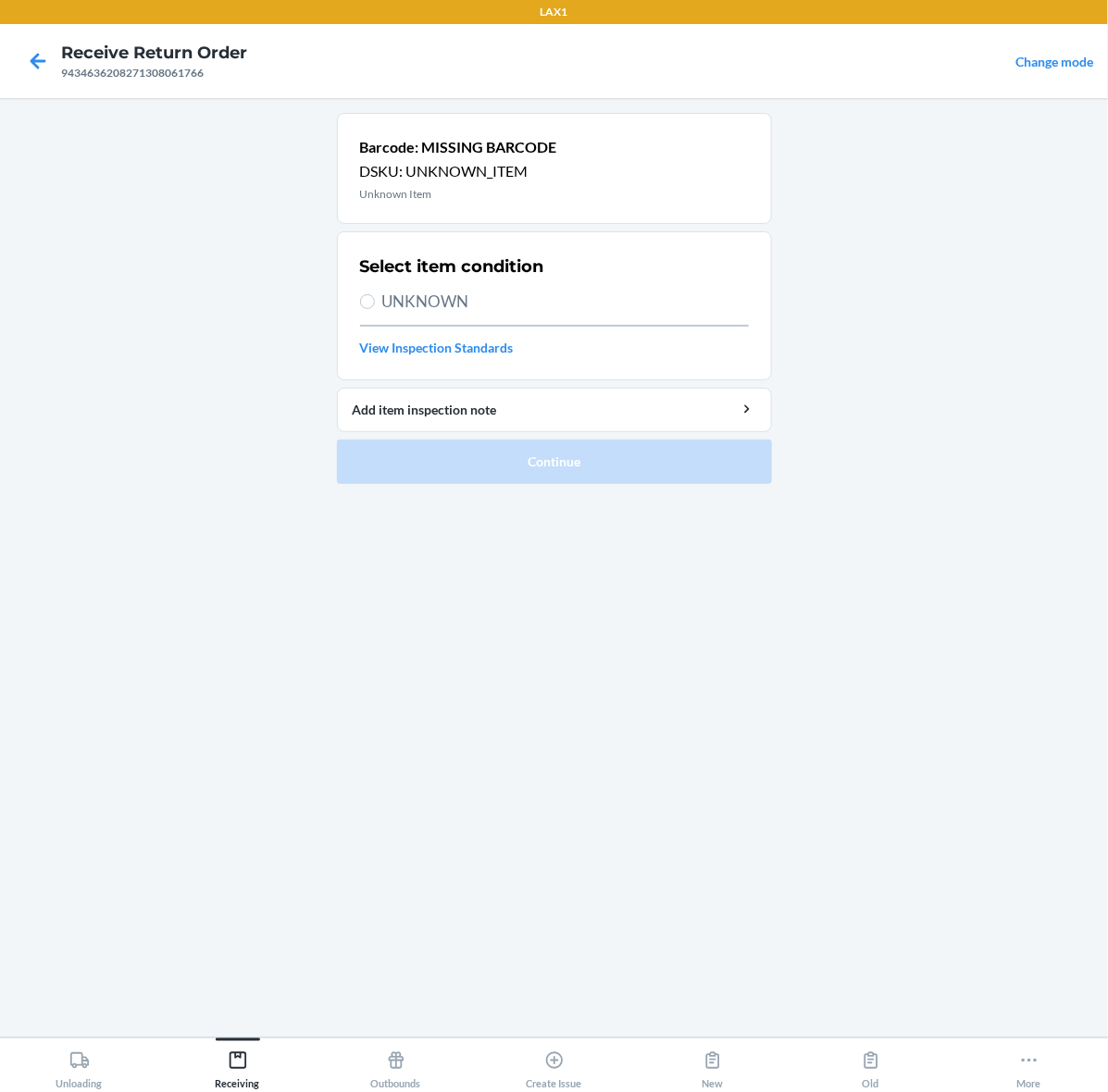 click on "UNKNOWN" at bounding box center (566, 302) 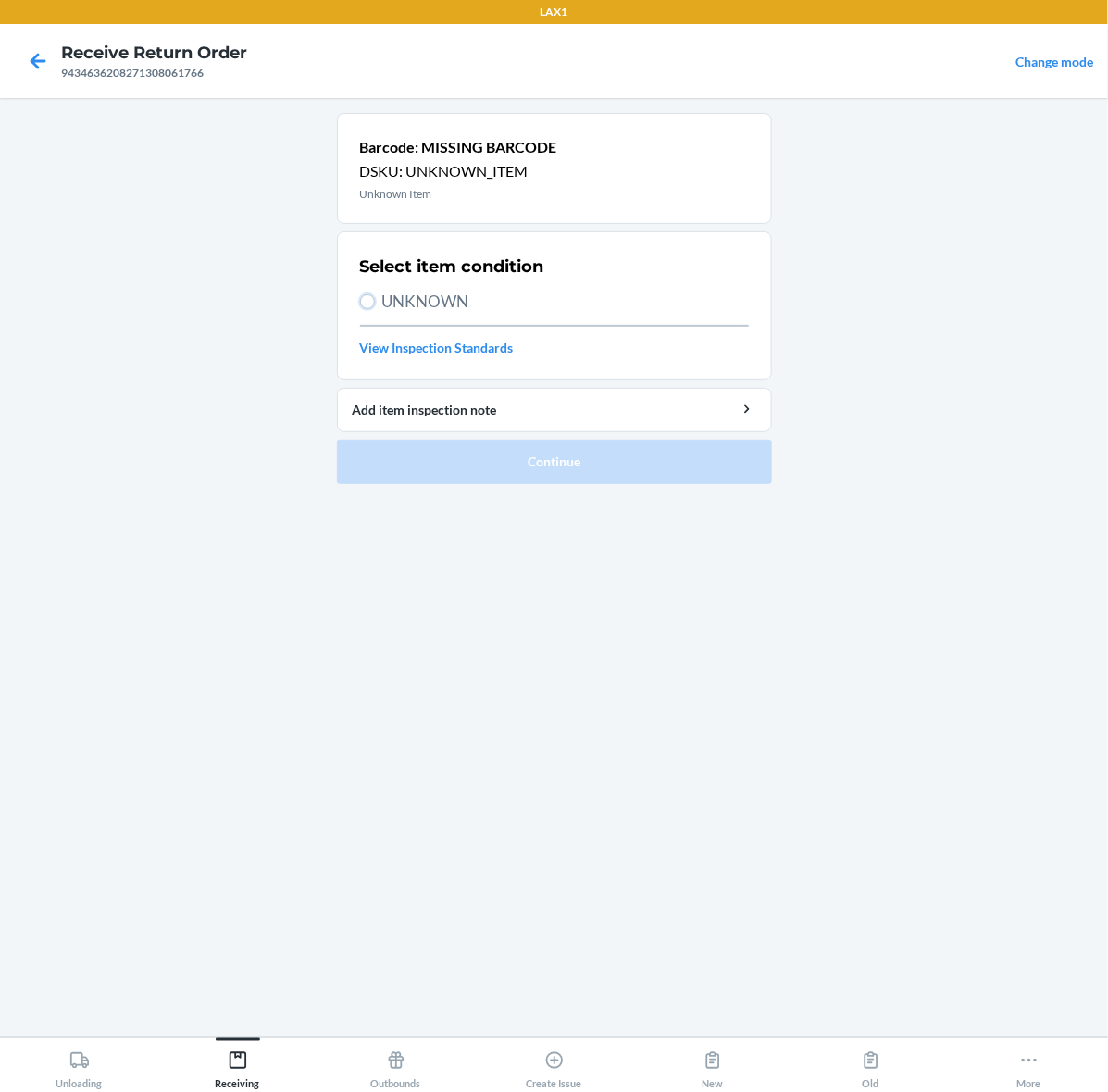 click on "UNKNOWN" at bounding box center [367, 302] 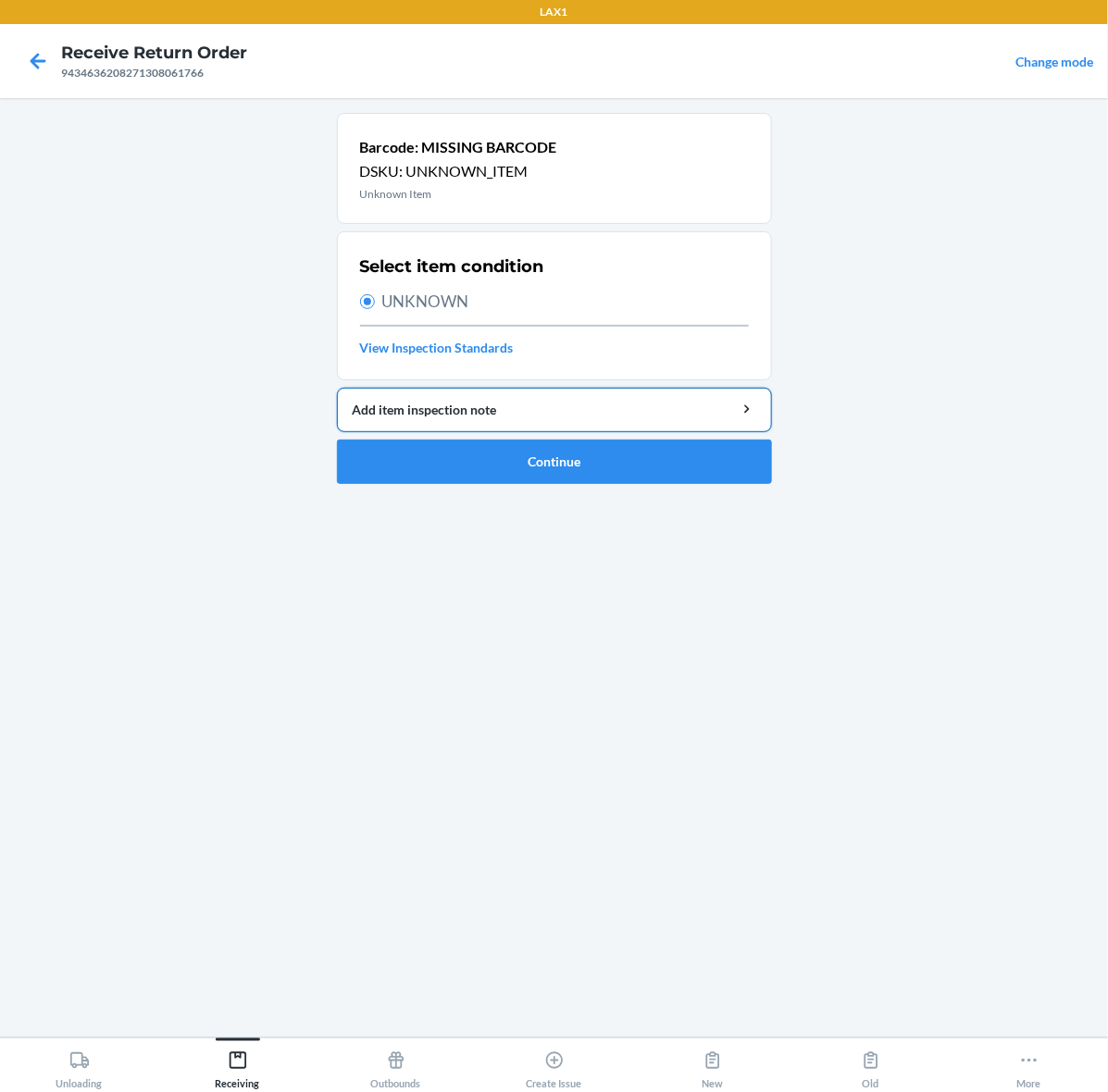 click on "Add item inspection note" at bounding box center [554, 409] 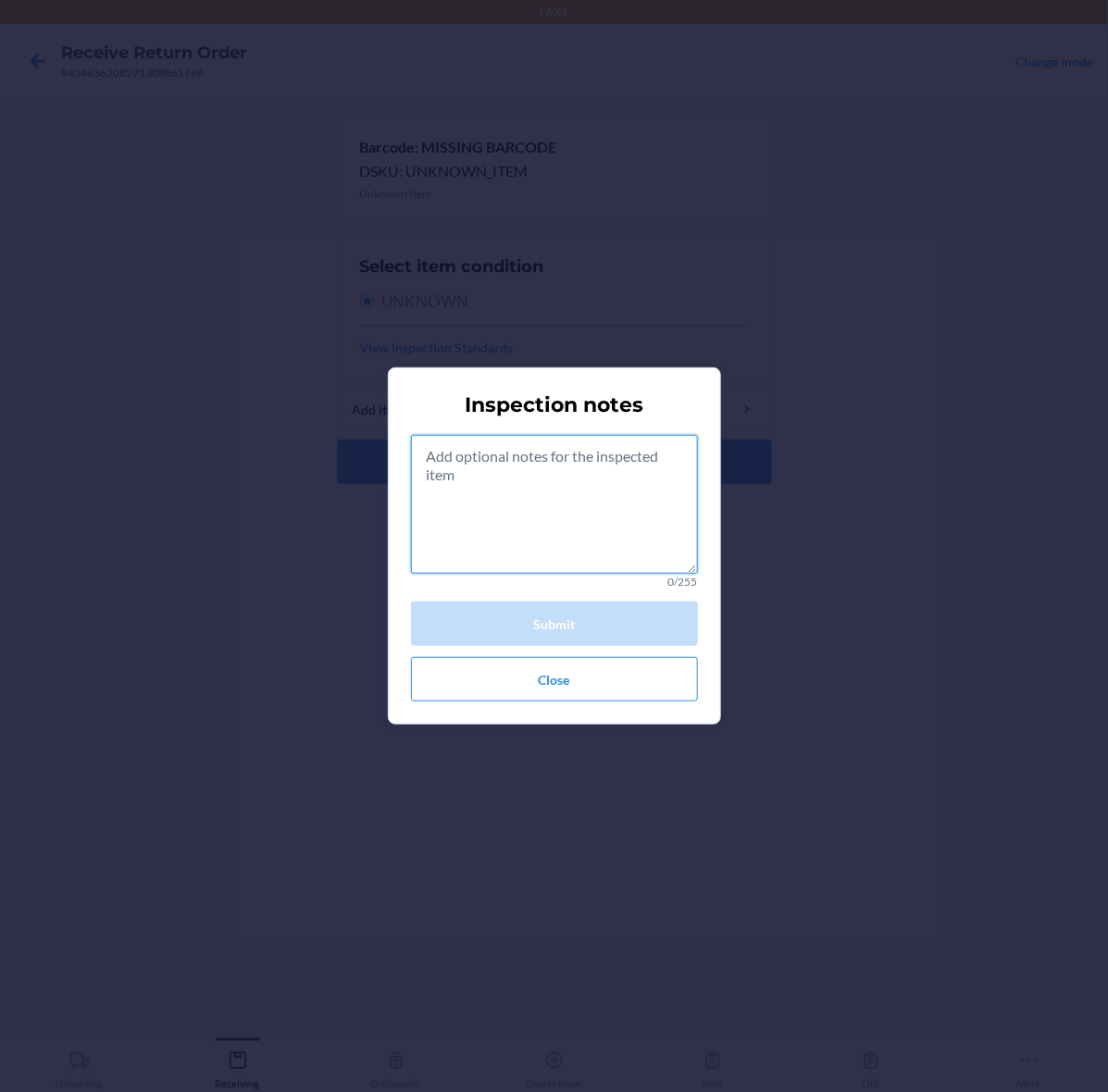 drag, startPoint x: 555, startPoint y: 488, endPoint x: 567, endPoint y: 465, distance: 25.942244 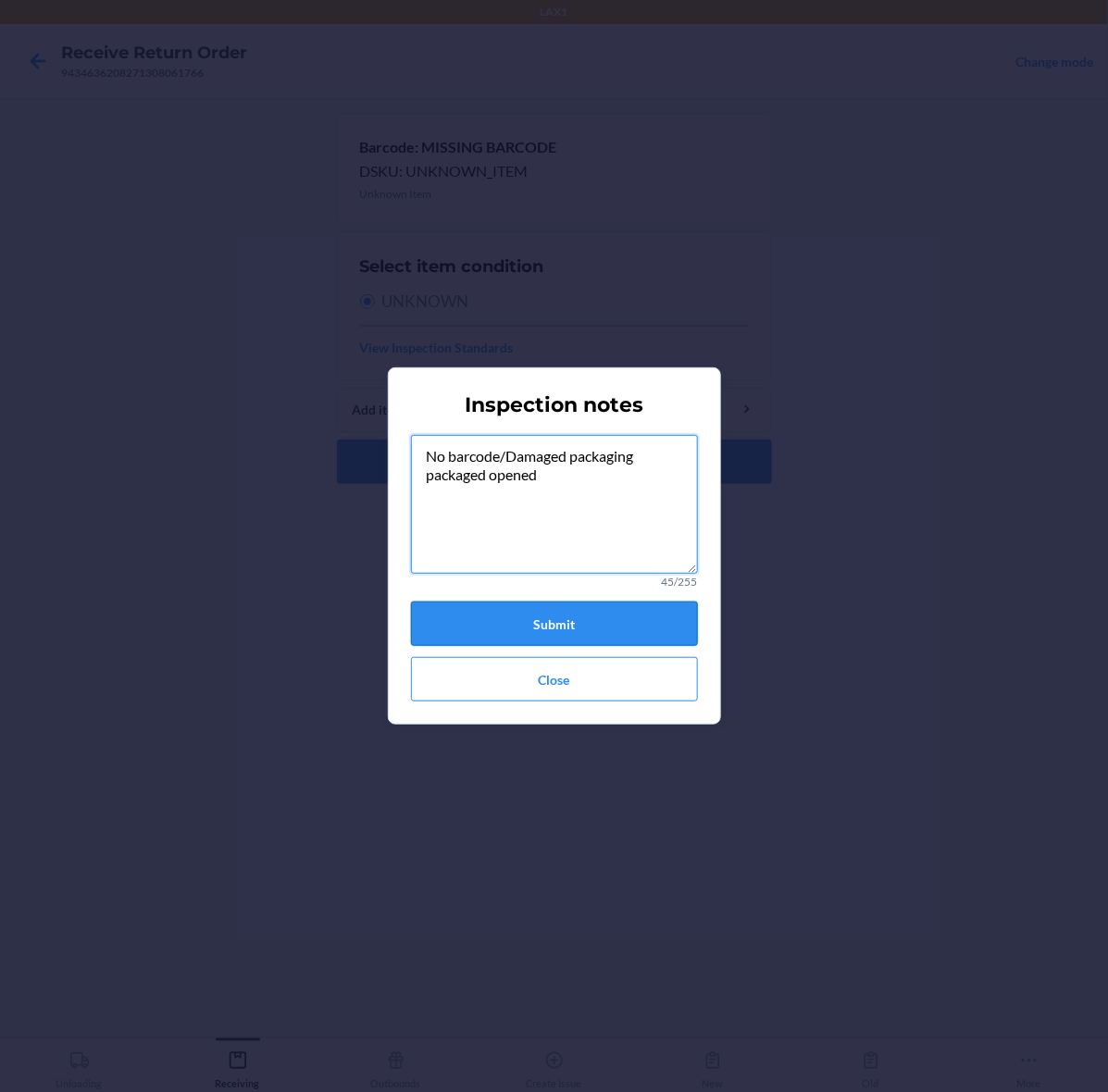 type on "No barcode/Damaged packaging
packaged opened" 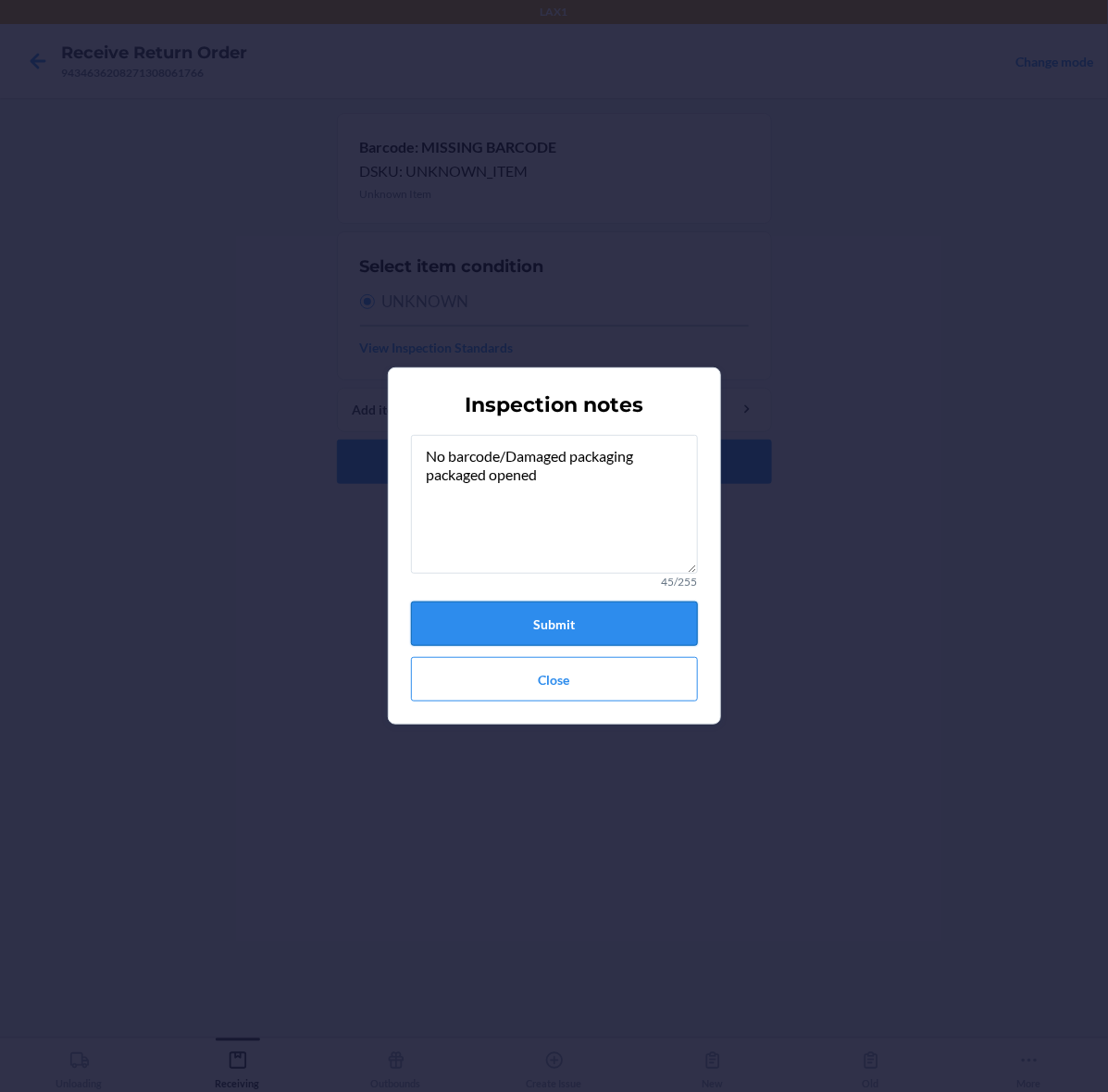 click on "Submit" at bounding box center (554, 624) 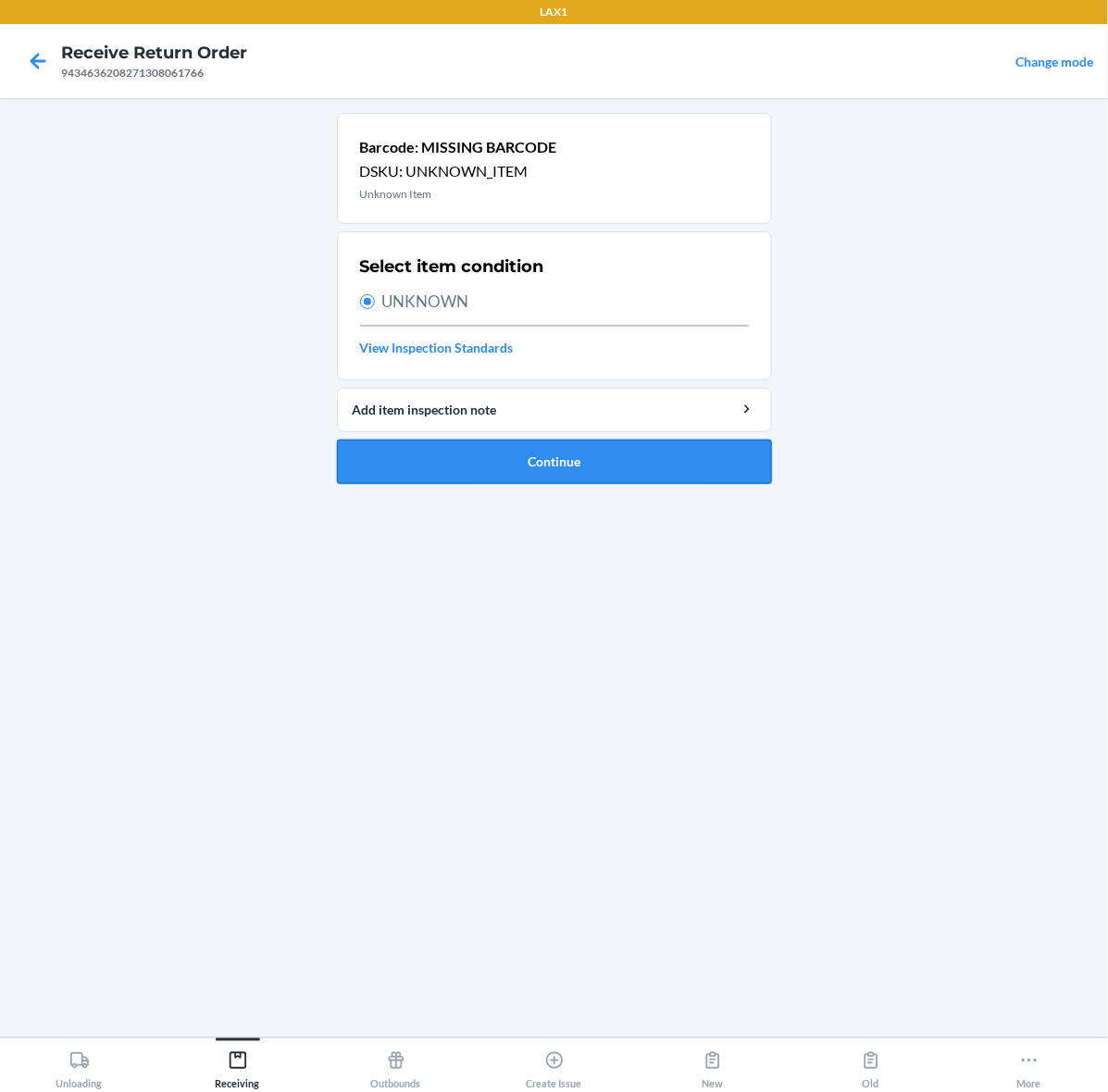 click on "Continue" at bounding box center (554, 462) 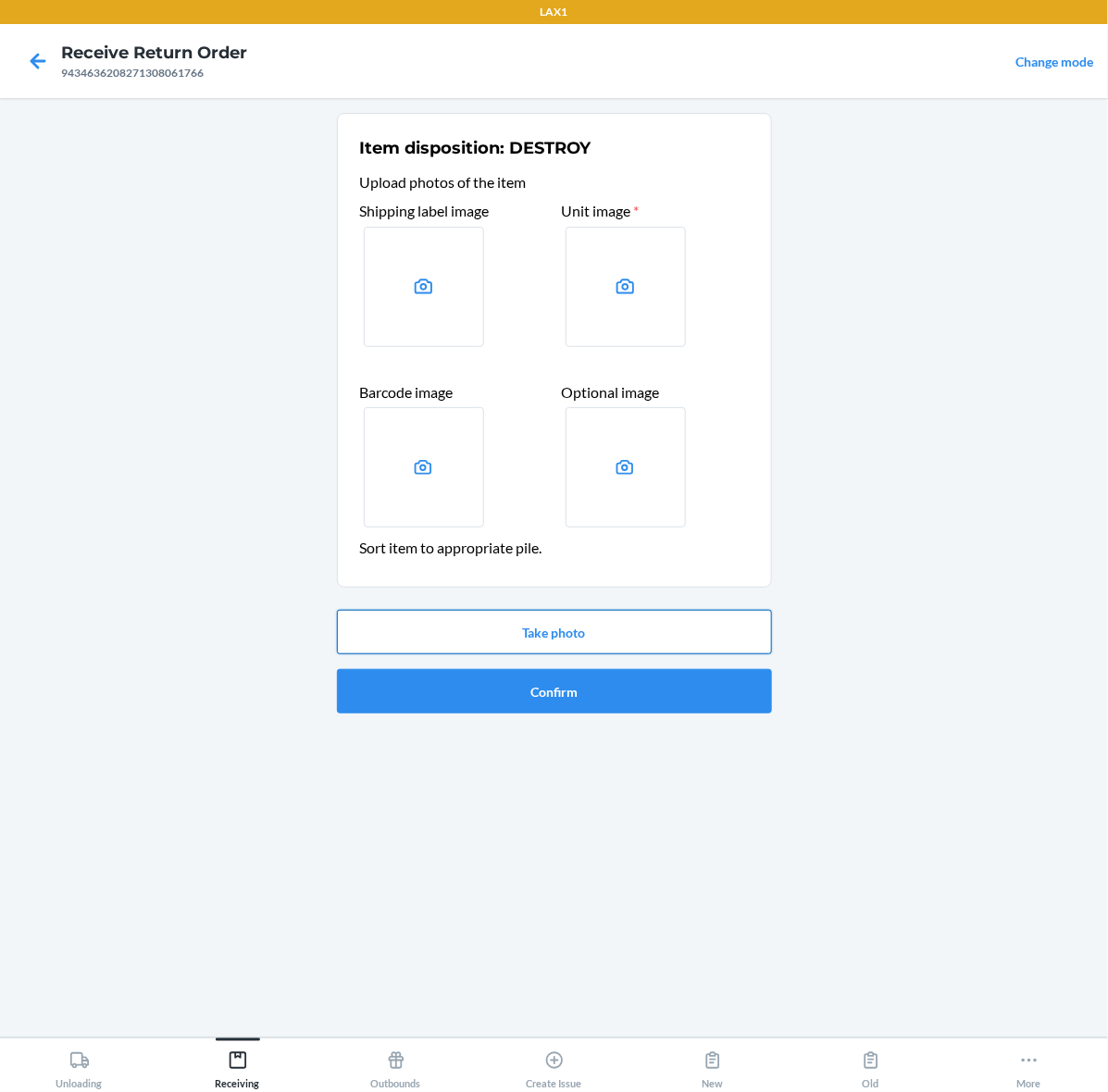 click on "Take photo" at bounding box center (554, 632) 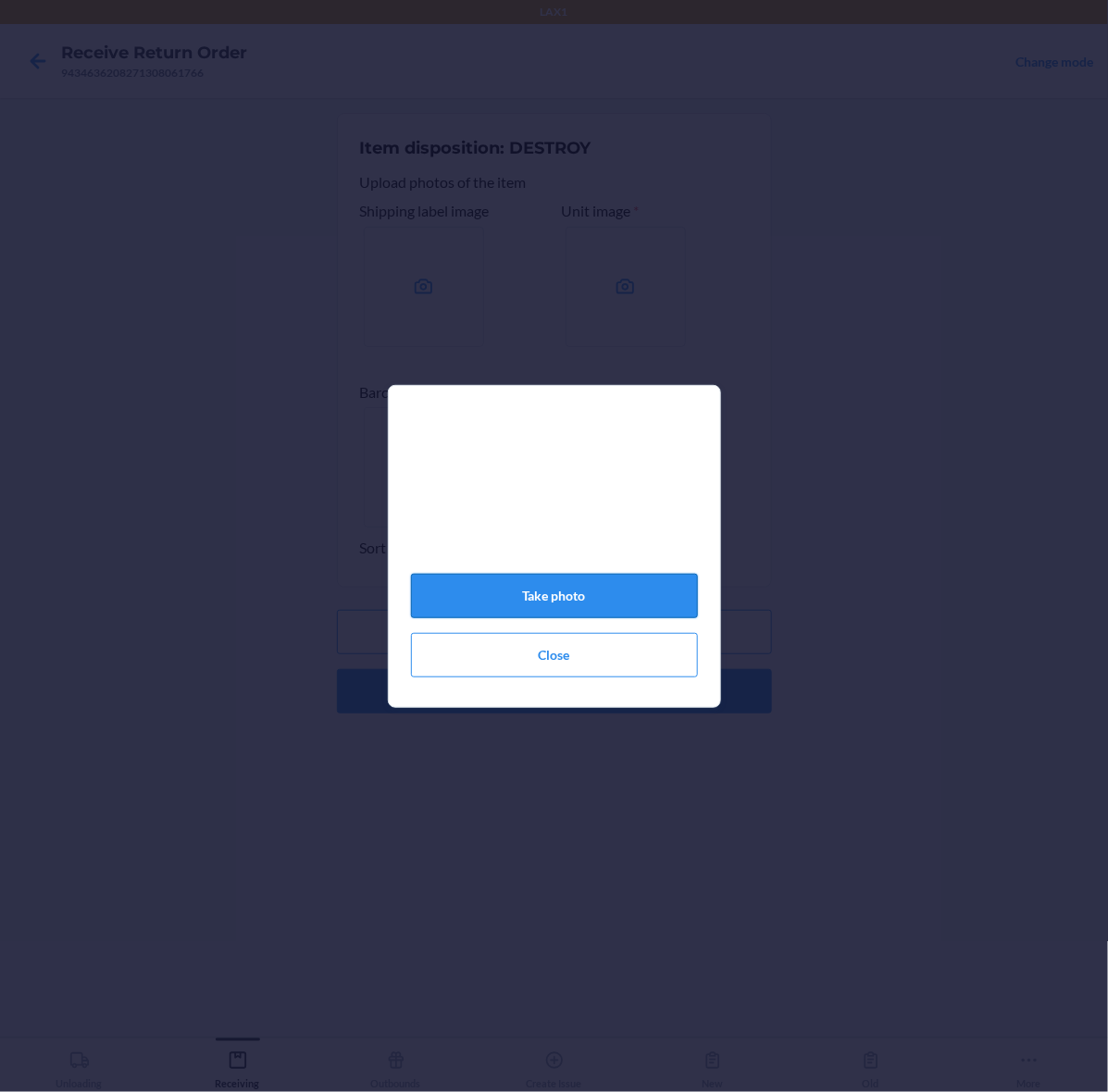 click on "Take photo" 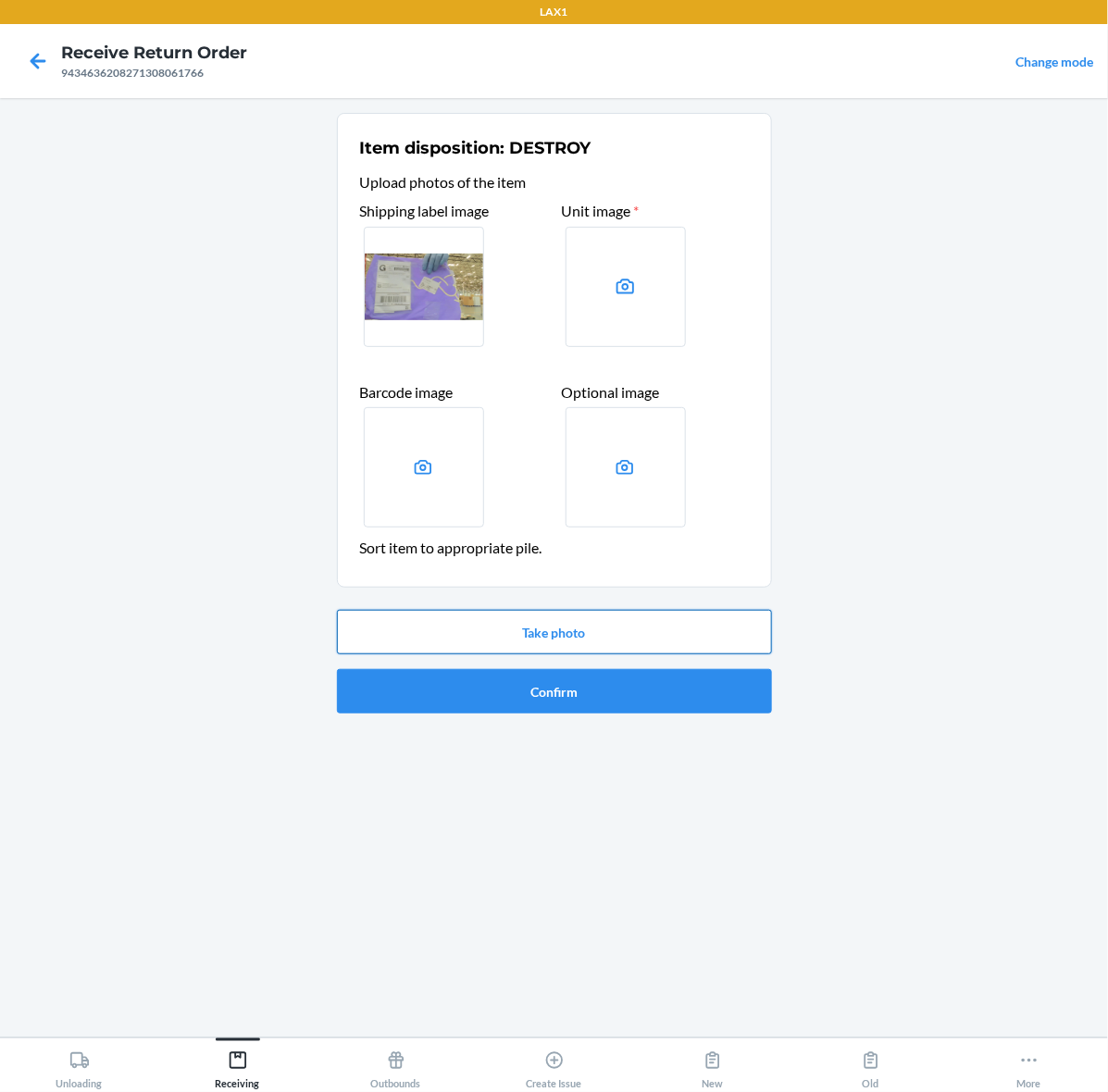 click on "Take photo" at bounding box center [554, 632] 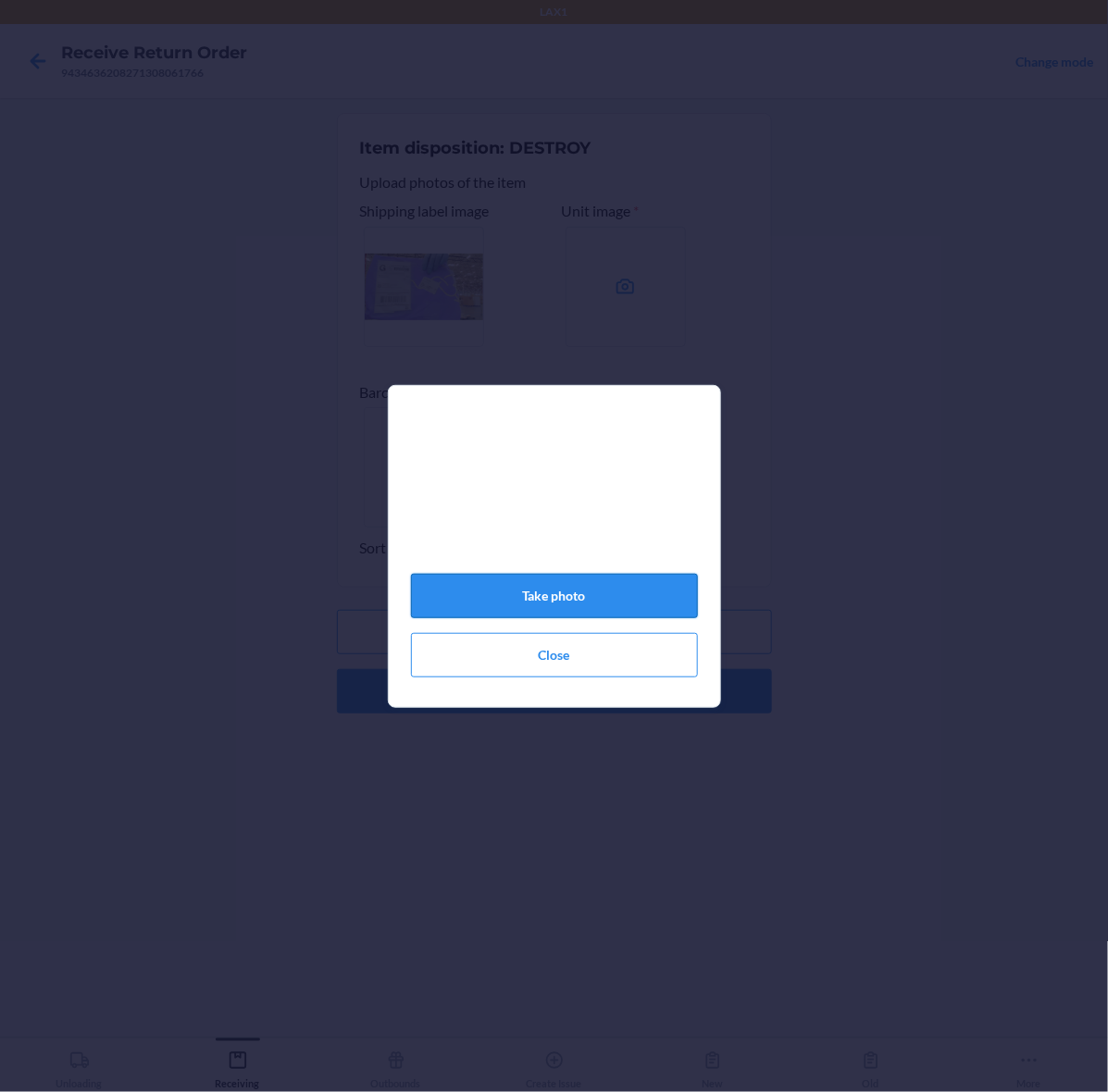 click on "Take photo" 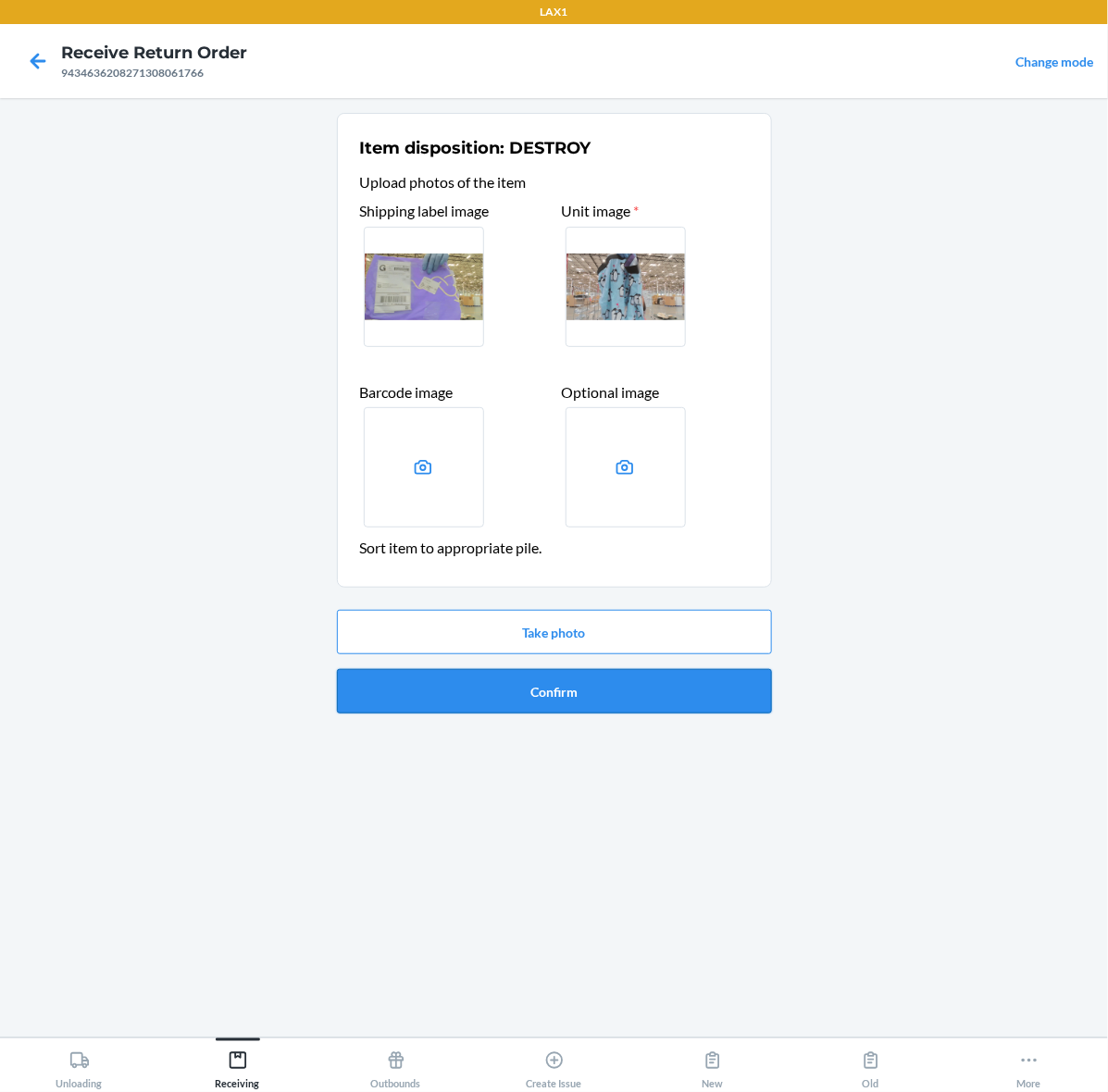 click on "Confirm" at bounding box center [554, 691] 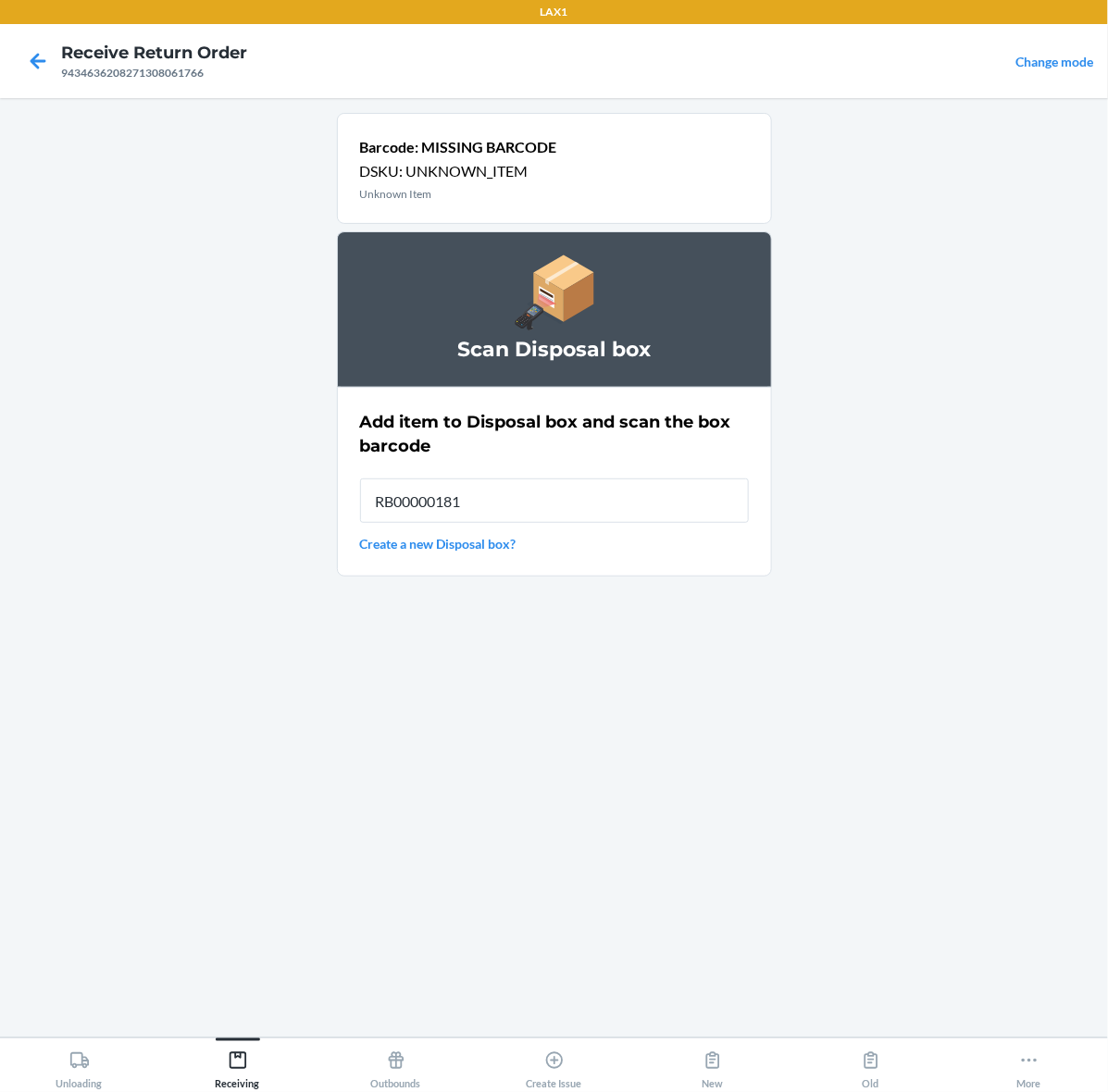 type on "RB000001815" 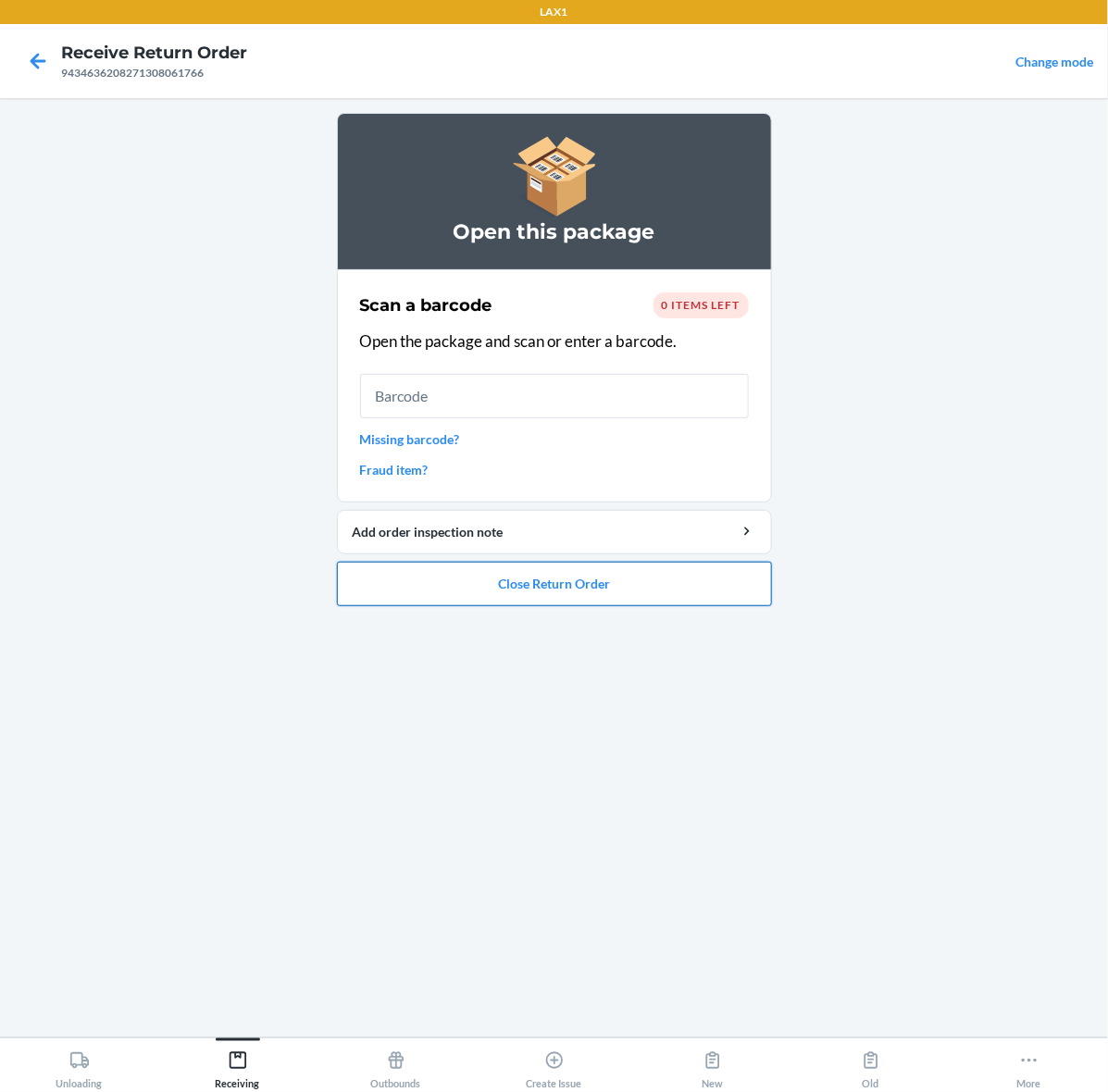 click on "Close Return Order" at bounding box center (554, 584) 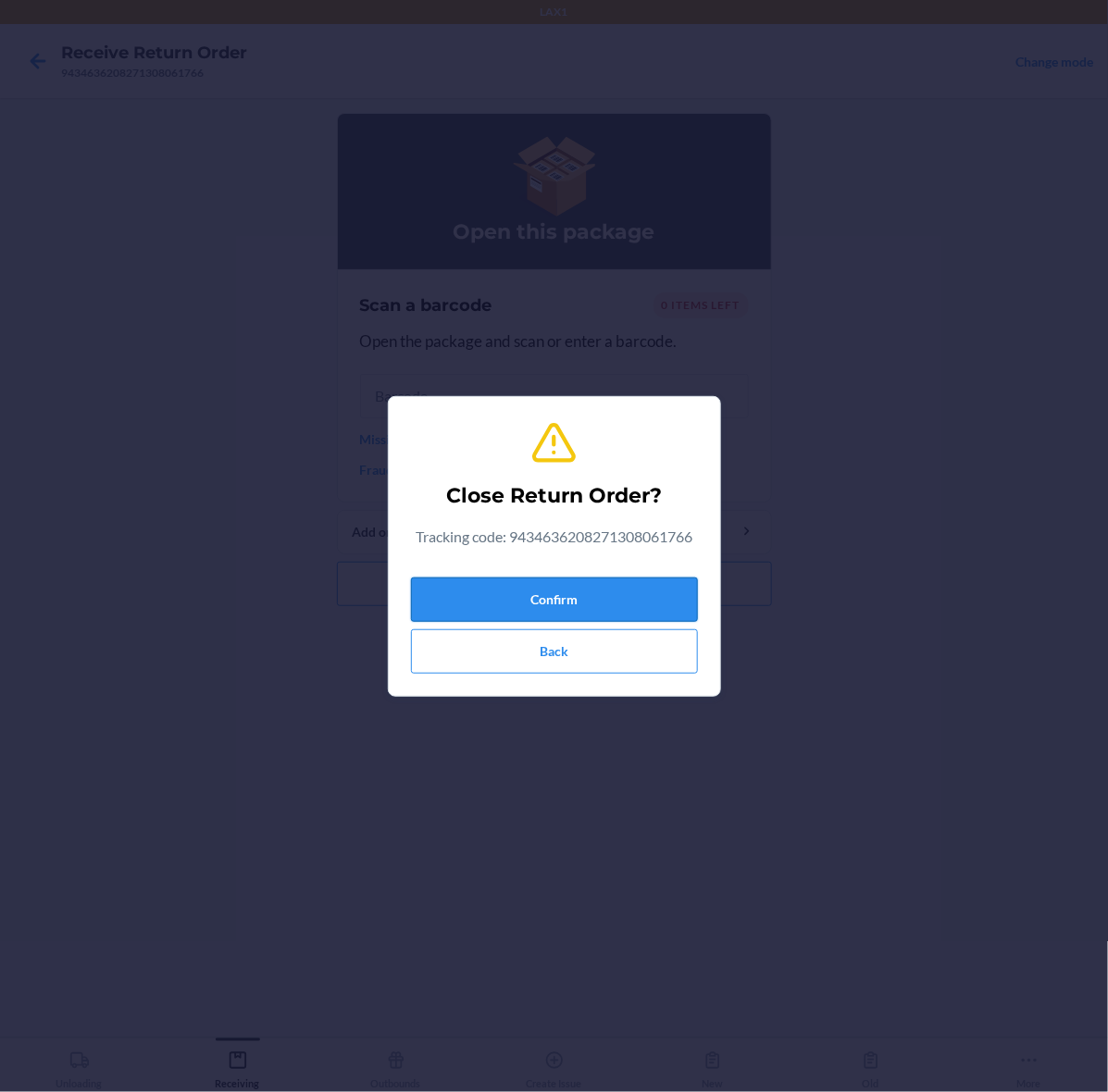 click on "Confirm" at bounding box center [554, 600] 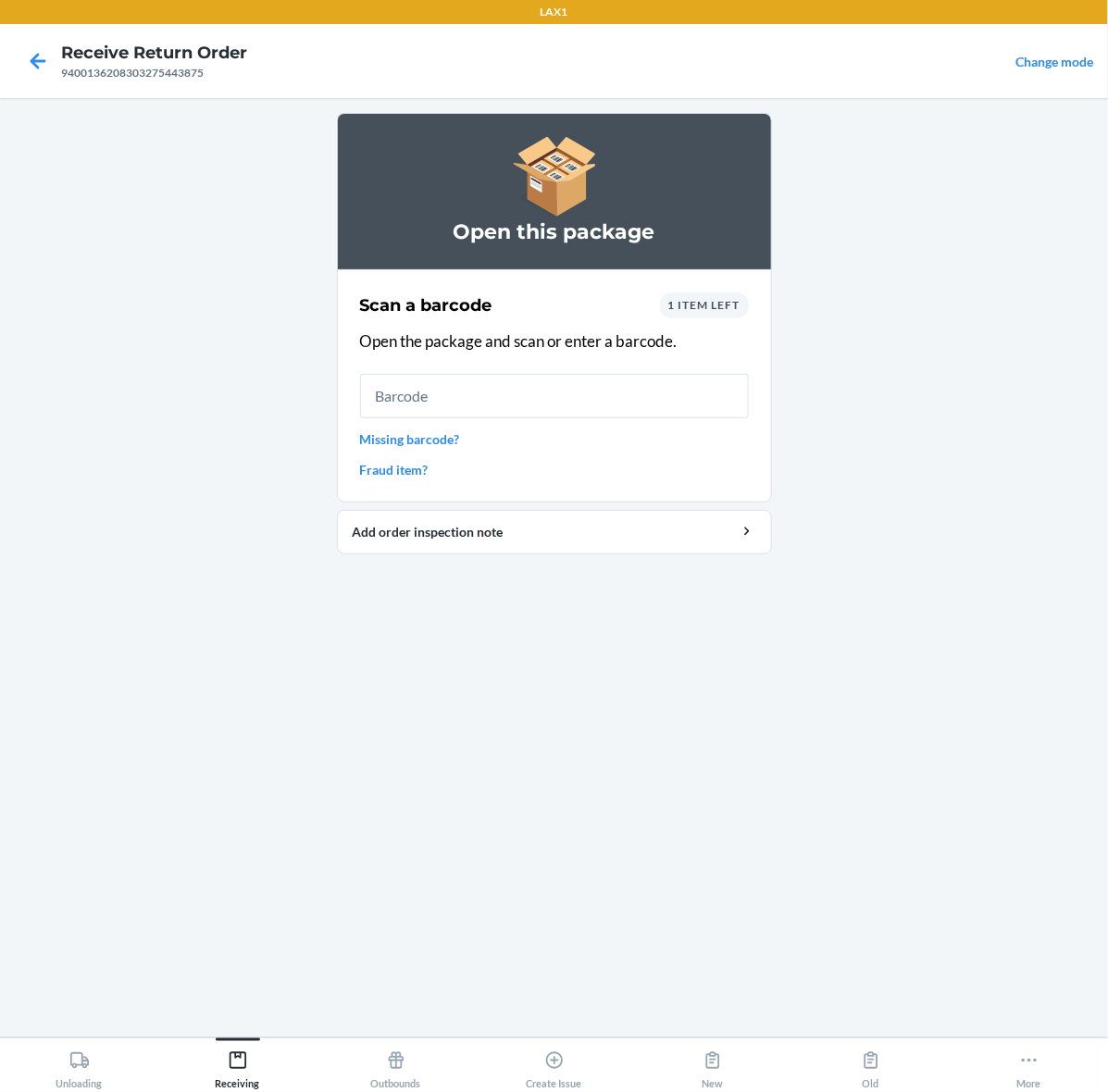 click on "1 item left" at bounding box center [704, 304] 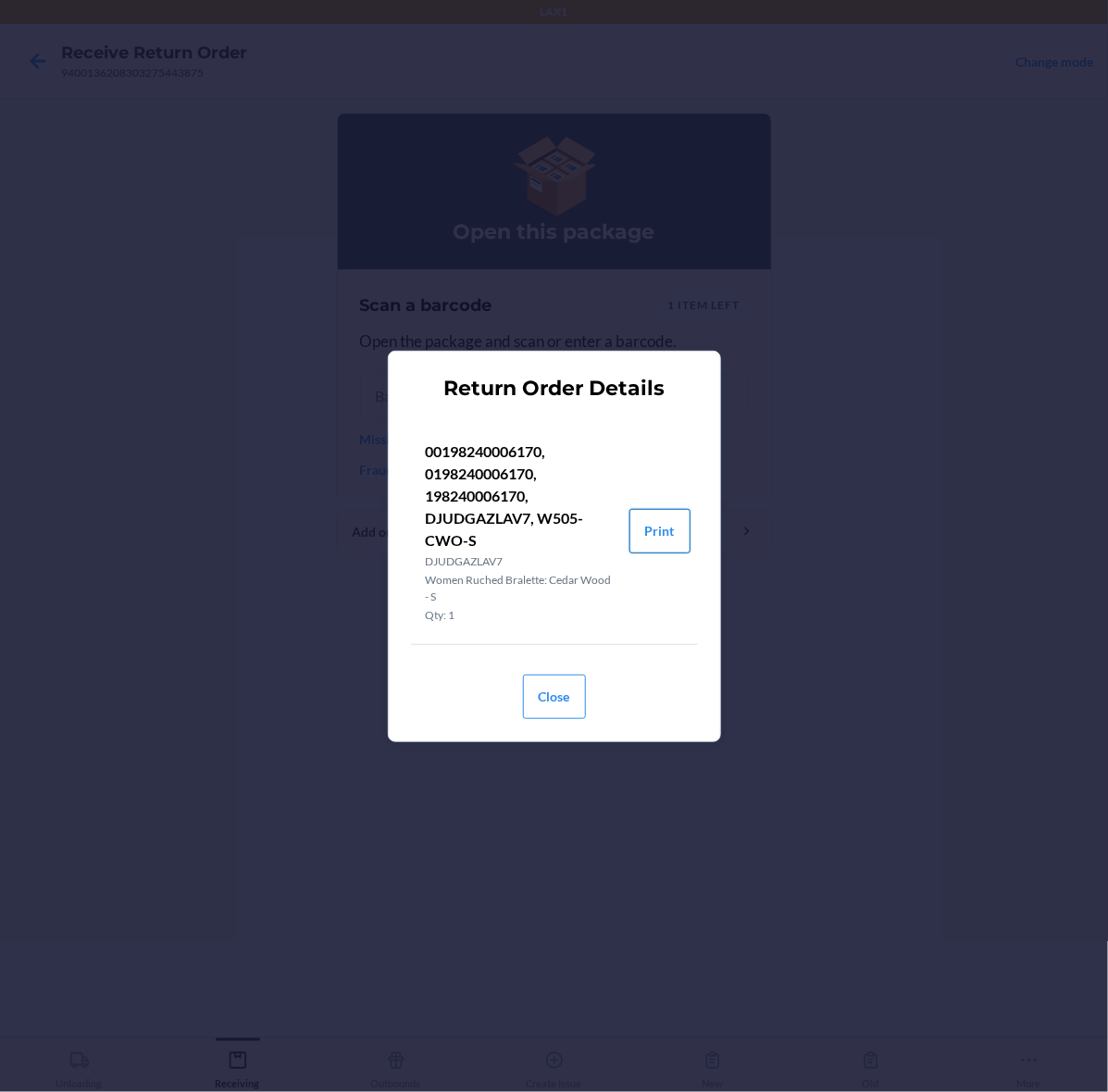 click on "Print" at bounding box center (660, 531) 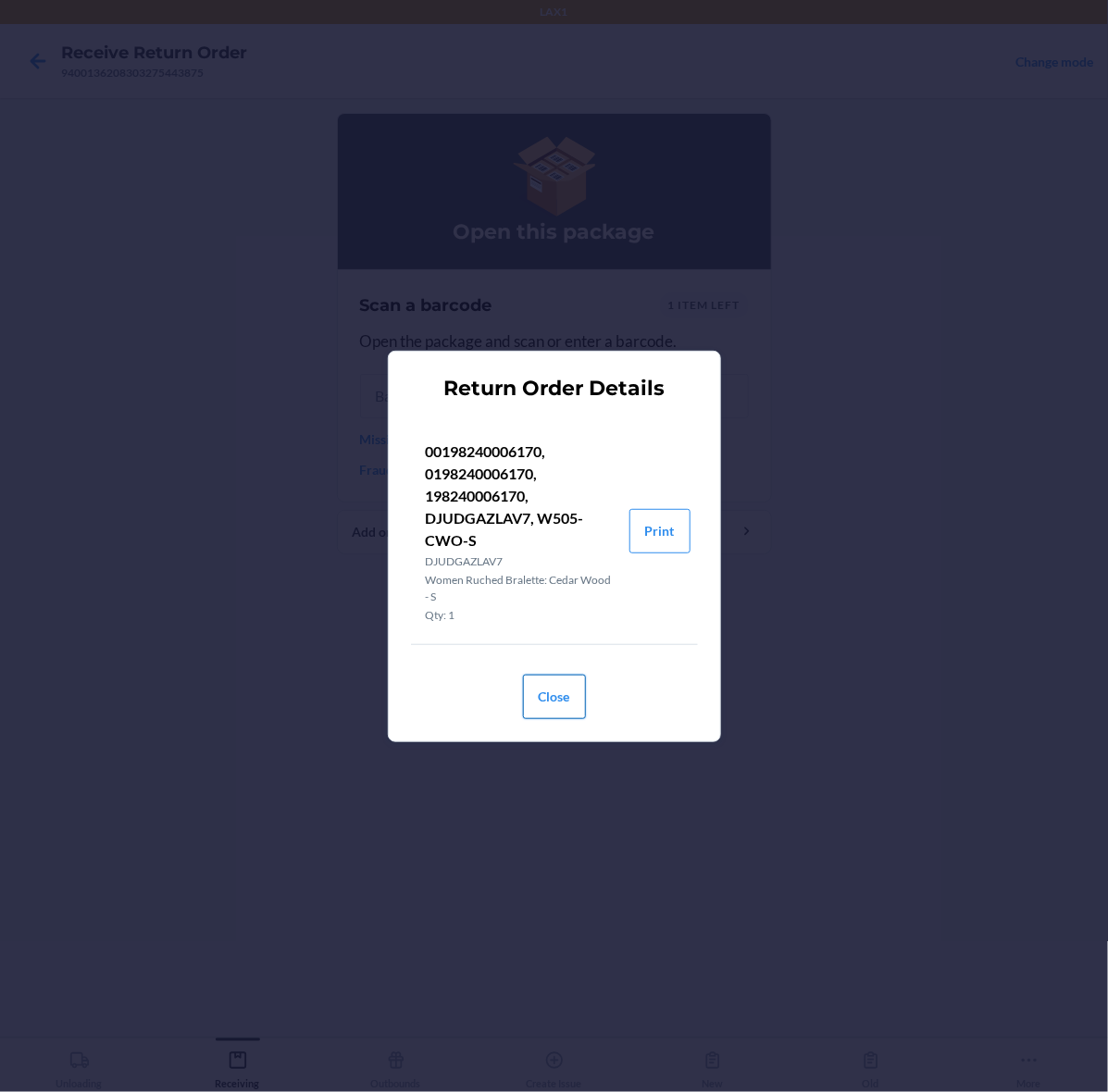 click on "Close" at bounding box center (554, 697) 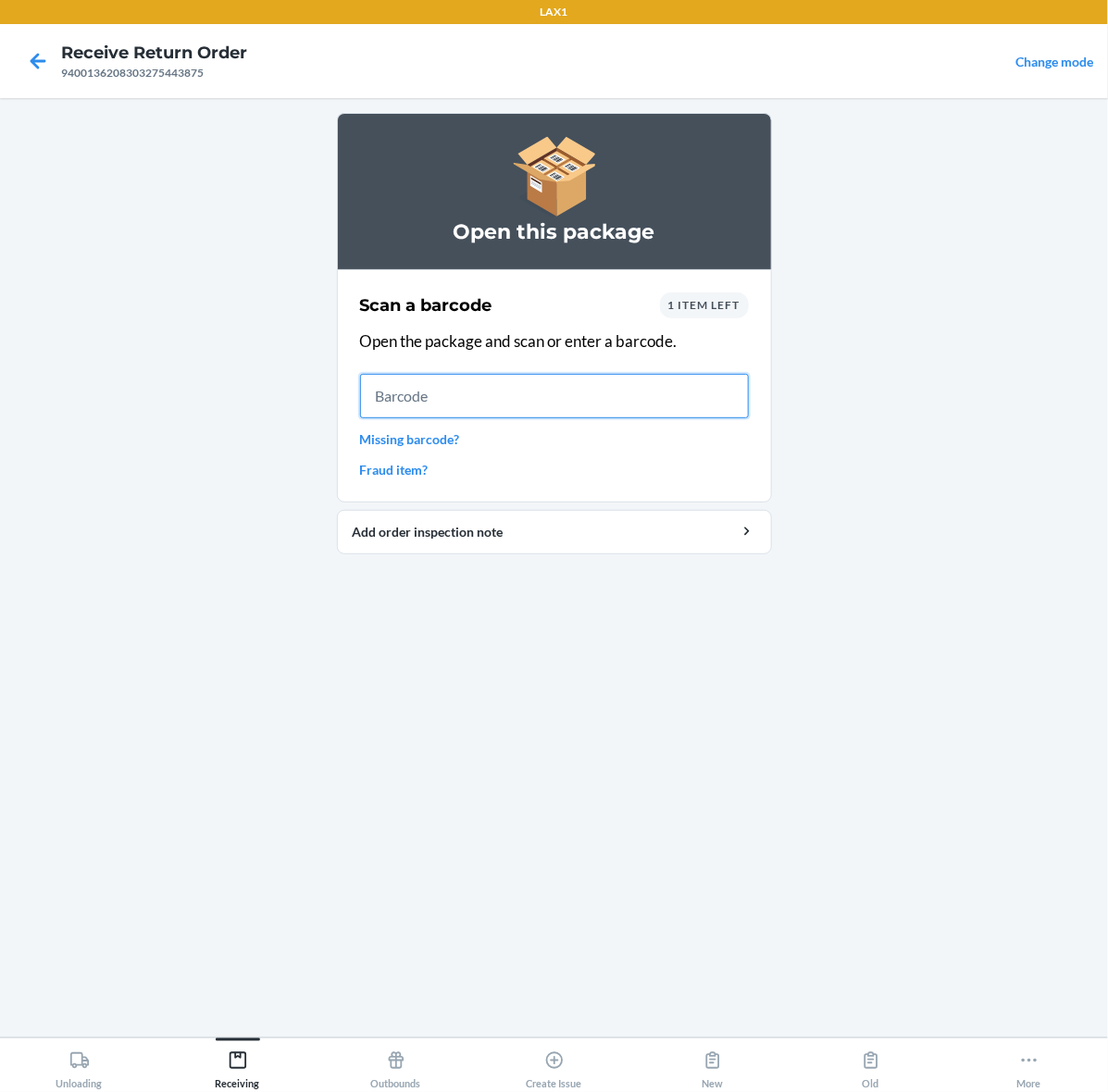 click at bounding box center (554, 396) 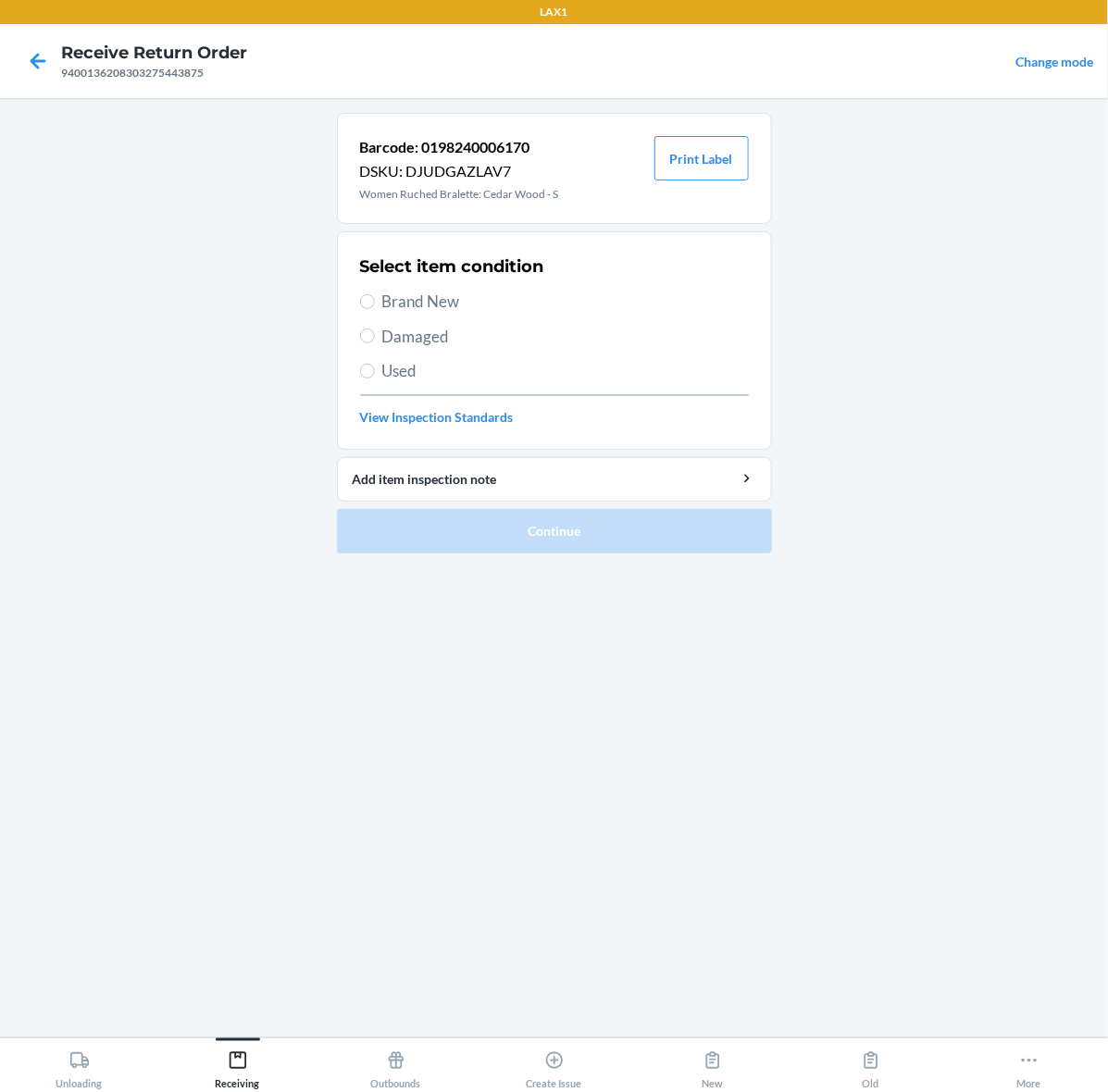 click on "Brand New" at bounding box center [566, 302] 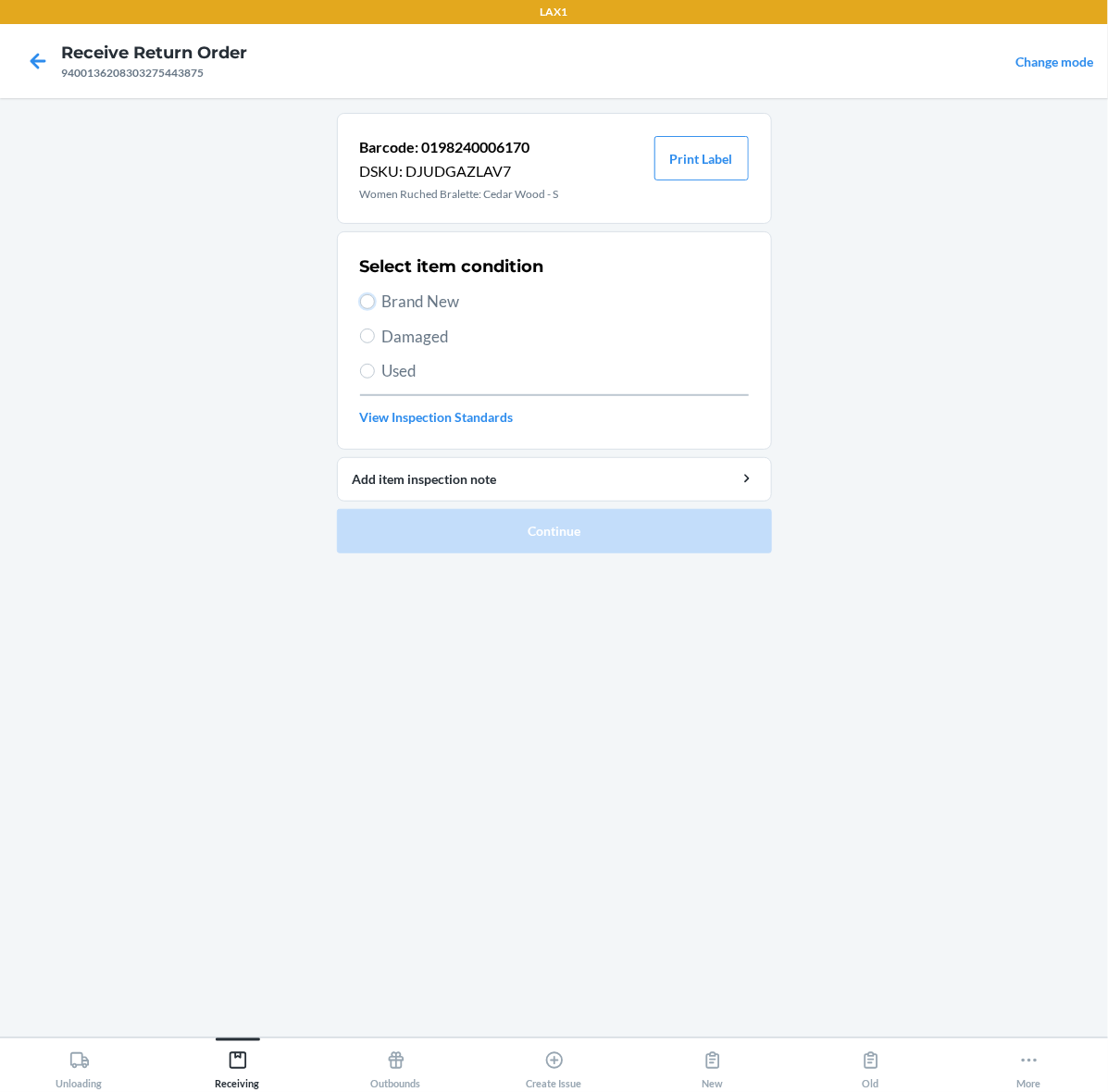 click on "Brand New" at bounding box center (367, 302) 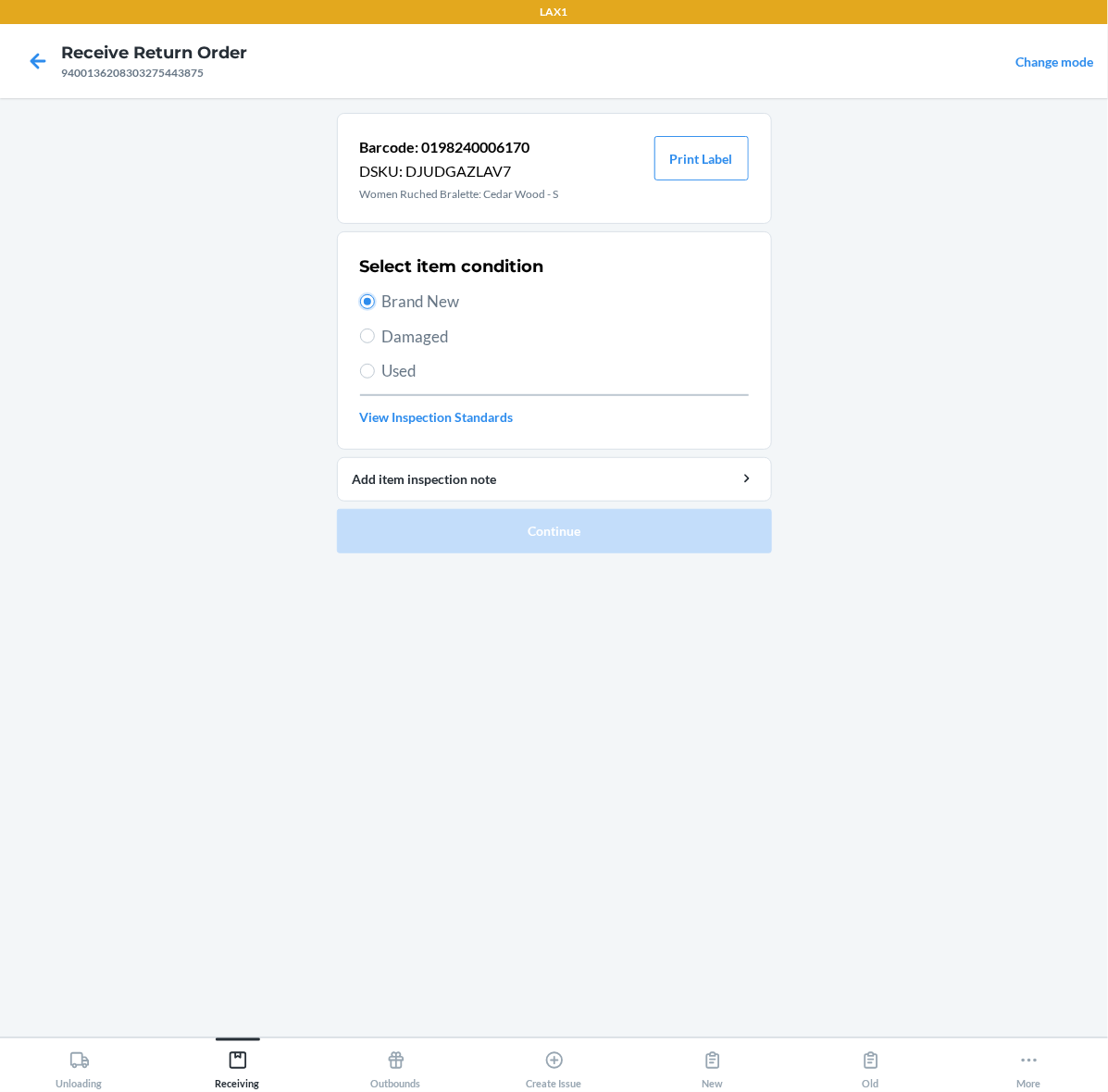 radio on "true" 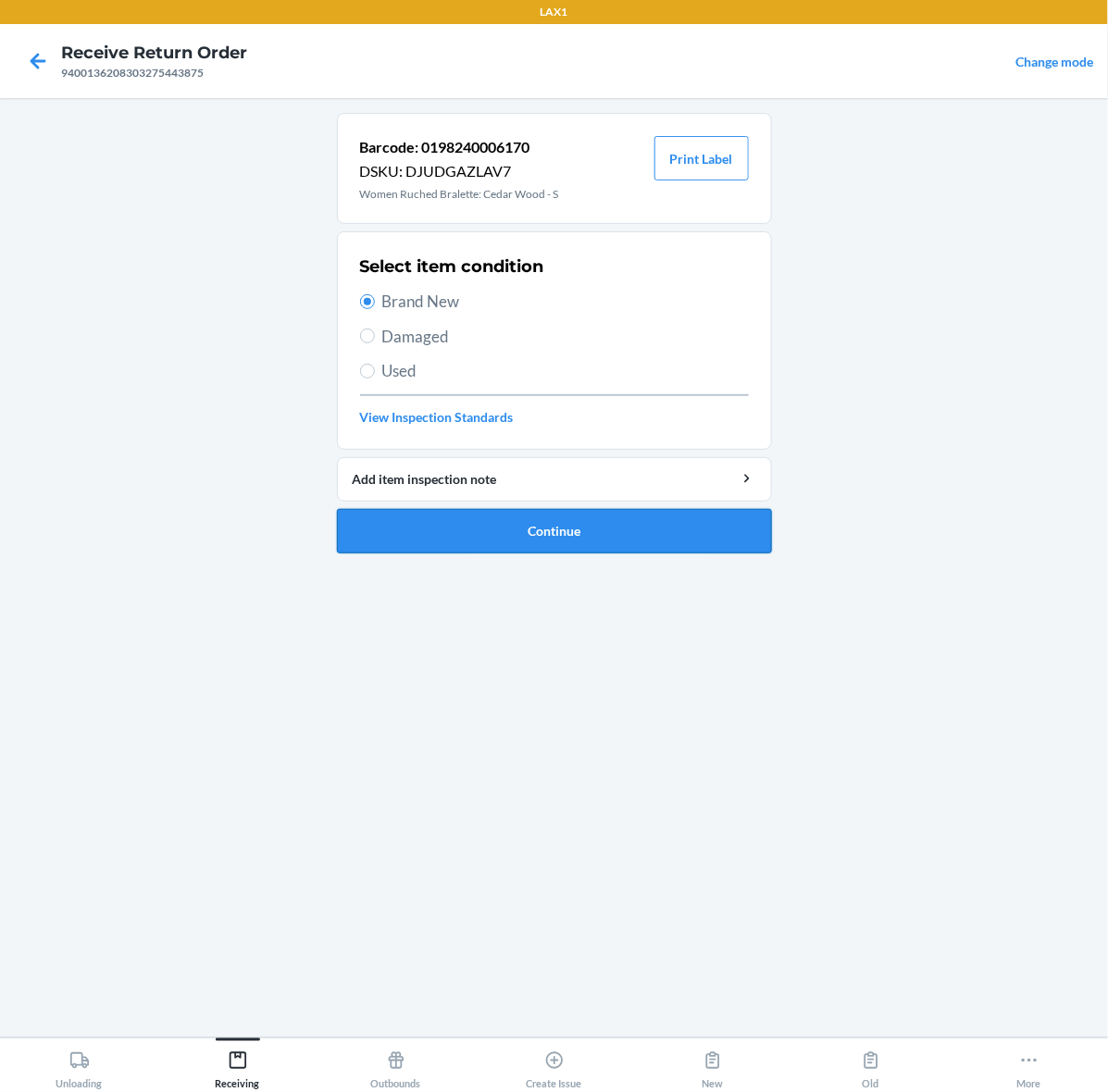 click on "Continue" at bounding box center [554, 531] 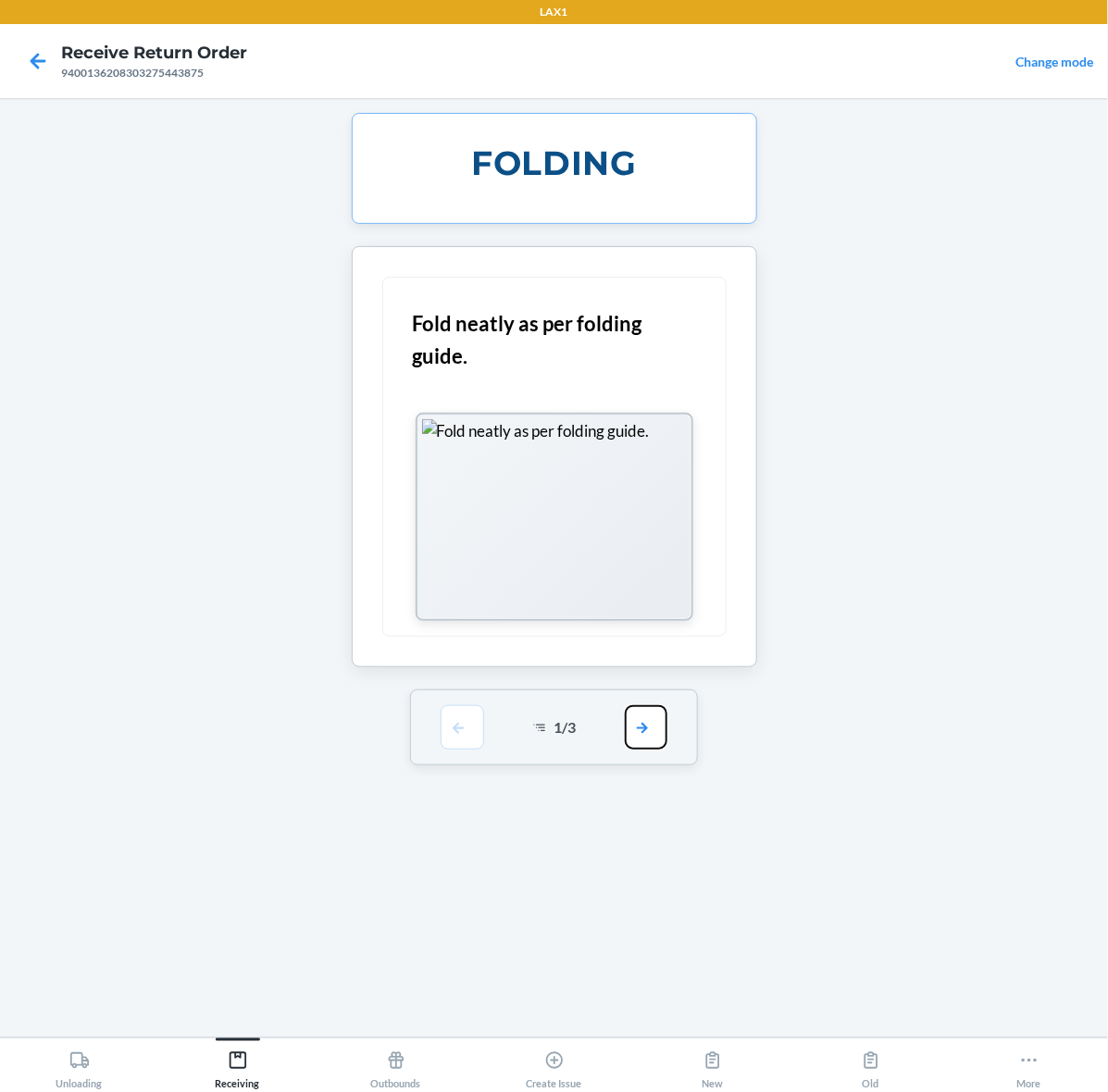drag, startPoint x: 643, startPoint y: 736, endPoint x: 620, endPoint y: 690, distance: 51.42956 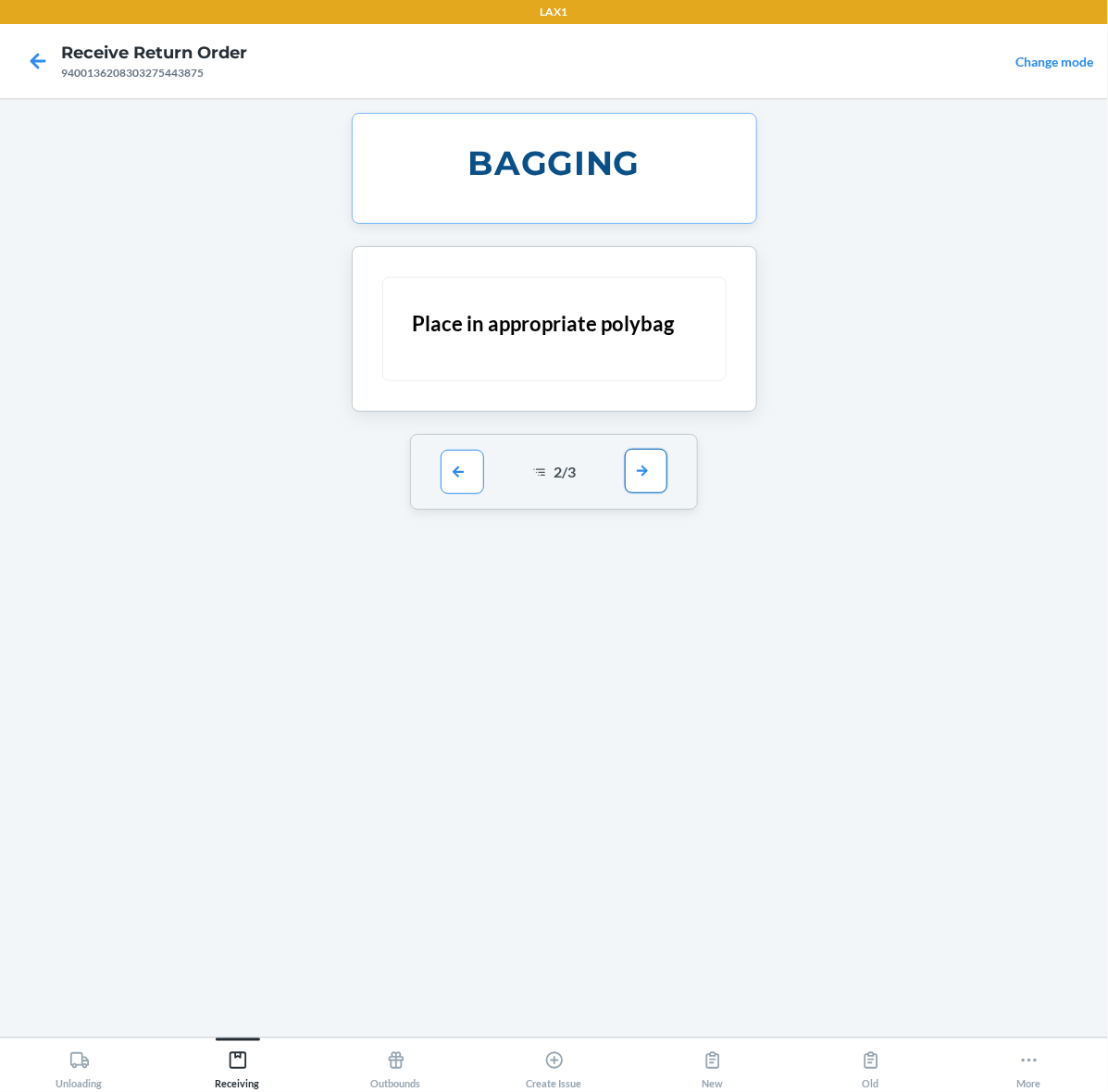 click at bounding box center [646, 471] 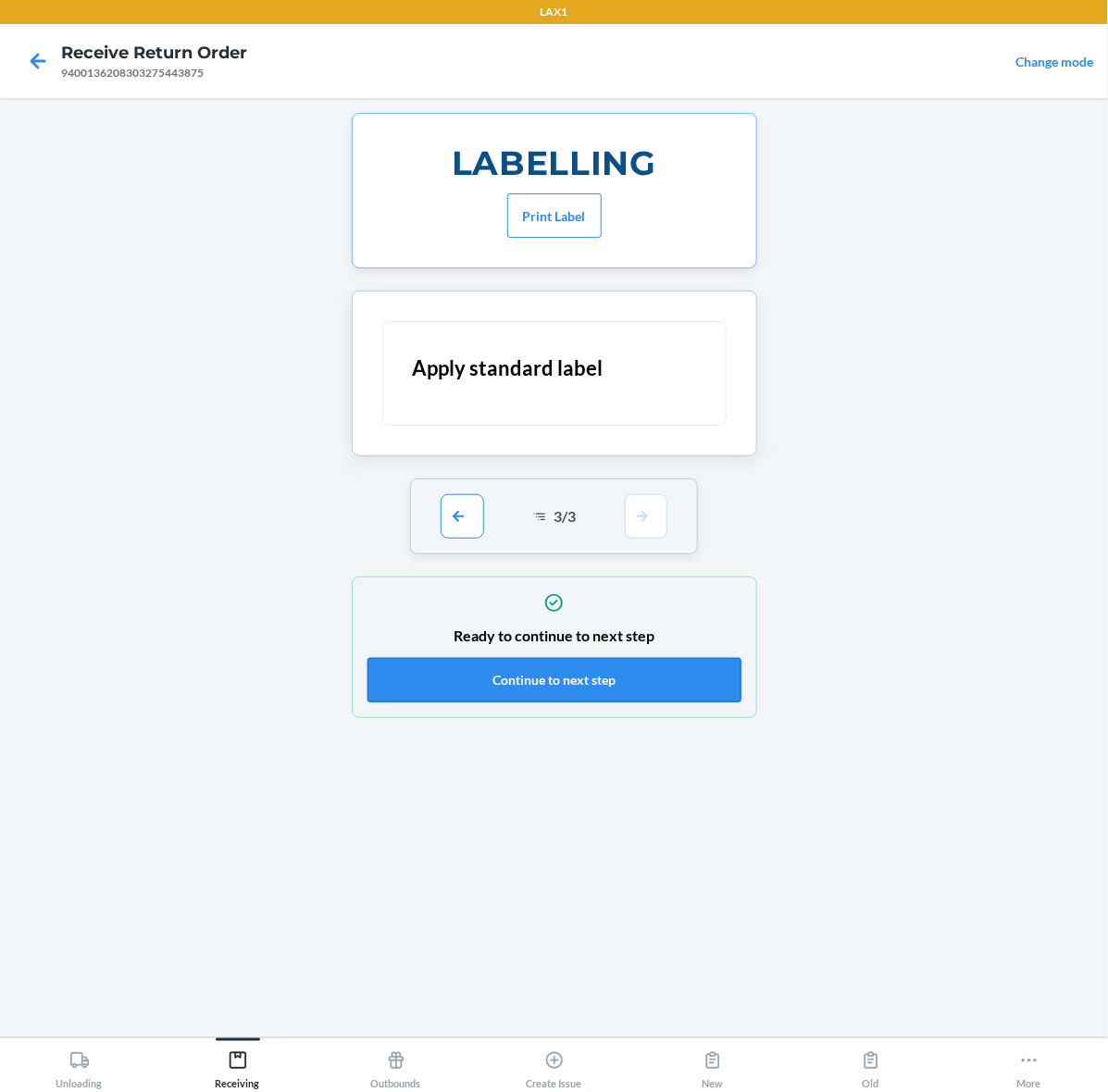 click on "Continue to next step" at bounding box center (554, 680) 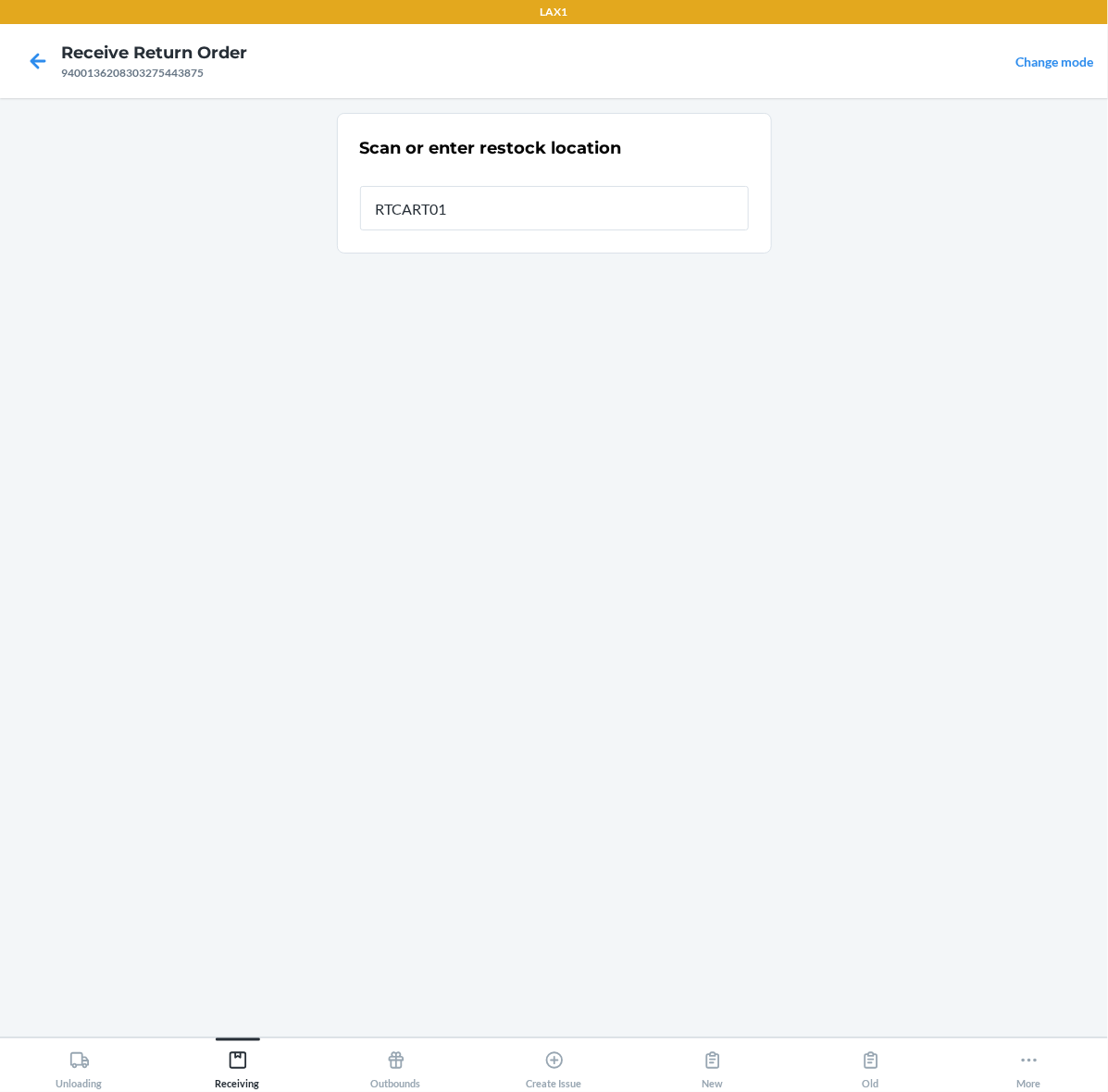 type on "RTCART014" 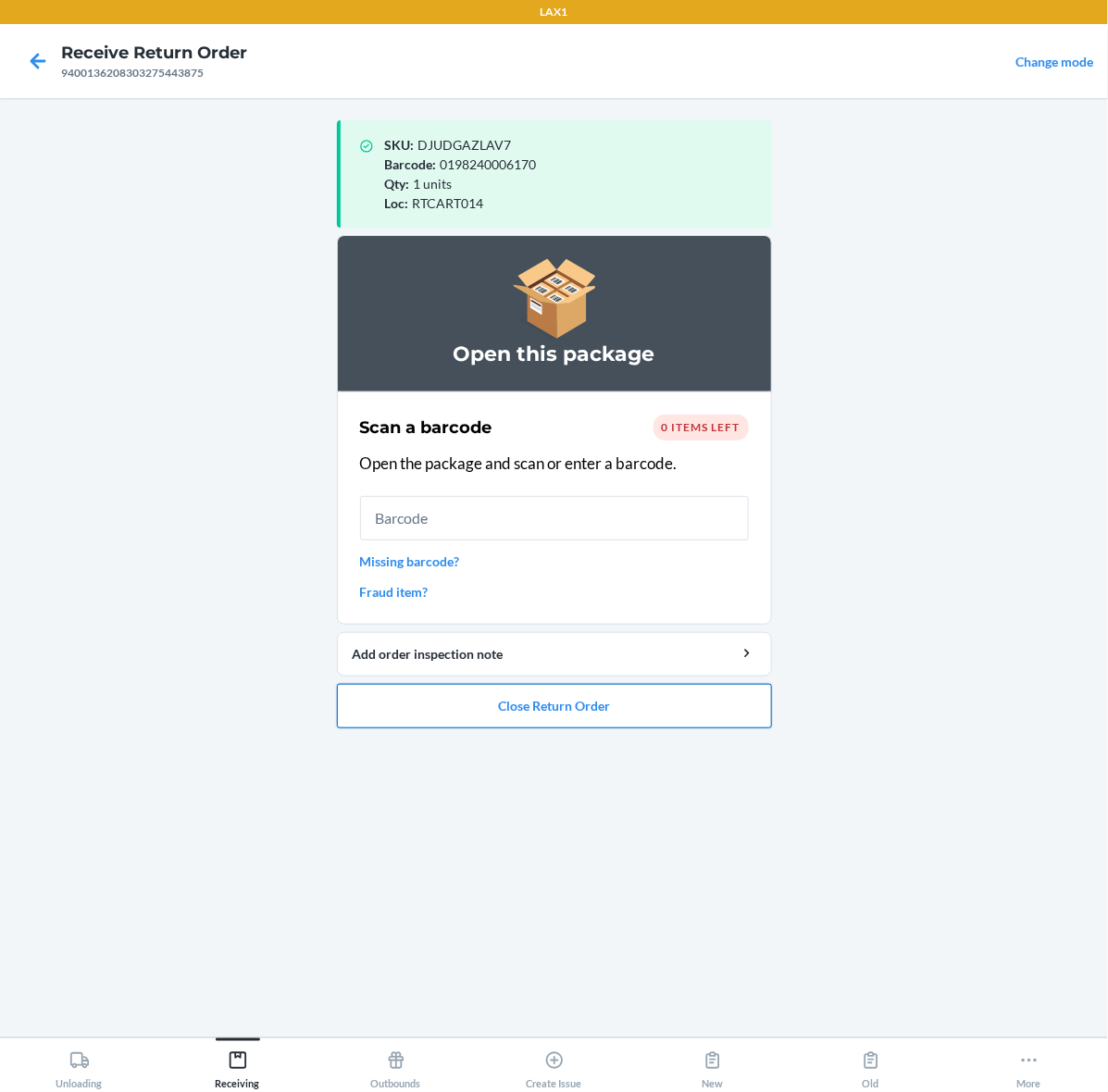 click on "Close Return Order" at bounding box center [554, 706] 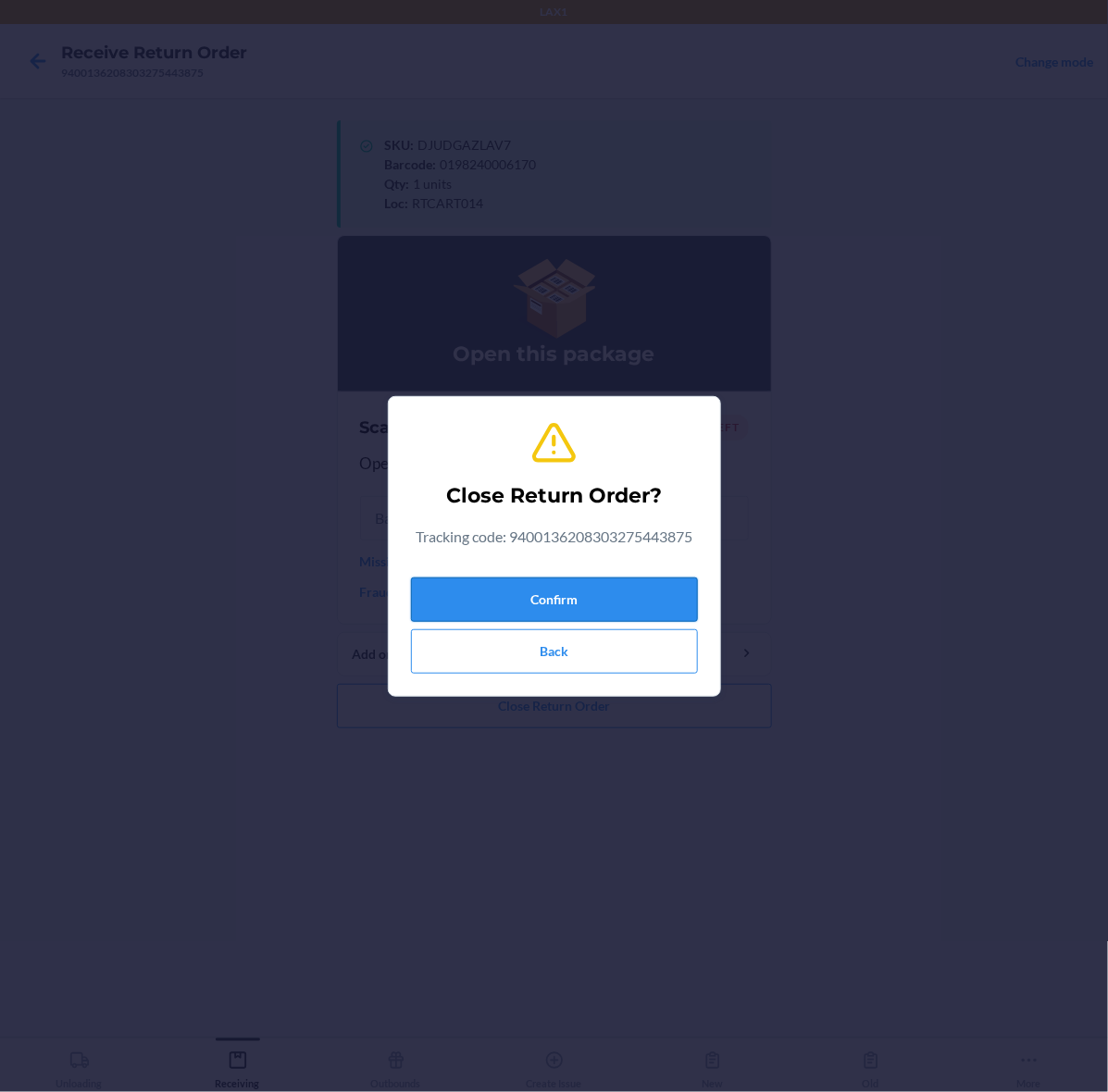 click on "Confirm" at bounding box center [554, 600] 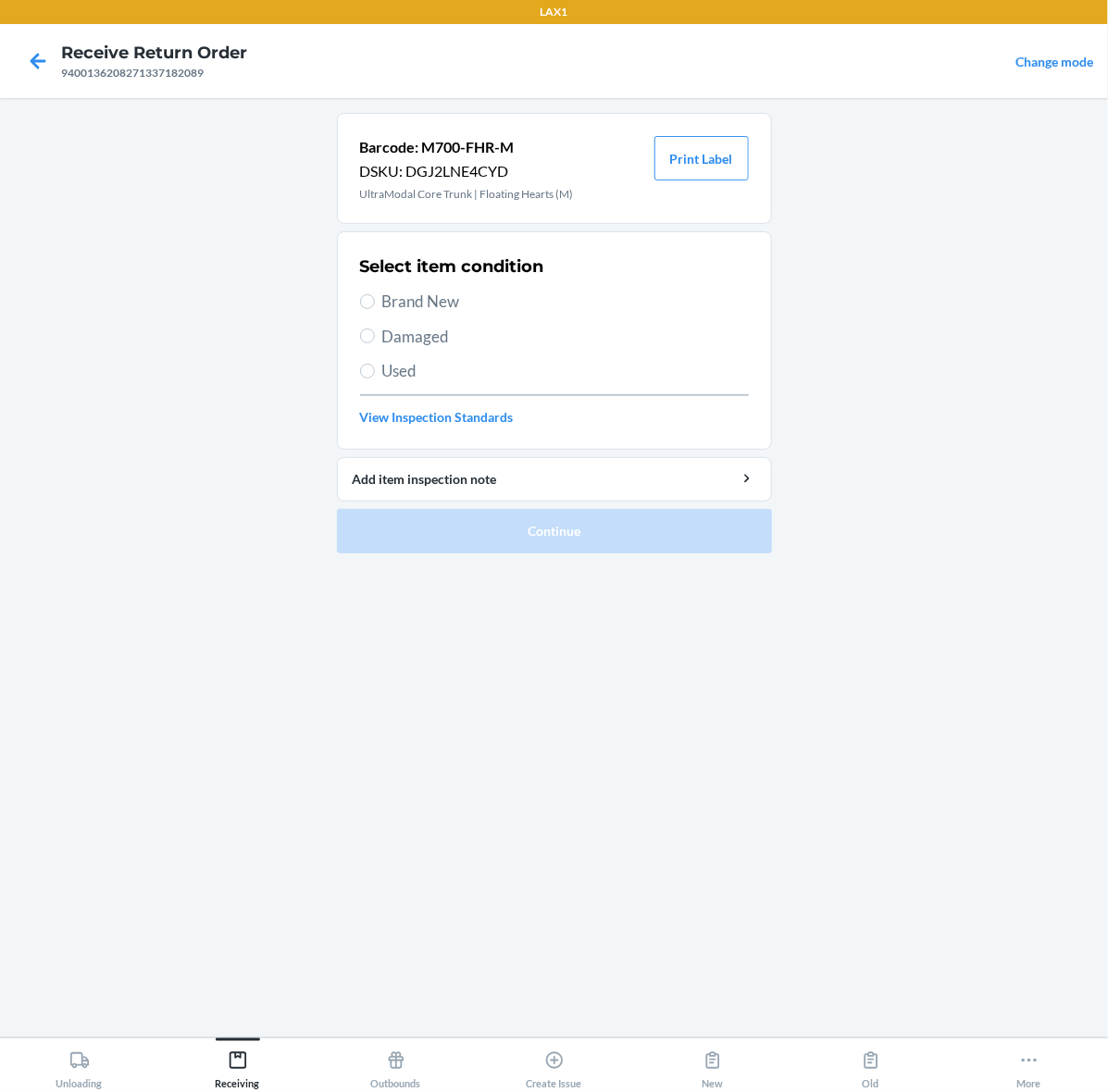 click on "Used" at bounding box center [566, 371] 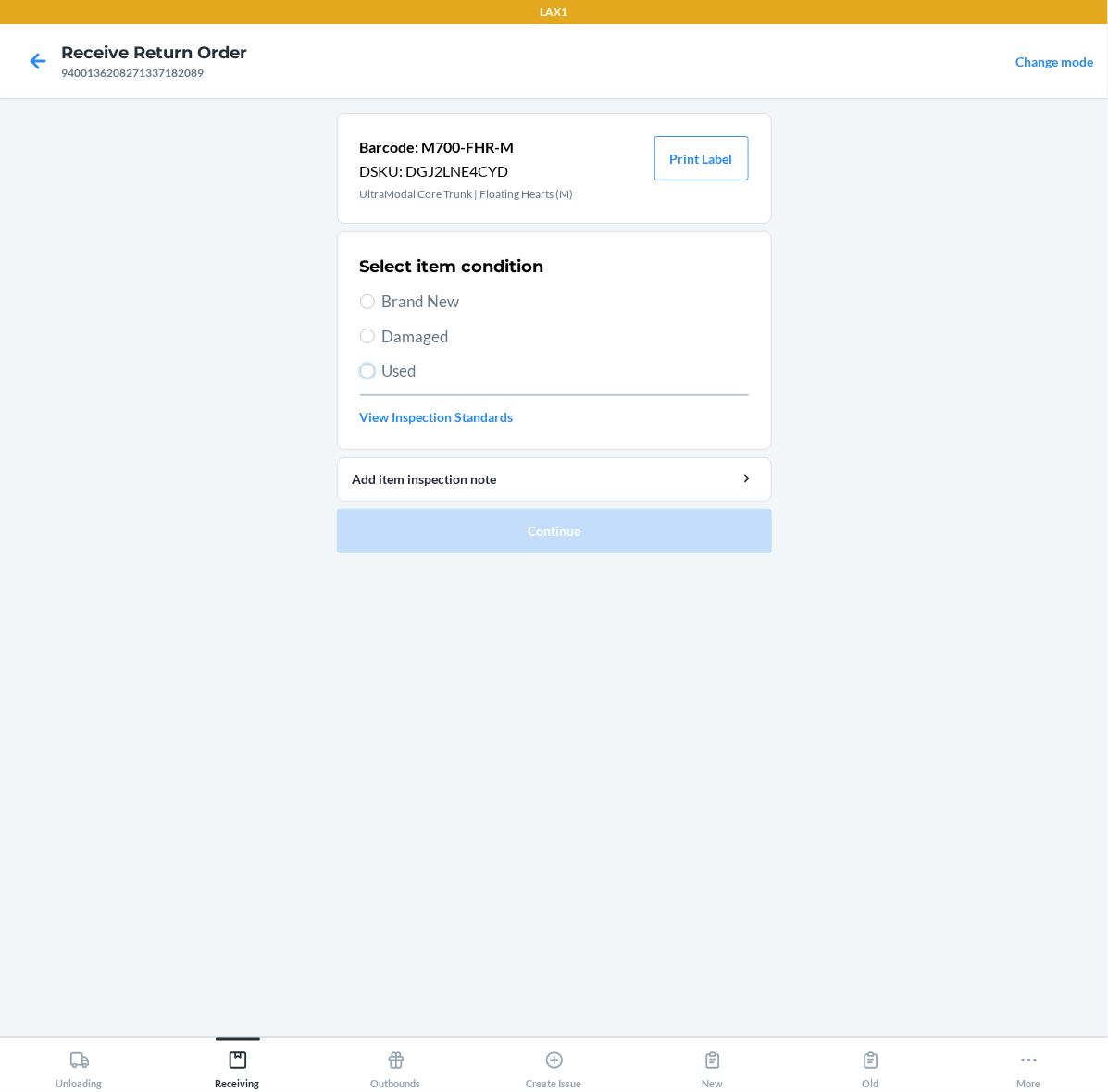 click on "Used" at bounding box center [367, 371] 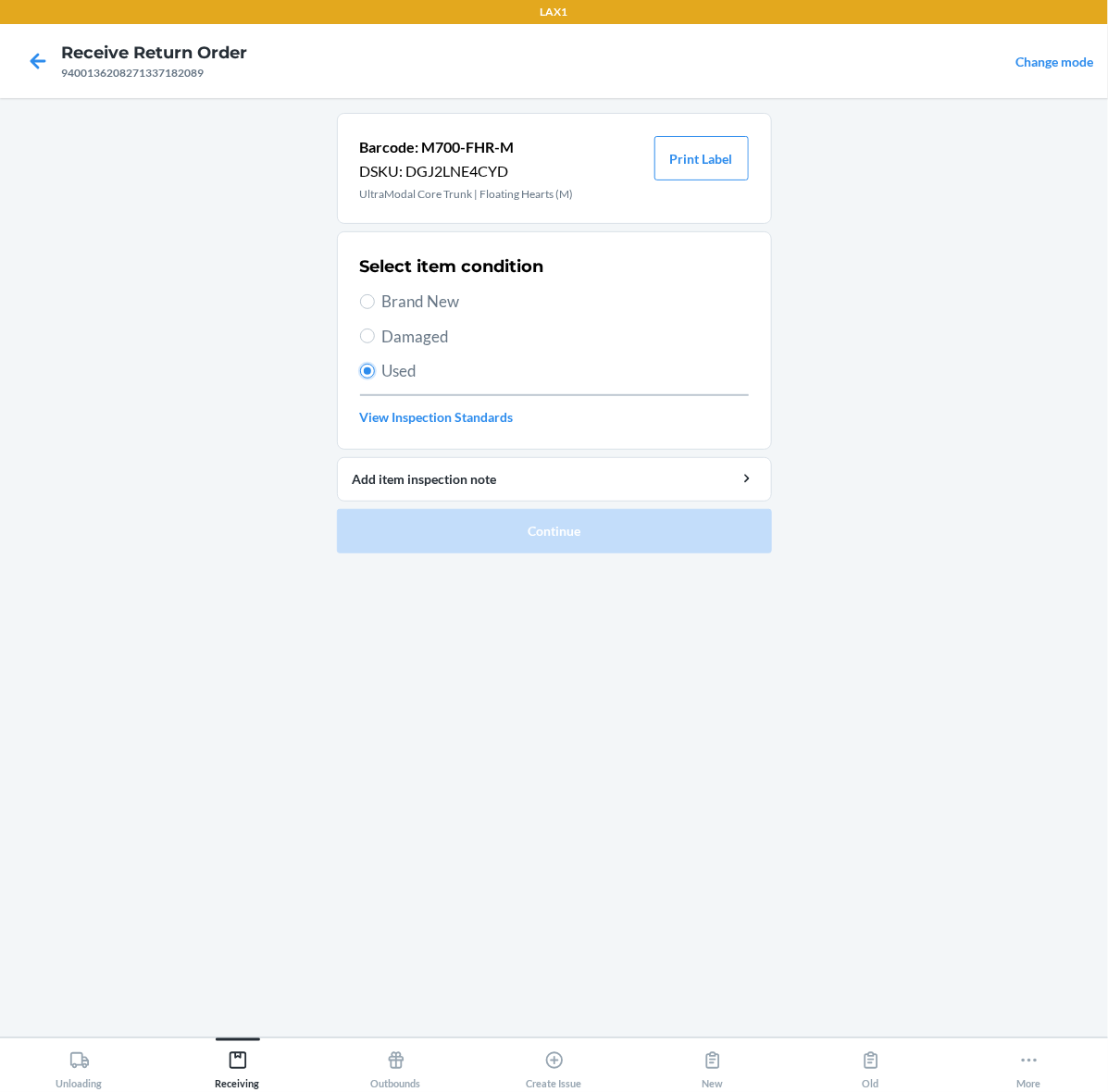 radio on "true" 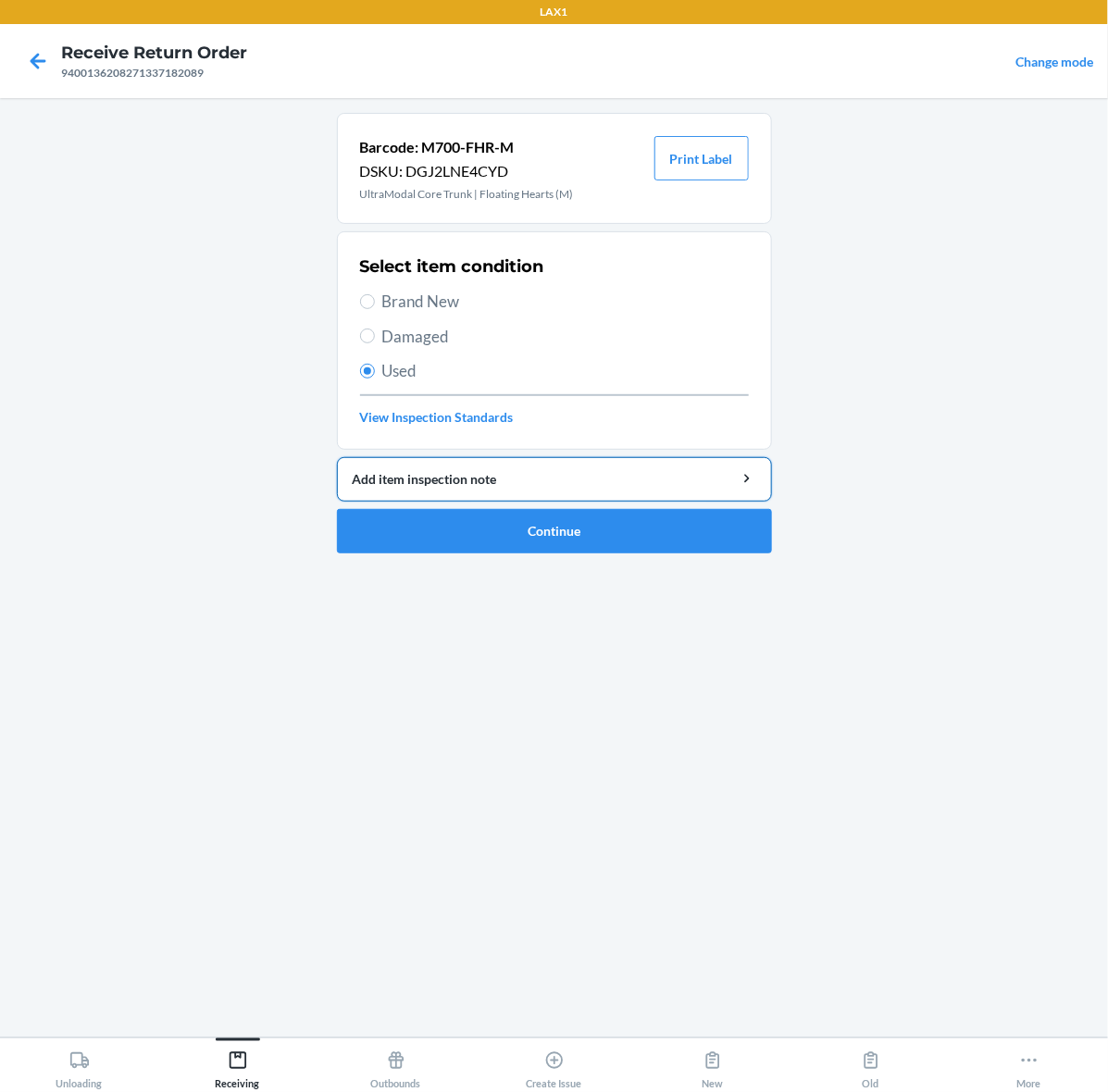 click on "Add item inspection note" at bounding box center [554, 478] 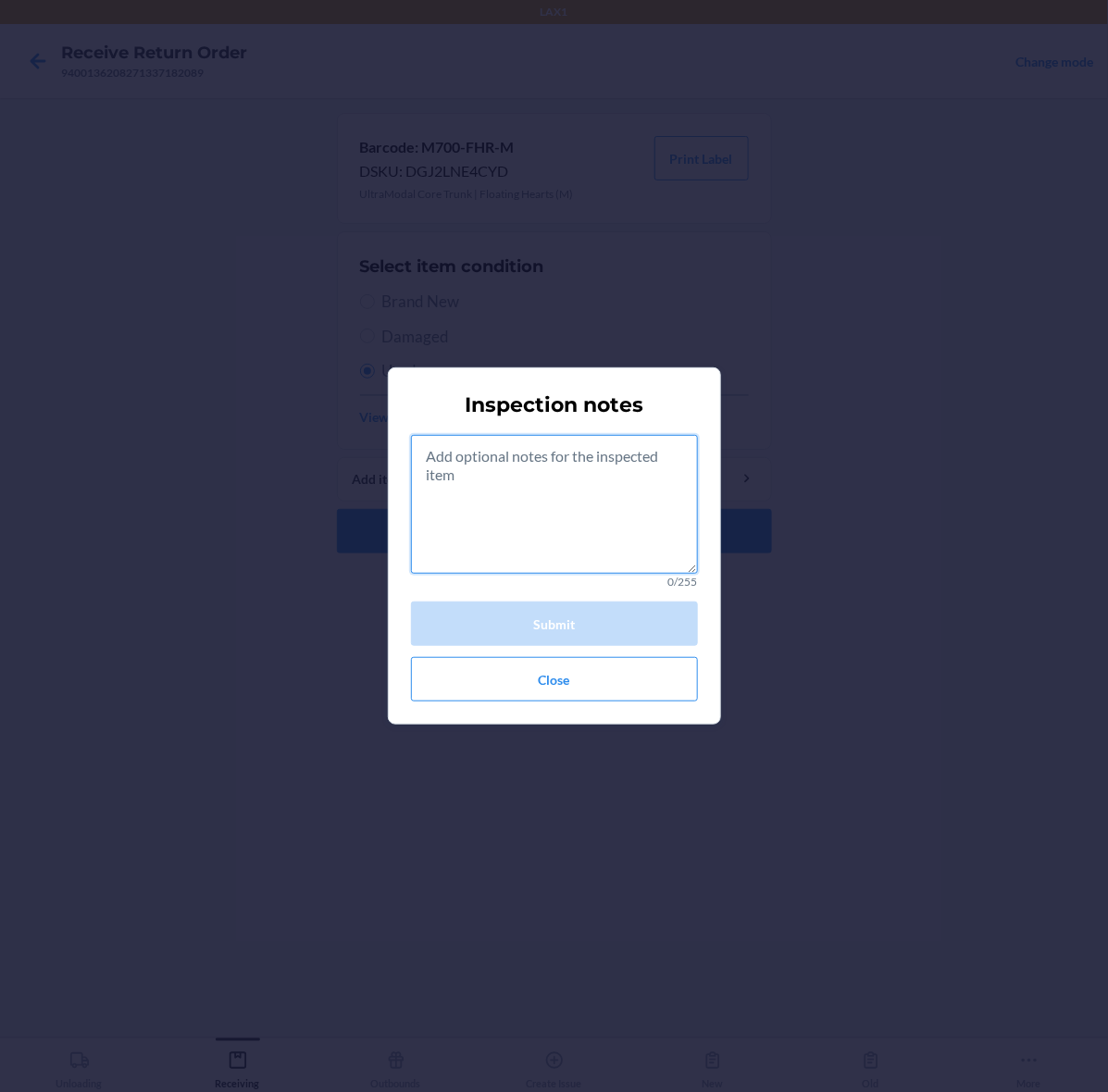 click at bounding box center [554, 504] 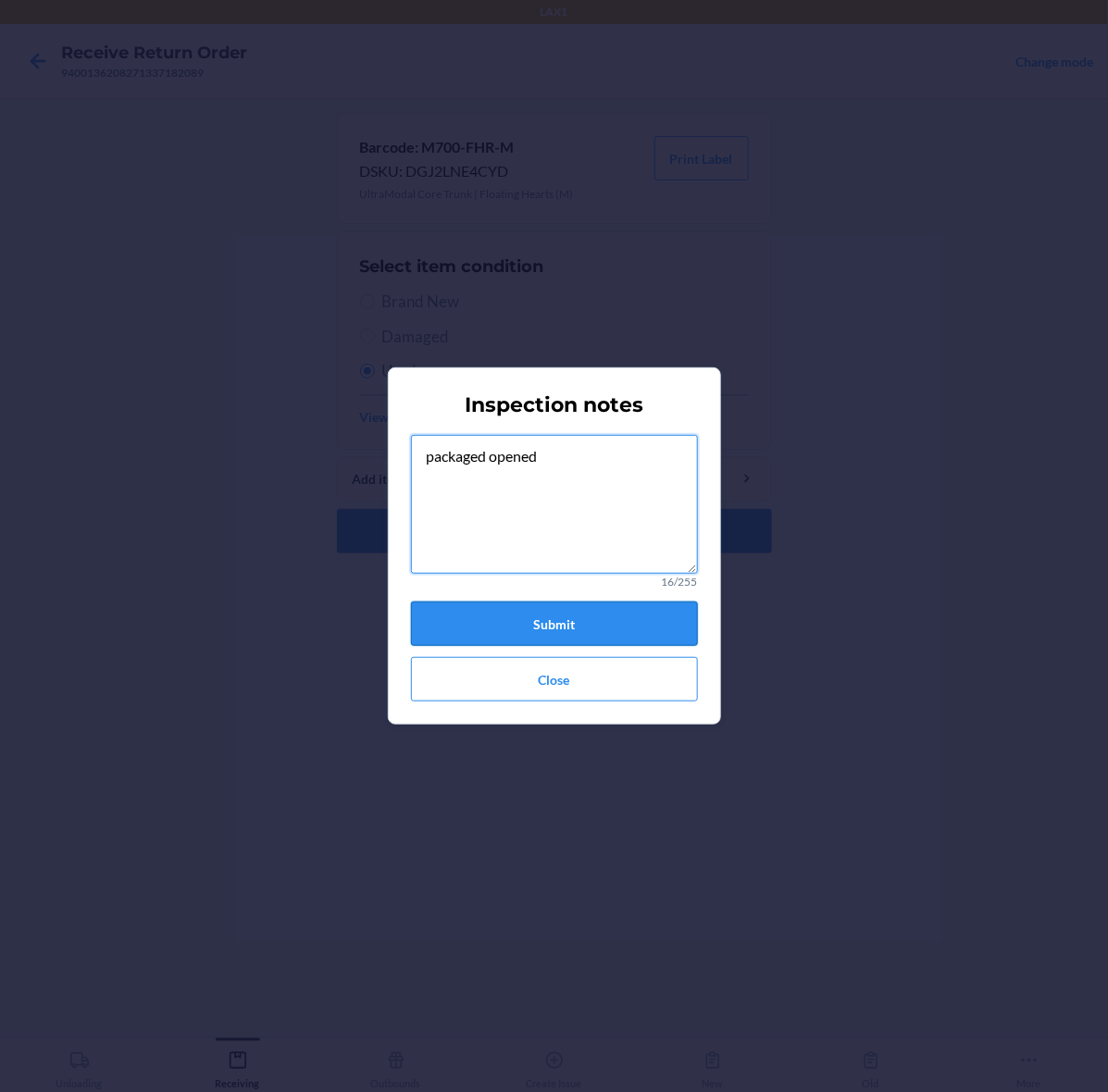 type on "packaged opened" 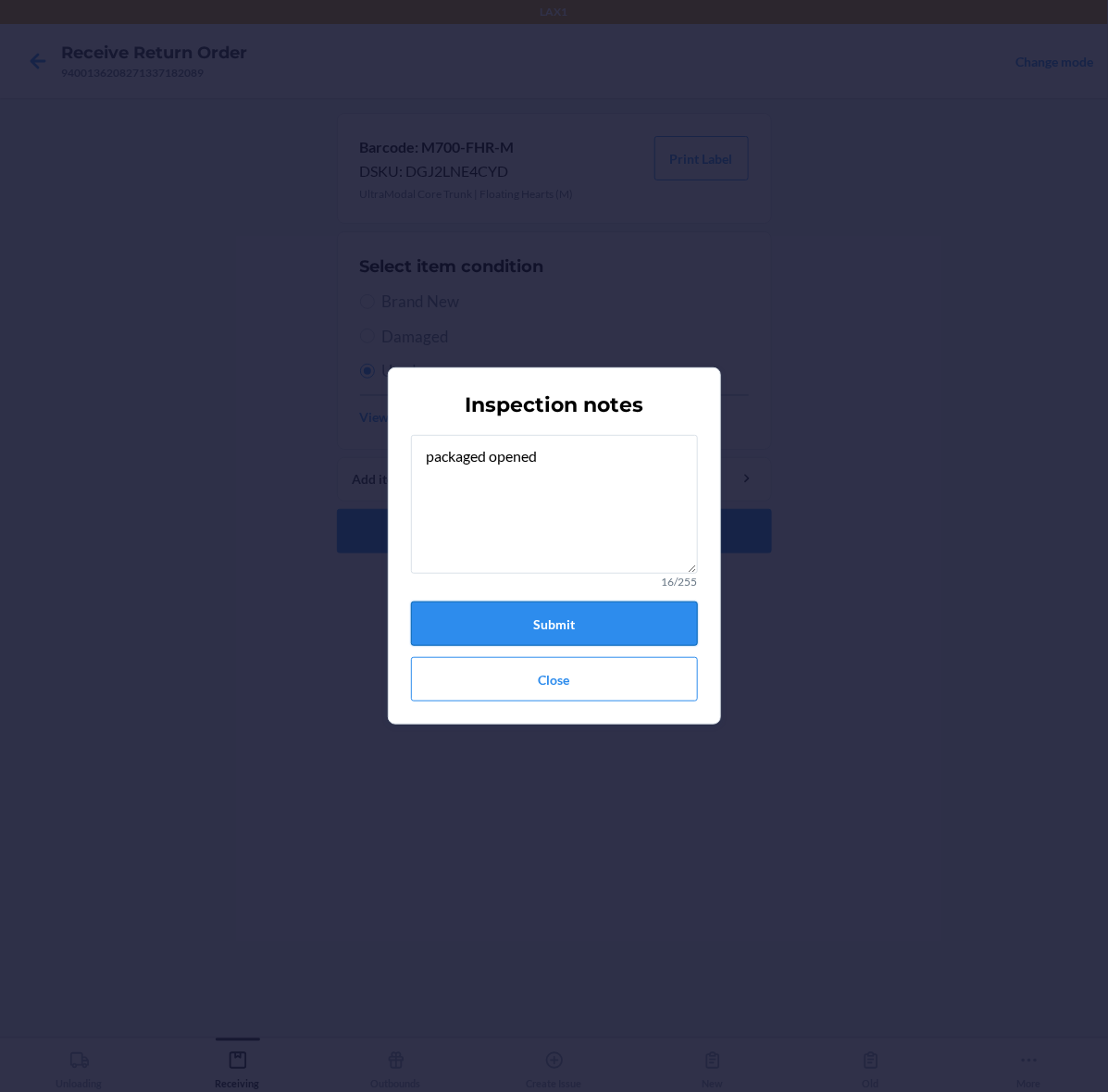 click on "Submit" at bounding box center (554, 624) 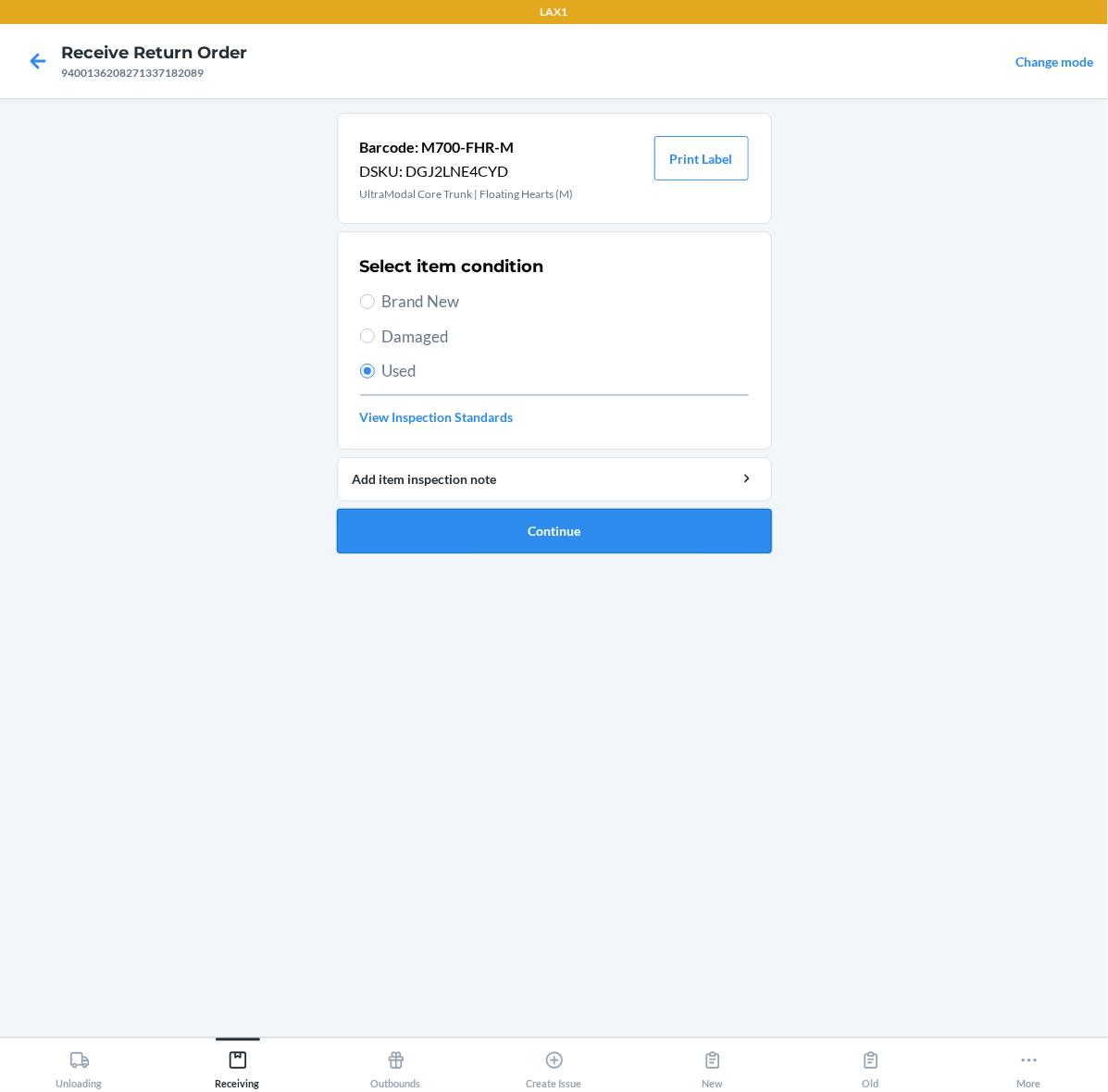 click on "Continue" at bounding box center (554, 531) 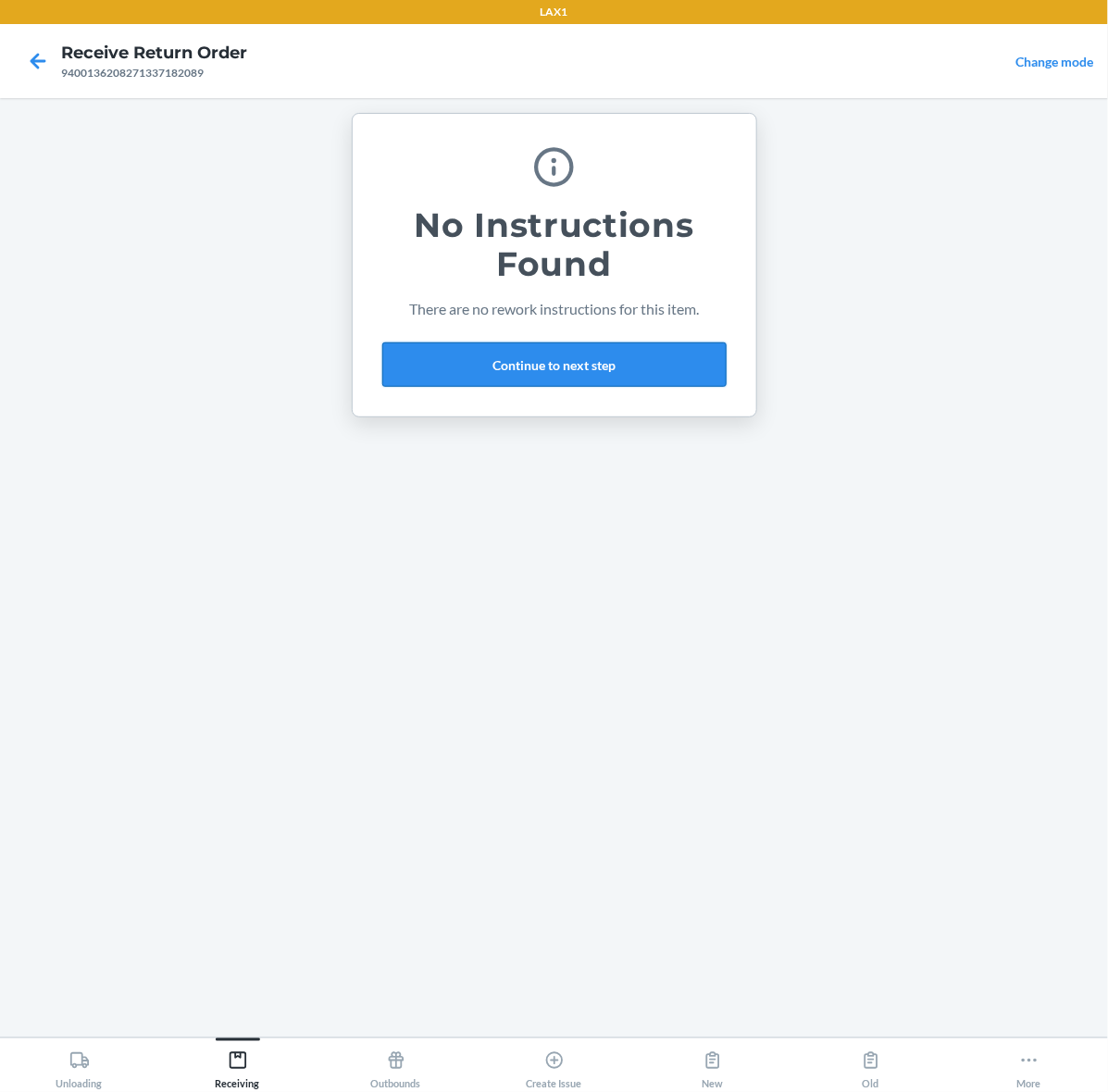 click on "Continue to next step" at bounding box center (554, 365) 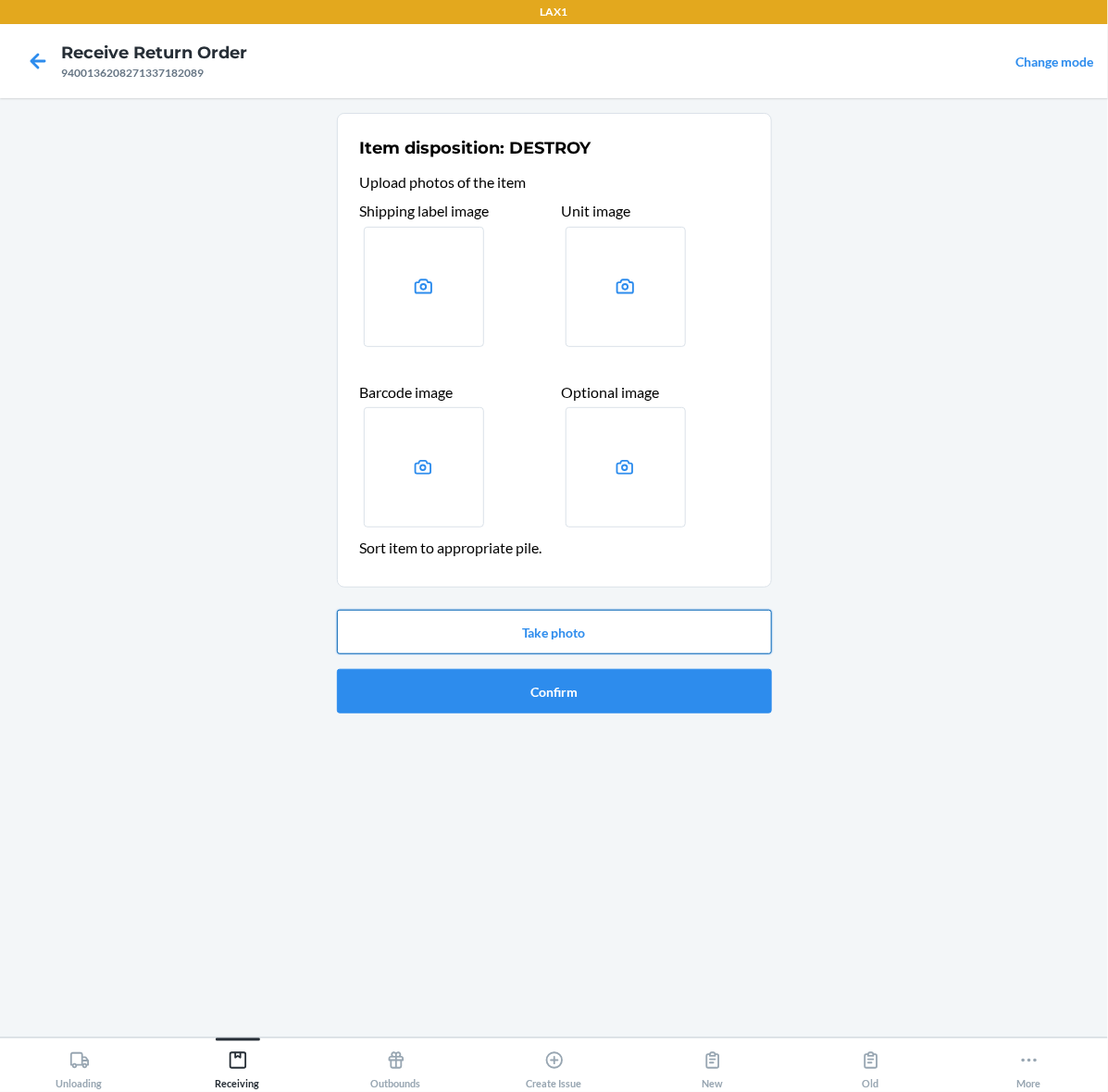 click on "Take photo" at bounding box center [554, 632] 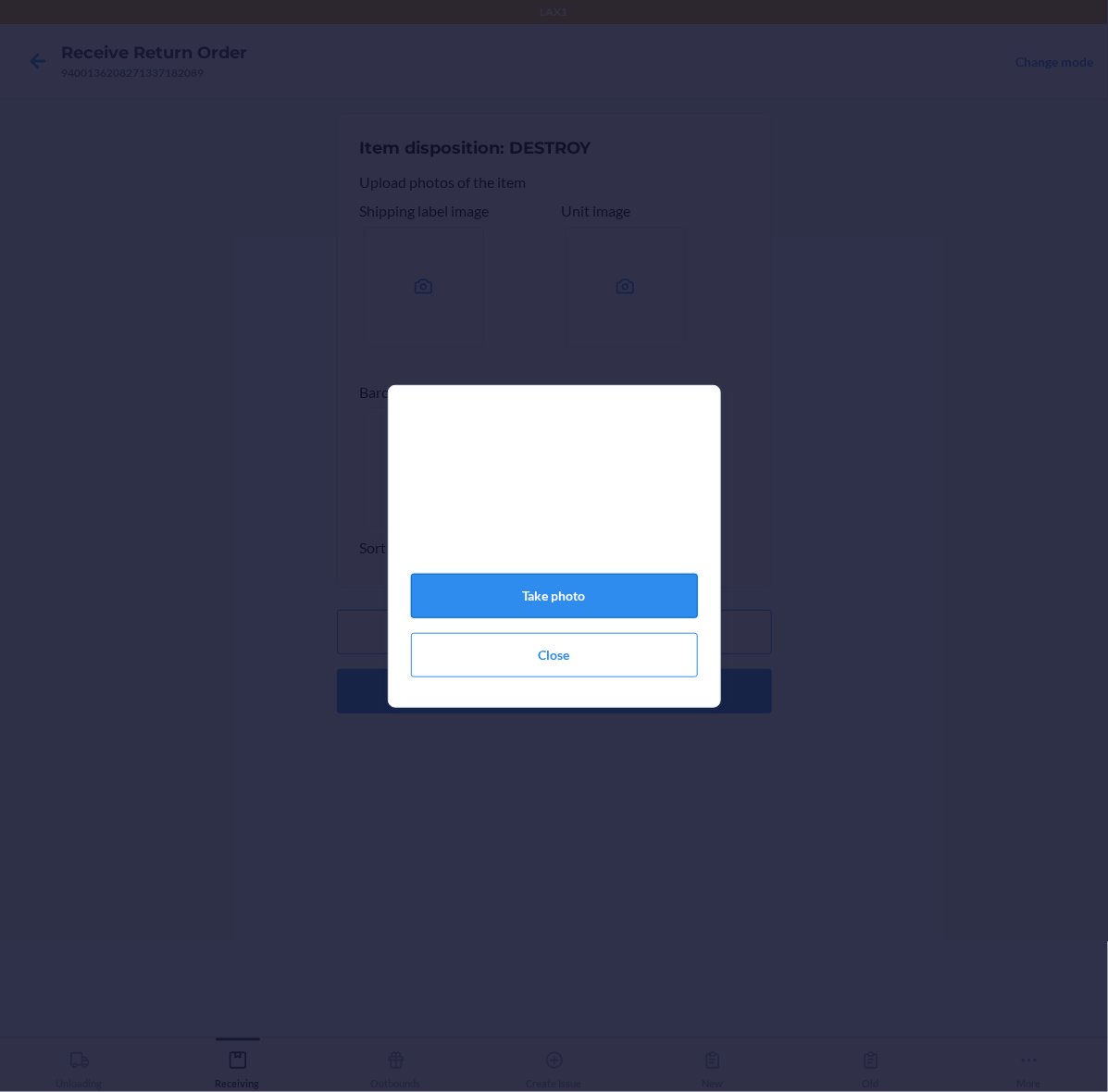 click on "Take photo" 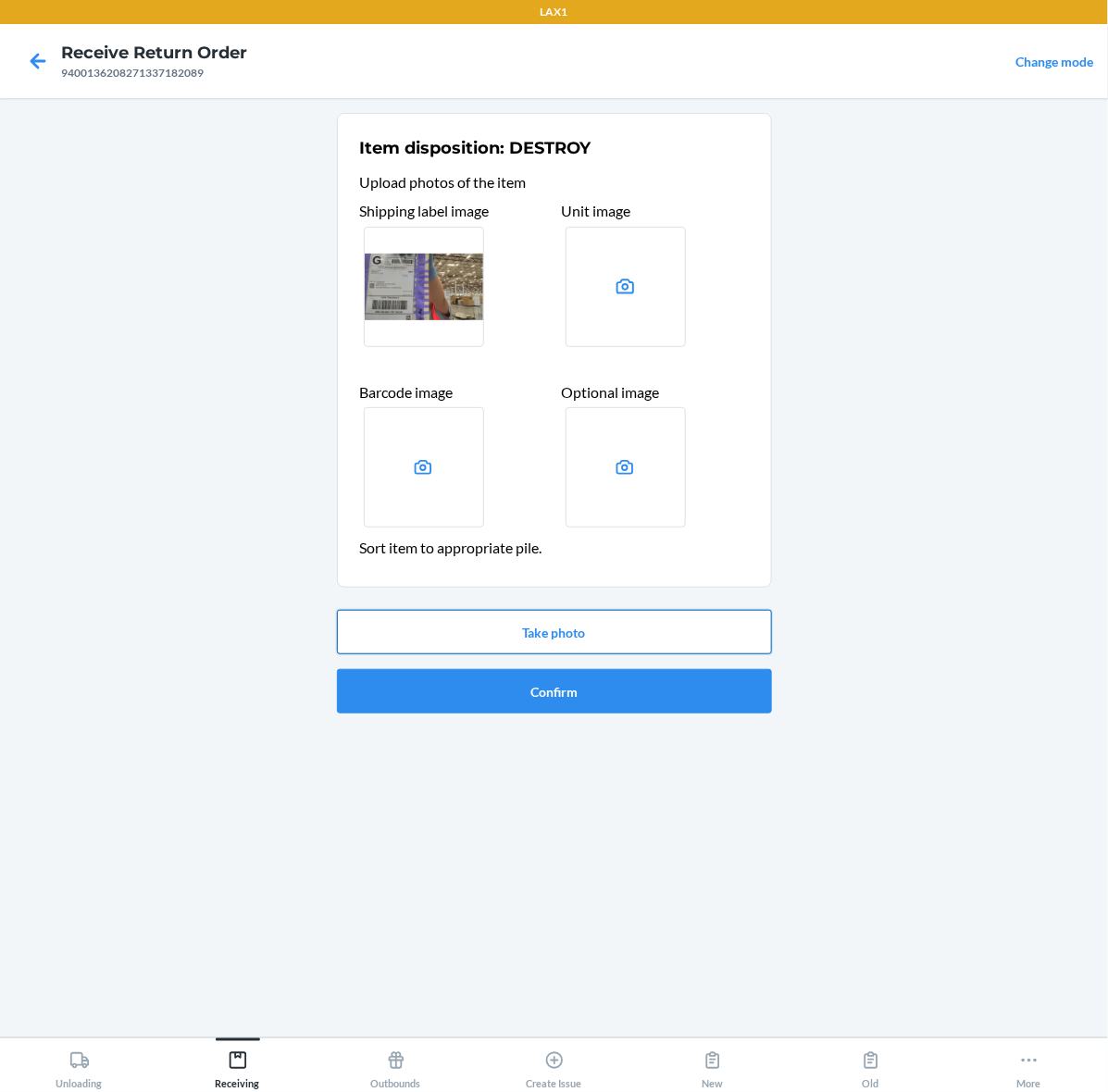 click on "Take photo" at bounding box center [554, 632] 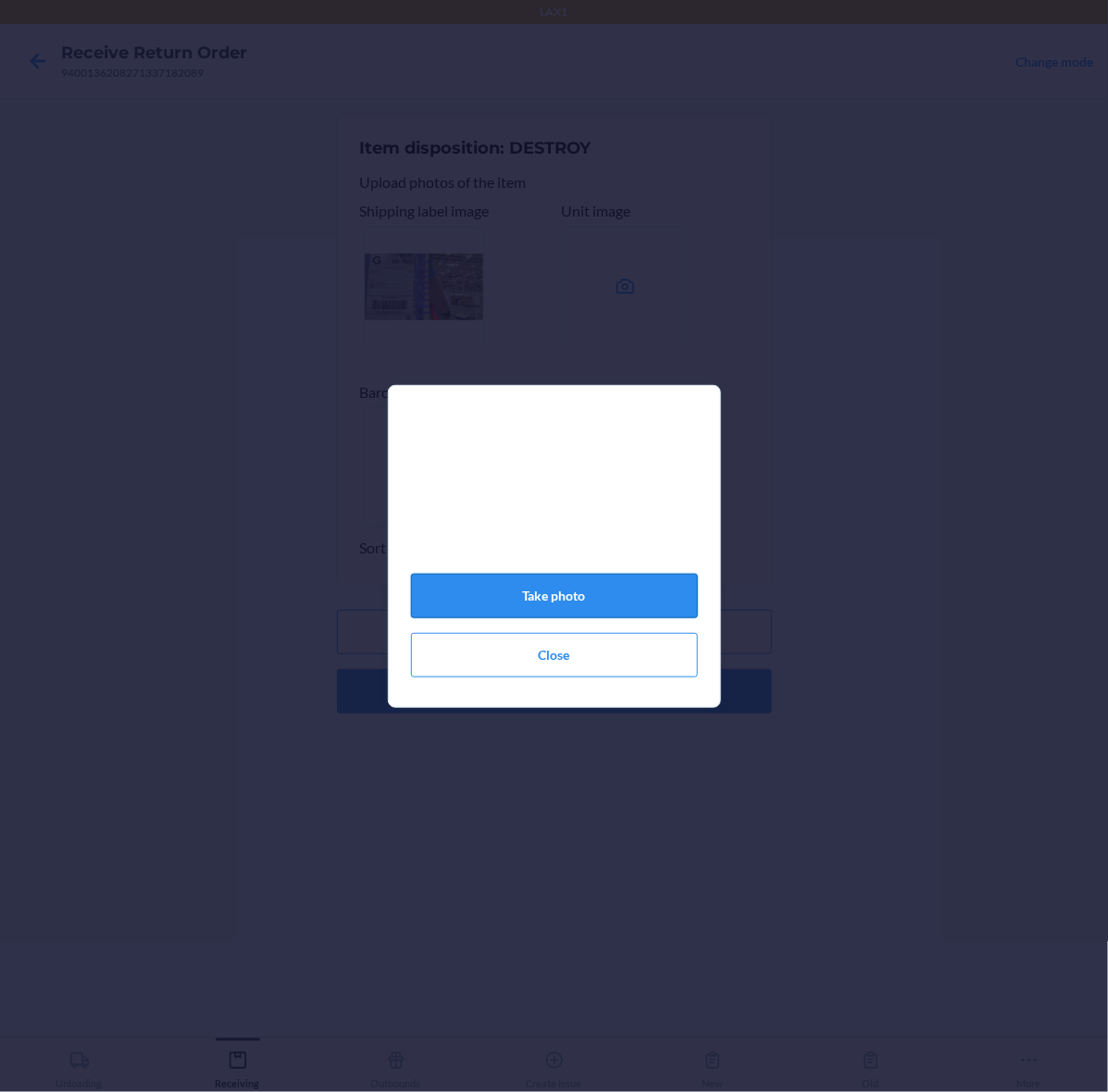 click on "Take photo" 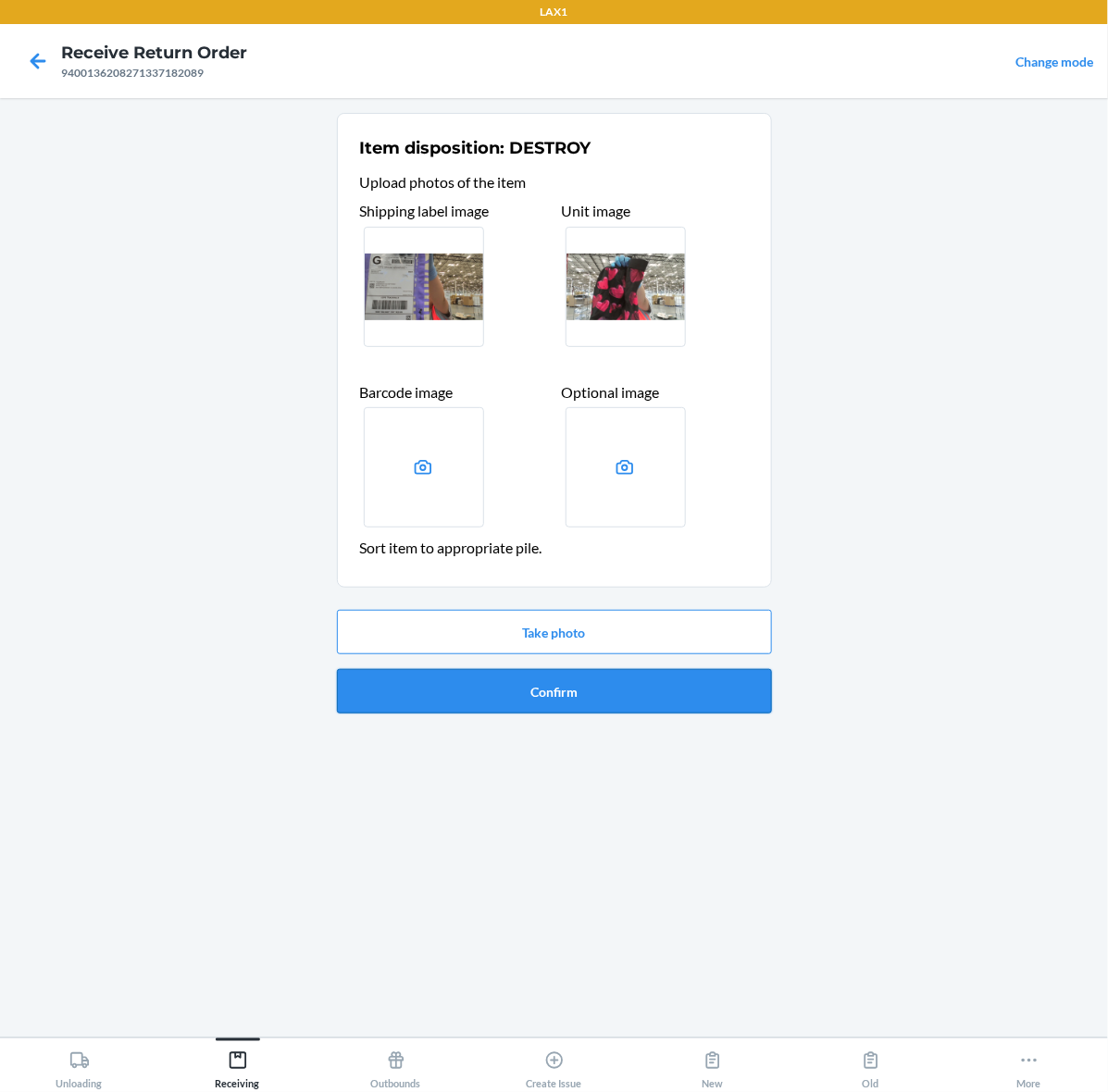 click on "Confirm" at bounding box center [554, 691] 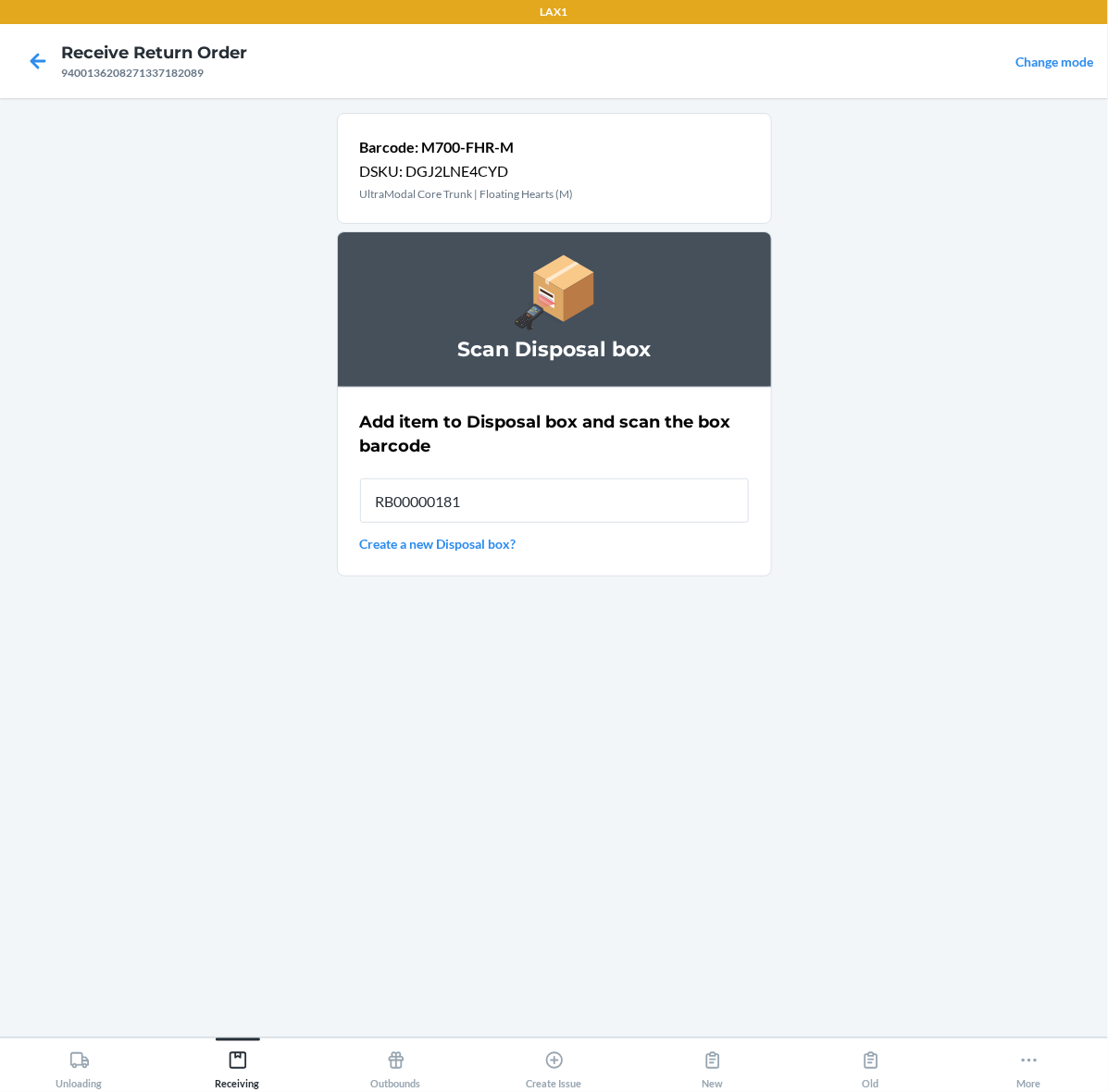 type on "RB000001815" 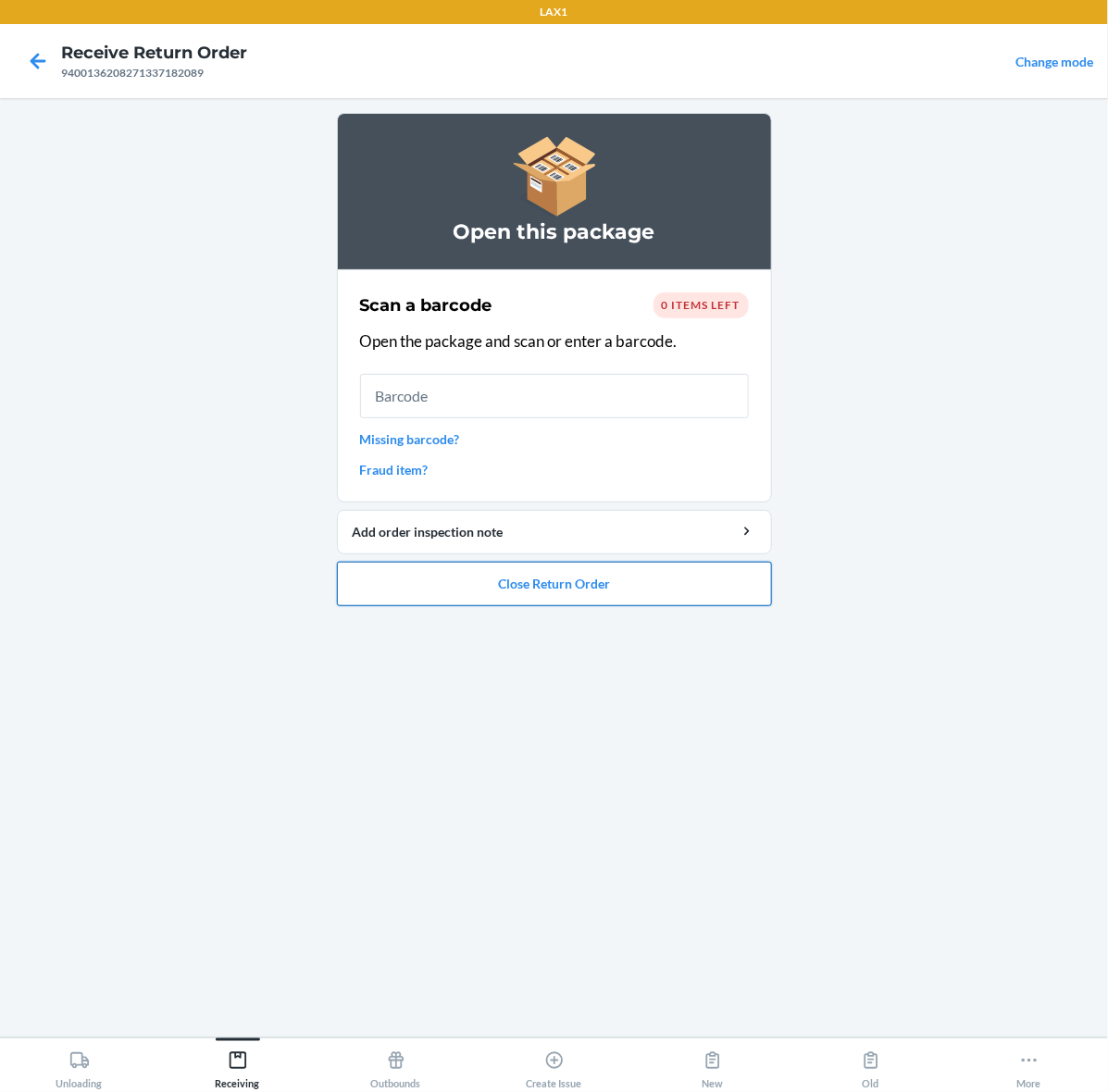click on "Close Return Order" at bounding box center [554, 584] 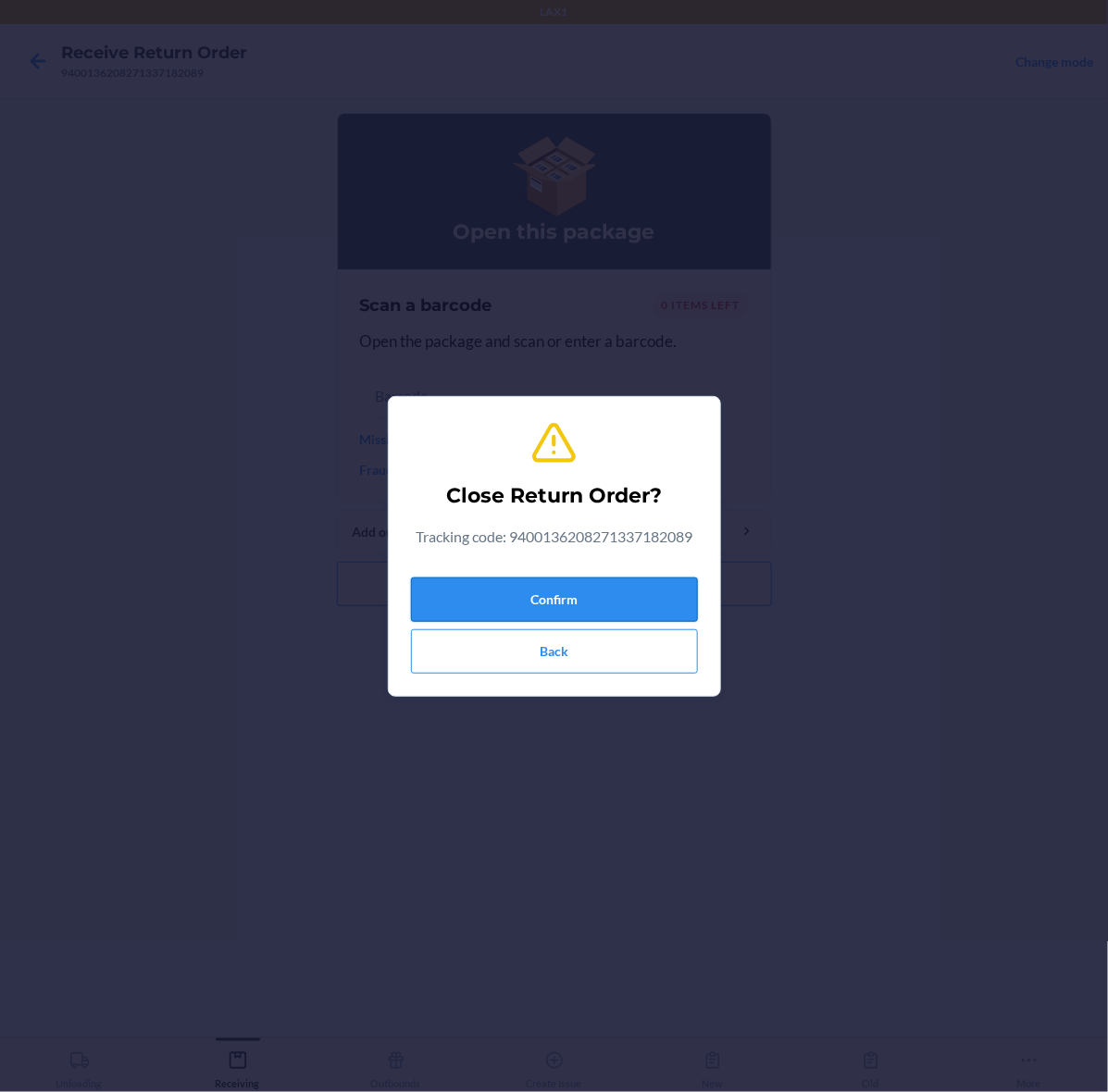 click on "Confirm" at bounding box center (554, 600) 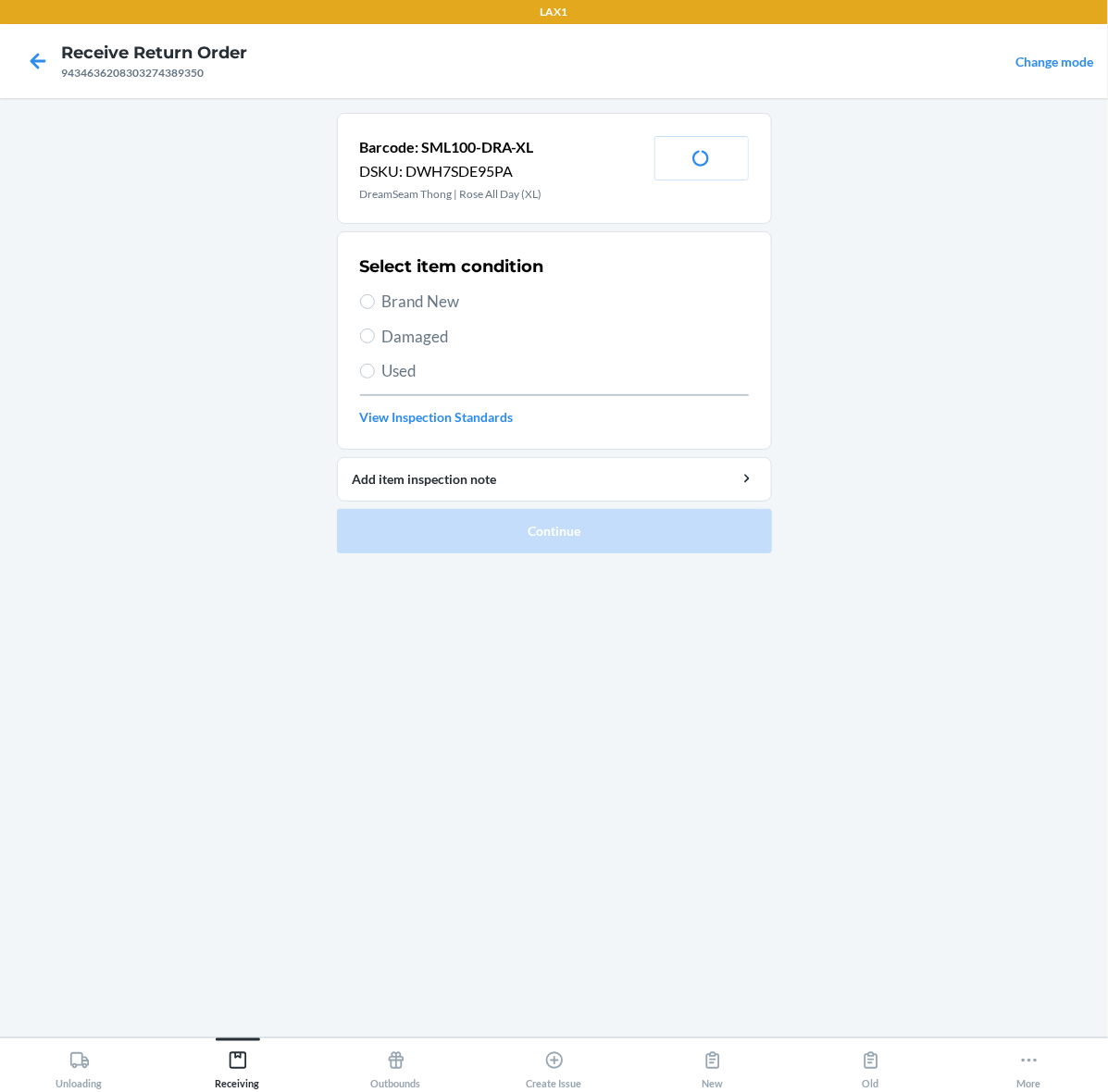 click on "Used" at bounding box center [566, 371] 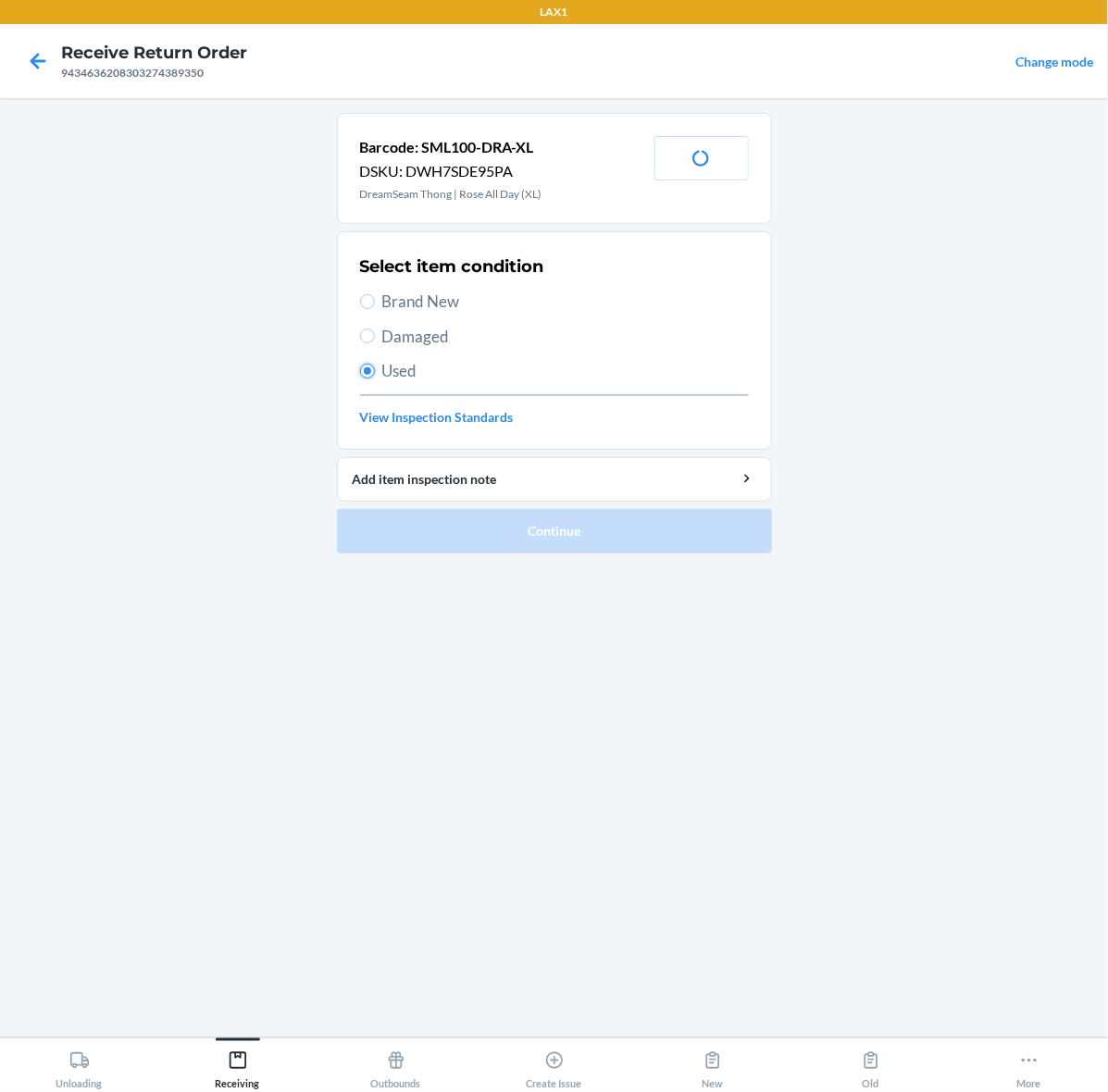 radio on "true" 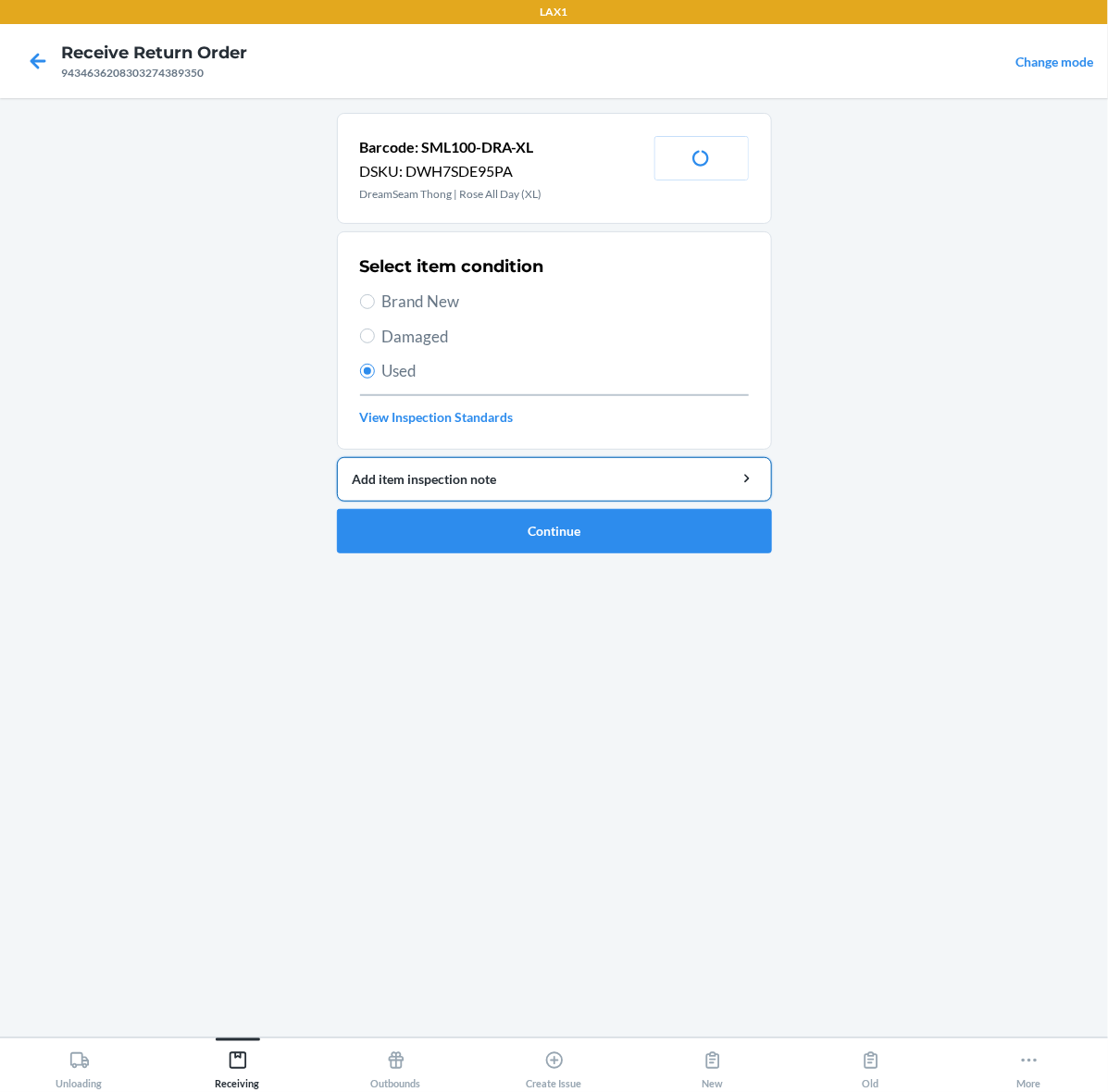 click on "Add item inspection note" at bounding box center (554, 478) 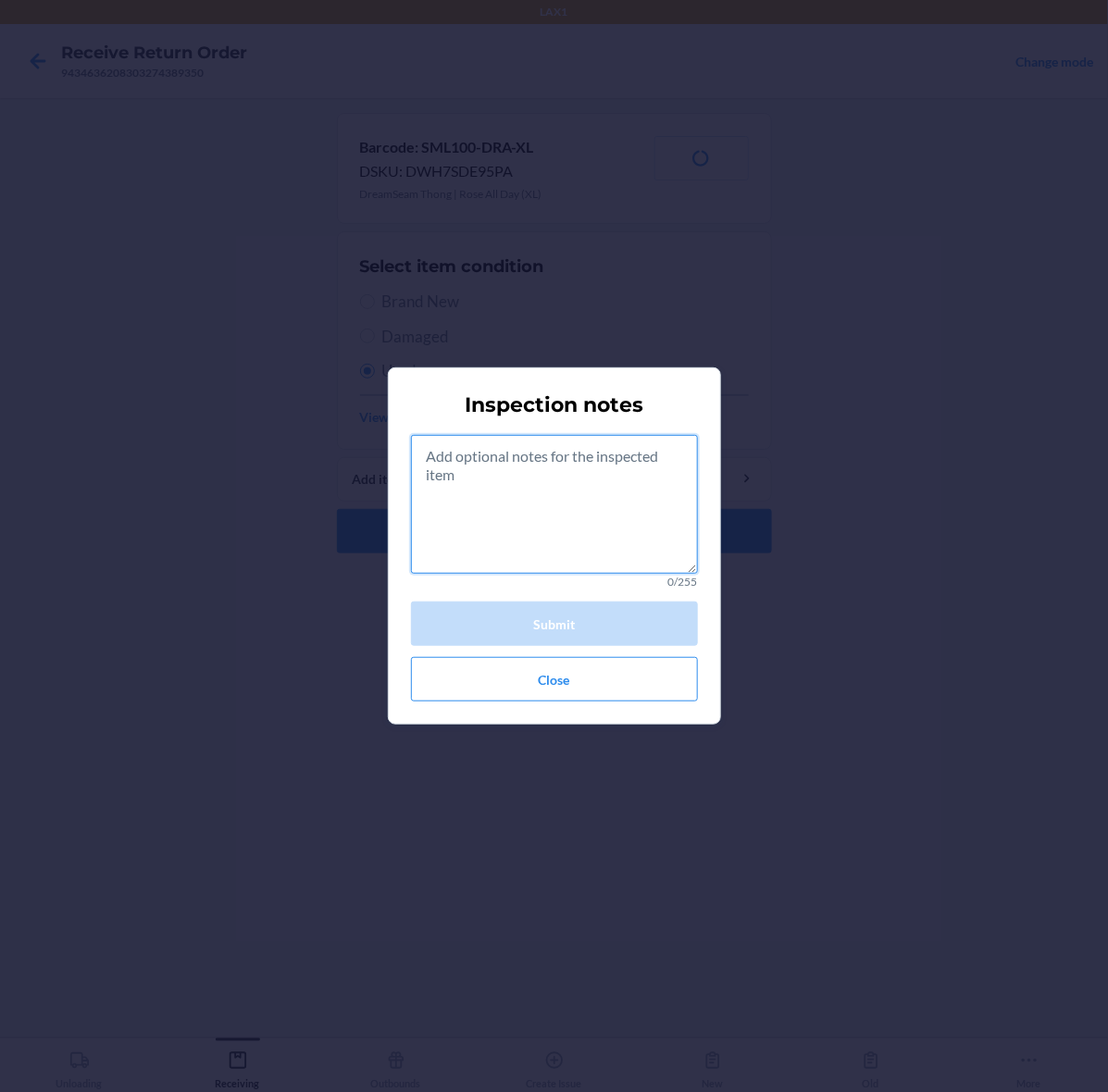 click at bounding box center (554, 504) 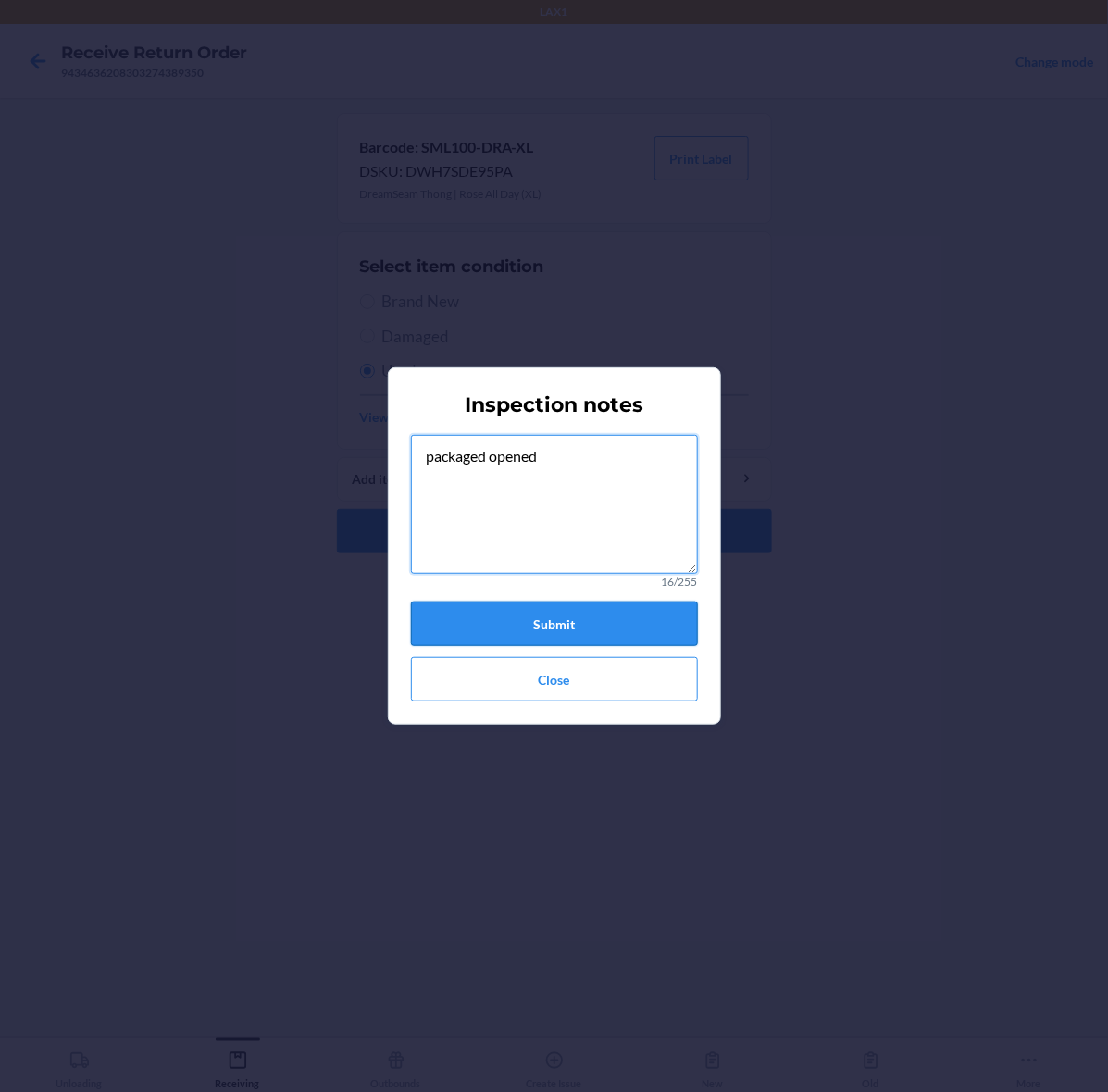 type on "packaged opened" 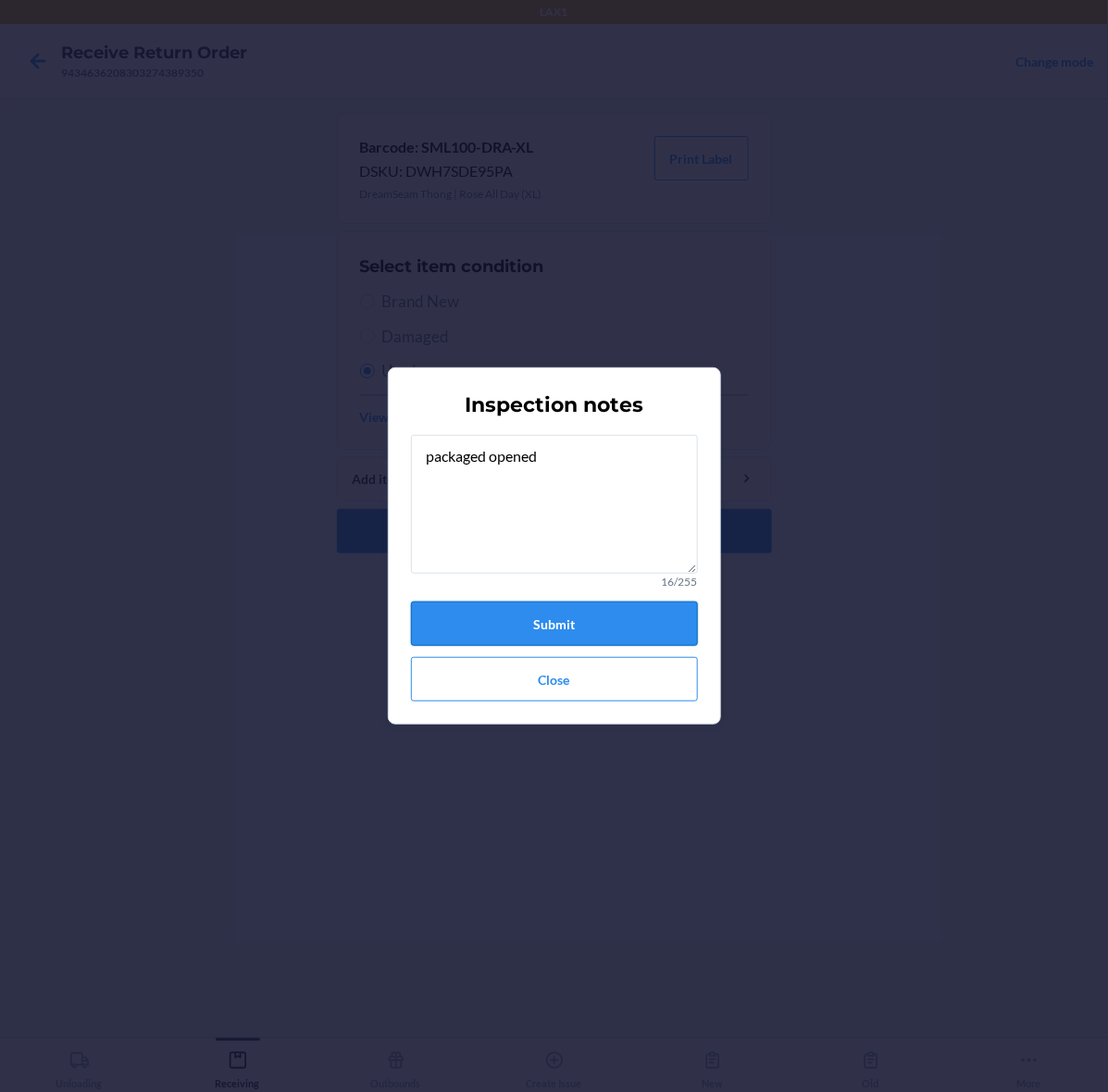 click on "Submit" at bounding box center [554, 624] 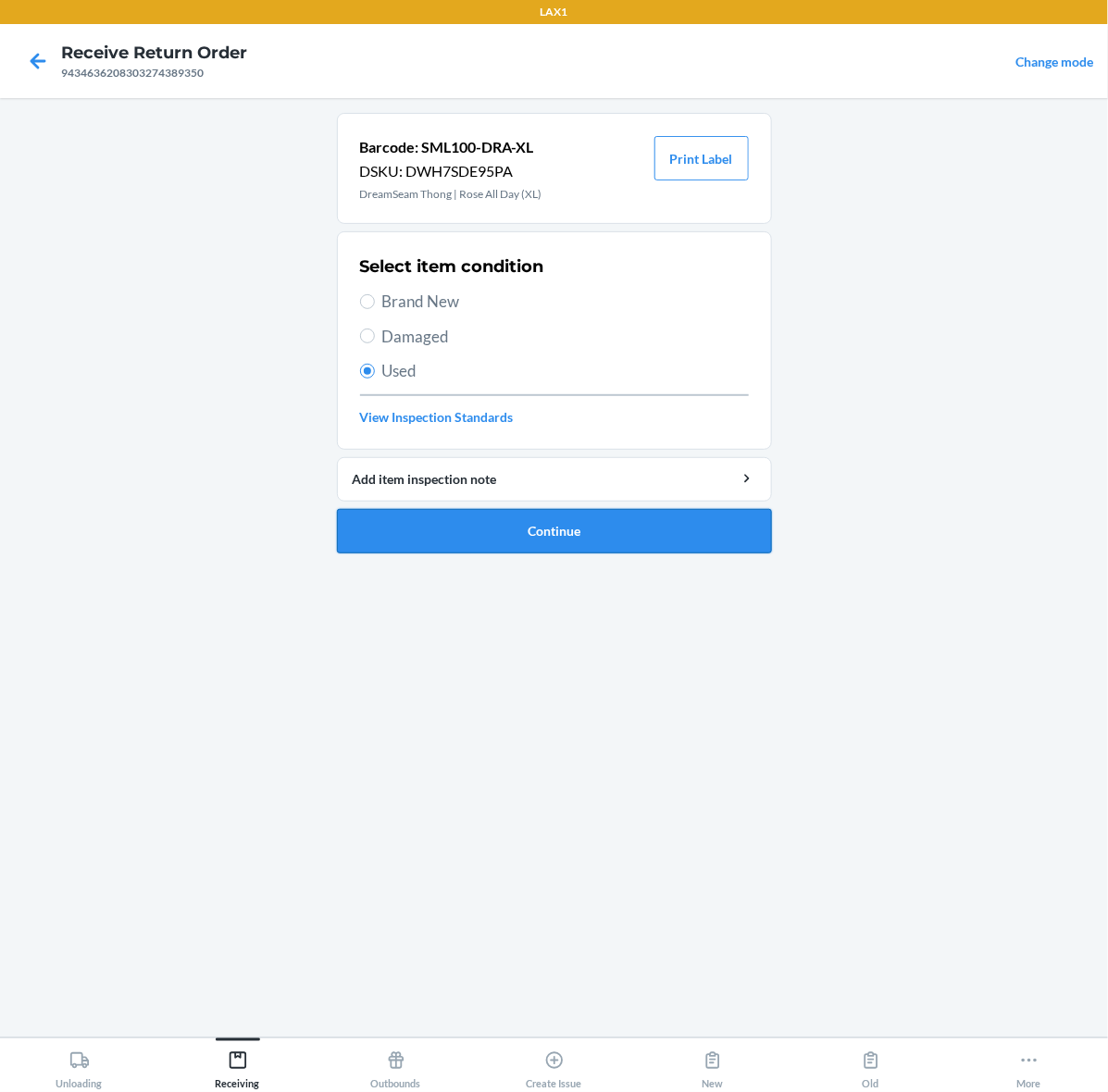 click on "Continue" at bounding box center [554, 531] 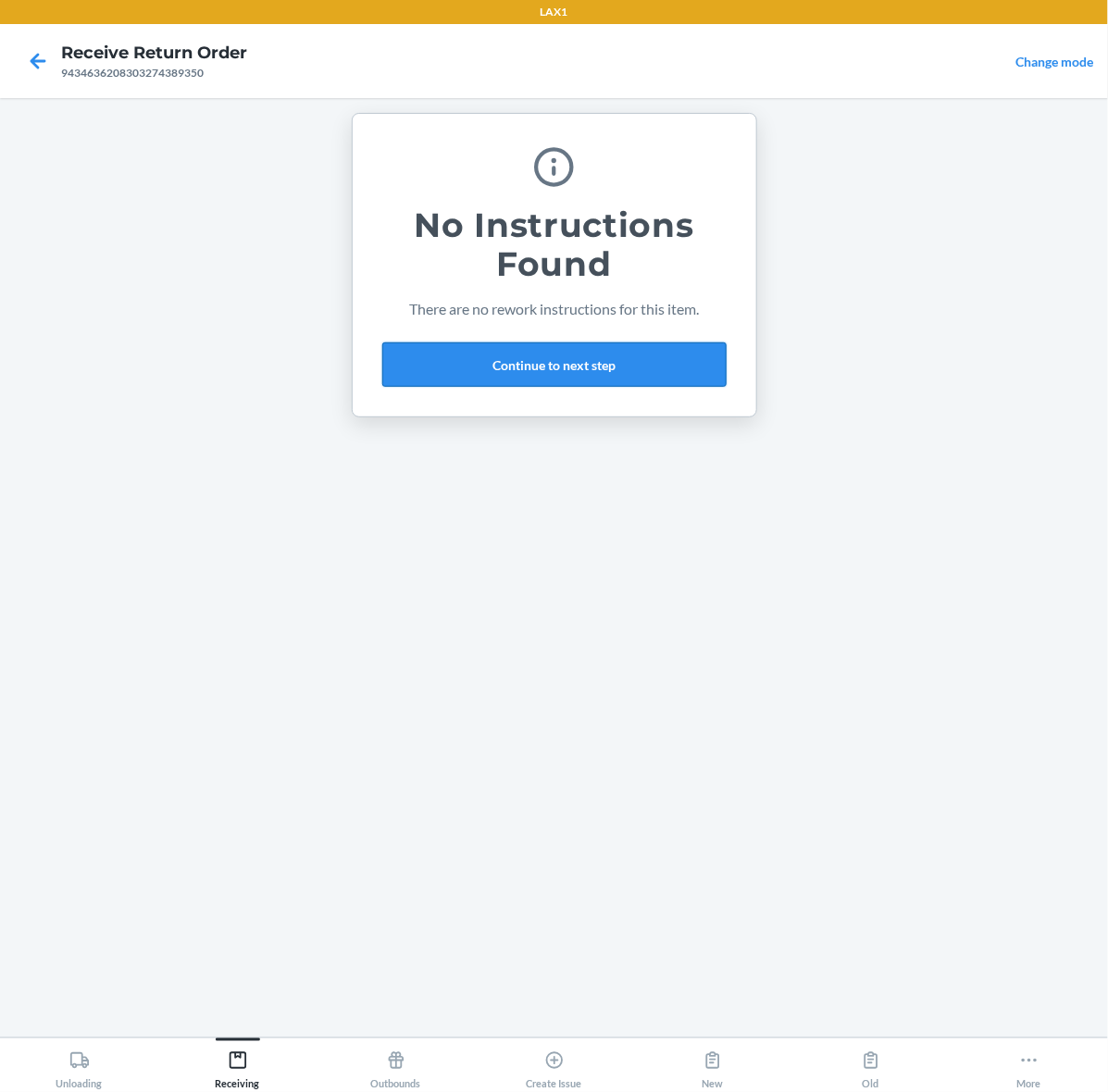 click on "Continue to next step" at bounding box center [554, 365] 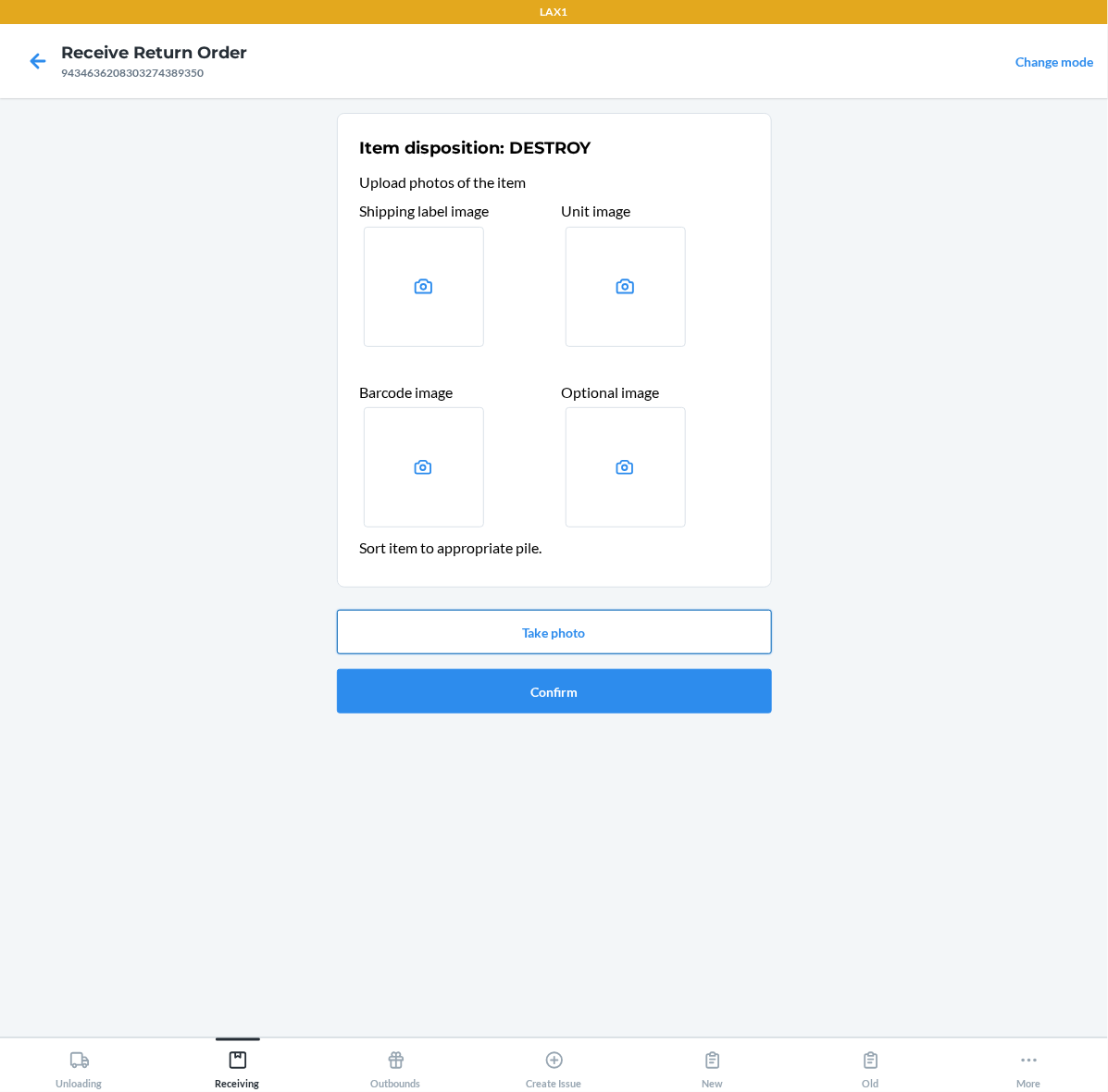 click on "Take photo" at bounding box center [554, 632] 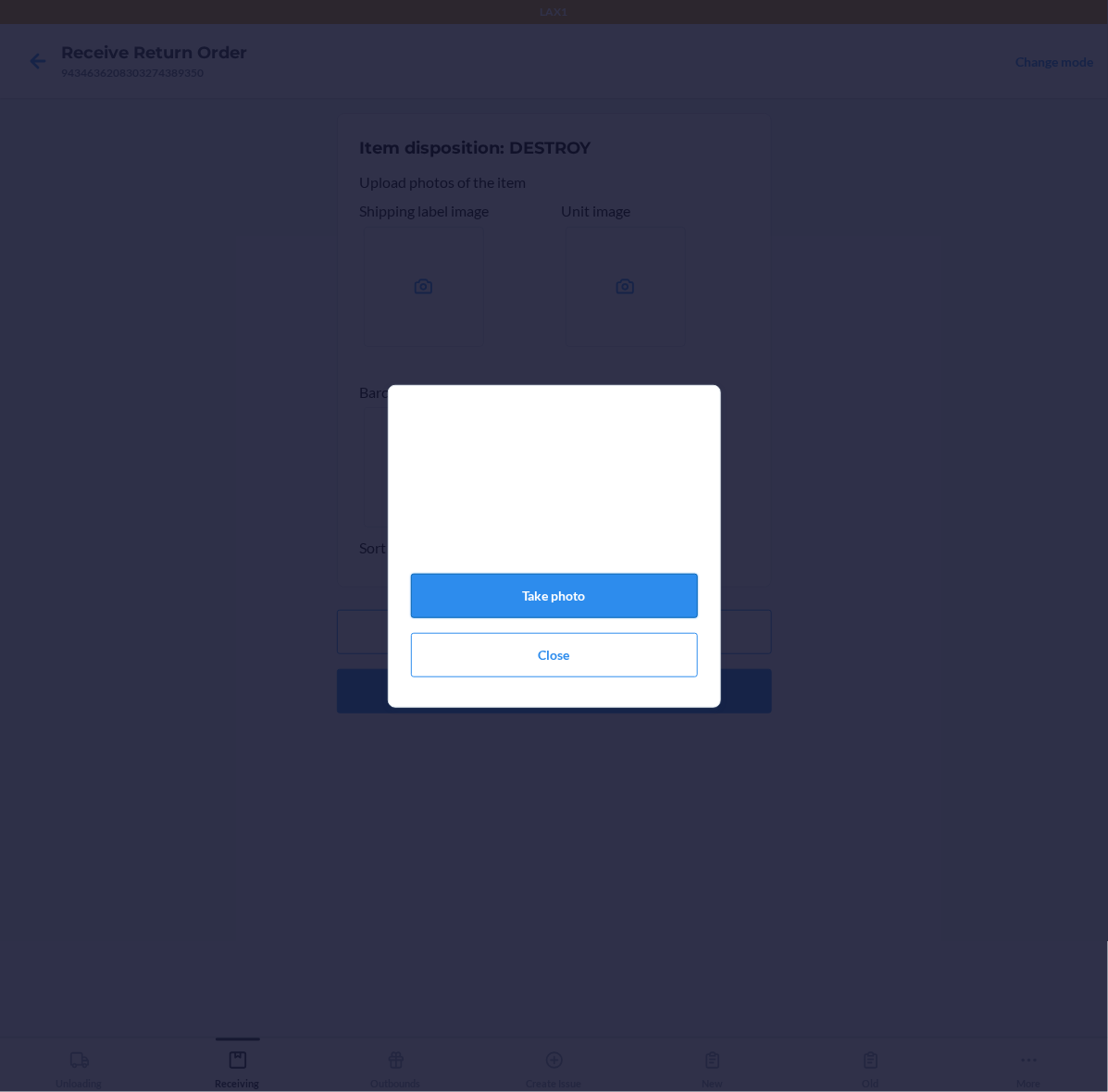 click on "Take photo" 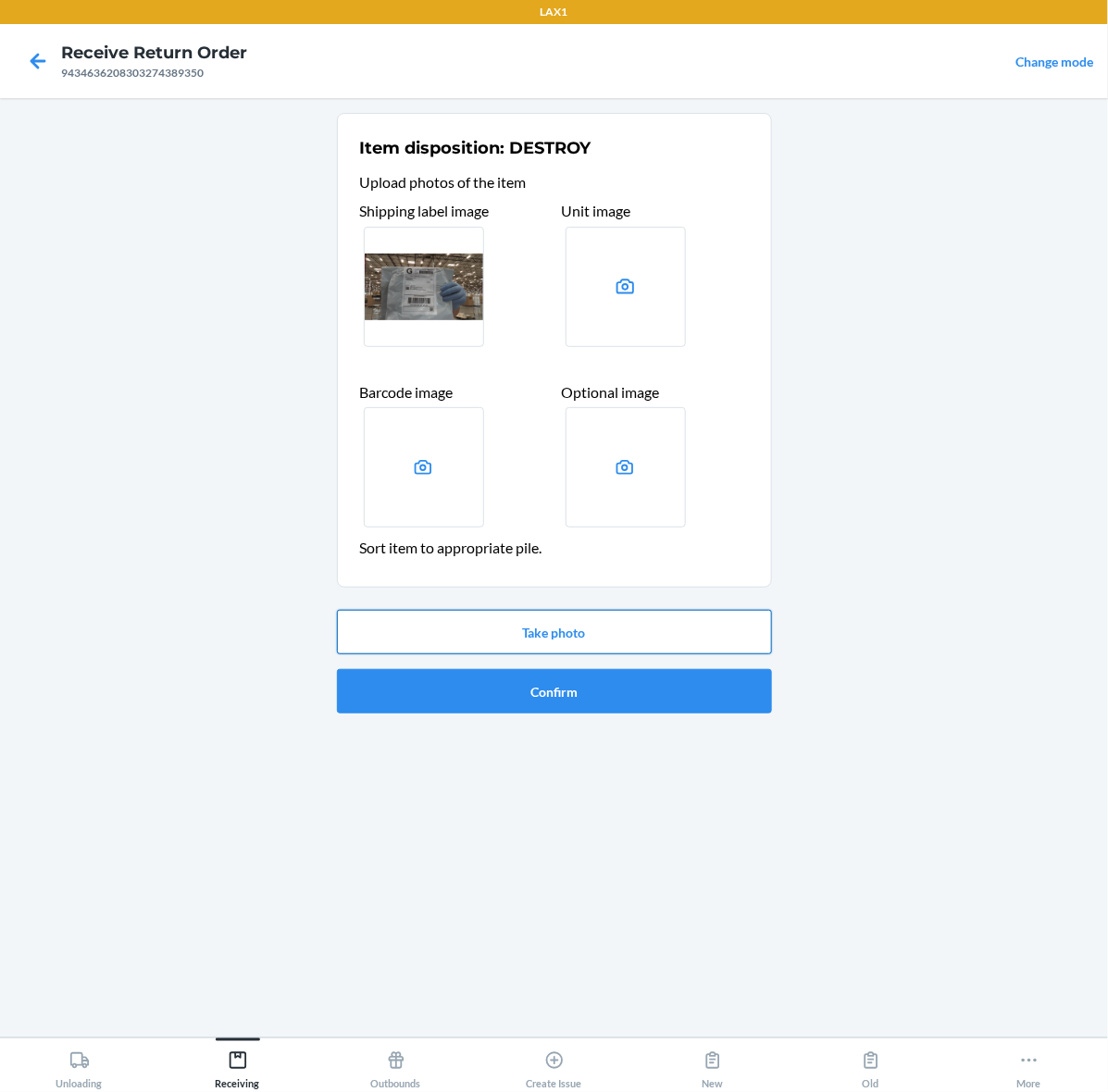 click on "Take photo" at bounding box center [554, 632] 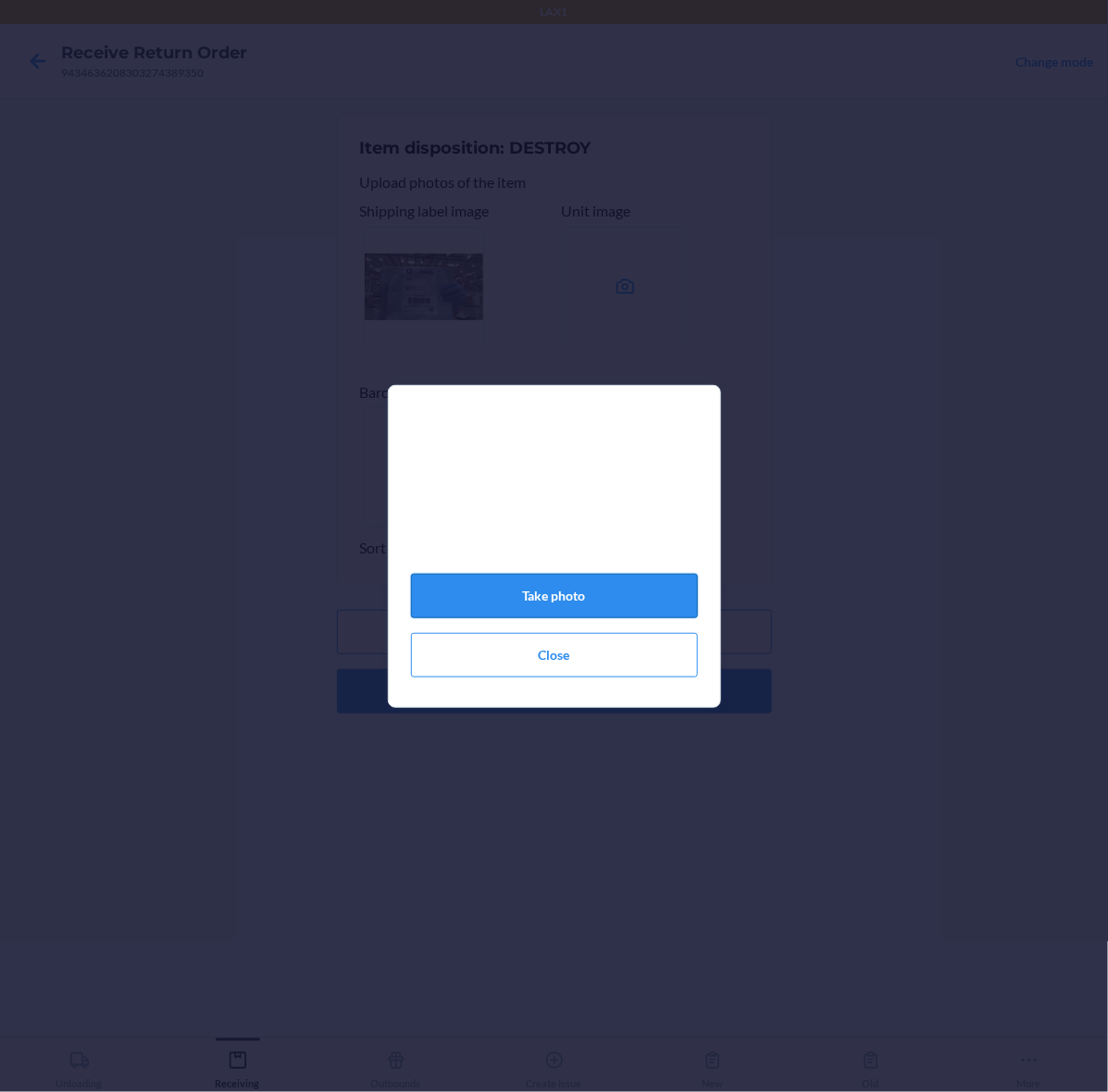 click on "Take photo" 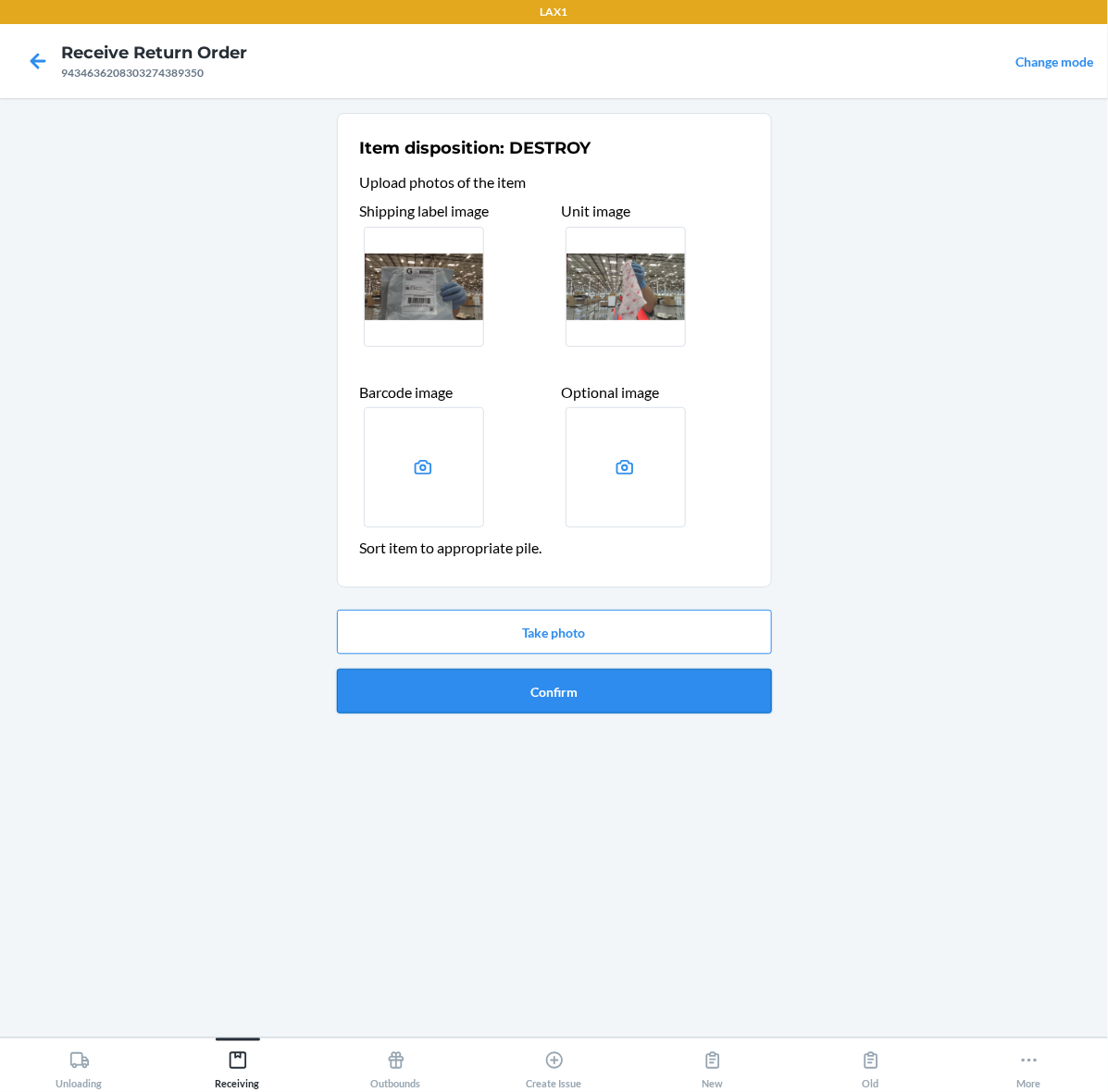 click on "Confirm" at bounding box center (554, 691) 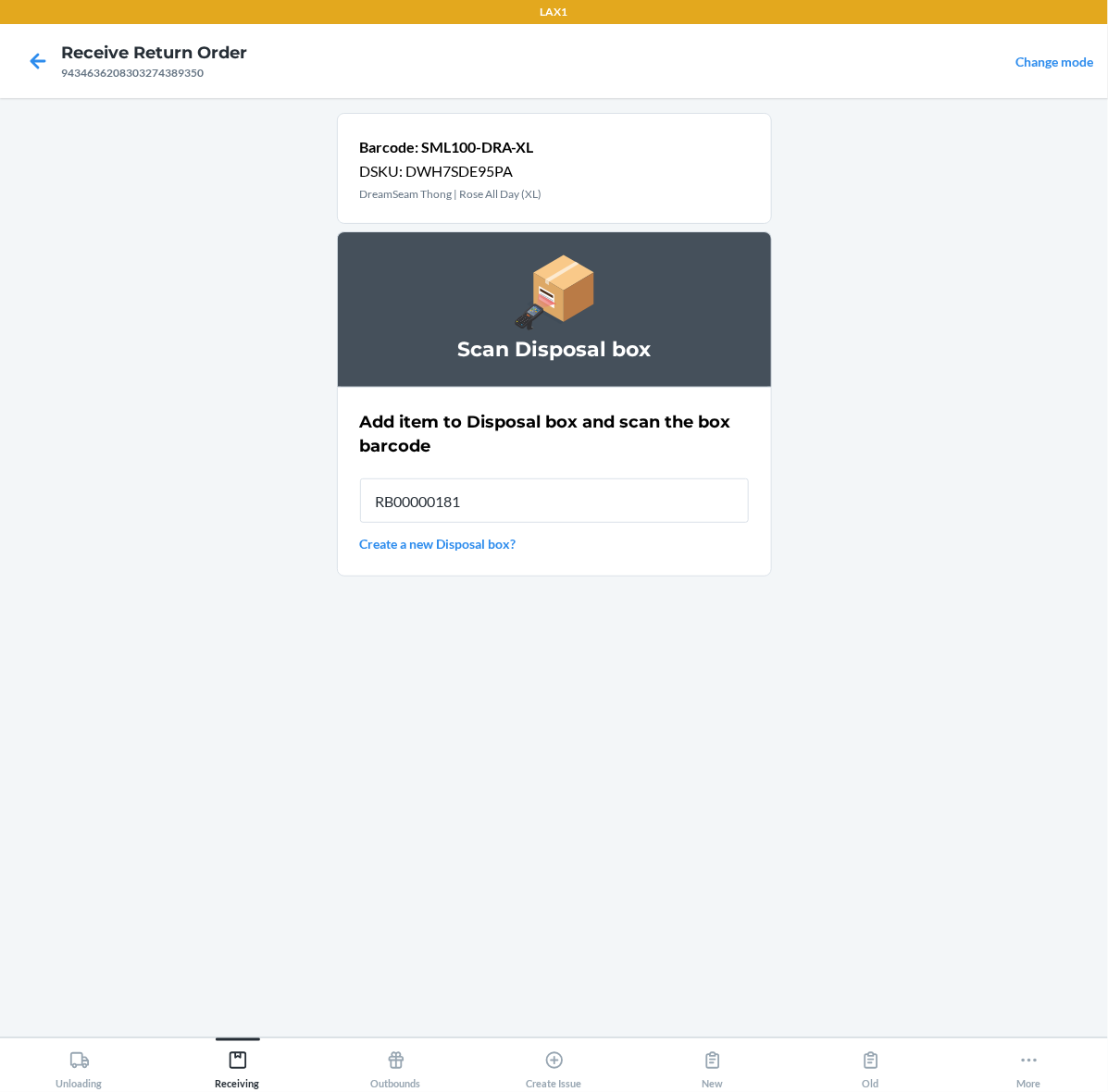type on "RB000001815" 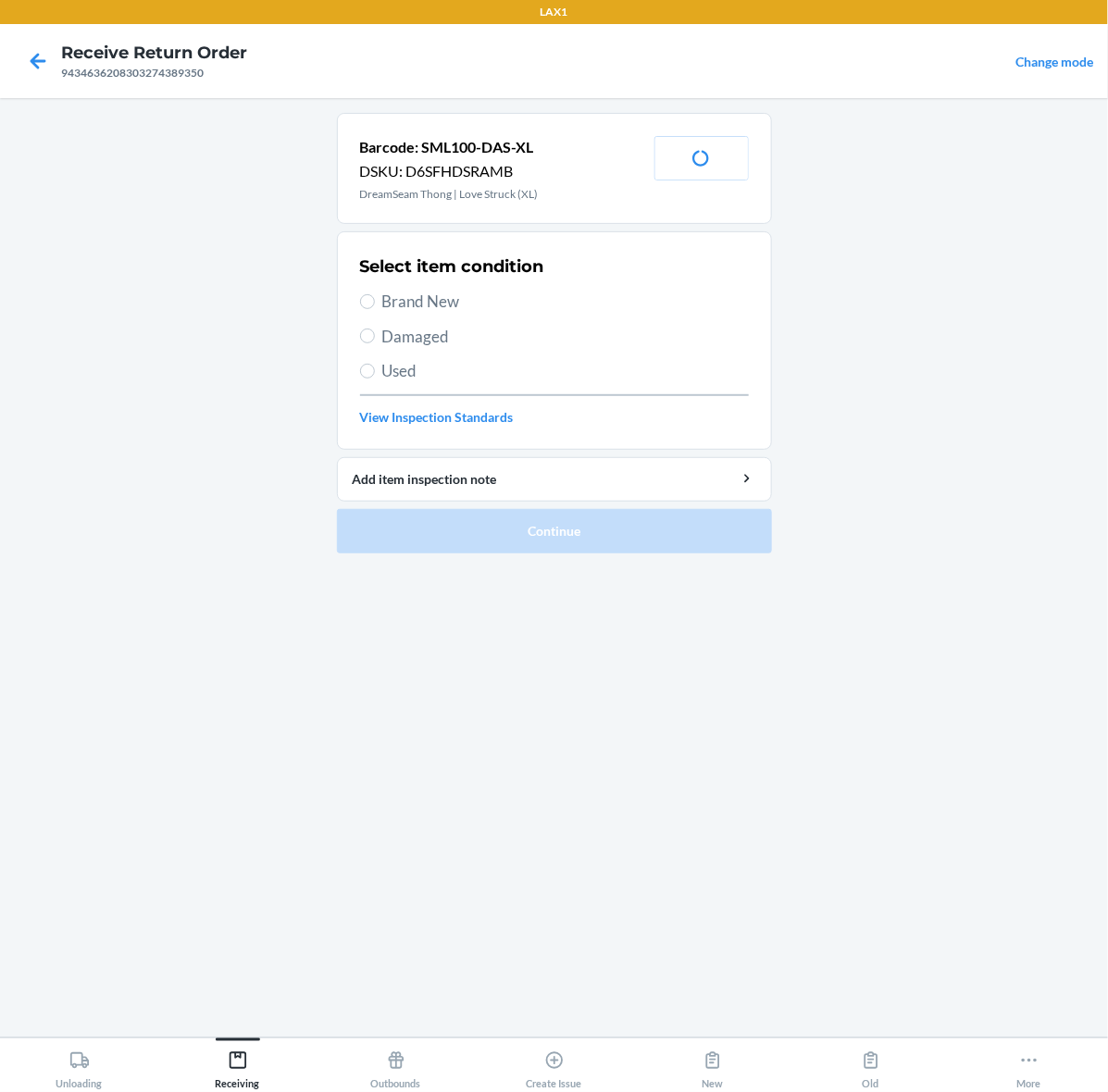 drag, startPoint x: 421, startPoint y: 299, endPoint x: 468, endPoint y: 353, distance: 71.58911 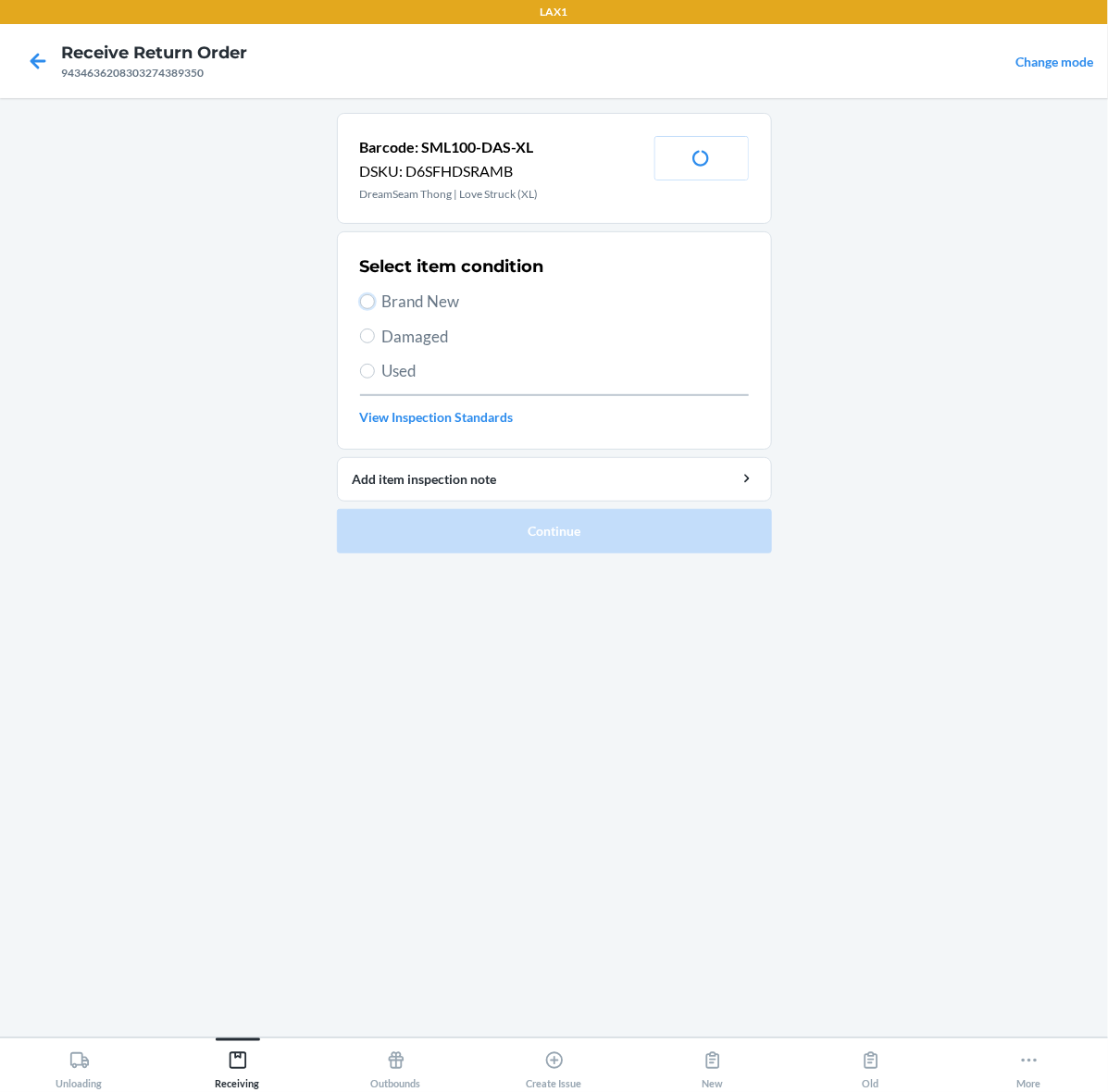 click on "Brand New" at bounding box center [367, 302] 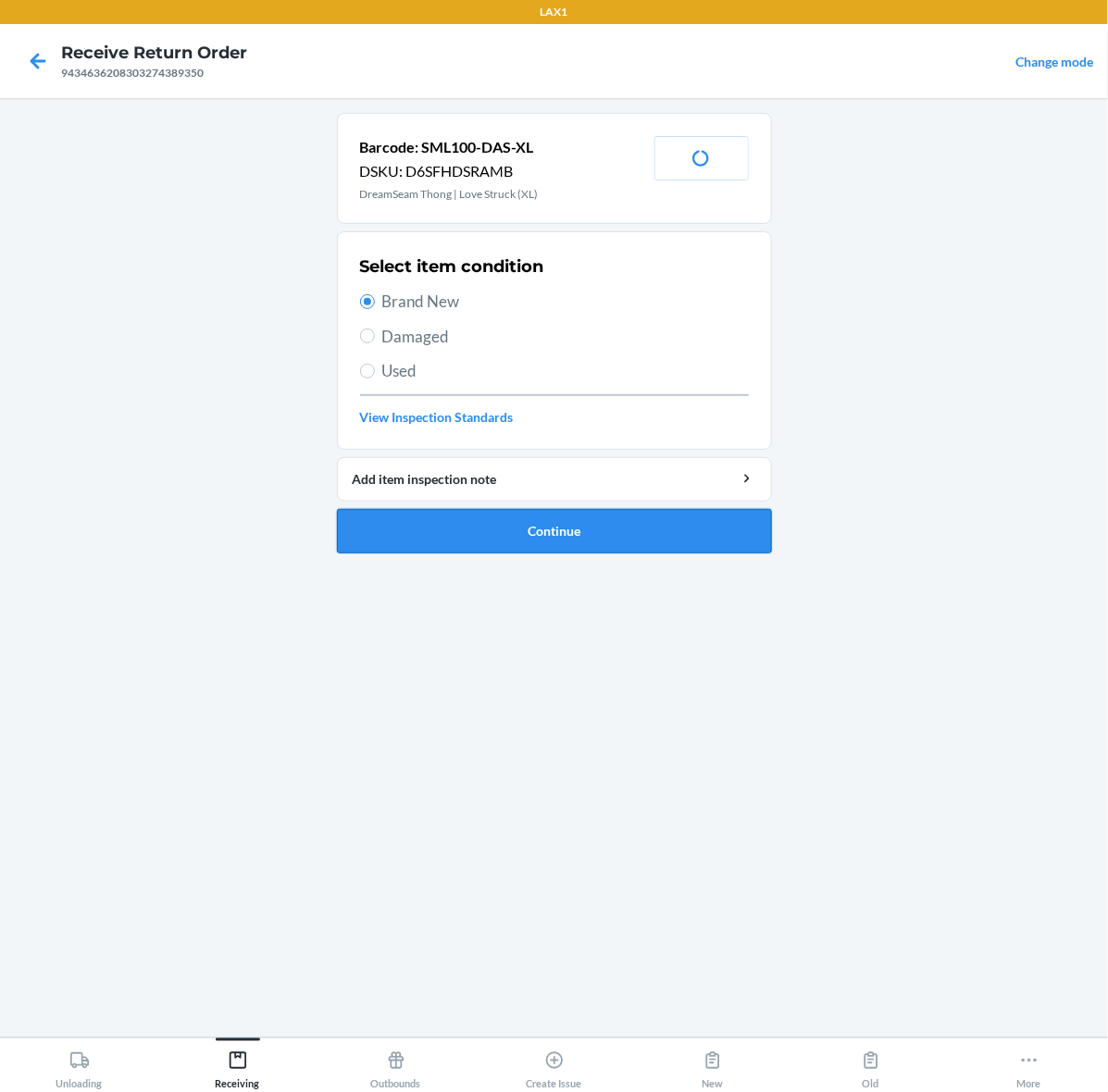 click on "Continue" at bounding box center (554, 531) 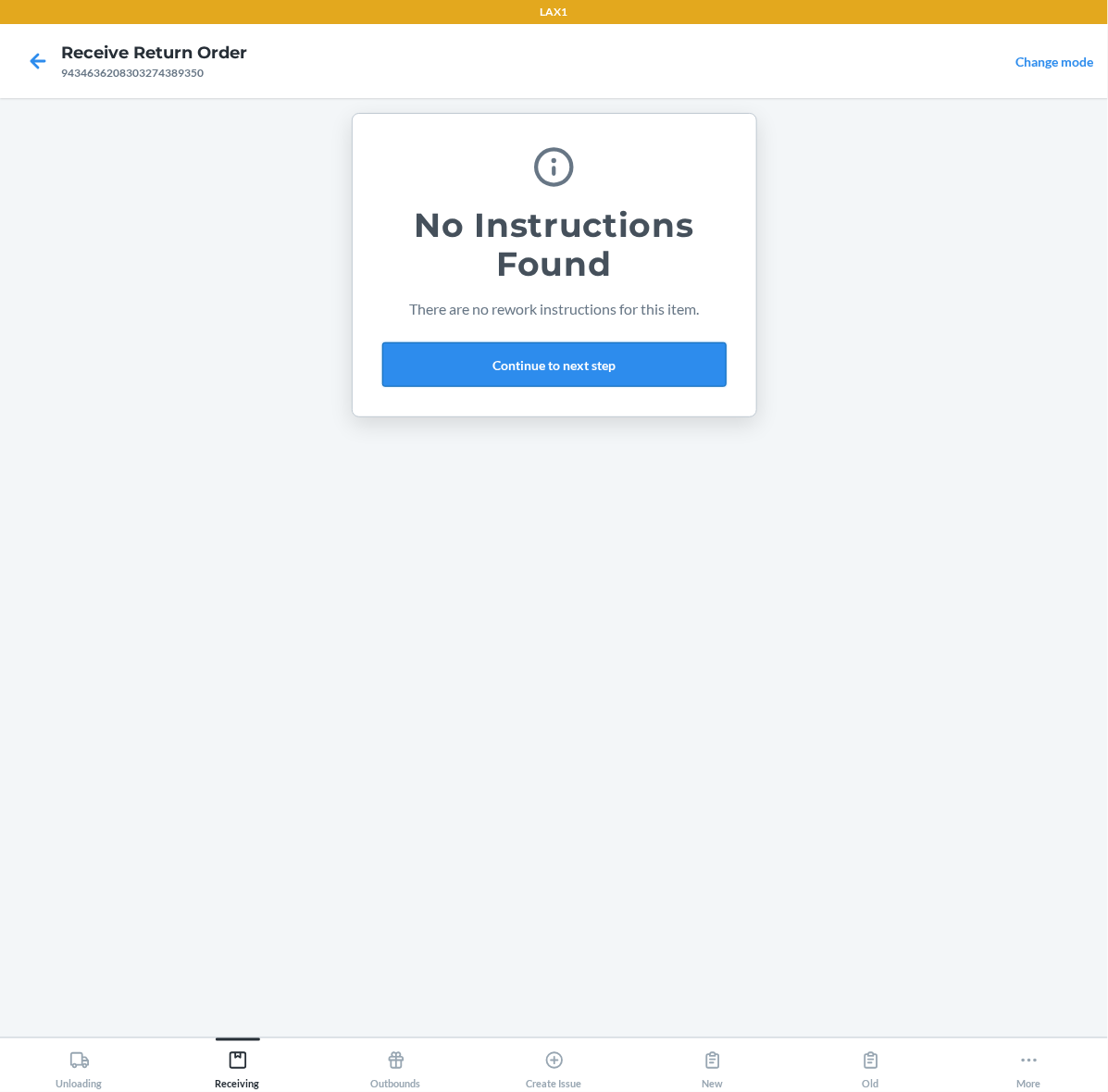 click on "Continue to next step" at bounding box center [554, 365] 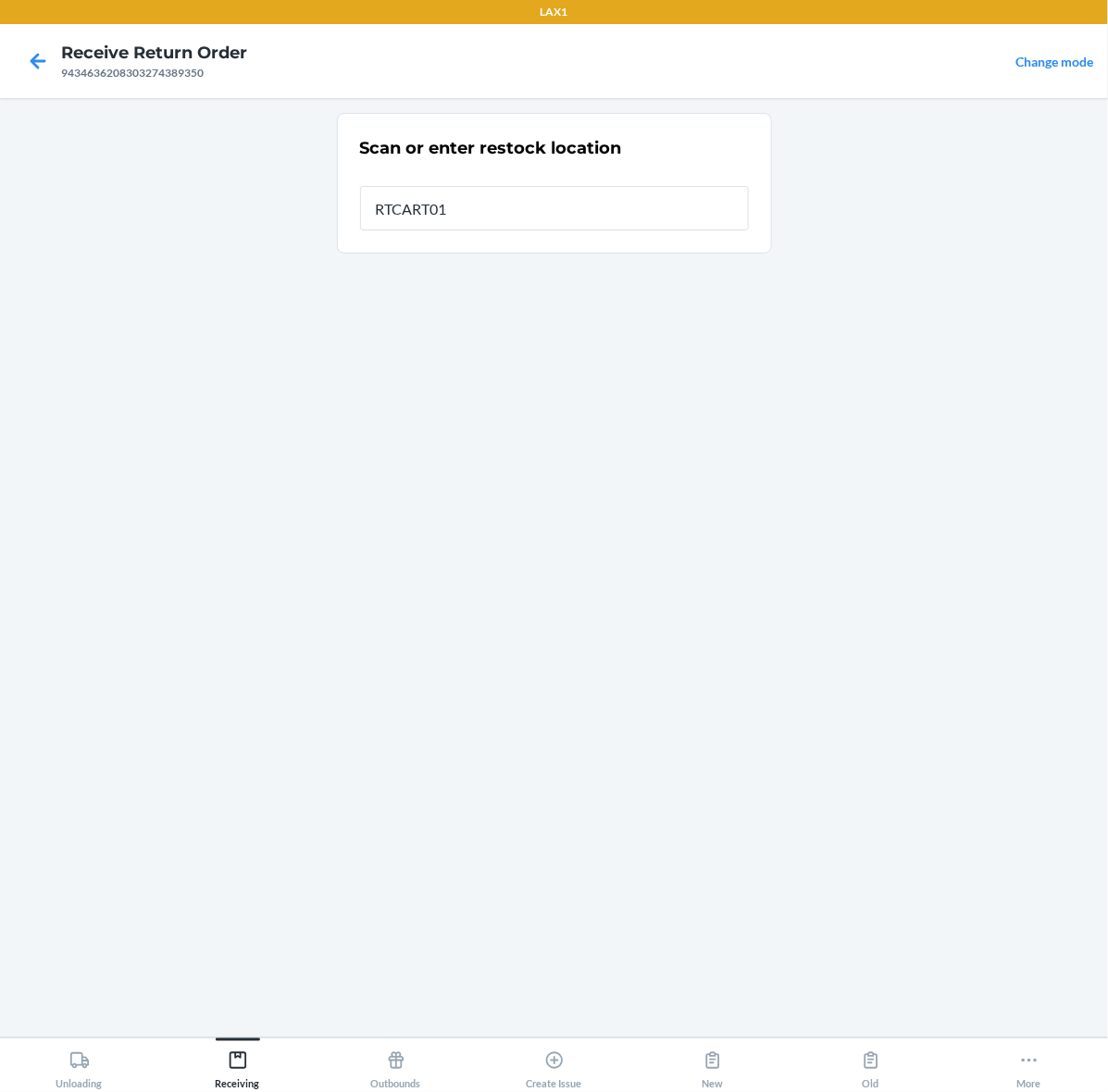 type on "RTCART014" 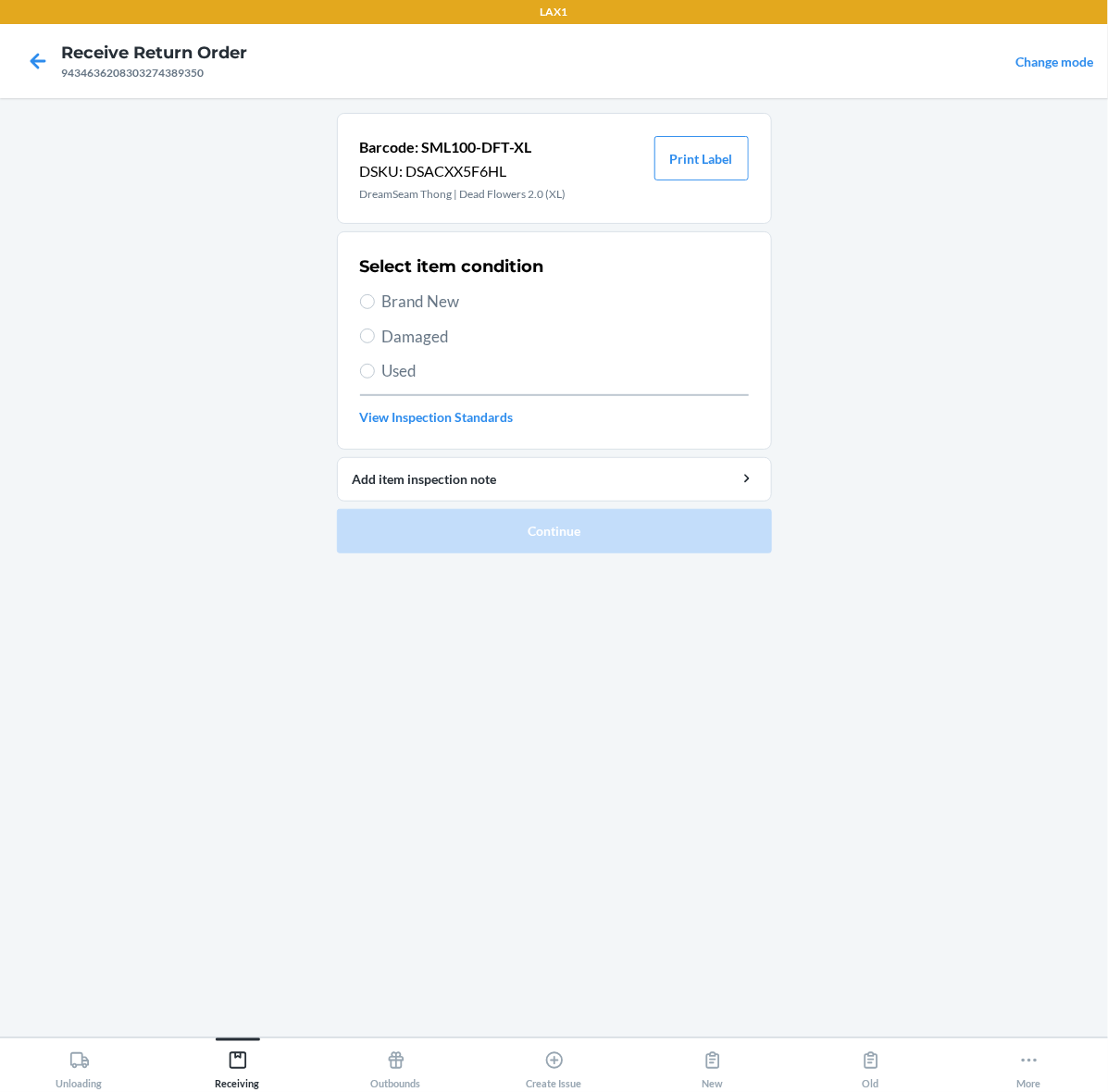 drag, startPoint x: 412, startPoint y: 366, endPoint x: 435, endPoint y: 403, distance: 43.56604 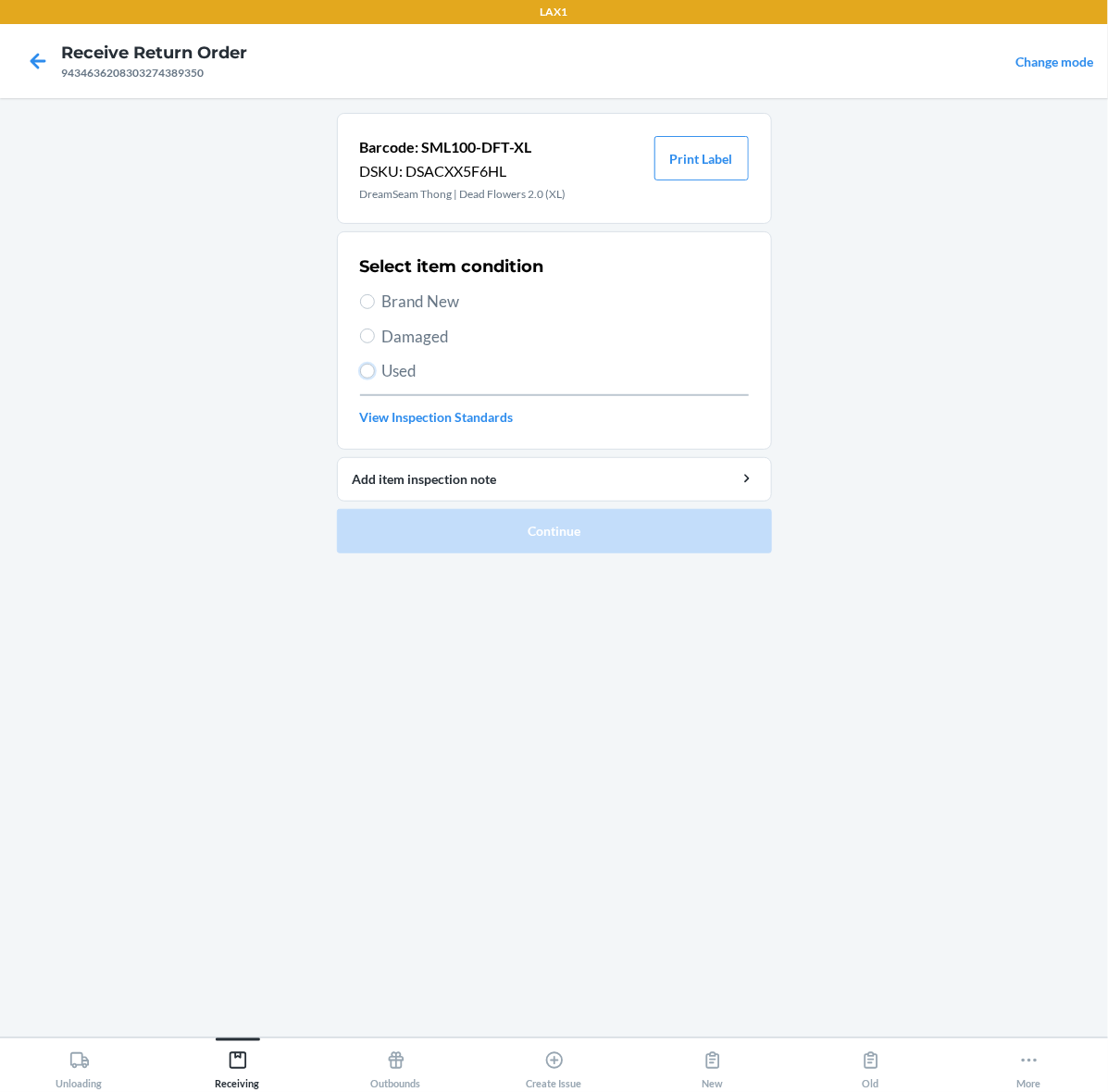 click on "Used" at bounding box center [367, 371] 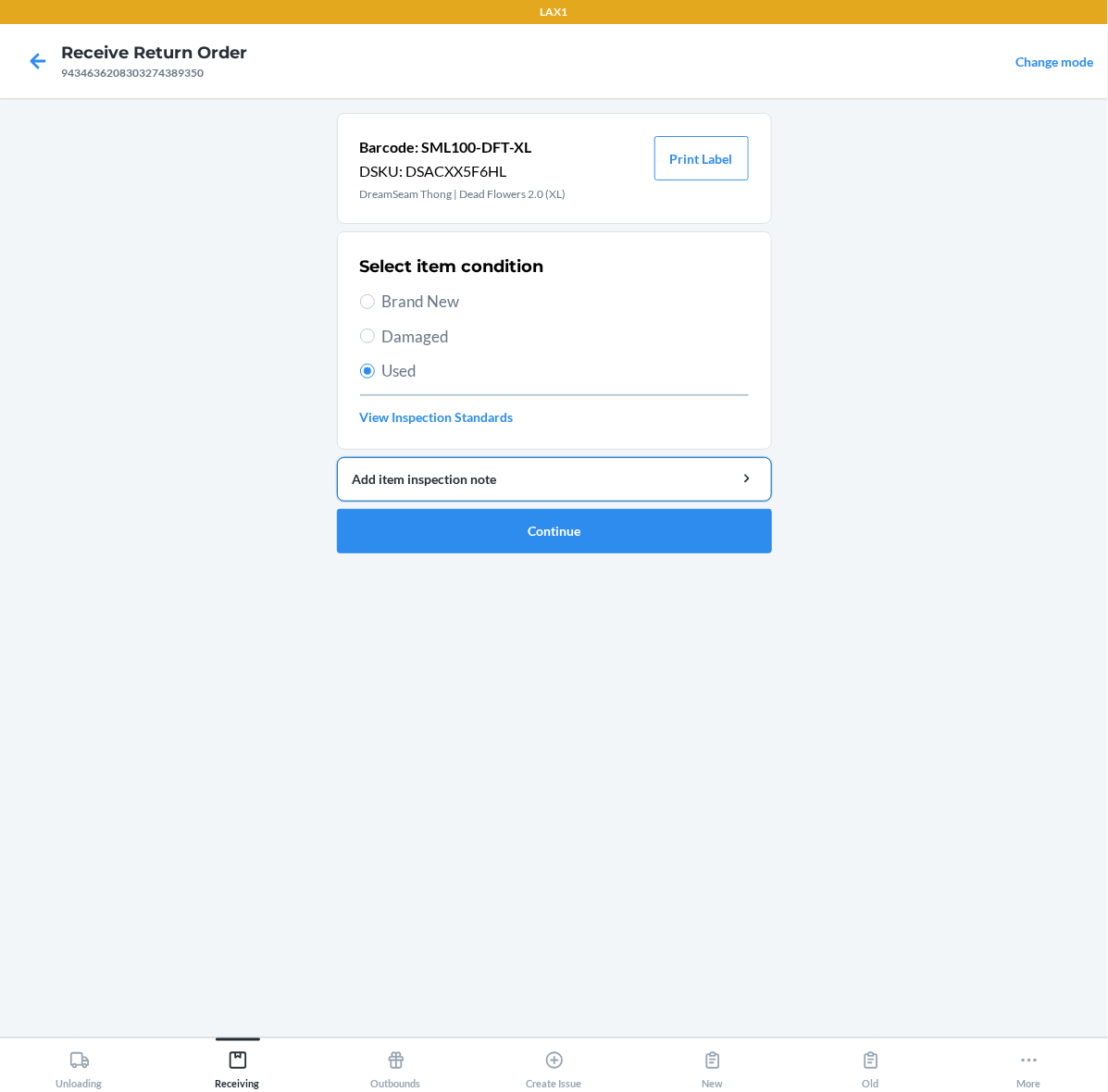 click on "Add item inspection note" at bounding box center [554, 478] 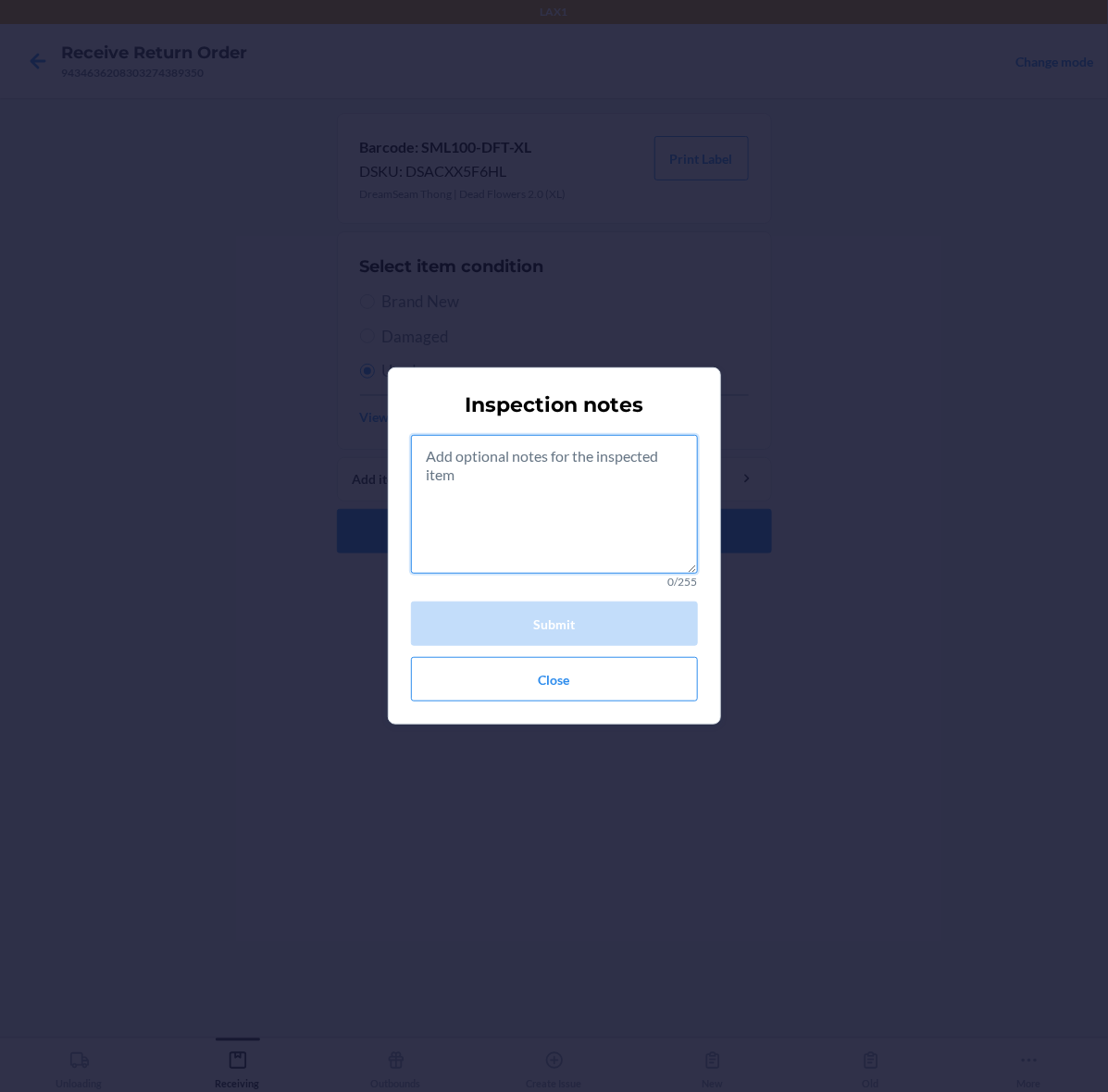 click at bounding box center [554, 504] 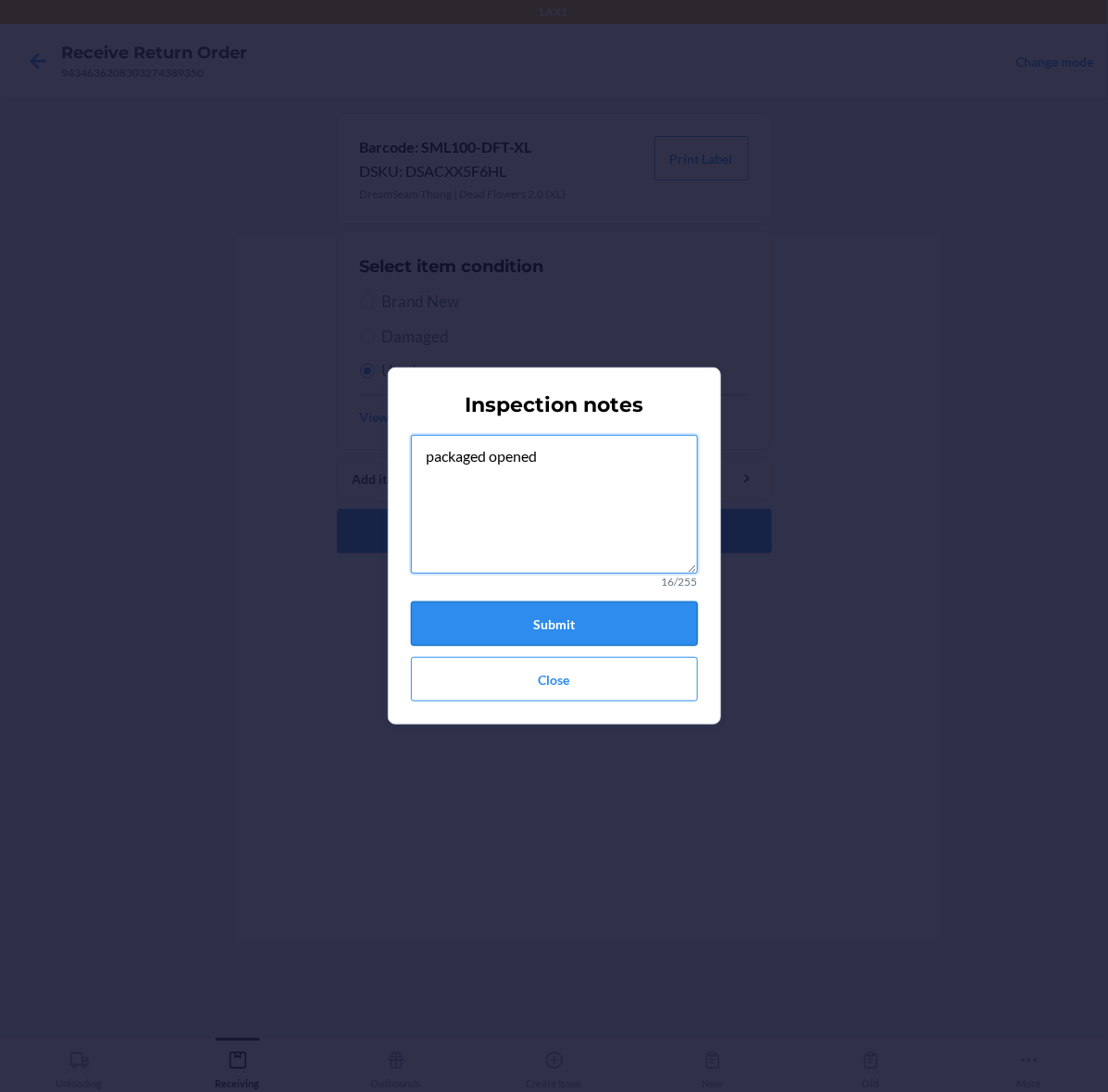 type on "packaged opened" 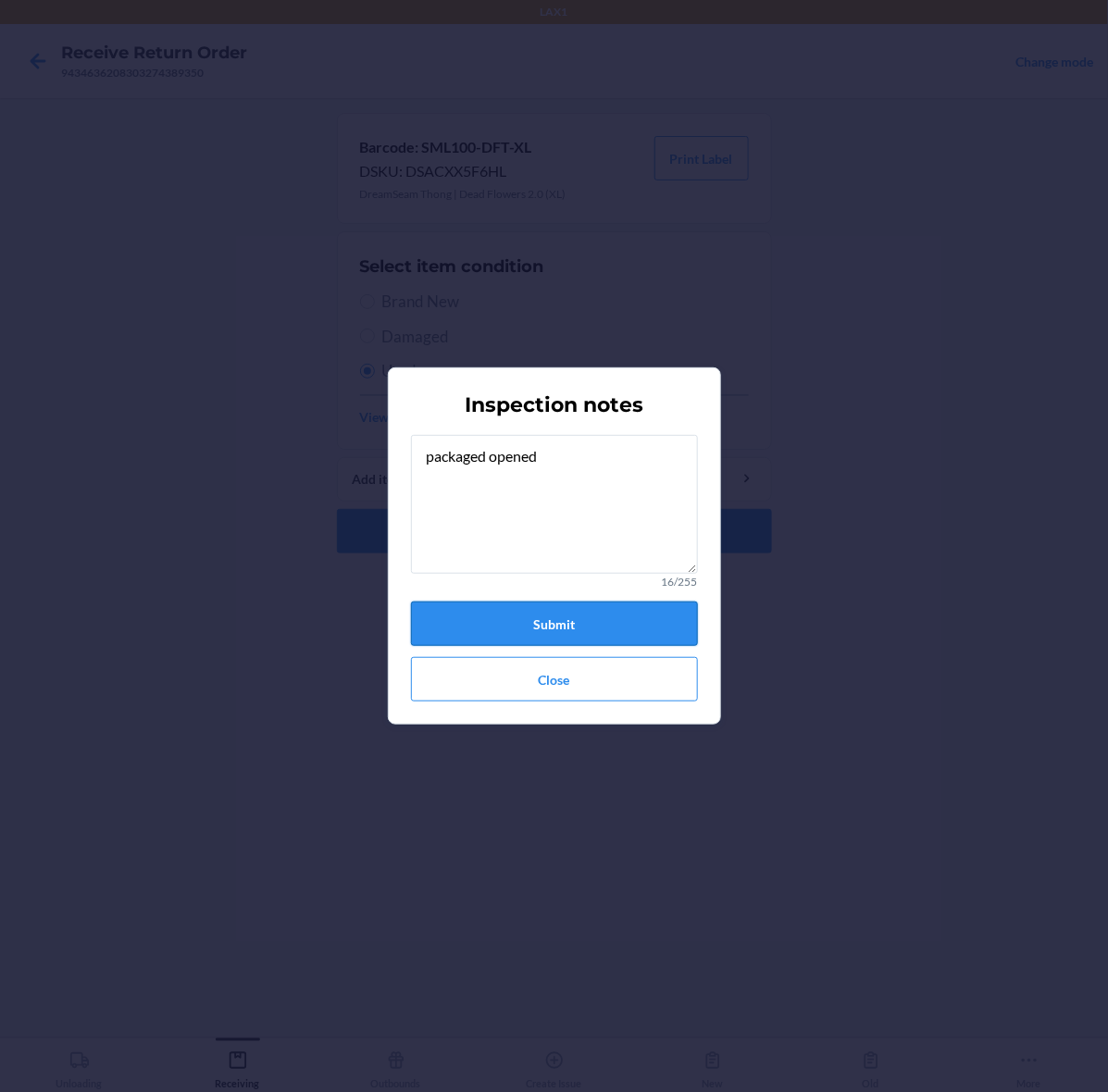 click on "Submit" at bounding box center (554, 624) 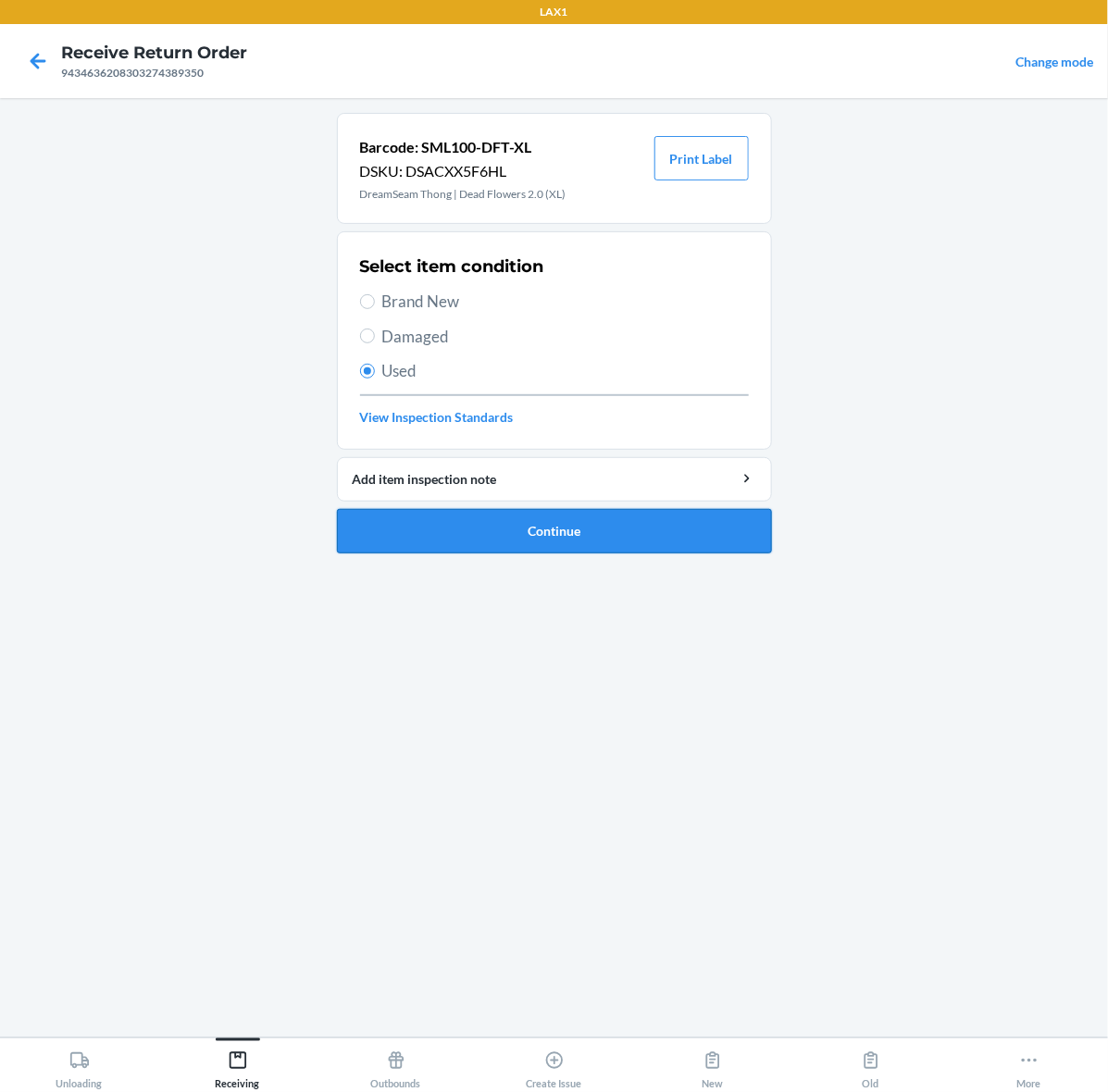 click on "Continue" at bounding box center (554, 531) 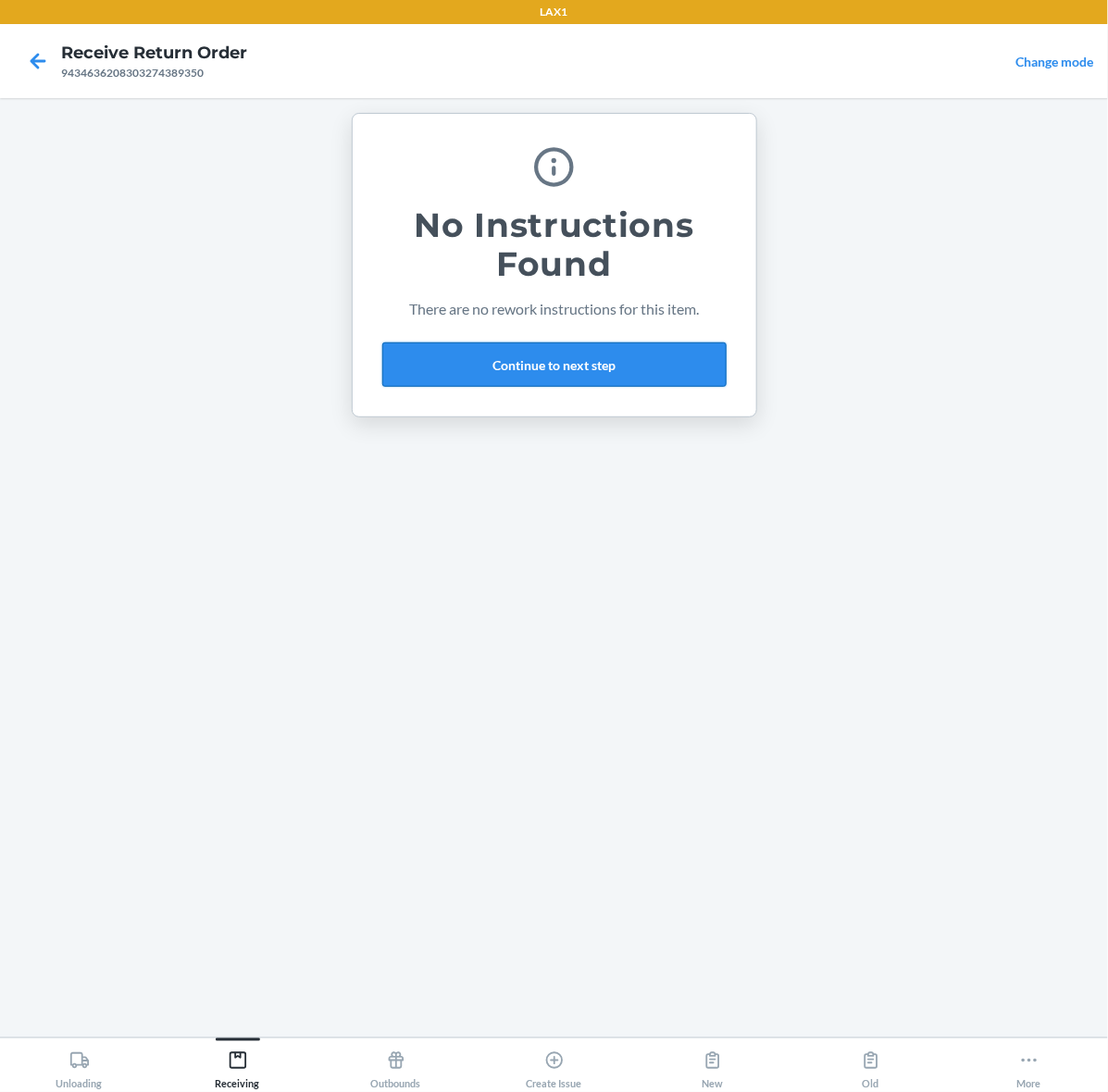 click on "Continue to next step" at bounding box center (554, 365) 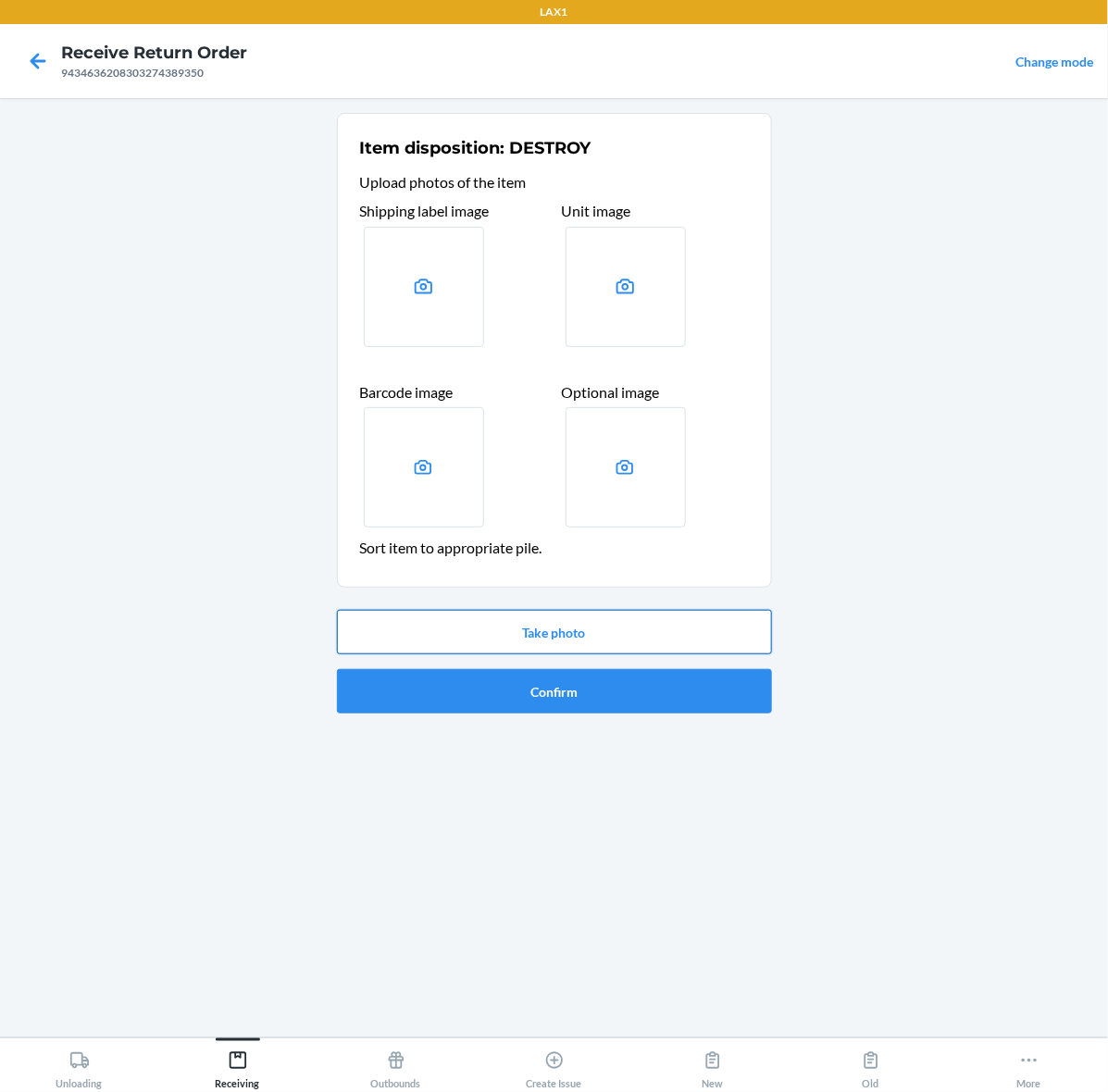 click on "Take photo" at bounding box center [554, 632] 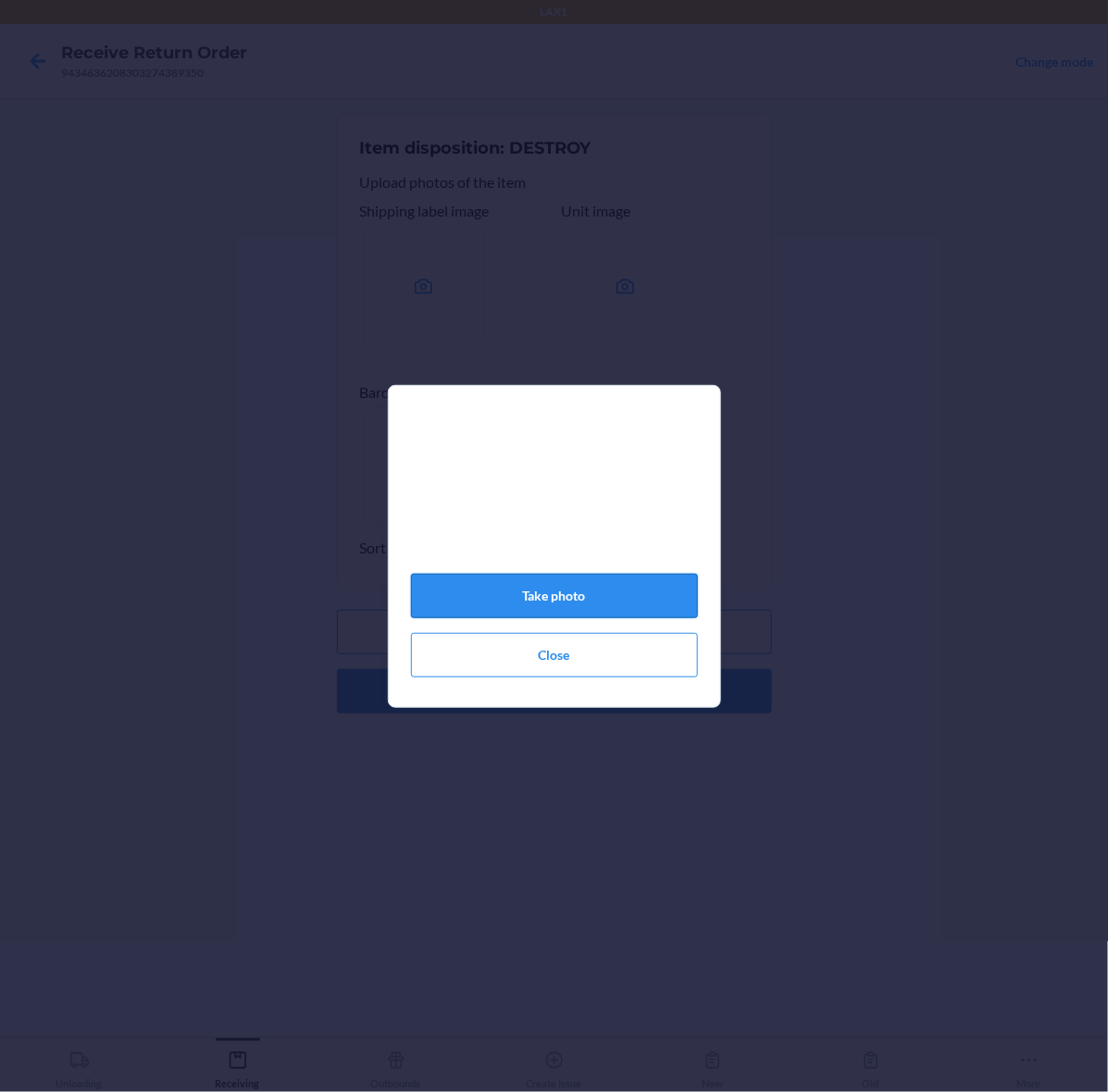click on "Take photo" 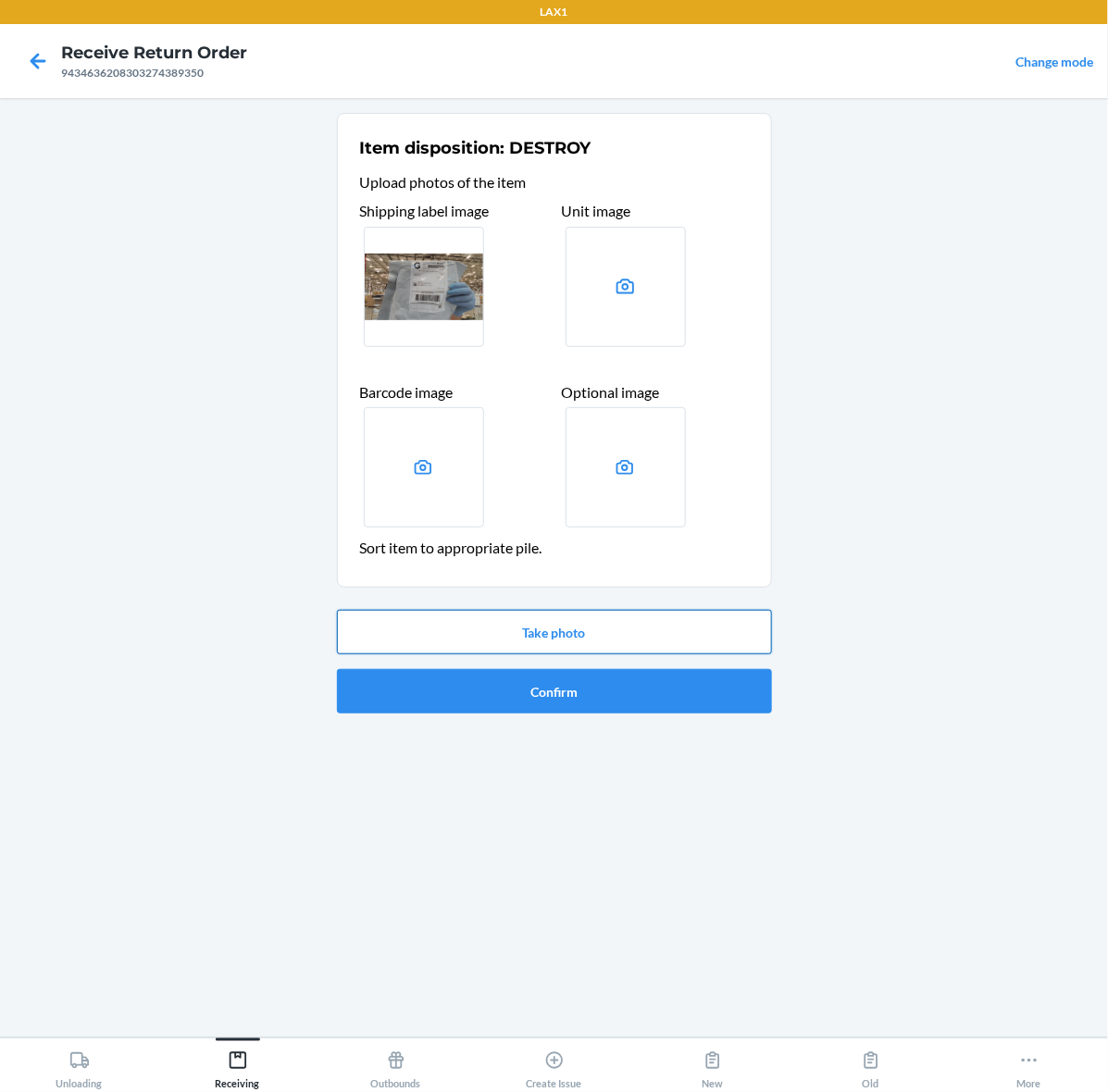 click on "Take photo" at bounding box center (554, 632) 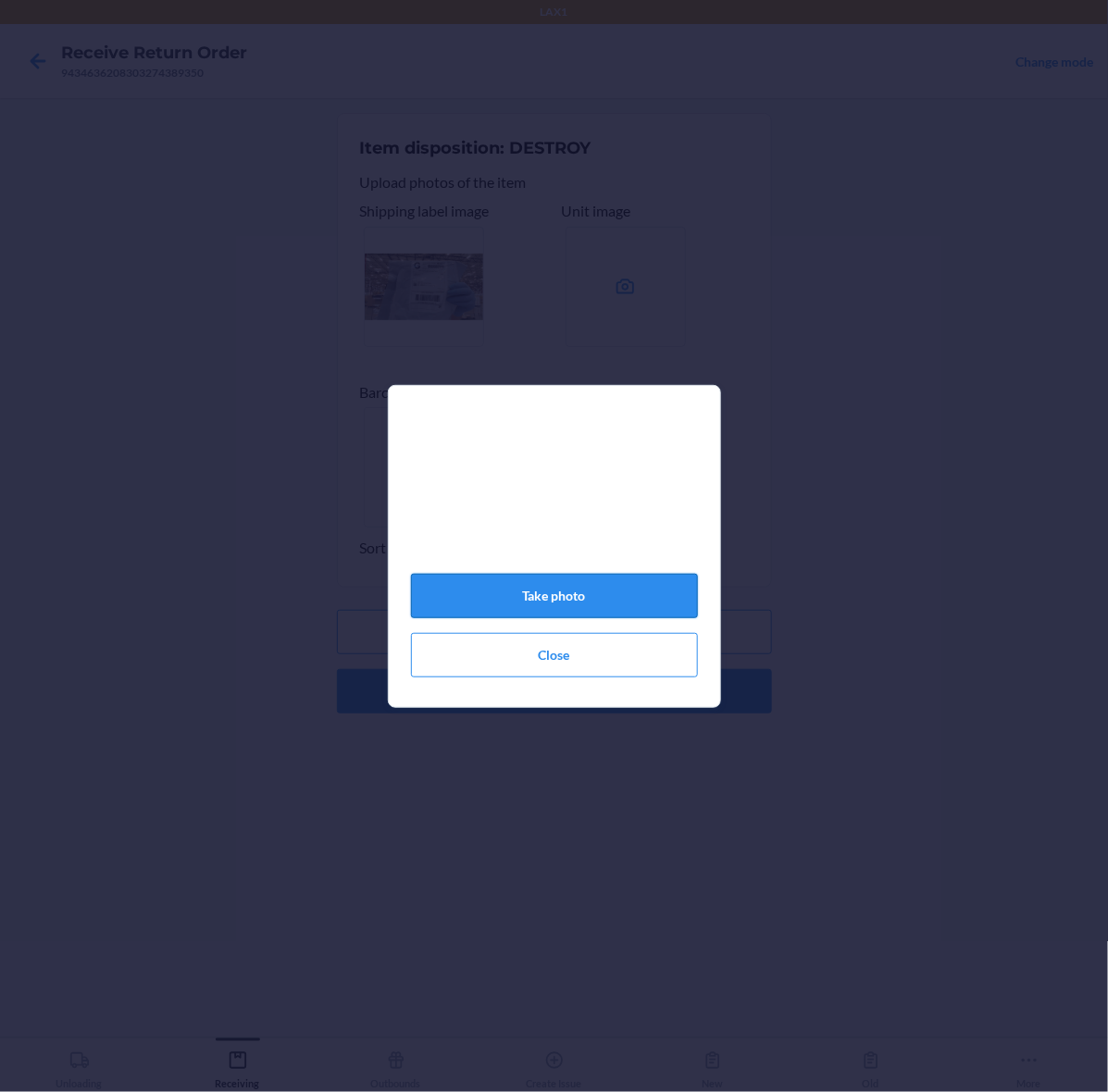 click on "Take photo" 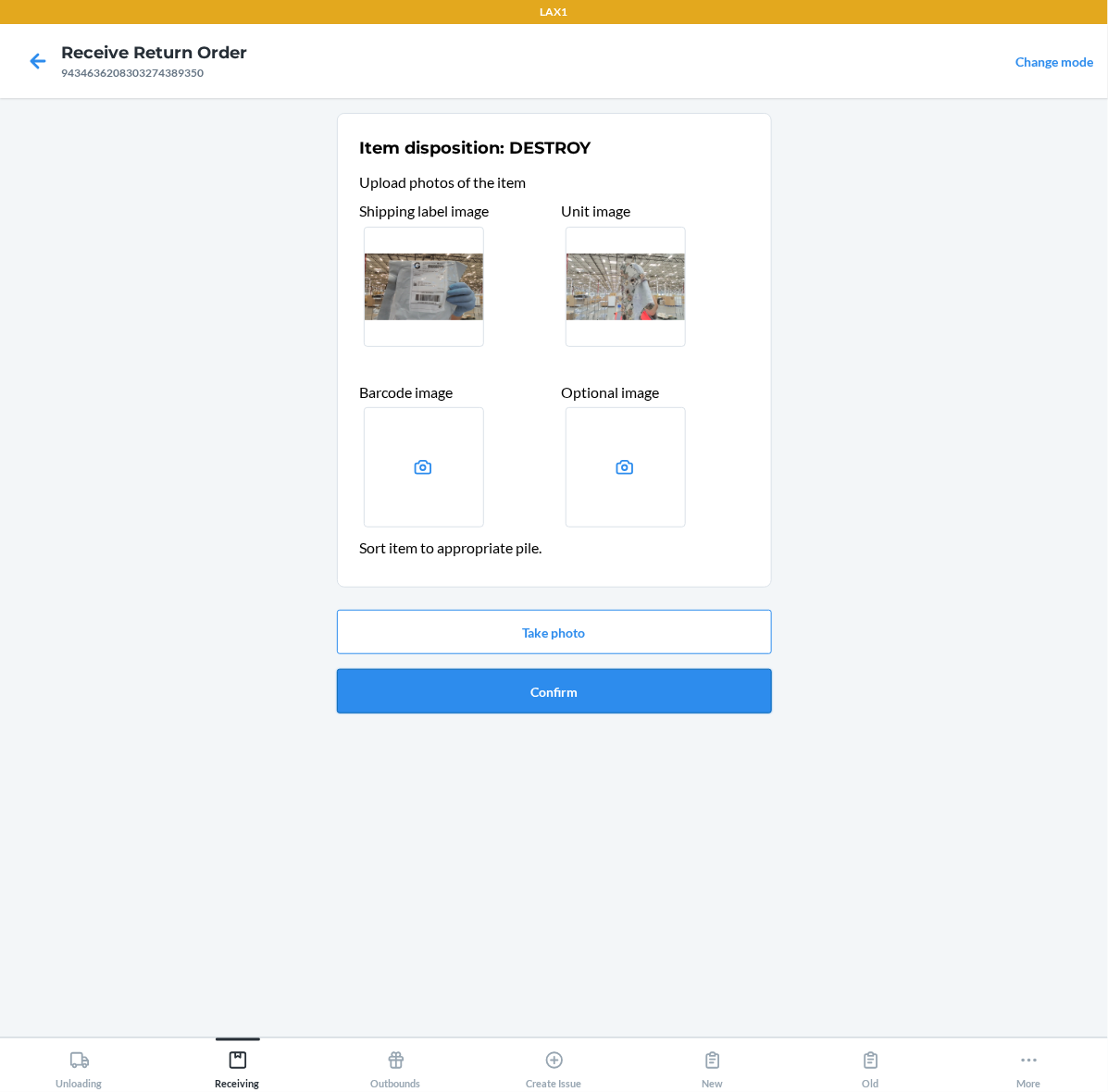 click on "Confirm" at bounding box center (554, 691) 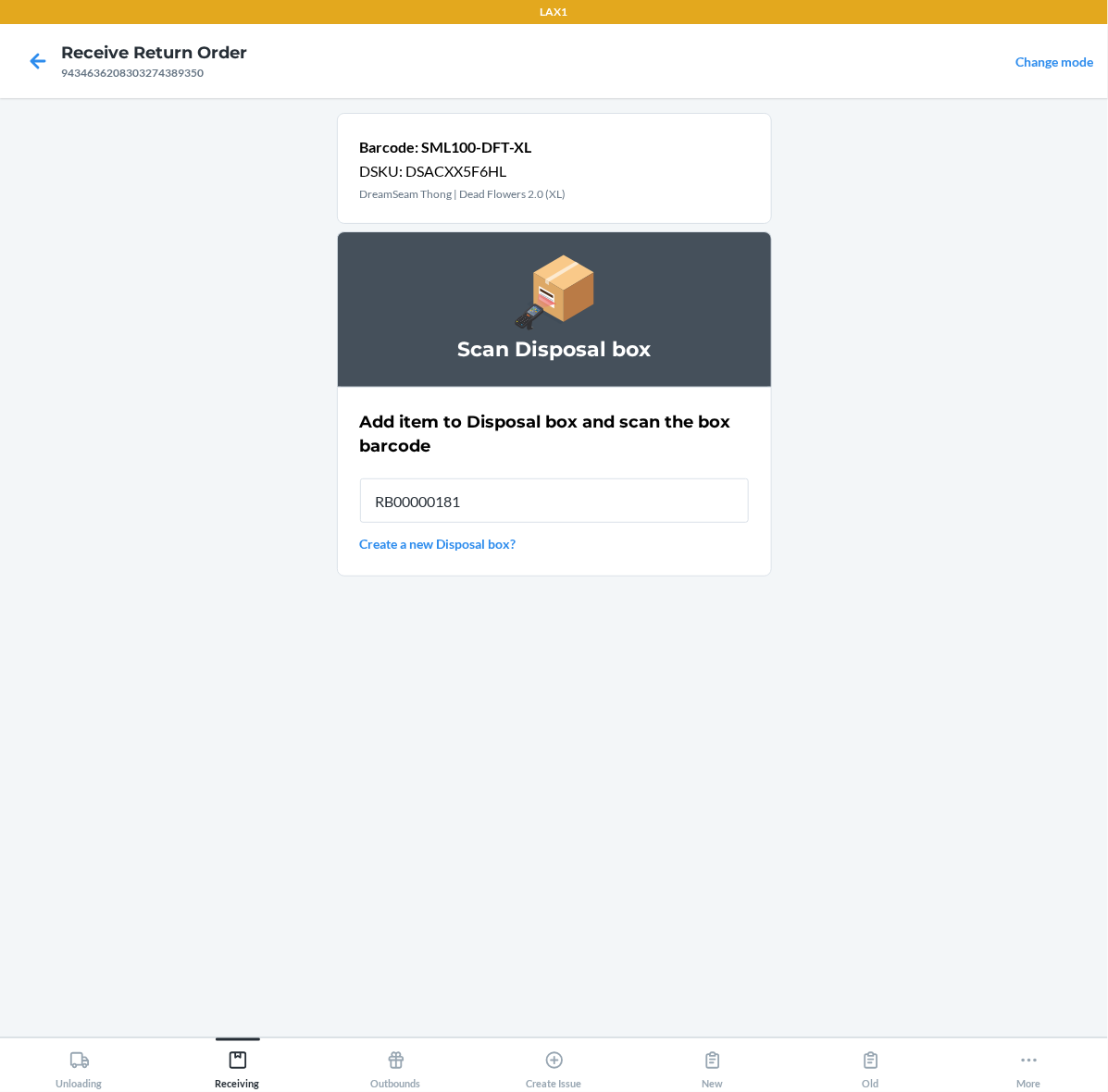 type on "RB000001815" 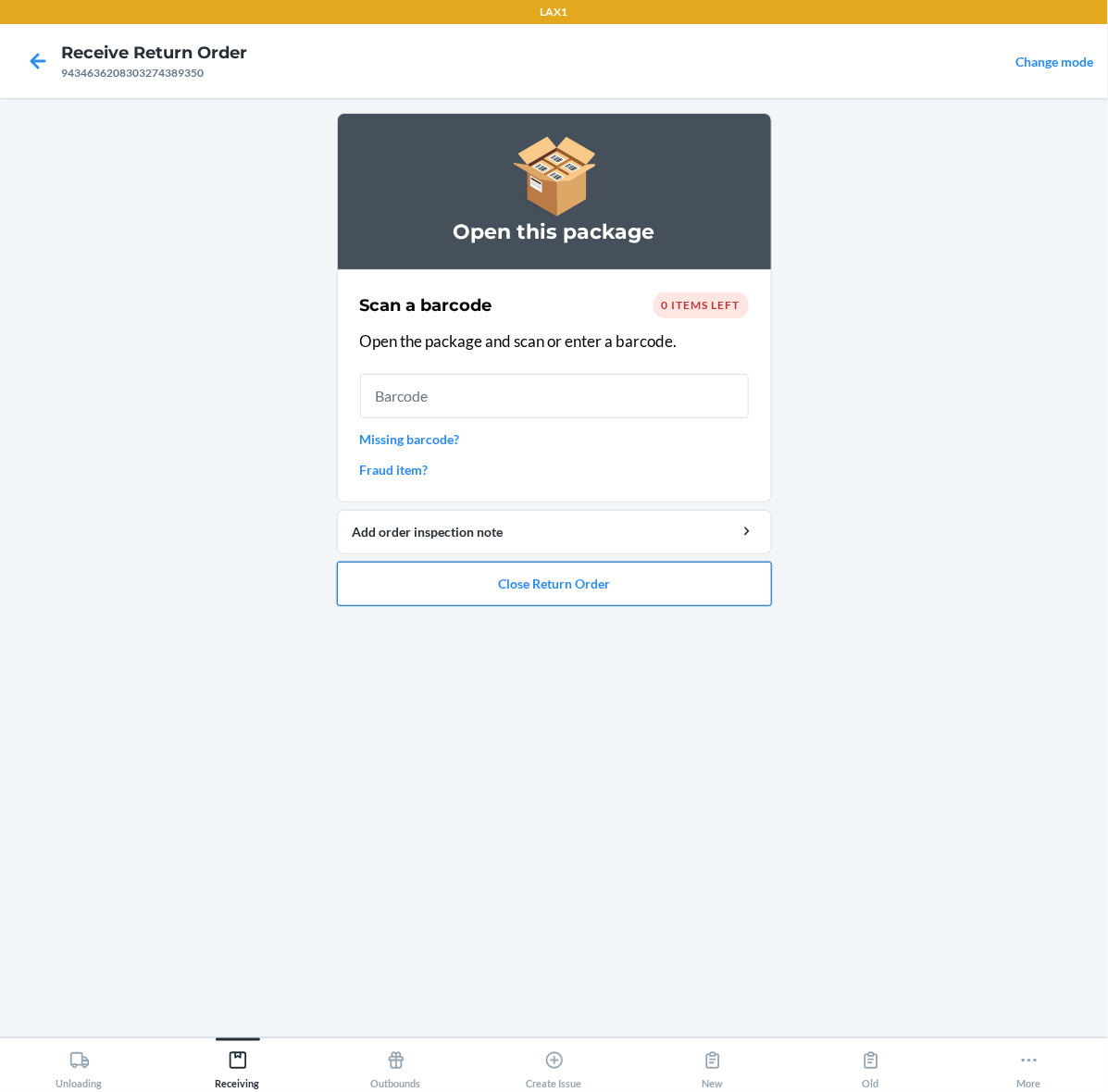 click on "Close Return Order" at bounding box center (554, 584) 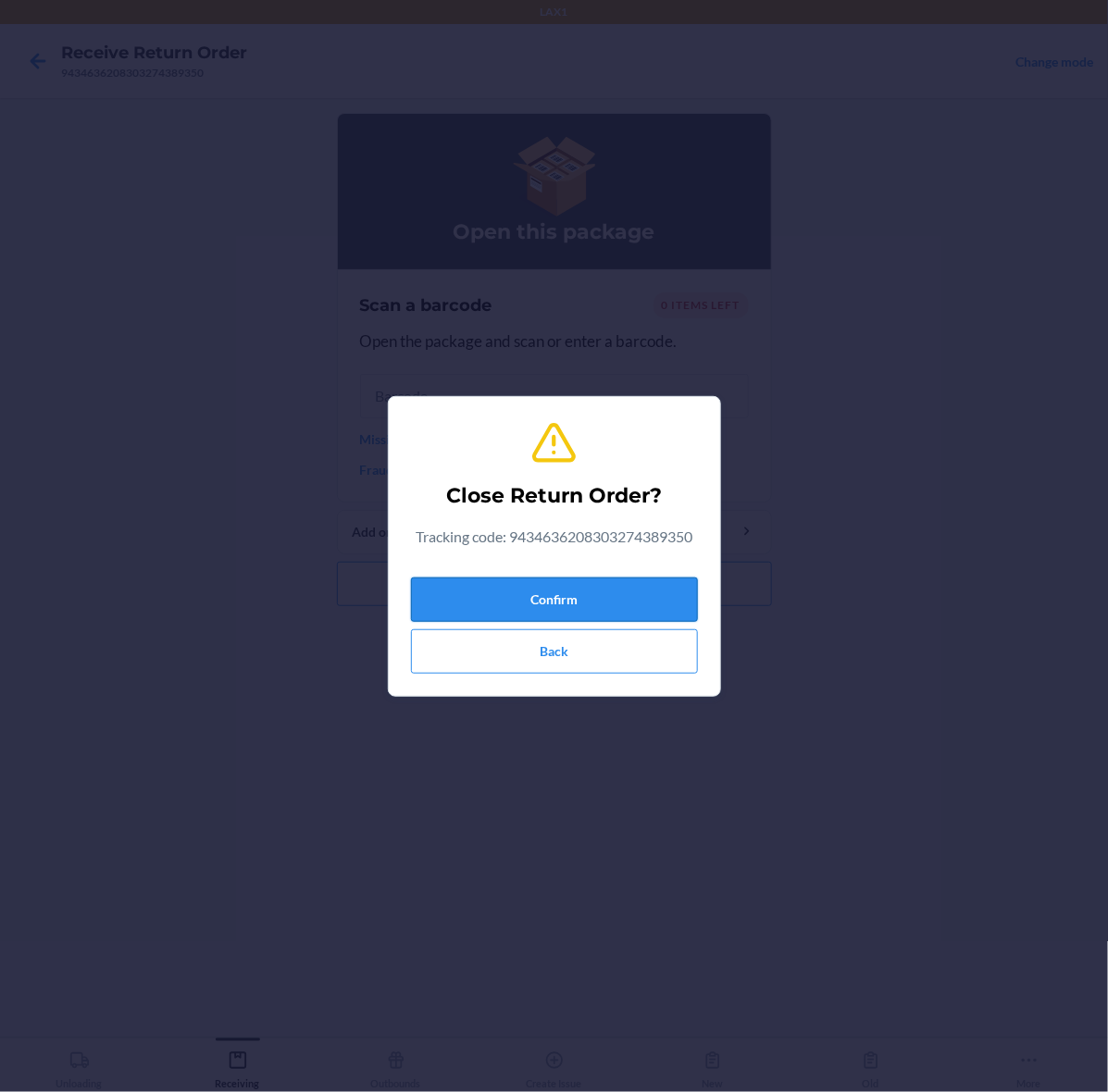click on "Confirm" at bounding box center [554, 600] 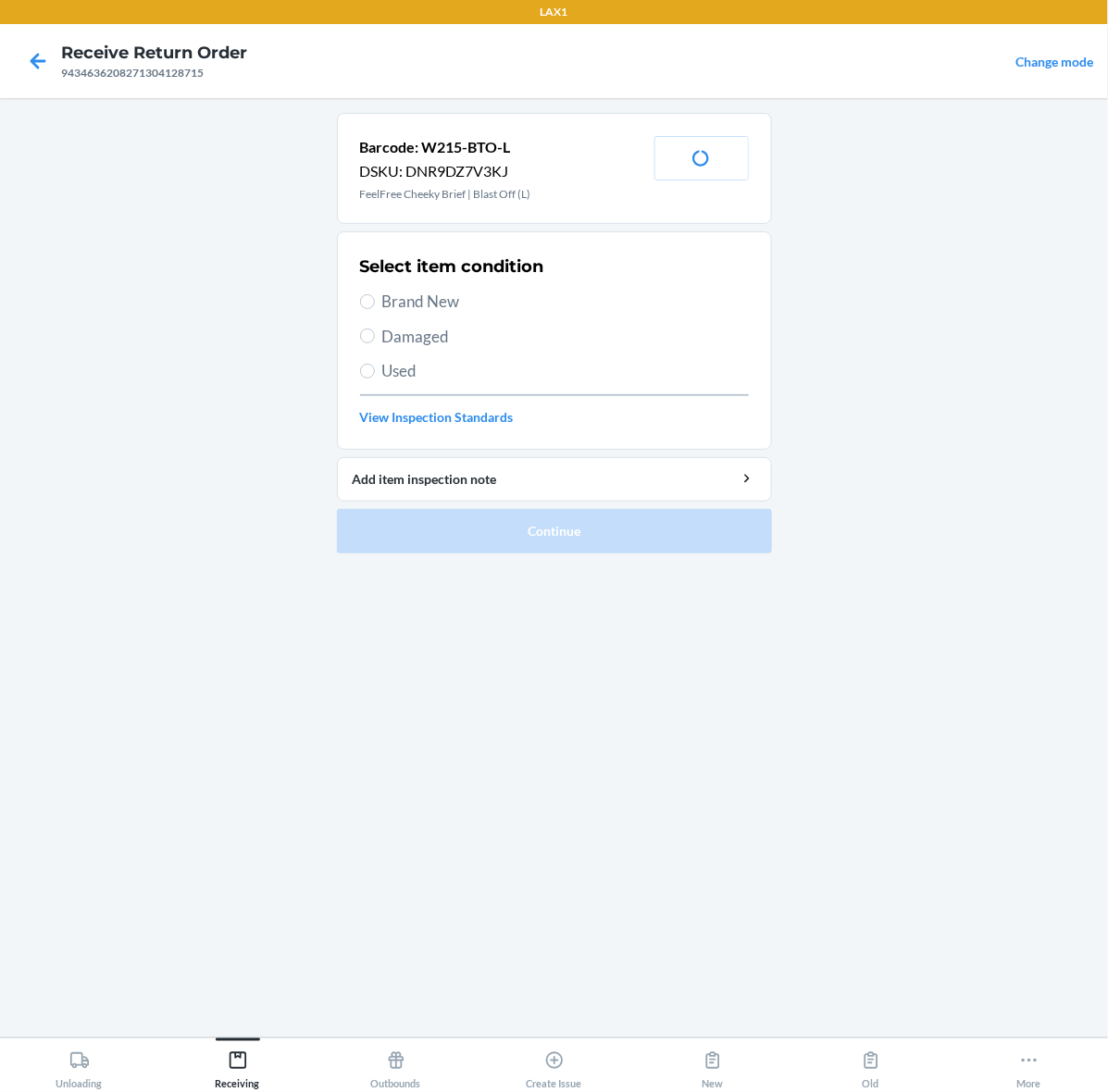 click on "Brand New" at bounding box center (566, 302) 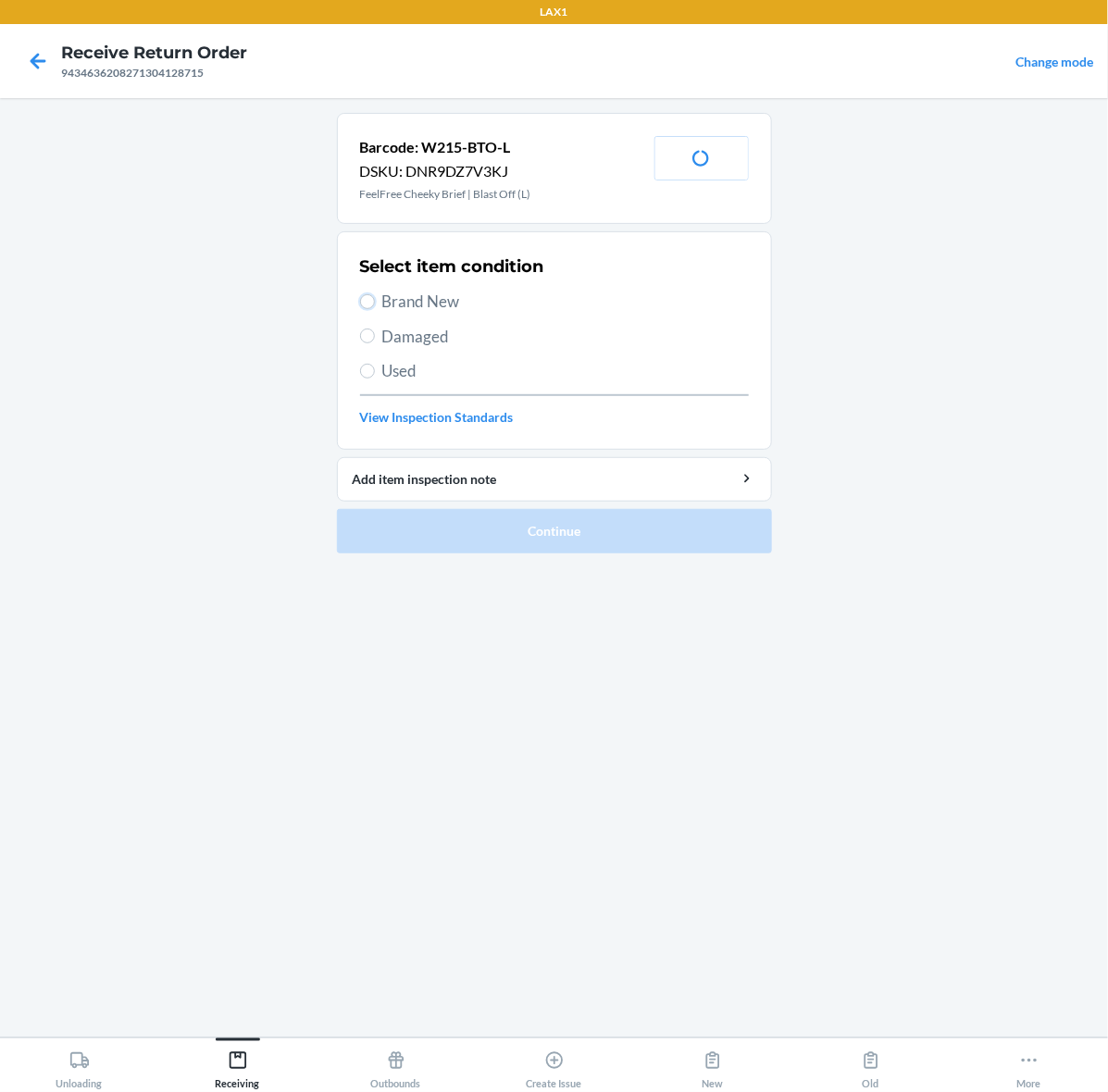 click on "Brand New" at bounding box center (367, 302) 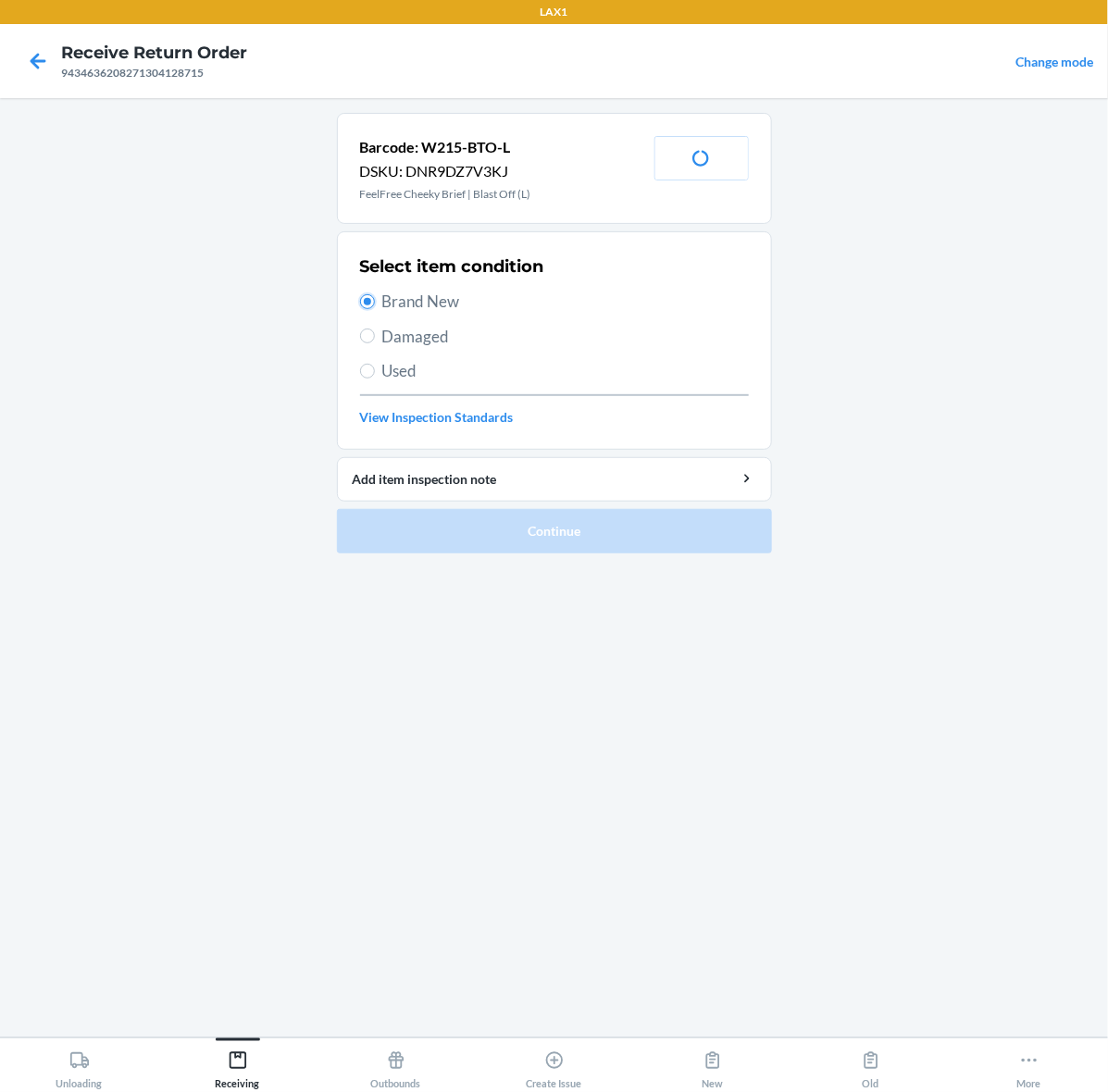 radio on "true" 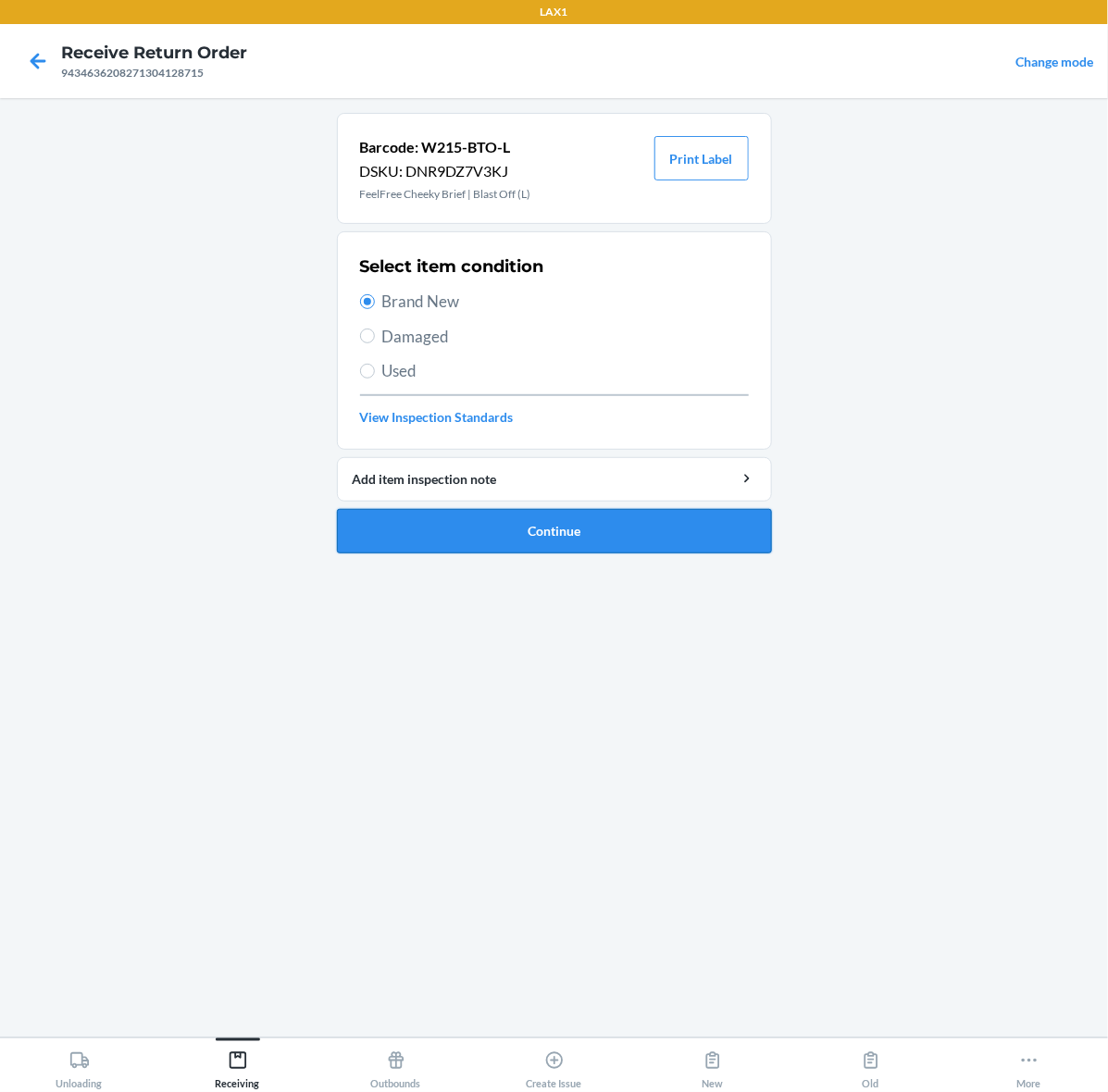 click on "Continue" at bounding box center (554, 531) 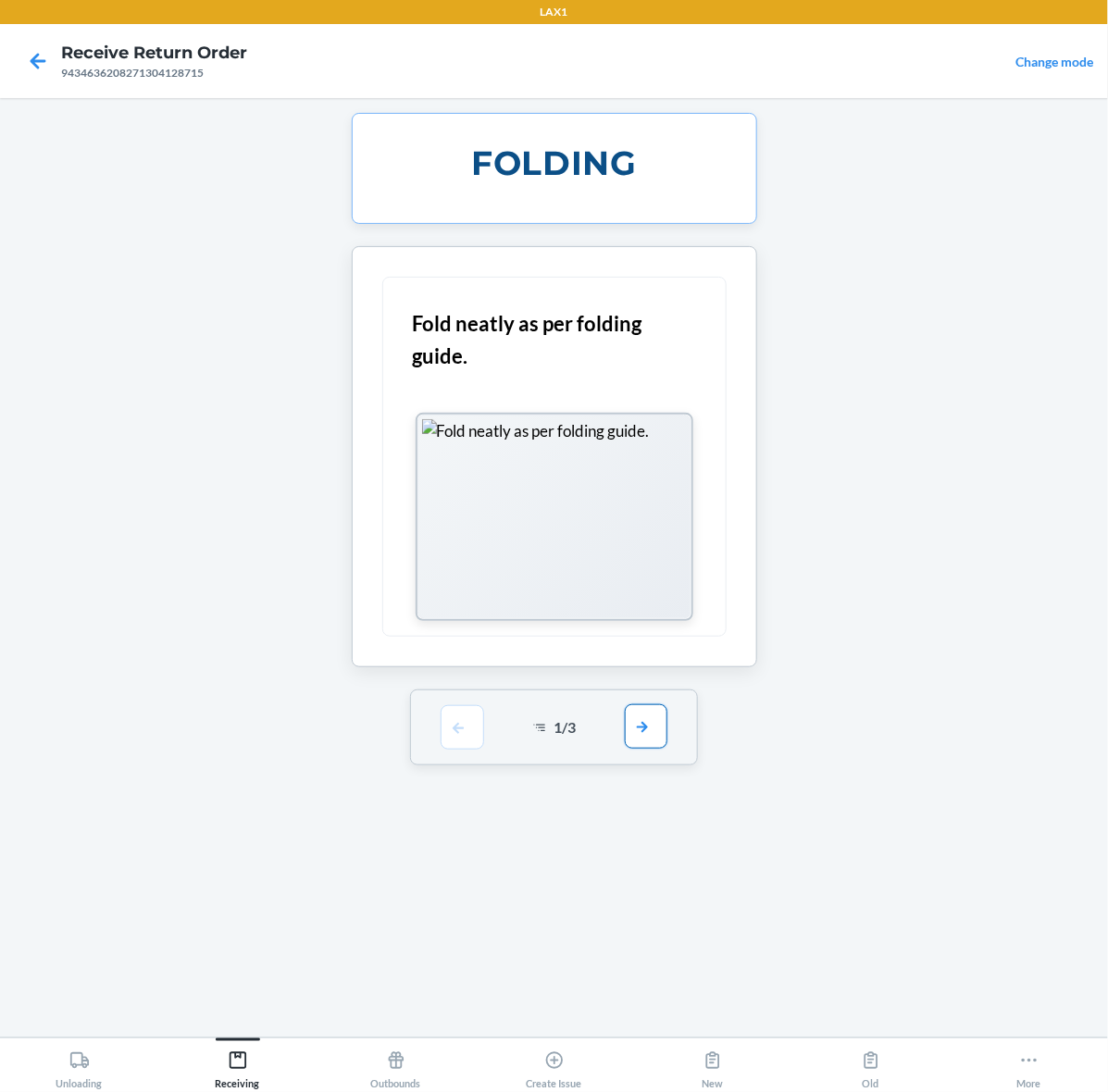 click on "1  /  3" at bounding box center (554, 727) 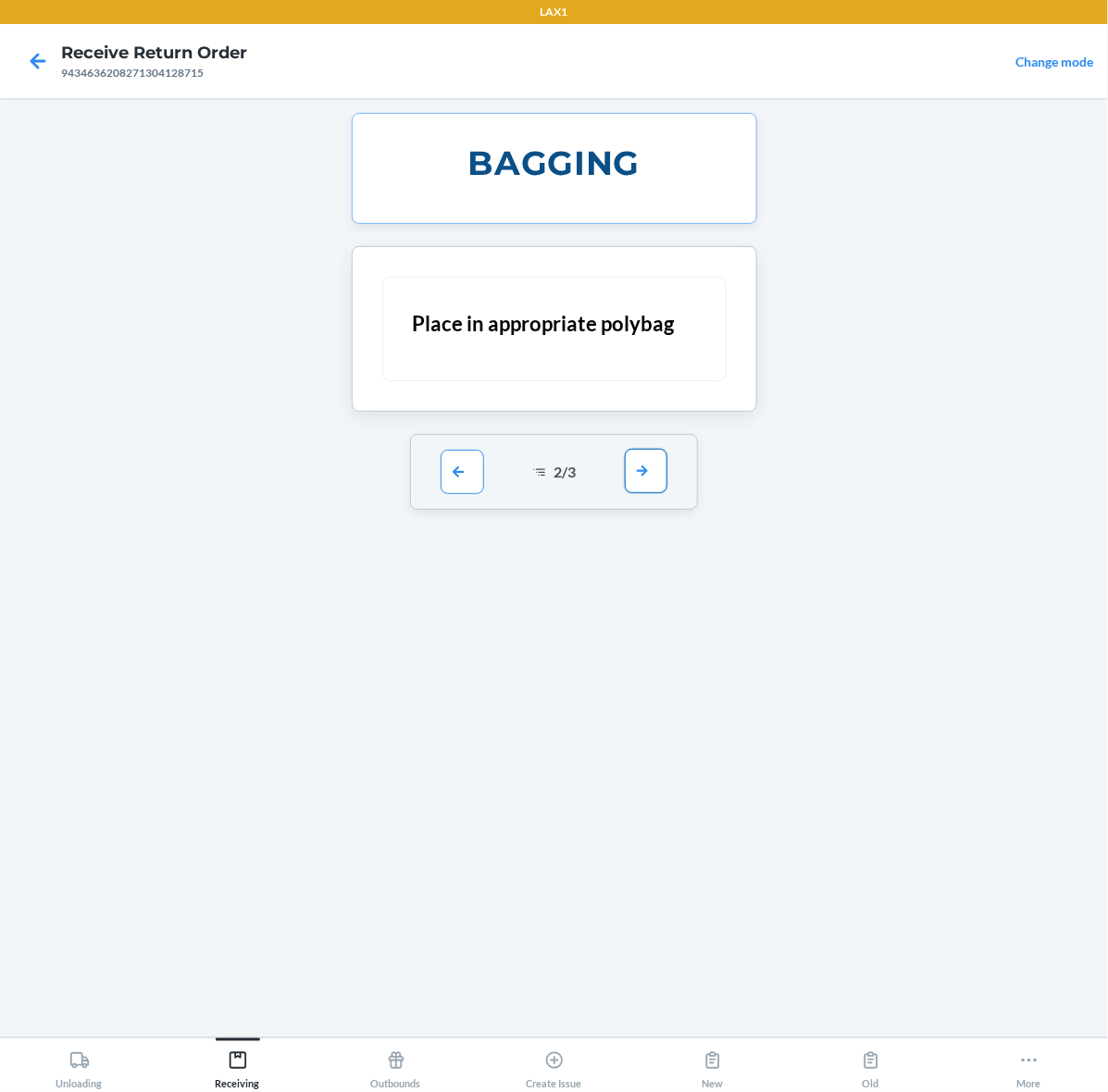 click at bounding box center [646, 471] 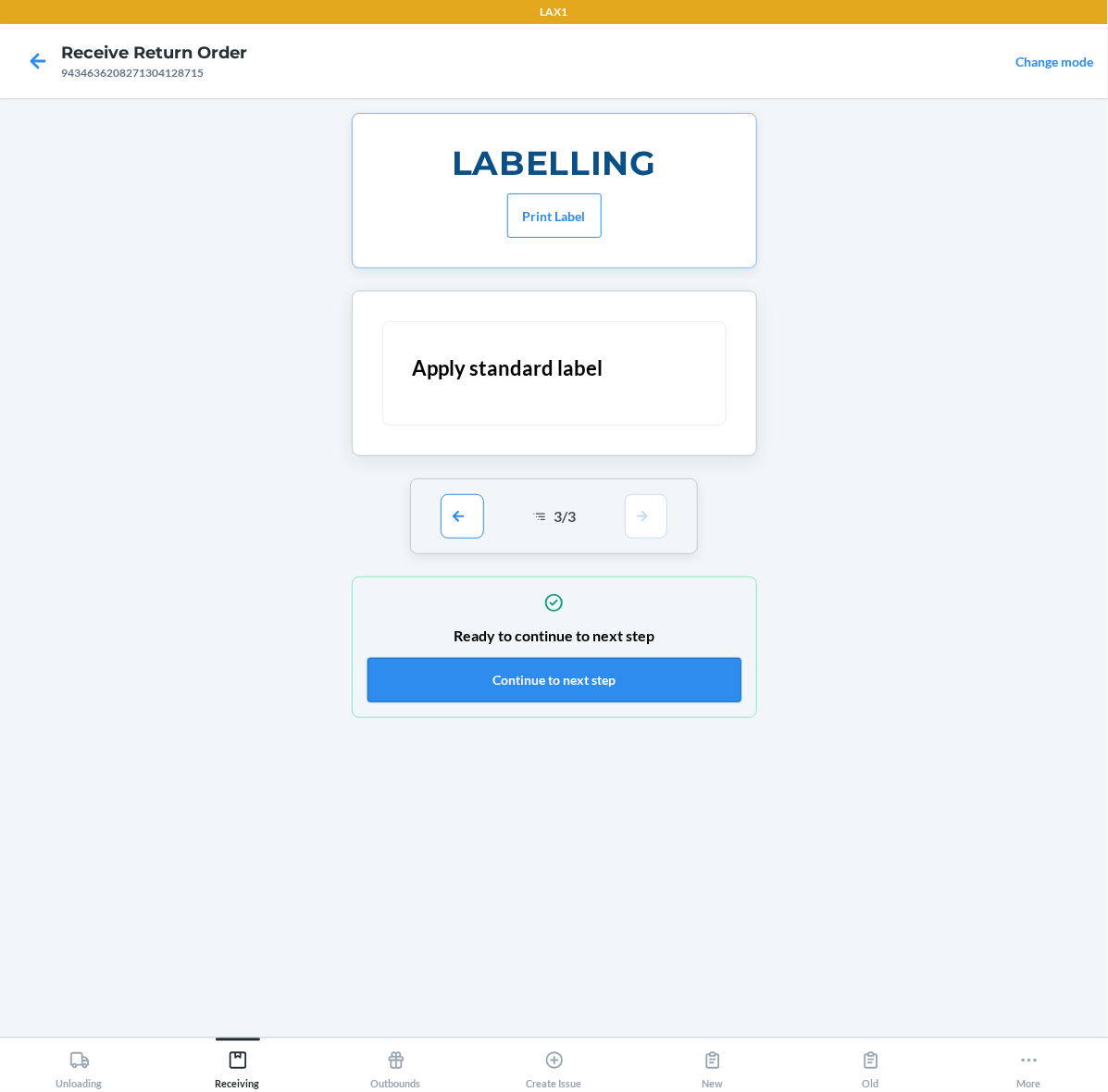 click on "Continue to next step" at bounding box center [554, 680] 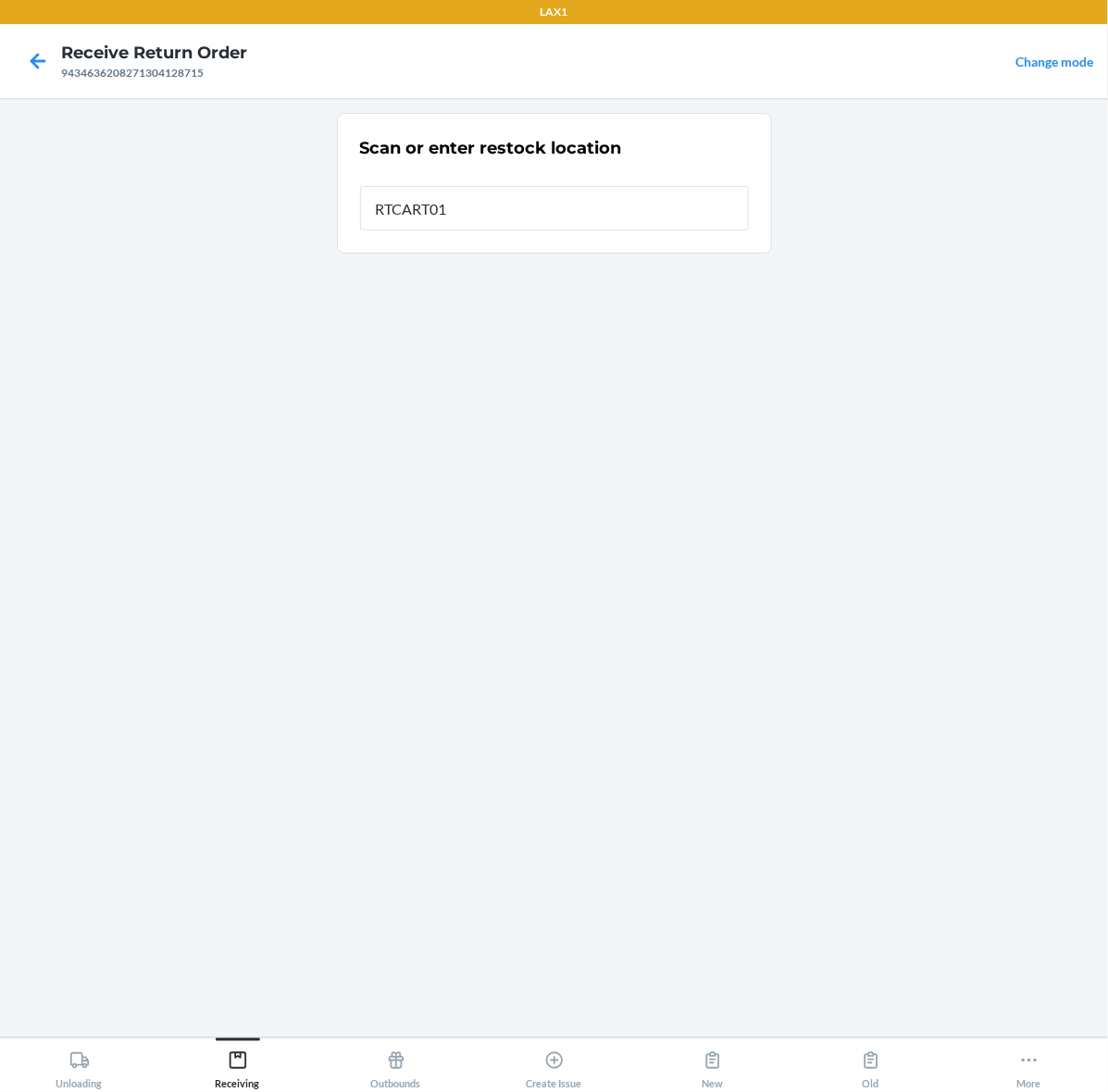 type on "RTCART014" 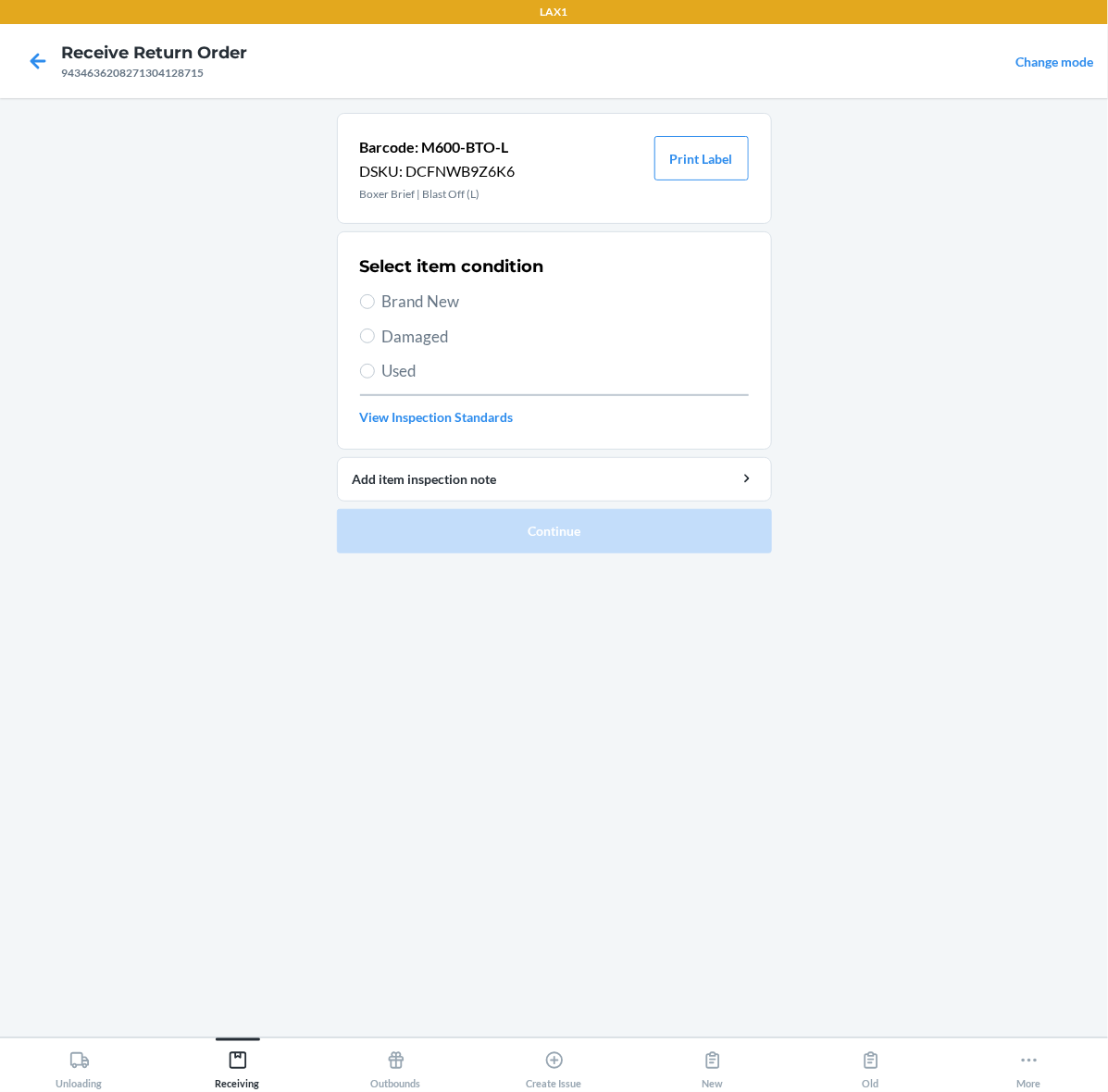 click on "Brand New" at bounding box center (566, 302) 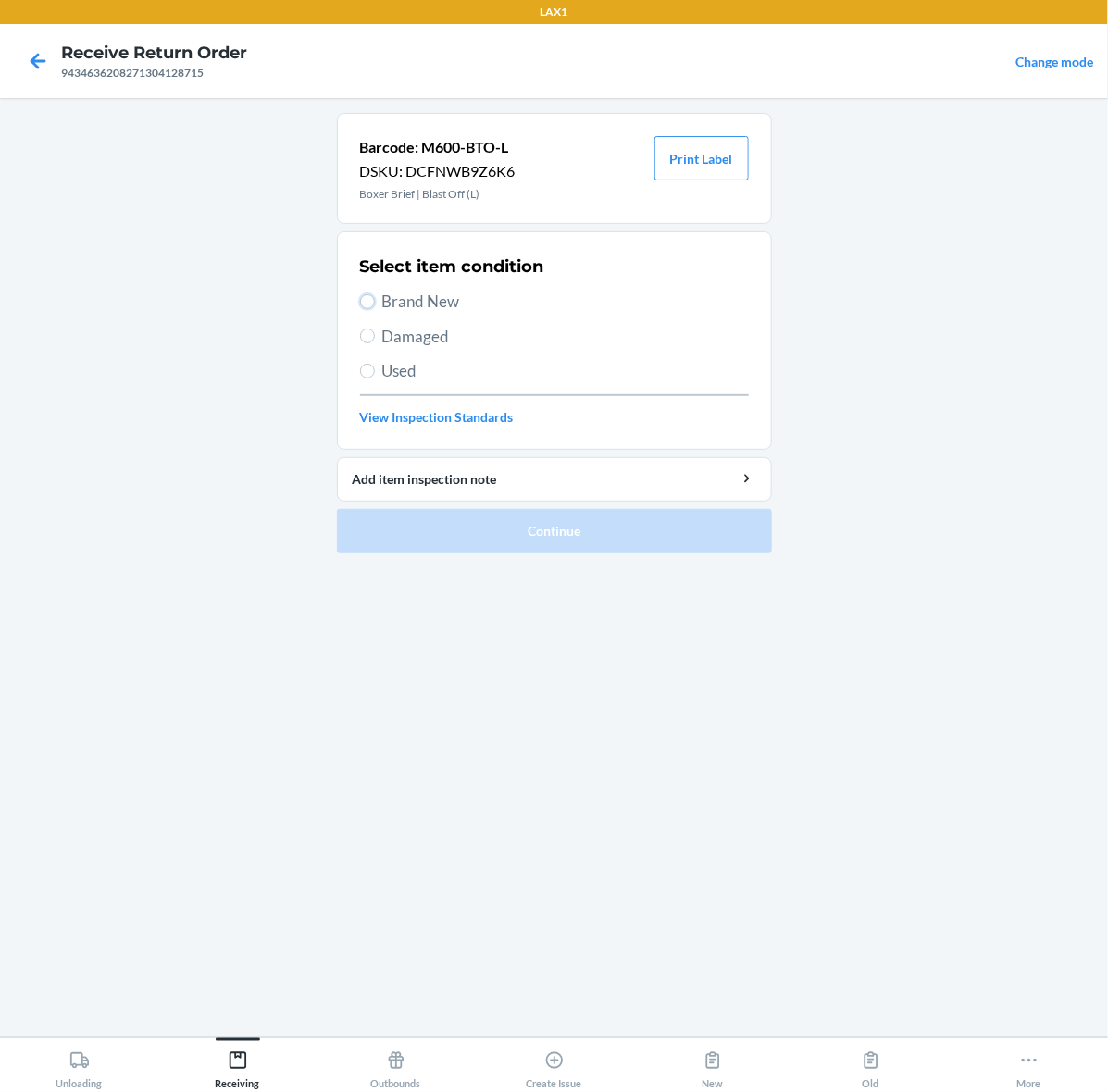click on "Brand New" at bounding box center [367, 302] 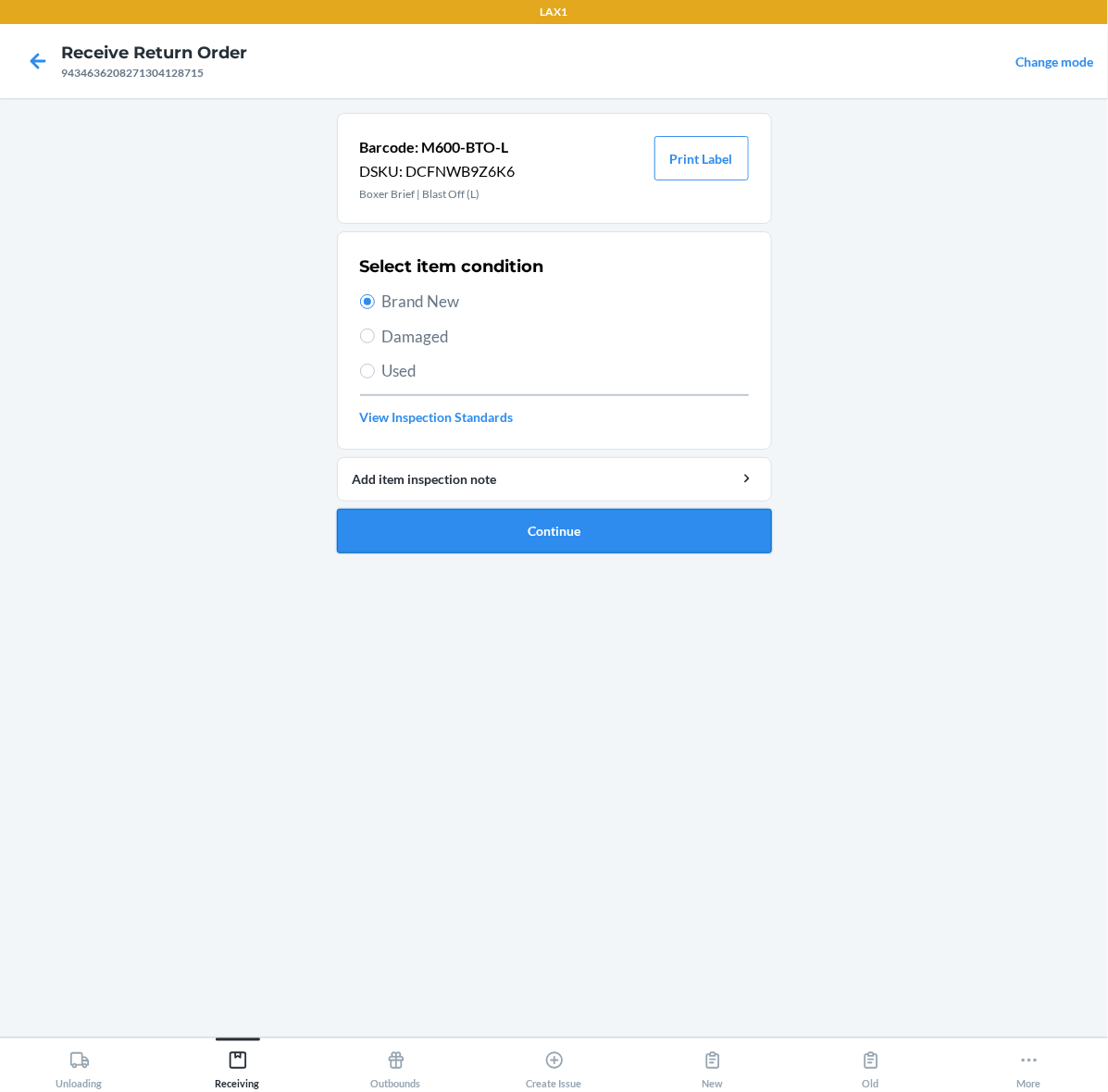 click on "Continue" at bounding box center (554, 531) 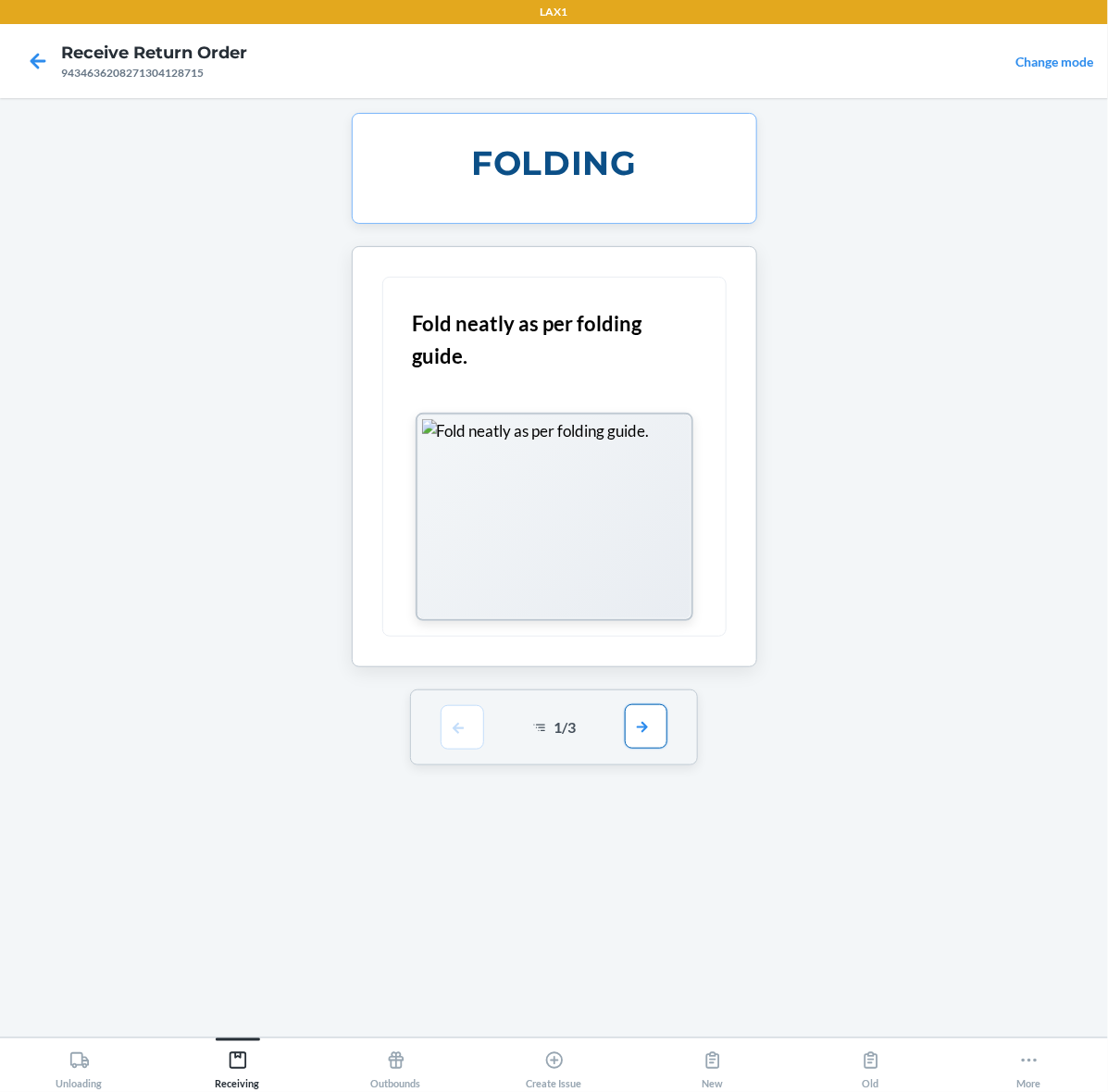 click at bounding box center (646, 726) 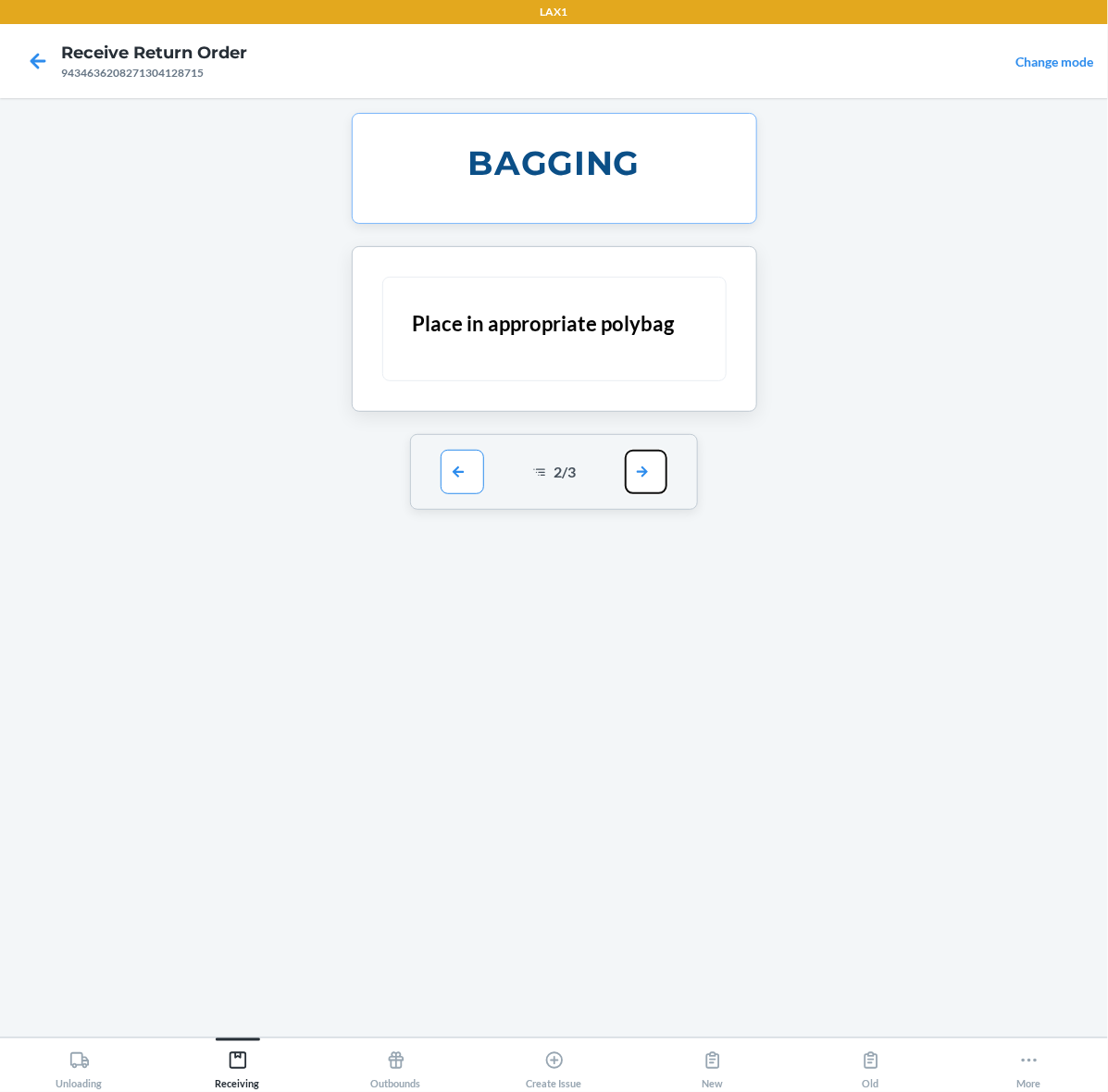 click at bounding box center (646, 472) 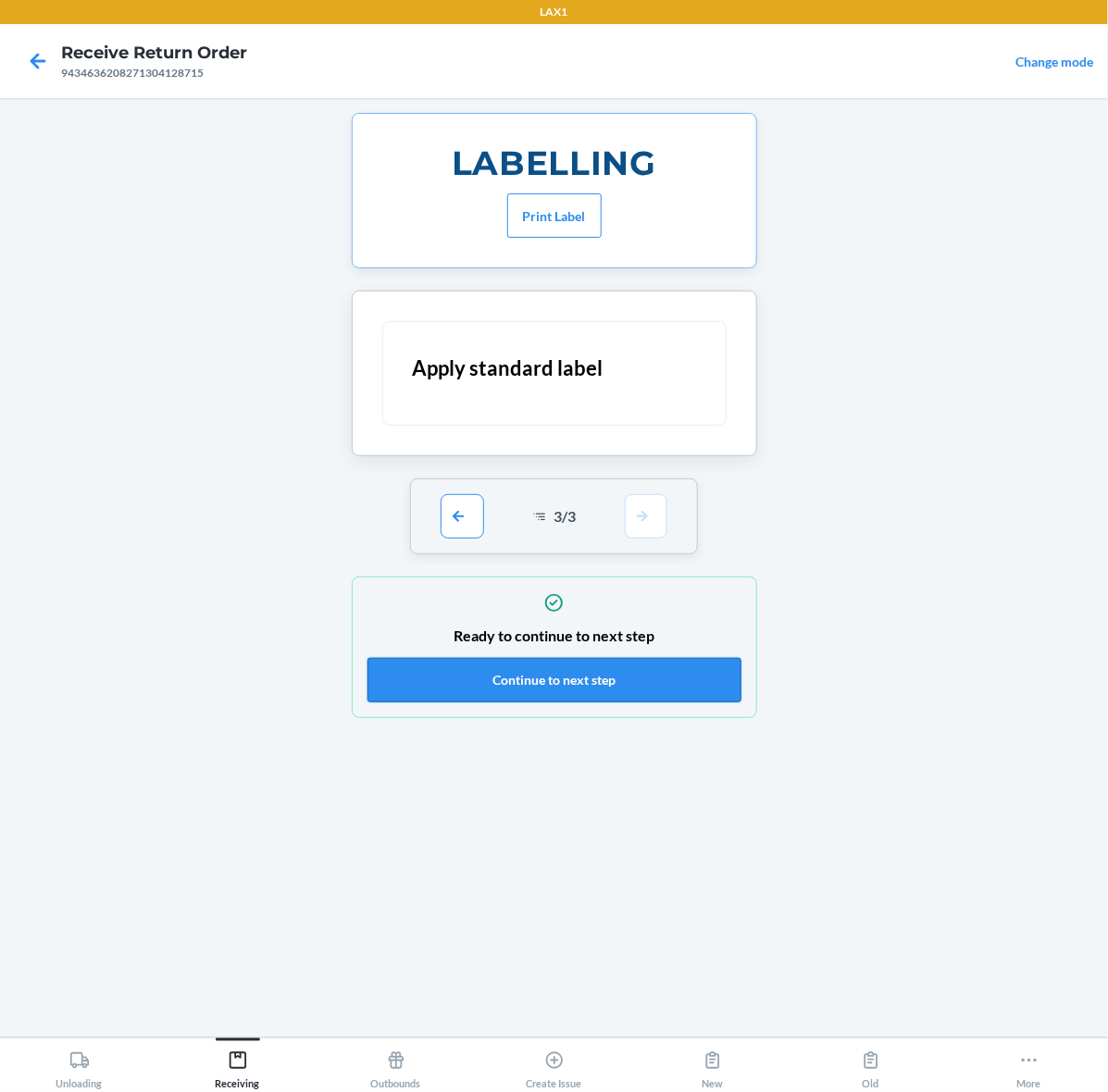 click on "Continue to next step" at bounding box center (554, 680) 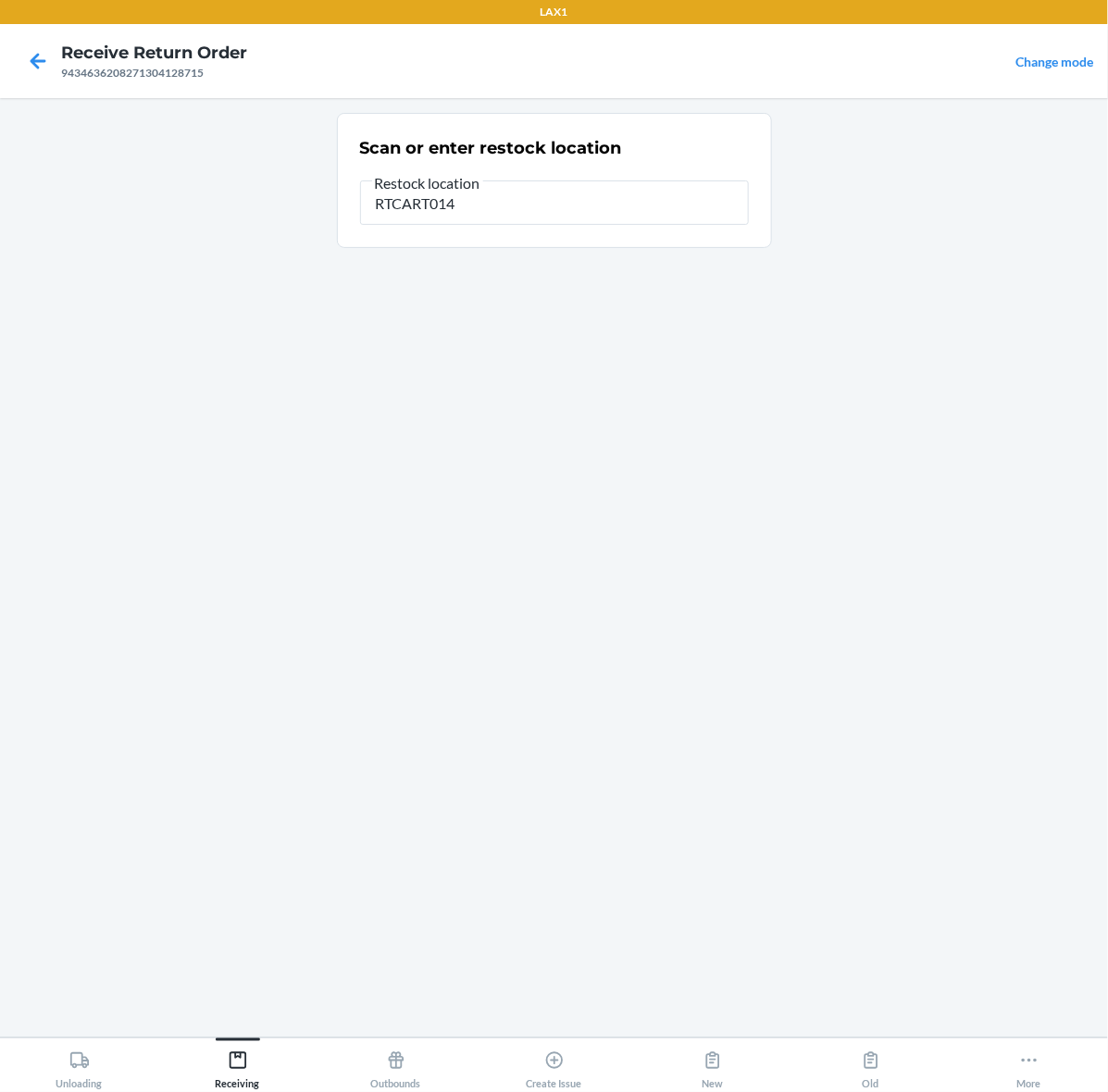 type on "RTCART014" 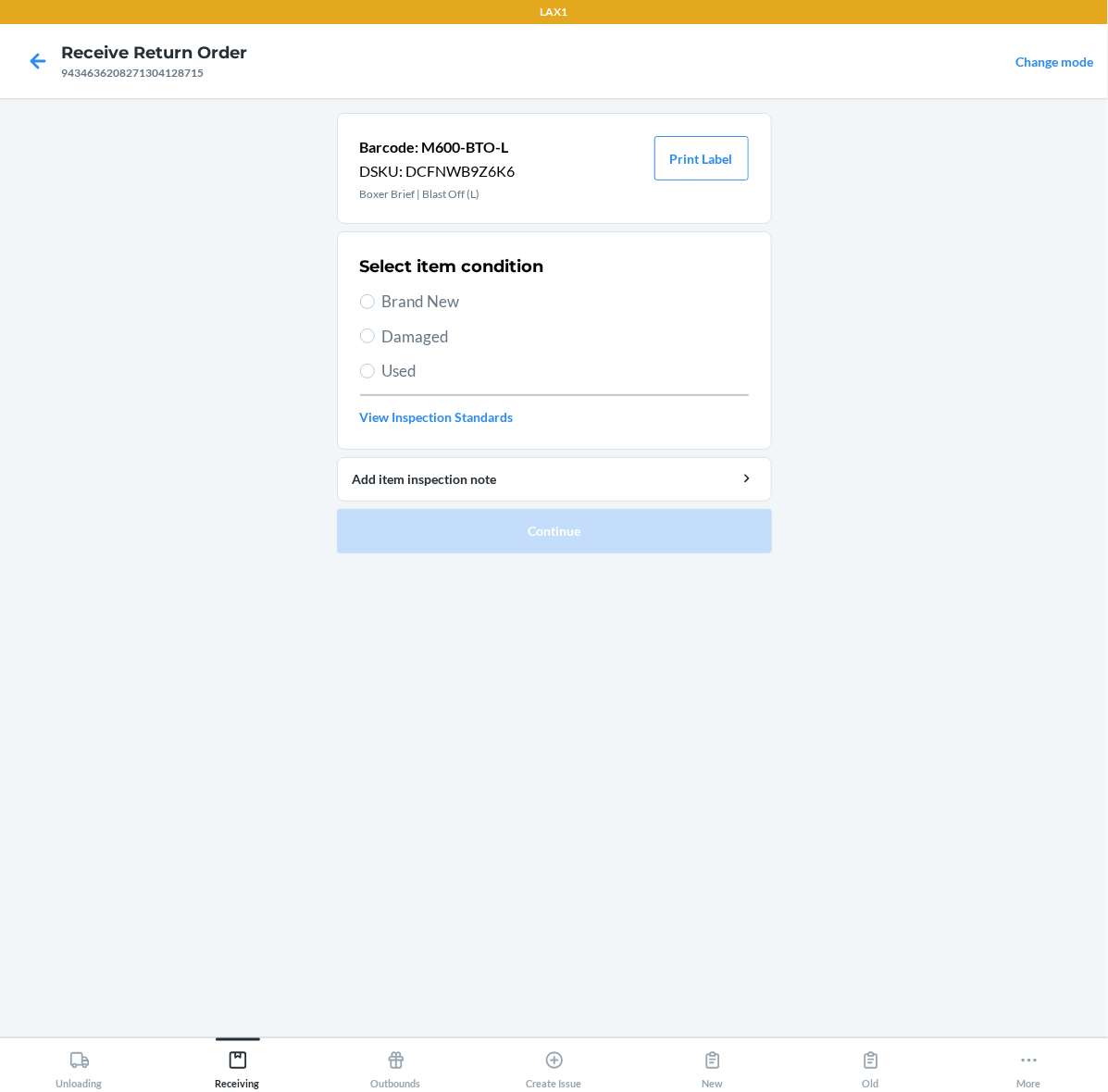 click on "Brand New" at bounding box center [566, 302] 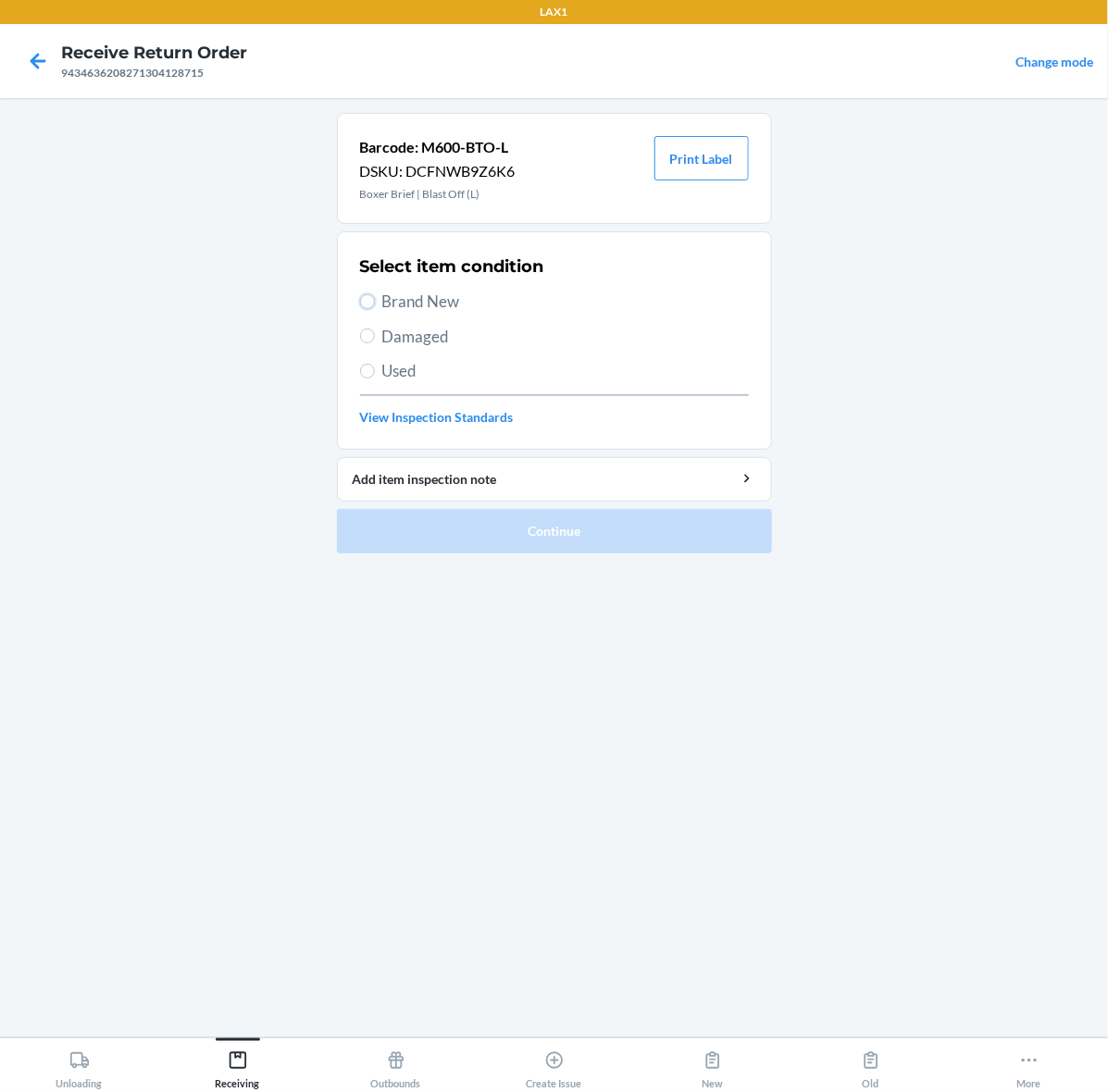 click on "Brand New" at bounding box center (367, 302) 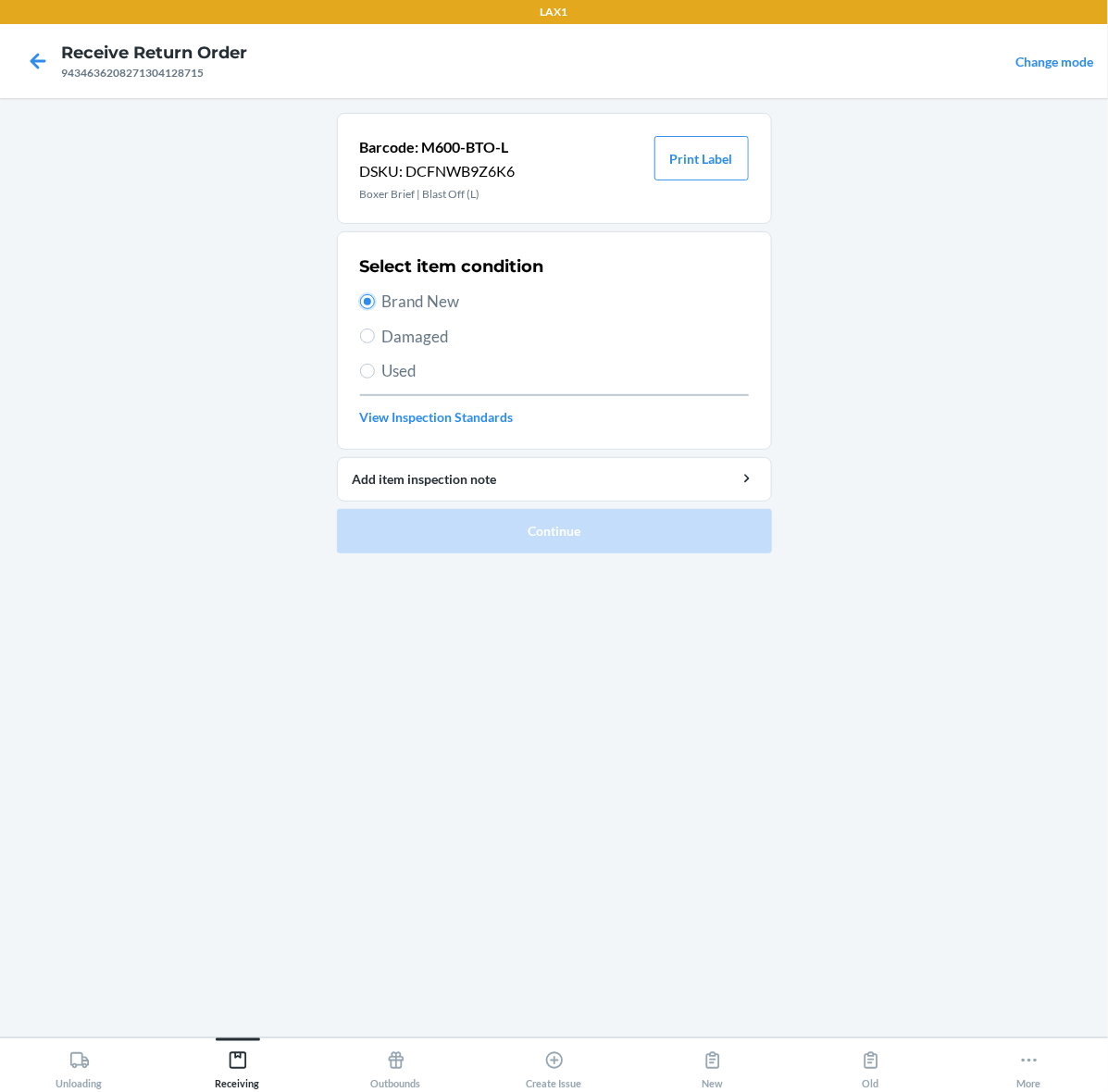 radio on "true" 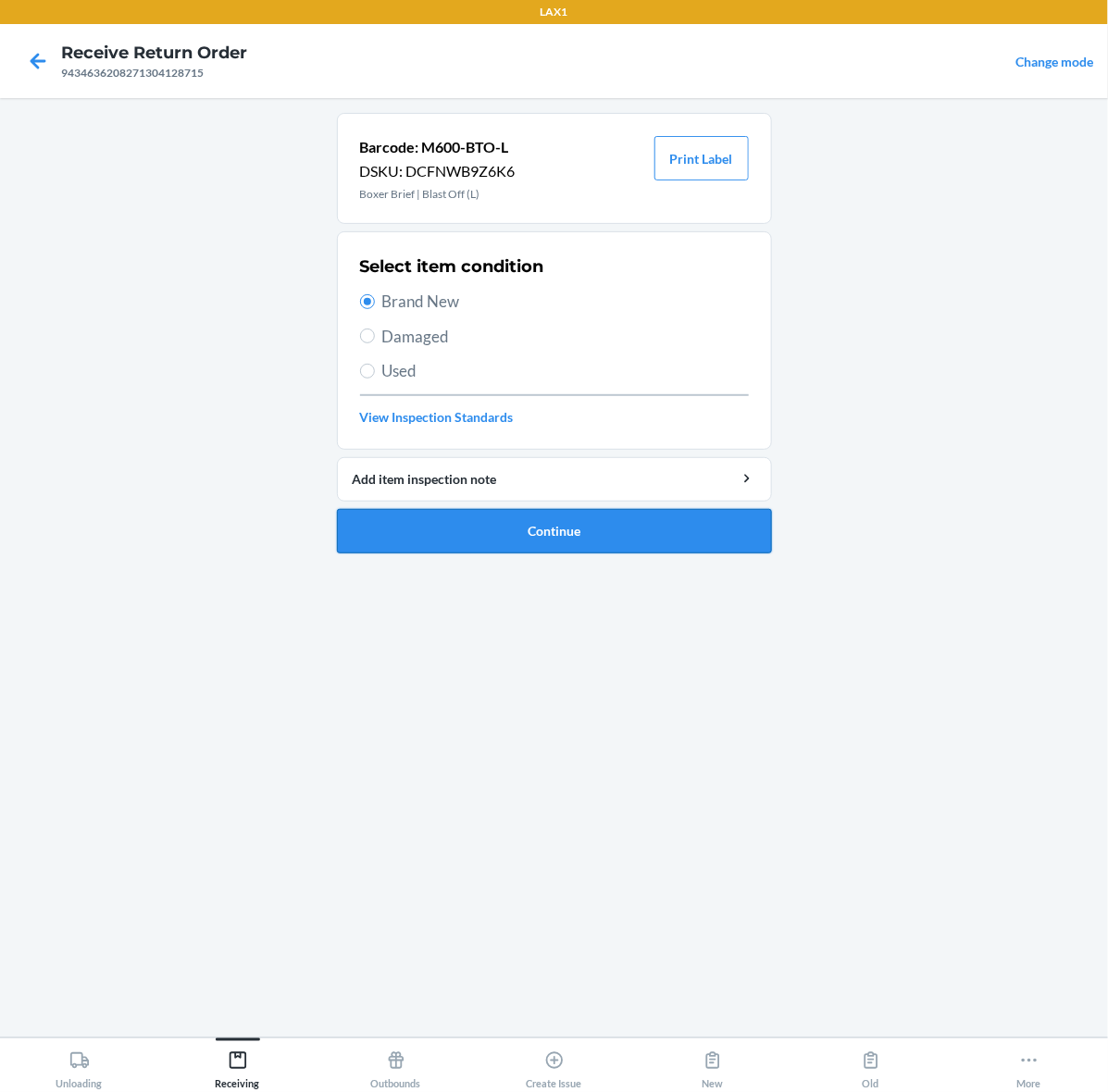 click on "Continue" at bounding box center (554, 531) 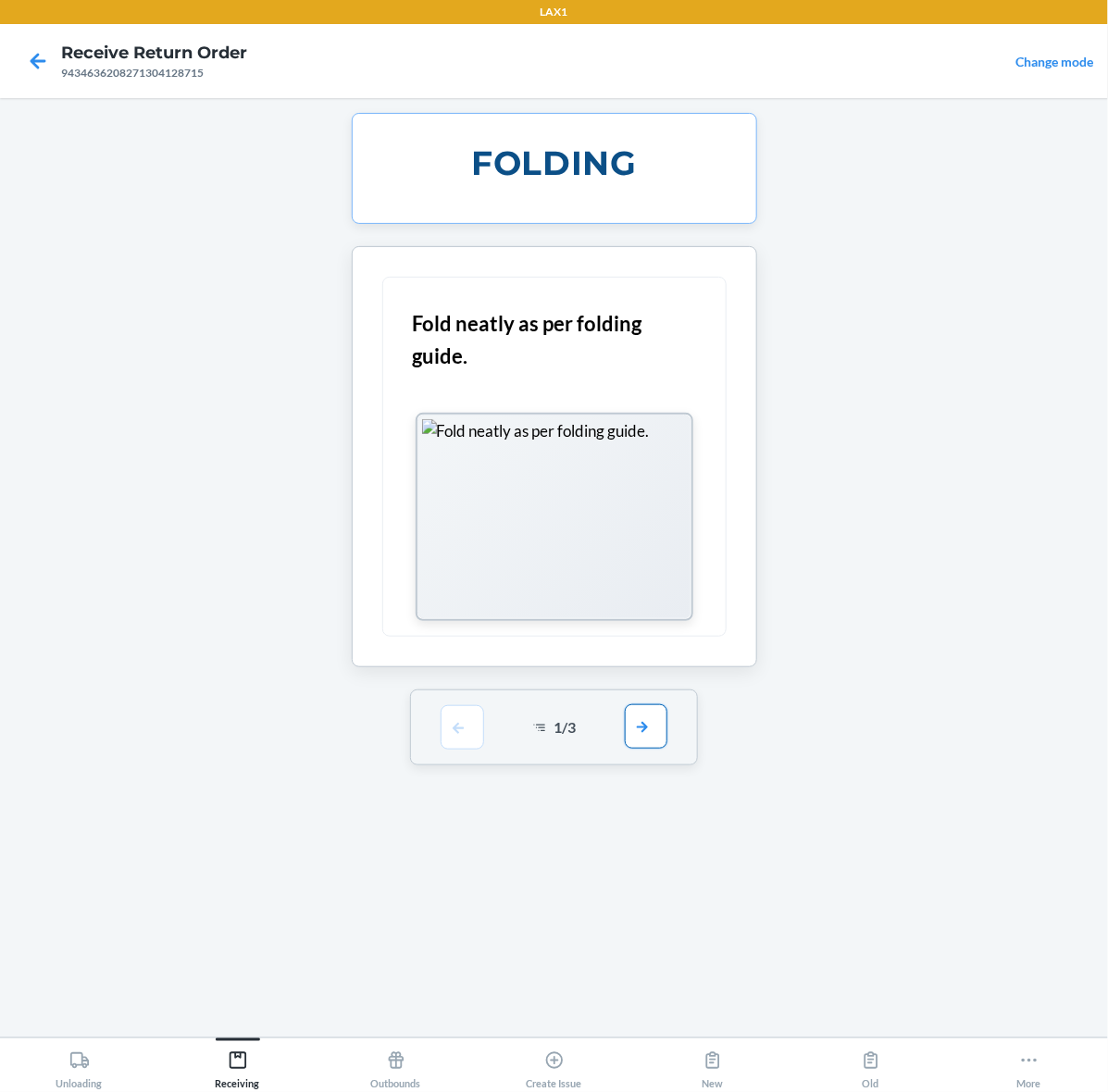 click at bounding box center (646, 726) 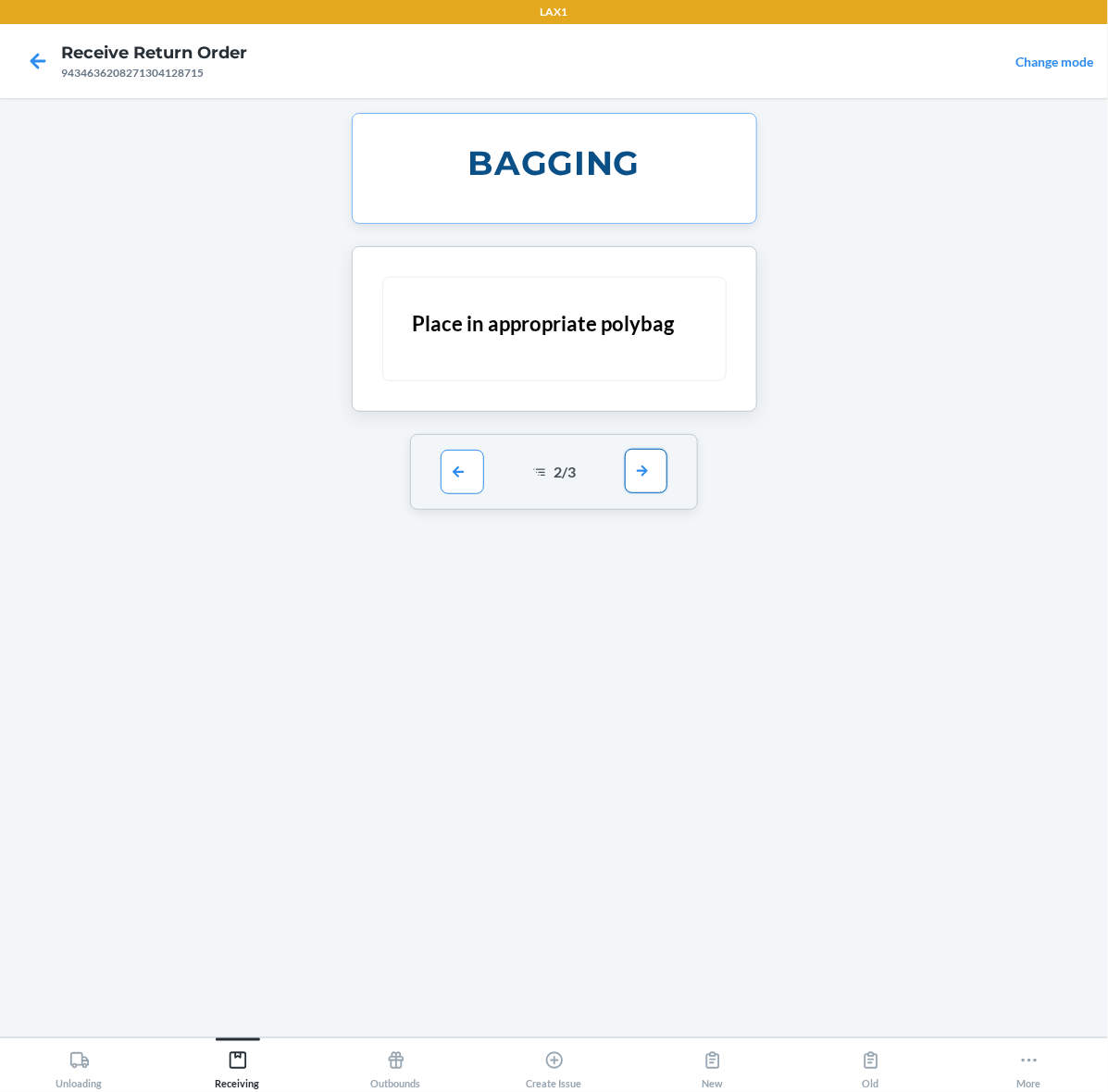click at bounding box center (646, 471) 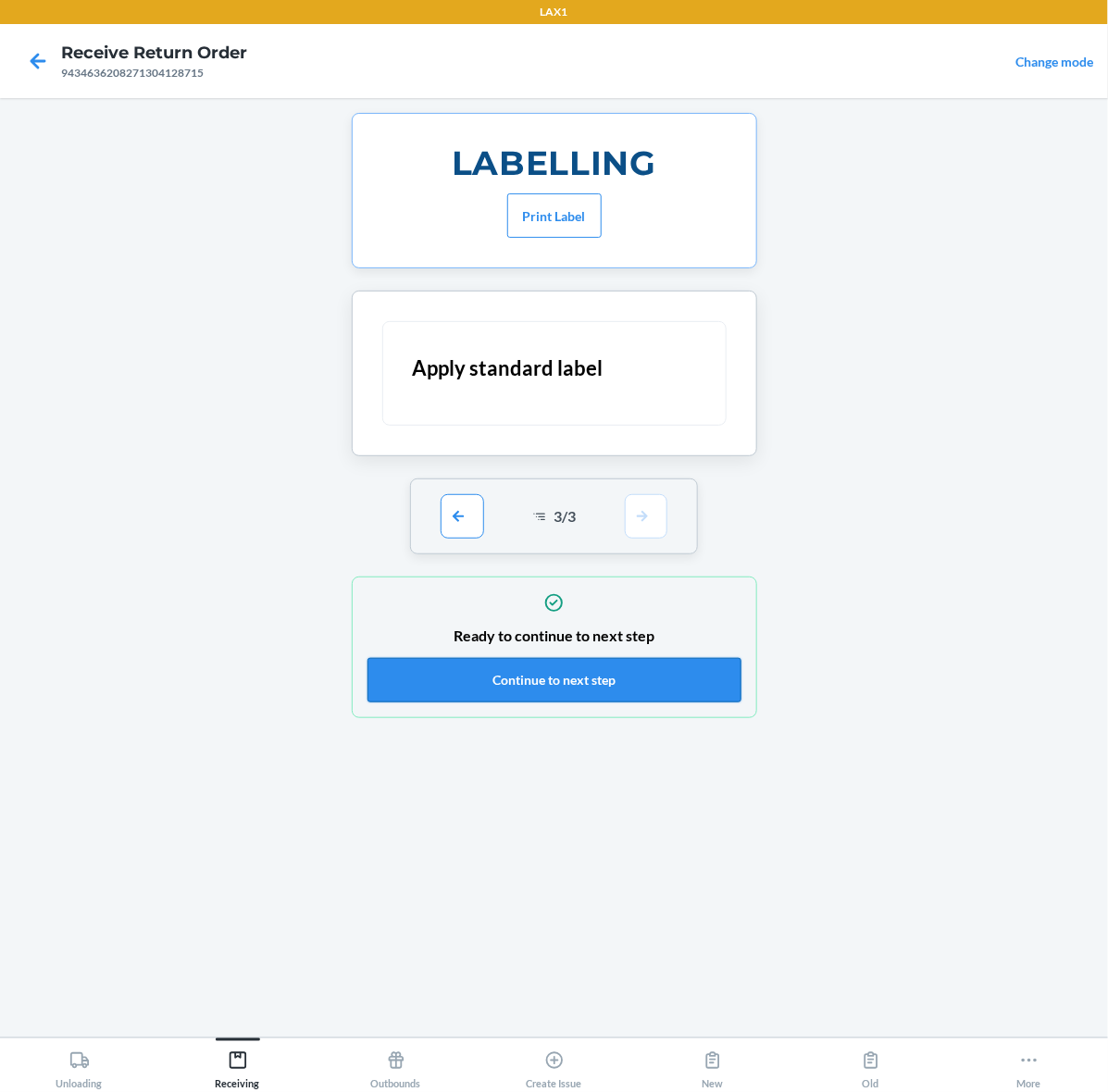 click on "Continue to next step" at bounding box center [554, 680] 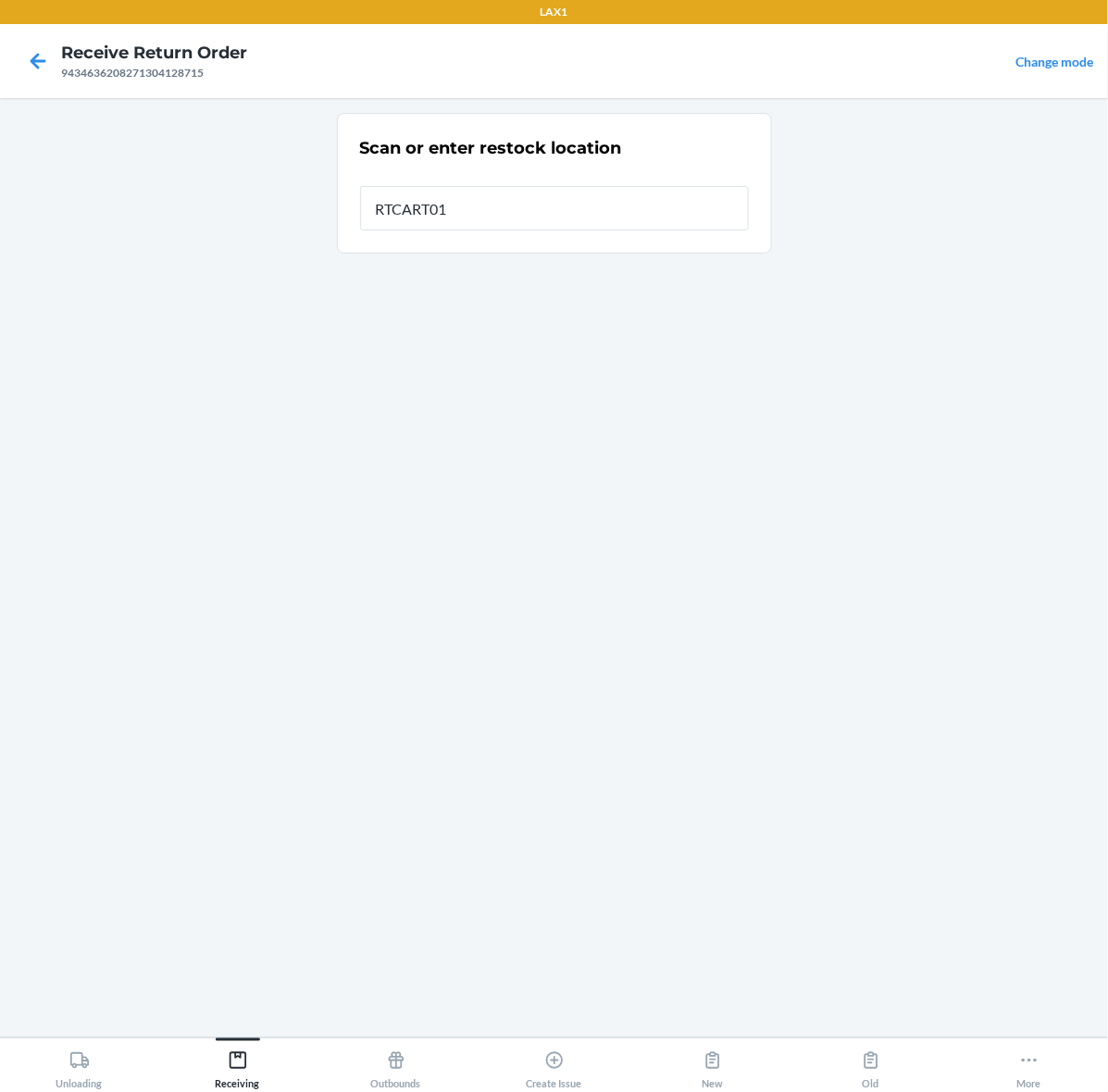 type on "RTCART014" 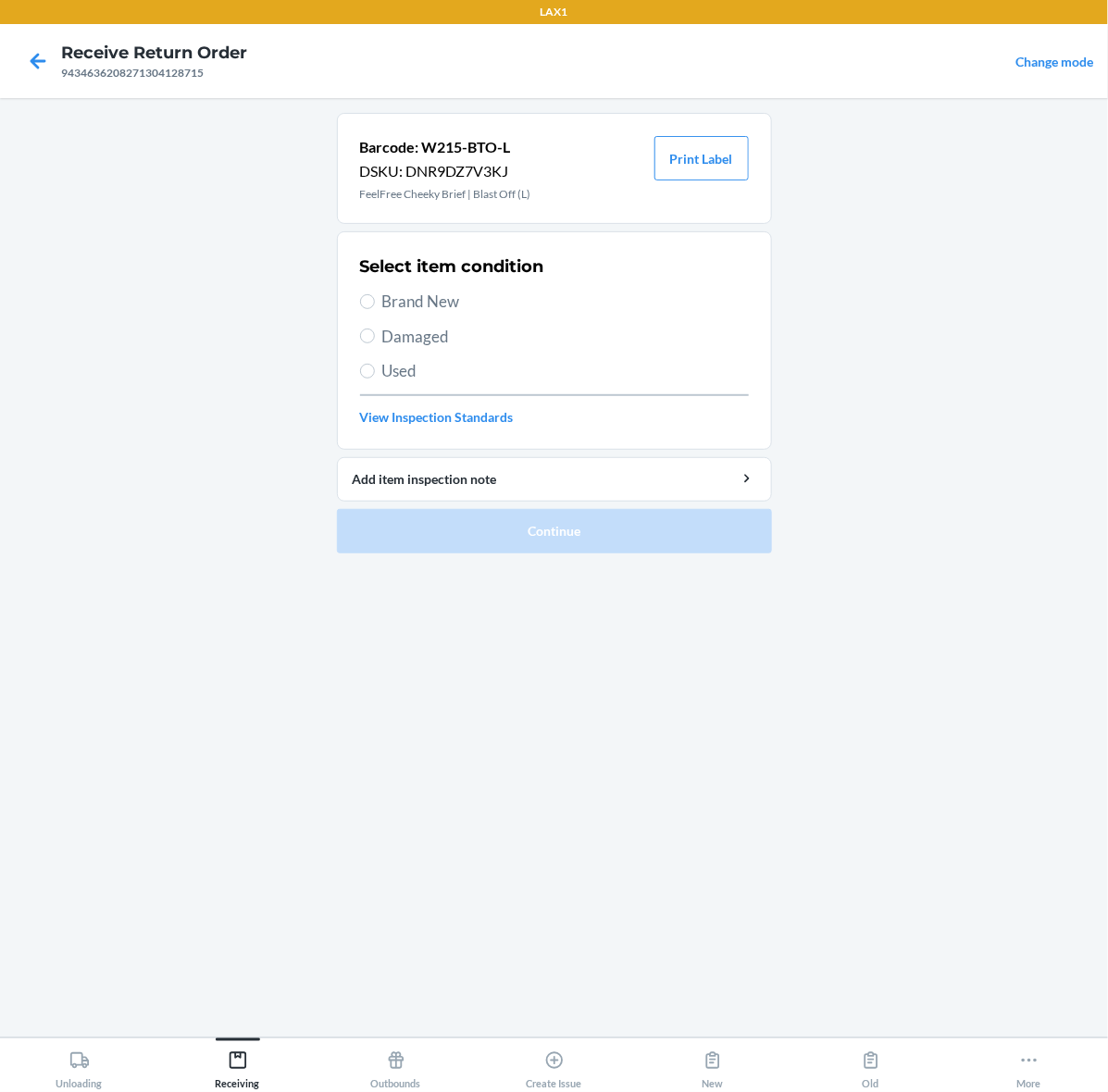 click on "Brand New" at bounding box center [566, 302] 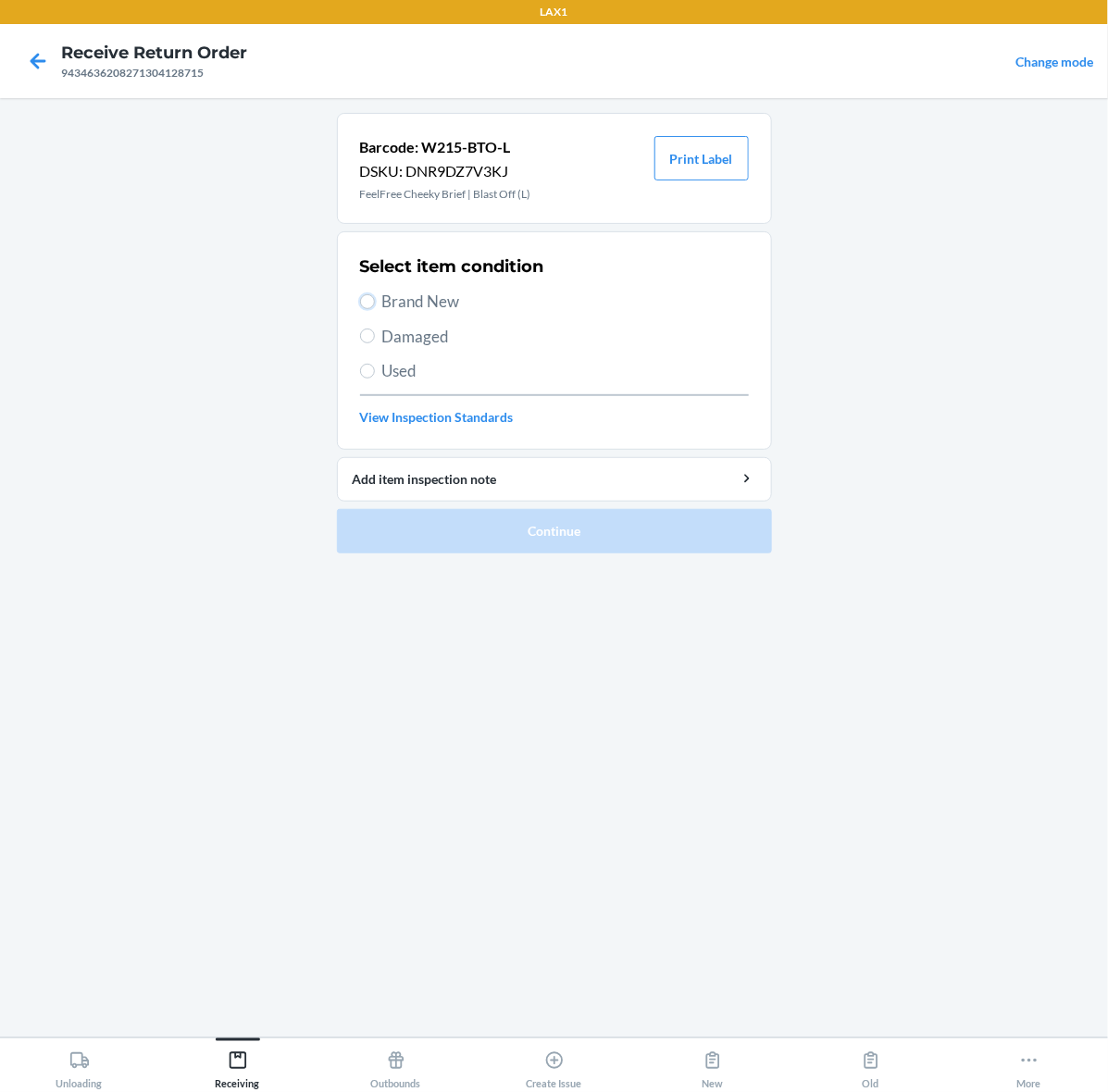 click on "Brand New" at bounding box center (367, 302) 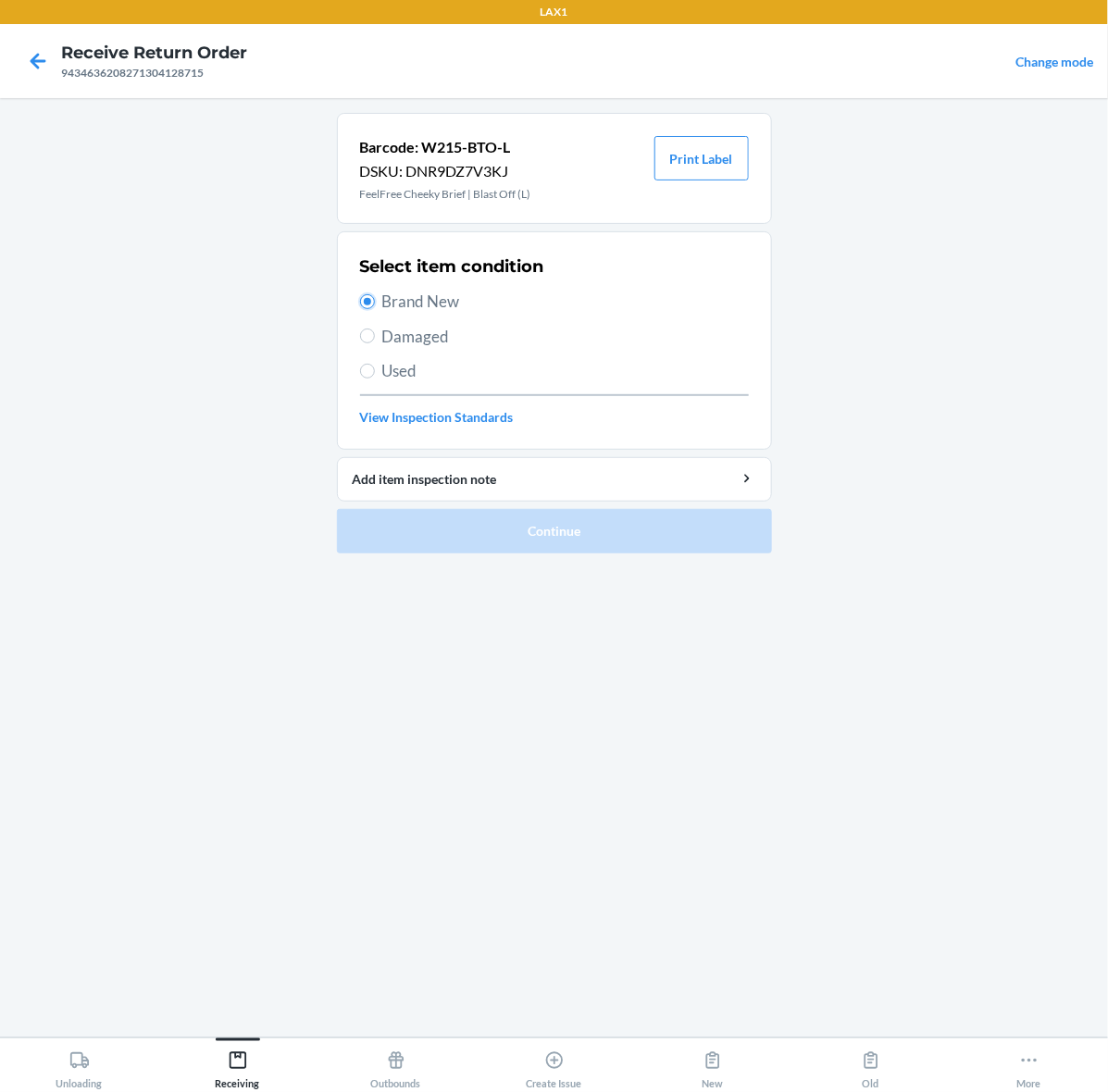radio on "true" 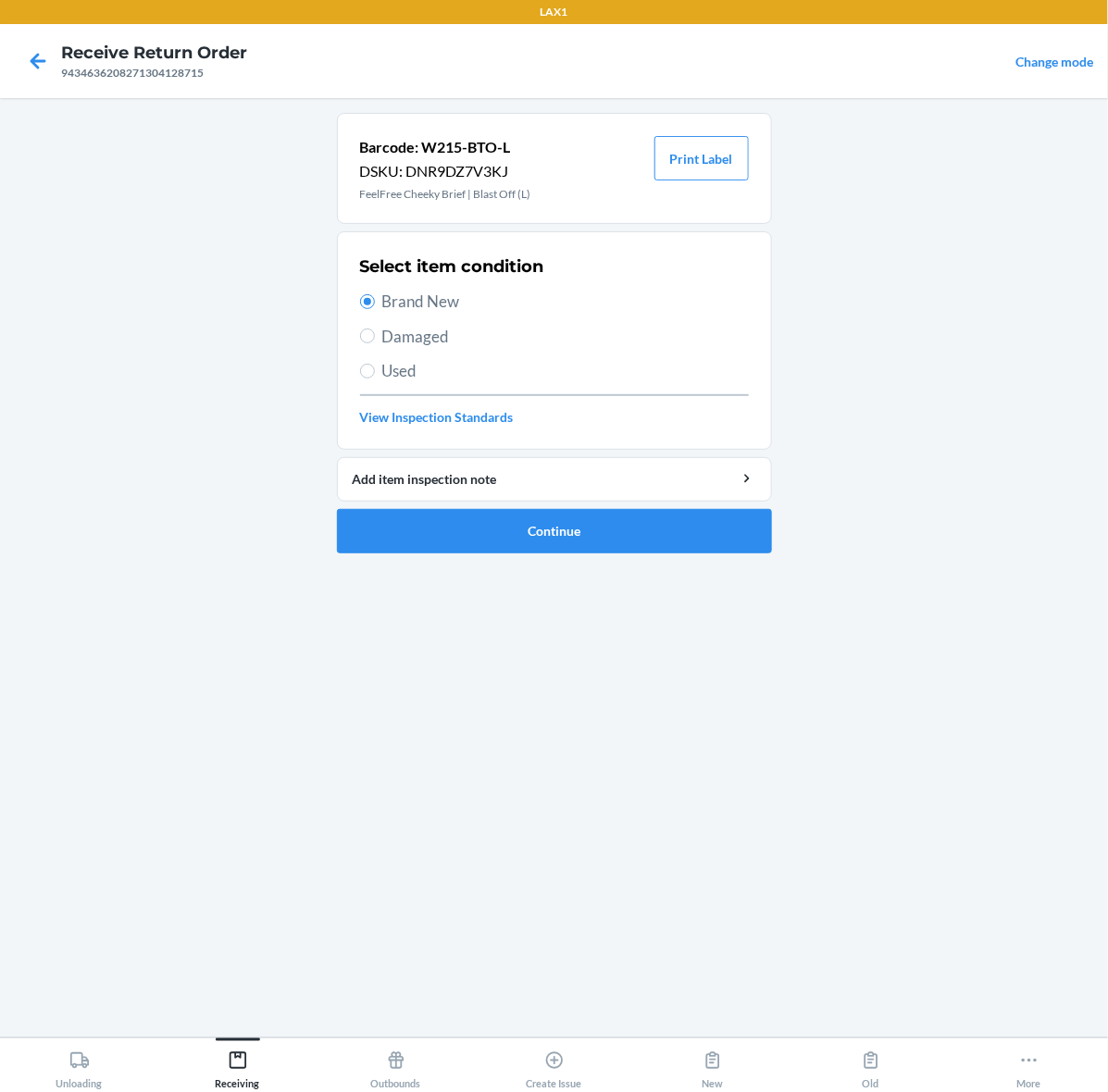 click on "Barcode: W215-BTO-L DSKU: DNR9DZ7V3KJ FeelFree Cheeky Brief | Blast Off (L) Print Label Select item condition Brand New Damaged Used View Inspection Standards Add item inspection note Continue" at bounding box center [554, 341] 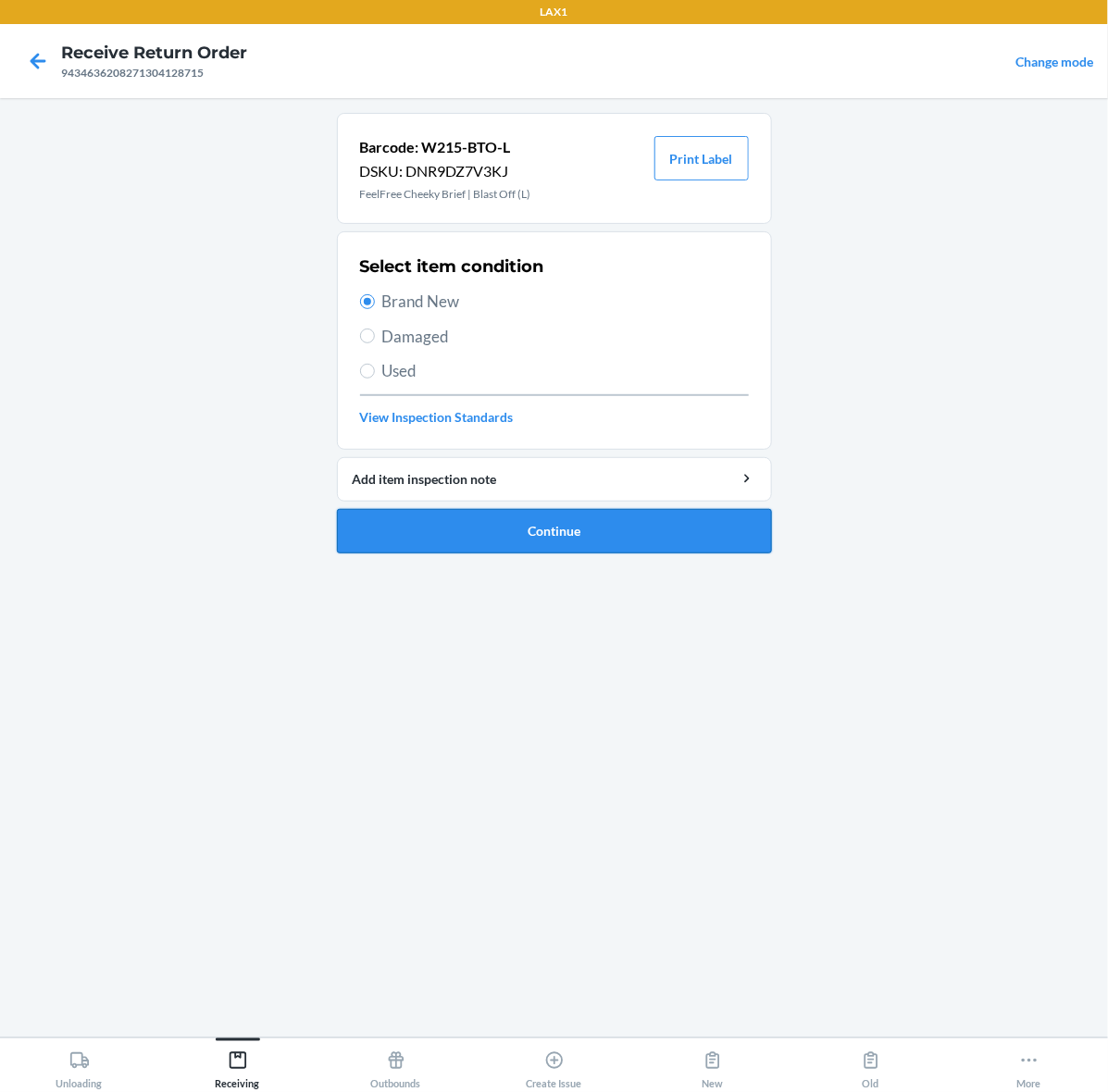 click on "Continue" at bounding box center [554, 531] 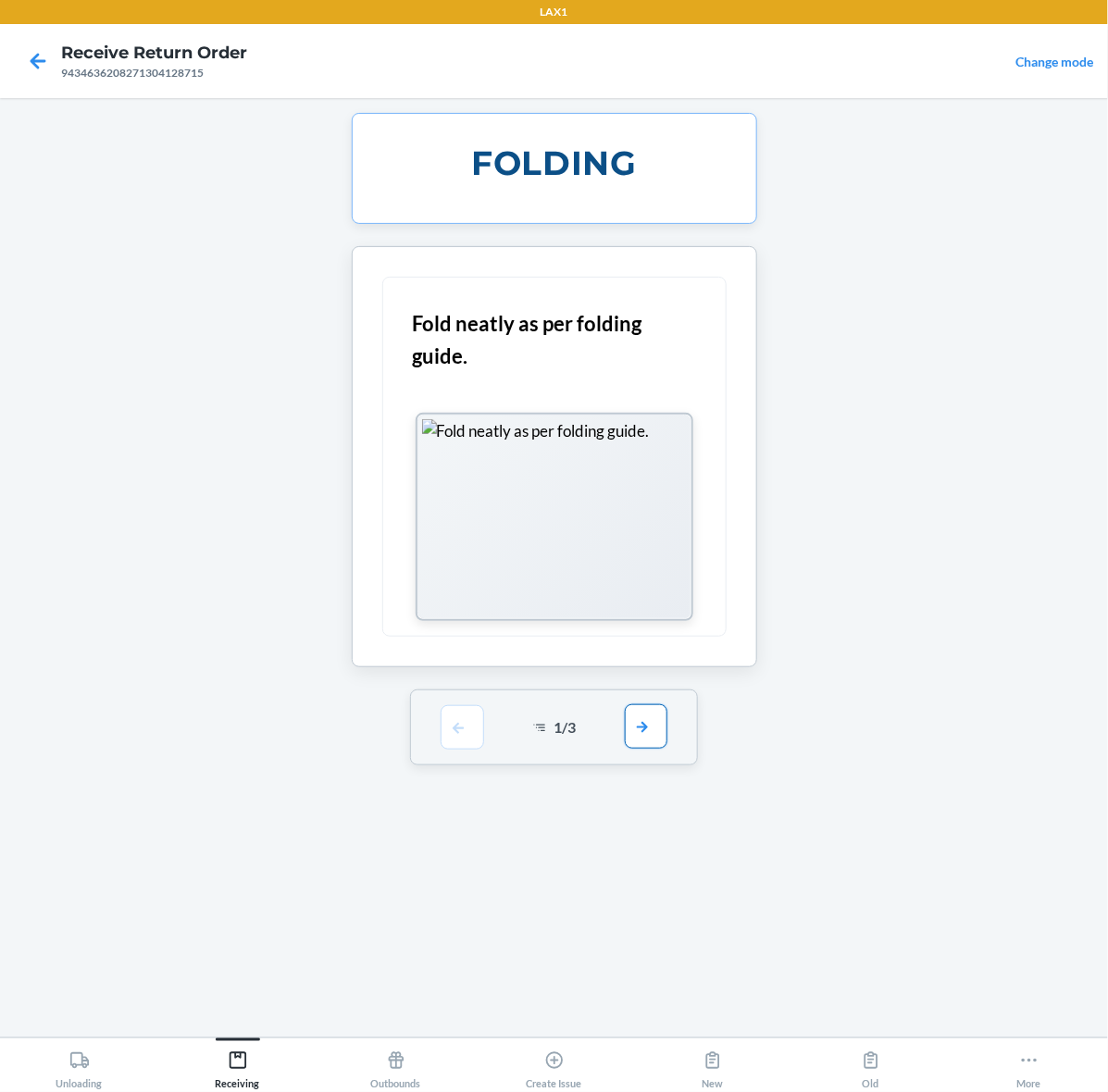 click at bounding box center (646, 726) 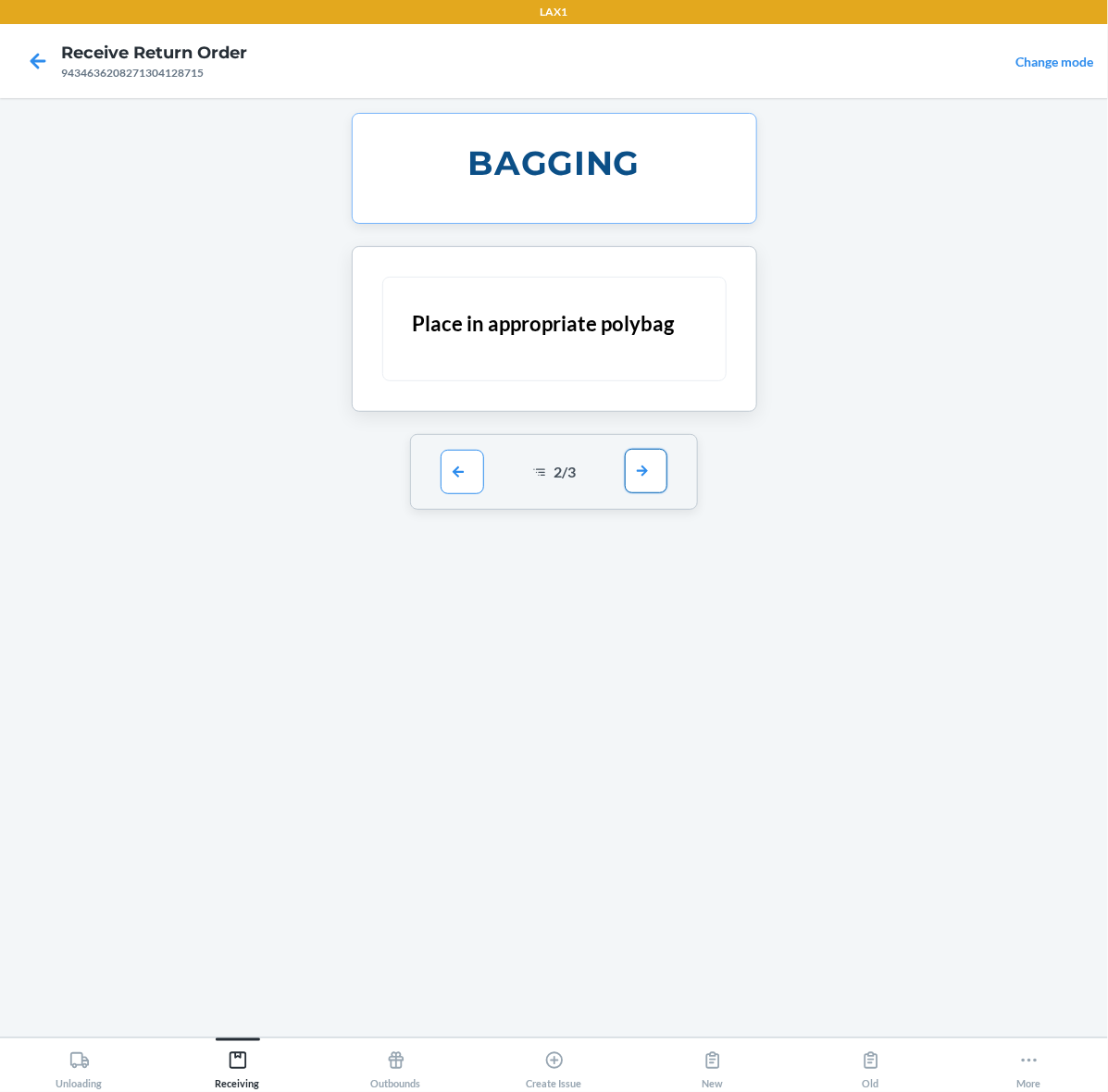 click at bounding box center (646, 471) 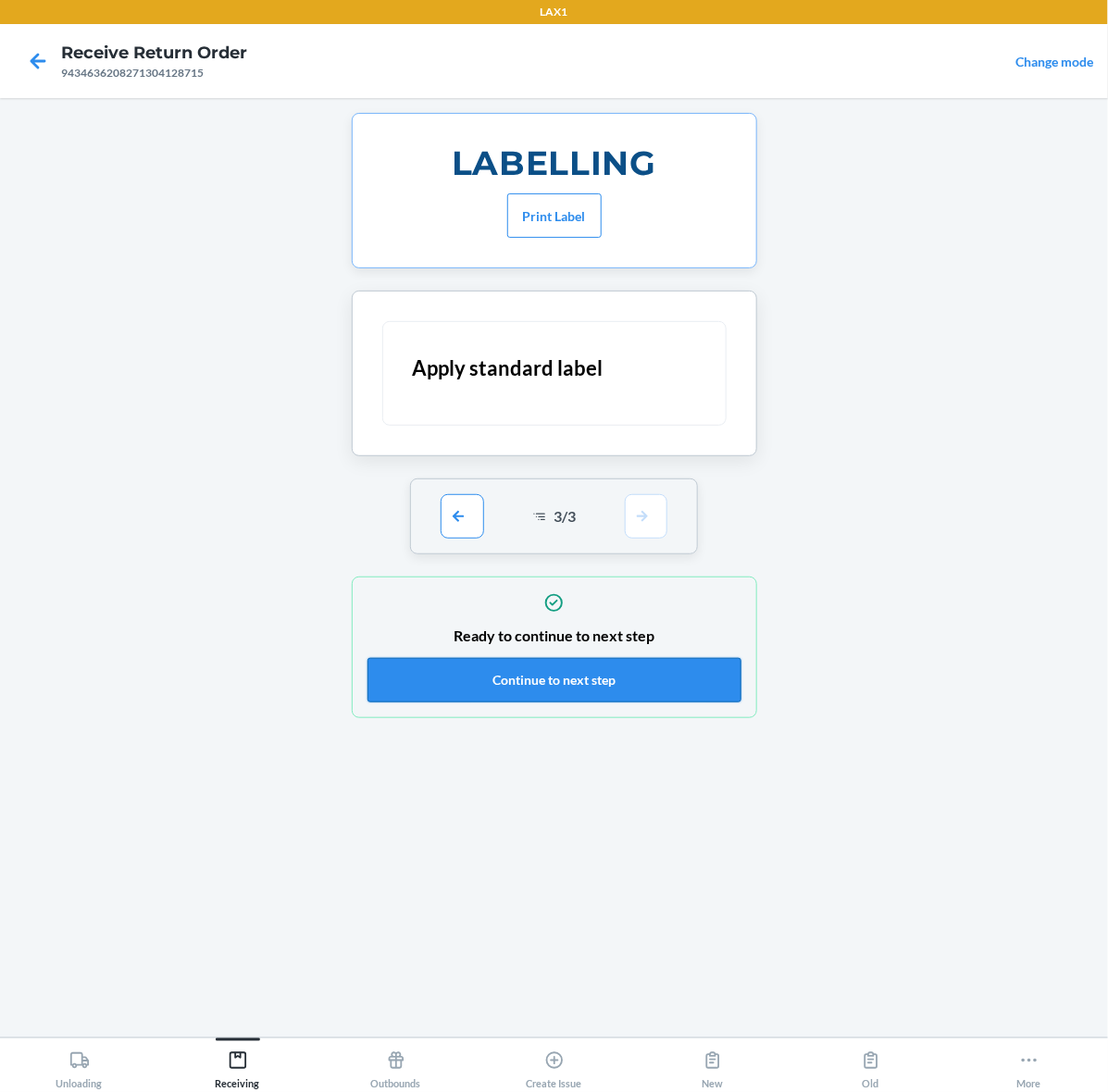 click on "Continue to next step" at bounding box center (554, 680) 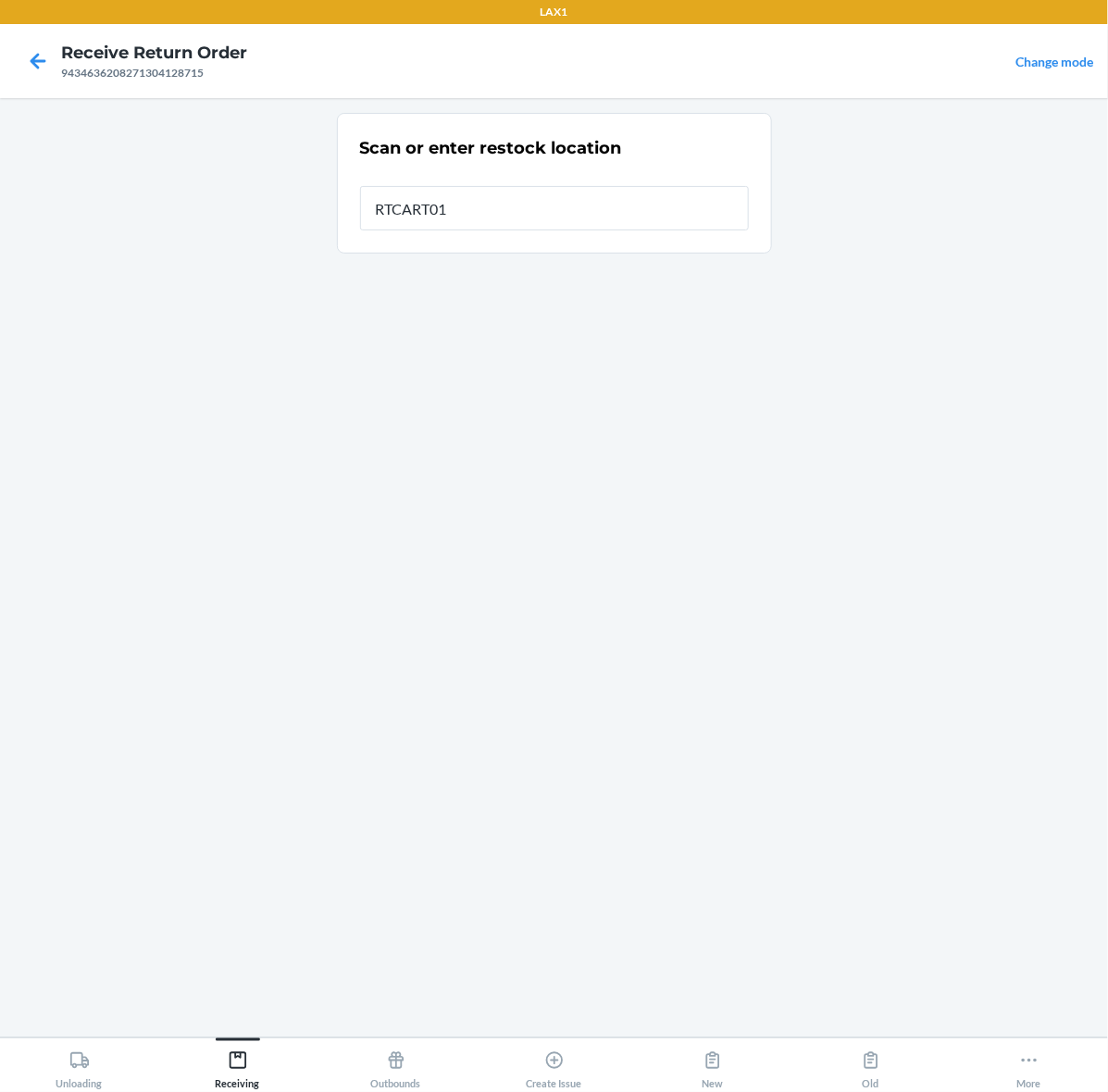 type on "RTCART014" 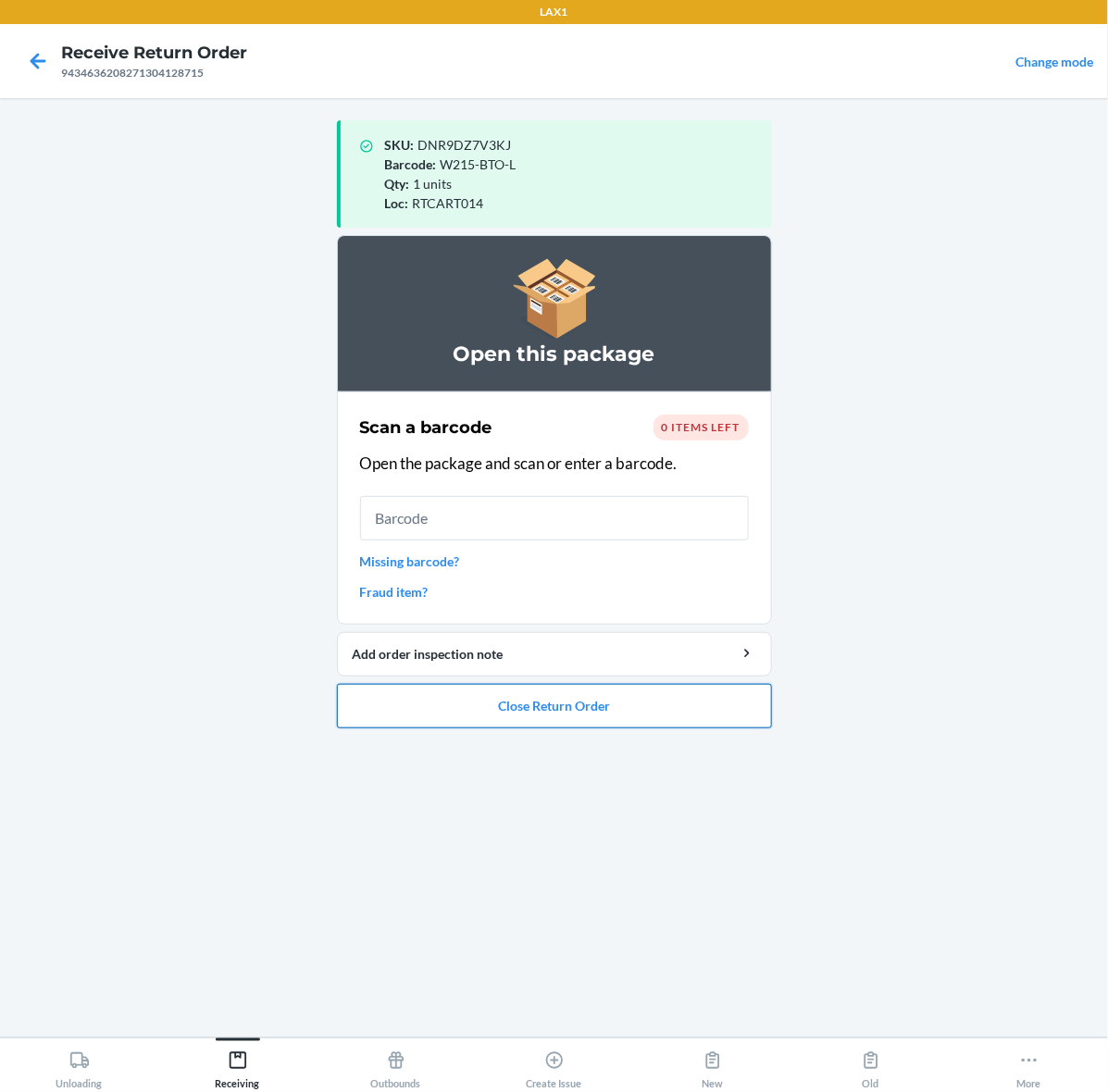 click on "Close Return Order" at bounding box center [554, 706] 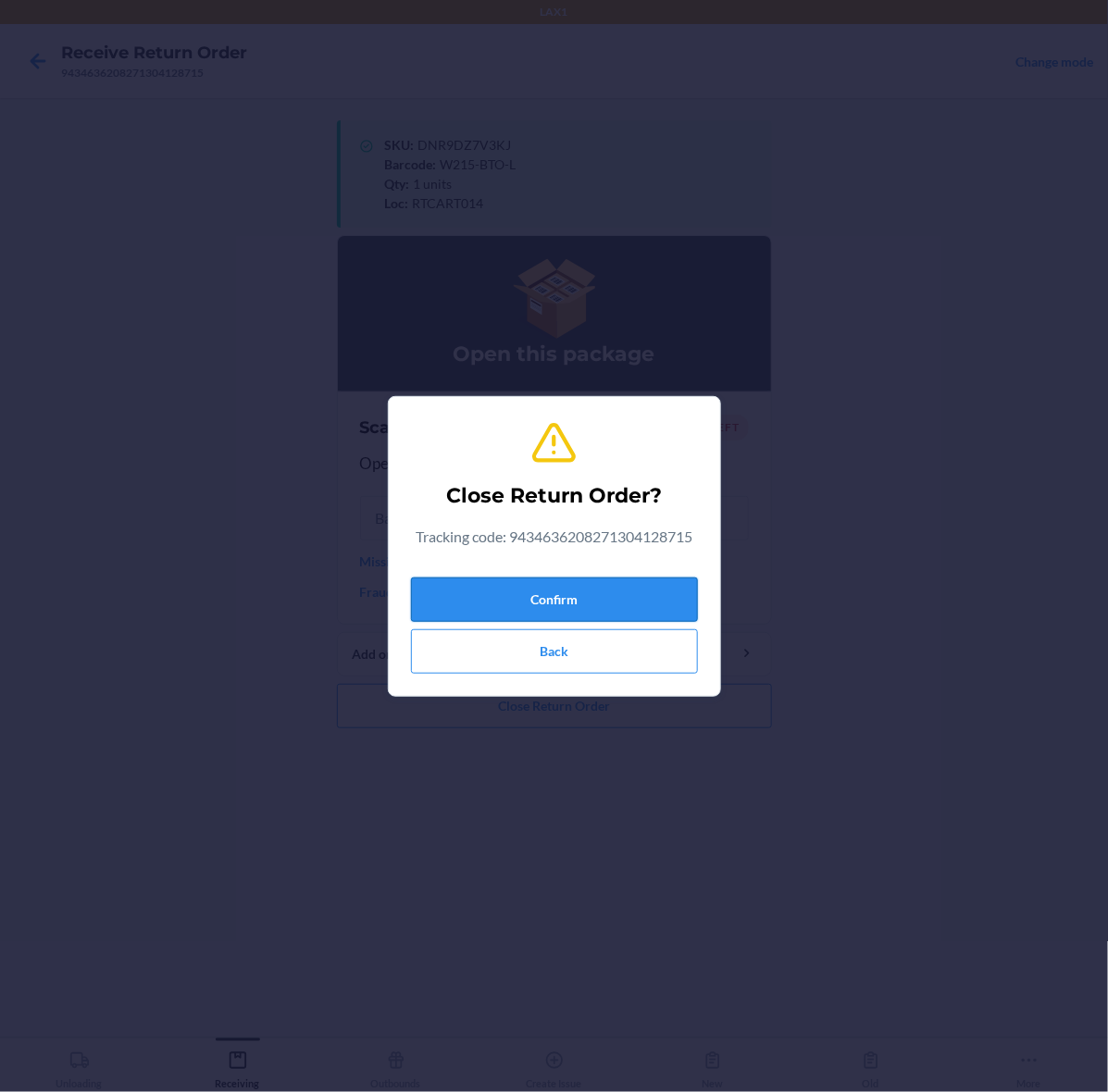 click on "Confirm" at bounding box center (554, 600) 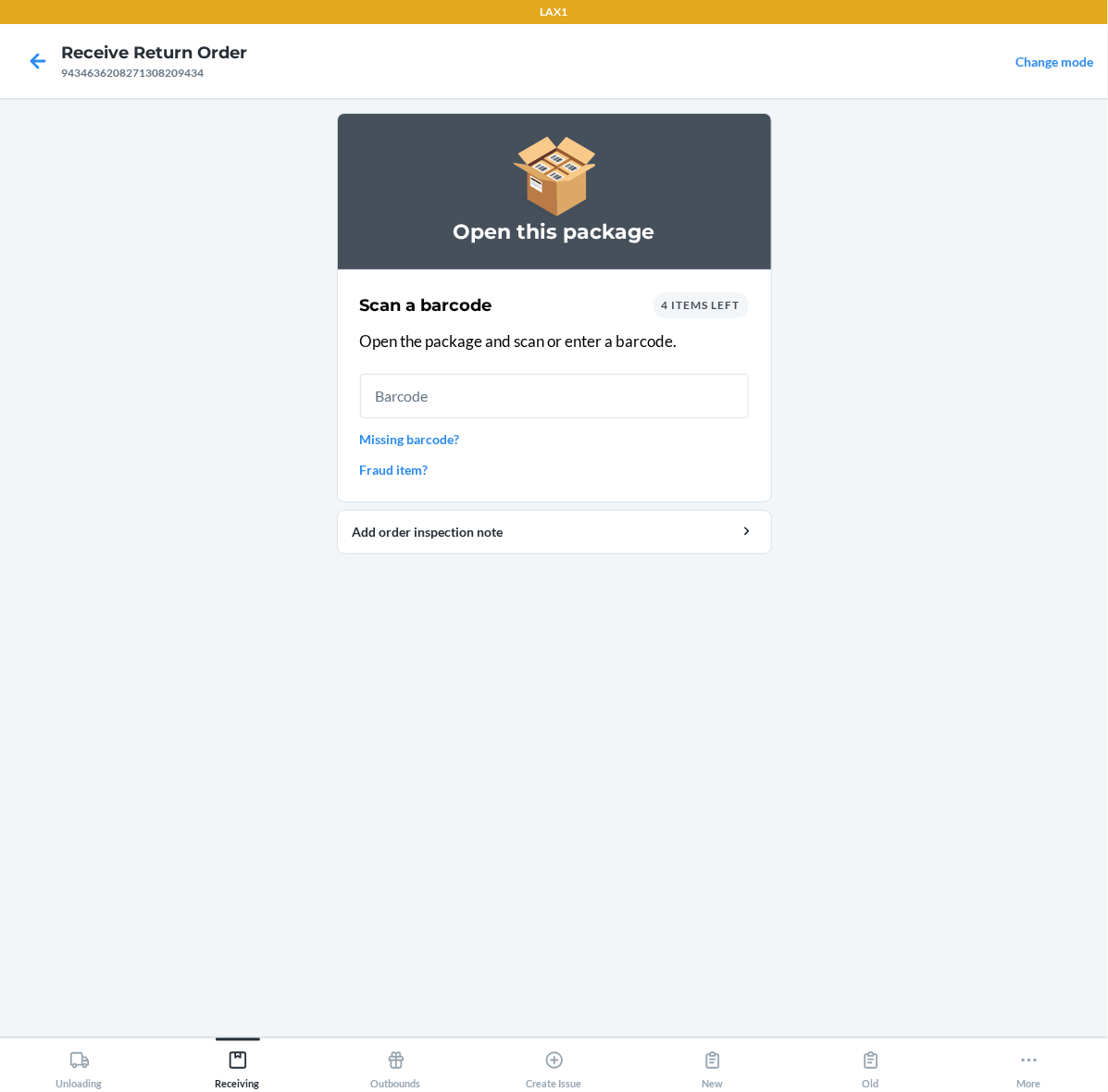 click on "Missing barcode?" at bounding box center [554, 439] 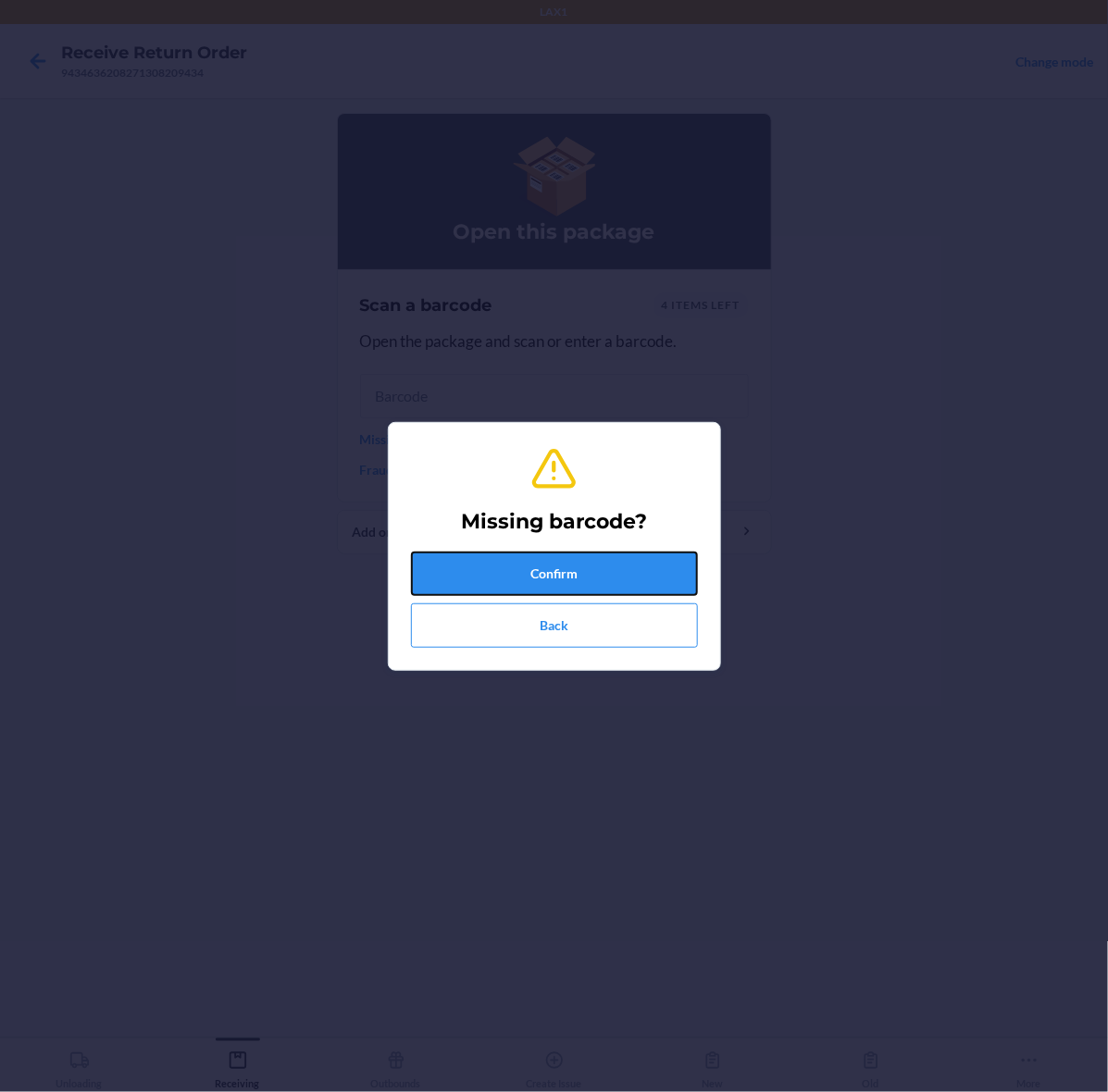 click on "Confirm" at bounding box center [554, 574] 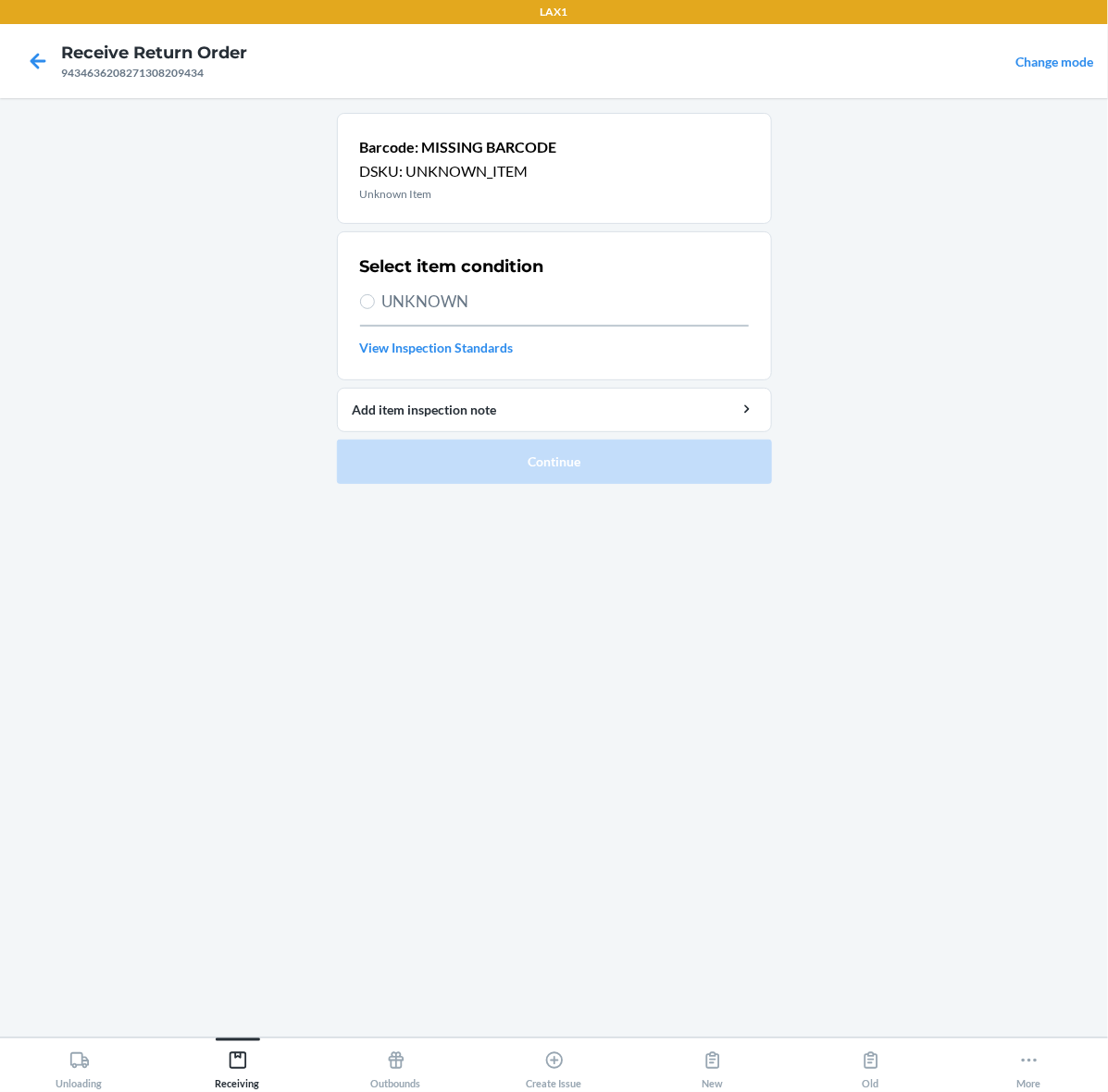 click on "UNKNOWN" at bounding box center (566, 302) 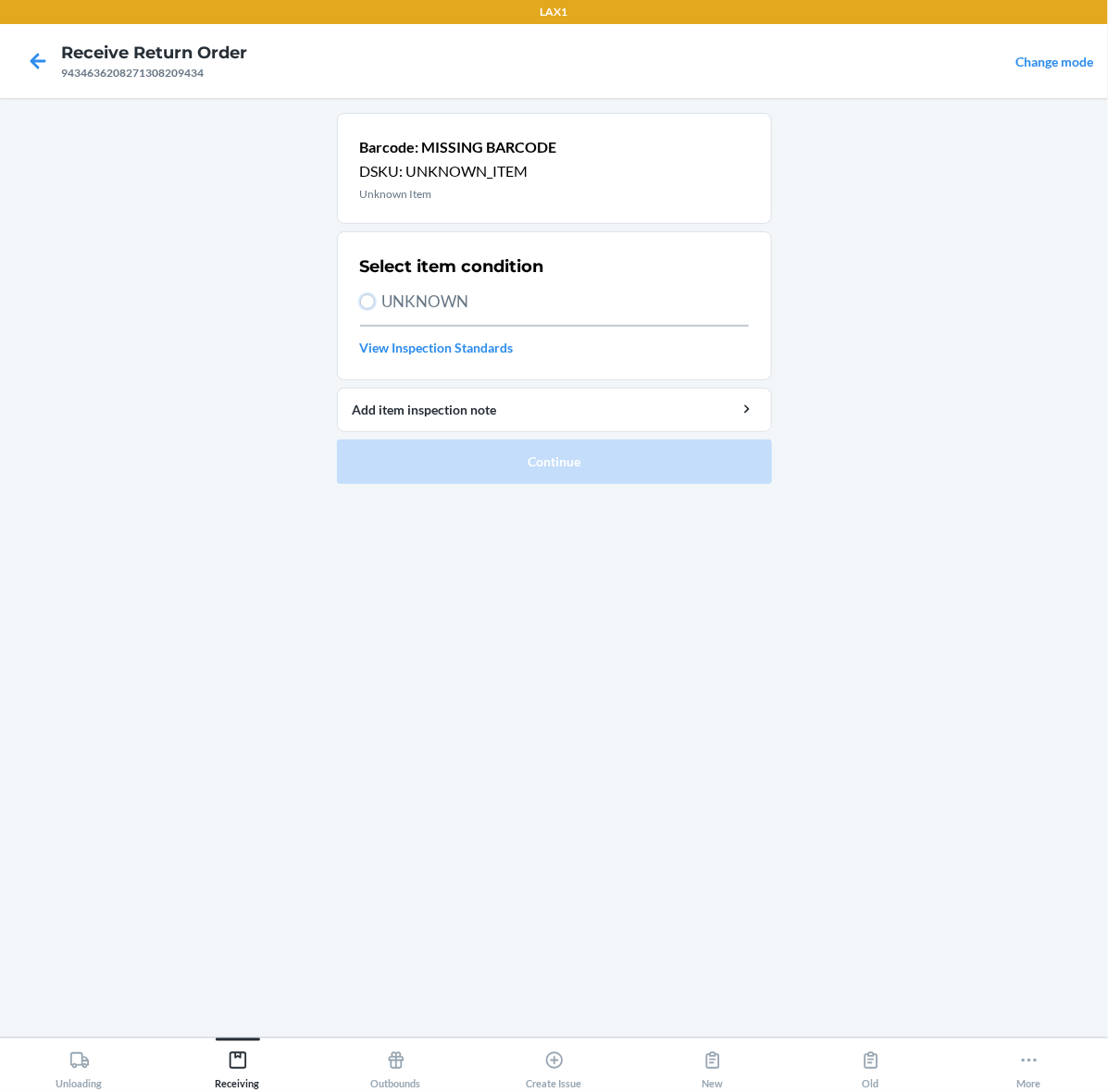 click on "UNKNOWN" at bounding box center (367, 302) 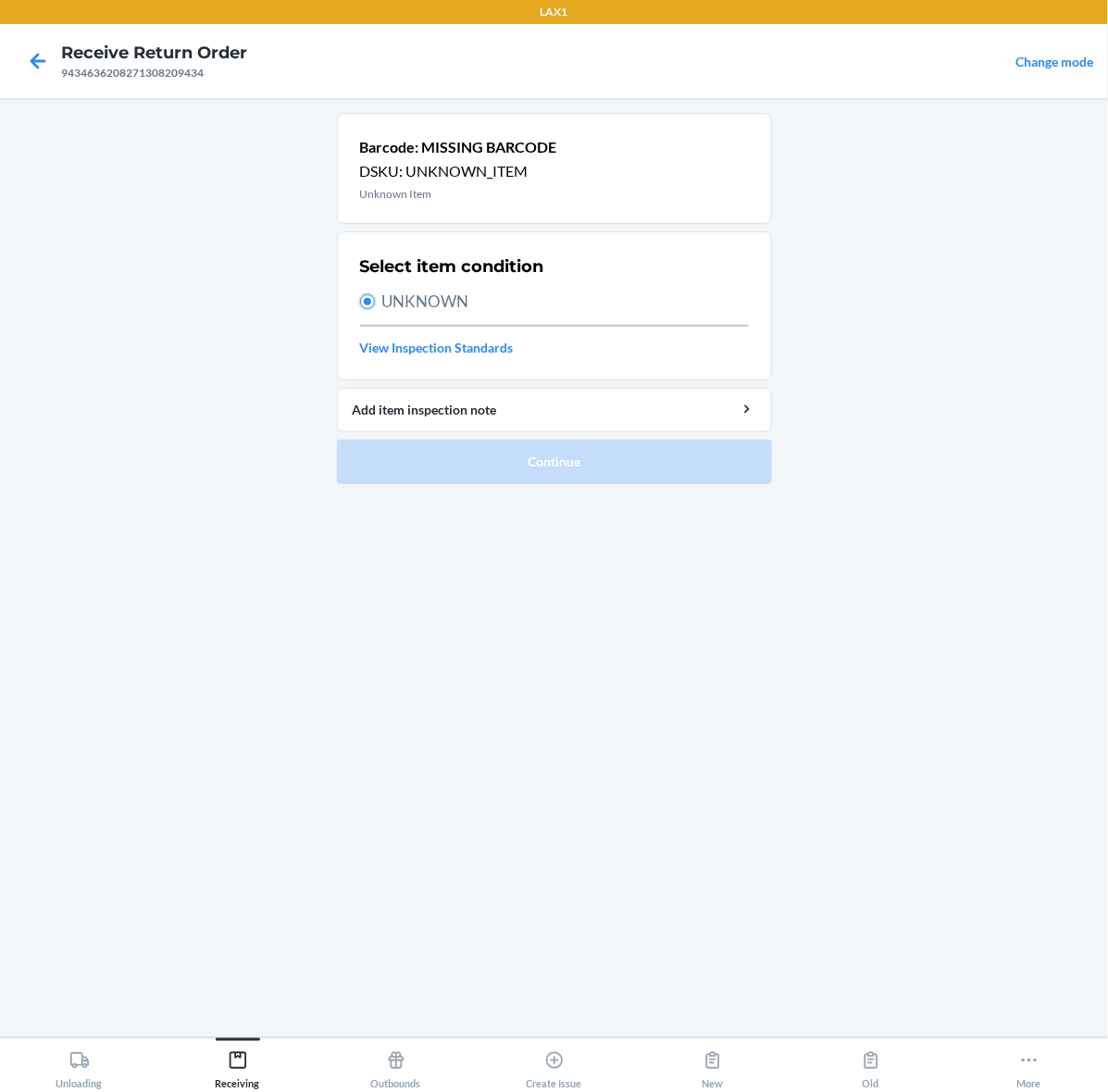 radio on "true" 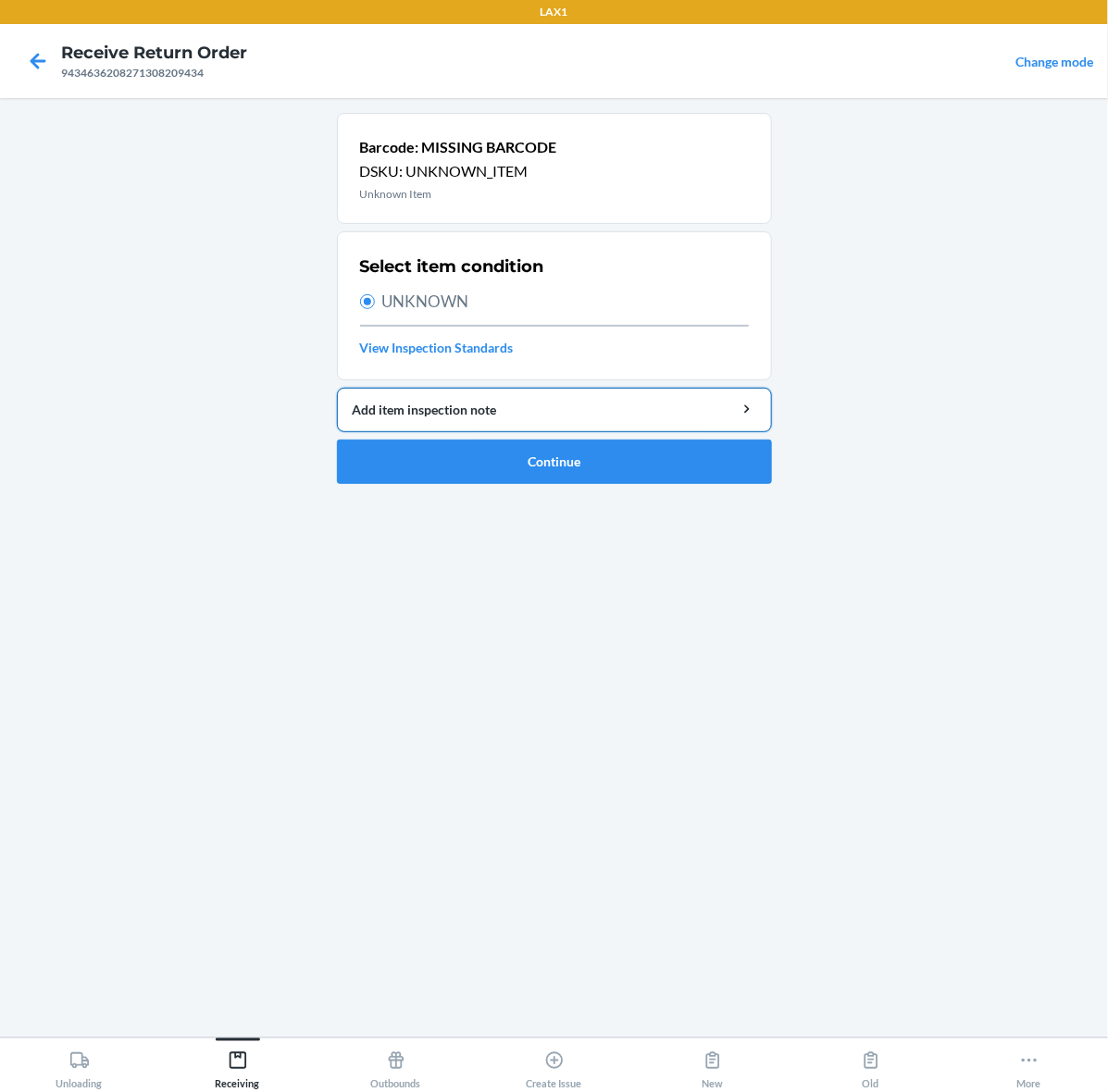 click on "Add item inspection note" at bounding box center (554, 409) 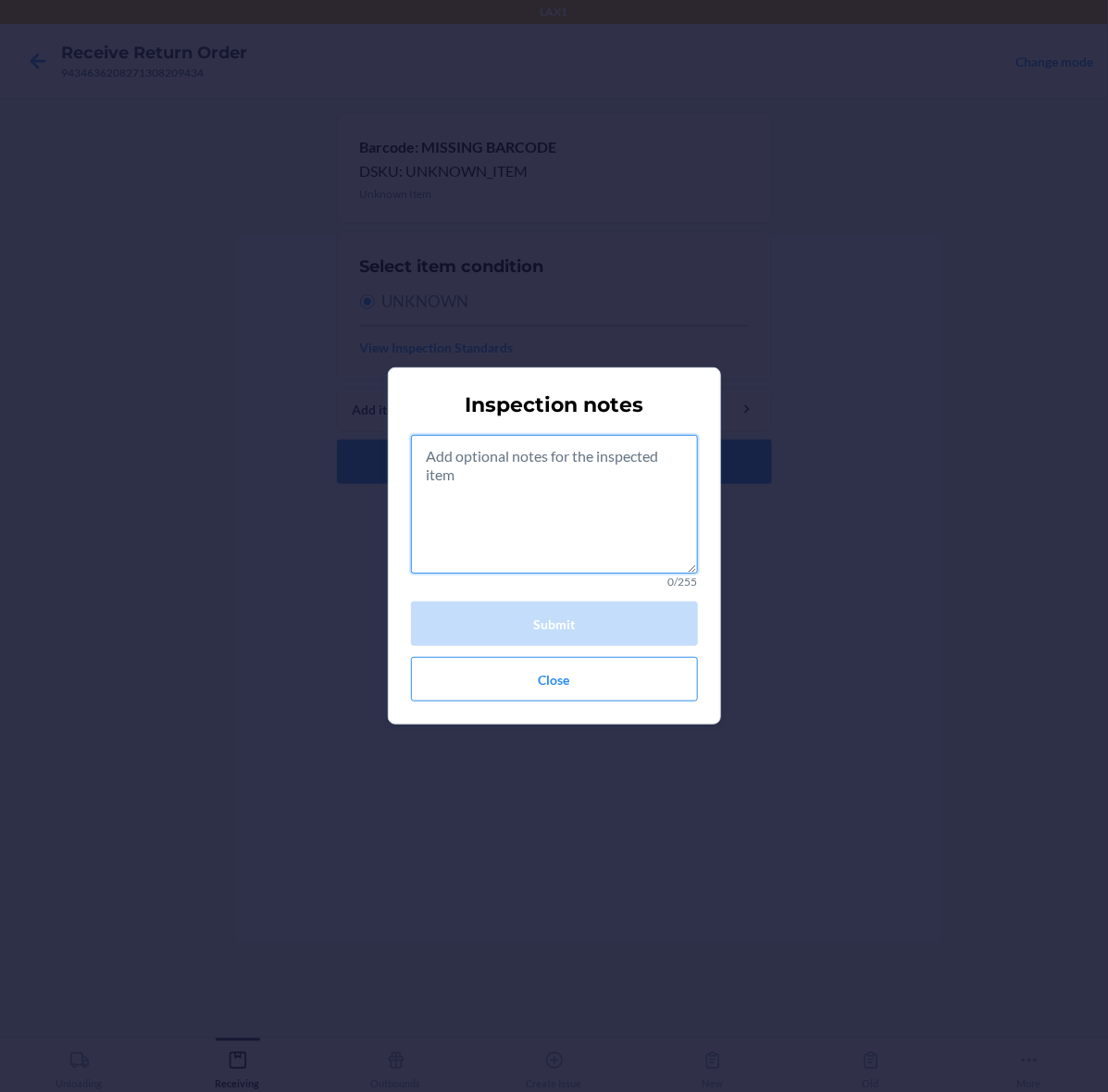 click at bounding box center [554, 504] 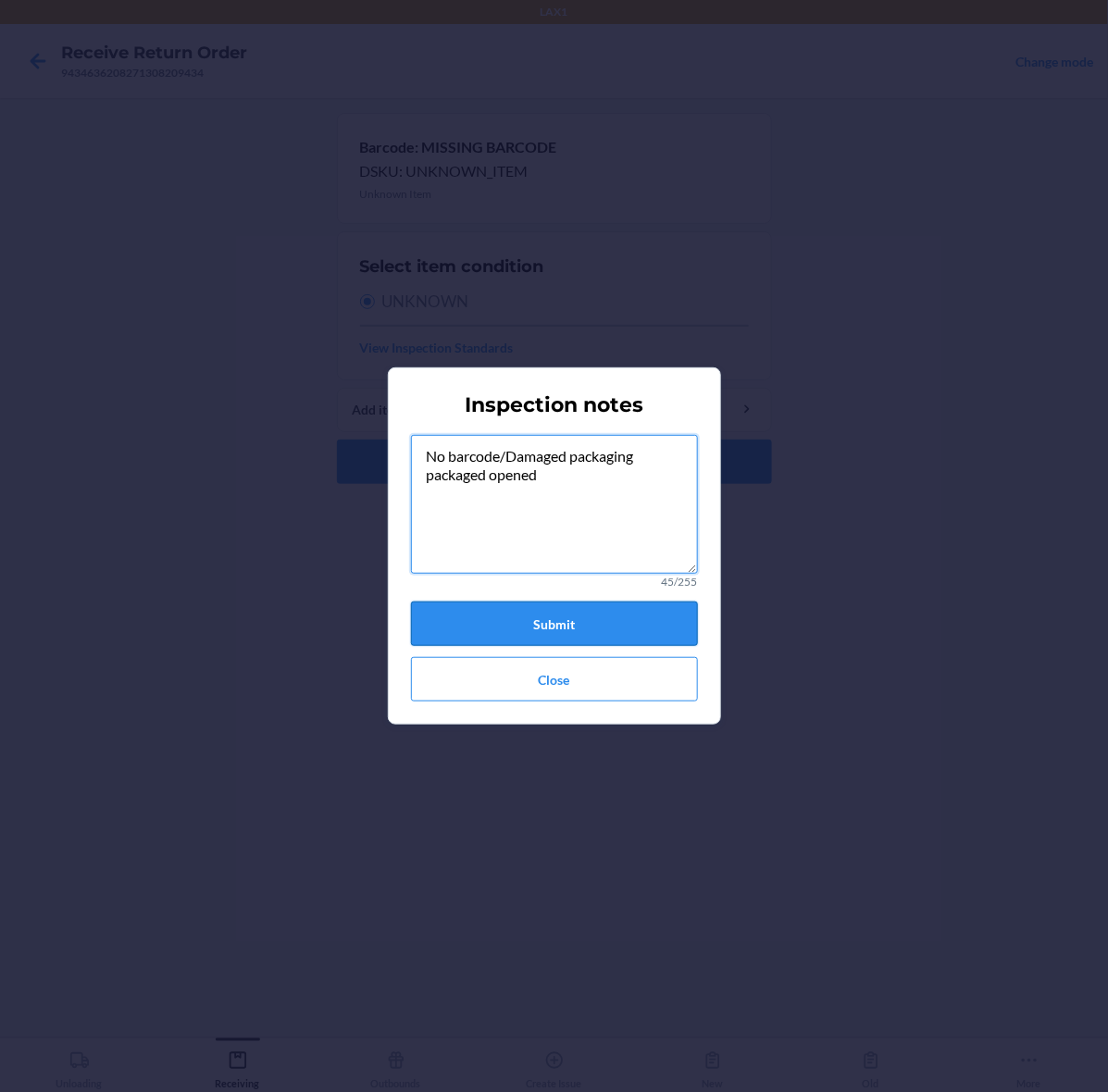 type on "No barcode/Damaged packaging
packaged opened" 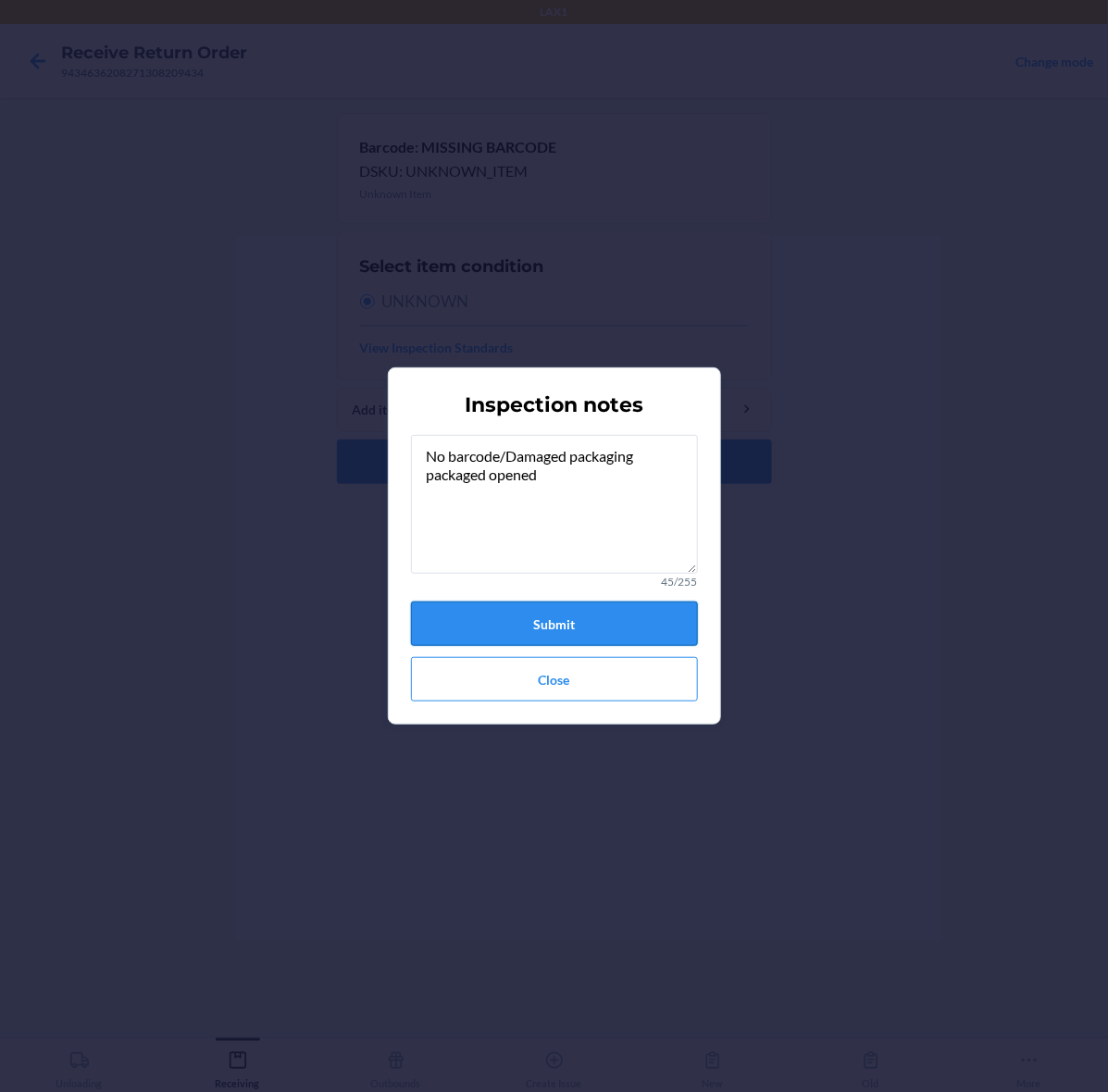 click on "Submit" at bounding box center (554, 624) 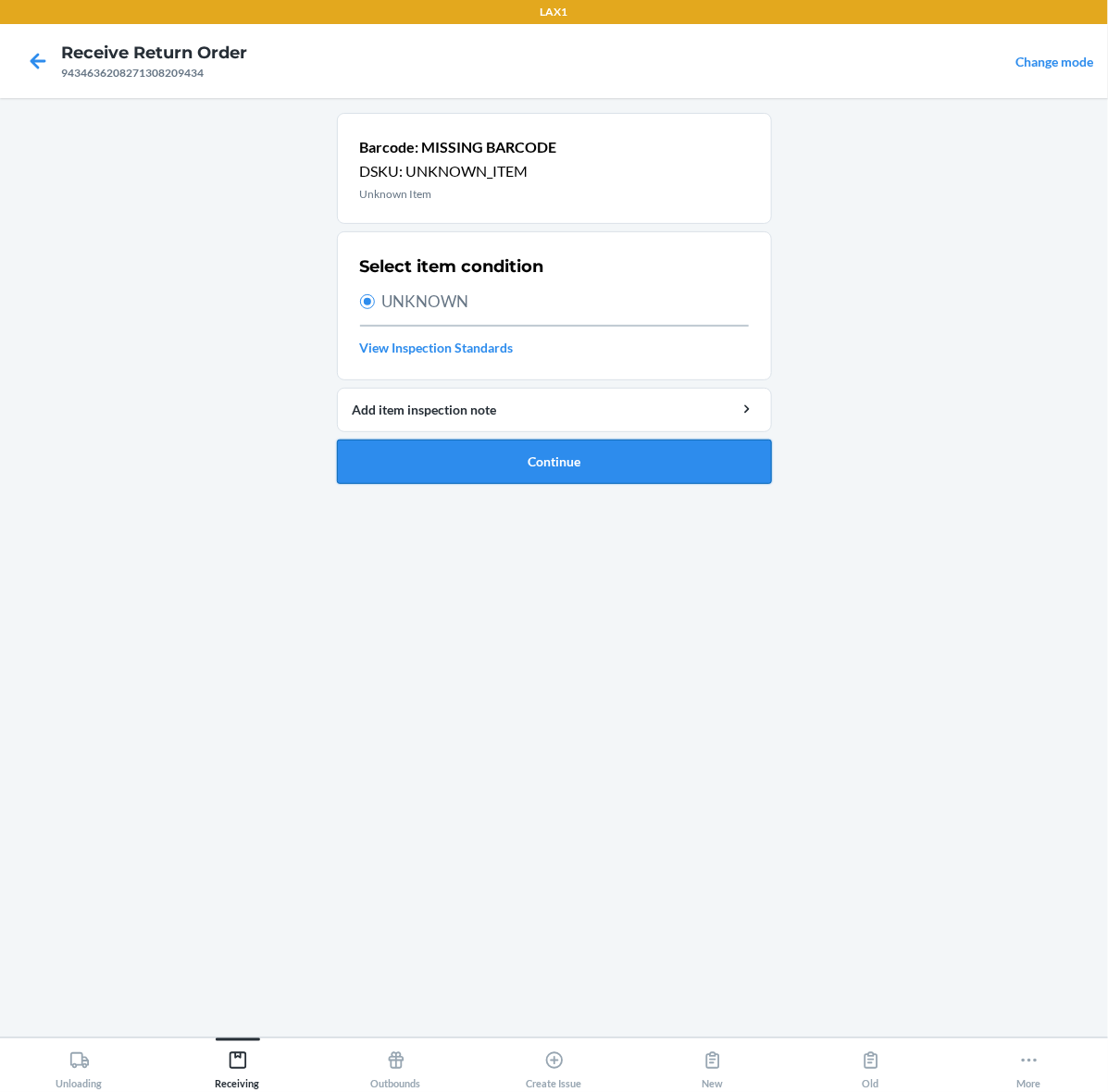 click on "Continue" at bounding box center [554, 462] 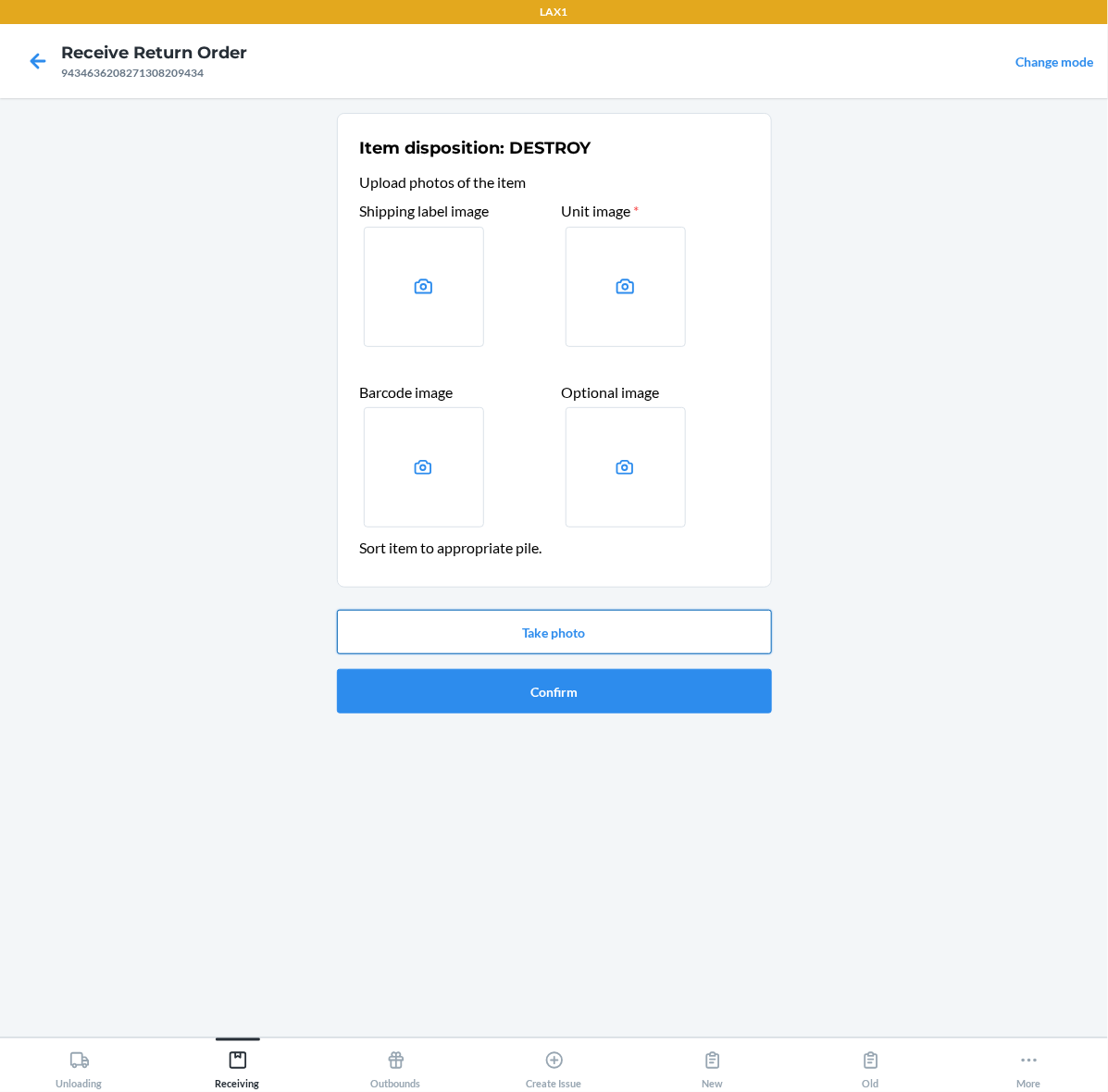 click on "Take photo" at bounding box center [554, 632] 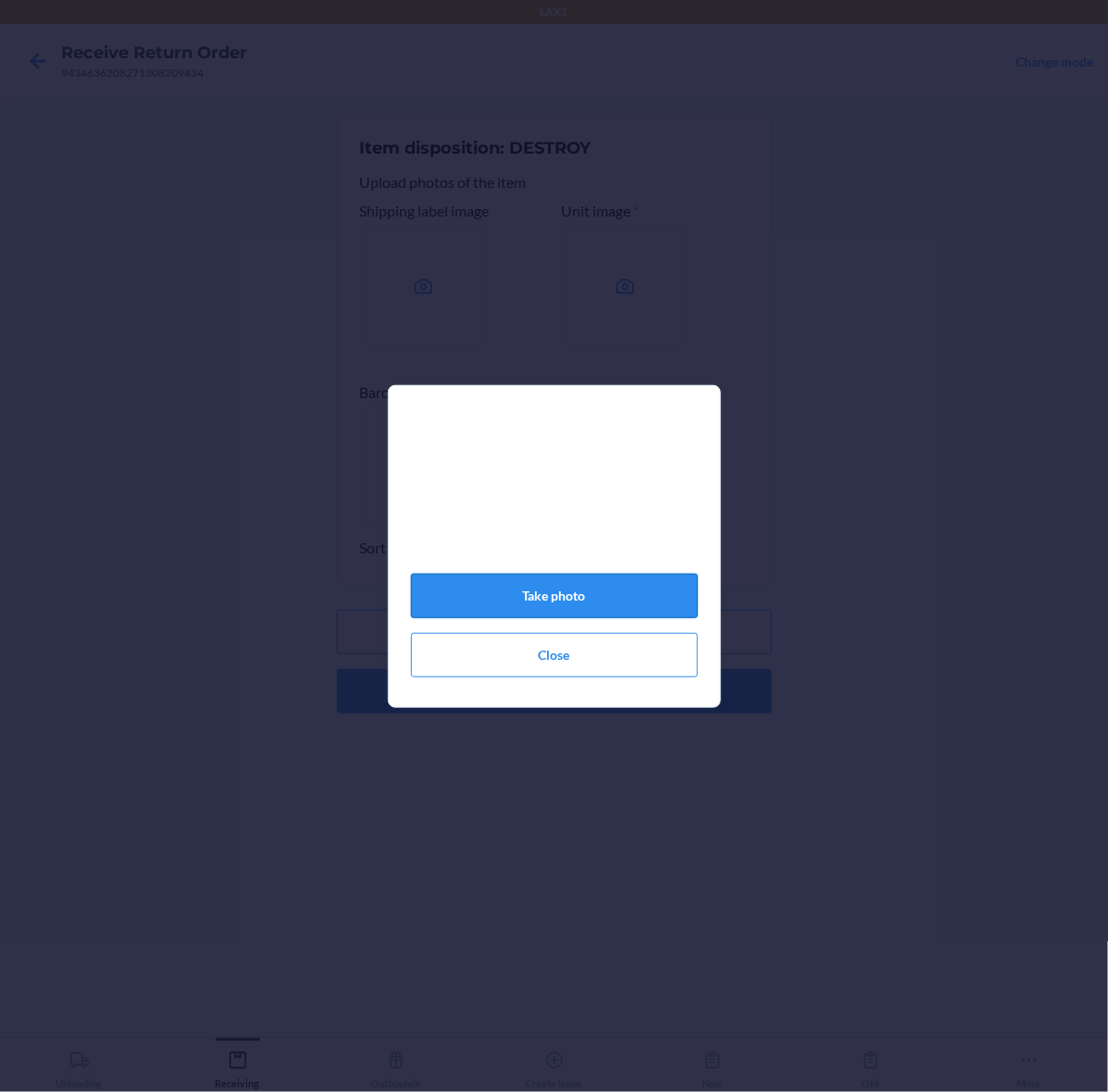click on "Take photo" 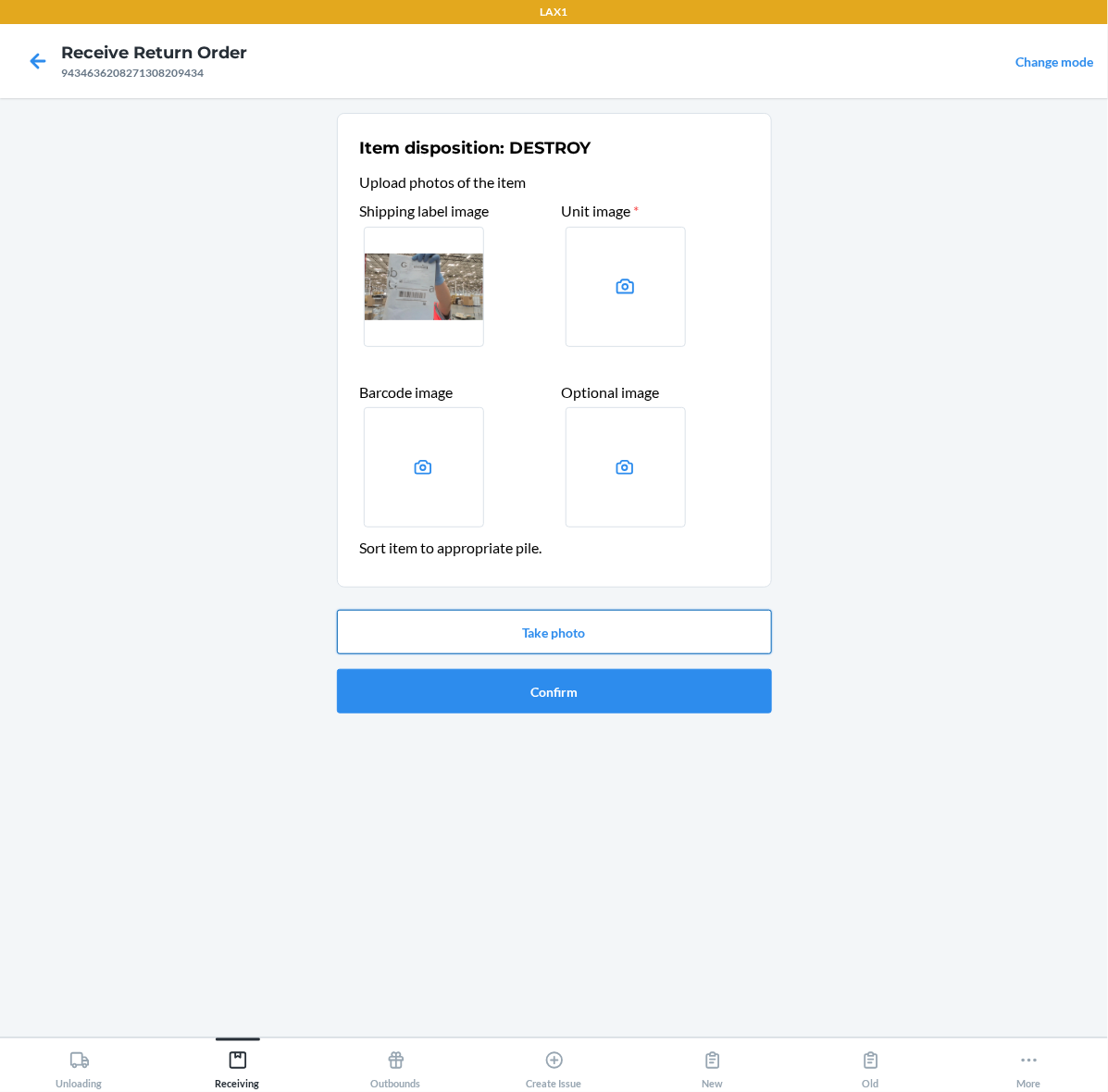 click on "Take photo" at bounding box center [554, 632] 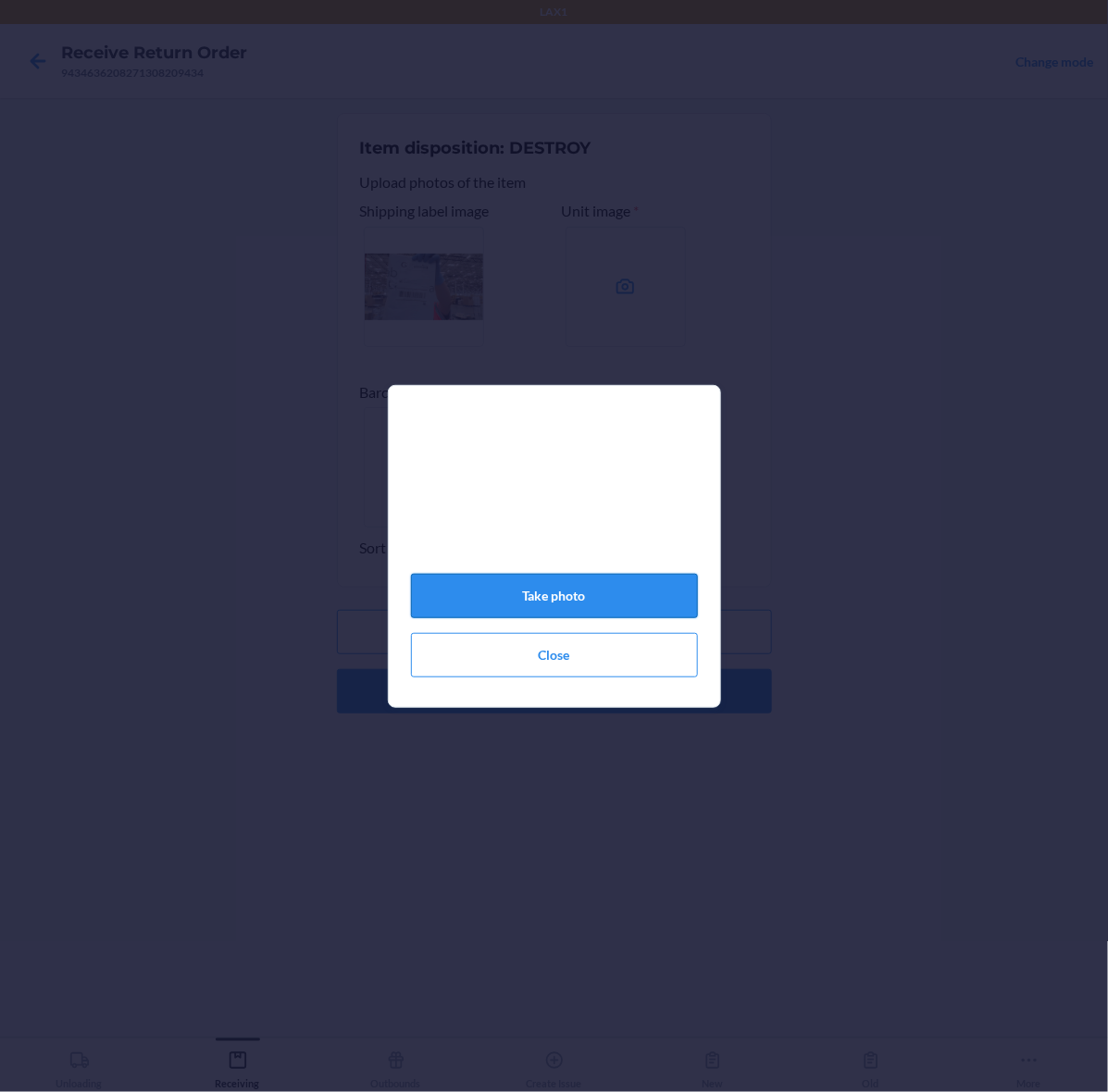 click on "Take photo" 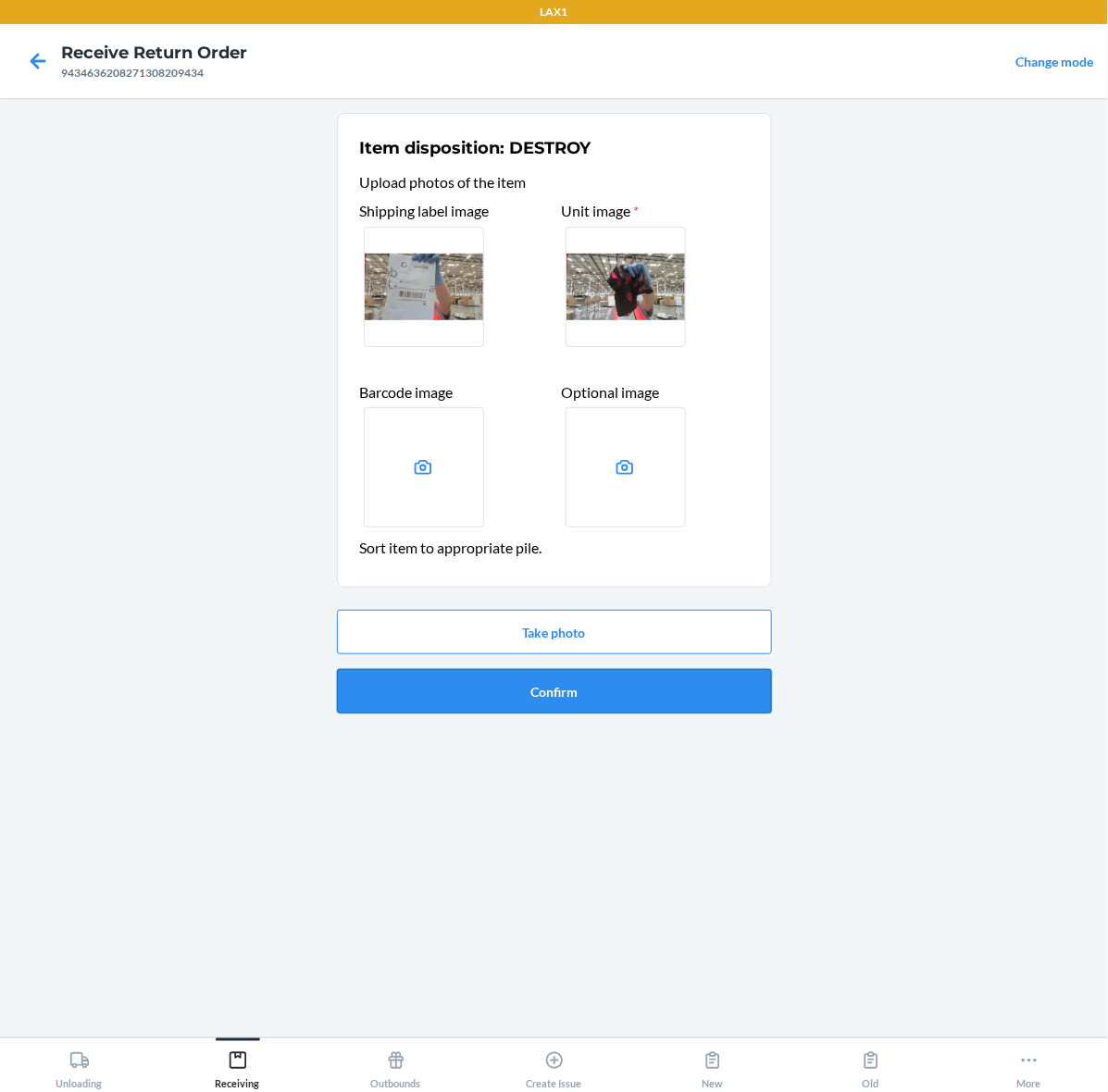 click on "Confirm" at bounding box center (554, 691) 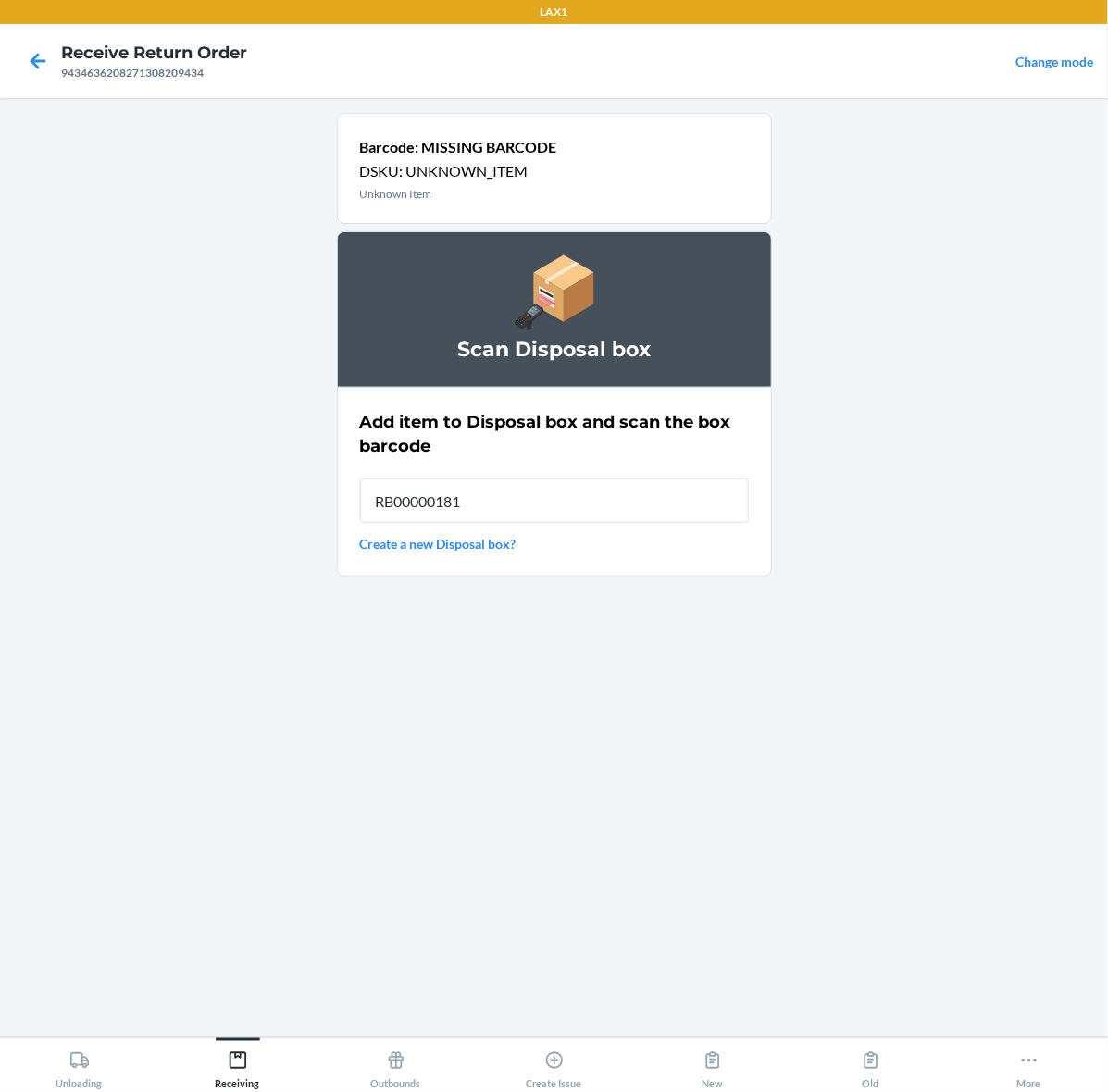 type on "RB000001815" 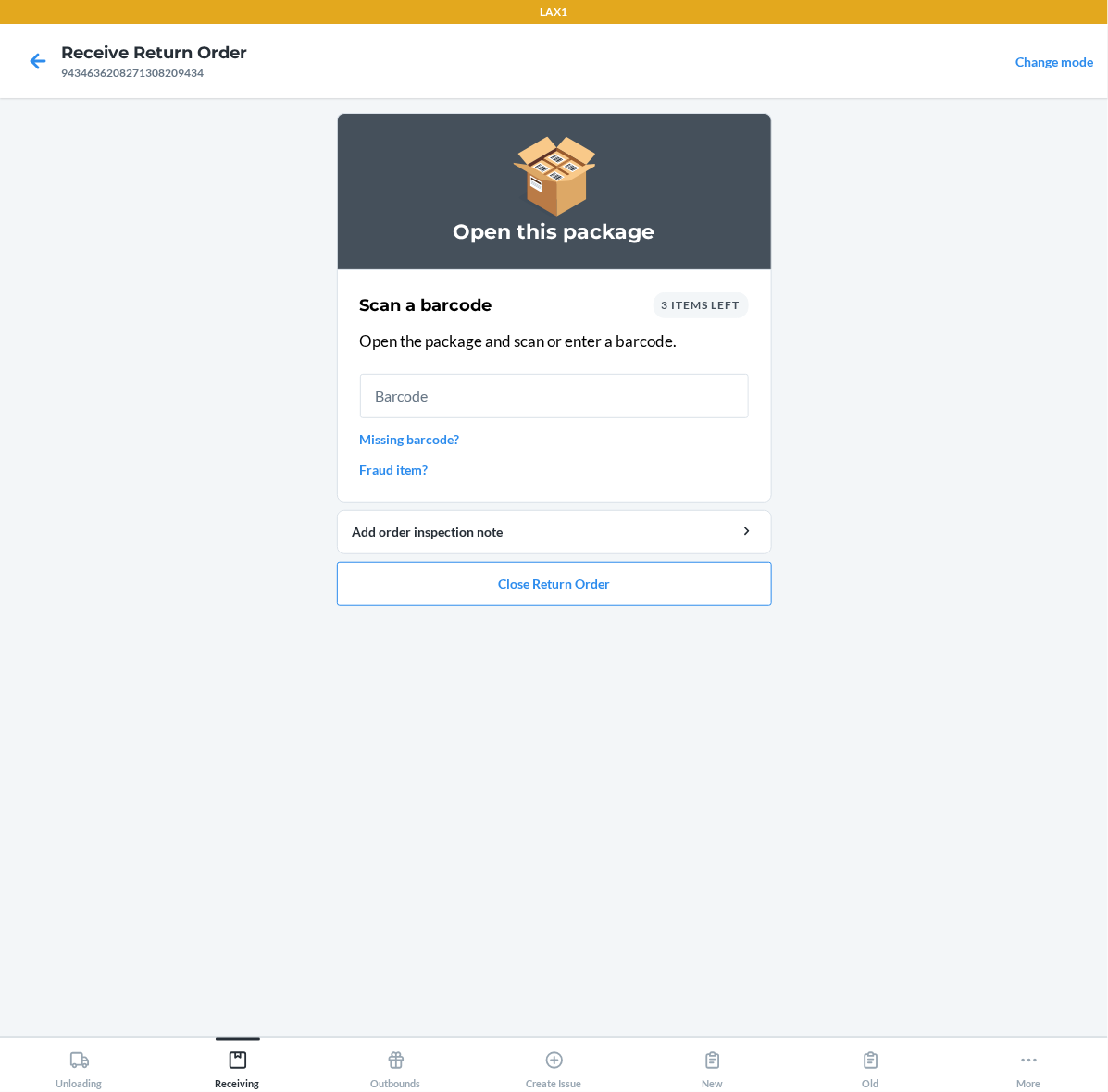 click on "Missing barcode?" at bounding box center (554, 439) 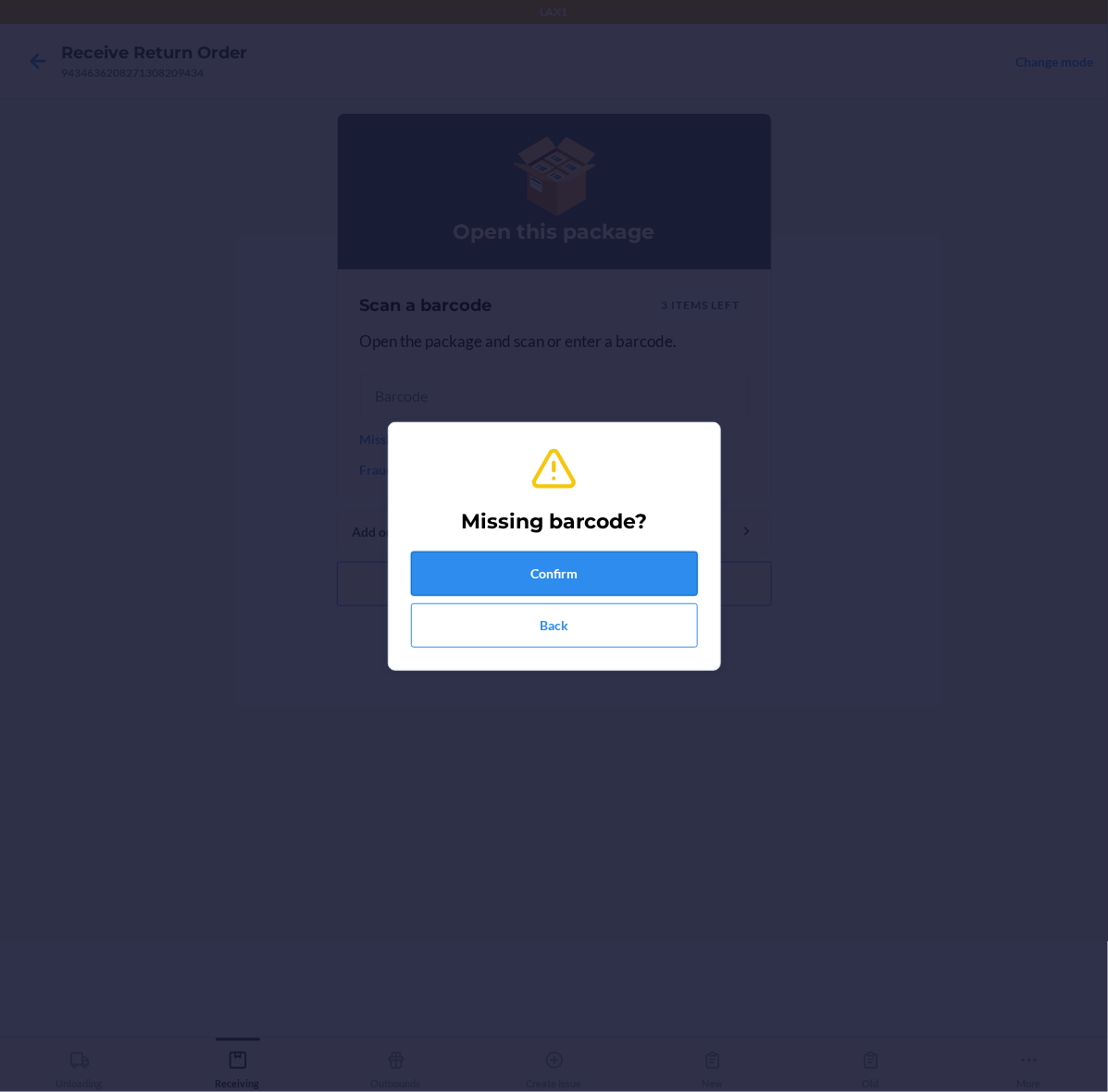 click on "Confirm" at bounding box center [554, 574] 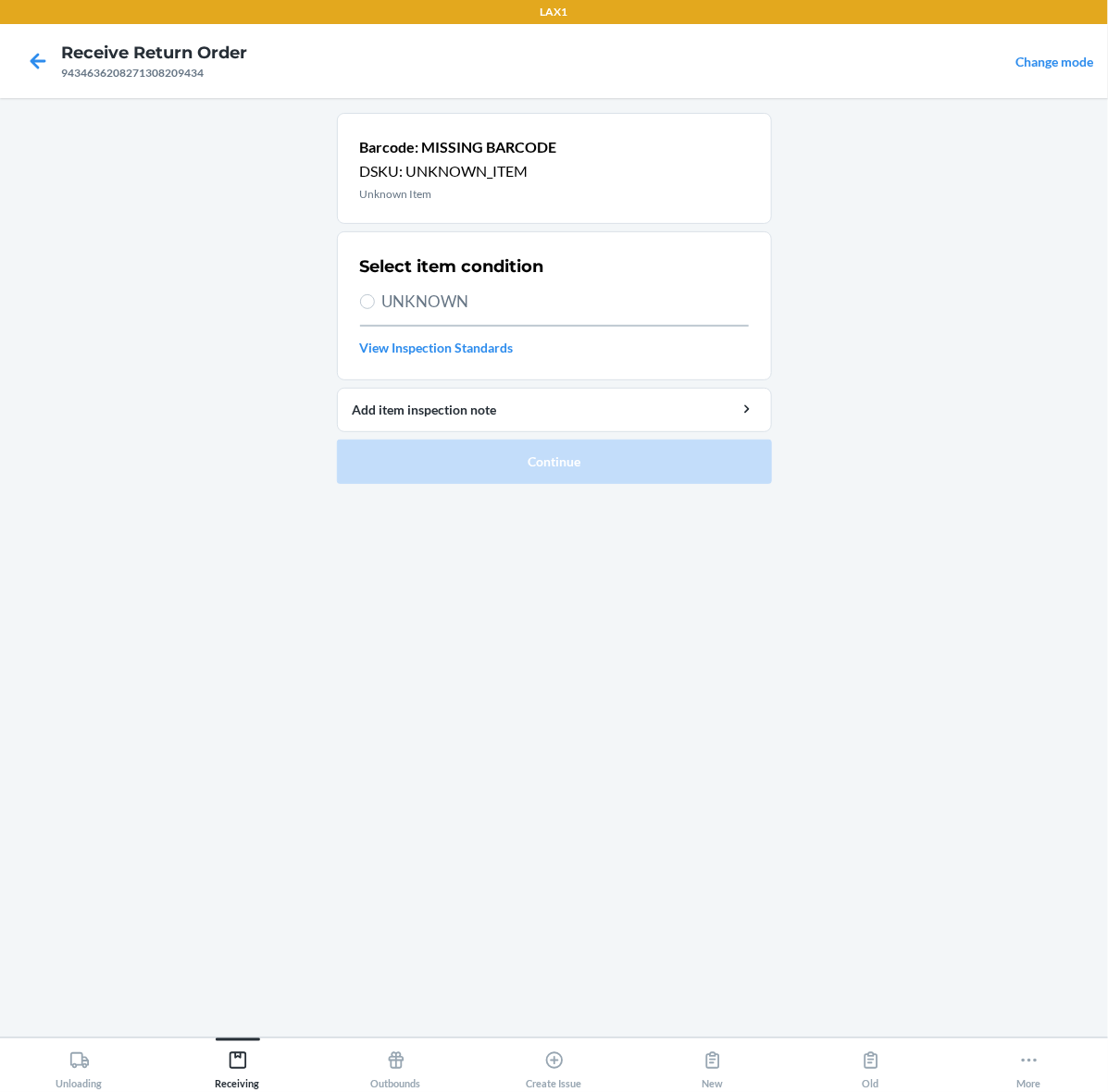 click on "UNKNOWN" at bounding box center (566, 302) 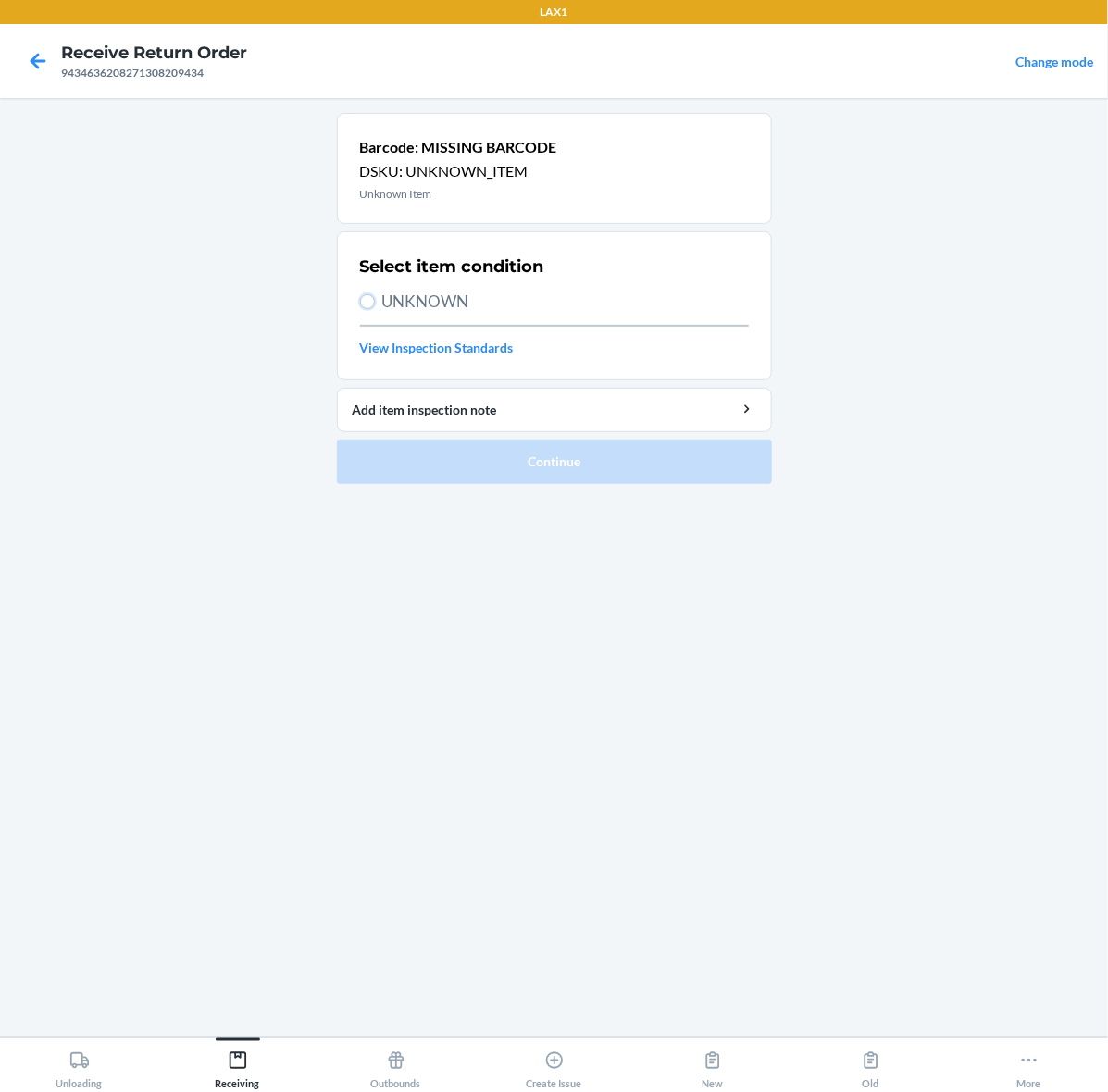 click on "UNKNOWN" at bounding box center [367, 302] 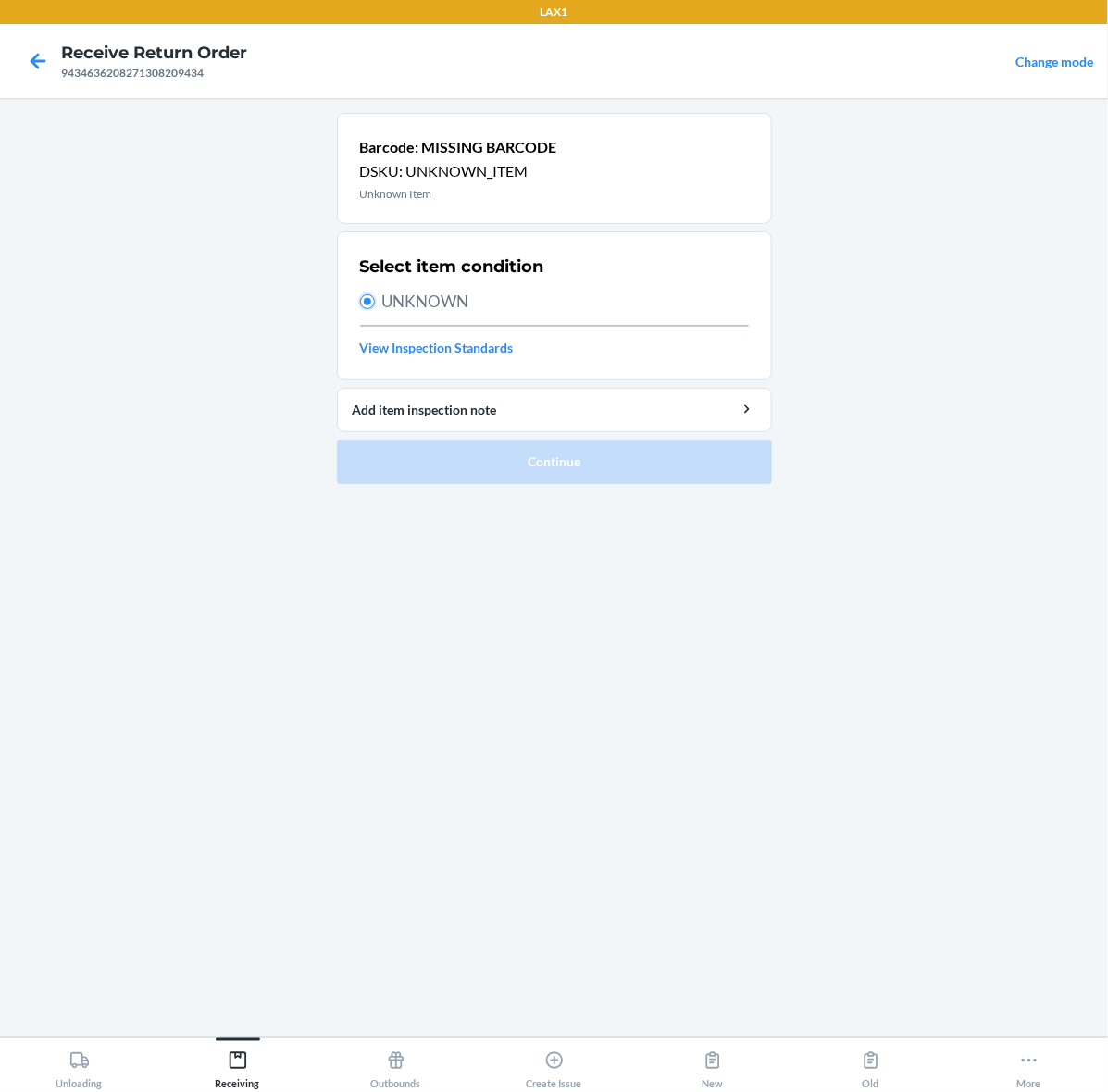 radio on "true" 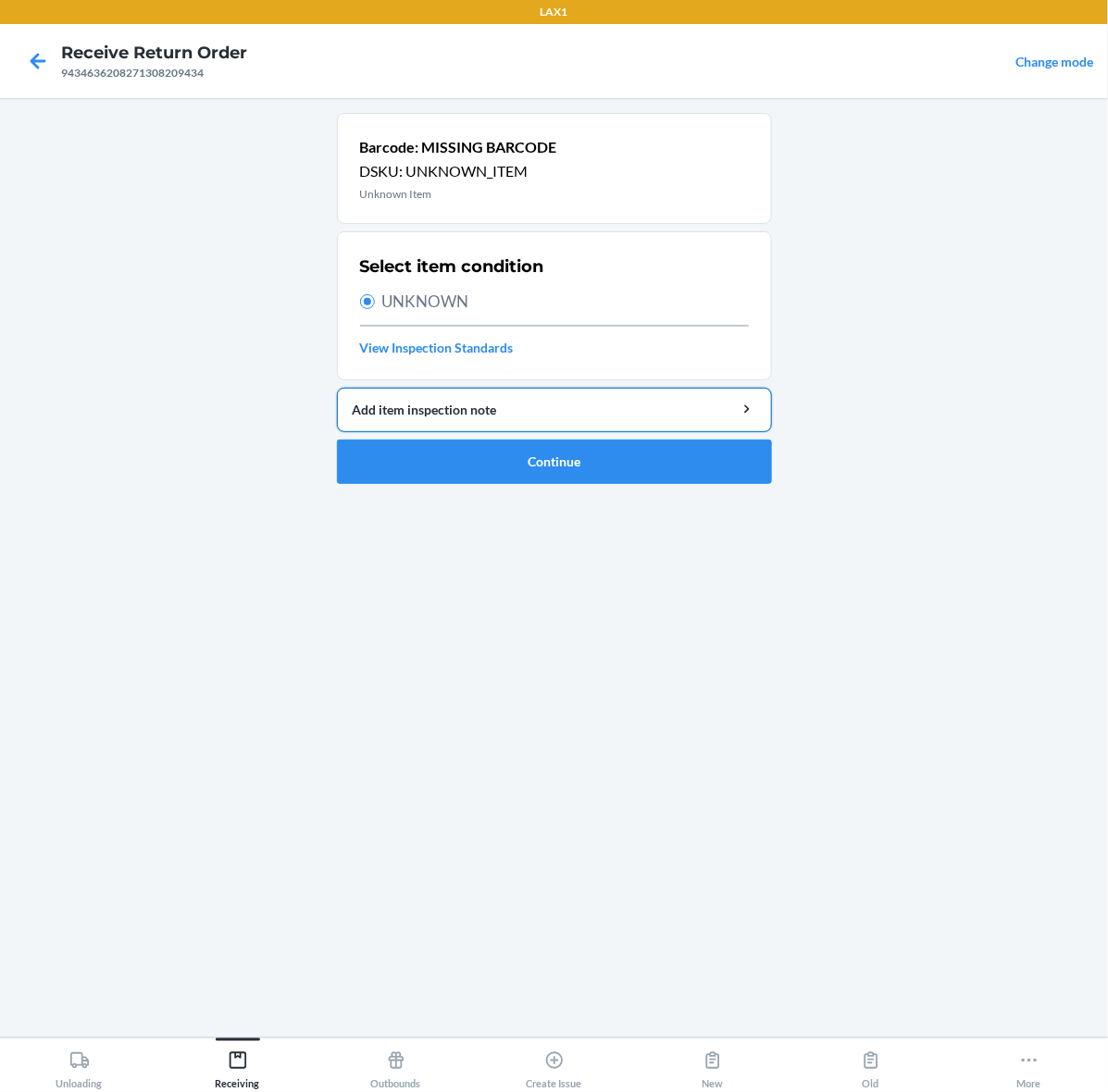 click on "Add item inspection note" at bounding box center [554, 409] 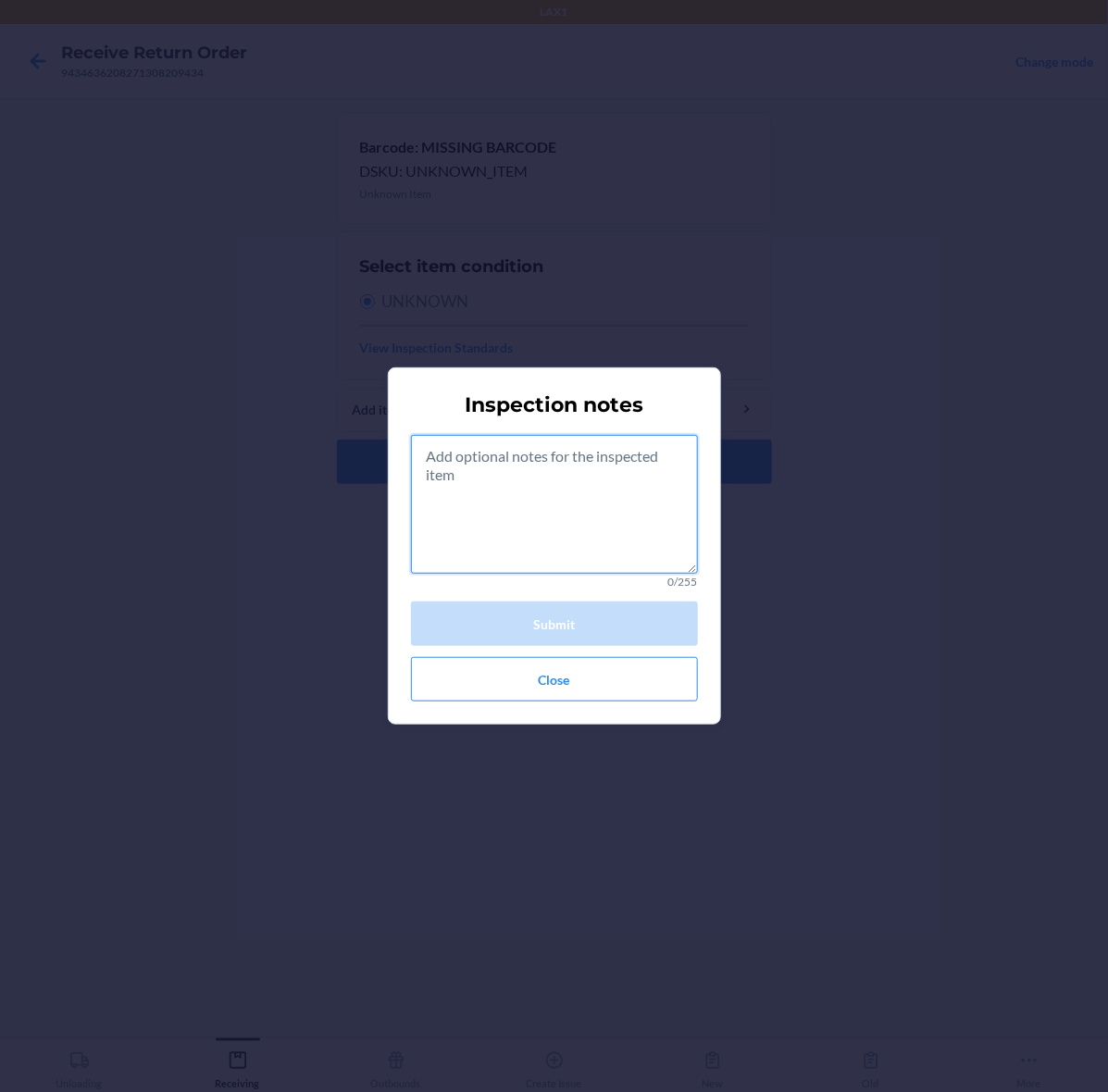 click at bounding box center [554, 504] 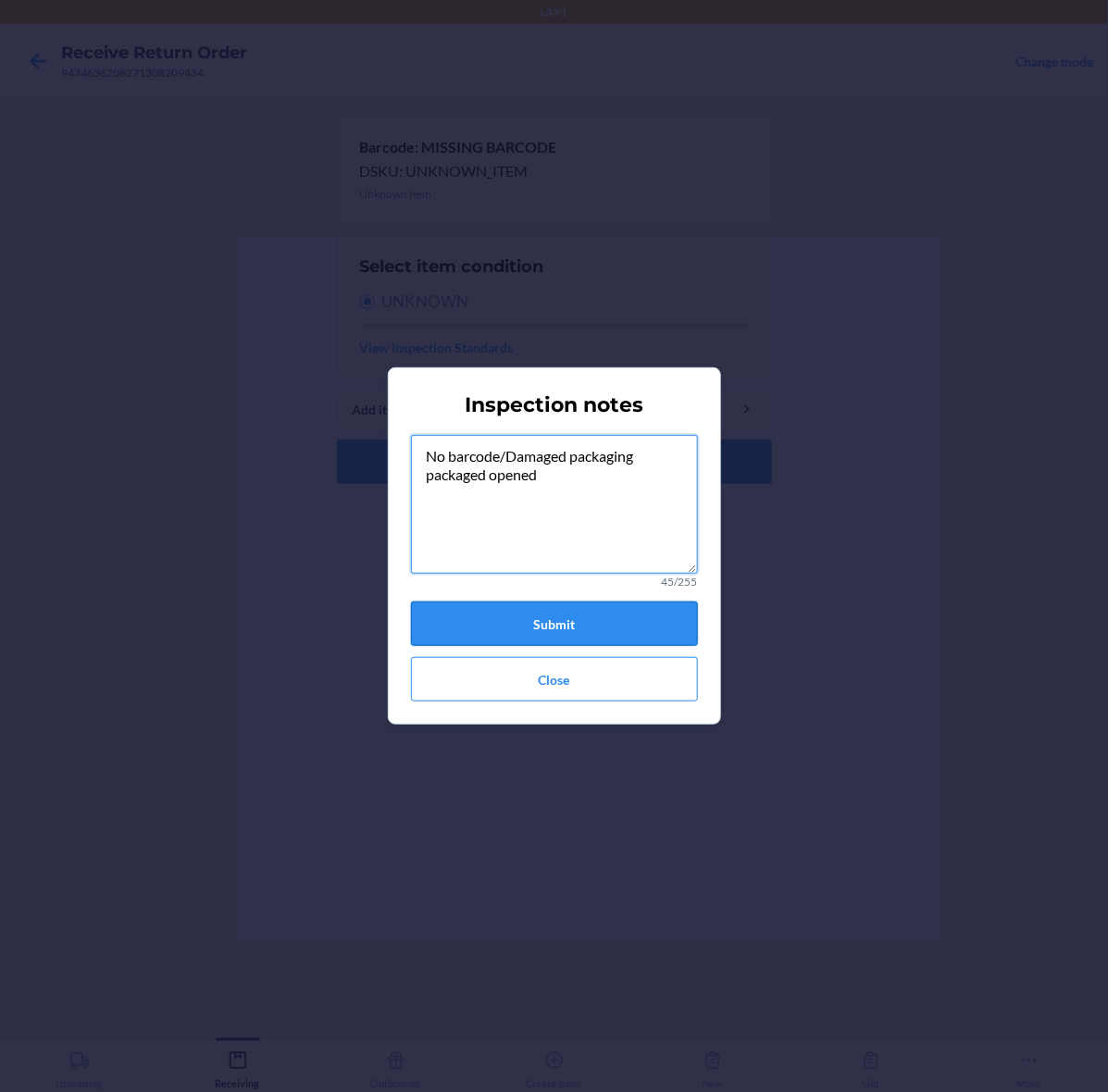 type on "No barcode/Damaged packaging
packaged opened" 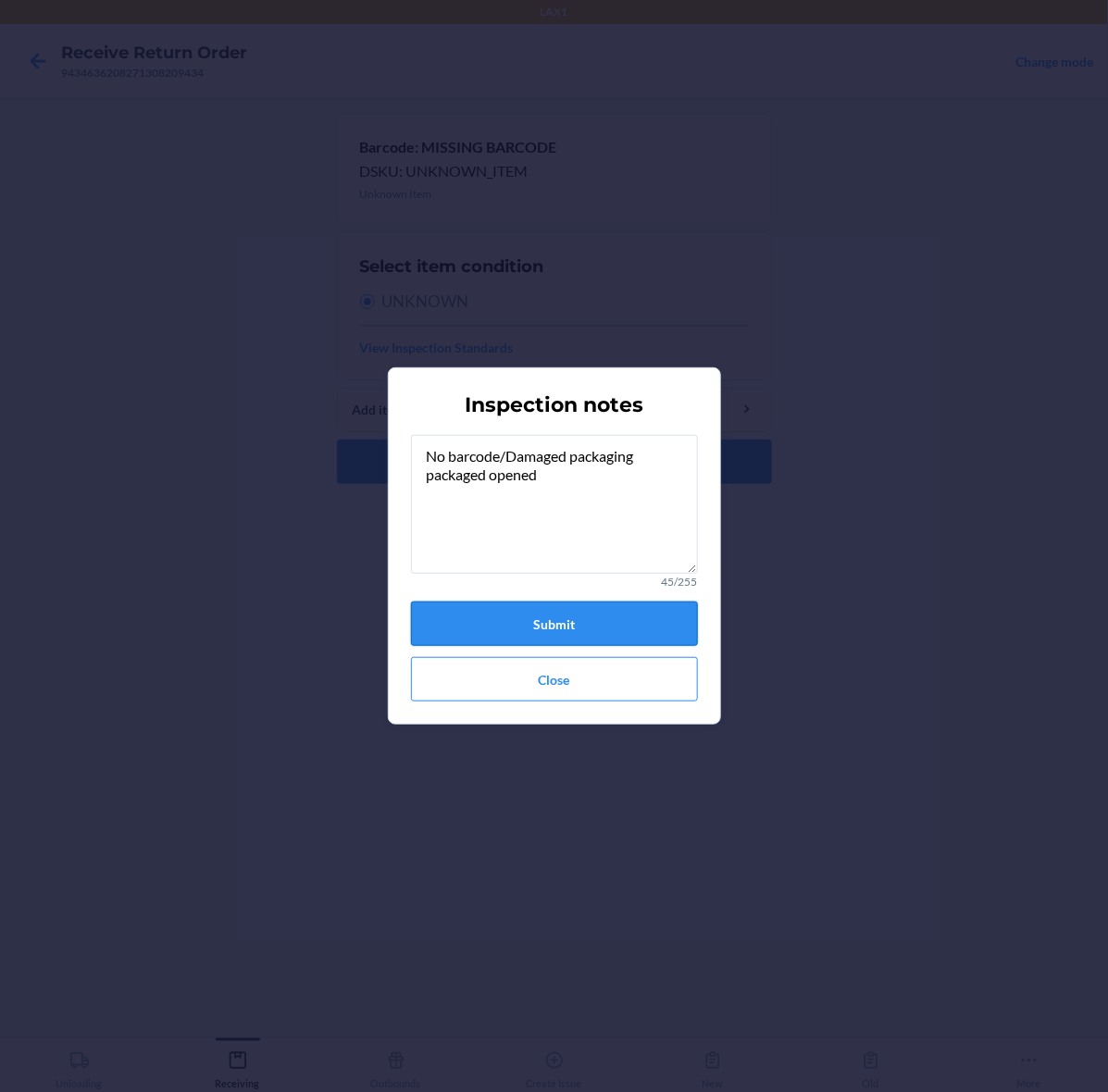 click on "Submit" at bounding box center (554, 624) 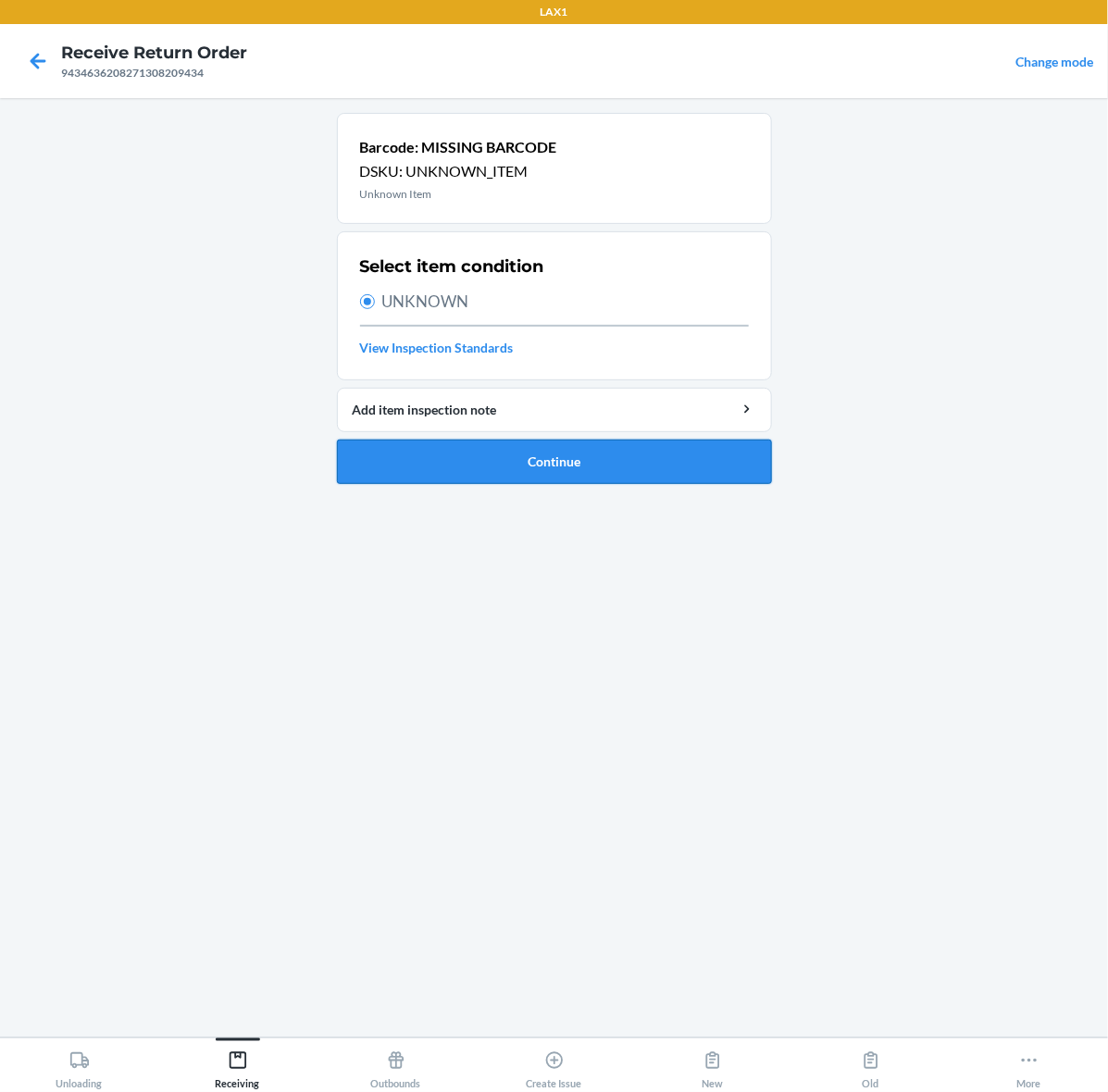click on "Continue" at bounding box center (554, 462) 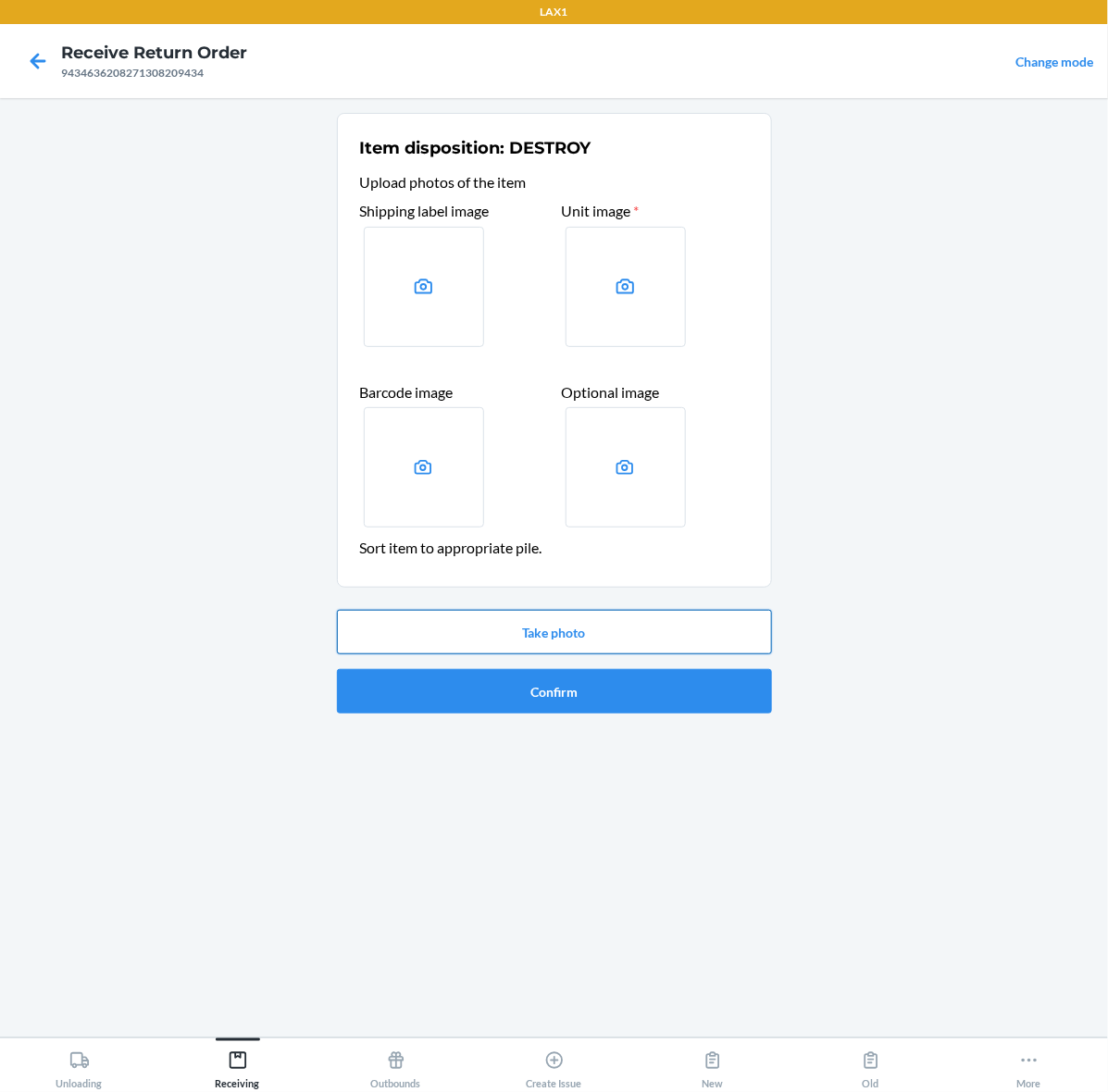click on "Take photo" at bounding box center (554, 632) 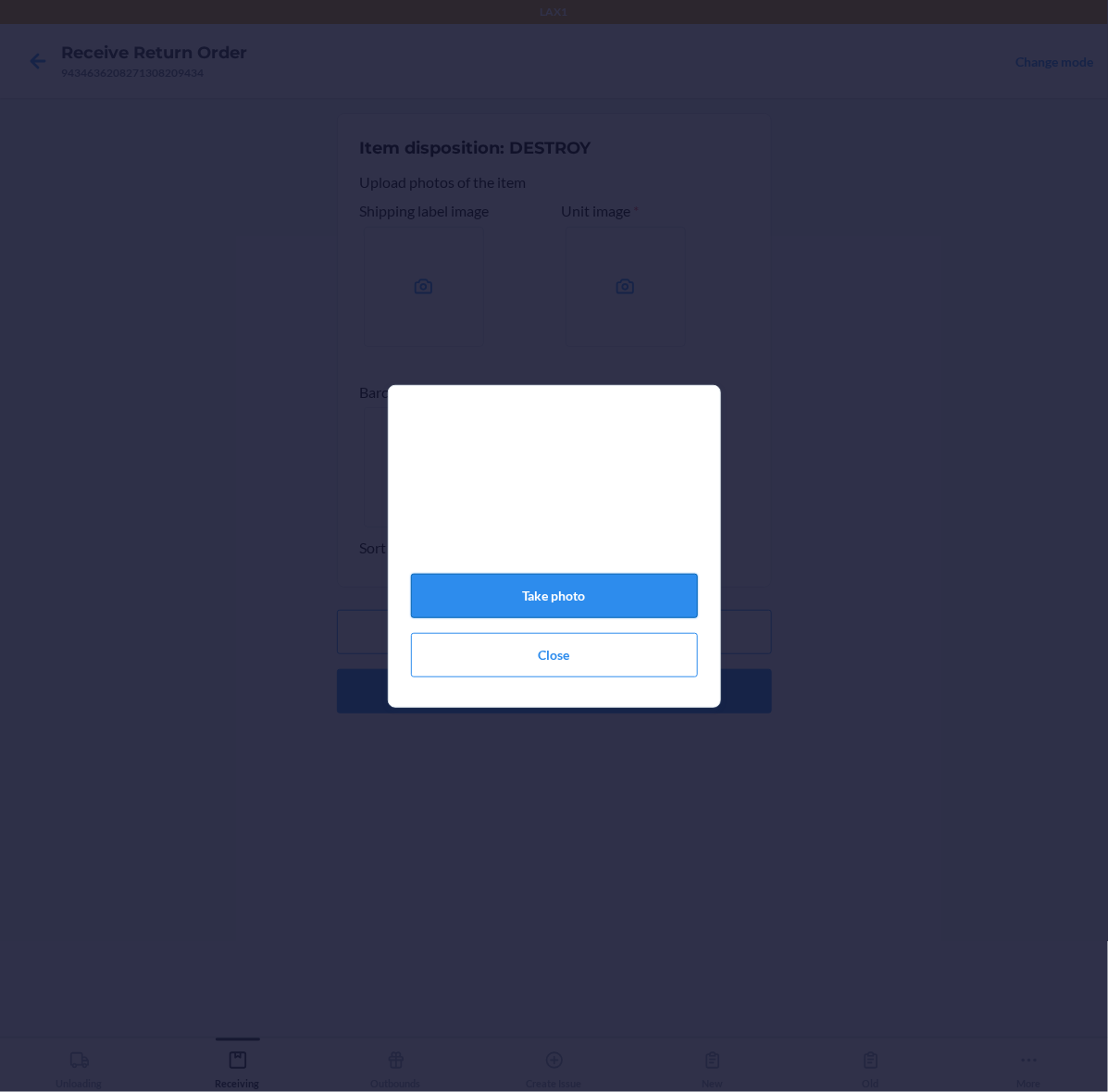 click on "Take photo" 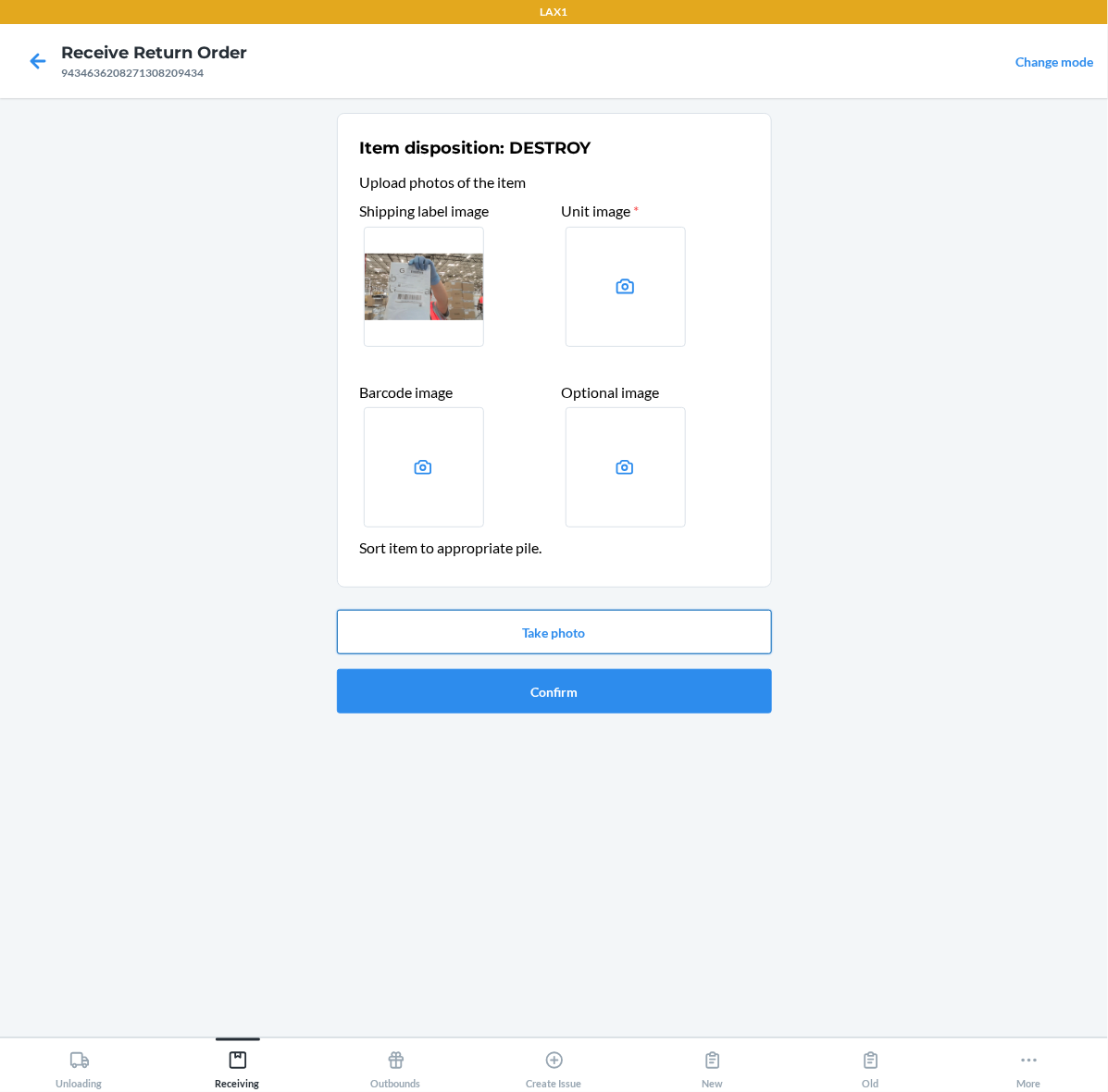 click on "Take photo" at bounding box center (554, 632) 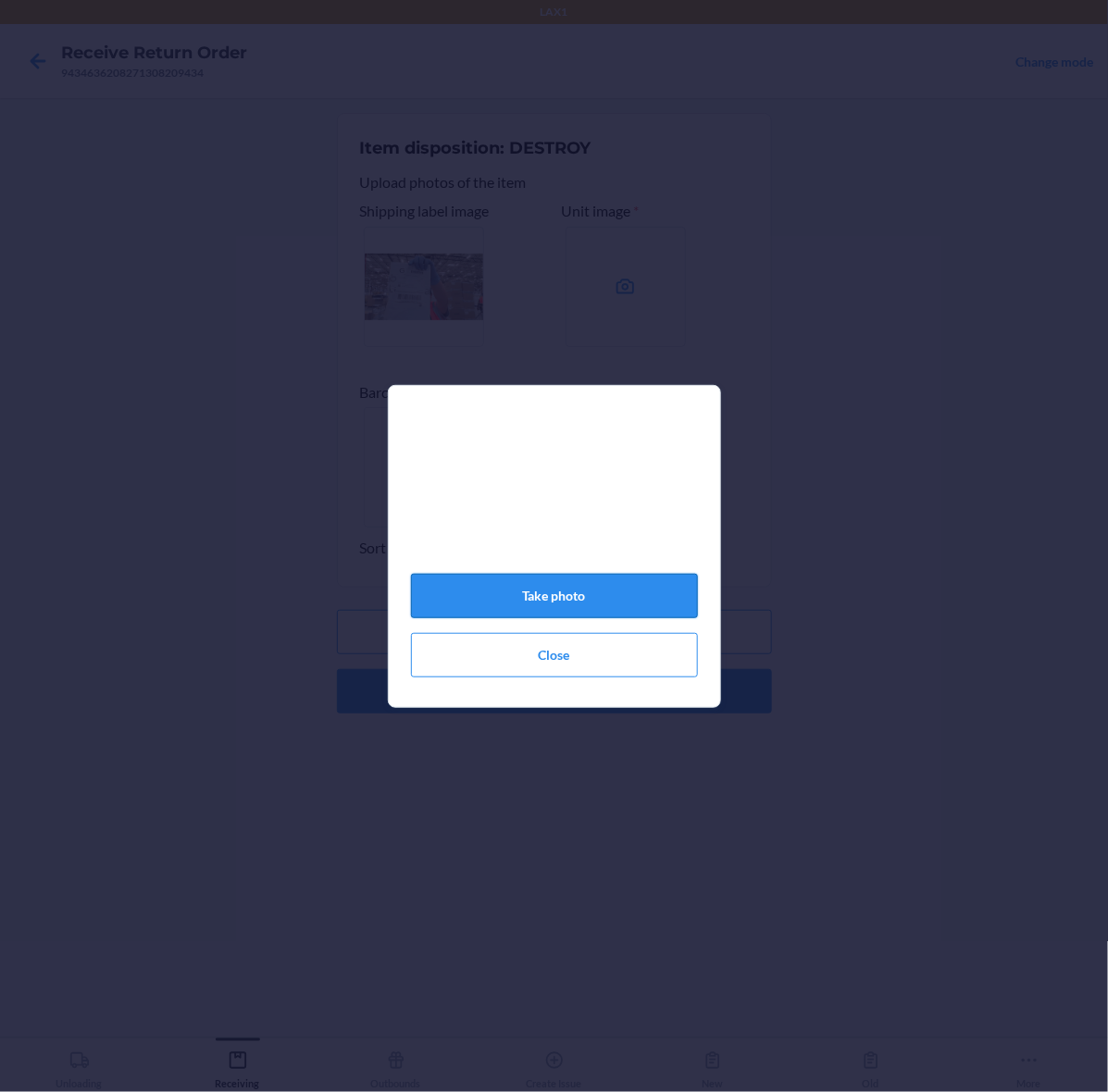 click on "Take photo" 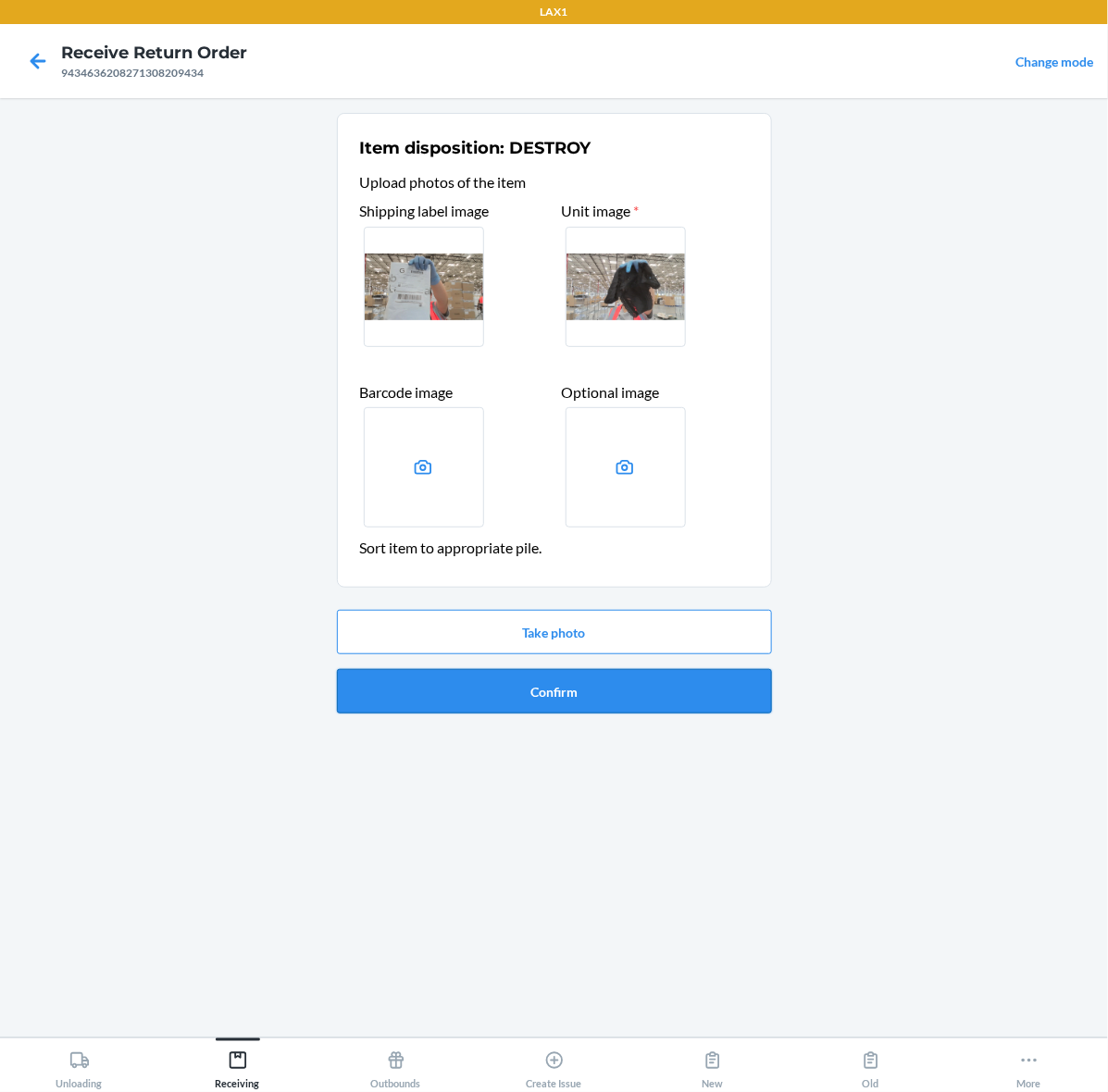 click on "Confirm" at bounding box center (554, 691) 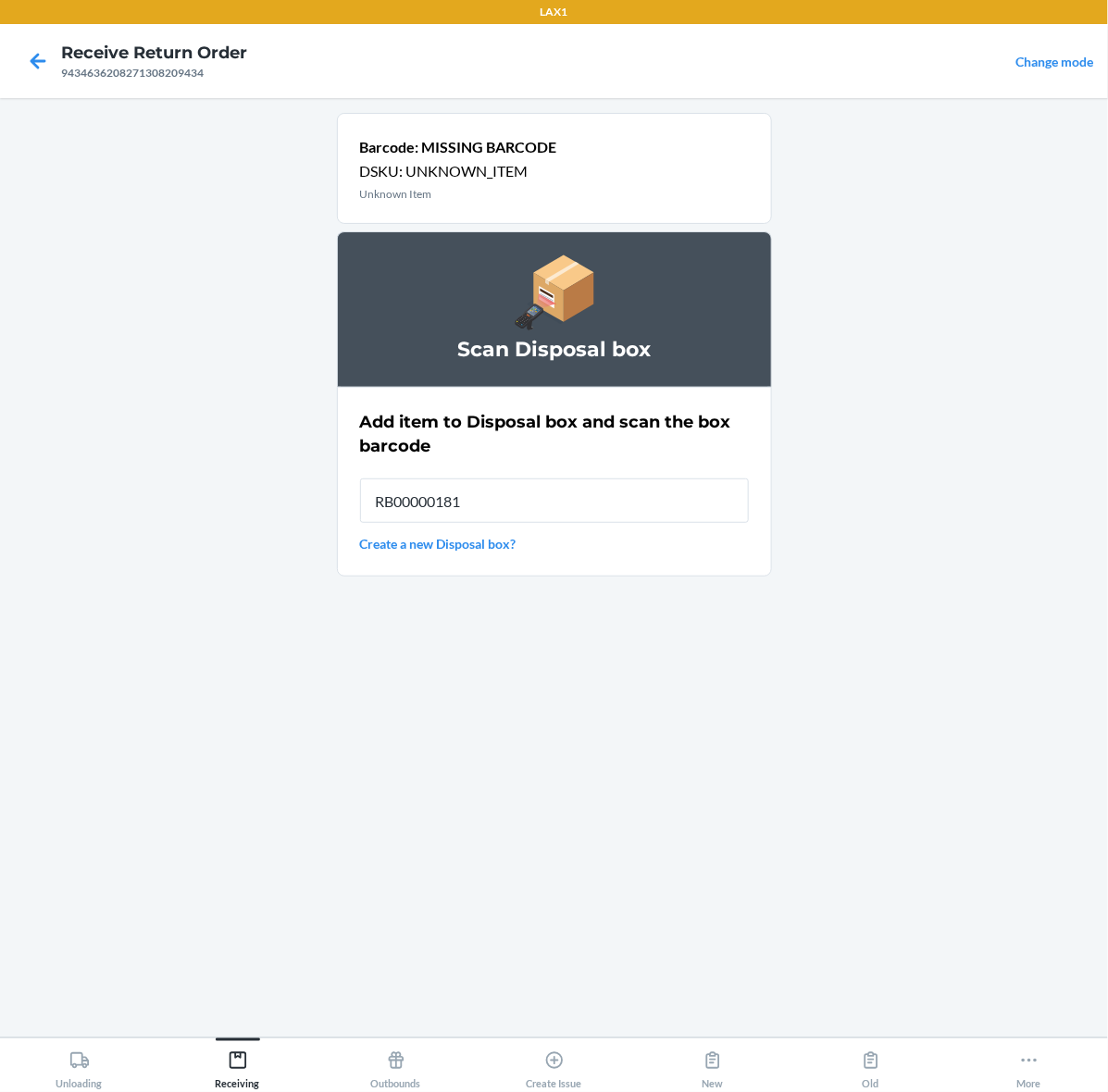 type on "RB000001815" 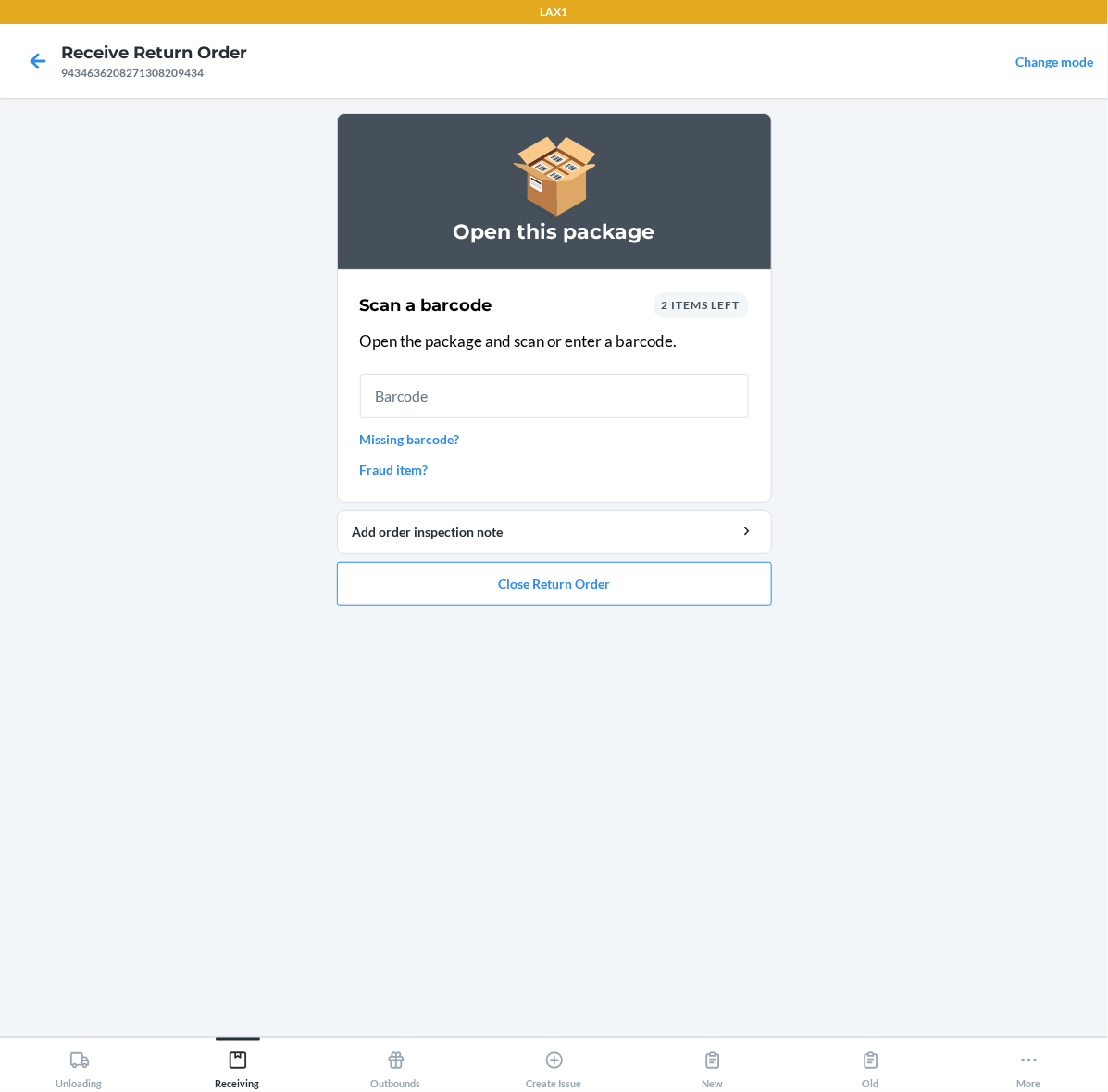 click on "Missing barcode?" at bounding box center (554, 439) 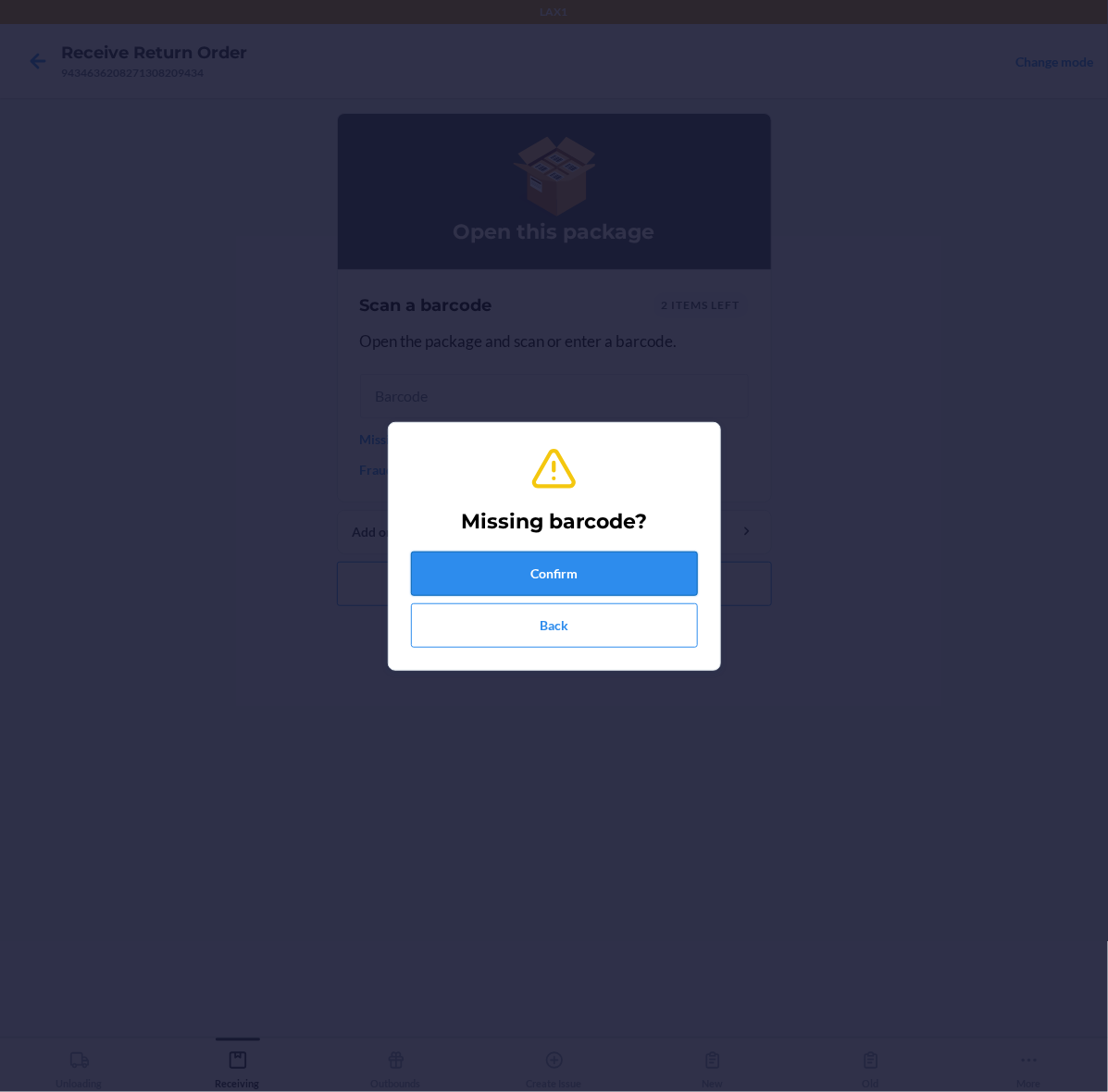 click on "Confirm" at bounding box center (554, 574) 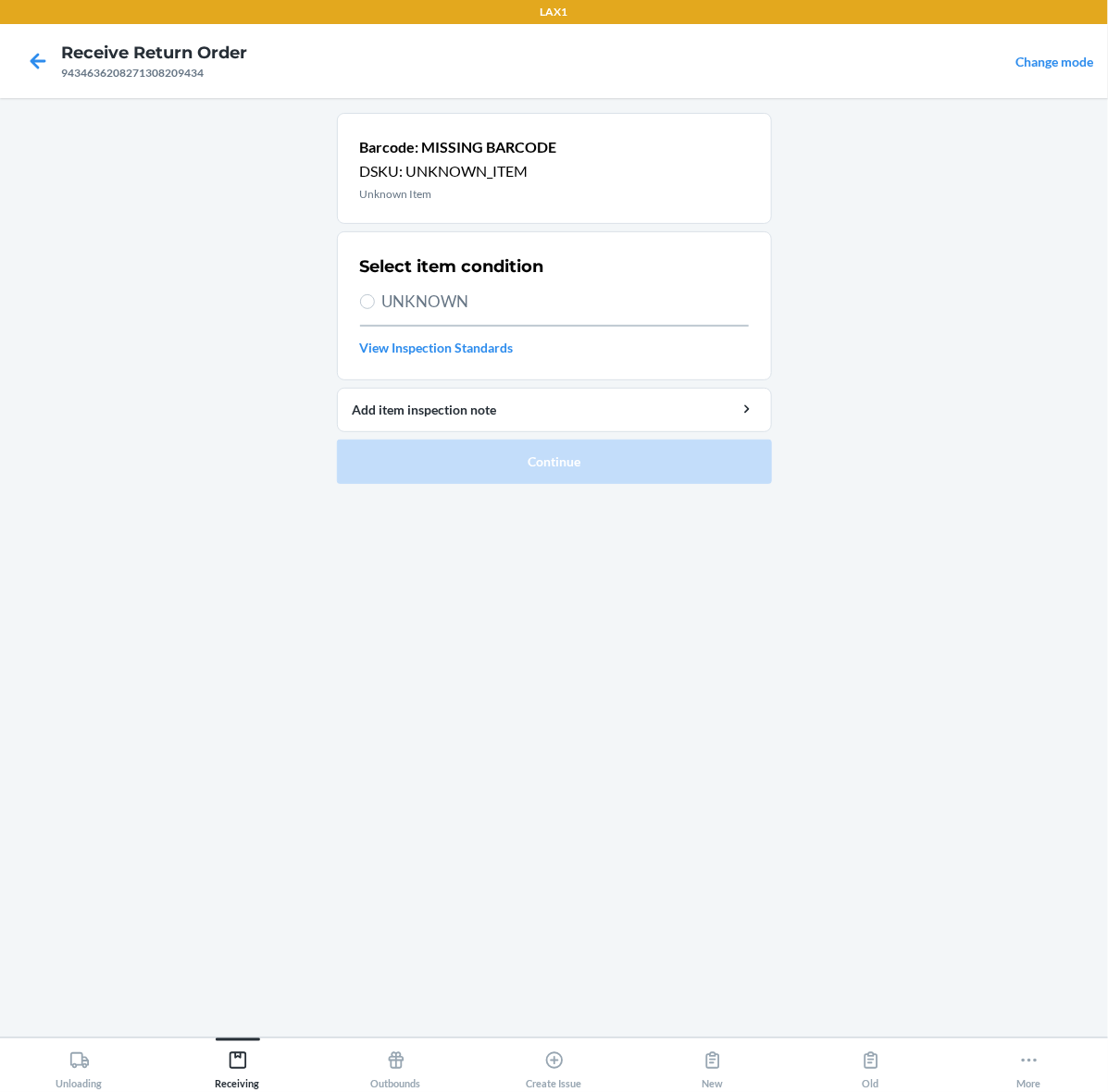 click on "UNKNOWN" at bounding box center [566, 302] 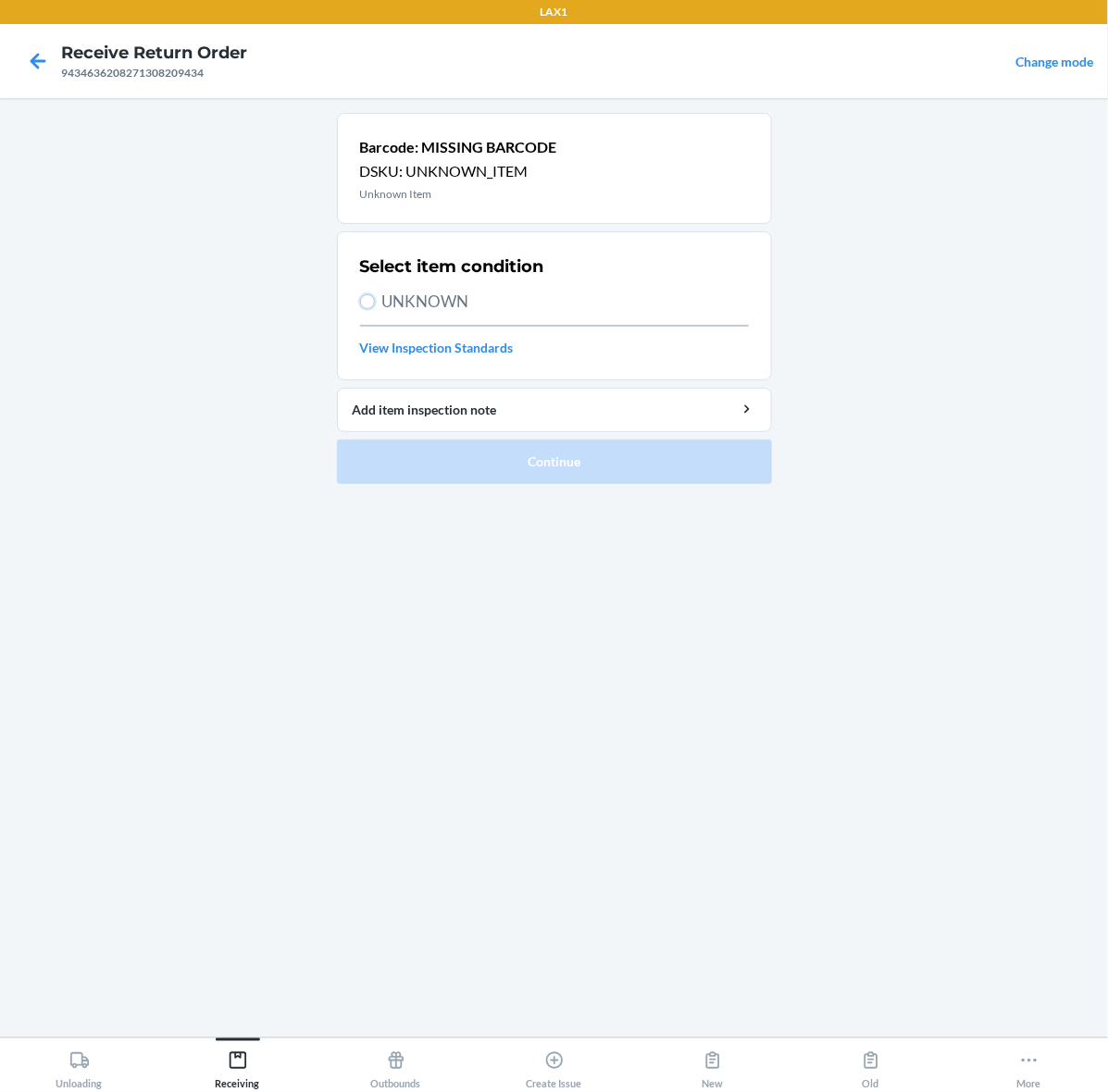 click on "UNKNOWN" at bounding box center [367, 302] 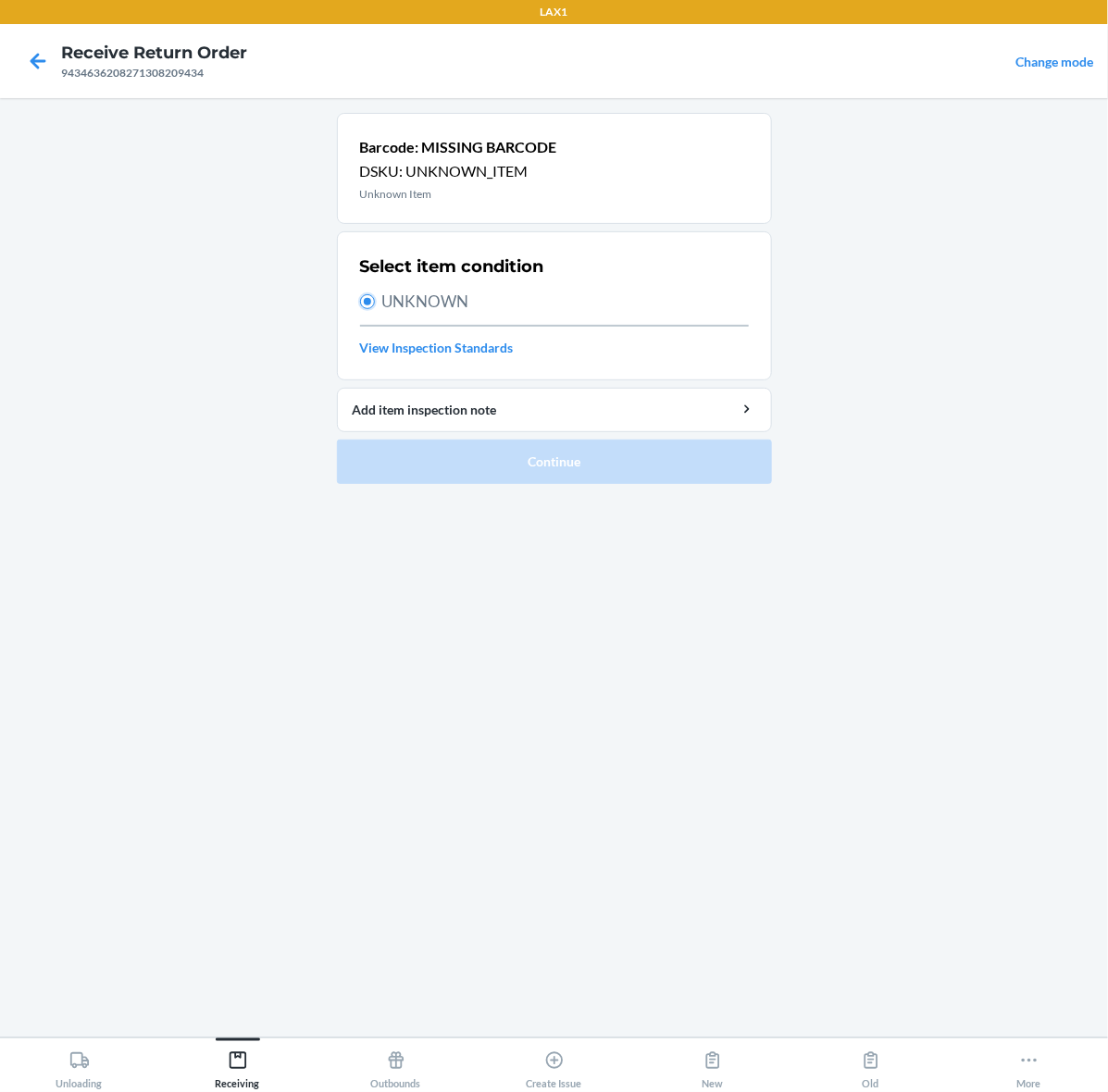 radio on "true" 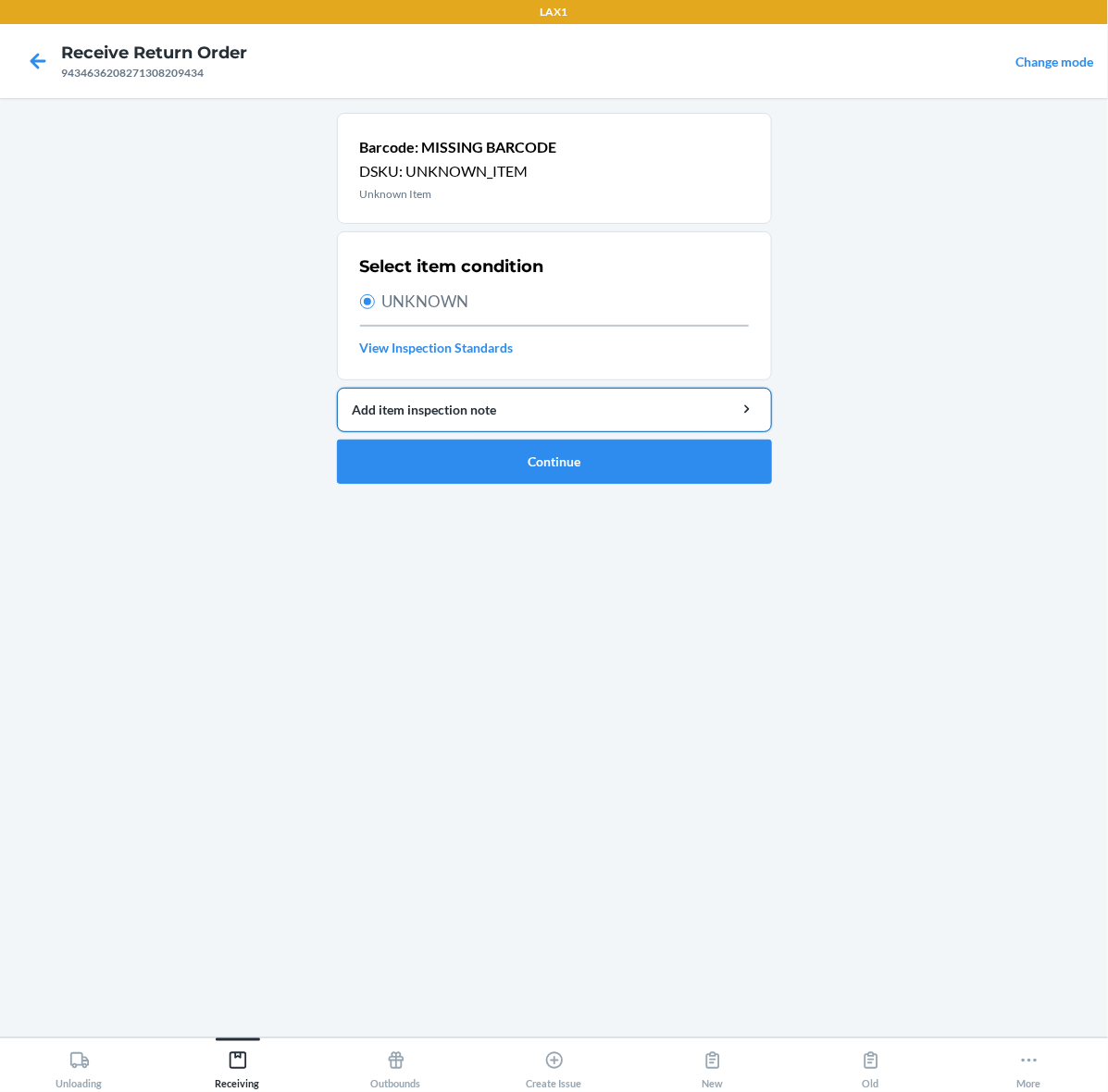 click on "Add item inspection note" at bounding box center [554, 409] 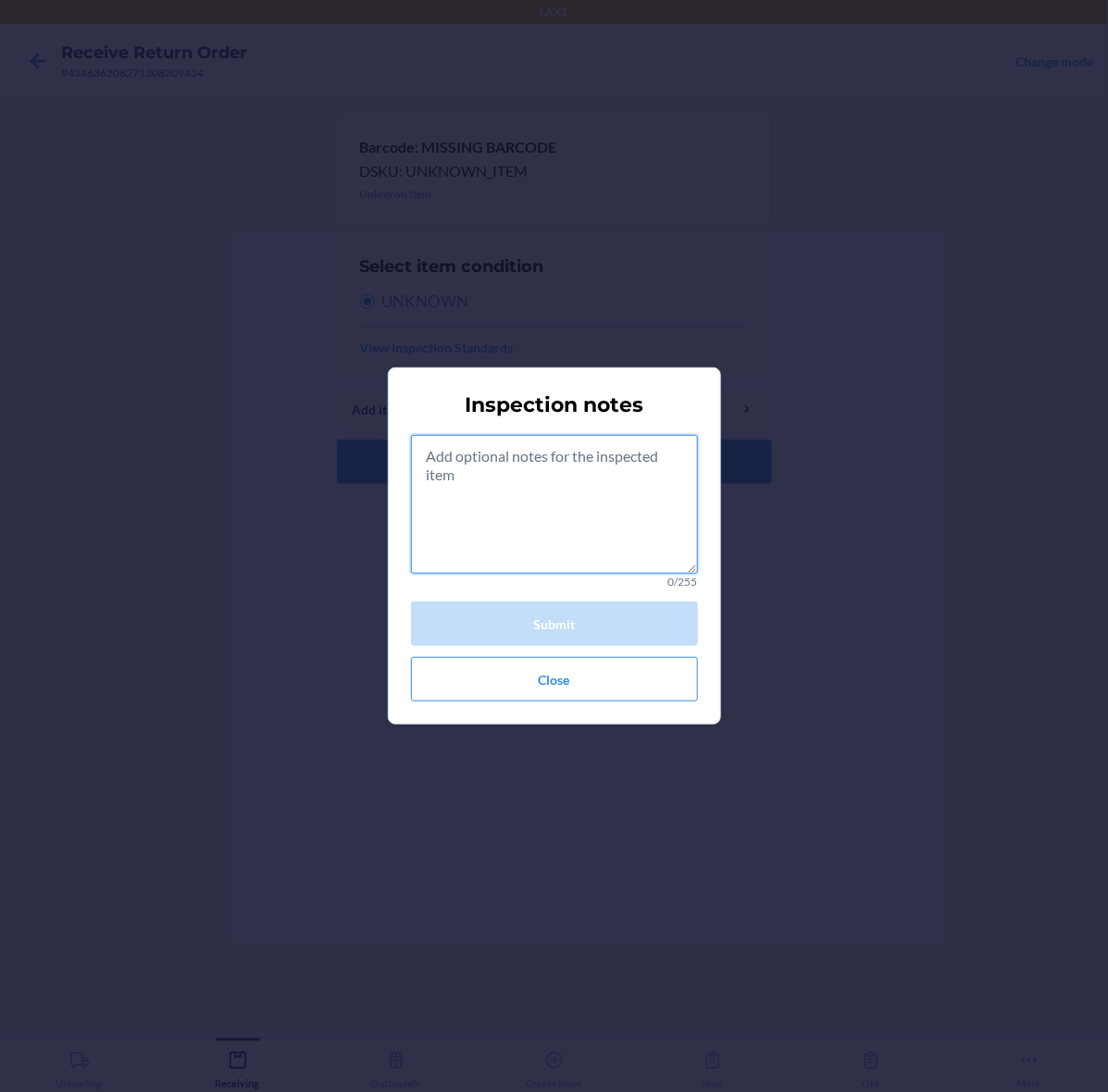 click at bounding box center (554, 504) 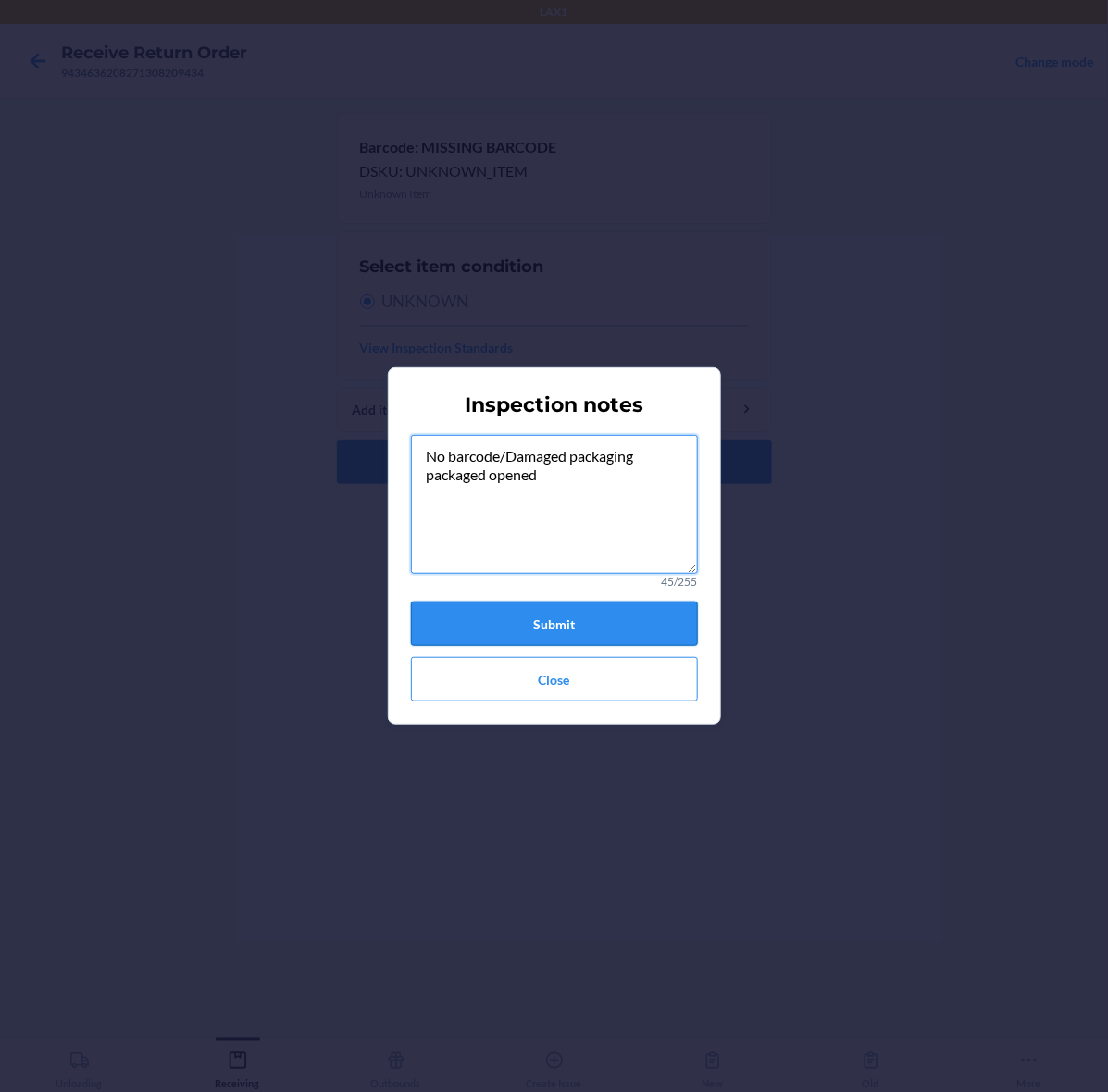 type on "No barcode/Damaged packaging
packaged opened" 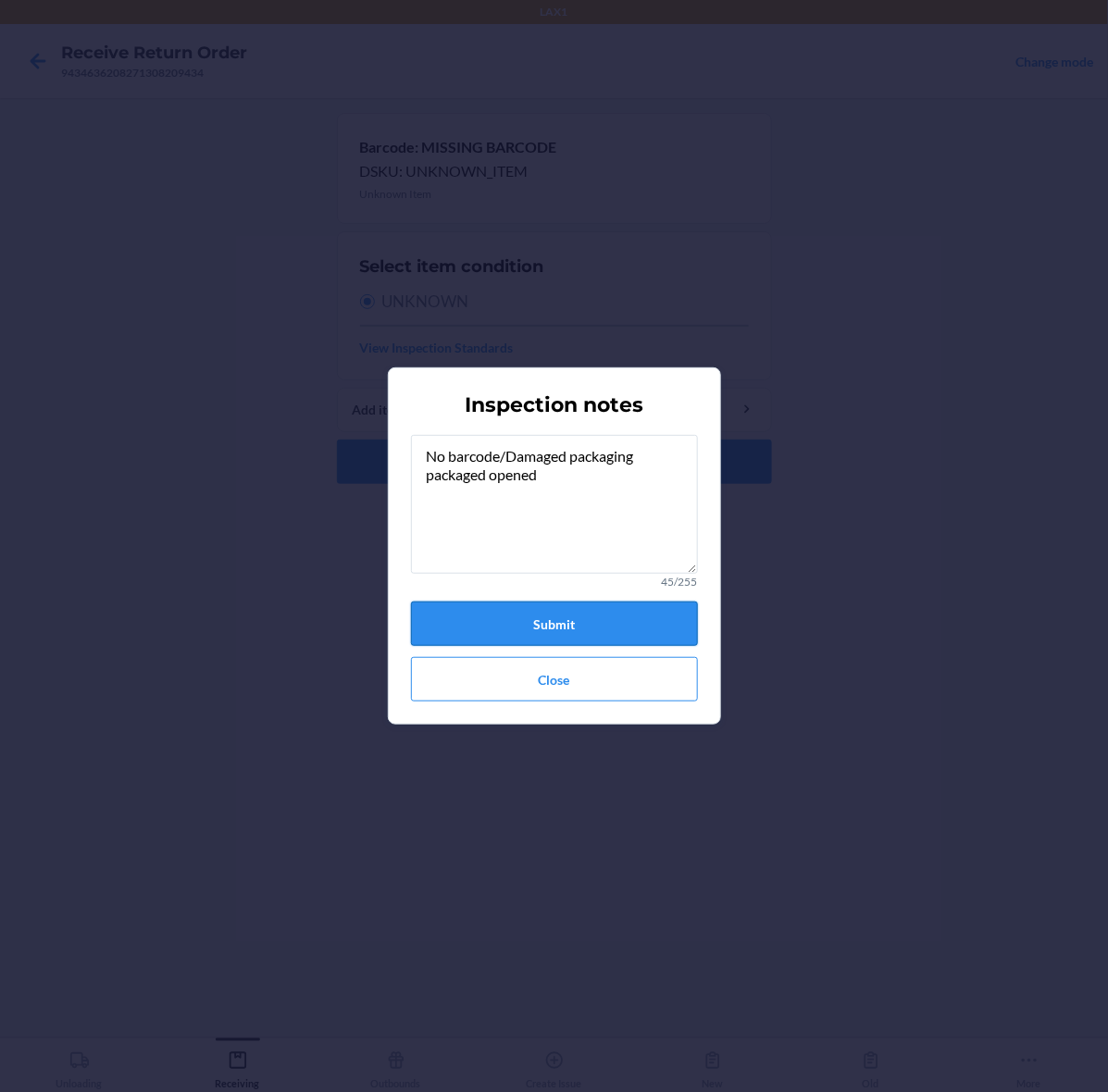 click on "Submit" at bounding box center (554, 624) 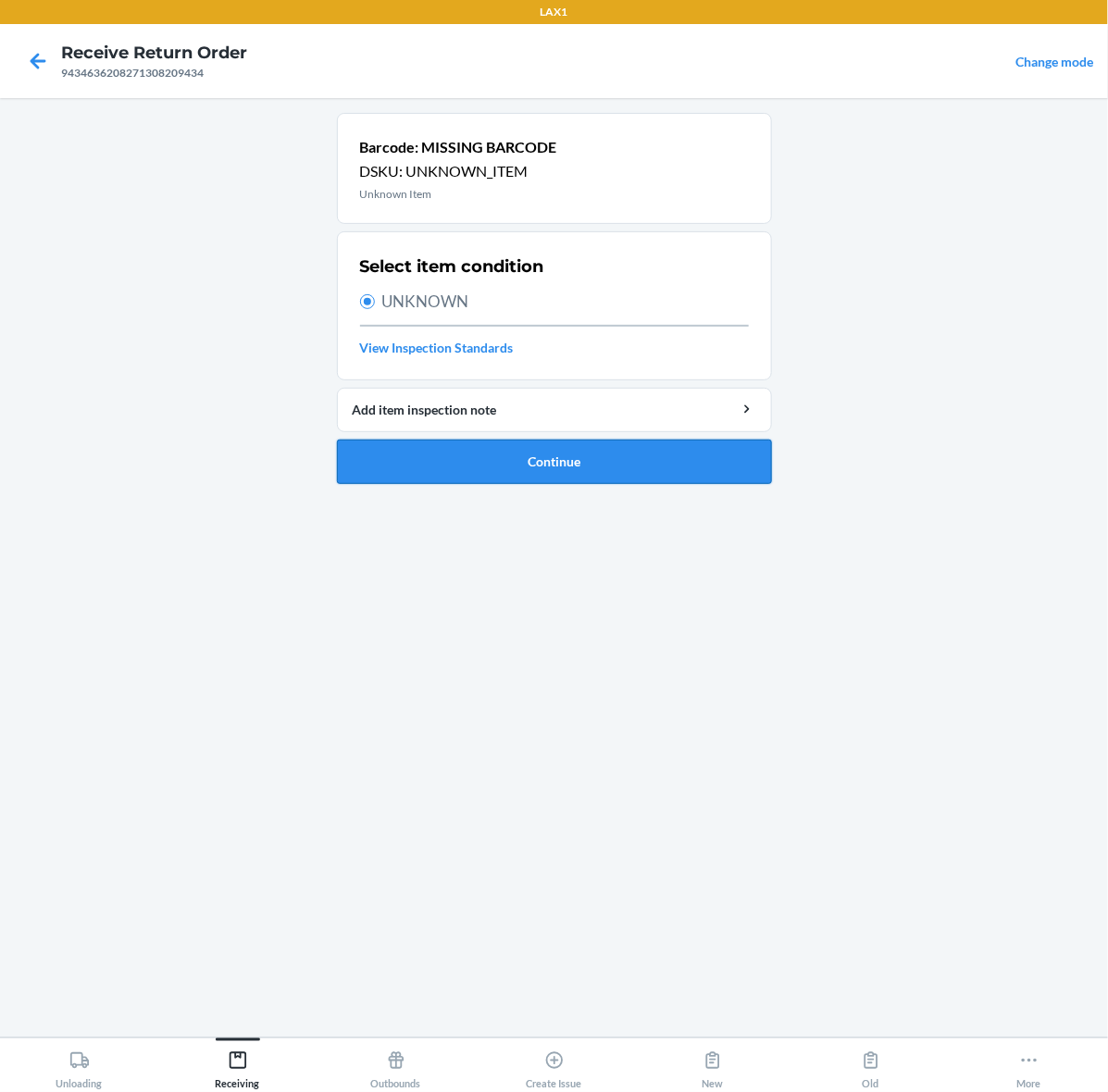 click on "Continue" at bounding box center (554, 462) 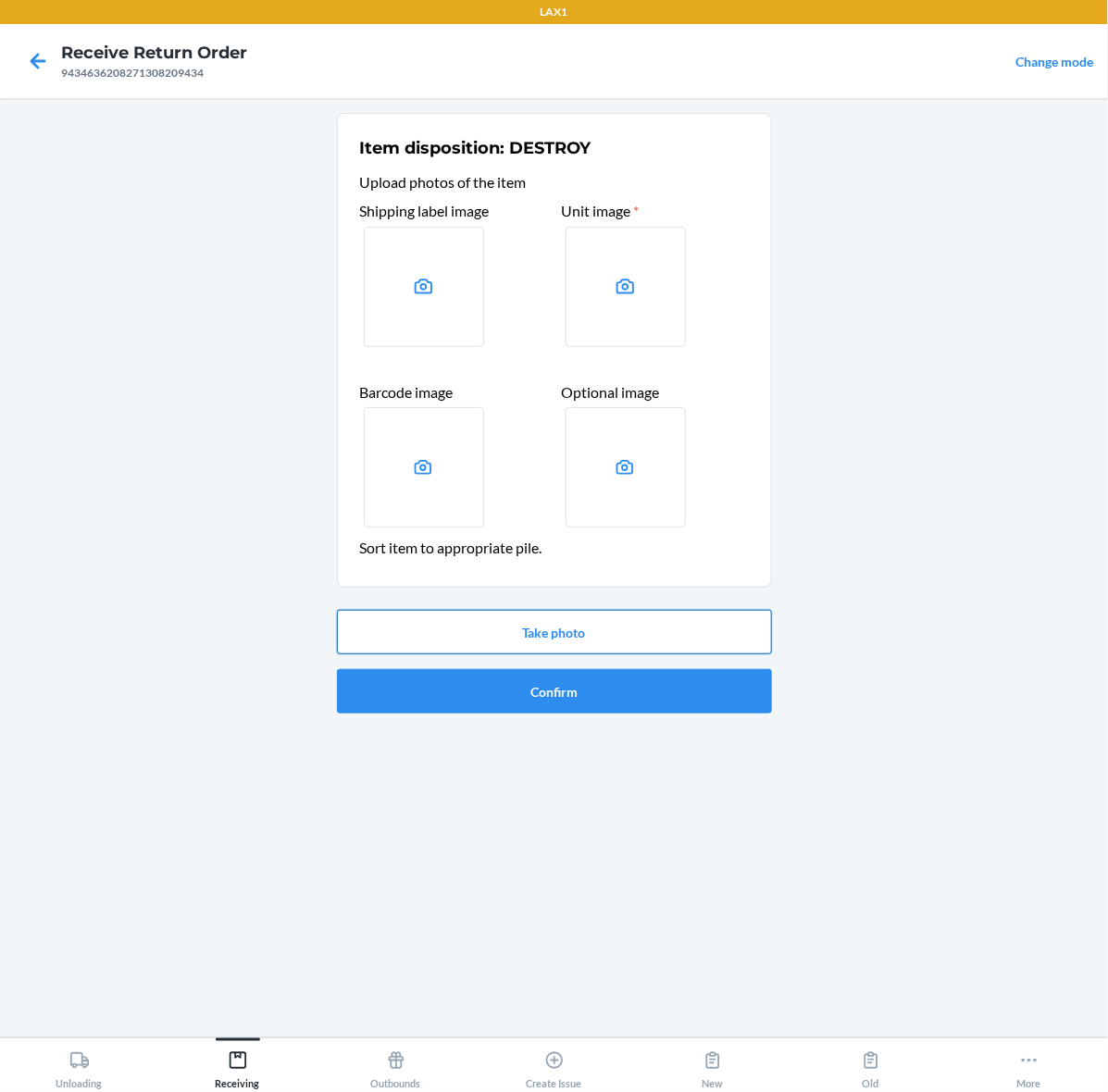 click on "Take photo" at bounding box center [554, 632] 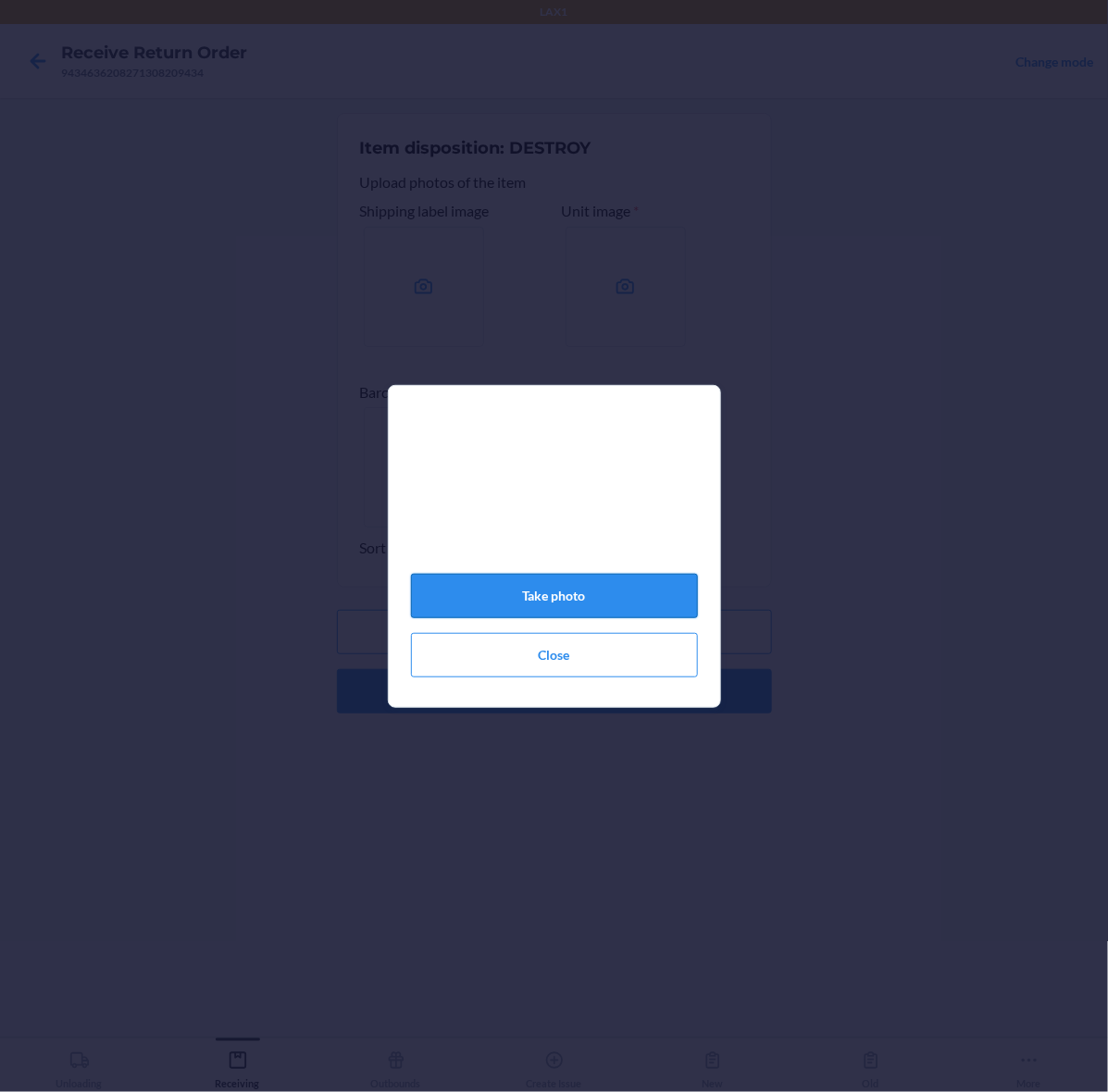 click on "Take photo" 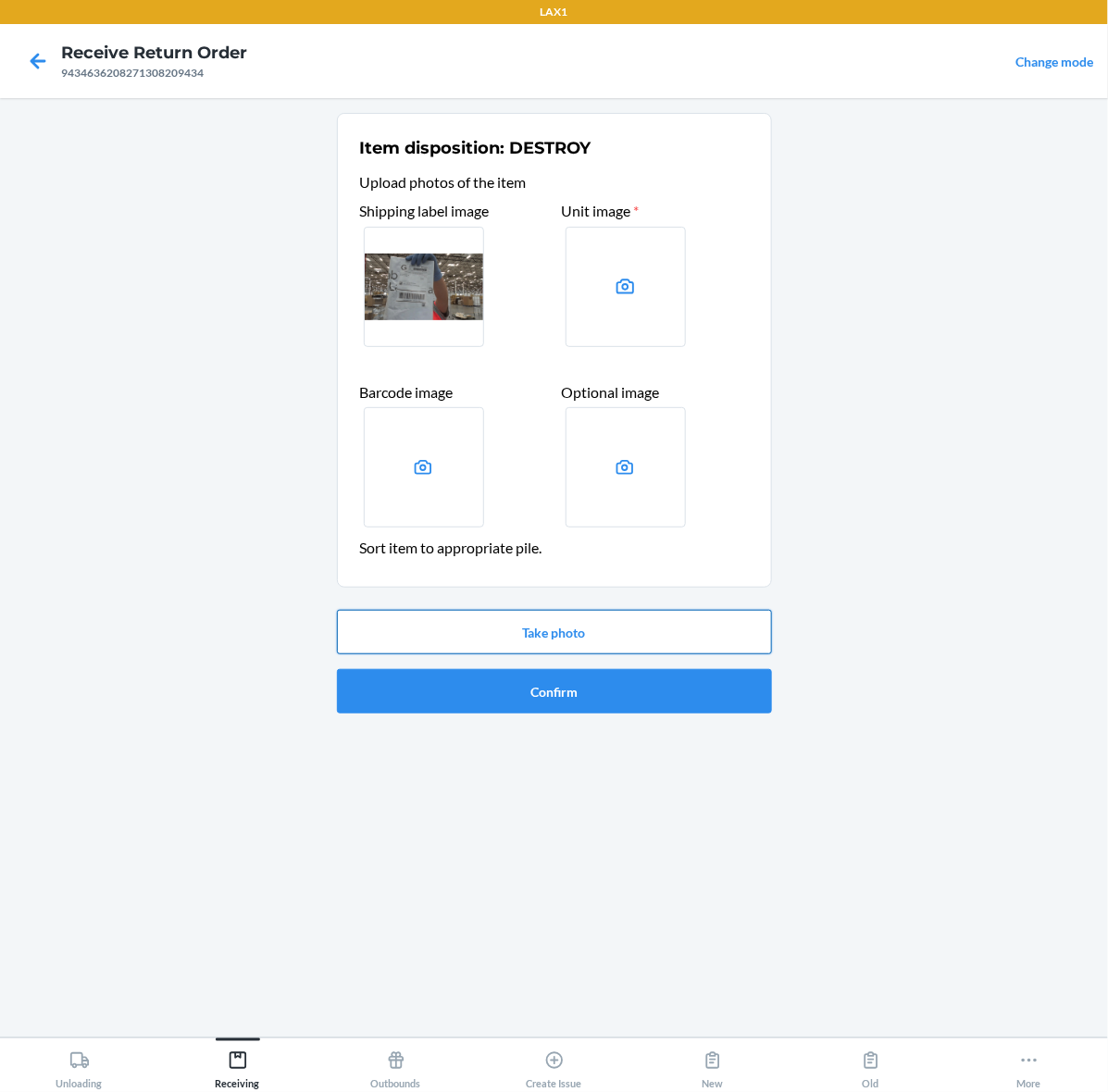 click on "Take photo" at bounding box center [554, 632] 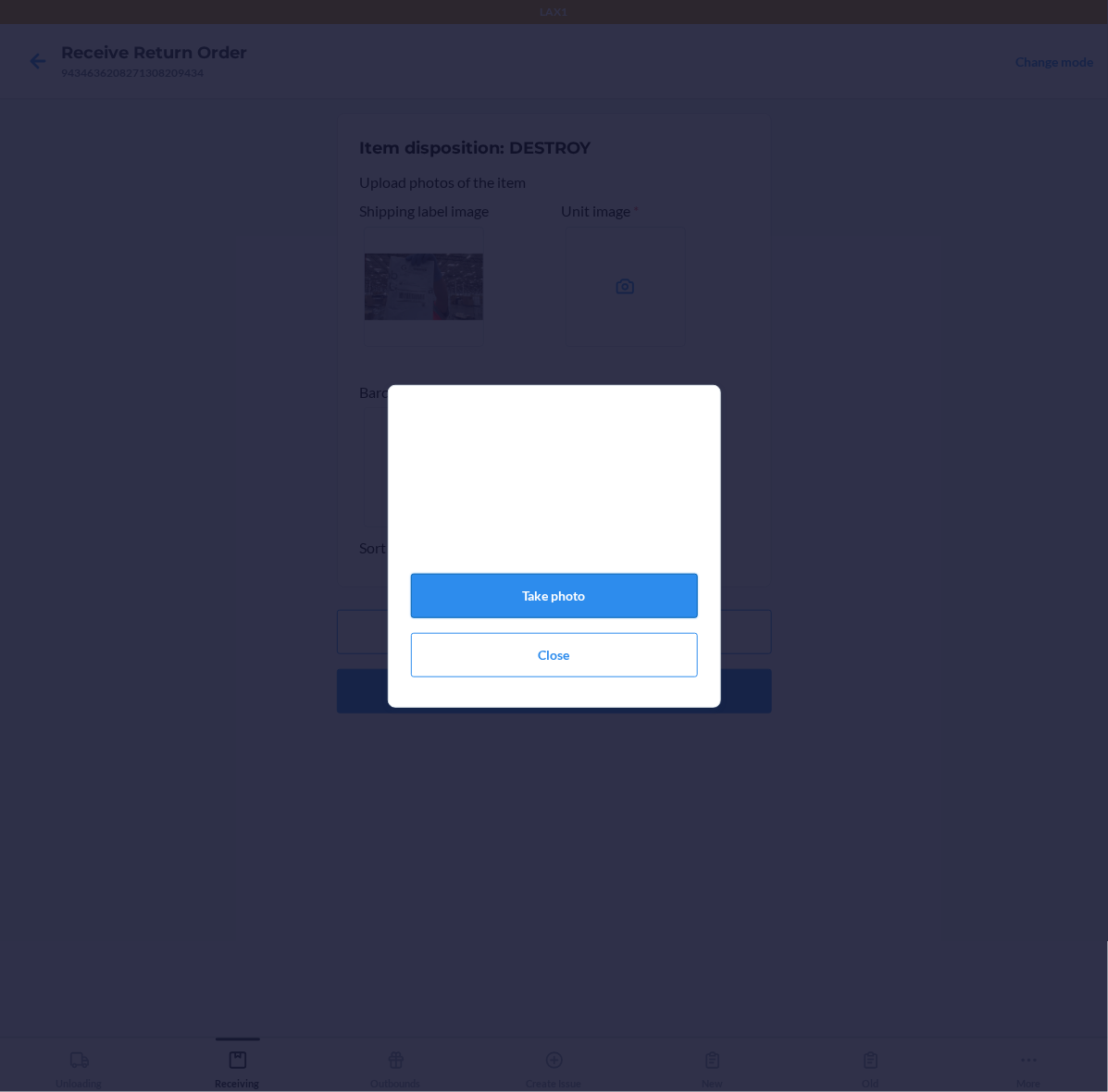 click on "Take photo" 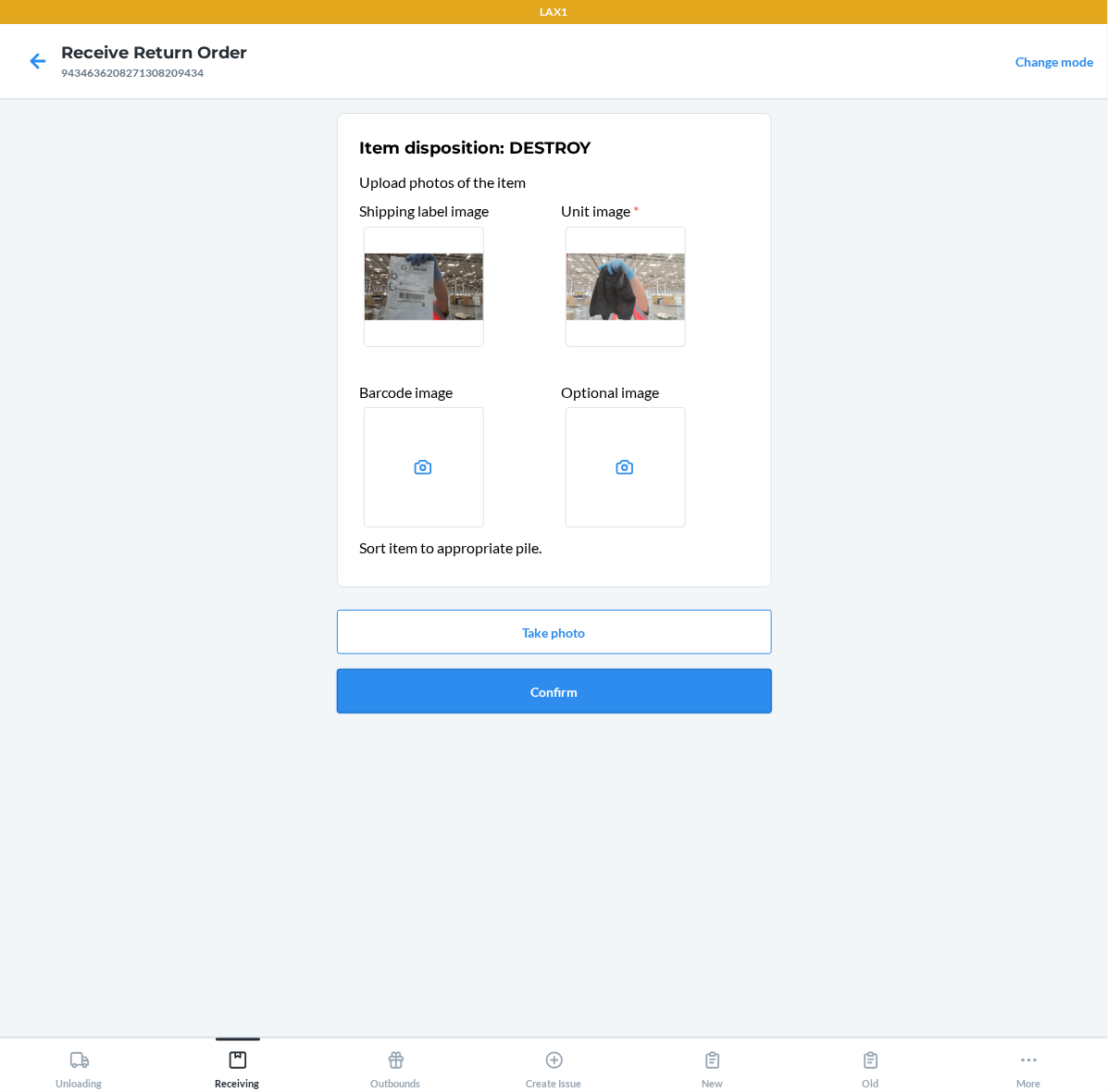 click on "Confirm" at bounding box center [554, 691] 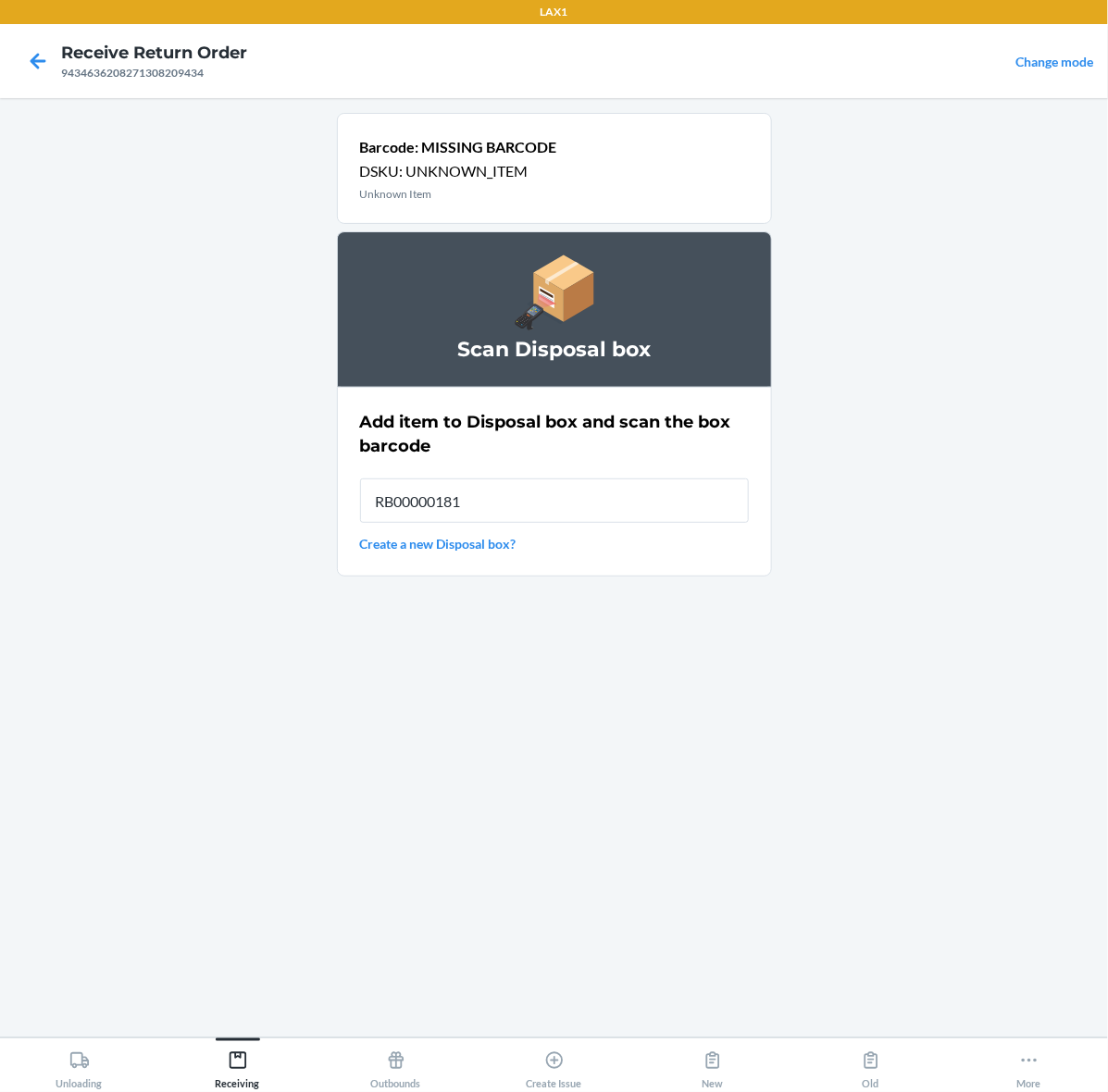 type on "RB000001815" 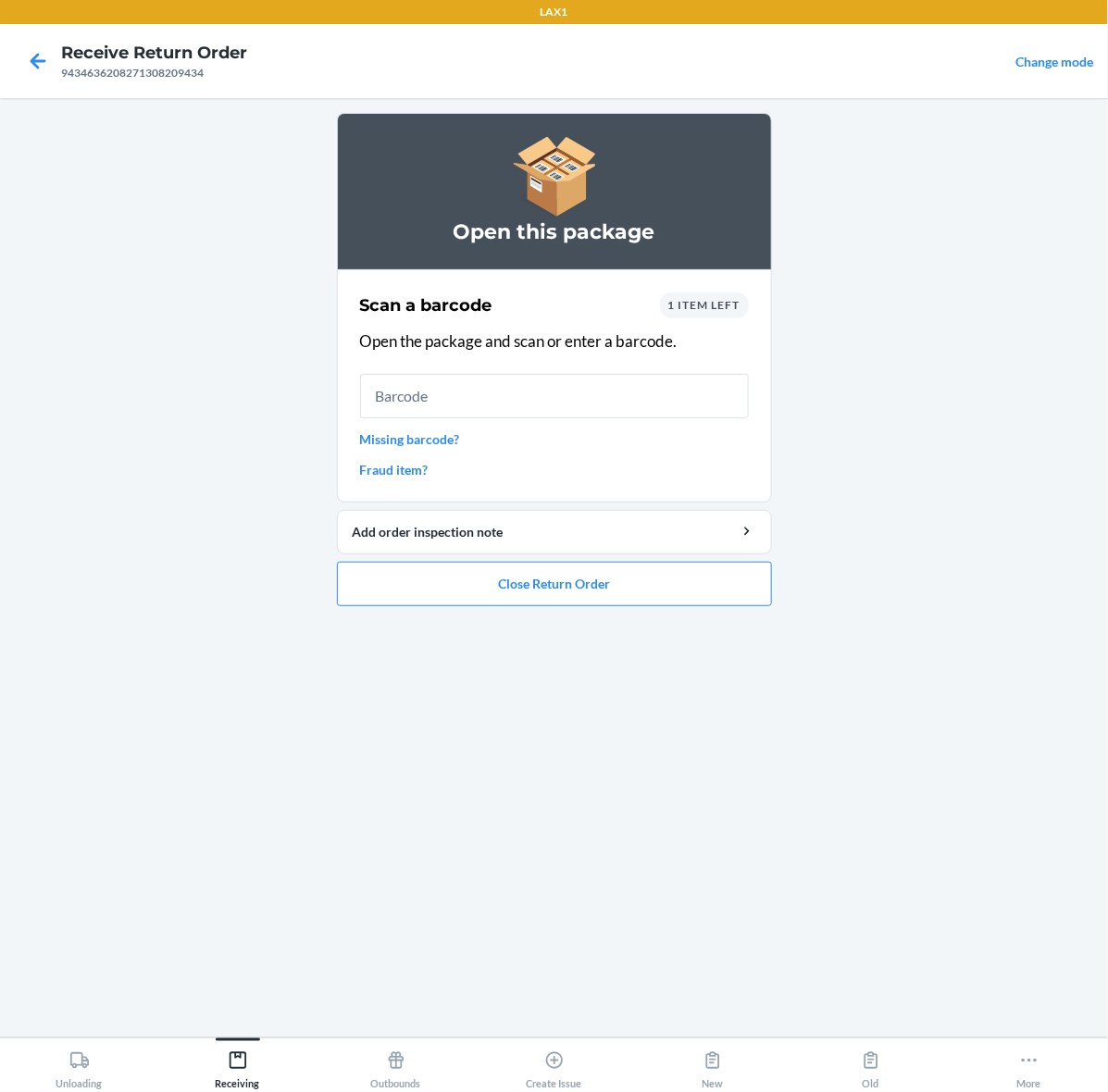 click on "Missing barcode?" at bounding box center [554, 439] 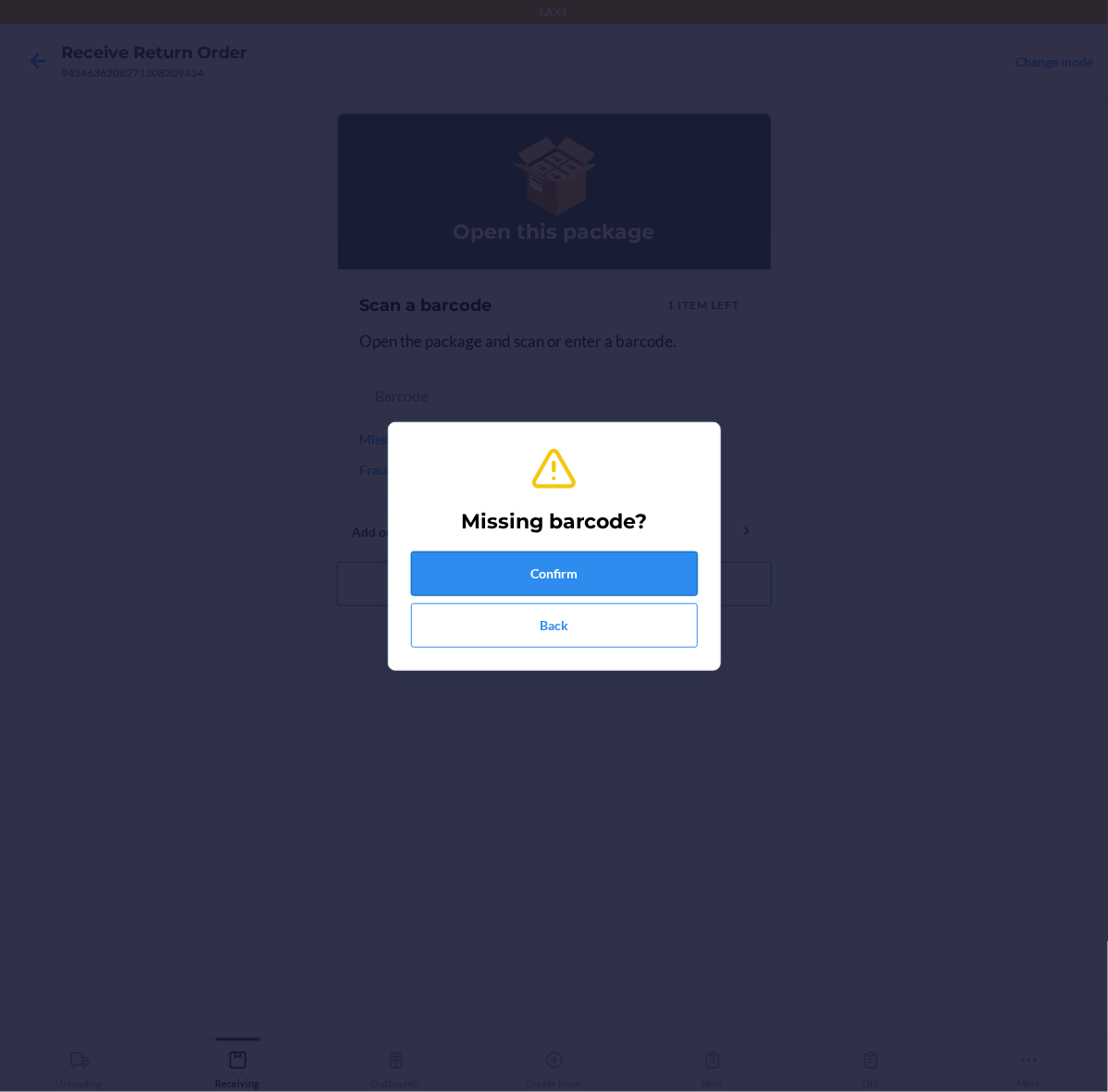 click on "Confirm" at bounding box center [554, 574] 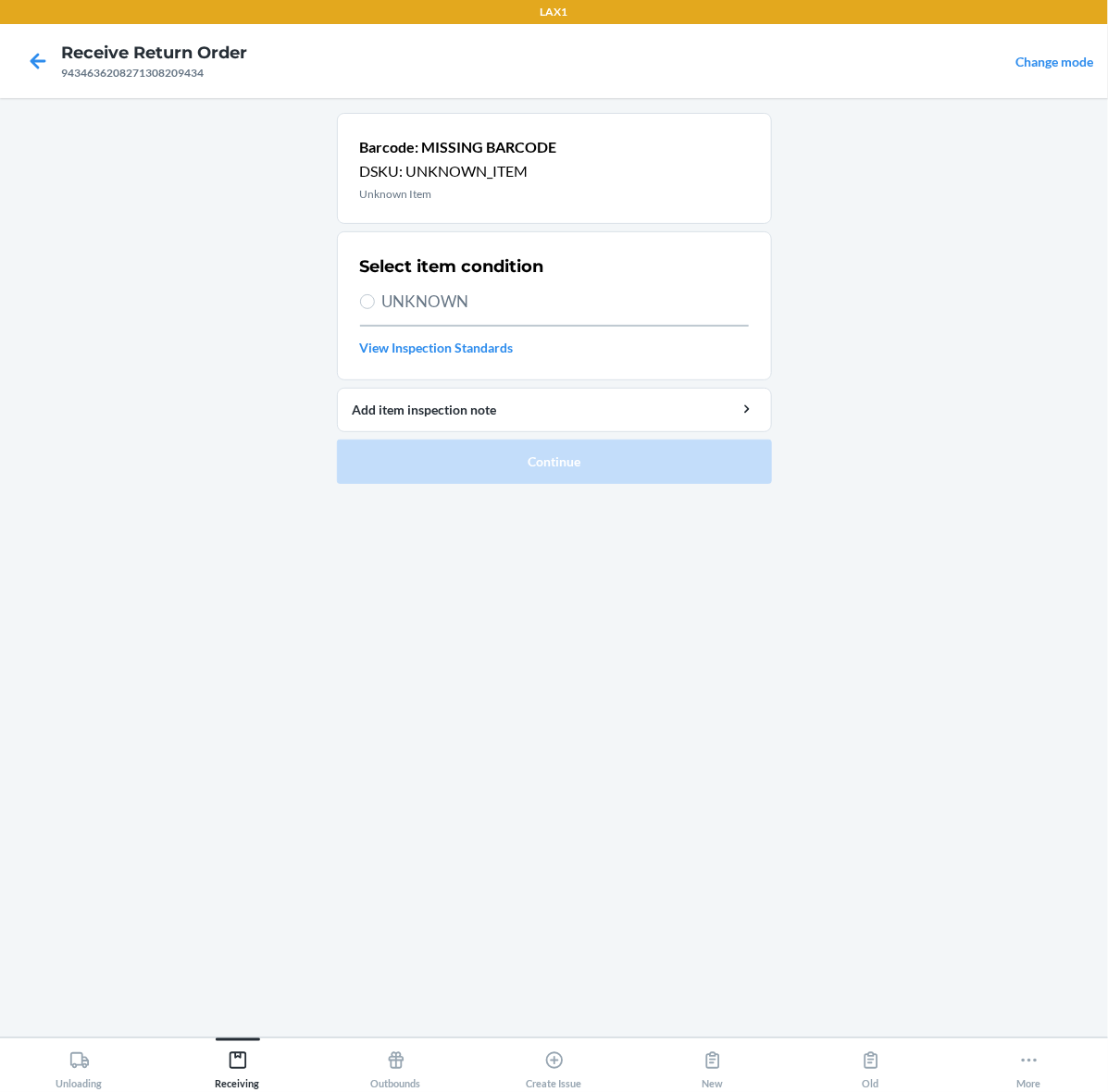 click on "UNKNOWN" at bounding box center (566, 302) 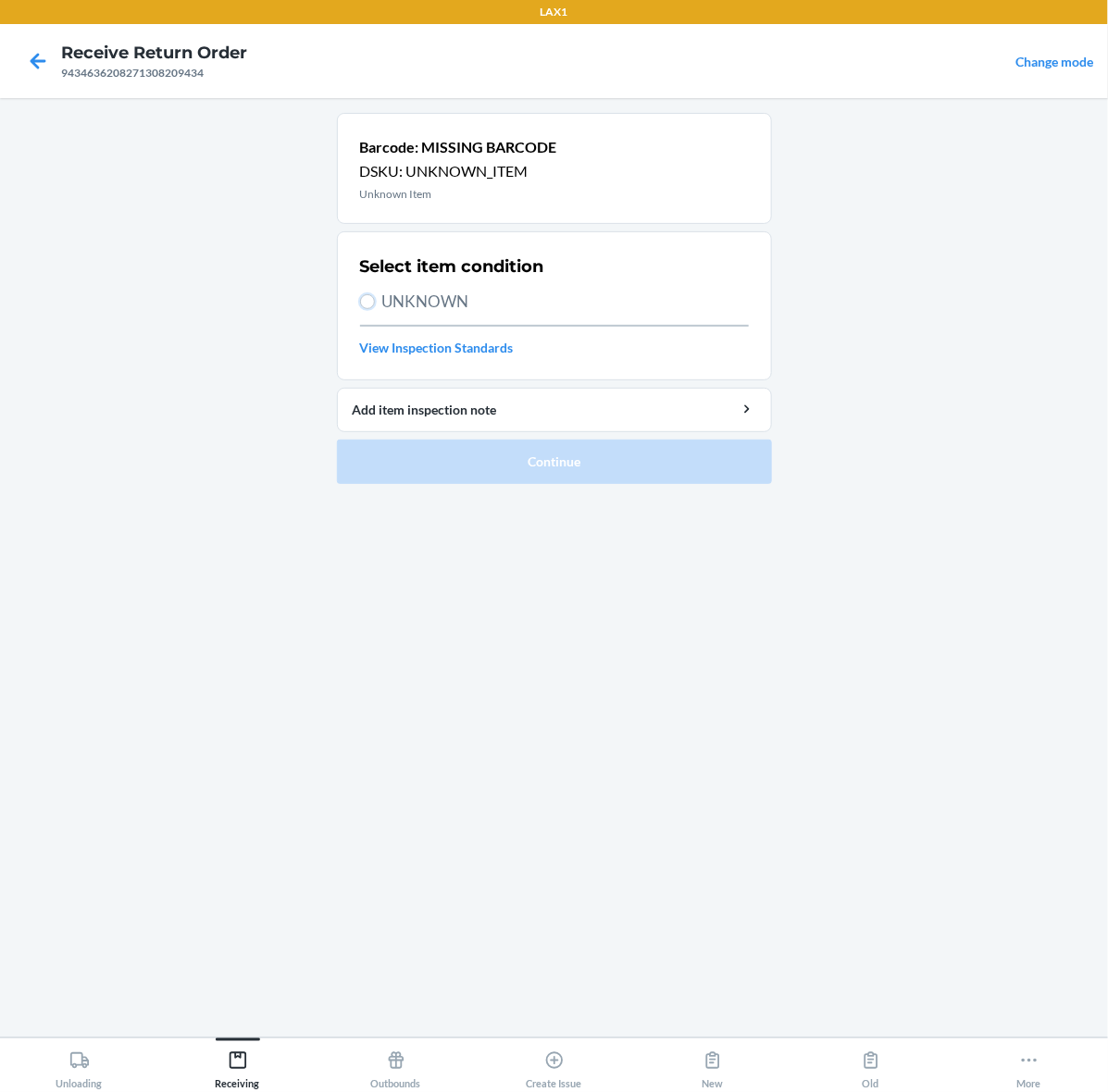 click on "UNKNOWN" at bounding box center [367, 302] 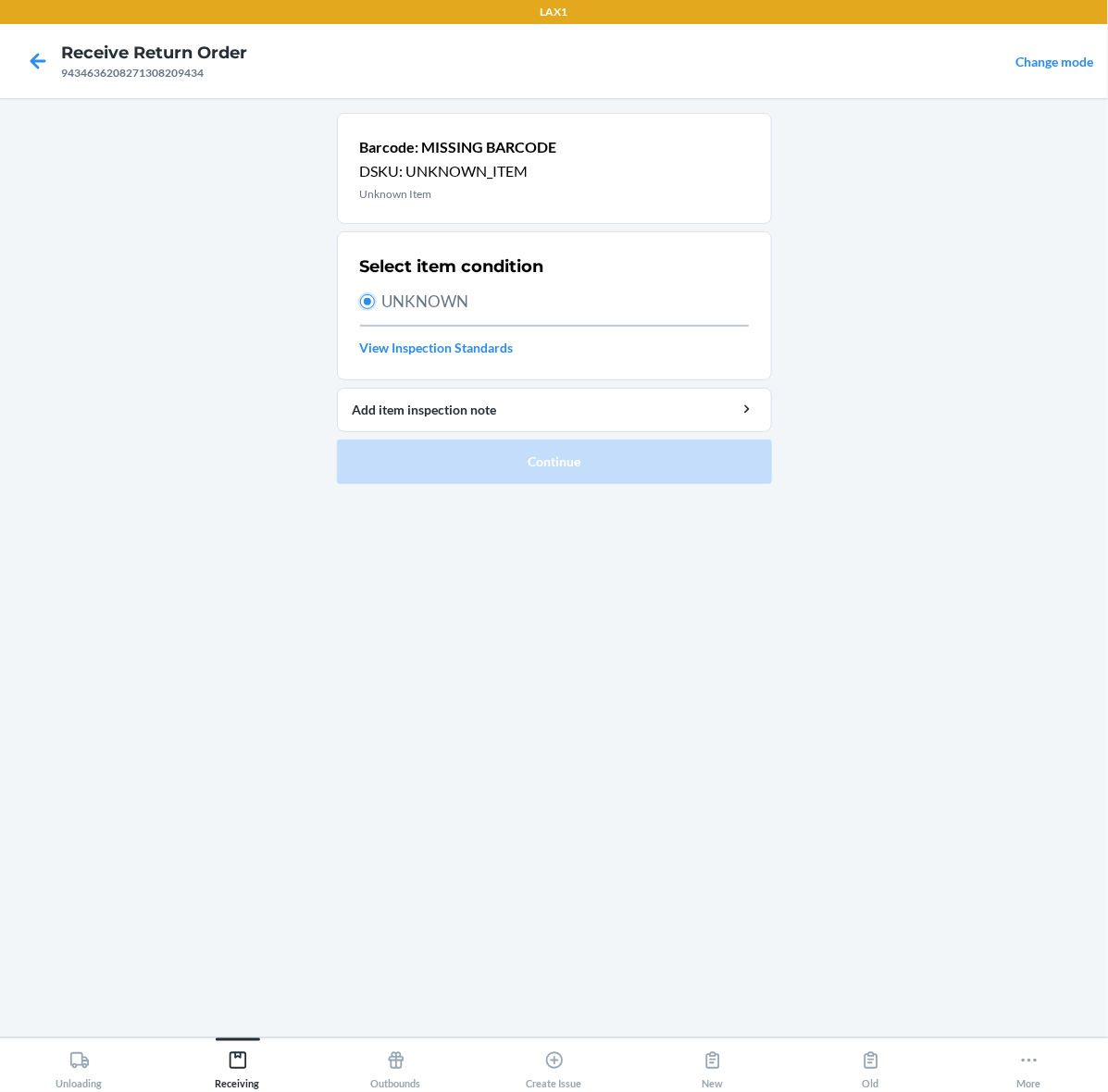 radio on "true" 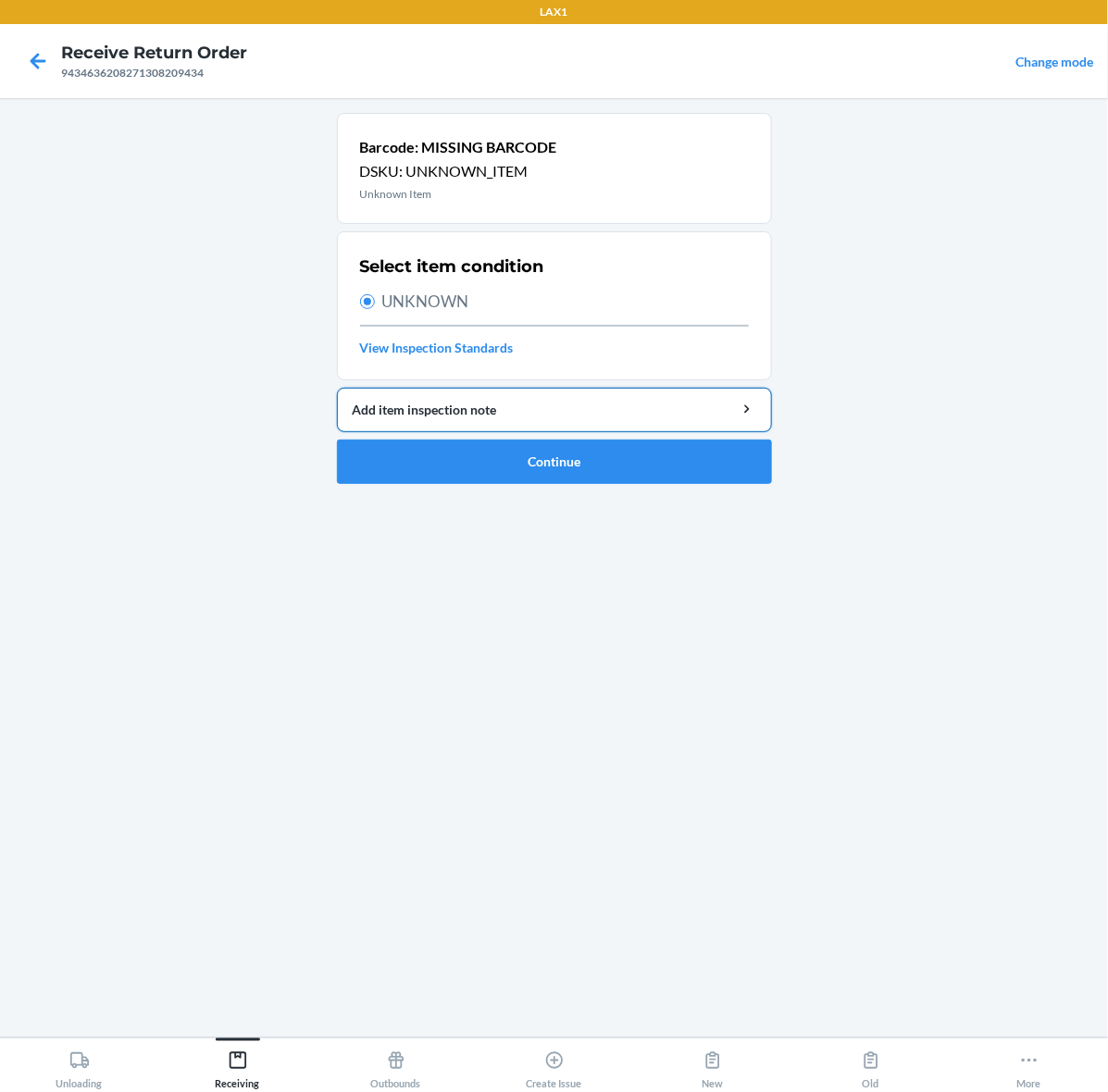 click on "Add item inspection note" at bounding box center (554, 410) 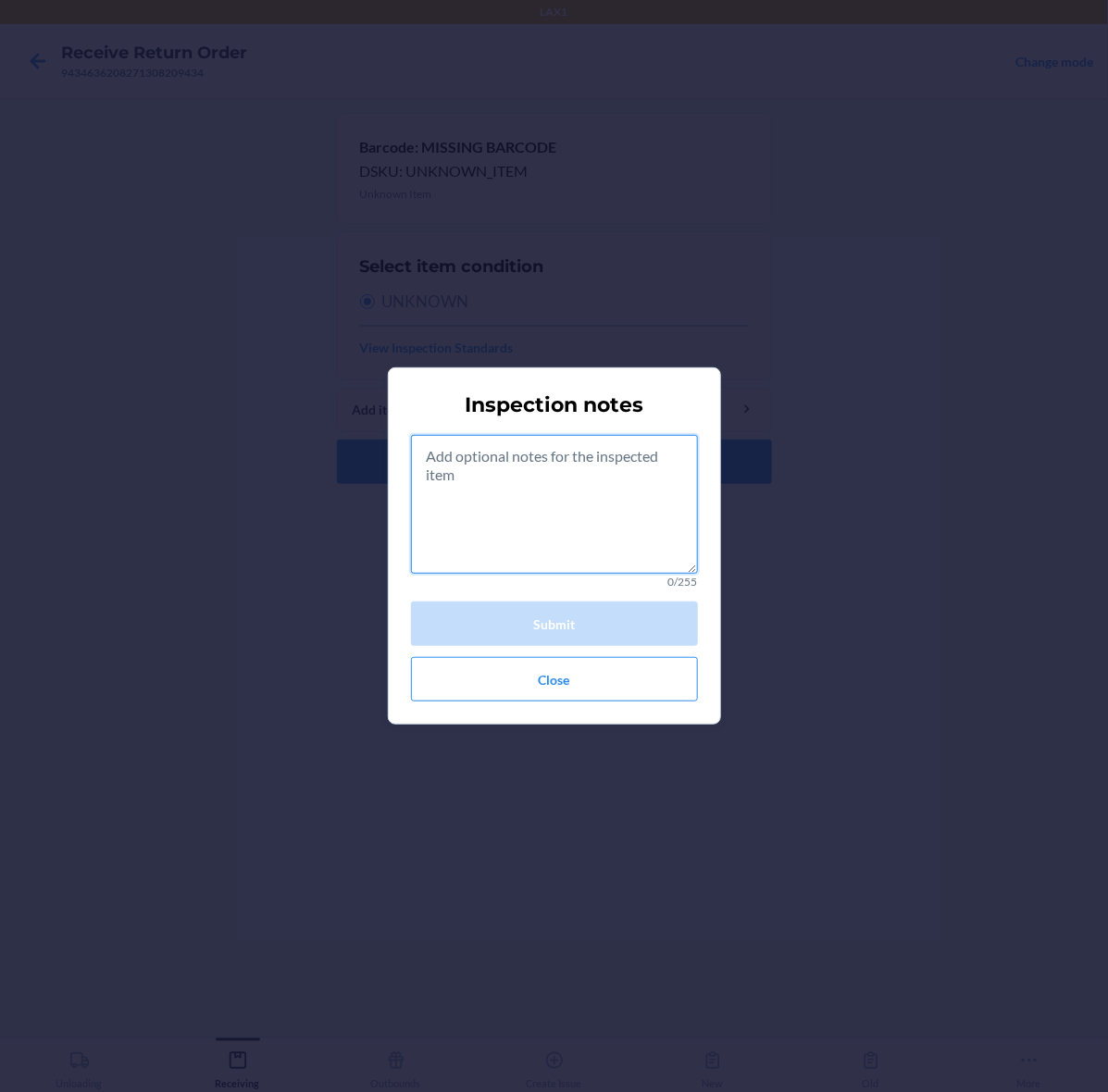 click at bounding box center (554, 504) 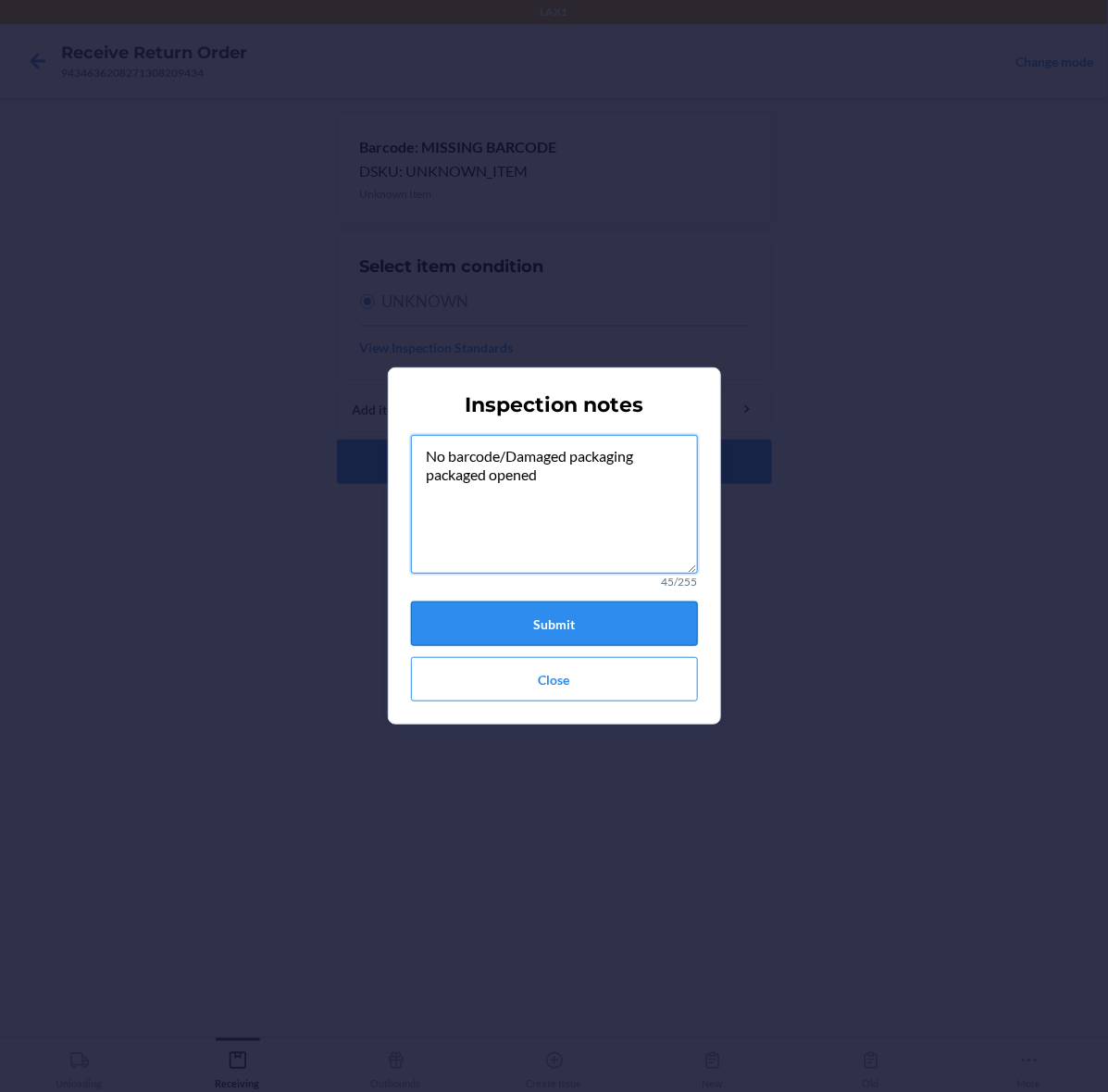 type on "No barcode/Damaged packaging
packaged opened" 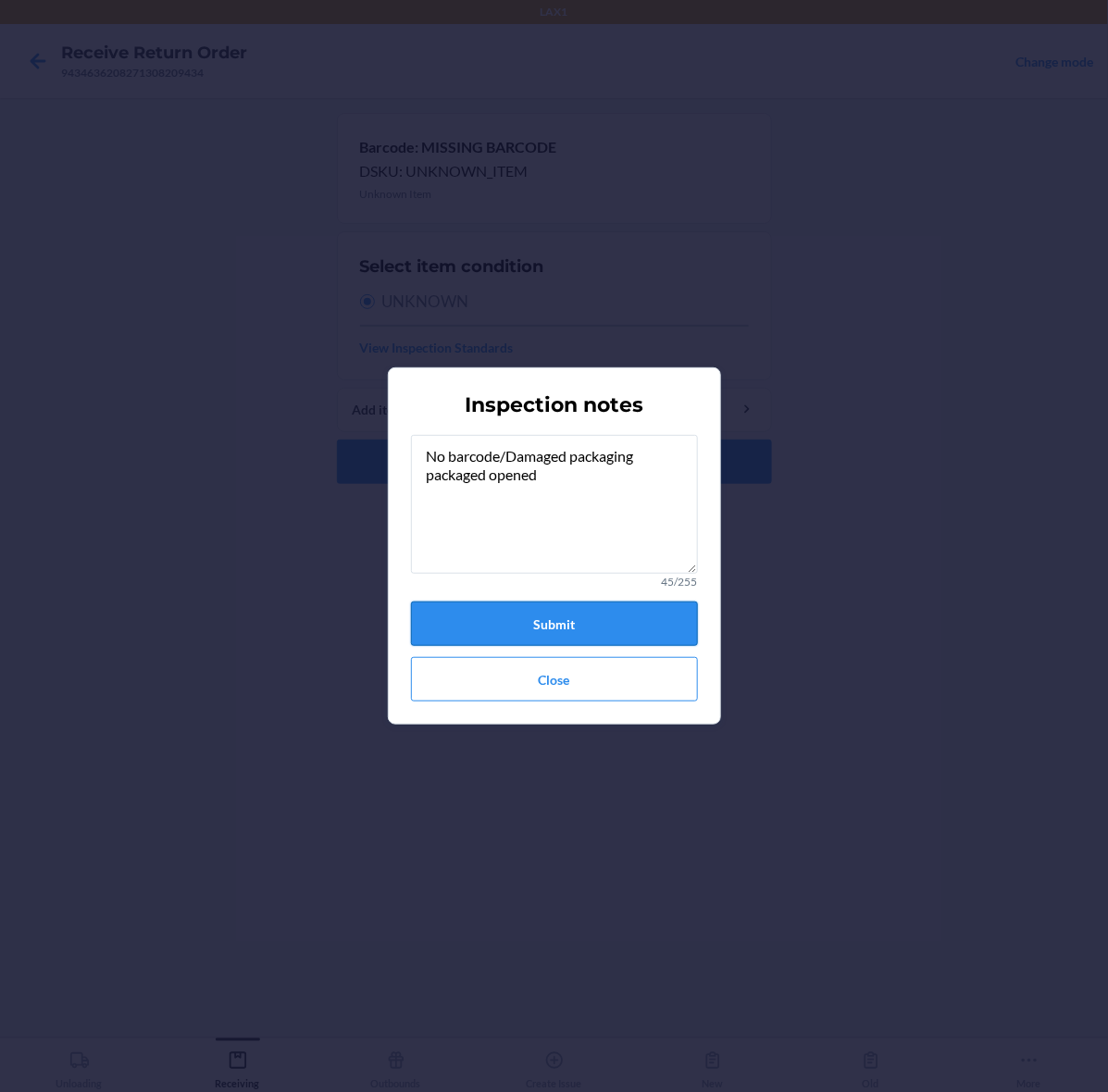 click on "Submit" at bounding box center [554, 624] 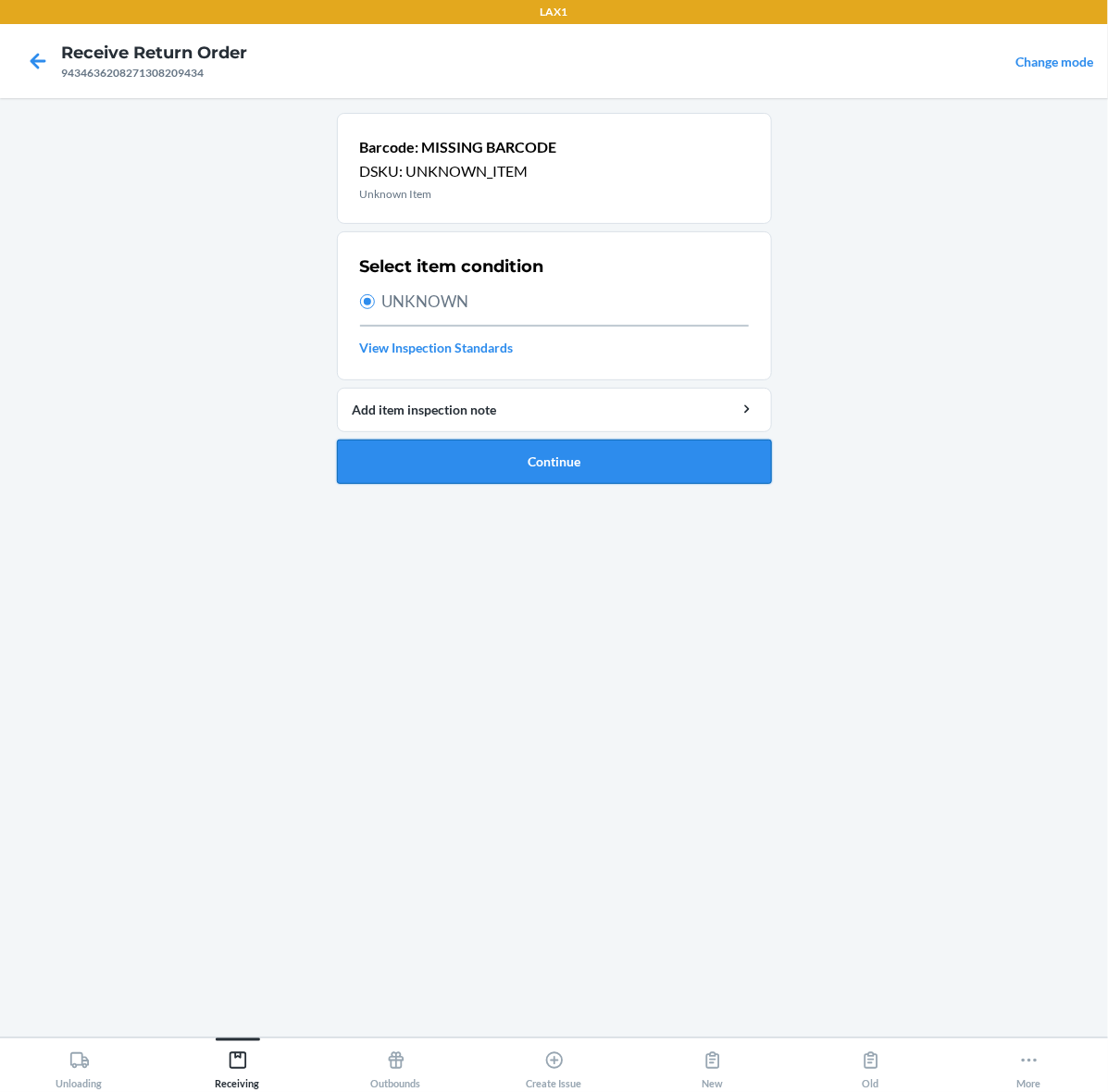 click on "Continue" at bounding box center [554, 462] 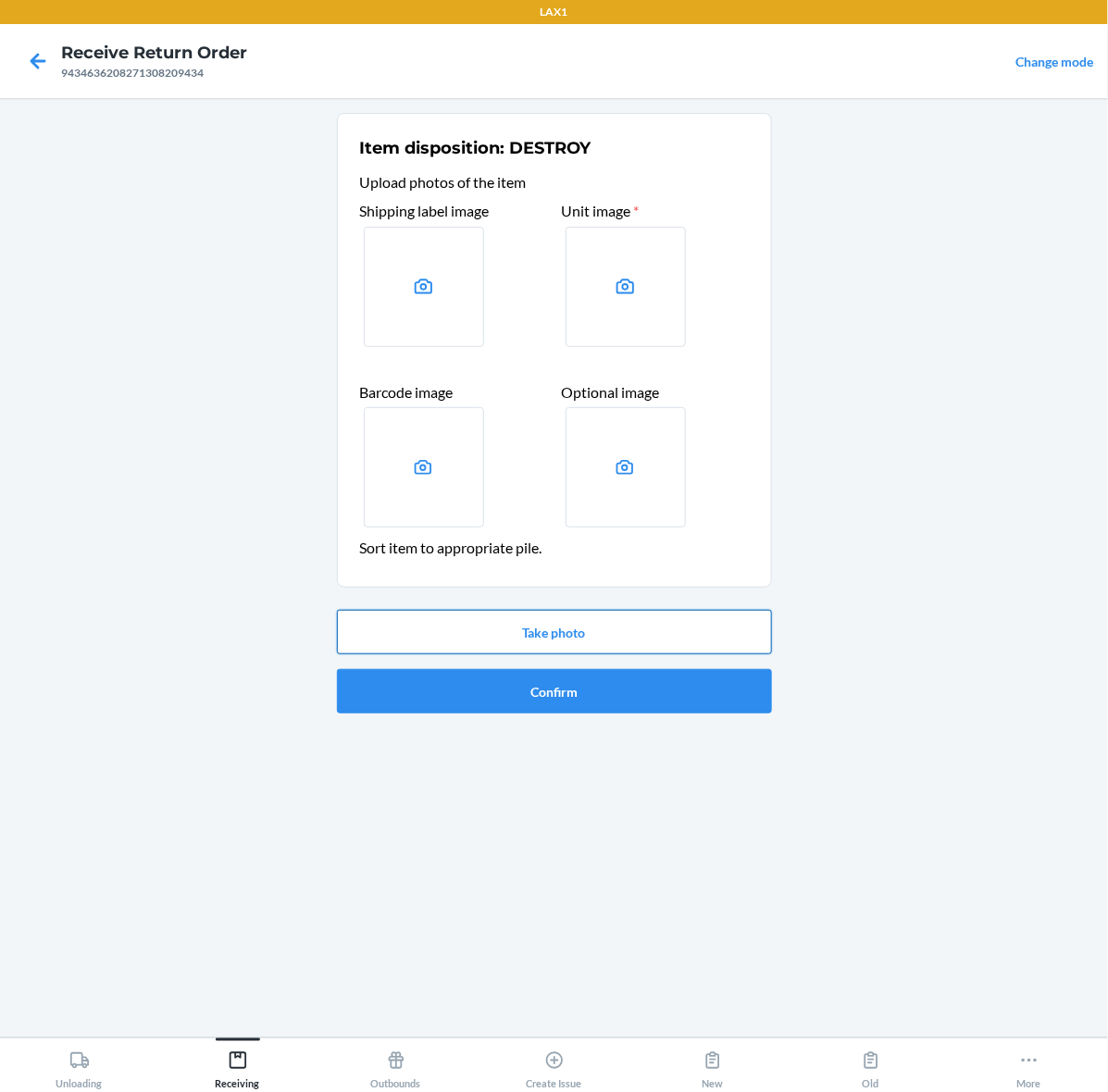 click on "Take photo" at bounding box center [554, 632] 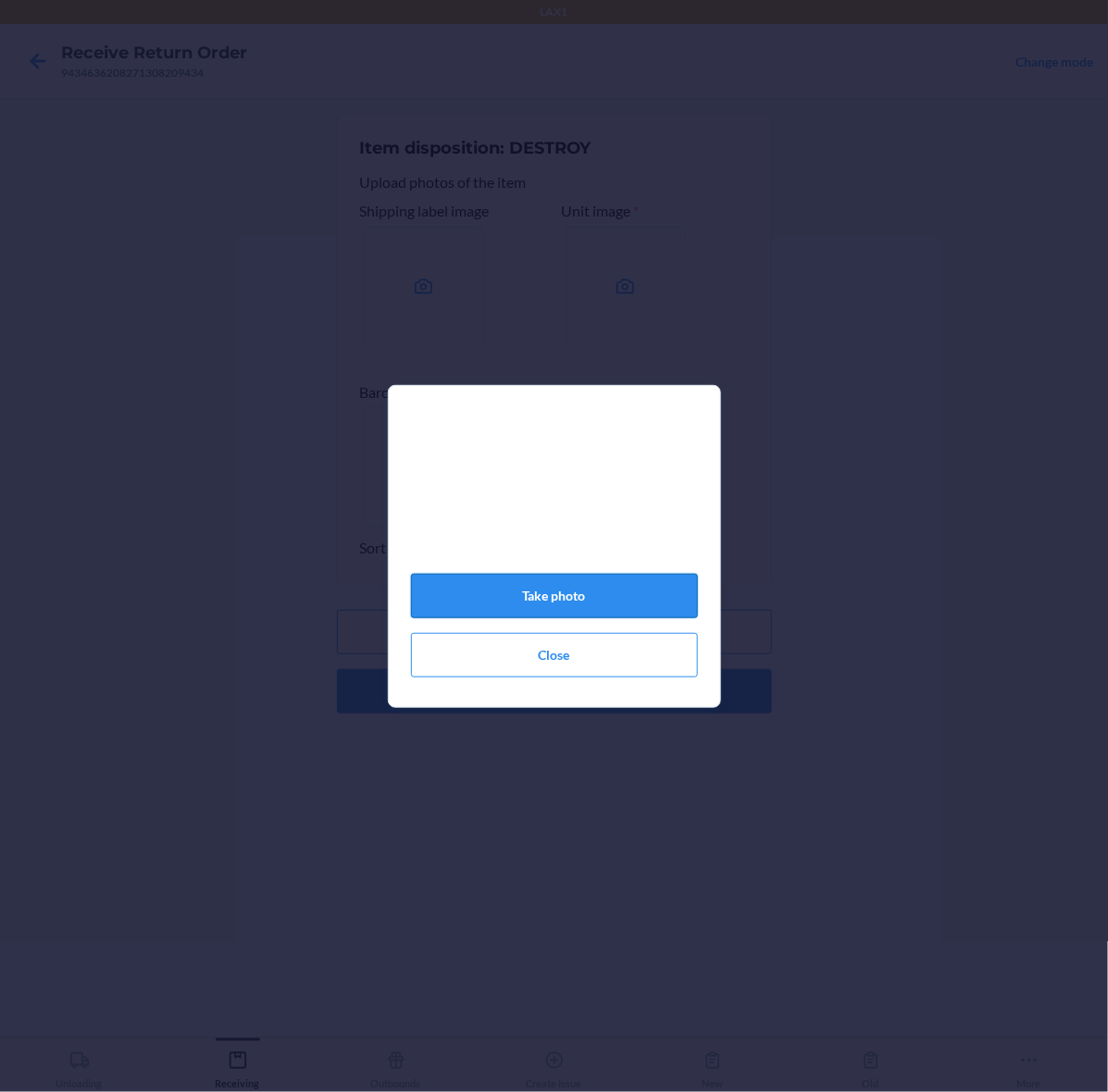 click on "Take photo" 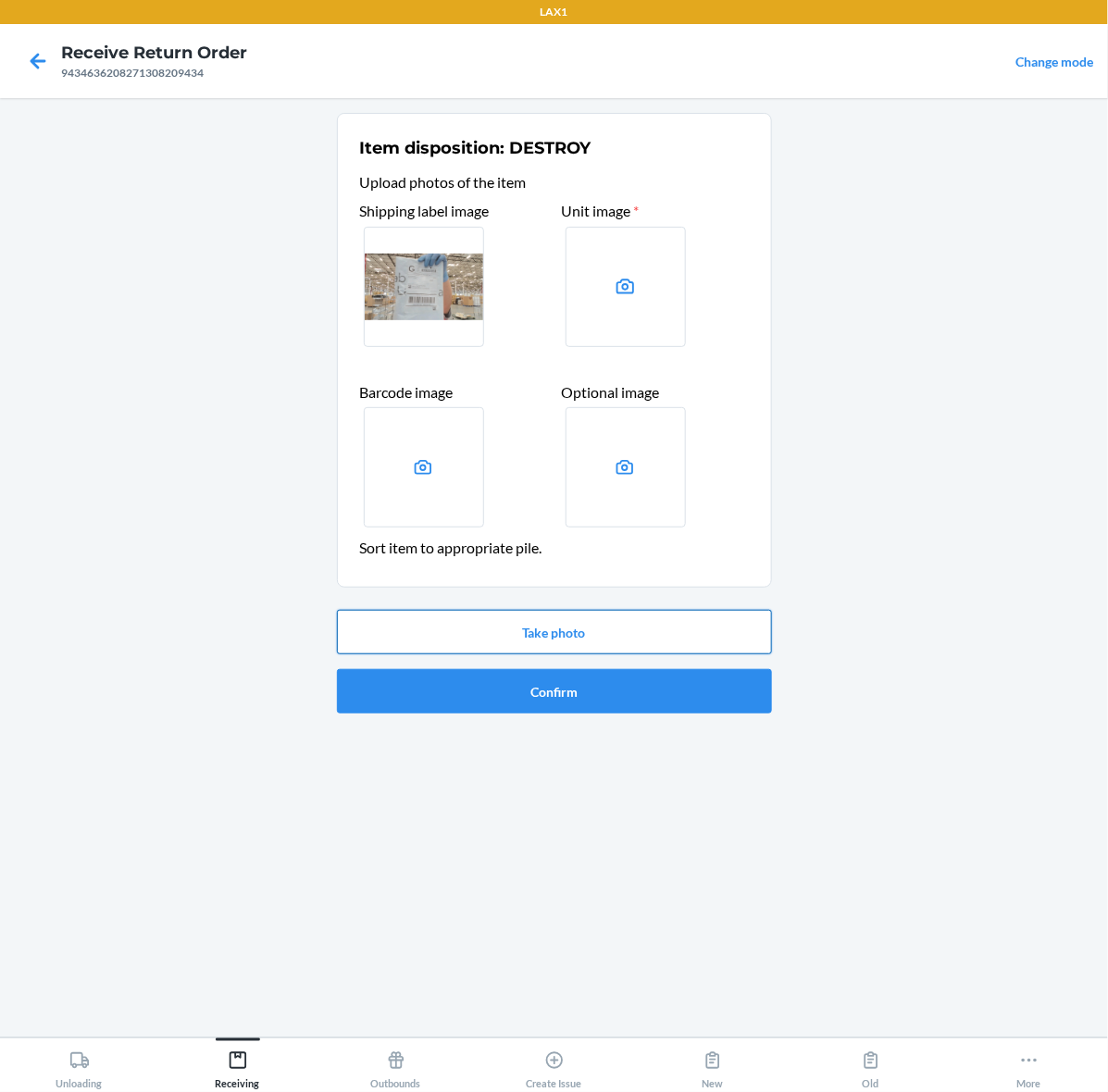 click on "Take photo" at bounding box center (554, 632) 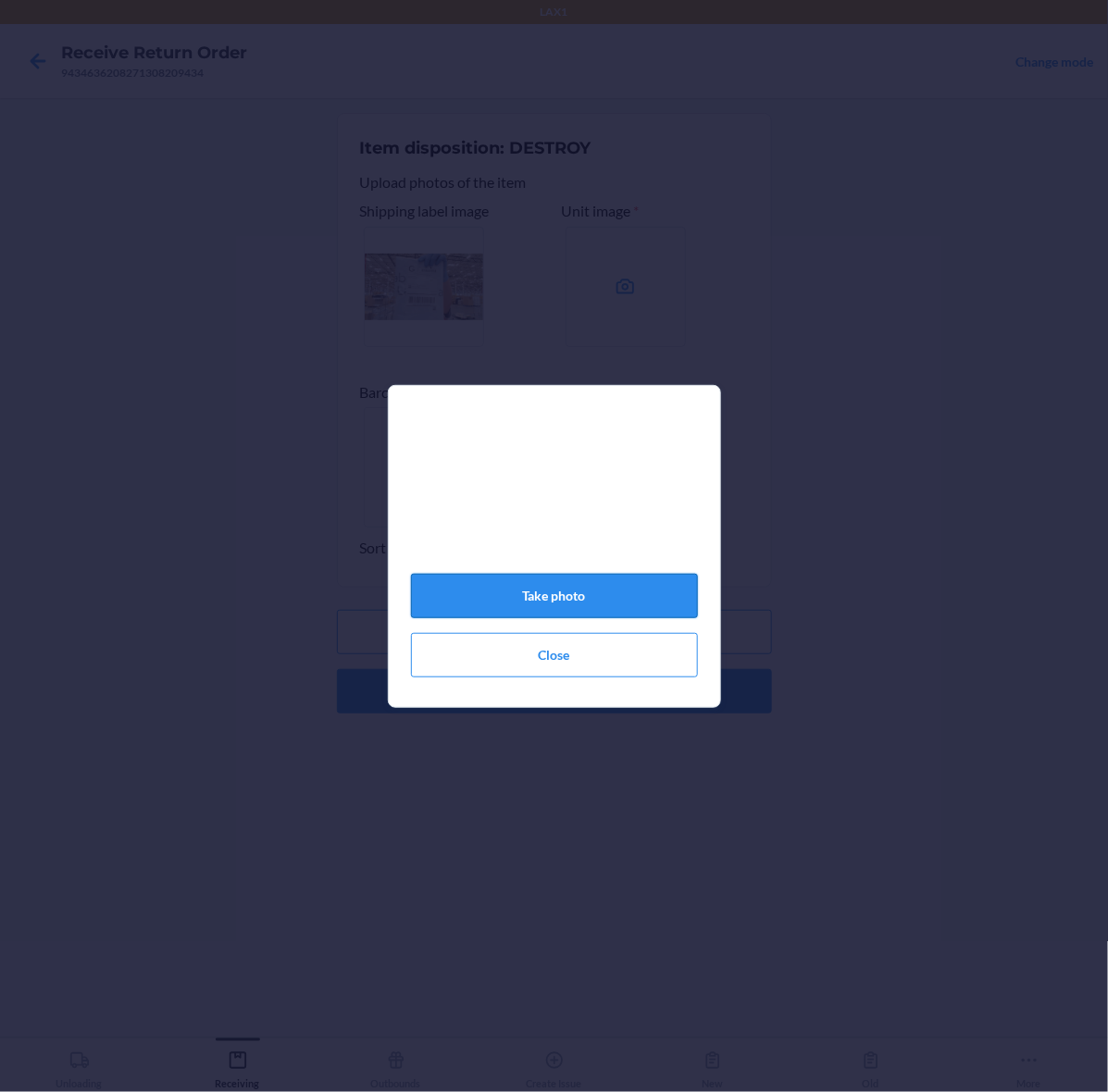 click on "Take photo" 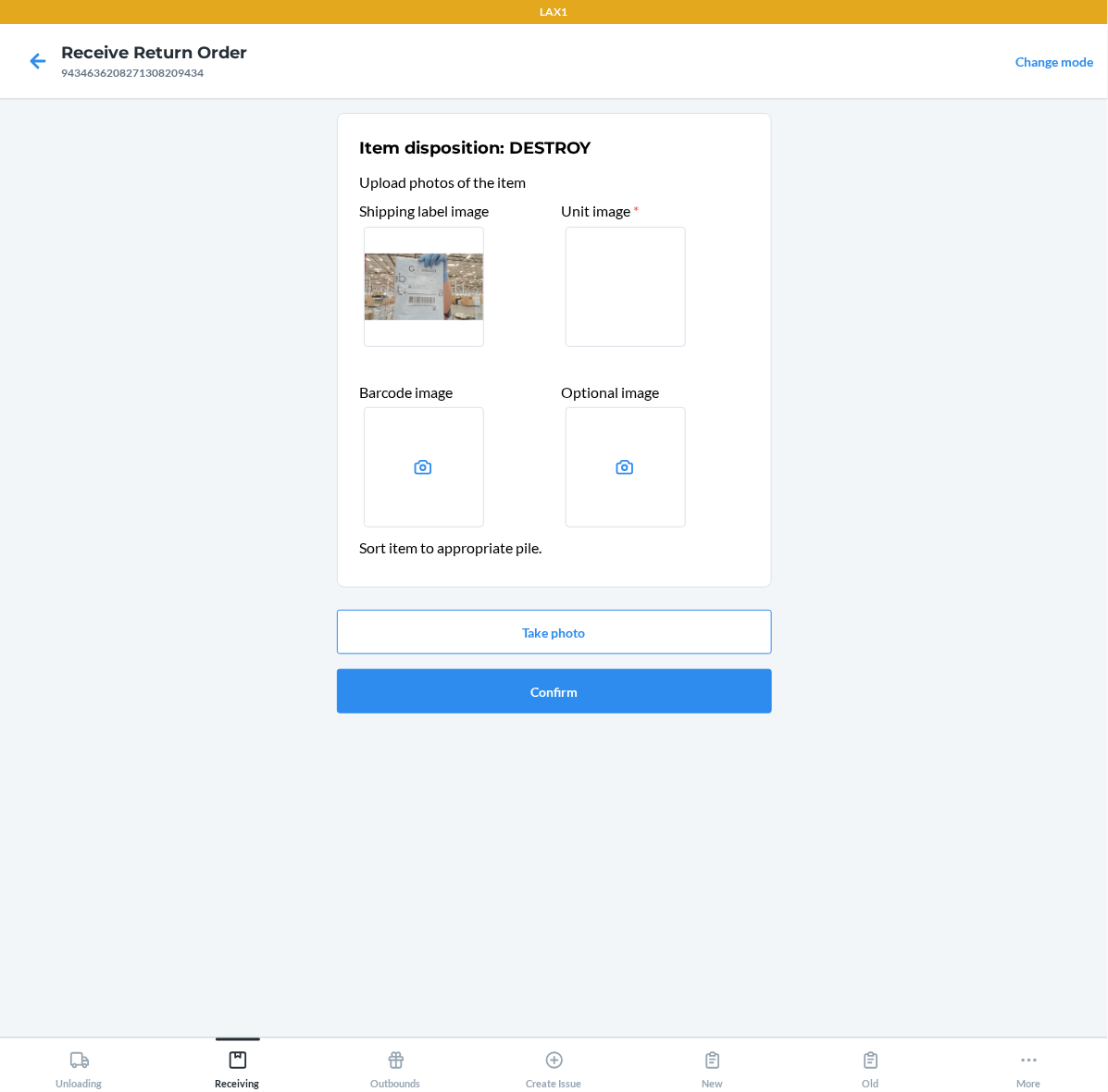 click on "Take photo Confirm" at bounding box center [554, 662] 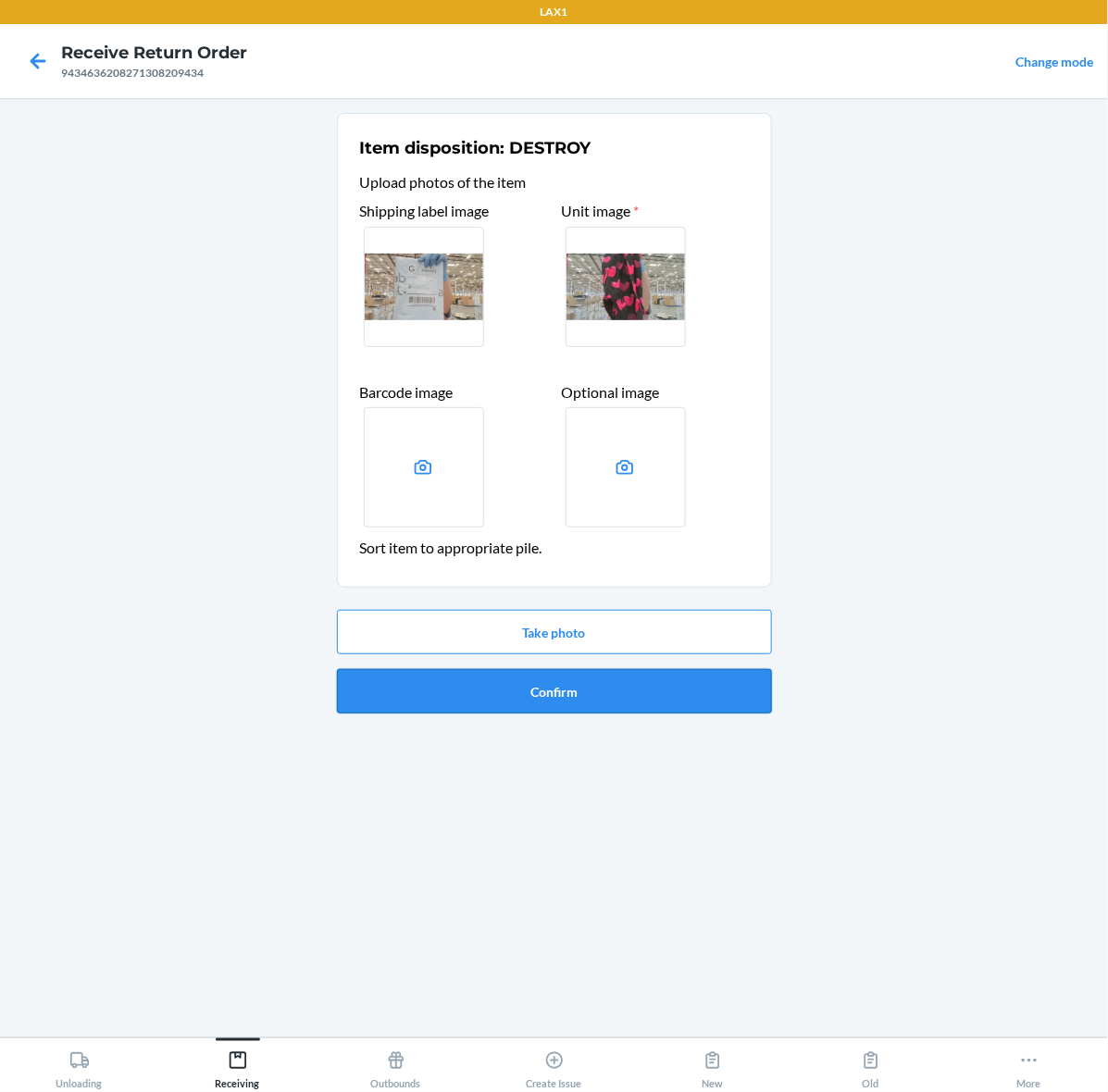 click on "Confirm" at bounding box center [554, 691] 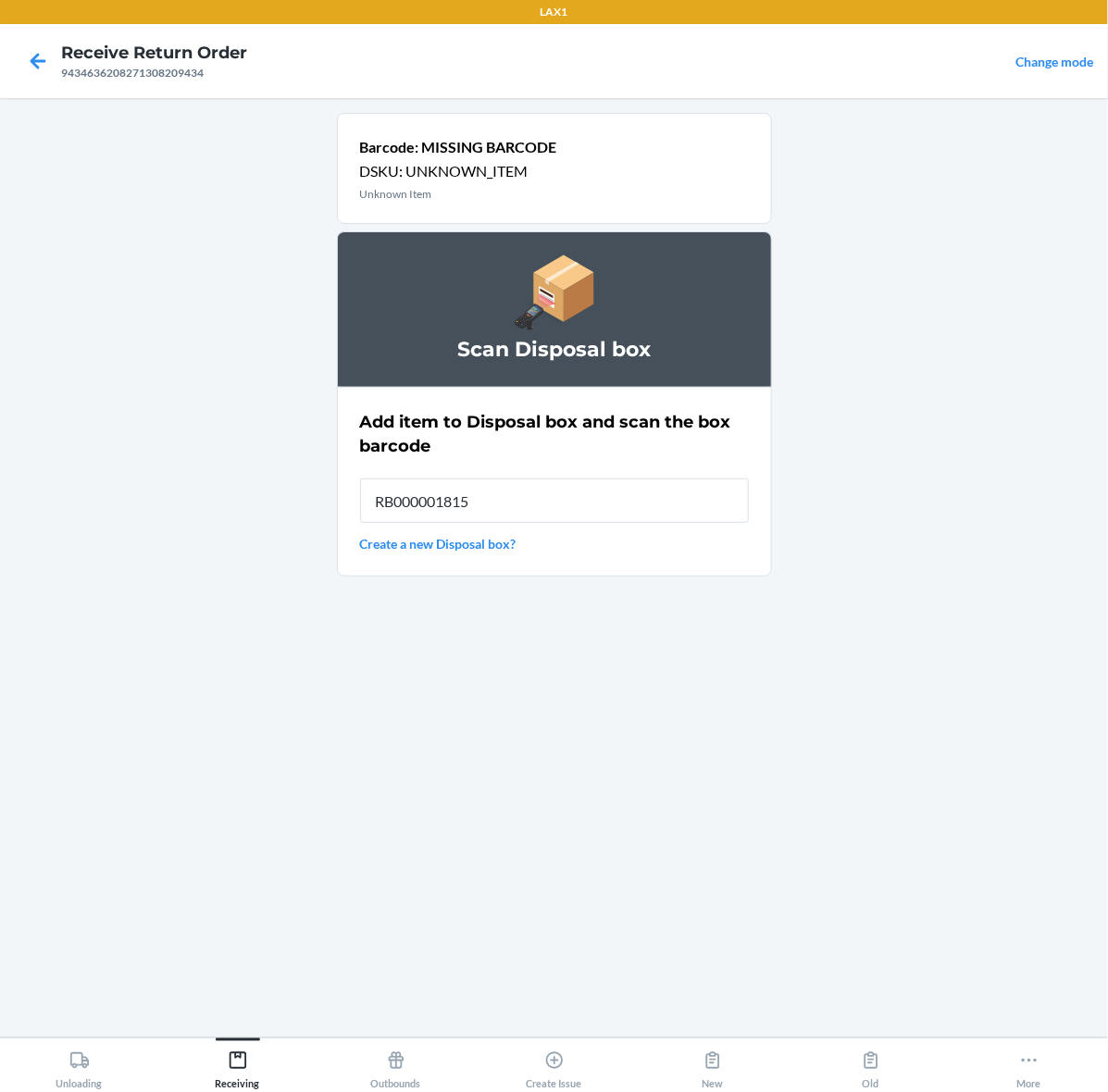 type on "RB000001815" 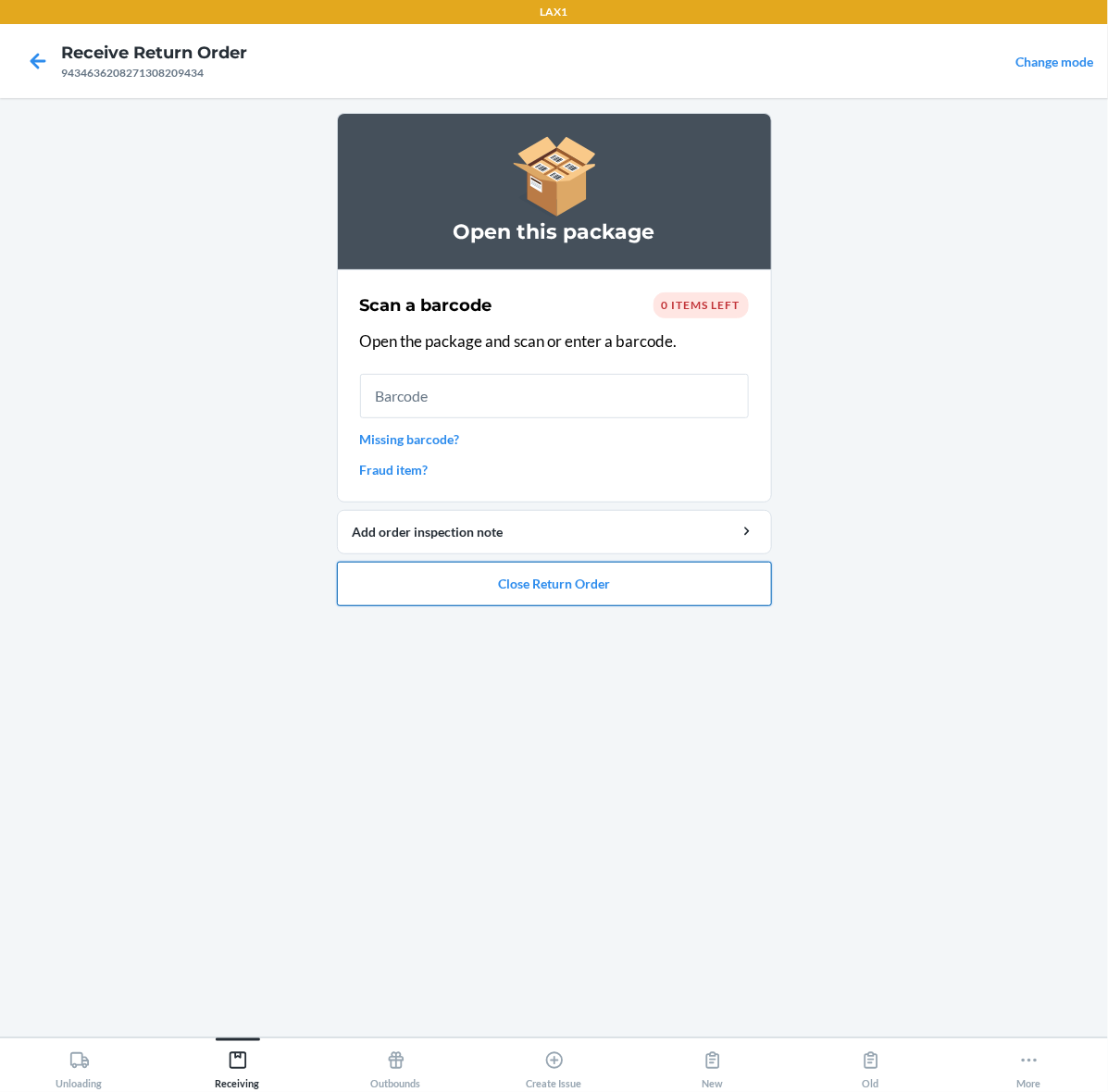 click on "Close Return Order" at bounding box center (554, 584) 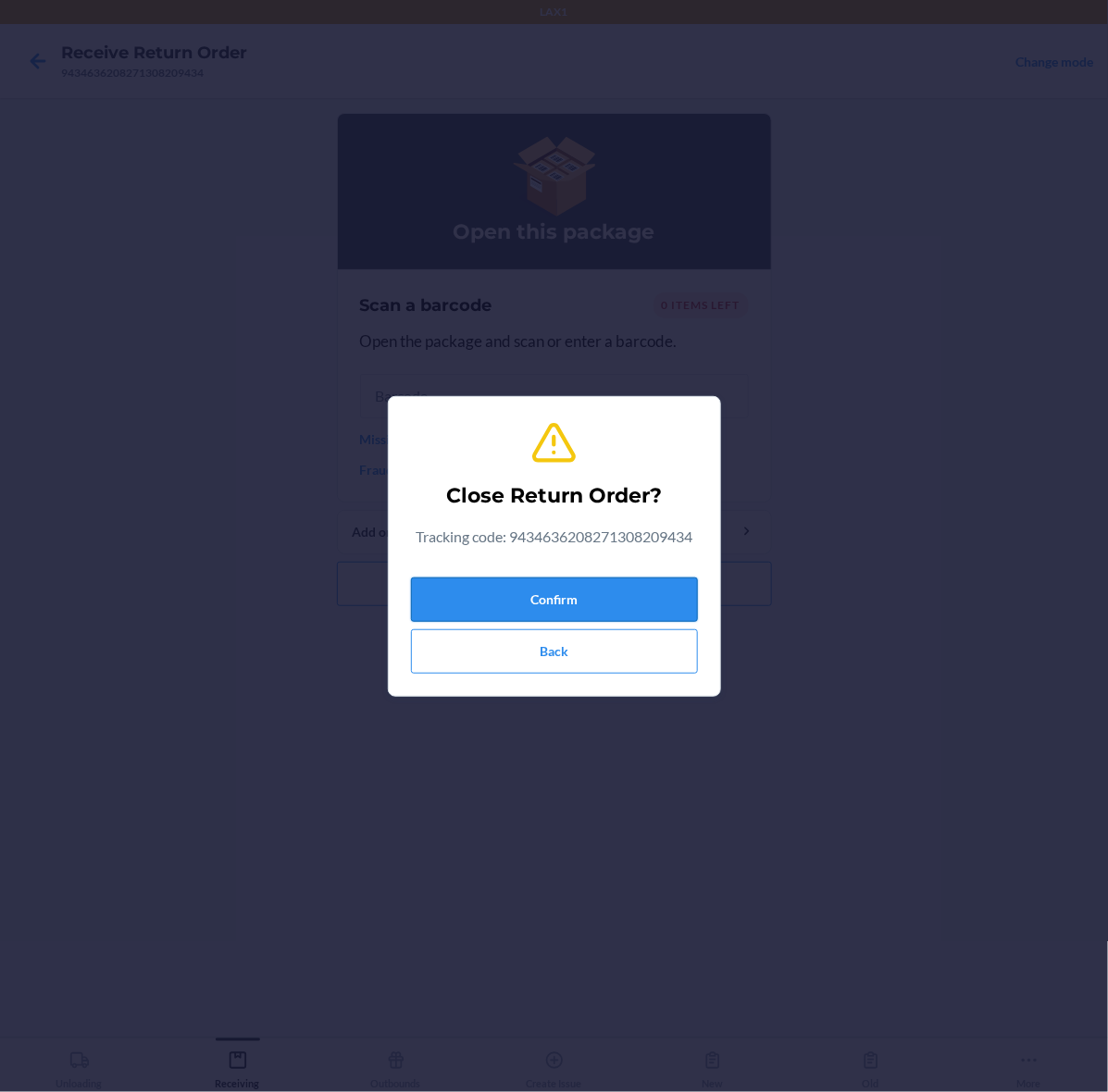 click on "Confirm" at bounding box center (554, 600) 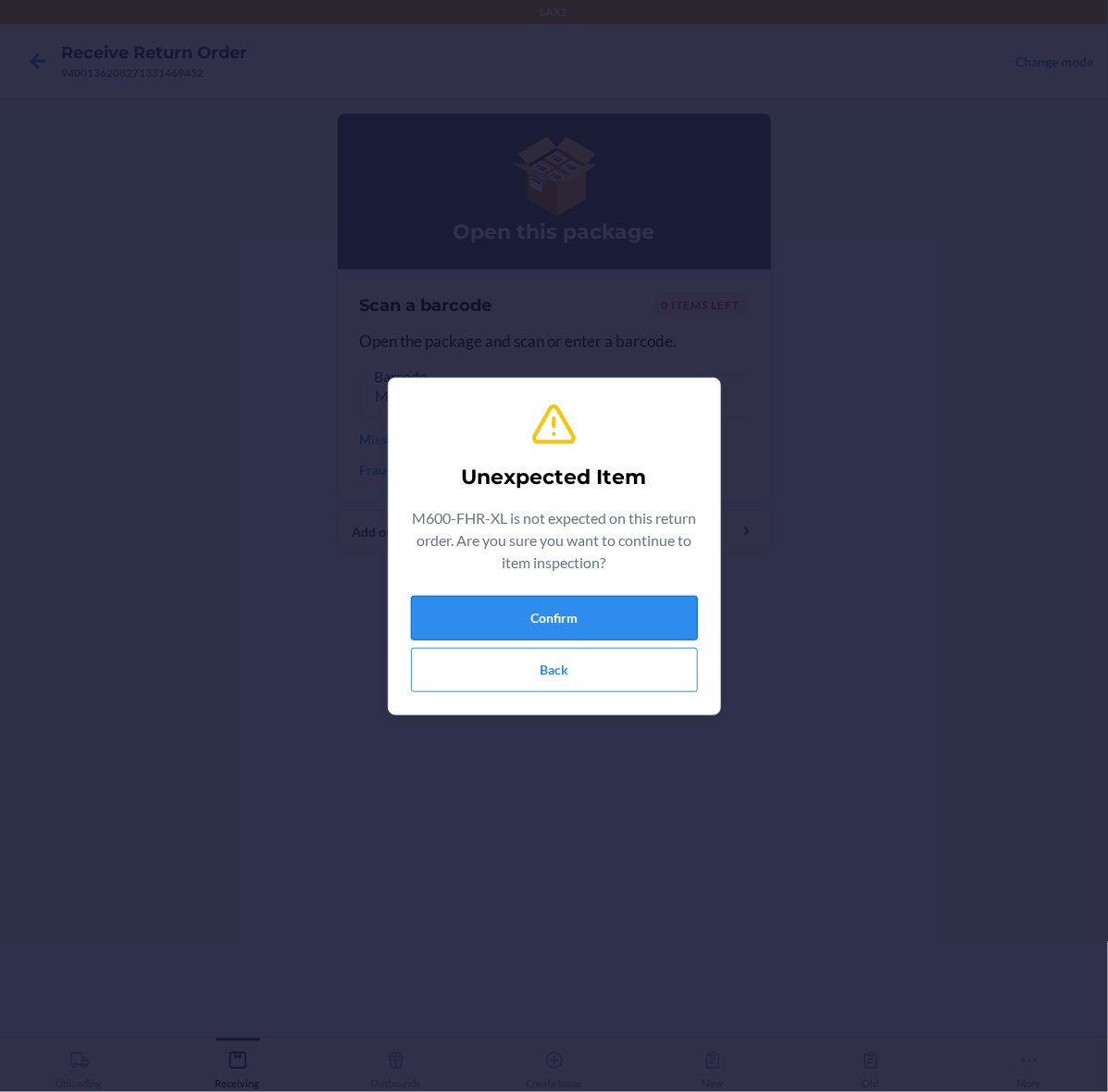 click on "Confirm" at bounding box center (554, 618) 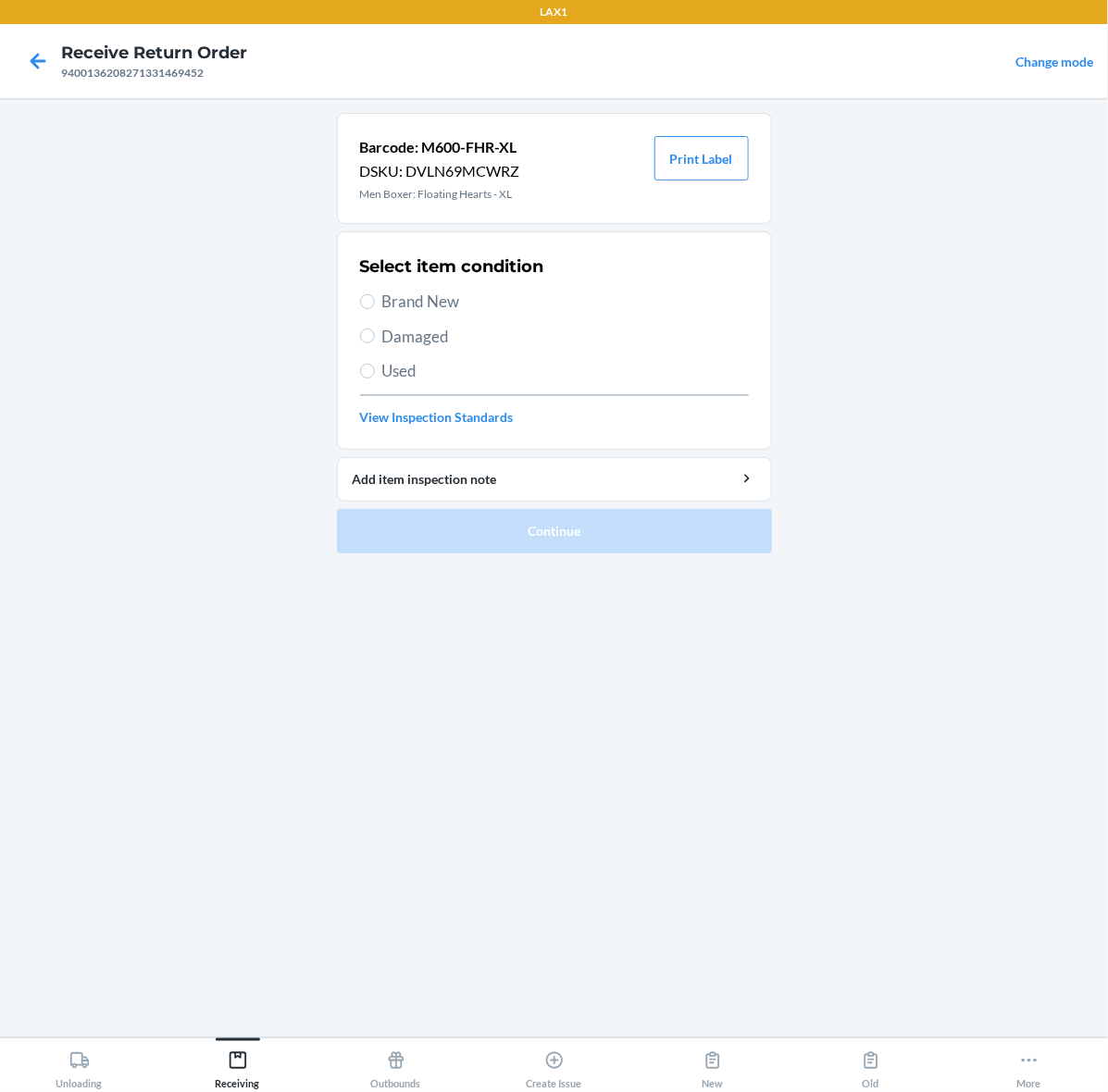 click on "Brand New" at bounding box center [566, 302] 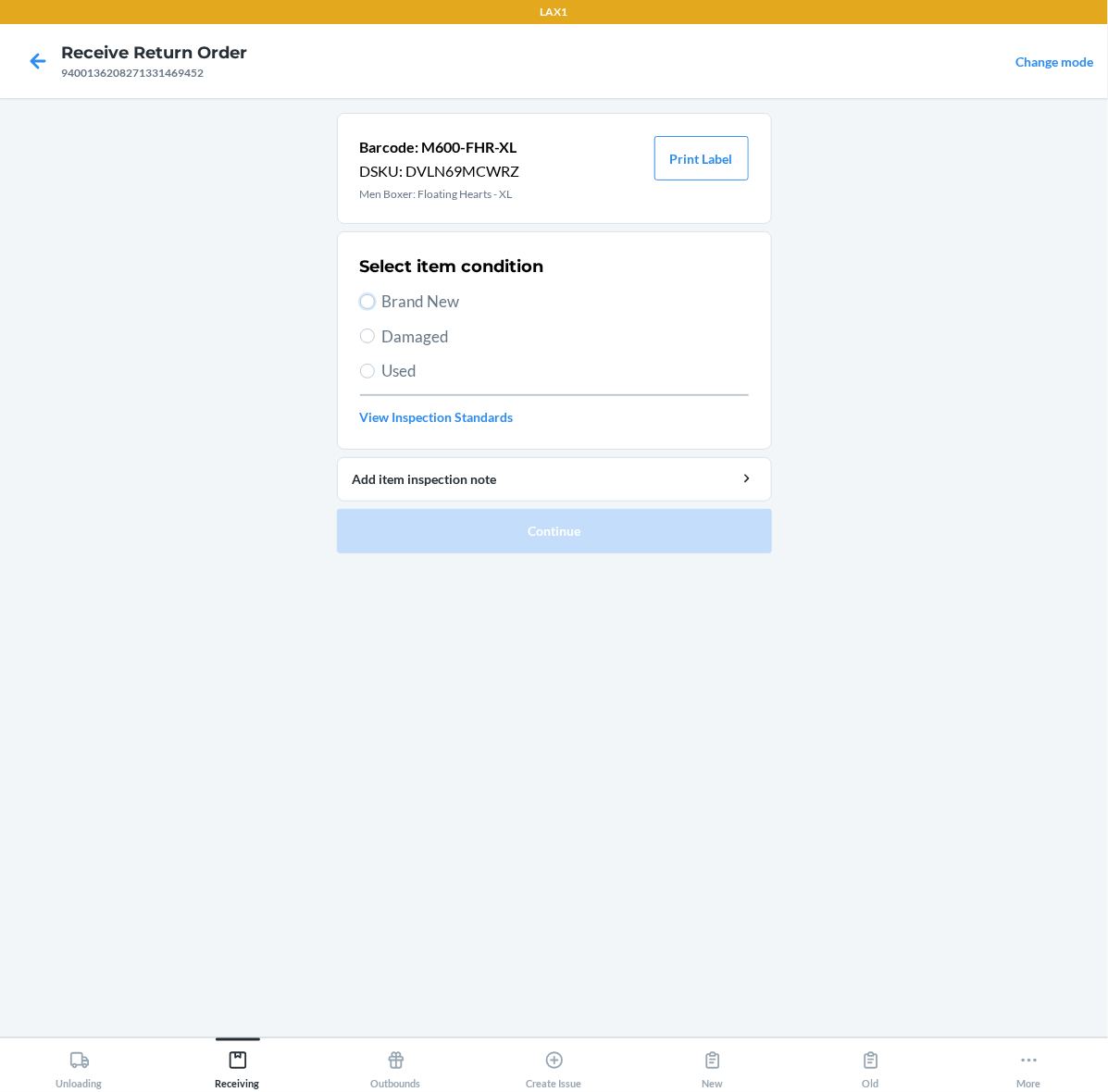 click on "Brand New" at bounding box center (367, 302) 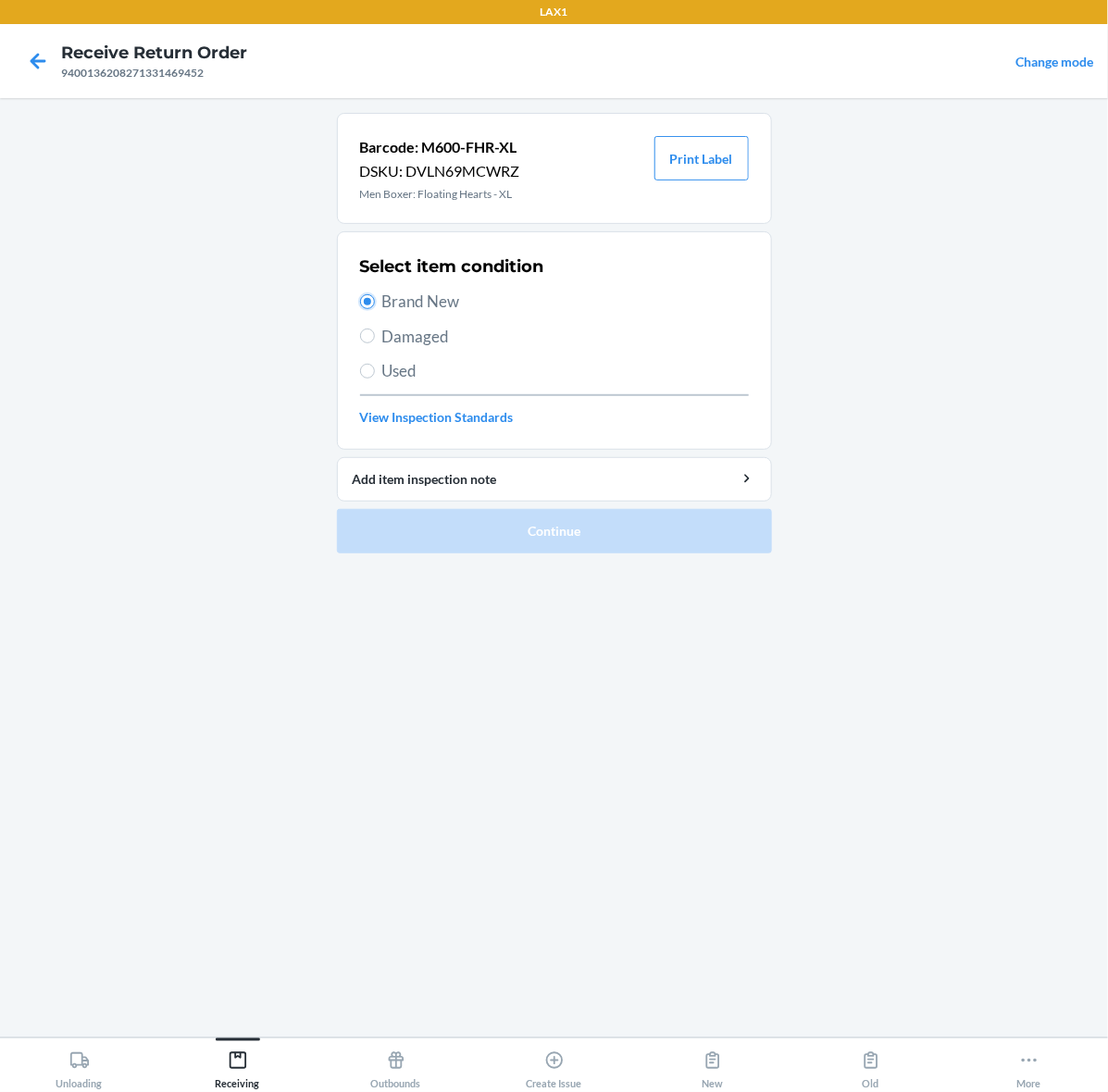 radio on "true" 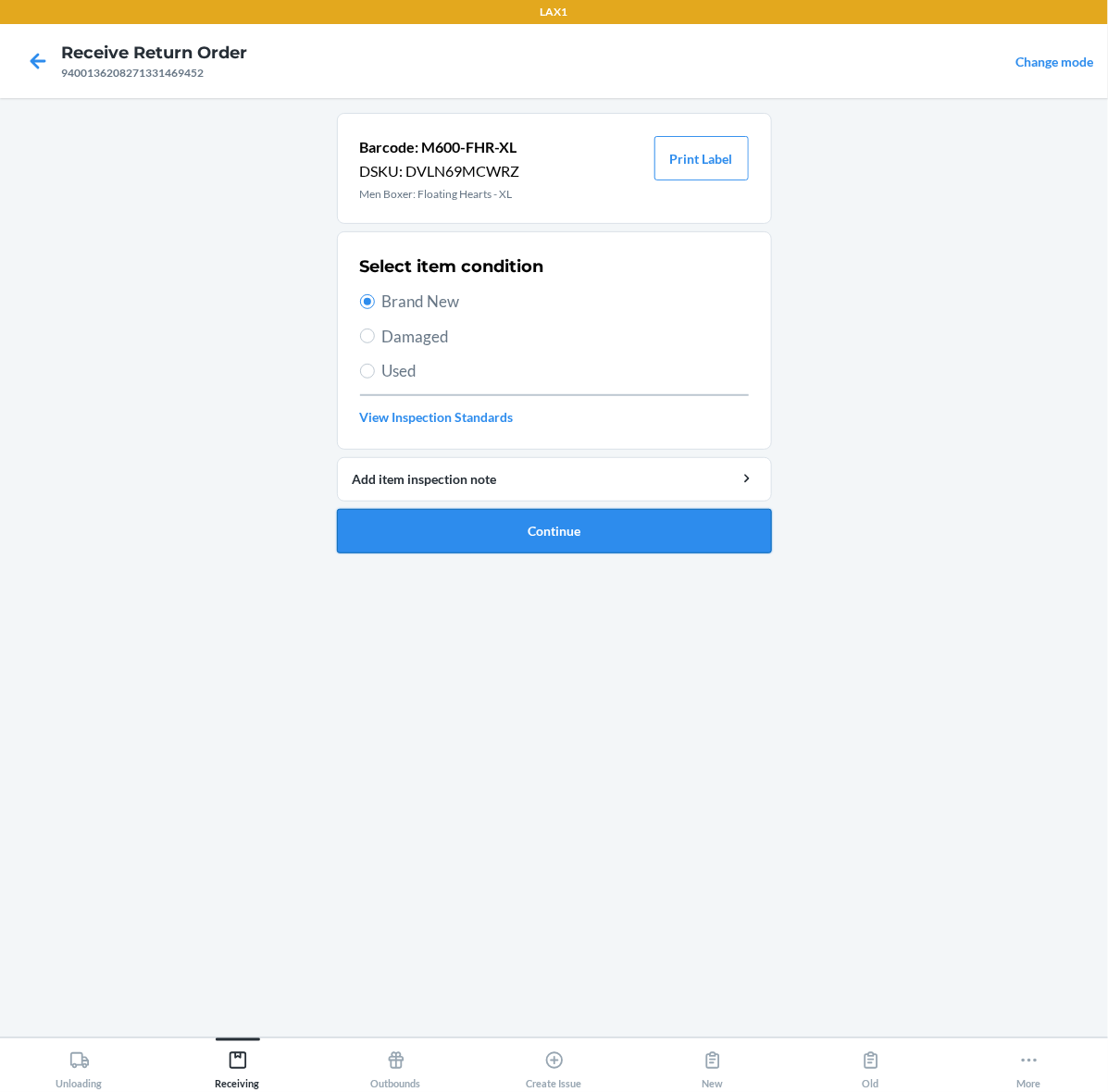 click on "Continue" at bounding box center [554, 531] 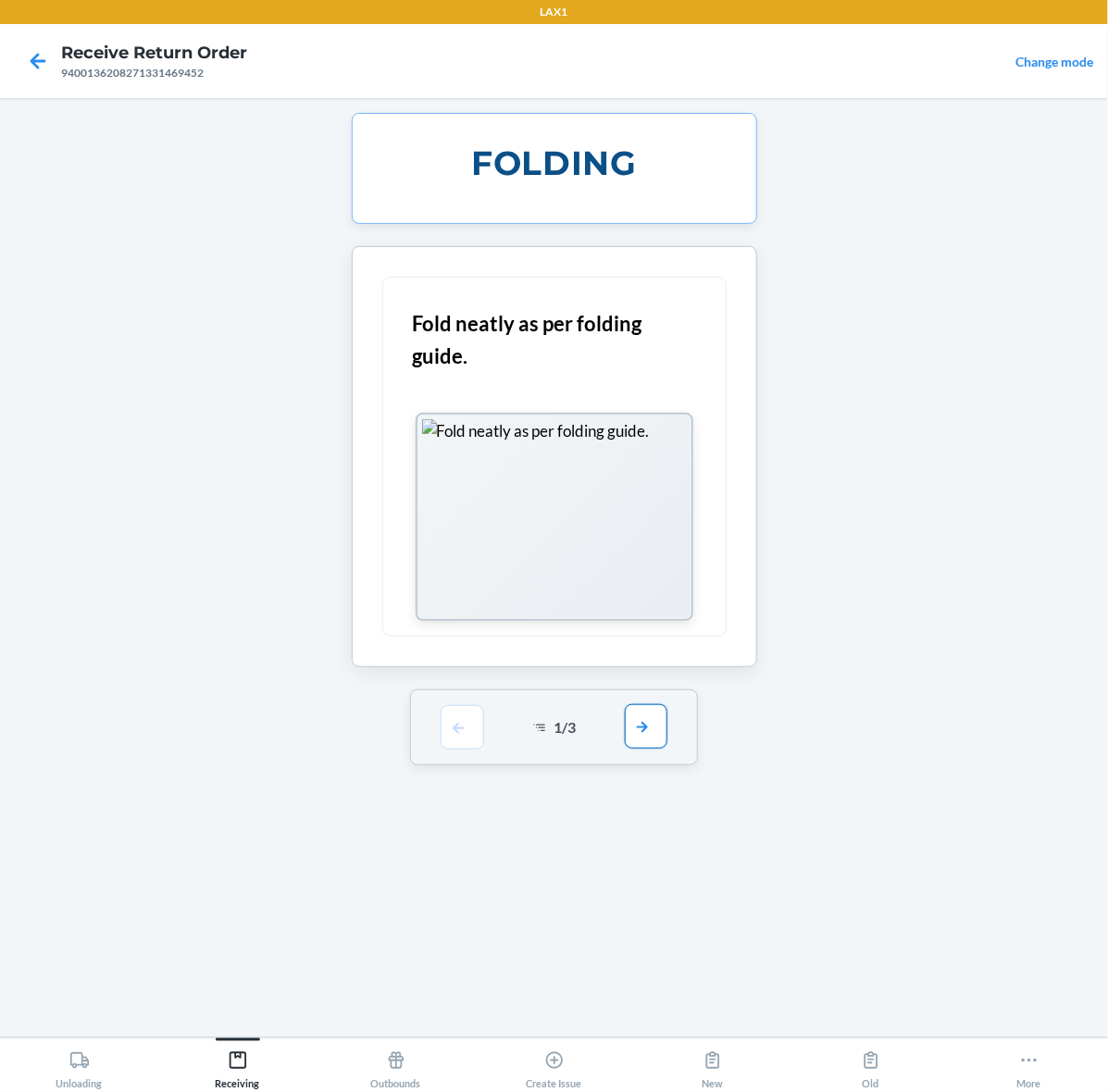 click at bounding box center (646, 726) 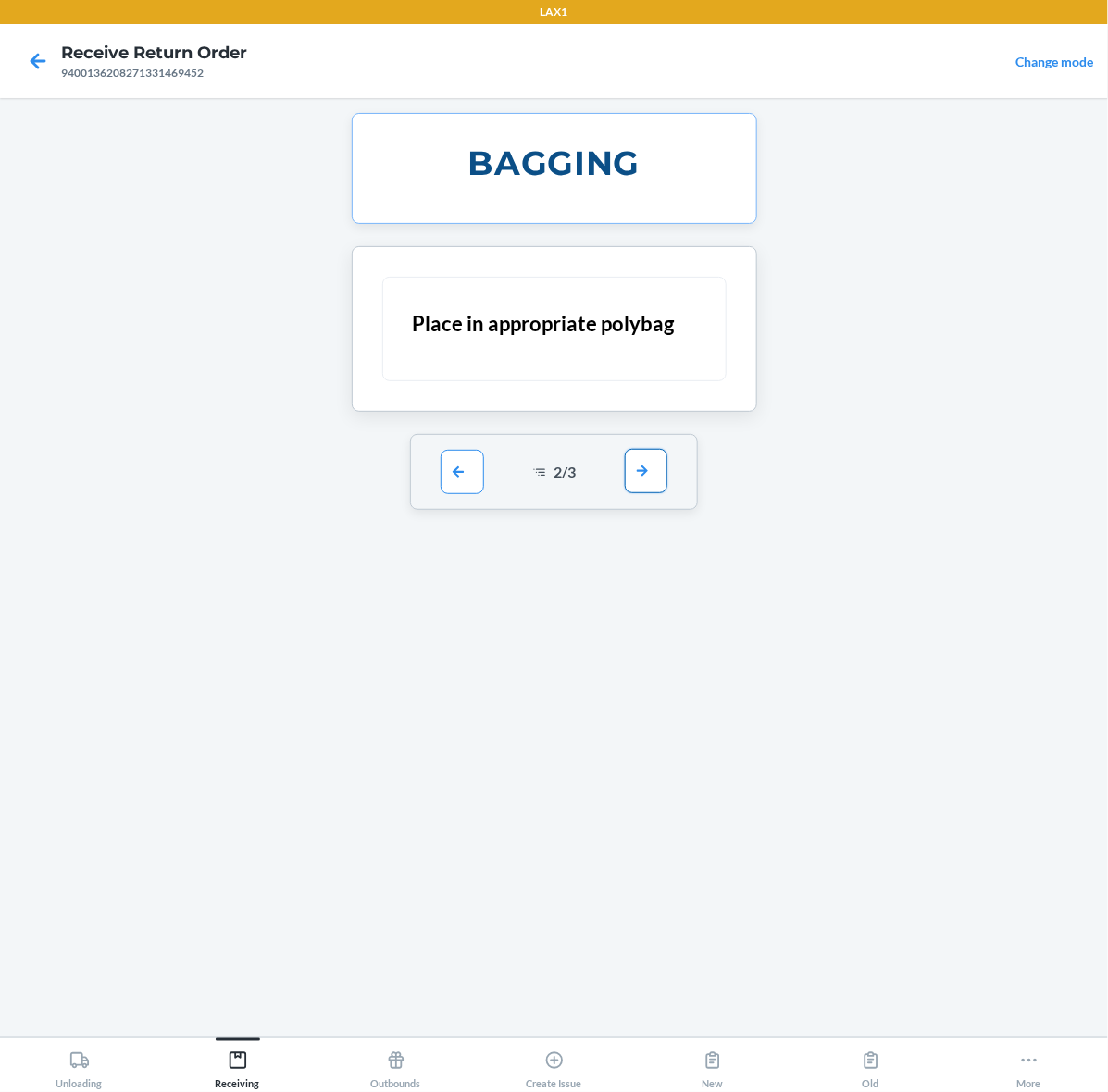 click at bounding box center (646, 471) 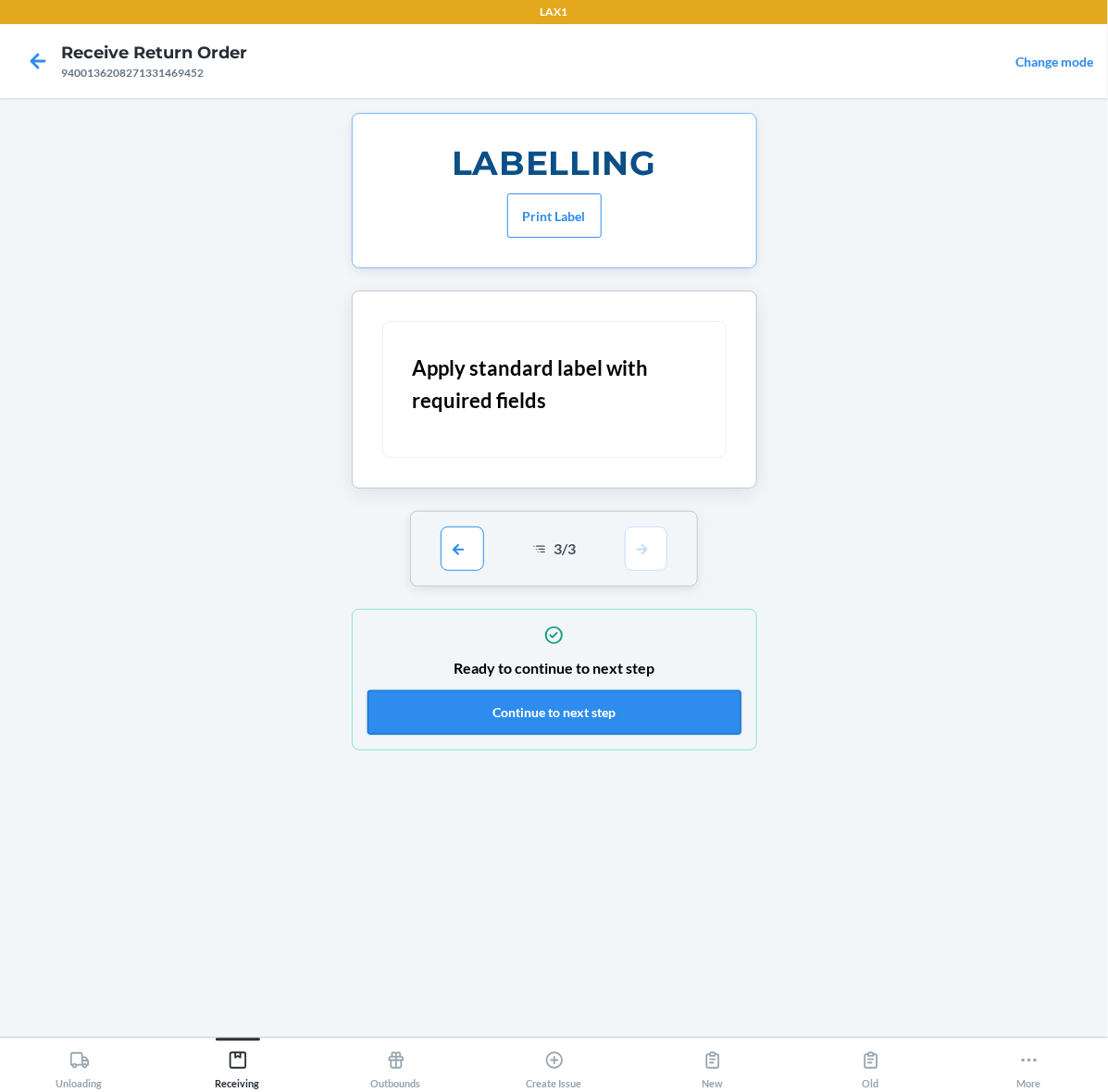 click on "Continue to next step" at bounding box center (554, 713) 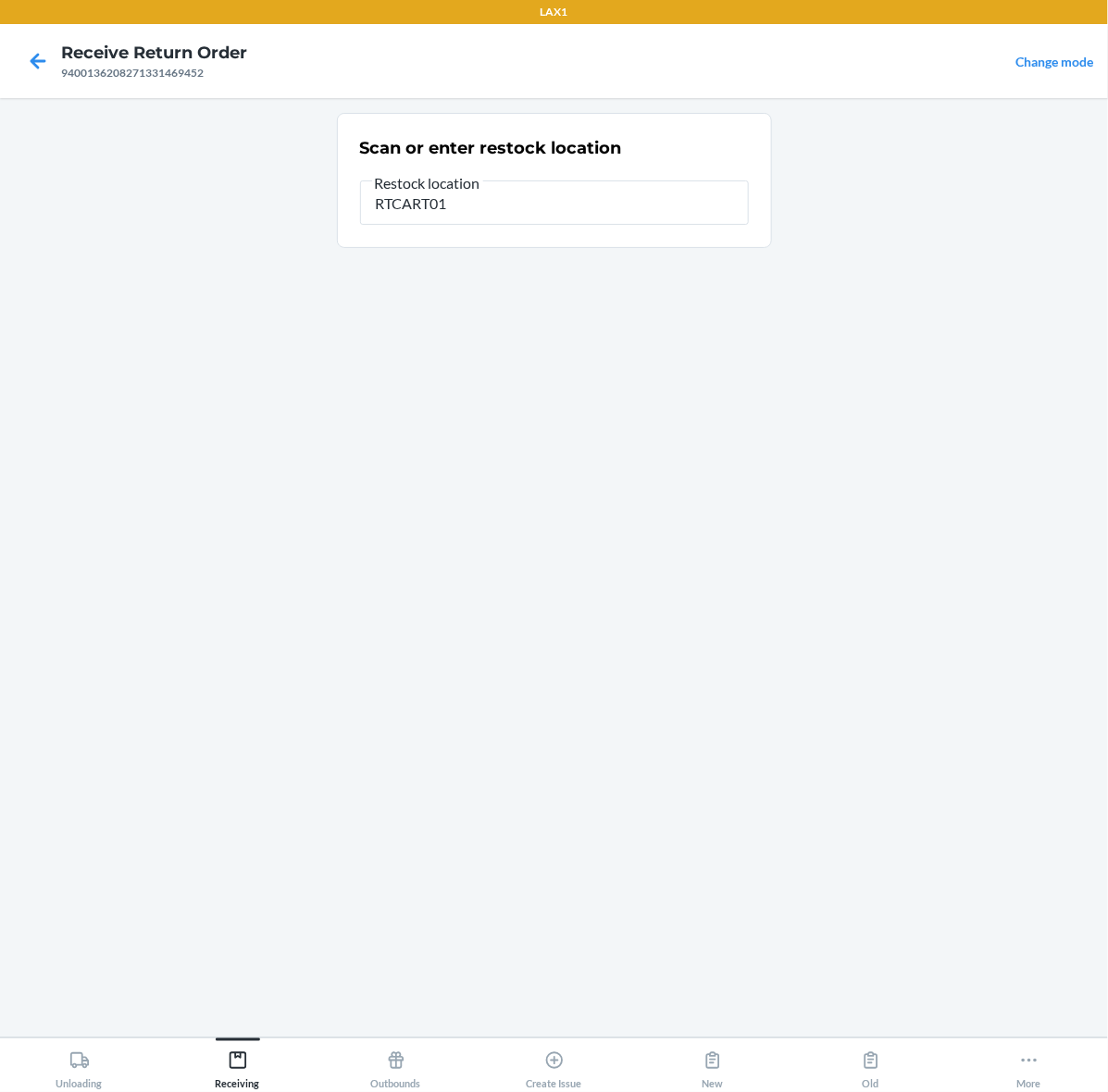 type on "RTCART014" 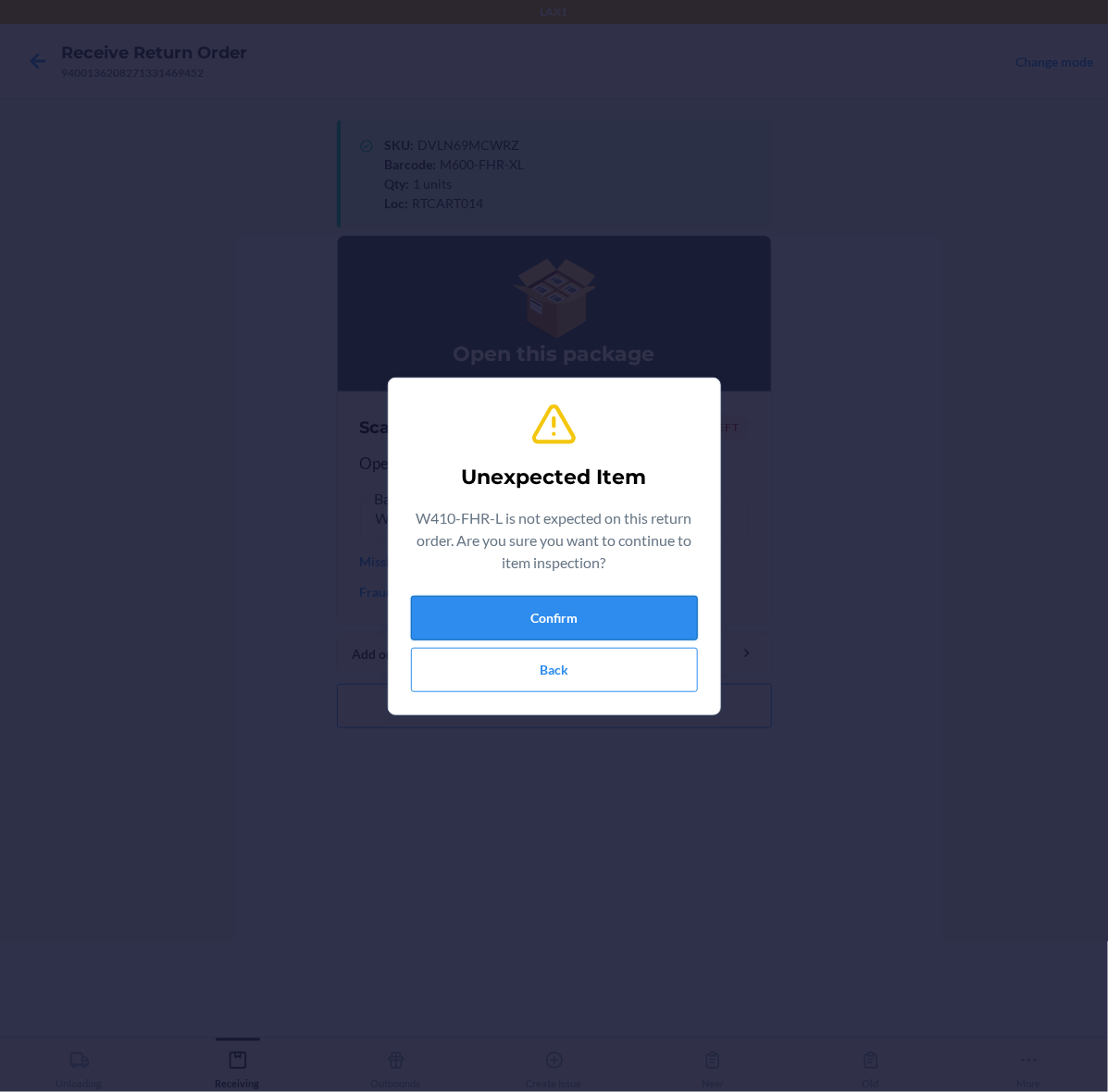 click on "Confirm" at bounding box center (554, 618) 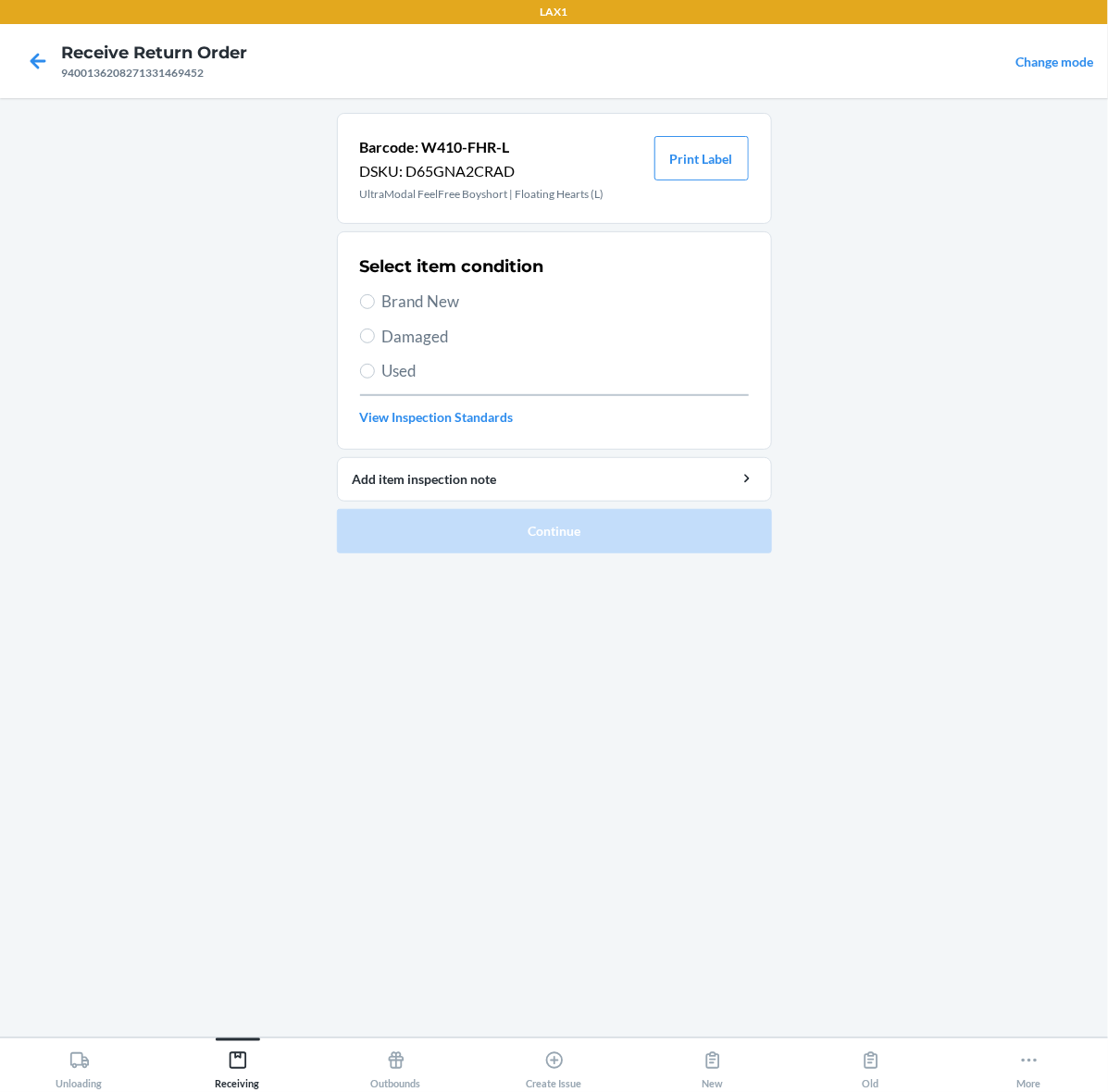 click on "Brand New" at bounding box center [566, 302] 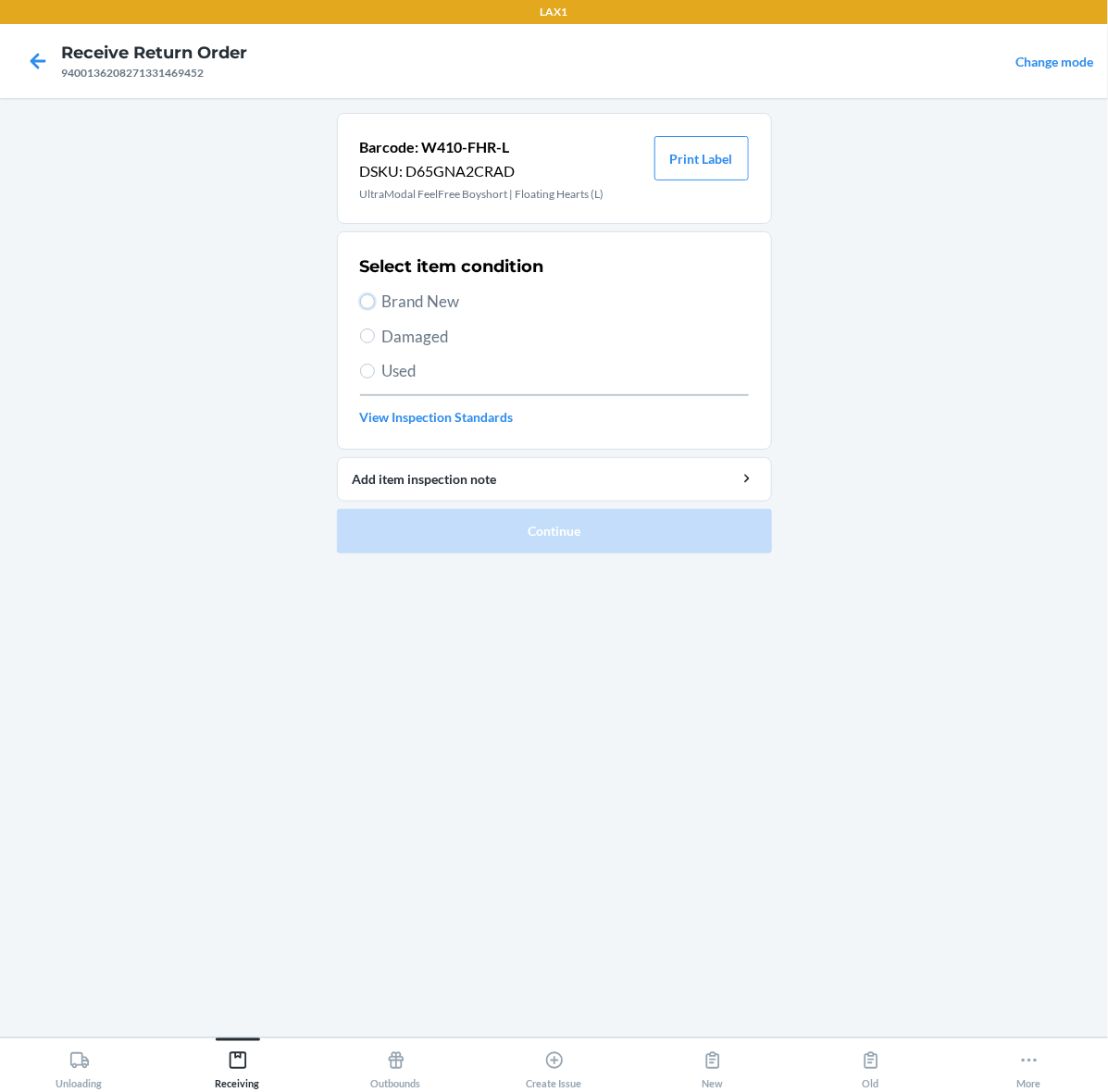click on "Brand New" at bounding box center (367, 302) 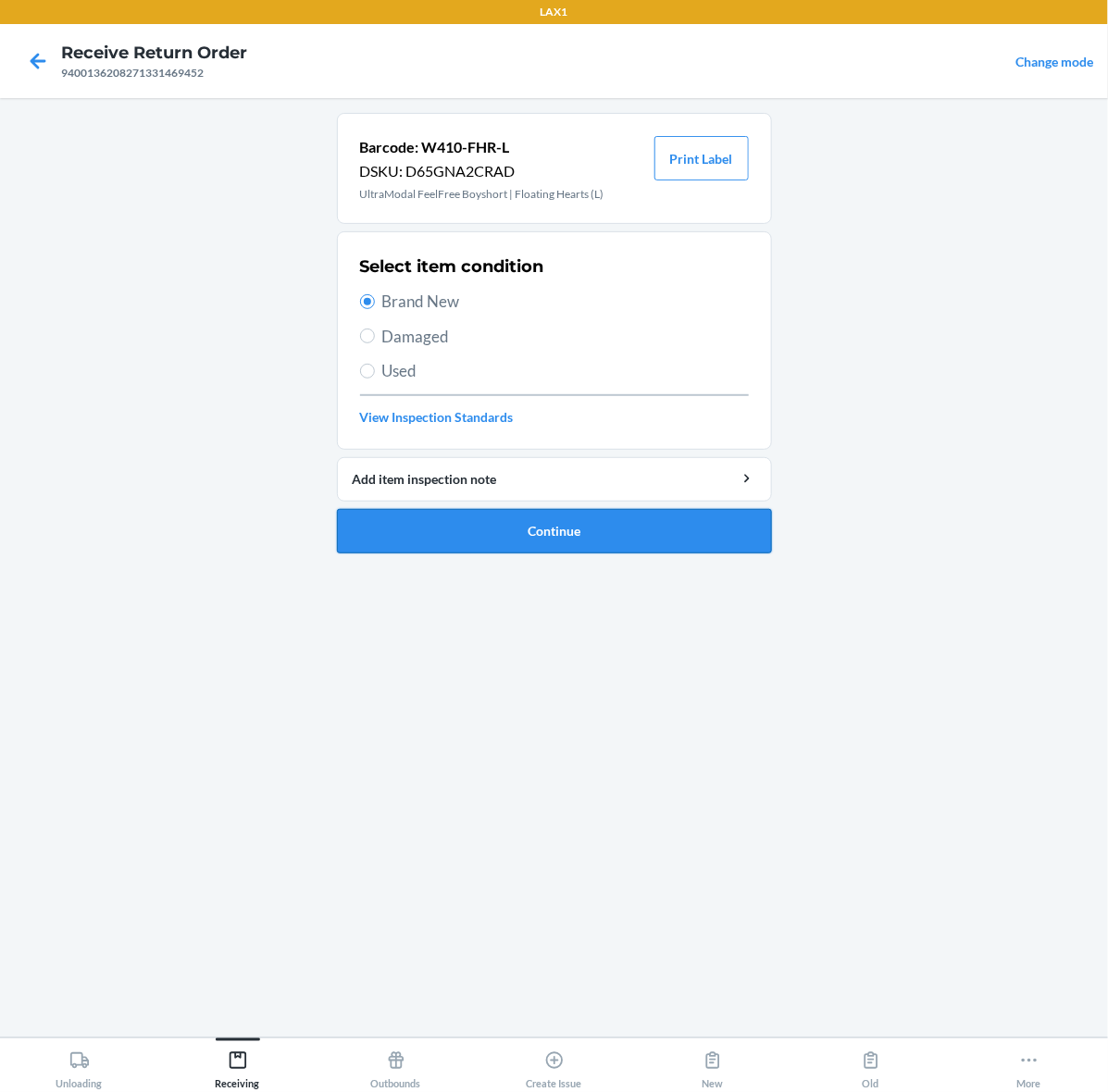 click on "Continue" at bounding box center [554, 531] 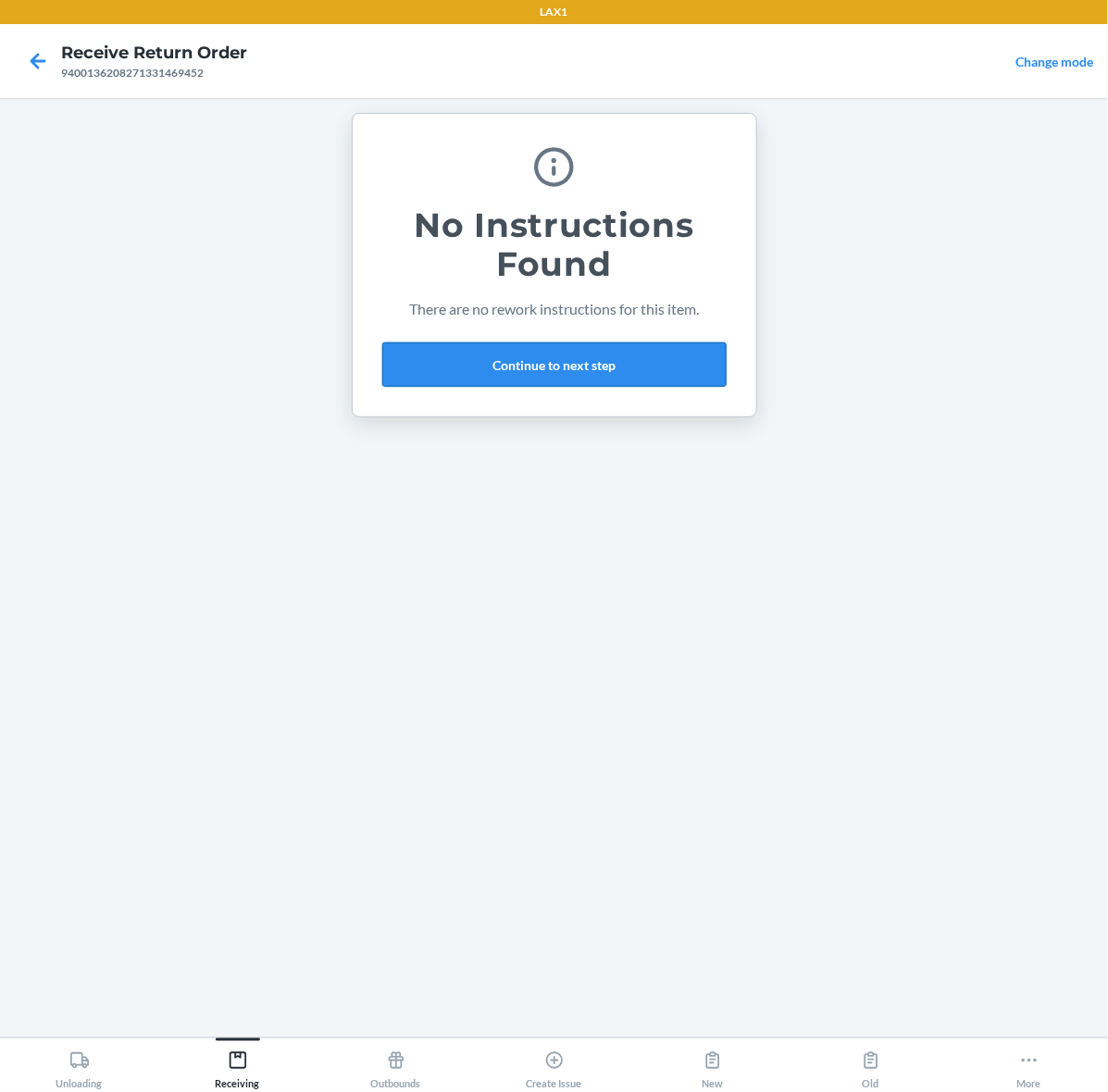 click on "Continue to next step" at bounding box center (554, 365) 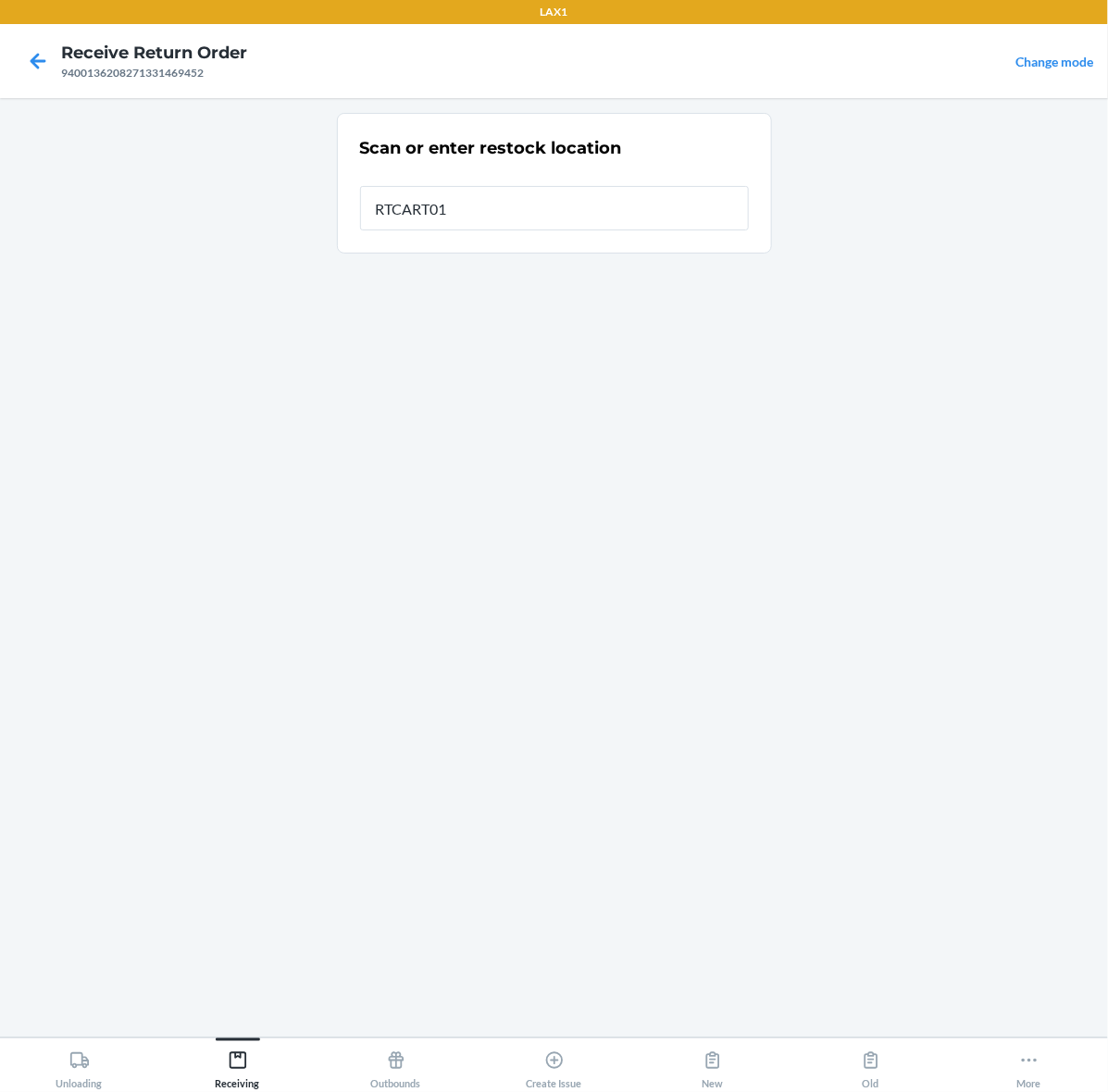type on "RTCART014" 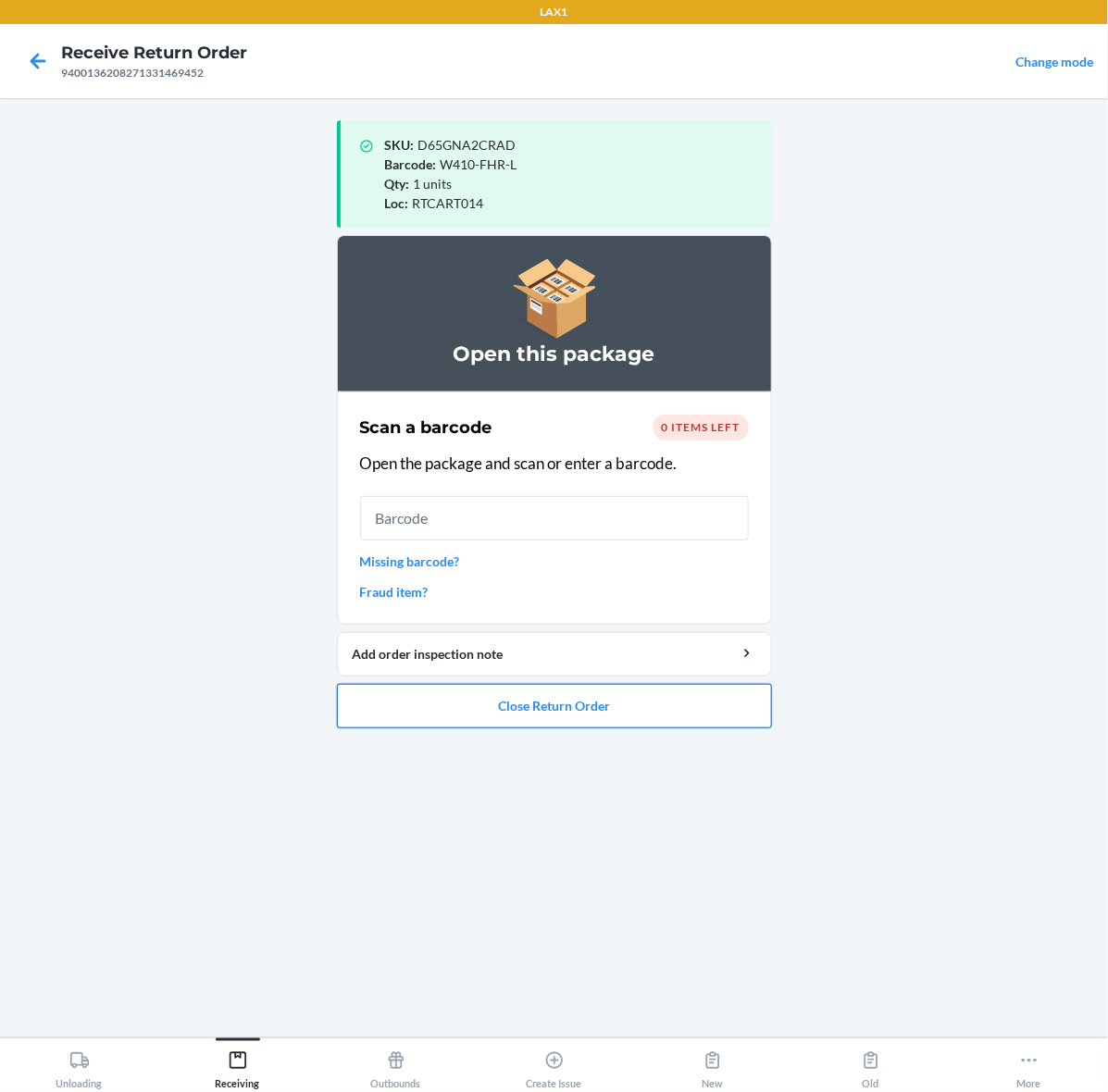 drag, startPoint x: 584, startPoint y: 711, endPoint x: 595, endPoint y: 687, distance: 26.400758 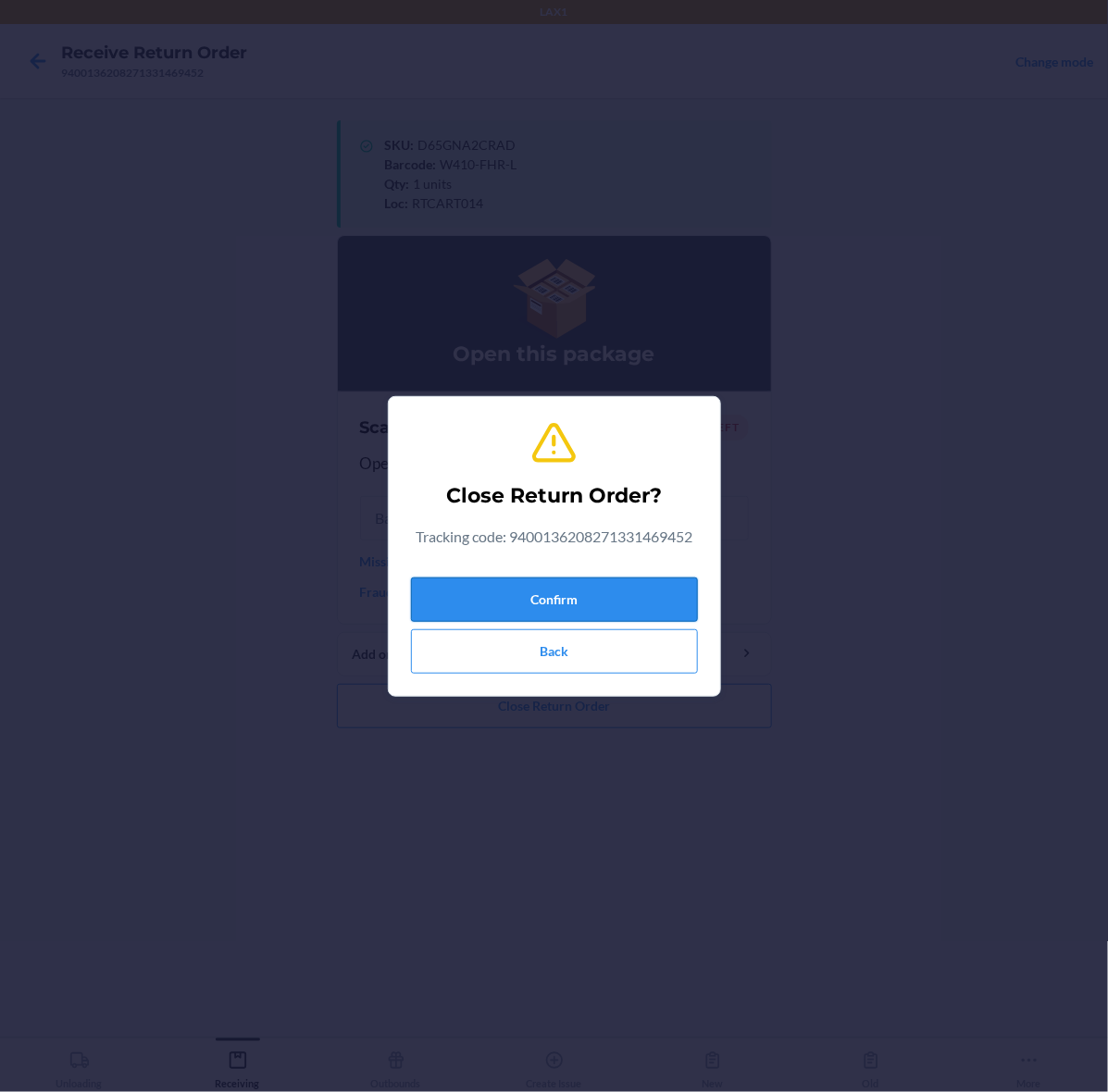 click on "Confirm" at bounding box center (554, 600) 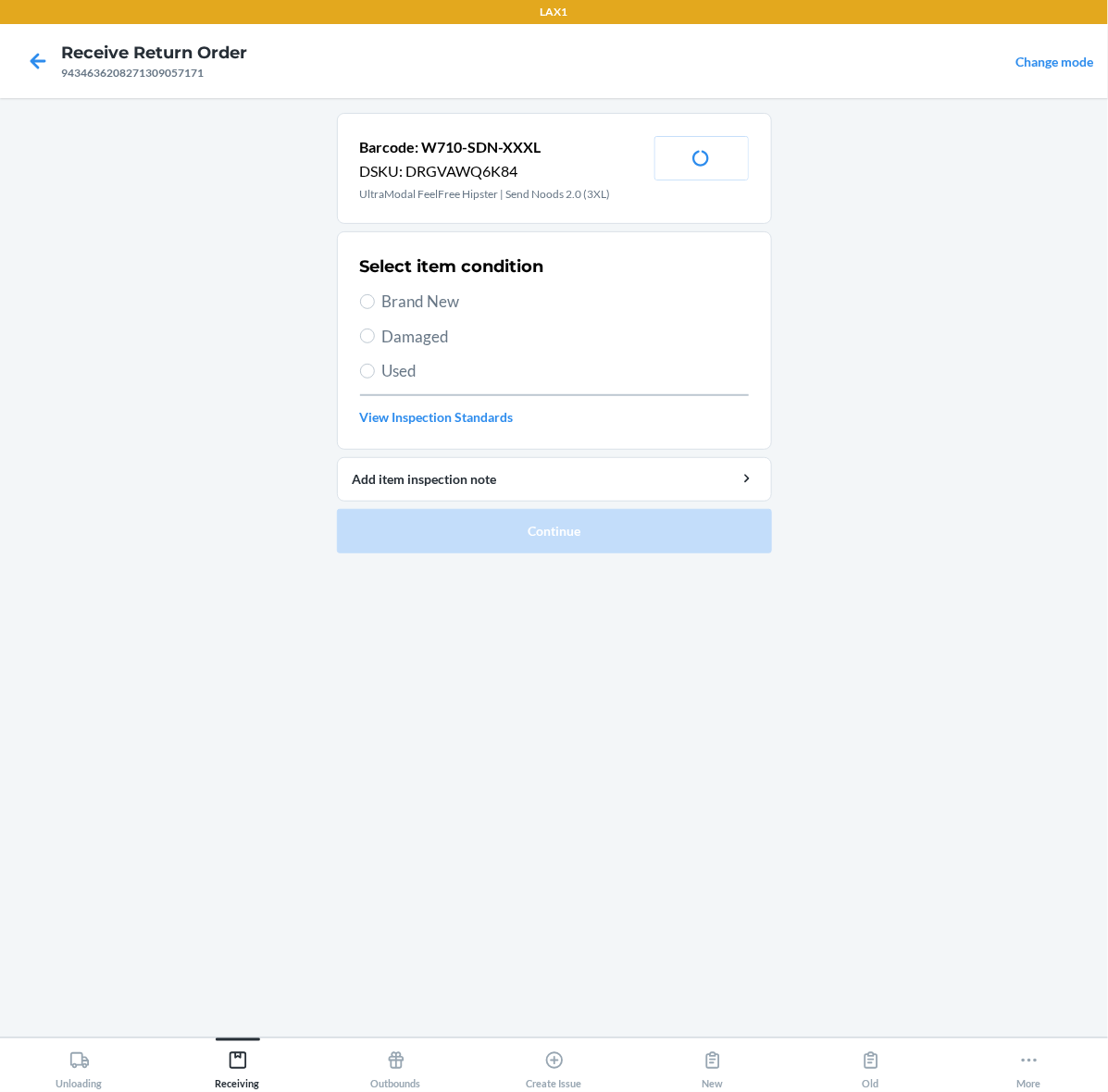 click on "Brand New" at bounding box center [566, 302] 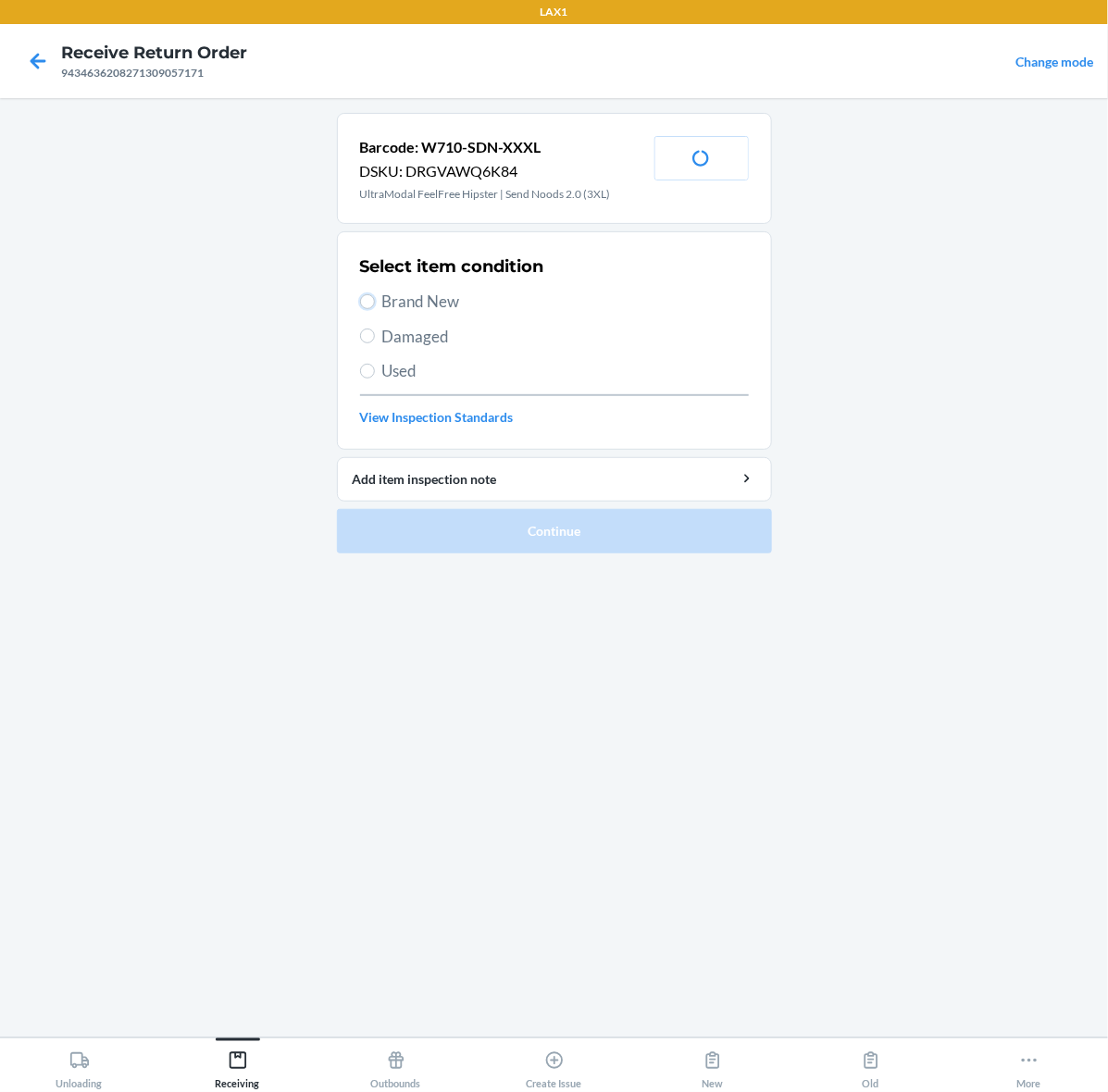 click on "Brand New" at bounding box center [367, 302] 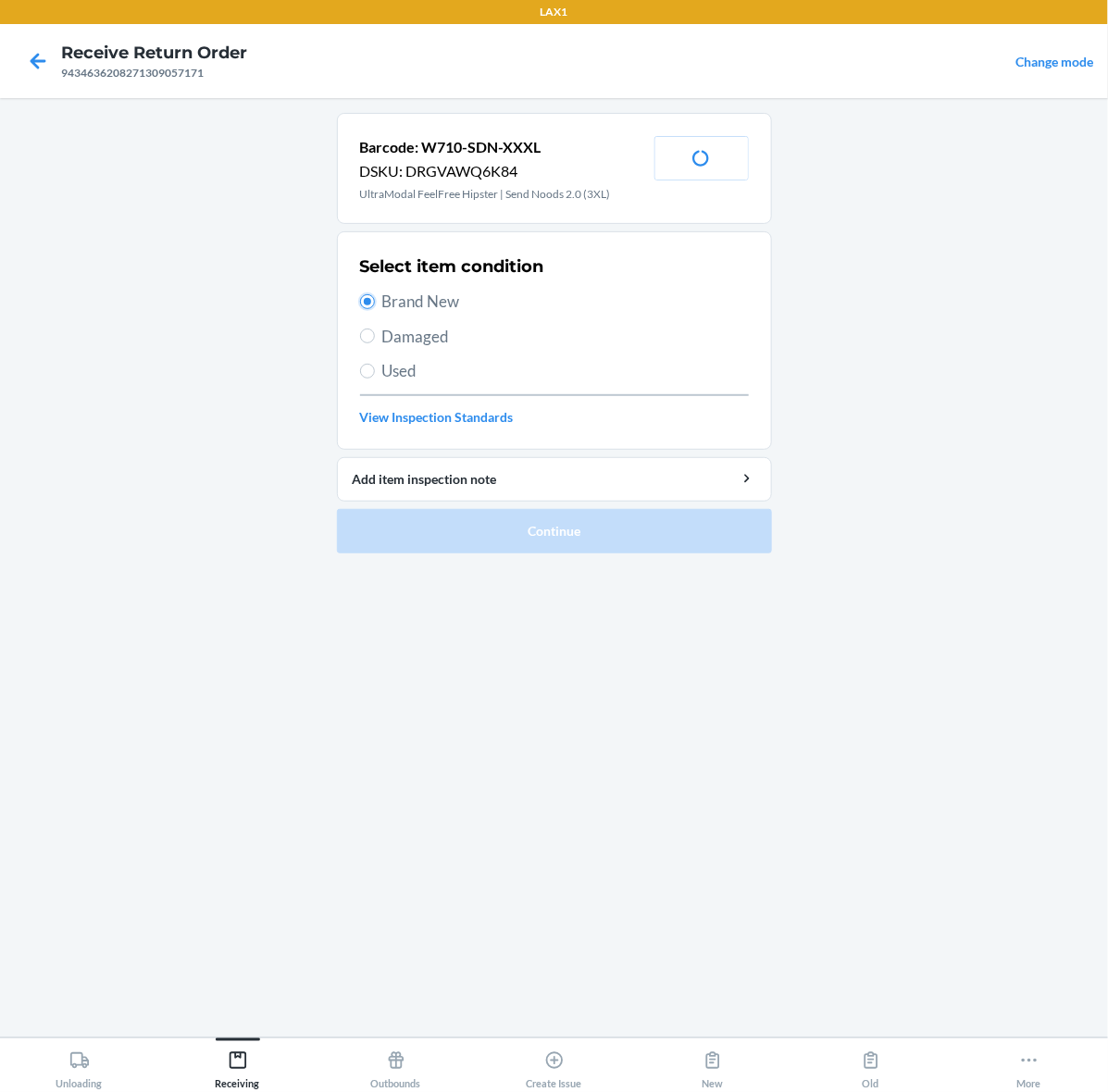 radio on "true" 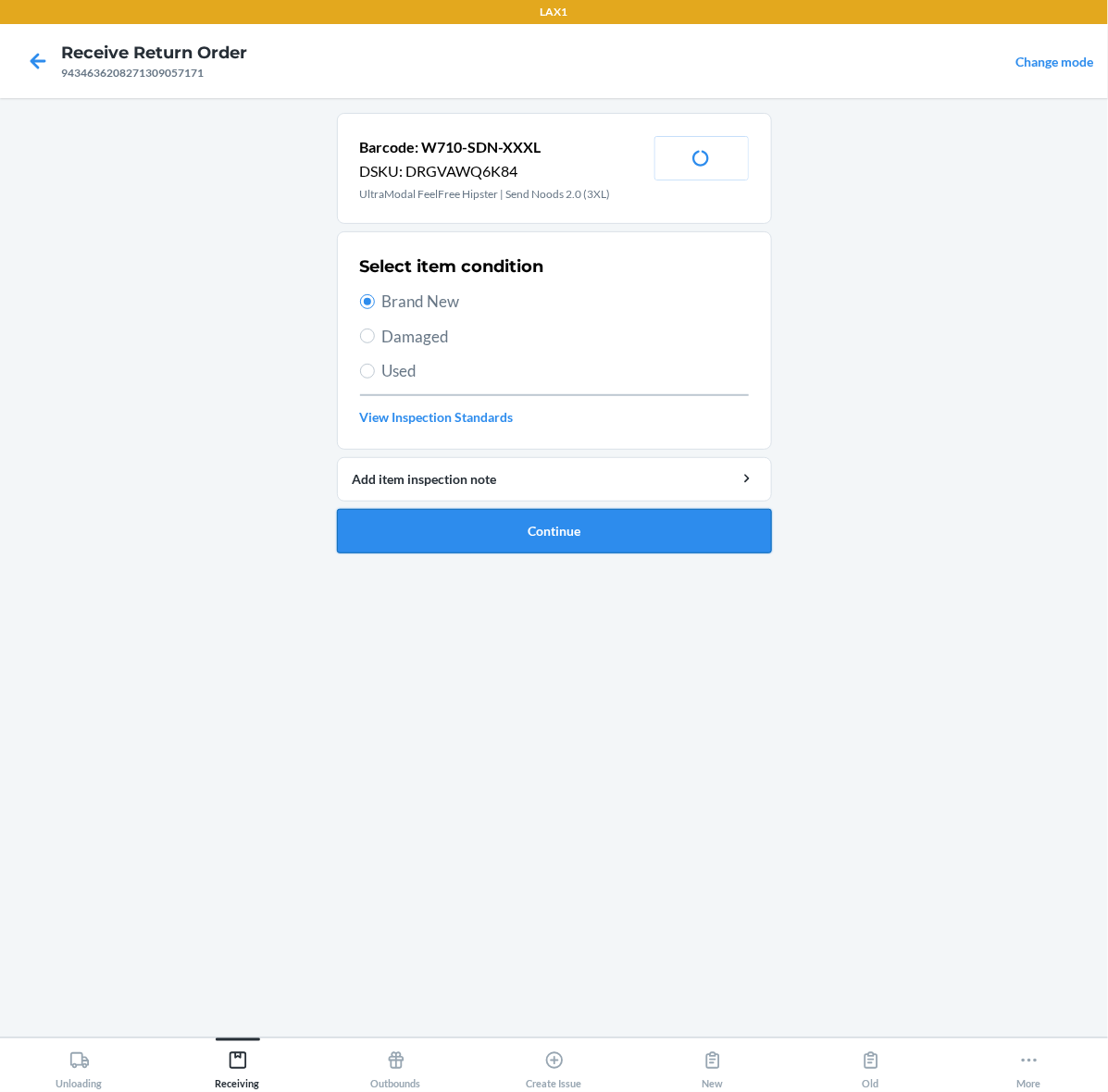 click on "Continue" at bounding box center (554, 531) 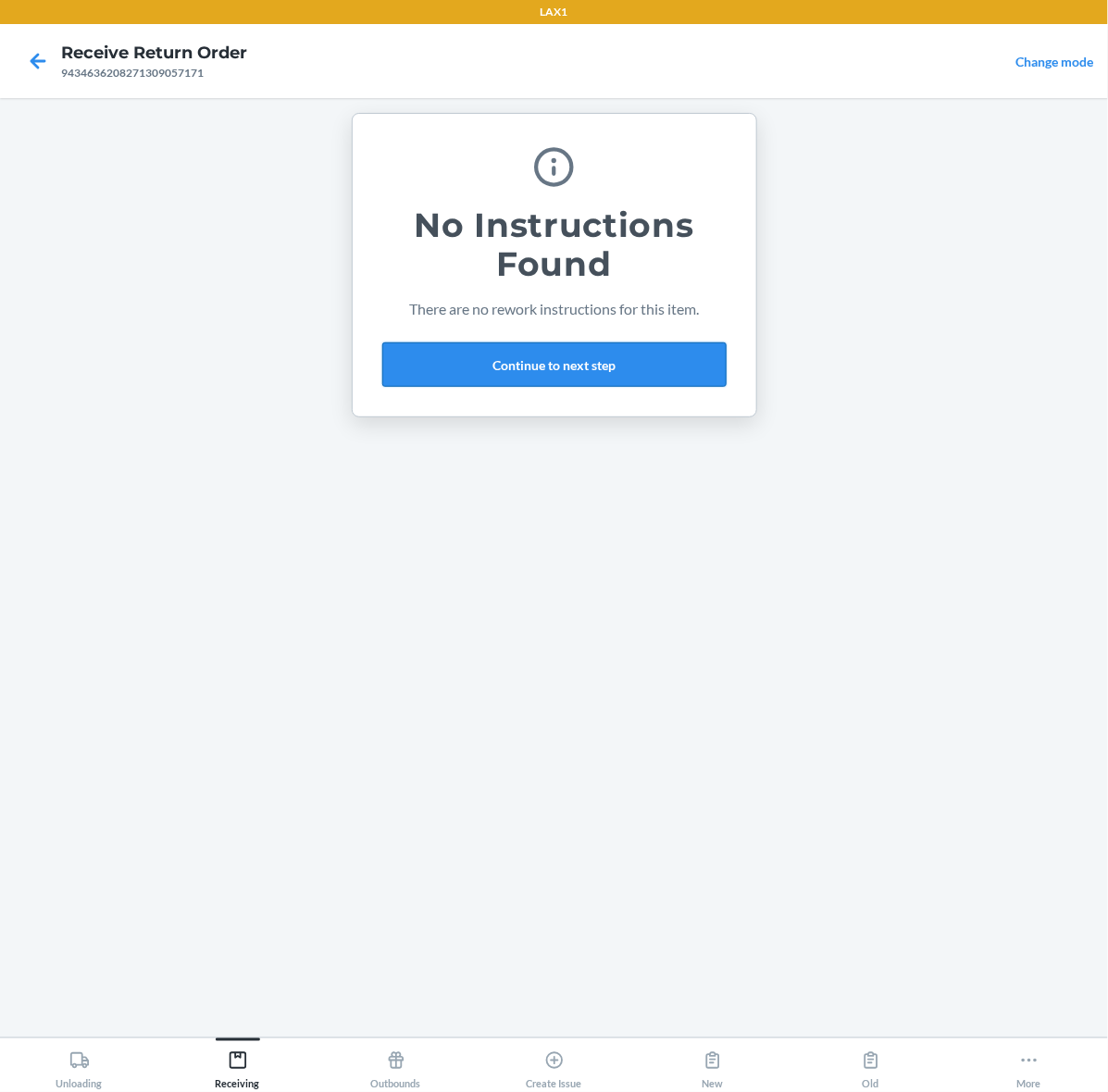 click on "Continue to next step" at bounding box center (554, 365) 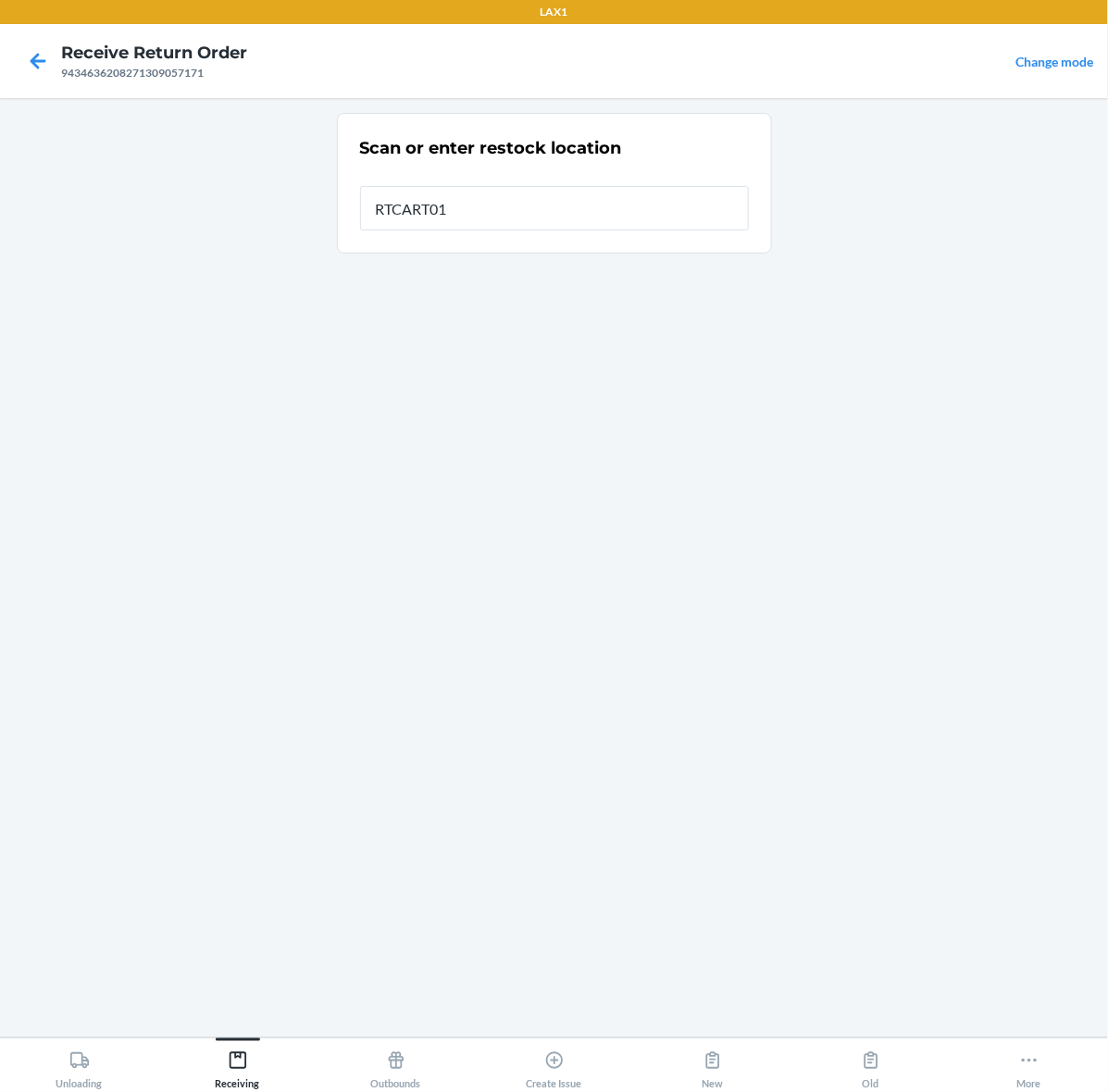 type on "RTCART014" 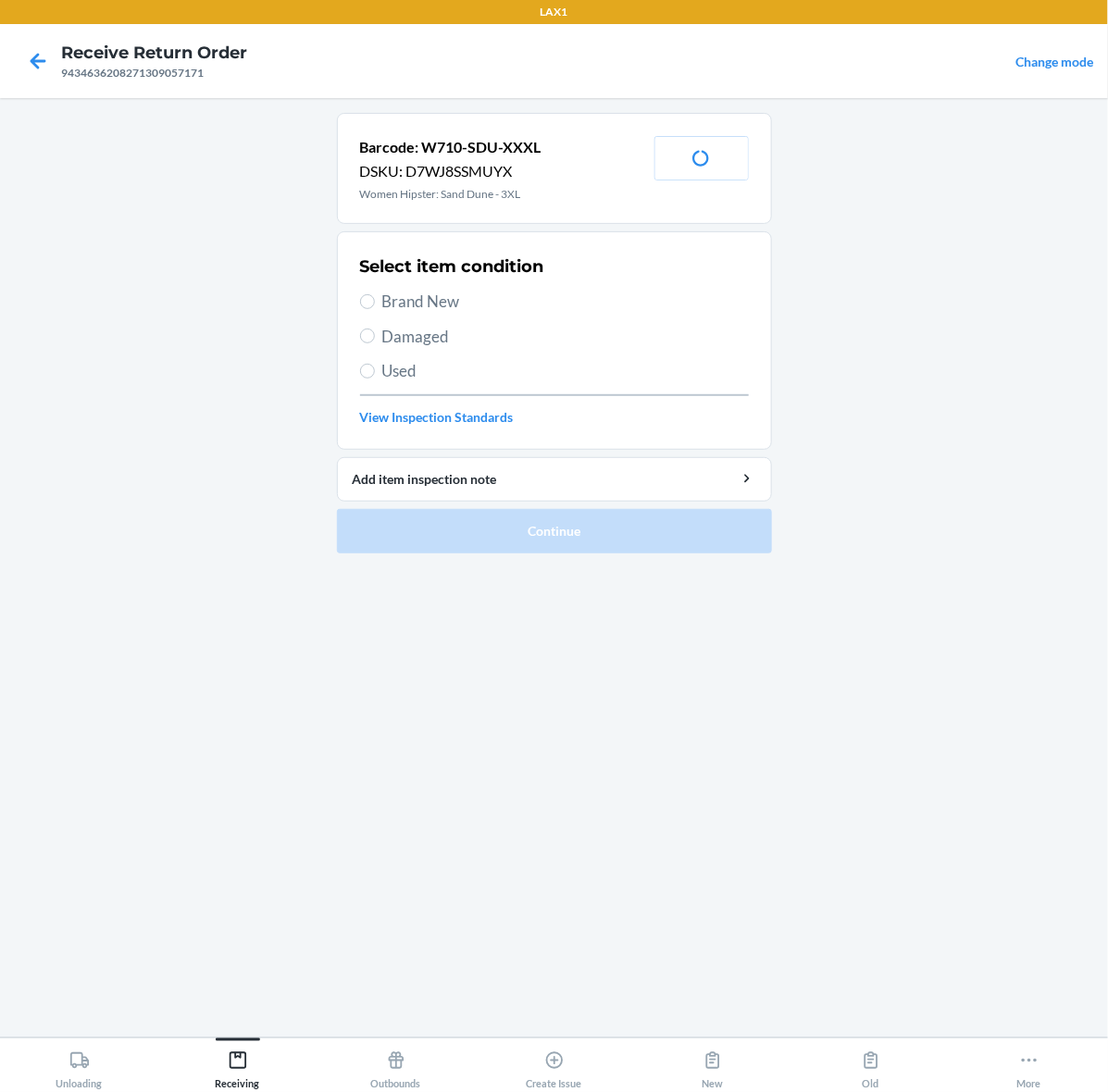 click on "Brand New" at bounding box center (566, 302) 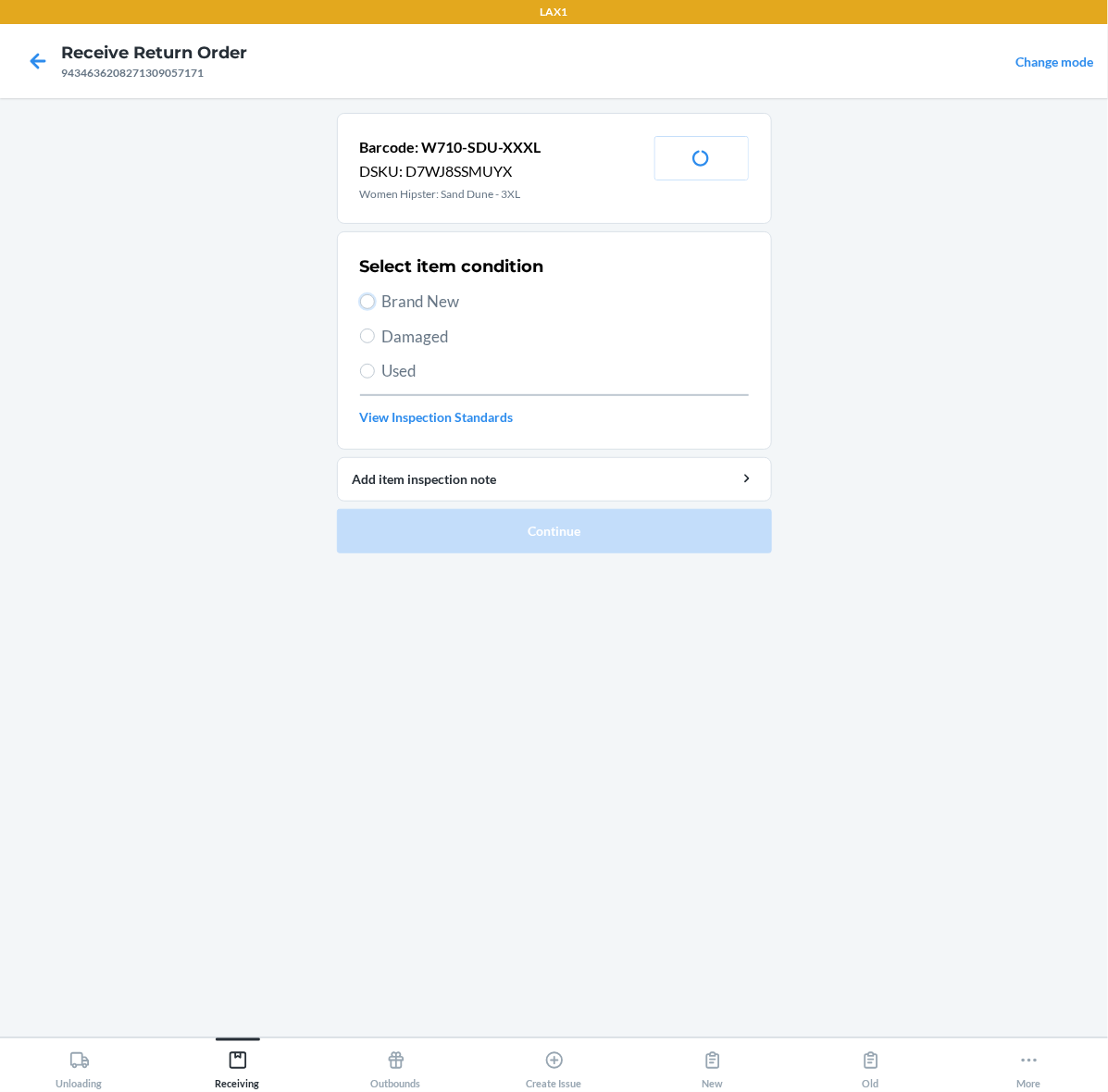 click on "Brand New" at bounding box center [367, 302] 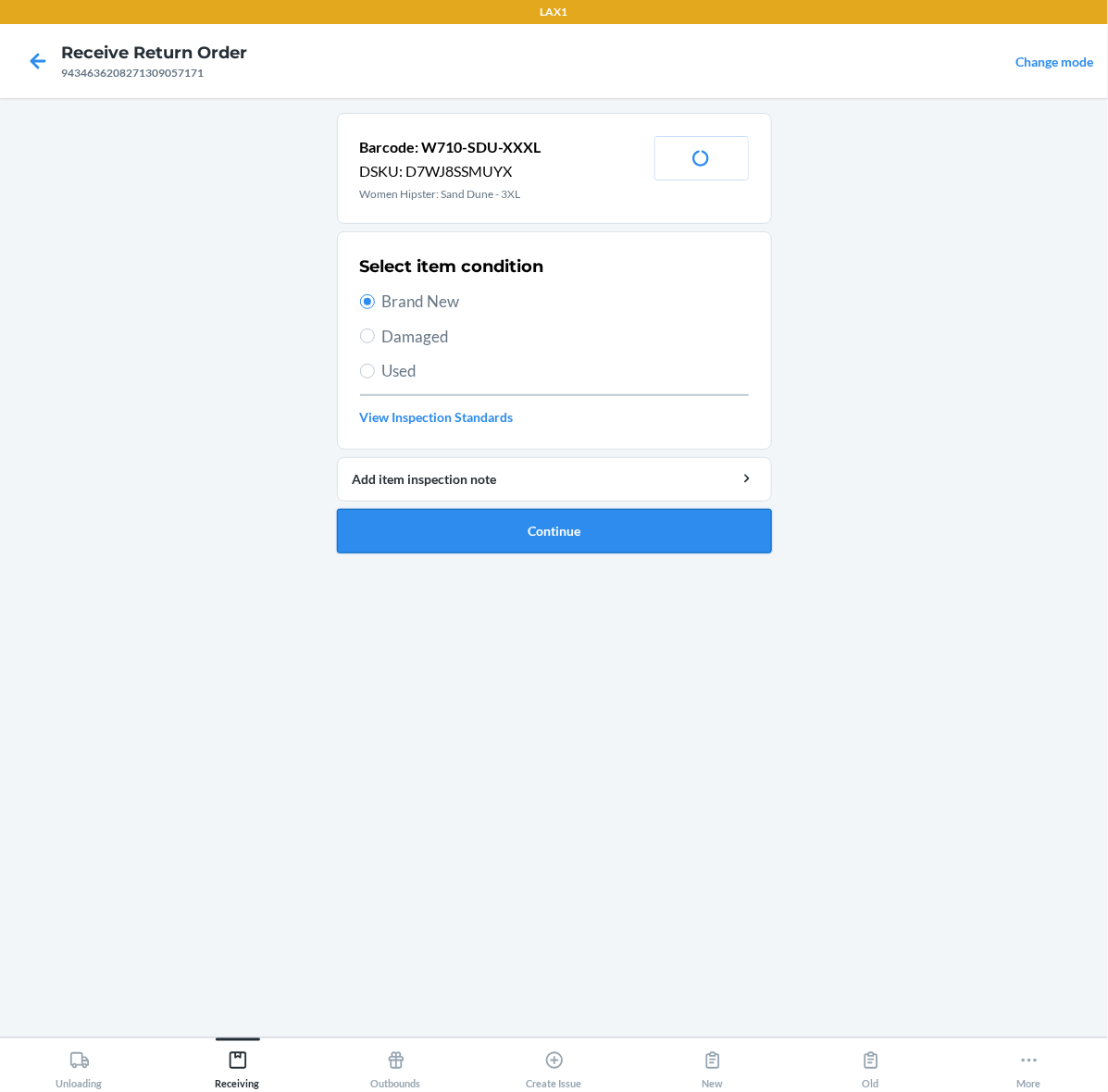 click on "Continue" at bounding box center (554, 531) 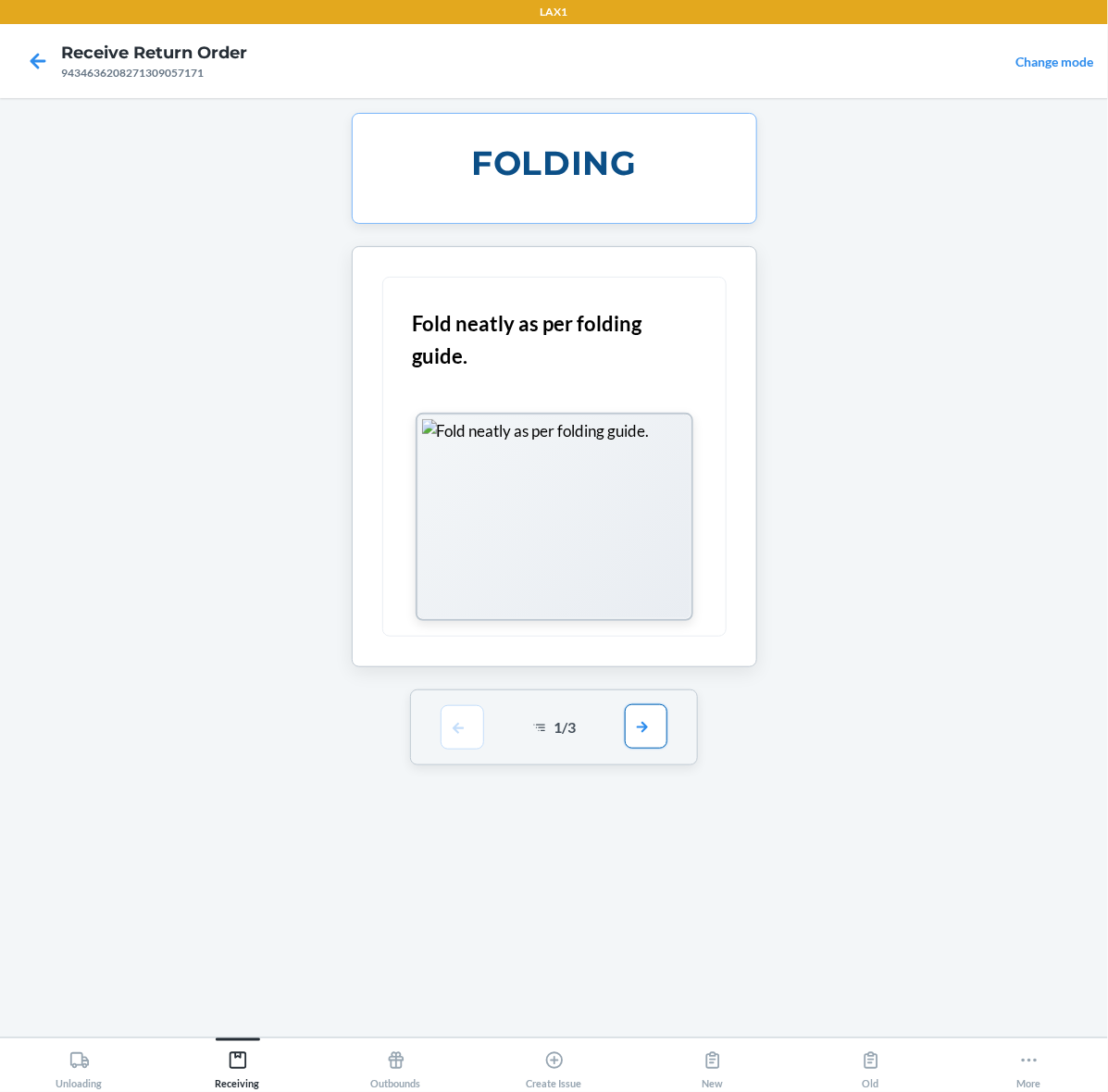 click at bounding box center (646, 726) 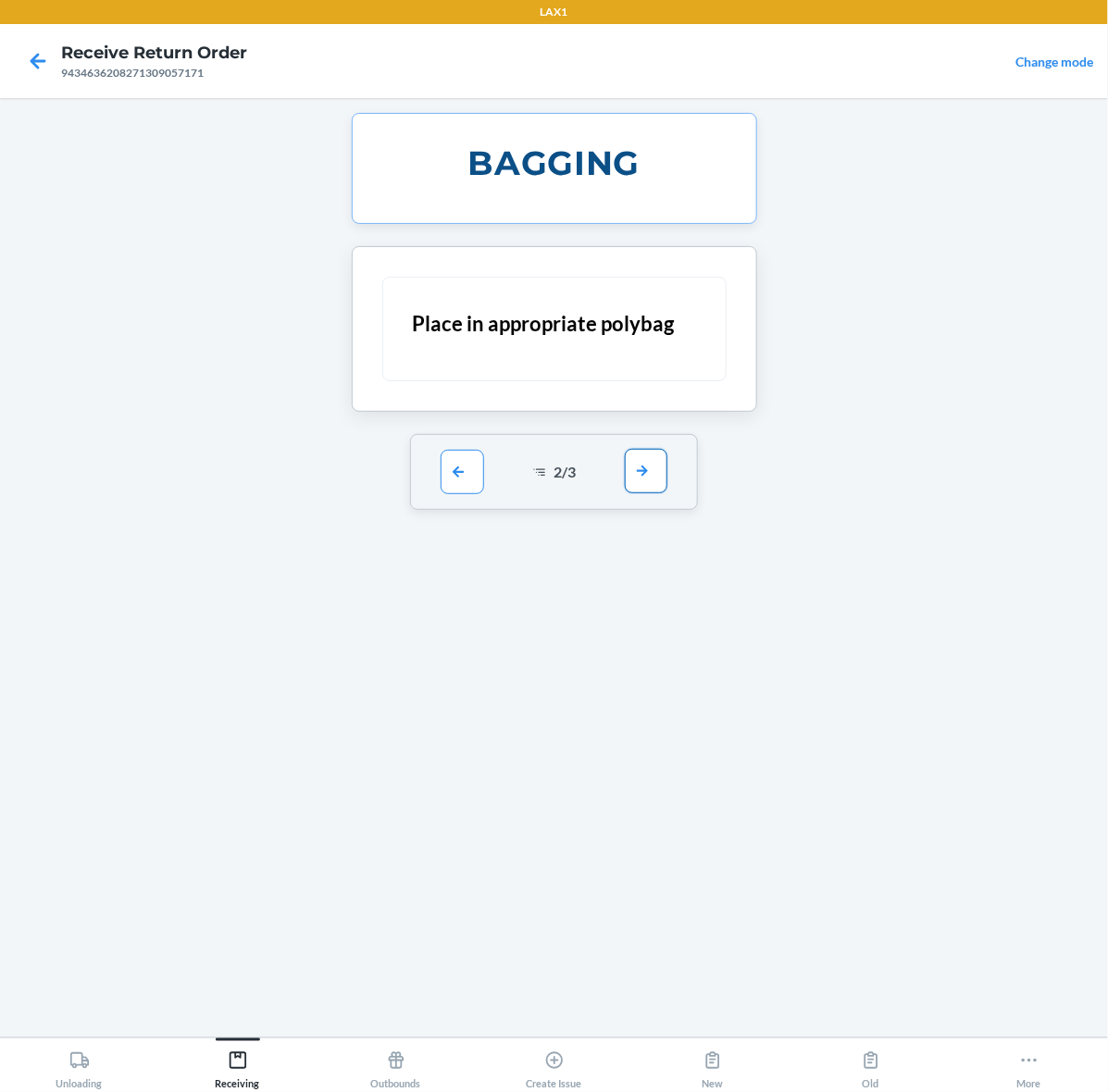click at bounding box center (646, 471) 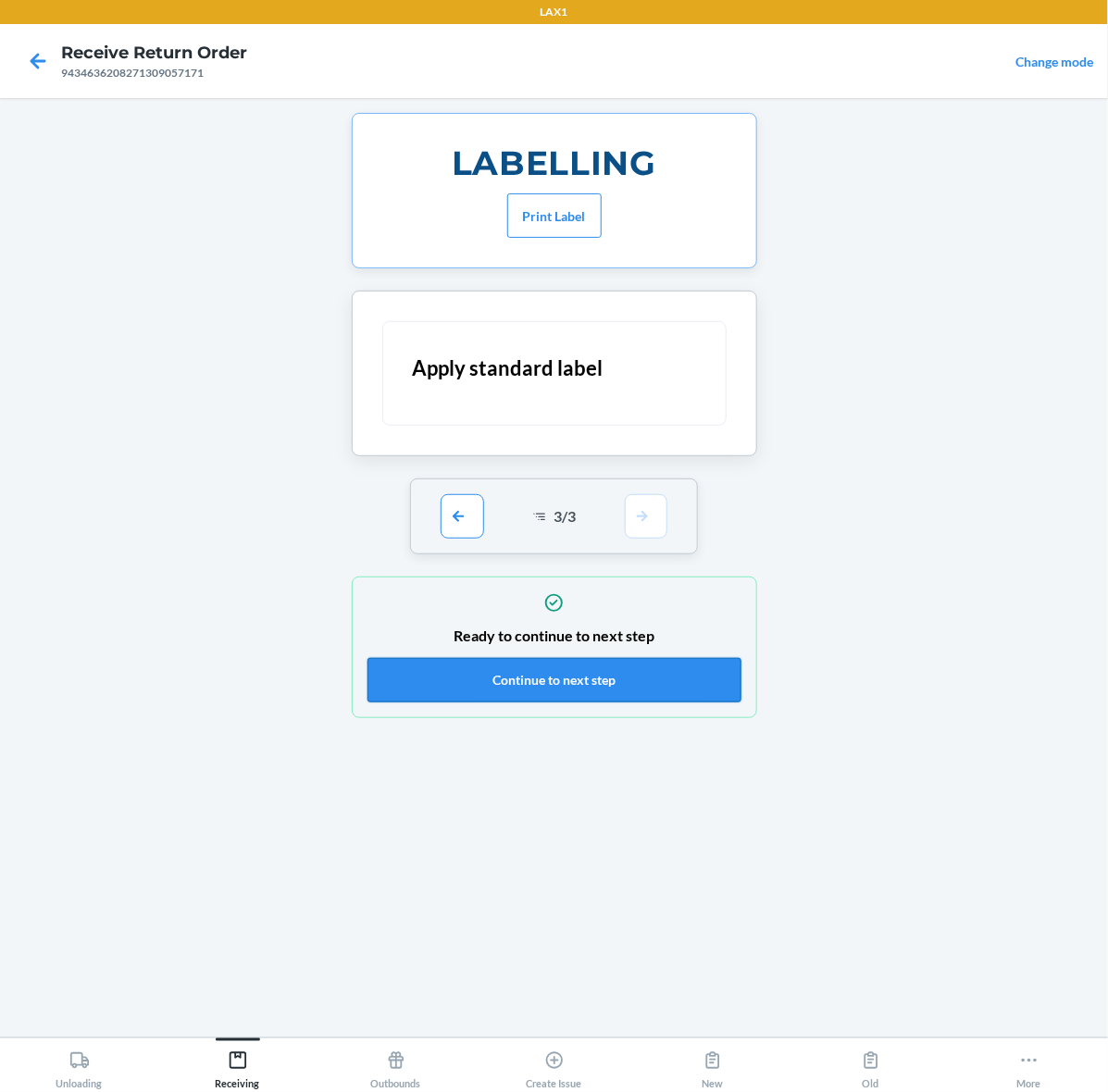click on "Continue to next step" at bounding box center (554, 680) 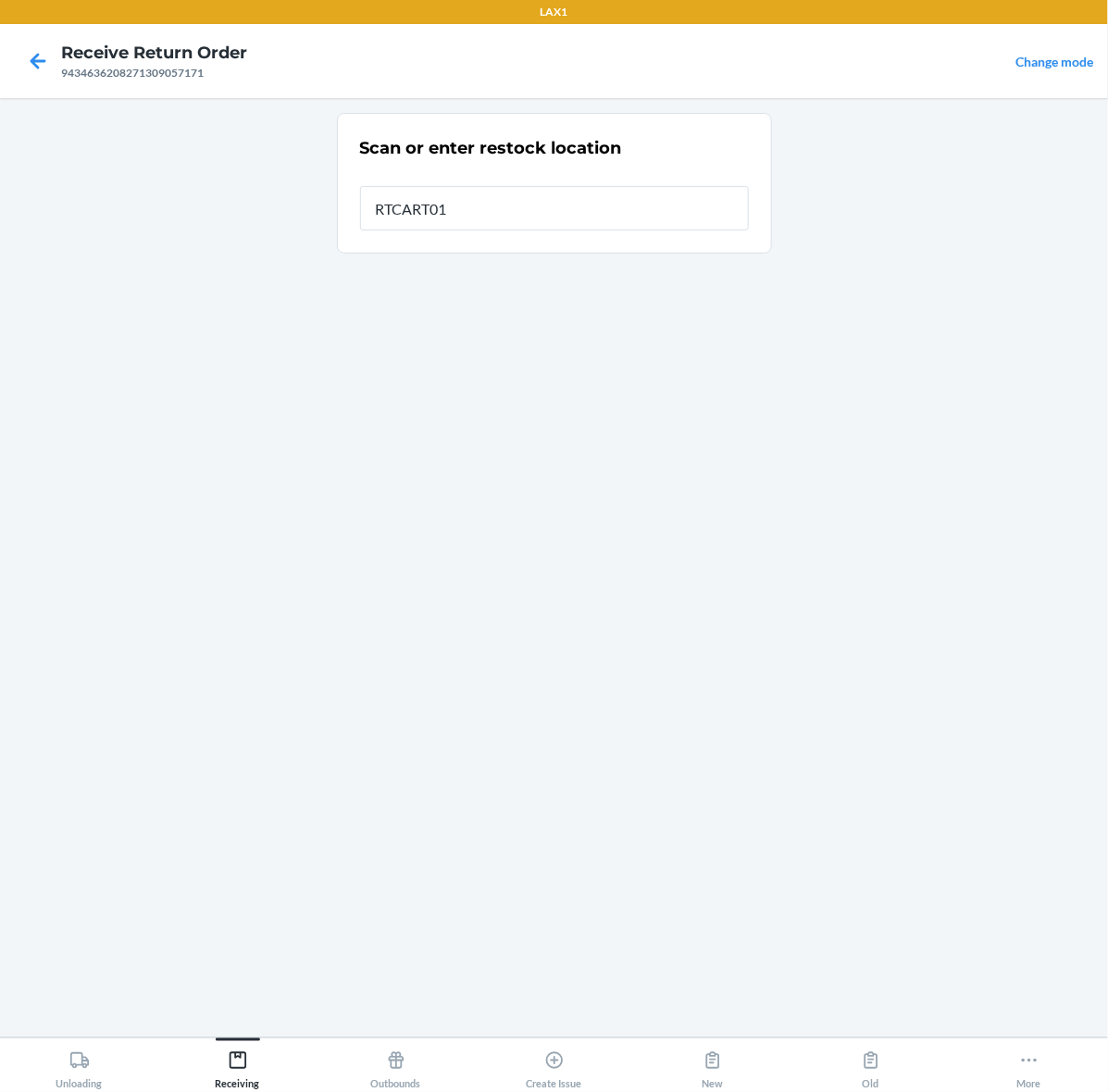 type on "RTCART014" 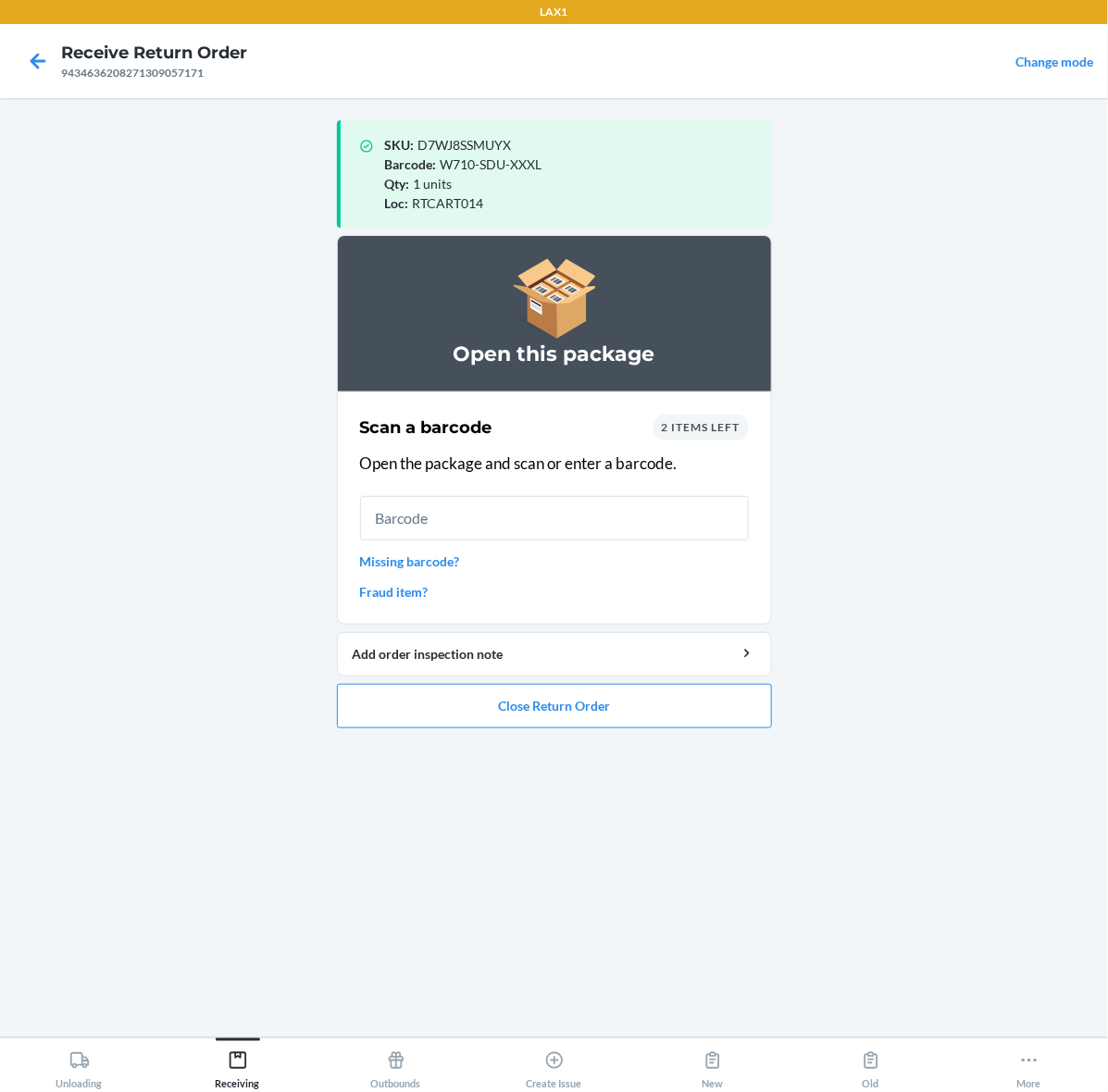 click on "2 items left" at bounding box center (701, 427) 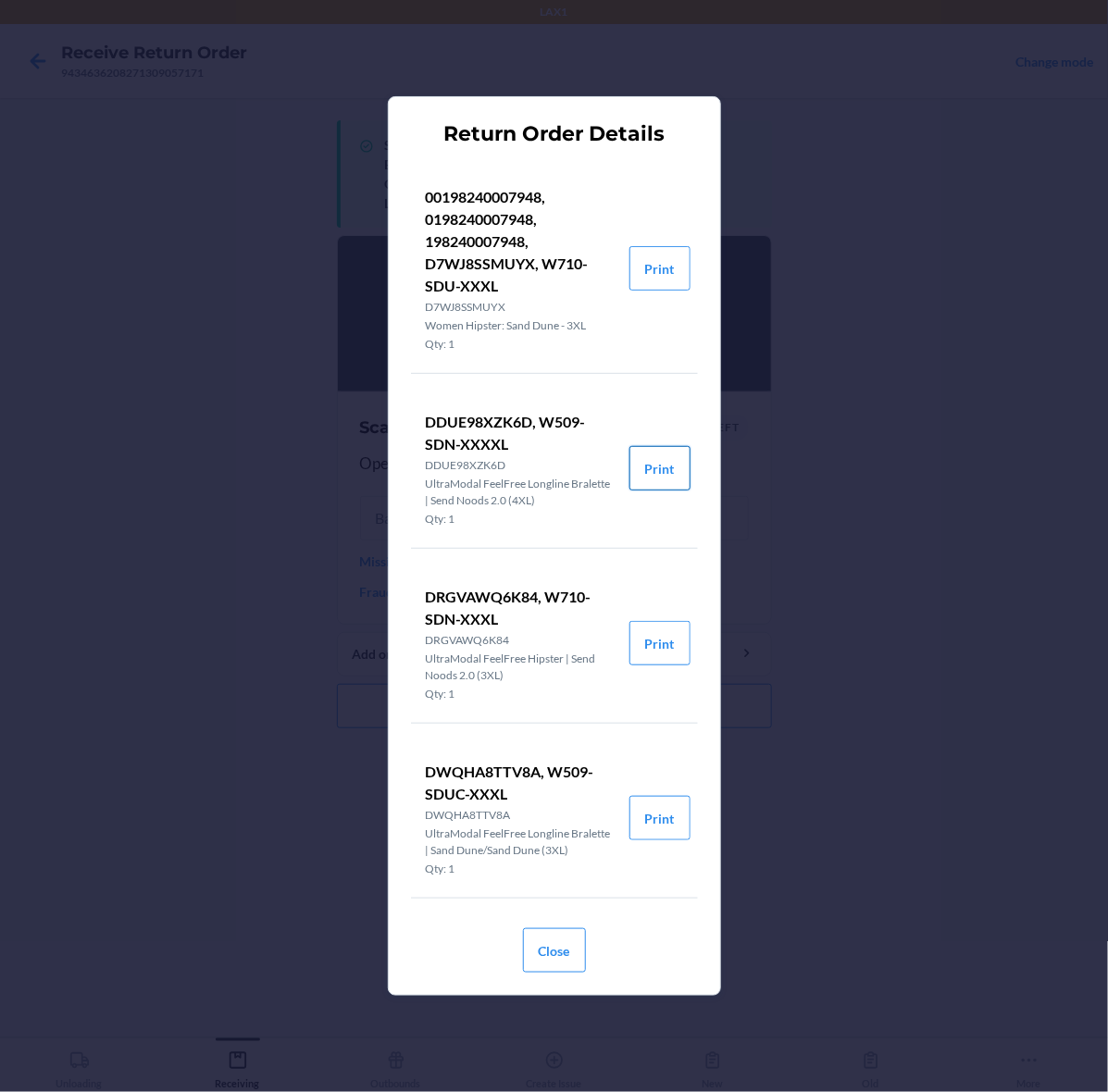 click on "Print" at bounding box center [660, 468] 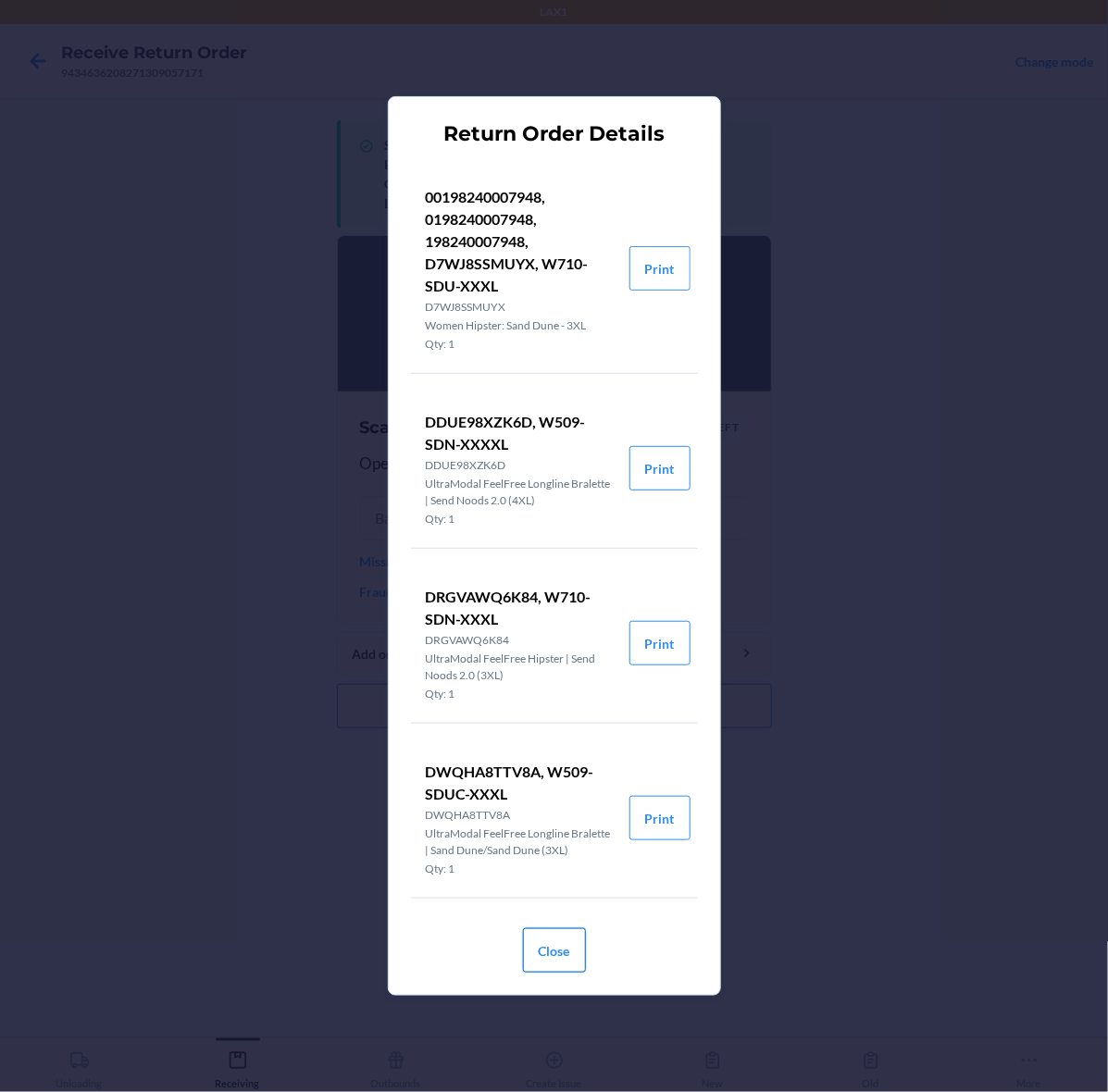 click on "Close" at bounding box center (554, 950) 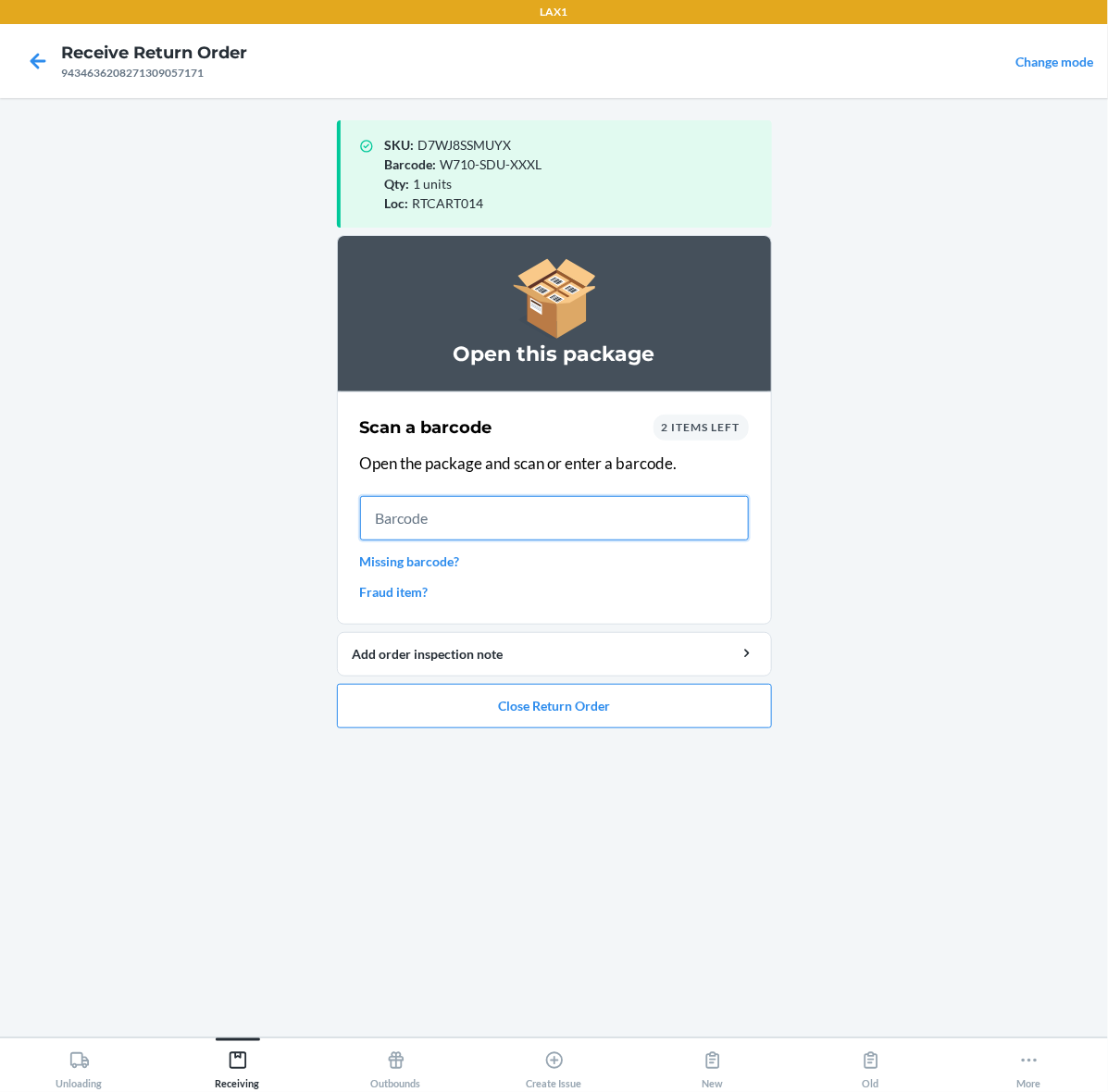 click at bounding box center [554, 518] 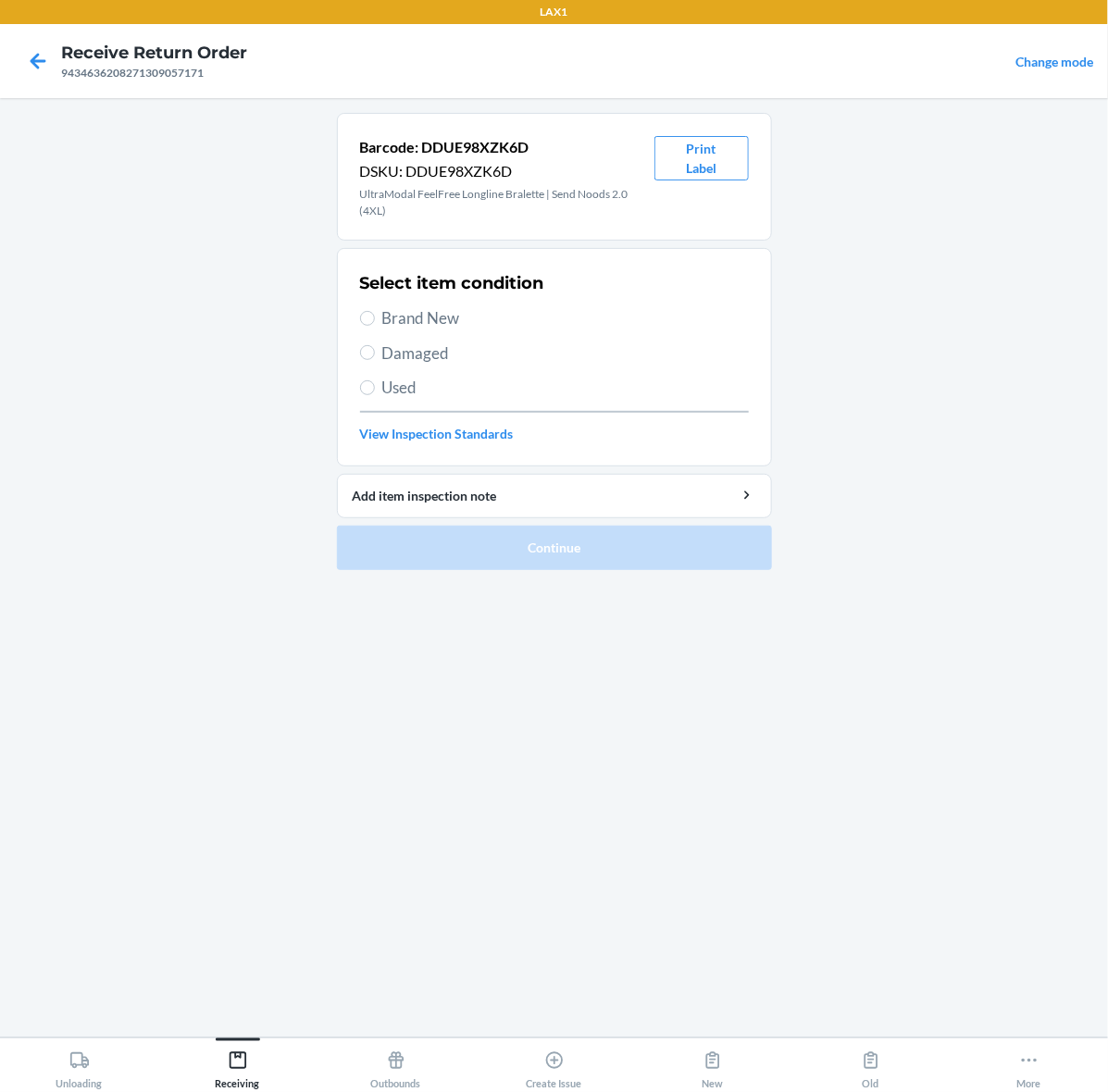 click on "Brand New" at bounding box center (566, 318) 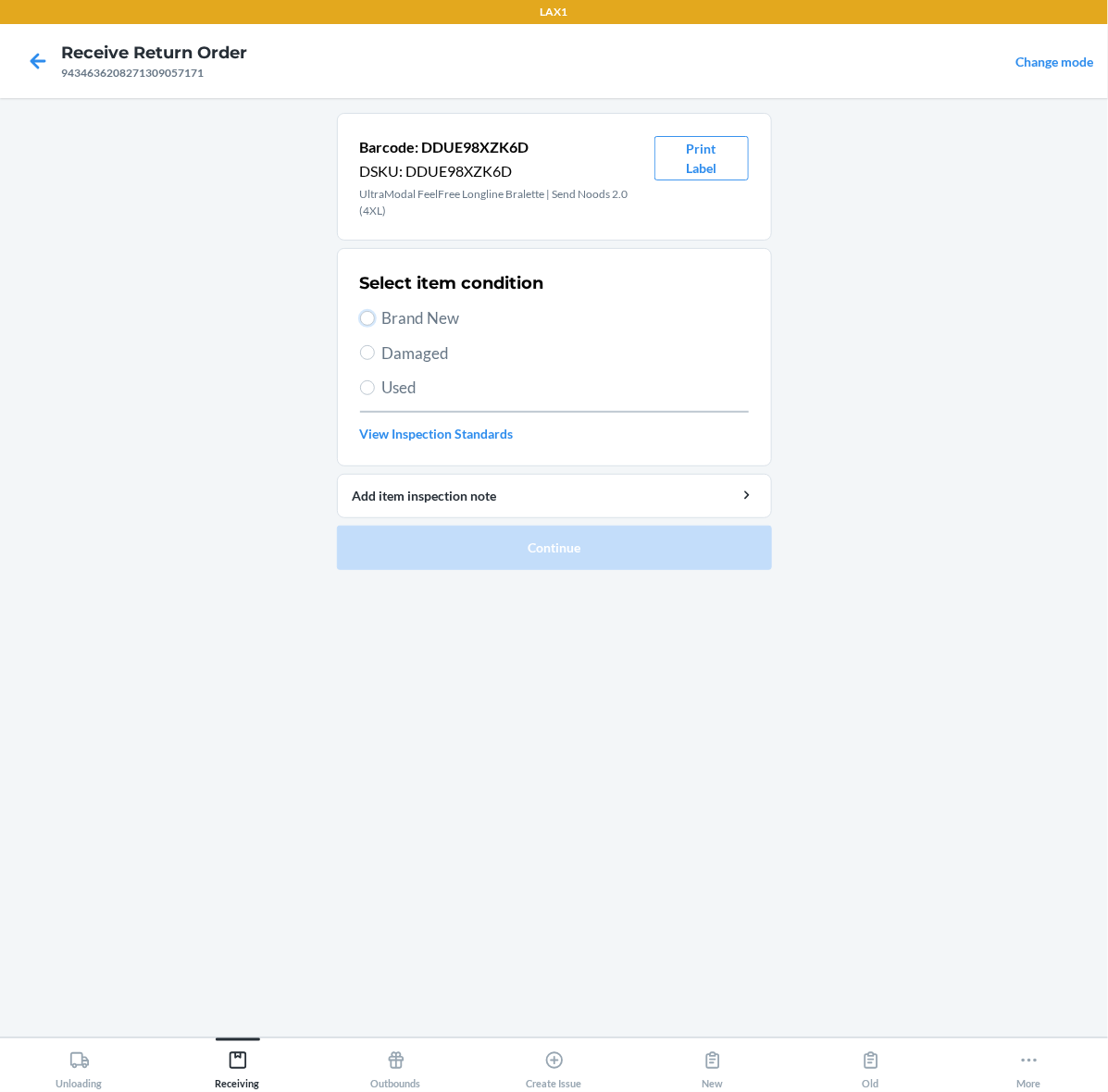 click on "Brand New" at bounding box center [367, 318] 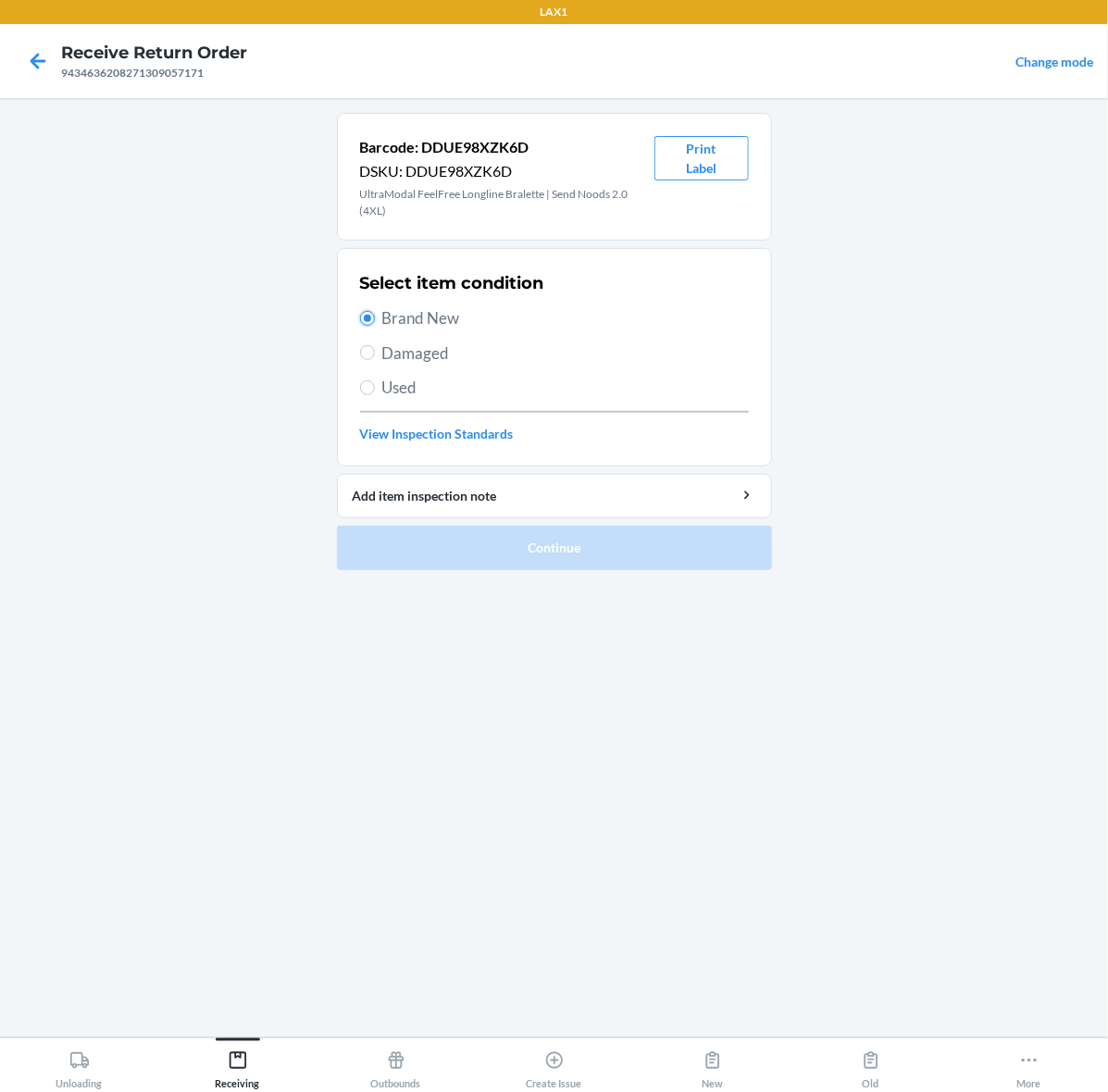 radio on "true" 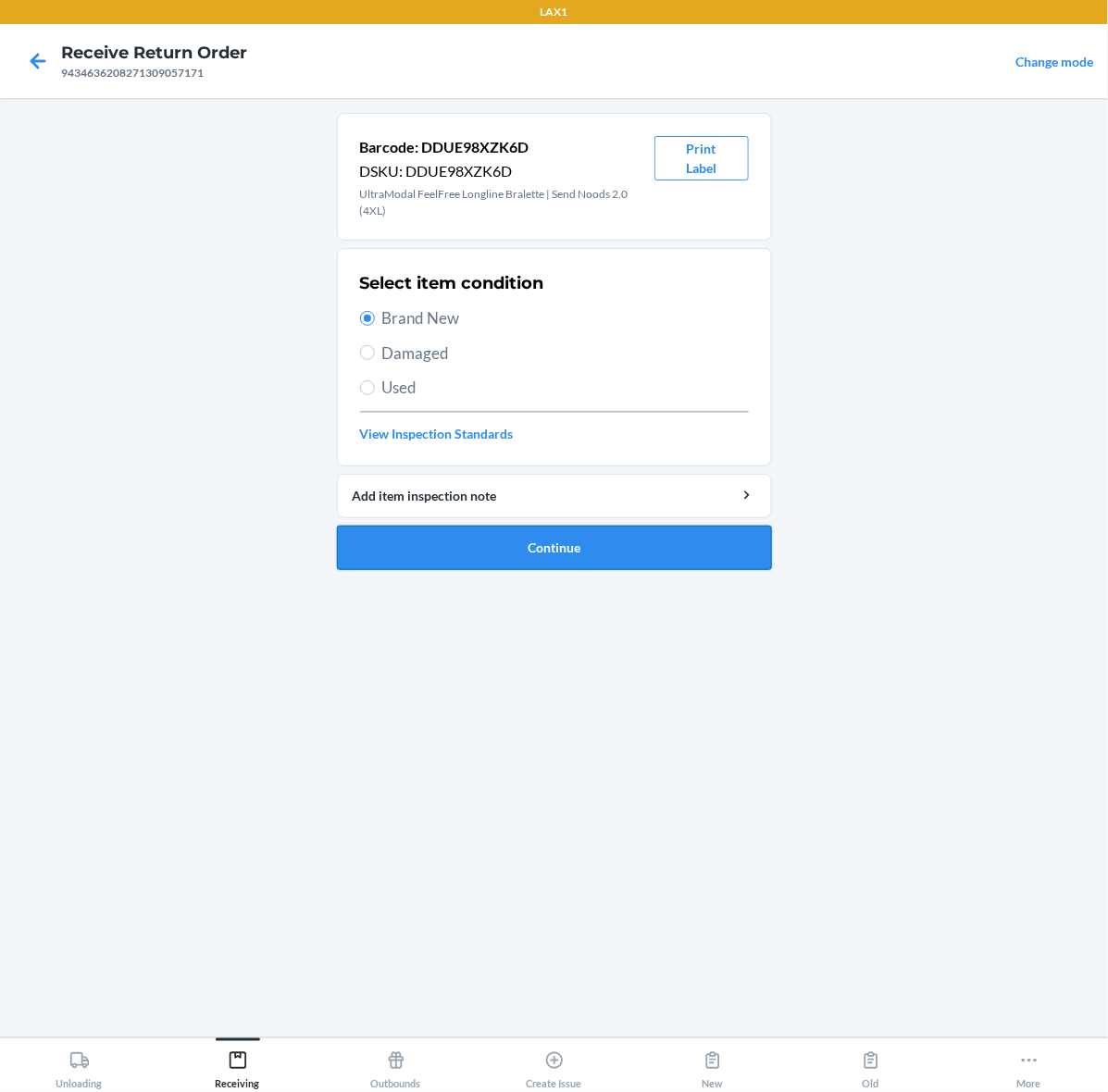 click on "Continue" at bounding box center (554, 548) 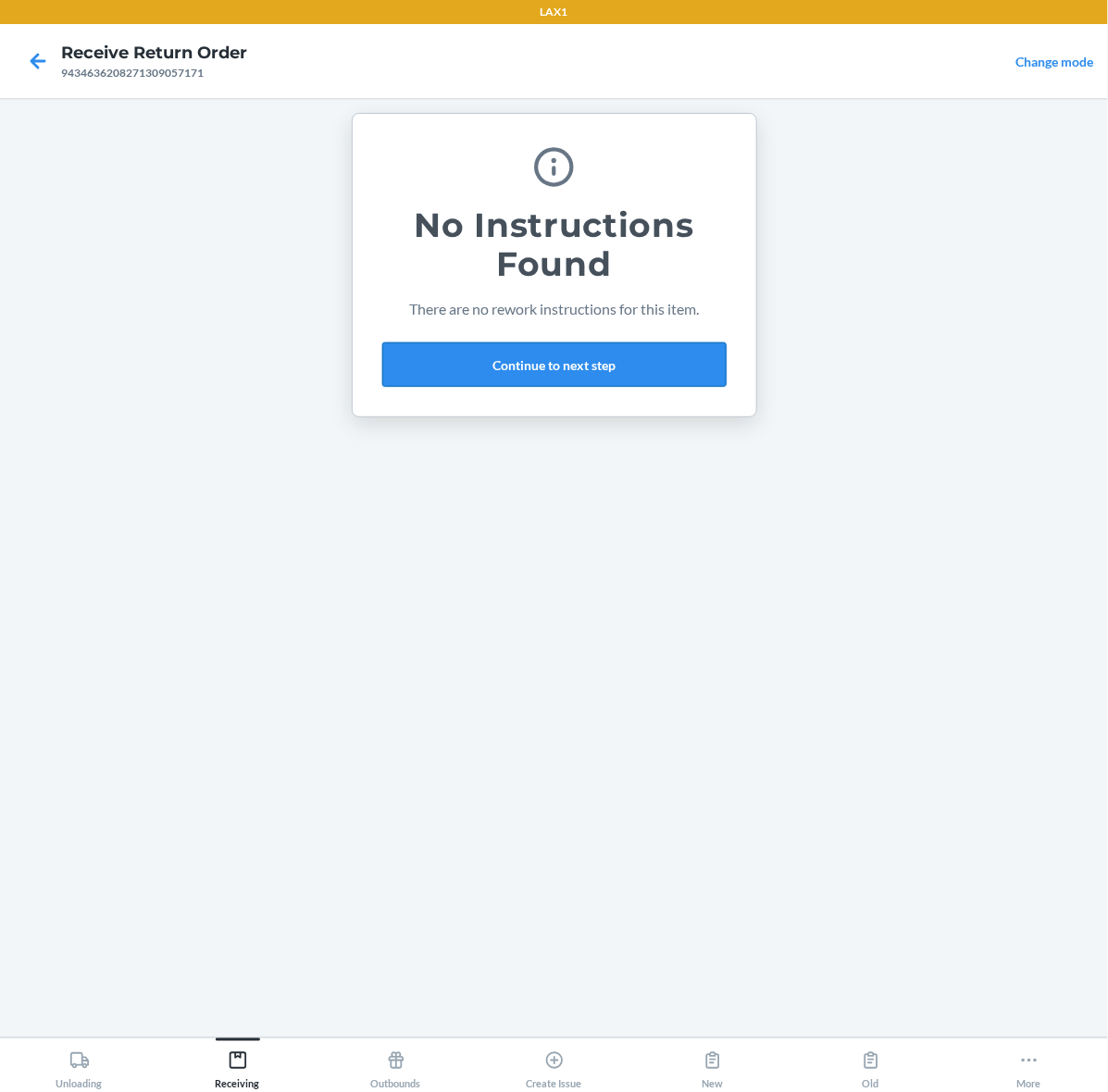 click on "Continue to next step" at bounding box center (554, 365) 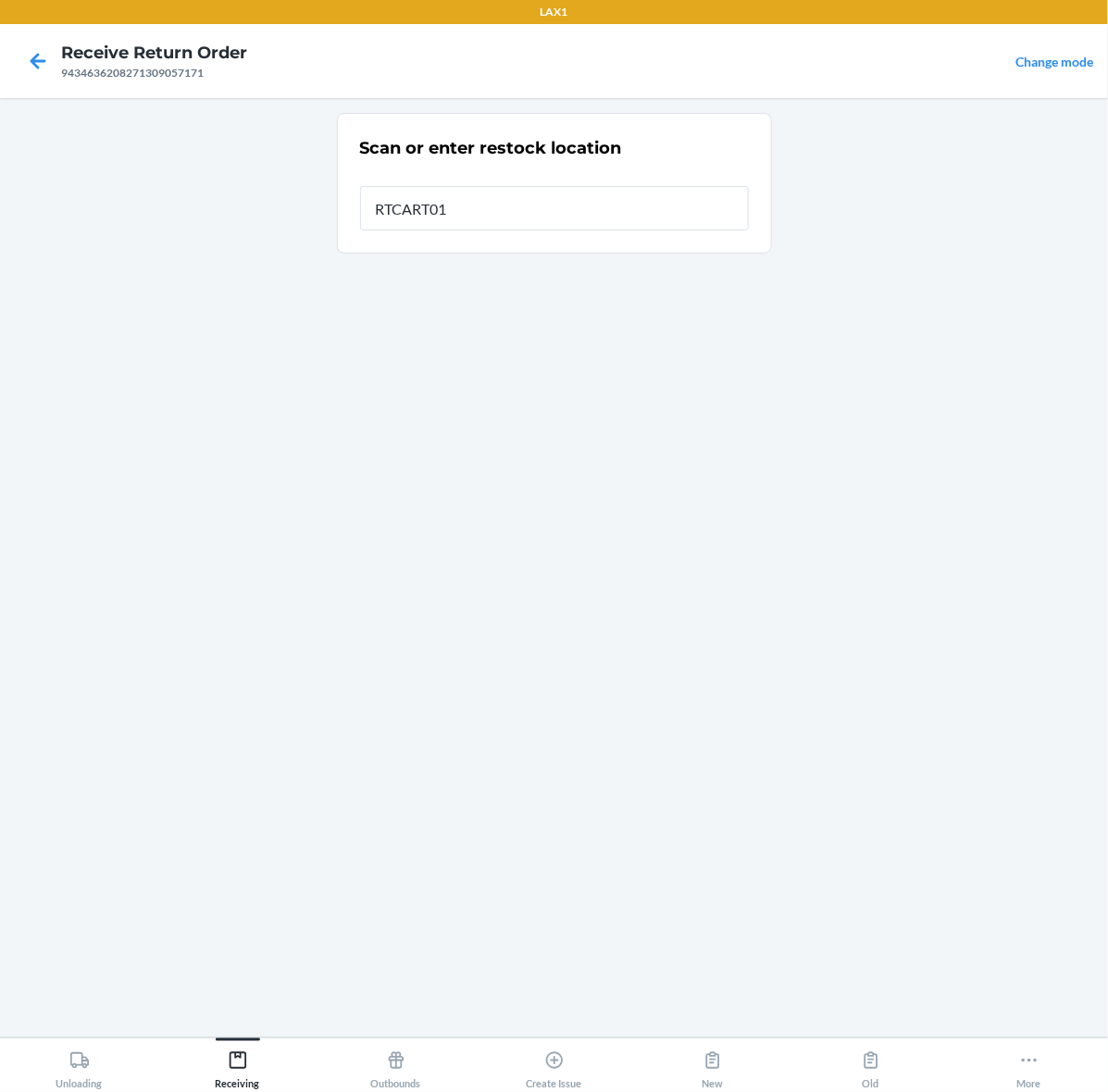 type on "RTCART014" 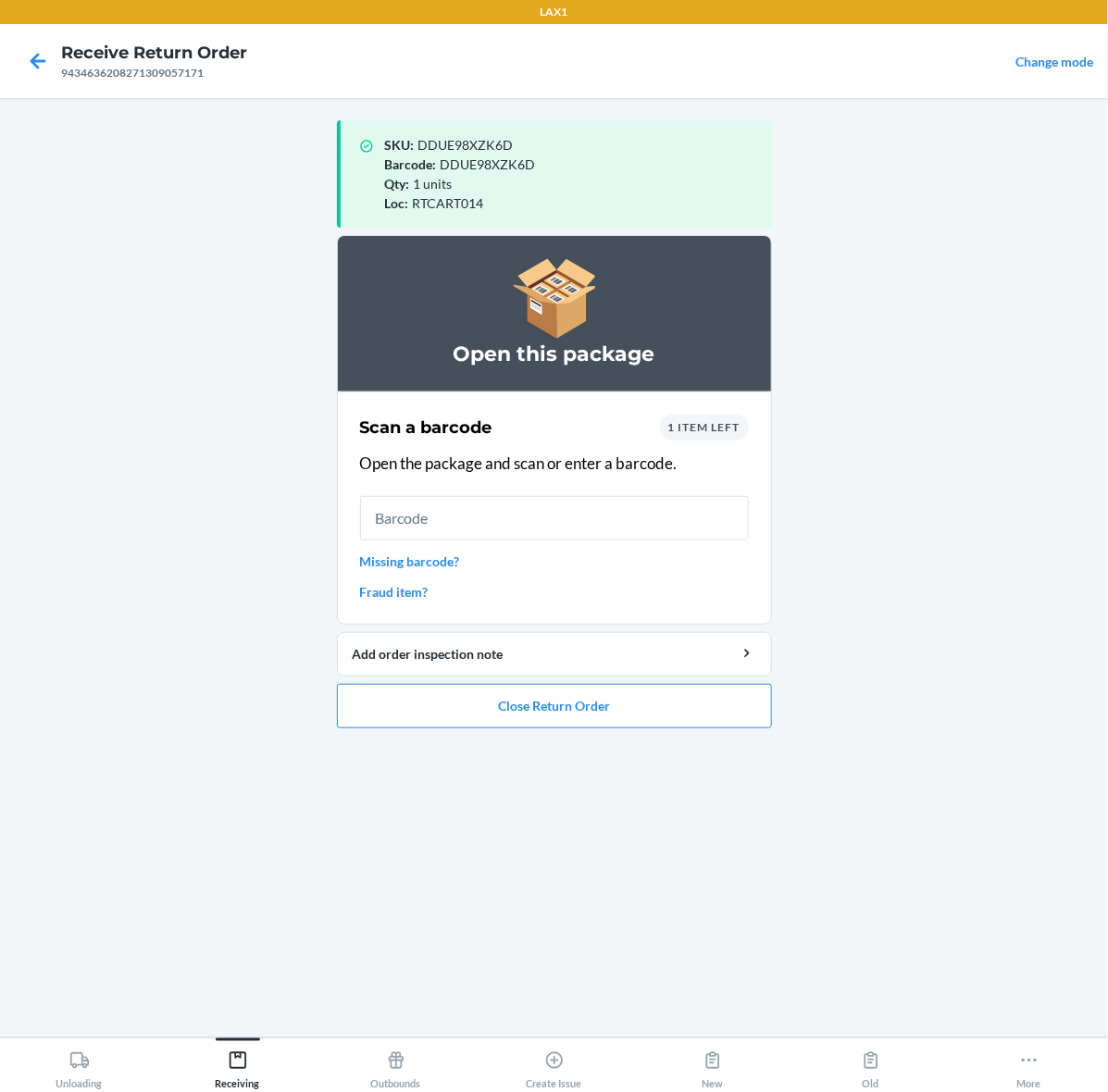 click on "1 item left" at bounding box center (704, 428) 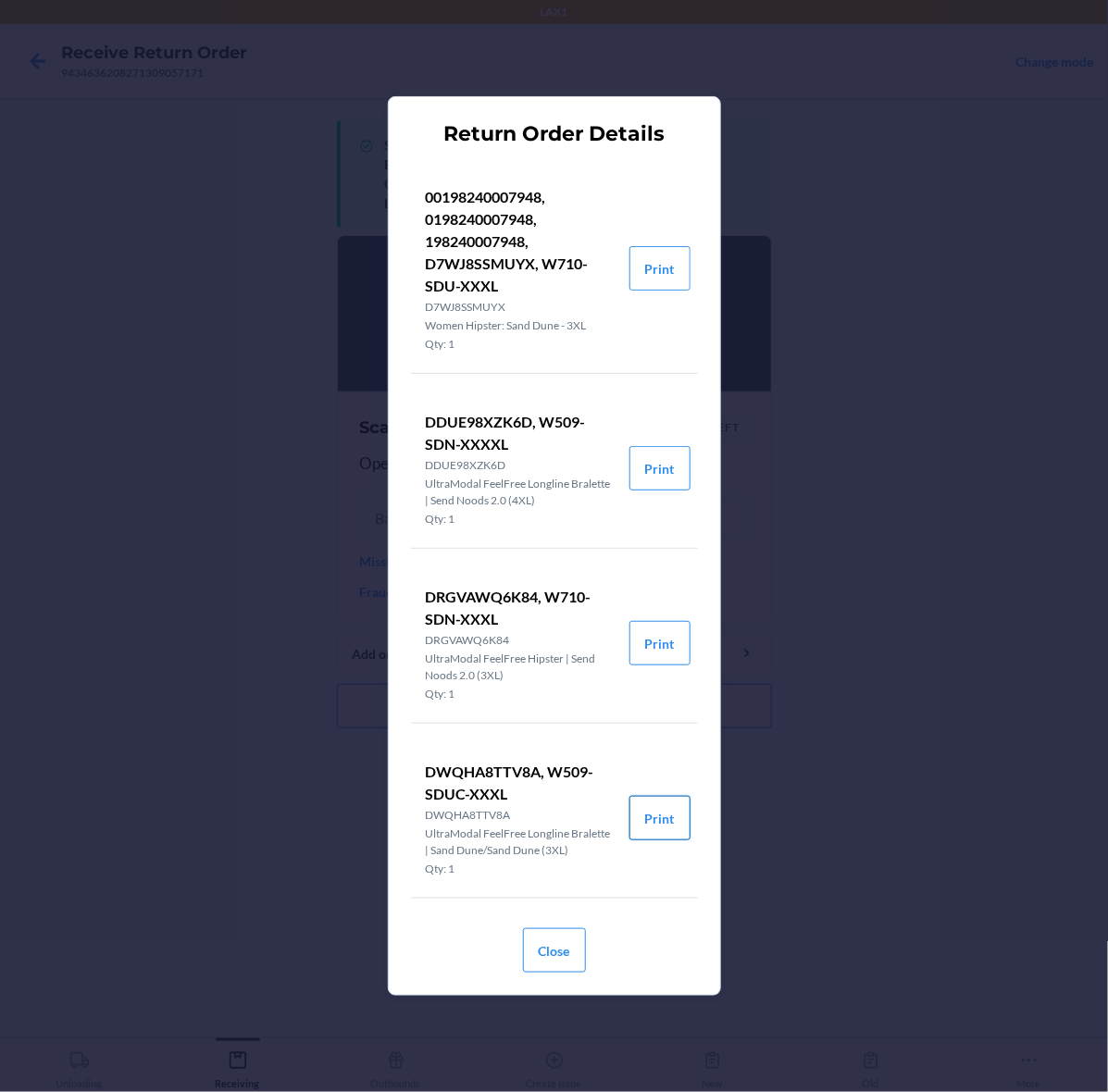 click on "Print" at bounding box center (660, 818) 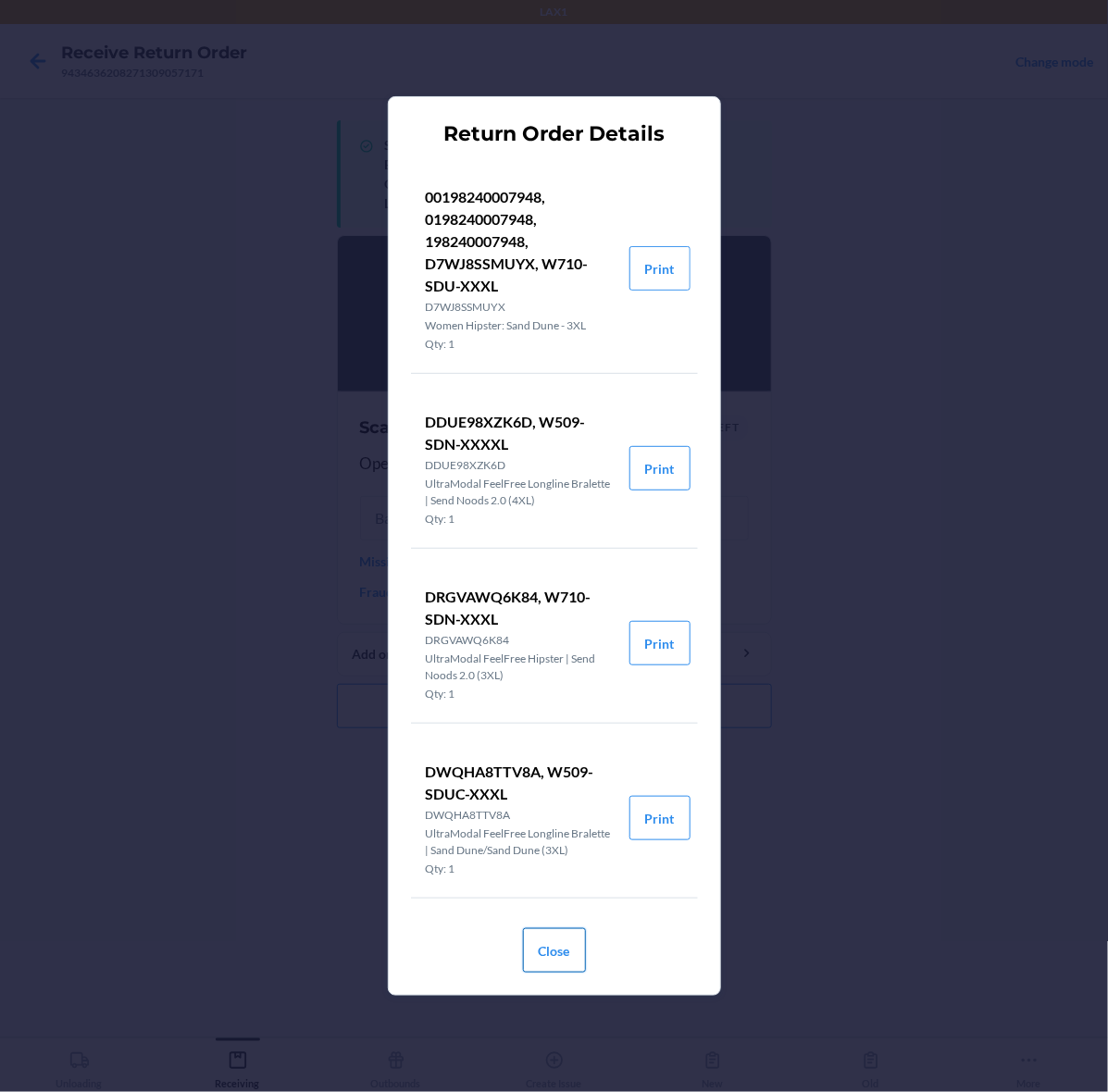 click on "Close" at bounding box center [554, 950] 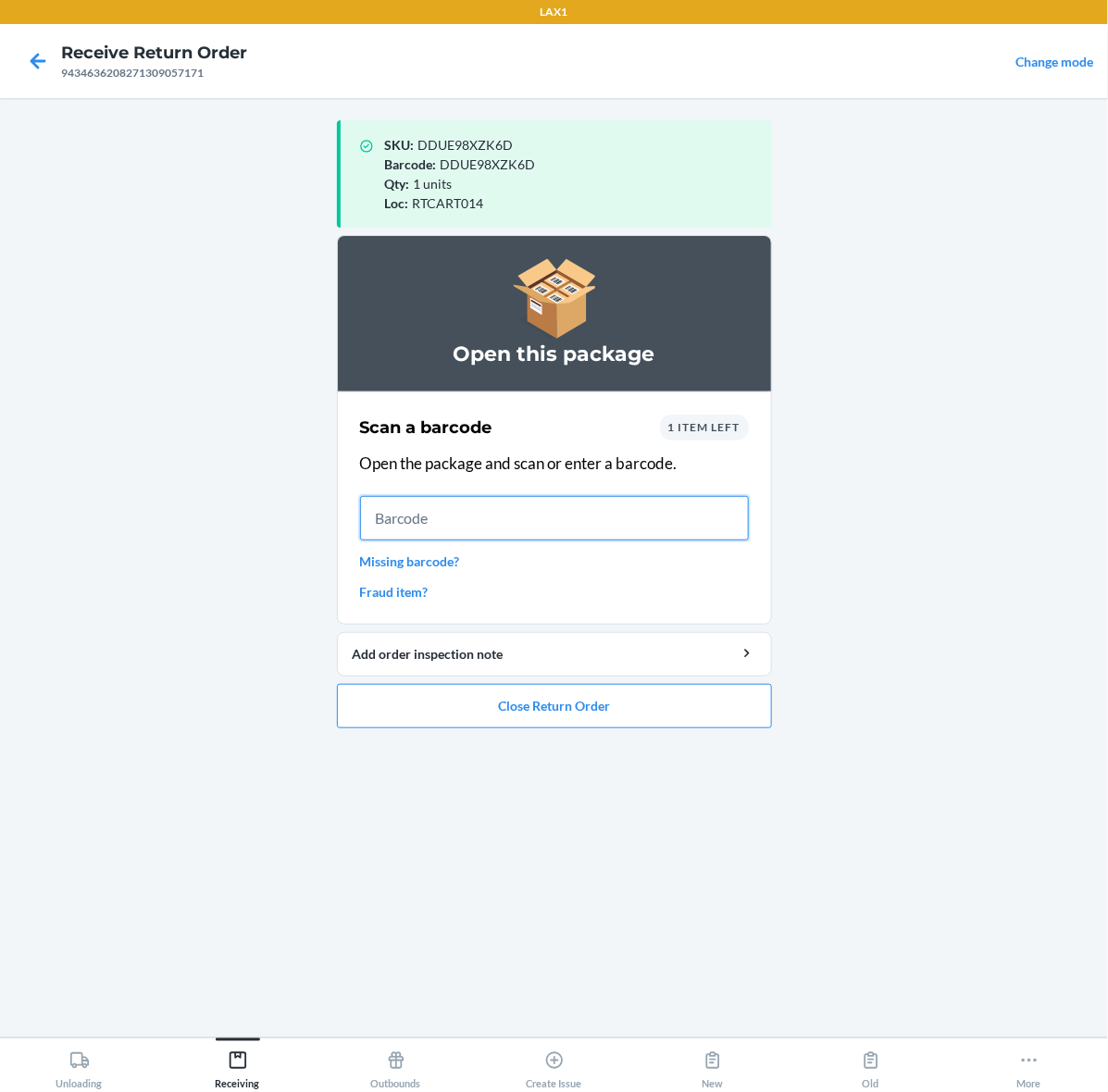 click at bounding box center (554, 518) 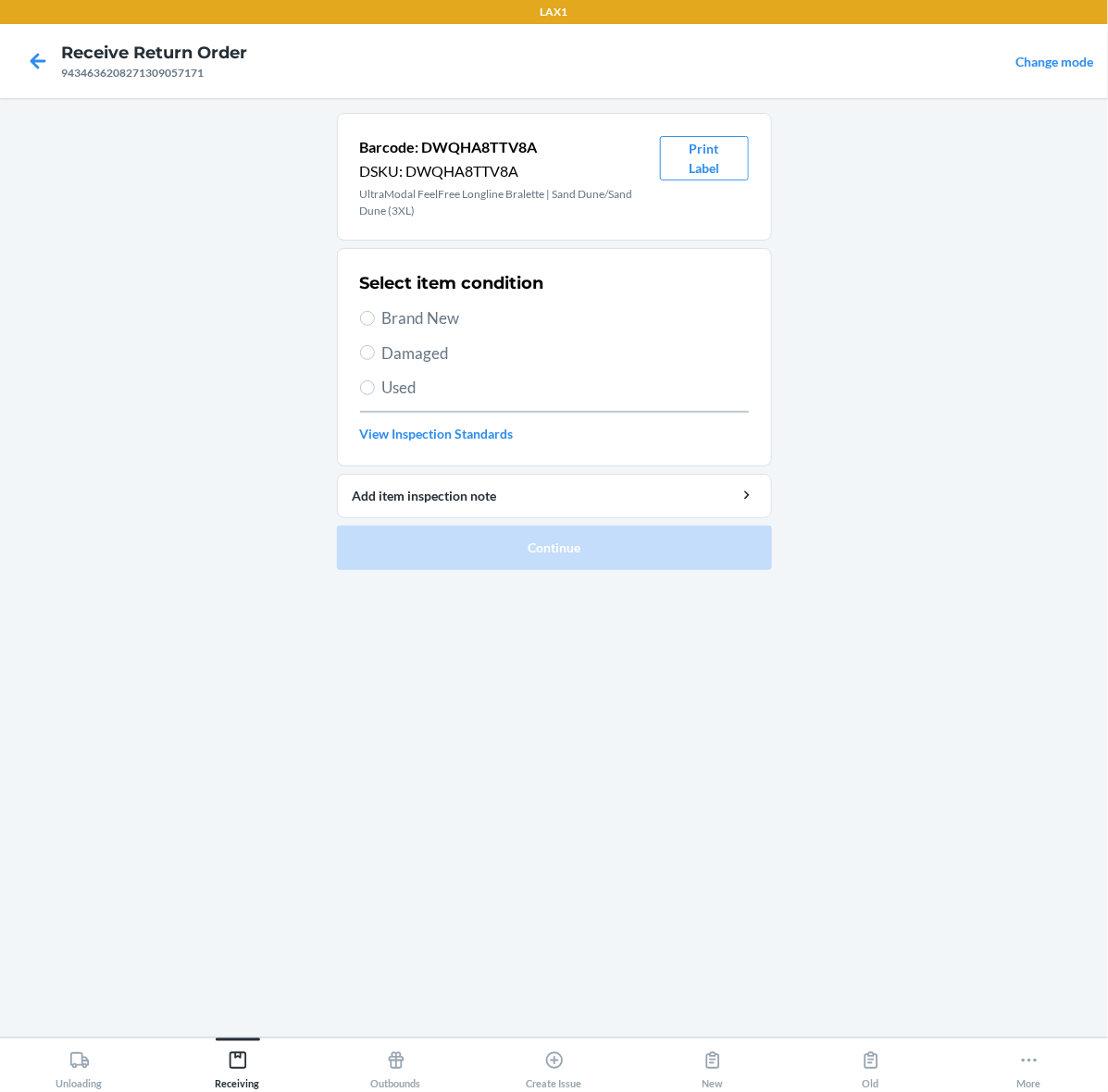 click on "Brand New" at bounding box center (566, 318) 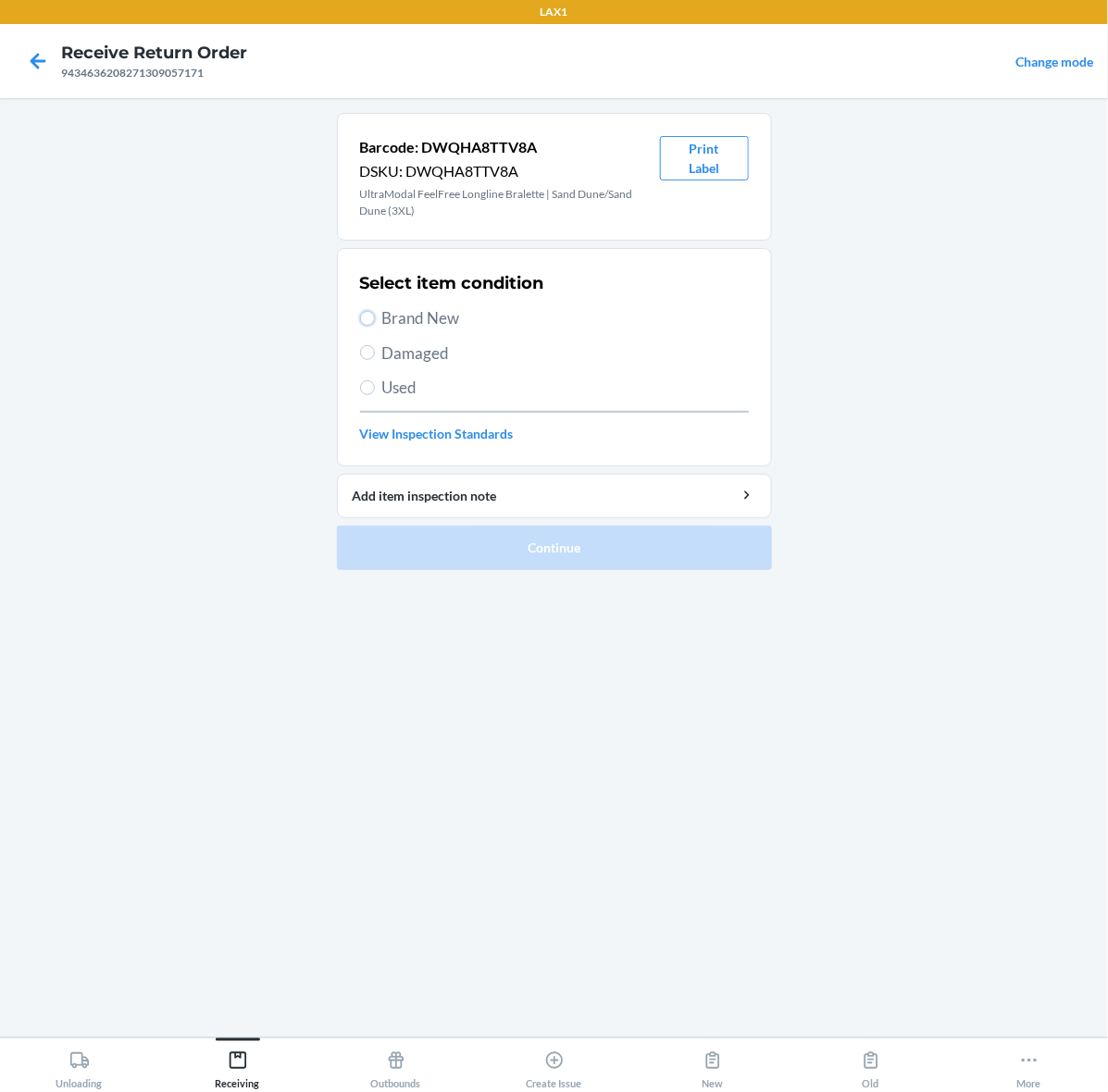 click on "Brand New" at bounding box center (367, 318) 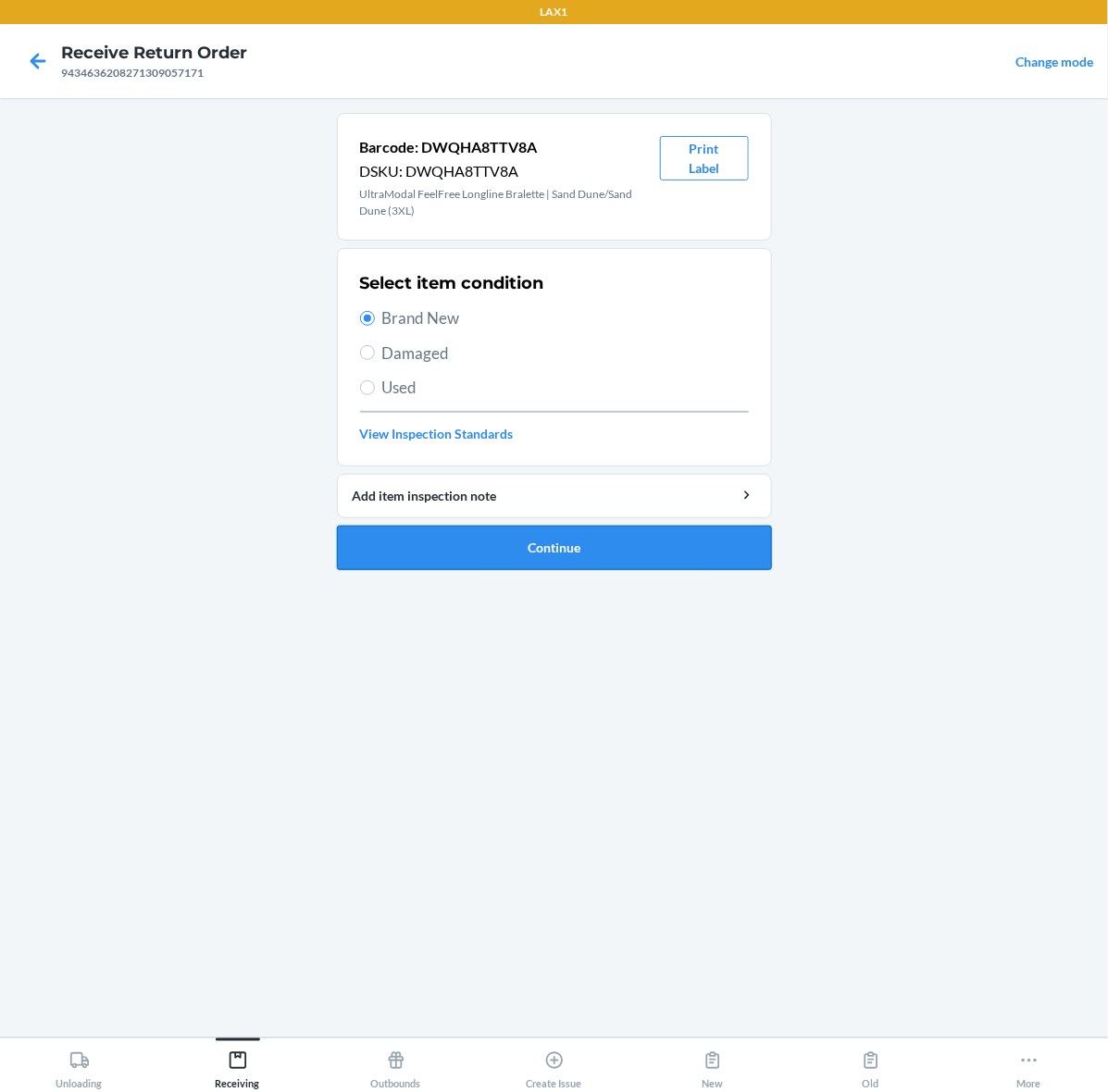 click on "Continue" at bounding box center (554, 548) 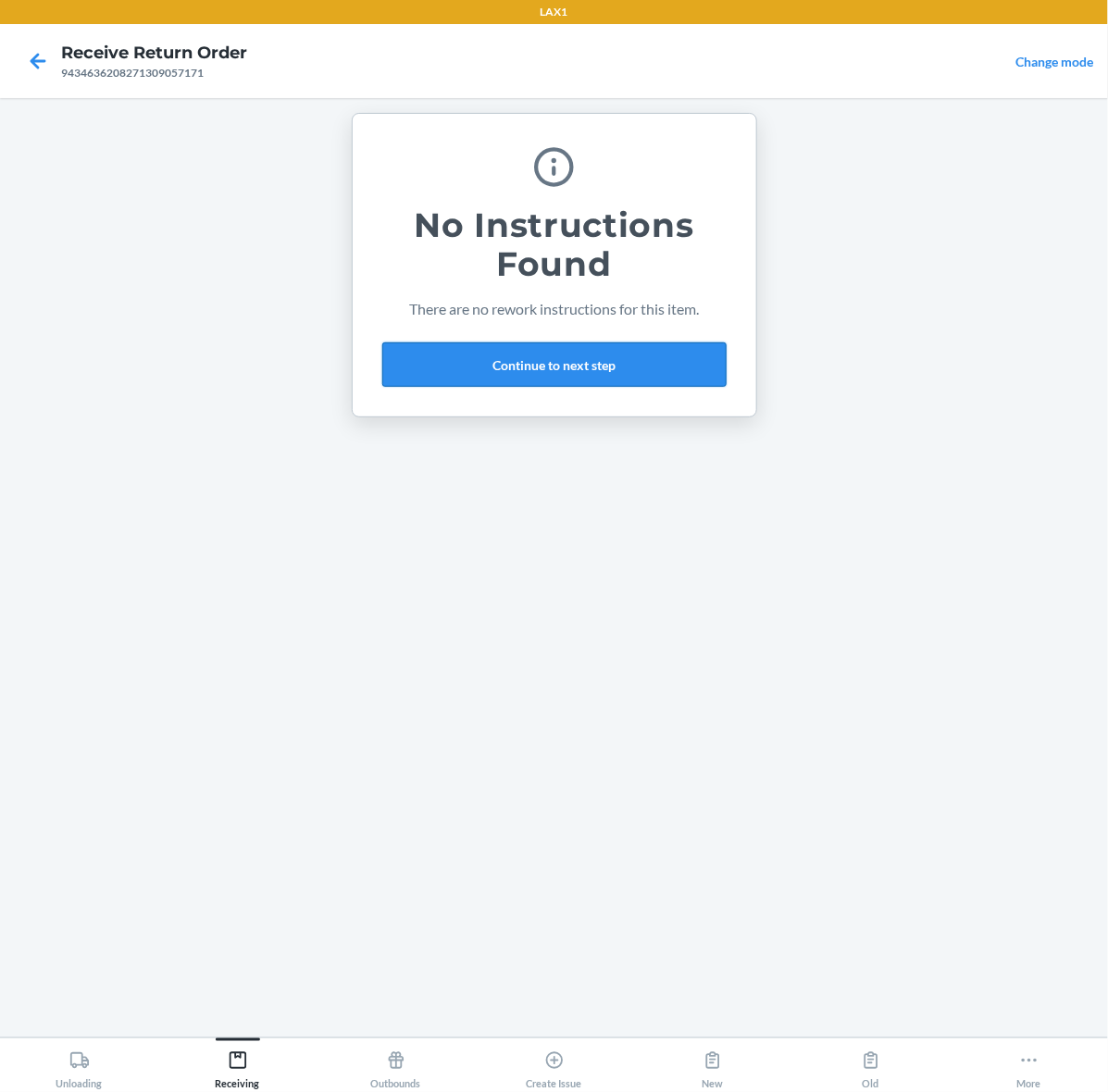 click on "Continue to next step" at bounding box center (554, 365) 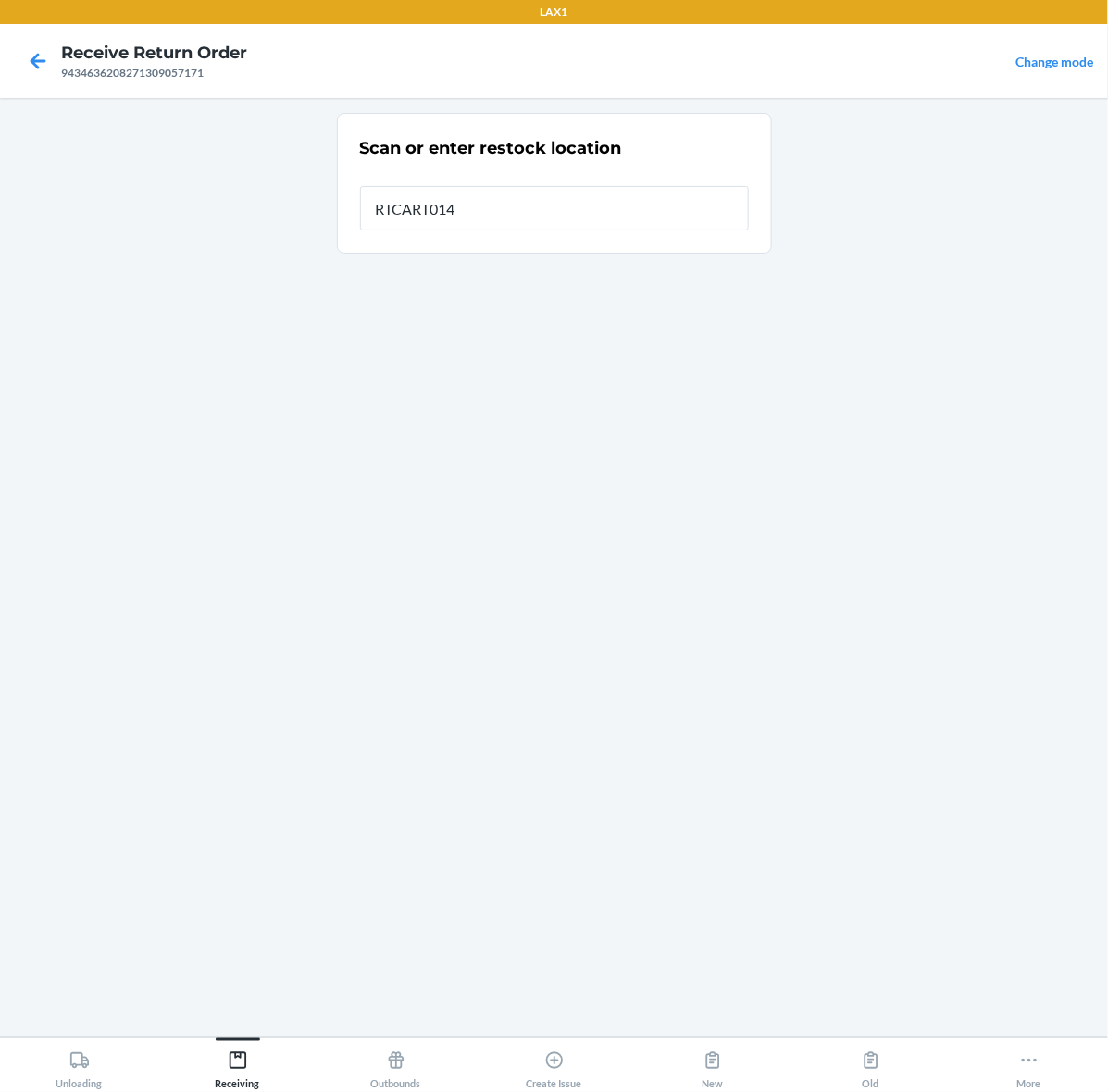 type on "RTCART014" 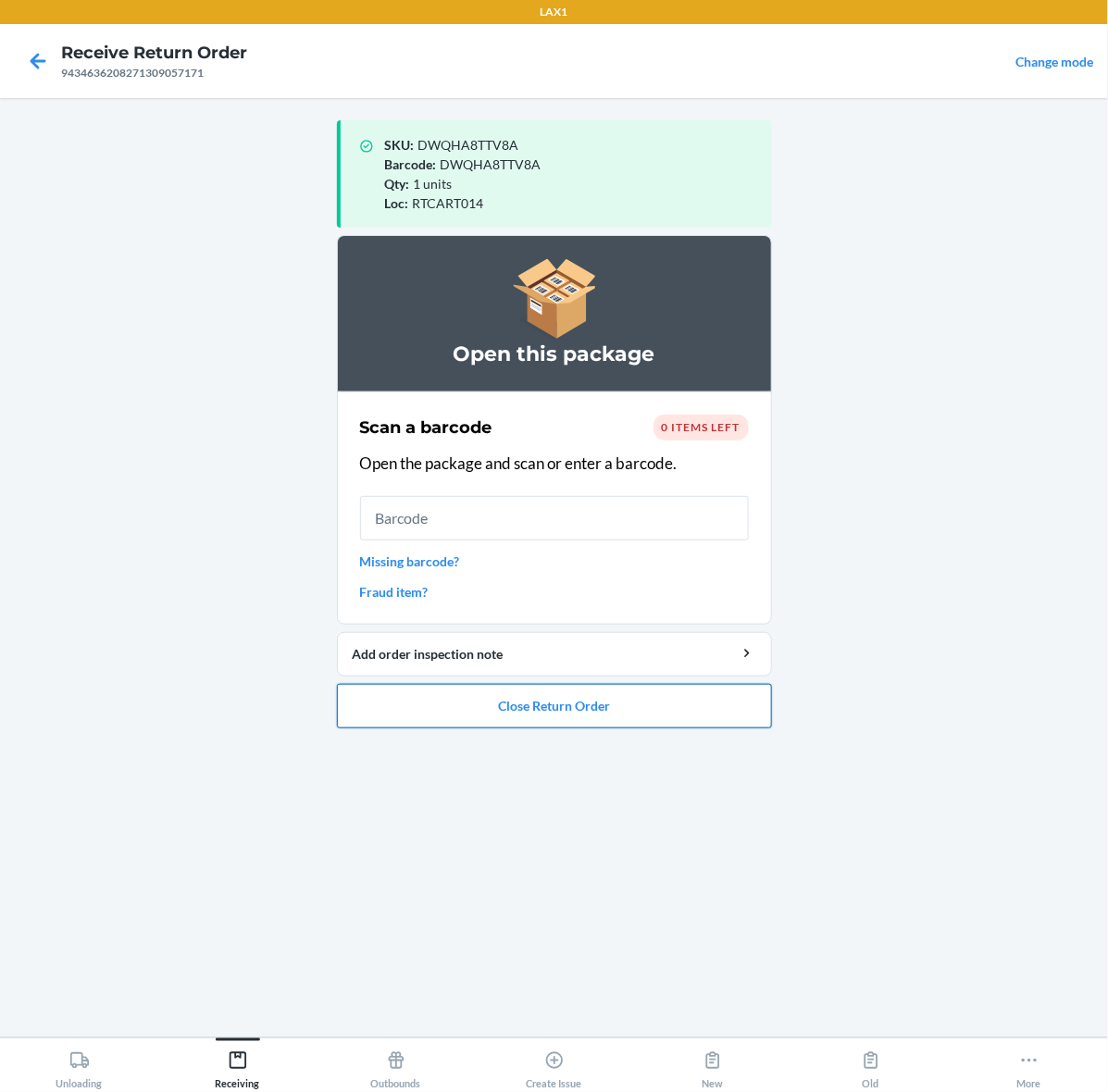 click on "Close Return Order" at bounding box center (554, 706) 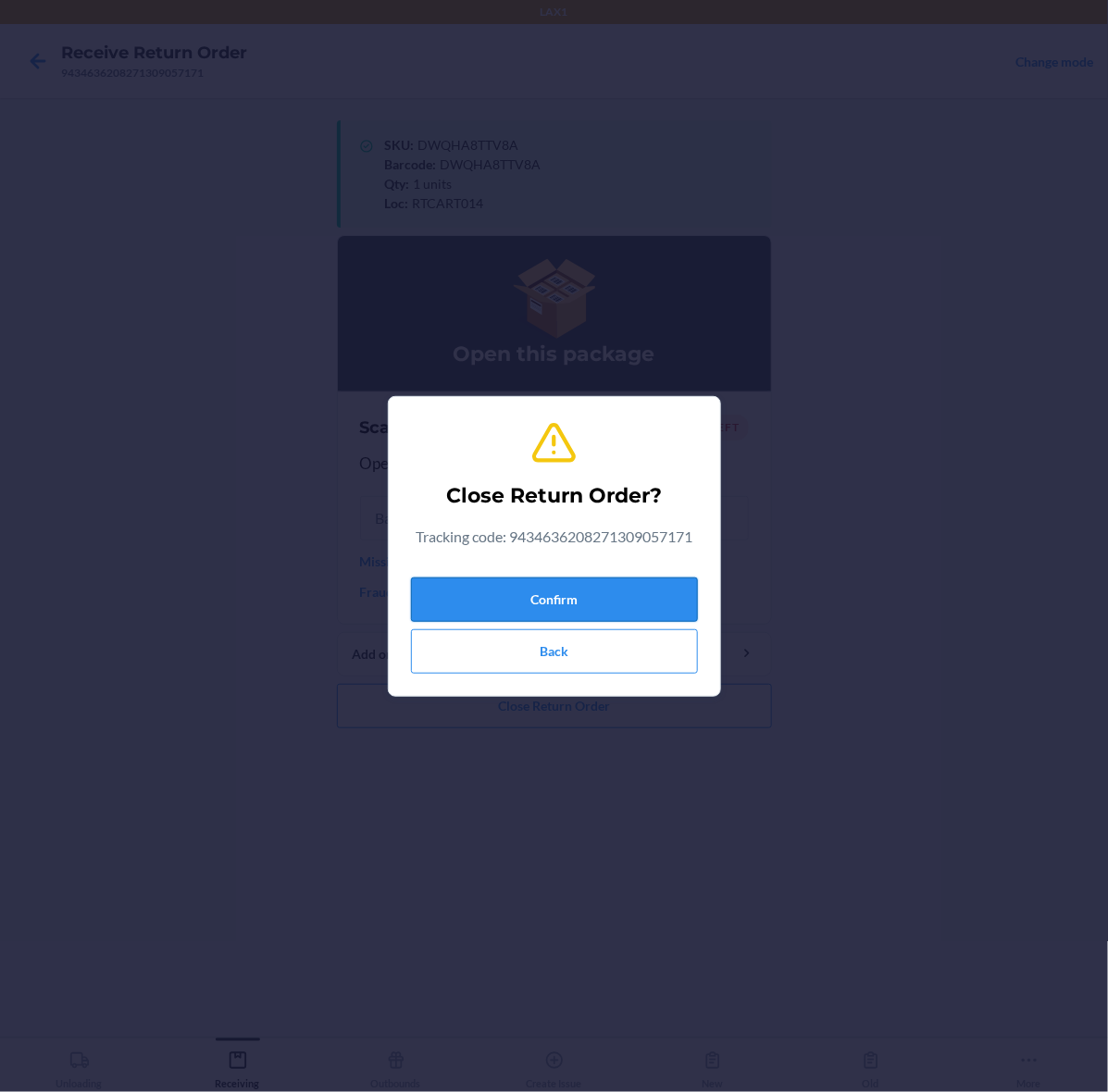 click on "Confirm" at bounding box center [554, 600] 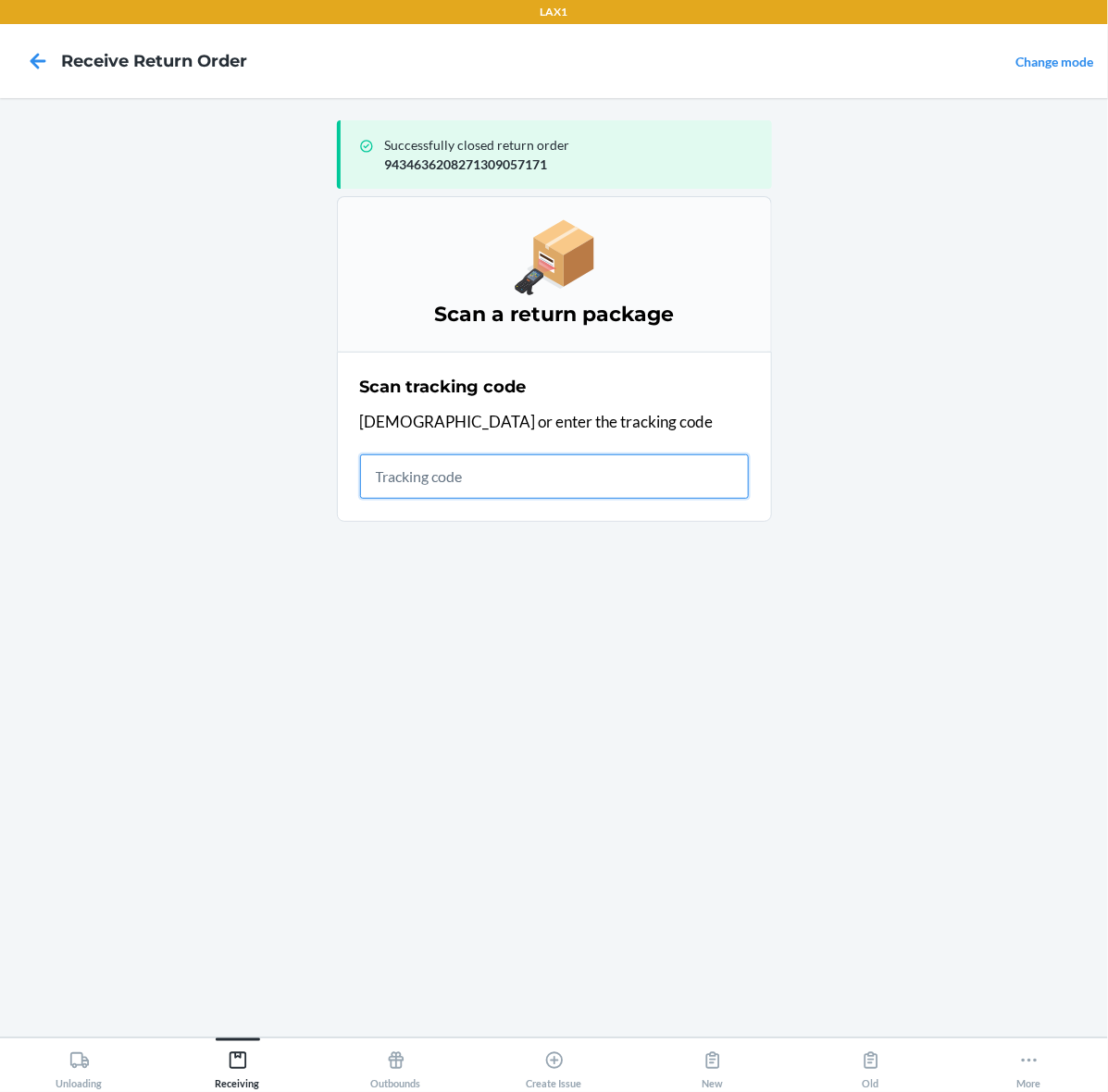 click at bounding box center [554, 477] 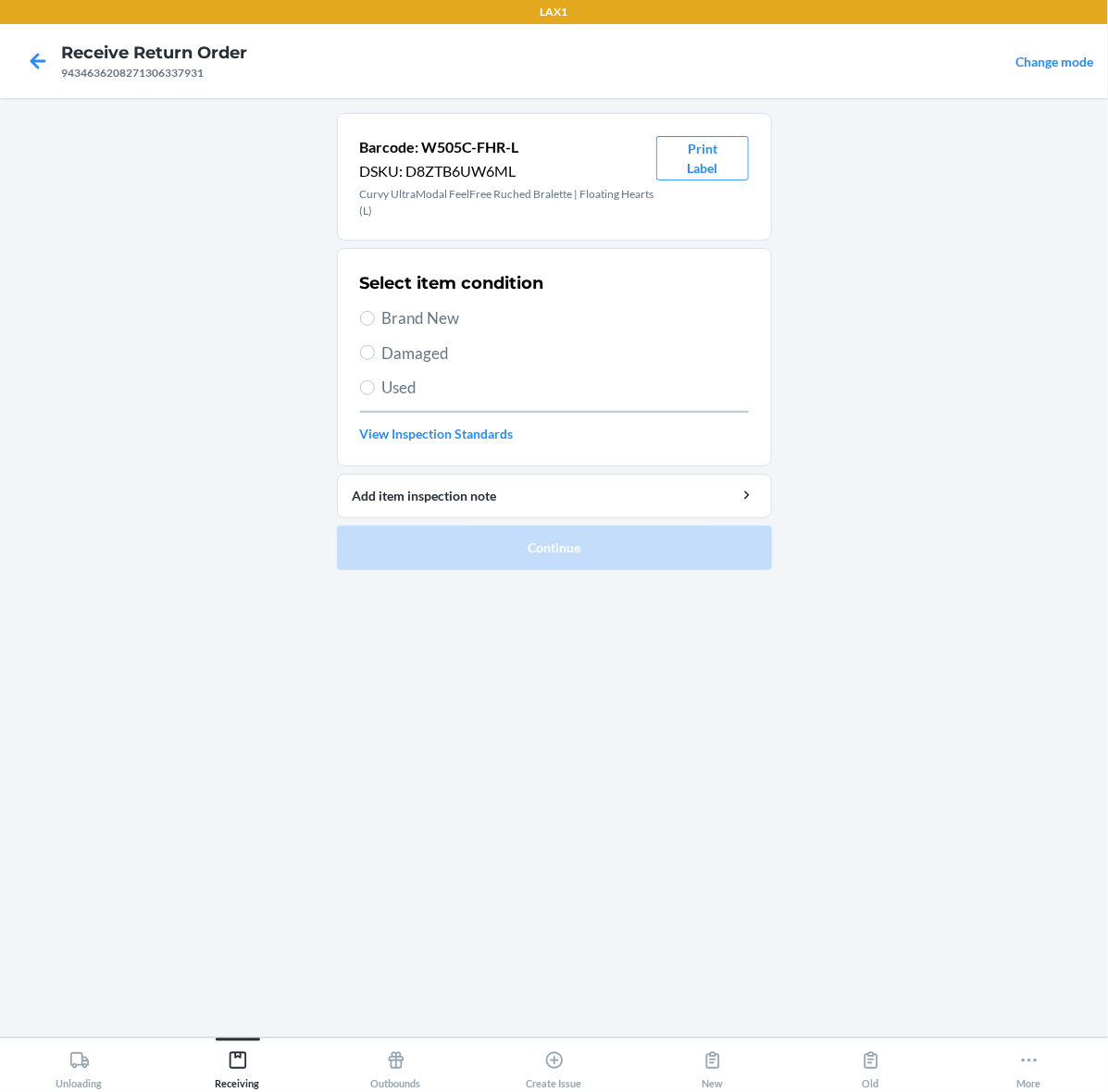 click on "Brand New" at bounding box center (566, 318) 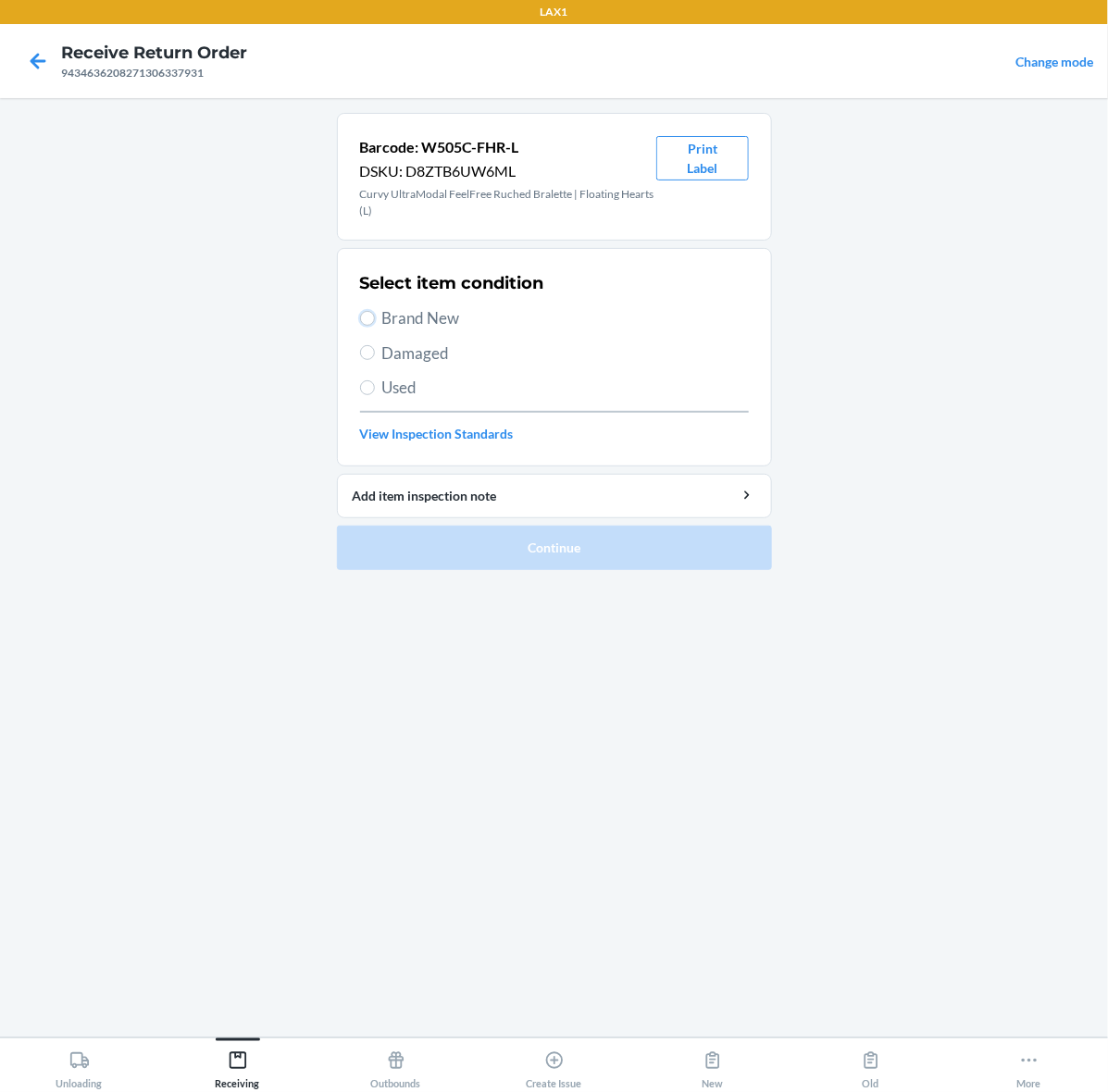 click on "Brand New" at bounding box center (367, 318) 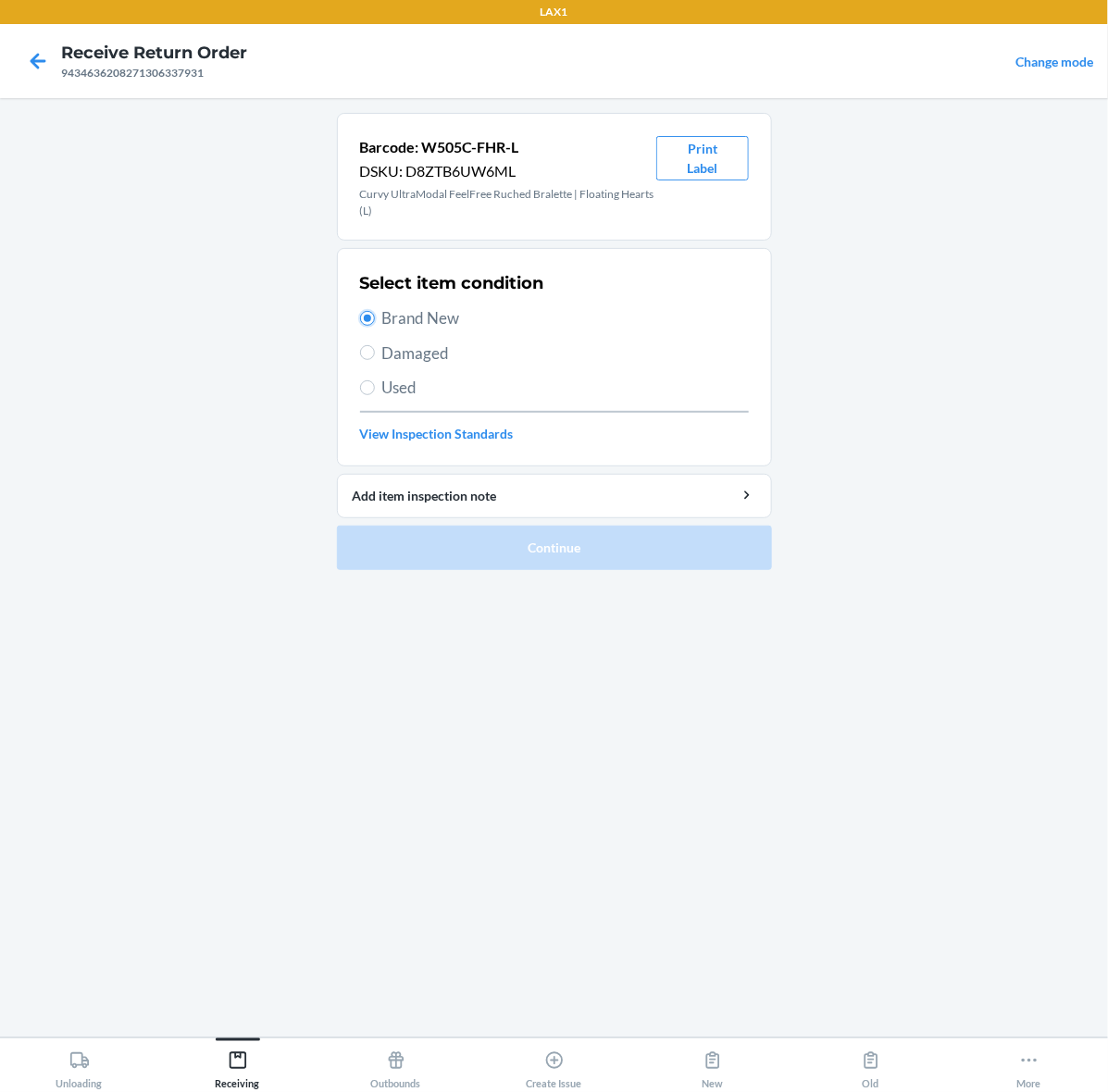 radio on "true" 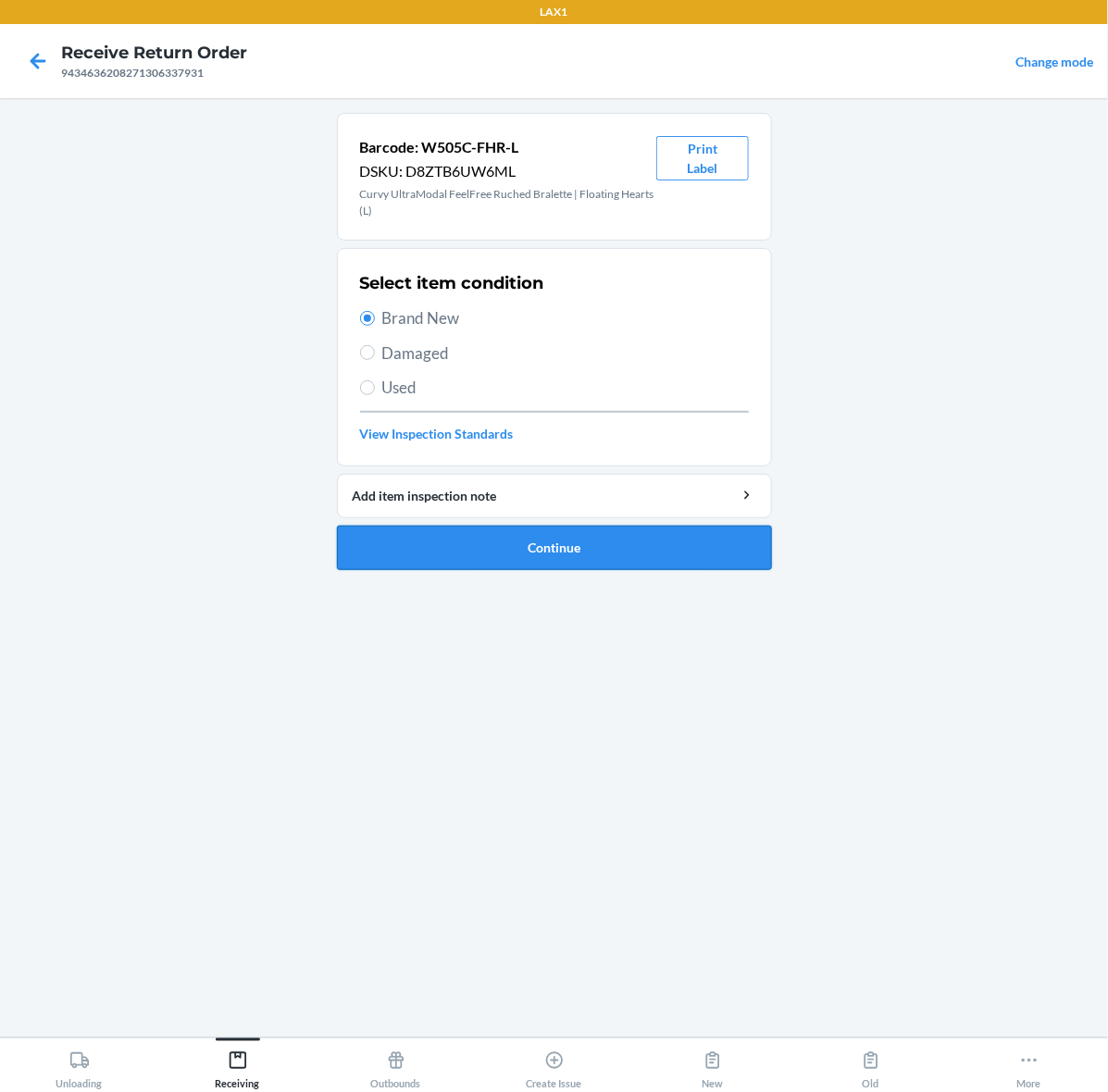 click on "Continue" at bounding box center (554, 548) 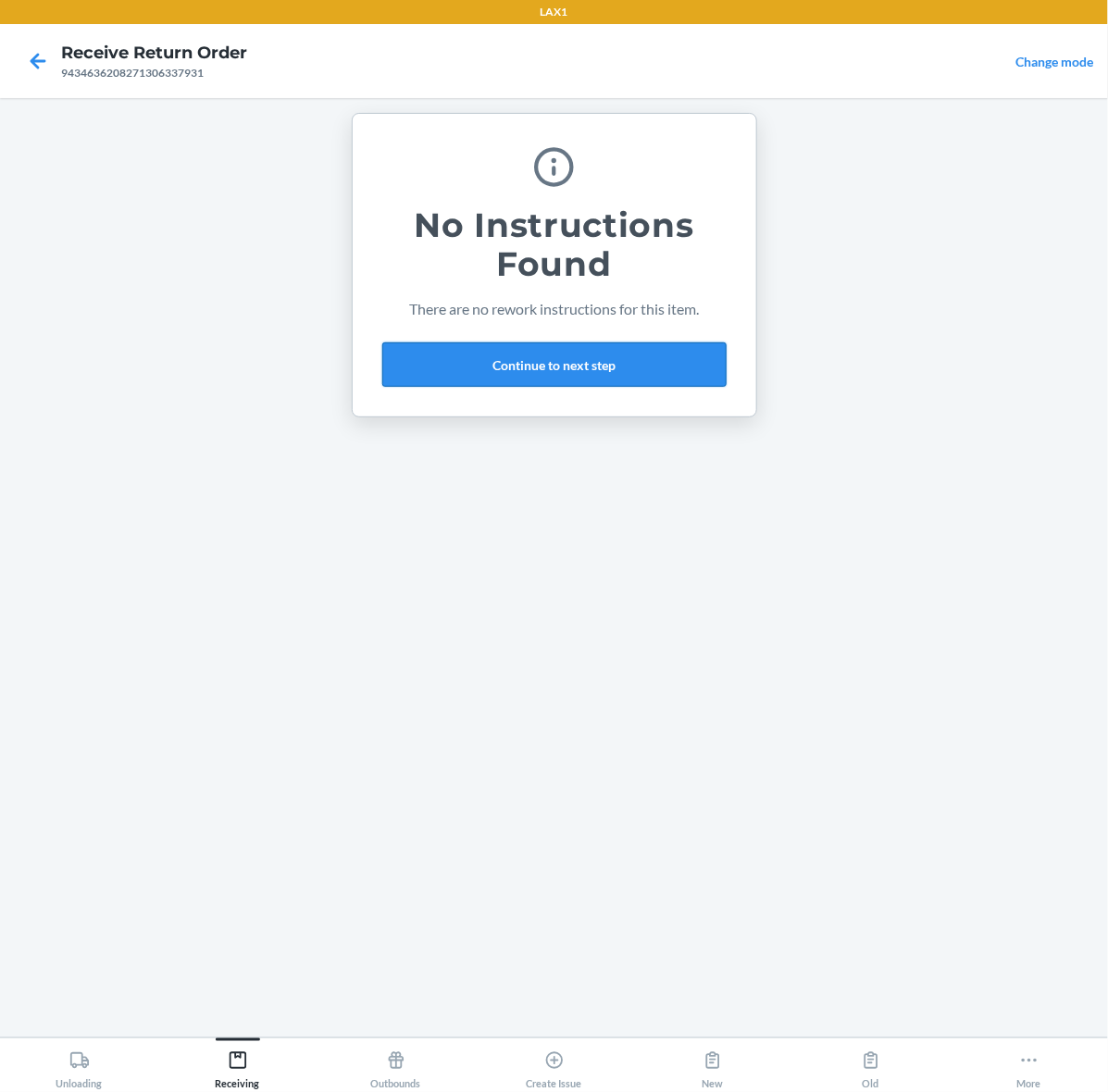 click on "Continue to next step" at bounding box center [554, 365] 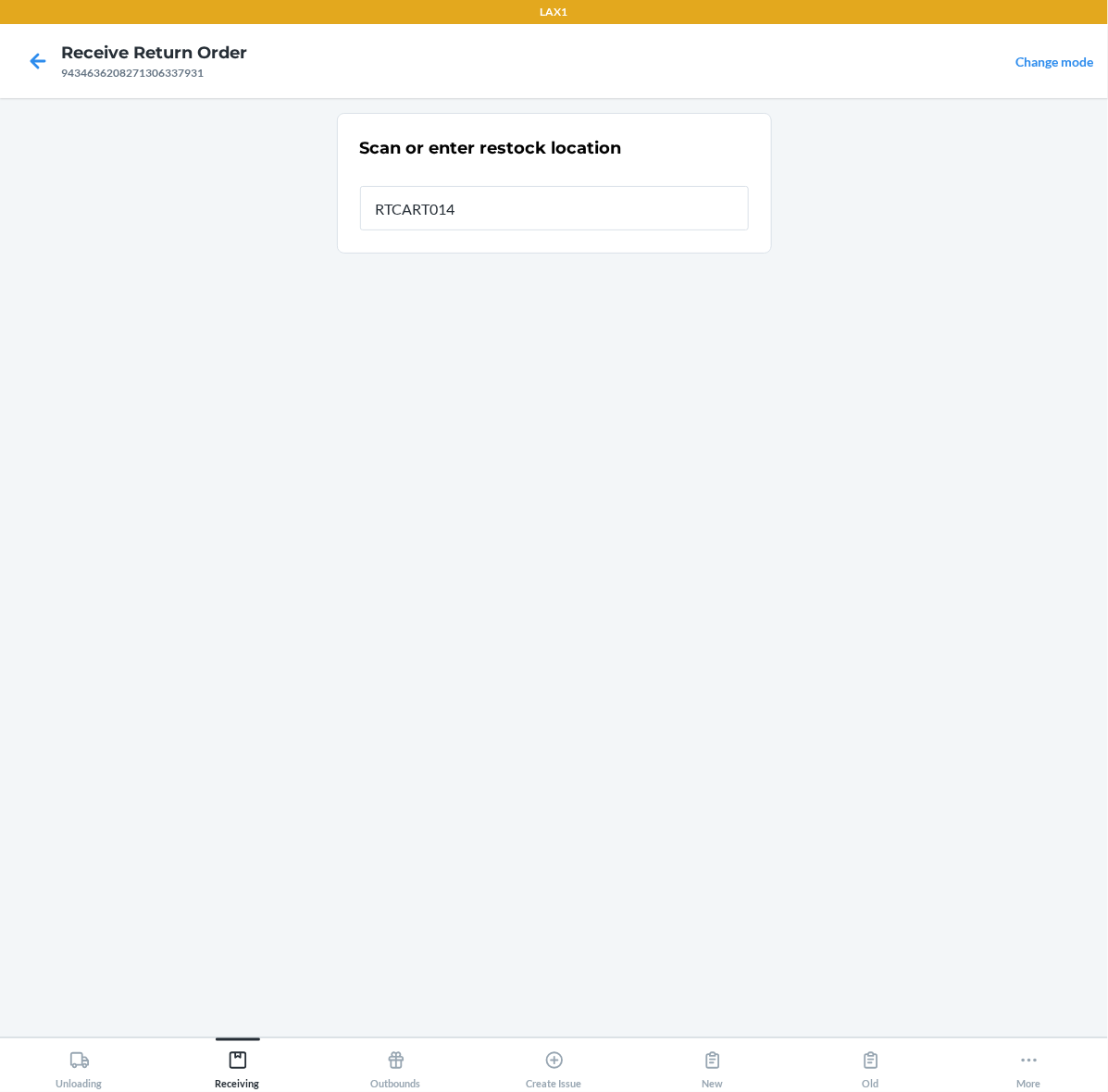 type on "RTCART014" 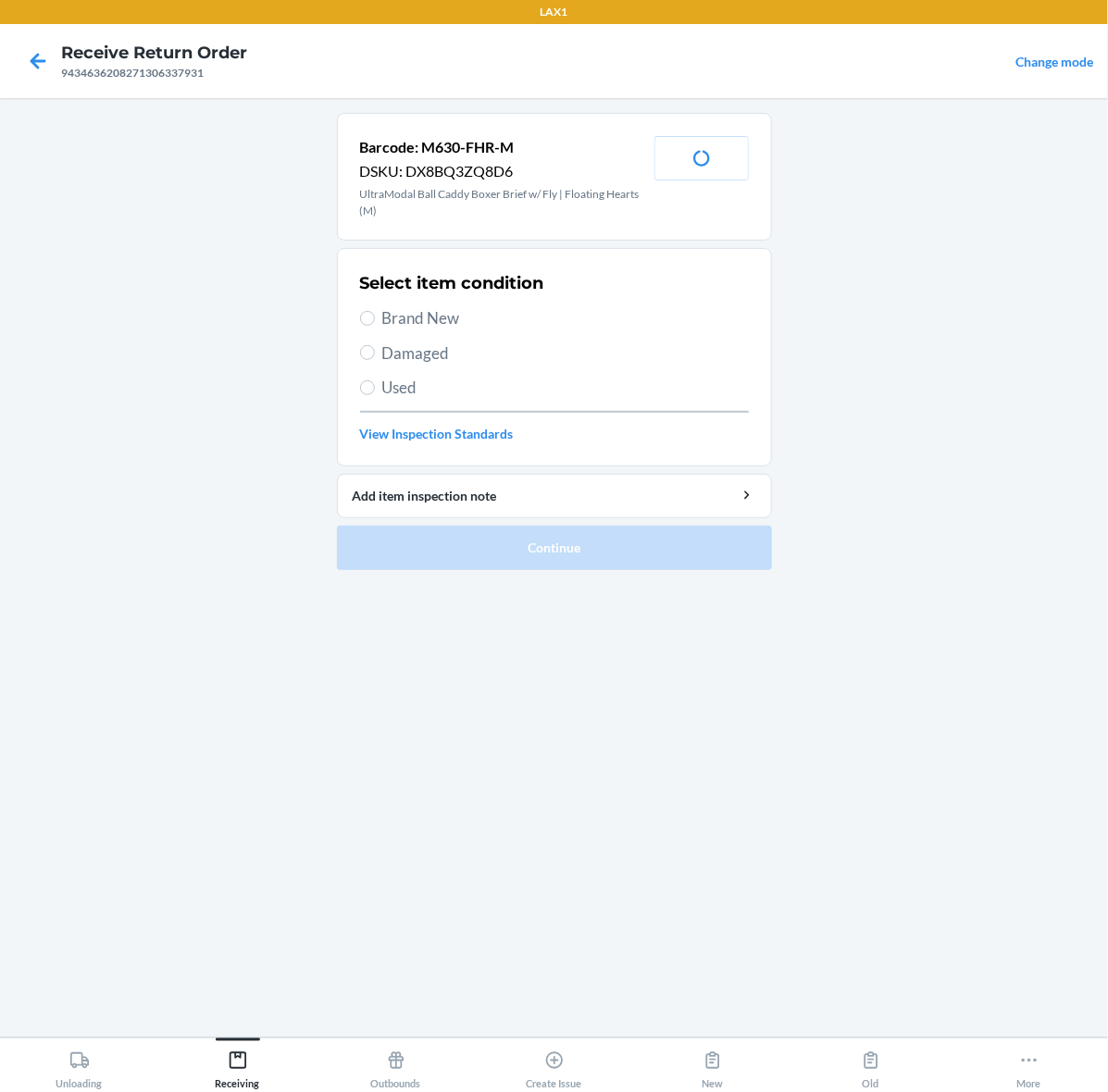 click on "Brand New" at bounding box center [566, 318] 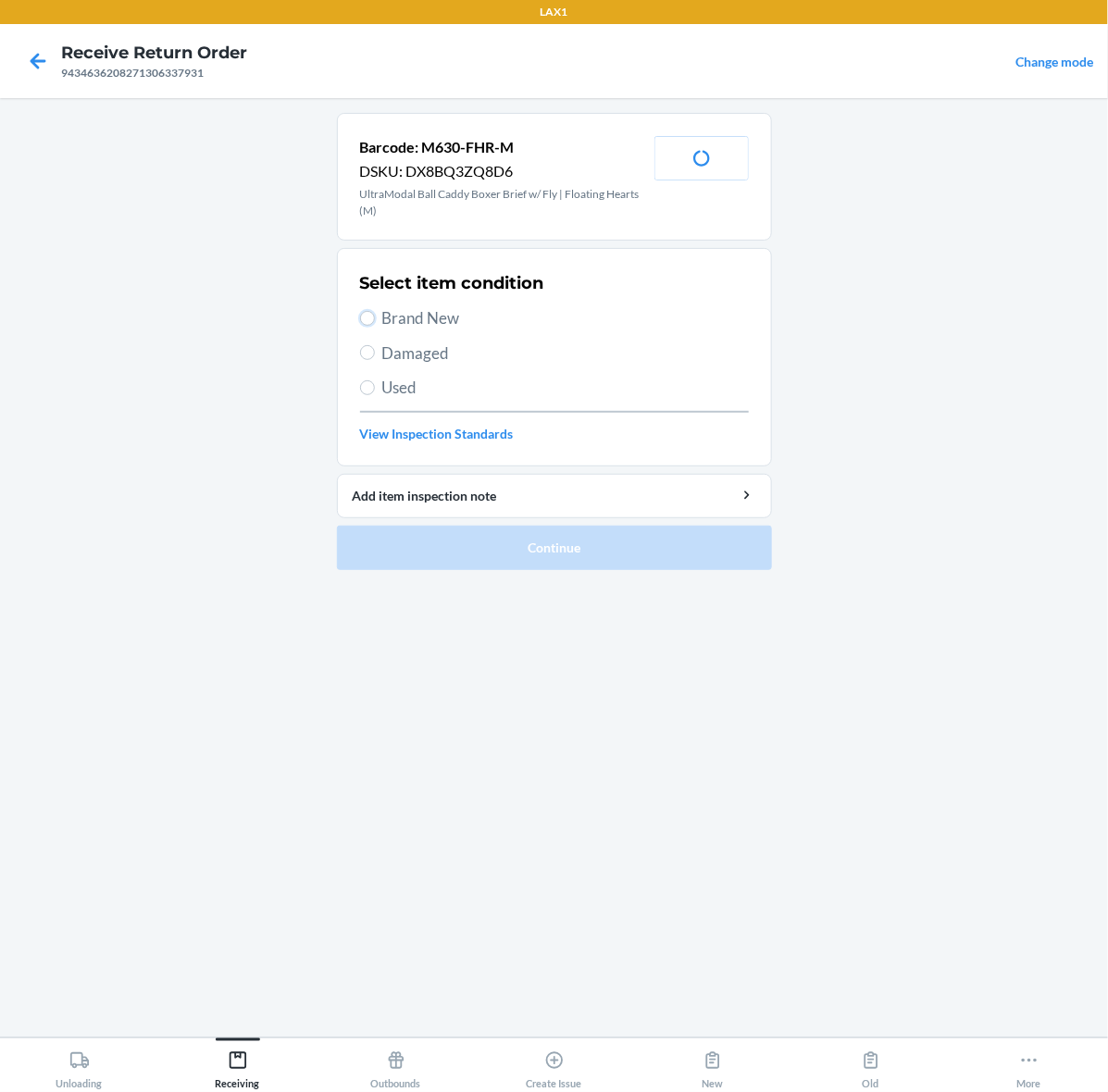click on "Brand New" at bounding box center (367, 318) 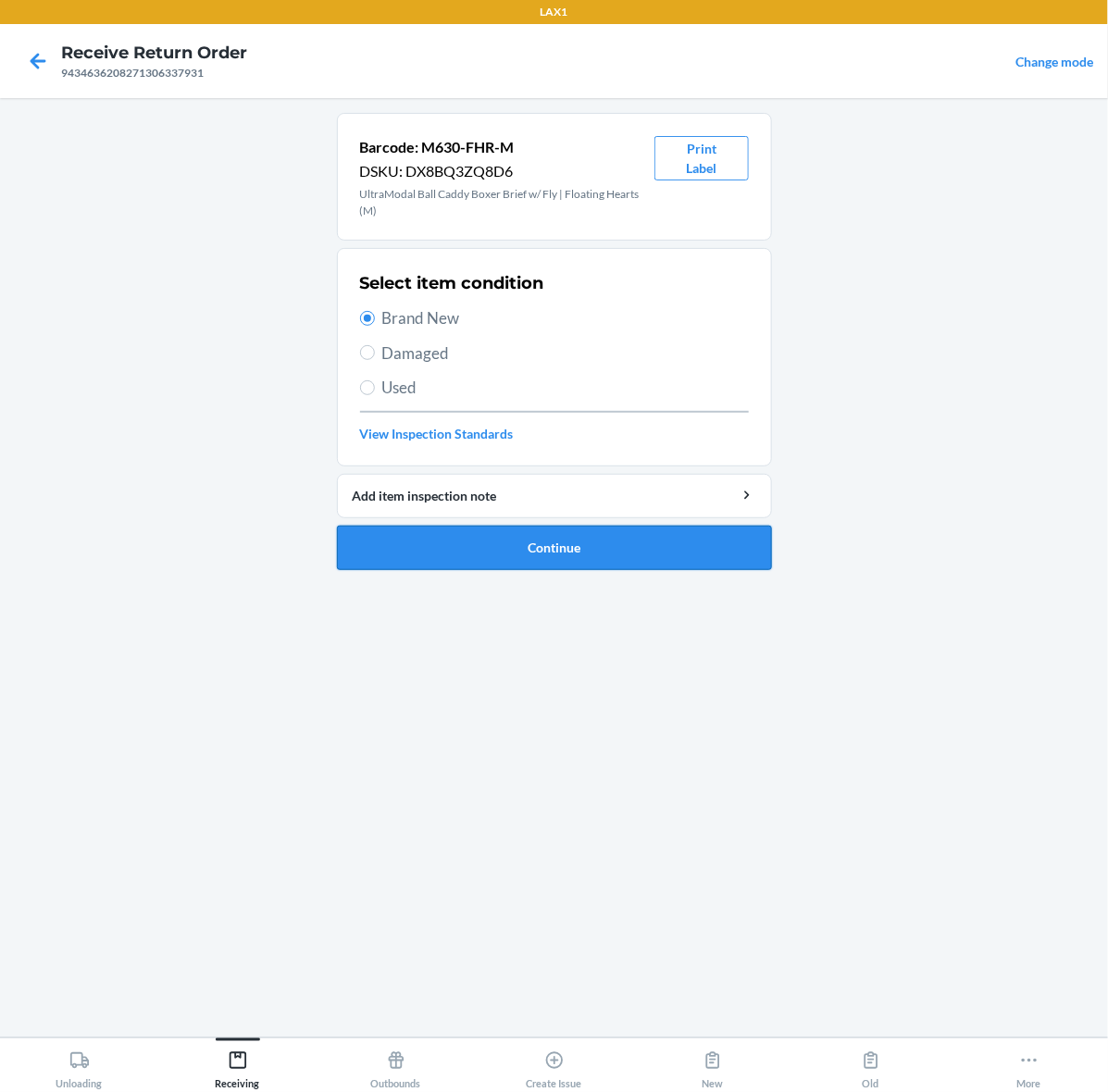 click on "Continue" at bounding box center (554, 548) 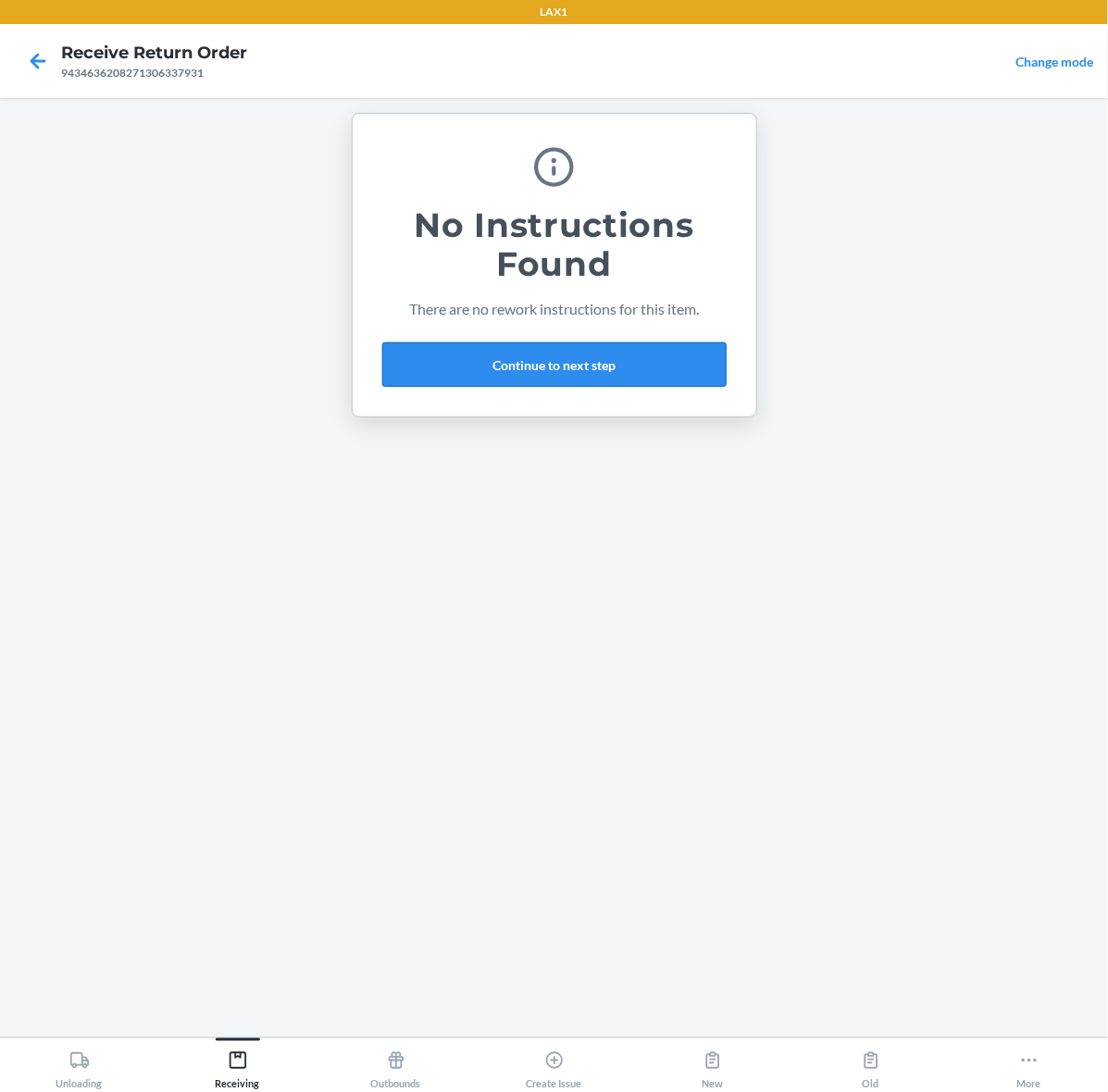 click on "Continue to next step" at bounding box center (554, 365) 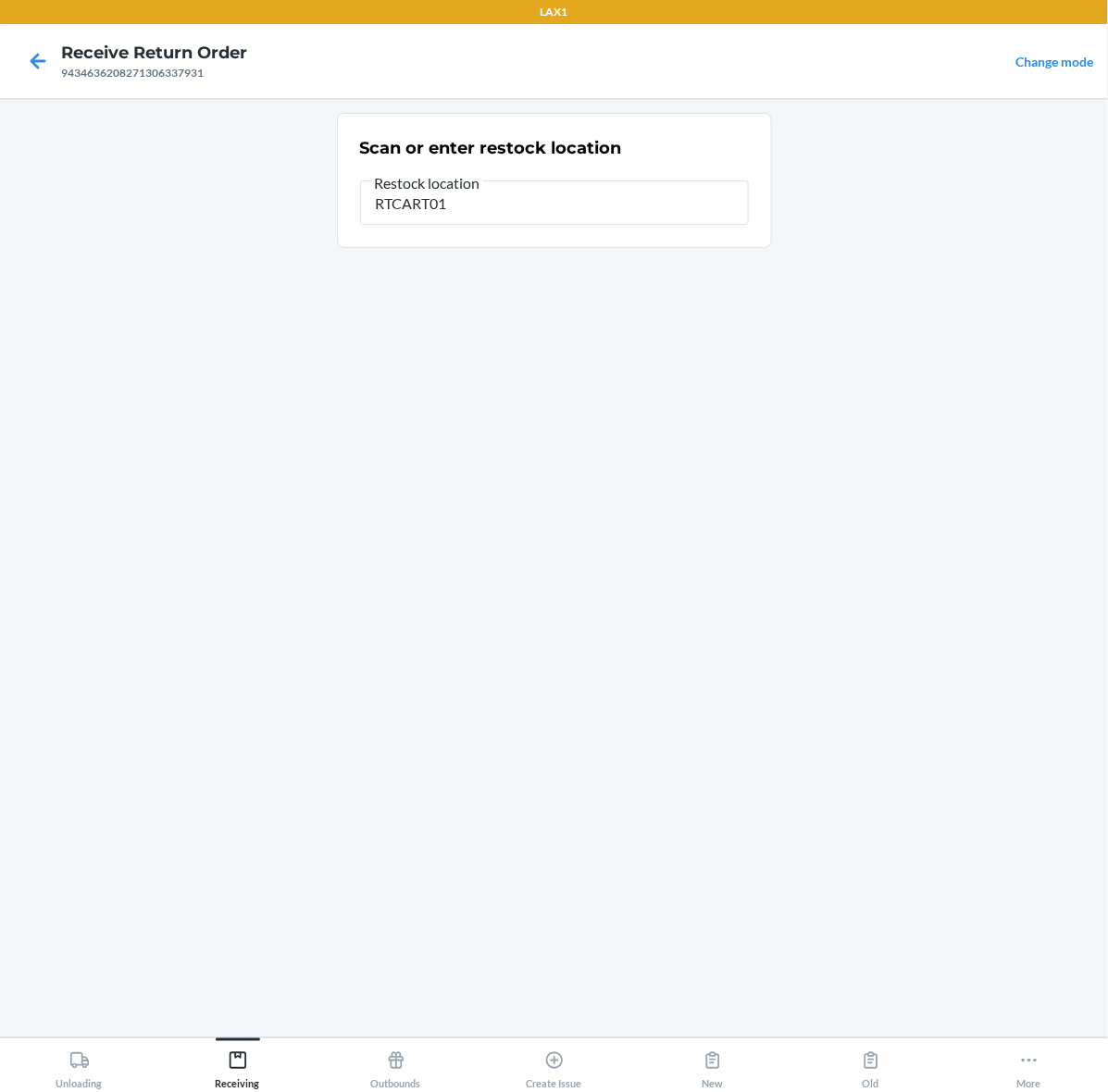 type on "RTCART014" 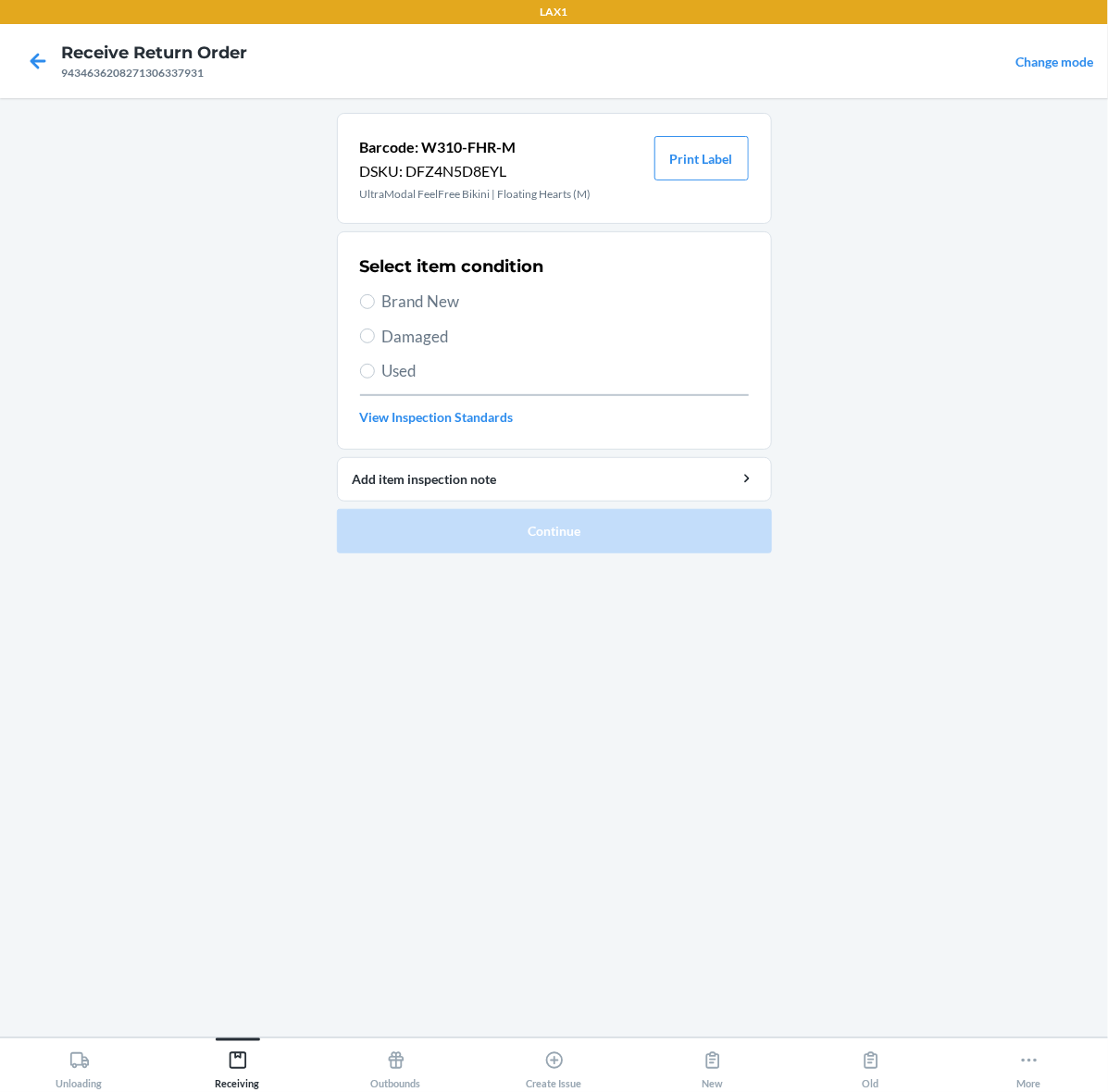 drag, startPoint x: 424, startPoint y: 296, endPoint x: 433, endPoint y: 303, distance: 11.401754 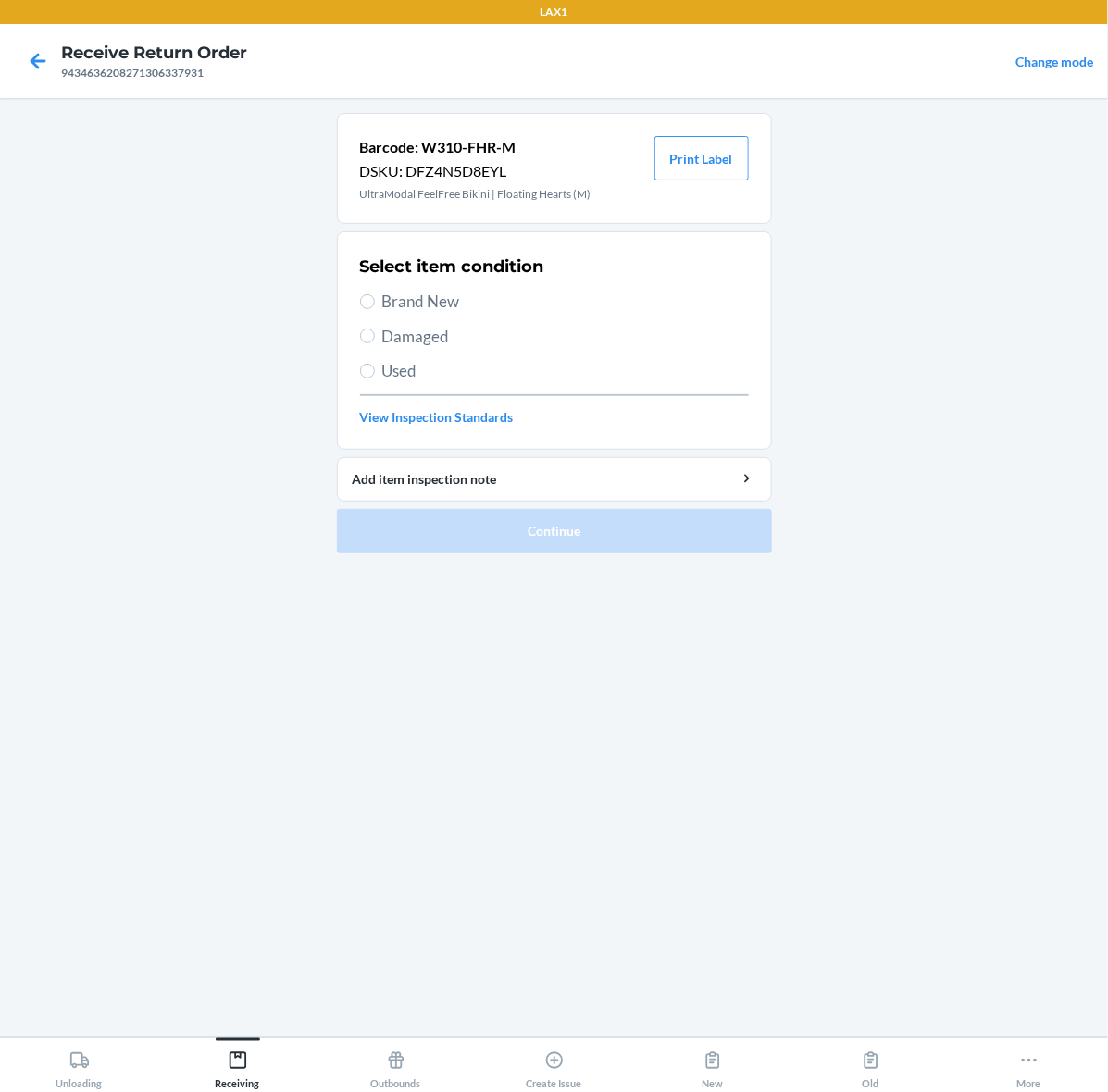 click on "Brand New" at bounding box center [566, 302] 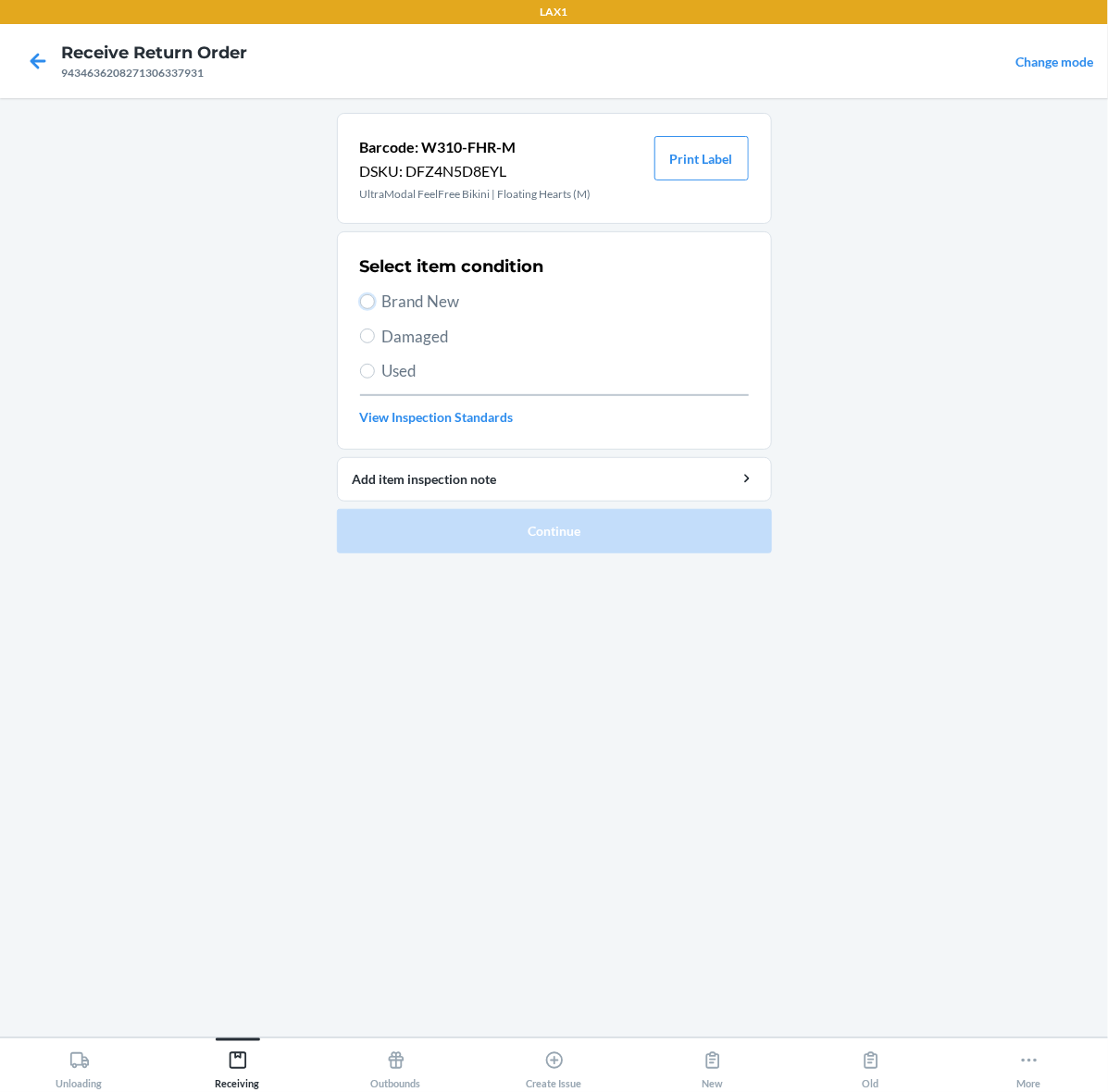 click on "Brand New" at bounding box center [367, 302] 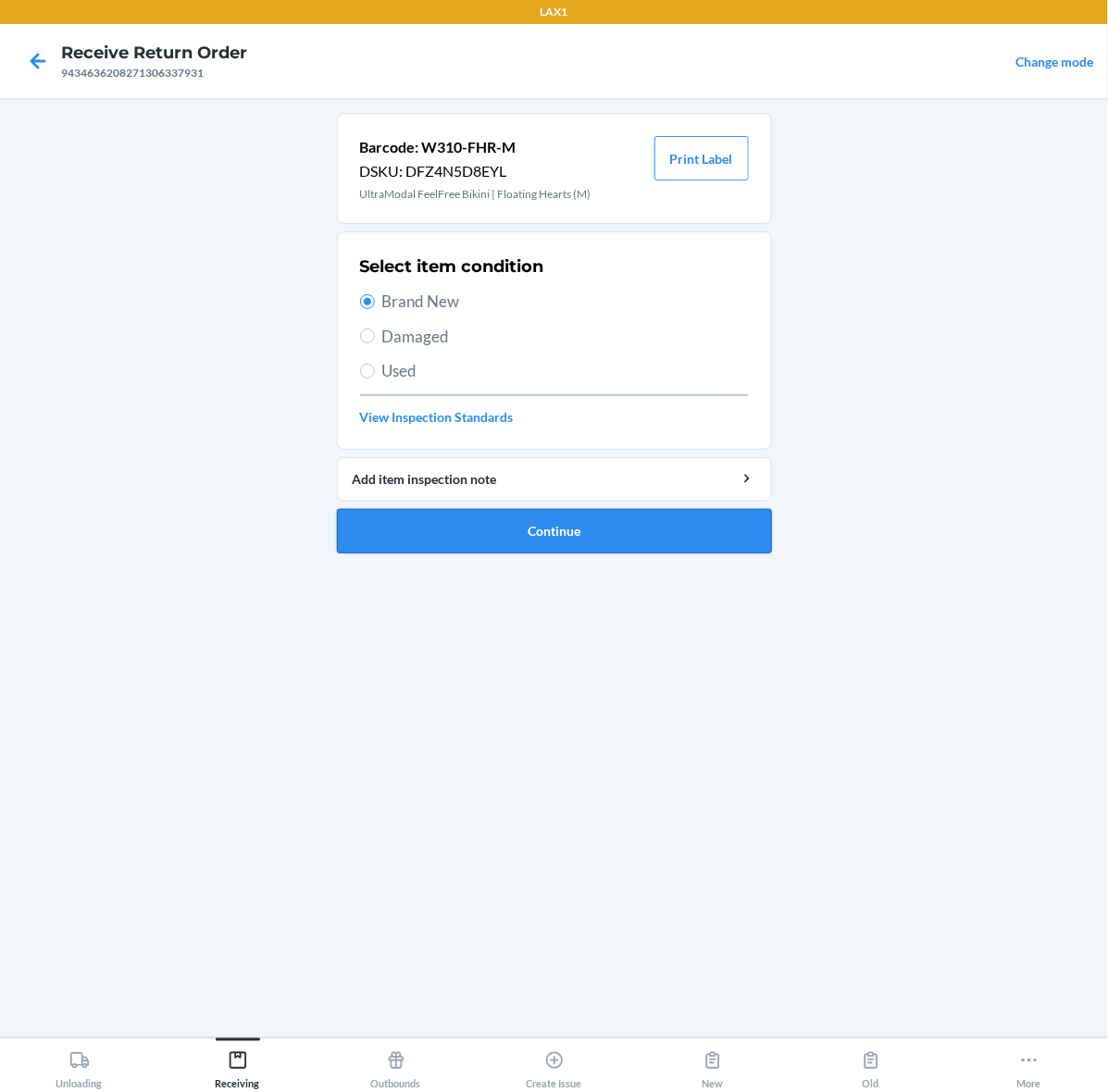 click on "Continue" at bounding box center [554, 531] 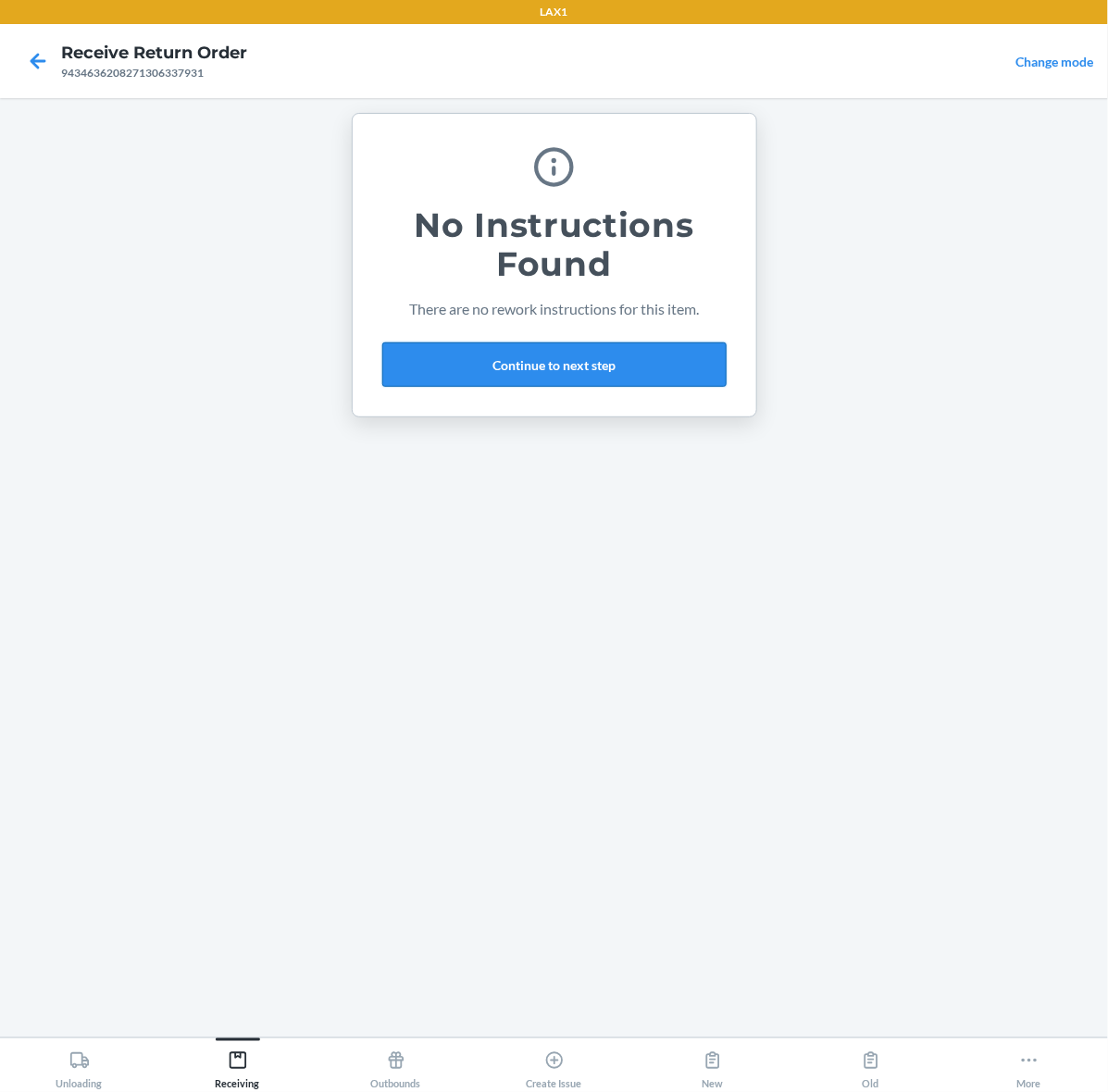 click on "Continue to next step" at bounding box center [554, 365] 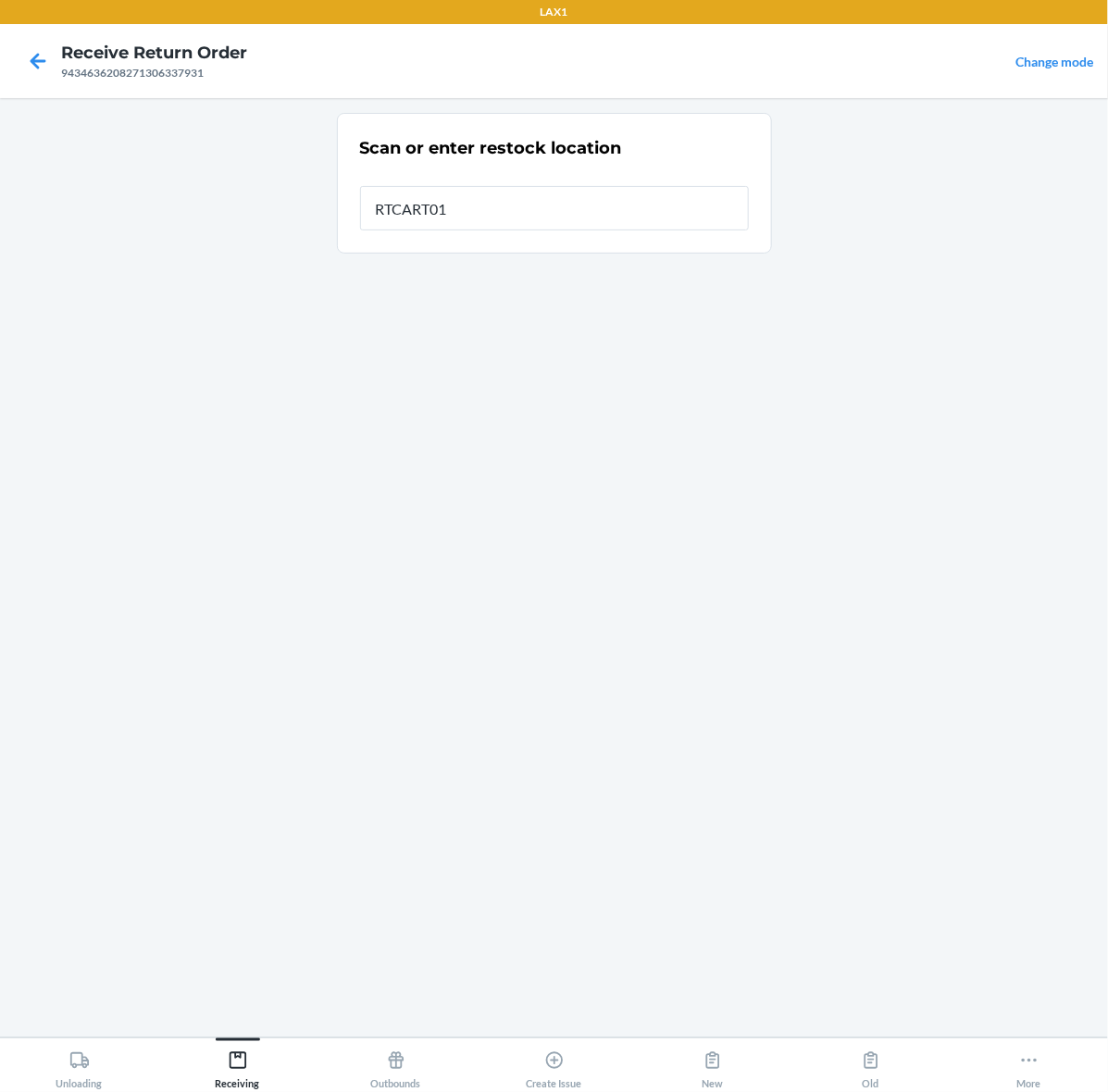 type on "RTCART014" 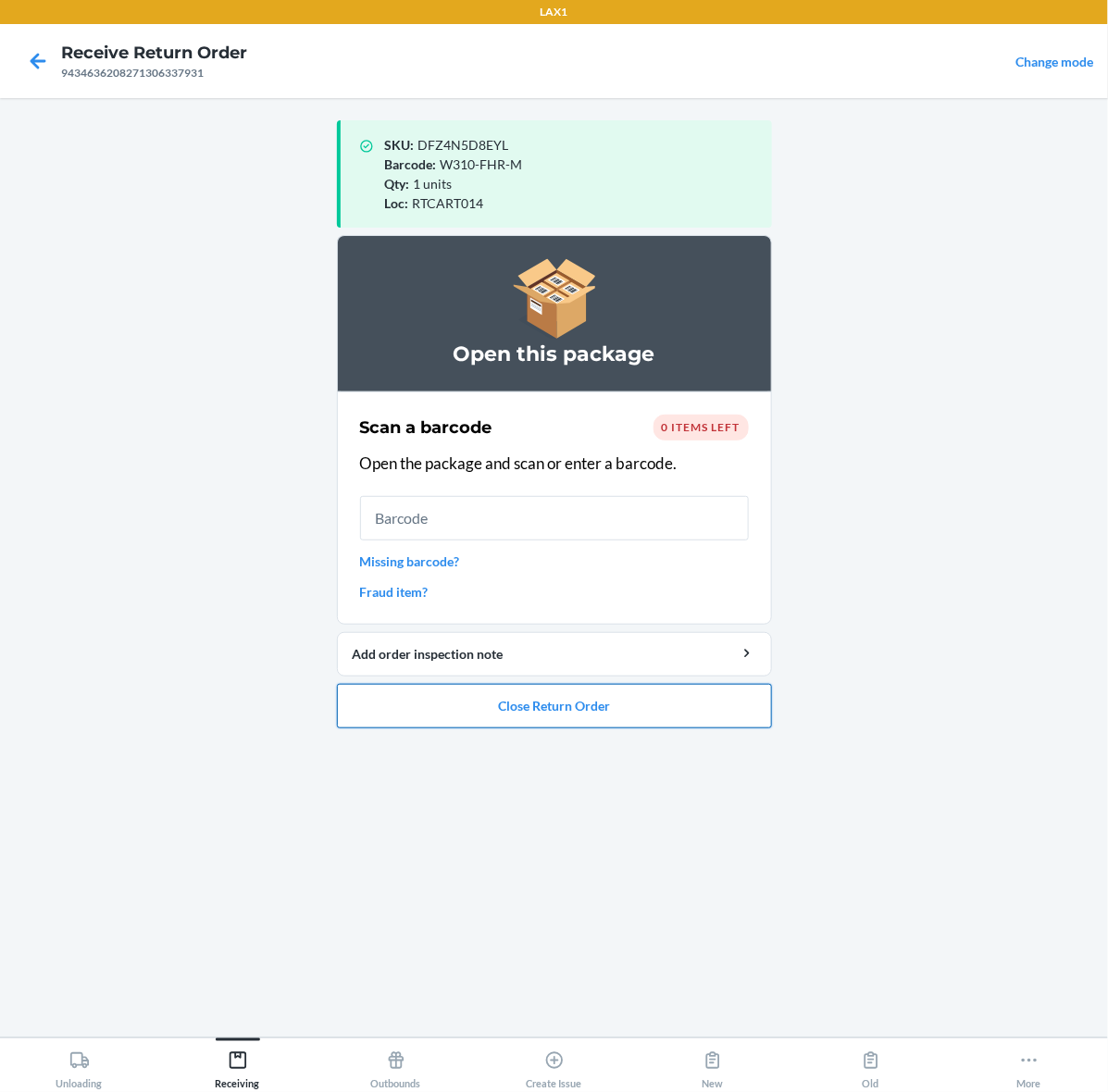 click on "Close Return Order" at bounding box center (554, 706) 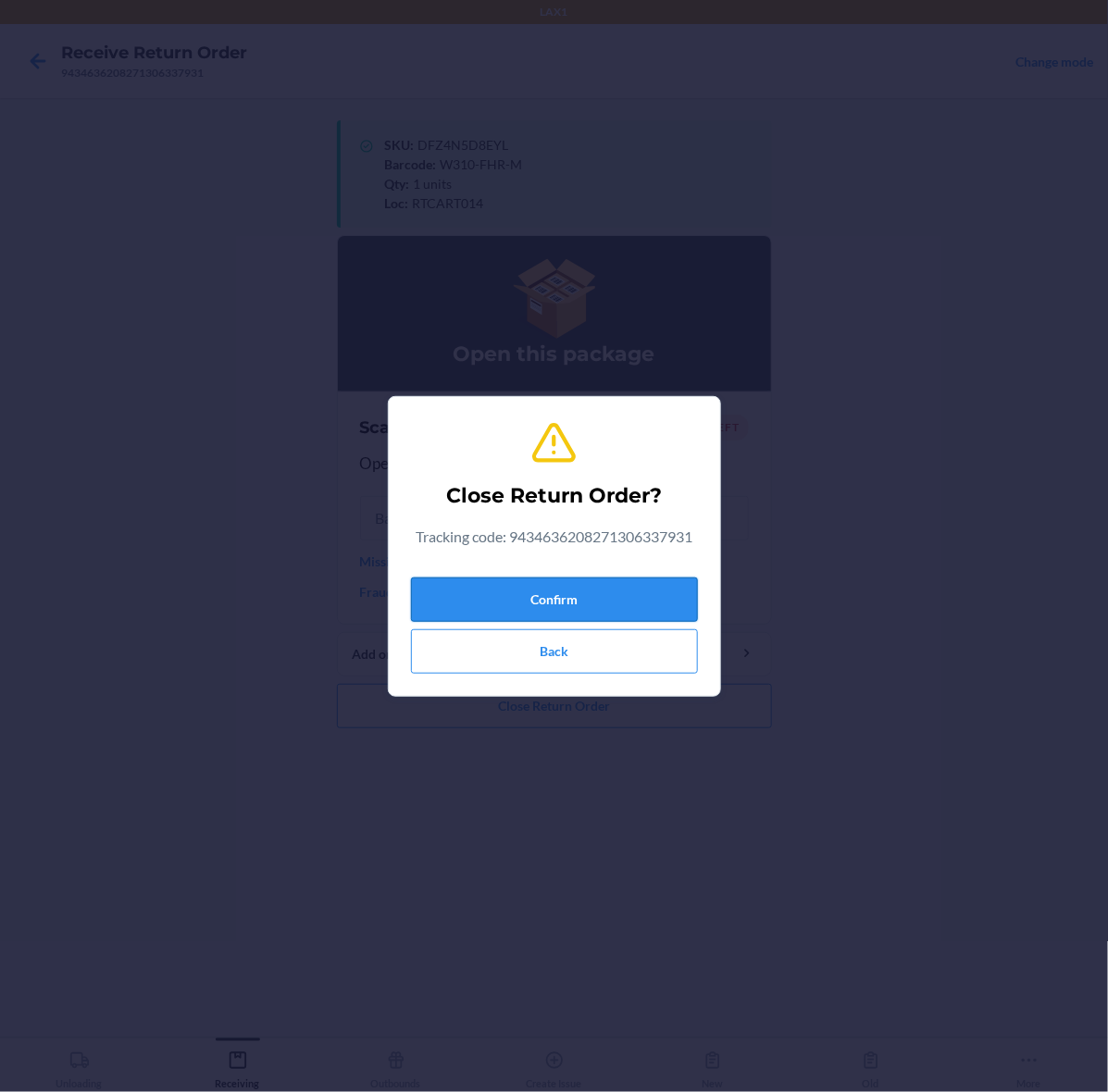 click on "Confirm" at bounding box center [554, 600] 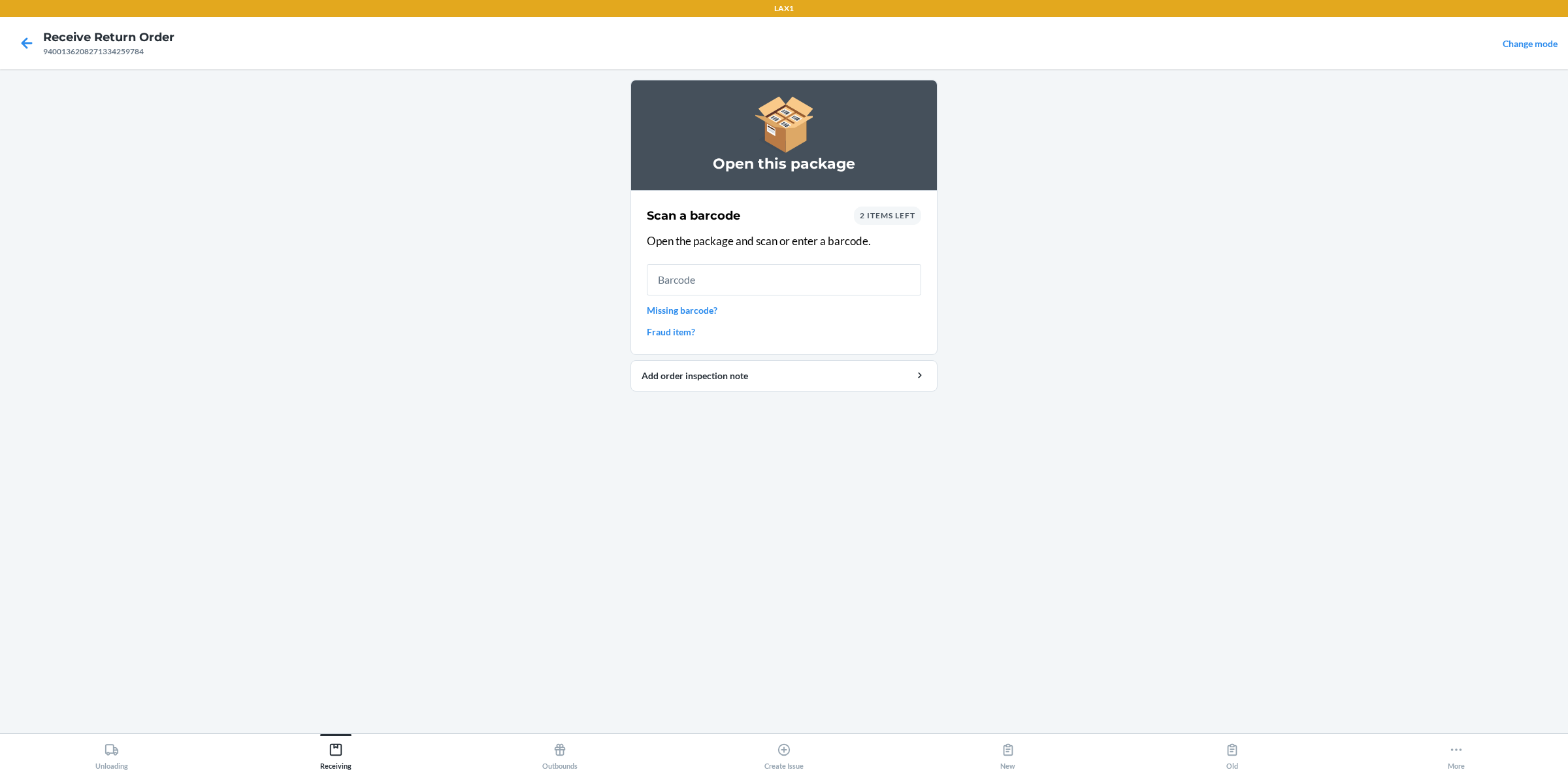 click on "Missing barcode?" at bounding box center [784, 310] 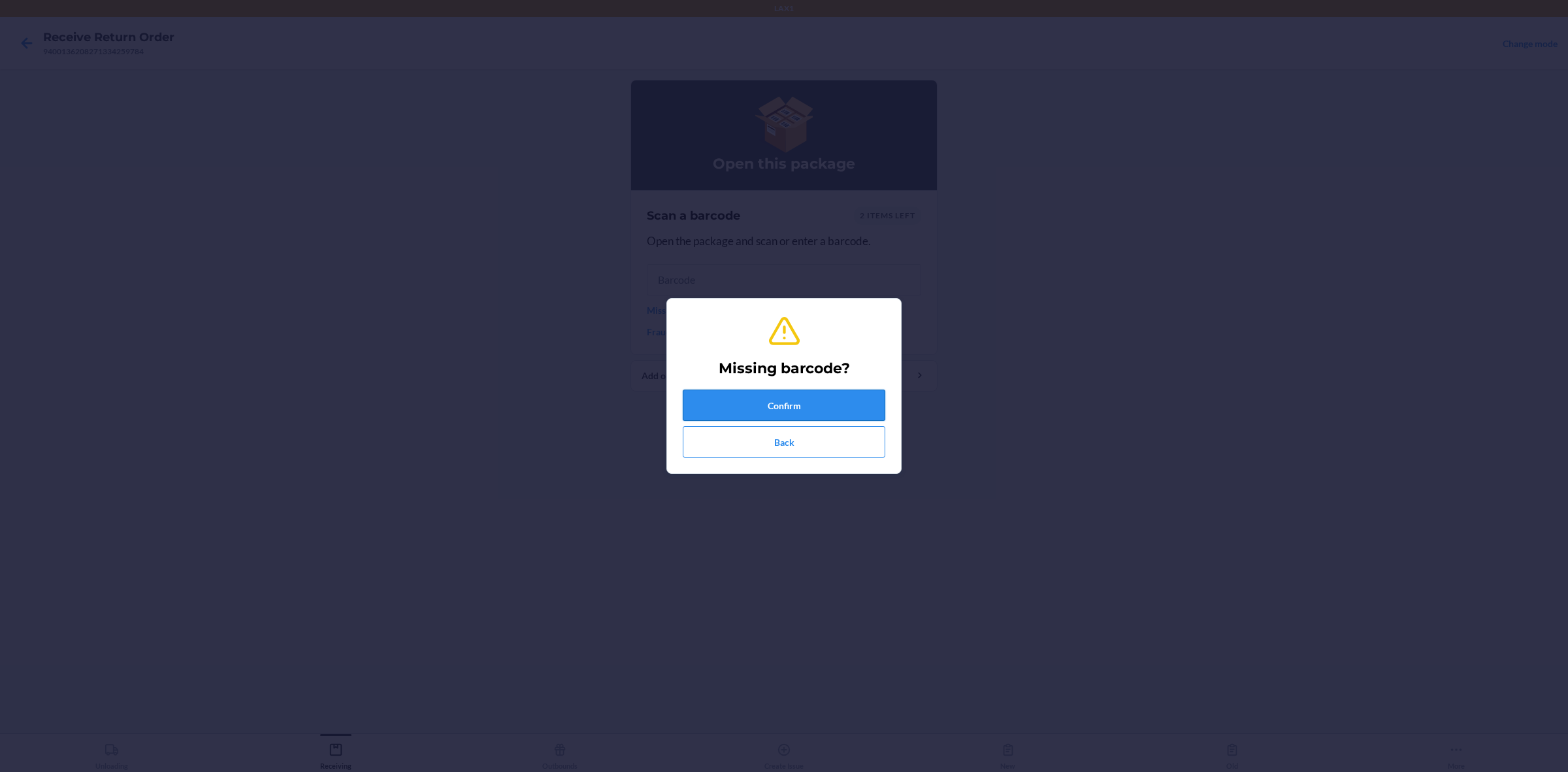 click on "Confirm" at bounding box center (784, 405) 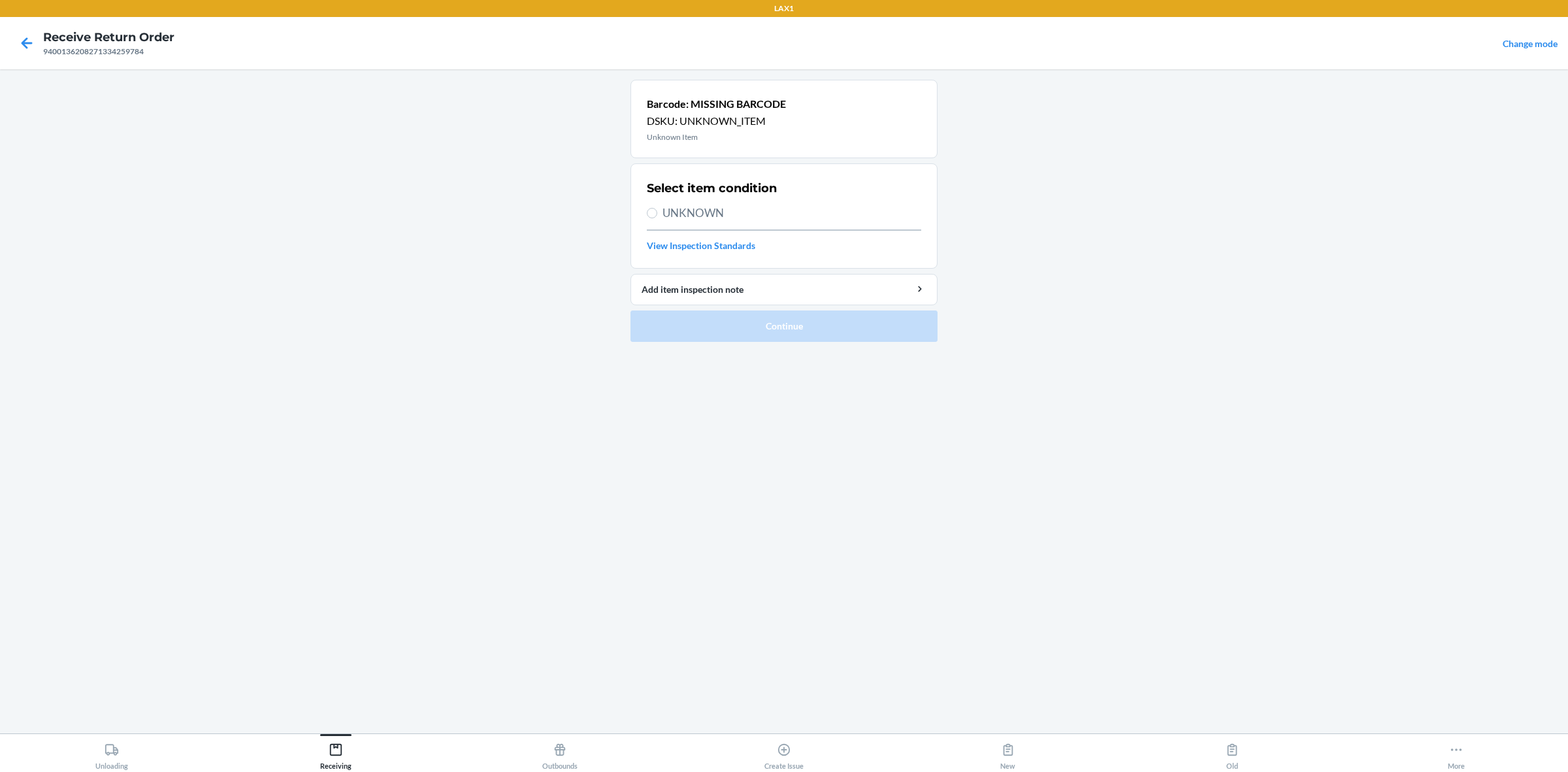 click on "UNKNOWN" at bounding box center (792, 213) 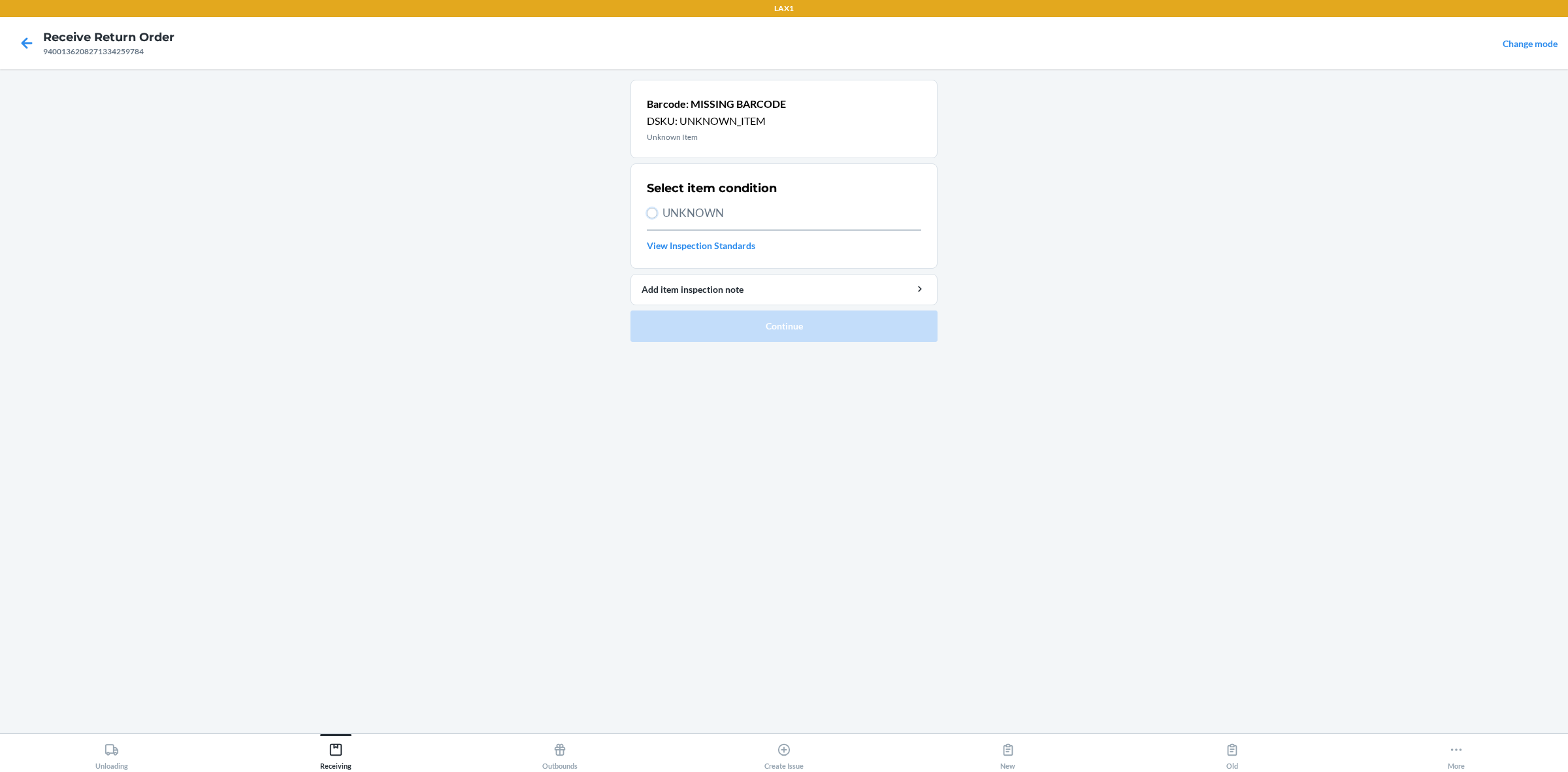click on "UNKNOWN" at bounding box center [652, 213] 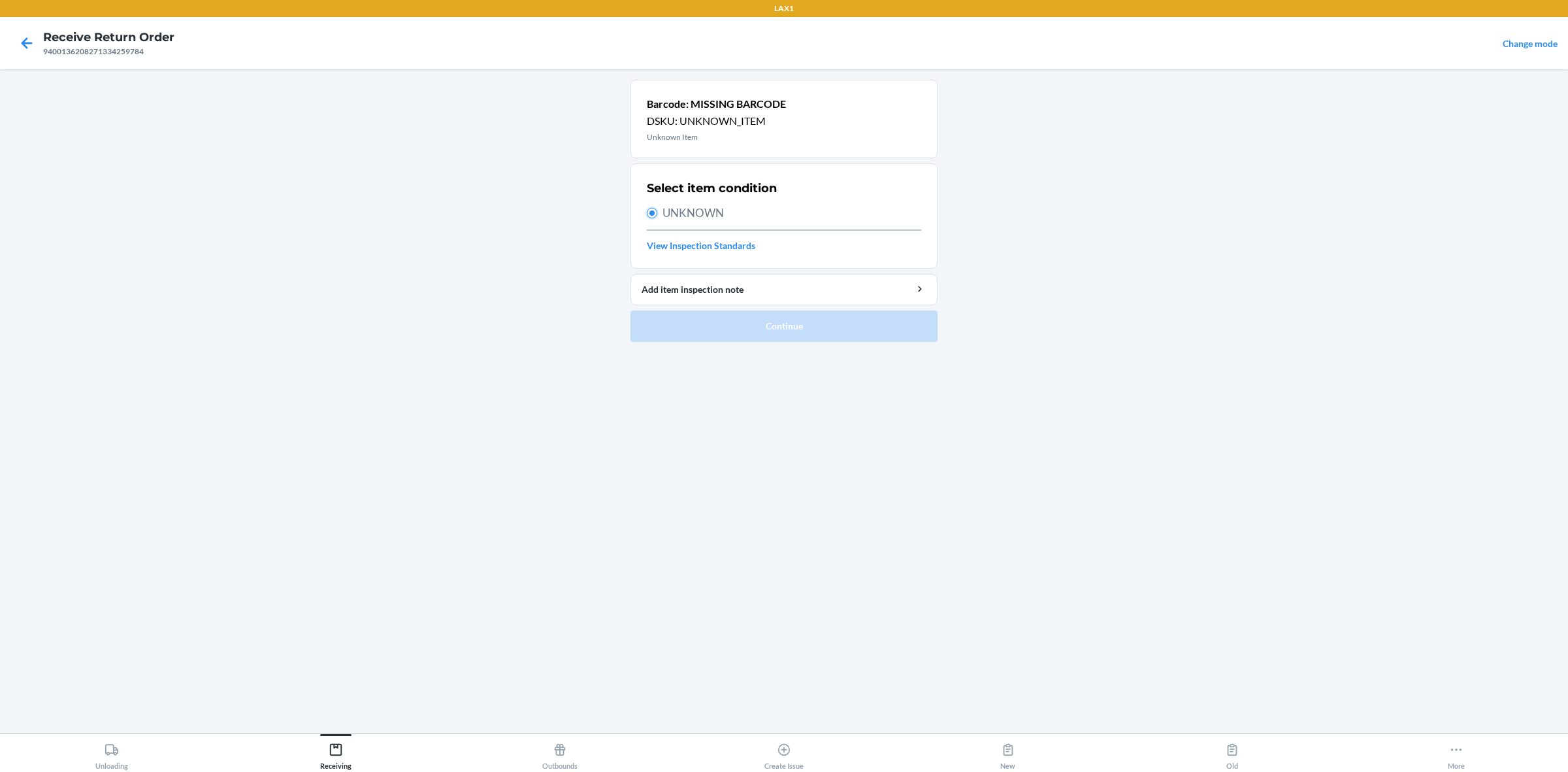 radio on "true" 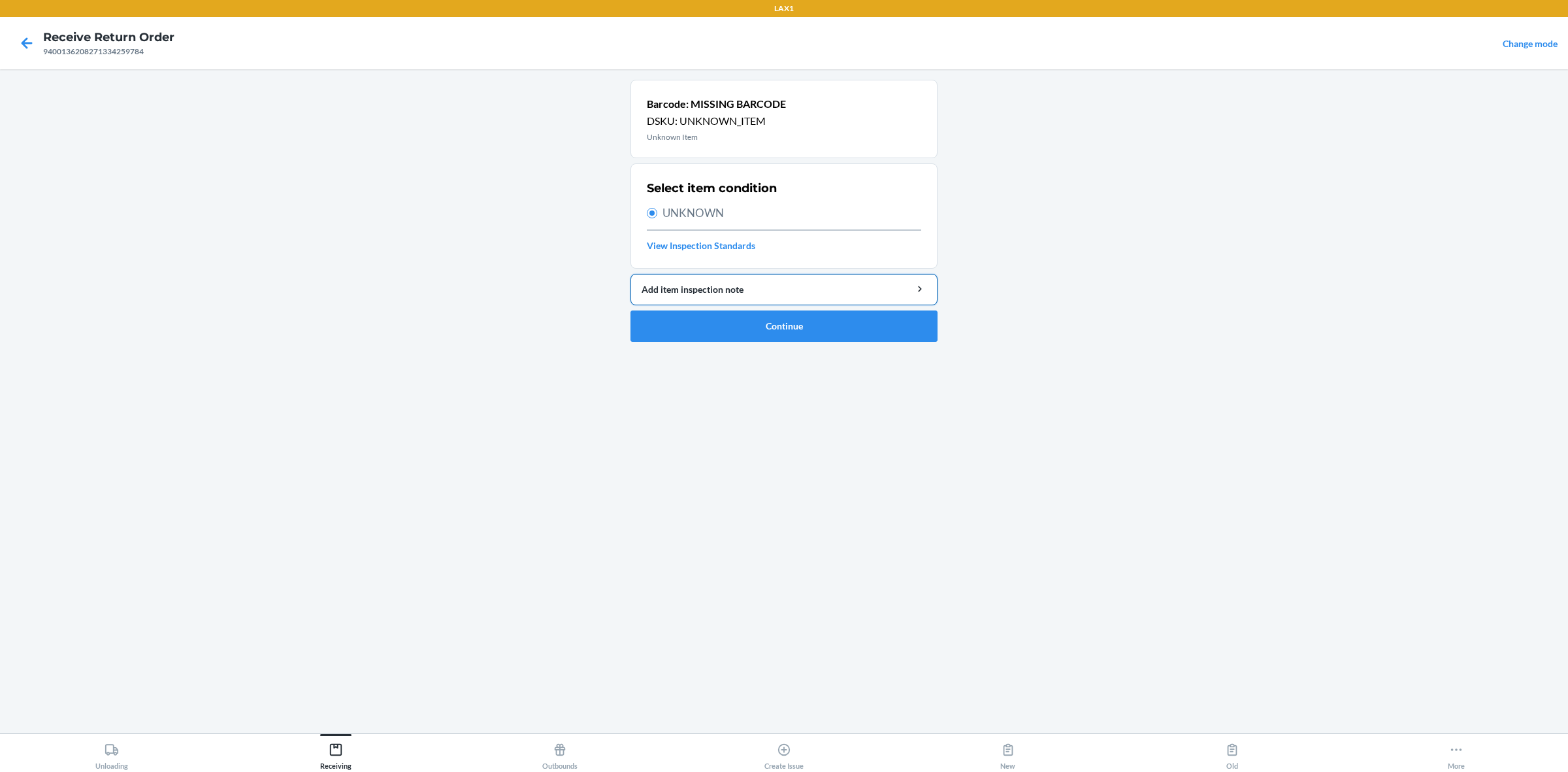 click on "Add item inspection note" at bounding box center [784, 290] 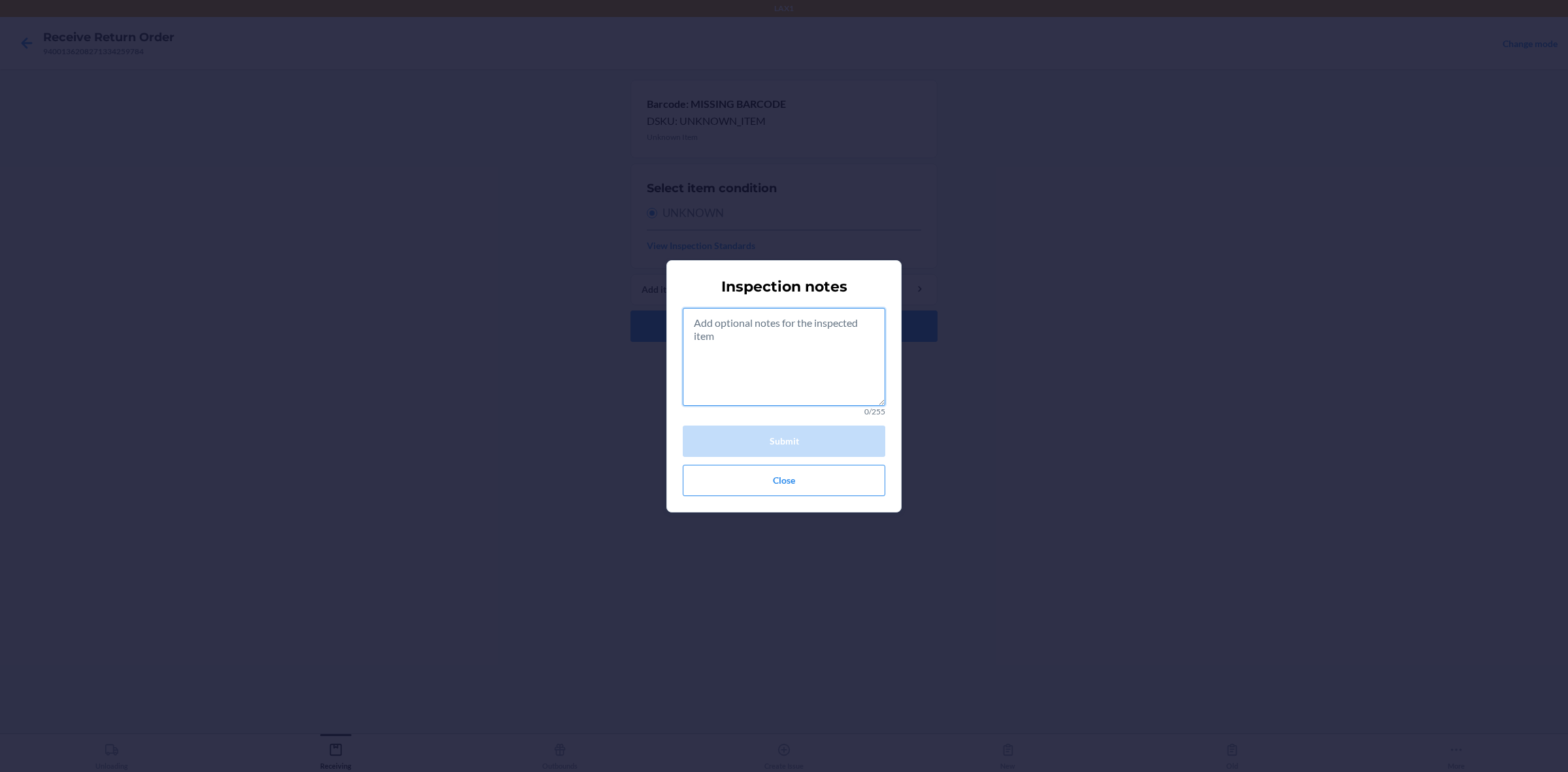 click at bounding box center (784, 357) 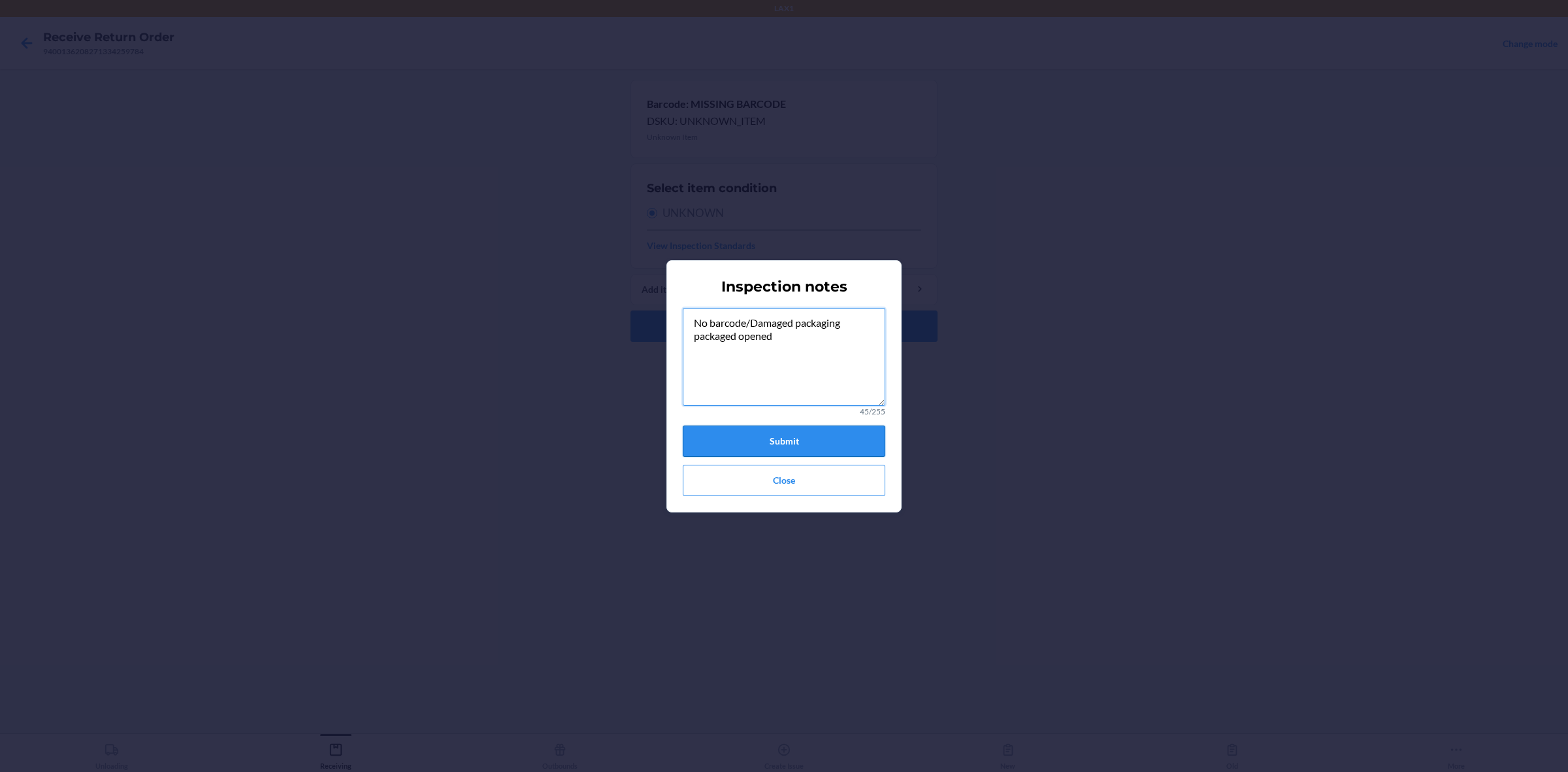 type on "No barcode/Damaged packaging
packaged opened" 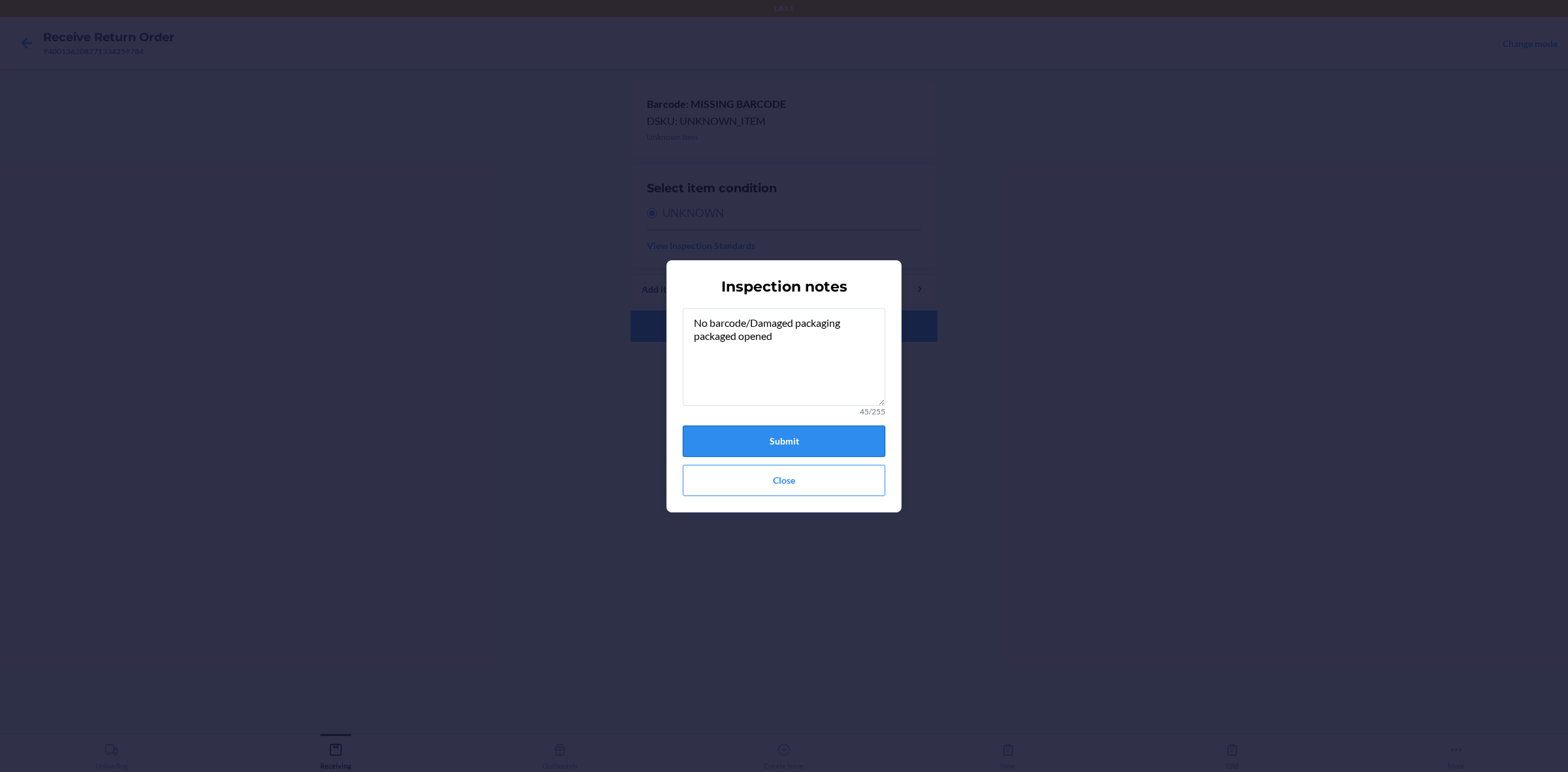 click on "Submit" at bounding box center [784, 441] 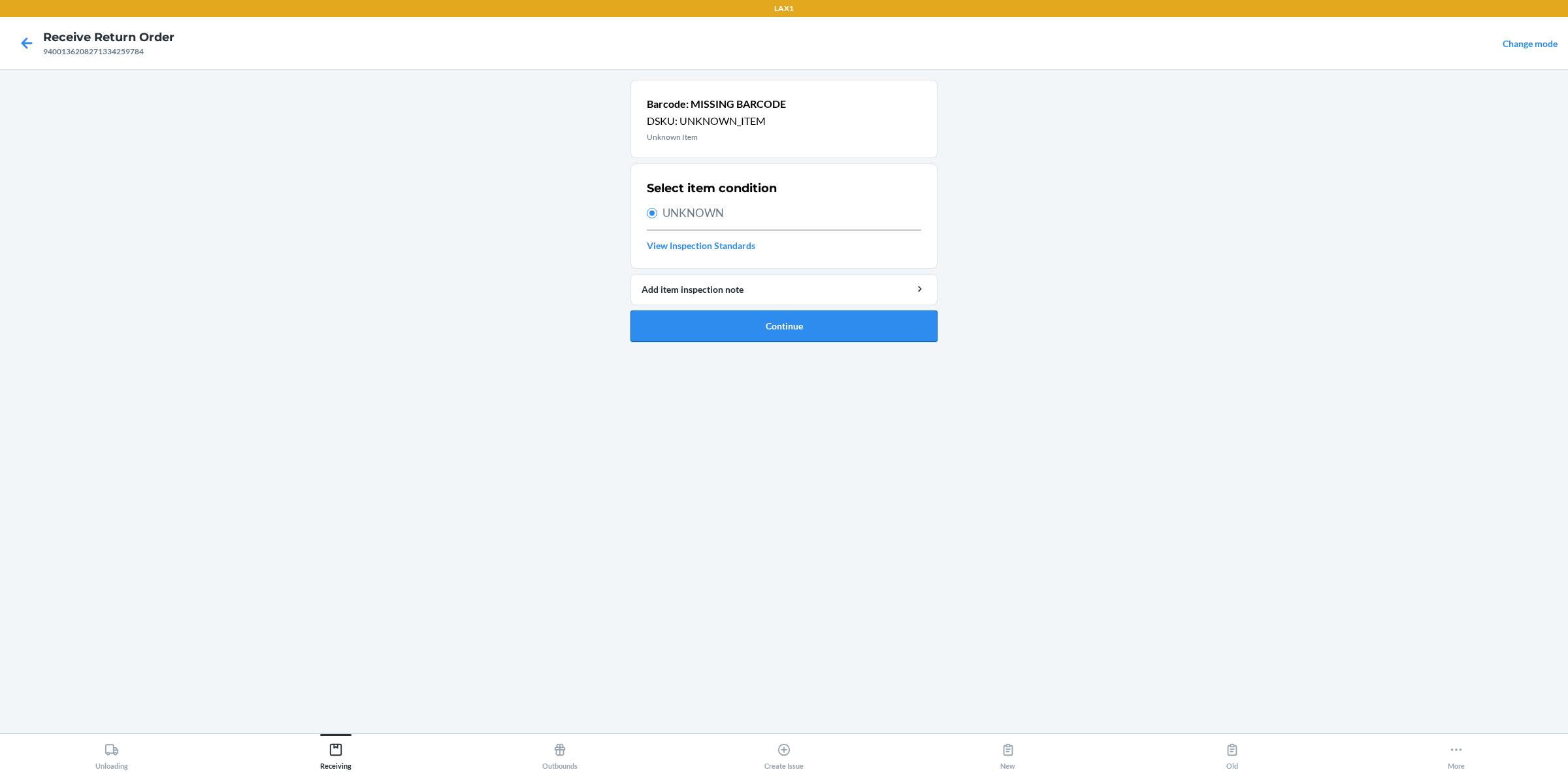 click on "Continue" at bounding box center [784, 326] 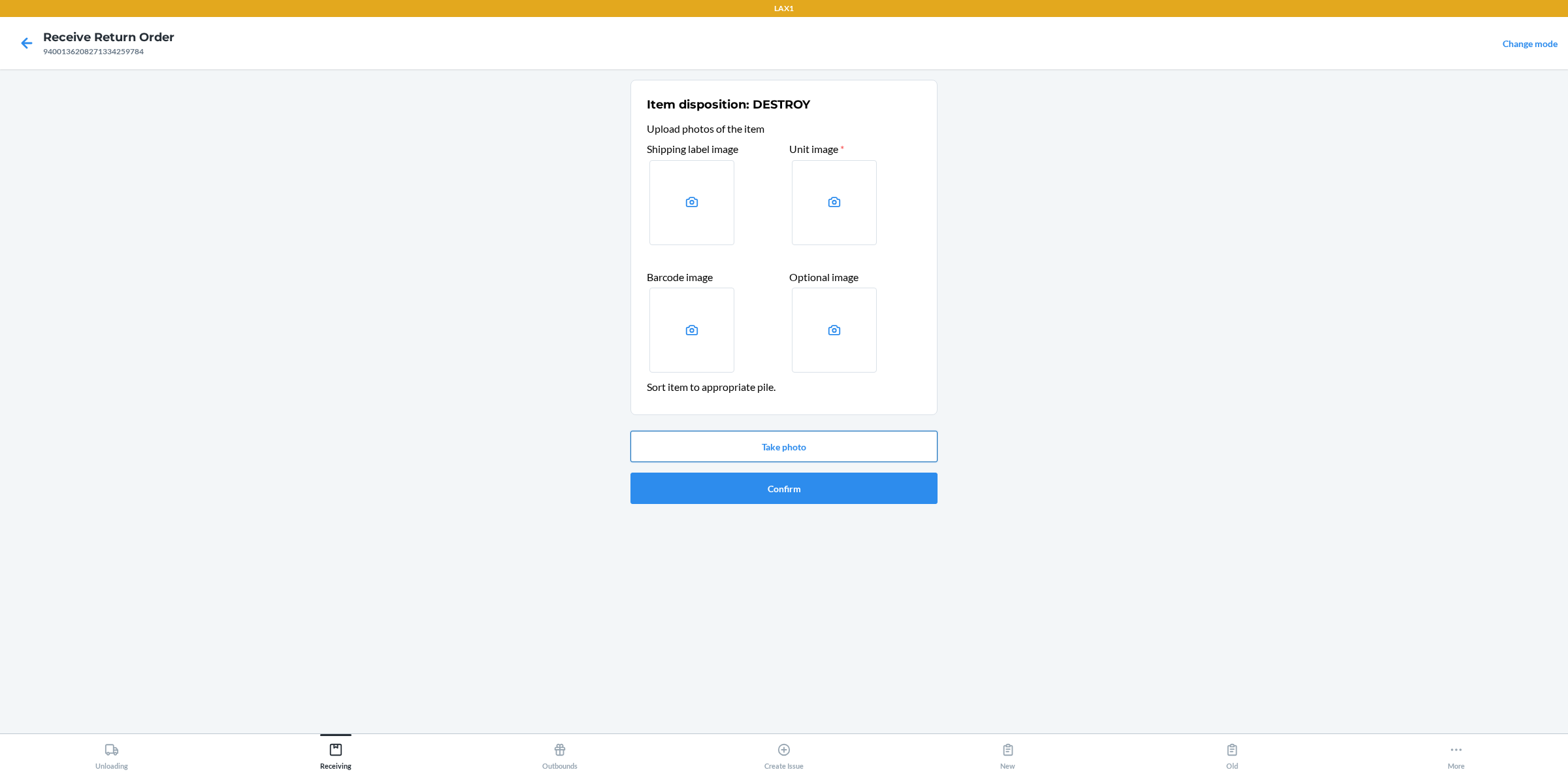 click on "Take photo" at bounding box center [784, 446] 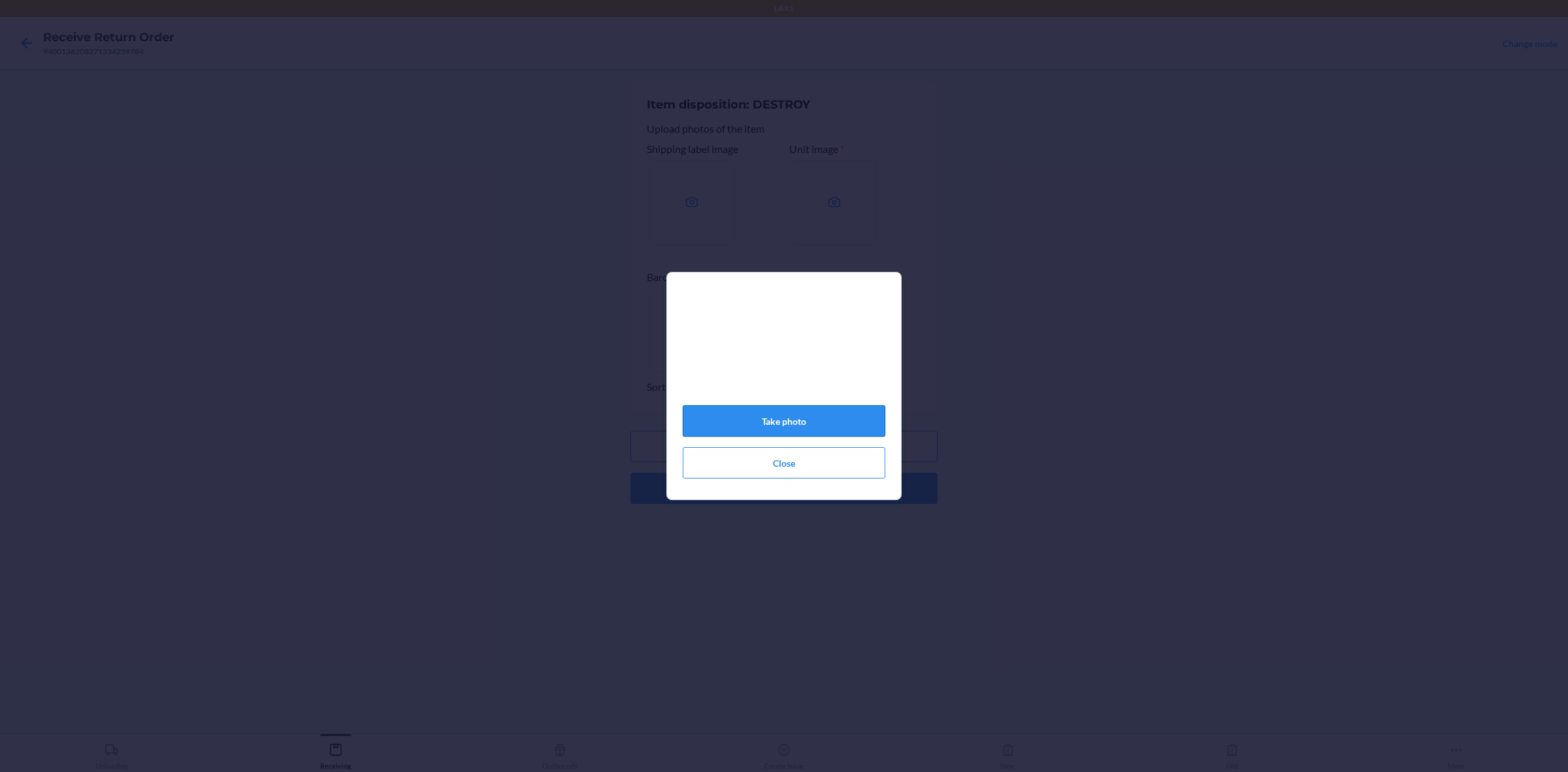 click on "Take photo" 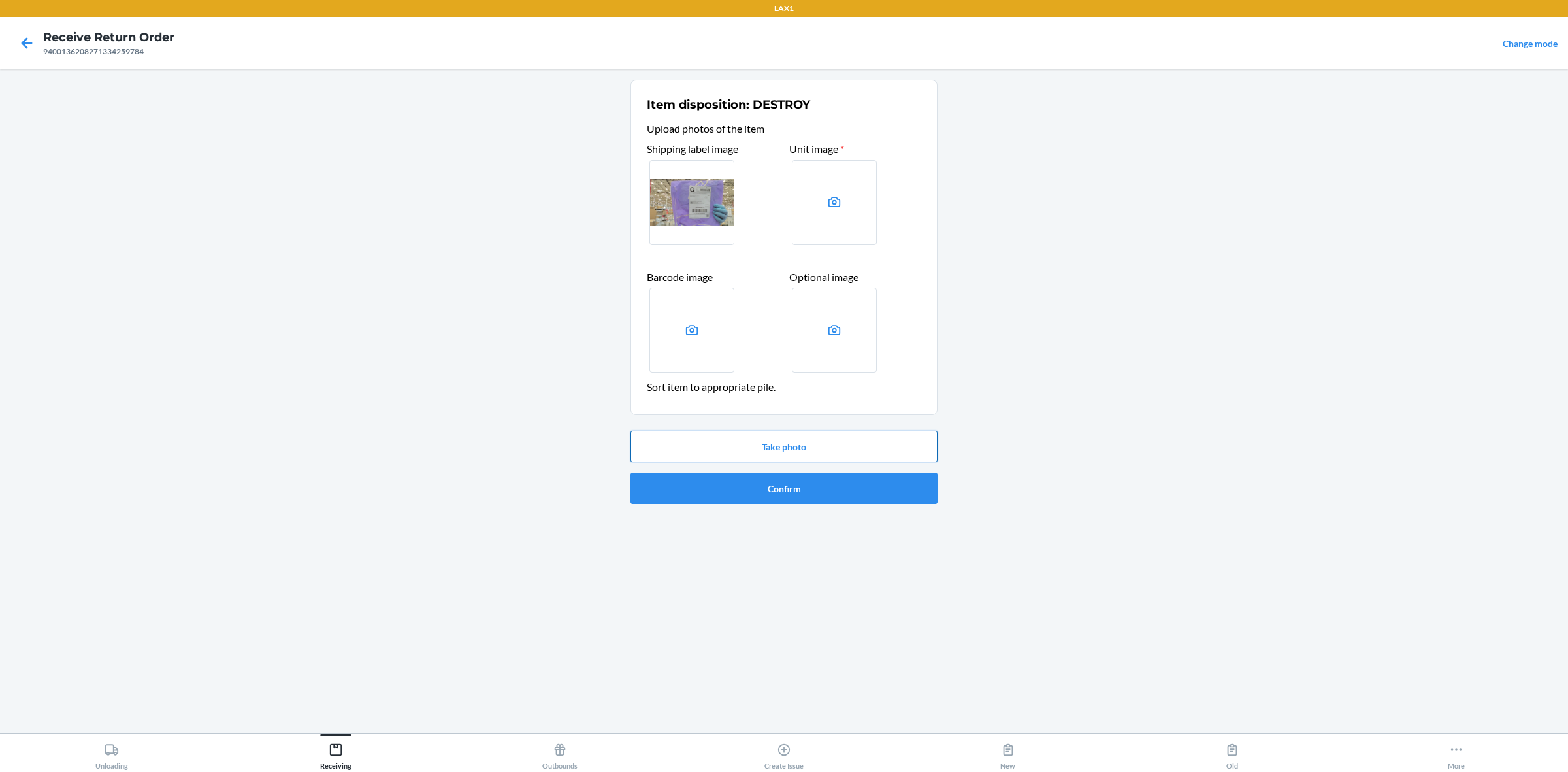 click on "Take photo" at bounding box center (784, 446) 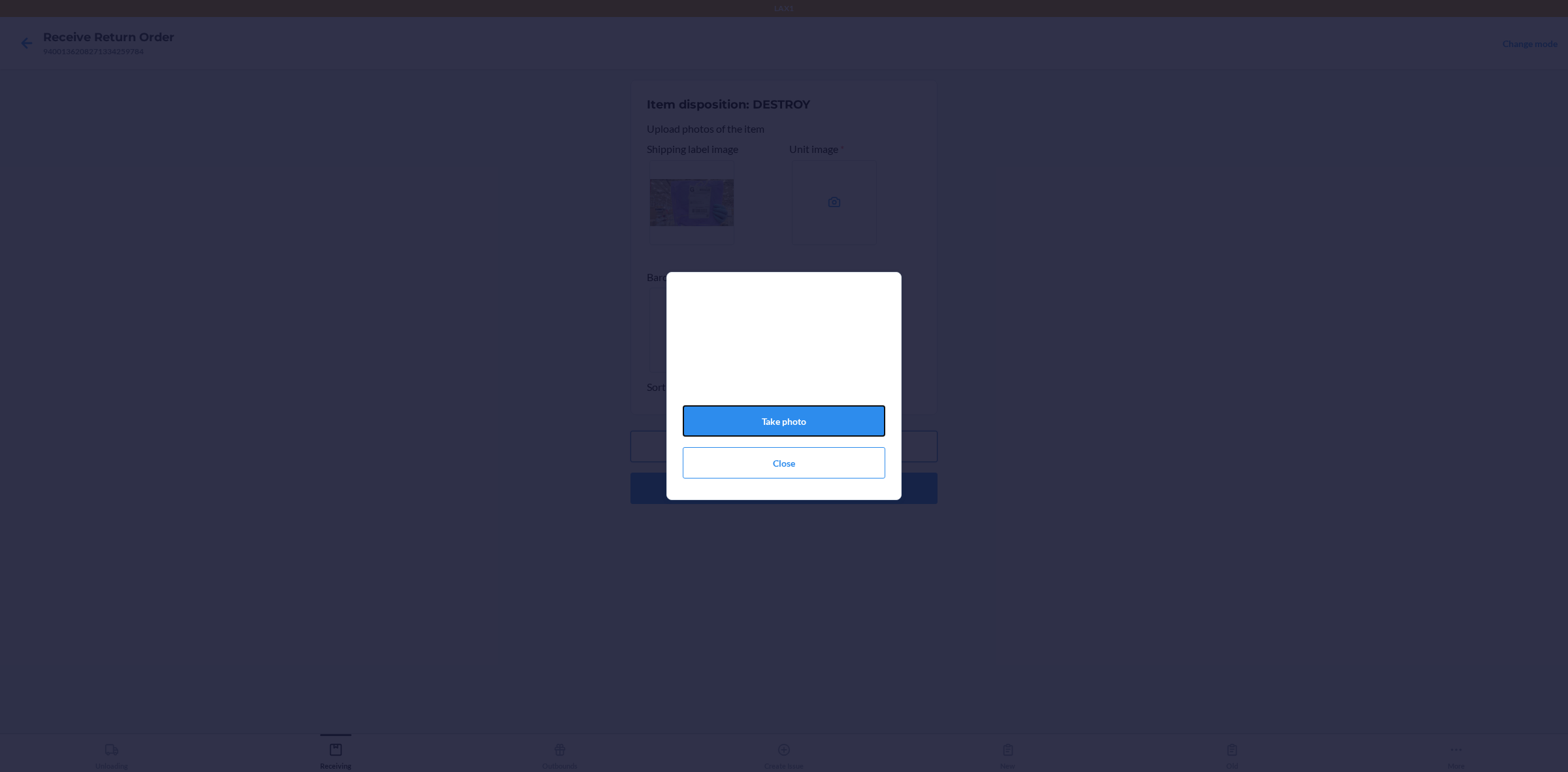 click on "Take photo" 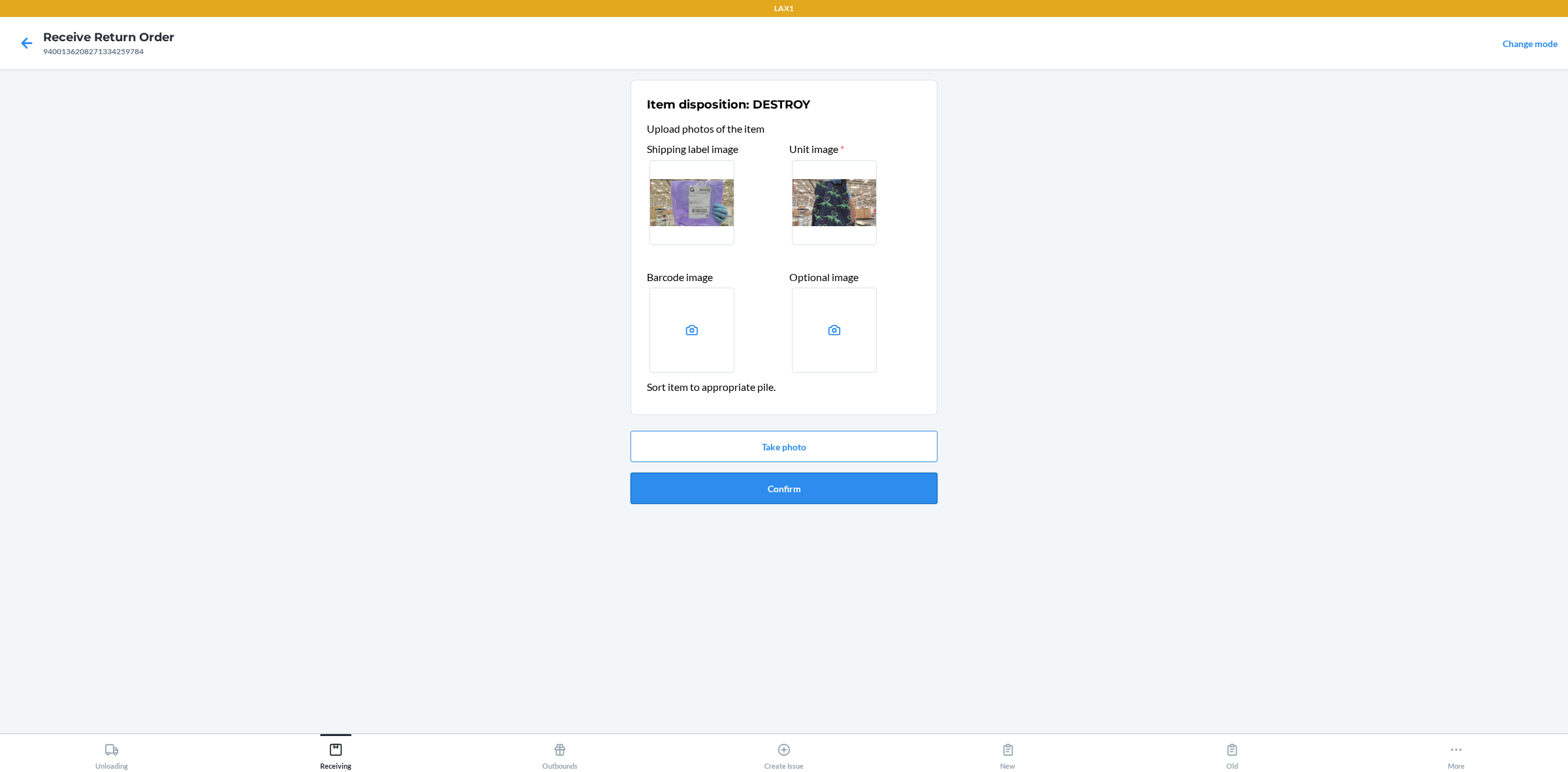 click on "Confirm" at bounding box center [784, 488] 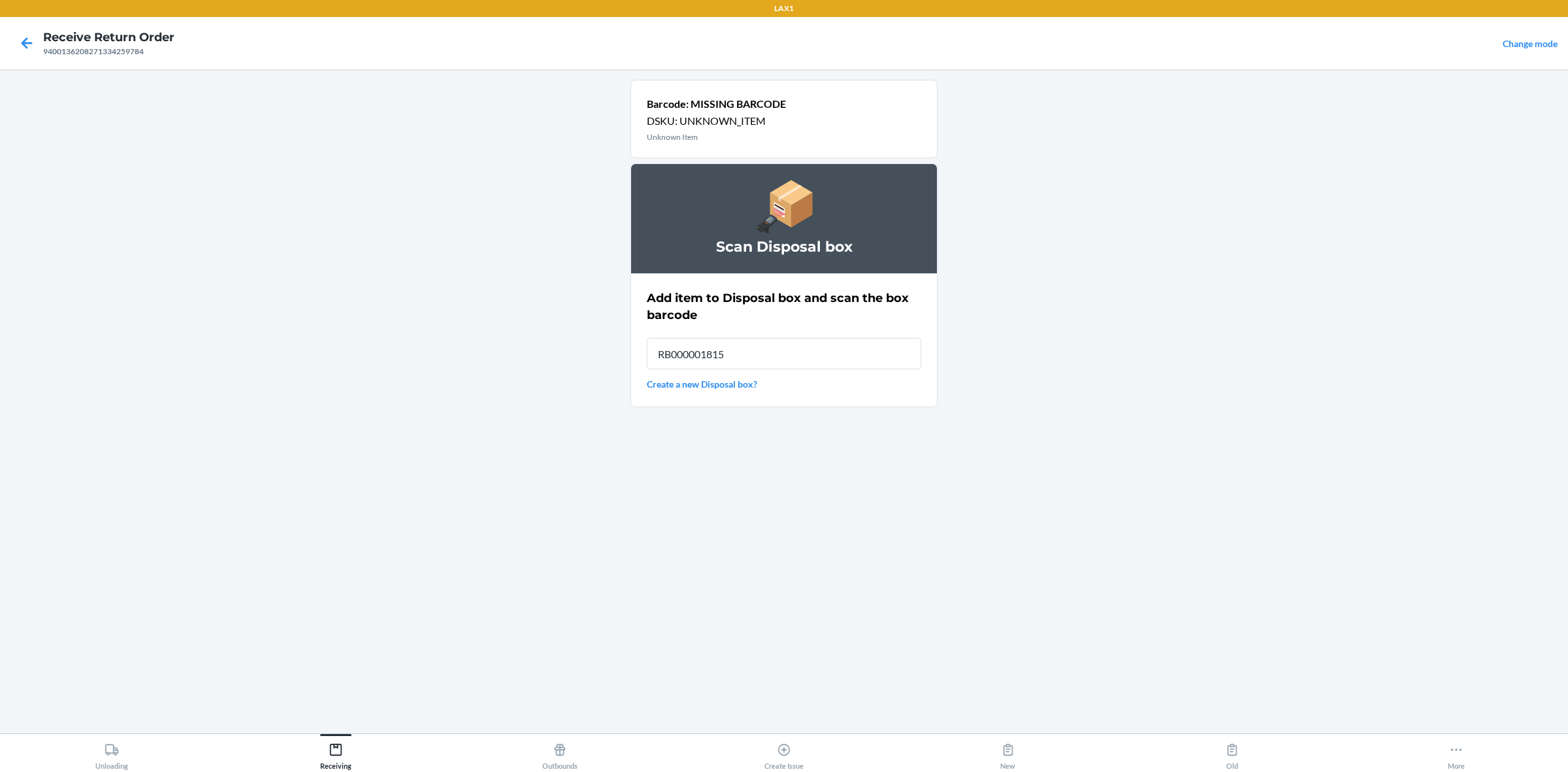 type on "RB000001815" 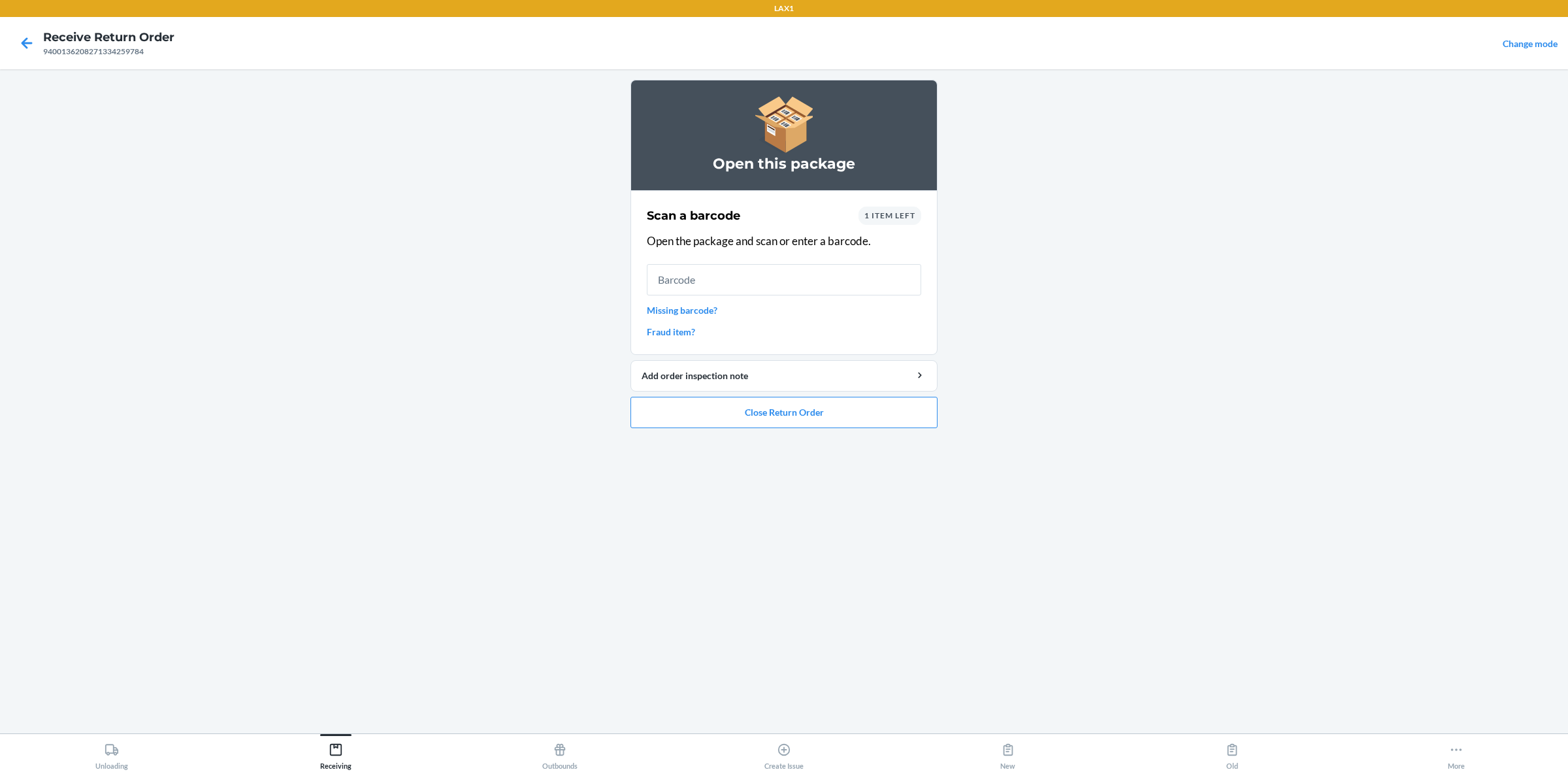 click on "1 item left" at bounding box center (890, 215) 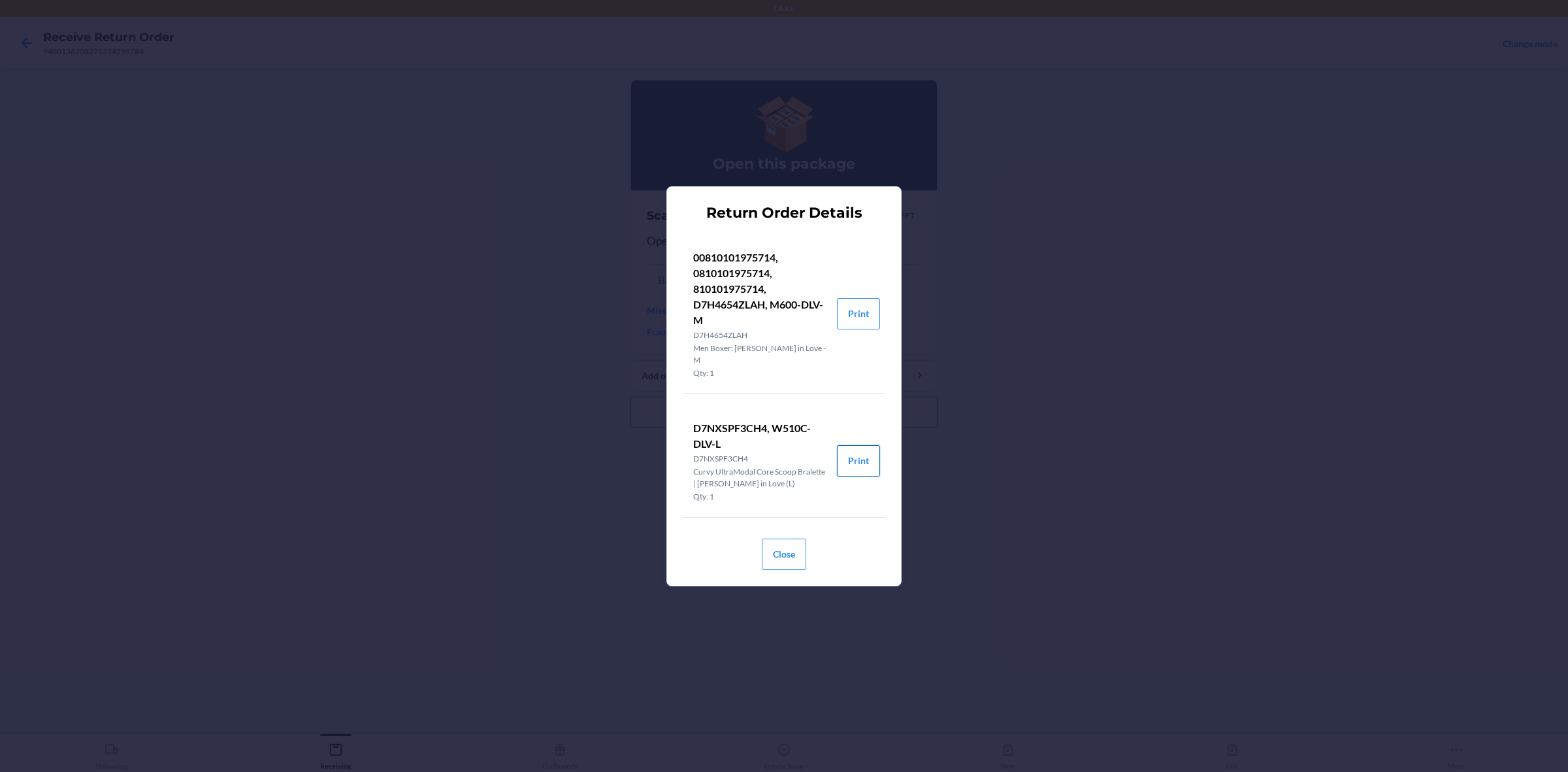 click on "Print" at bounding box center [858, 461] 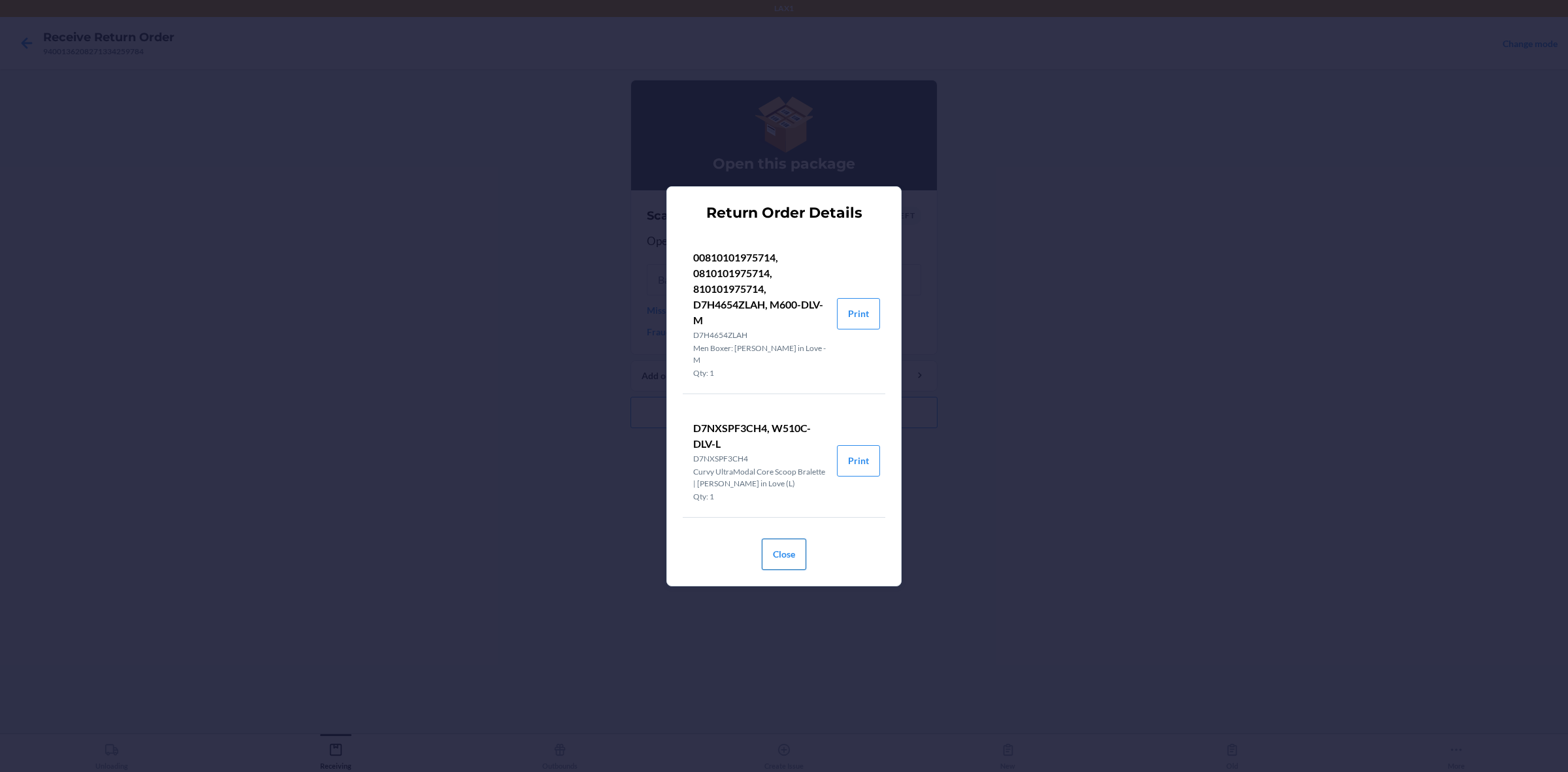 click on "Close" at bounding box center [784, 554] 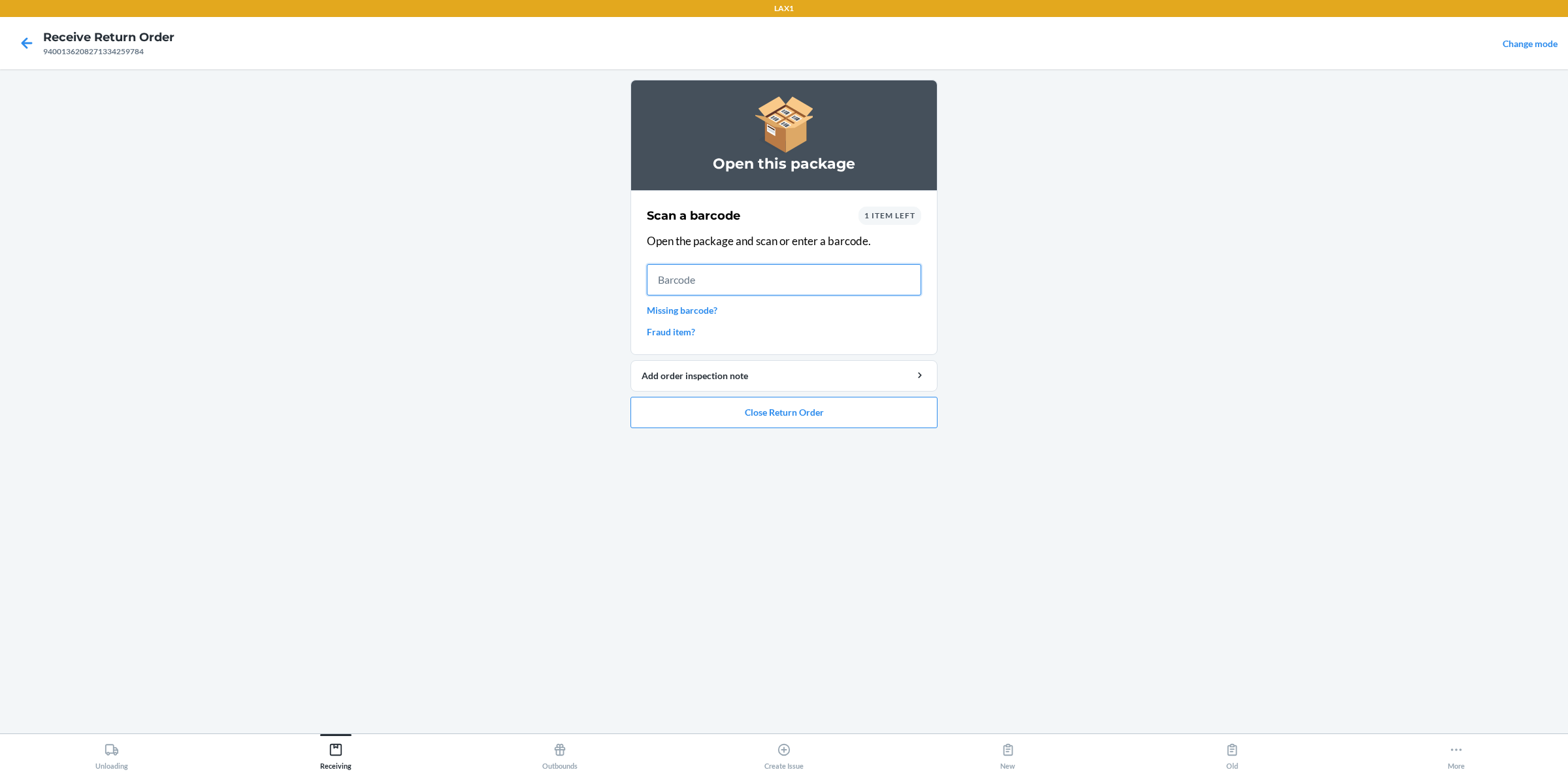 click at bounding box center (784, 280) 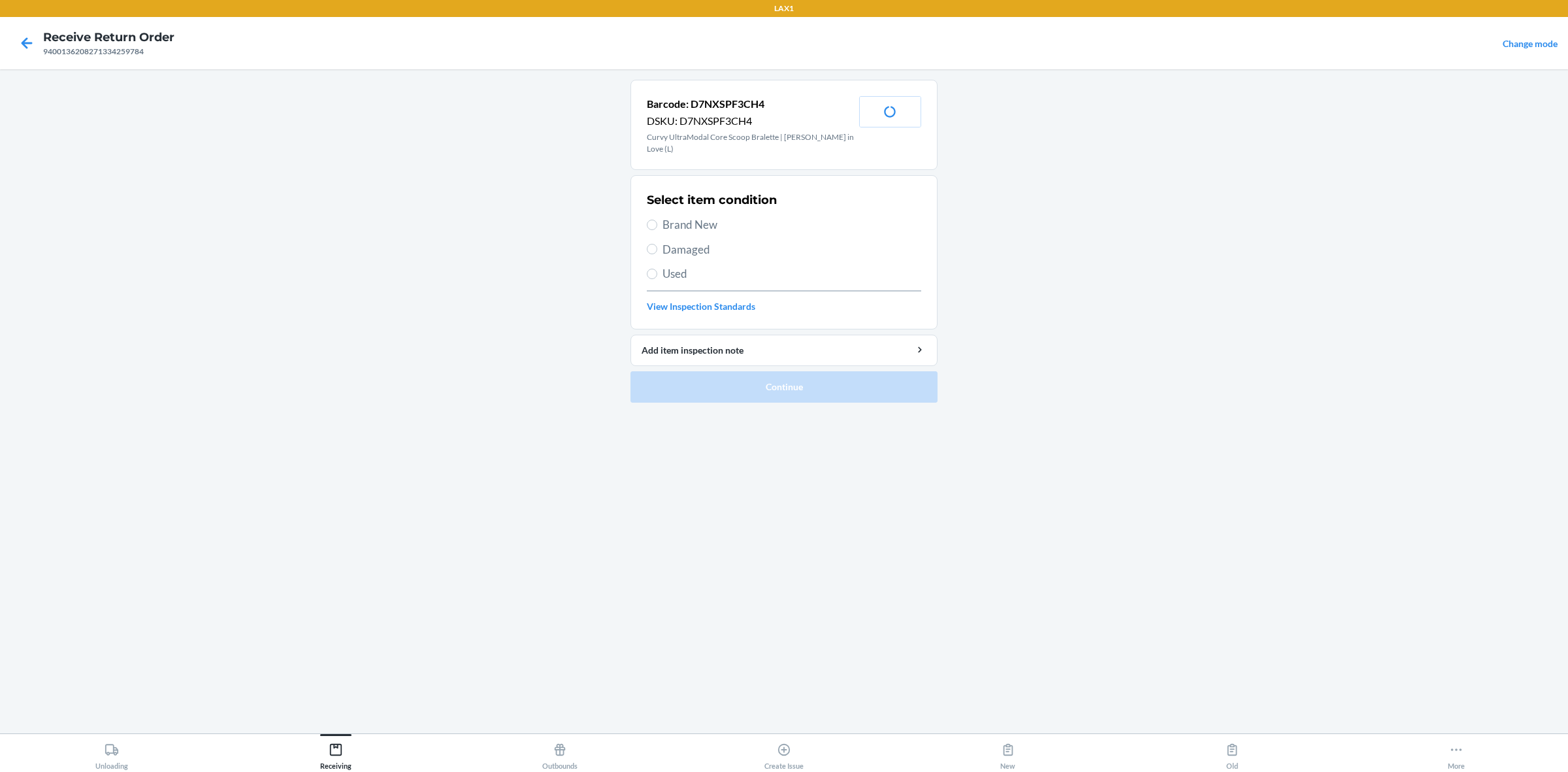 click on "Brand New" at bounding box center (792, 225) 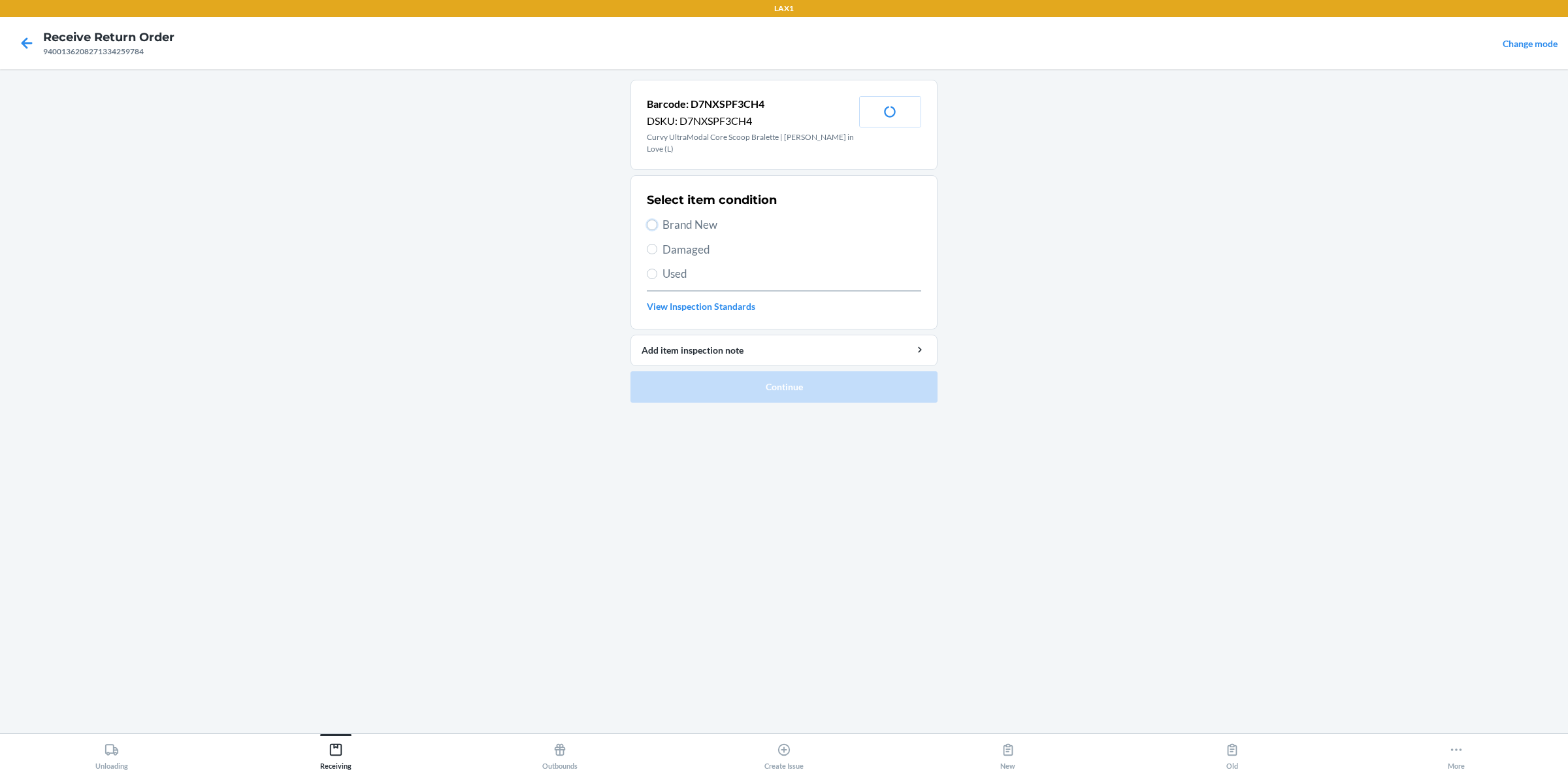 click on "Brand New" at bounding box center [652, 225] 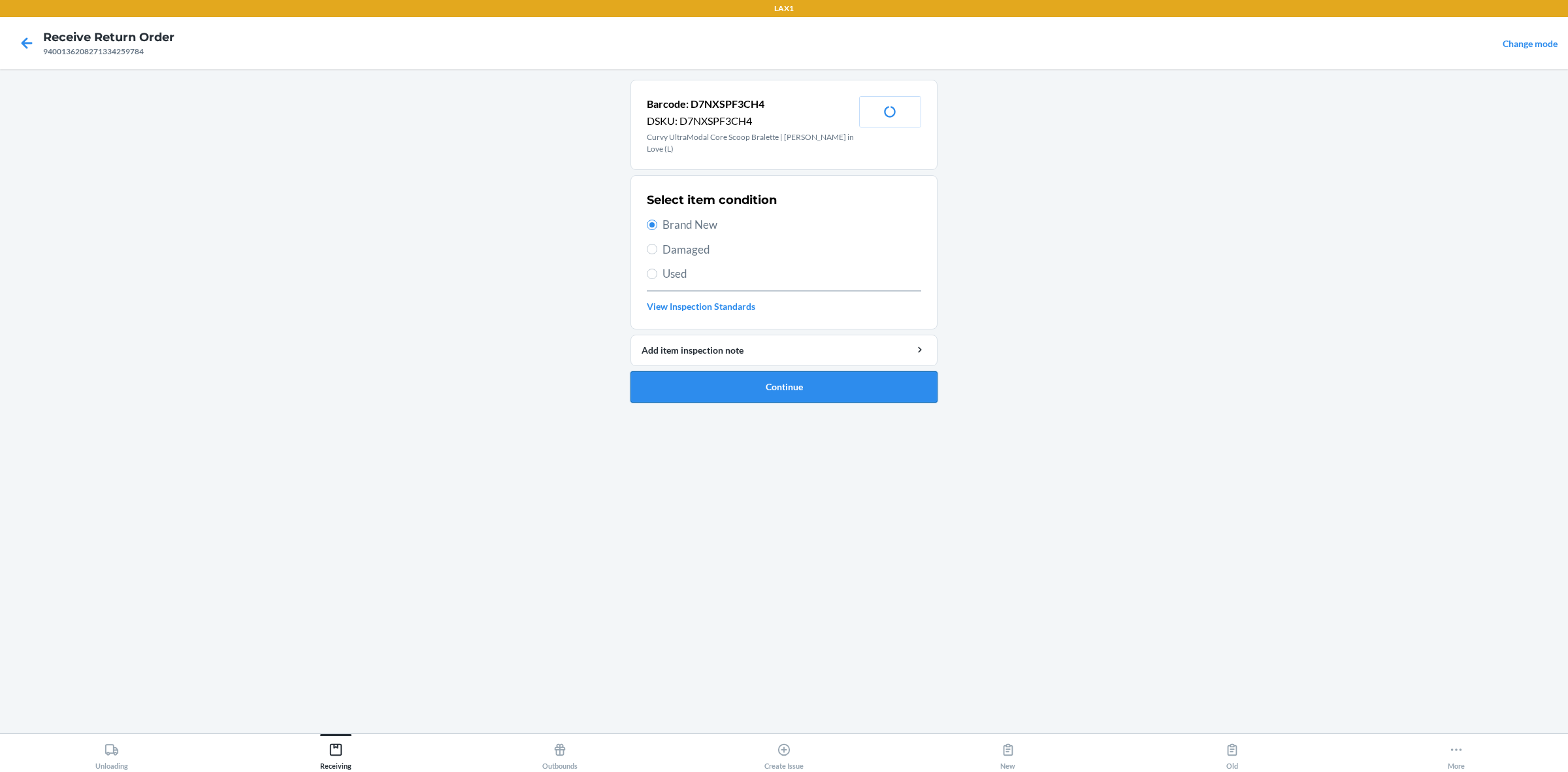 click on "Continue" at bounding box center (784, 387) 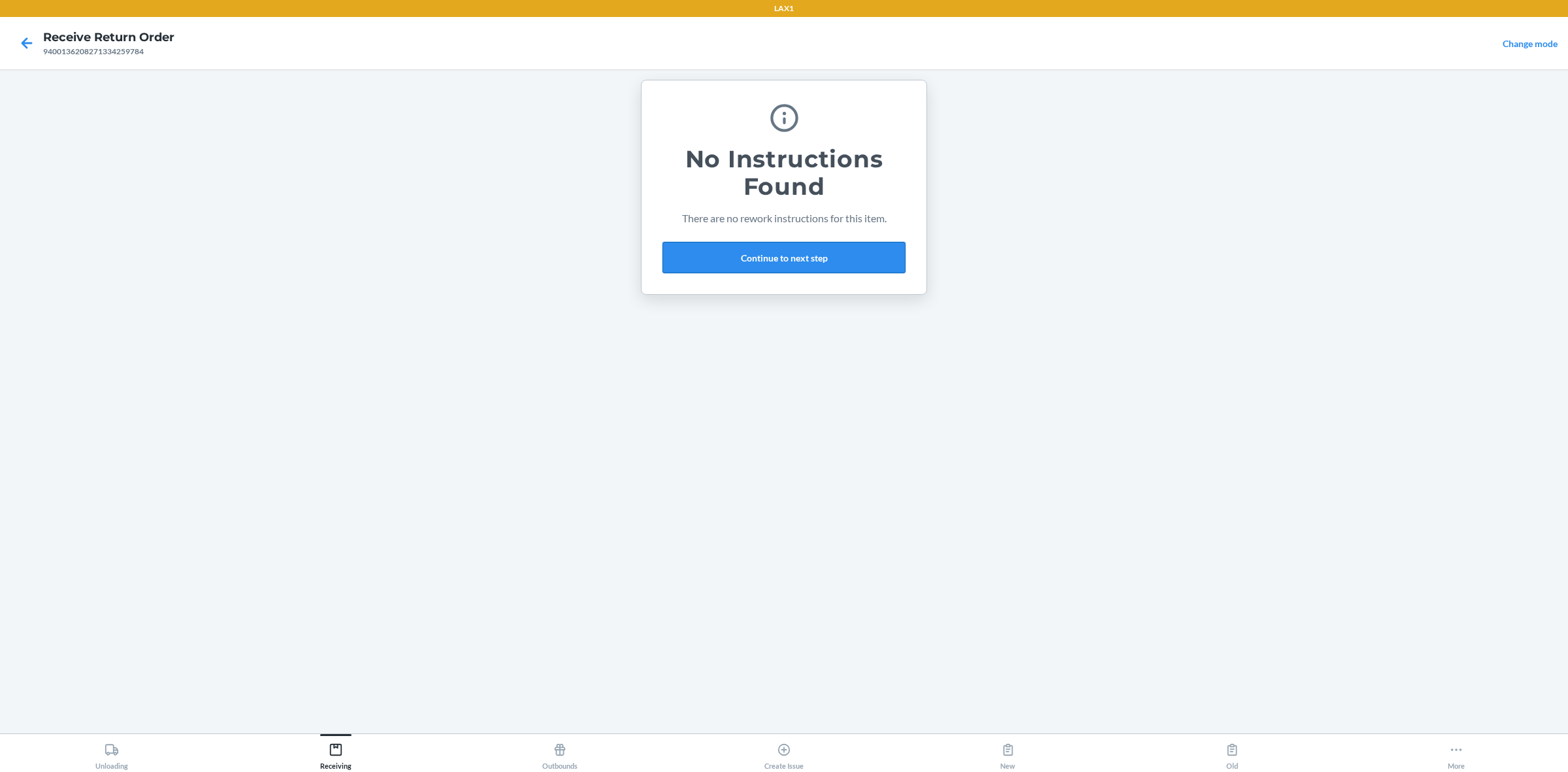 click on "Continue to next step" at bounding box center (784, 258) 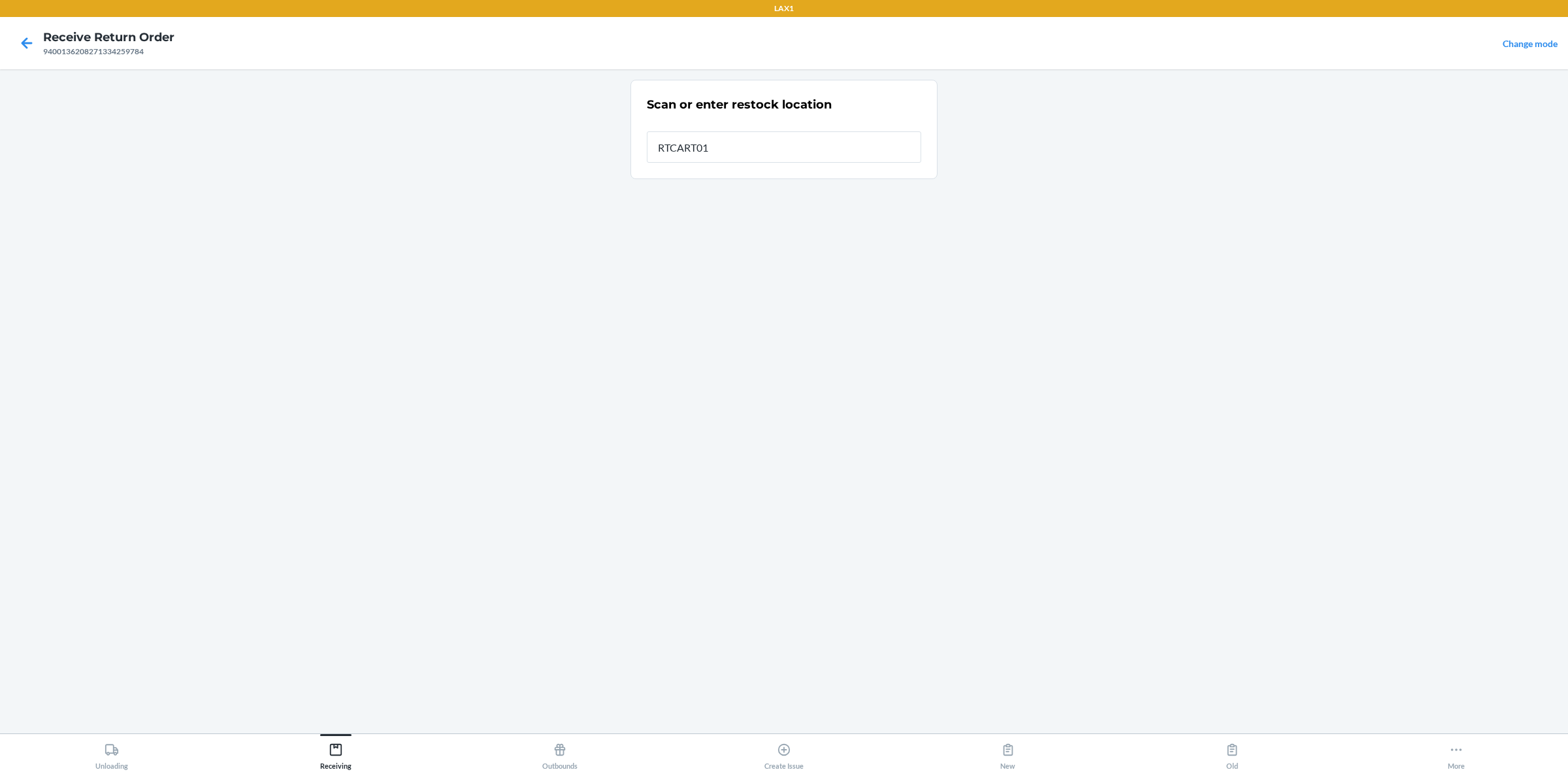 type on "RTCART014" 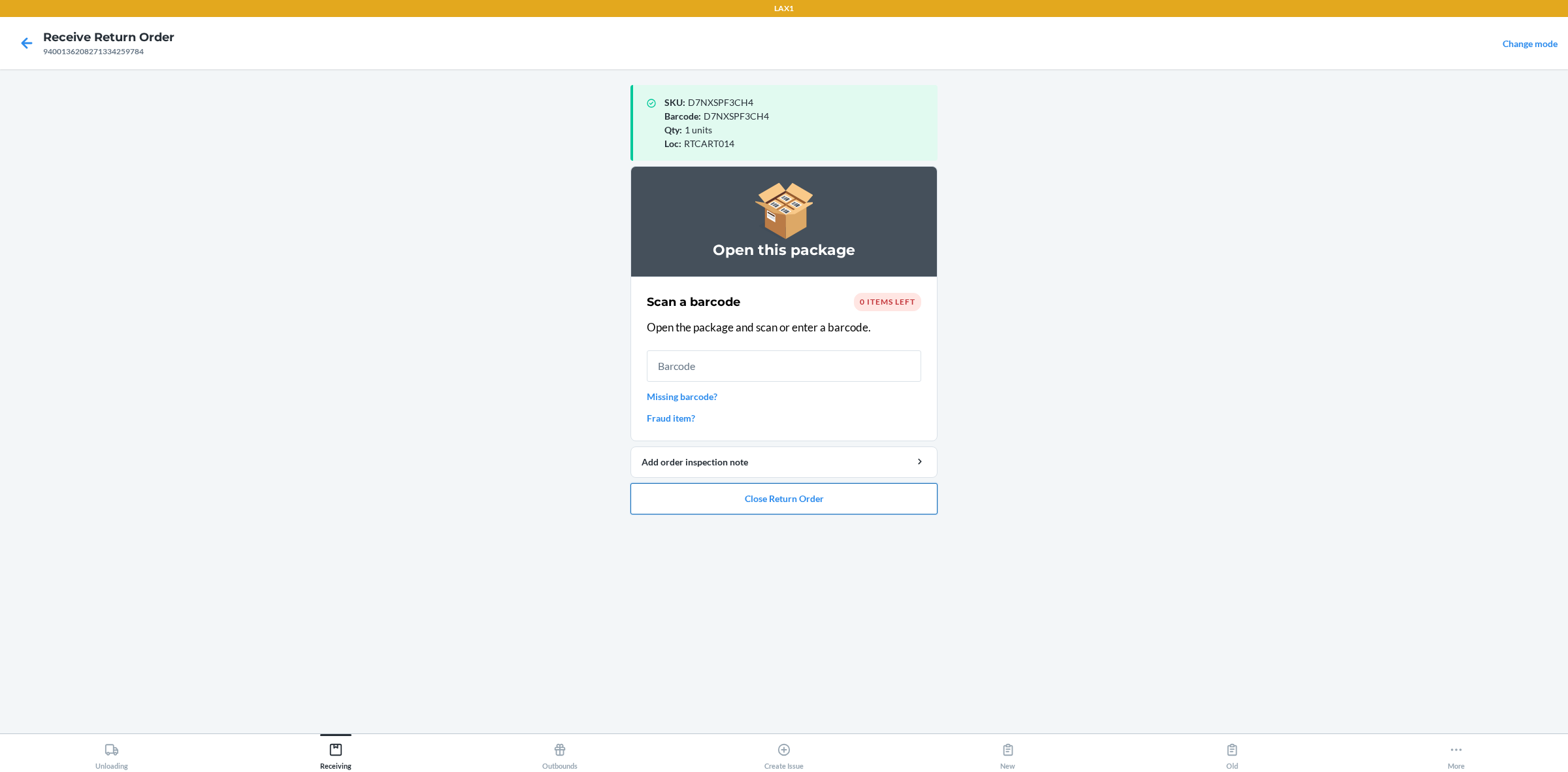 click on "Close Return Order" at bounding box center (784, 499) 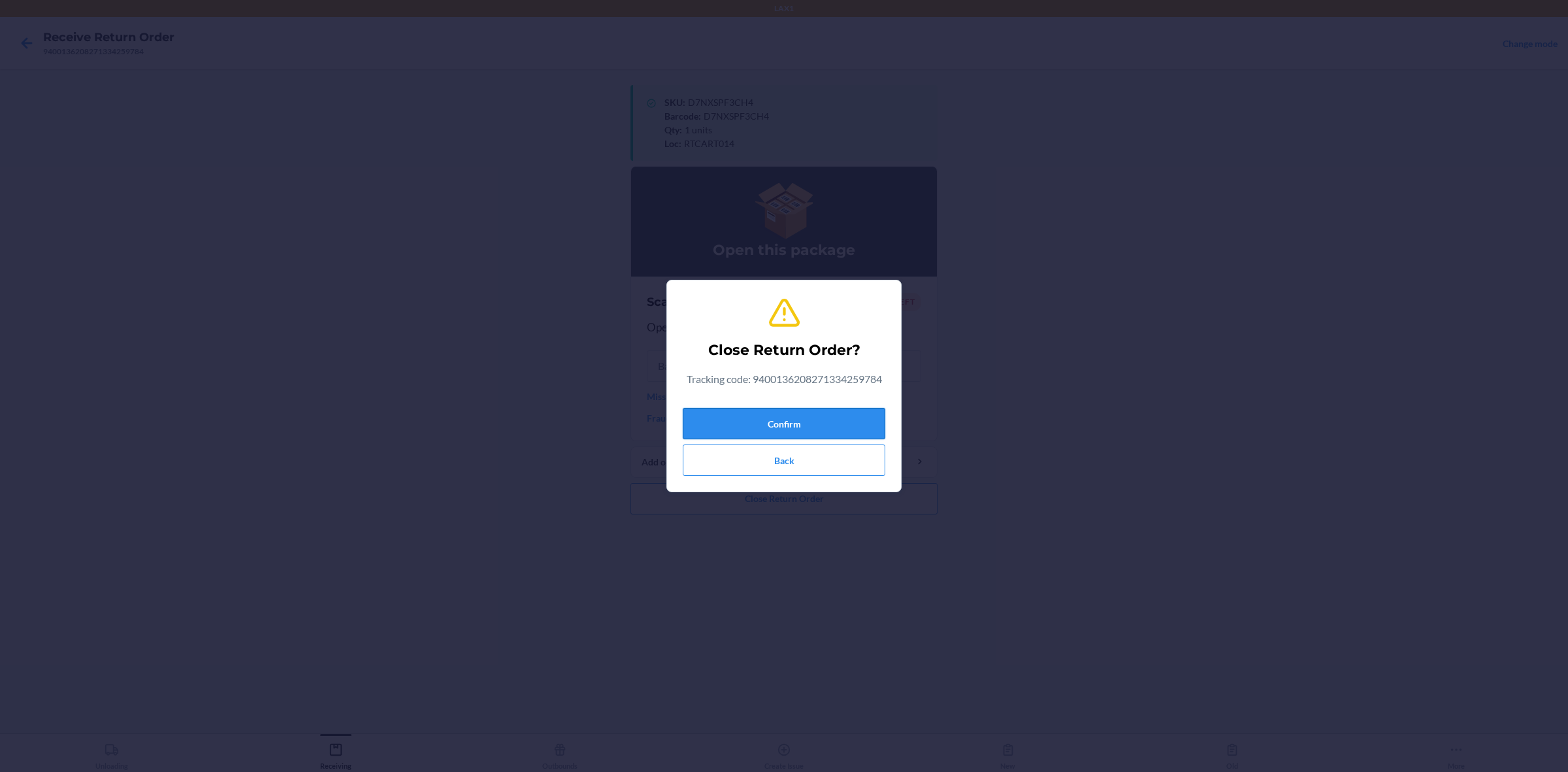 click on "Confirm" at bounding box center (784, 424) 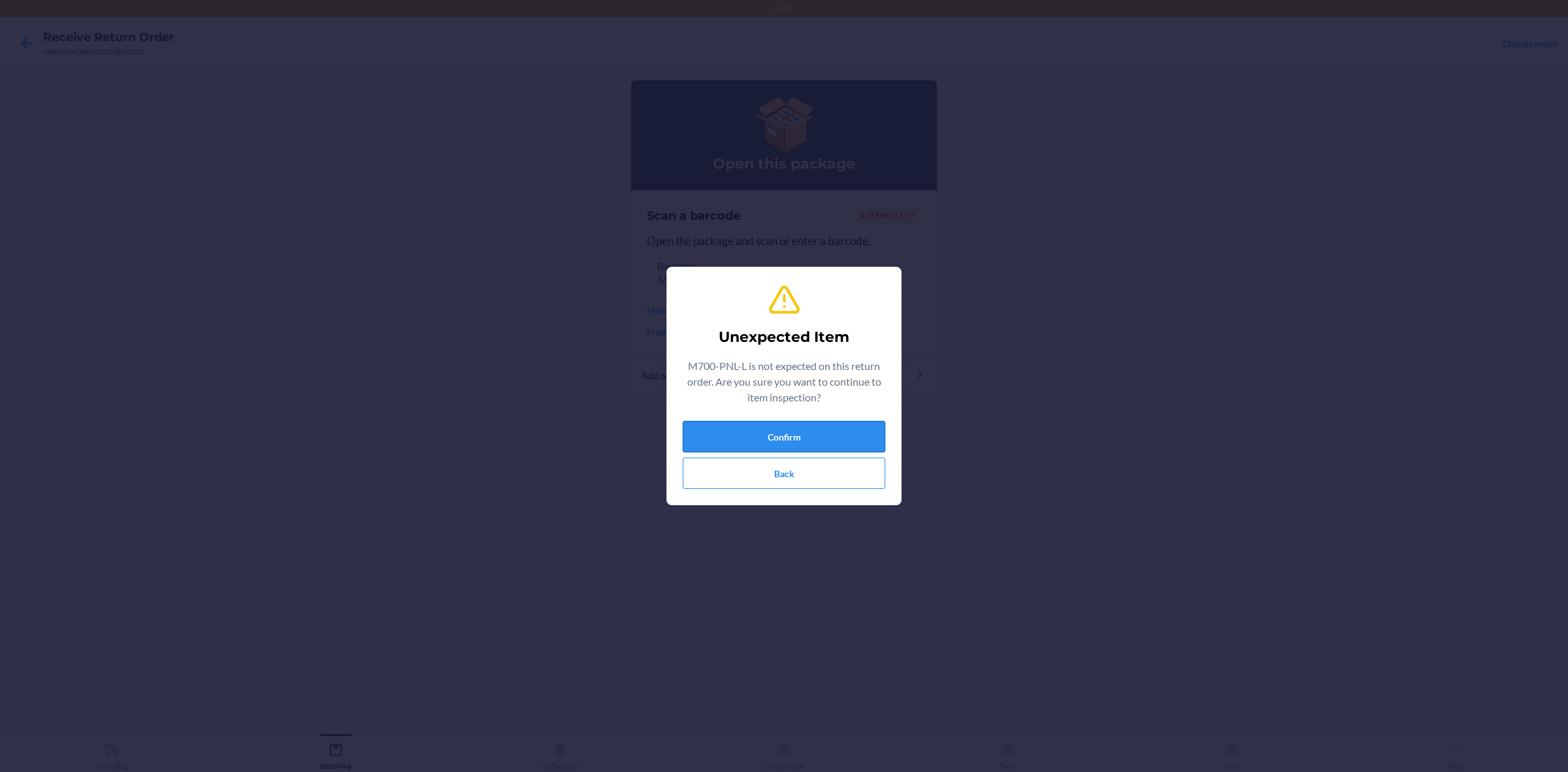 click on "Confirm" at bounding box center [784, 437] 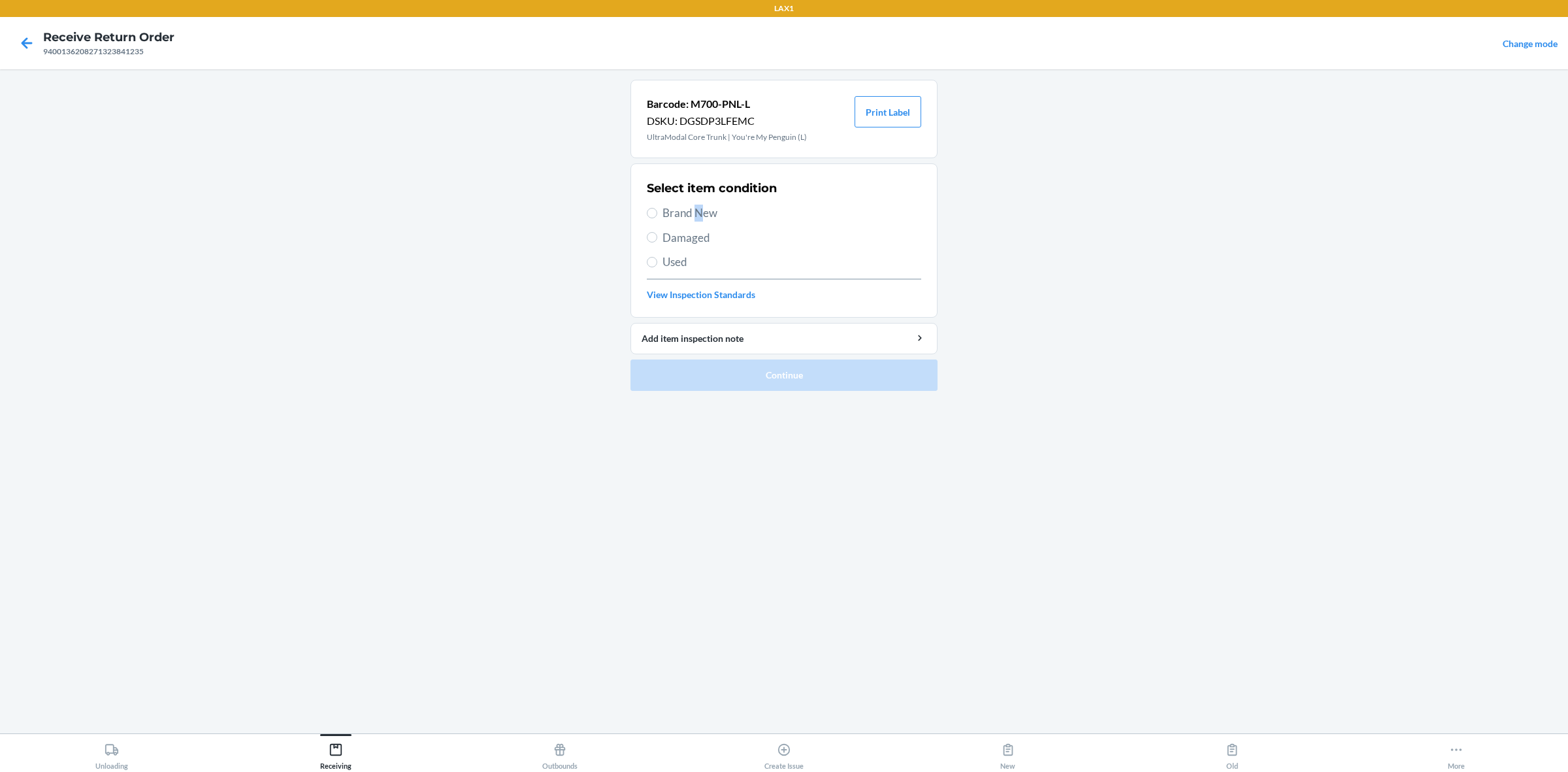 click on "Brand New" at bounding box center (792, 213) 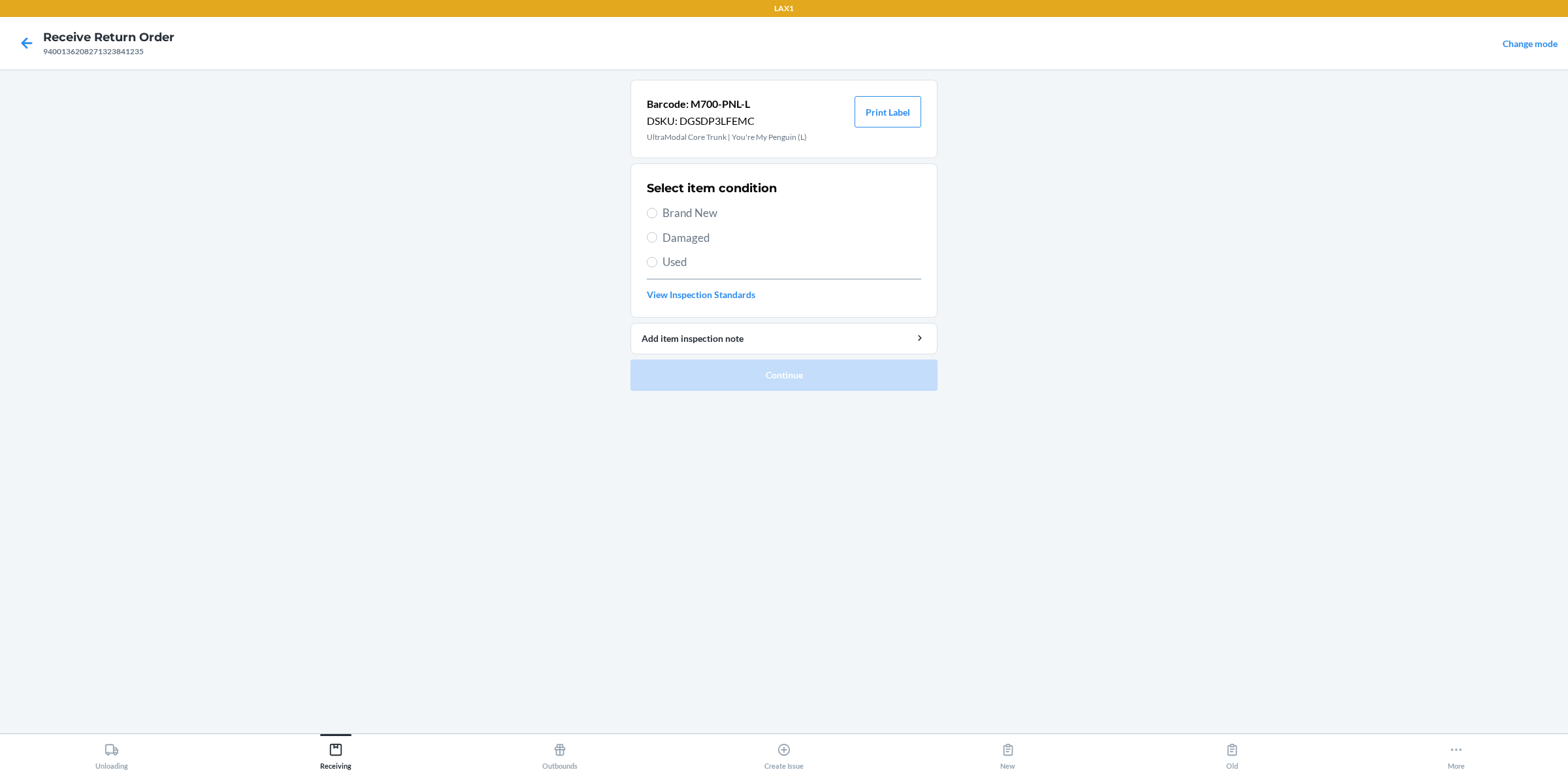 click on "Brand New" at bounding box center (792, 213) 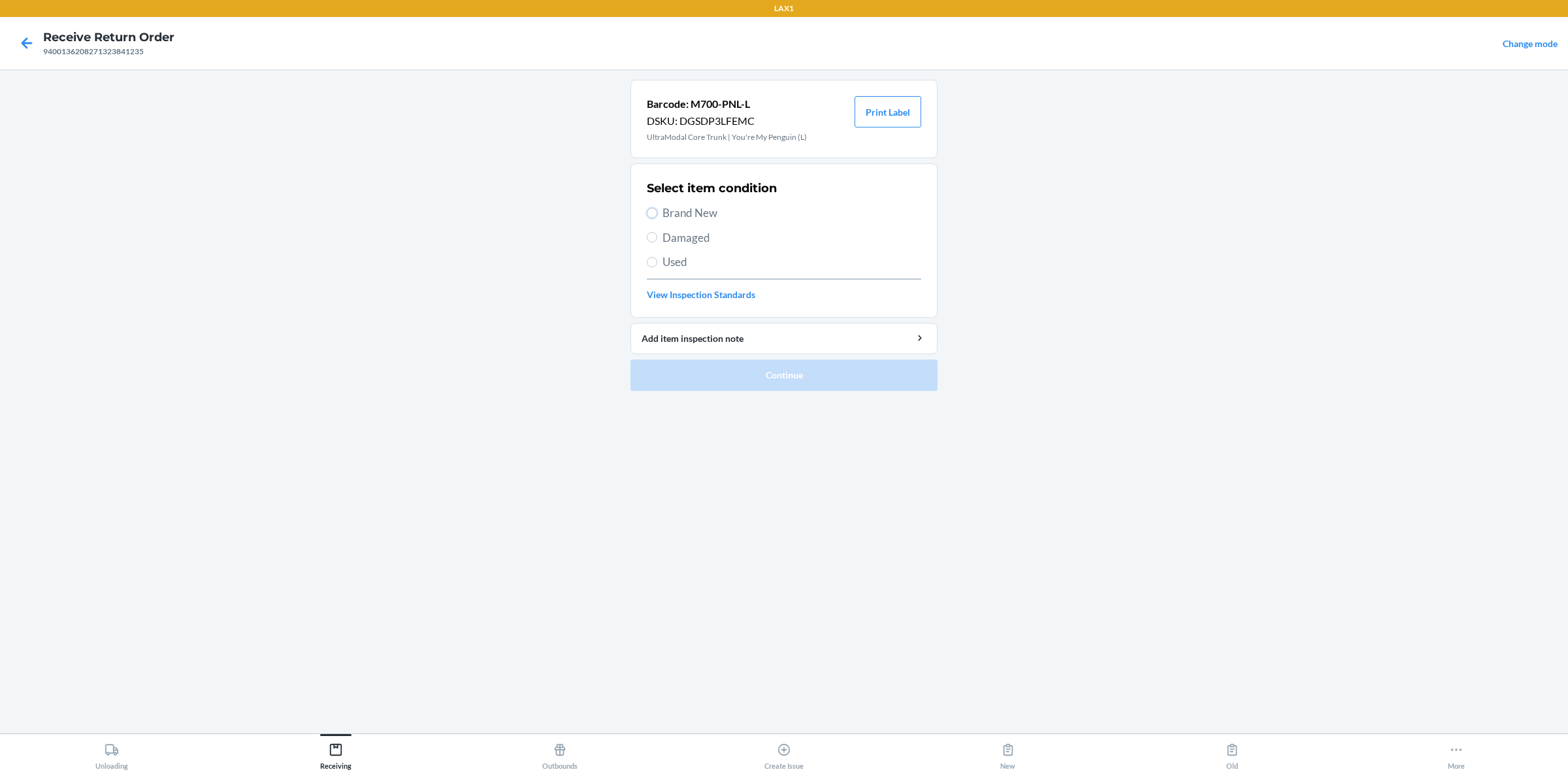 click on "Brand New" at bounding box center [652, 213] 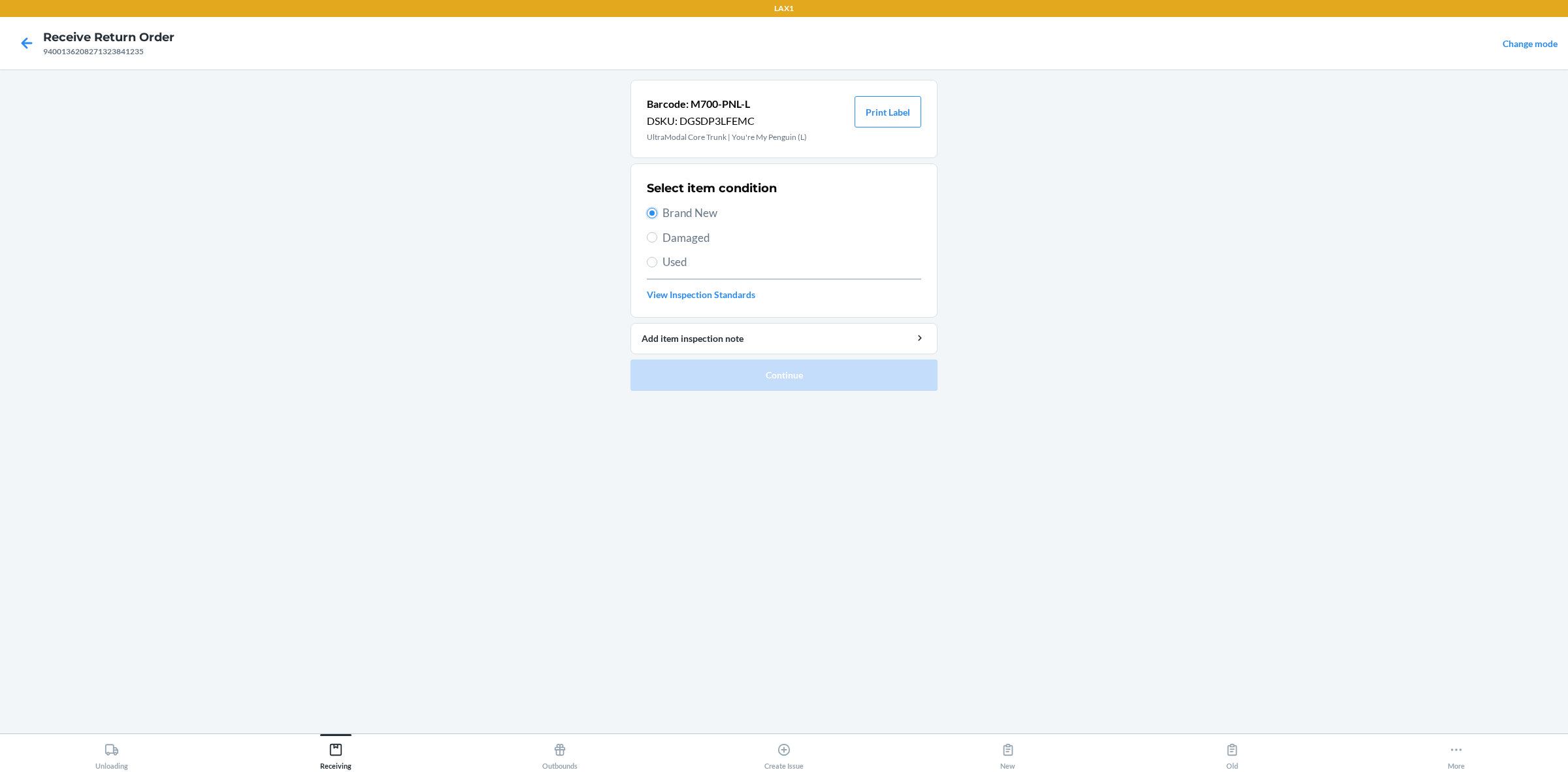 radio on "true" 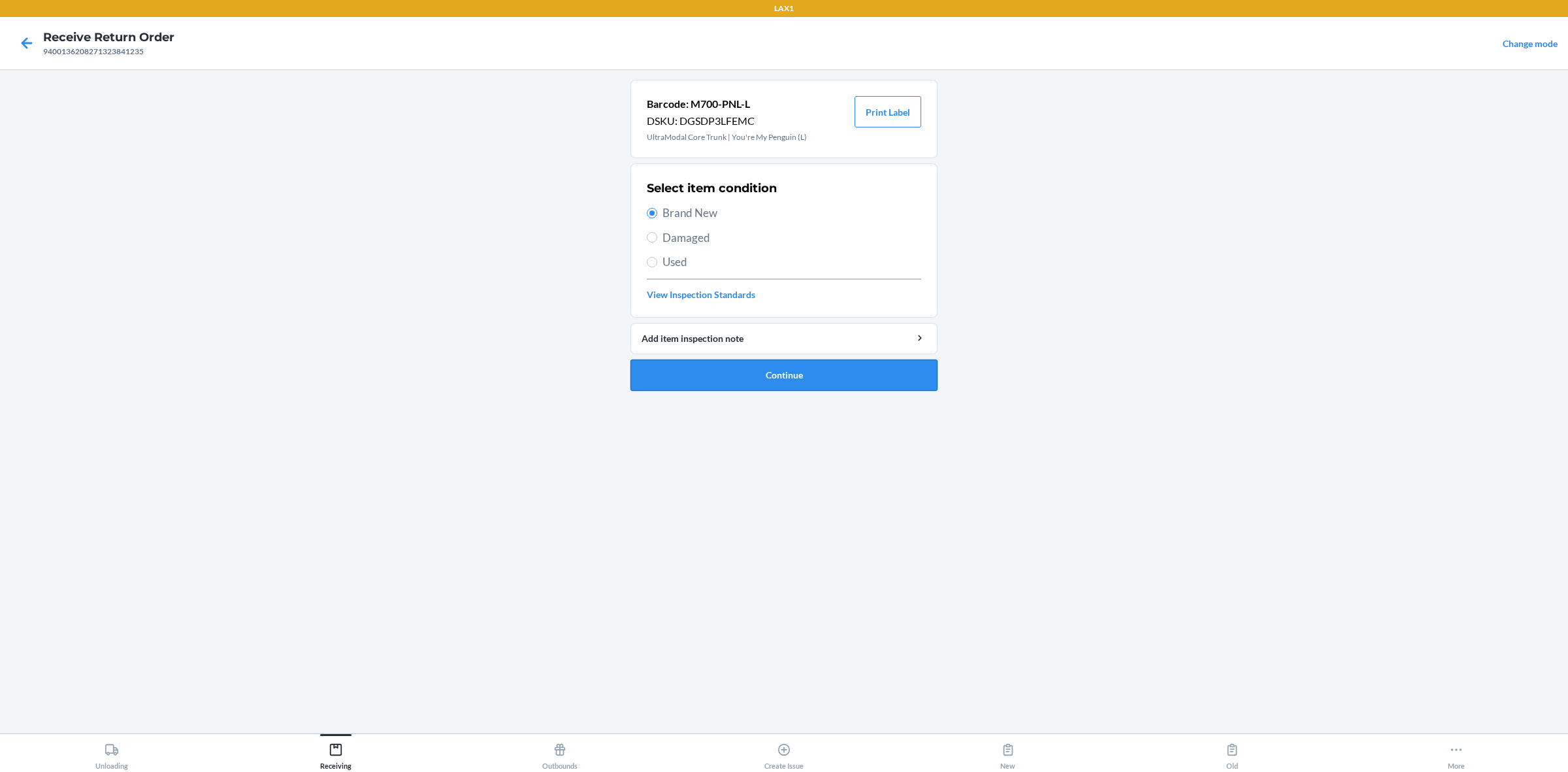 click on "Continue" at bounding box center (784, 375) 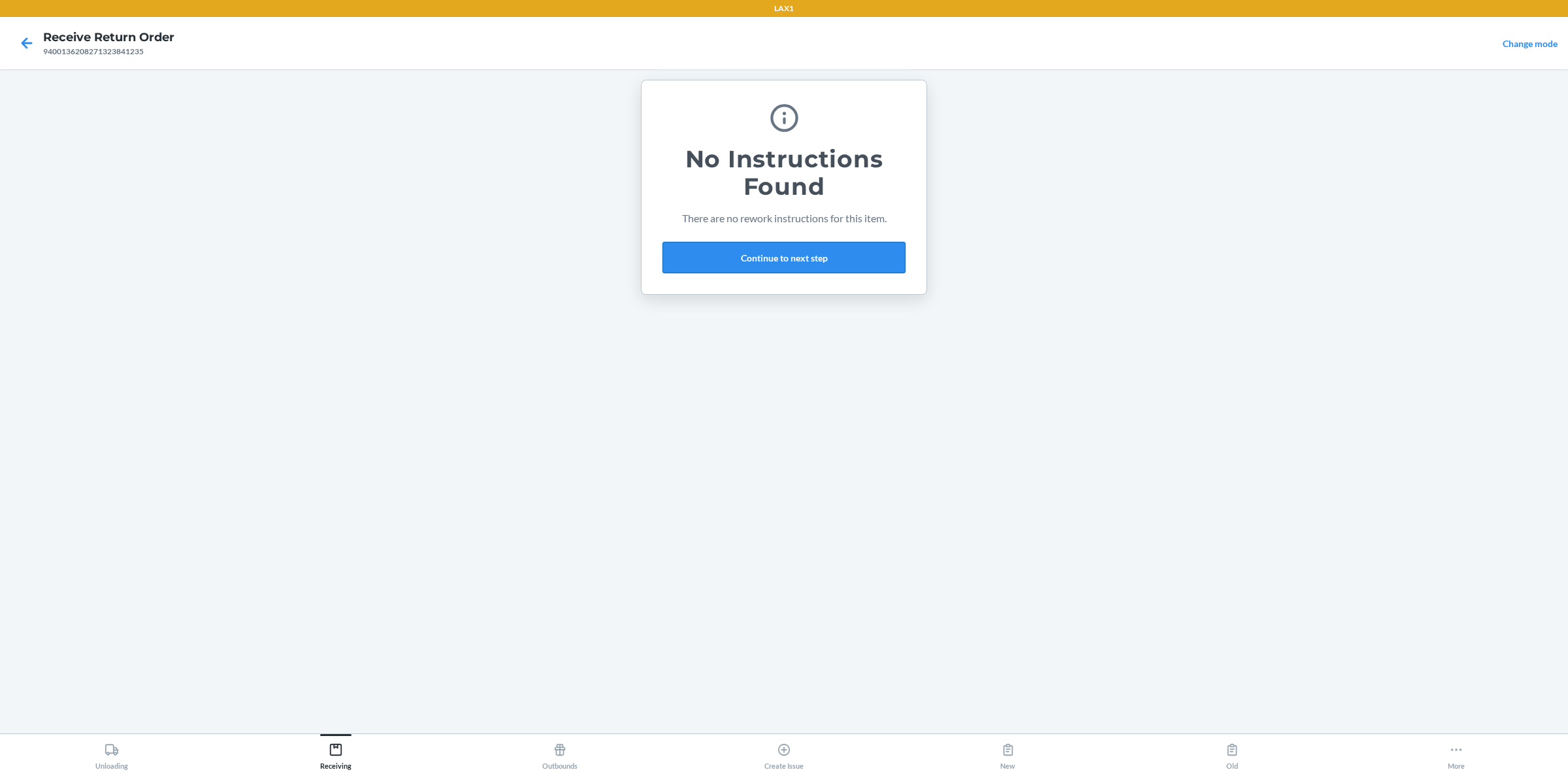 click on "Continue to next step" at bounding box center (784, 258) 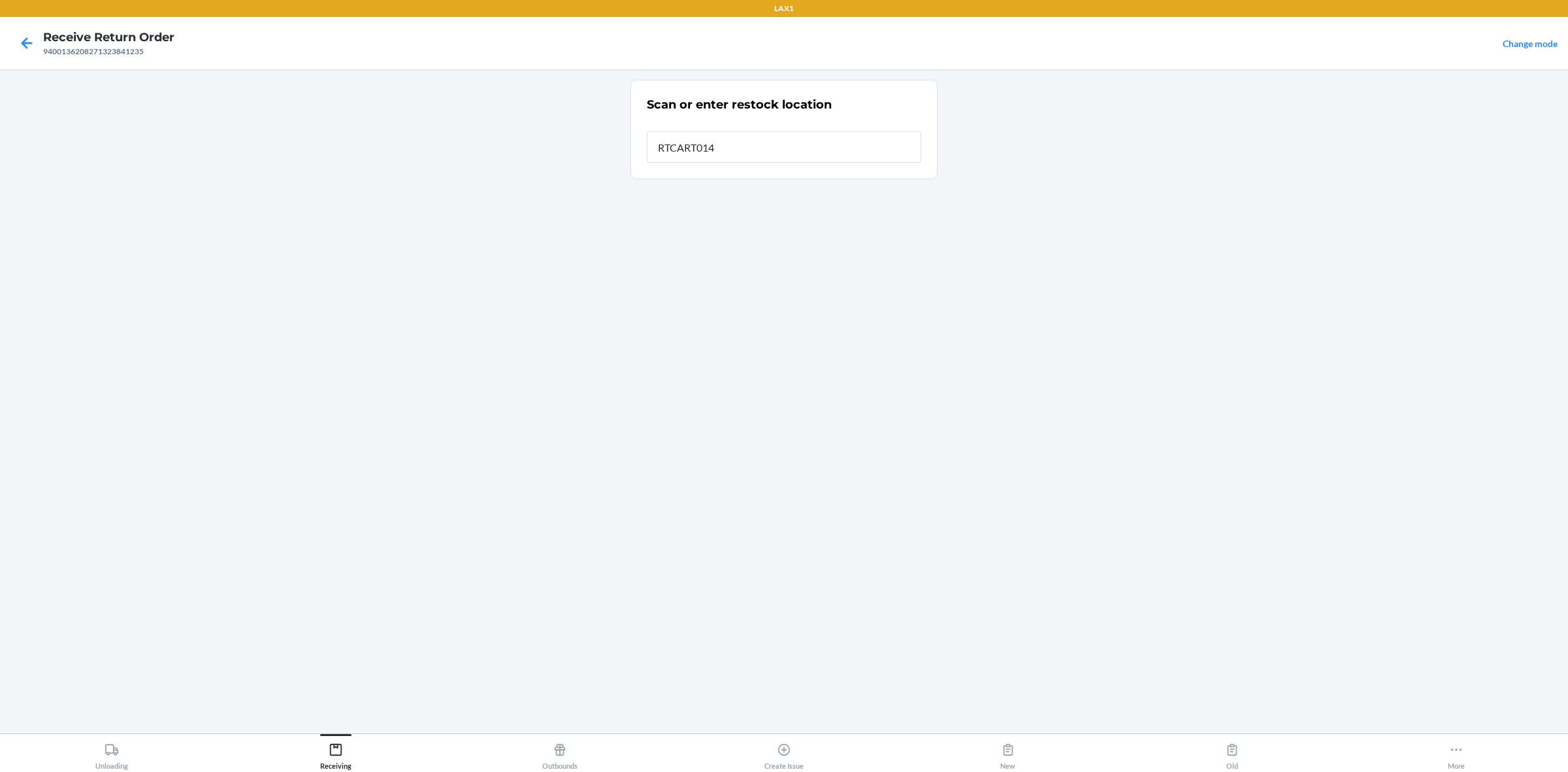type on "RTCART014" 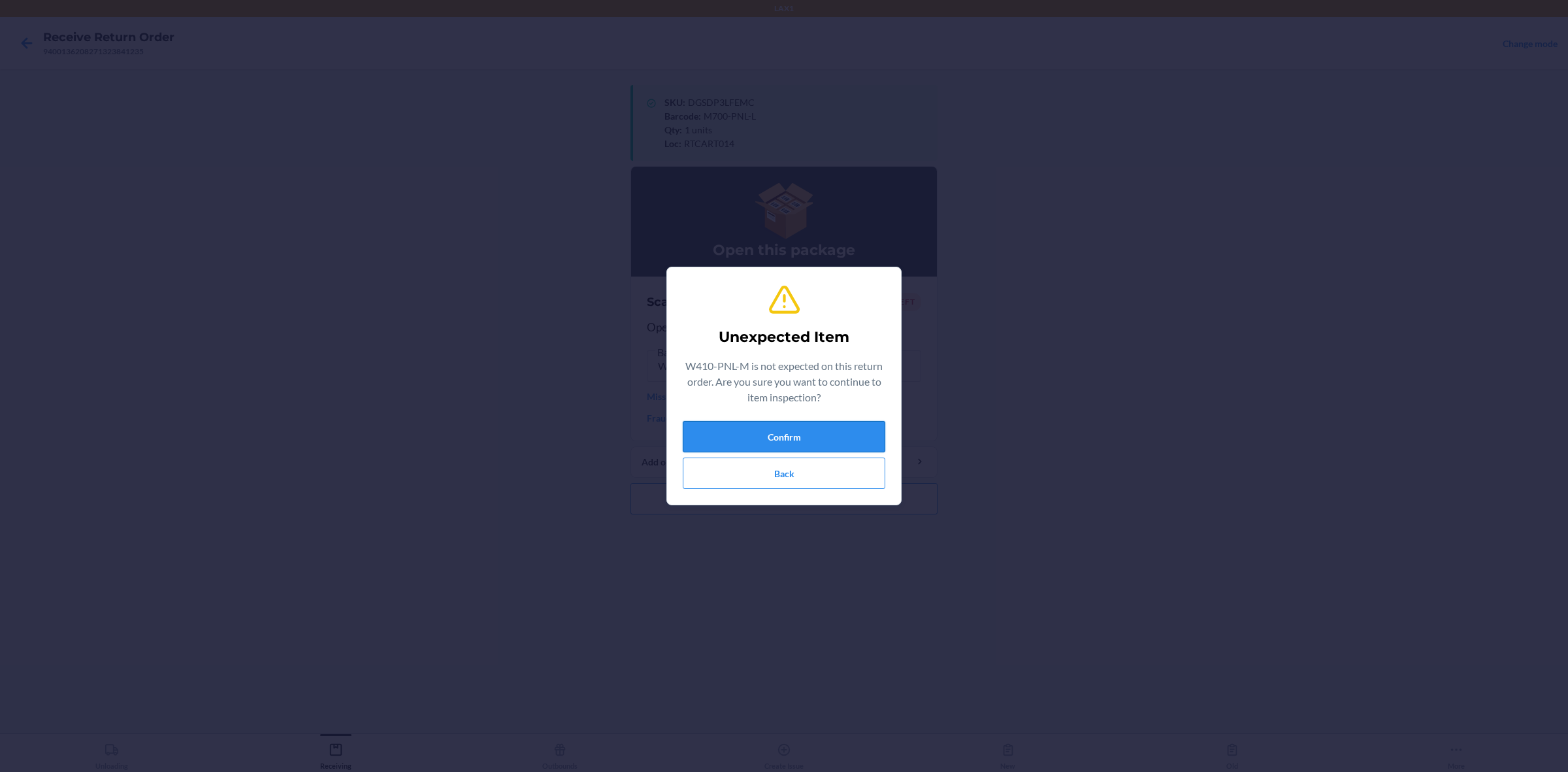 click on "Confirm" at bounding box center (784, 437) 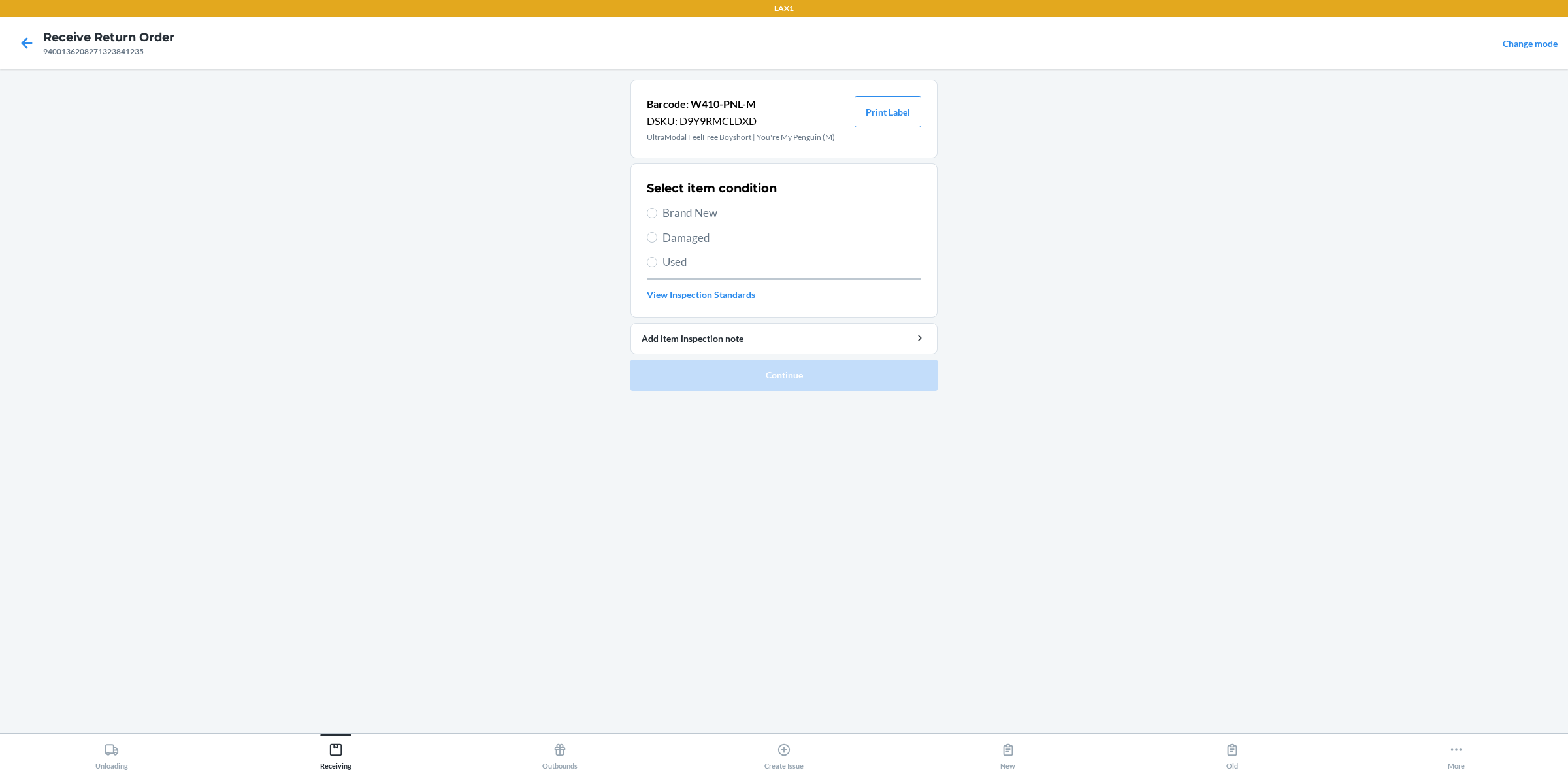 click on "Brand New" at bounding box center (792, 213) 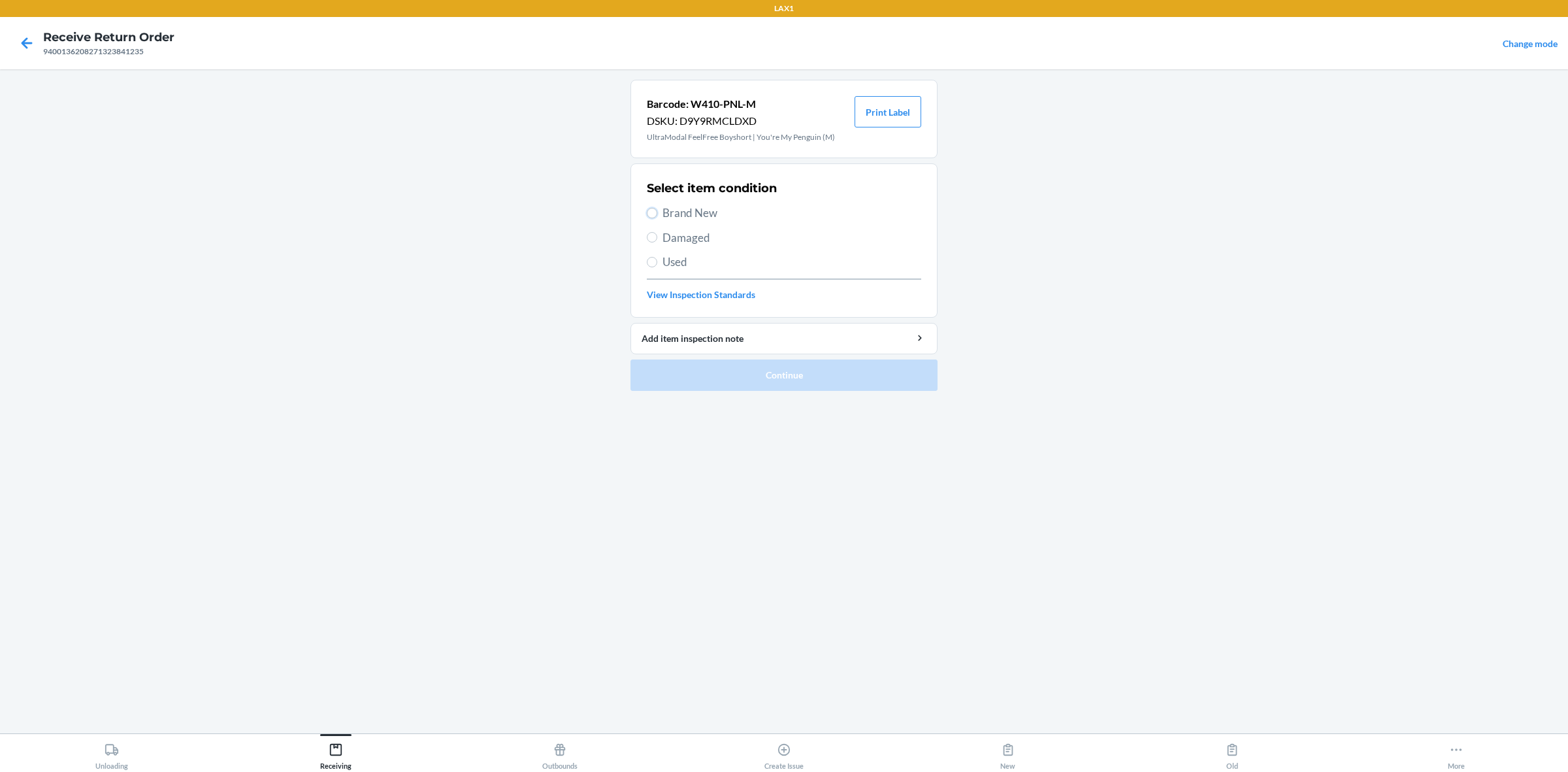 click on "Brand New" at bounding box center [652, 213] 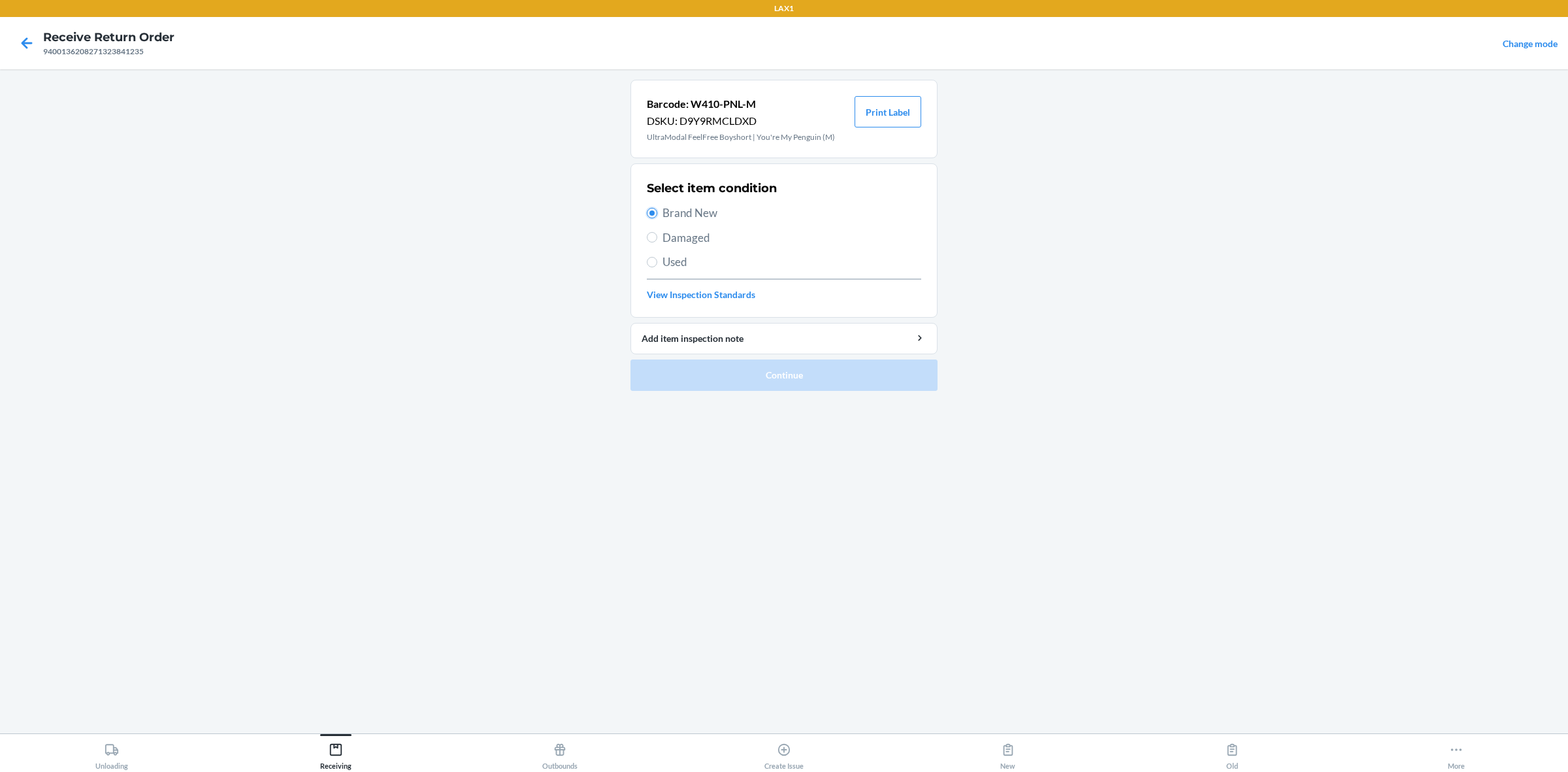 radio on "true" 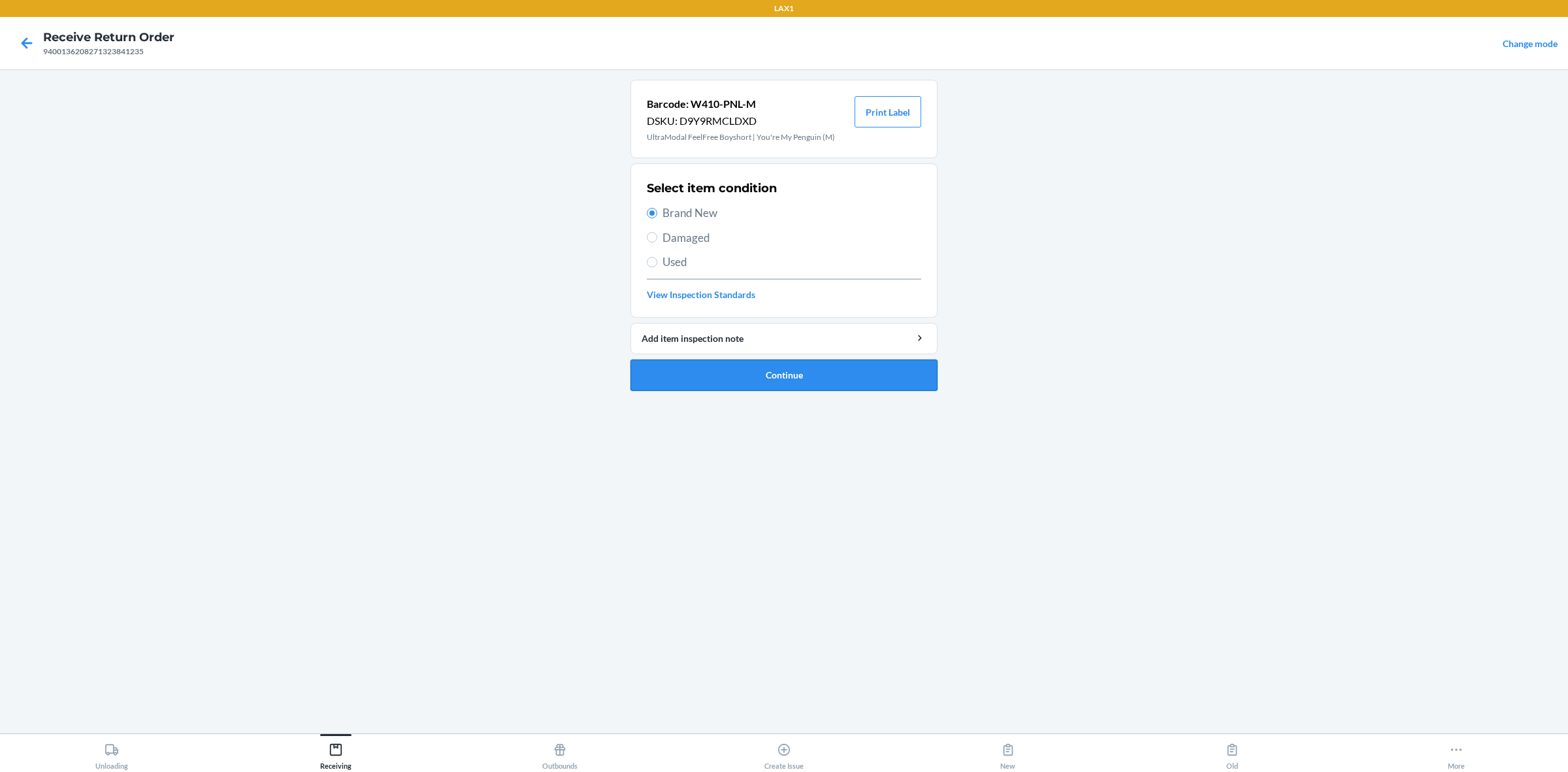 click on "Continue" at bounding box center (784, 375) 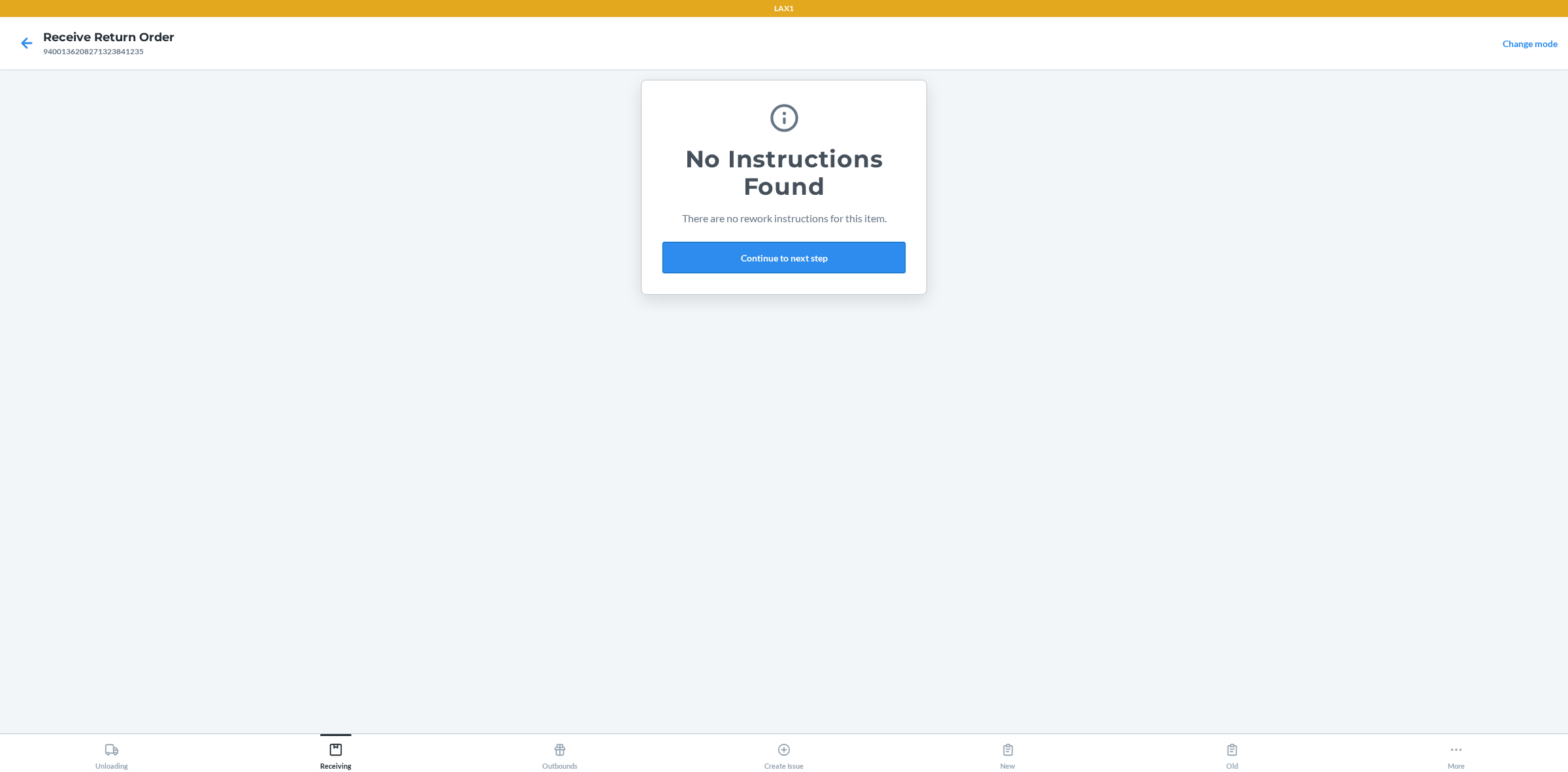 click on "Continue to next step" at bounding box center [784, 258] 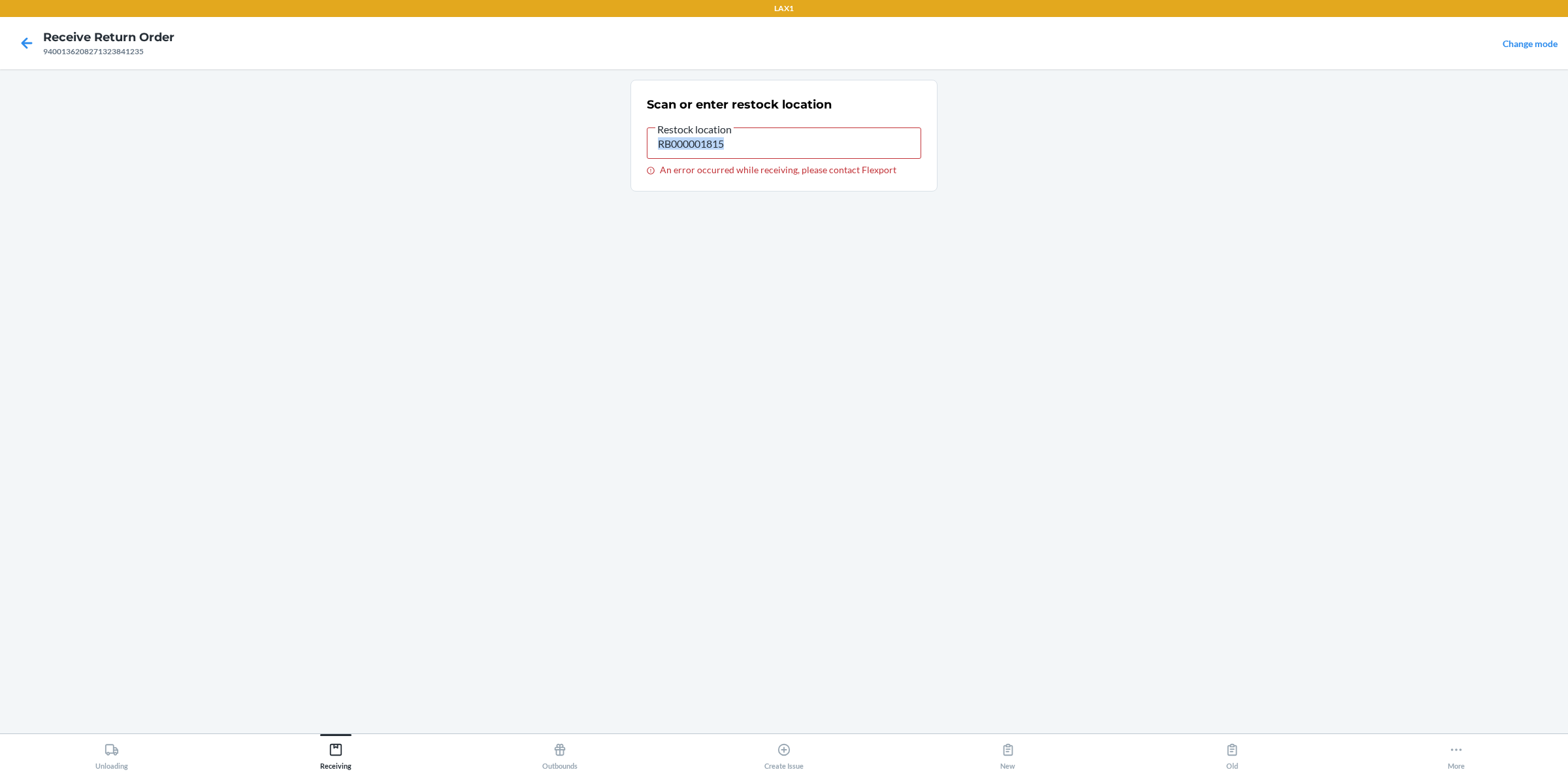 drag, startPoint x: 810, startPoint y: 123, endPoint x: 700, endPoint y: 158, distance: 115.43396 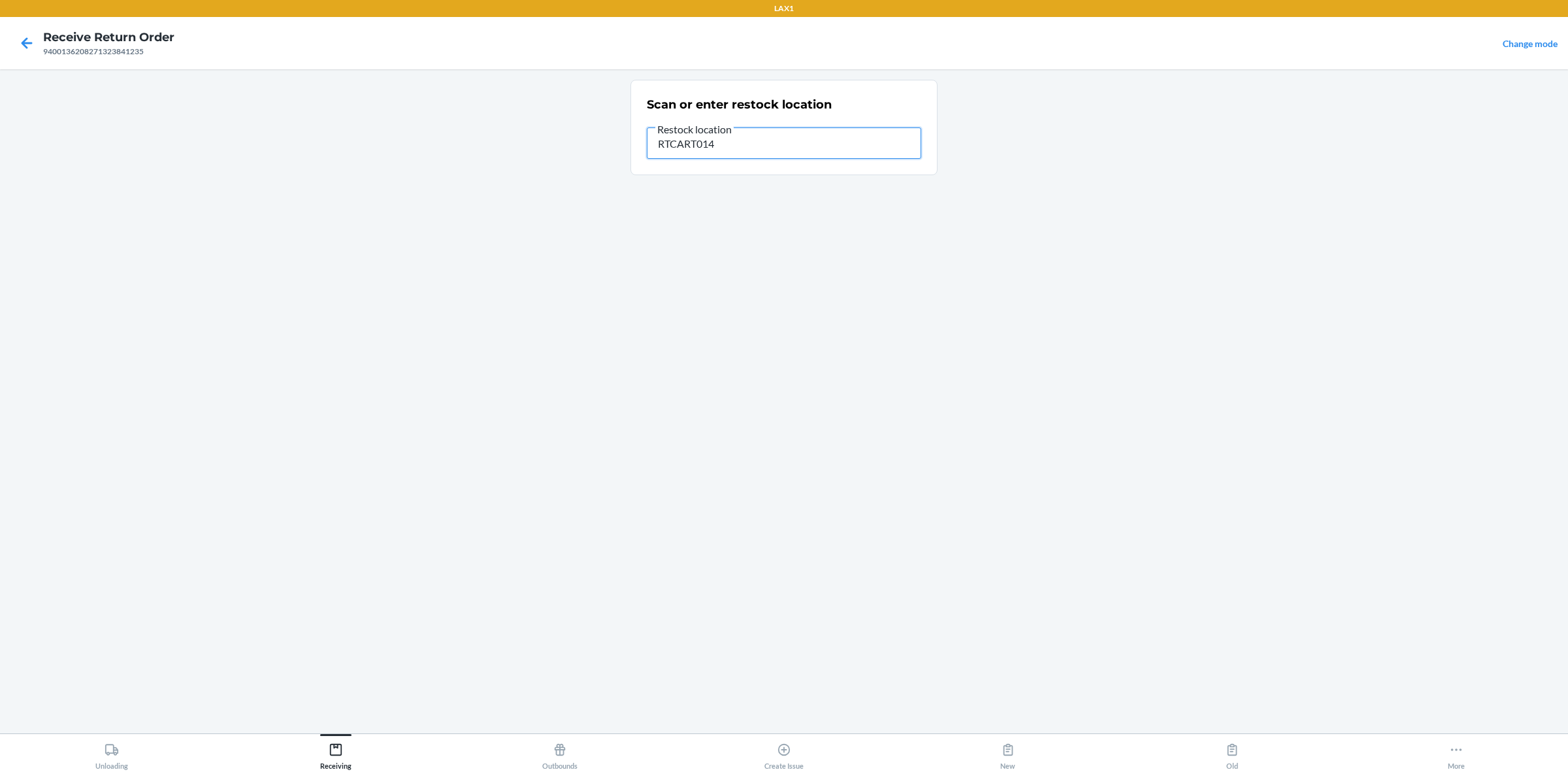 click on "RTCART014" at bounding box center (784, 143) 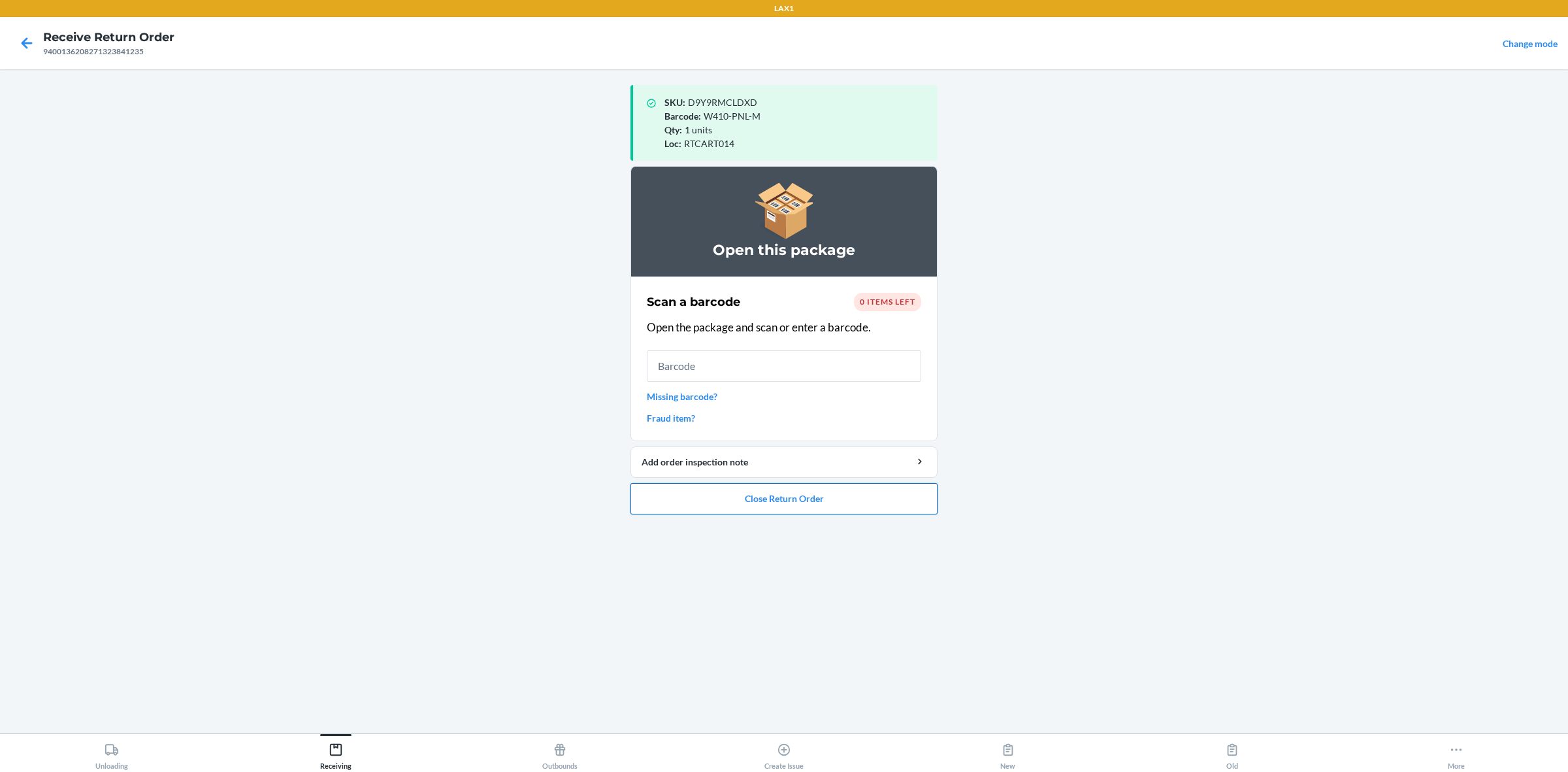 click on "Close Return Order" at bounding box center (784, 499) 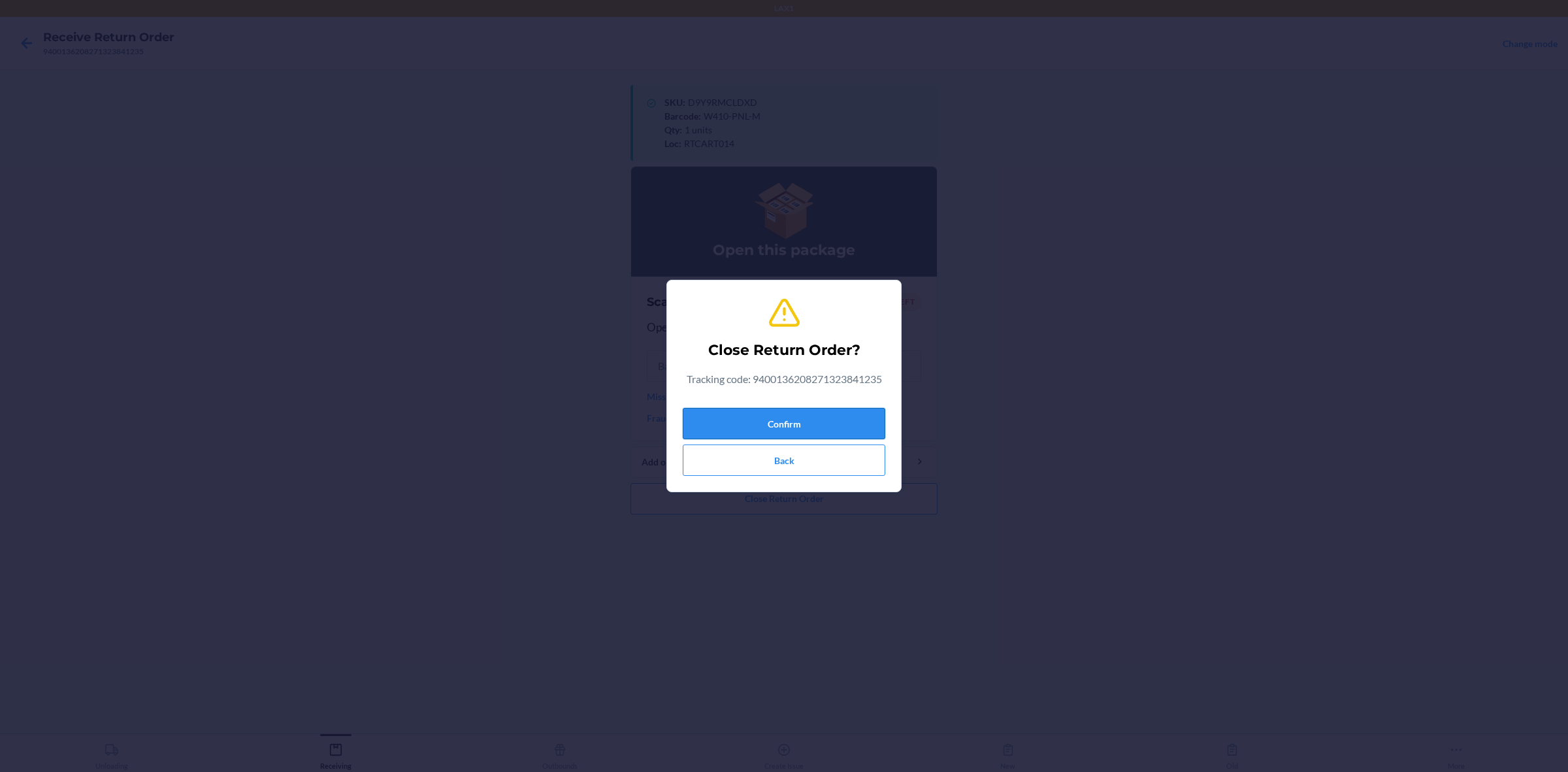 click on "Confirm" at bounding box center (784, 424) 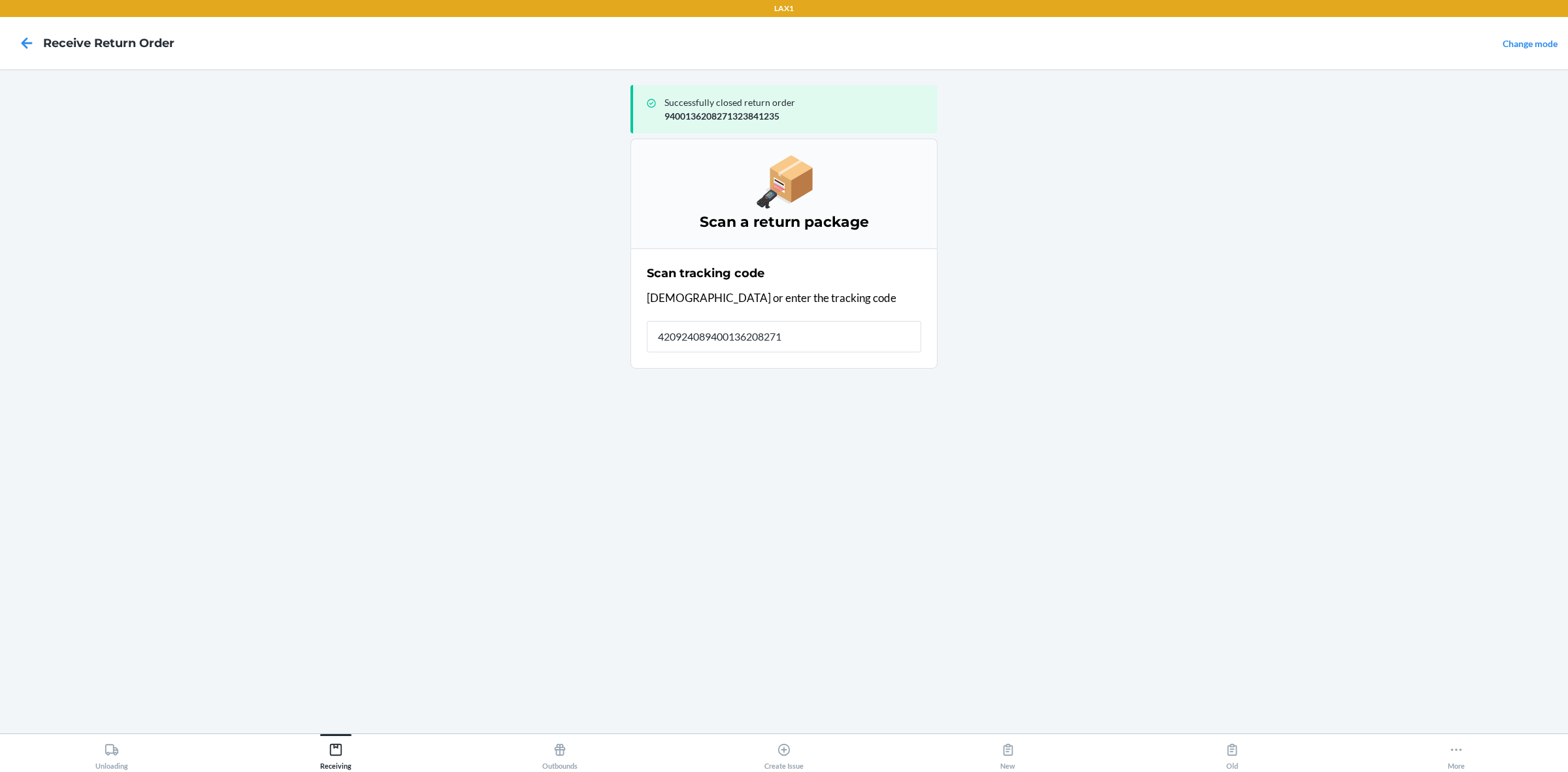 type on "4209240894001362082713" 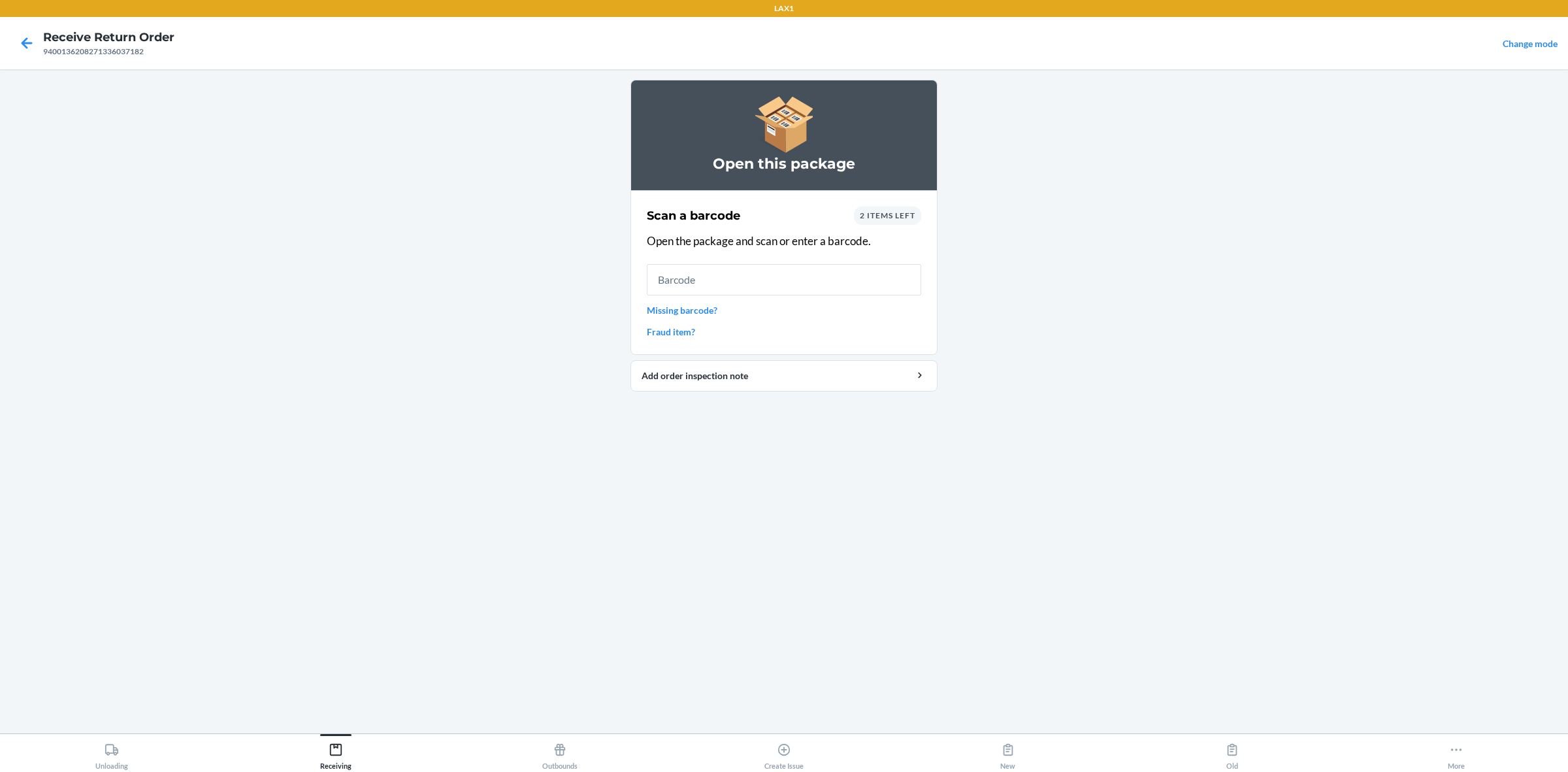 click on "2 items left" at bounding box center [887, 215] 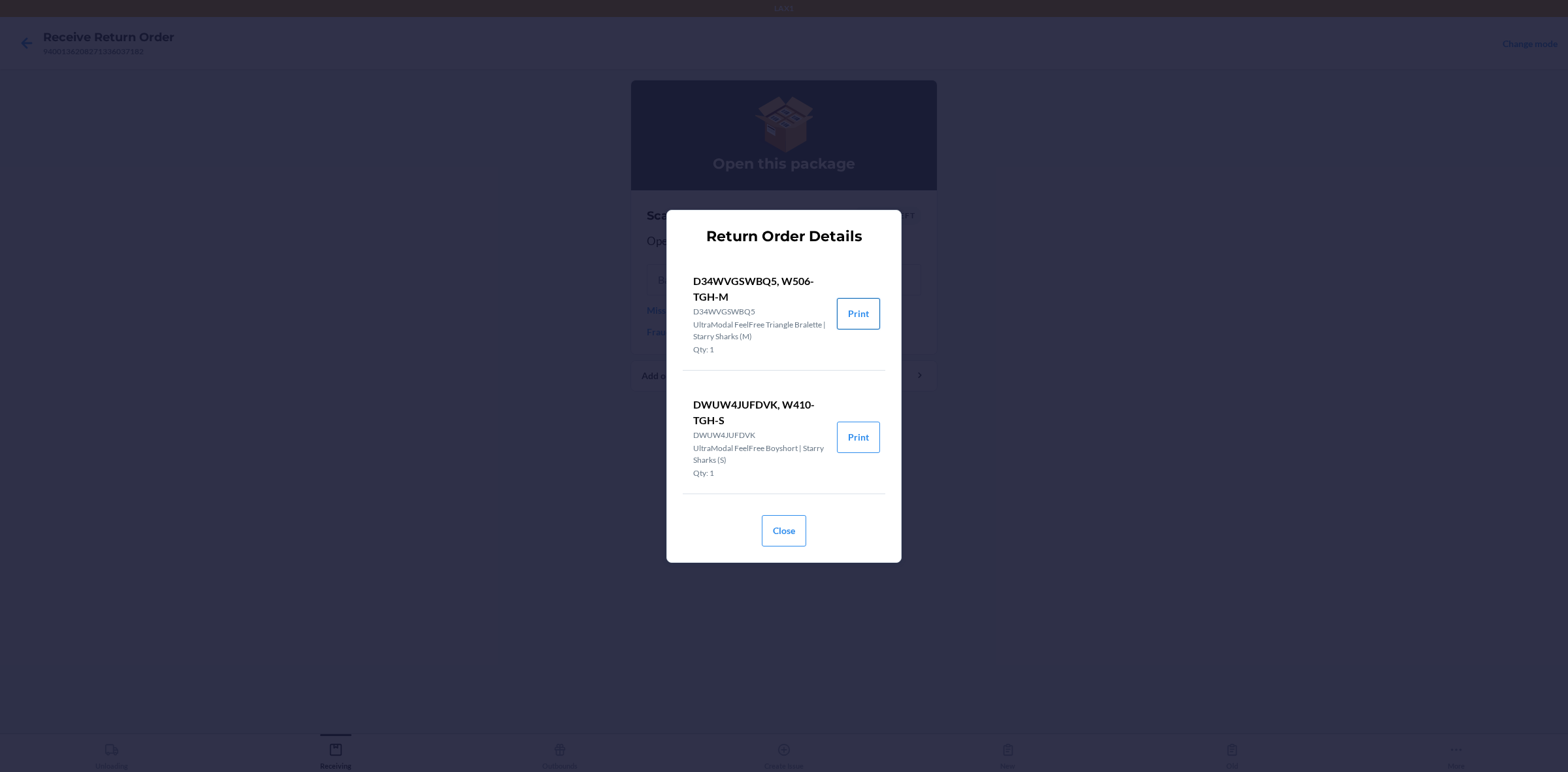 click on "Print" at bounding box center (858, 314) 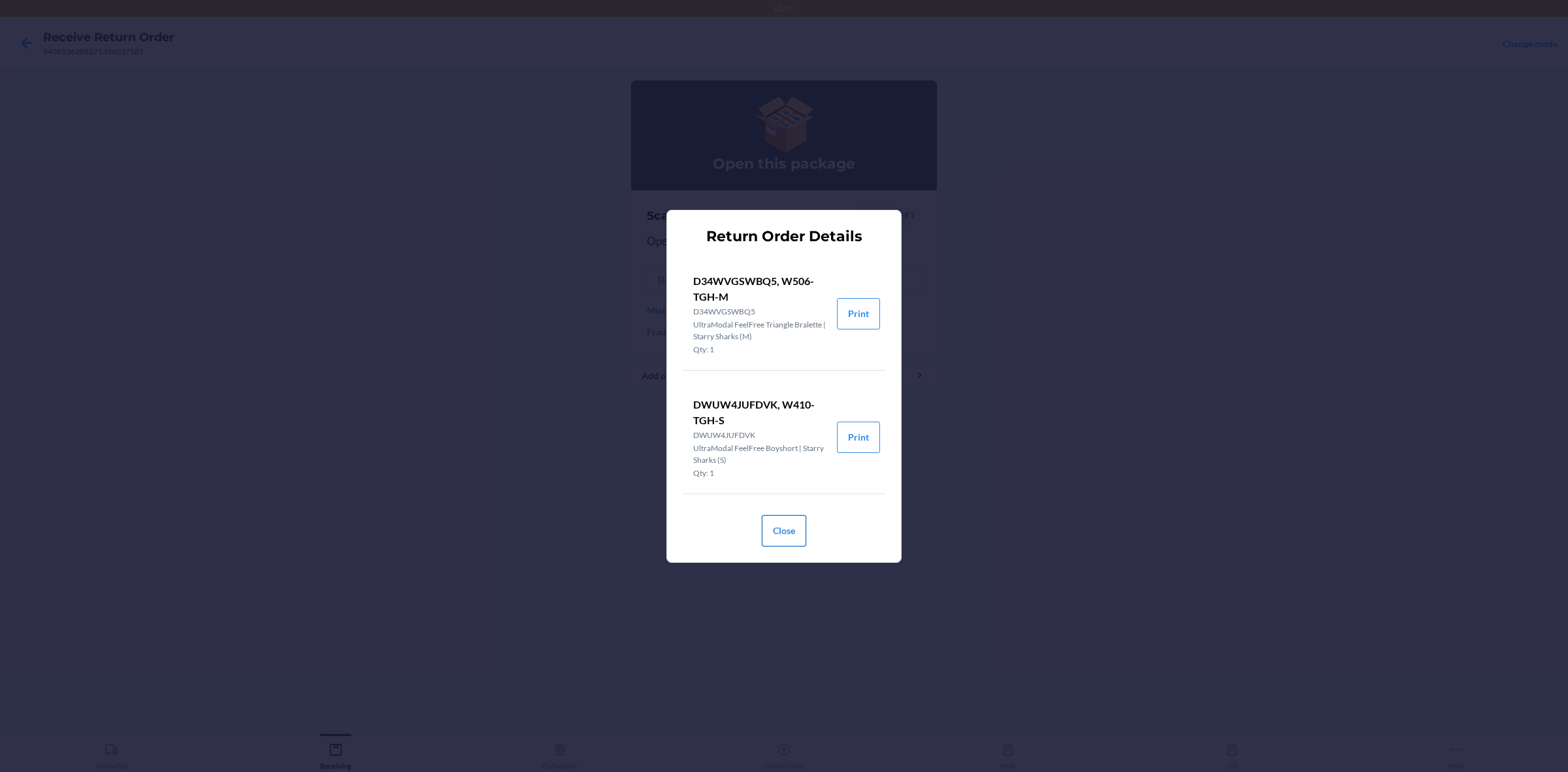 click on "Close" at bounding box center (784, 531) 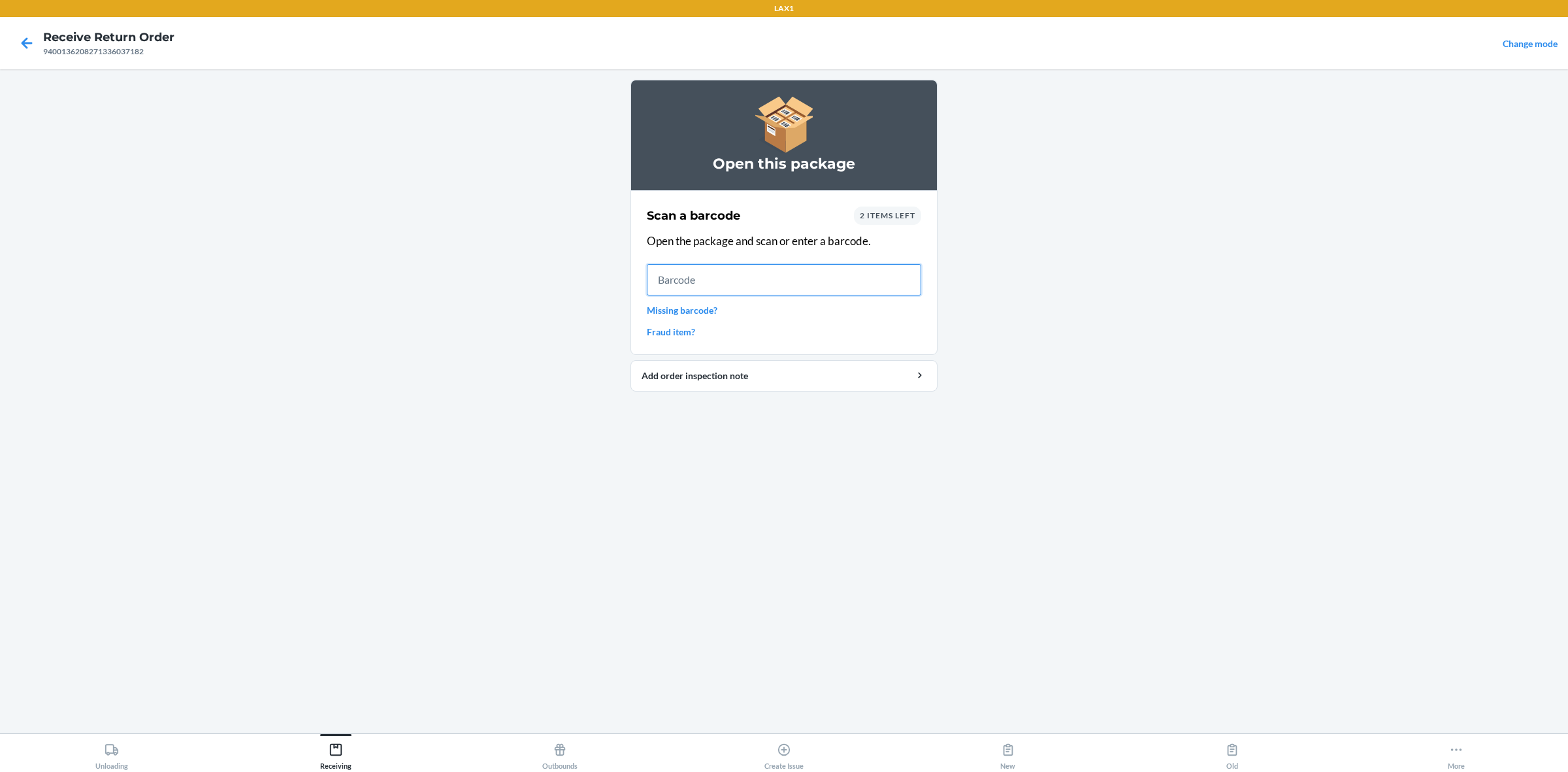 click at bounding box center [784, 280] 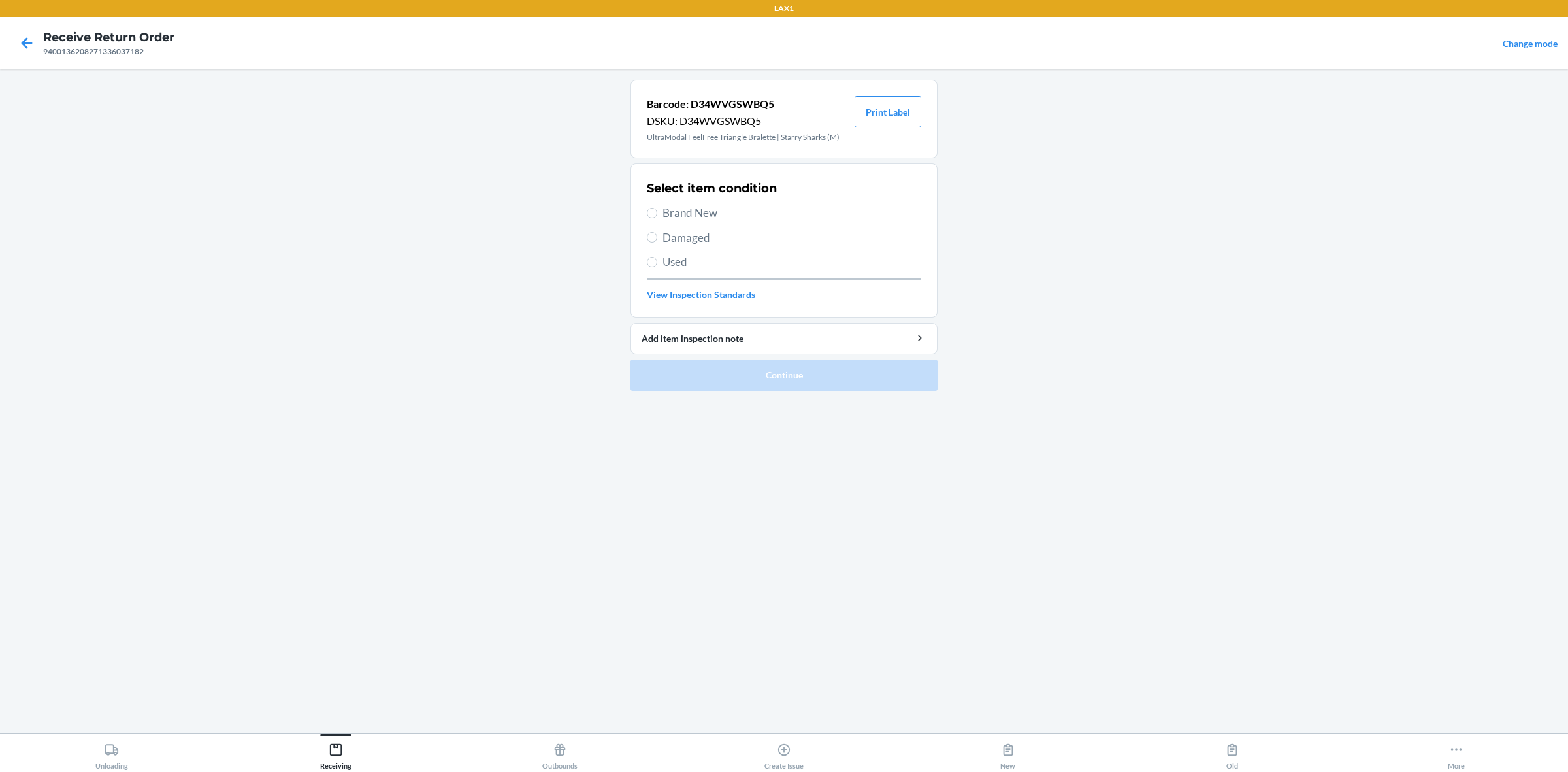 click on "Brand New" at bounding box center [792, 213] 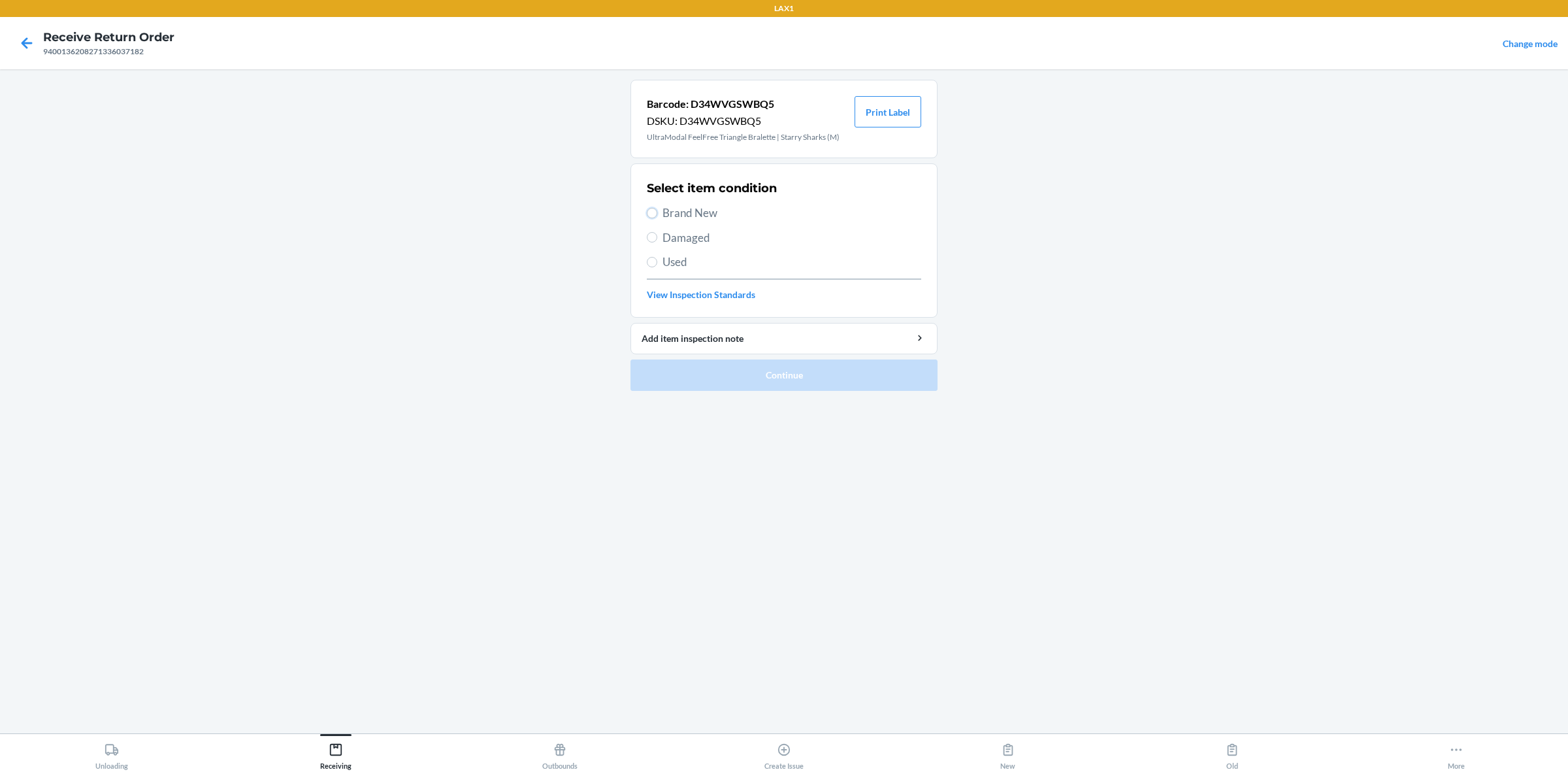 click on "Brand New" at bounding box center (652, 213) 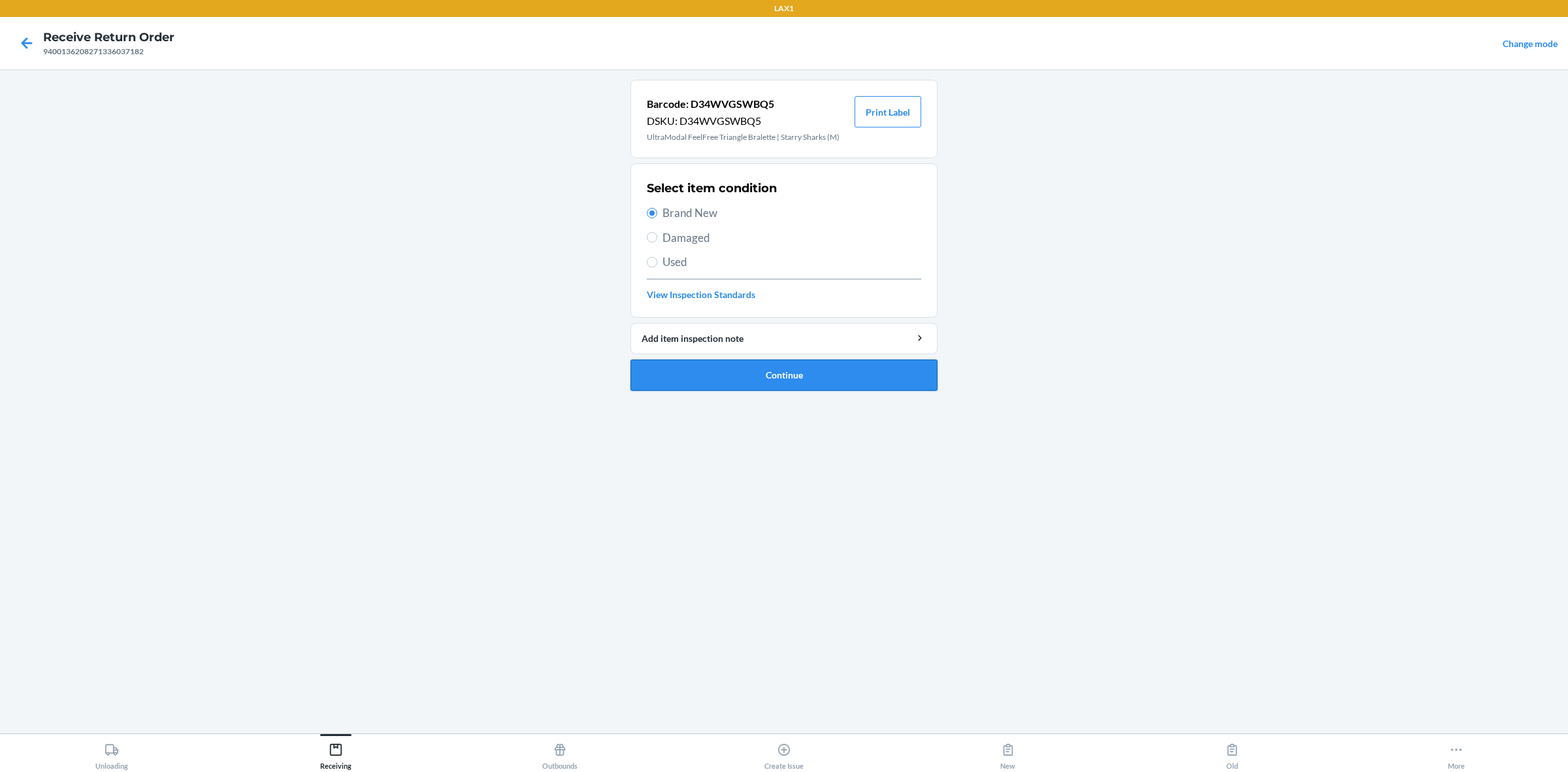 click on "Continue" at bounding box center (784, 375) 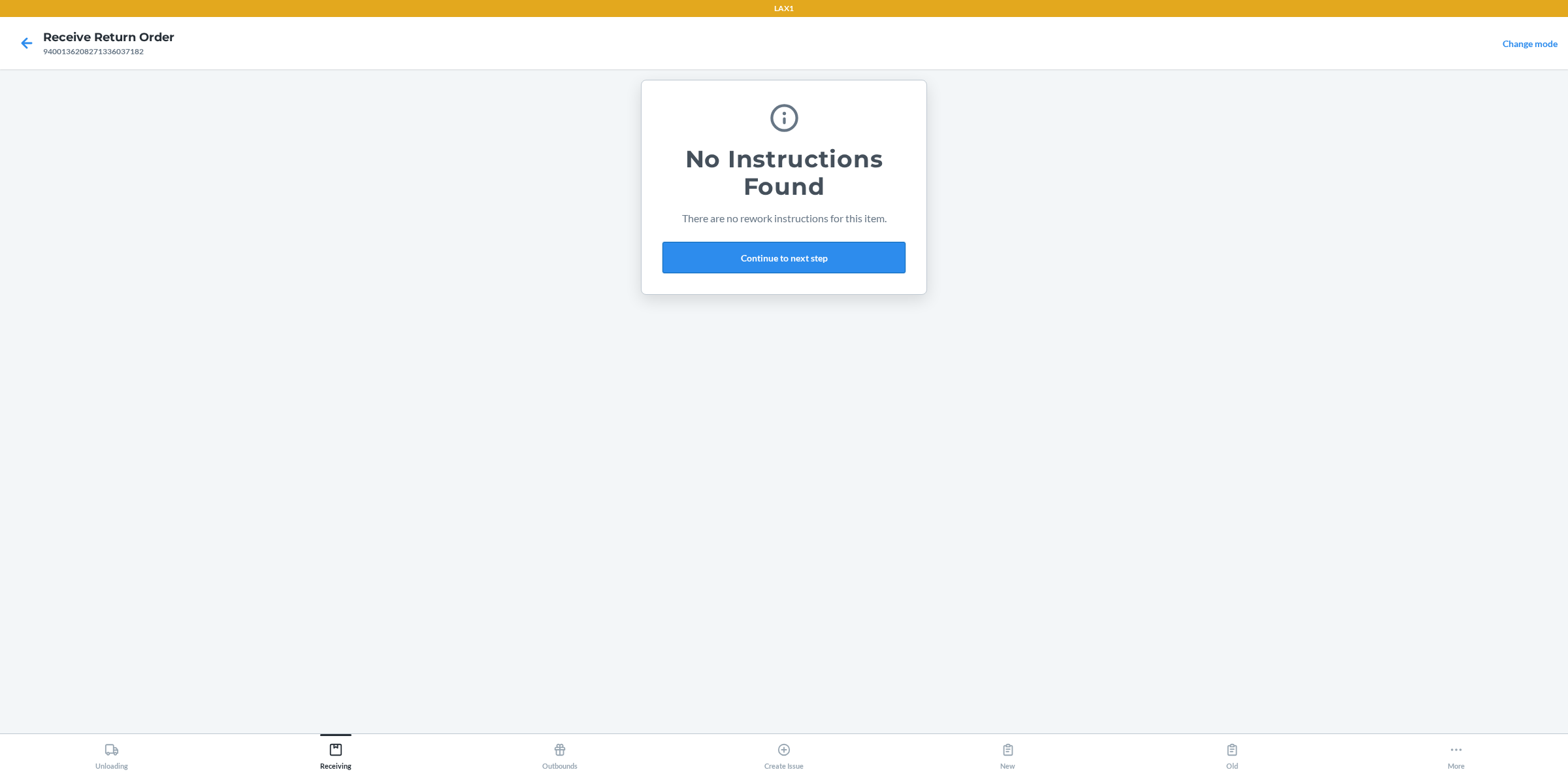 click on "Continue to next step" at bounding box center [784, 258] 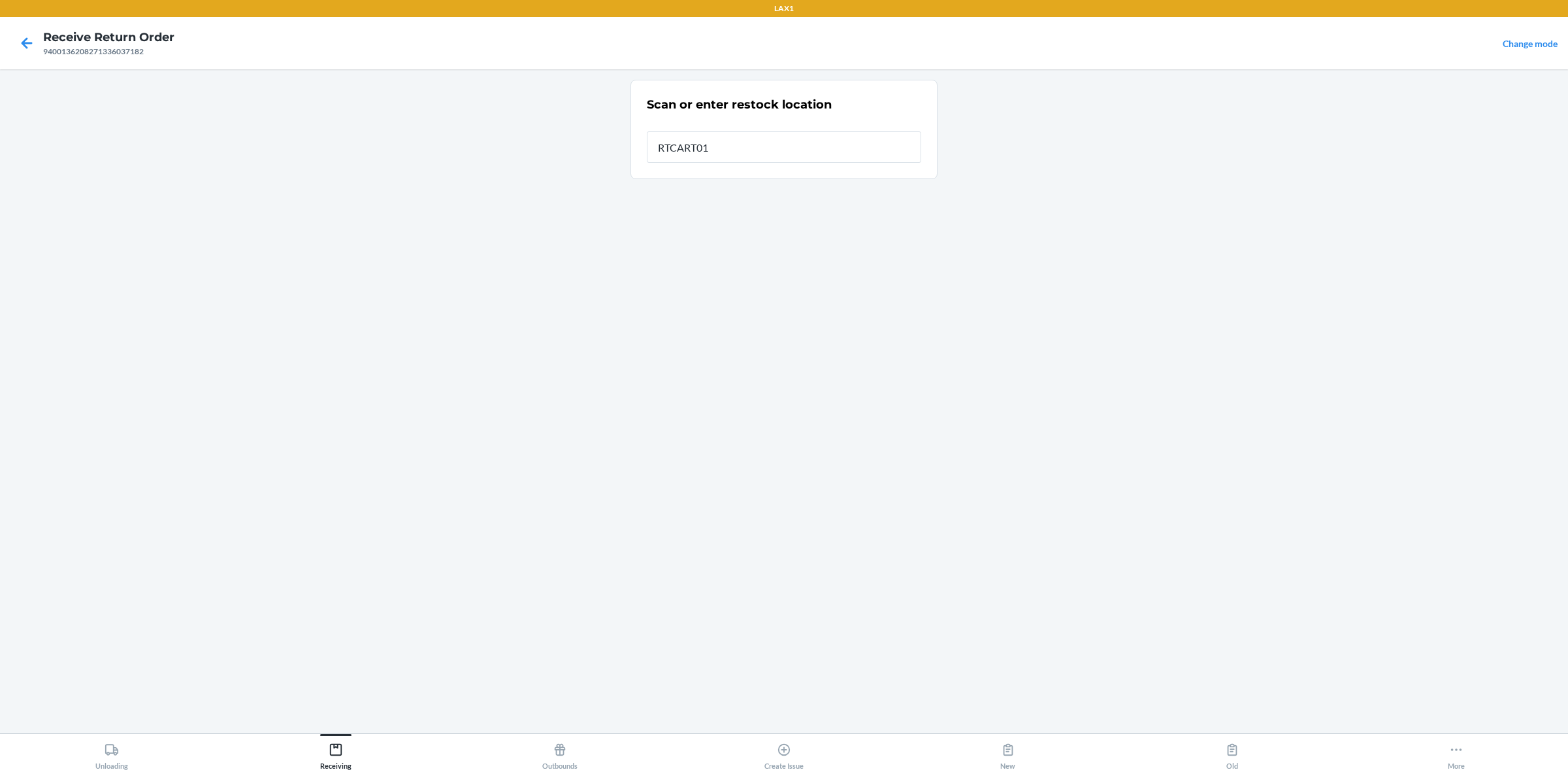 type on "RTCART014" 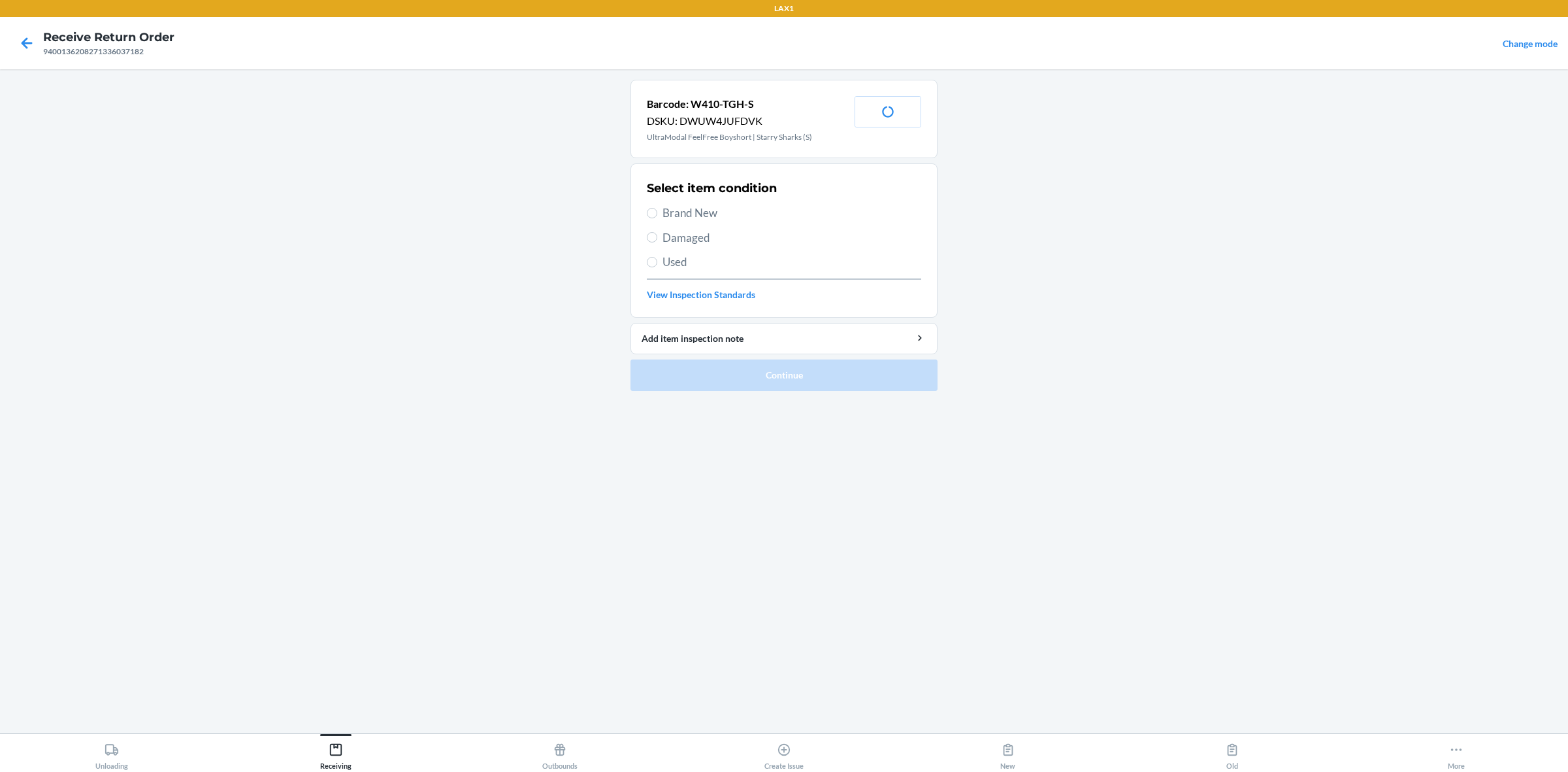 click on "Used" at bounding box center (792, 262) 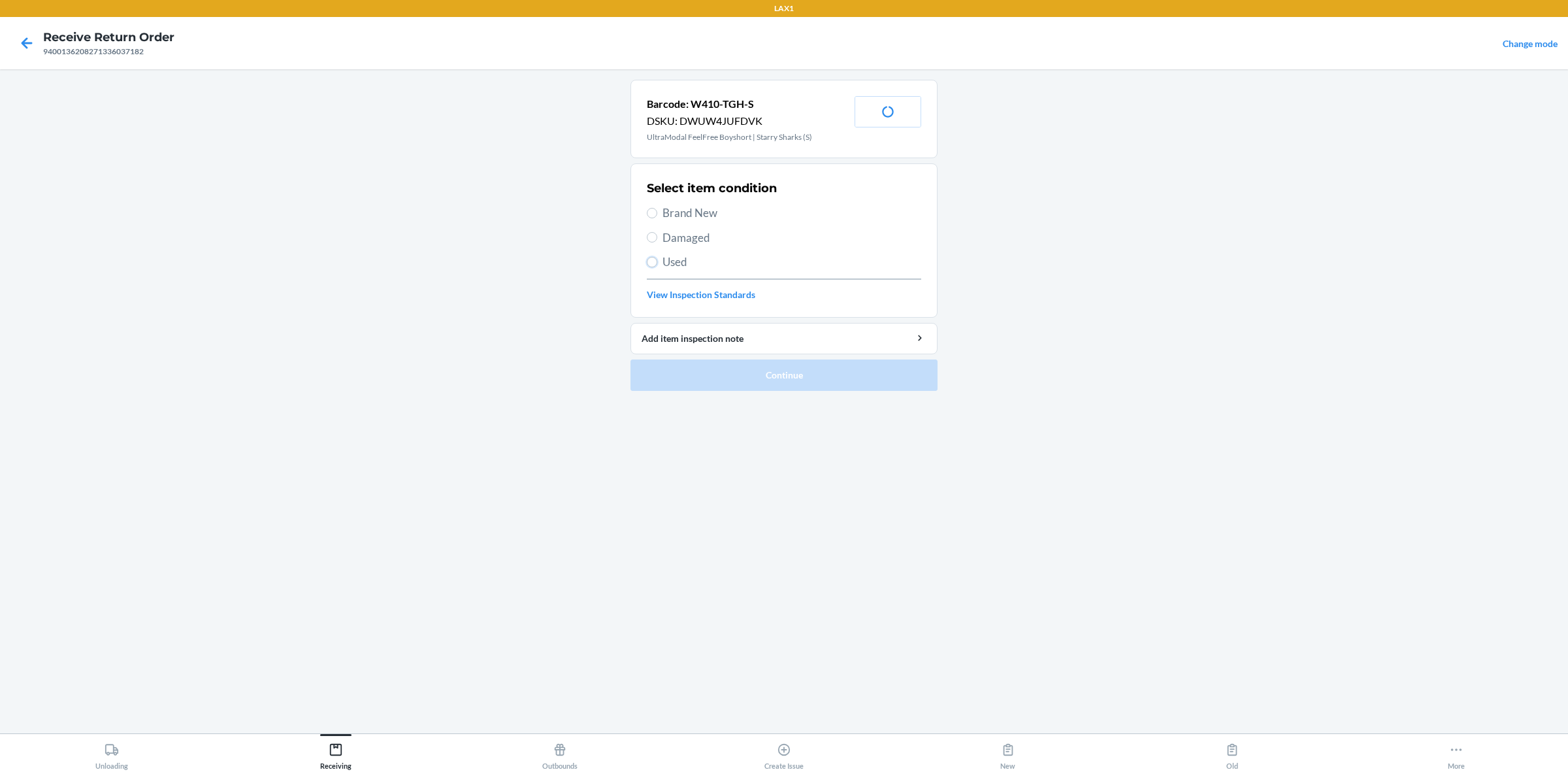click on "Used" at bounding box center [652, 262] 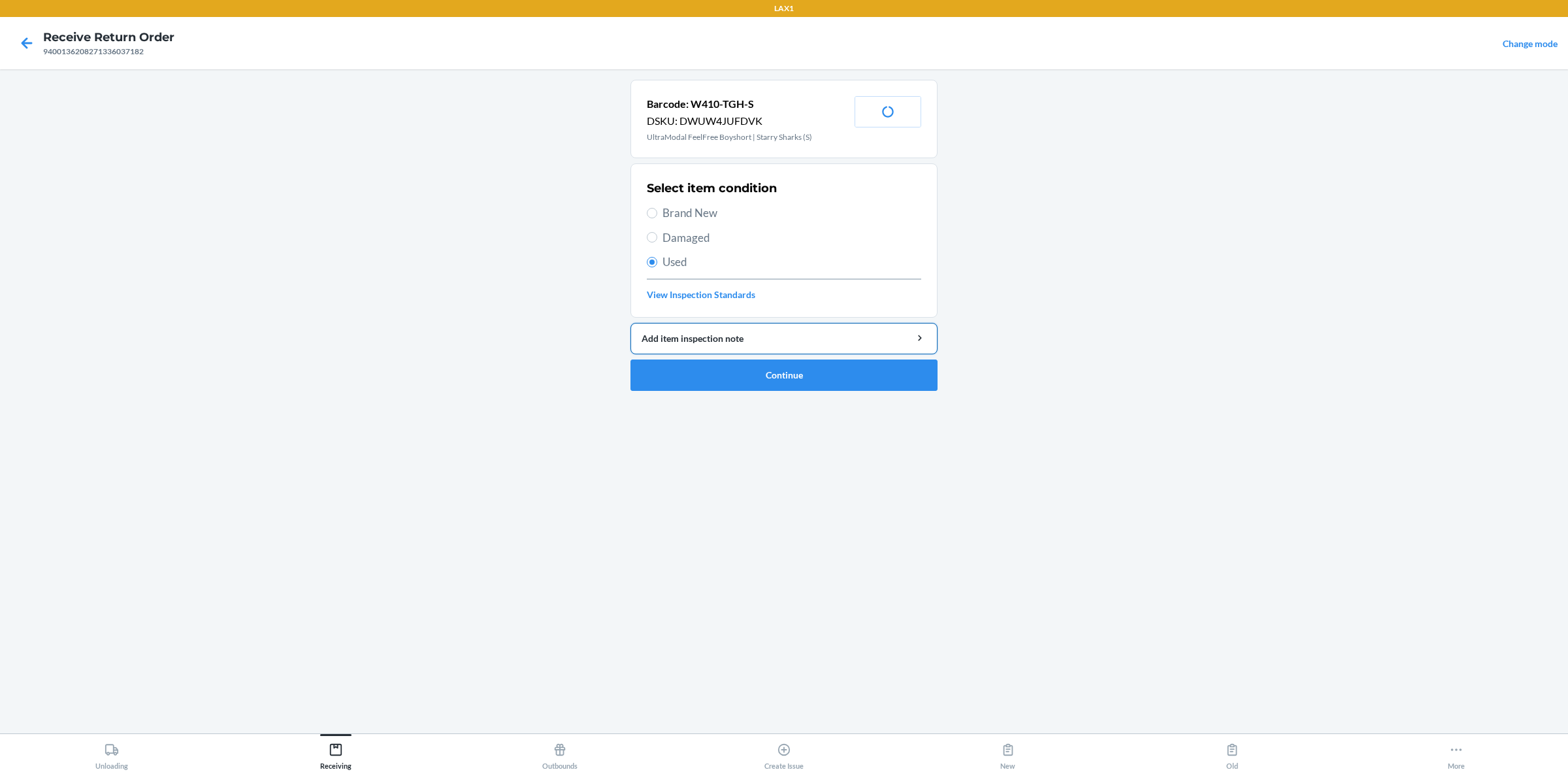 click on "Add item inspection note" at bounding box center [784, 338] 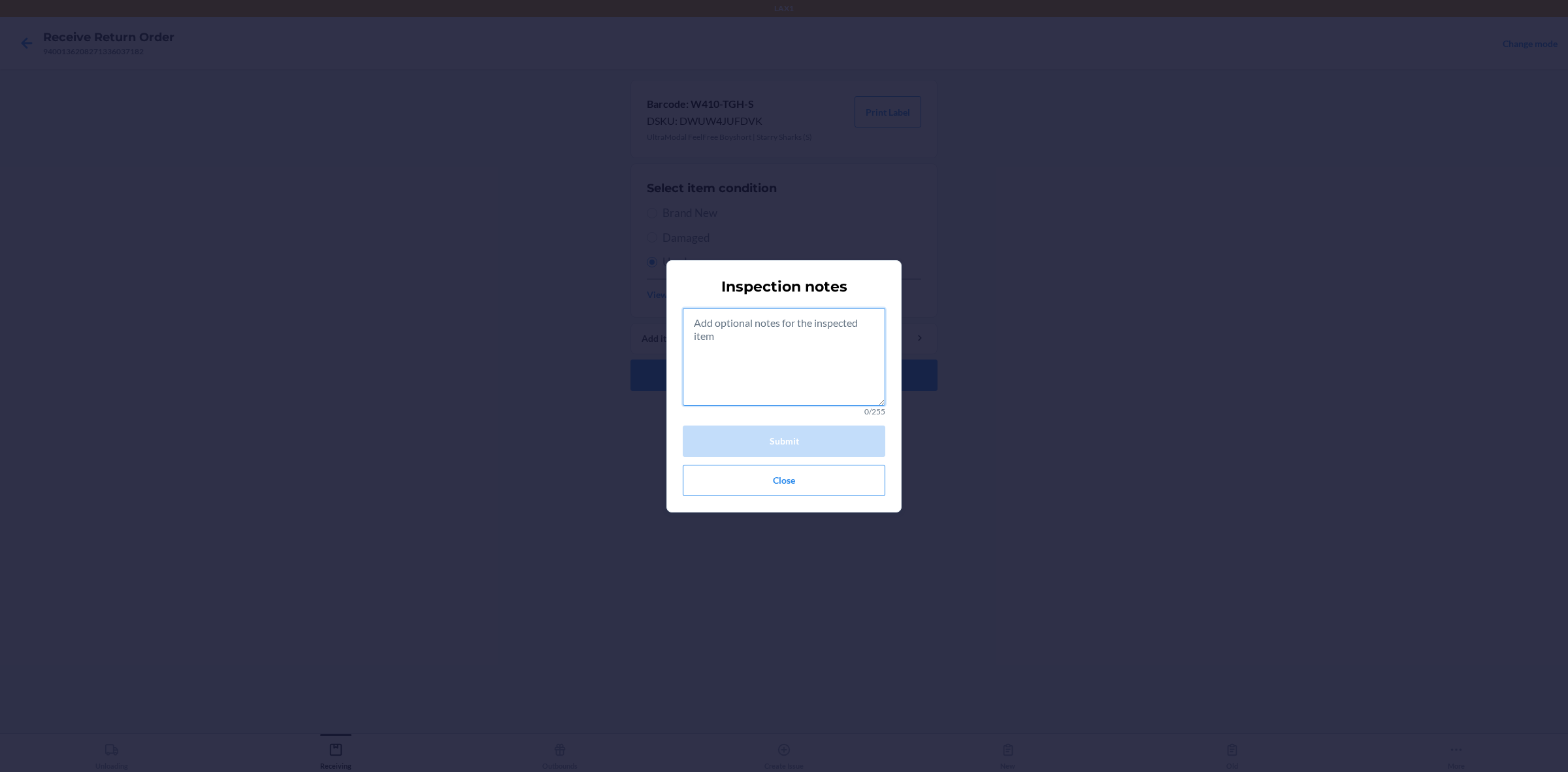 drag, startPoint x: 764, startPoint y: 326, endPoint x: 771, endPoint y: 267, distance: 59.4138 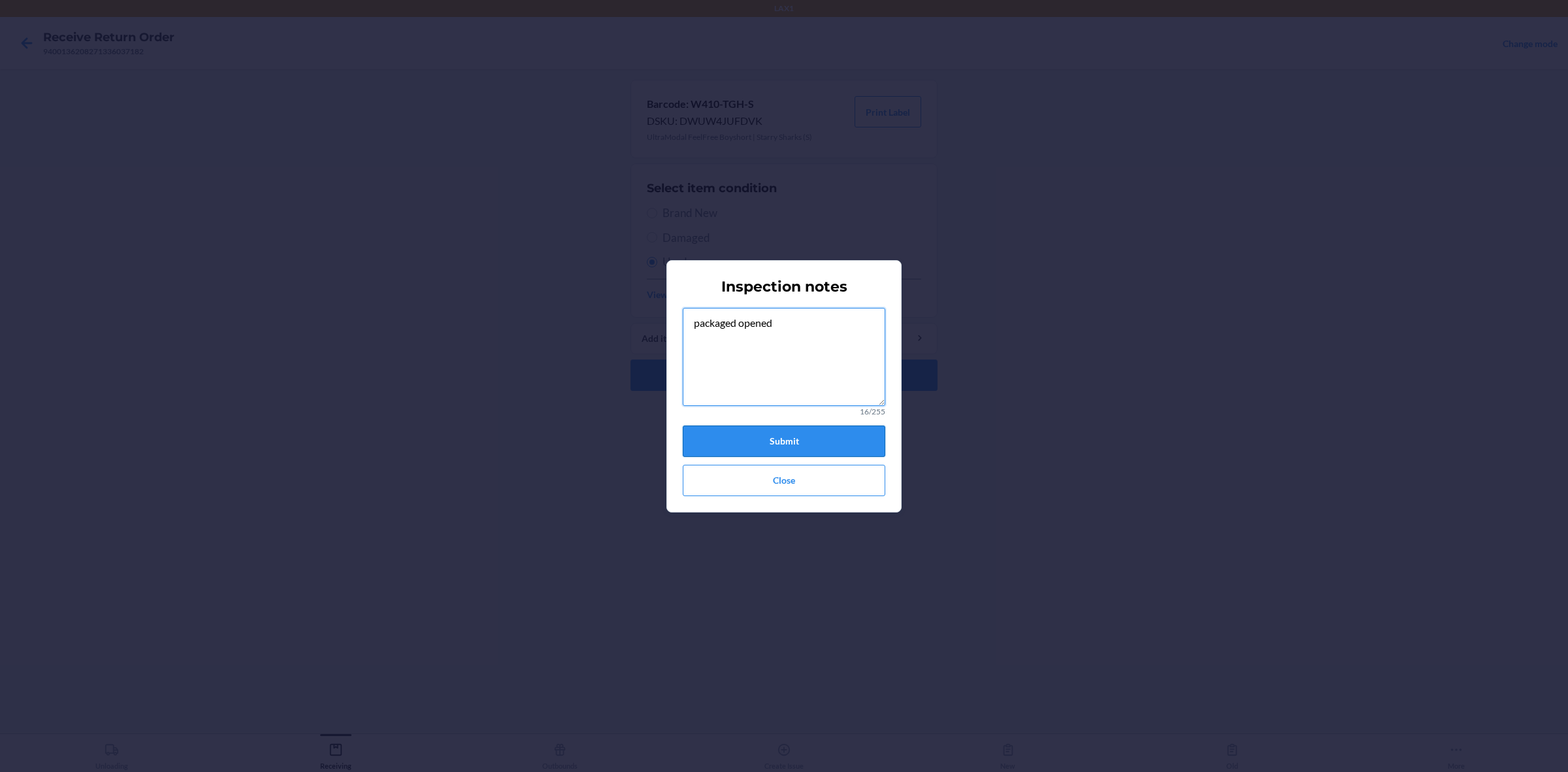 type on "packaged opened" 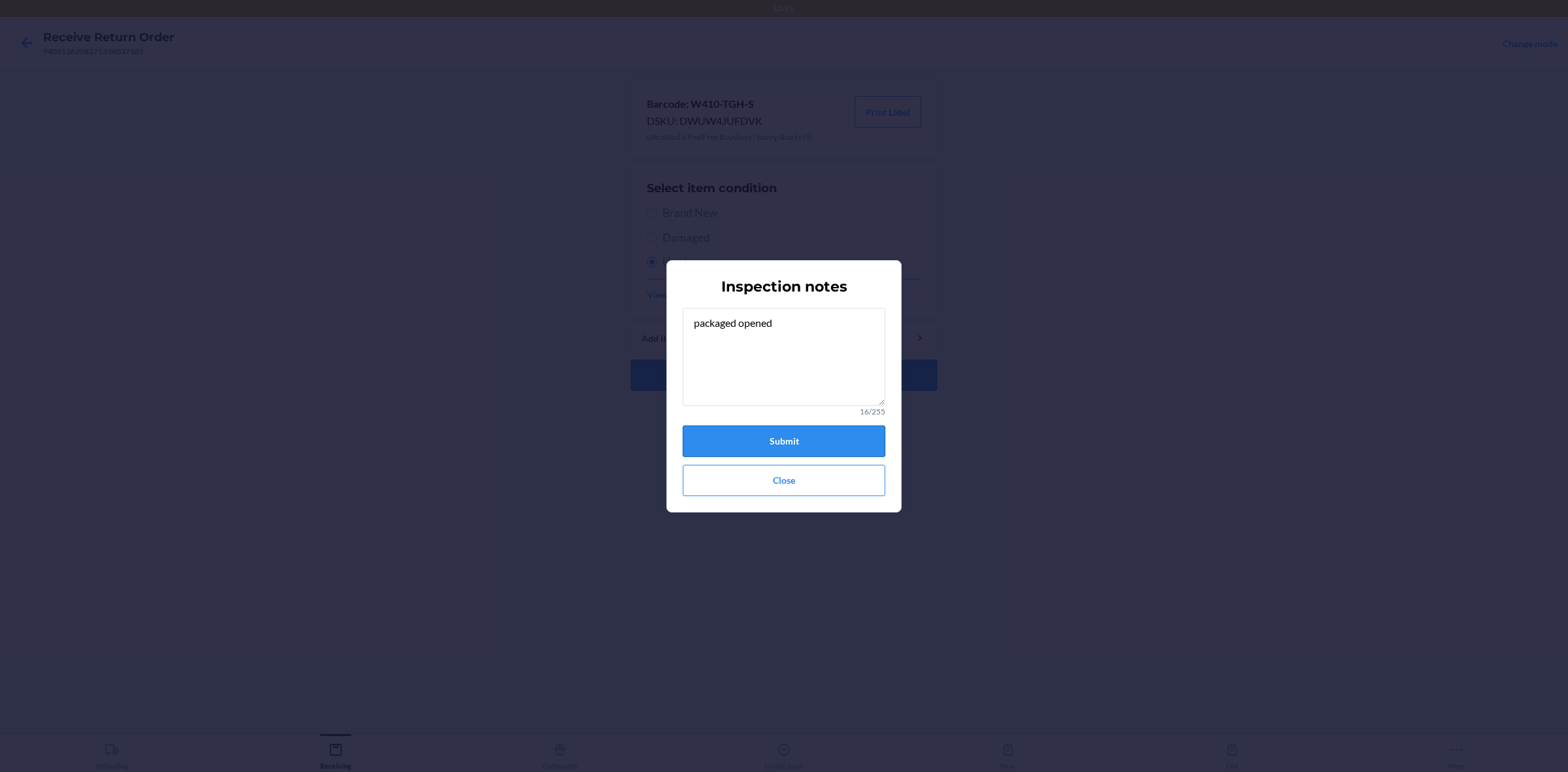click on "Submit" at bounding box center (784, 441) 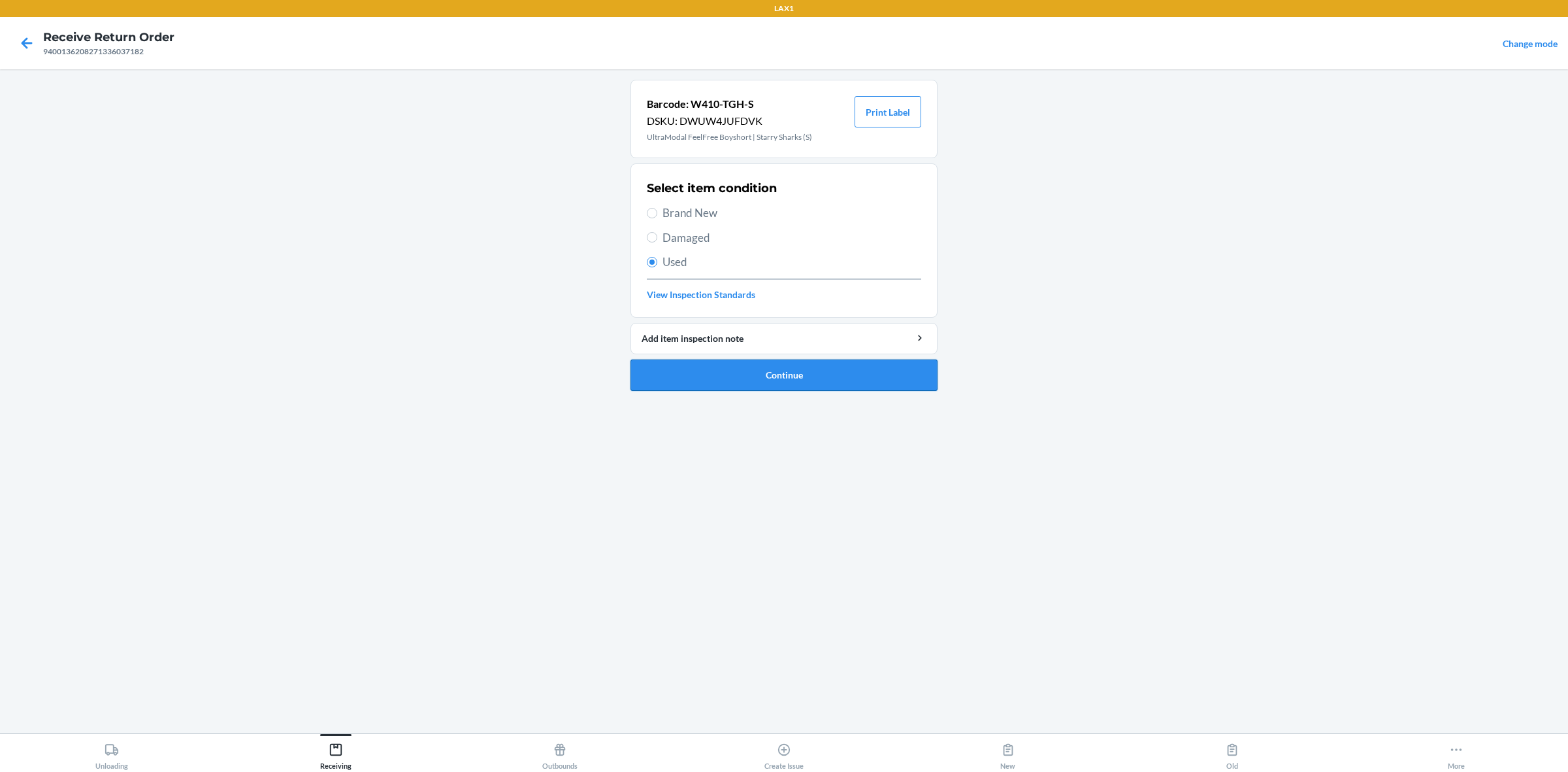 click on "Continue" at bounding box center (784, 375) 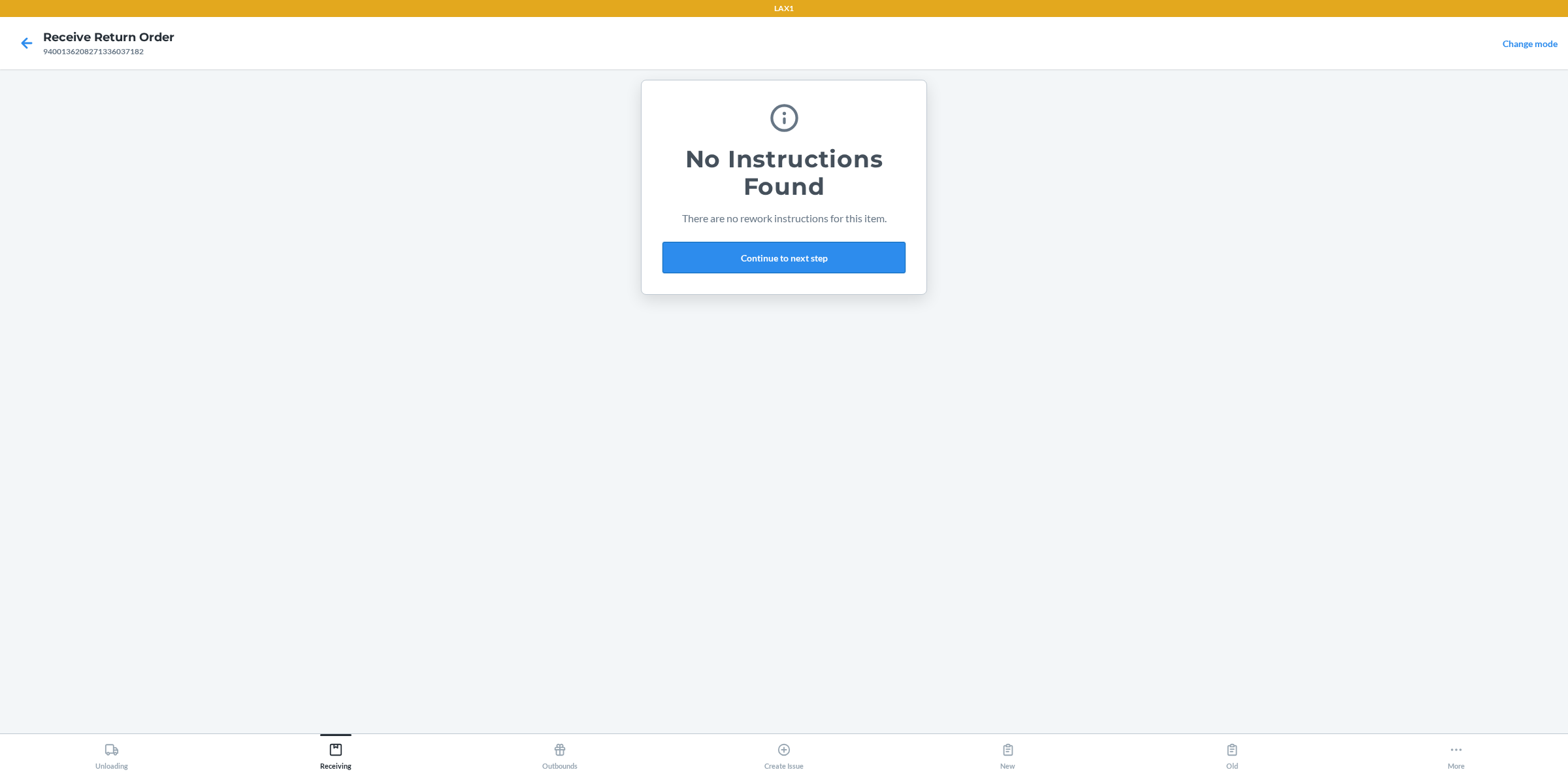 click on "Continue to next step" at bounding box center [784, 258] 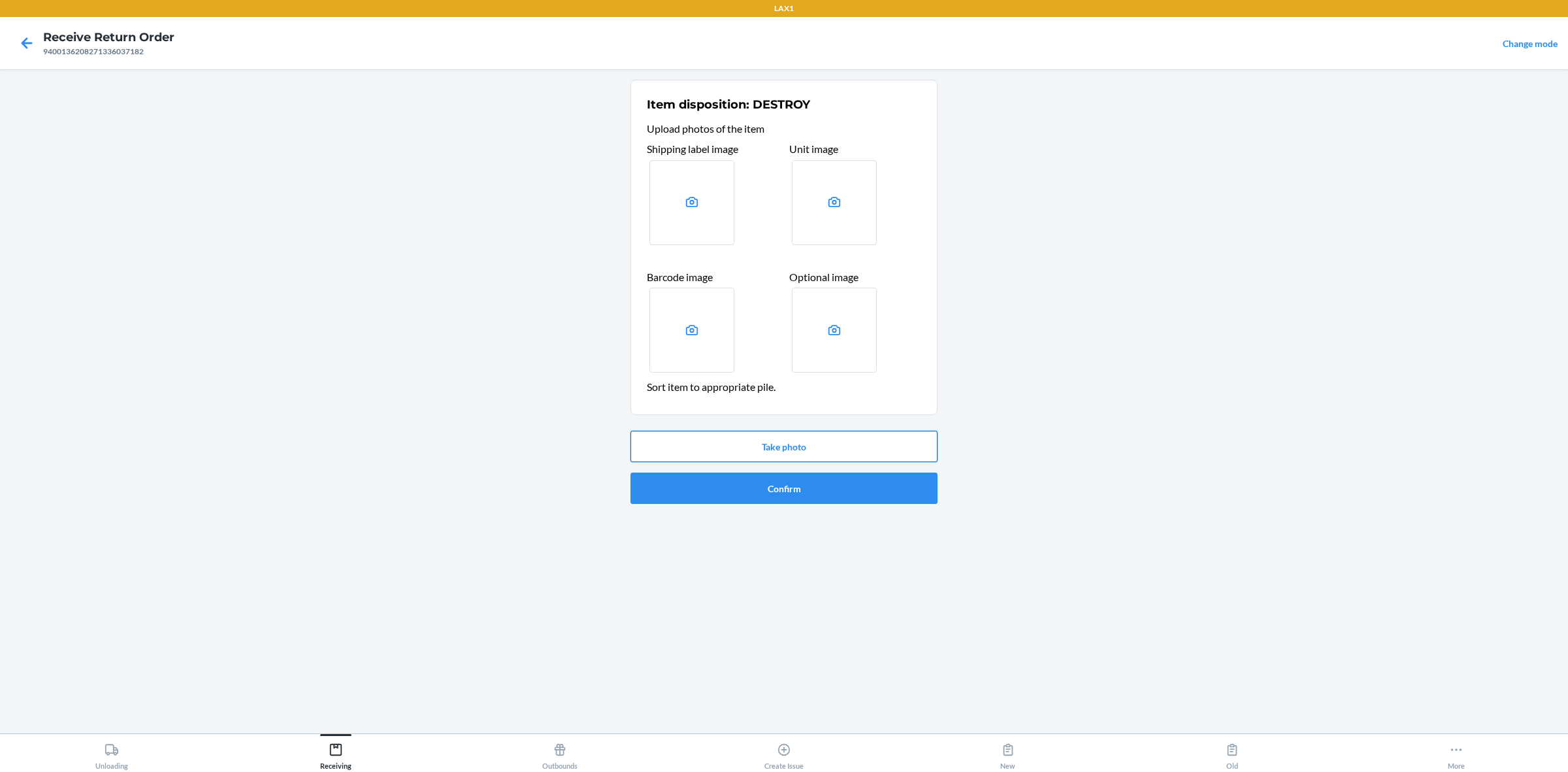 click on "Take photo" at bounding box center [784, 446] 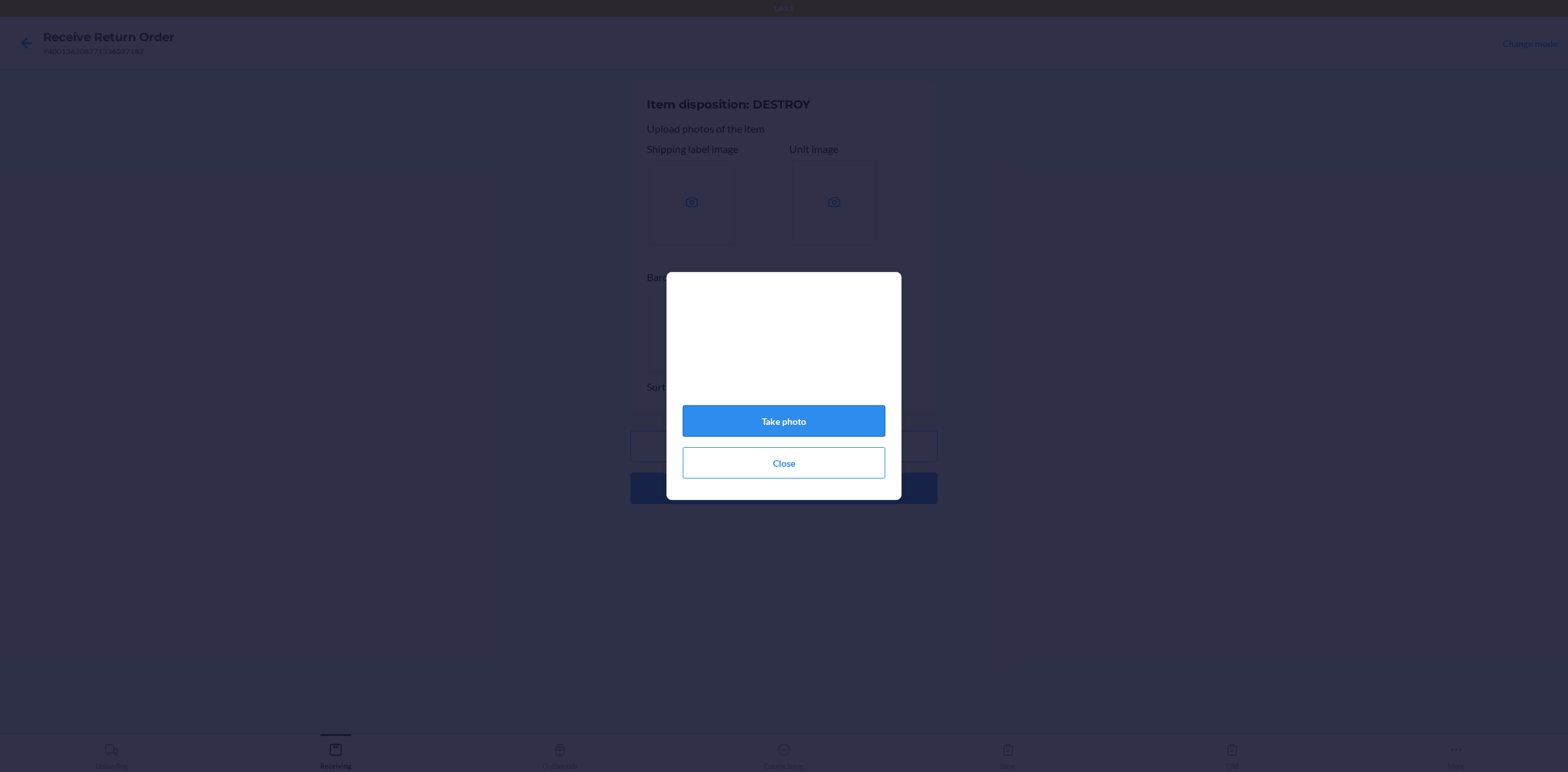 click on "Take photo" 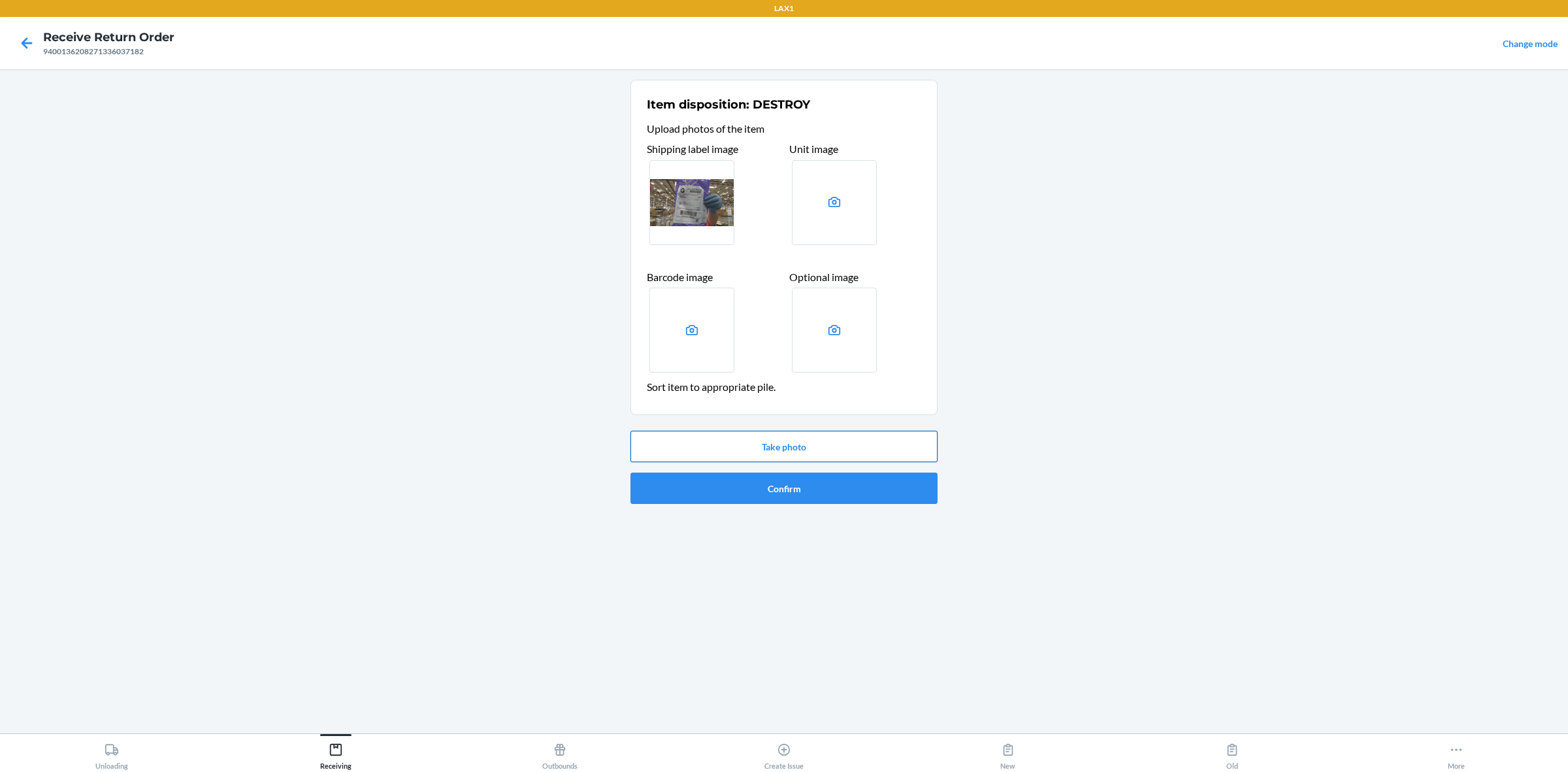 click on "Take photo" at bounding box center (784, 446) 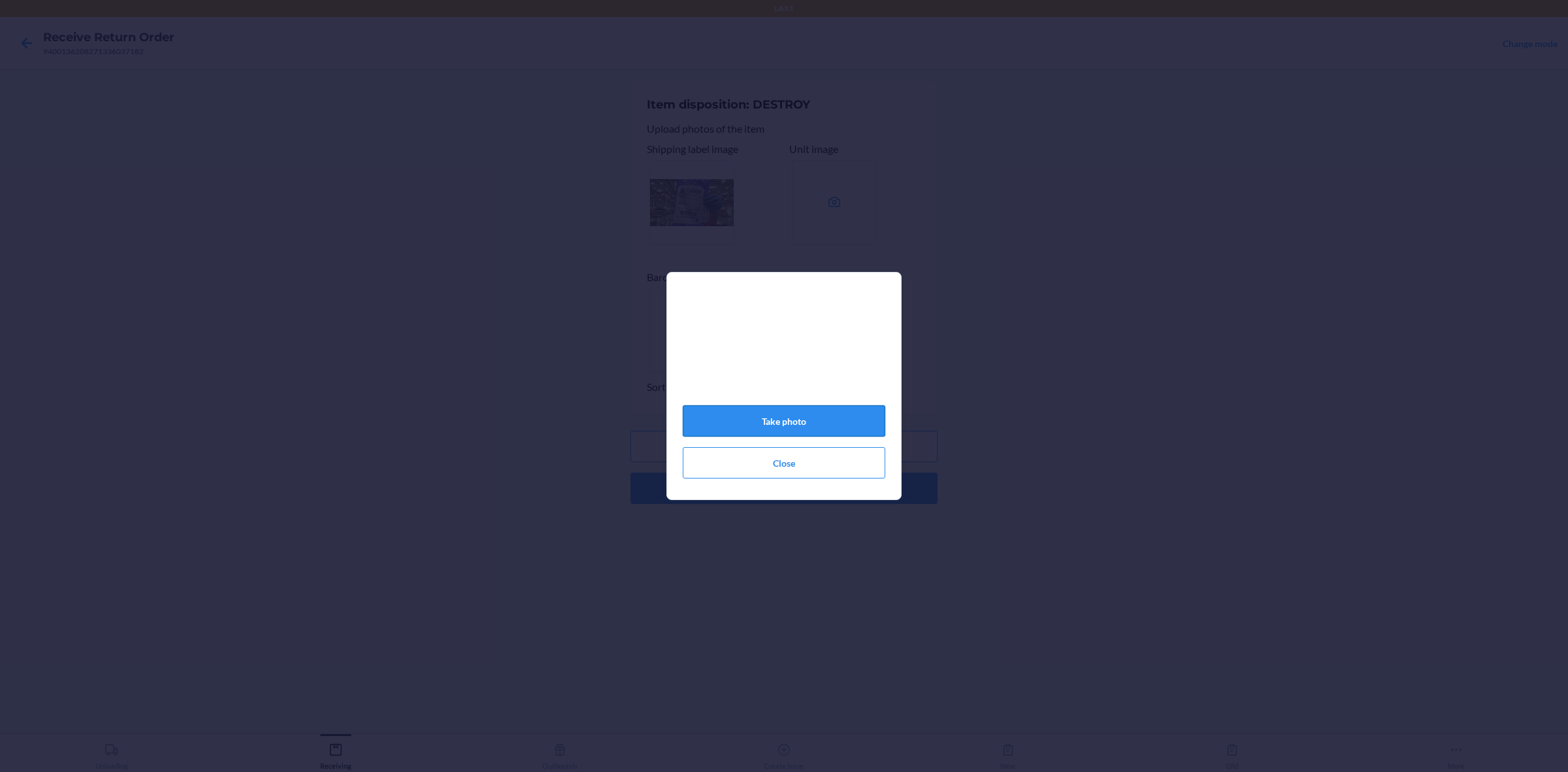 click on "Take photo" 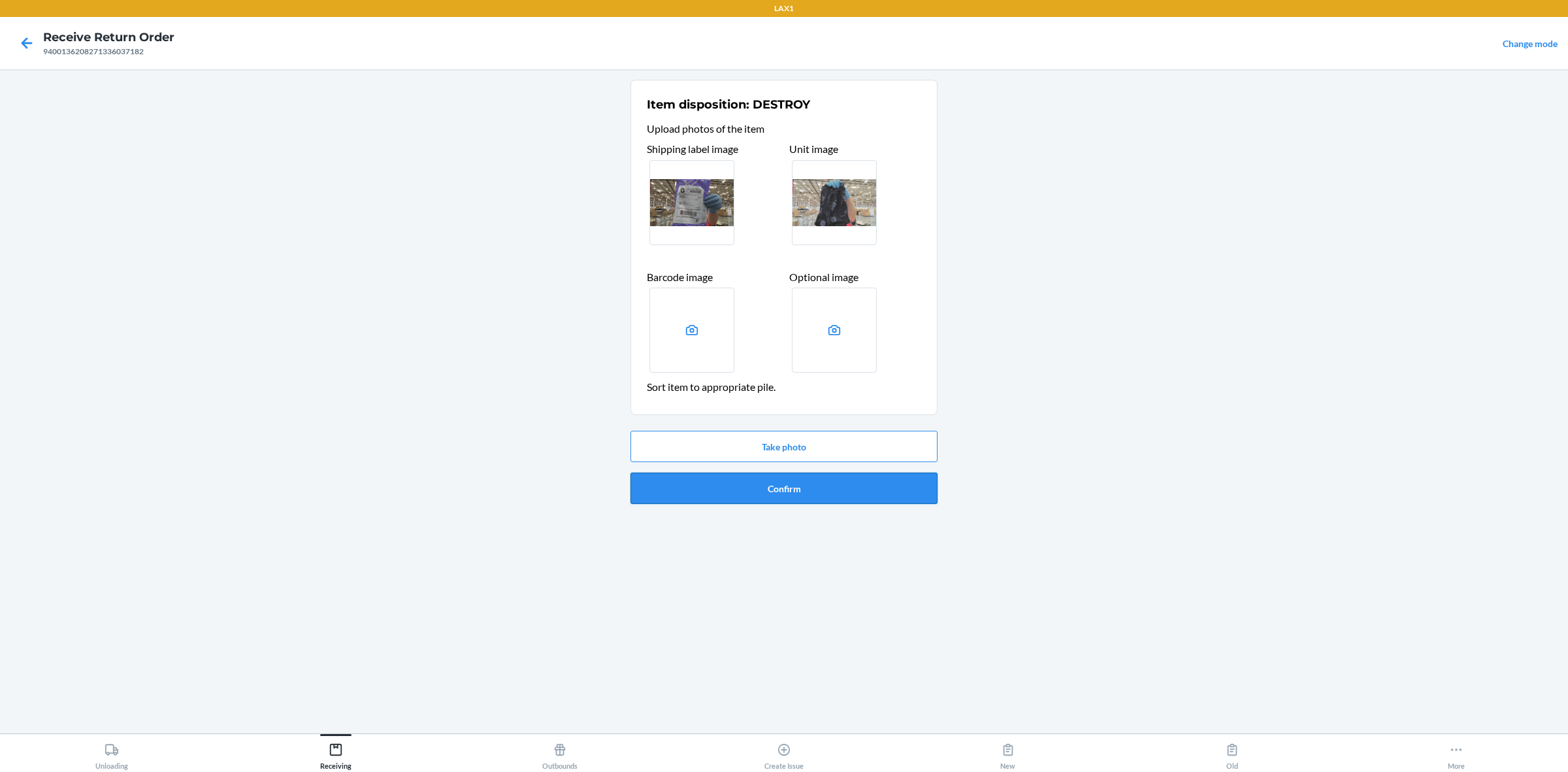 click on "Confirm" at bounding box center (784, 488) 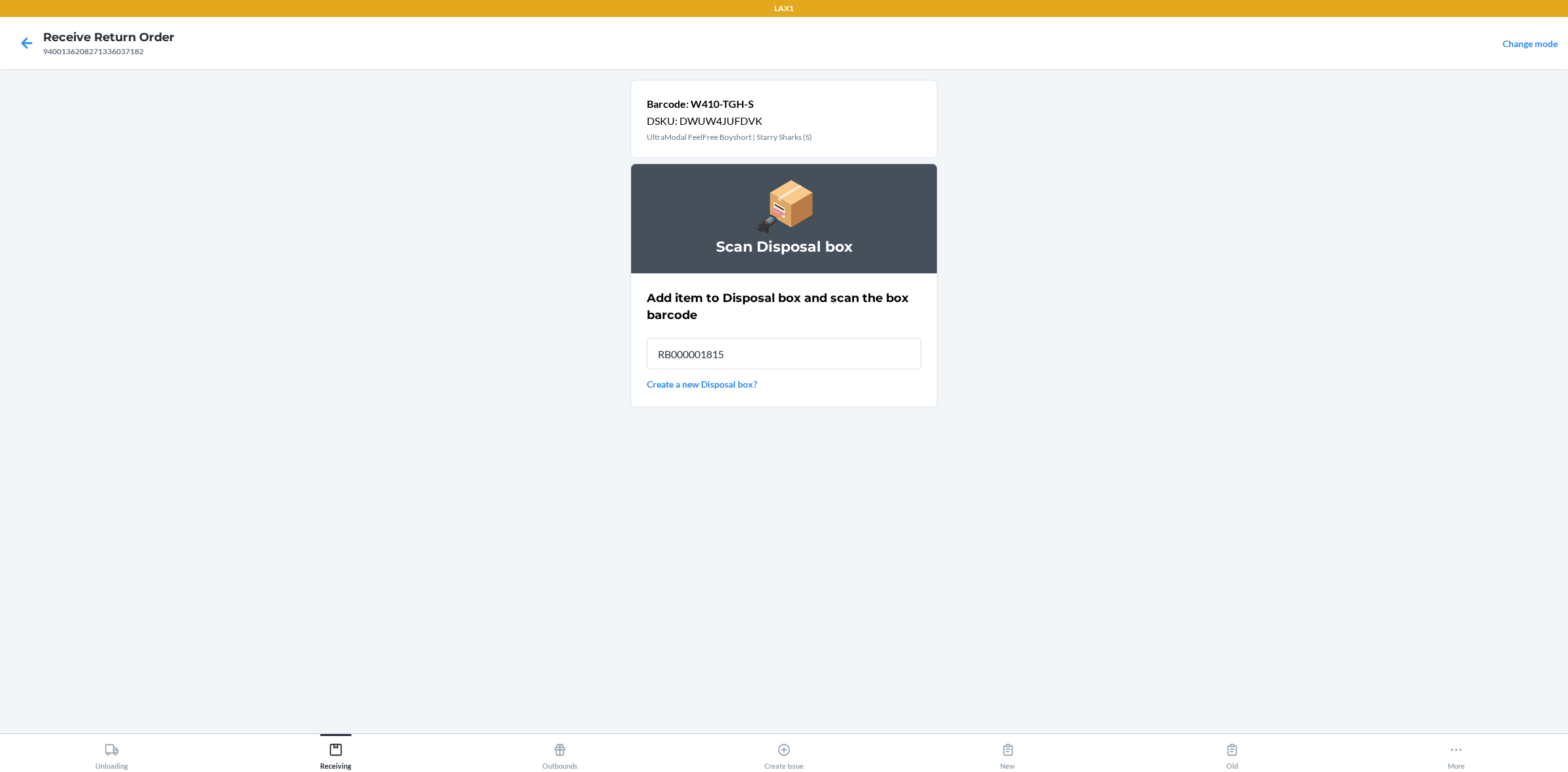 type on "RB000001815" 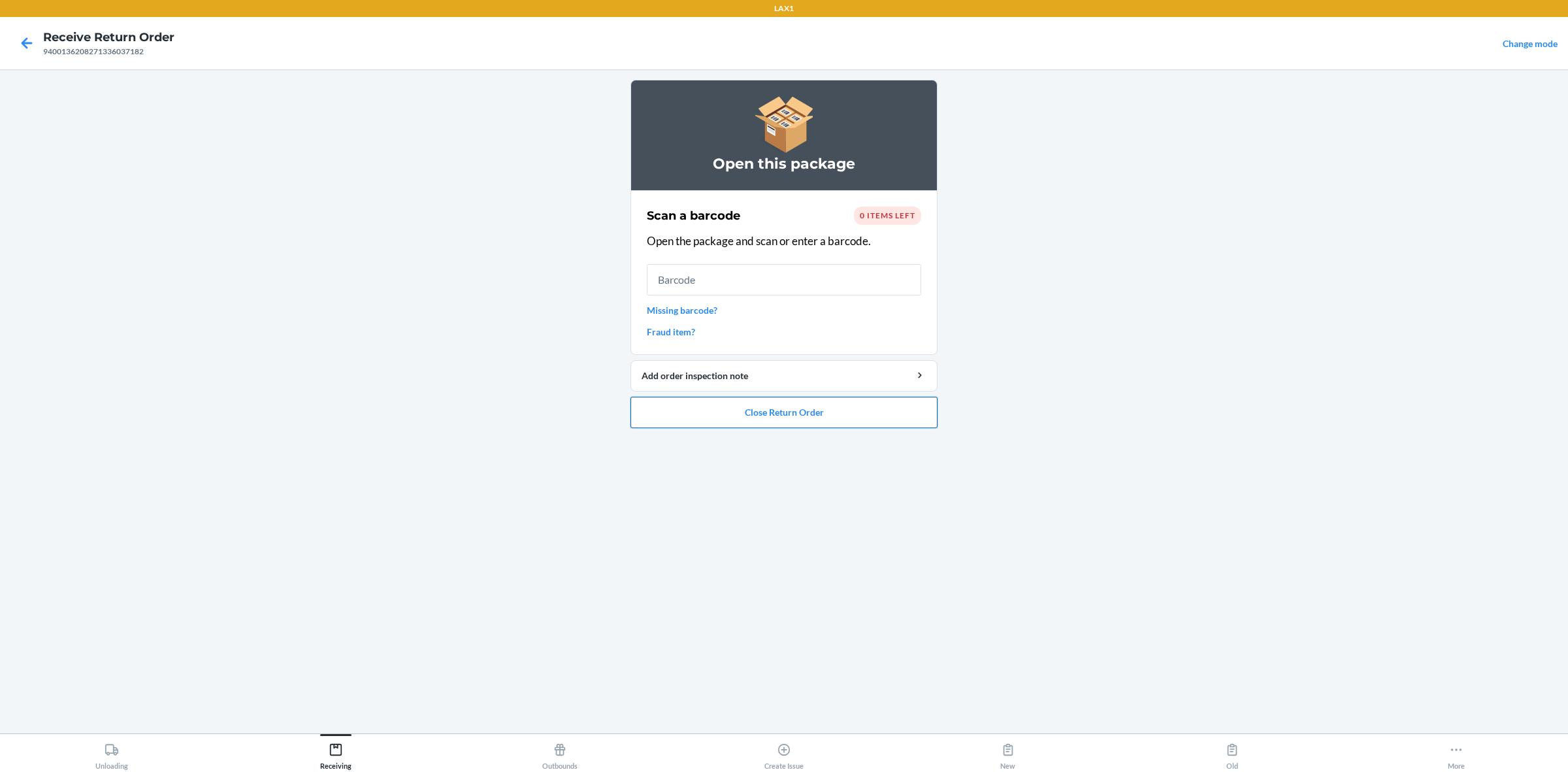 click on "Close Return Order" at bounding box center (784, 412) 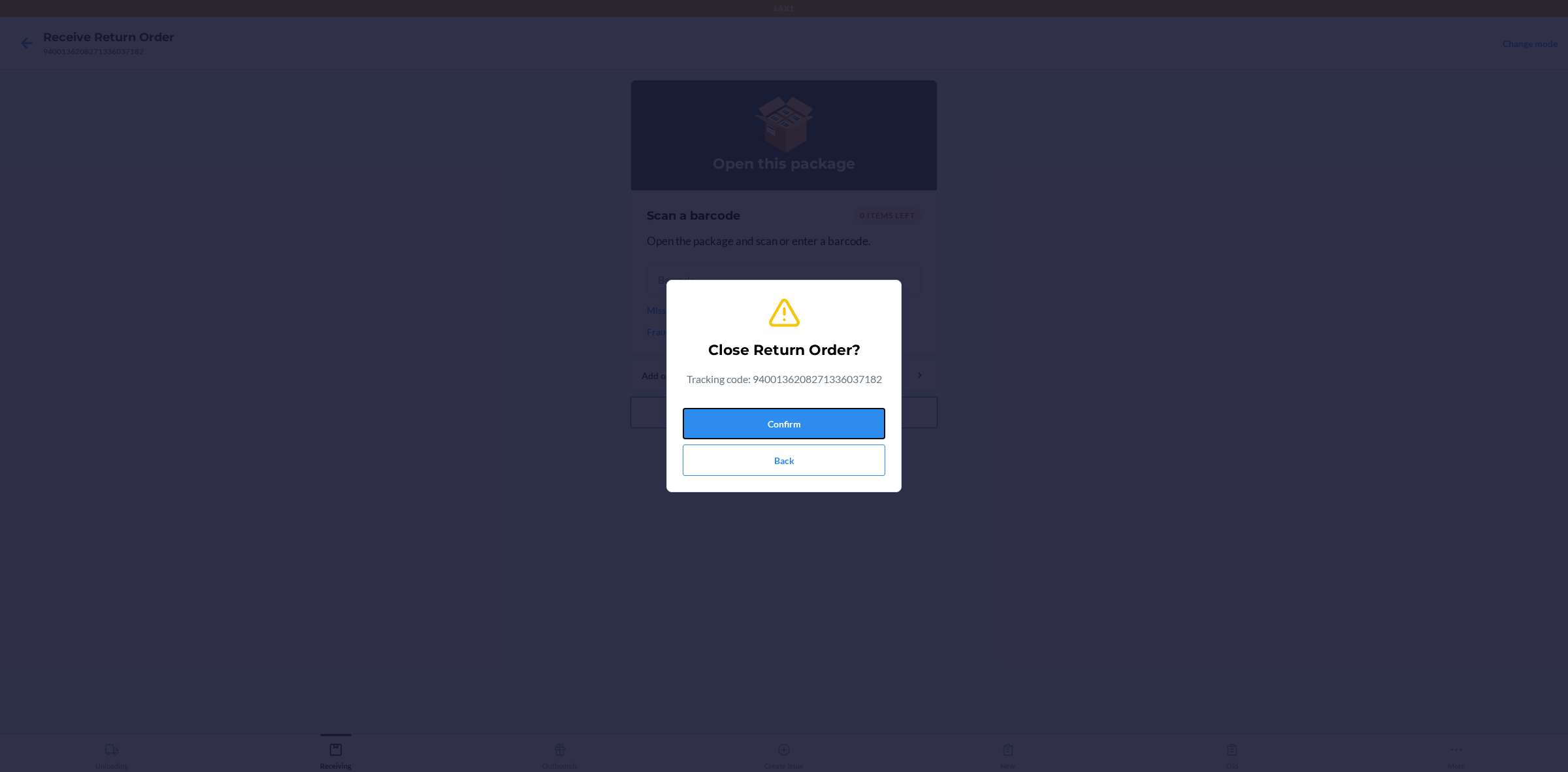 click on "Confirm" at bounding box center [784, 424] 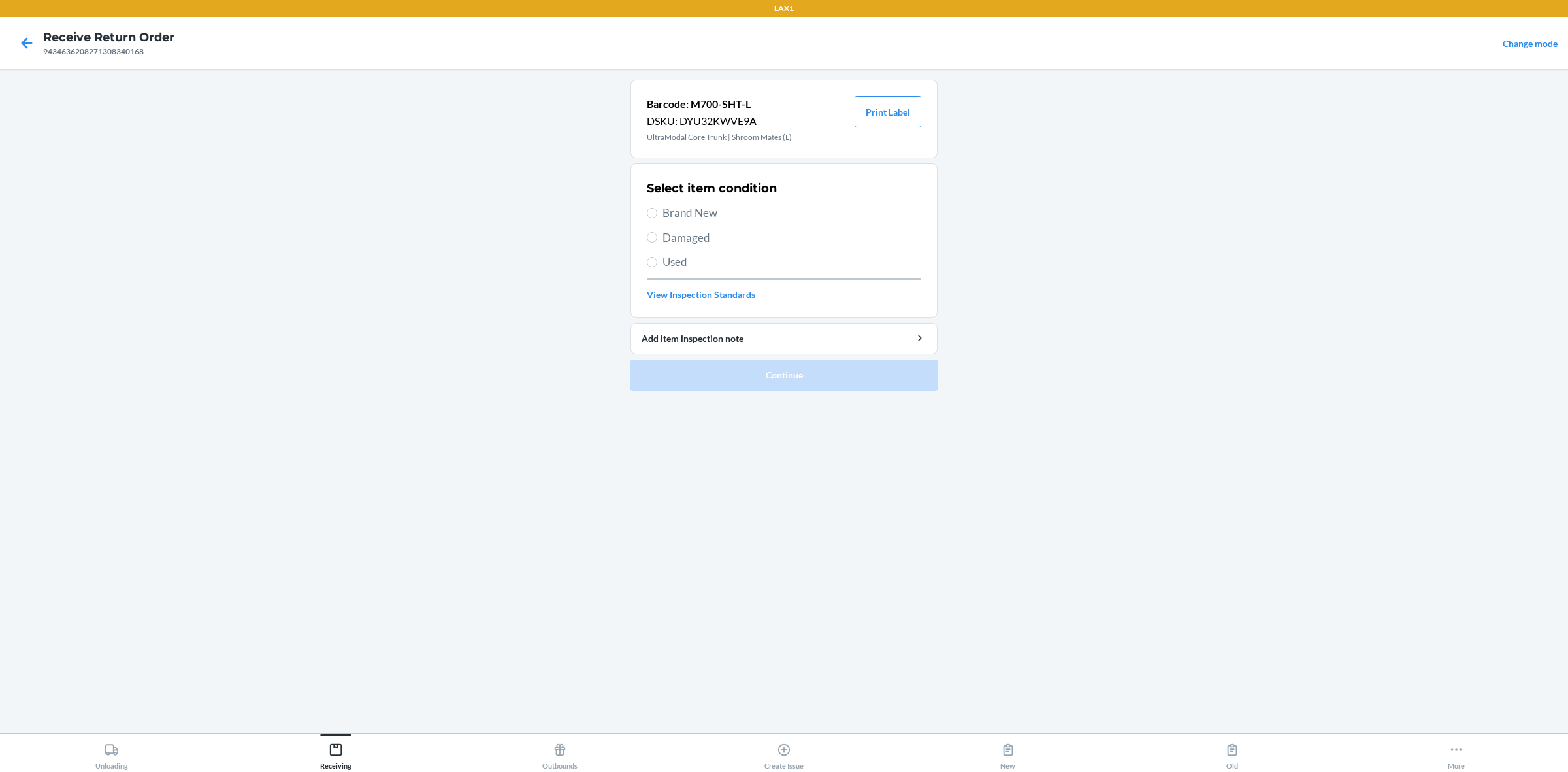 click on "Brand New" at bounding box center (792, 213) 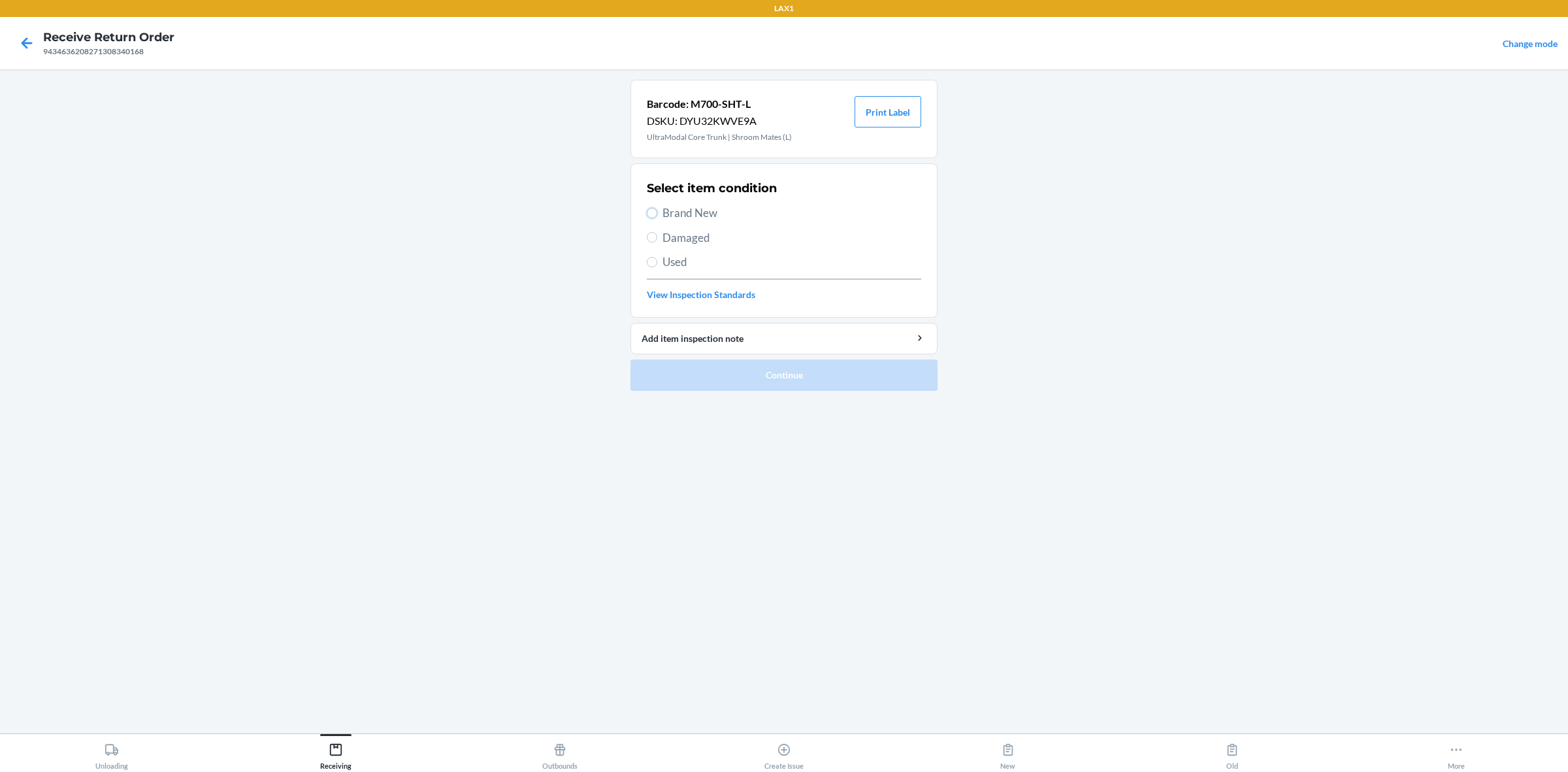 click on "Brand New" at bounding box center [652, 213] 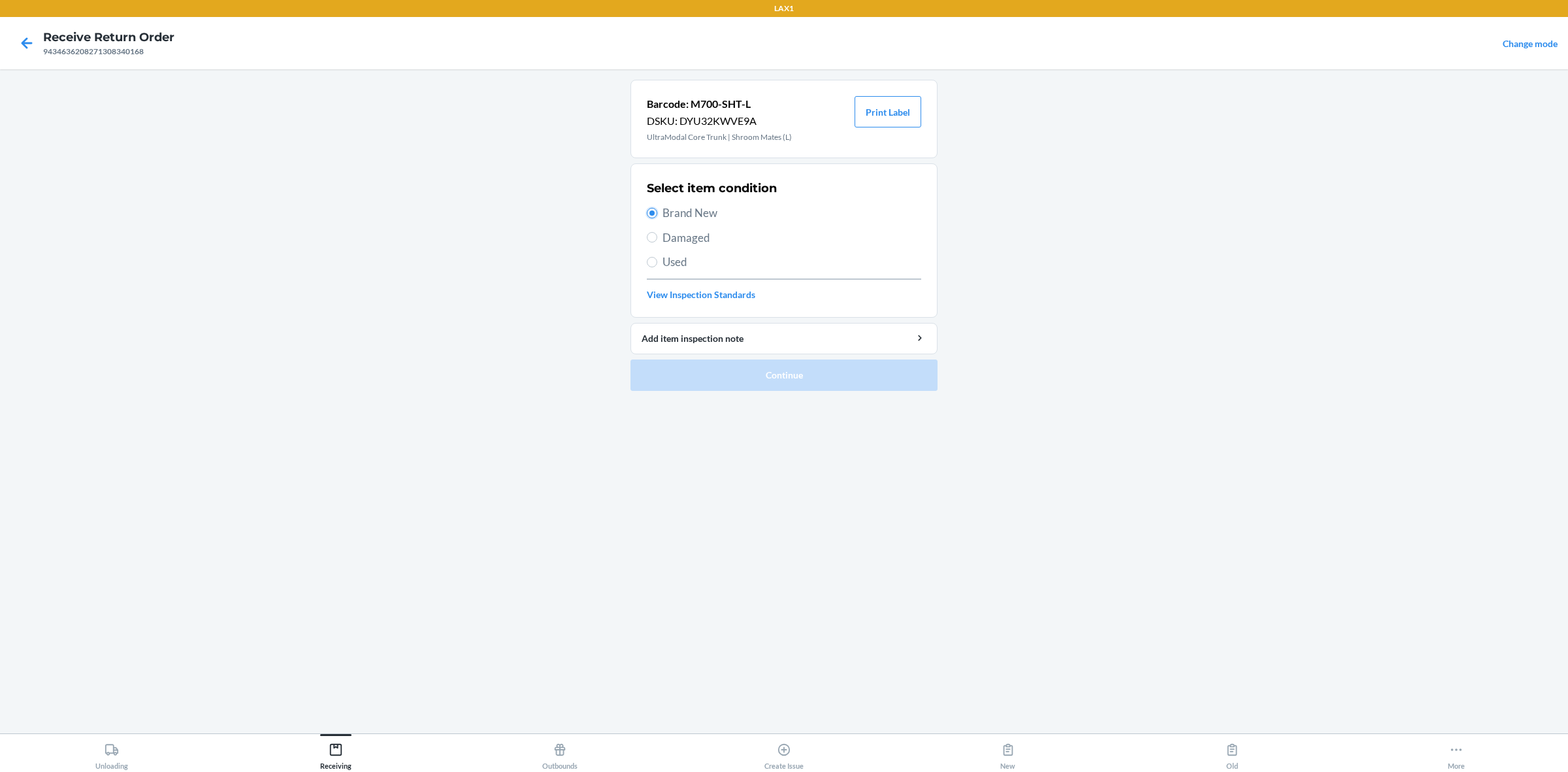 radio on "true" 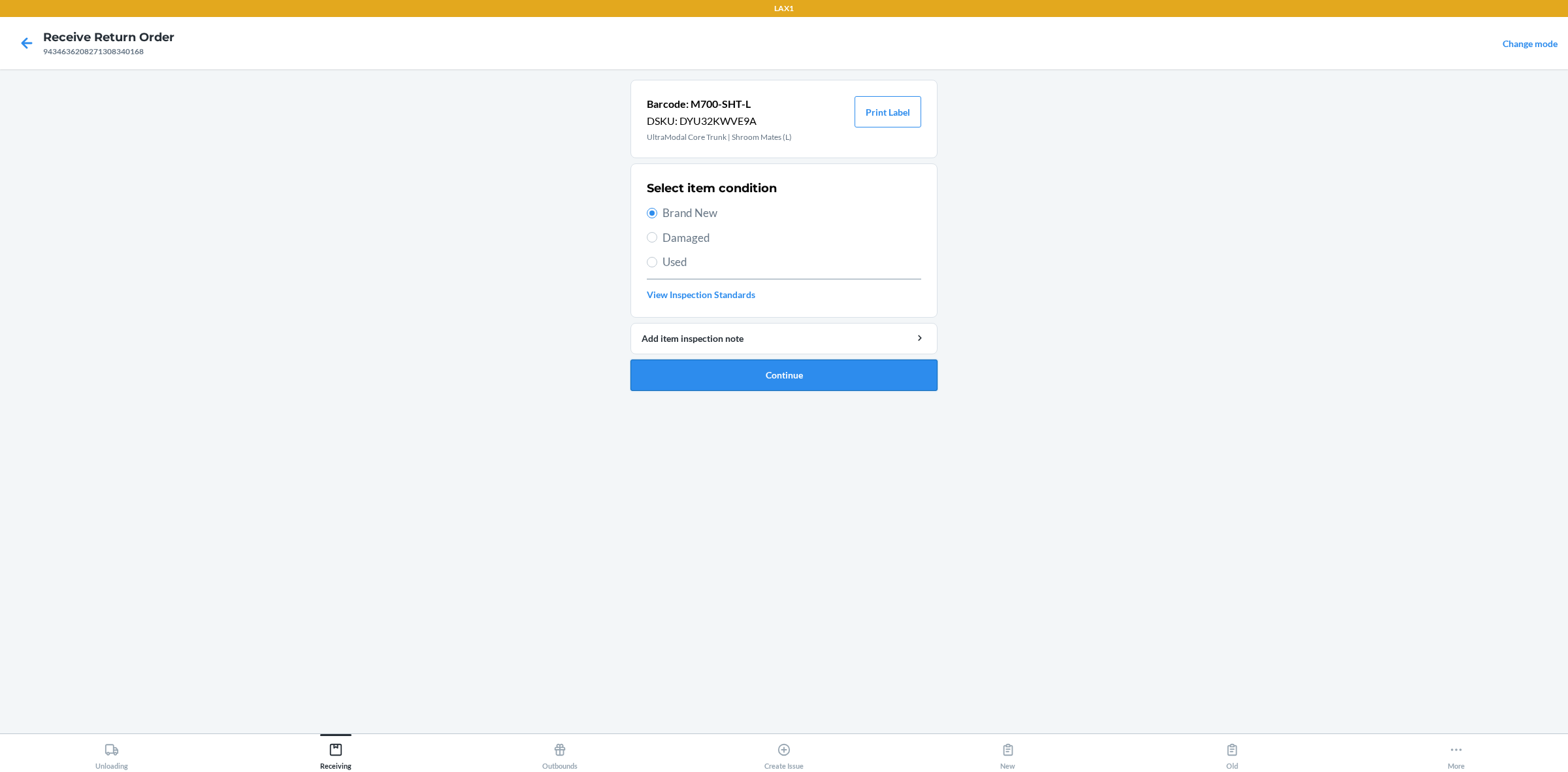 click on "Continue" at bounding box center [784, 375] 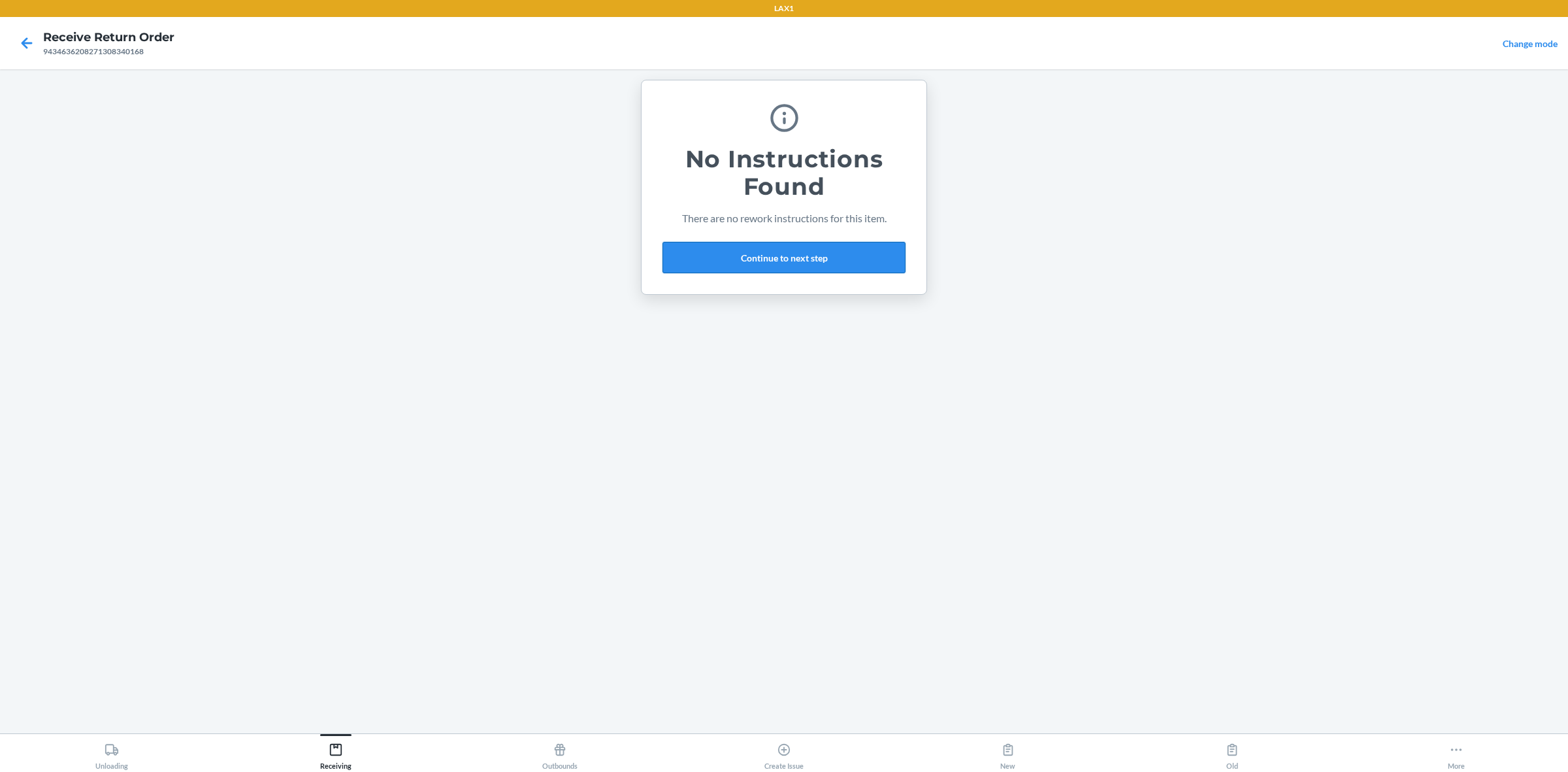 click on "Continue to next step" at bounding box center (784, 258) 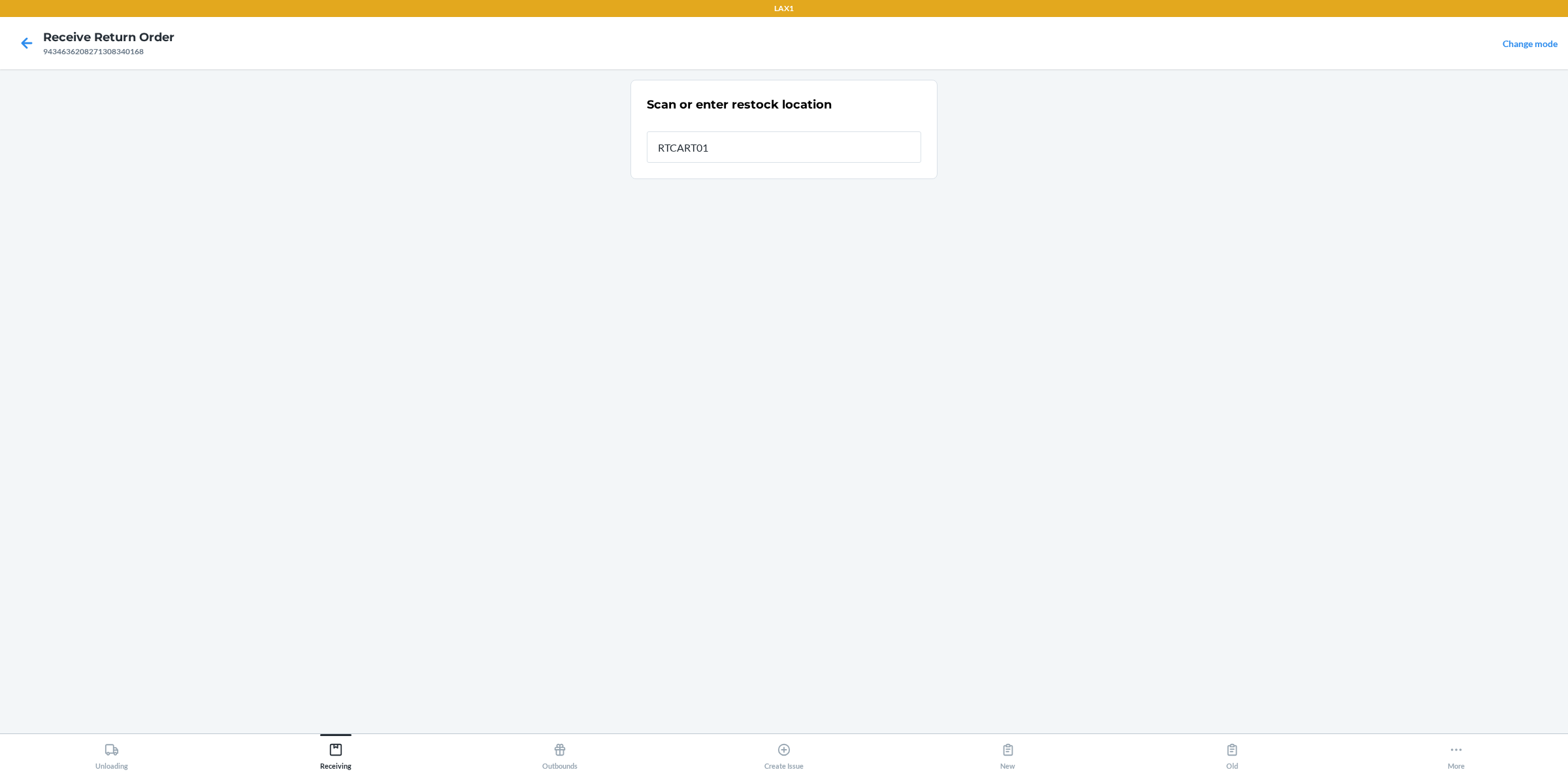 type on "RTCART014" 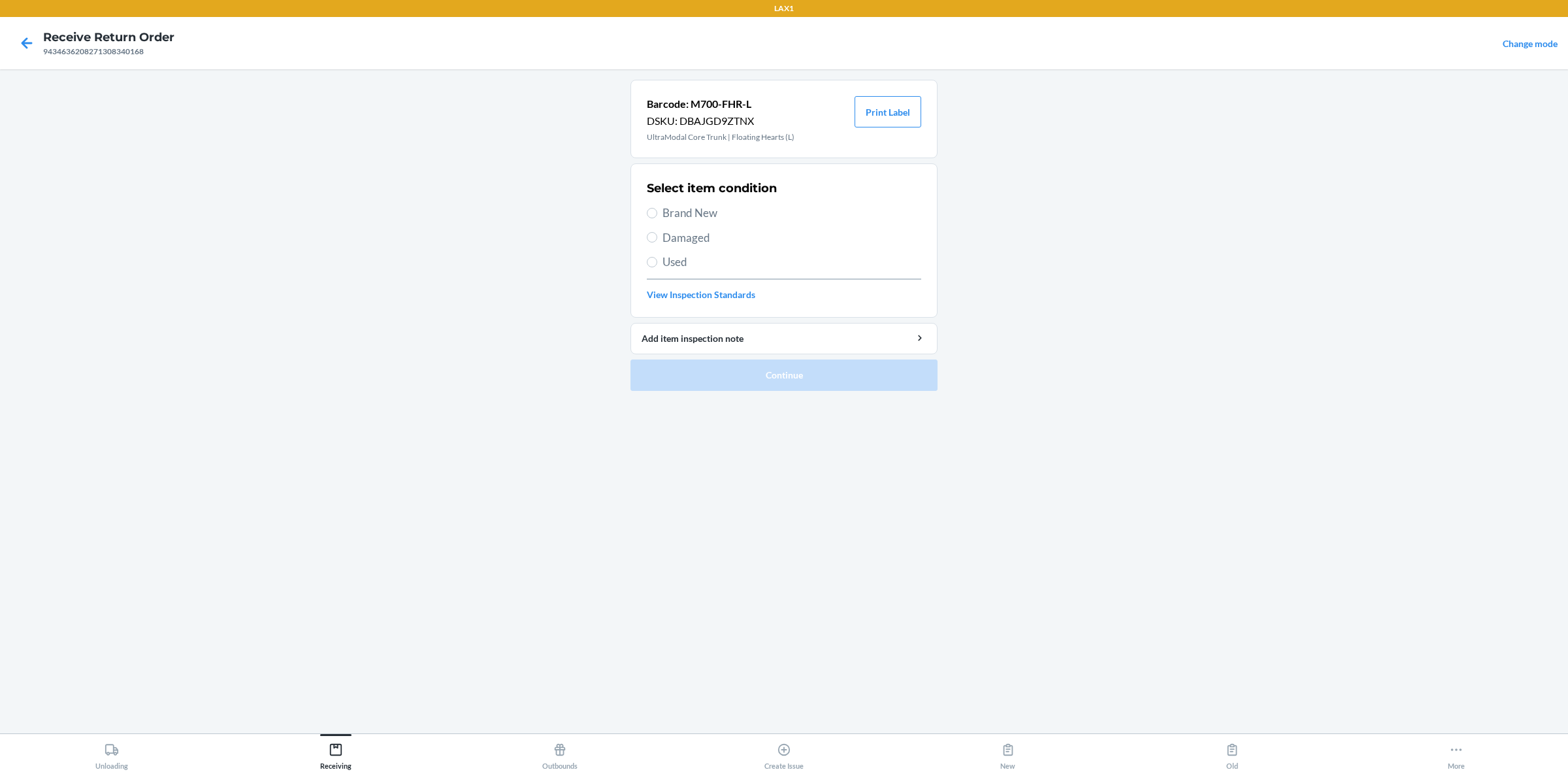 click on "Brand New" at bounding box center (792, 213) 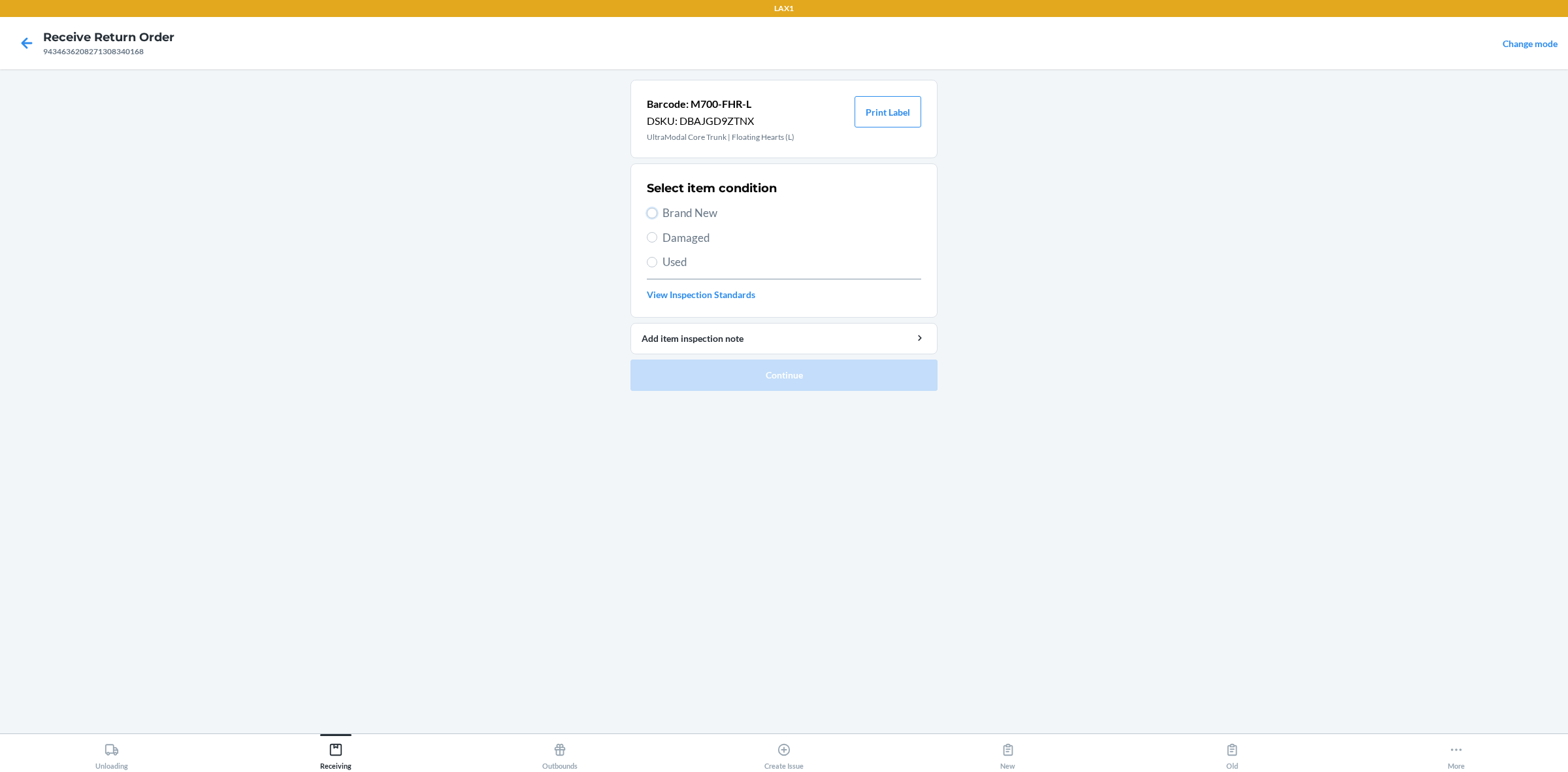 click on "Brand New" at bounding box center [652, 213] 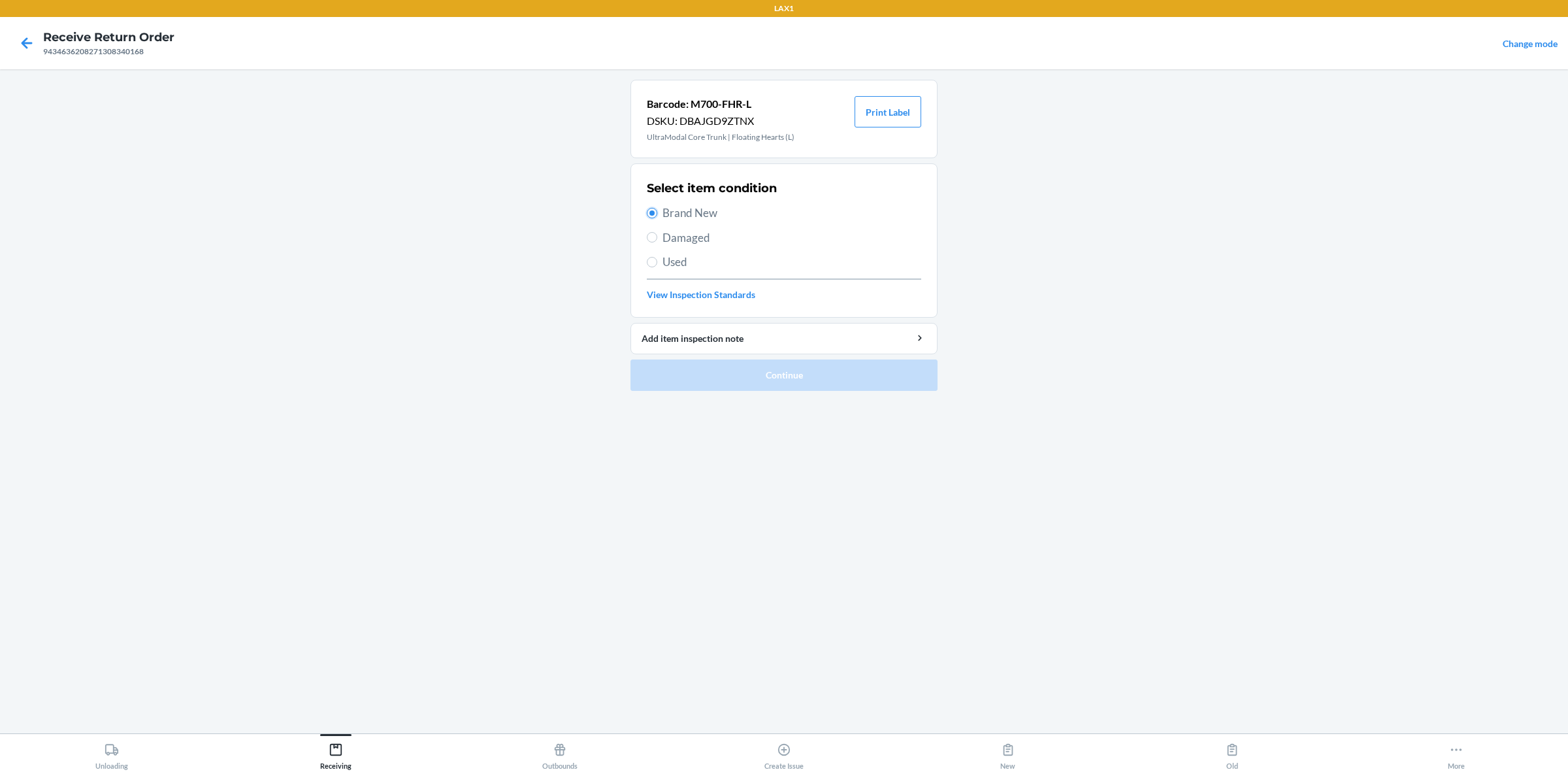 radio on "true" 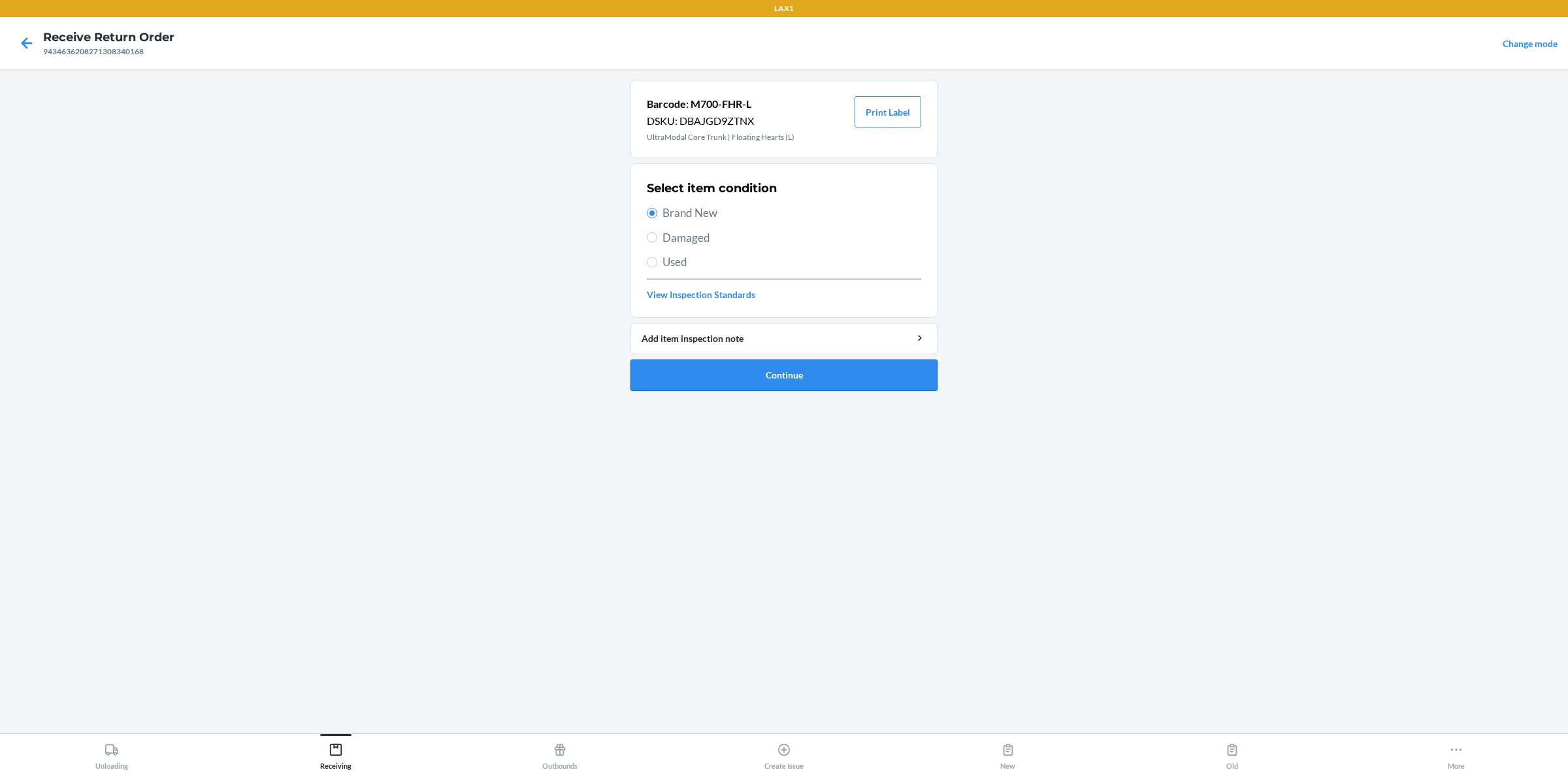 click on "Continue" at bounding box center (784, 375) 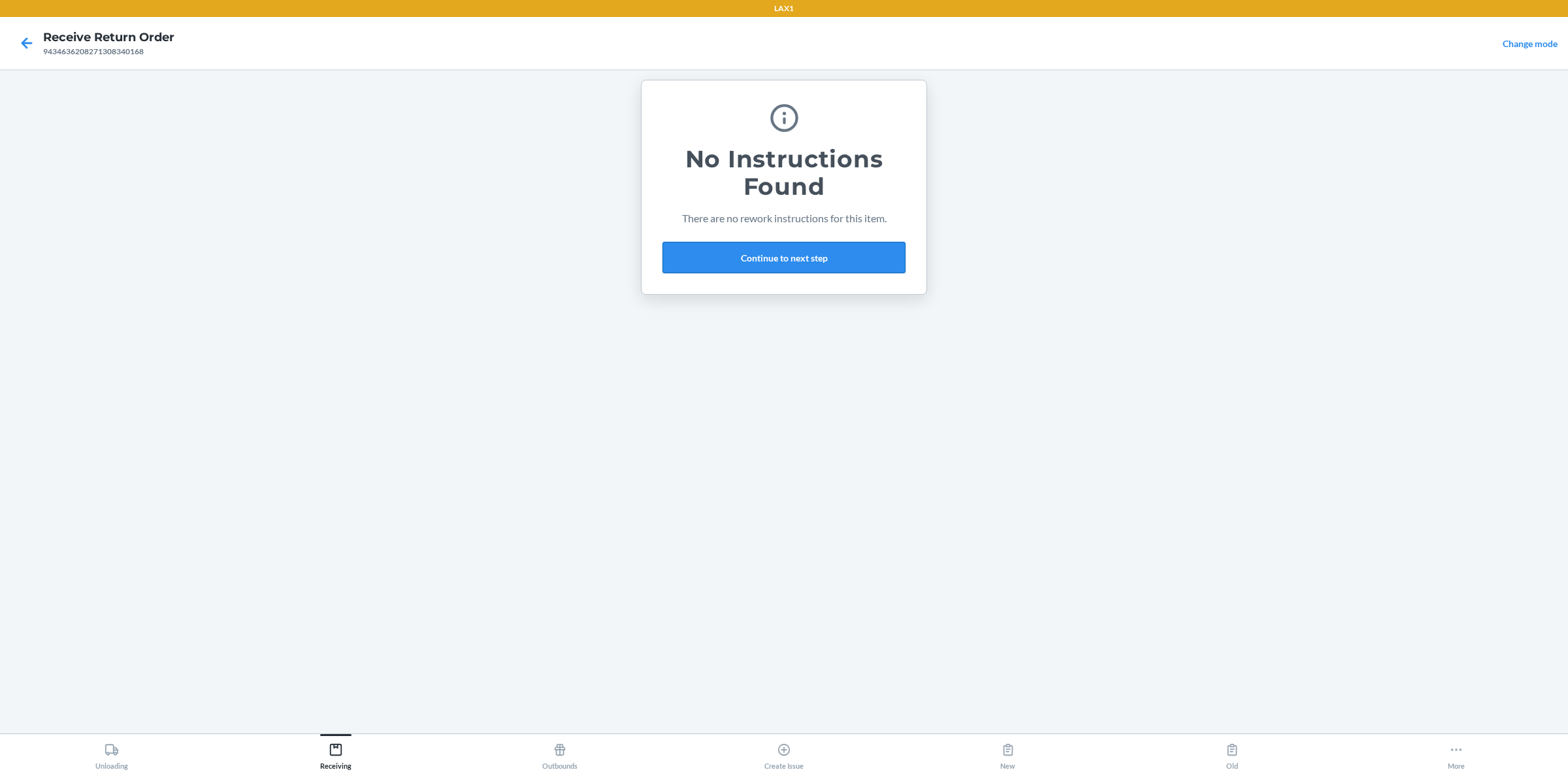 click on "Continue to next step" at bounding box center [784, 258] 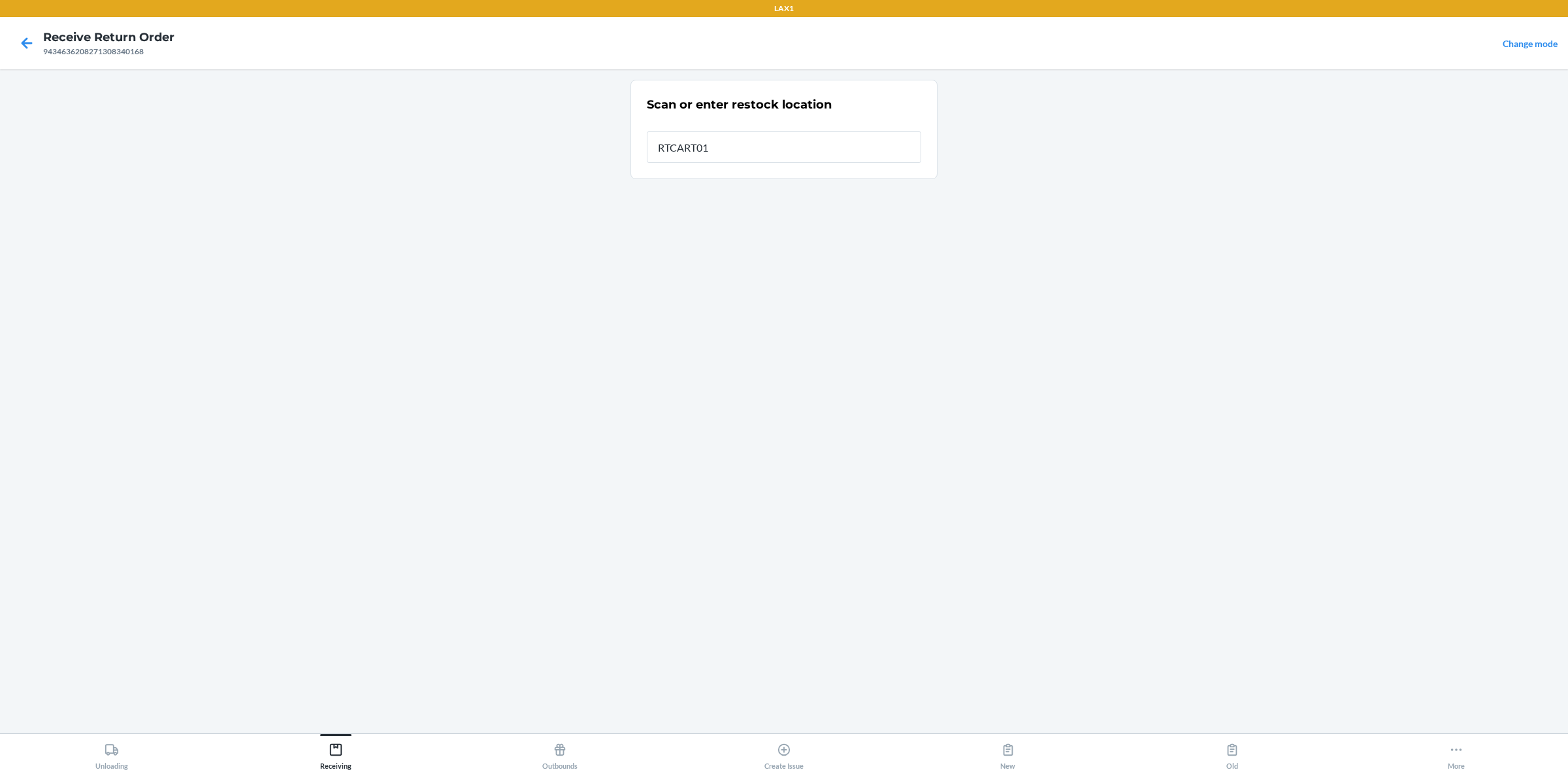 type on "RTCART014" 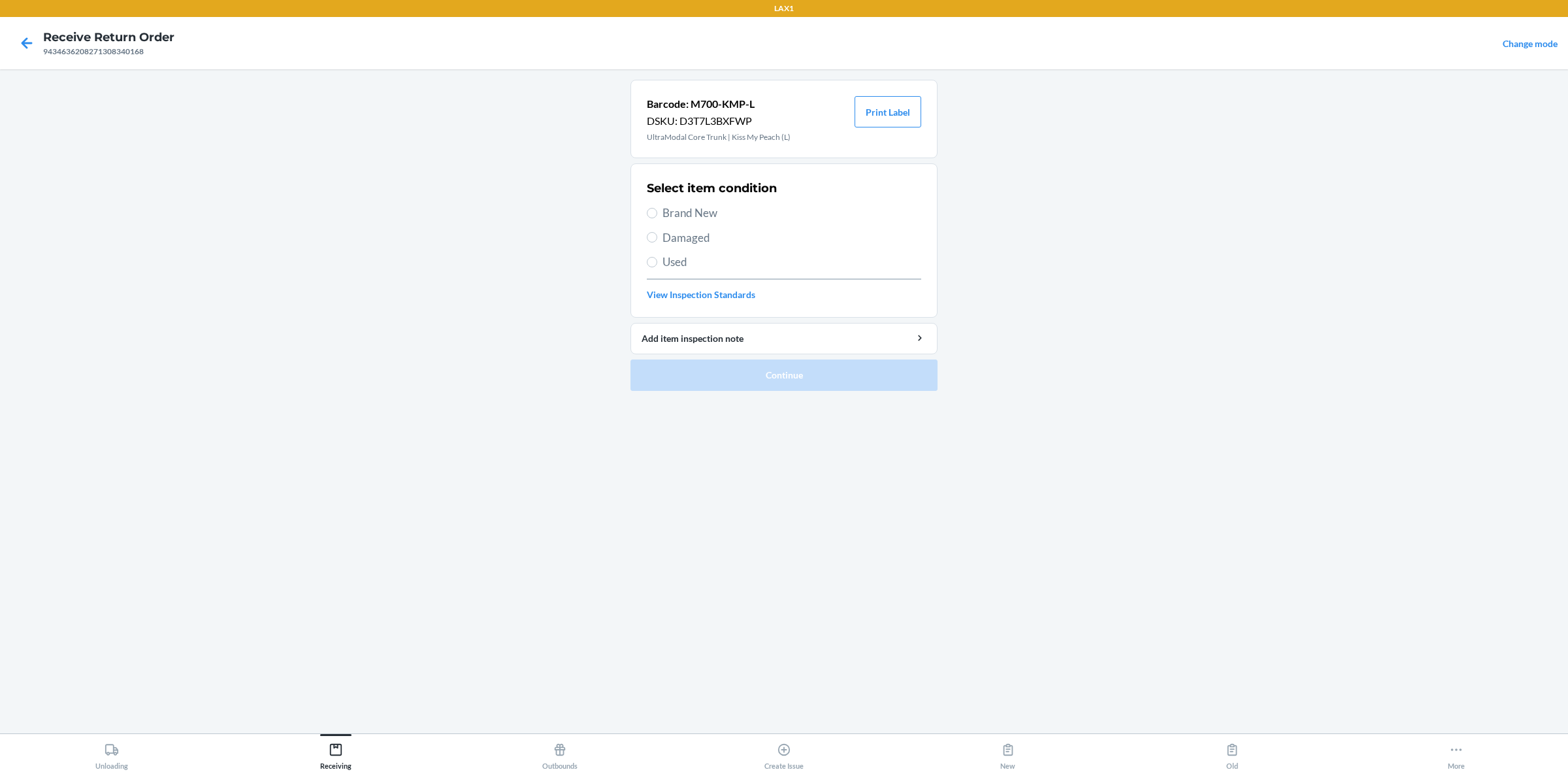 click on "Brand New" at bounding box center (792, 213) 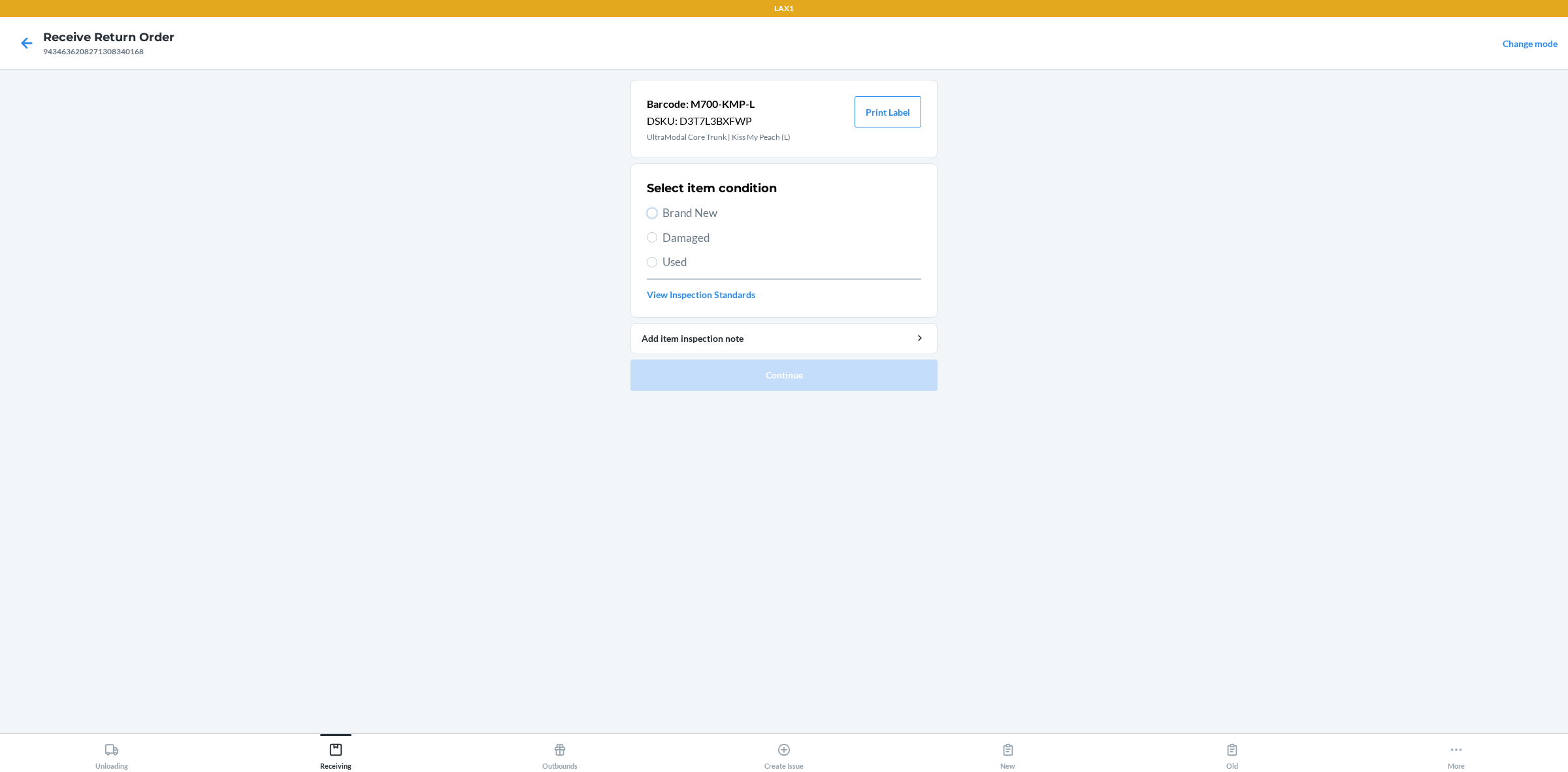 click on "Brand New" at bounding box center [652, 213] 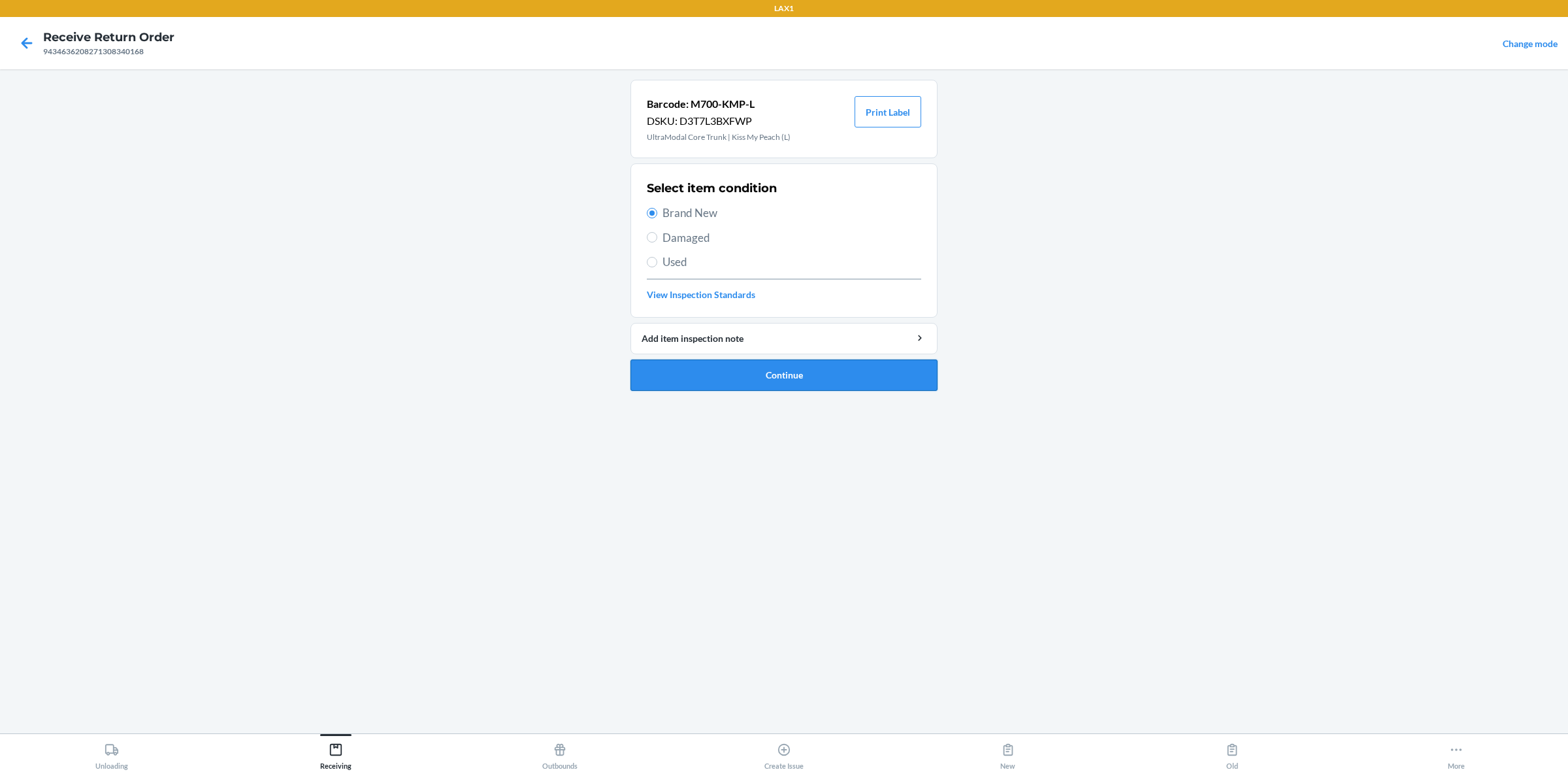 click on "Continue" at bounding box center [784, 375] 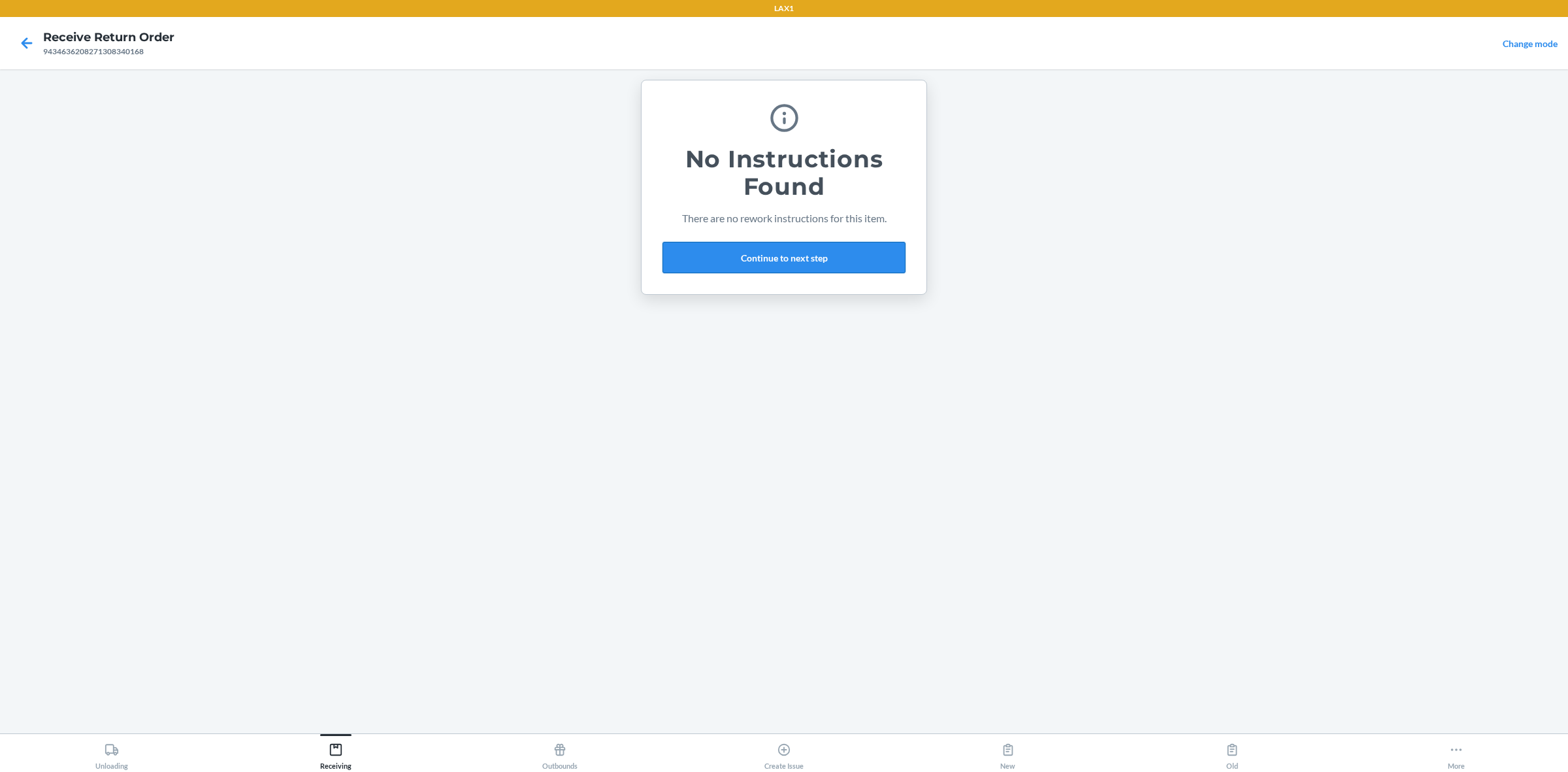 click on "Continue to next step" at bounding box center [784, 258] 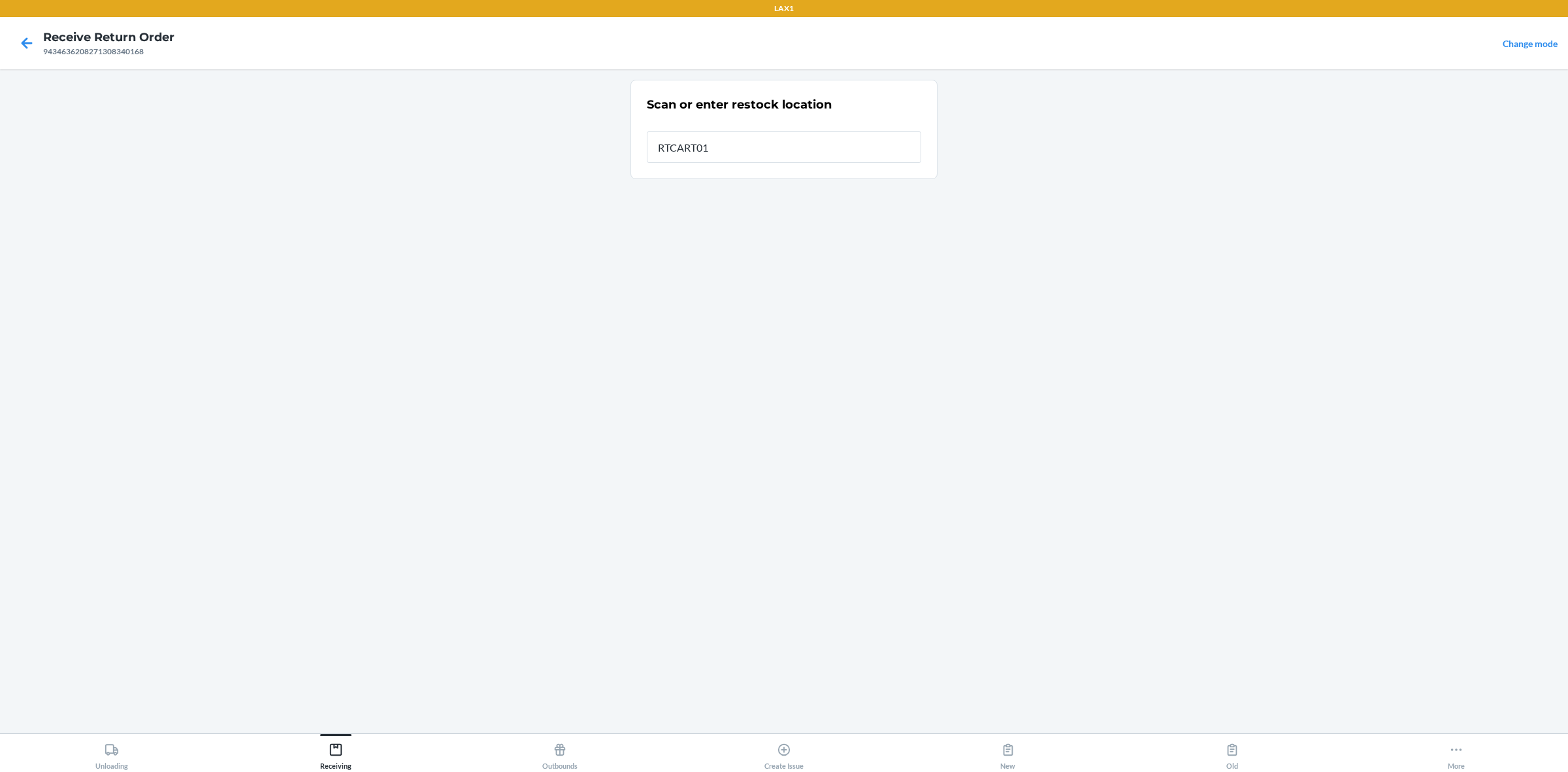 type on "RTCART014" 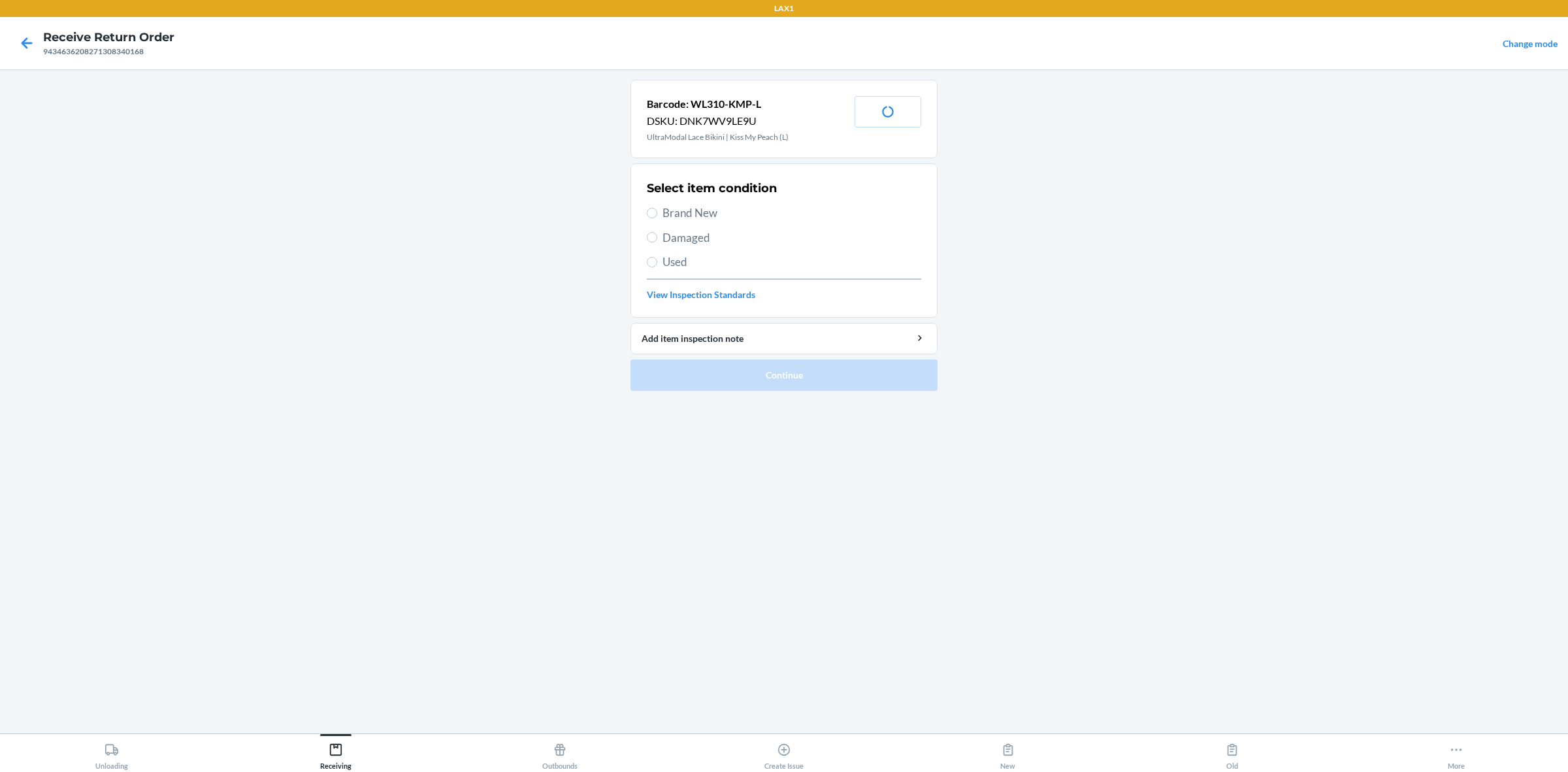click on "Used" at bounding box center (792, 262) 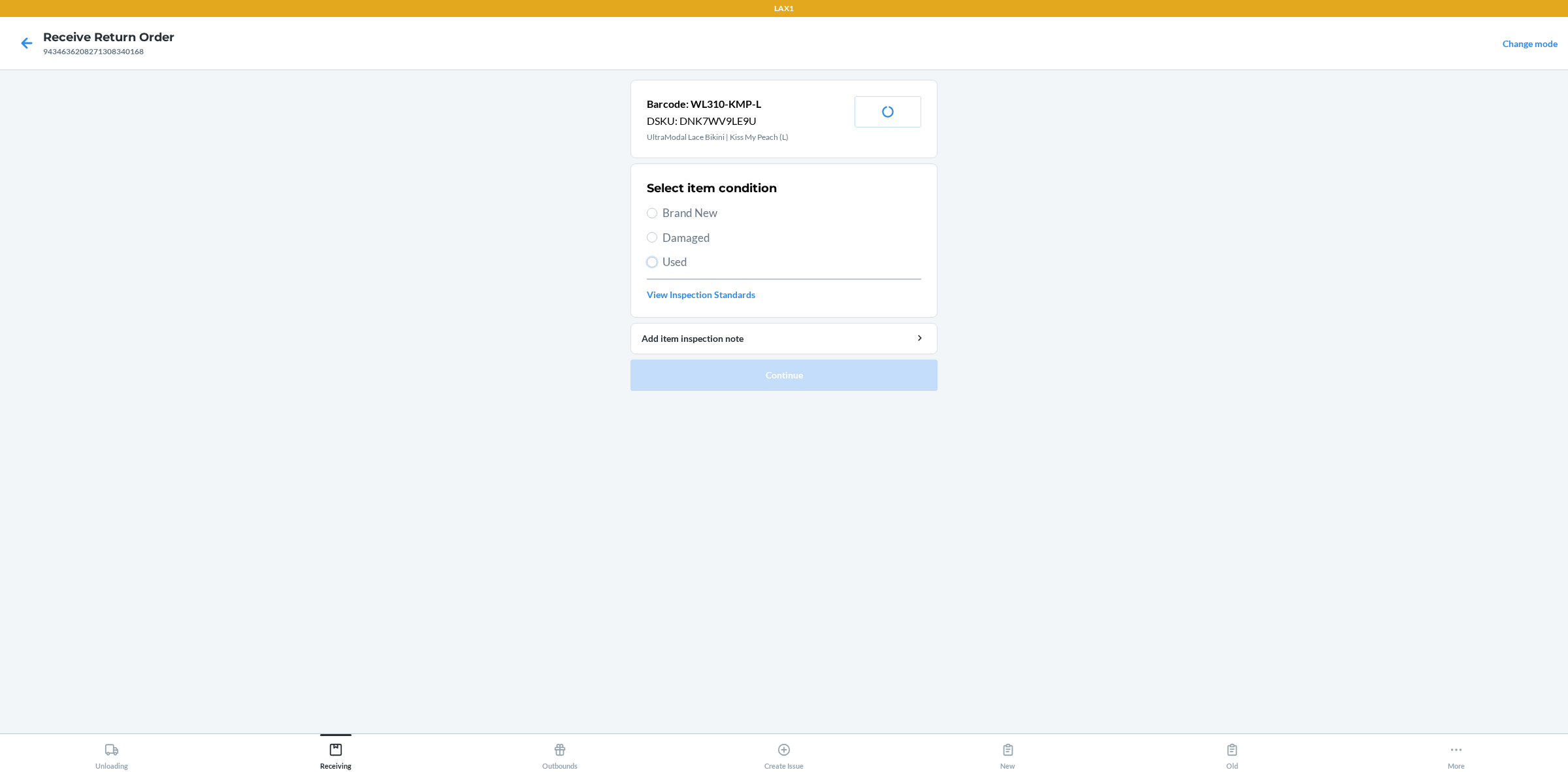 click on "Used" at bounding box center [652, 262] 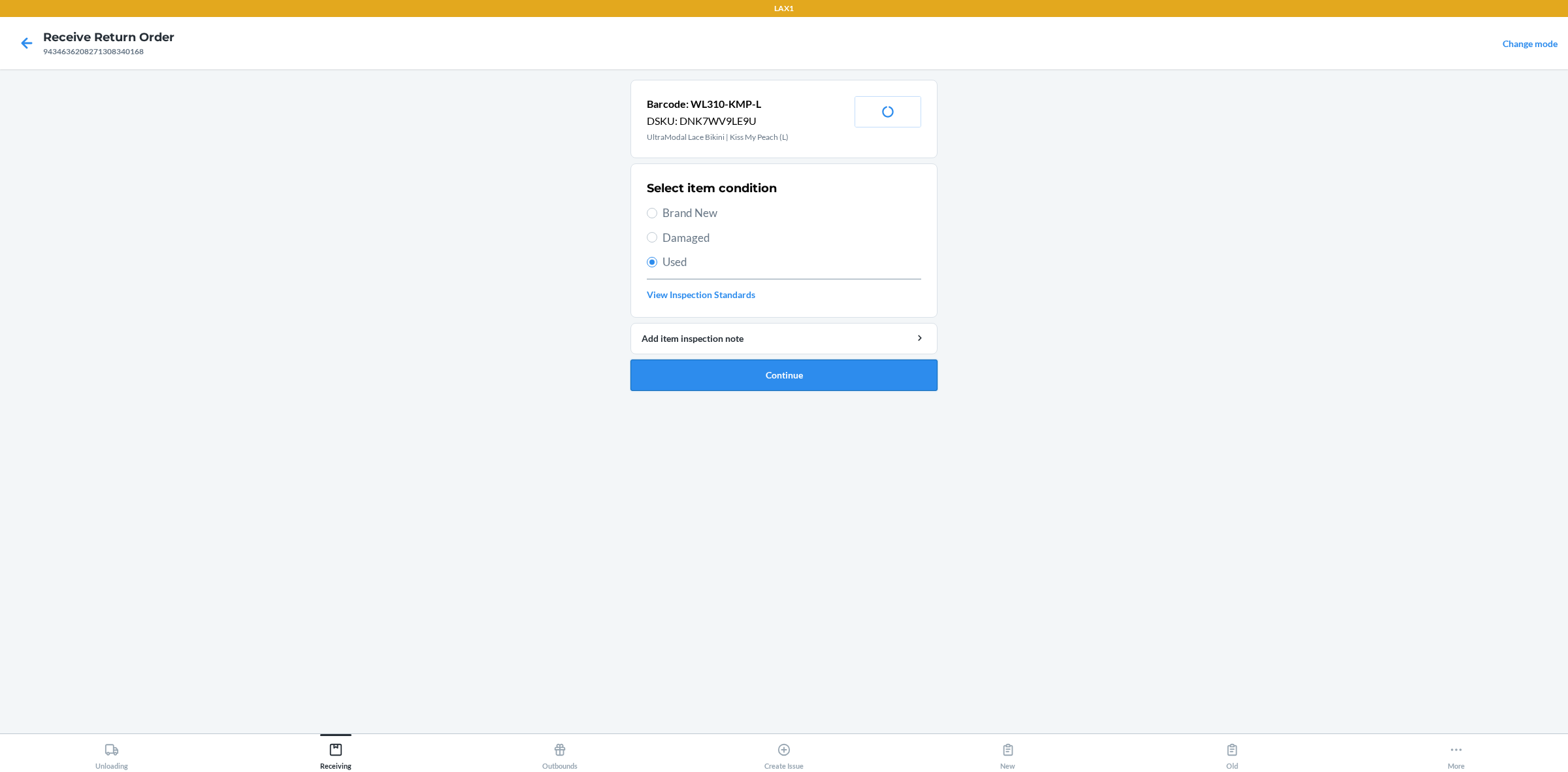 click on "Continue" at bounding box center [784, 375] 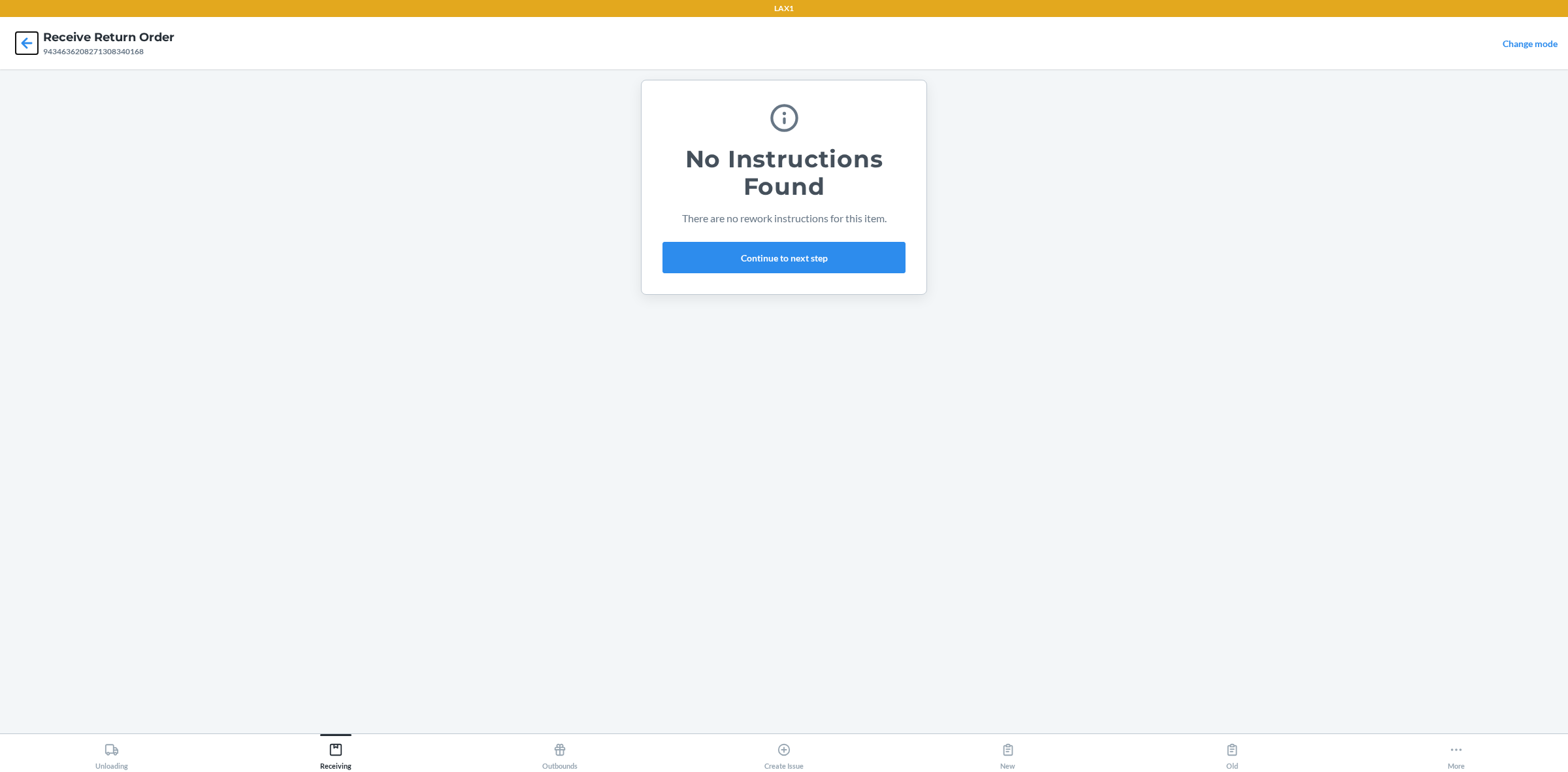 click 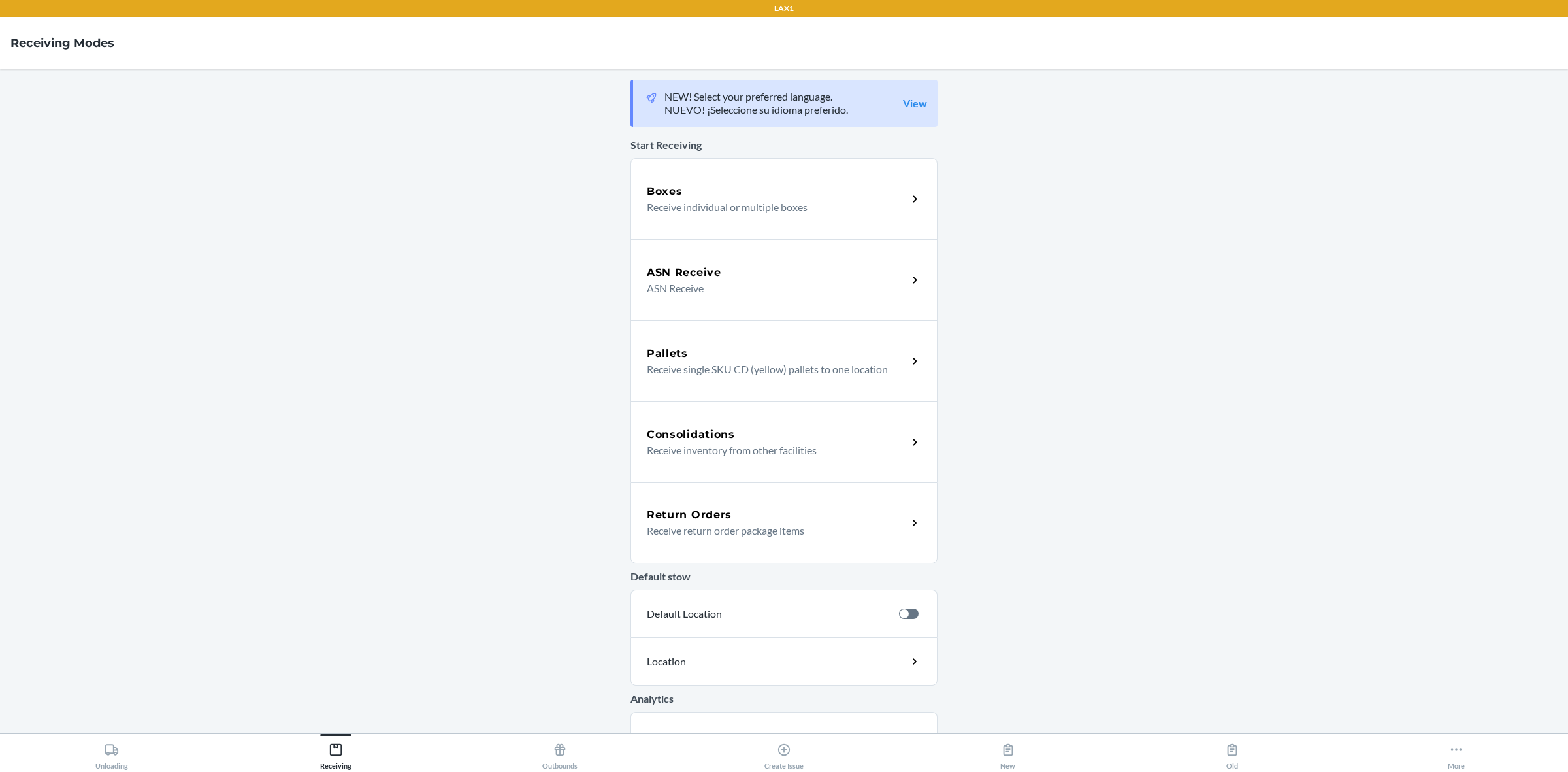 click on "Receive return order package items" at bounding box center (772, 531) 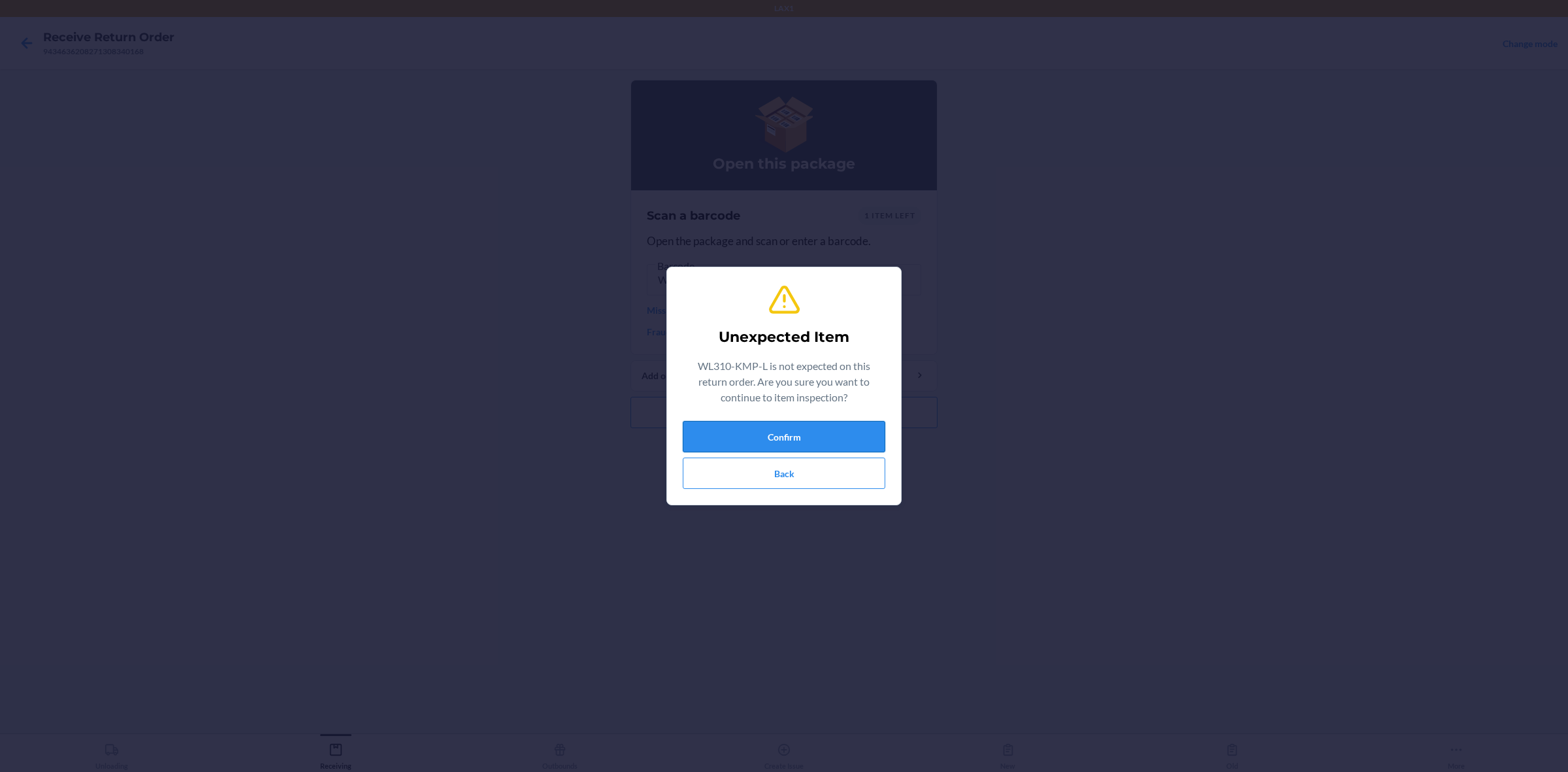 click on "Confirm" at bounding box center (784, 437) 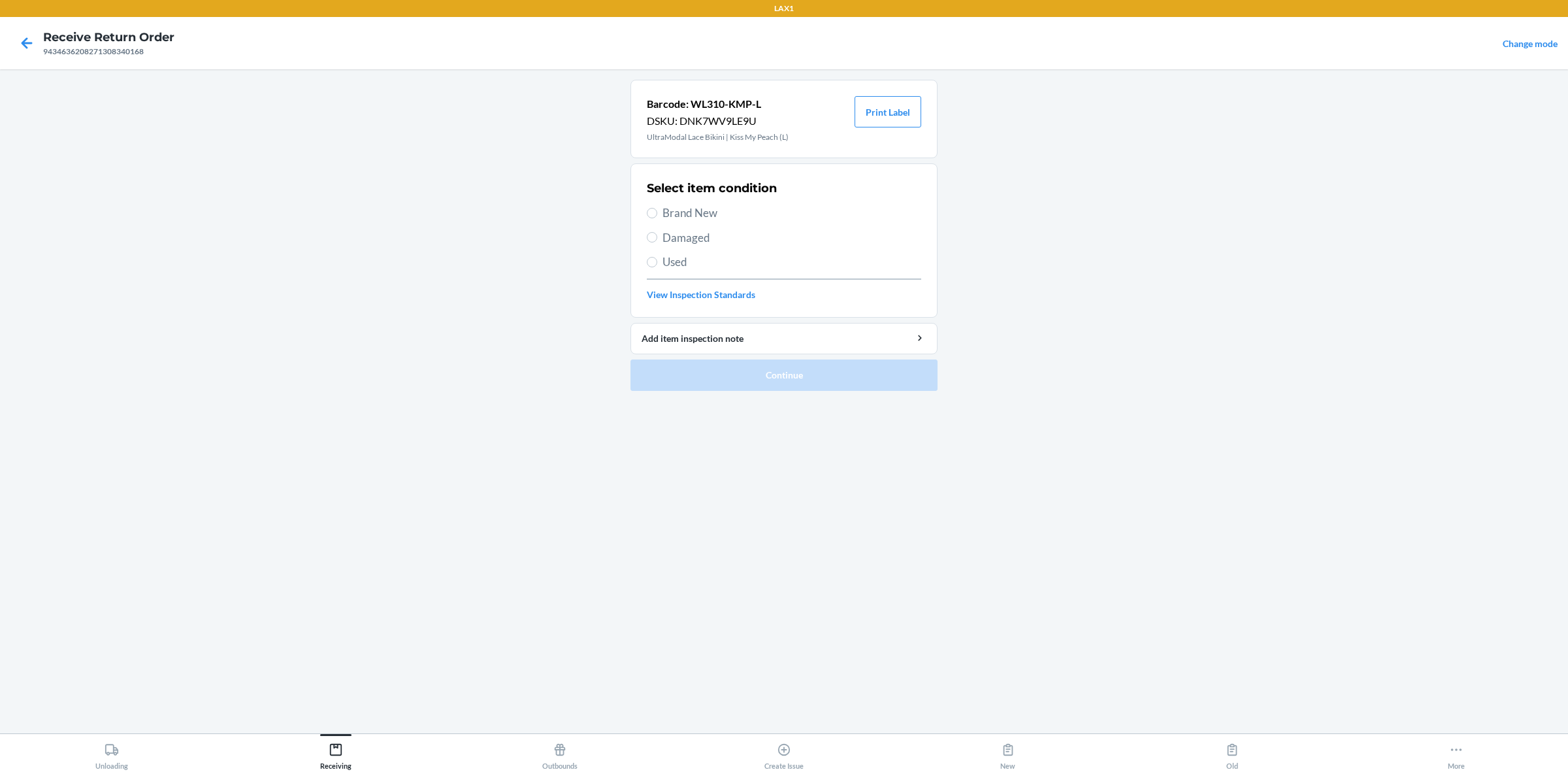 click on "Used" at bounding box center [792, 262] 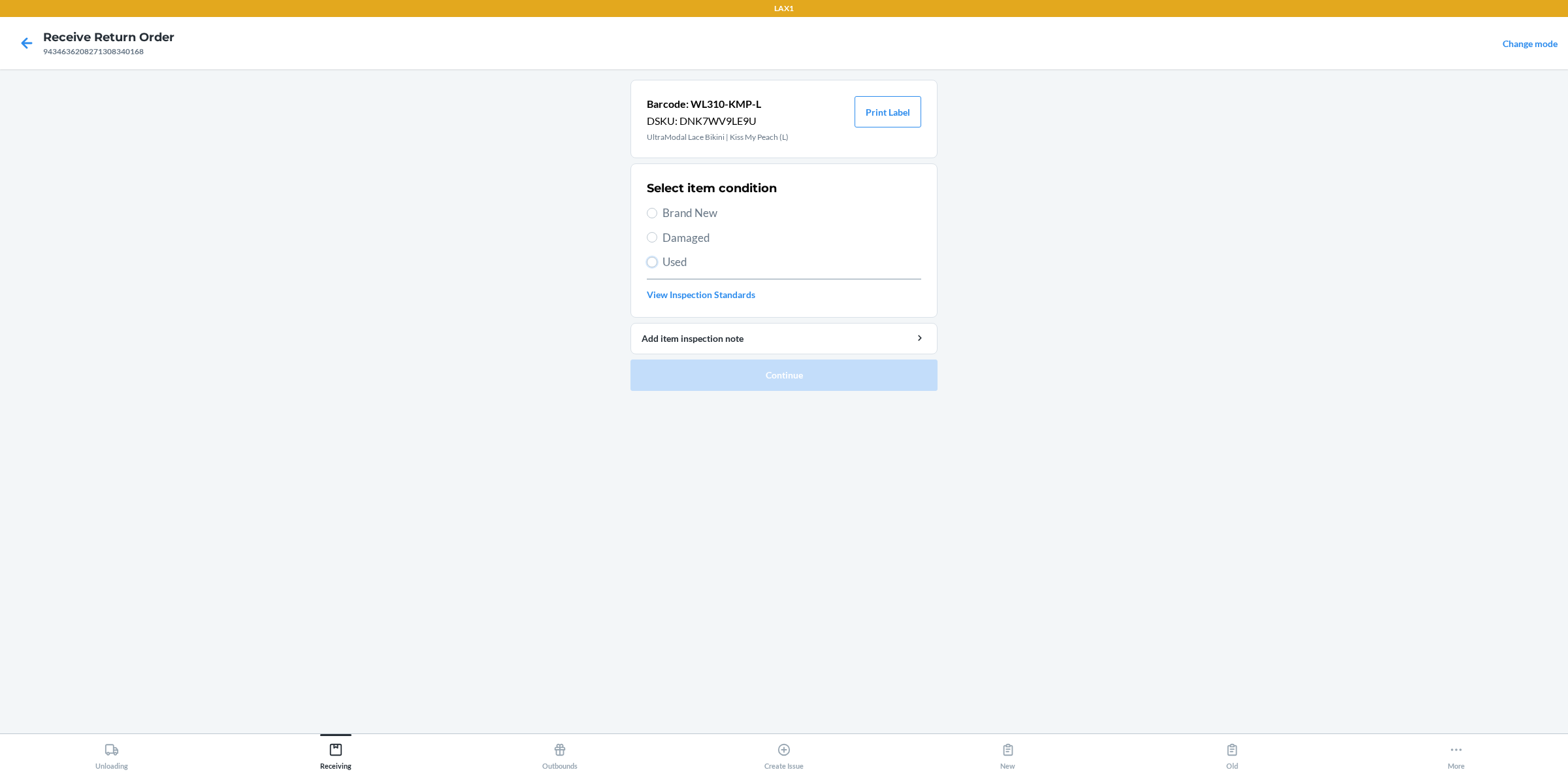 click on "Used" at bounding box center [652, 262] 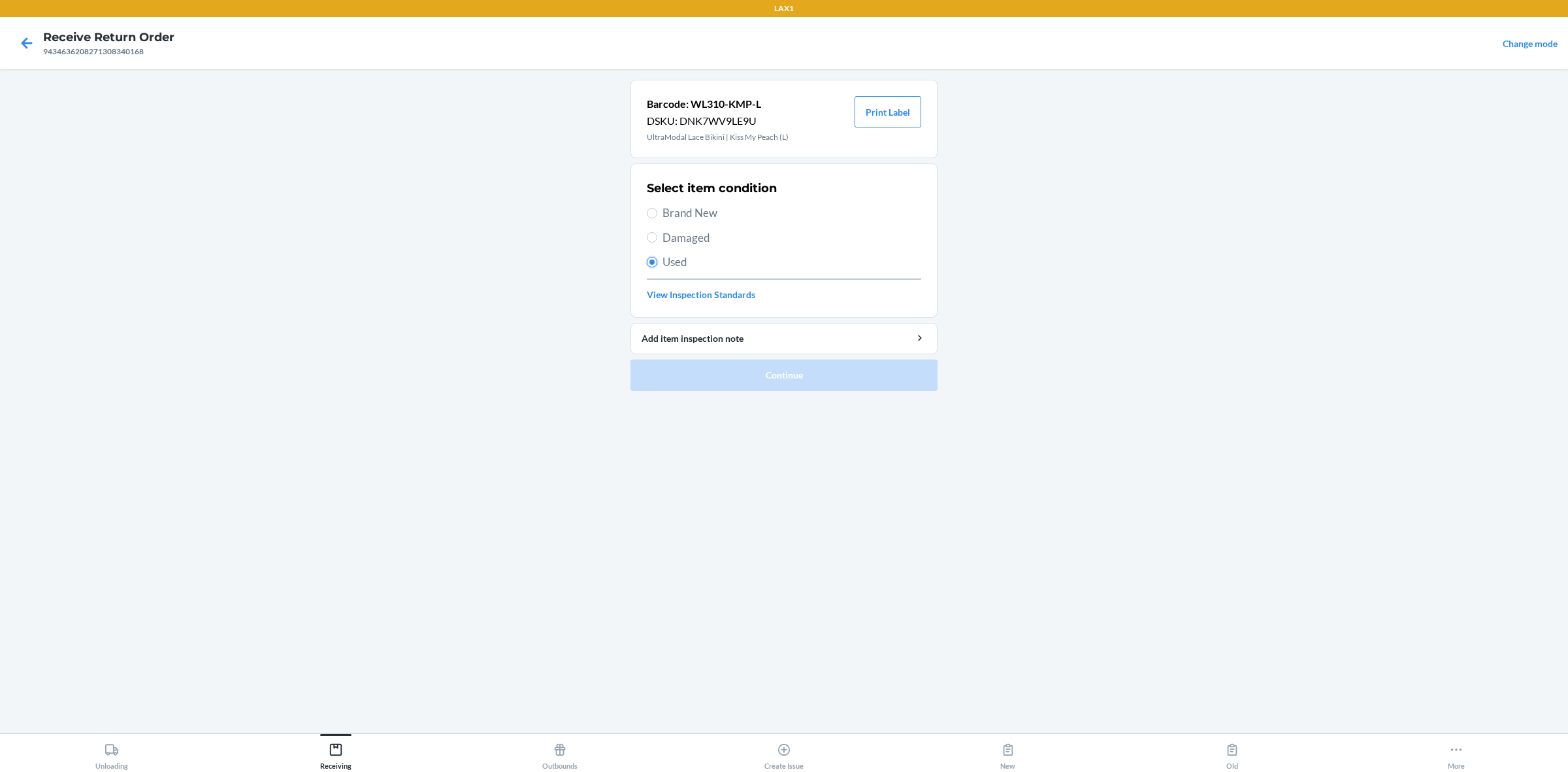 radio on "true" 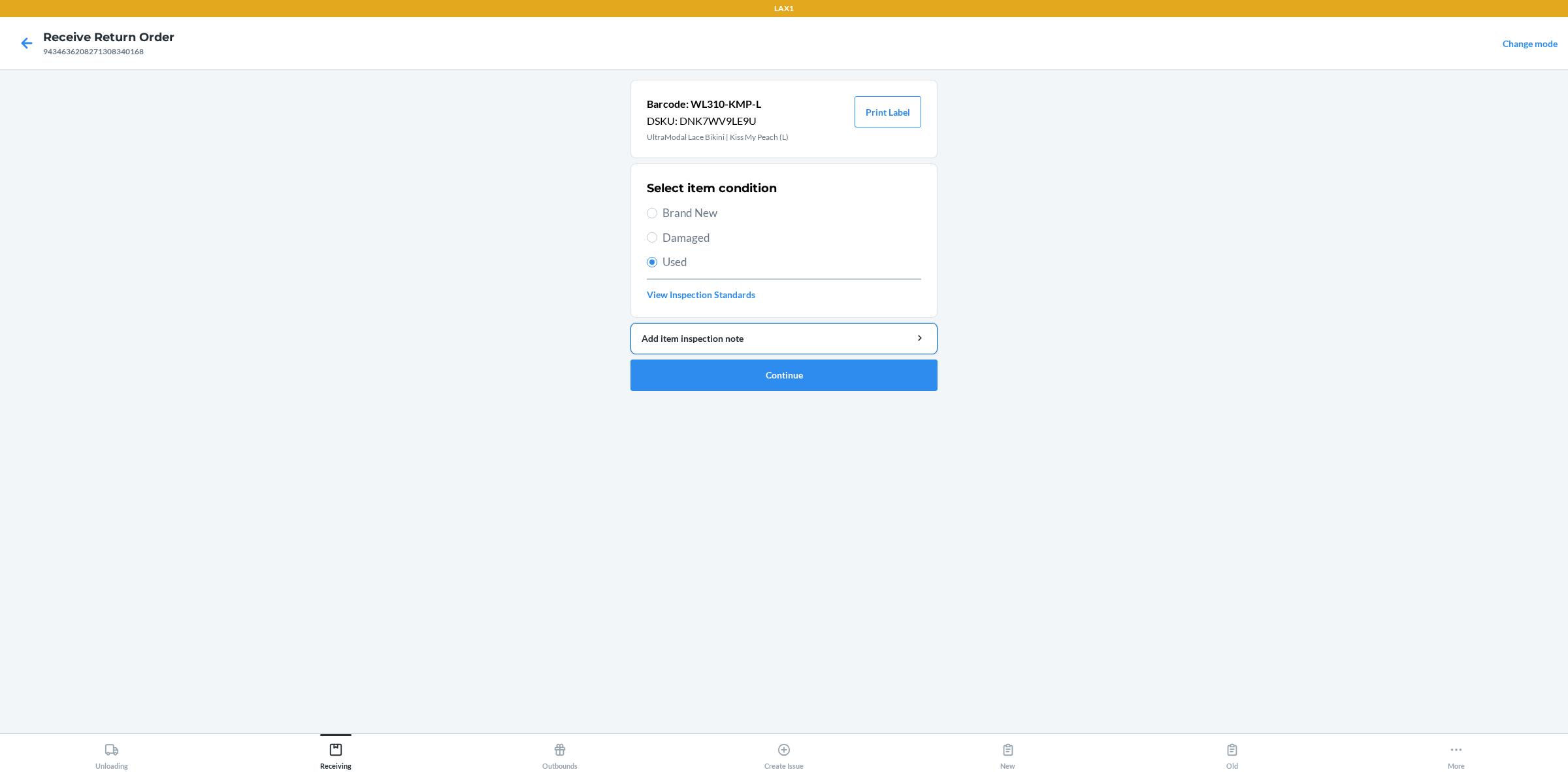 click on "Add item inspection note" at bounding box center [784, 338] 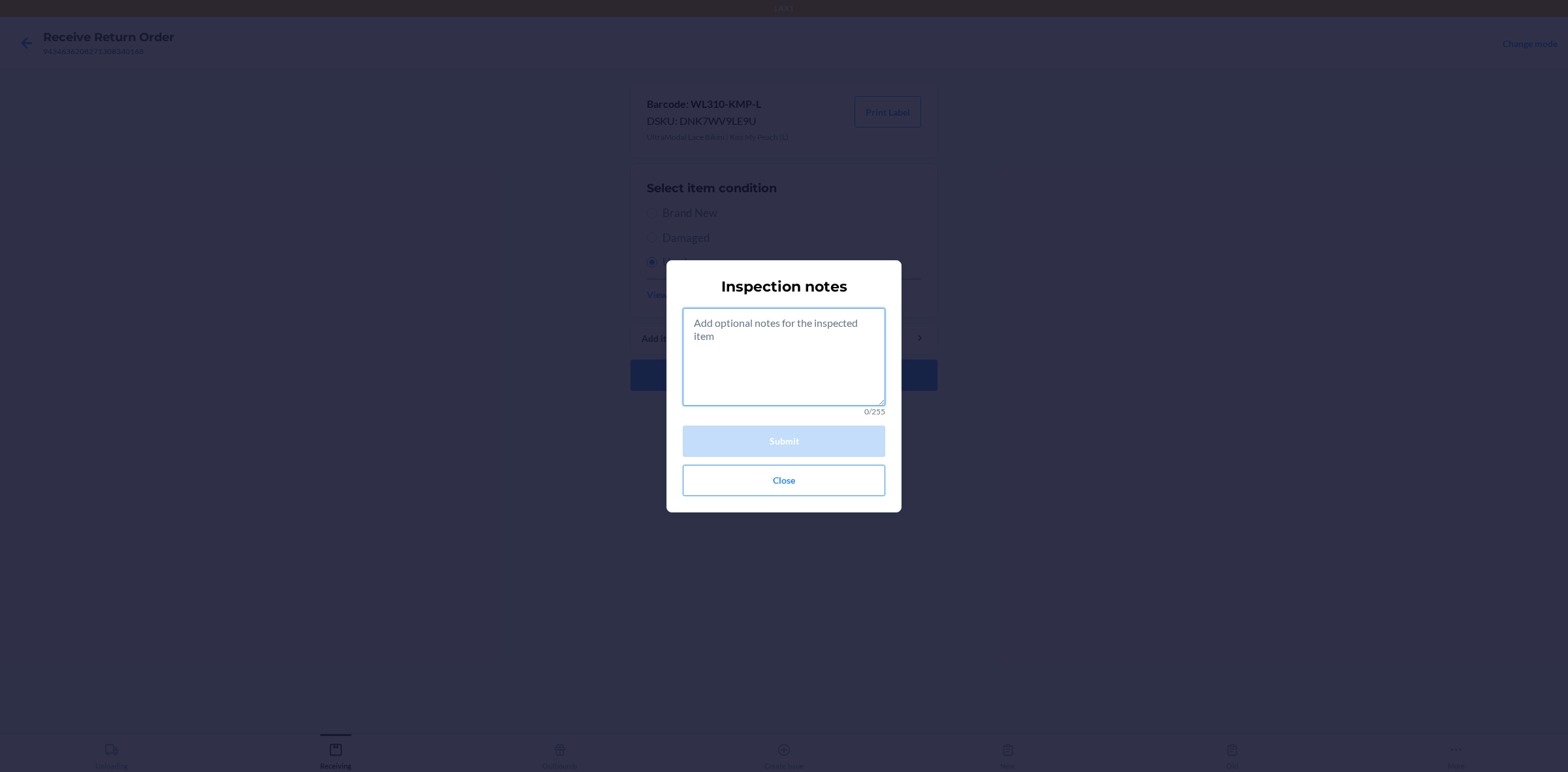 click at bounding box center [784, 357] 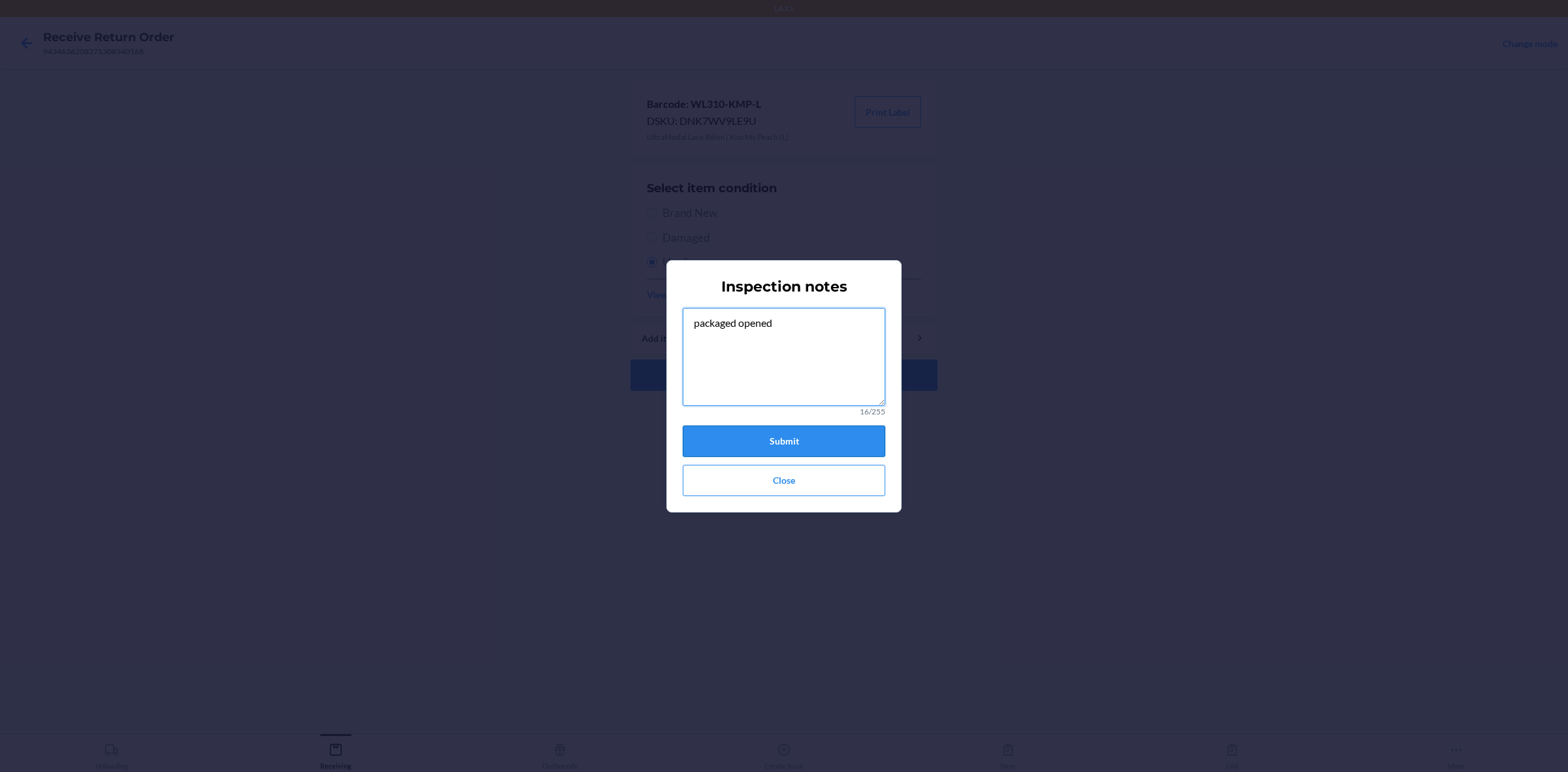 type on "packaged opened" 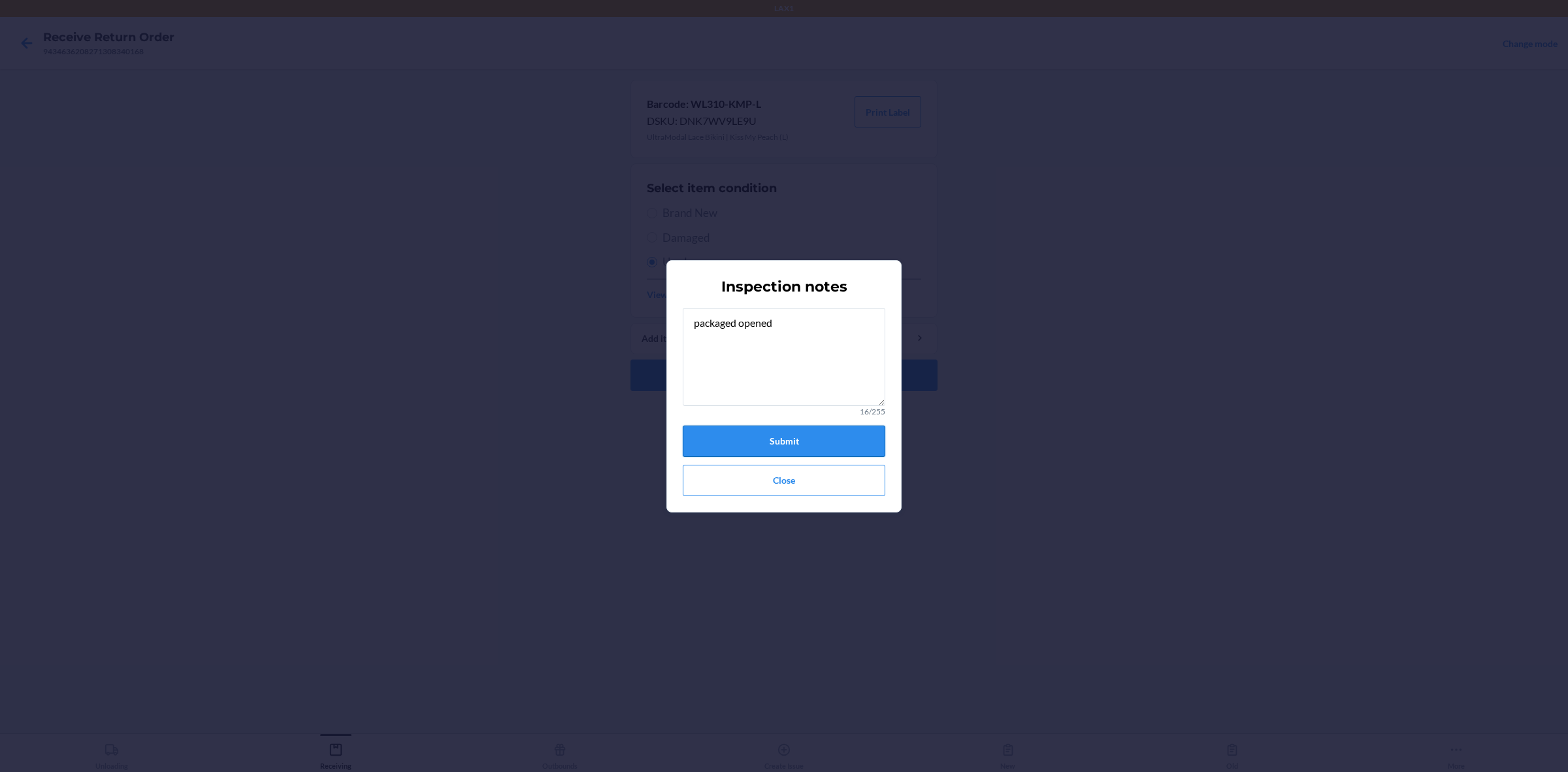 click on "Submit" at bounding box center [784, 441] 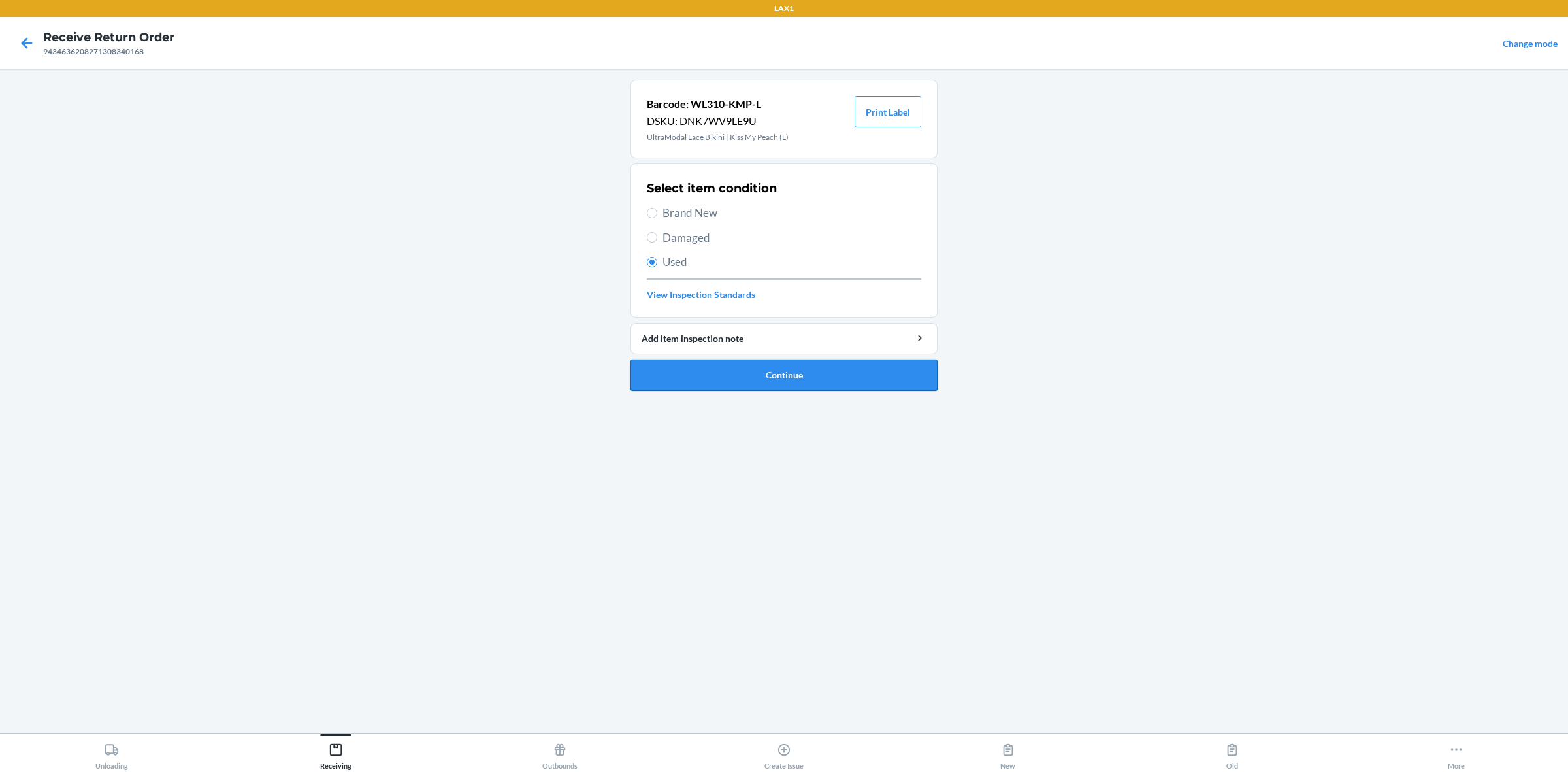 click on "Continue" at bounding box center [784, 375] 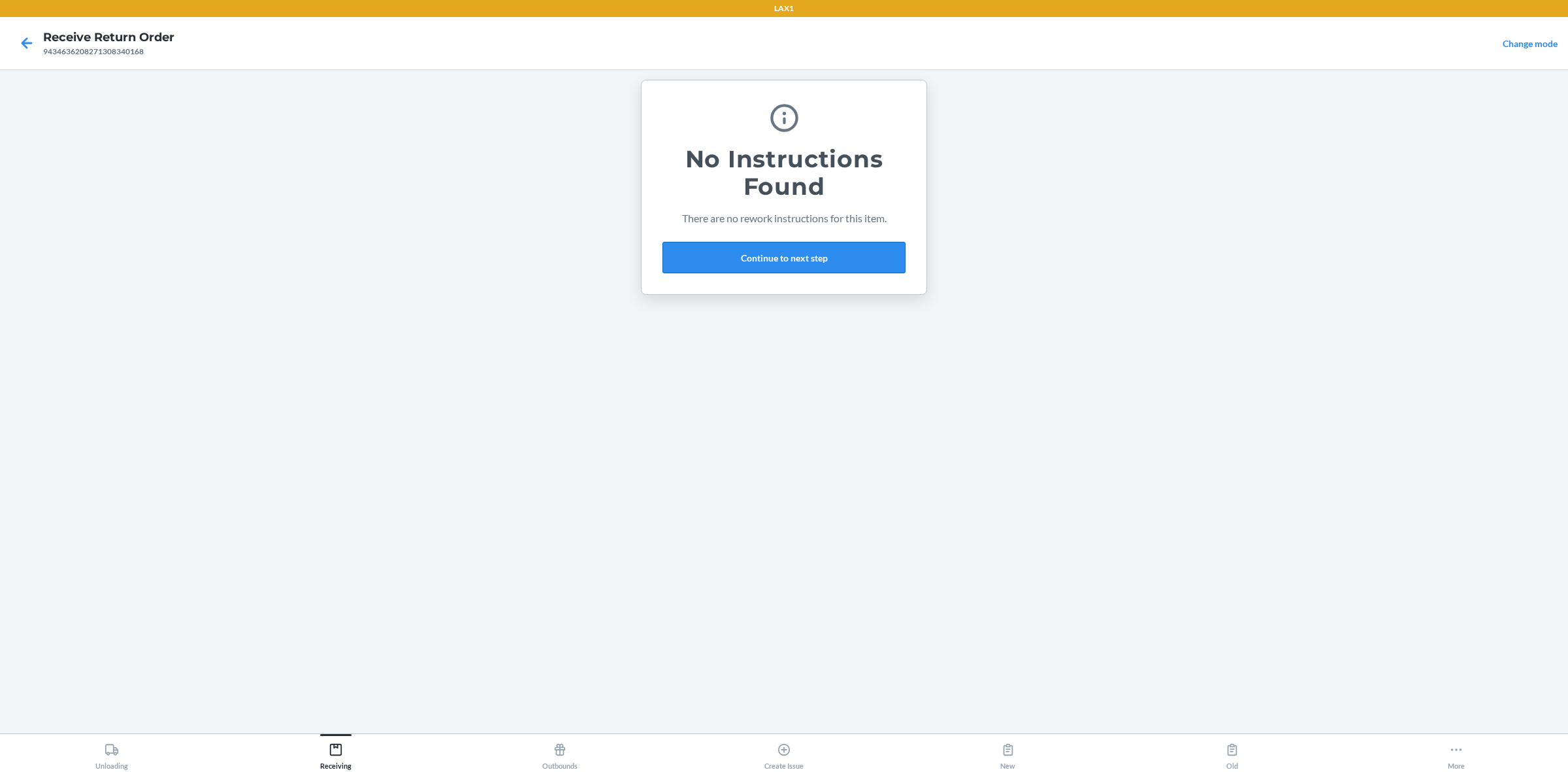 click on "Continue to next step" at bounding box center [784, 258] 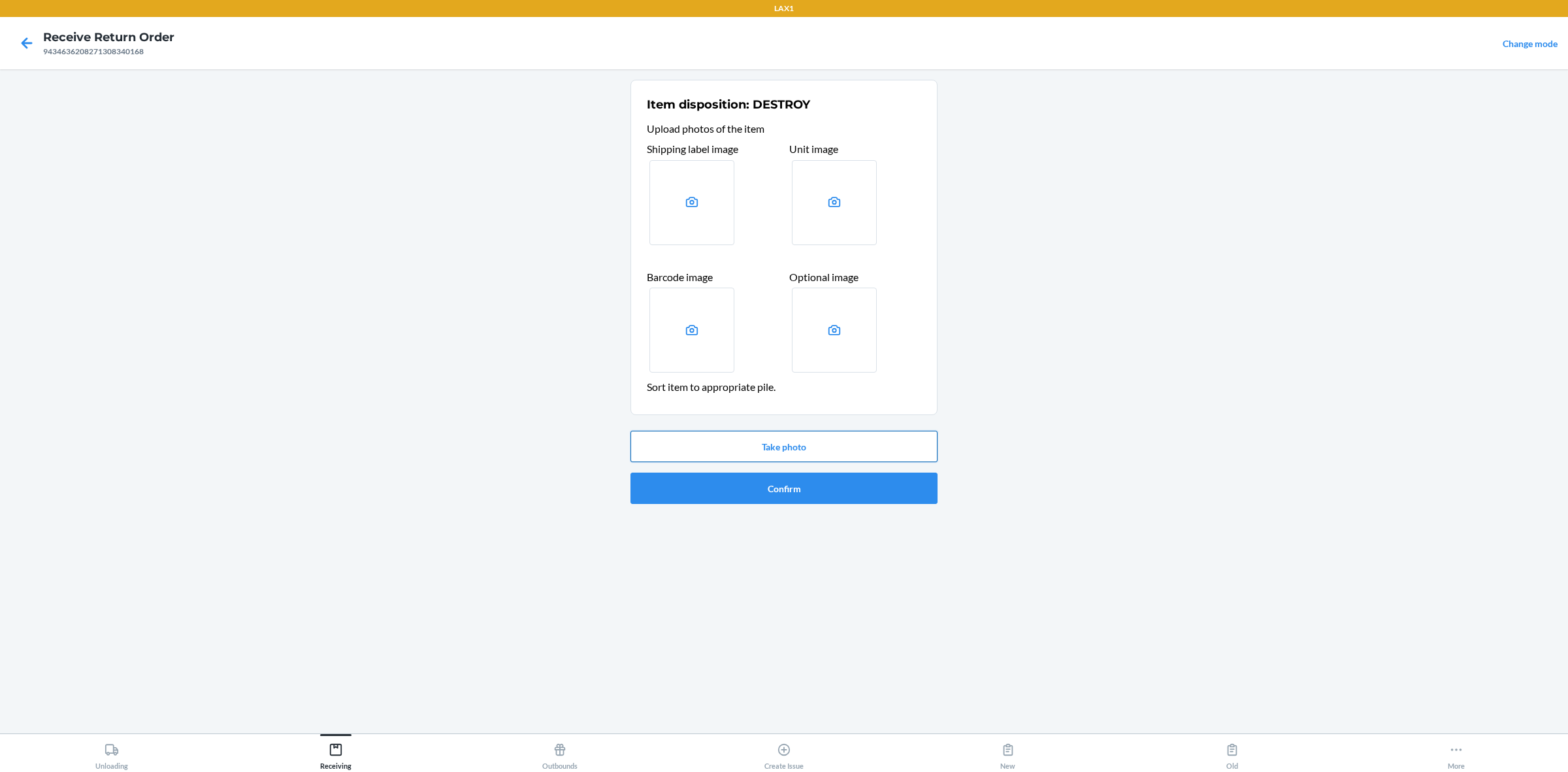 click on "Take photo" at bounding box center [784, 446] 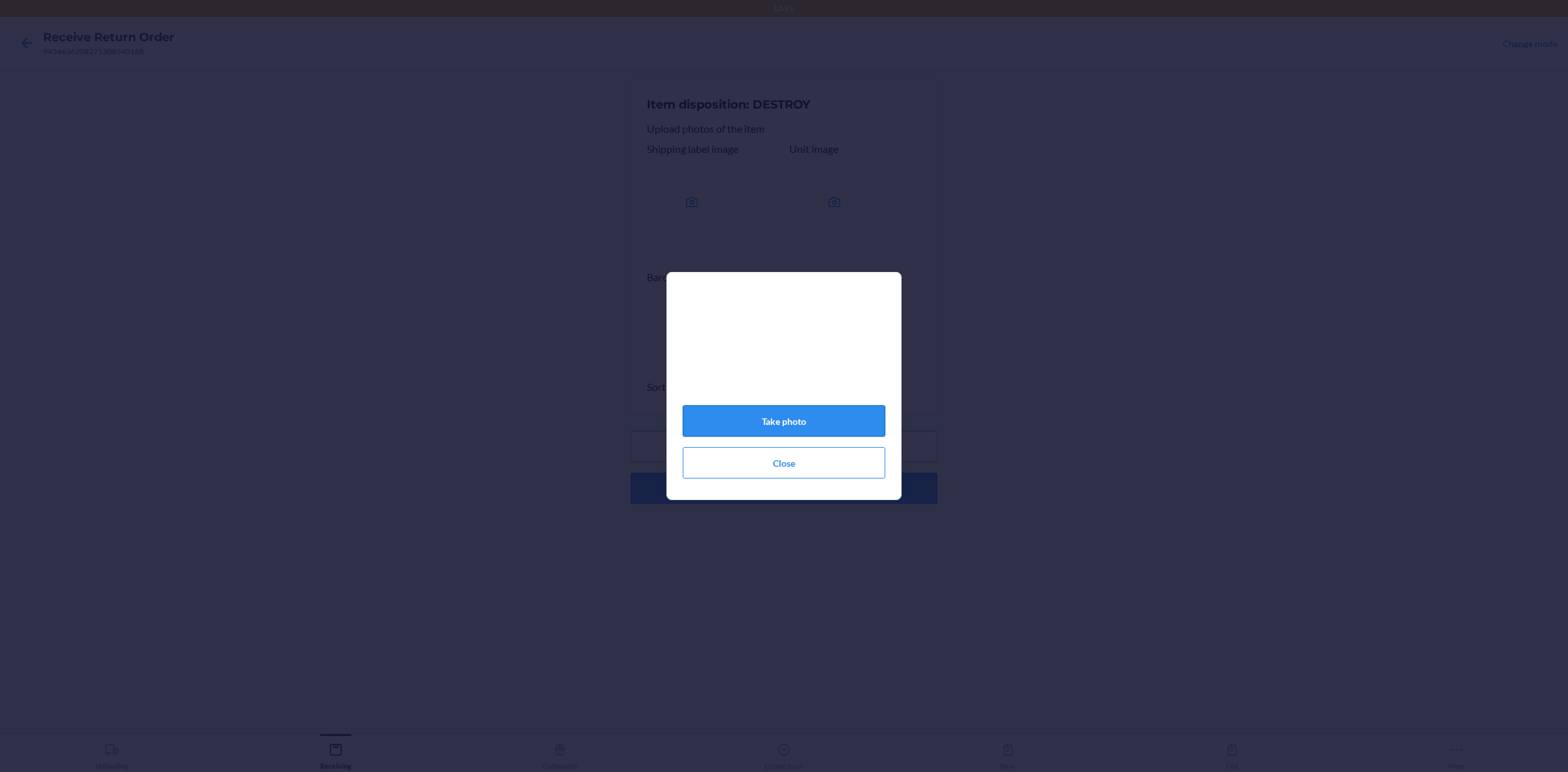 click on "Take photo" 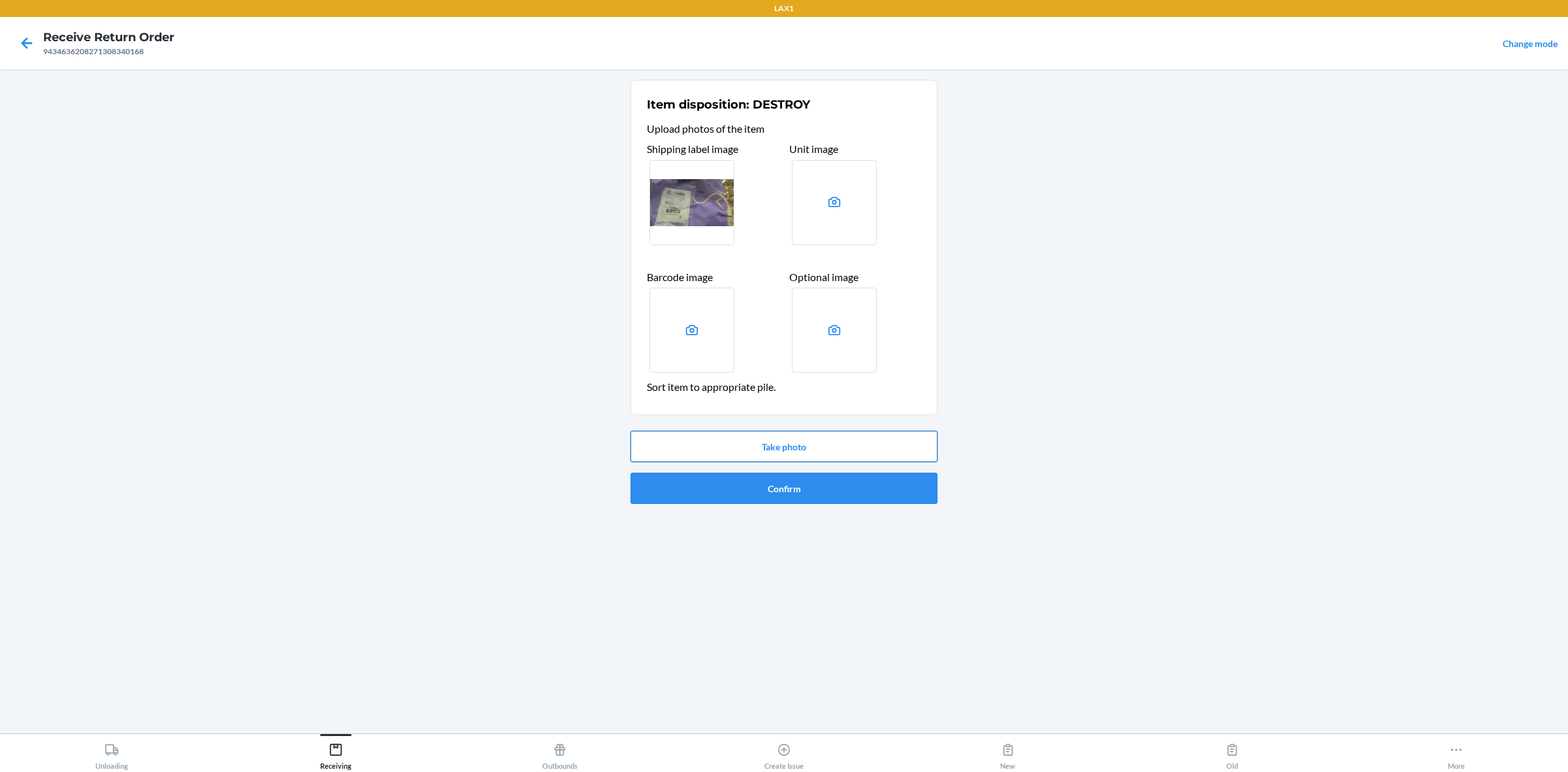 click on "Take photo" at bounding box center [784, 446] 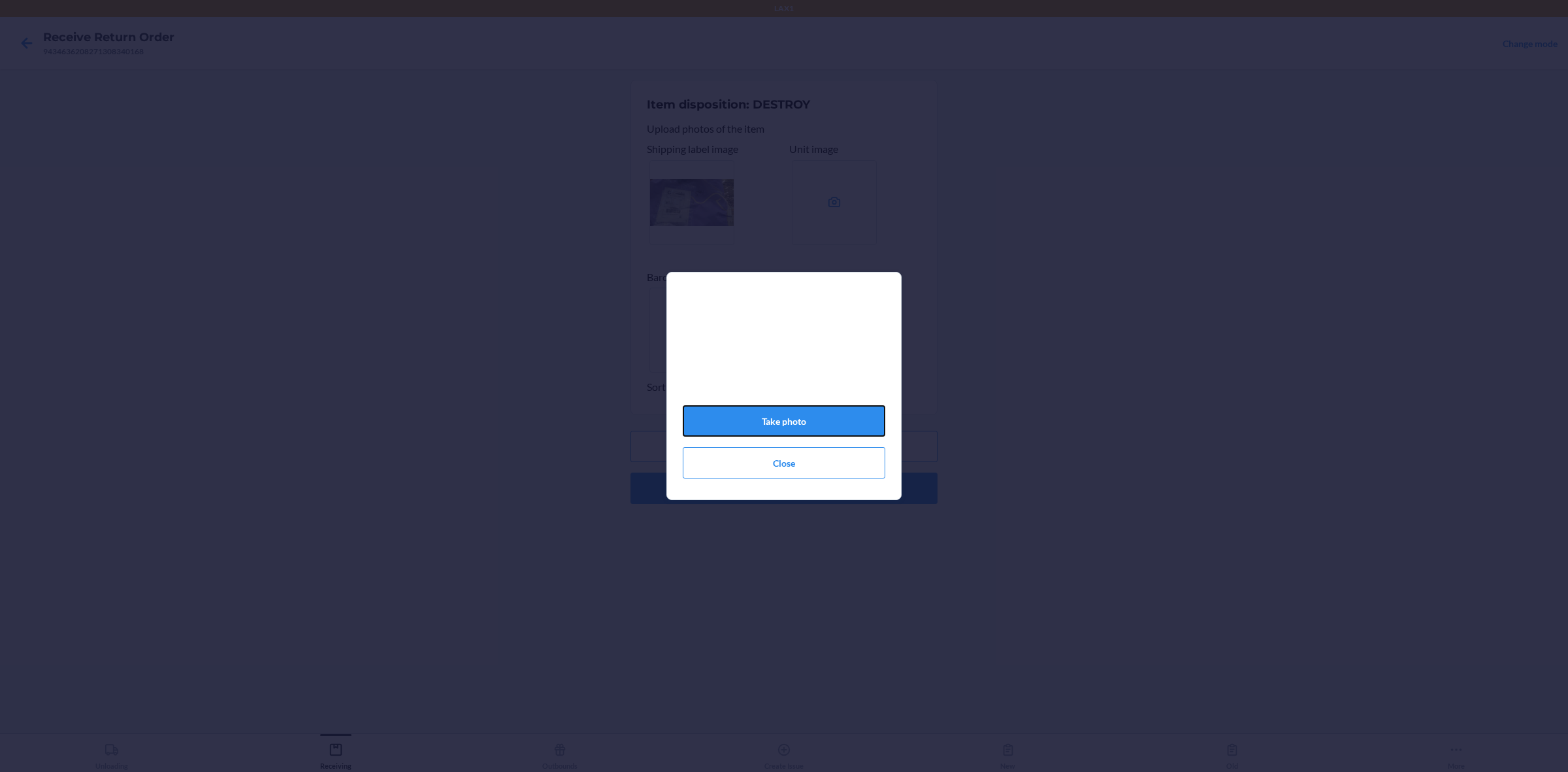 click on "Take photo" 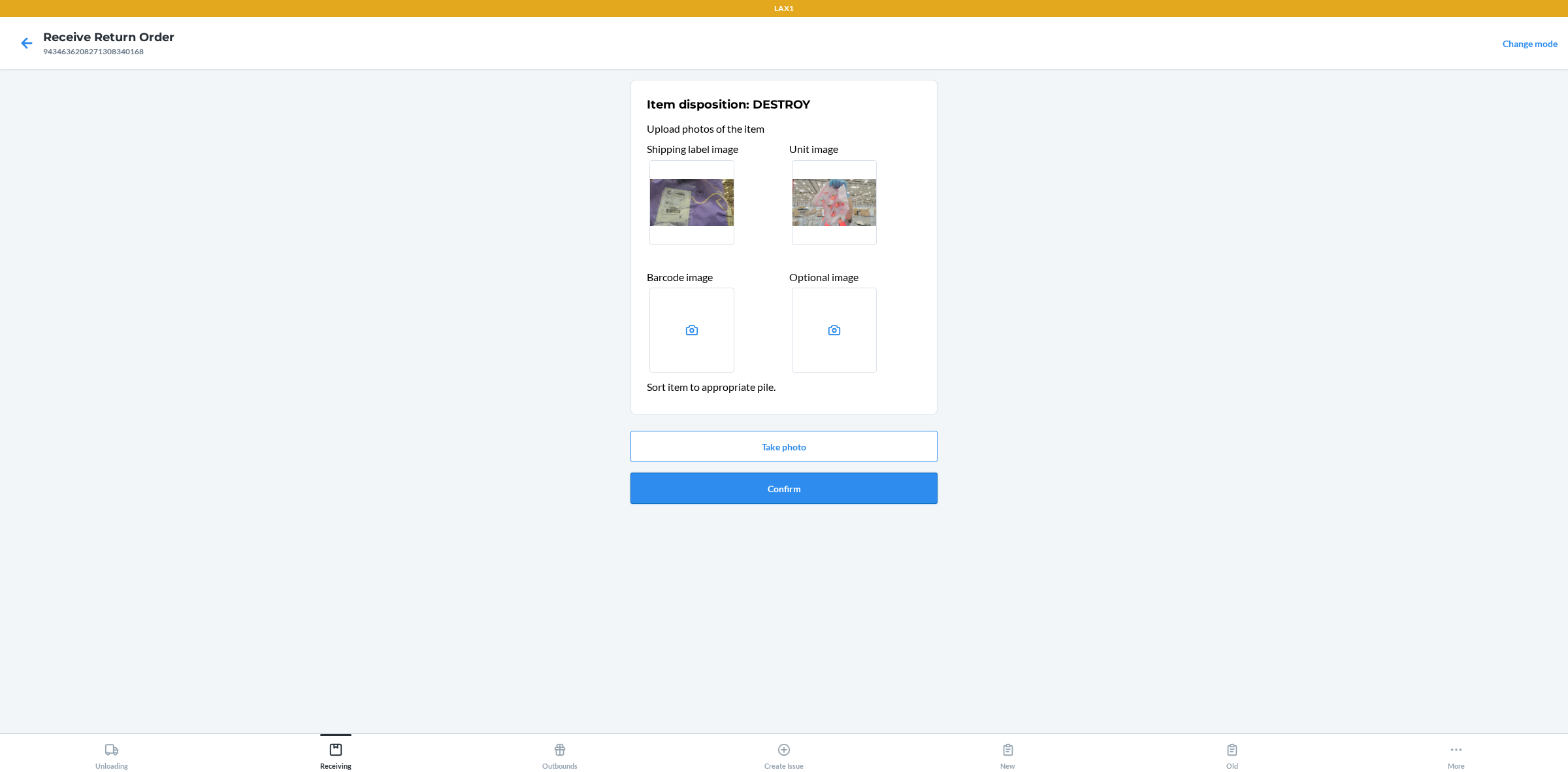 click on "Confirm" at bounding box center (784, 488) 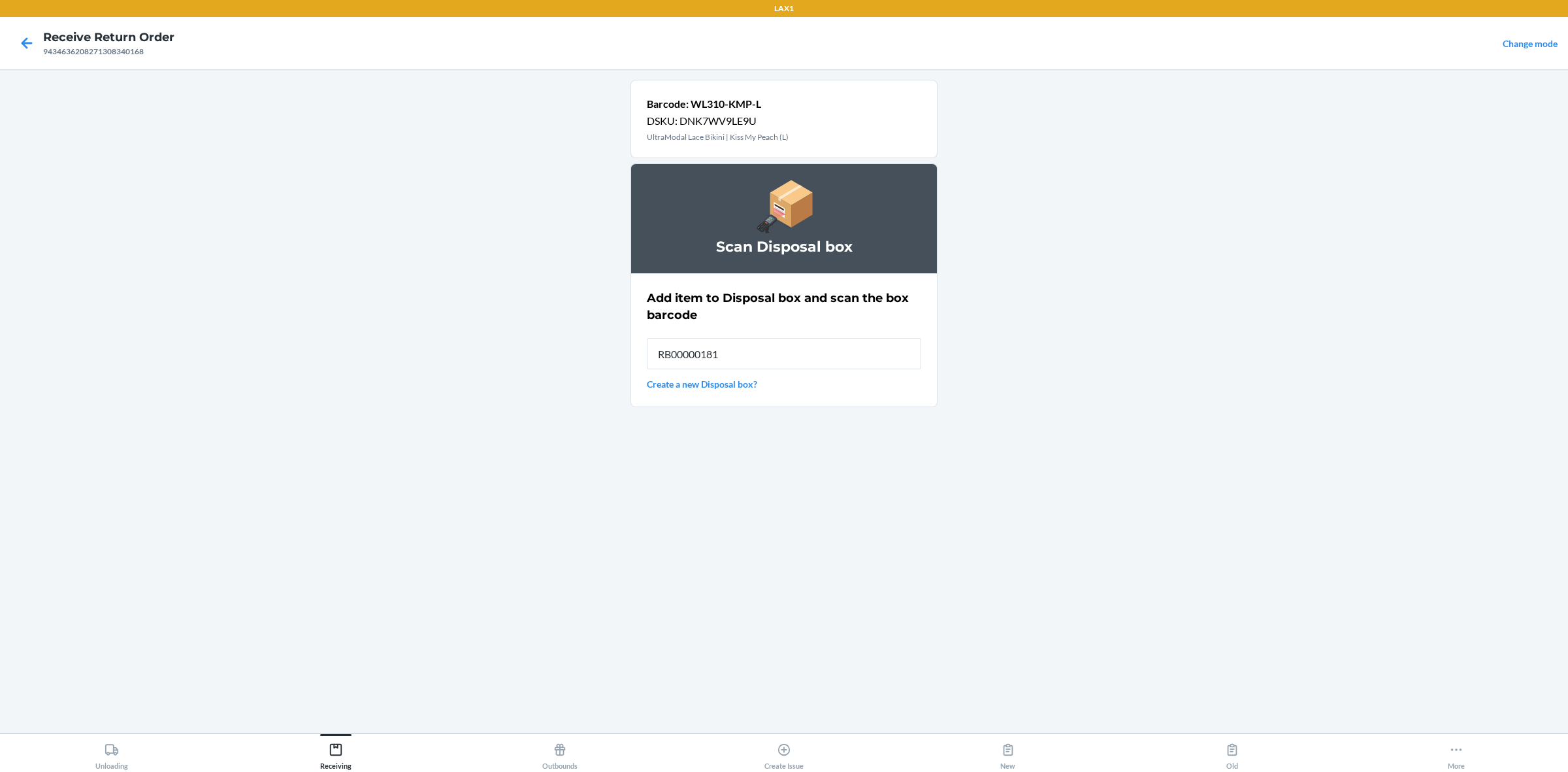 type on "RB000001815" 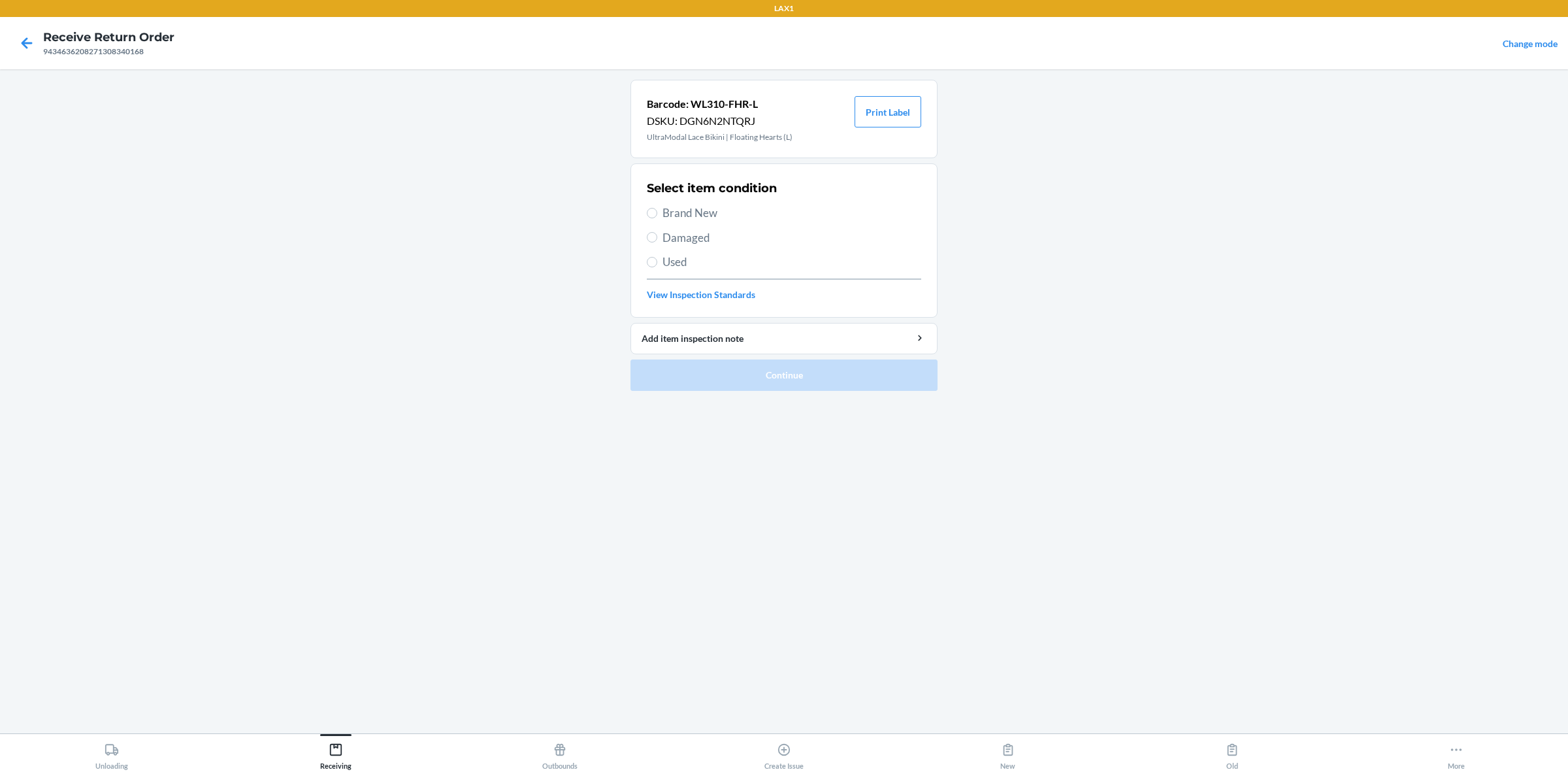 click on "Used" at bounding box center (792, 262) 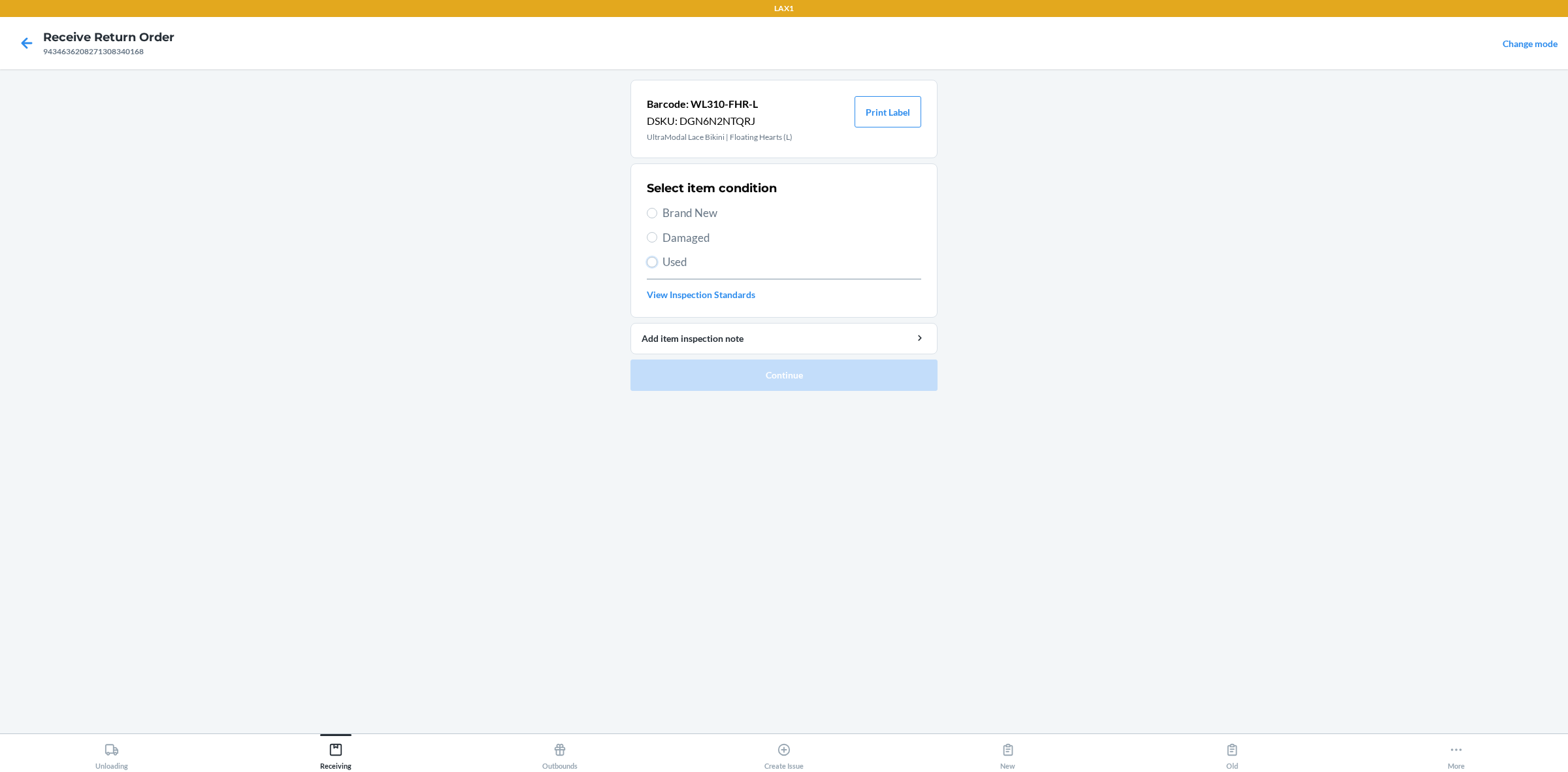 click on "Used" at bounding box center (652, 262) 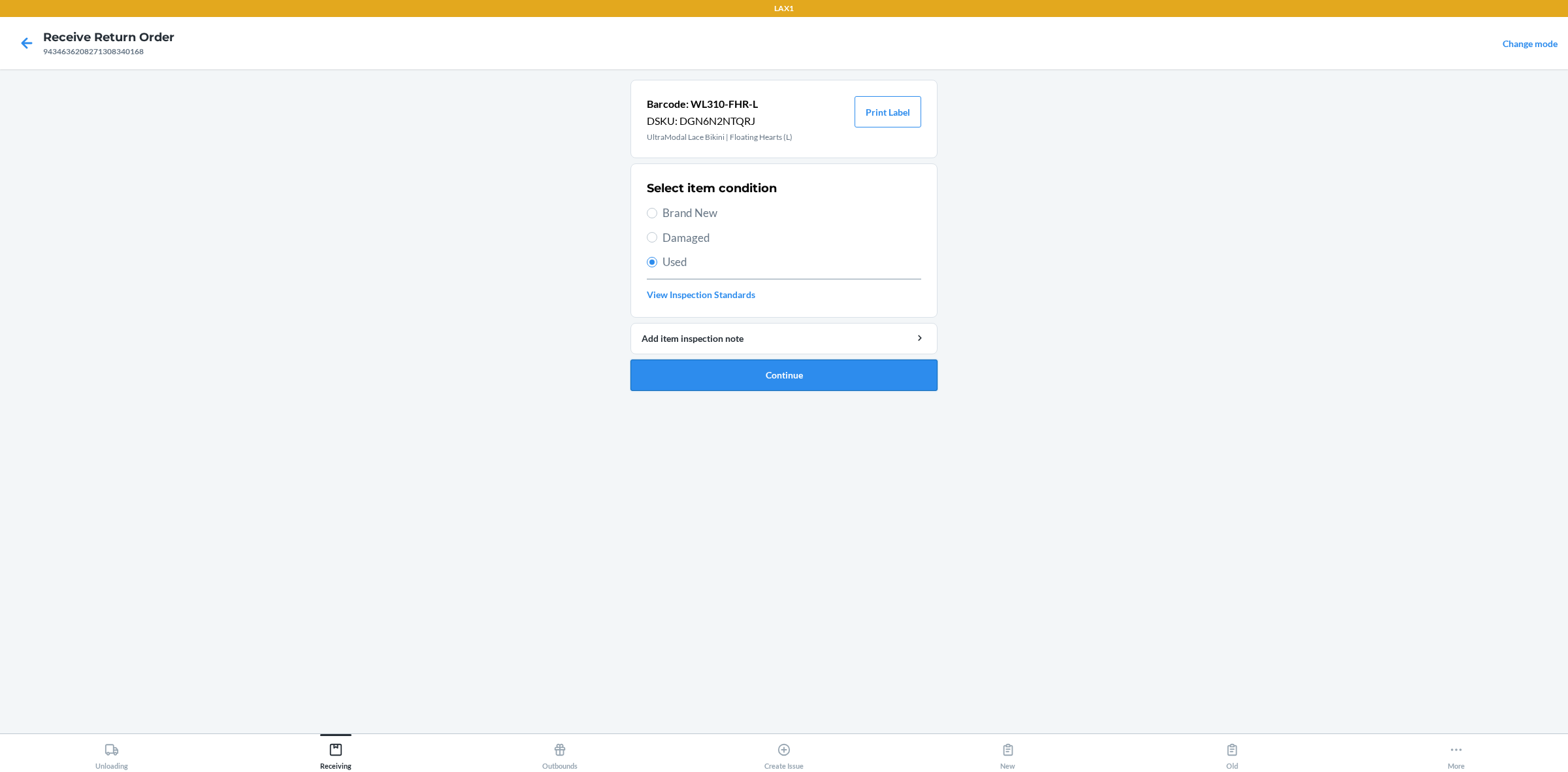 click on "Continue" at bounding box center [784, 375] 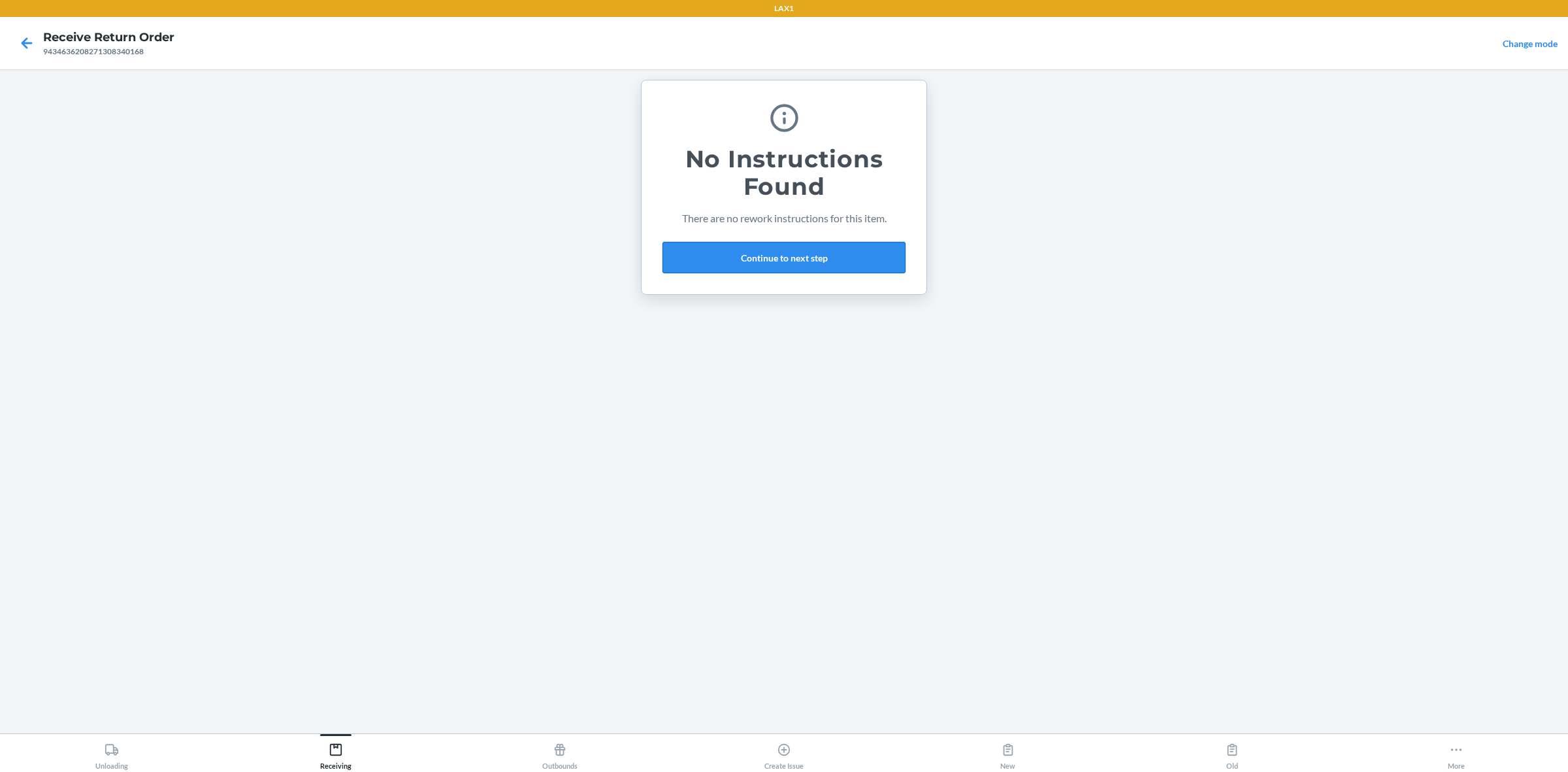 click on "Continue to next step" at bounding box center (784, 258) 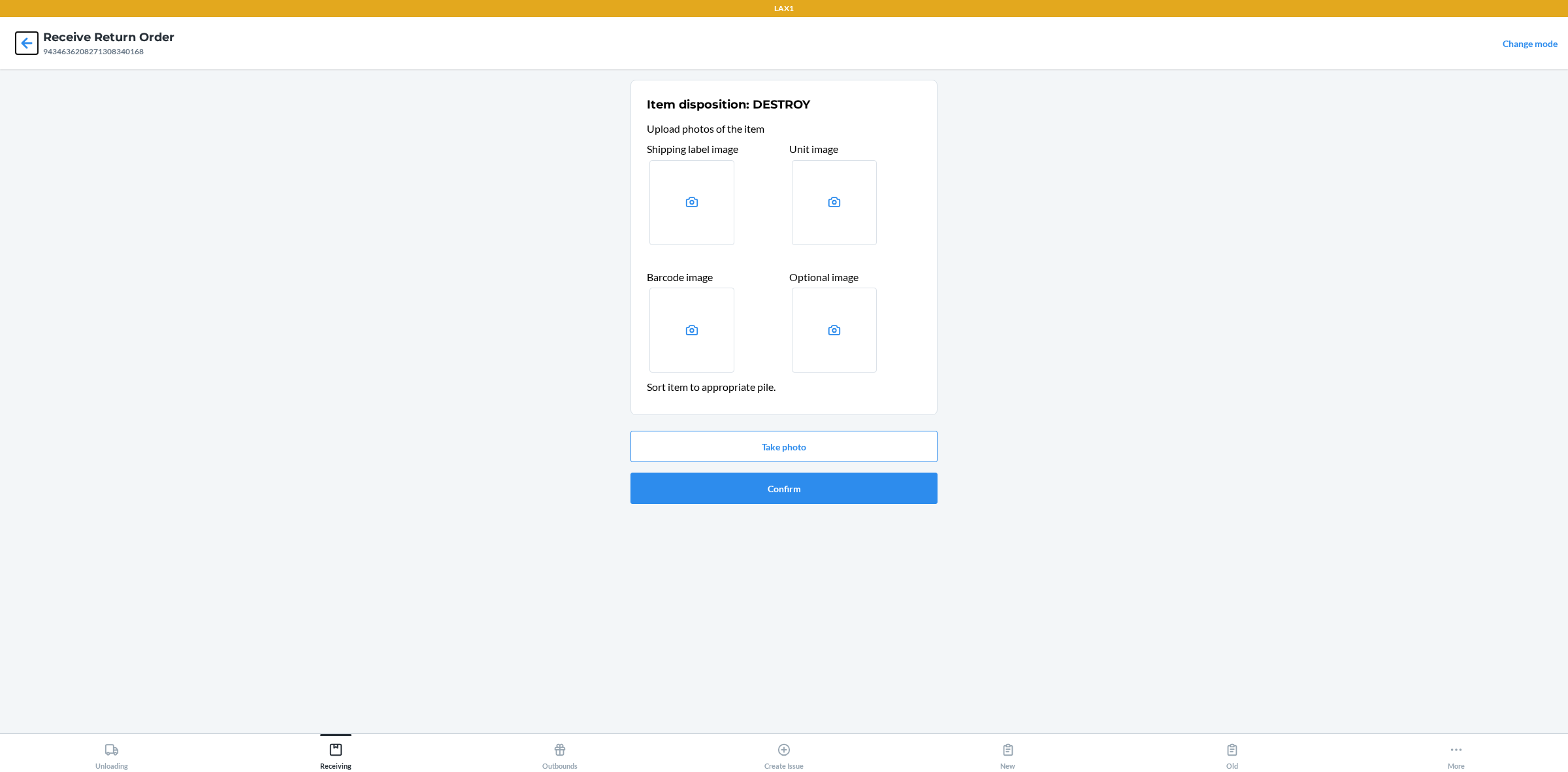 click 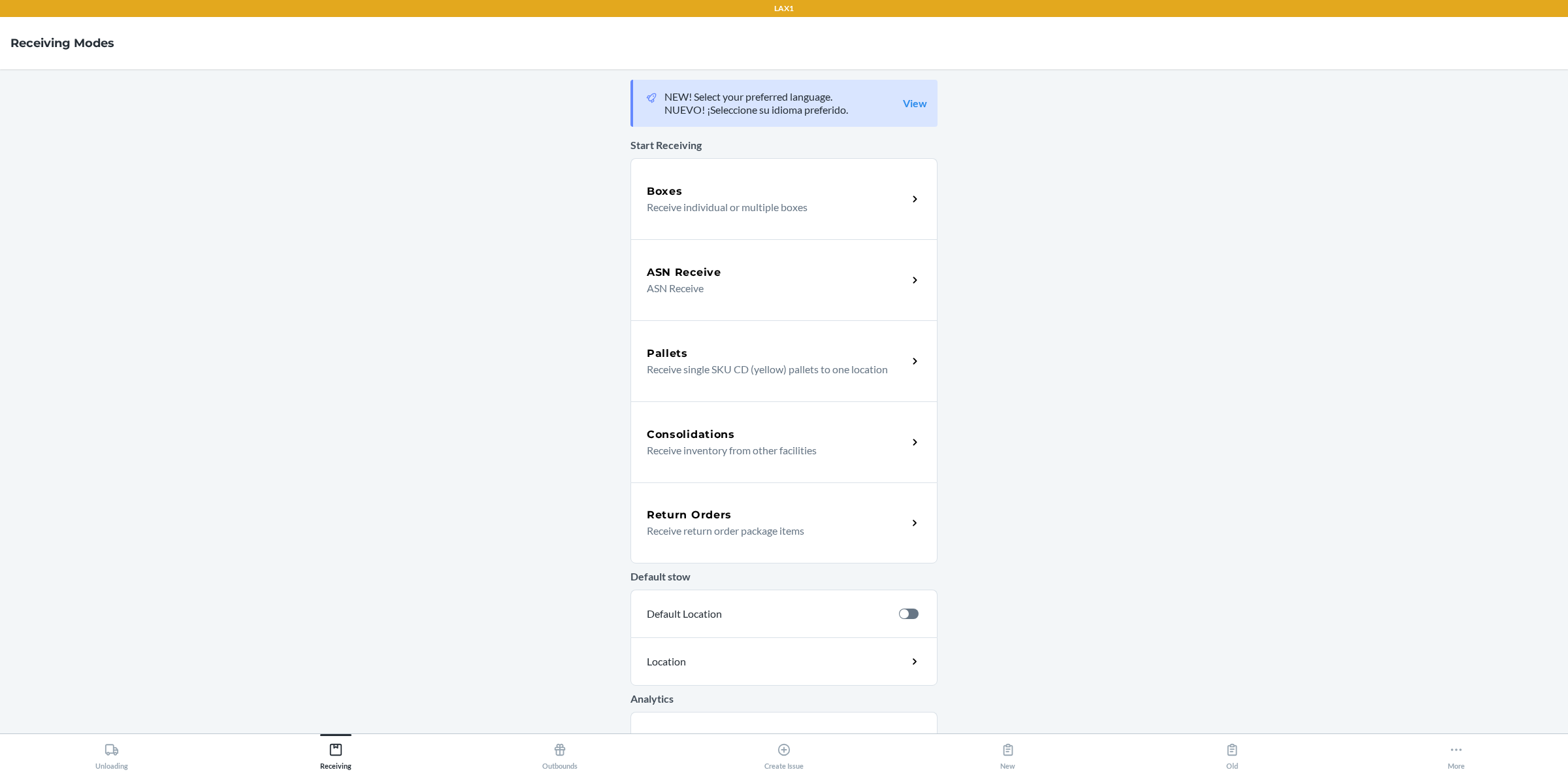 click on "Receive return order package items" at bounding box center (772, 531) 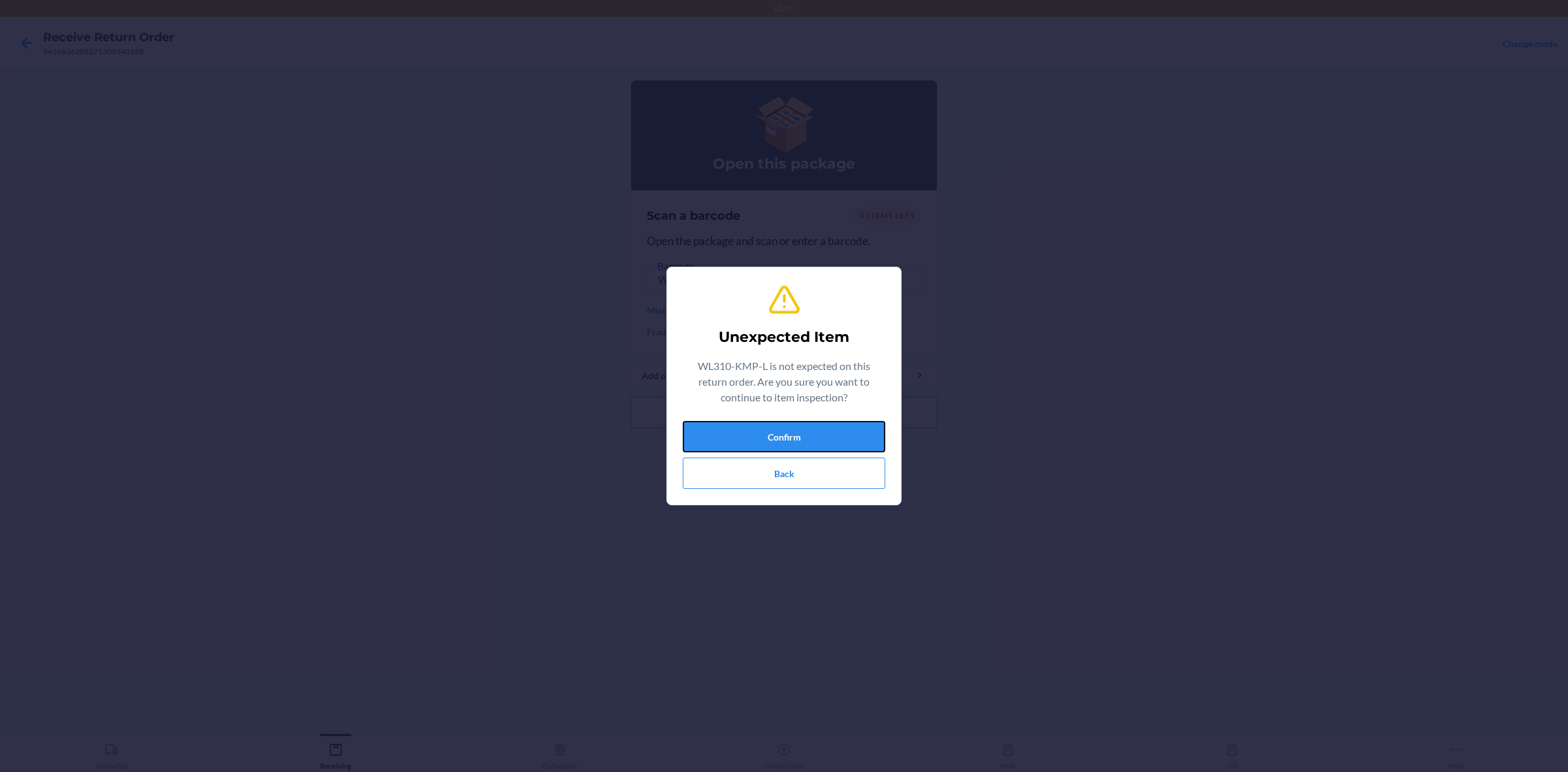click on "Confirm" at bounding box center (784, 437) 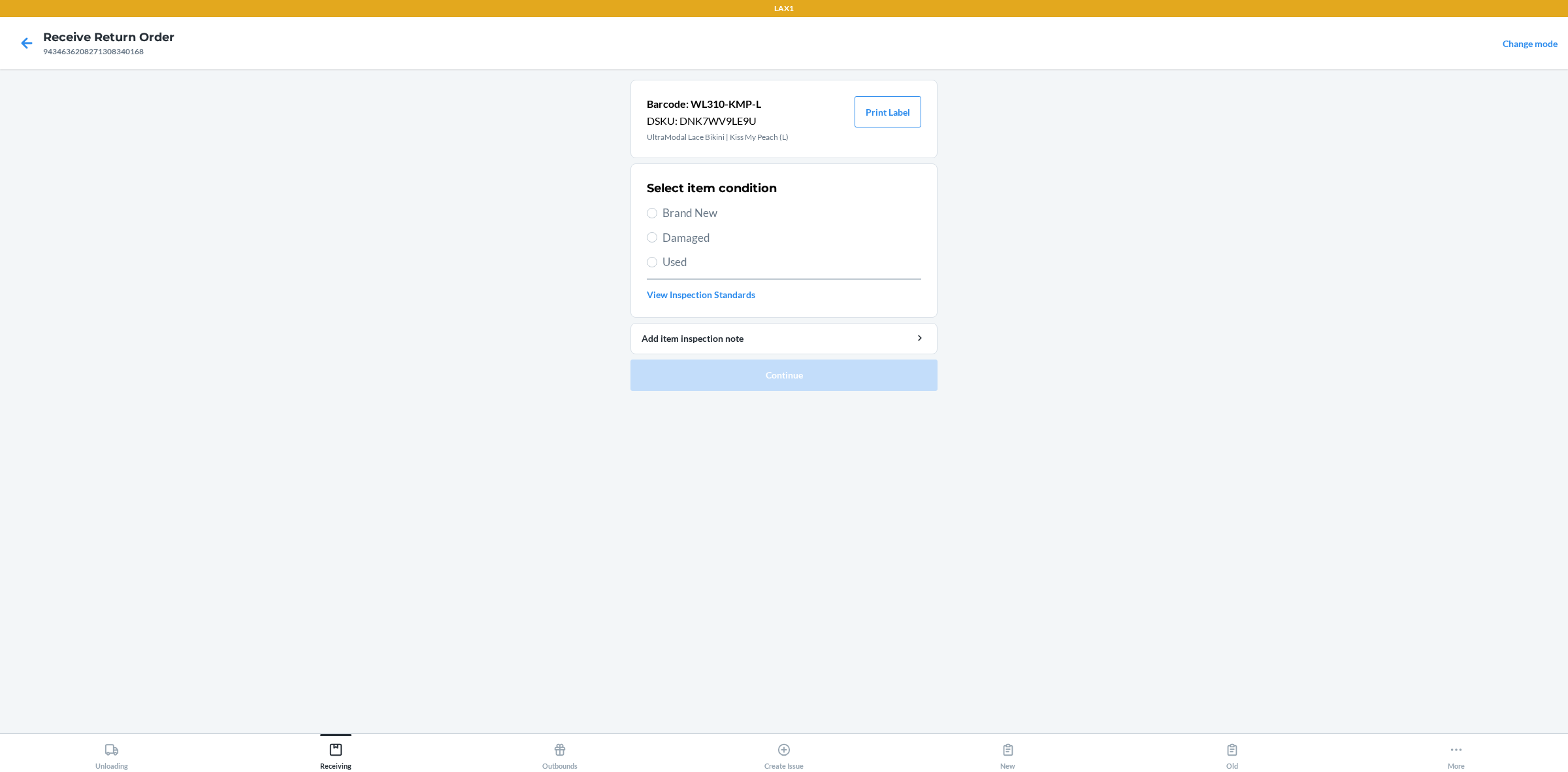 click on "Used" at bounding box center [792, 262] 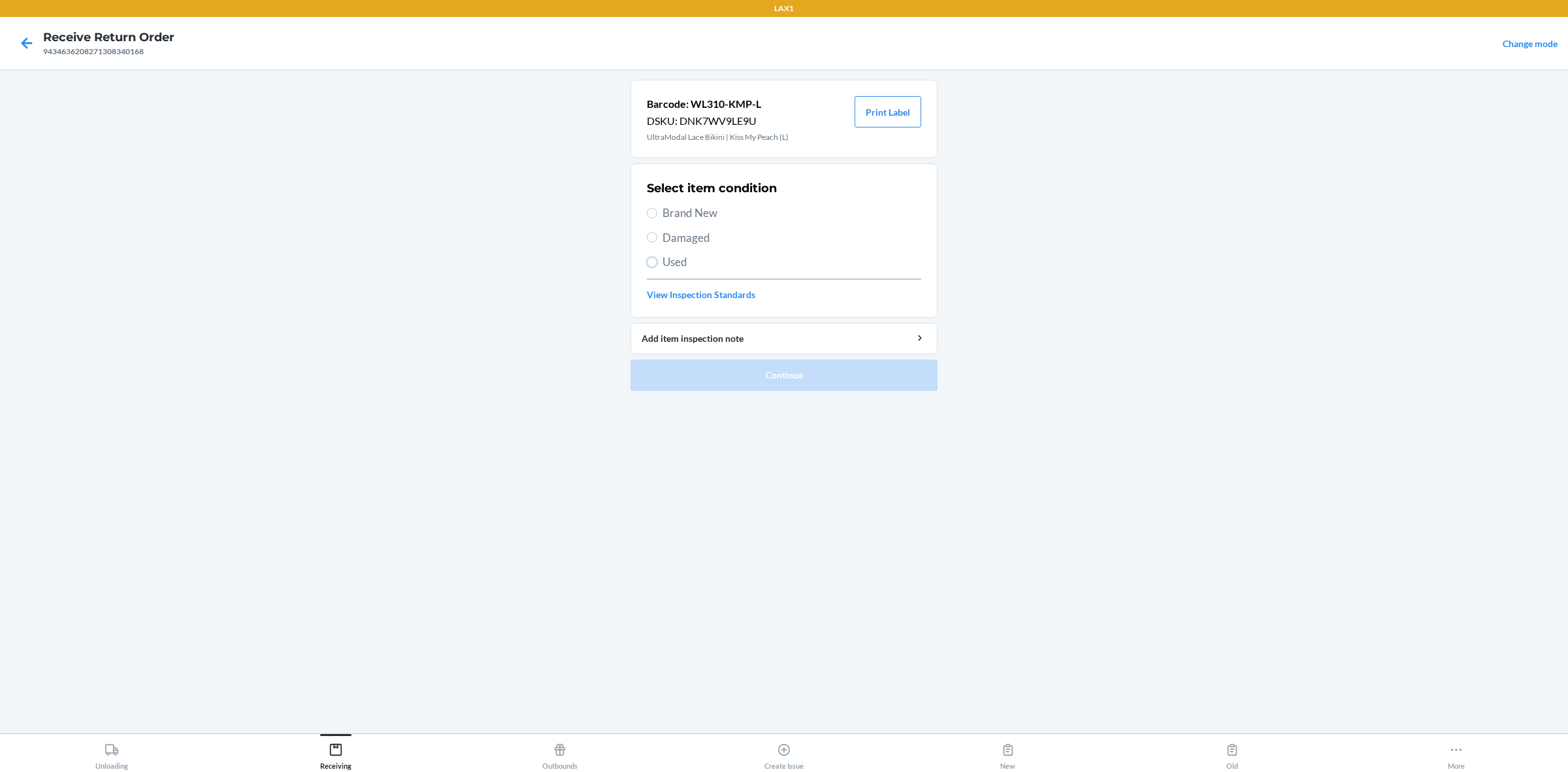 click on "Used" at bounding box center [652, 262] 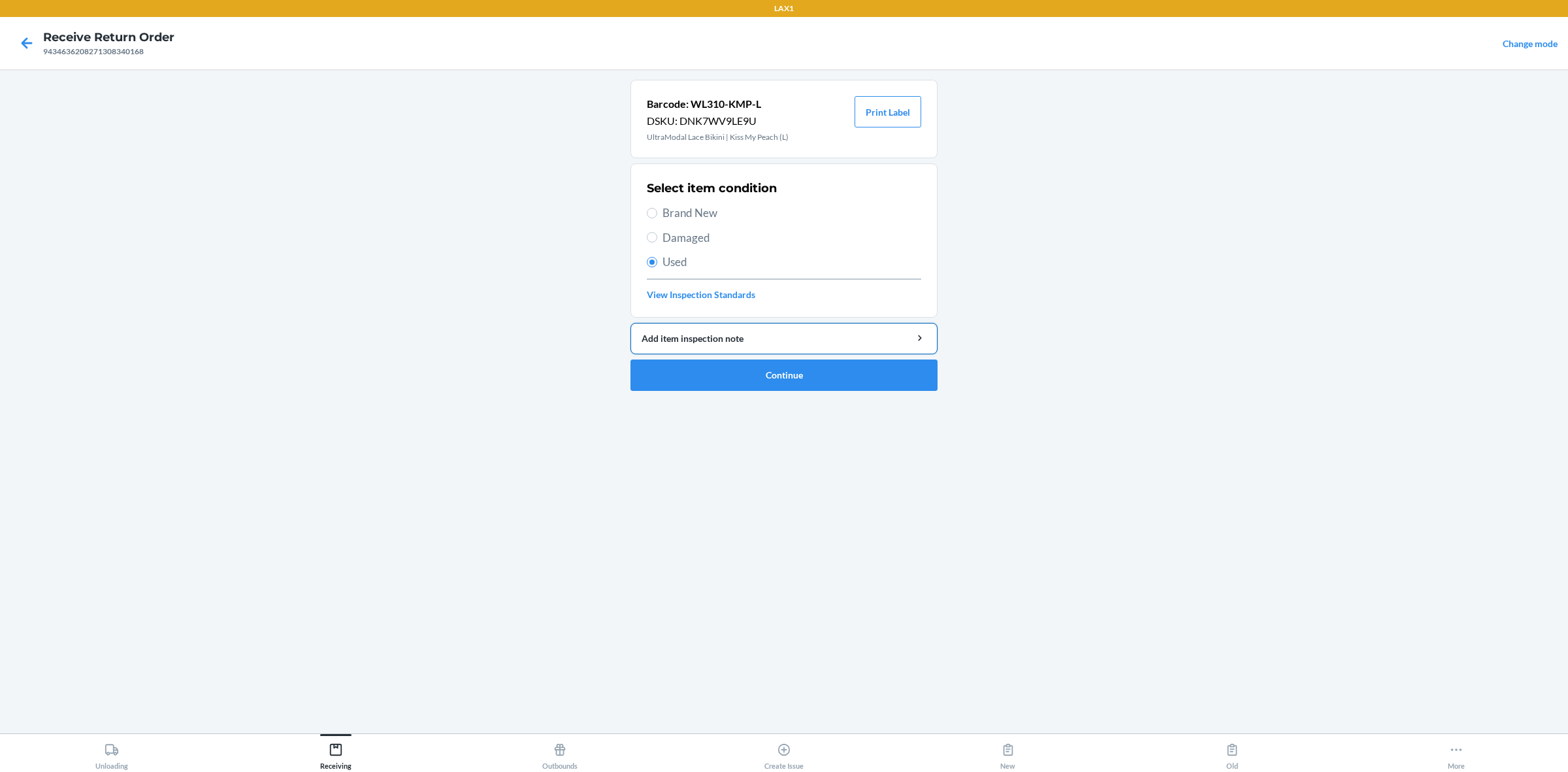 click on "Add item inspection note" at bounding box center (784, 338) 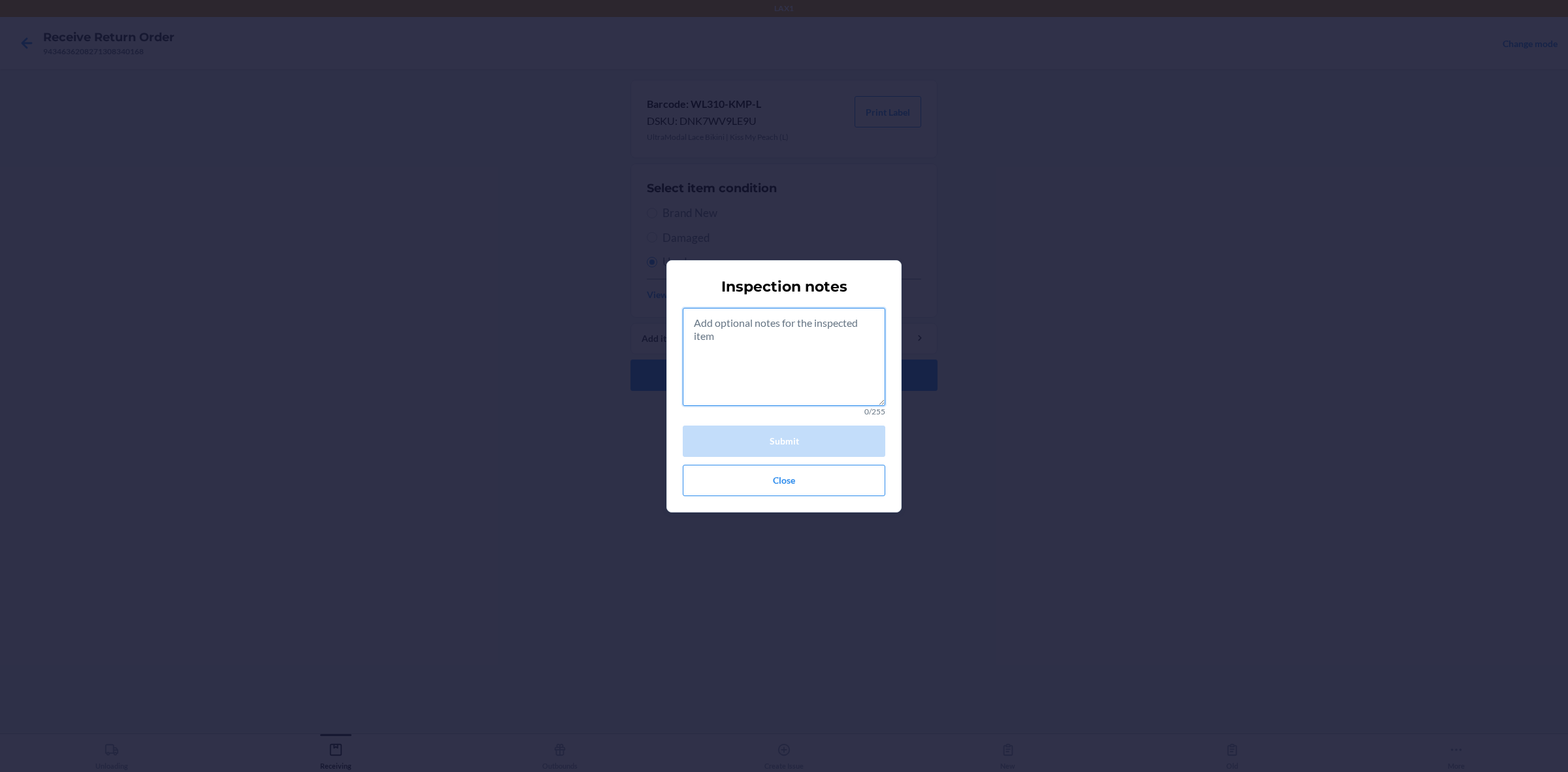 click at bounding box center [784, 357] 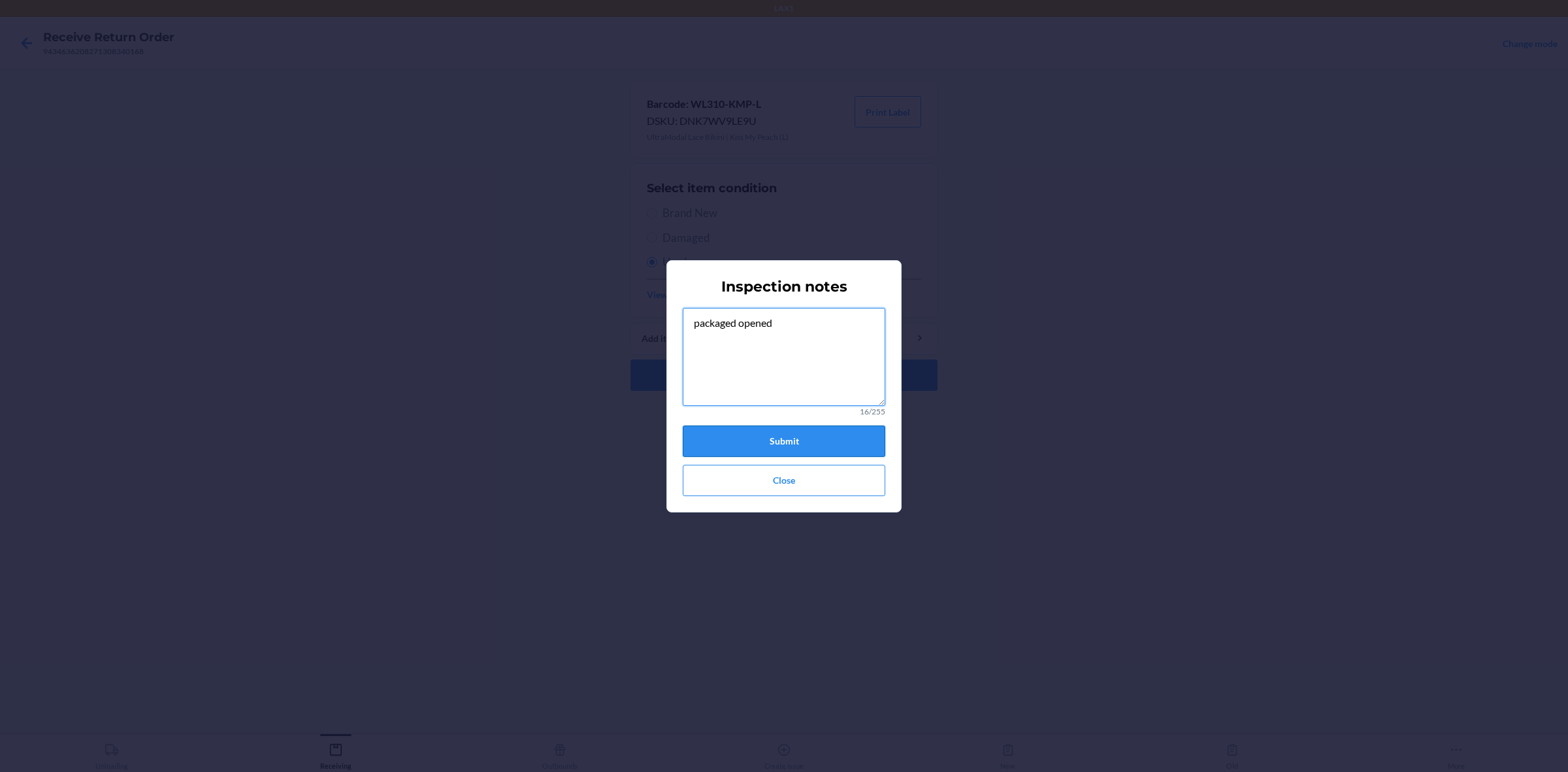 type on "packaged opened" 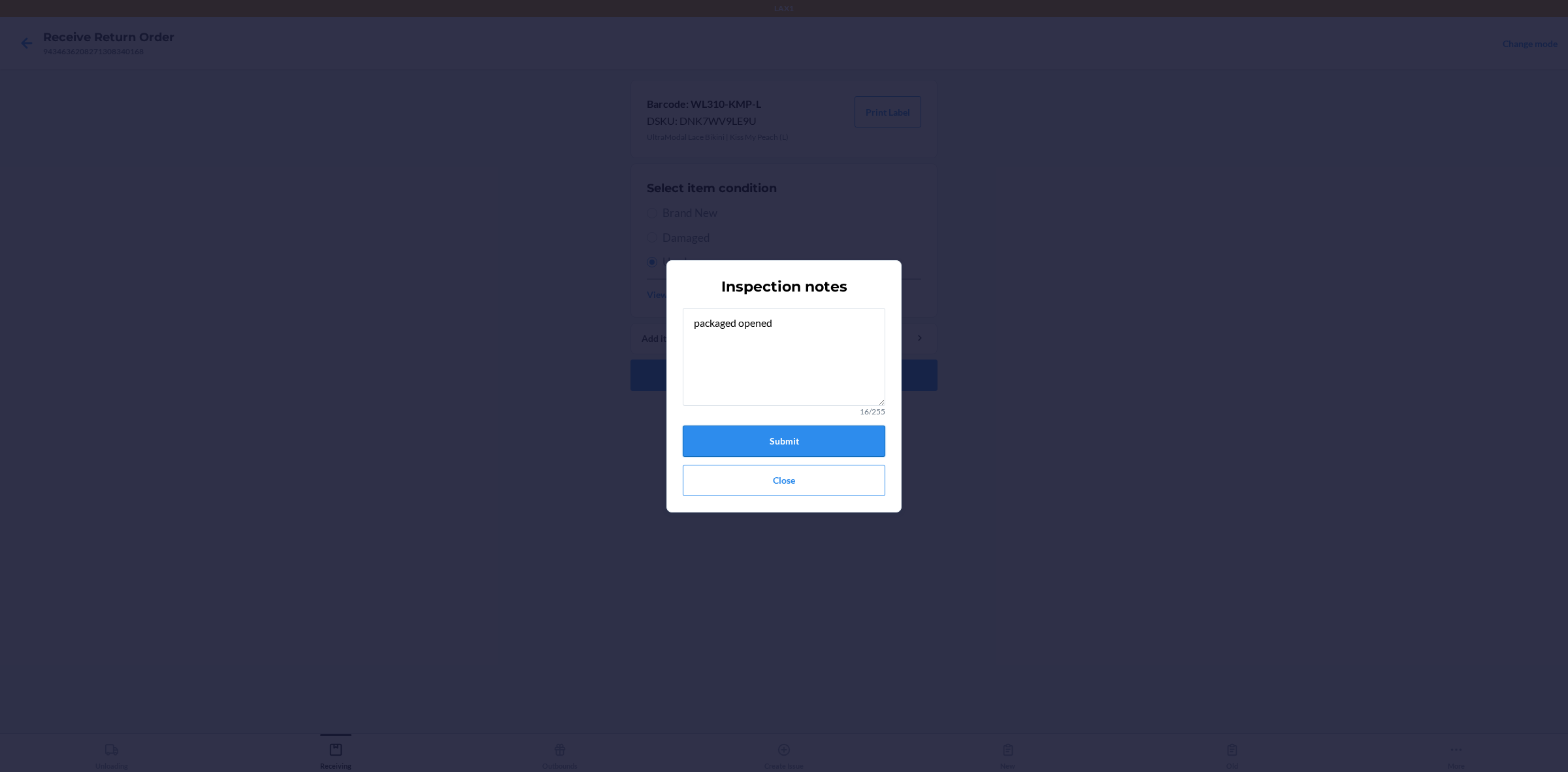 click on "Submit" at bounding box center [784, 441] 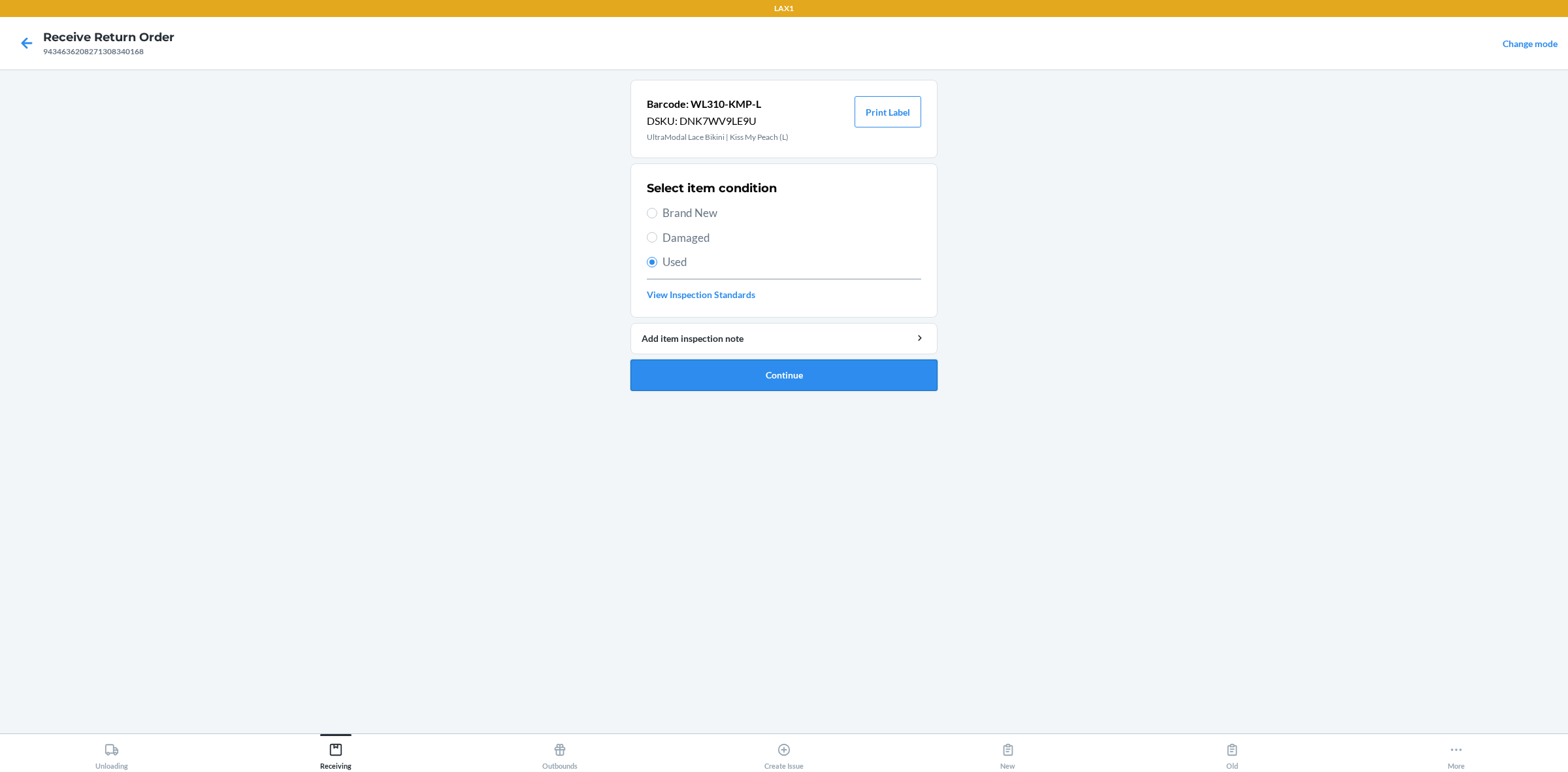 click on "Continue" at bounding box center (784, 375) 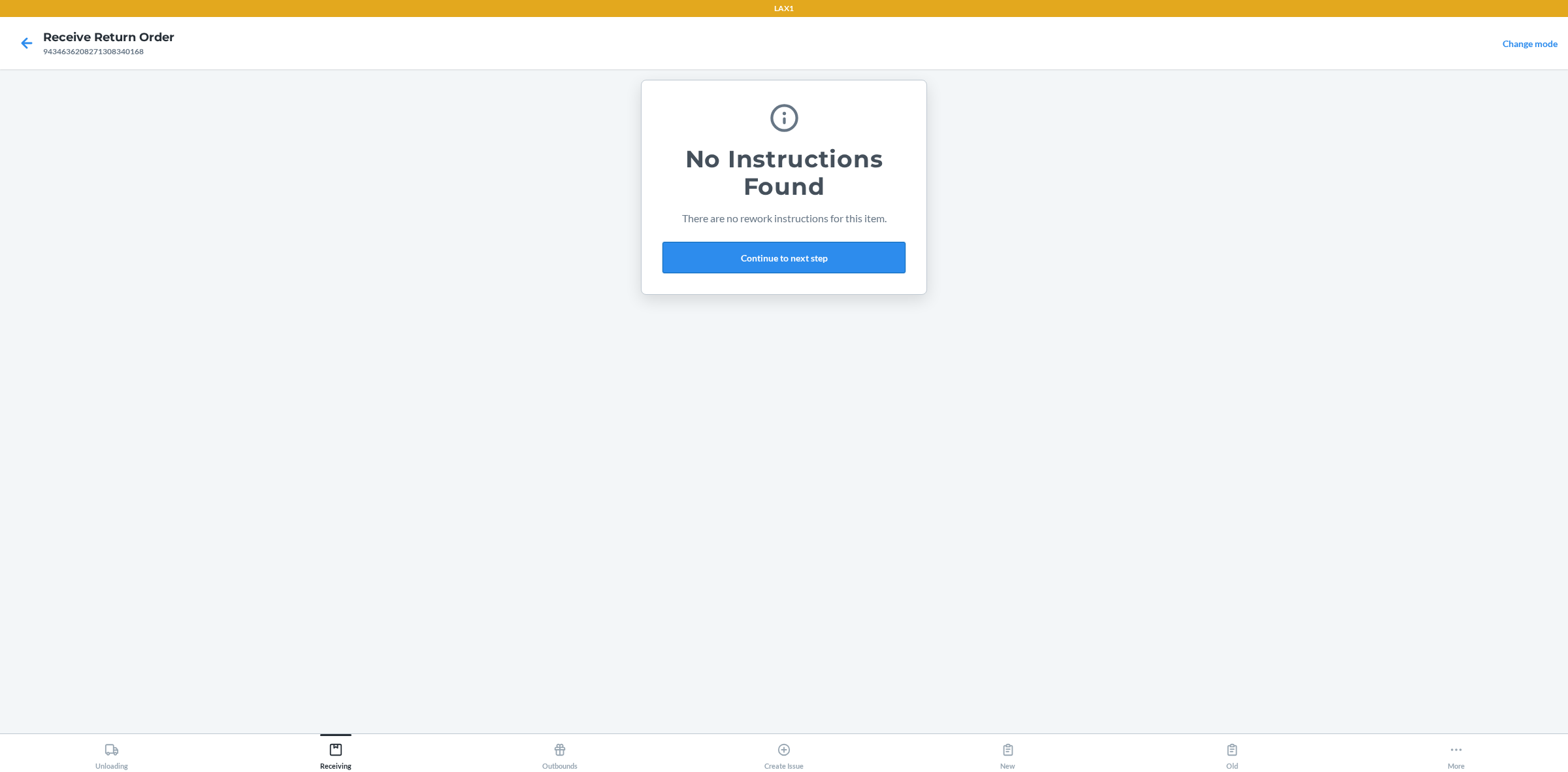 click on "Continue to next step" at bounding box center (784, 258) 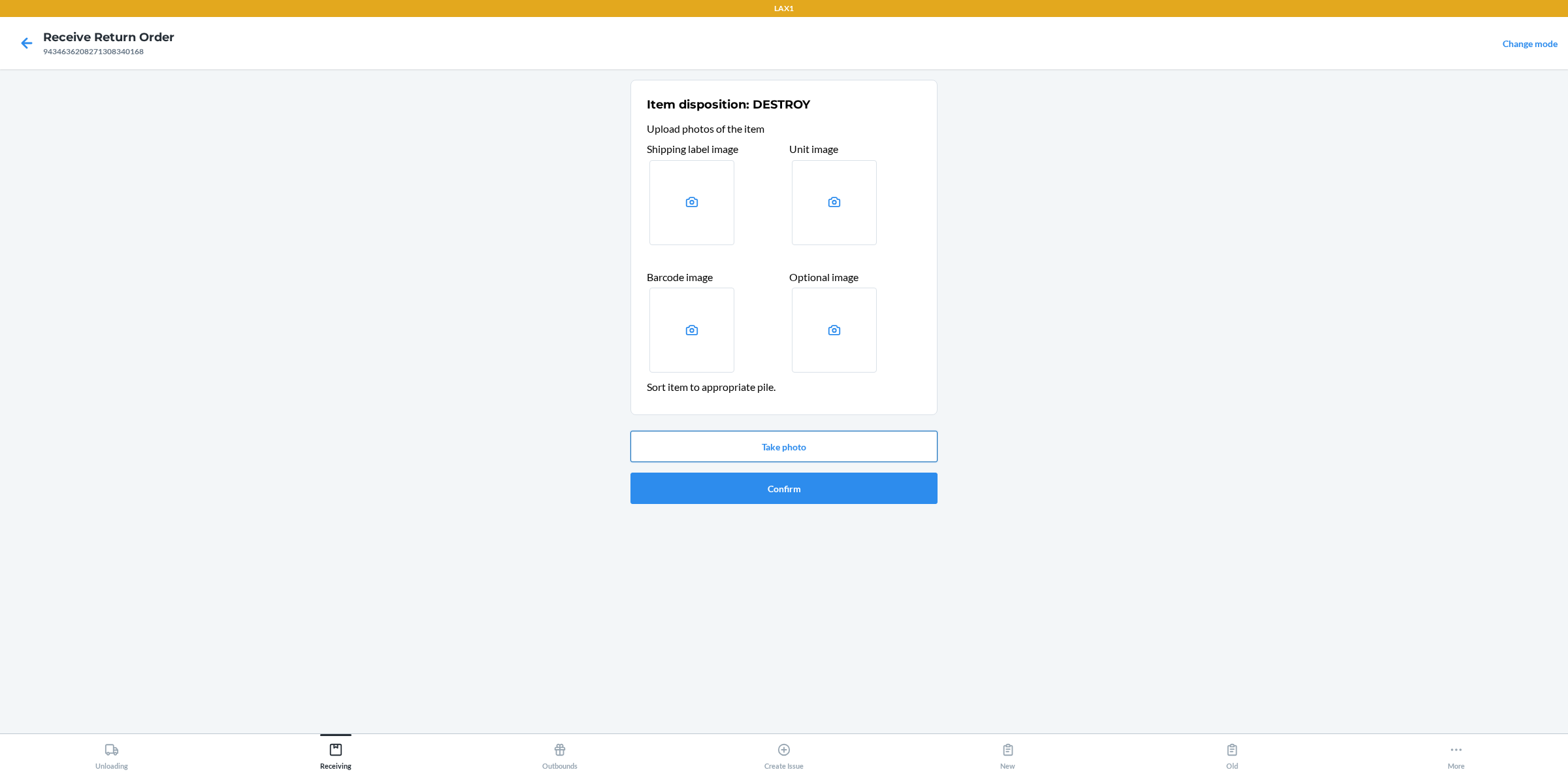click on "Take photo" at bounding box center [784, 446] 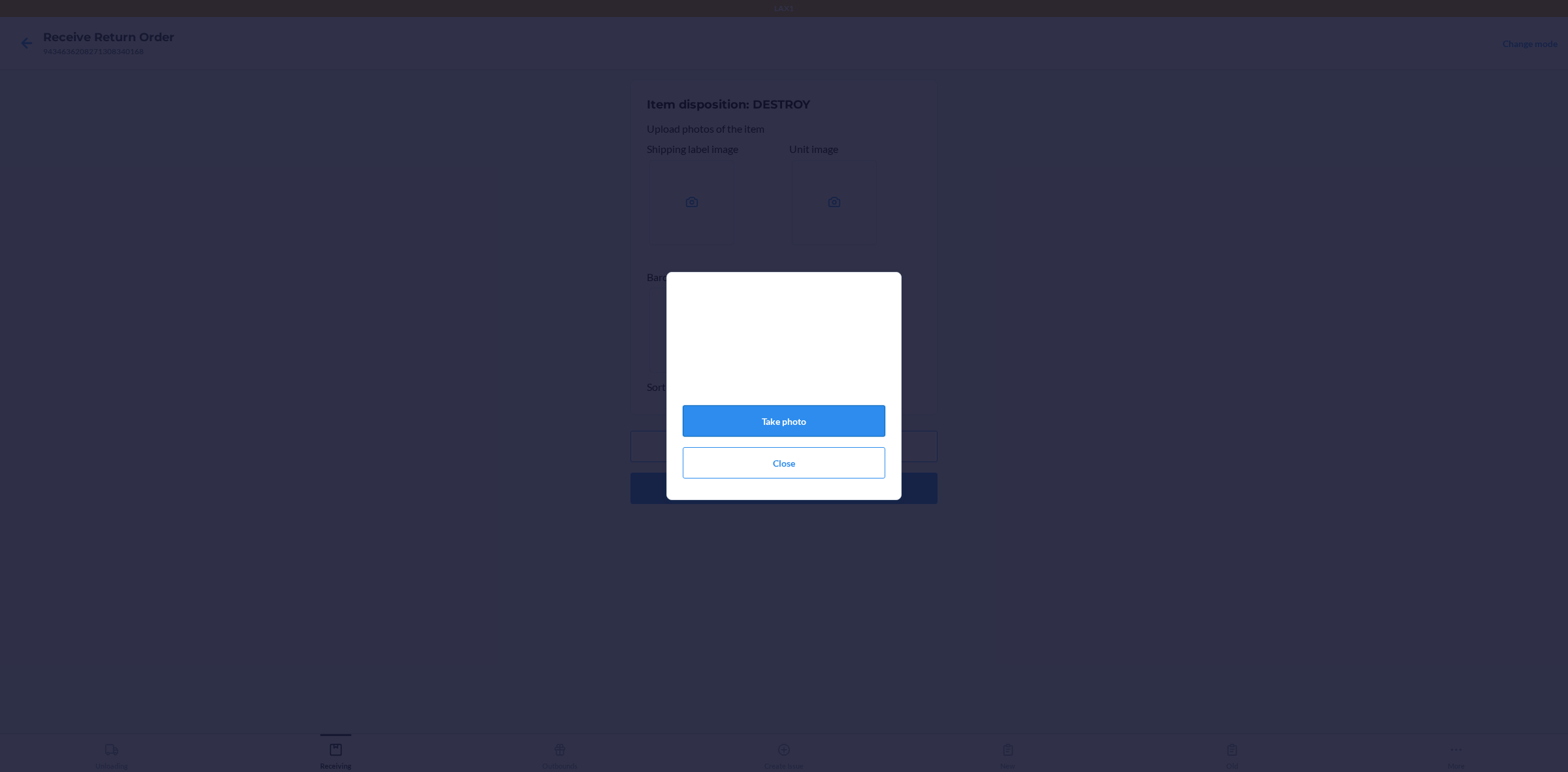 click on "Take photo" 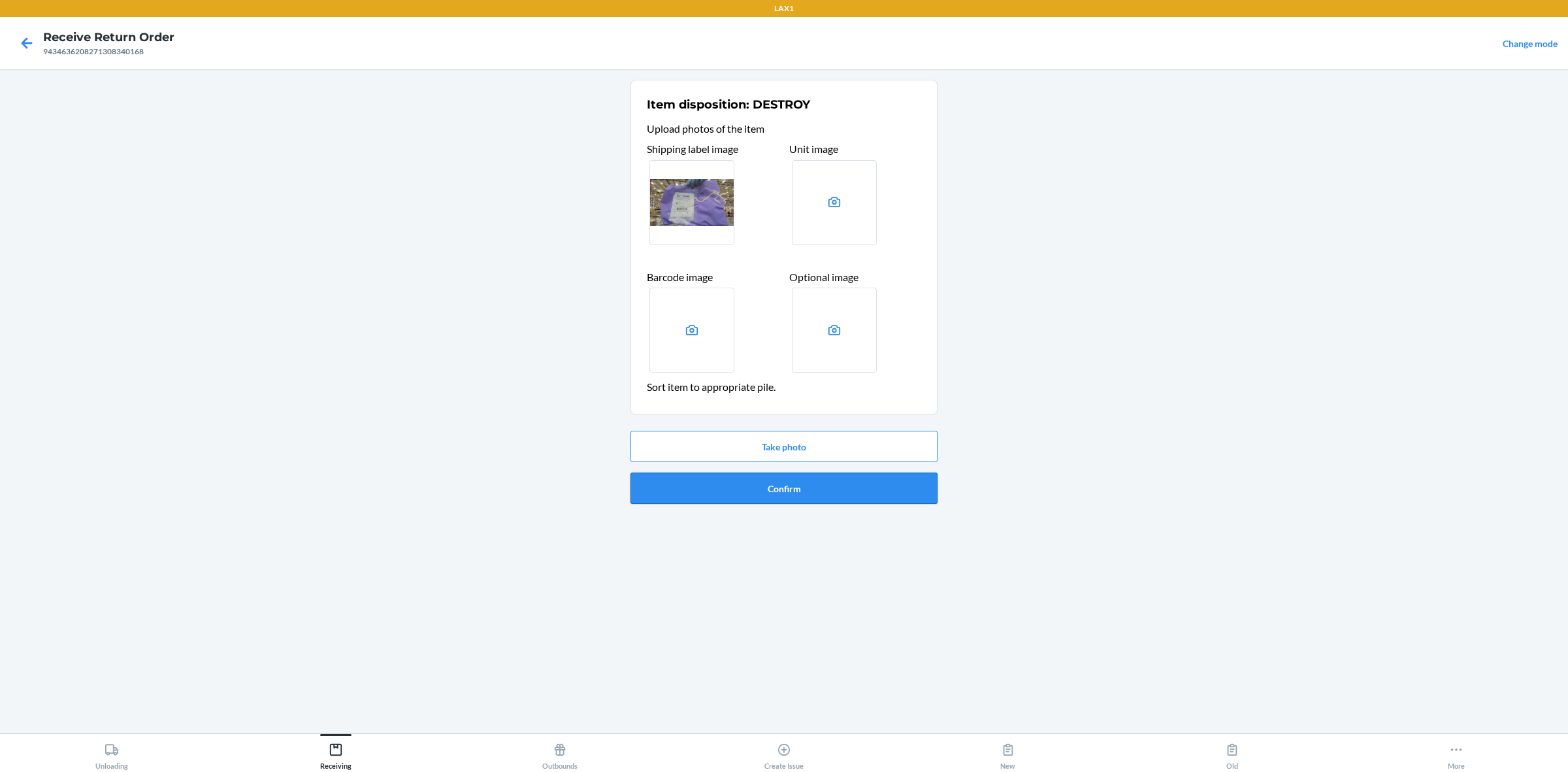 click on "Confirm" at bounding box center [784, 488] 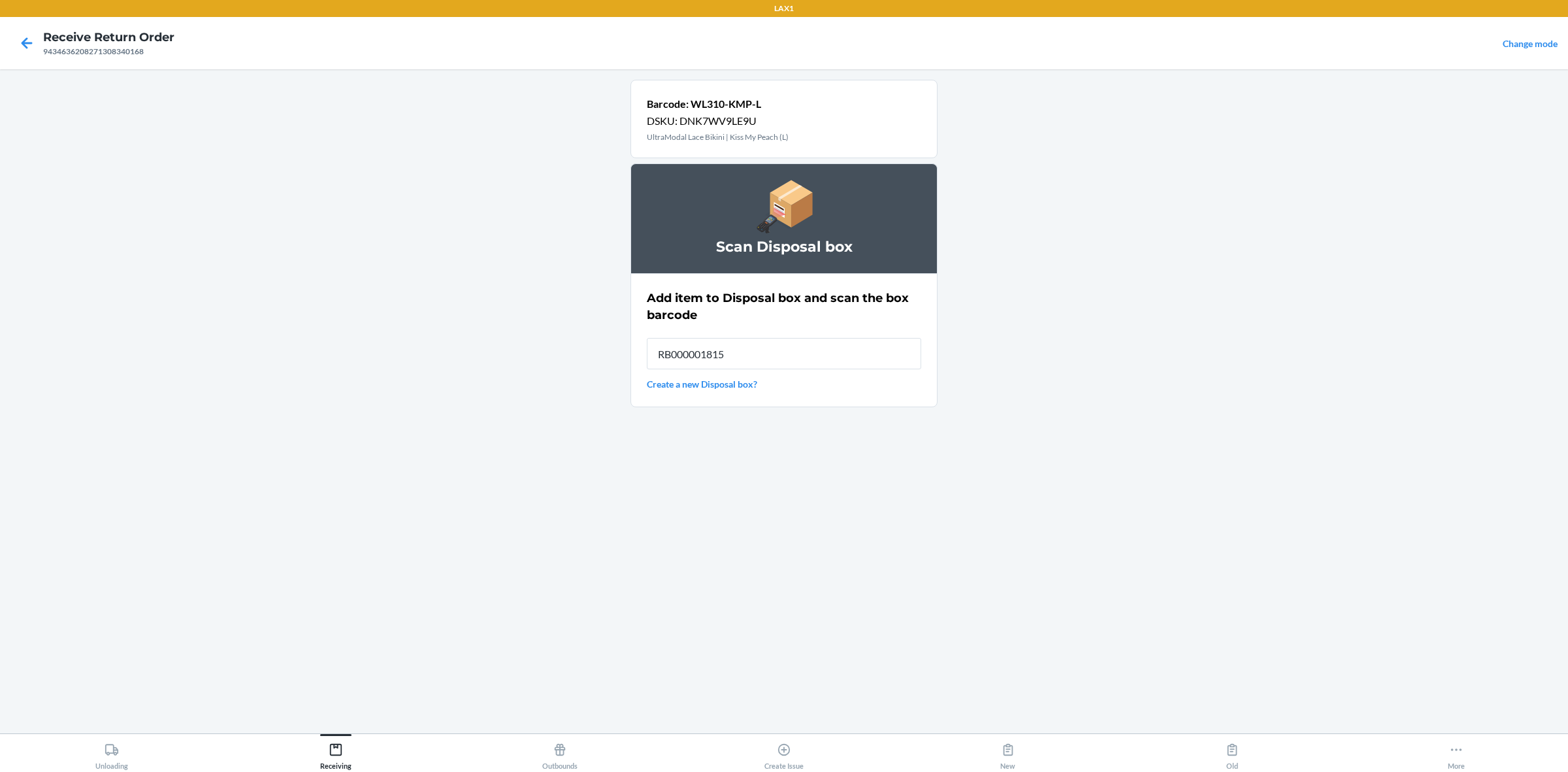 type on "RB000001815" 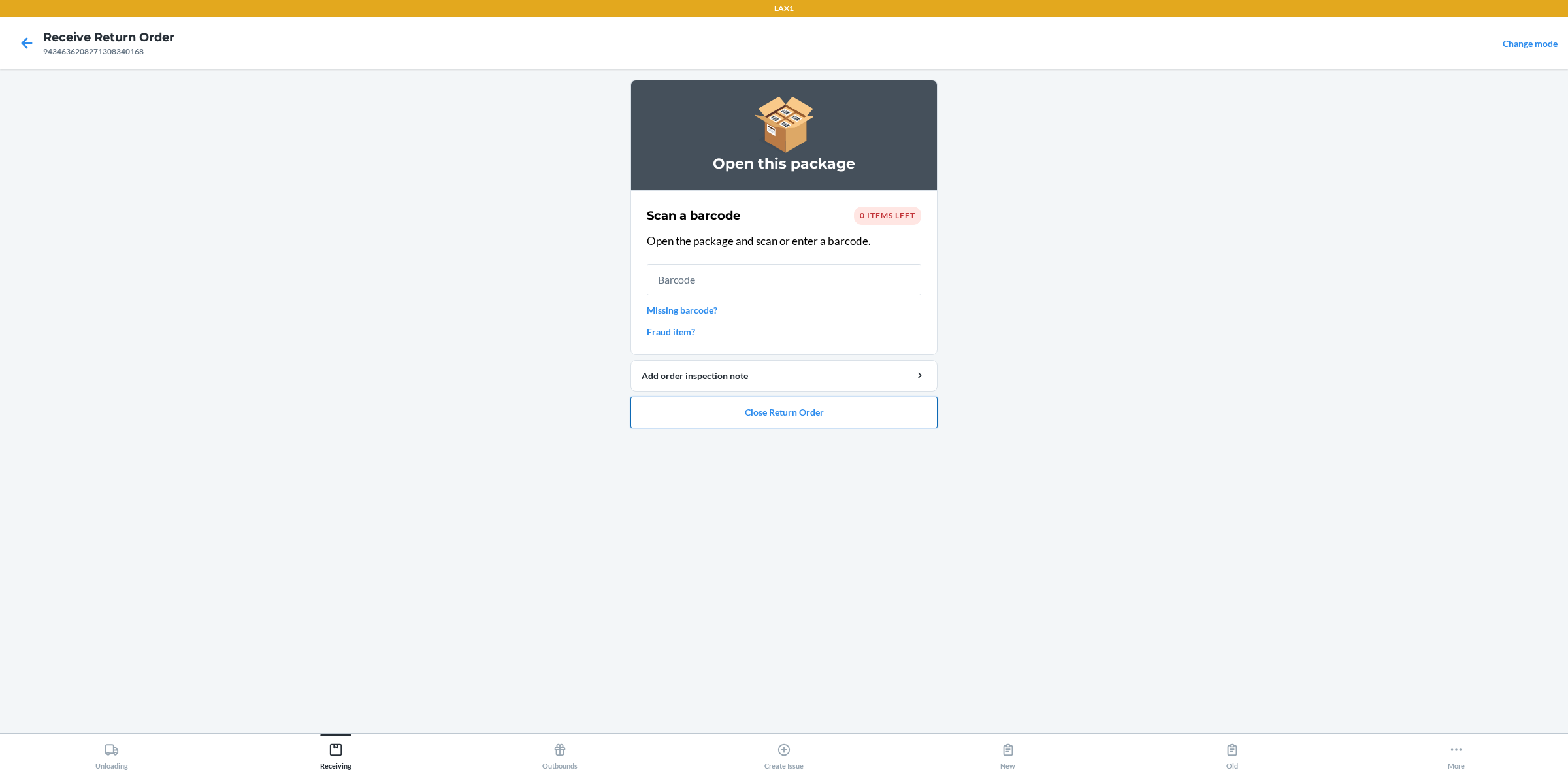click on "Close Return Order" at bounding box center (784, 412) 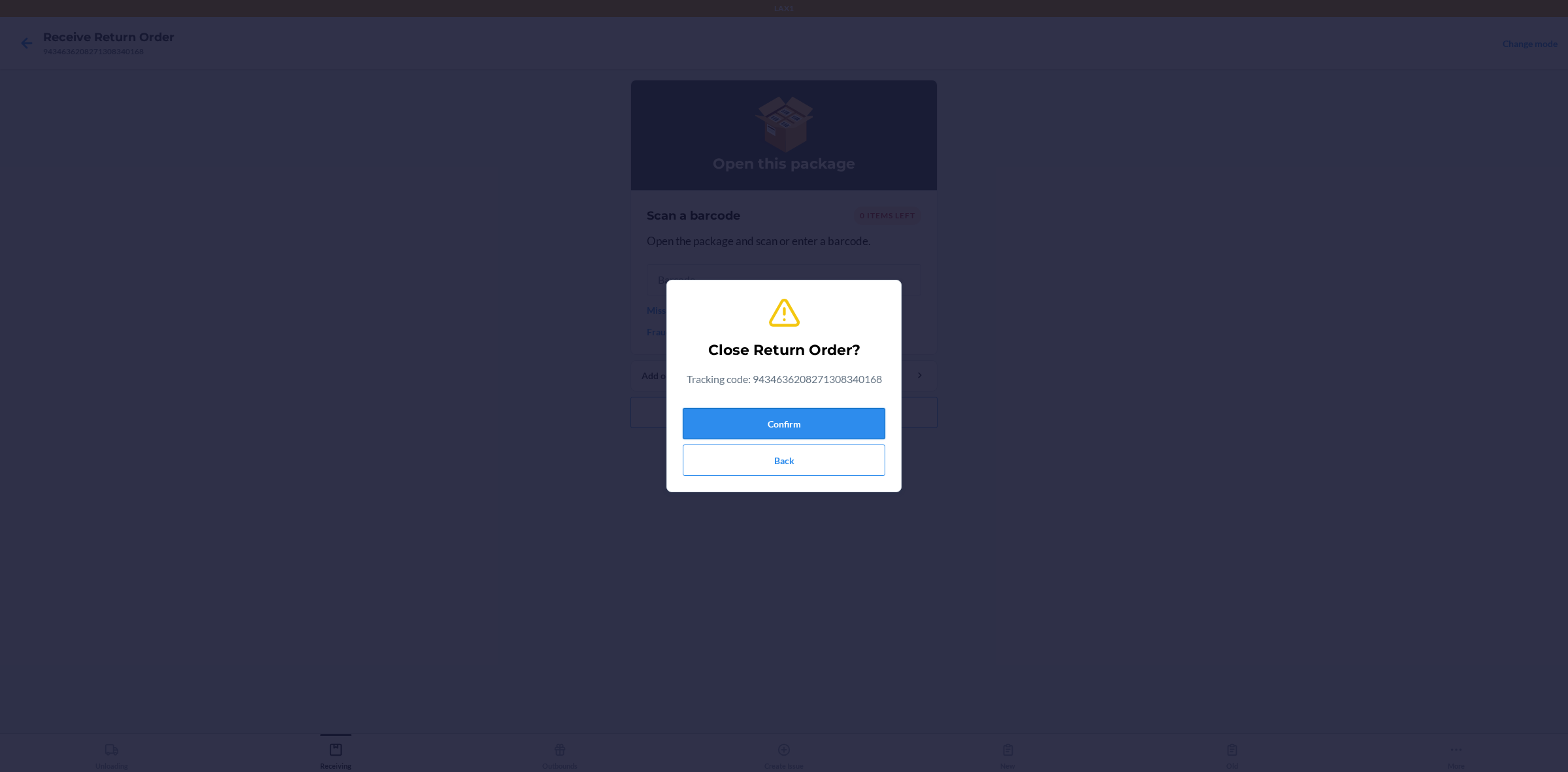 click on "Confirm" at bounding box center (784, 424) 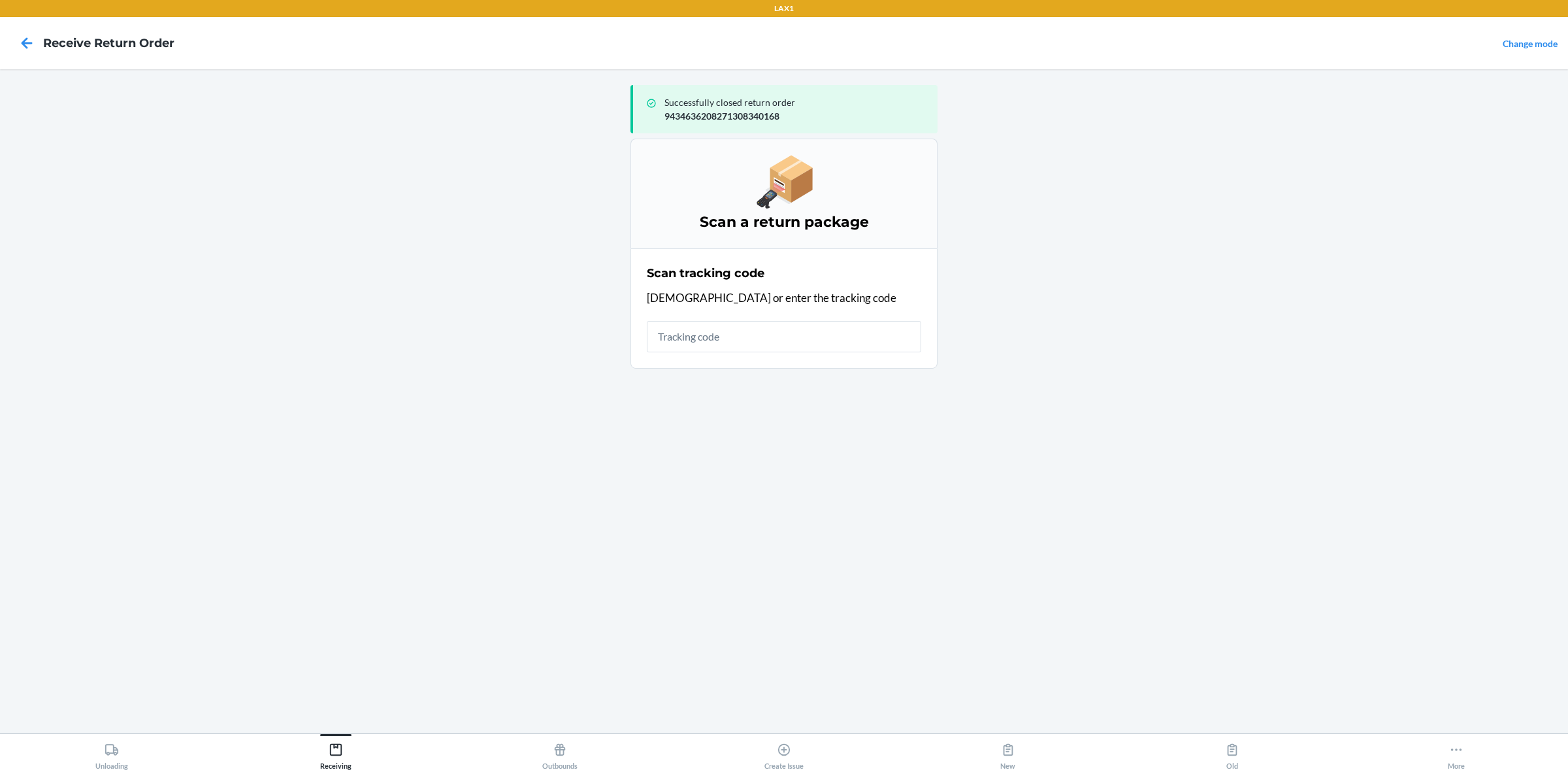 drag, startPoint x: 478, startPoint y: 660, endPoint x: 0, endPoint y: 796, distance: 496.9708 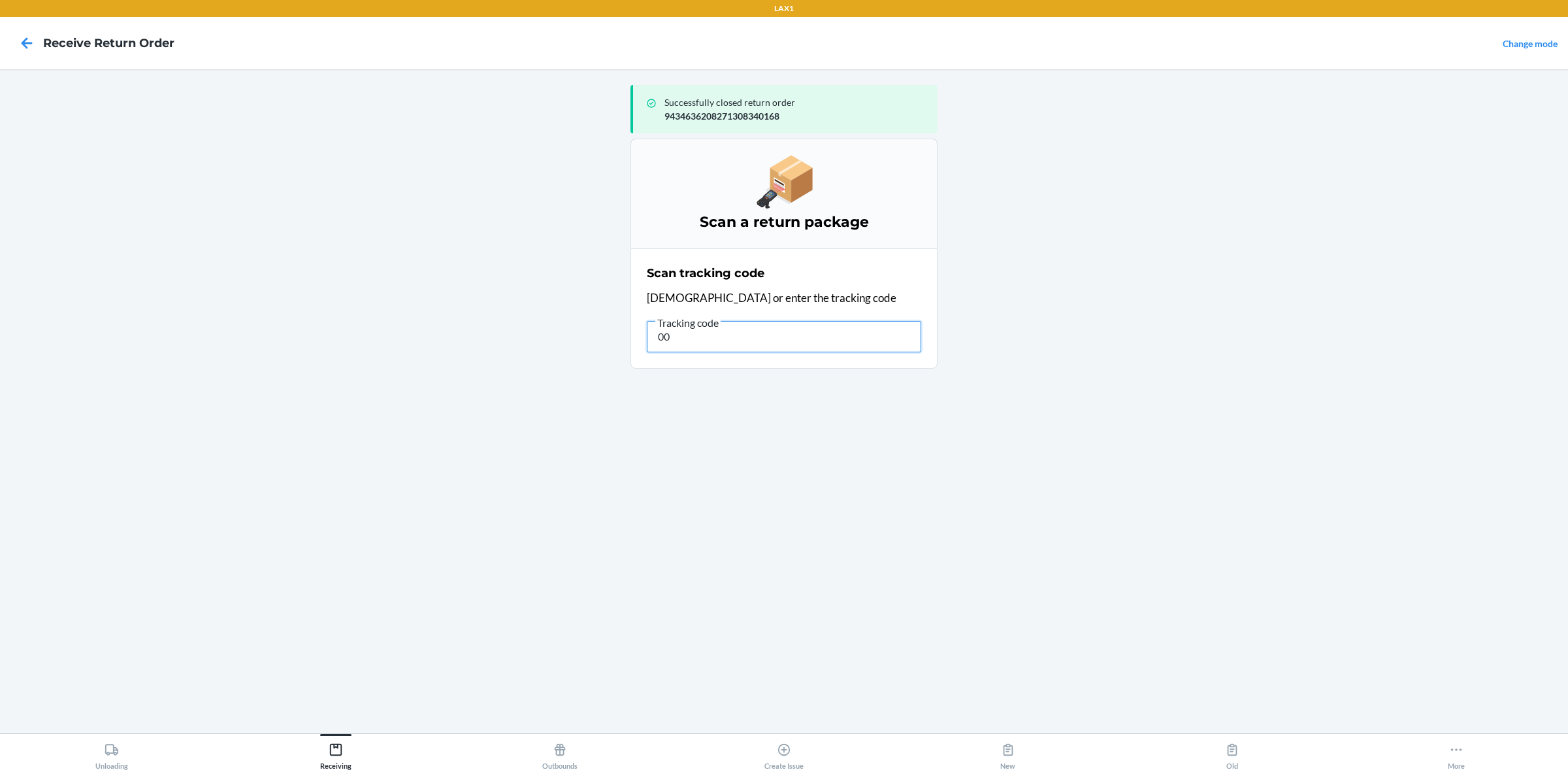 drag, startPoint x: 0, startPoint y: 796, endPoint x: 777, endPoint y: 326, distance: 908.0909 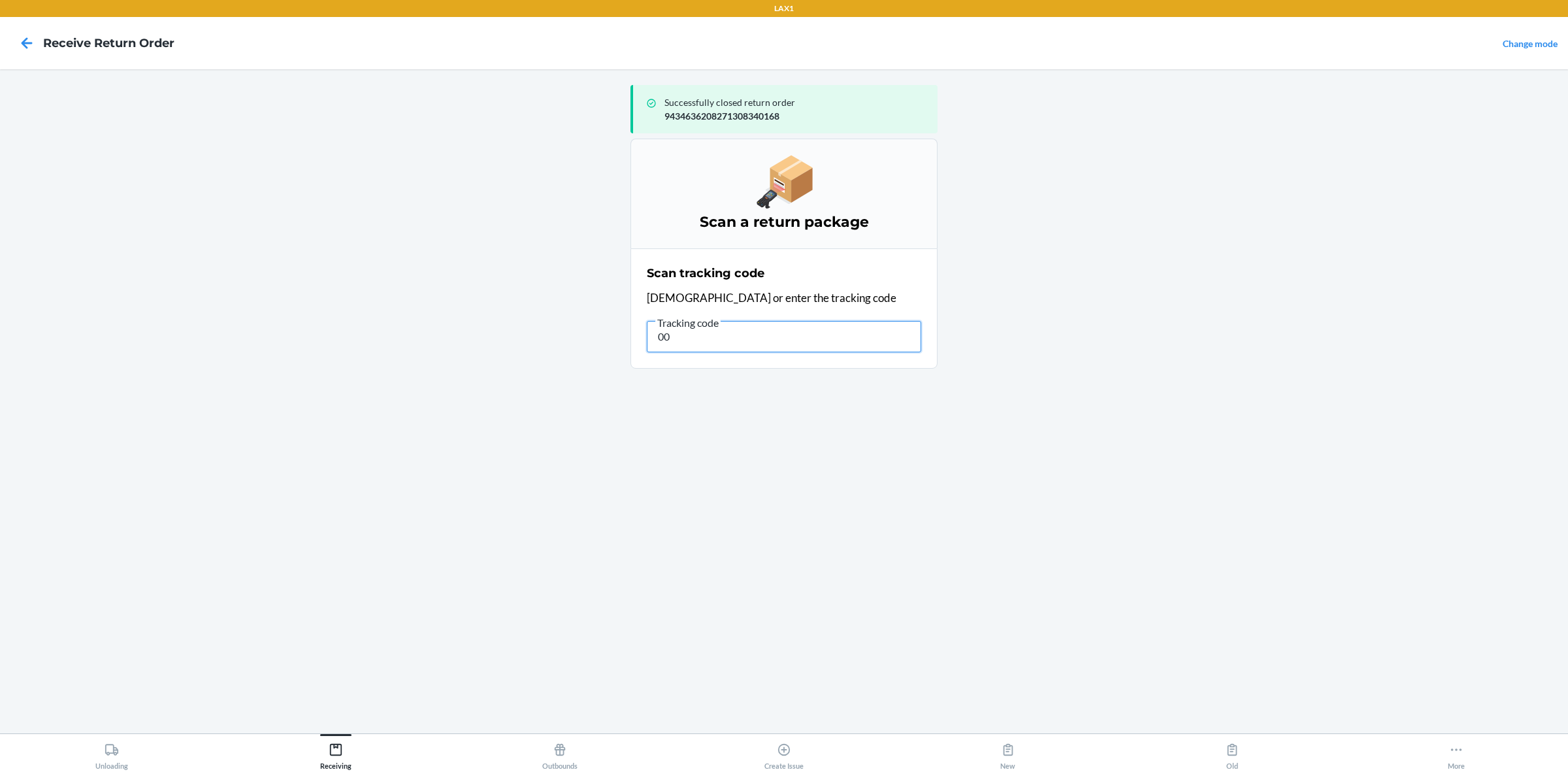 type on "0" 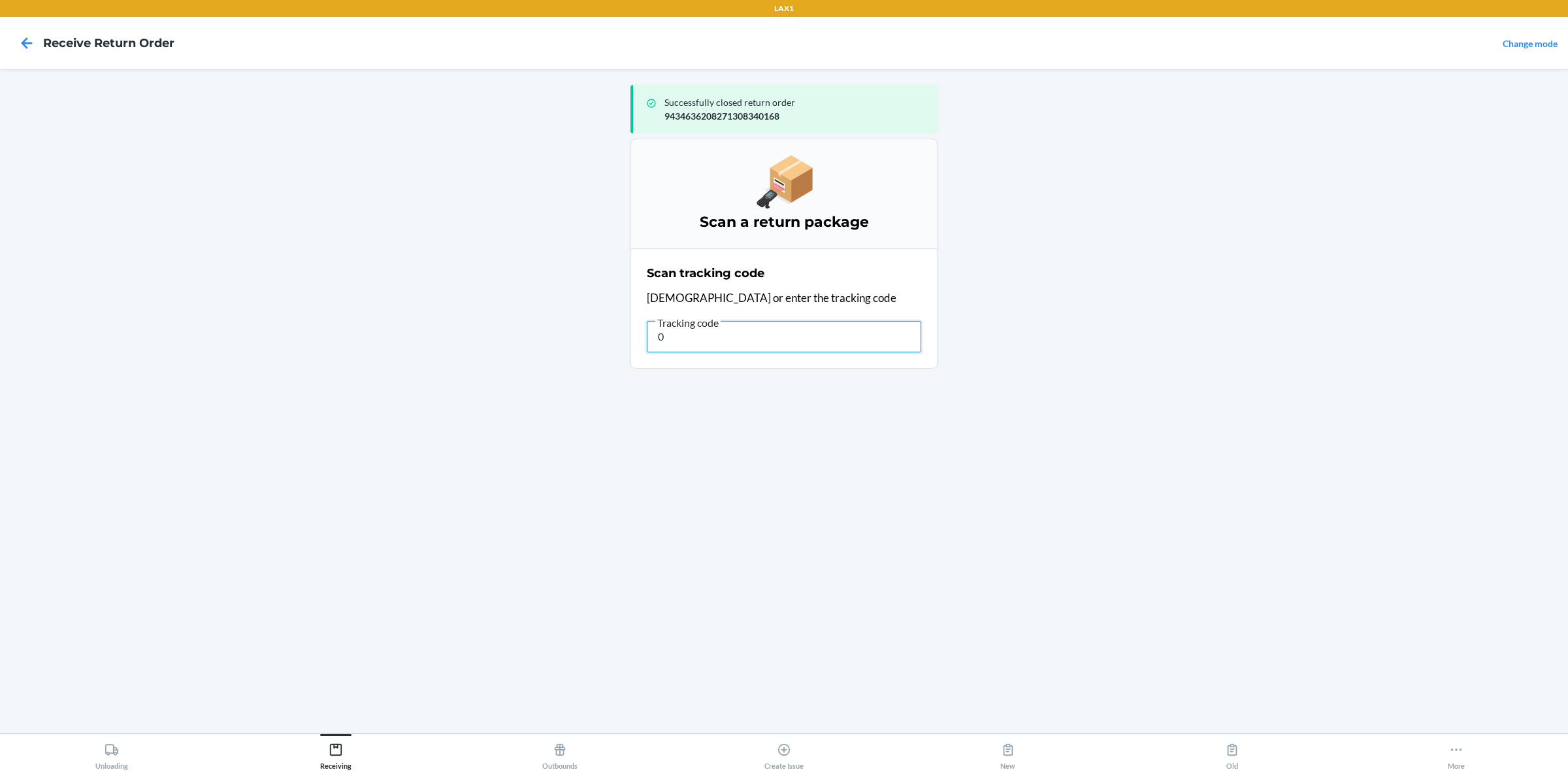 type 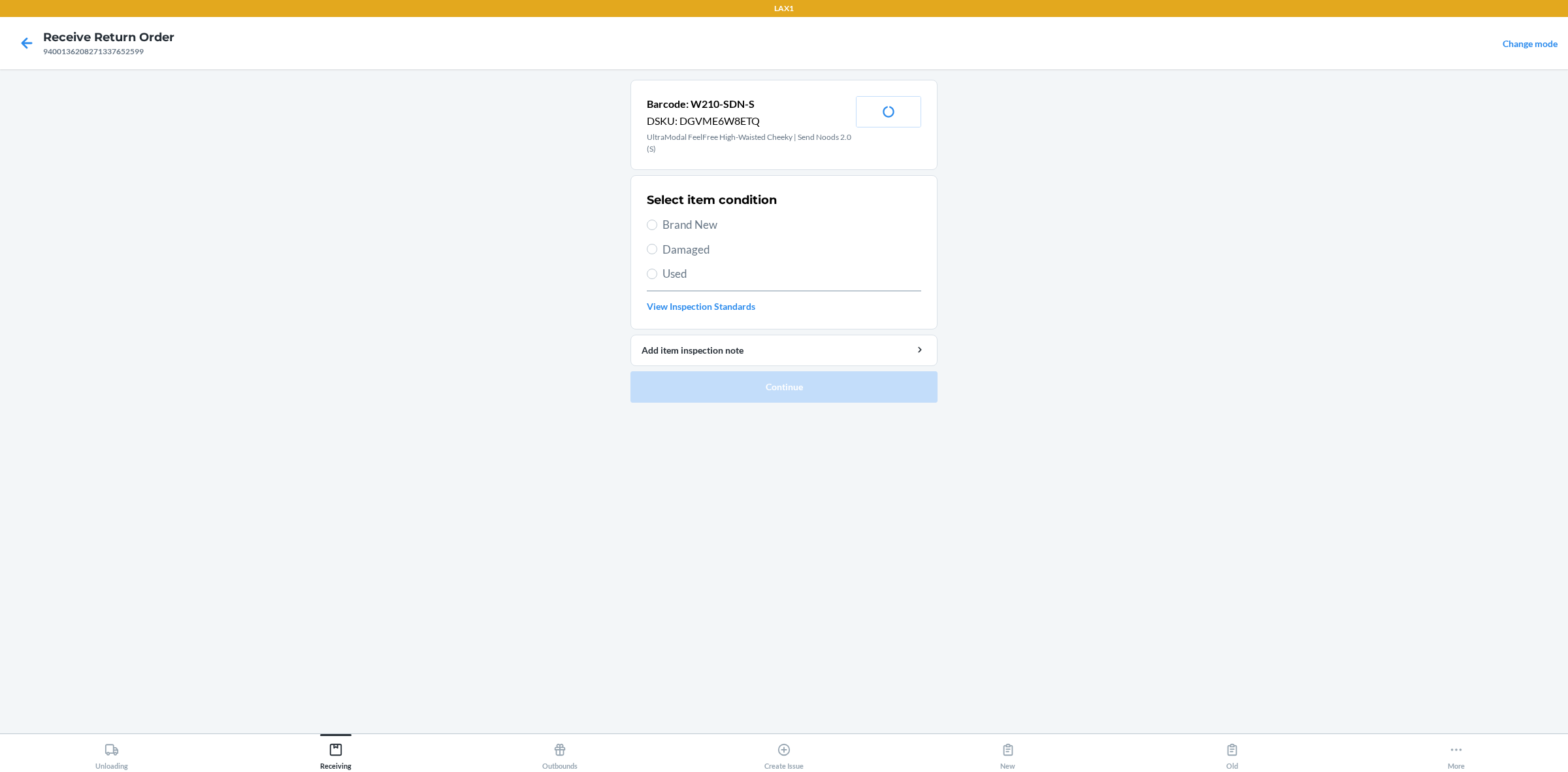 click on "Brand New" at bounding box center [792, 225] 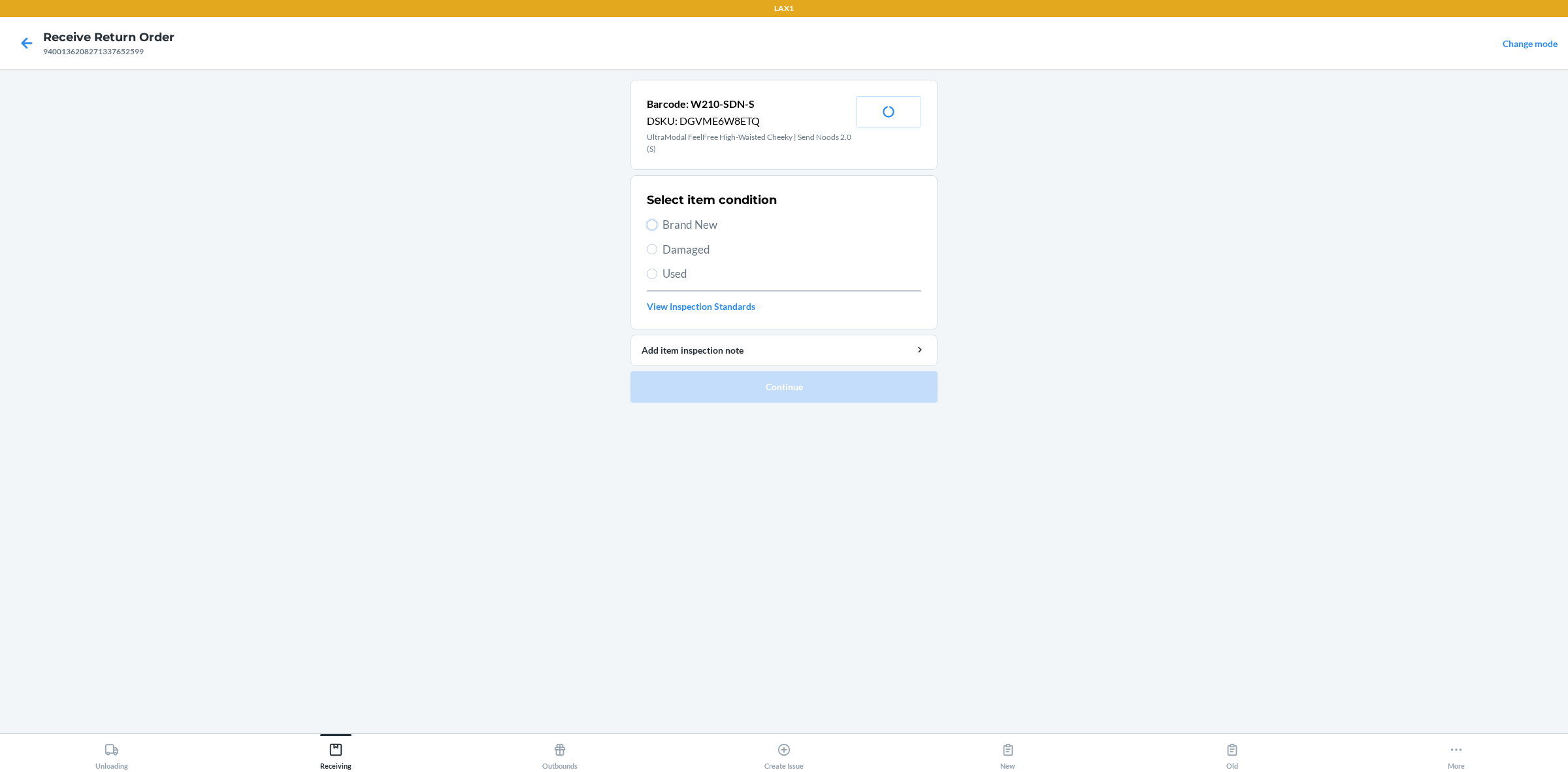 radio on "true" 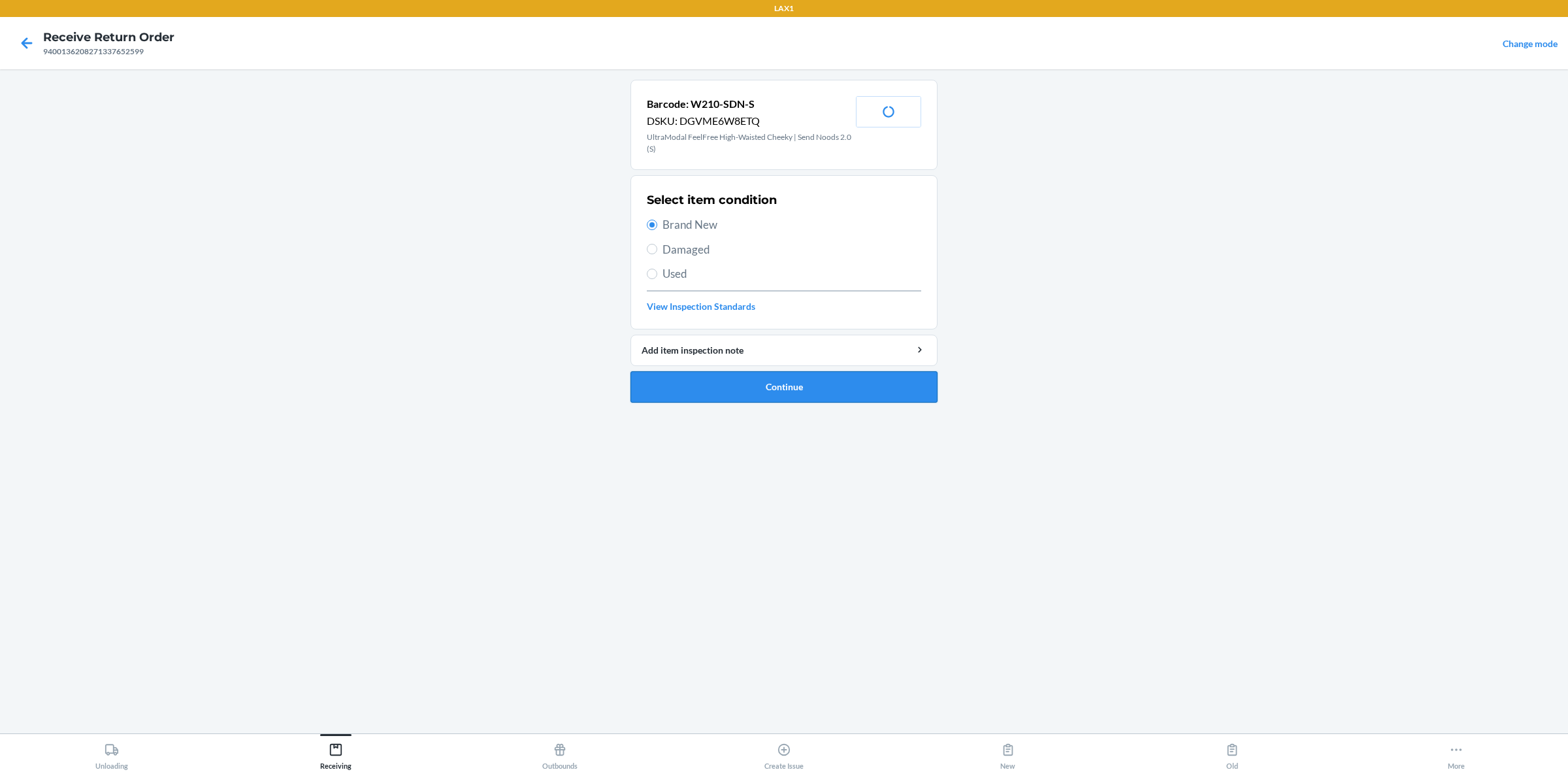 click on "Continue" at bounding box center [784, 387] 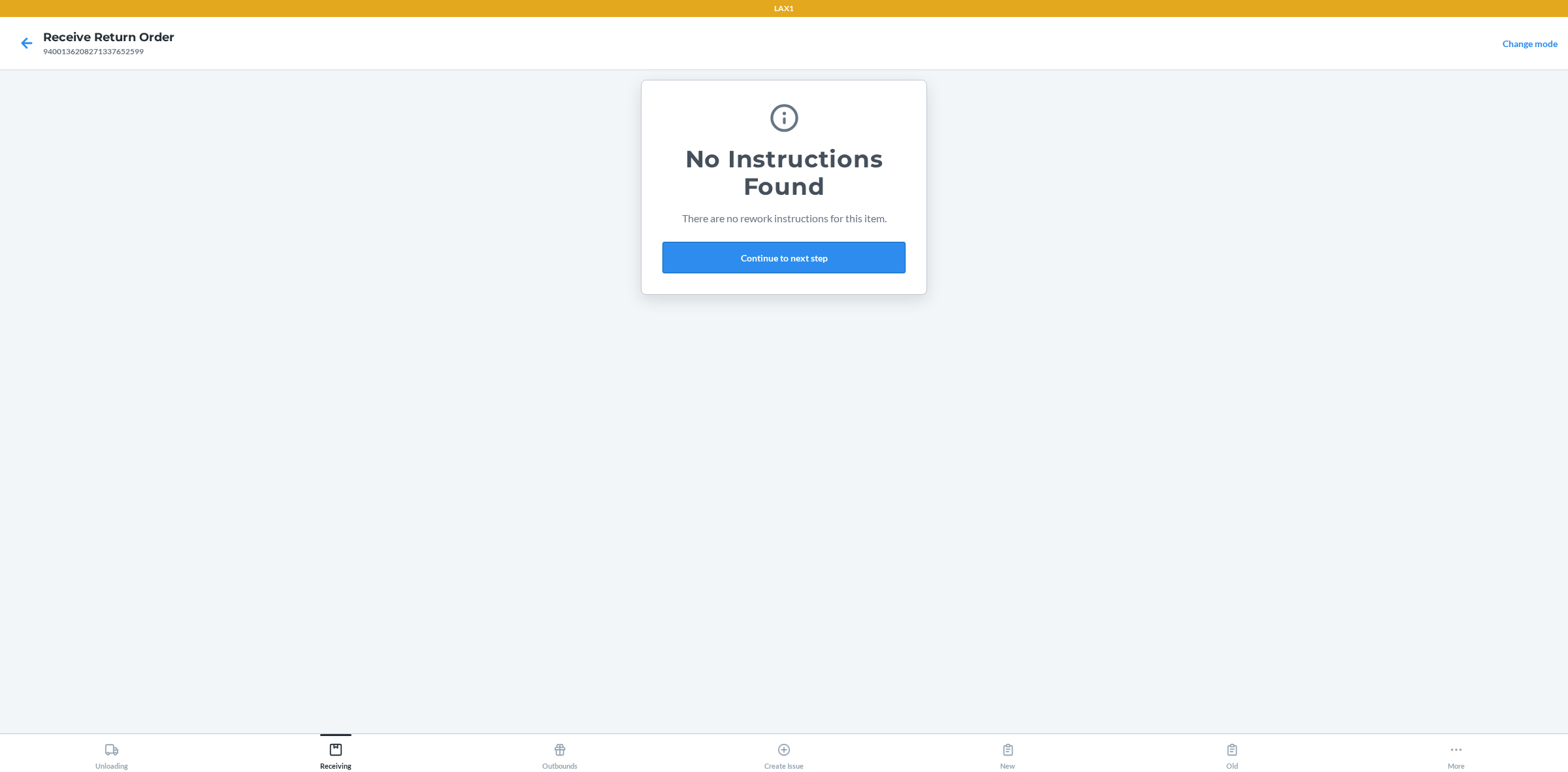 click on "Continue to next step" at bounding box center [784, 258] 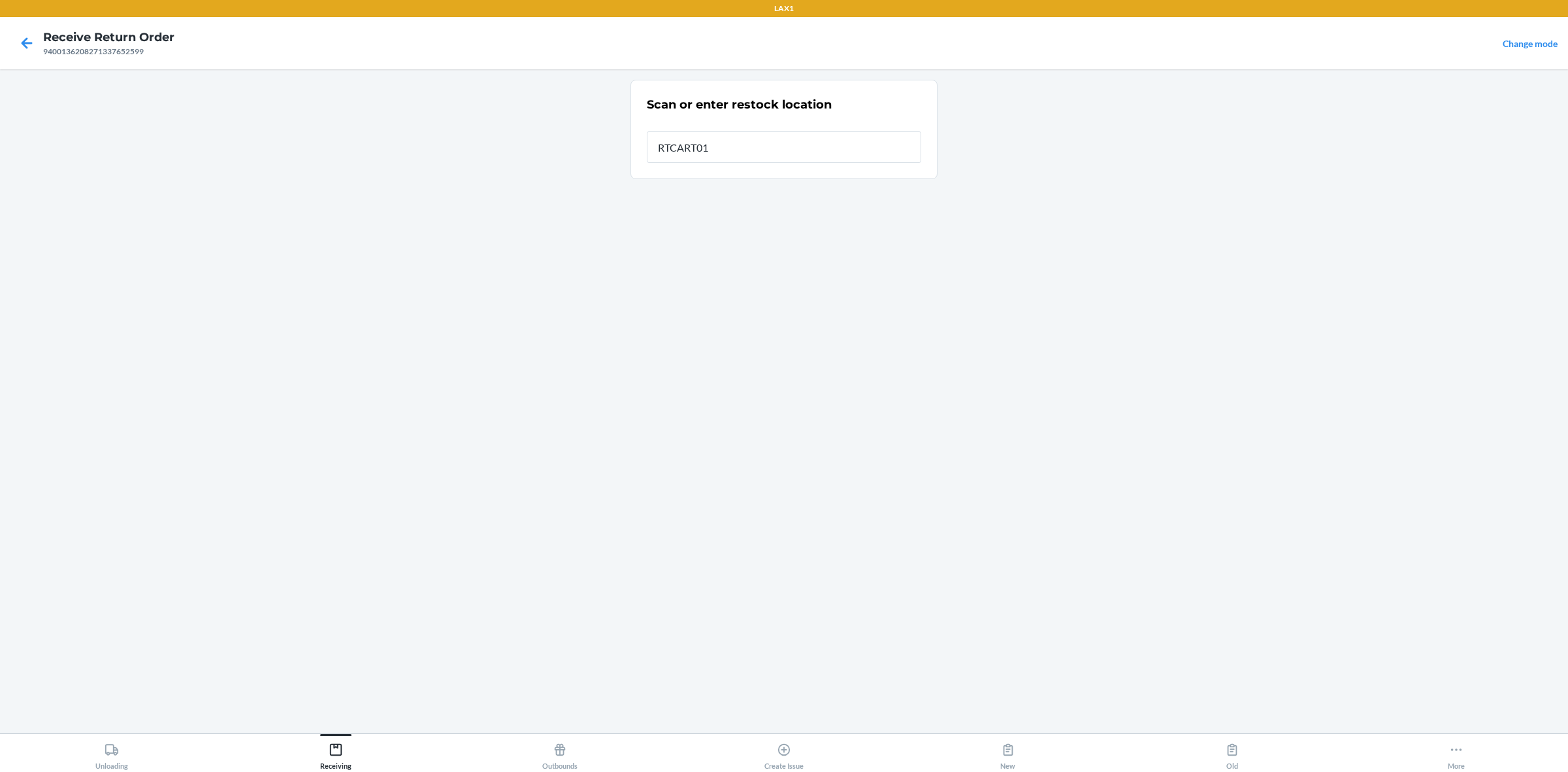type on "RTCART014" 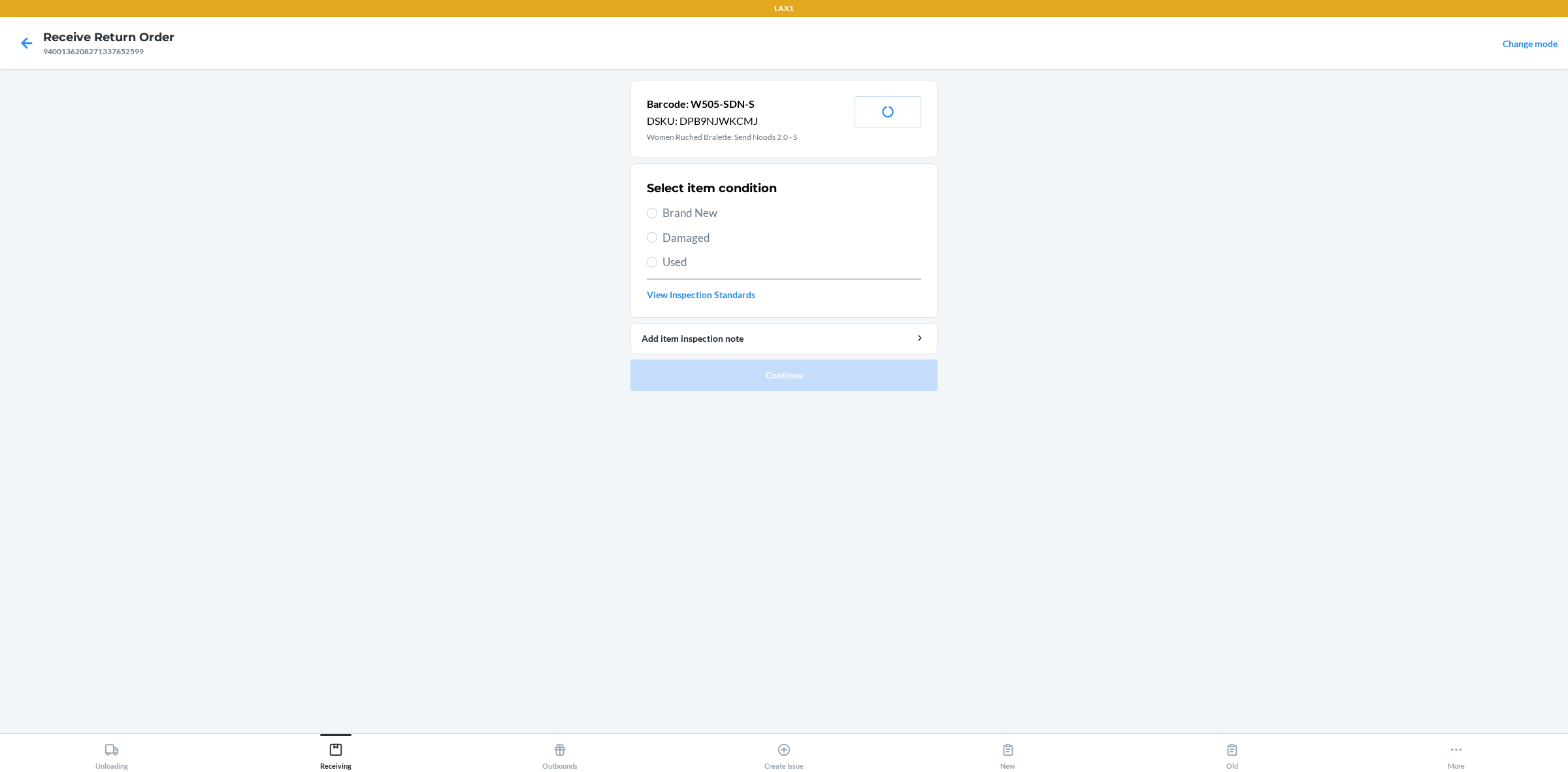 click on "Brand New" at bounding box center [792, 213] 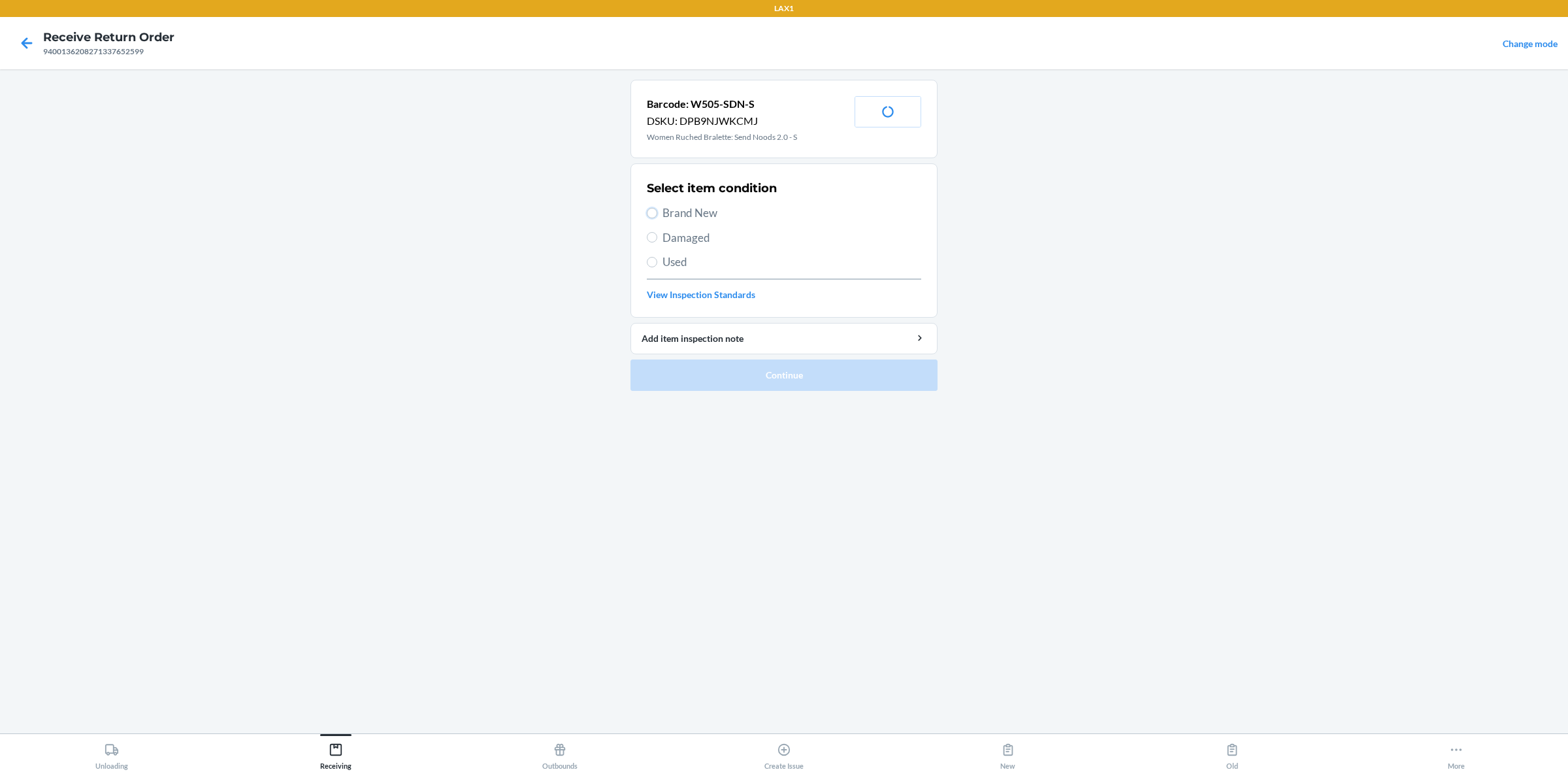 click on "Brand New" at bounding box center (652, 213) 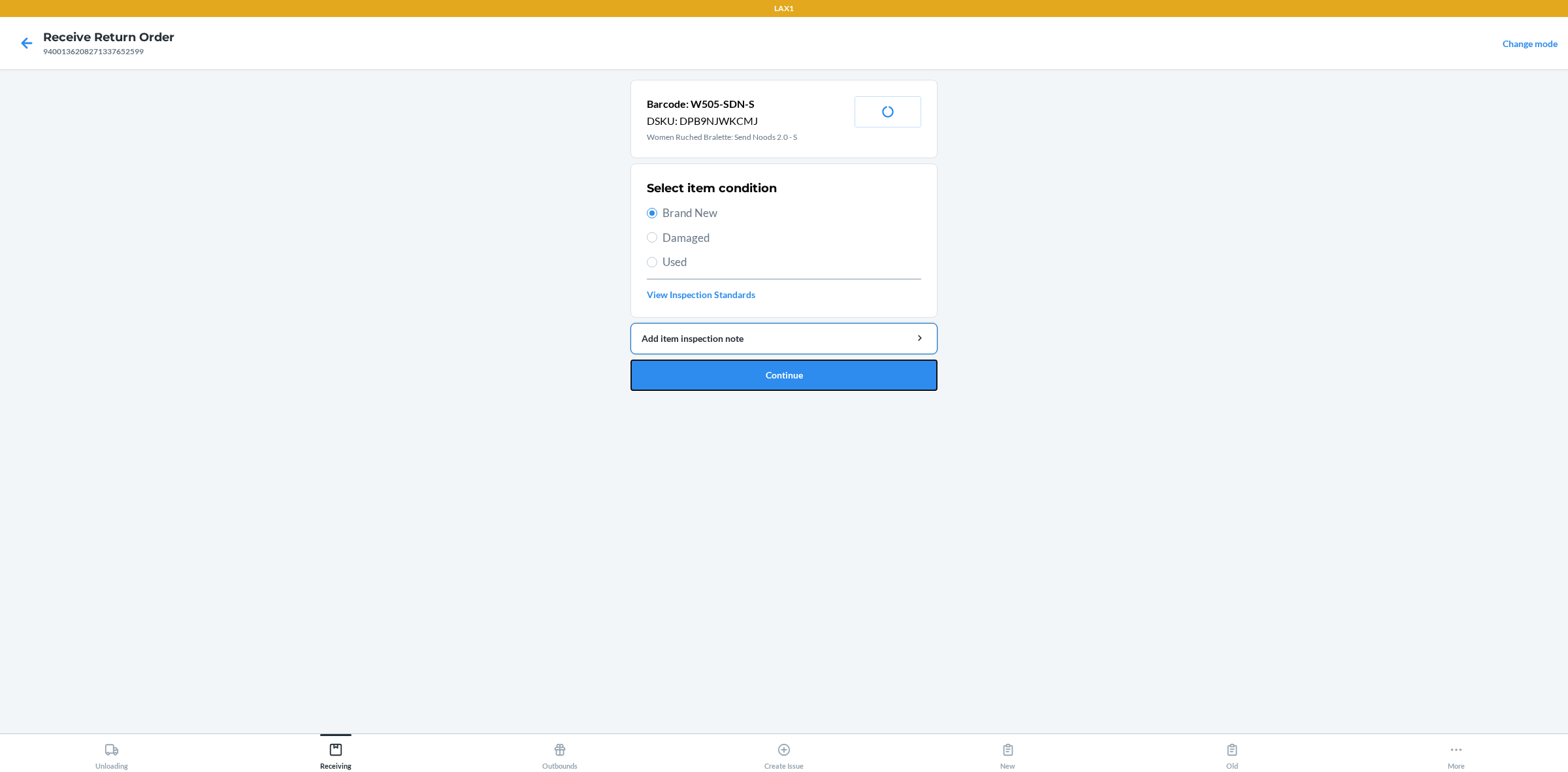 drag, startPoint x: 828, startPoint y: 377, endPoint x: 815, endPoint y: 337, distance: 42.059482 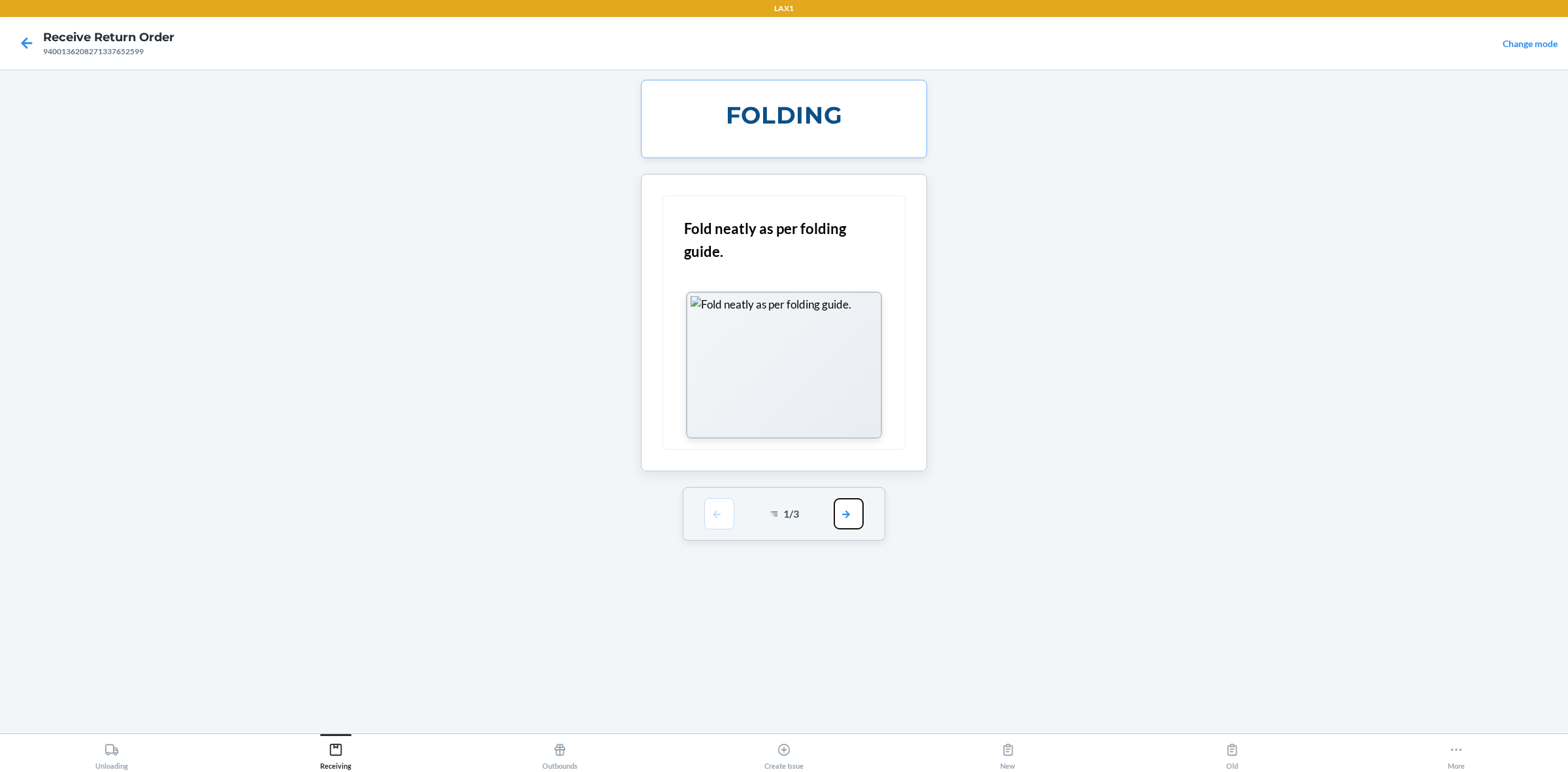 click at bounding box center [849, 514] 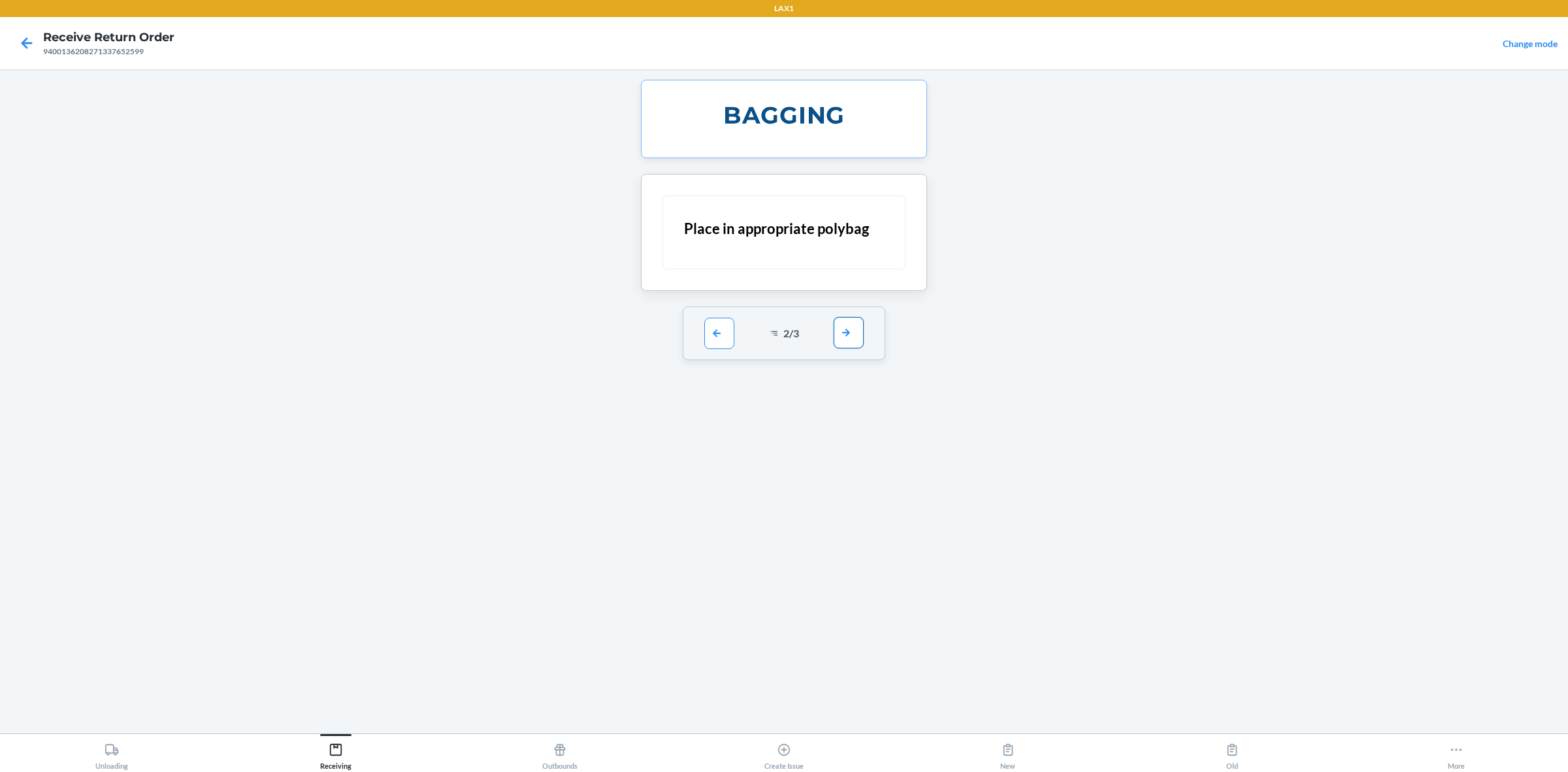 click at bounding box center (849, 333) 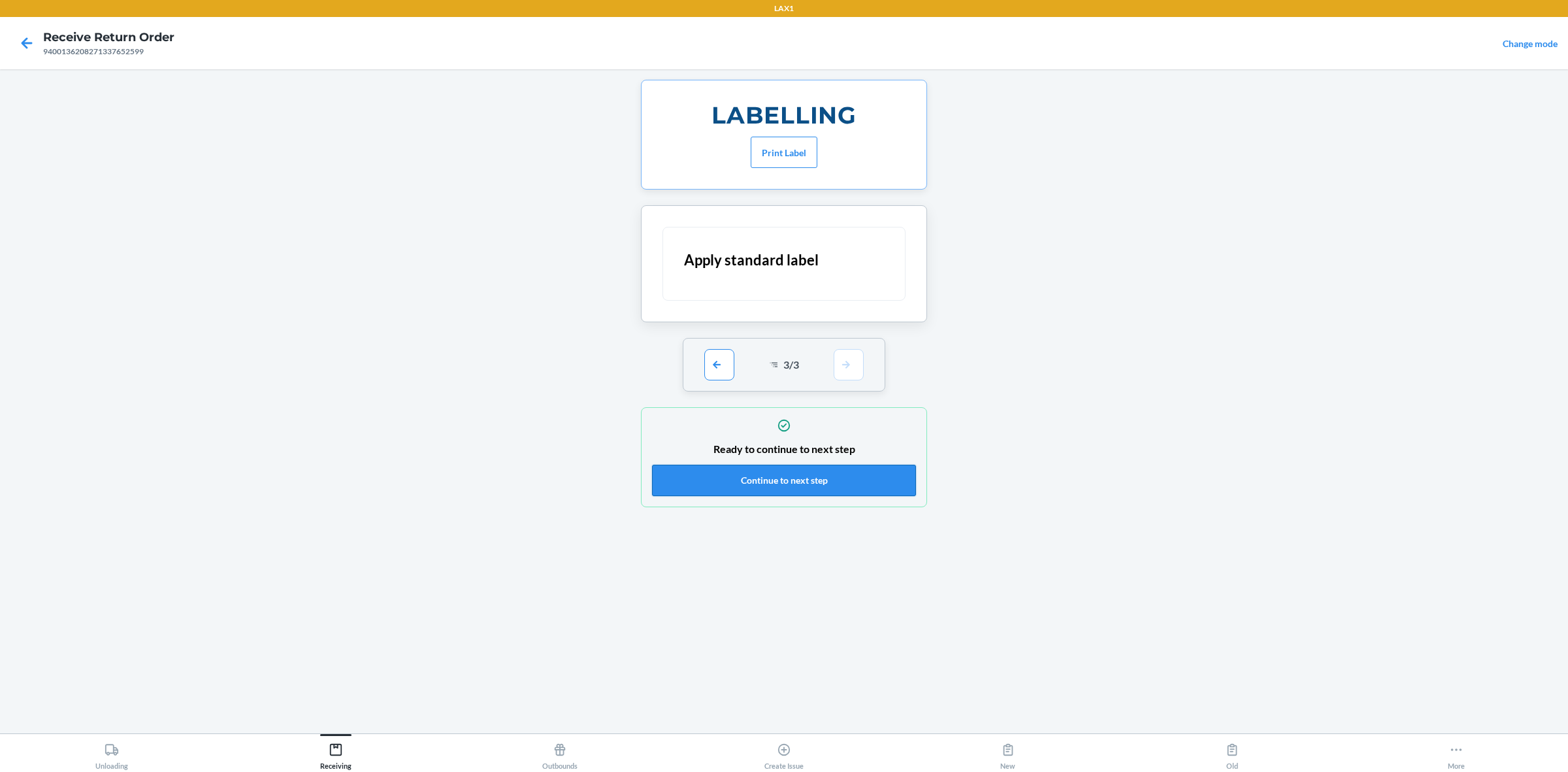 click on "Continue to next step" at bounding box center [784, 480] 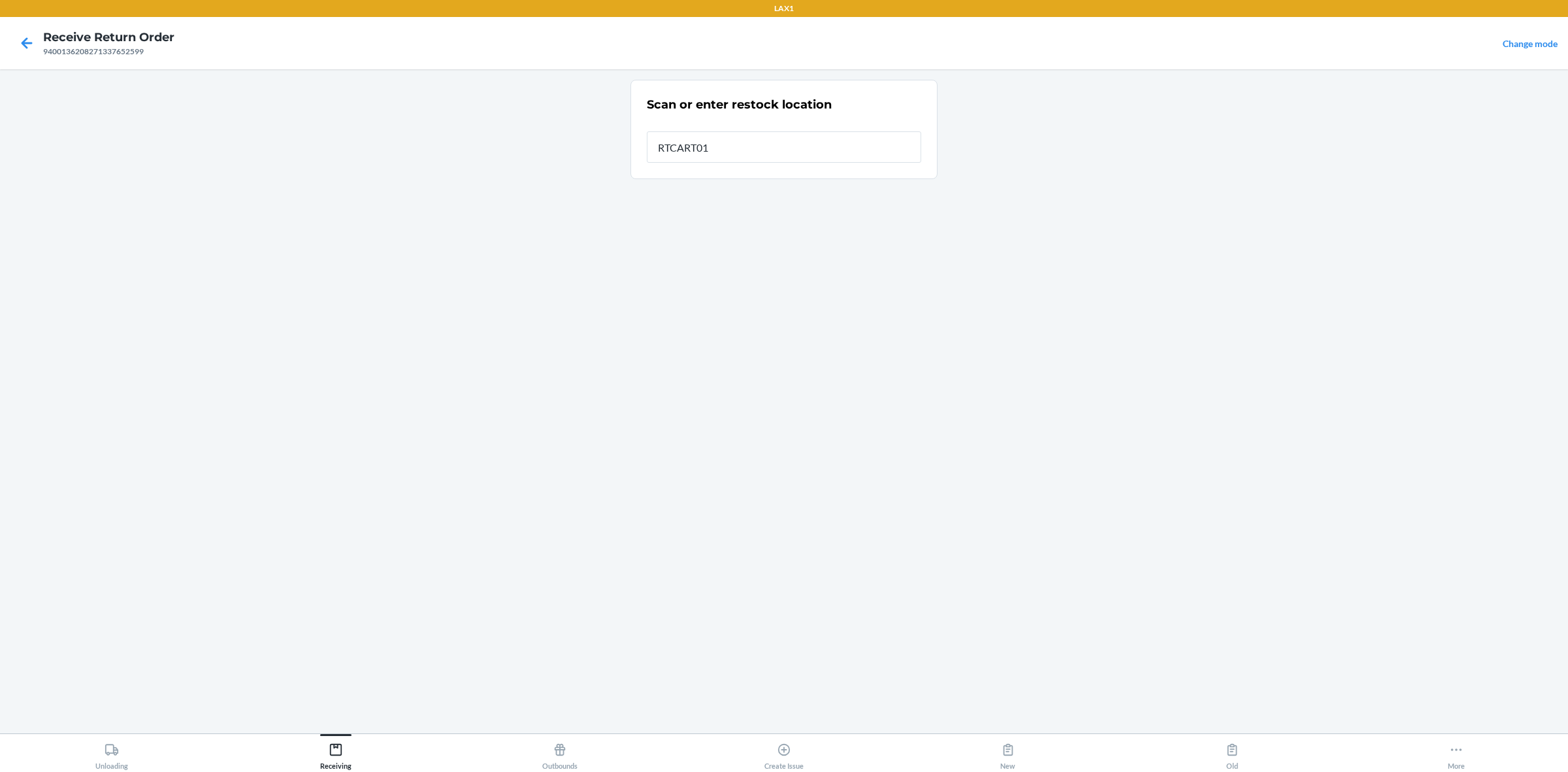 type on "RTCART014" 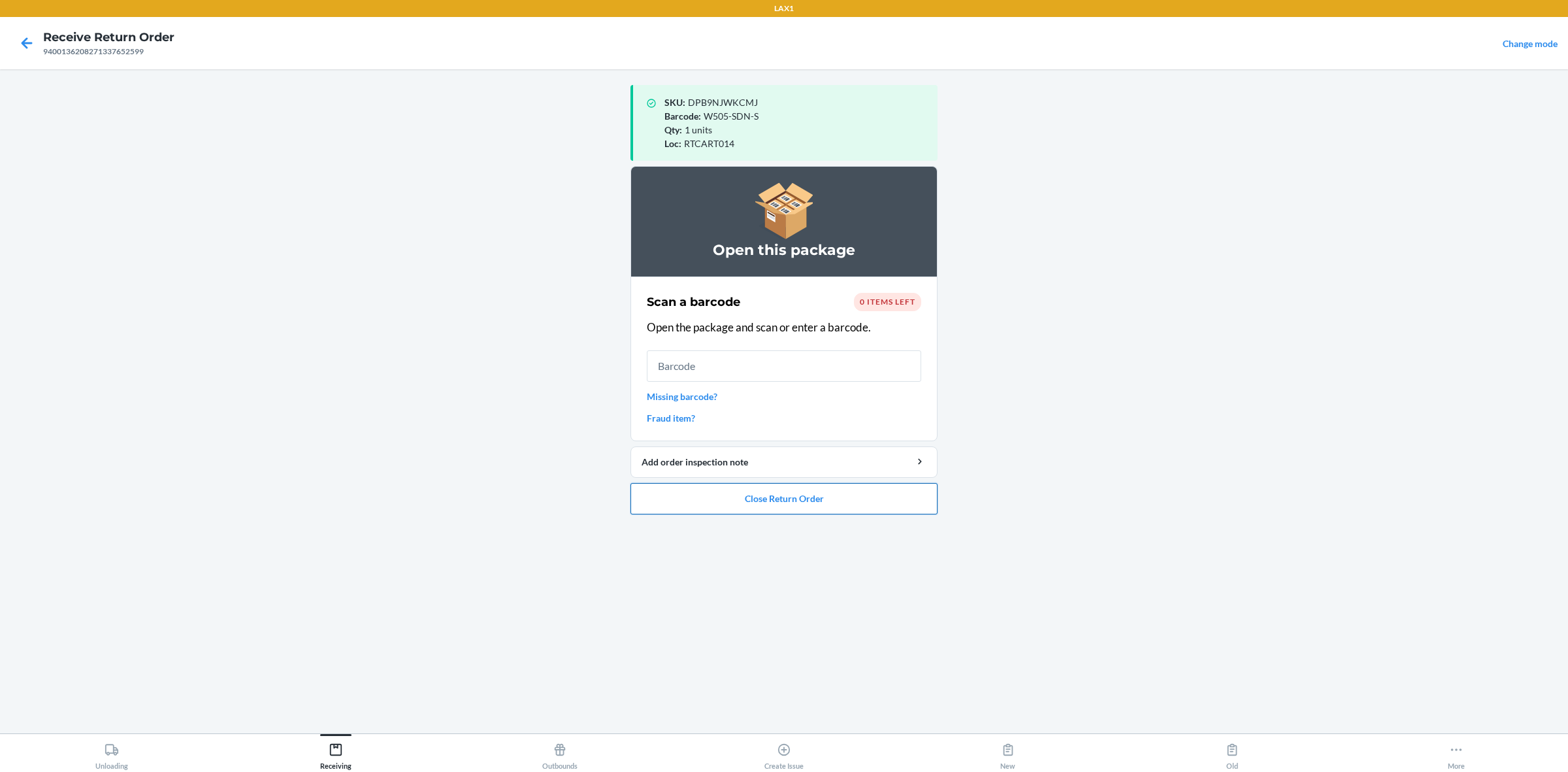 click on "Close Return Order" at bounding box center (784, 499) 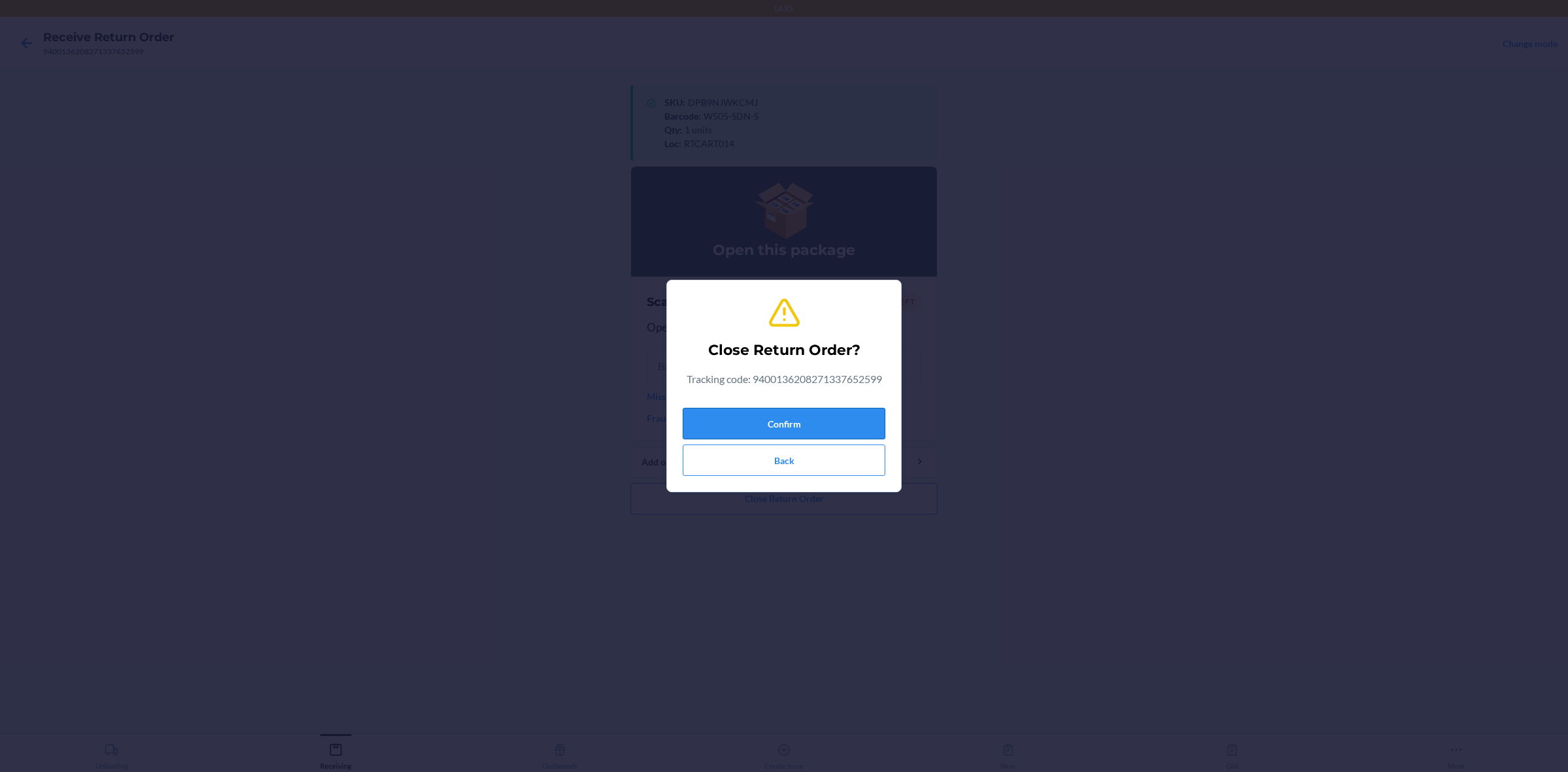click on "Confirm" at bounding box center (784, 424) 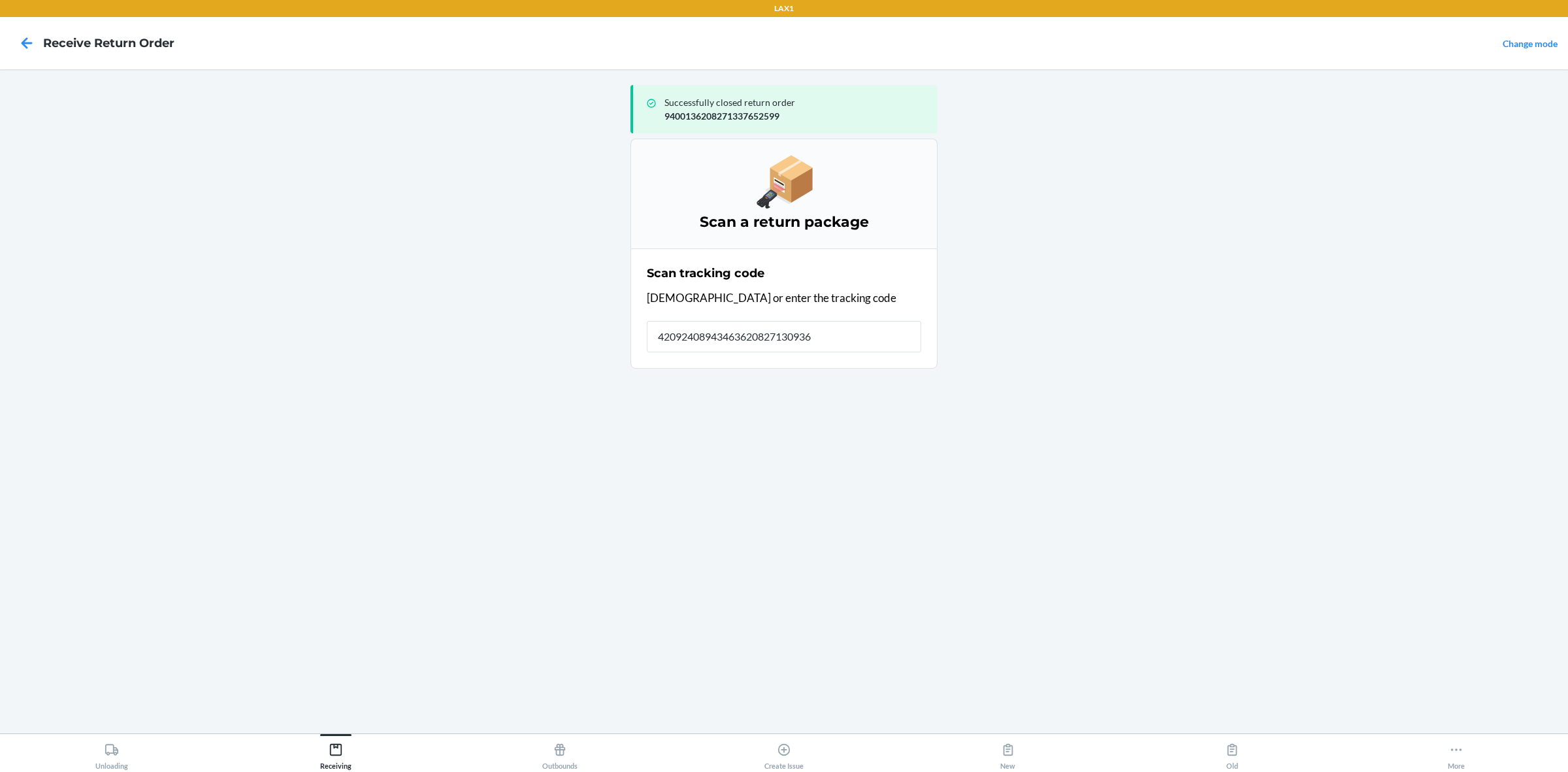 type on "420924089434636208271309362" 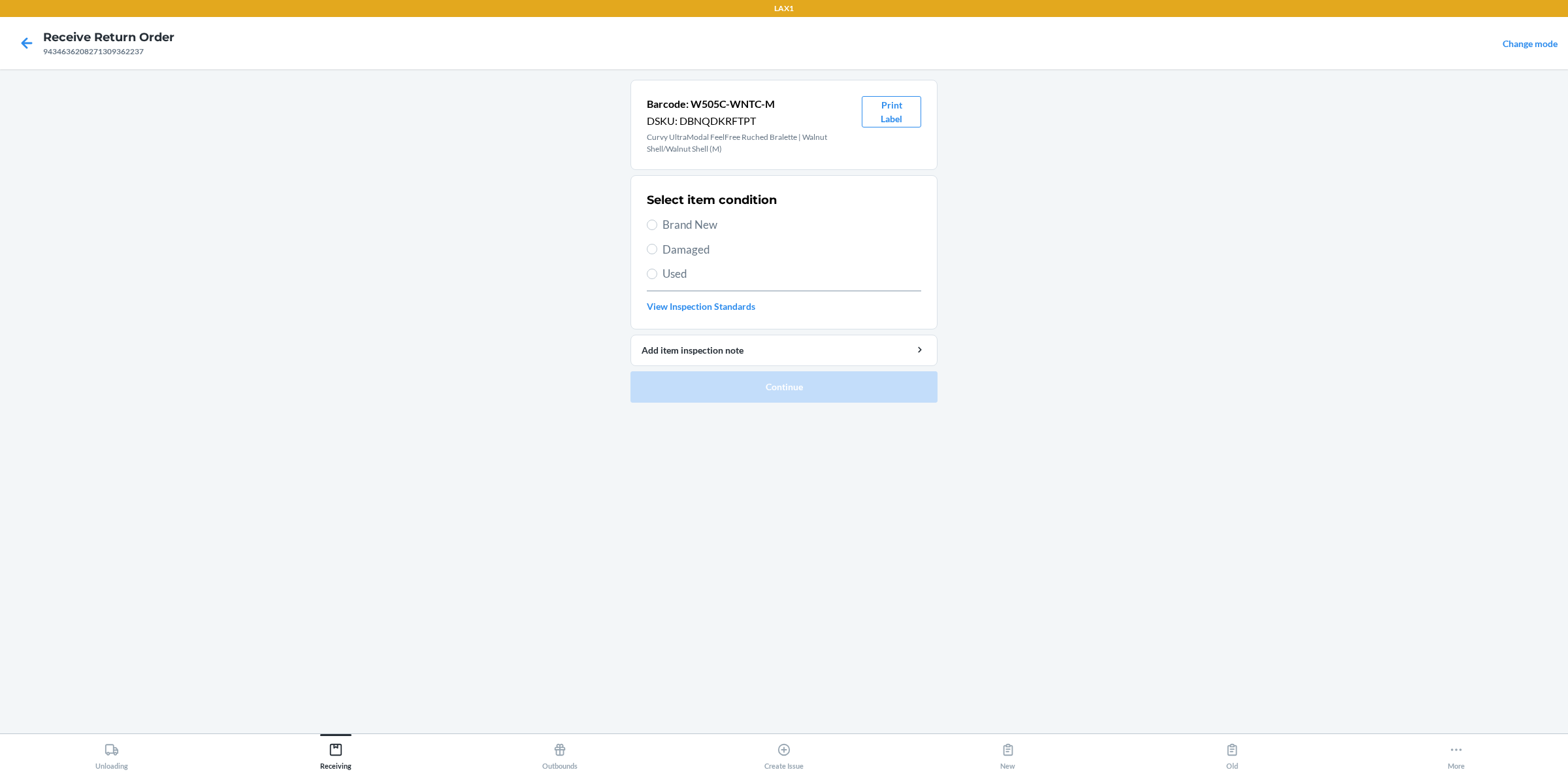 click on "Brand New" at bounding box center (792, 225) 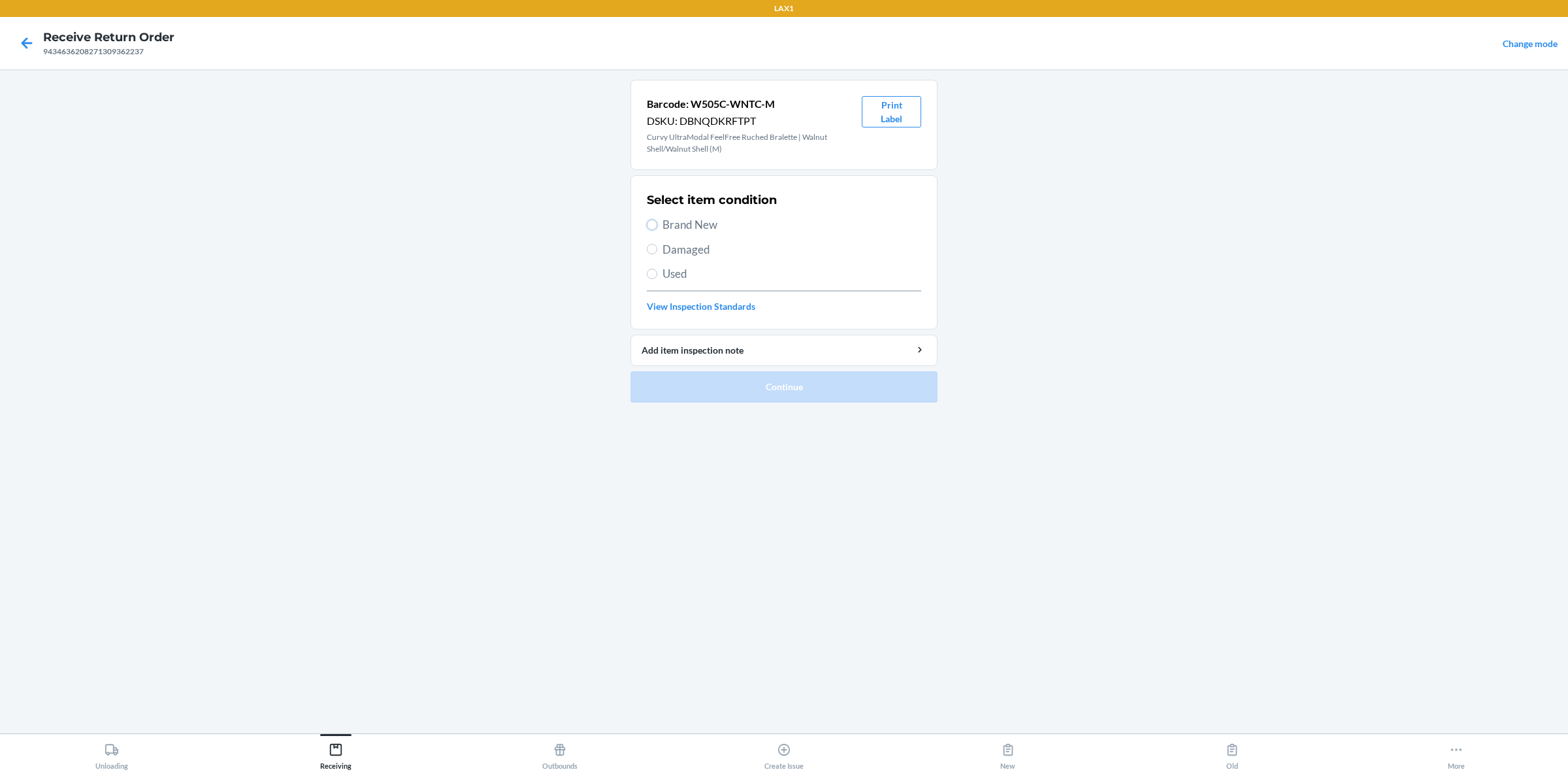 click on "Brand New" at bounding box center (652, 225) 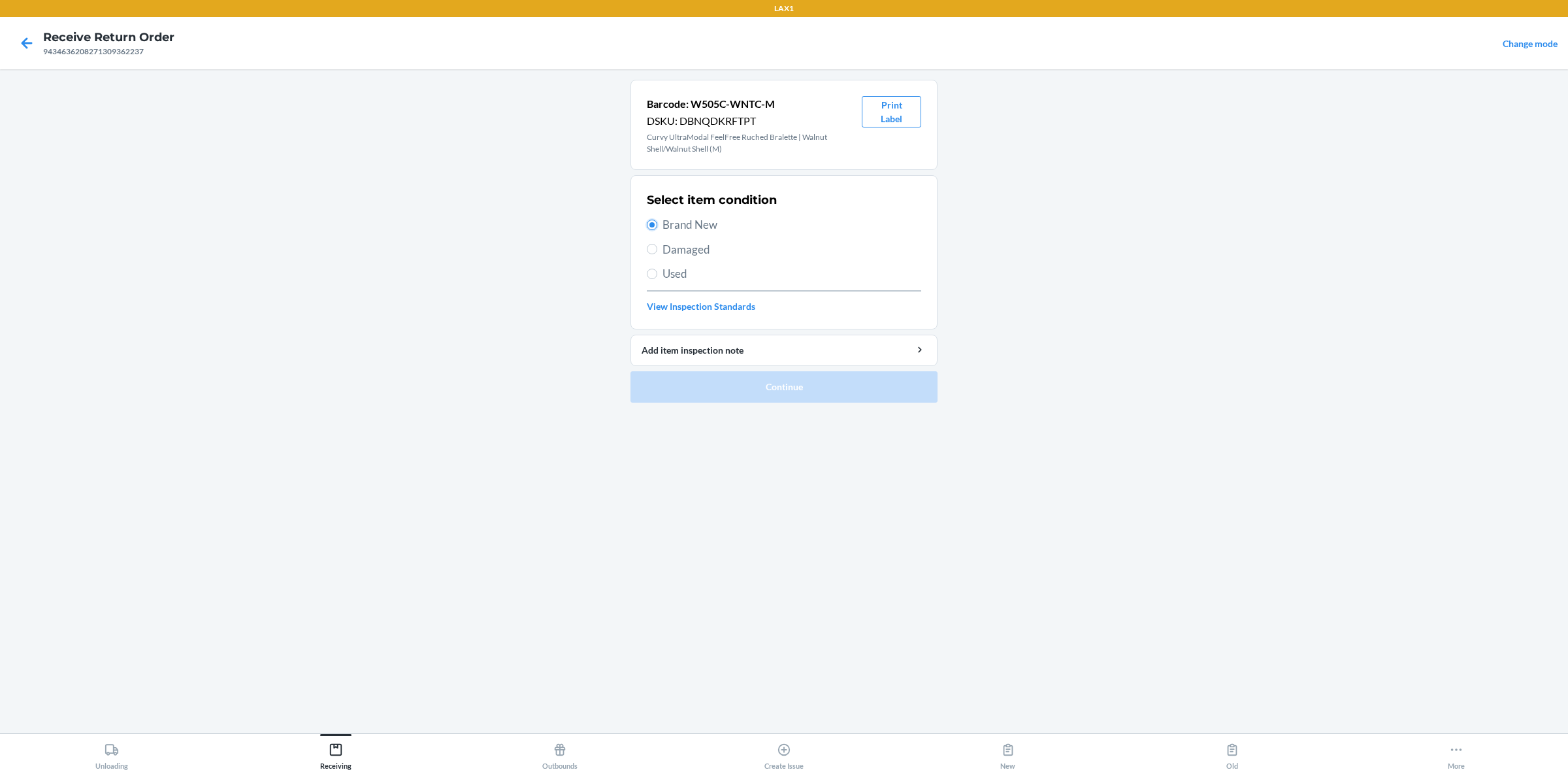 radio on "true" 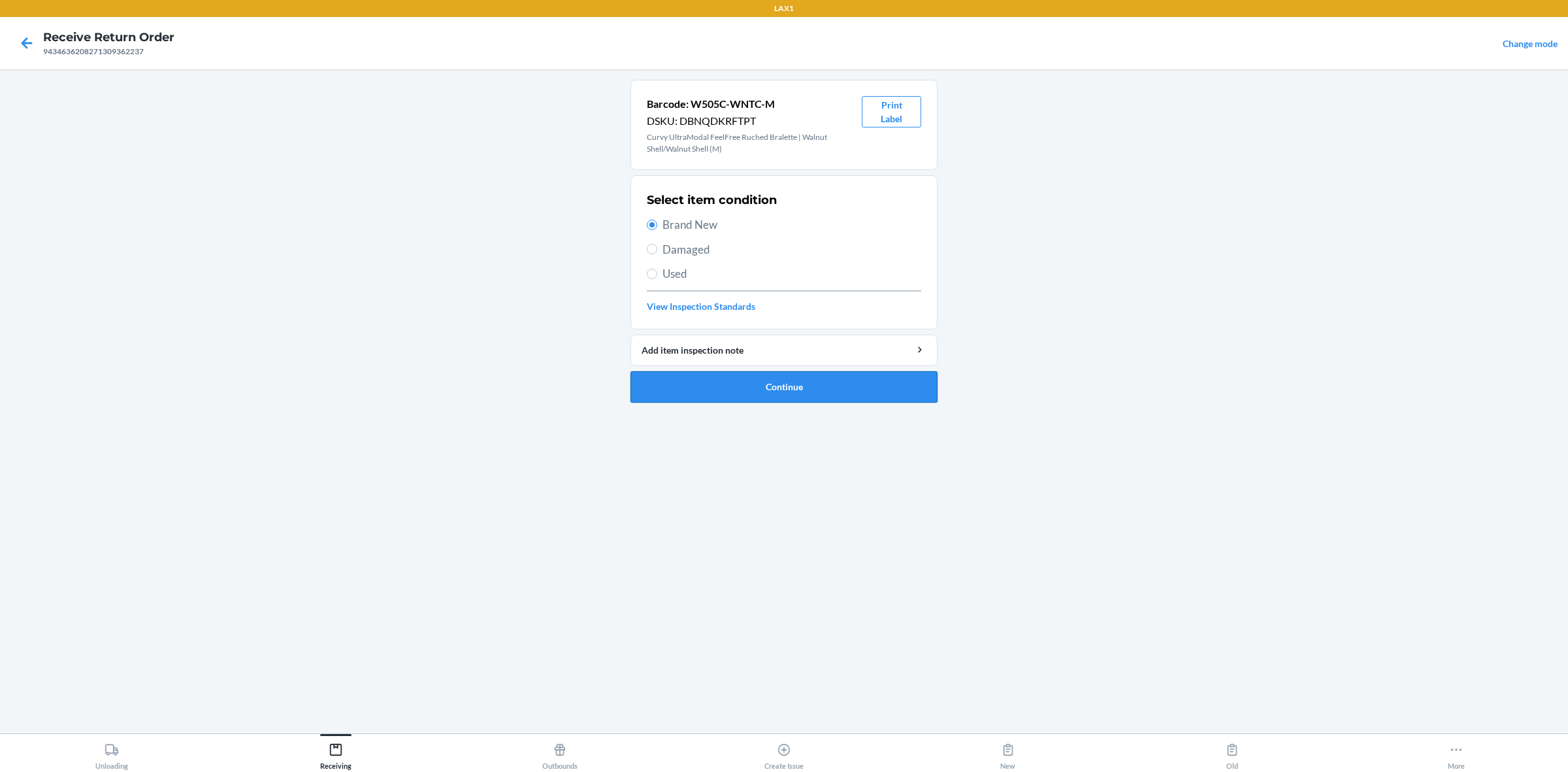 drag, startPoint x: 840, startPoint y: 380, endPoint x: 840, endPoint y: 371, distance: 9 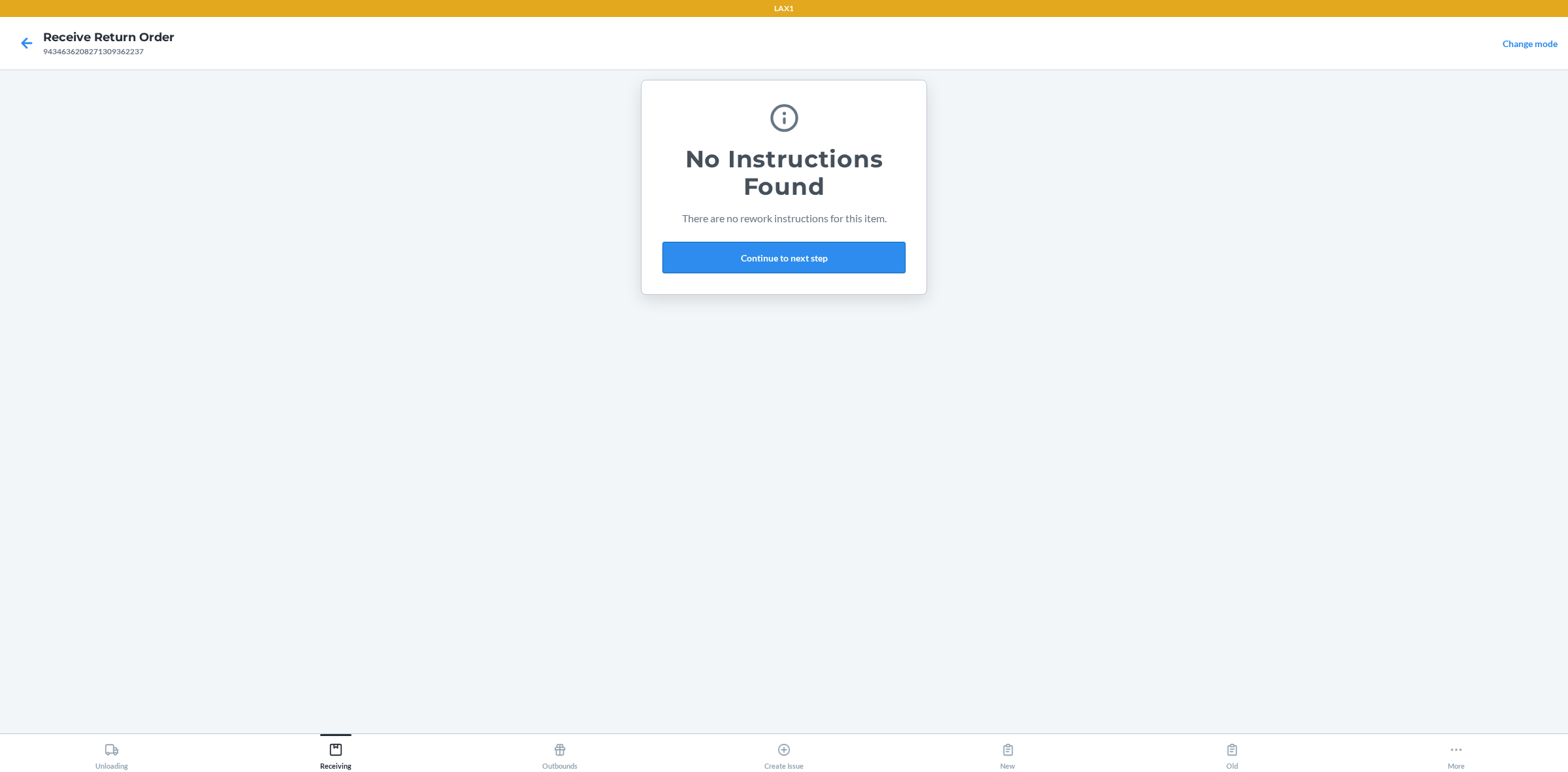 click on "Continue to next step" at bounding box center [784, 258] 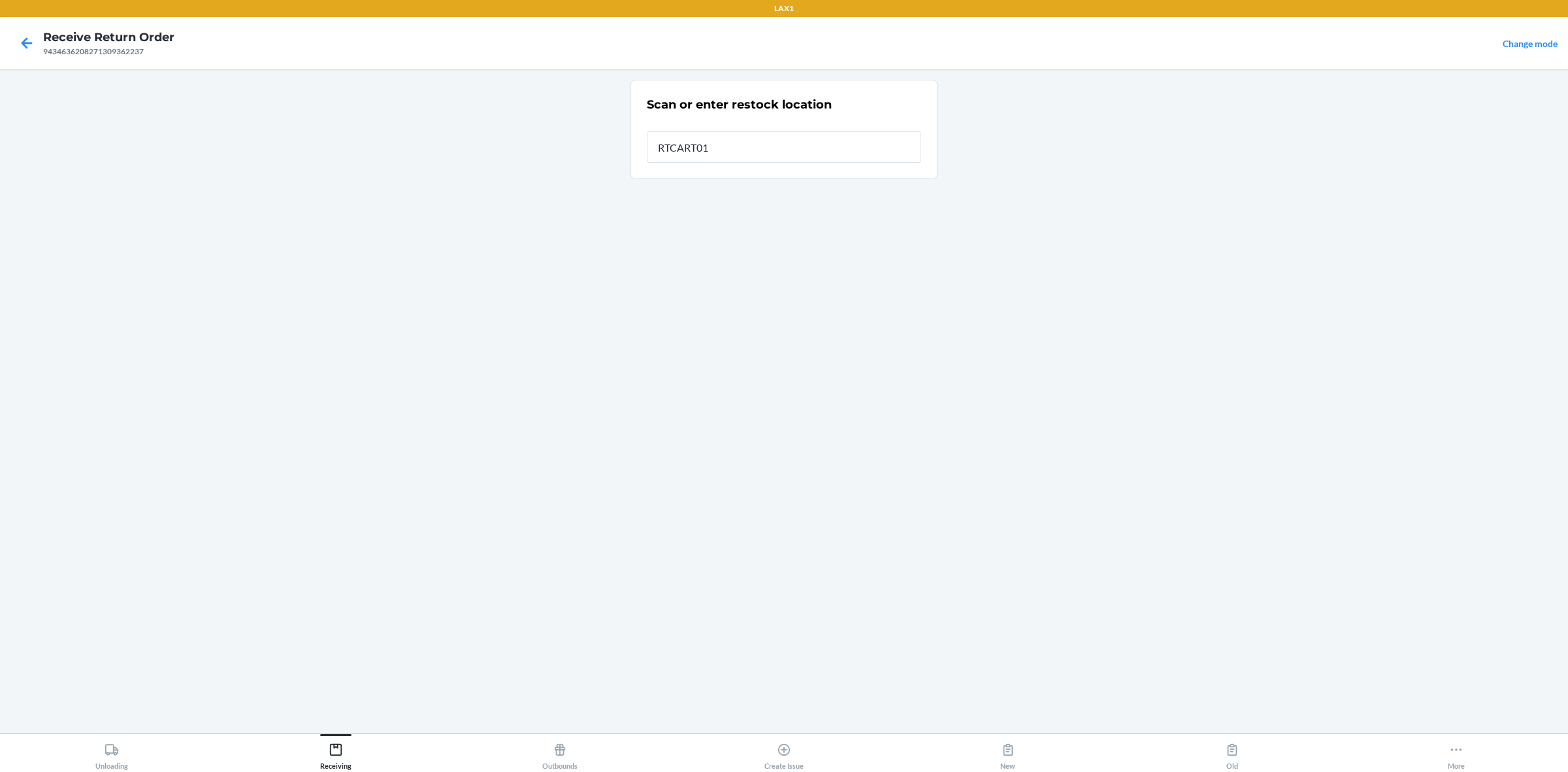 type on "RTCART014" 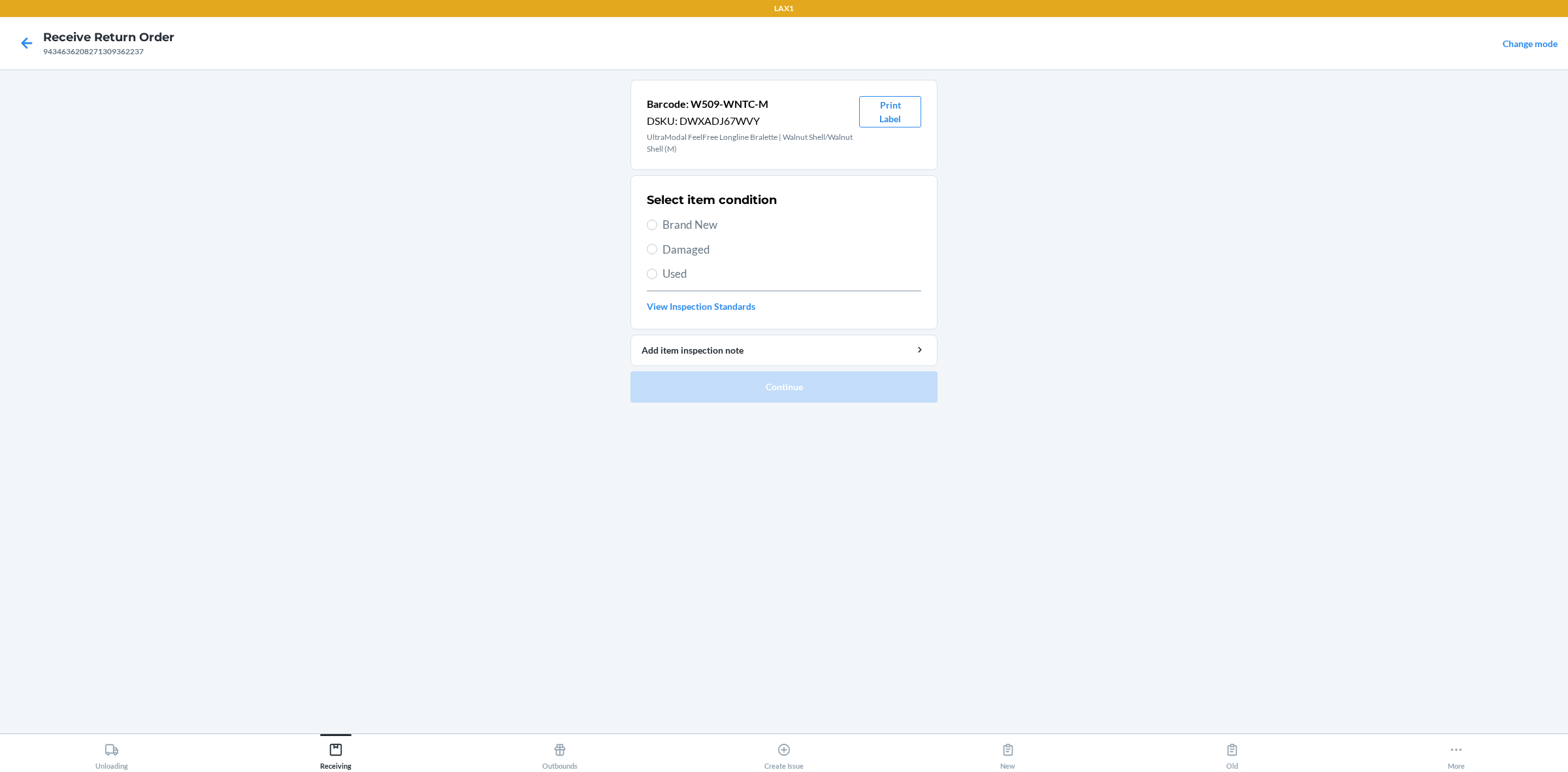drag, startPoint x: 700, startPoint y: 224, endPoint x: 702, endPoint y: 233, distance: 9.21954 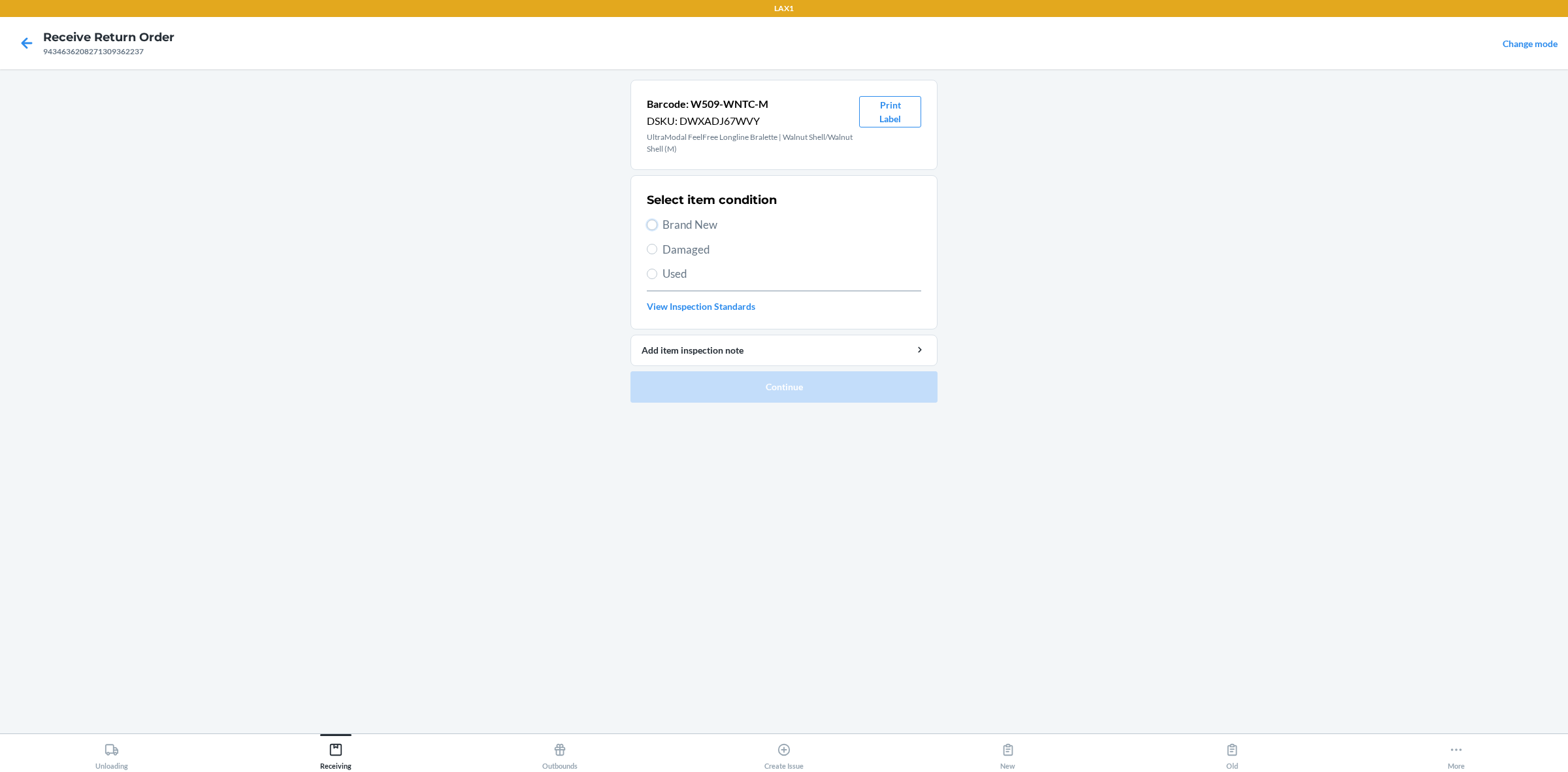 click on "Brand New" at bounding box center (652, 225) 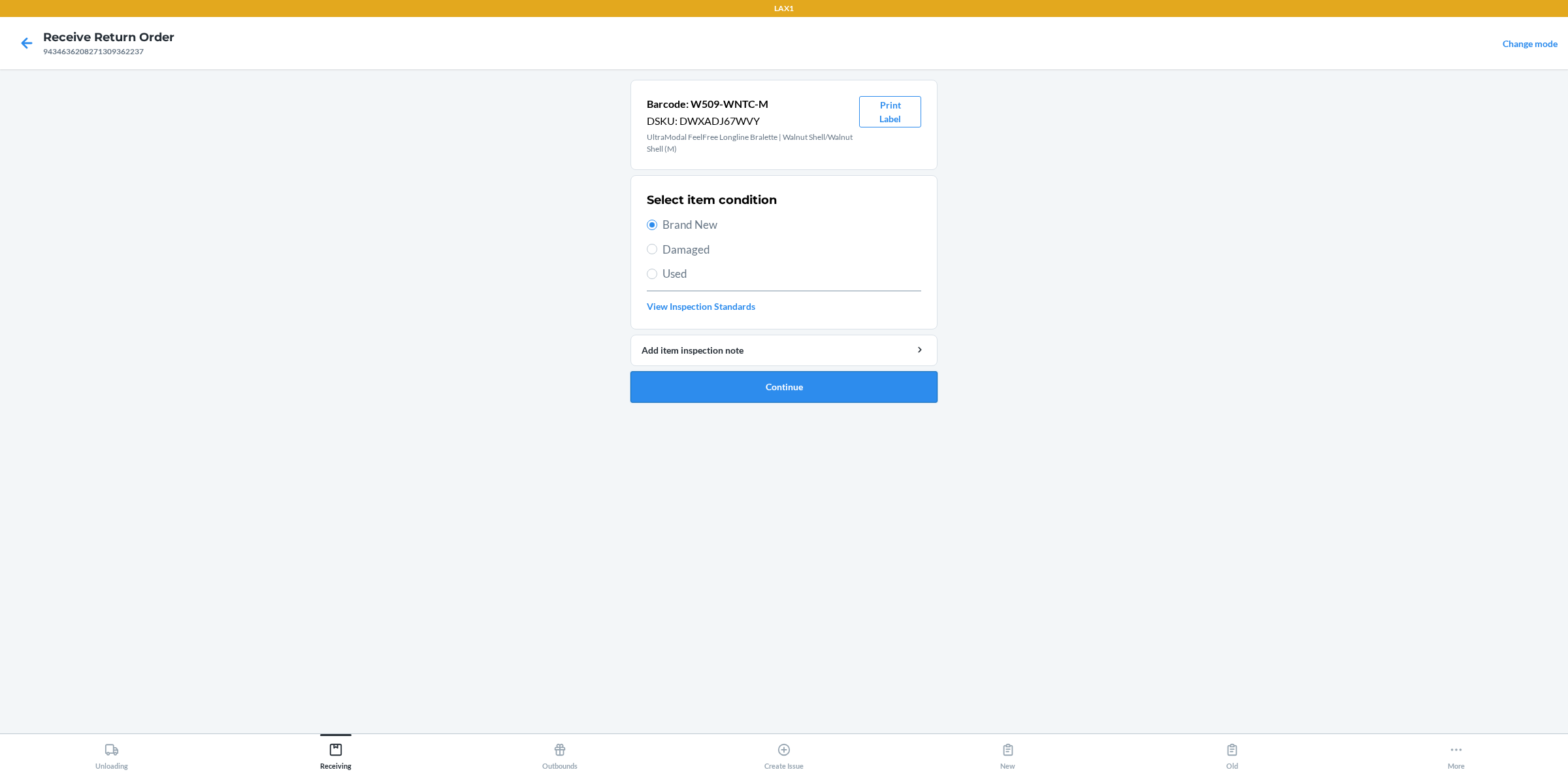 click on "Continue" at bounding box center (784, 387) 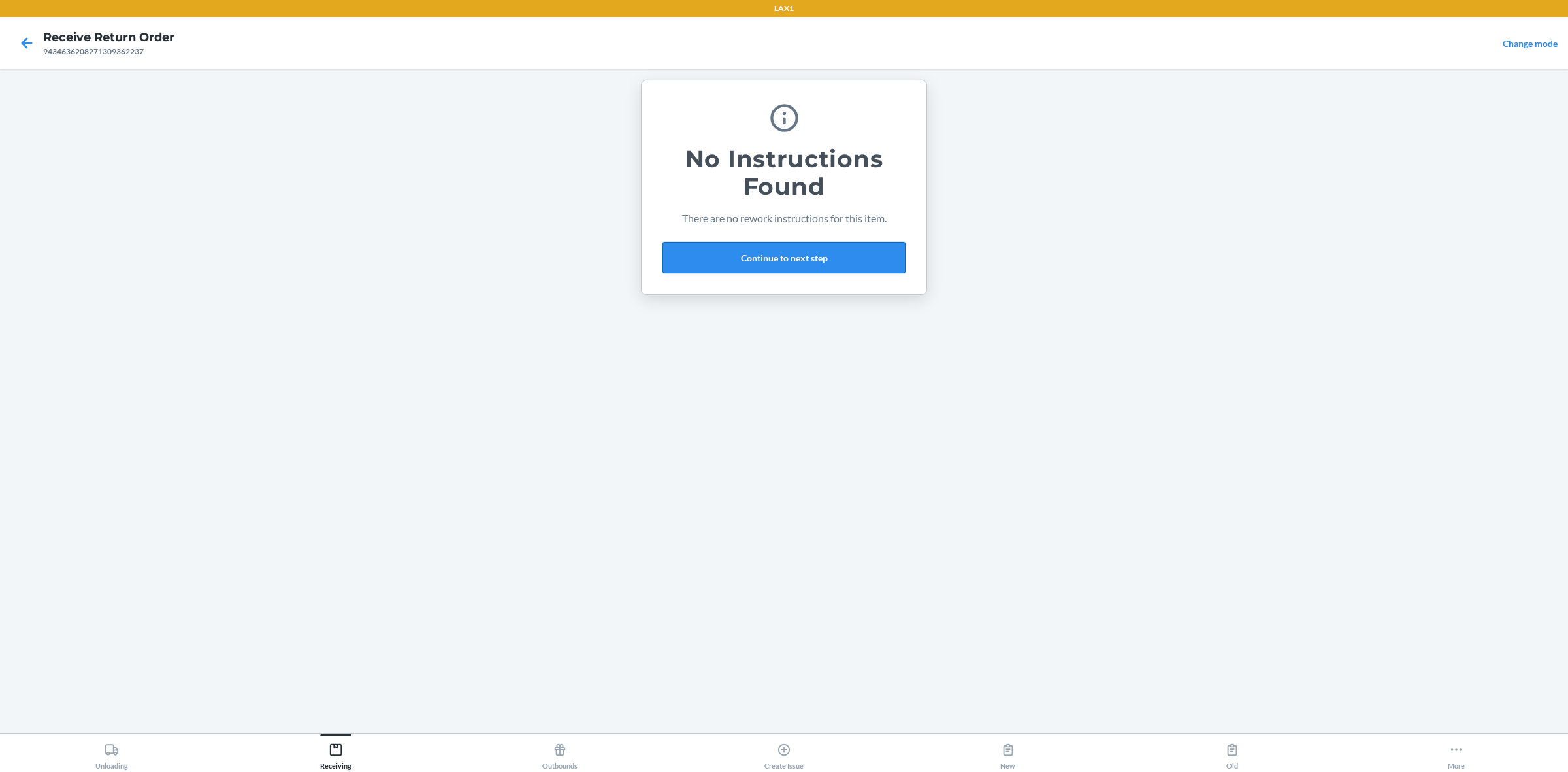 click on "Continue to next step" at bounding box center [784, 258] 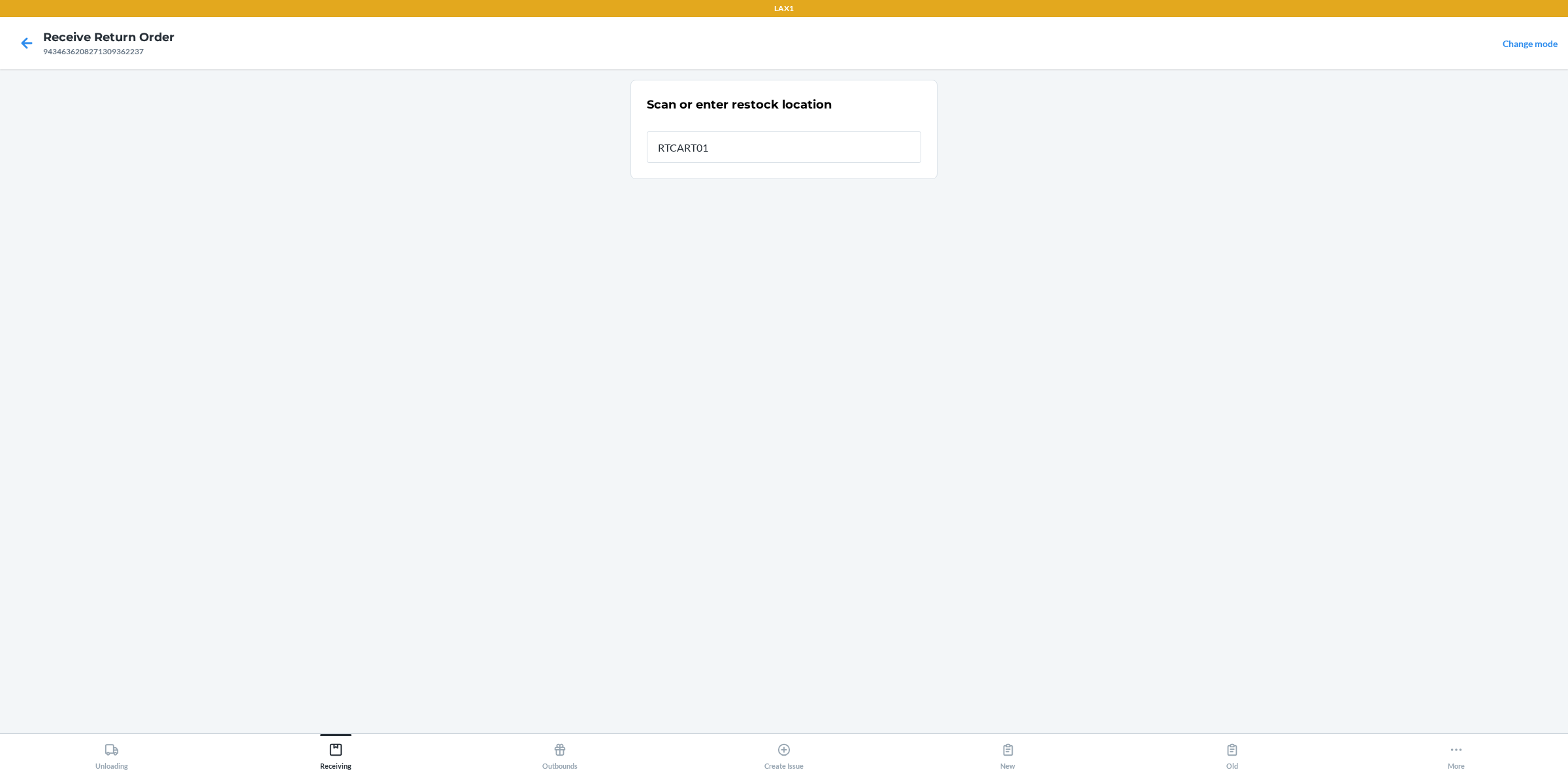 type on "RTCART014" 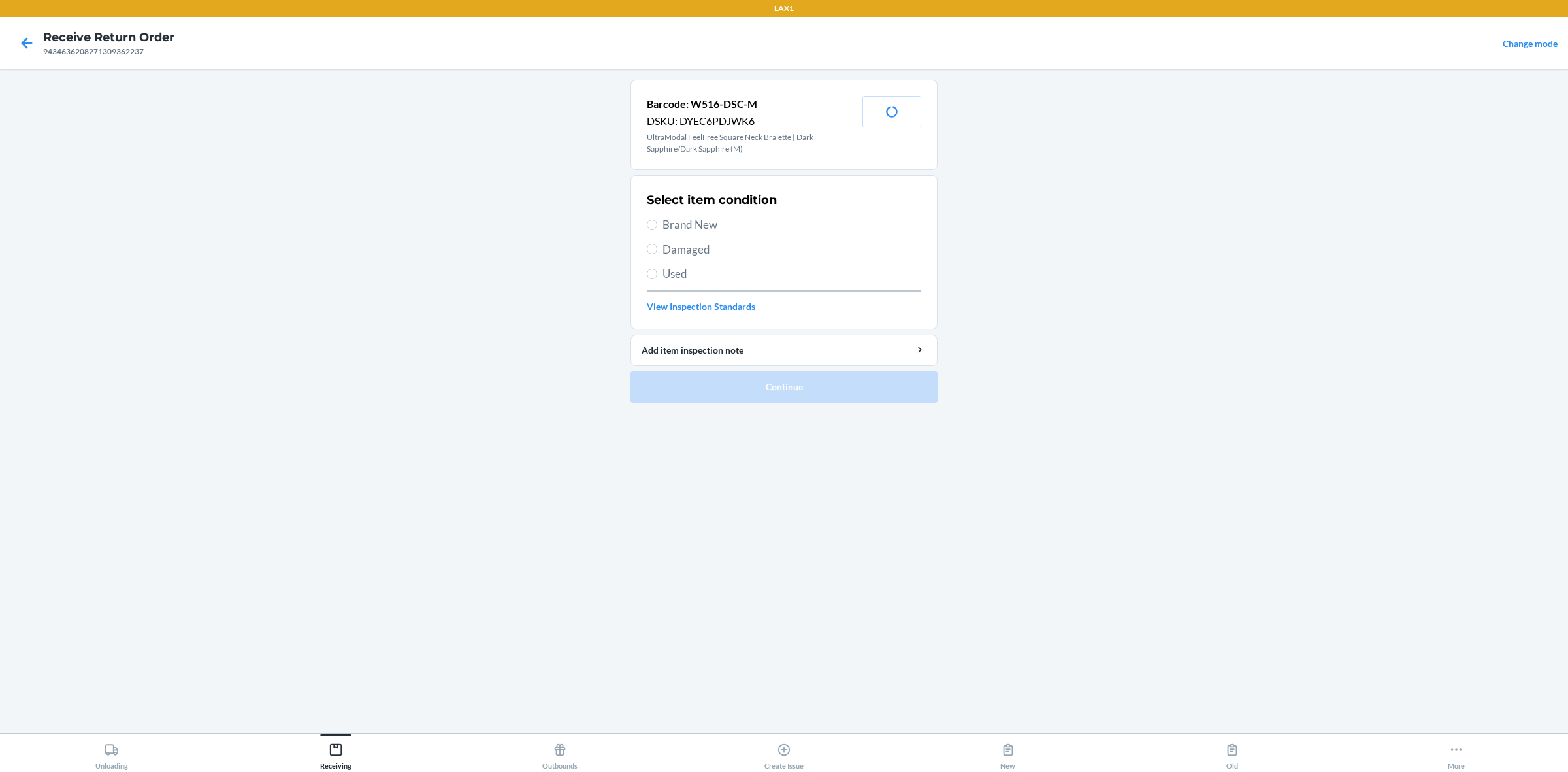 click on "Brand New" at bounding box center [792, 225] 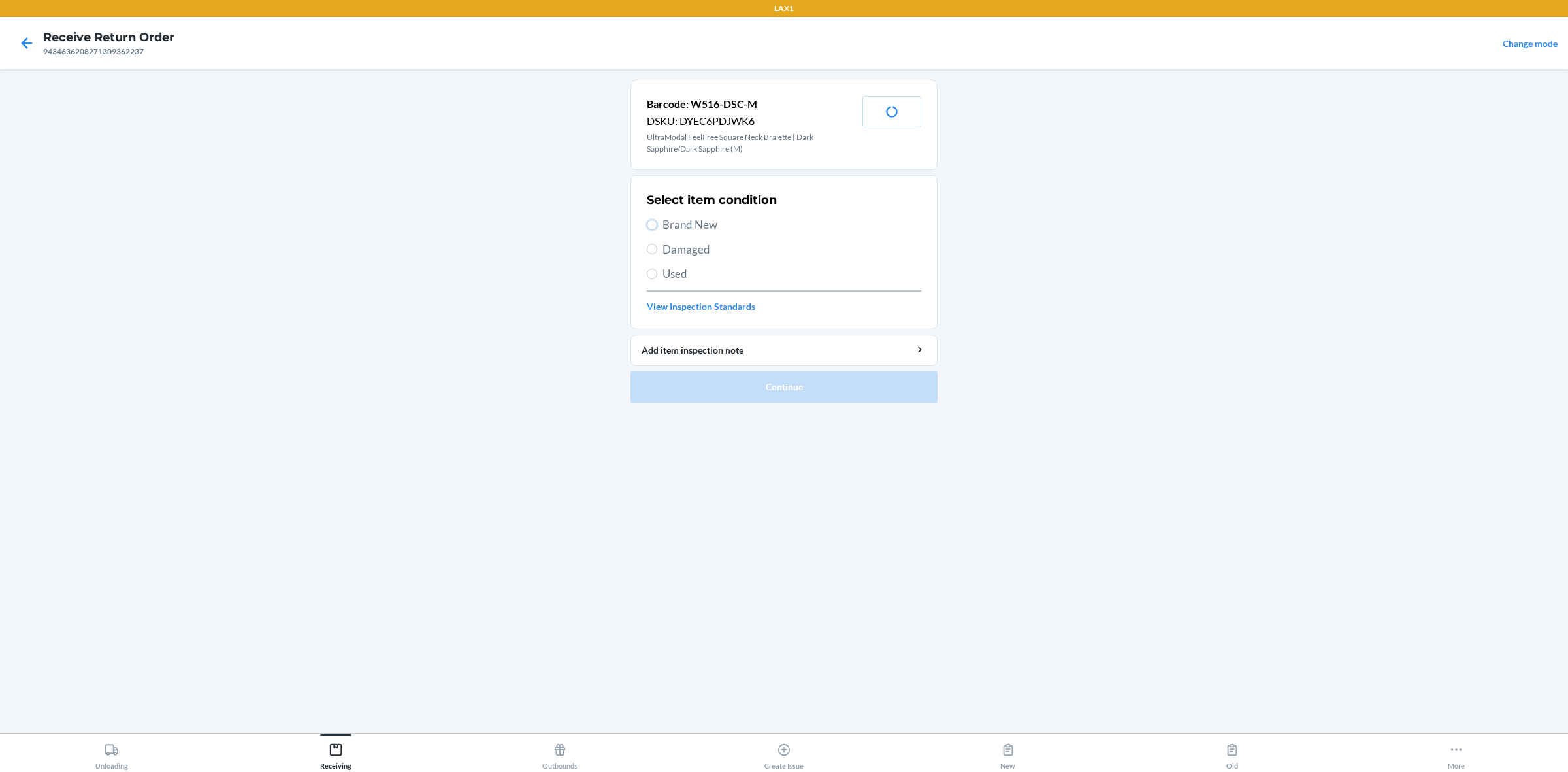 click on "Brand New" at bounding box center (652, 225) 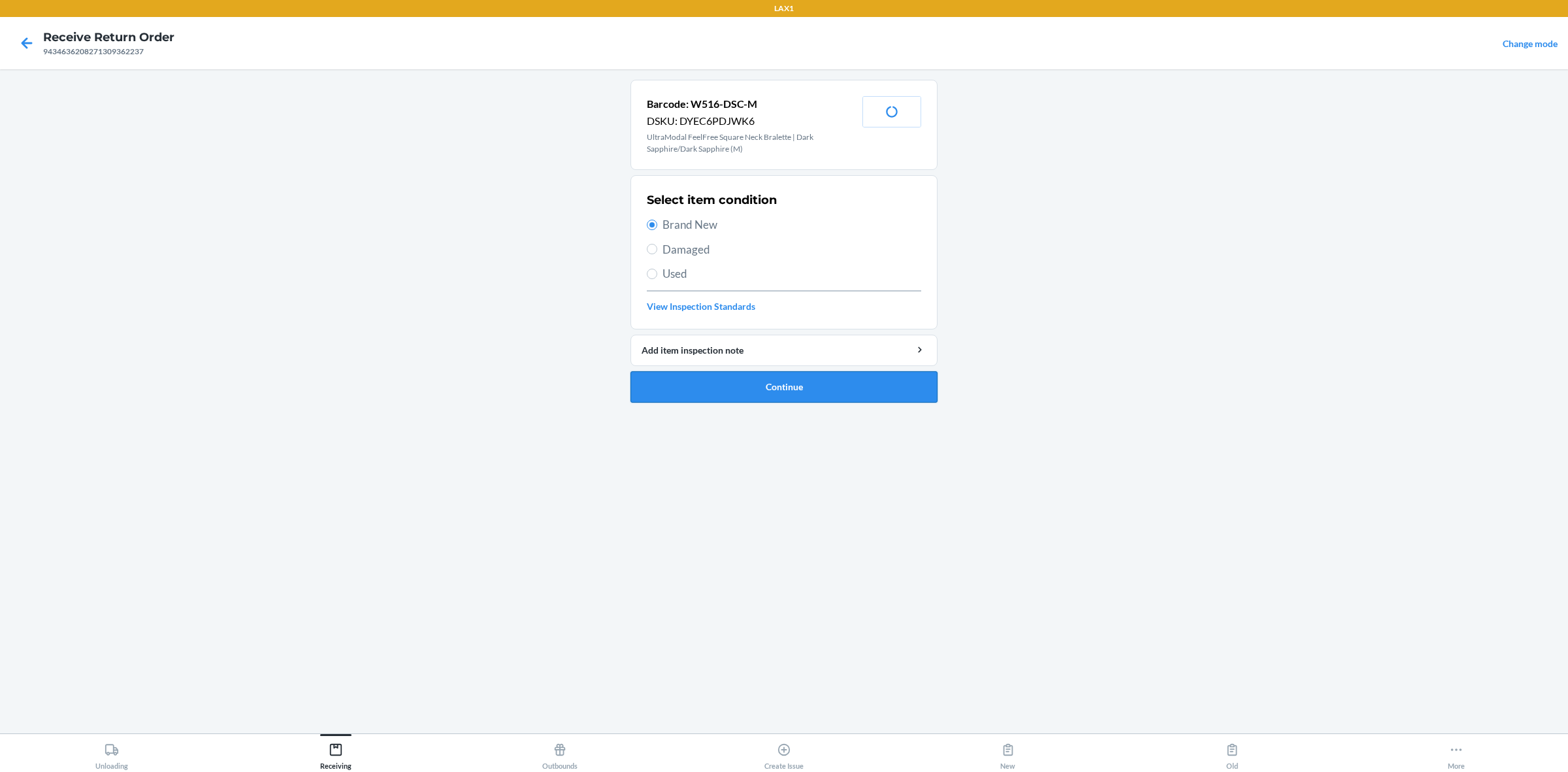 click on "Continue" at bounding box center (784, 387) 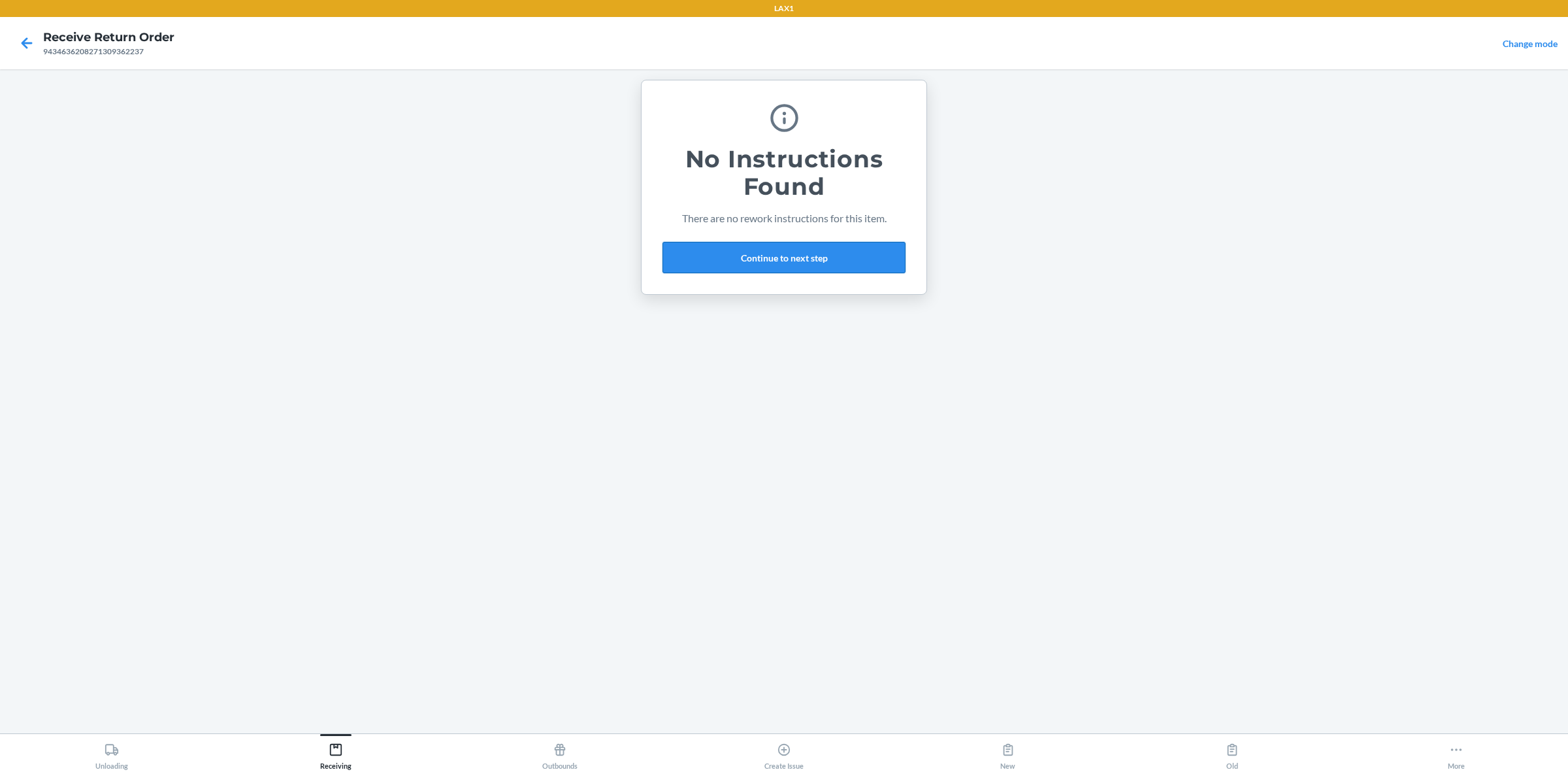 click on "Continue to next step" at bounding box center (784, 258) 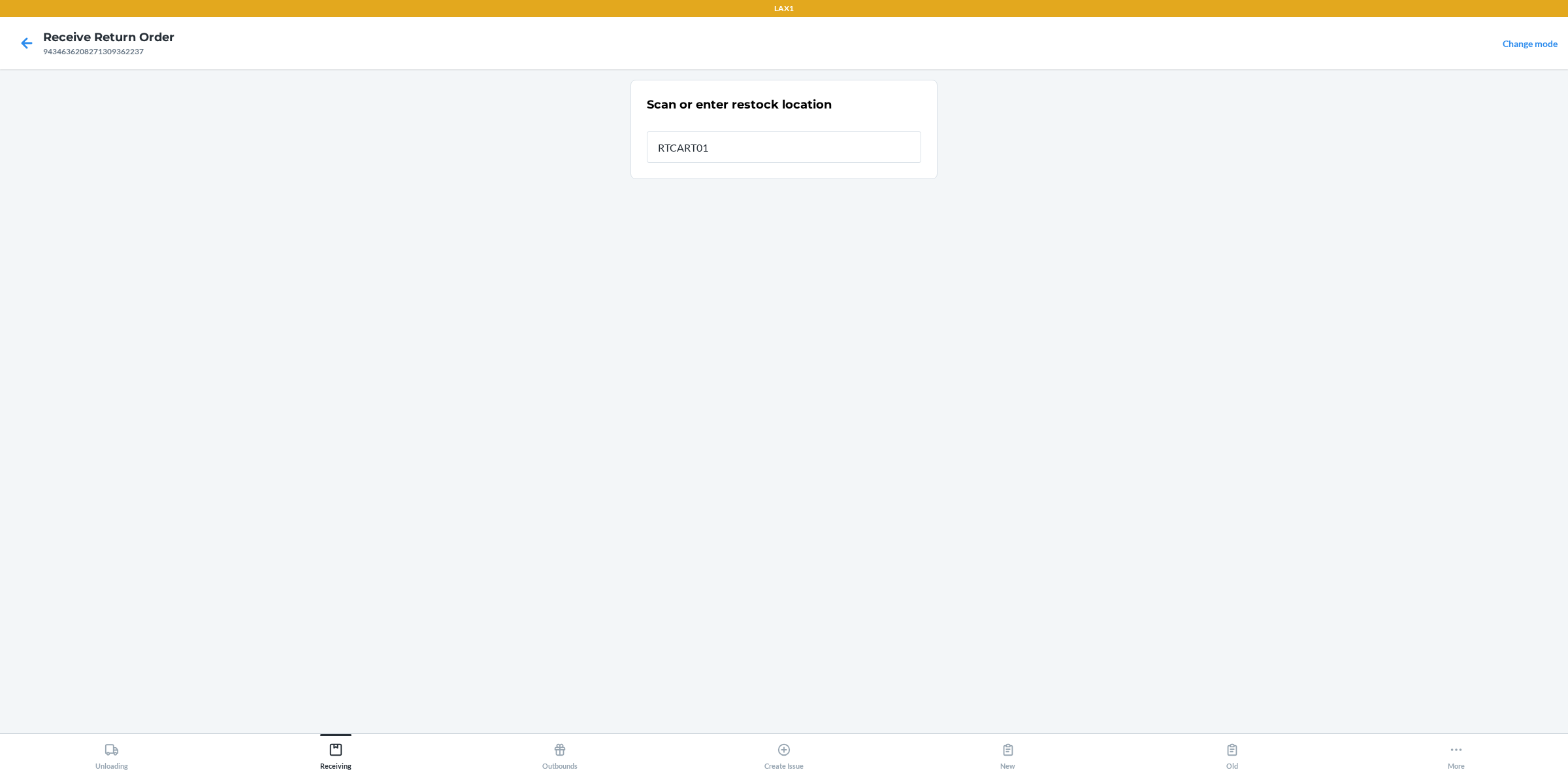 type on "RTCART014" 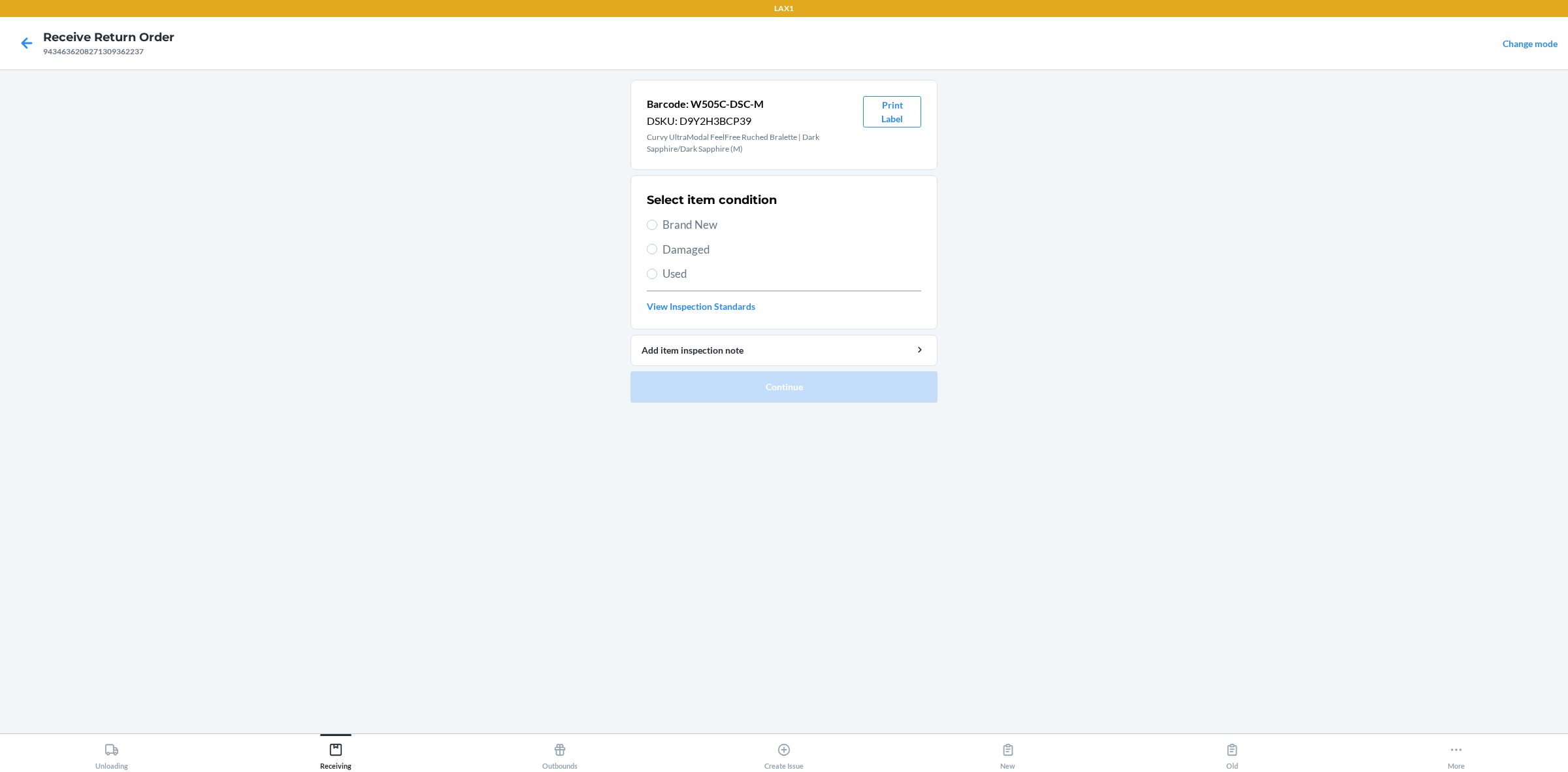 click on "Brand New" at bounding box center (792, 225) 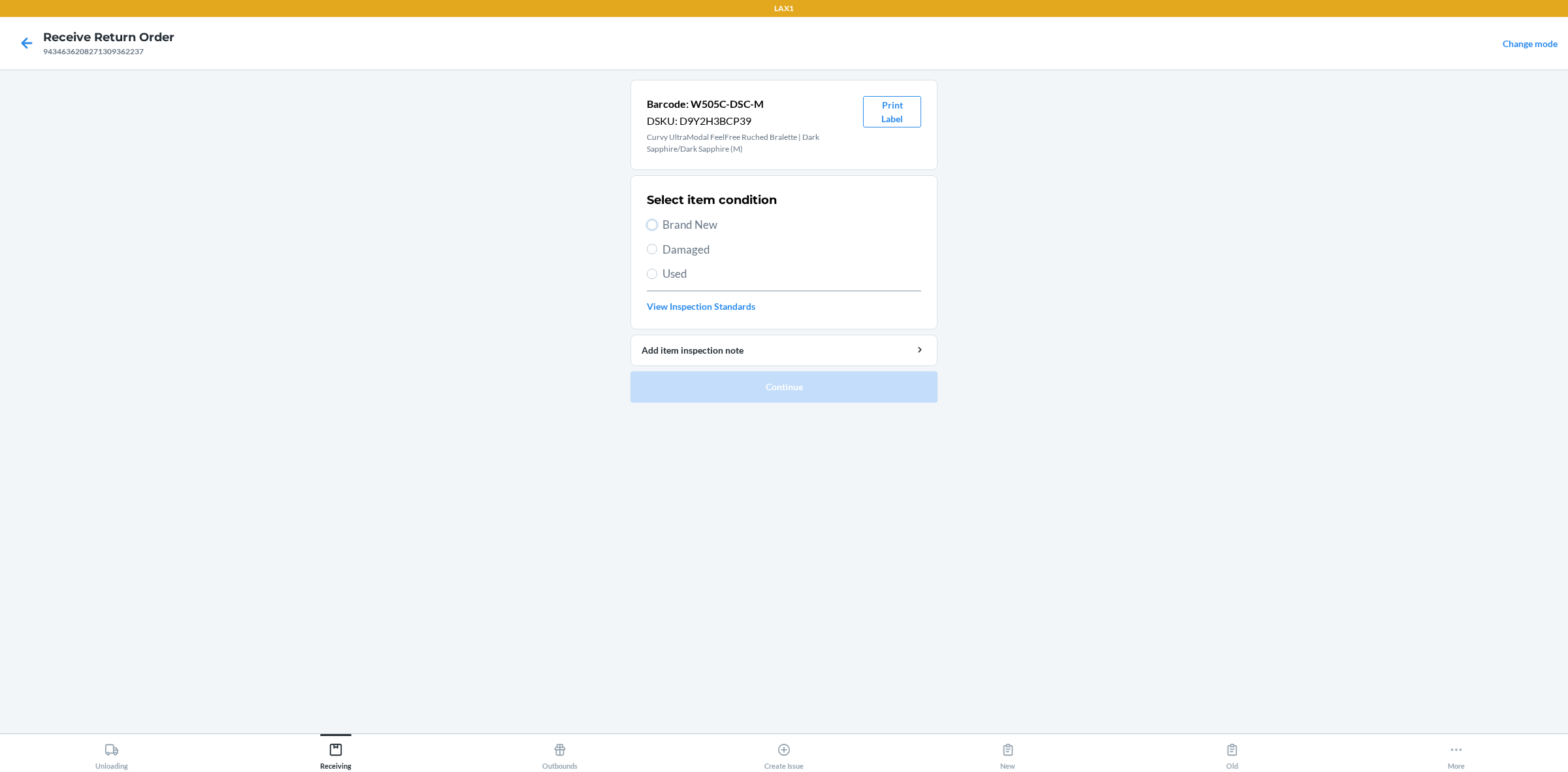 radio on "true" 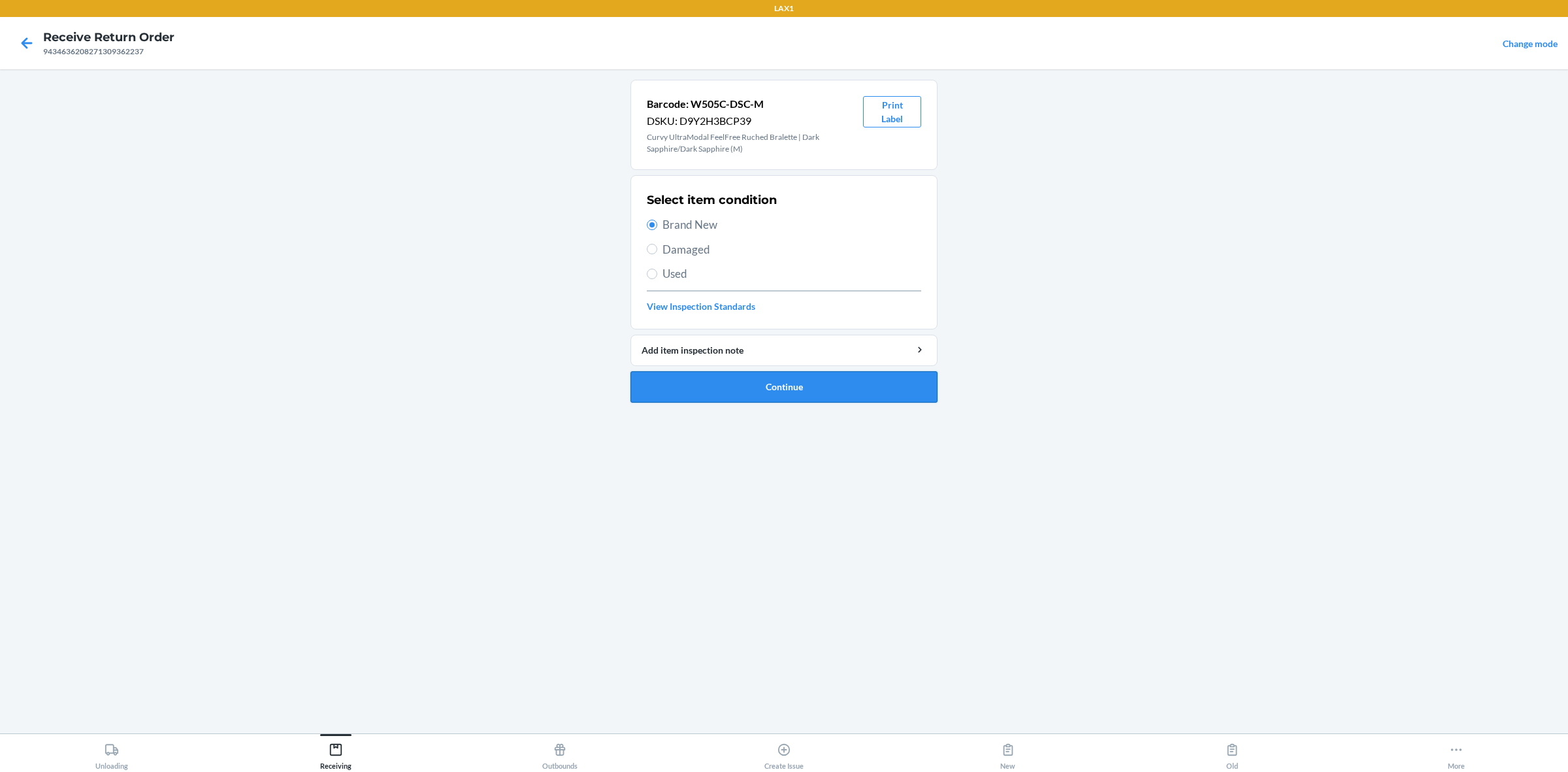 click on "Continue" at bounding box center [784, 387] 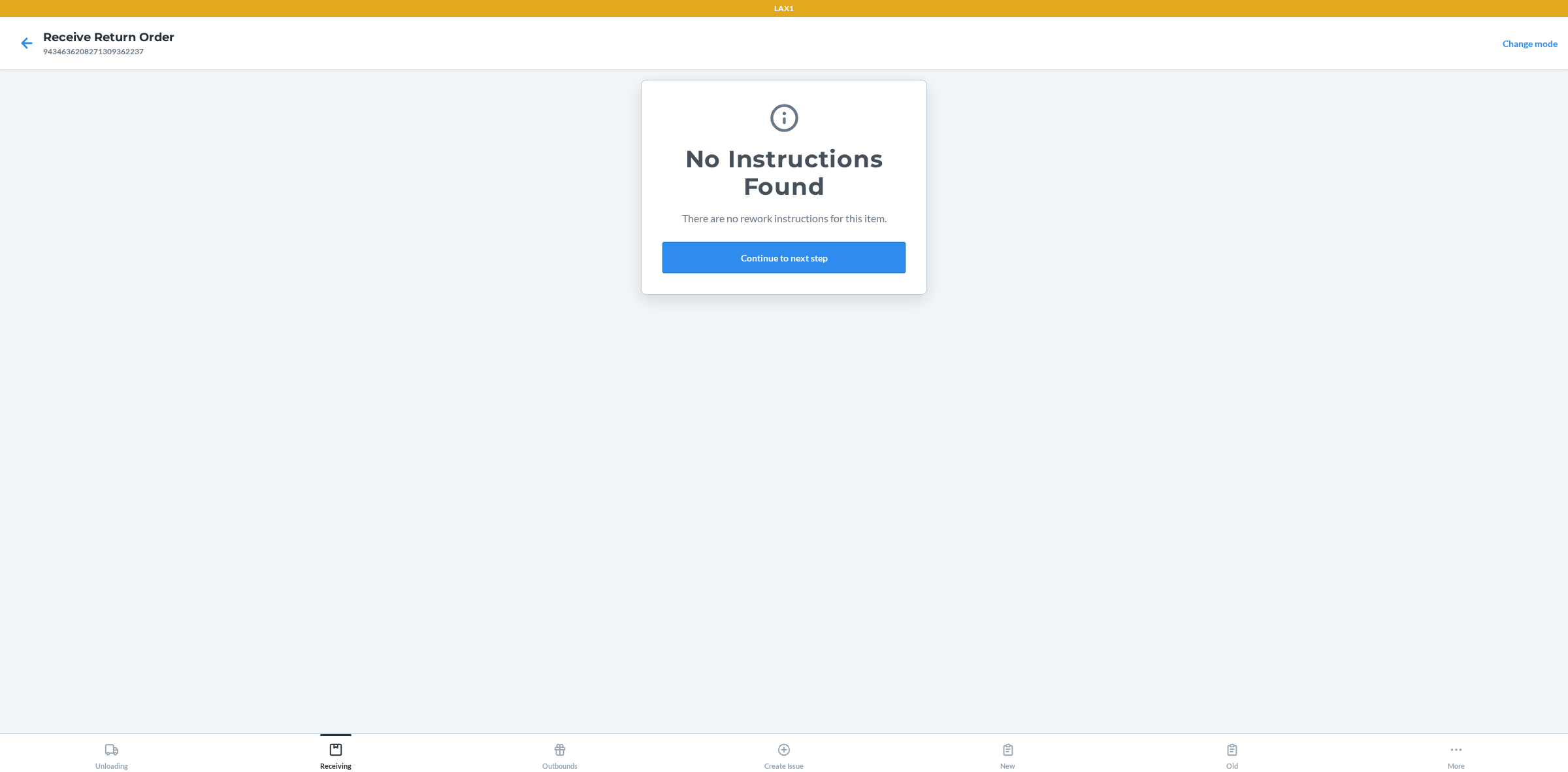 click on "Continue to next step" at bounding box center [784, 258] 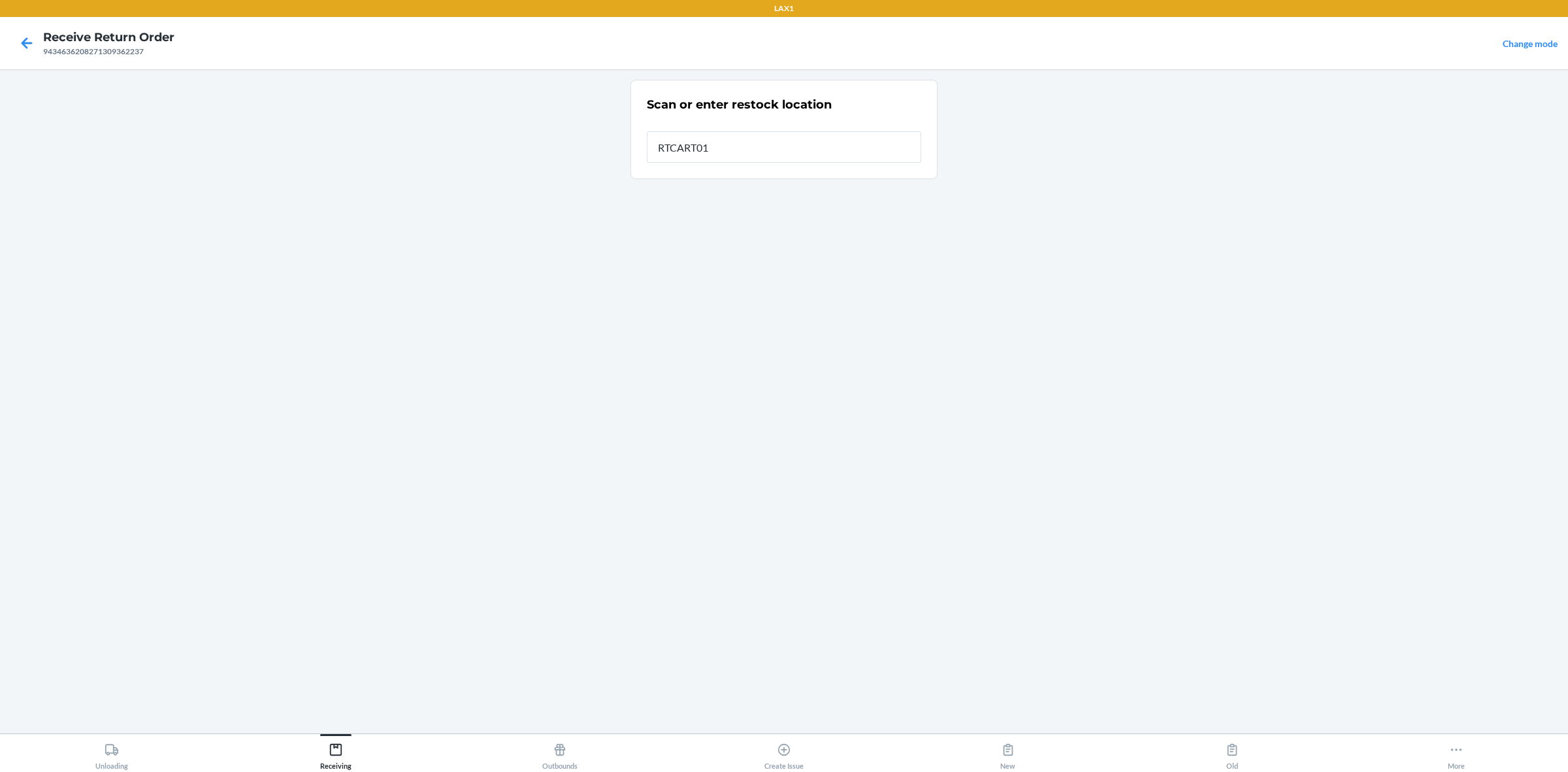 type on "RTCART014" 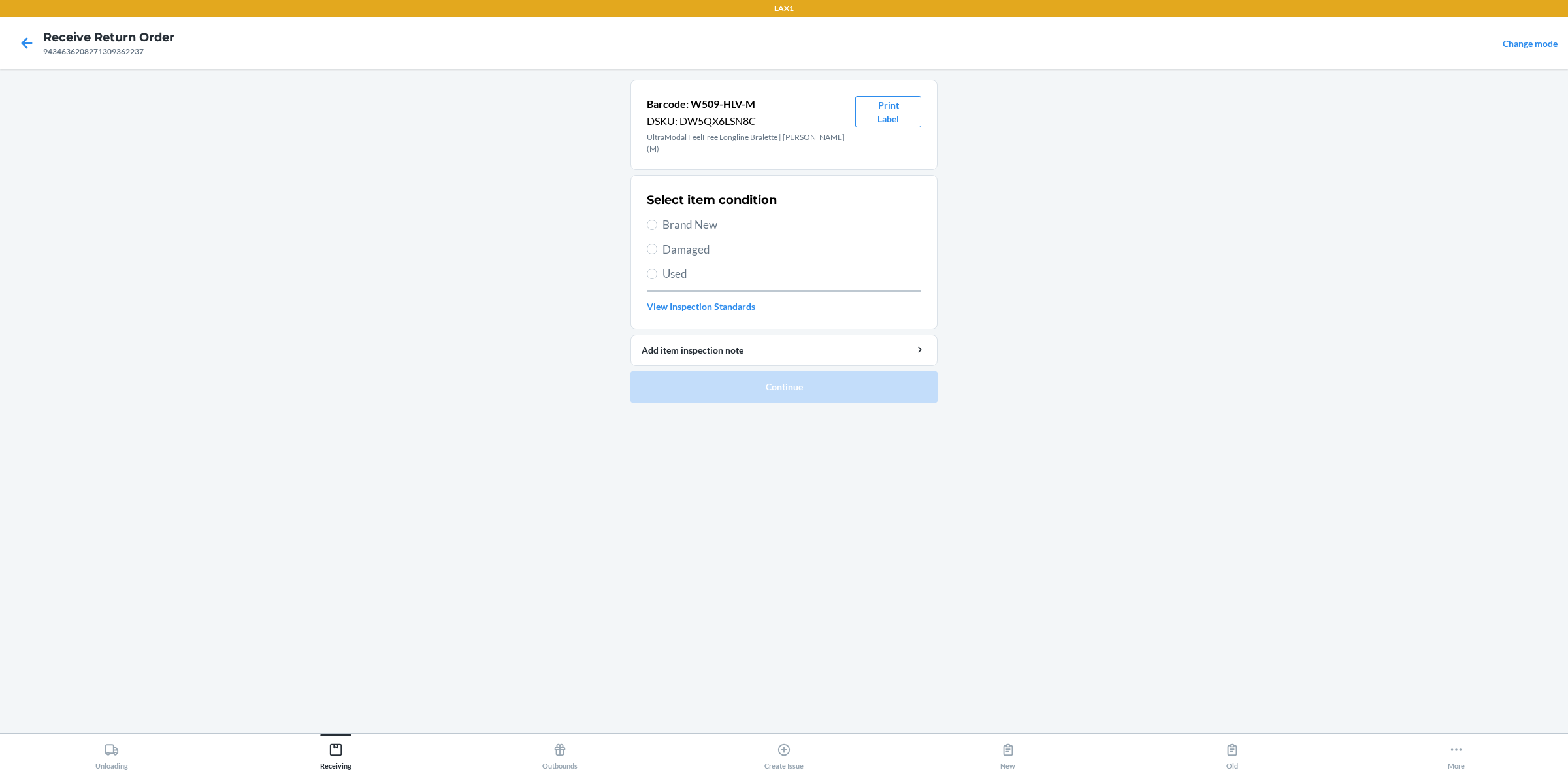 click on "Select item condition Brand New Damaged Used View Inspection Standards" at bounding box center (784, 252) 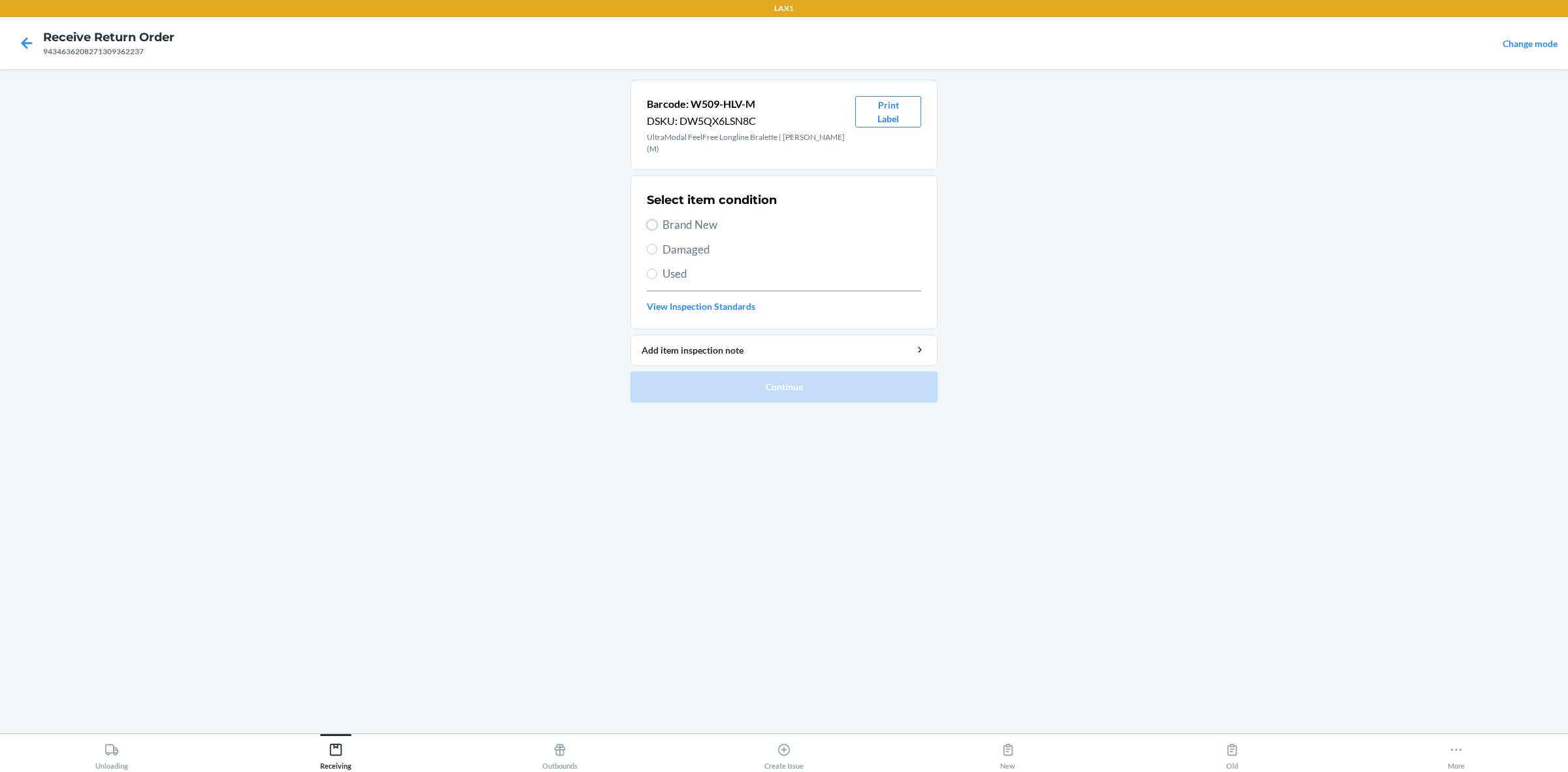 radio on "true" 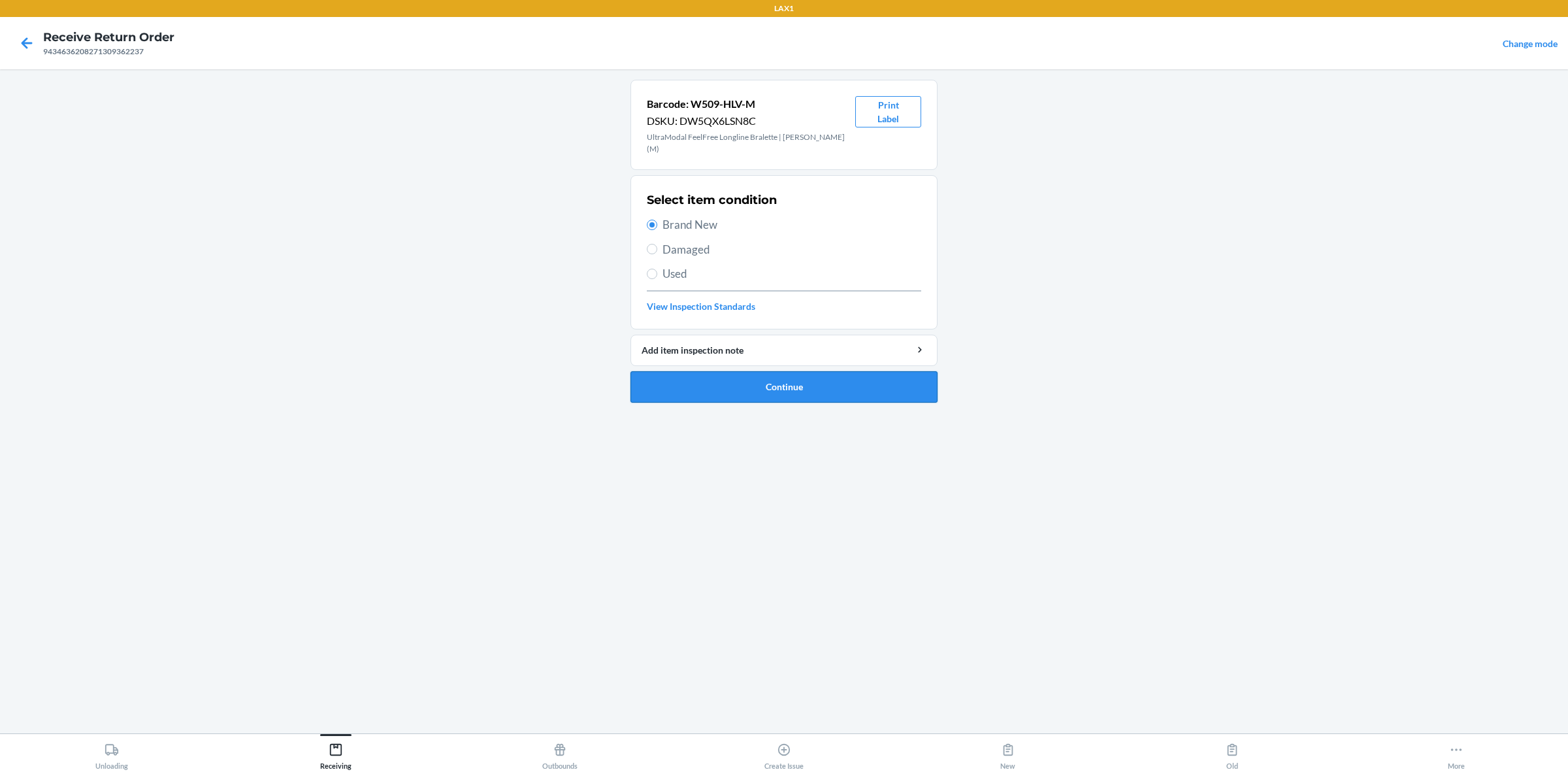 click on "Continue" at bounding box center (784, 387) 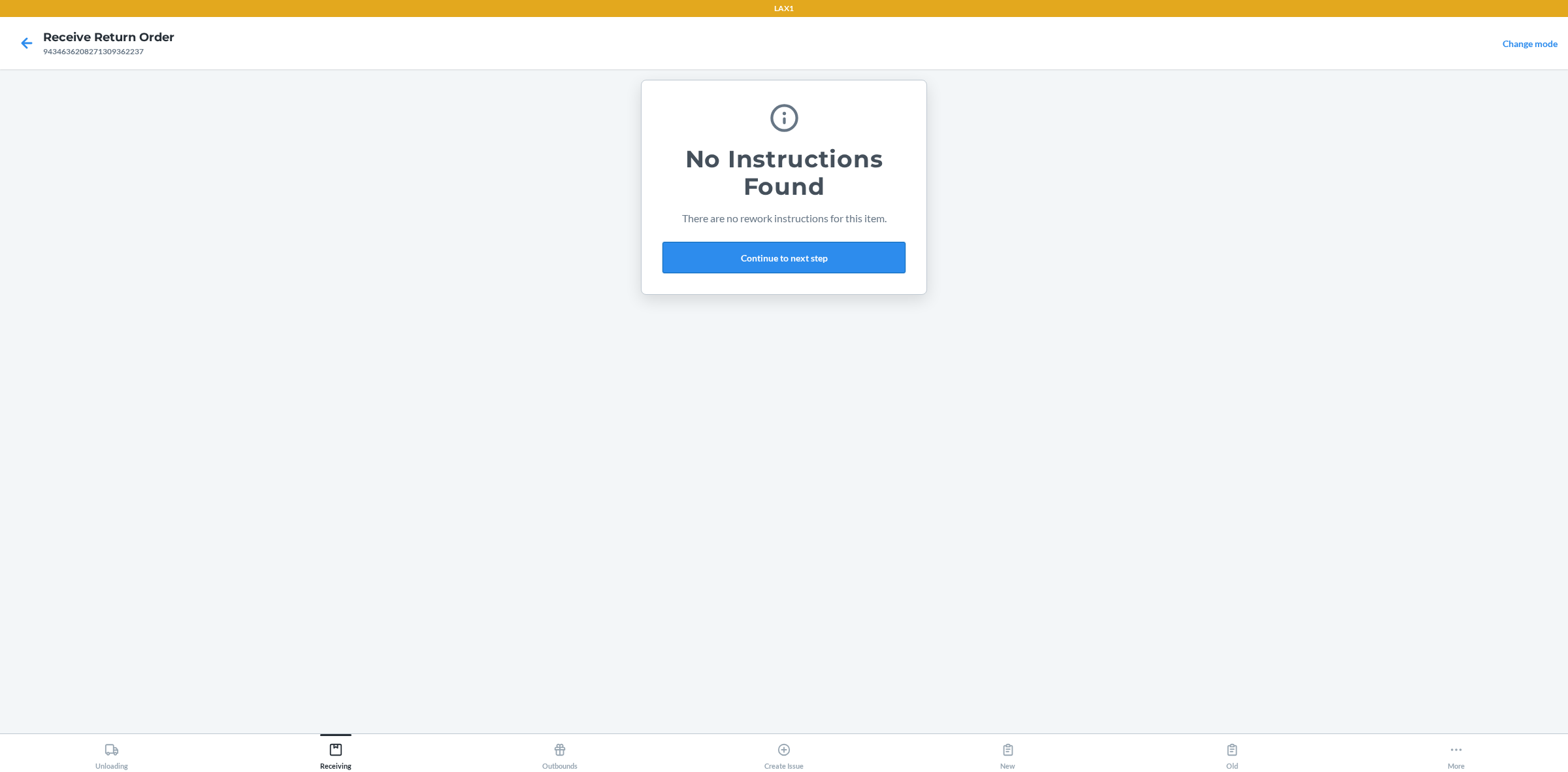 click on "Continue to next step" at bounding box center [784, 258] 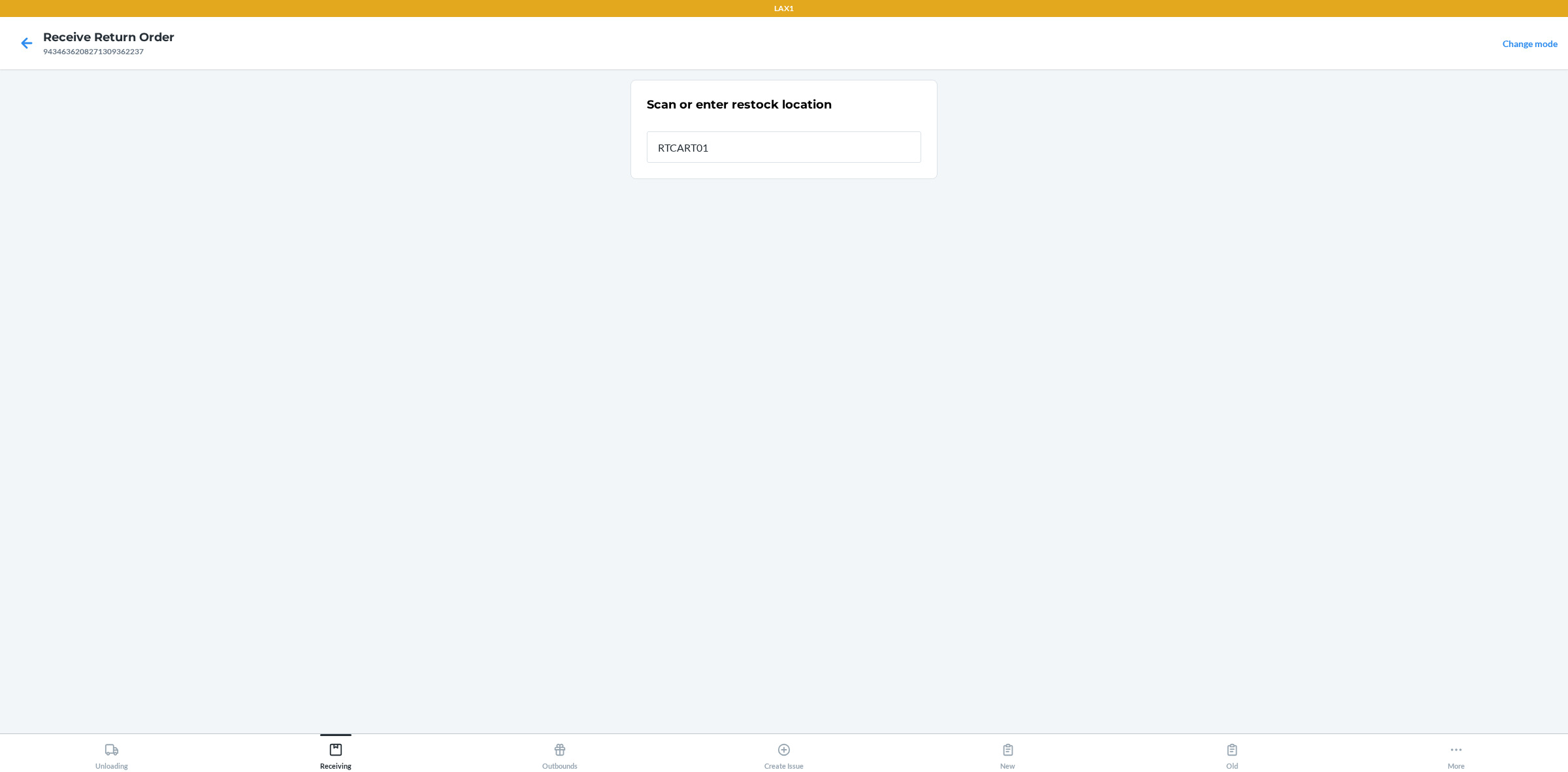 type on "RTCART014" 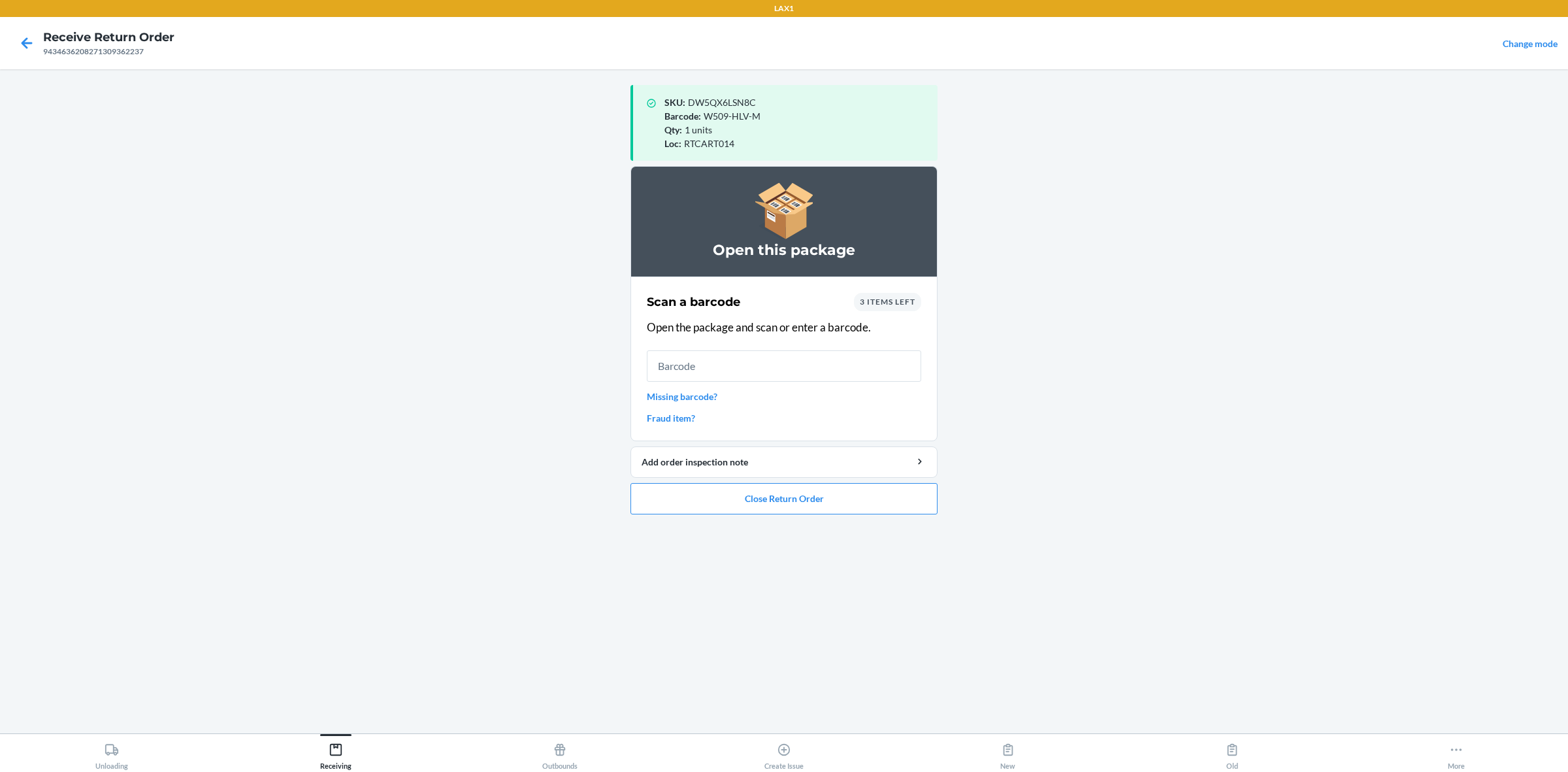 click on "3 items left" at bounding box center (887, 301) 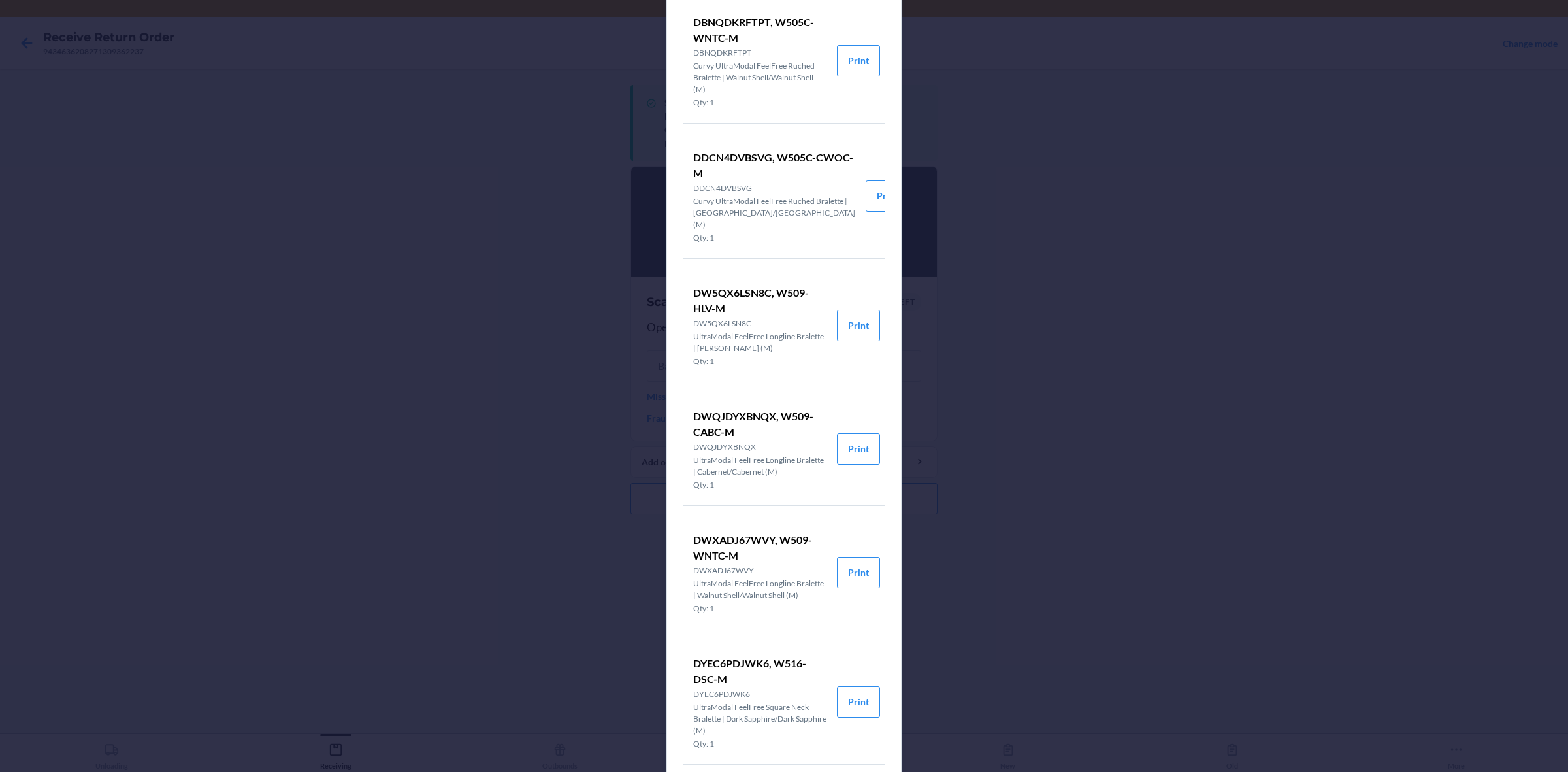 click on "Return Order Details D9Y2H3BCP39, W505C-DSC-M D9Y2H3BCP39 Curvy UltraModal FeelFree Ruched Bralette | Dark Sapphire/Dark Sapphire (M) Qty: 1 Print DBNQDKRFTPT, W505C-WNTC-M DBNQDKRFTPT Curvy UltraModal FeelFree Ruched Bralette | Walnut Shell/Walnut Shell (M) Qty: 1 Print DDCN4DVBSVG, W505C-CWOC-M DDCN4DVBSVG Curvy UltraModal FeelFree Ruched Bralette | Cedar Wood/Cedar Wood (M) Qty: 1 Print DW5QX6LSN8C, W509-HLV-M DW5QX6LSN8C UltraModal FeelFree Longline Bralette | [PERSON_NAME] (M) Qty: 1 Print DWQJDYXBNQX, W509-CABC-M DWQJDYXBNQX UltraModal FeelFree Longline Bralette | Cabernet/Cabernet (M) Qty: 1 Print DWXADJ67WVY, W509-WNTC-M DWXADJ67WVY UltraModal FeelFree Longline Bralette | Walnut Shell/Walnut Shell (M) Qty: 1 Print DYEC6PDJWK6, W516-DSC-M DYEC6PDJWK6 UltraModal FeelFree Square Neck Bralette | Dark Sapphire/Dark Sapphire (M) Qty: 1 Print DYH28H8PJXM, W516-CABC-M DYH28H8PJXM UltraModal FeelFree Square Neck Bralette | Cabernet/Cabernet (M) Qty: 1 Print Close" at bounding box center [784, 386] 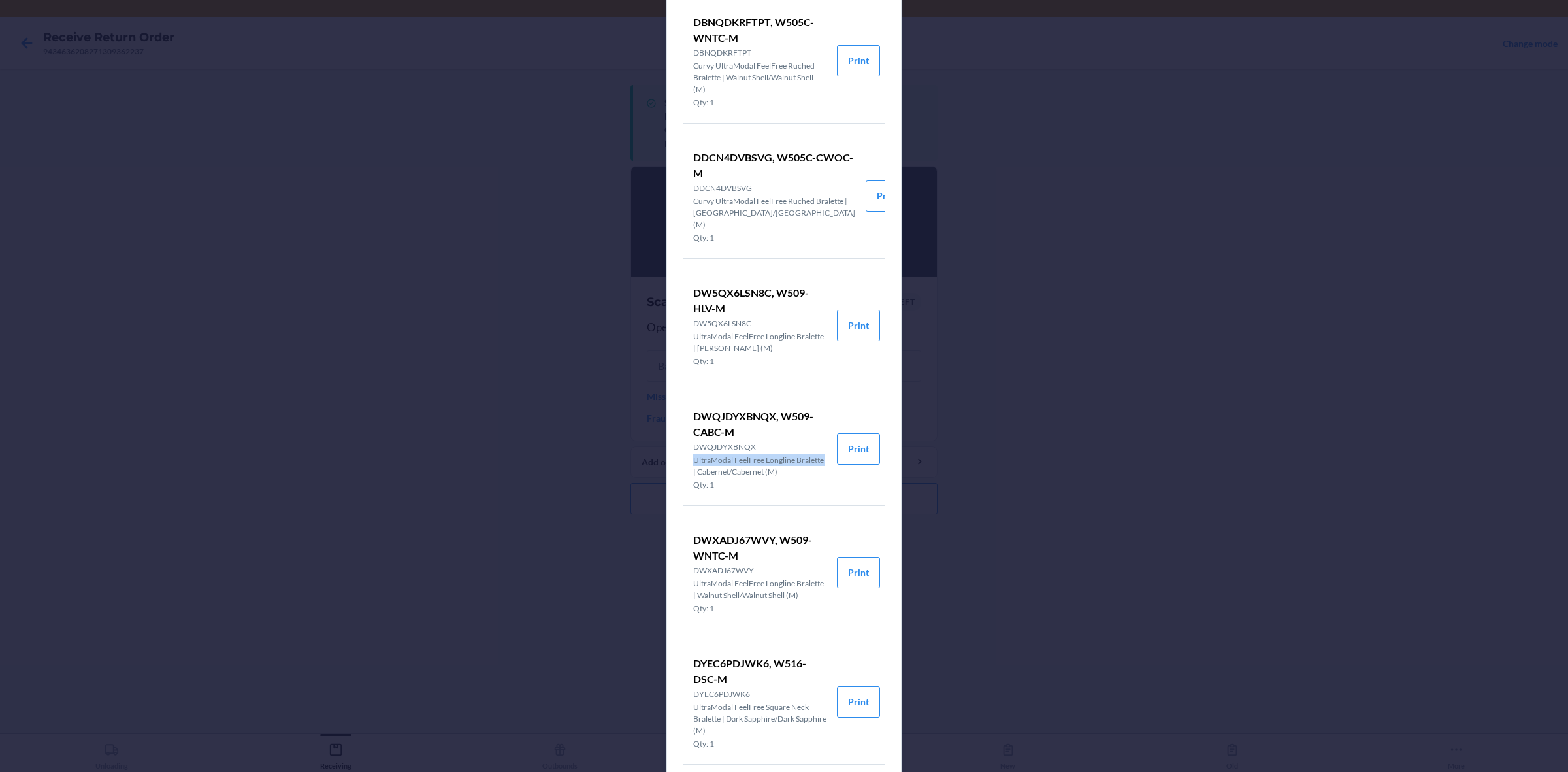 drag, startPoint x: 364, startPoint y: 467, endPoint x: 485, endPoint y: 462, distance: 121.1033 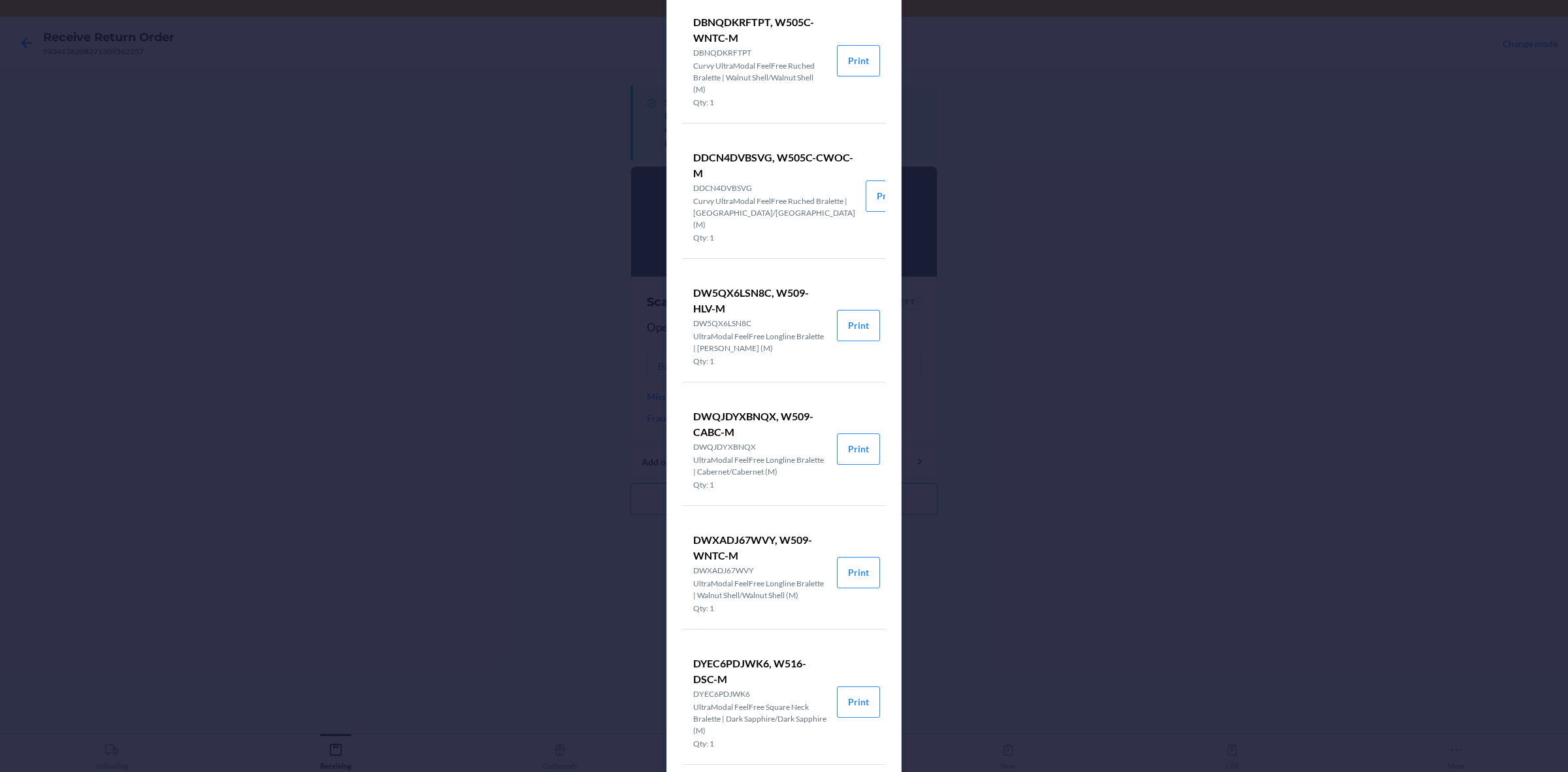 click on "Return Order Details D9Y2H3BCP39, W505C-DSC-M D9Y2H3BCP39 Curvy UltraModal FeelFree Ruched Bralette | Dark Sapphire/Dark Sapphire (M) Qty: 1 Print DBNQDKRFTPT, W505C-WNTC-M DBNQDKRFTPT Curvy UltraModal FeelFree Ruched Bralette | Walnut Shell/Walnut Shell (M) Qty: 1 Print DDCN4DVBSVG, W505C-CWOC-M DDCN4DVBSVG Curvy UltraModal FeelFree Ruched Bralette | Cedar Wood/Cedar Wood (M) Qty: 1 Print DW5QX6LSN8C, W509-HLV-M DW5QX6LSN8C UltraModal FeelFree Longline Bralette | [PERSON_NAME] (M) Qty: 1 Print DWQJDYXBNQX, W509-CABC-M DWQJDYXBNQX UltraModal FeelFree Longline Bralette | Cabernet/Cabernet (M) Qty: 1 Print DWXADJ67WVY, W509-WNTC-M DWXADJ67WVY UltraModal FeelFree Longline Bralette | Walnut Shell/Walnut Shell (M) Qty: 1 Print DYEC6PDJWK6, W516-DSC-M DYEC6PDJWK6 UltraModal FeelFree Square Neck Bralette | Dark Sapphire/Dark Sapphire (M) Qty: 1 Print DYH28H8PJXM, W516-CABC-M DYH28H8PJXM UltraModal FeelFree Square Neck Bralette | Cabernet/Cabernet (M) Qty: 1 Print Close" at bounding box center (784, 386) 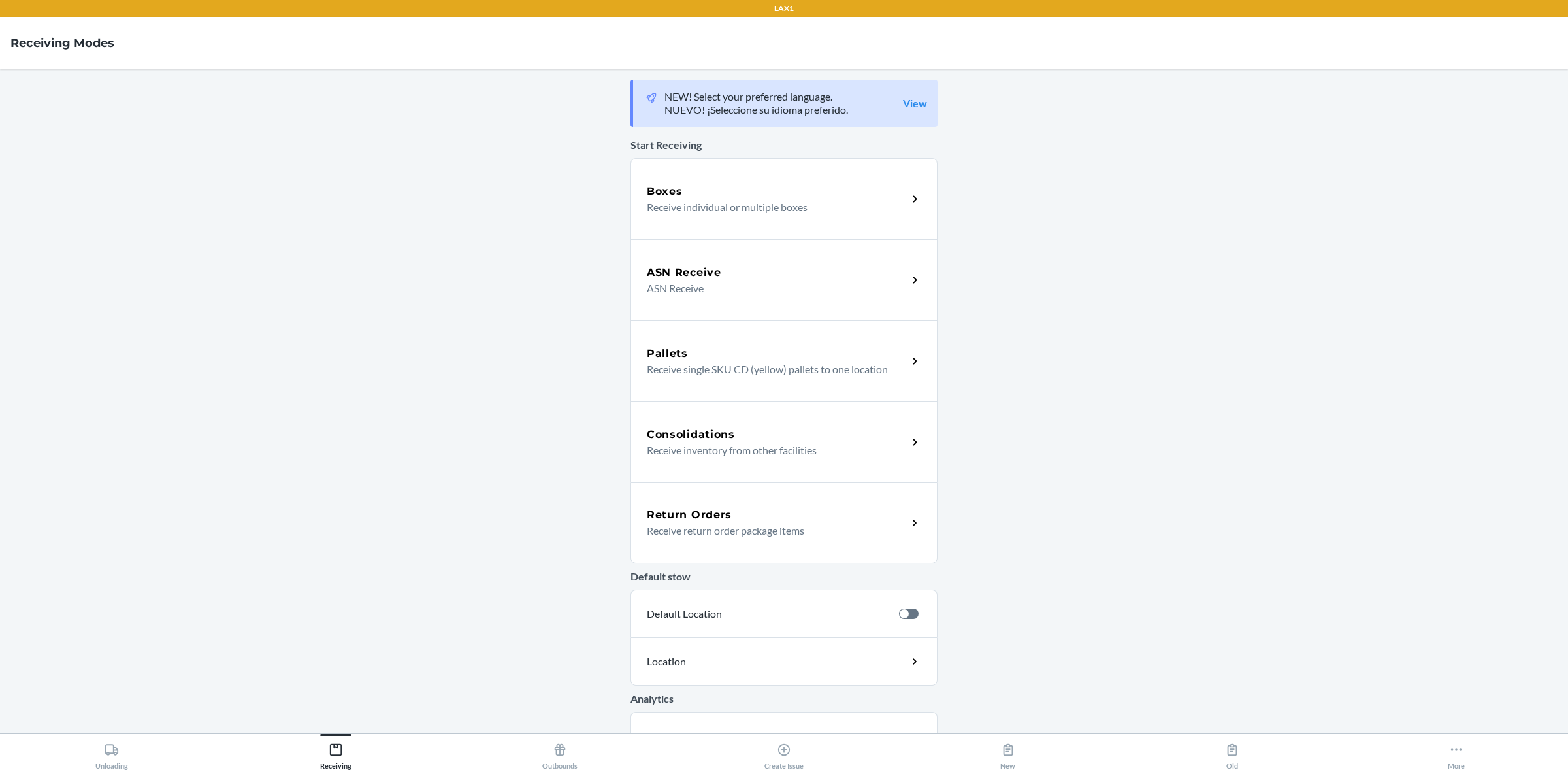click on "Return Orders Receive return order package items" at bounding box center [784, 523] 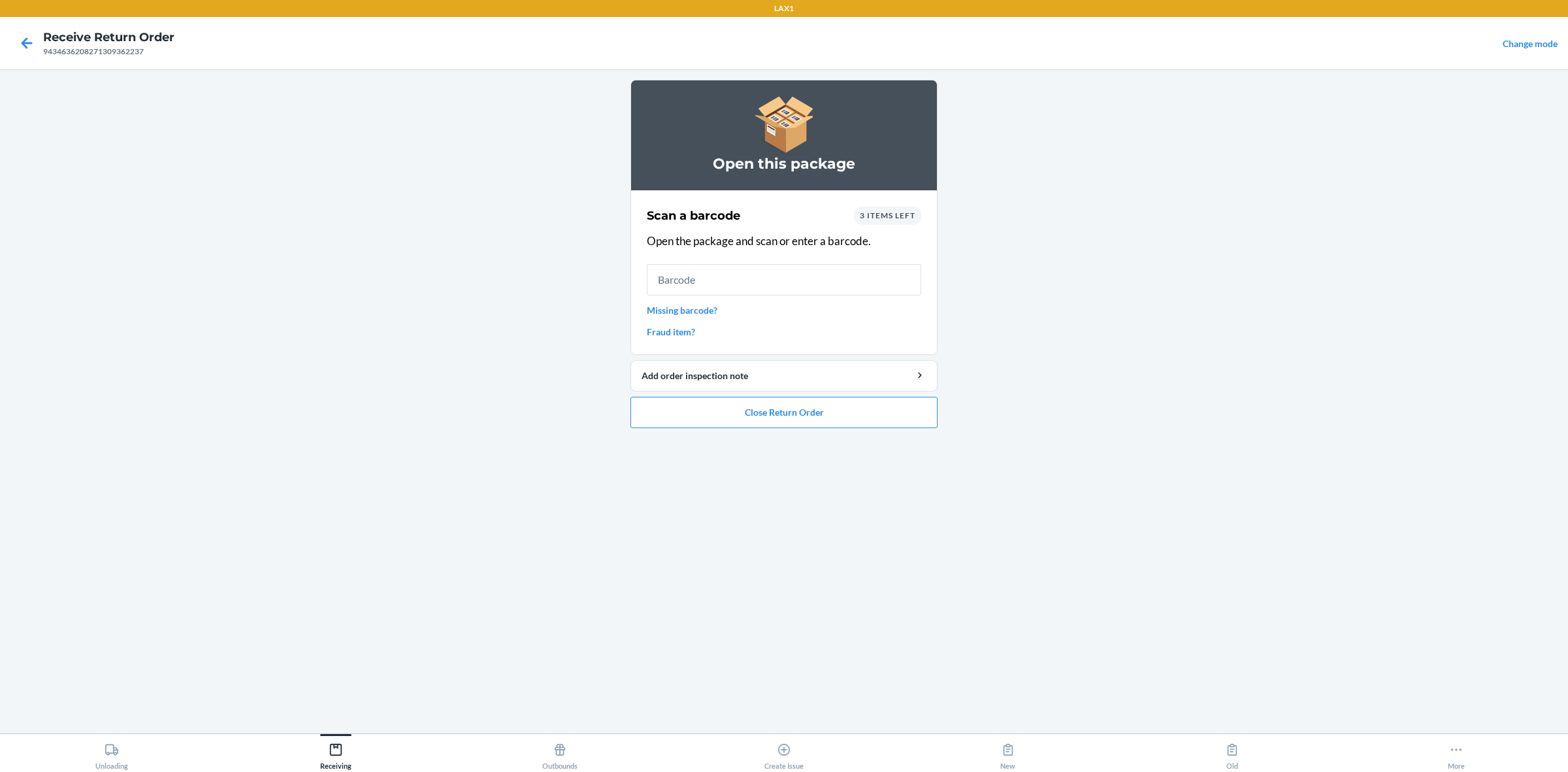 click on "3 items left" at bounding box center (887, 215) 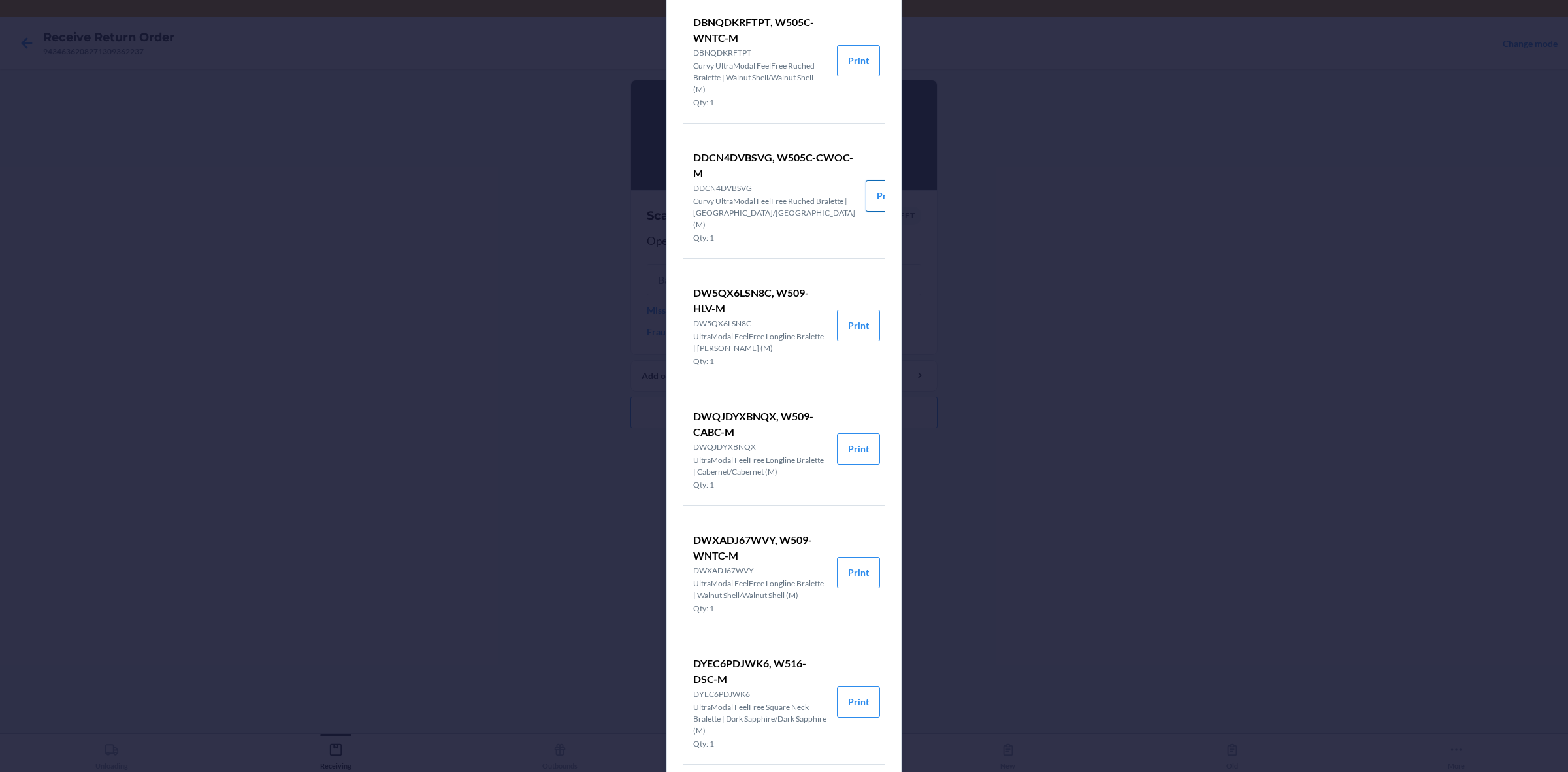 click on "Print" at bounding box center (887, 196) 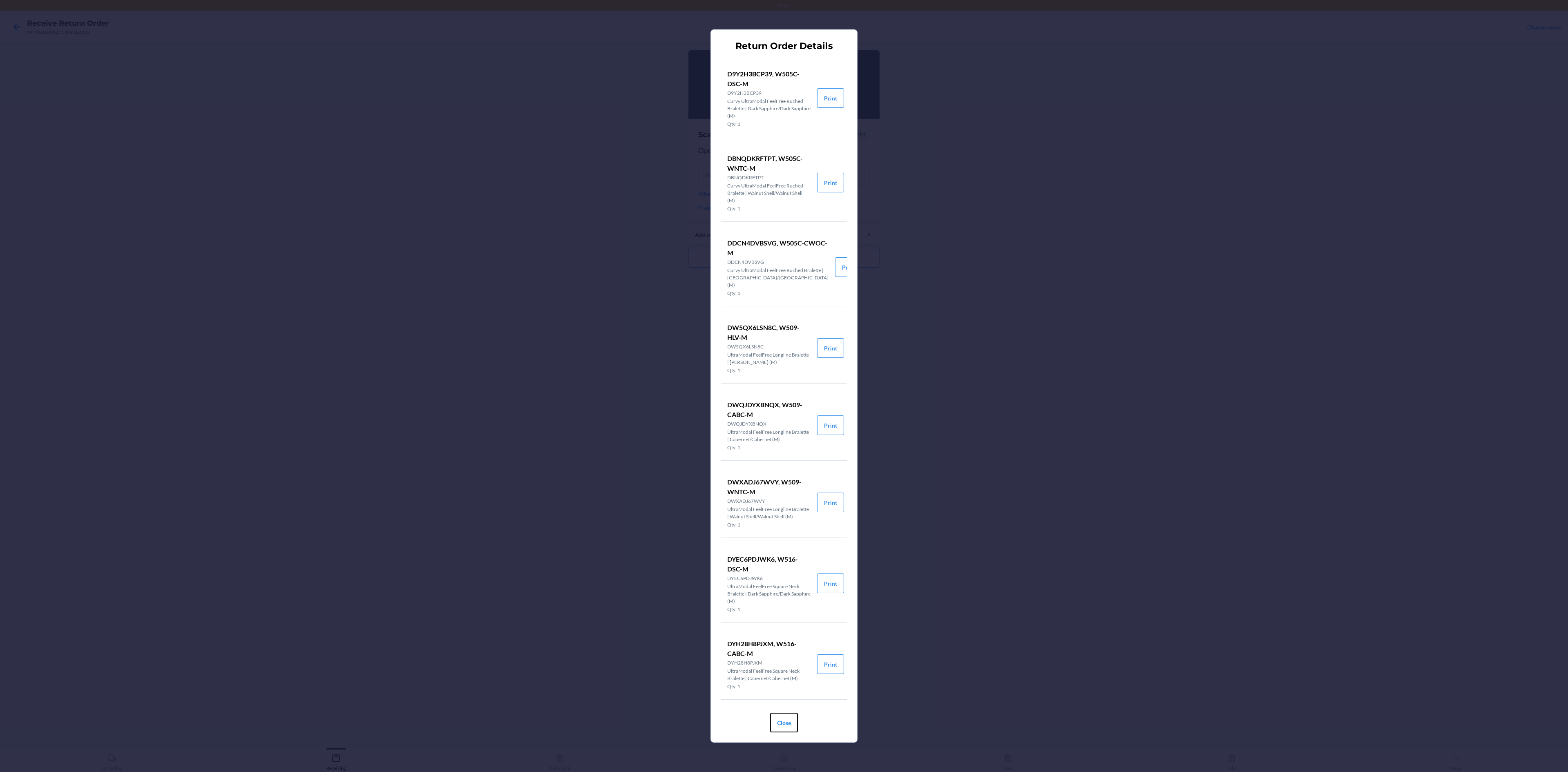 click on "Close" at bounding box center [784, 723] 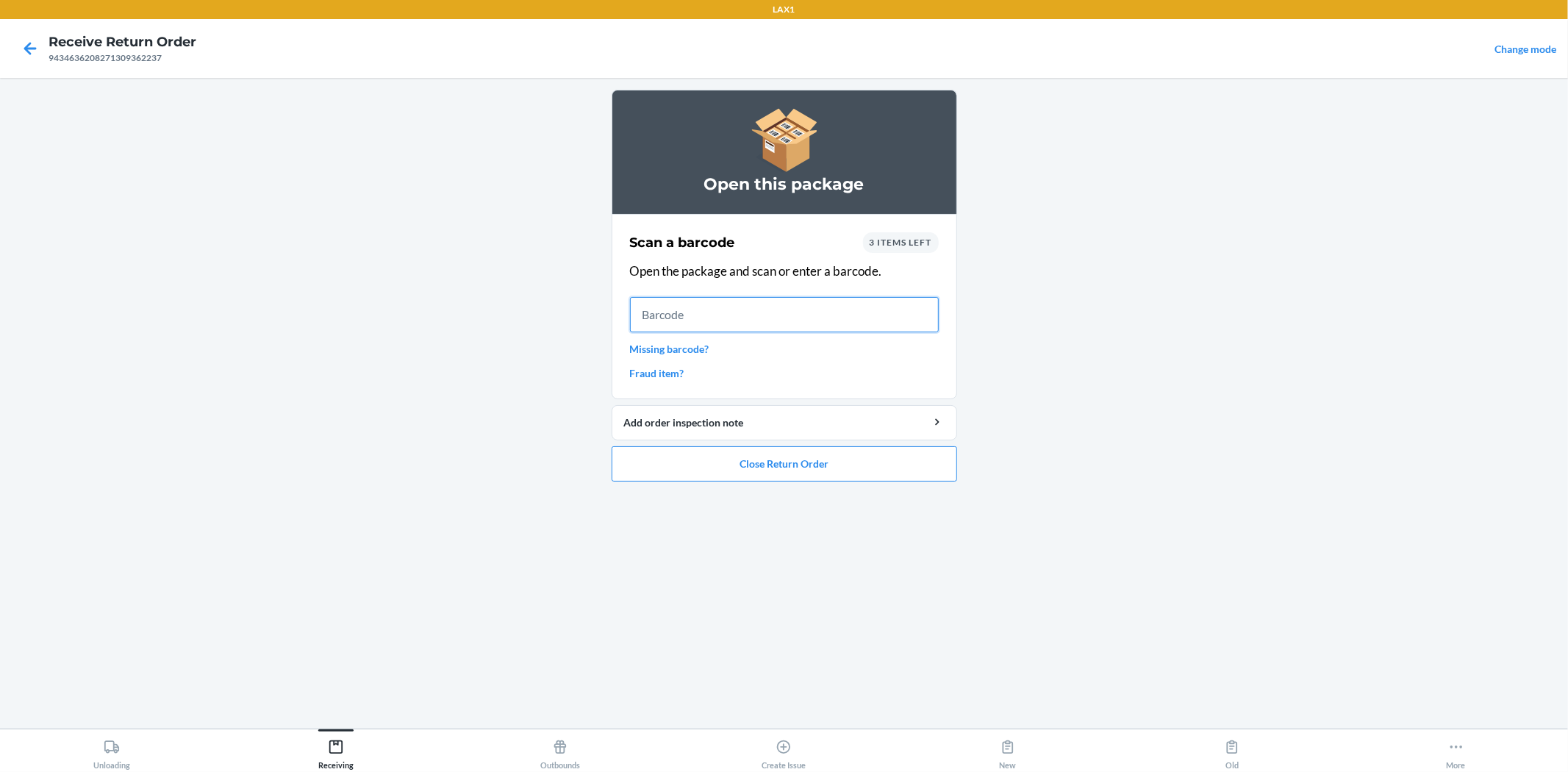 drag, startPoint x: 1360, startPoint y: 9, endPoint x: 820, endPoint y: 312, distance: 619.20029 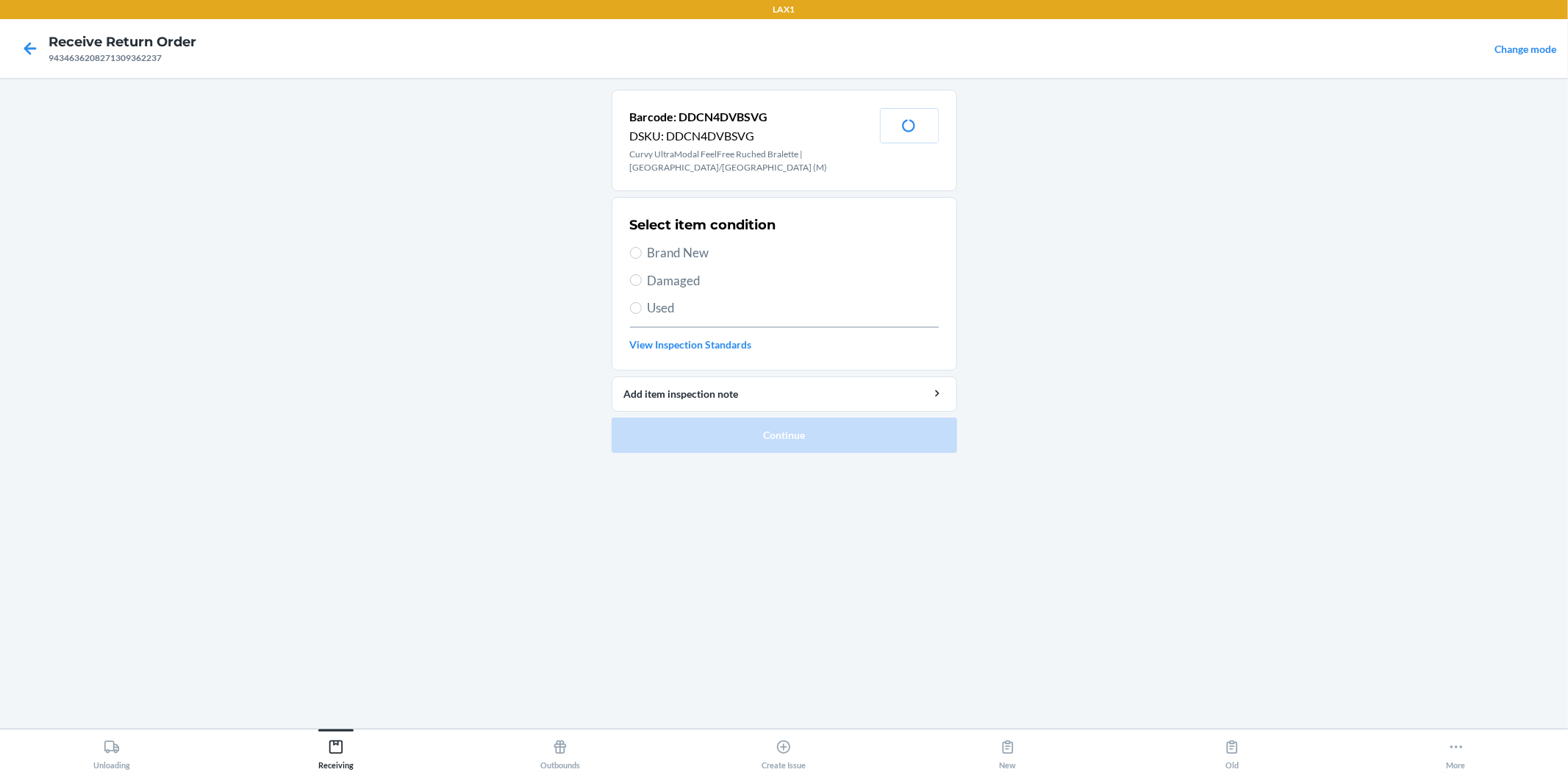 click on "Brand New" at bounding box center [793, 253] 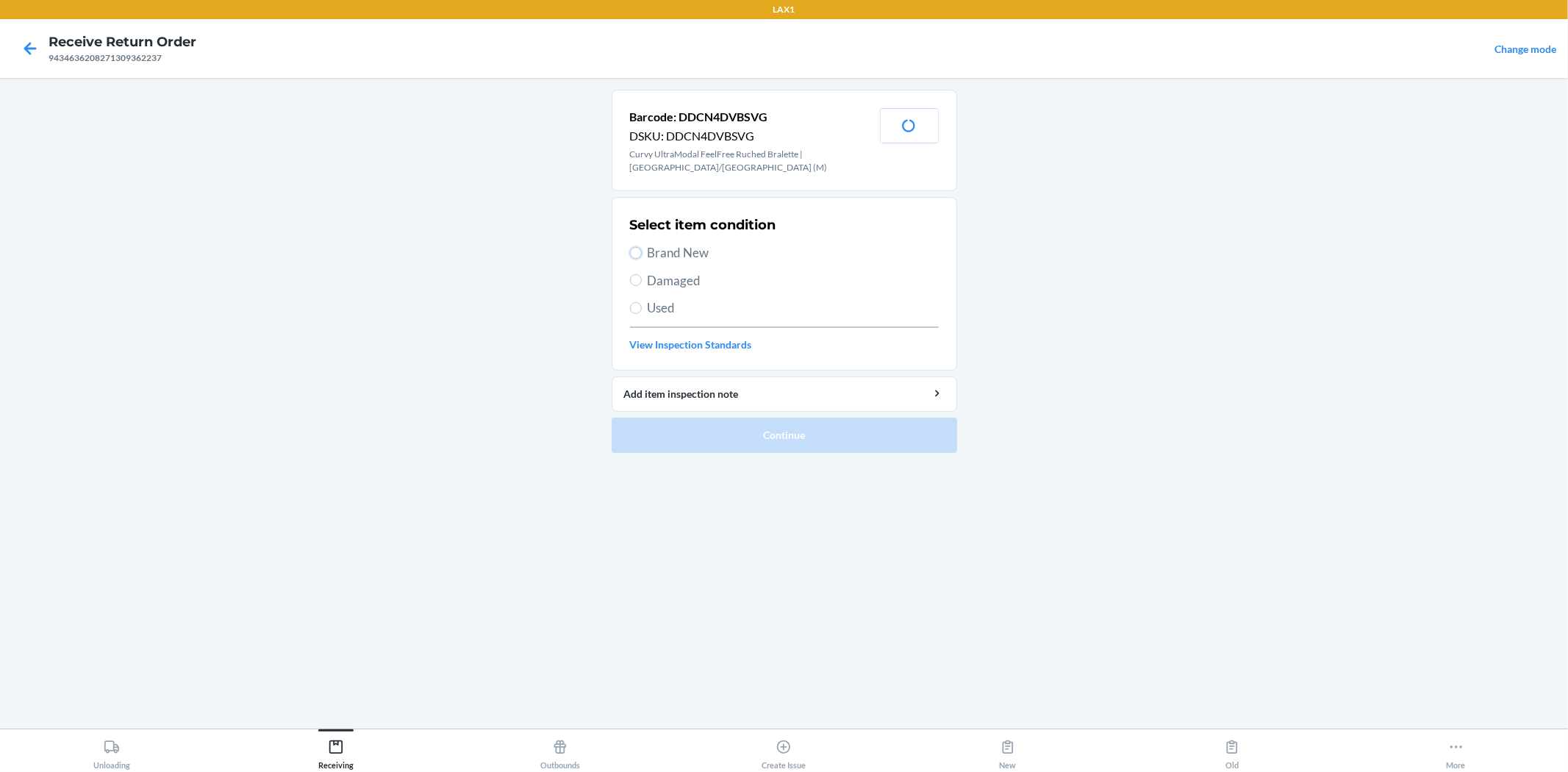 click on "Brand New" at bounding box center [636, 253] 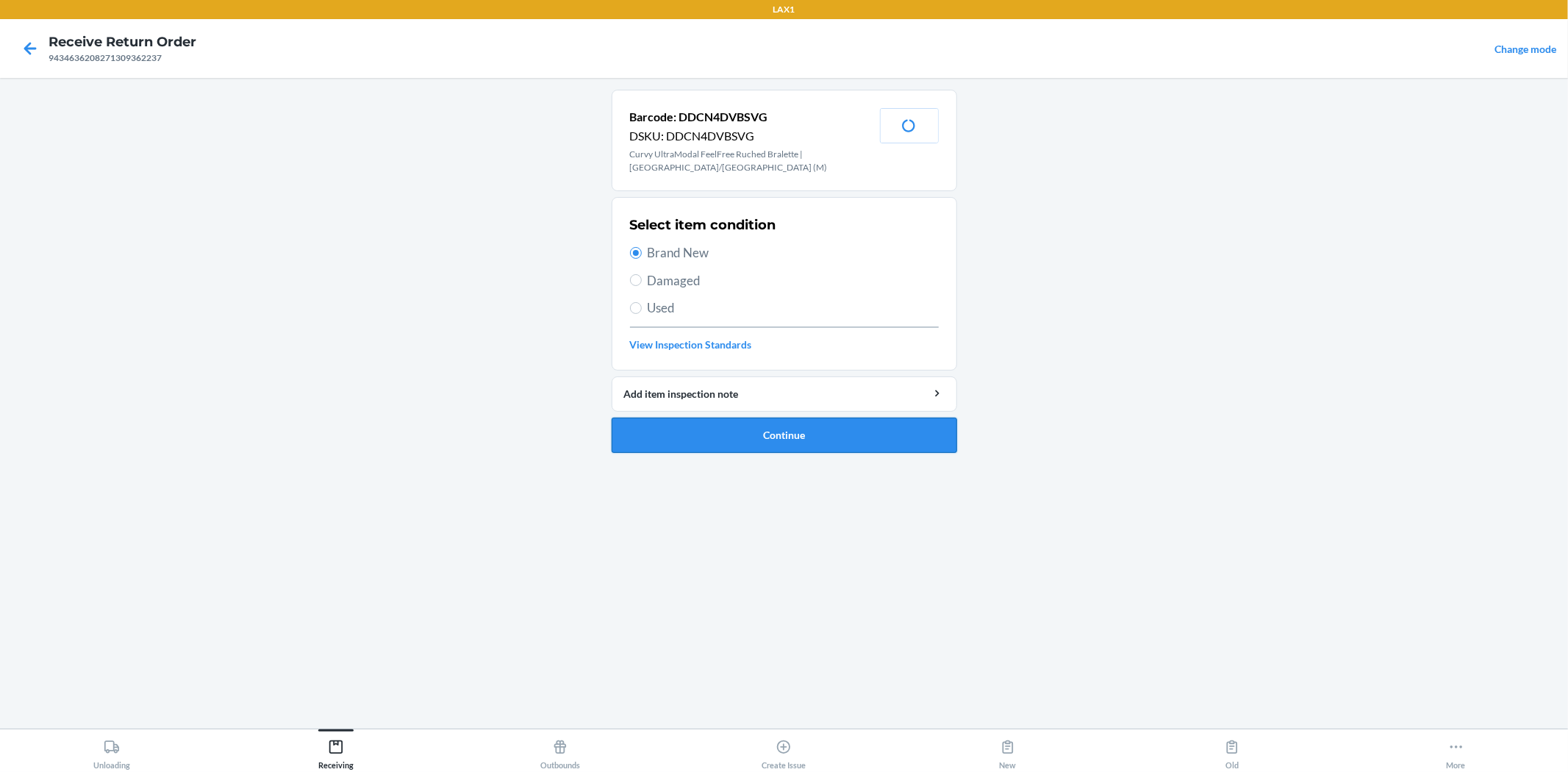 click on "Continue" at bounding box center (784, 435) 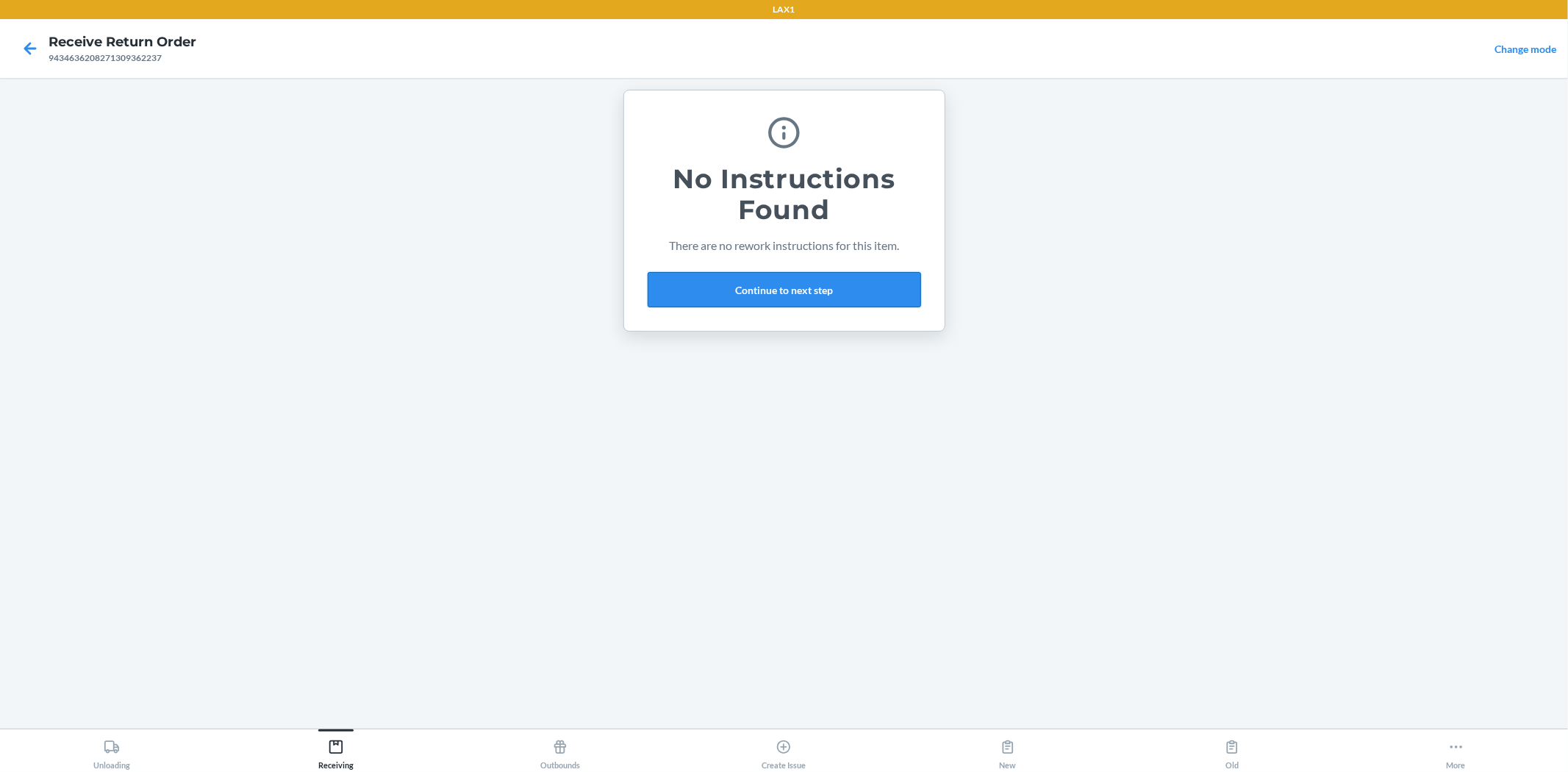 click on "Continue to next step" at bounding box center (784, 290) 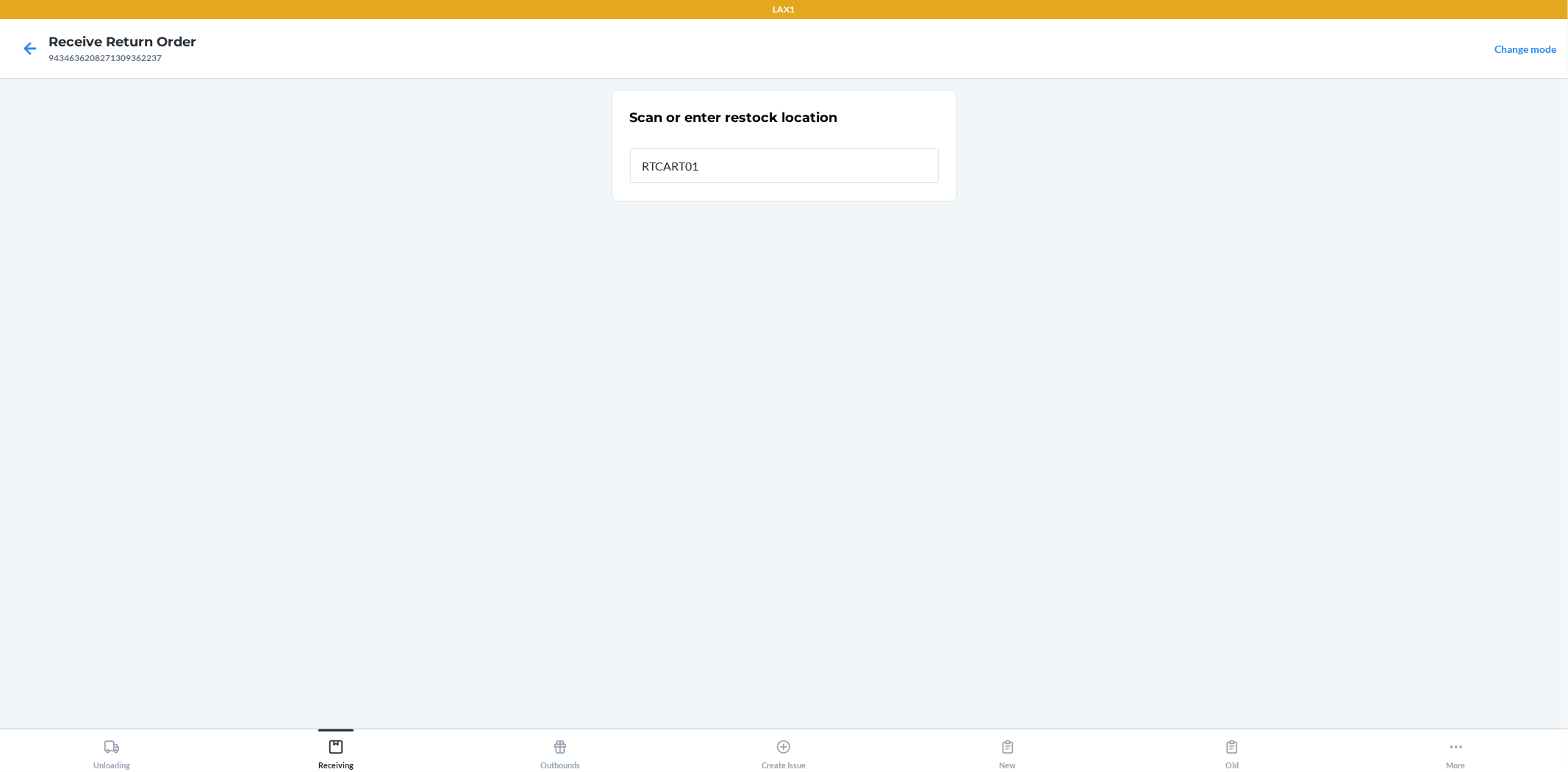 type on "RTCART014" 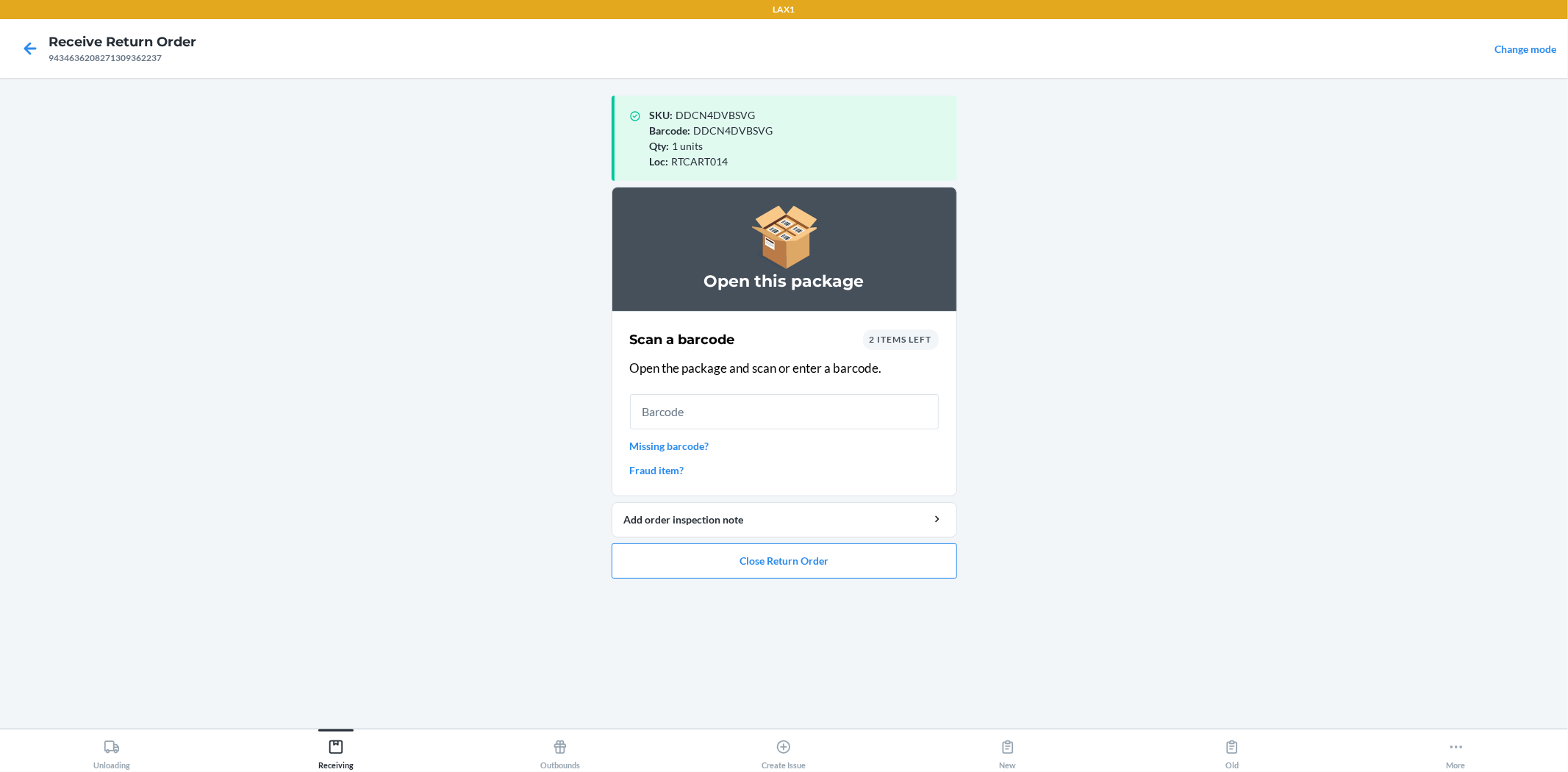 click on "2 items left" at bounding box center (901, 339) 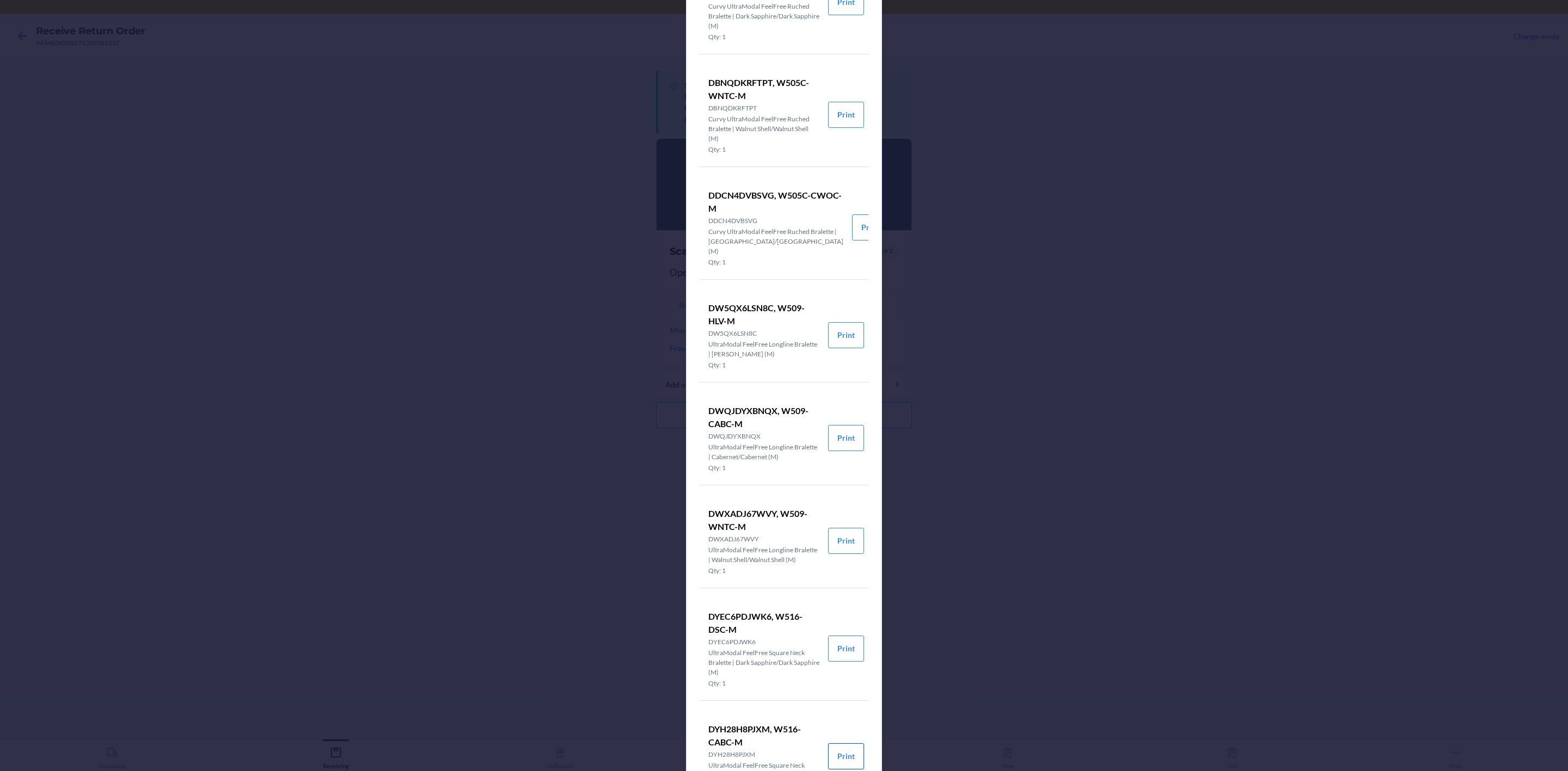 click on "Print" at bounding box center (846, 756) 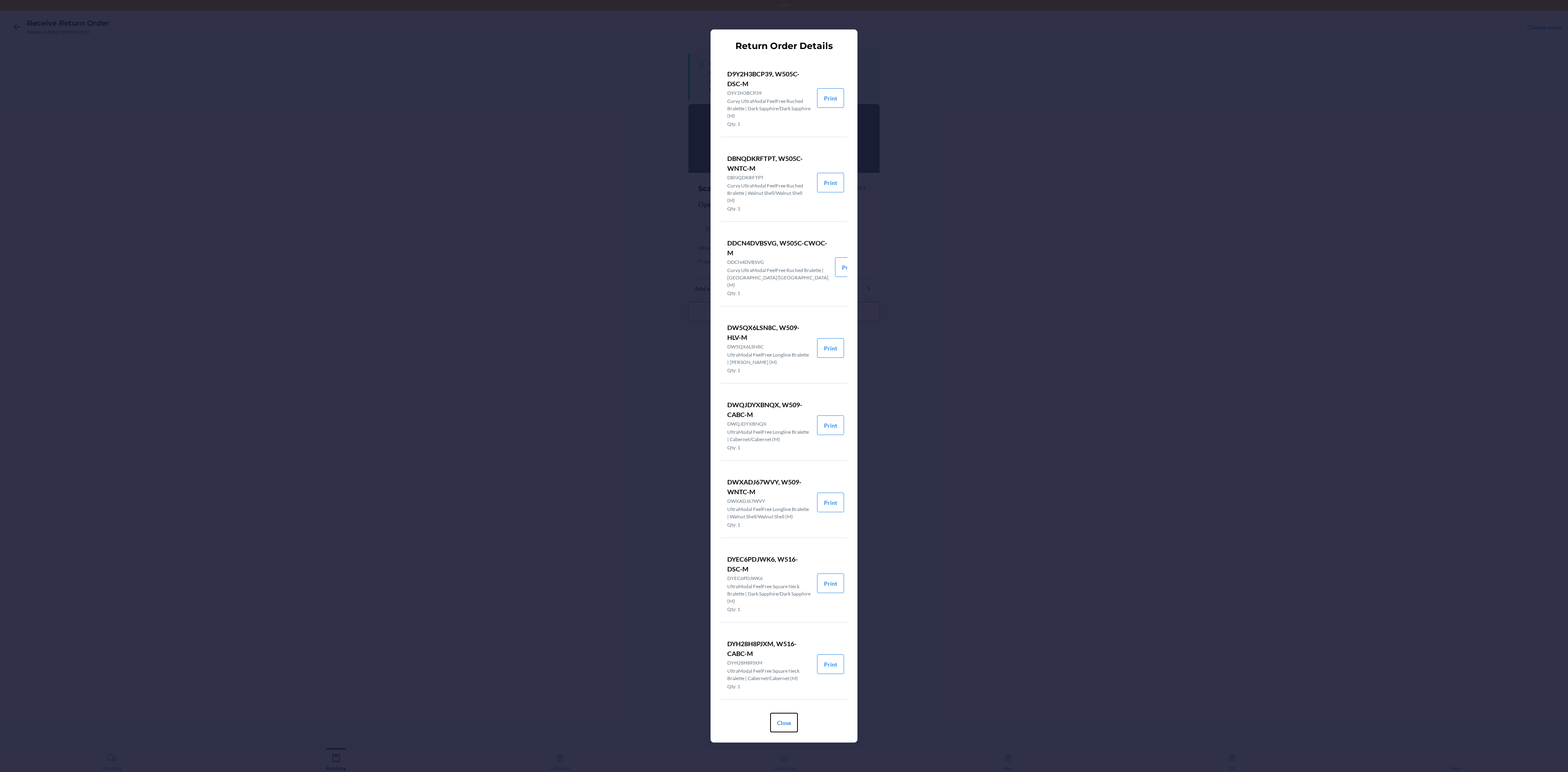 drag, startPoint x: 1143, startPoint y: 0, endPoint x: 776, endPoint y: 725, distance: 812.5971 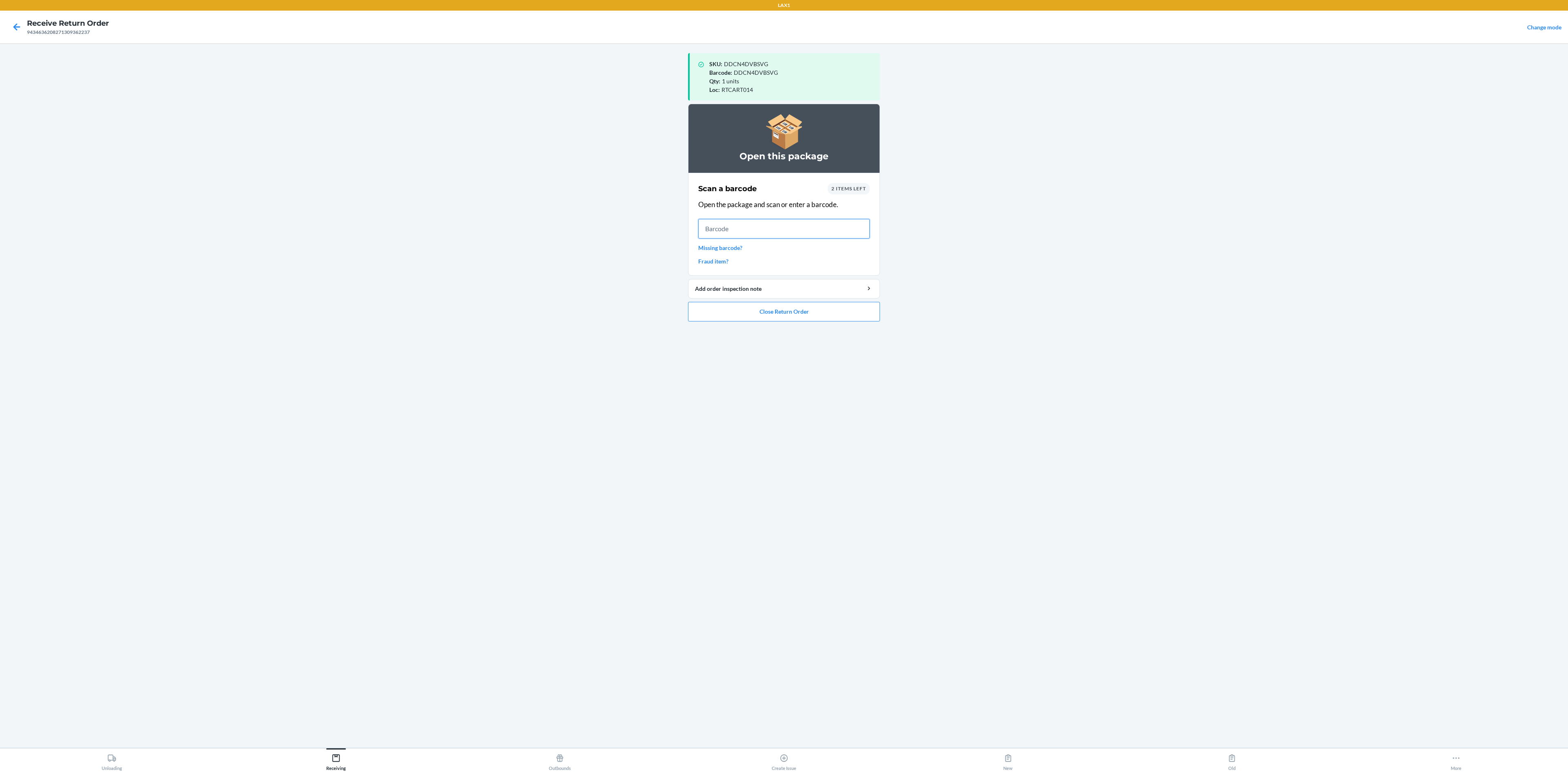 click at bounding box center [784, 229] 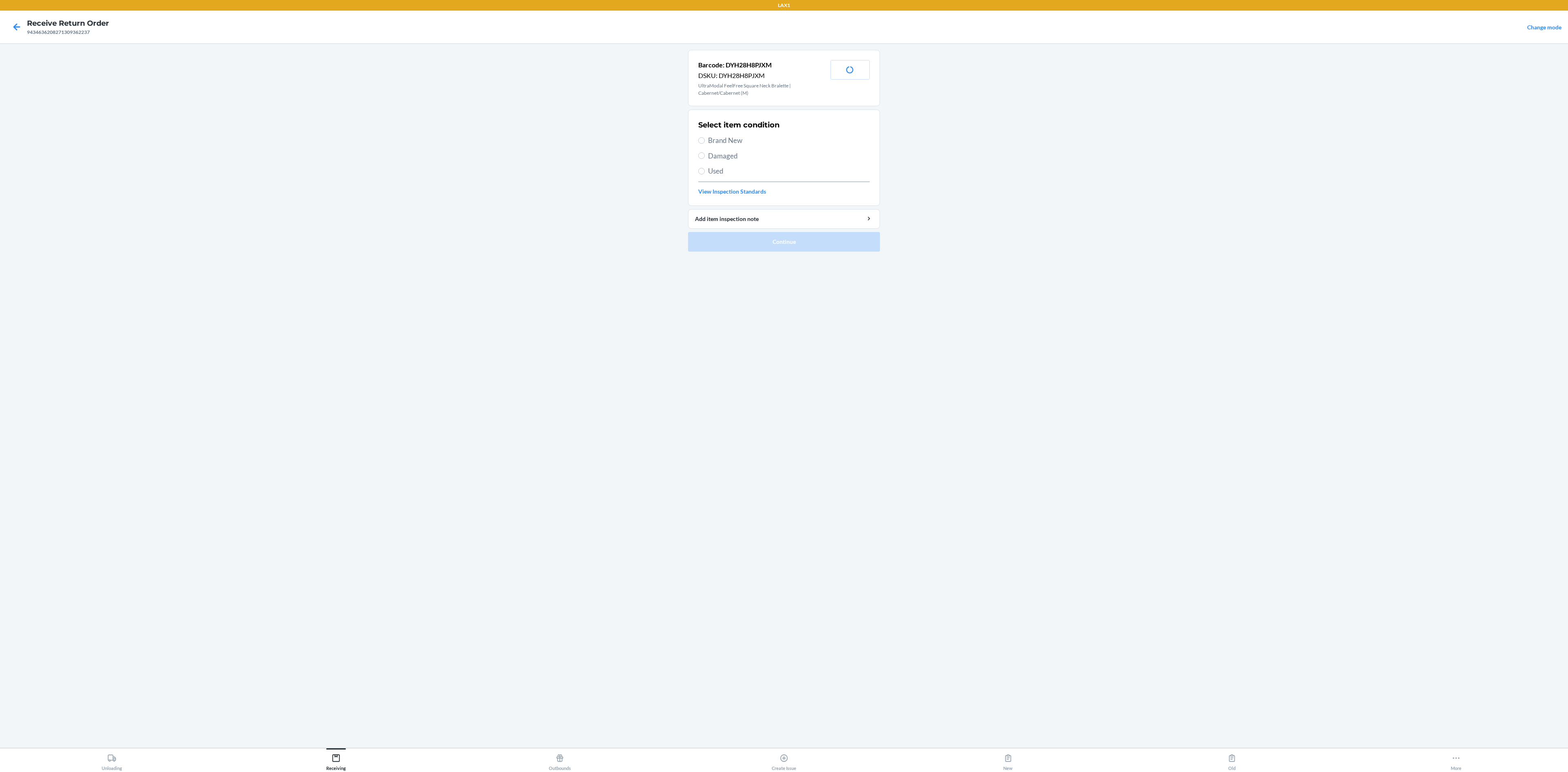 click on "Brand New" at bounding box center [789, 141] 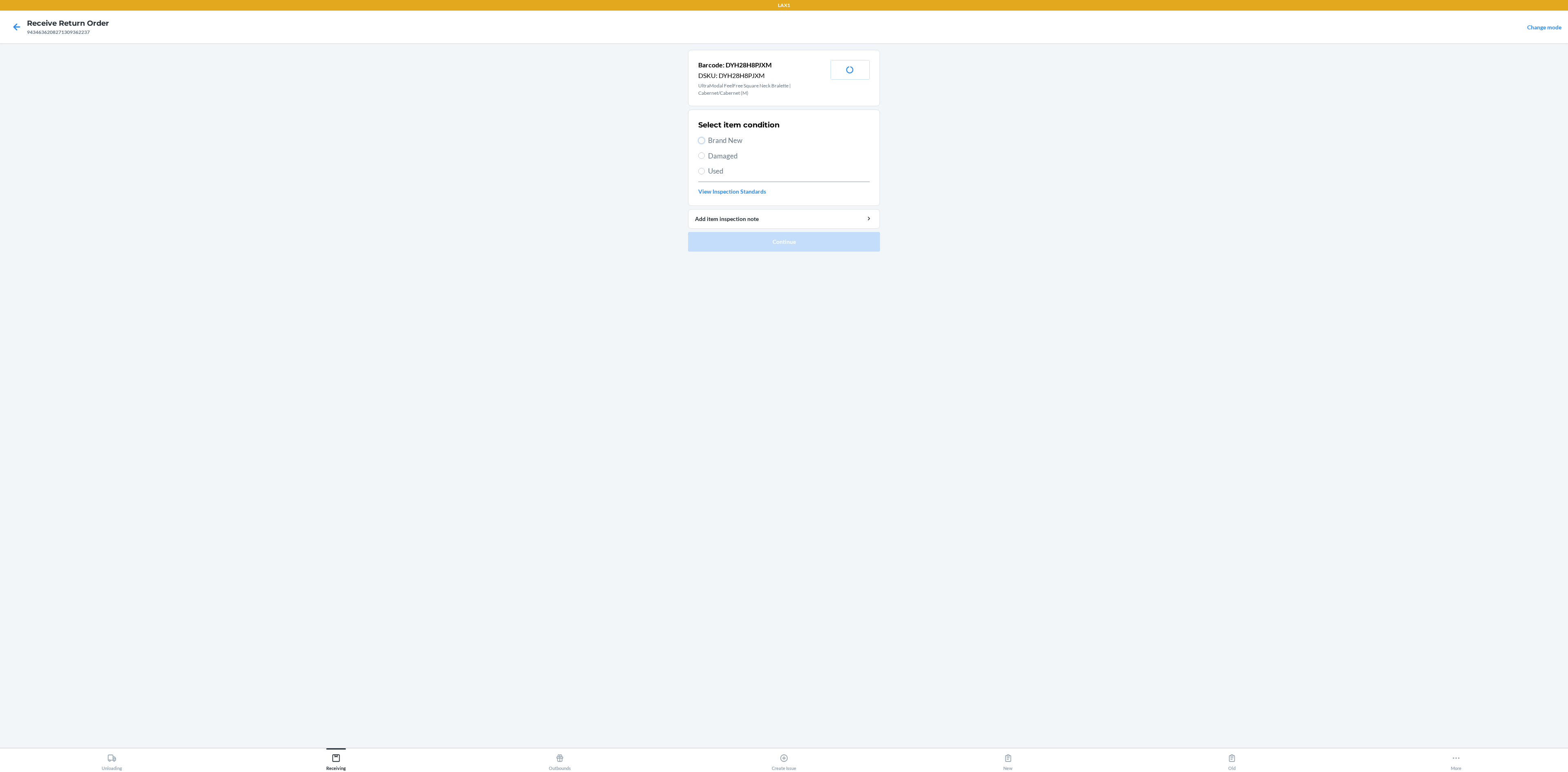 click on "Brand New" at bounding box center [702, 141] 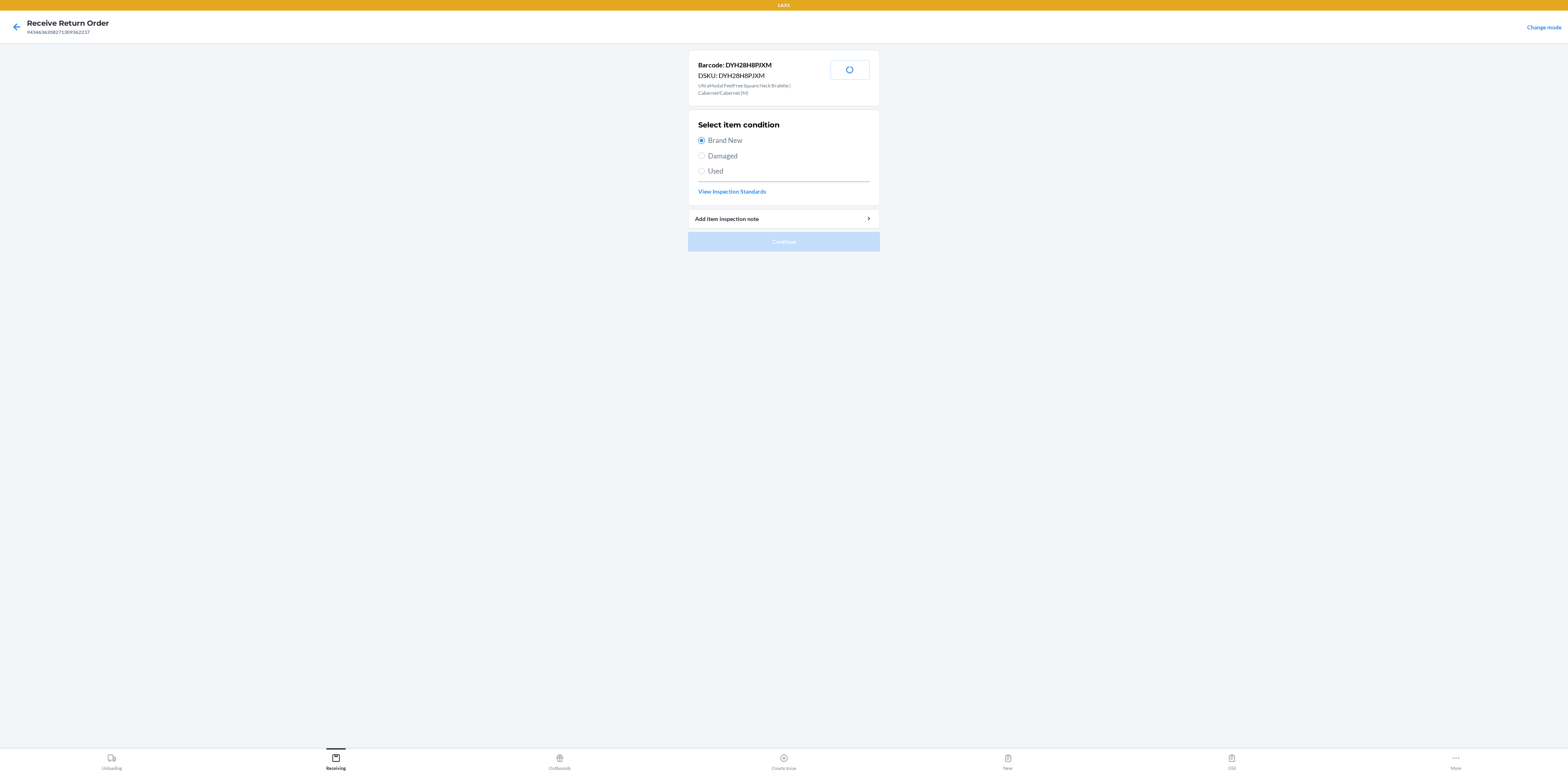 radio on "true" 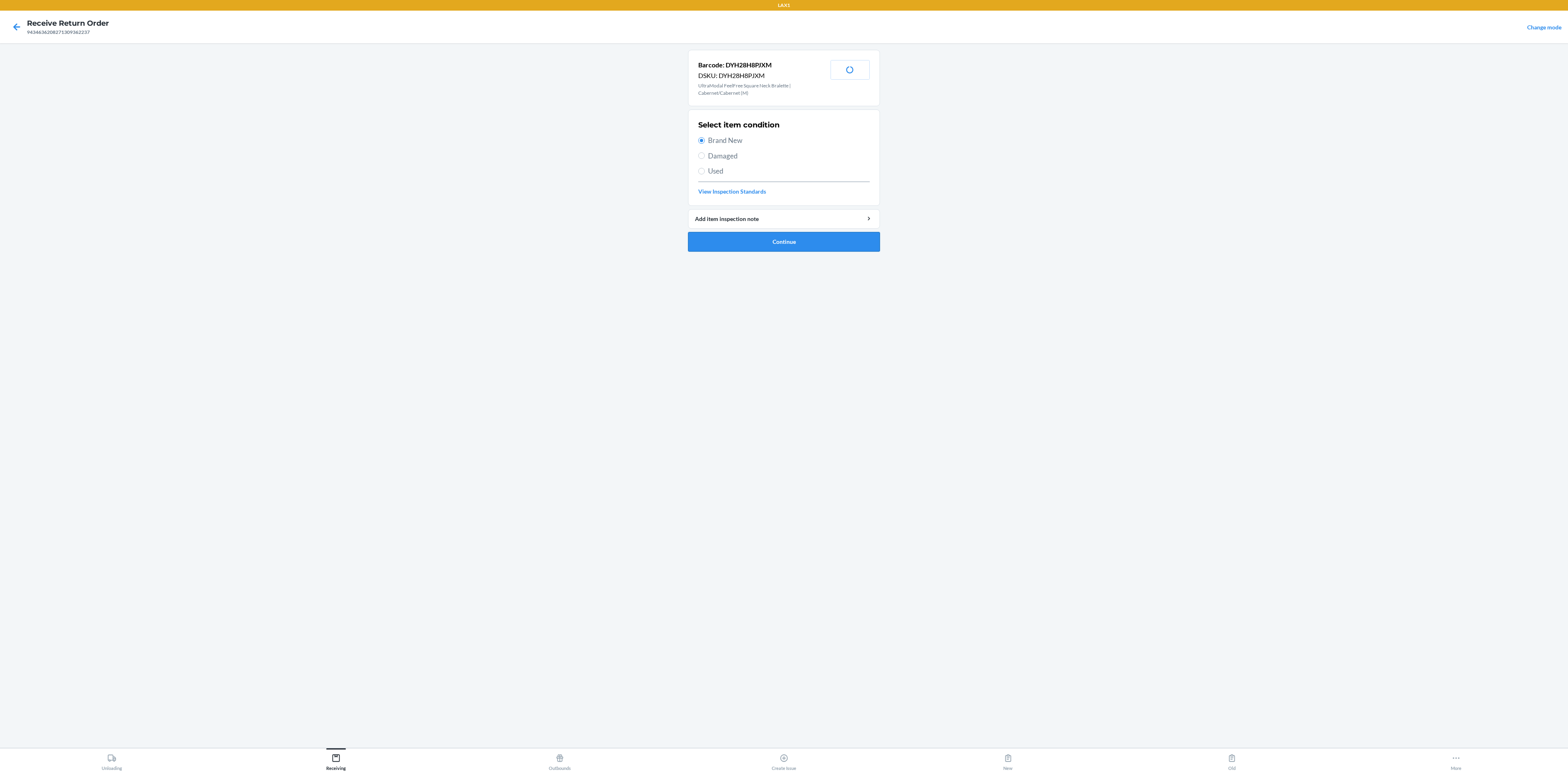 click on "Continue" at bounding box center [784, 242] 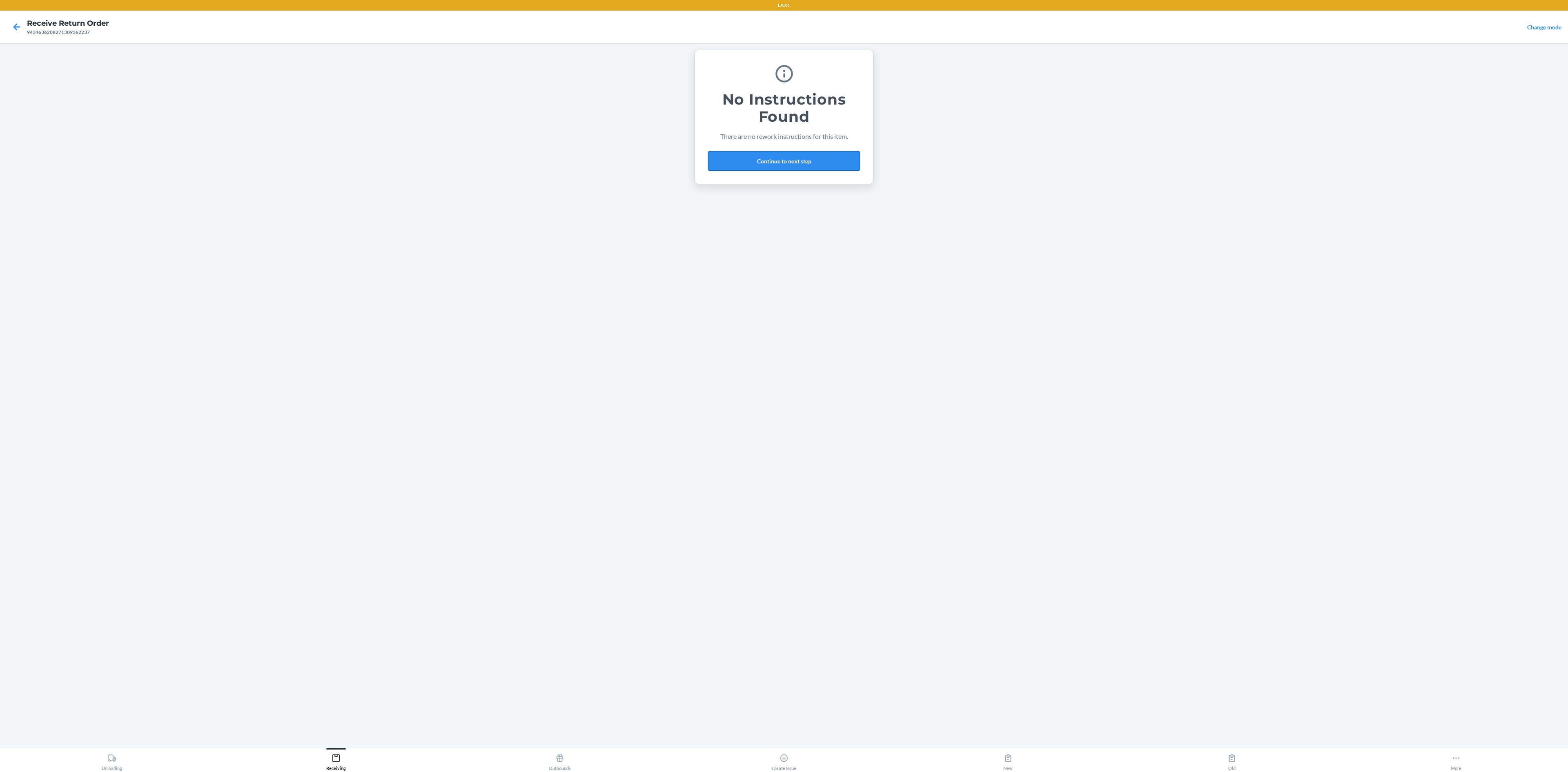 click on "Continue to next step" at bounding box center [784, 161] 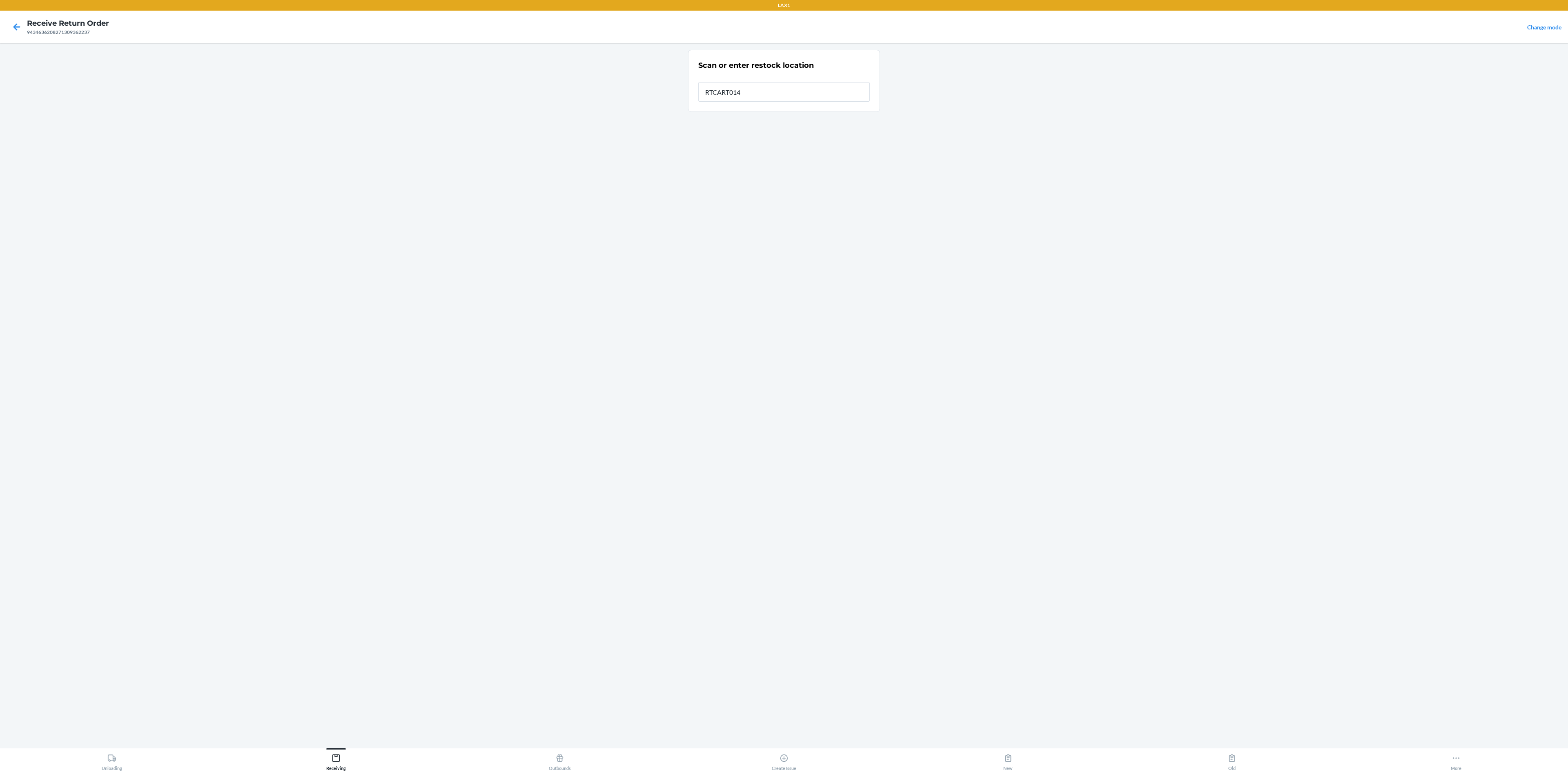 type on "RTCART014" 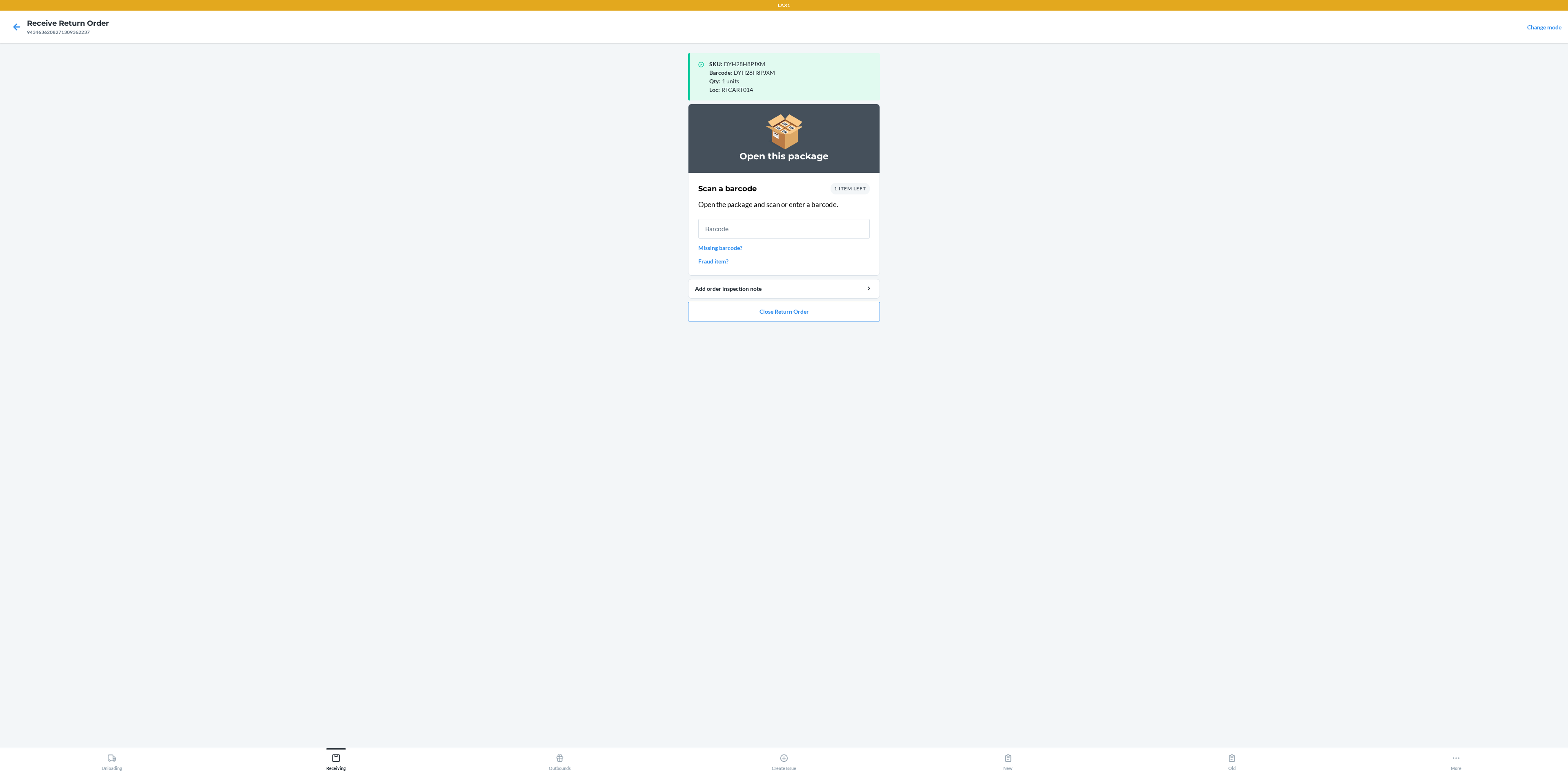 click on "1 item left" at bounding box center (850, 189) 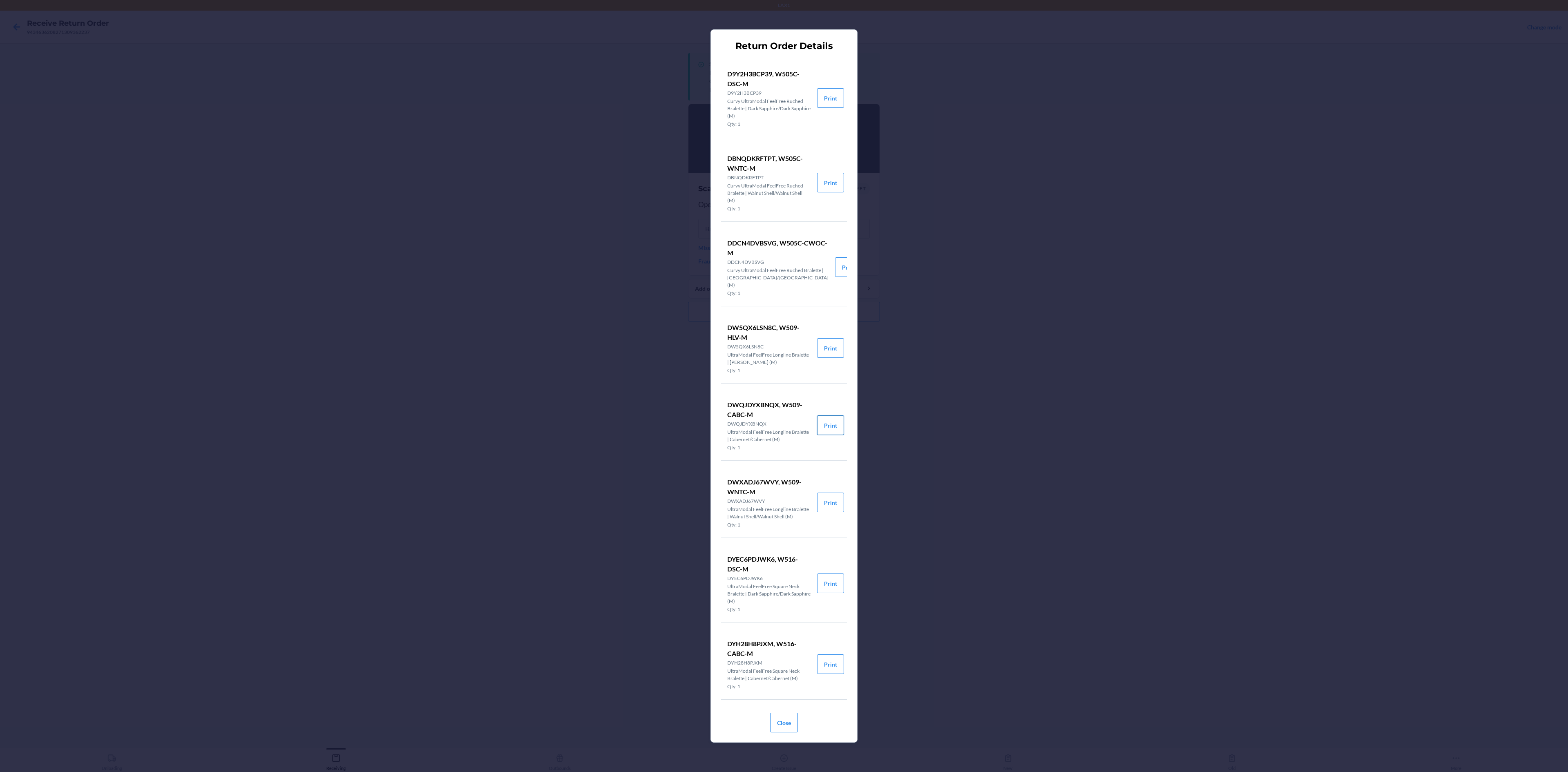 click on "Print" at bounding box center [831, 425] 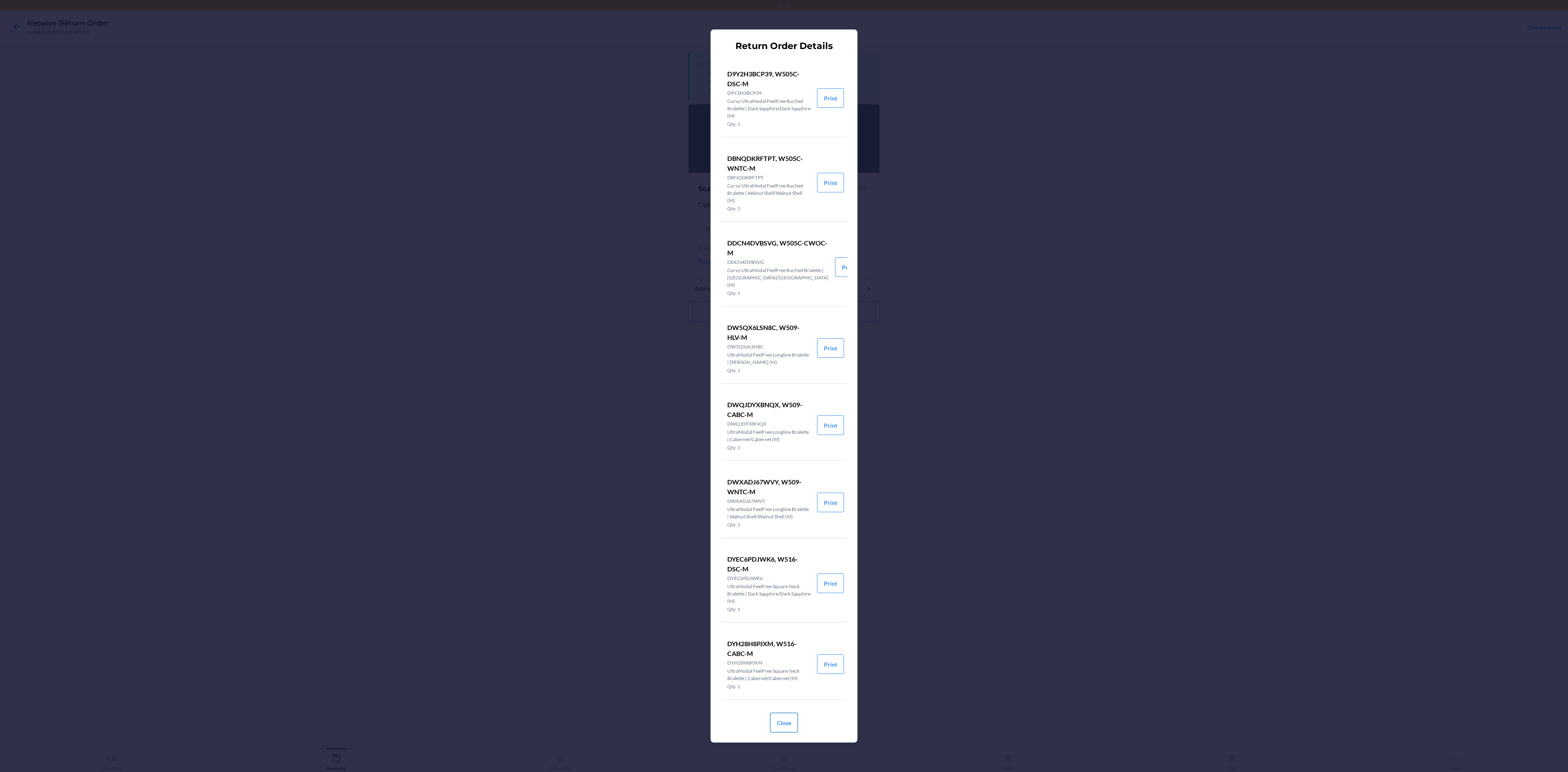 click on "Close" at bounding box center [784, 723] 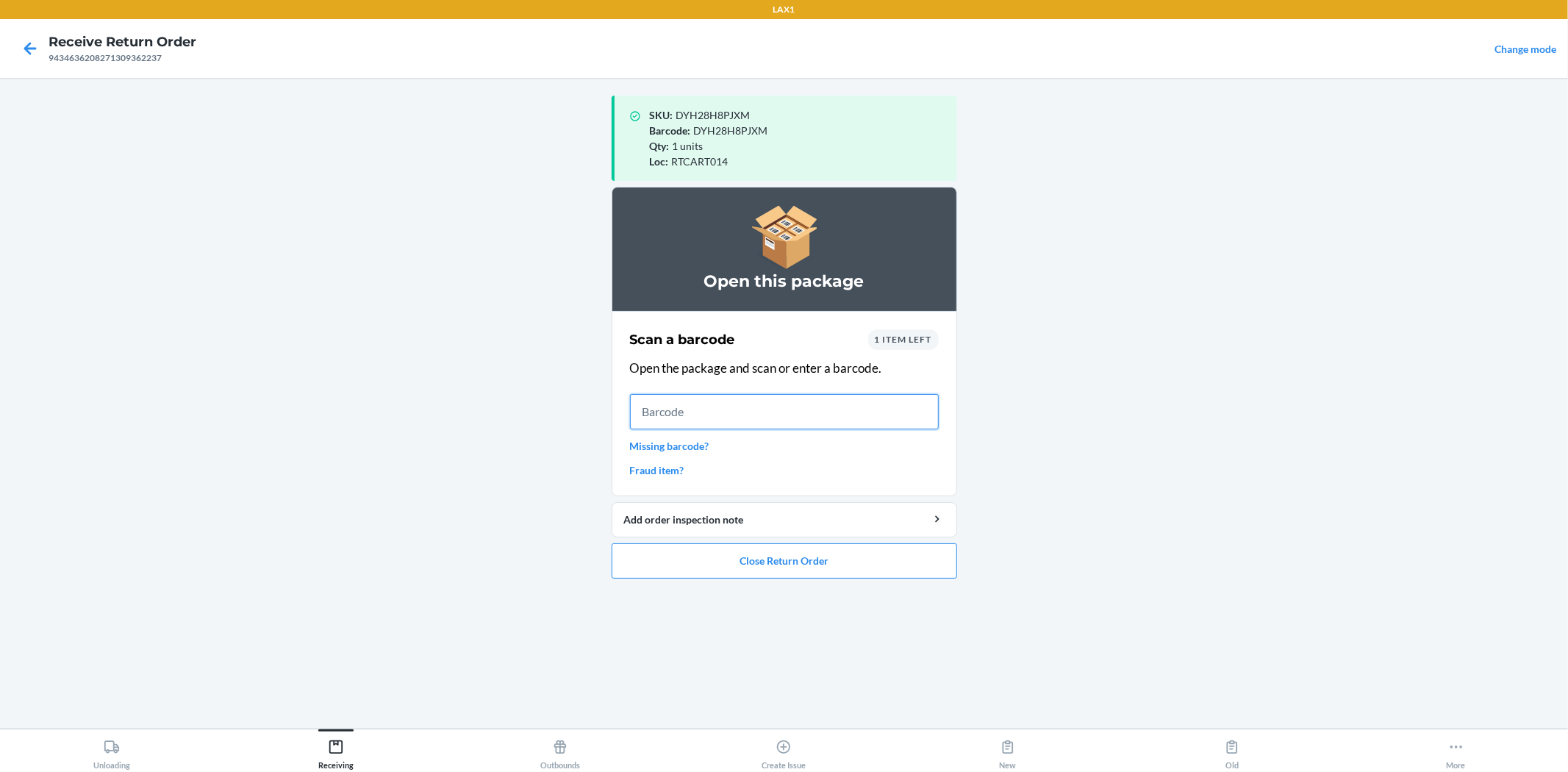 drag, startPoint x: 2821, startPoint y: 0, endPoint x: 742, endPoint y: 401, distance: 2117.3195 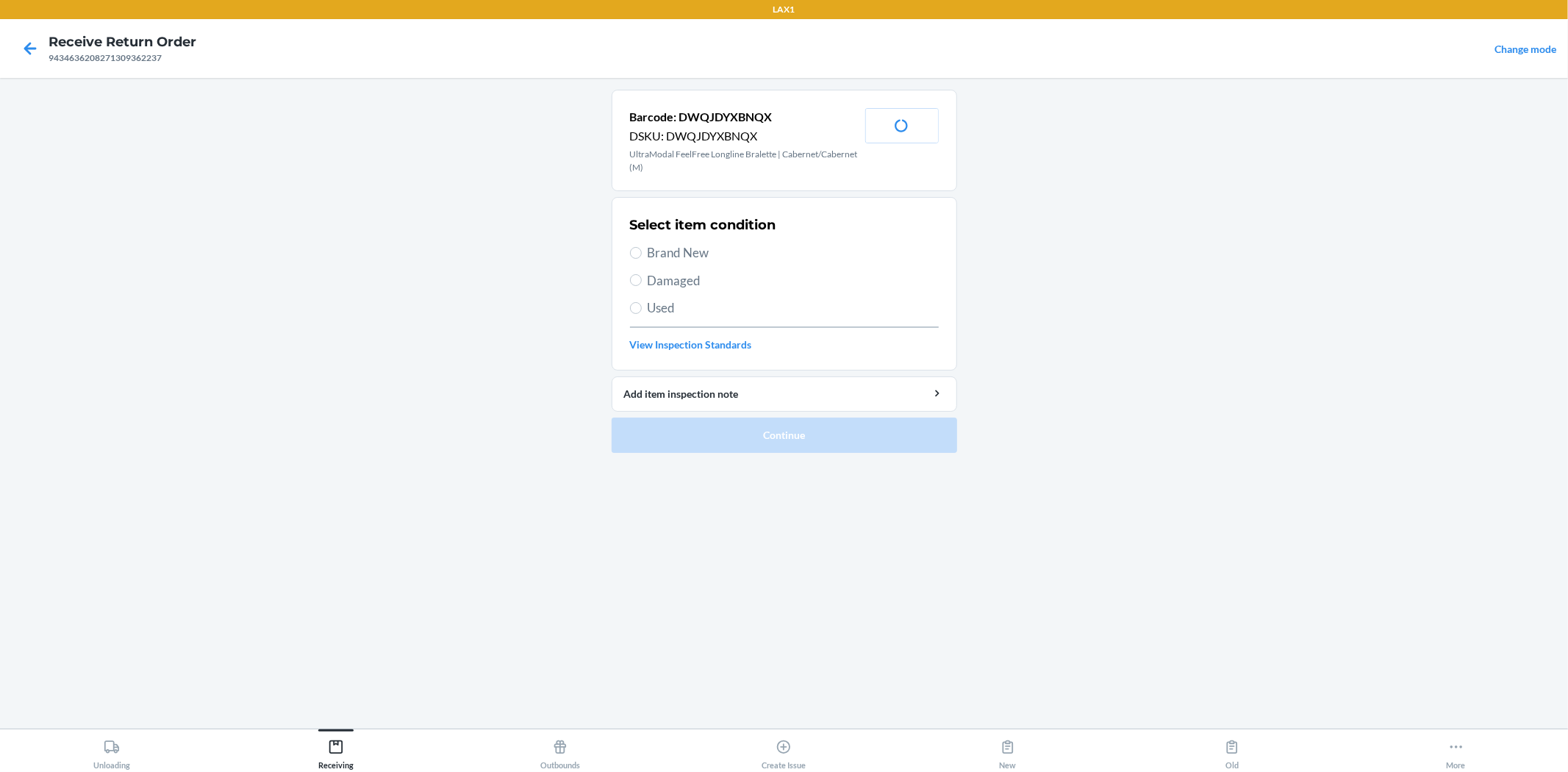 click on "Brand New" at bounding box center [793, 253] 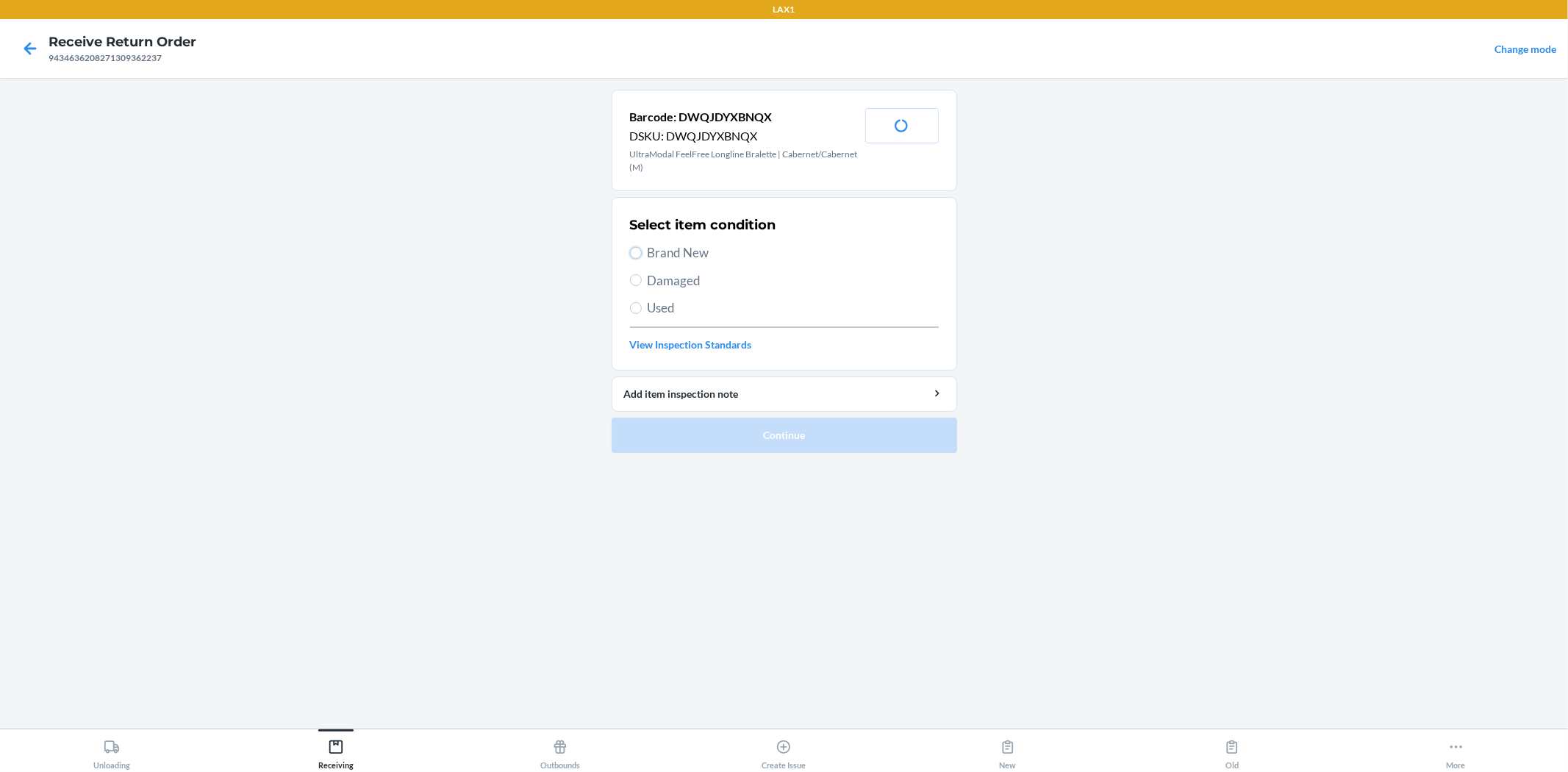 click on "Brand New" at bounding box center [636, 253] 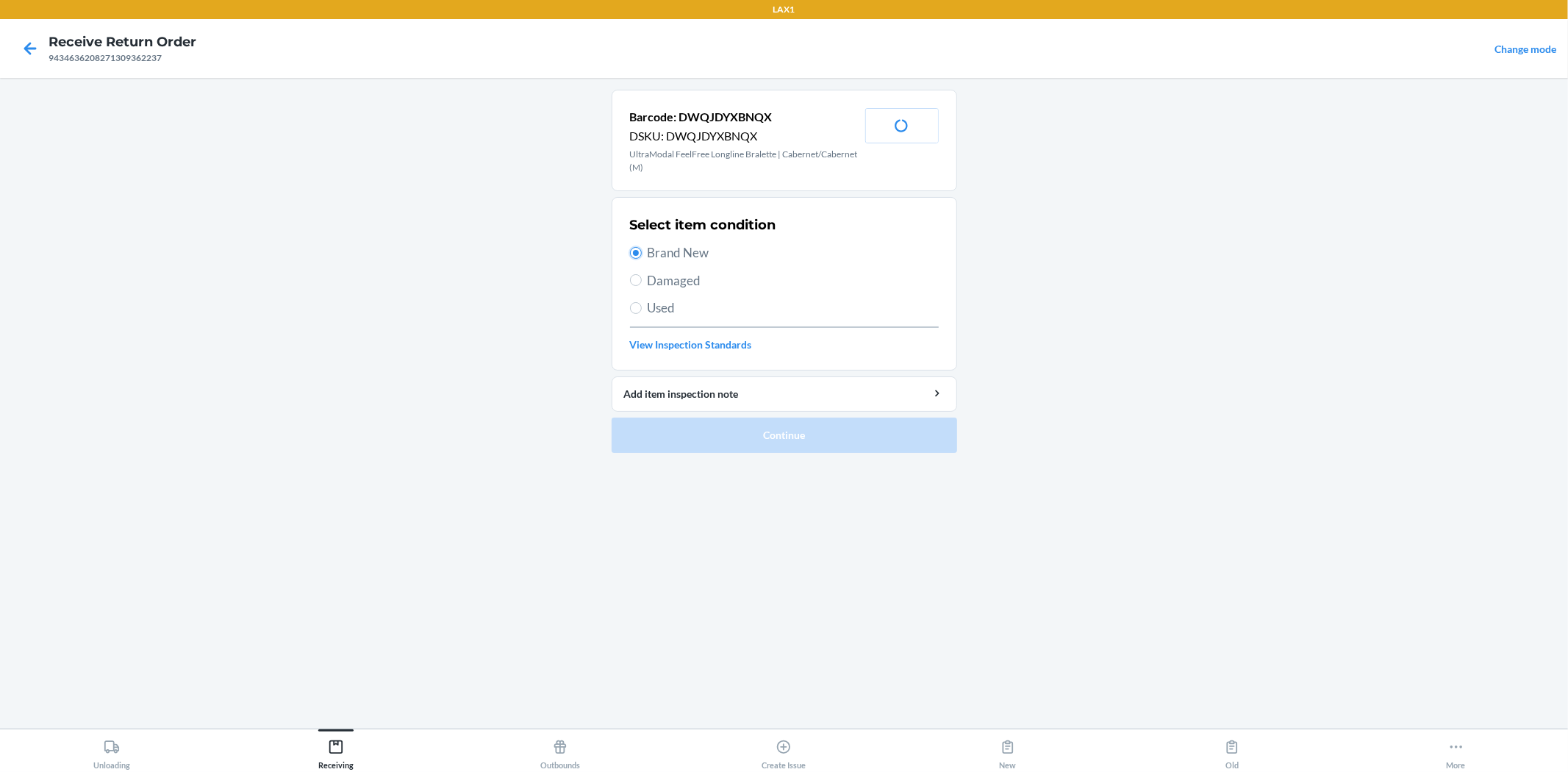 radio on "true" 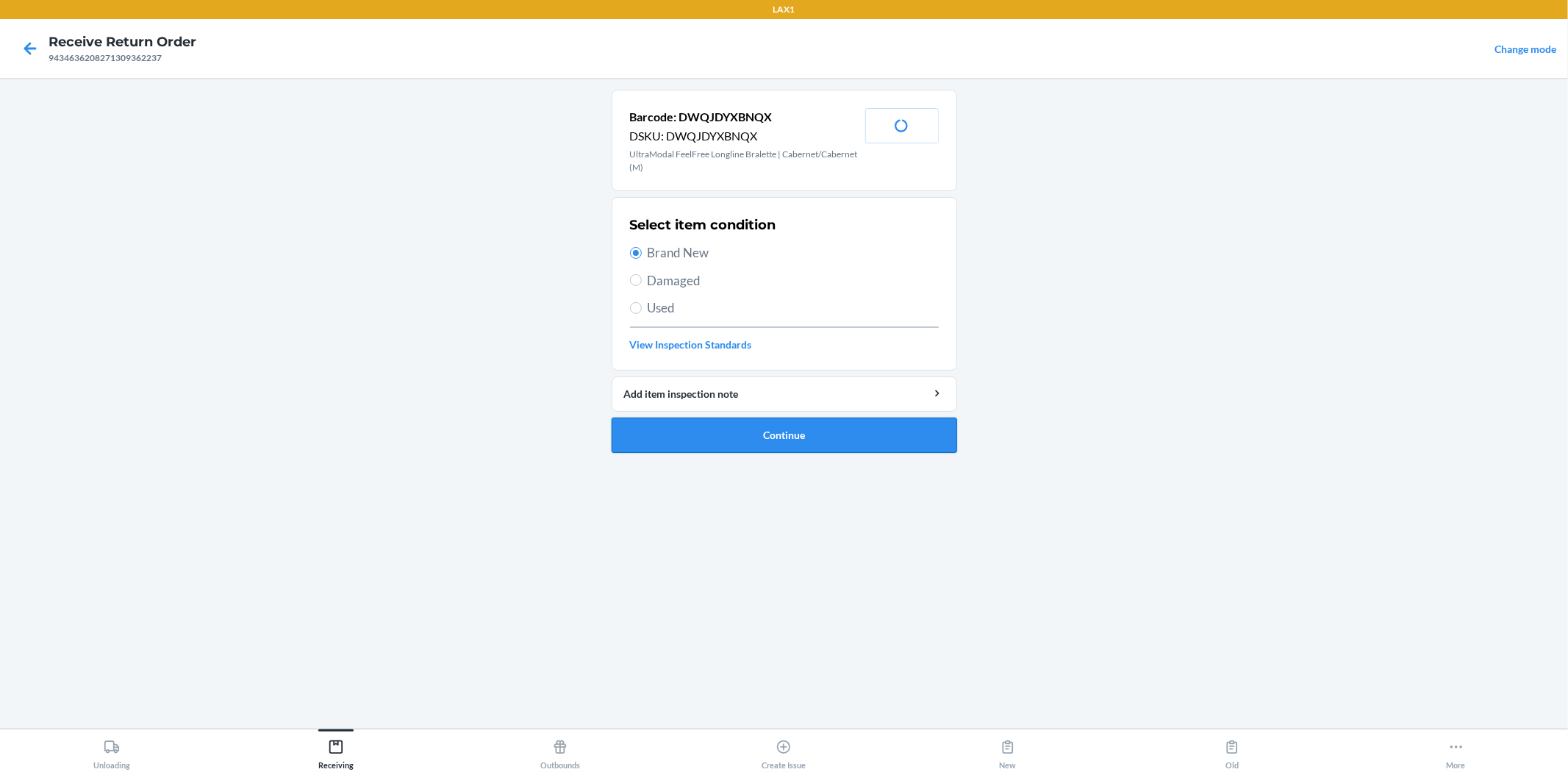 click on "Continue" at bounding box center [784, 435] 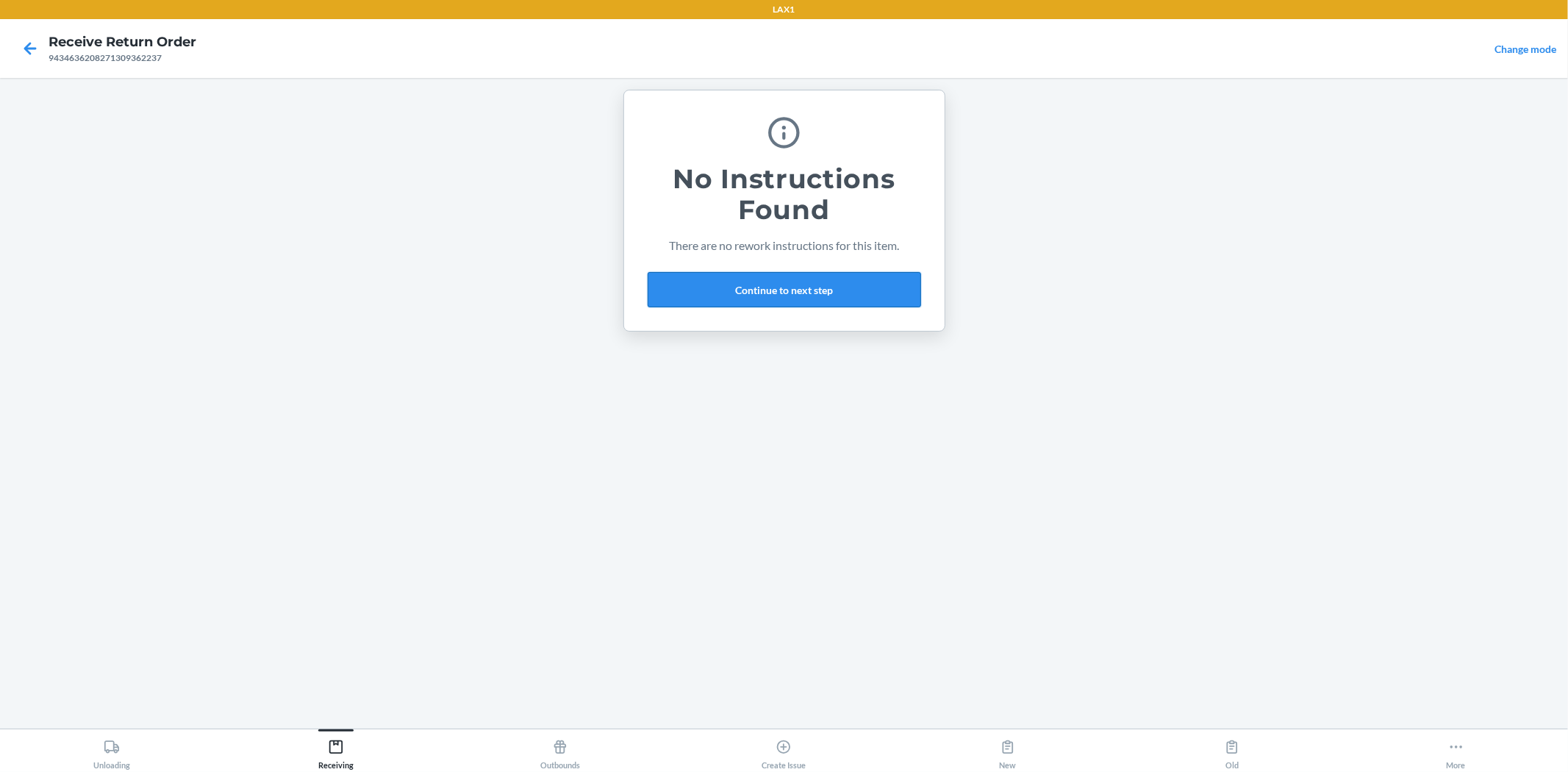 click on "Continue to next step" at bounding box center (784, 290) 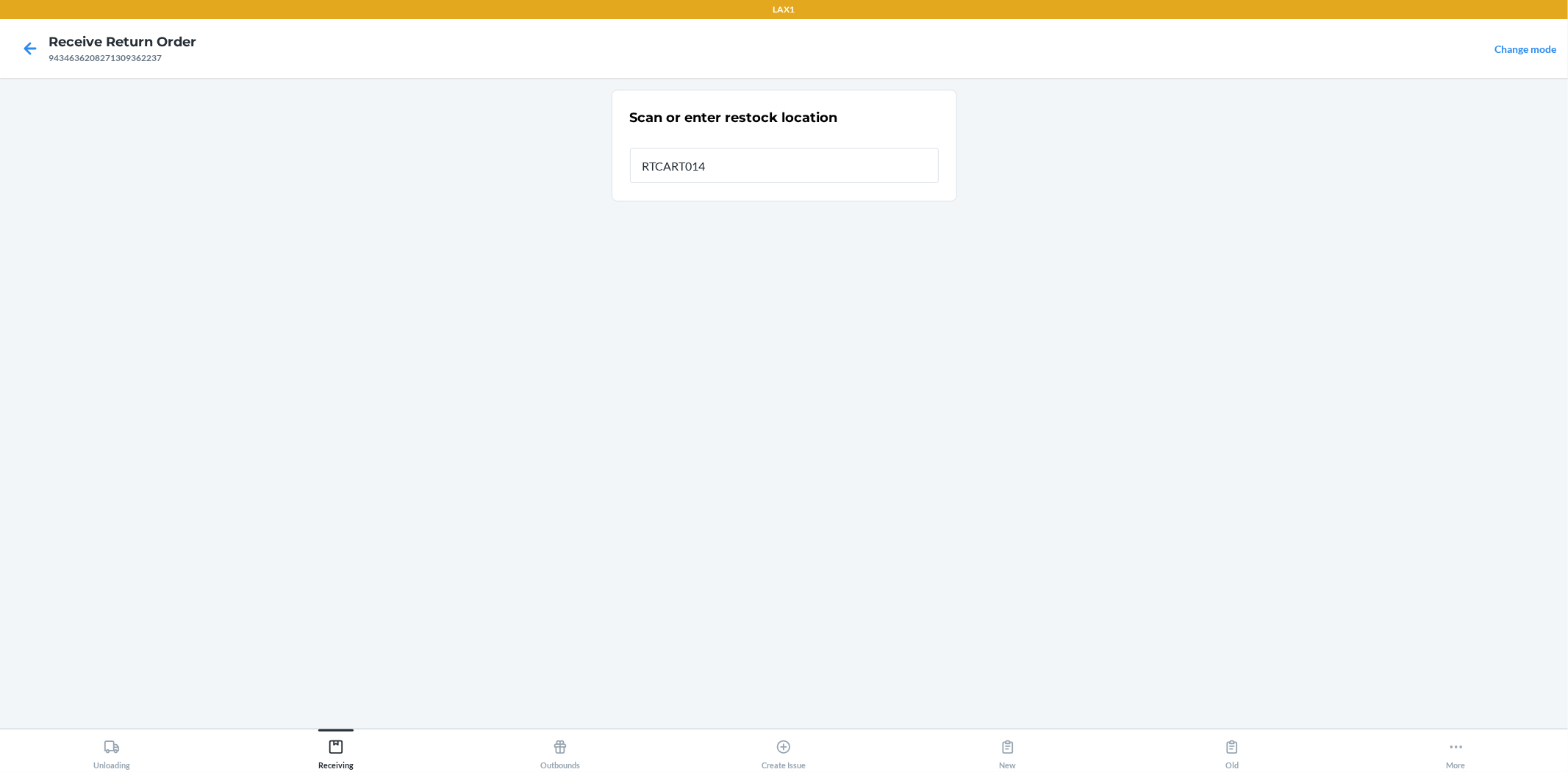 type on "RTCART014" 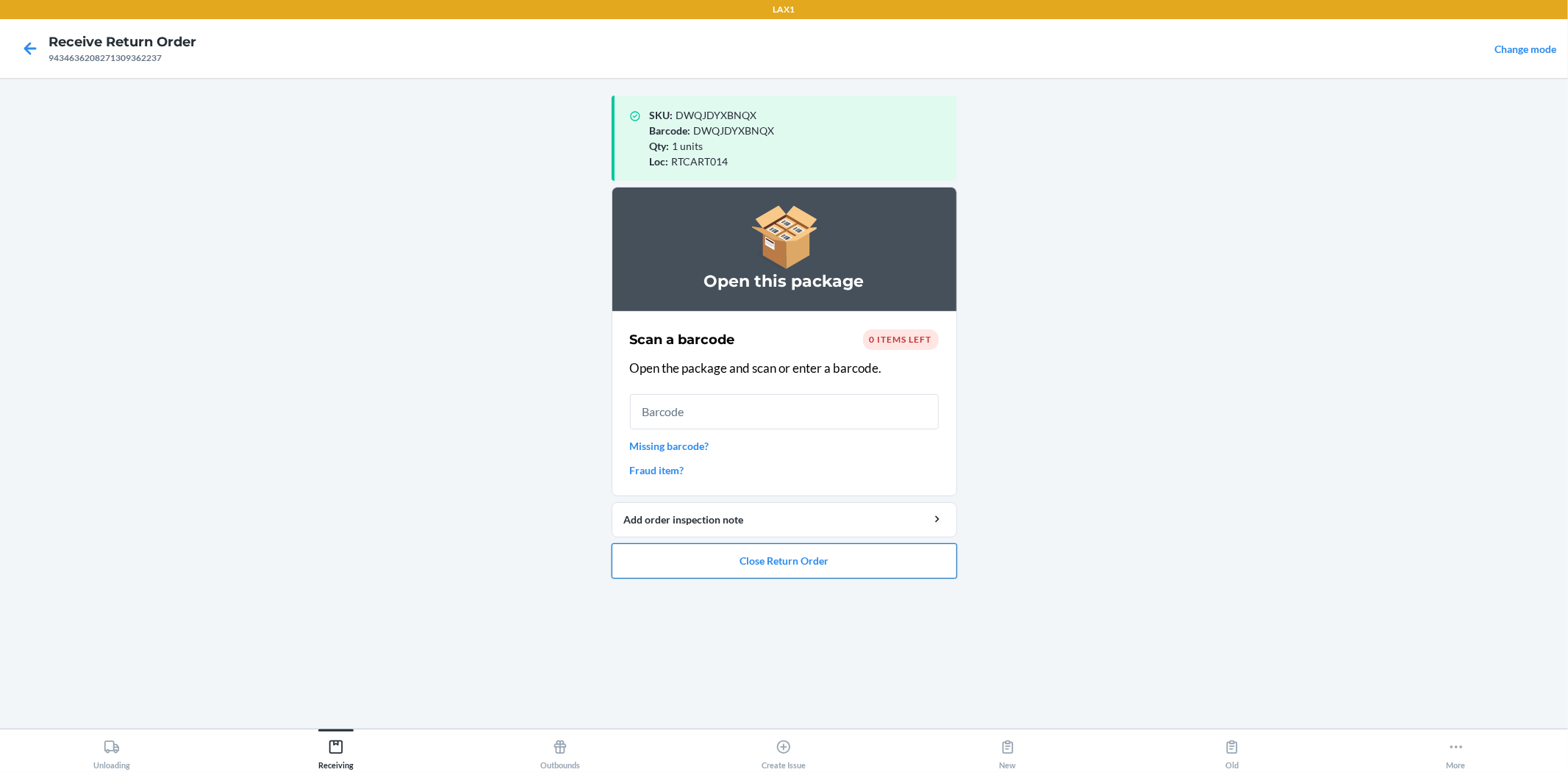click on "Close Return Order" at bounding box center [784, 561] 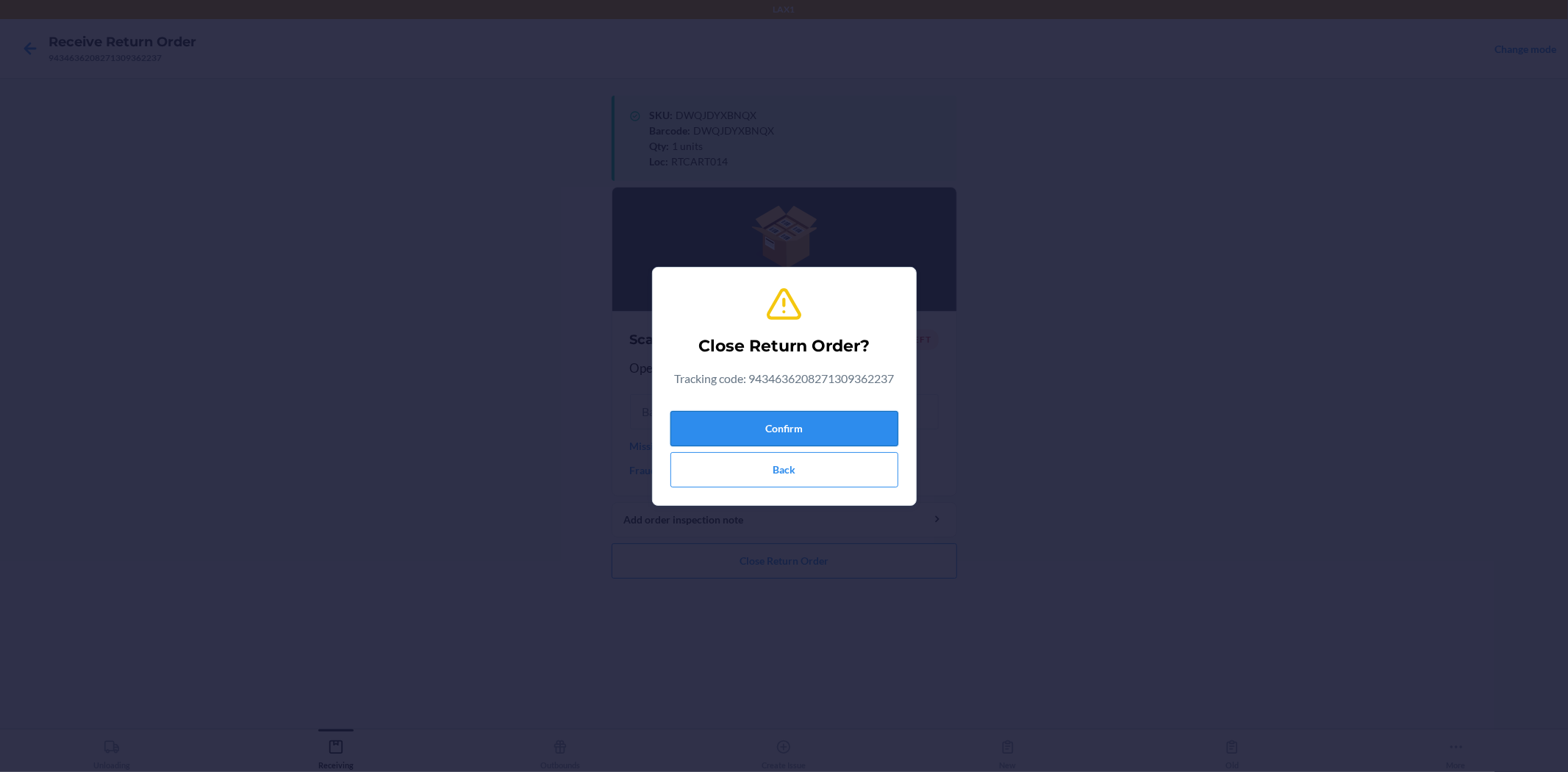 click on "Confirm" at bounding box center (784, 429) 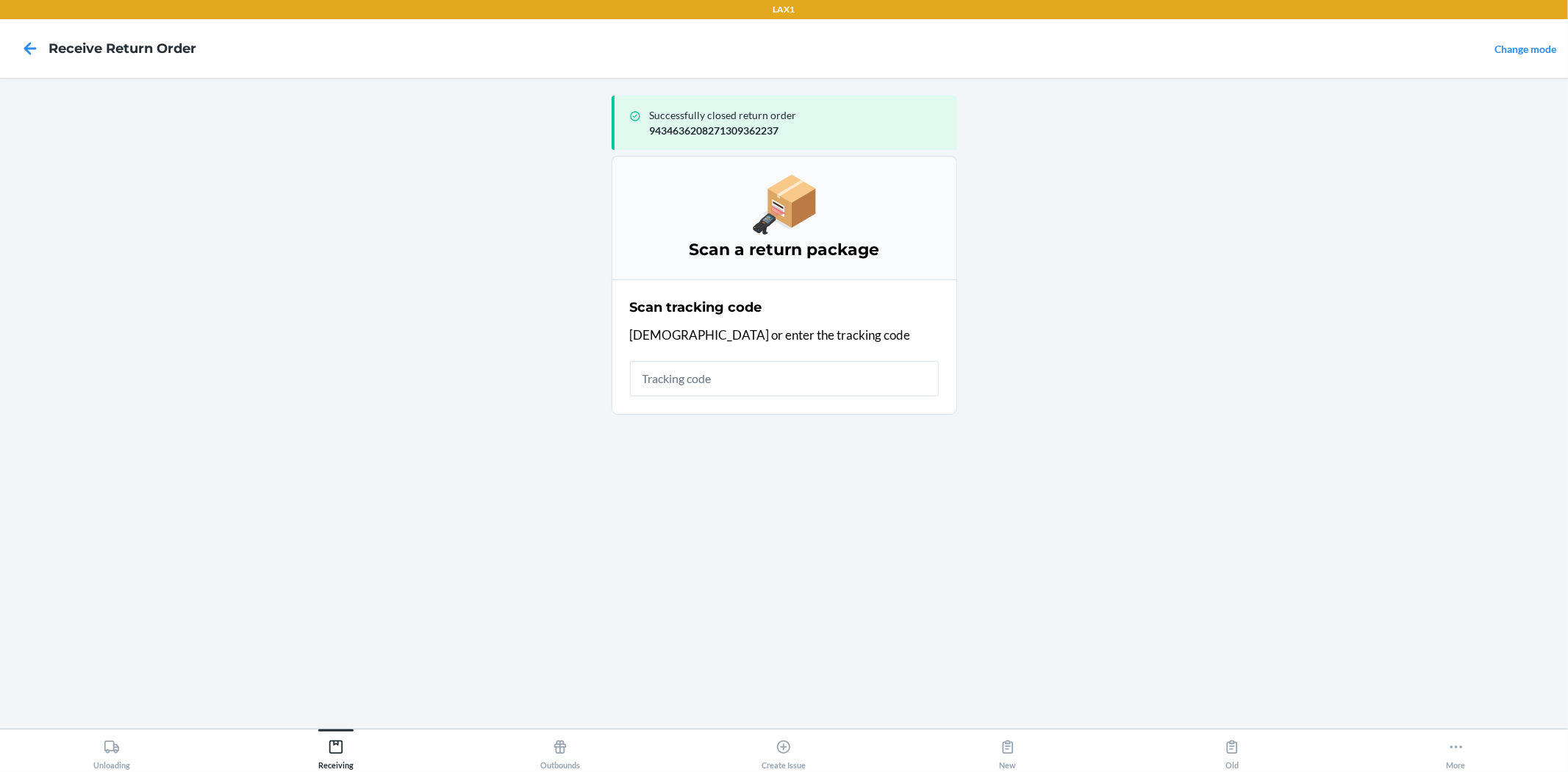 click on "Scan tracking code Scan or enter the tracking code" at bounding box center (784, 347) 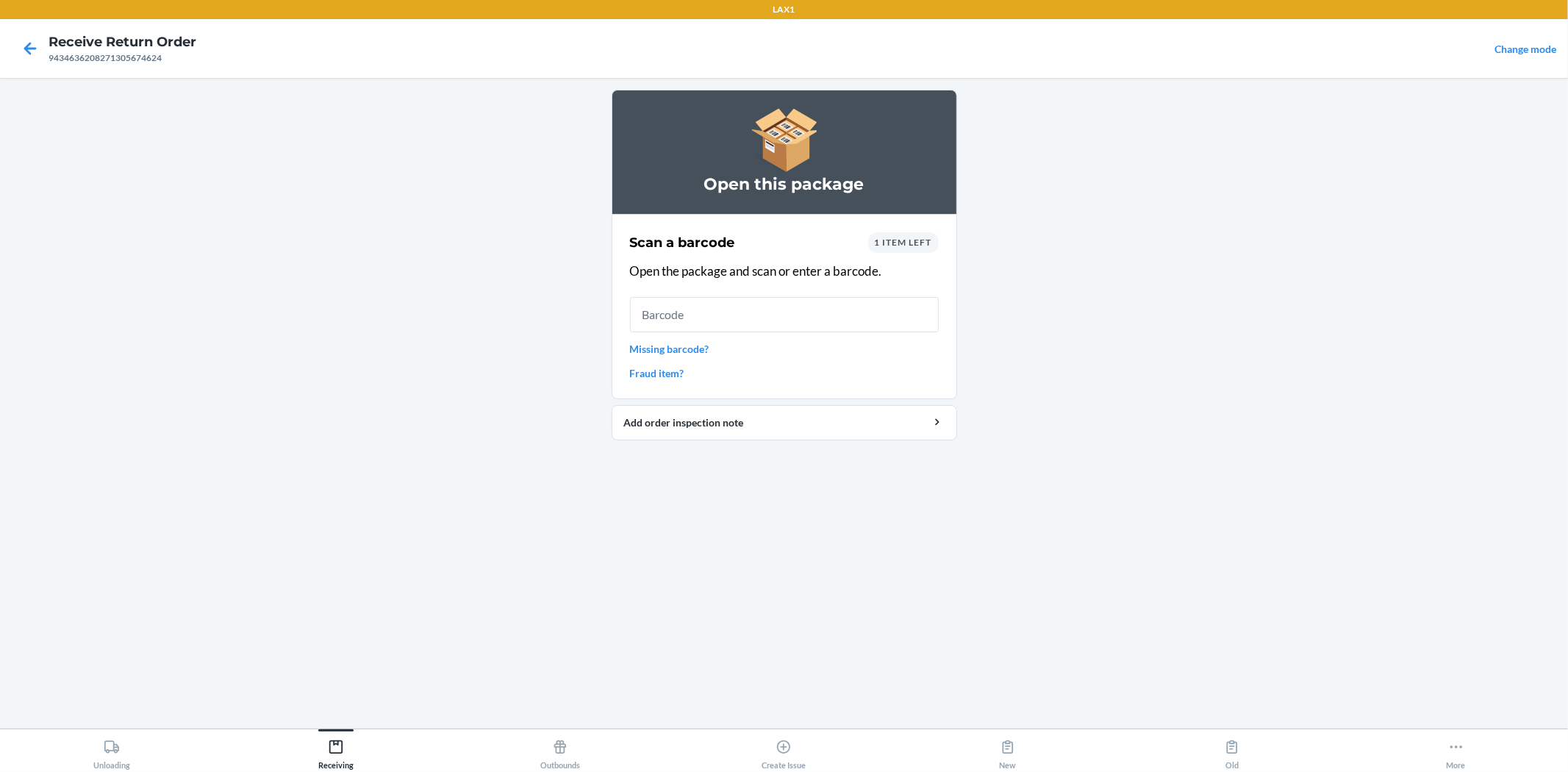 click at bounding box center [784, 315] 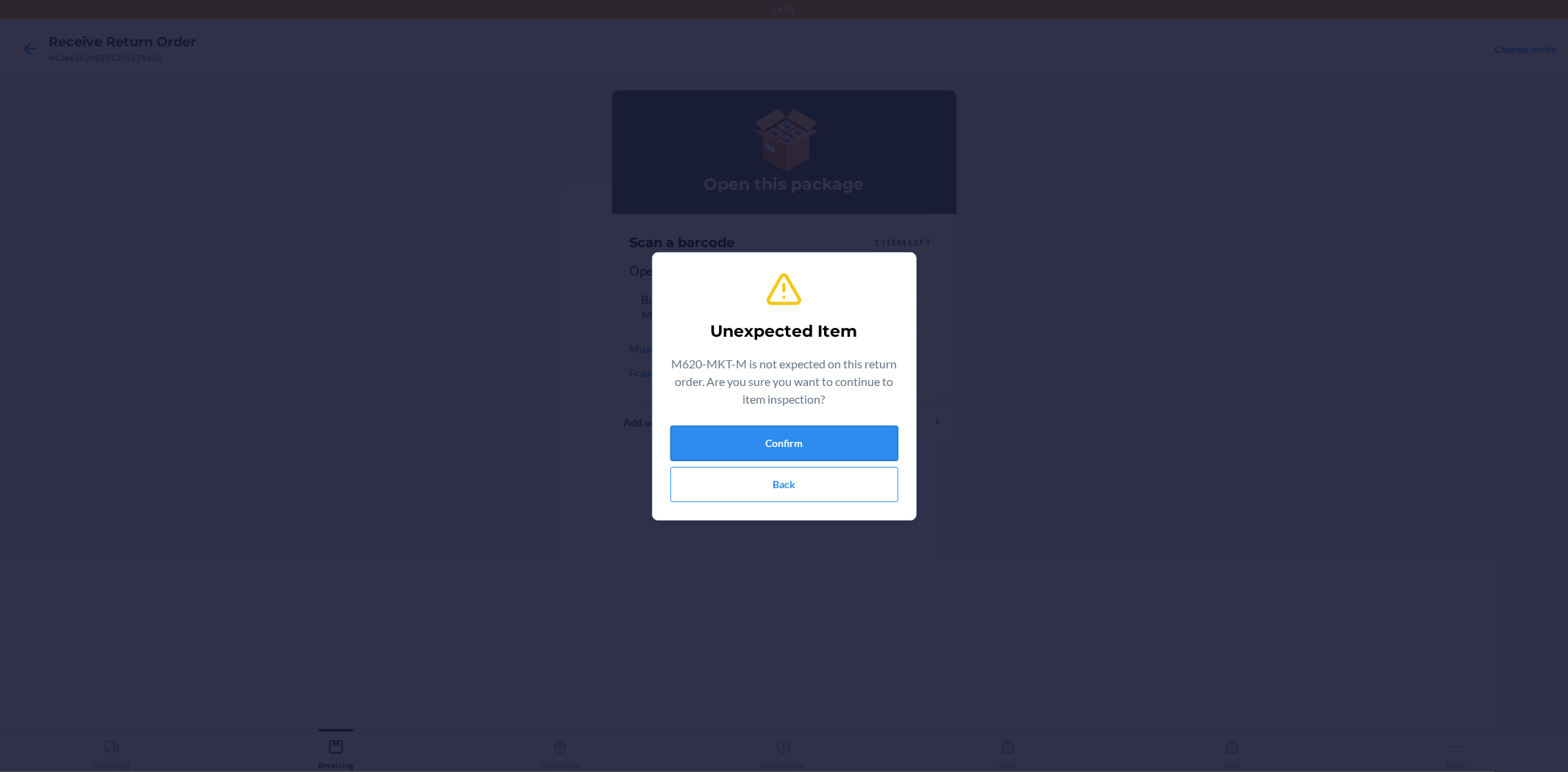 click on "Confirm" at bounding box center [784, 443] 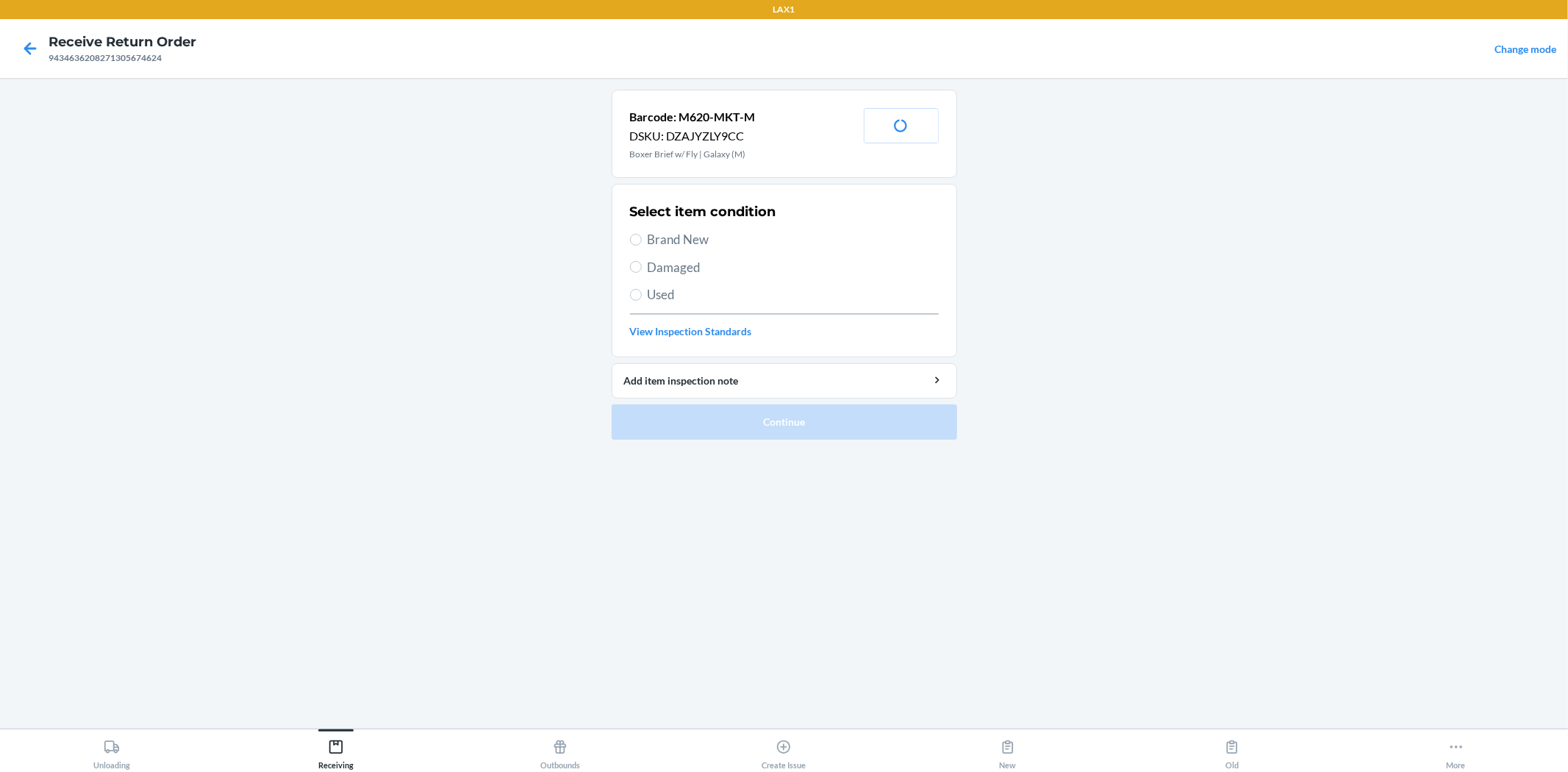 click on "Brand New" at bounding box center [793, 240] 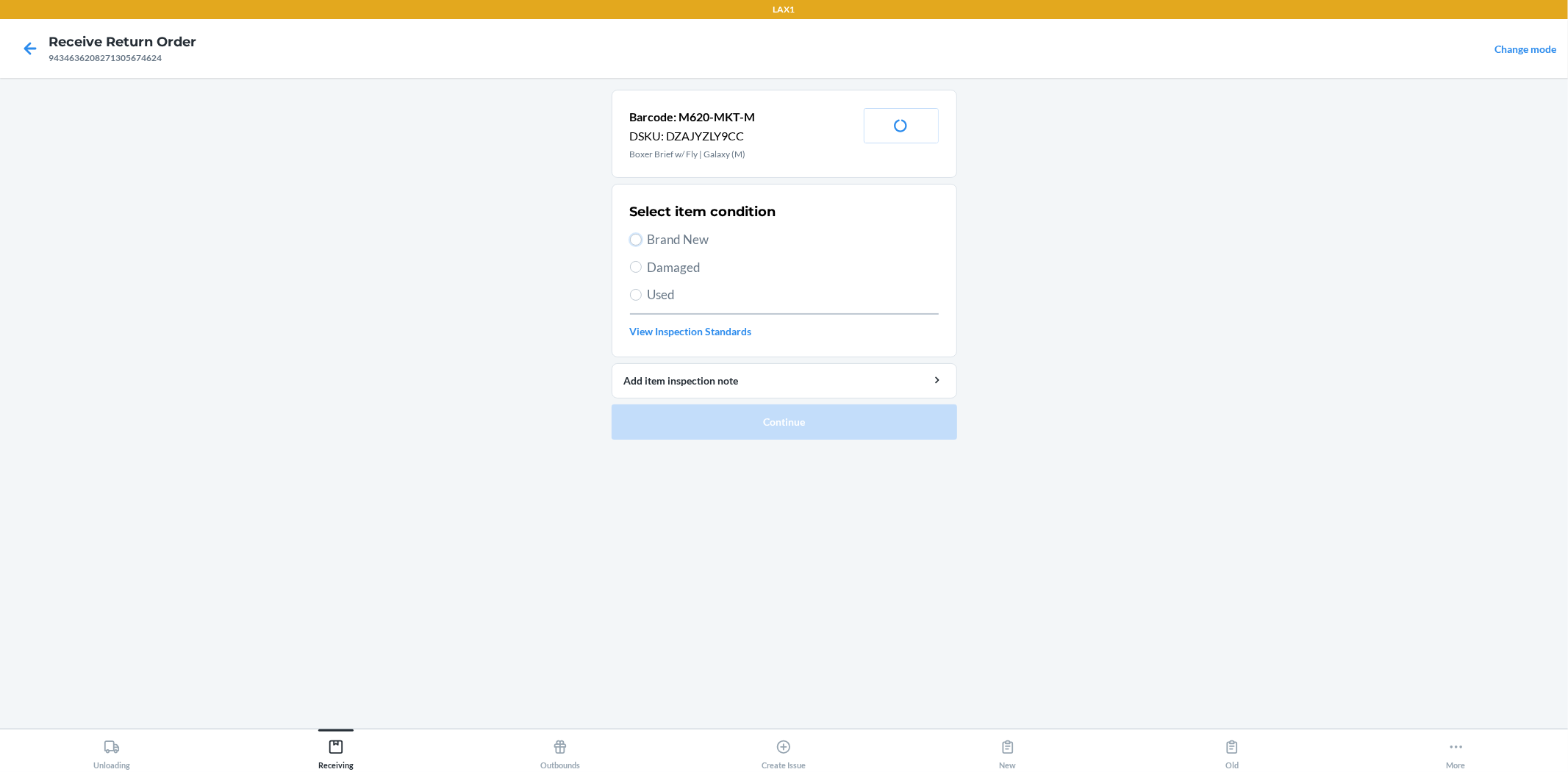 click on "Brand New" at bounding box center (636, 240) 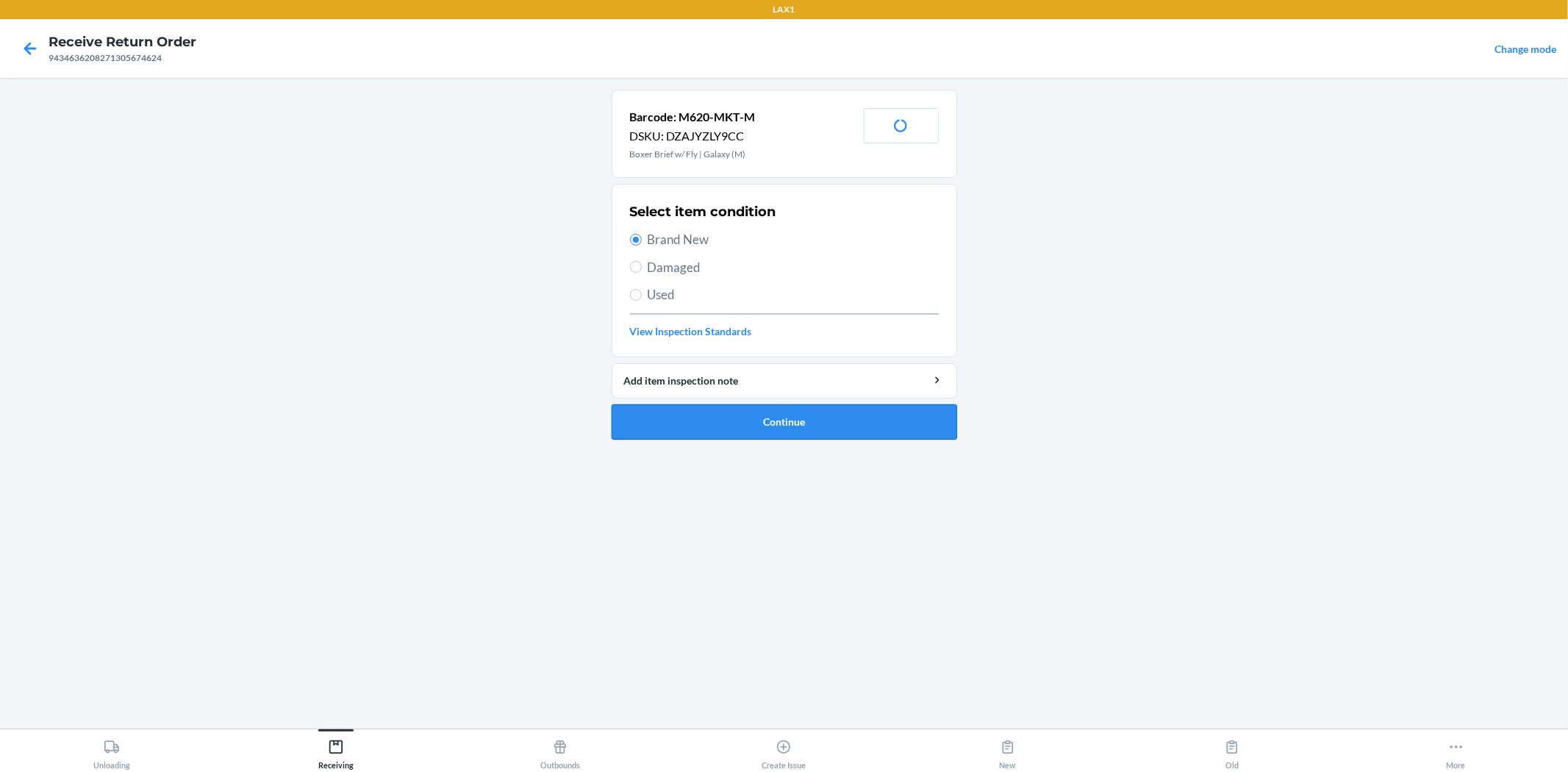 click on "Continue" at bounding box center [784, 422] 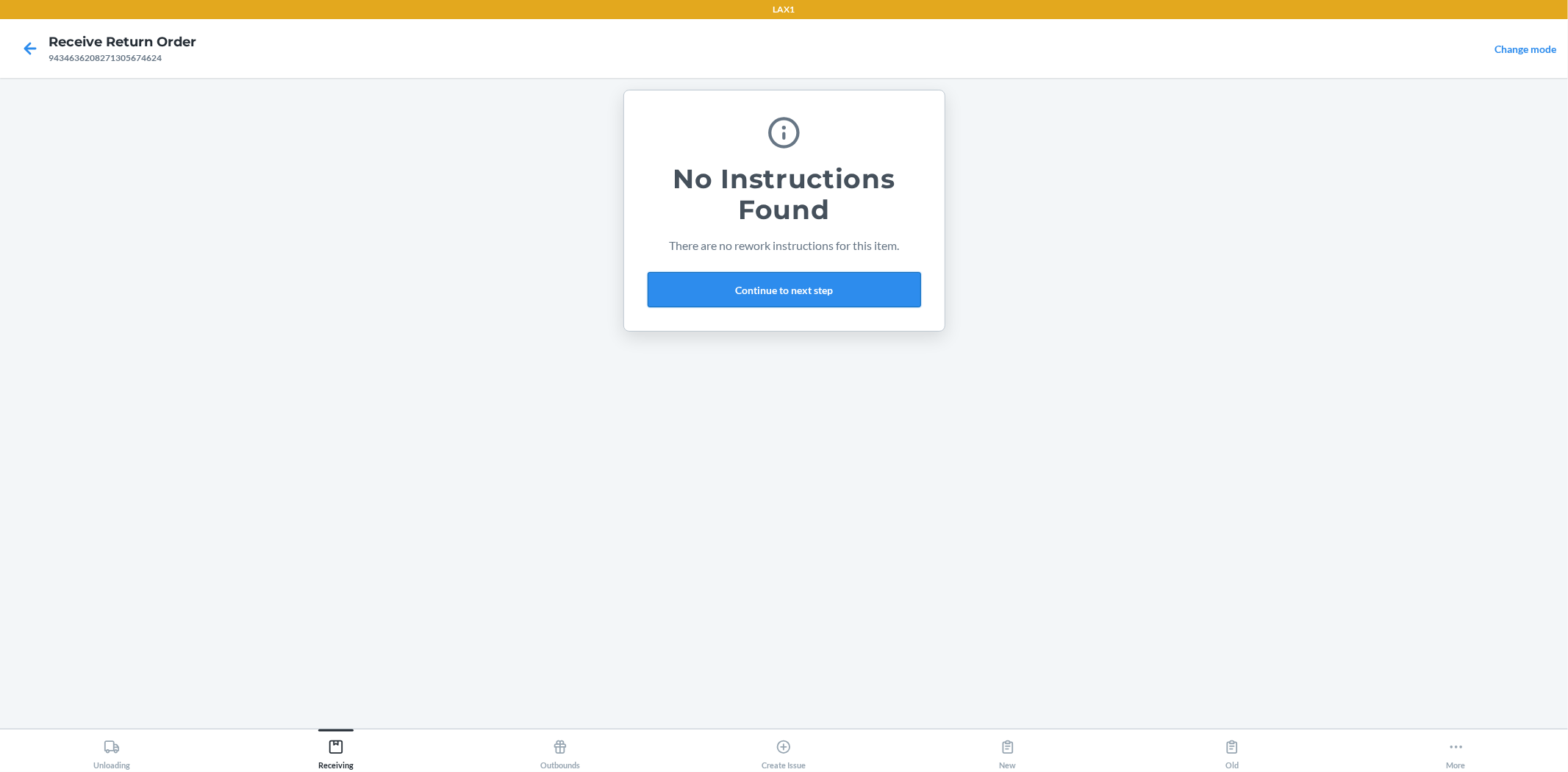 click on "Continue to next step" at bounding box center [784, 290] 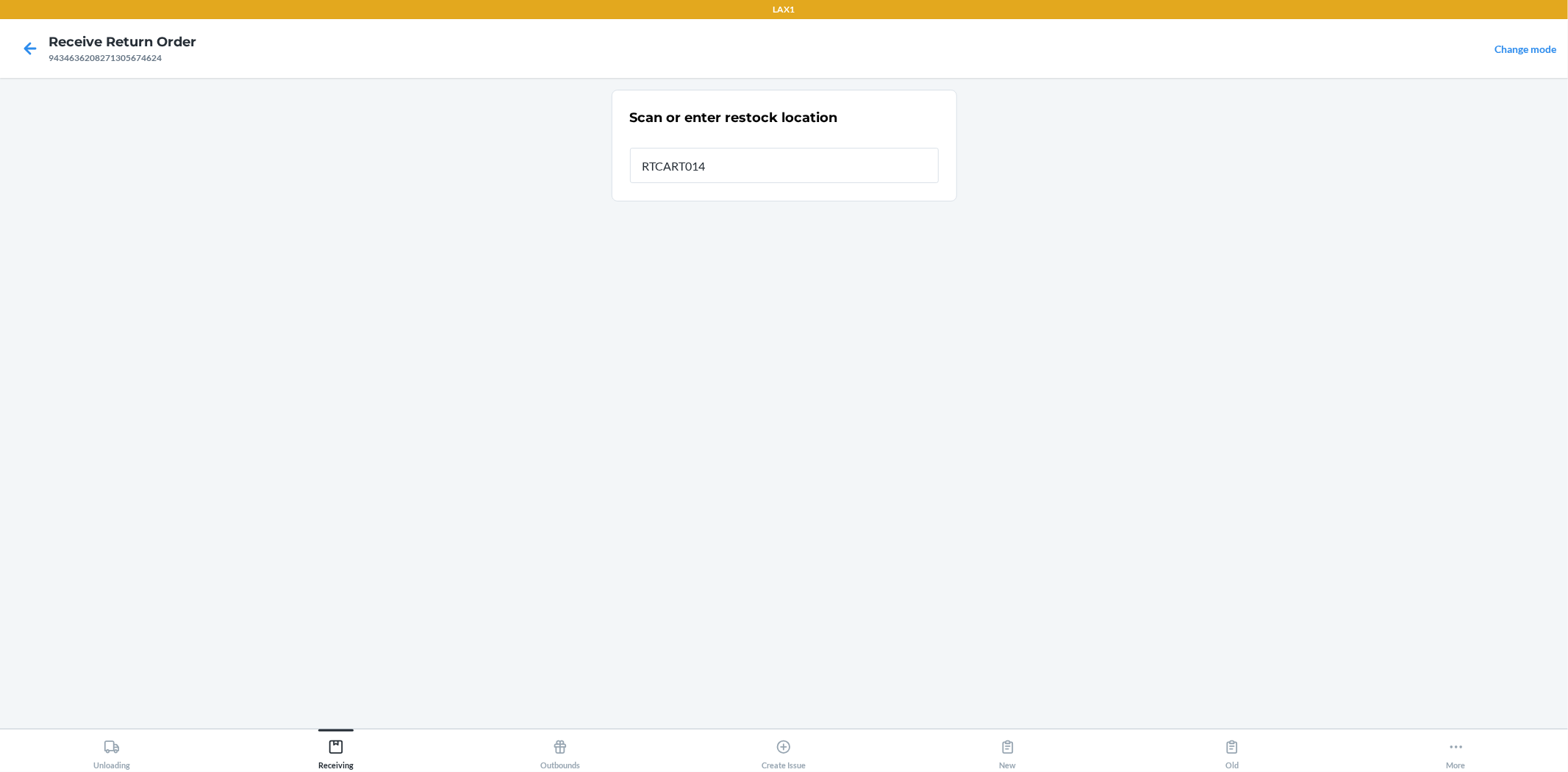 type on "RTCART014" 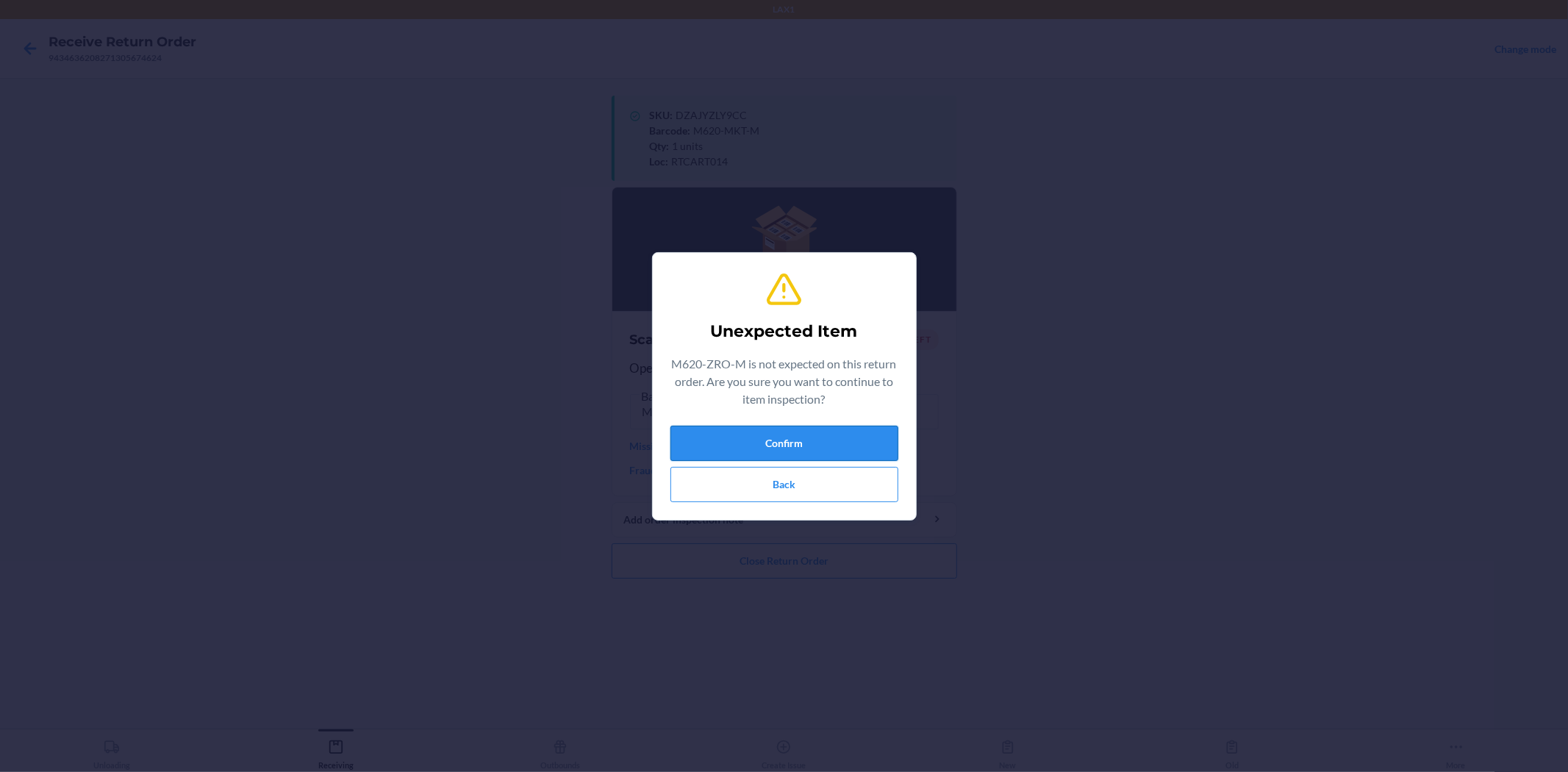 click on "Confirm" at bounding box center (784, 443) 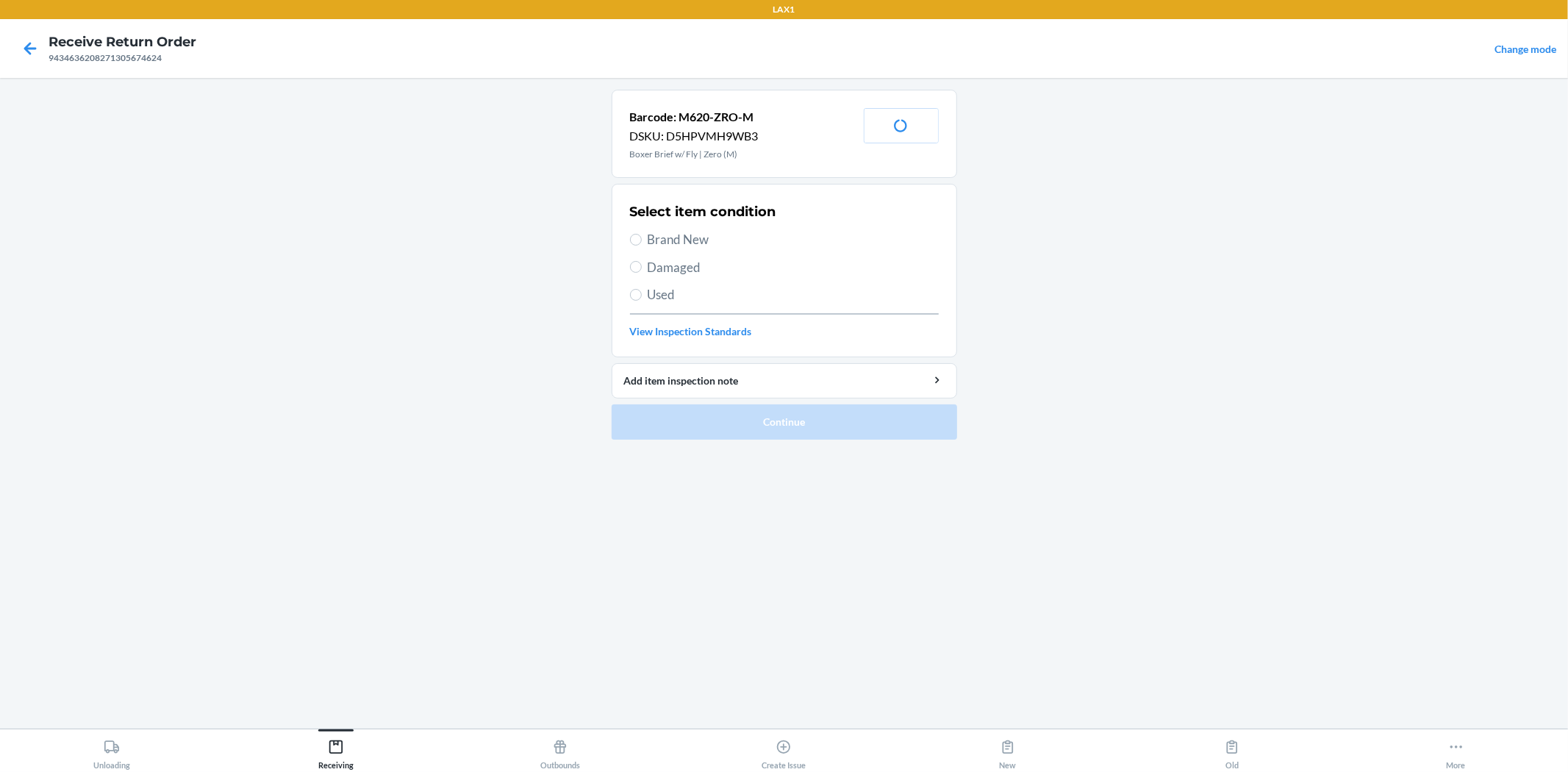 click on "Brand New" at bounding box center [793, 240] 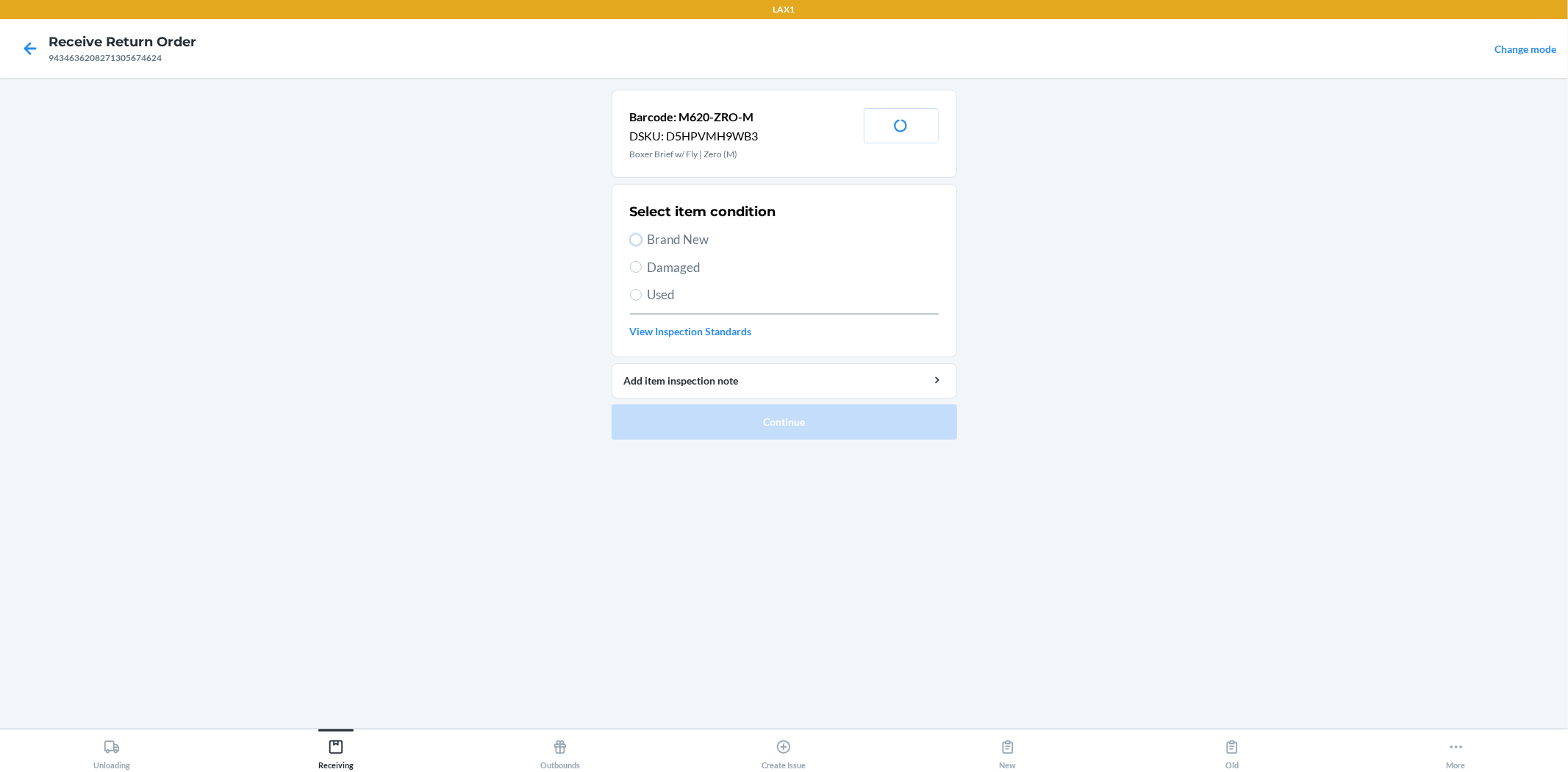 click on "Brand New" at bounding box center (636, 240) 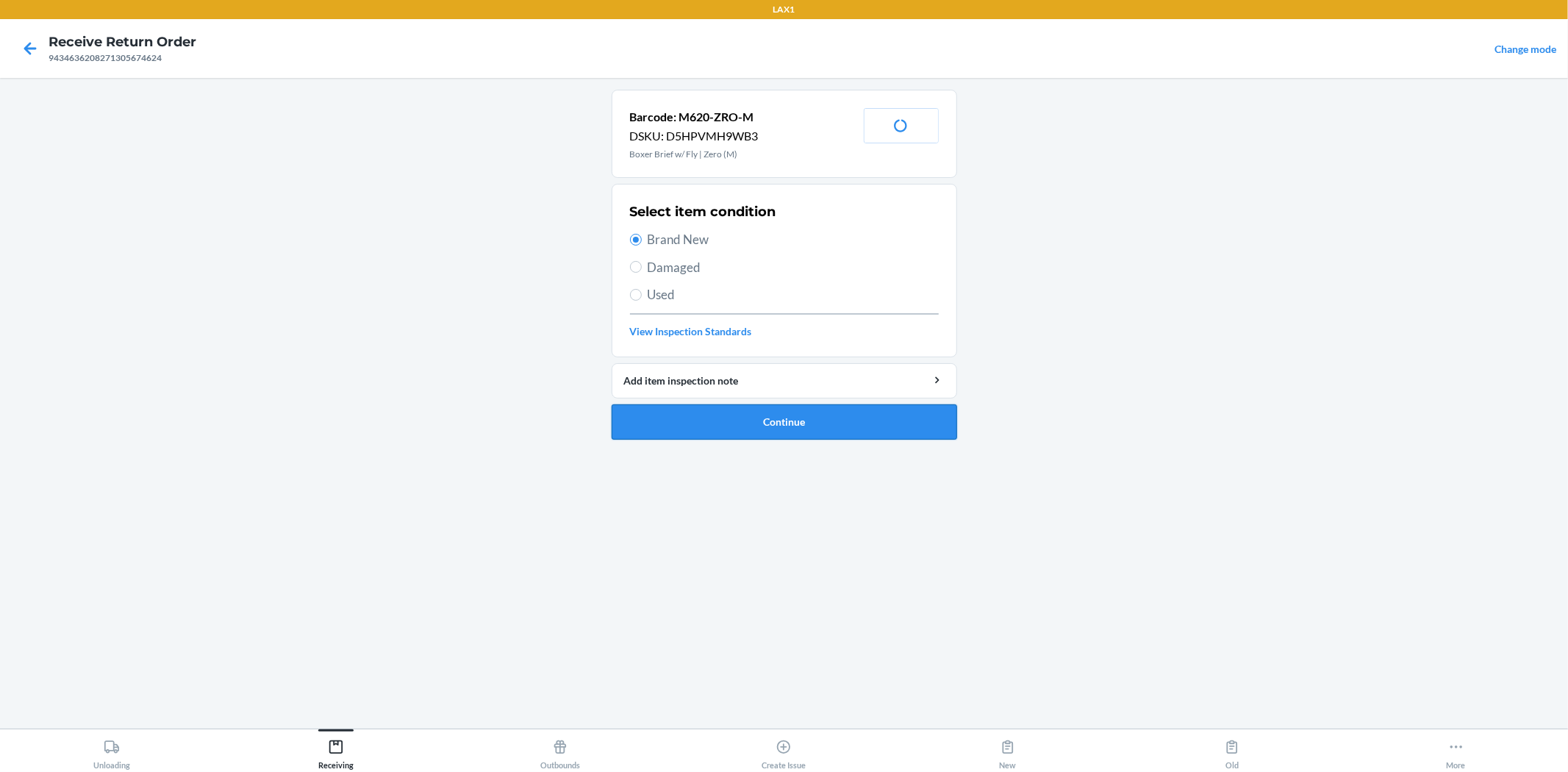 click on "Continue" at bounding box center (784, 422) 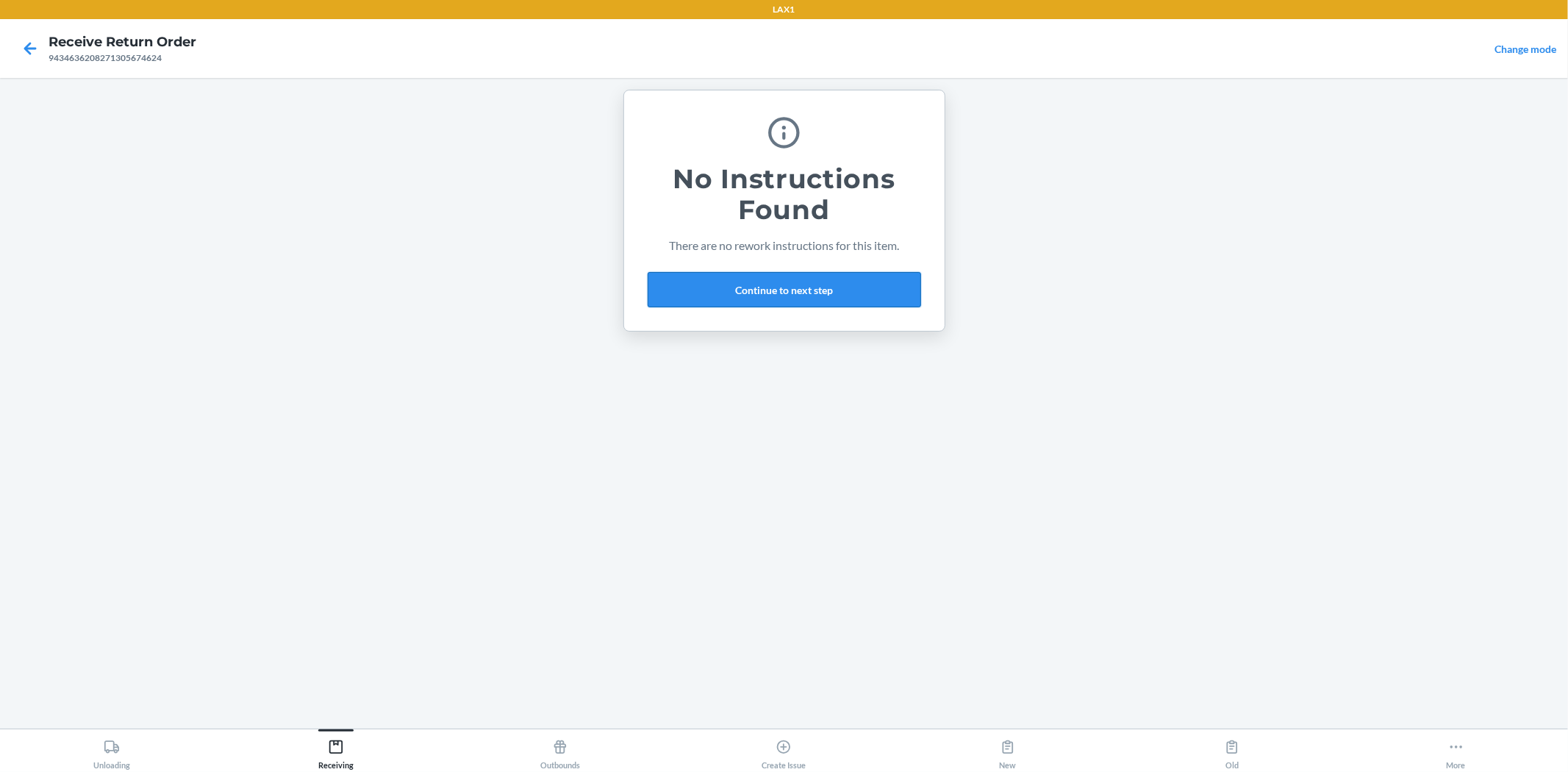 click on "Continue to next step" at bounding box center (784, 290) 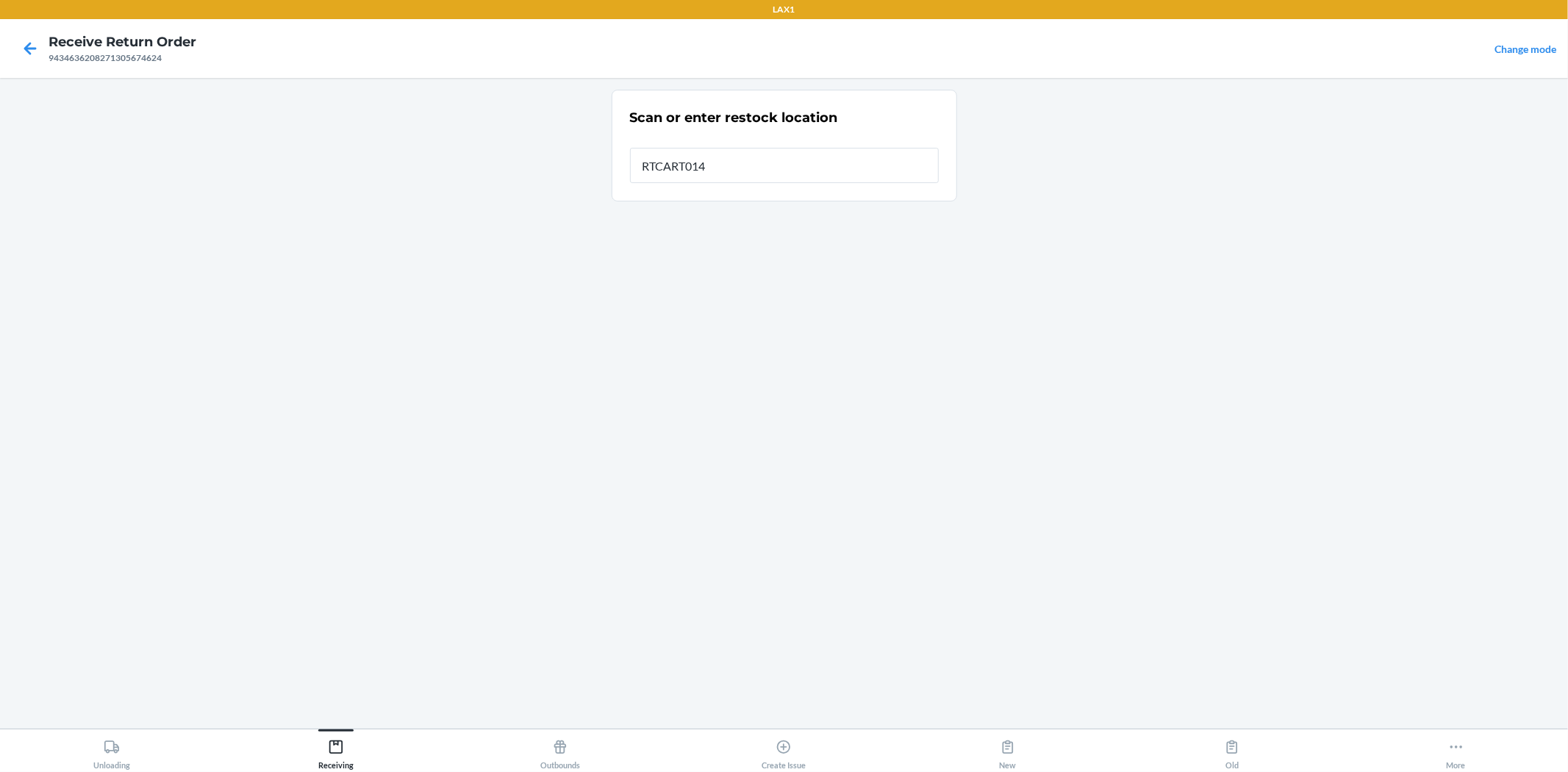 type on "RTCART014" 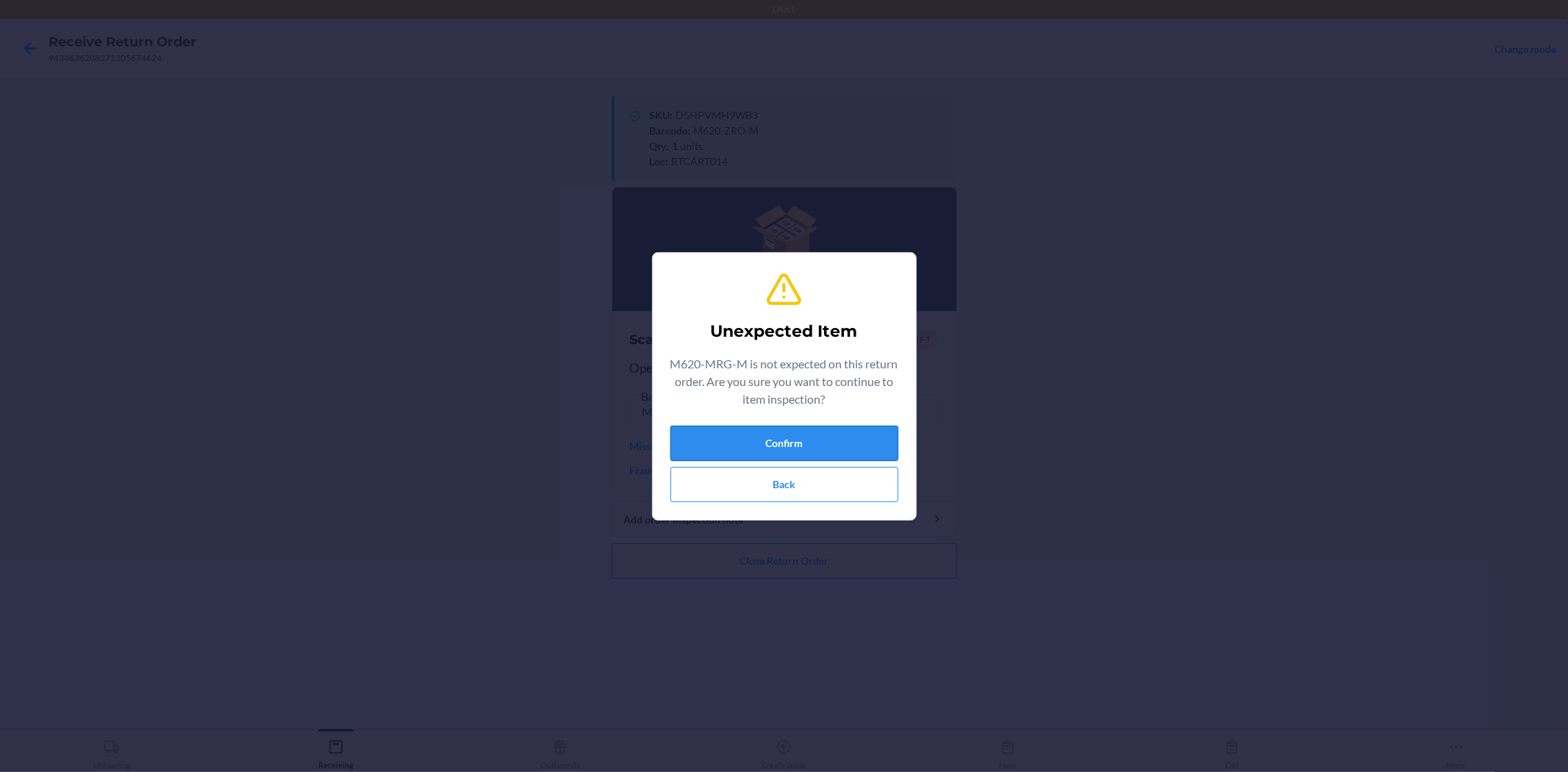 click on "Confirm" at bounding box center (784, 443) 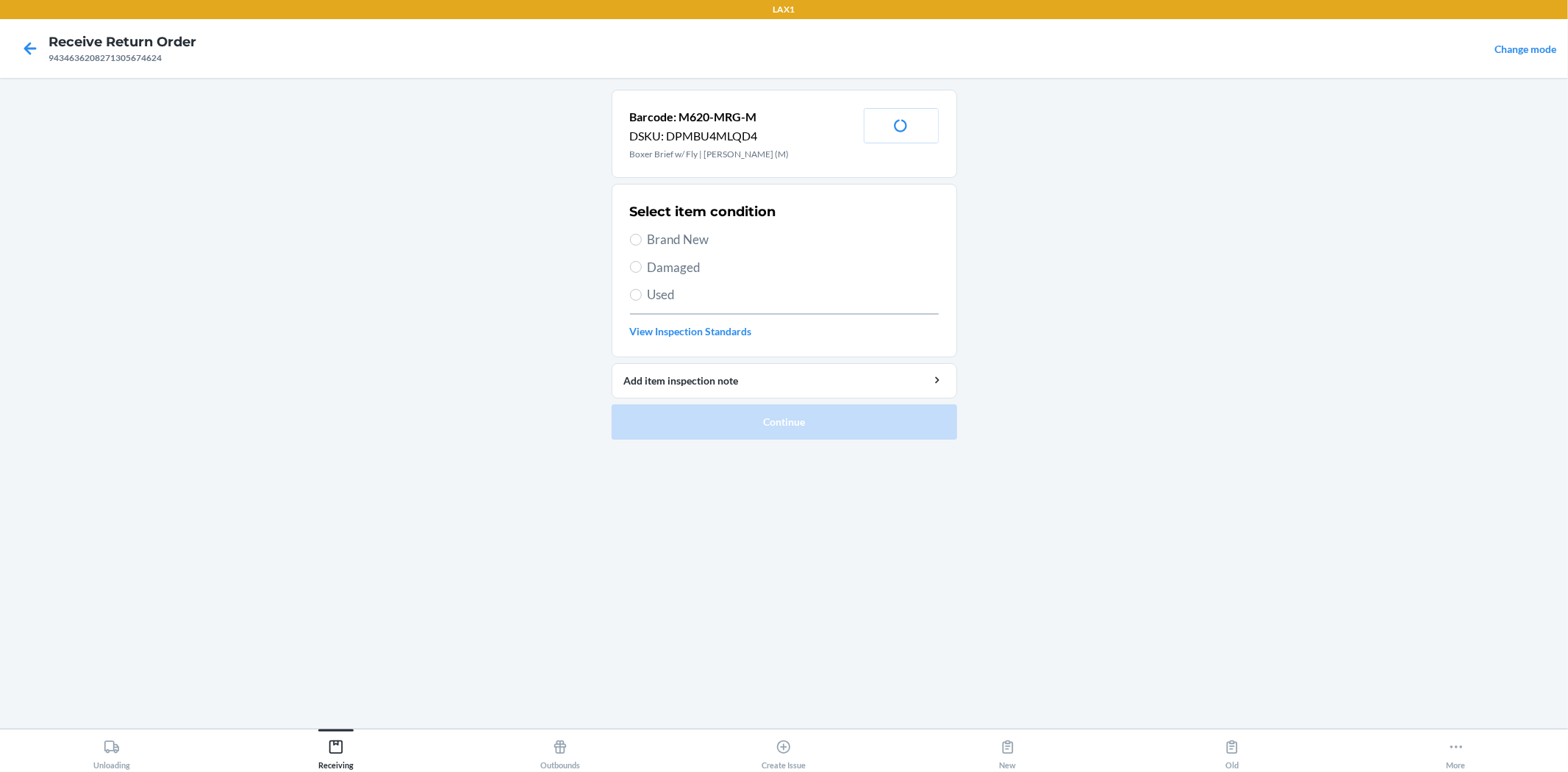 click on "Brand New" at bounding box center [793, 240] 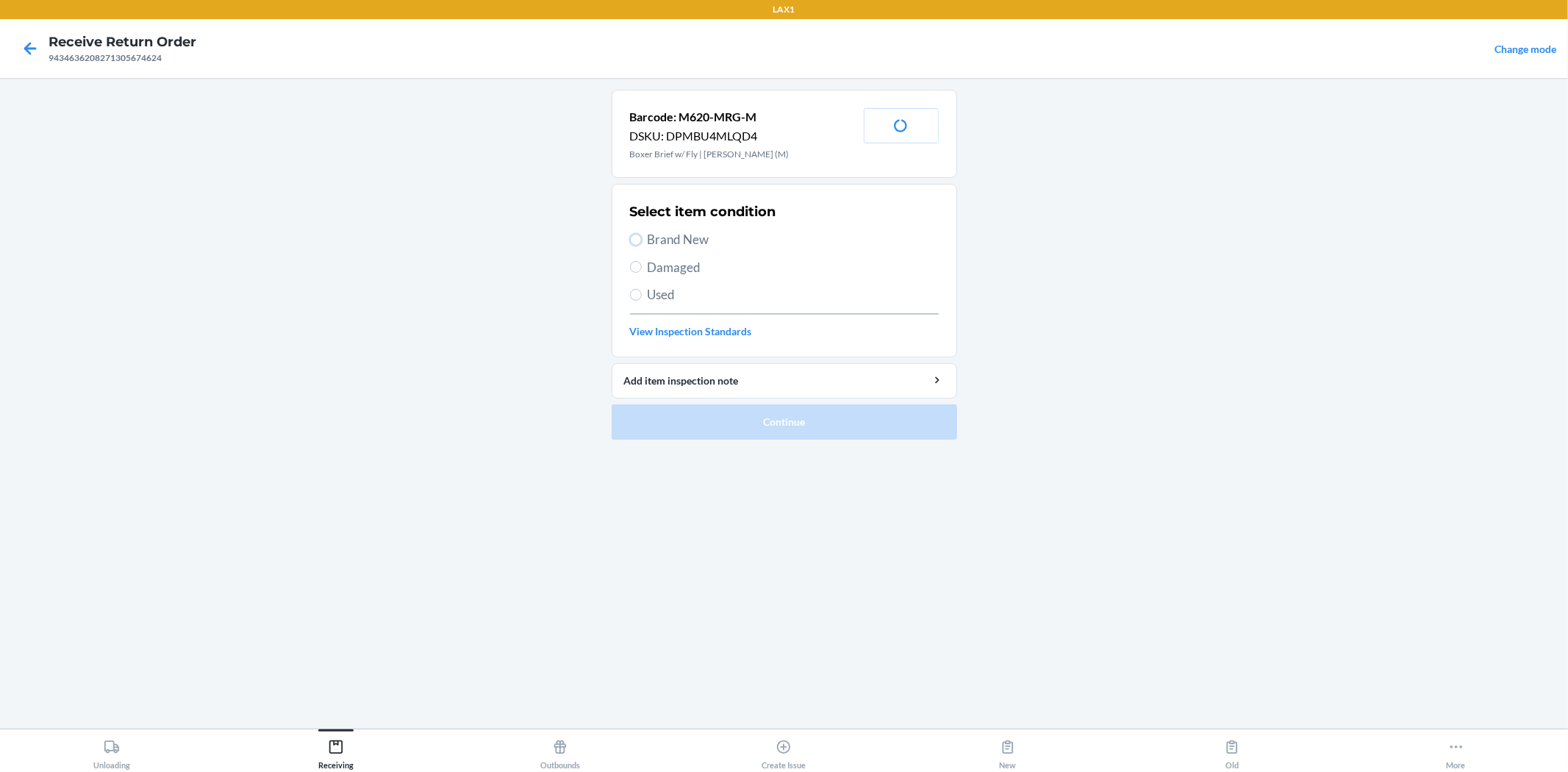 click on "Brand New" at bounding box center (636, 240) 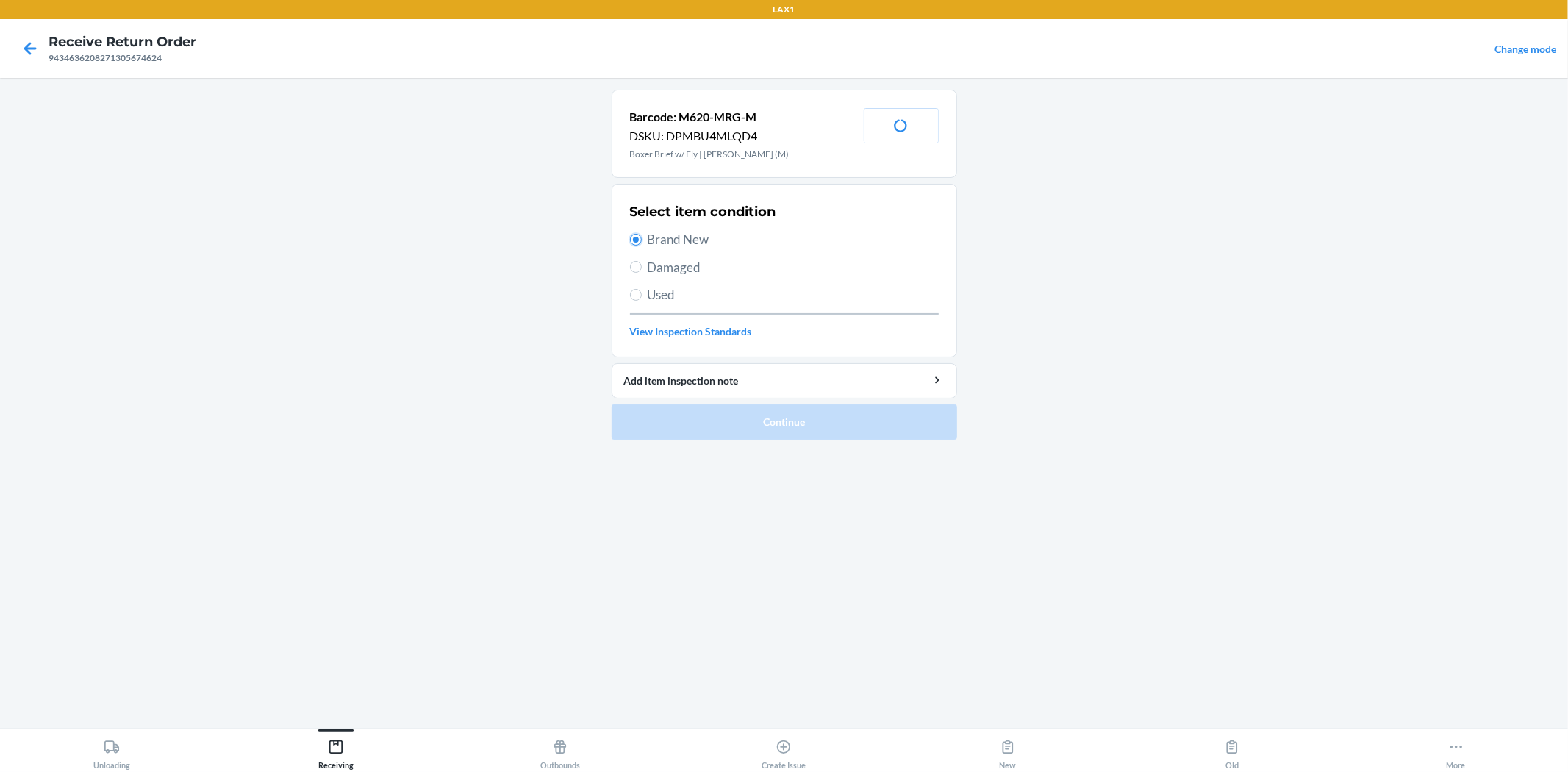 radio on "true" 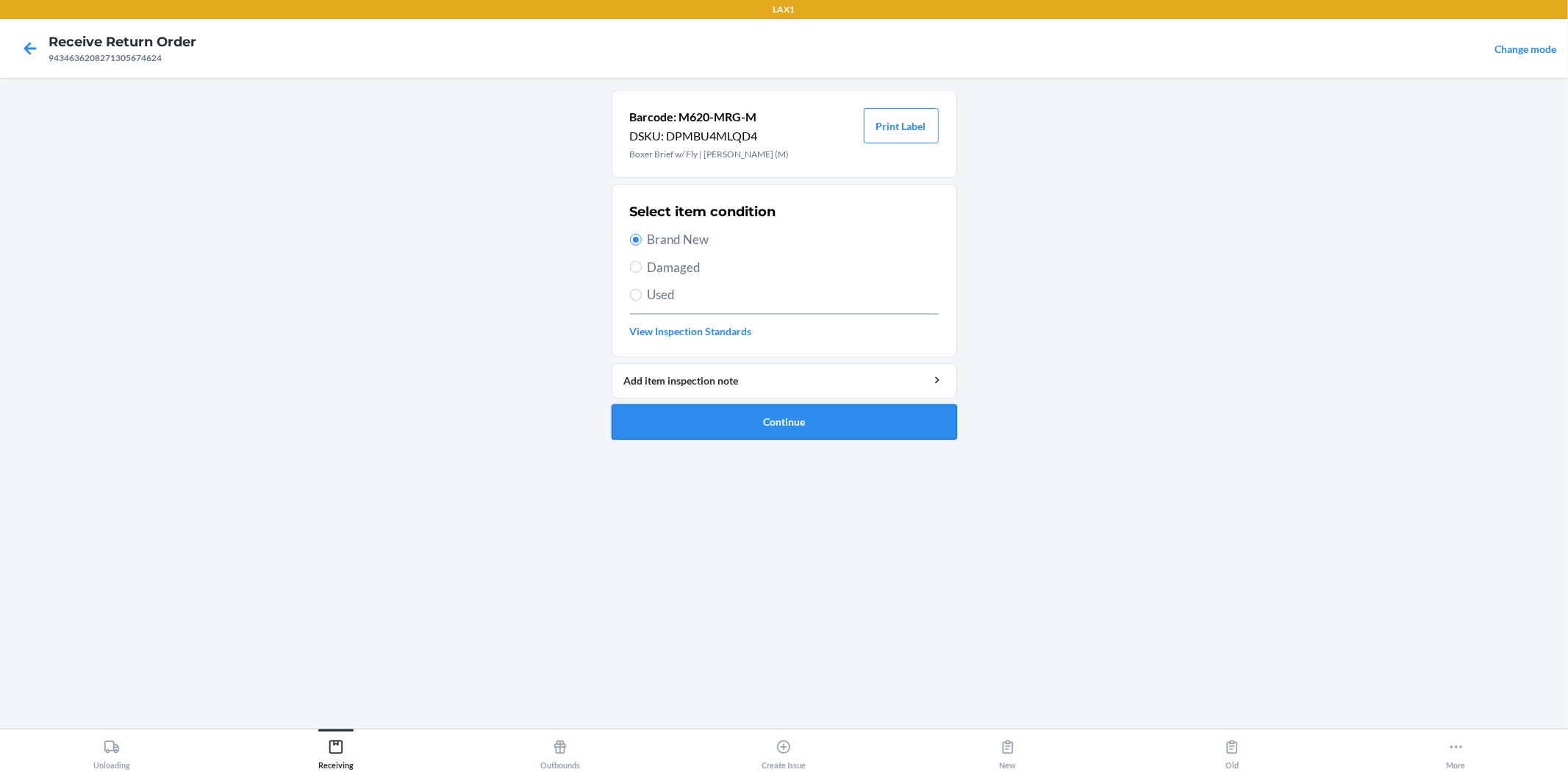 click on "Continue" at bounding box center (784, 422) 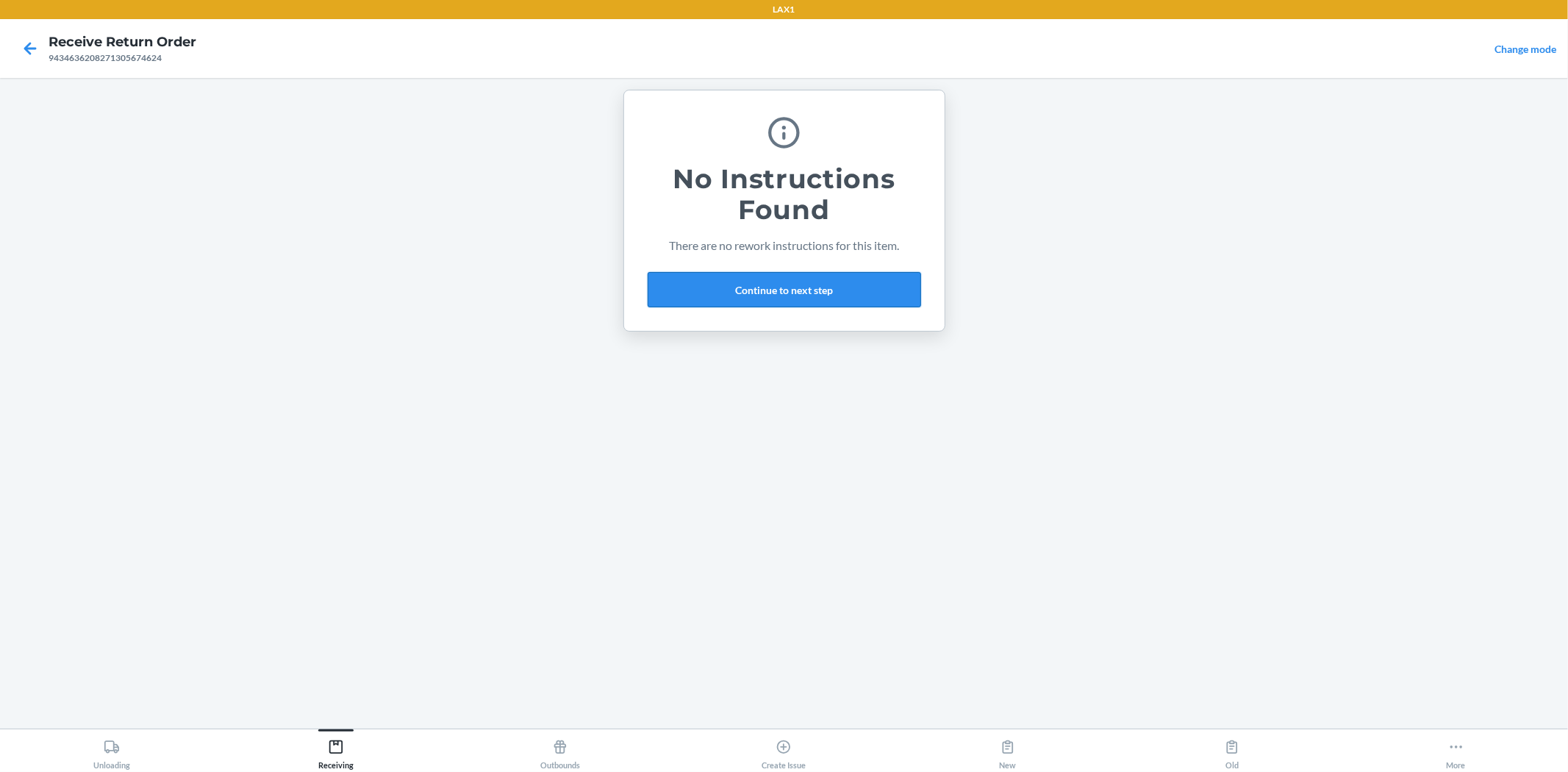 click on "Continue to next step" at bounding box center (784, 290) 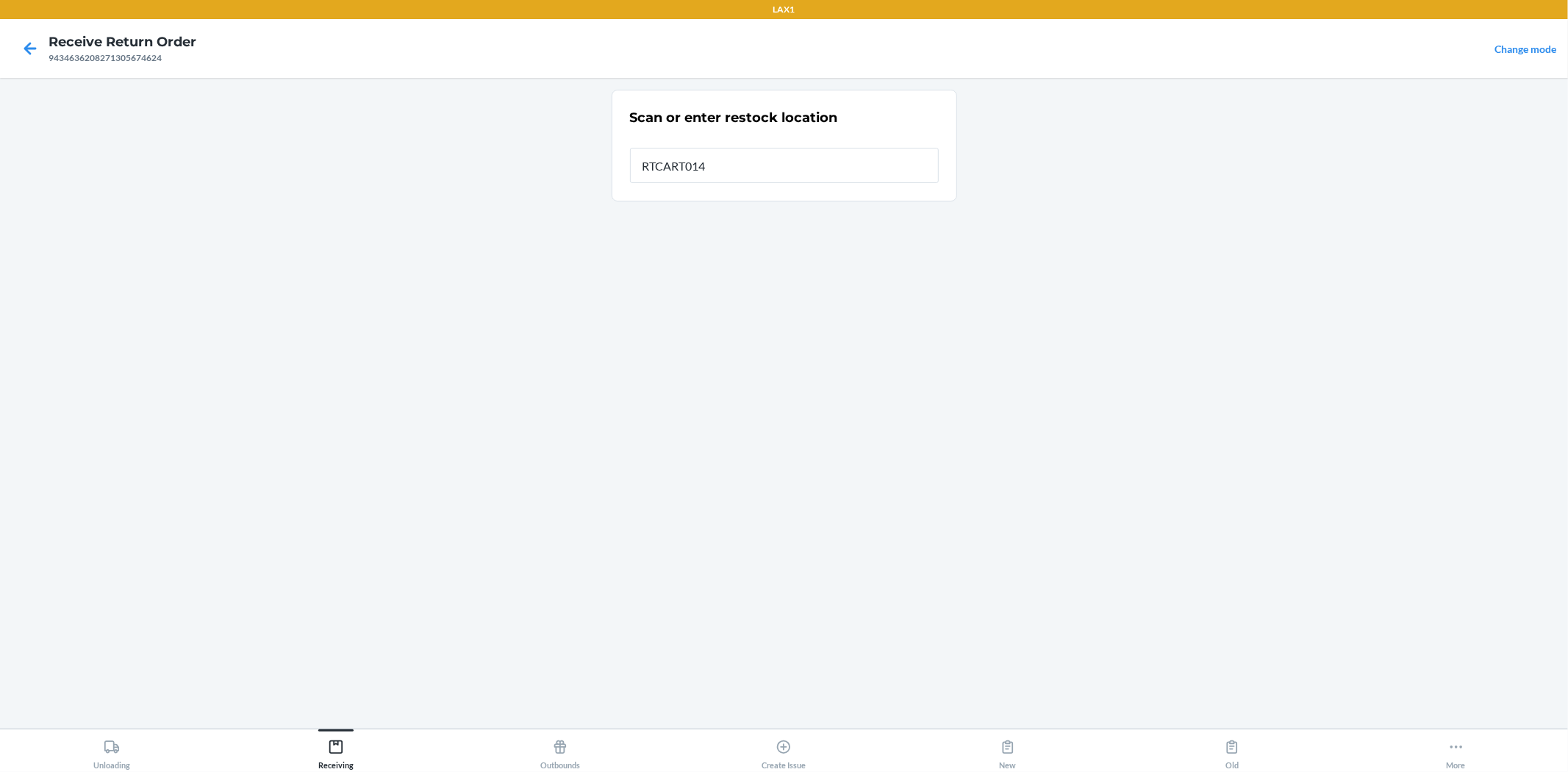 type on "RTCART014" 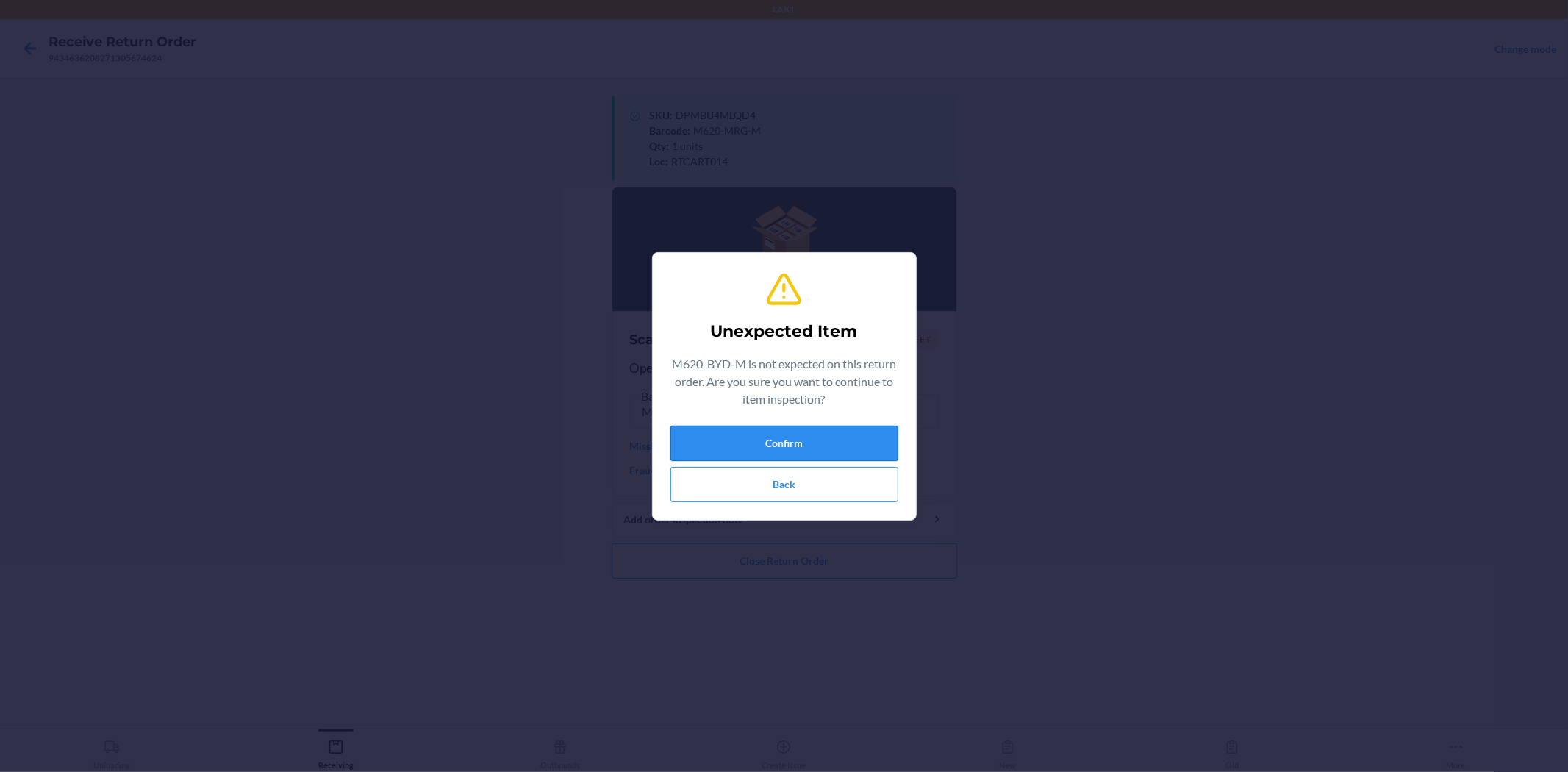 click on "Confirm" at bounding box center (784, 443) 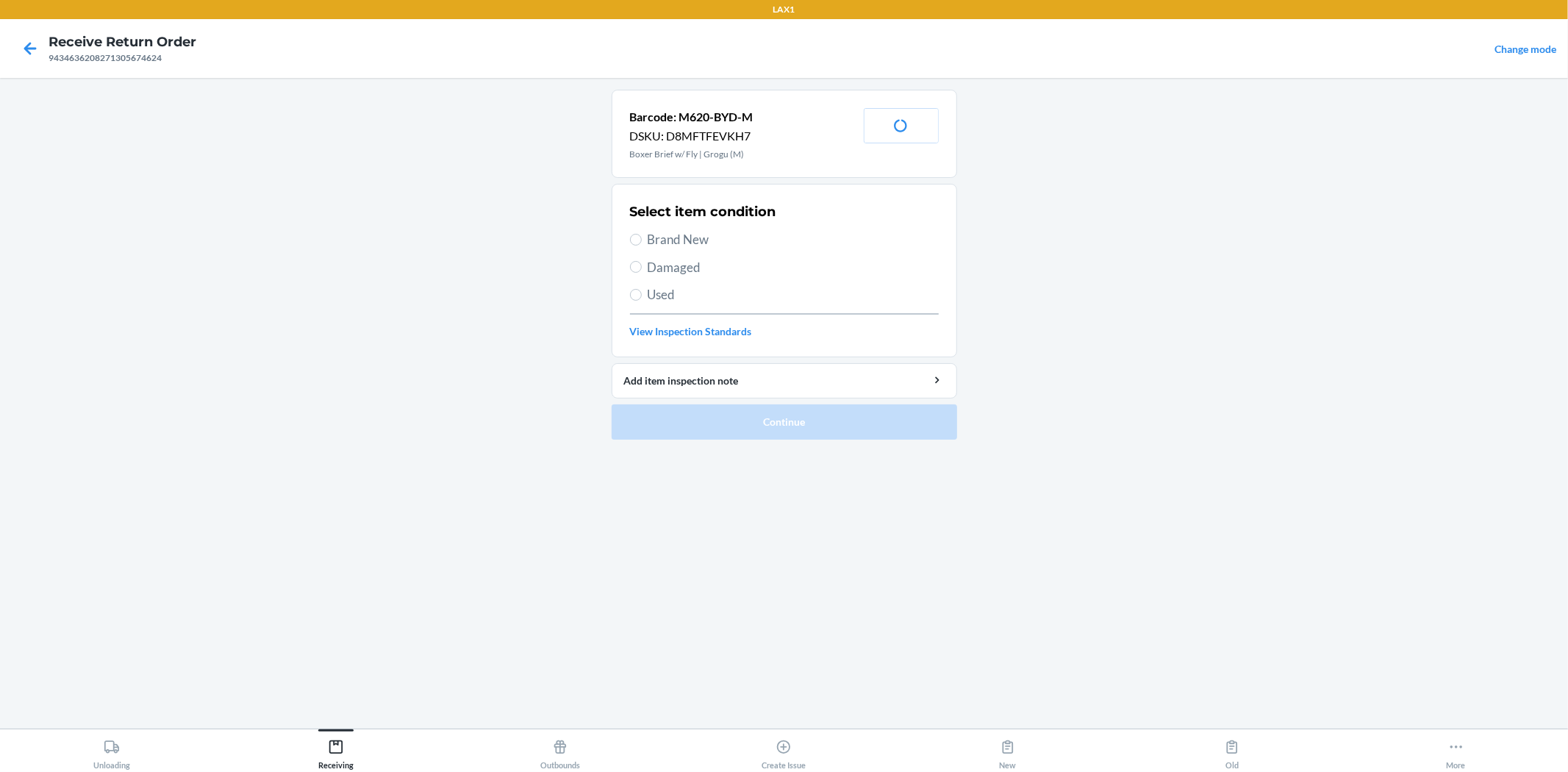 click on "Brand New" at bounding box center (793, 240) 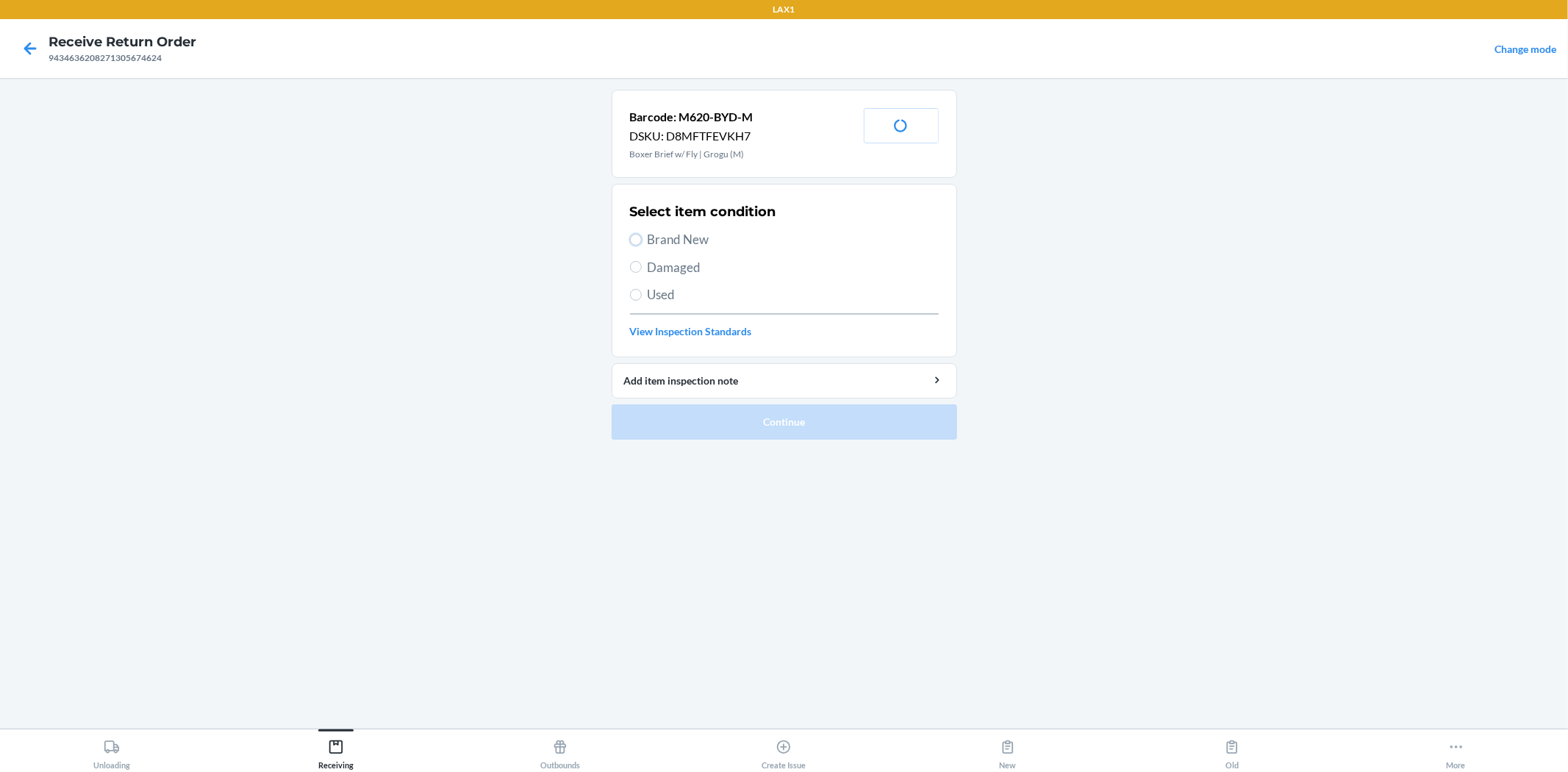 click on "Brand New" at bounding box center (636, 240) 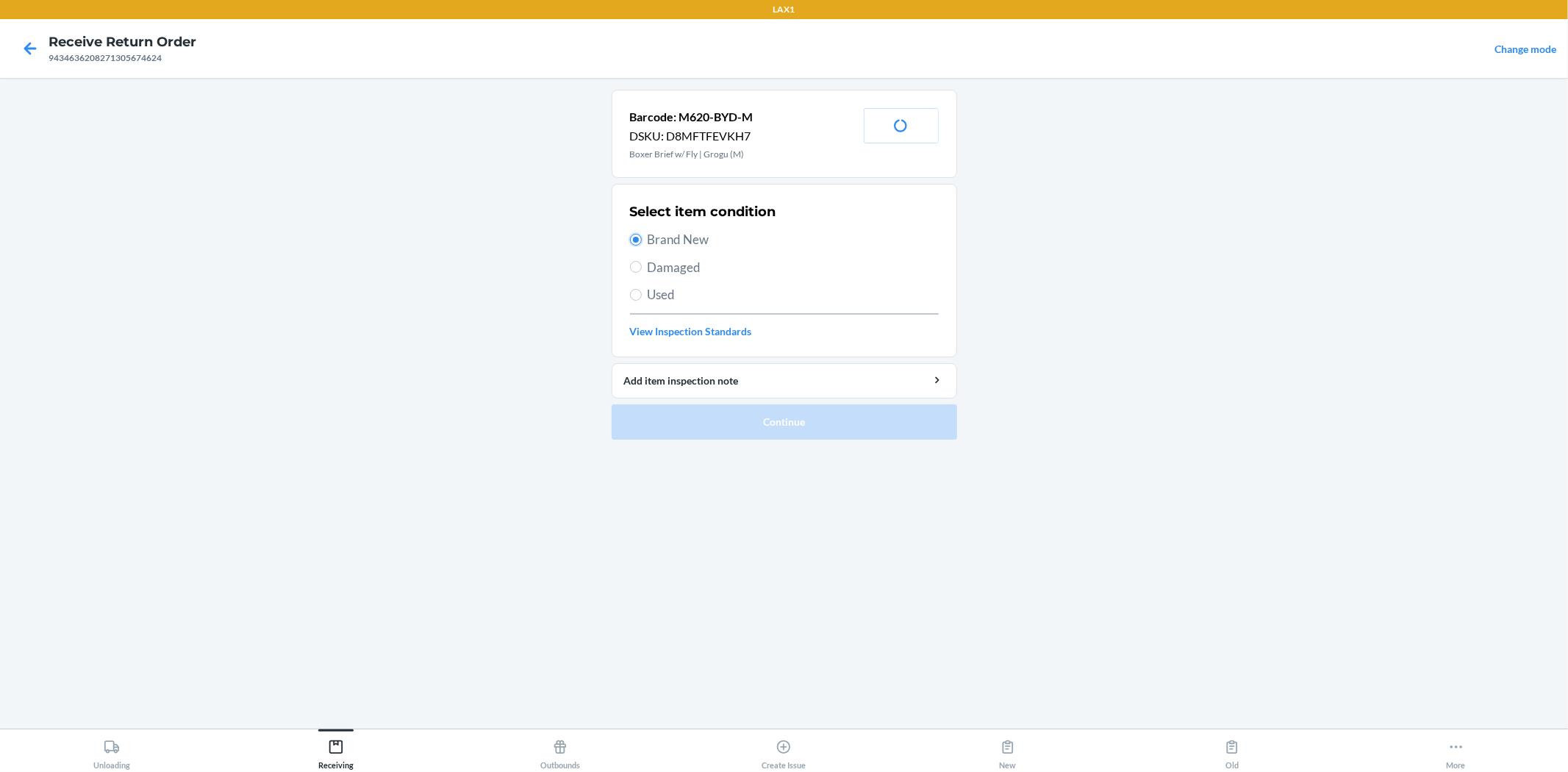 radio on "true" 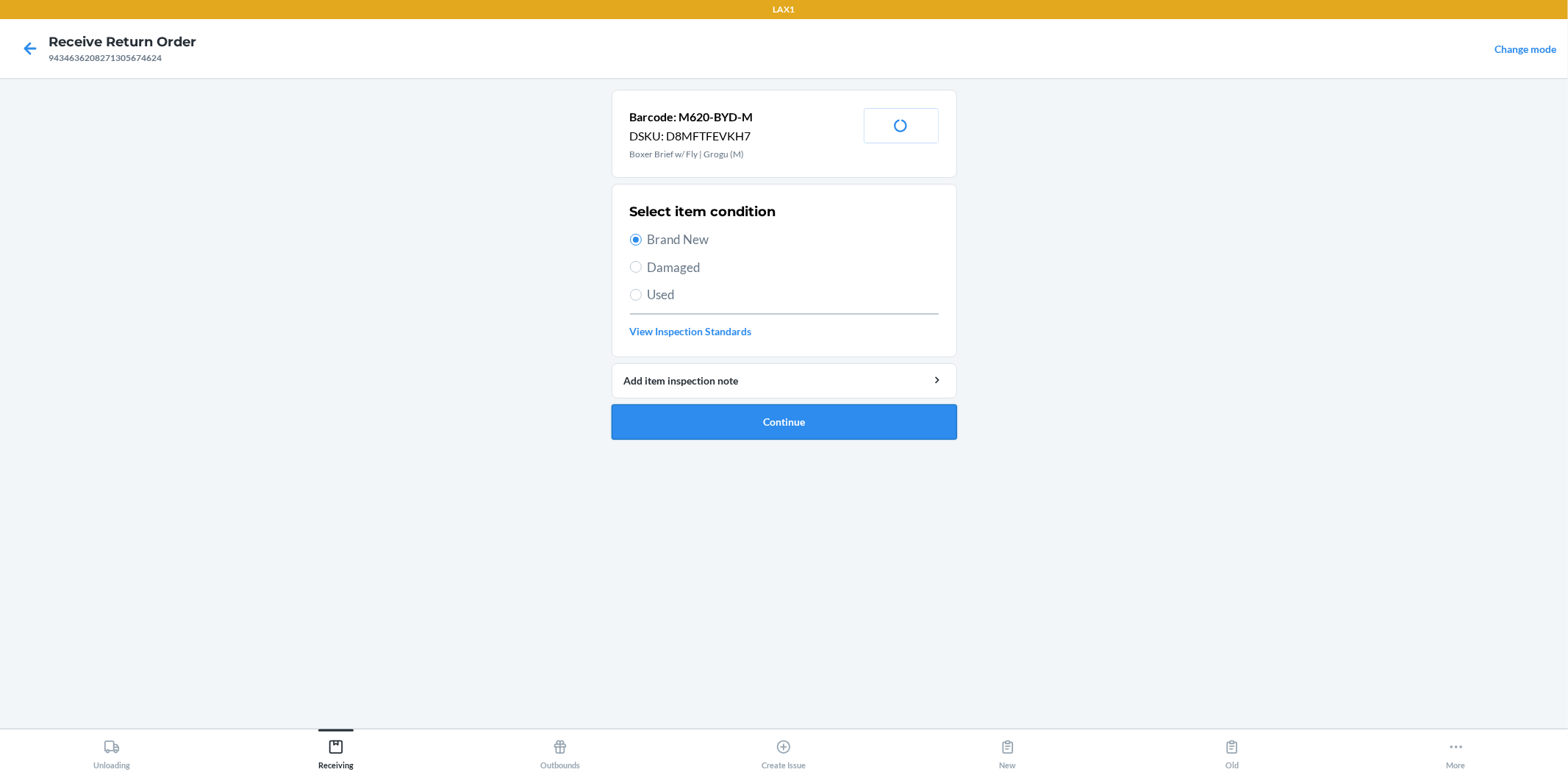 click on "Continue" at bounding box center [784, 422] 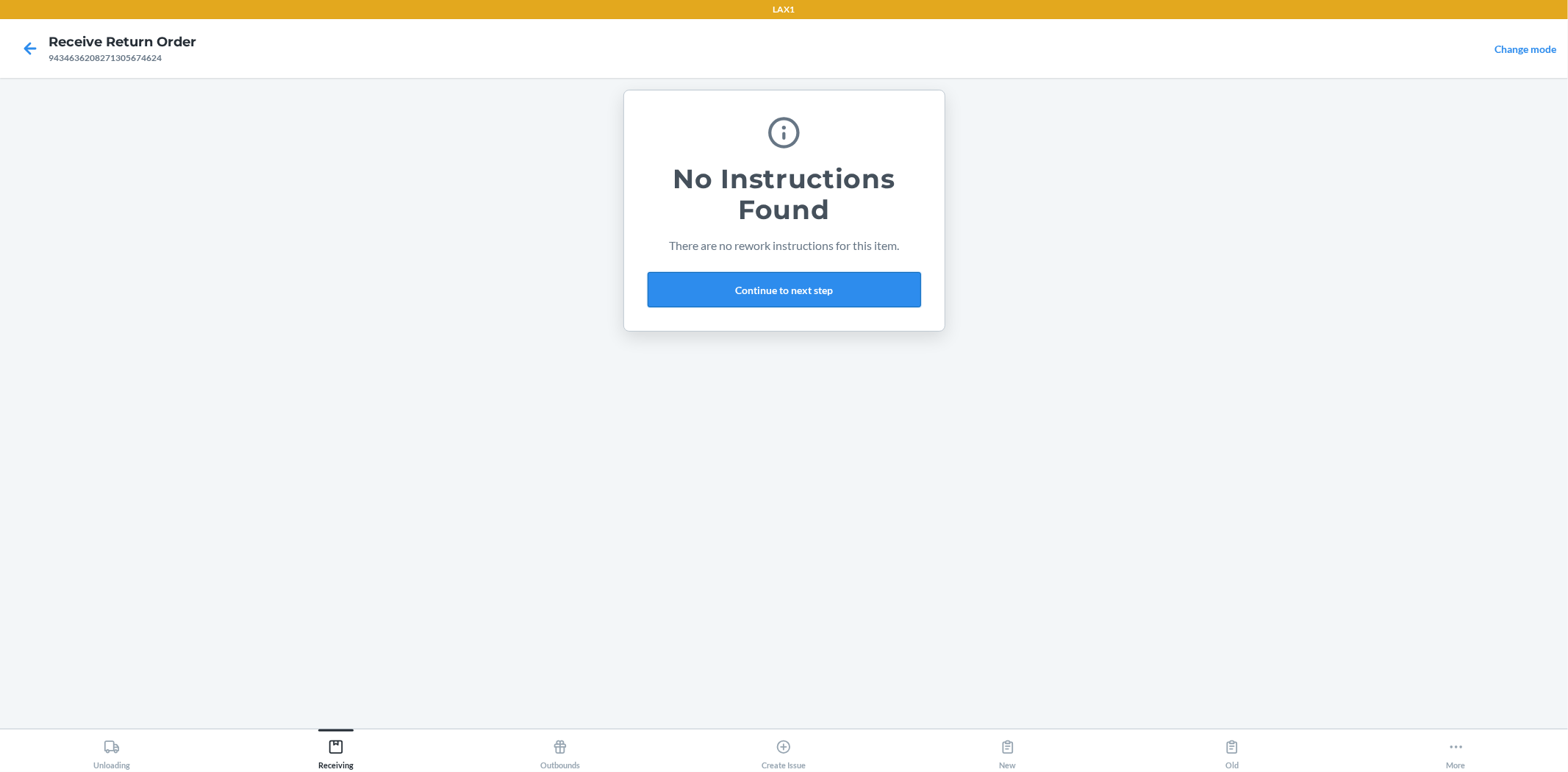 click on "Continue to next step" at bounding box center [784, 290] 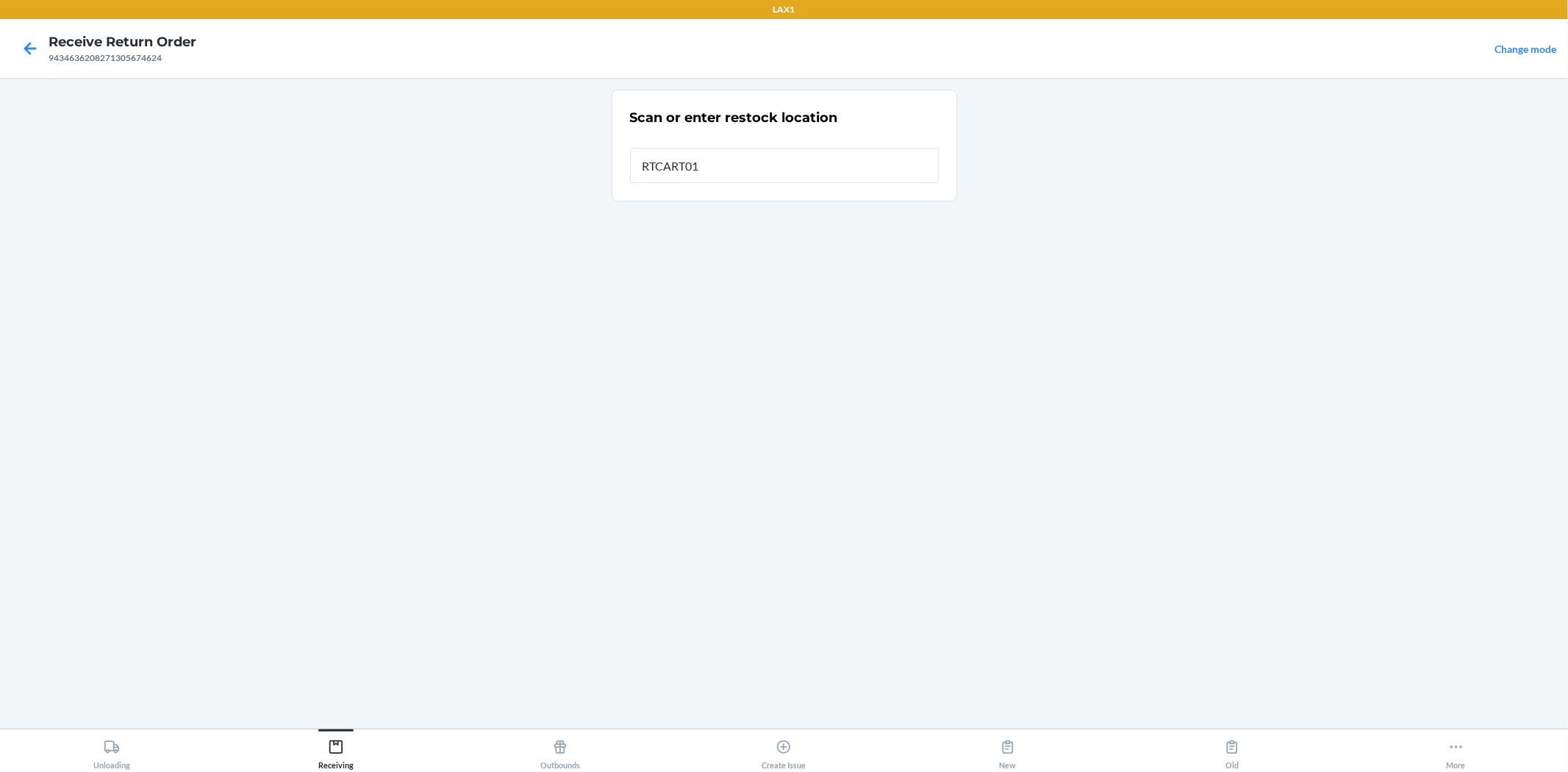 type on "RTCART014" 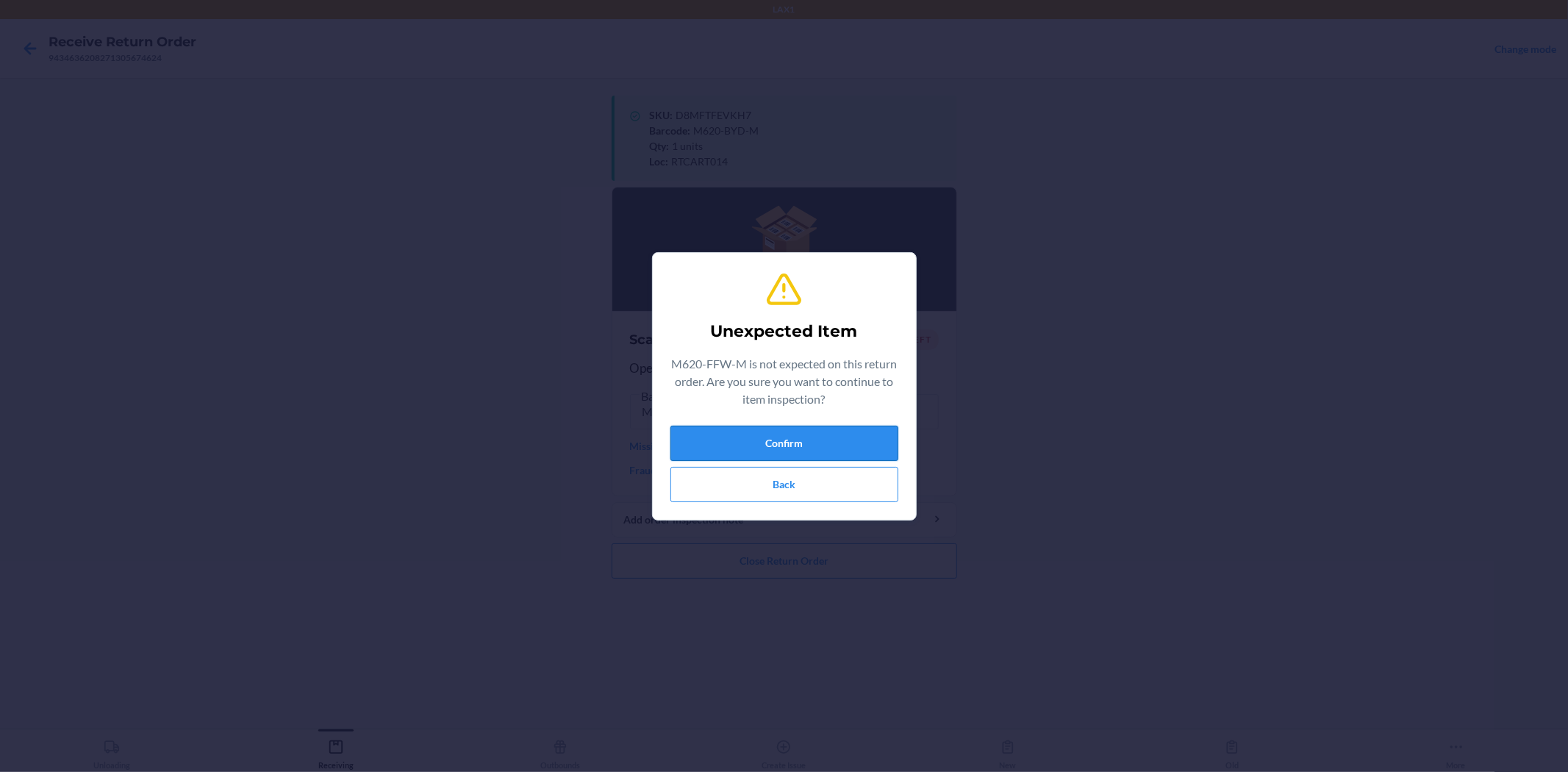 click on "Confirm" at bounding box center [784, 443] 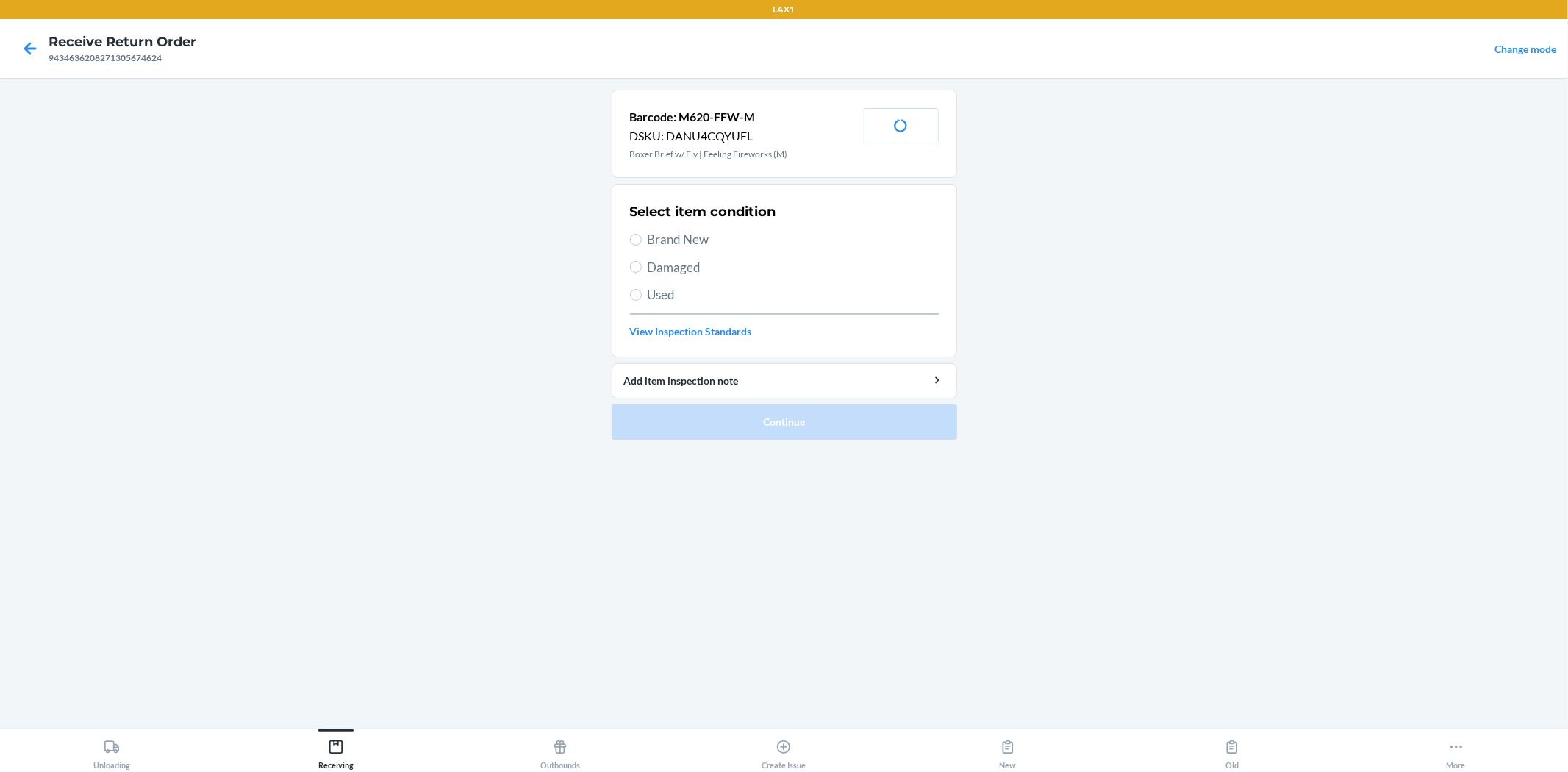 click on "Brand New" at bounding box center (793, 240) 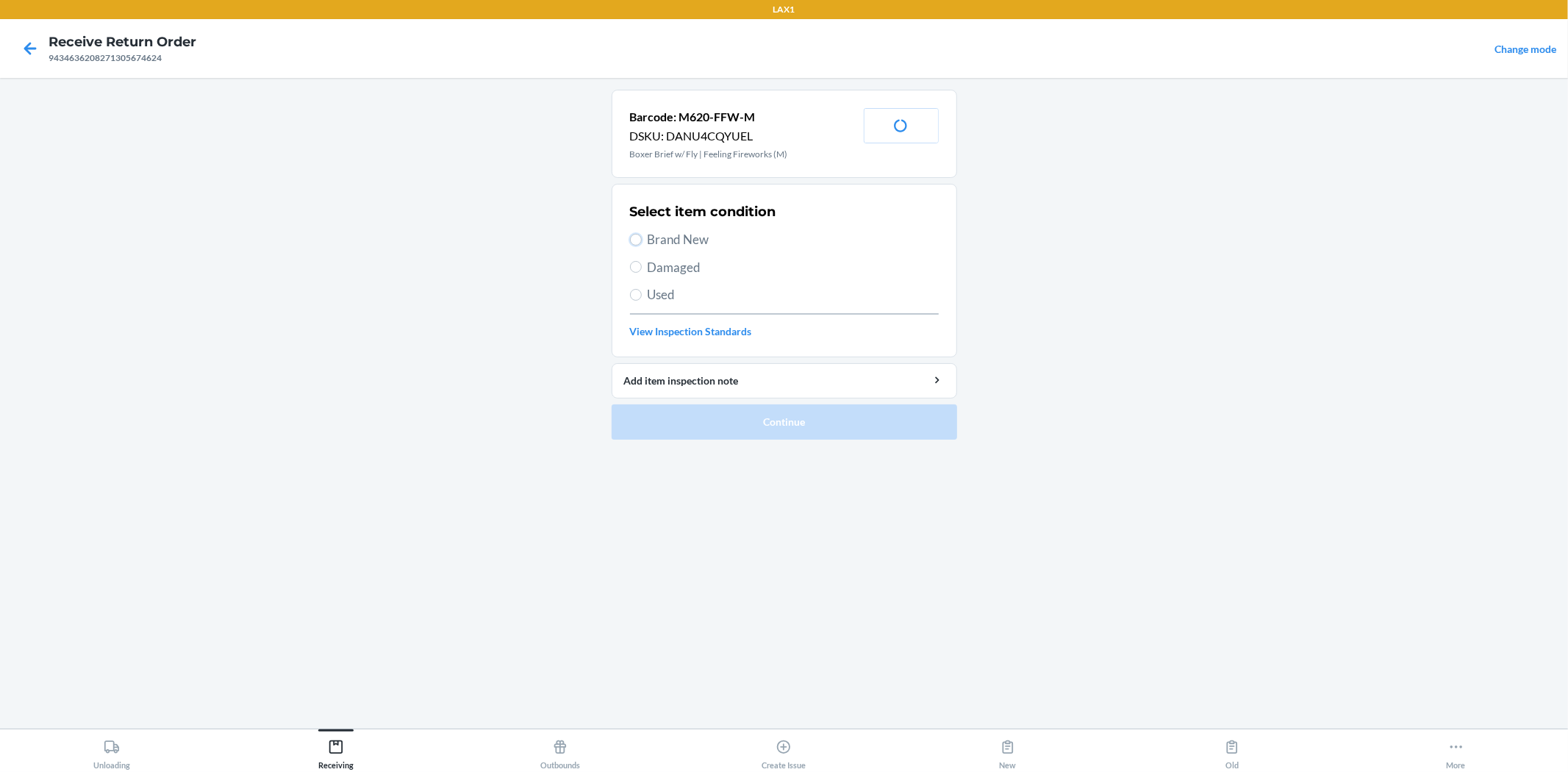 click on "Brand New" at bounding box center (636, 240) 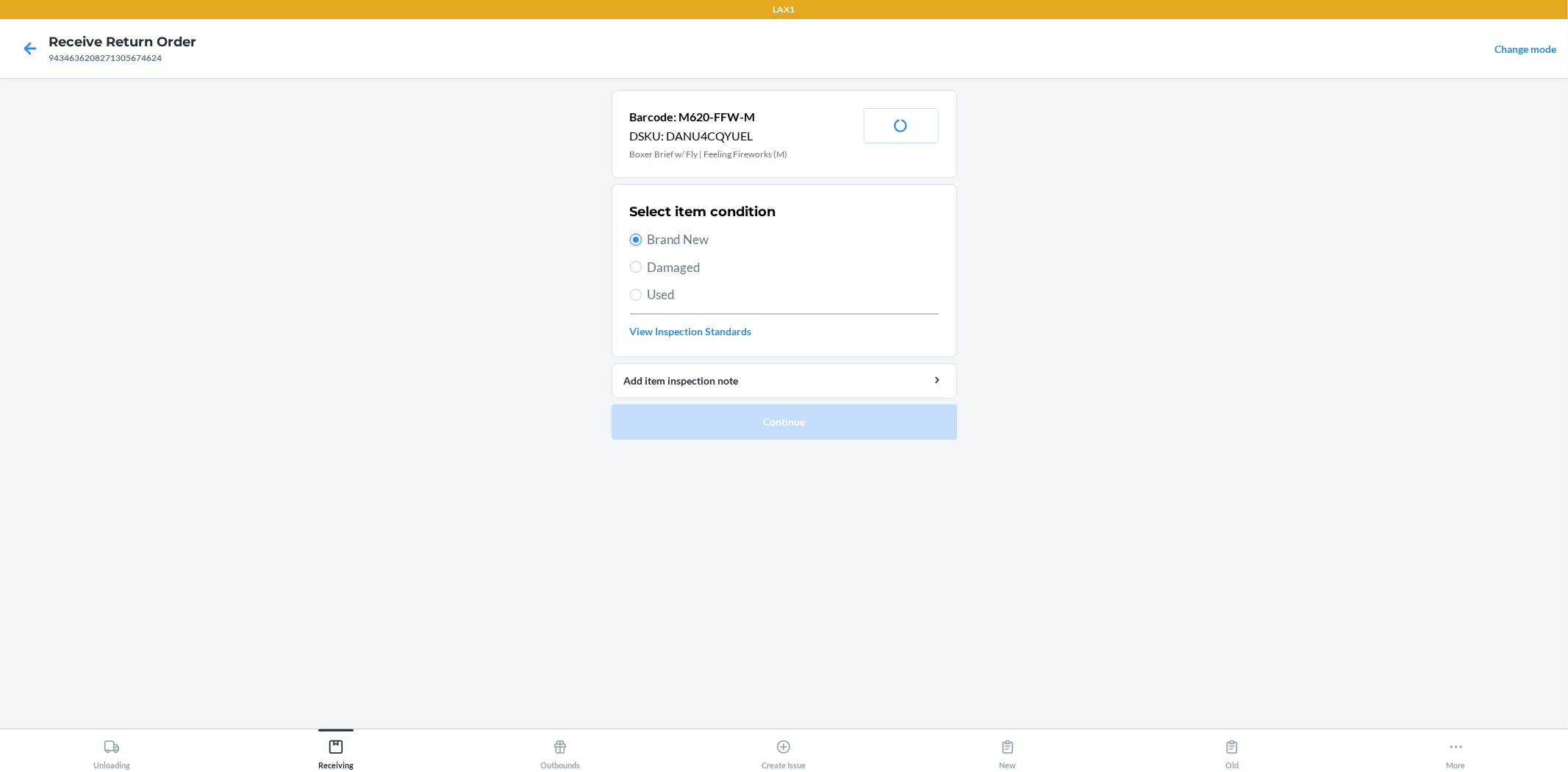 radio on "true" 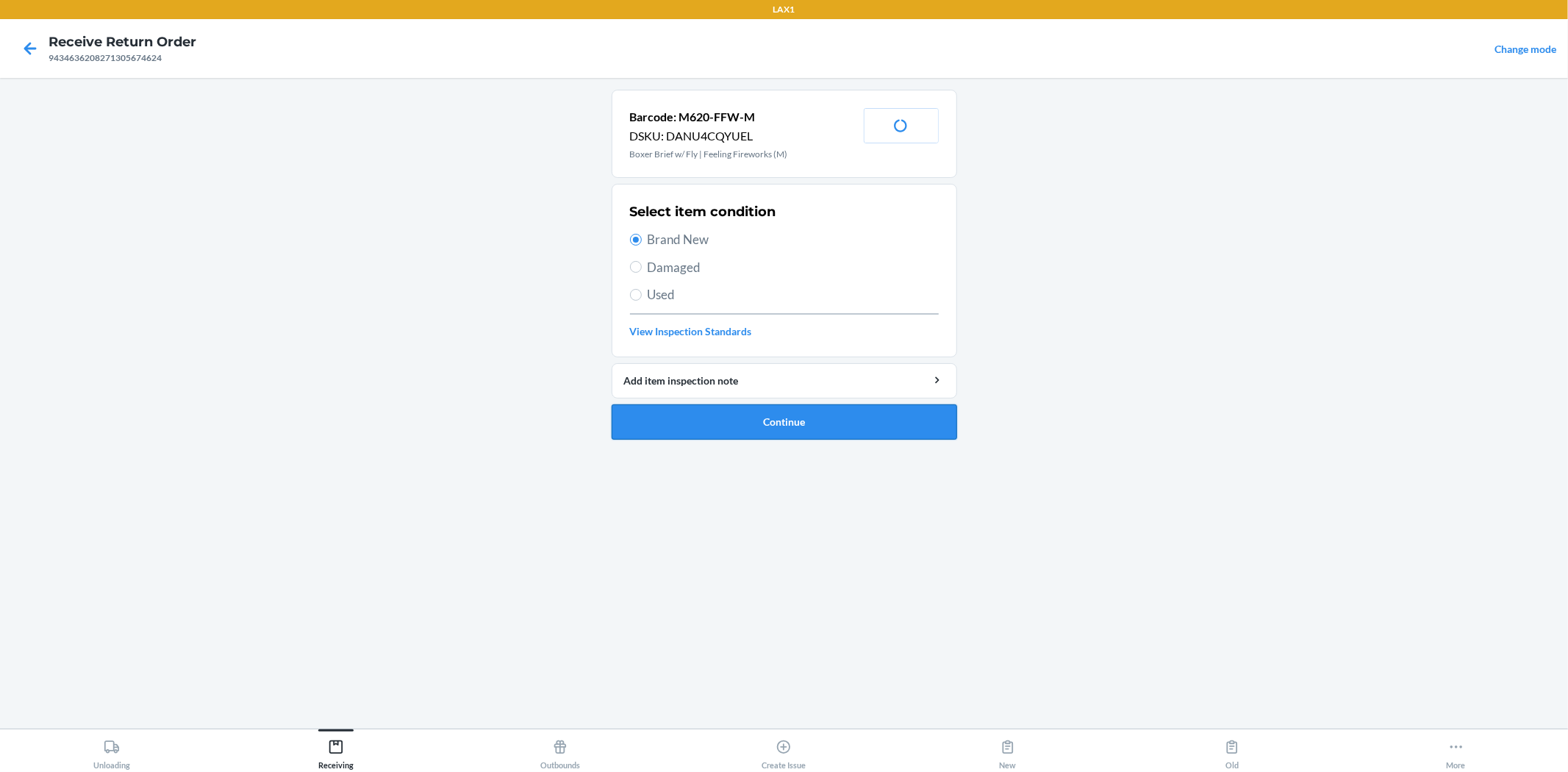 click on "Continue" at bounding box center [784, 422] 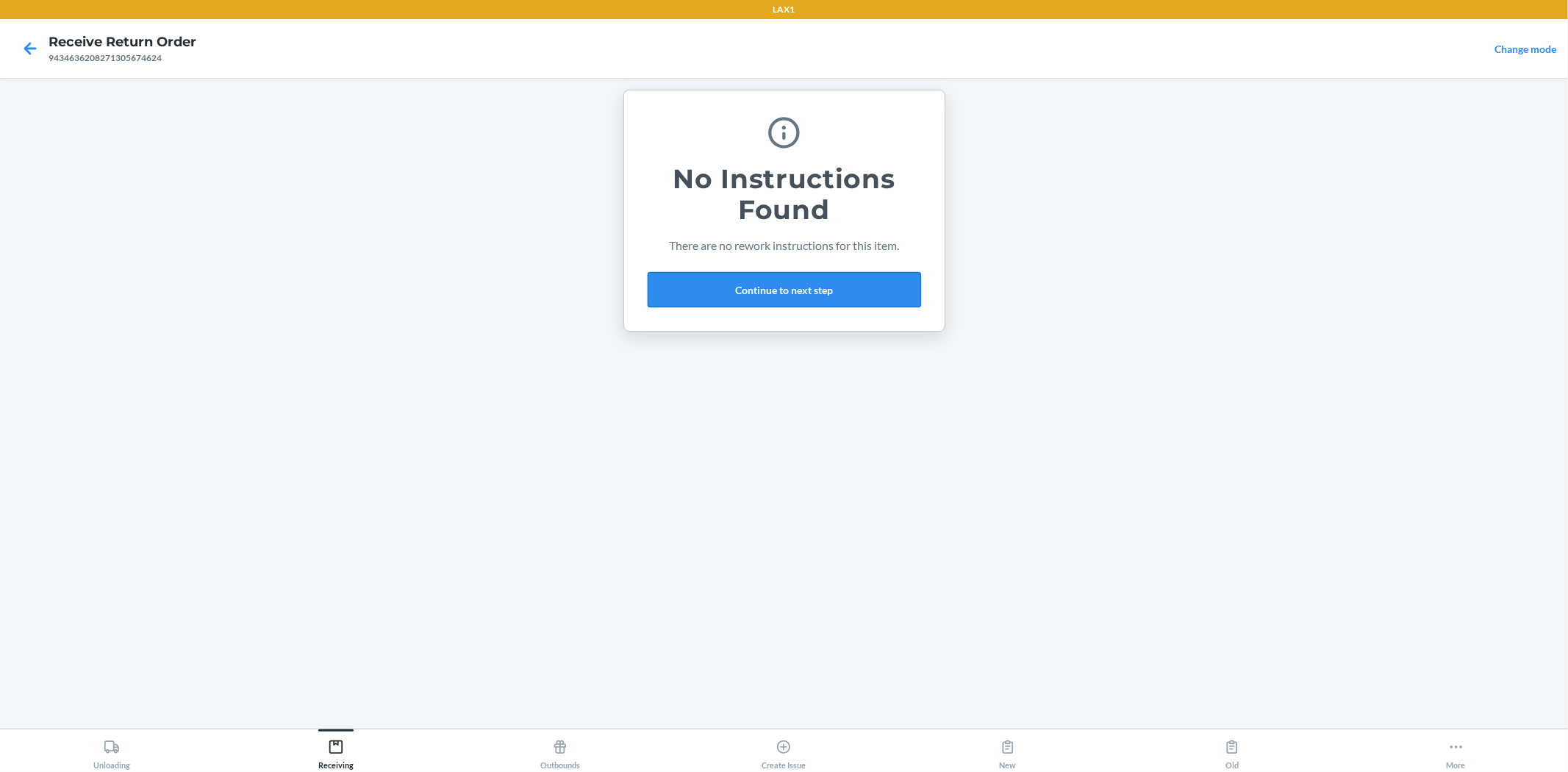 click on "Continue to next step" at bounding box center (784, 290) 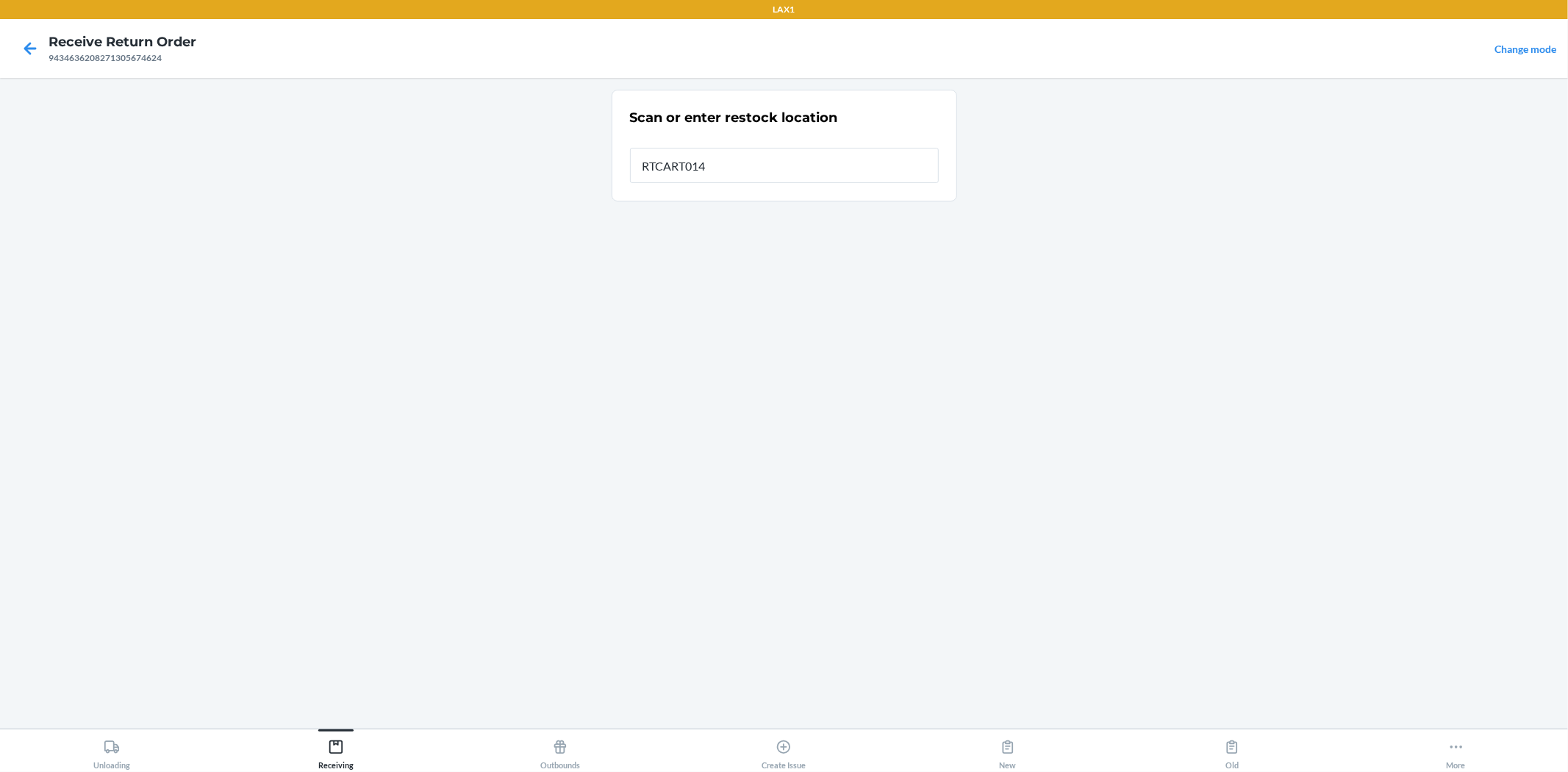 type on "RTCART014" 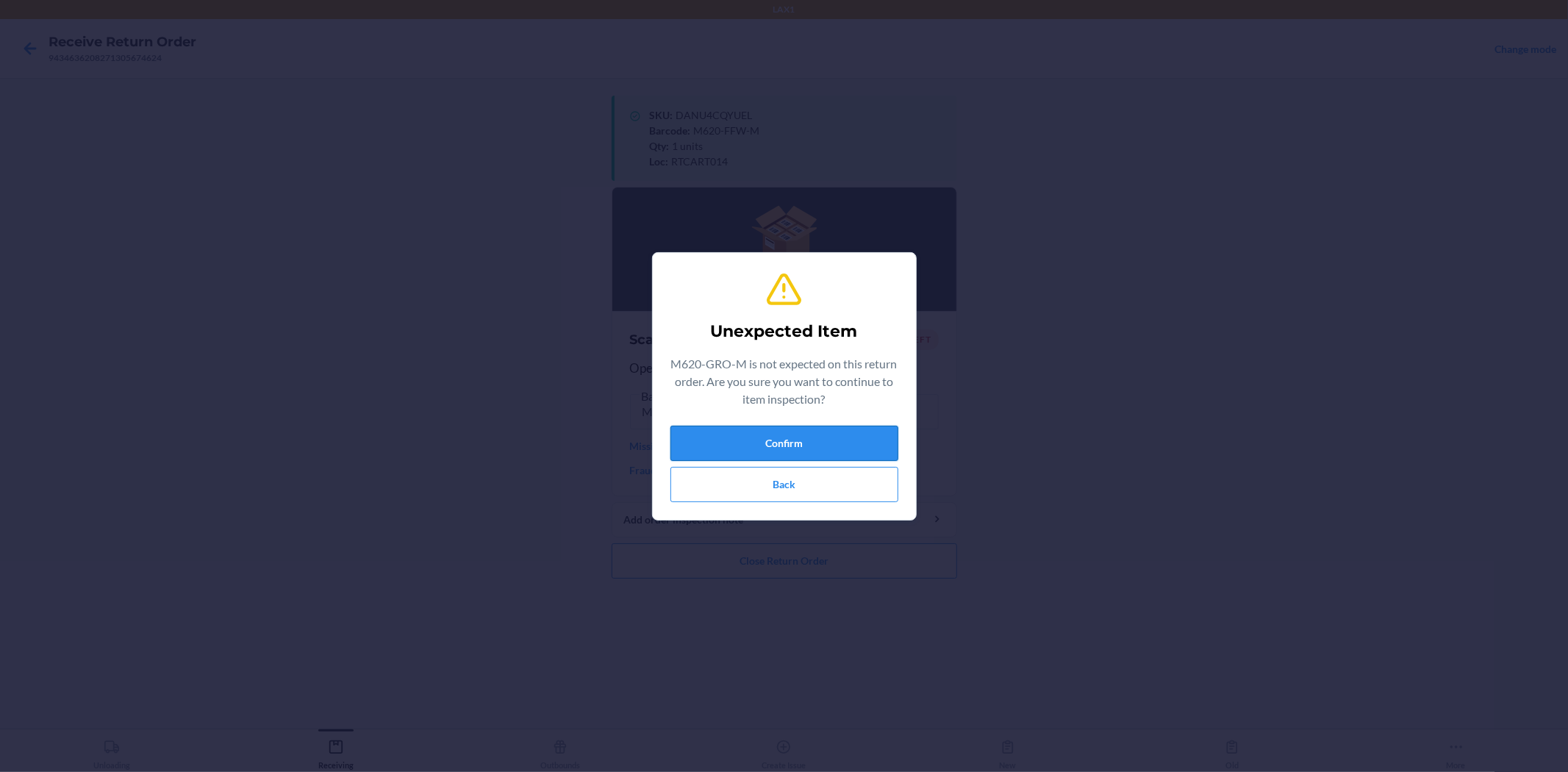 click on "Confirm" at bounding box center [784, 443] 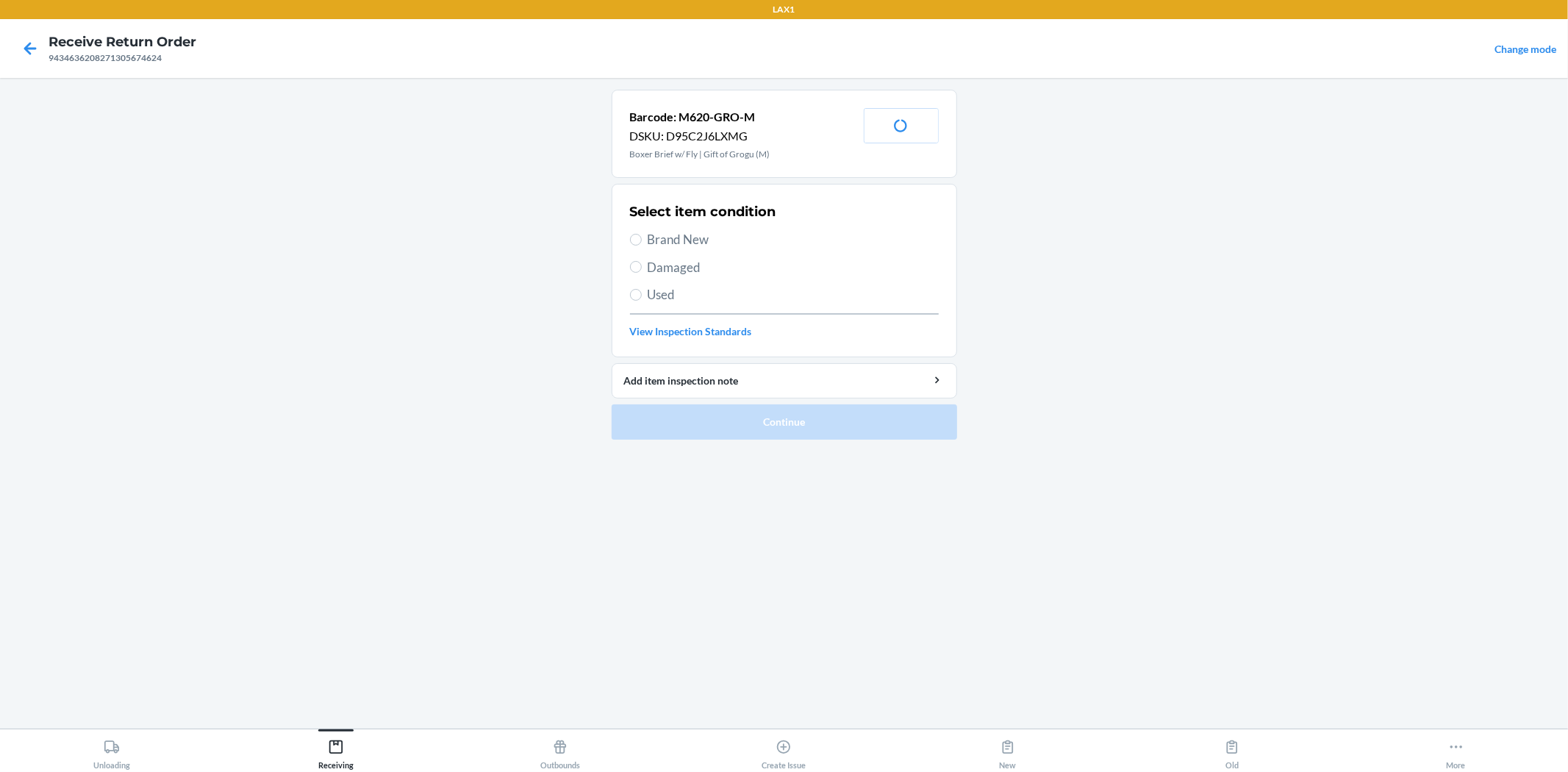 click on "Brand New" at bounding box center (793, 240) 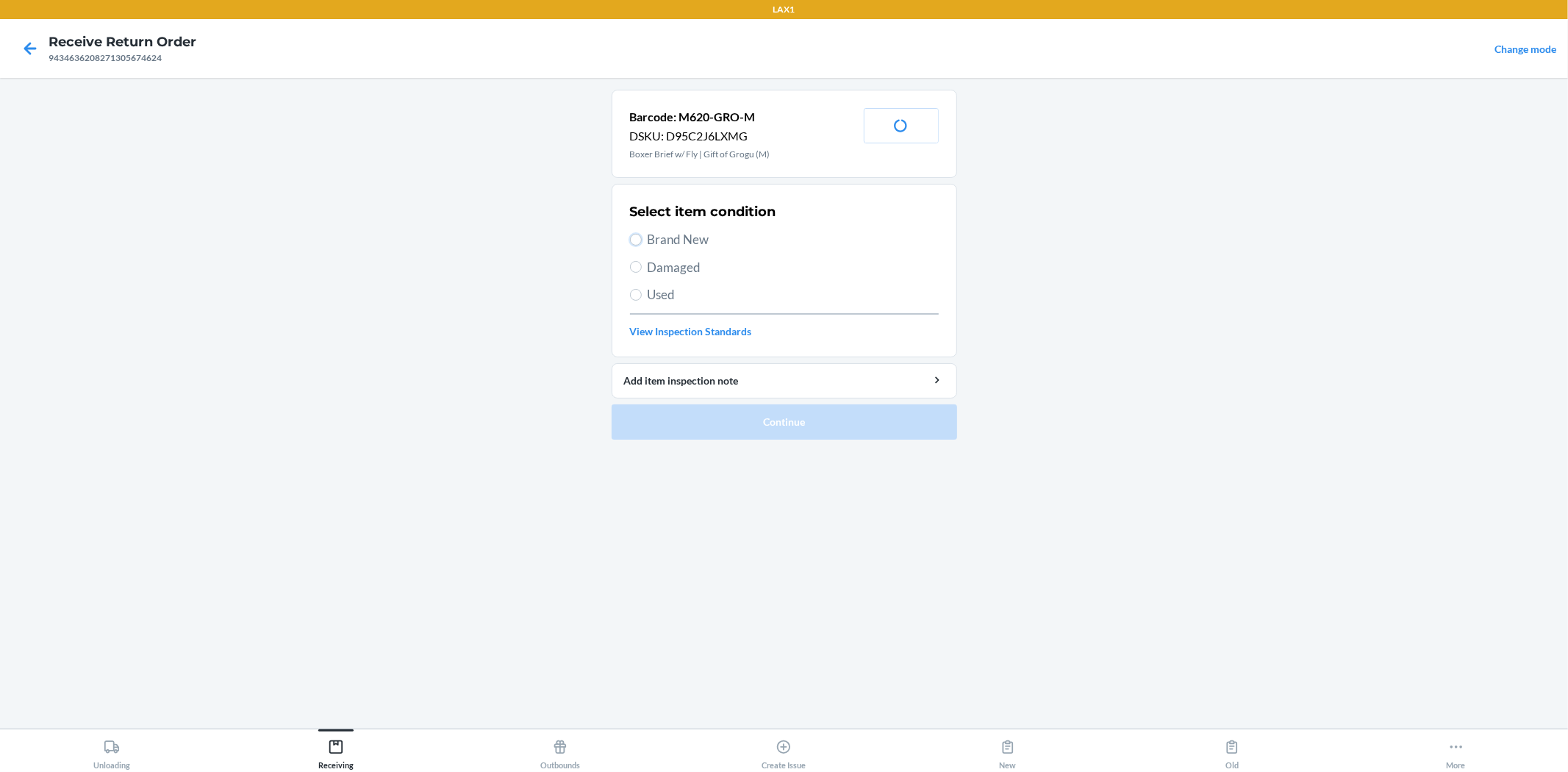 click on "Brand New" at bounding box center [636, 240] 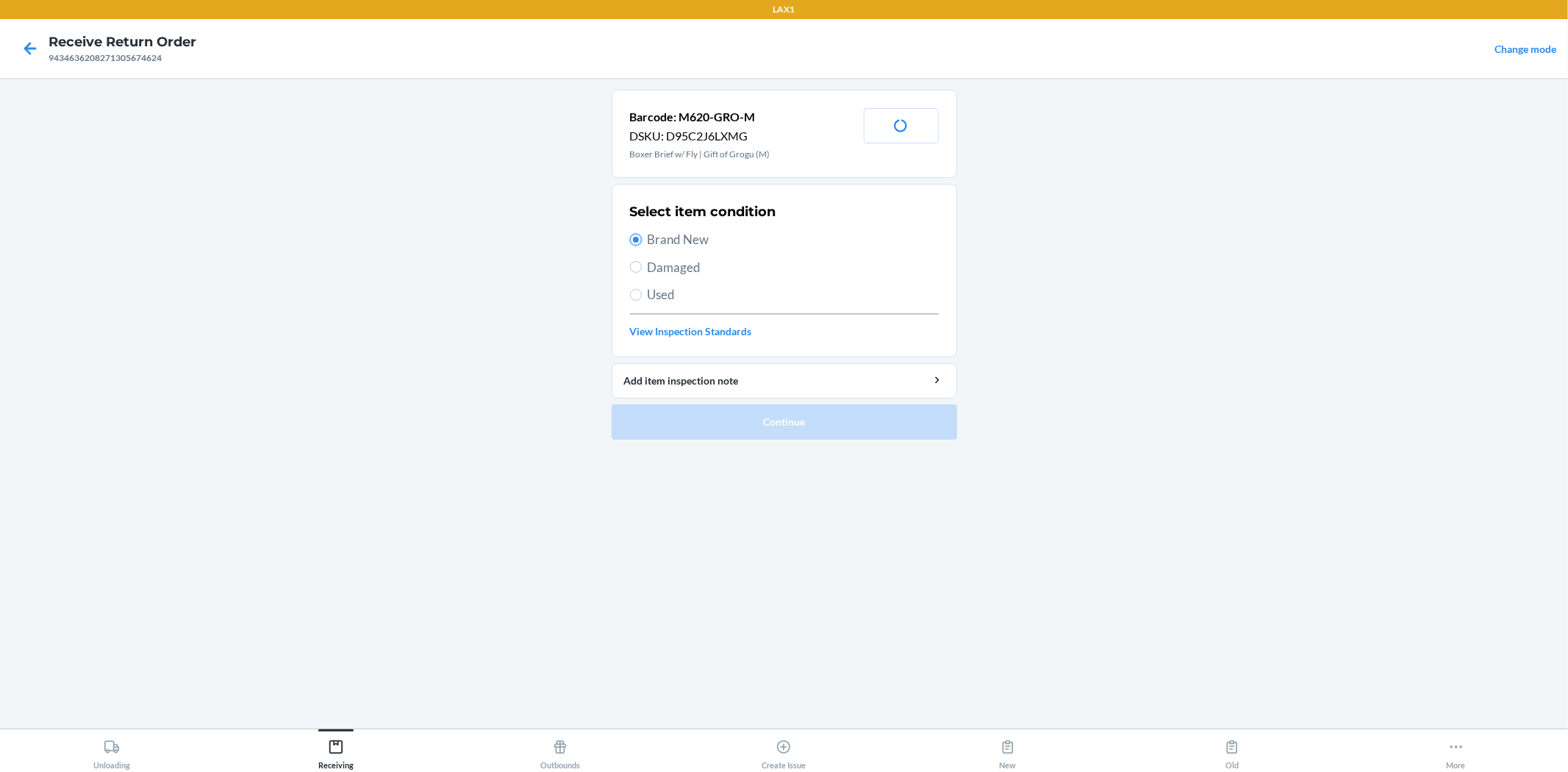 radio on "true" 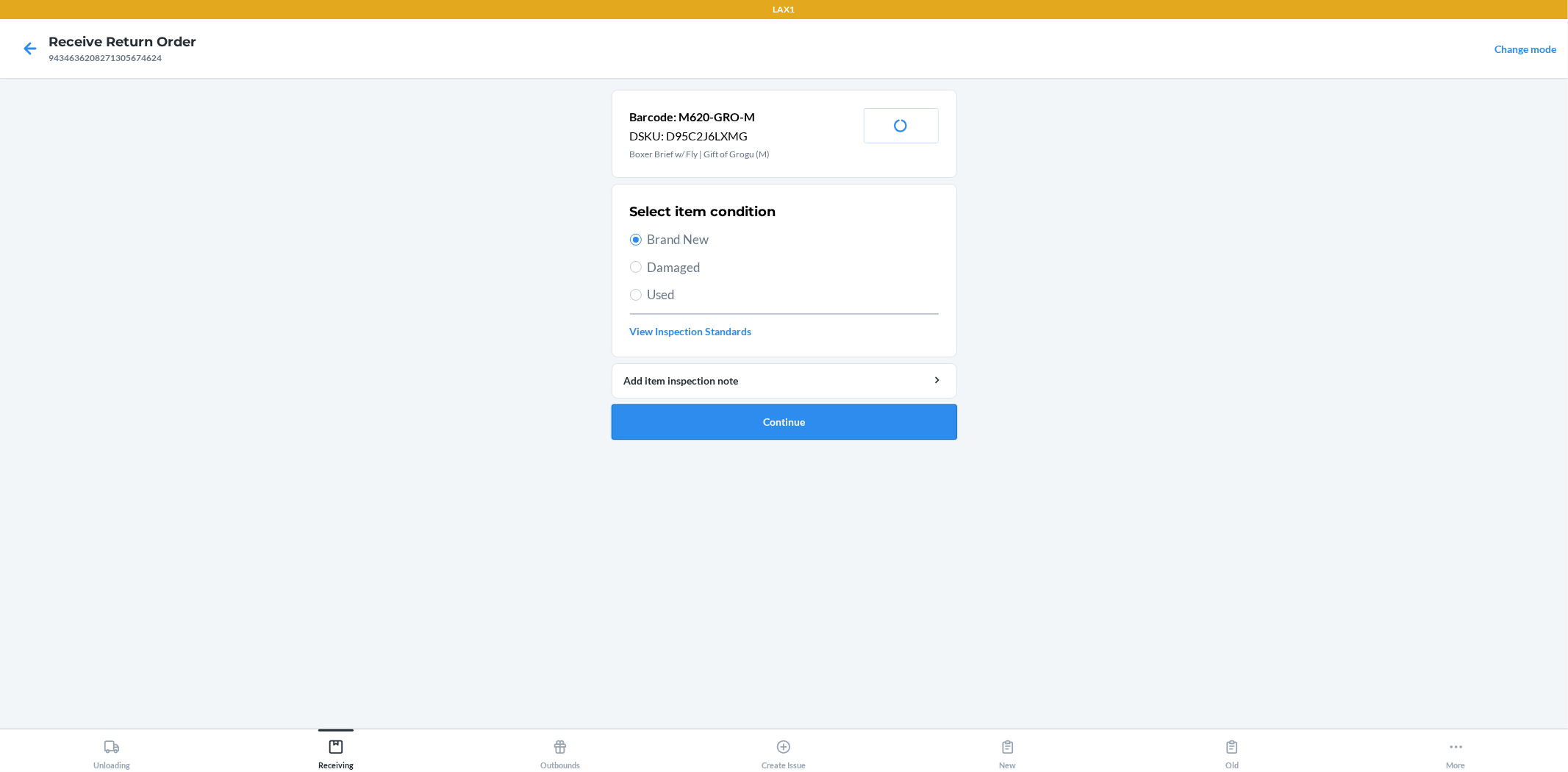 click on "Continue" at bounding box center (784, 422) 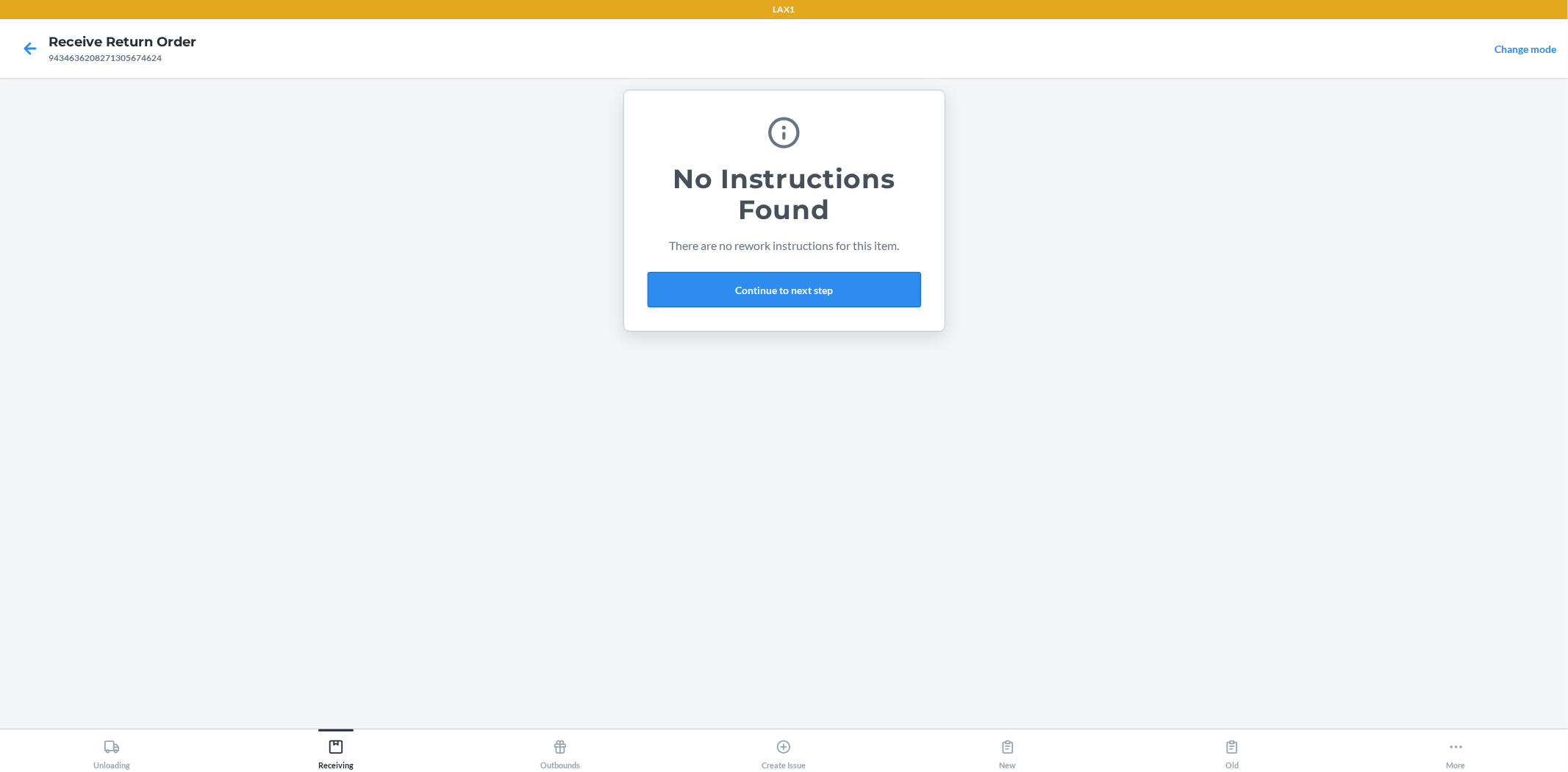 click on "Continue to next step" at bounding box center [784, 290] 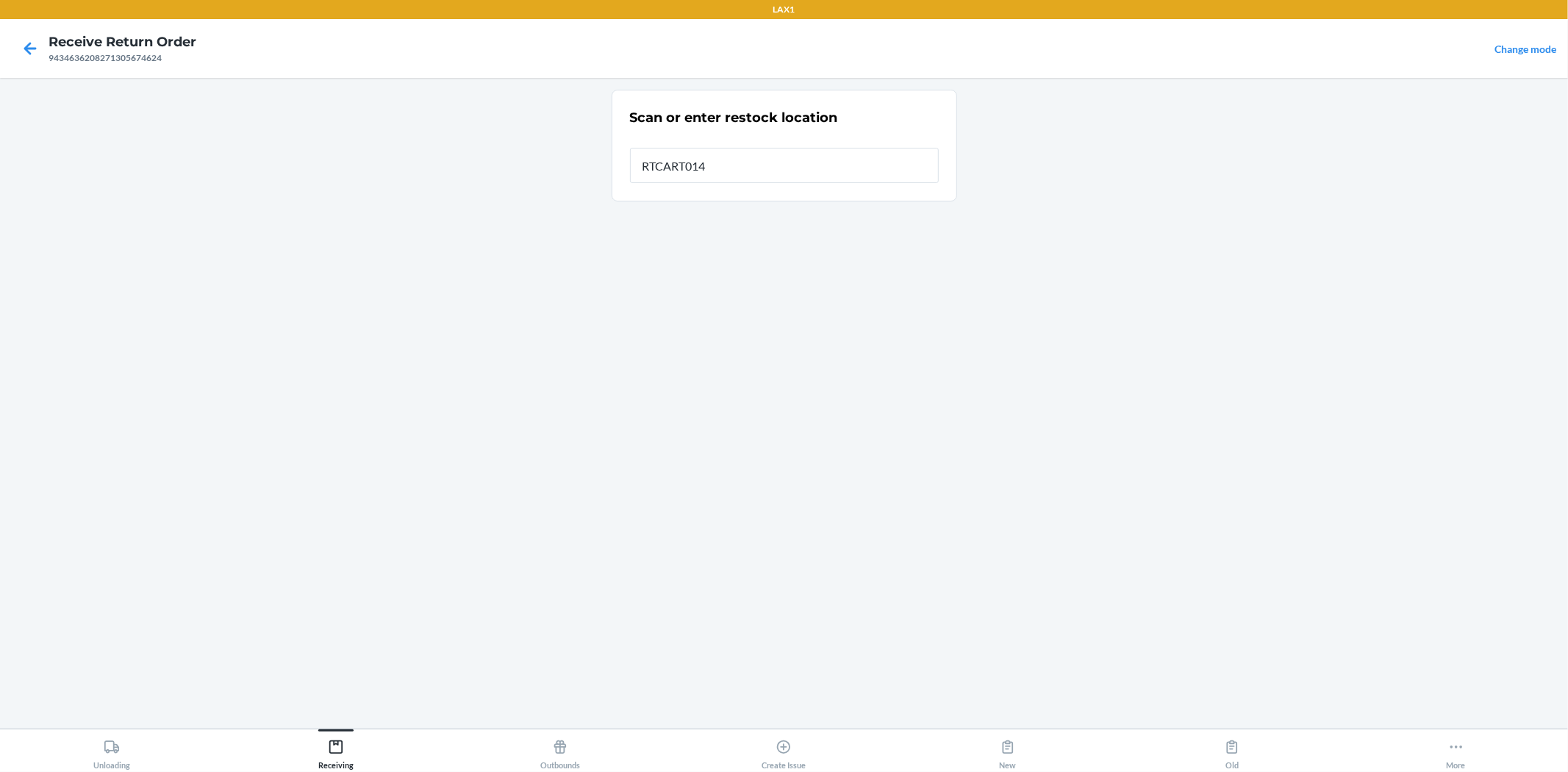 type on "RTCART014" 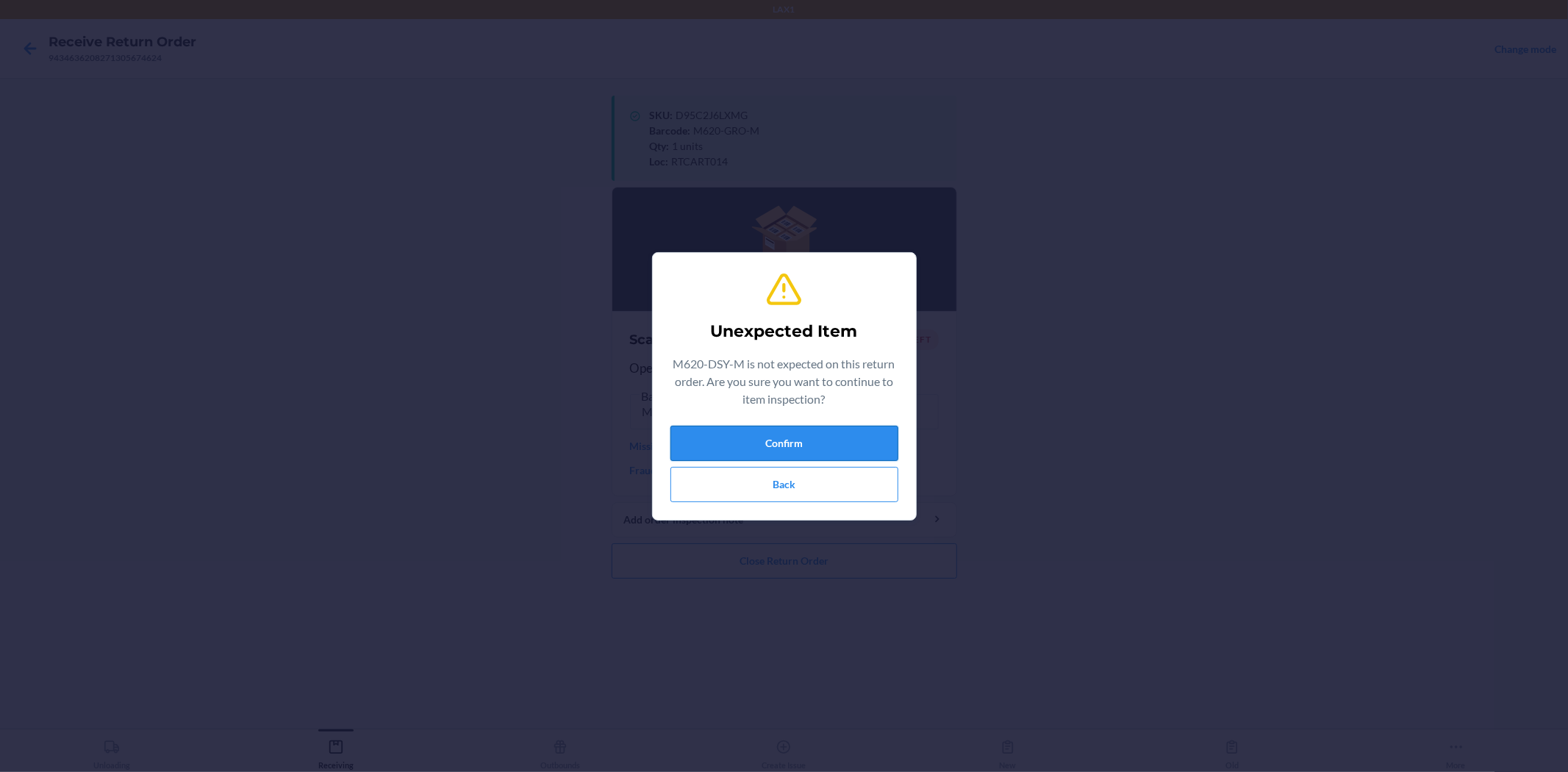 click on "Confirm" at bounding box center [784, 443] 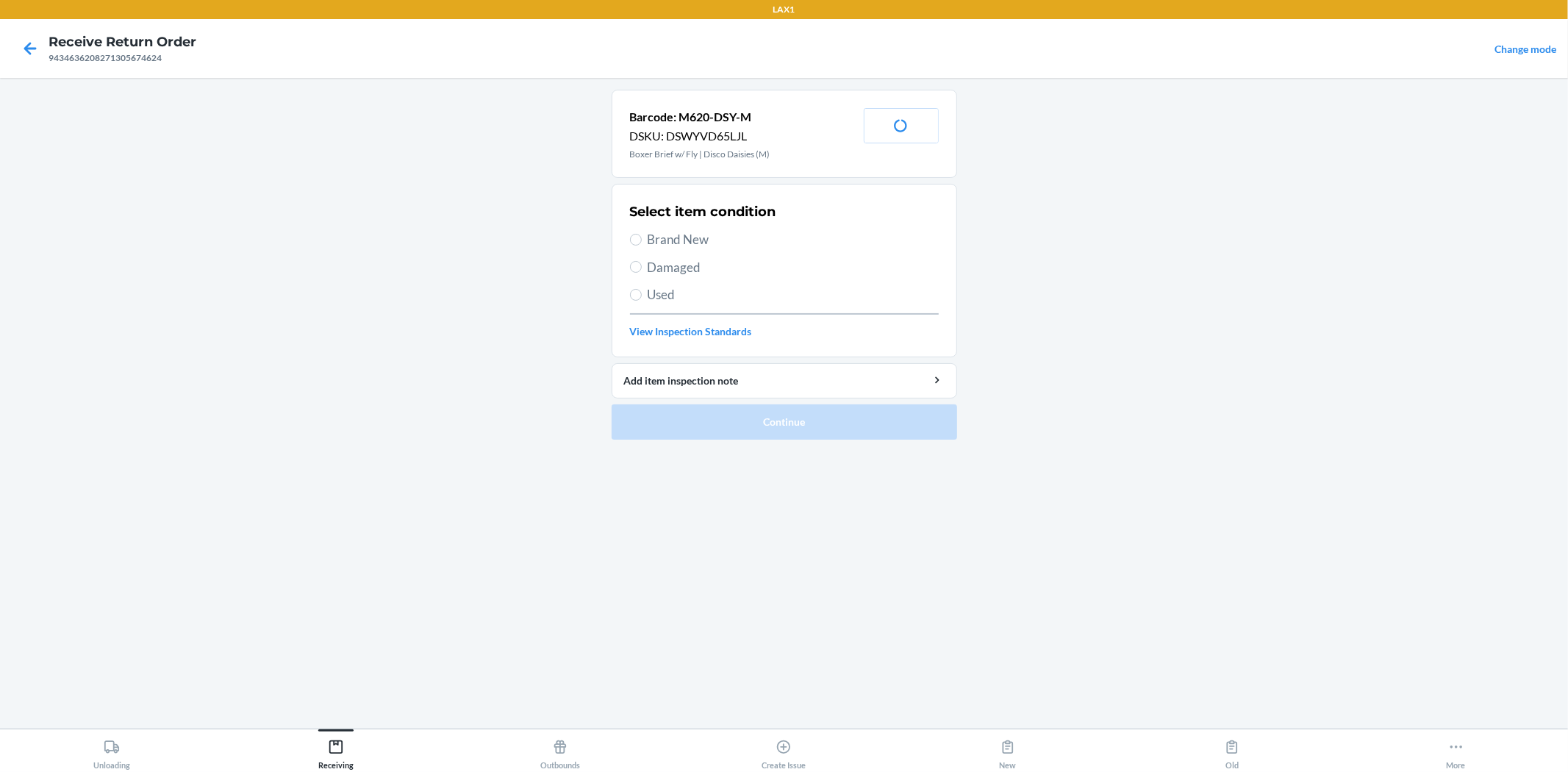 click on "Brand New" at bounding box center [793, 240] 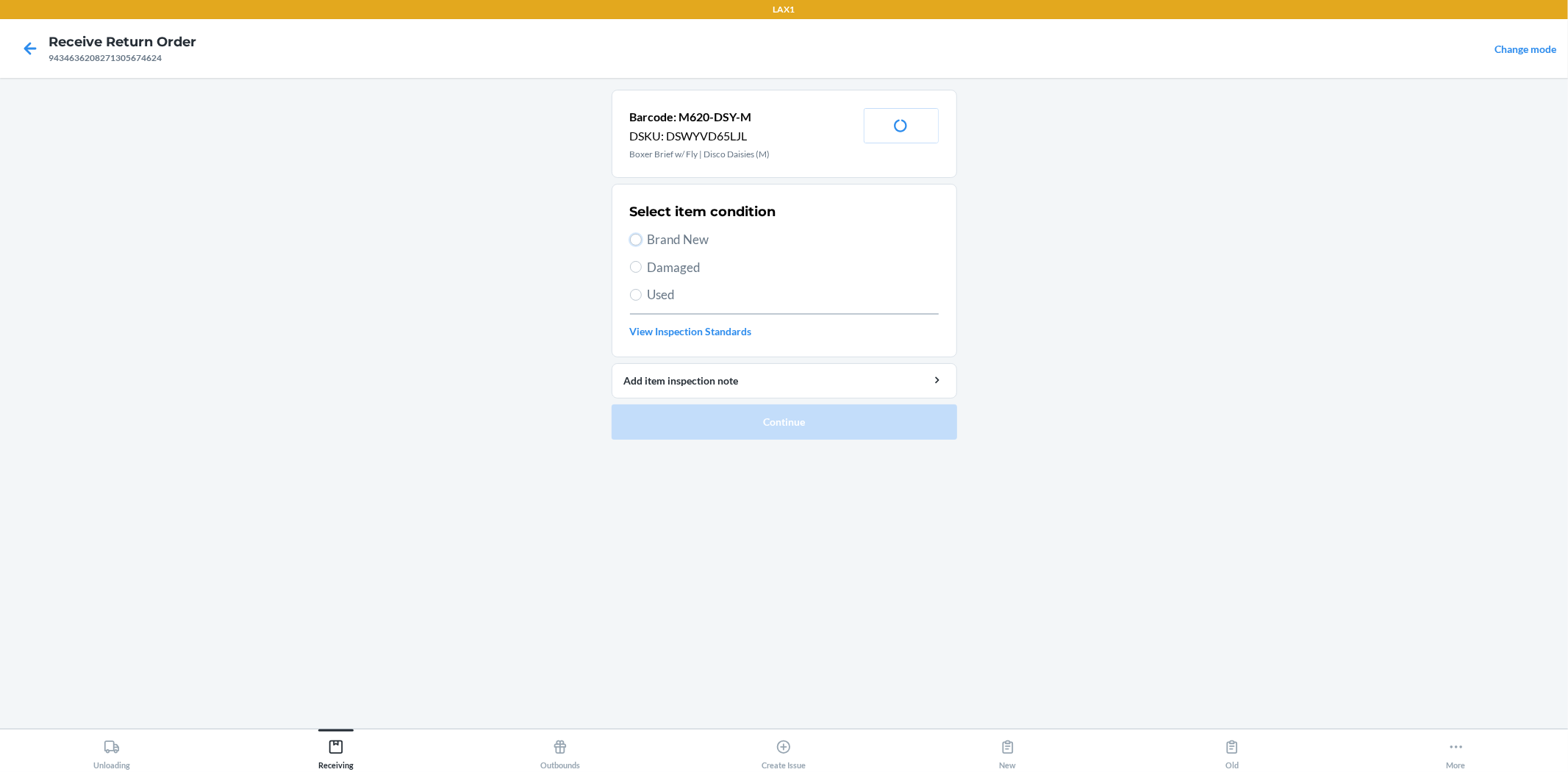 radio on "true" 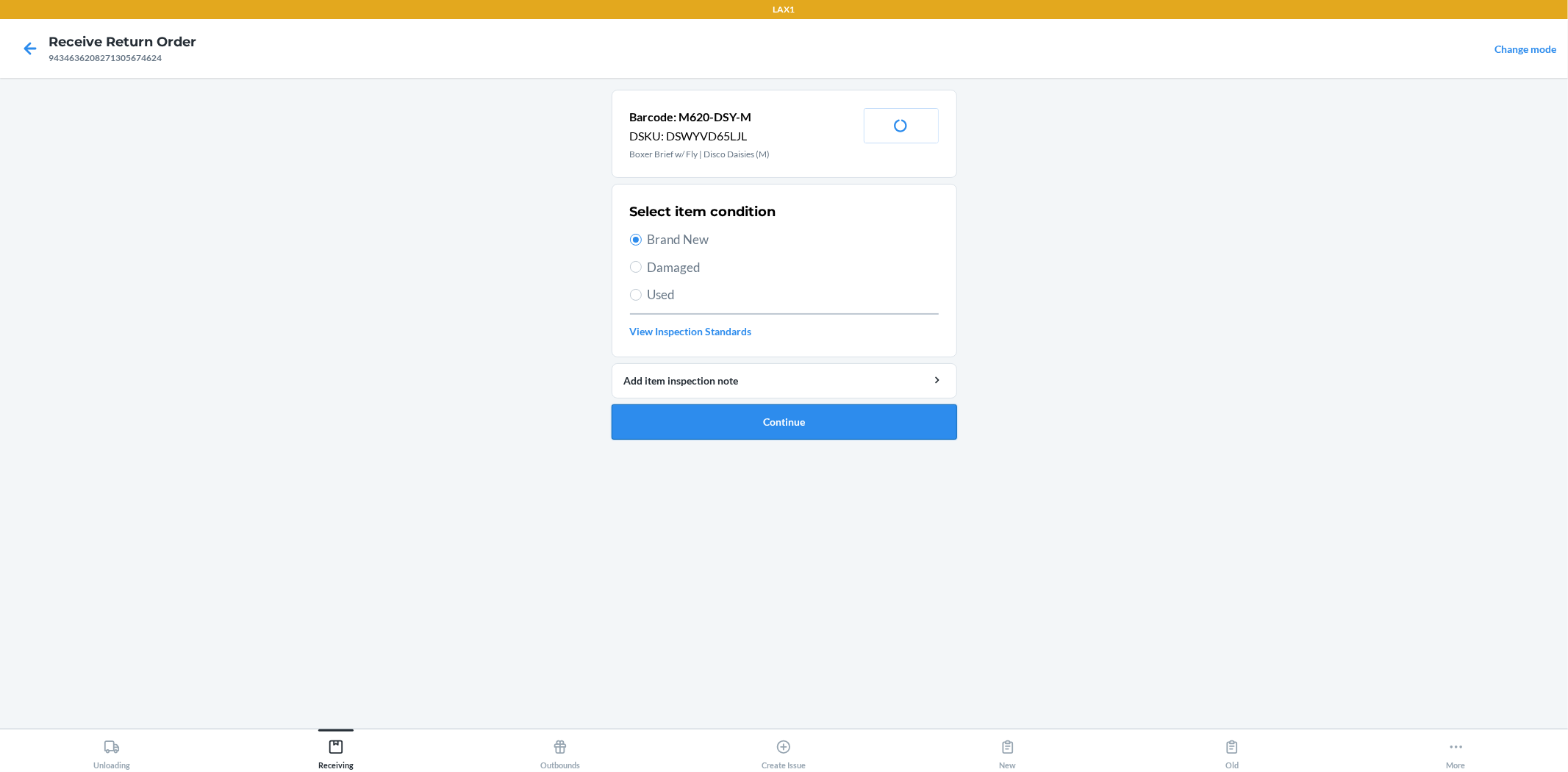 click on "Continue" at bounding box center (784, 422) 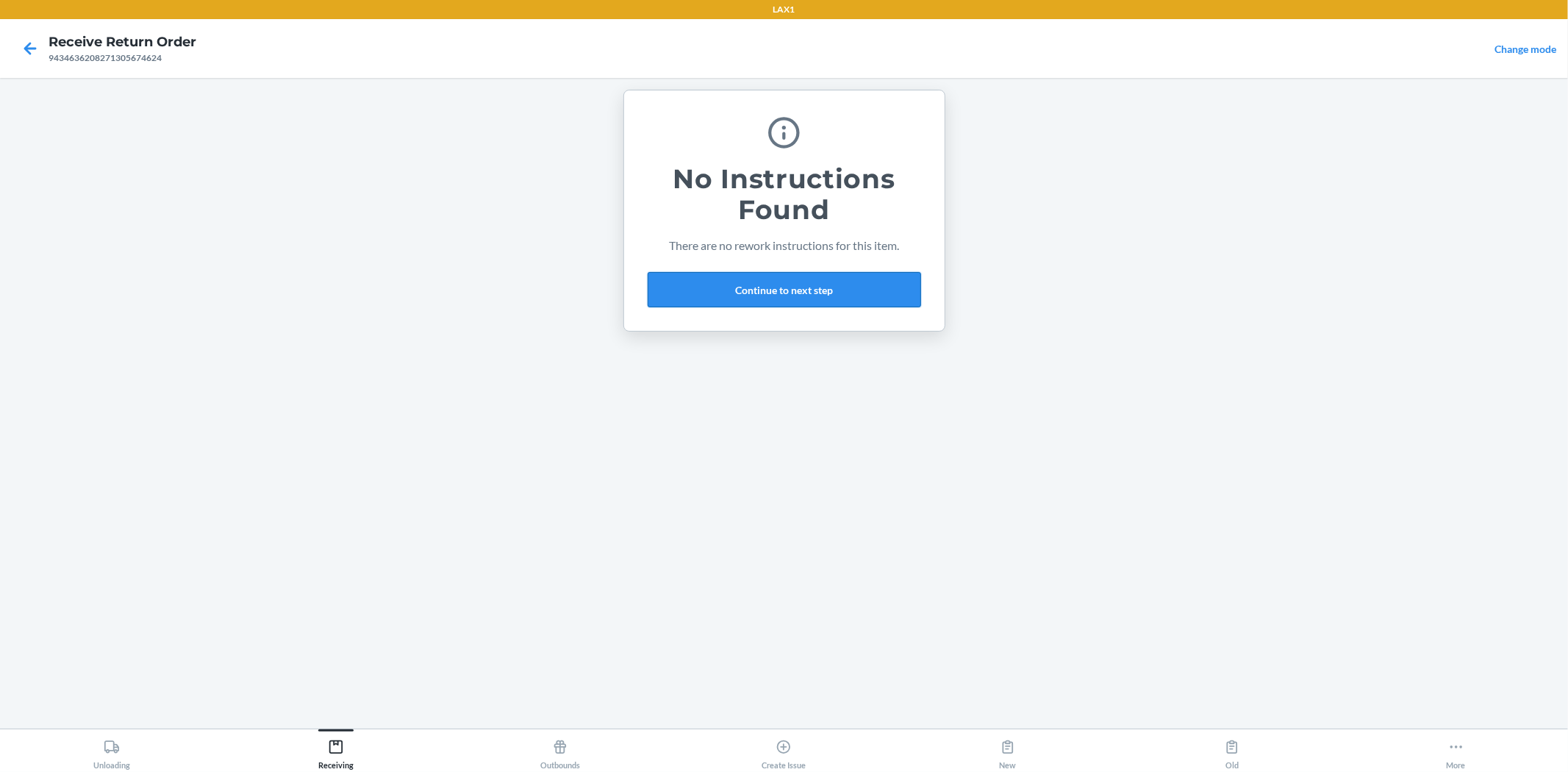 click on "Continue to next step" at bounding box center [784, 290] 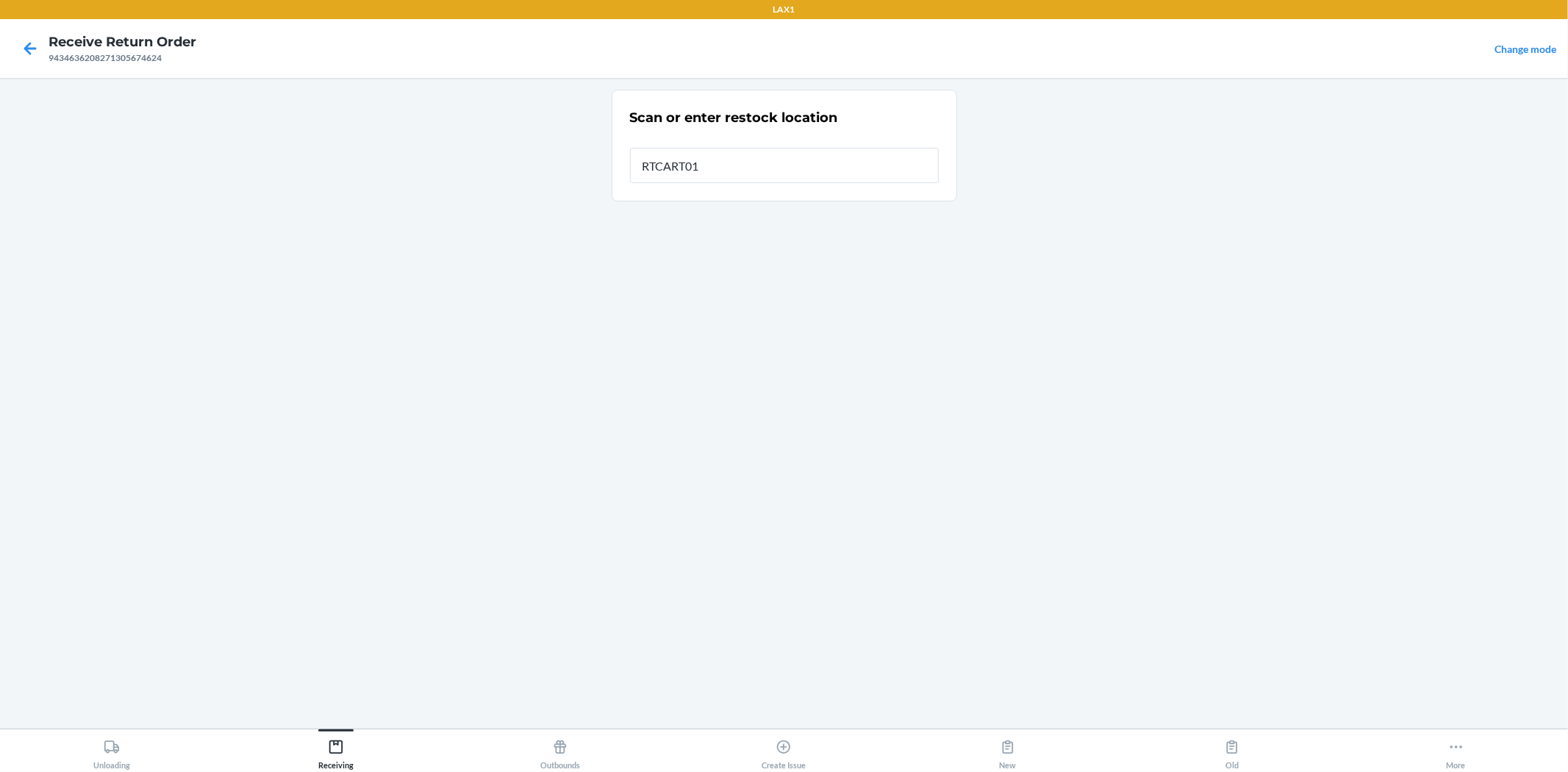 type on "RTCART014" 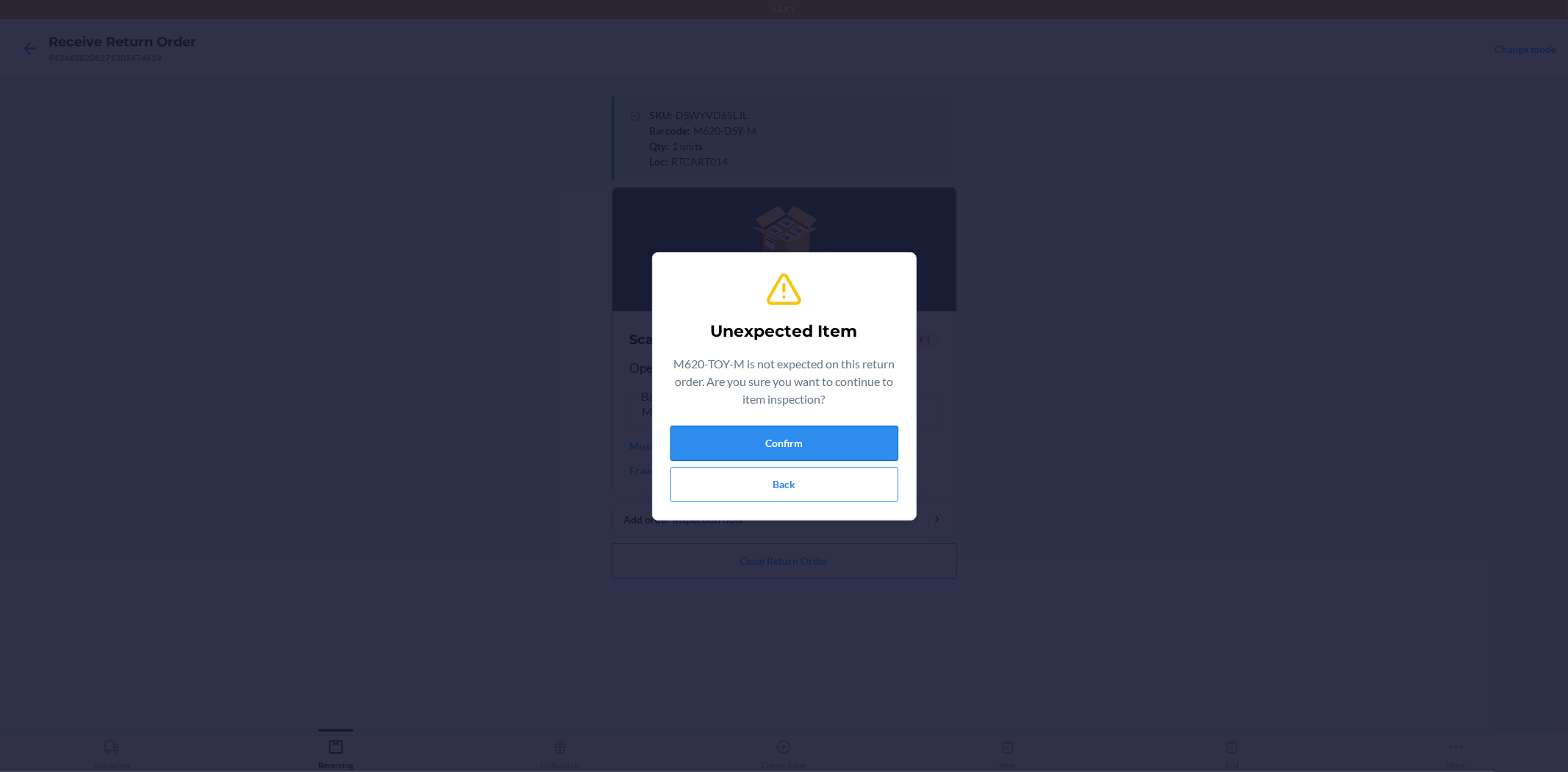 click on "Confirm" at bounding box center [784, 443] 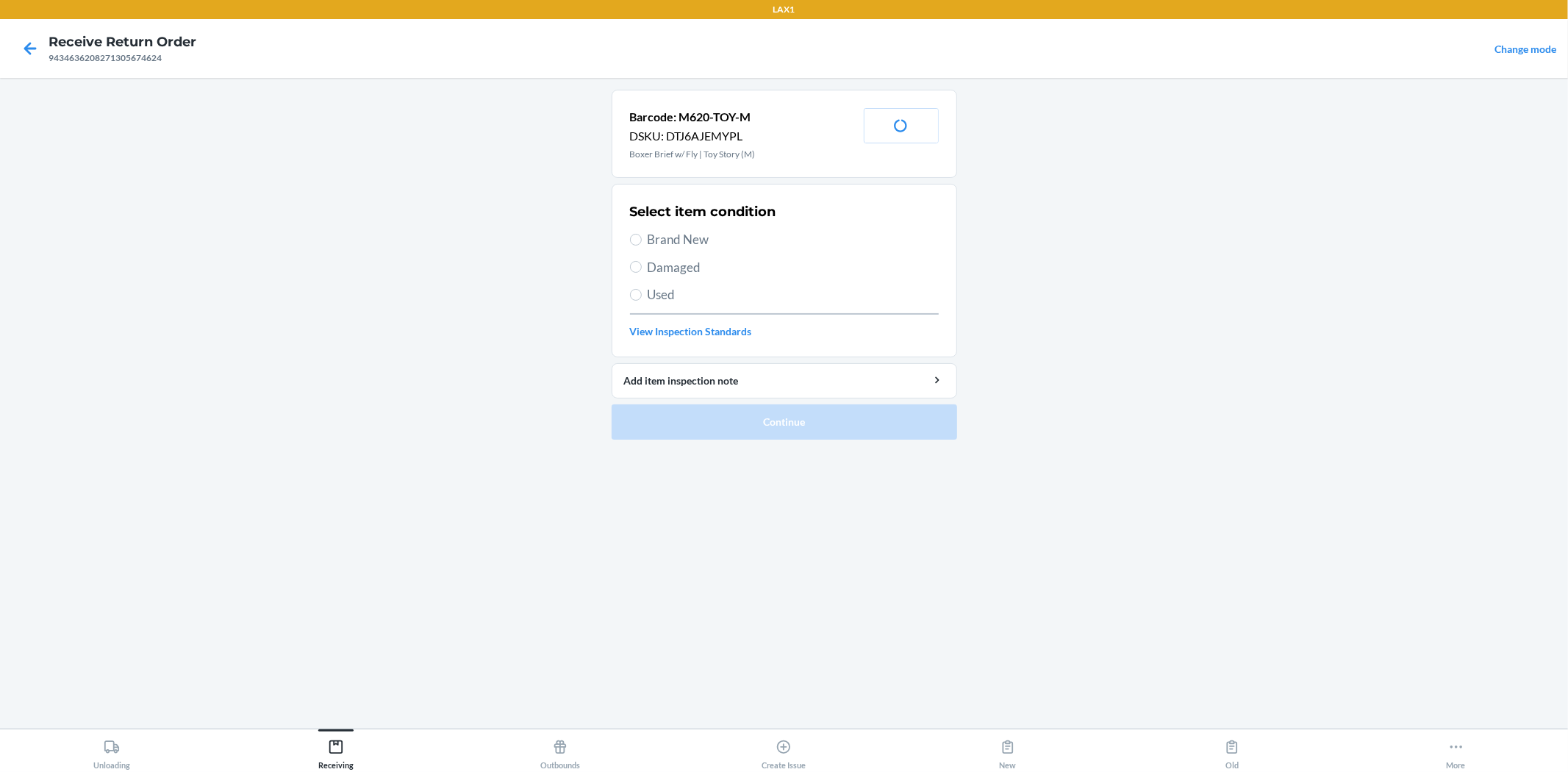 click on "Brand New" at bounding box center [793, 240] 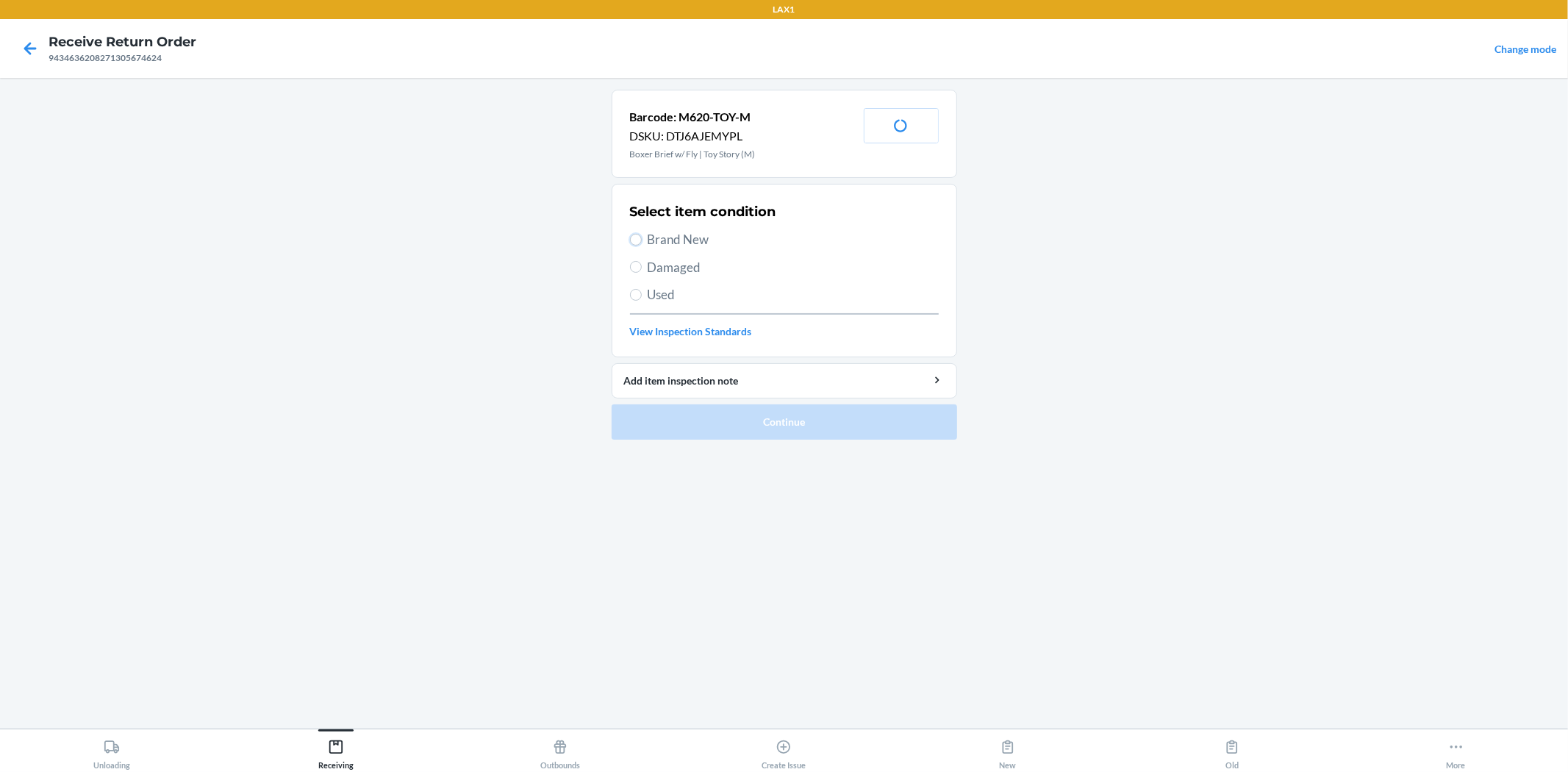 click on "Brand New" at bounding box center [636, 240] 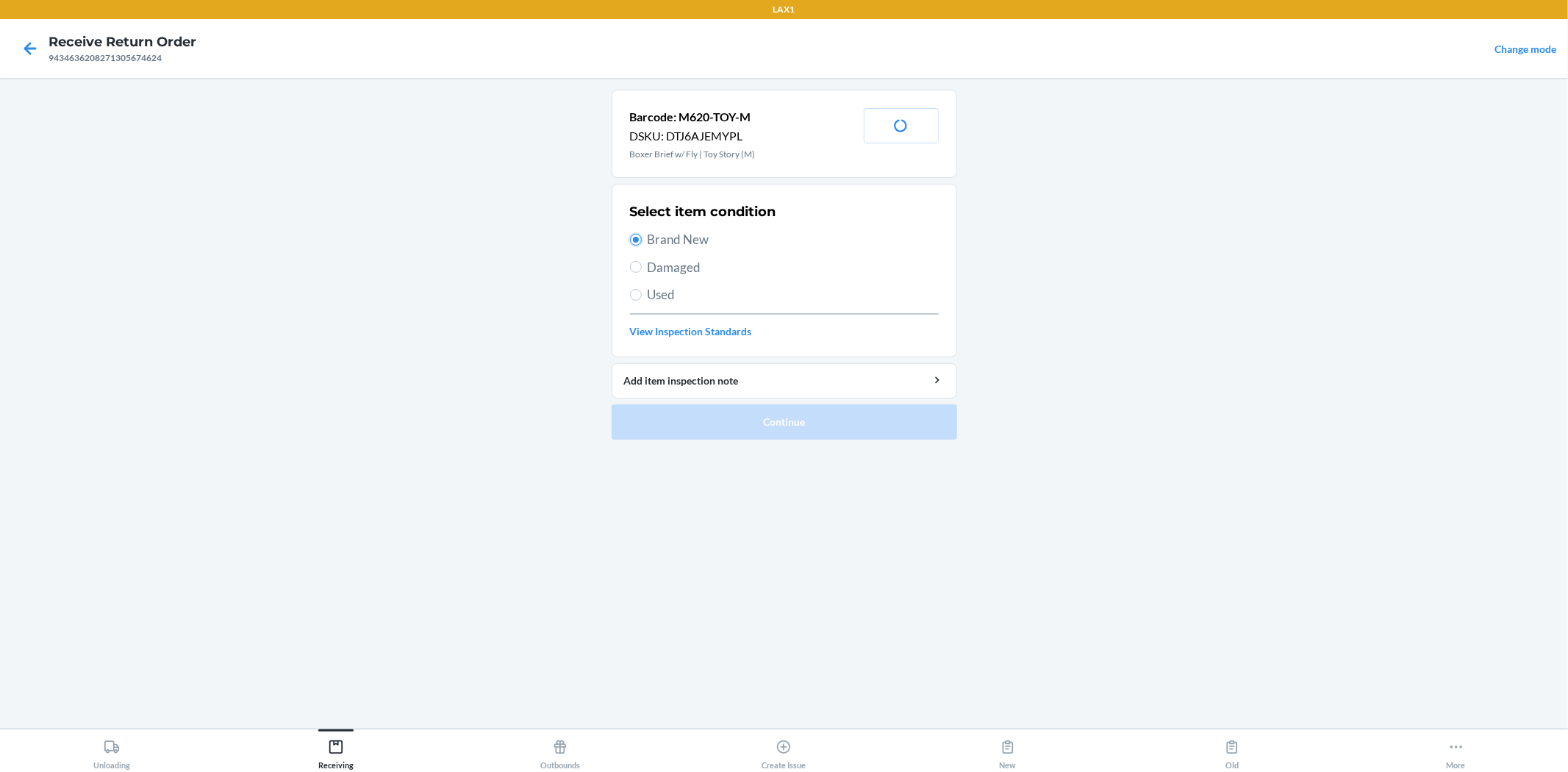 radio on "true" 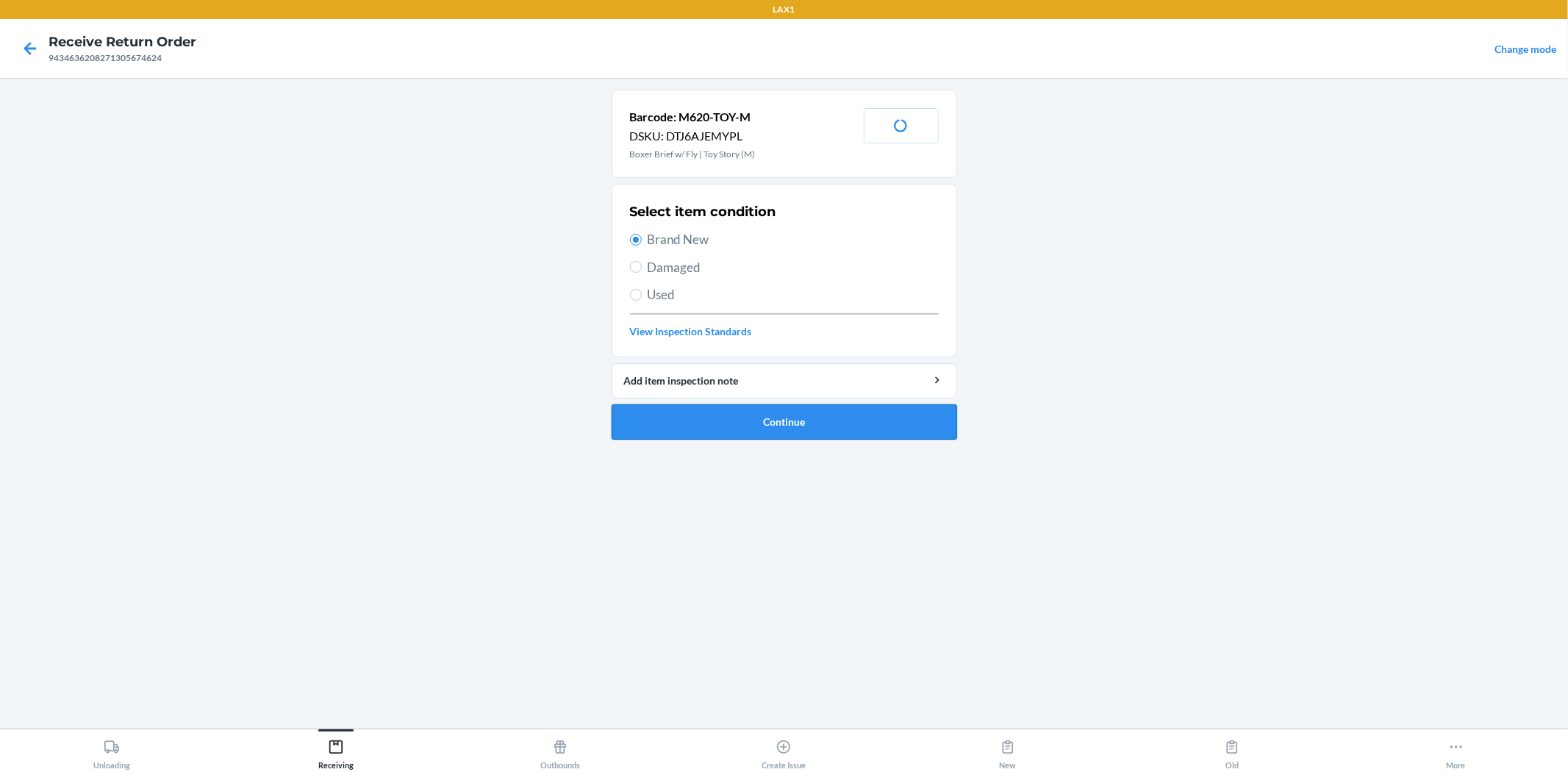 click on "Continue" at bounding box center (784, 422) 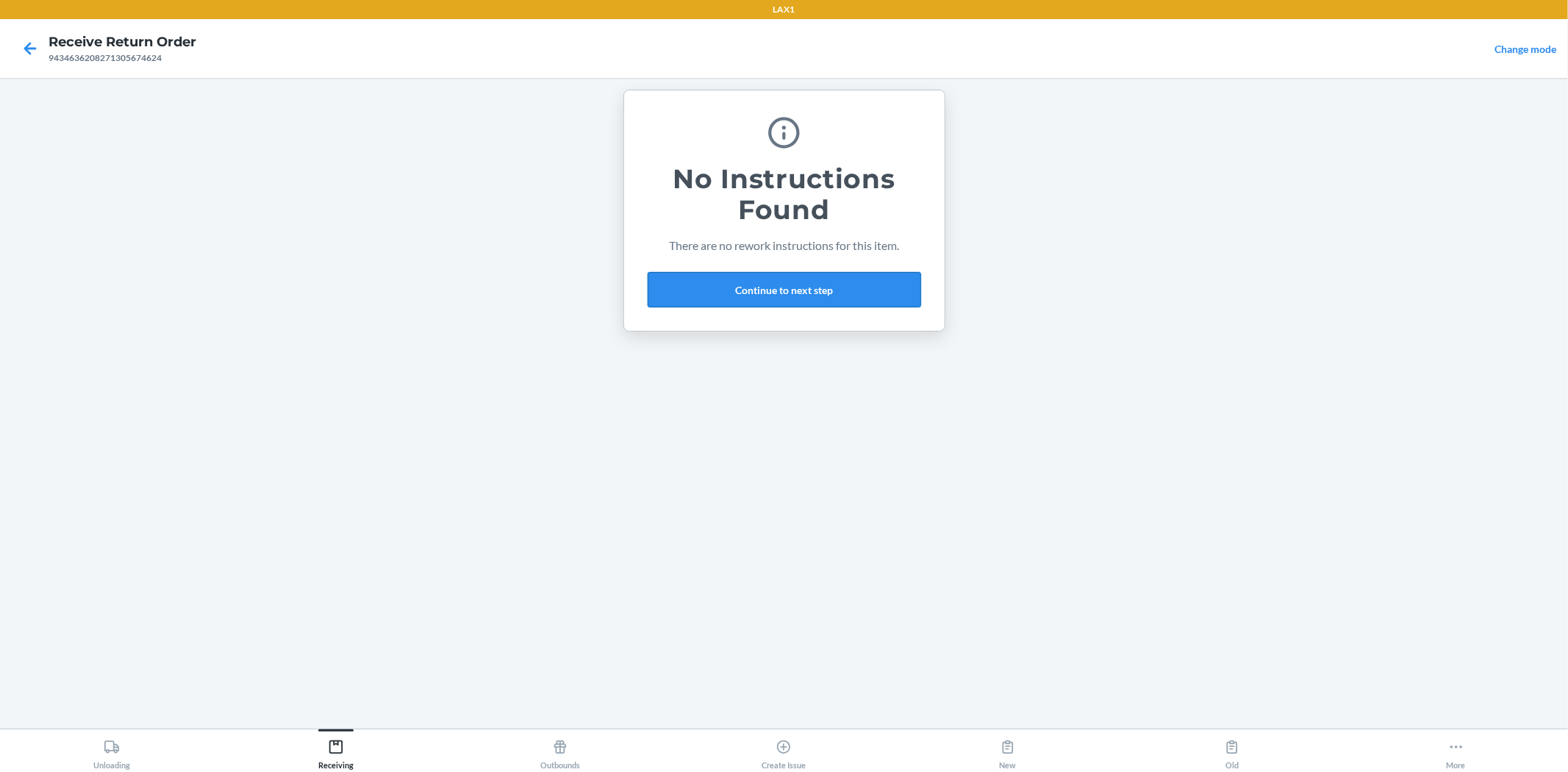 click on "Continue to next step" at bounding box center [784, 290] 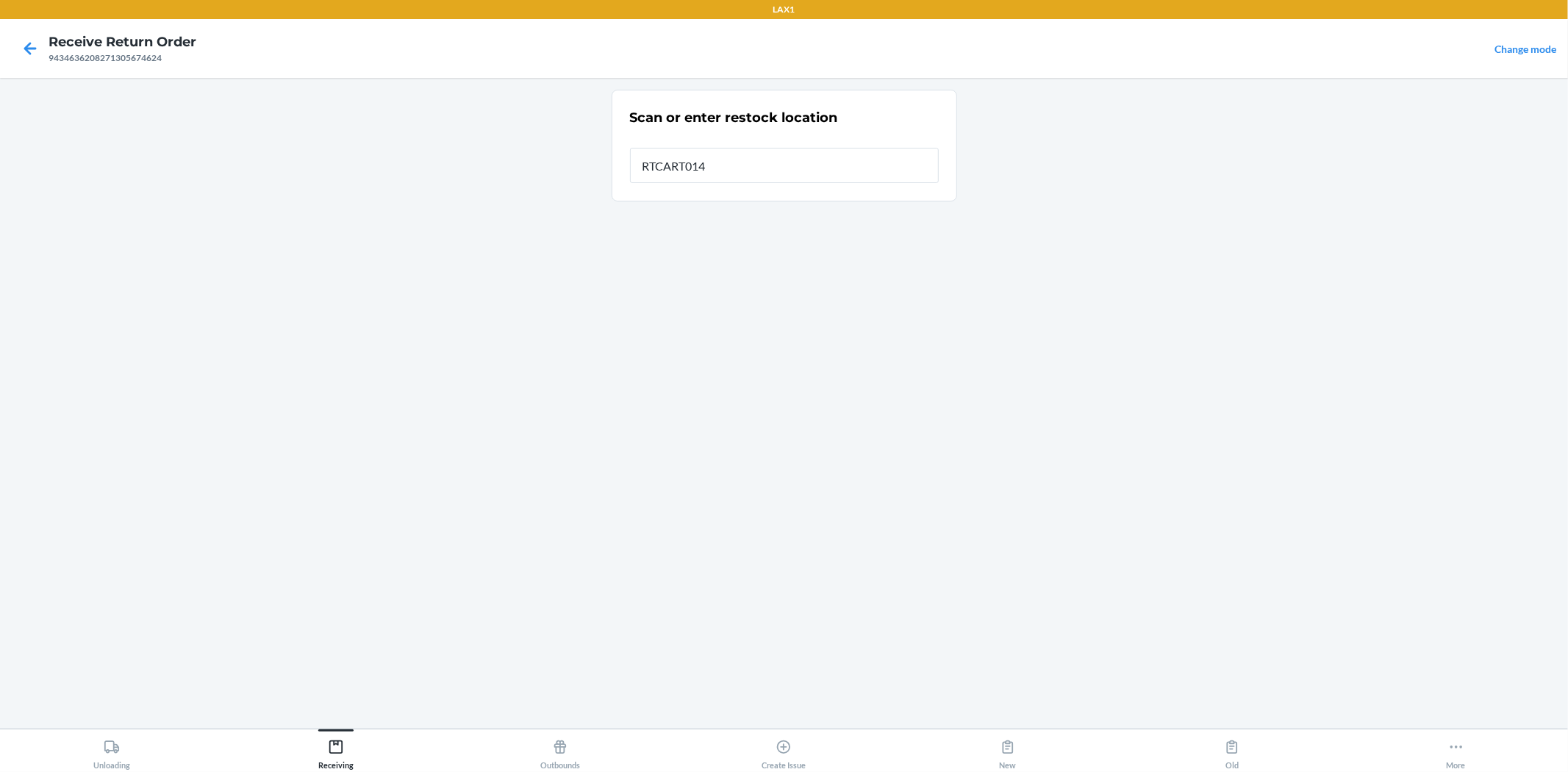 type on "RTCART014" 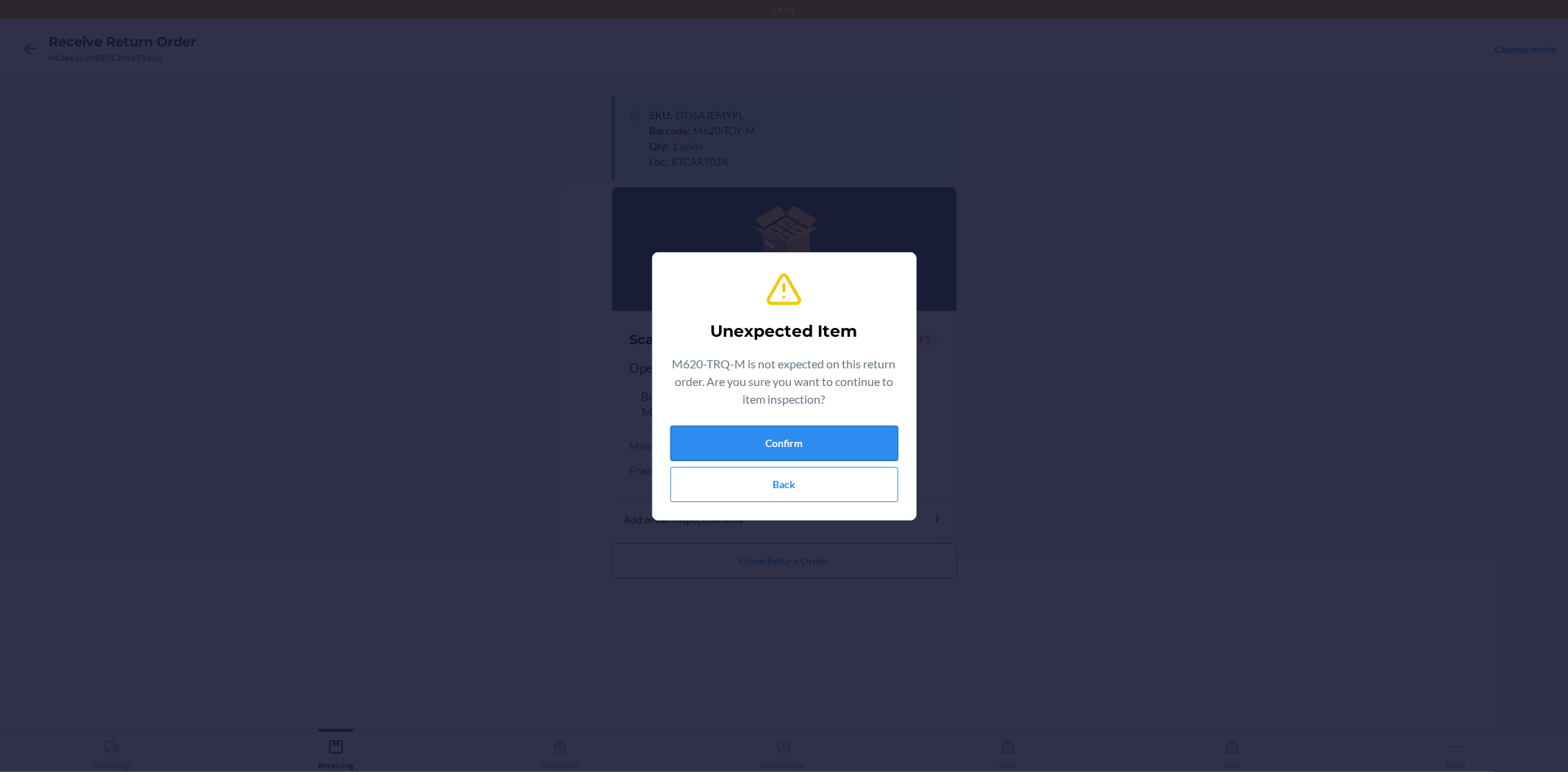 click on "Confirm" at bounding box center (784, 443) 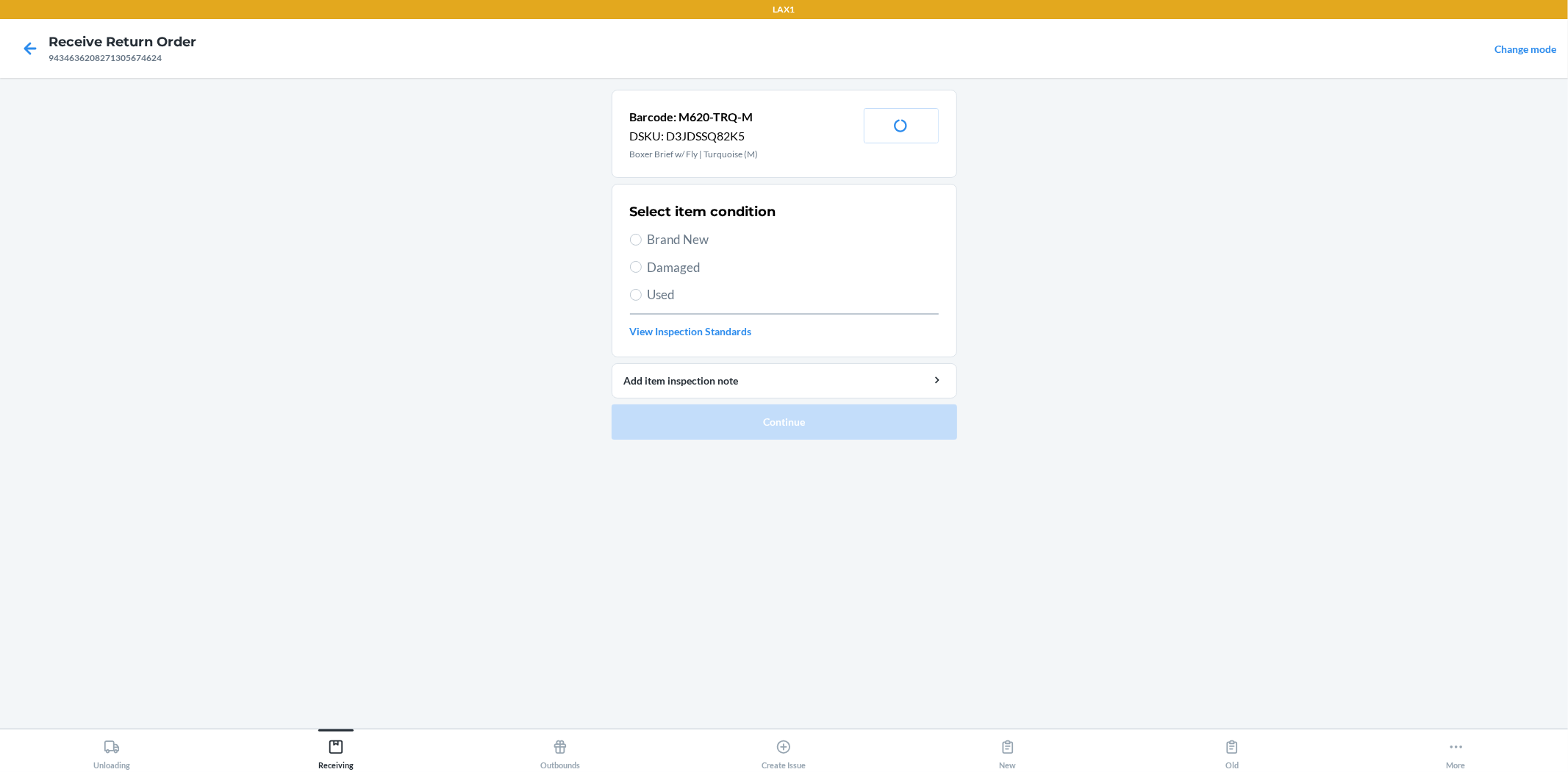 click on "Brand New" at bounding box center [793, 240] 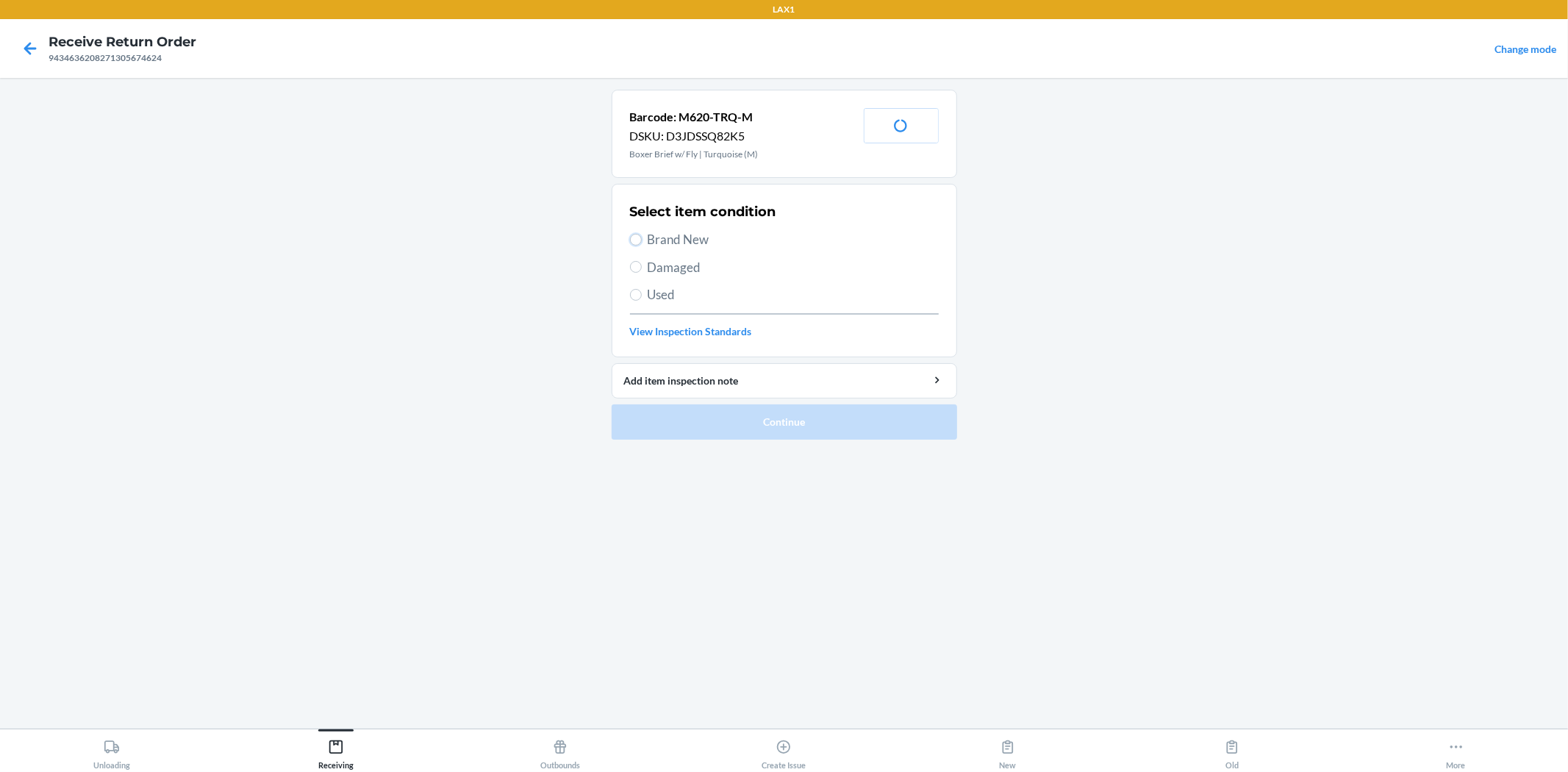 click on "Brand New" at bounding box center (636, 240) 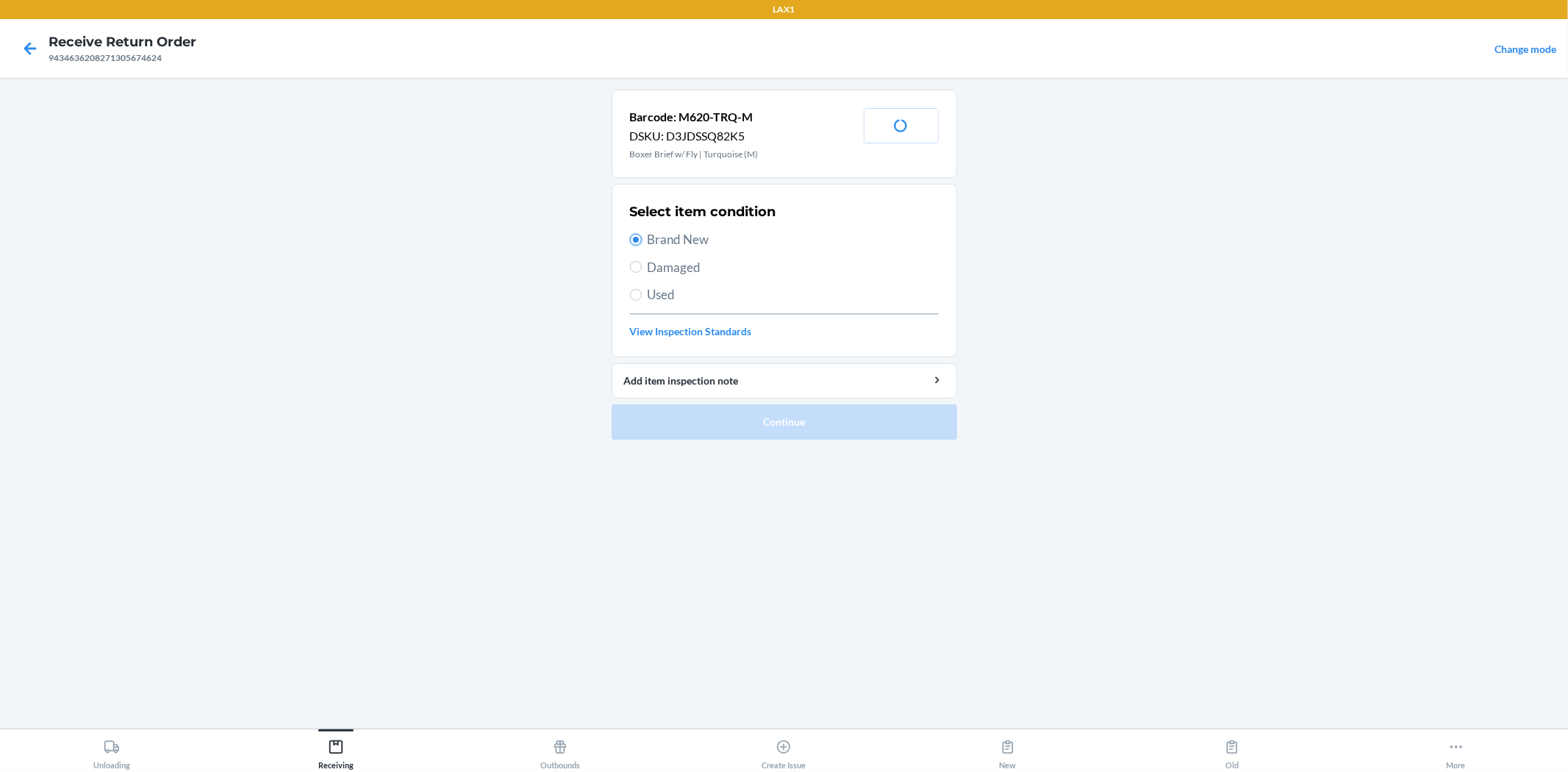 radio on "true" 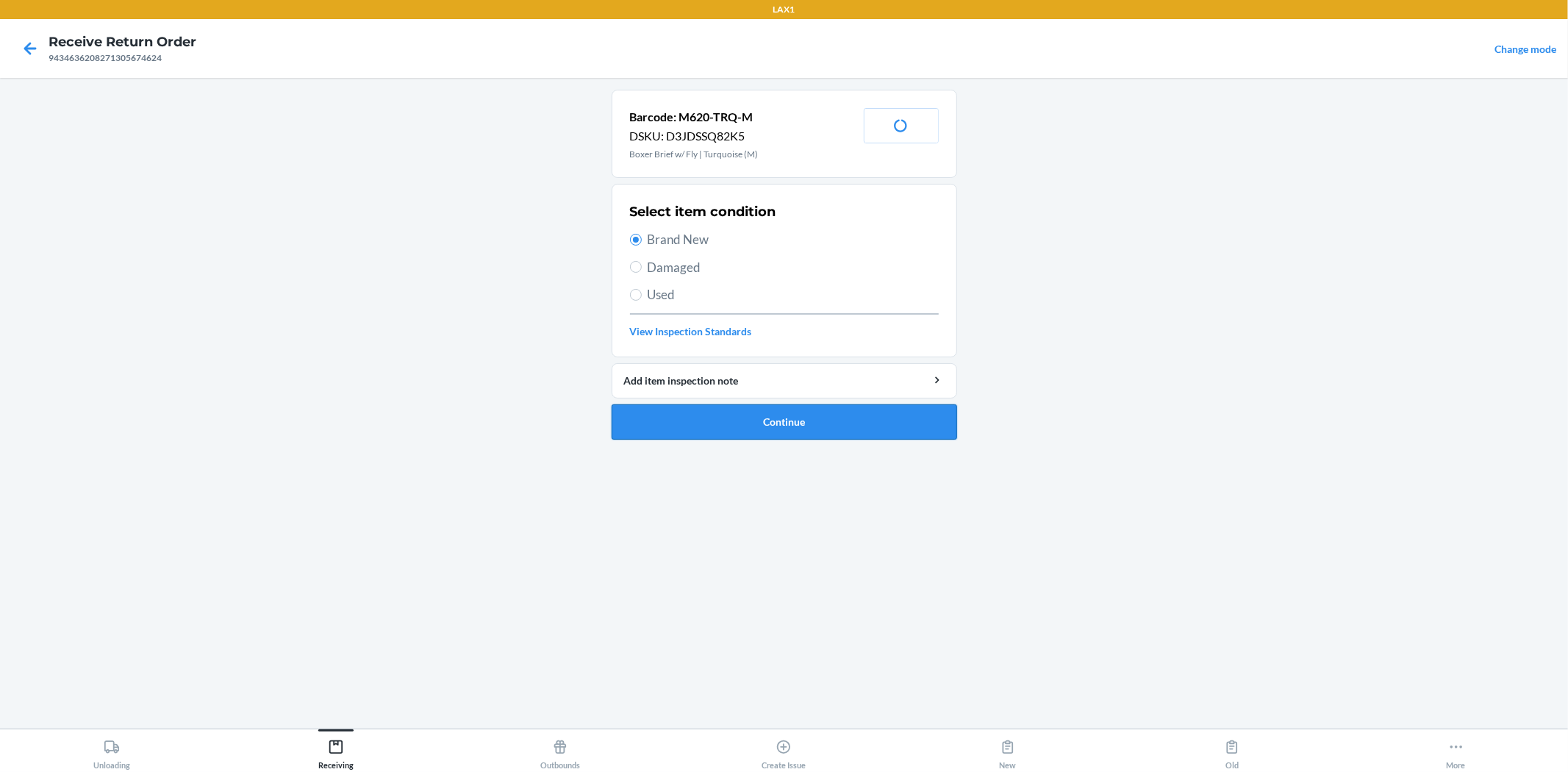 click on "Continue" at bounding box center (784, 422) 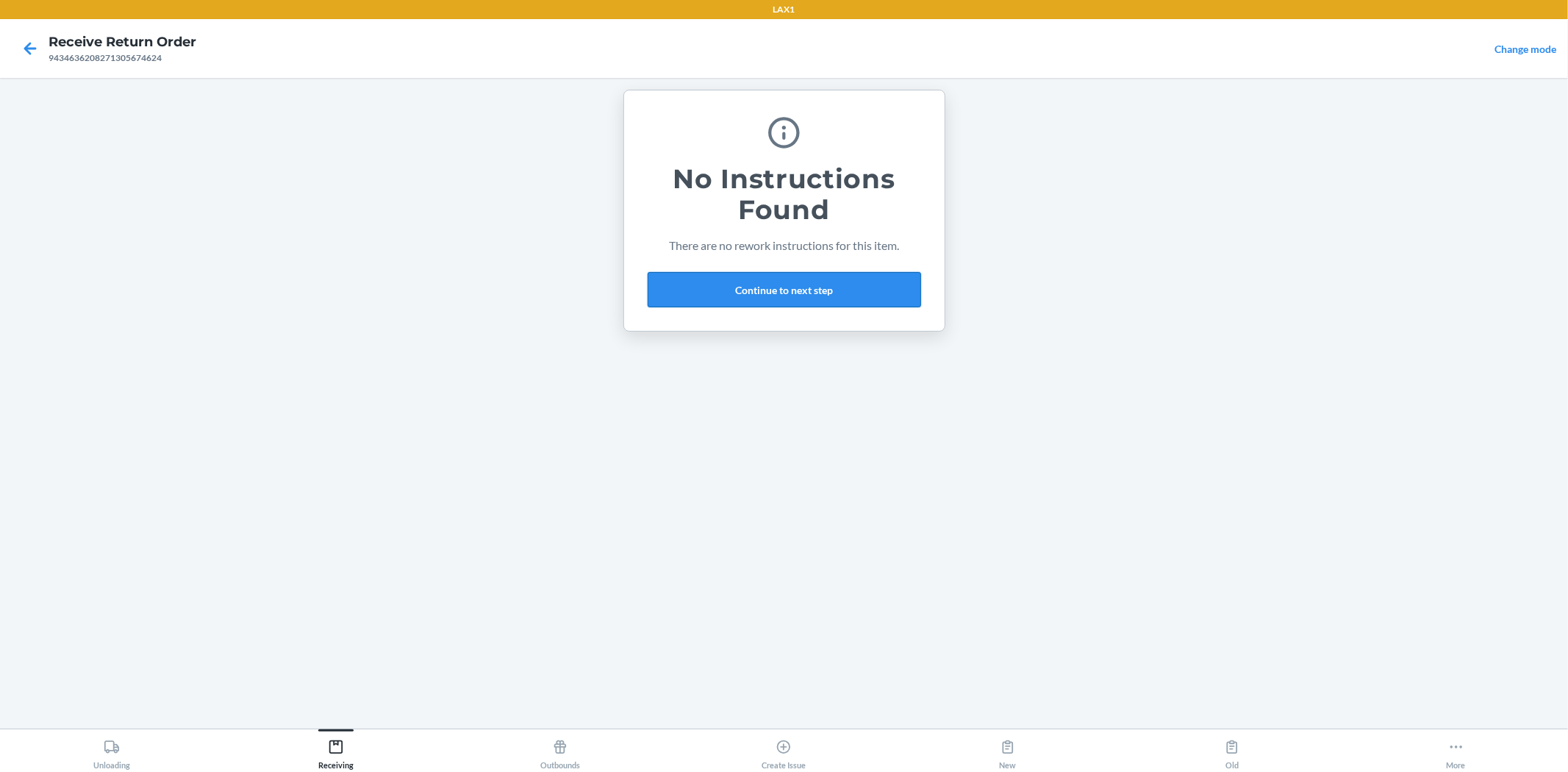 click on "Continue to next step" at bounding box center [784, 290] 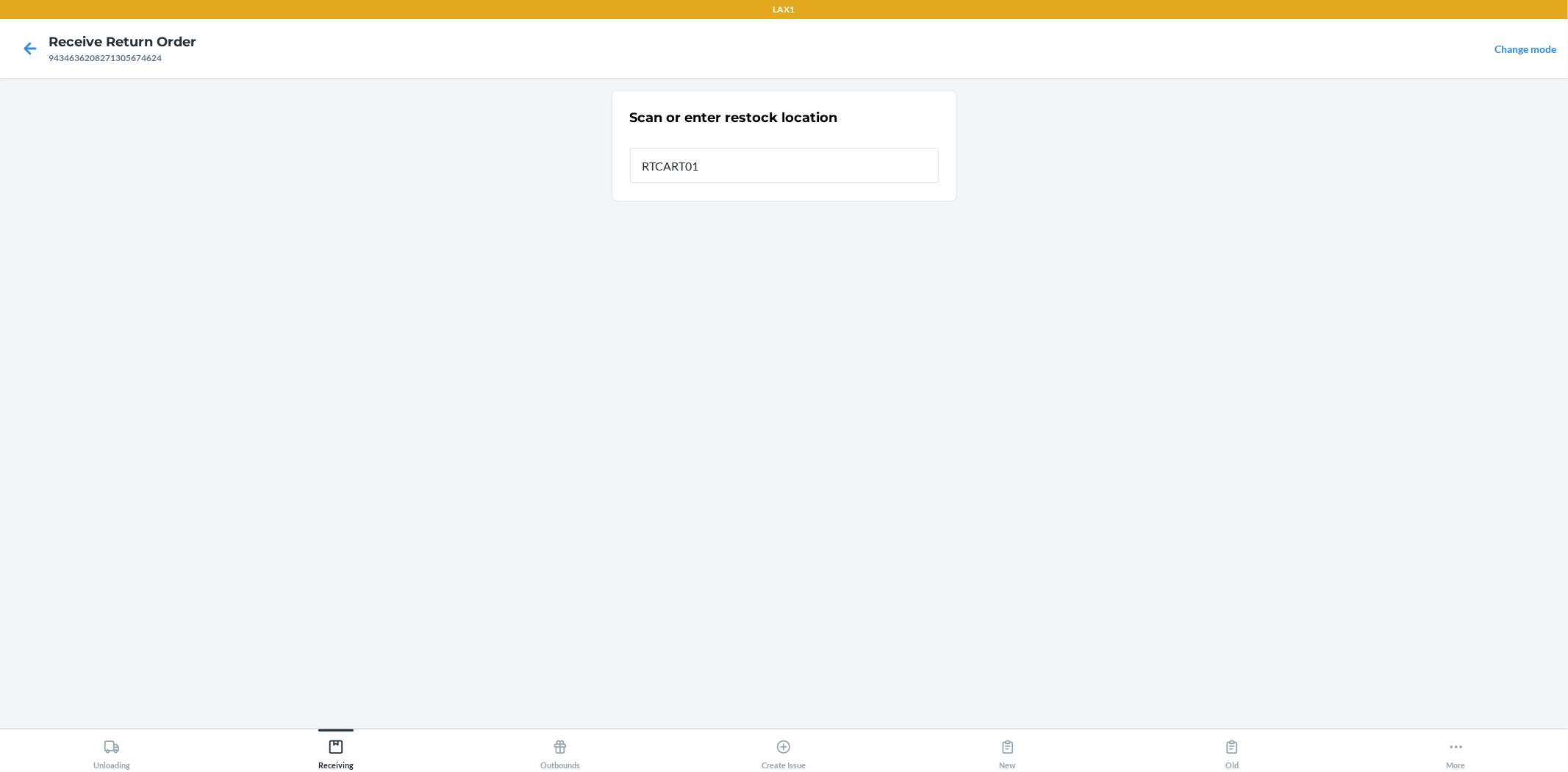 type on "RTCART014" 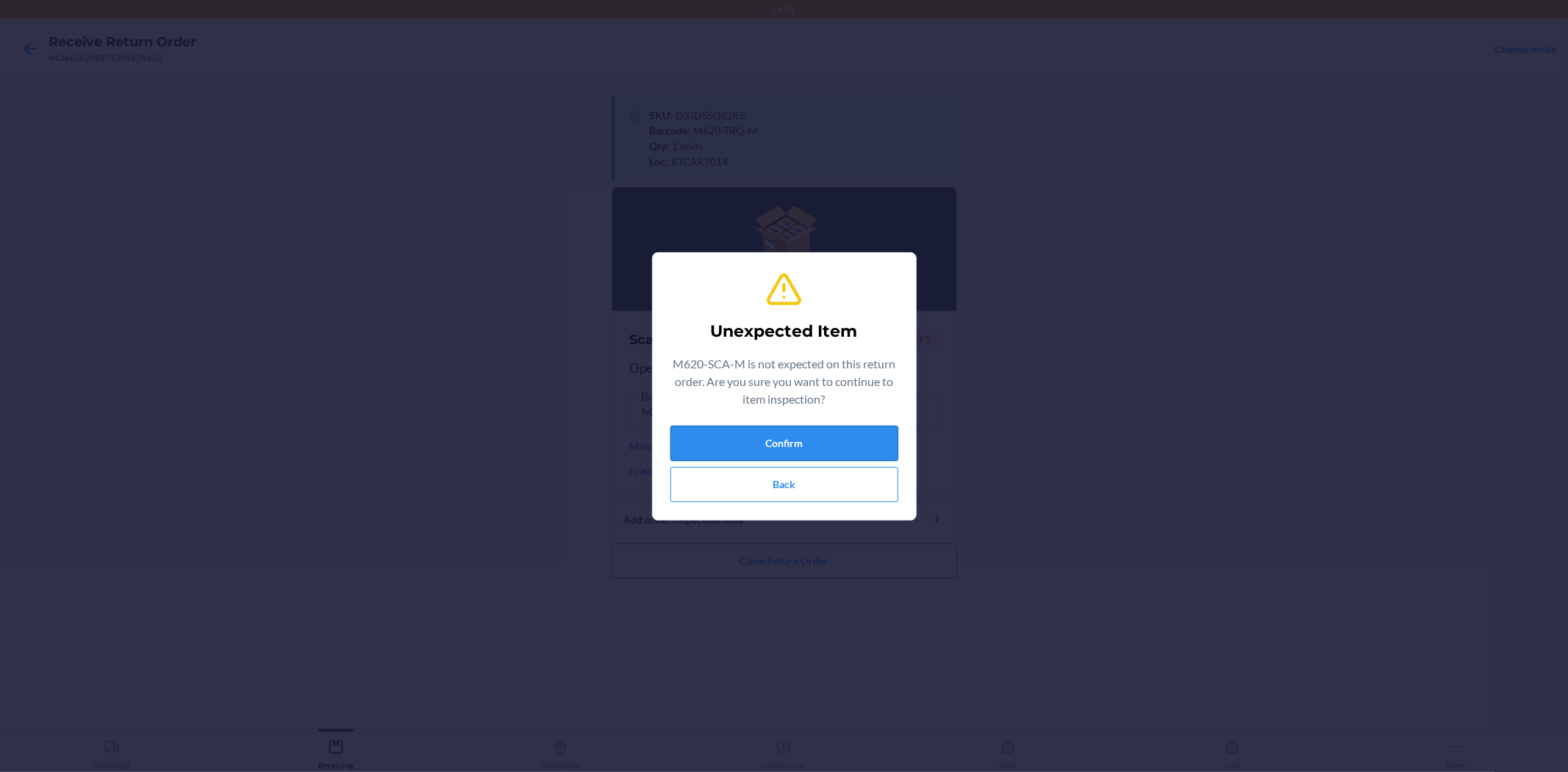 click on "Confirm" at bounding box center [784, 443] 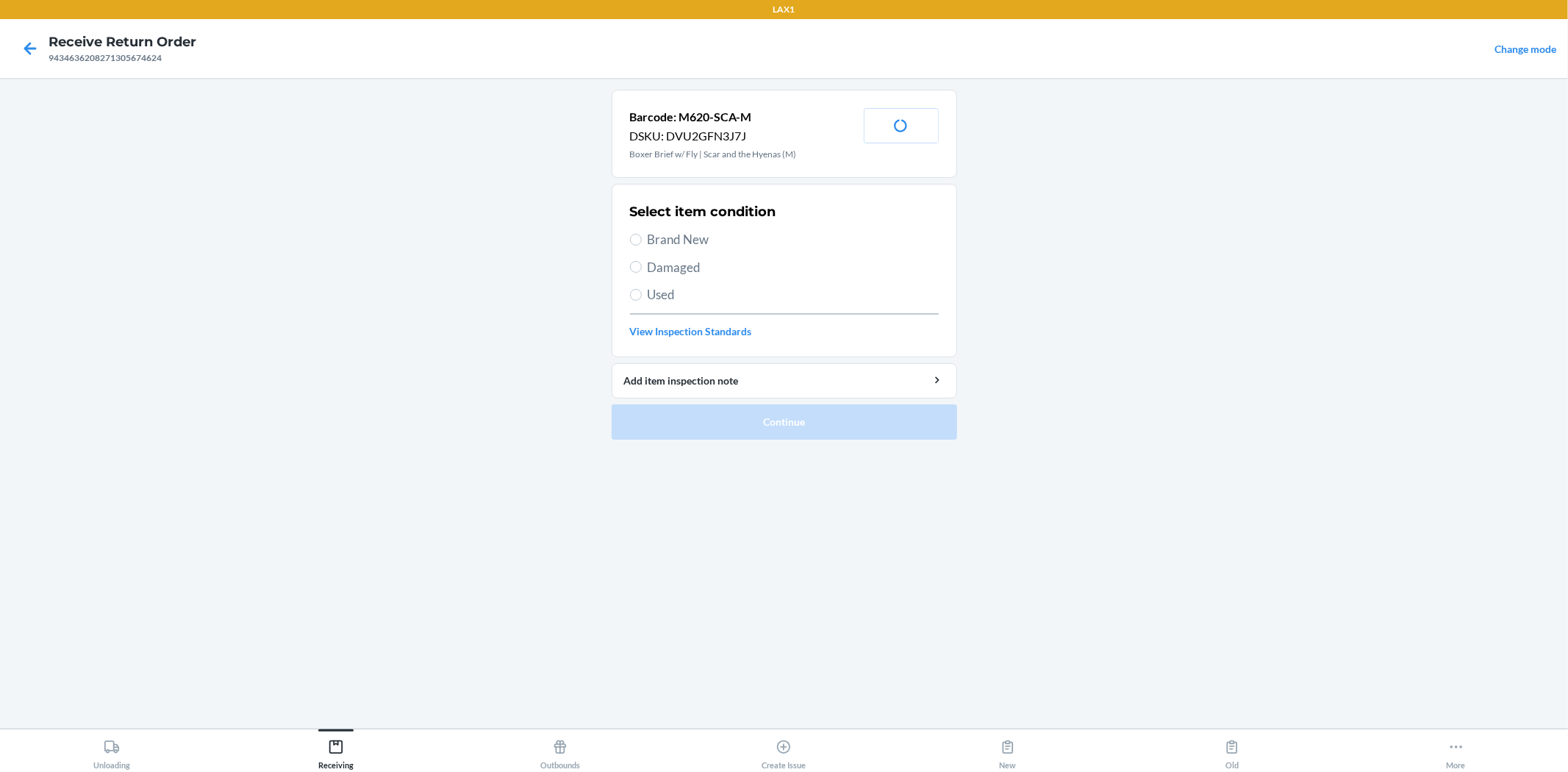 click on "Used" at bounding box center [793, 295] 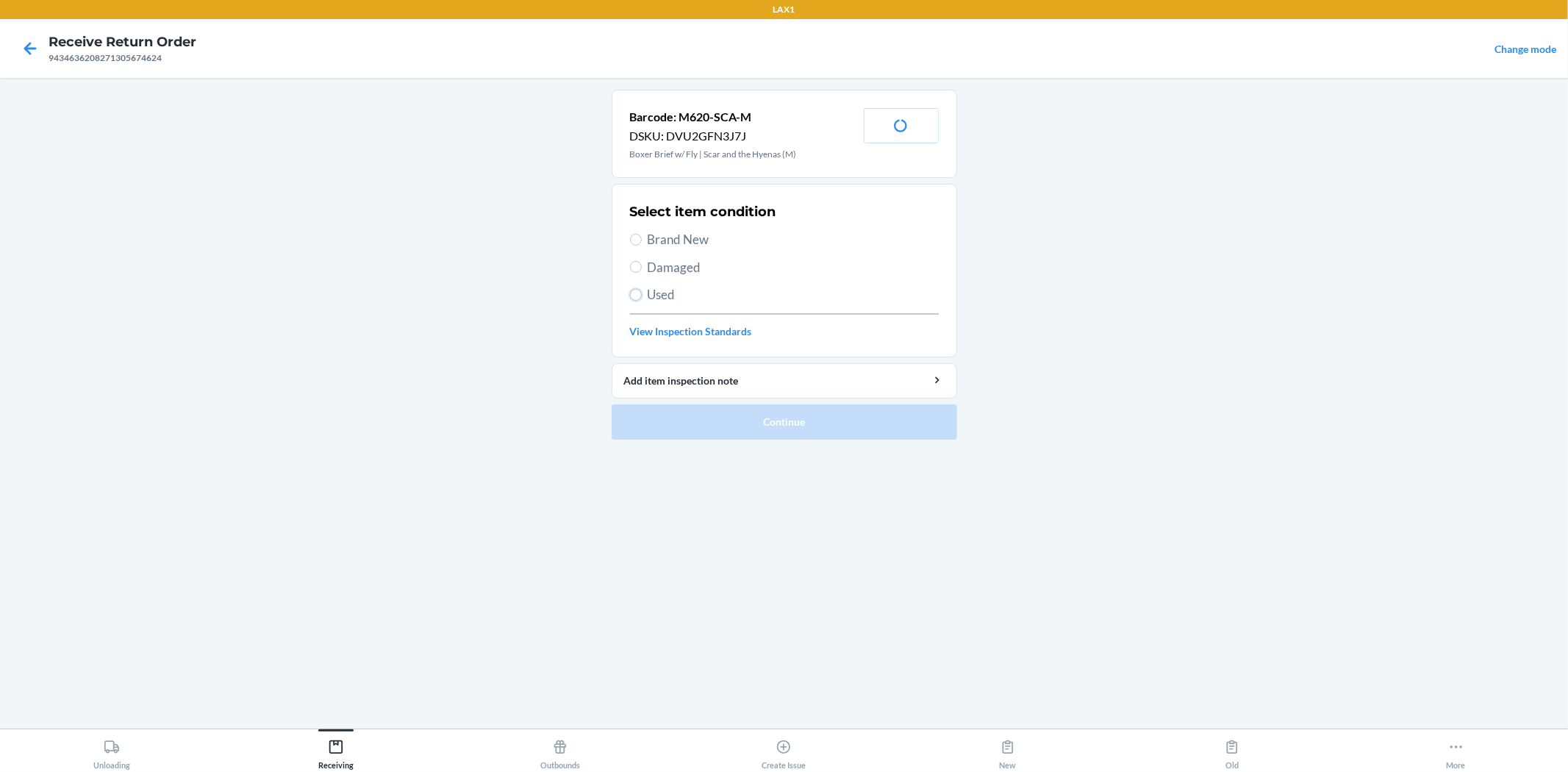 click on "Used" at bounding box center (636, 295) 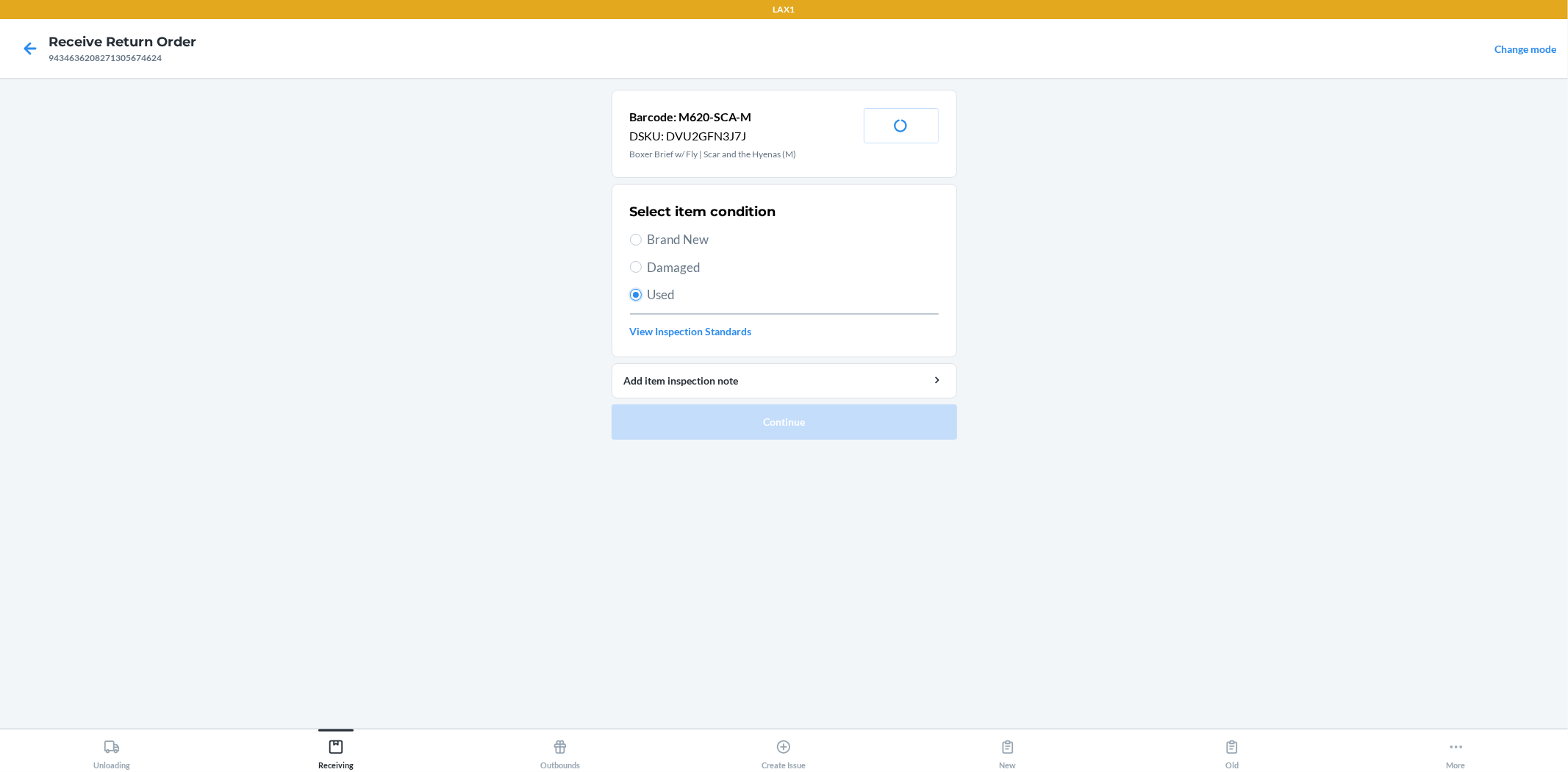 radio on "true" 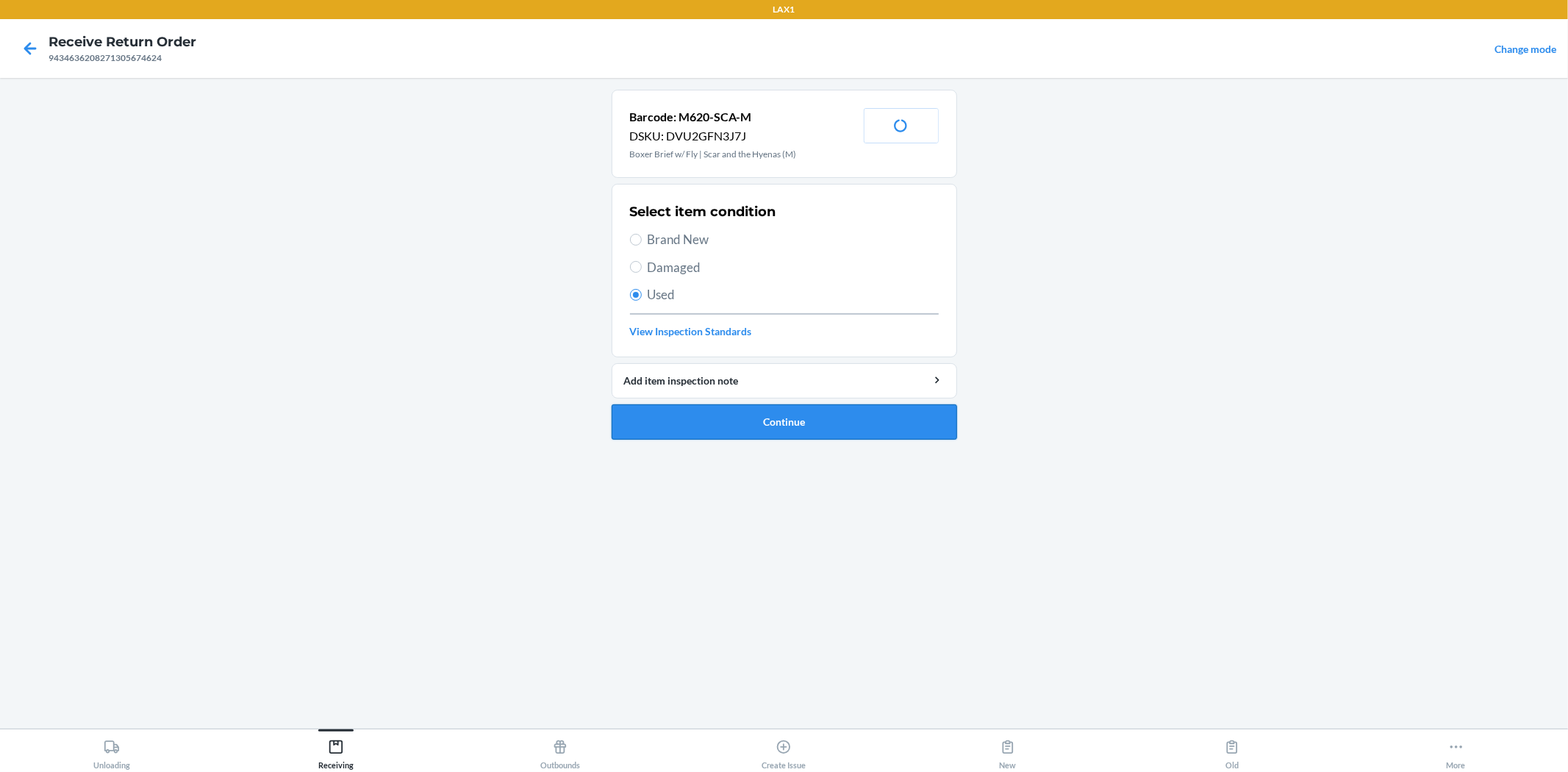 click on "Continue" at bounding box center (784, 422) 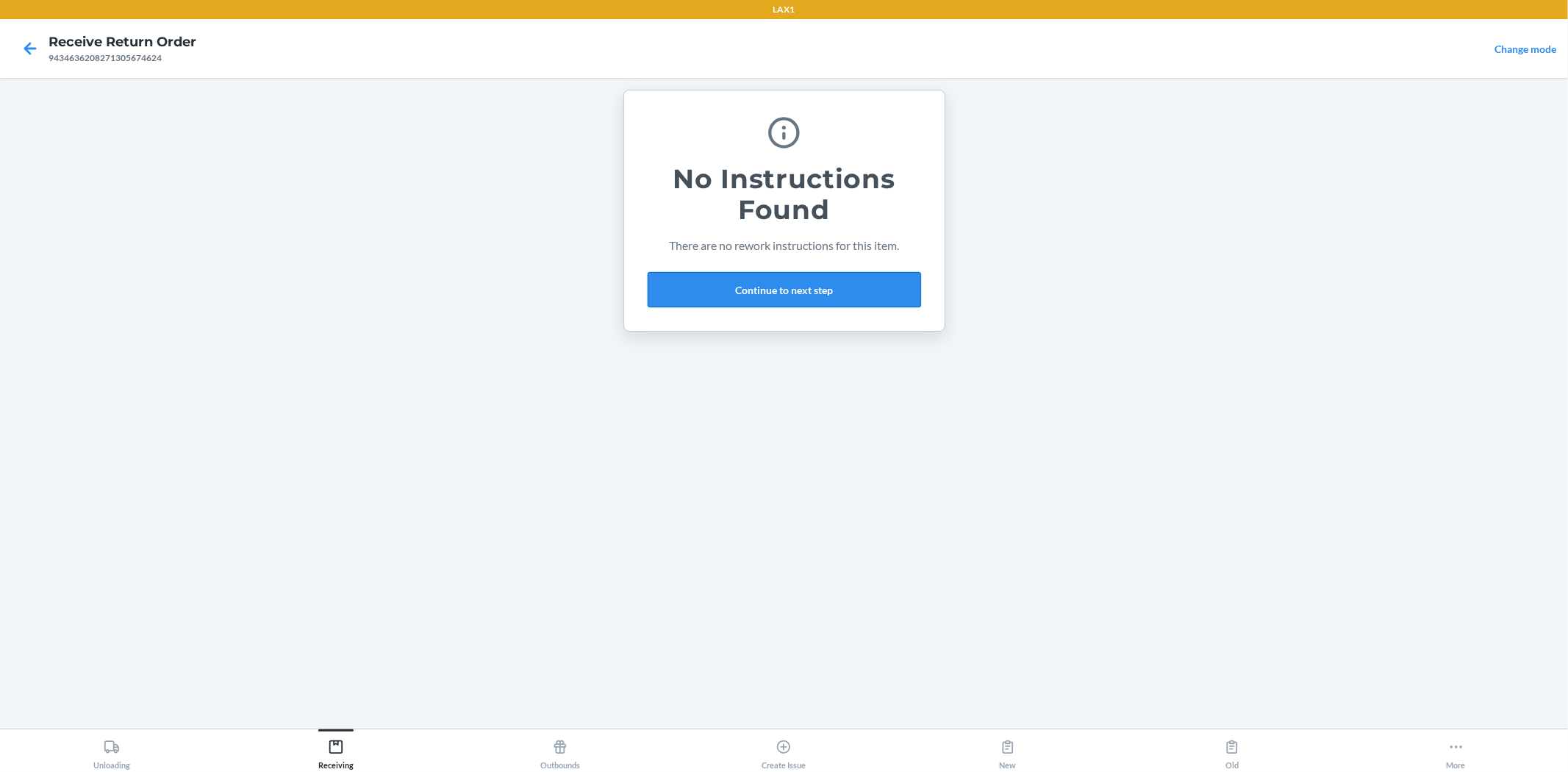 click on "Continue to next step" at bounding box center [784, 290] 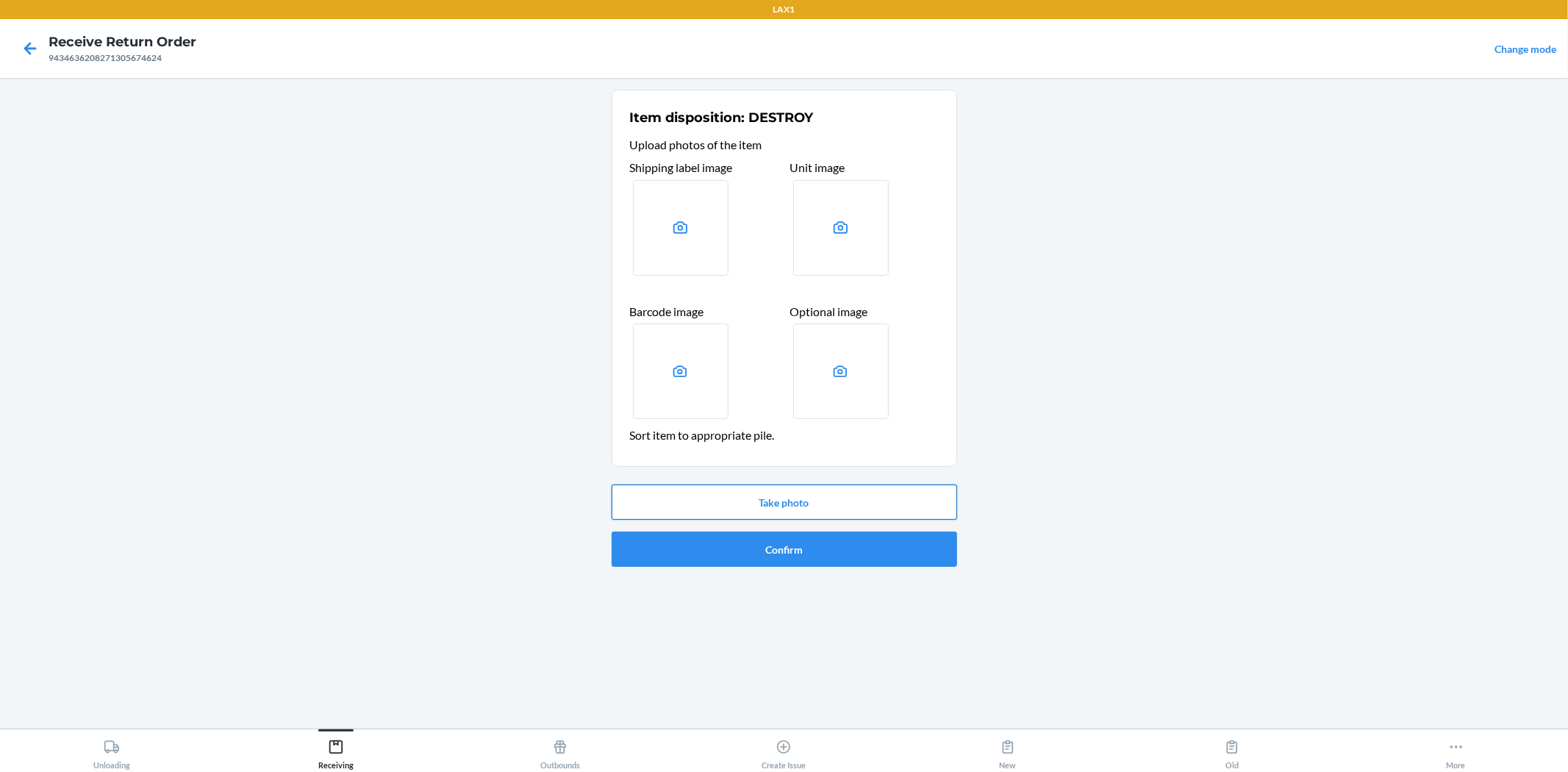 click on "Take photo" at bounding box center [784, 502] 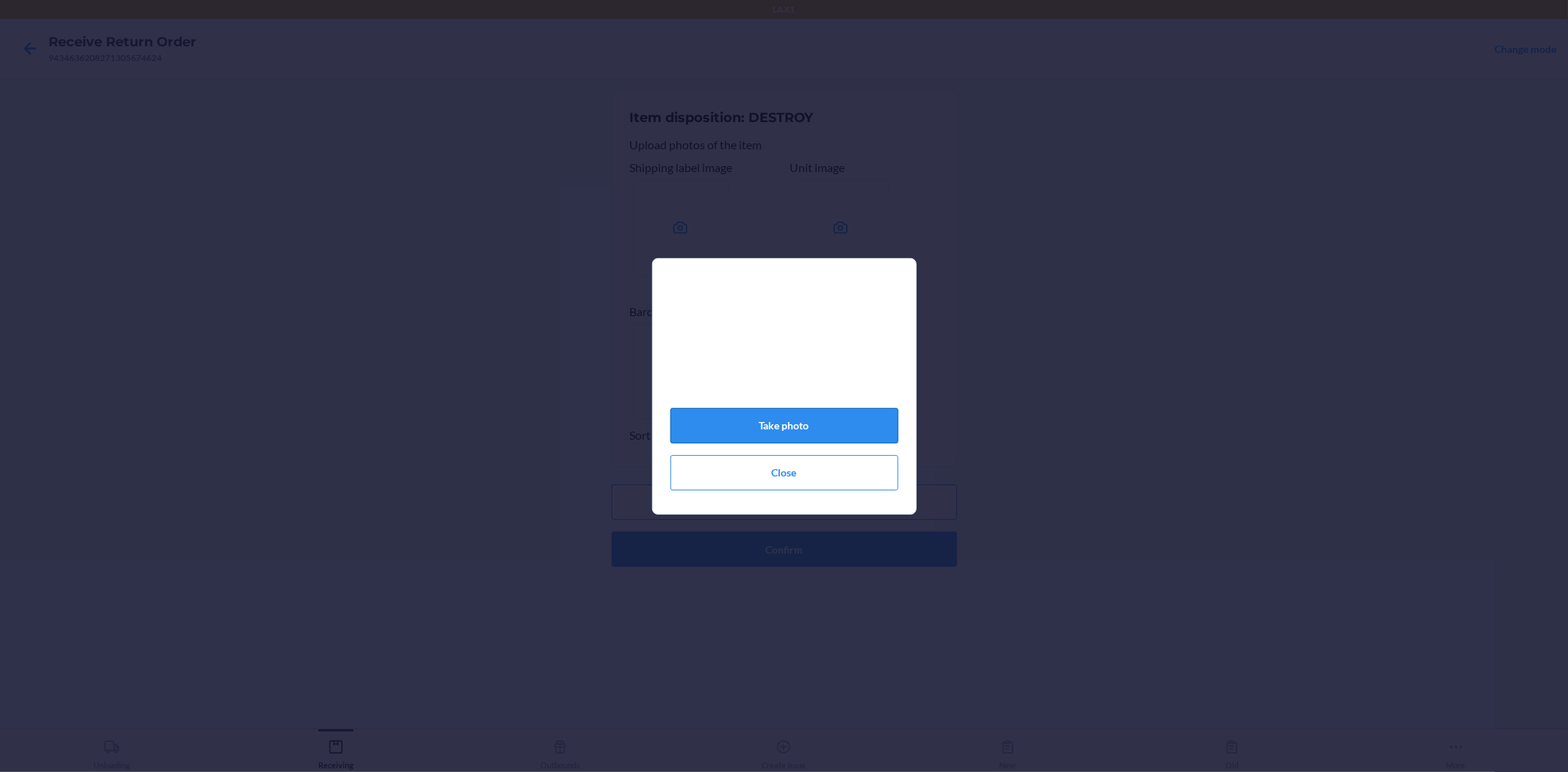 click on "Take photo" 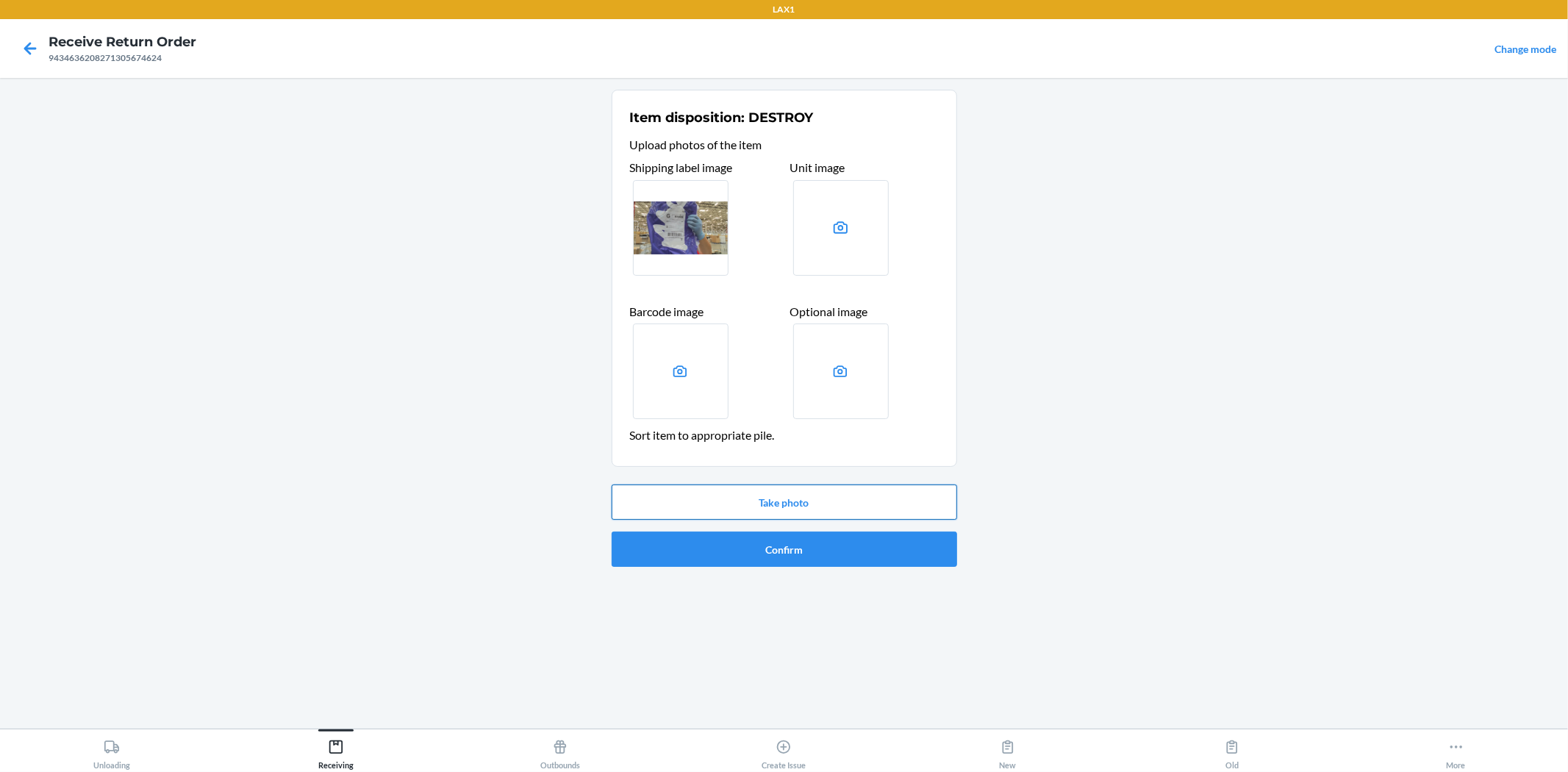click on "Take photo" at bounding box center (784, 502) 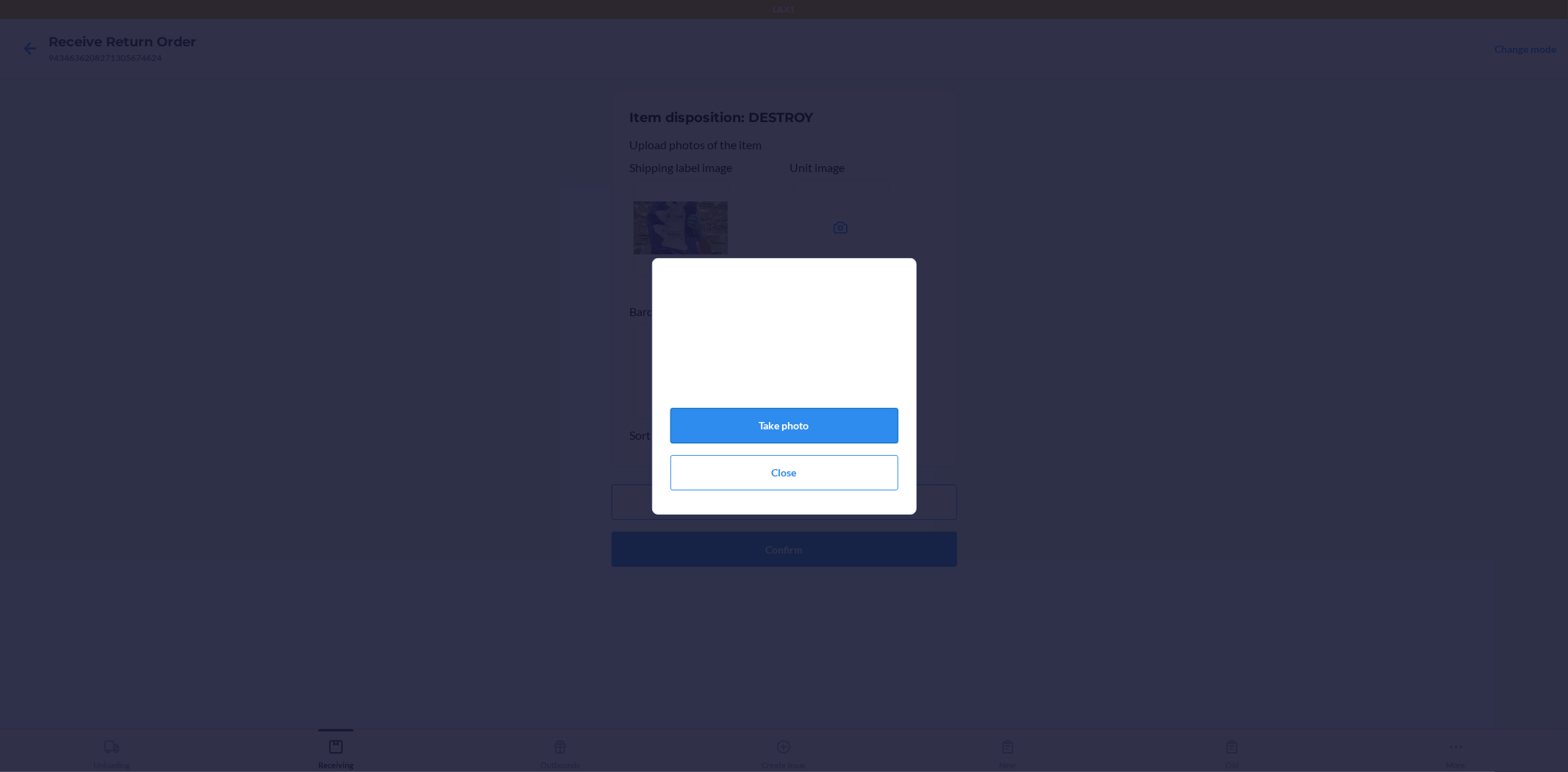 click on "Take photo" 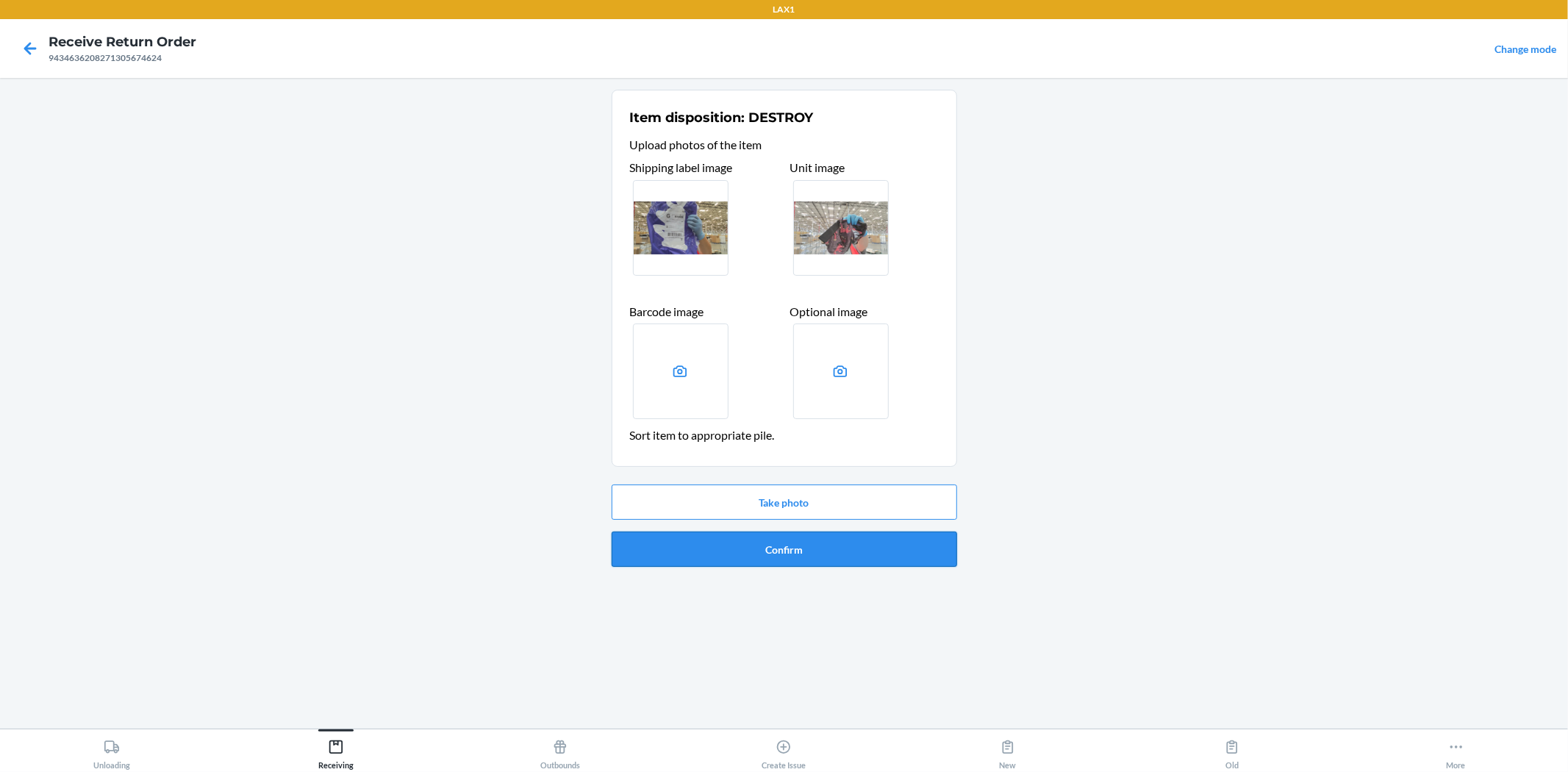 click on "Confirm" at bounding box center [784, 549] 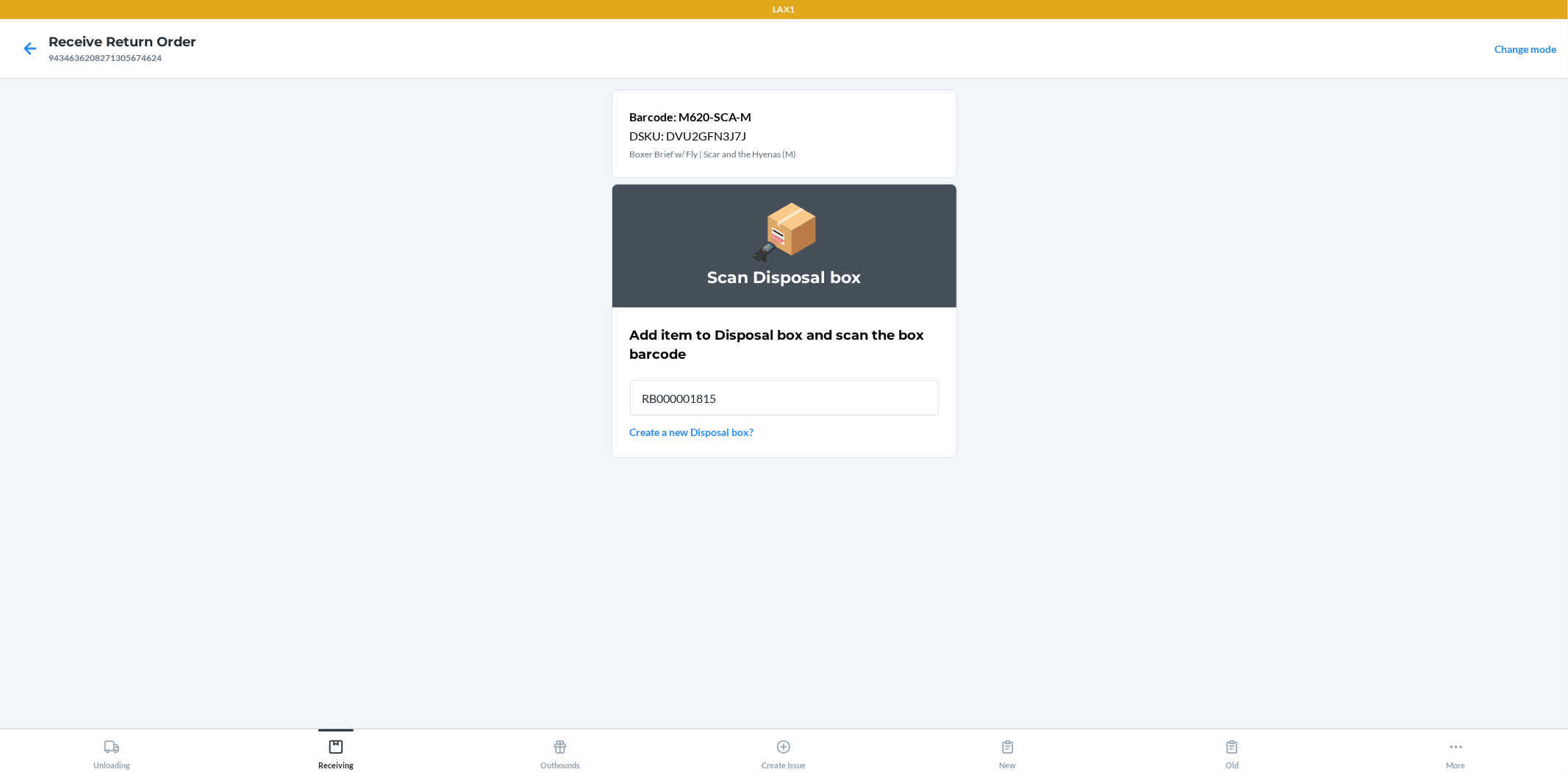 type on "RB000001815" 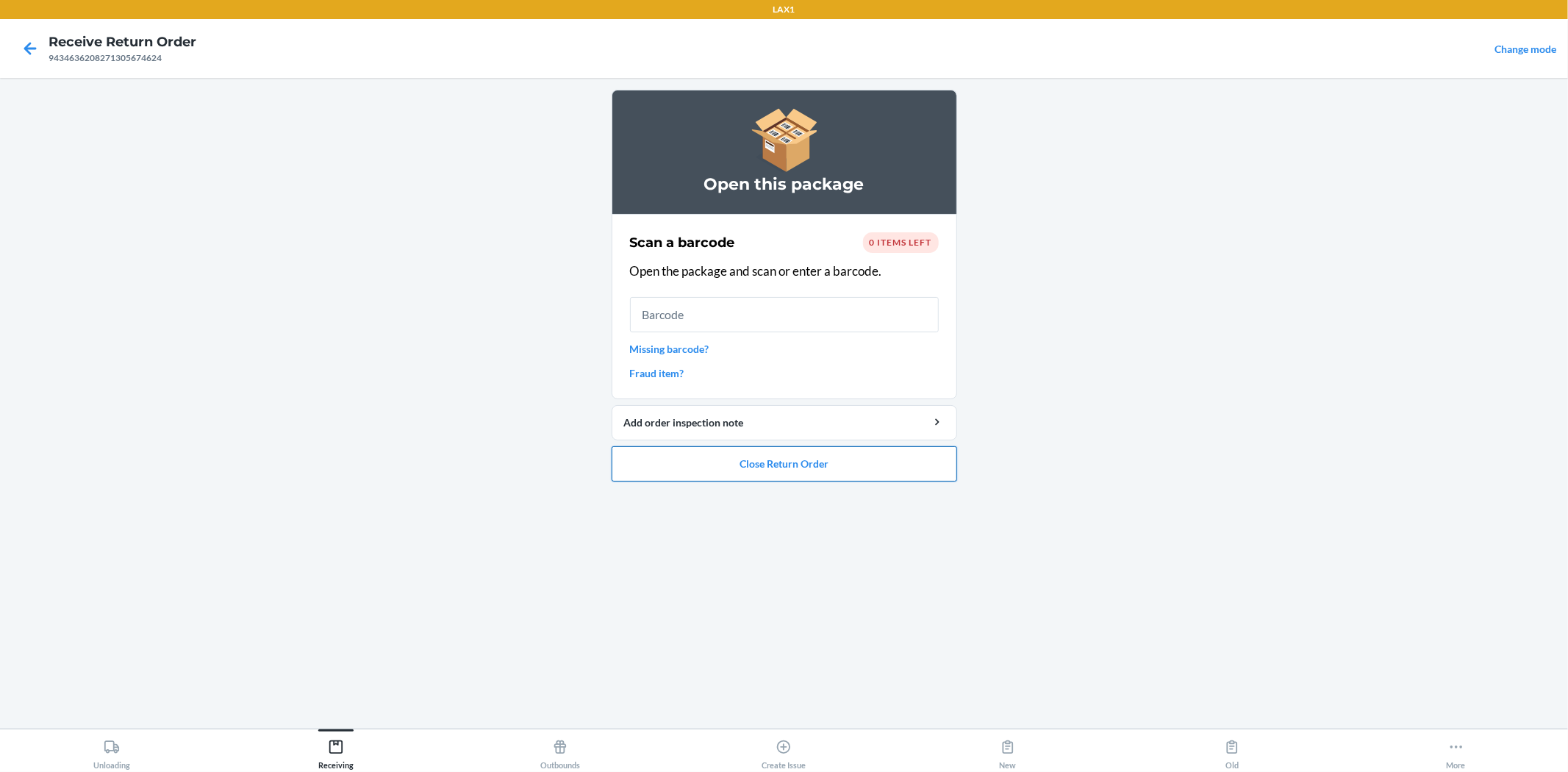 click on "Close Return Order" at bounding box center (784, 464) 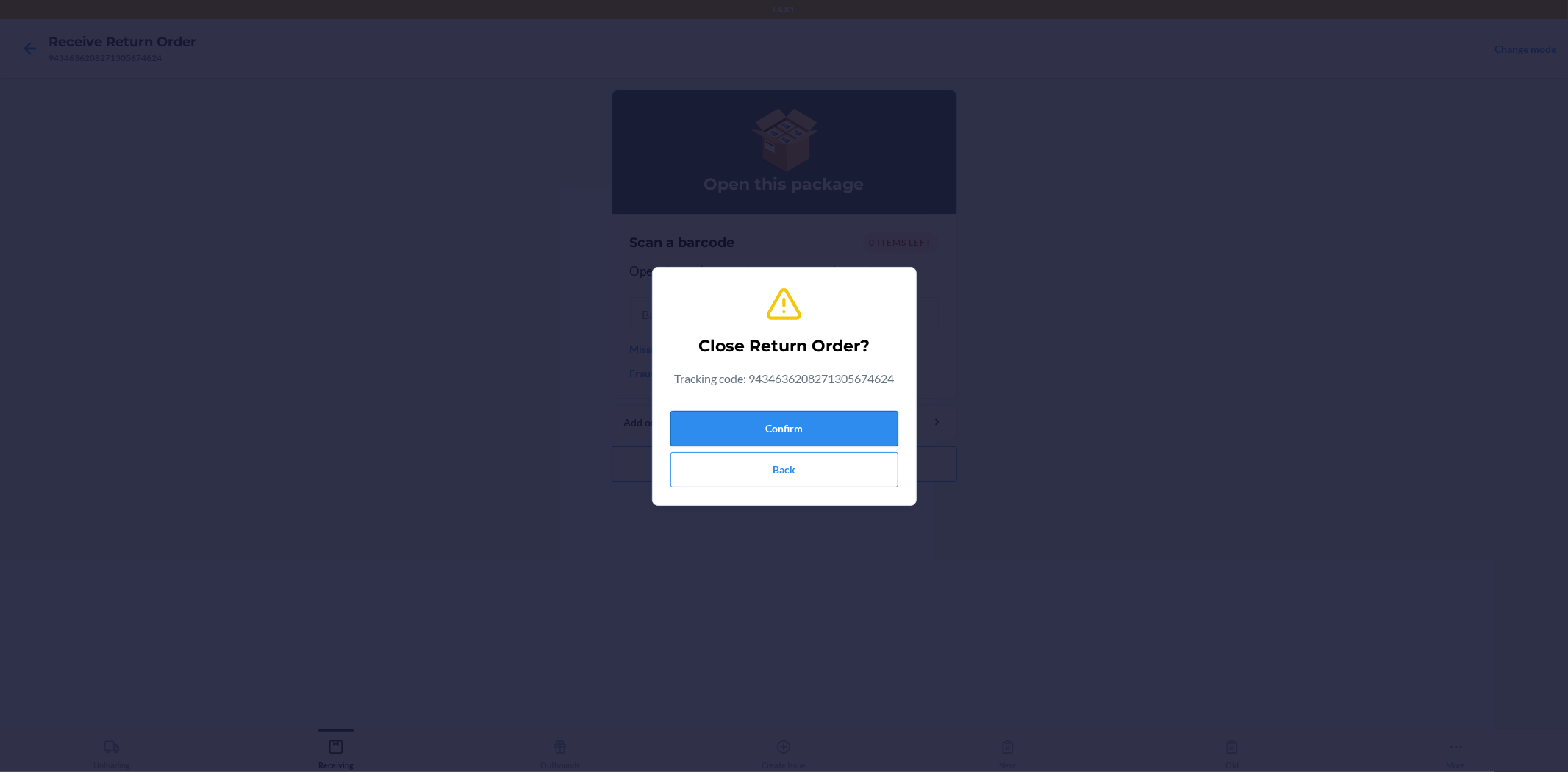 click on "Confirm" at bounding box center (784, 429) 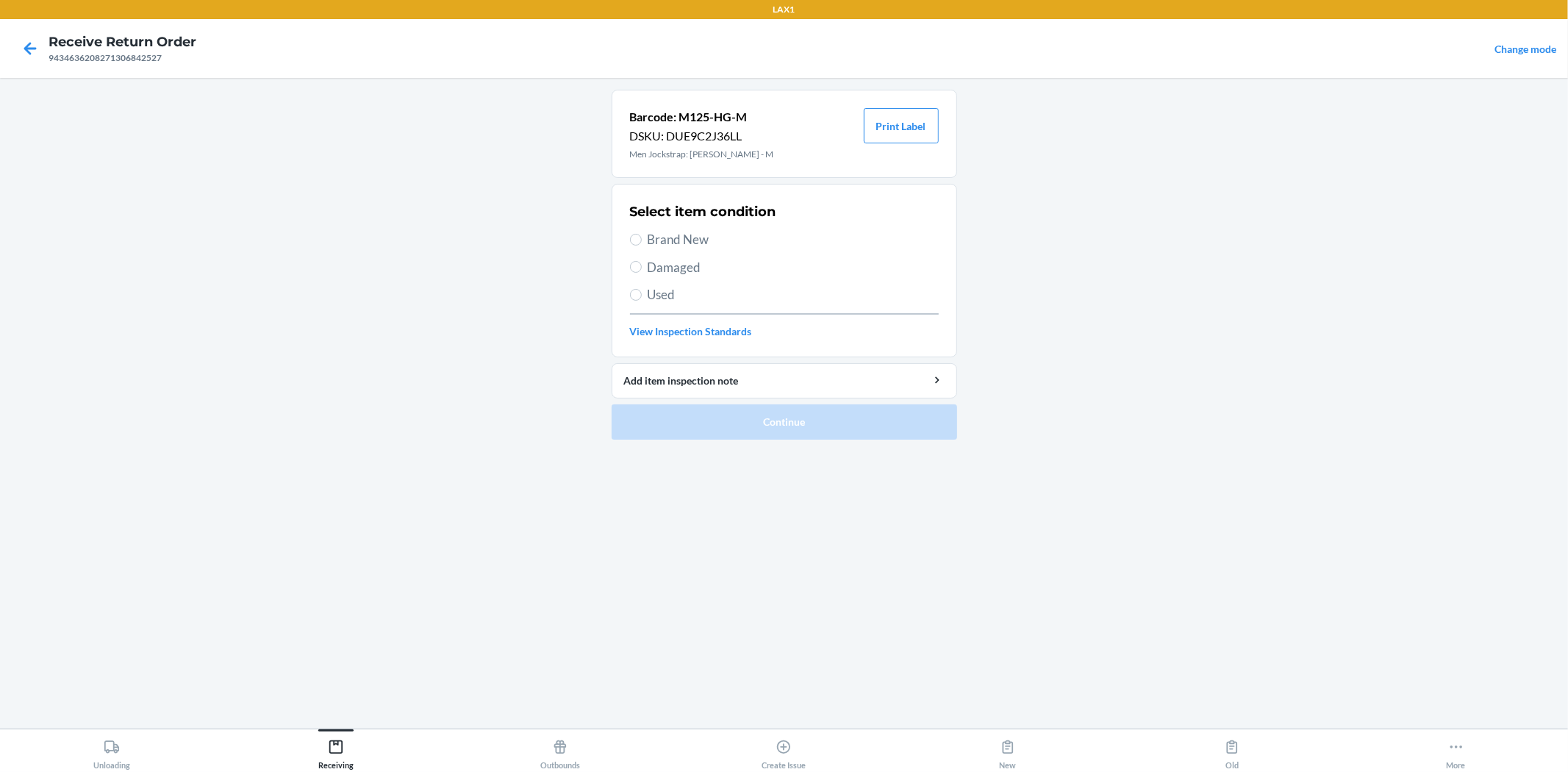 click on "Brand New" at bounding box center (793, 240) 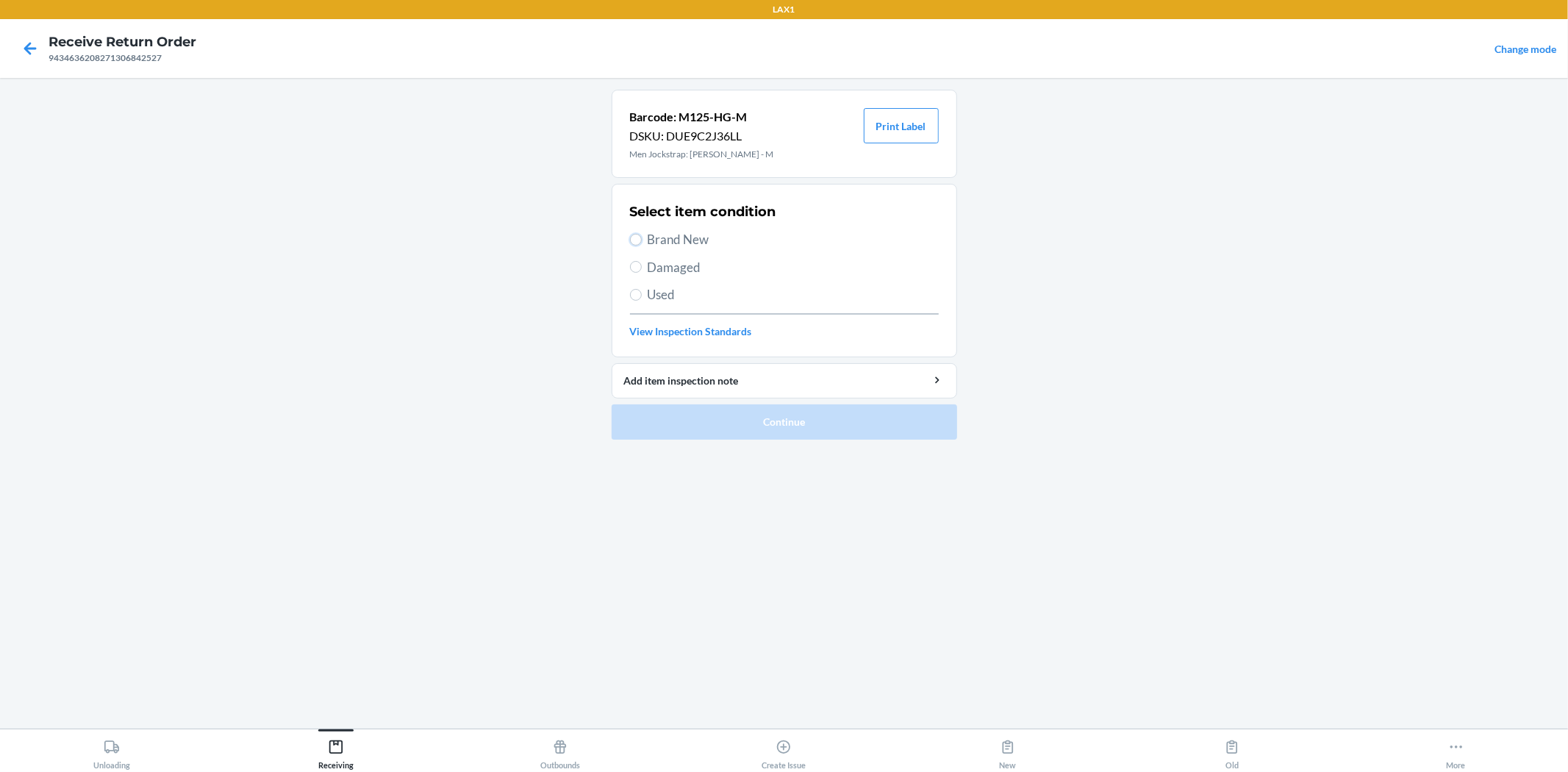 click on "Brand New" at bounding box center (636, 240) 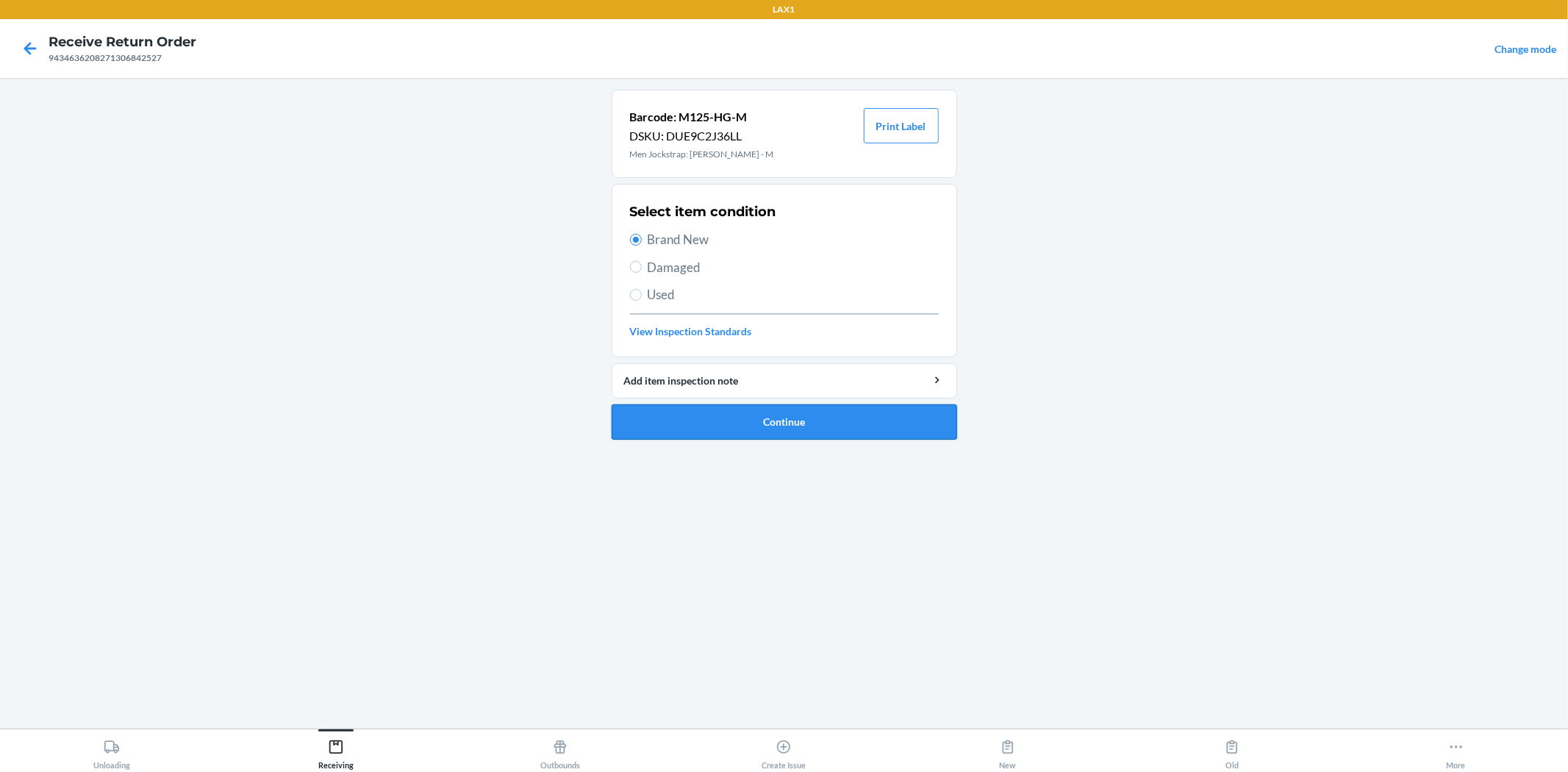 click on "Continue" at bounding box center [784, 422] 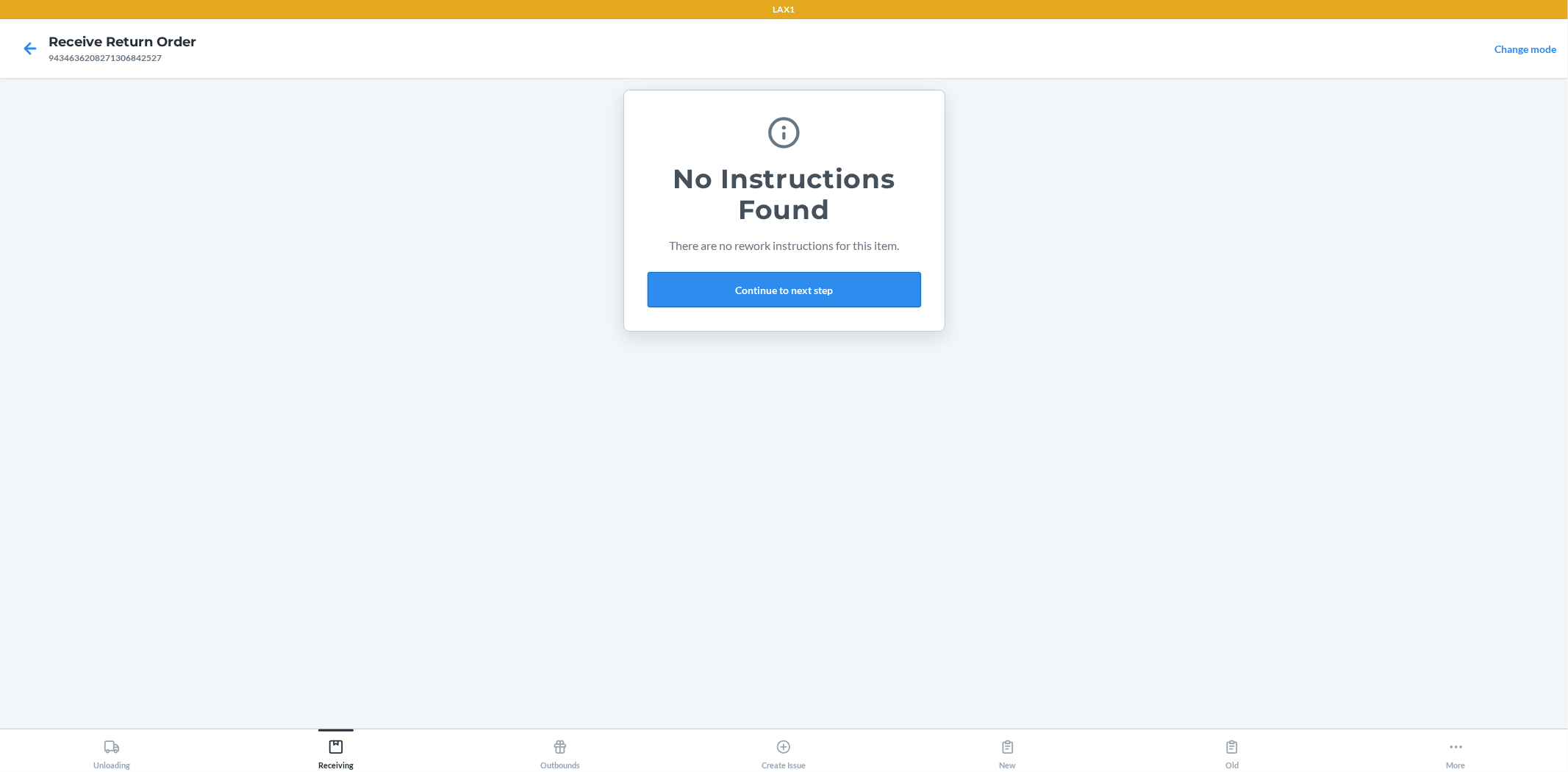click on "Continue to next step" at bounding box center [784, 290] 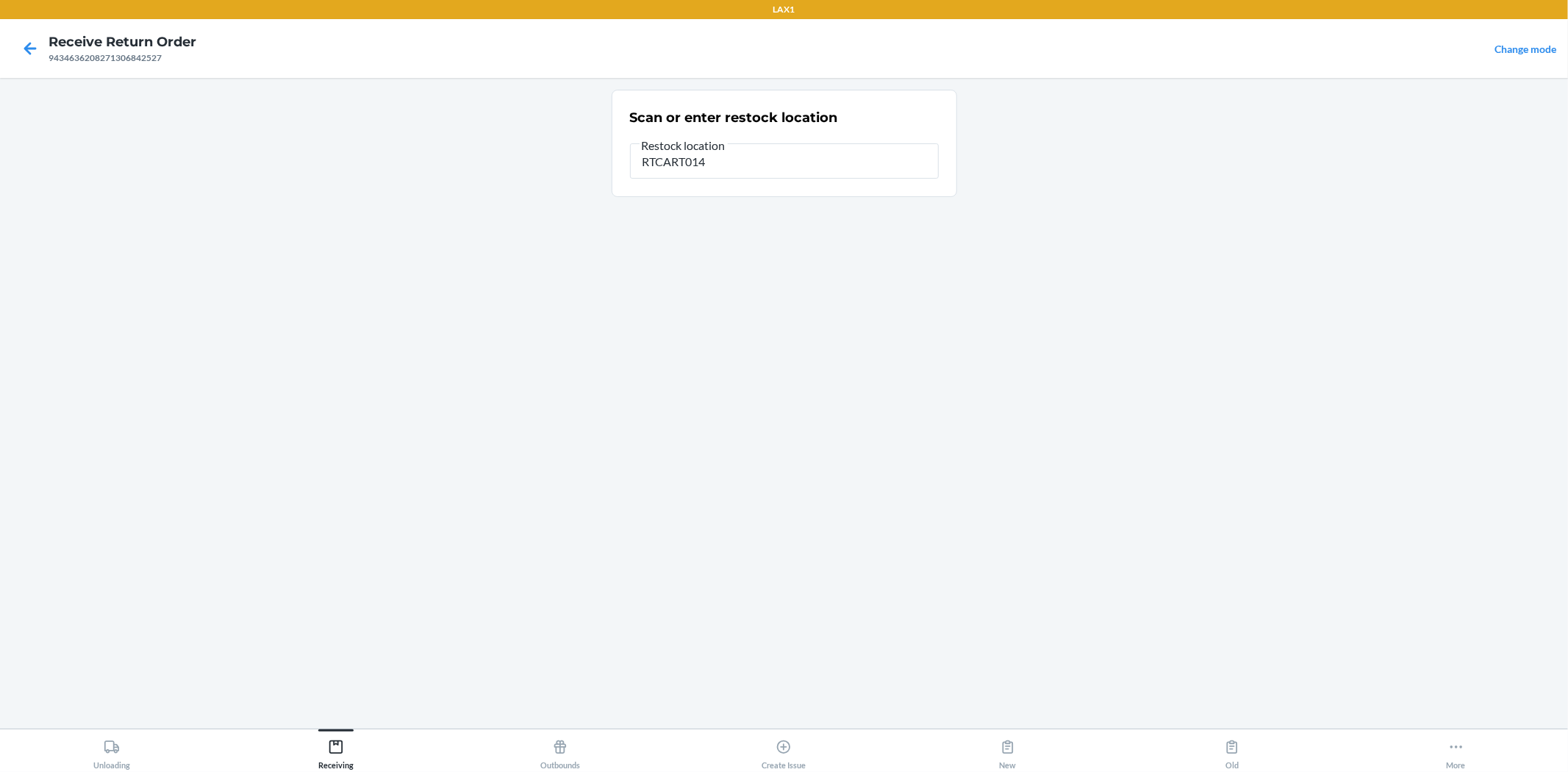 type on "RTCART014" 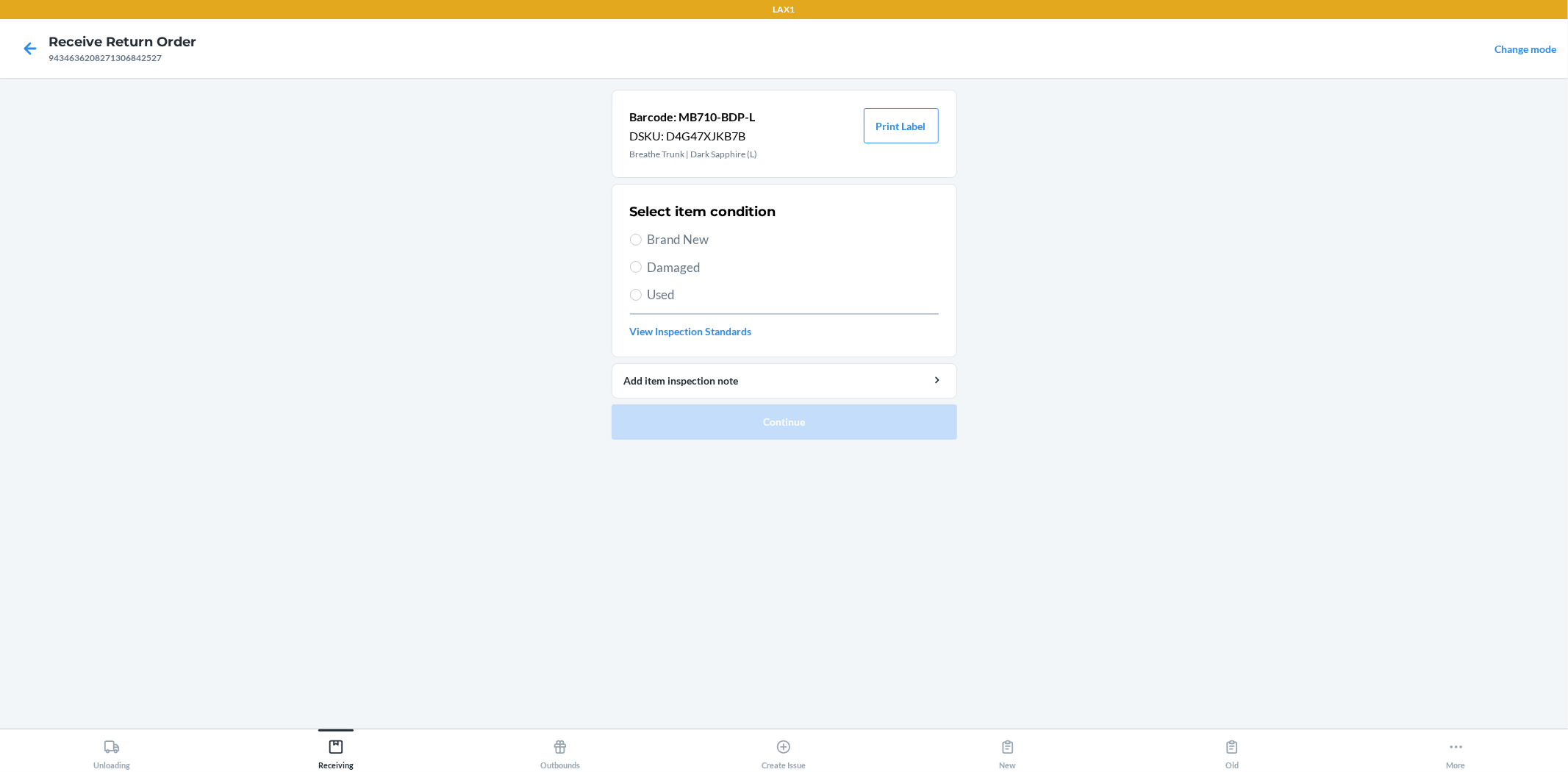 click on "Used" at bounding box center (793, 295) 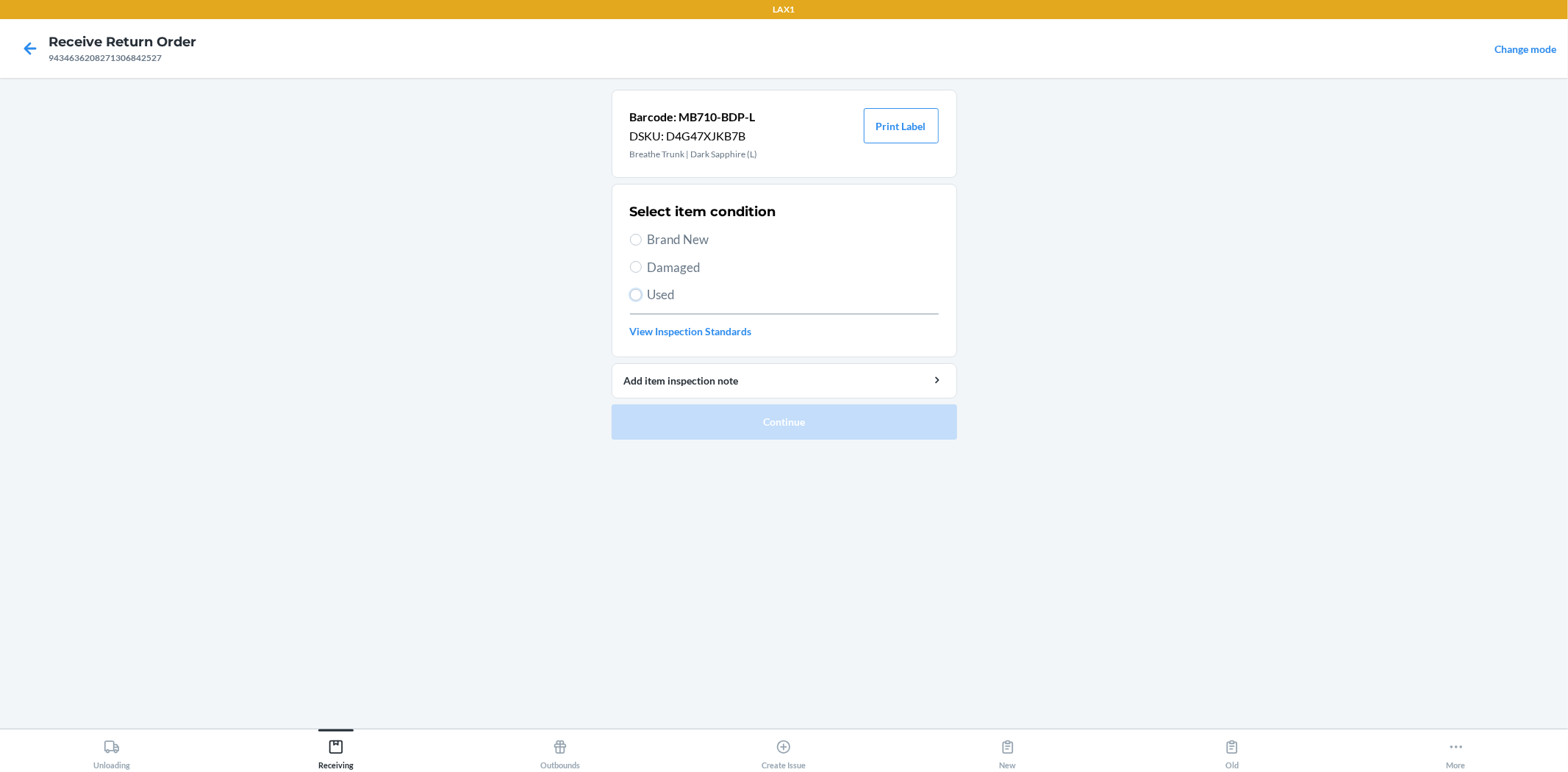click on "Used" at bounding box center (636, 295) 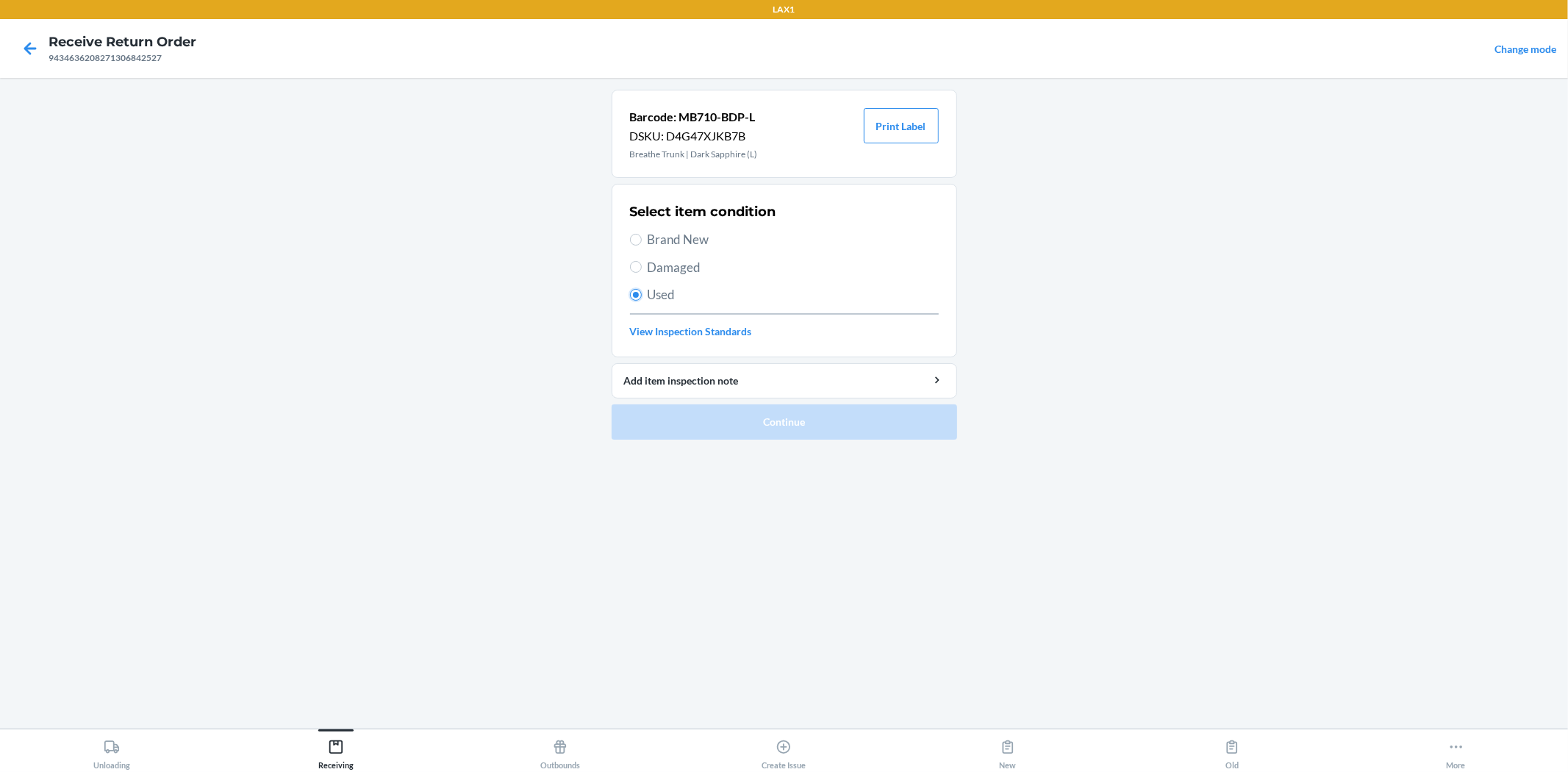 radio on "true" 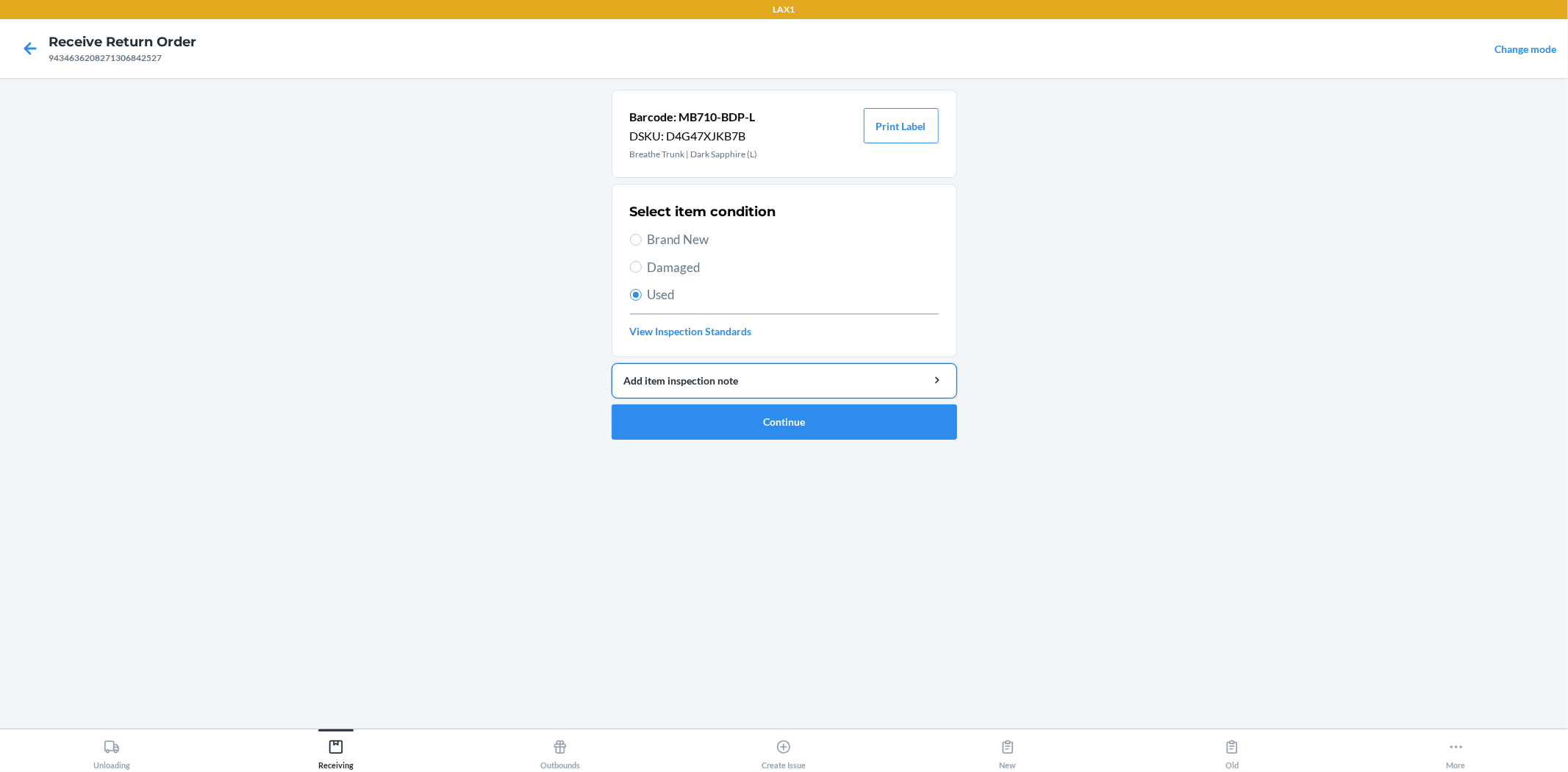 click on "Add item inspection note" at bounding box center [784, 380] 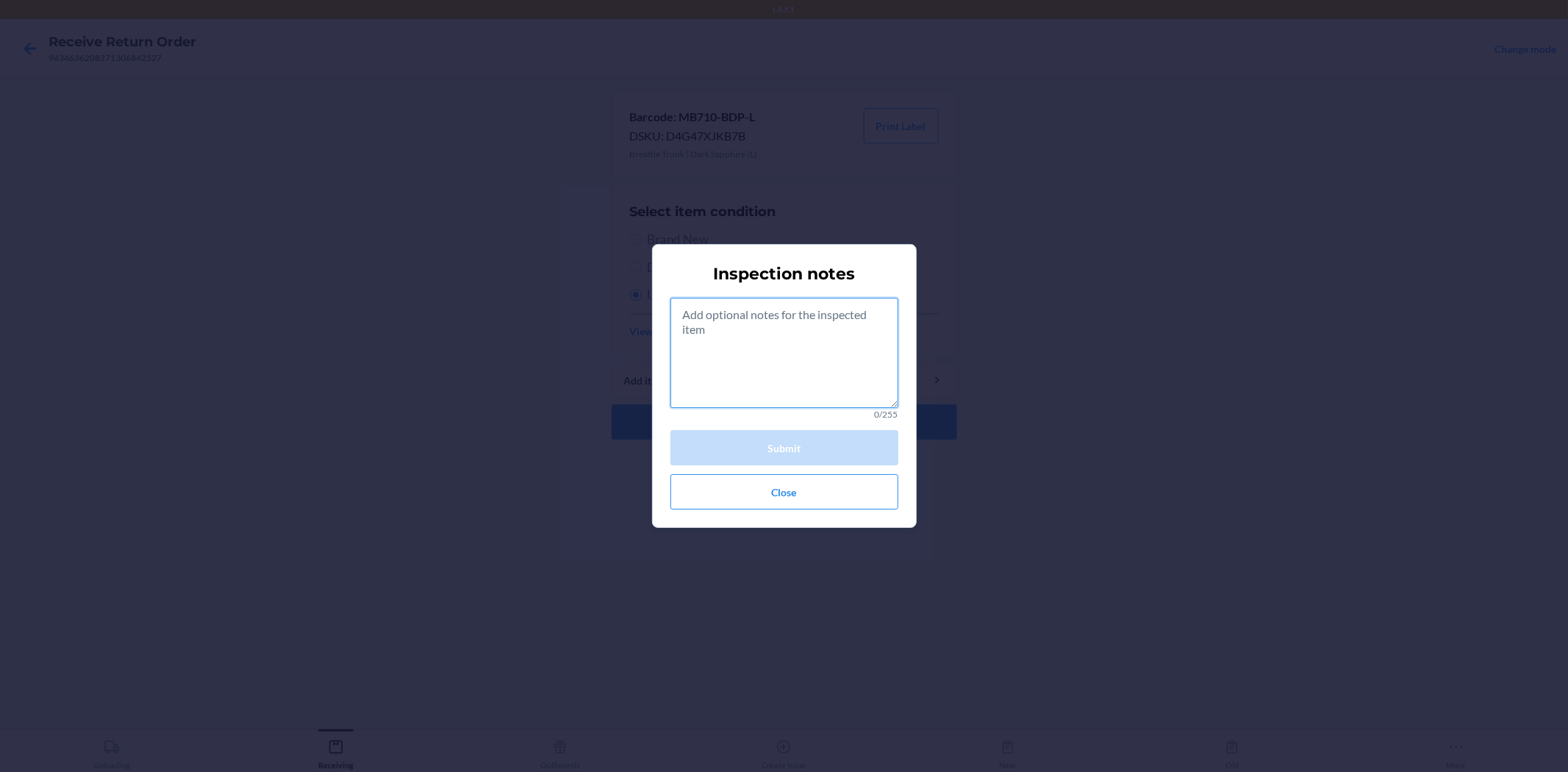 click at bounding box center (784, 353) 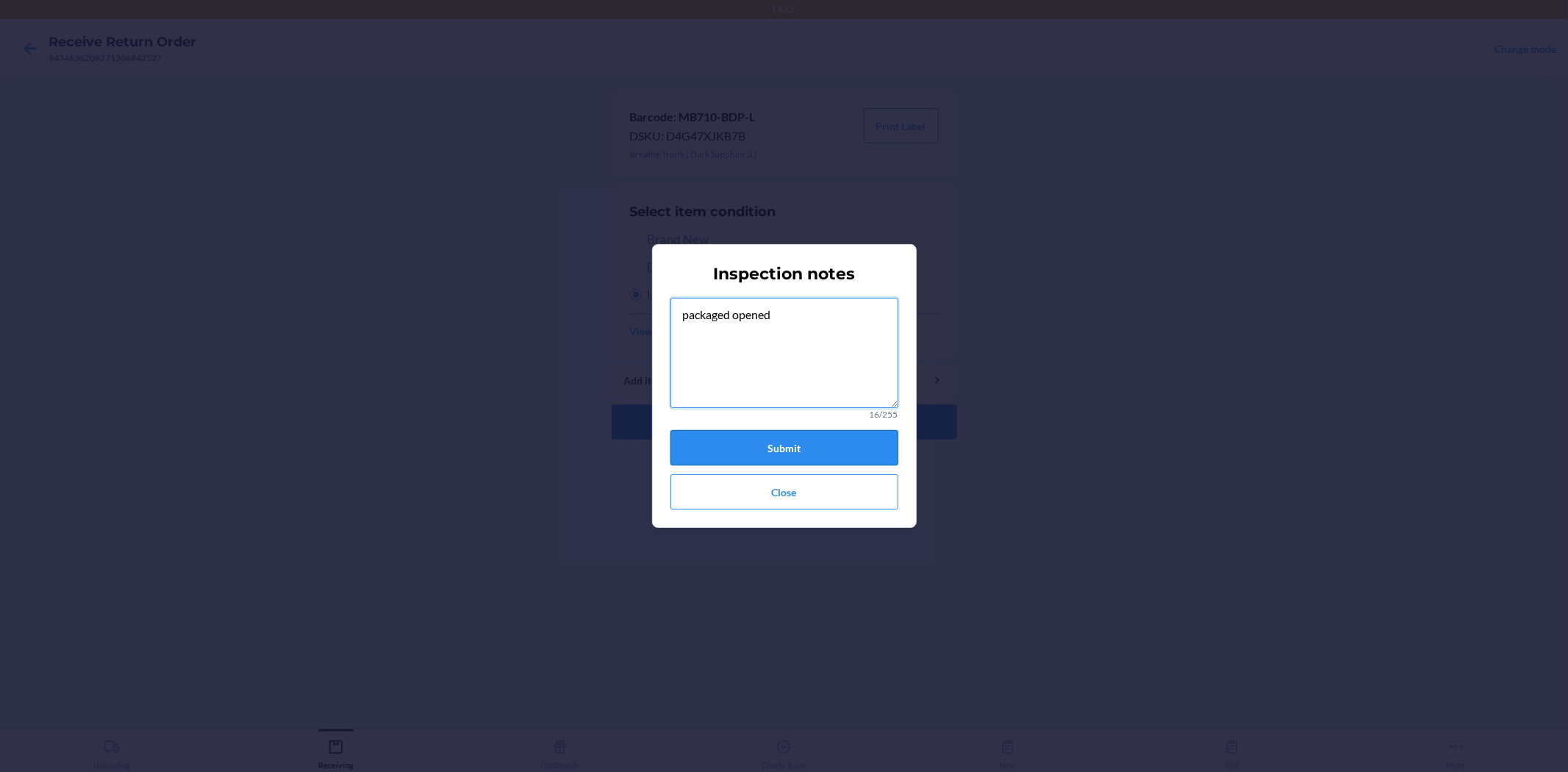type on "packaged opened" 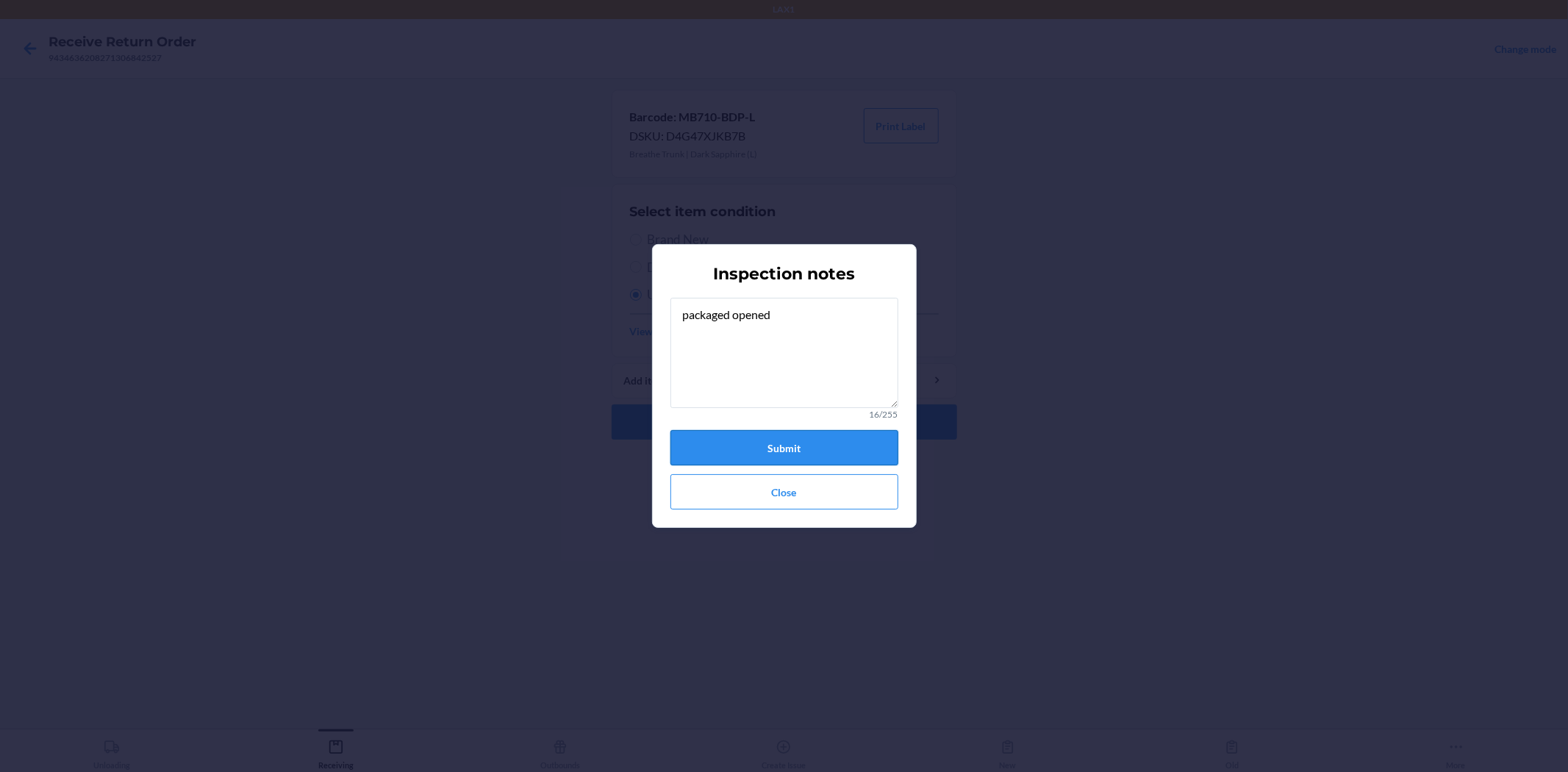 click on "Submit" at bounding box center (784, 448) 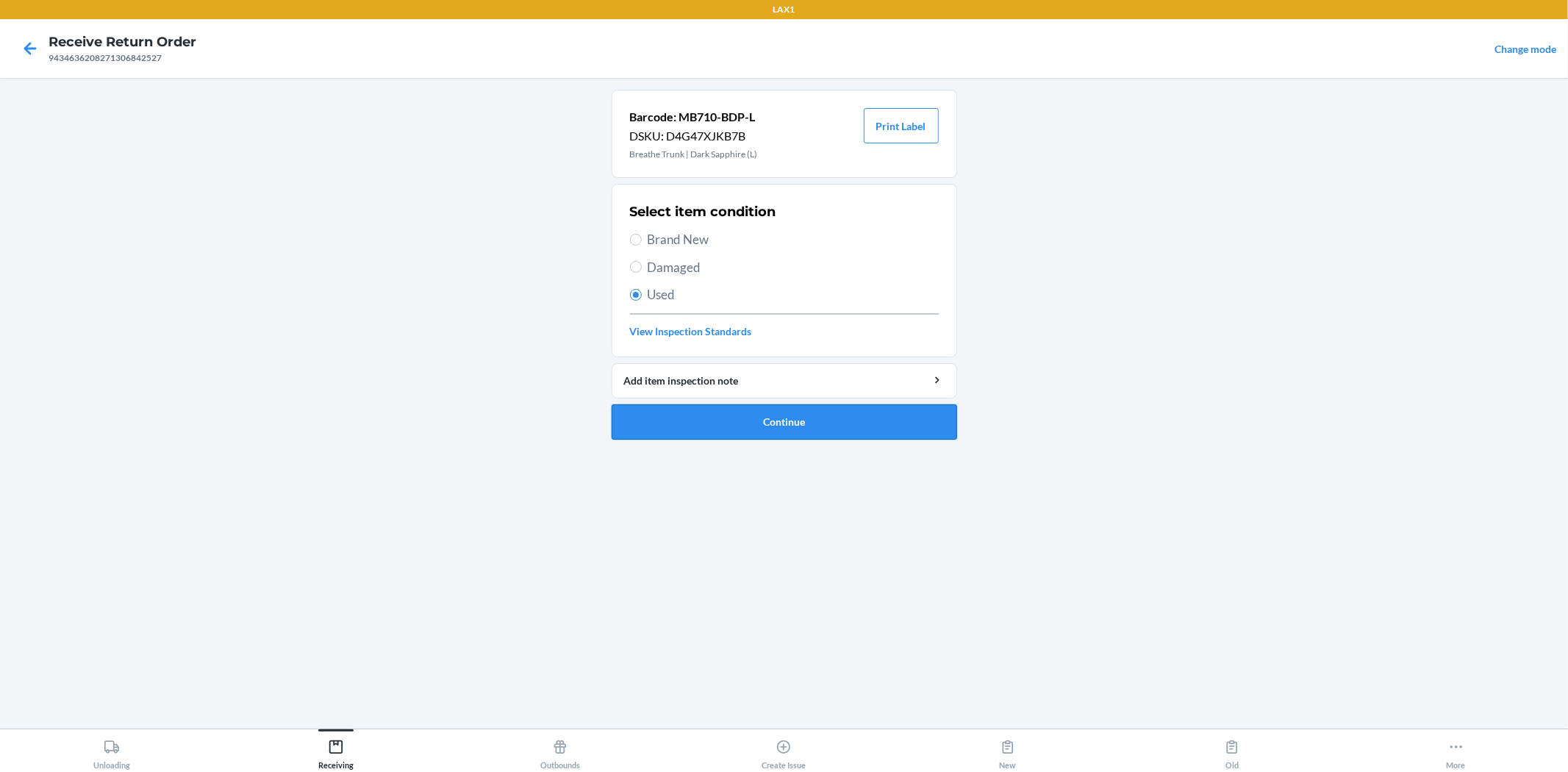 click on "Continue" at bounding box center (784, 422) 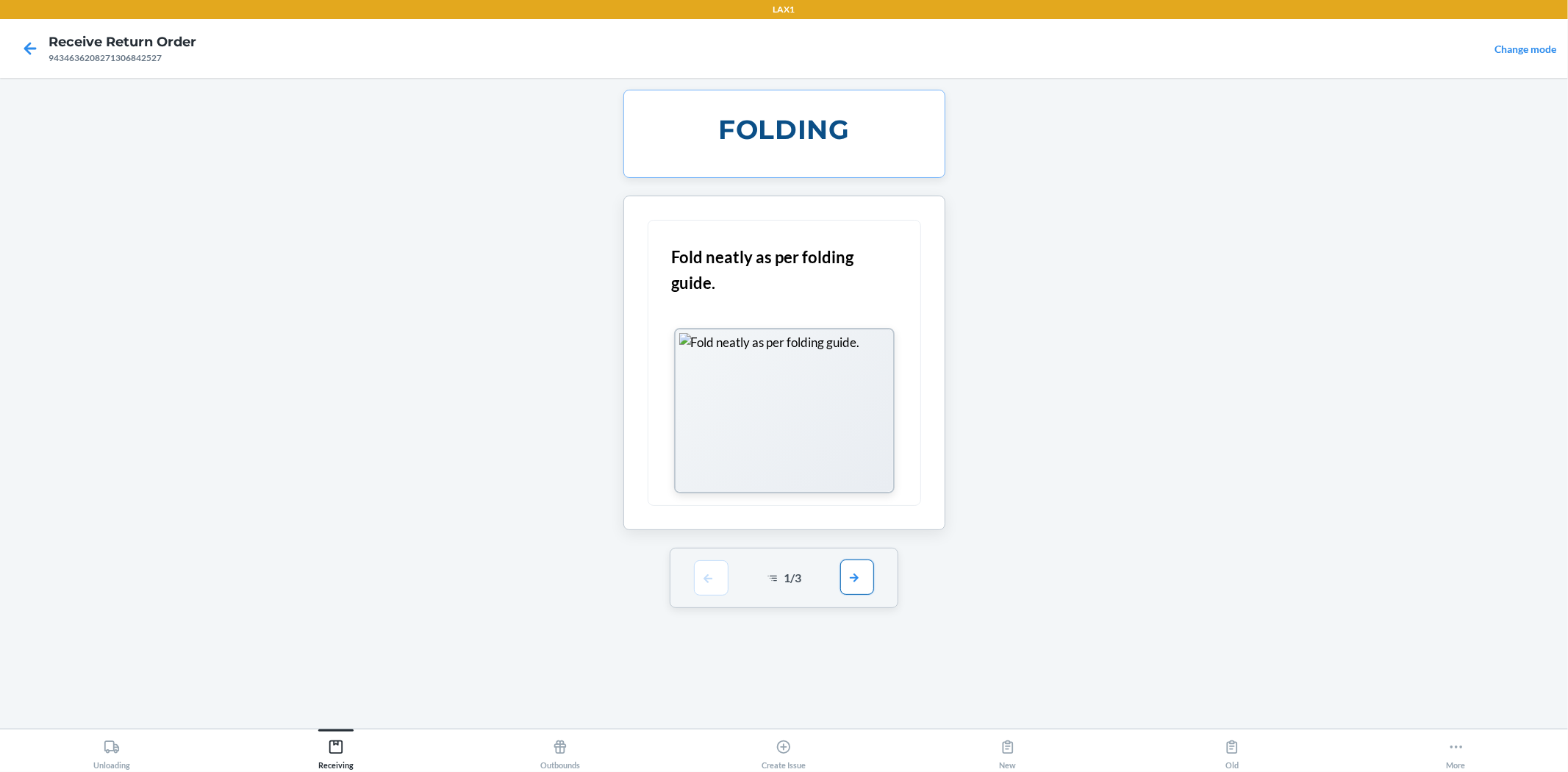 click at bounding box center [857, 577] 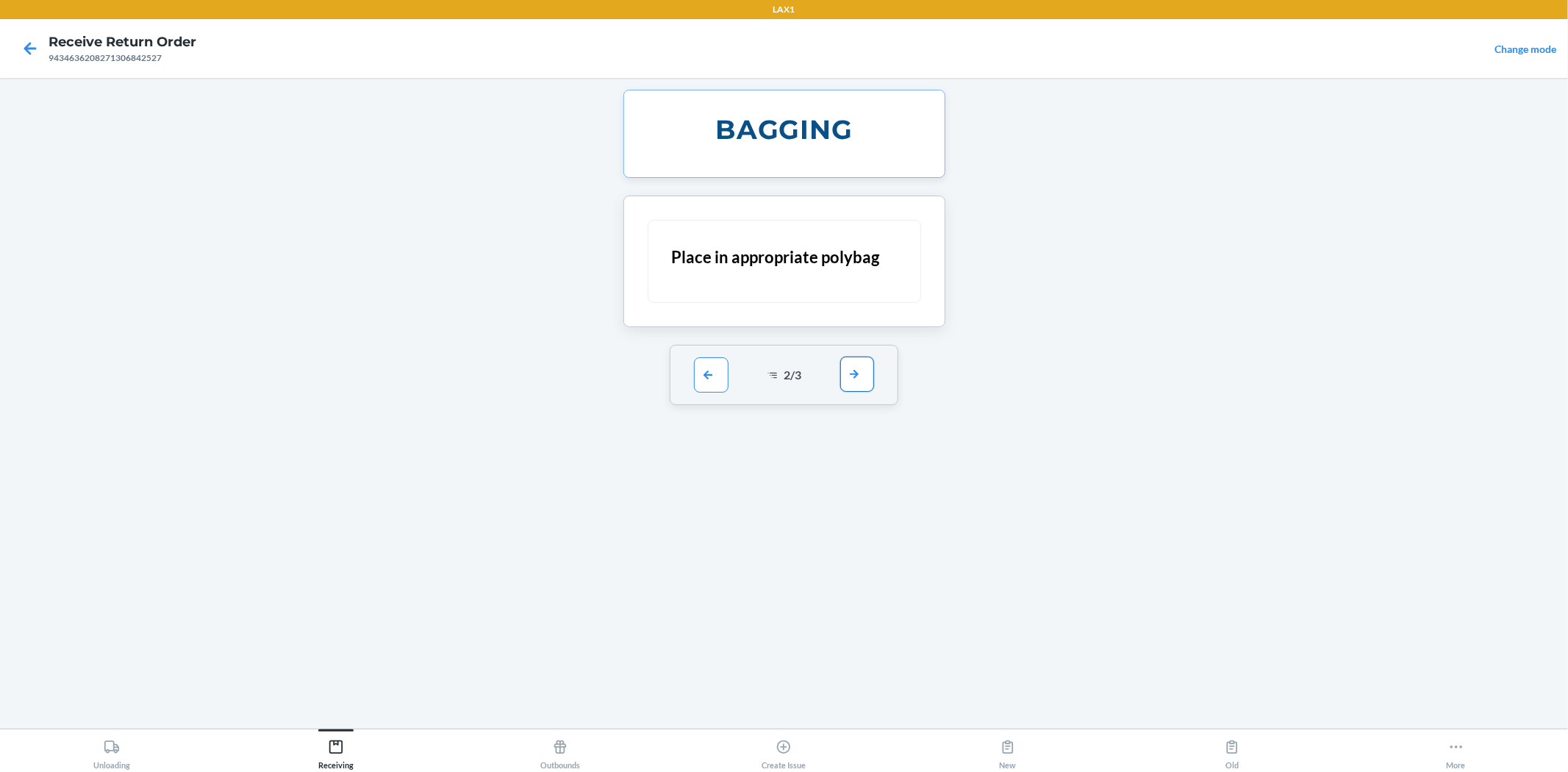 click at bounding box center (857, 374) 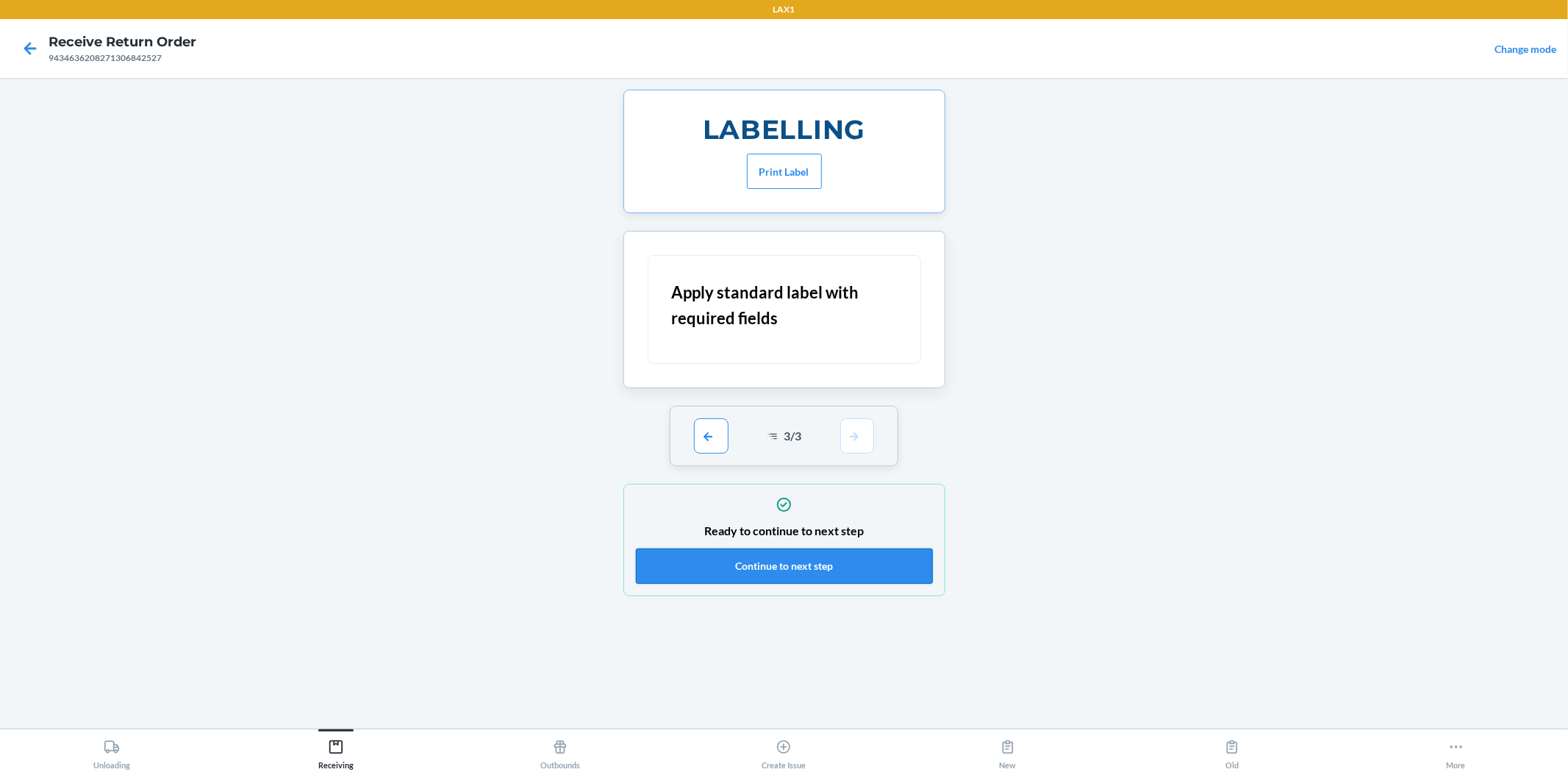 click on "Continue to next step" at bounding box center (784, 566) 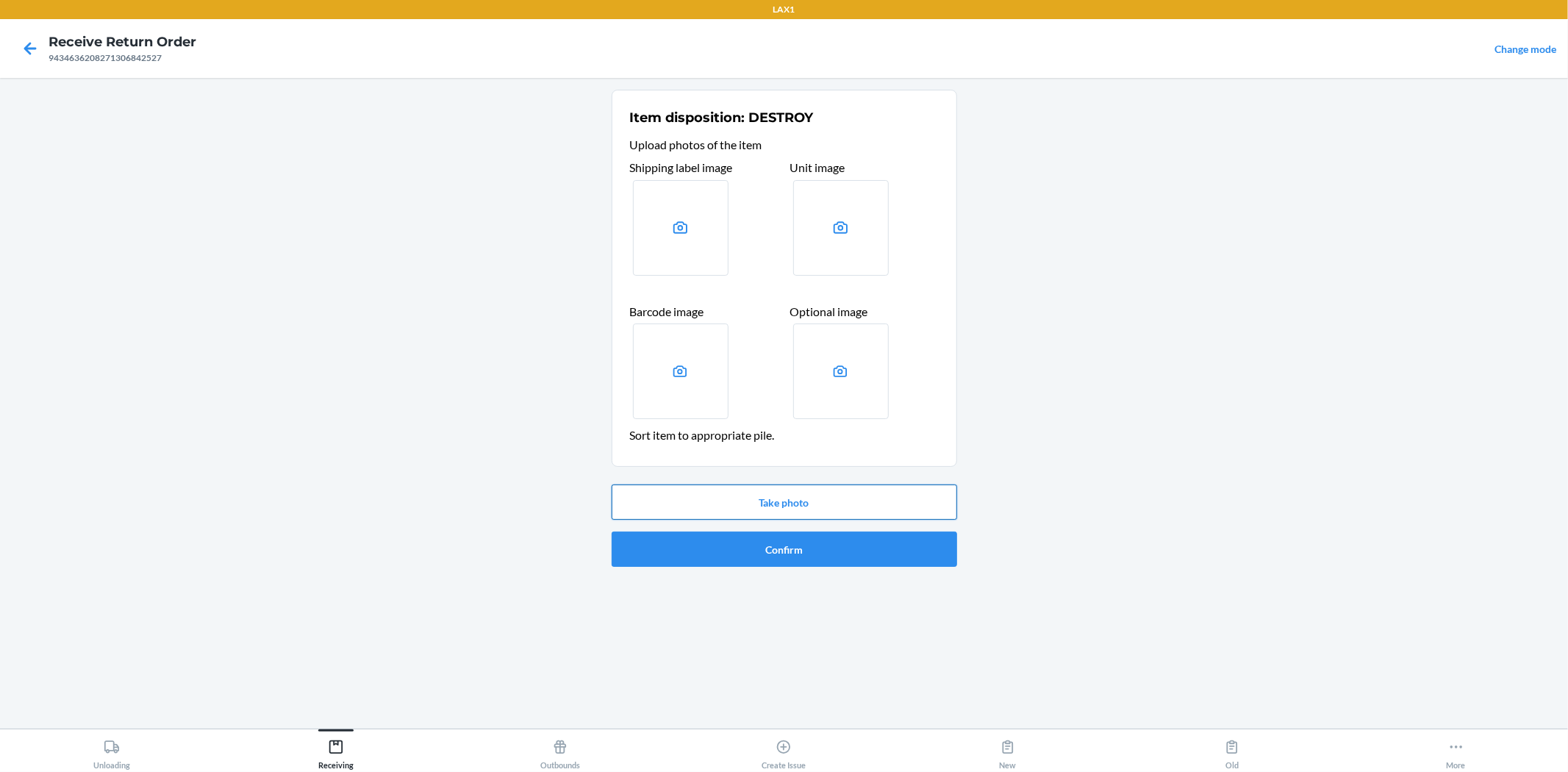 click on "Take photo" at bounding box center [784, 502] 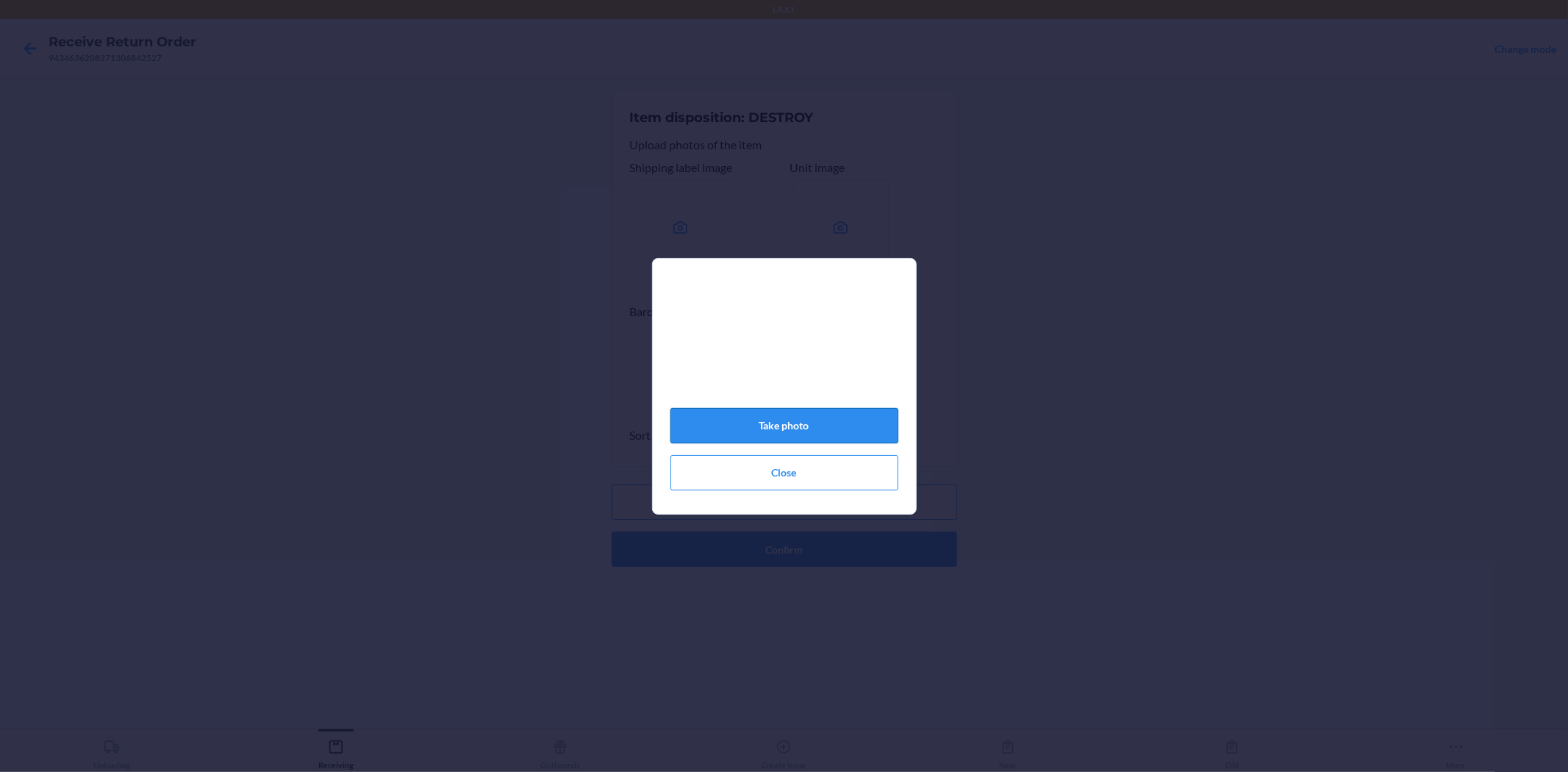 click on "Take photo" 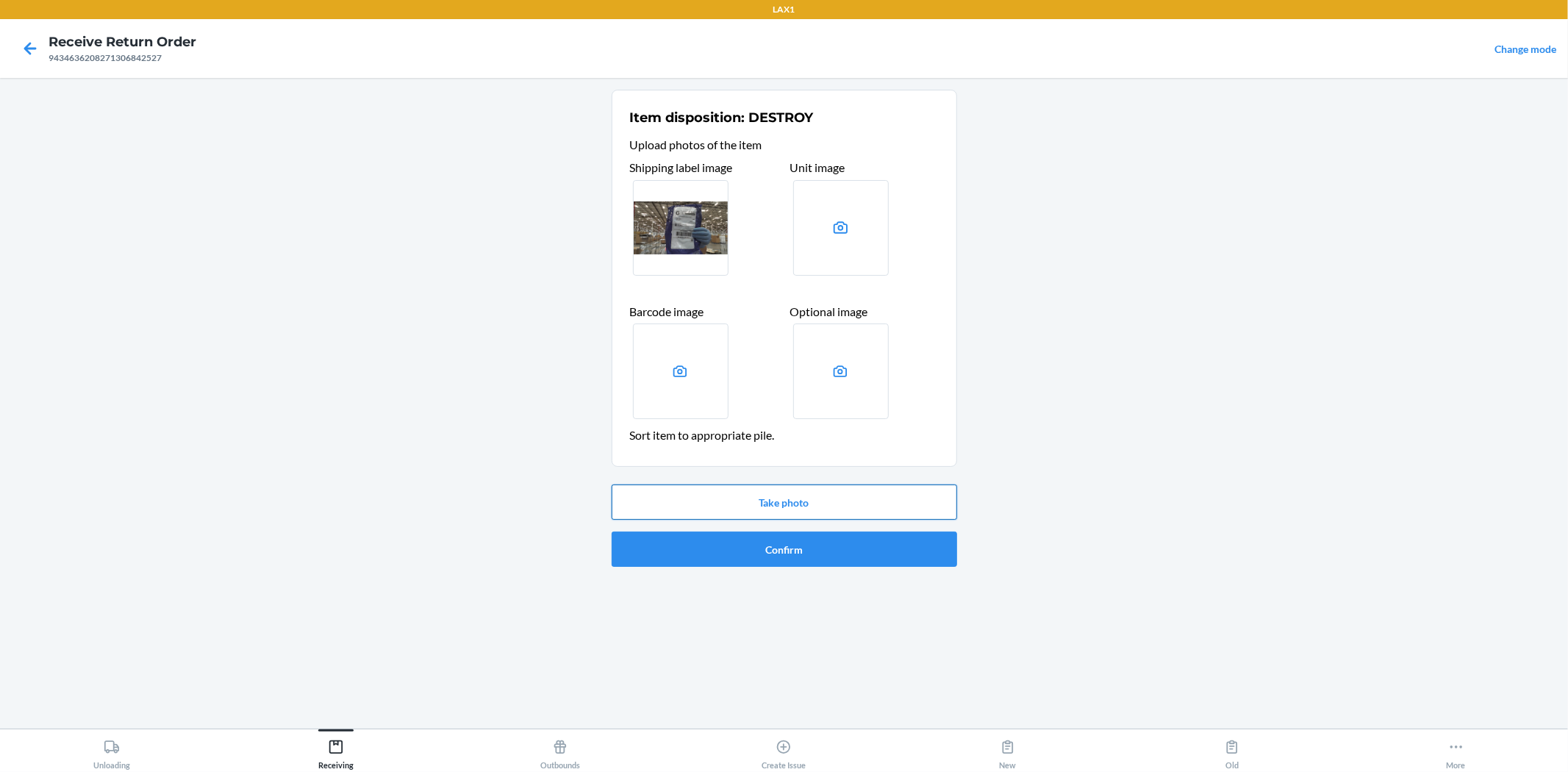 click on "Take photo" at bounding box center [784, 502] 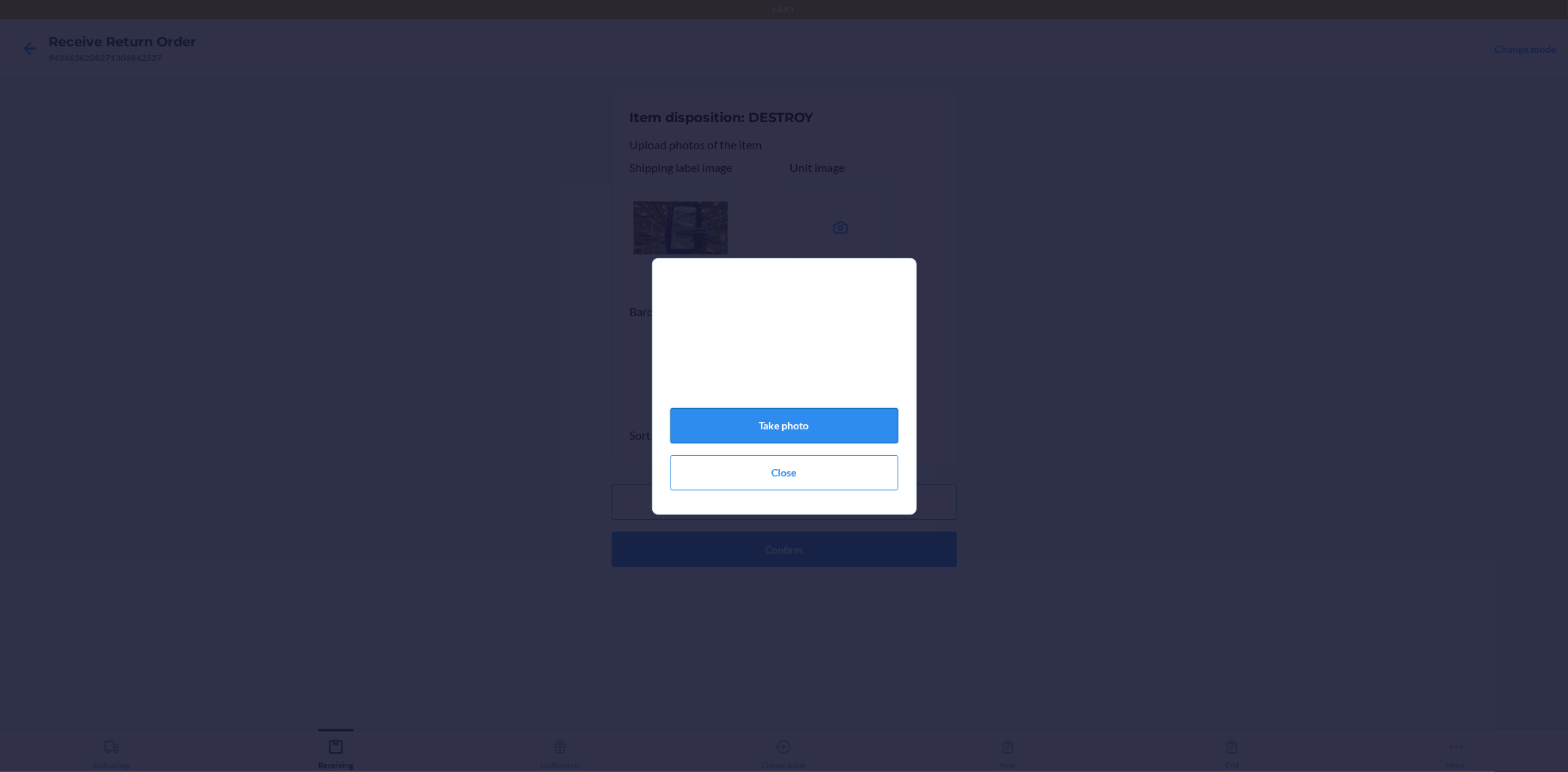 click on "Take photo" 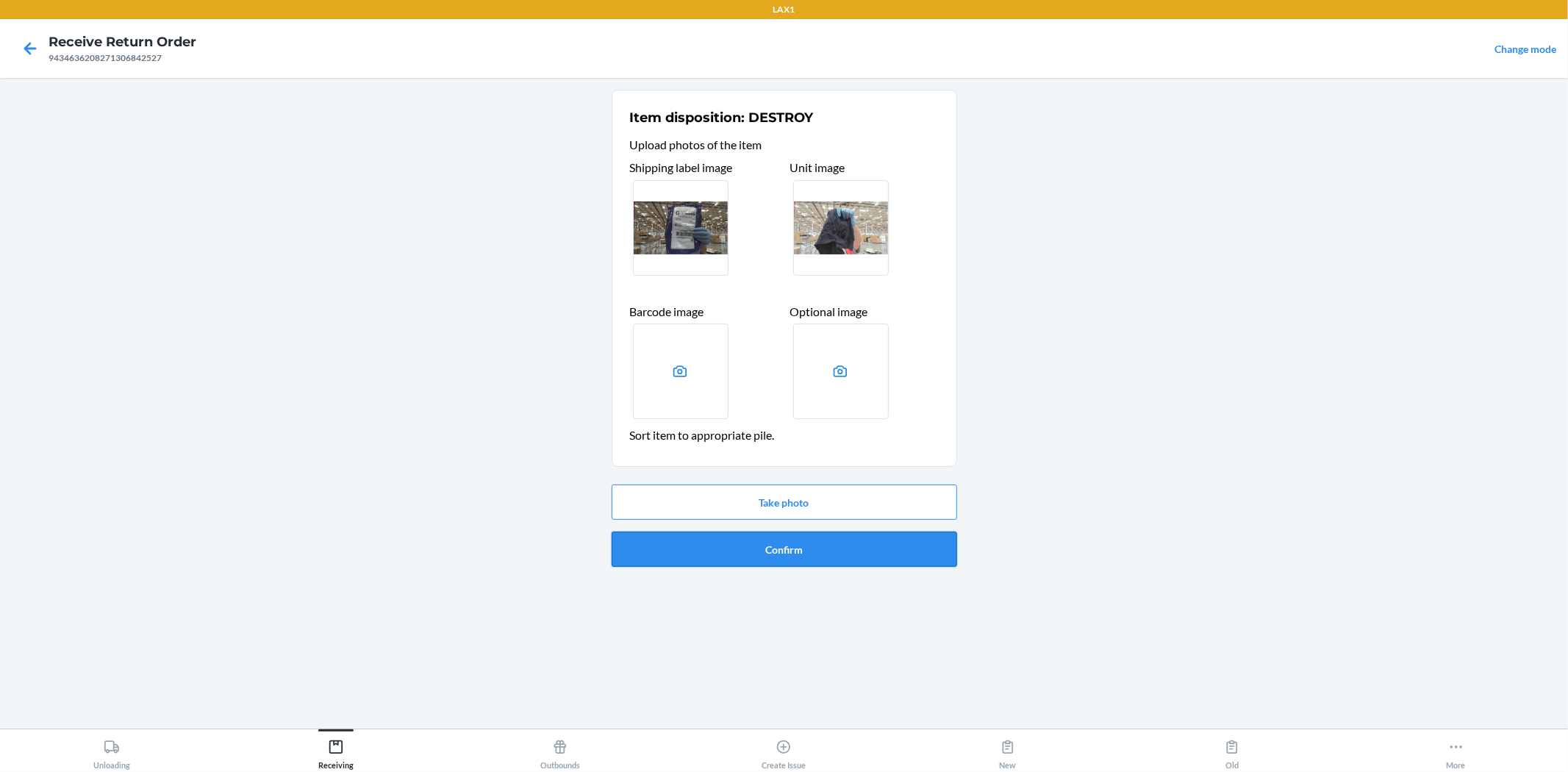 click on "Confirm" at bounding box center (784, 549) 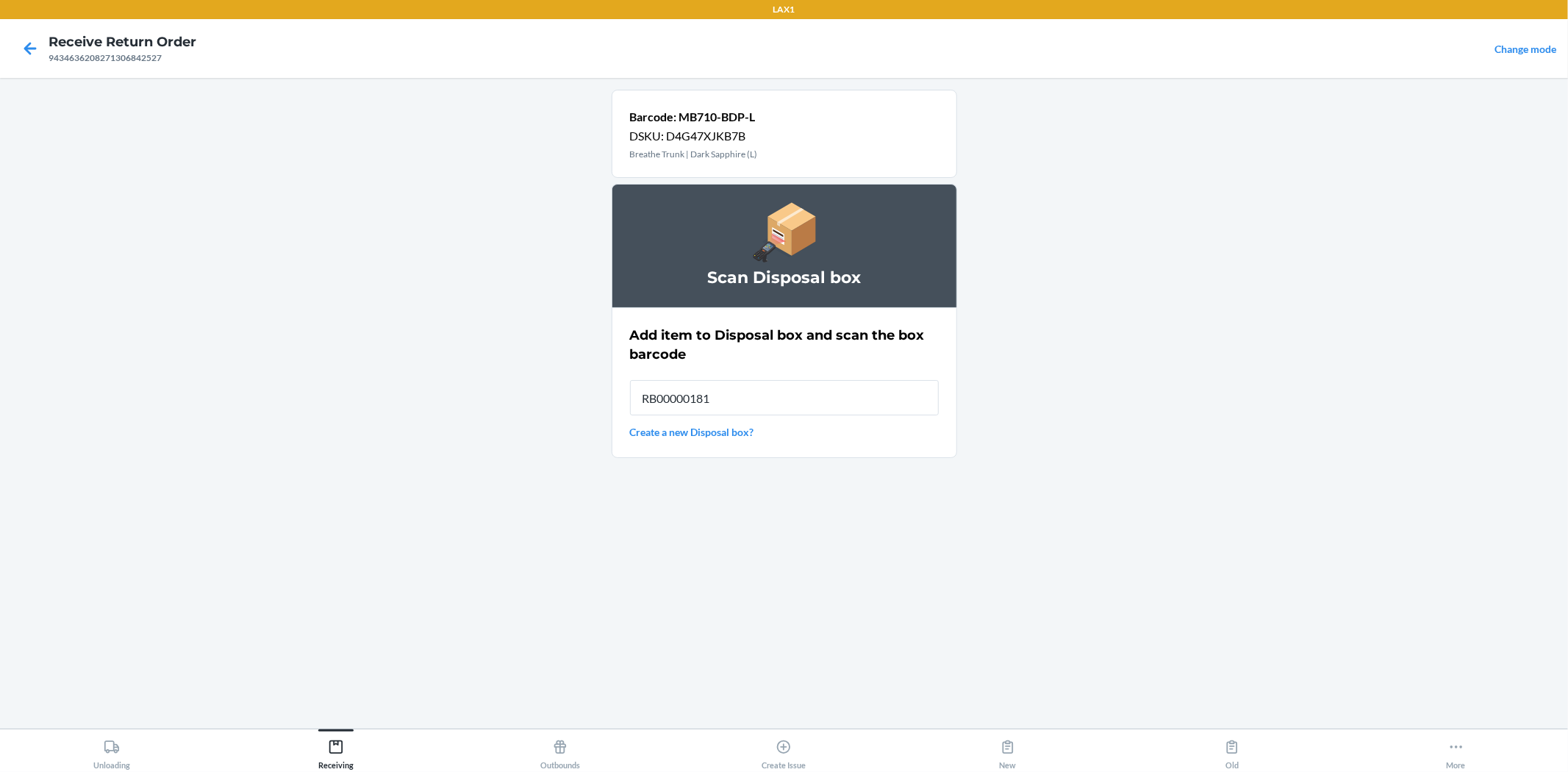type on "RB000001815" 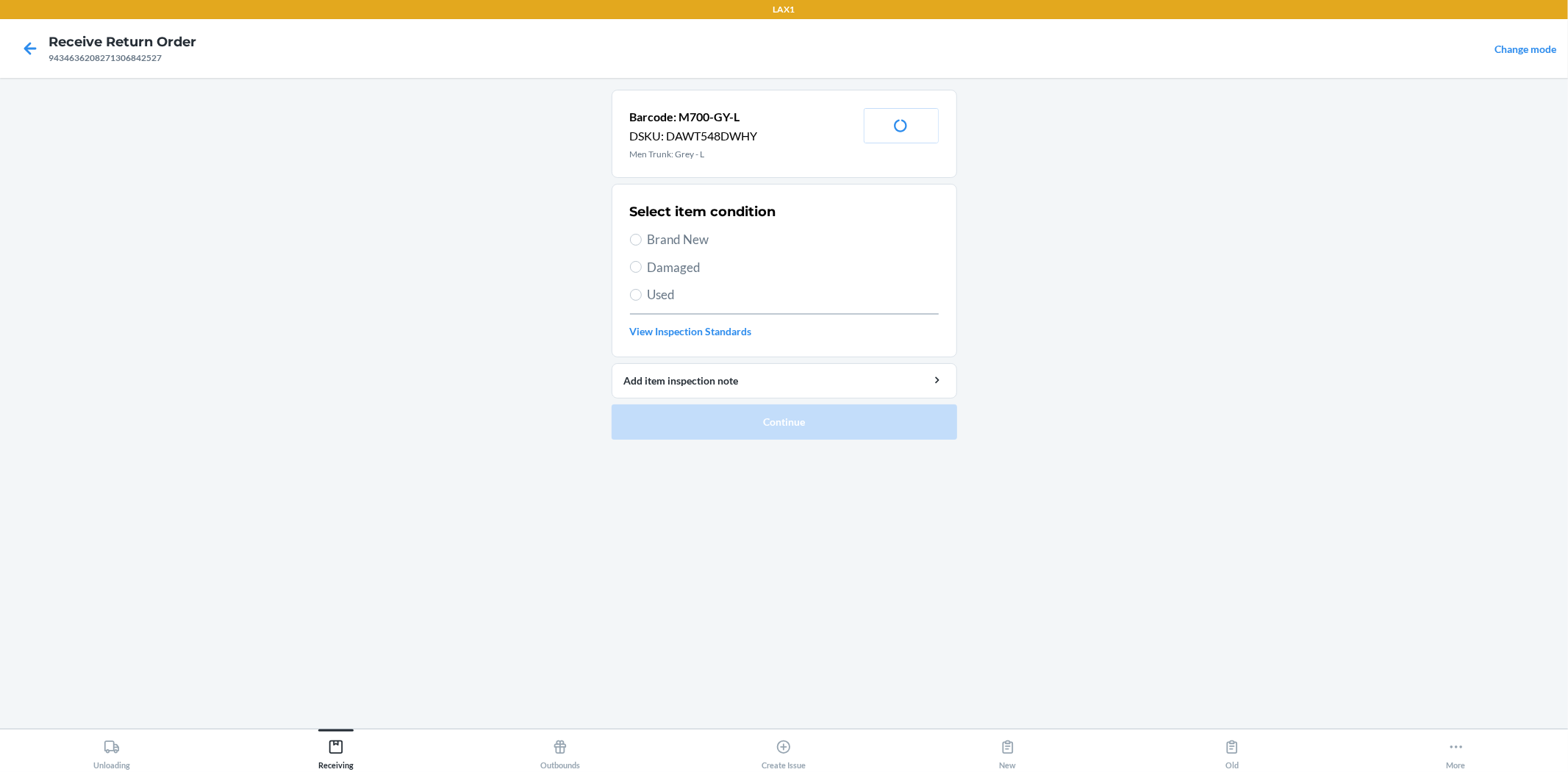 click on "Used" at bounding box center [793, 295] 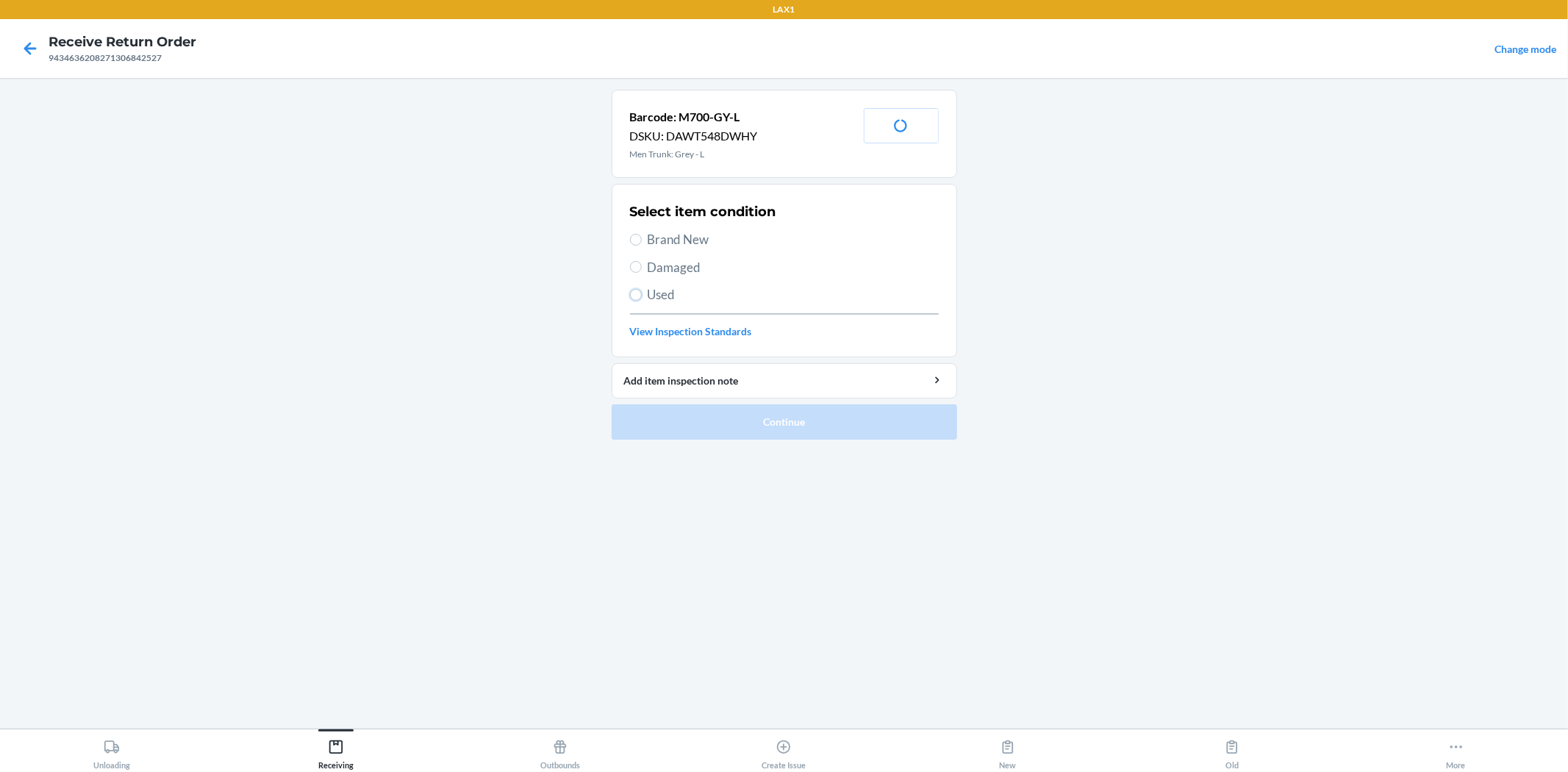 click on "Used" at bounding box center [636, 295] 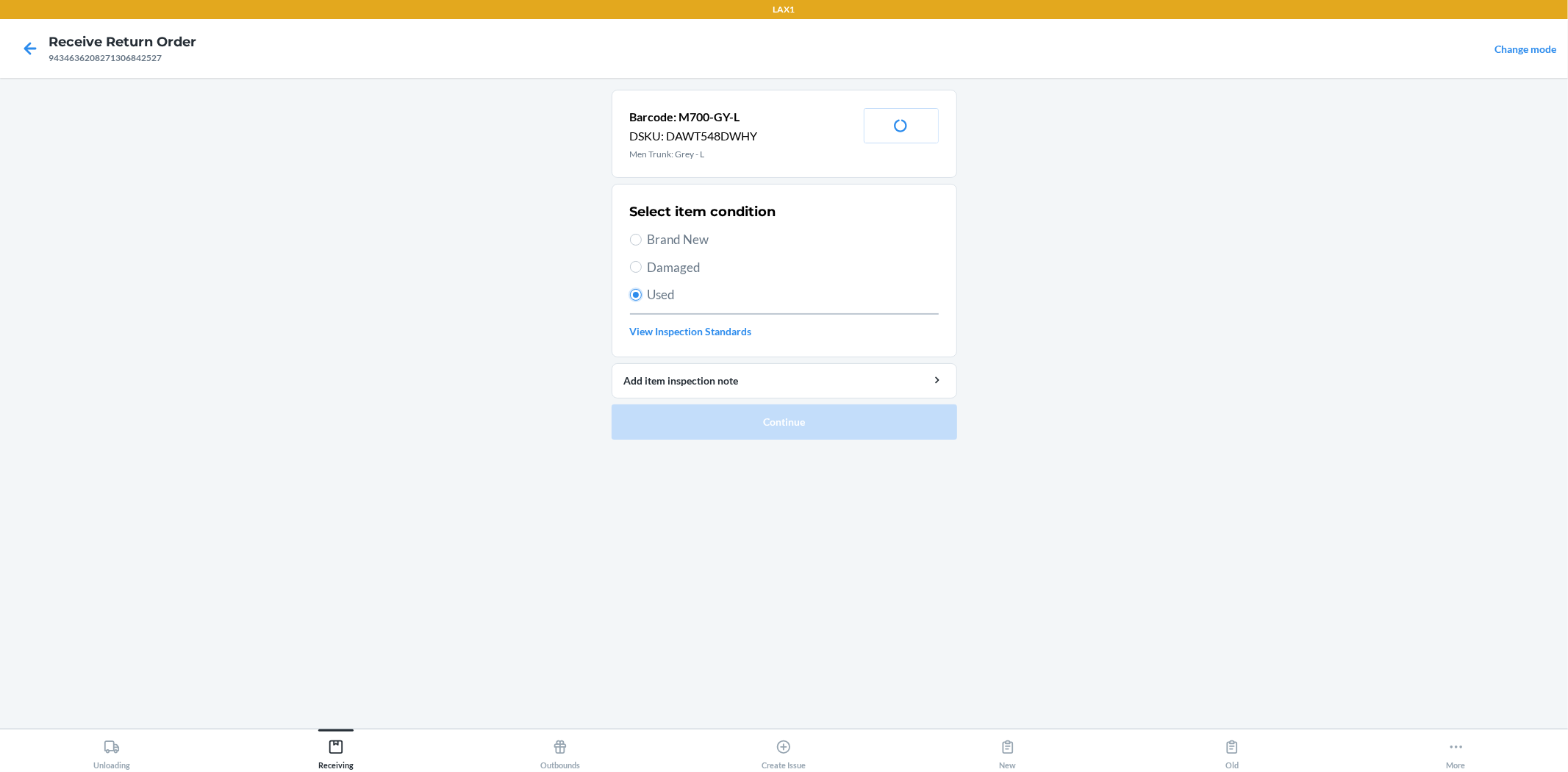 radio on "true" 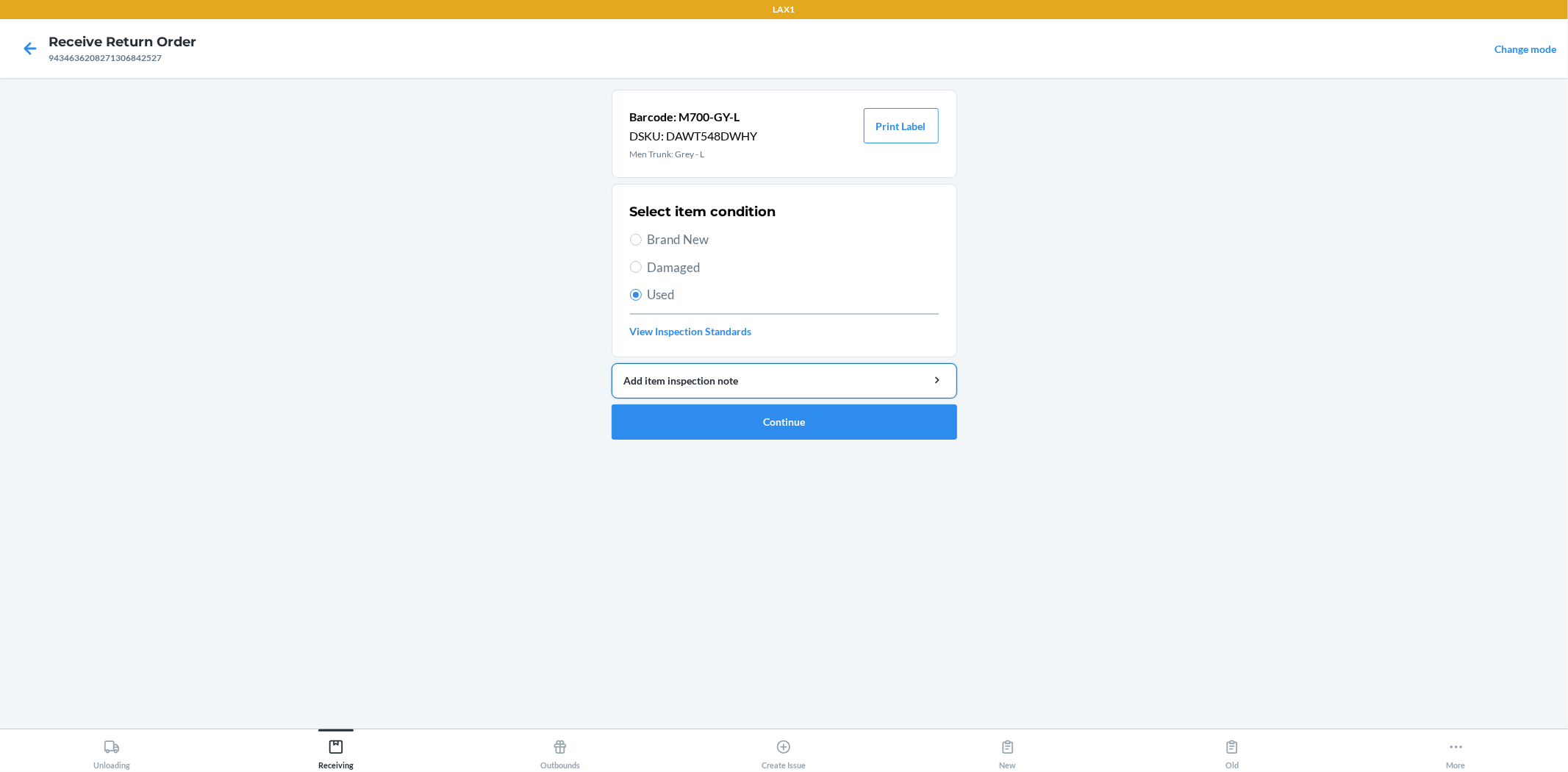 click on "Add item inspection note" at bounding box center [784, 380] 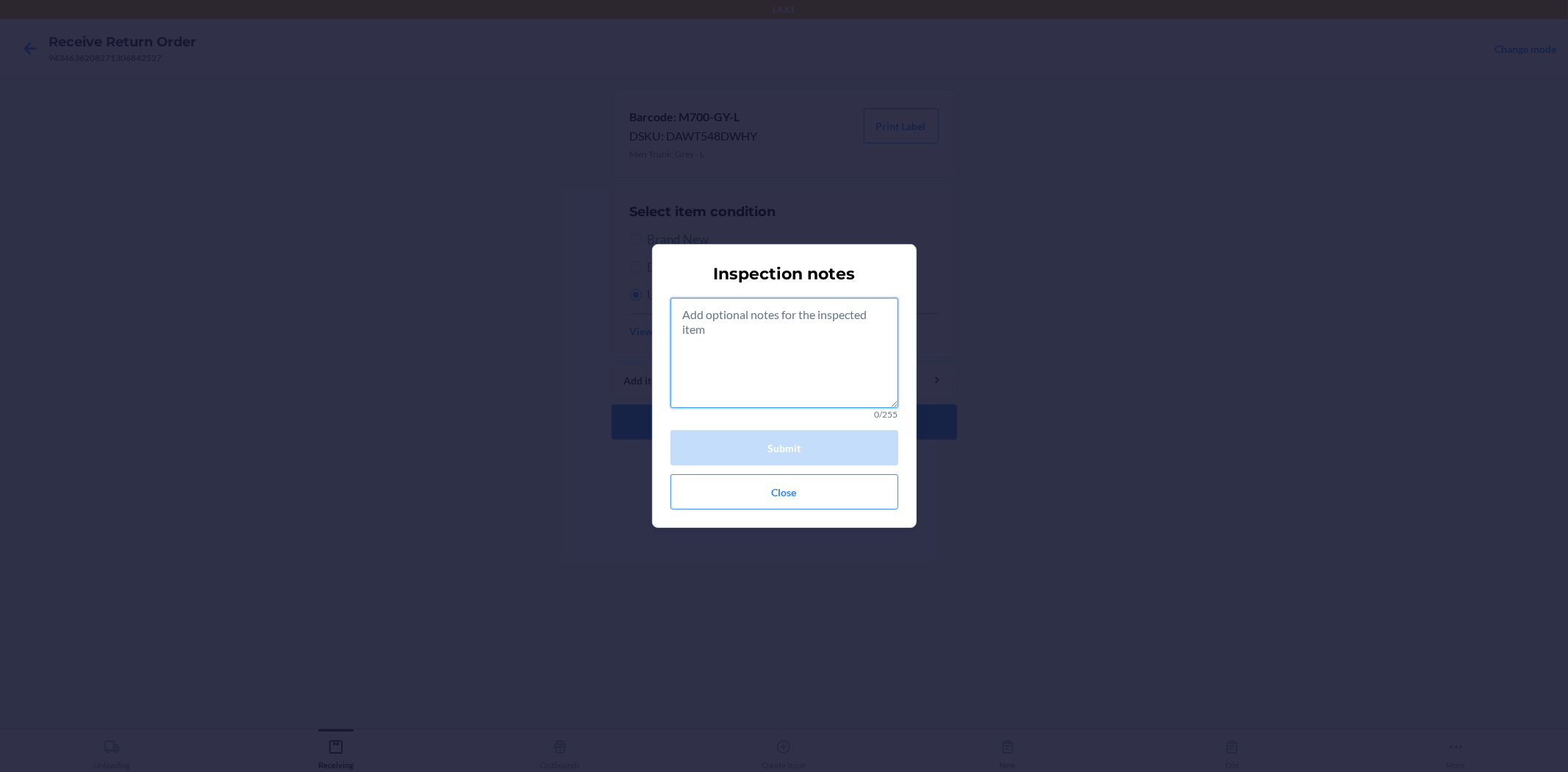 click at bounding box center (784, 353) 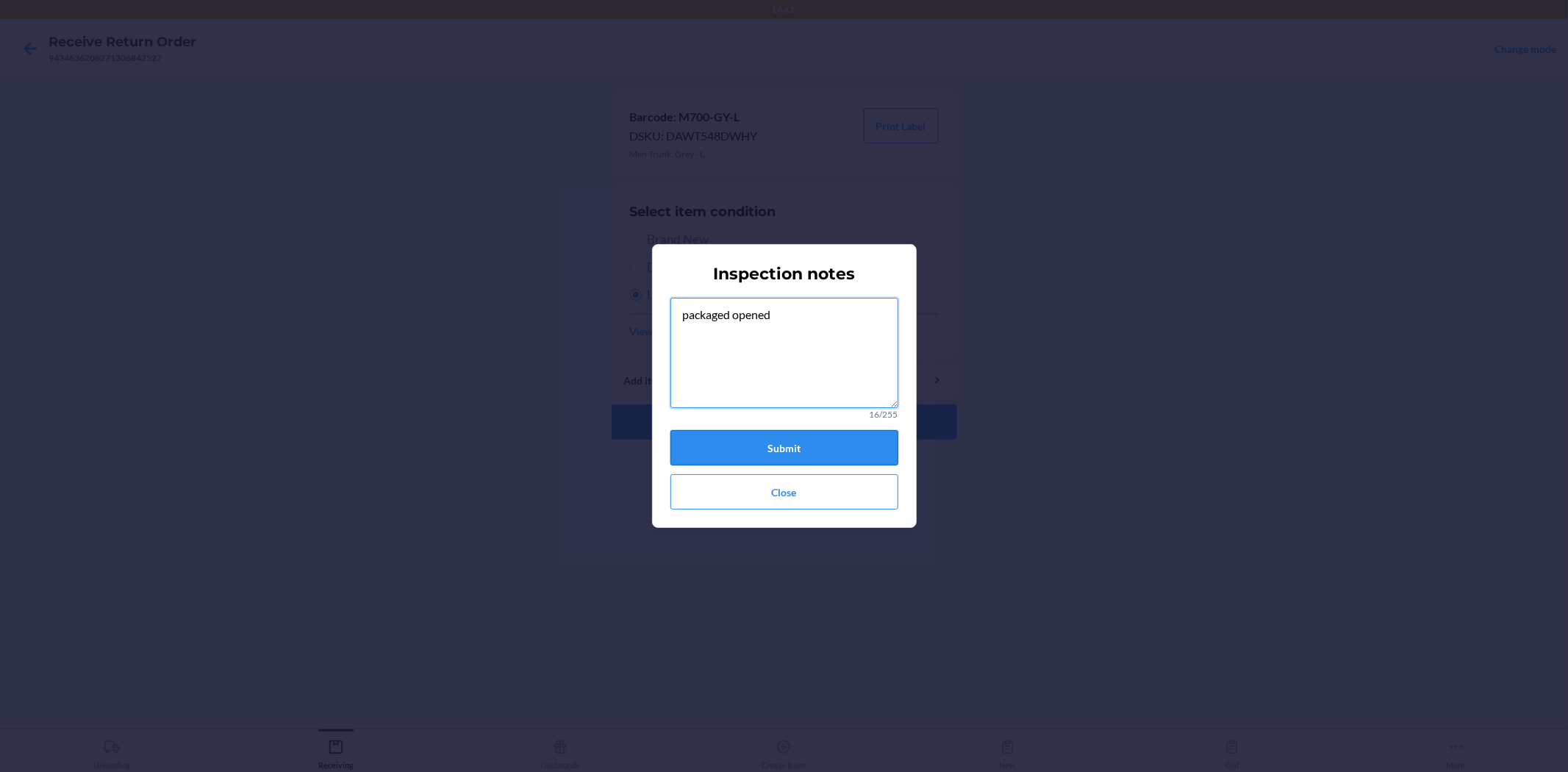 type on "packaged opened" 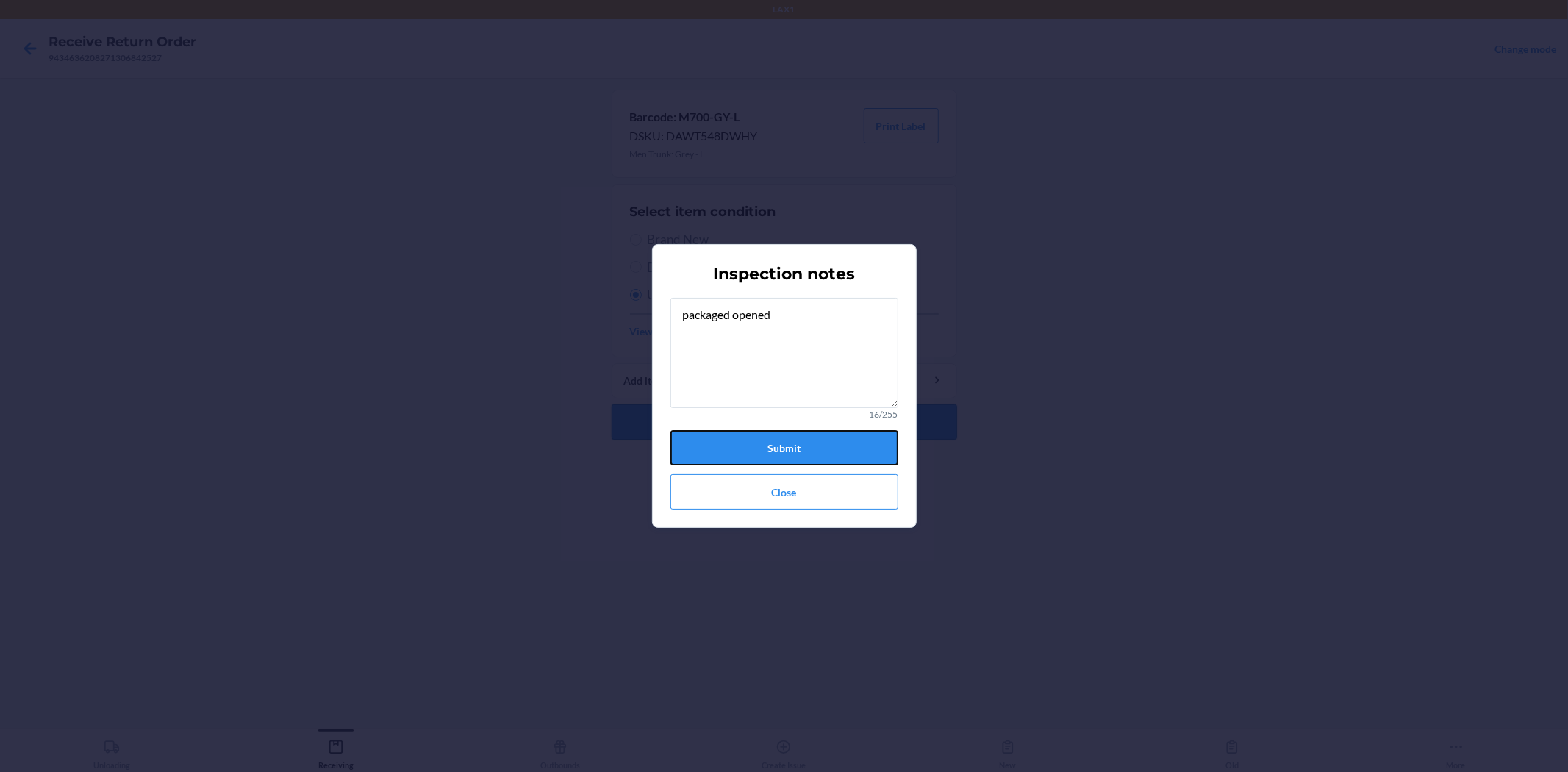click on "Submit" at bounding box center [784, 448] 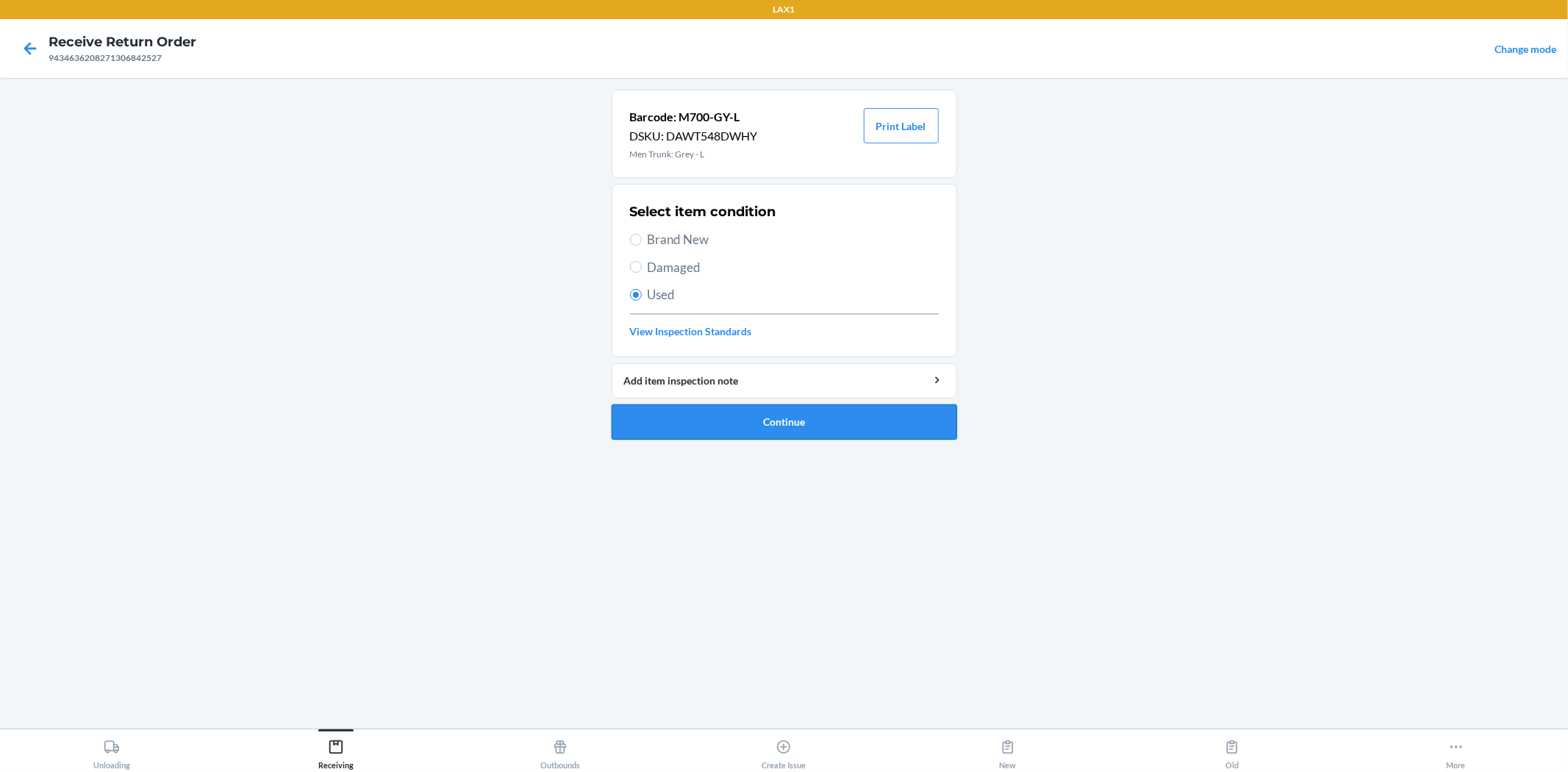 click on "Continue" at bounding box center [784, 422] 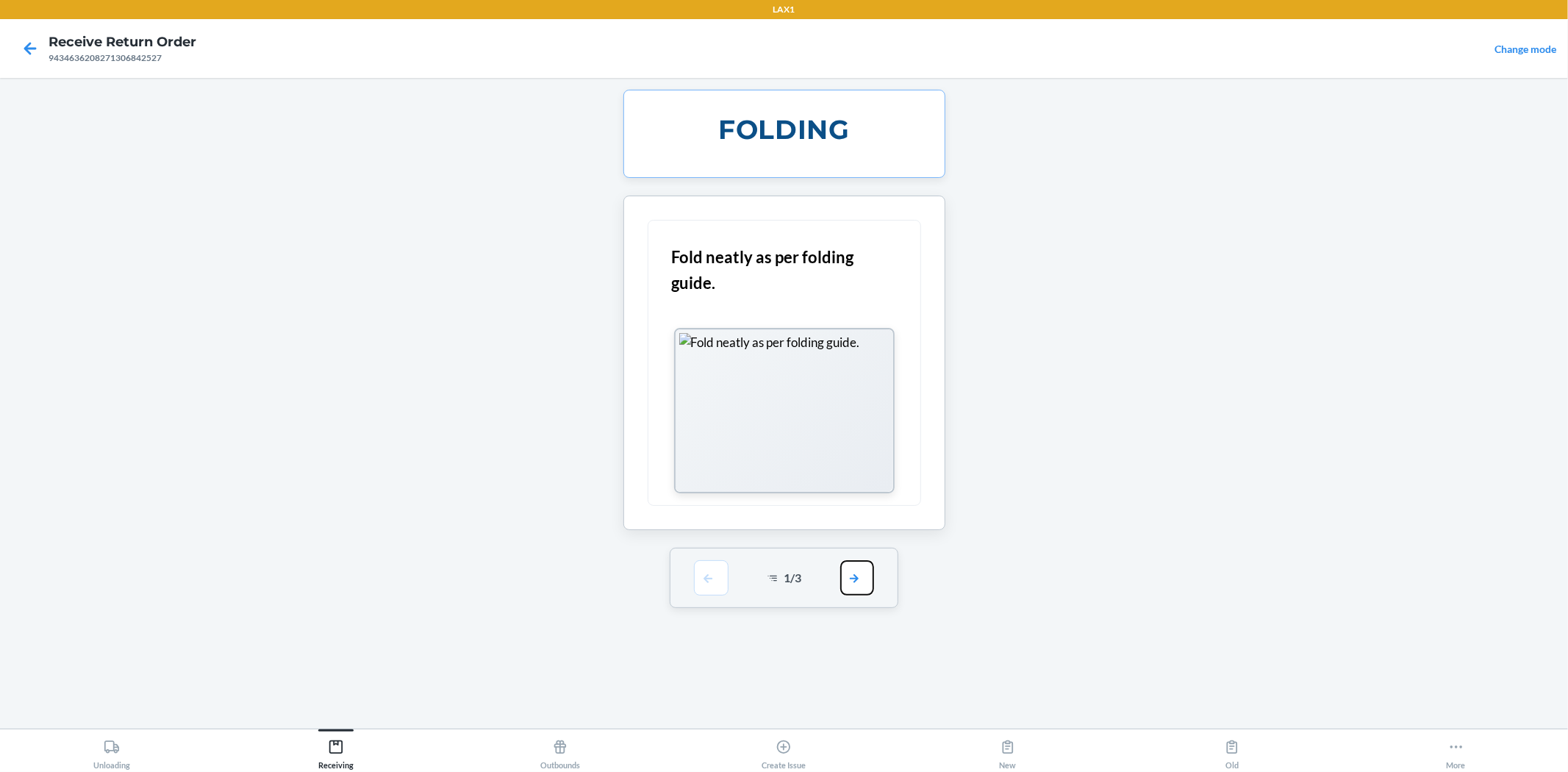 click at bounding box center [857, 578] 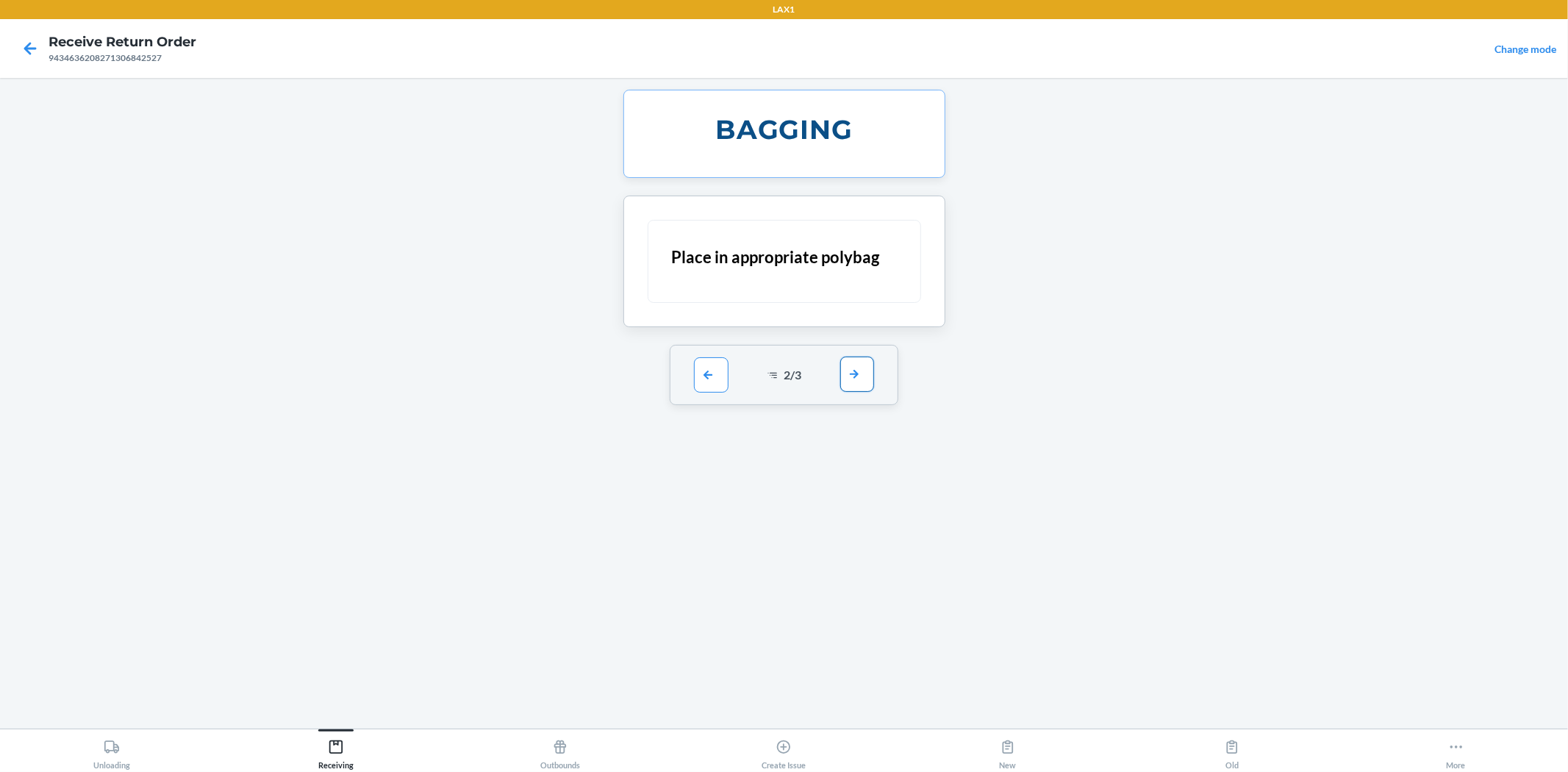 click at bounding box center (857, 374) 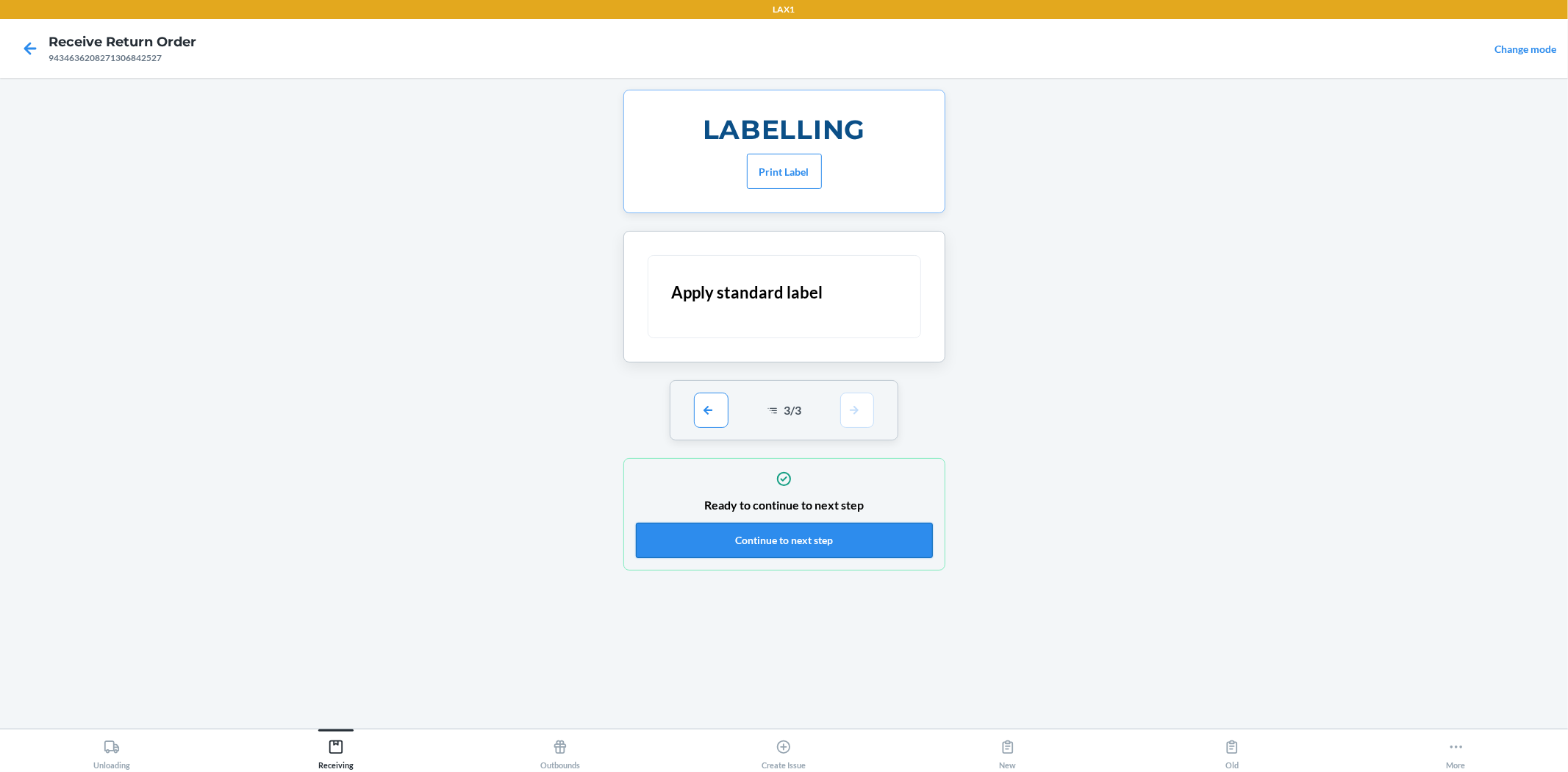 click on "Continue to next step" at bounding box center [784, 540] 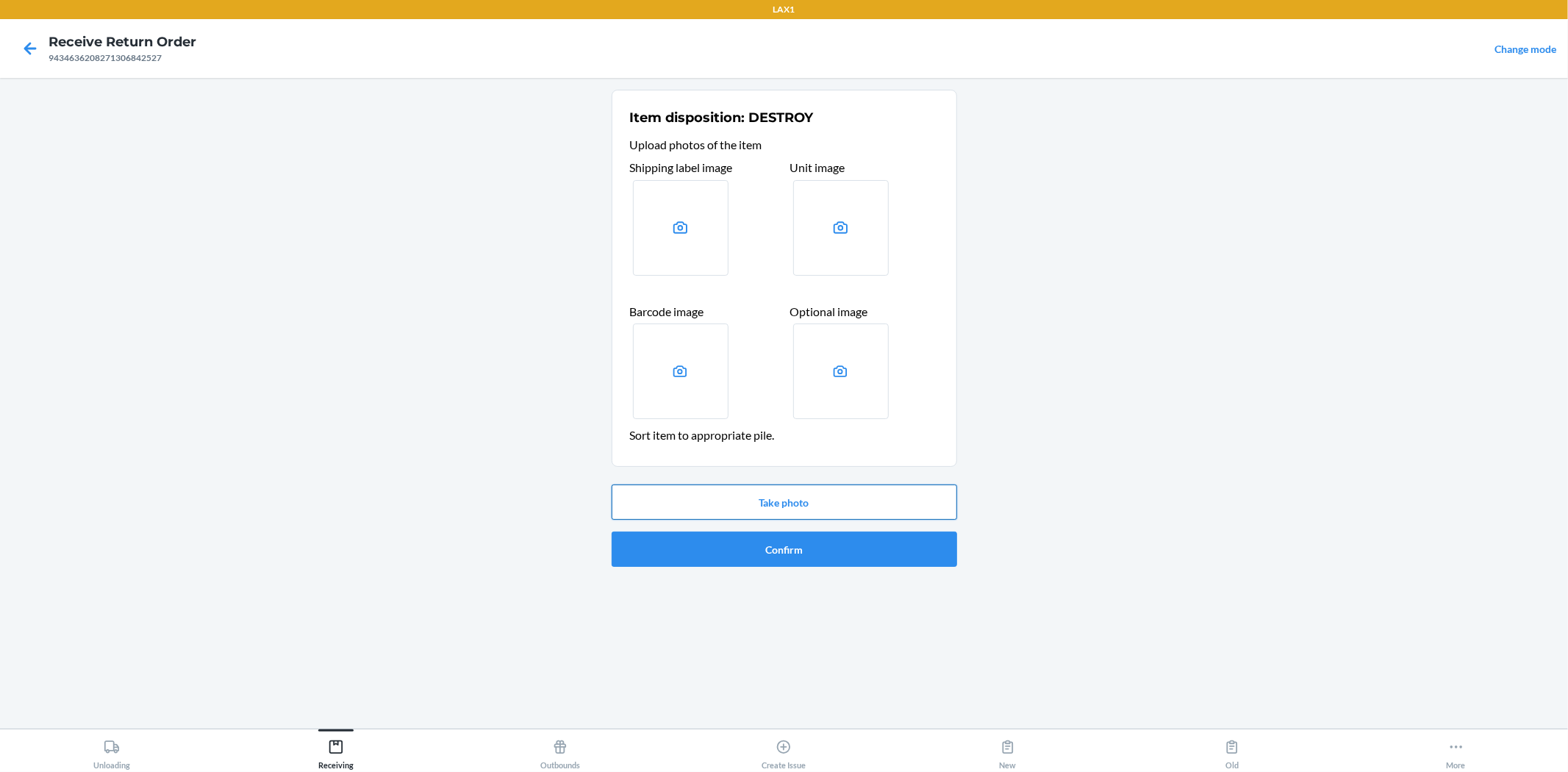click on "Take photo" at bounding box center (784, 502) 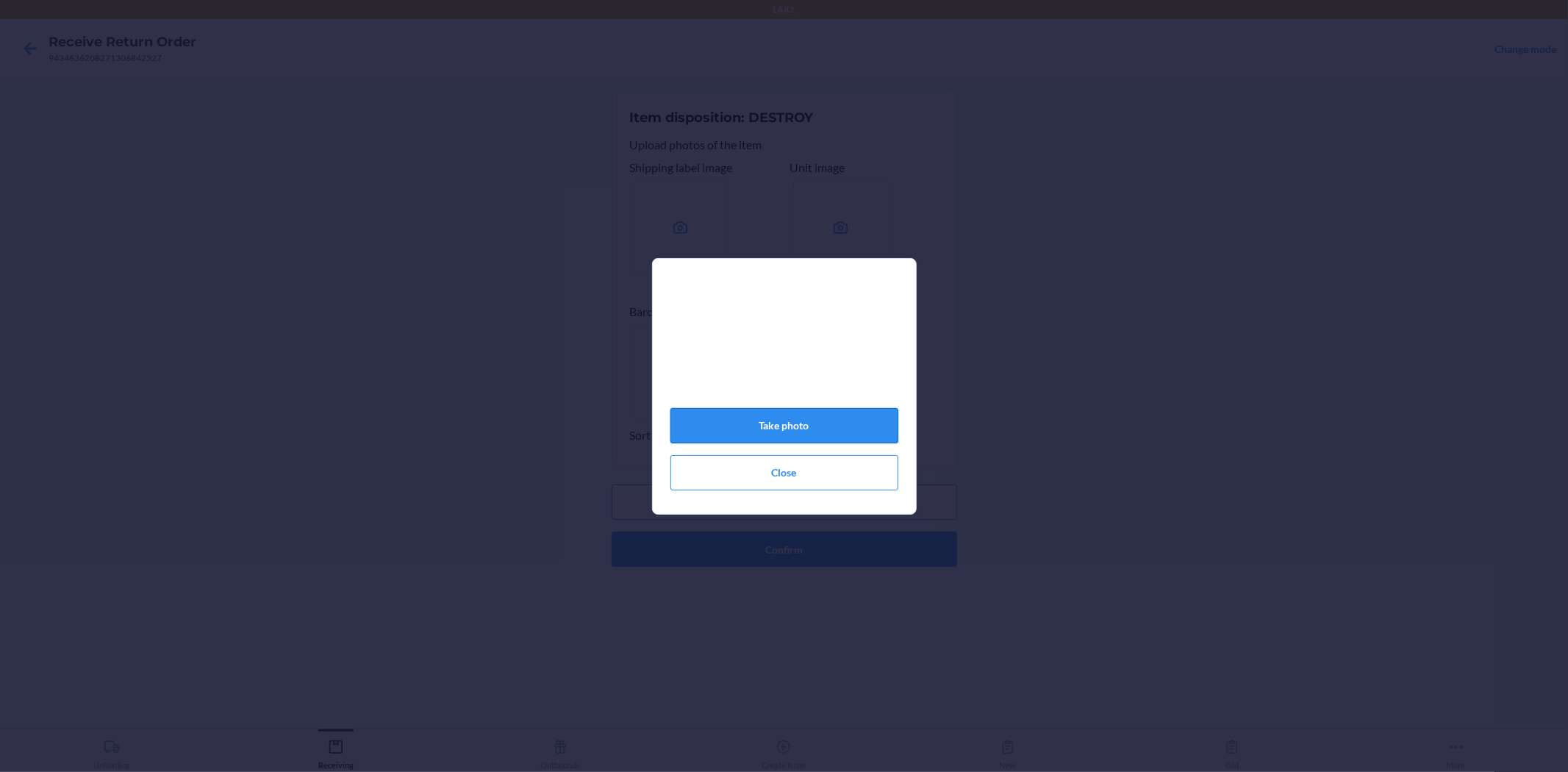 click on "Take photo" 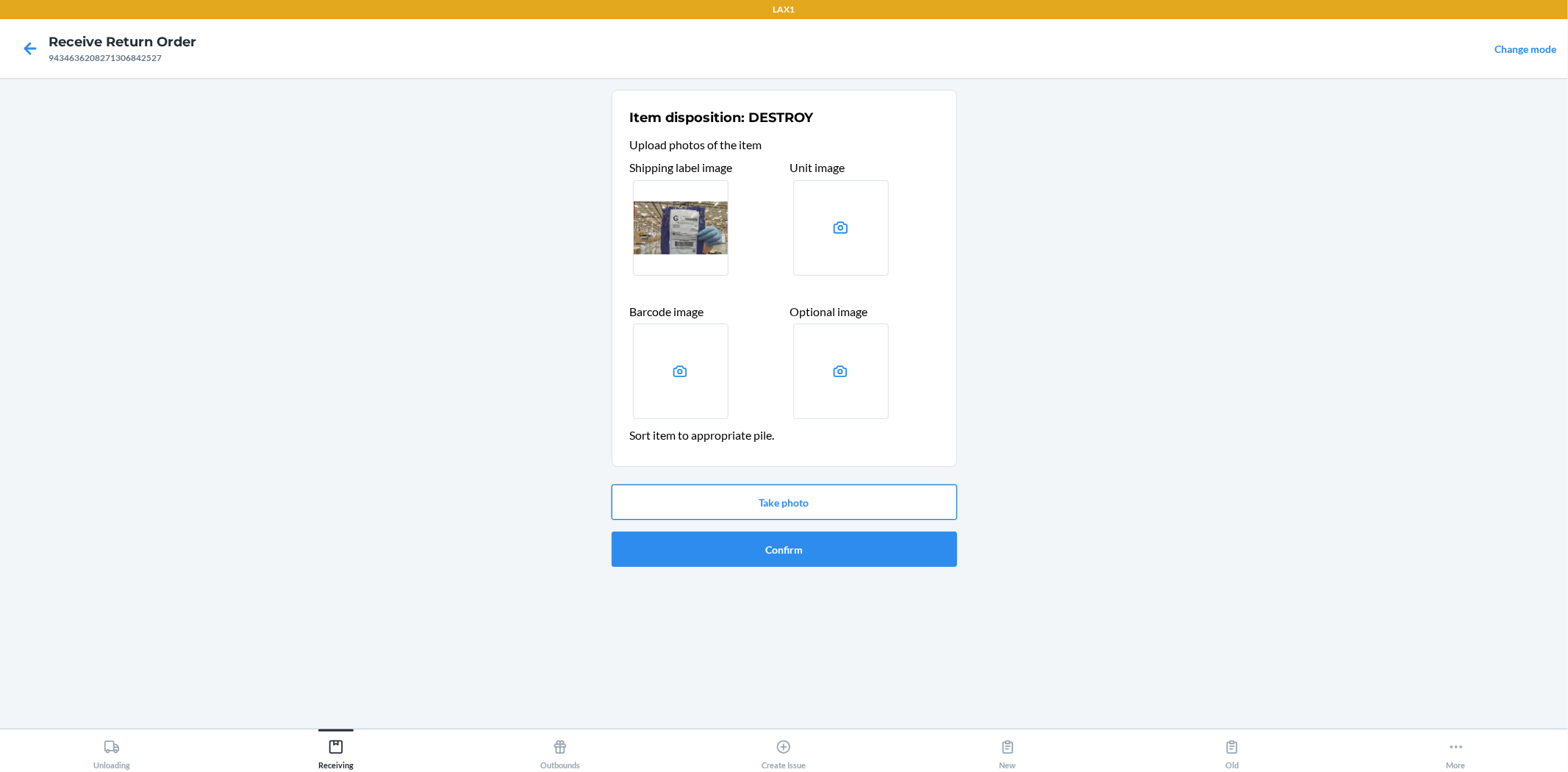 click on "Take photo" at bounding box center [784, 502] 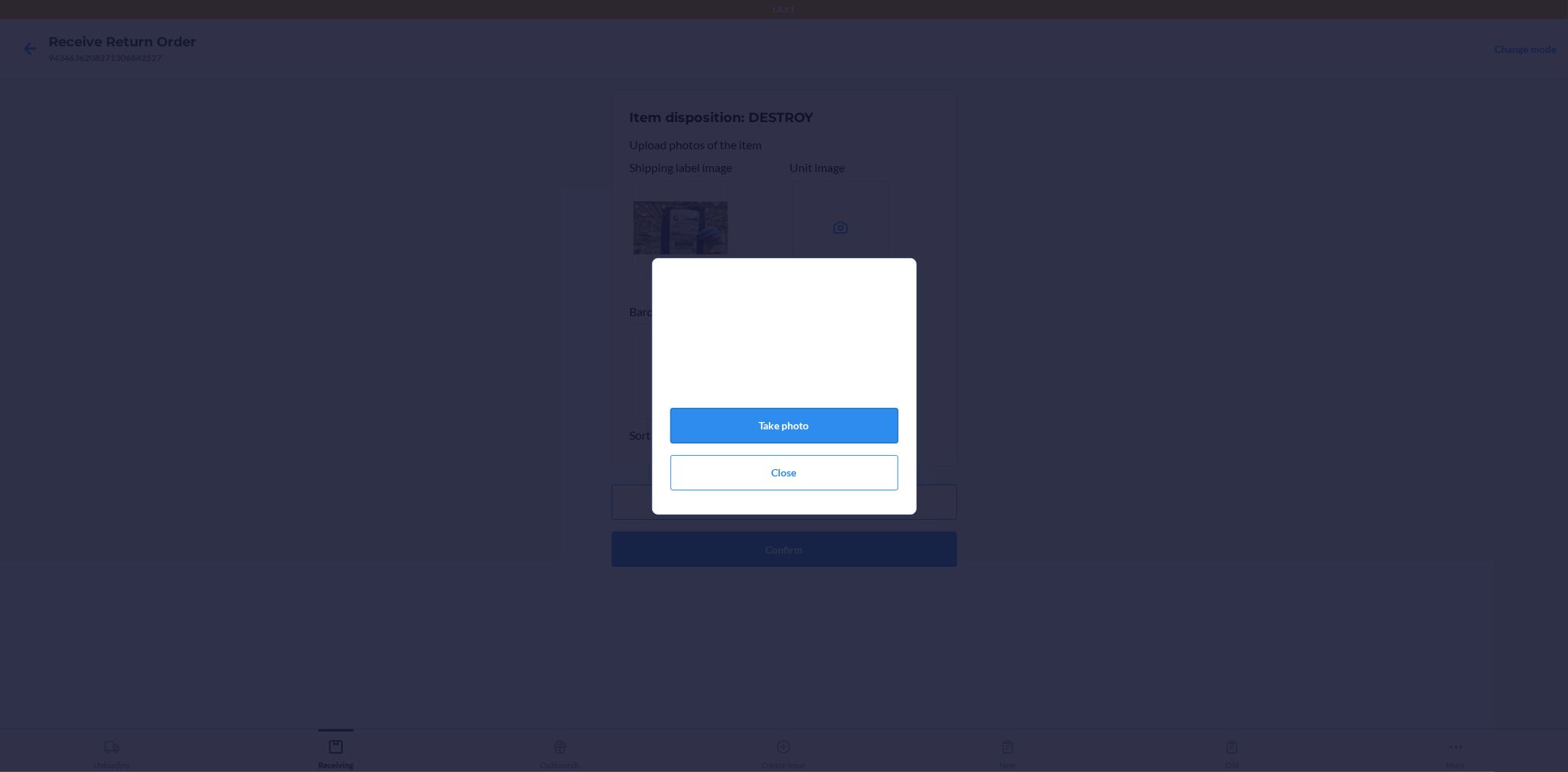 click on "Take photo" 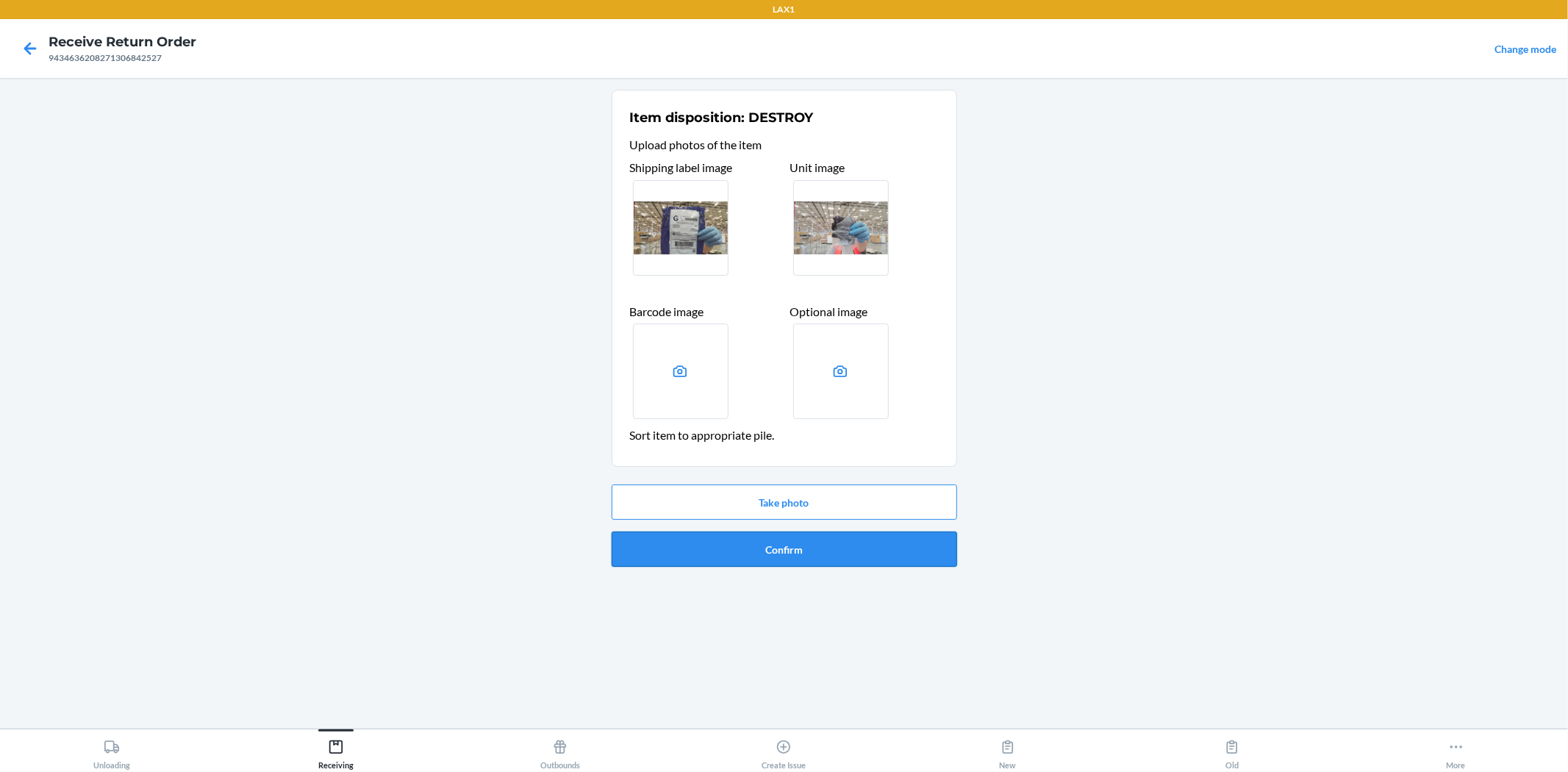 click on "Confirm" at bounding box center (784, 549) 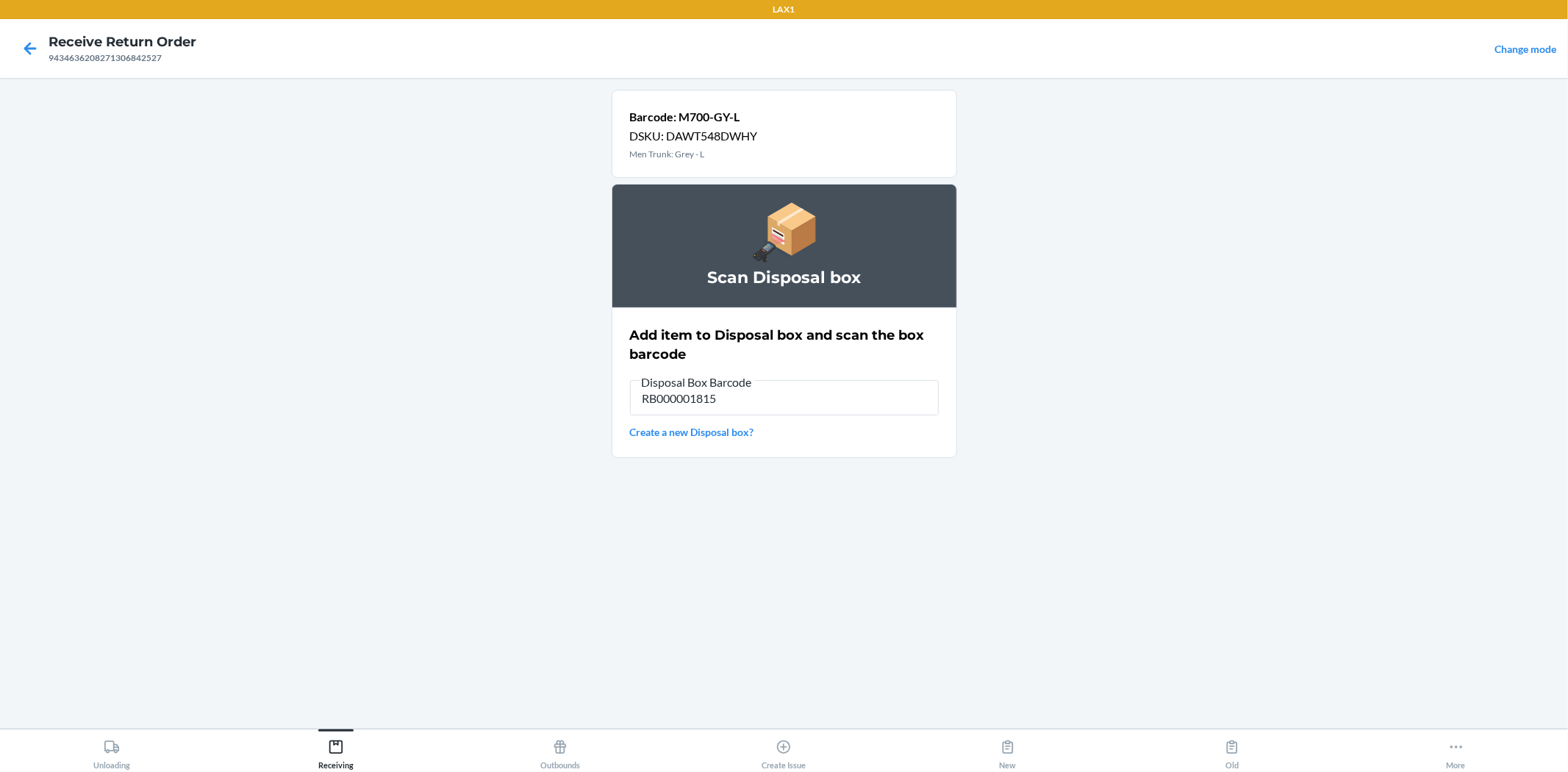 type on "RB000001815" 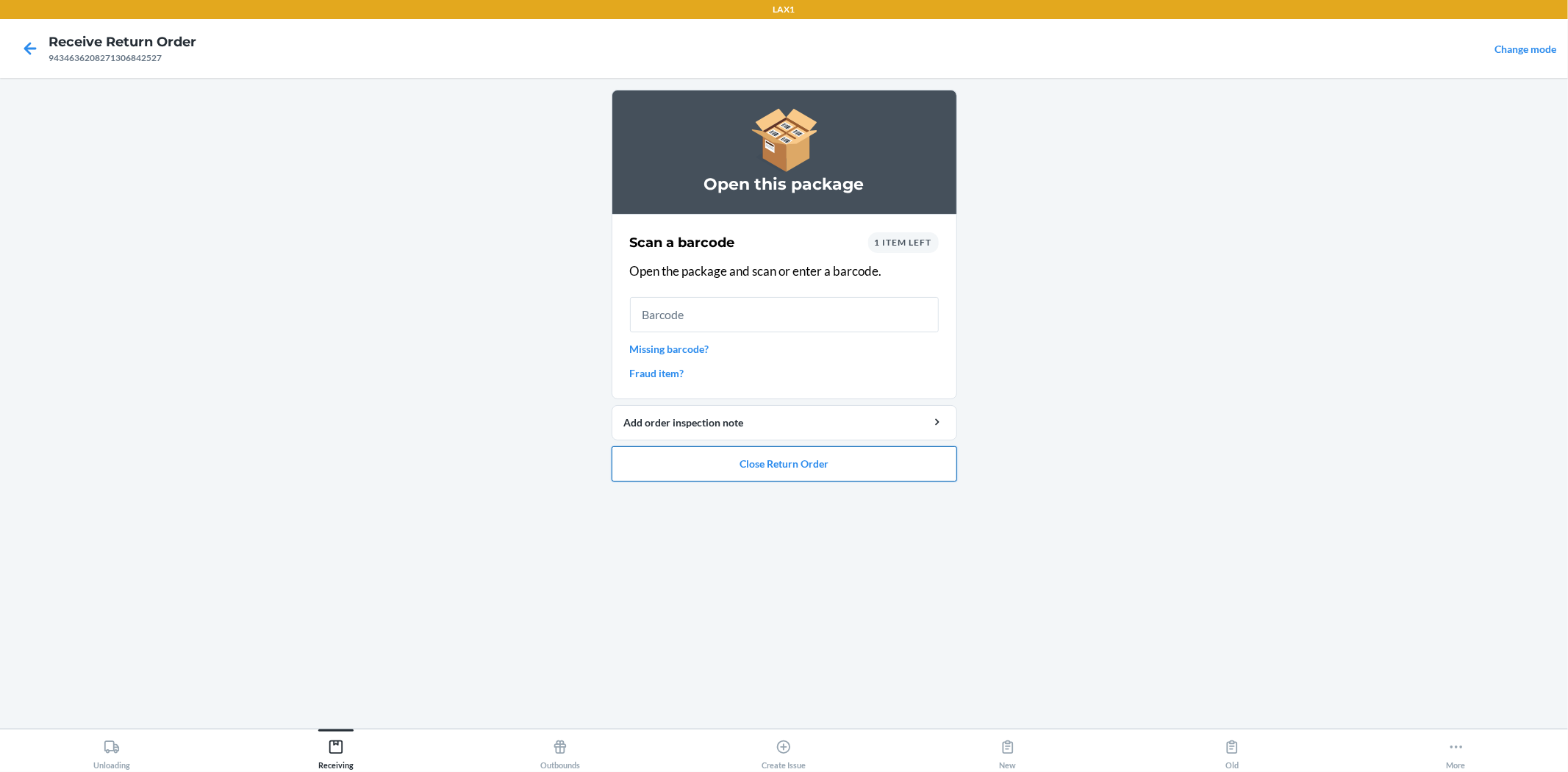 click on "Close Return Order" at bounding box center (784, 464) 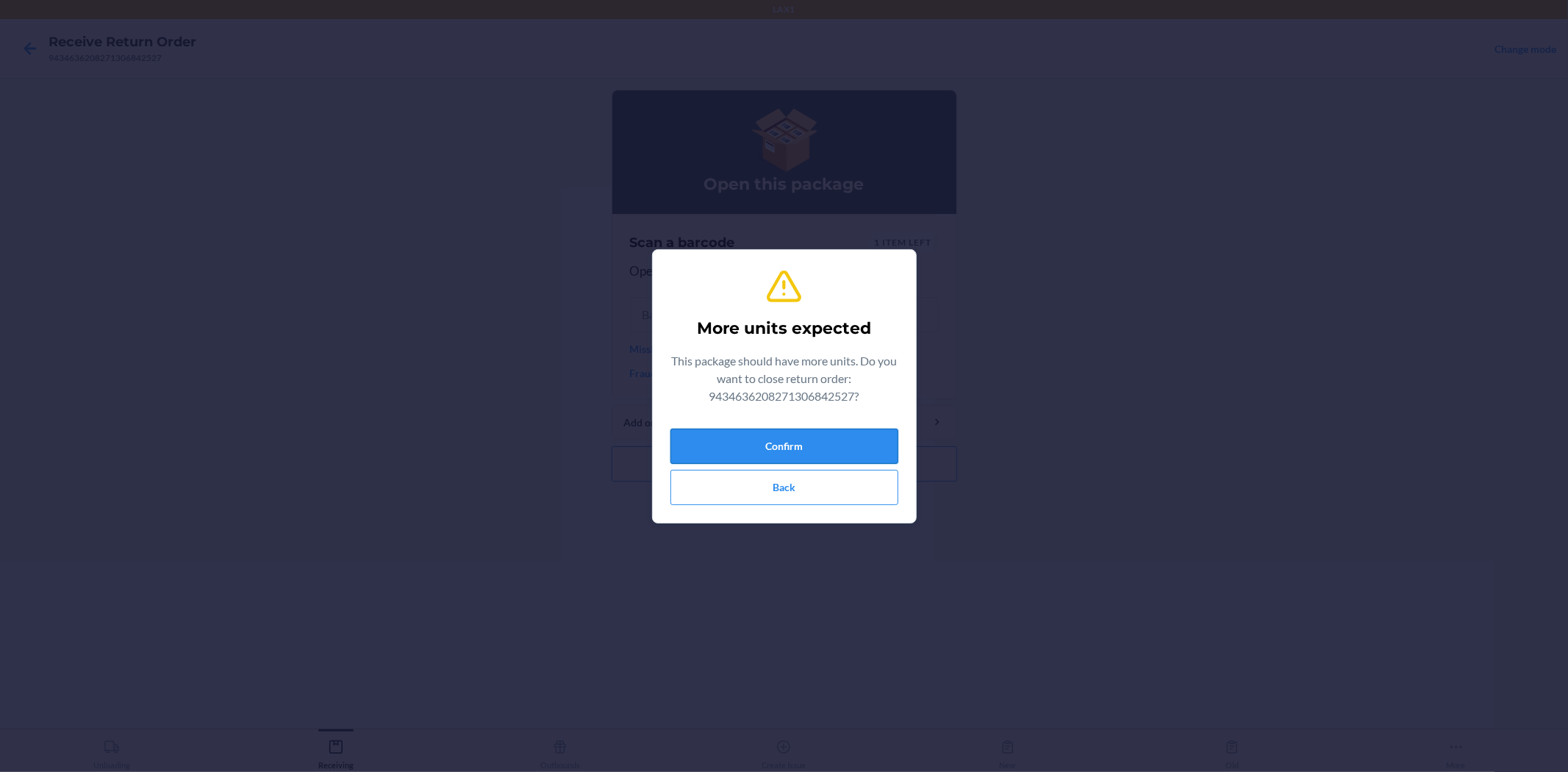 click on "Confirm" at bounding box center [784, 446] 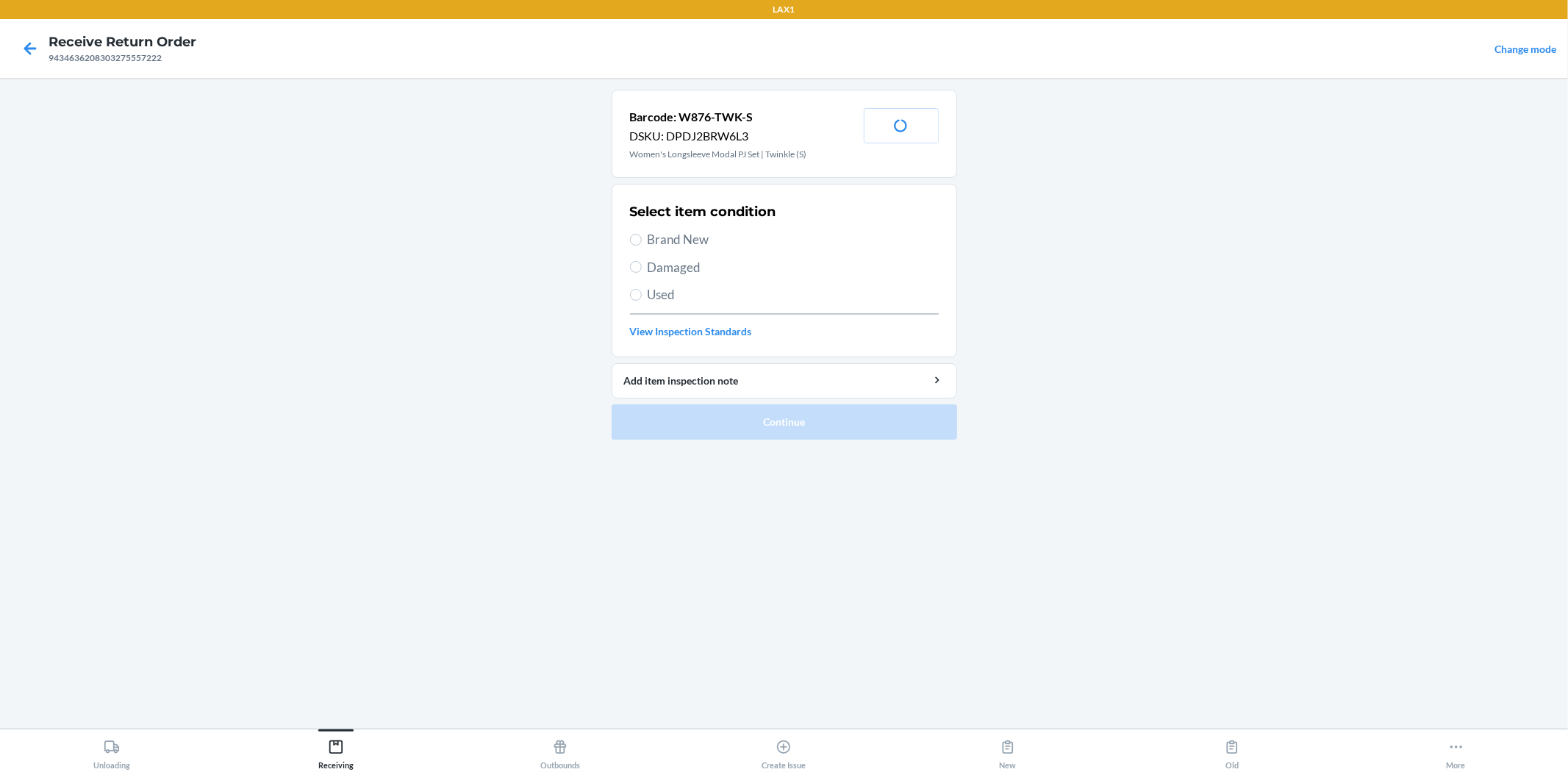 click on "Brand New" at bounding box center [793, 240] 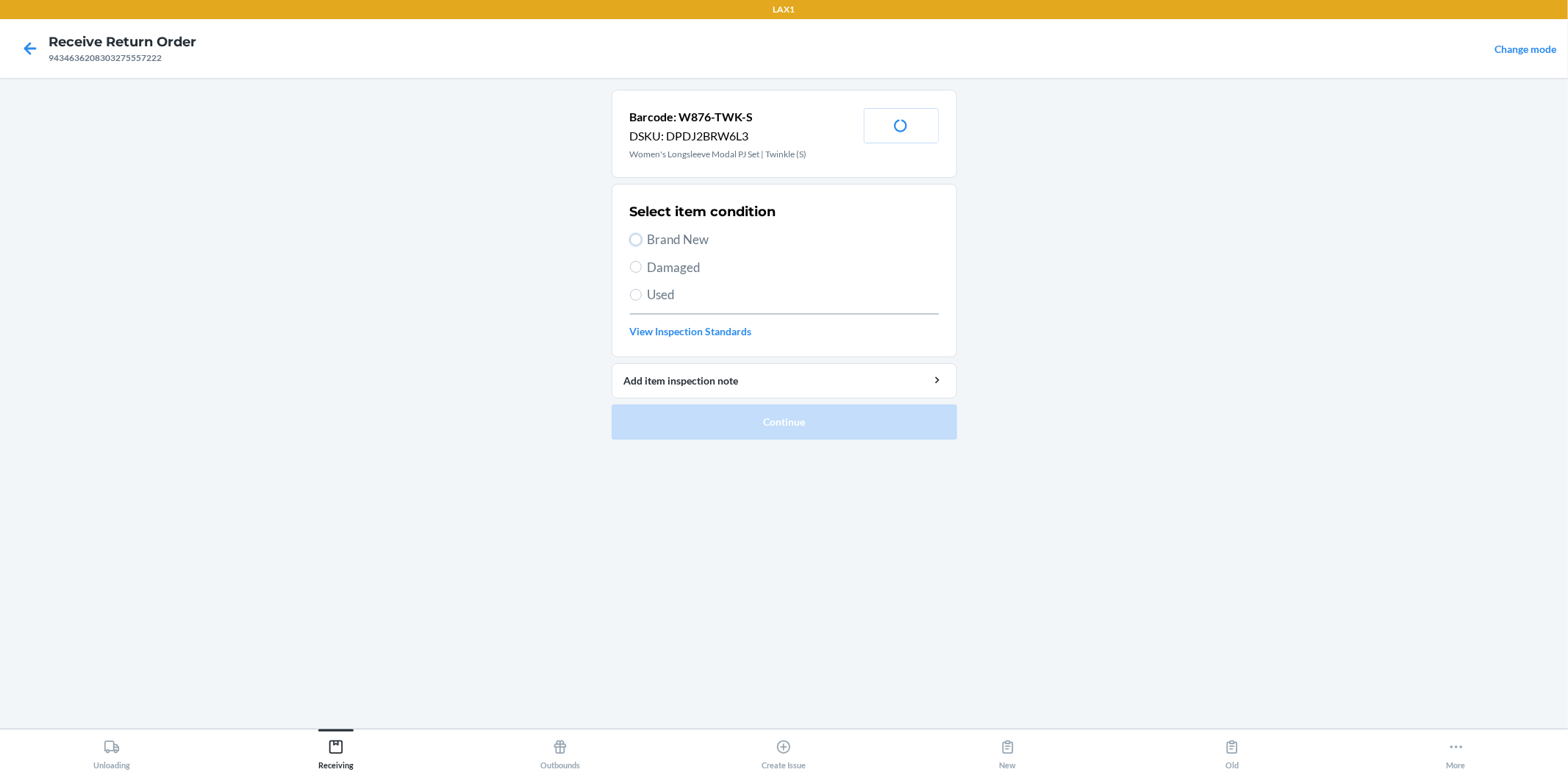 click on "Brand New" at bounding box center [636, 240] 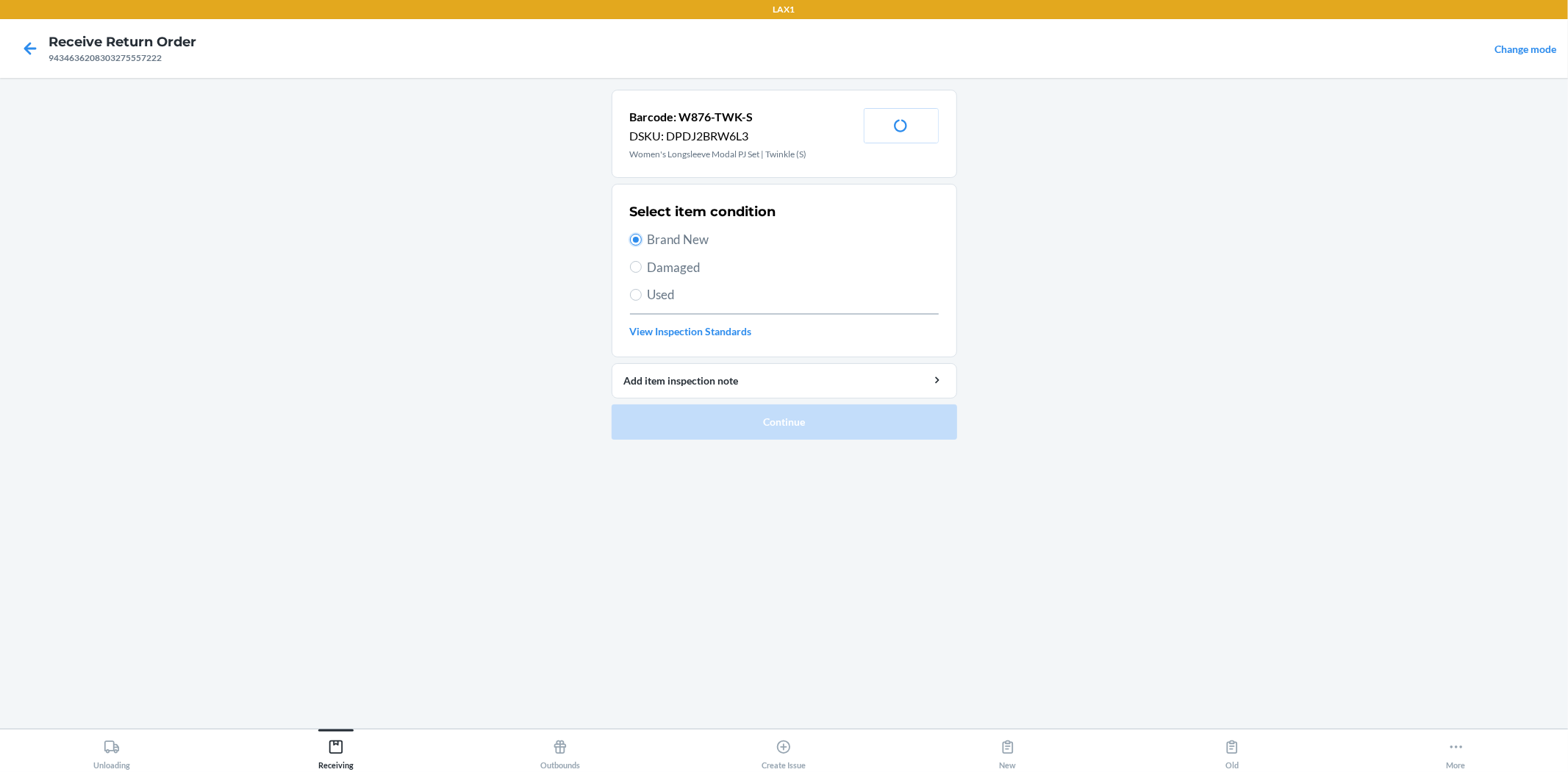 radio on "true" 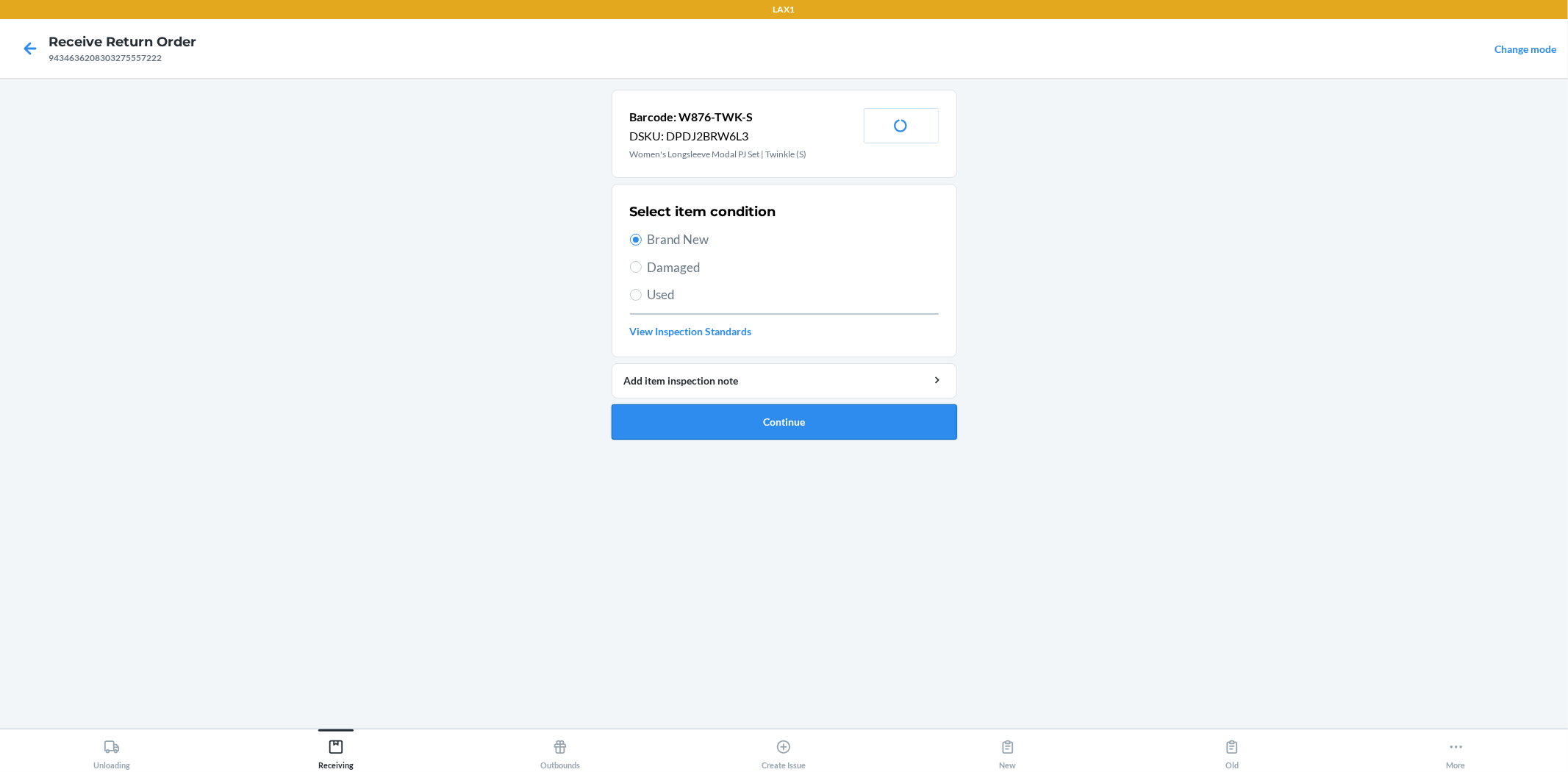 click on "Continue" at bounding box center [784, 422] 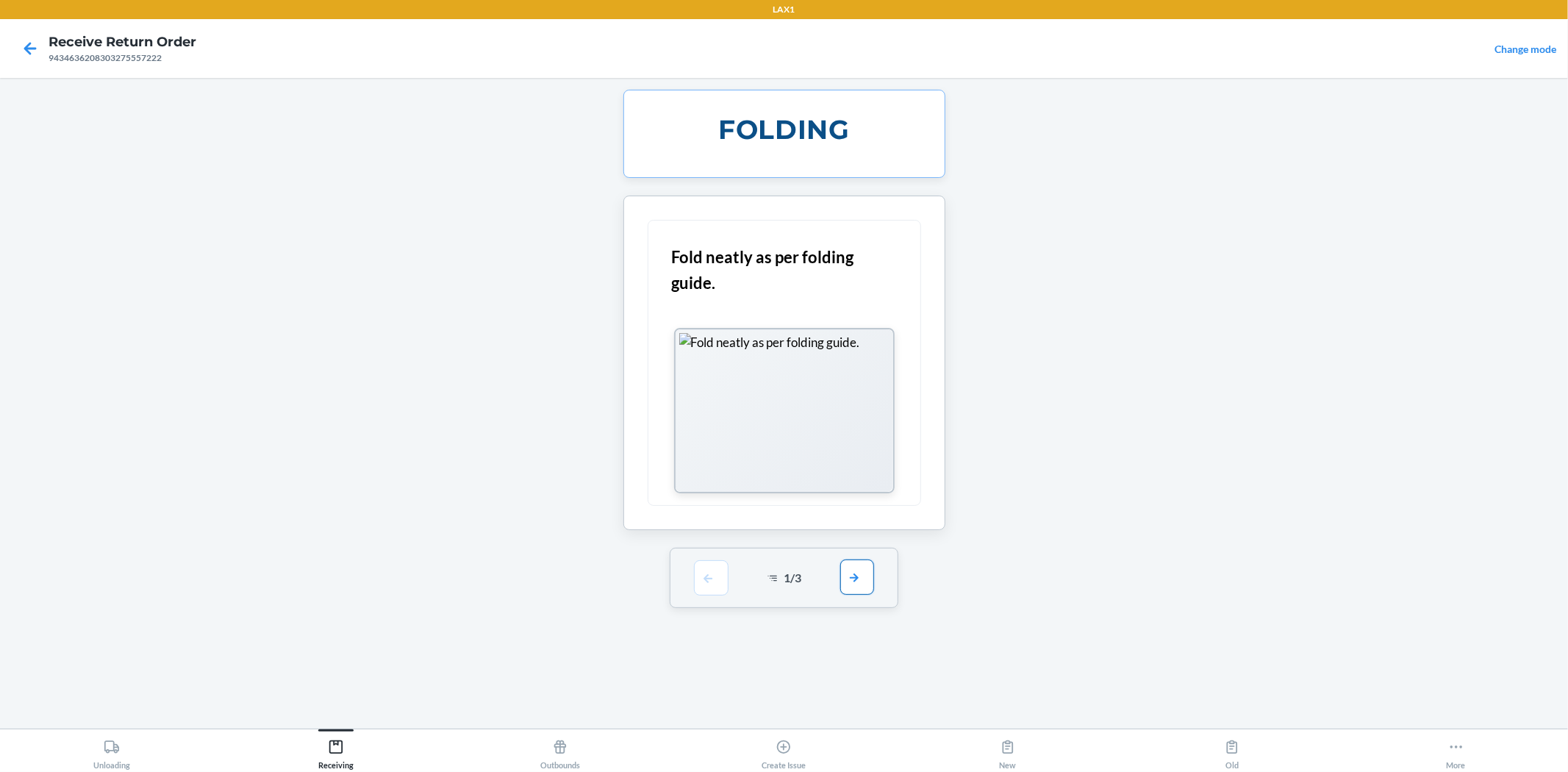 click at bounding box center [857, 577] 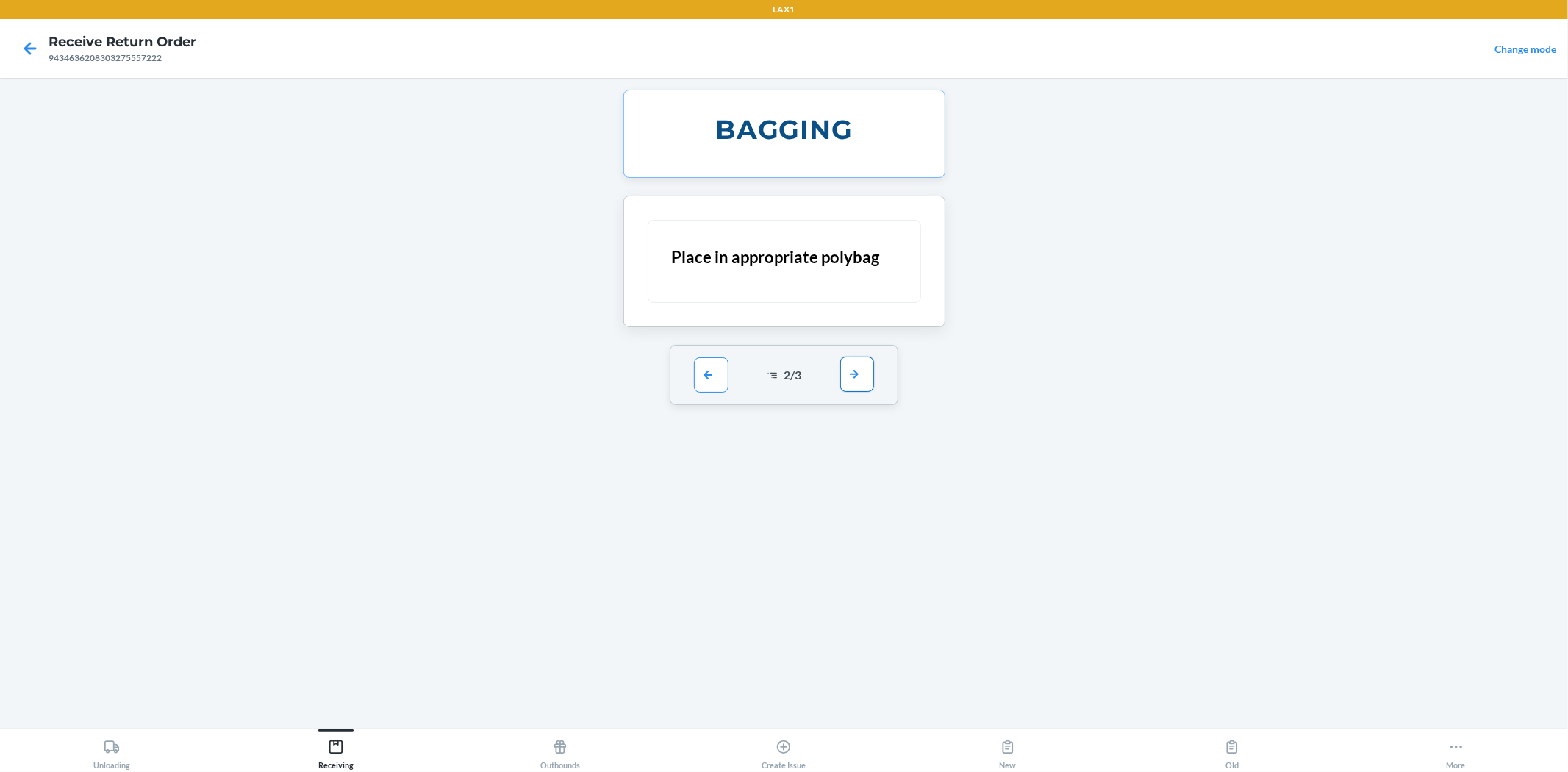 click at bounding box center (857, 374) 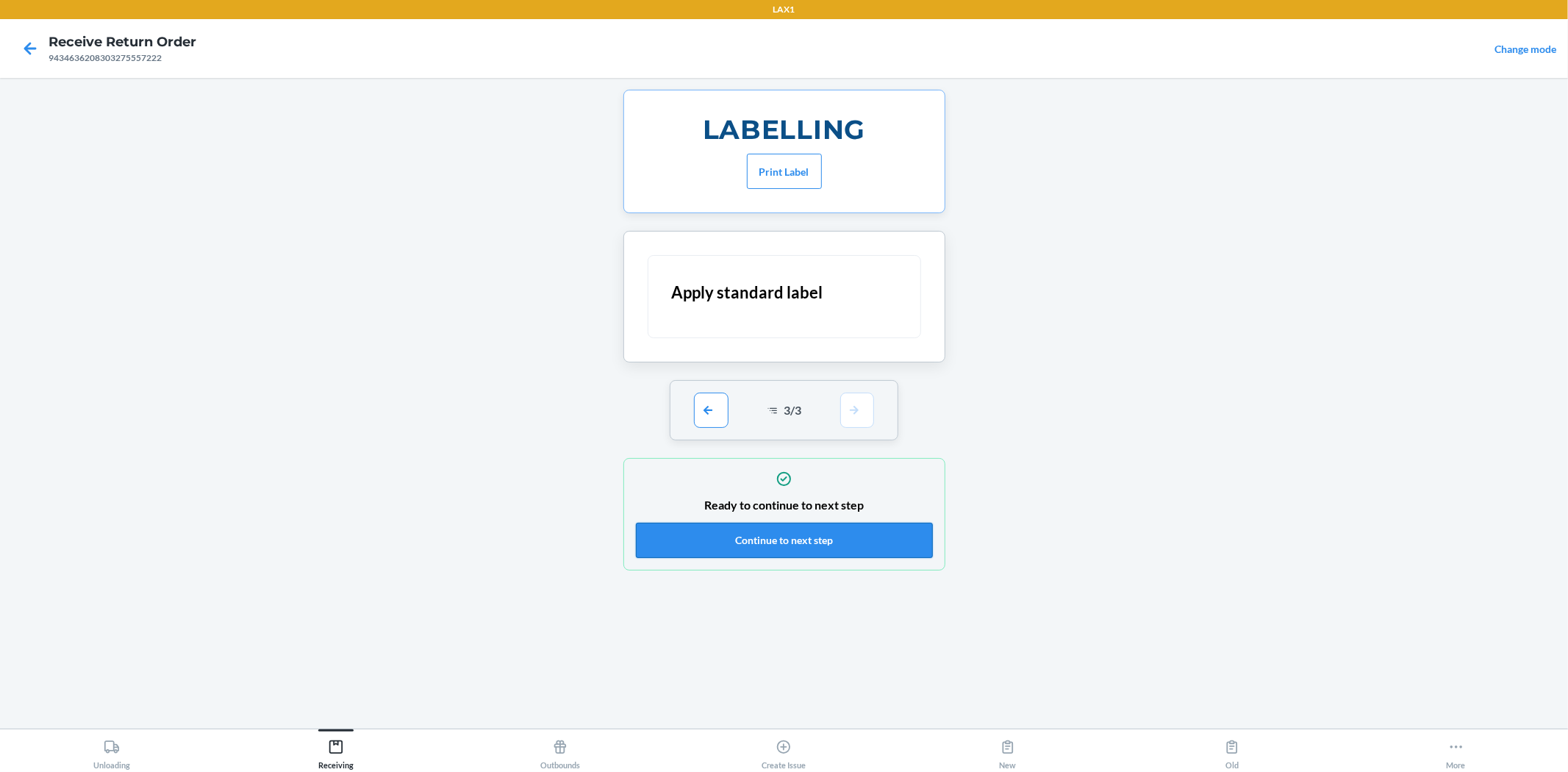click on "Continue to next step" at bounding box center [784, 540] 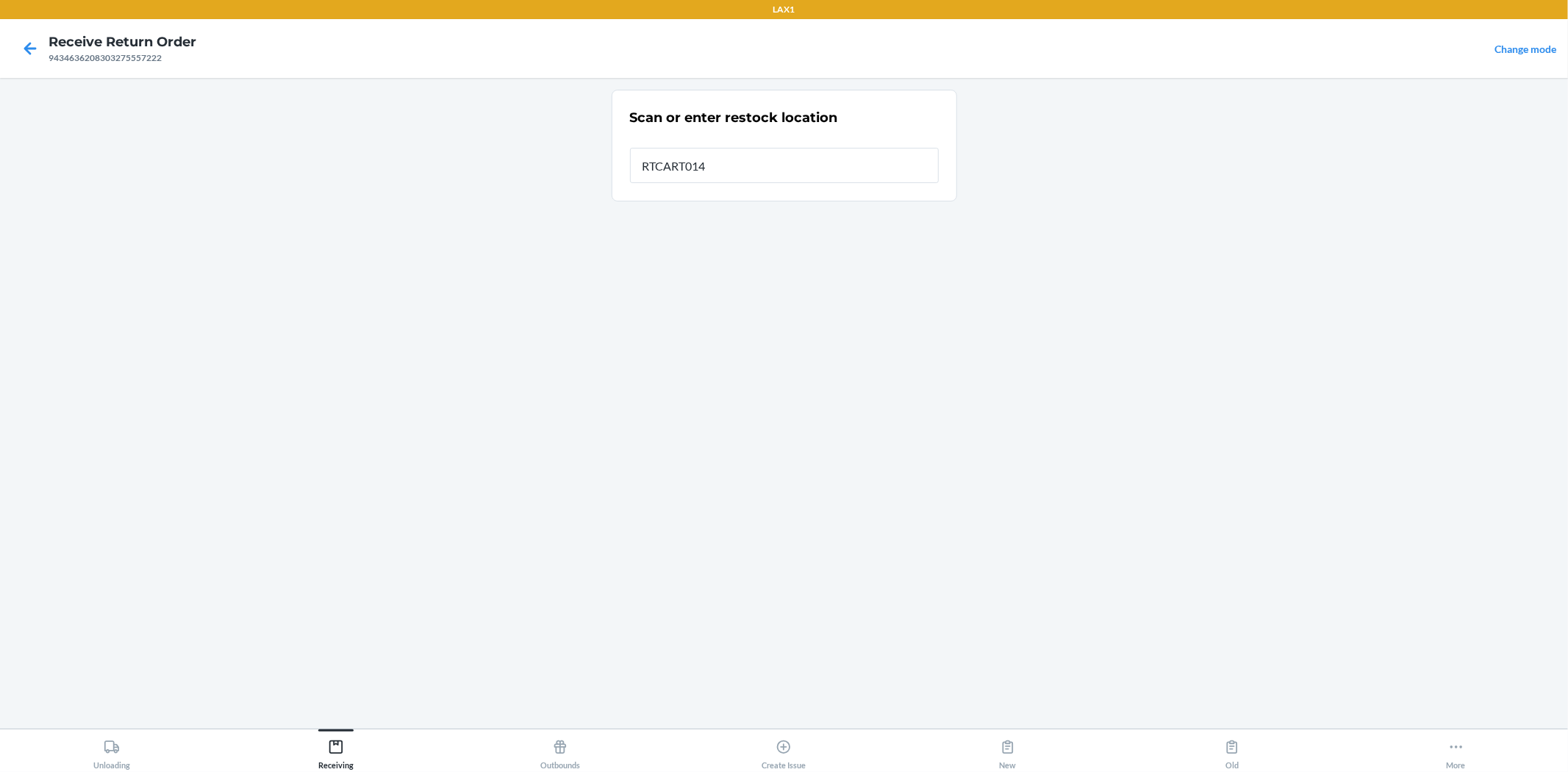type on "RTCART014" 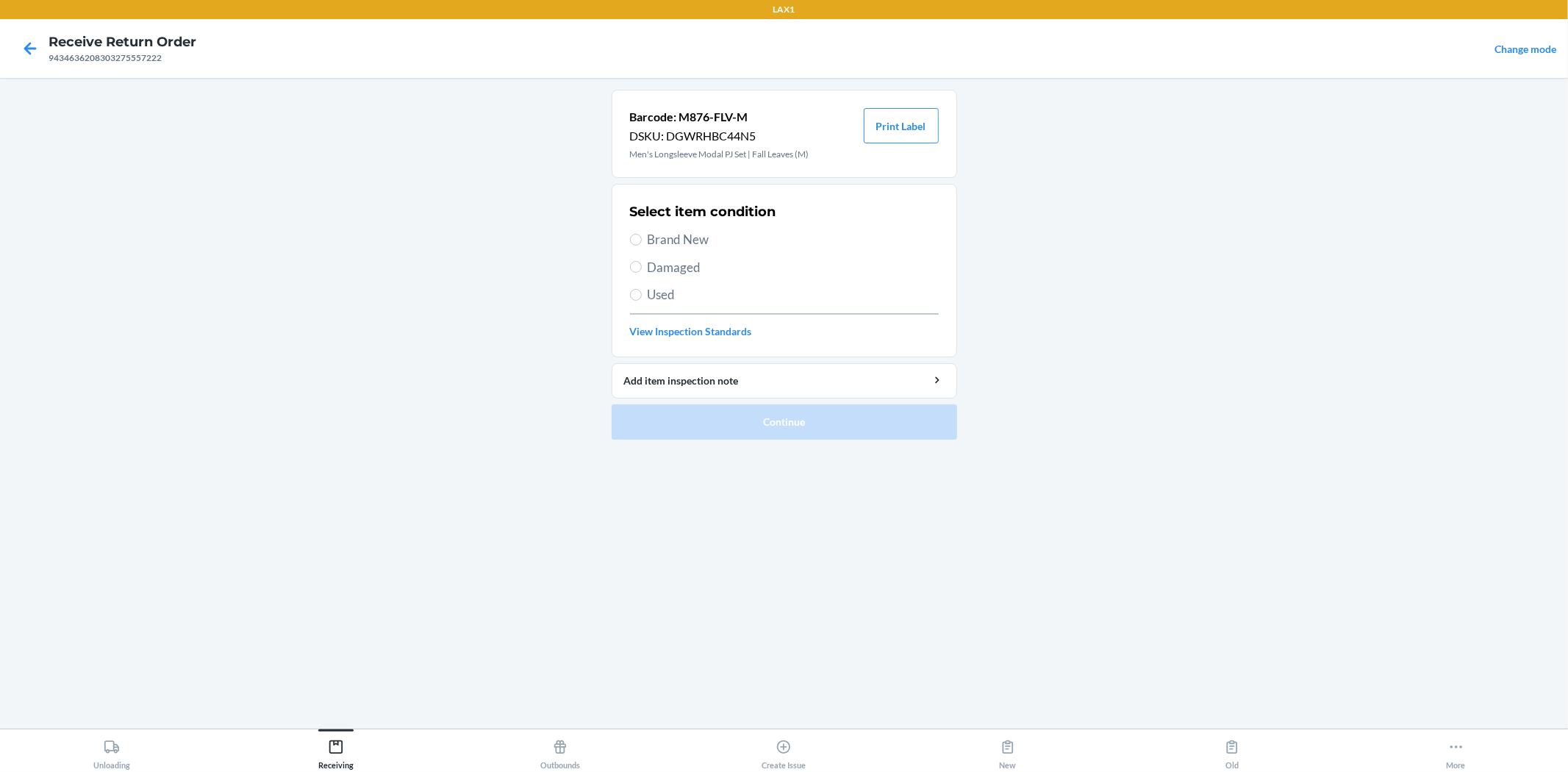 click on "Brand New" at bounding box center (793, 240) 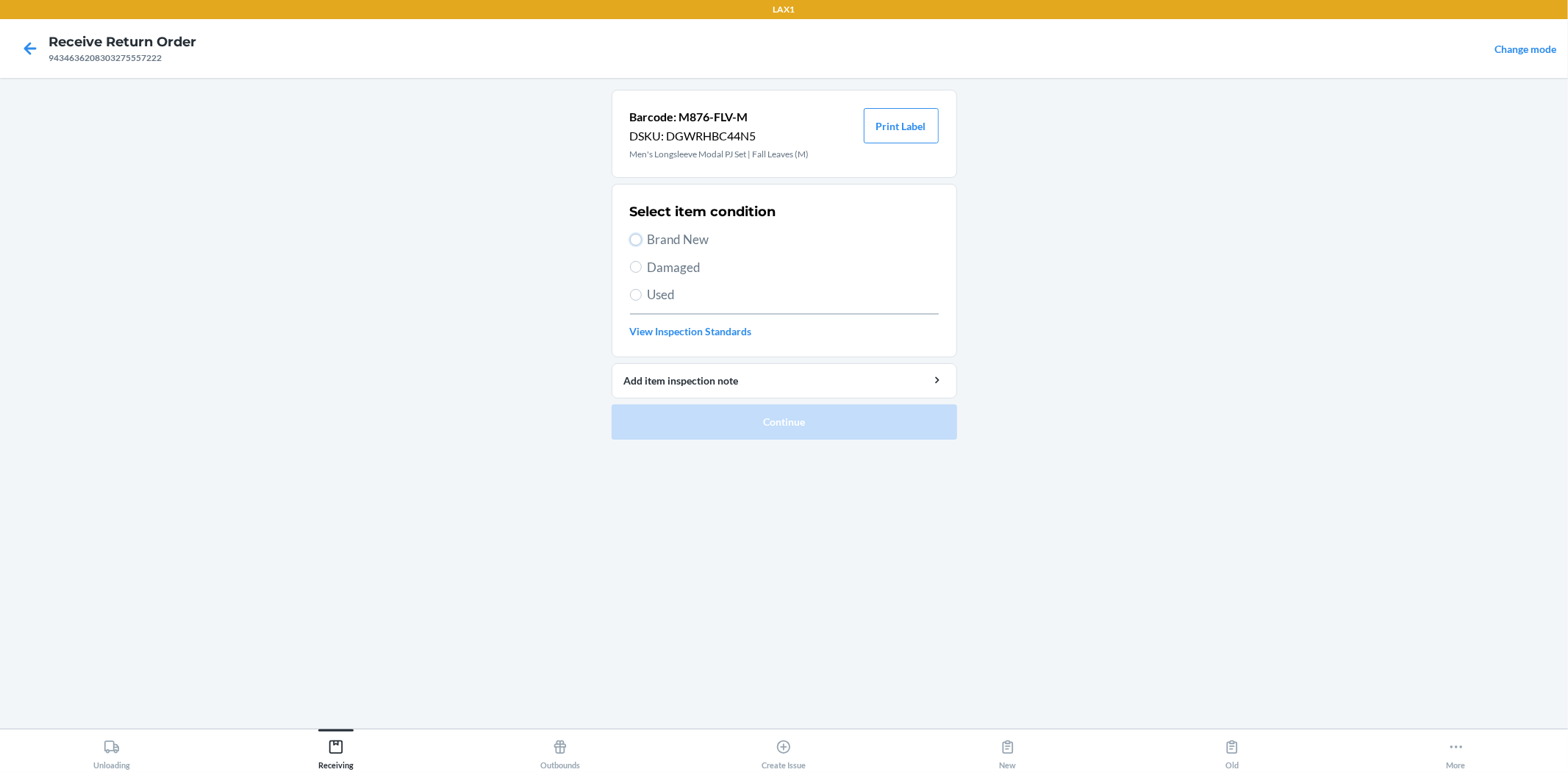 click on "Brand New" at bounding box center (636, 240) 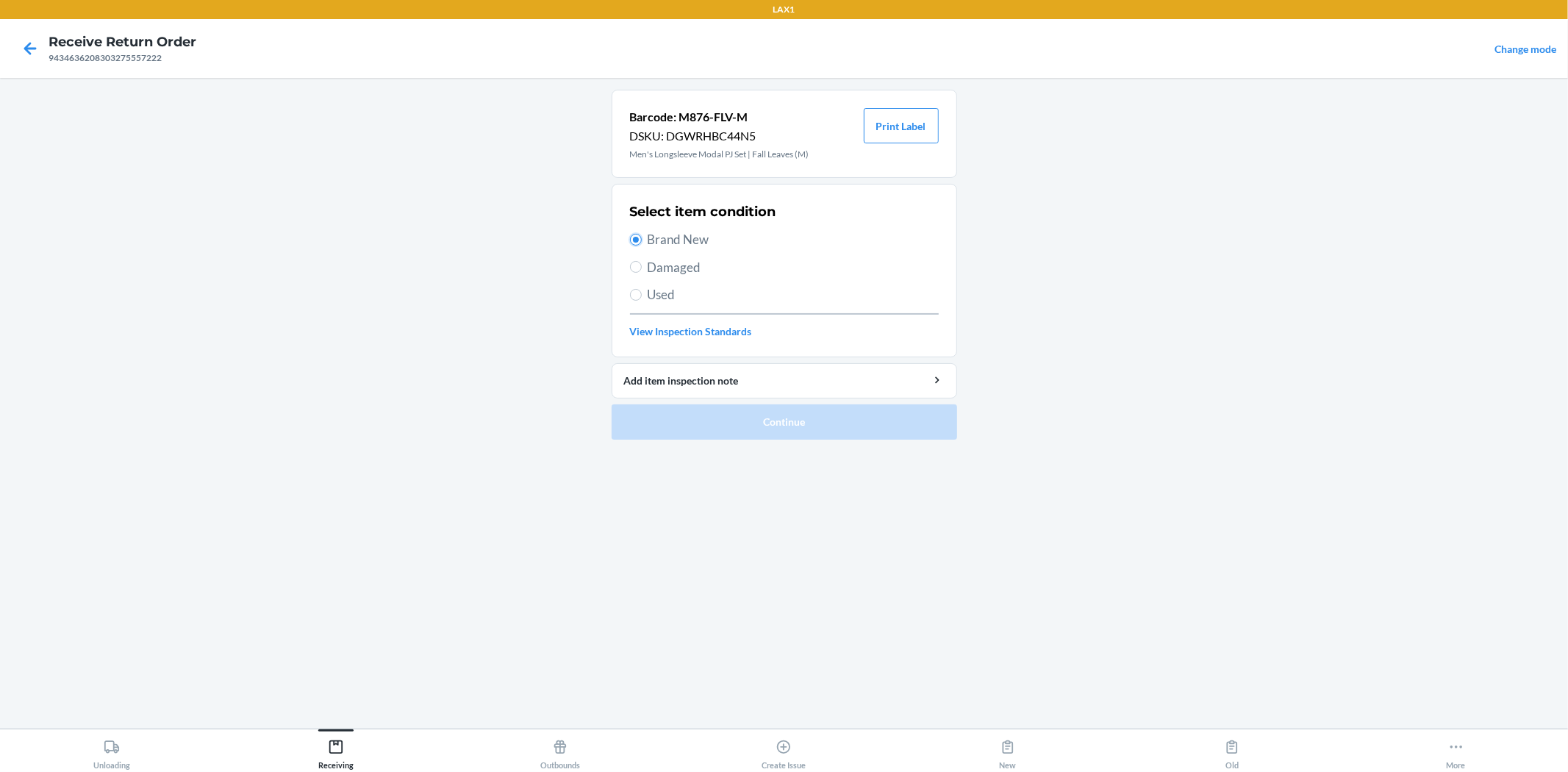 radio on "true" 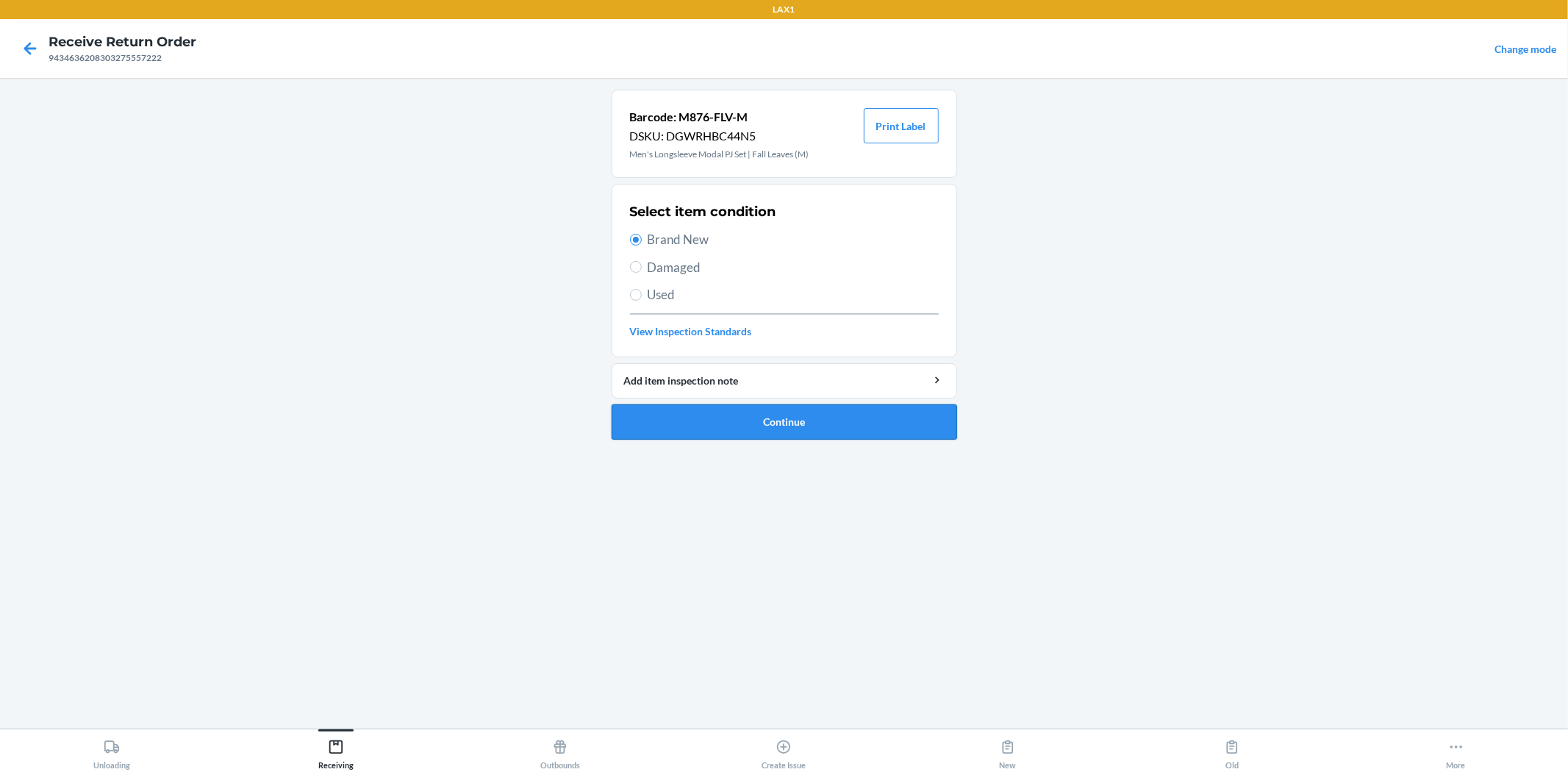 click on "Continue" at bounding box center (784, 422) 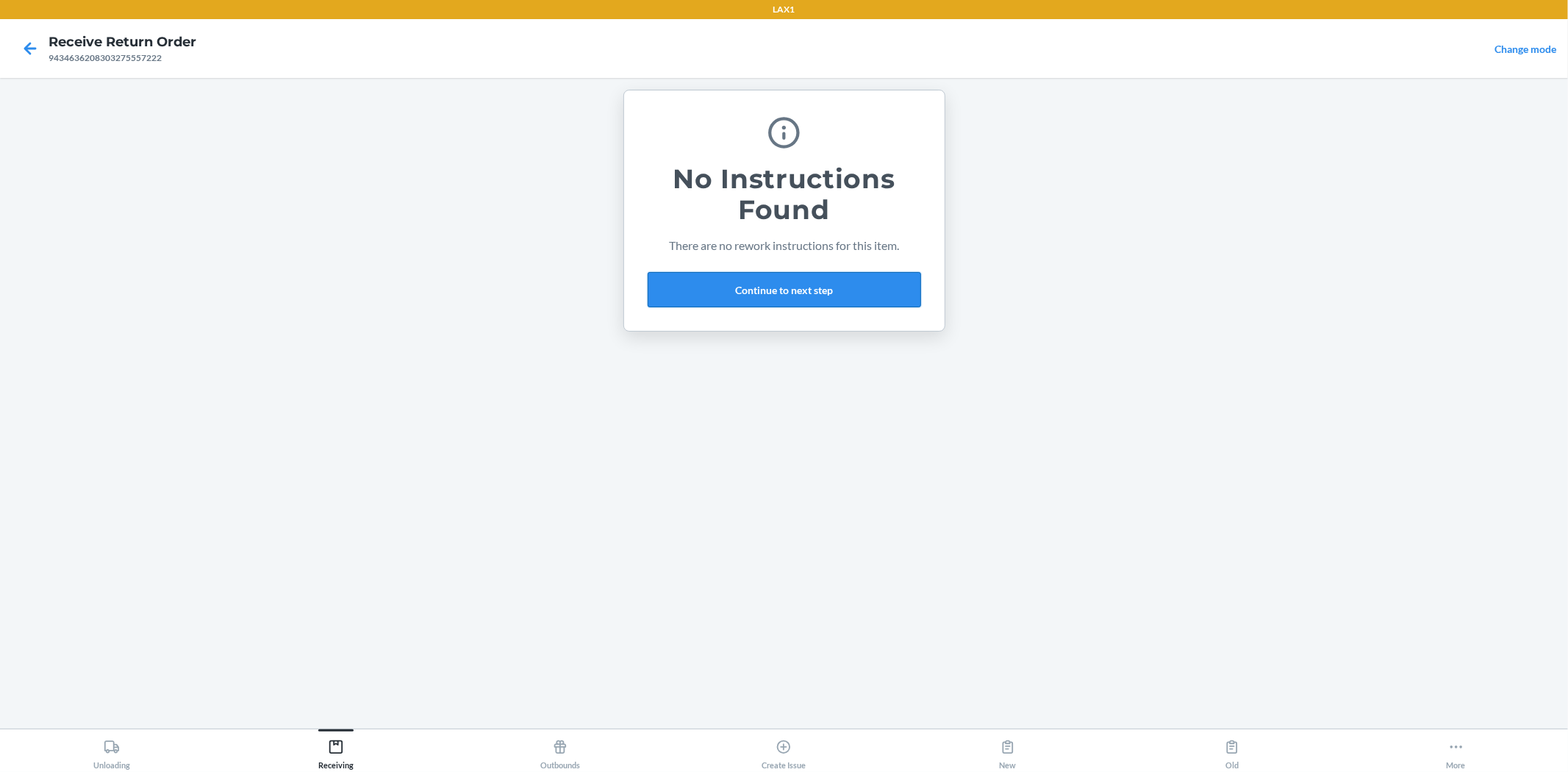 click on "Continue to next step" at bounding box center [784, 290] 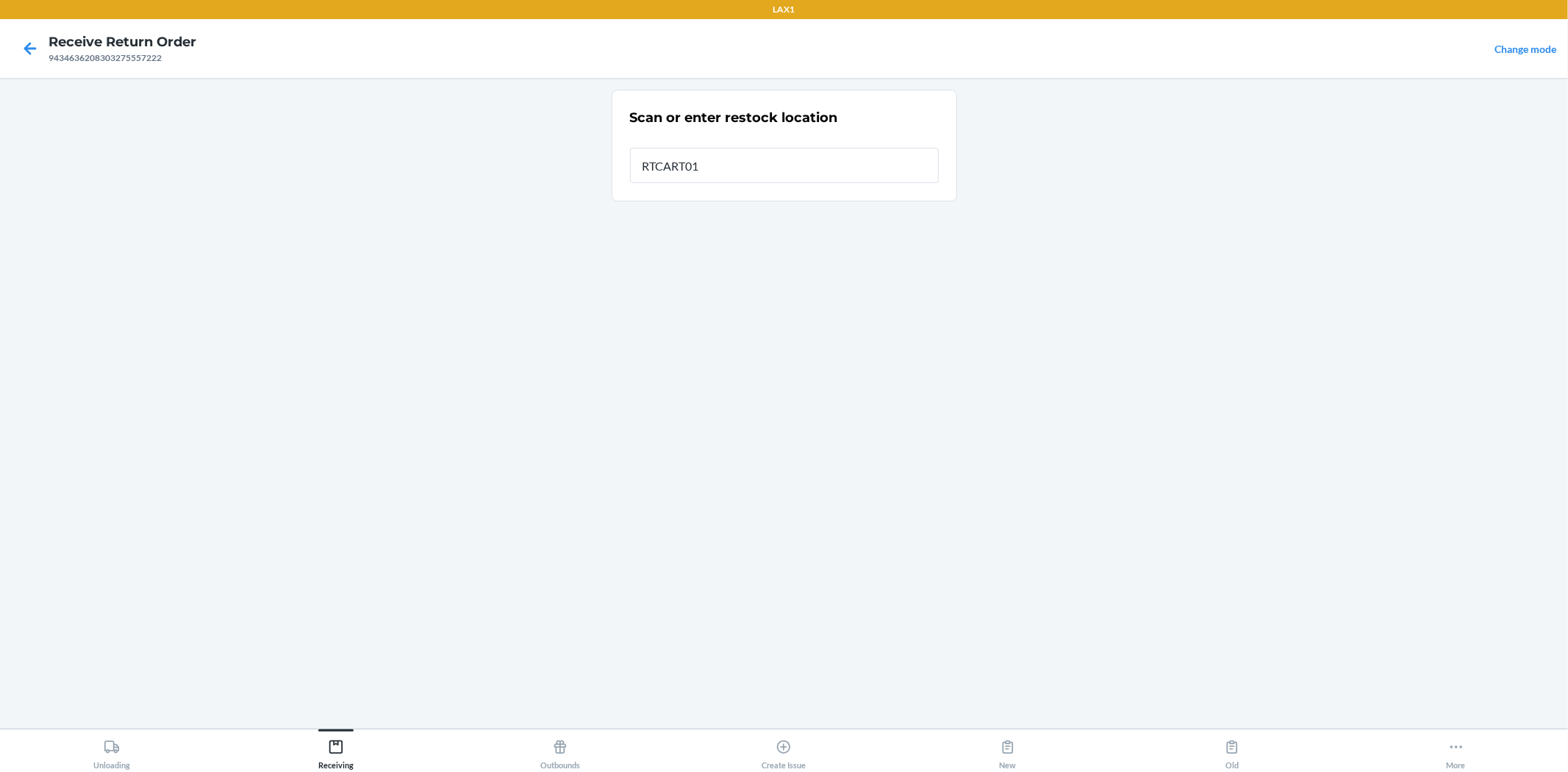 type on "RTCART014" 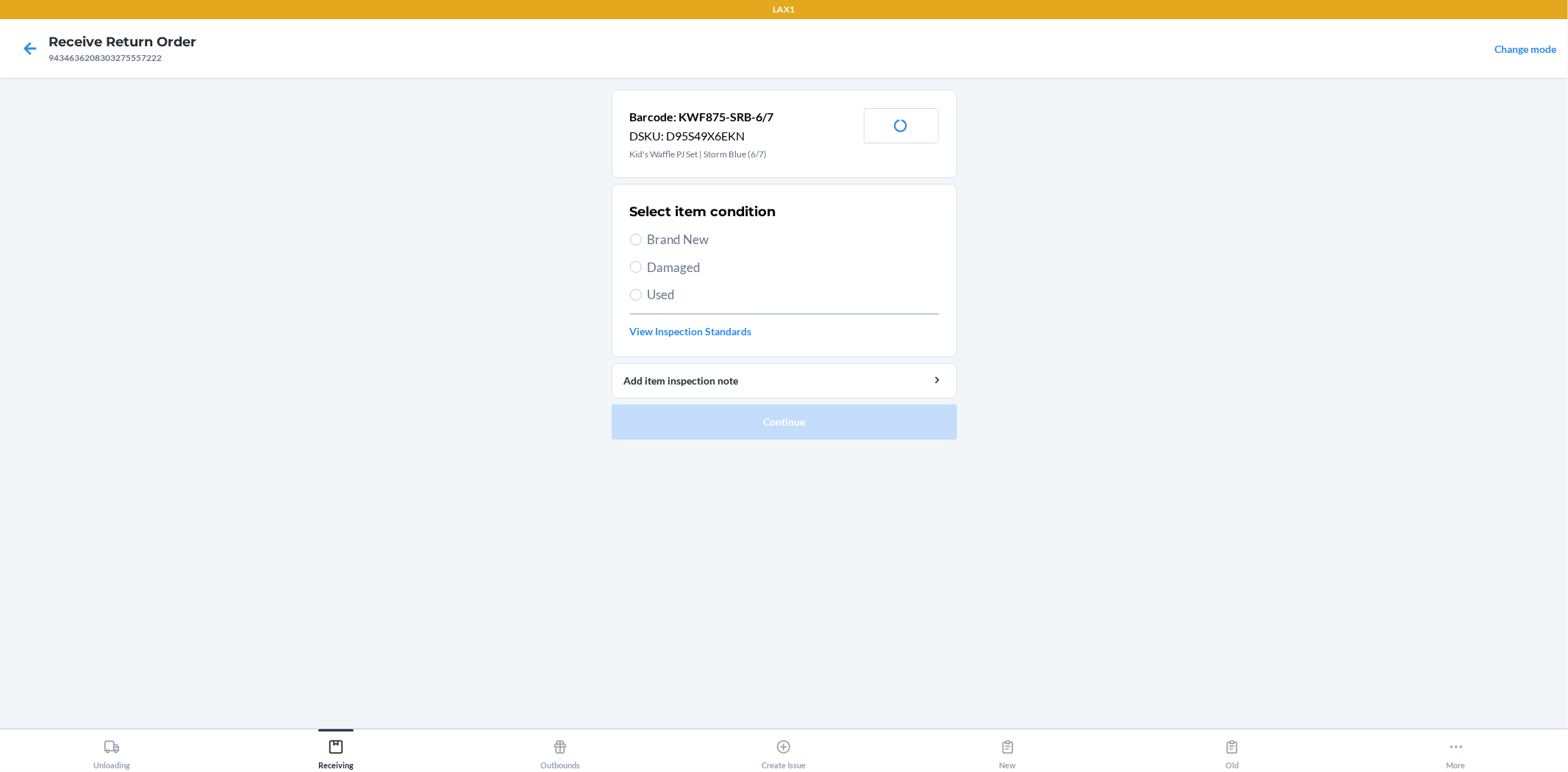 click on "Brand New" at bounding box center [793, 240] 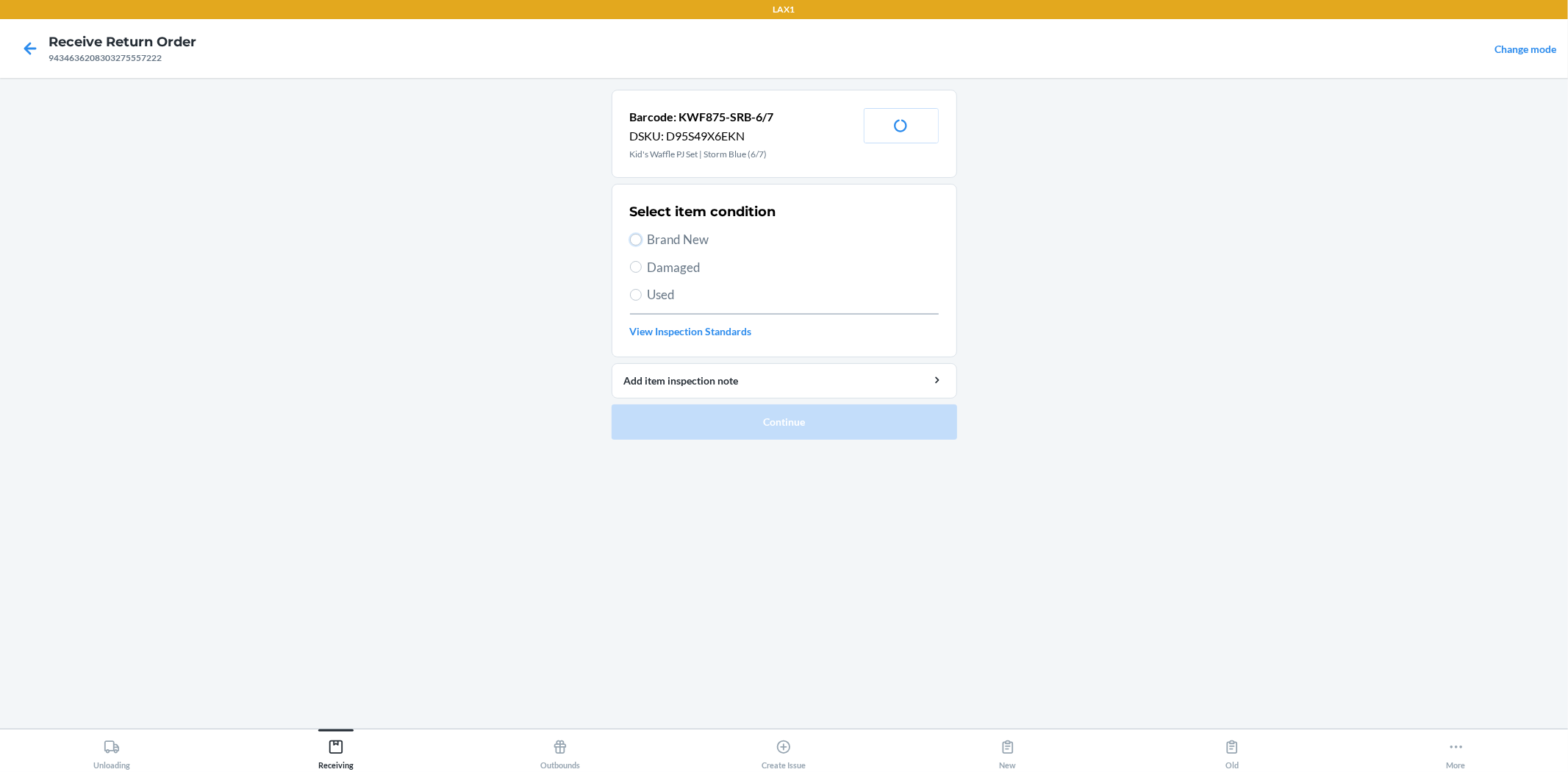click on "Brand New" at bounding box center [636, 240] 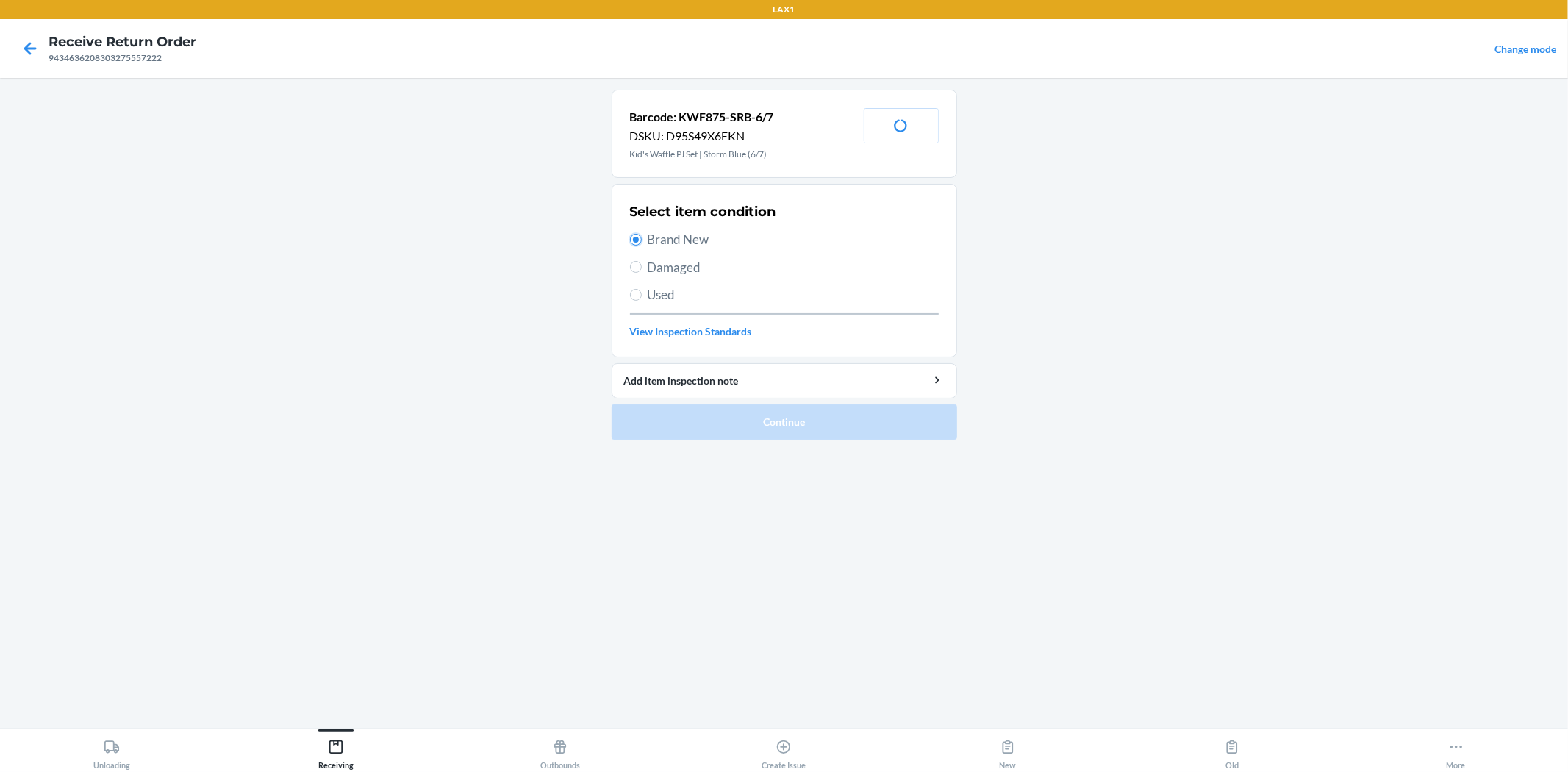 type 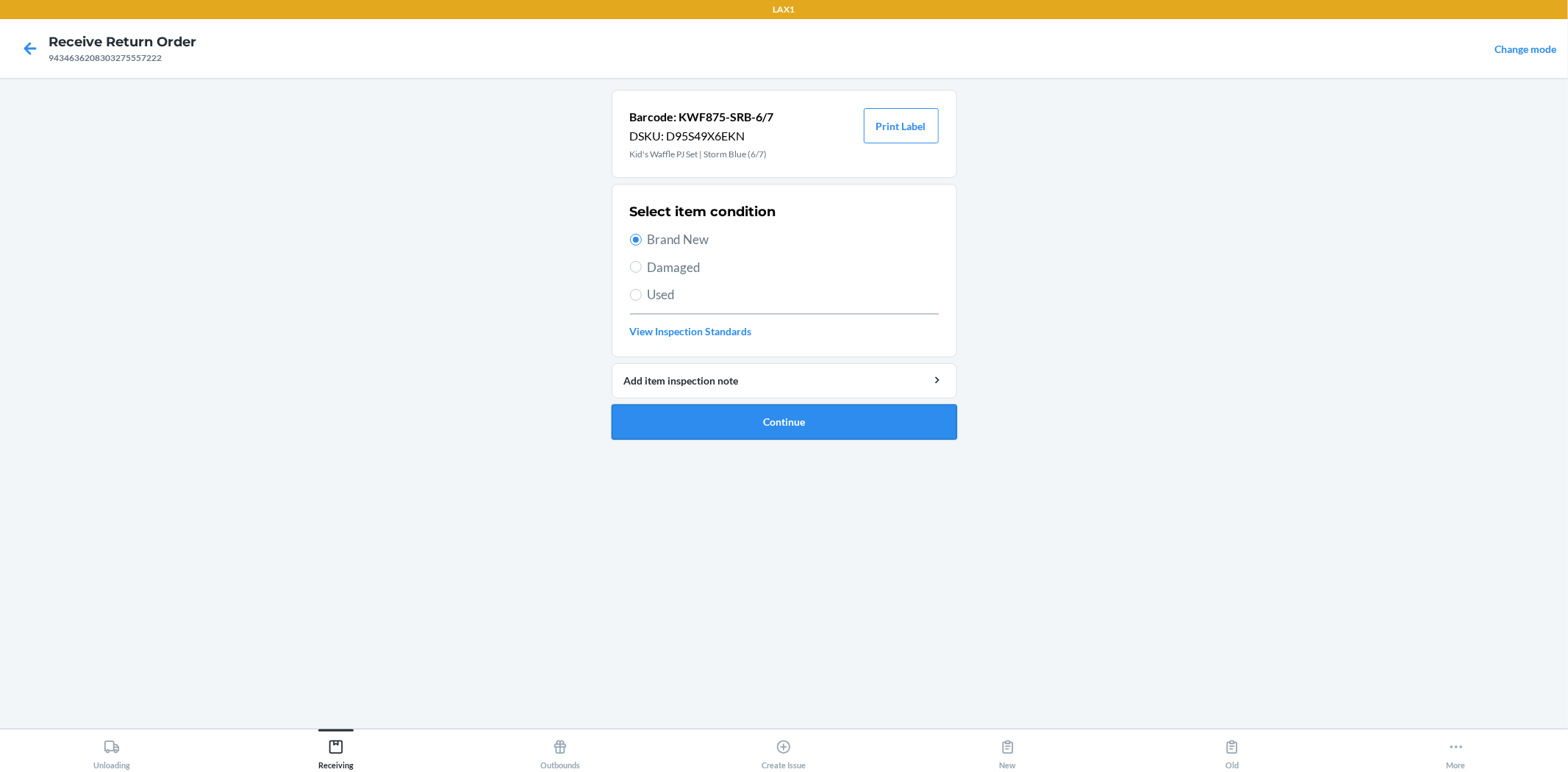 click on "Continue" at bounding box center [784, 422] 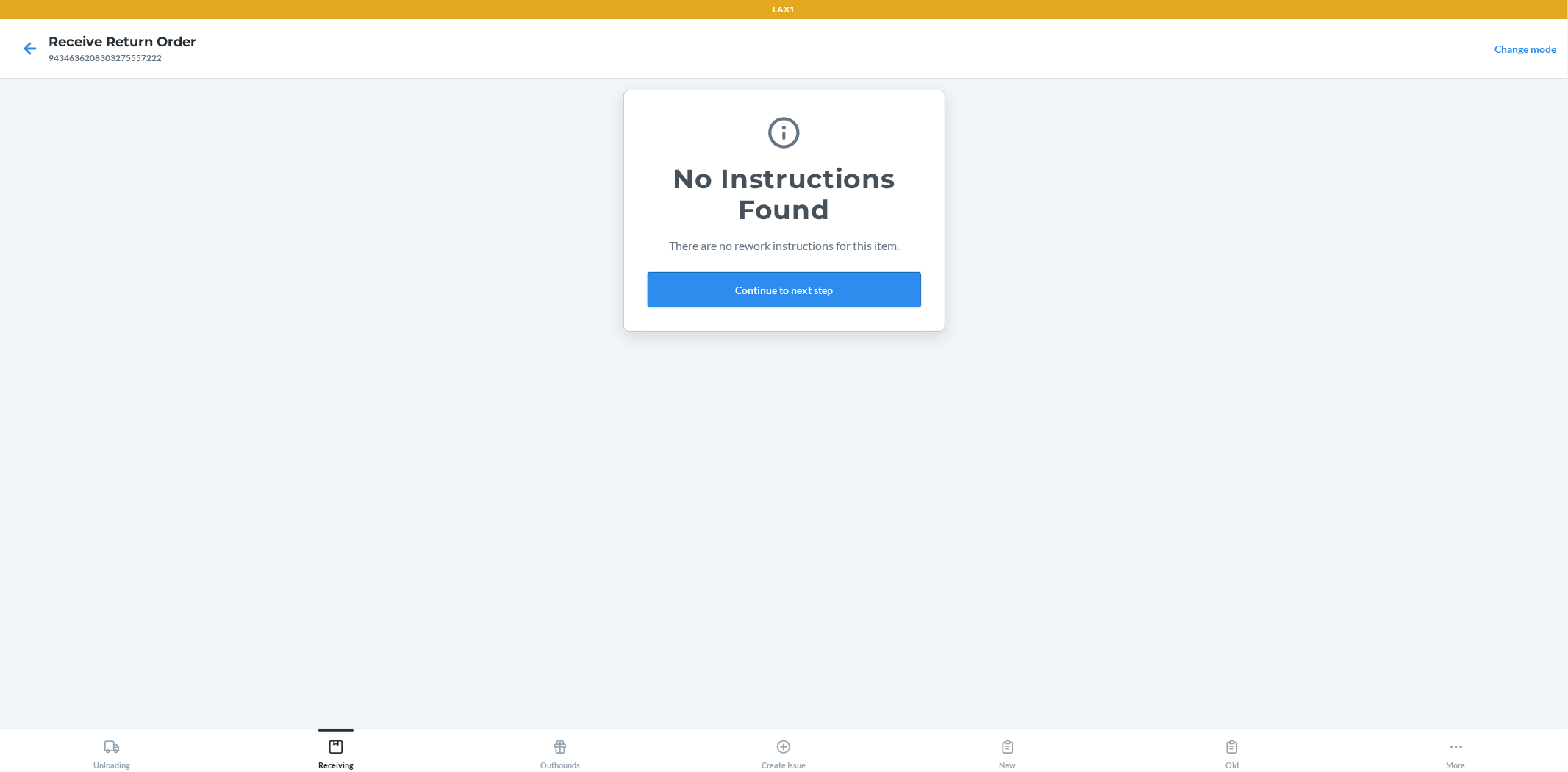 click on "Continue to next step" at bounding box center (784, 290) 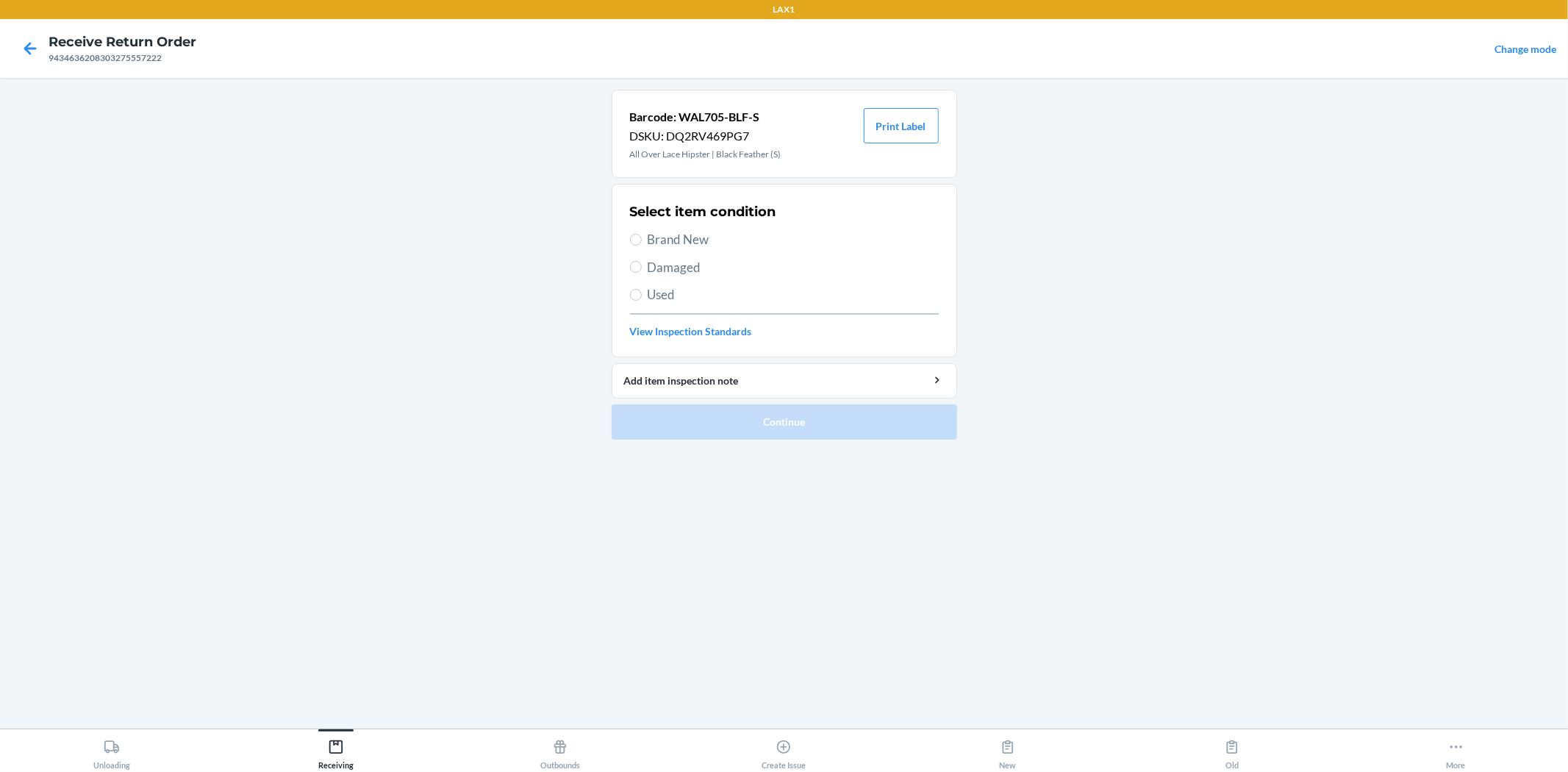 click on "Brand New" at bounding box center [793, 240] 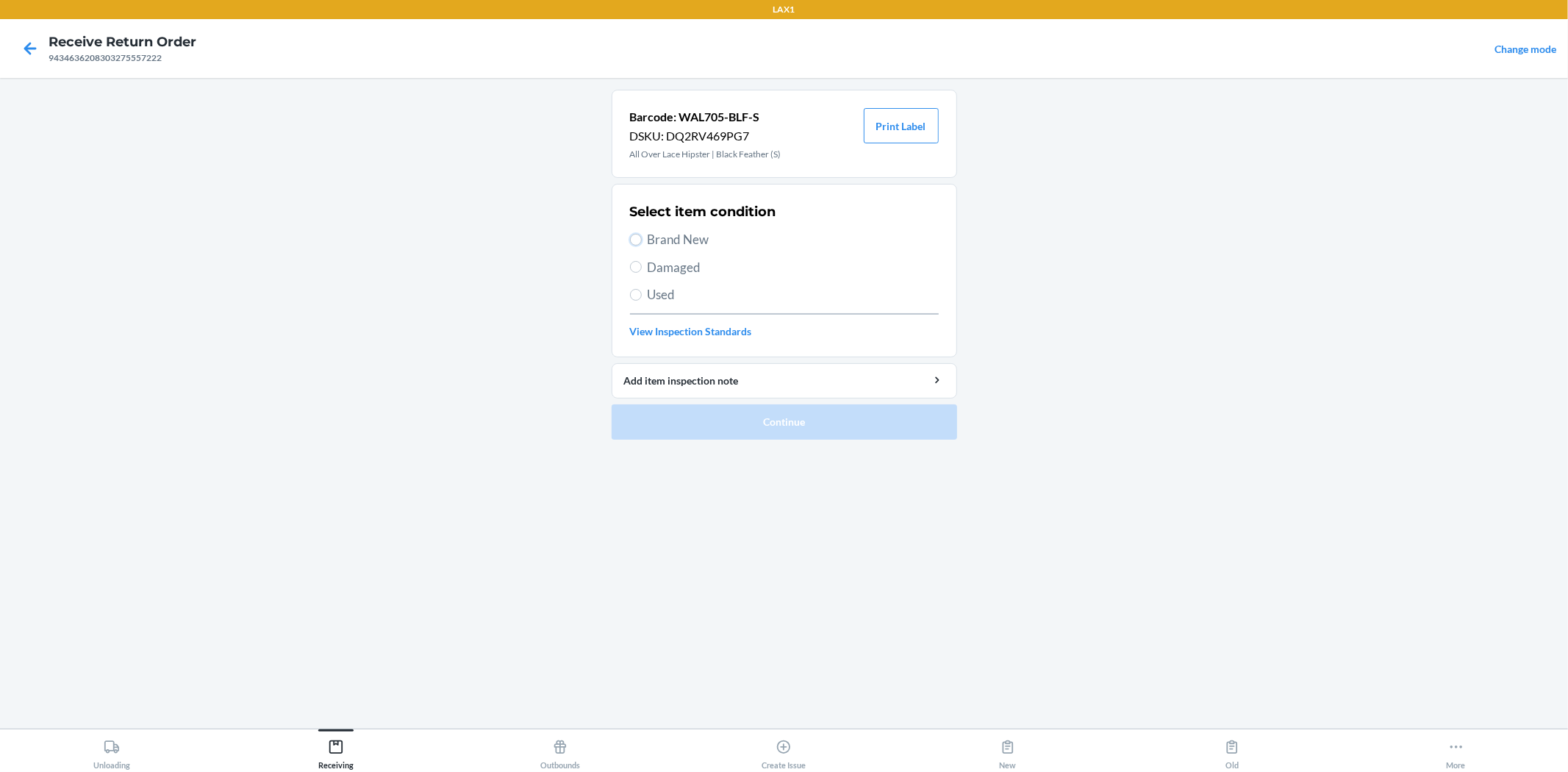 click on "Brand New" at bounding box center [636, 240] 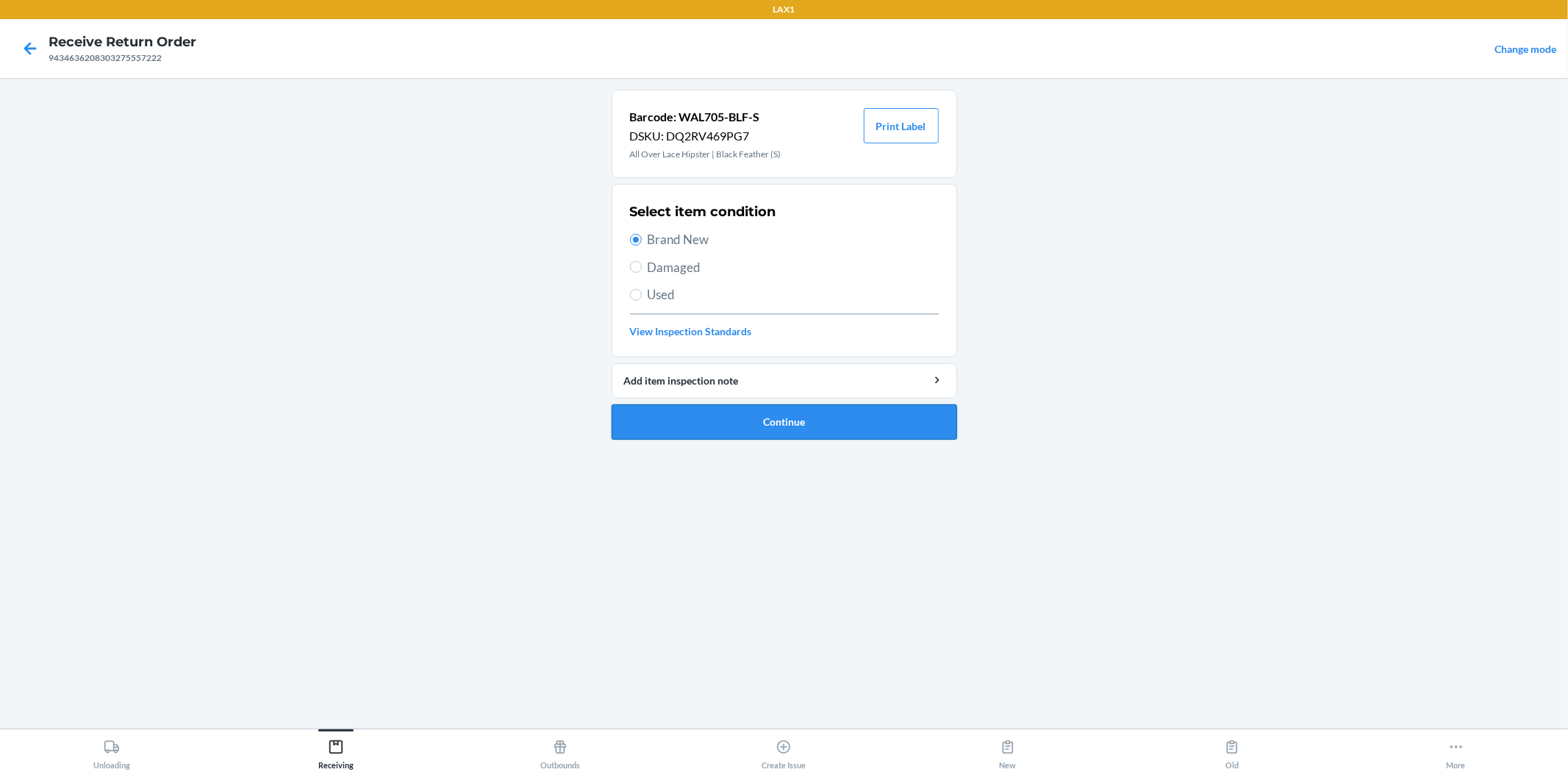 click on "Continue" at bounding box center [784, 422] 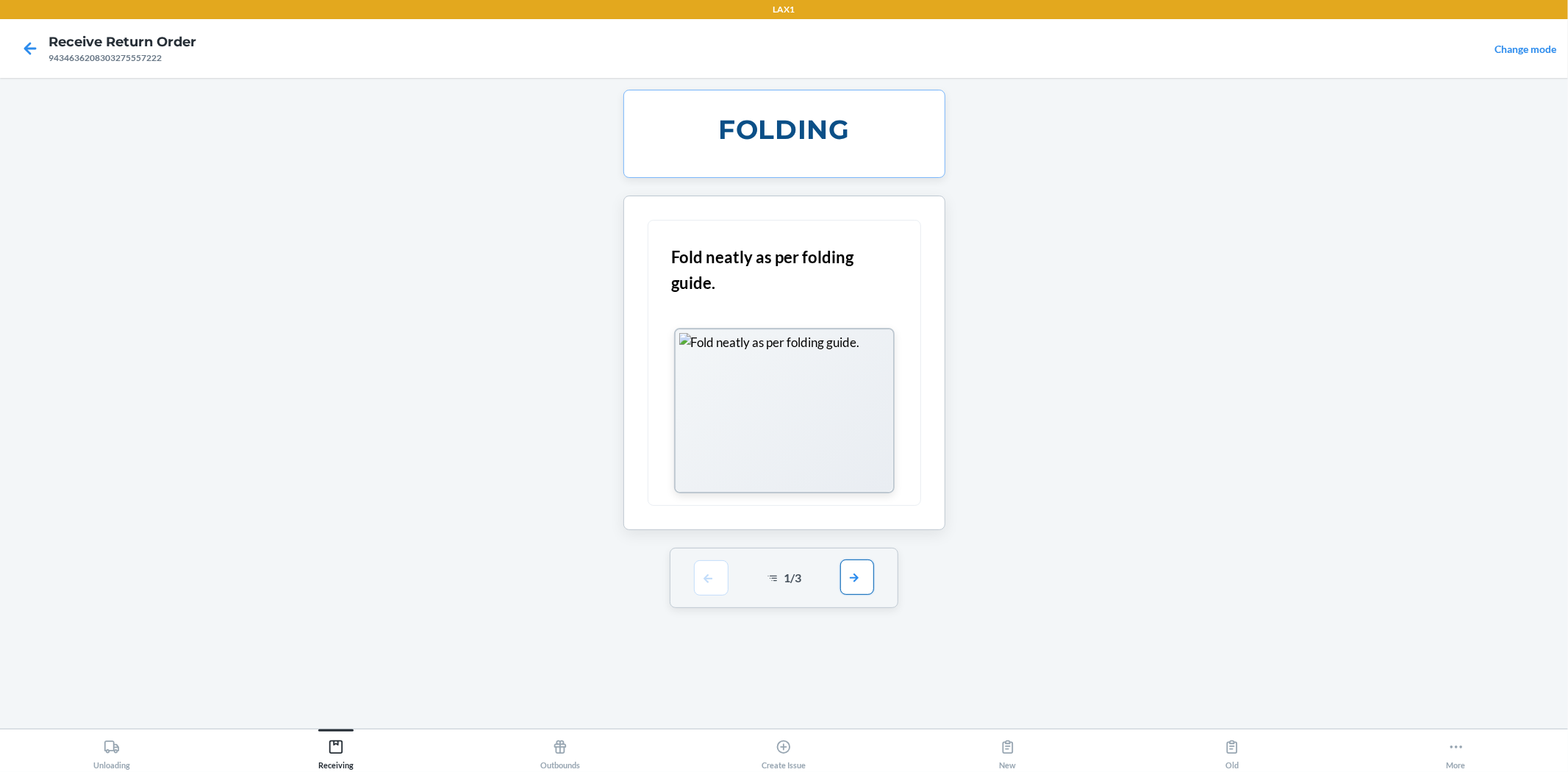 click at bounding box center (857, 577) 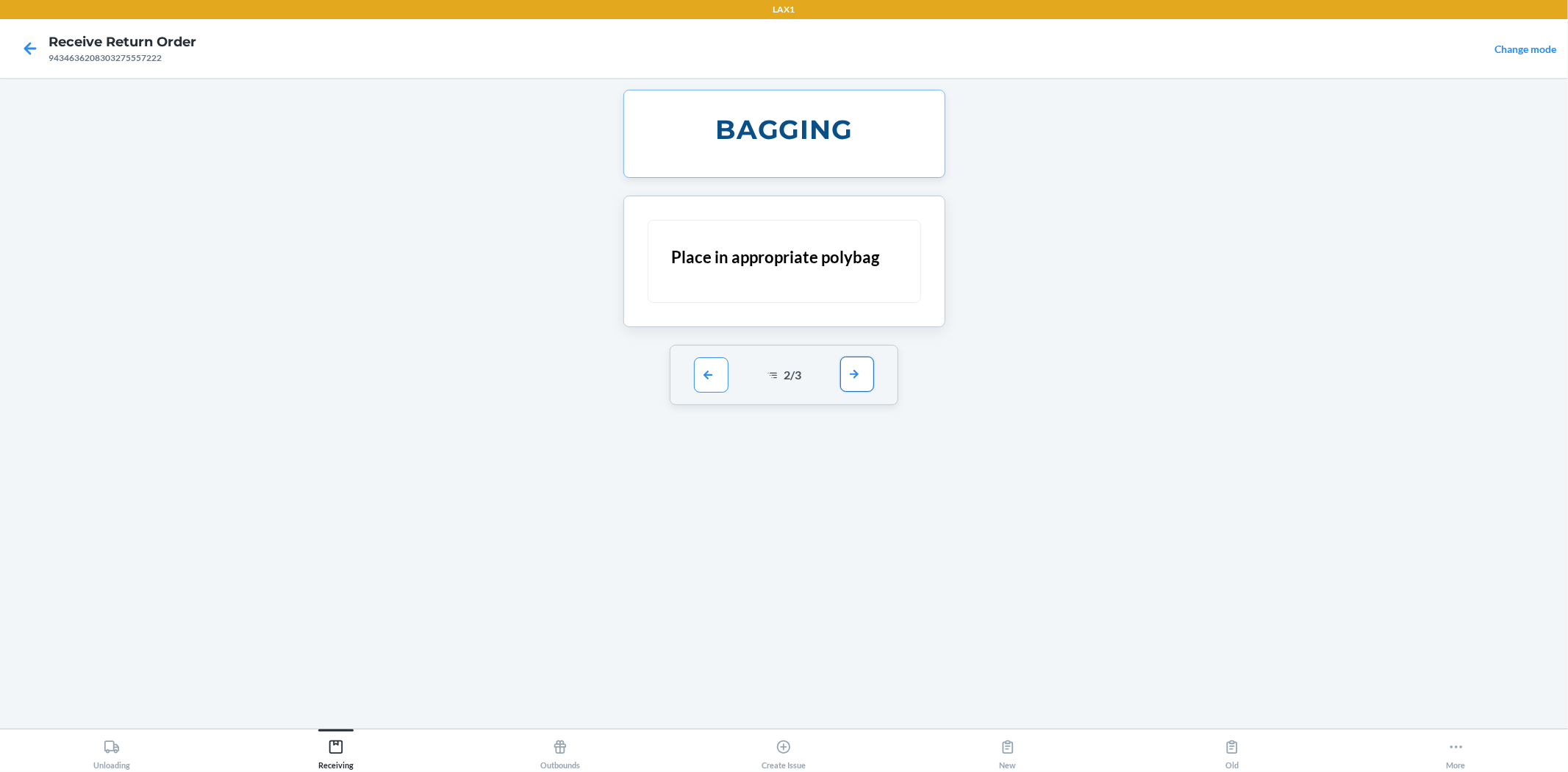 click at bounding box center [857, 374] 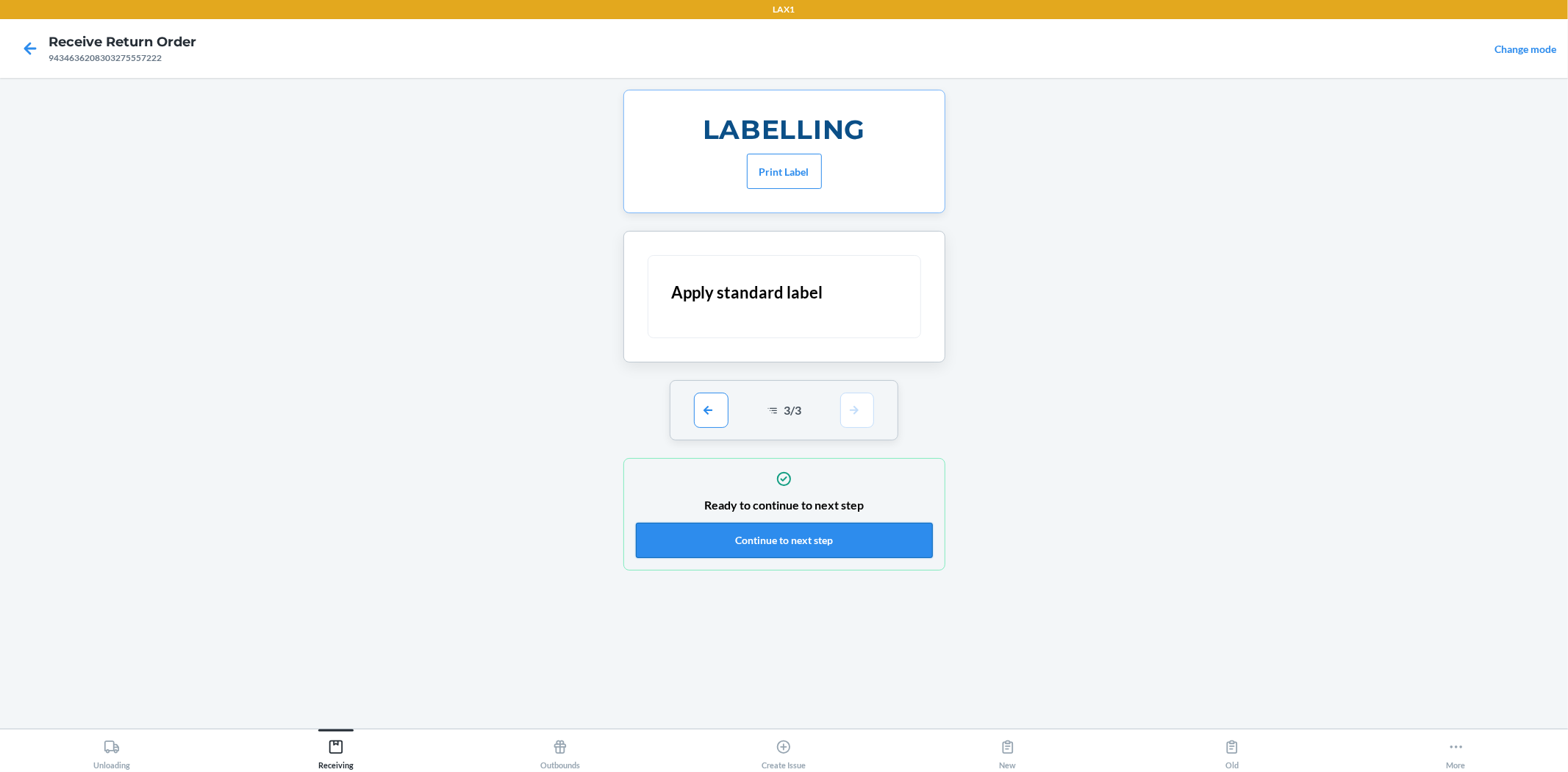 click on "Continue to next step" at bounding box center (784, 540) 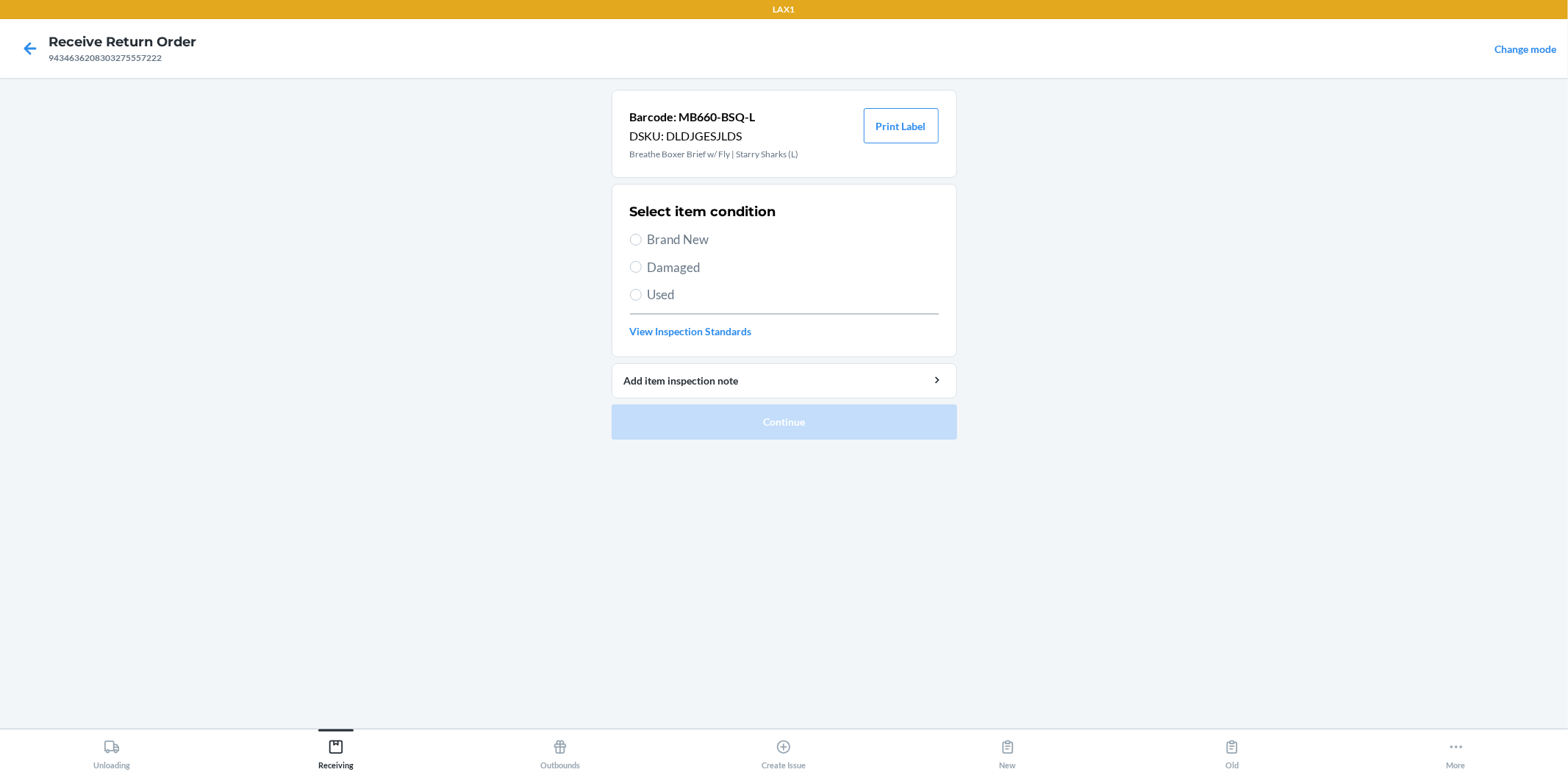 click on "Brand New" at bounding box center (793, 240) 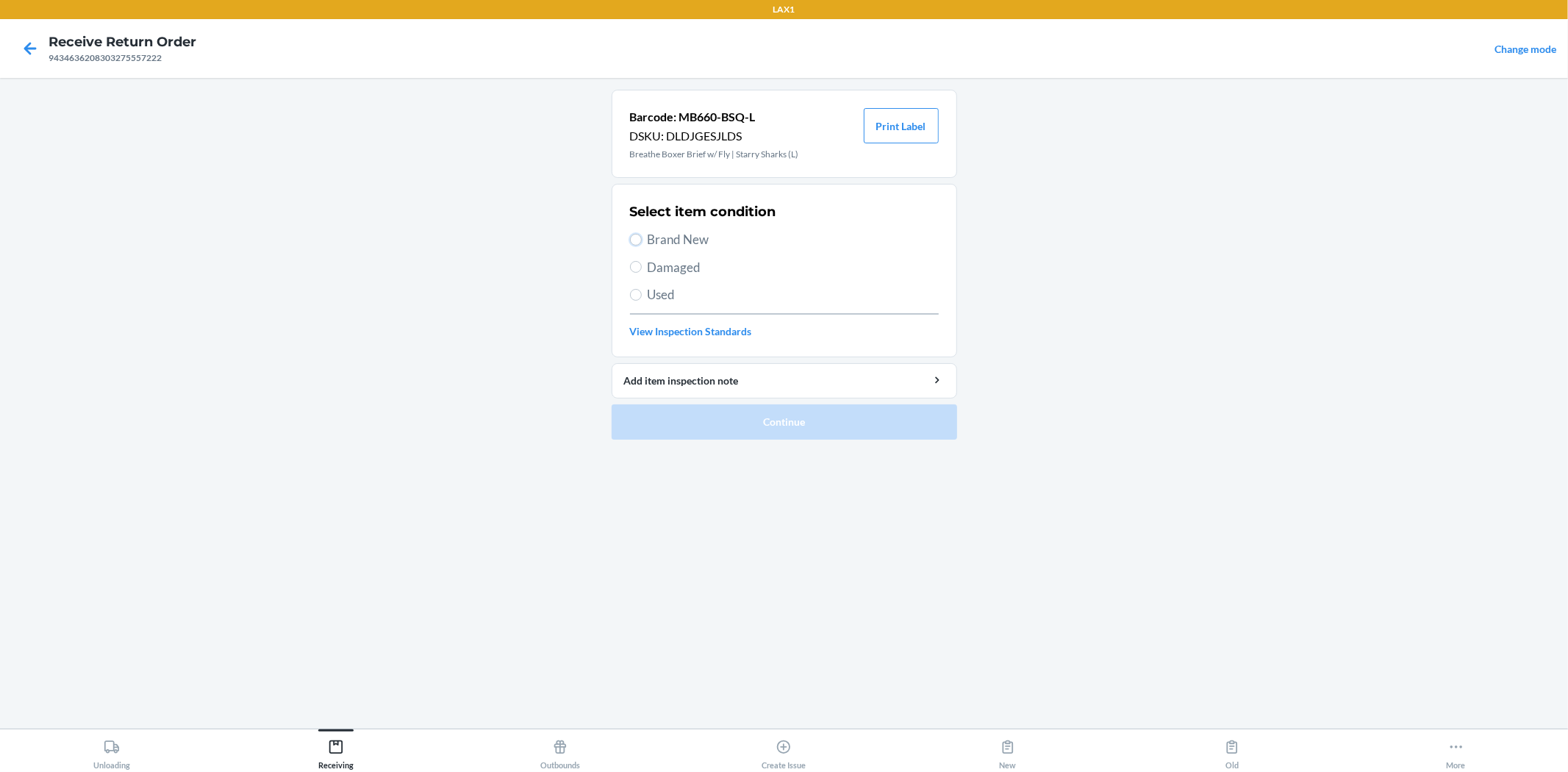 click on "Brand New" at bounding box center (636, 240) 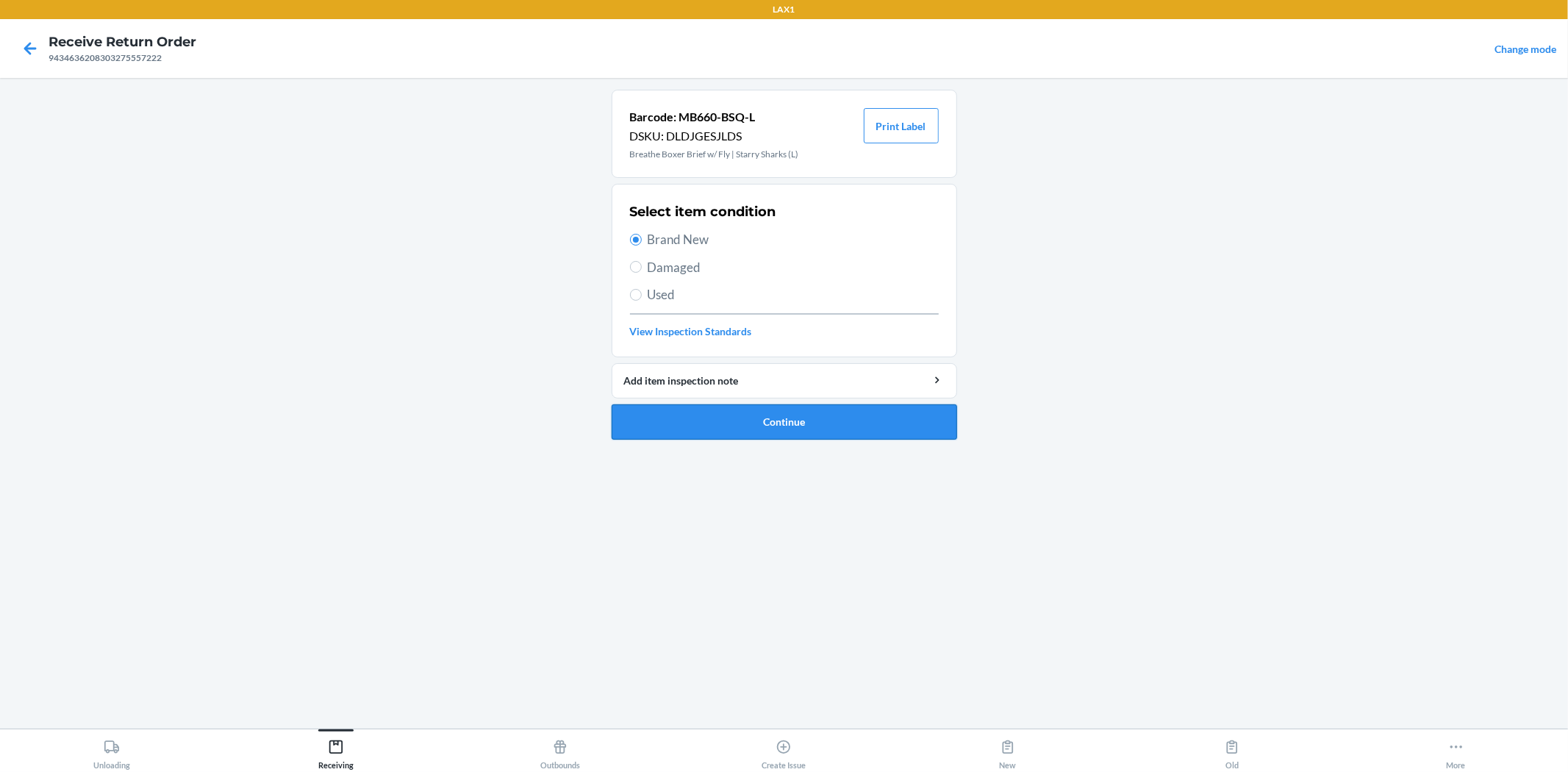 click on "Continue" at bounding box center [784, 422] 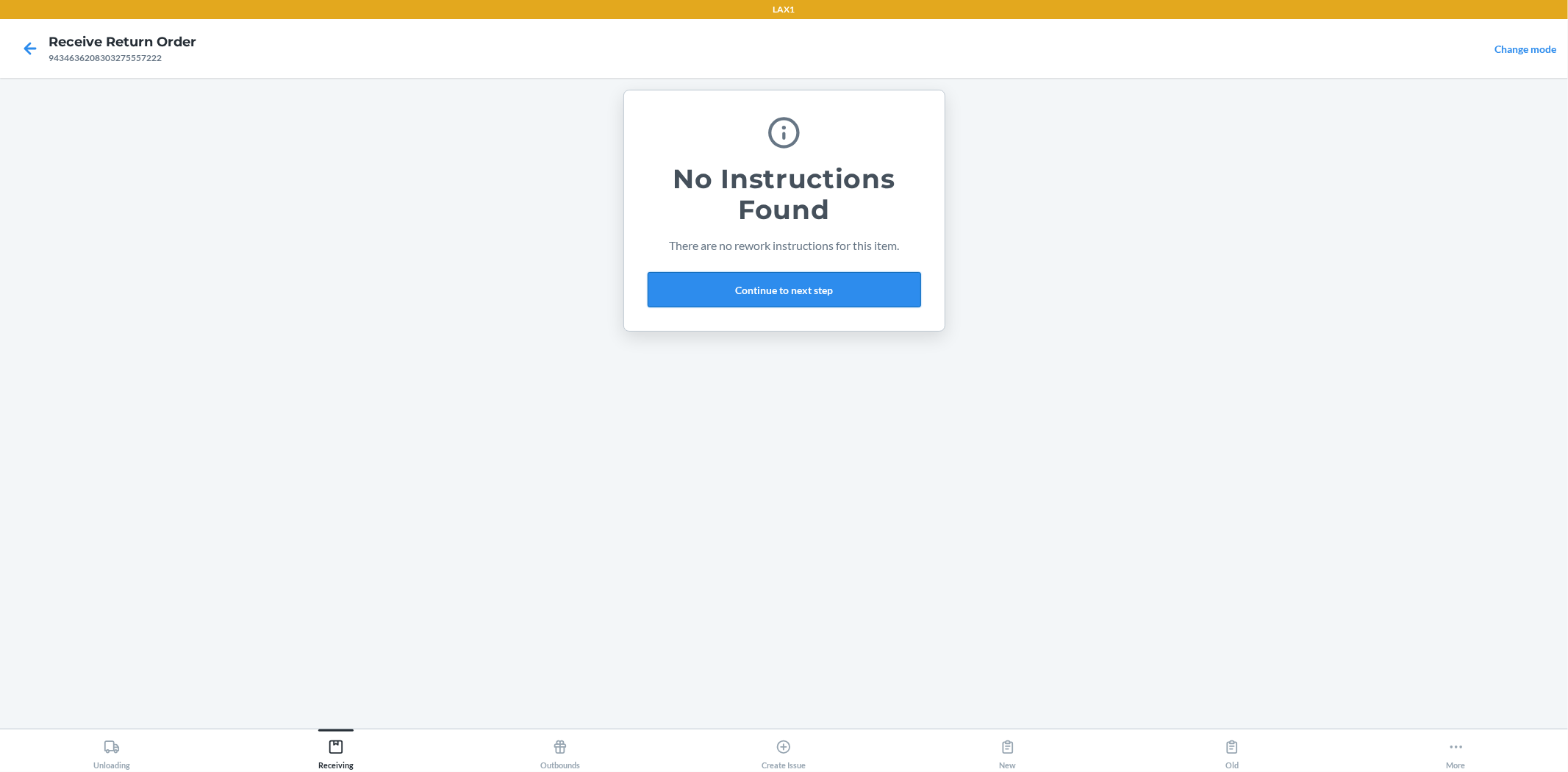 click on "Continue to next step" at bounding box center (784, 290) 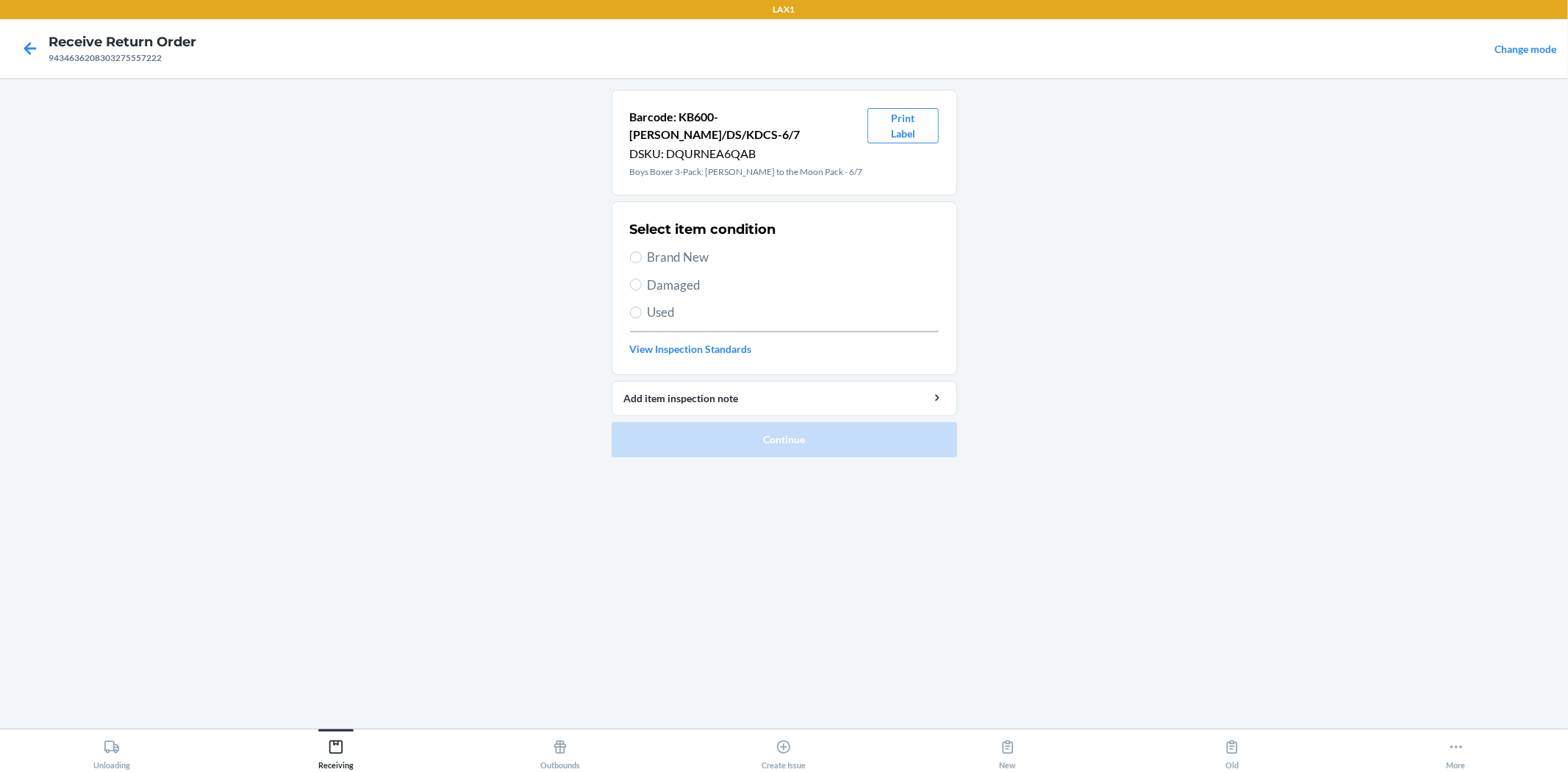 click on "Brand New" at bounding box center (793, 257) 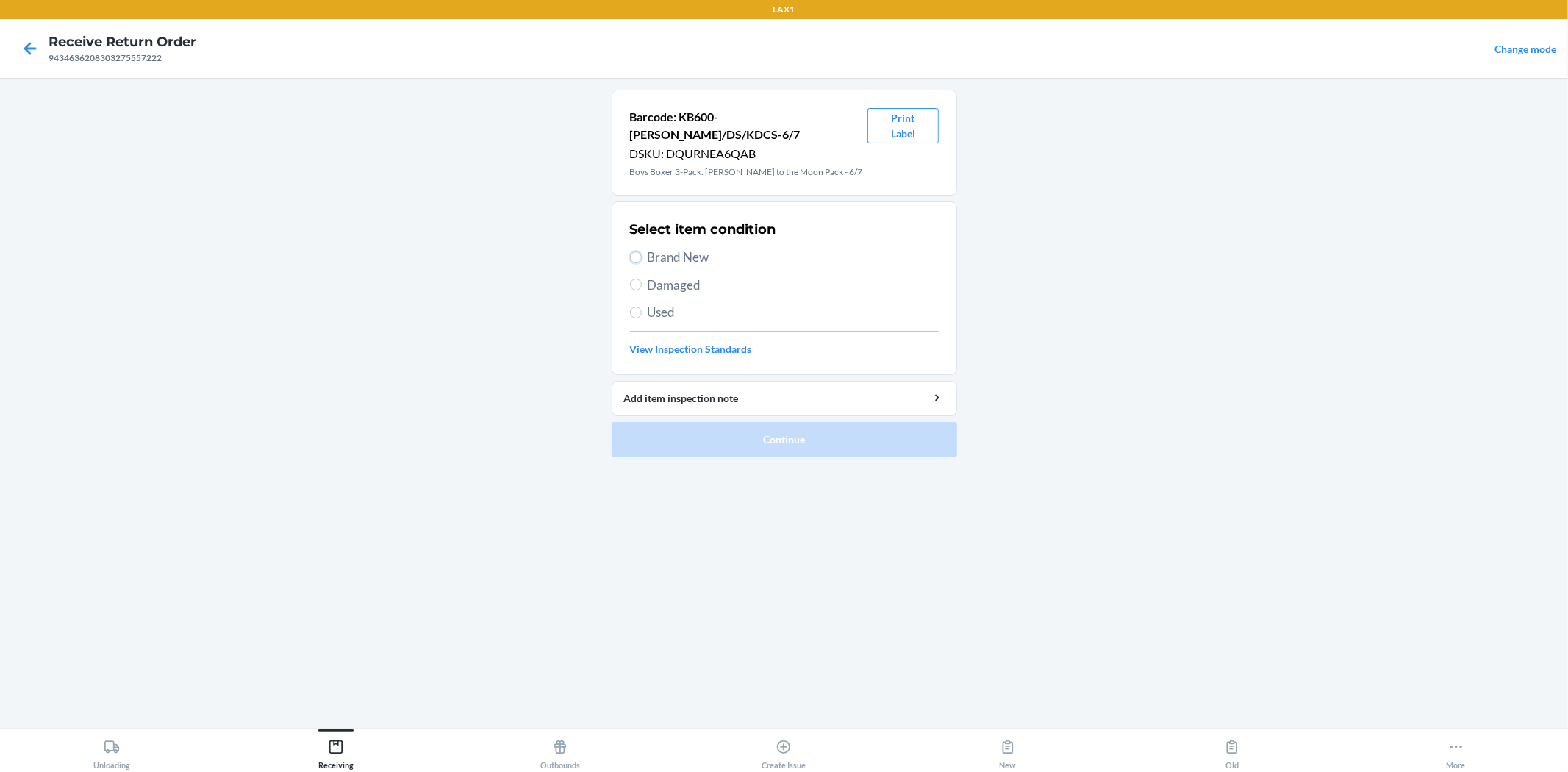 click on "Brand New" at bounding box center [636, 257] 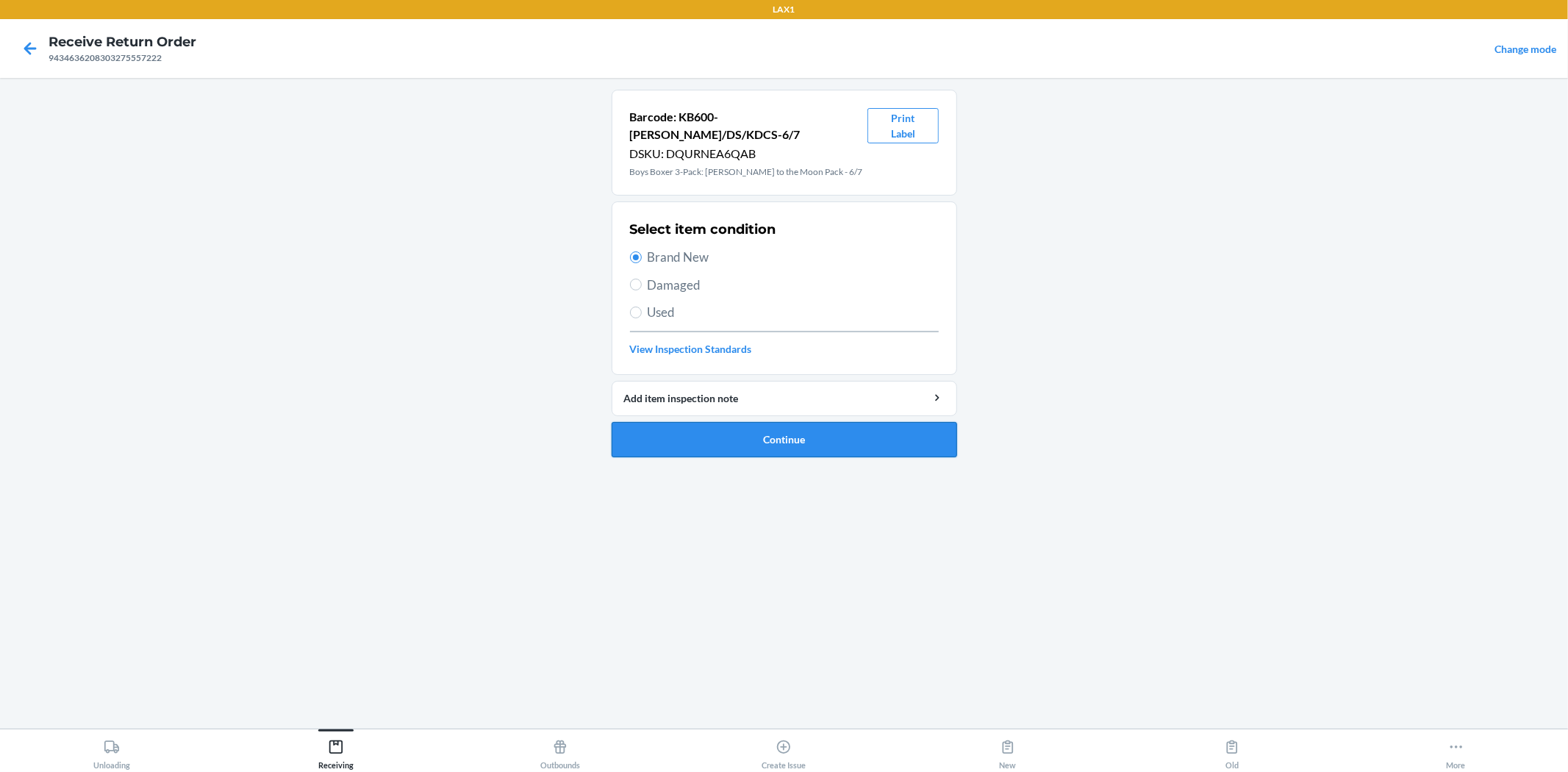 click on "Continue" at bounding box center (784, 440) 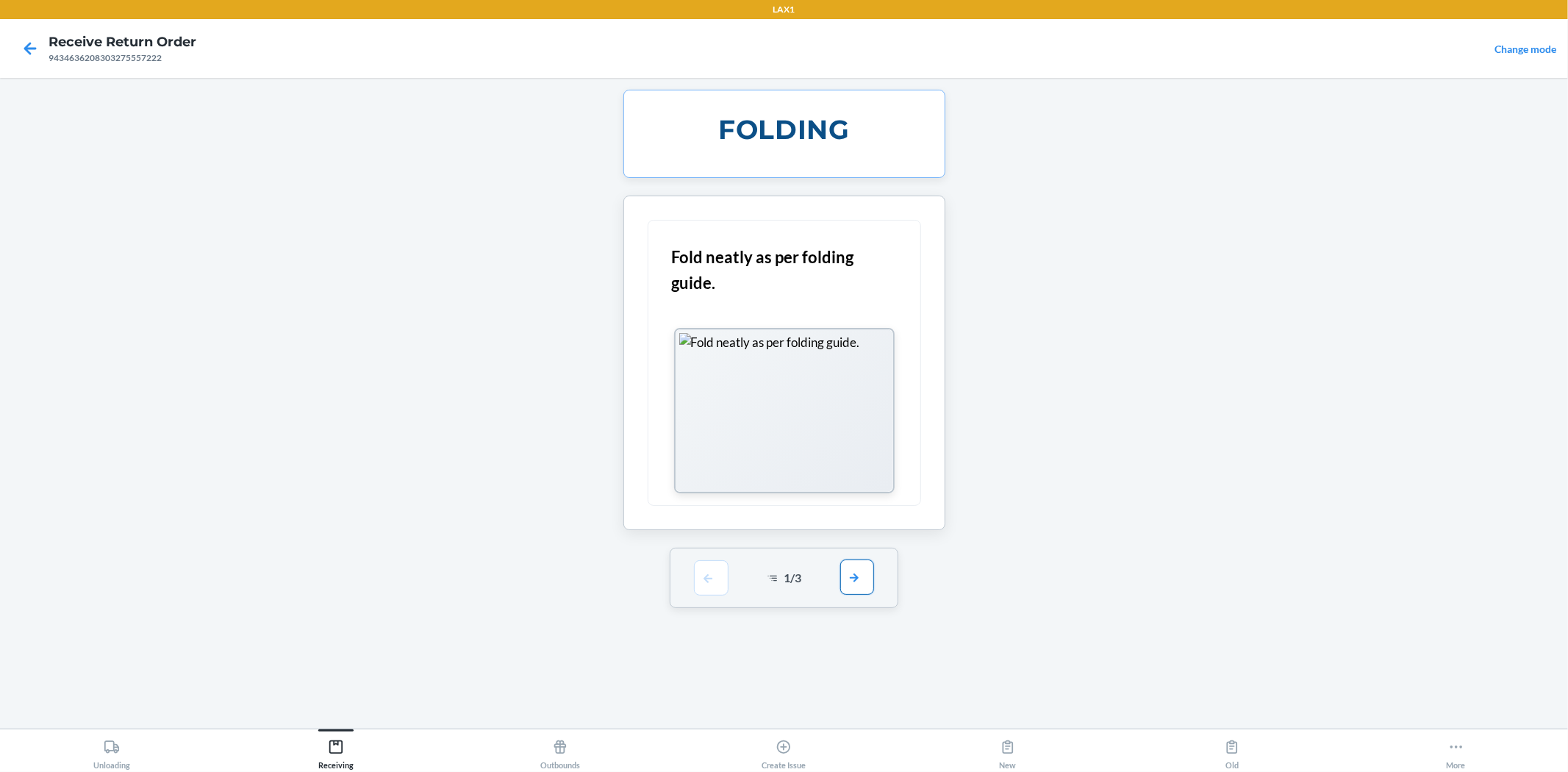 drag, startPoint x: 861, startPoint y: 576, endPoint x: 841, endPoint y: 498, distance: 80.52329 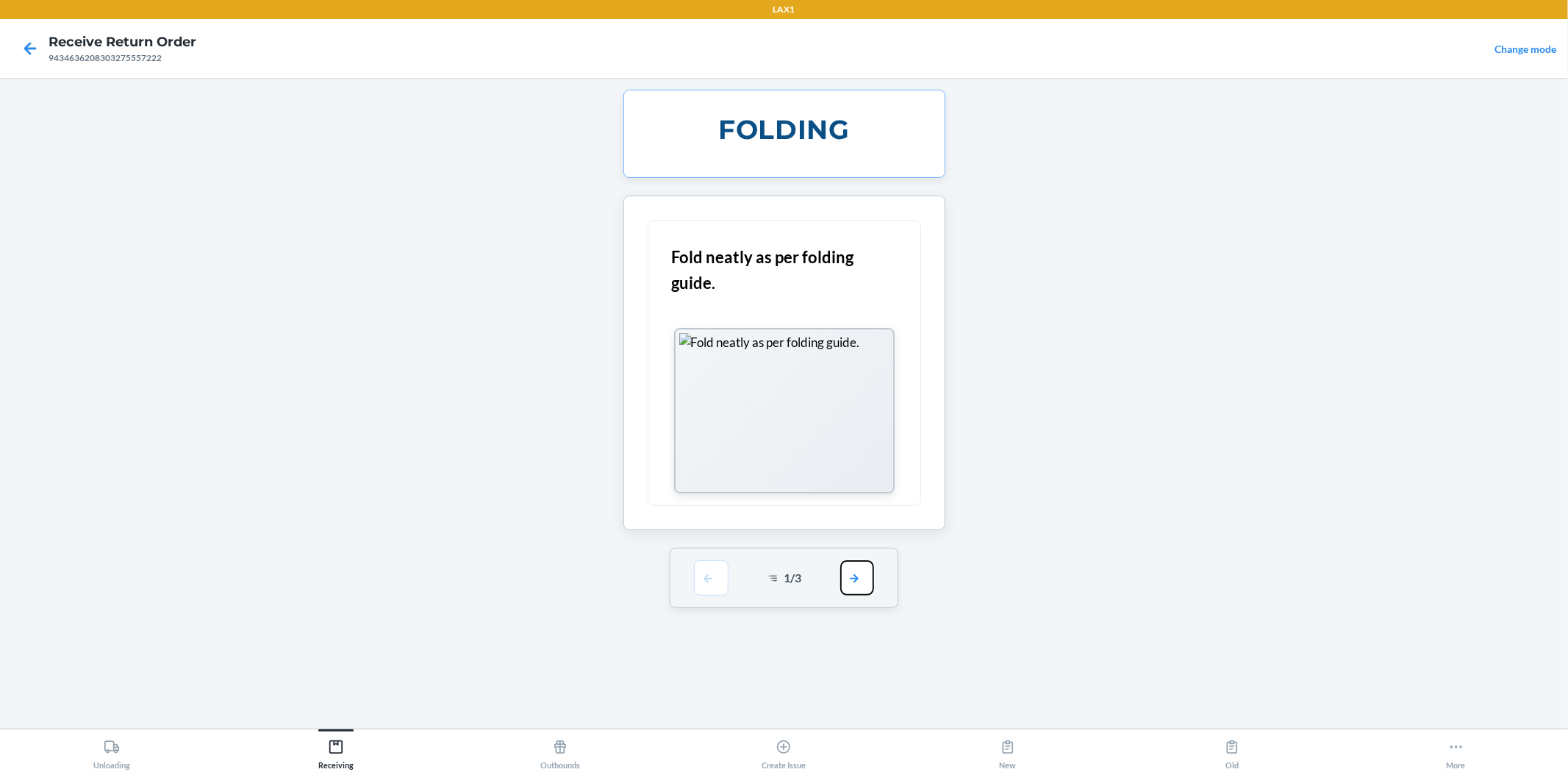 click at bounding box center (857, 578) 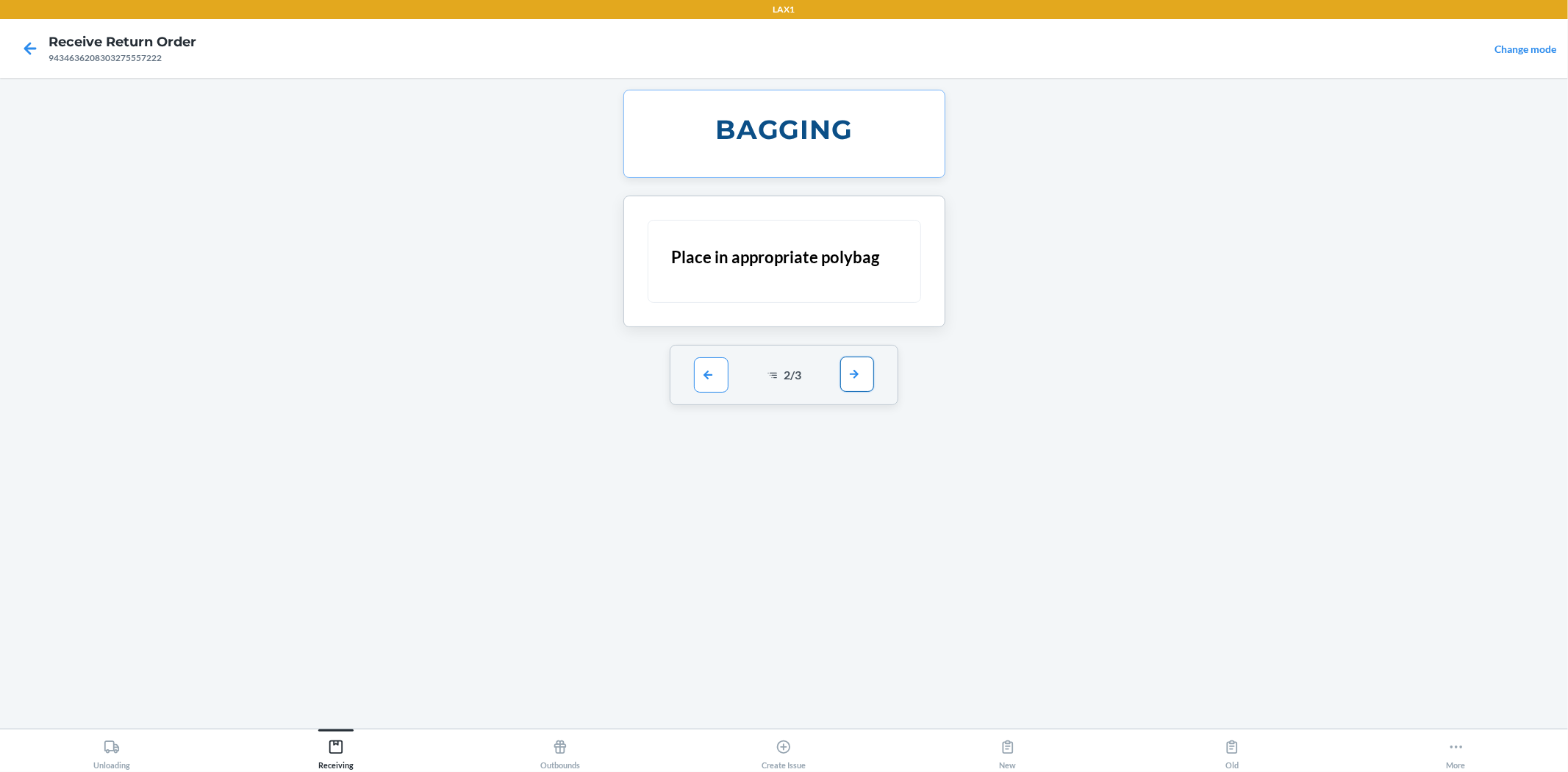 click at bounding box center [857, 374] 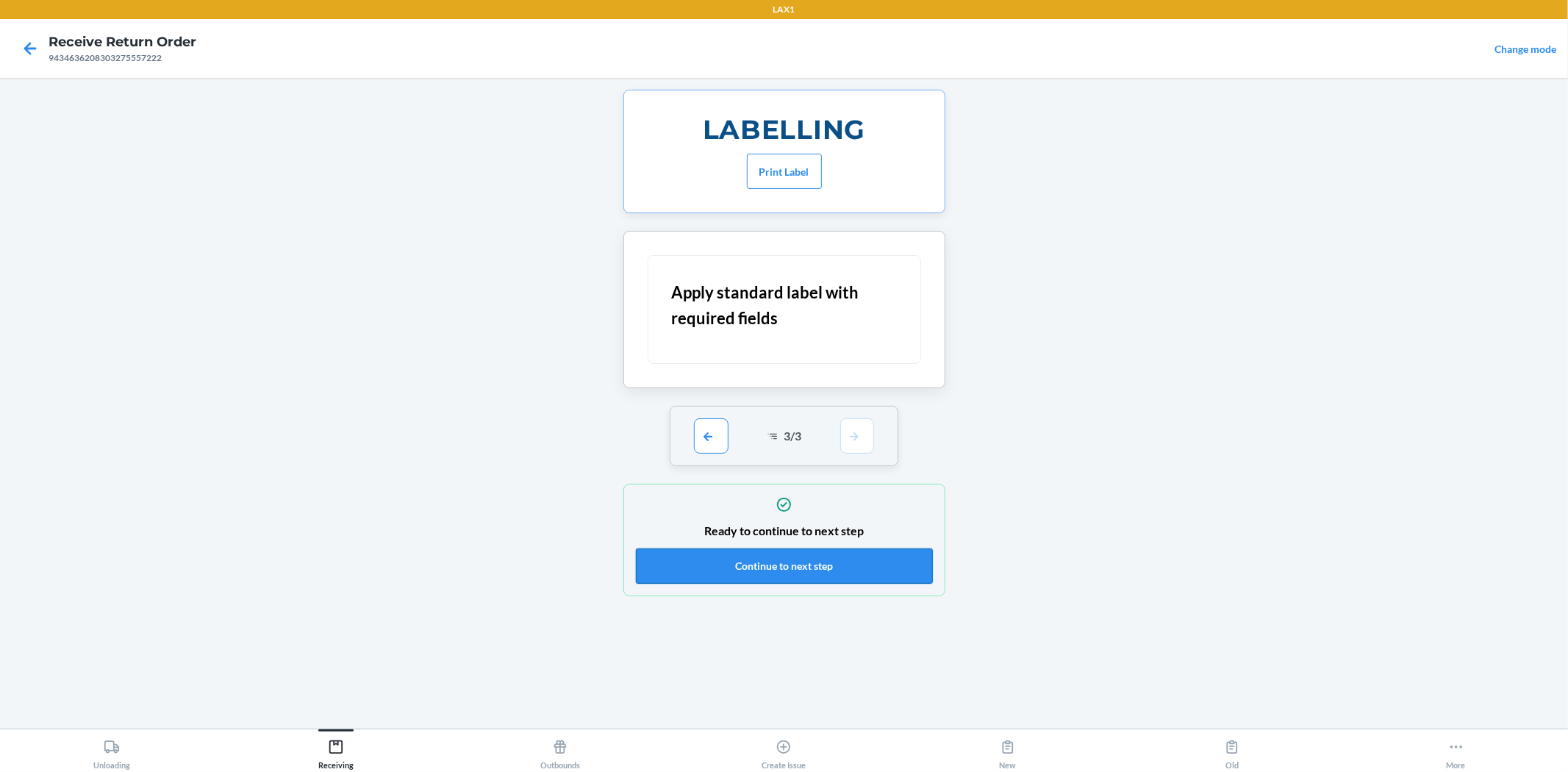 click on "Continue to next step" at bounding box center (784, 566) 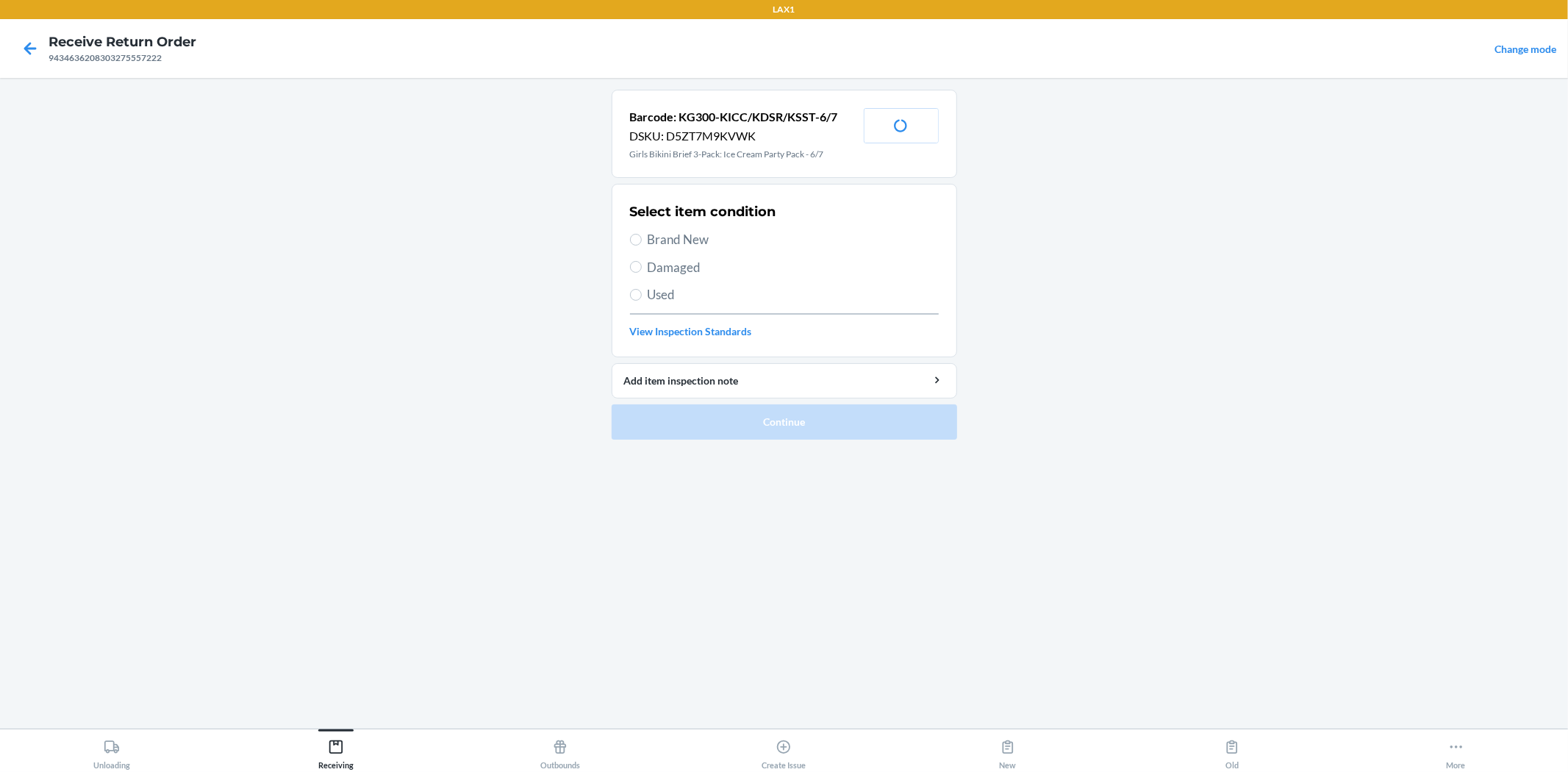 click on "Brand New" at bounding box center [793, 240] 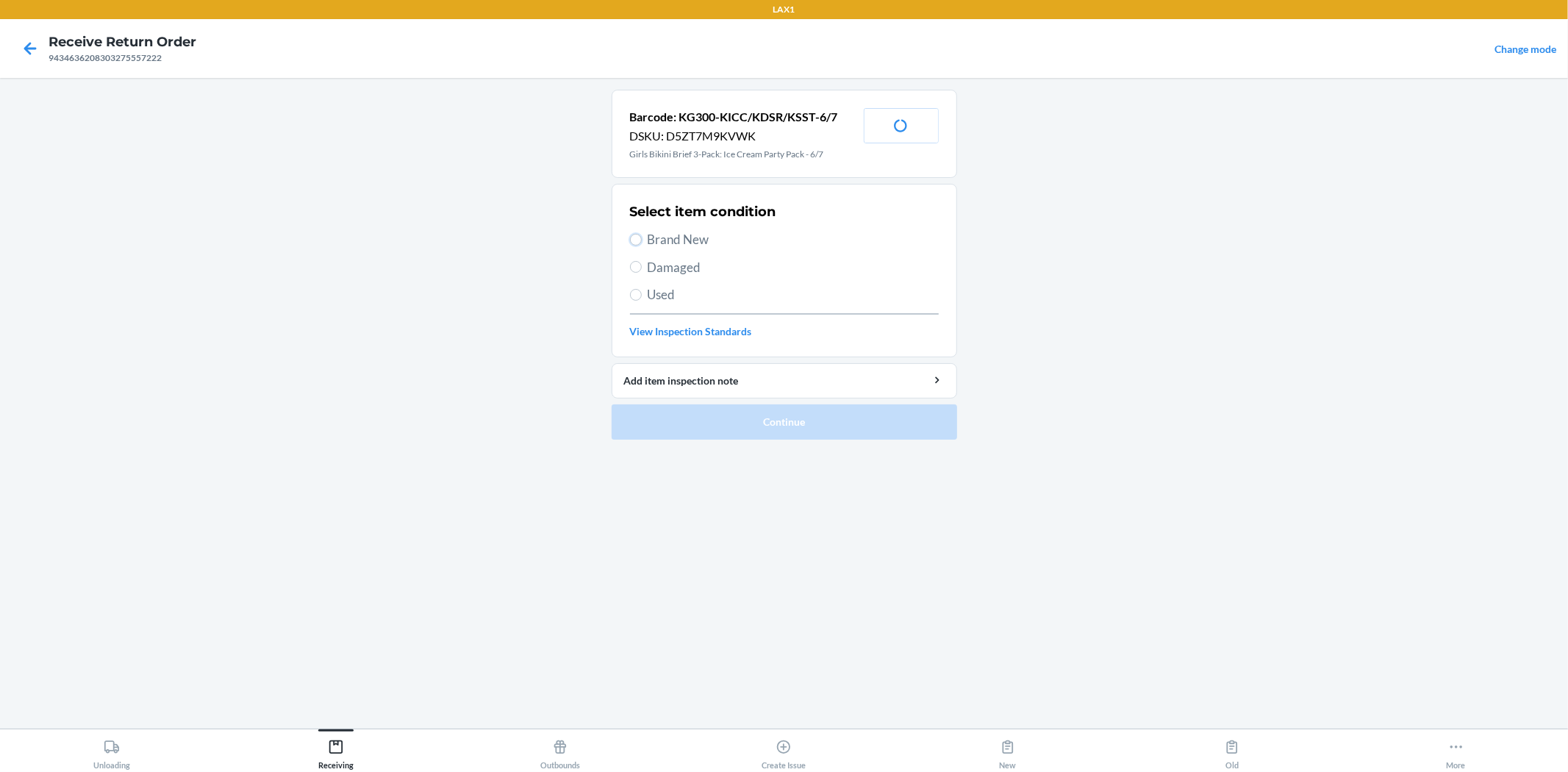 click on "Brand New" at bounding box center (636, 240) 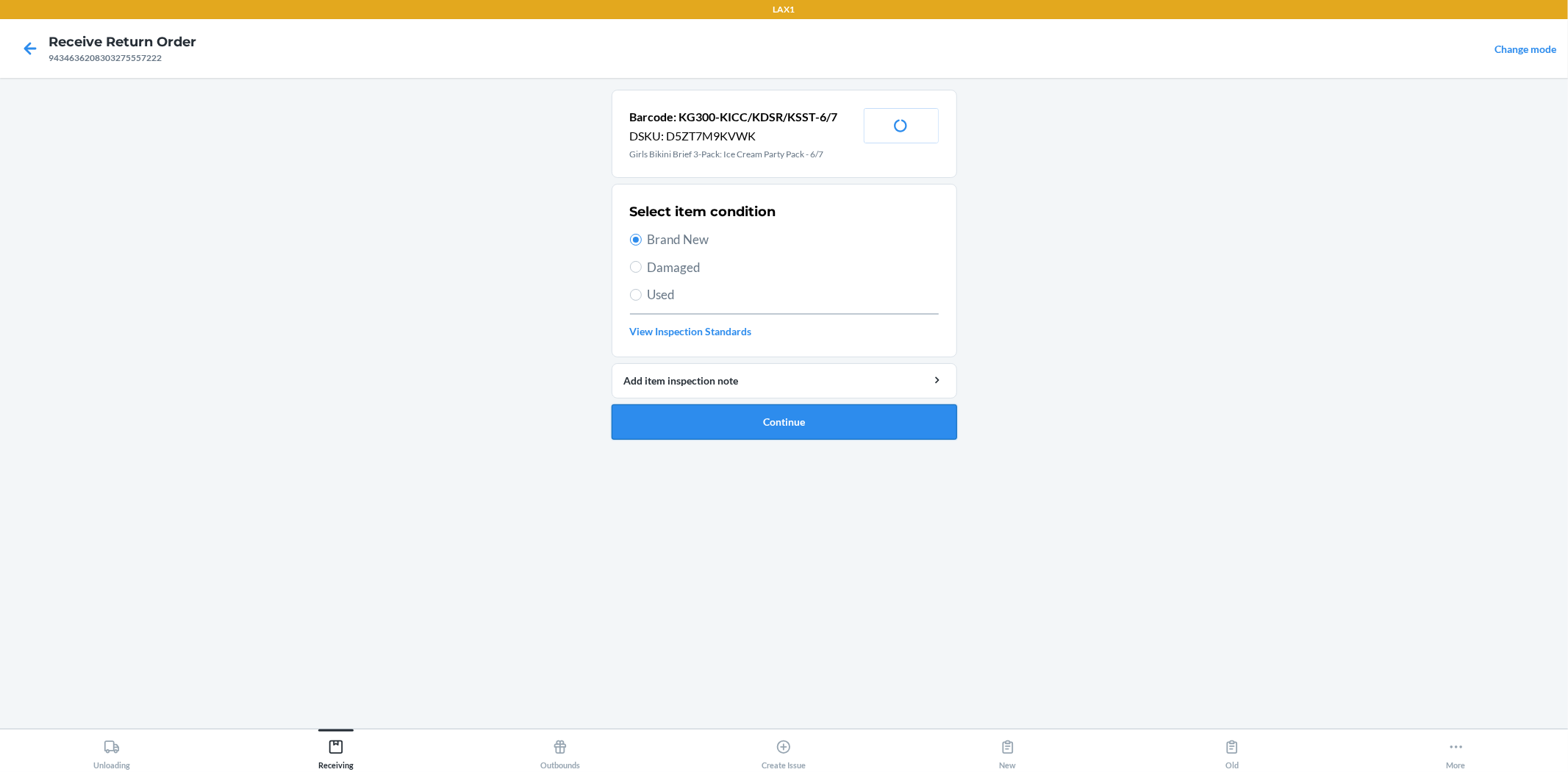 click on "Continue" at bounding box center (784, 422) 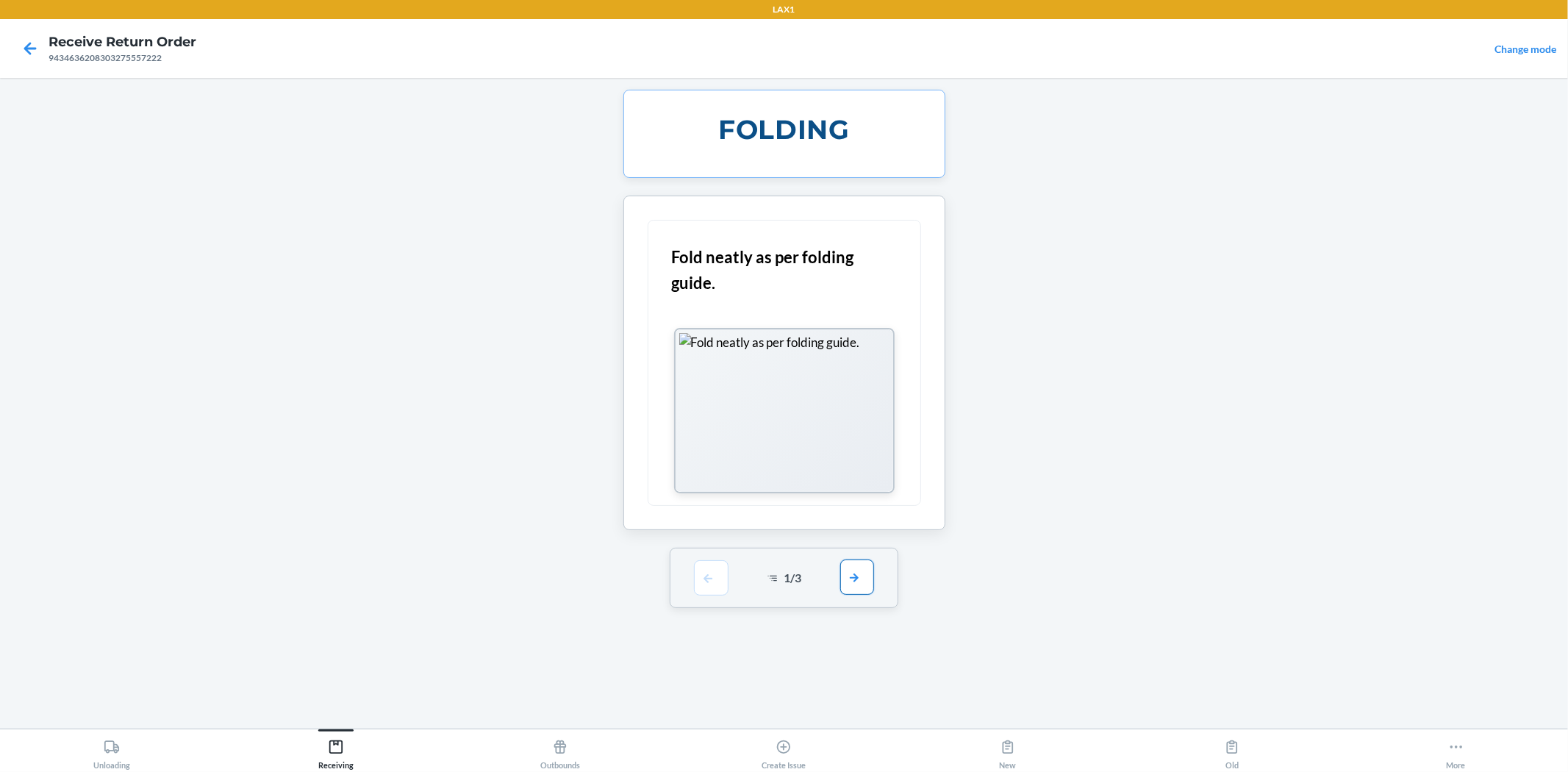 click at bounding box center [857, 577] 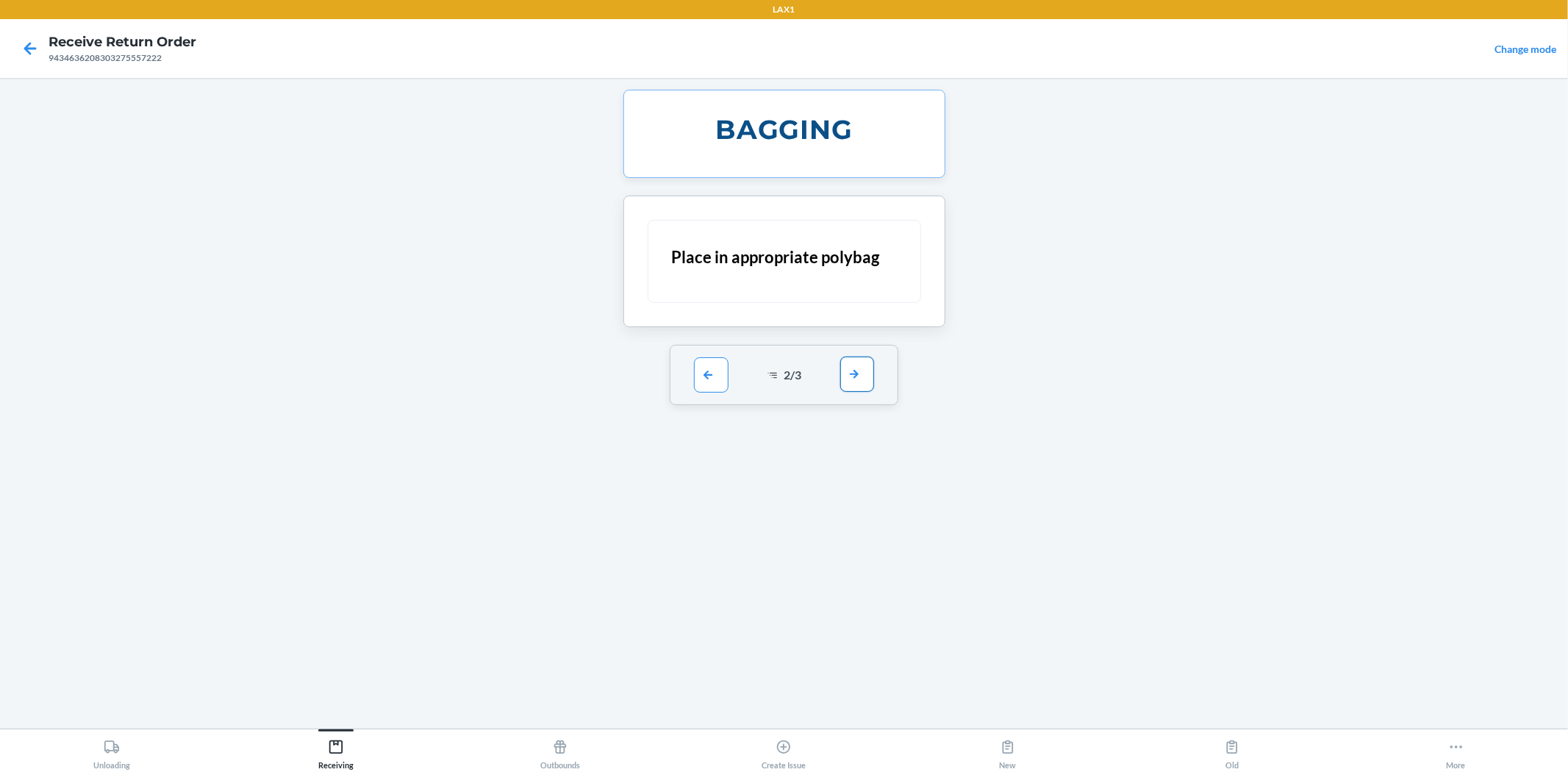 click at bounding box center [857, 374] 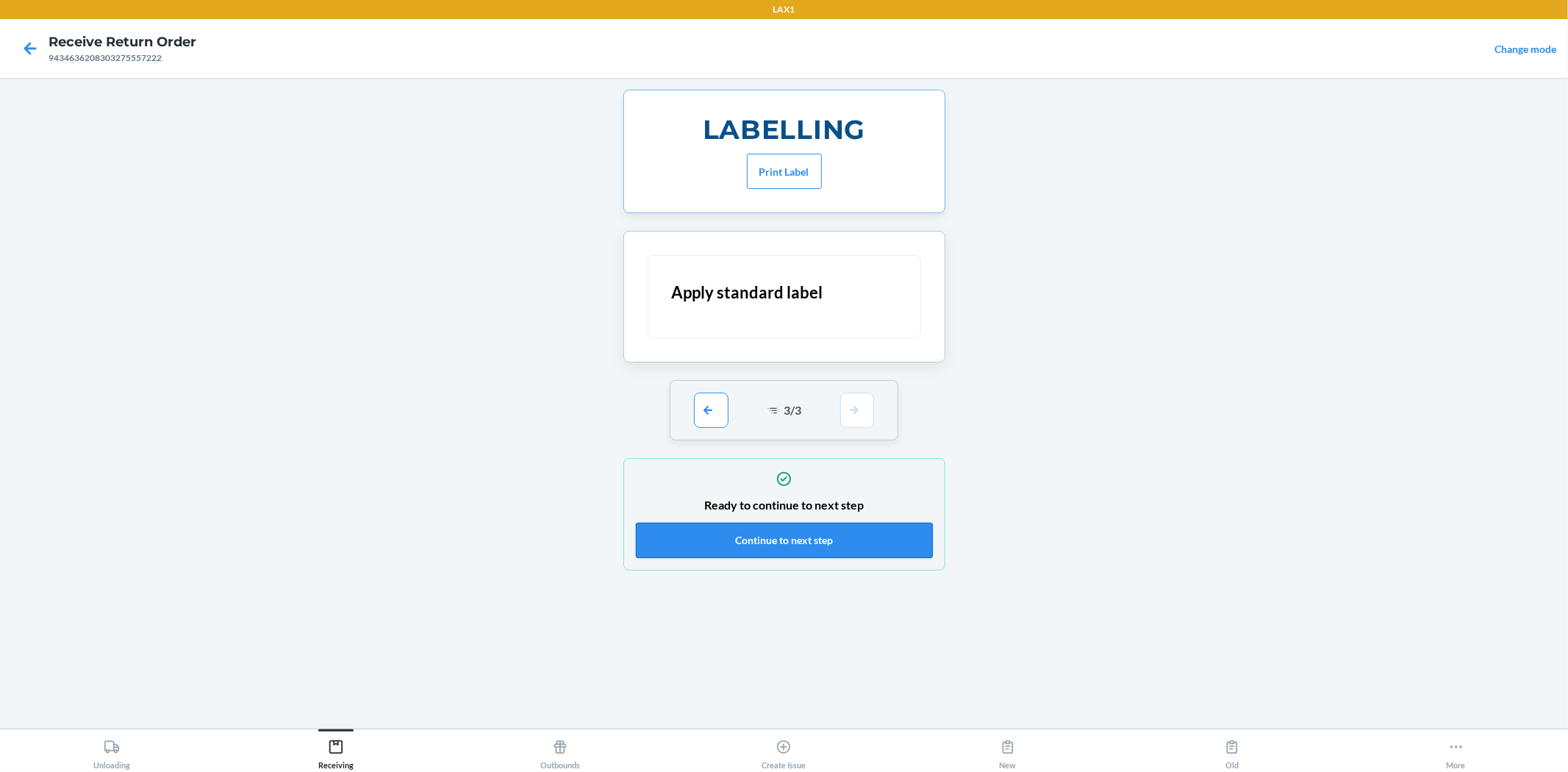 click on "Continue to next step" at bounding box center (784, 540) 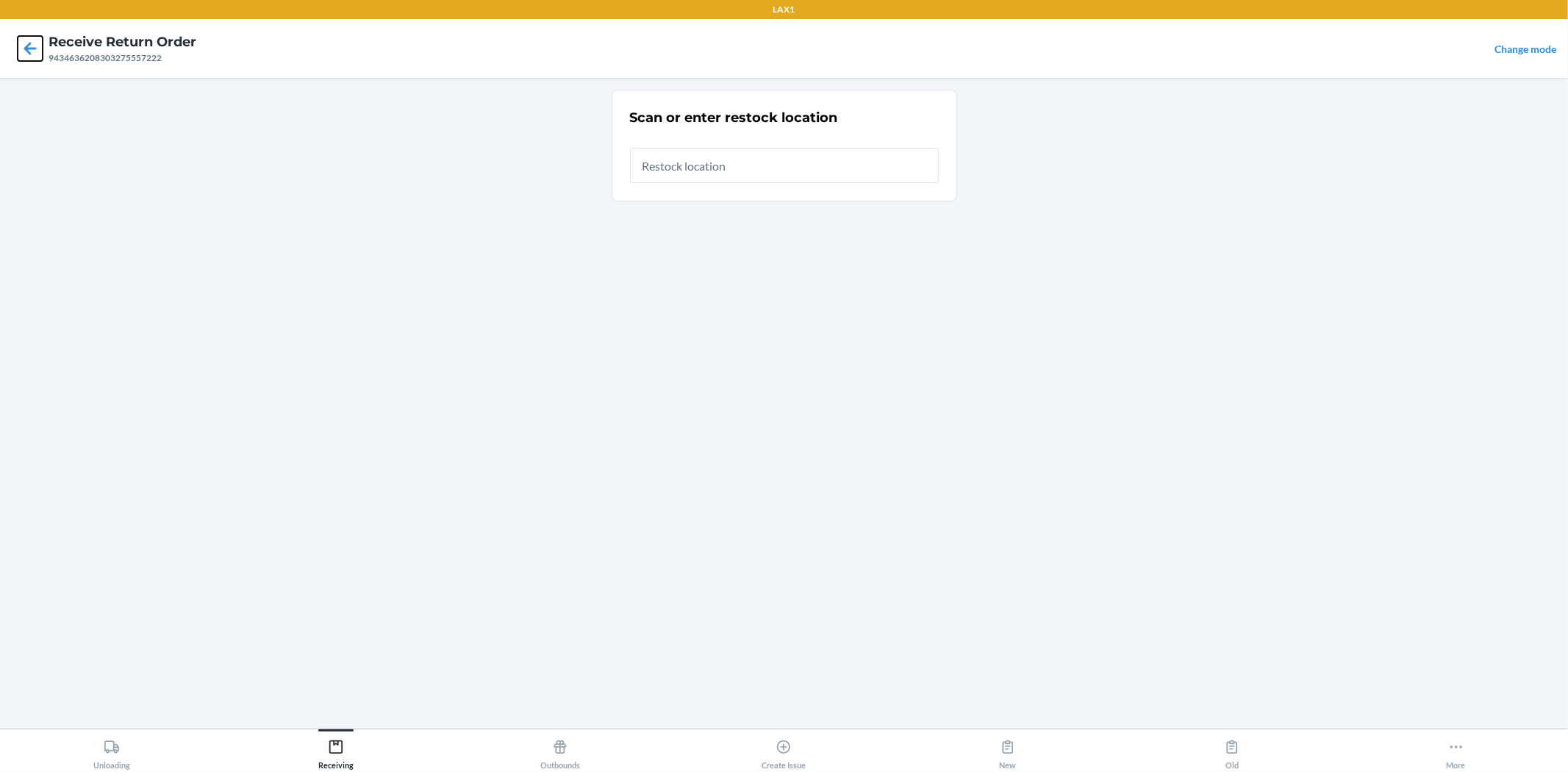 click 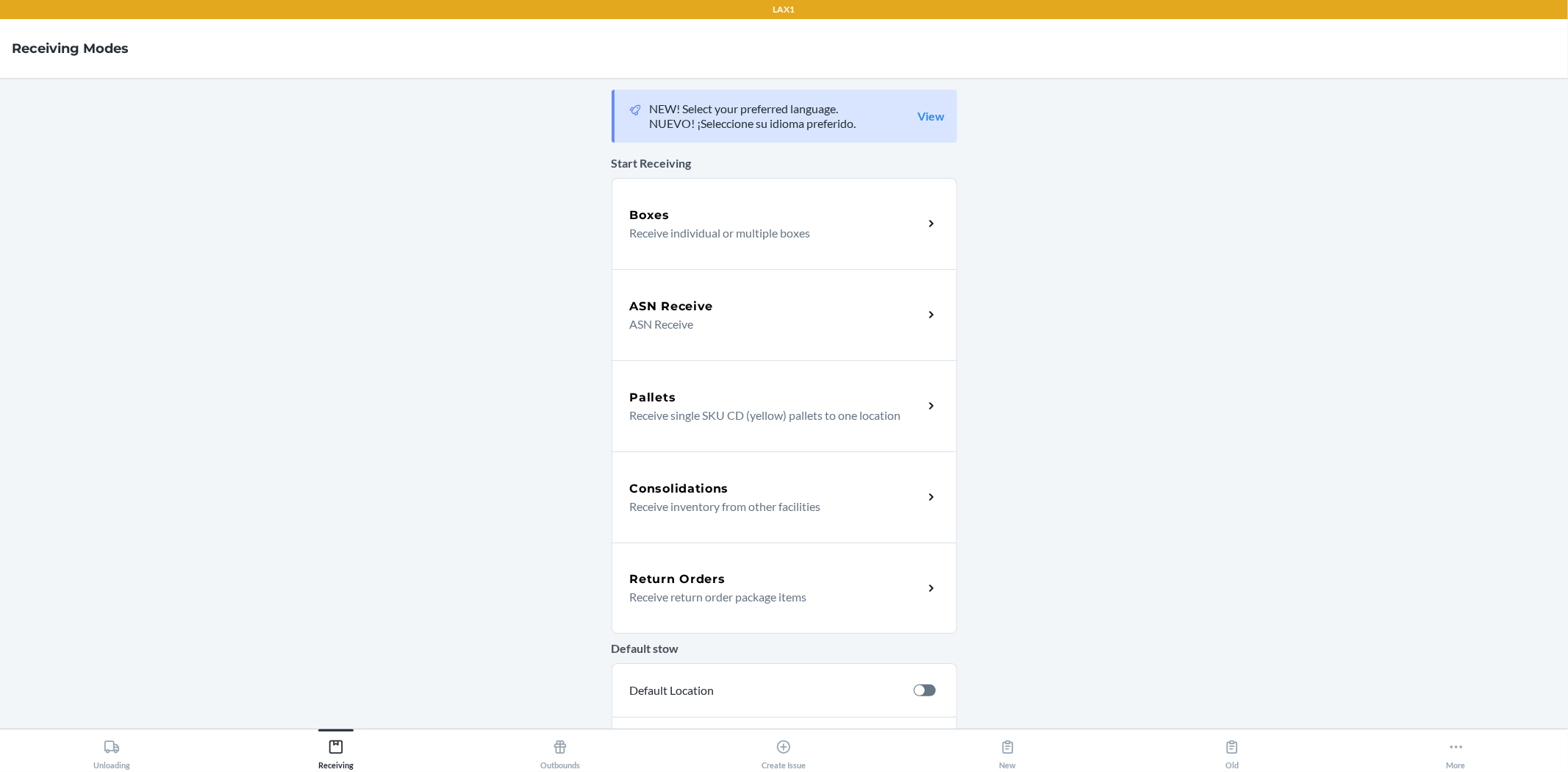 click on "Return Orders" at bounding box center (776, 579) 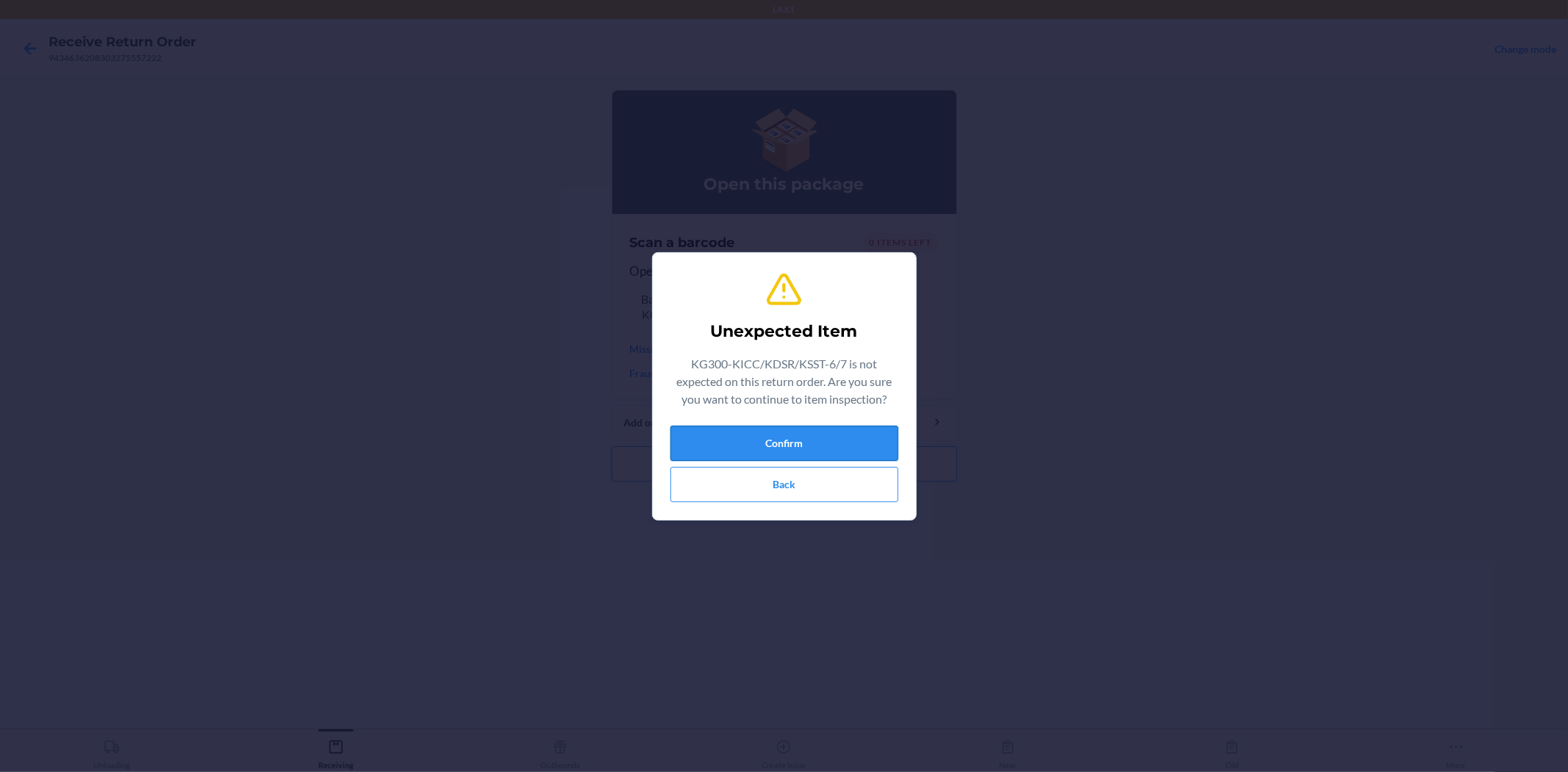 click on "Confirm" at bounding box center [784, 443] 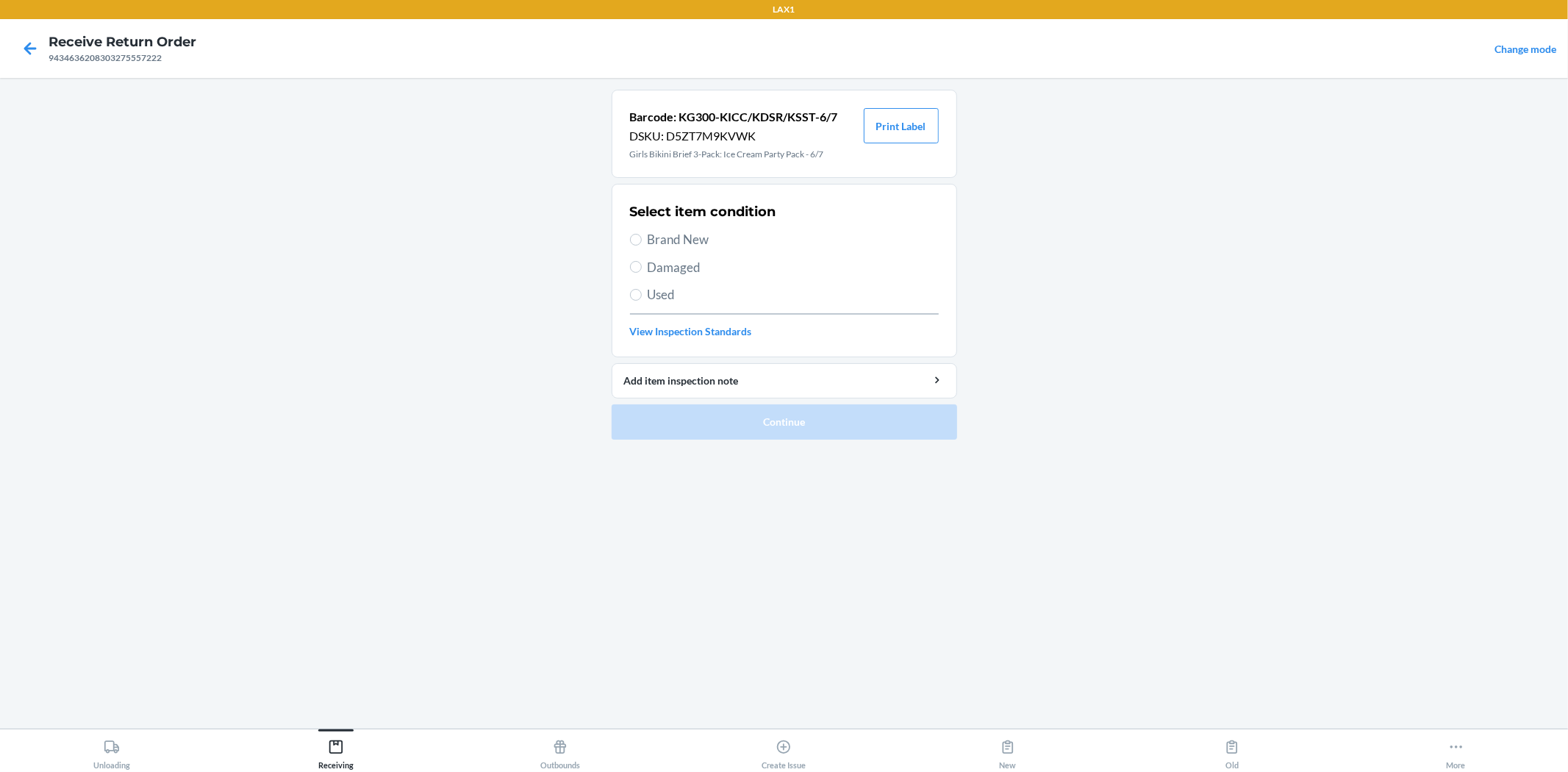 click on "Used" at bounding box center [793, 295] 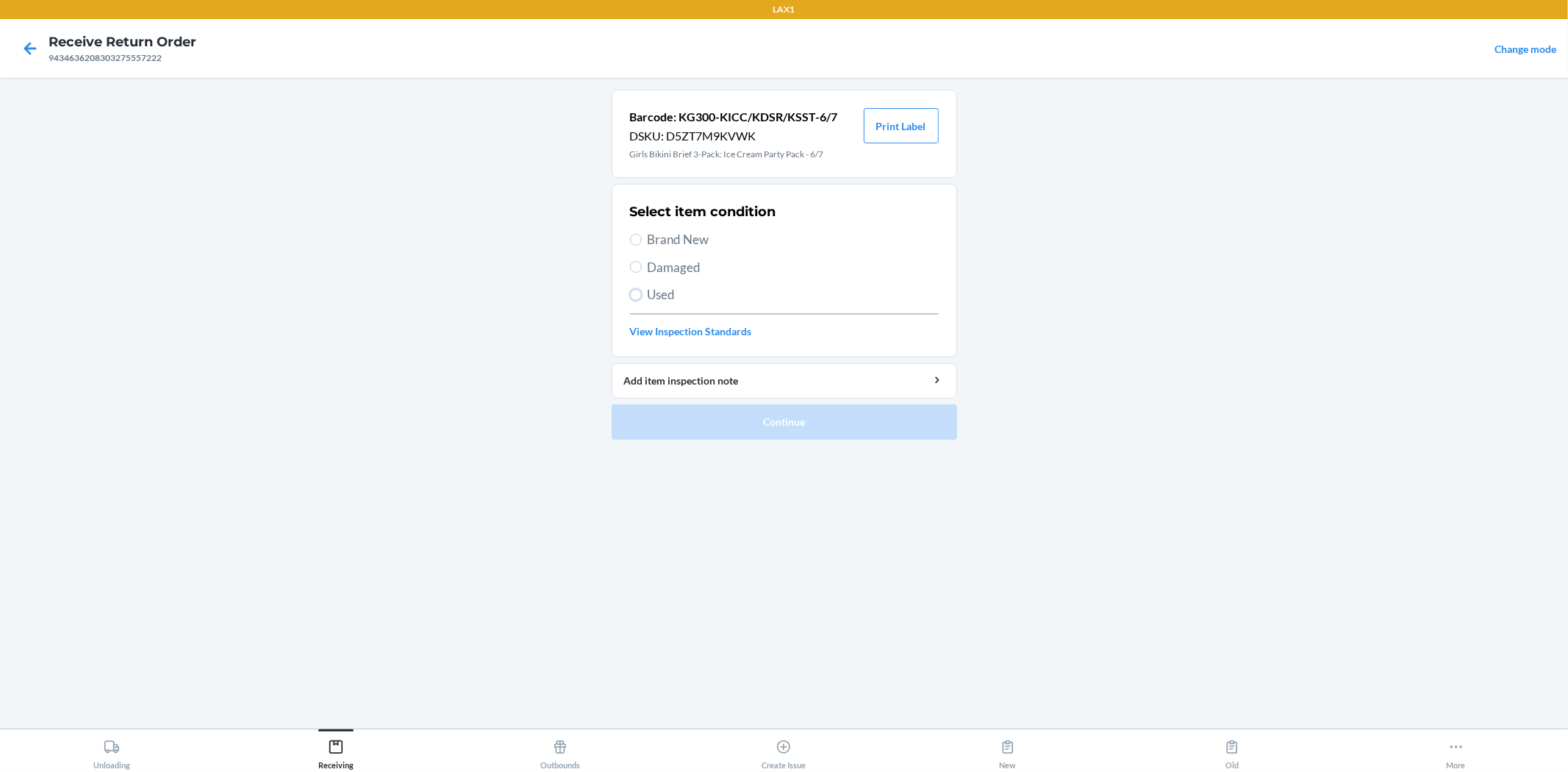 click on "Used" at bounding box center [636, 295] 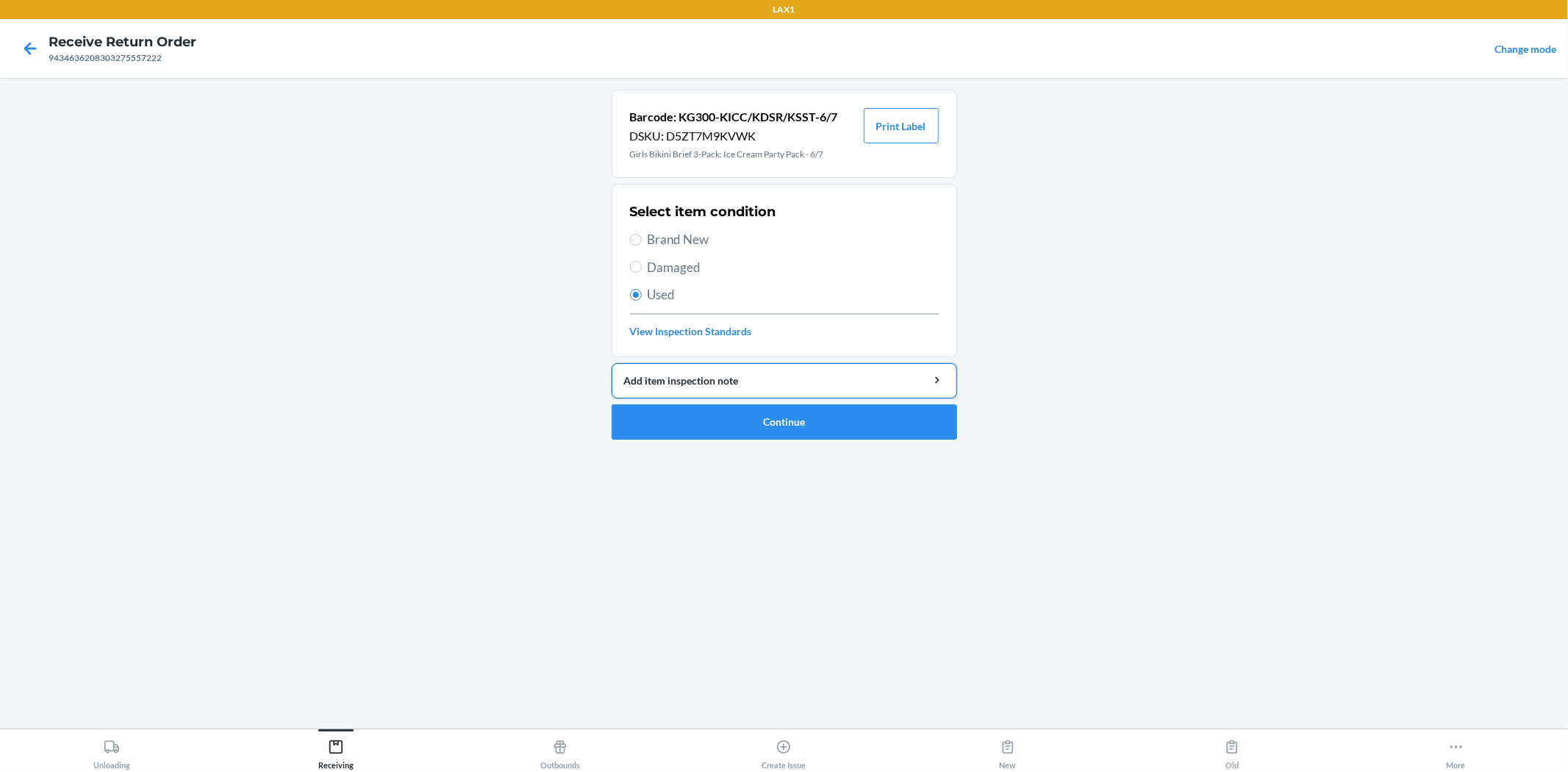 click on "Add item inspection note" at bounding box center [784, 380] 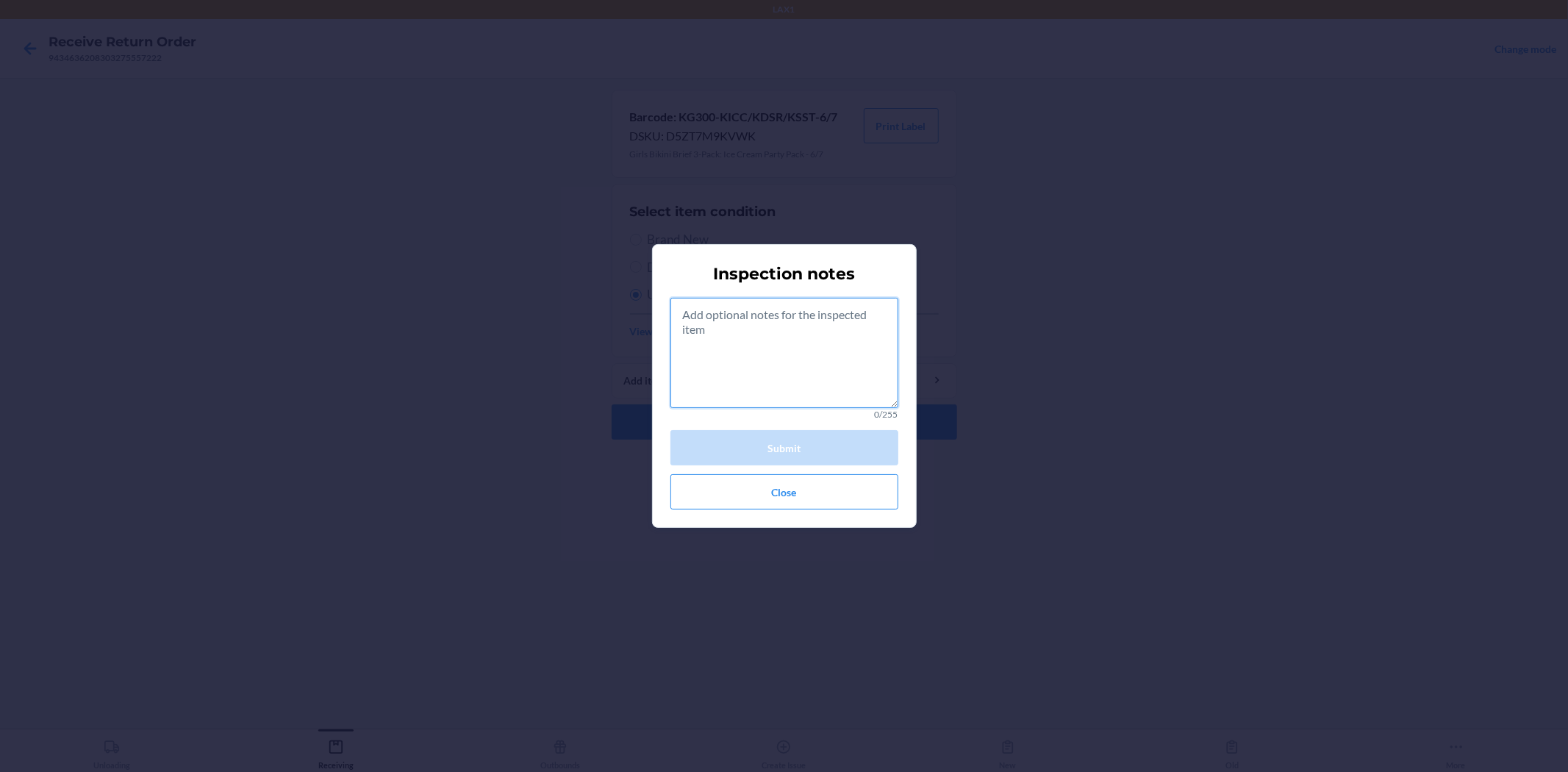 click at bounding box center [784, 353] 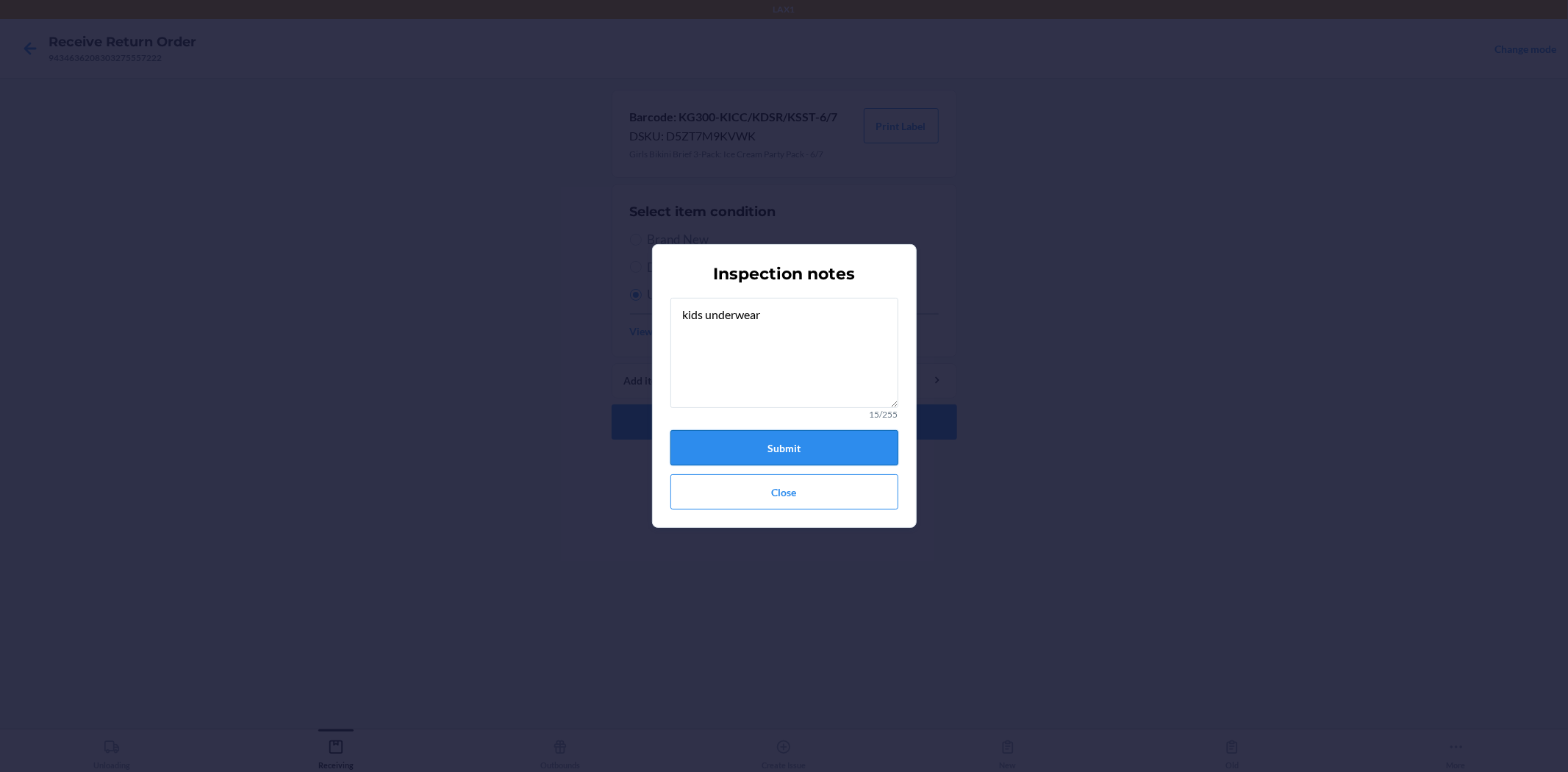 click on "Submit" at bounding box center (784, 448) 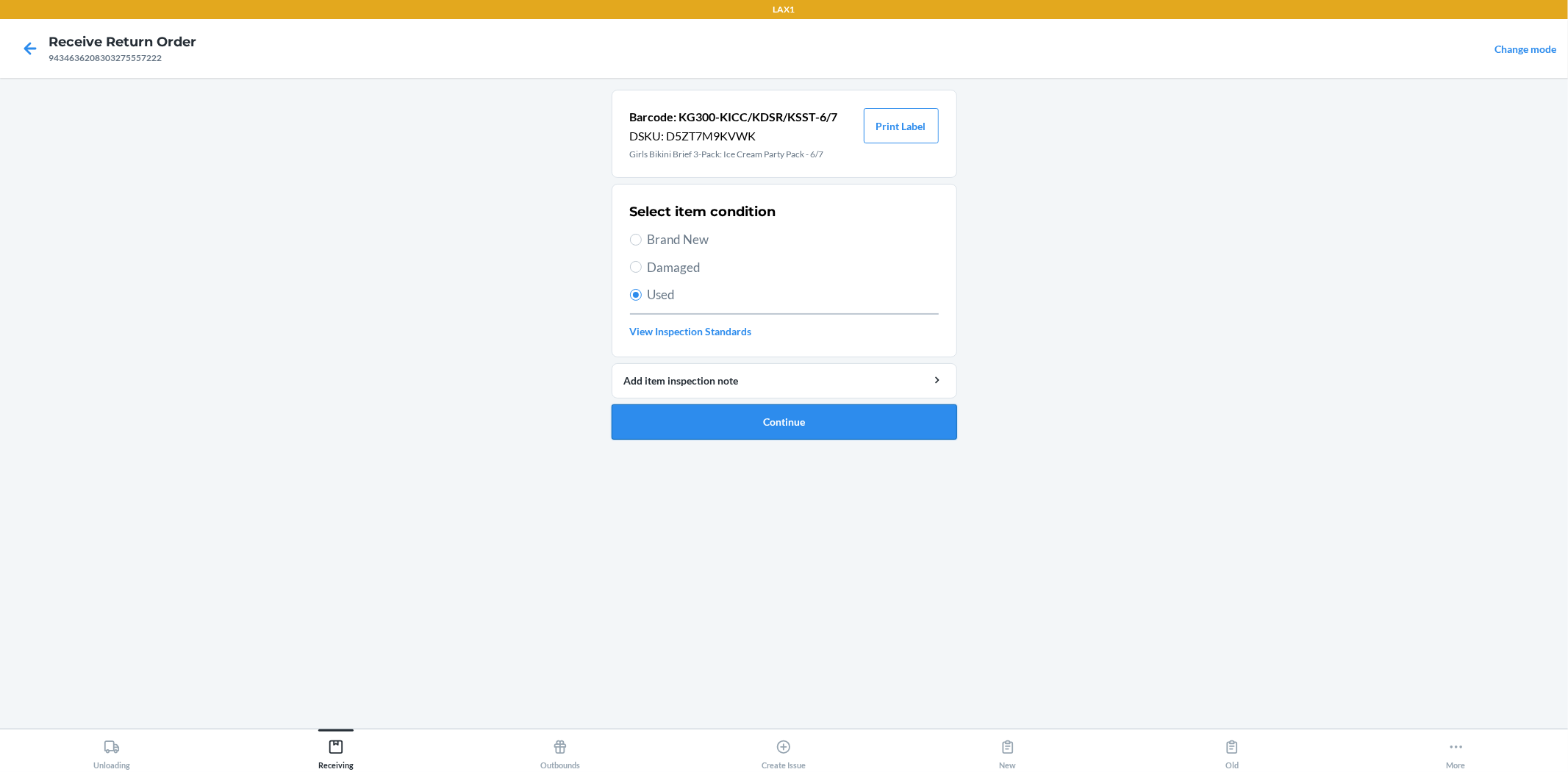 click on "Continue" at bounding box center [784, 422] 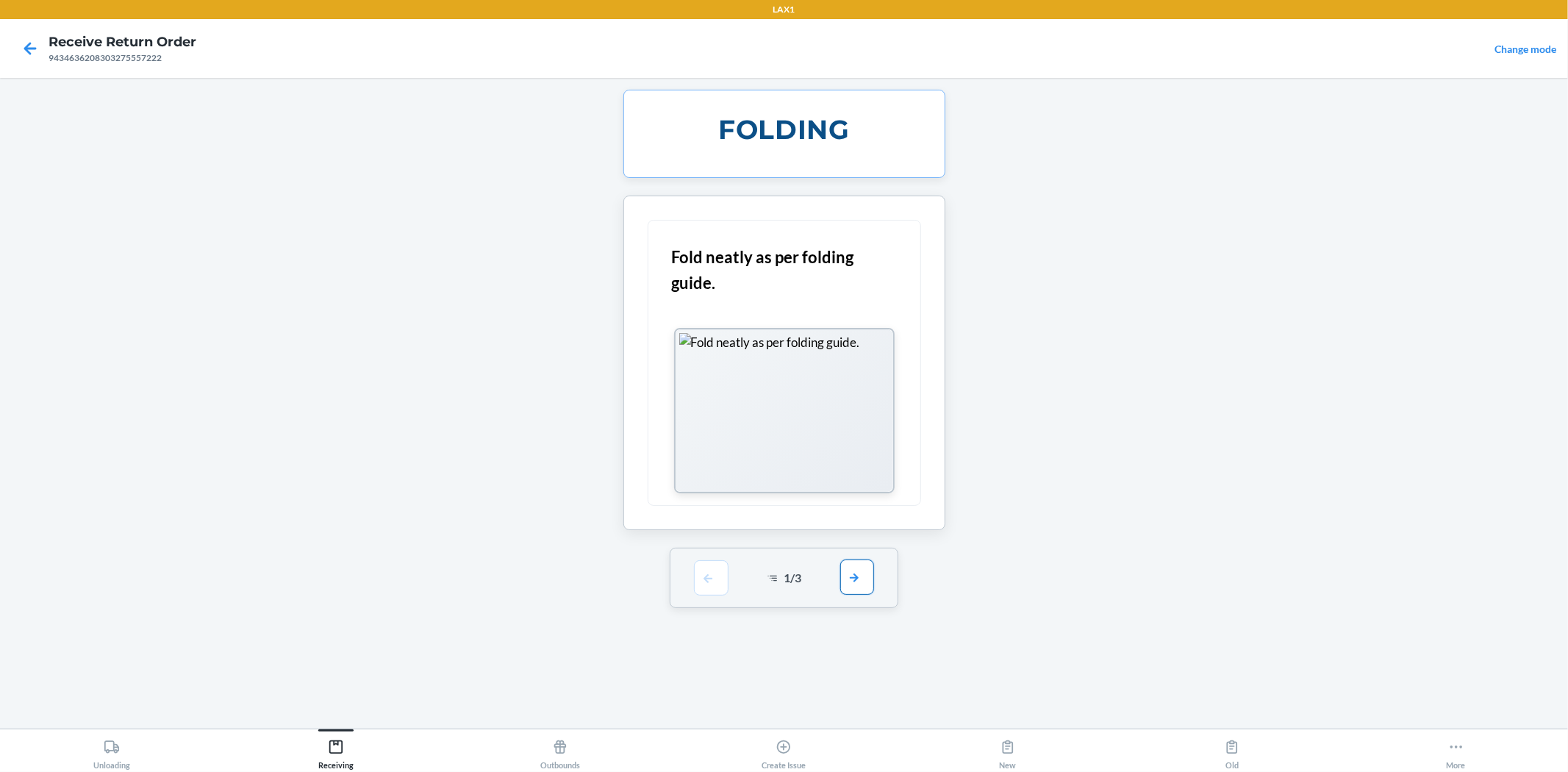 click at bounding box center (857, 577) 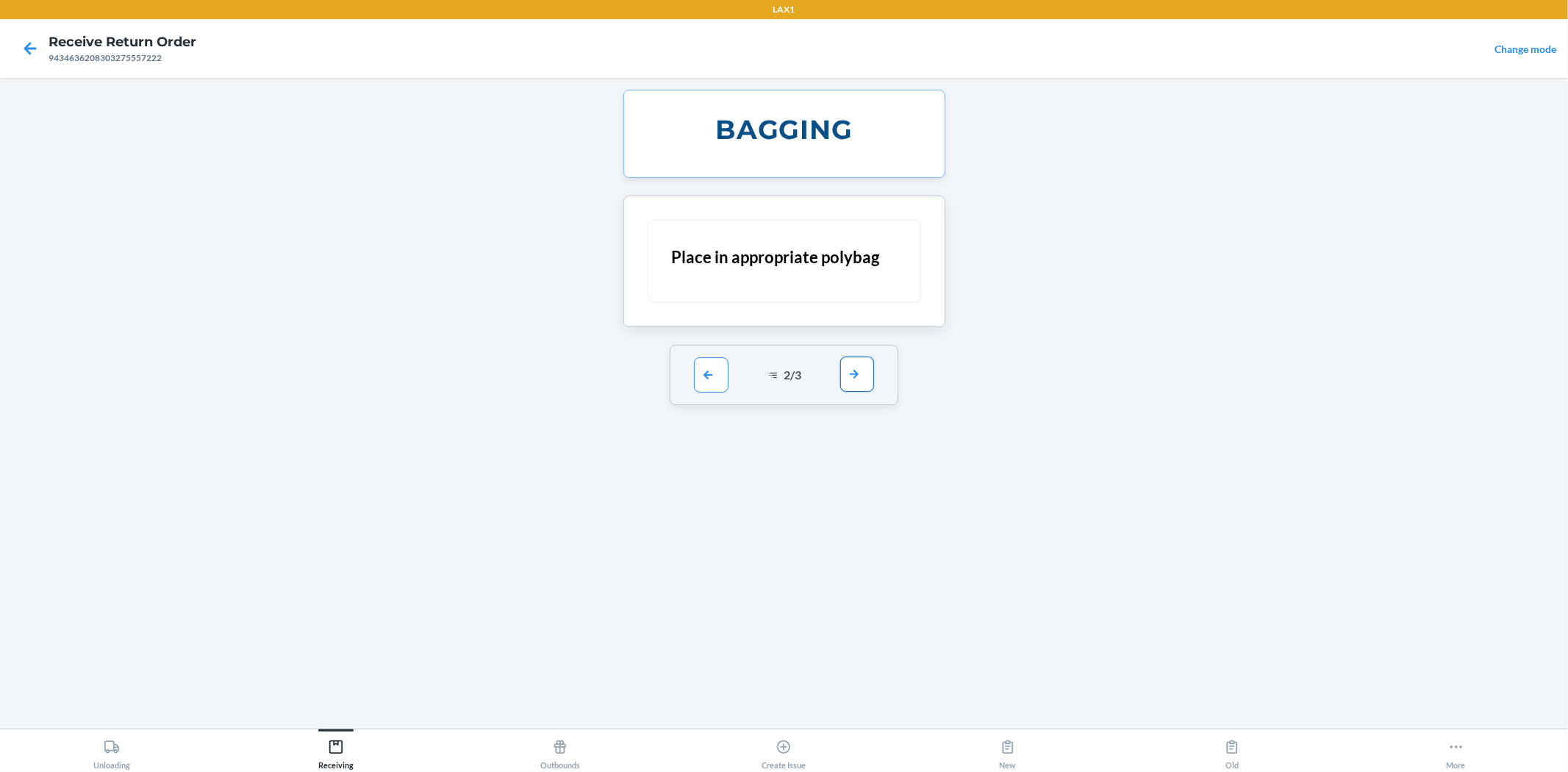 click at bounding box center (857, 374) 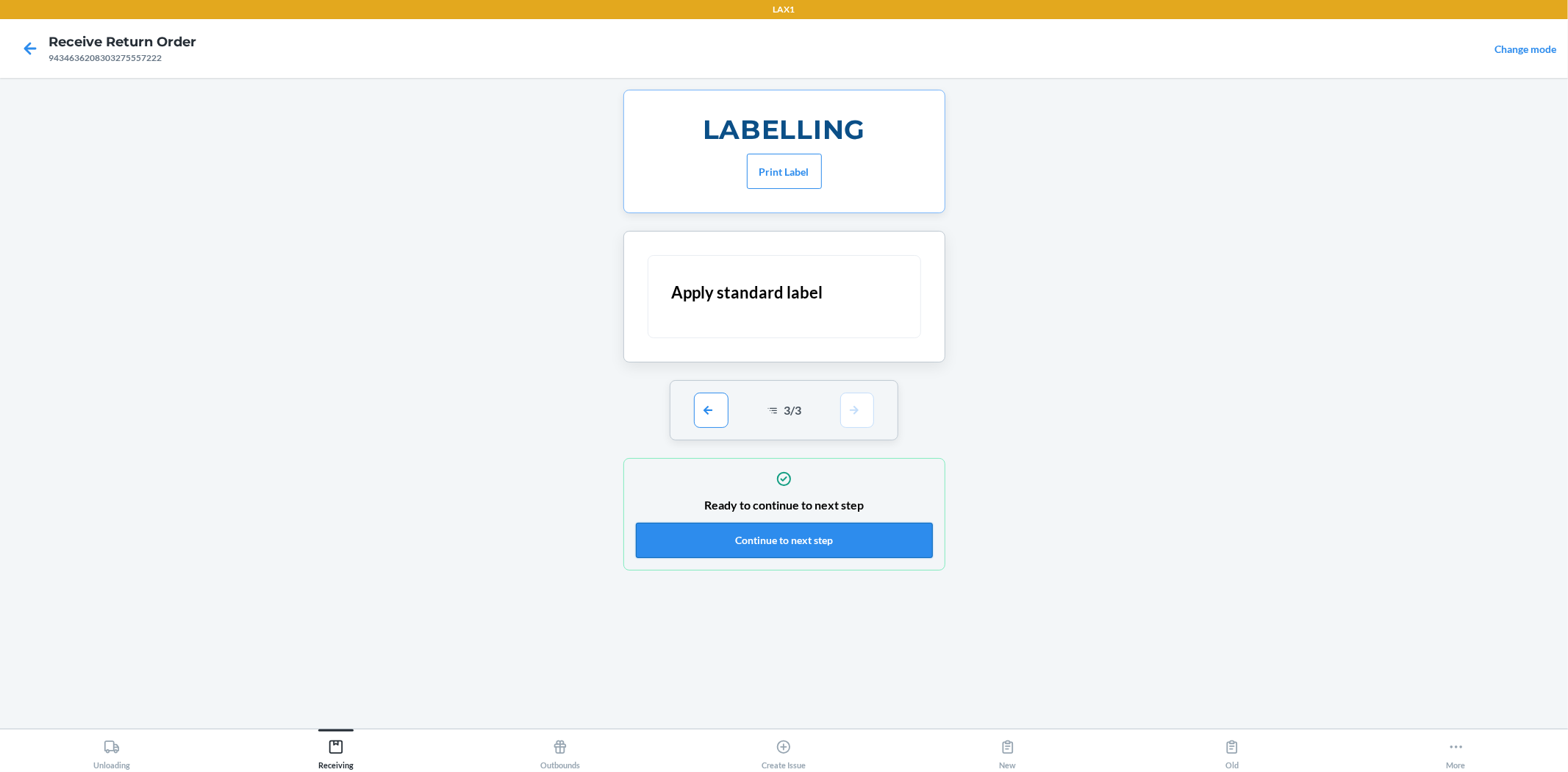 click on "Continue to next step" at bounding box center [784, 540] 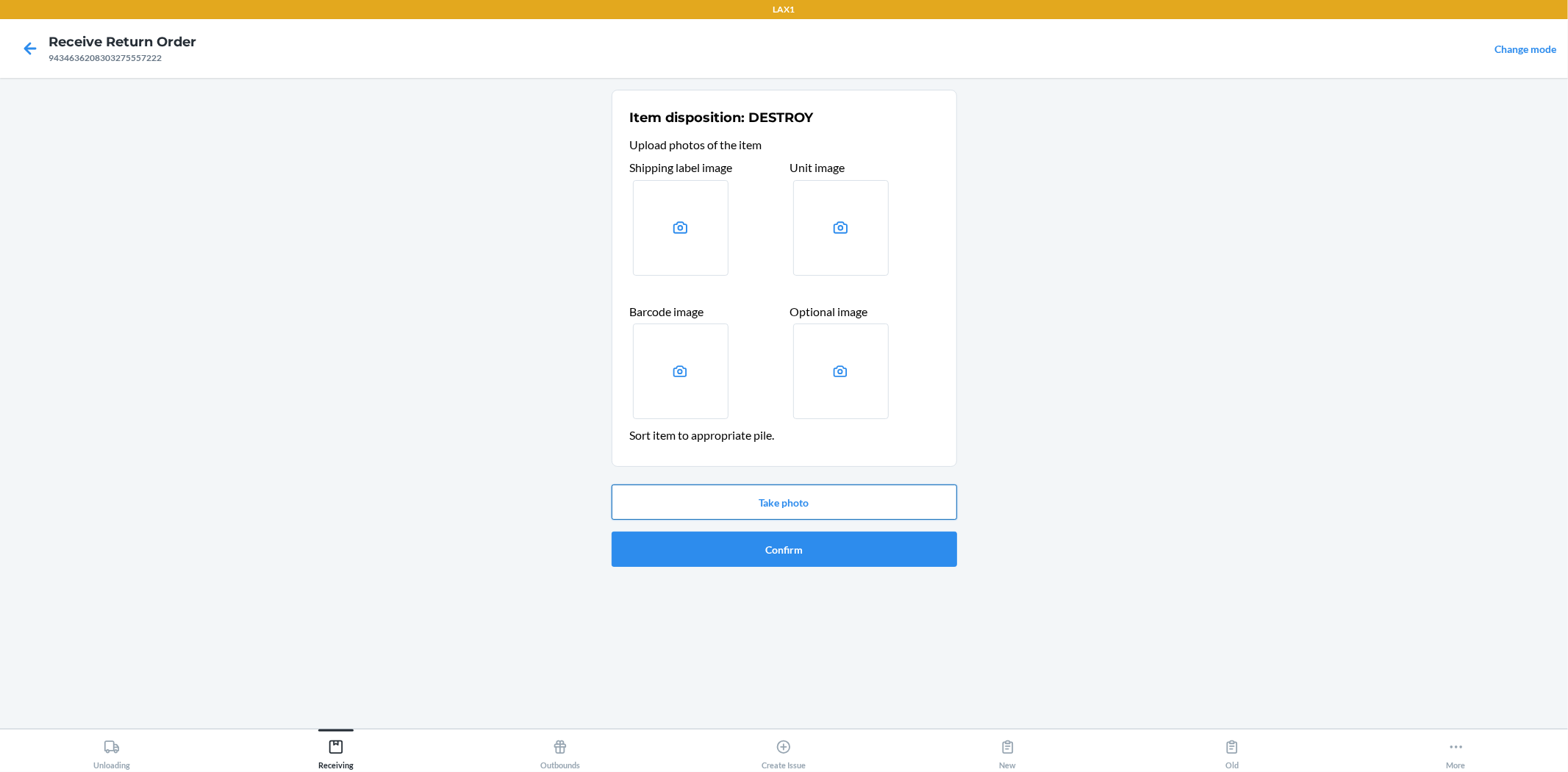 click on "Take photo" at bounding box center [784, 502] 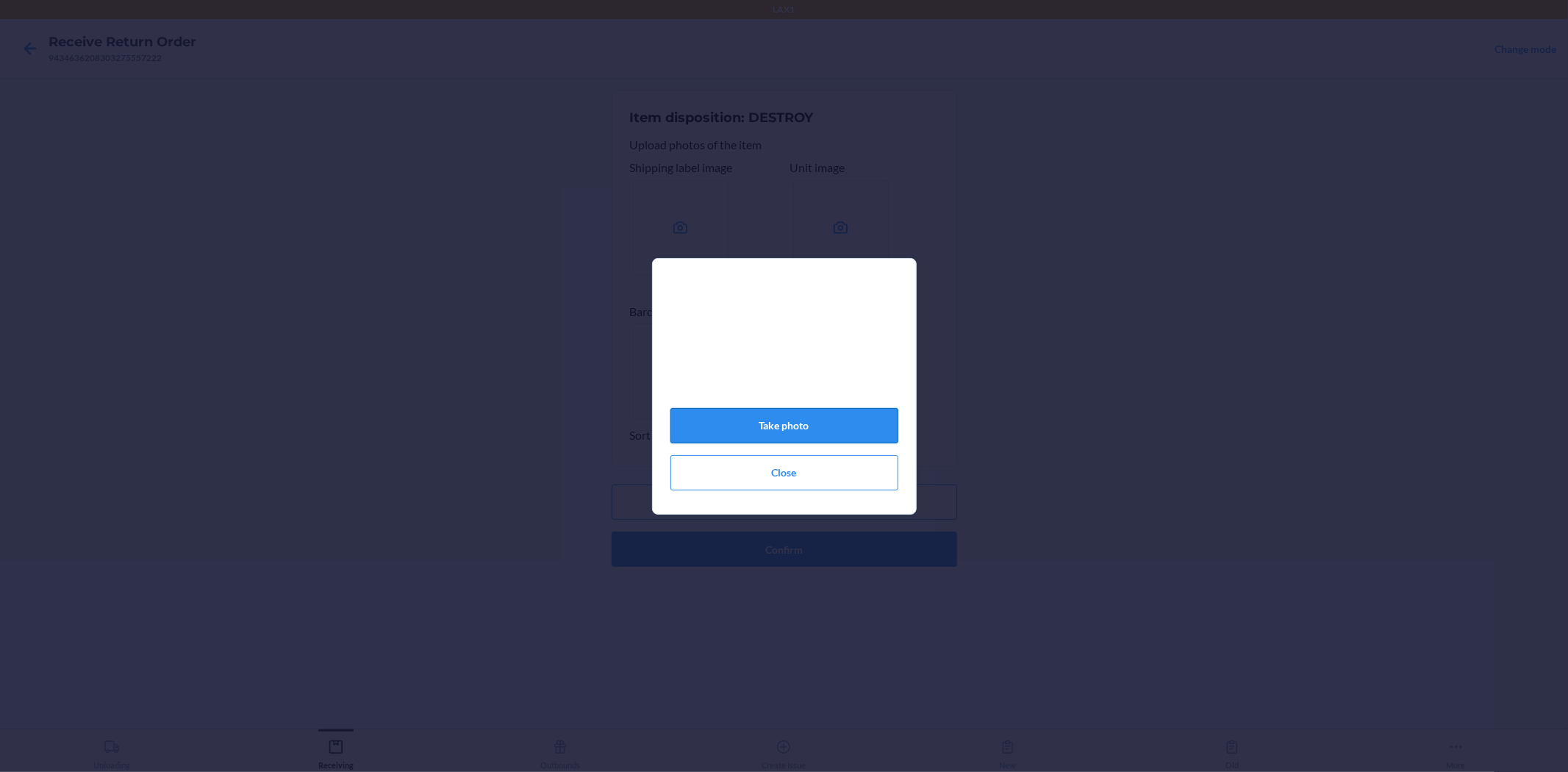 click on "Take photo" 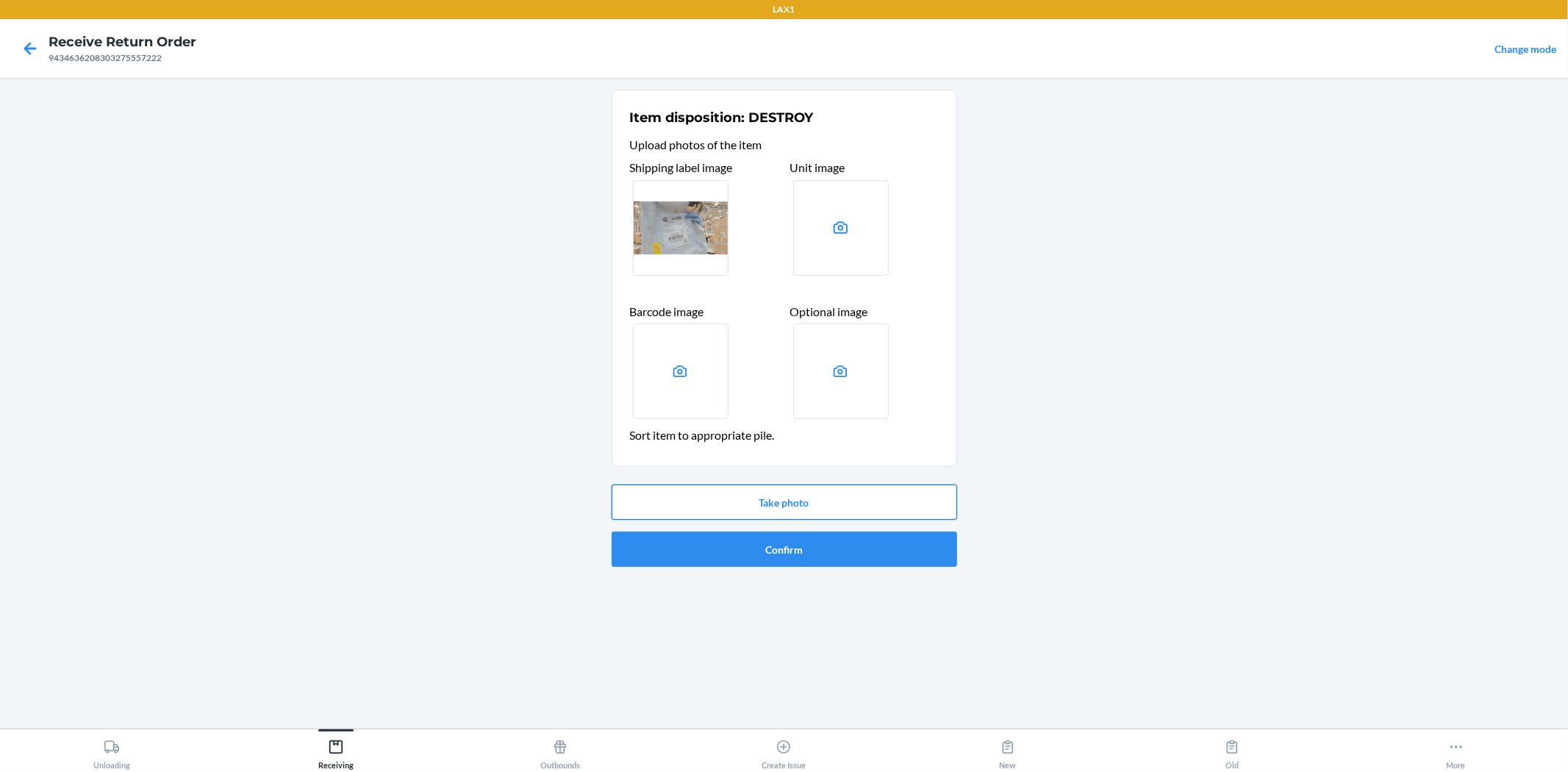 click on "Take photo" at bounding box center (784, 502) 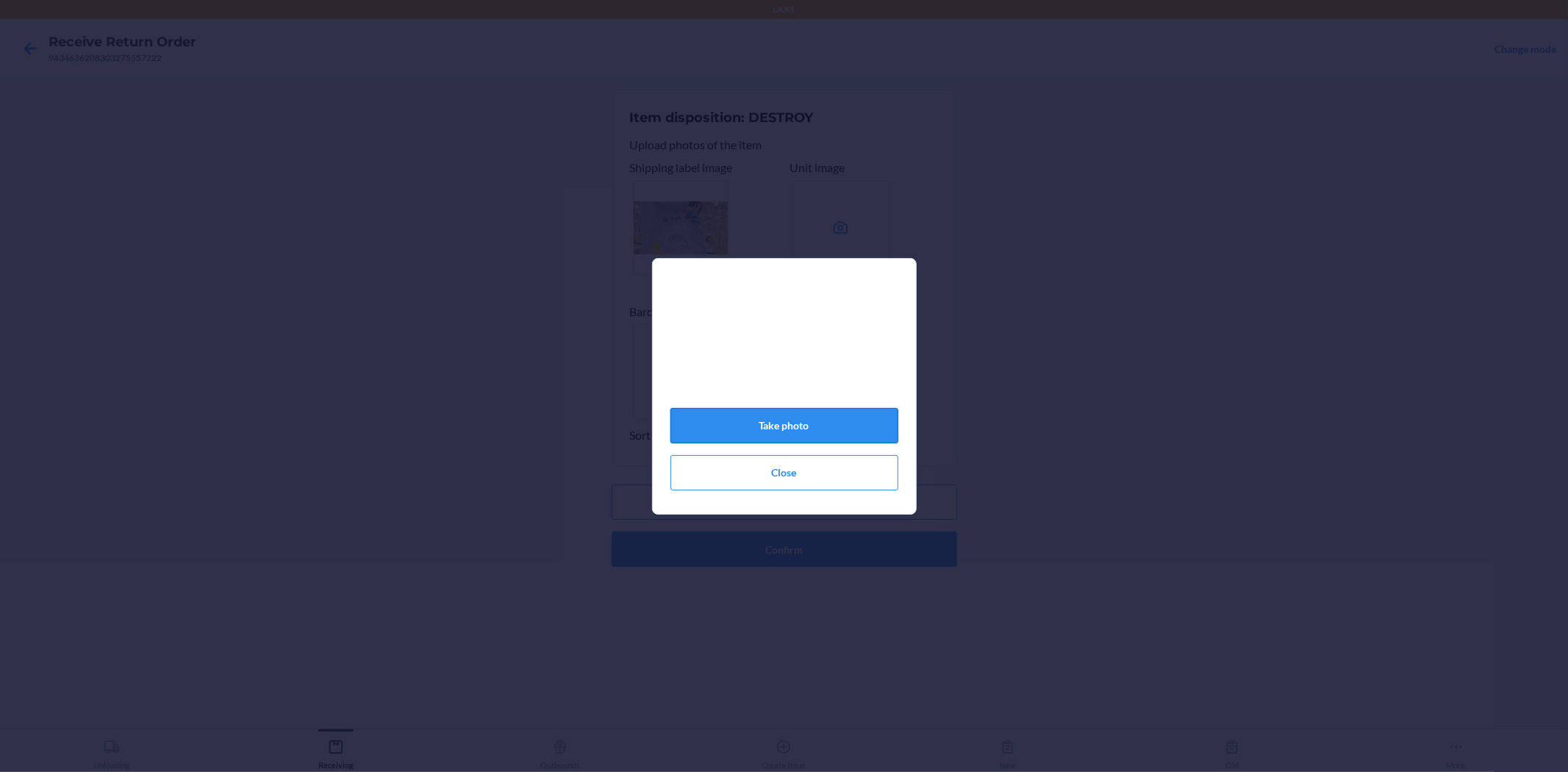 click on "Take photo" 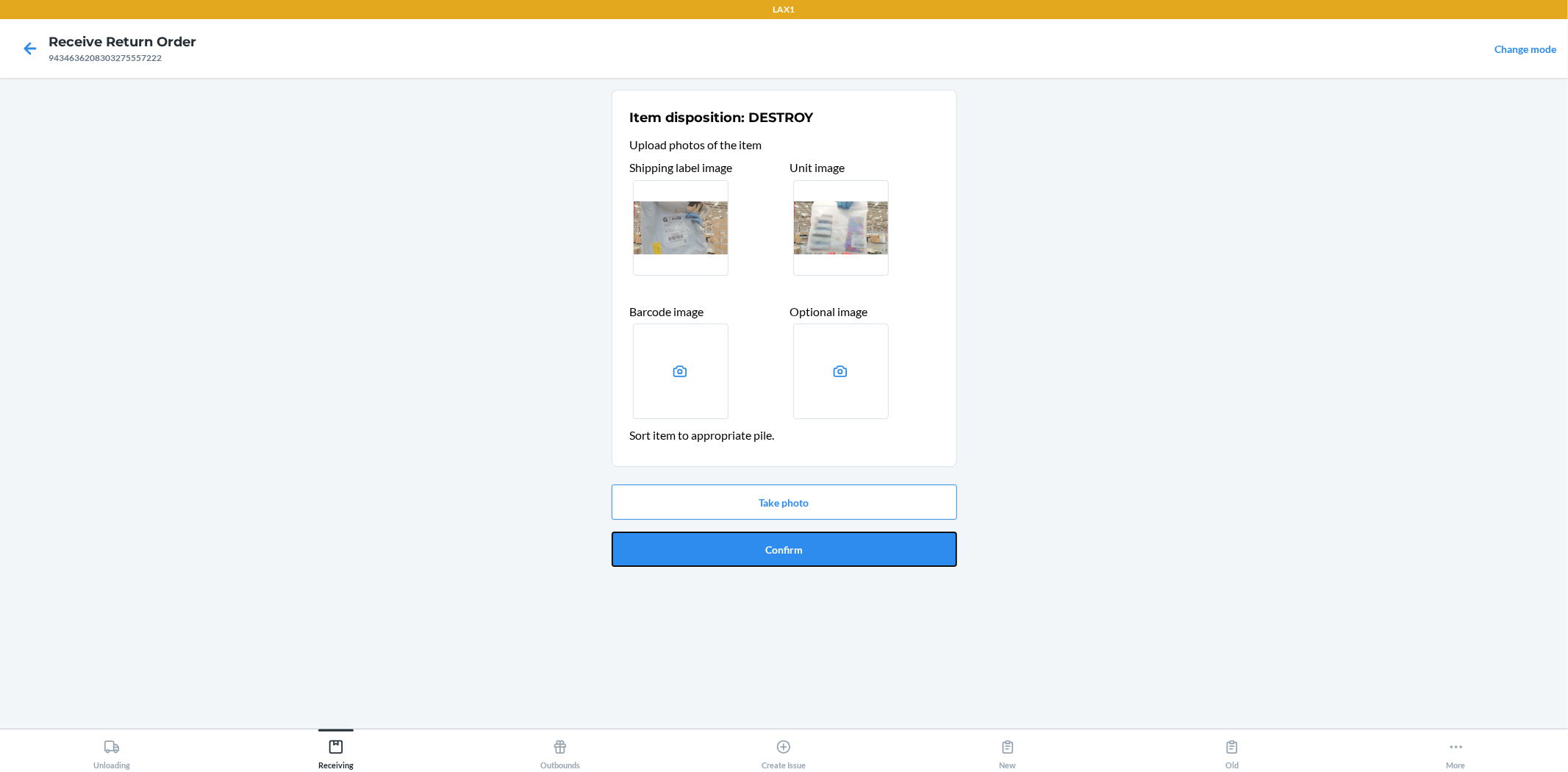 drag, startPoint x: 845, startPoint y: 551, endPoint x: 834, endPoint y: 532, distance: 21.954498 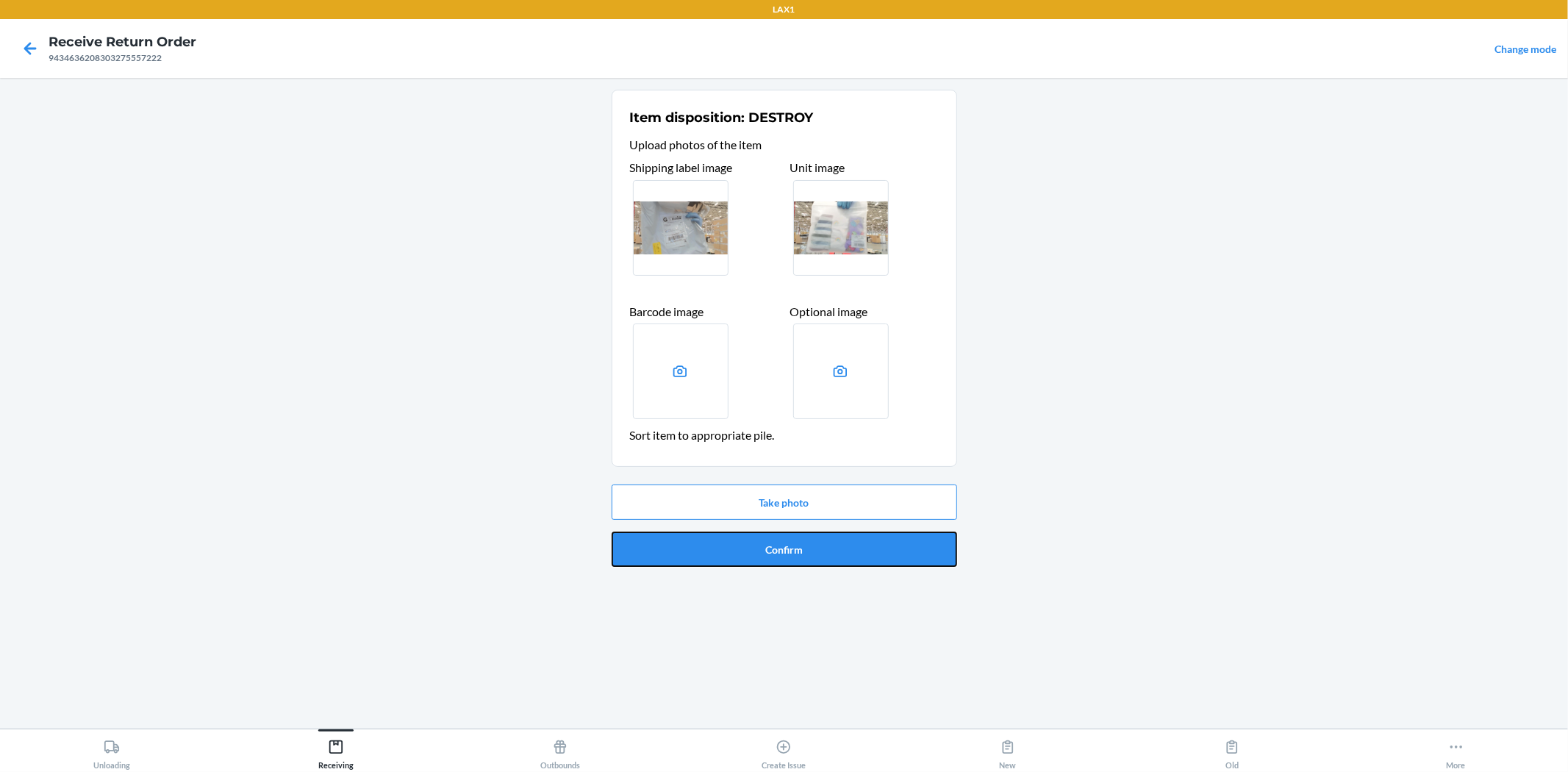 click on "Confirm" at bounding box center (784, 549) 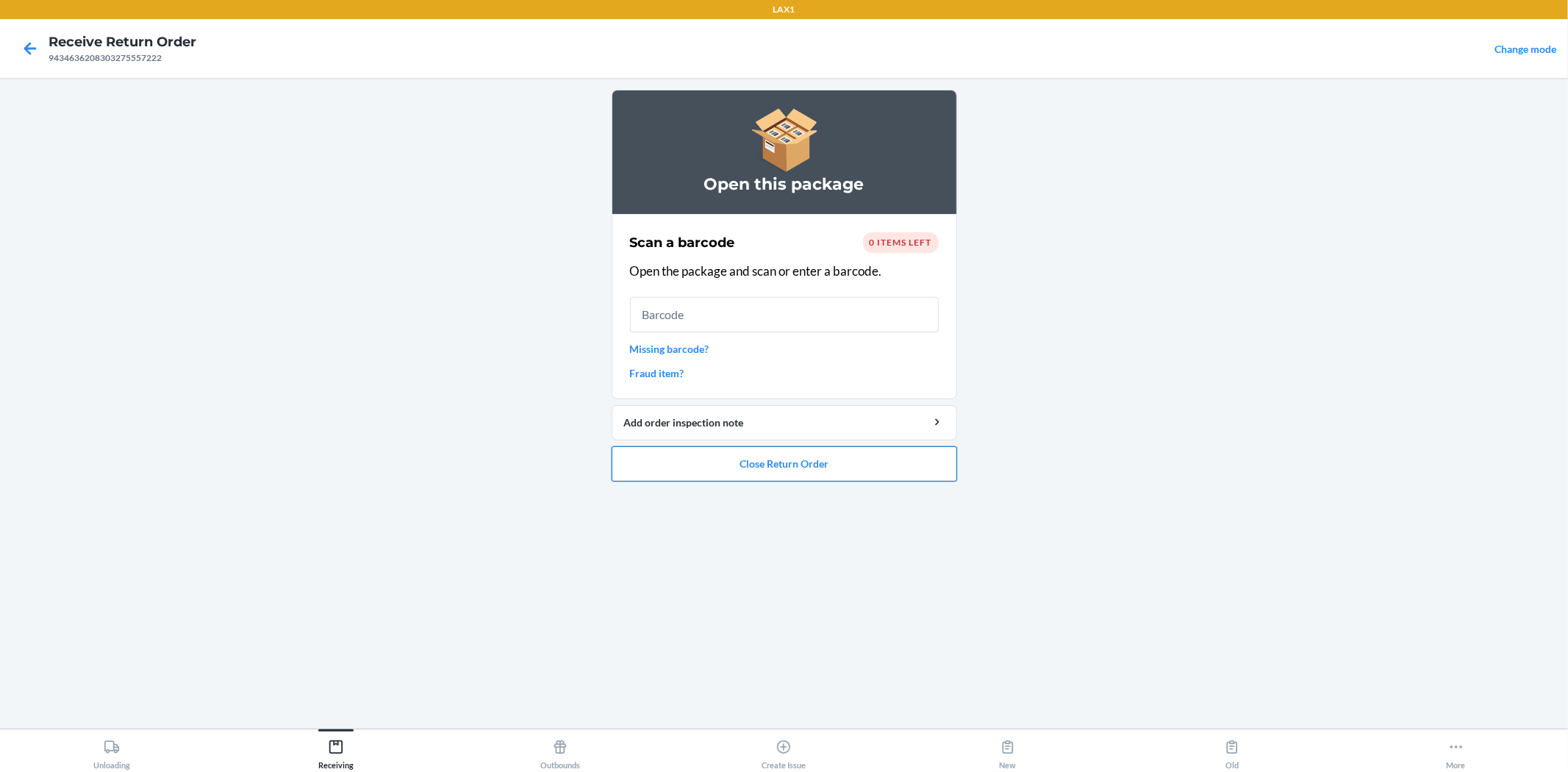 click on "Close Return Order" at bounding box center (784, 464) 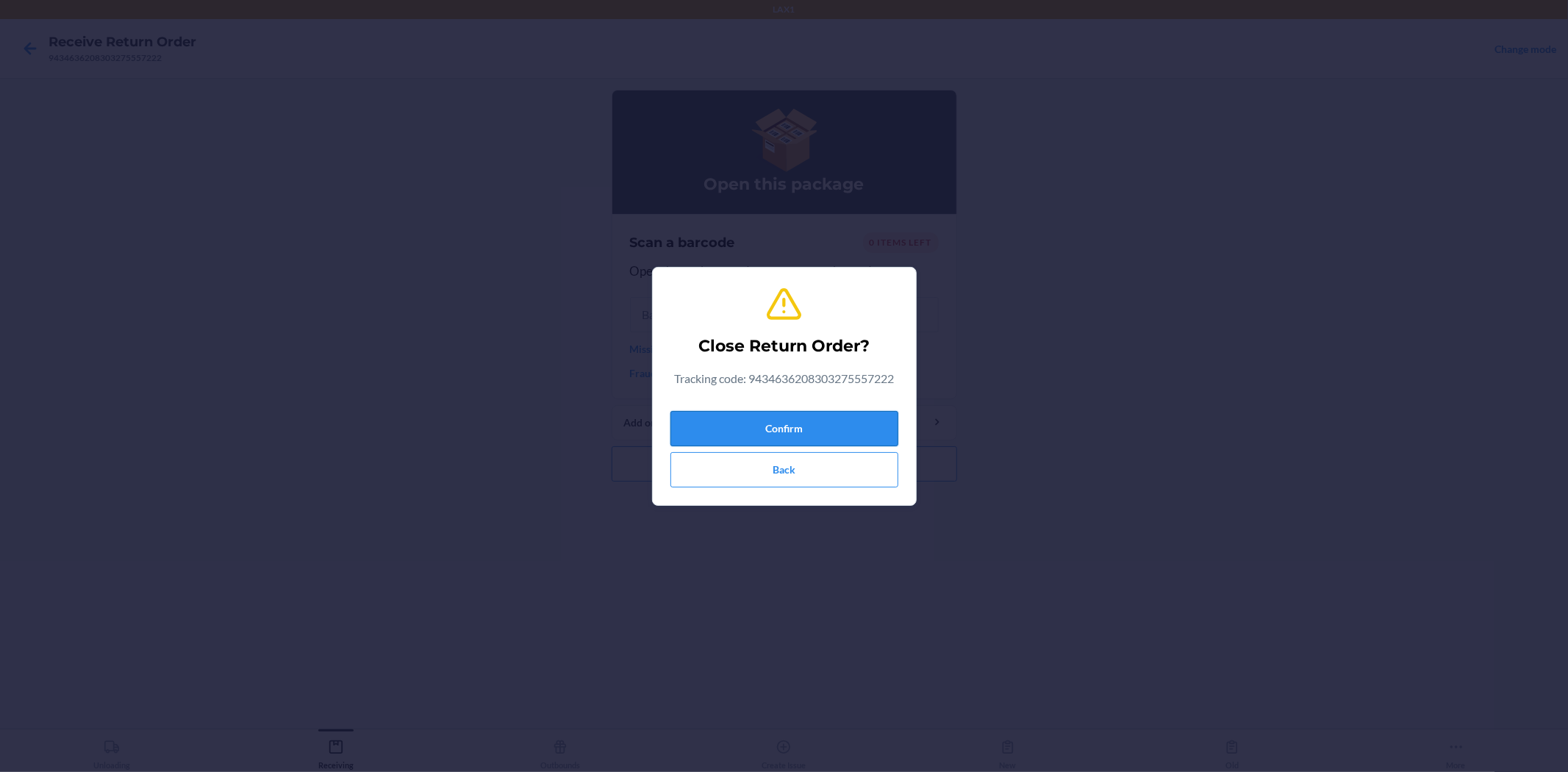 click on "Confirm" at bounding box center [784, 429] 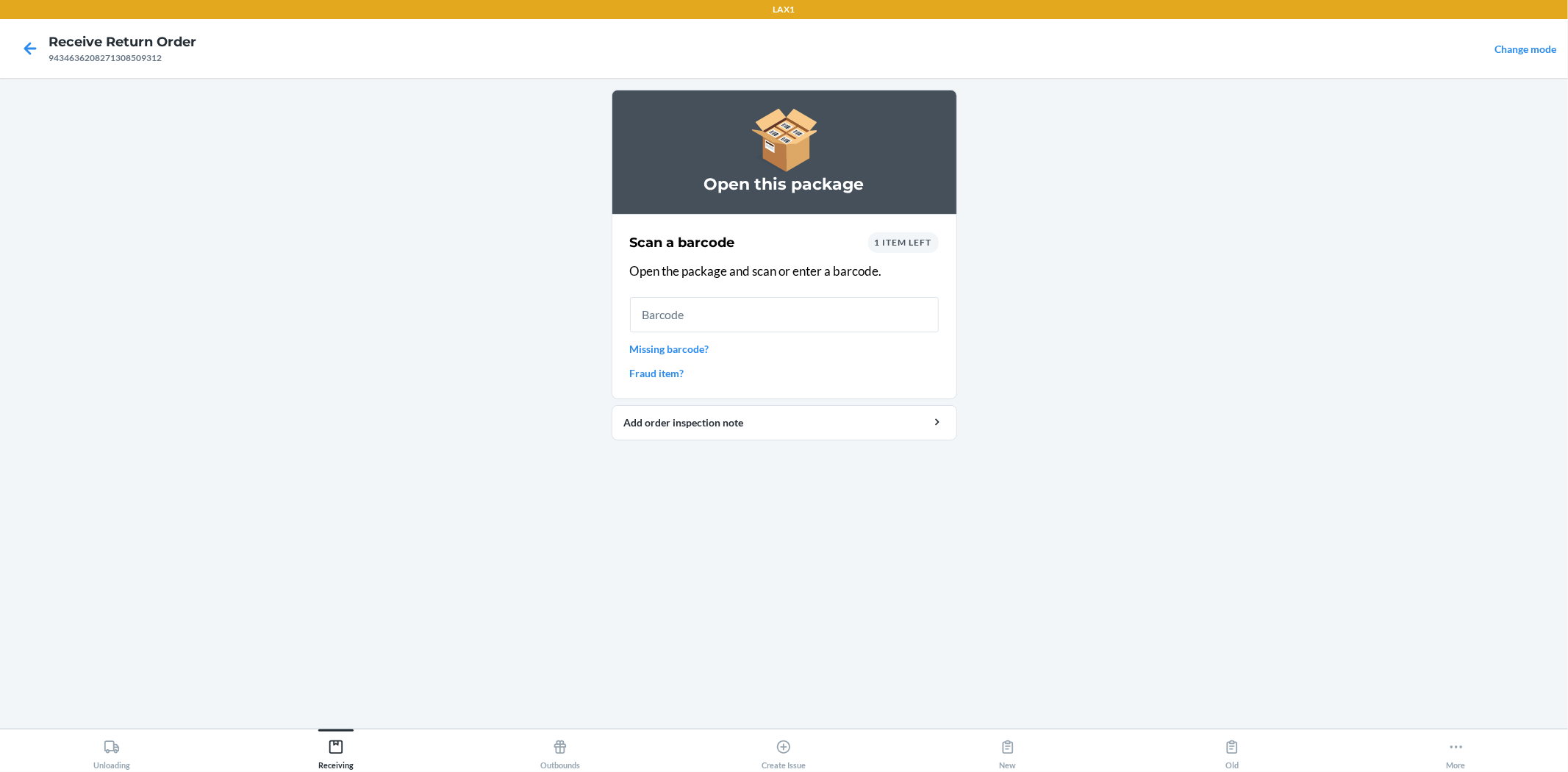 click on "1 item left" at bounding box center (903, 242) 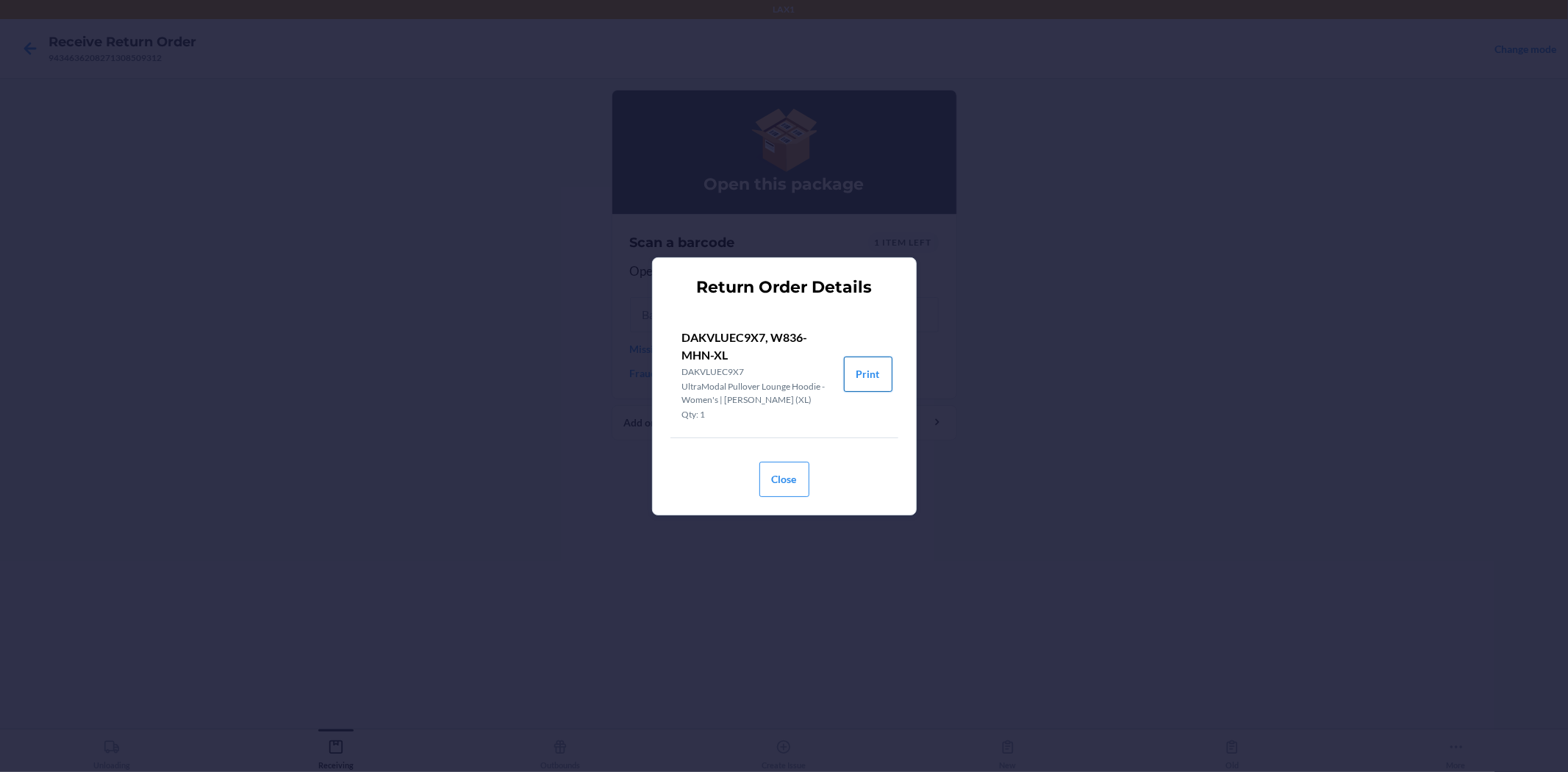 click on "Print" at bounding box center (868, 374) 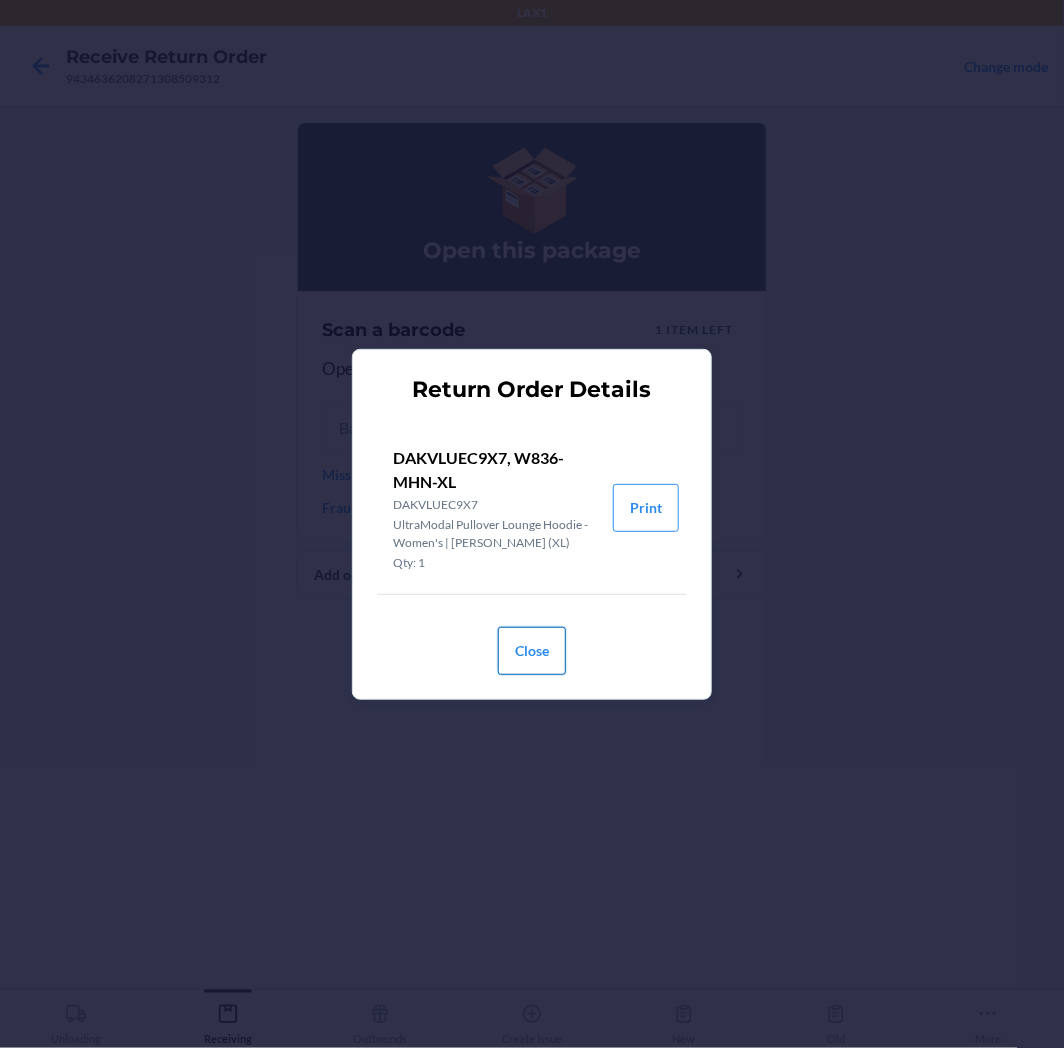 click on "Close" at bounding box center [532, 651] 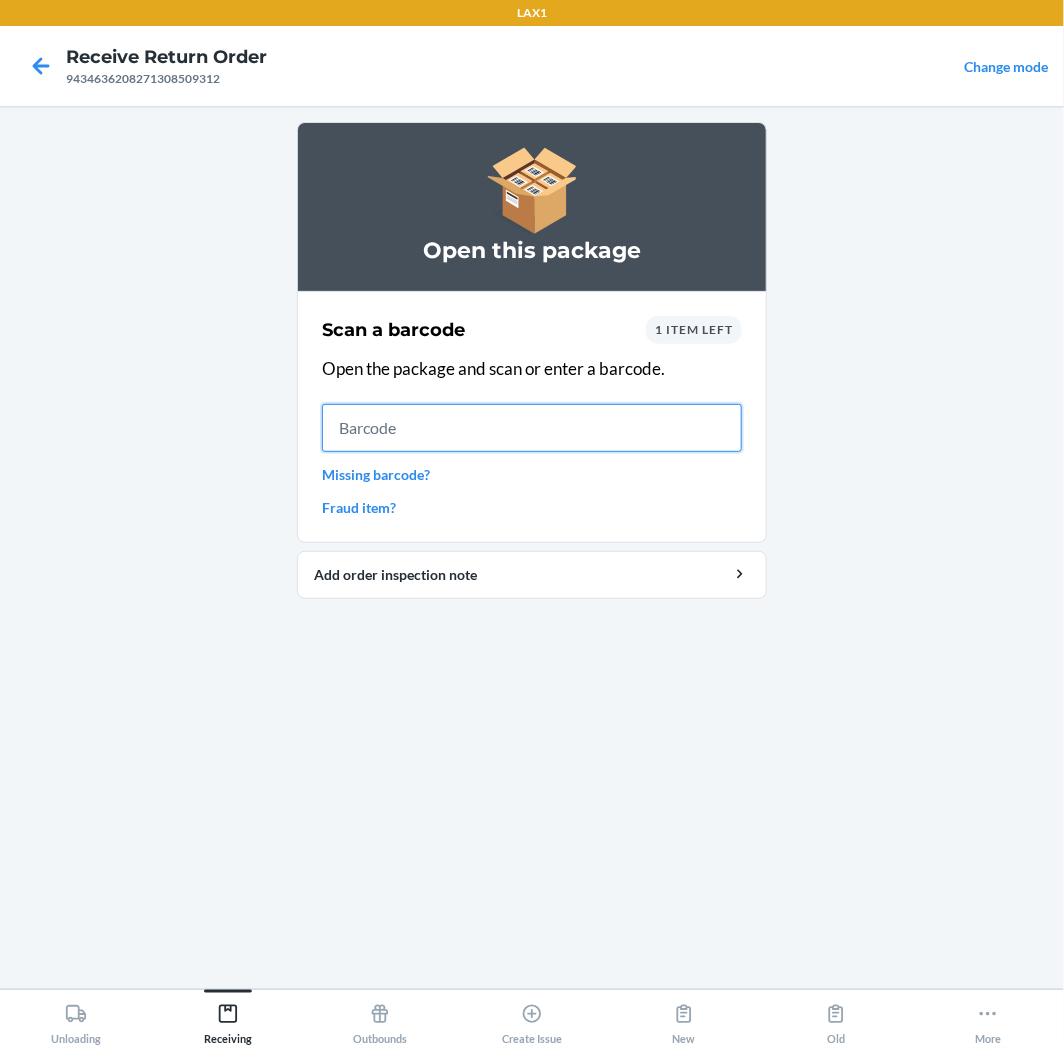 click at bounding box center (532, 428) 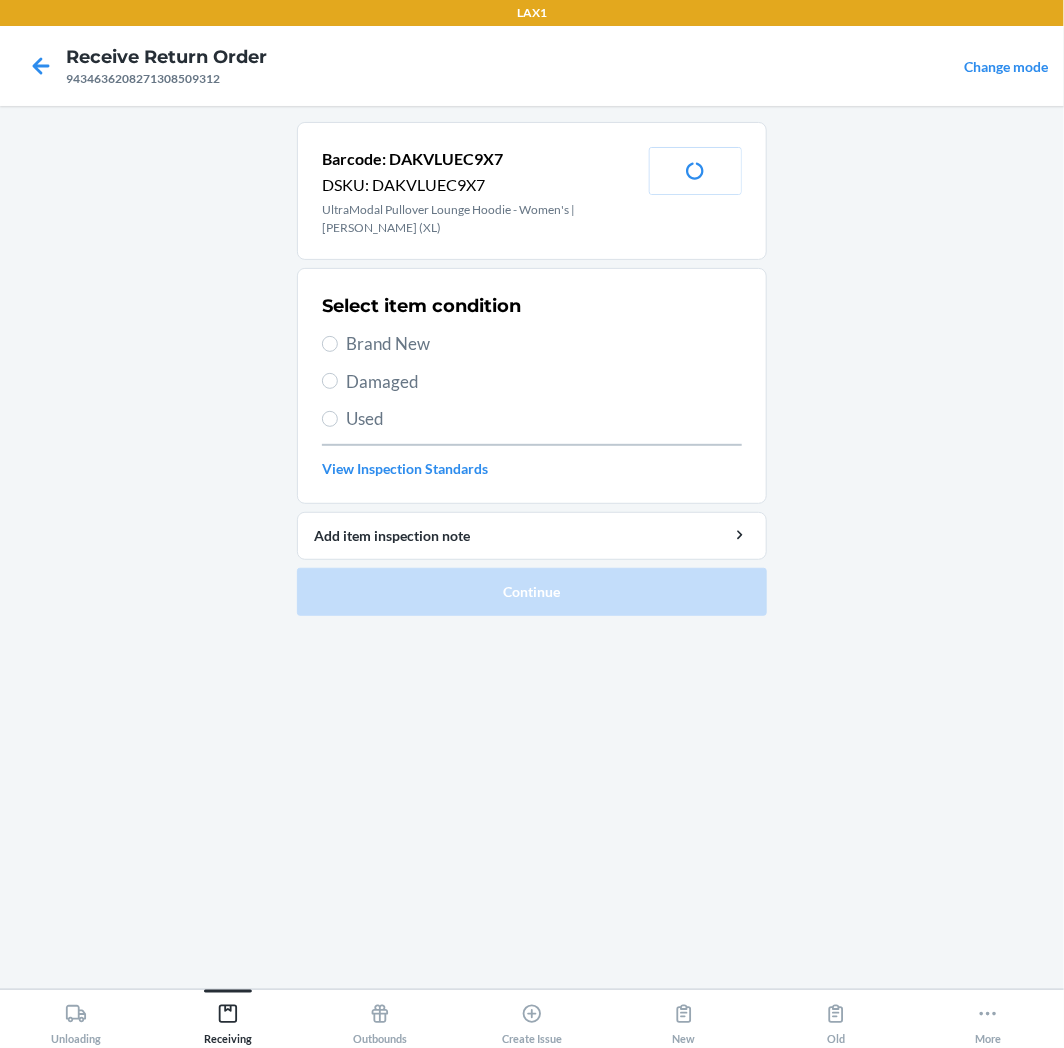 click on "Brand New" at bounding box center [544, 344] 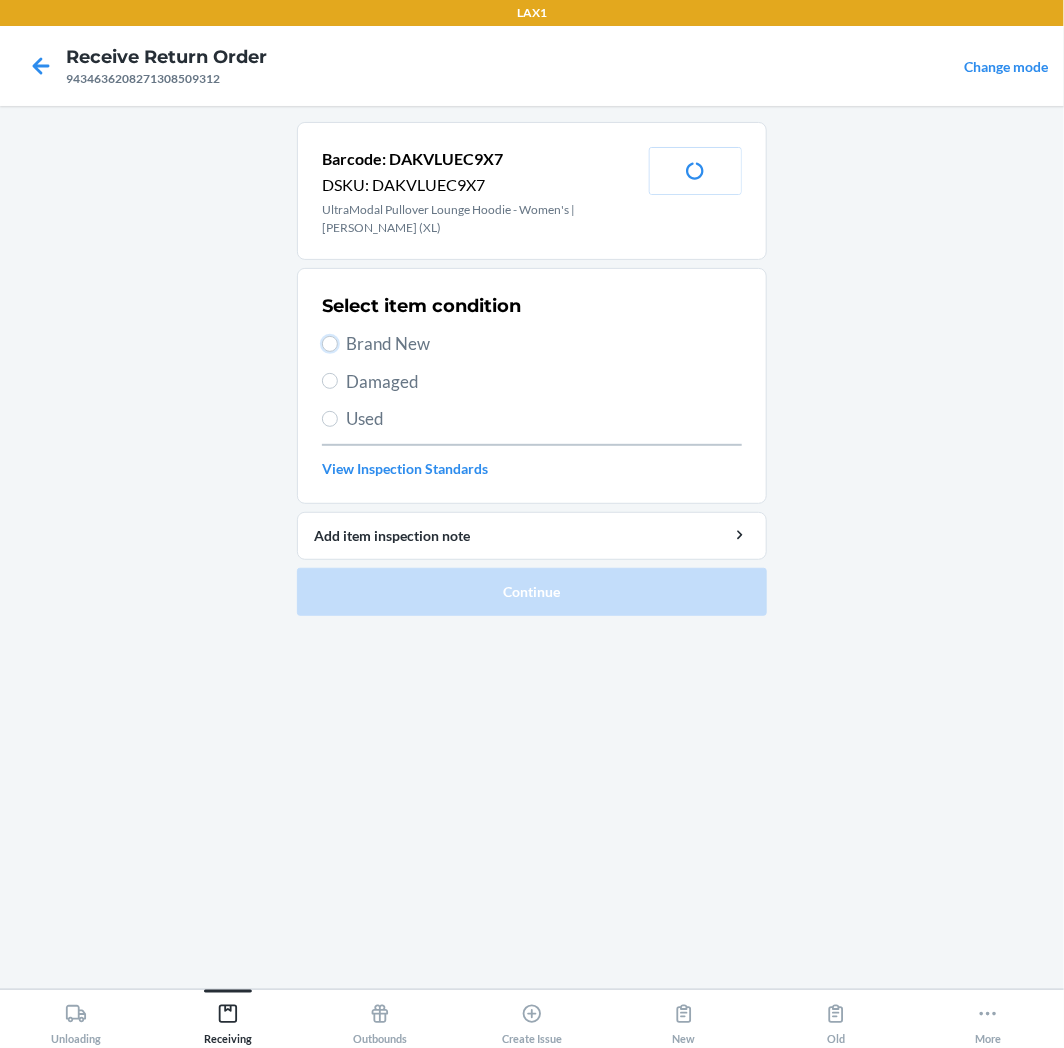 click on "Brand New" at bounding box center [330, 344] 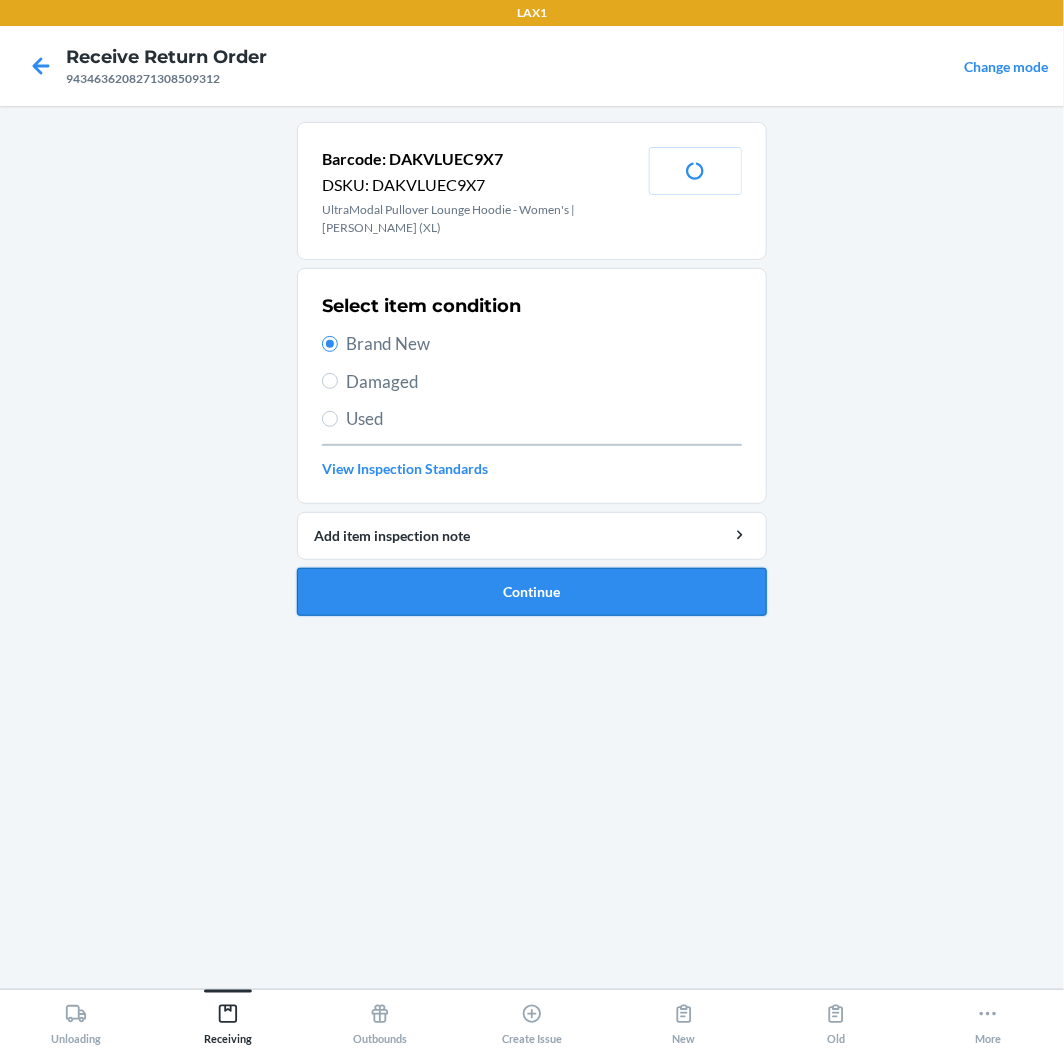 click on "Continue" at bounding box center (532, 592) 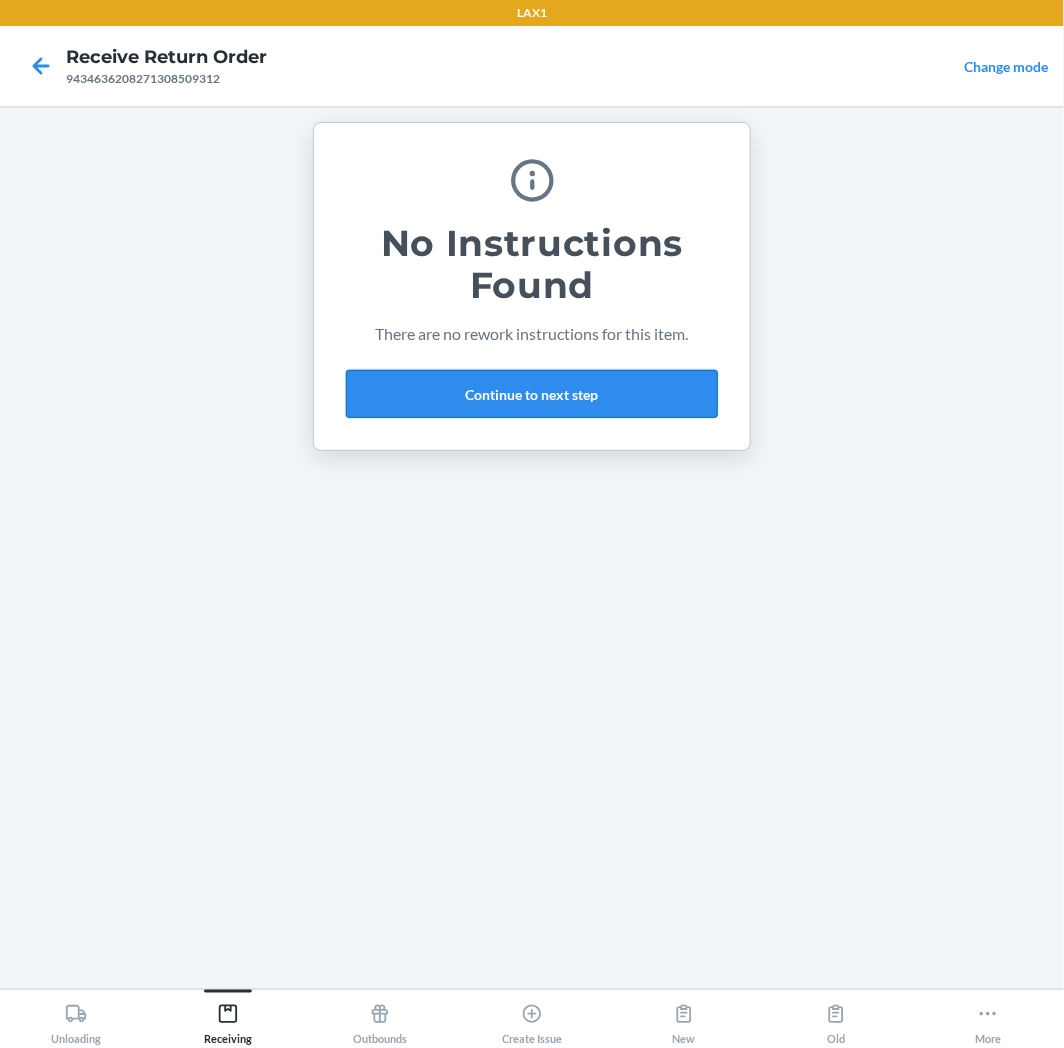 click on "Continue to next step" at bounding box center (532, 394) 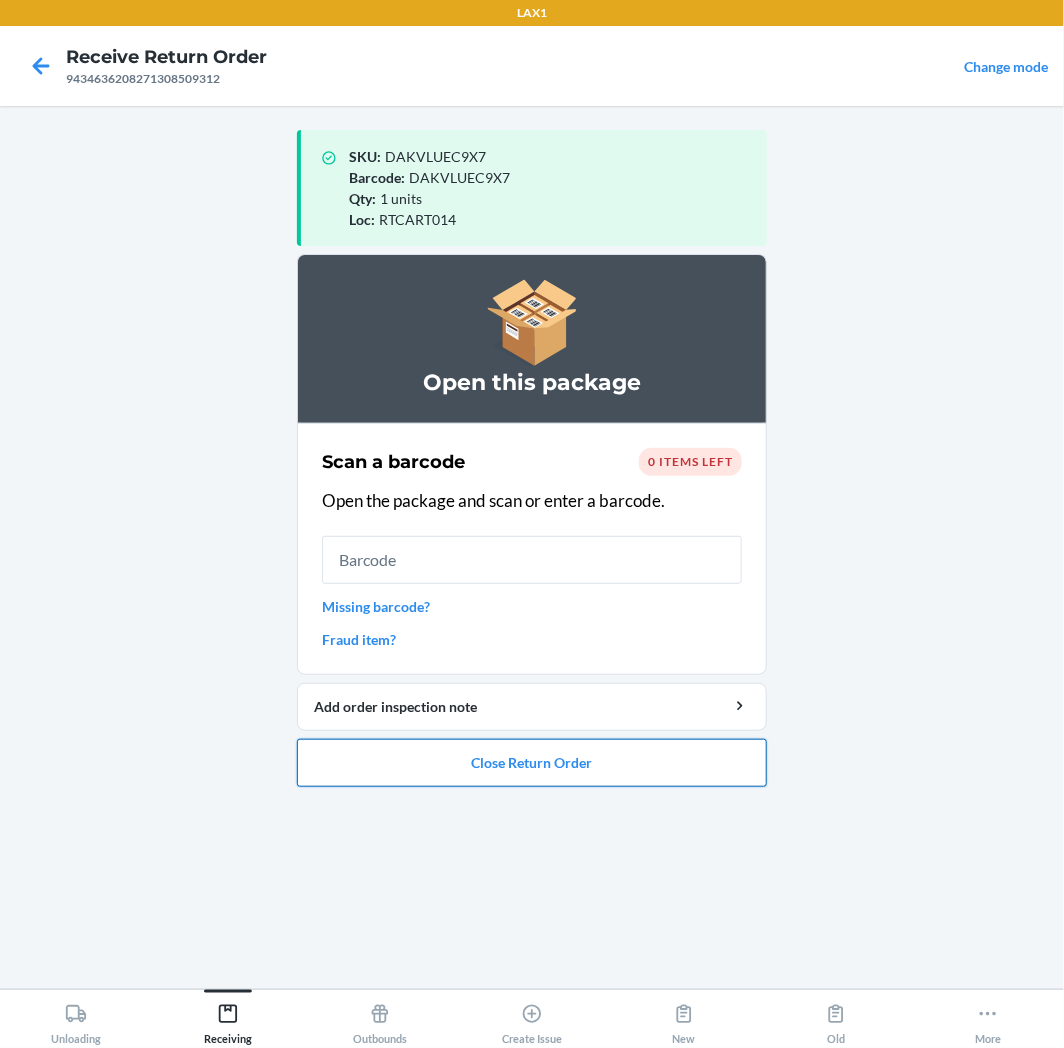 click on "Close Return Order" at bounding box center (532, 763) 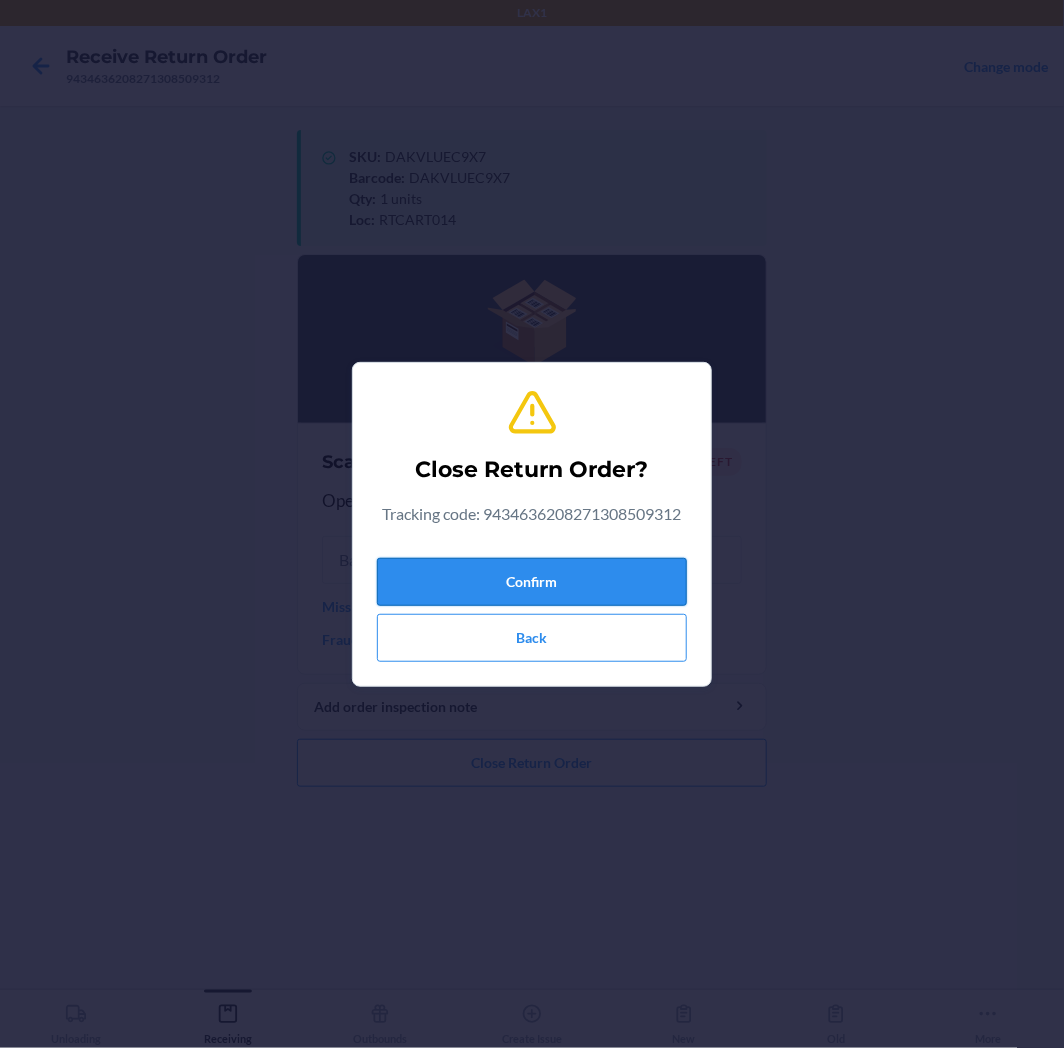 click on "Confirm" at bounding box center (532, 582) 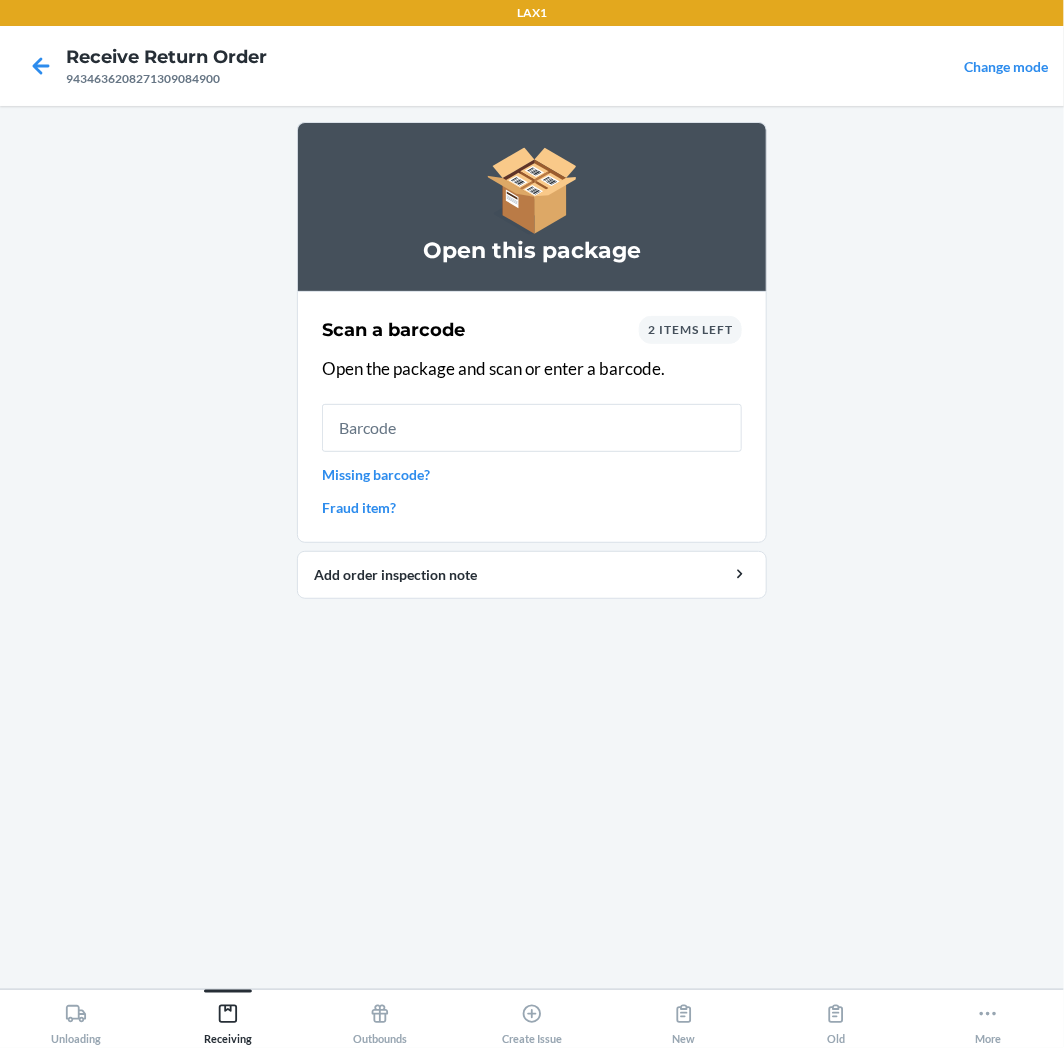 click on "2 items left" at bounding box center [690, 329] 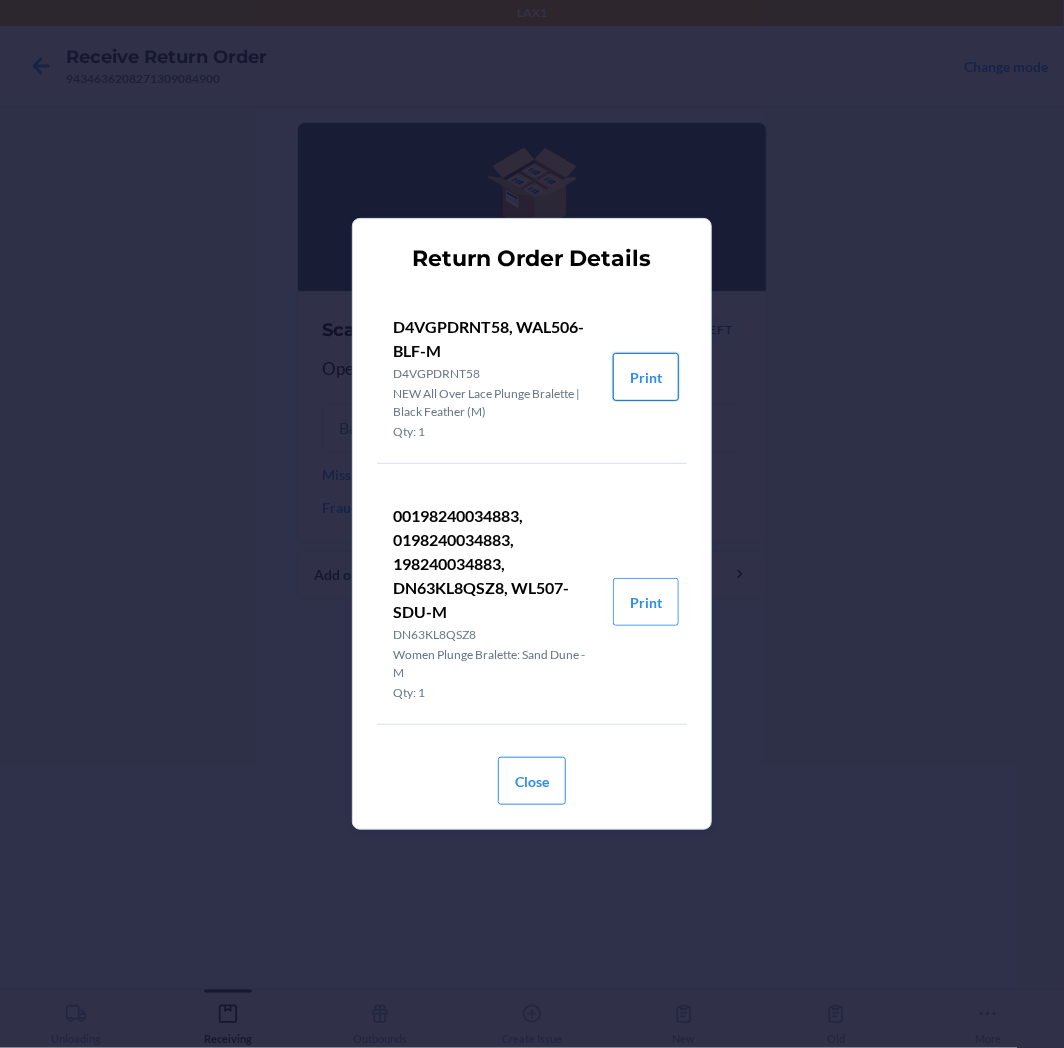 click on "Print" at bounding box center (646, 377) 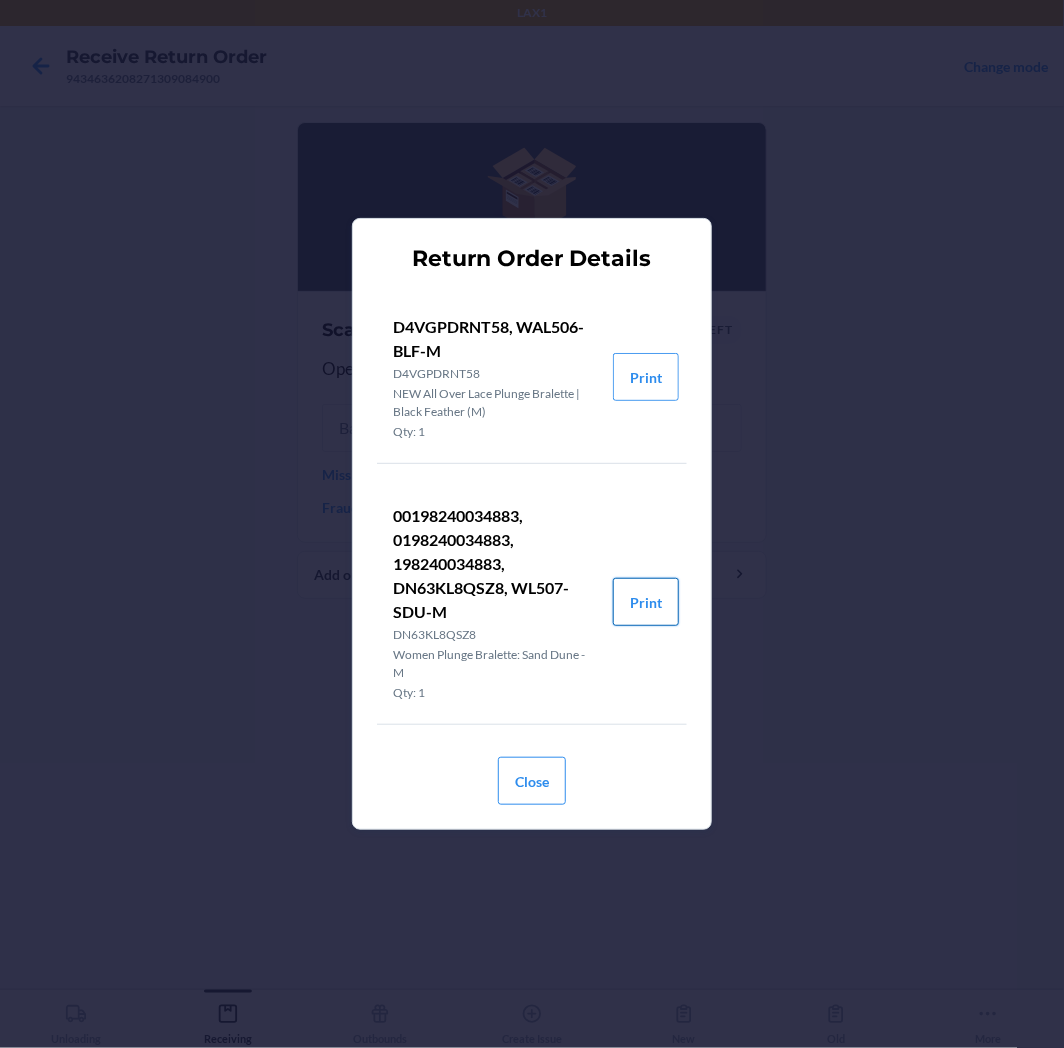 click on "Print" at bounding box center [646, 602] 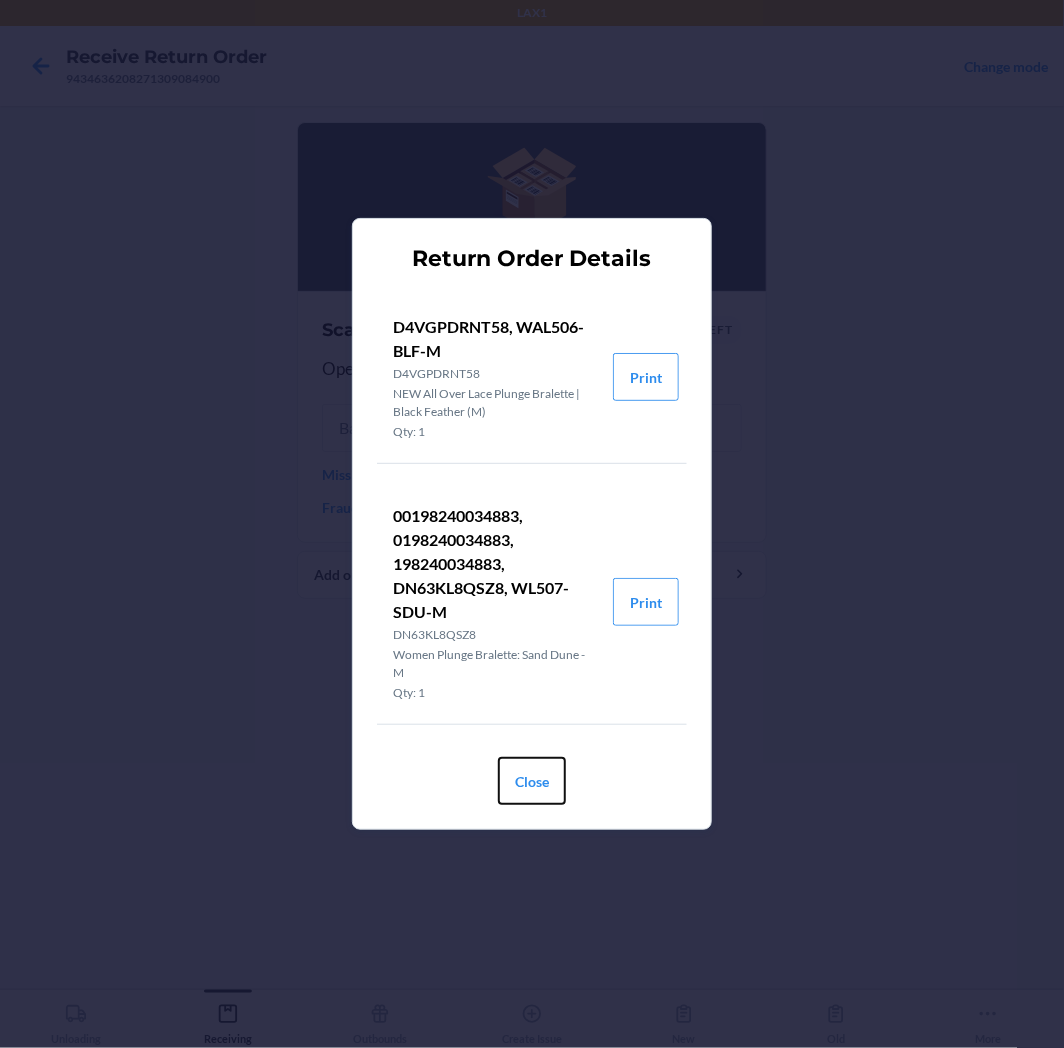 drag, startPoint x: 554, startPoint y: 792, endPoint x: 551, endPoint y: 755, distance: 37.12142 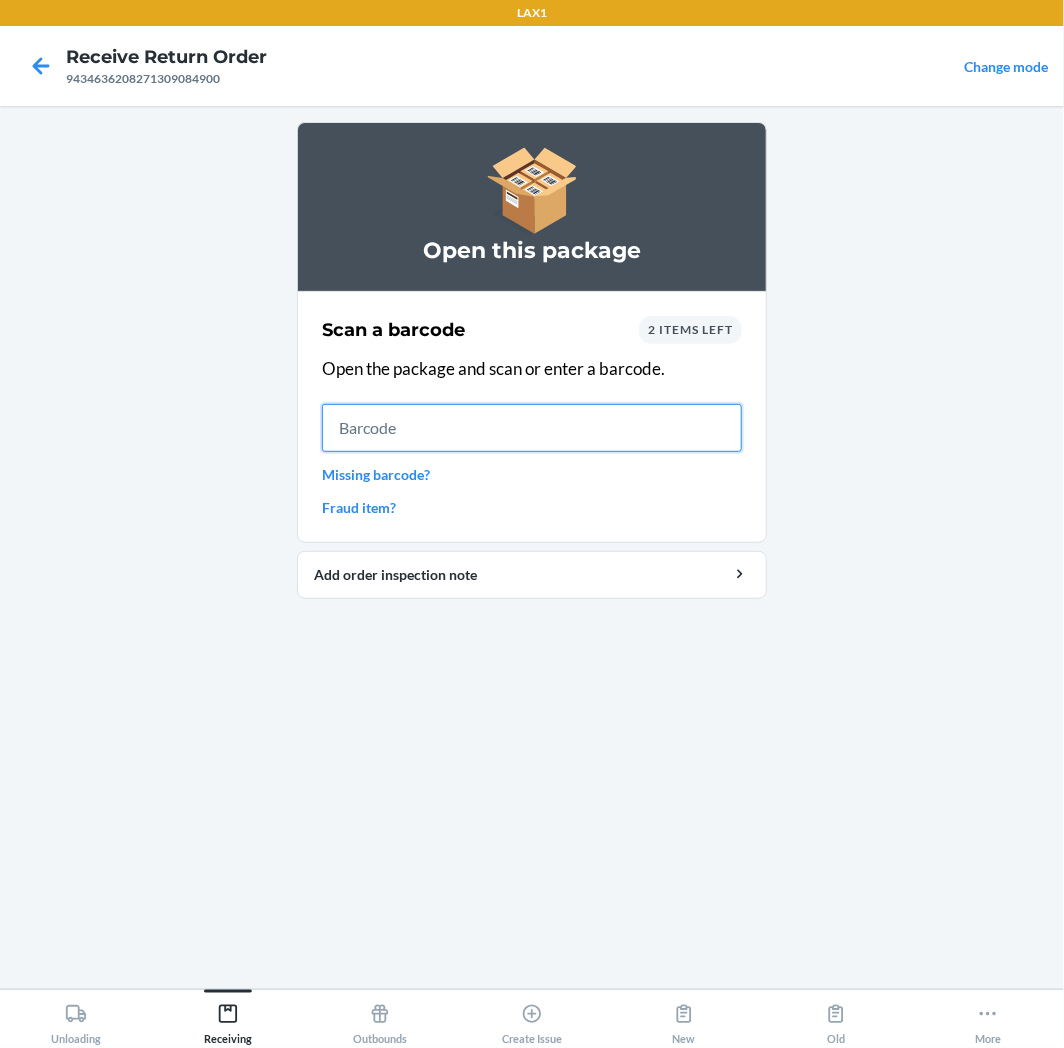 click at bounding box center [532, 428] 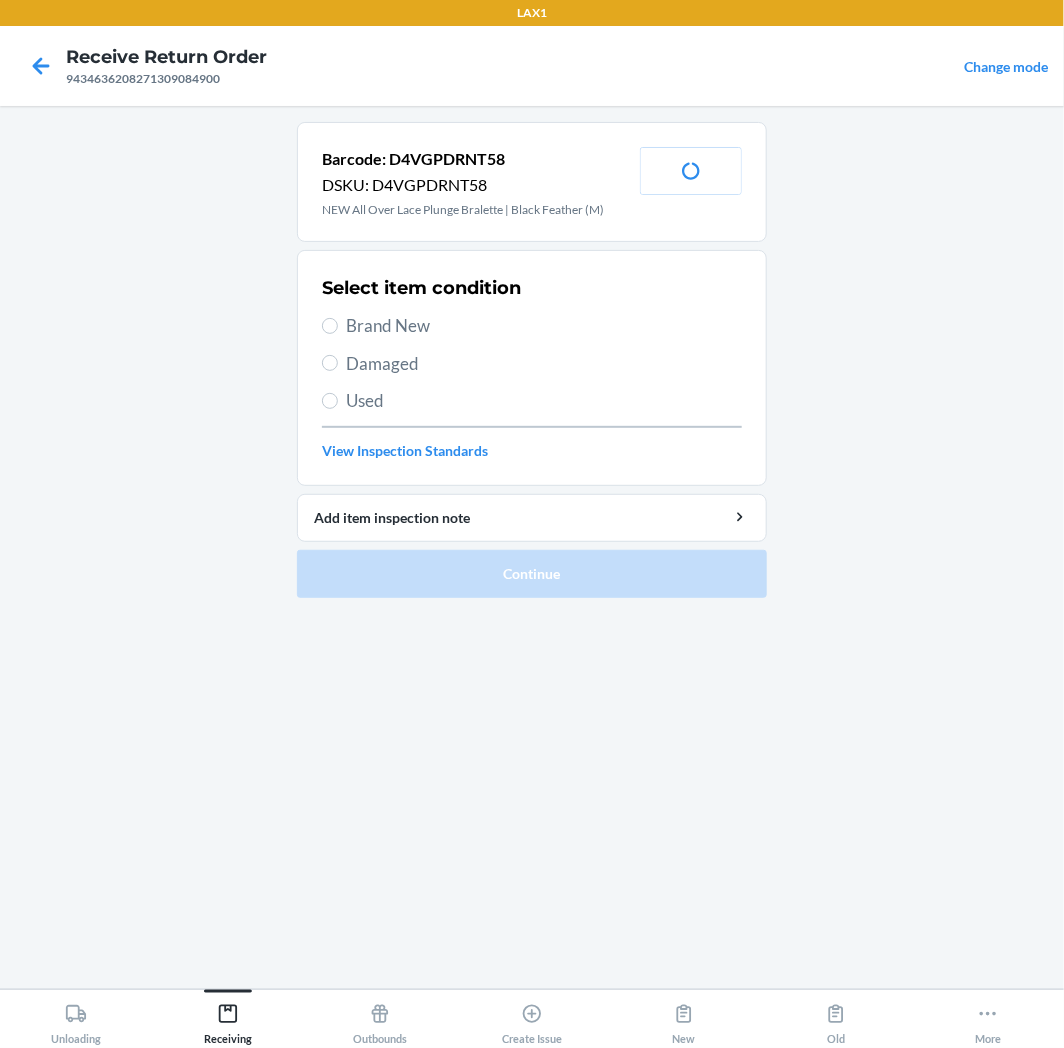 click on "Brand New" at bounding box center [544, 326] 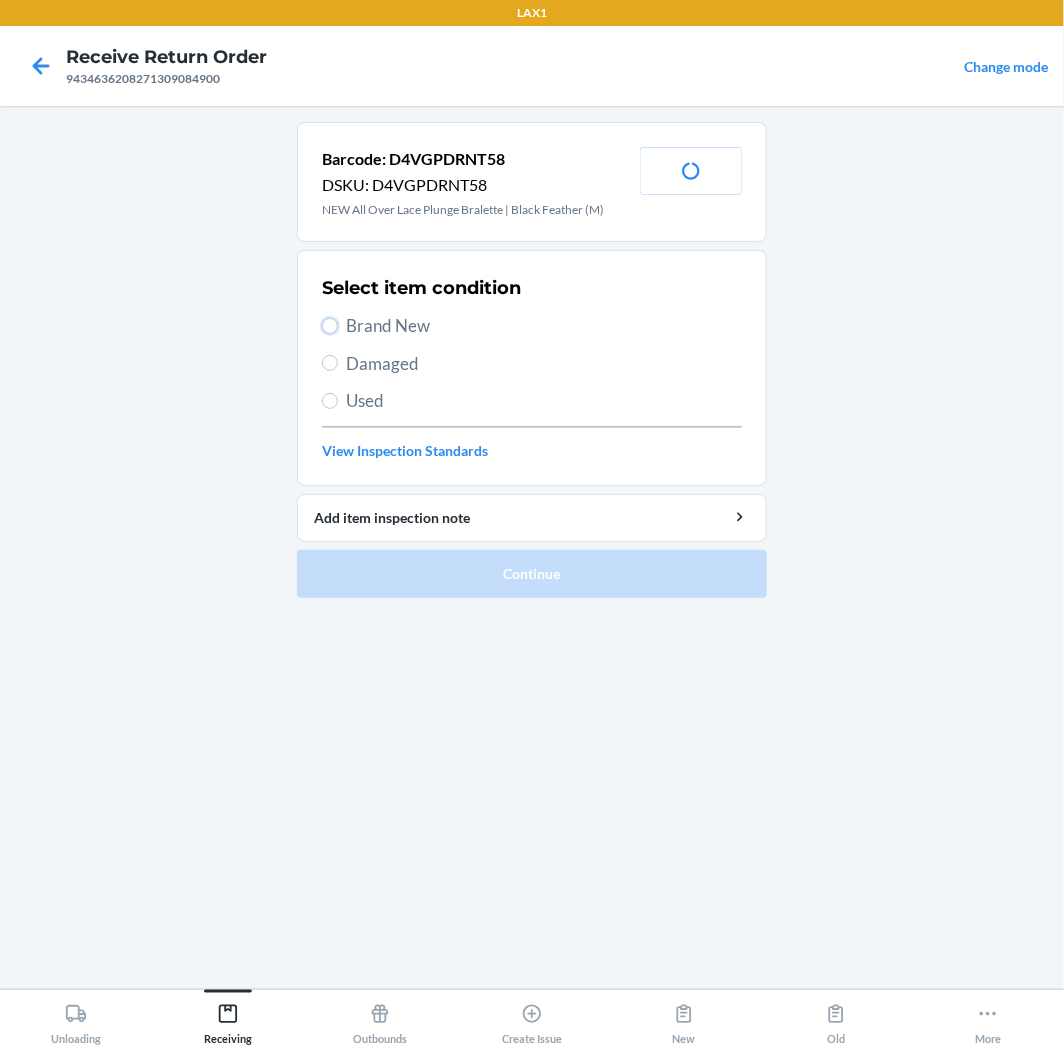click on "Brand New" at bounding box center (330, 326) 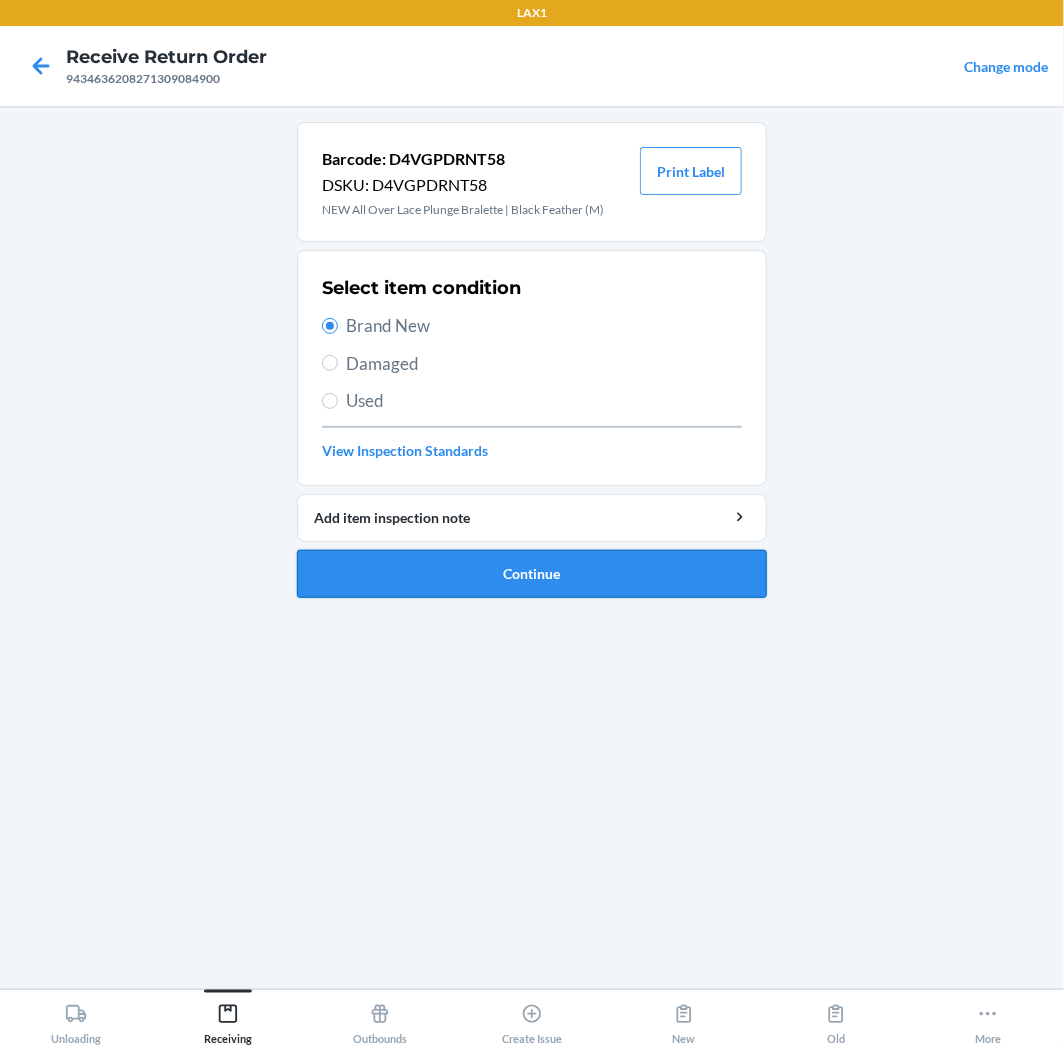 click on "Continue" at bounding box center (532, 574) 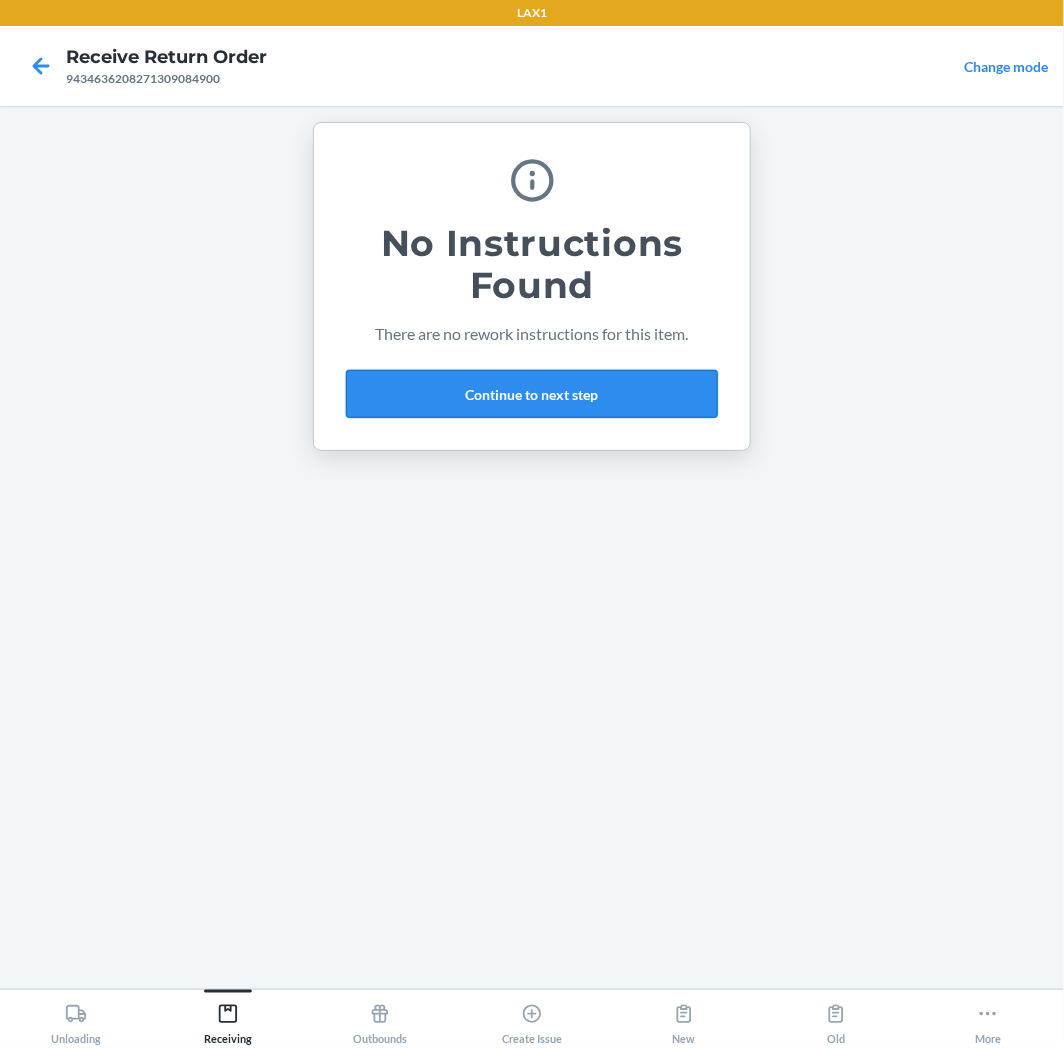click on "Continue to next step" at bounding box center (532, 394) 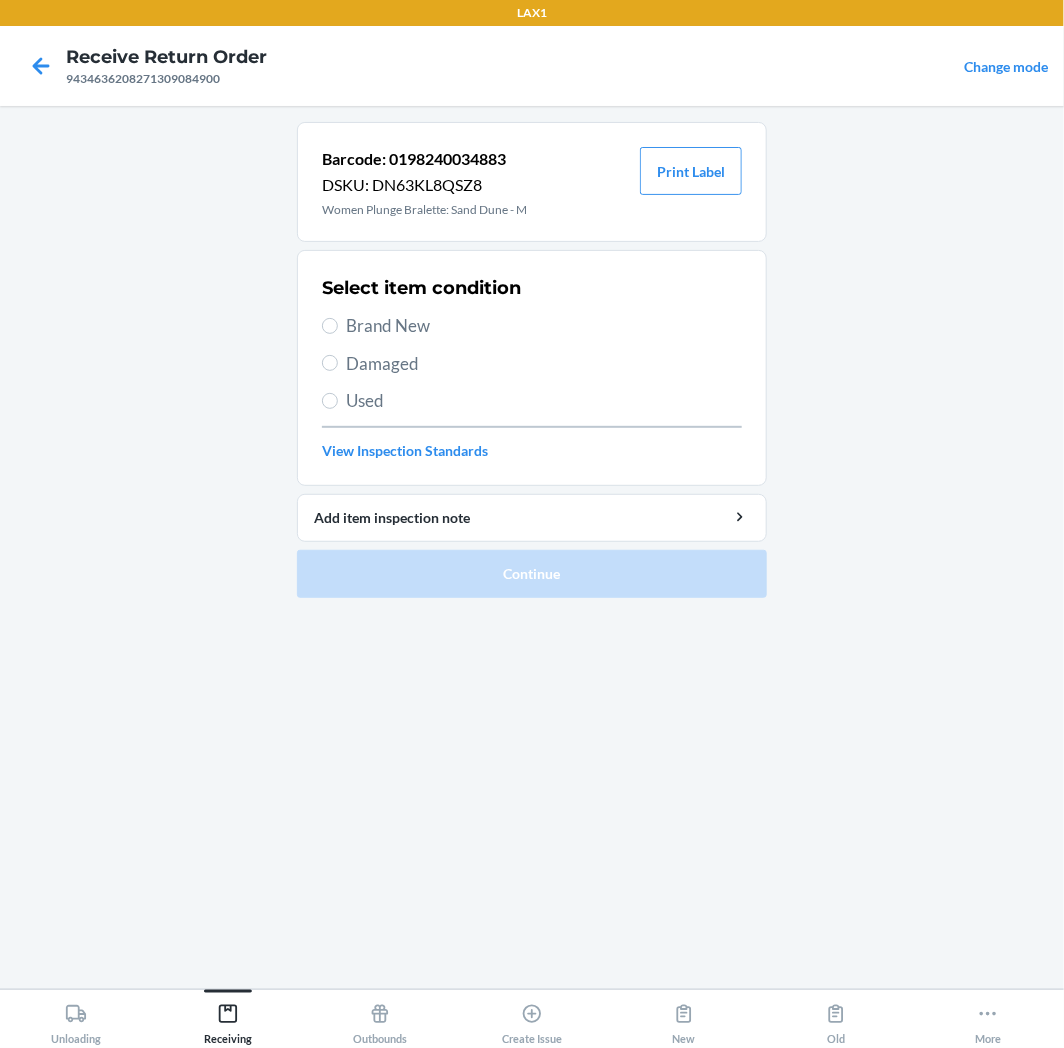 click on "Brand New" at bounding box center (544, 326) 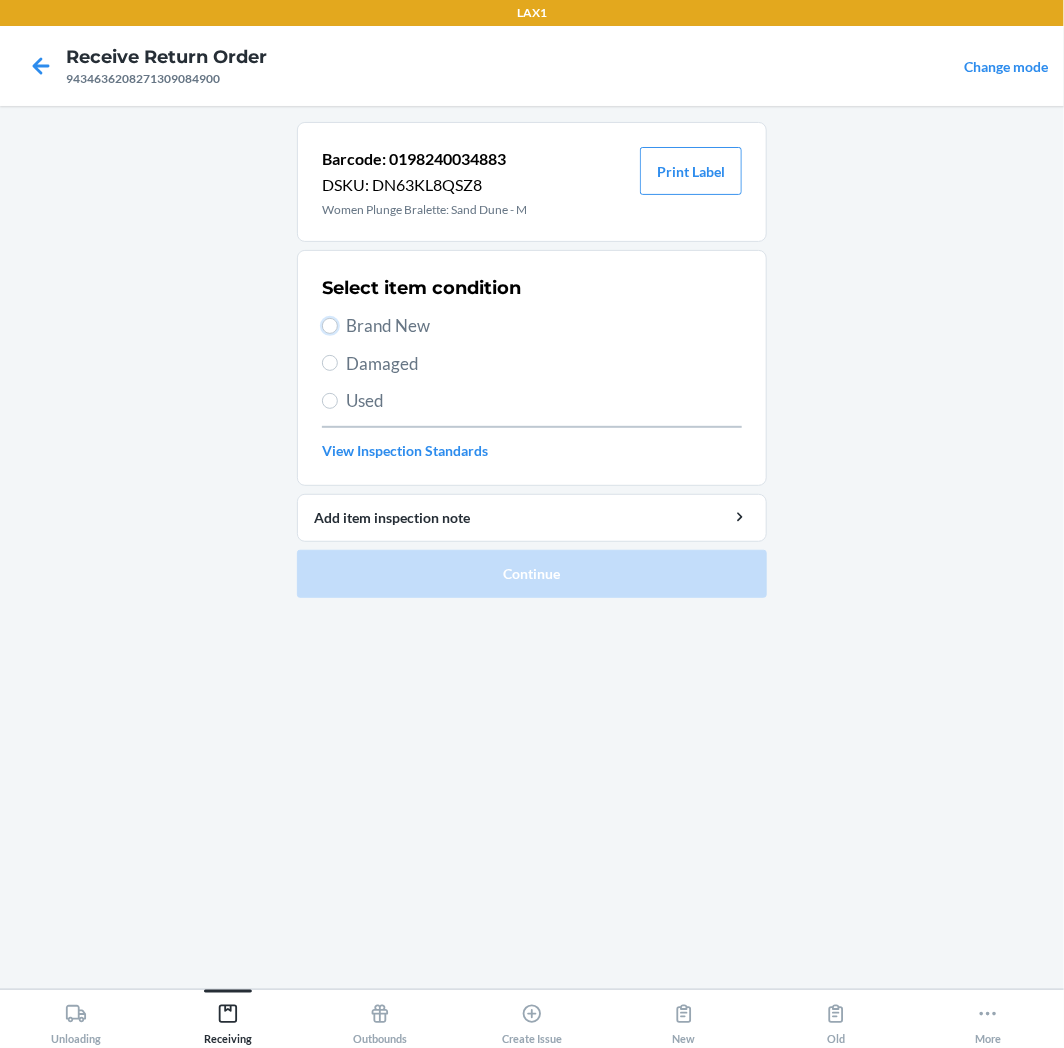 click on "Brand New" at bounding box center [330, 326] 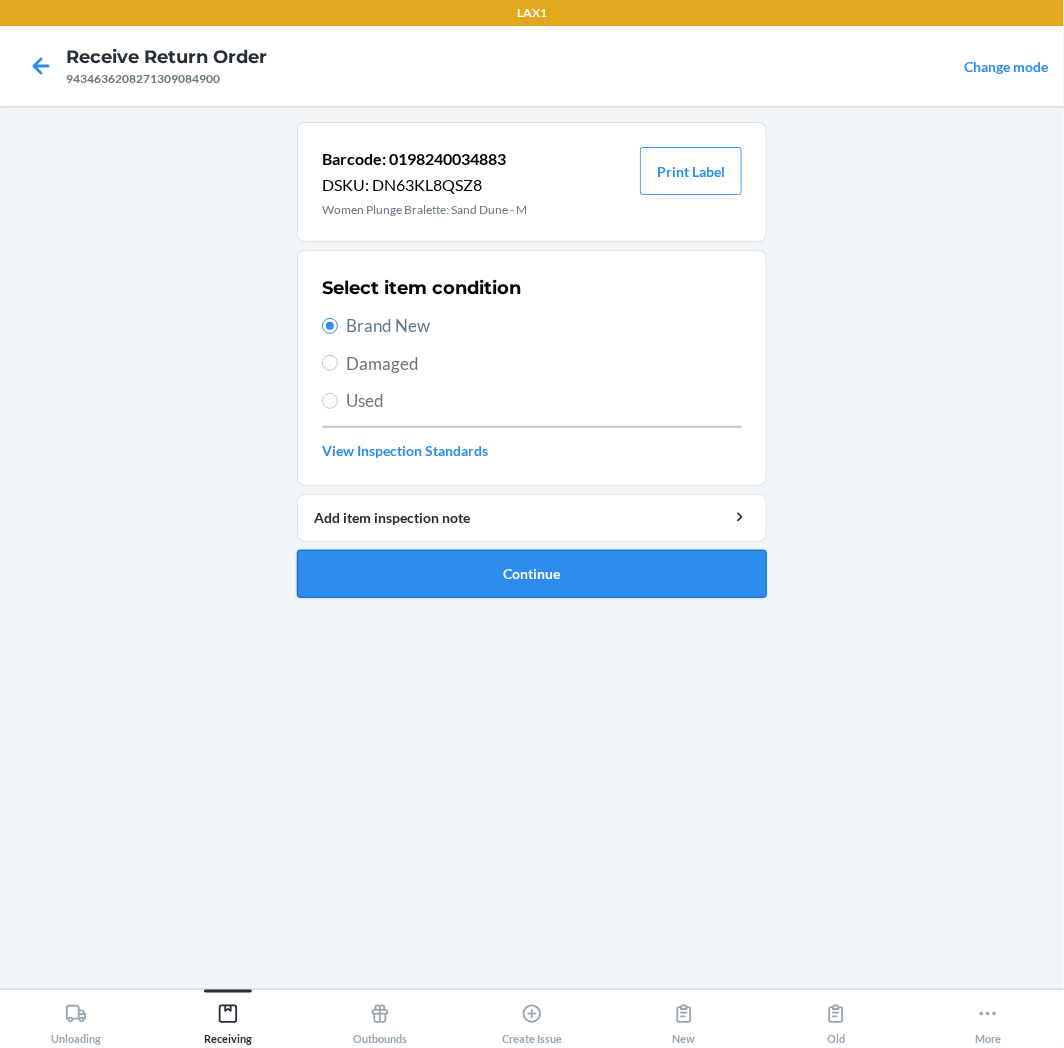 click on "Continue" at bounding box center (532, 574) 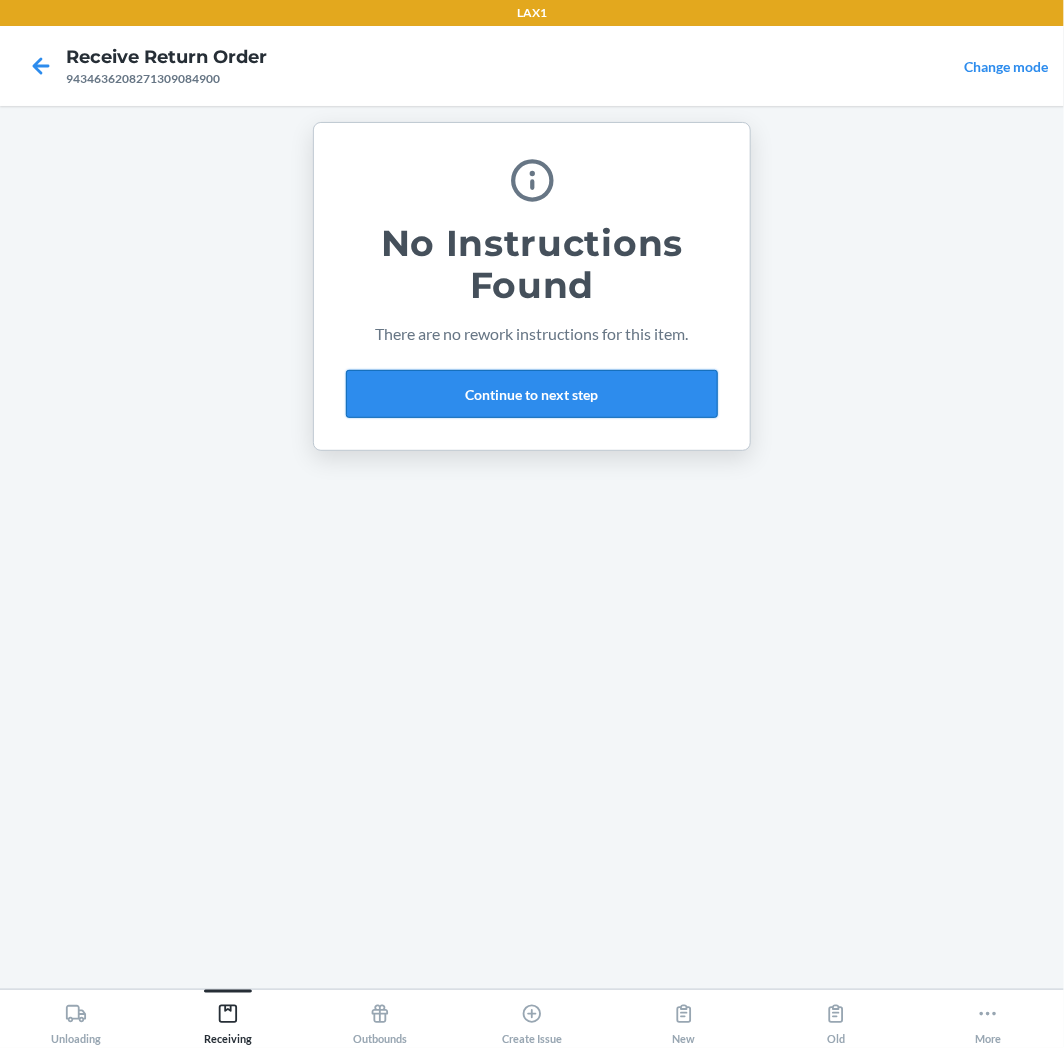 click on "Continue to next step" at bounding box center (532, 394) 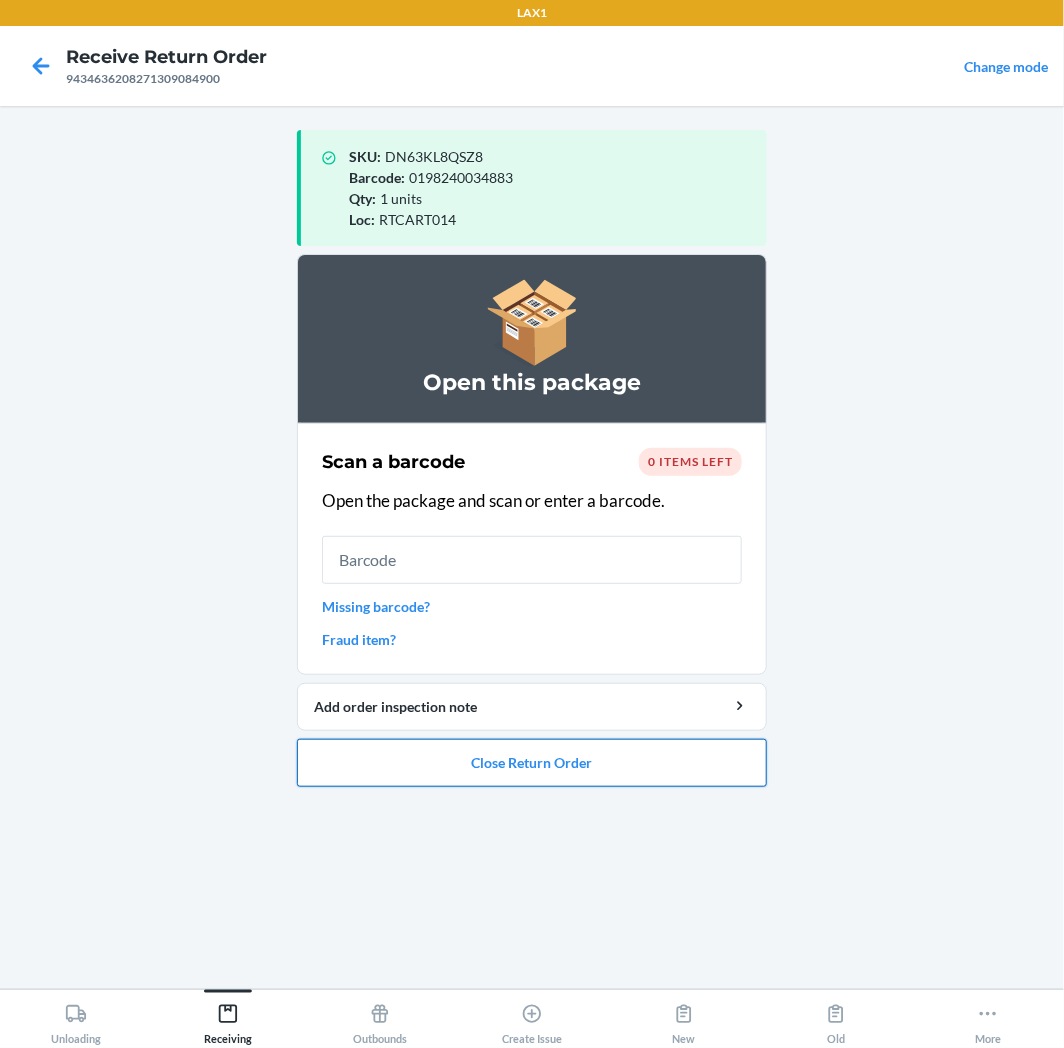click on "Close Return Order" at bounding box center (532, 763) 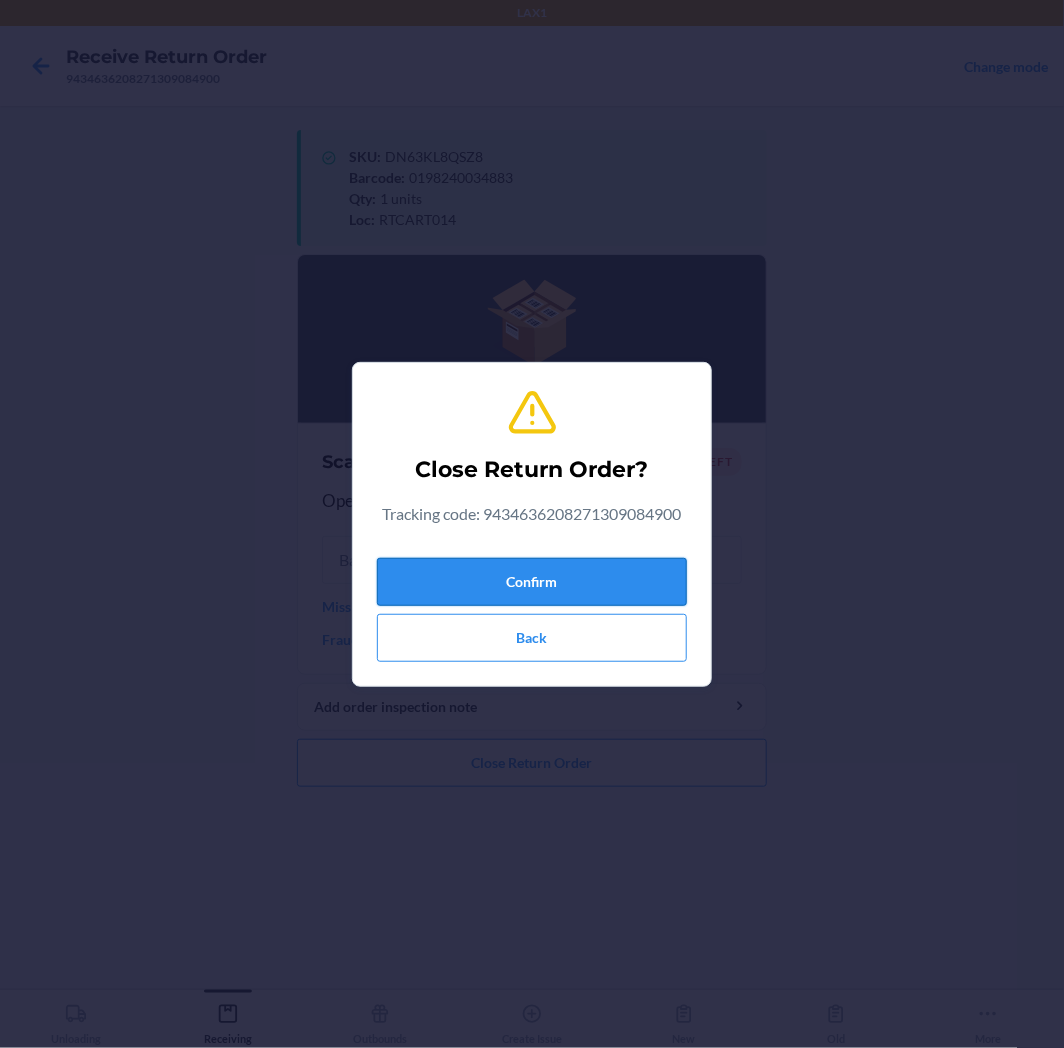 click on "Confirm" at bounding box center [532, 582] 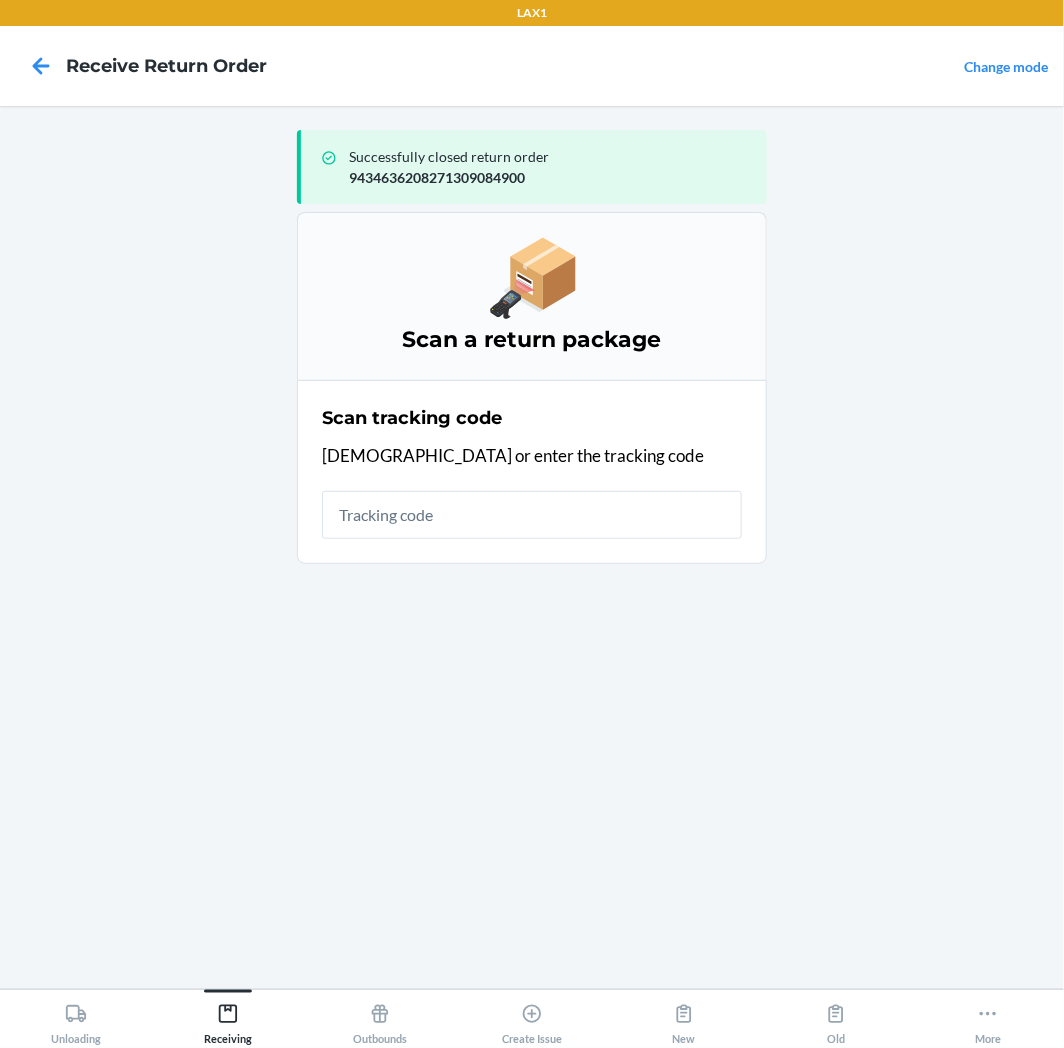 click on "Scan tracking code Scan or enter the tracking code" at bounding box center [532, 472] 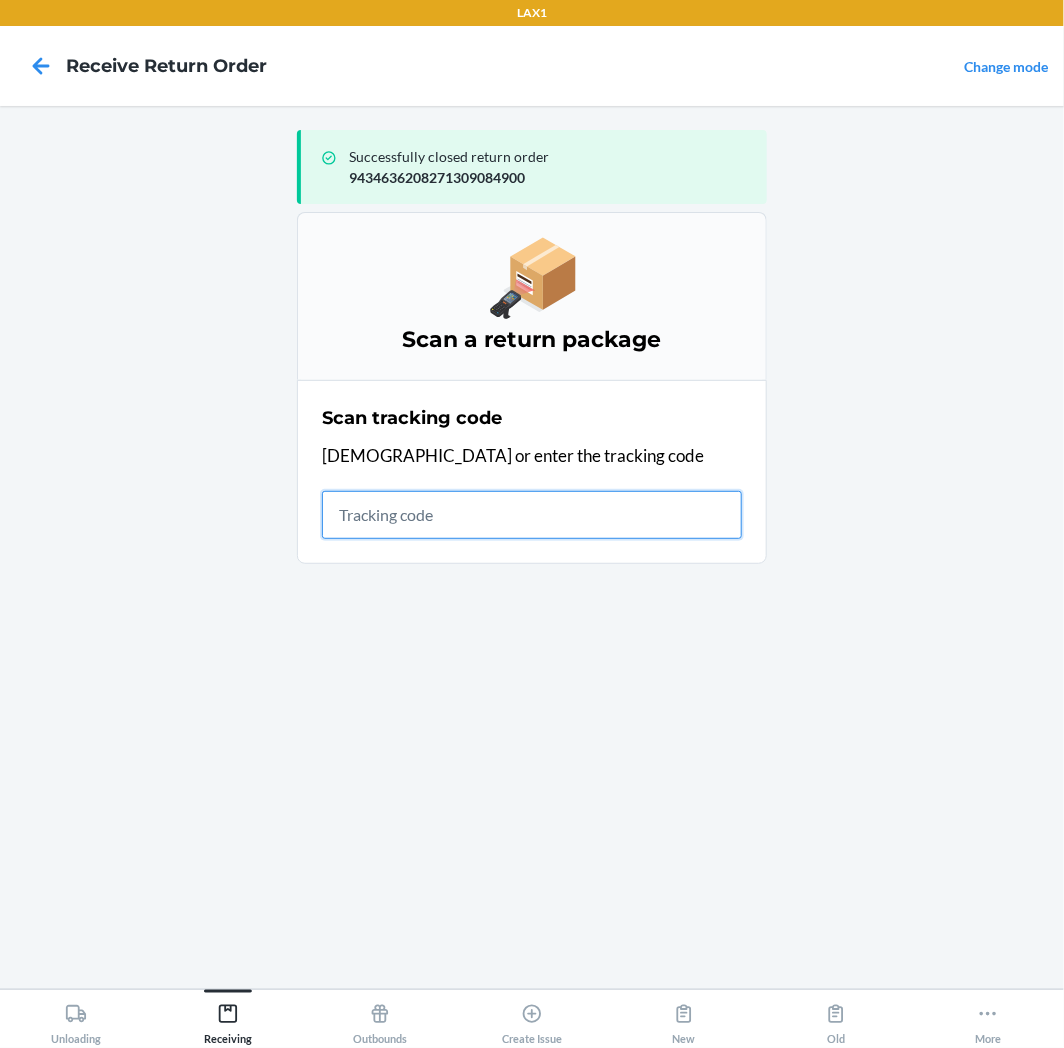 click at bounding box center (532, 515) 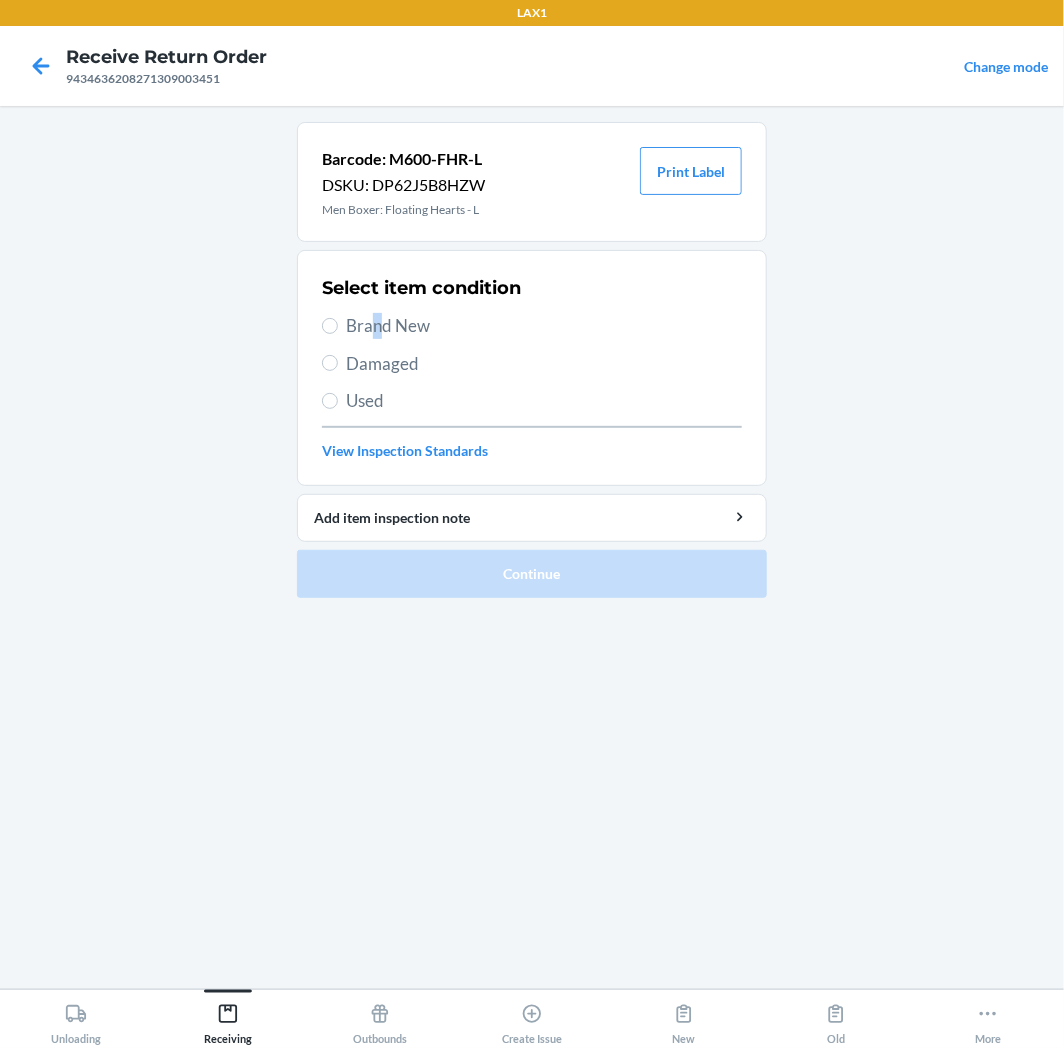 click on "Brand New" at bounding box center [544, 326] 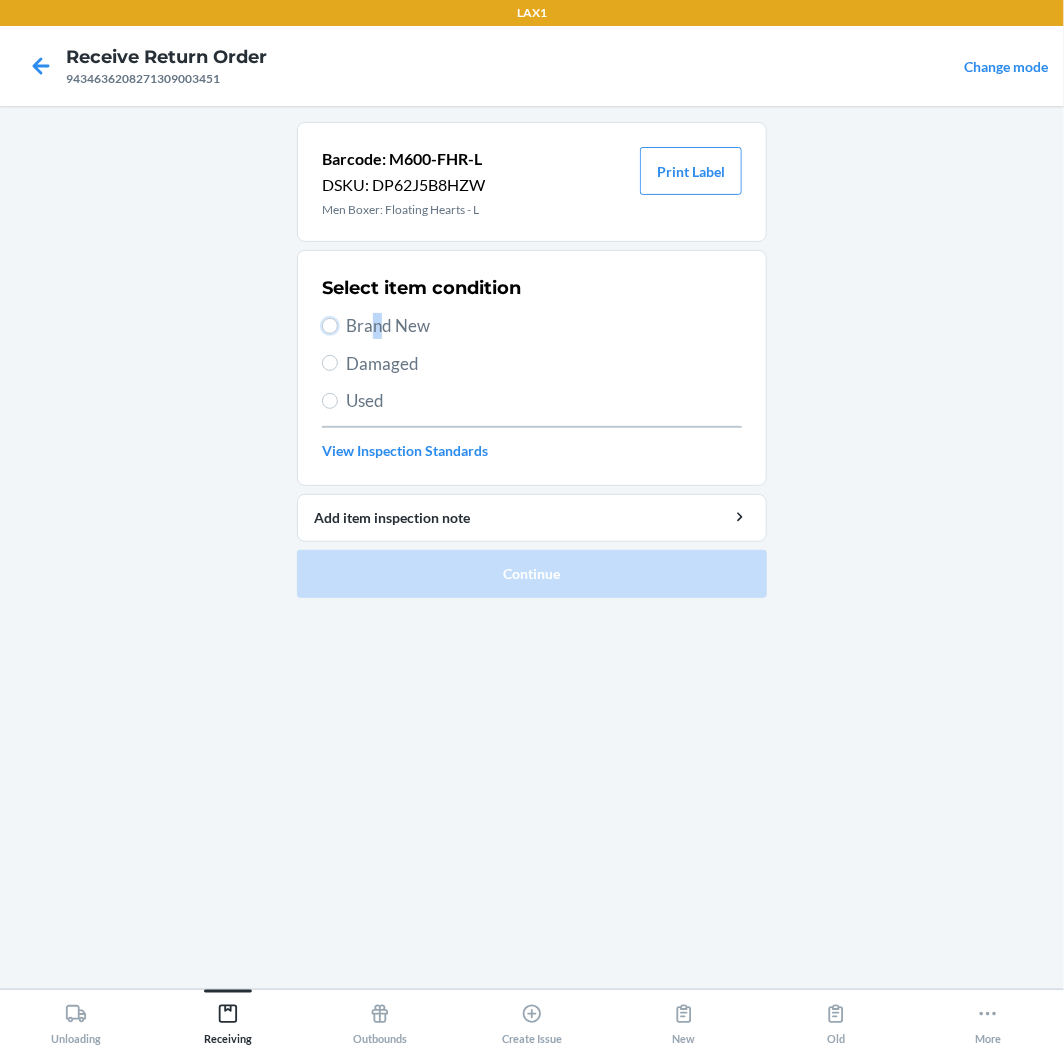 click on "Brand New" at bounding box center [330, 326] 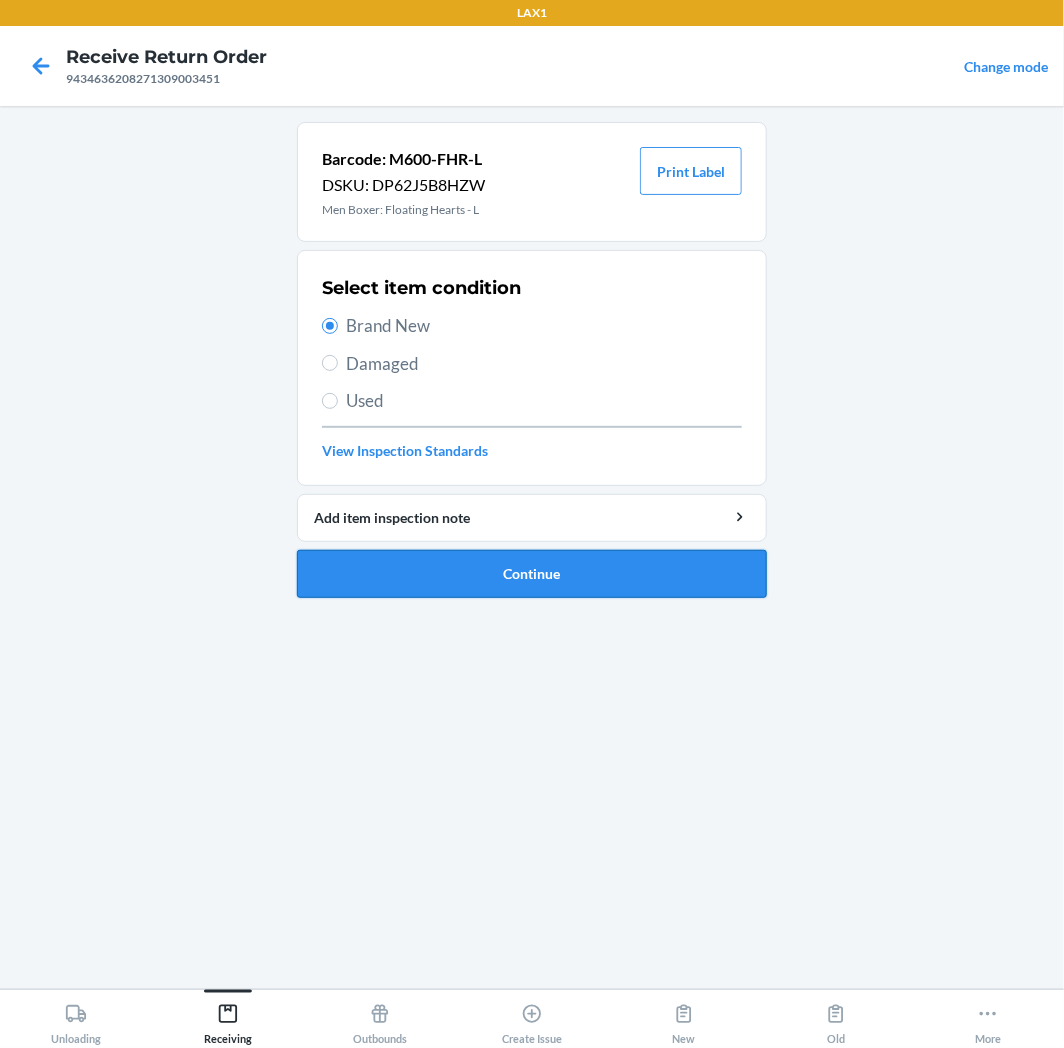 click on "Continue" at bounding box center [532, 574] 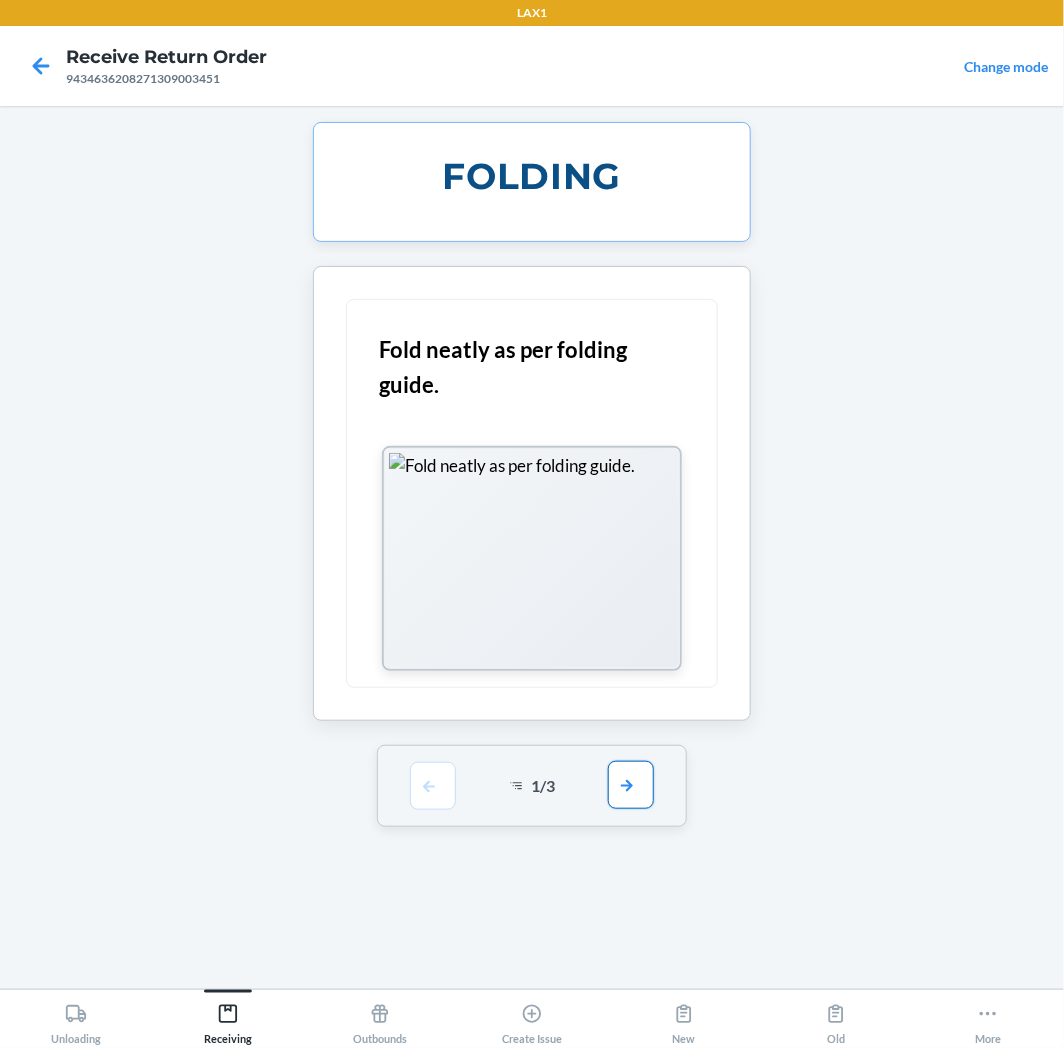 click at bounding box center [631, 785] 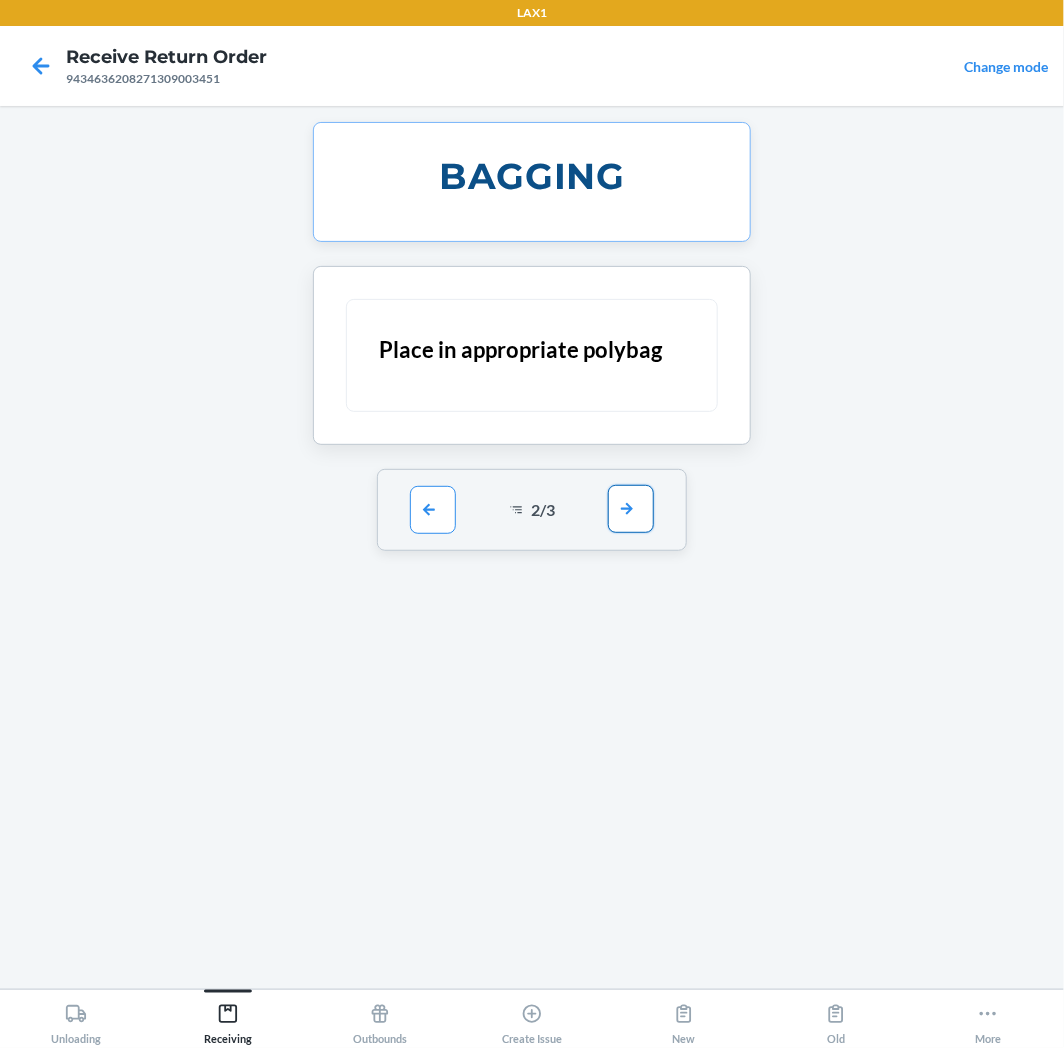 click at bounding box center [631, 509] 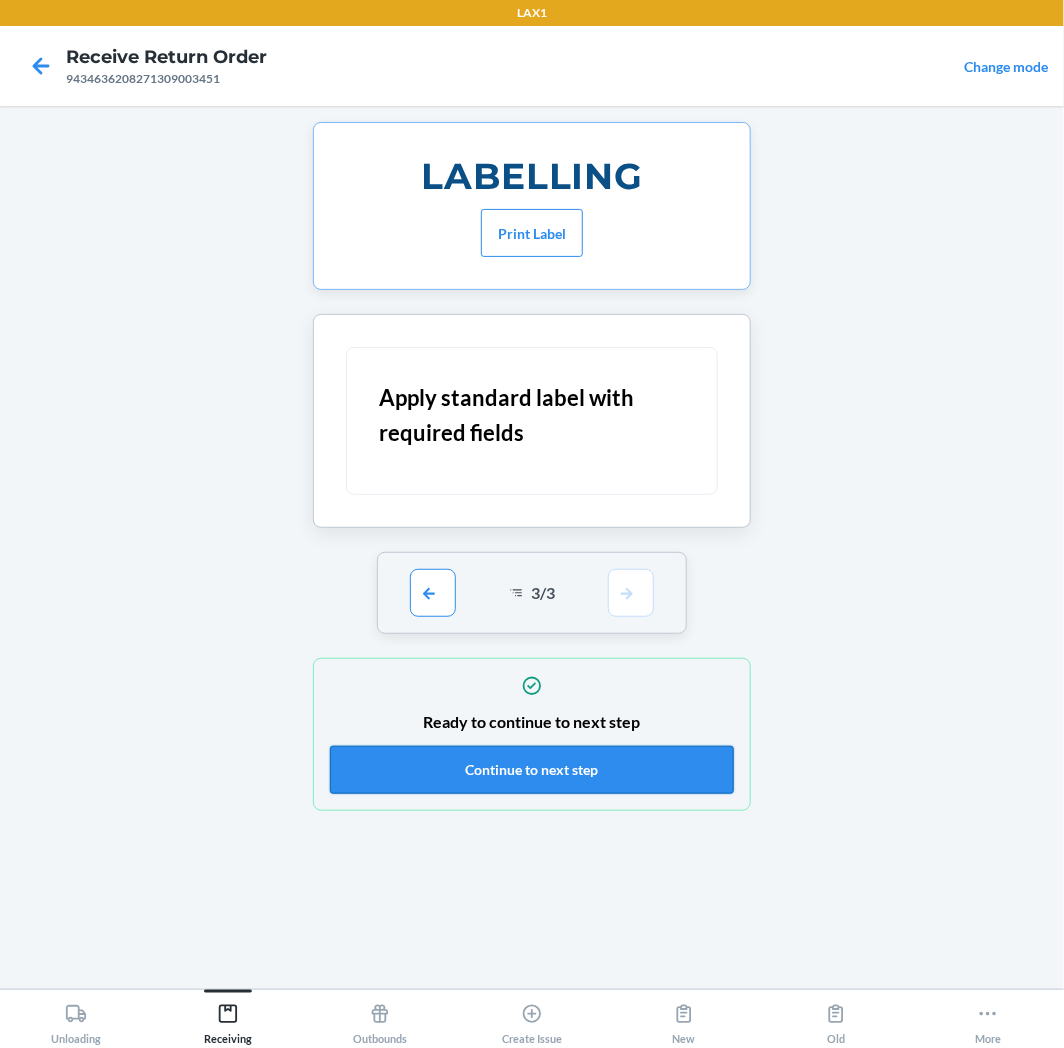 click on "Continue to next step" at bounding box center (532, 770) 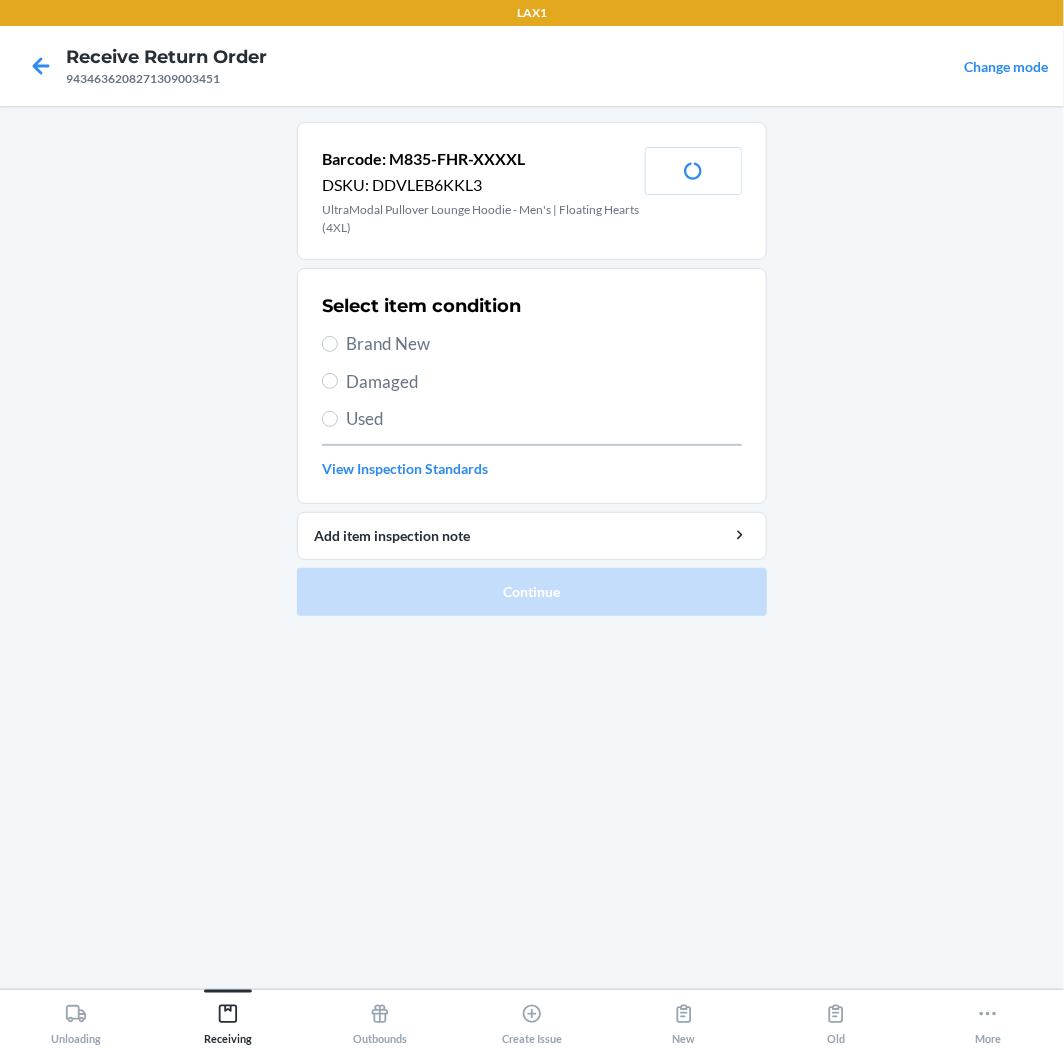click on "Brand New" at bounding box center (544, 344) 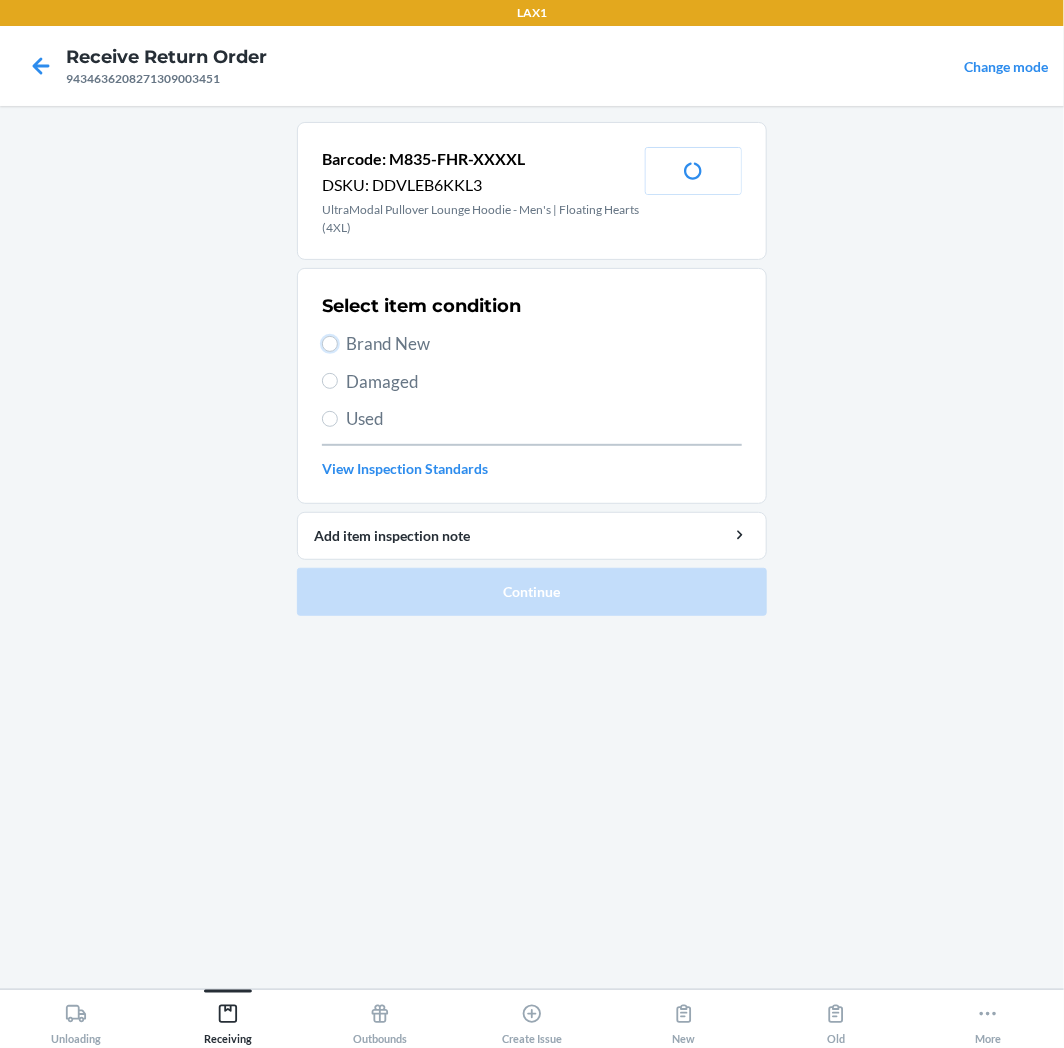 click on "Brand New" at bounding box center (330, 344) 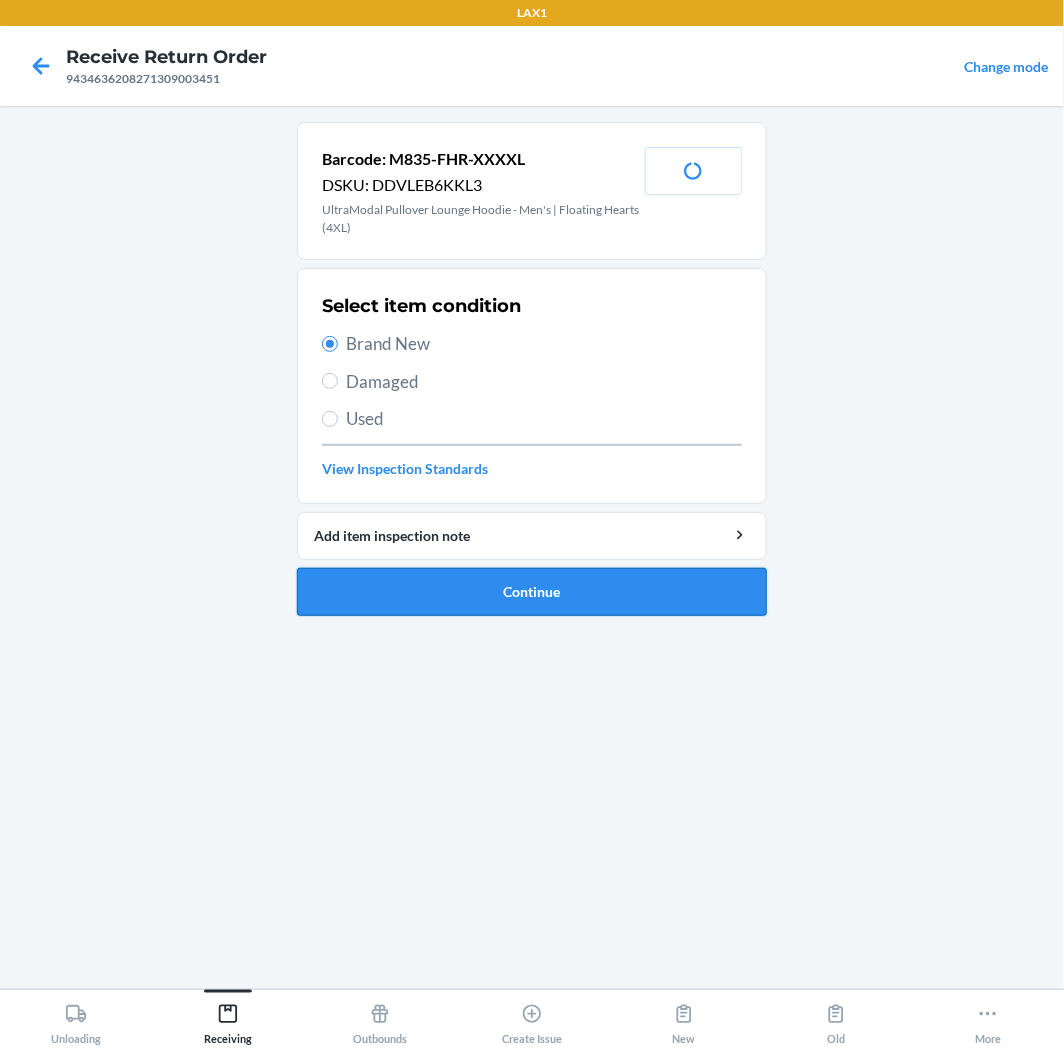click on "Continue" at bounding box center [532, 592] 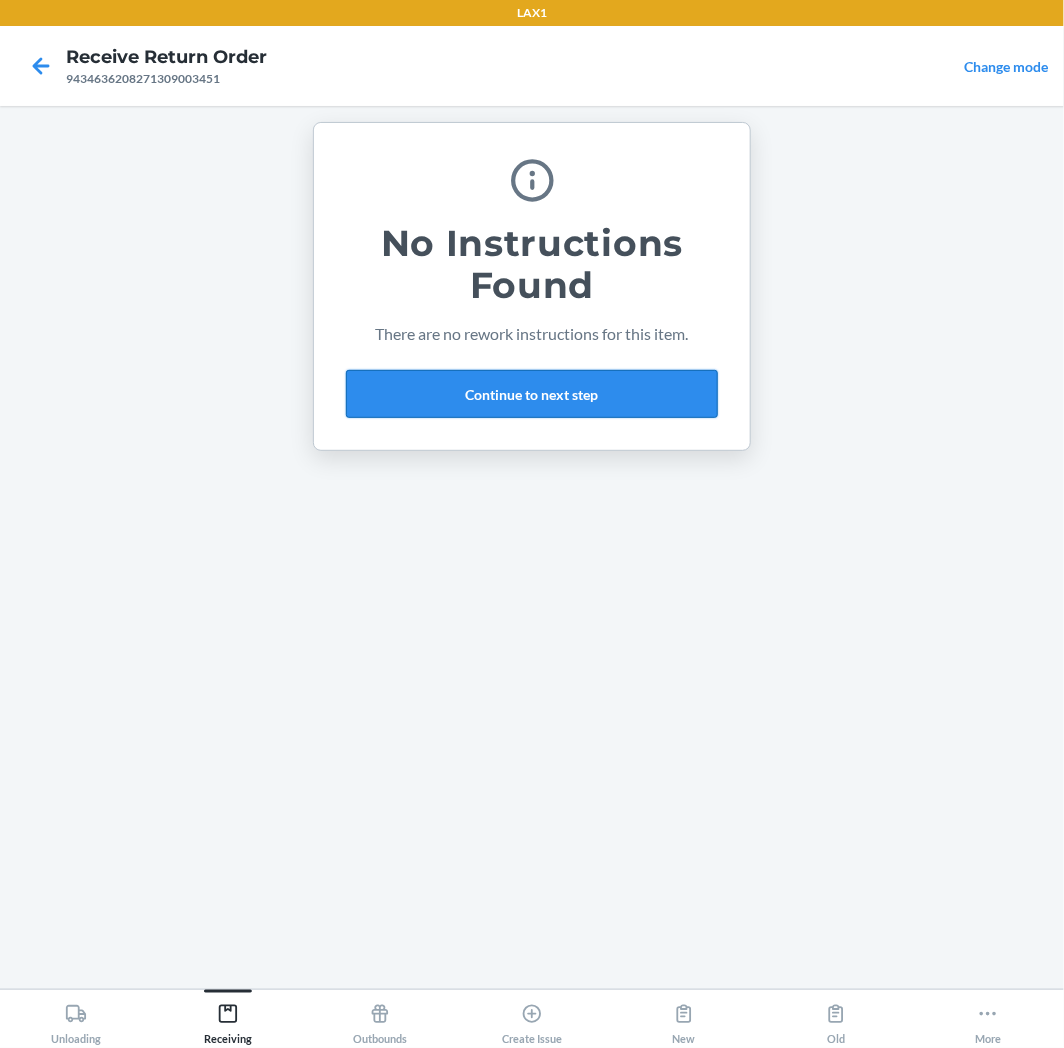 click on "Continue to next step" at bounding box center [532, 394] 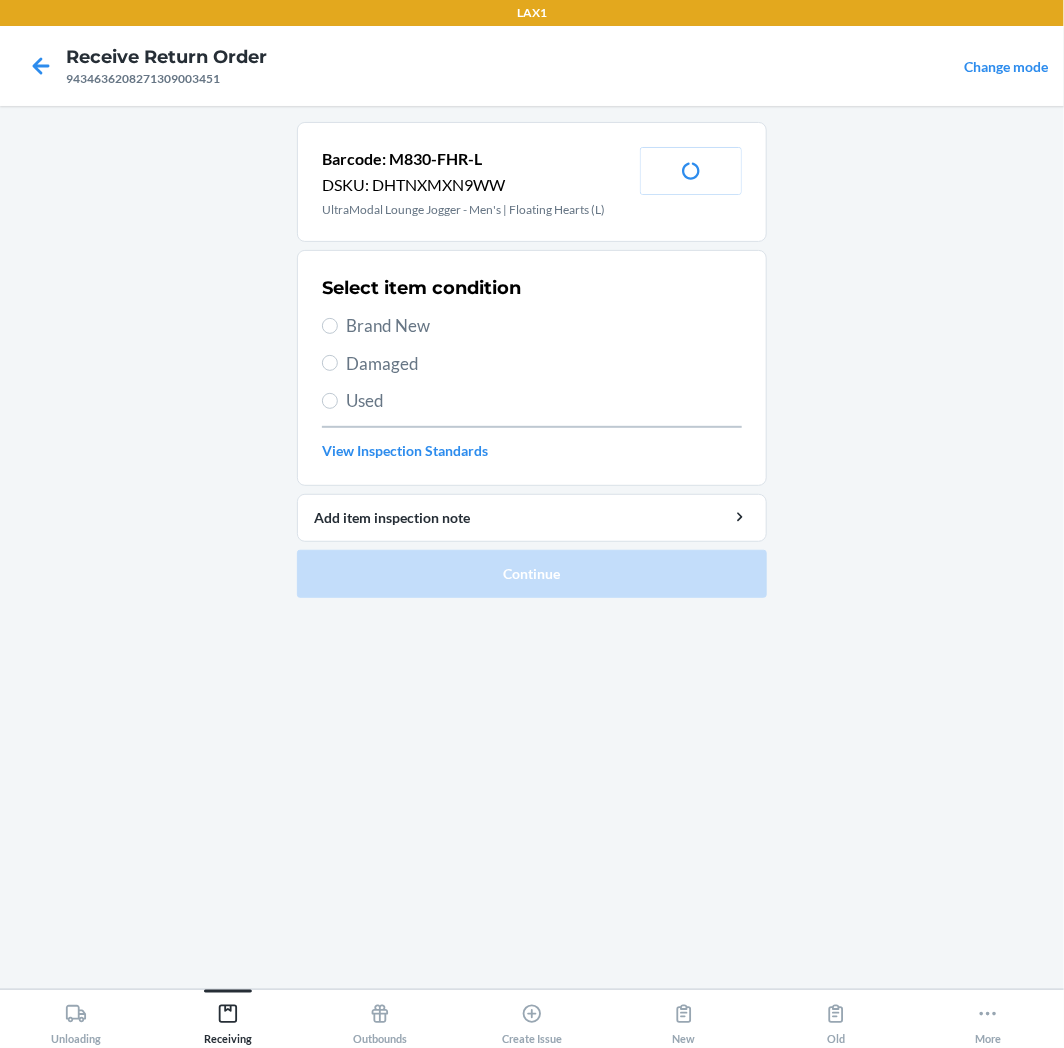 click on "Brand New" at bounding box center [544, 326] 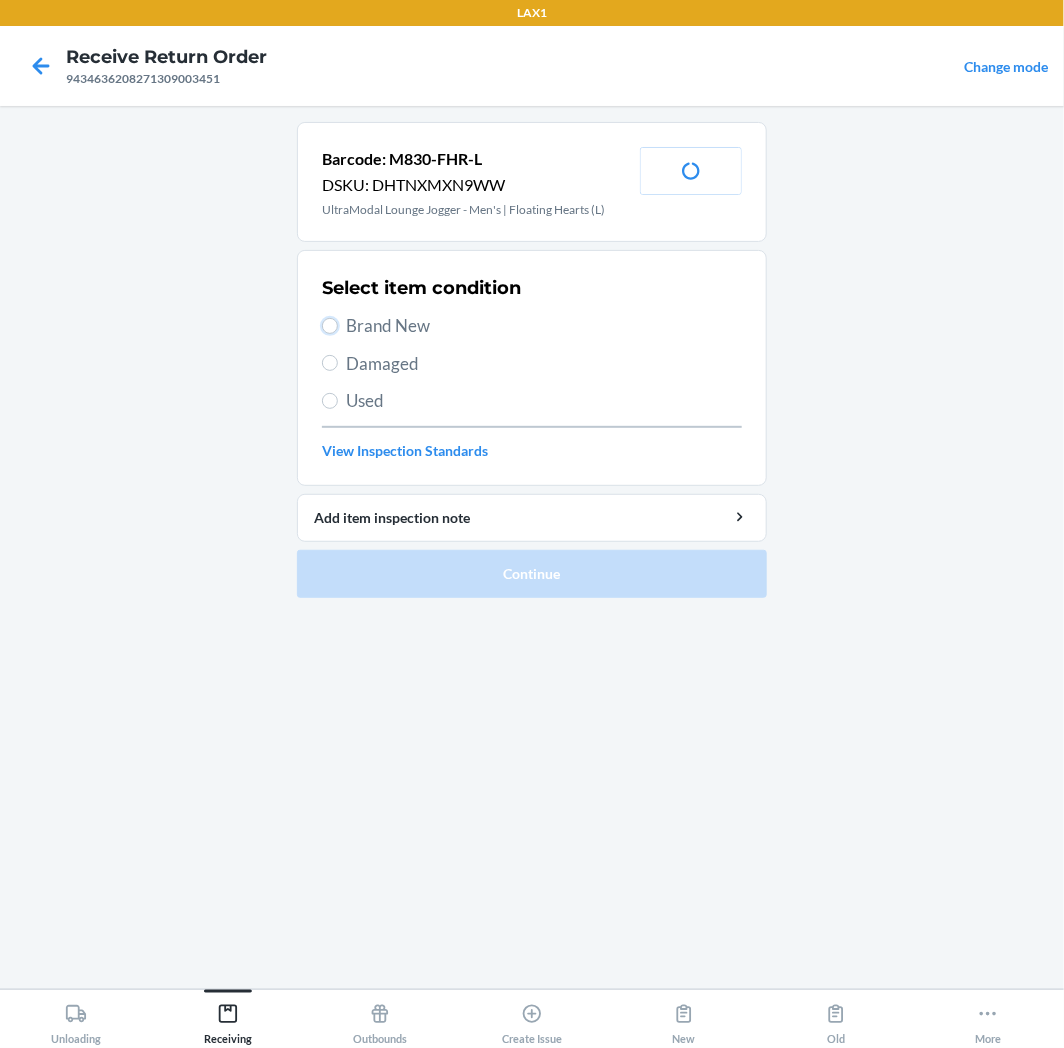 click on "Brand New" at bounding box center (330, 326) 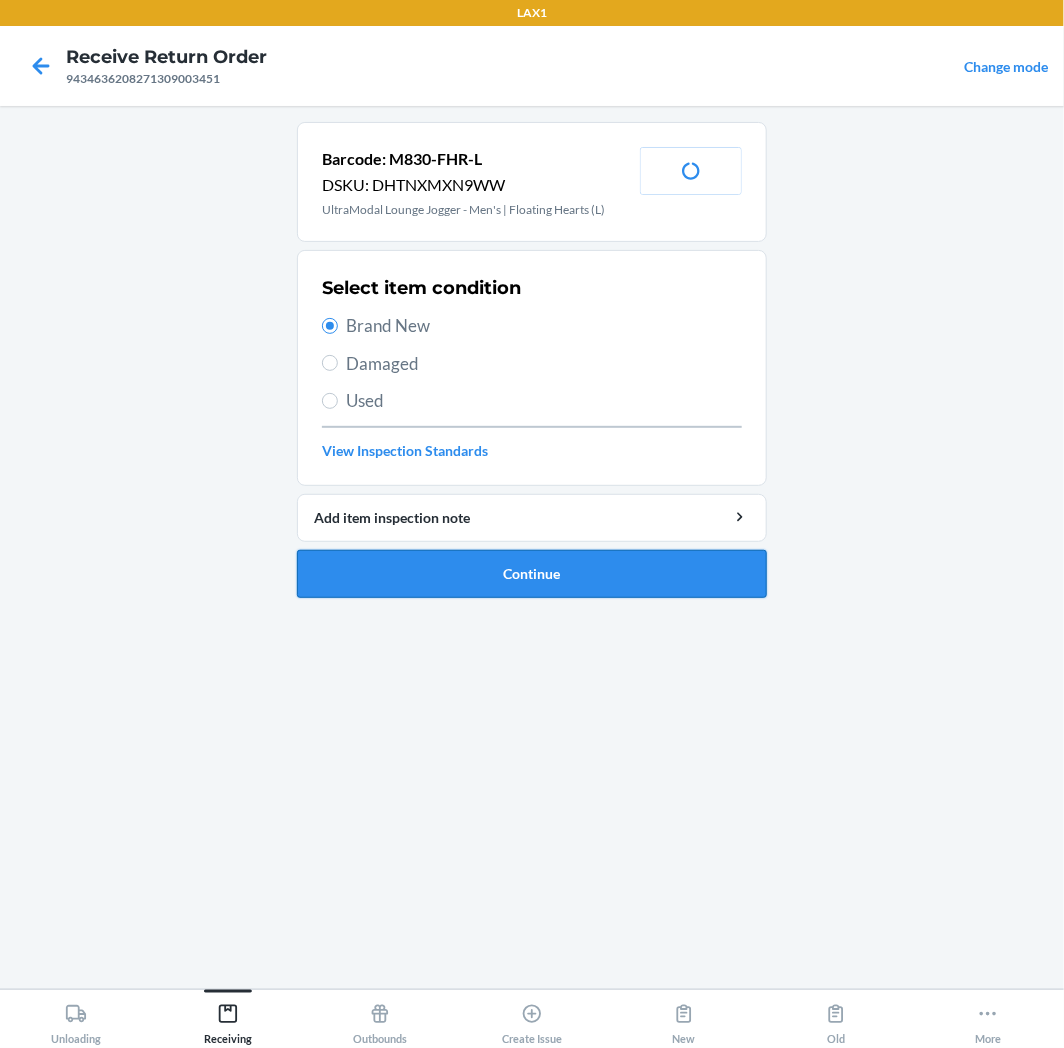 click on "Continue" at bounding box center [532, 574] 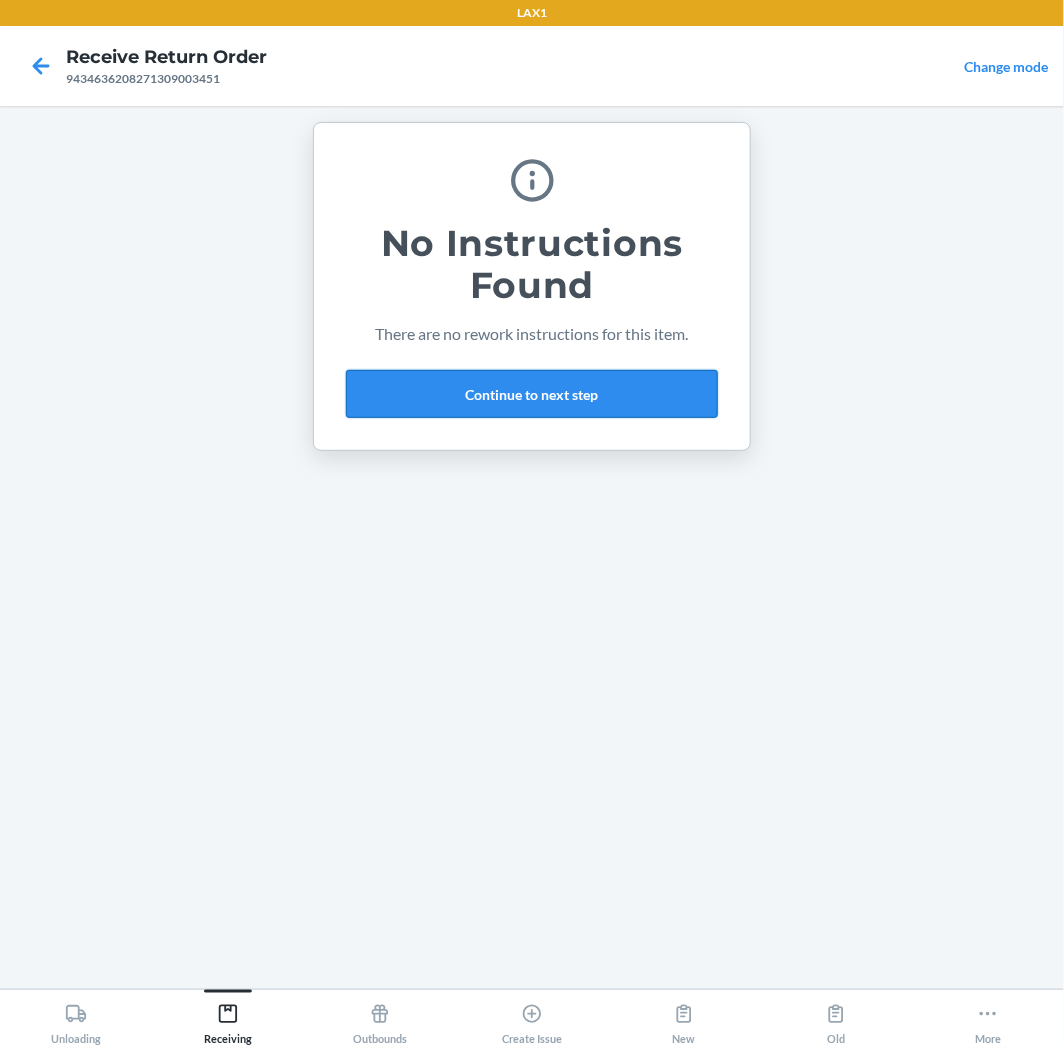 click on "Continue to next step" at bounding box center (532, 394) 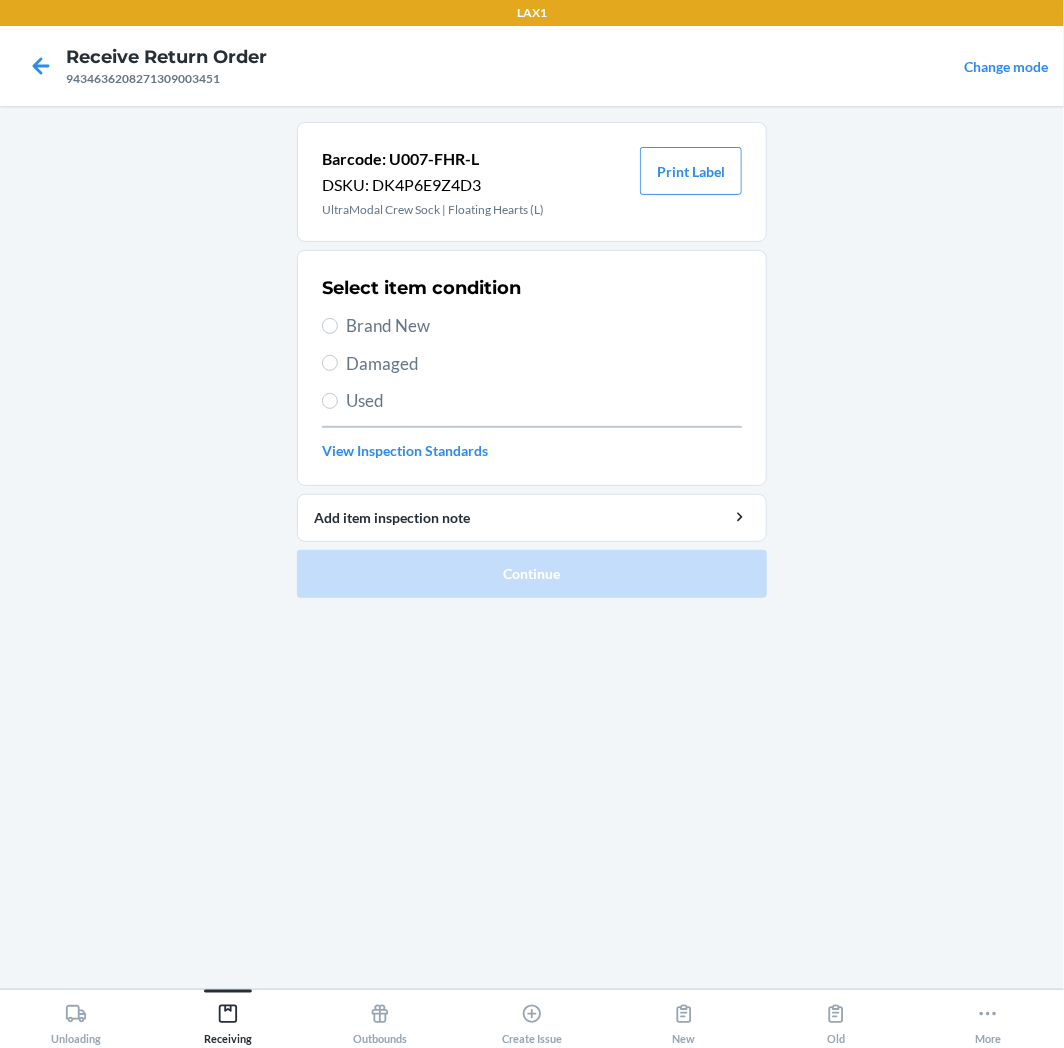 click on "Brand New" at bounding box center (544, 326) 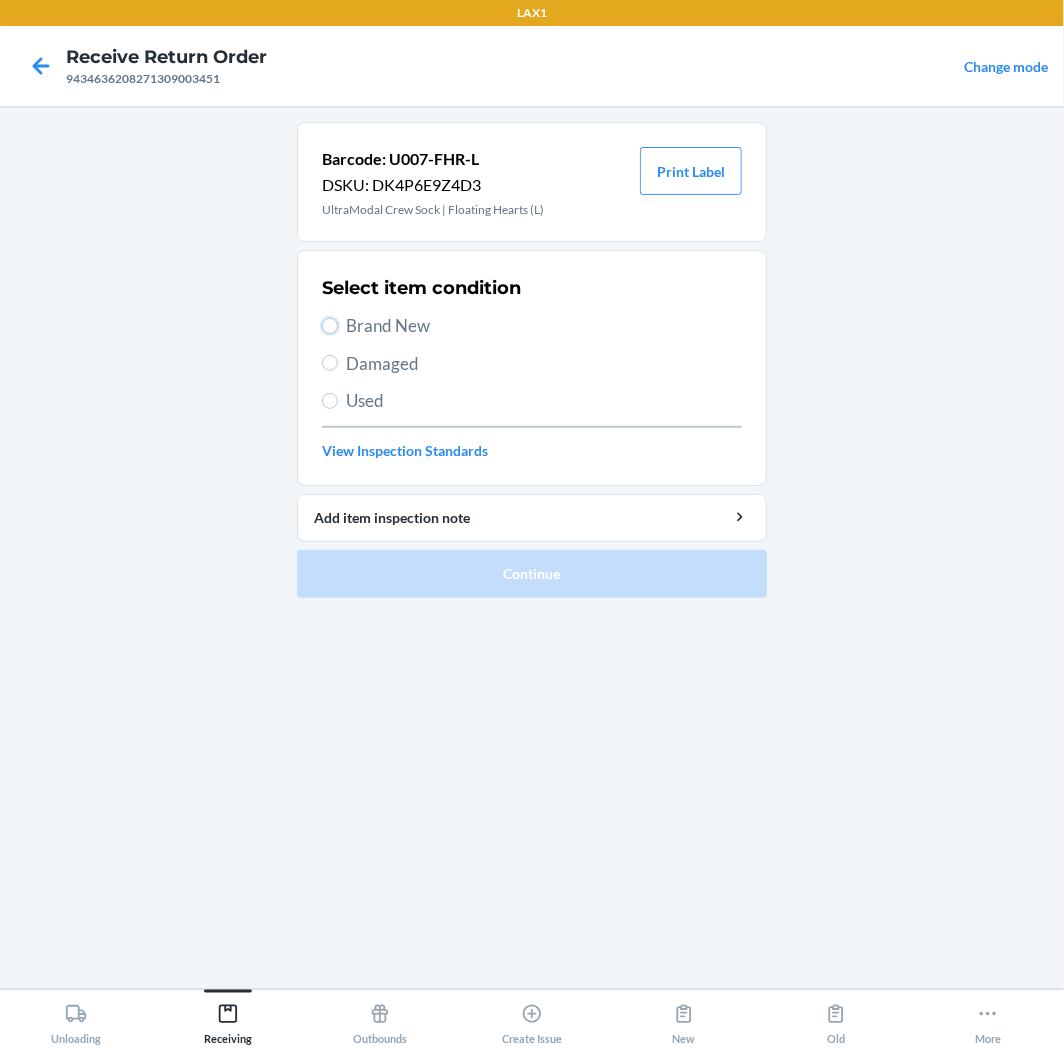 click on "Brand New" at bounding box center (330, 326) 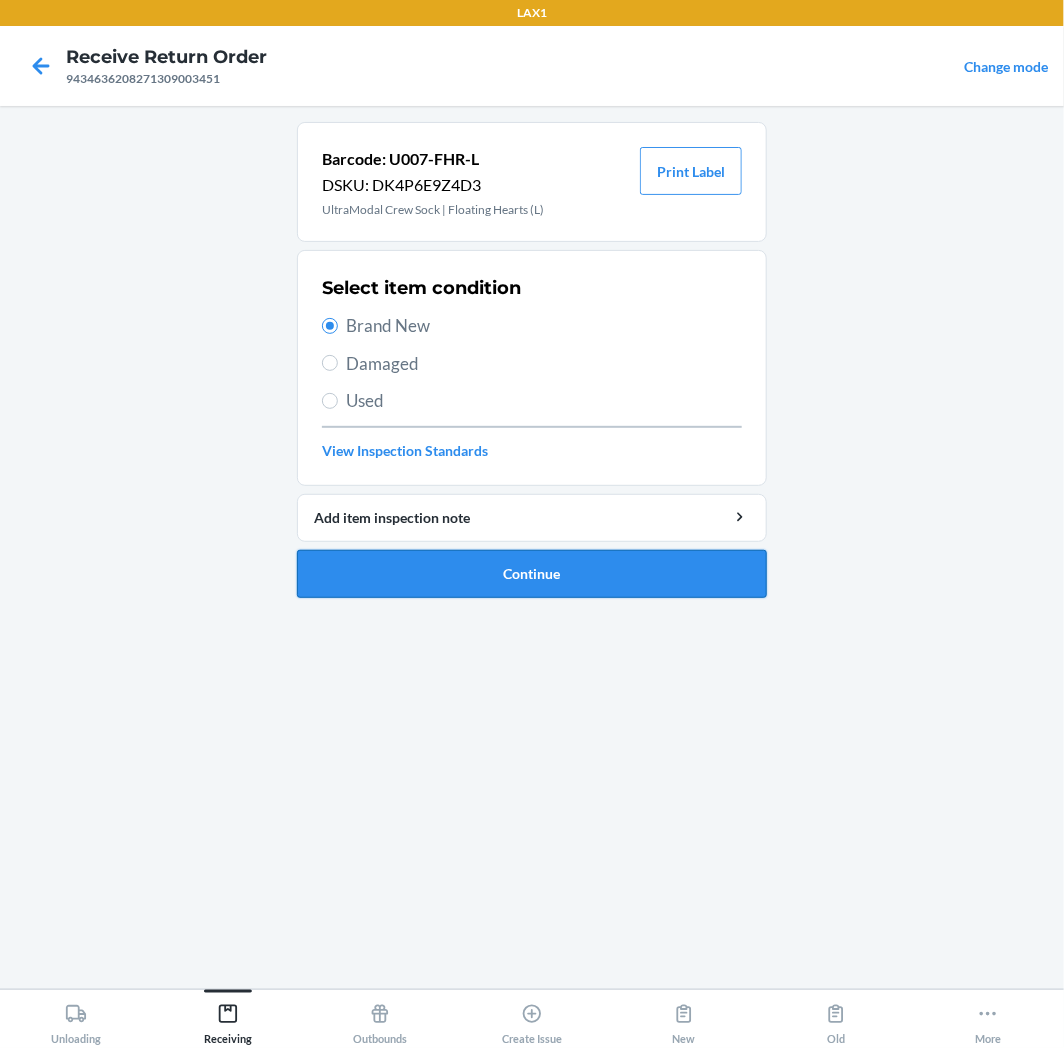 click on "Continue" at bounding box center [532, 574] 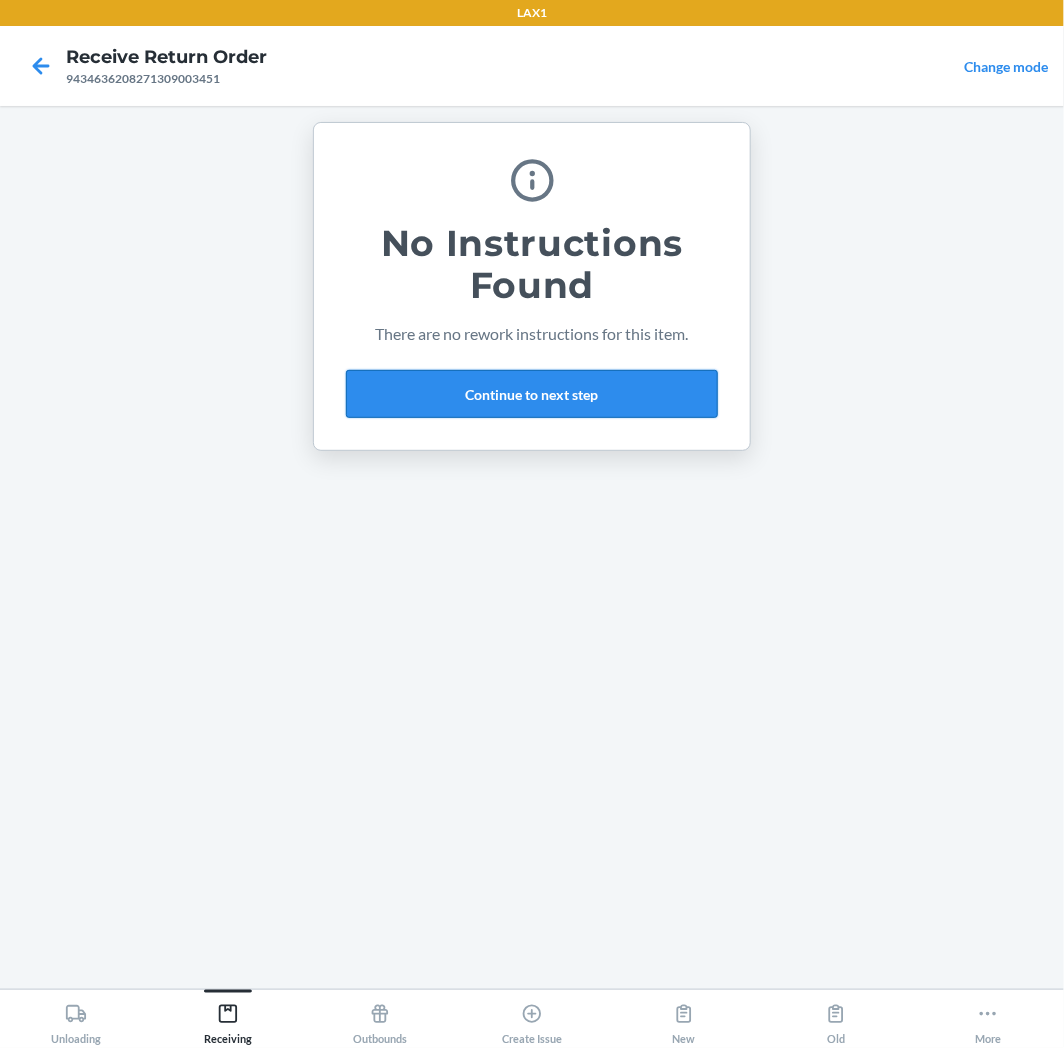 click on "Continue to next step" at bounding box center (532, 394) 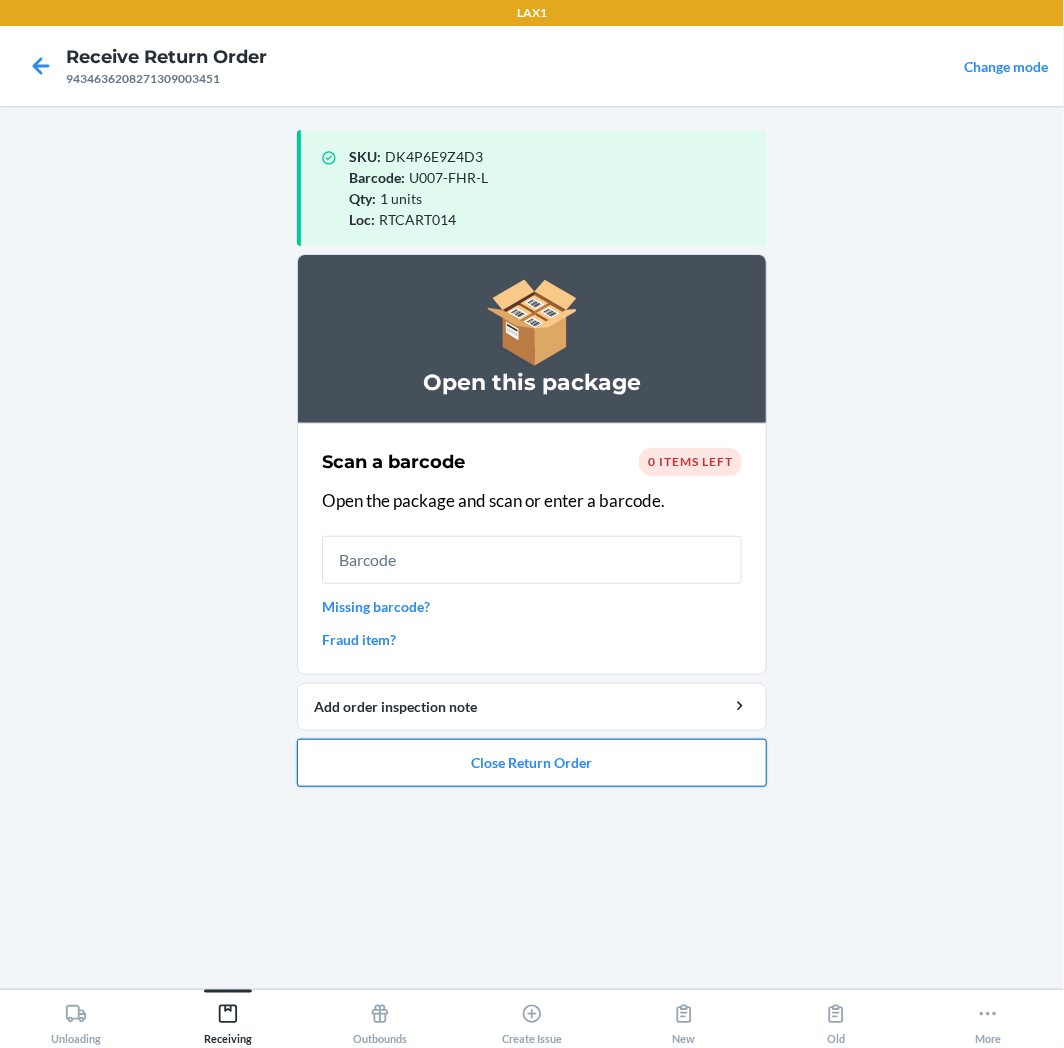 click on "Close Return Order" at bounding box center [532, 763] 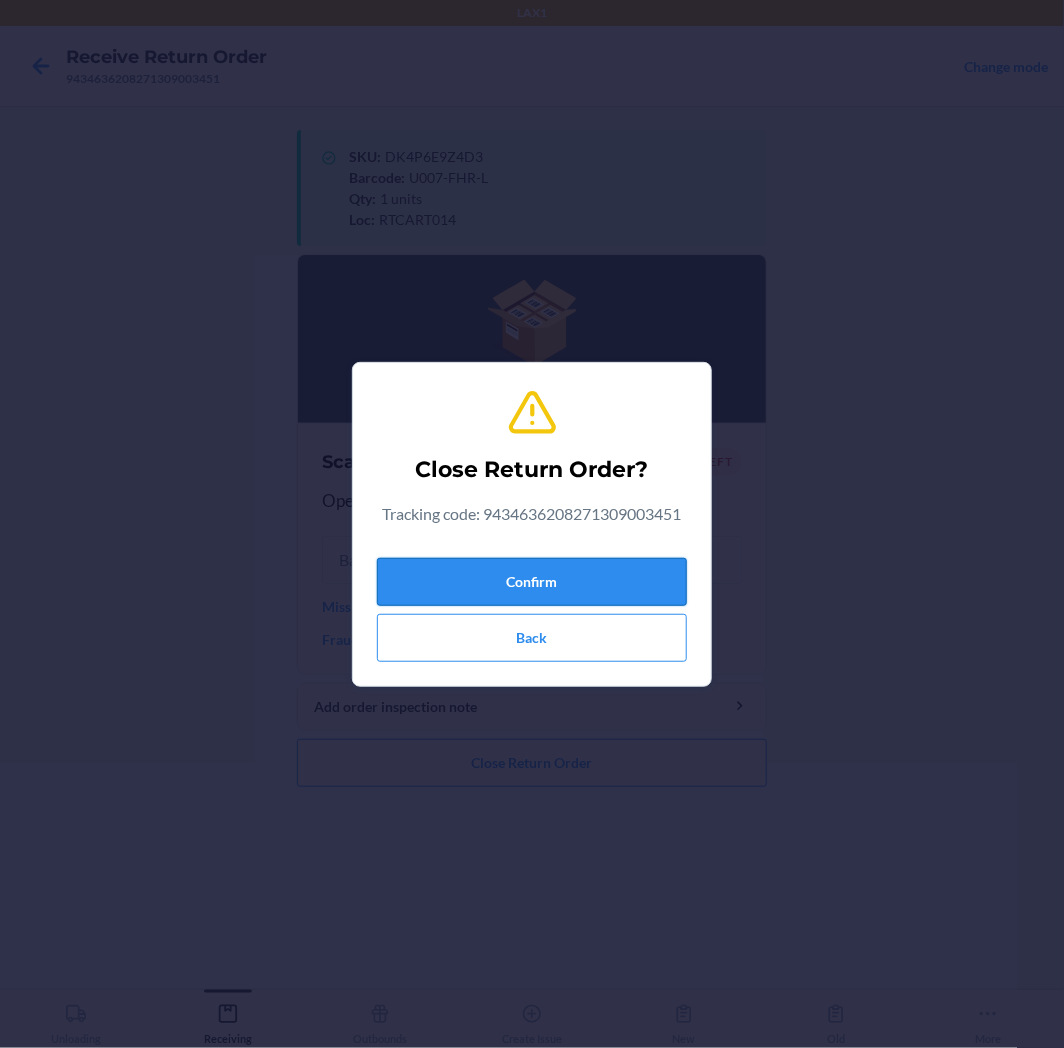 click on "Confirm" at bounding box center [532, 582] 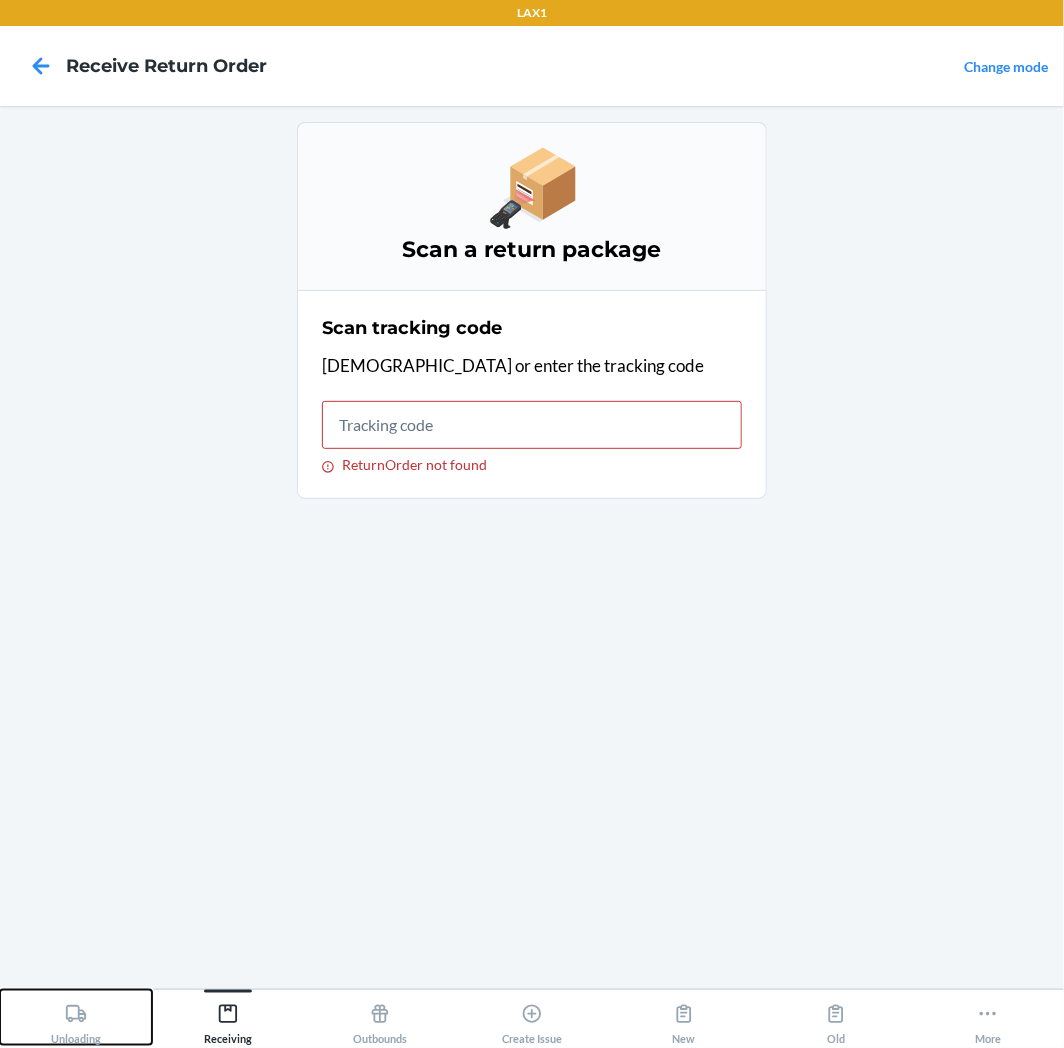 drag, startPoint x: 88, startPoint y: 1026, endPoint x: 138, endPoint y: 948, distance: 92.64988 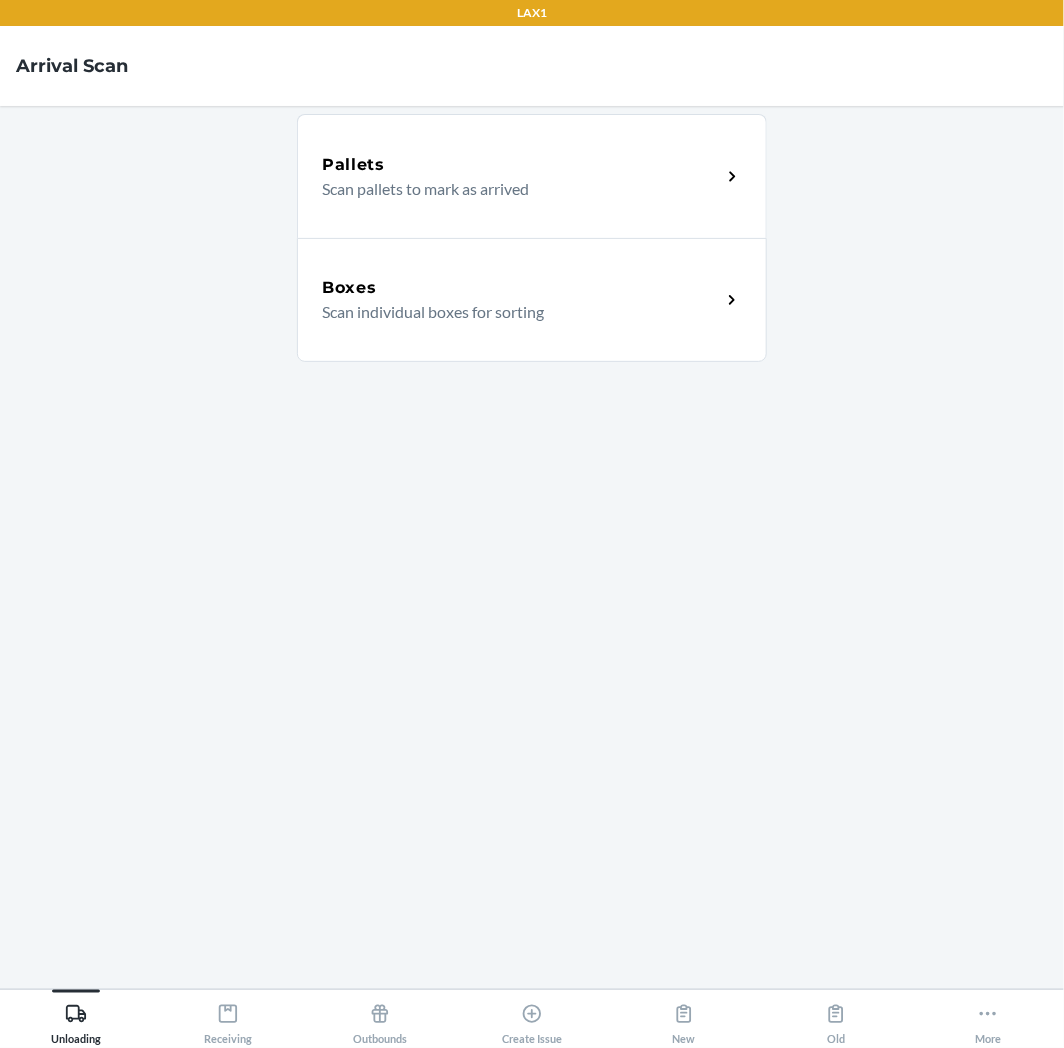 click on "Scan individual boxes for sorting" at bounding box center [513, 312] 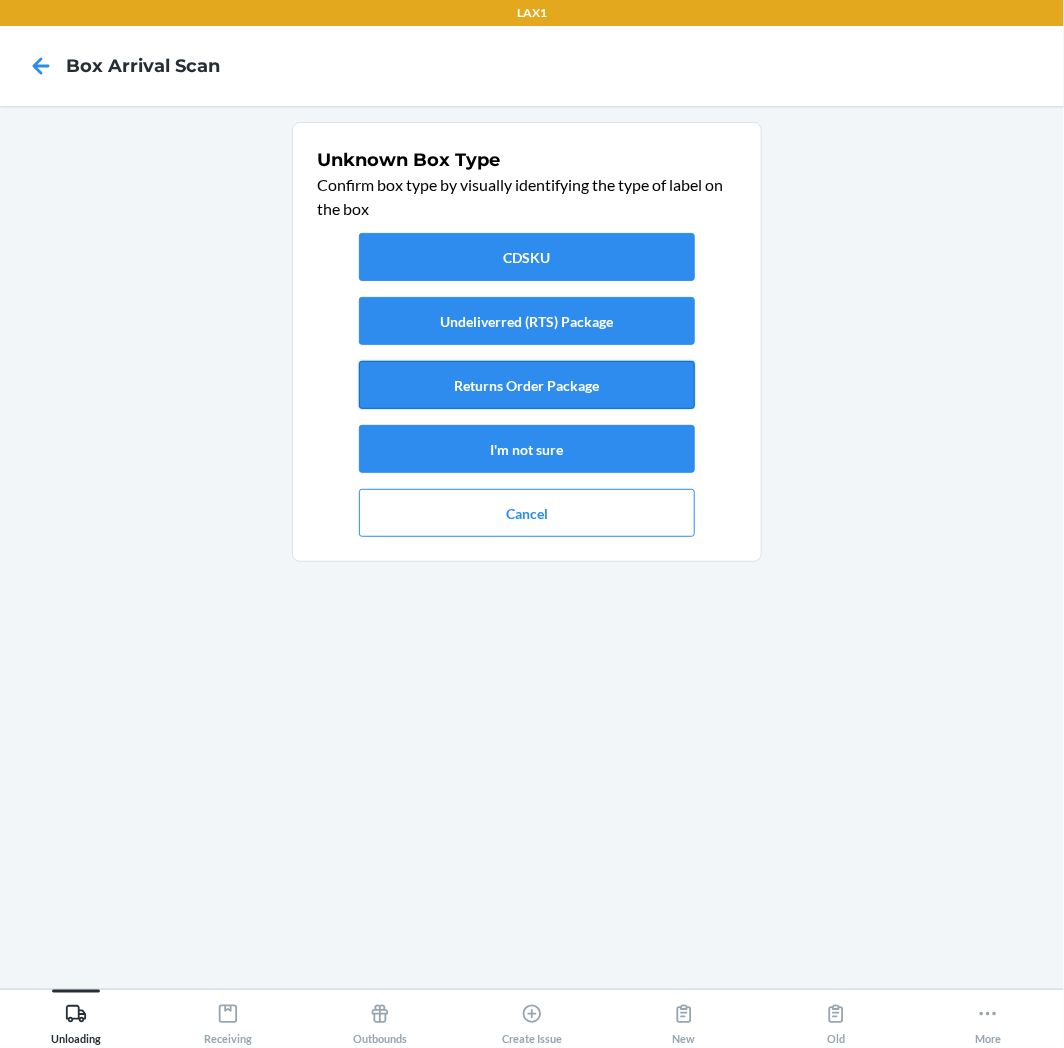 click on "Returns Order Package" at bounding box center (527, 385) 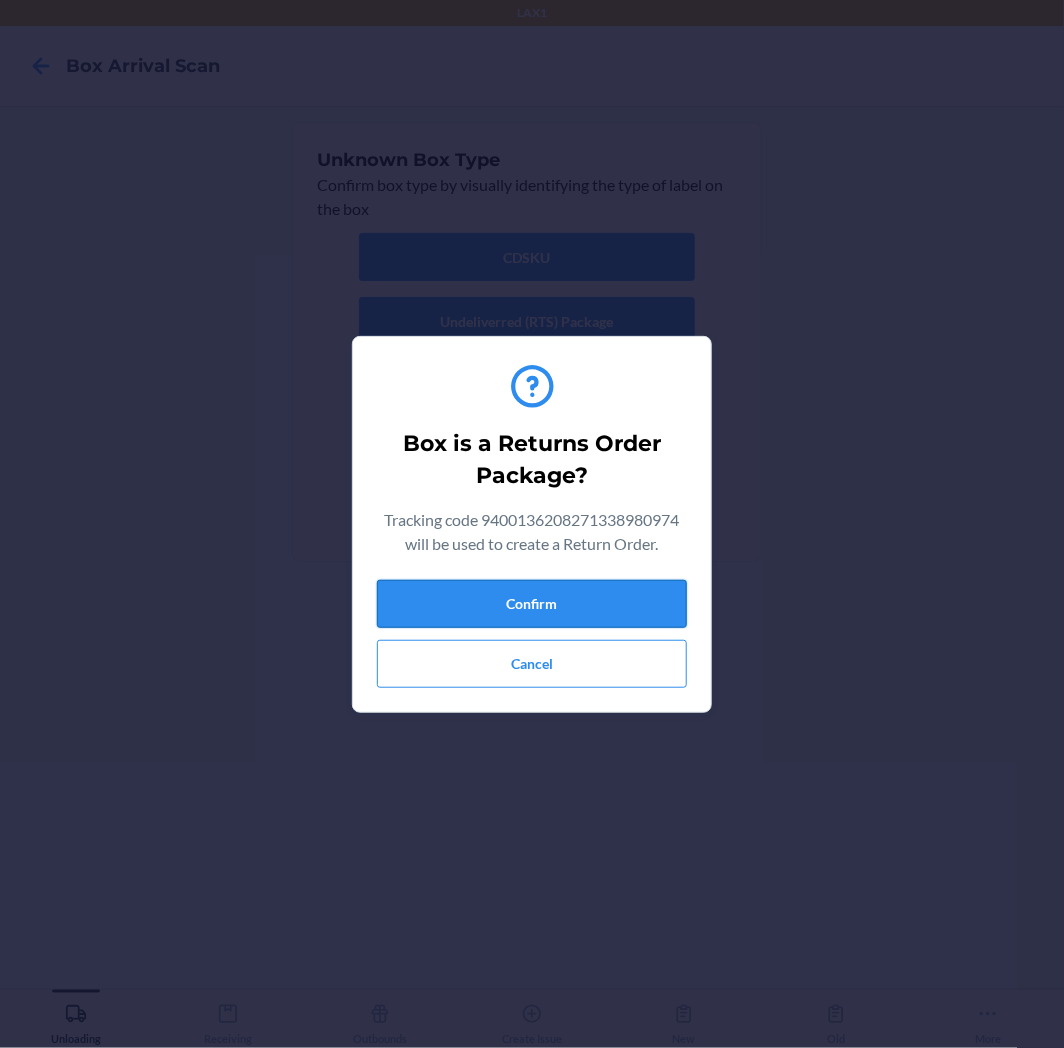 click on "Confirm" at bounding box center (532, 604) 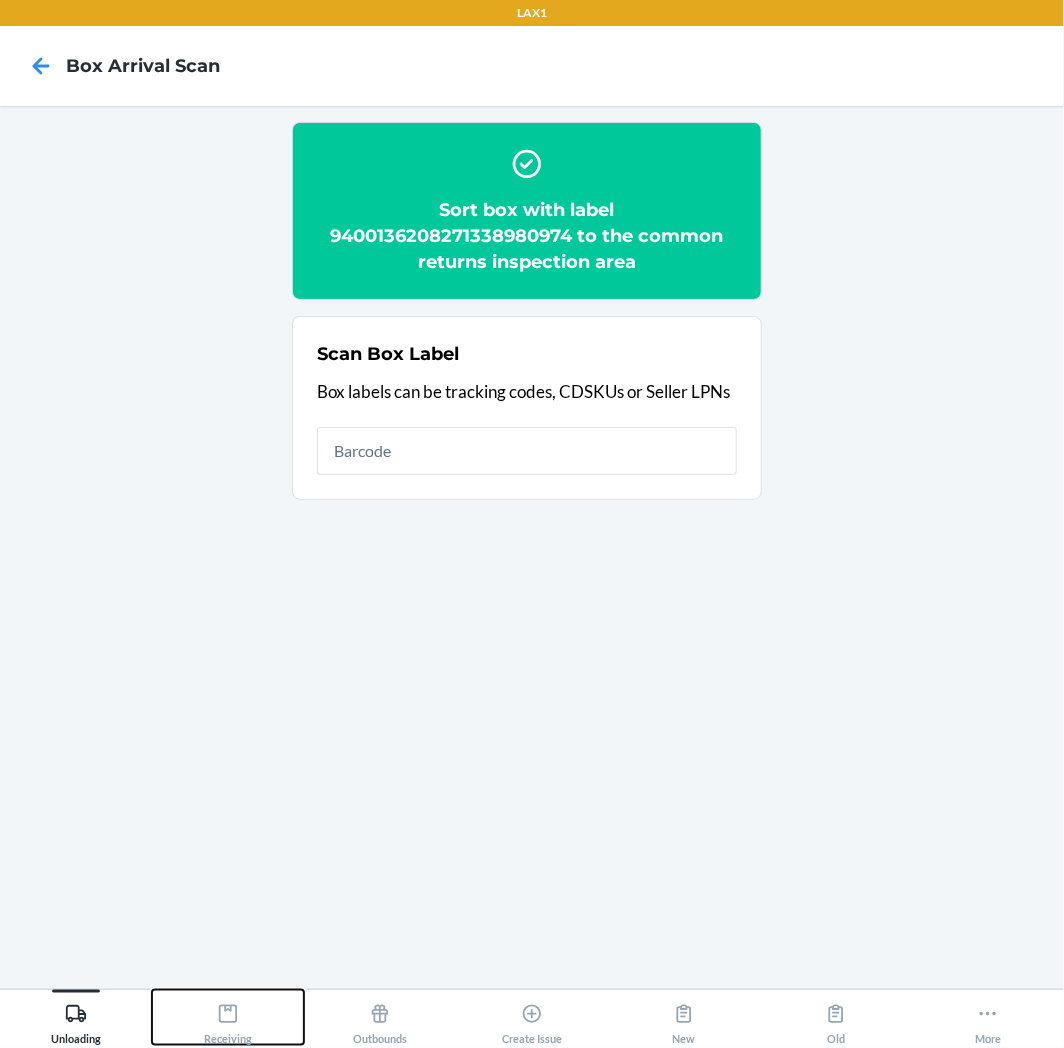 click on "Receiving" at bounding box center [228, 1020] 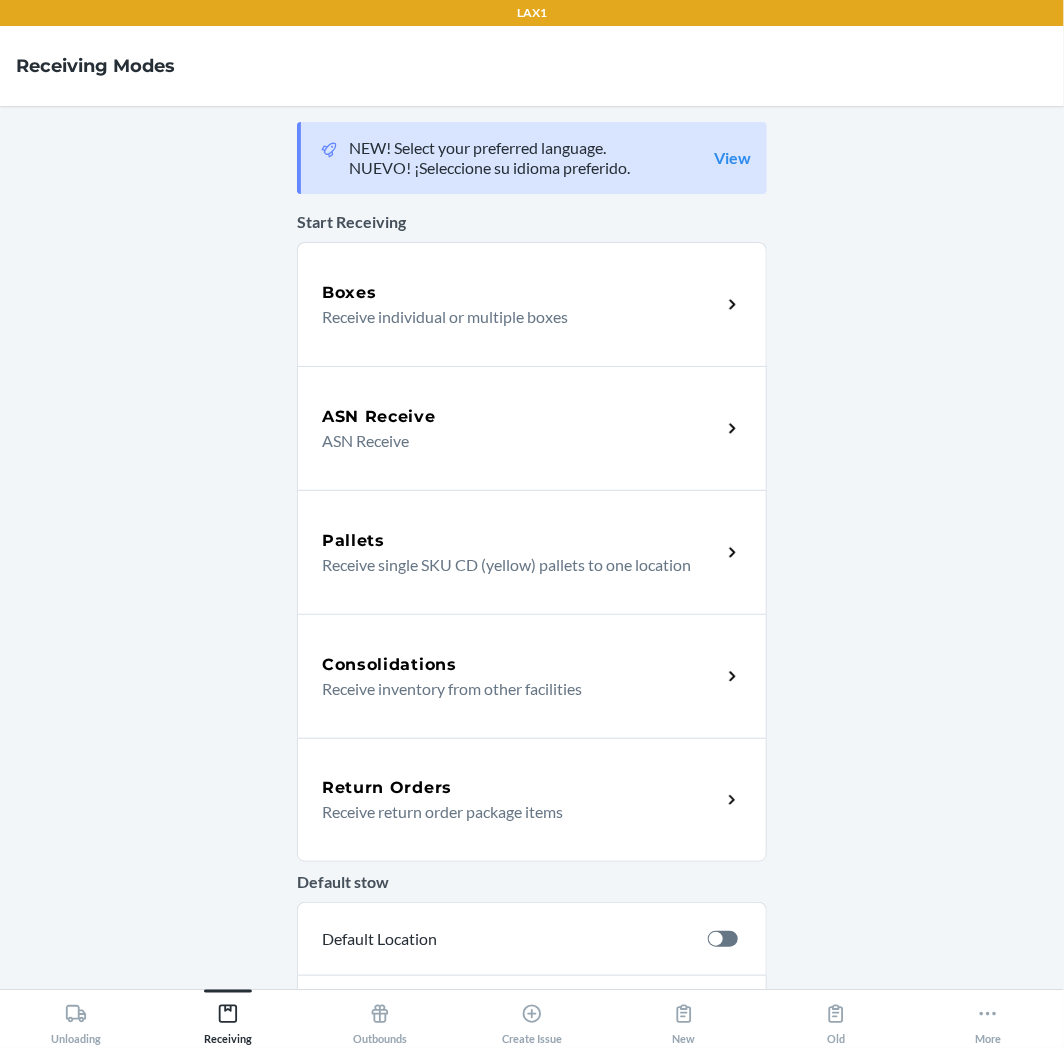 click on "Return Orders Receive return order package items" at bounding box center [532, 800] 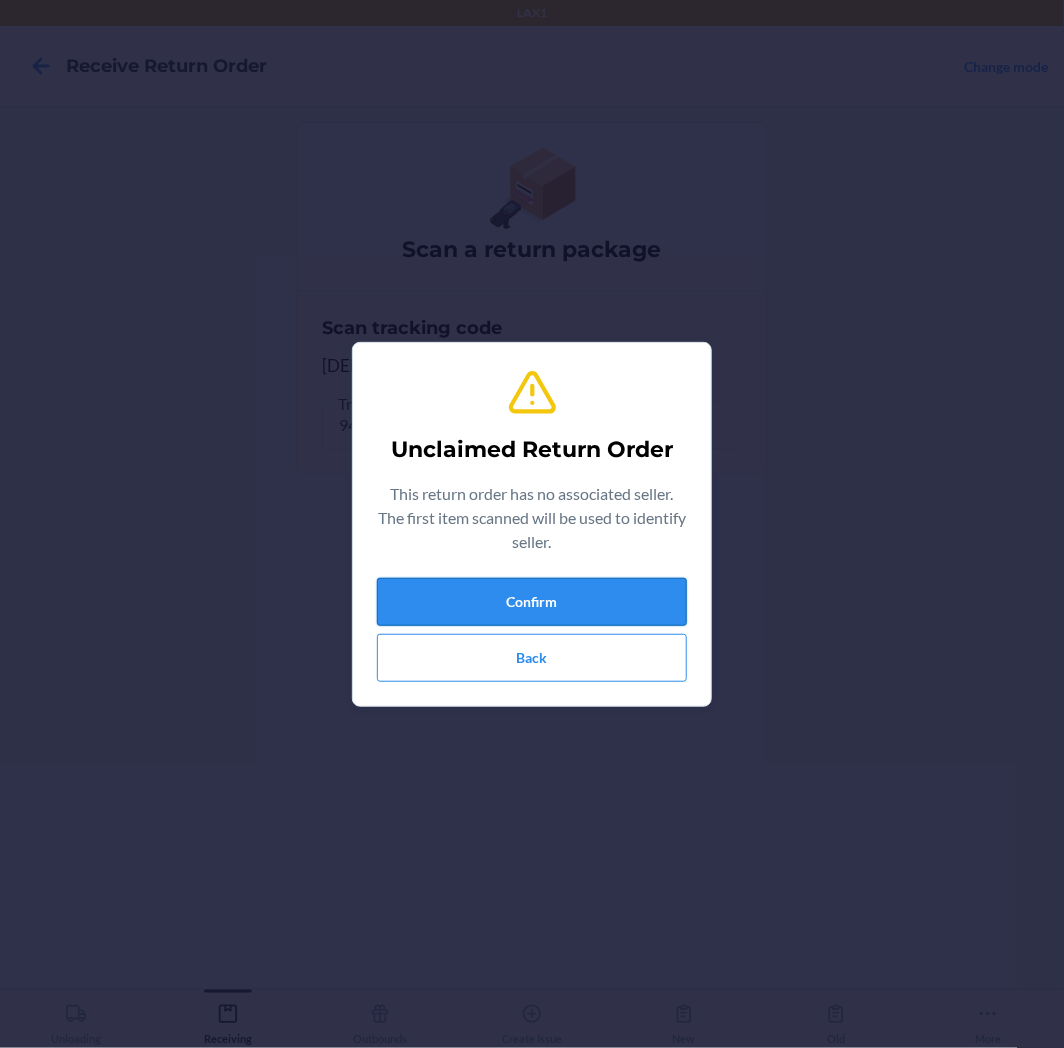 click on "Confirm" at bounding box center (532, 602) 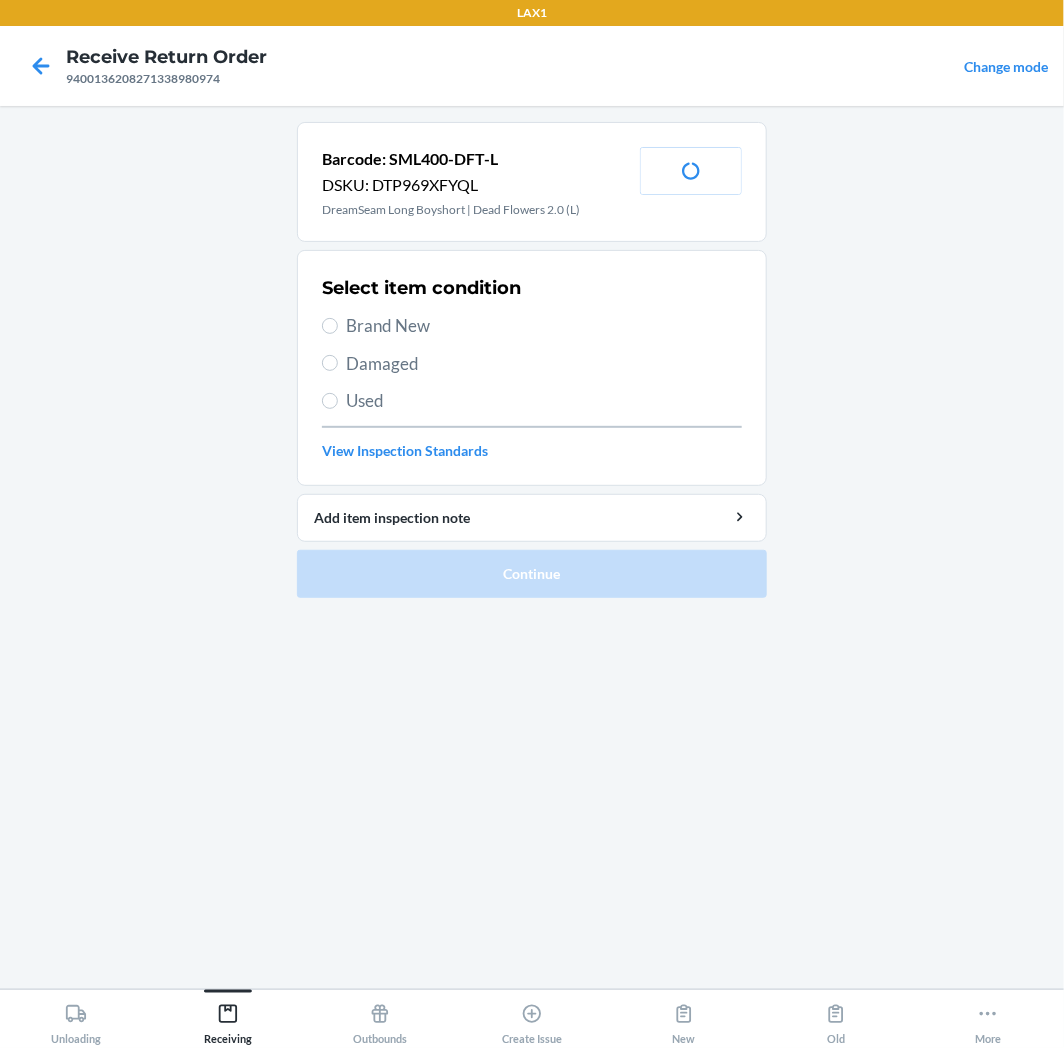 click on "Brand New" at bounding box center (544, 326) 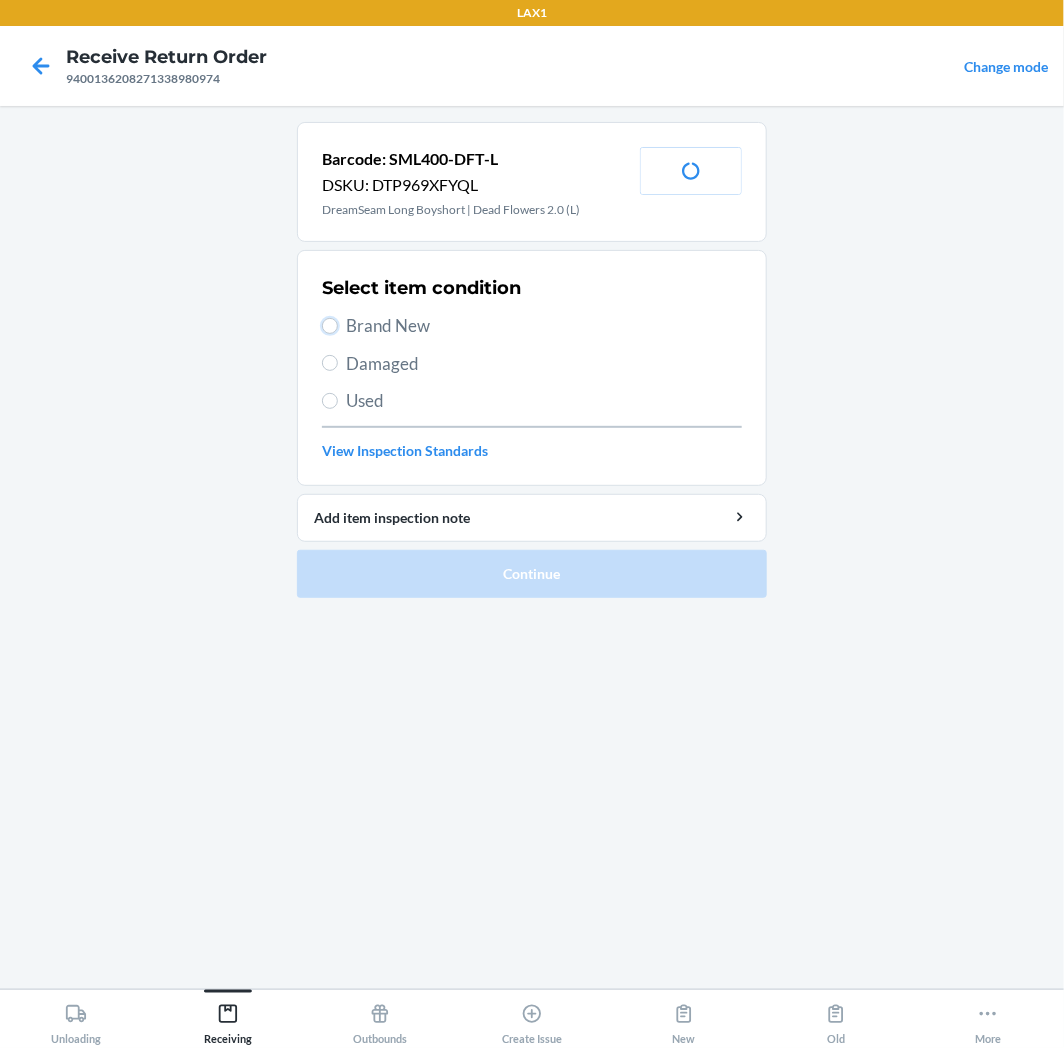 click on "Brand New" at bounding box center [330, 326] 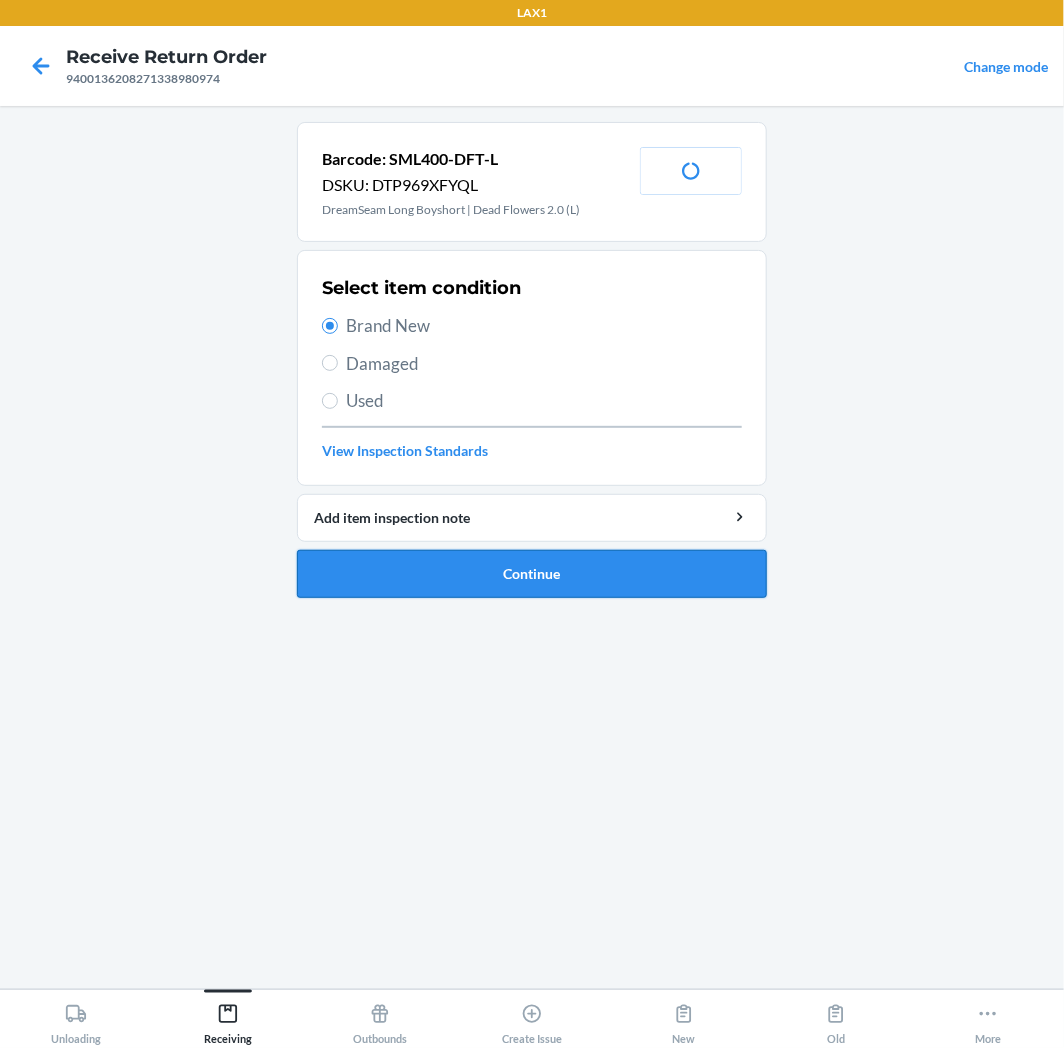click on "Continue" at bounding box center [532, 574] 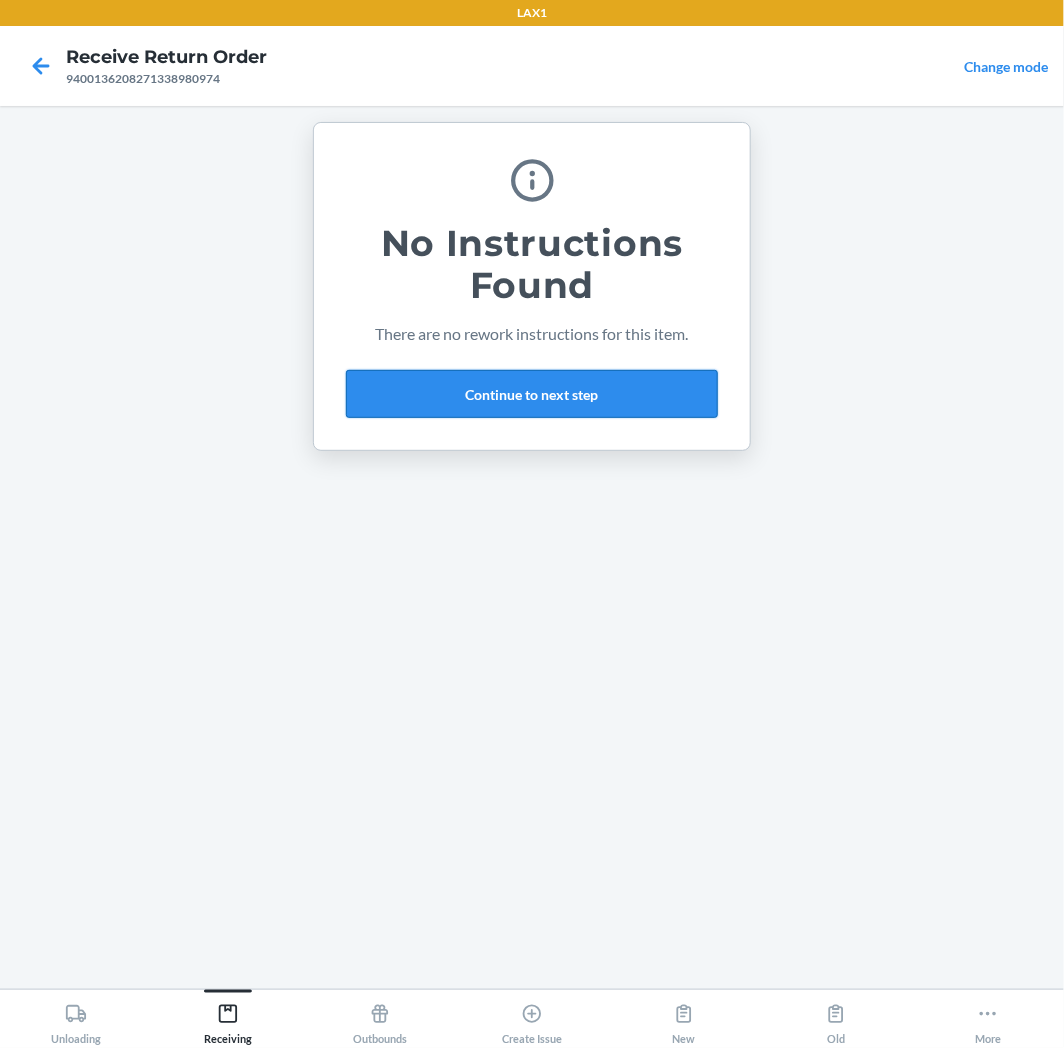click on "Continue to next step" at bounding box center (532, 394) 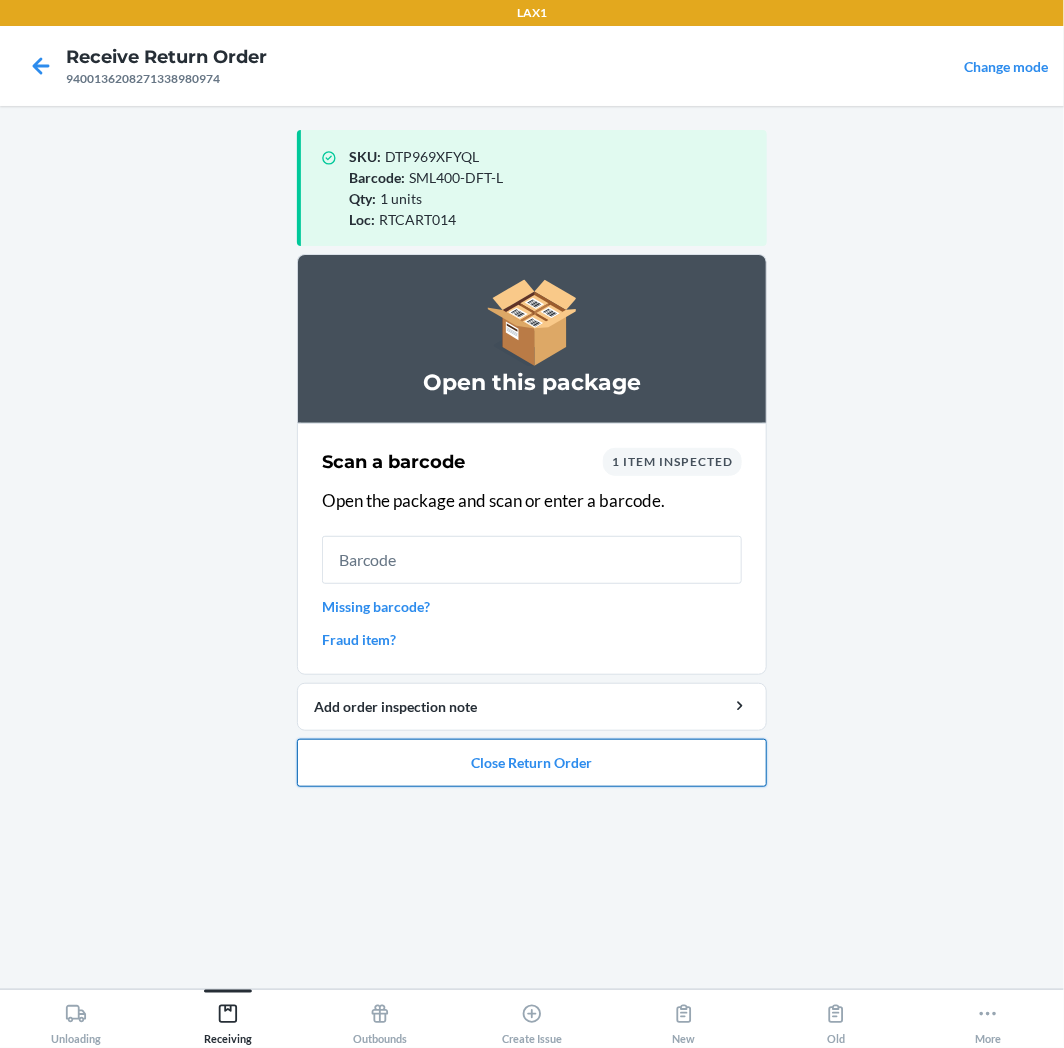 click on "Close Return Order" at bounding box center [532, 763] 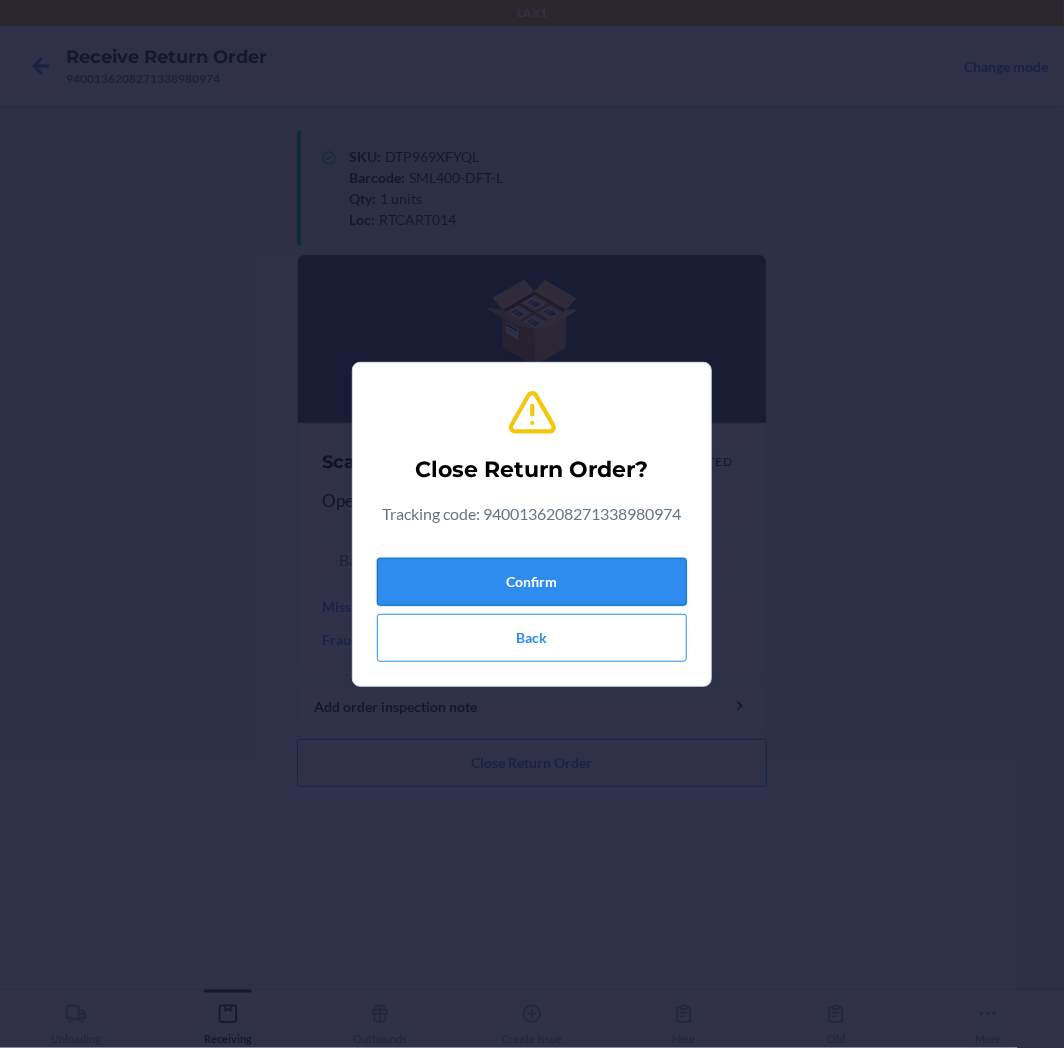 click on "Confirm" at bounding box center (532, 582) 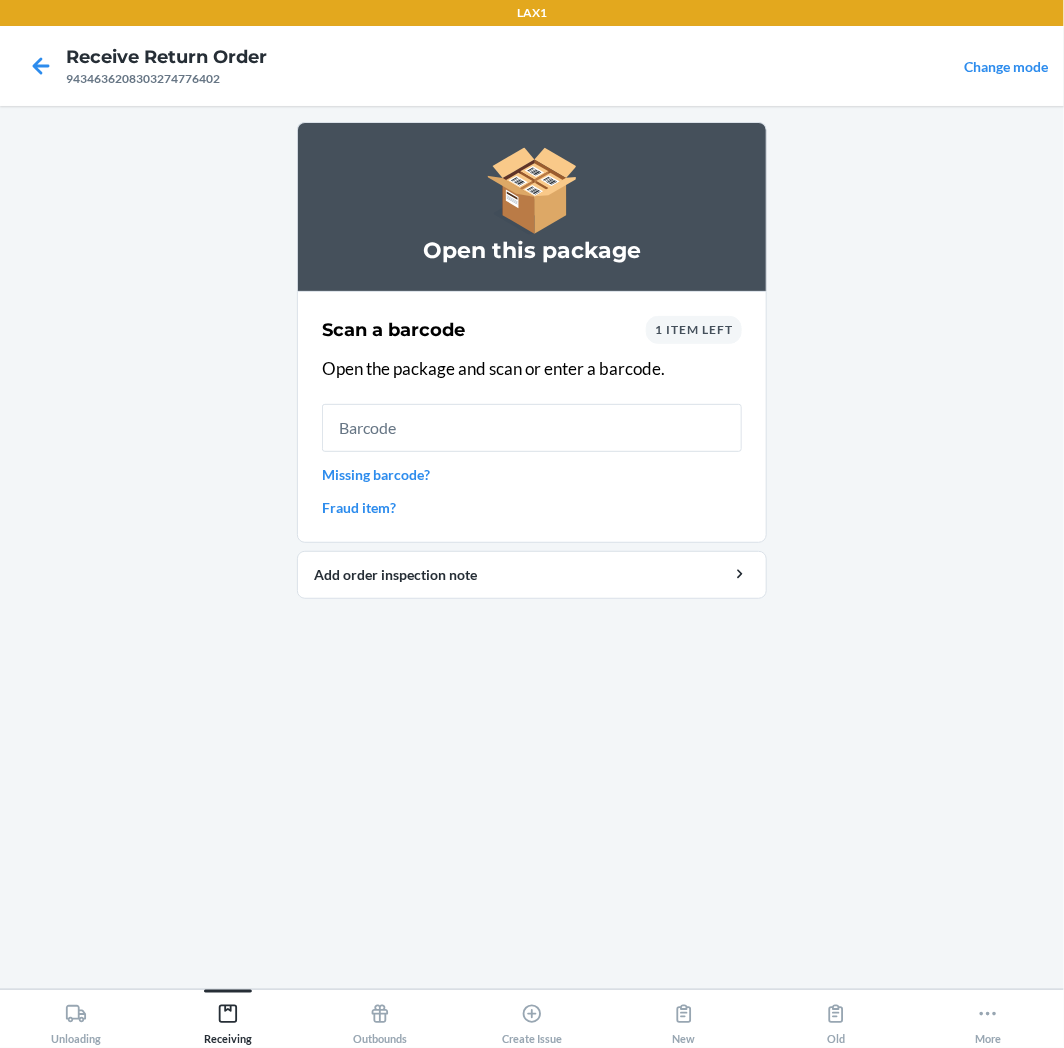 click on "1 item left" at bounding box center [694, 329] 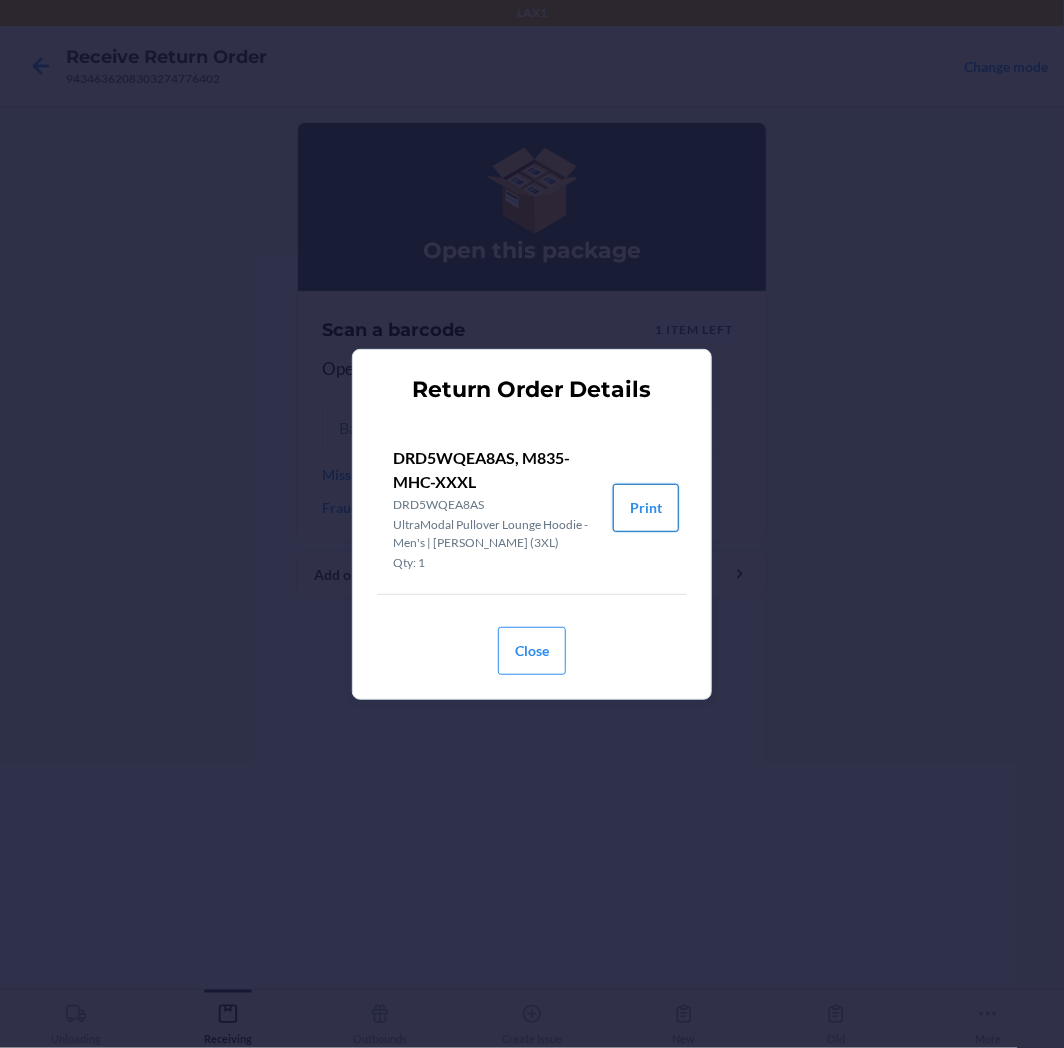 click on "Print" at bounding box center [646, 508] 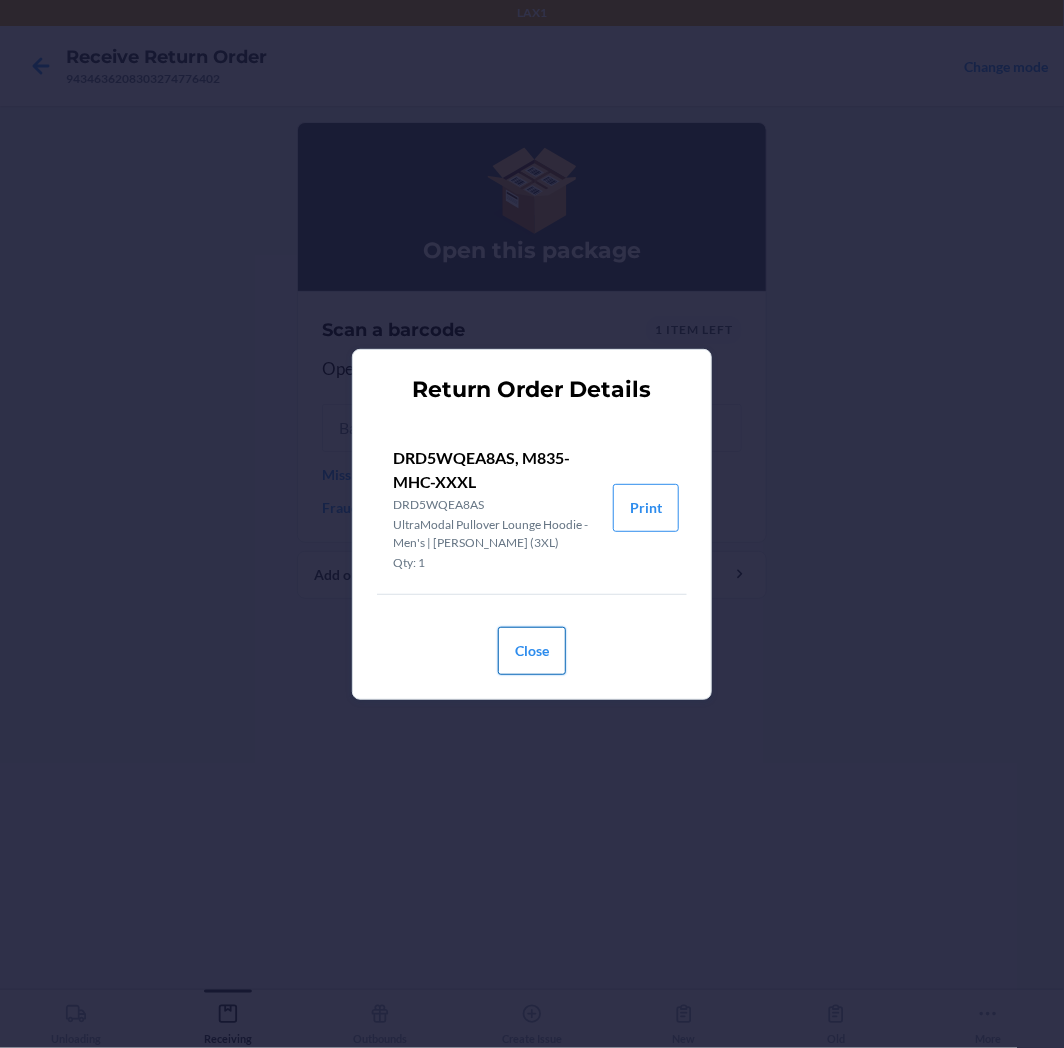 click on "Close" at bounding box center [532, 651] 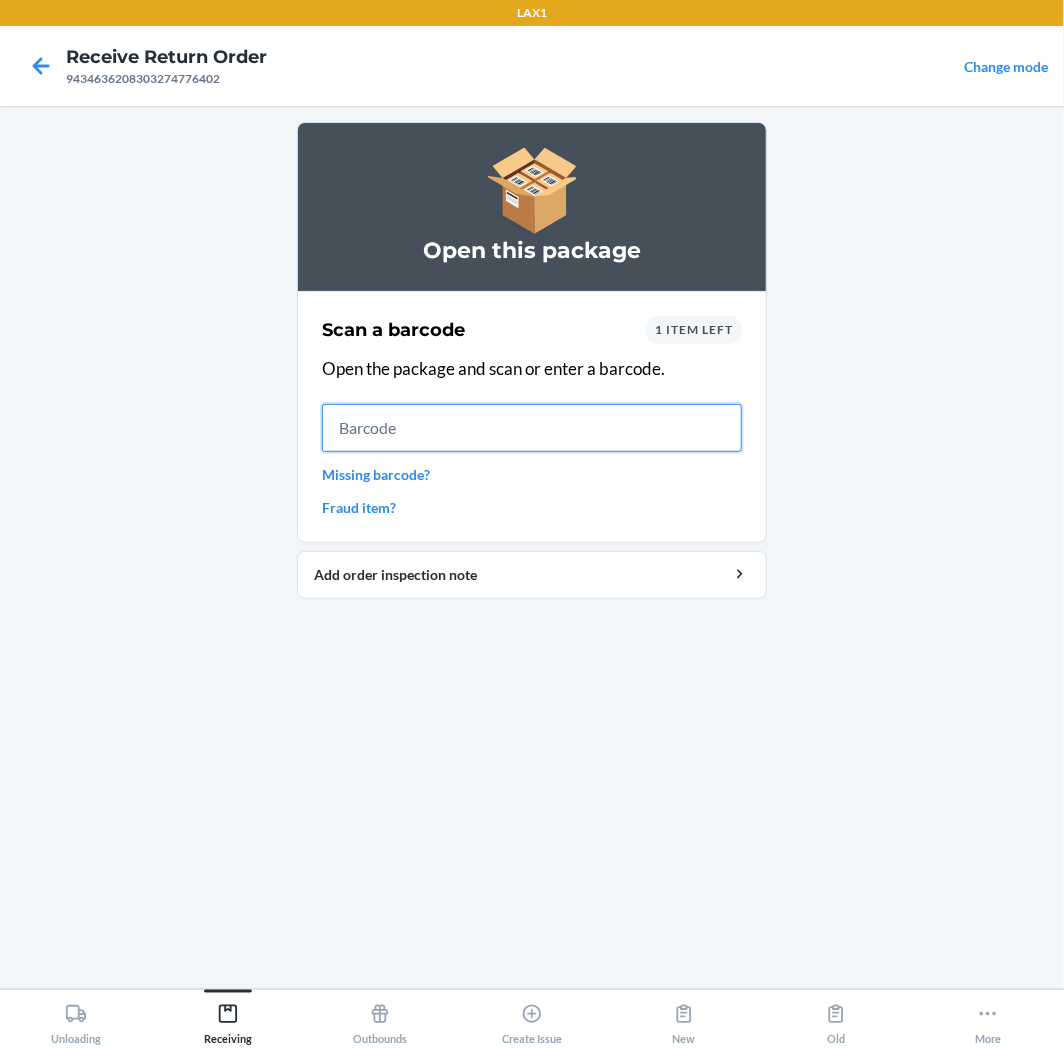 click at bounding box center [532, 428] 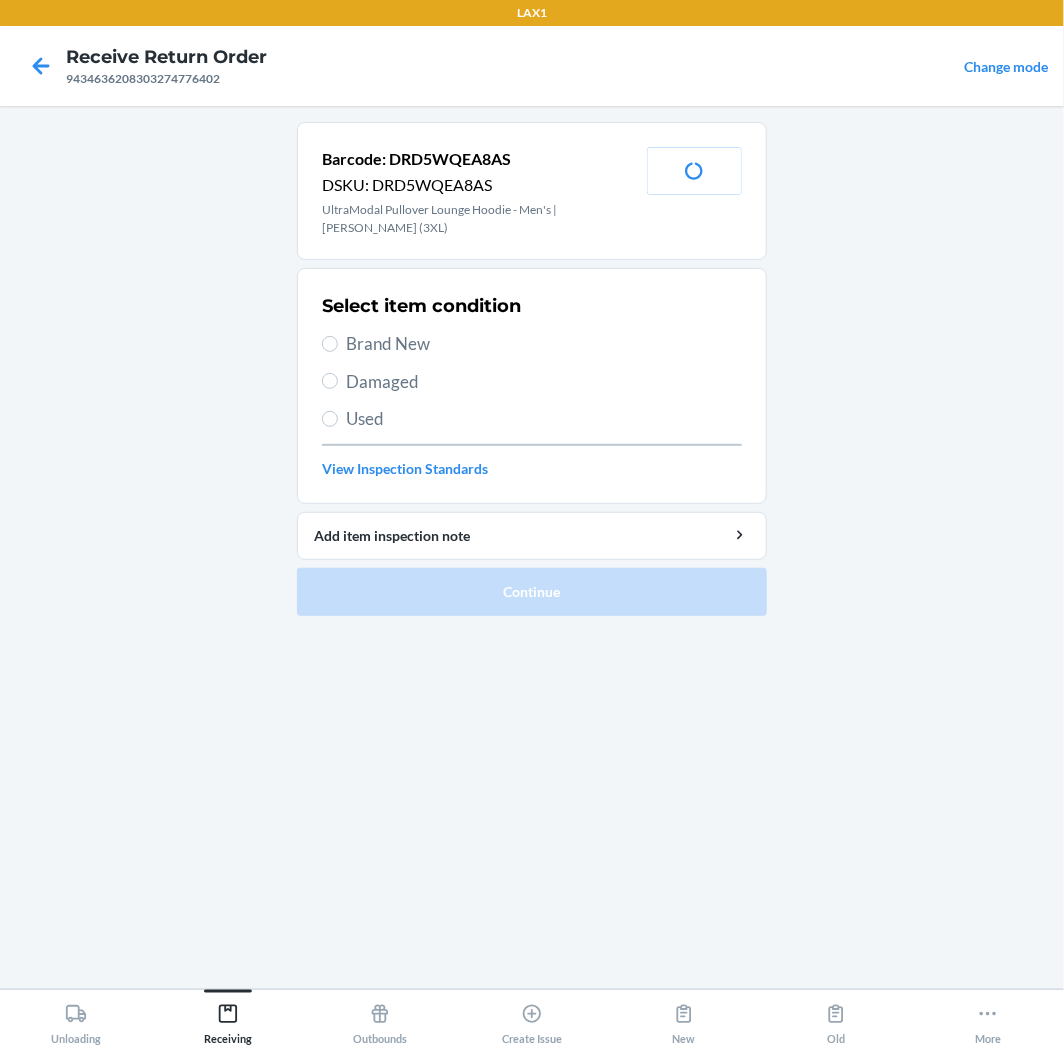 click on "Brand New" at bounding box center (544, 344) 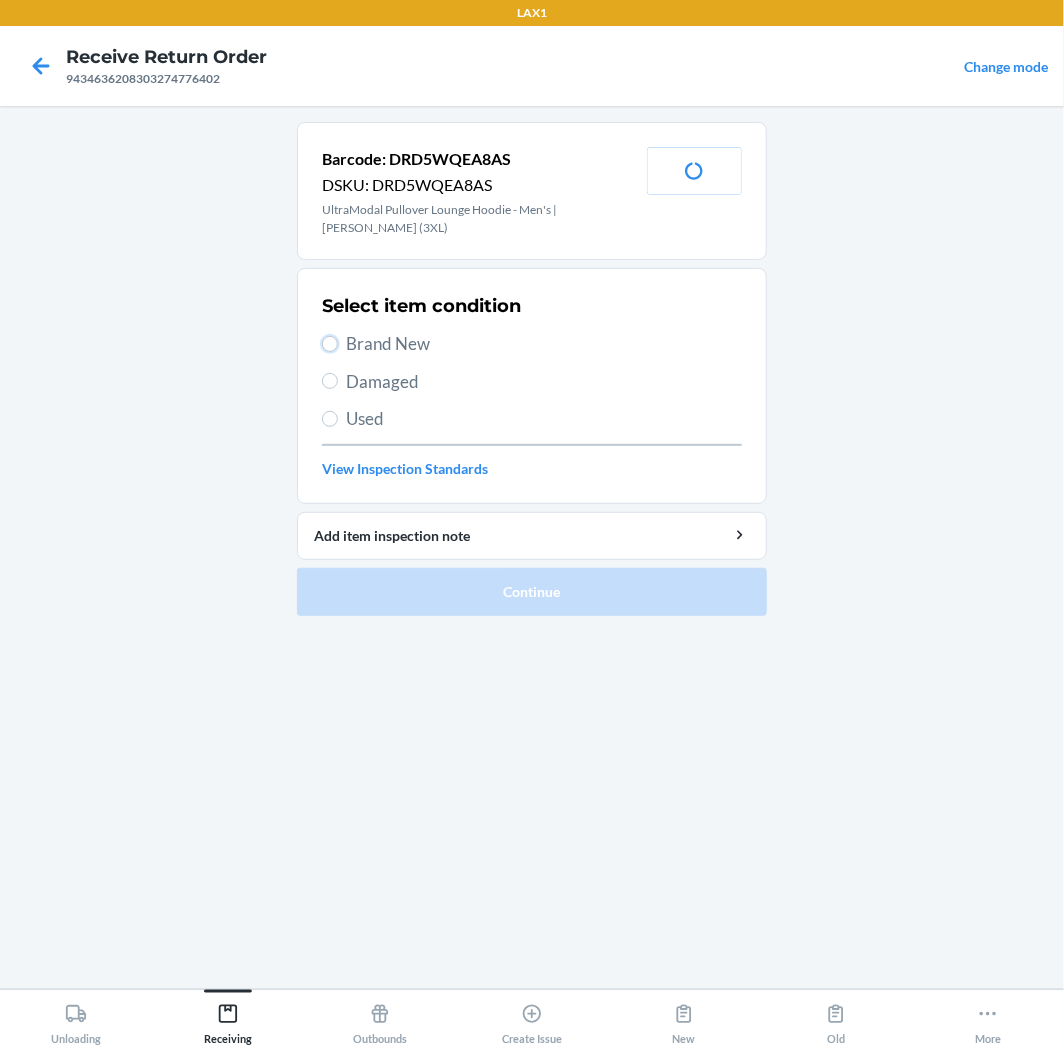 click on "Brand New" at bounding box center (330, 344) 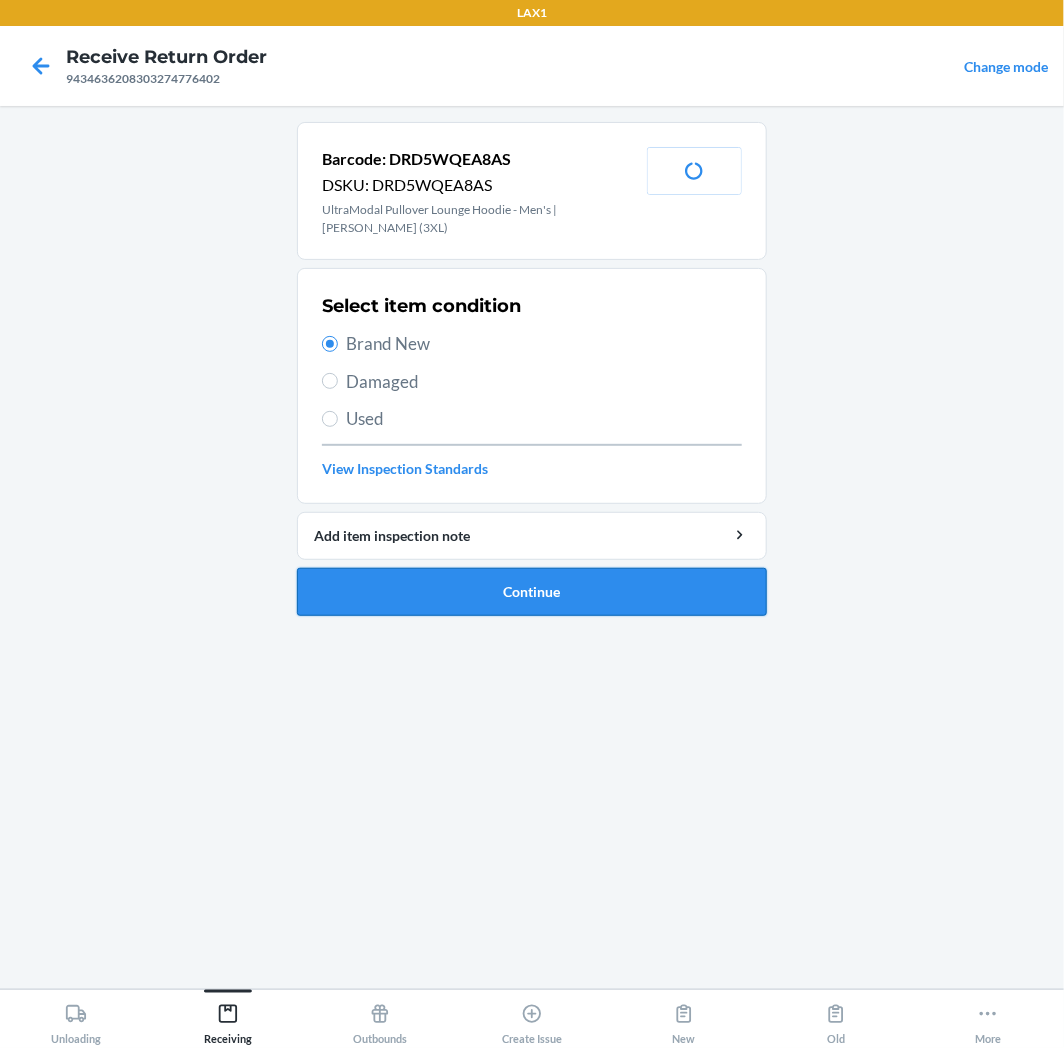 click on "Continue" at bounding box center (532, 592) 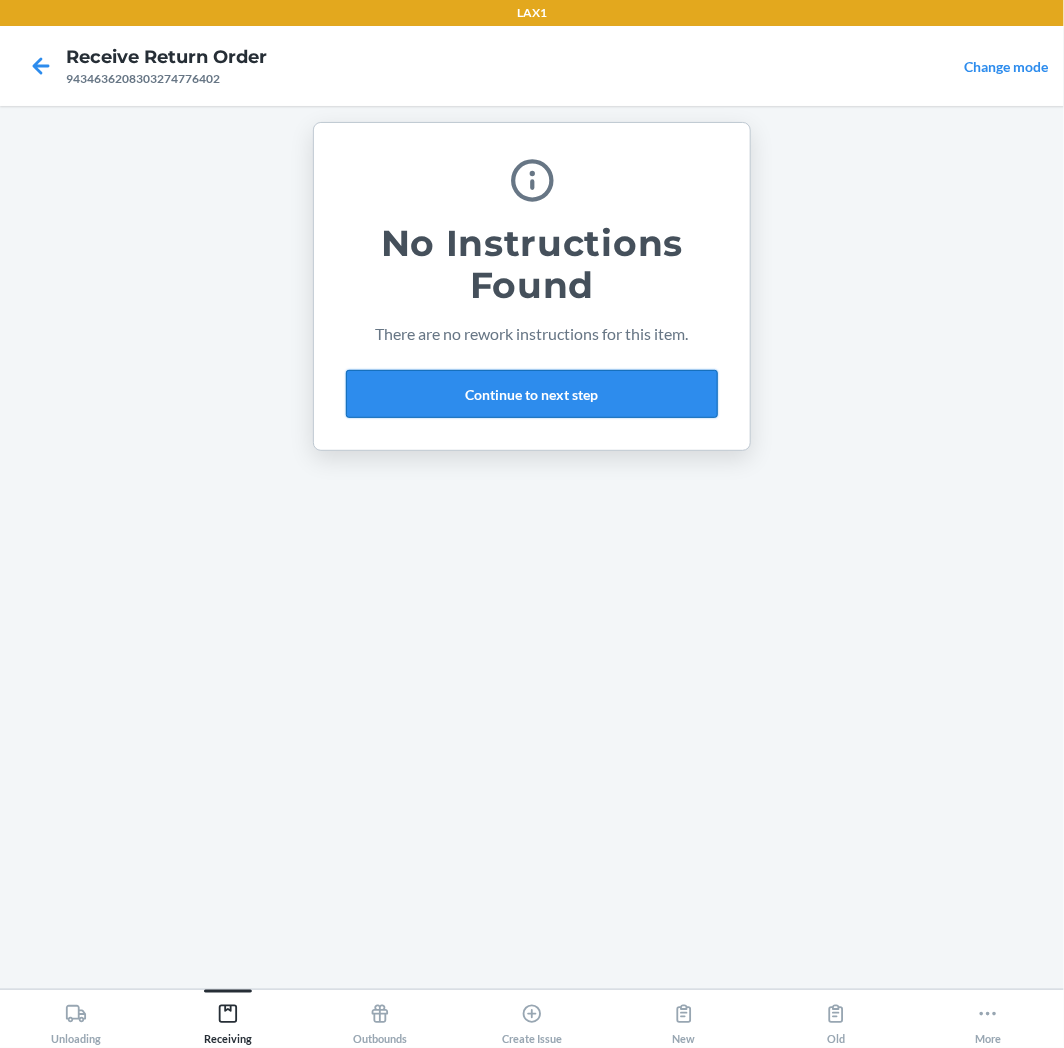 click on "Continue to next step" at bounding box center [532, 394] 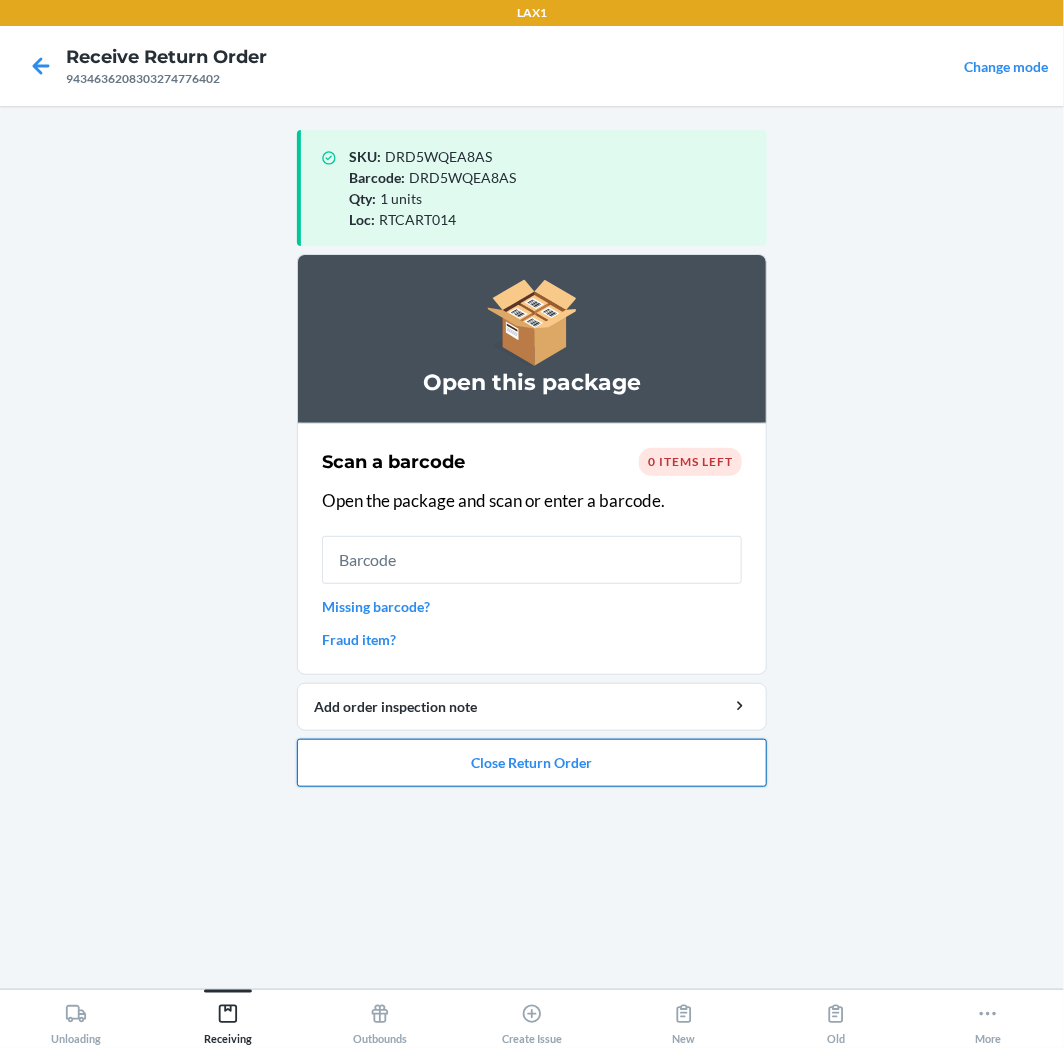 click on "Close Return Order" at bounding box center (532, 763) 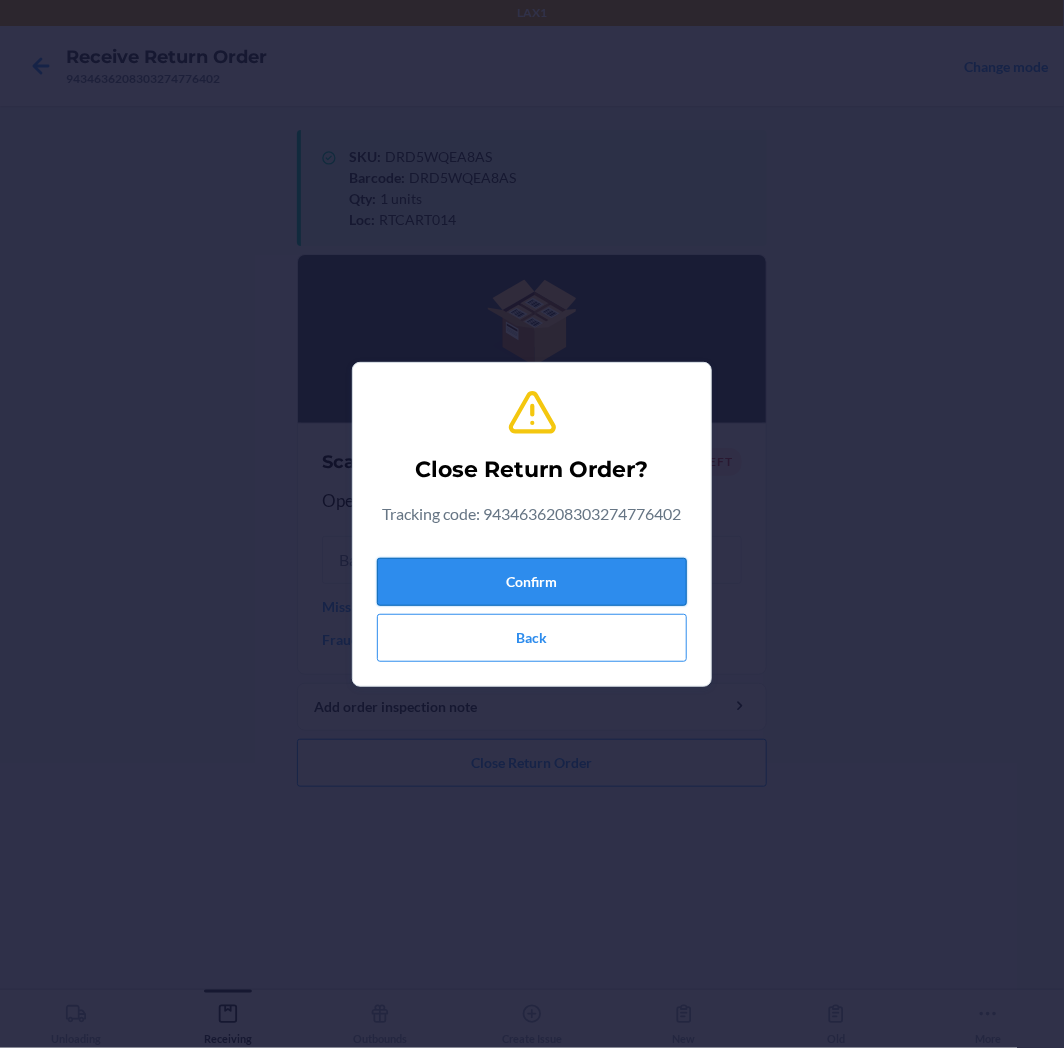 click on "Confirm" at bounding box center (532, 582) 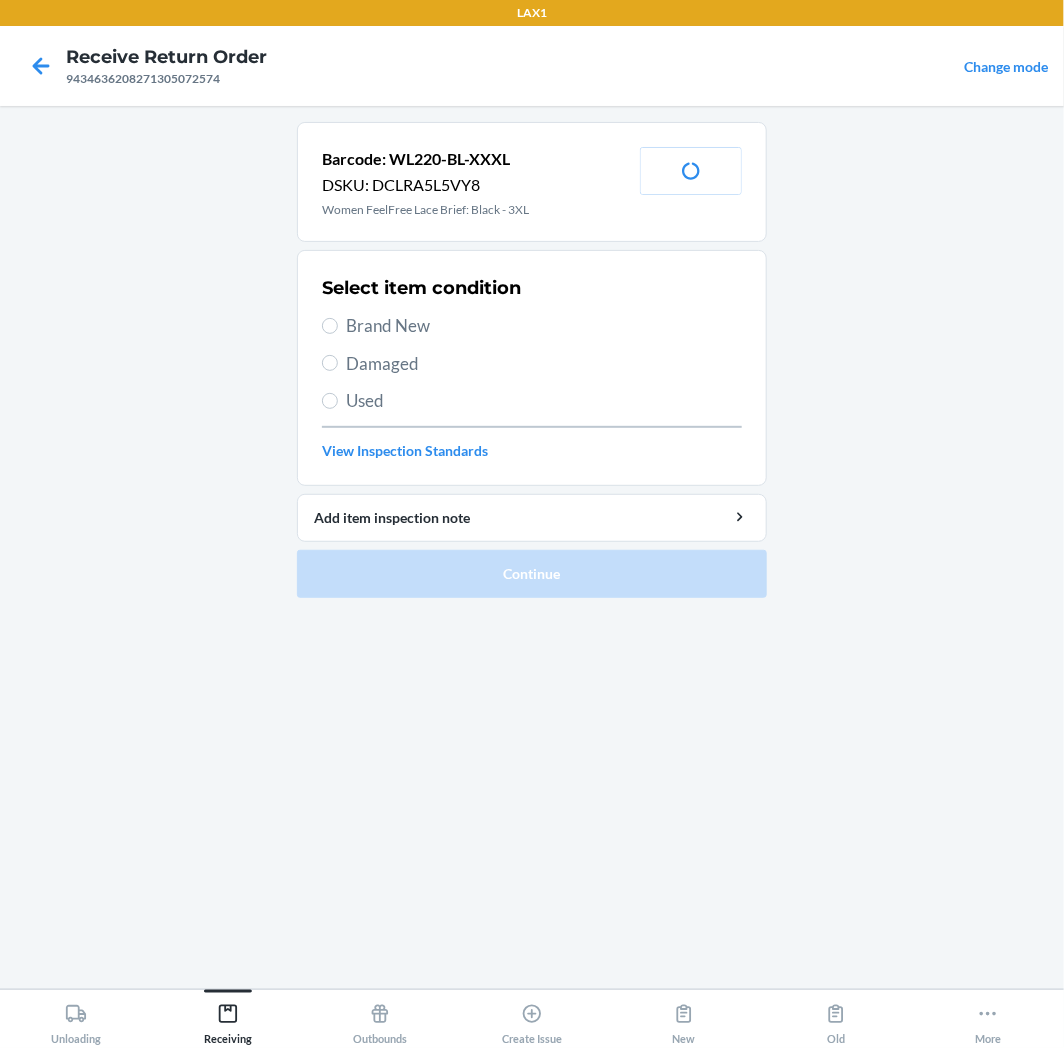 click on "Brand New" at bounding box center (544, 326) 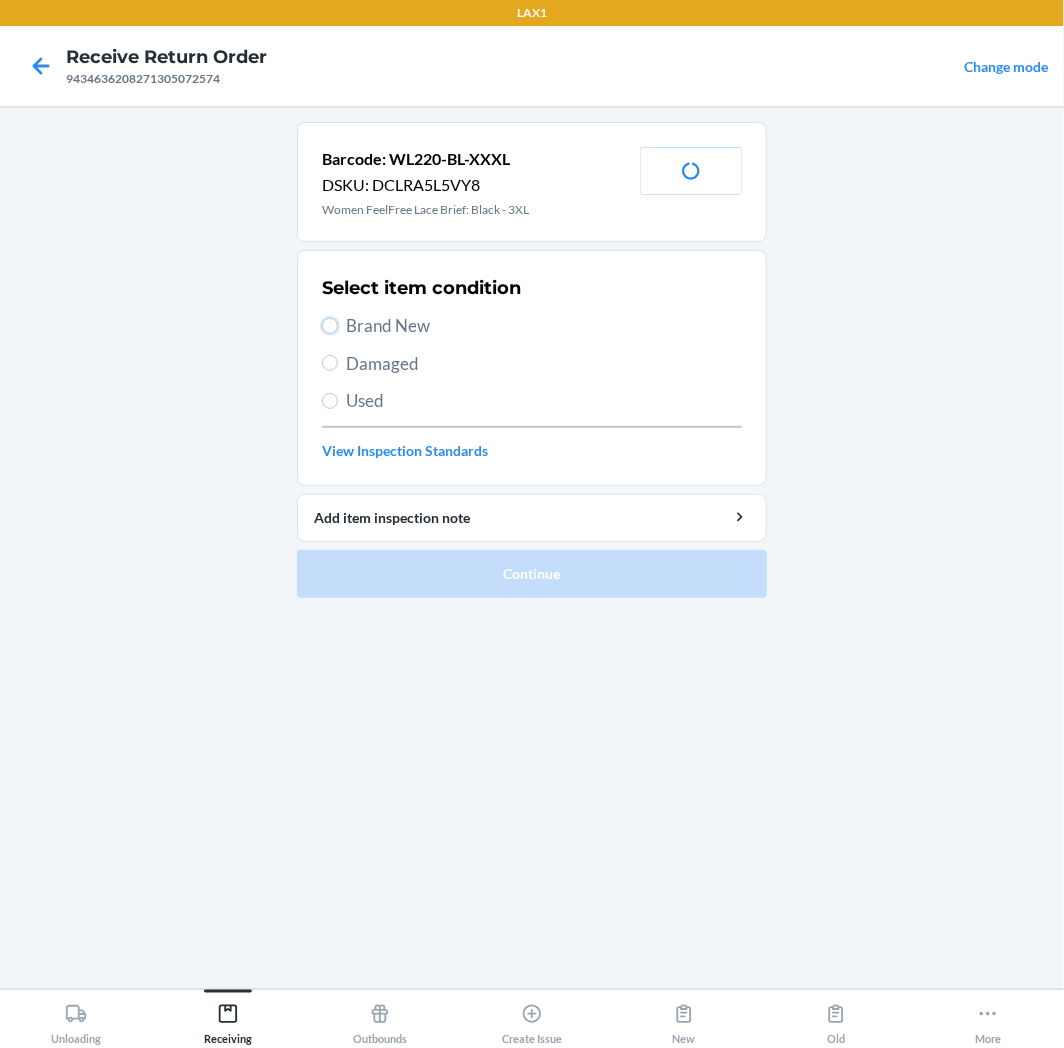 click on "Brand New" at bounding box center [330, 326] 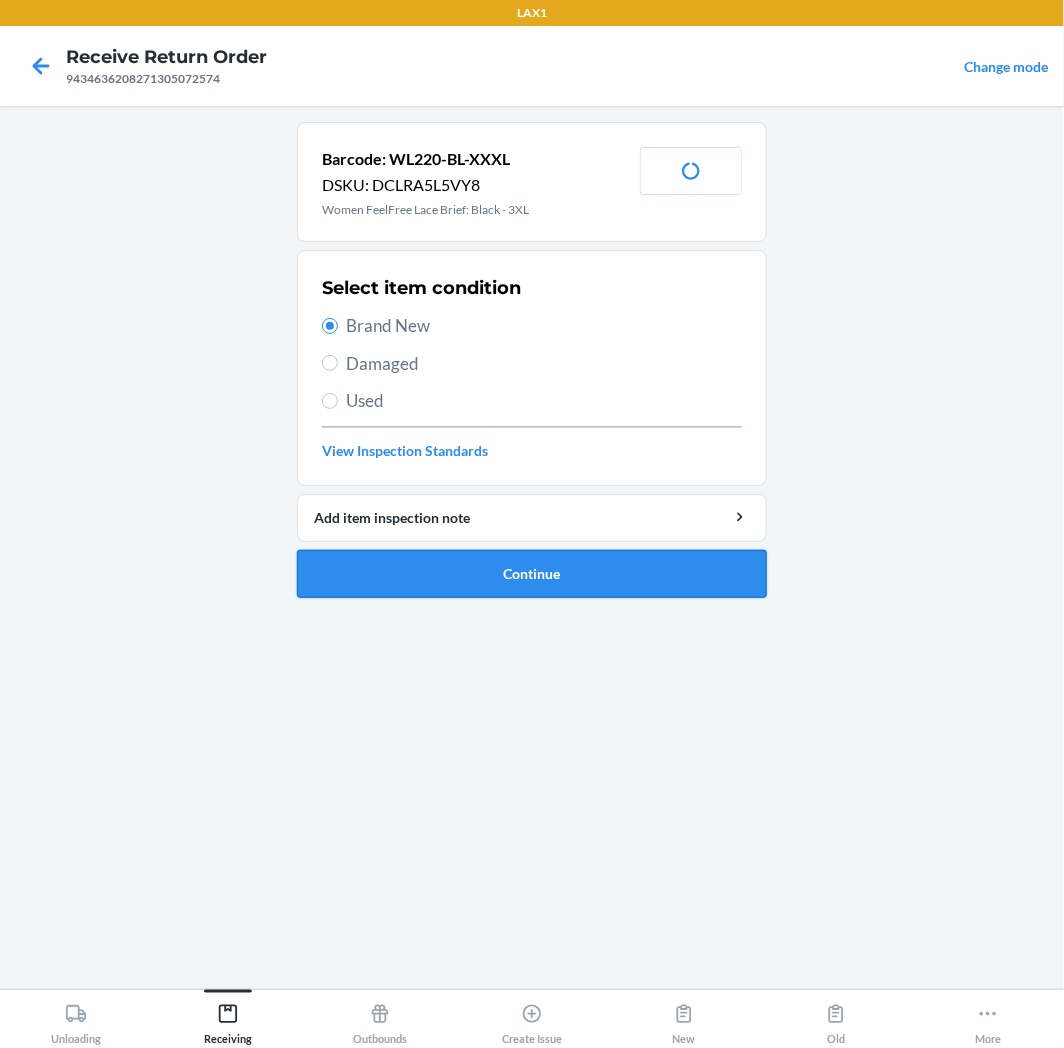 click on "Continue" at bounding box center (532, 574) 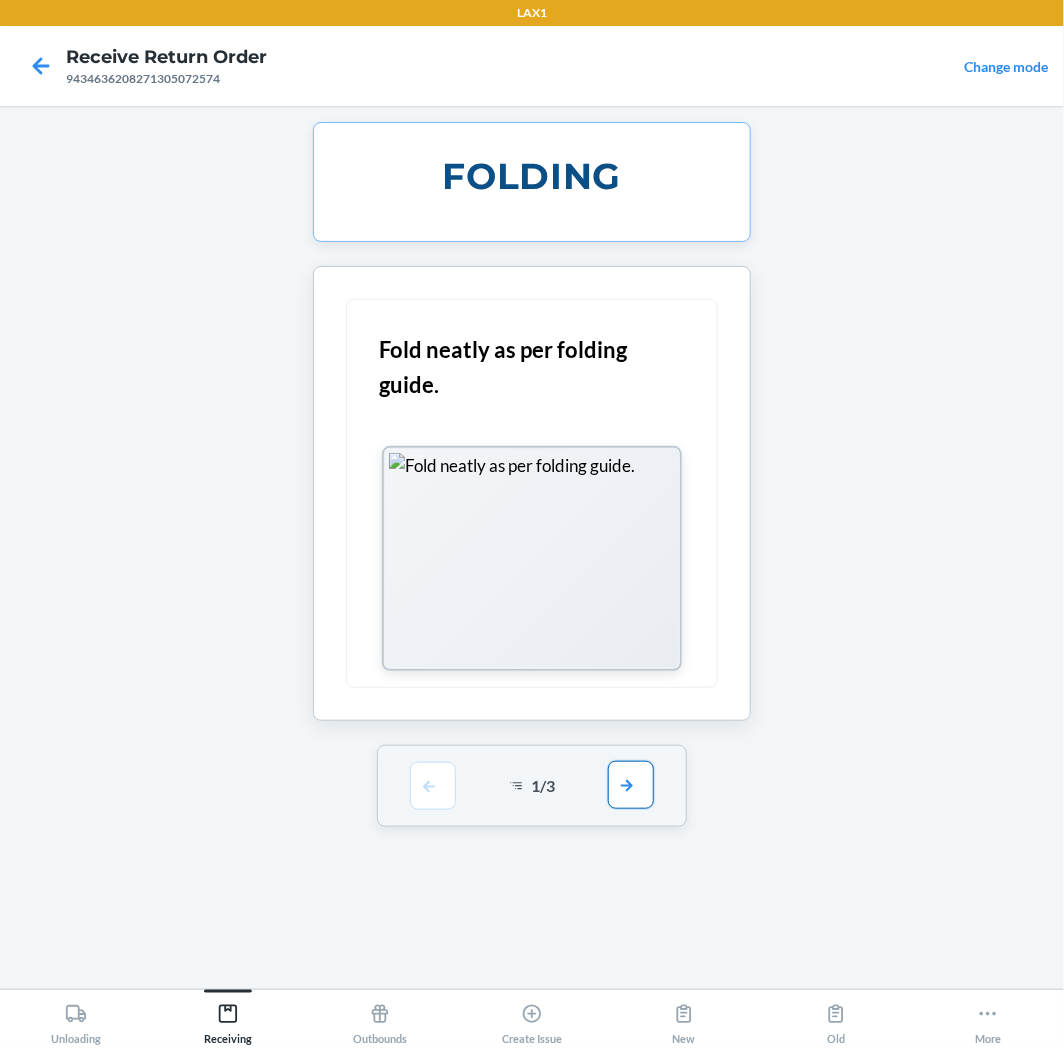 click at bounding box center [631, 785] 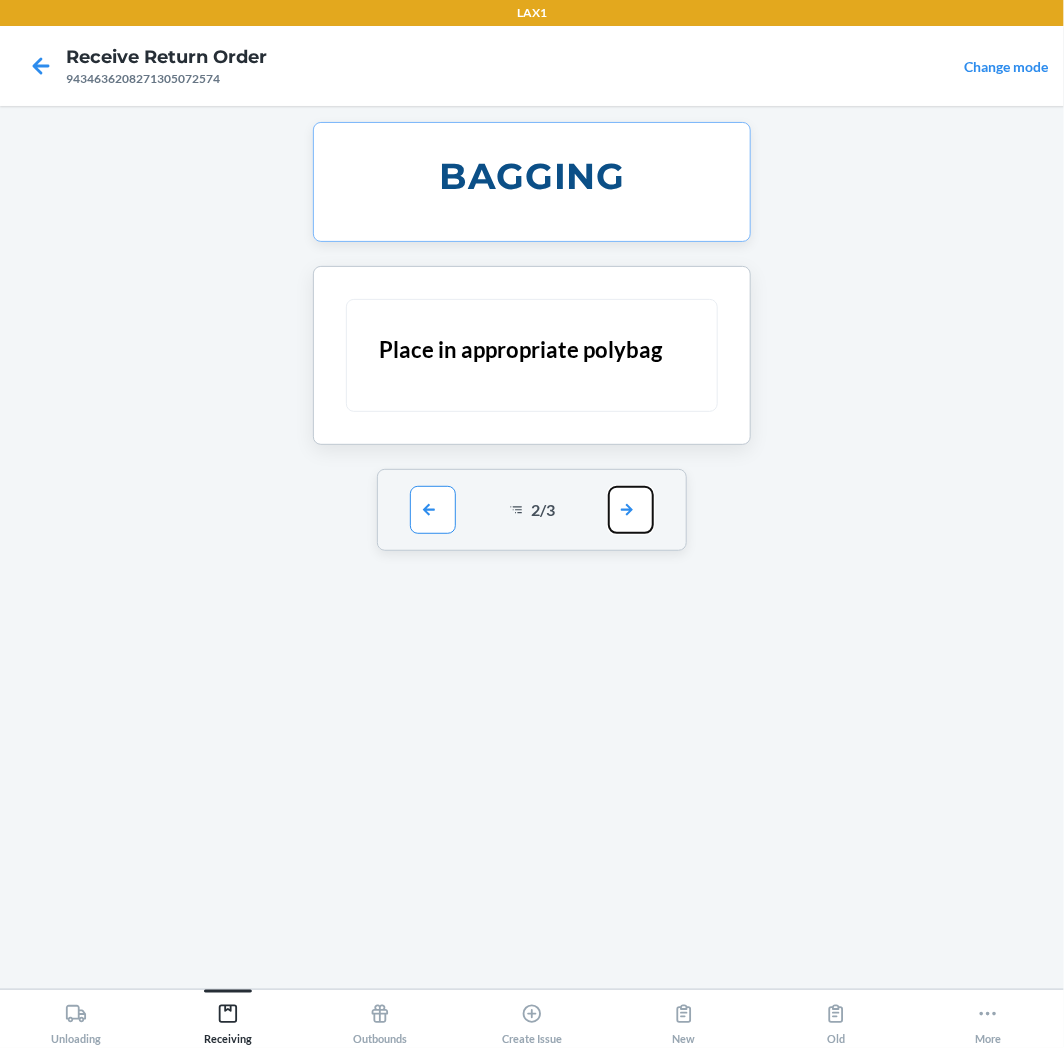click at bounding box center (631, 510) 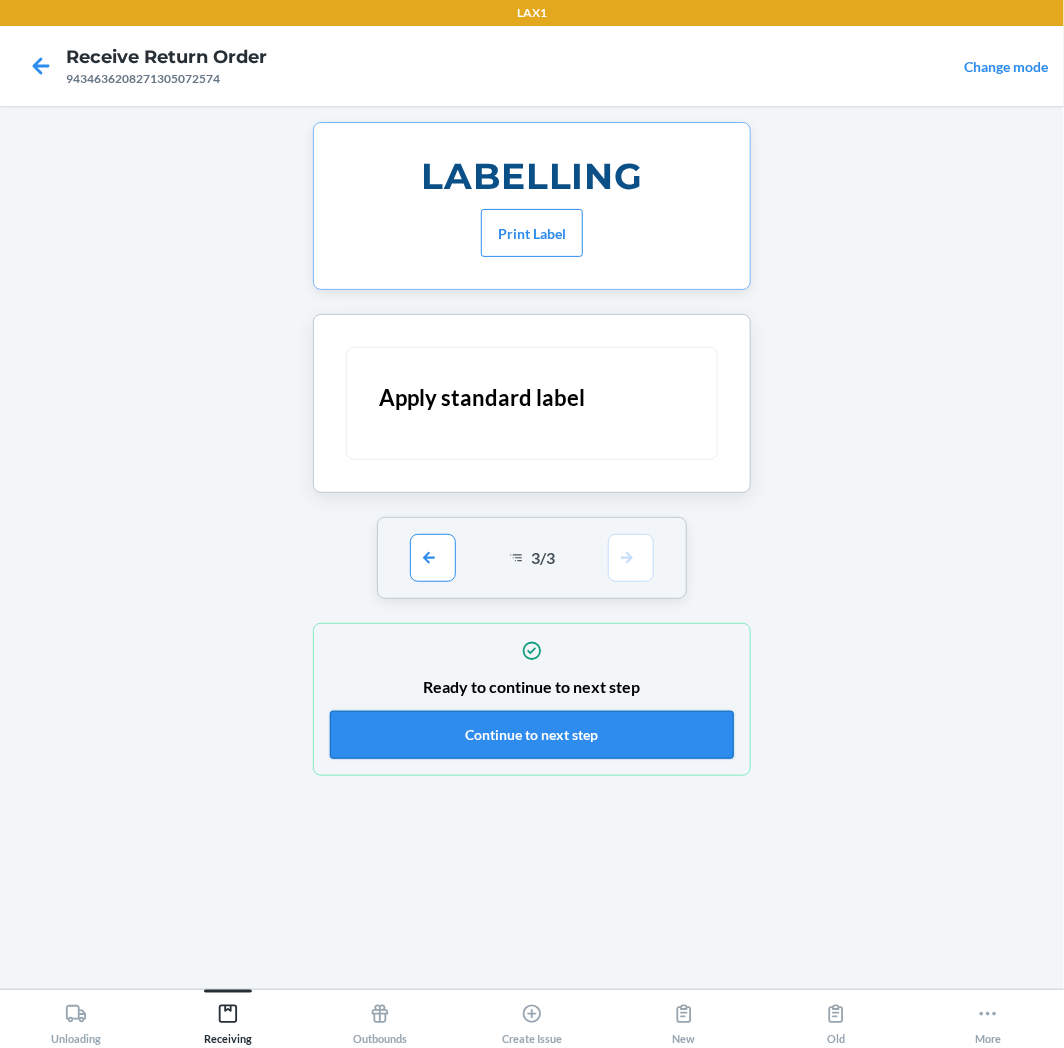 click on "Continue to next step" at bounding box center (532, 735) 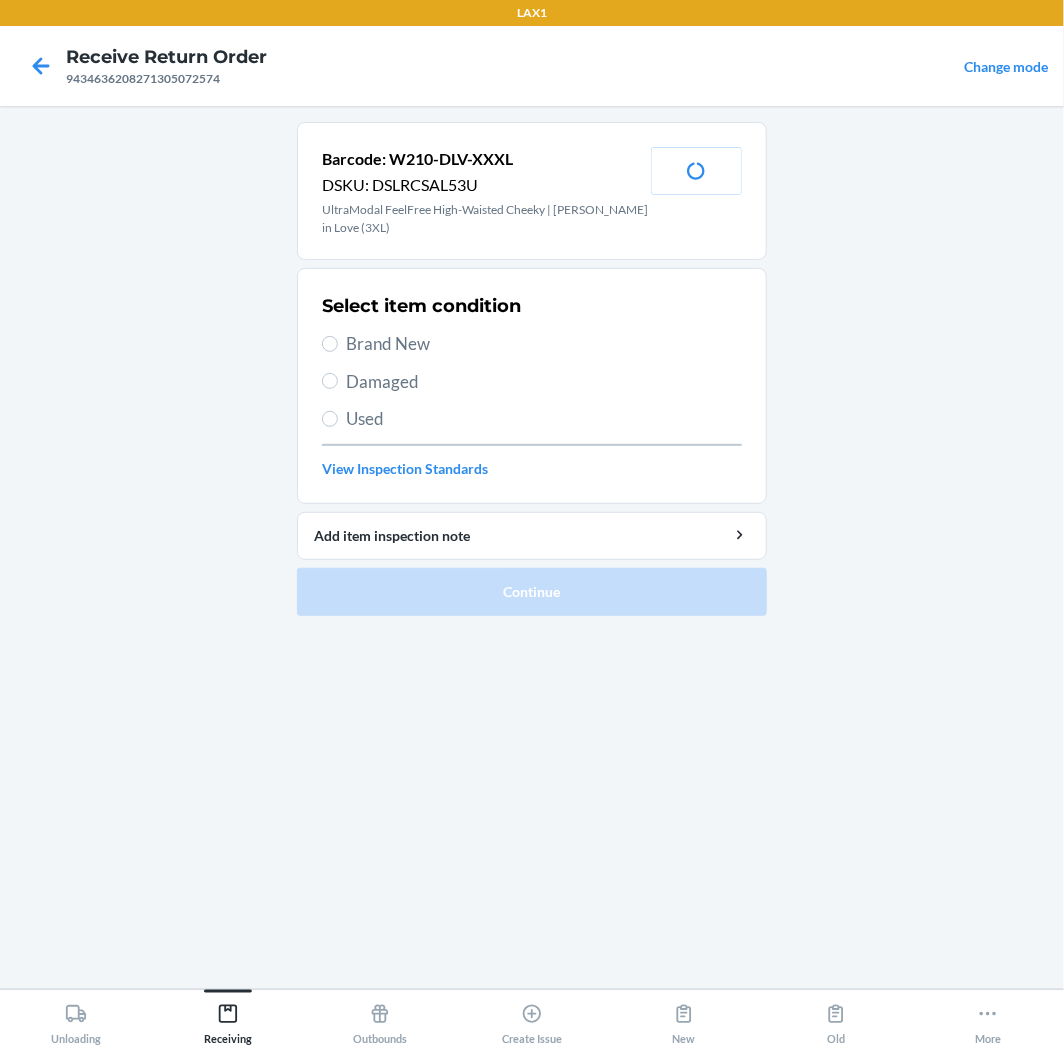 click on "Brand New" at bounding box center (544, 344) 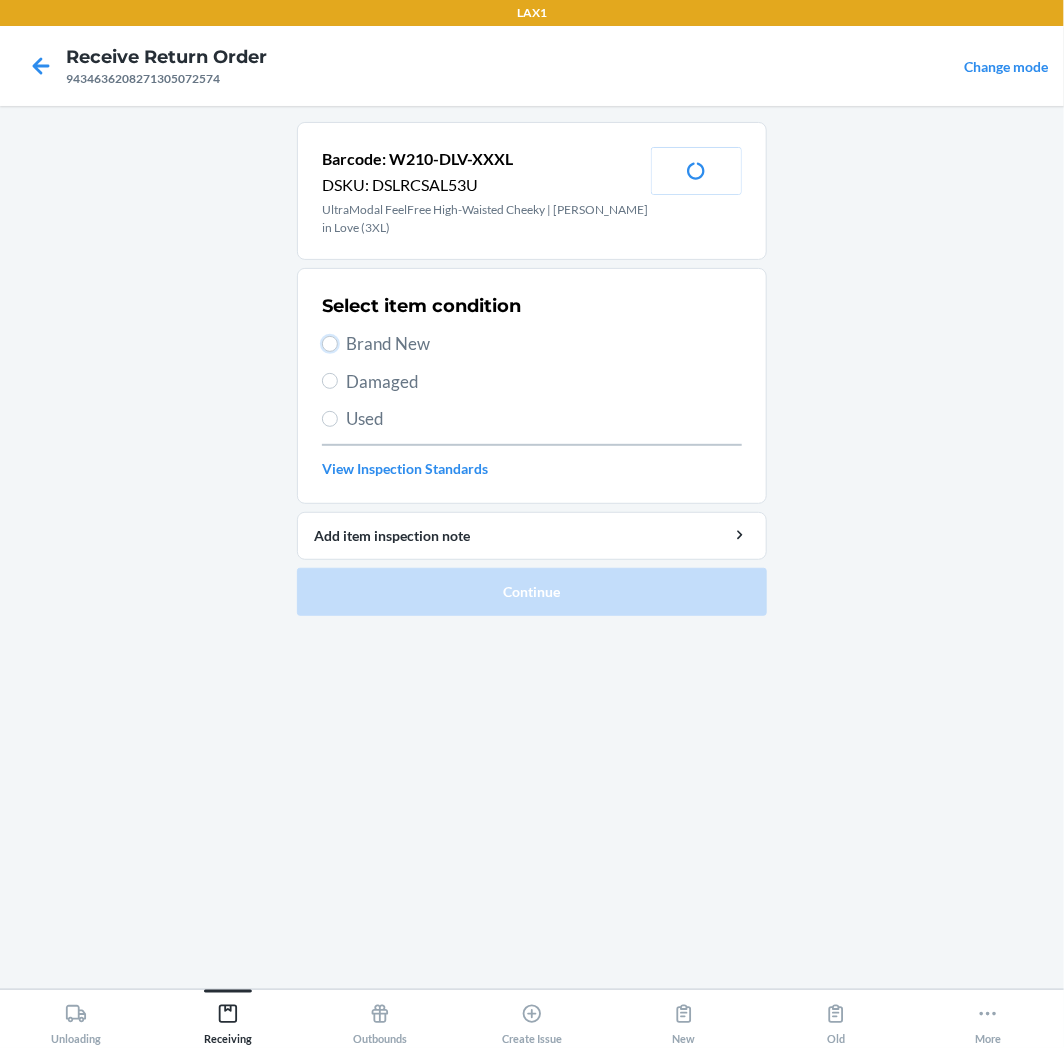 click on "Brand New" at bounding box center (330, 344) 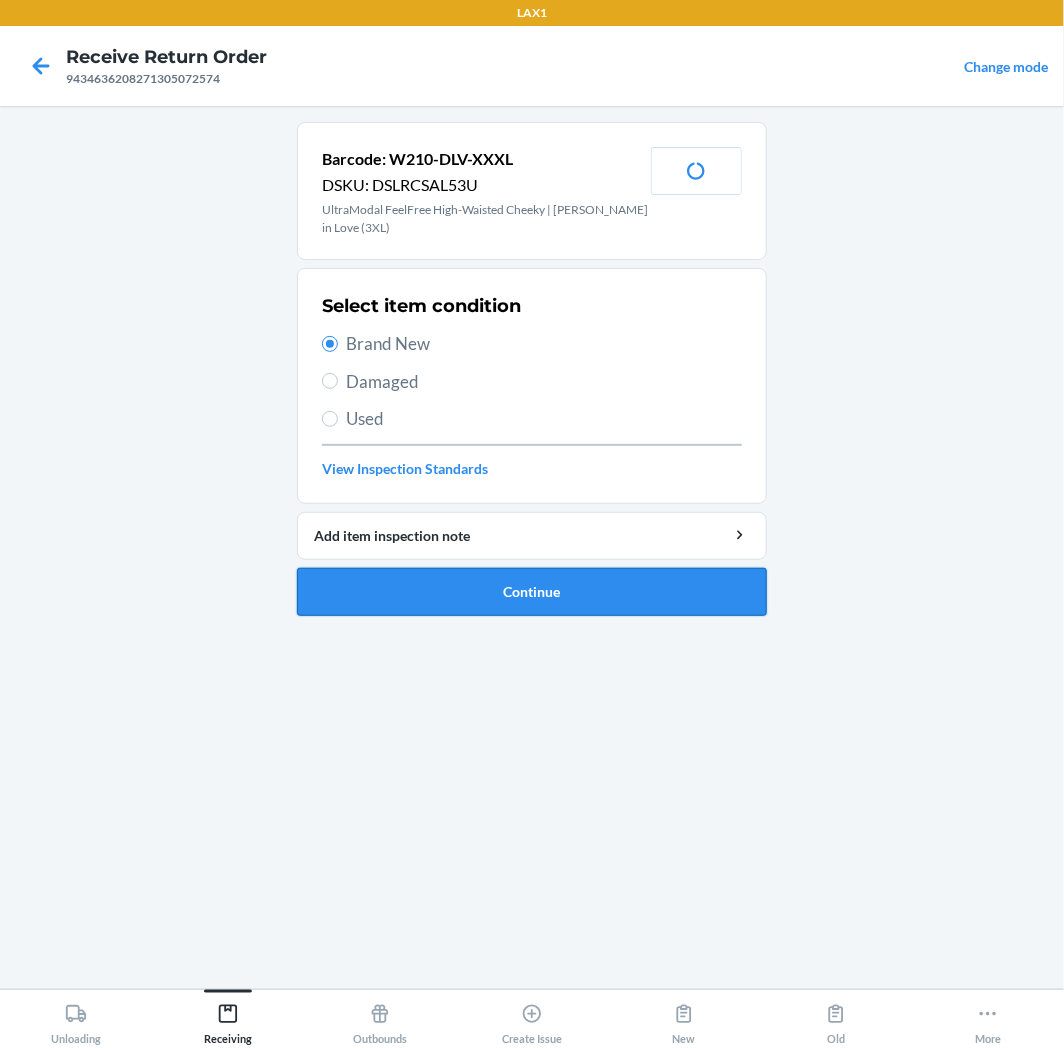 click on "Continue" at bounding box center (532, 592) 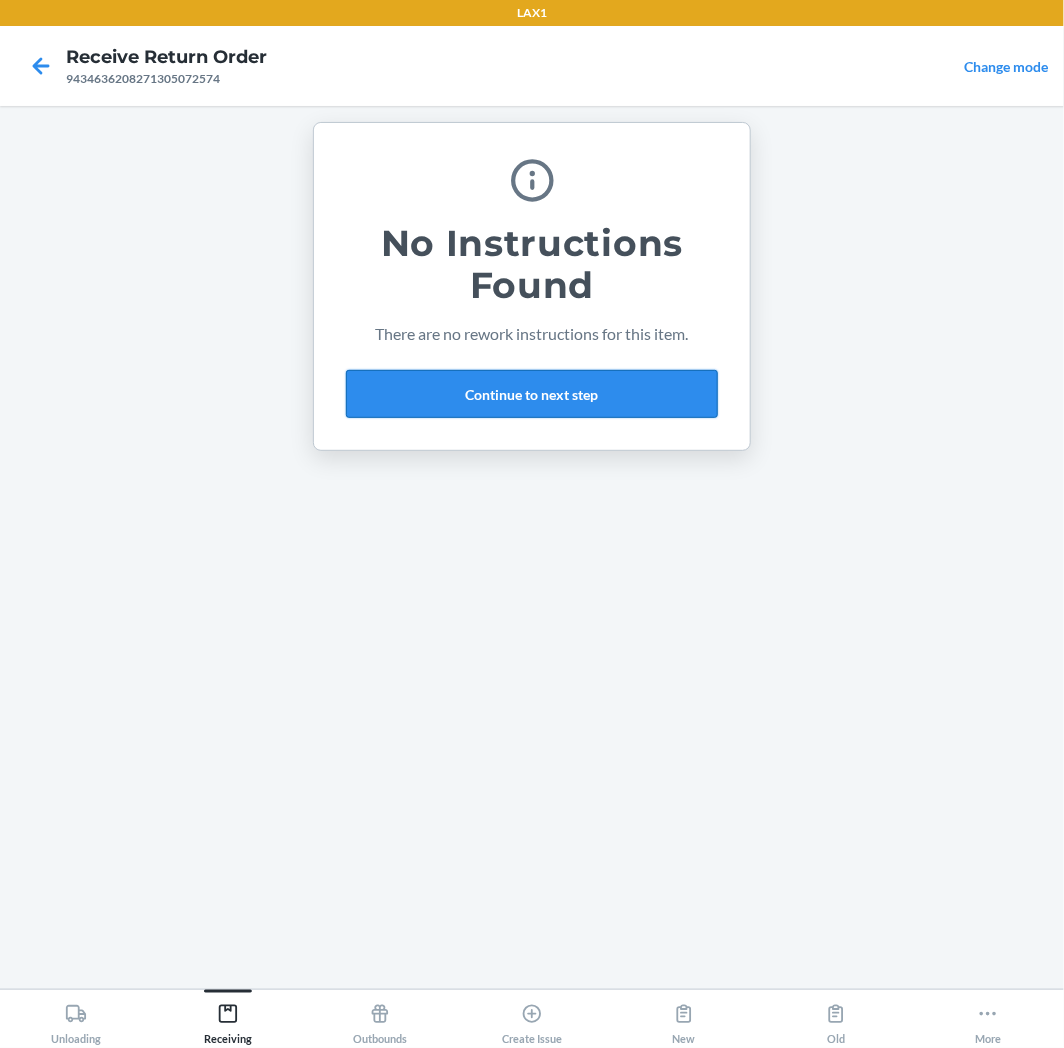 click on "Continue to next step" at bounding box center [532, 394] 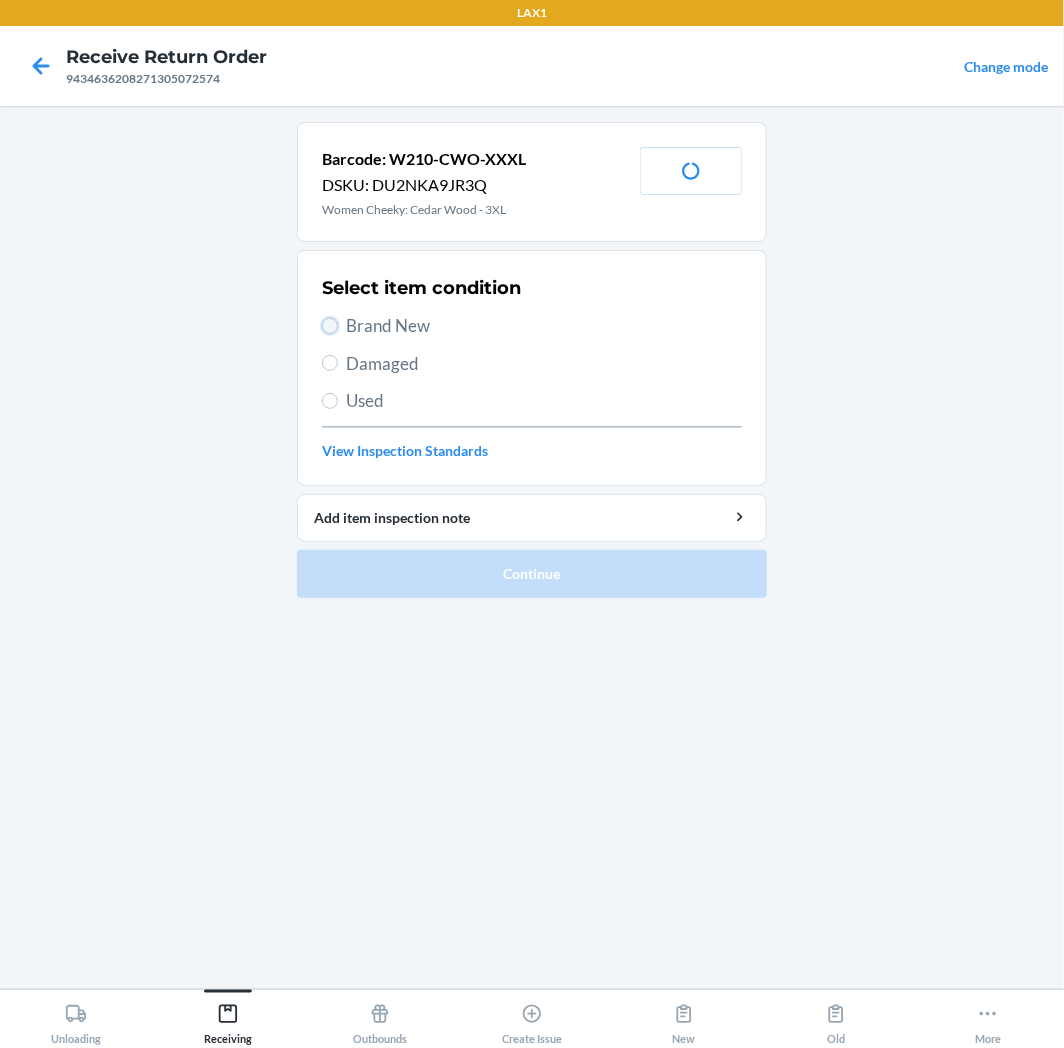 click on "Brand New" at bounding box center [330, 326] 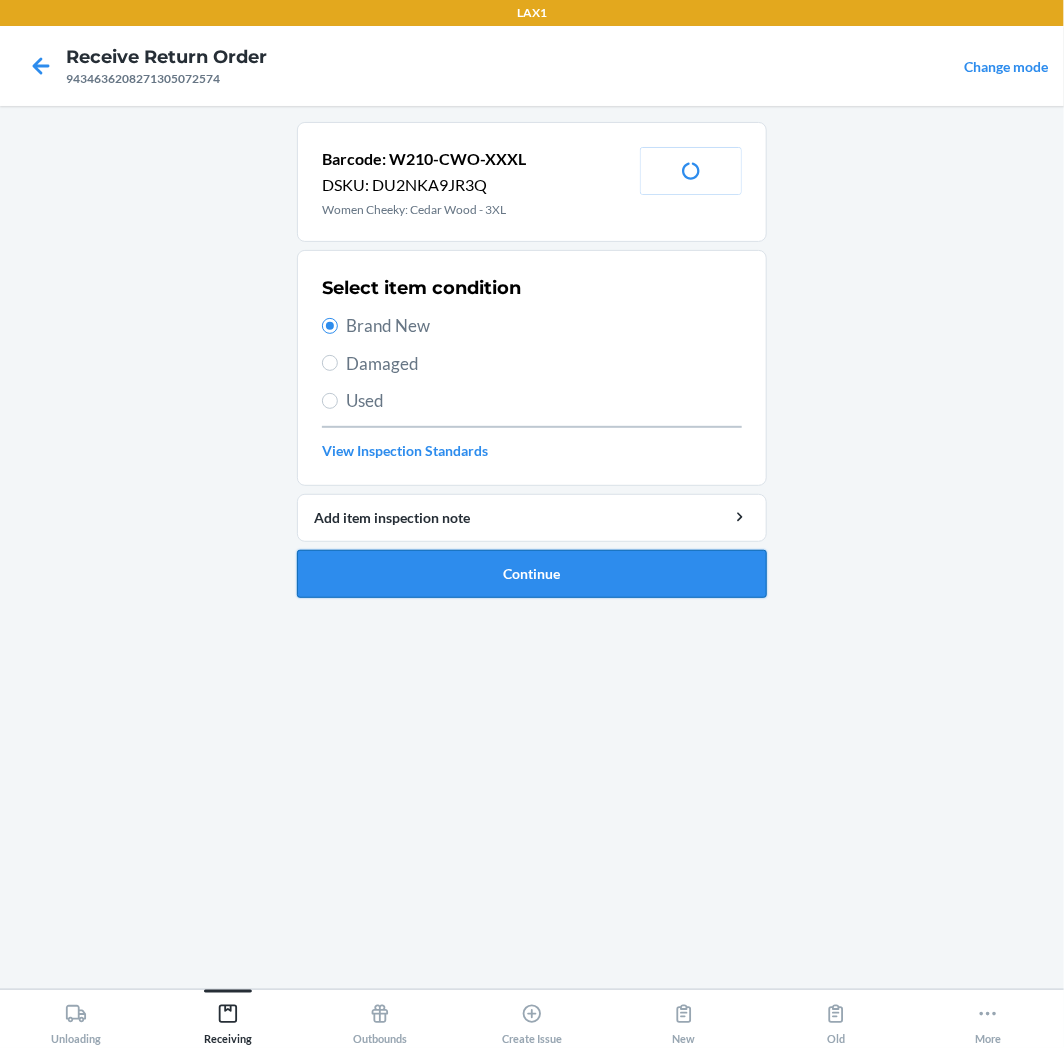 click on "Continue" at bounding box center [532, 574] 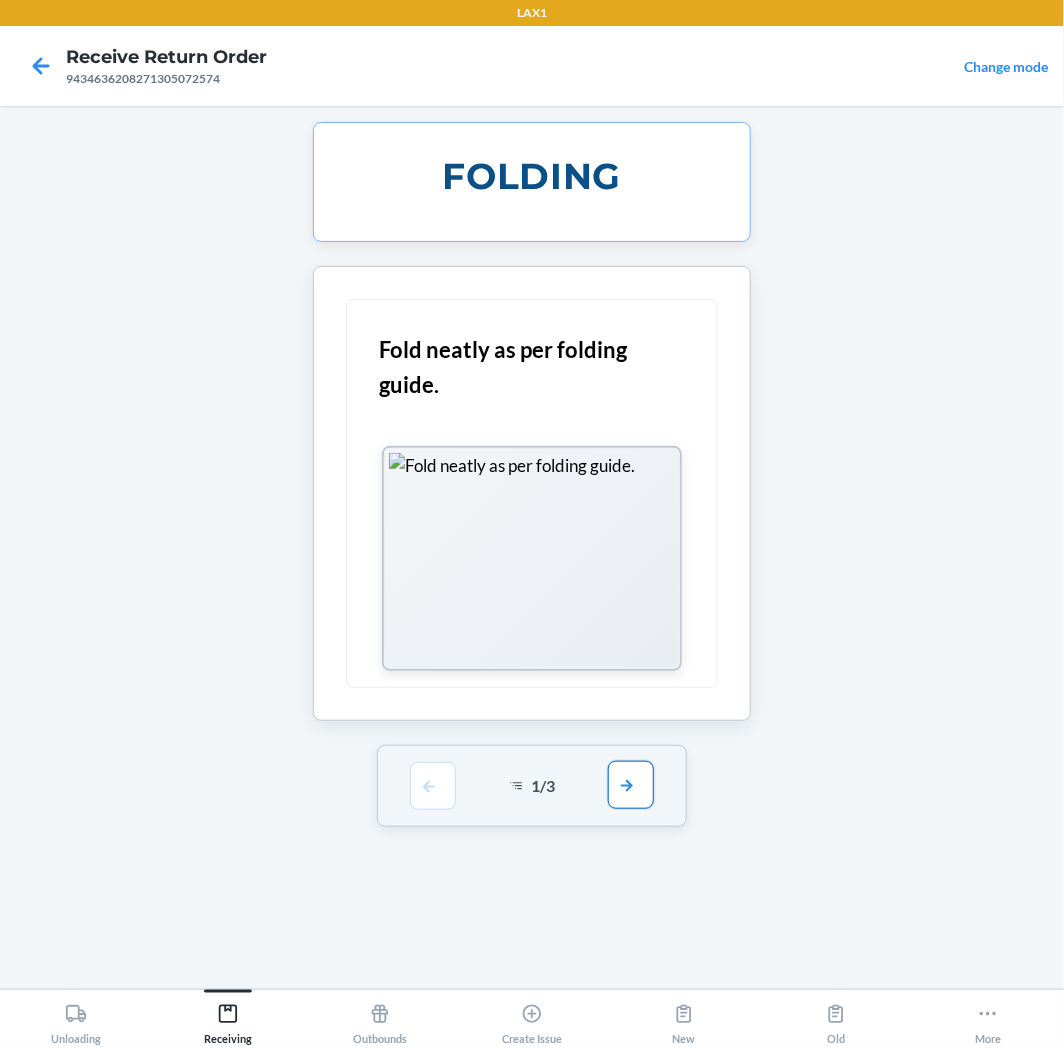 click at bounding box center (631, 785) 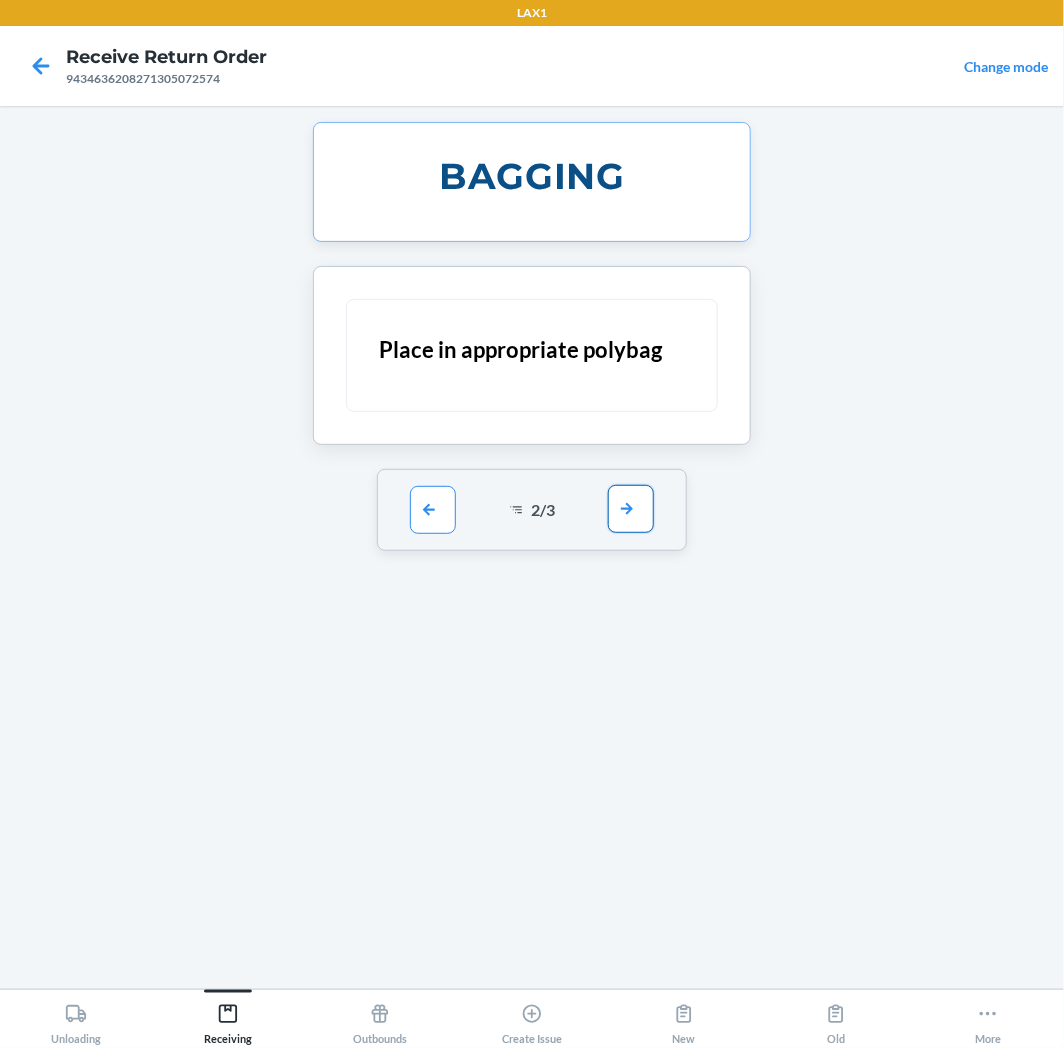click at bounding box center (631, 509) 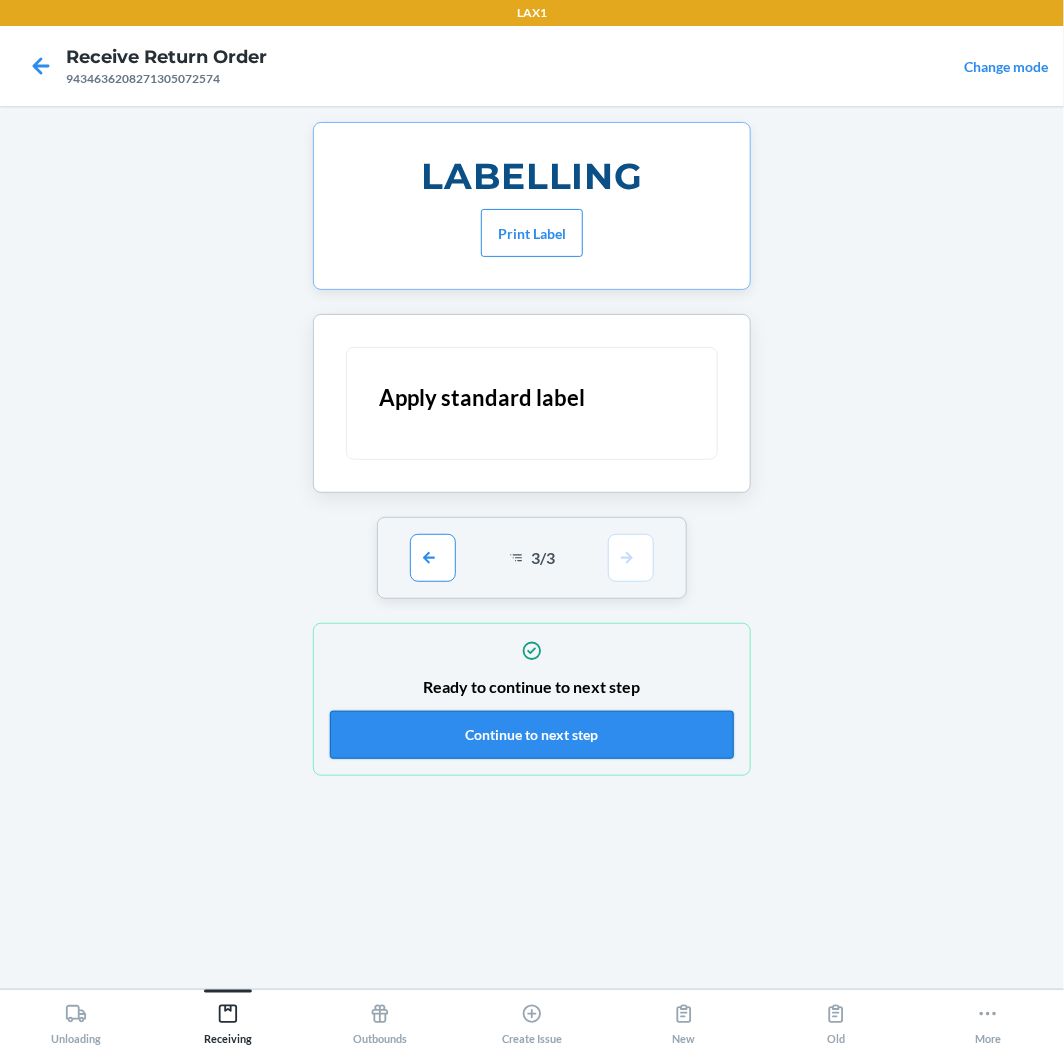 click on "Continue to next step" at bounding box center (532, 735) 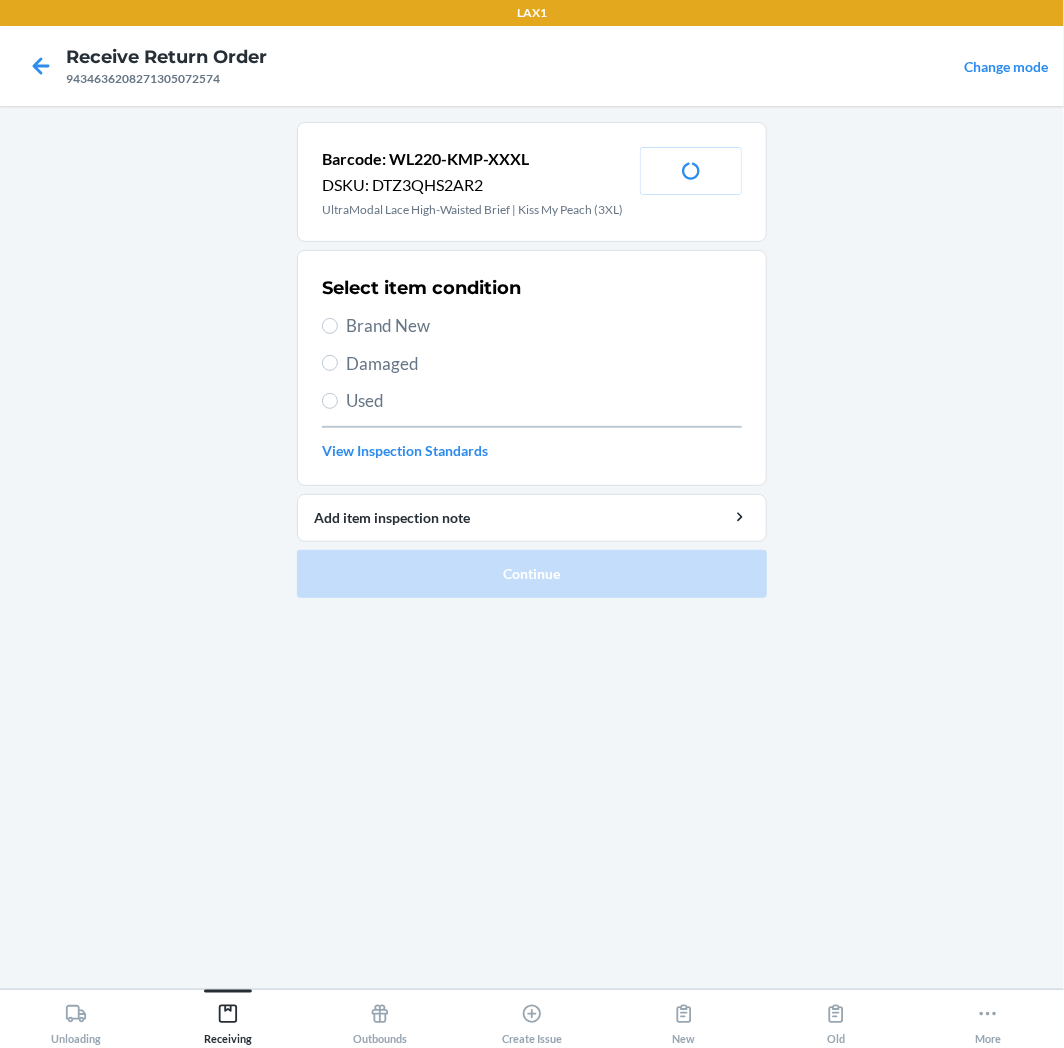 click on "Brand New" at bounding box center [544, 326] 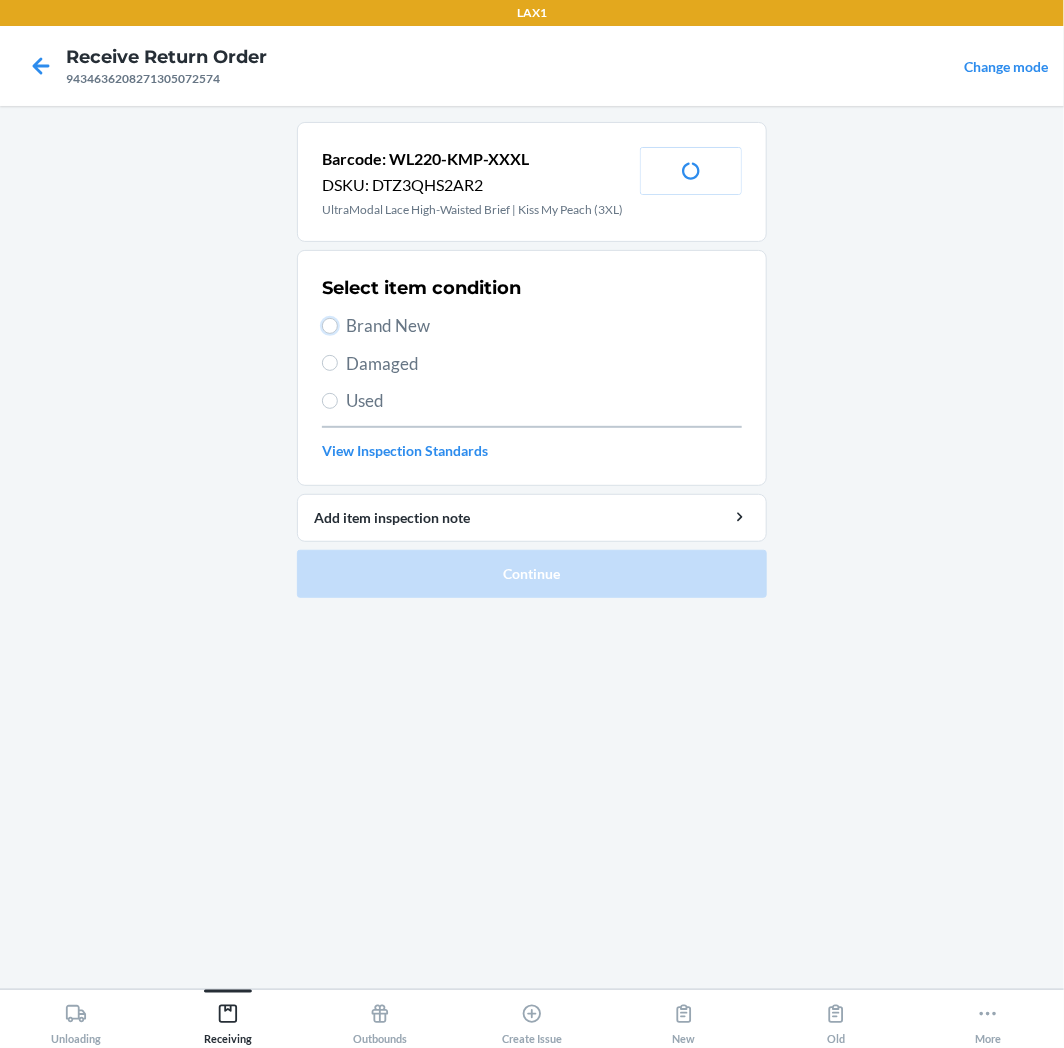 click on "Brand New" at bounding box center [330, 326] 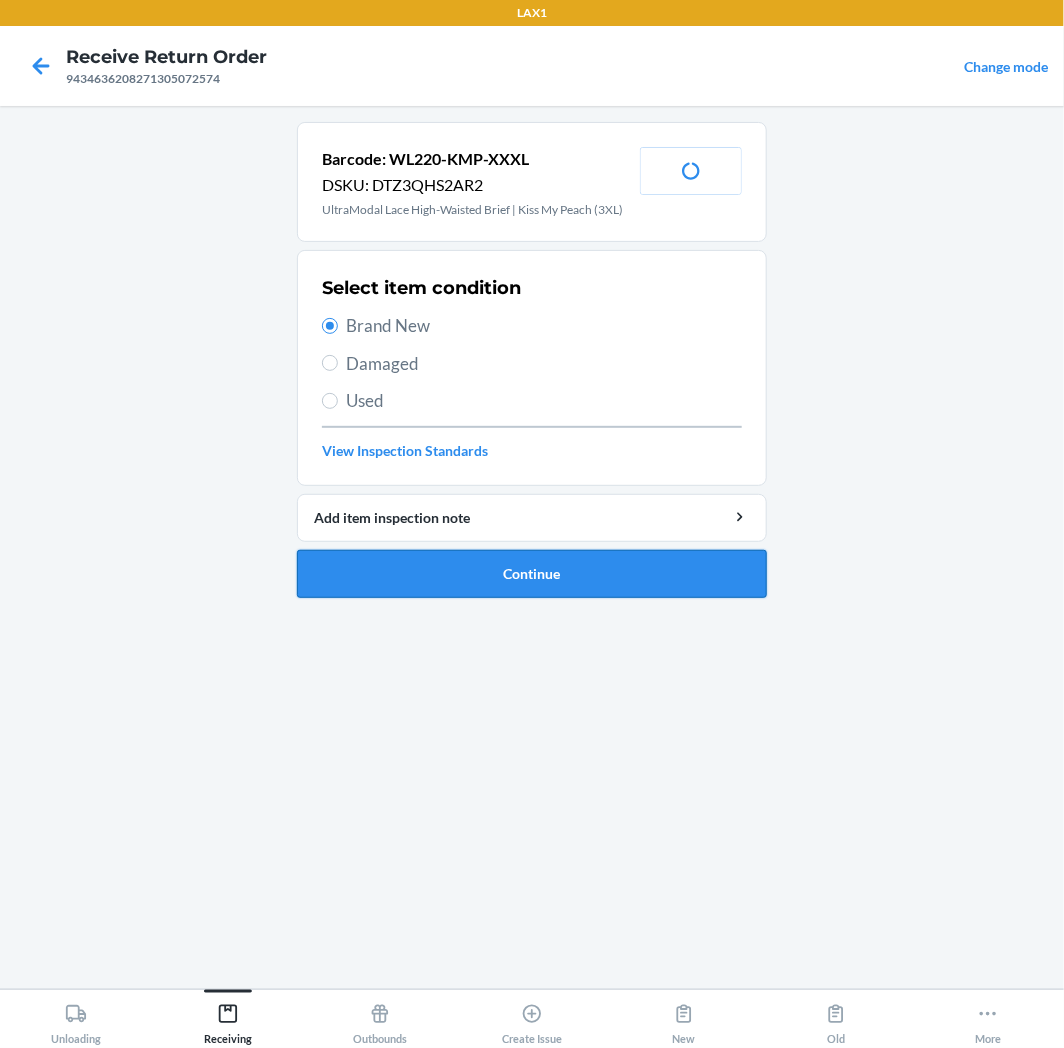 click on "Continue" at bounding box center (532, 574) 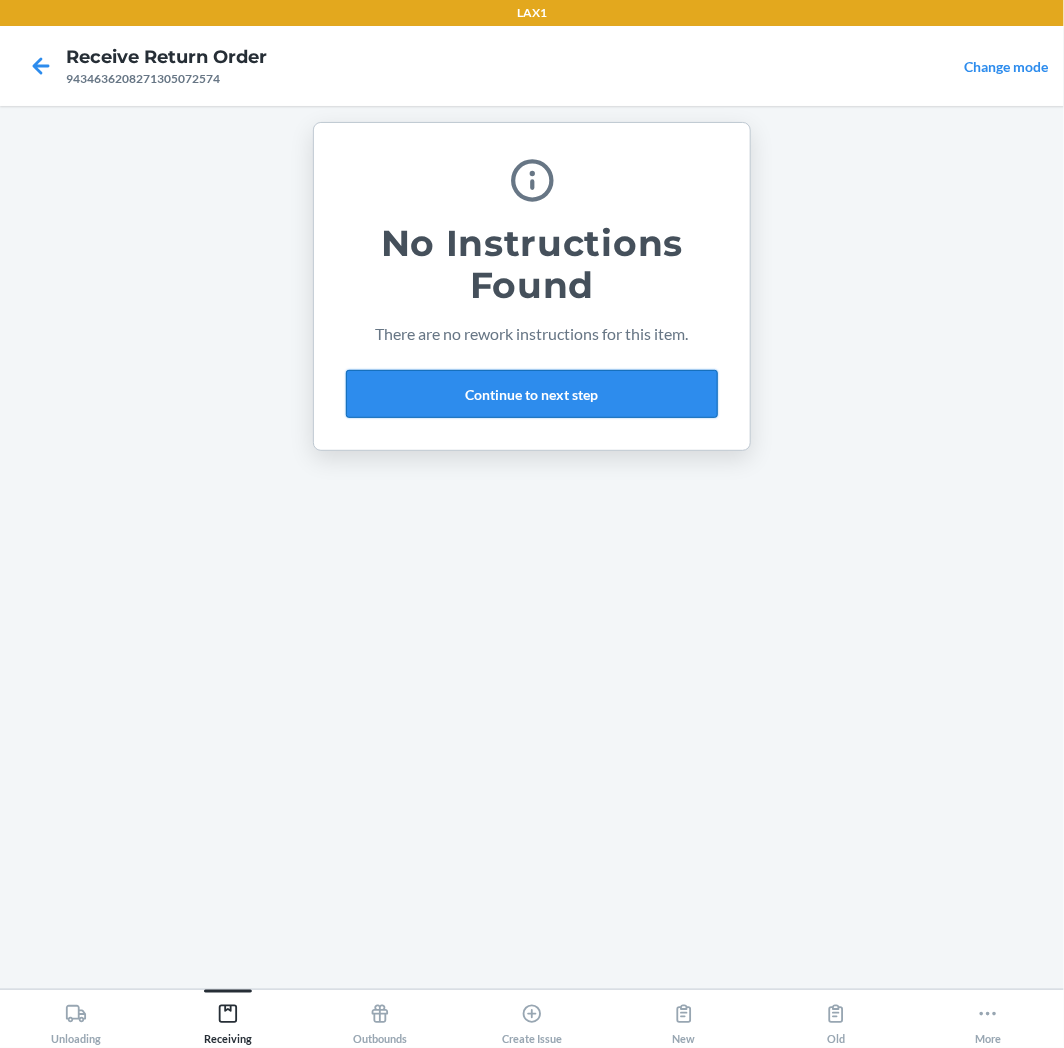 click on "Continue to next step" at bounding box center (532, 394) 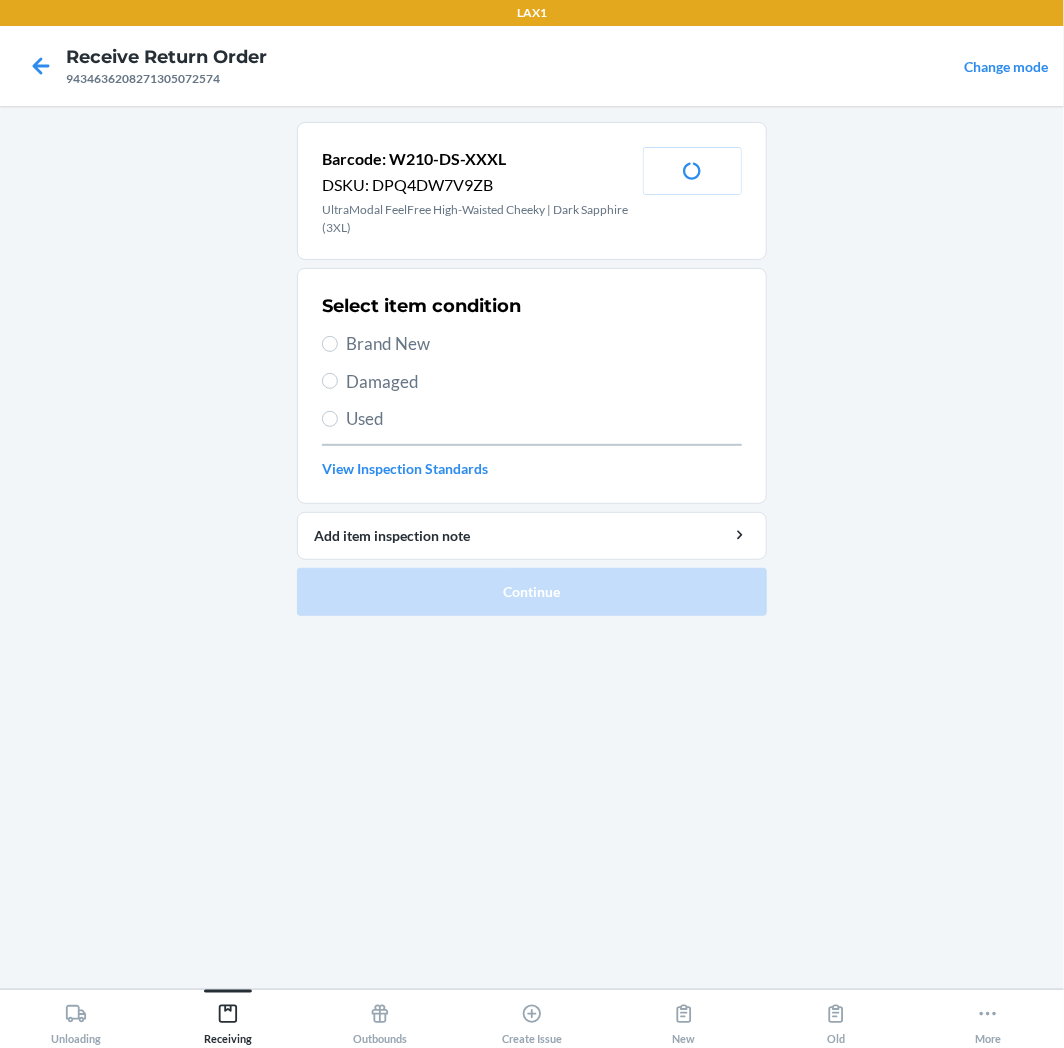 click on "Brand New" at bounding box center (544, 344) 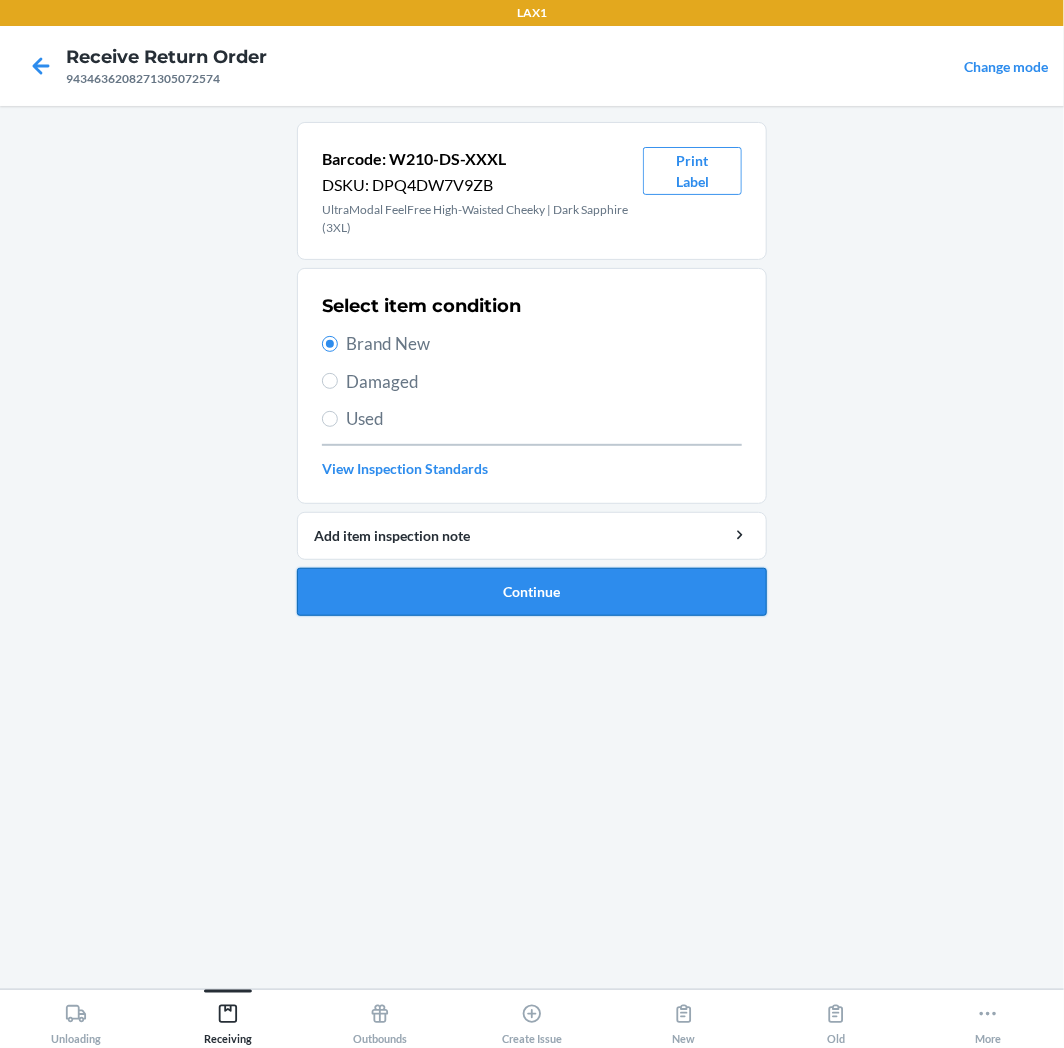 click on "Continue" at bounding box center [532, 592] 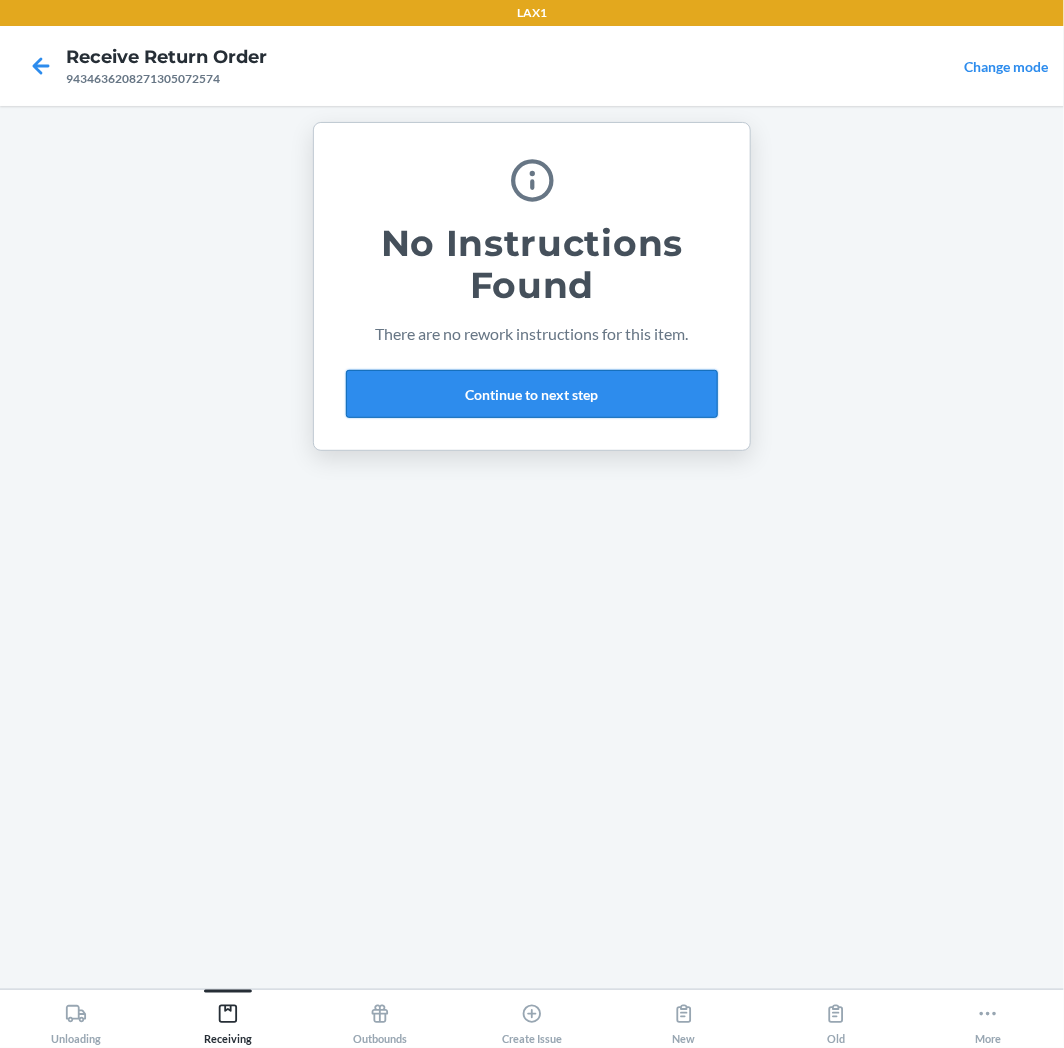 click on "Continue to next step" at bounding box center (532, 394) 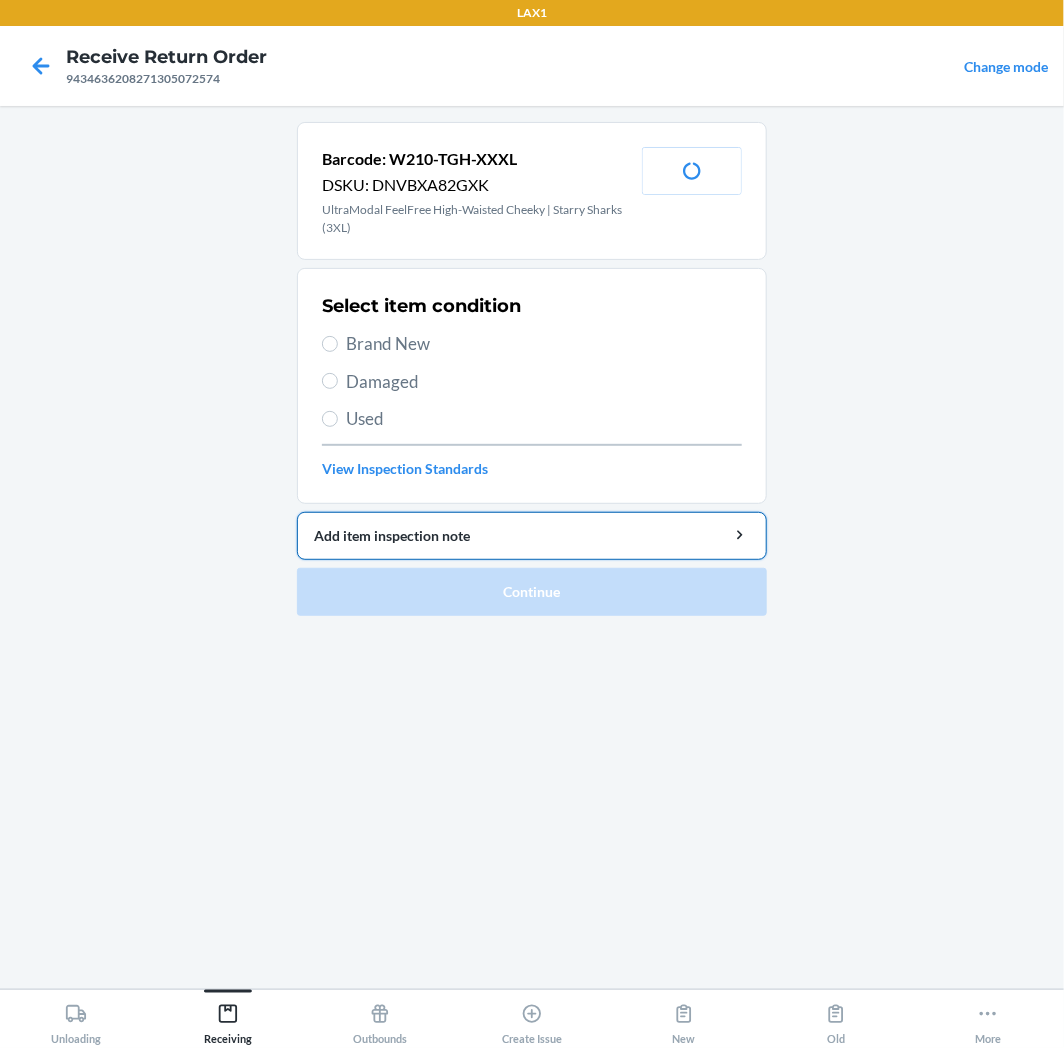 drag, startPoint x: 358, startPoint y: 422, endPoint x: 430, endPoint y: 518, distance: 120 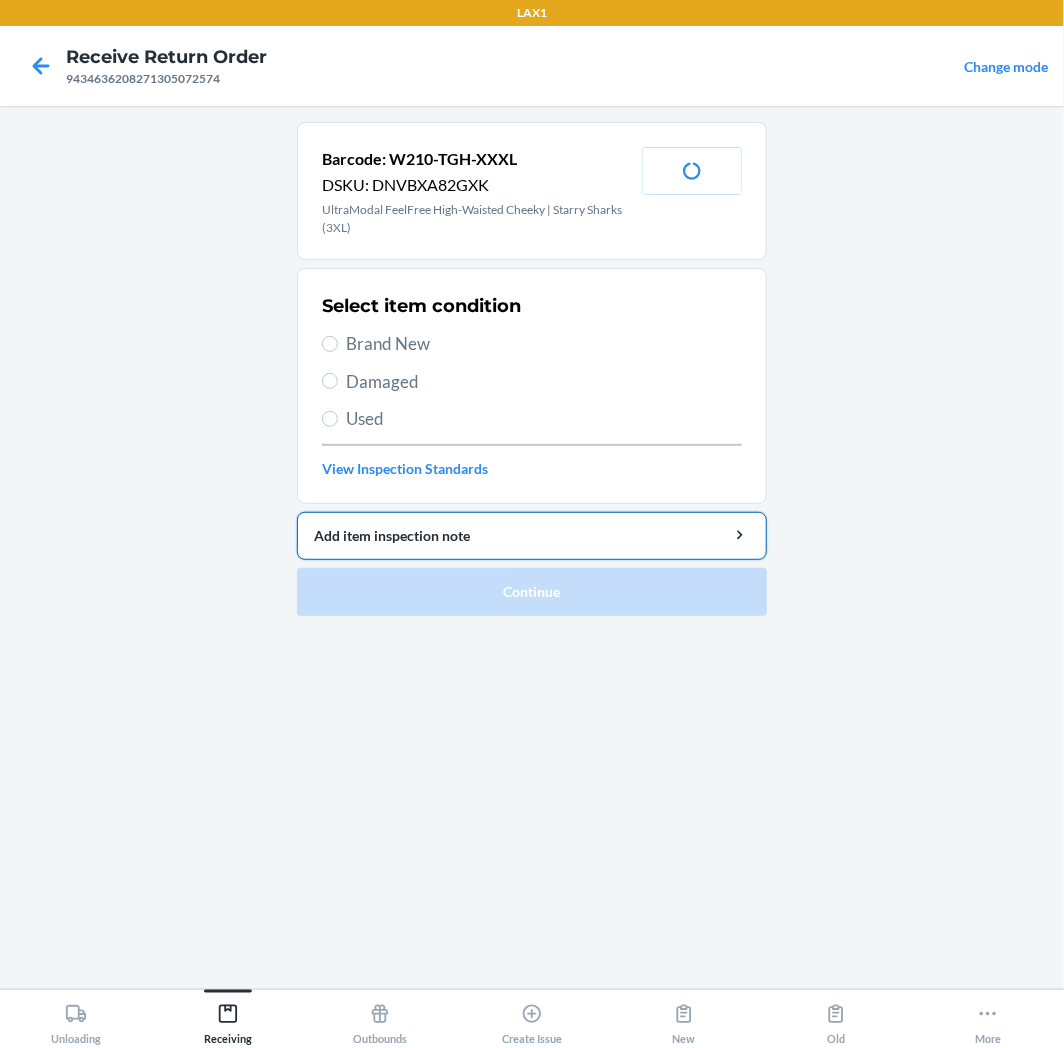 click on "Used" at bounding box center (544, 419) 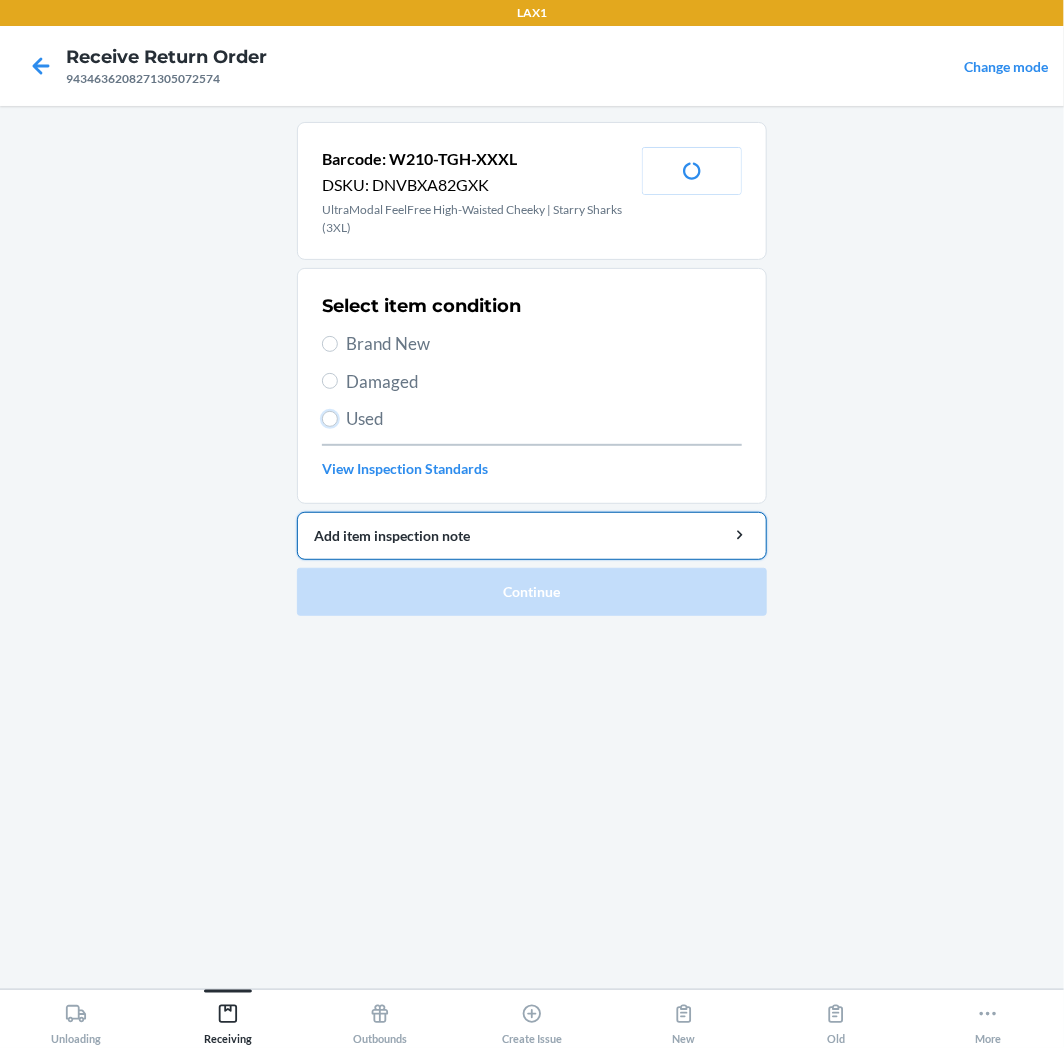 click on "Used" at bounding box center [330, 419] 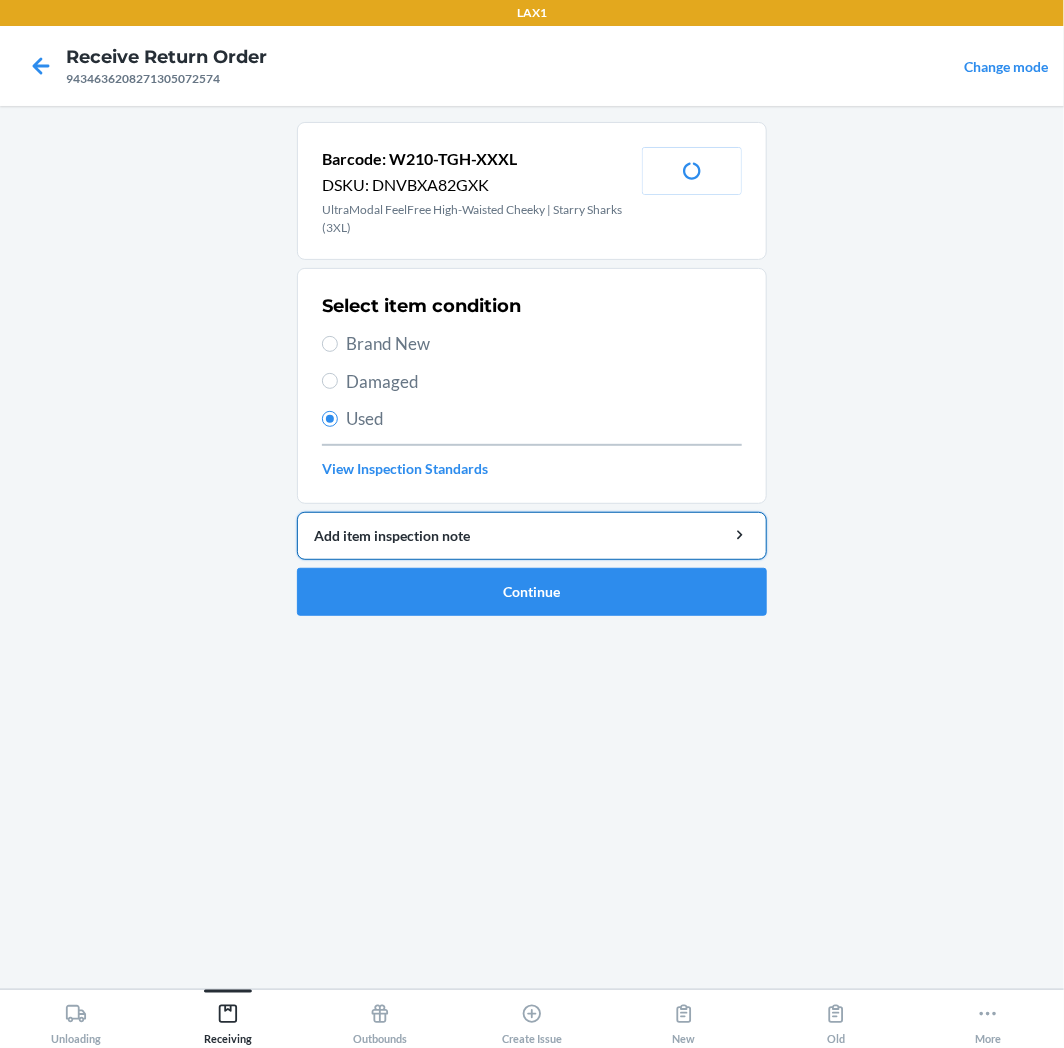 click on "Add item inspection note" at bounding box center [532, 535] 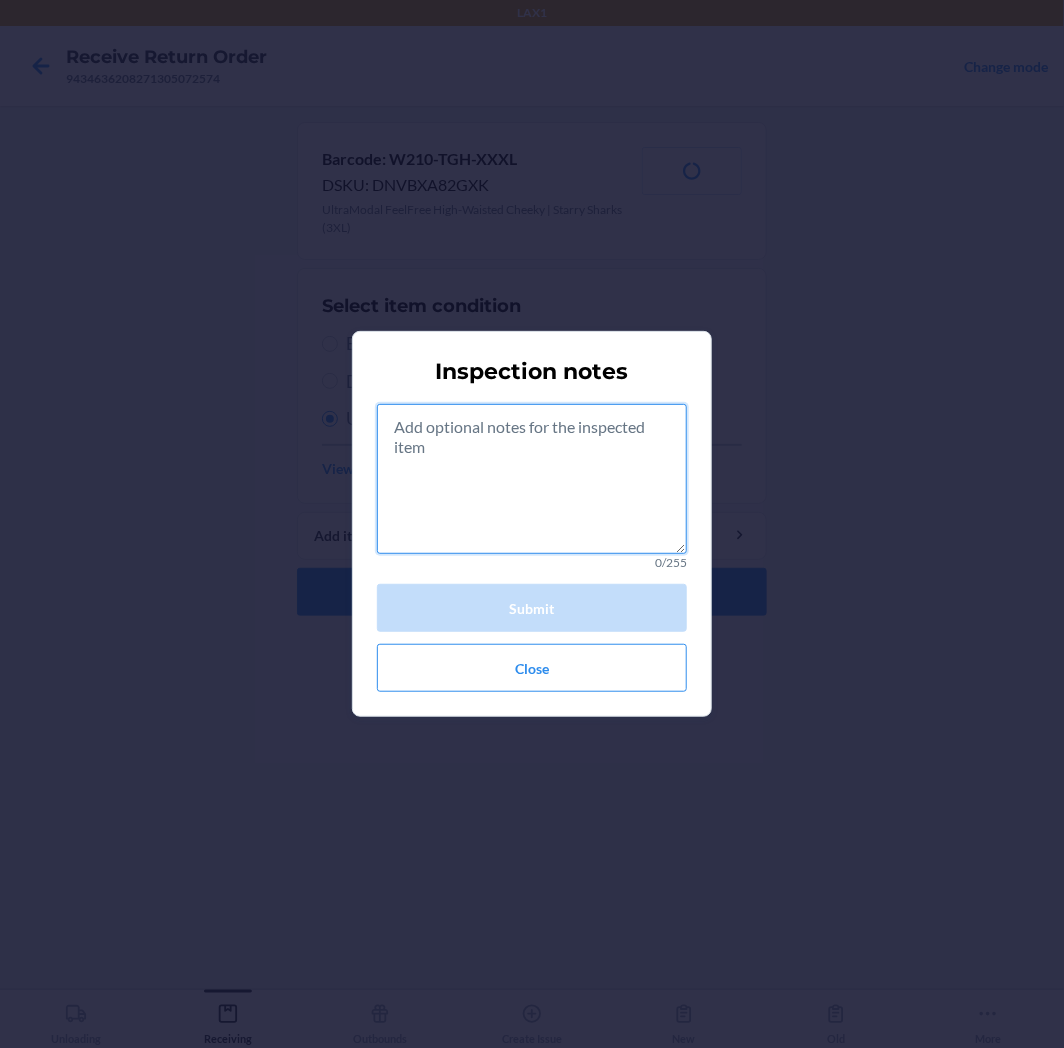 drag, startPoint x: 474, startPoint y: 436, endPoint x: 474, endPoint y: 417, distance: 19 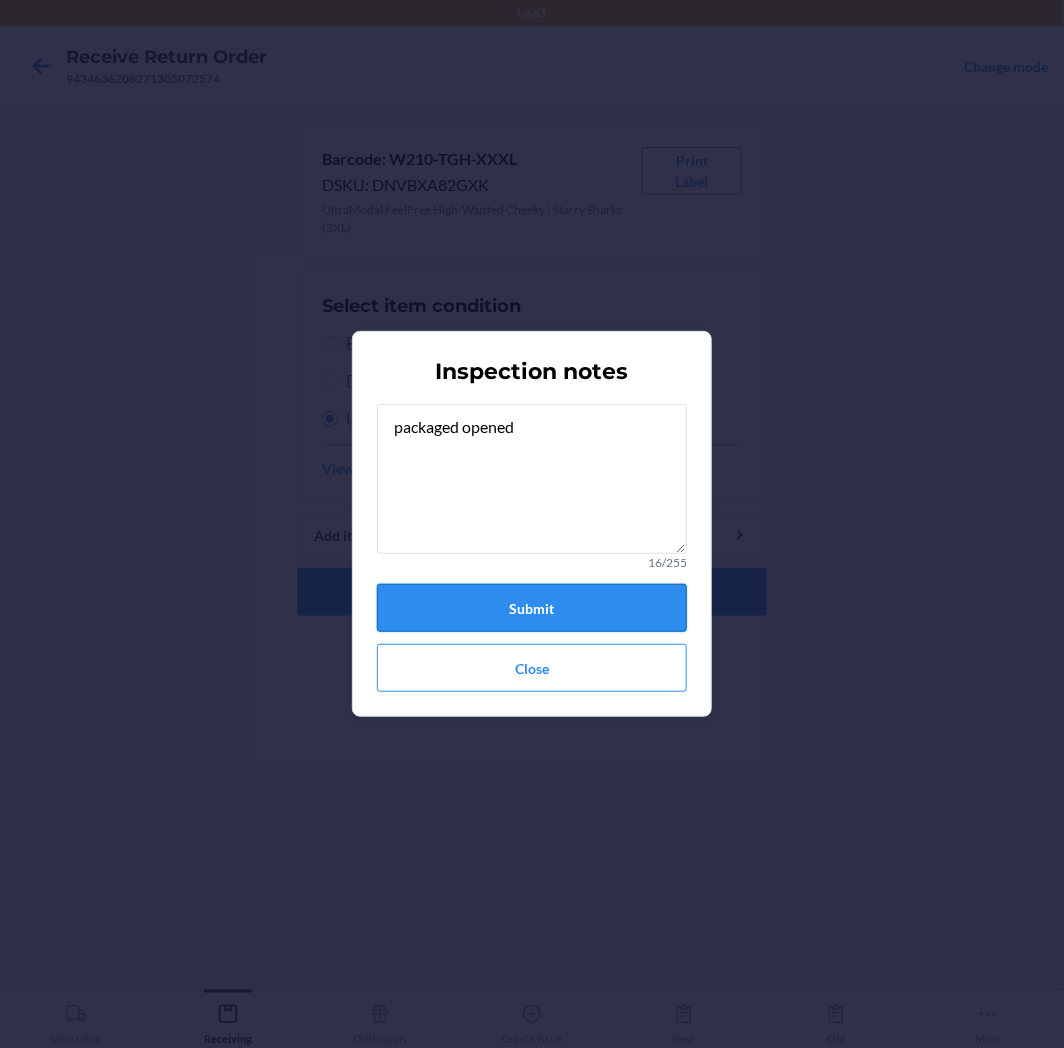 click on "Submit" at bounding box center (532, 608) 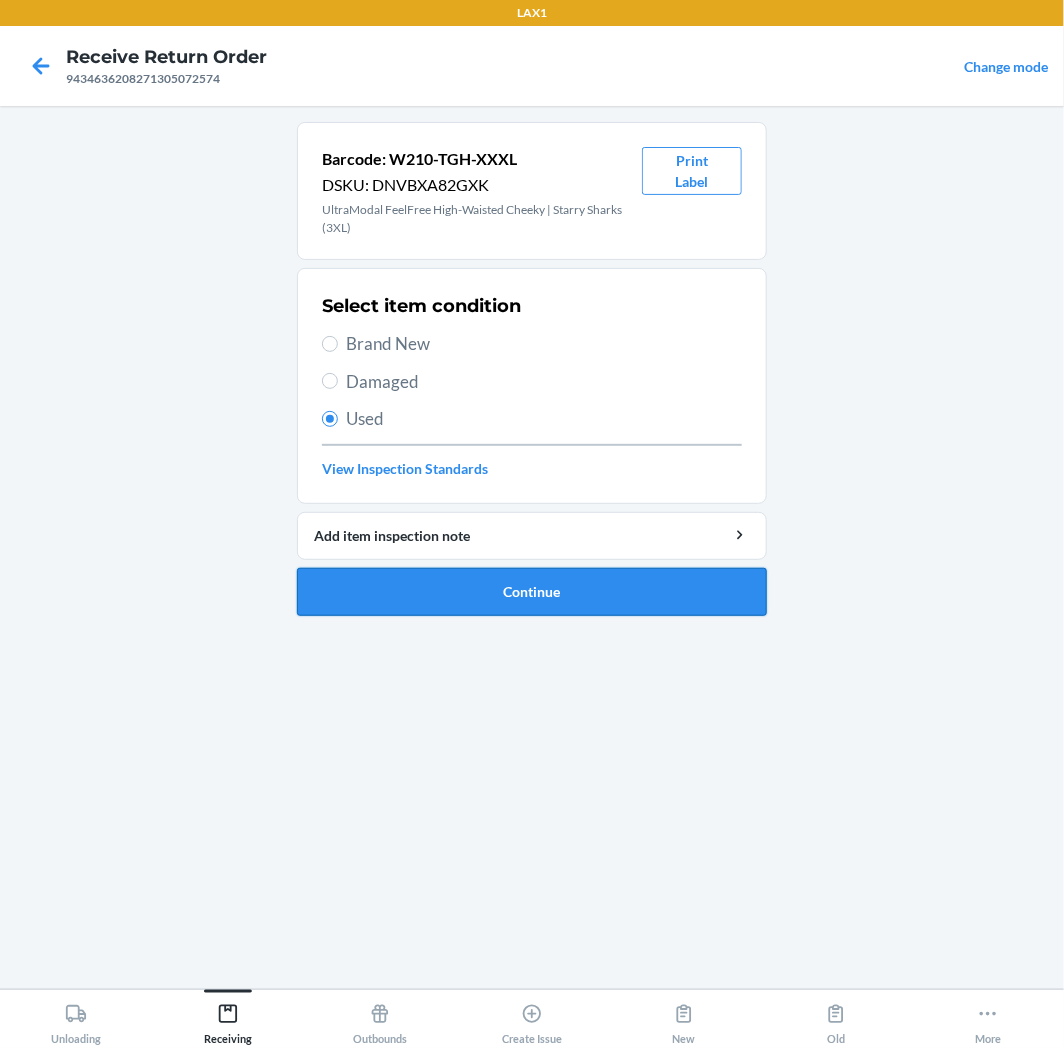 click on "Continue" at bounding box center (532, 592) 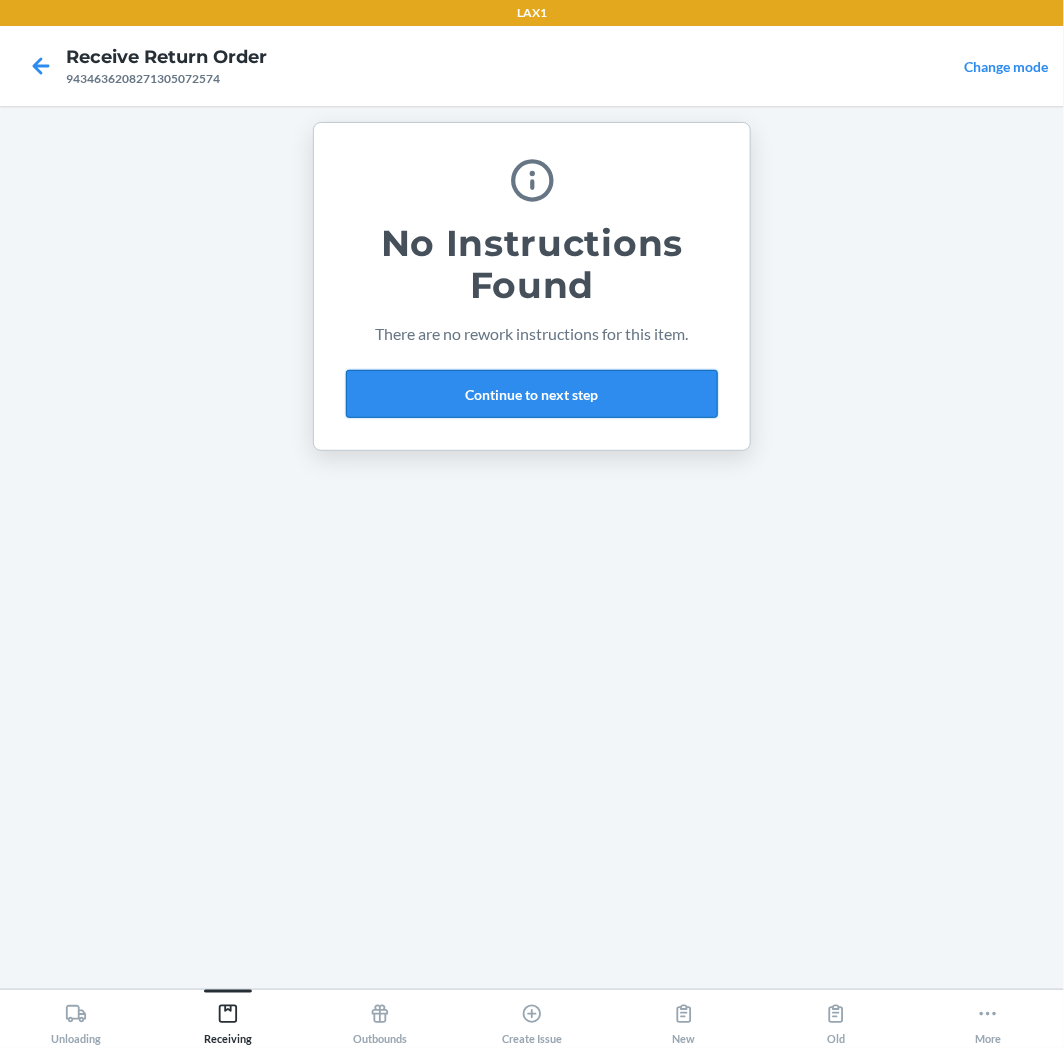 click on "Continue to next step" at bounding box center [532, 394] 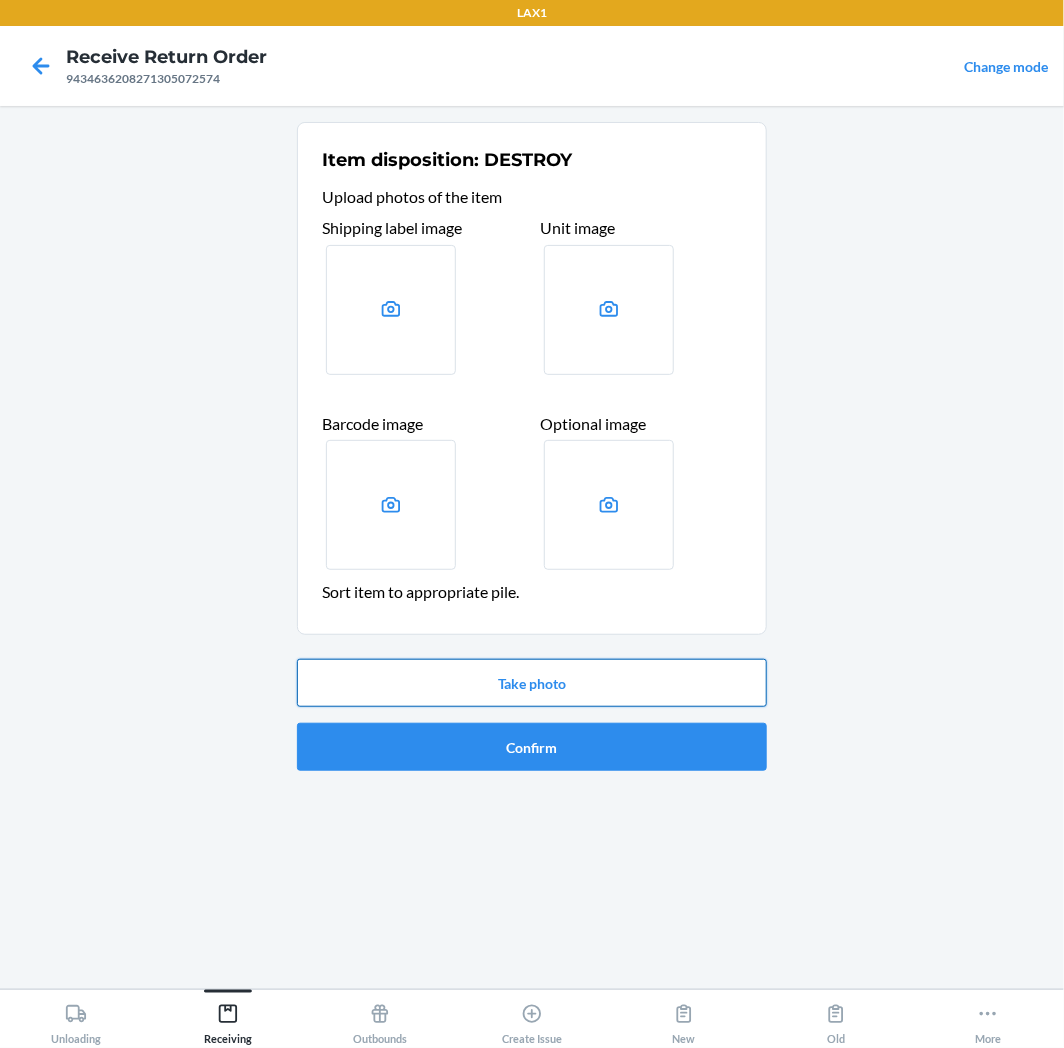 click on "Take photo" at bounding box center [532, 683] 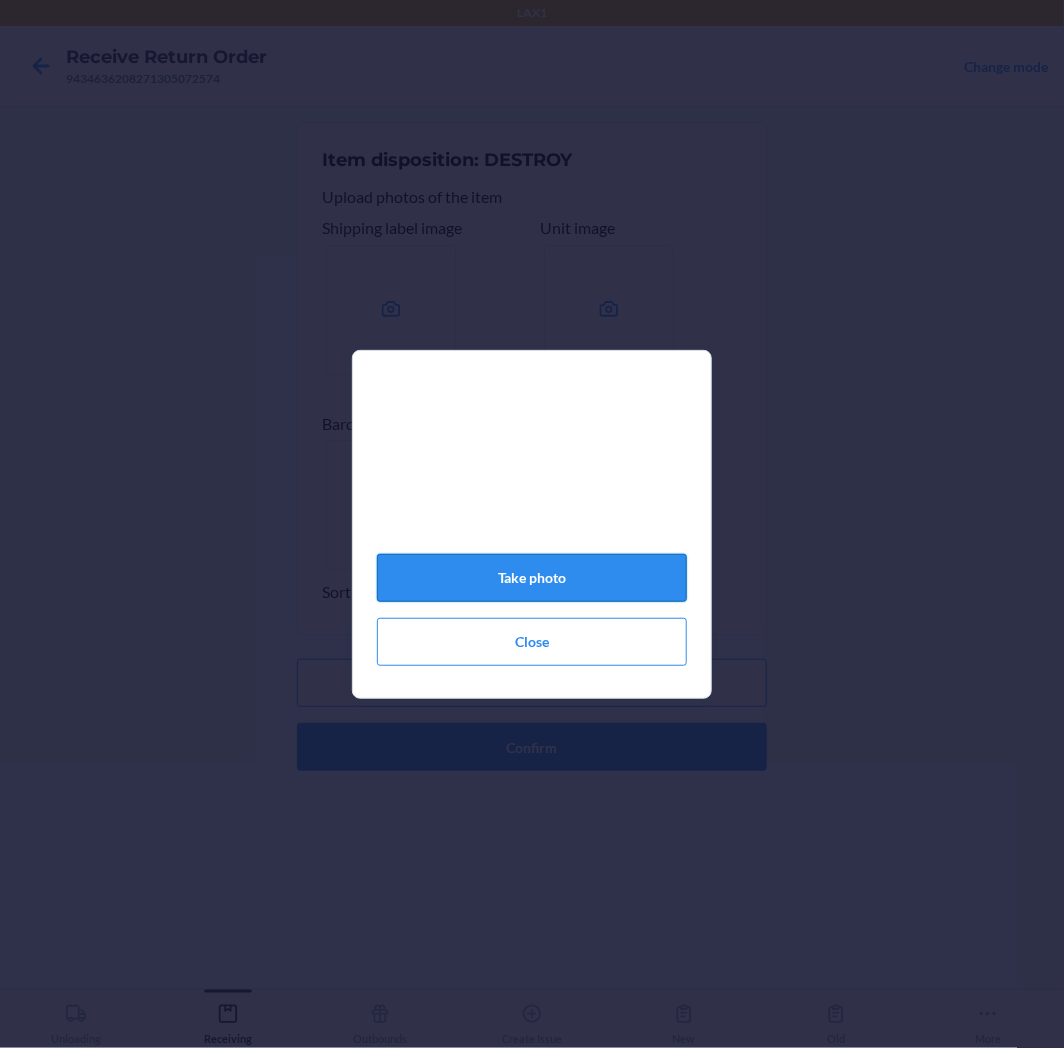 click on "Take photo" 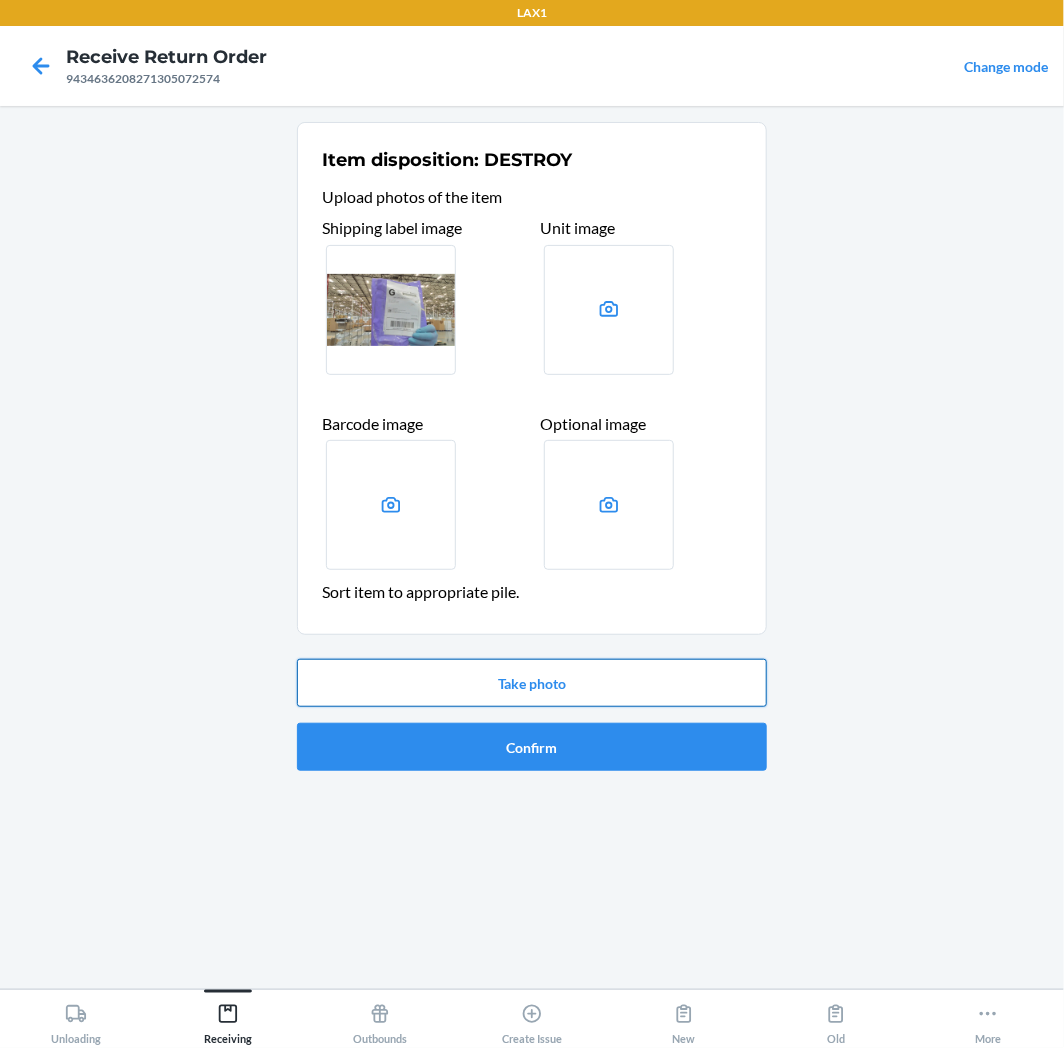 click on "Take photo" at bounding box center (532, 683) 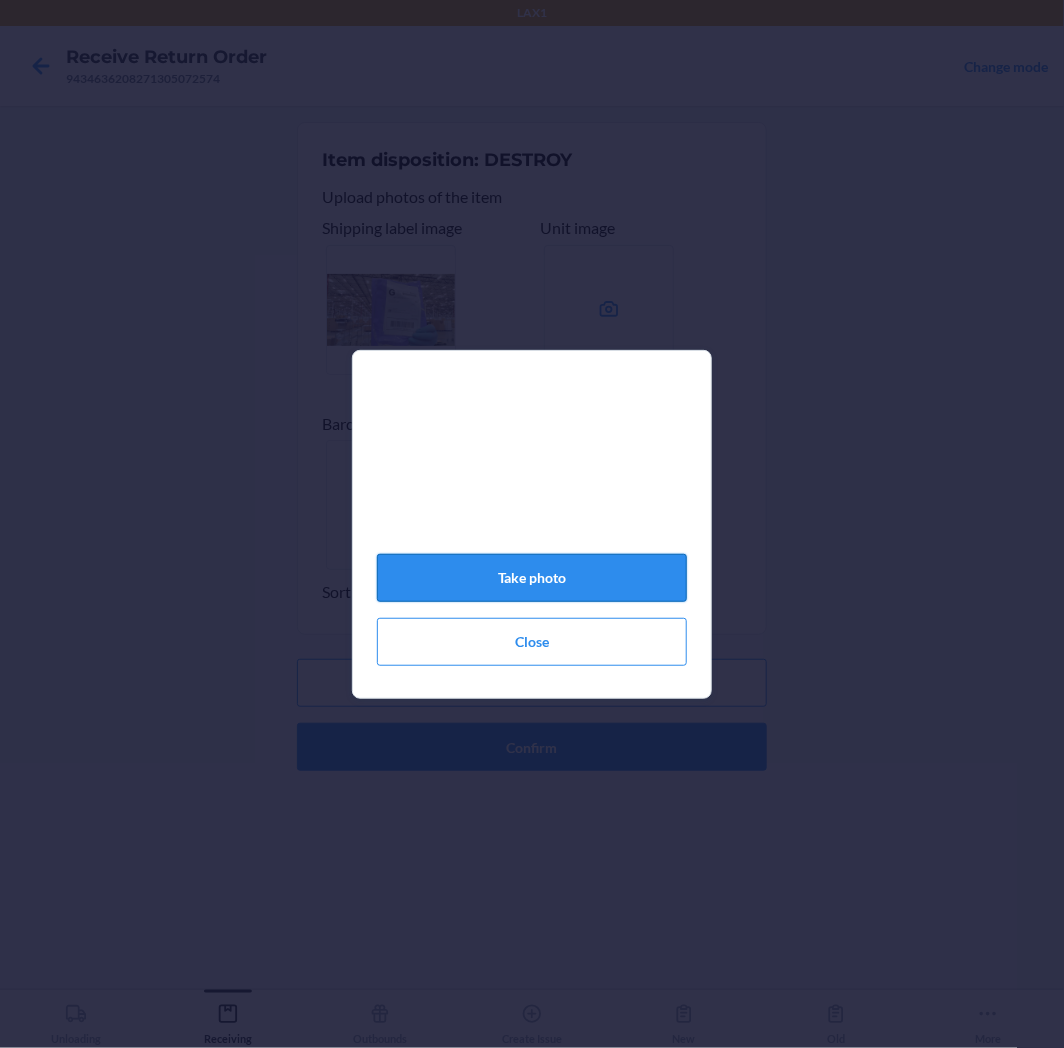click on "Take photo" 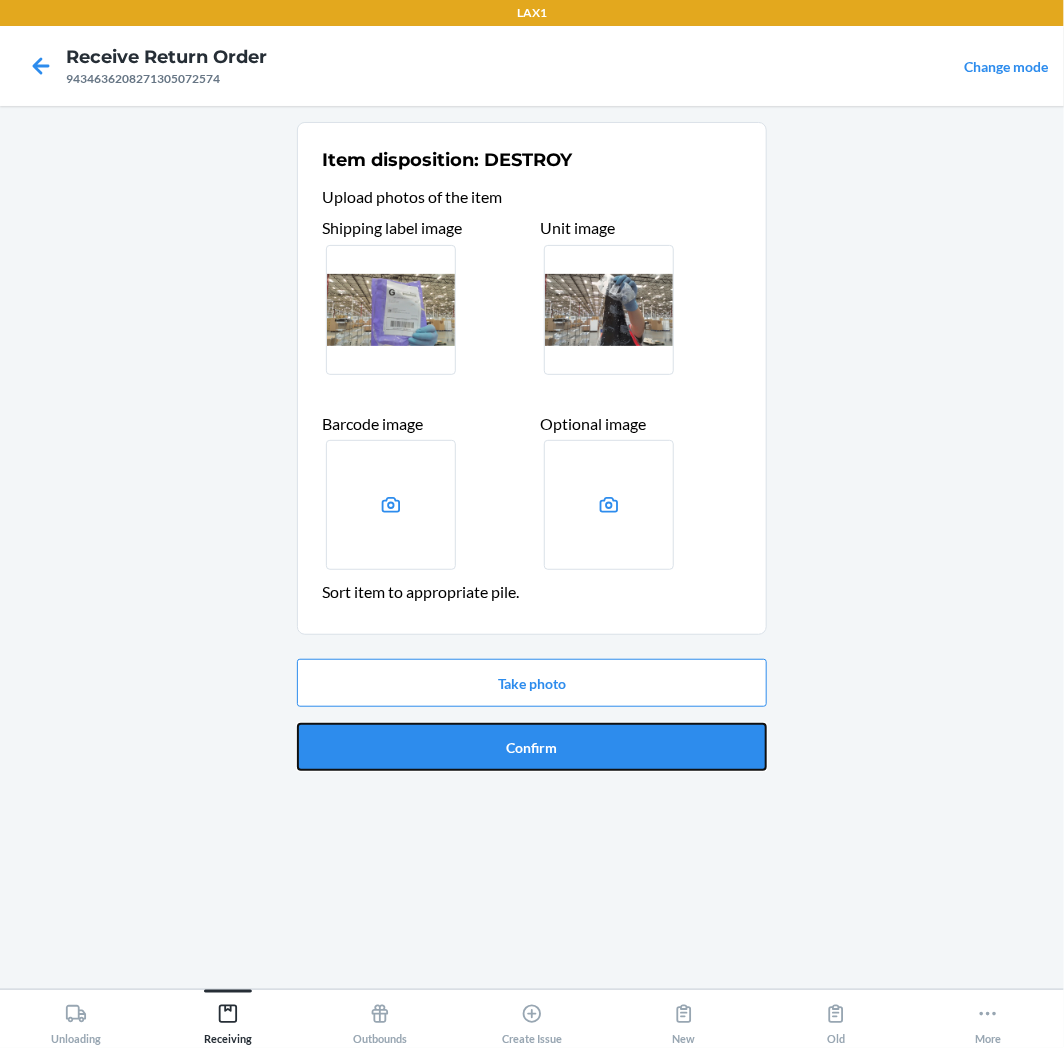 click on "Confirm" at bounding box center [532, 747] 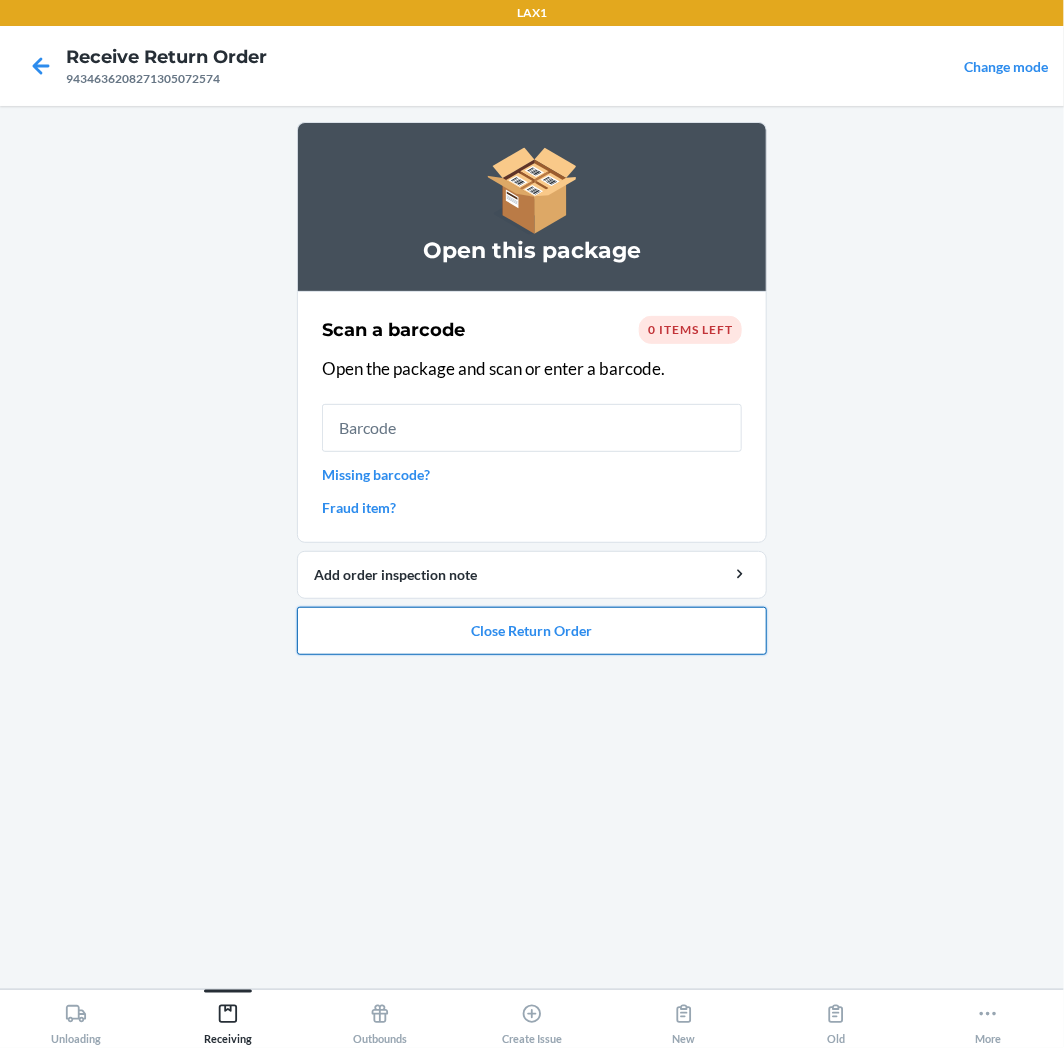 click on "Close Return Order" at bounding box center [532, 631] 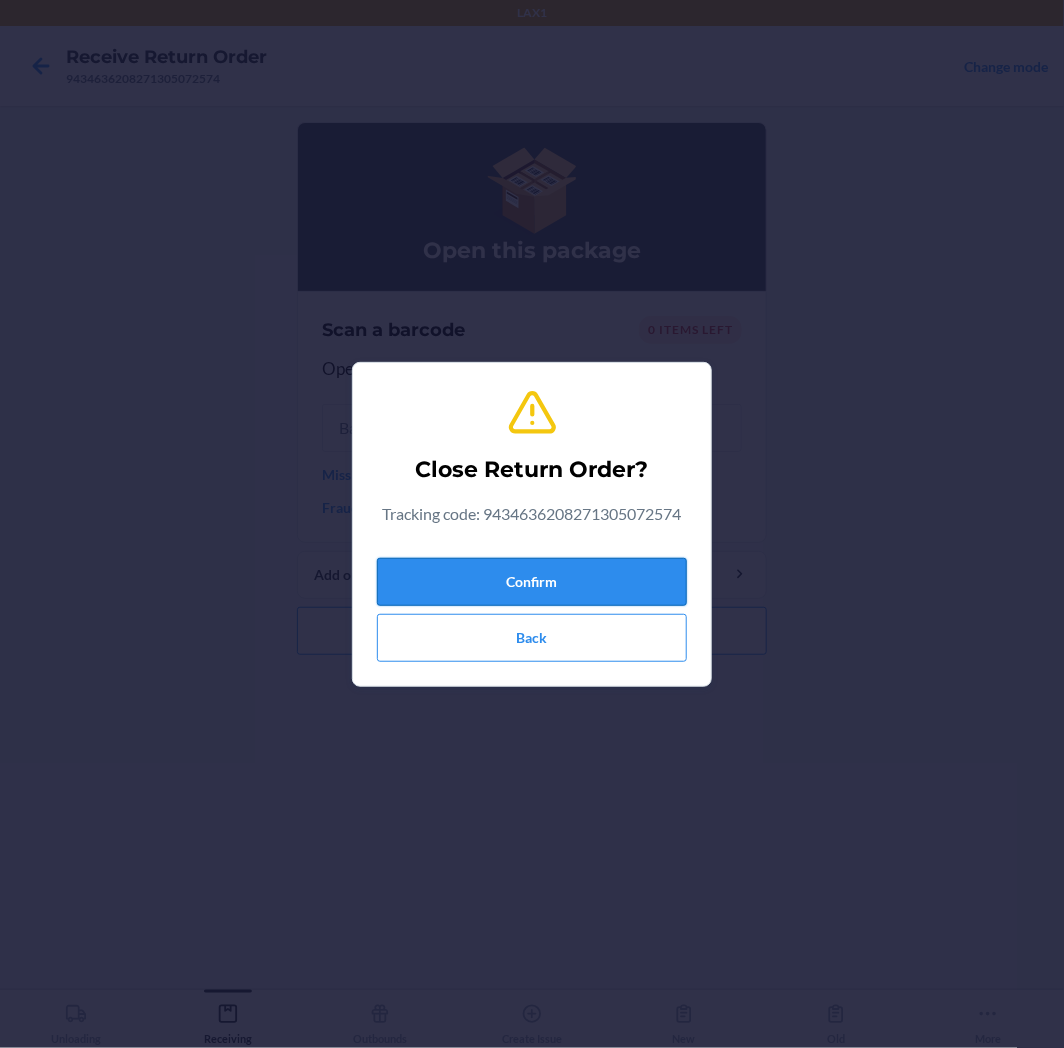 click on "Confirm" at bounding box center [532, 582] 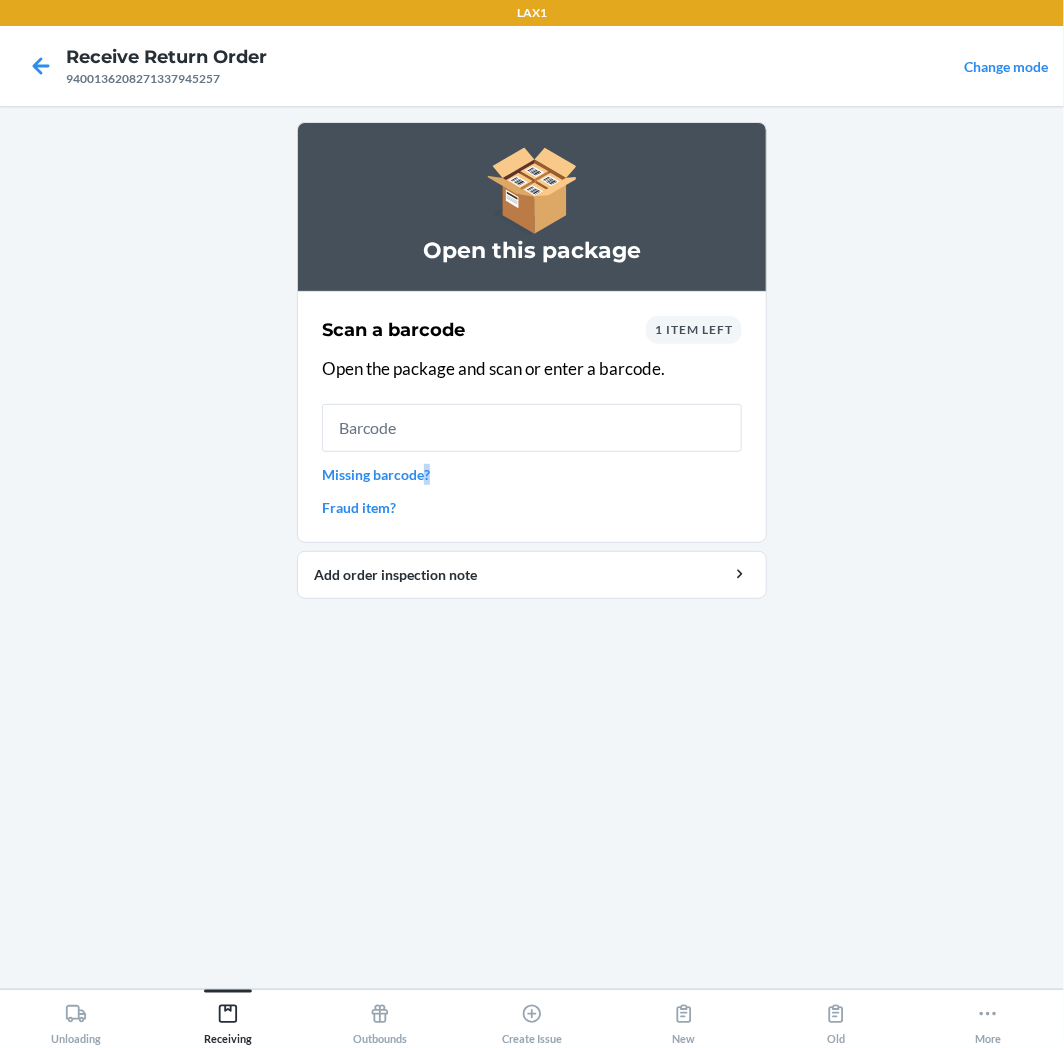 click on "Missing barcode?" at bounding box center [532, 474] 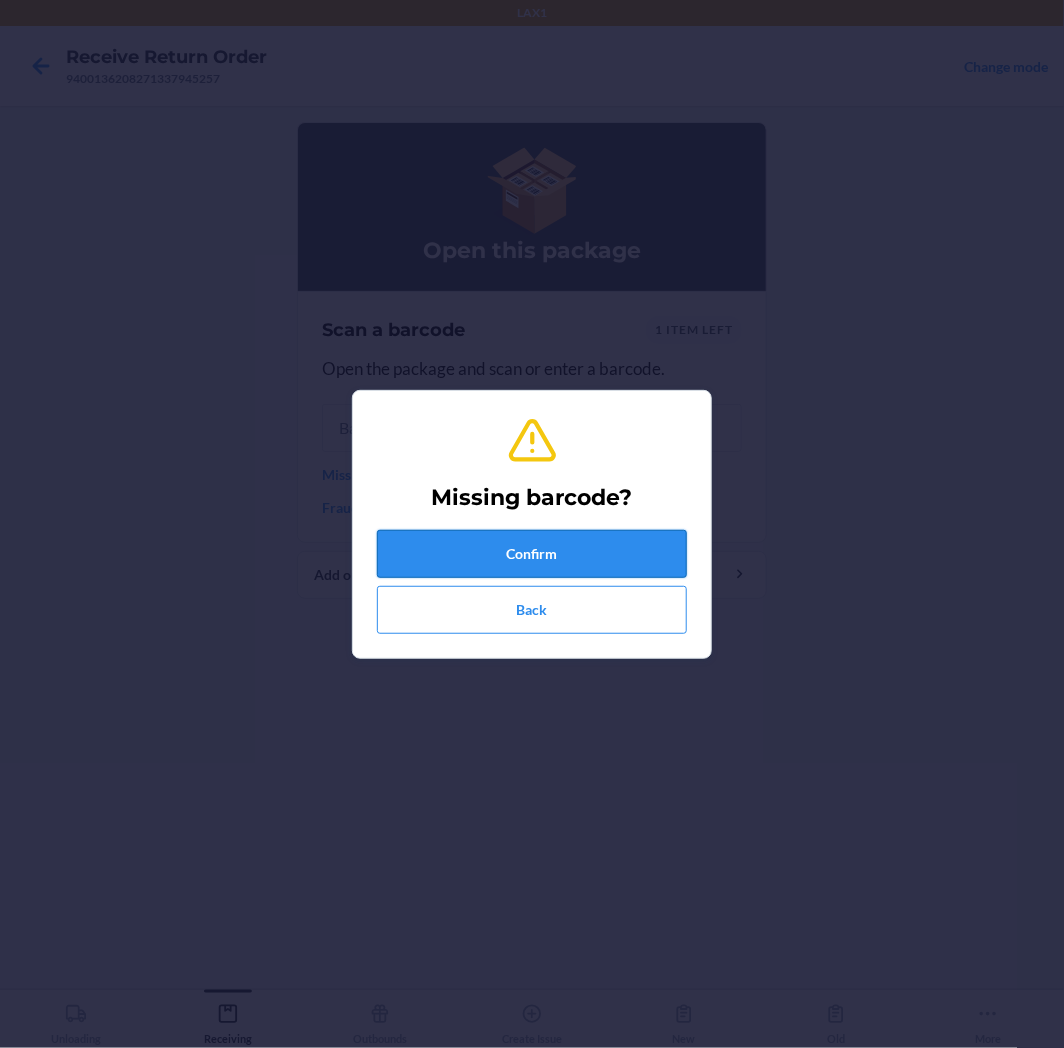 click on "Confirm" at bounding box center (532, 554) 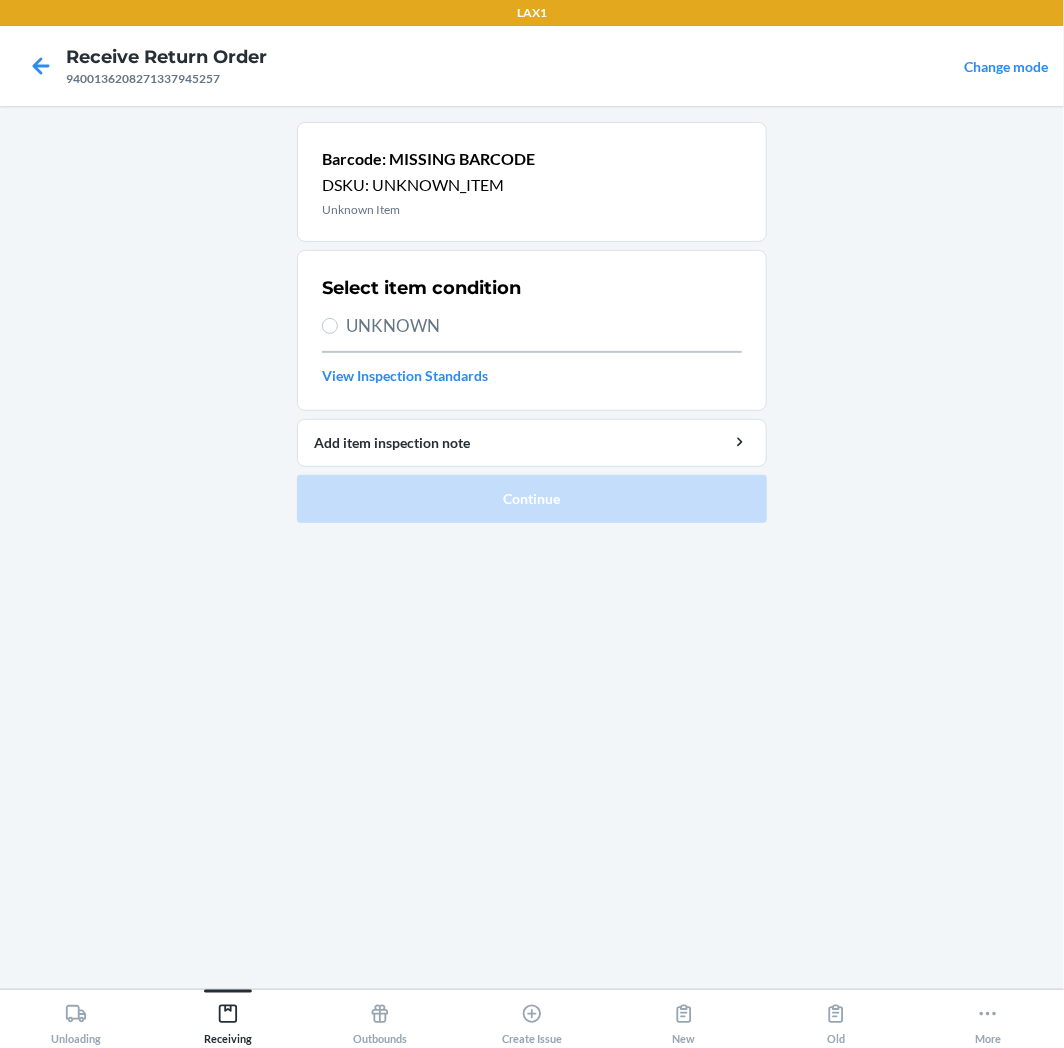 click on "UNKNOWN" at bounding box center [544, 326] 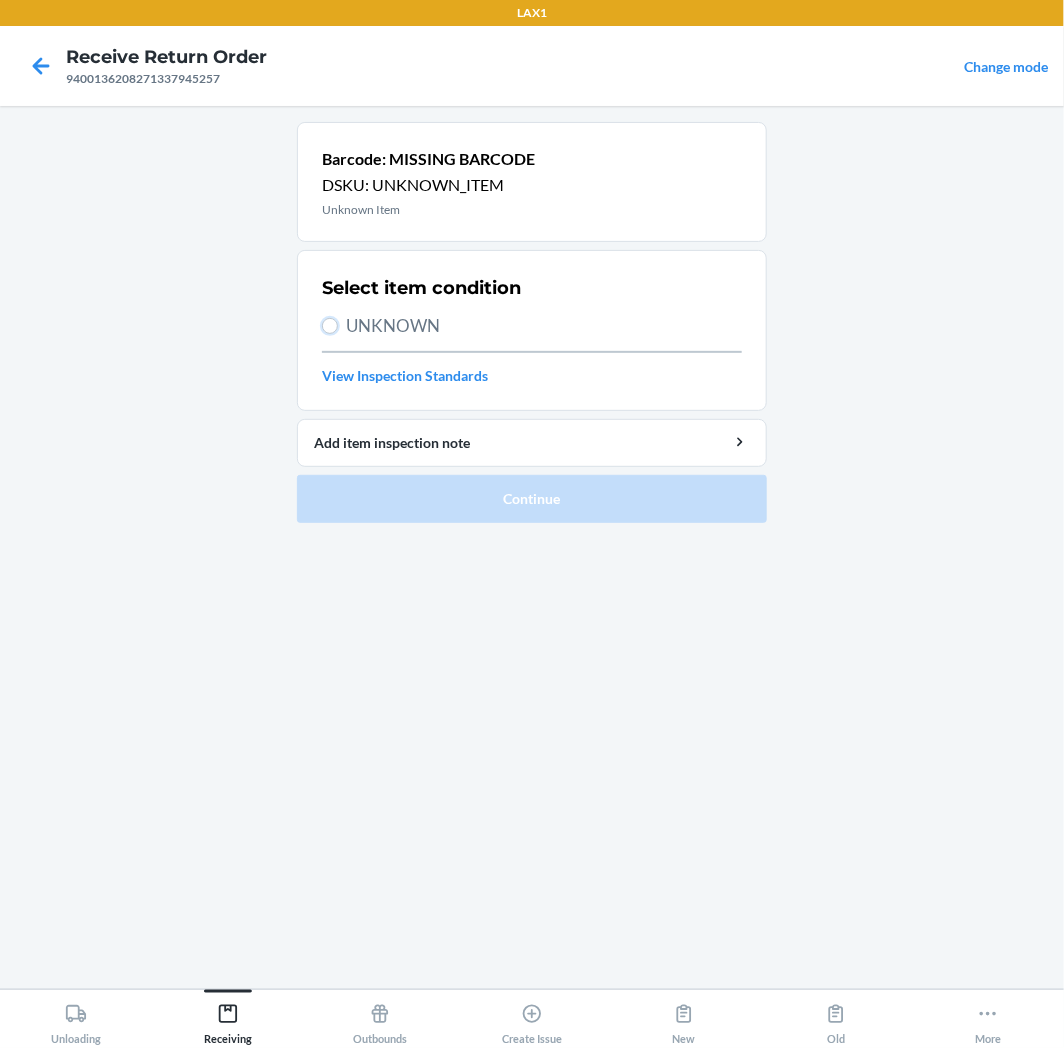 click on "UNKNOWN" at bounding box center (330, 326) 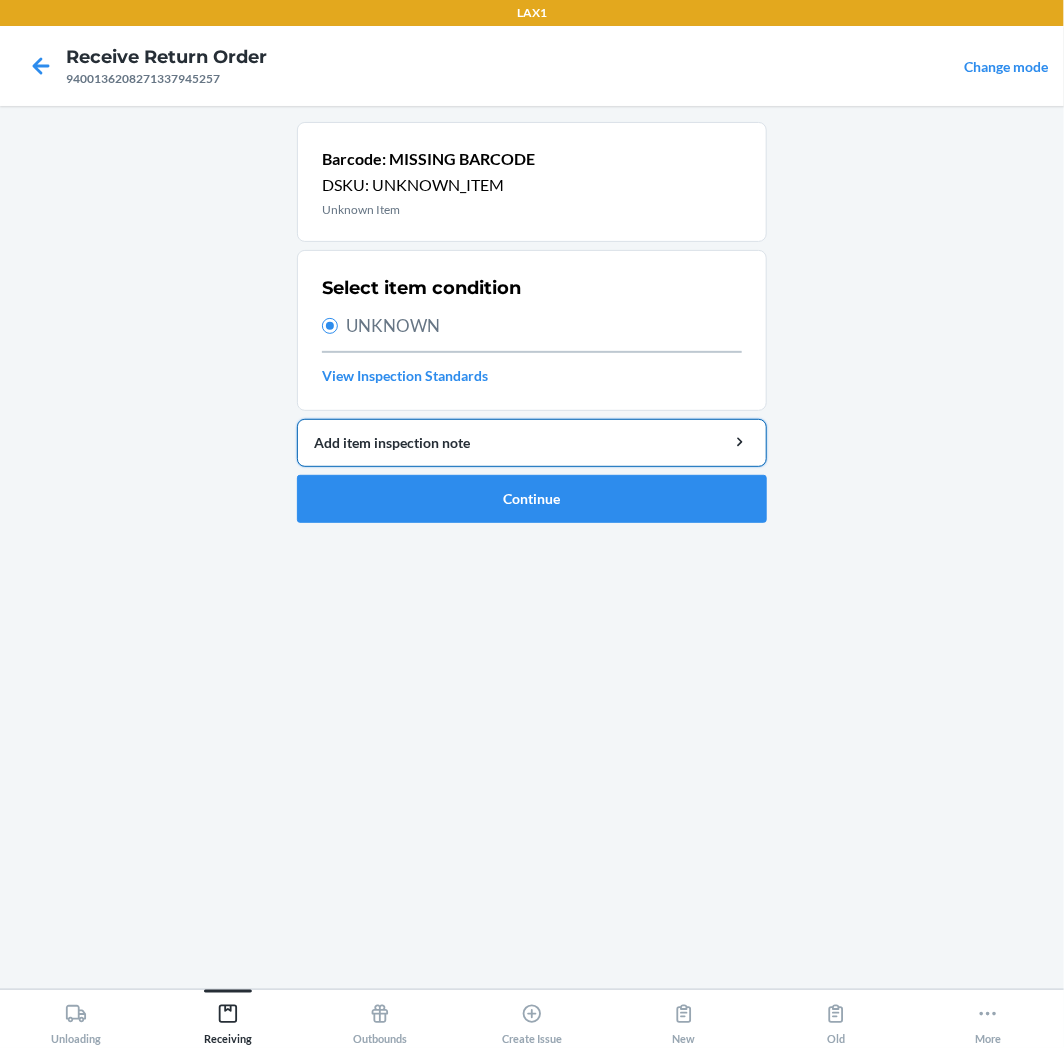 click on "Add item inspection note" at bounding box center [532, 443] 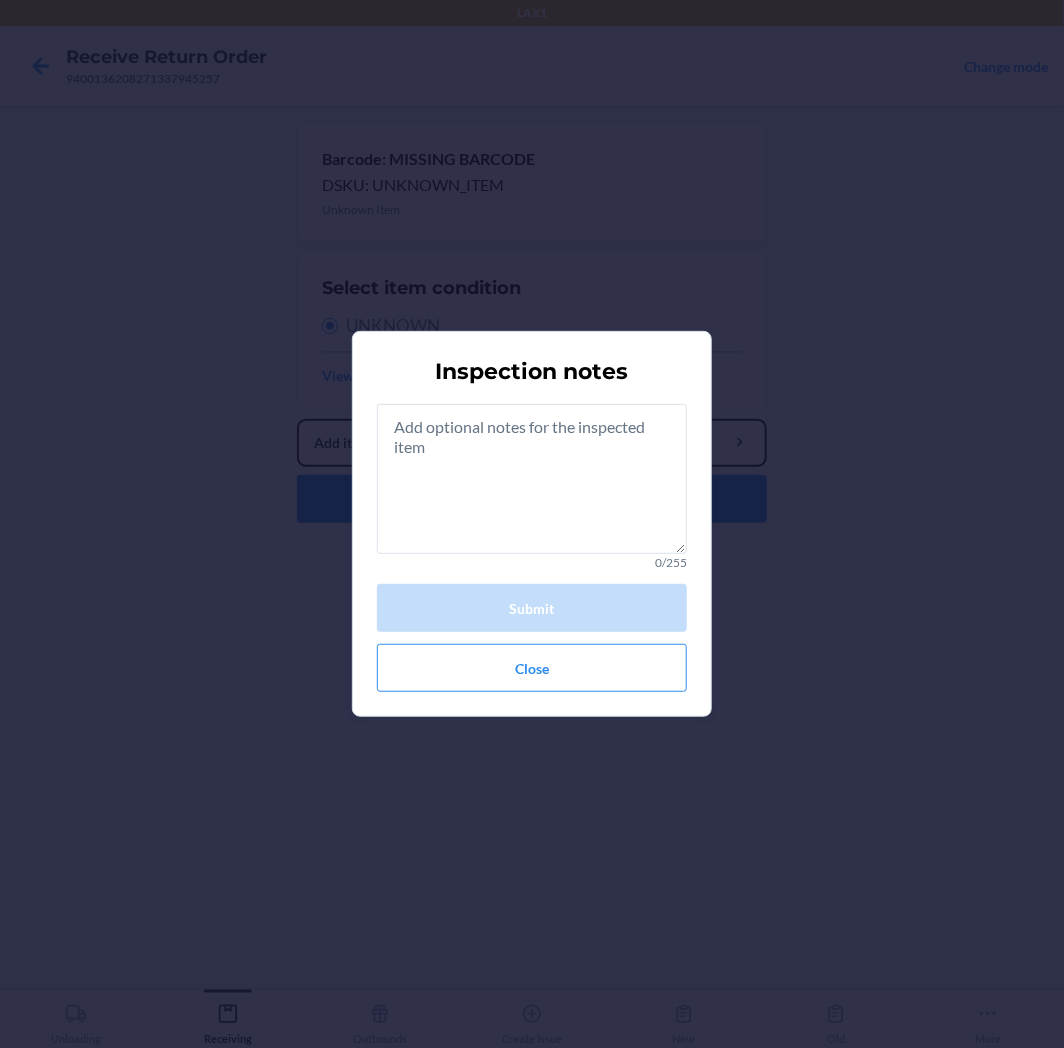 click on "Add item inspection note" at bounding box center (532, 443) 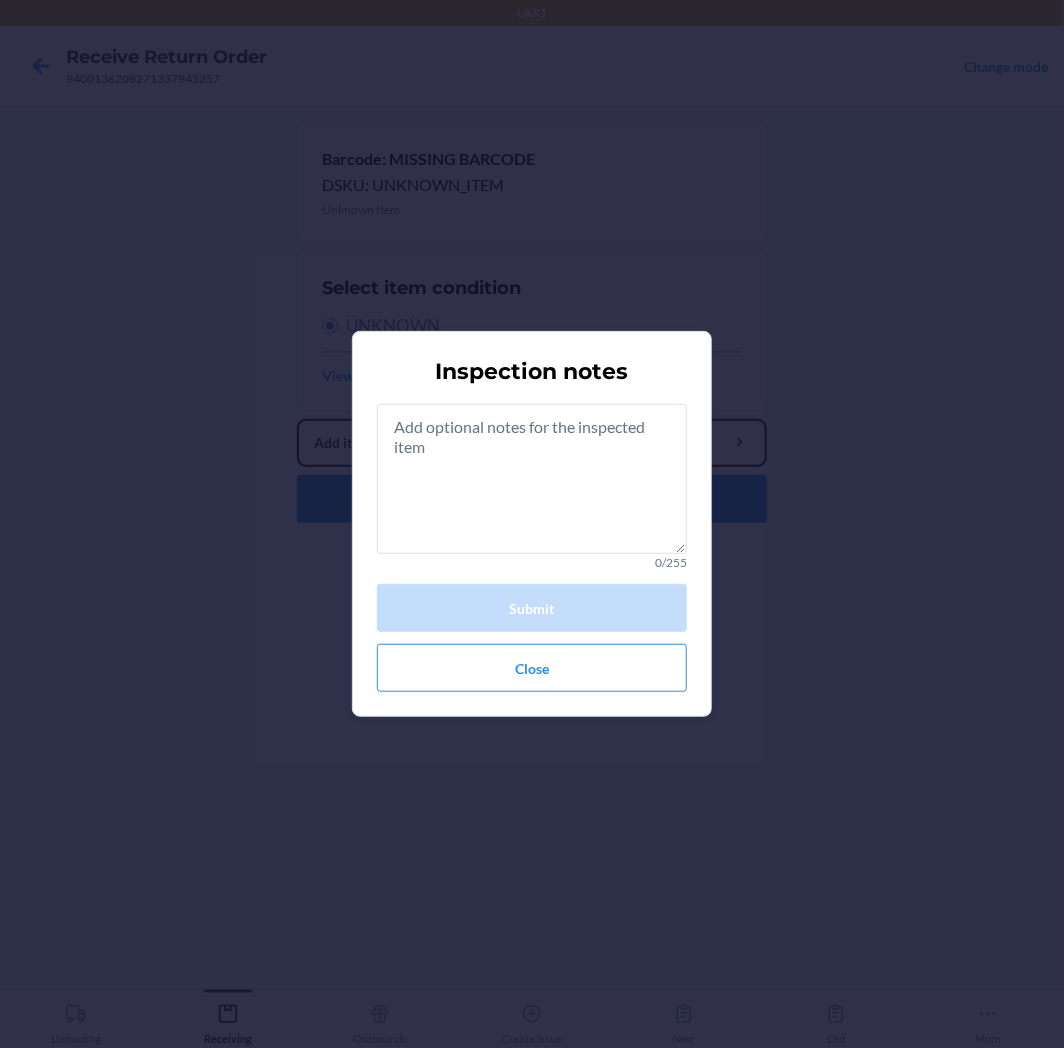 click on "Add item inspection note" at bounding box center (532, 443) 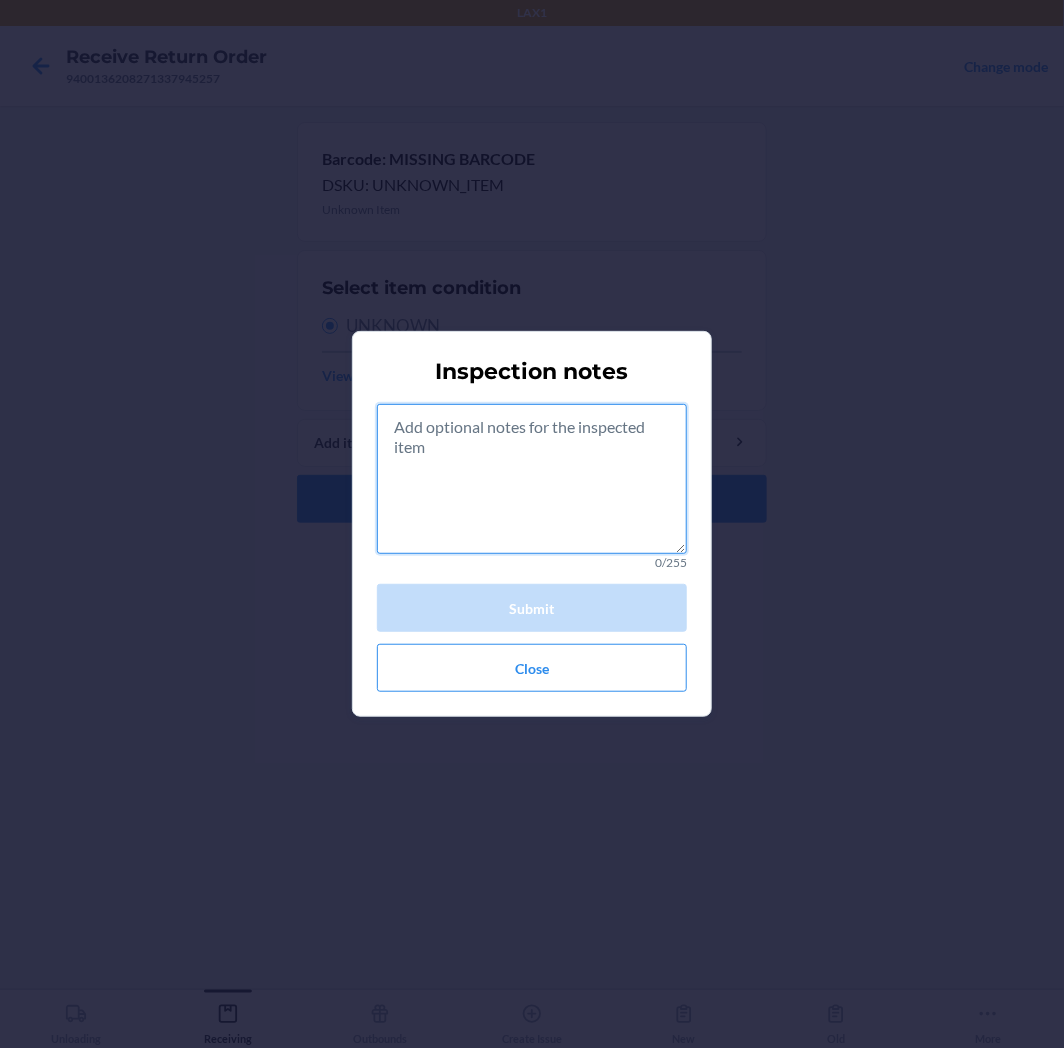 click at bounding box center (532, 479) 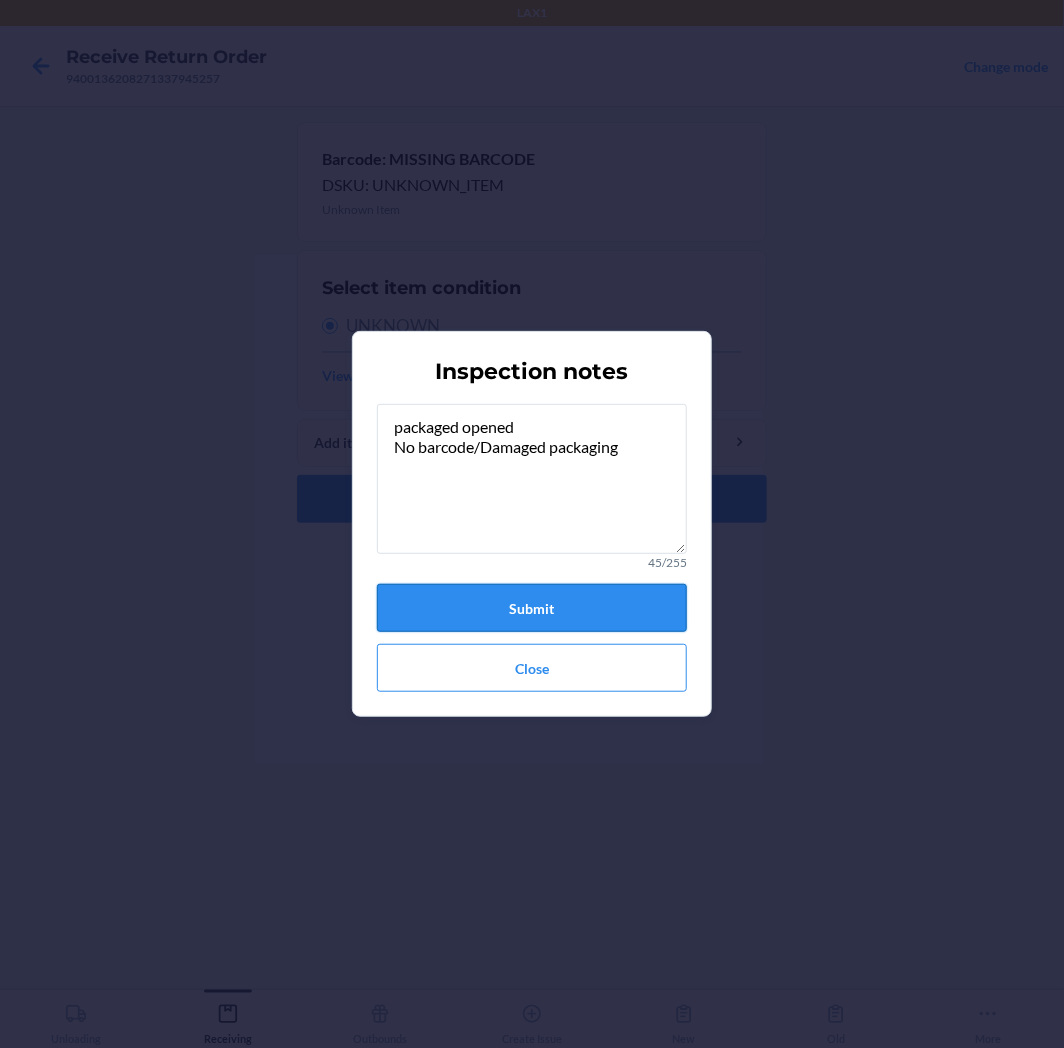 click on "Submit" at bounding box center [532, 608] 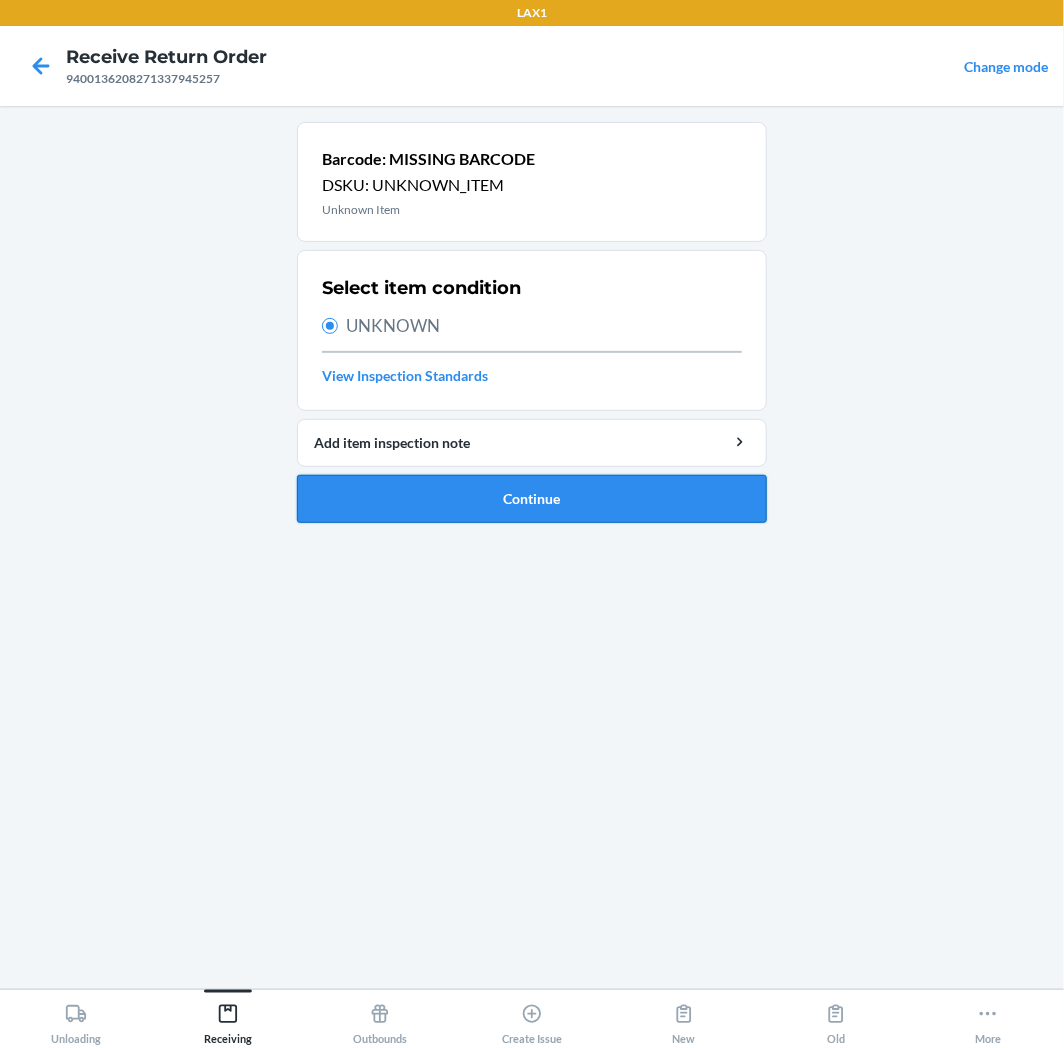 click on "Continue" at bounding box center (532, 499) 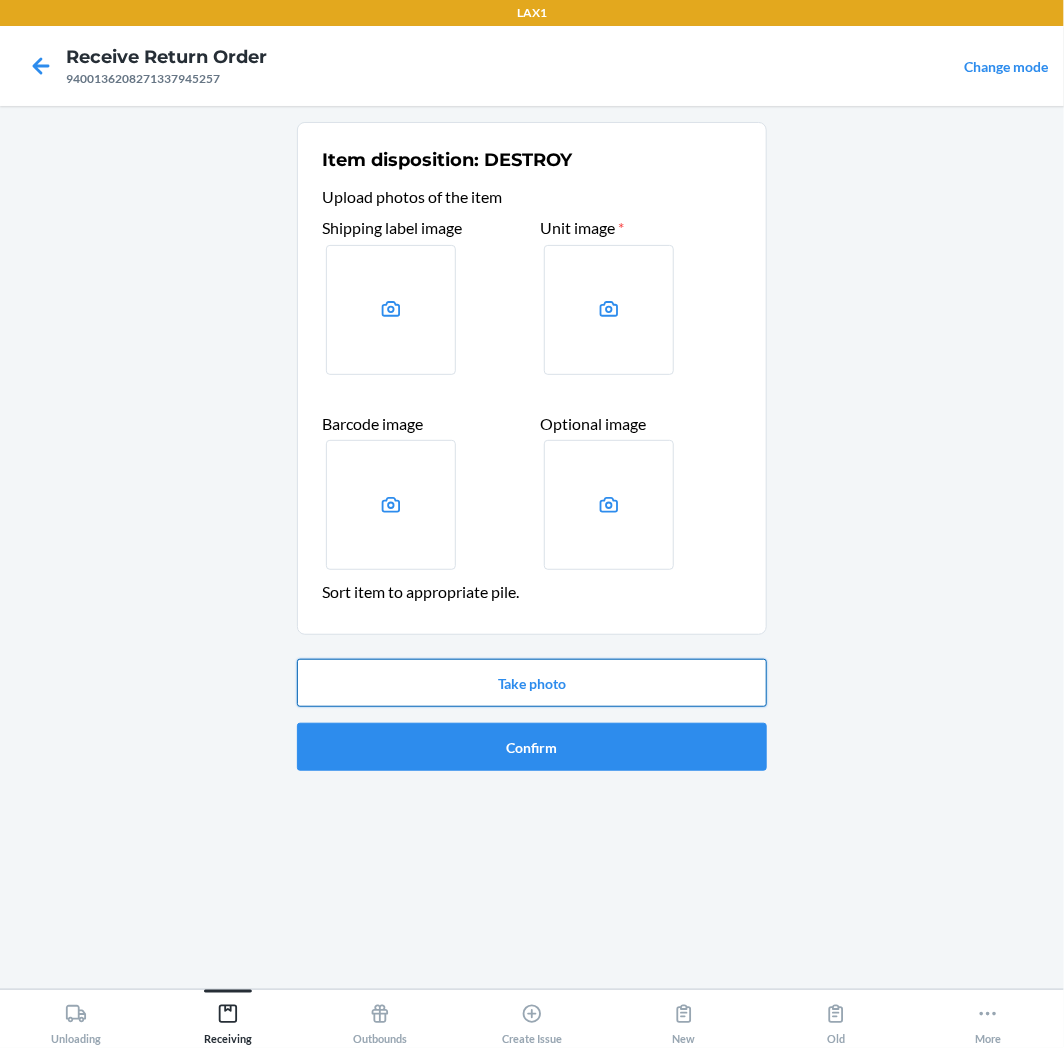 click on "Take photo" at bounding box center (532, 683) 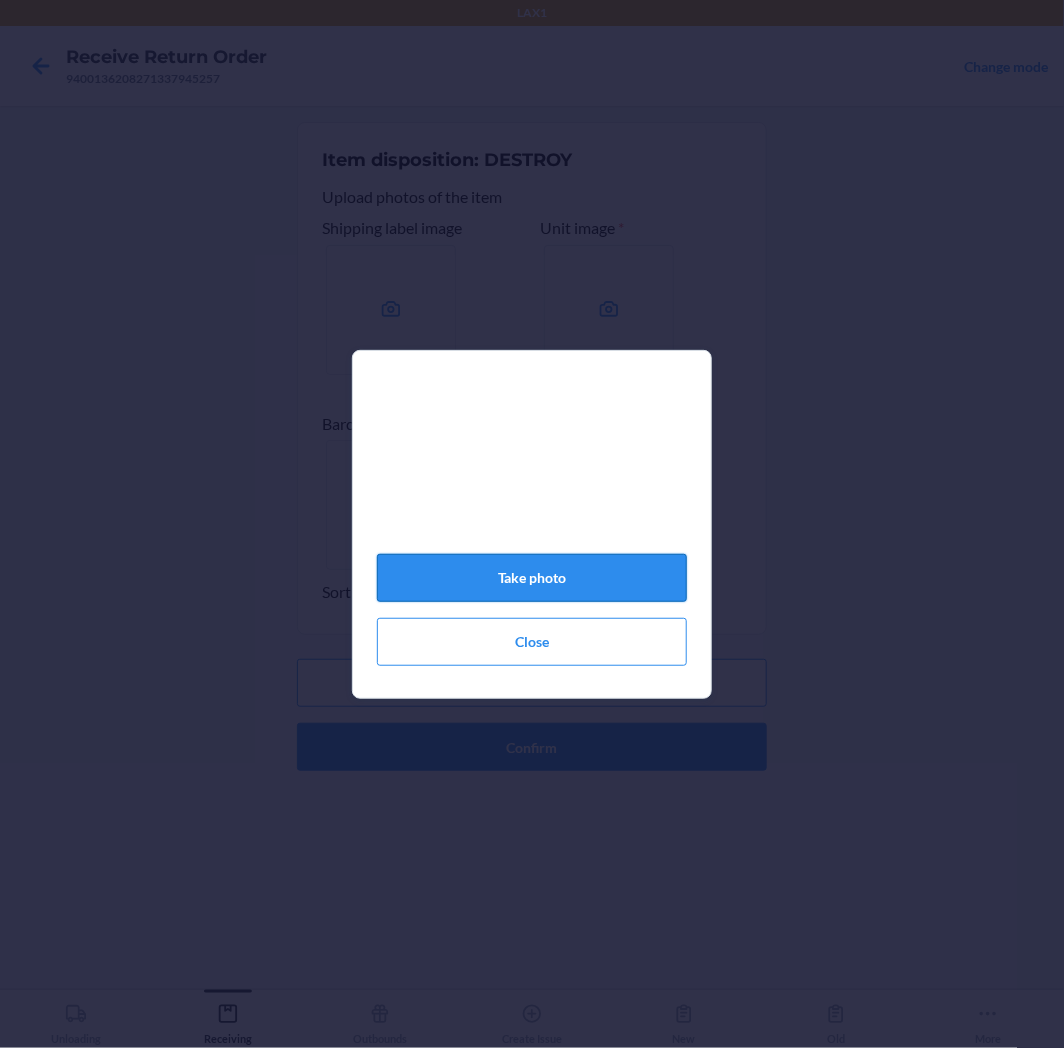 click on "Take photo" 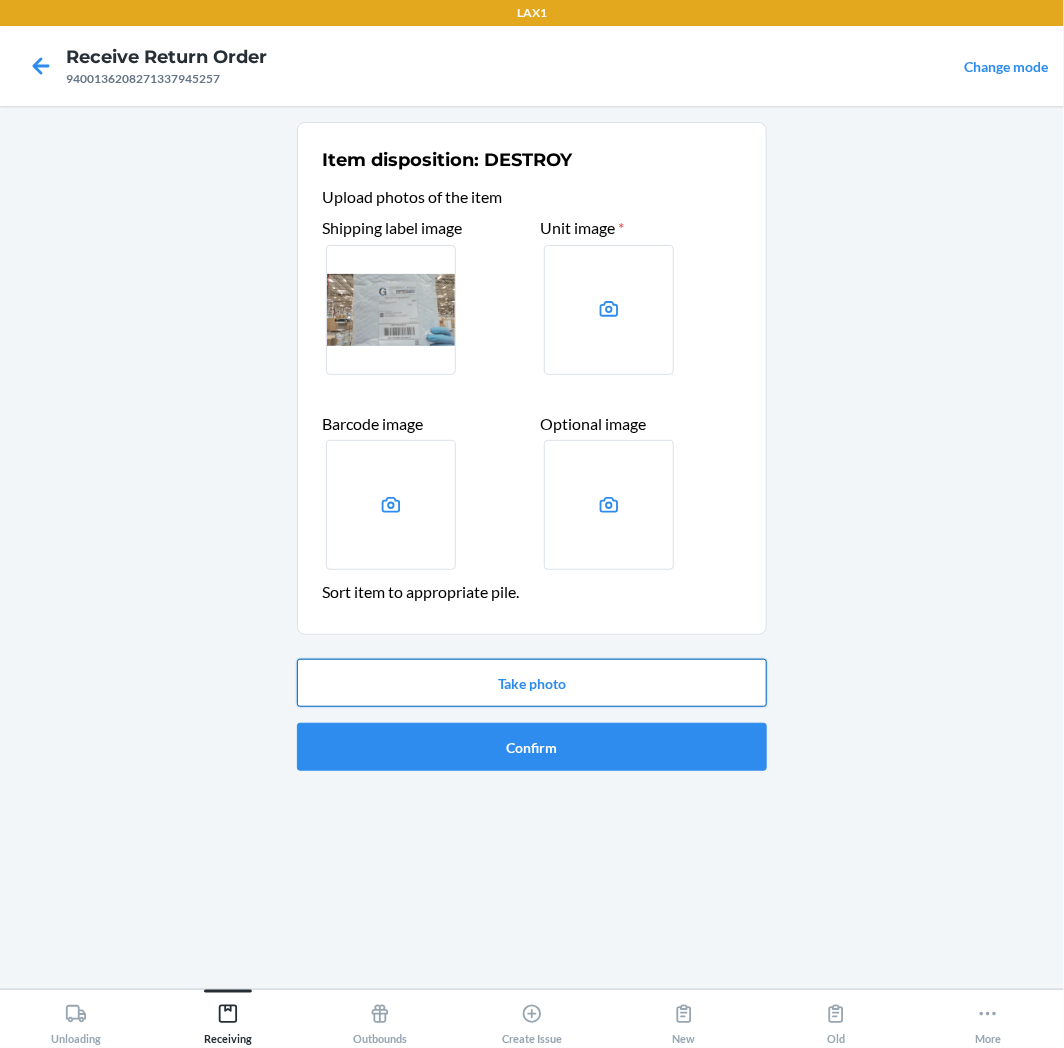 click on "Take photo" at bounding box center [532, 683] 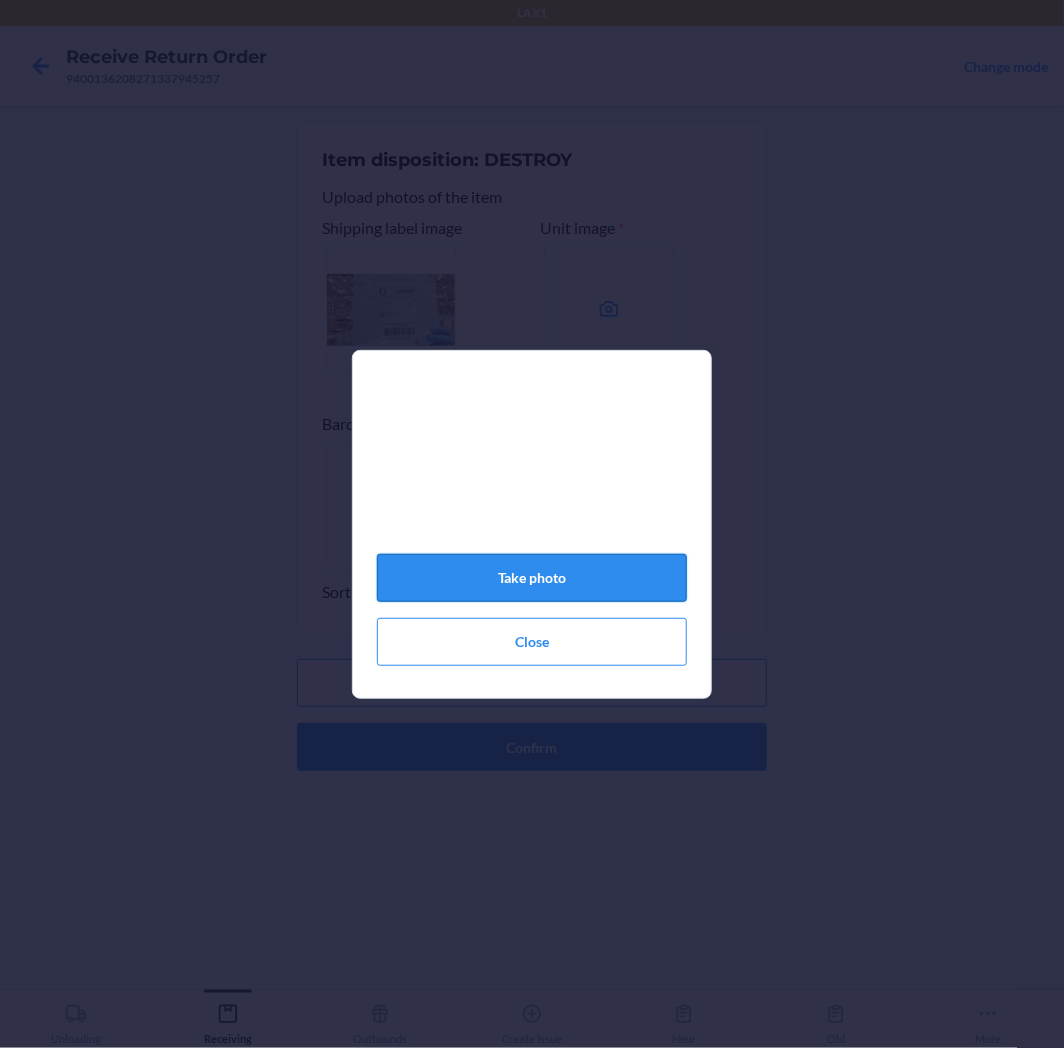 click on "Take photo" 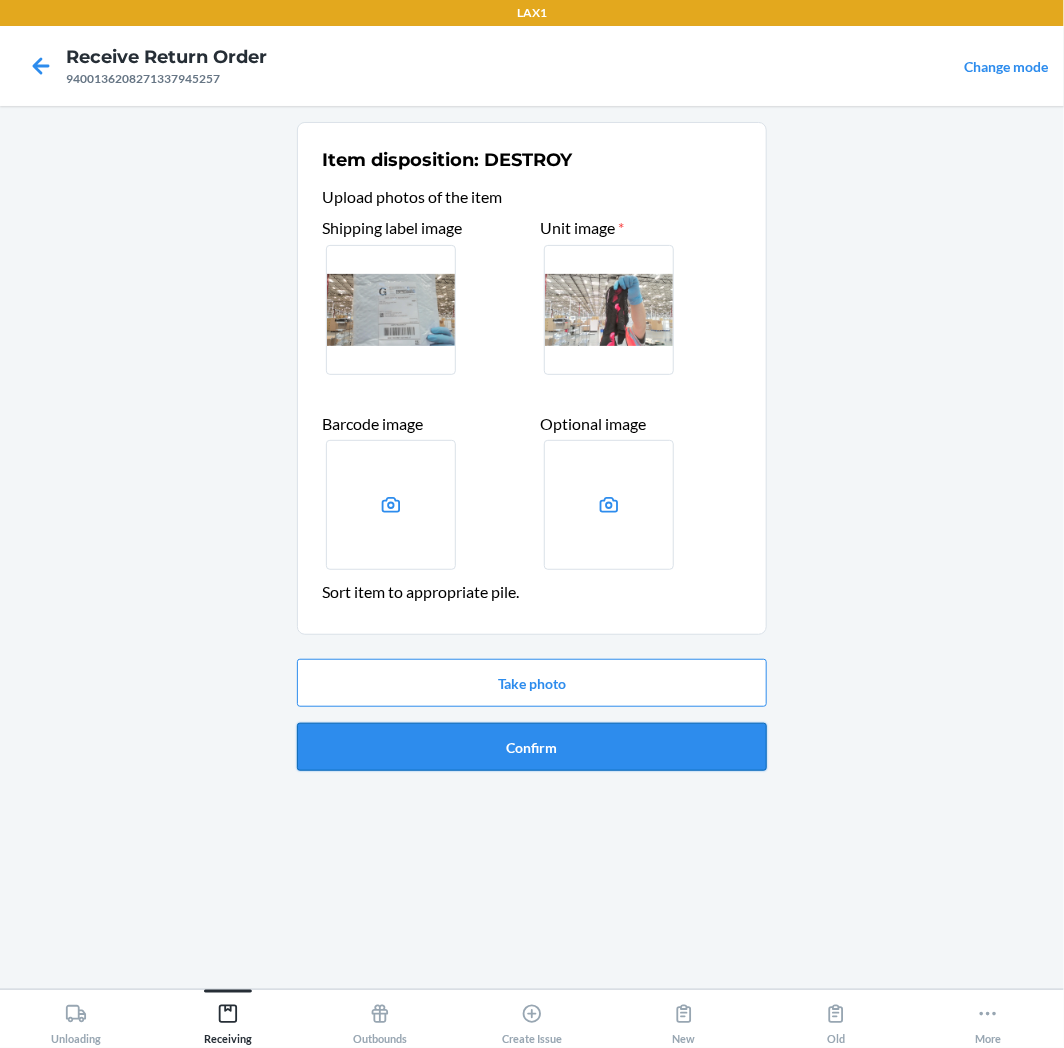 click on "Confirm" at bounding box center [532, 747] 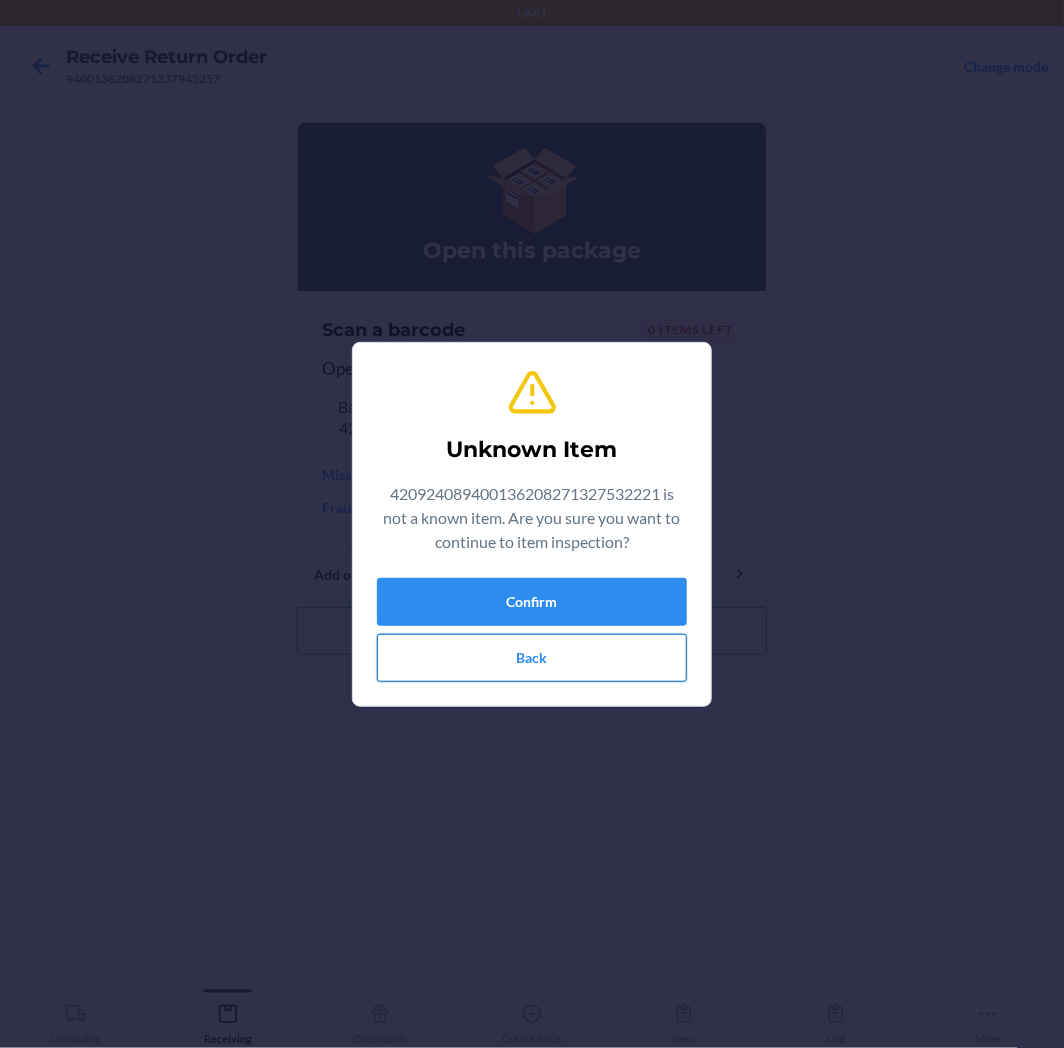 click on "Back" at bounding box center [532, 658] 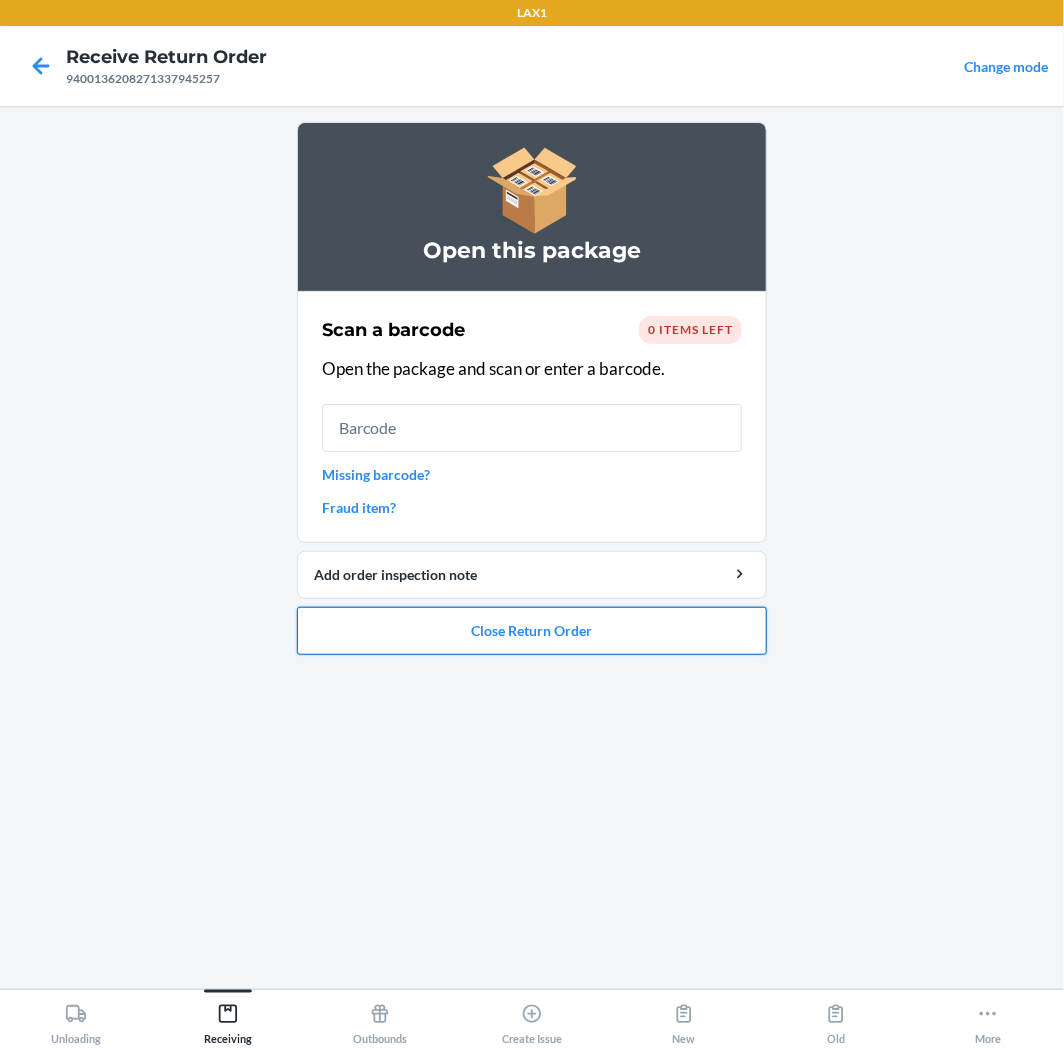 click on "Close Return Order" at bounding box center [532, 631] 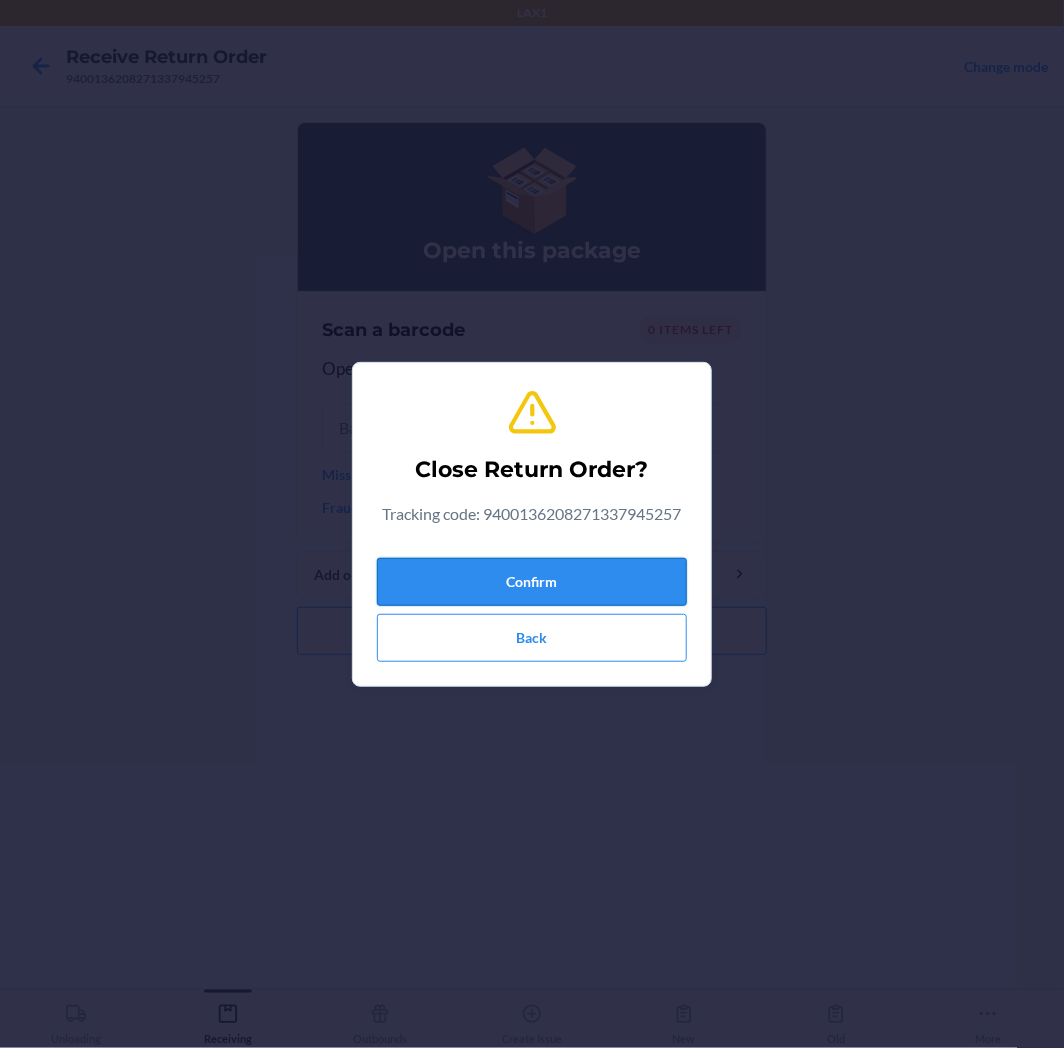 click on "Confirm" at bounding box center [532, 582] 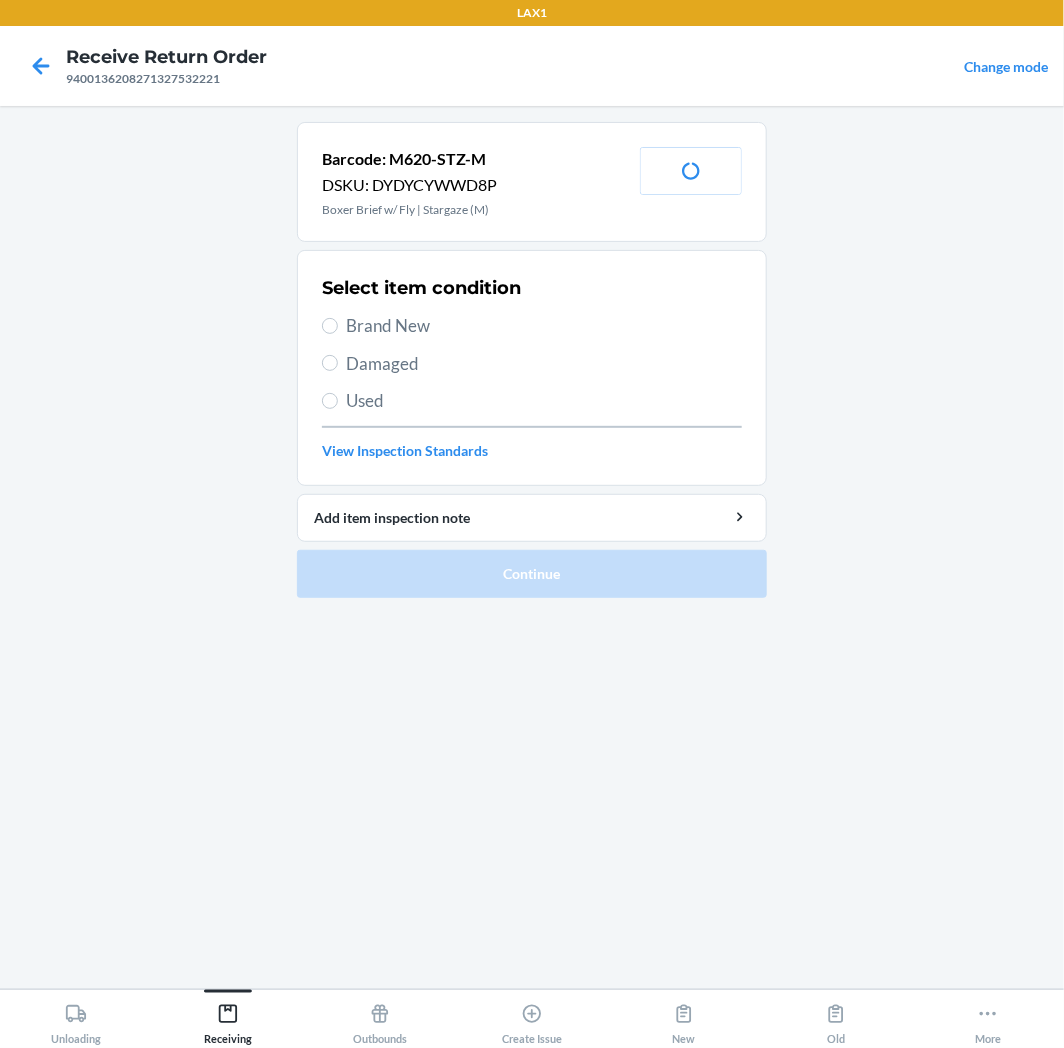 click on "Used" at bounding box center [532, 401] 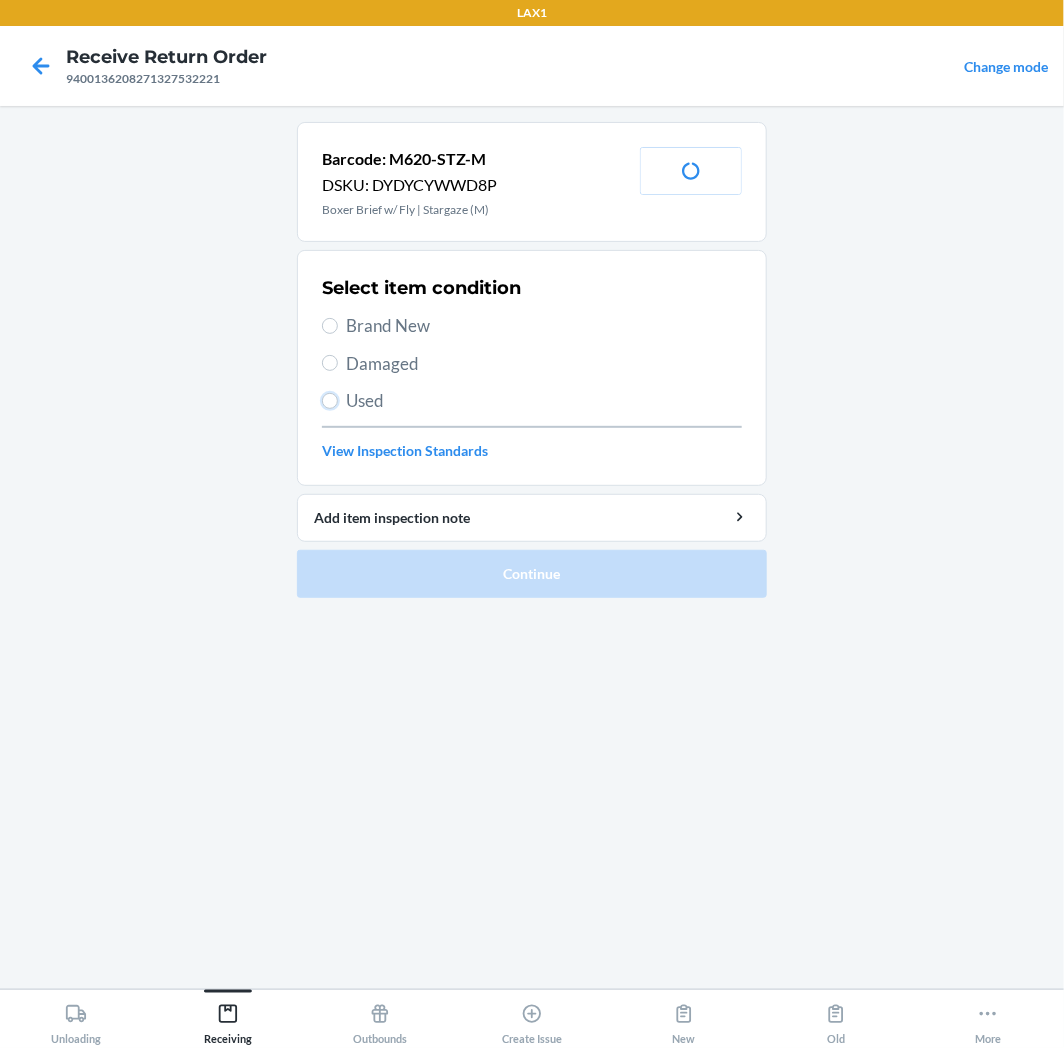 click on "Used" at bounding box center [330, 401] 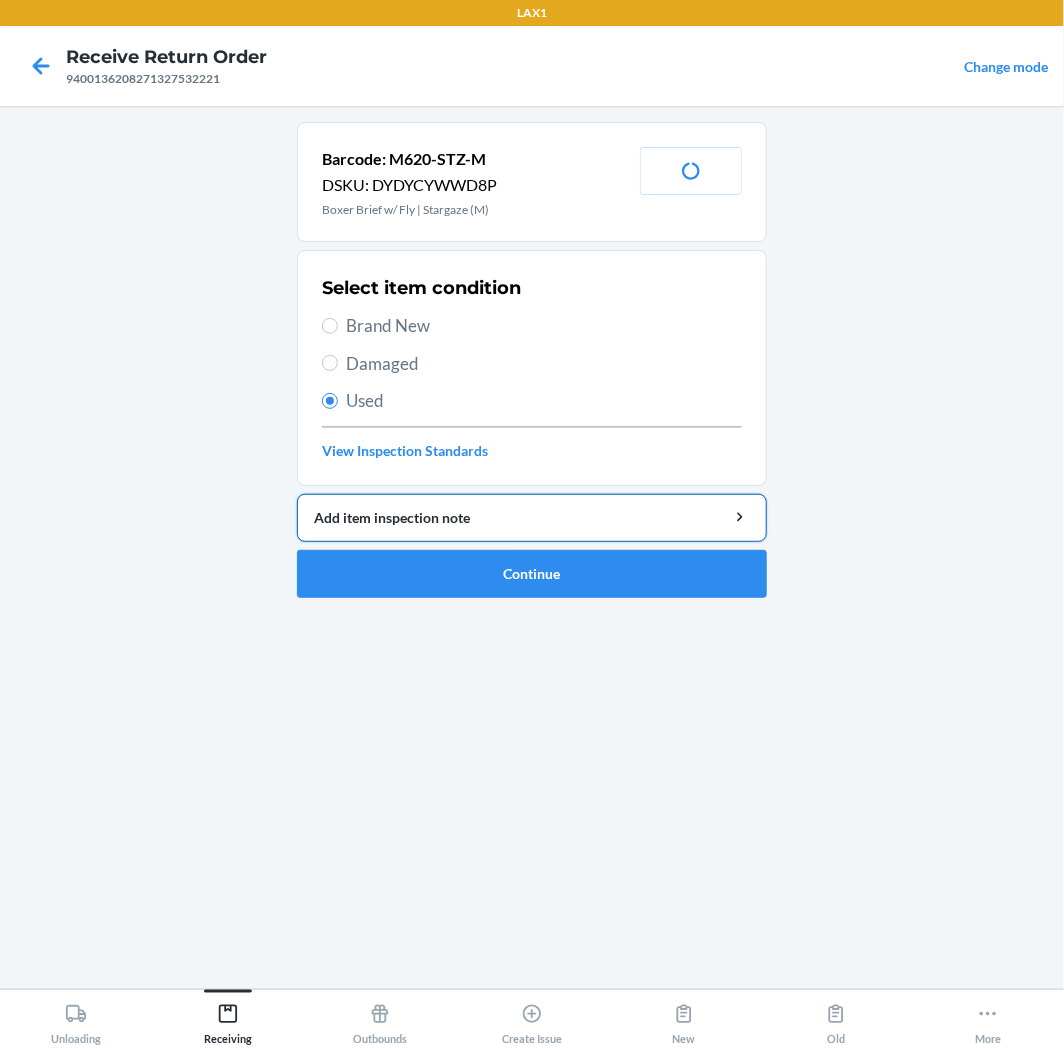 click on "Add item inspection note" at bounding box center [532, 518] 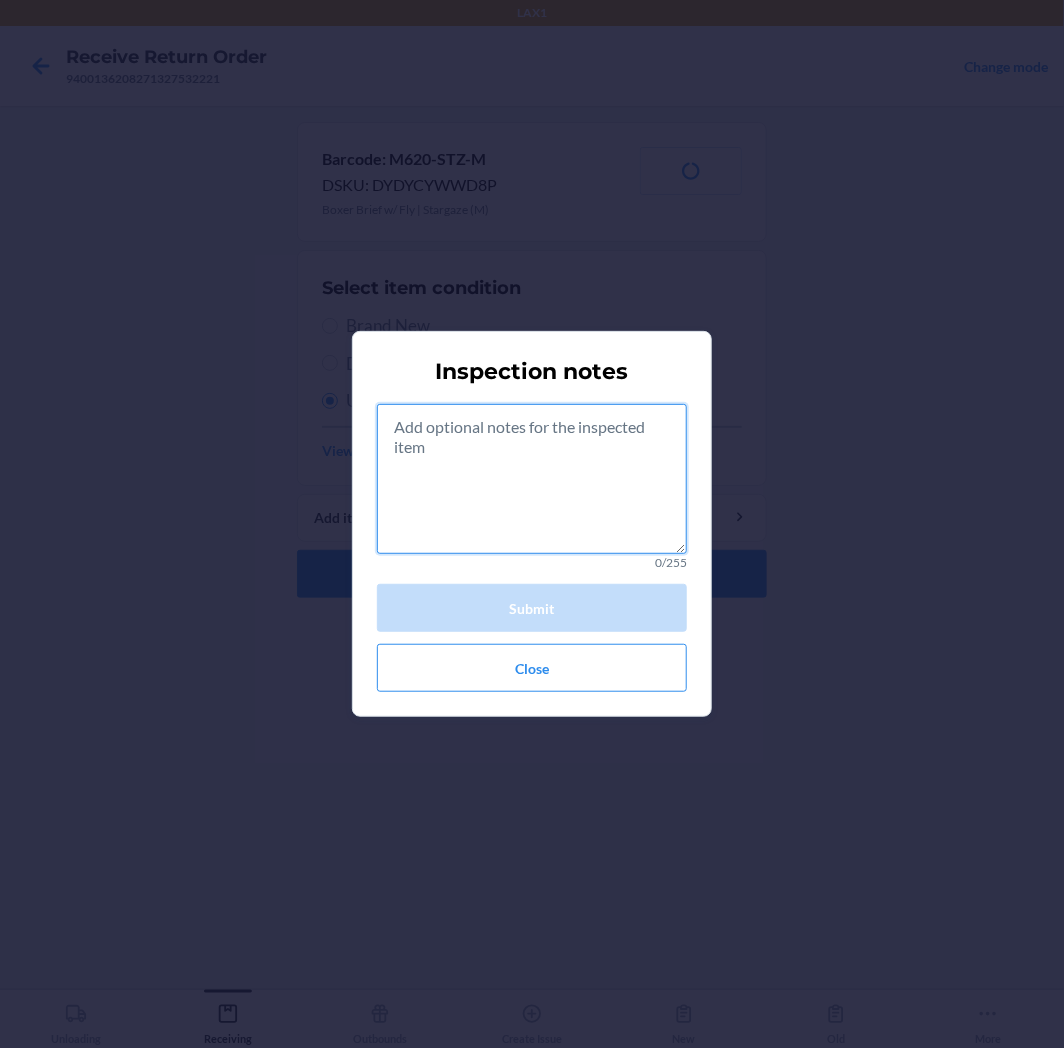 click at bounding box center (532, 479) 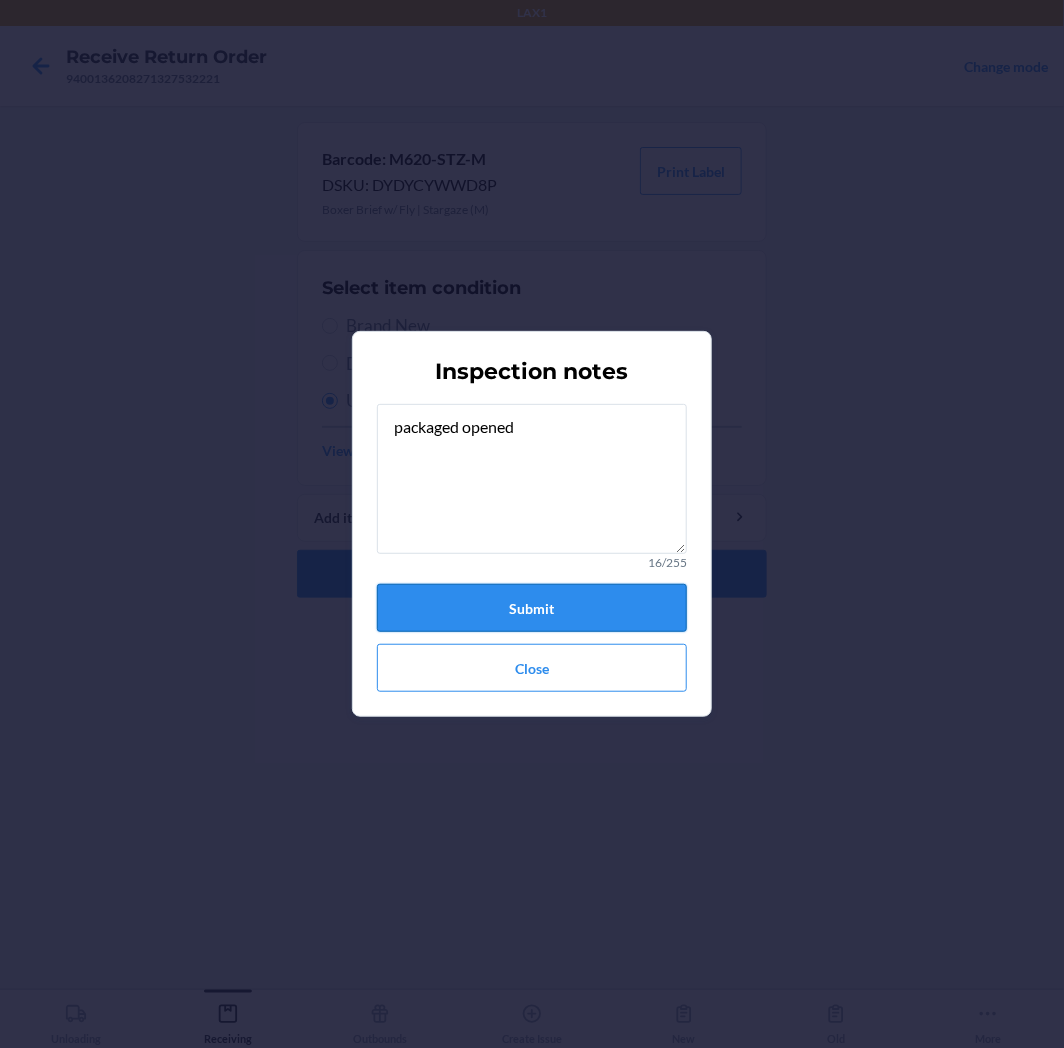 click on "Submit" at bounding box center (532, 608) 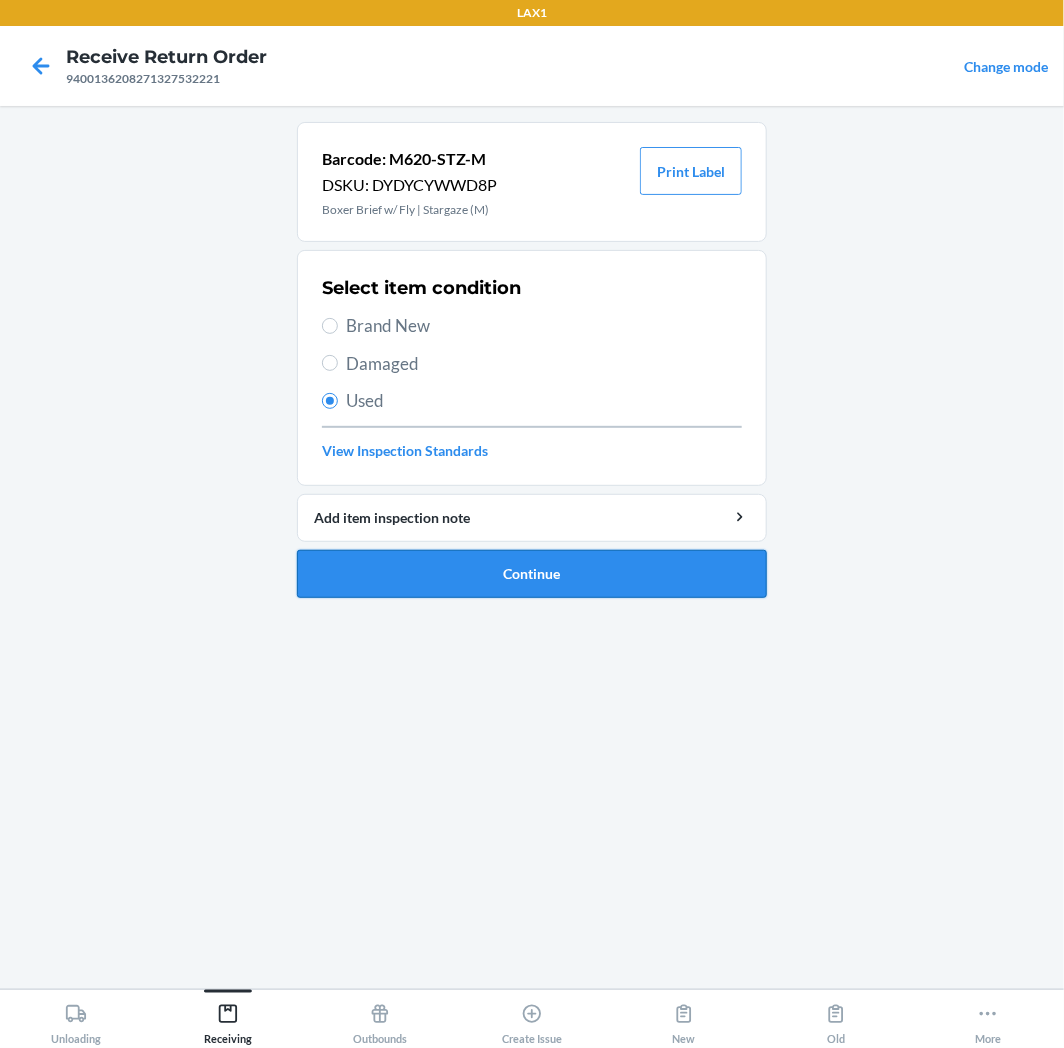 click on "Continue" at bounding box center [532, 574] 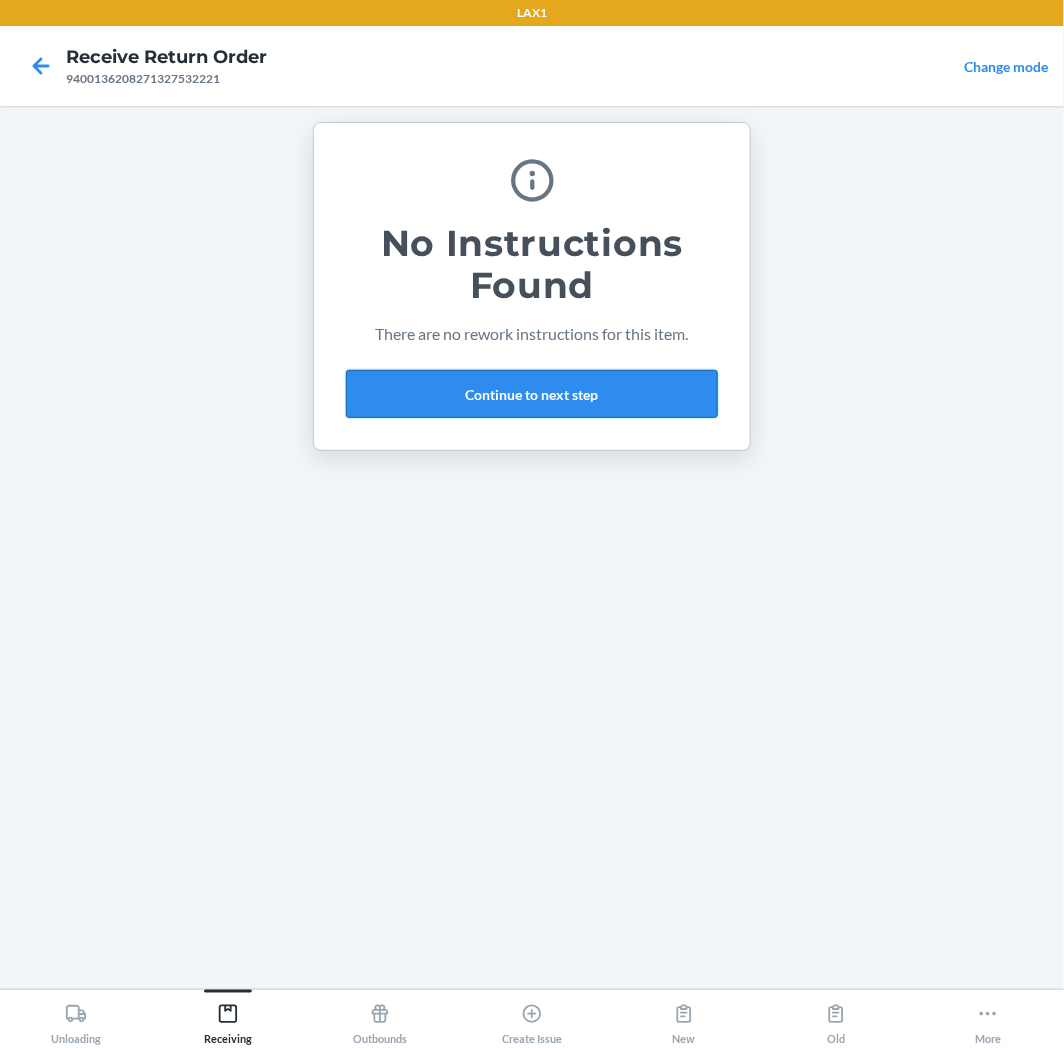click on "Continue to next step" at bounding box center [532, 394] 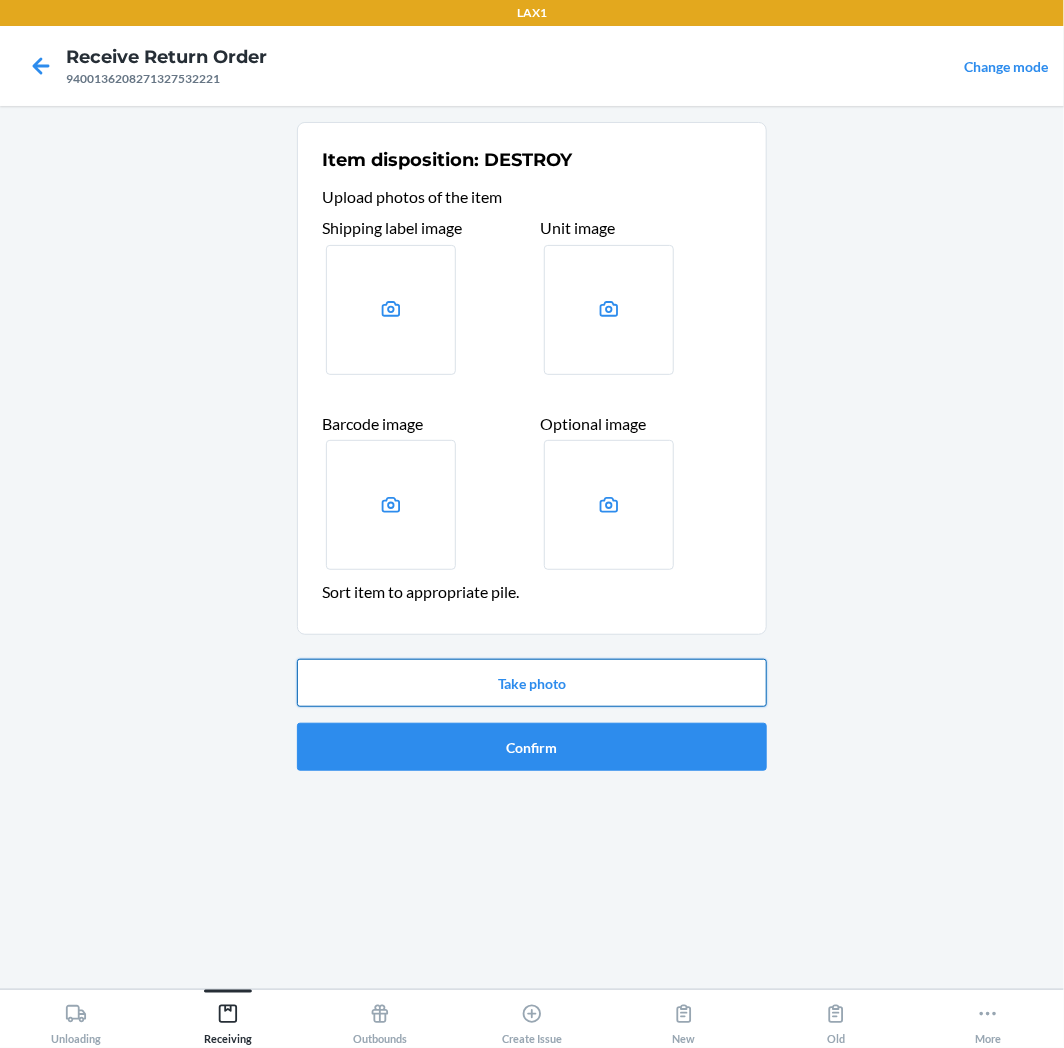 click on "Take photo" at bounding box center [532, 683] 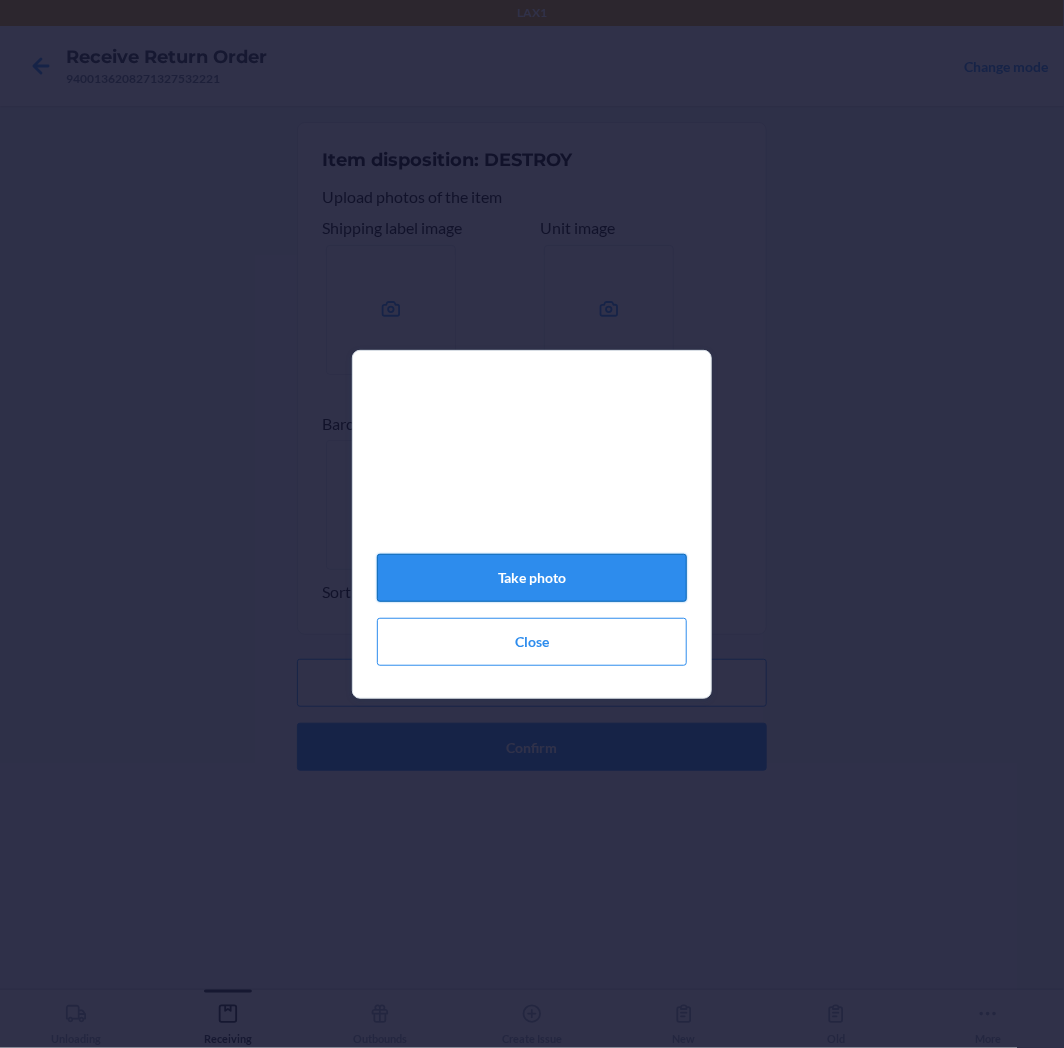 click on "Take photo" 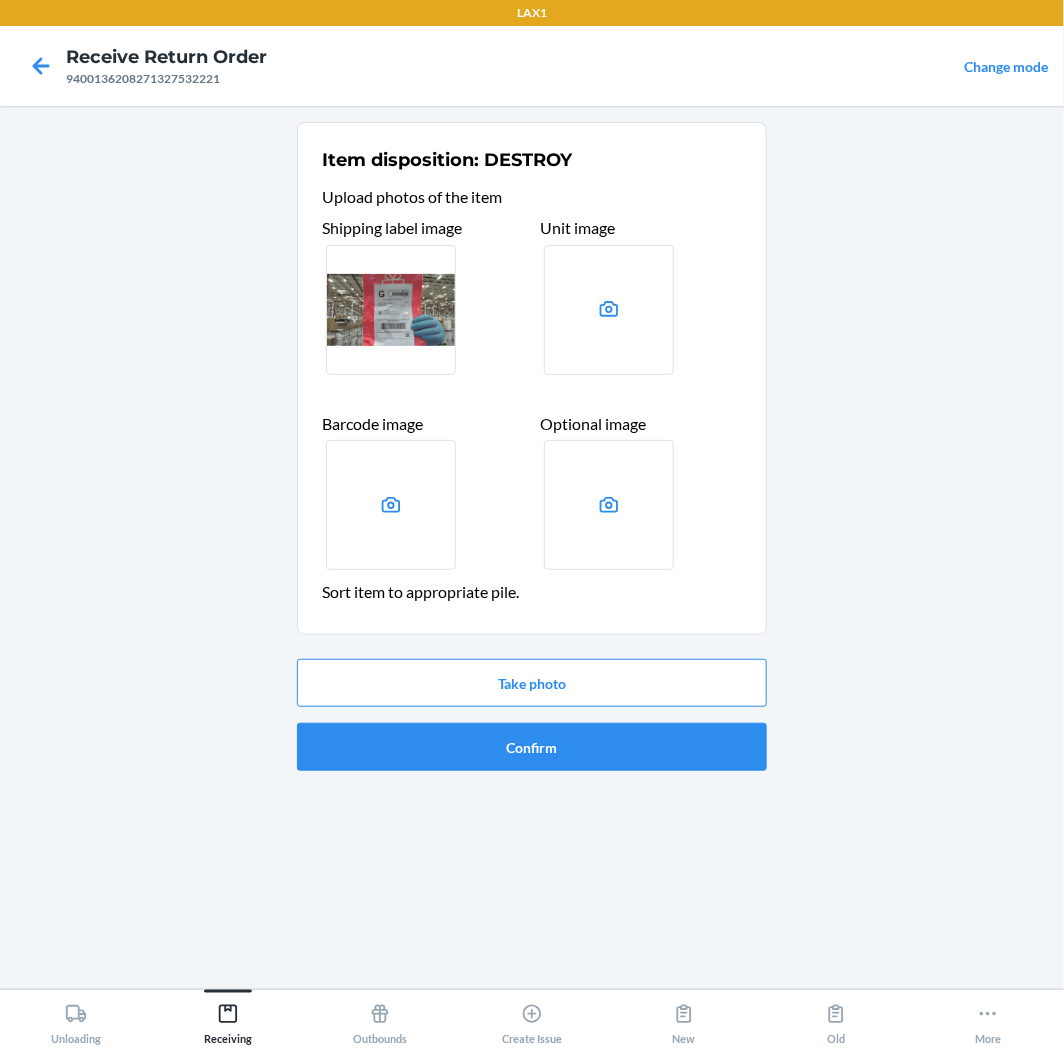 click on "Take photo Confirm" at bounding box center [532, 715] 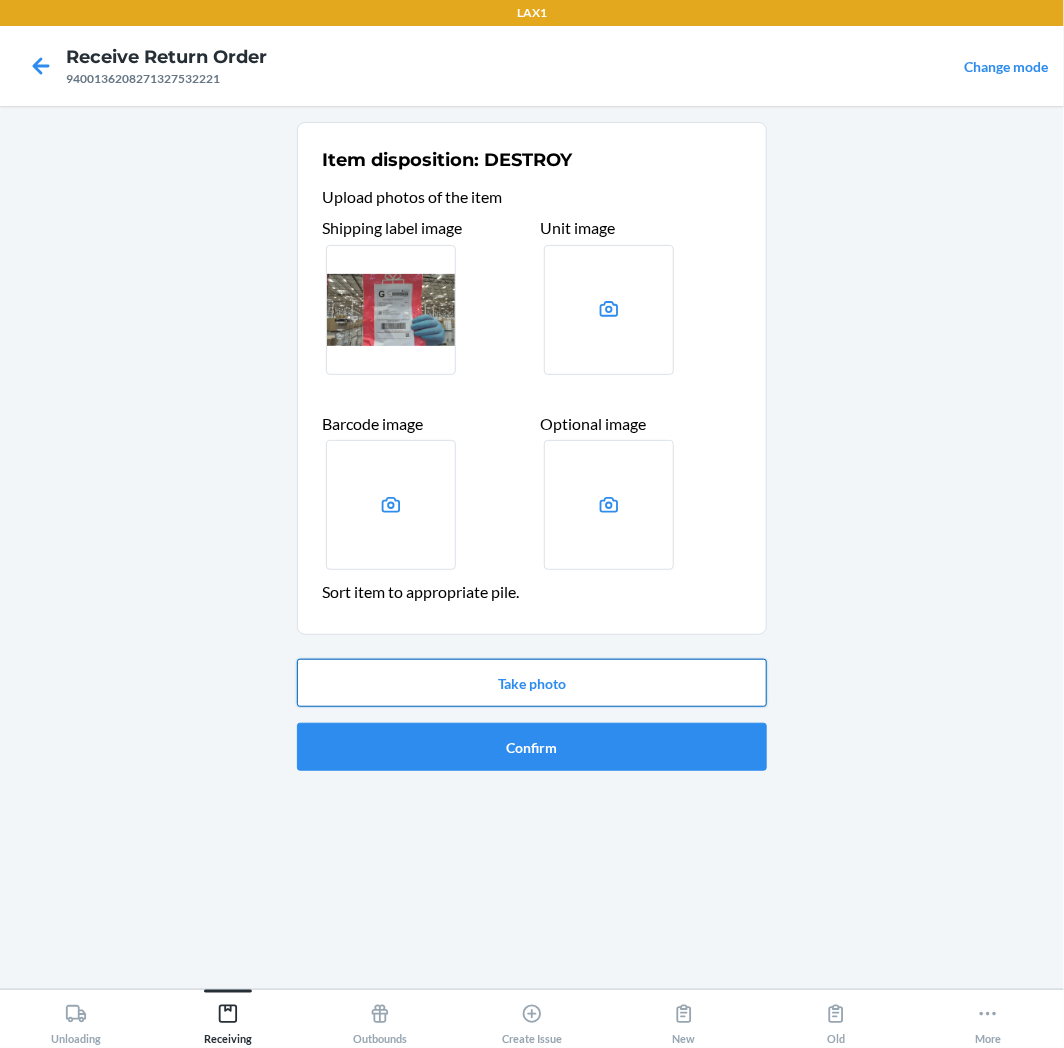 click on "Take photo" at bounding box center [532, 683] 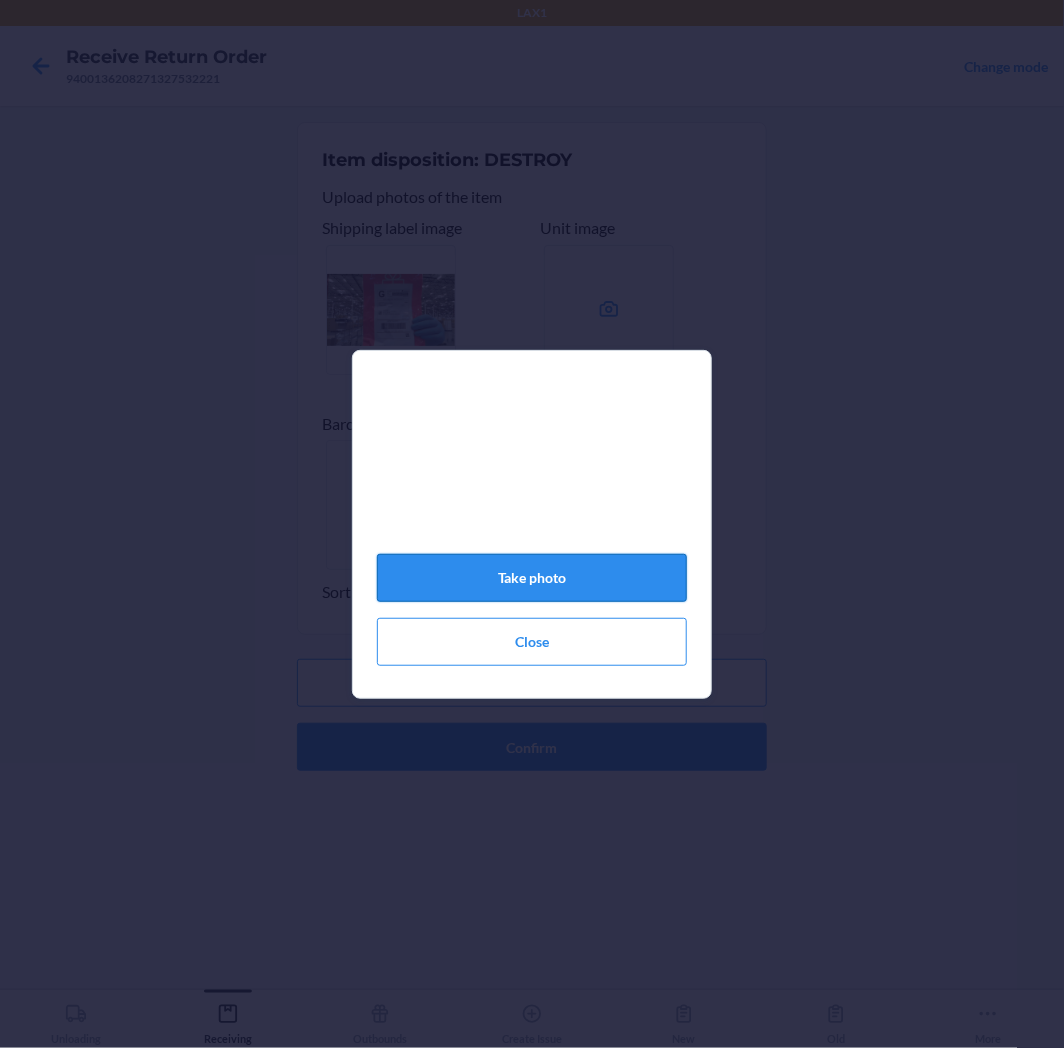 click on "Take photo" 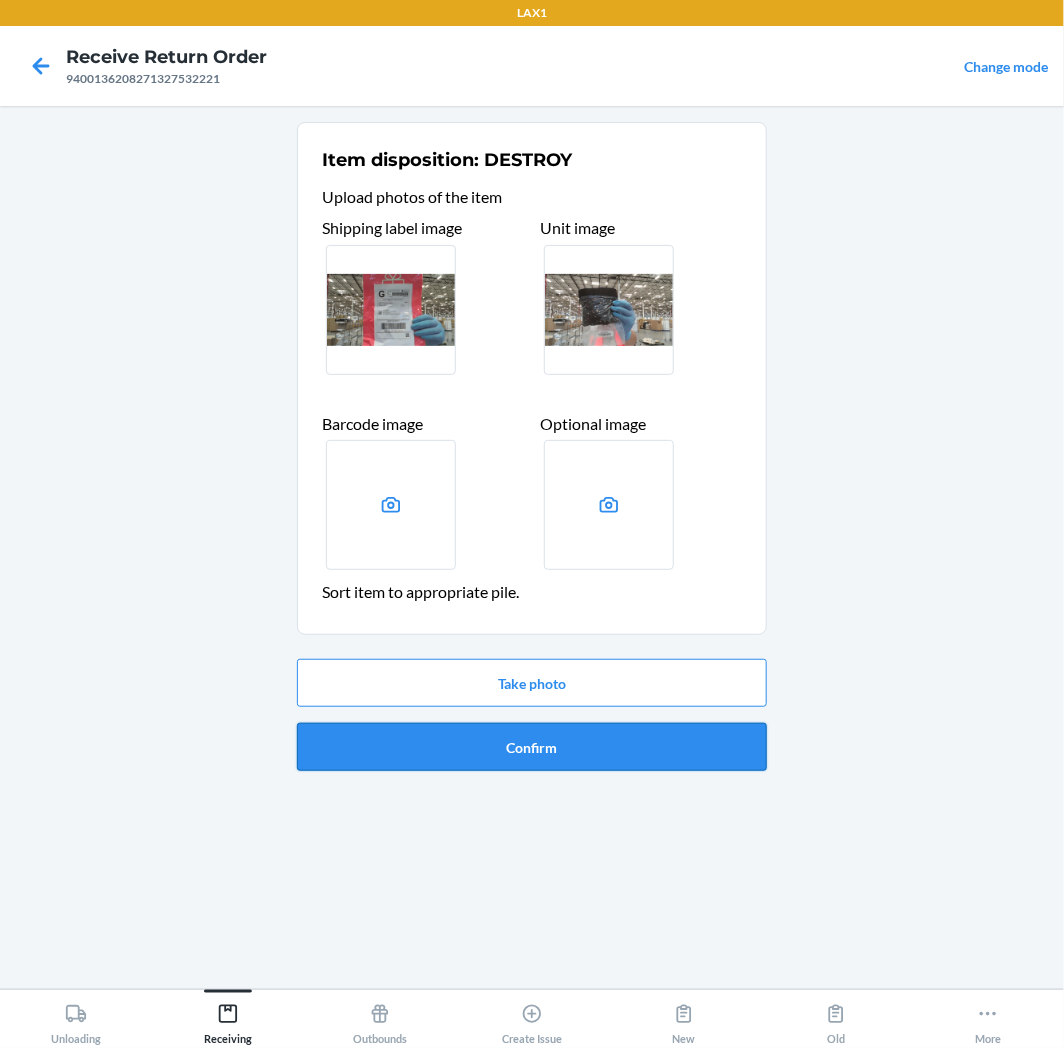 click on "Confirm" at bounding box center (532, 747) 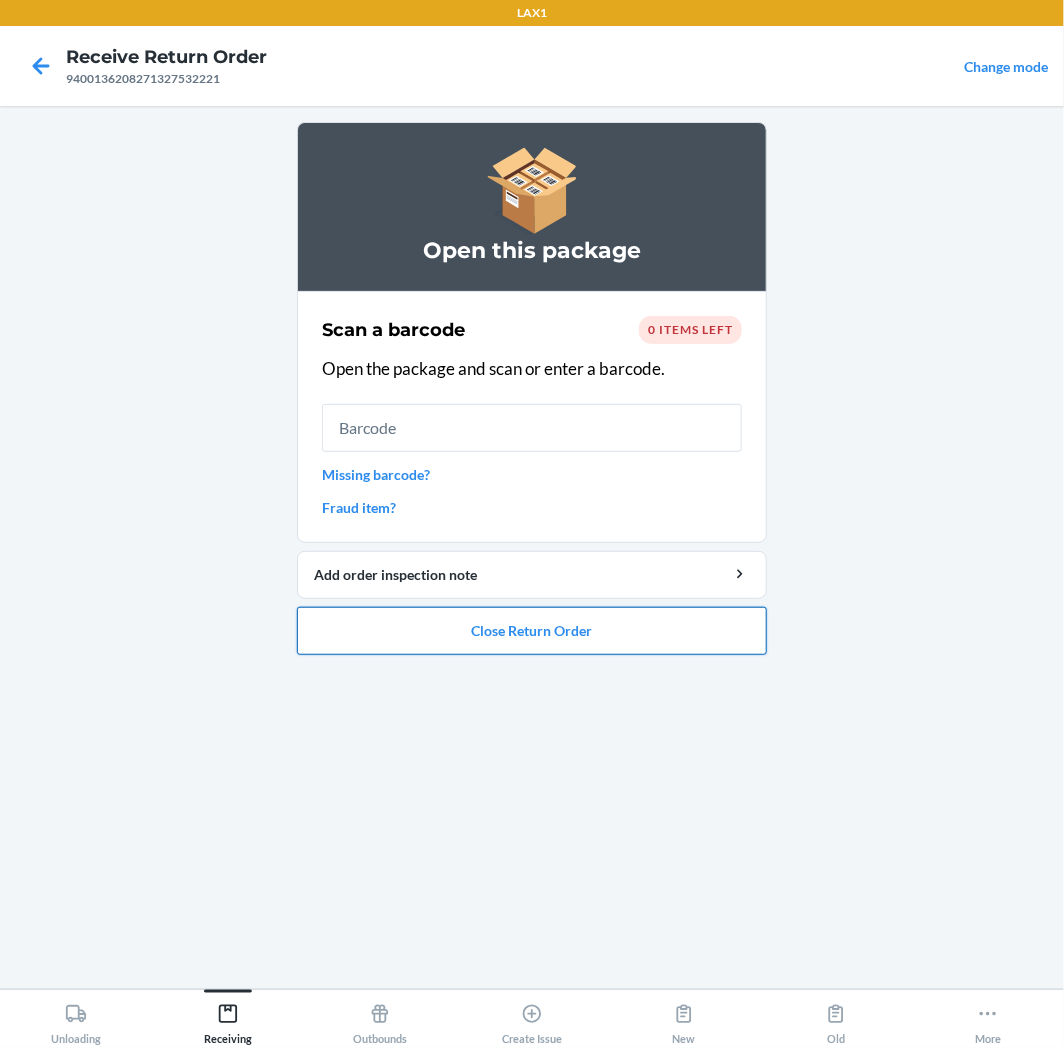 click on "Close Return Order" at bounding box center [532, 631] 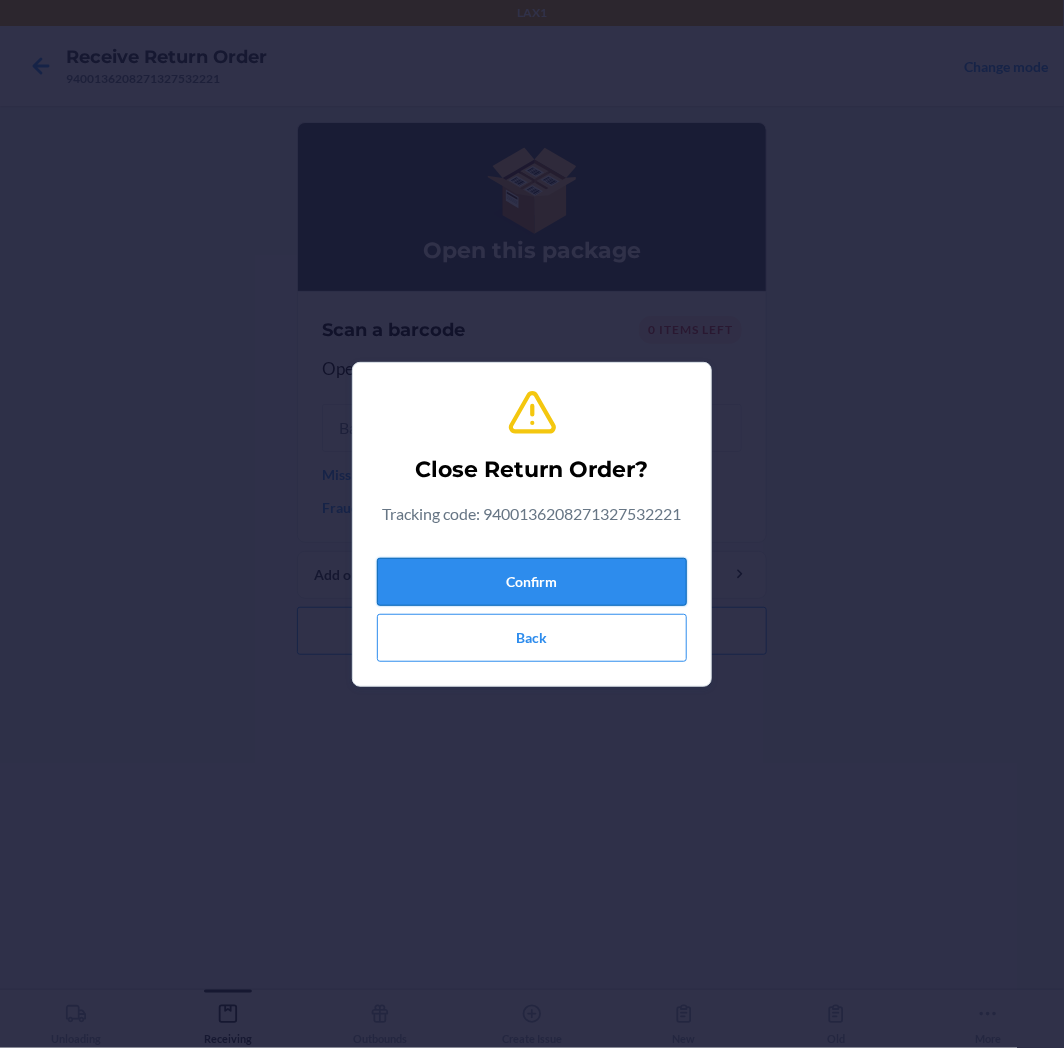 click on "Confirm" at bounding box center [532, 582] 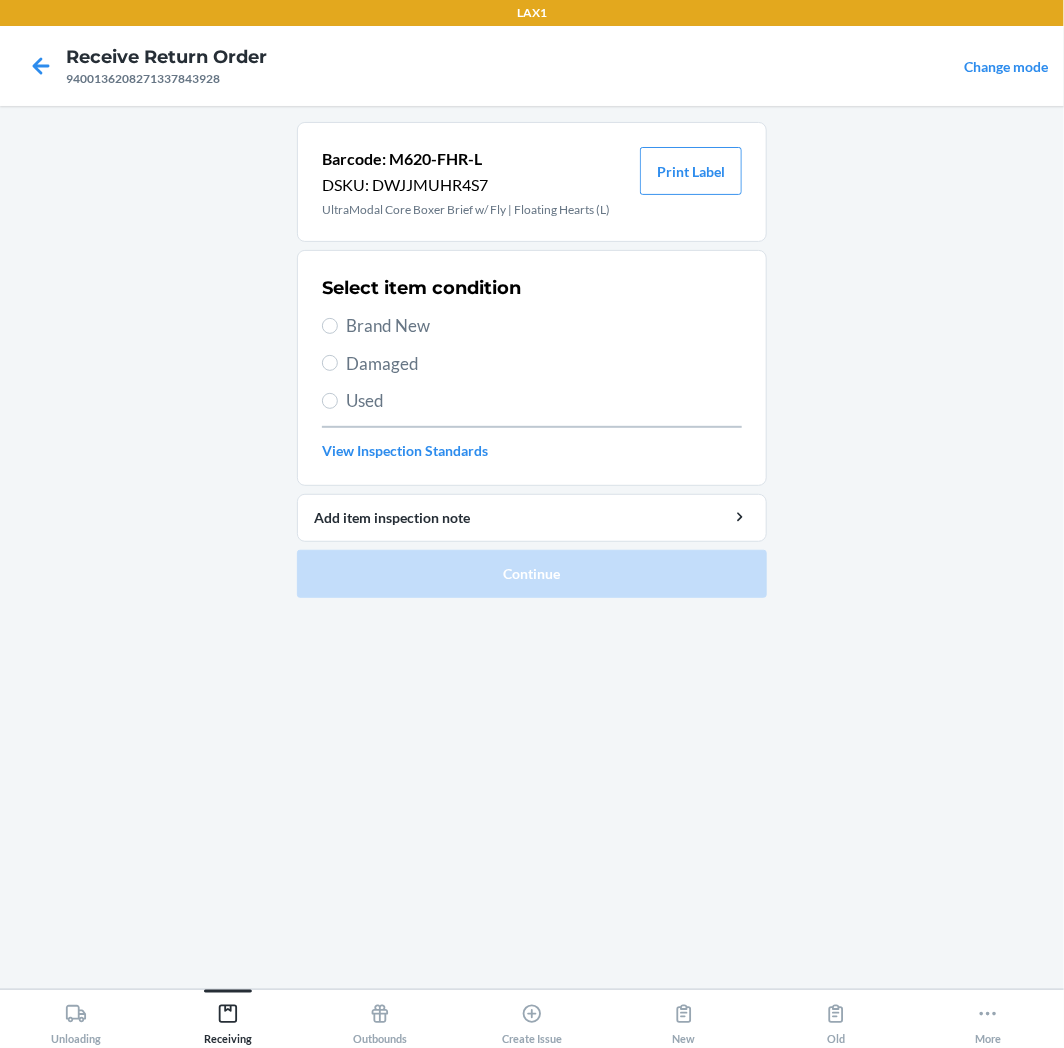 click on "Brand New" at bounding box center (544, 326) 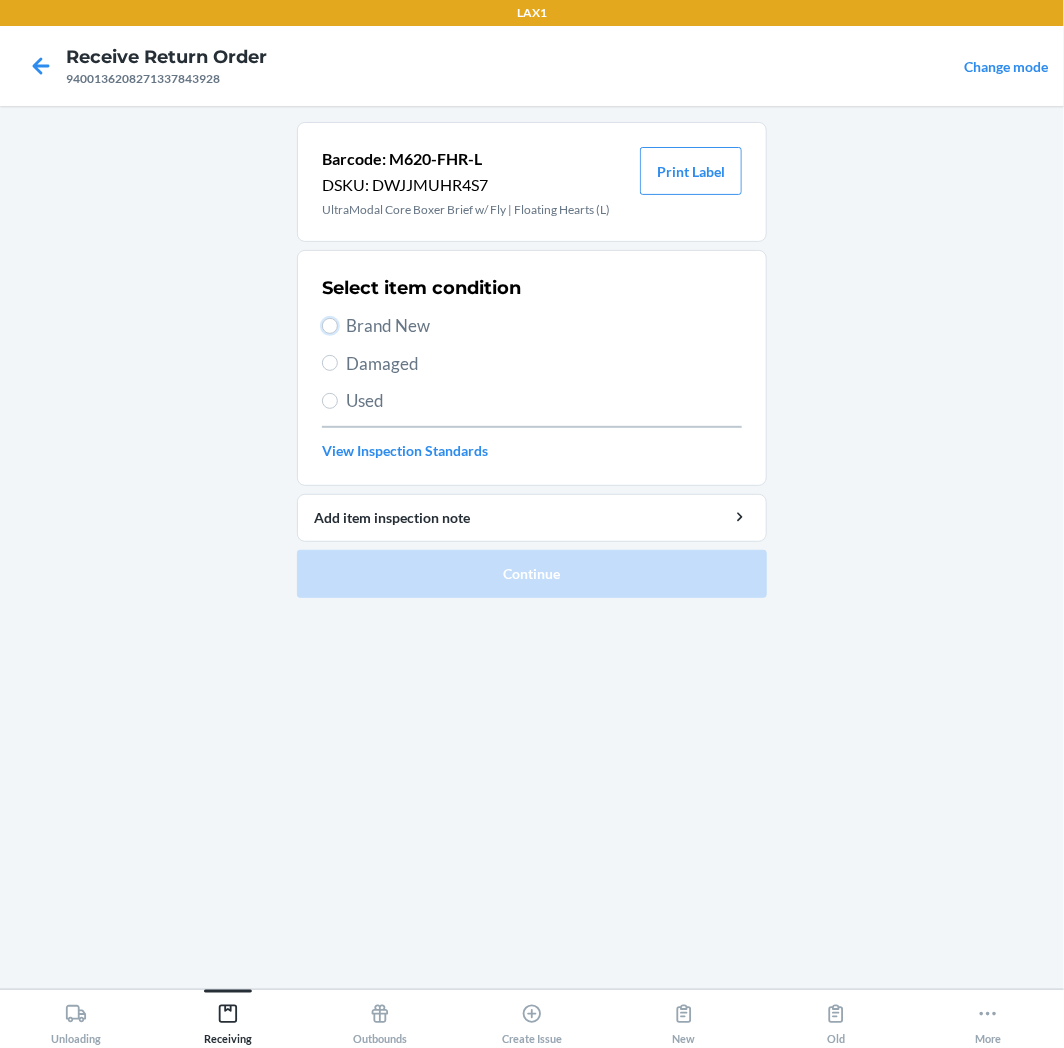 click on "Brand New" at bounding box center [330, 326] 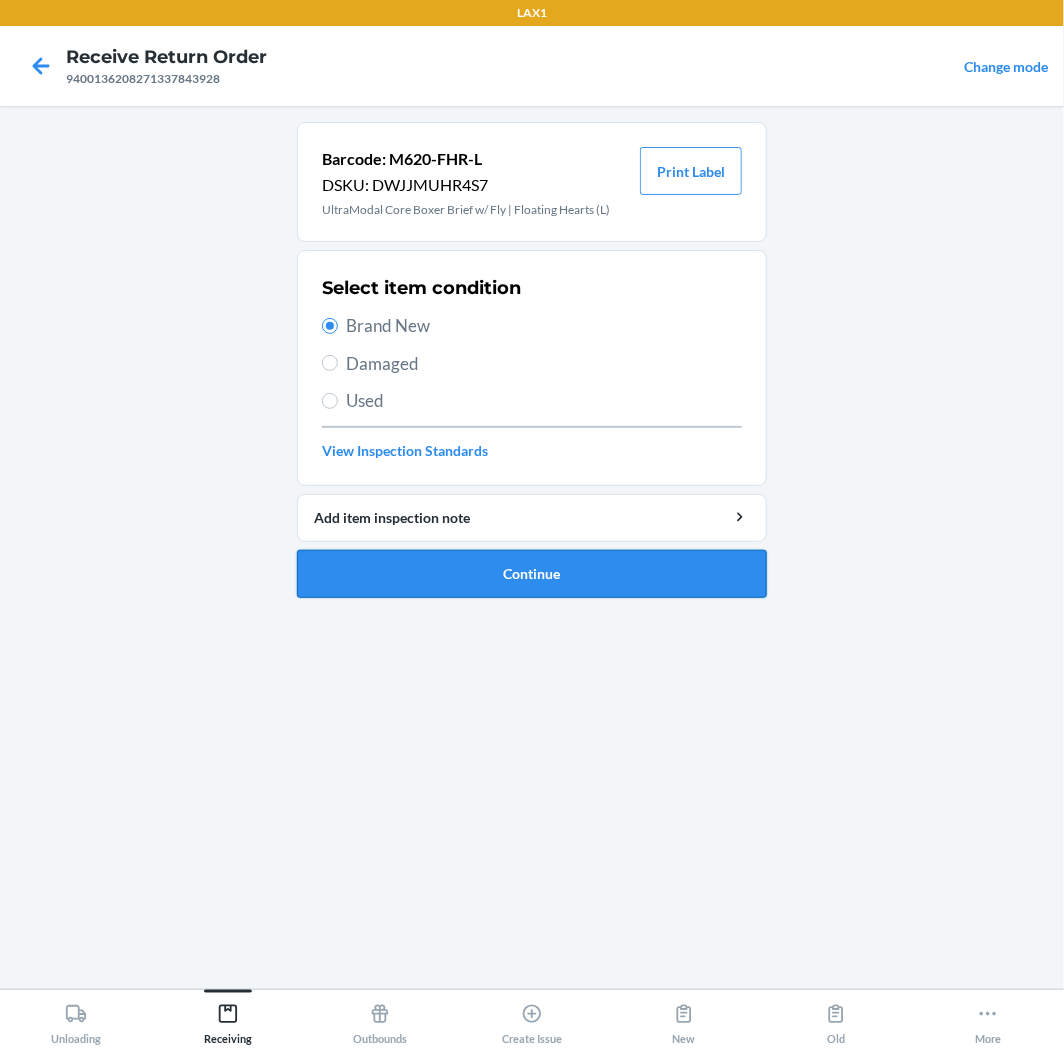 click on "Continue" at bounding box center (532, 574) 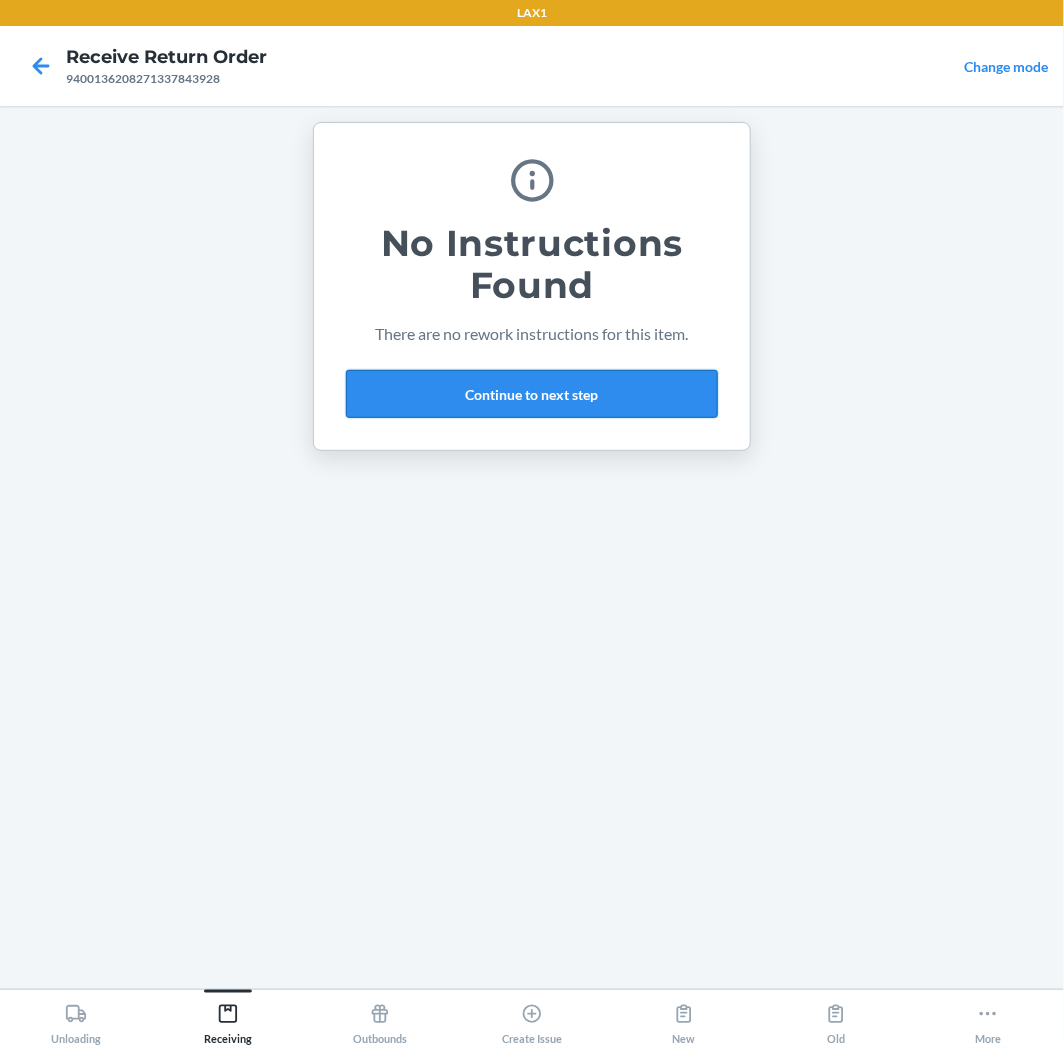 click on "Continue to next step" at bounding box center (532, 394) 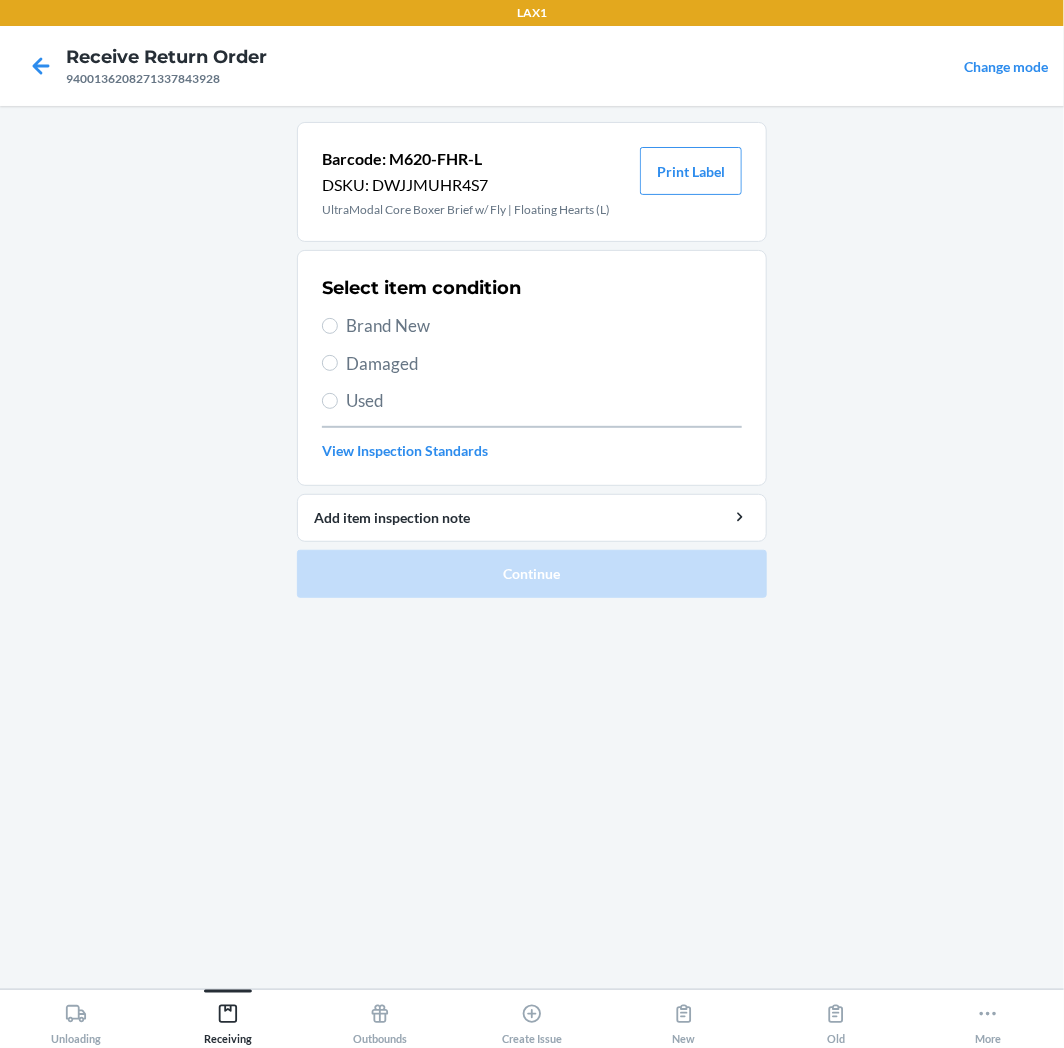 click on "Brand New" at bounding box center [544, 326] 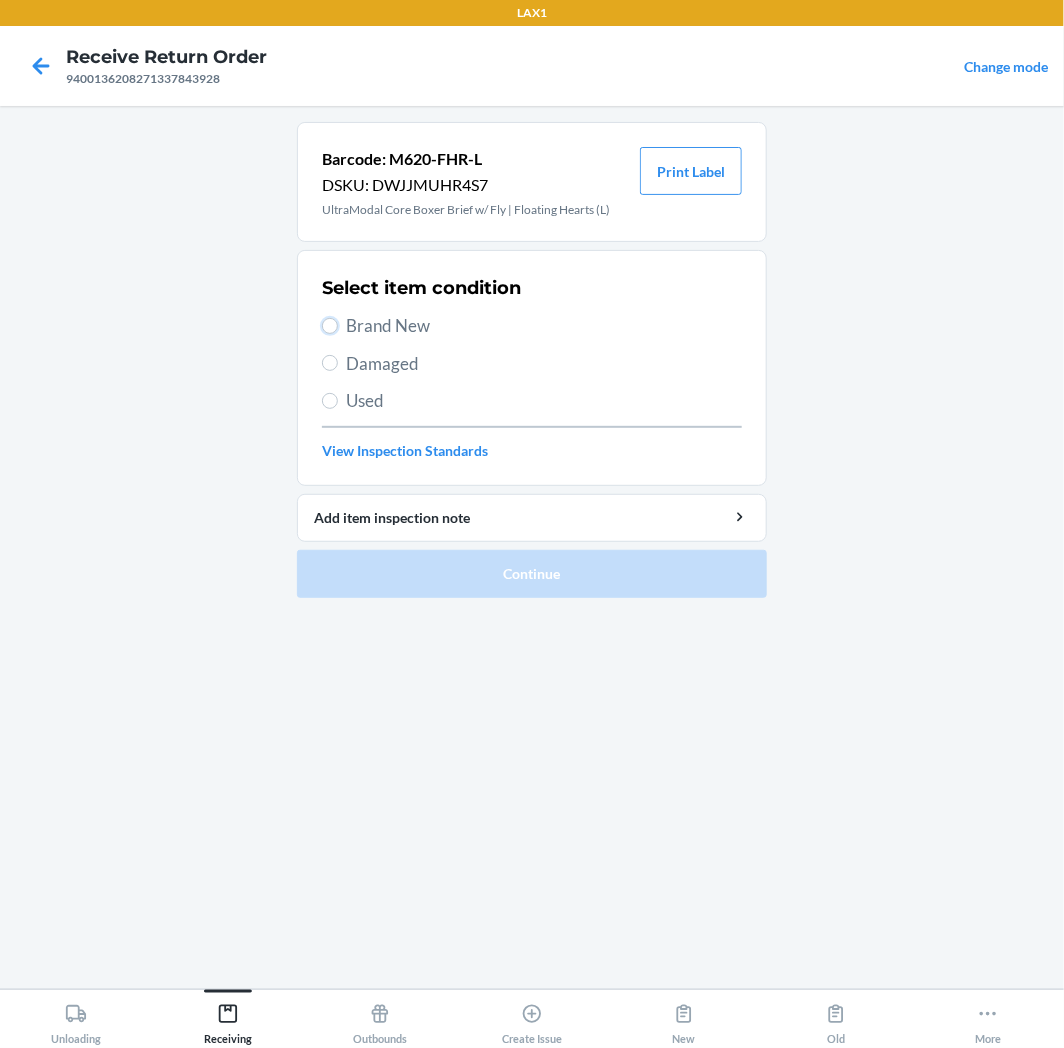 click on "Brand New" at bounding box center [330, 326] 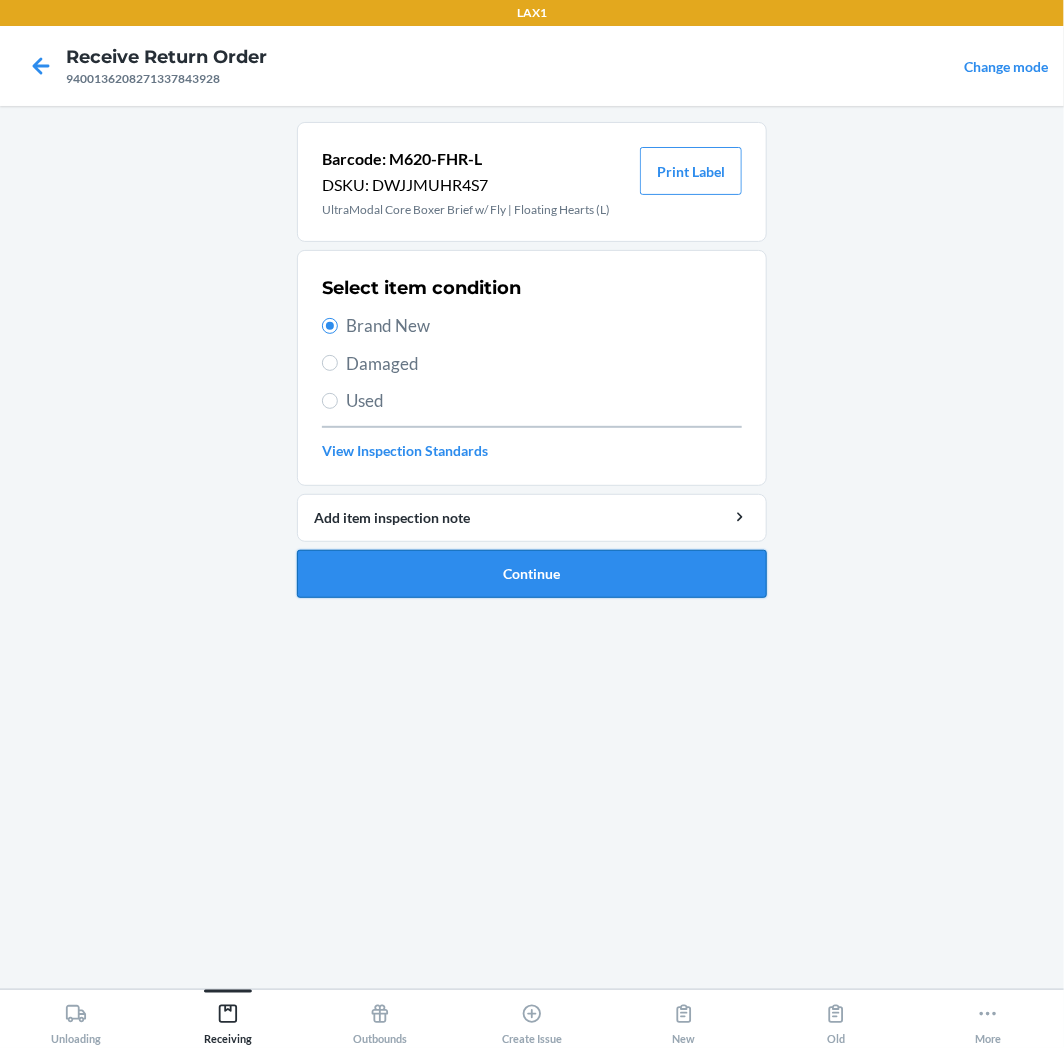click on "Continue" at bounding box center (532, 574) 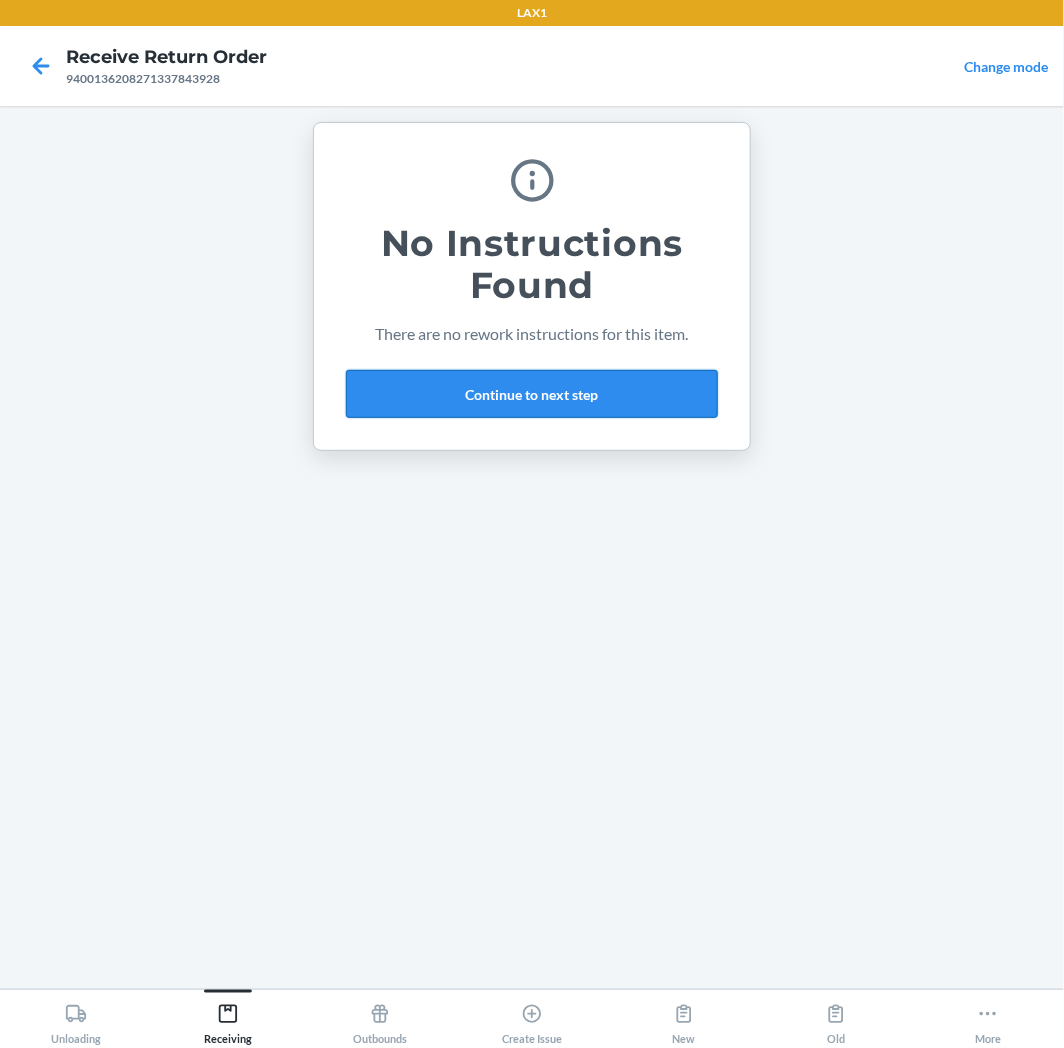 click on "Continue to next step" at bounding box center (532, 394) 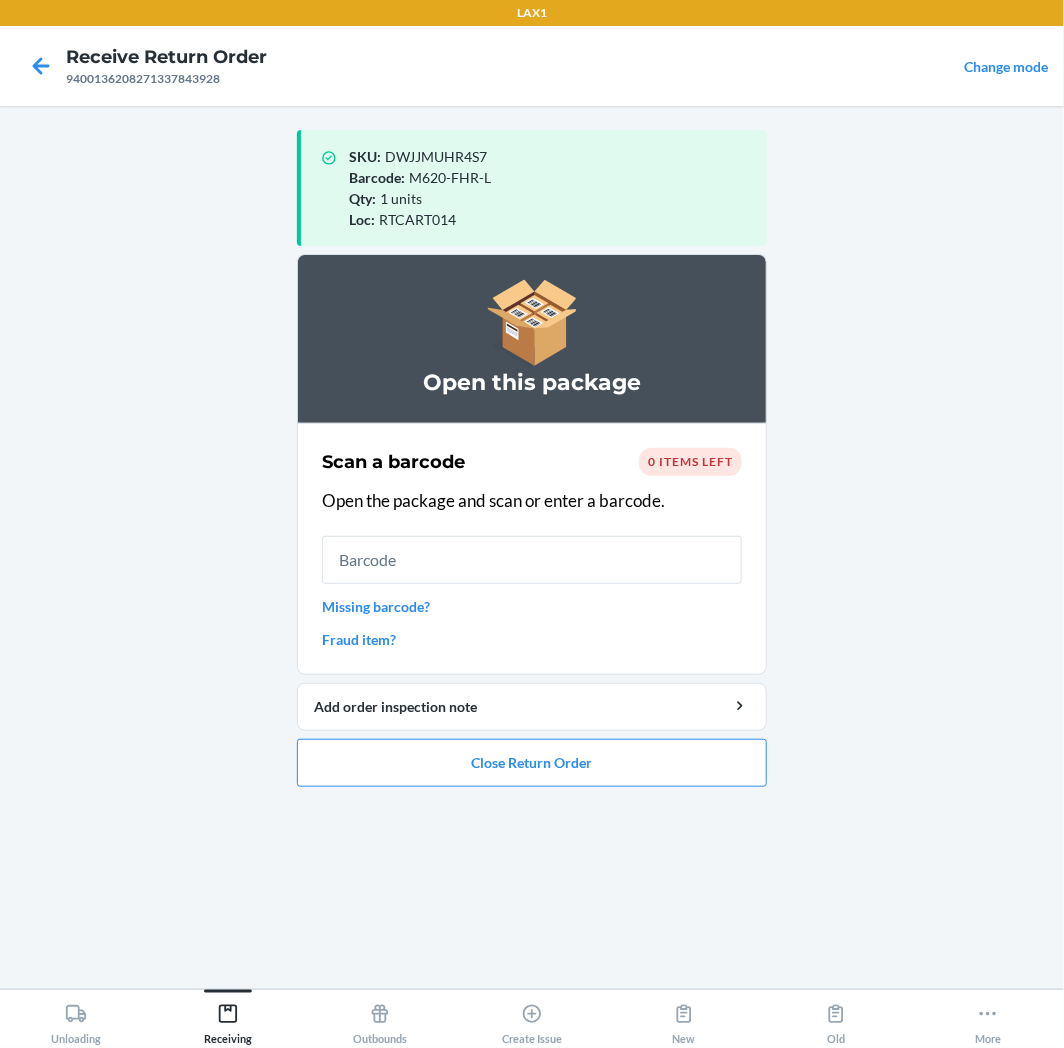 click on "Open this package Scan a barcode 0 items left Open the package and scan or enter a barcode. Missing barcode? Fraud item? Add order inspection note Close Return Order" at bounding box center [532, 528] 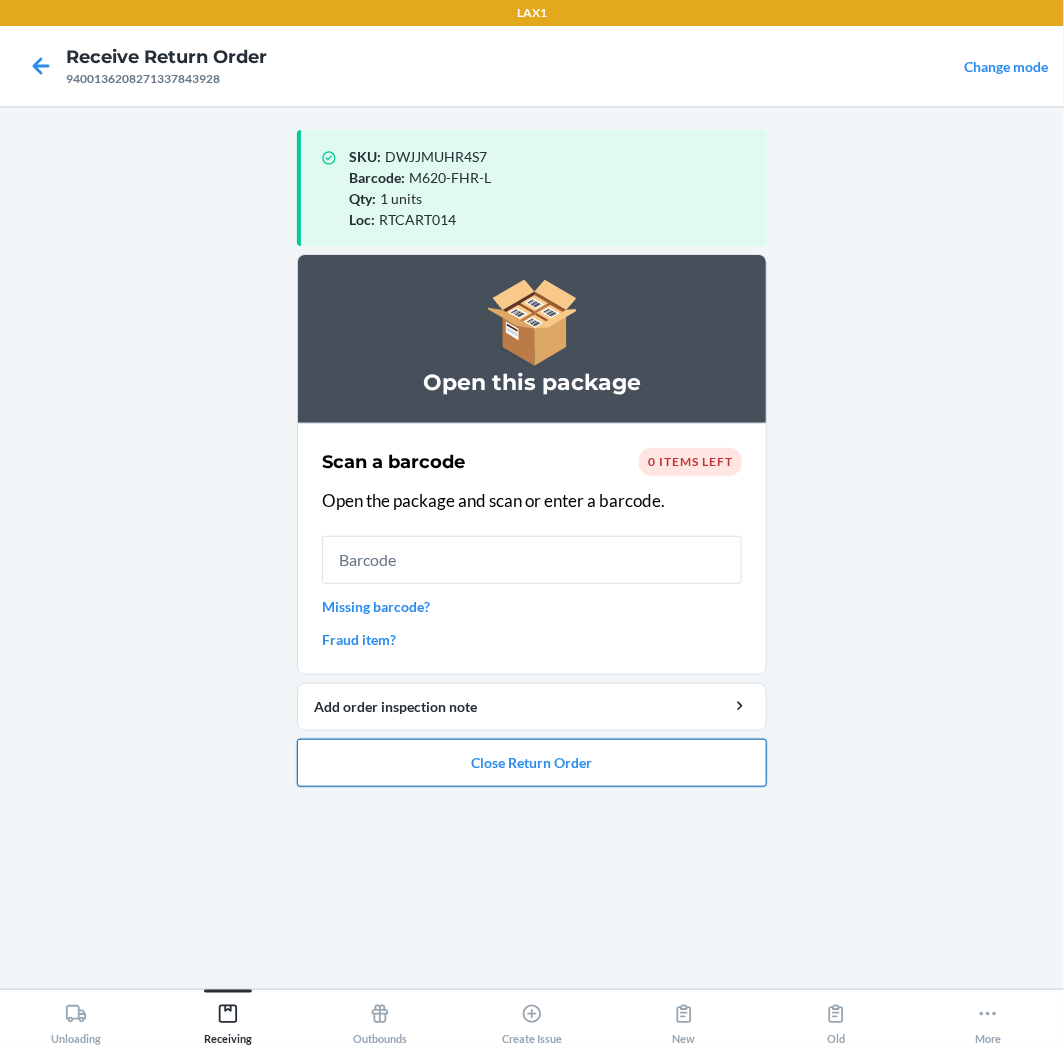 click on "Close Return Order" at bounding box center [532, 763] 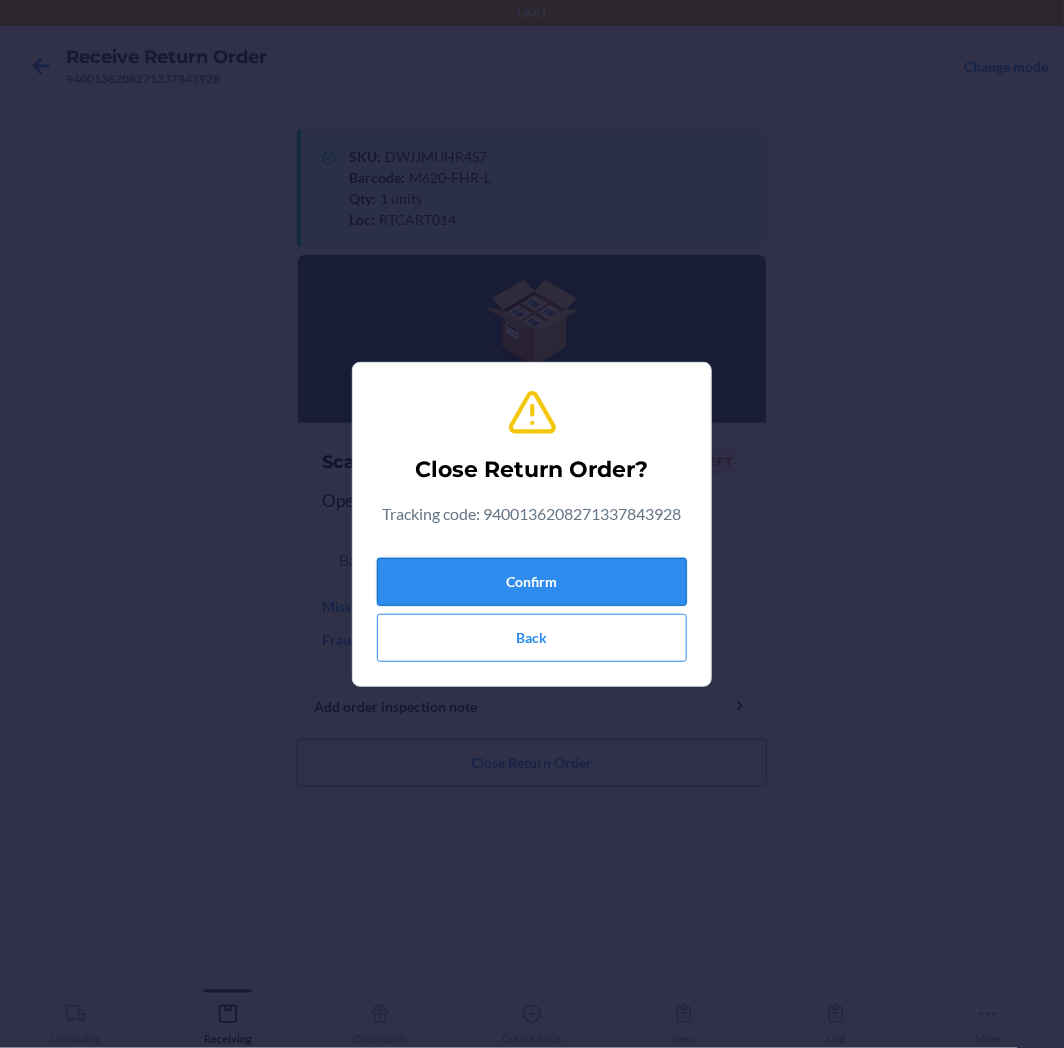 click on "Confirm" at bounding box center [532, 582] 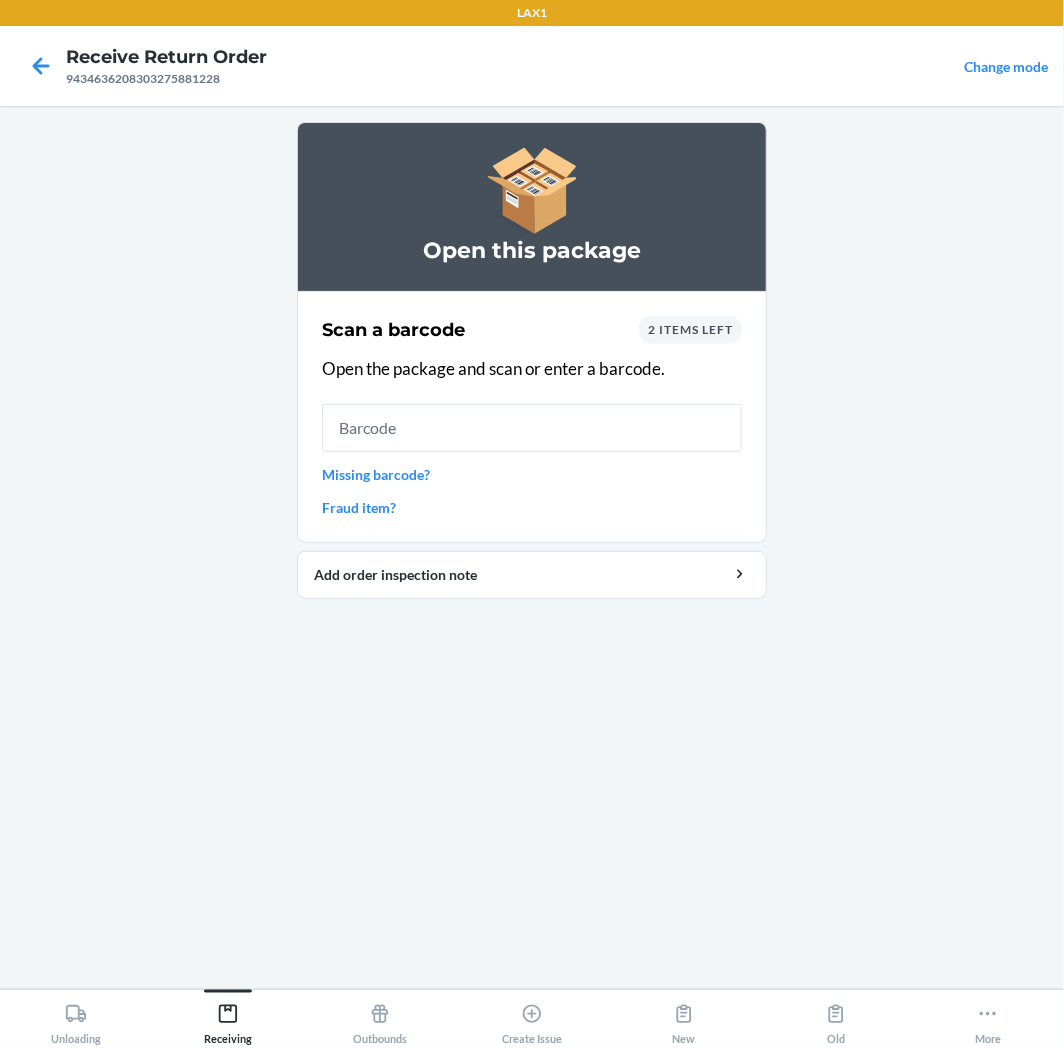 click on "Missing barcode?" at bounding box center [532, 474] 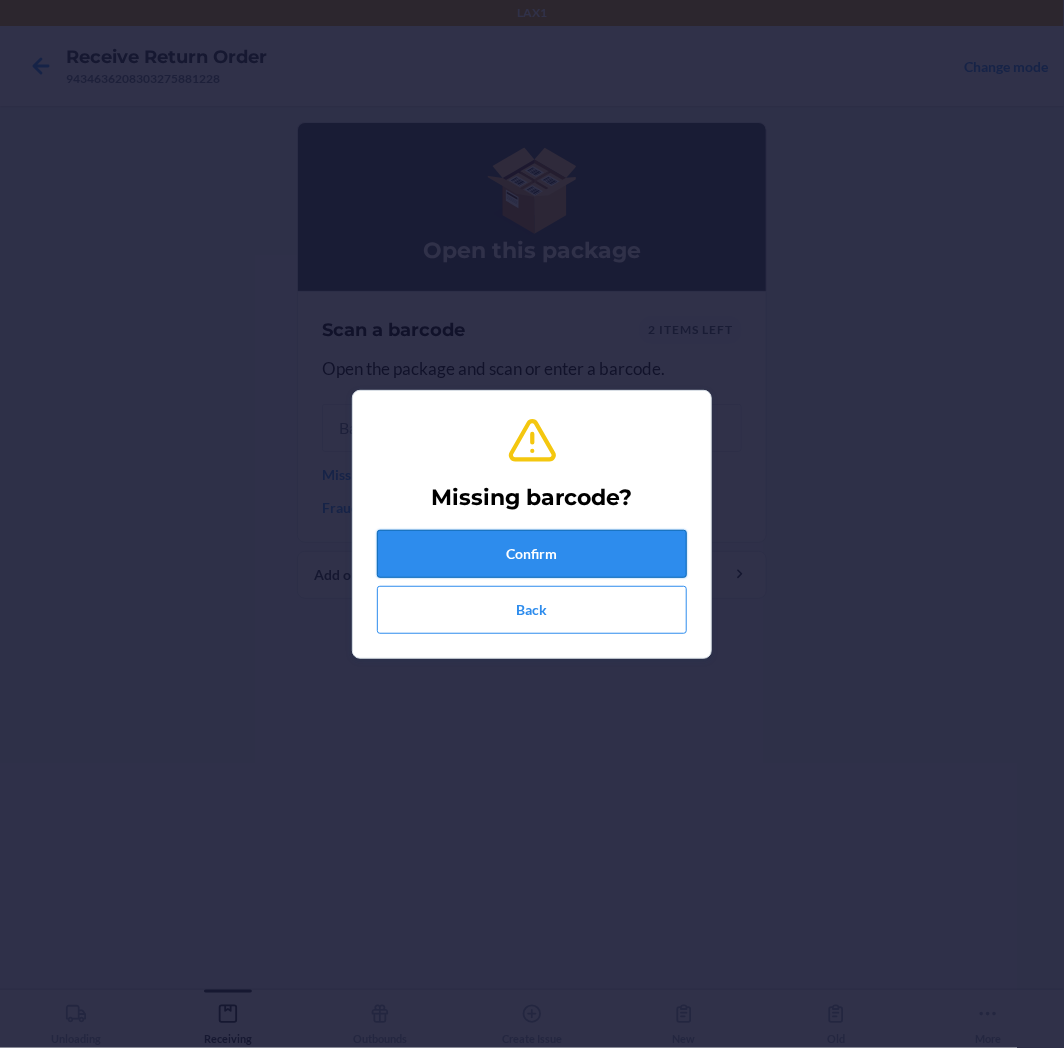 click on "Confirm" at bounding box center [532, 554] 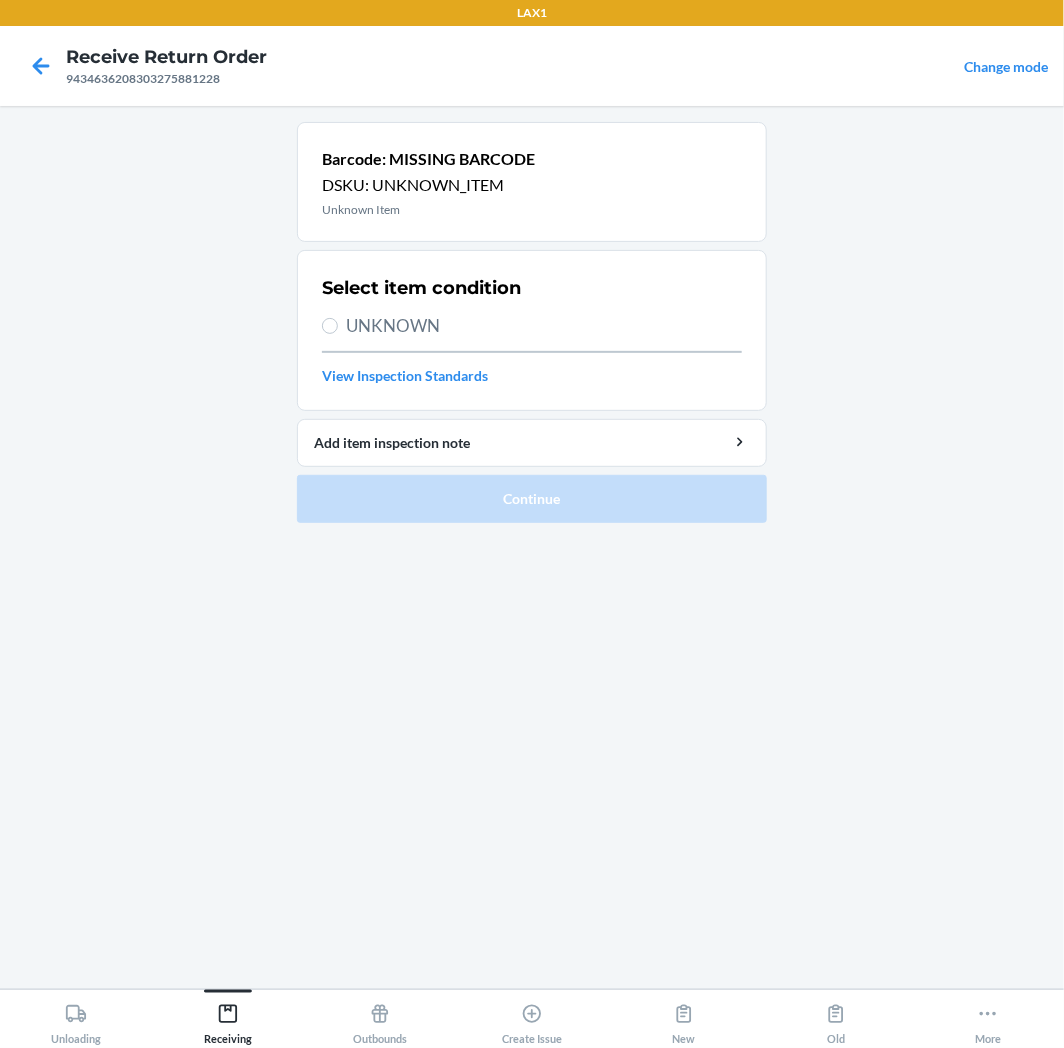 click on "UNKNOWN" at bounding box center [544, 326] 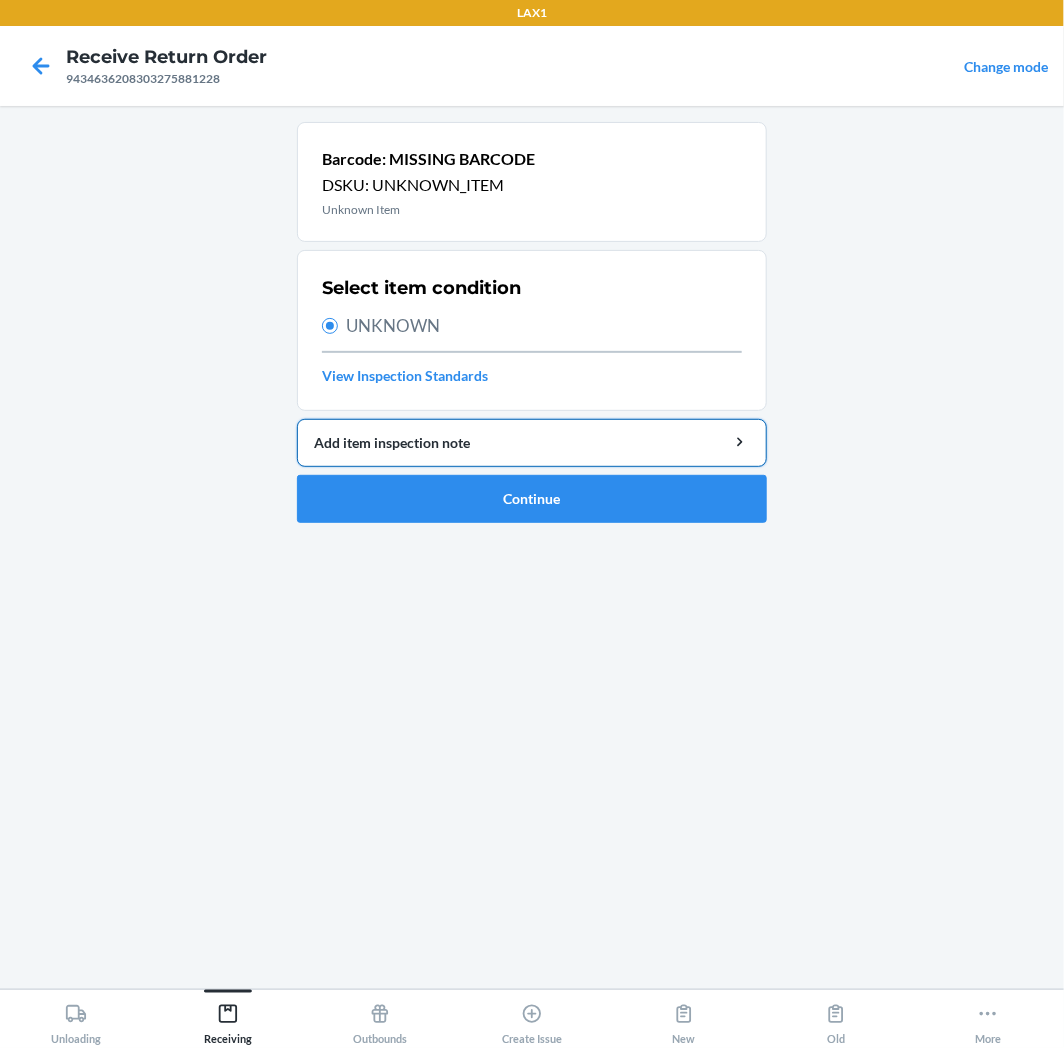 click on "Add item inspection note" at bounding box center [532, 442] 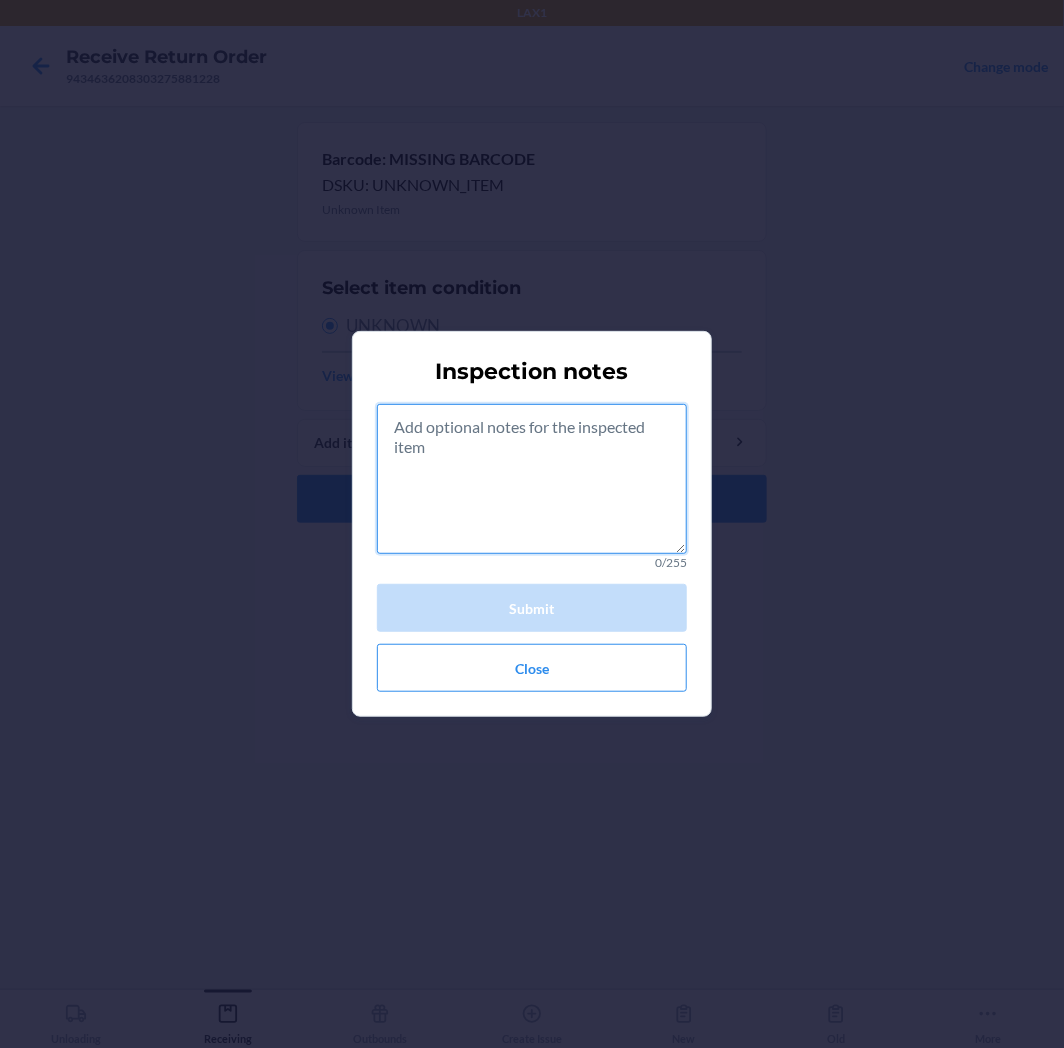 click at bounding box center [532, 479] 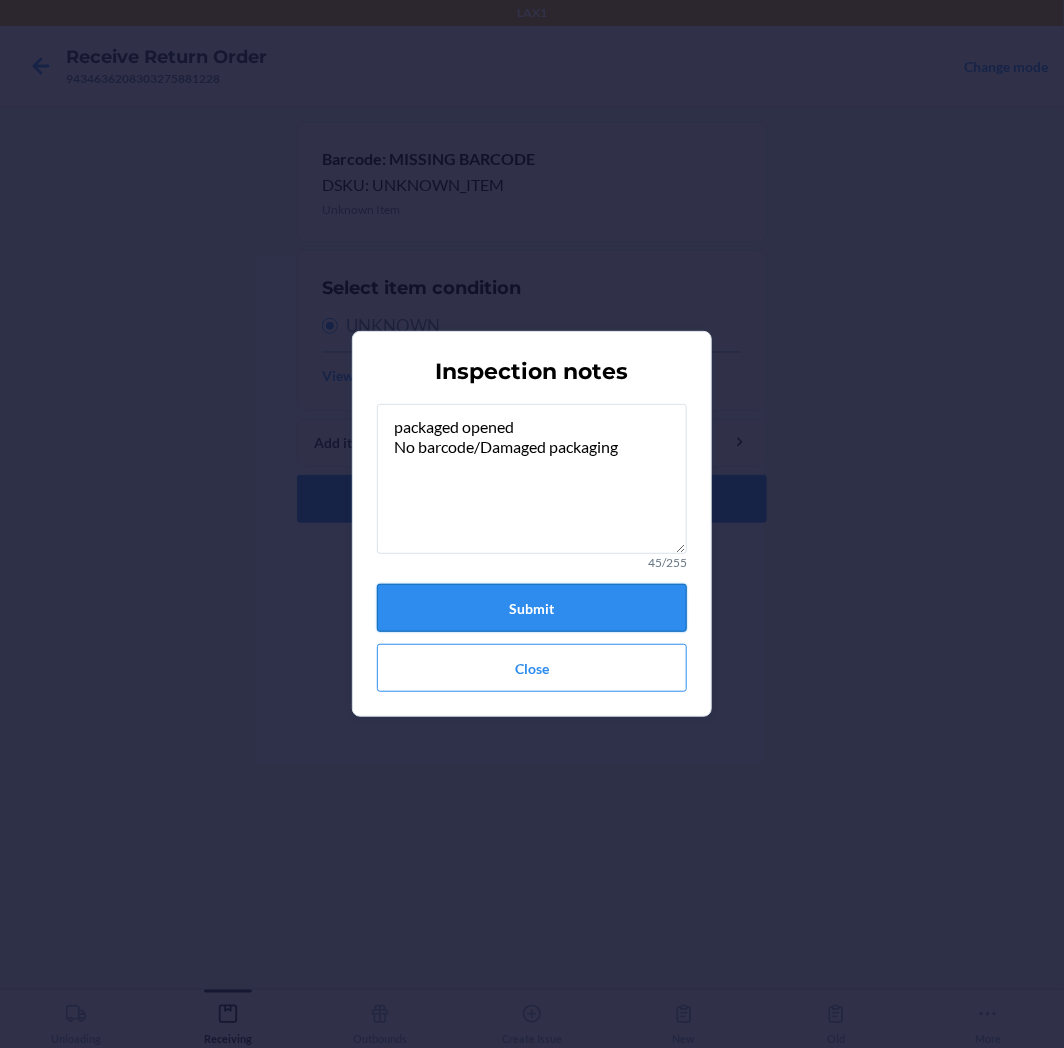 click on "Submit" at bounding box center (532, 608) 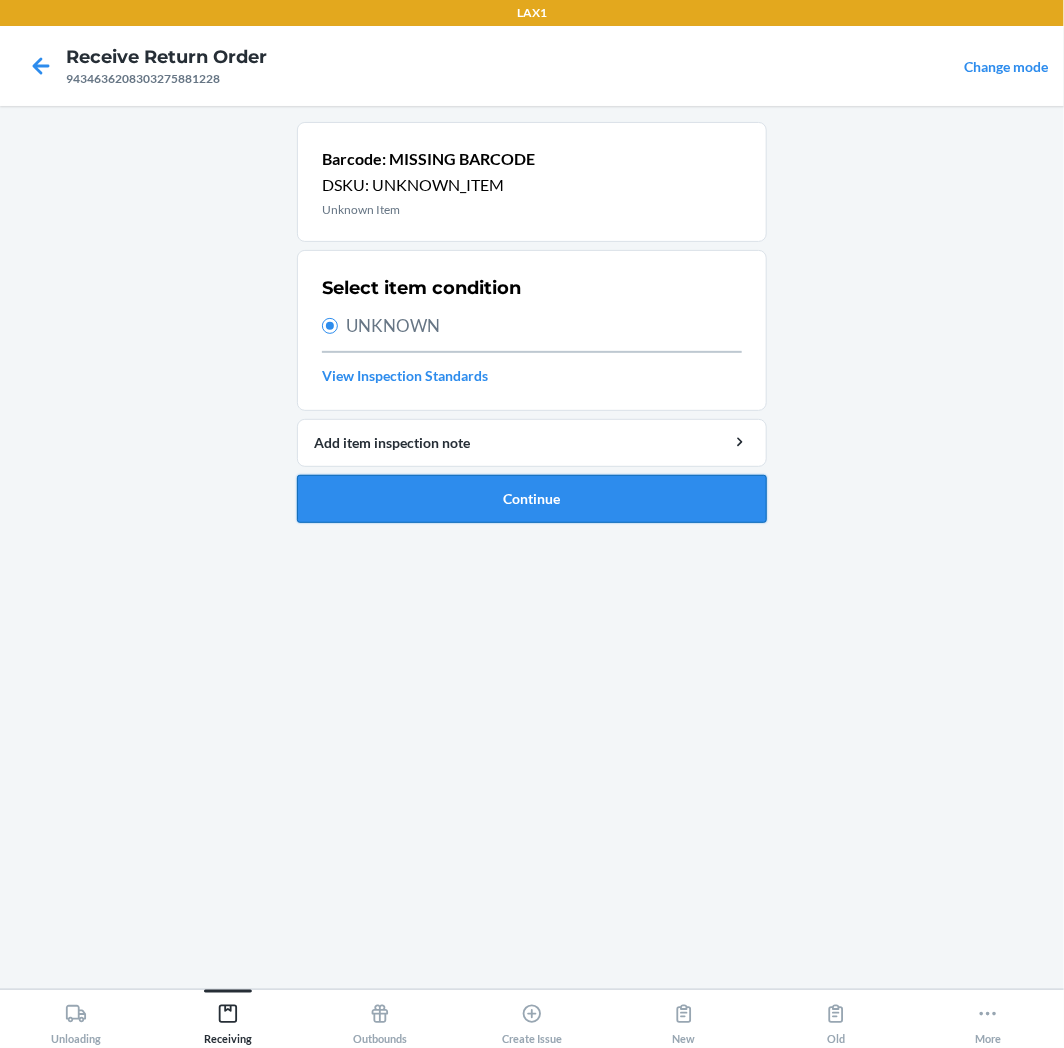 click on "Continue" at bounding box center (532, 499) 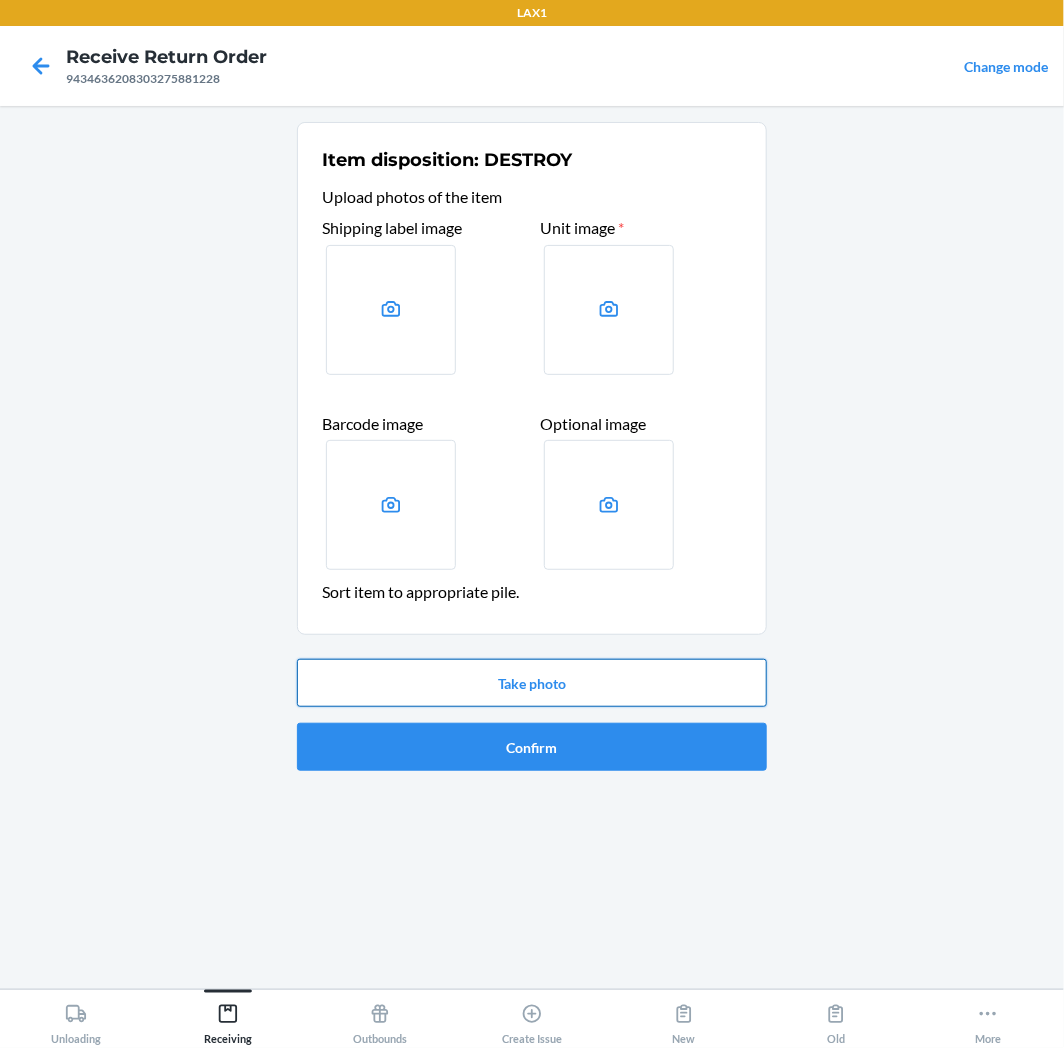 click on "Take photo" at bounding box center [532, 683] 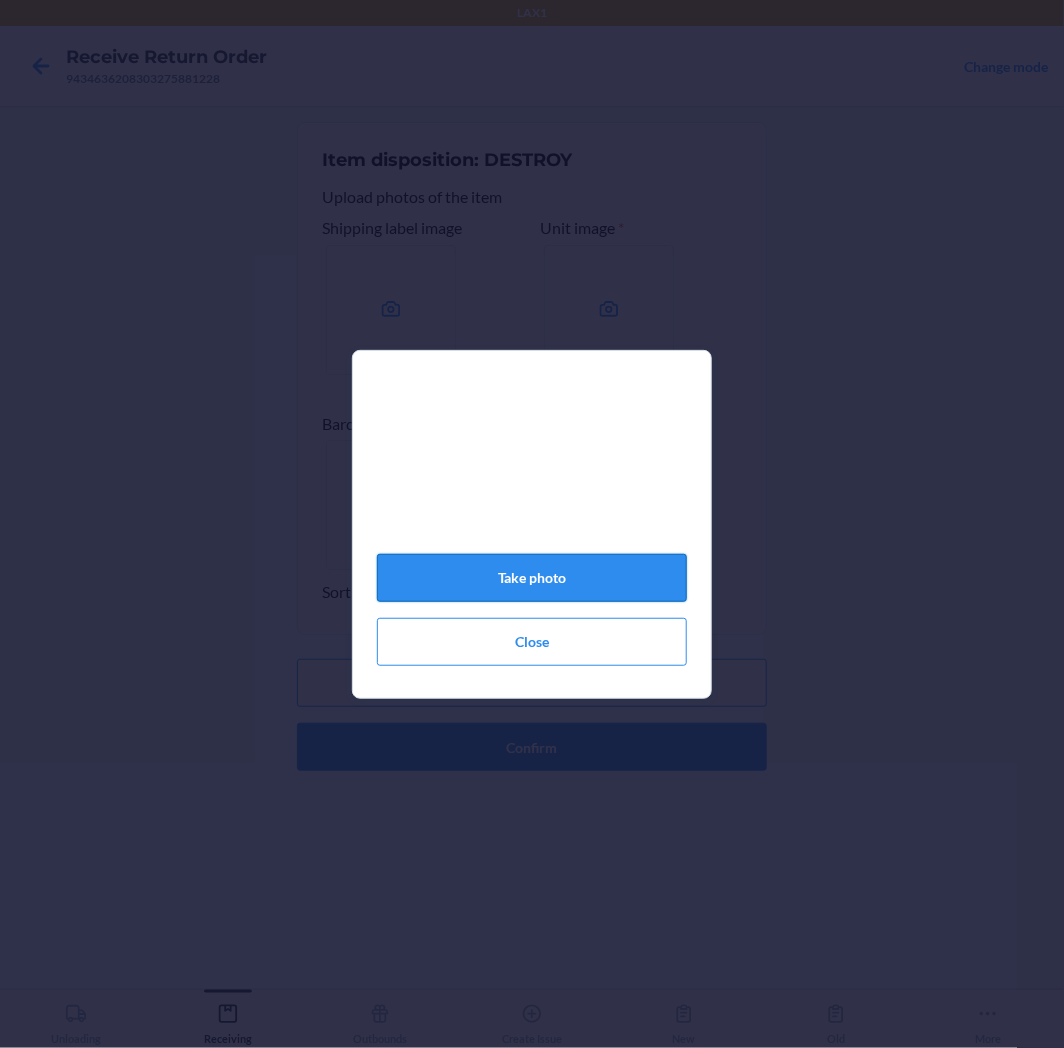 click on "Take photo" 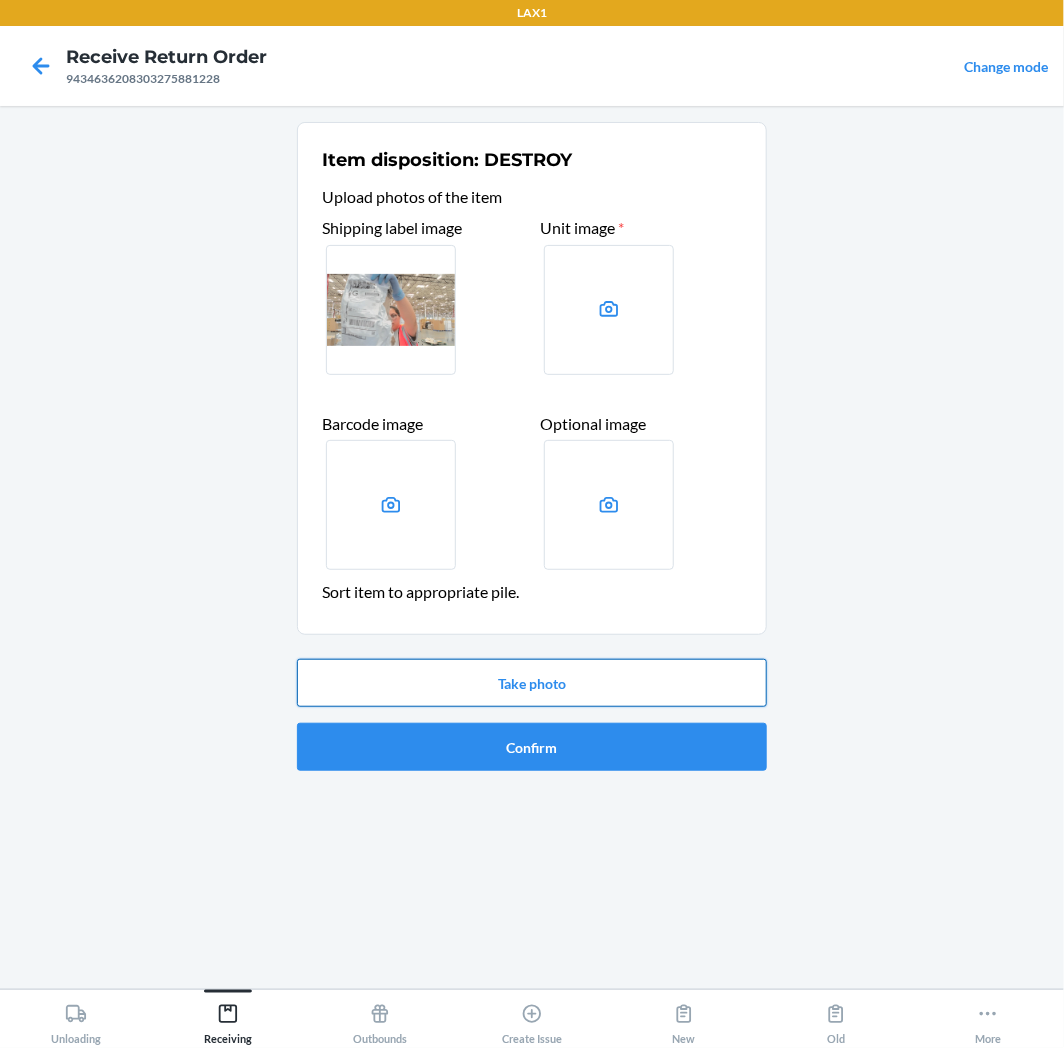 click on "Take photo" at bounding box center (532, 683) 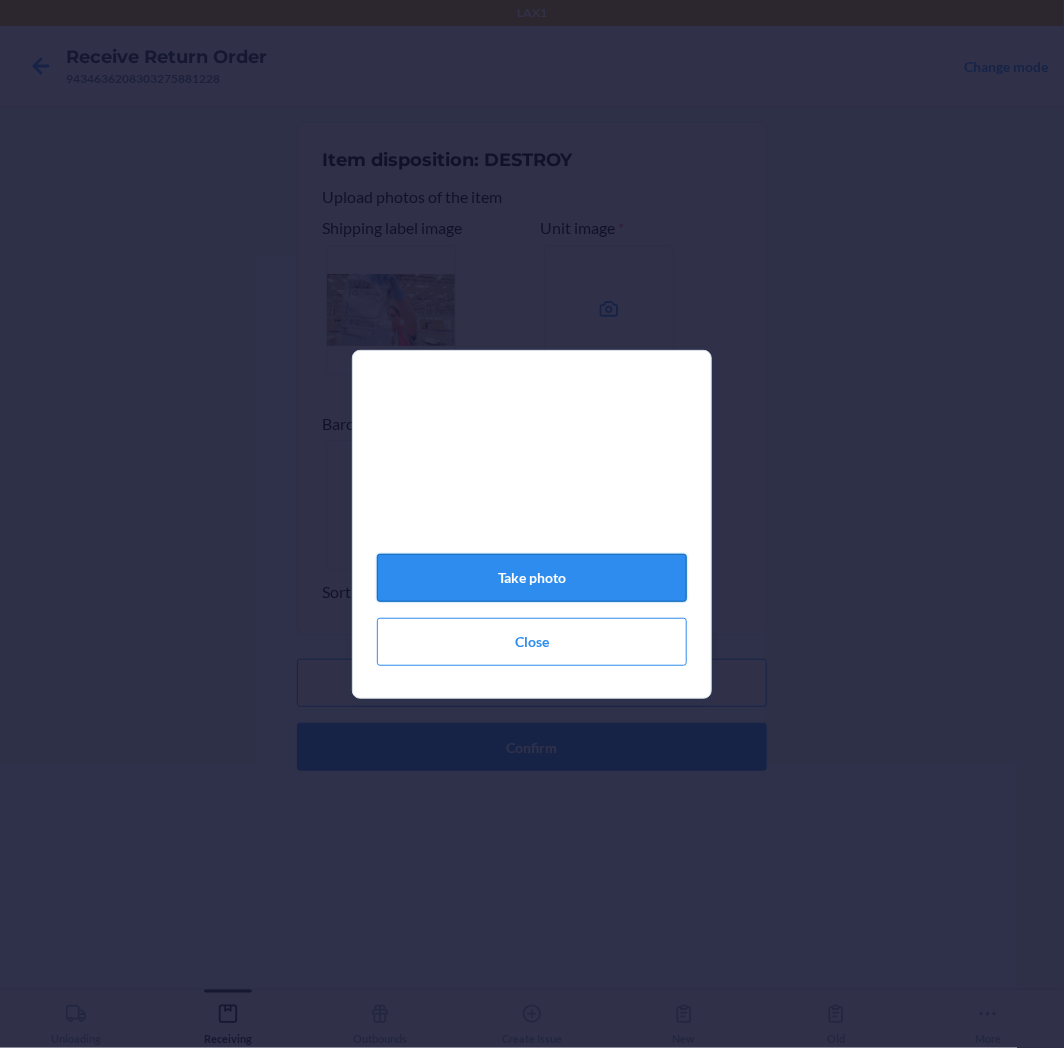 click on "Take photo" 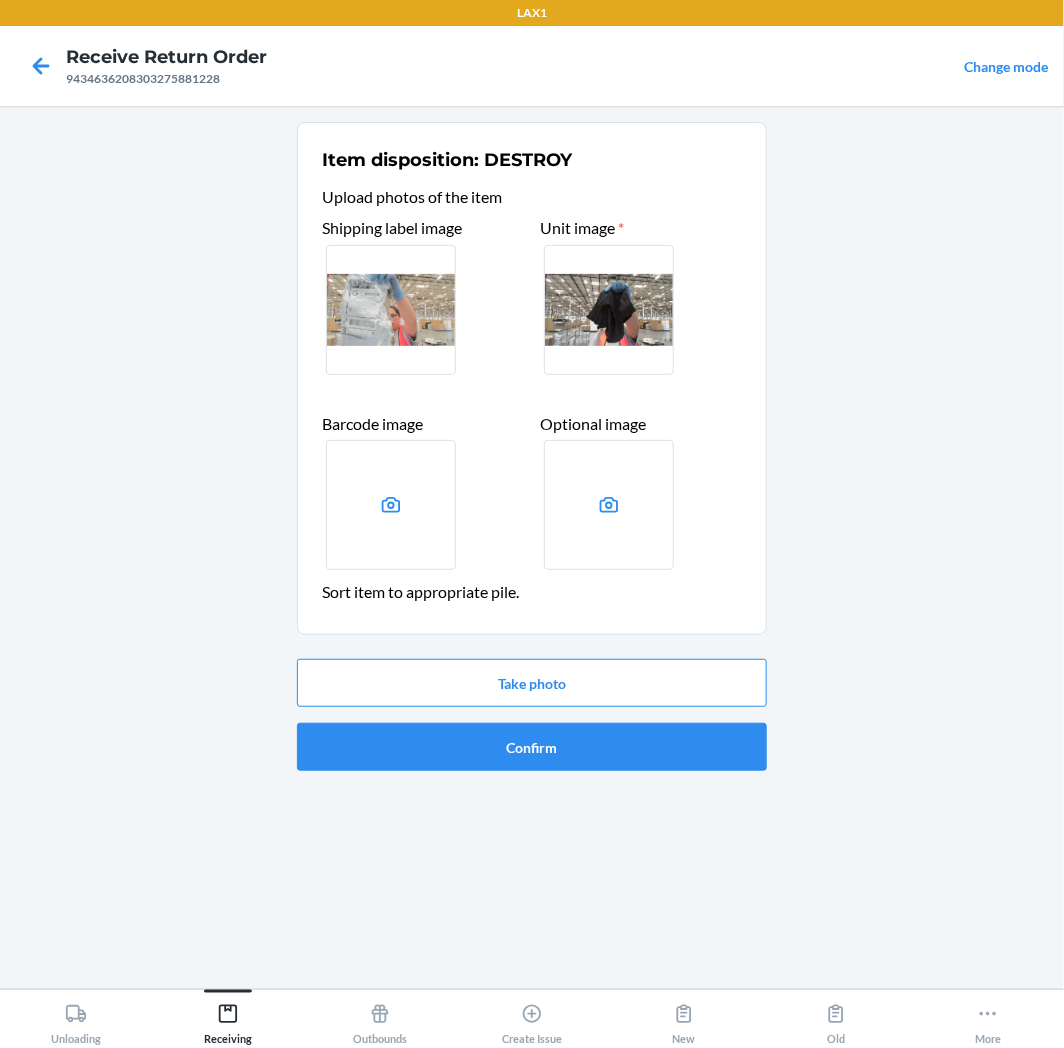 click on "Take photo Confirm" at bounding box center (532, 715) 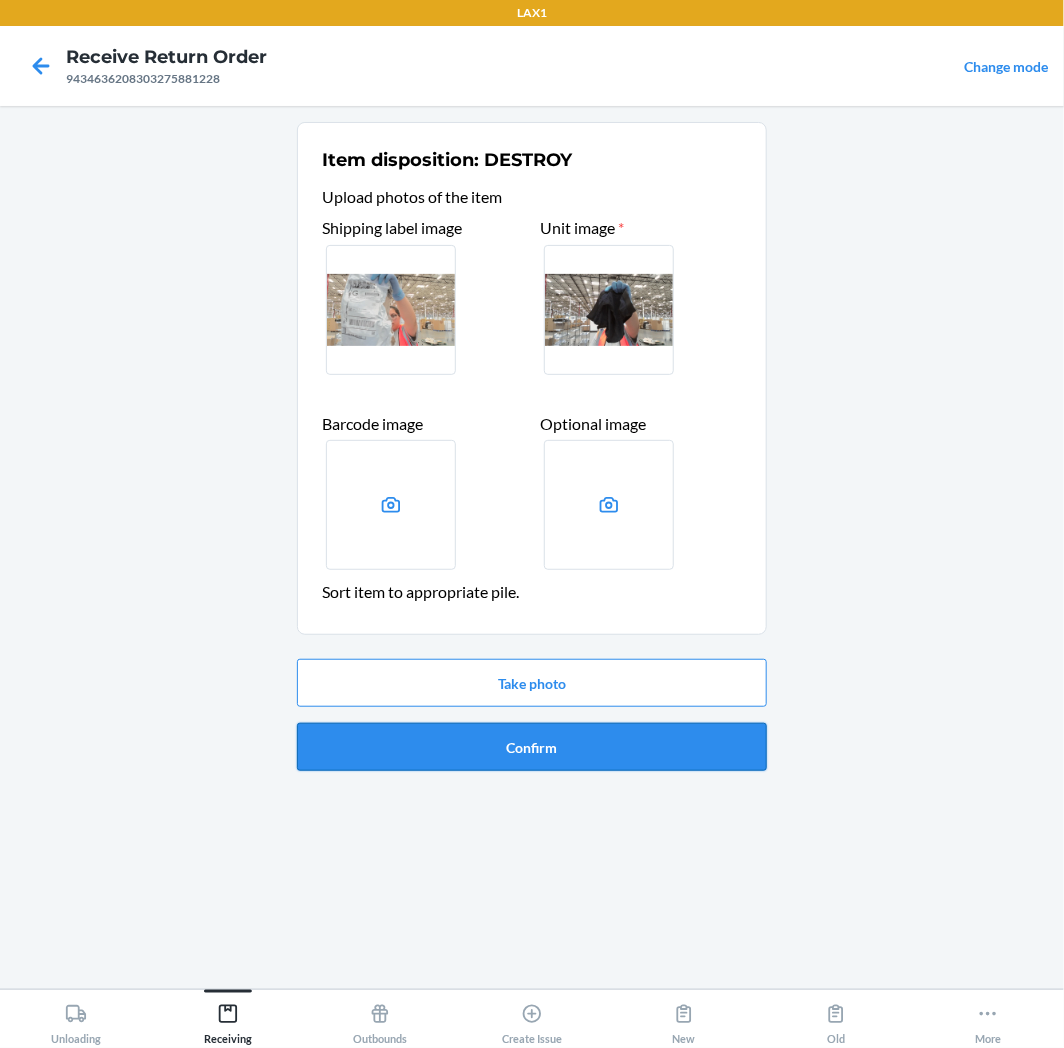 click on "Confirm" at bounding box center (532, 747) 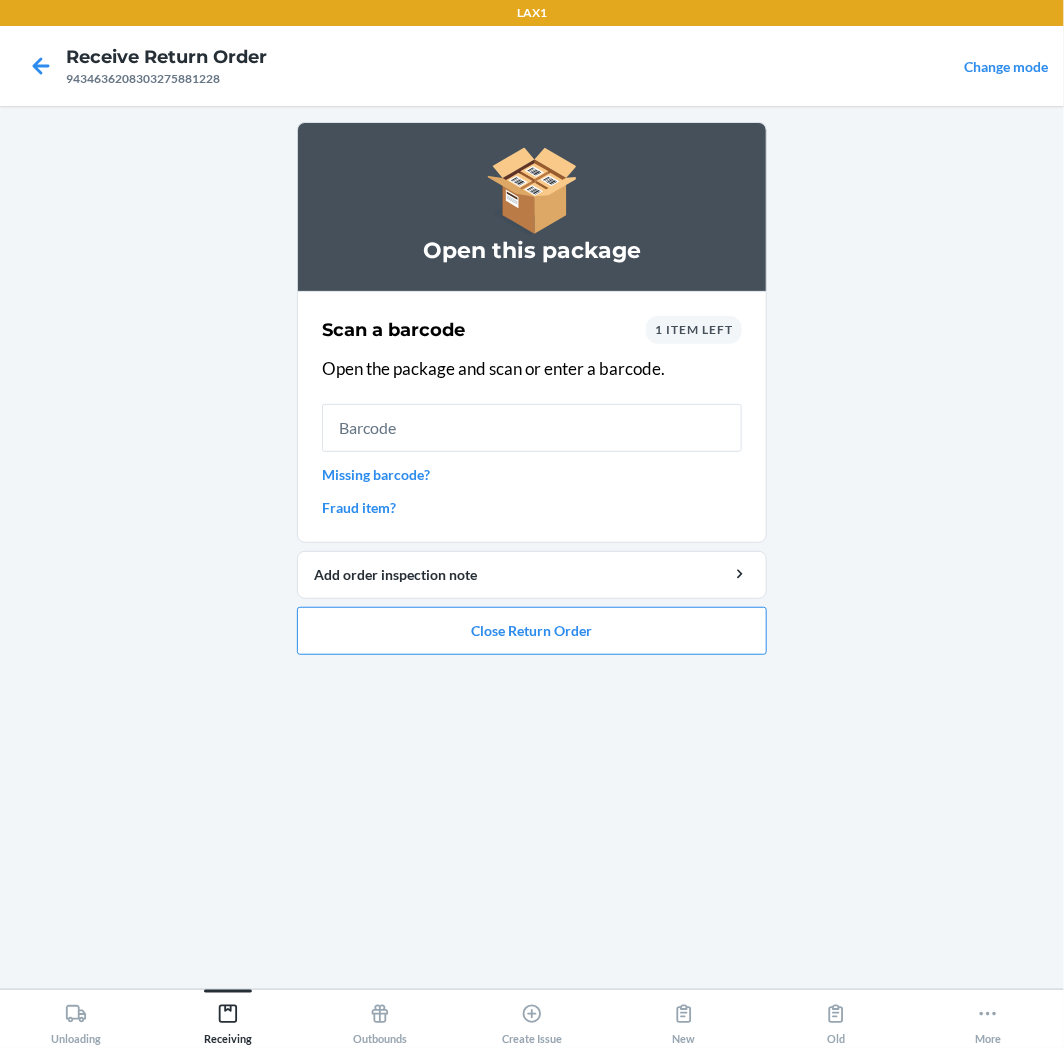 click on "Missing barcode?" at bounding box center (532, 474) 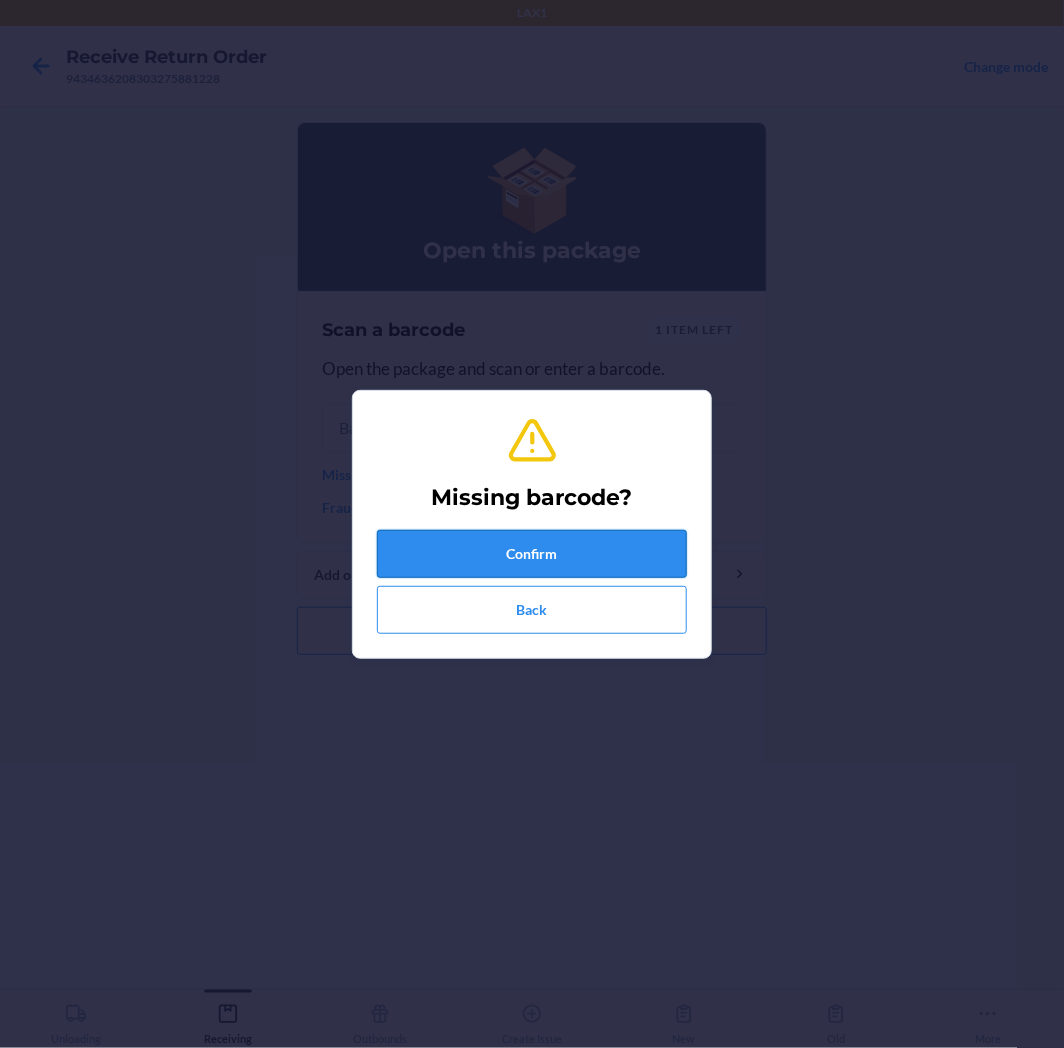 click on "Confirm" at bounding box center (532, 554) 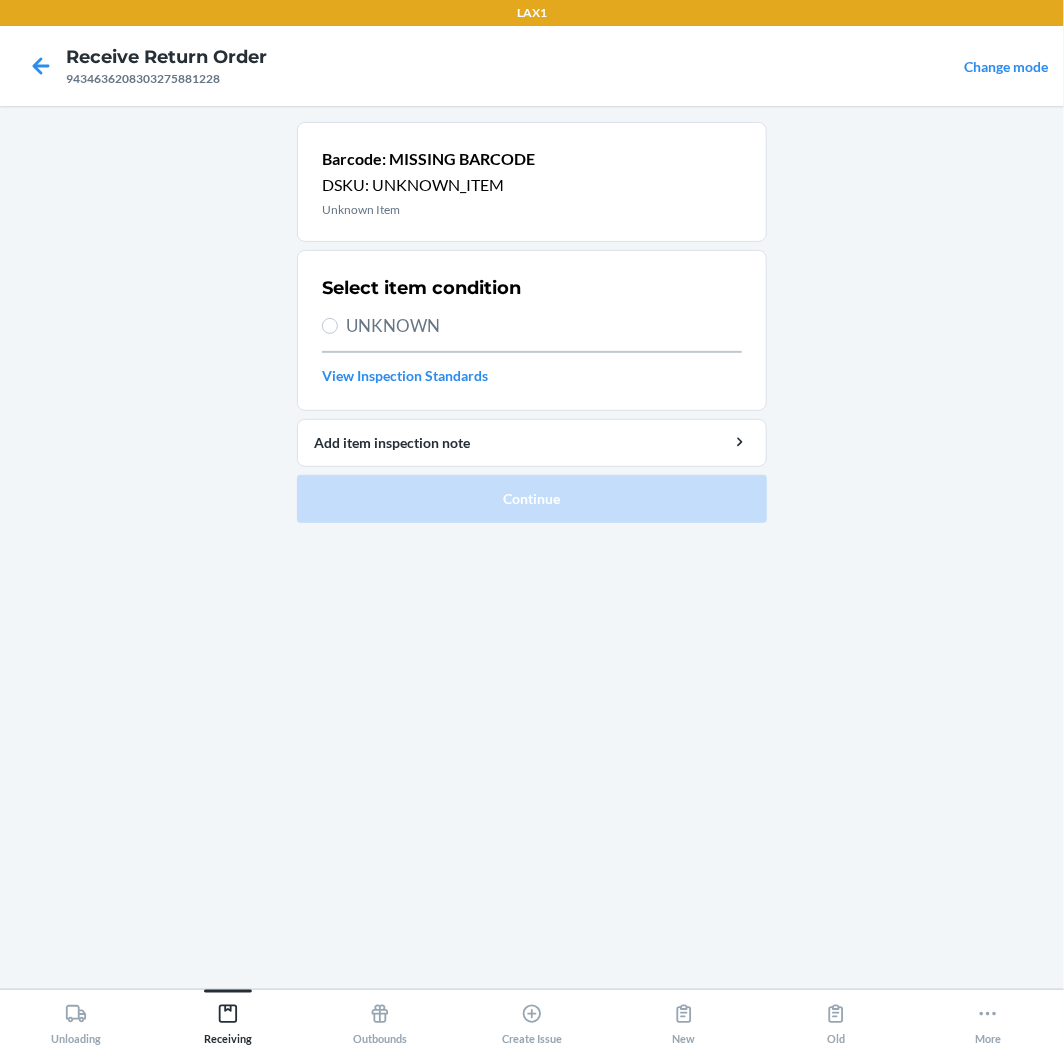 click on "UNKNOWN" at bounding box center [544, 326] 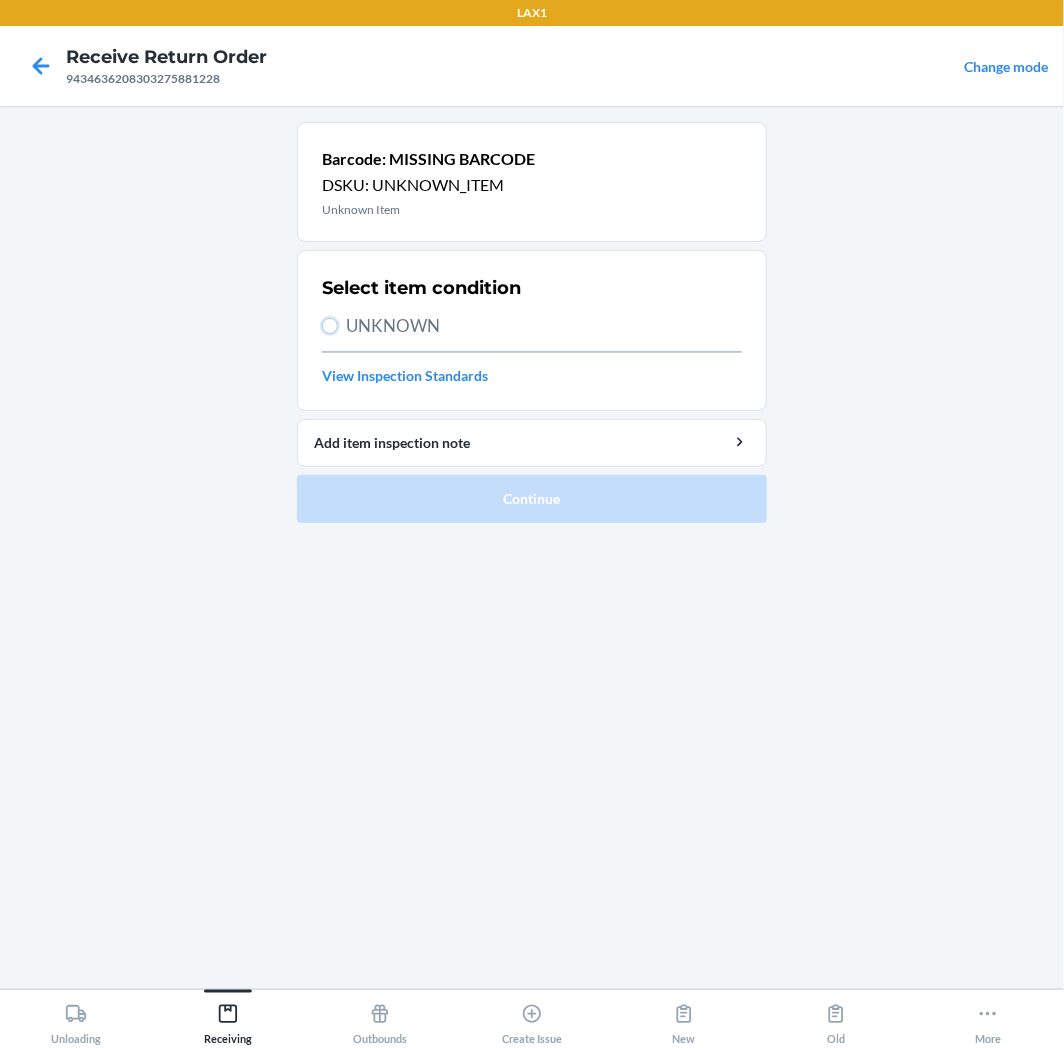 click on "UNKNOWN" at bounding box center (330, 326) 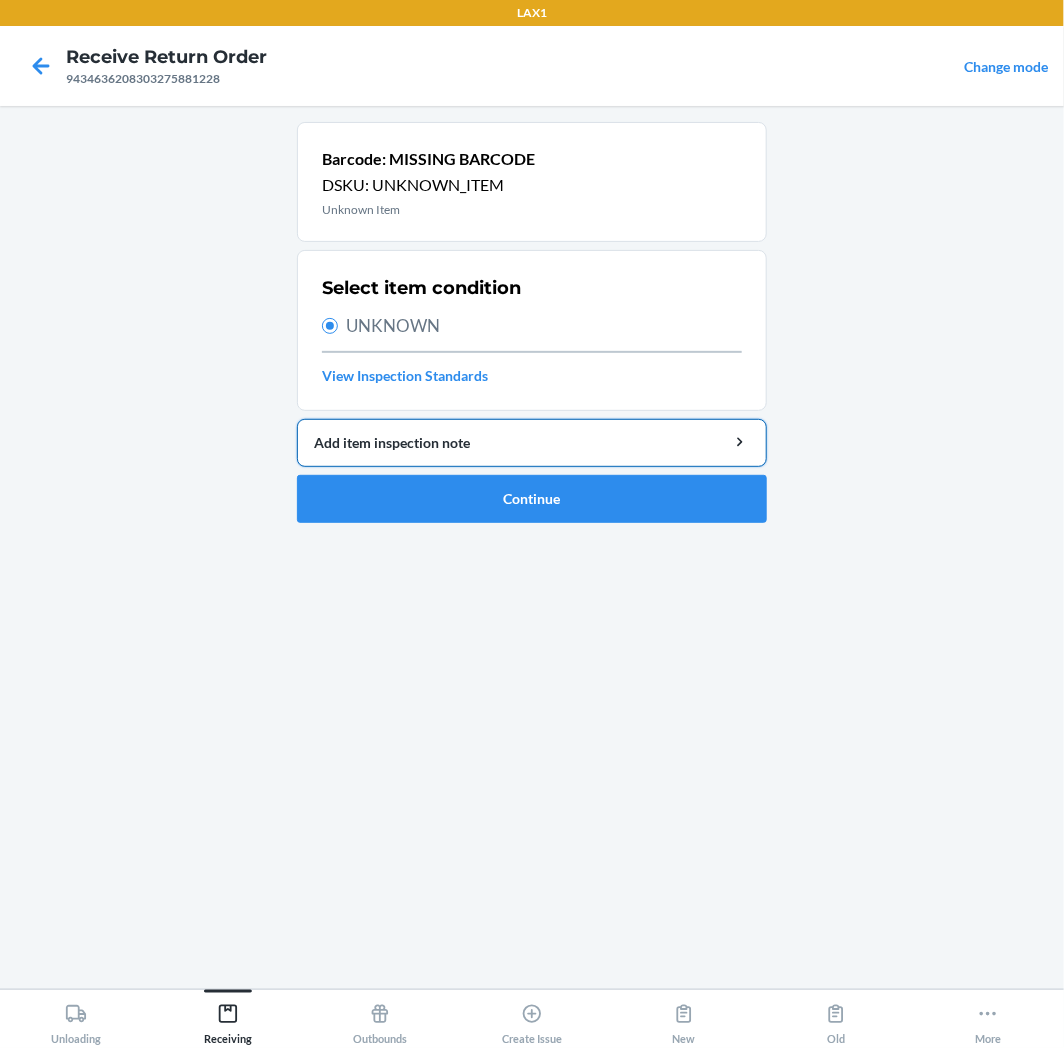click on "Add item inspection note" at bounding box center [532, 442] 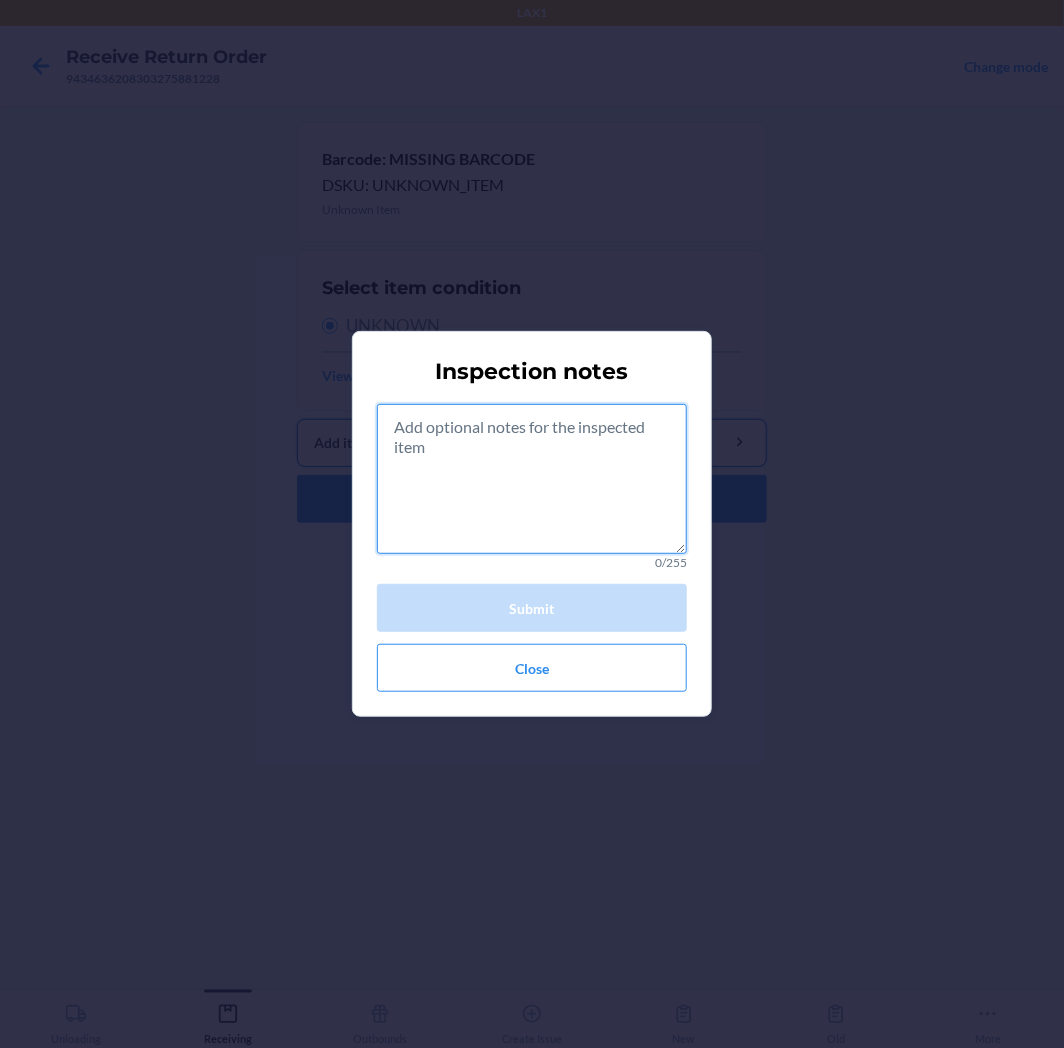 click at bounding box center [532, 479] 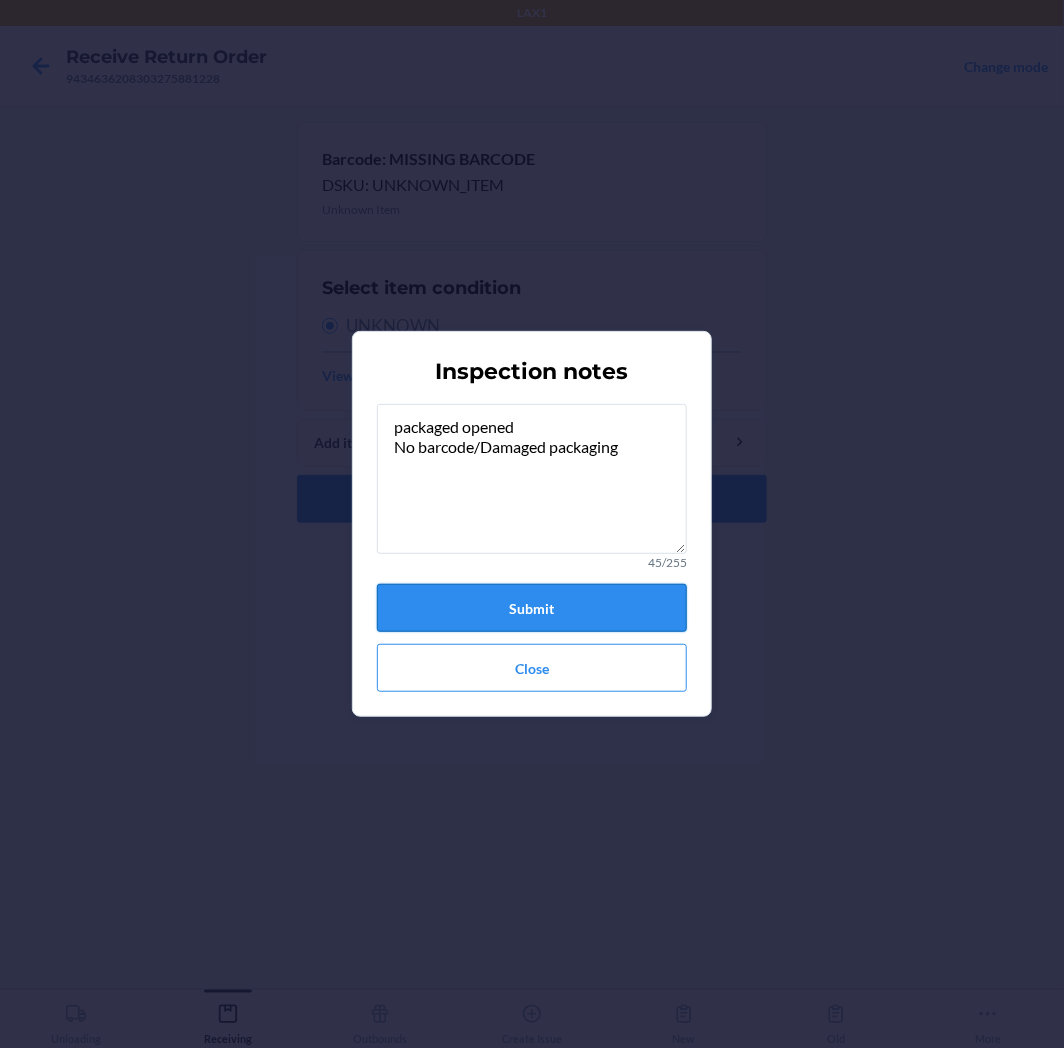 click on "Submit" at bounding box center (532, 608) 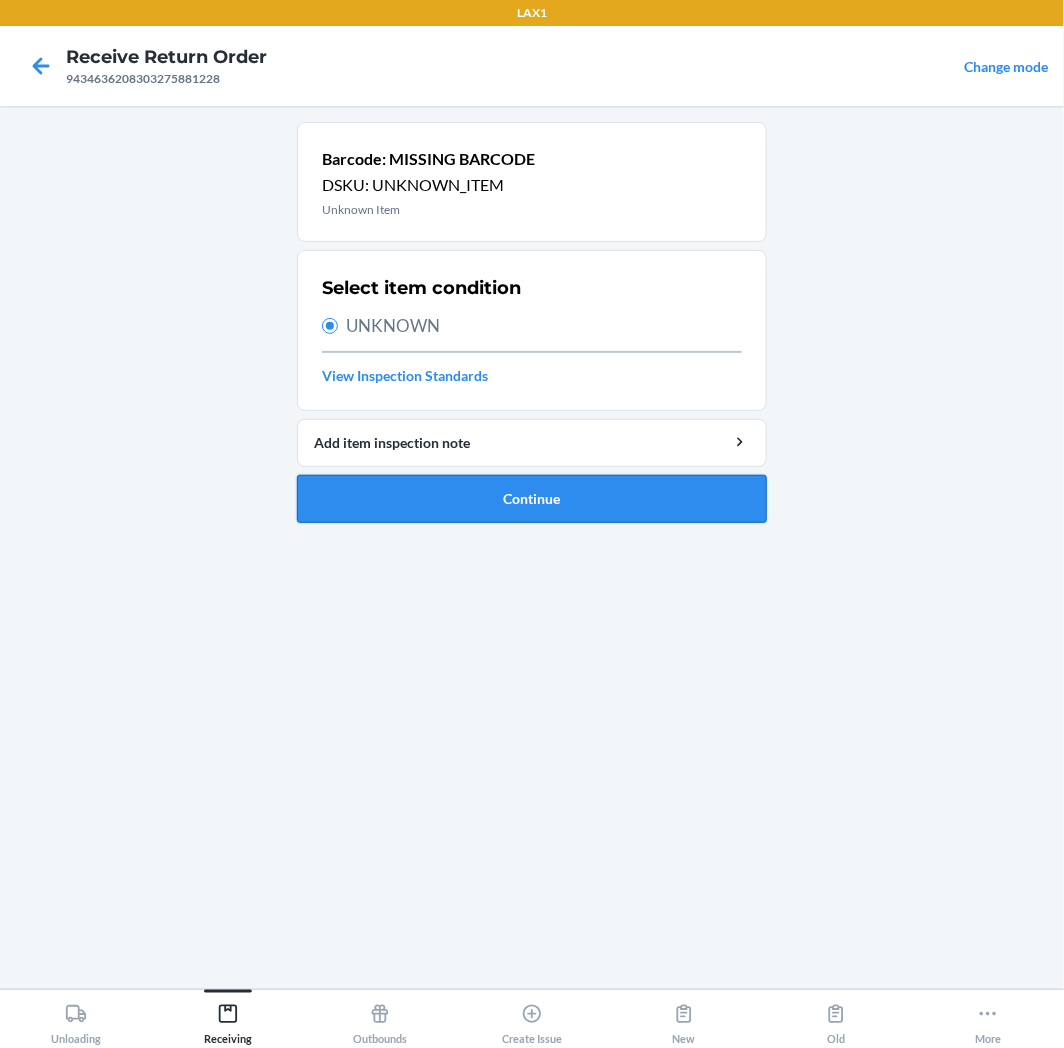 click on "Continue" at bounding box center [532, 499] 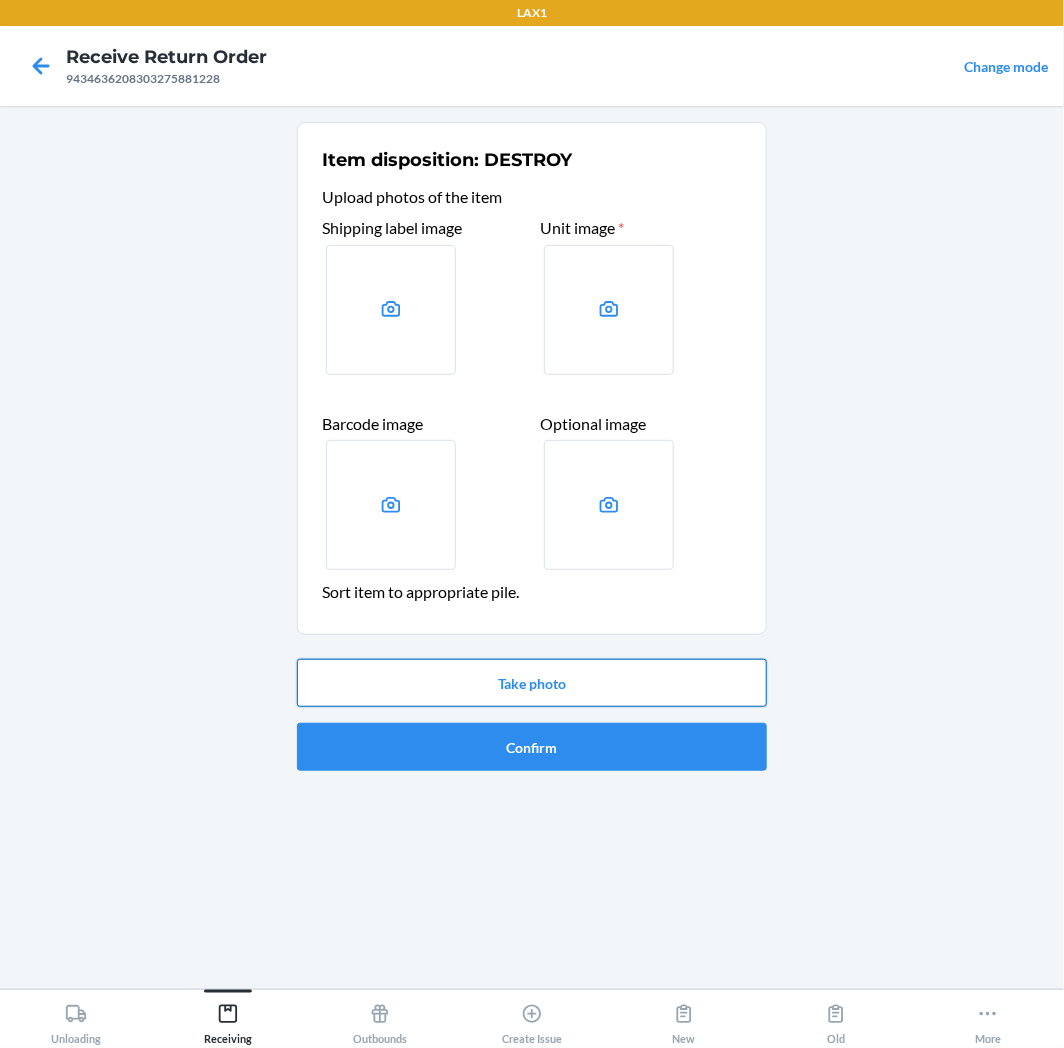 click on "Take photo" at bounding box center (532, 683) 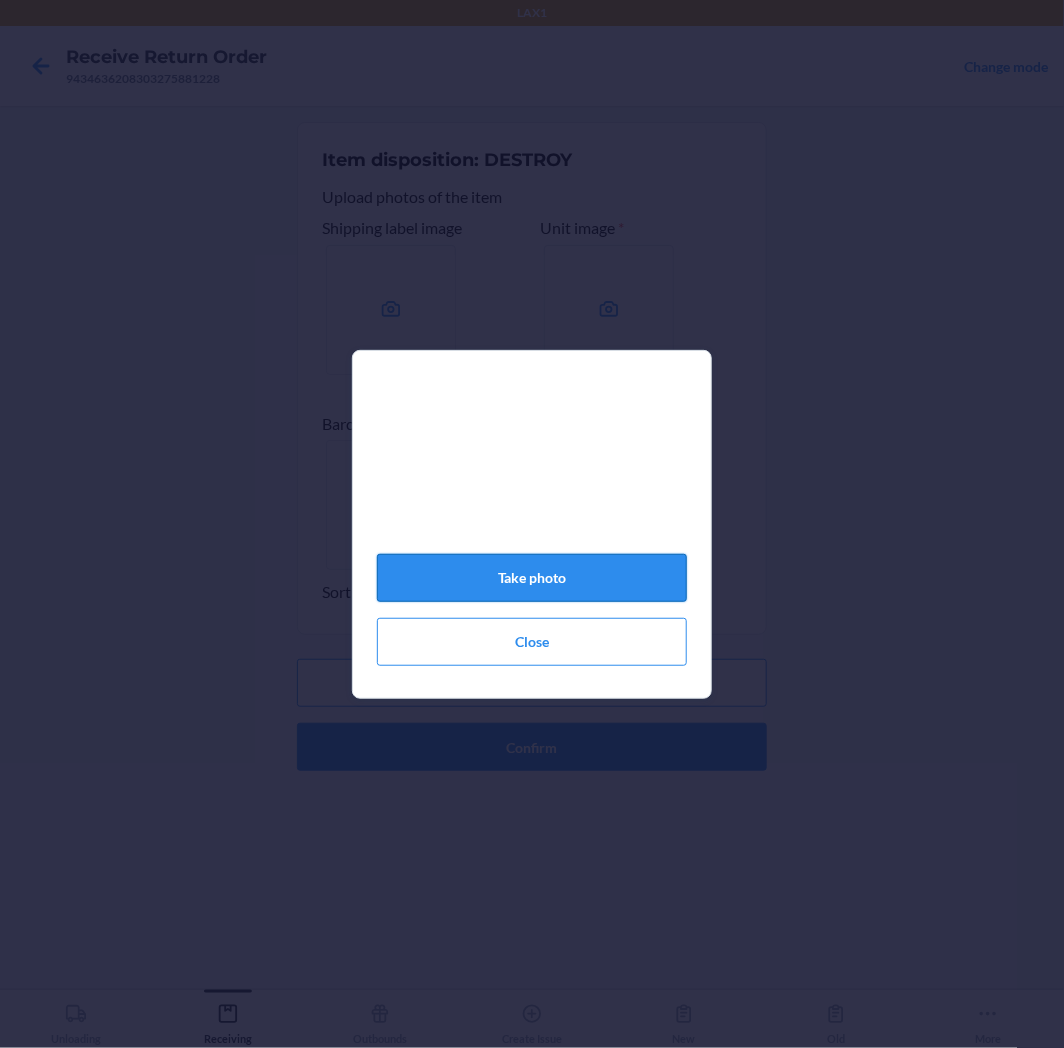 click on "Take photo" 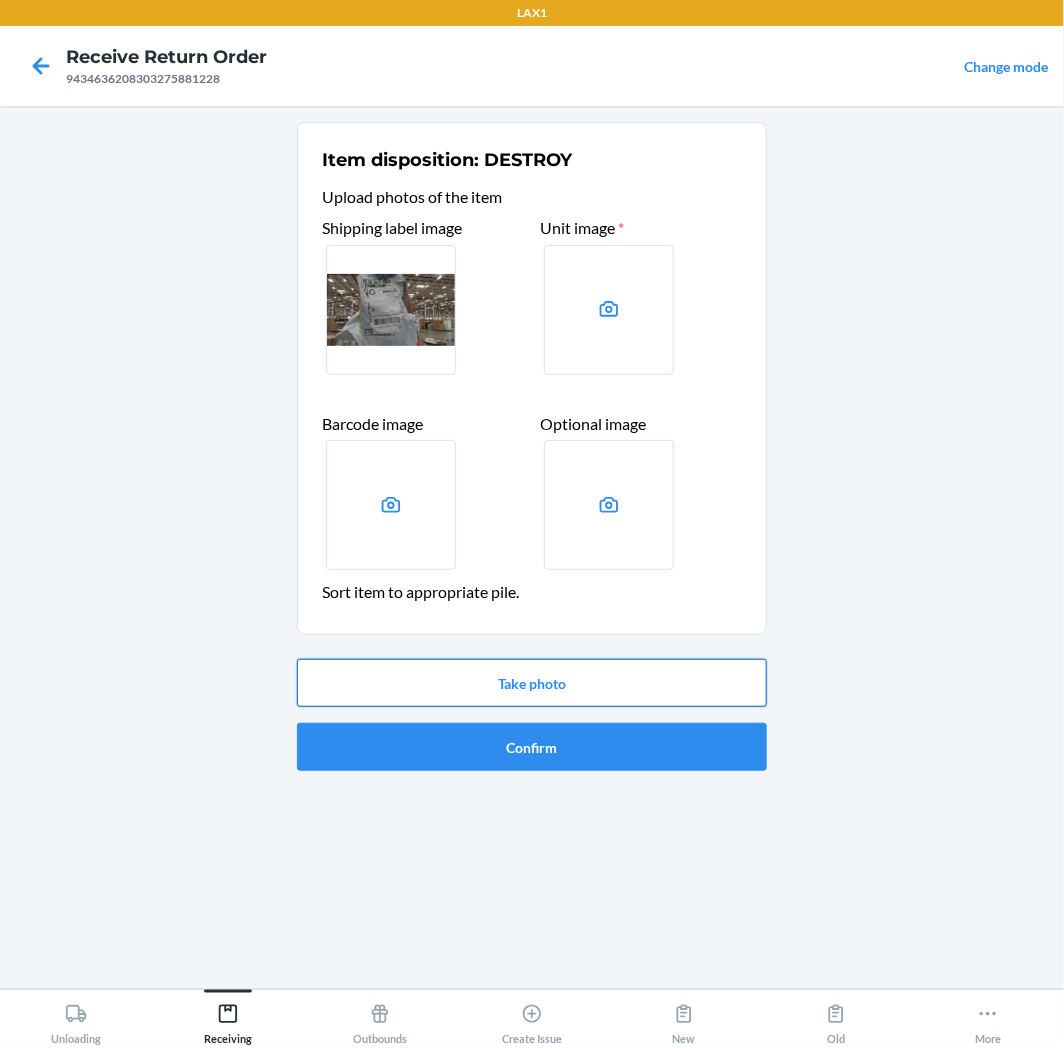 click on "Take photo" at bounding box center [532, 683] 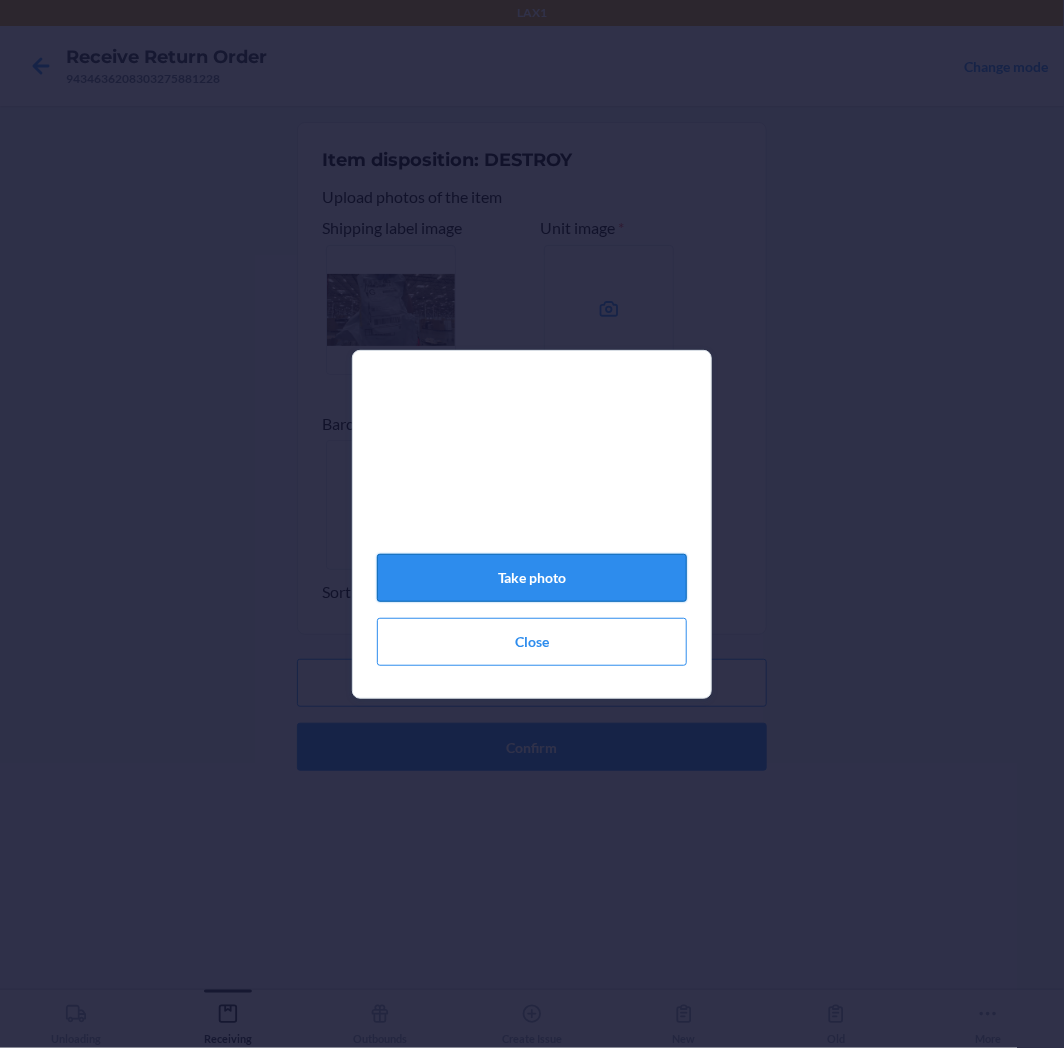 click on "Take photo" 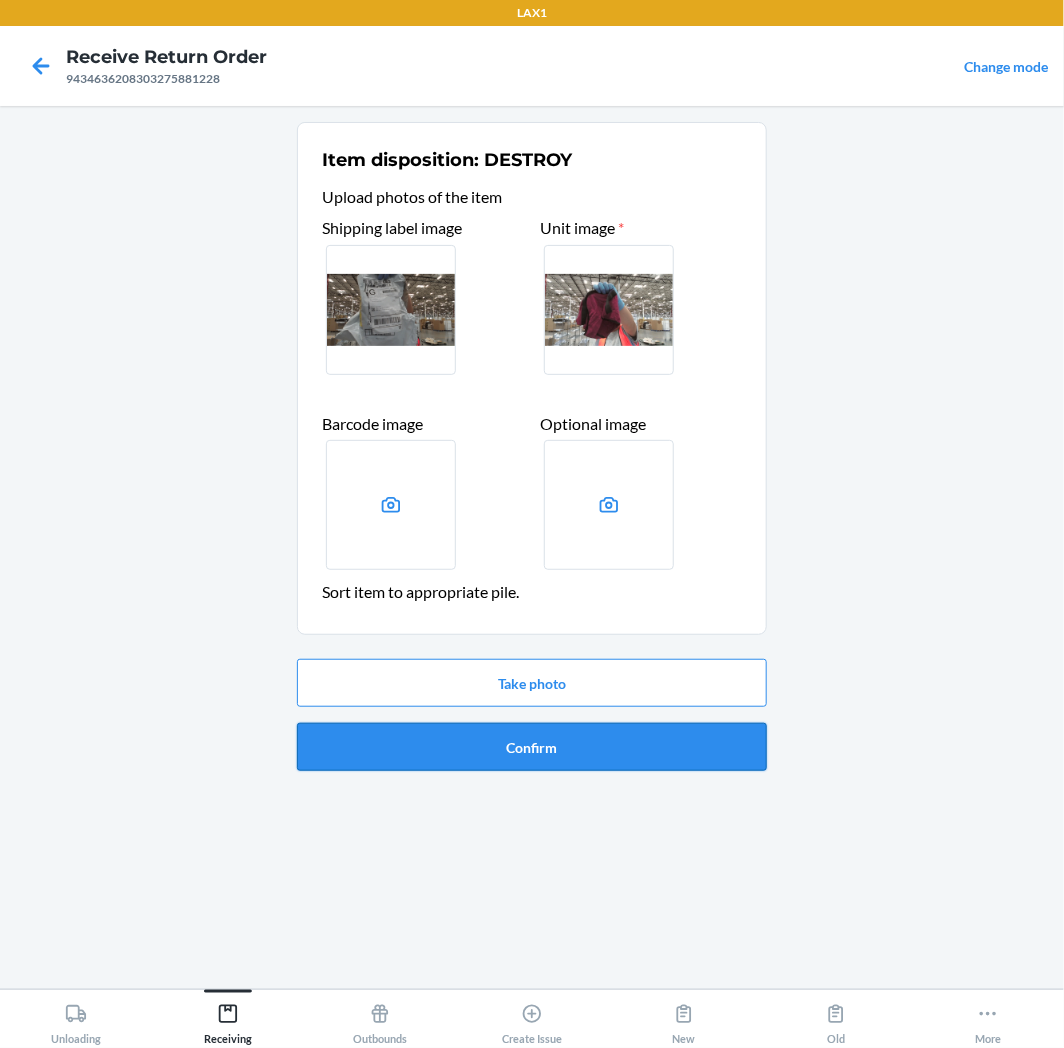 click on "Confirm" at bounding box center [532, 747] 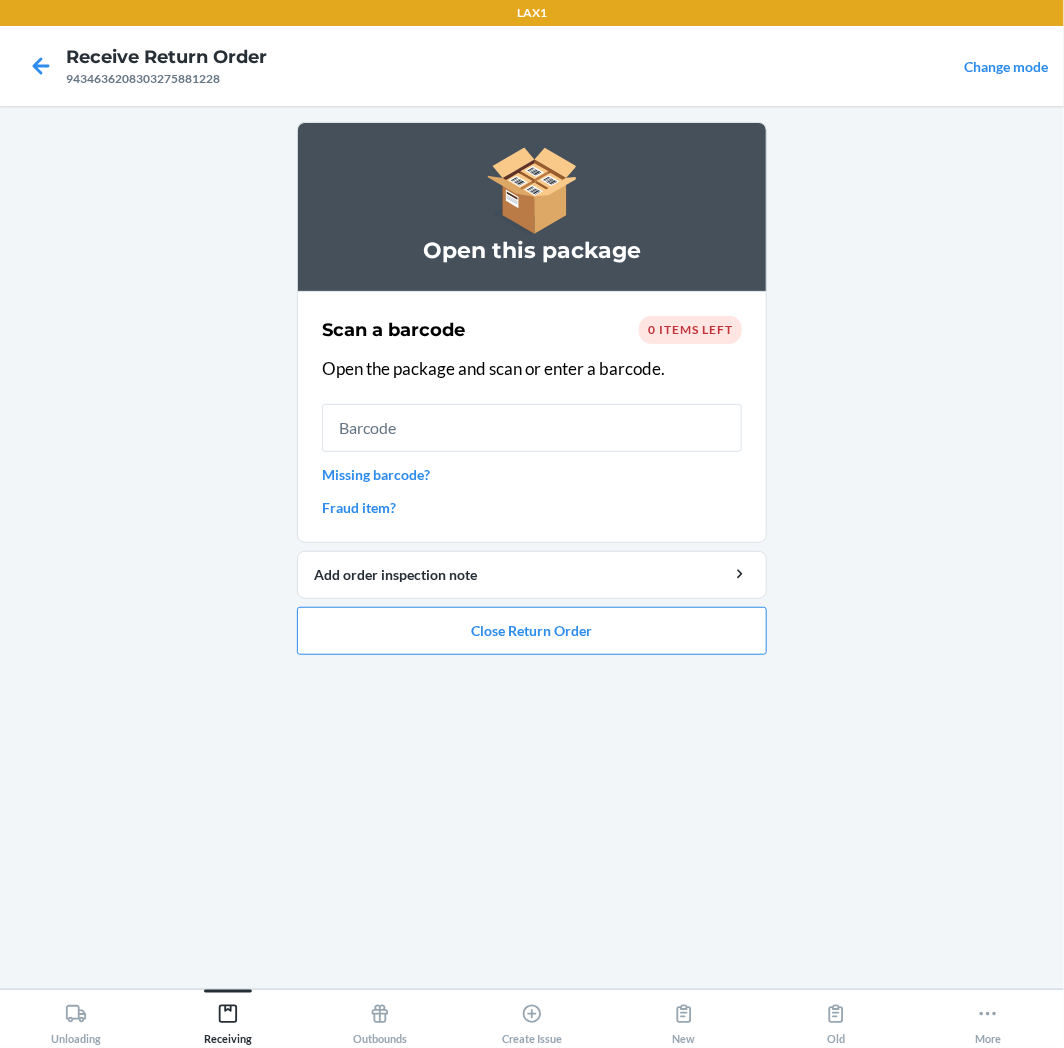 click on "Missing barcode?" at bounding box center [532, 474] 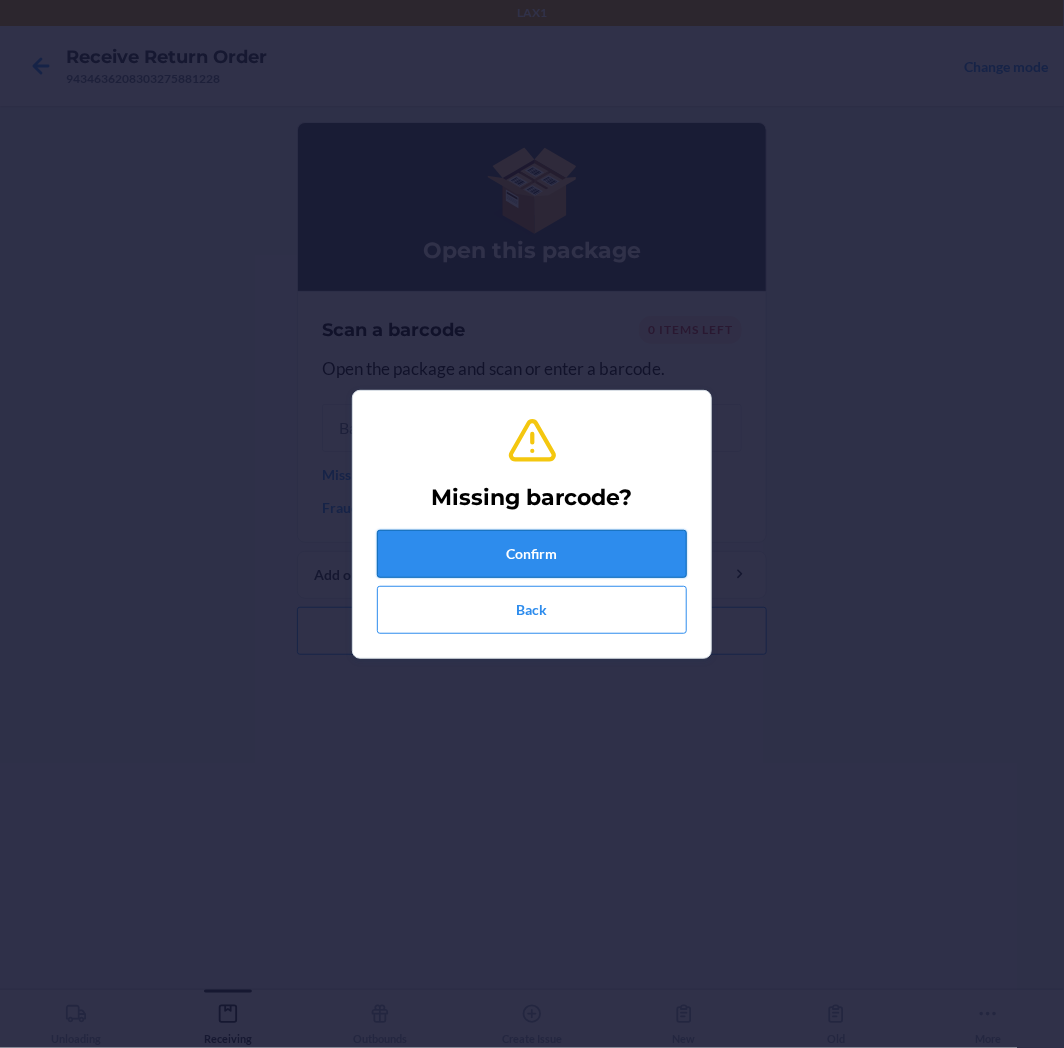 click on "Confirm" at bounding box center [532, 554] 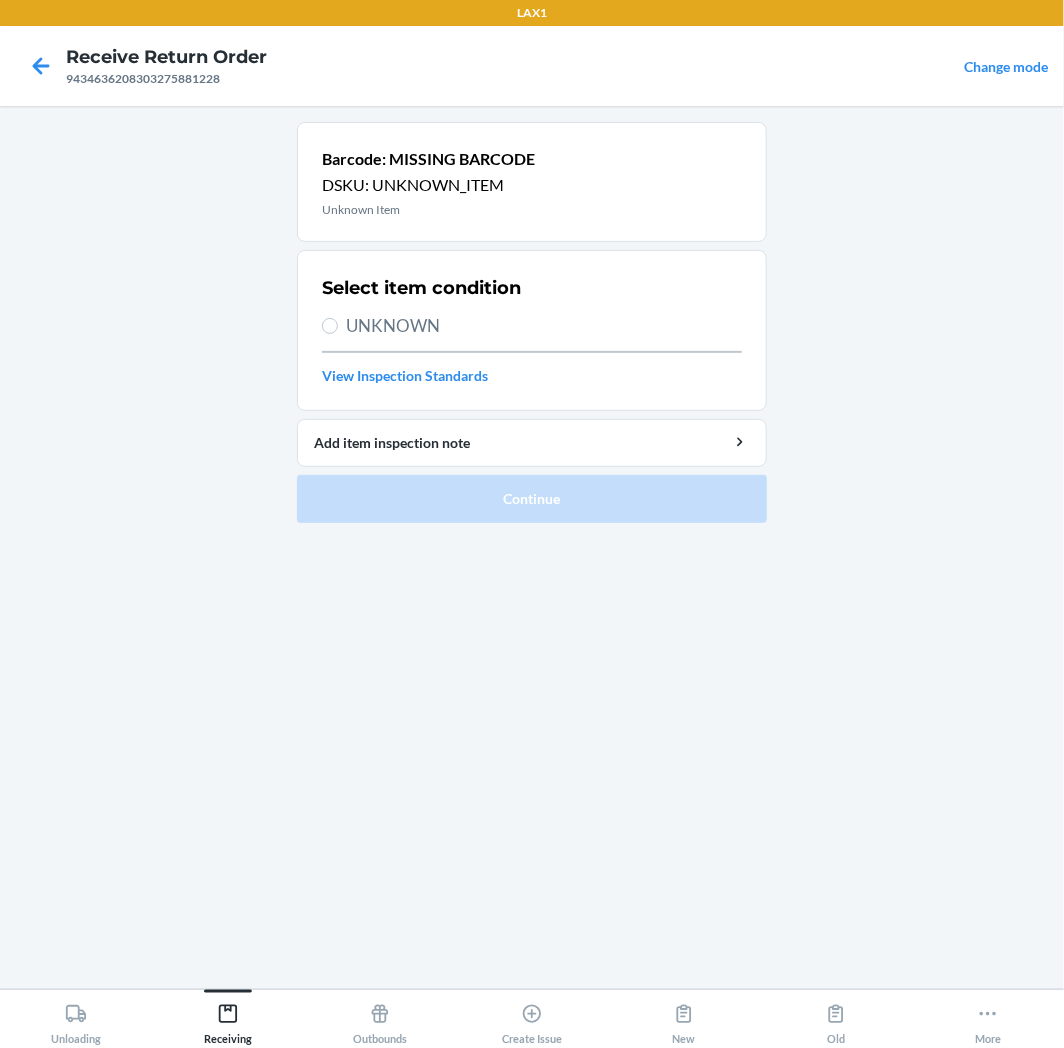 click on "UNKNOWN" at bounding box center [544, 326] 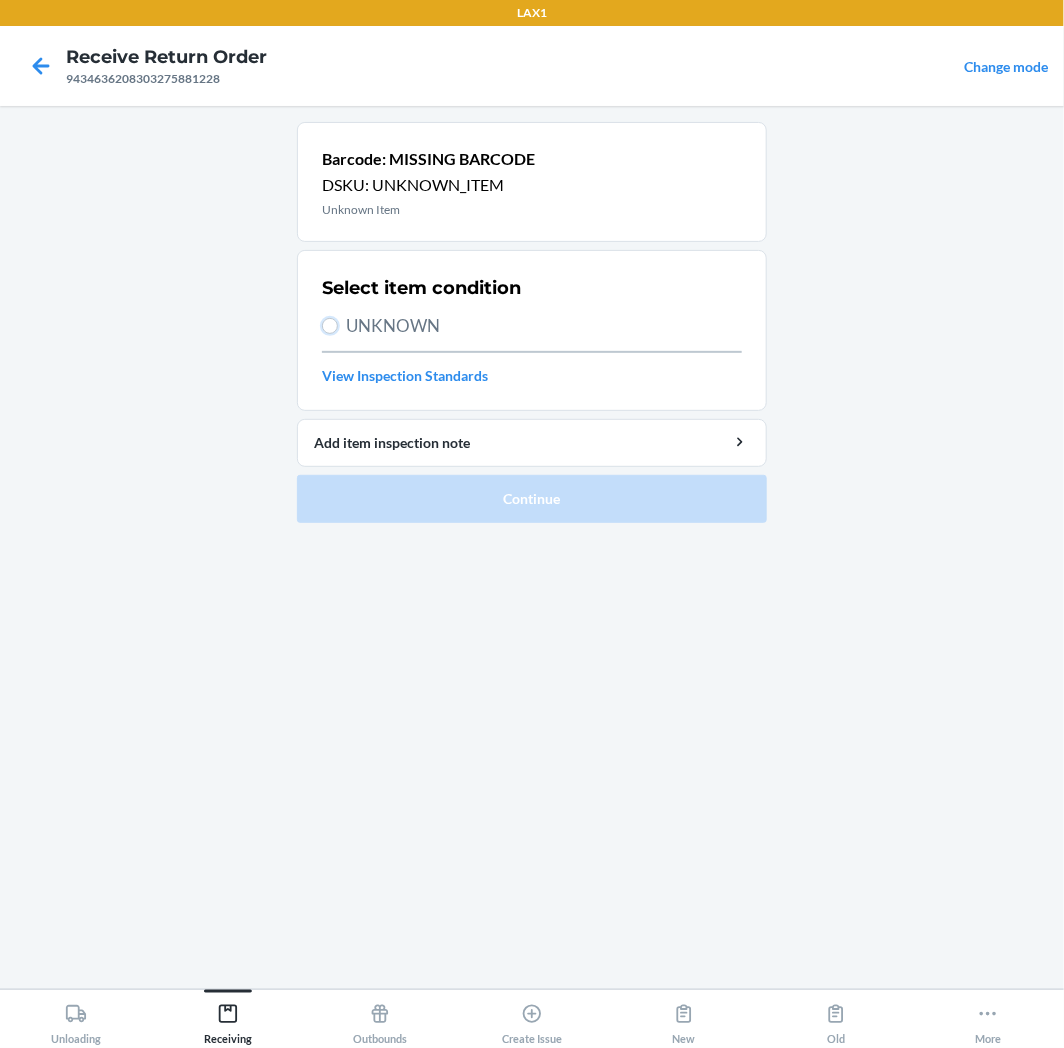 click on "UNKNOWN" at bounding box center [330, 326] 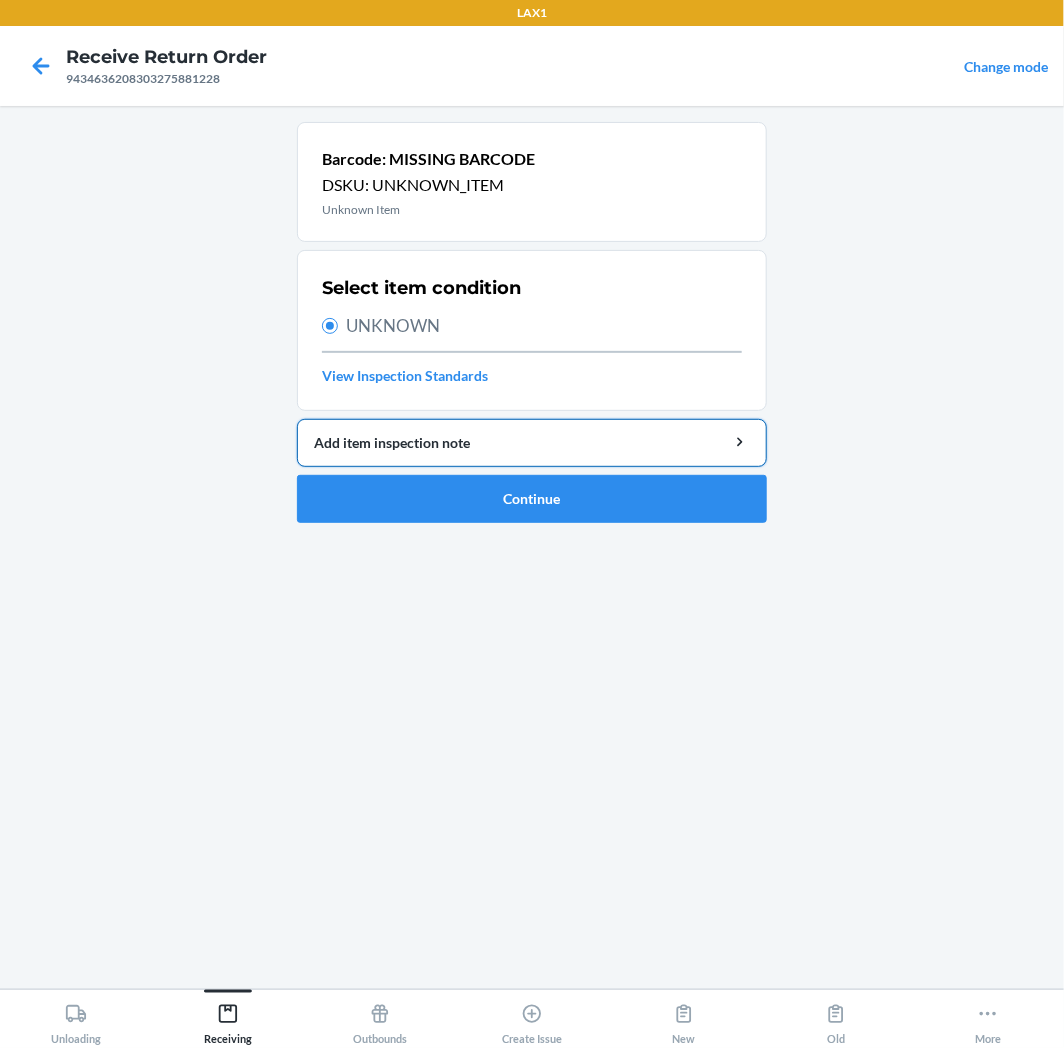 click on "Add item inspection note" at bounding box center [532, 443] 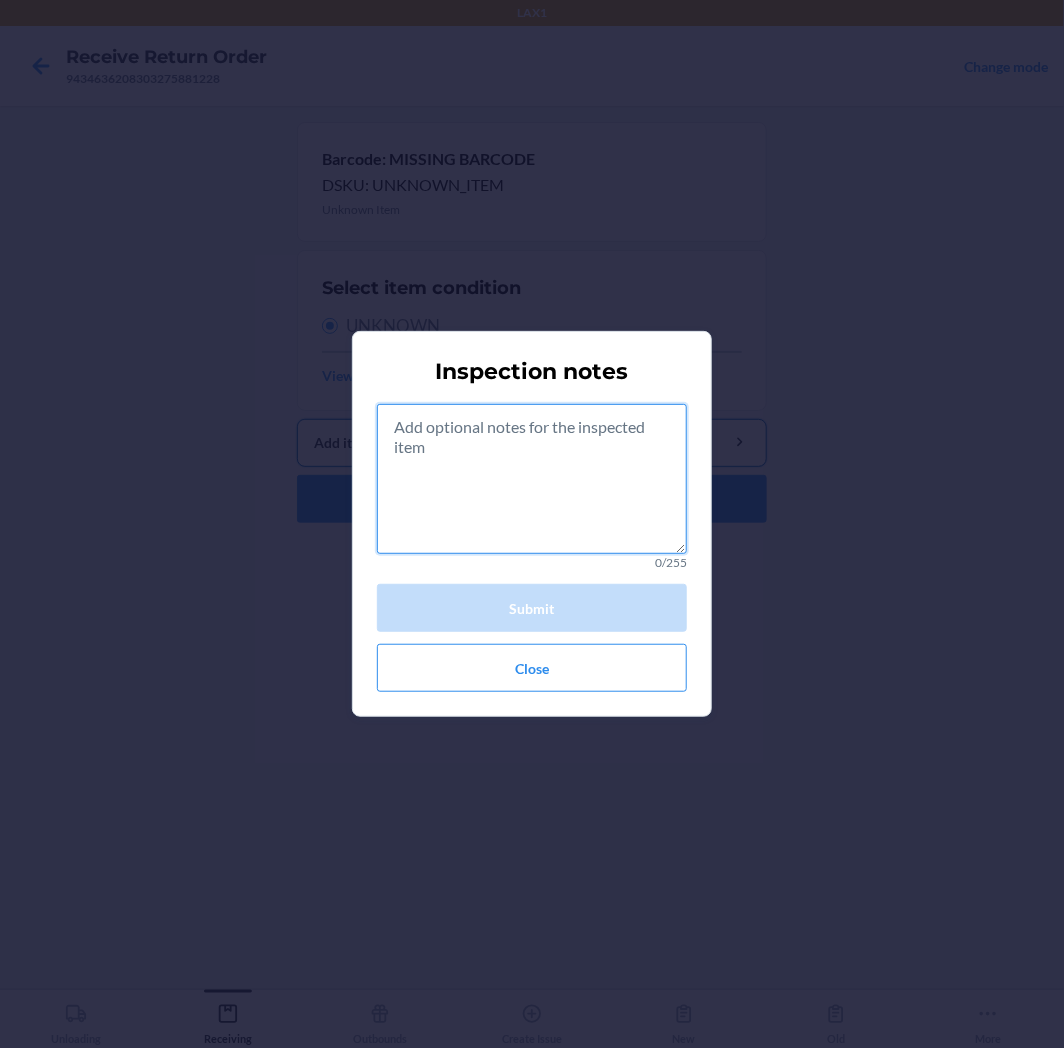click at bounding box center [532, 479] 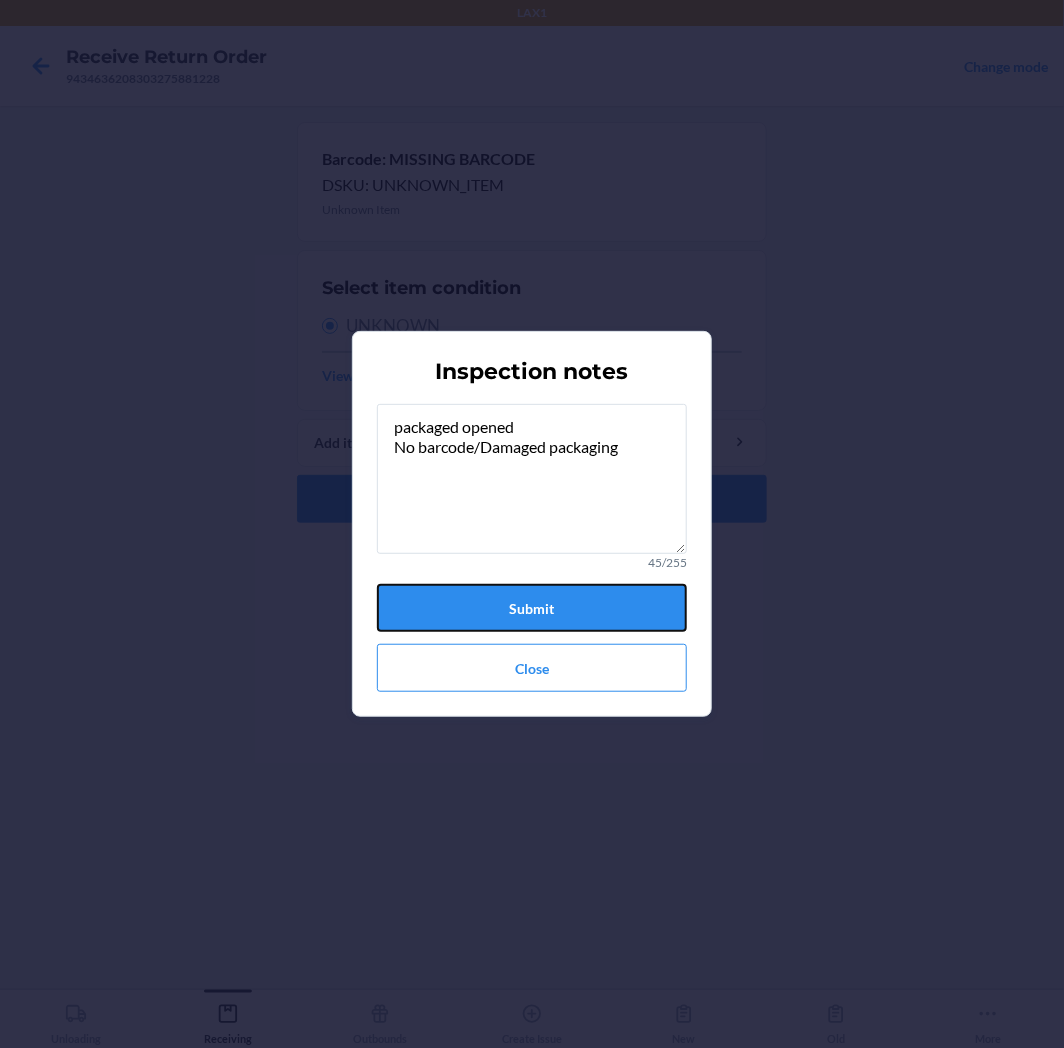 click on "Submit" at bounding box center [532, 608] 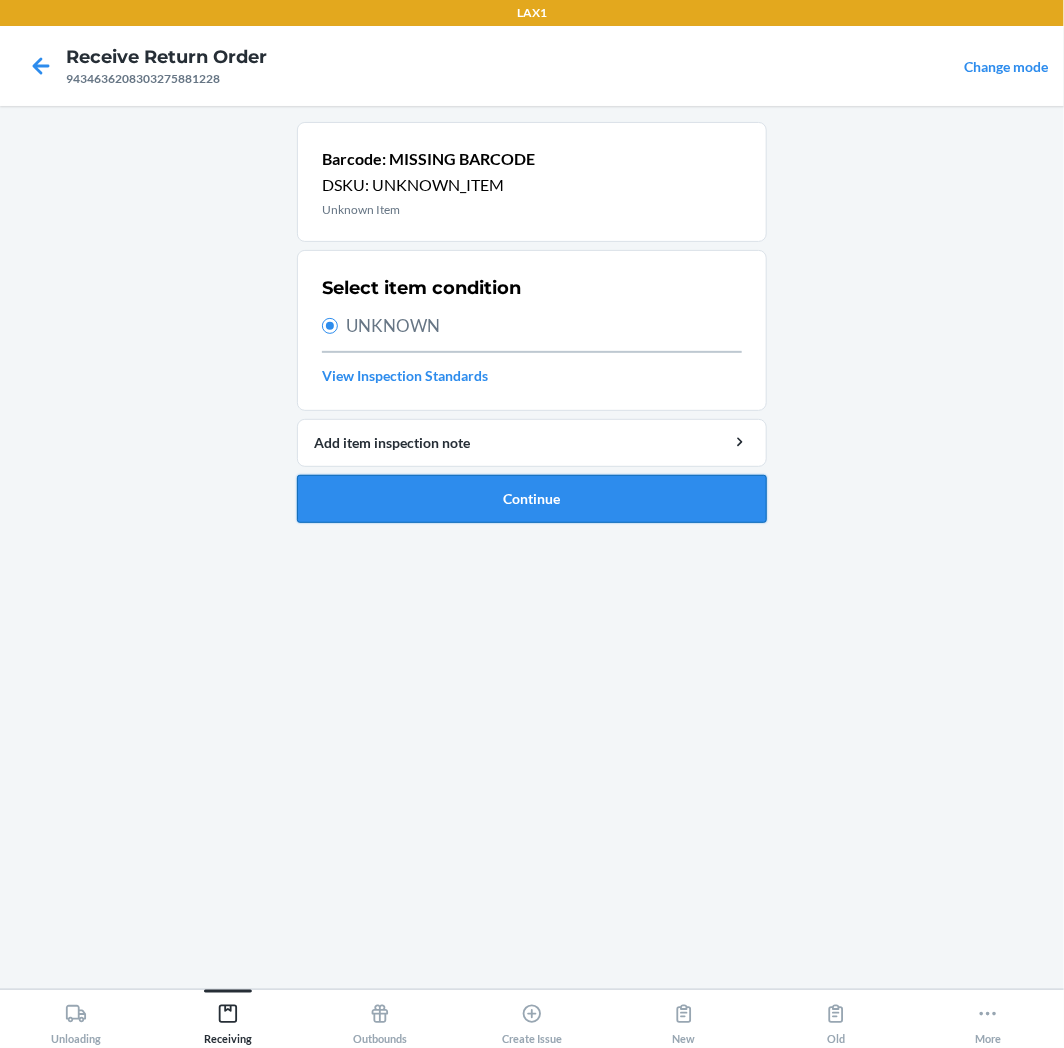 click on "Continue" at bounding box center [532, 499] 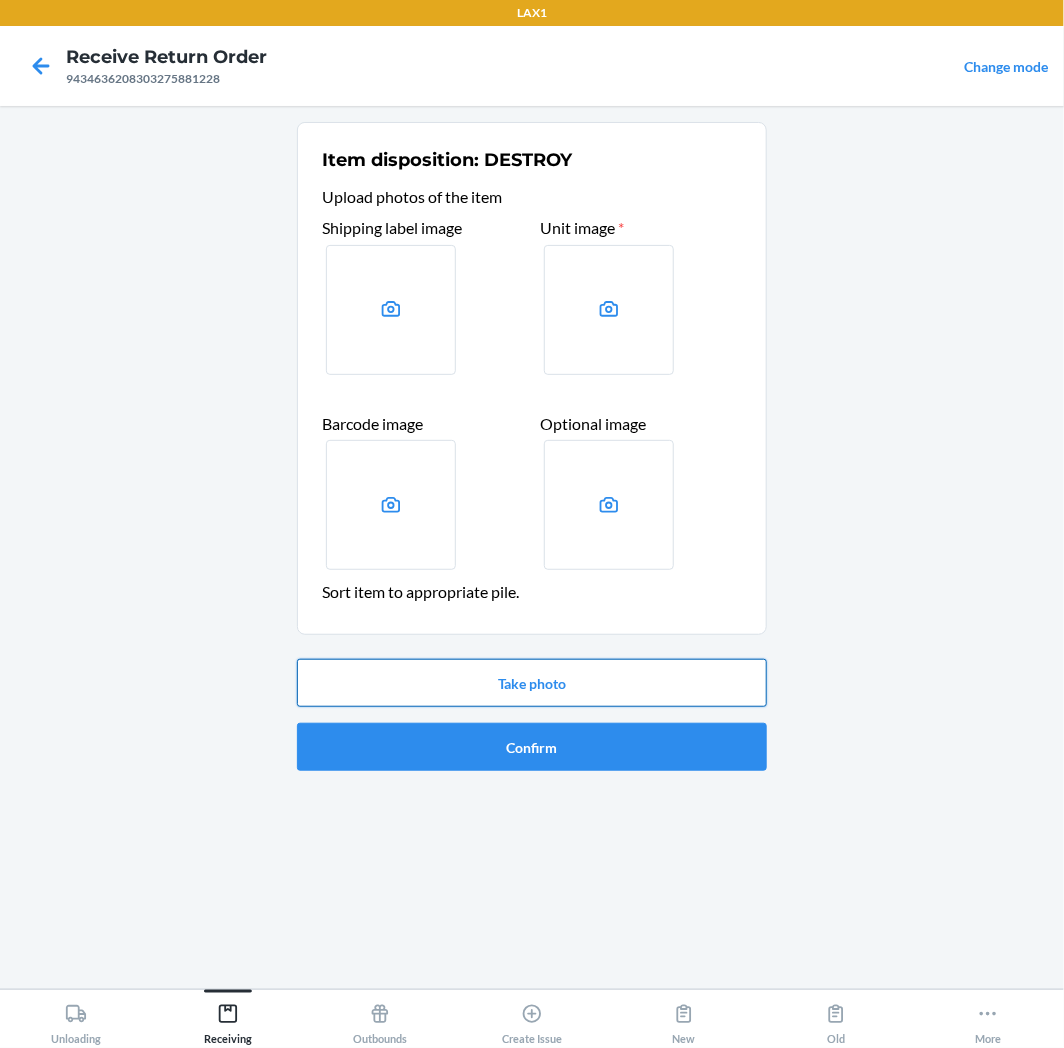 click on "Take photo" at bounding box center (532, 683) 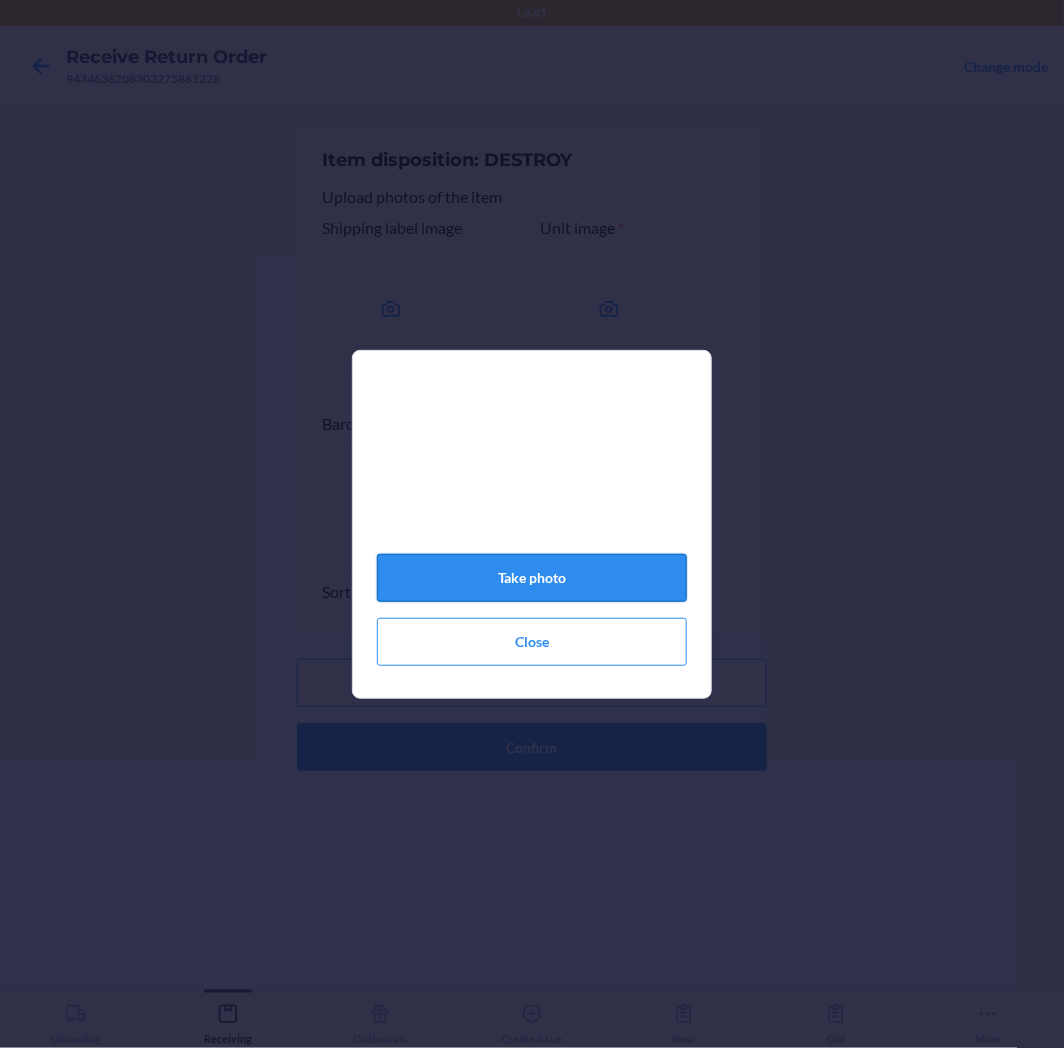click on "Take photo" 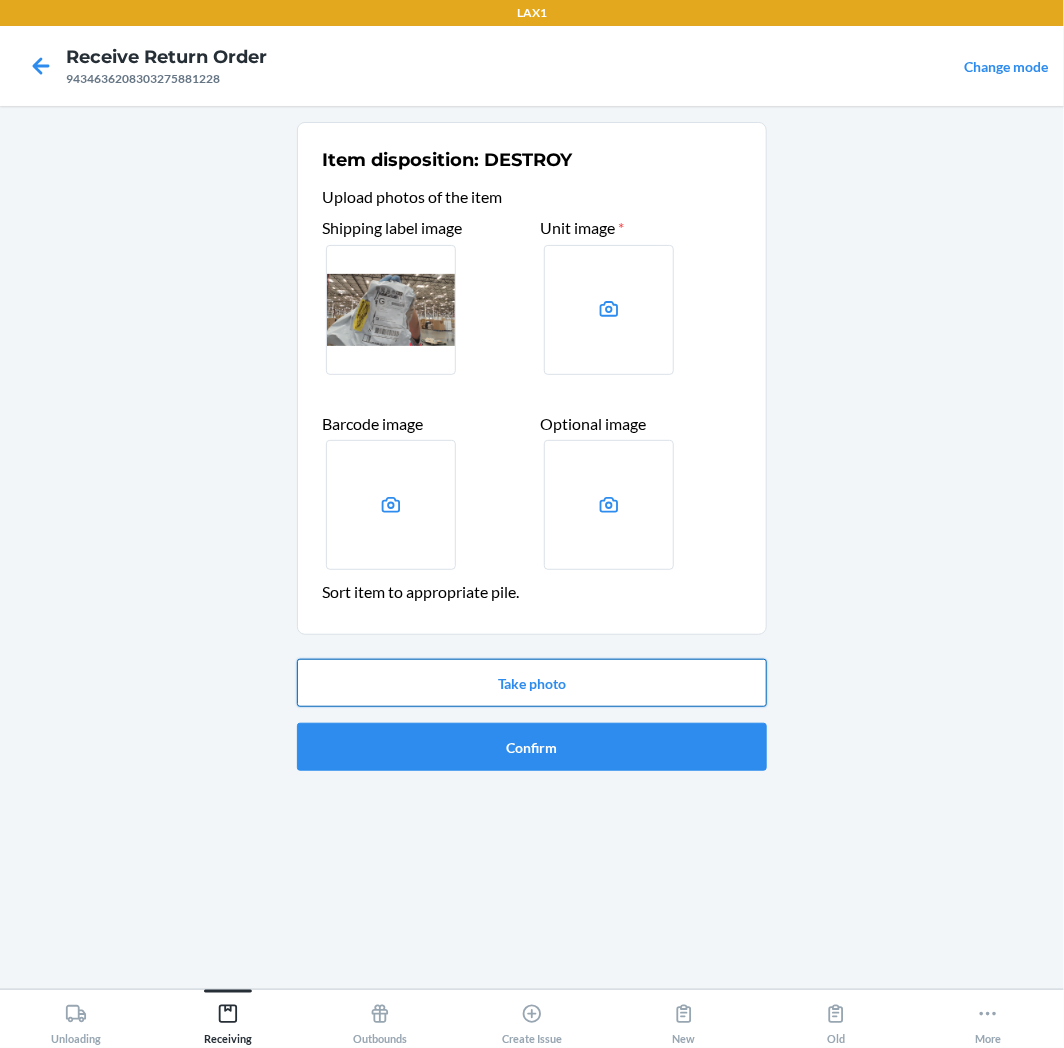 click on "Take photo" at bounding box center (532, 683) 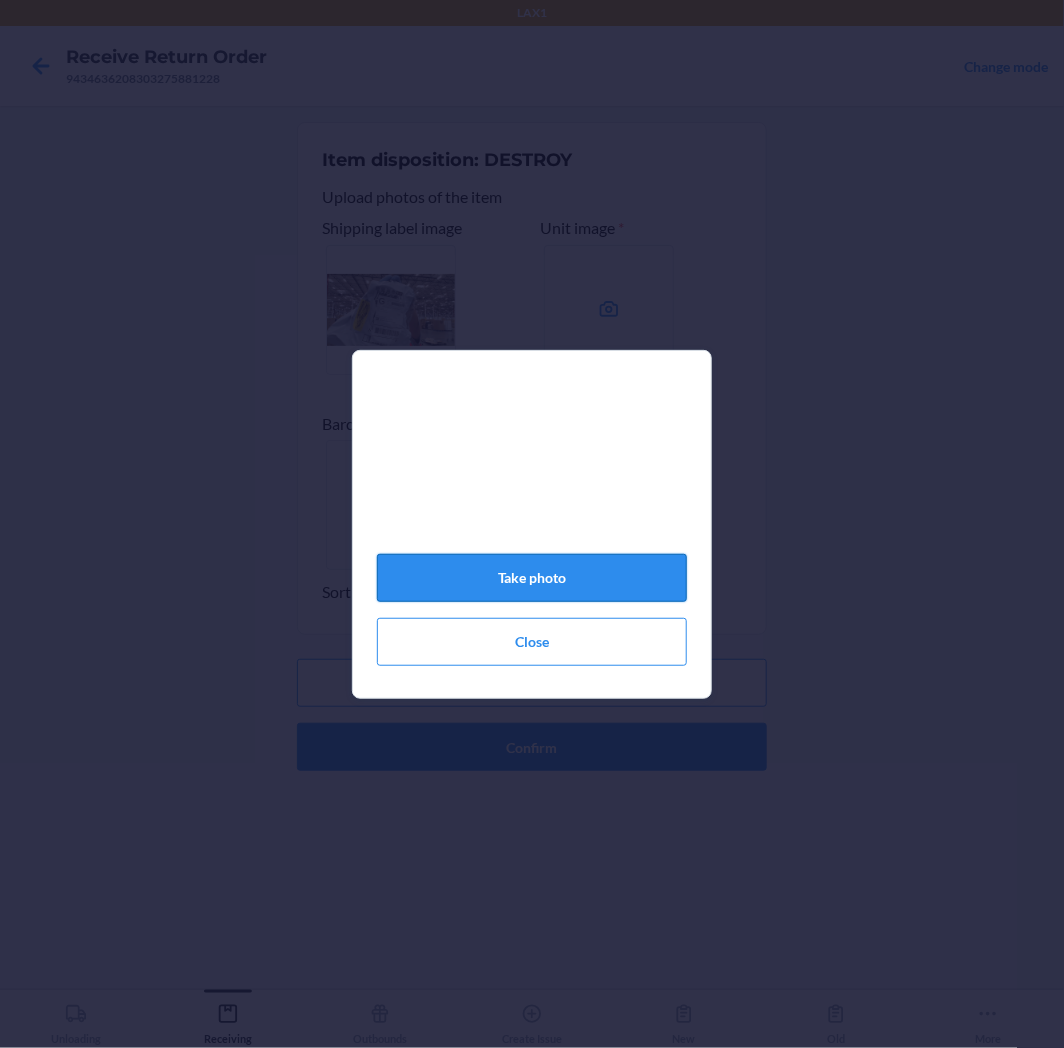 click on "Take photo" 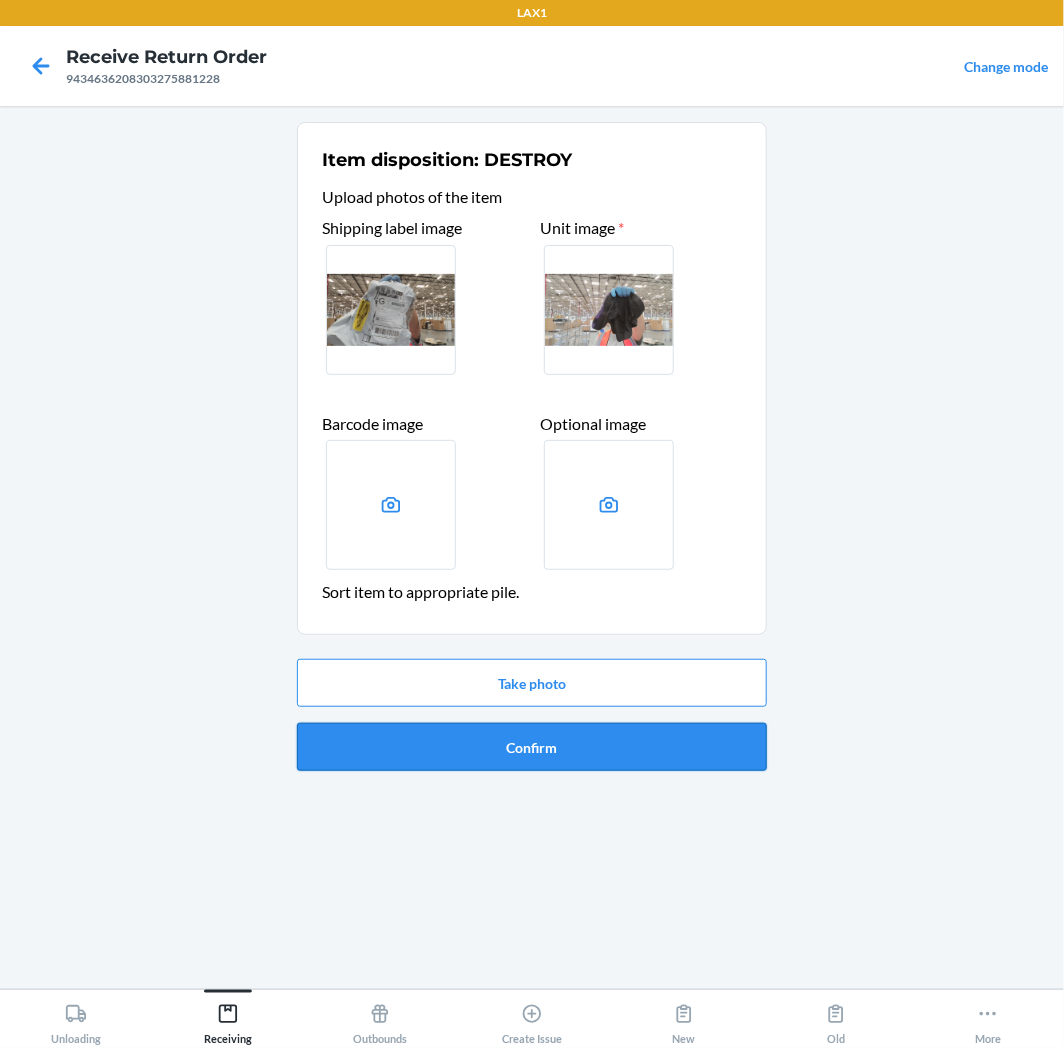 click on "Confirm" at bounding box center (532, 747) 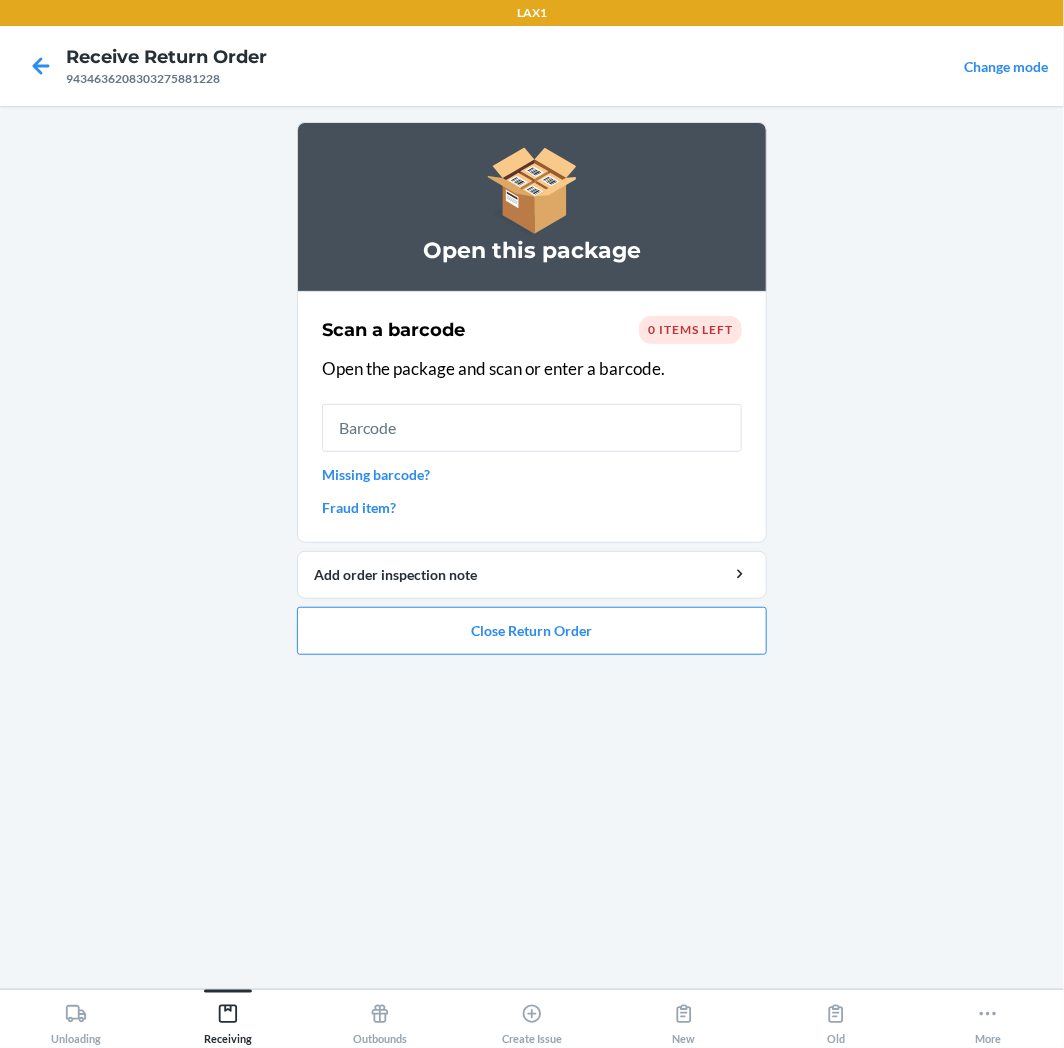 click on "Missing barcode?" at bounding box center (532, 474) 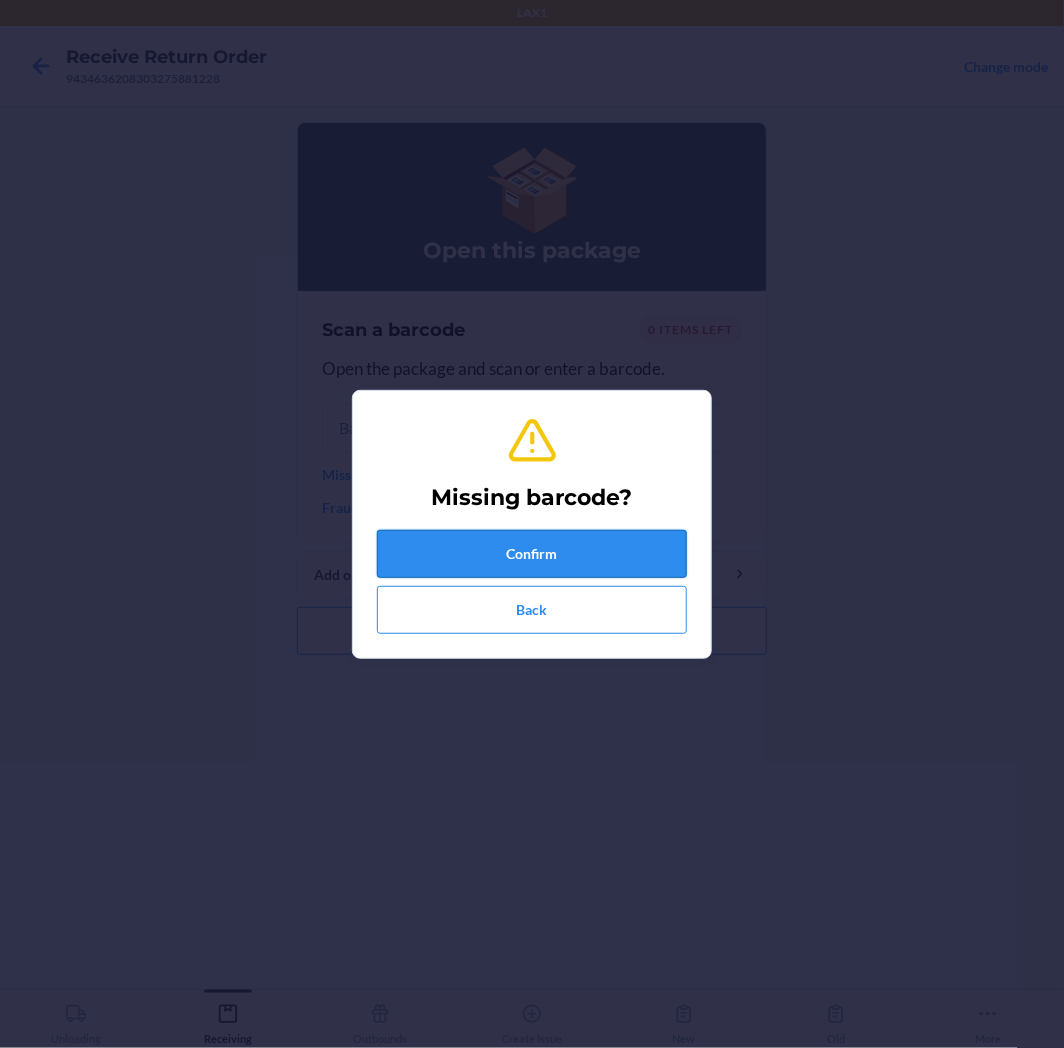 click on "Confirm" at bounding box center [532, 554] 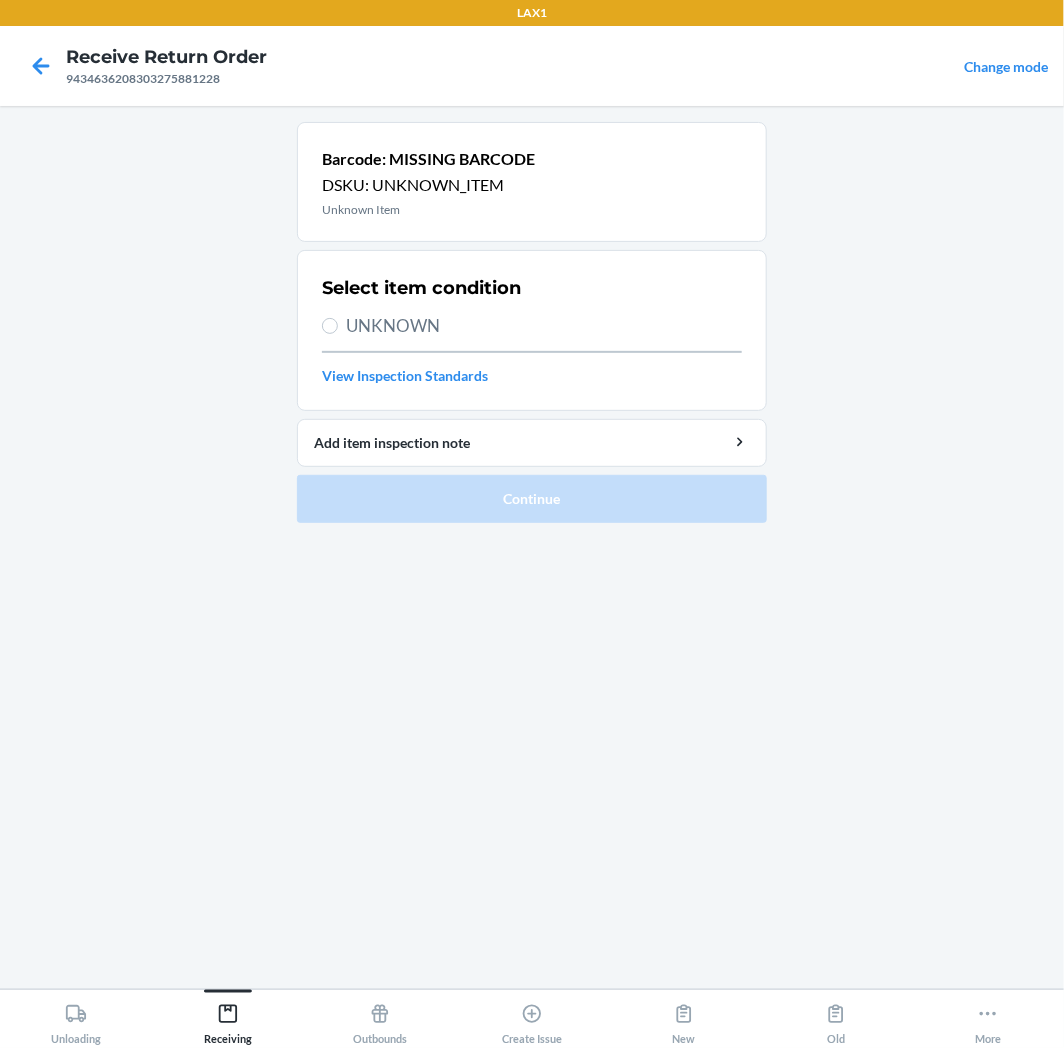 click on "UNKNOWN" at bounding box center [544, 326] 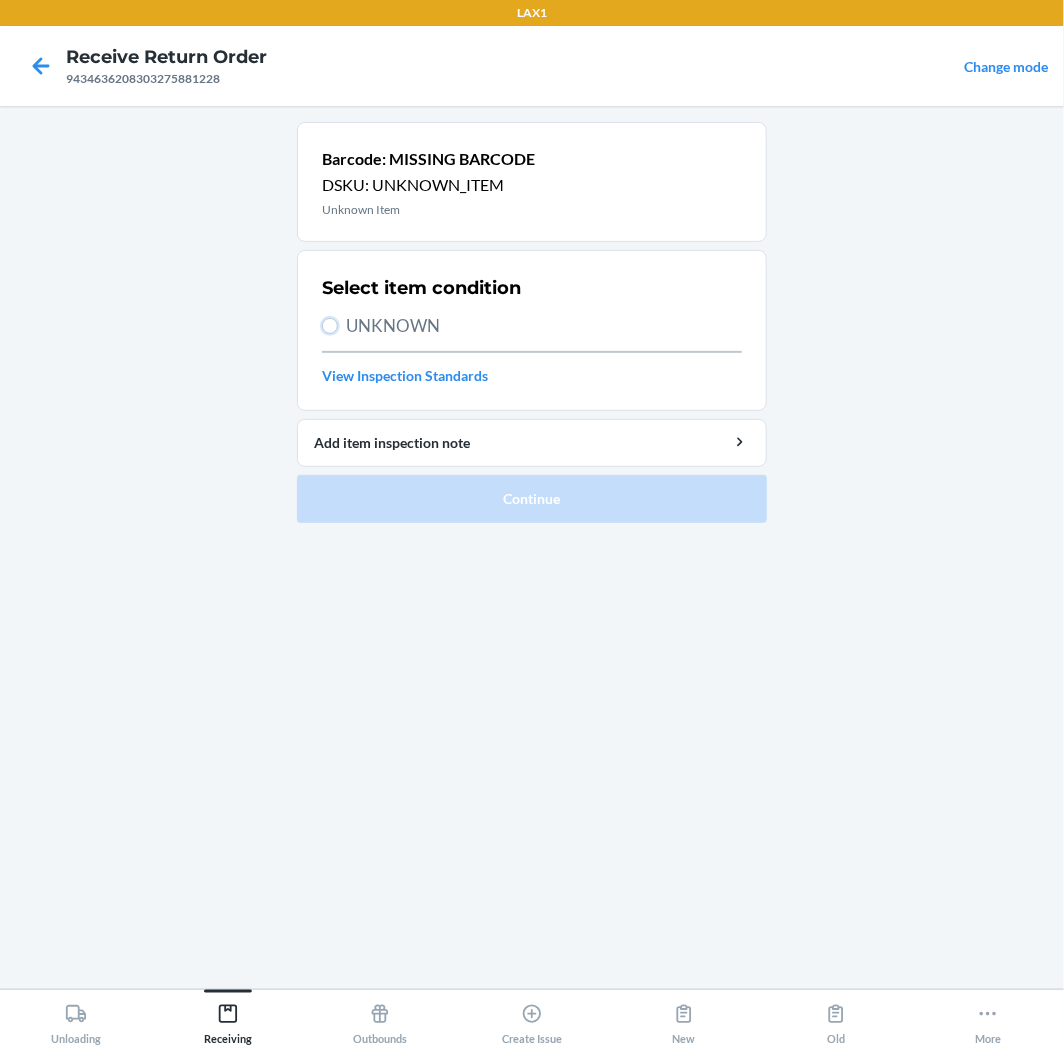 click on "UNKNOWN" at bounding box center (330, 326) 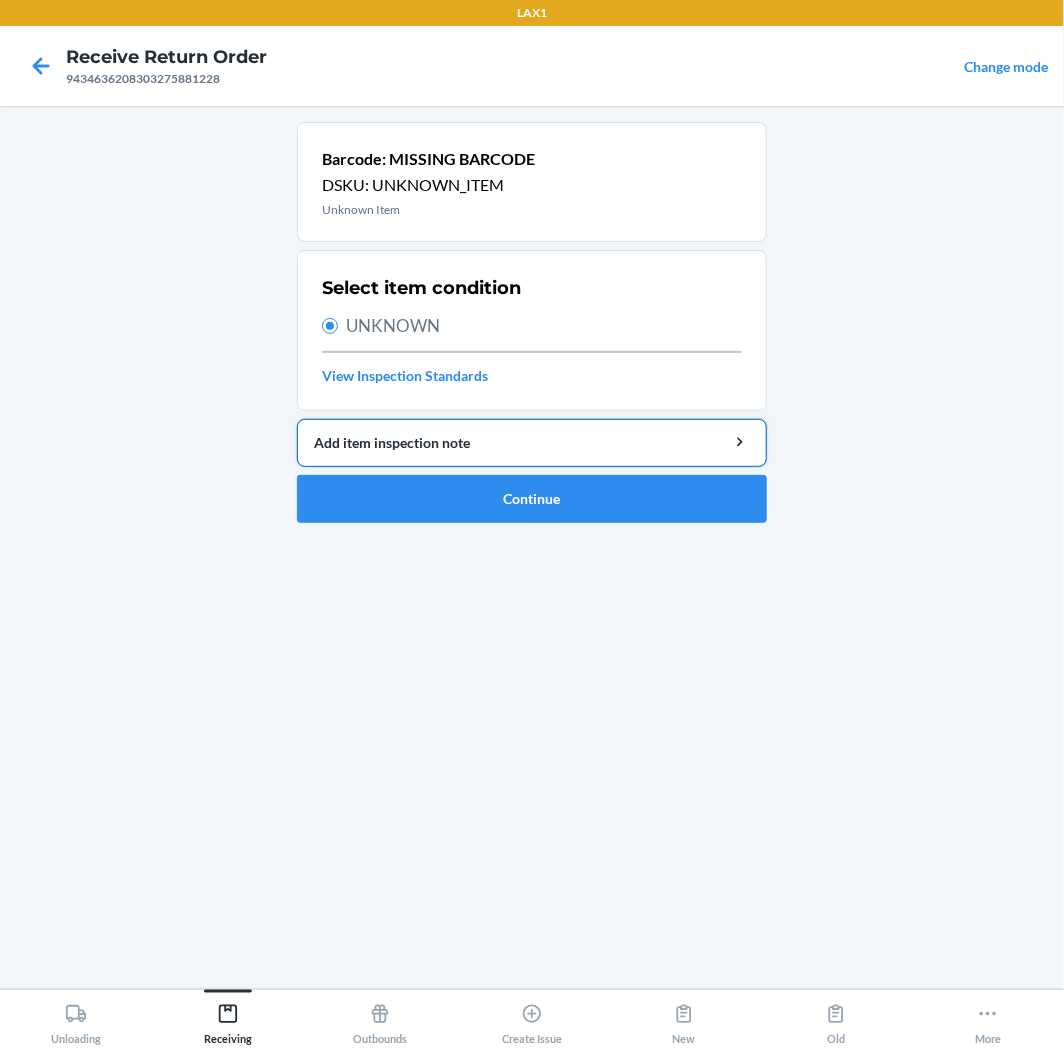 click on "Add item inspection note" at bounding box center [532, 442] 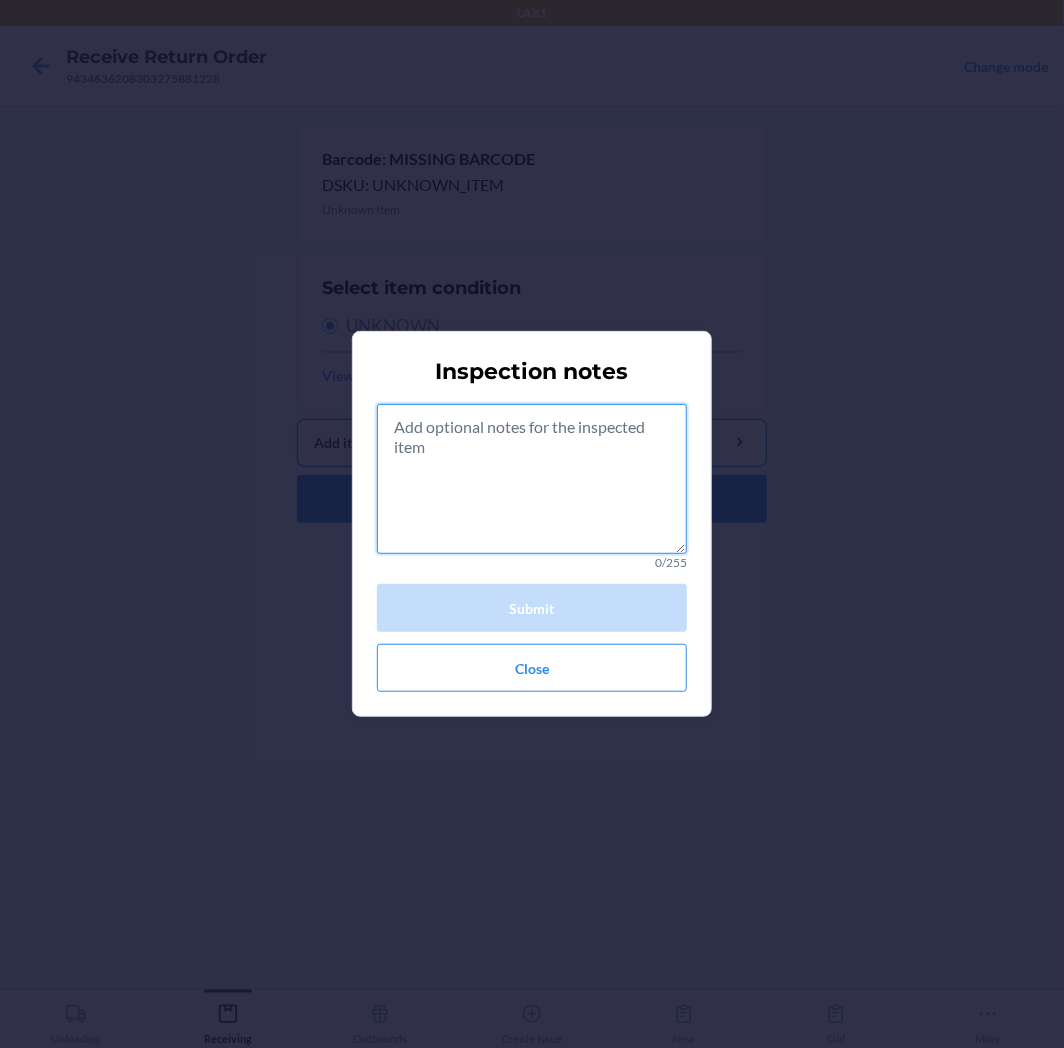 click at bounding box center (532, 479) 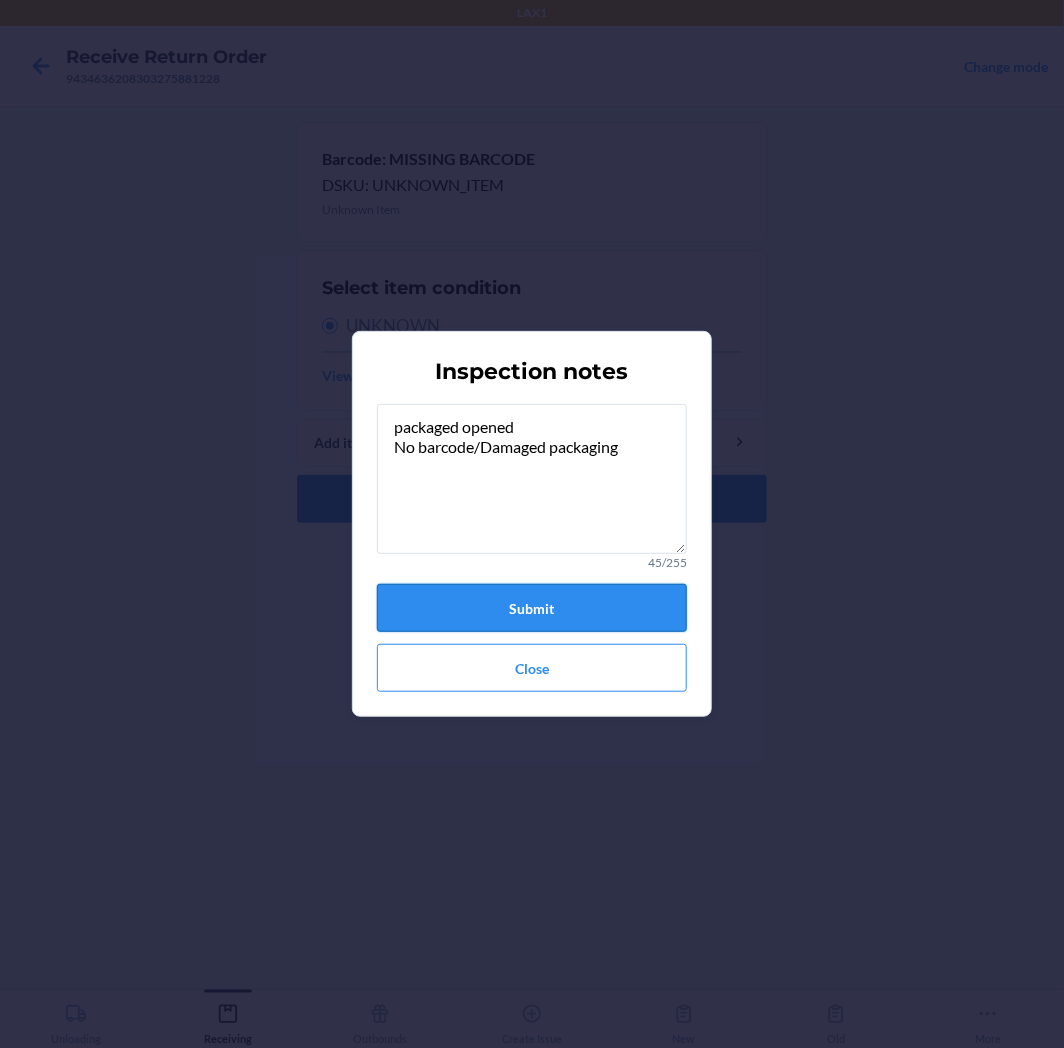 click on "Submit" at bounding box center [532, 608] 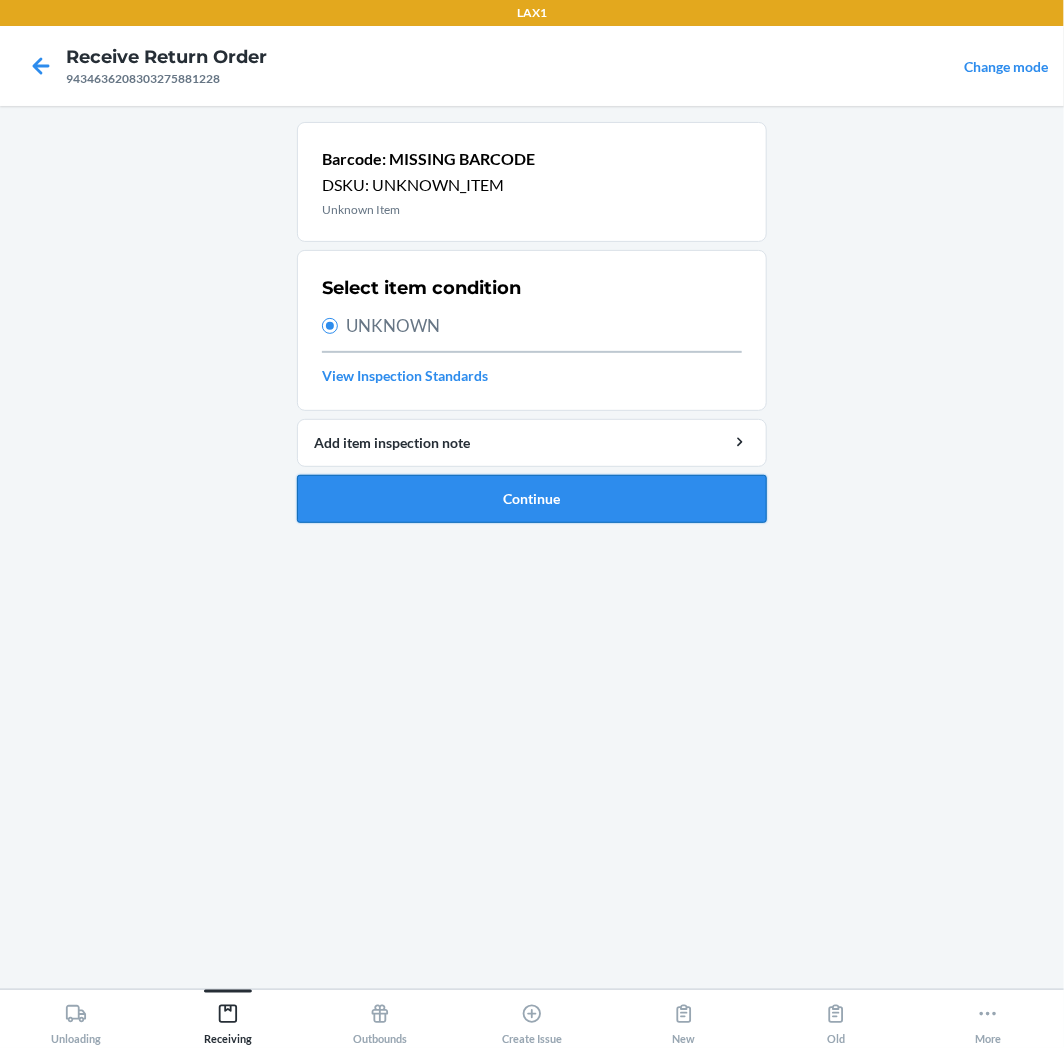 click on "Continue" at bounding box center [532, 499] 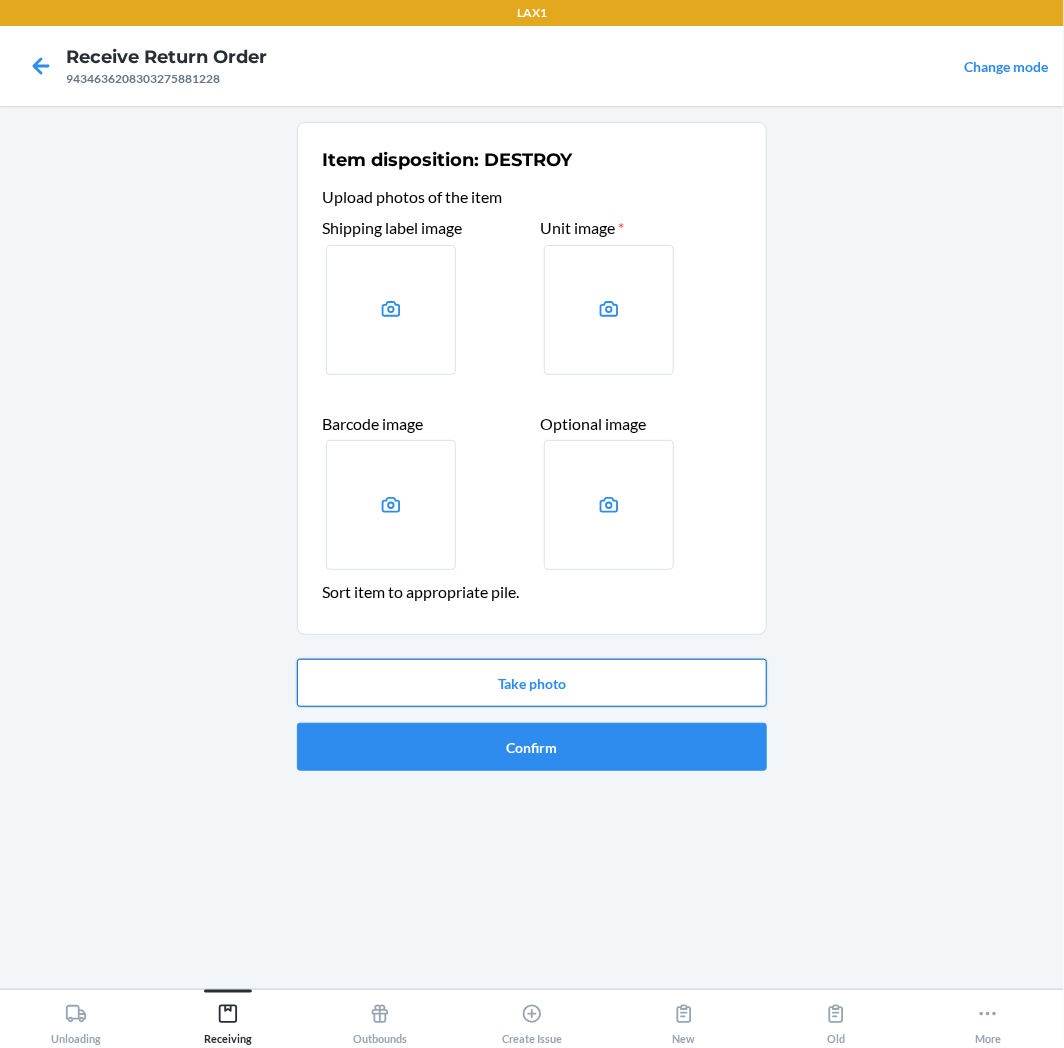 click on "Take photo" at bounding box center [532, 683] 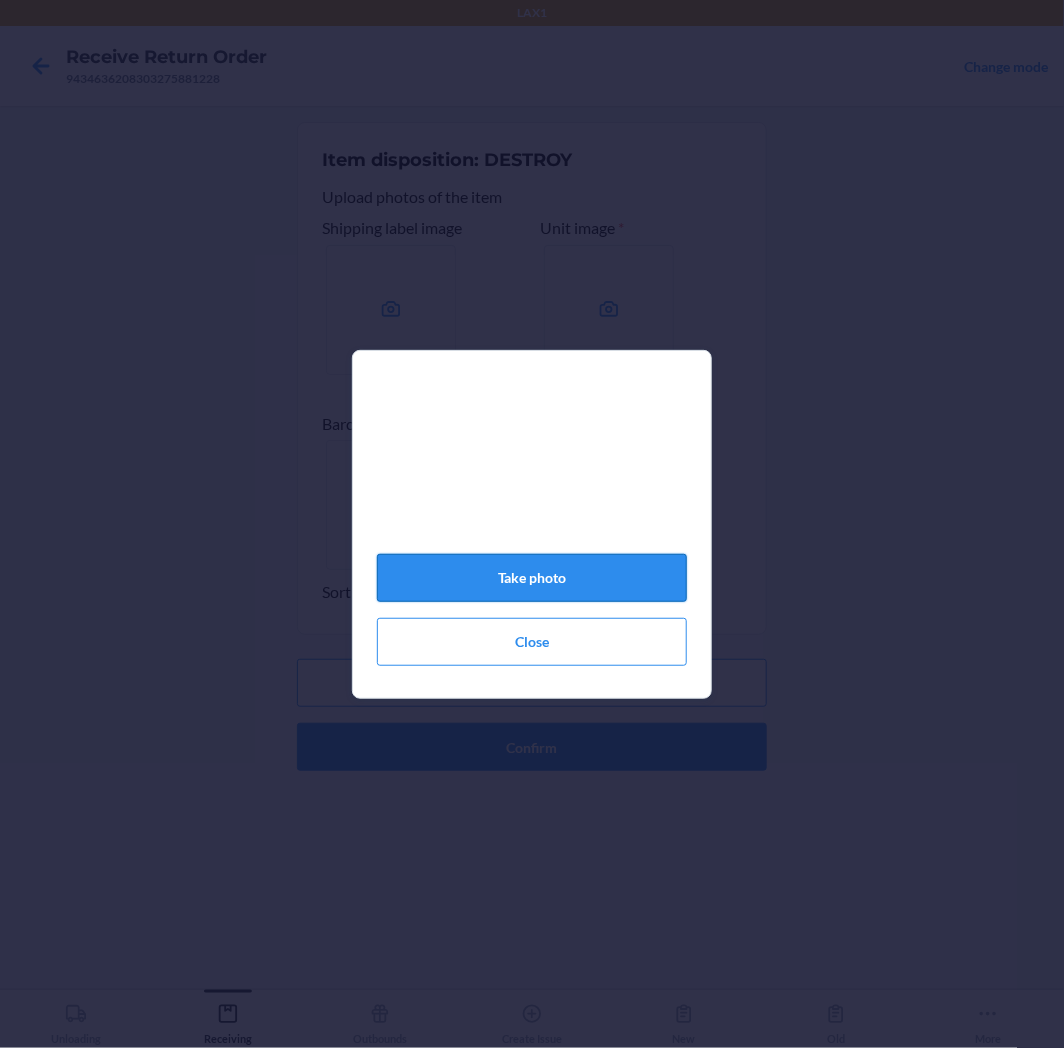 click on "Take photo" 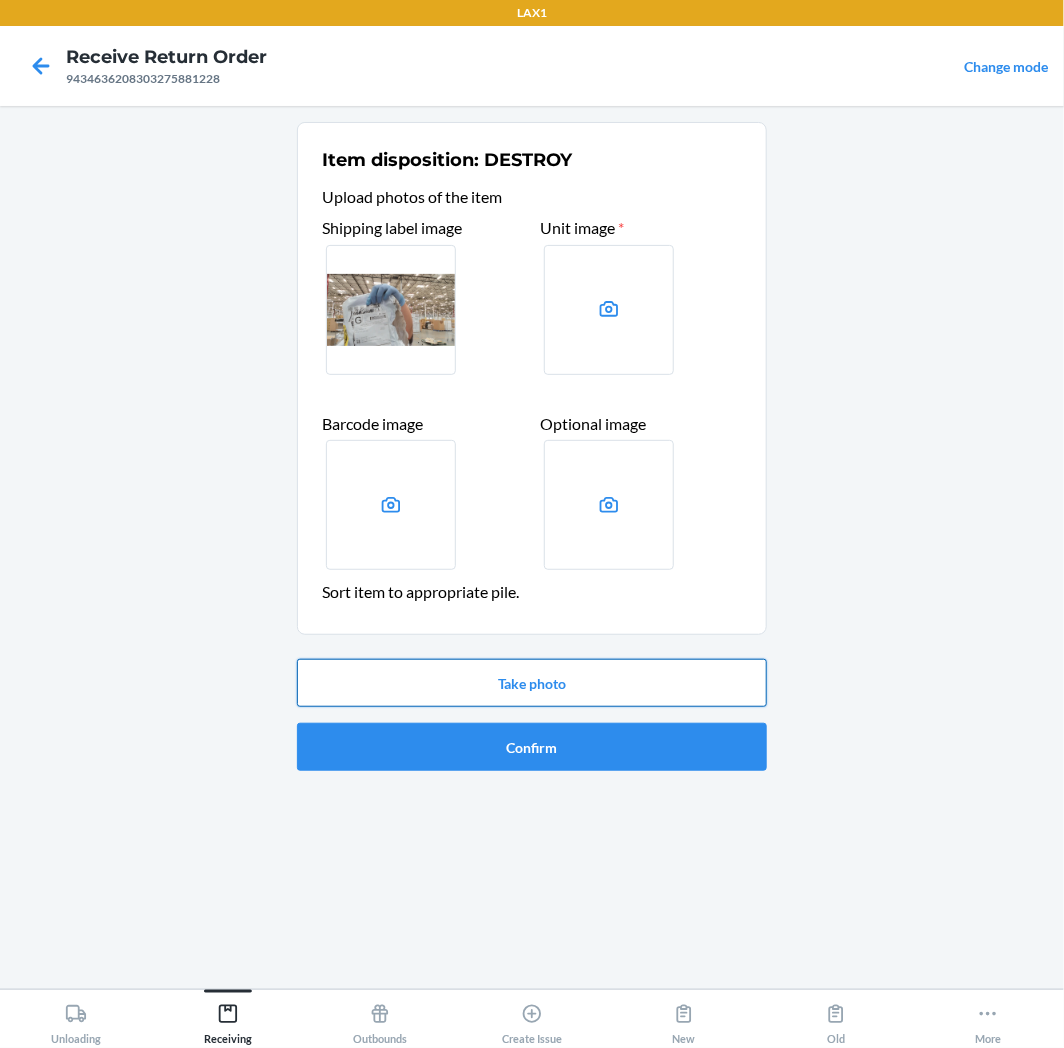 click on "Take photo" at bounding box center (532, 683) 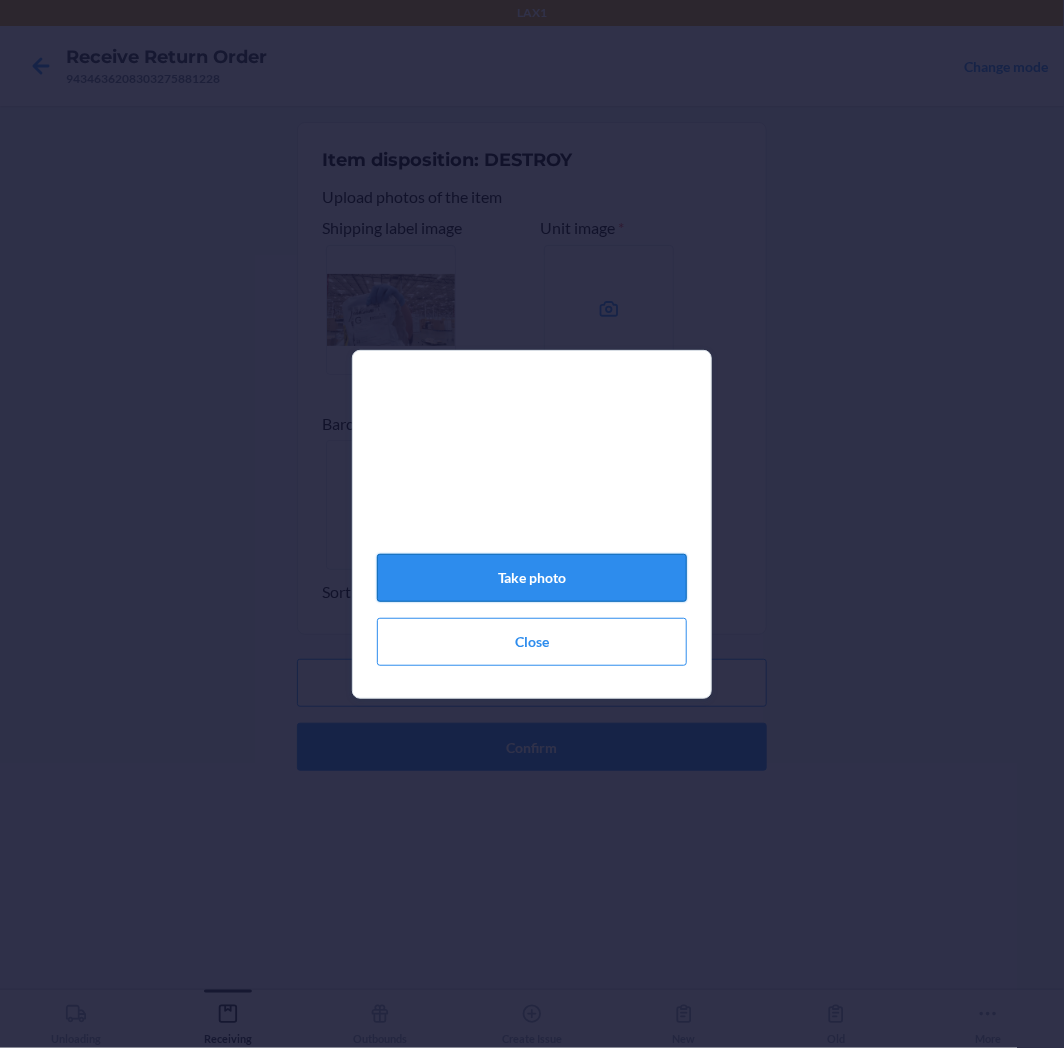 click on "Take photo" 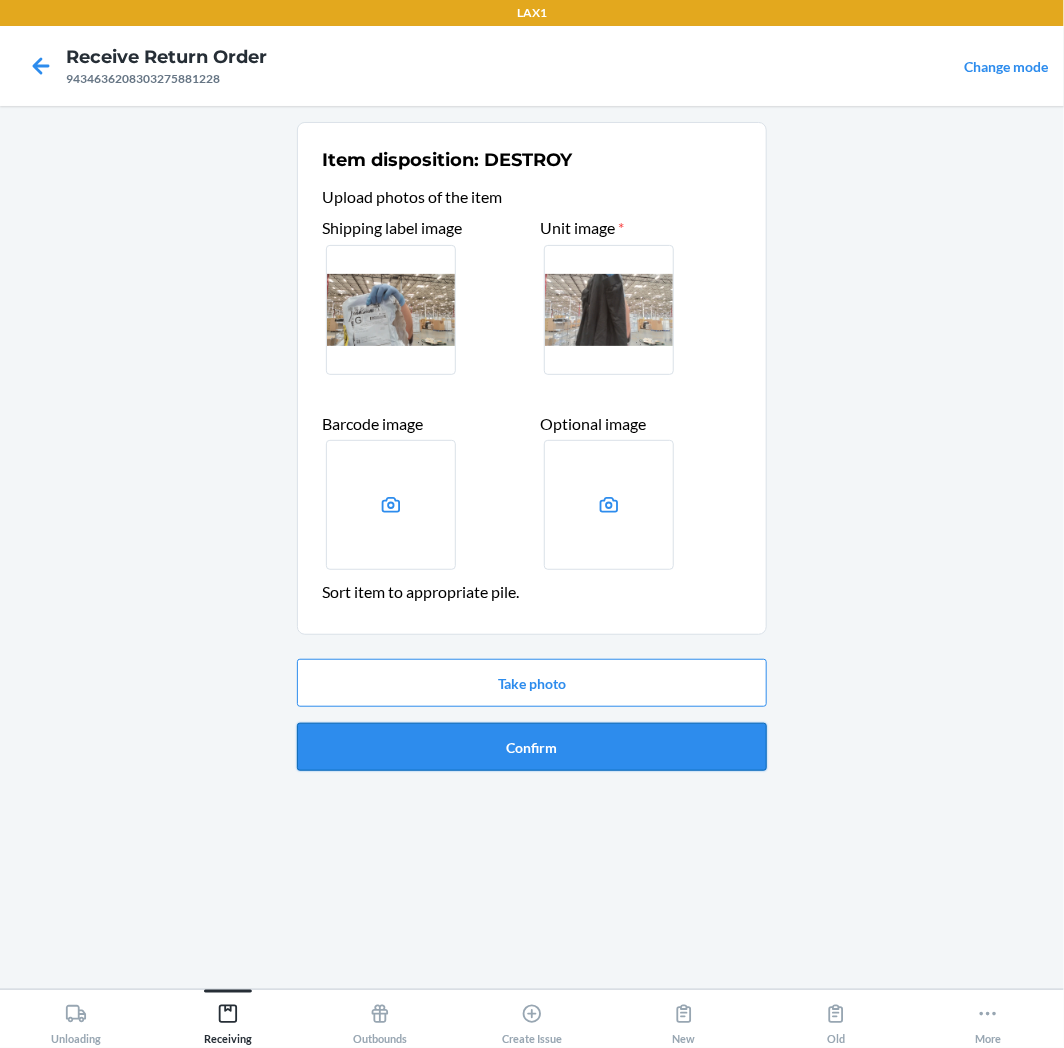 click on "Confirm" at bounding box center [532, 747] 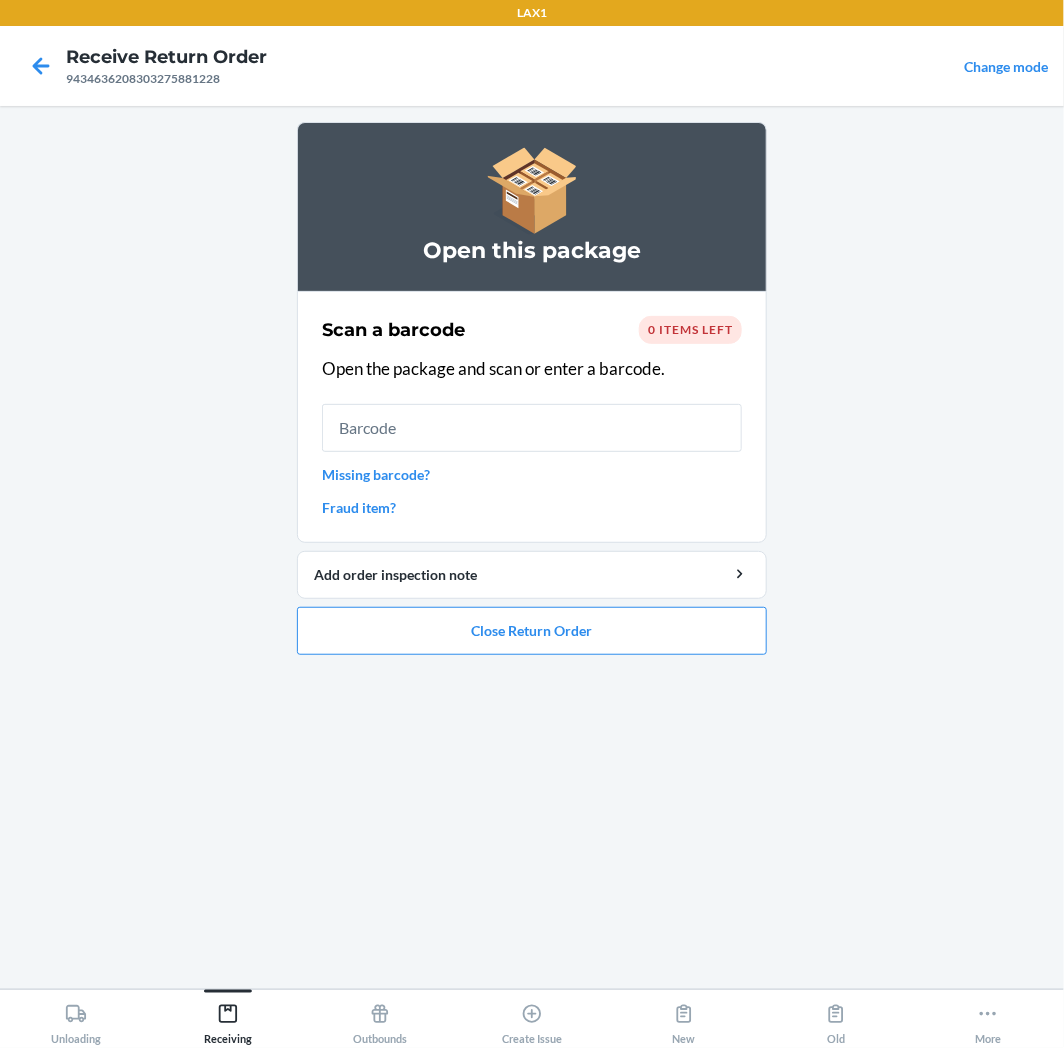 click on "Missing barcode?" at bounding box center [532, 474] 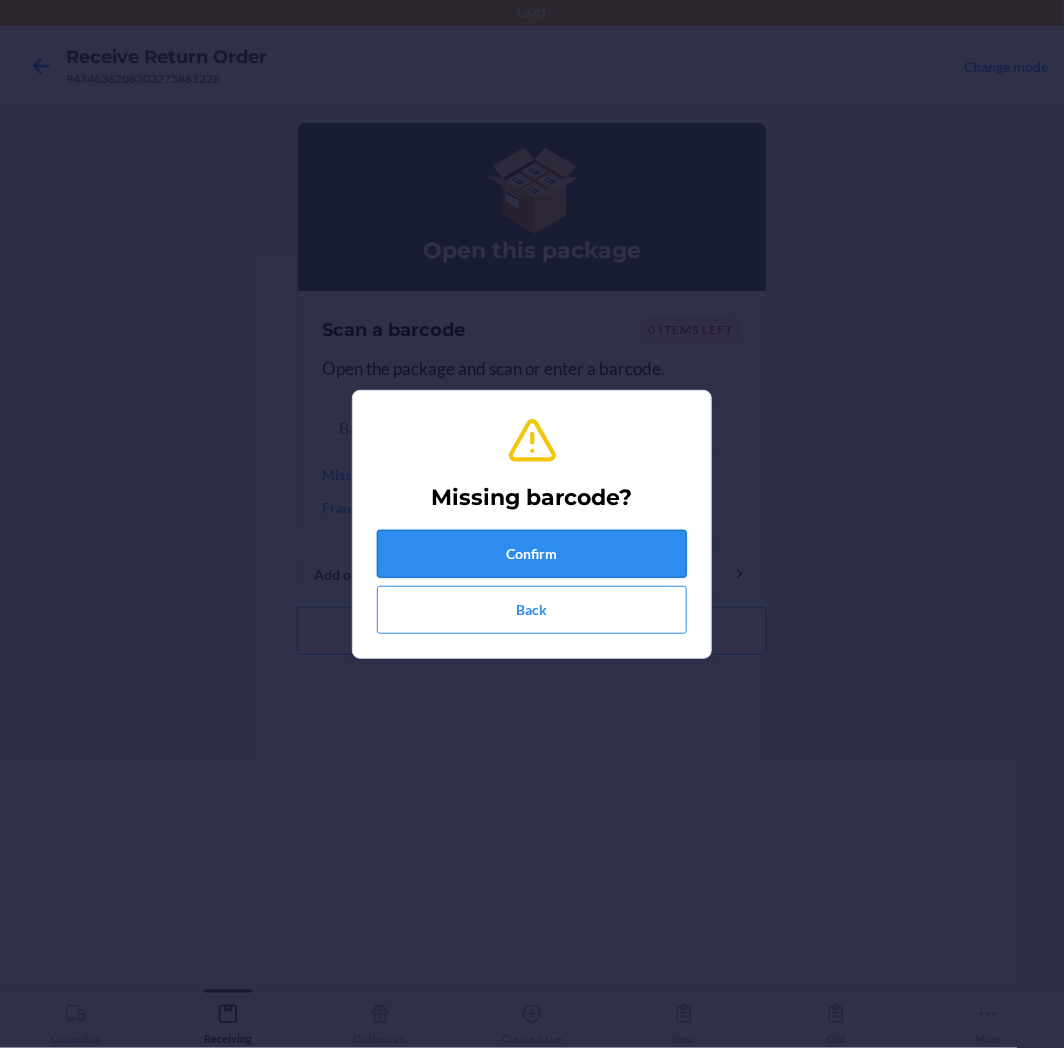 click on "Confirm" at bounding box center (532, 554) 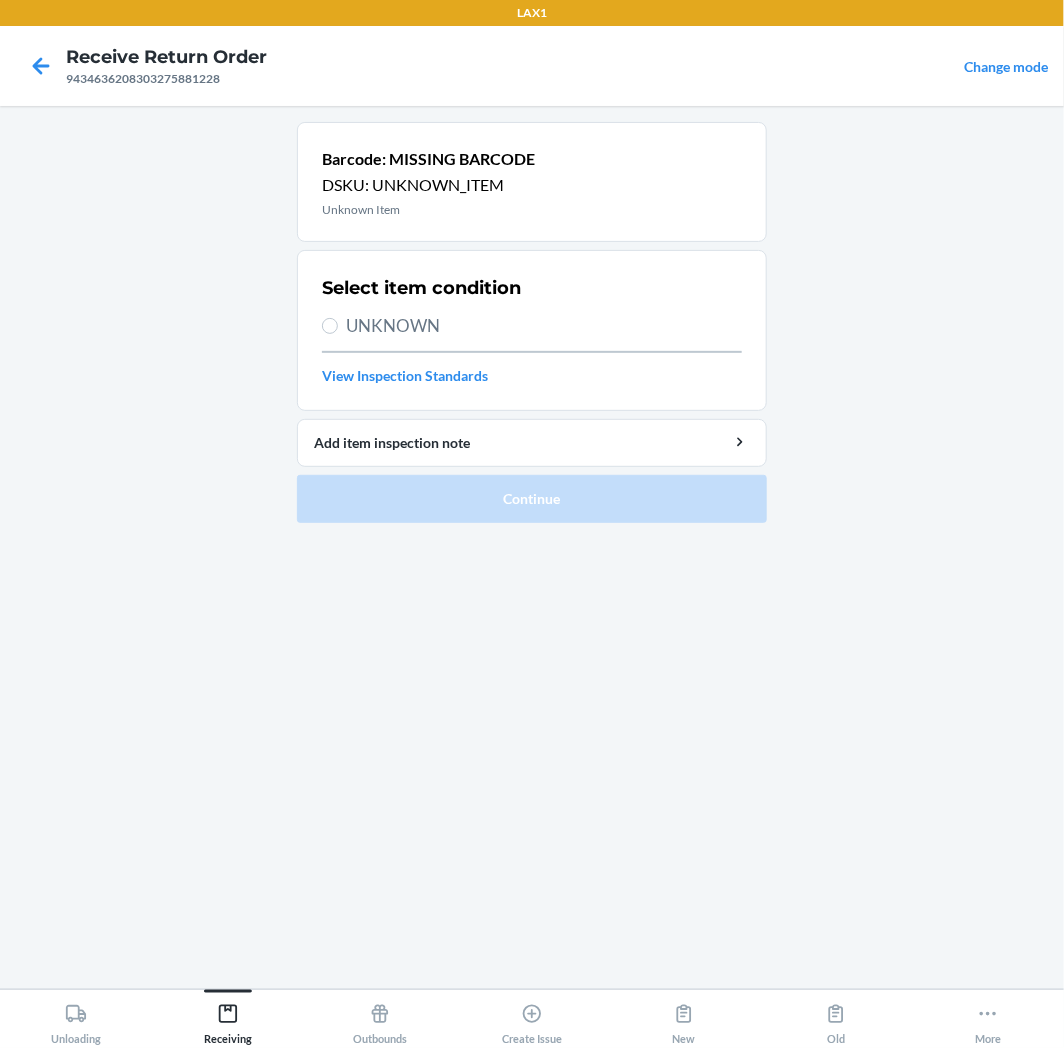 click on "UNKNOWN" at bounding box center [544, 326] 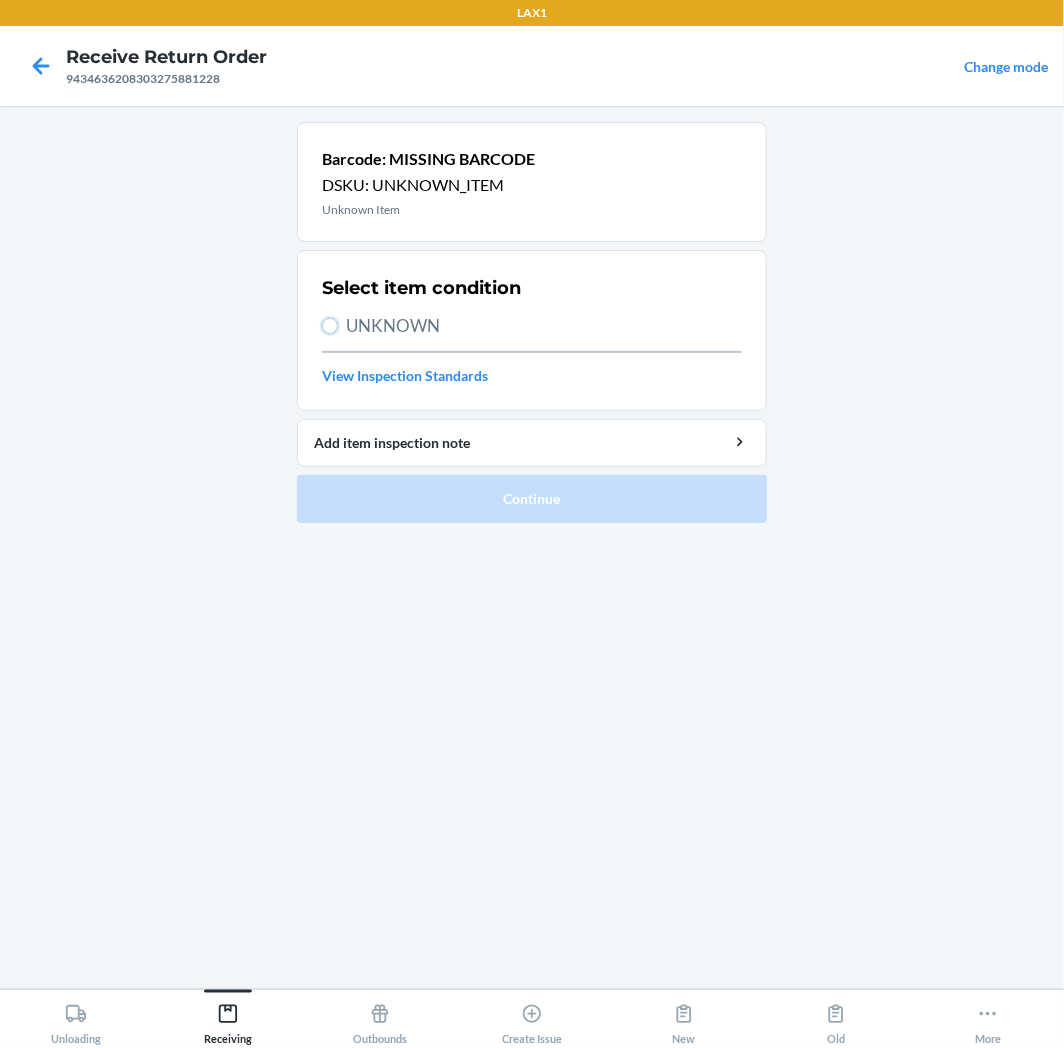 click on "UNKNOWN" at bounding box center (330, 326) 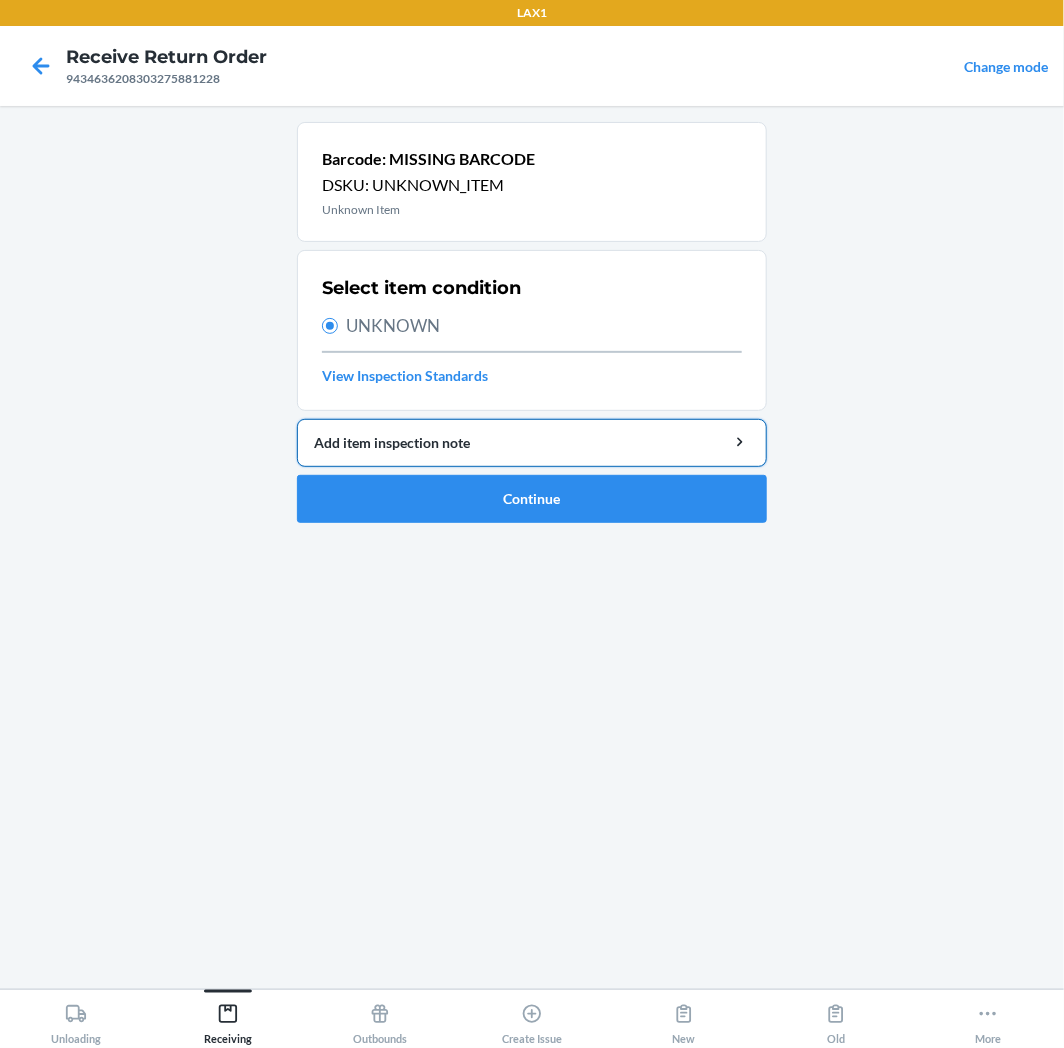 click on "Add item inspection note" at bounding box center (532, 442) 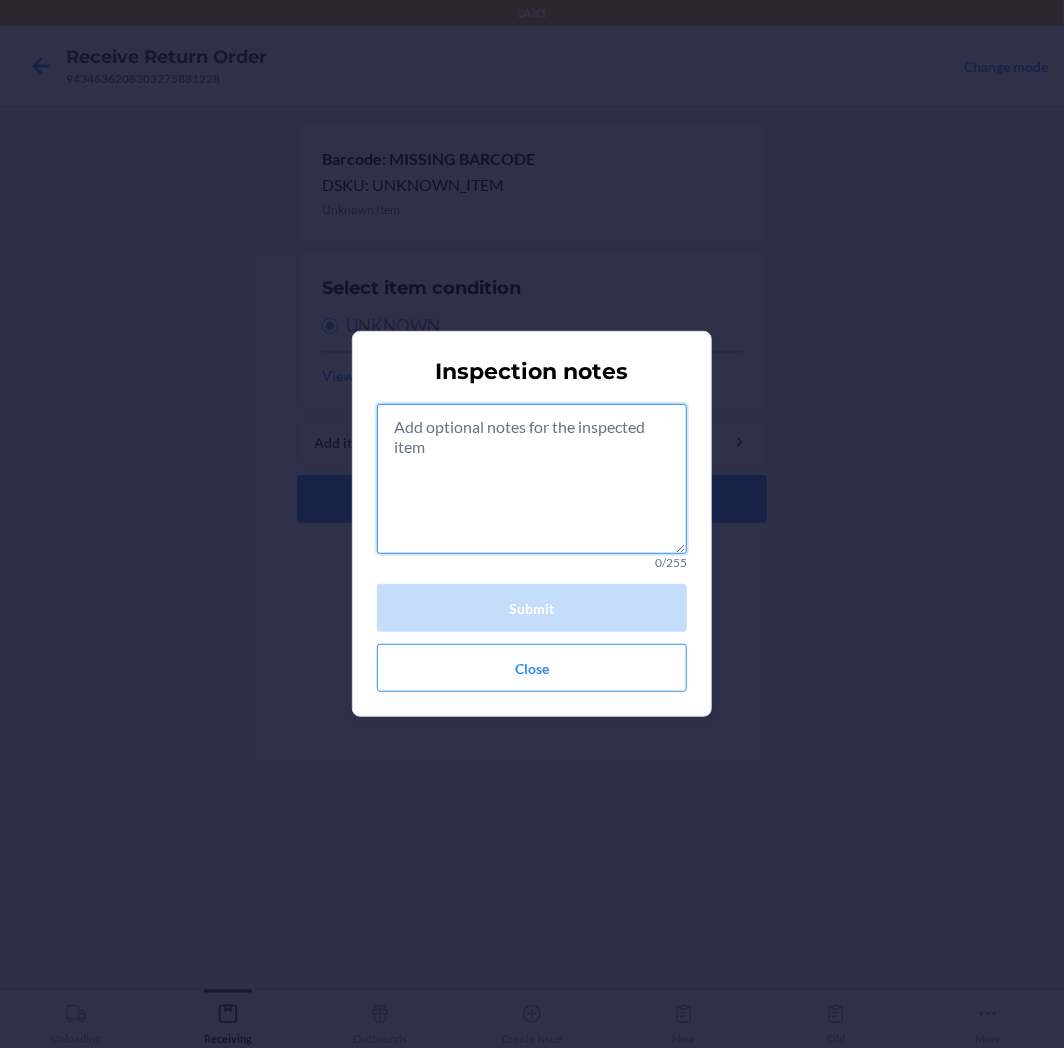 click at bounding box center (532, 479) 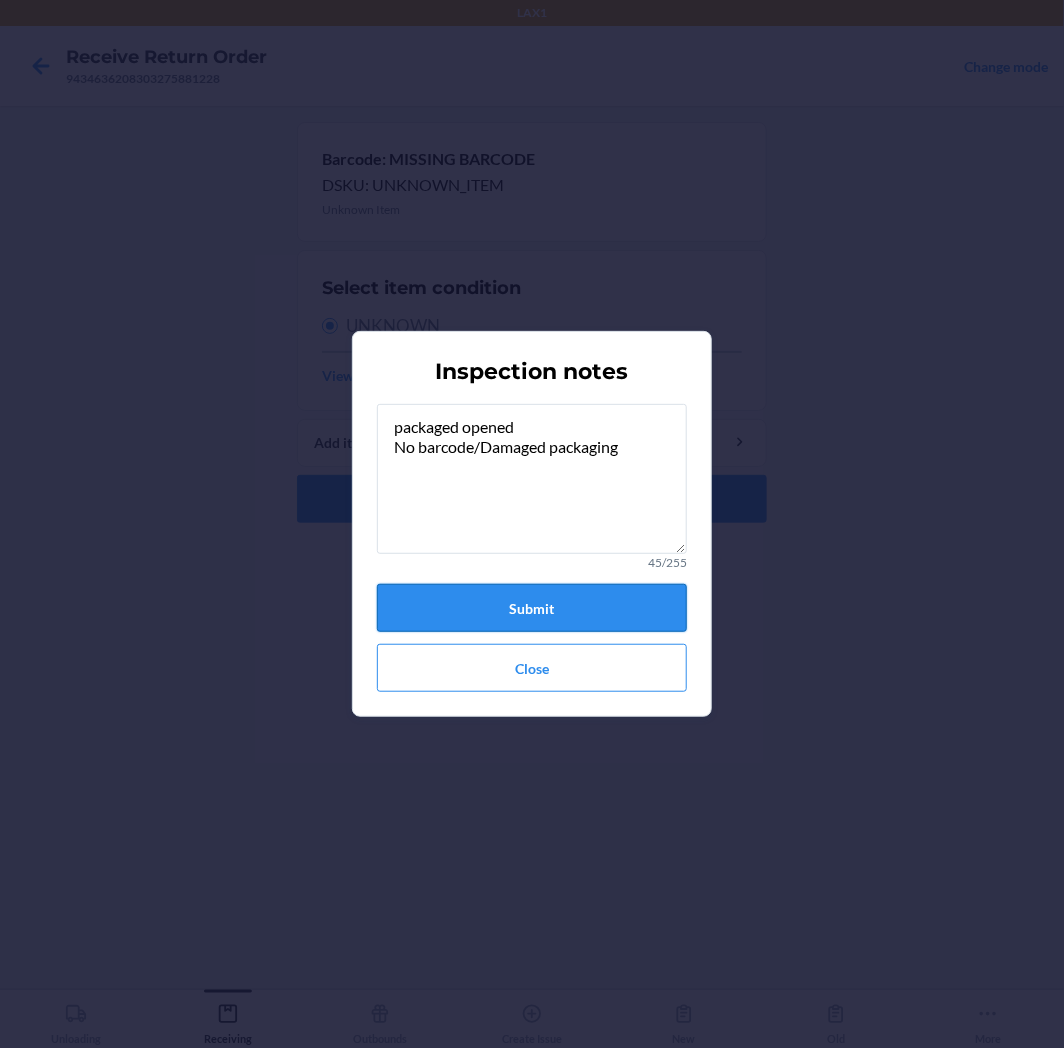 click on "Submit" at bounding box center [532, 608] 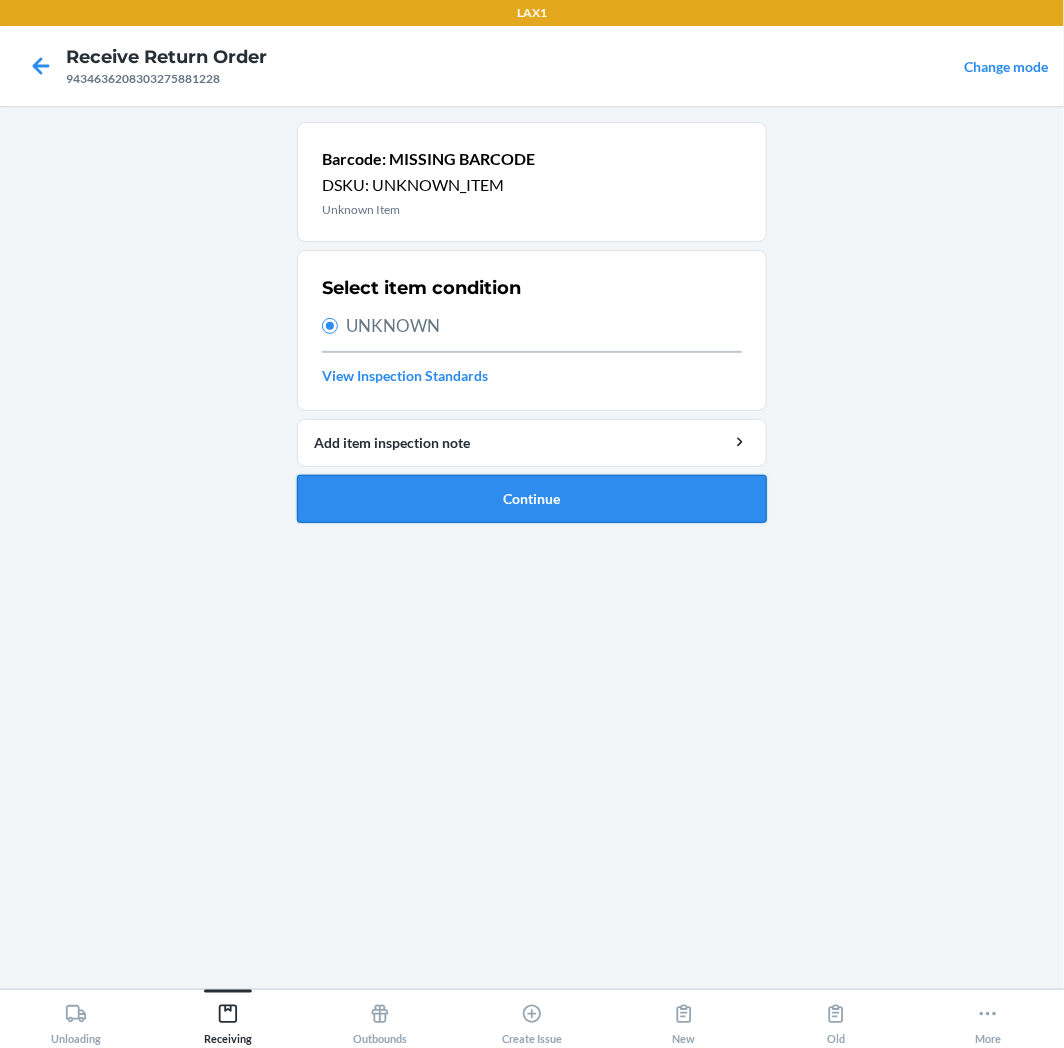 click on "Continue" at bounding box center [532, 499] 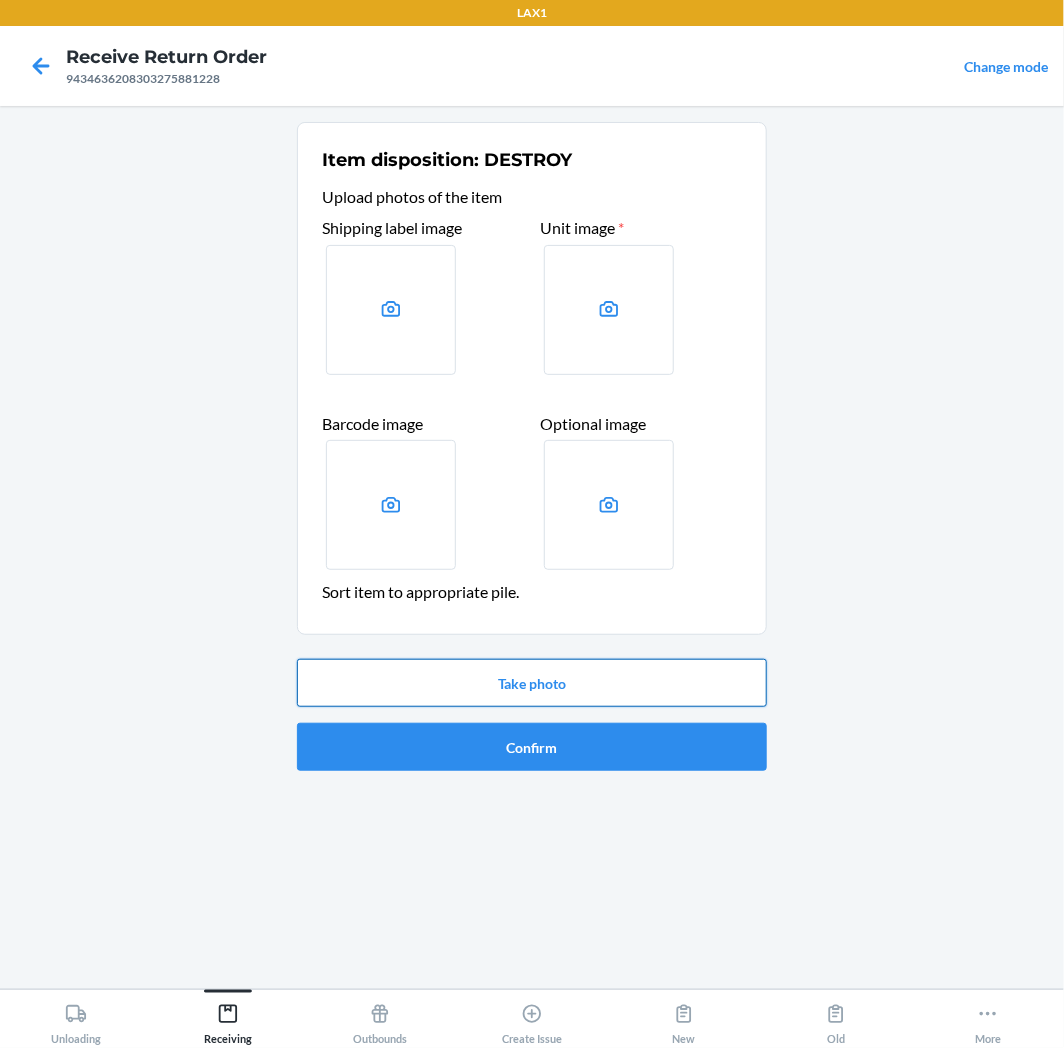click on "Take photo" at bounding box center [532, 683] 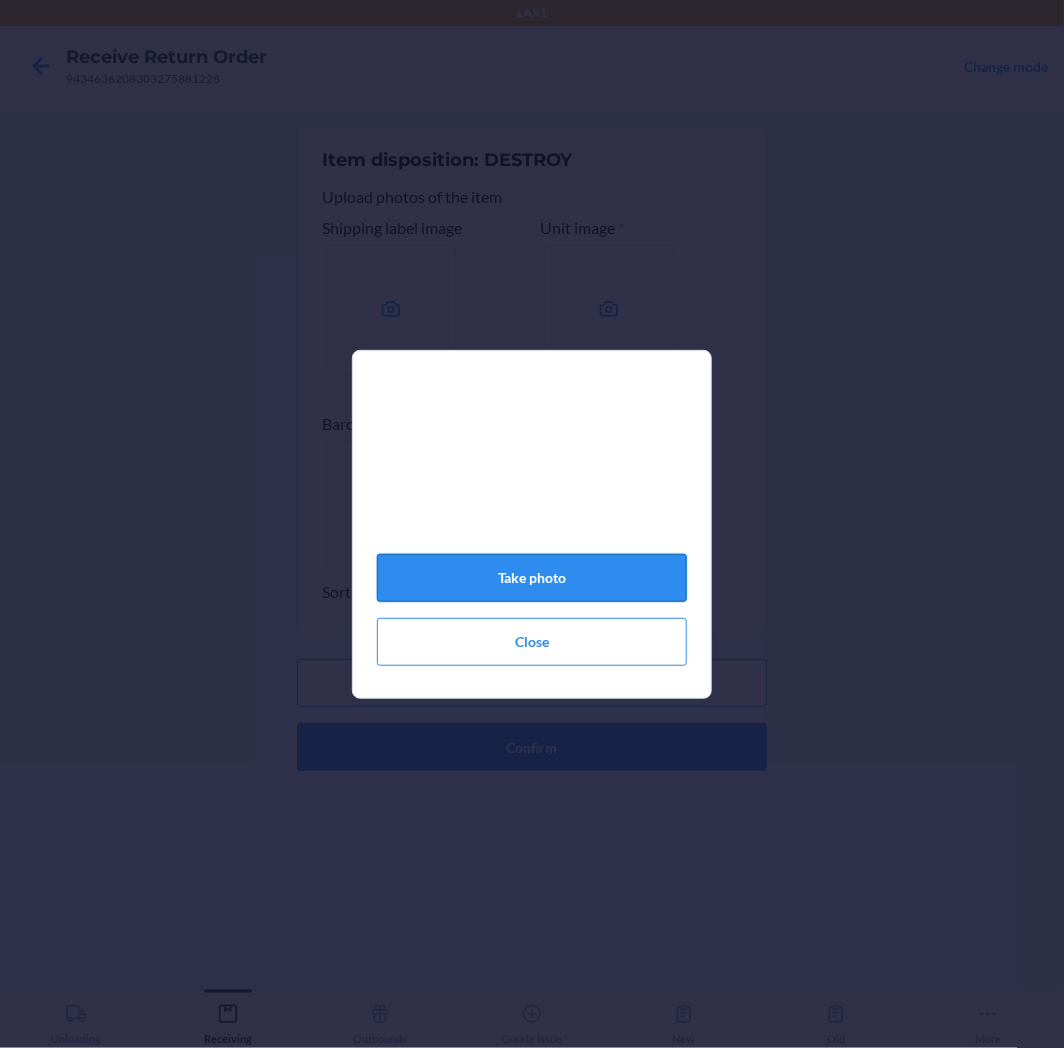 click on "Take photo" 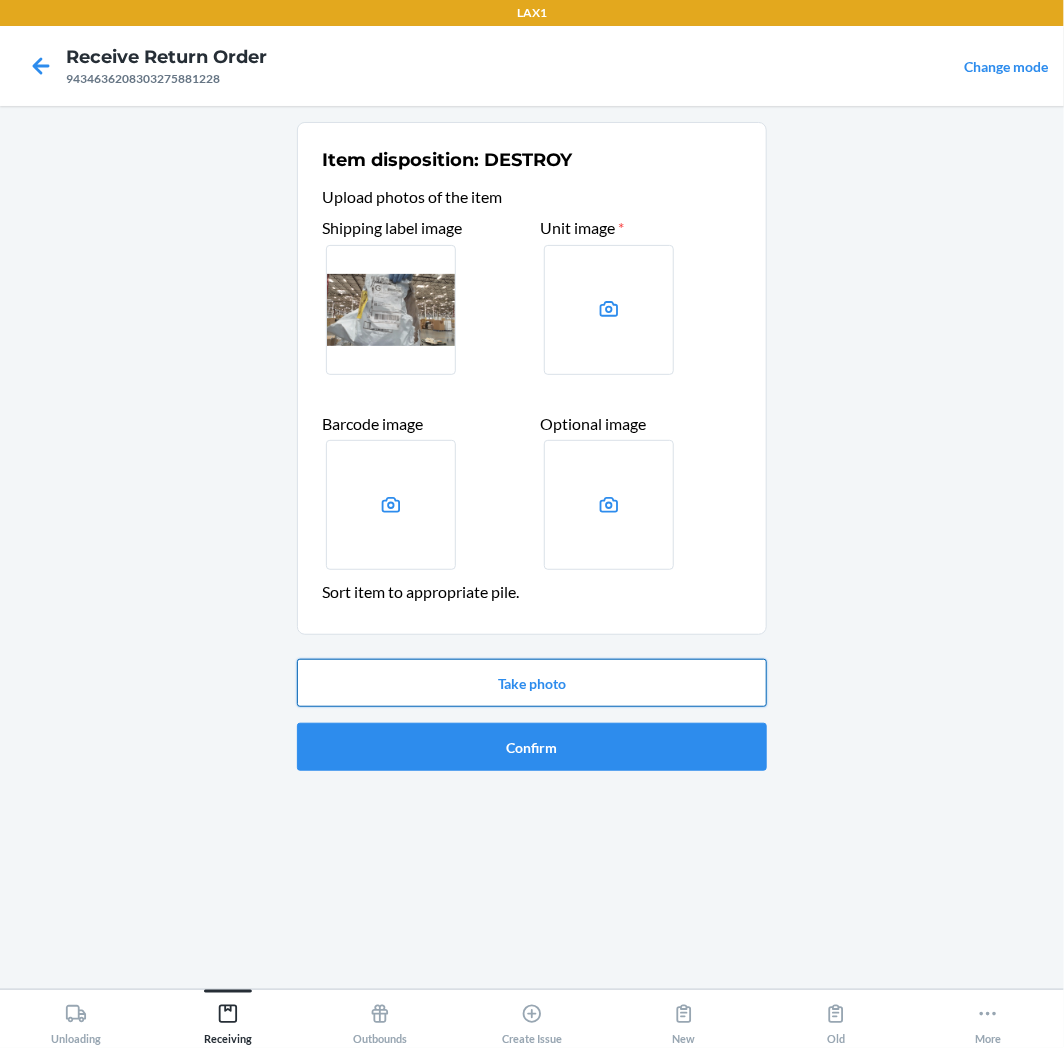 click on "Take photo" at bounding box center (532, 683) 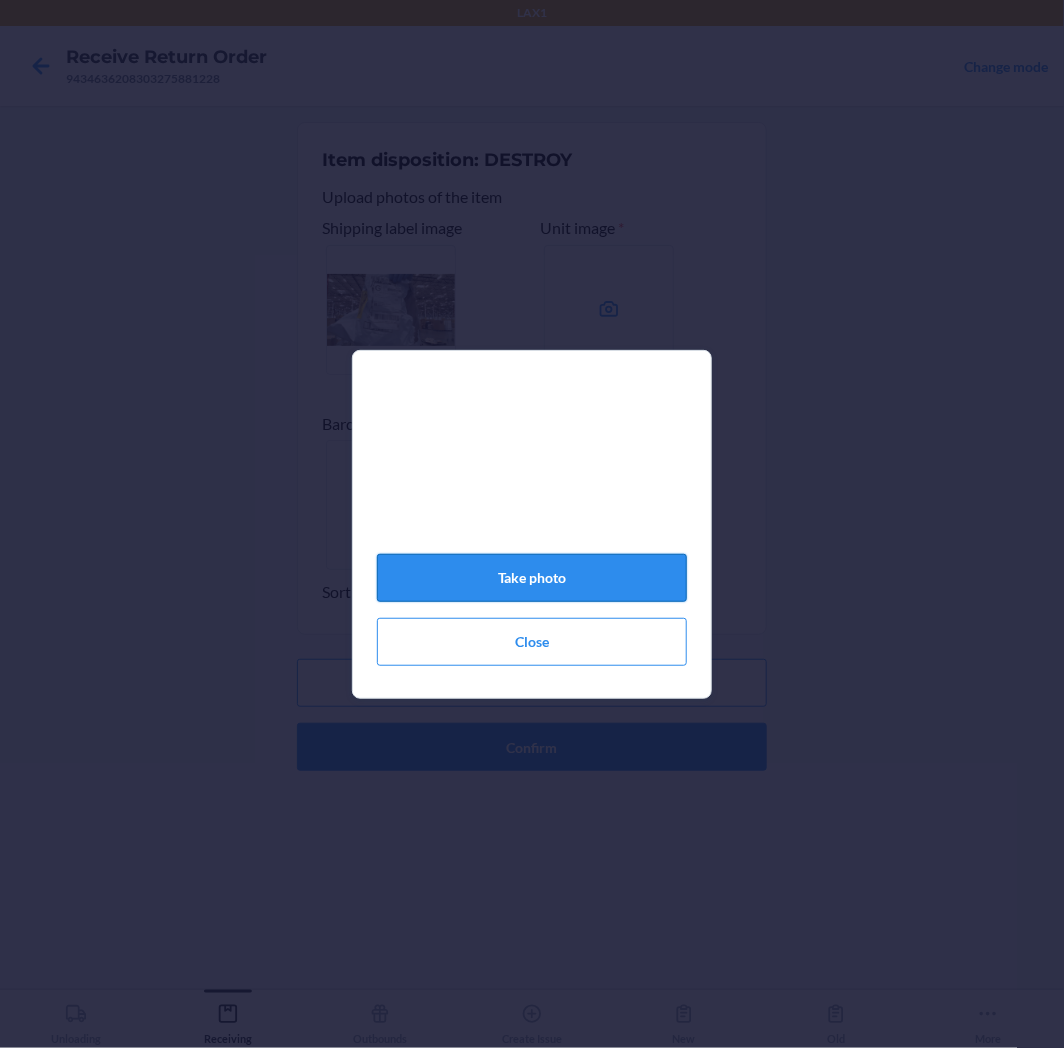 click on "Take photo" 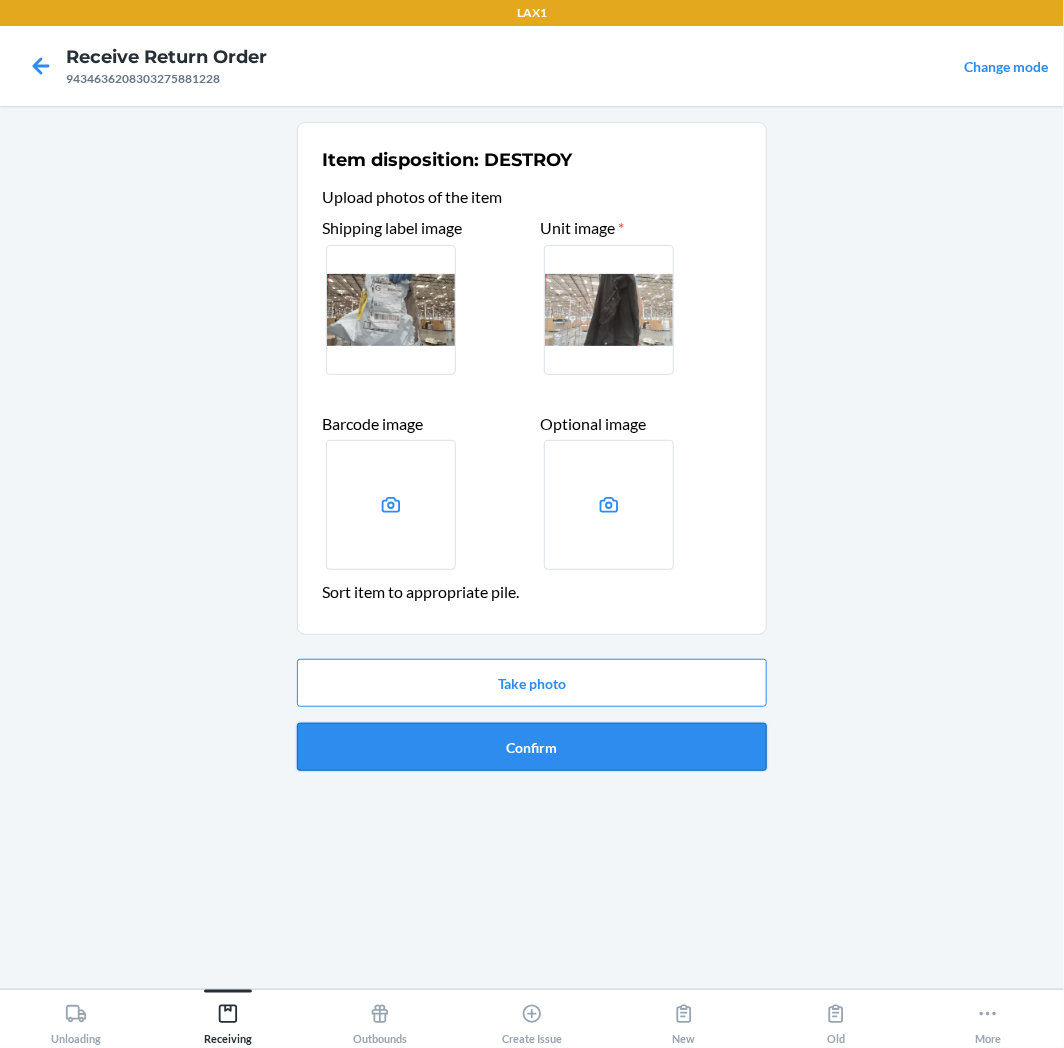 click on "Confirm" at bounding box center [532, 747] 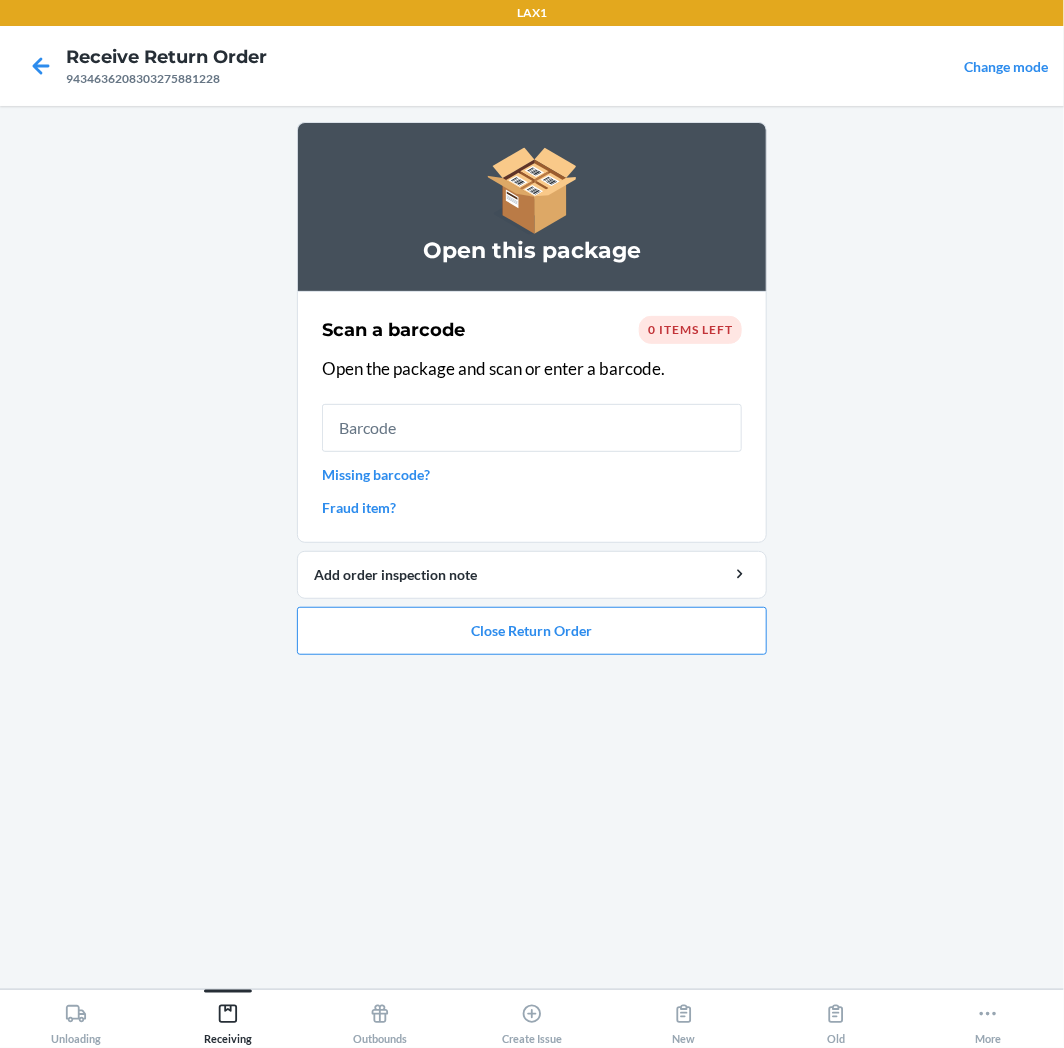 click on "Missing barcode?" at bounding box center [532, 474] 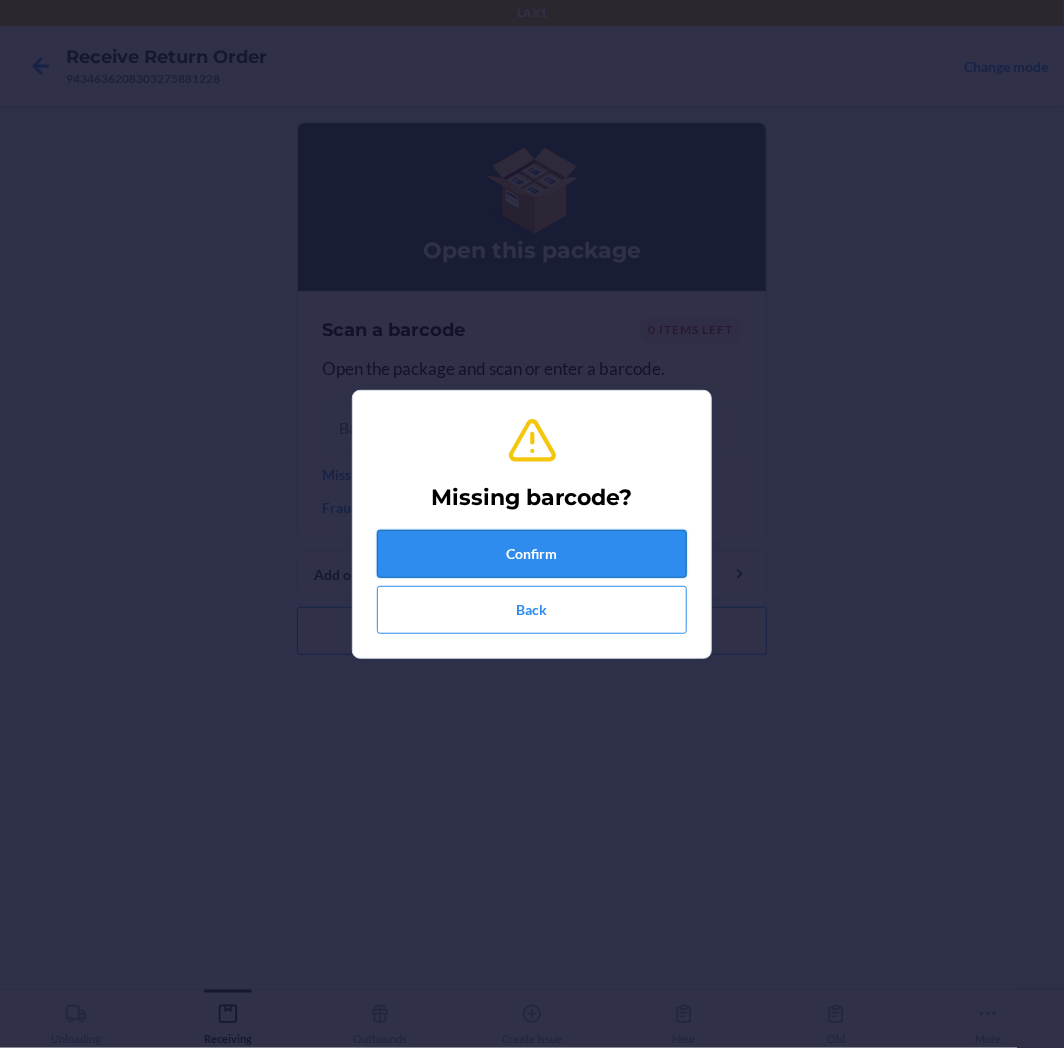 click on "Confirm" at bounding box center [532, 554] 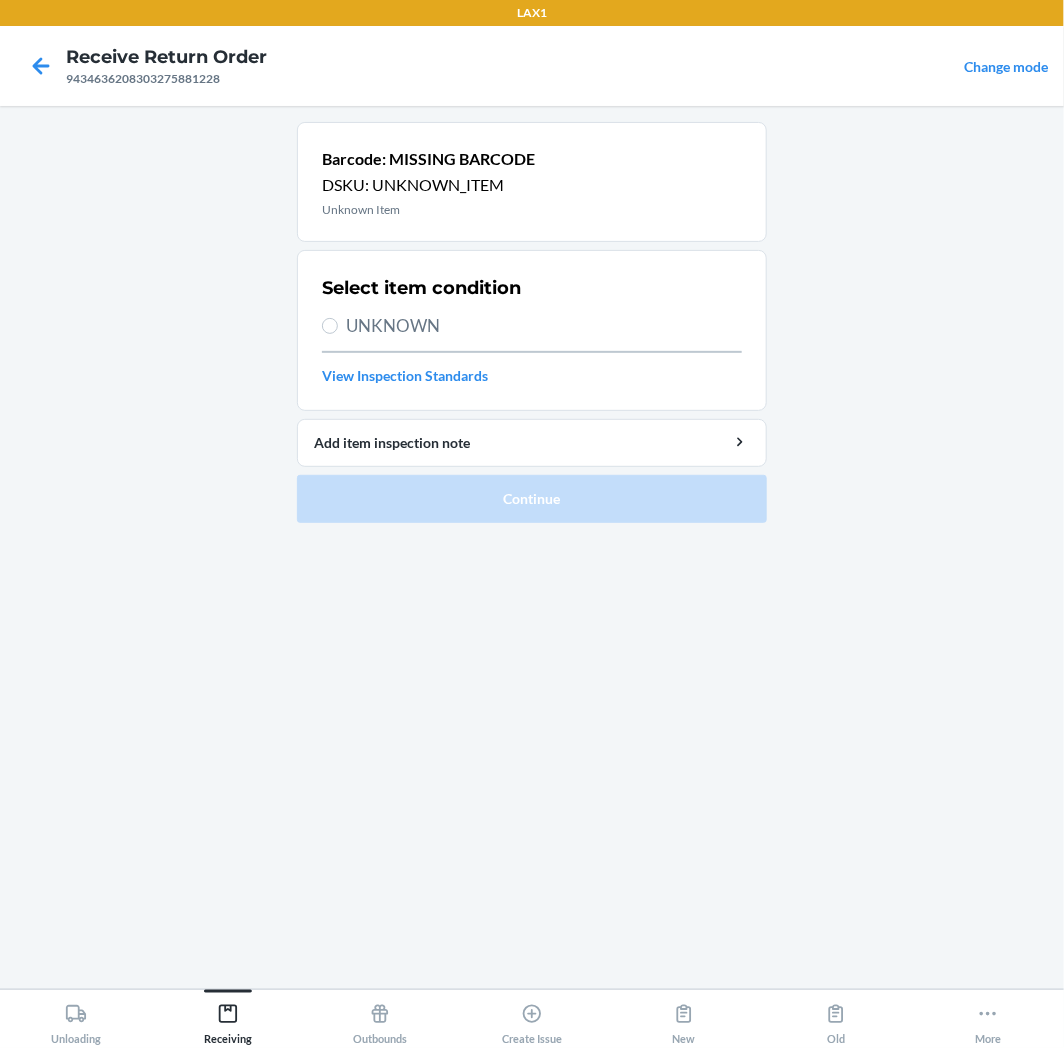 click on "UNKNOWN" at bounding box center [544, 326] 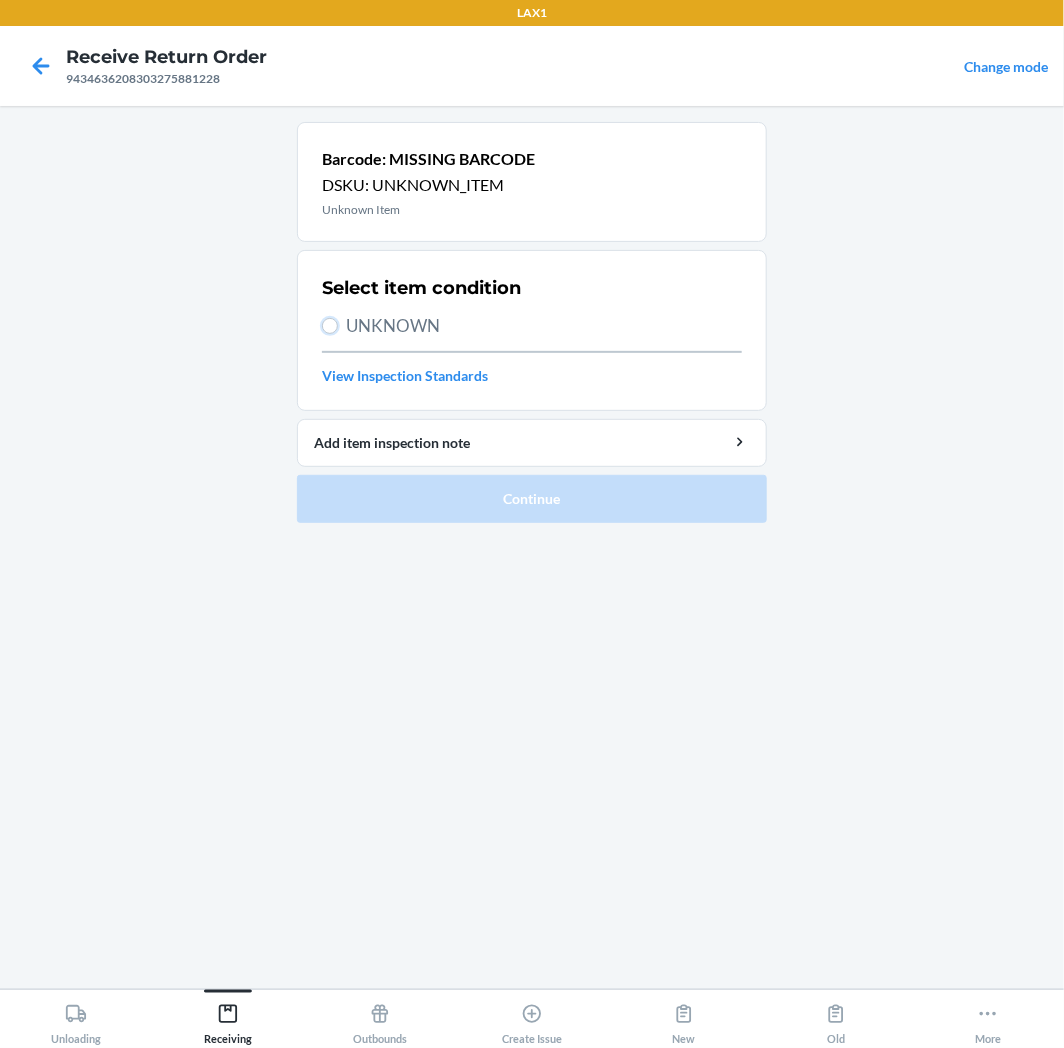 click on "UNKNOWN" at bounding box center (330, 326) 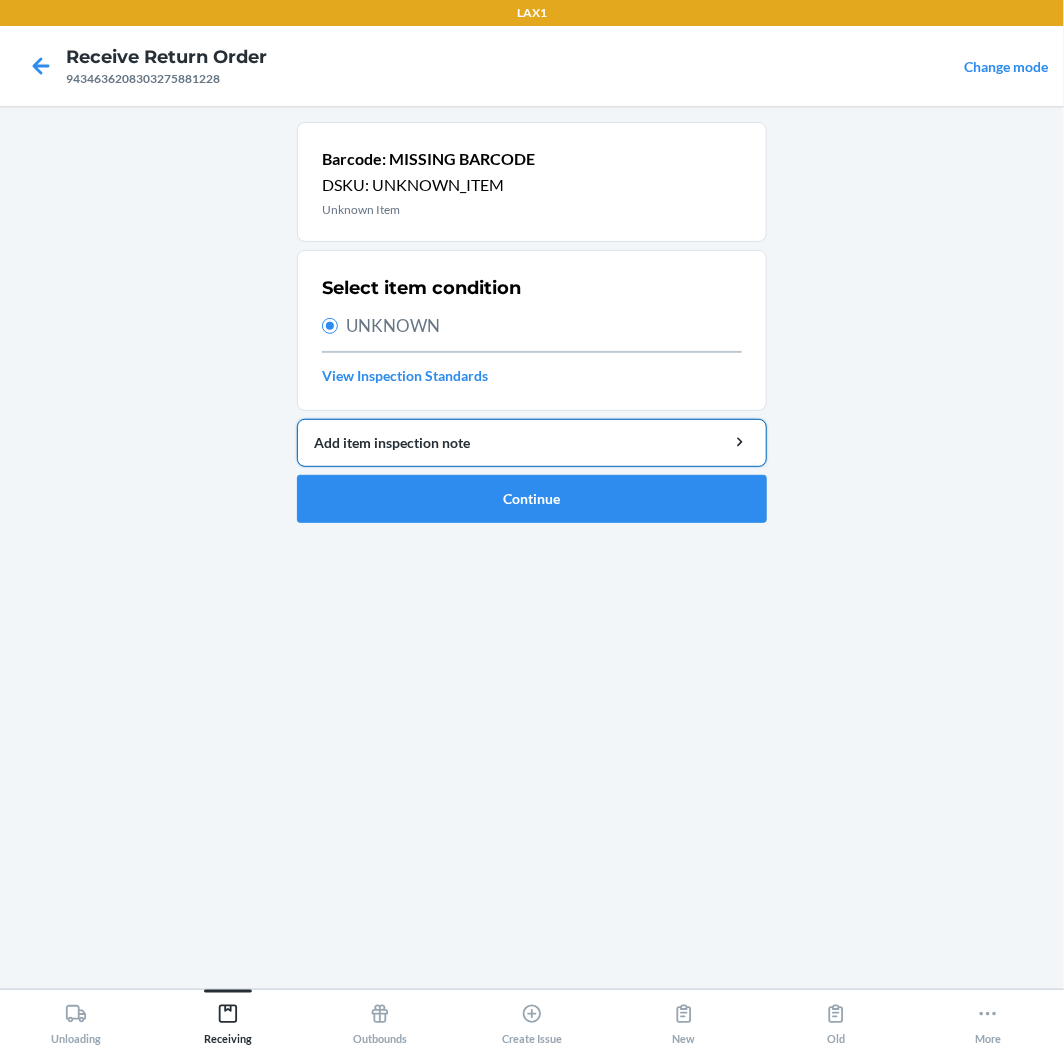 click on "Add item inspection note" at bounding box center (532, 442) 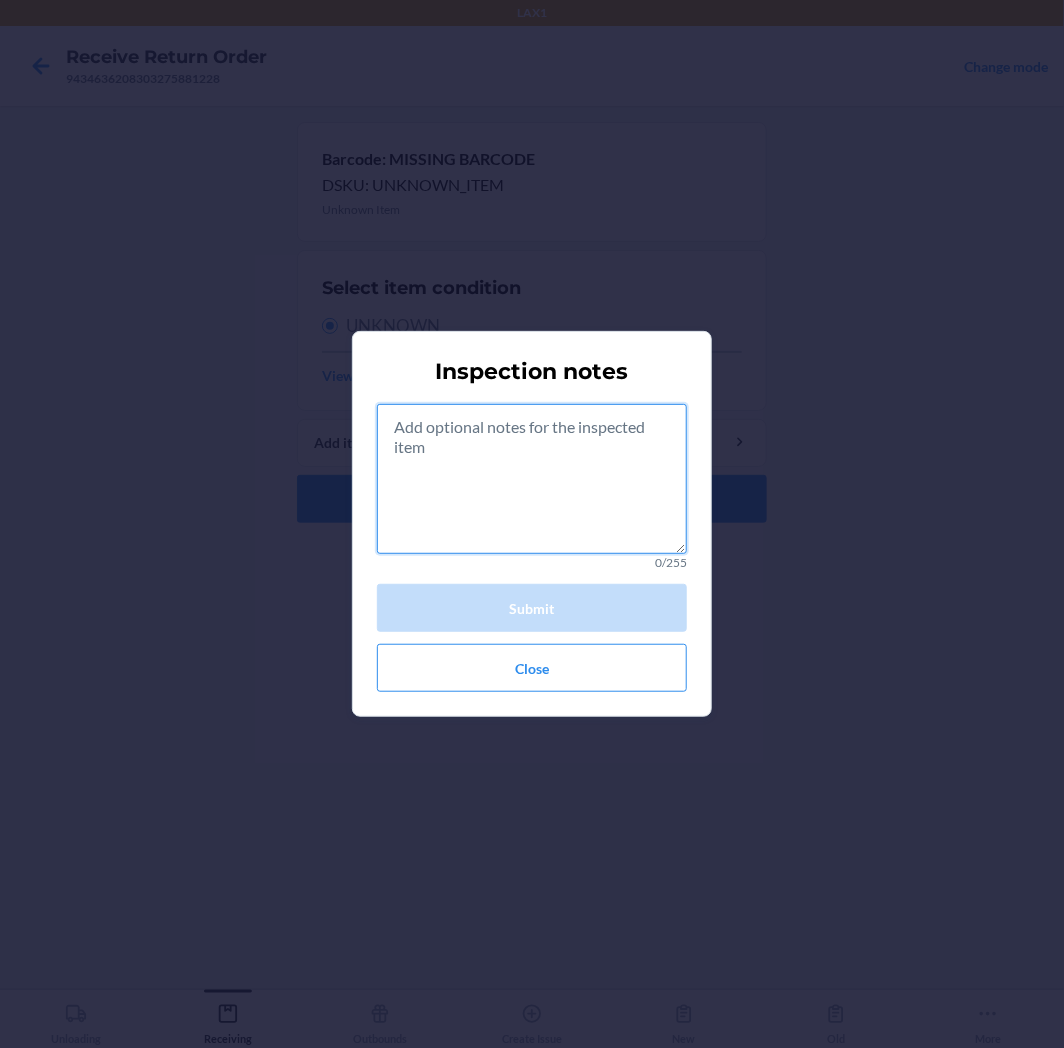 click at bounding box center [532, 479] 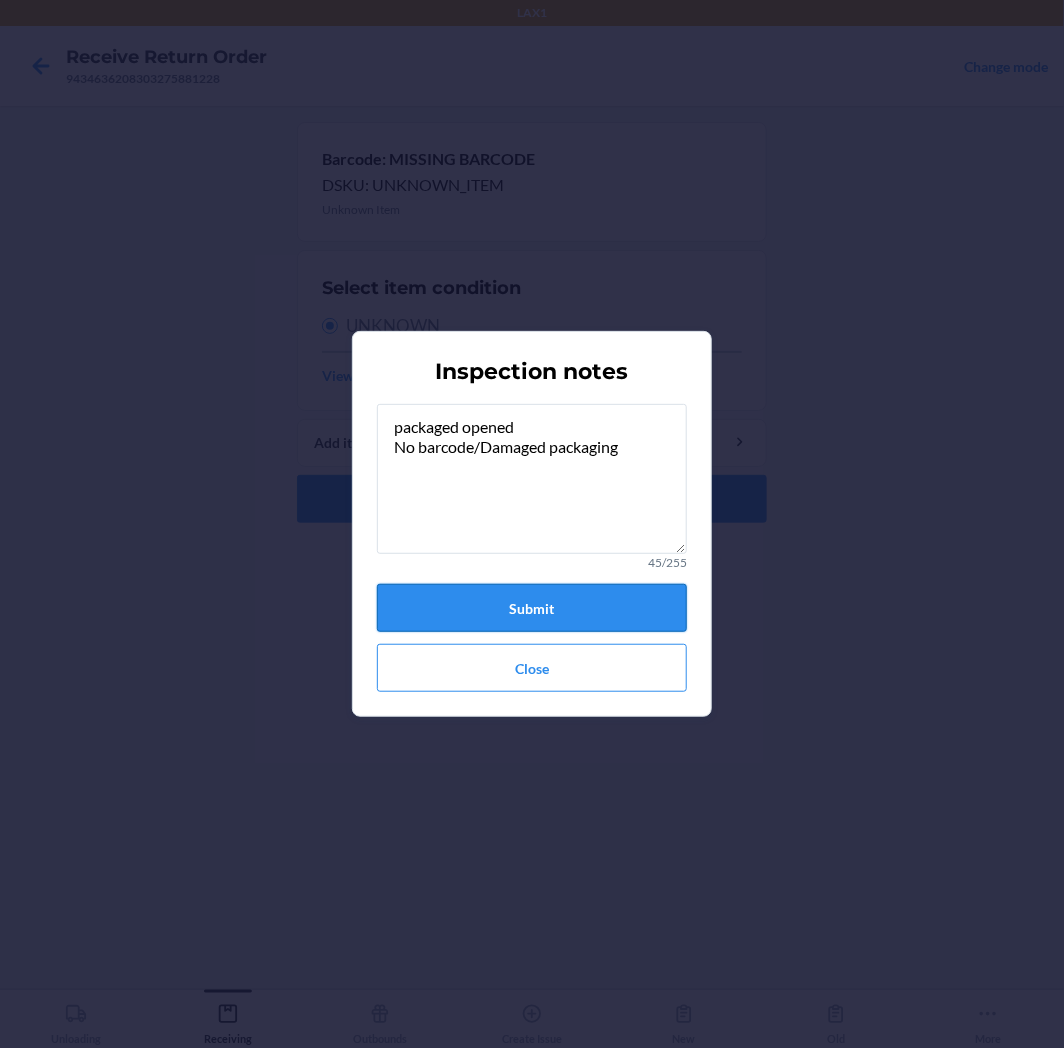click on "Submit" at bounding box center [532, 608] 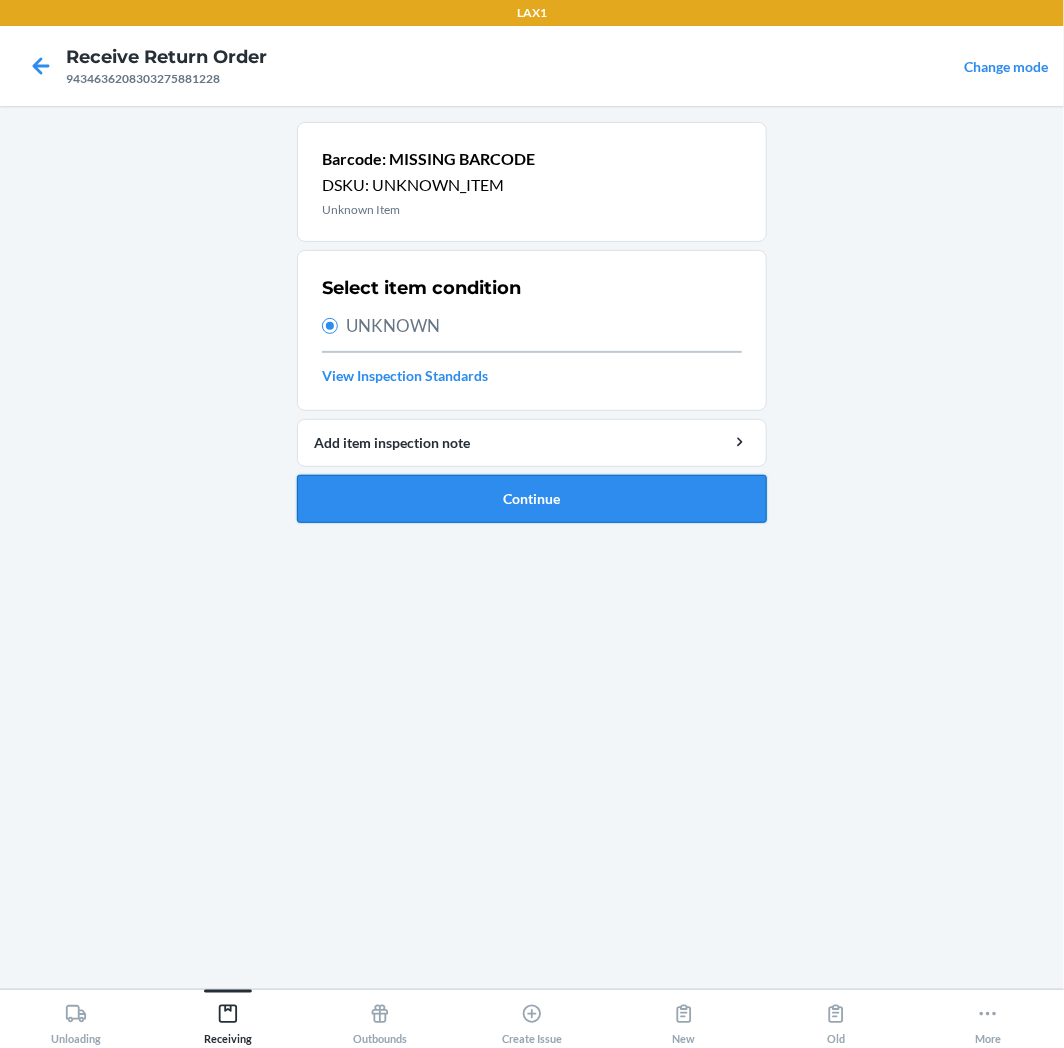 click on "Continue" at bounding box center (532, 499) 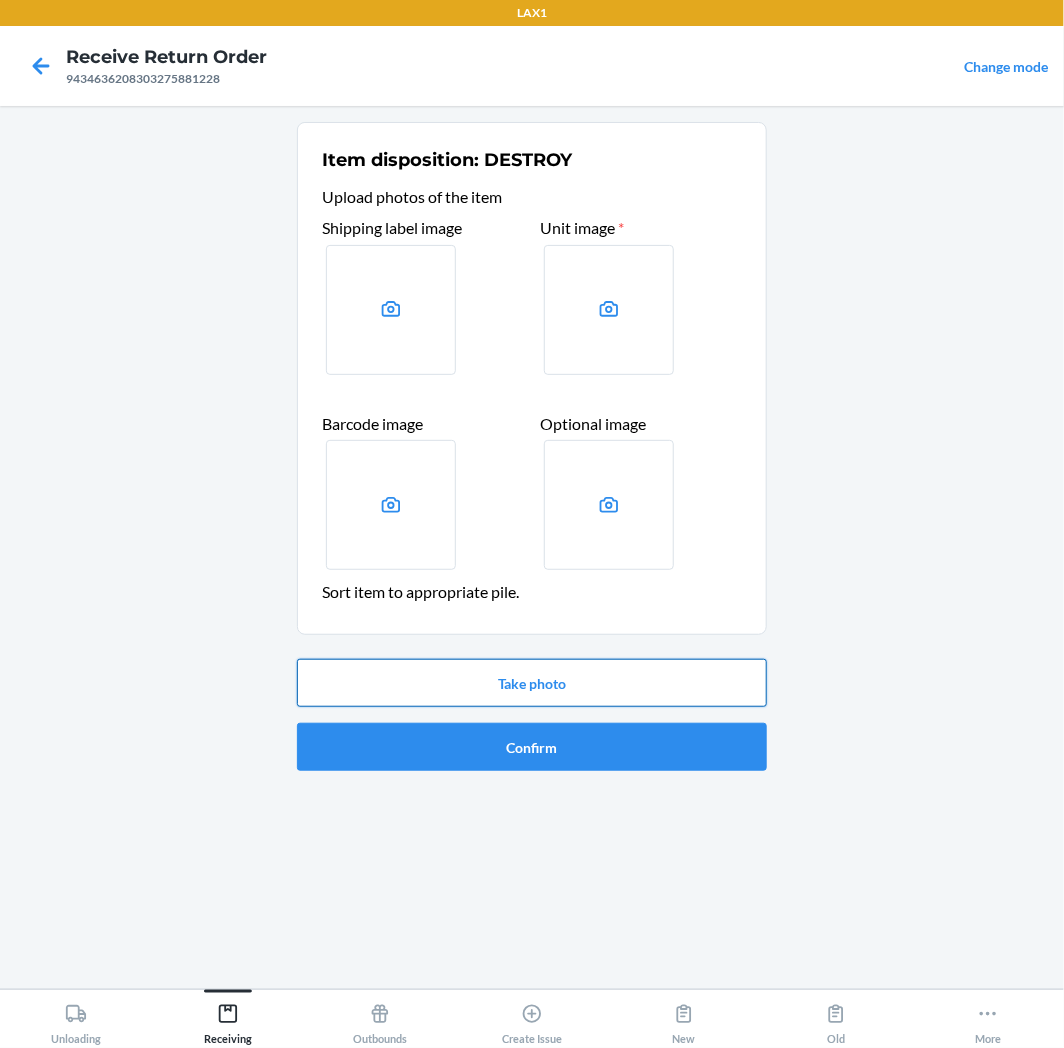click on "Take photo" at bounding box center (532, 683) 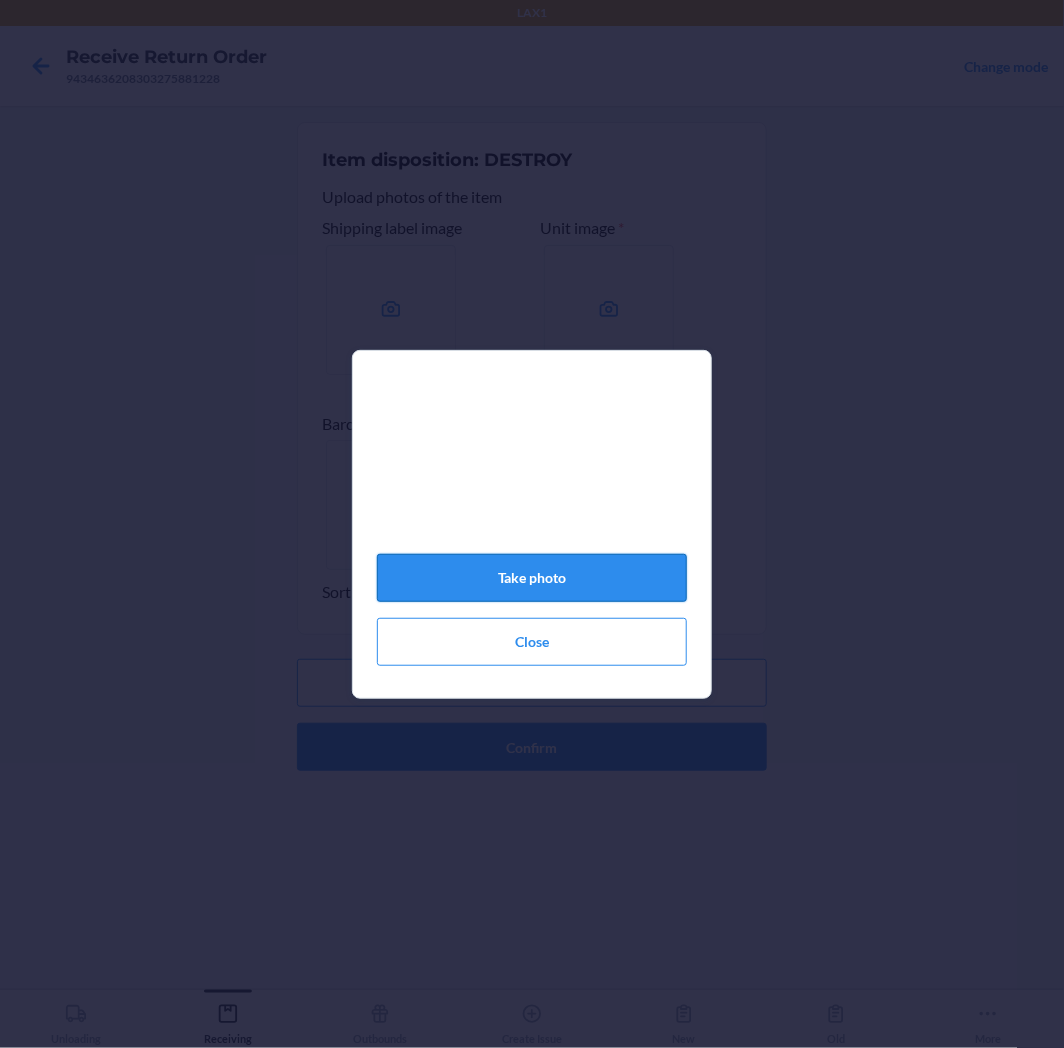 click on "Take photo" 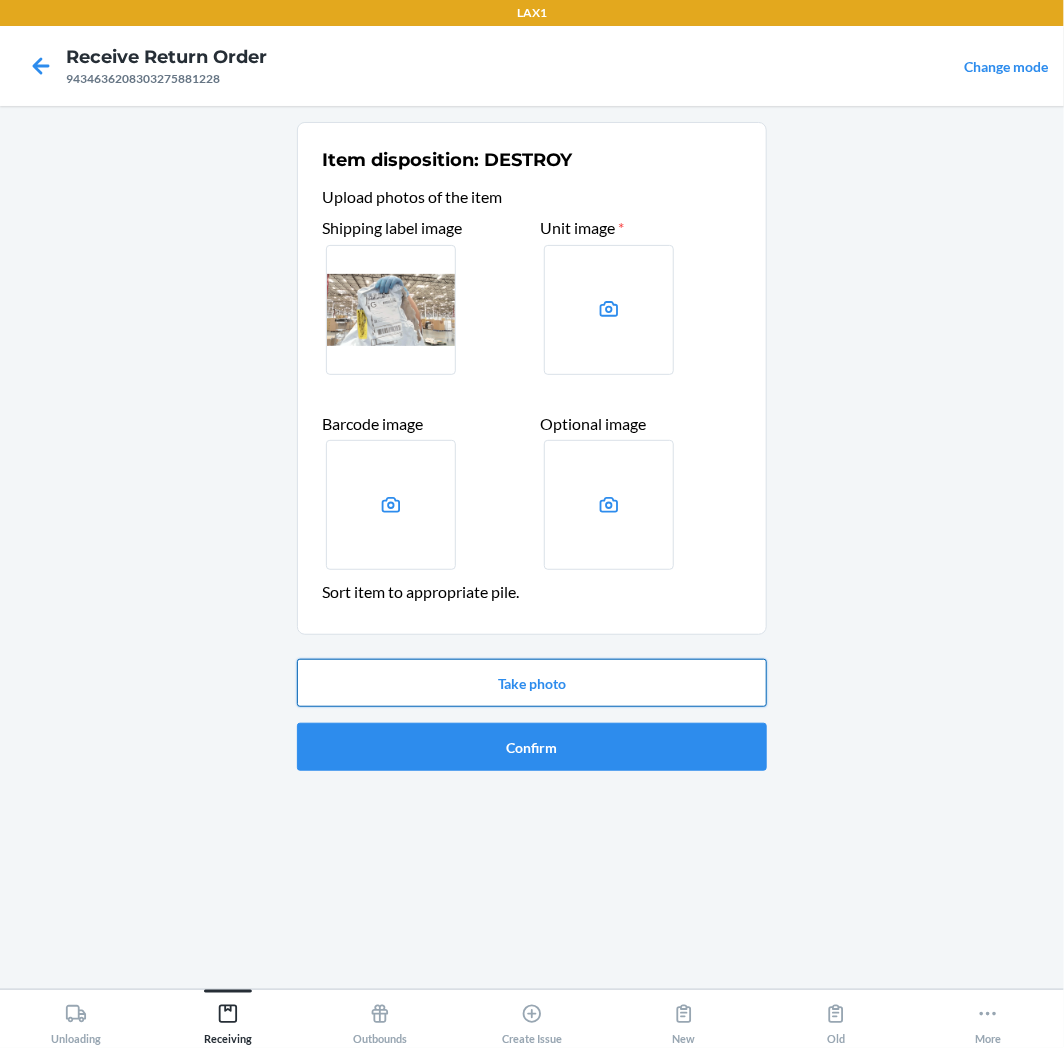 click on "Take photo" at bounding box center [532, 683] 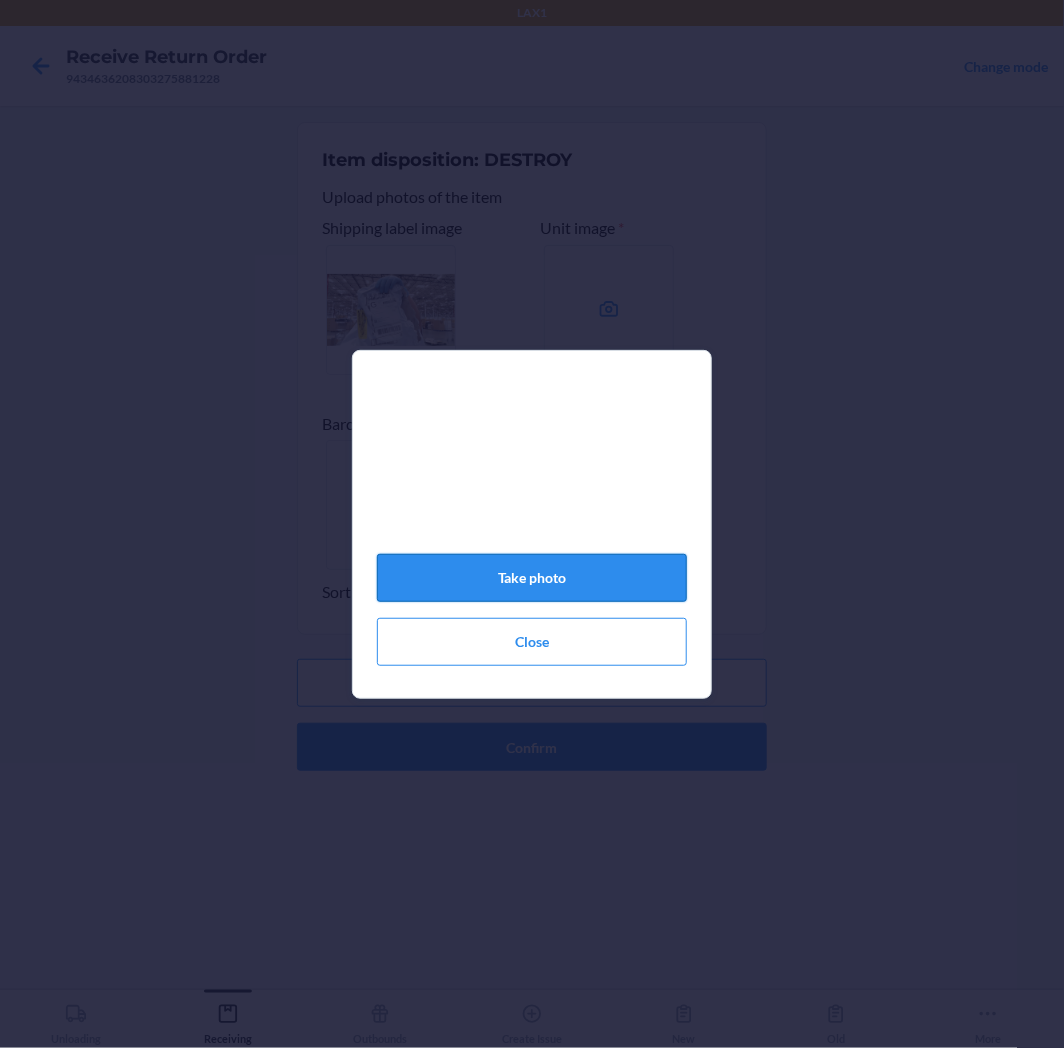 click on "Take photo" 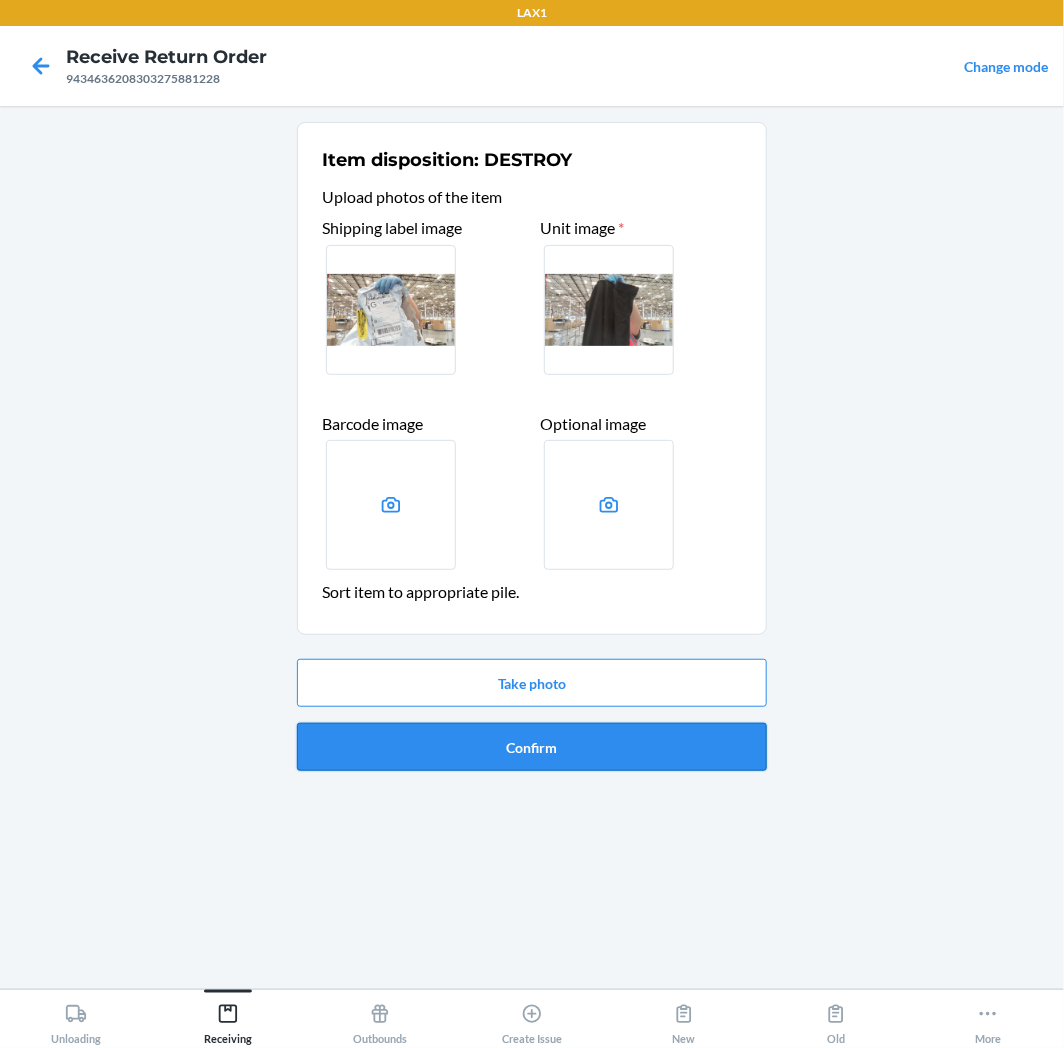 click on "Confirm" at bounding box center (532, 747) 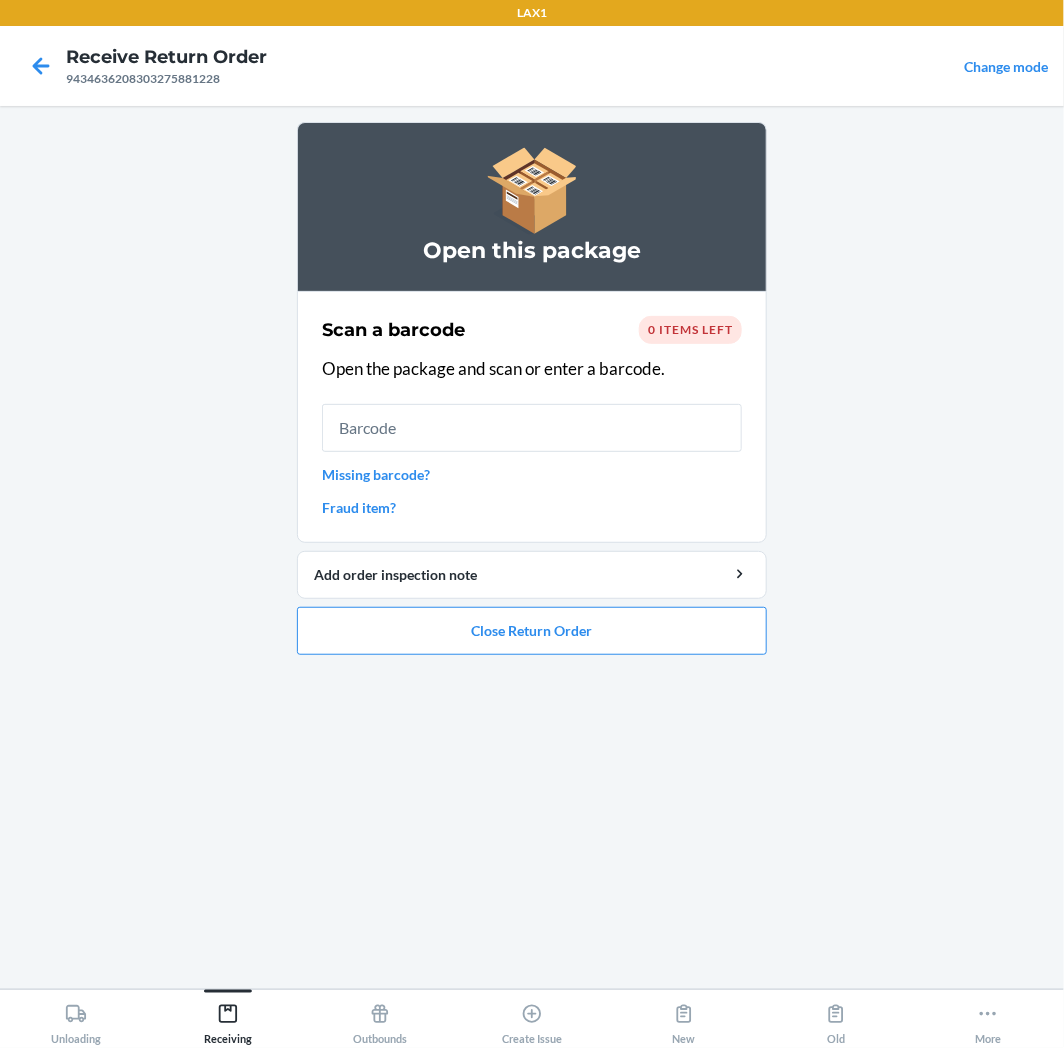 click on "Missing barcode?" at bounding box center [532, 474] 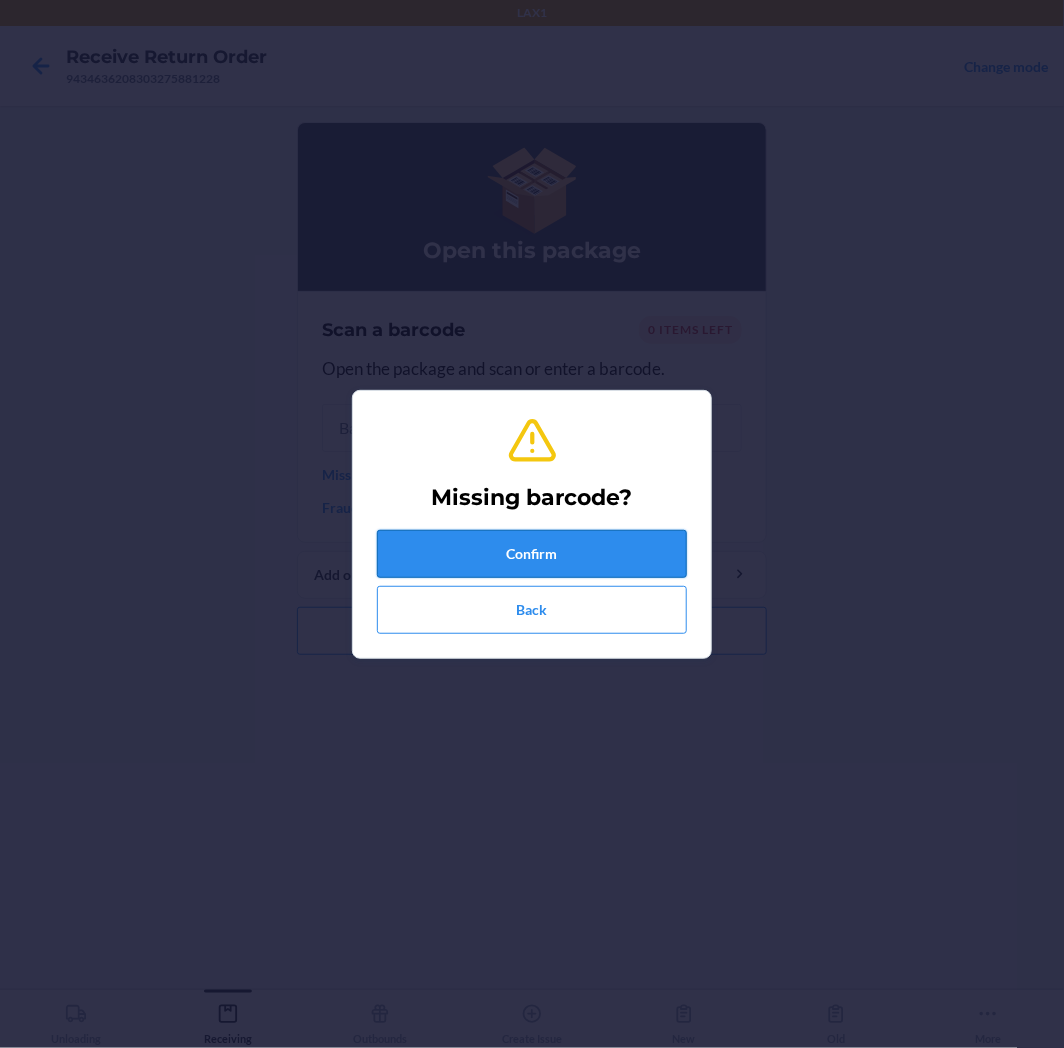 click on "Confirm" at bounding box center (532, 554) 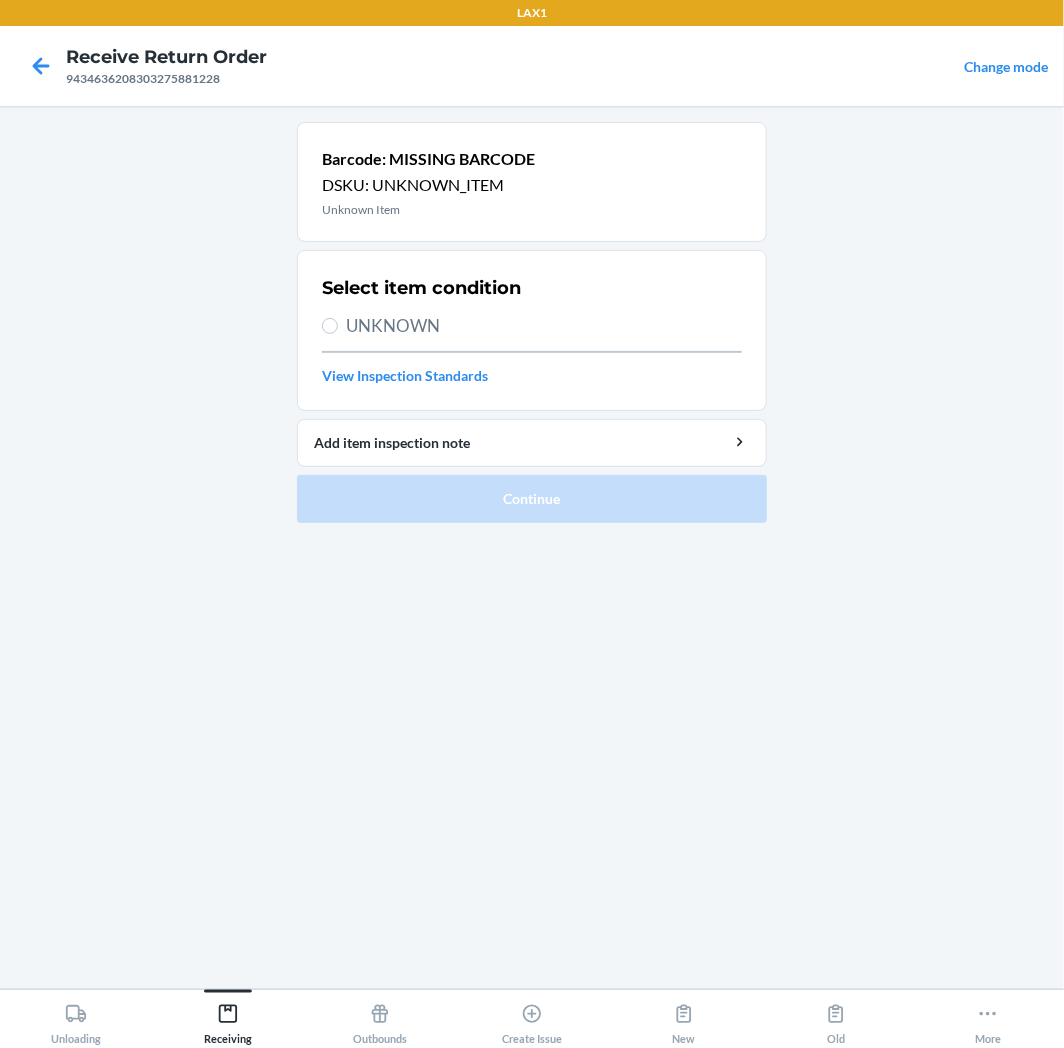 click on "UNKNOWN" at bounding box center [544, 326] 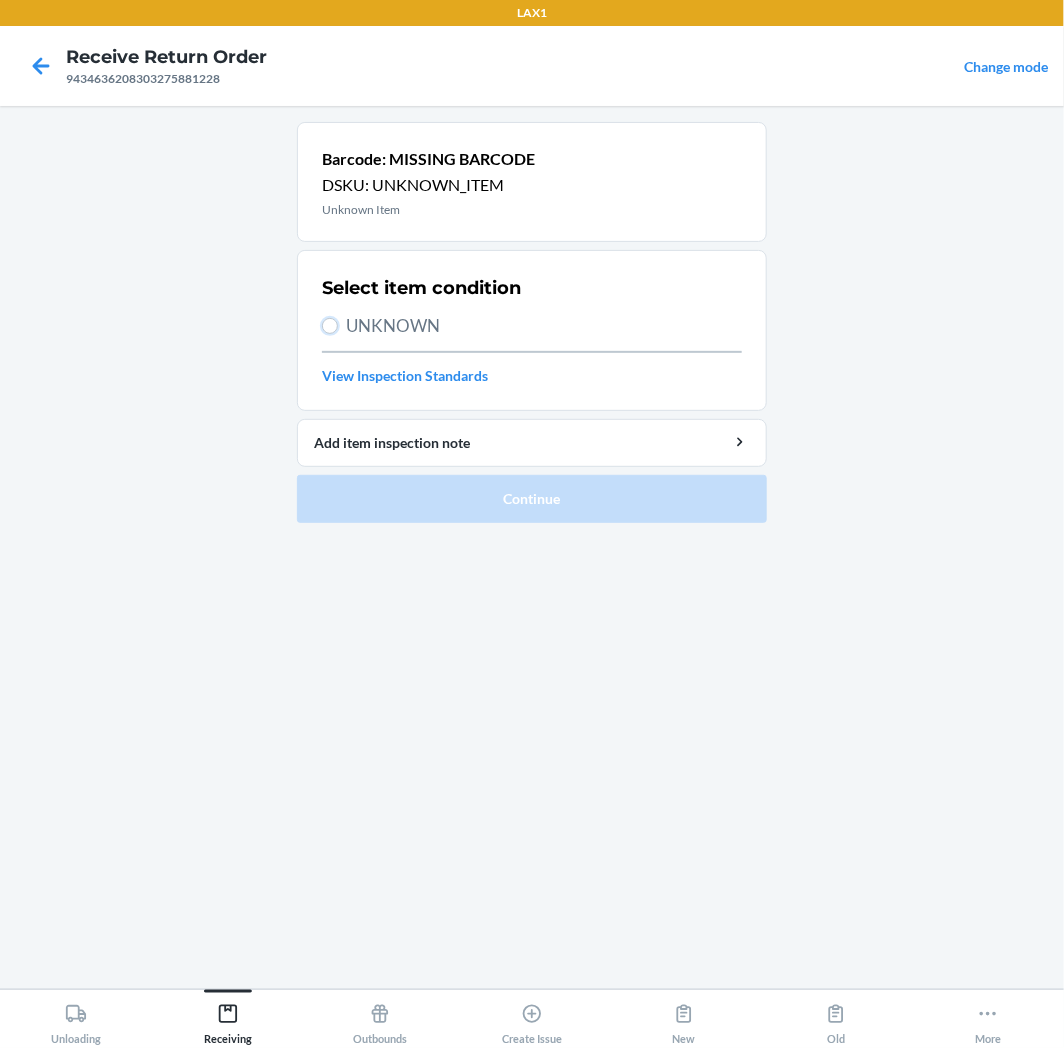 click on "UNKNOWN" at bounding box center [330, 326] 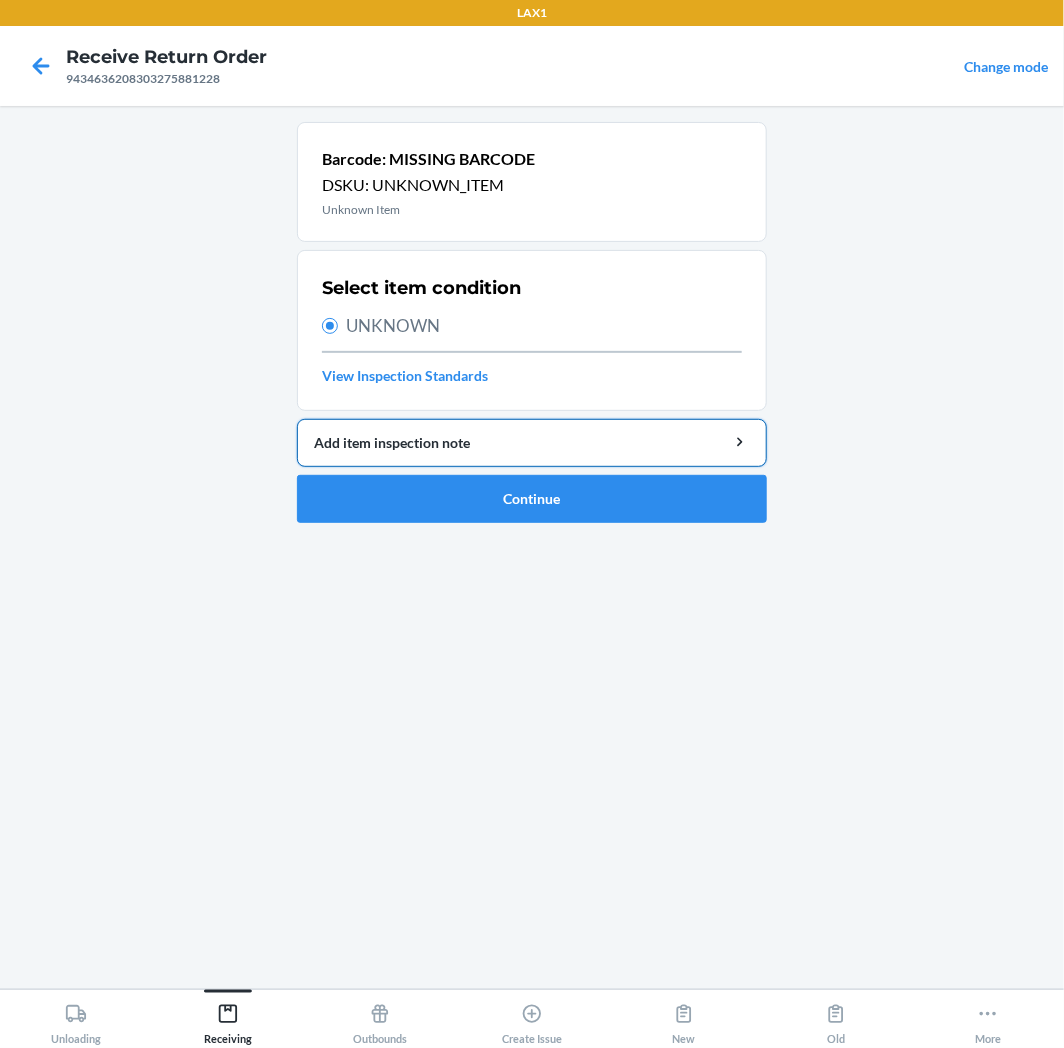 click on "Add item inspection note" at bounding box center [532, 442] 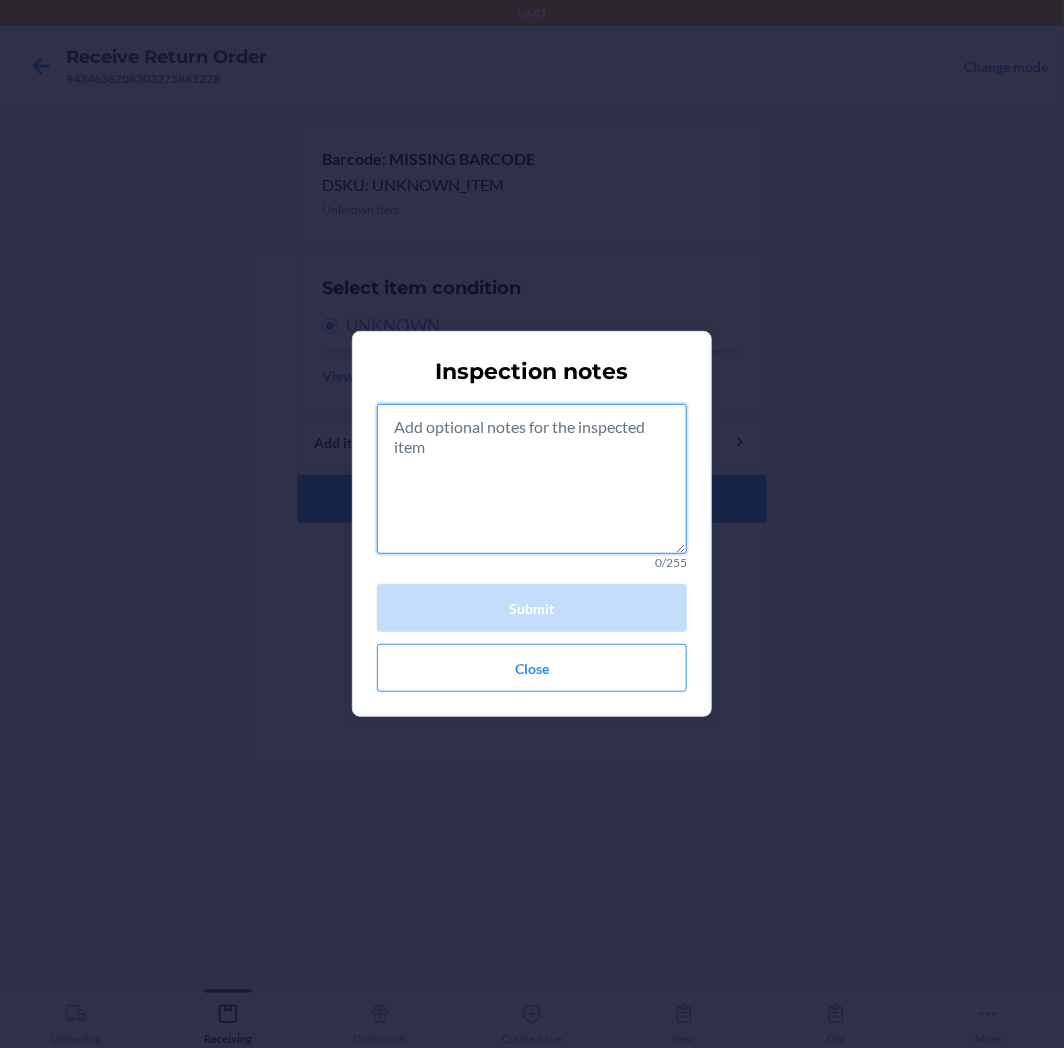 click at bounding box center [532, 479] 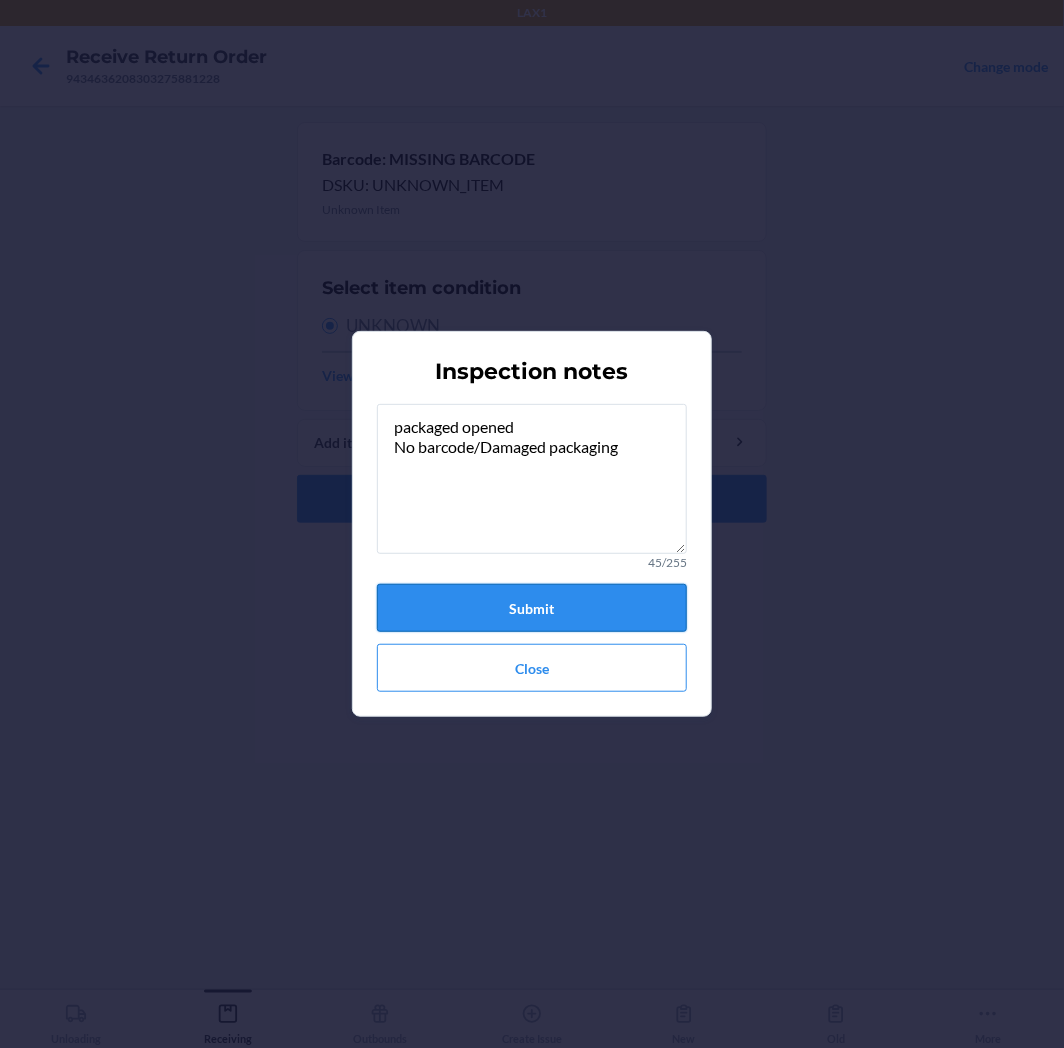 click on "Submit" at bounding box center (532, 608) 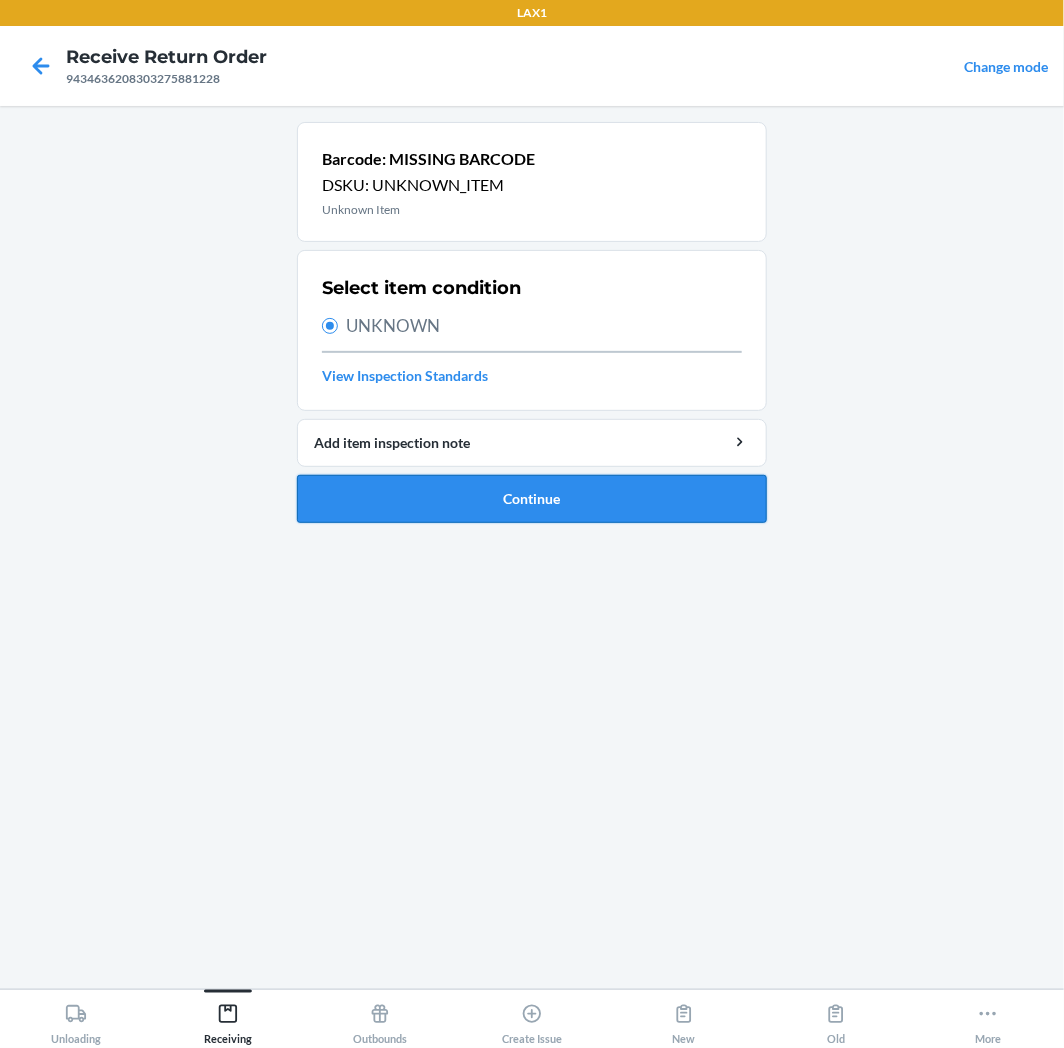 click on "Continue" at bounding box center (532, 499) 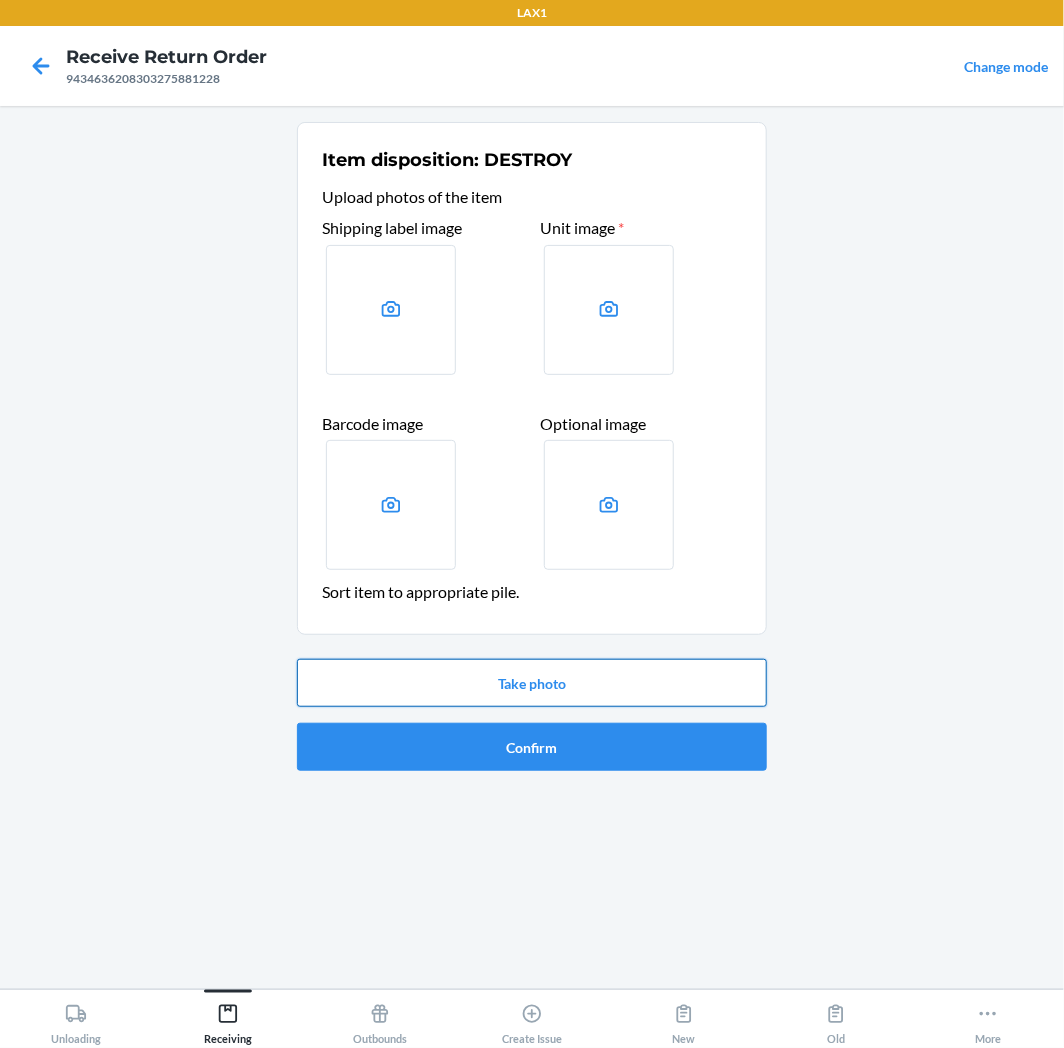 click on "Take photo" at bounding box center [532, 683] 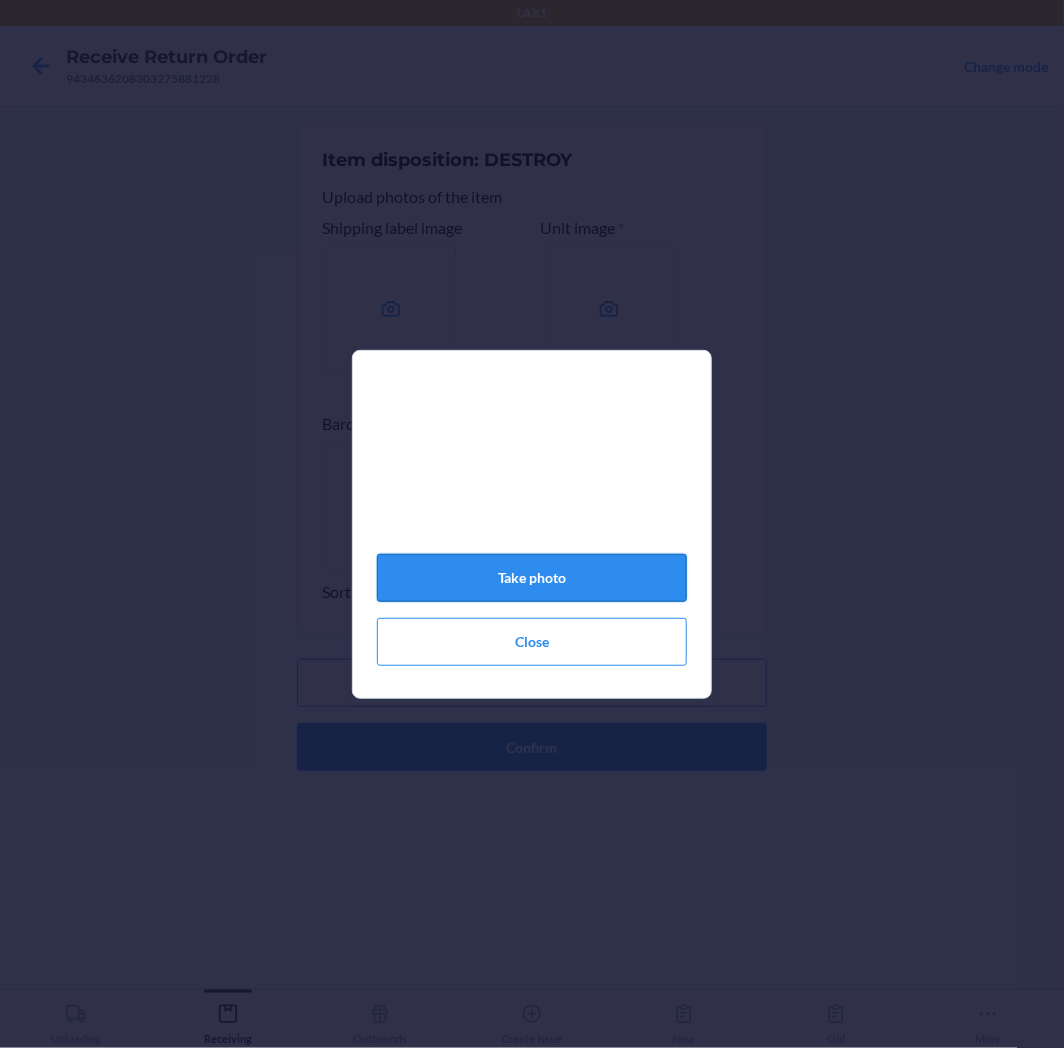 click on "Take photo" 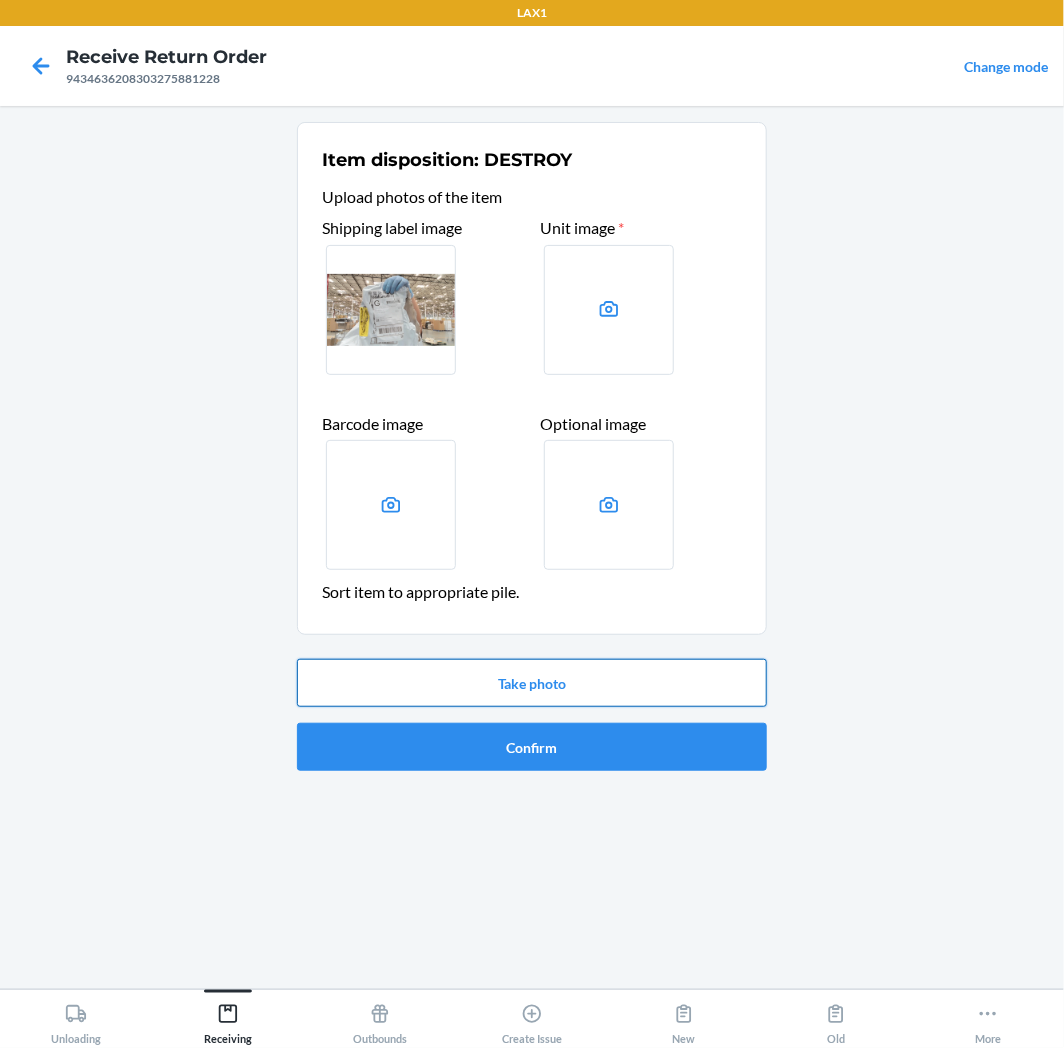 click on "Take photo" at bounding box center [532, 683] 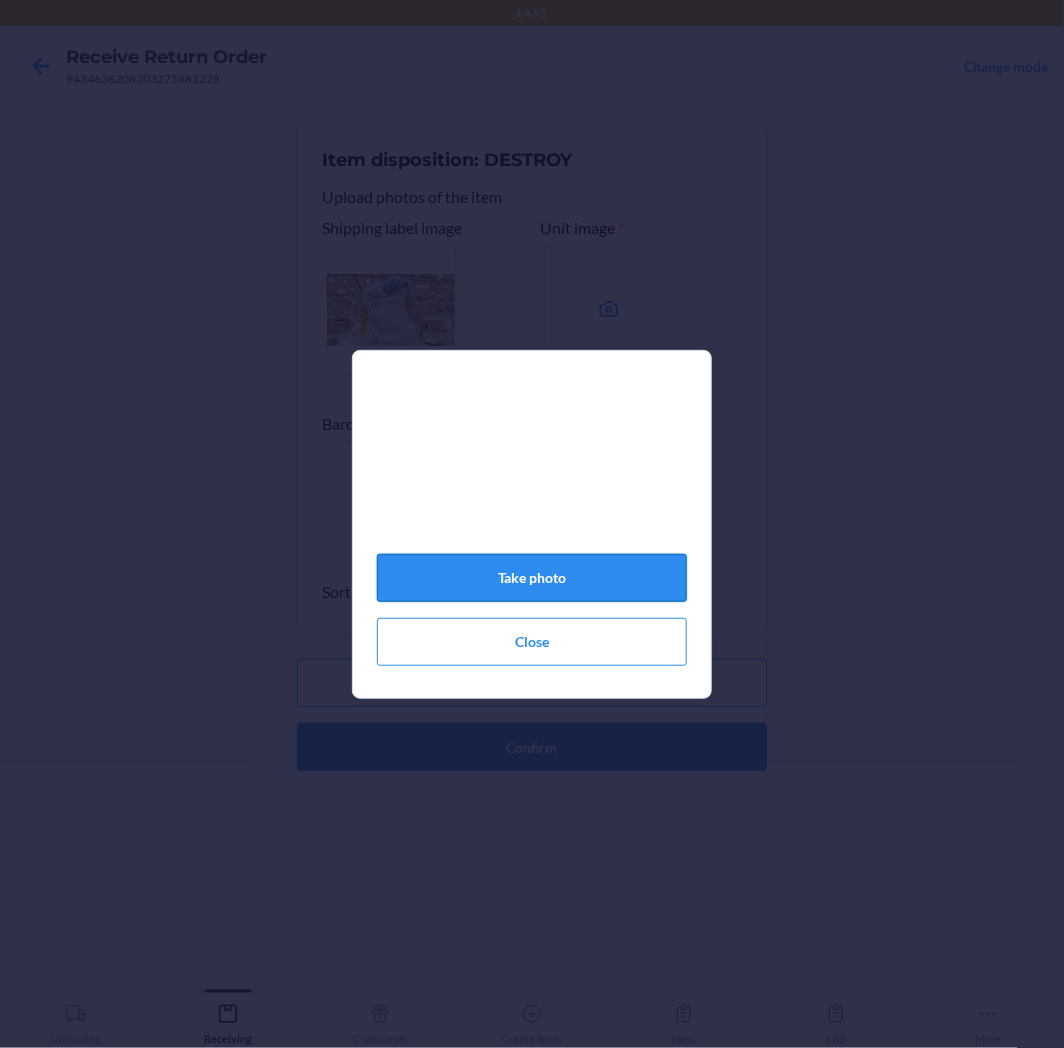 click on "Take photo" 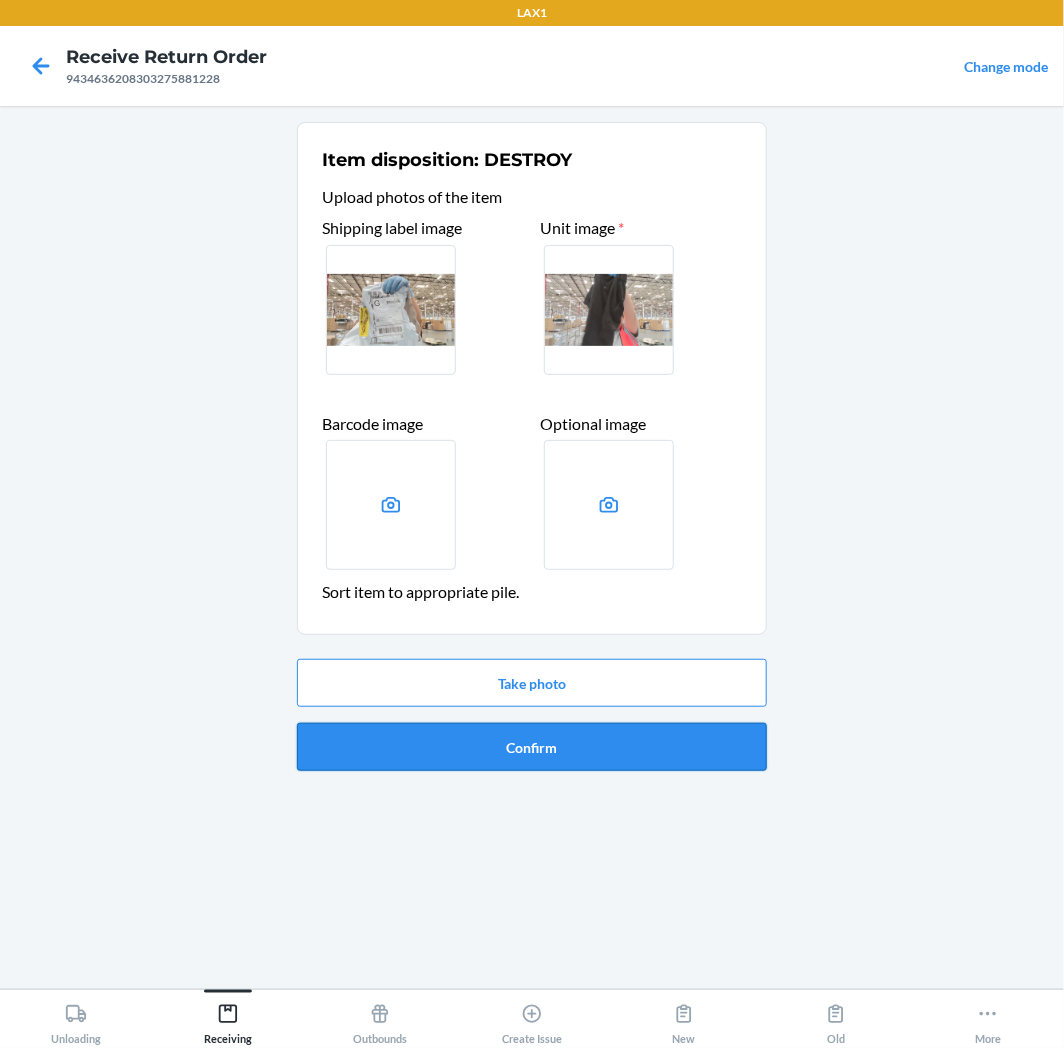 click on "Confirm" at bounding box center [532, 747] 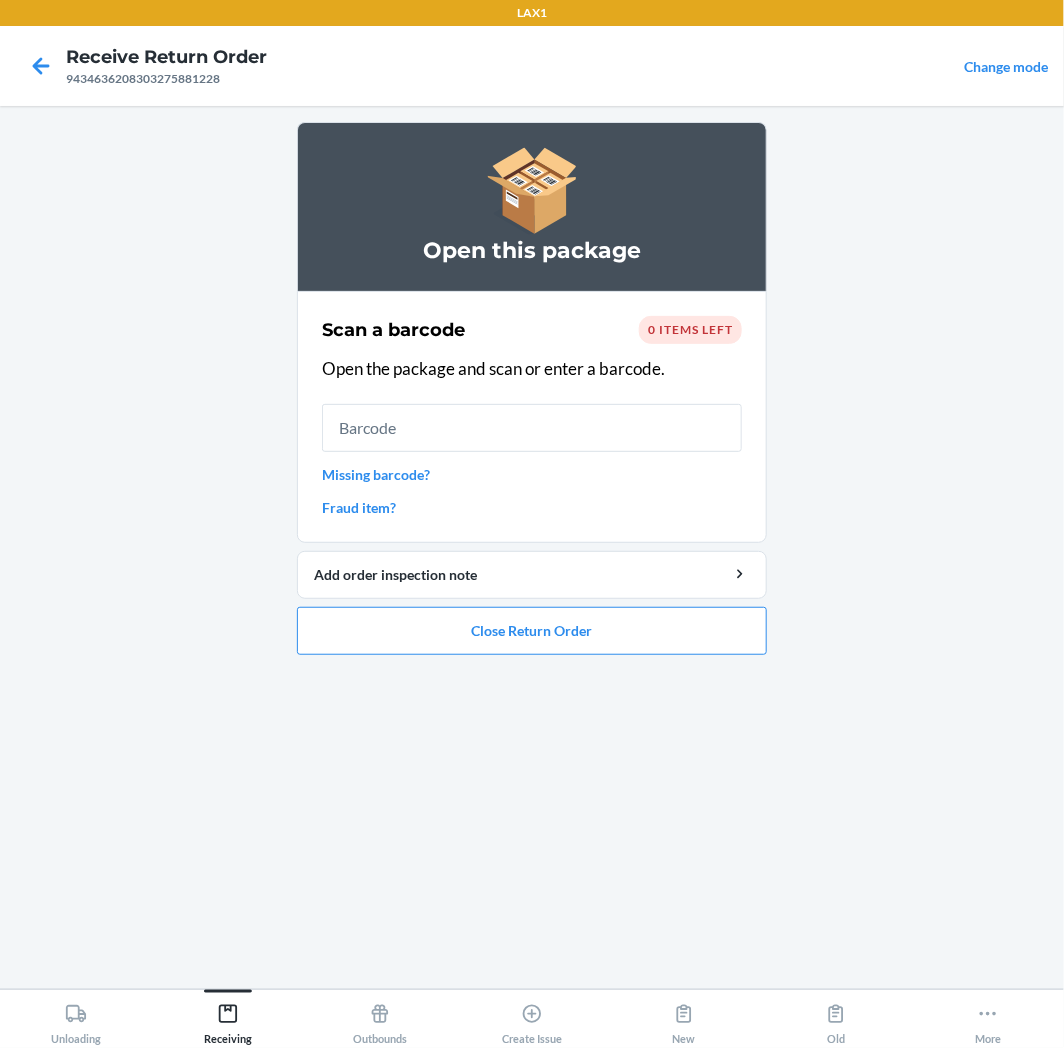 click on "Missing barcode?" at bounding box center (532, 474) 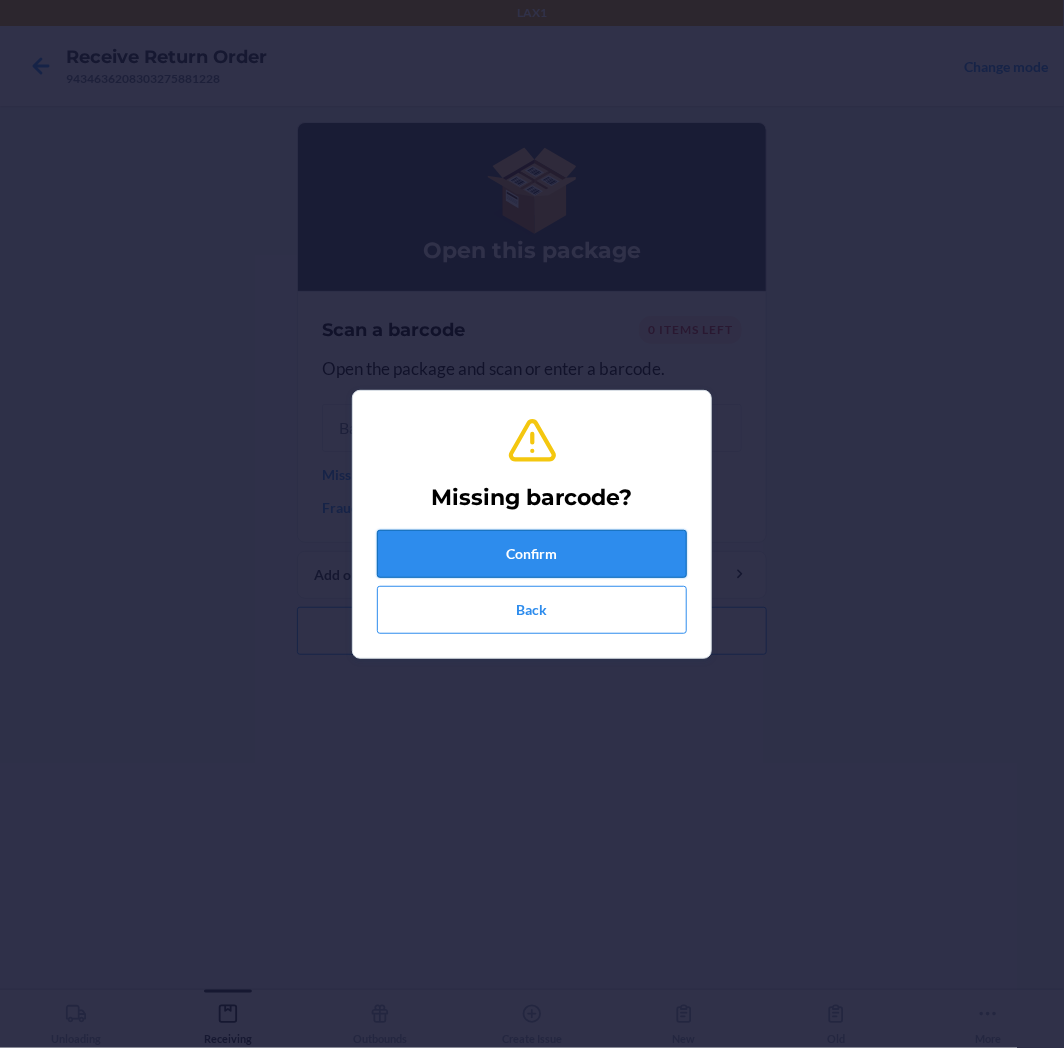 click on "Confirm" at bounding box center [532, 554] 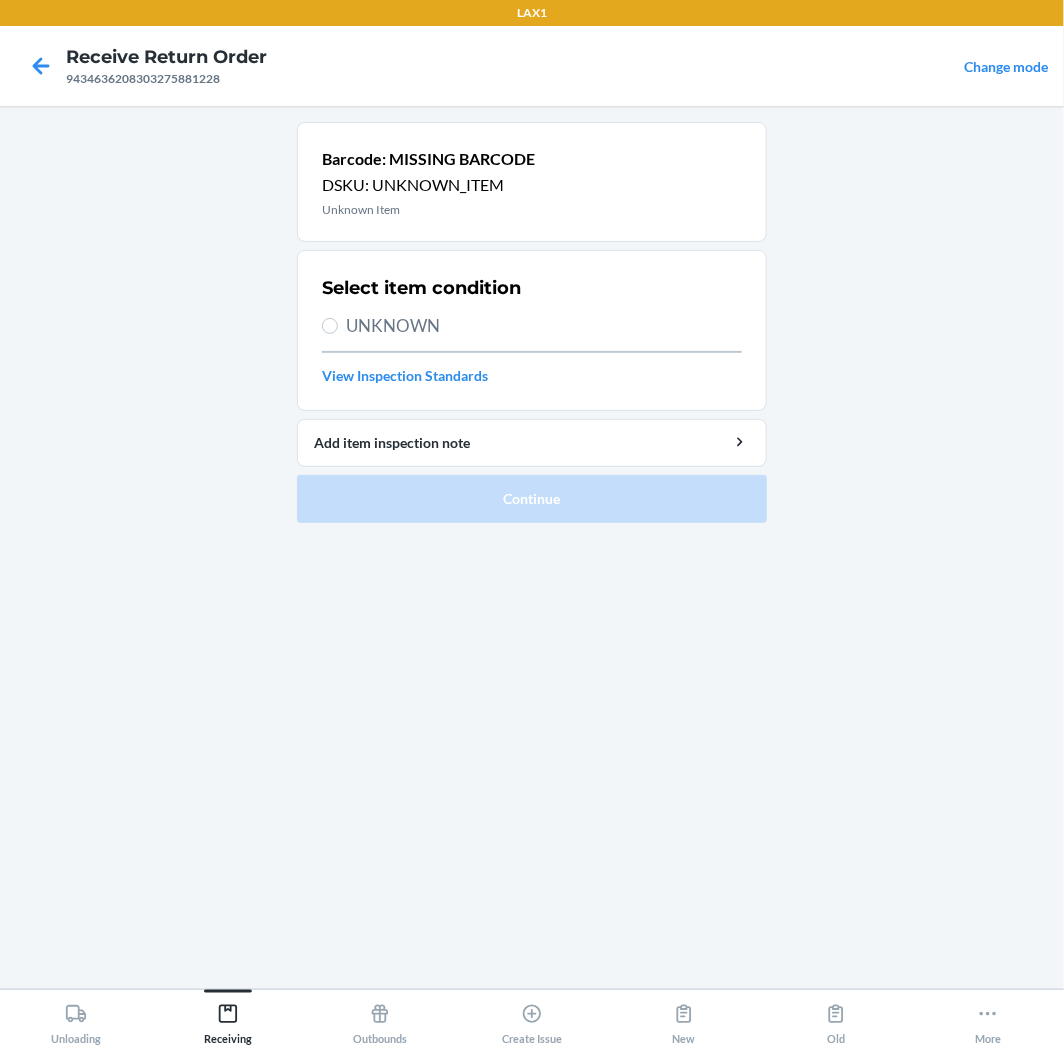 click on "UNKNOWN" at bounding box center (544, 326) 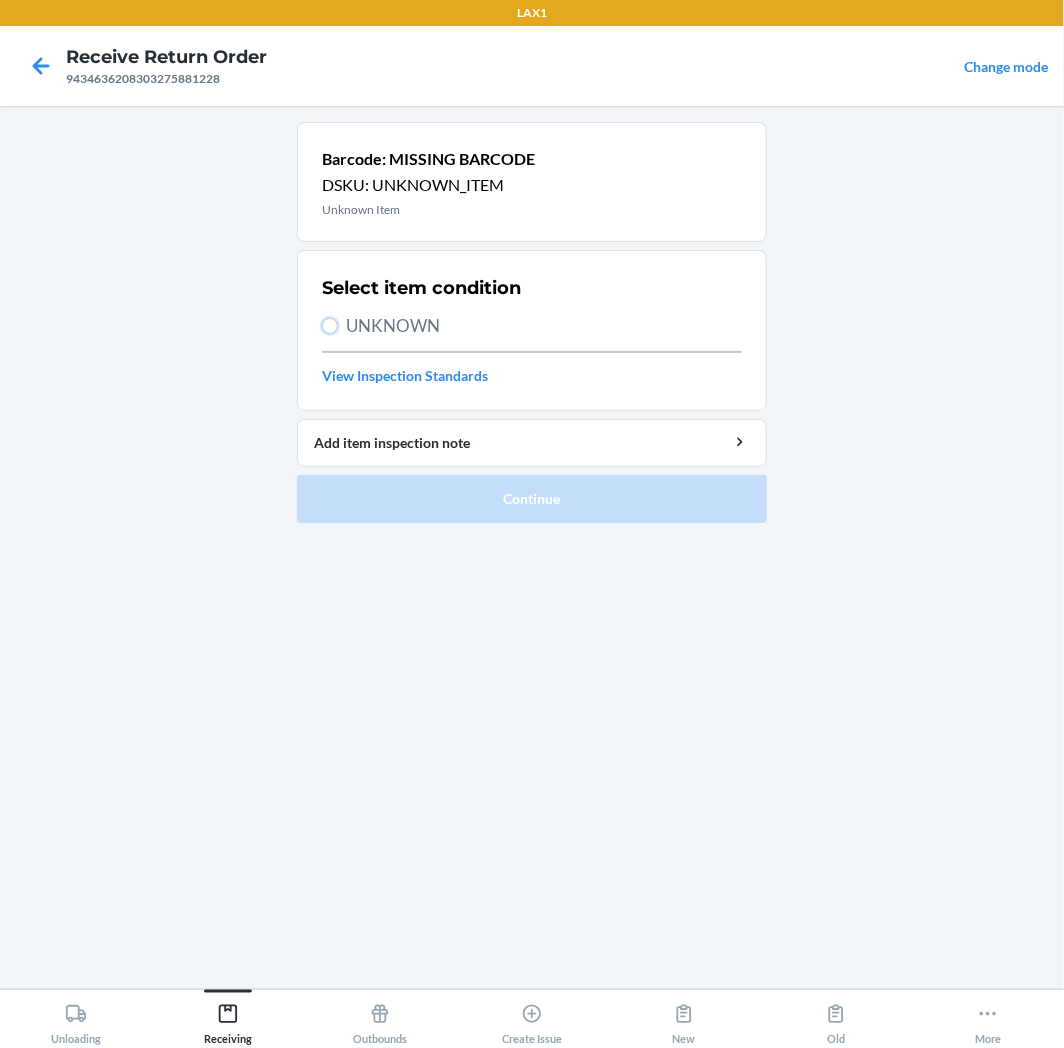 click on "UNKNOWN" at bounding box center (330, 326) 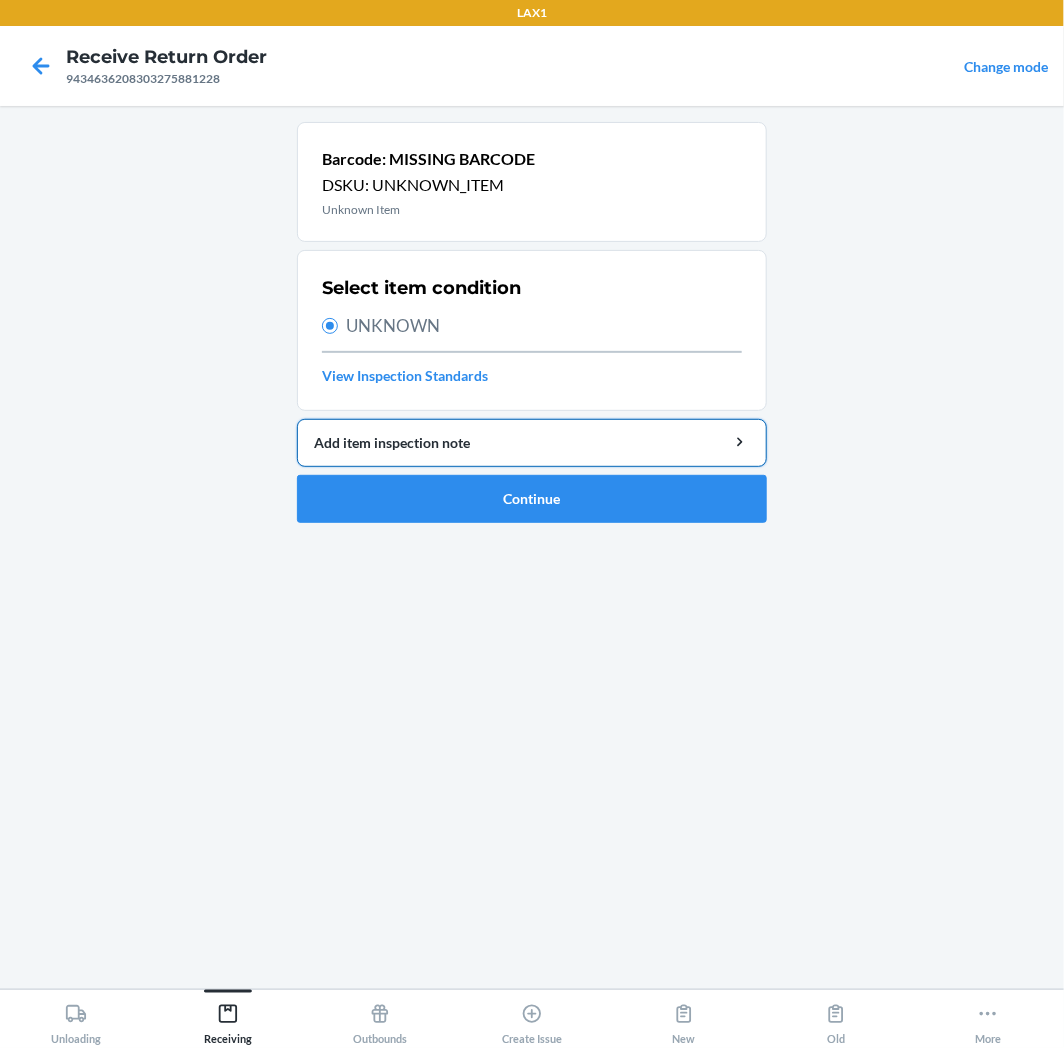 click on "Add item inspection note" at bounding box center [532, 442] 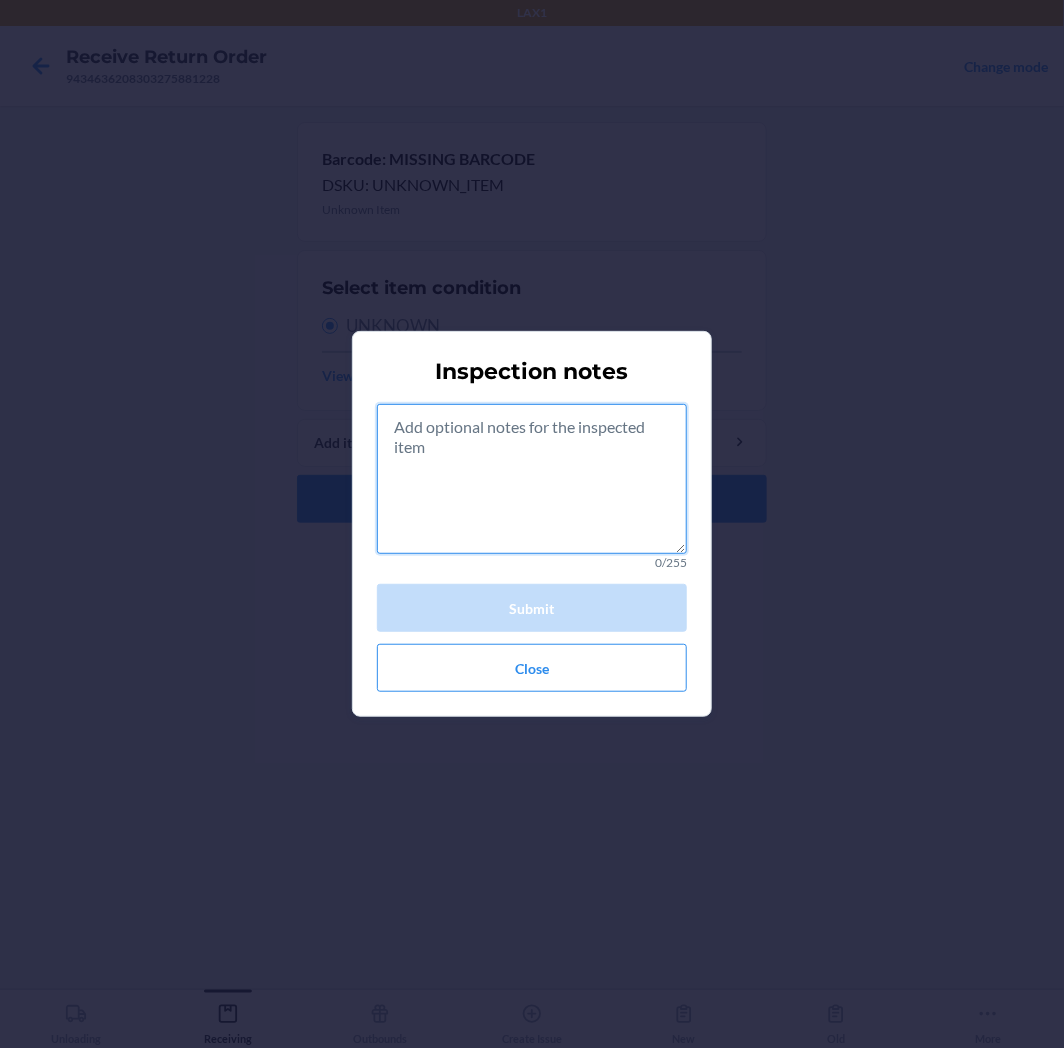 click at bounding box center (532, 479) 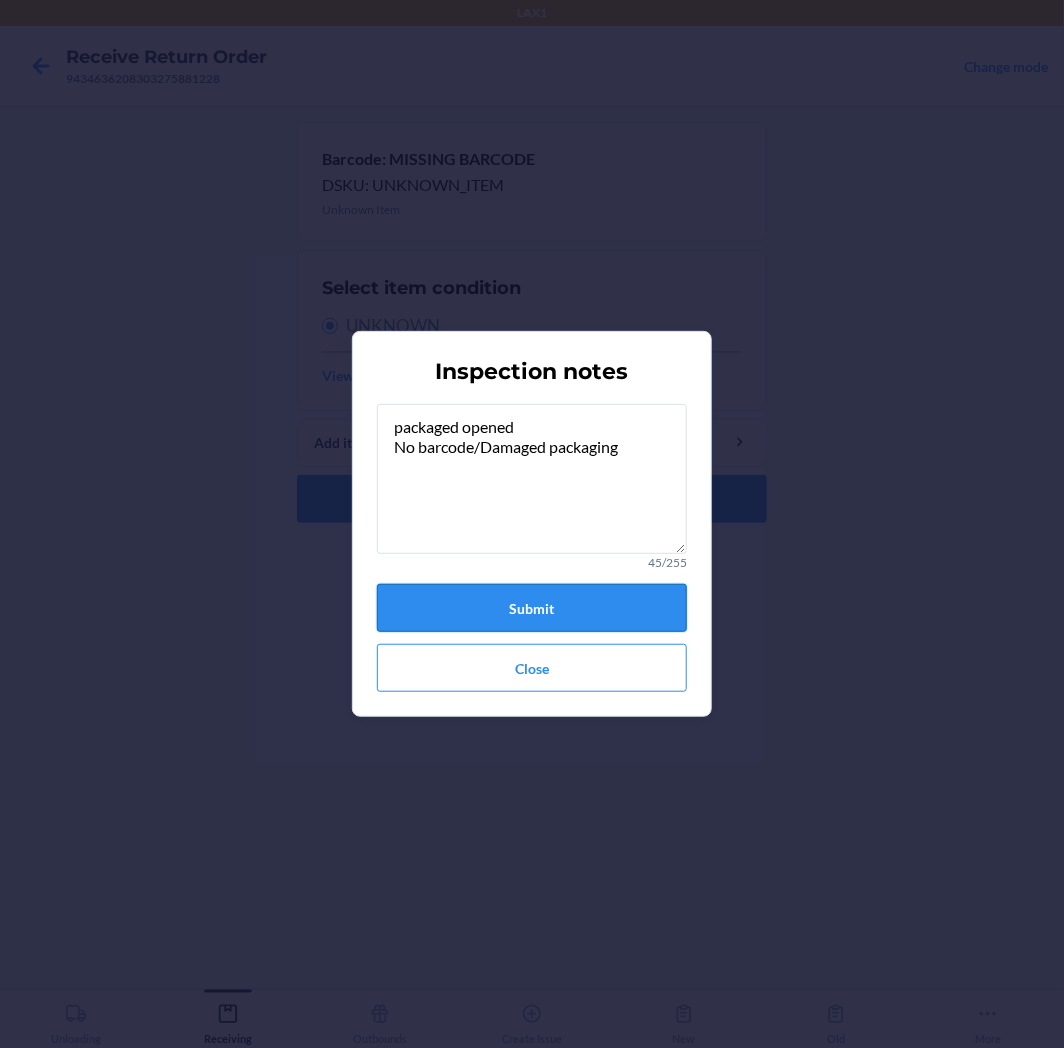 click on "Submit" at bounding box center [532, 608] 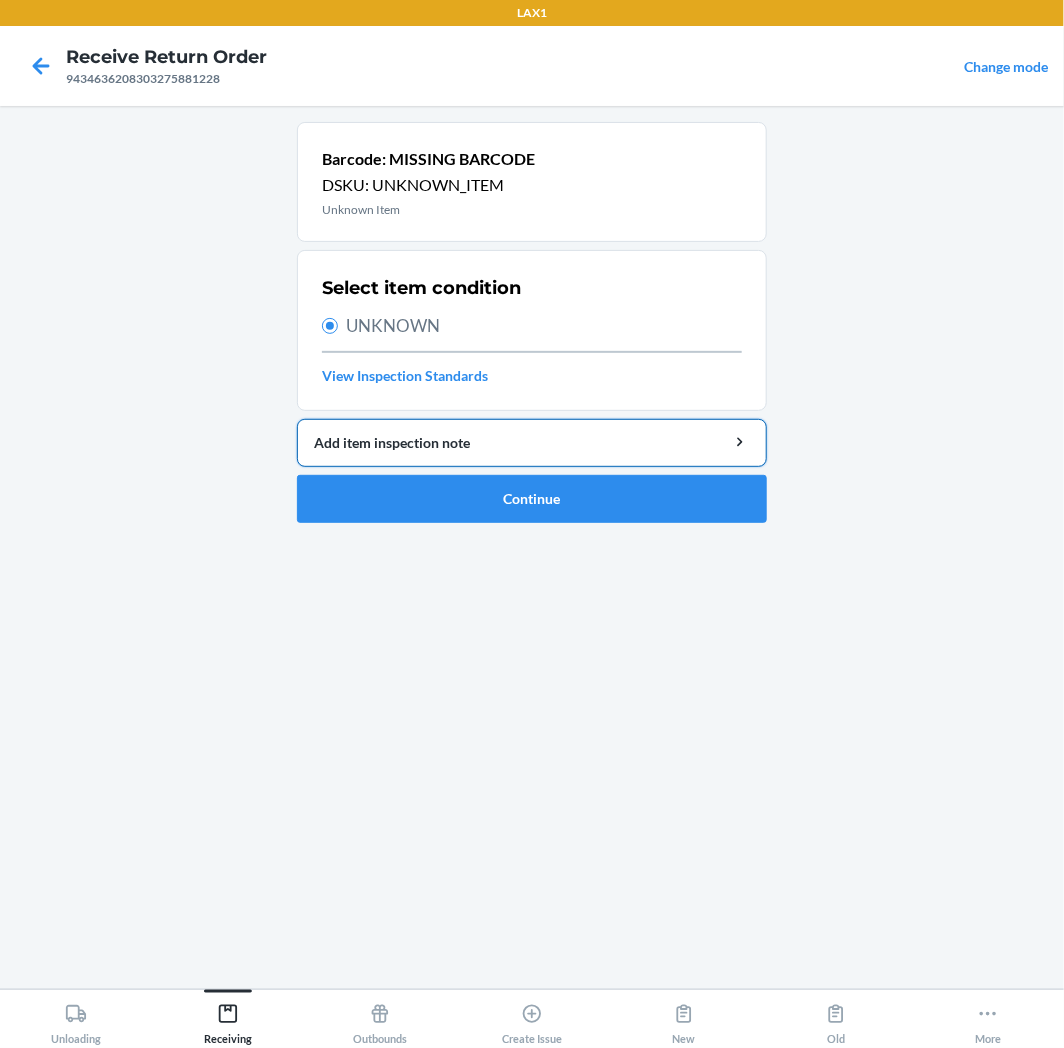 click on "Add item inspection note" at bounding box center (532, 442) 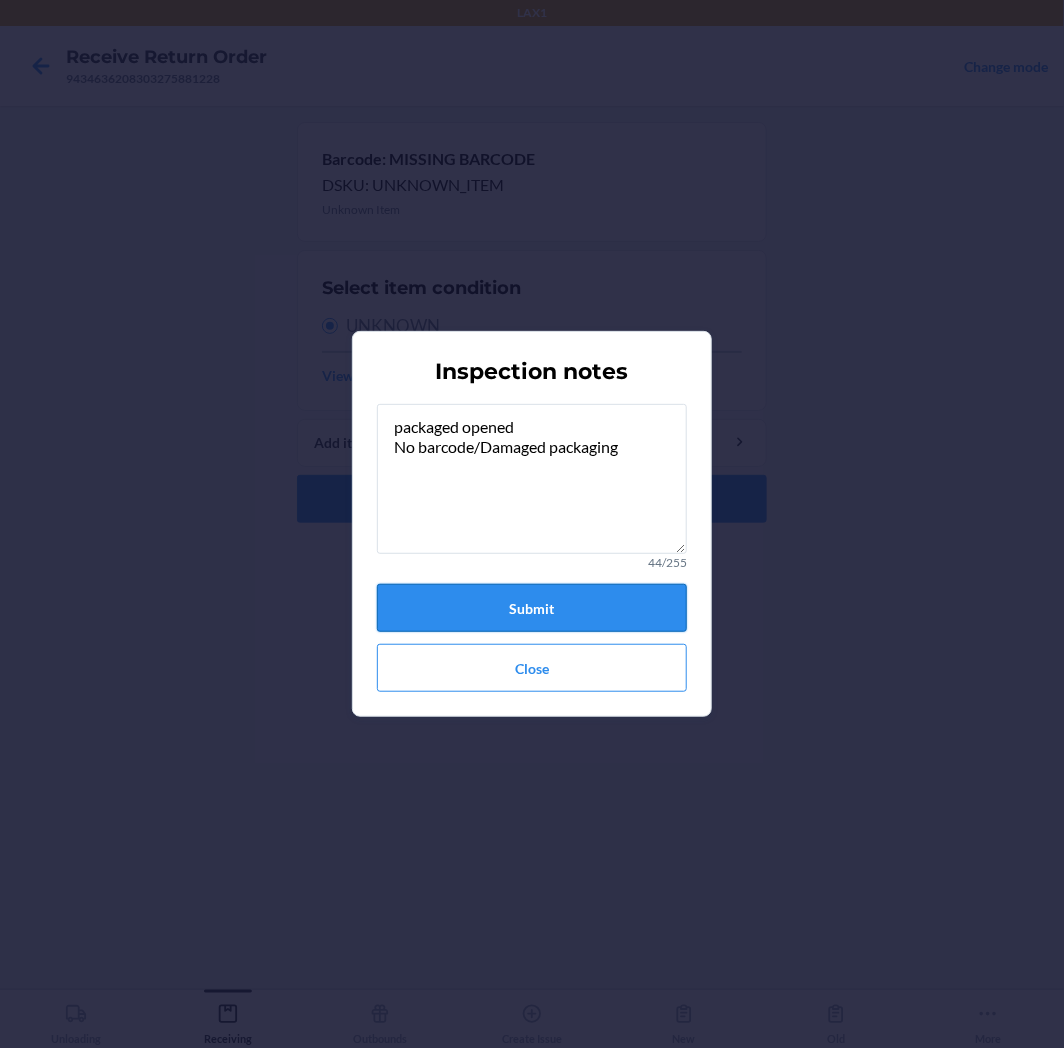 click on "Submit" at bounding box center [532, 608] 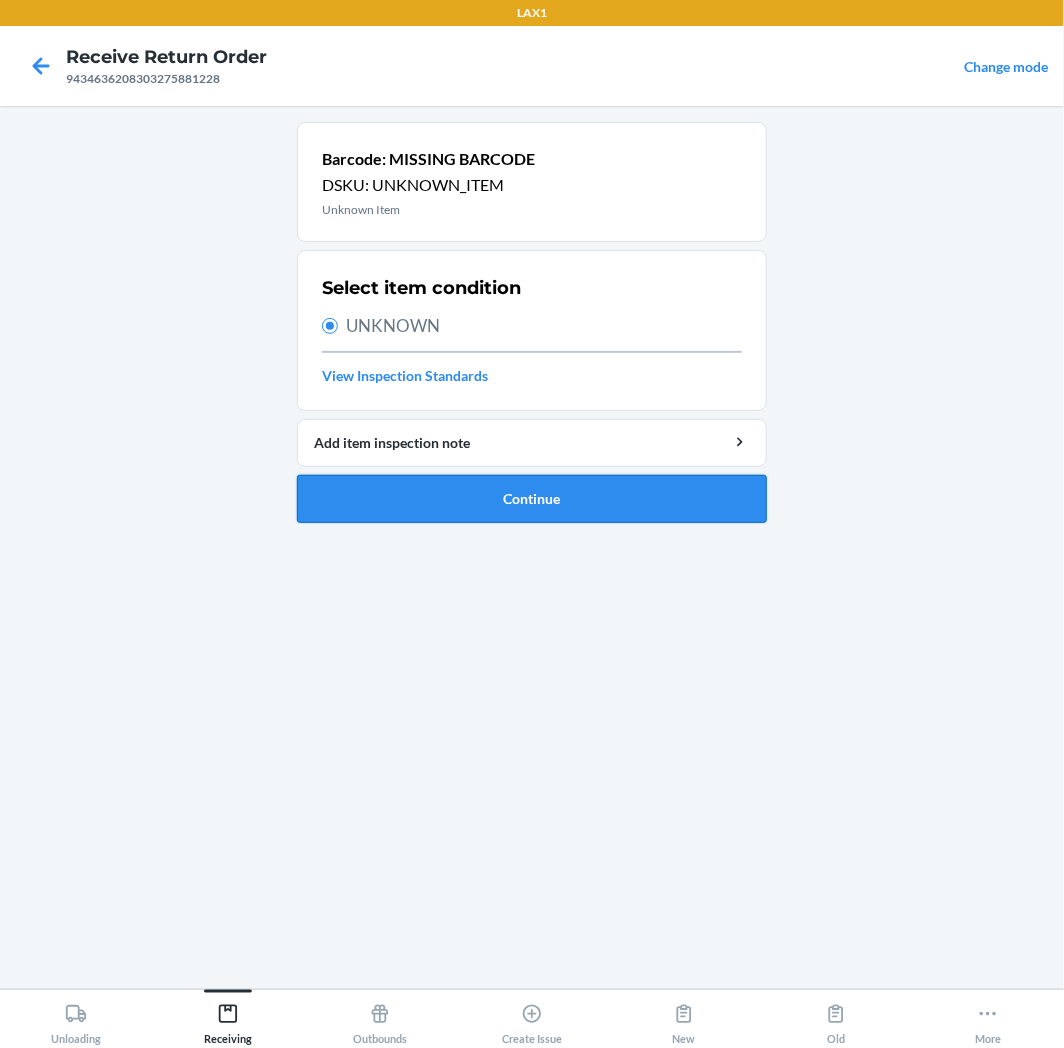 click on "Continue" at bounding box center [532, 499] 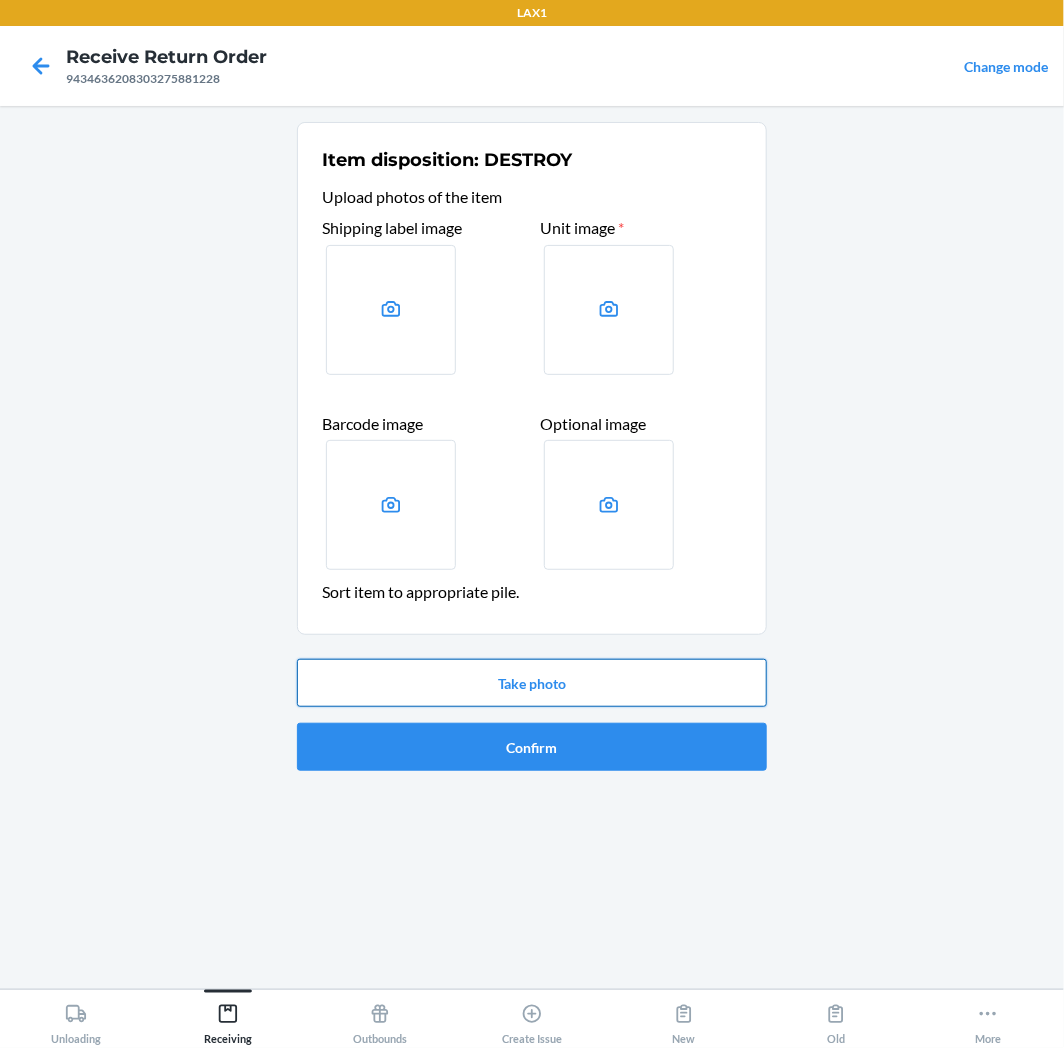 click on "Take photo" at bounding box center (532, 683) 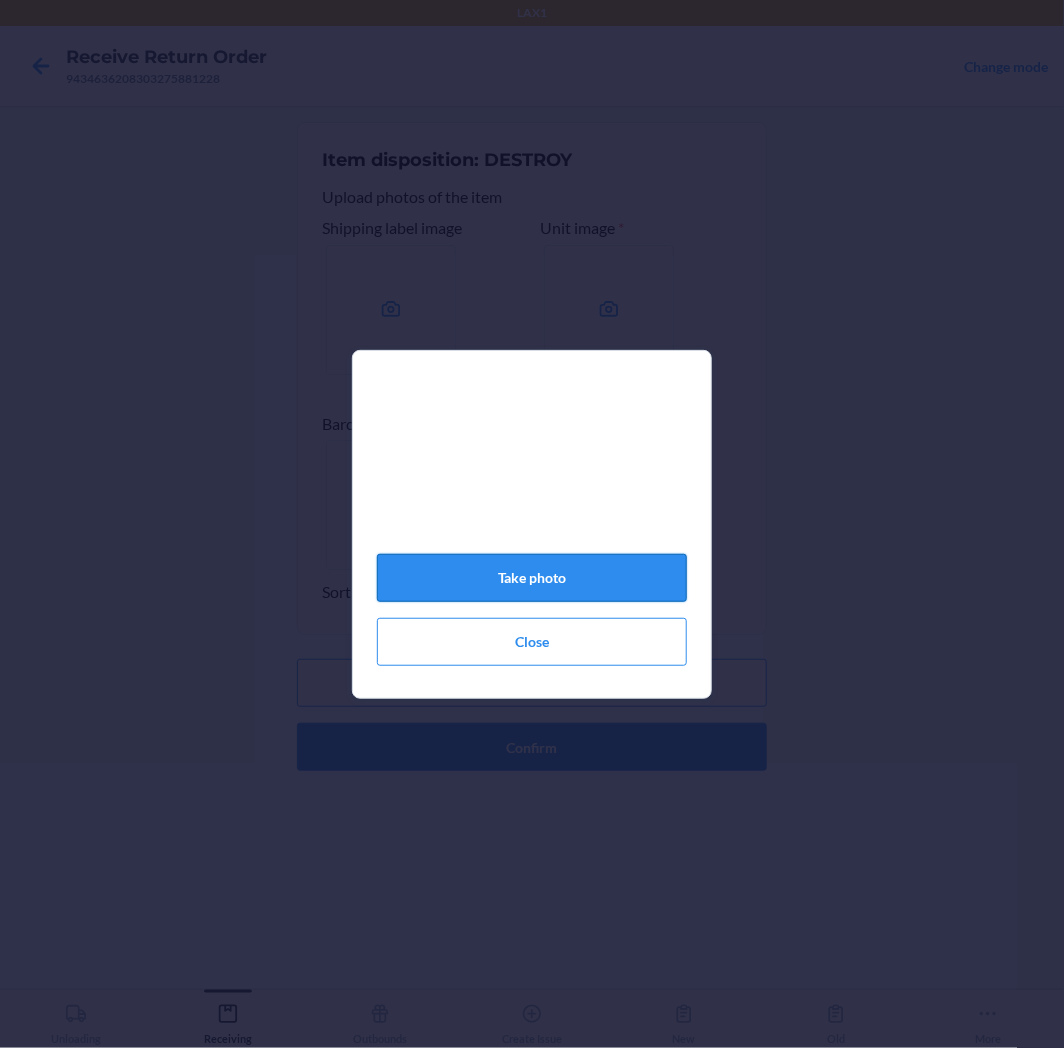click on "Take photo" 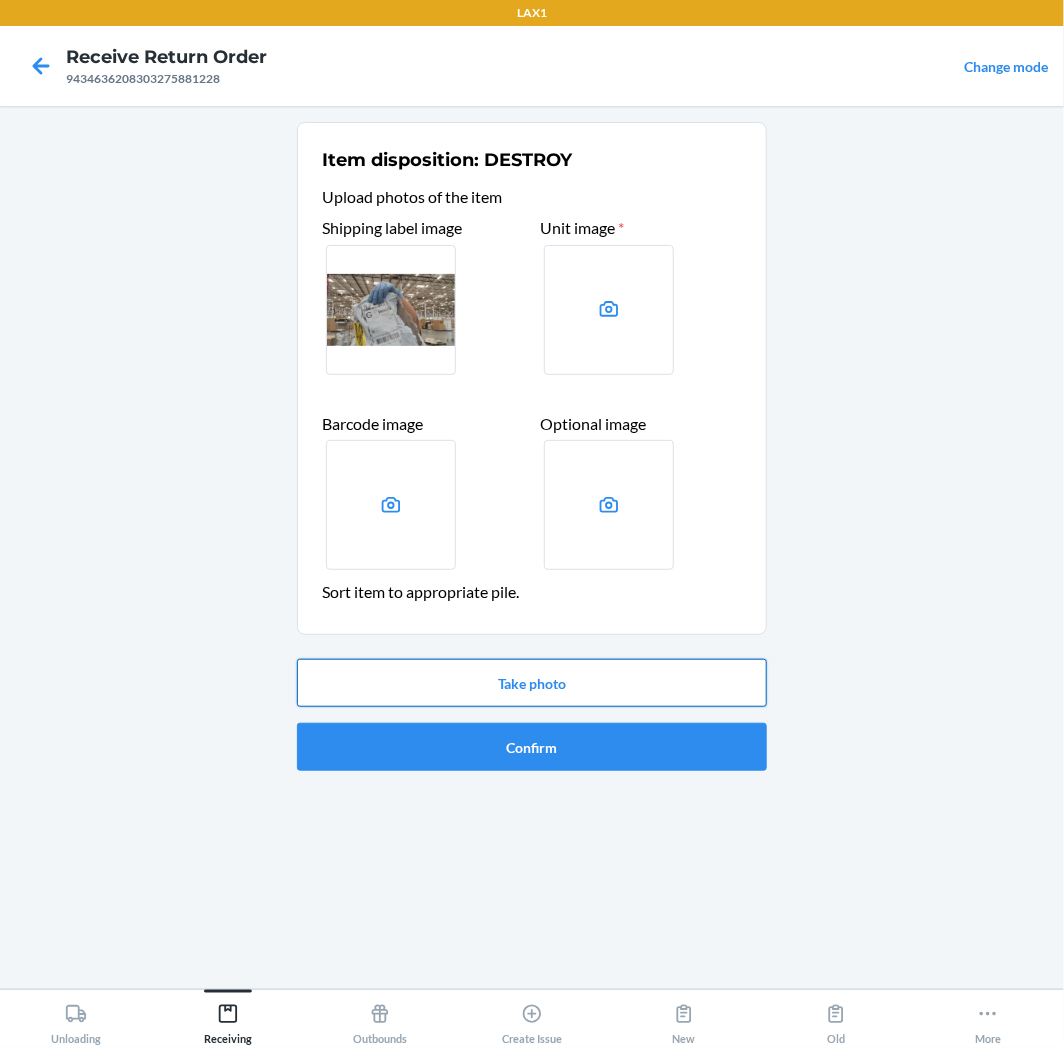 click on "Take photo" at bounding box center [532, 683] 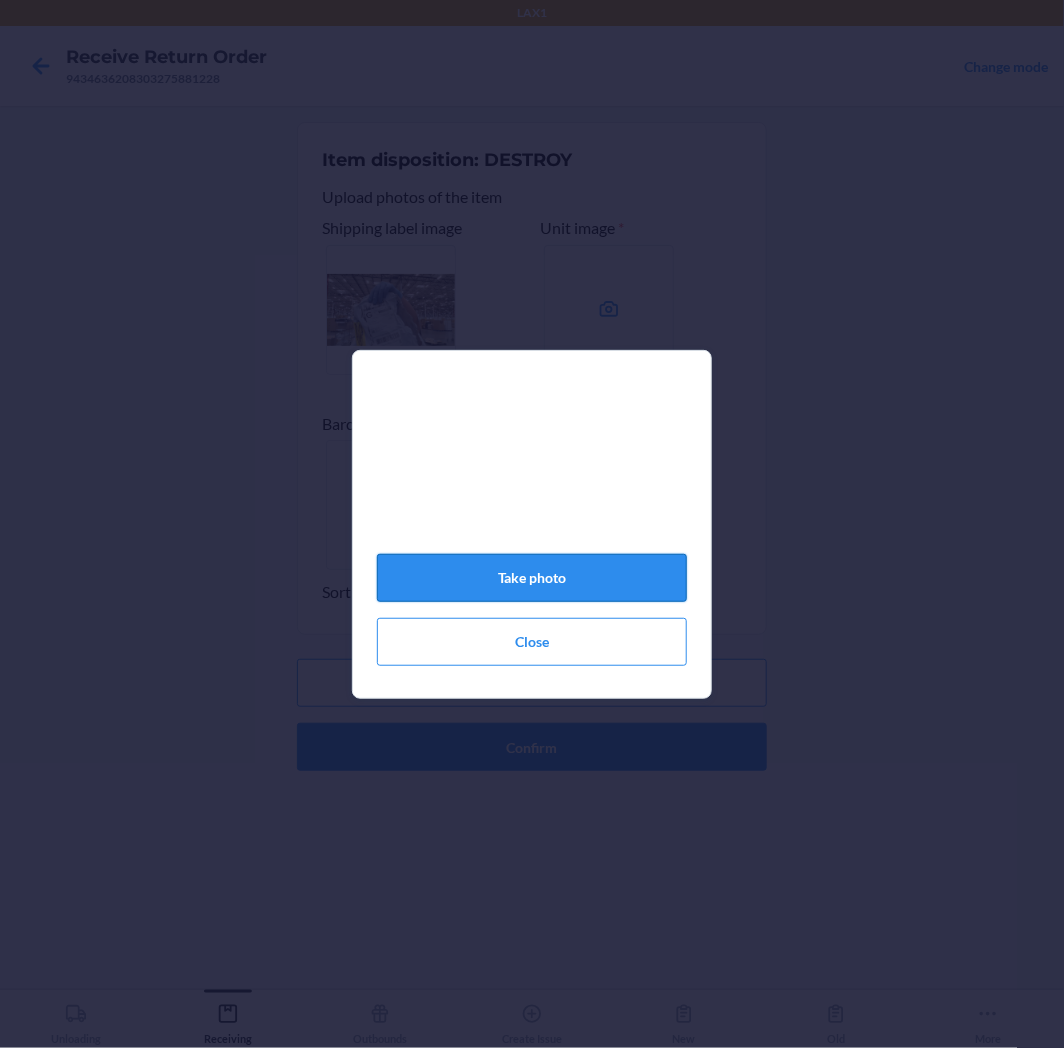 click on "Take photo" 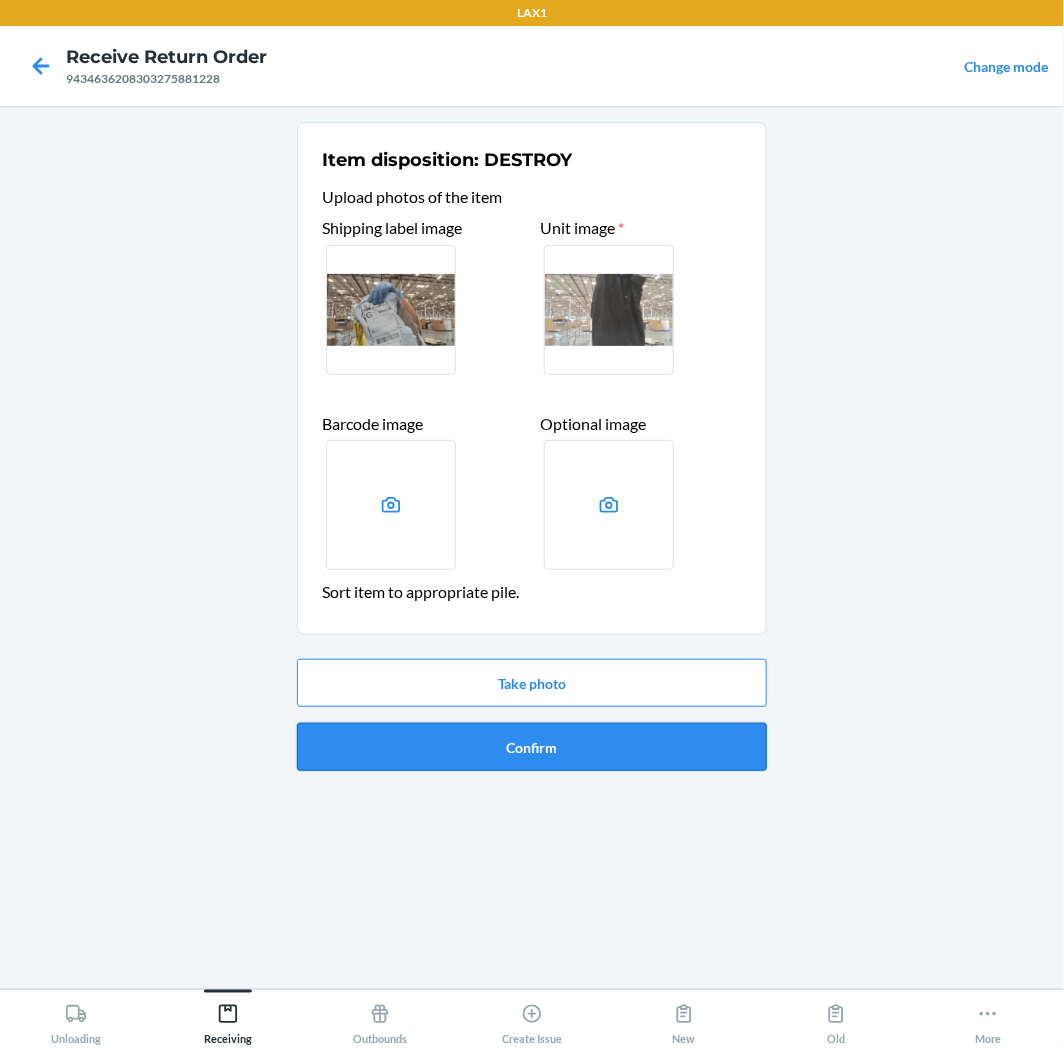 click on "Confirm" at bounding box center [532, 747] 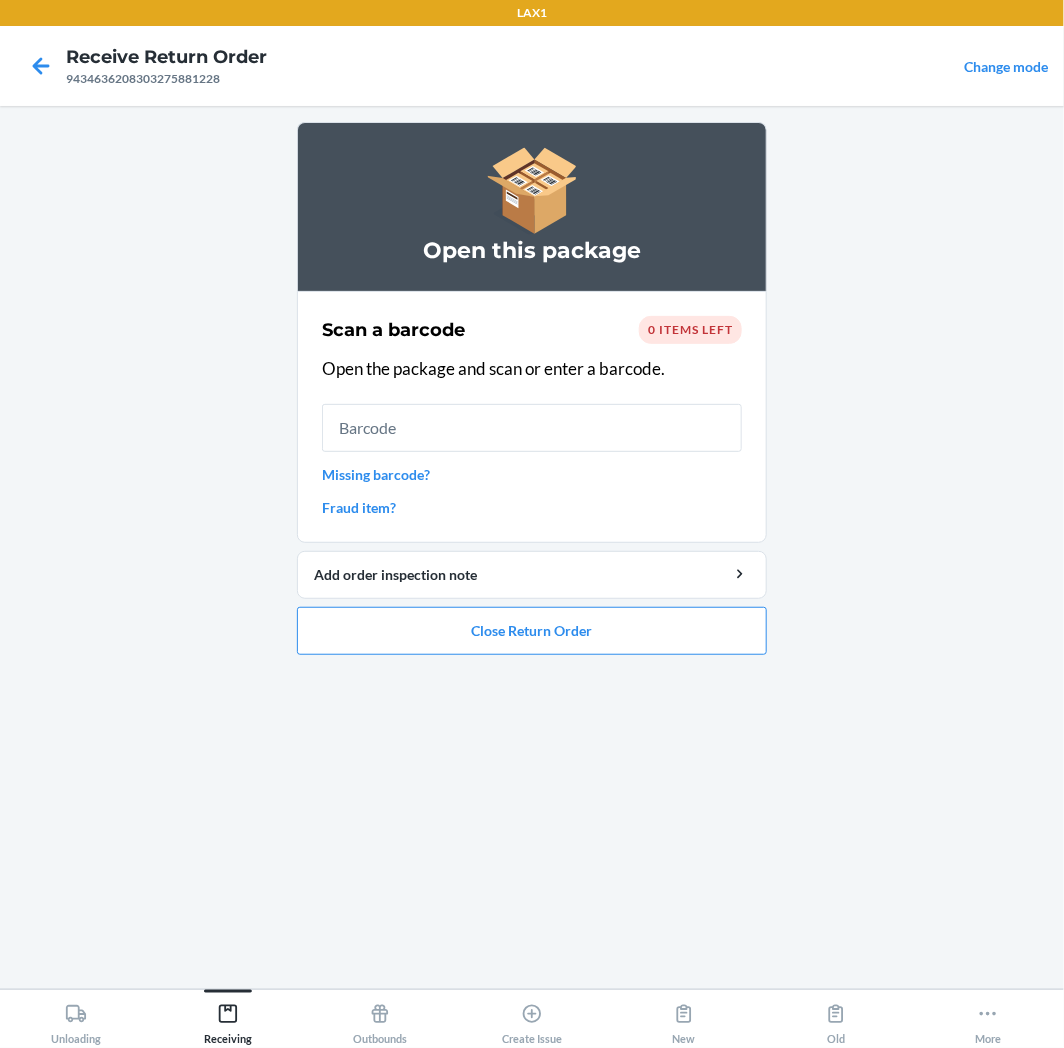 click on "Missing barcode?" at bounding box center [532, 474] 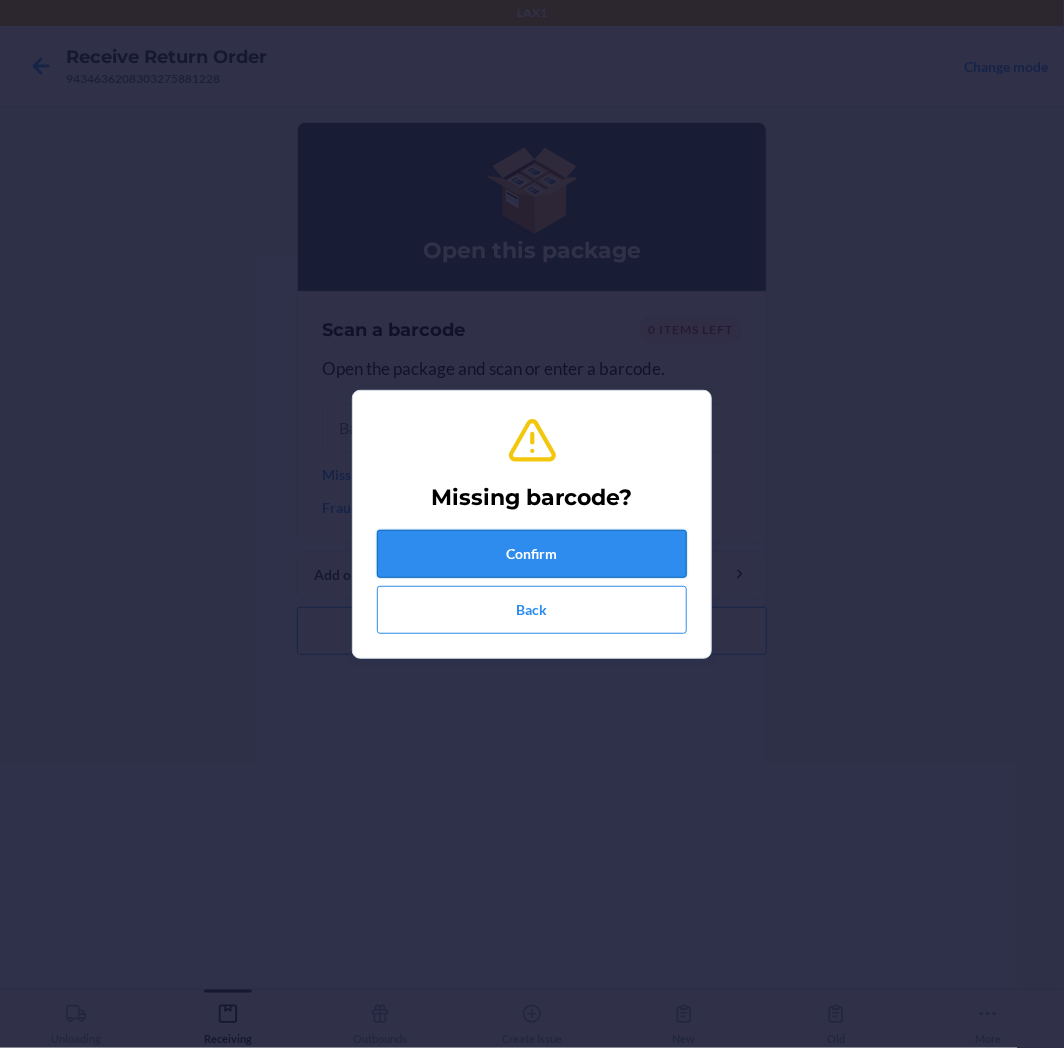 click on "Confirm" at bounding box center [532, 554] 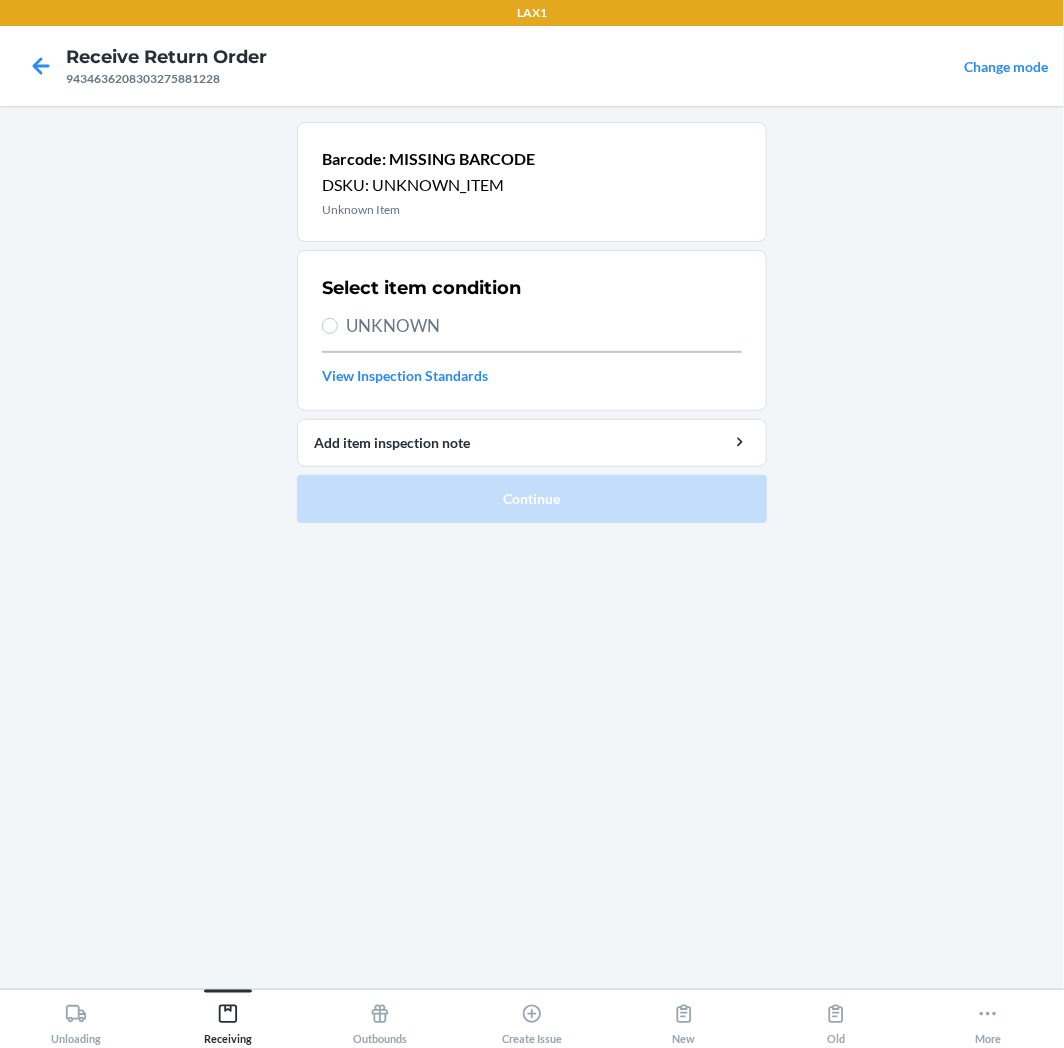 click on "UNKNOWN" at bounding box center [544, 326] 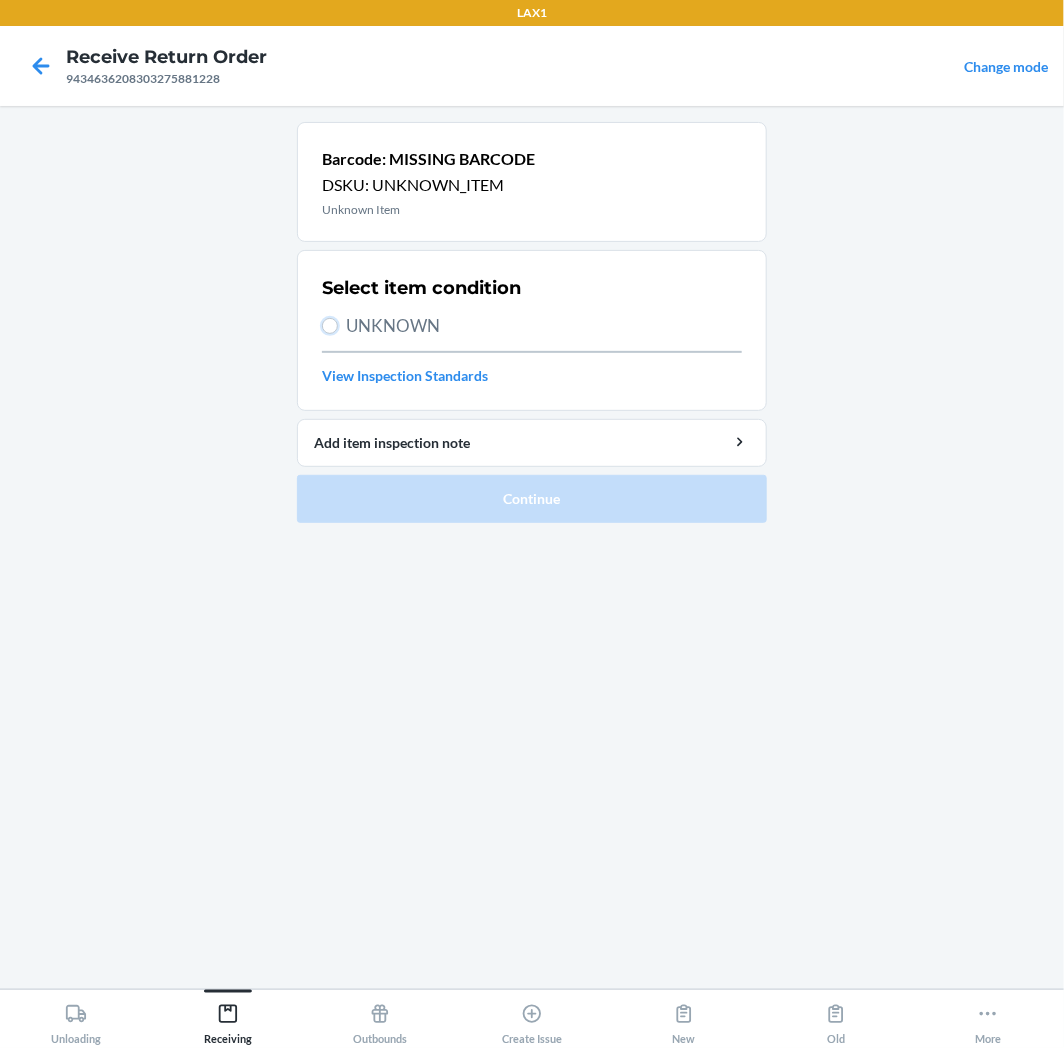 click on "UNKNOWN" at bounding box center [330, 326] 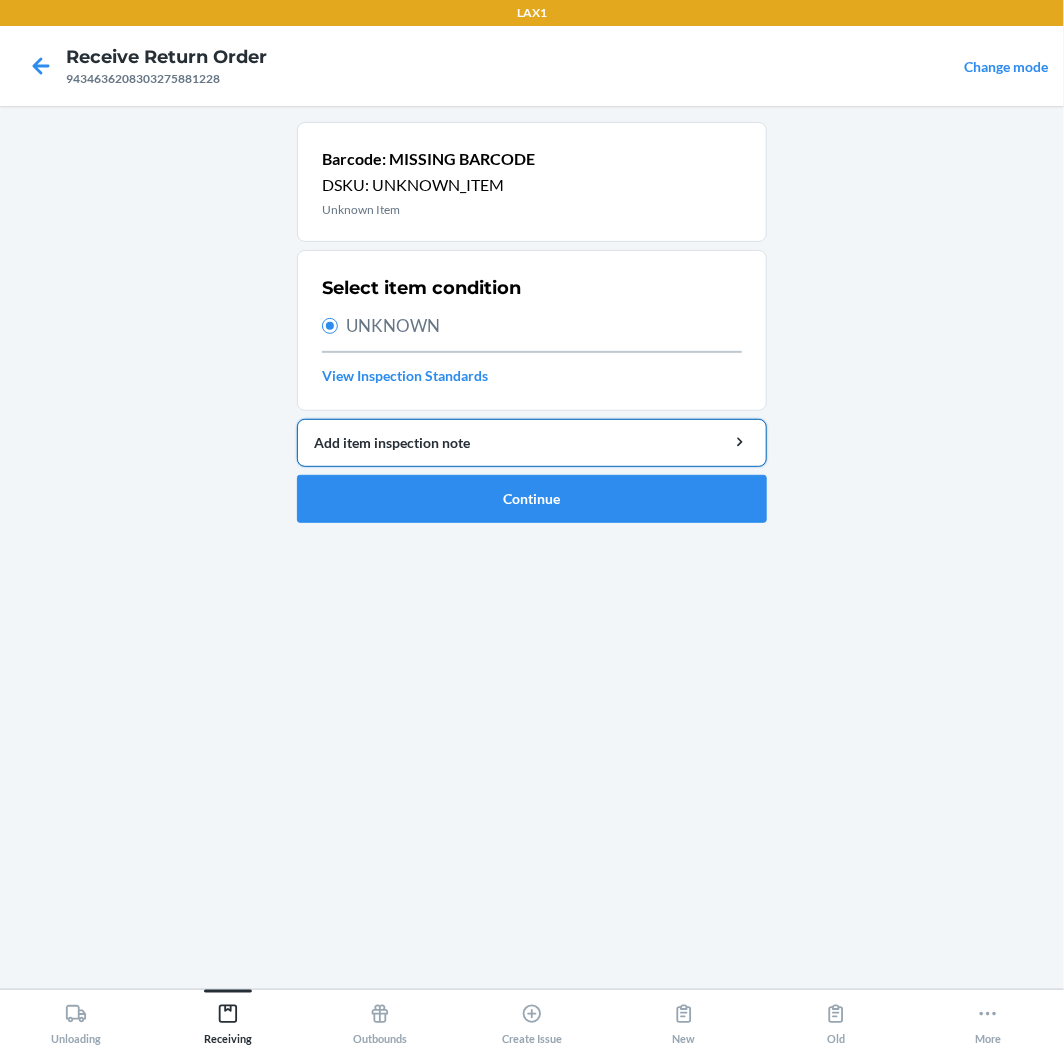 click on "Add item inspection note" at bounding box center [532, 443] 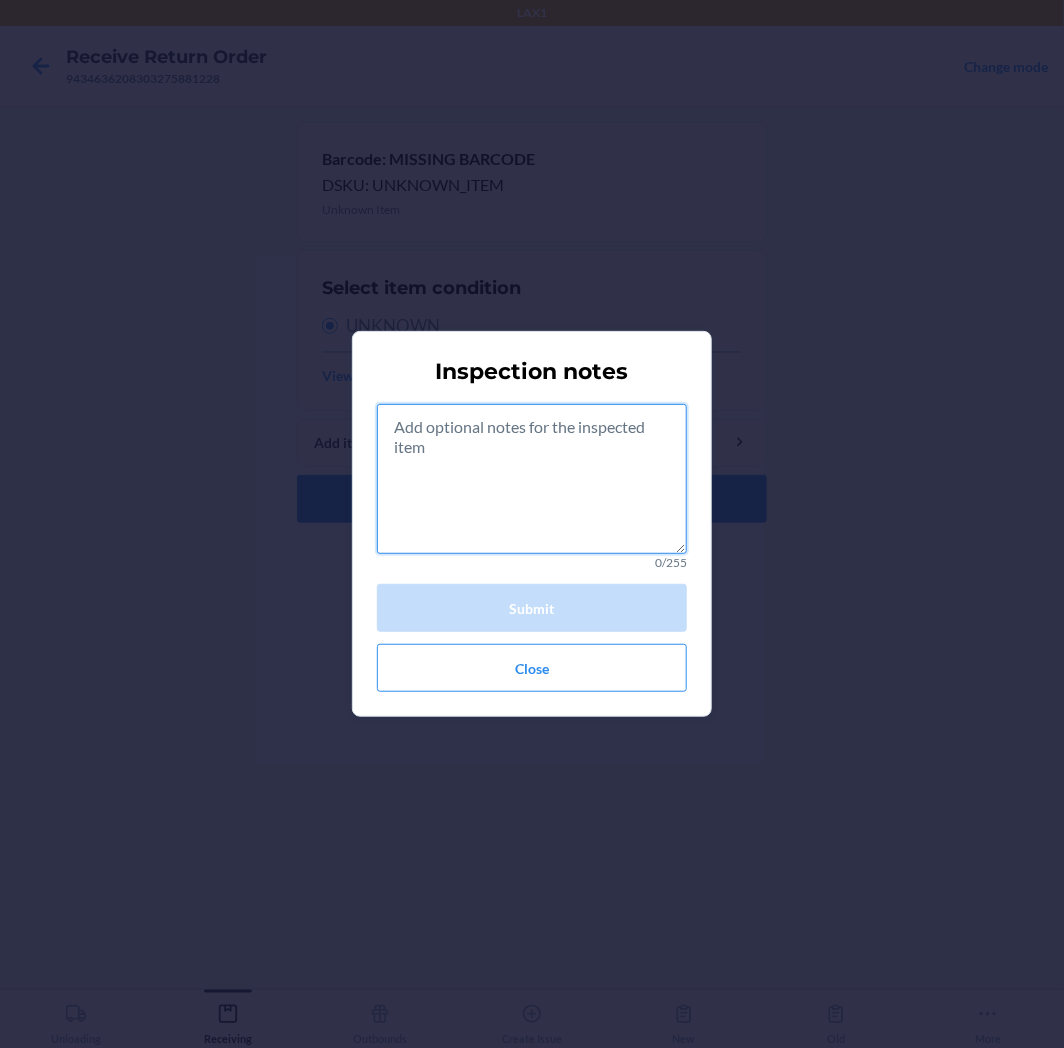 click at bounding box center (532, 479) 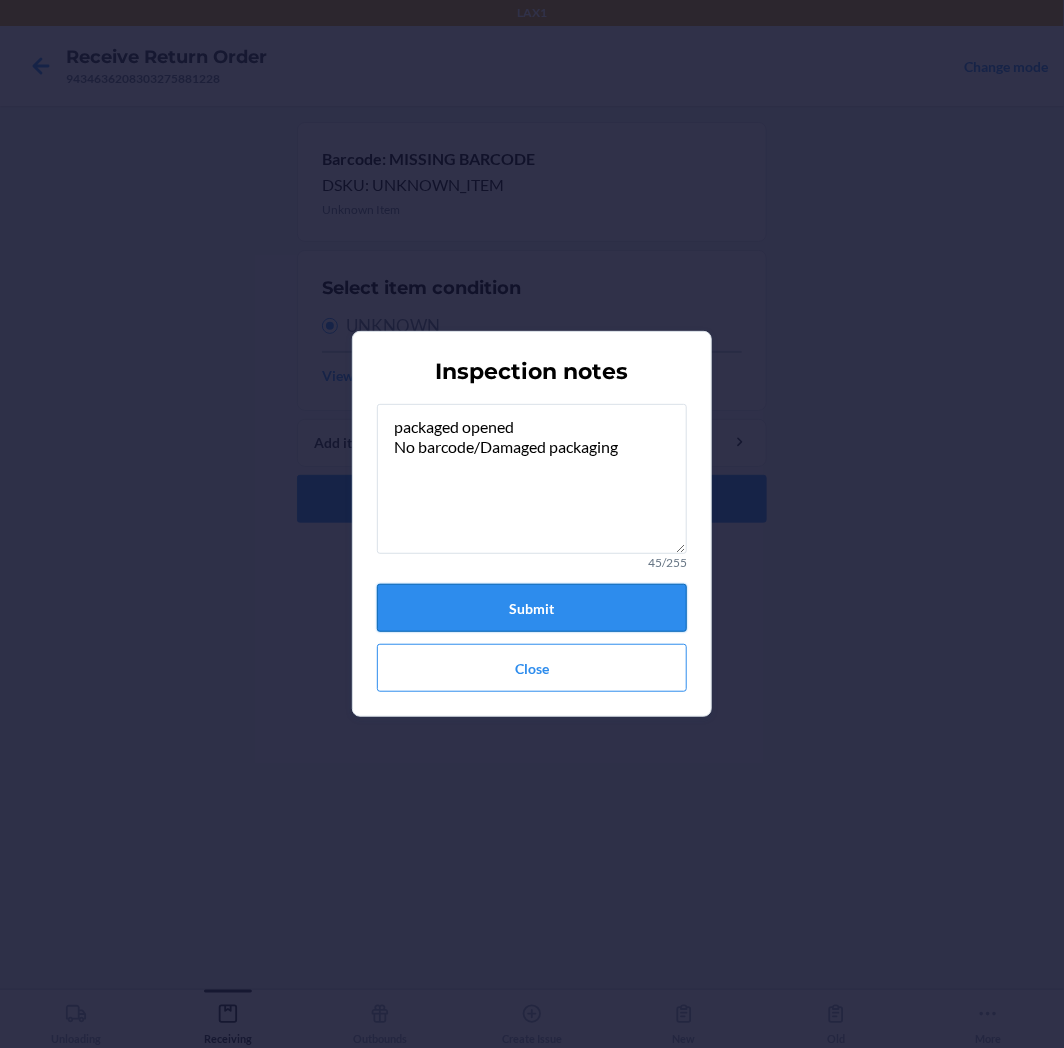 click on "Submit" at bounding box center [532, 608] 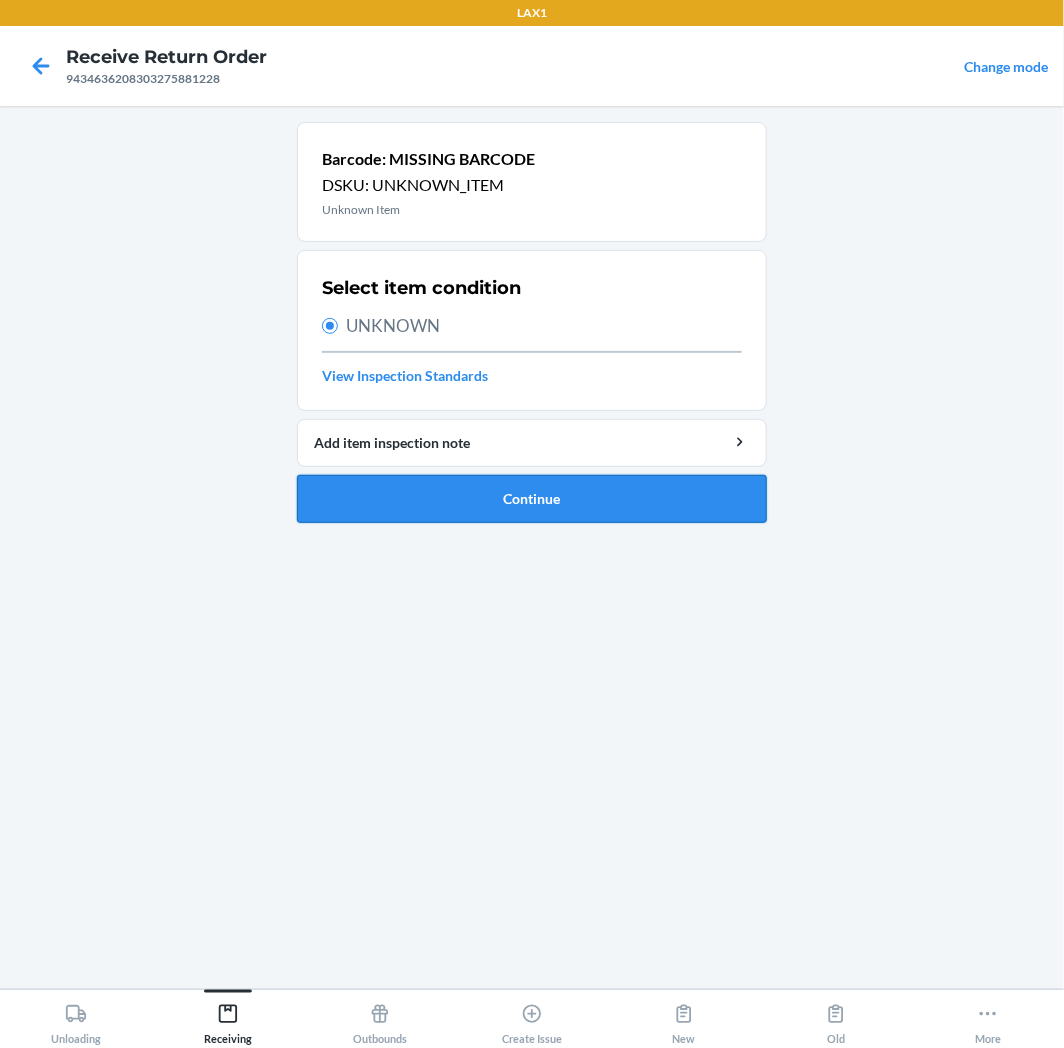 click on "Continue" at bounding box center [532, 499] 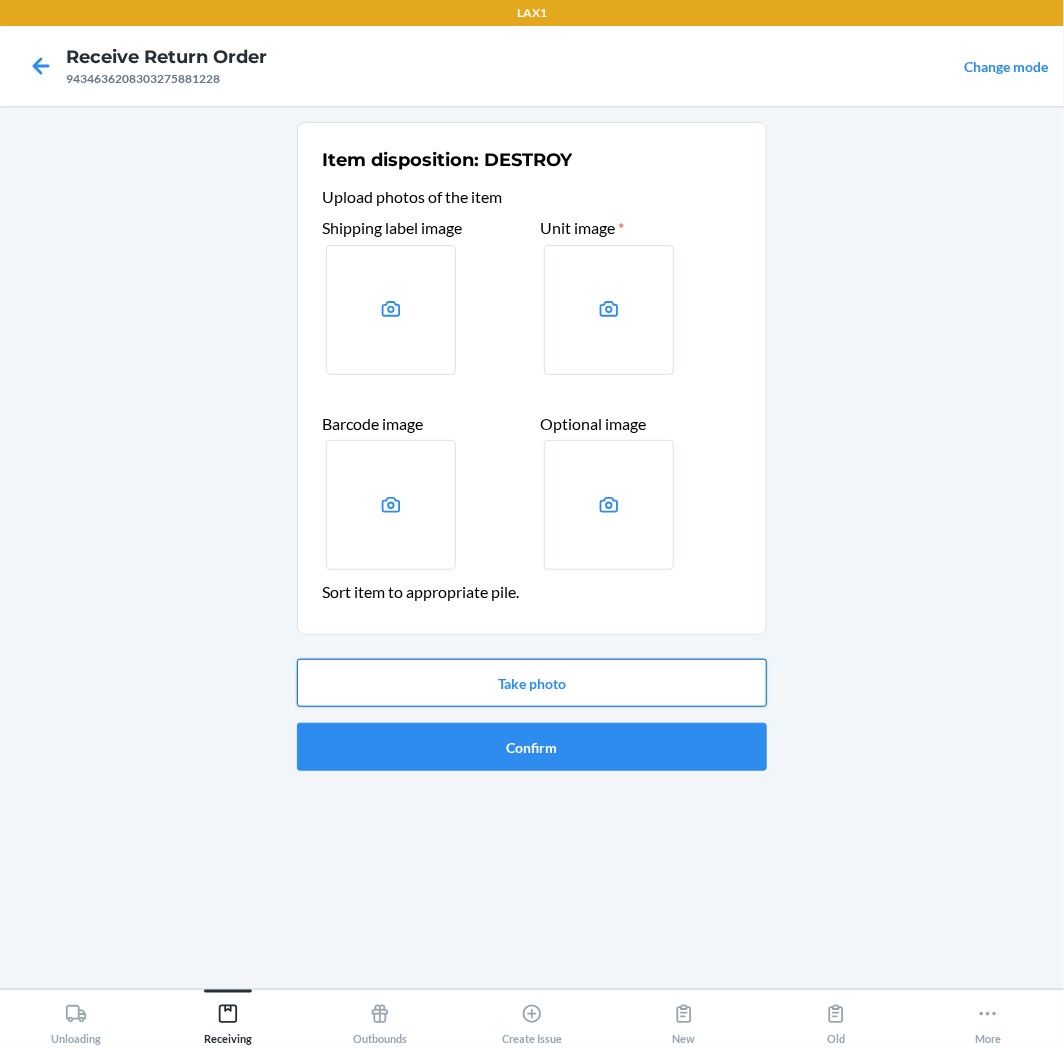 click on "Take photo" at bounding box center (532, 683) 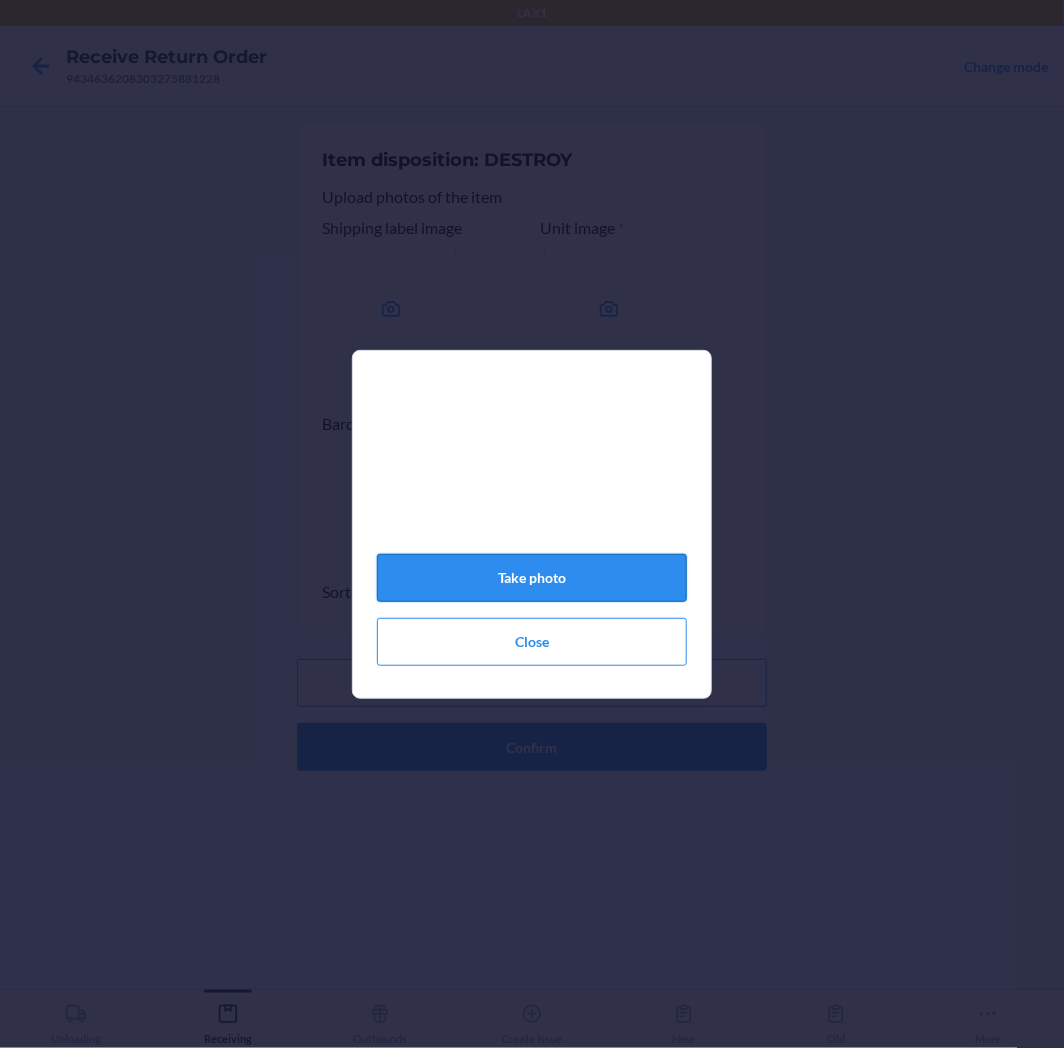 click on "Take photo" 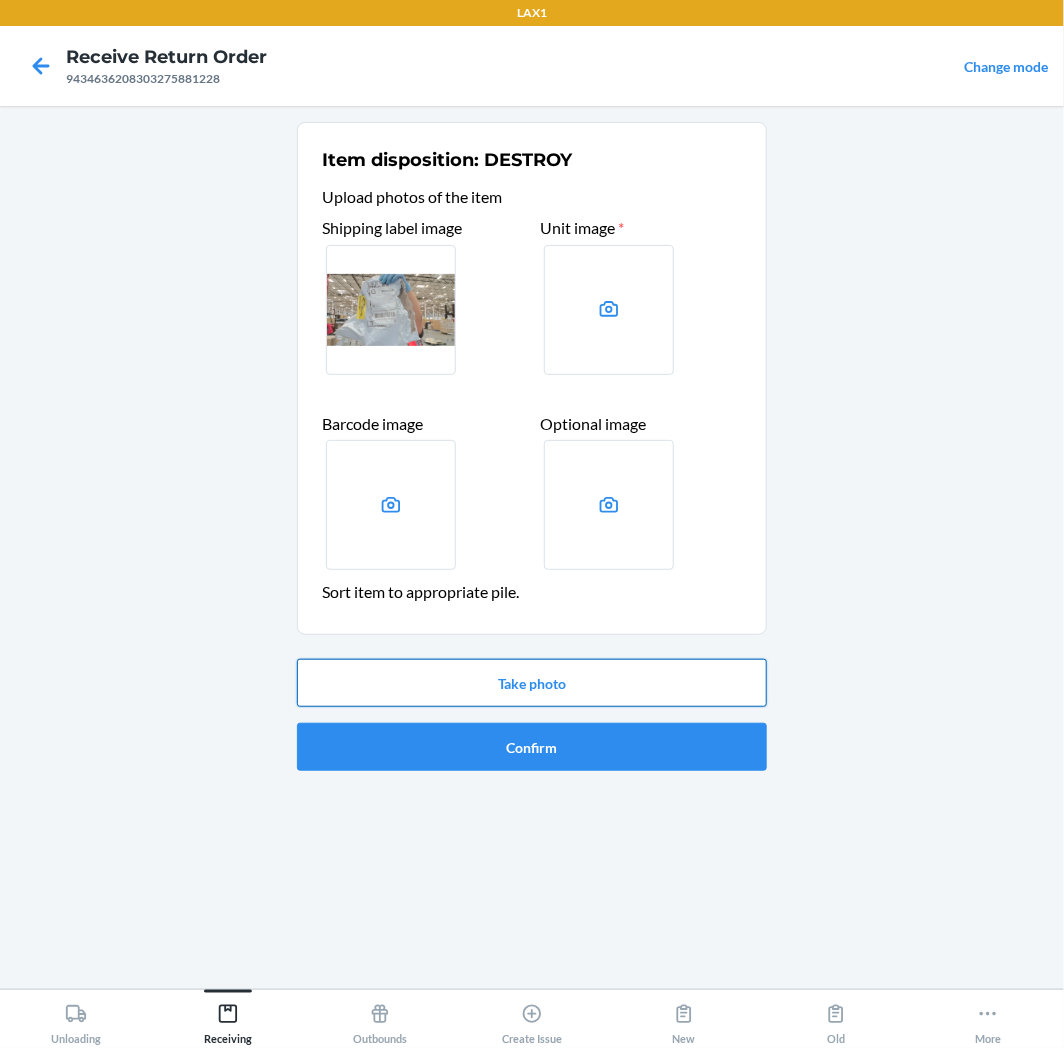 click on "Take photo" at bounding box center [532, 683] 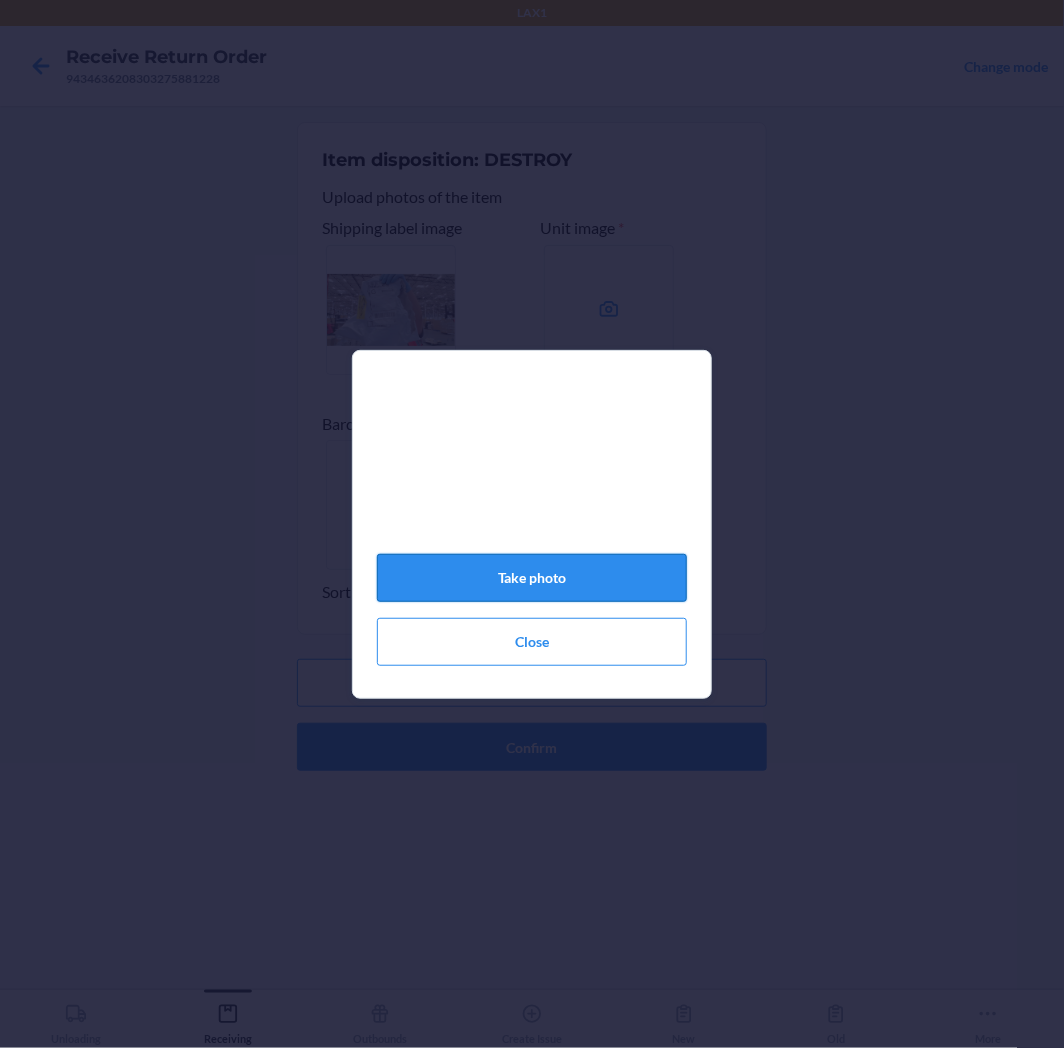 click on "Take photo" 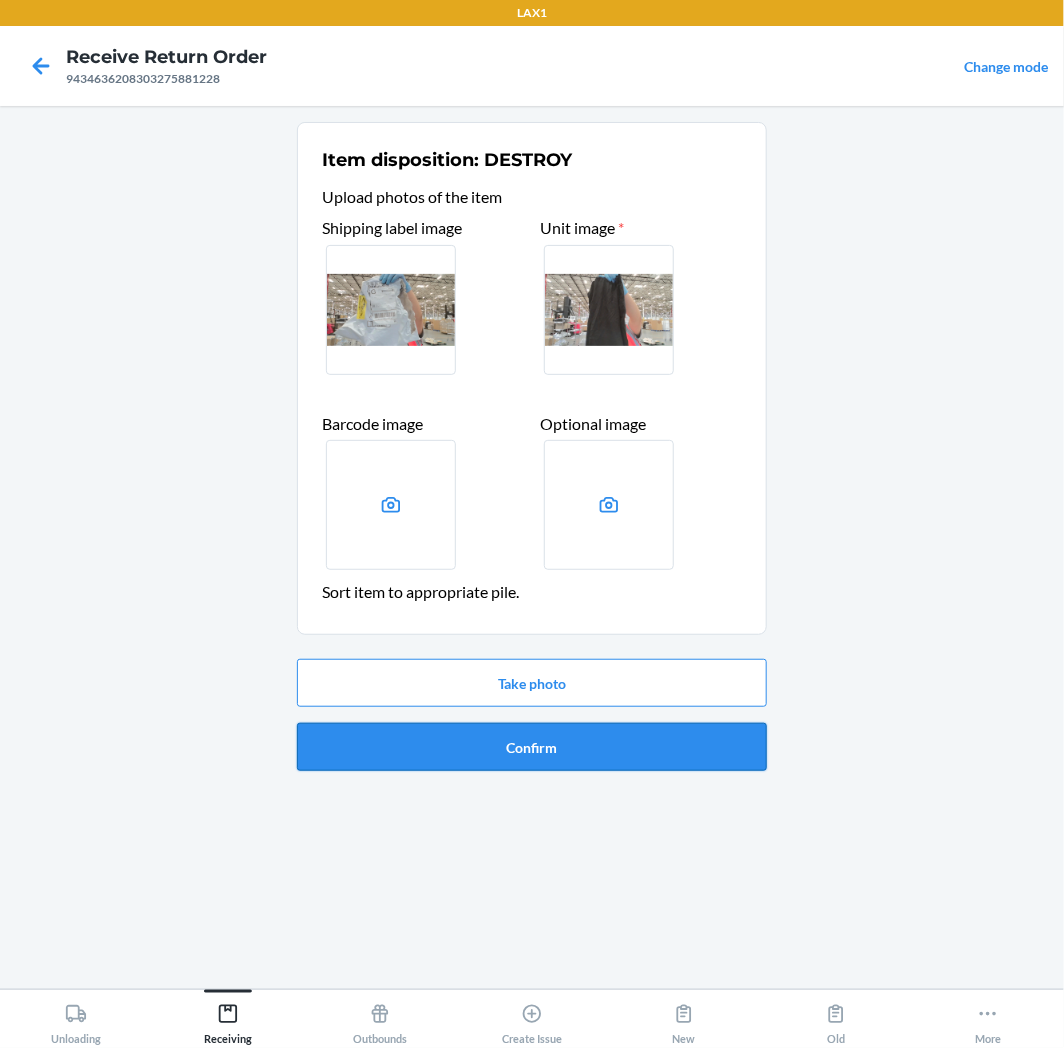 click on "Confirm" at bounding box center [532, 747] 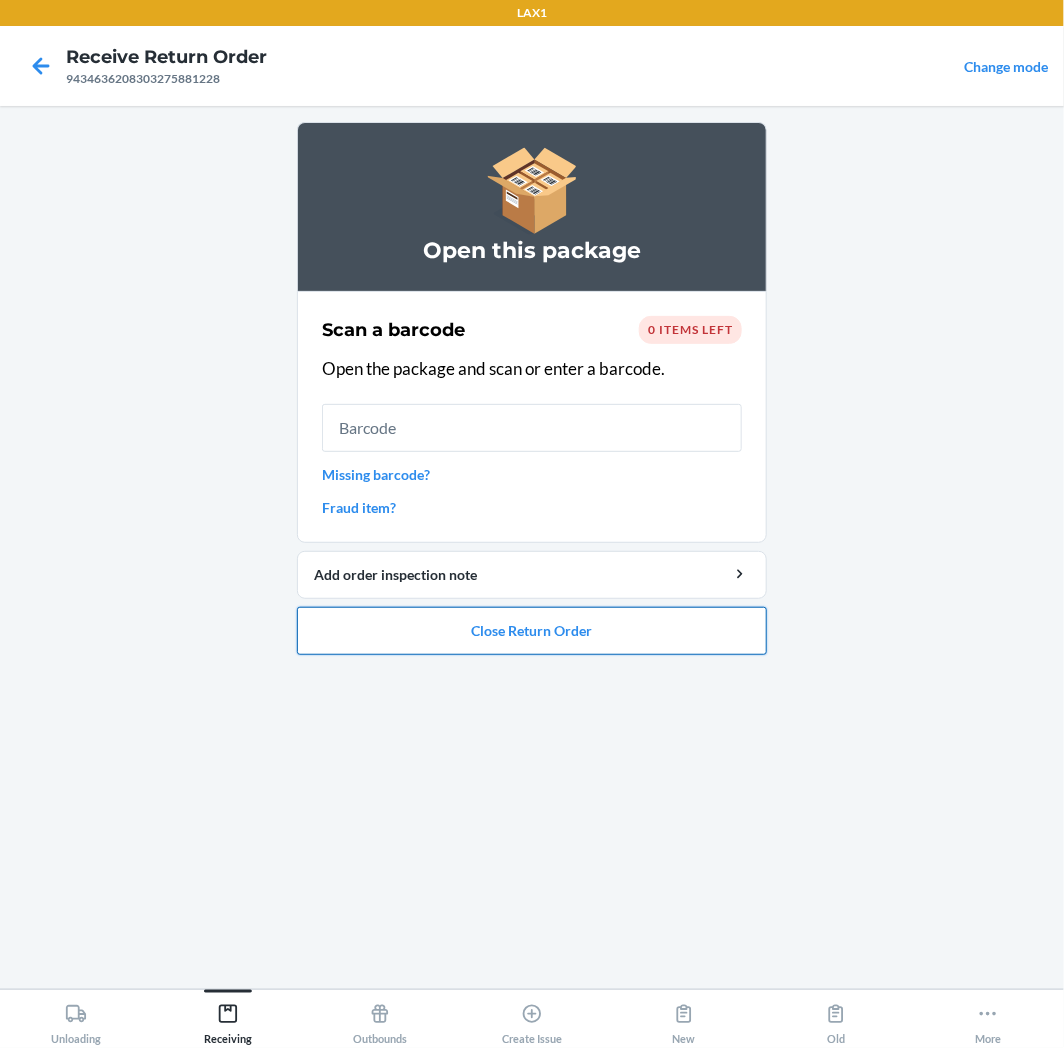 click on "Close Return Order" at bounding box center (532, 631) 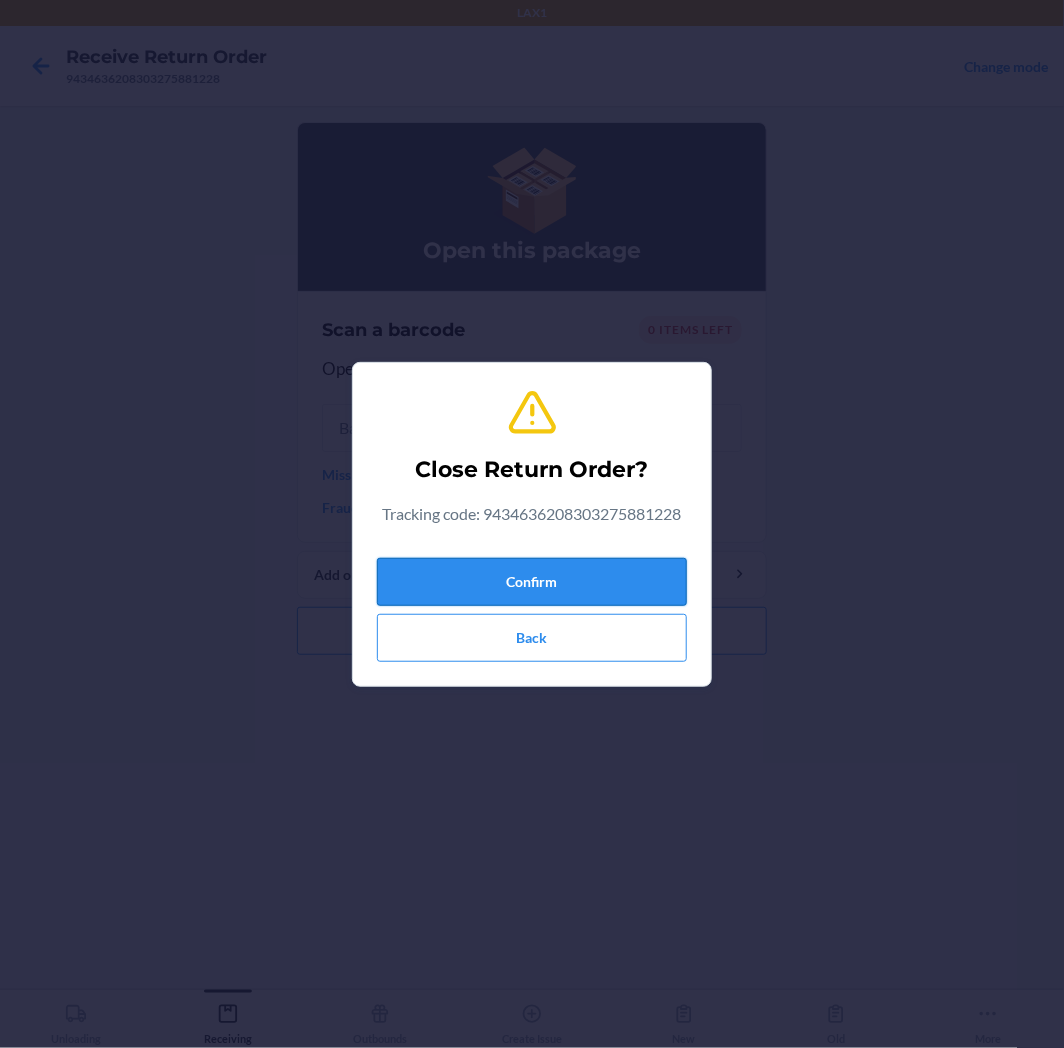 click on "Confirm" at bounding box center (532, 582) 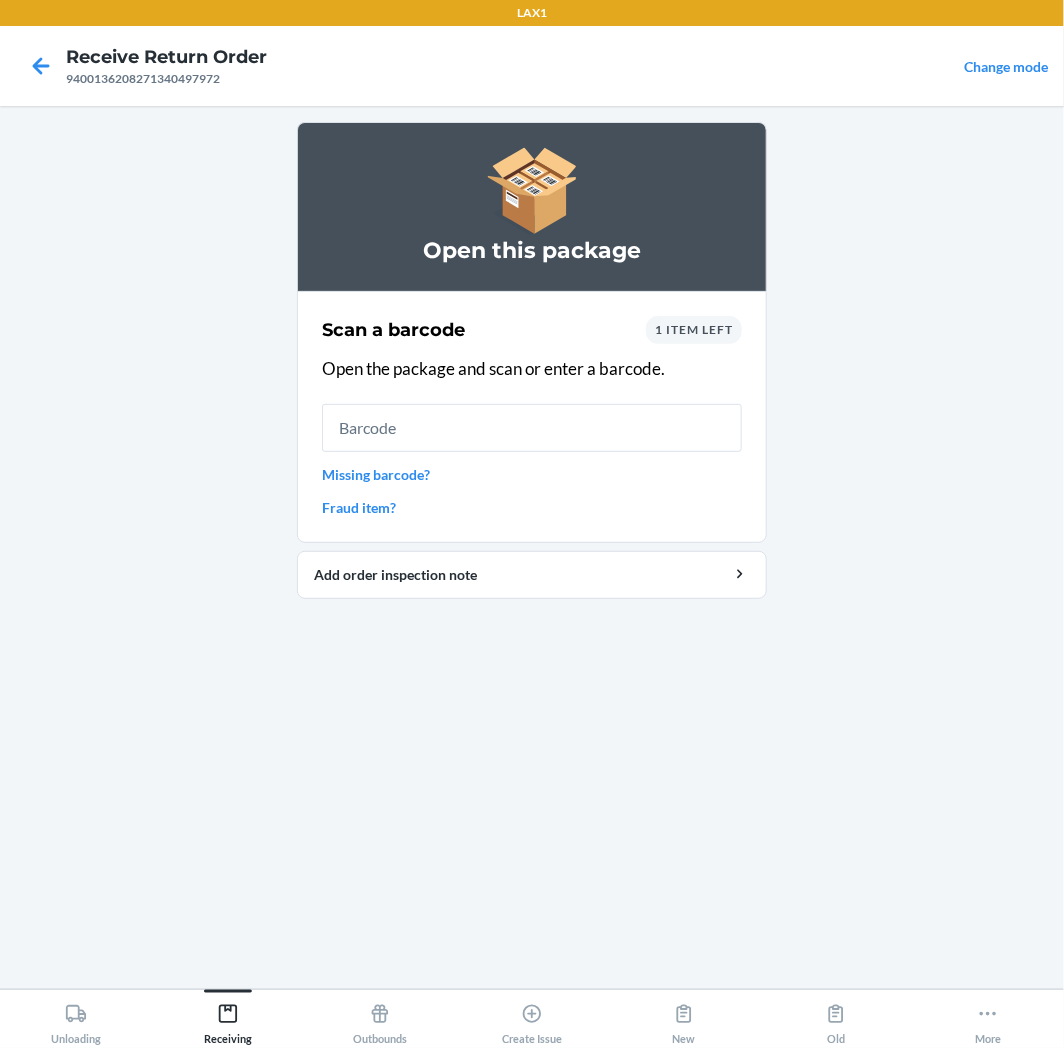 click on "Missing barcode?" at bounding box center [532, 474] 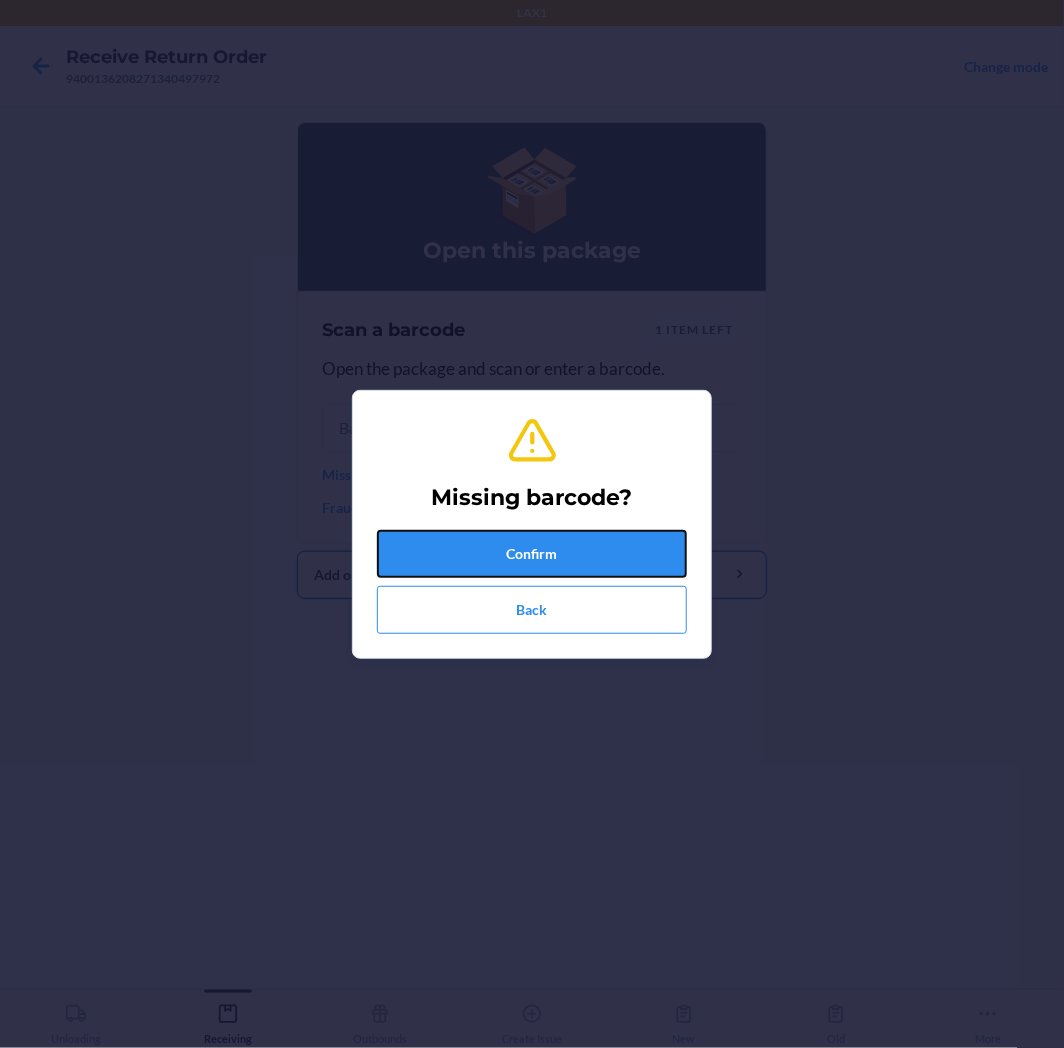 click on "Confirm" at bounding box center (532, 554) 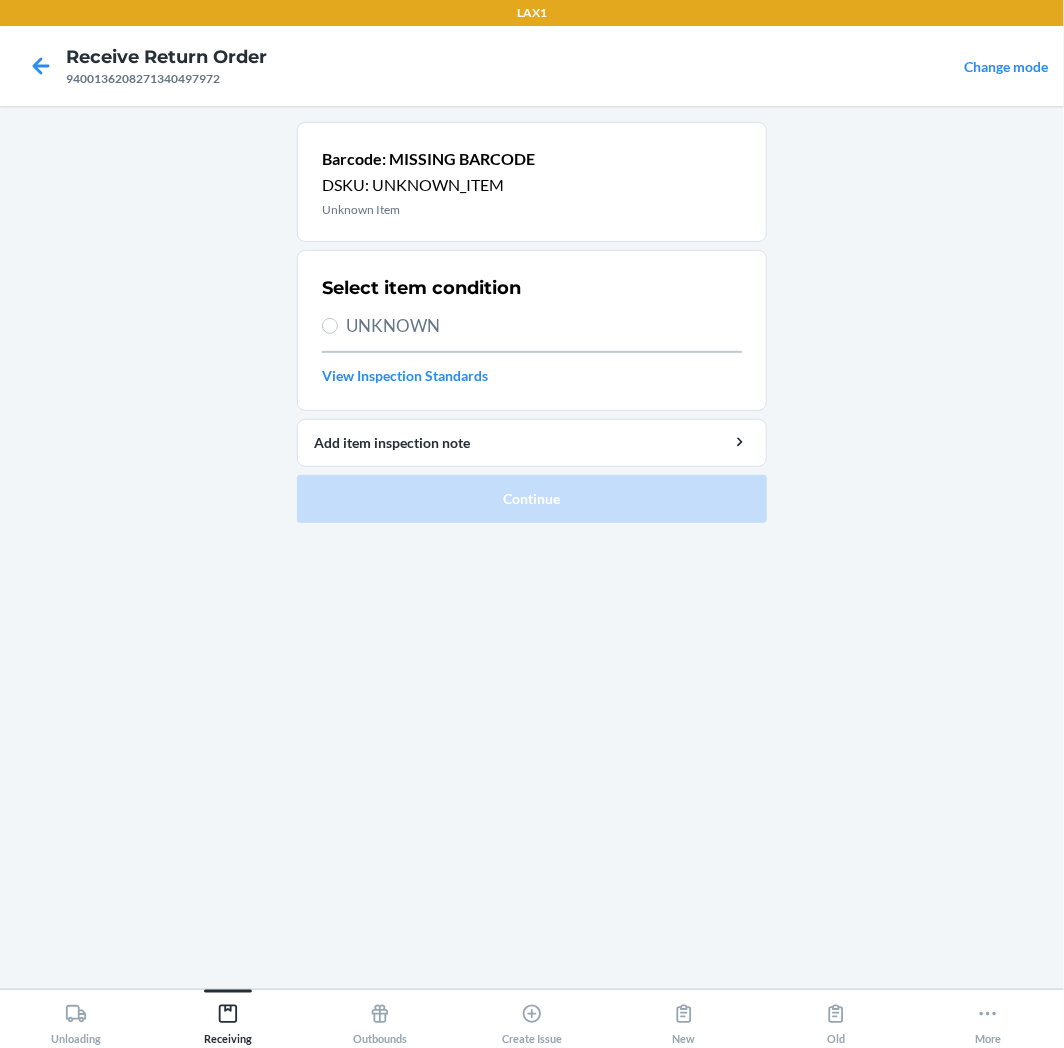 click on "UNKNOWN" at bounding box center (544, 326) 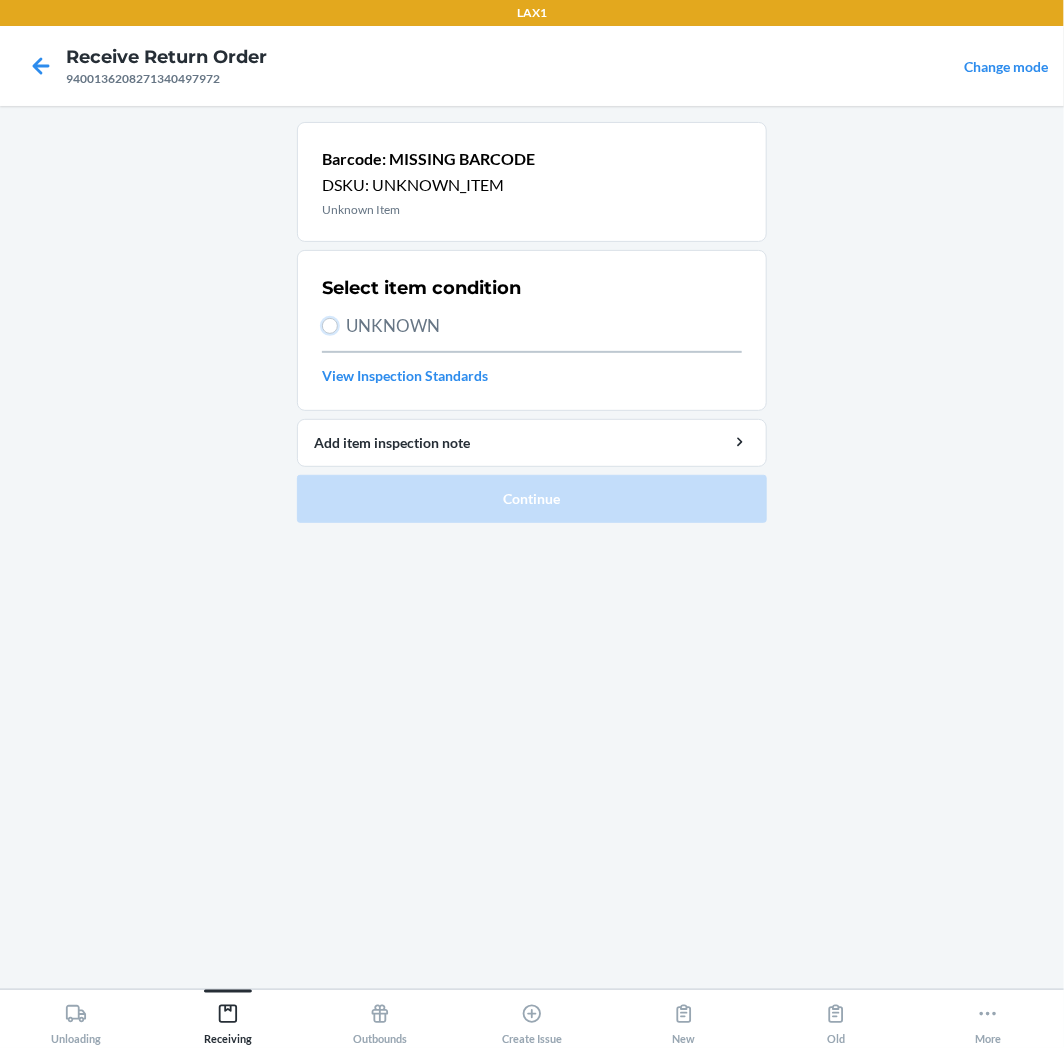 click on "UNKNOWN" at bounding box center (330, 326) 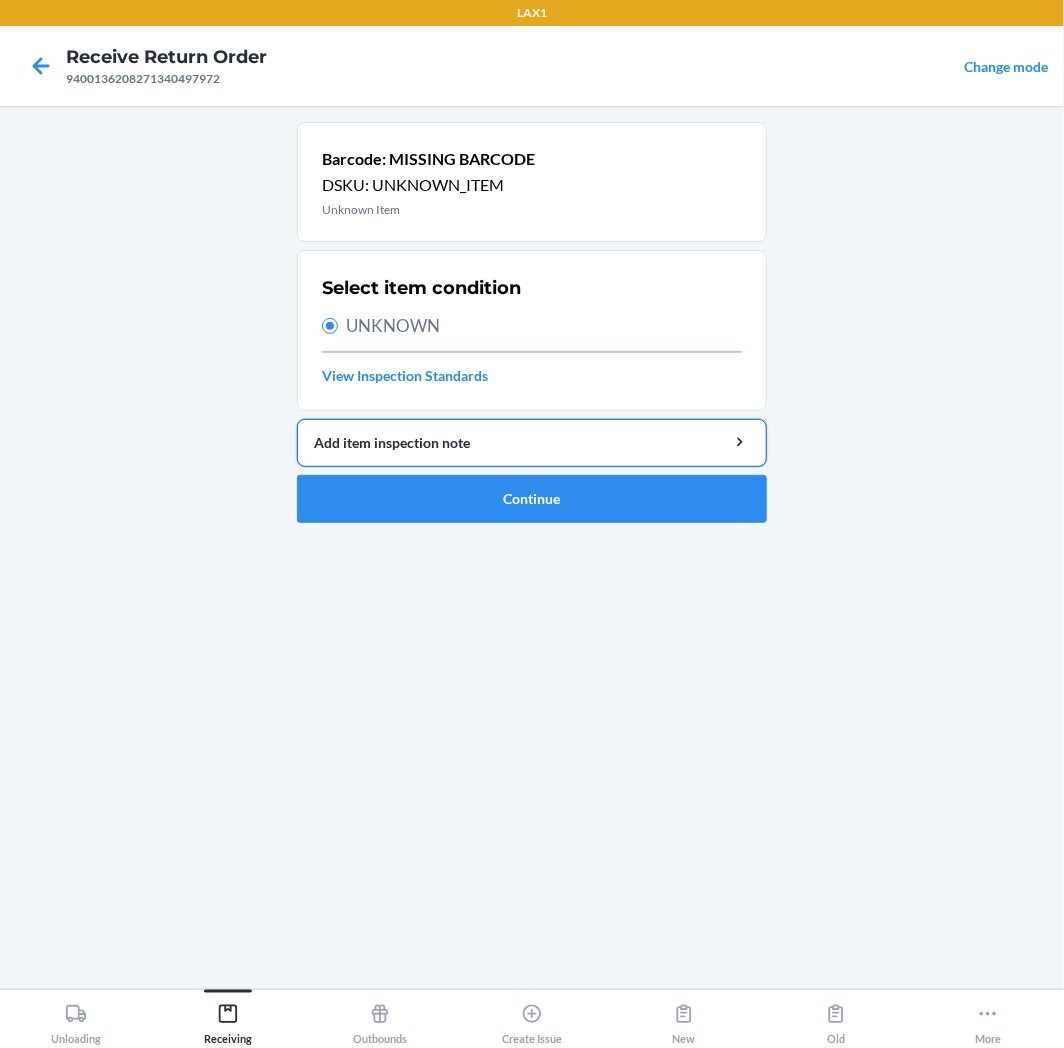 click on "Add item inspection note" at bounding box center (532, 442) 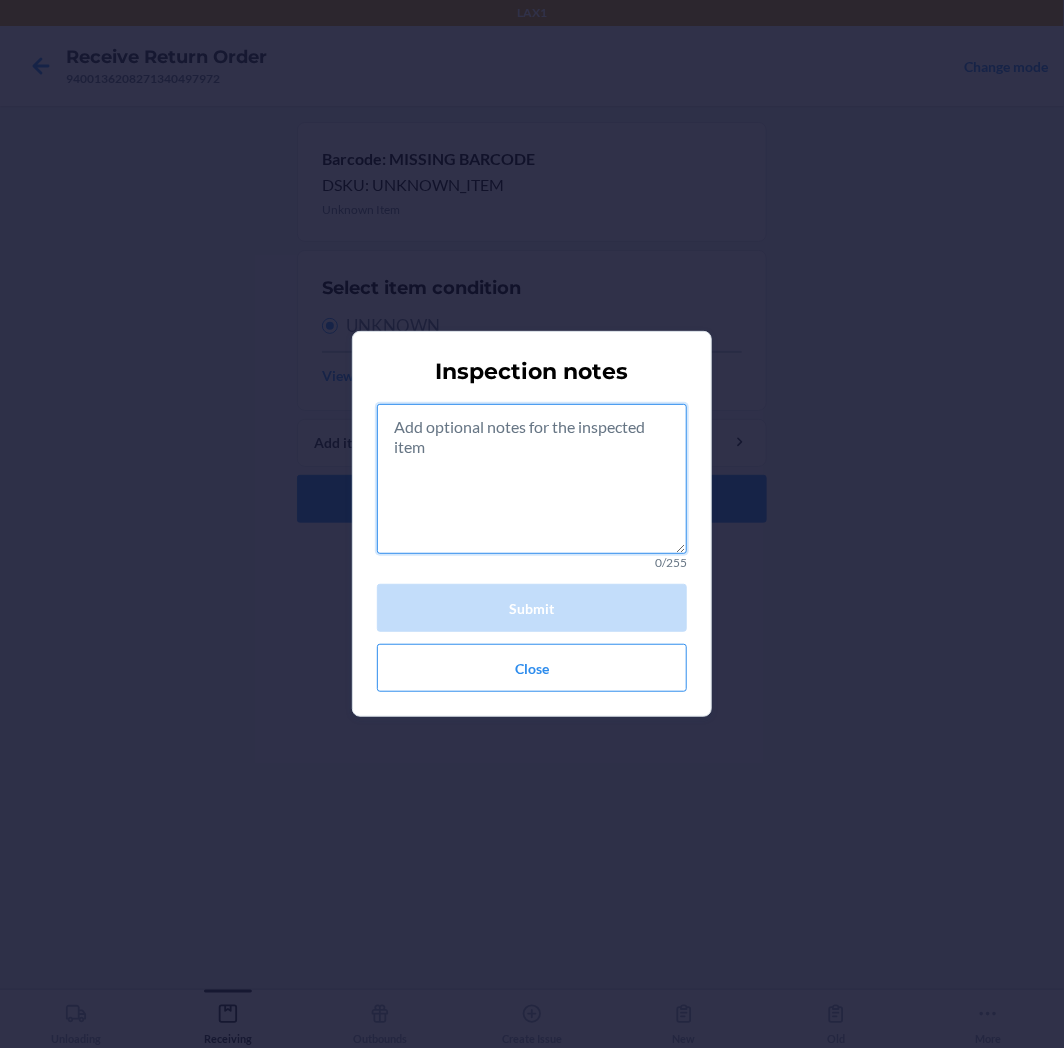 click at bounding box center [532, 479] 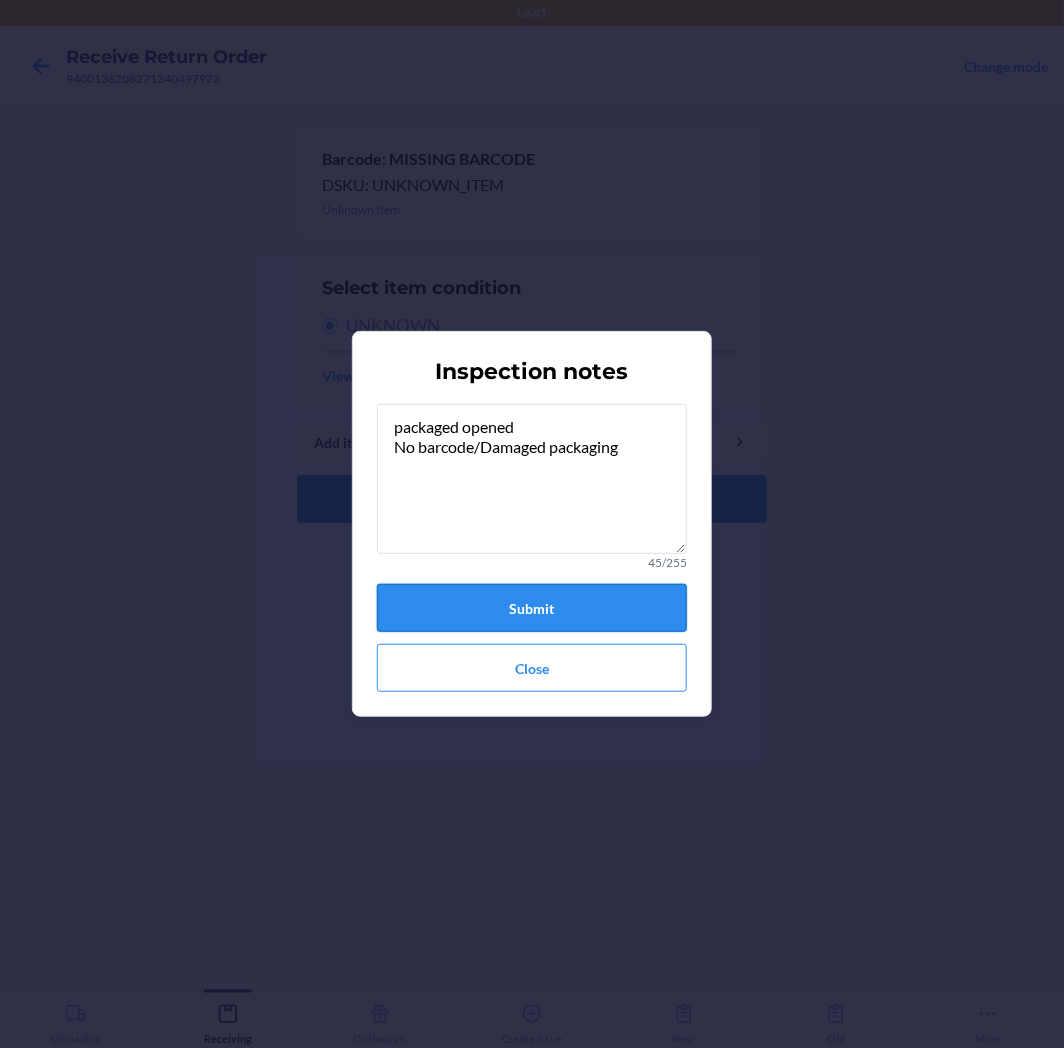 click on "Submit" at bounding box center (532, 608) 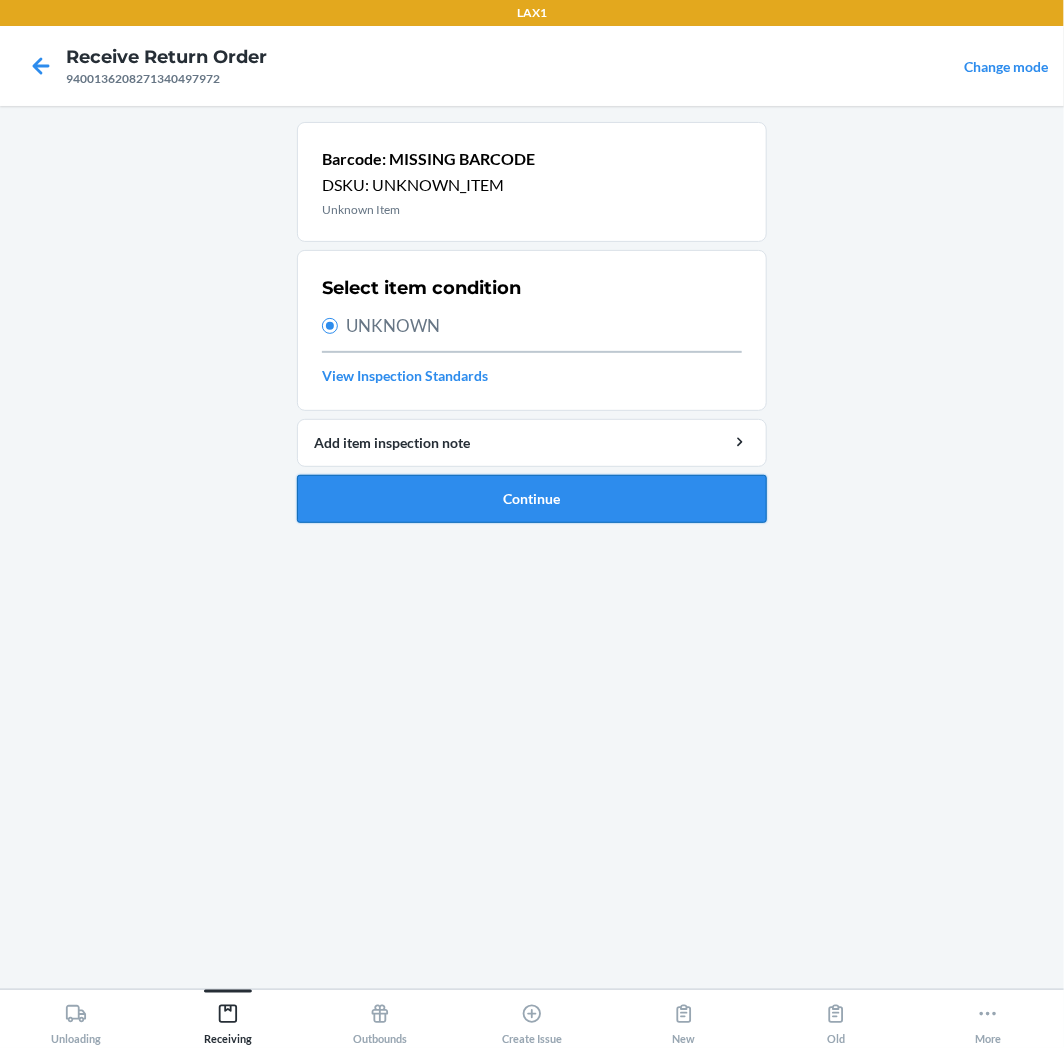 click on "Continue" at bounding box center [532, 499] 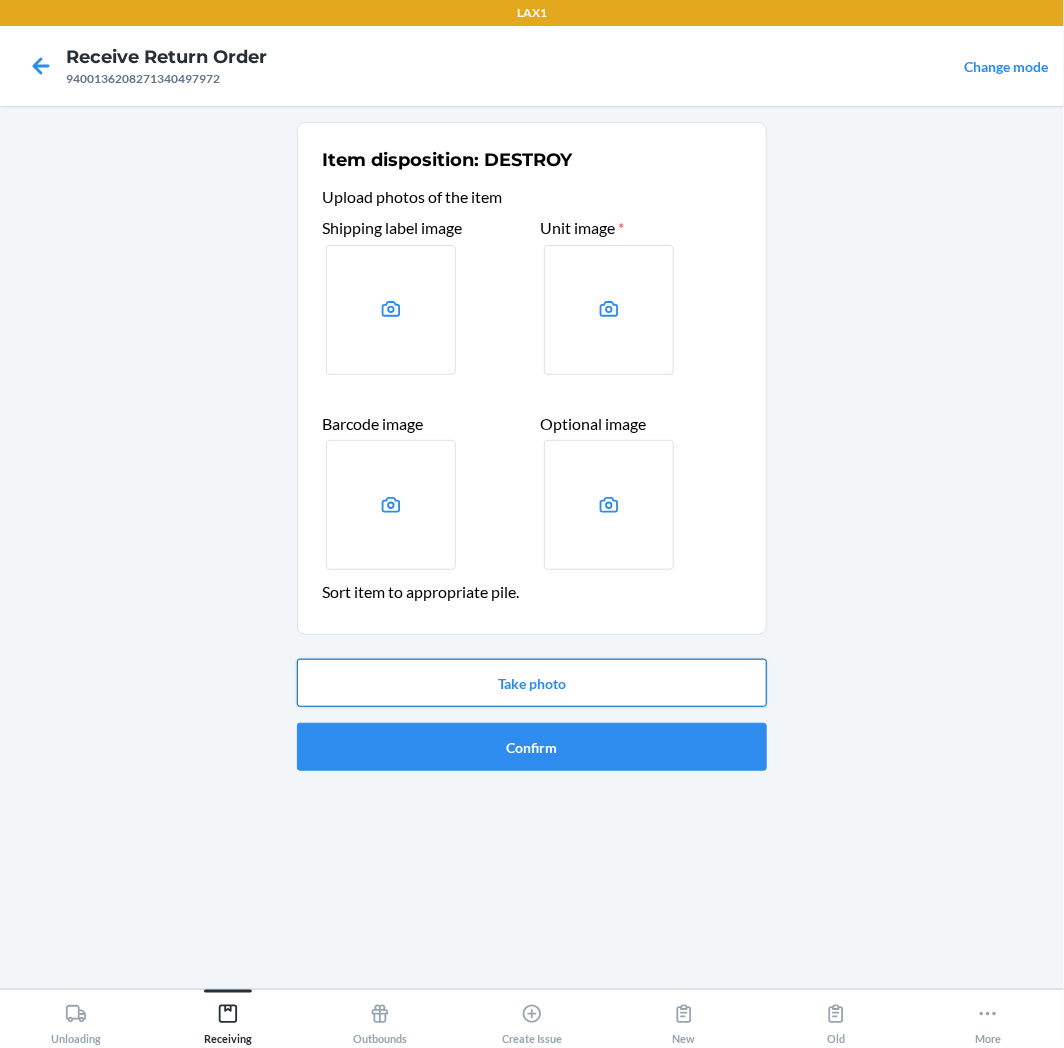 click on "Take photo" at bounding box center [532, 683] 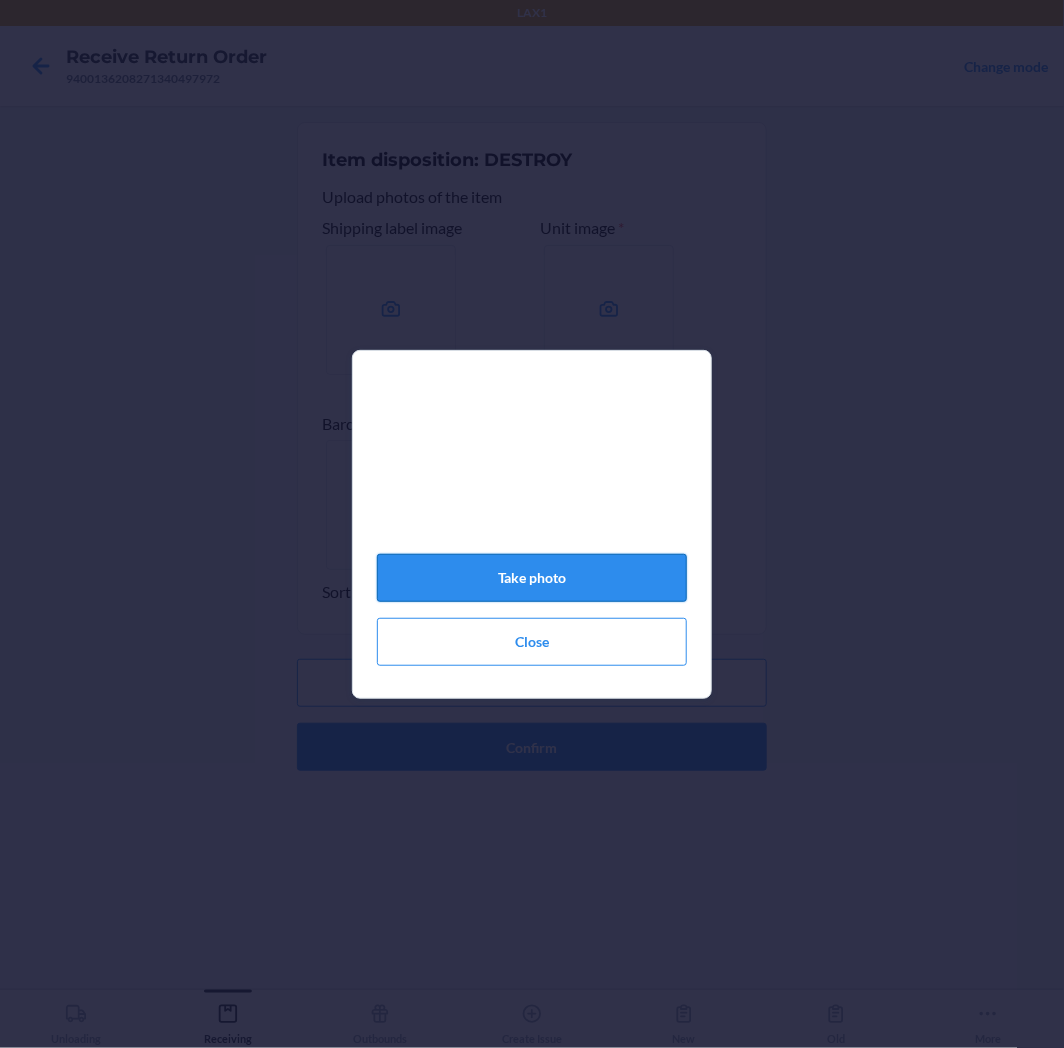 click on "Take photo" 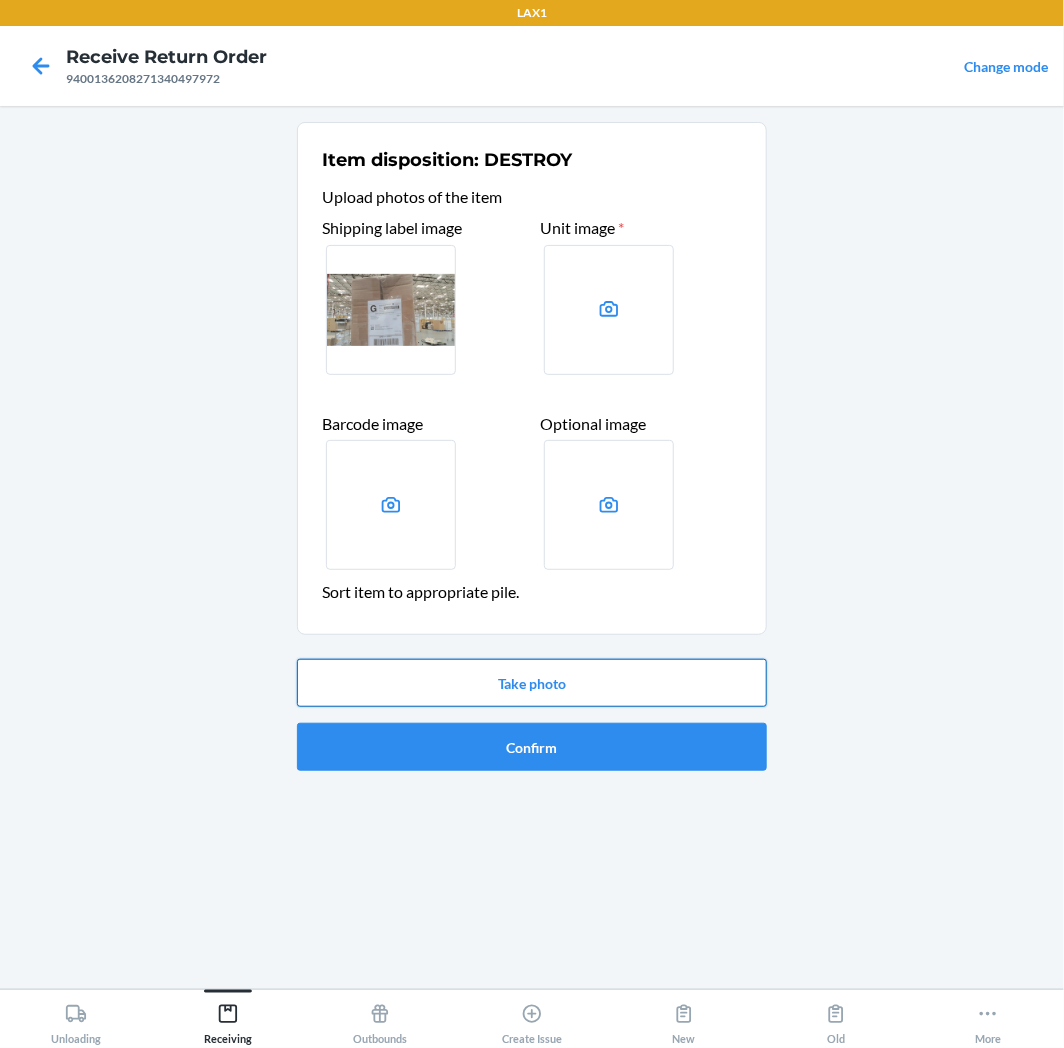 click on "Take photo" at bounding box center (532, 683) 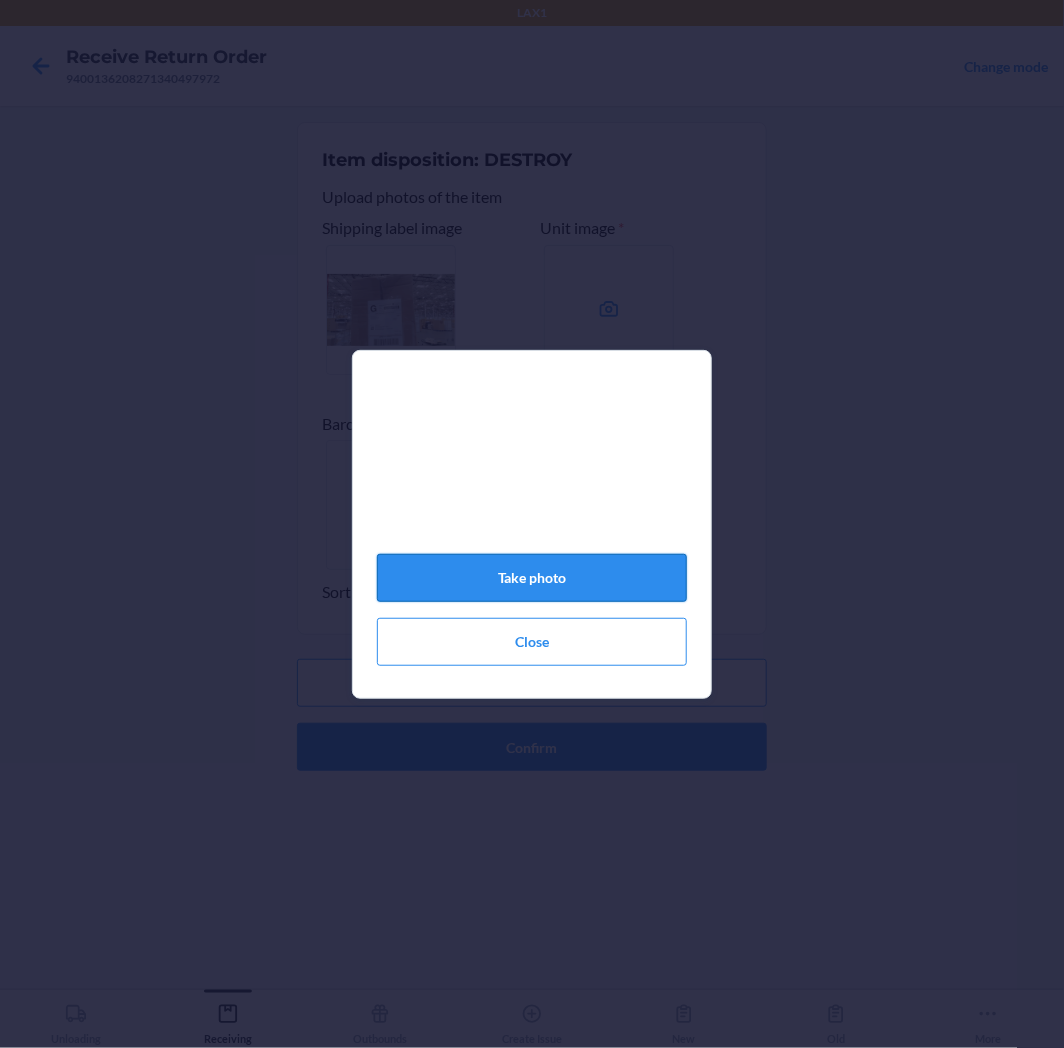 click on "Take photo" 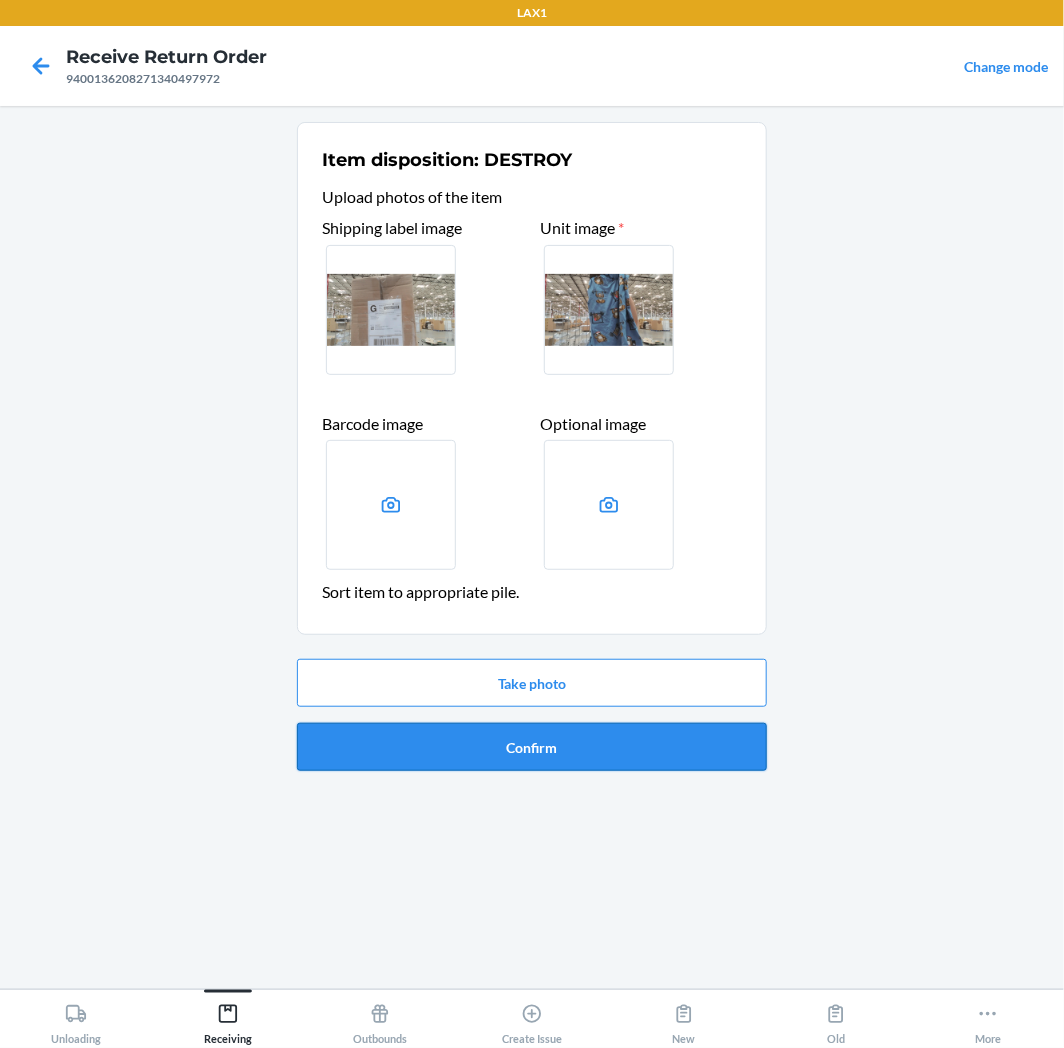 click on "Confirm" at bounding box center (532, 747) 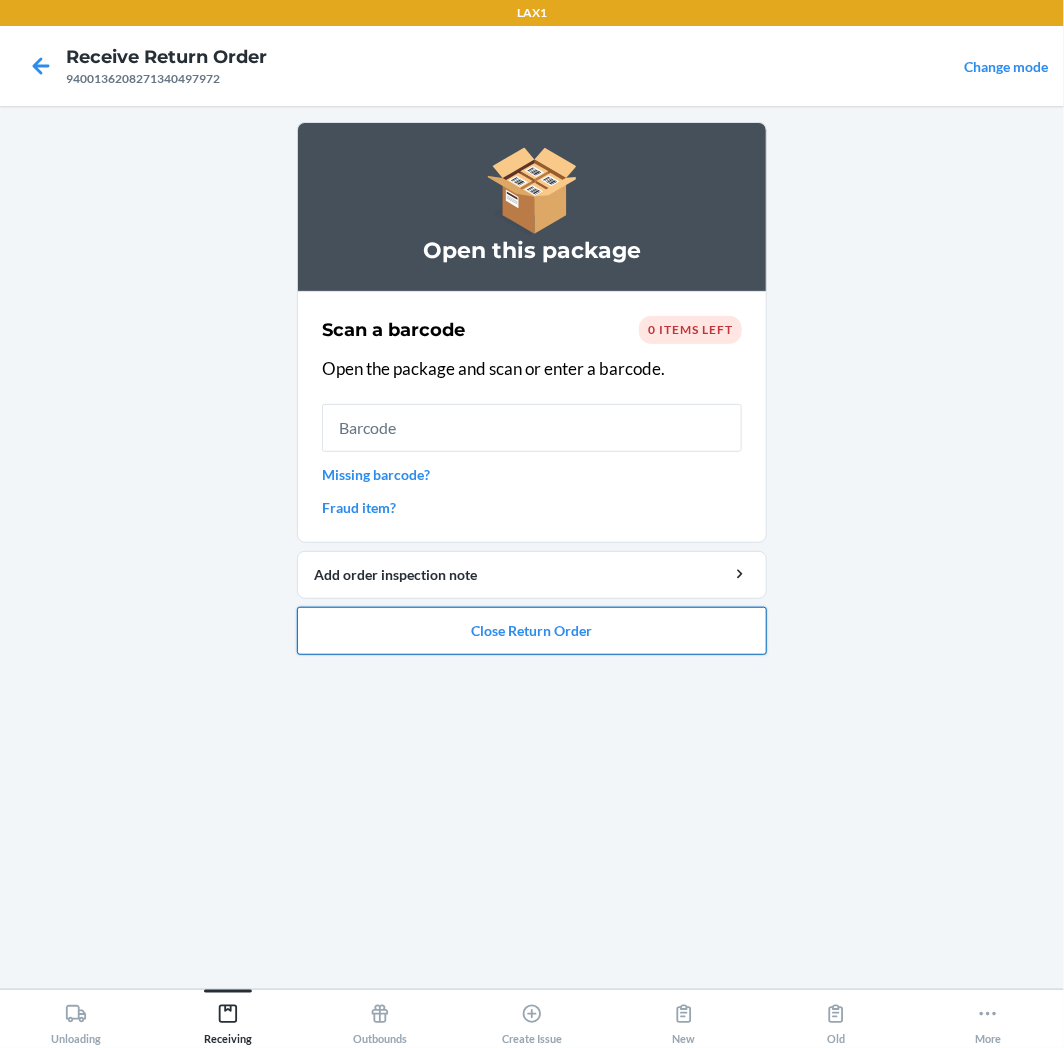 click on "Close Return Order" at bounding box center (532, 631) 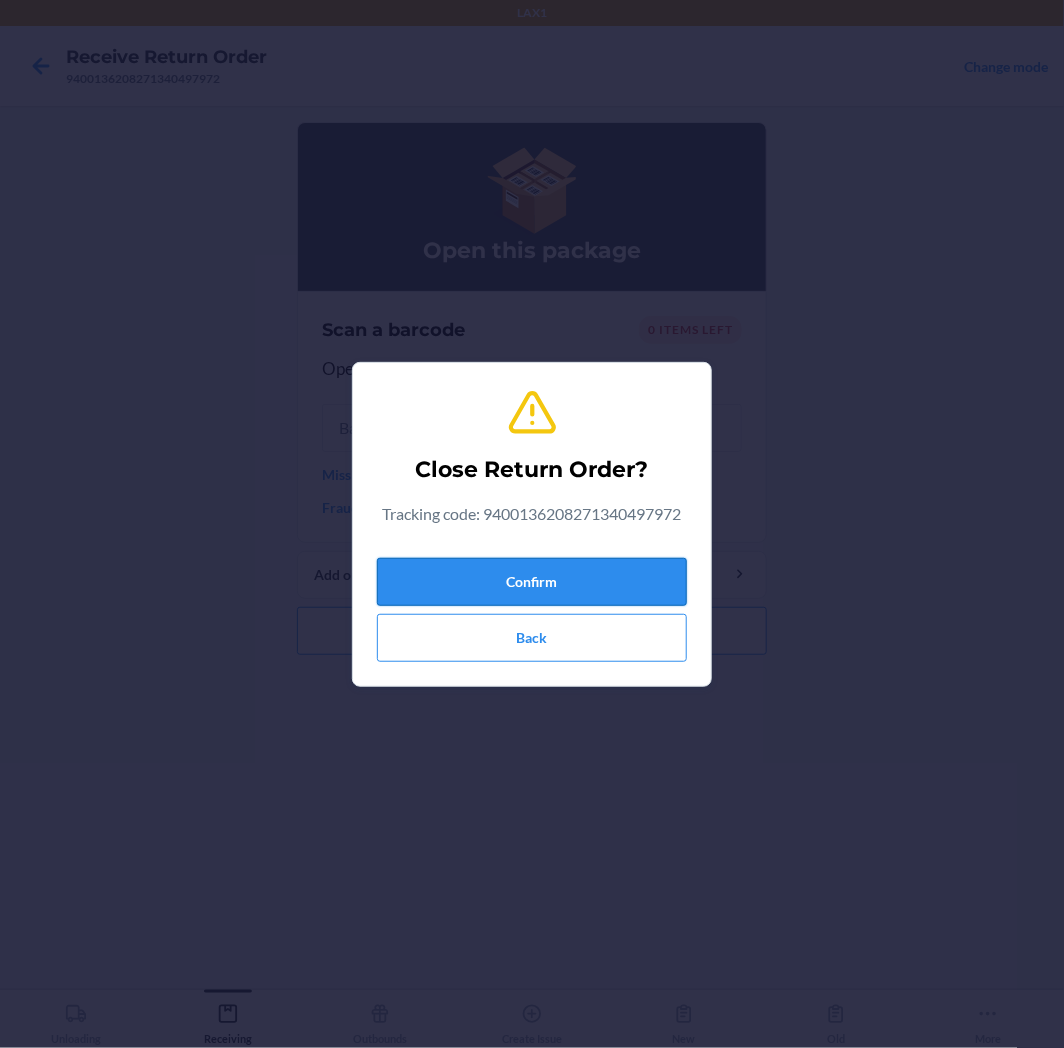 click on "Confirm" at bounding box center (532, 582) 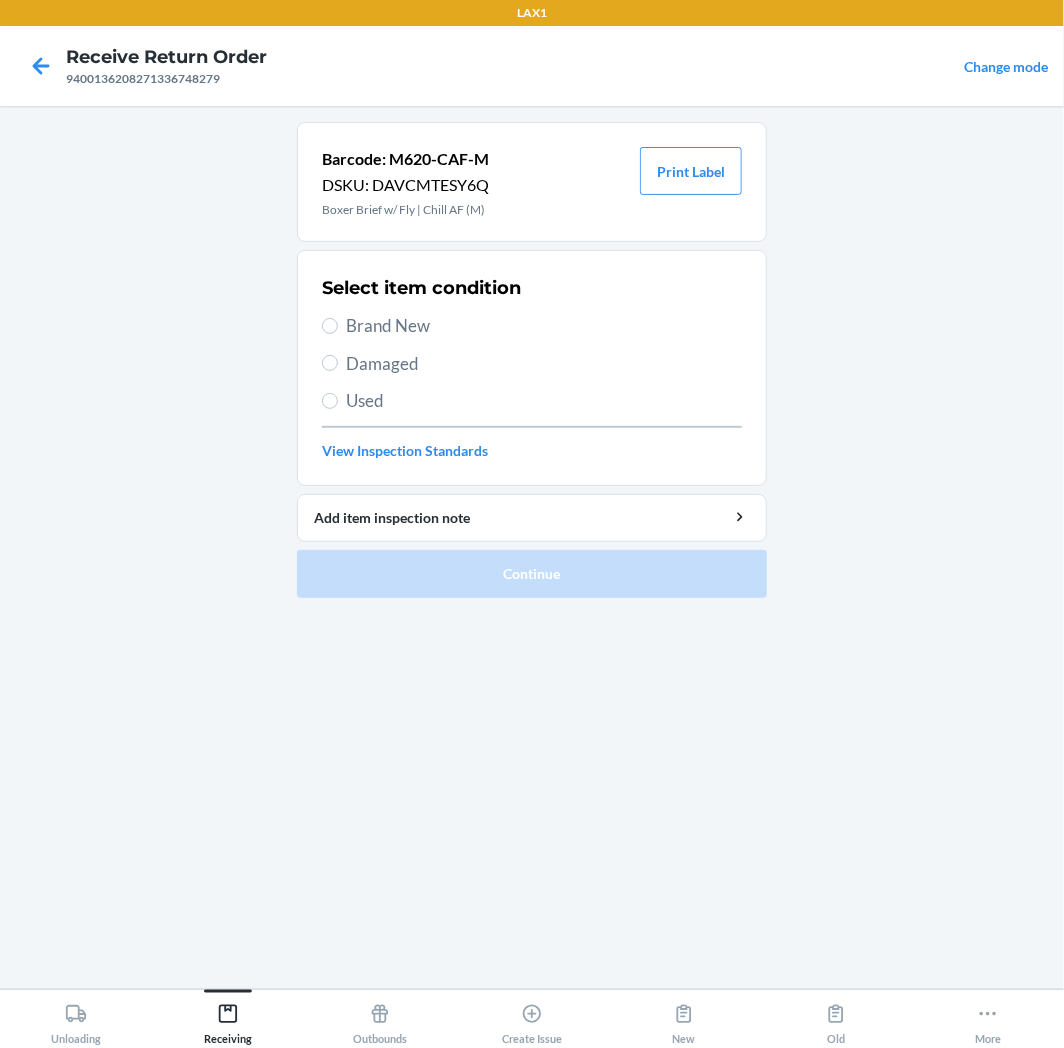 click on "Brand New" at bounding box center (544, 326) 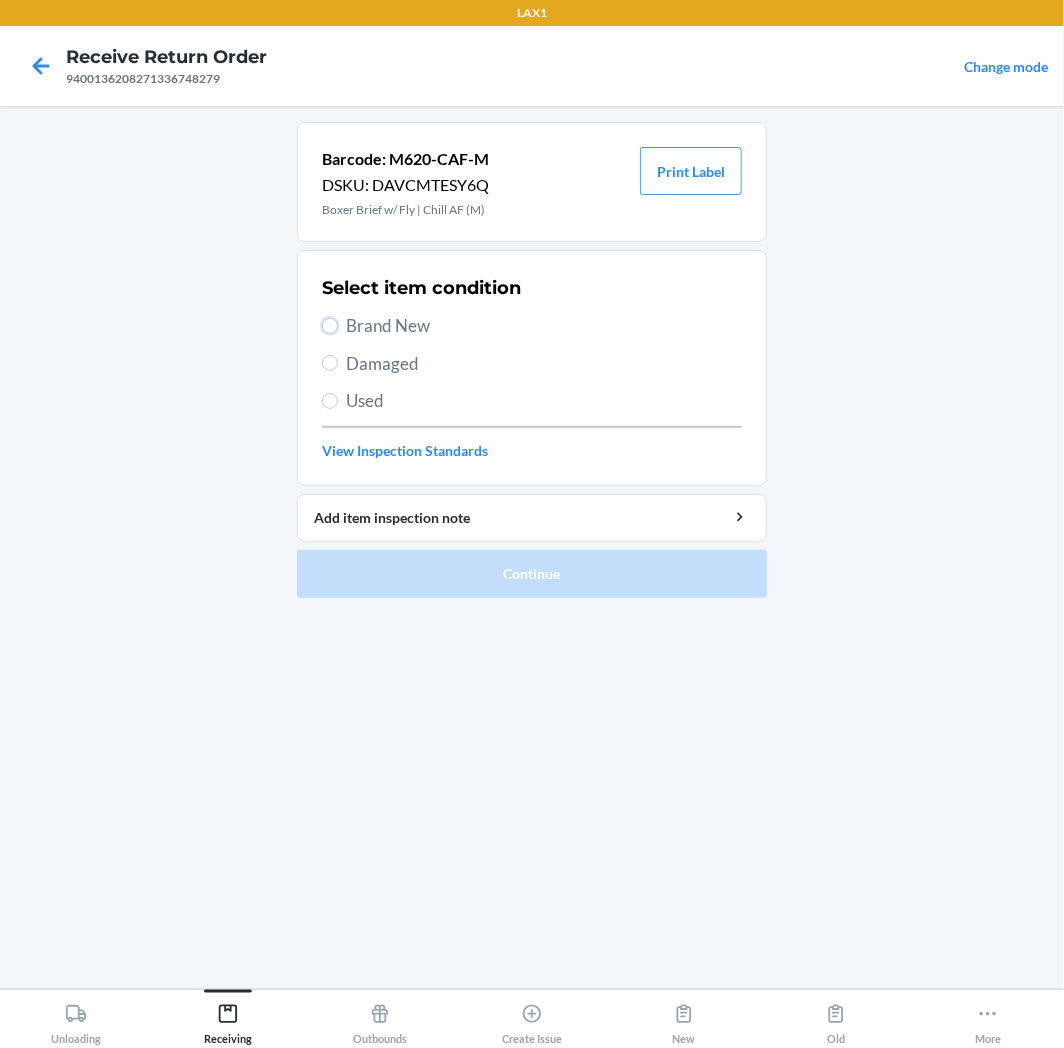 click on "Brand New" at bounding box center (330, 326) 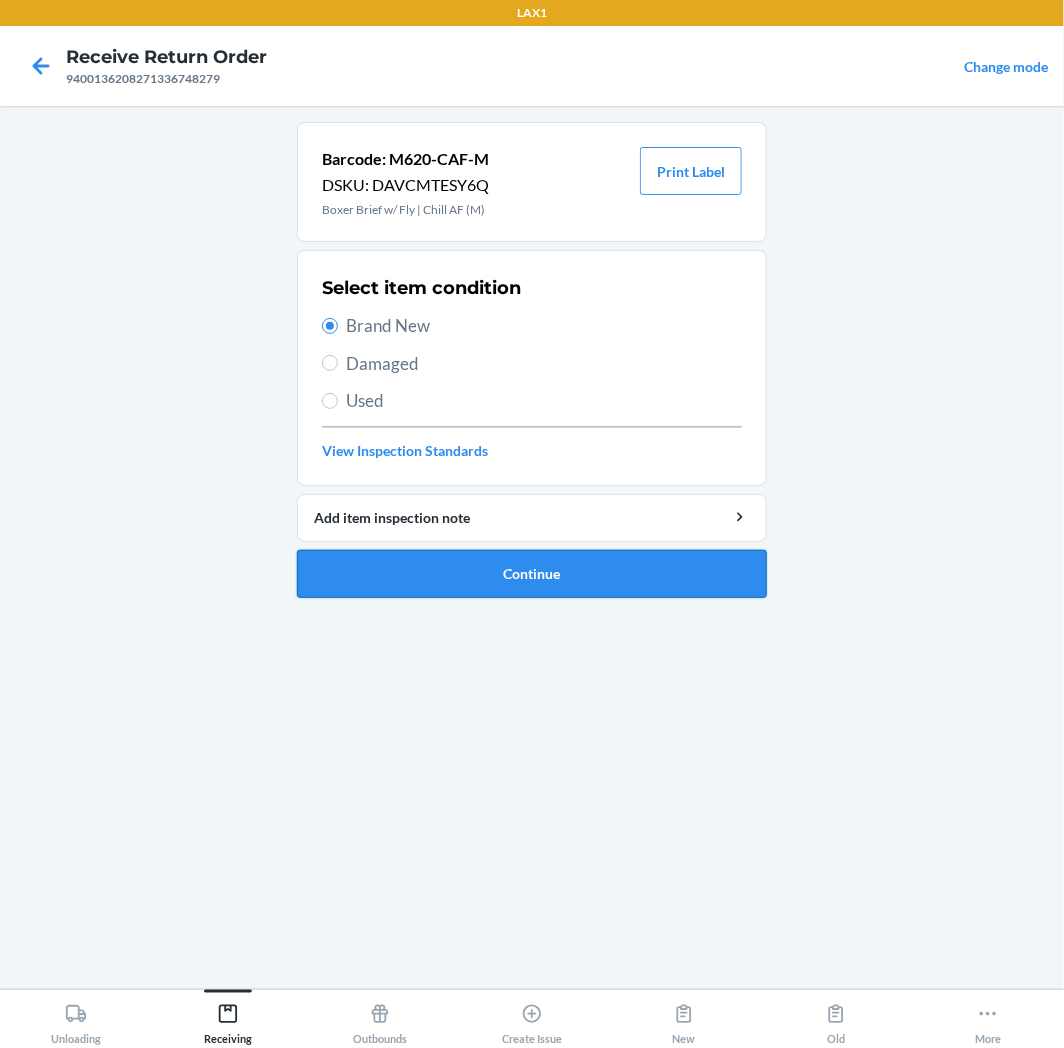 click on "Continue" at bounding box center (532, 574) 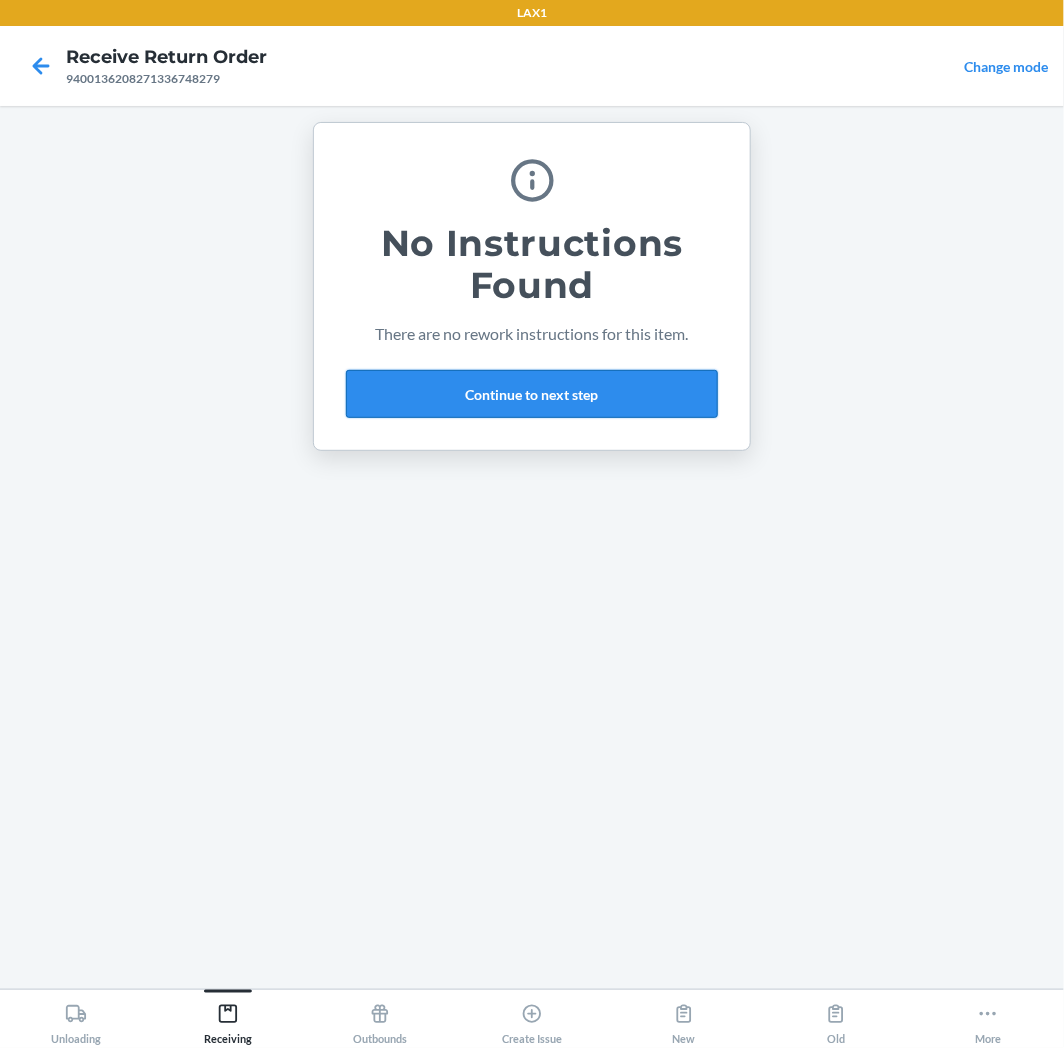 click on "Continue to next step" at bounding box center (532, 394) 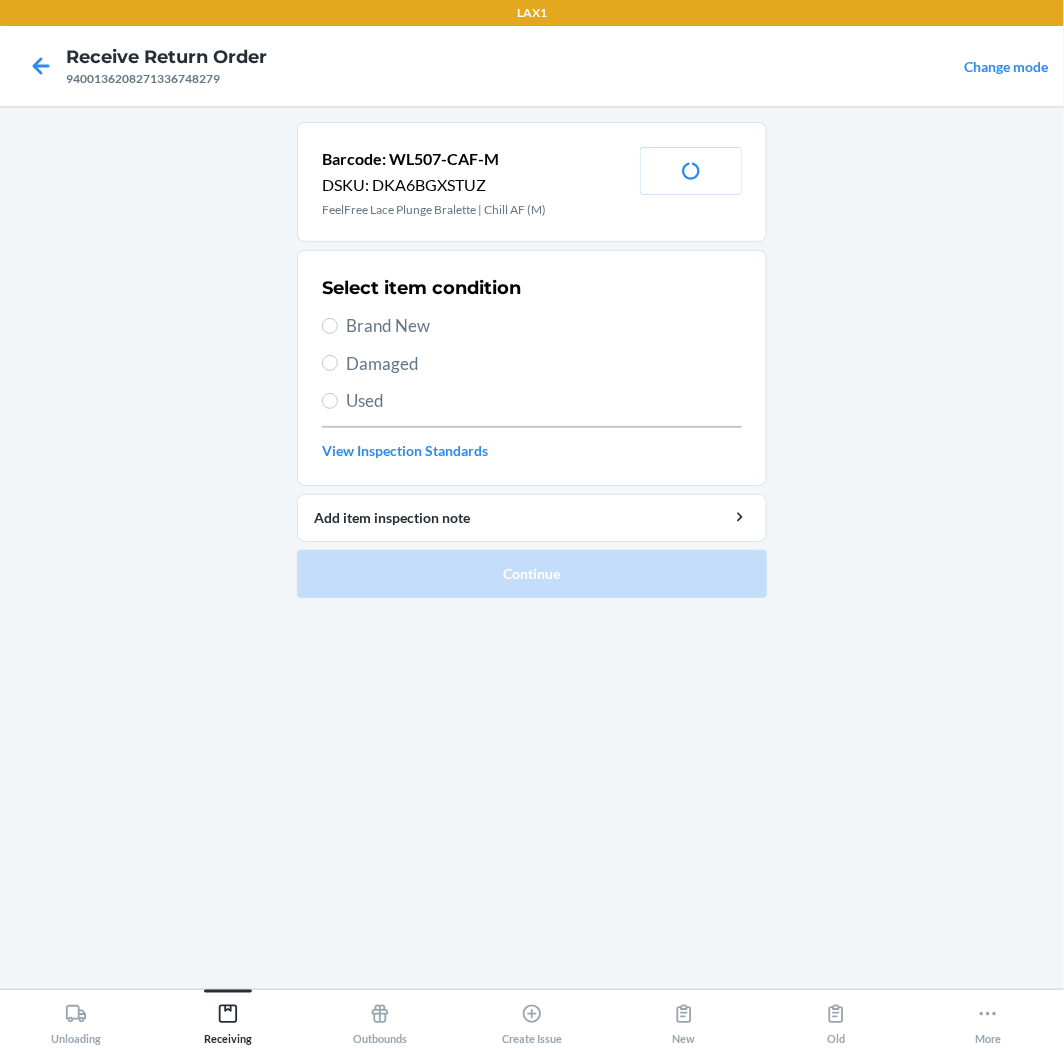 click on "Brand New" at bounding box center [544, 326] 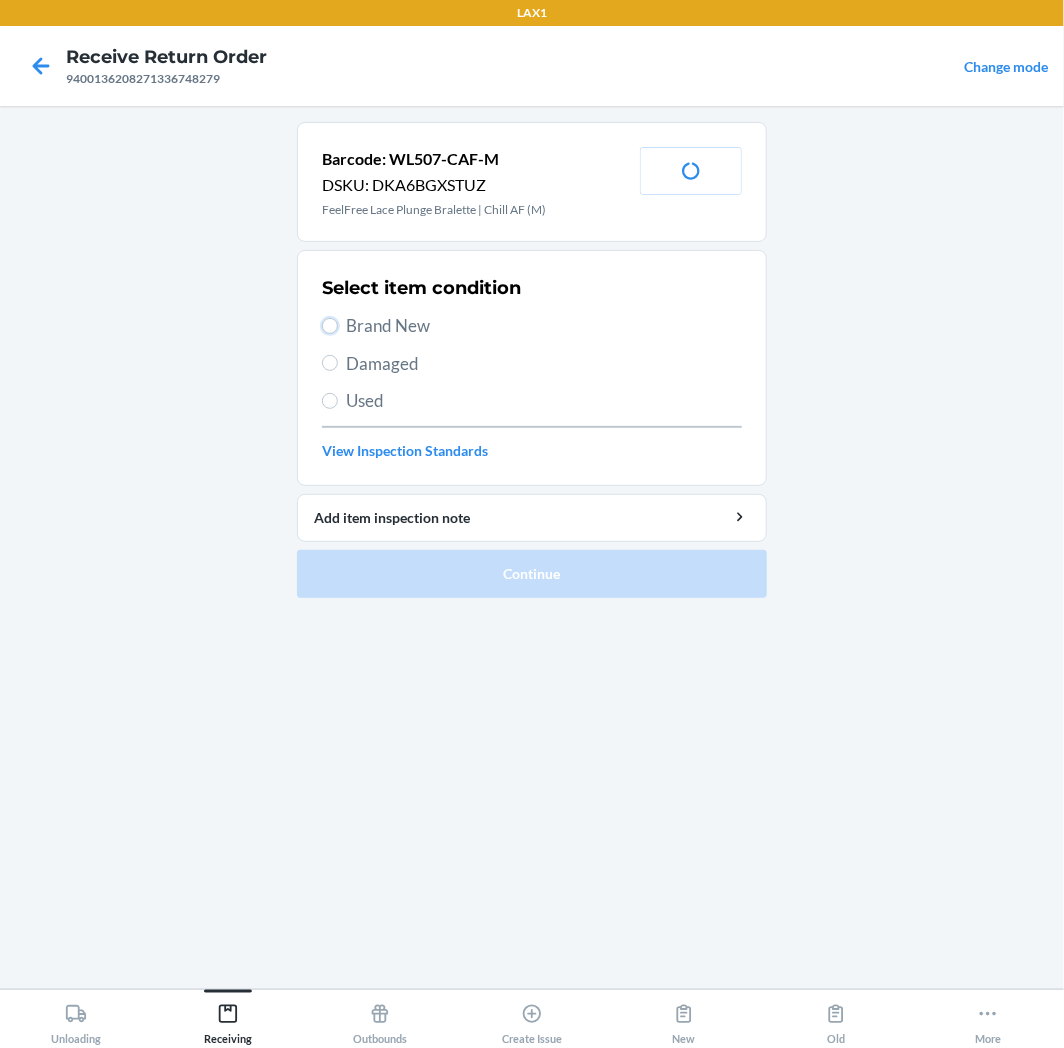click on "Brand New" at bounding box center (330, 326) 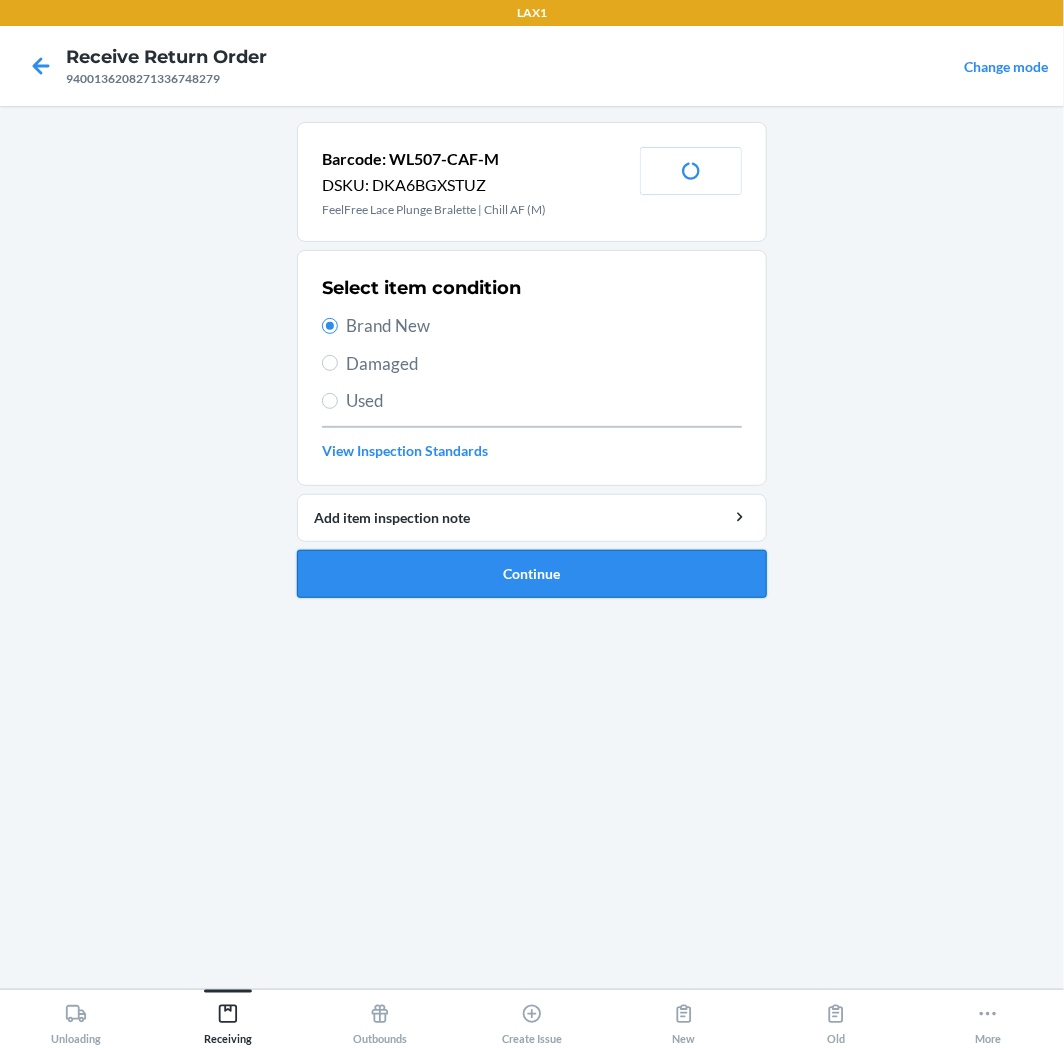 click on "Continue" at bounding box center [532, 574] 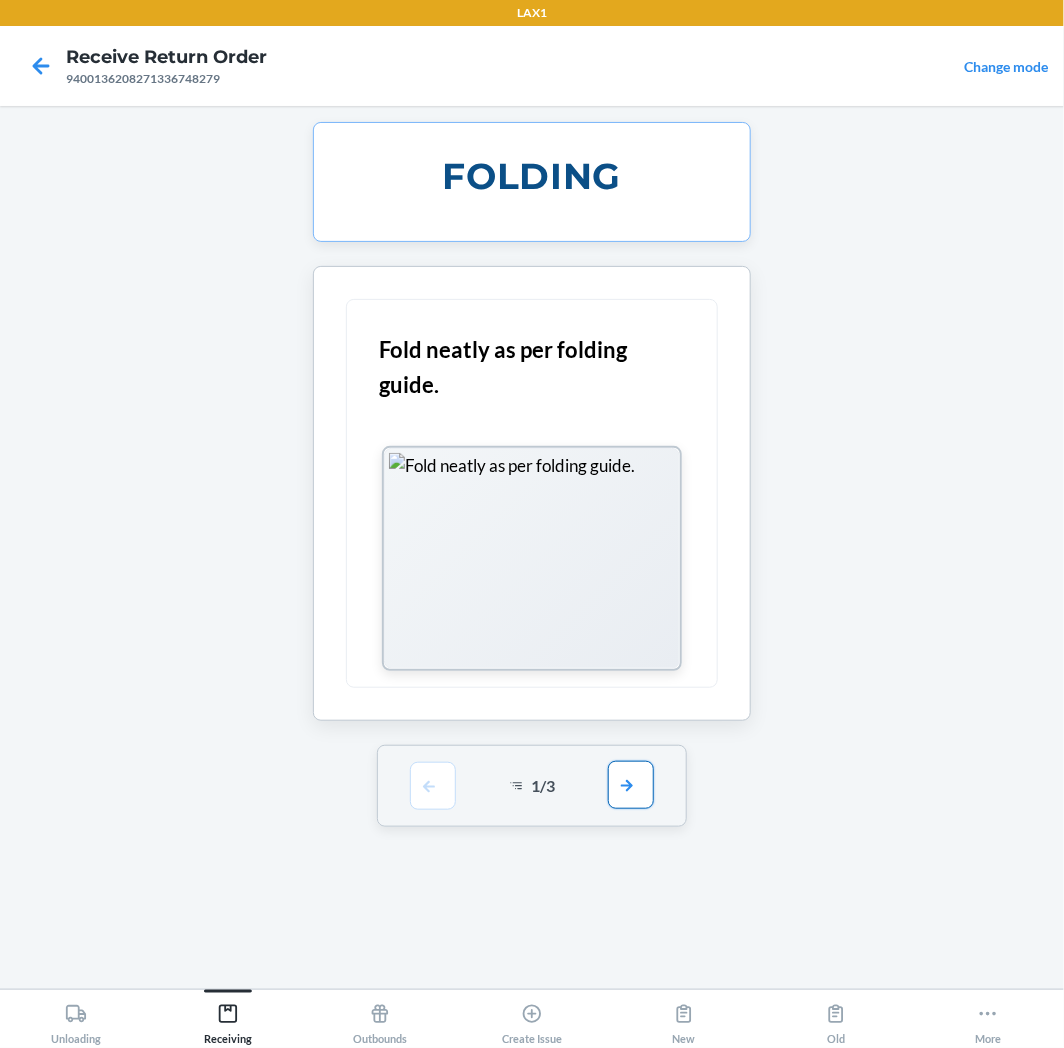 click at bounding box center (631, 785) 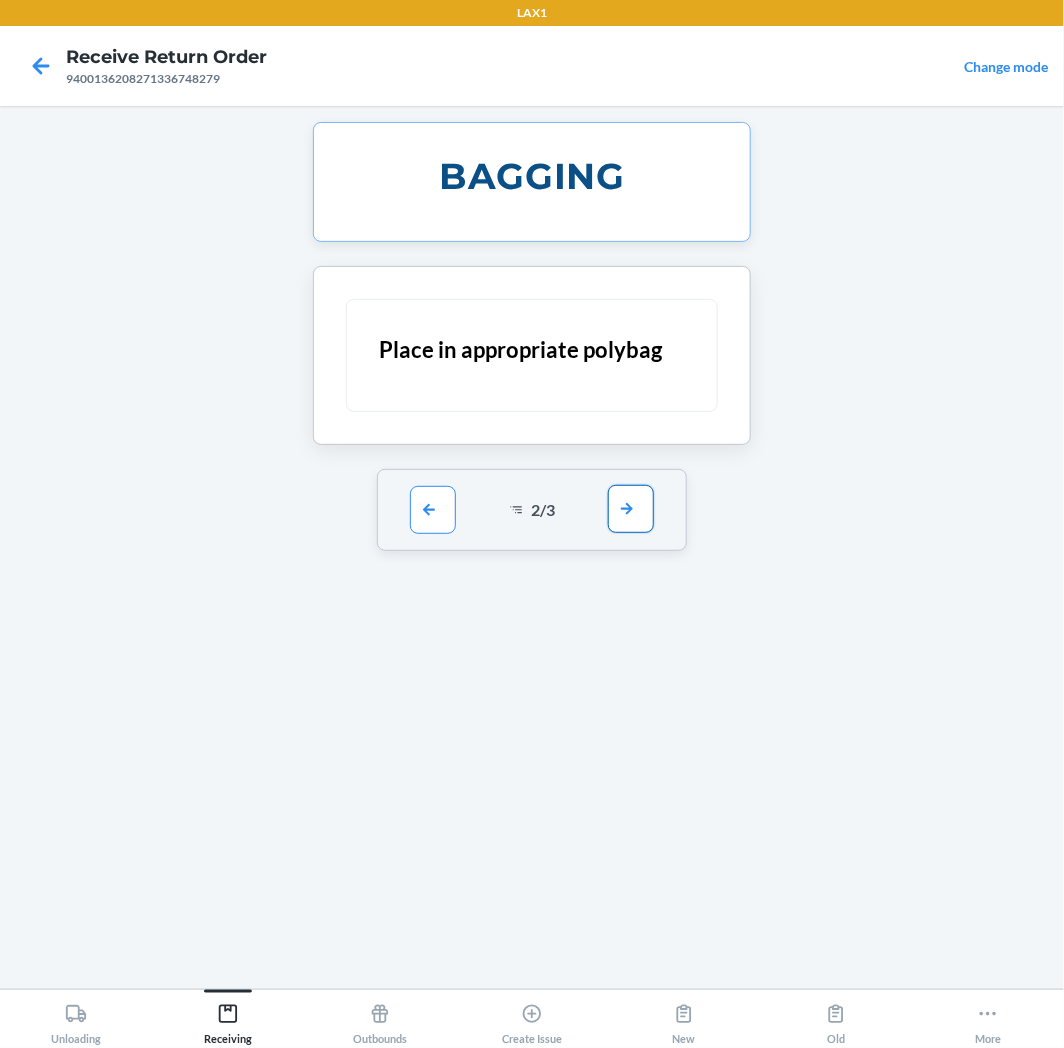 click at bounding box center (631, 509) 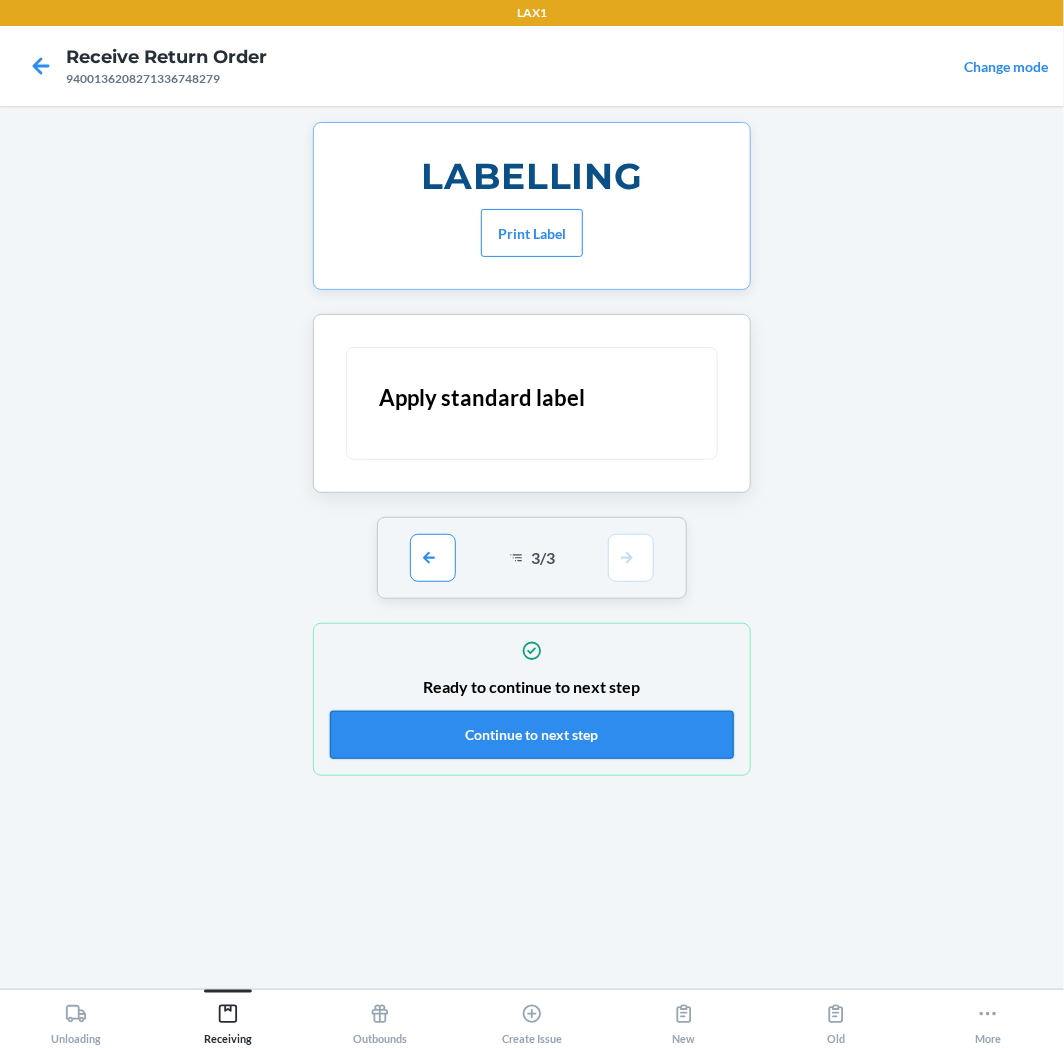click on "Continue to next step" at bounding box center (532, 735) 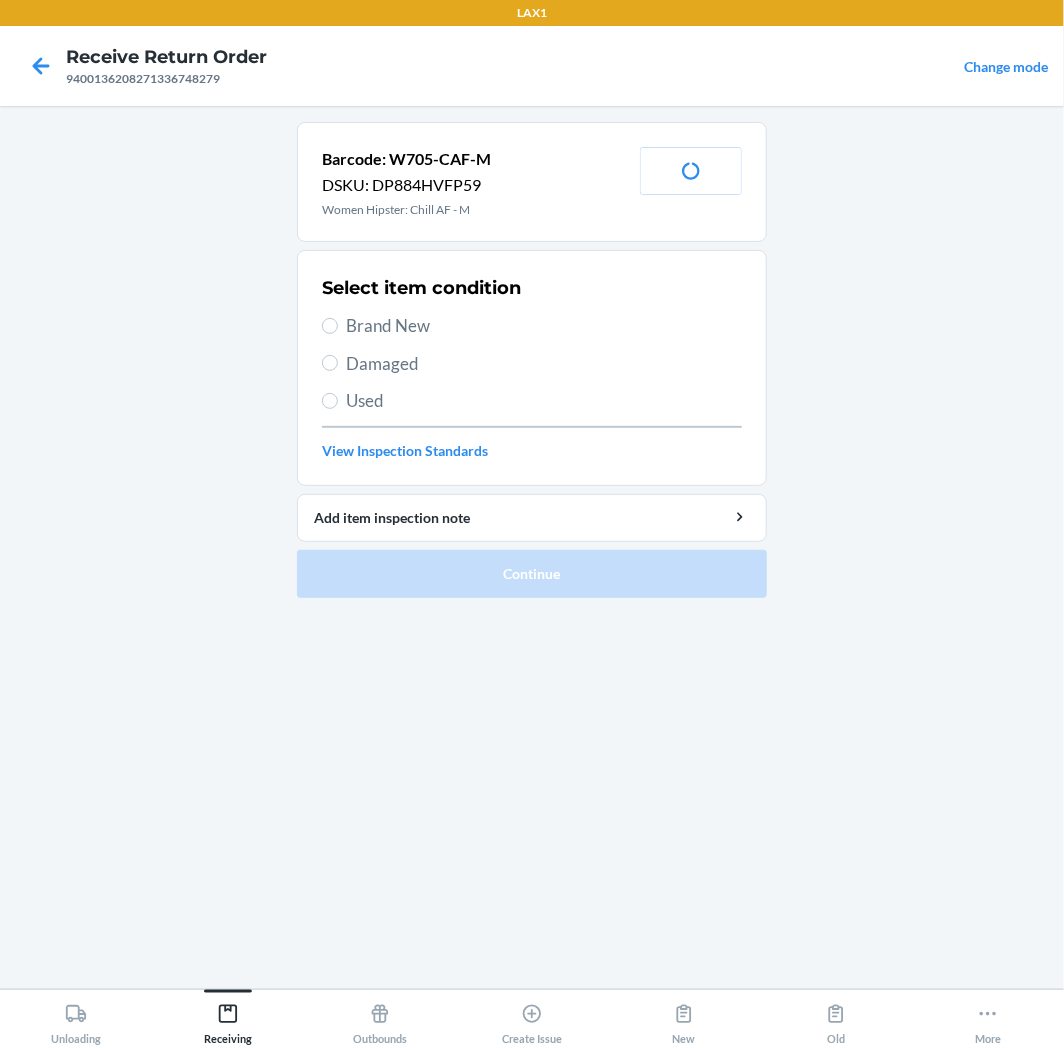 click on "Brand New" at bounding box center (544, 326) 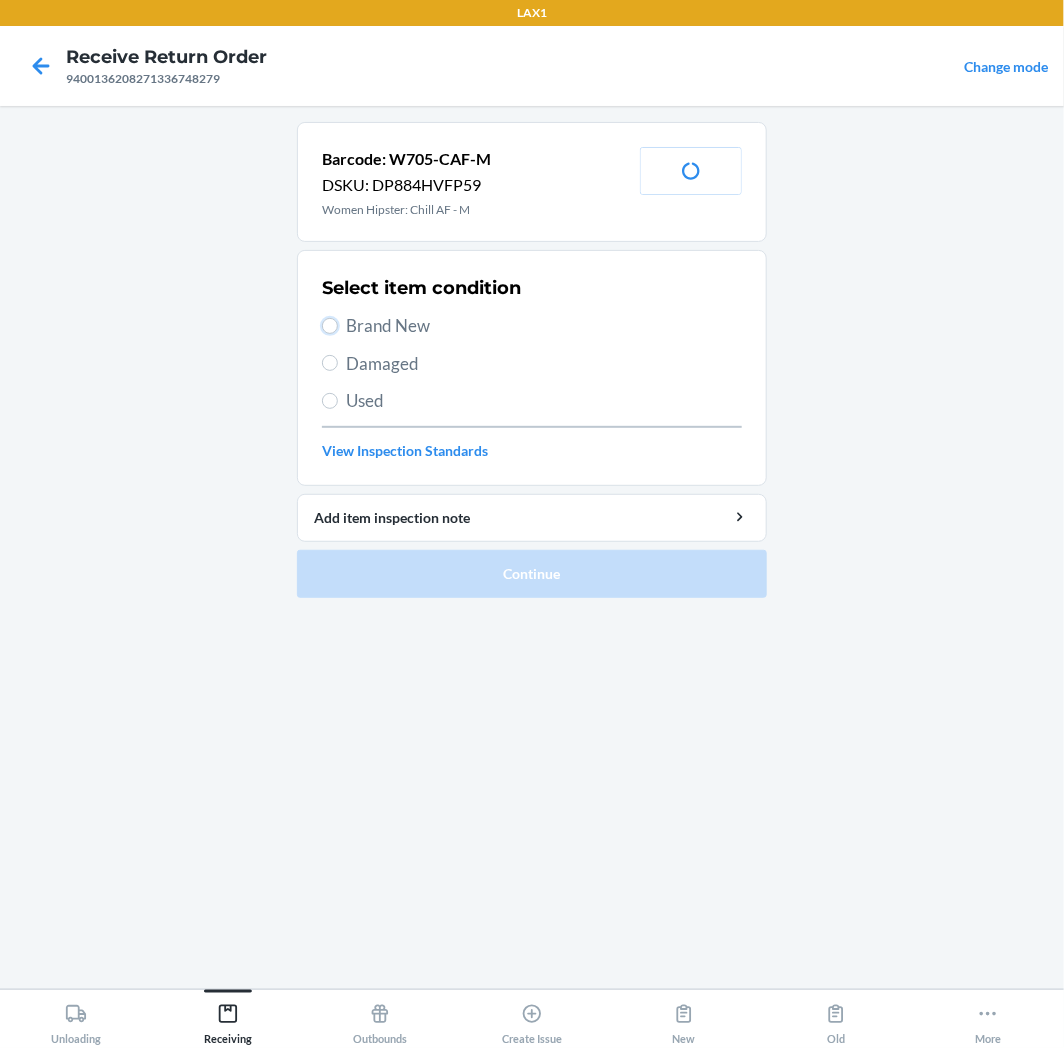 click on "Brand New" at bounding box center [330, 326] 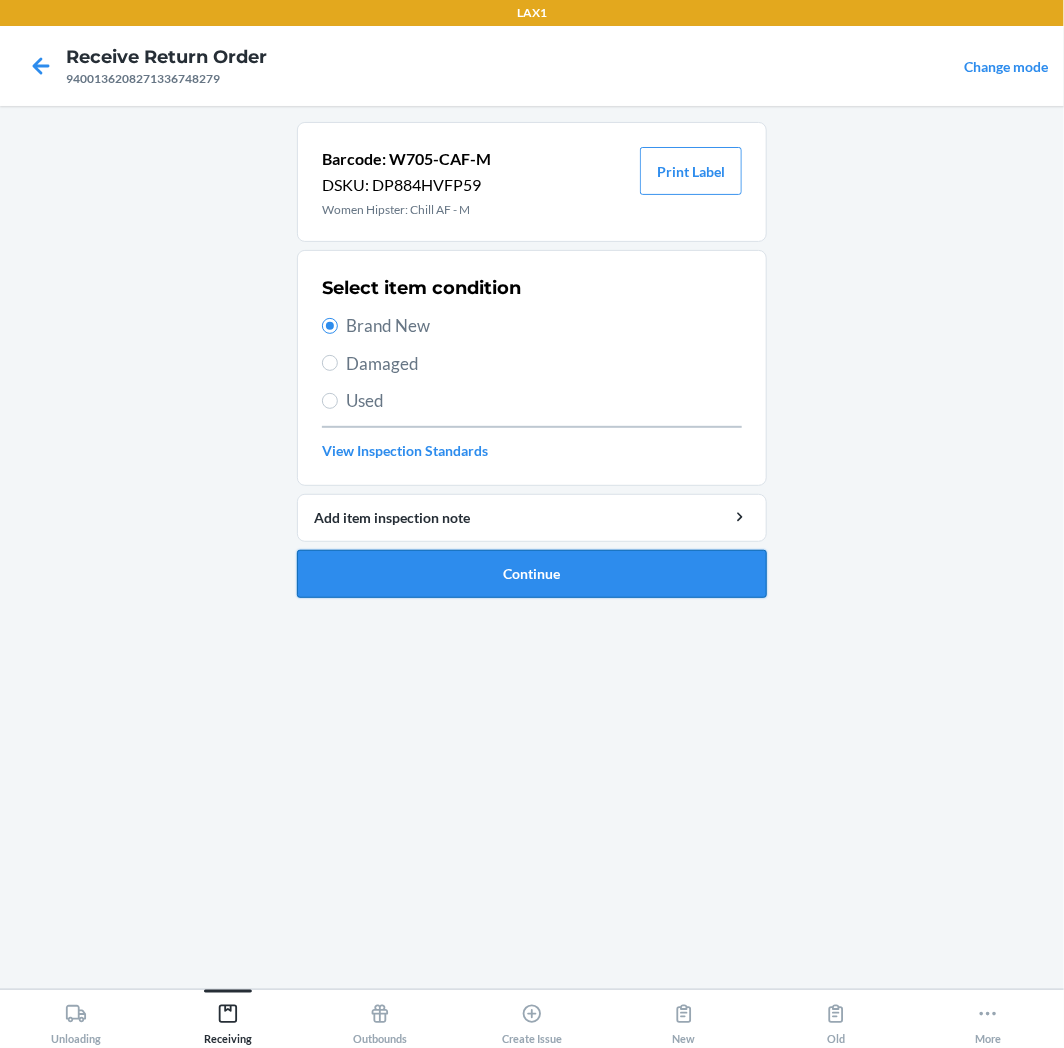 click on "Continue" at bounding box center (532, 574) 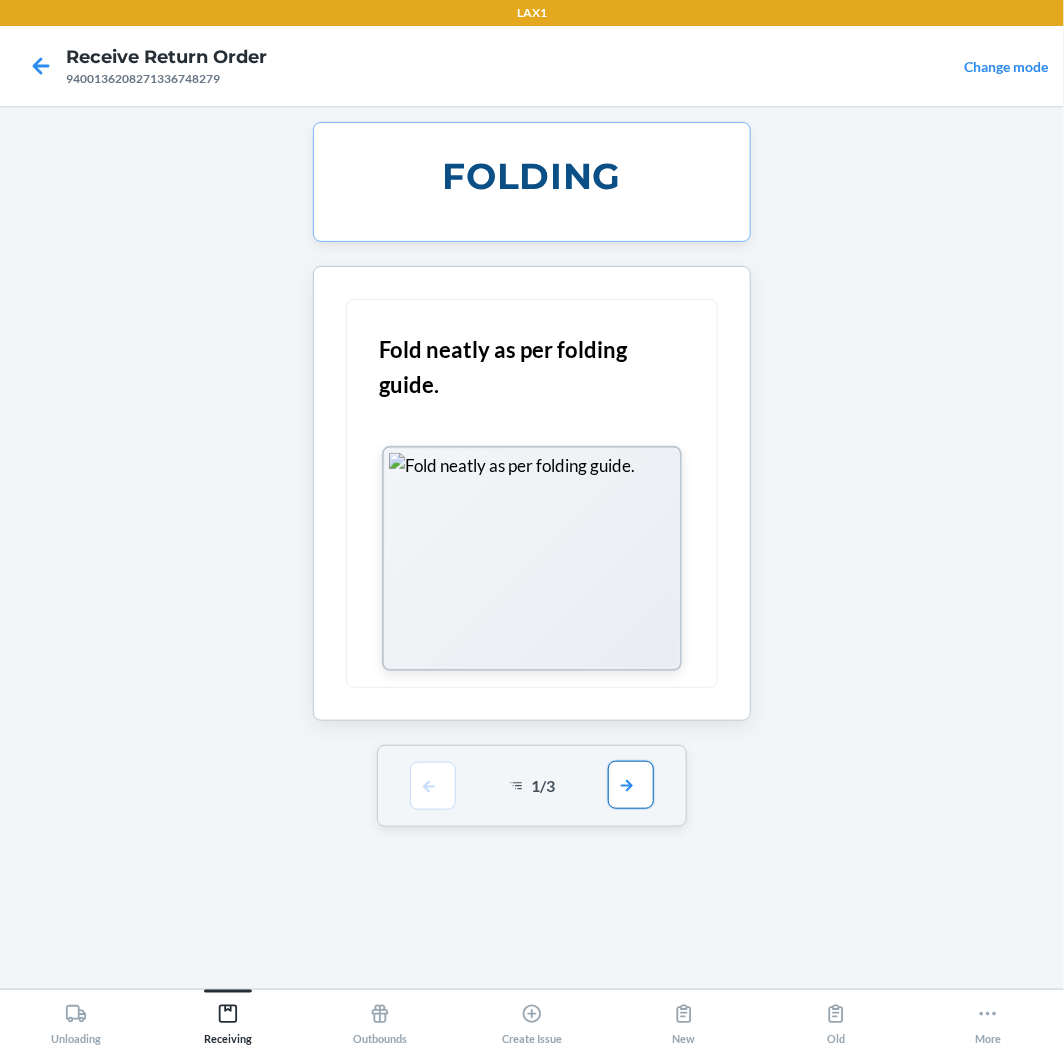 click at bounding box center (631, 785) 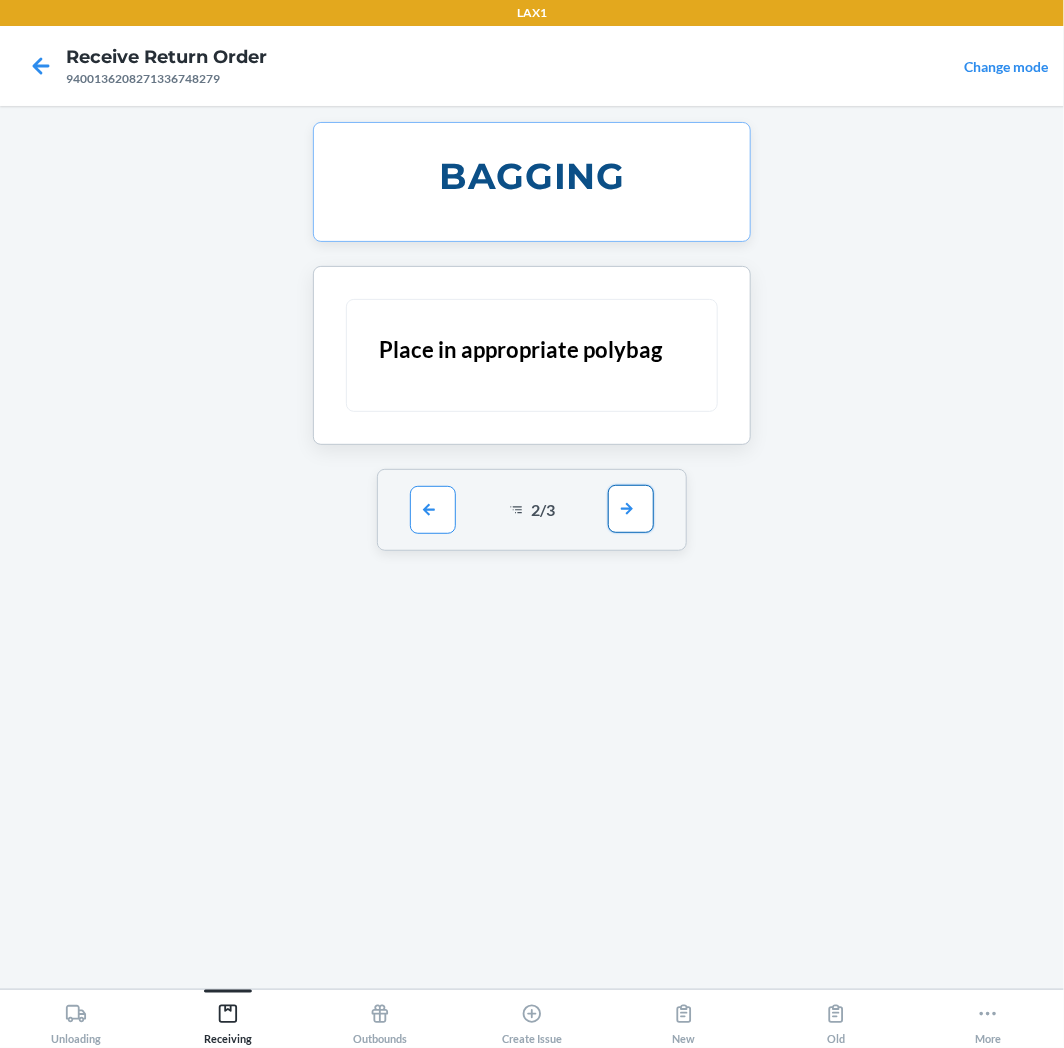 click at bounding box center (631, 509) 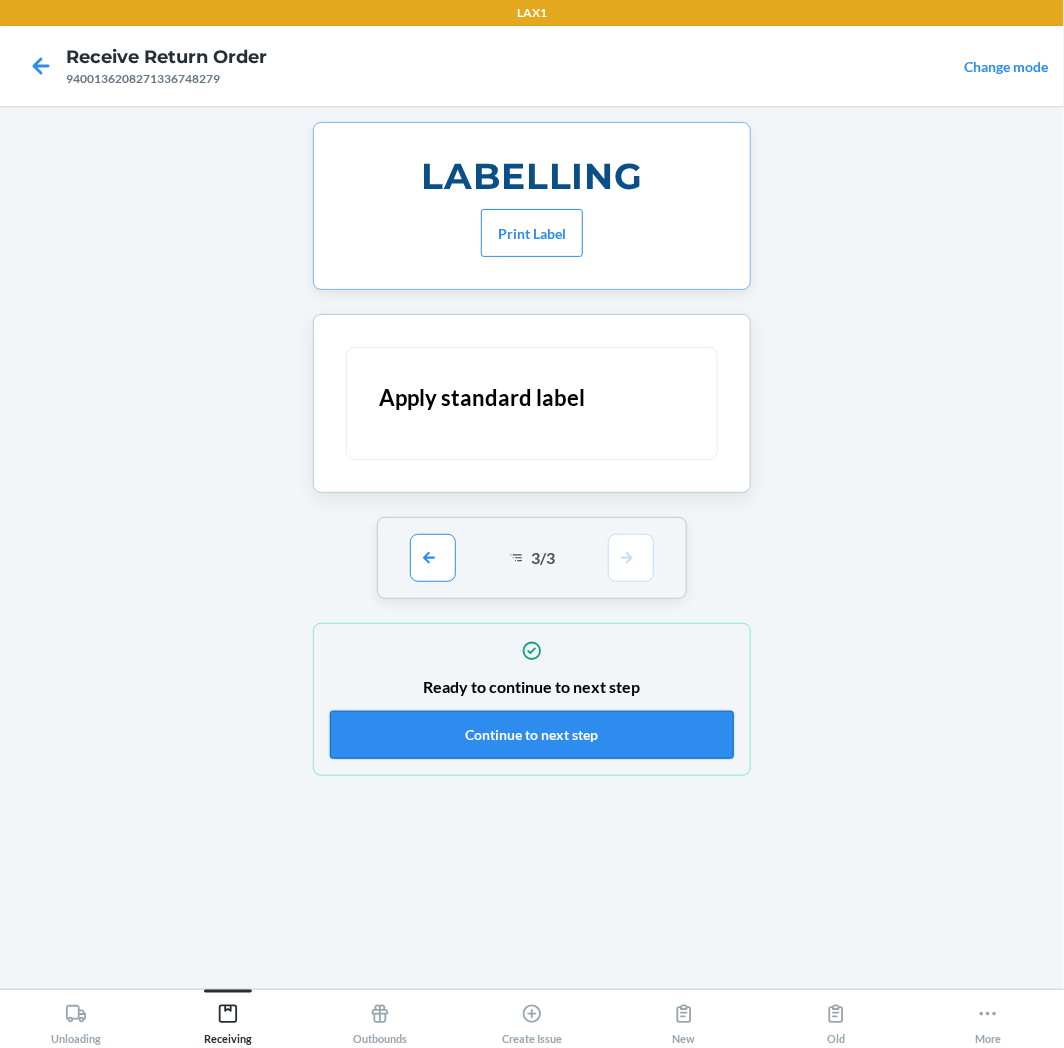 click on "Continue to next step" at bounding box center [532, 735] 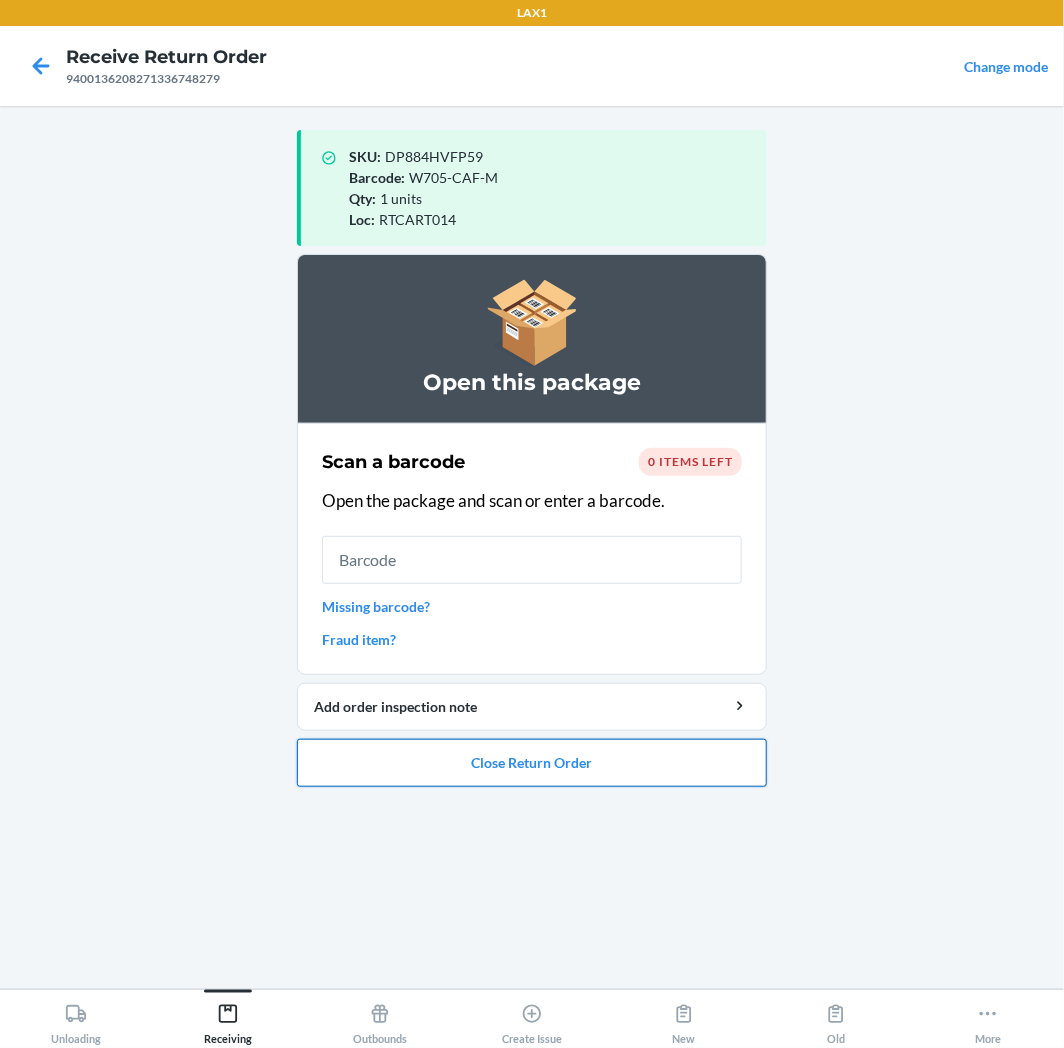 click on "Close Return Order" at bounding box center (532, 763) 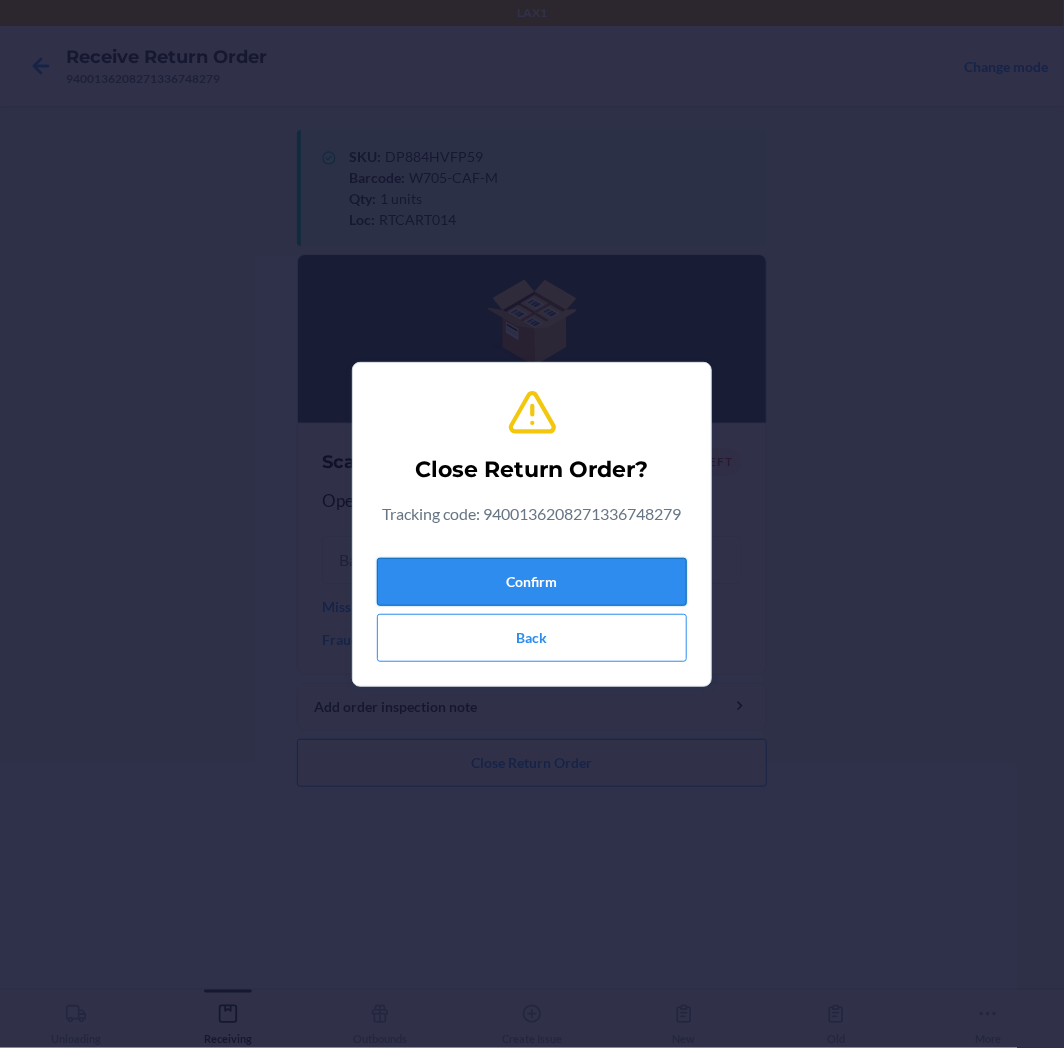 click on "Confirm" at bounding box center [532, 582] 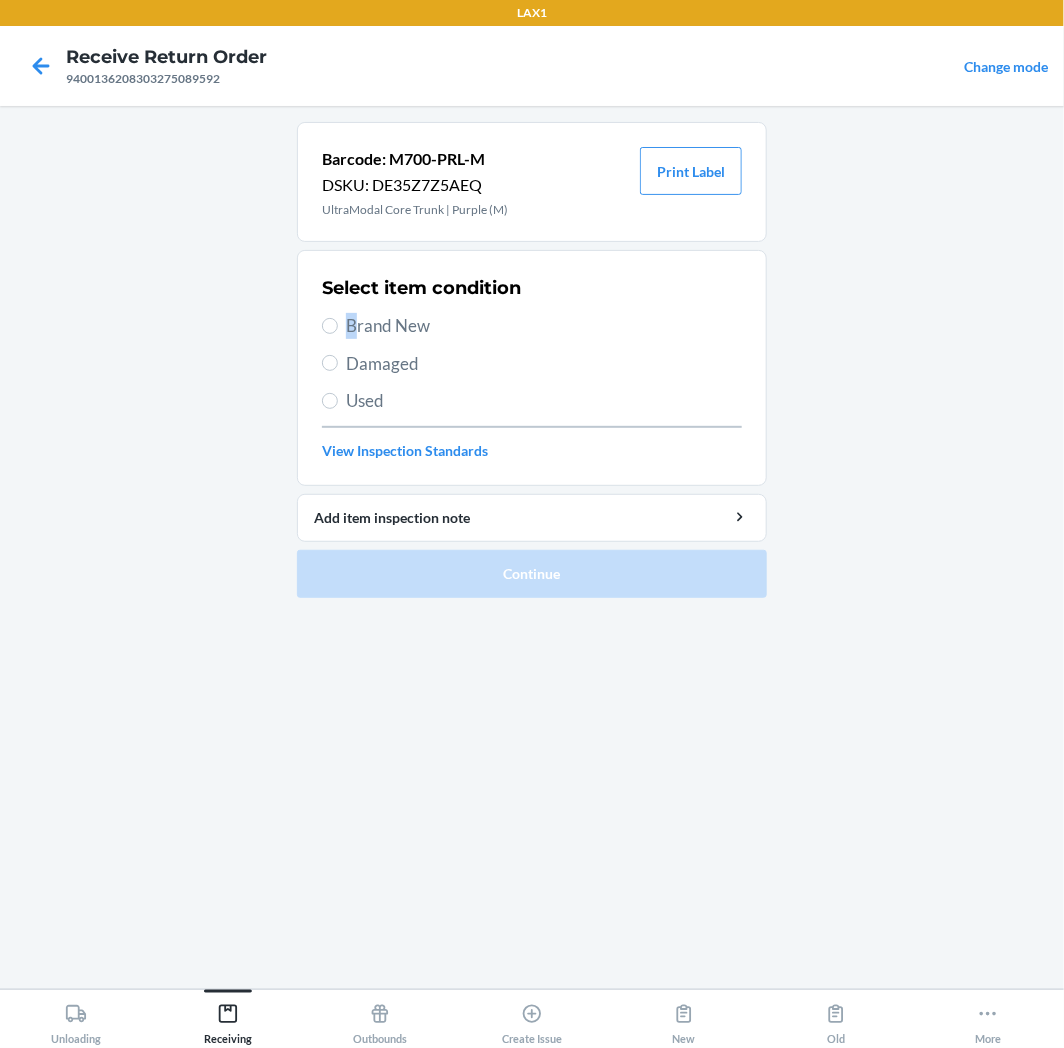 click on "Brand New" at bounding box center [544, 326] 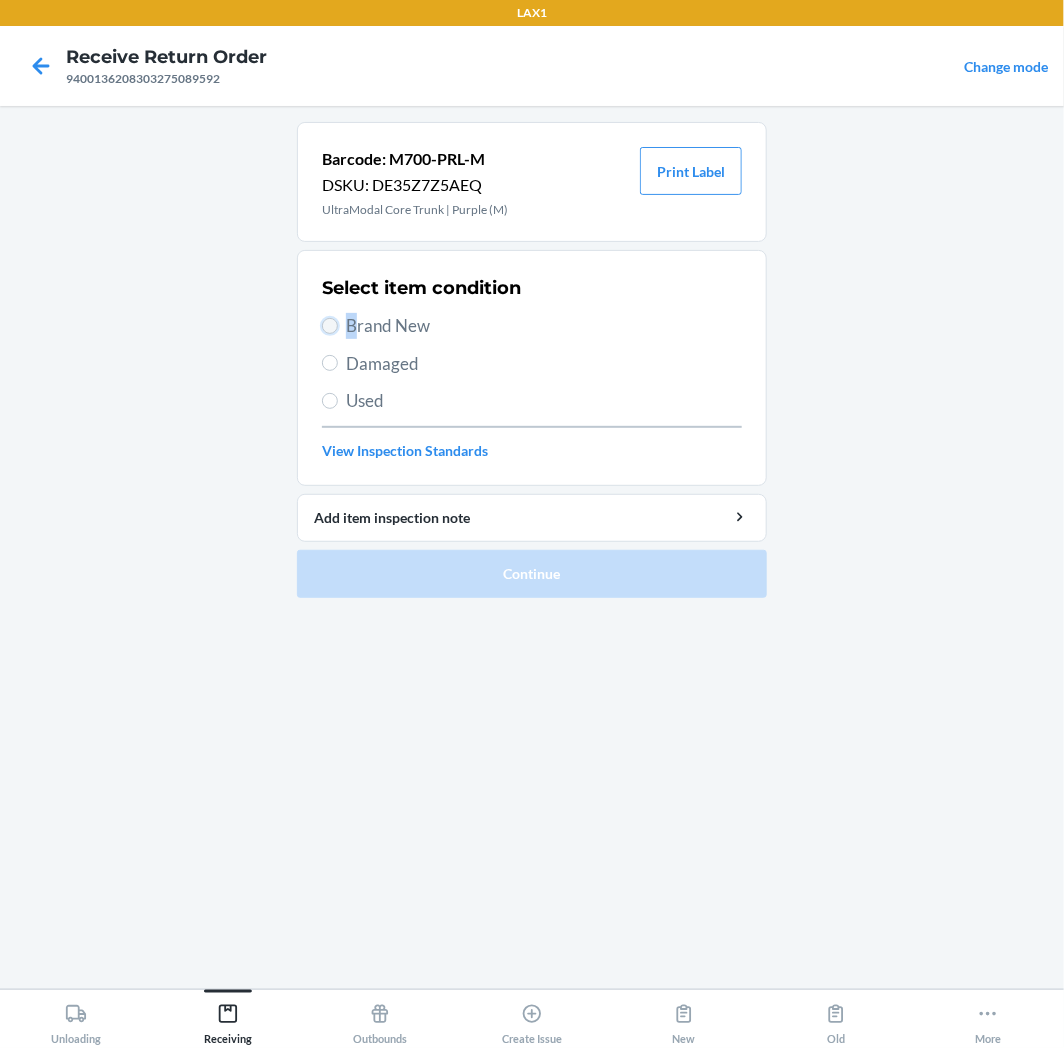 click on "Brand New" at bounding box center (330, 326) 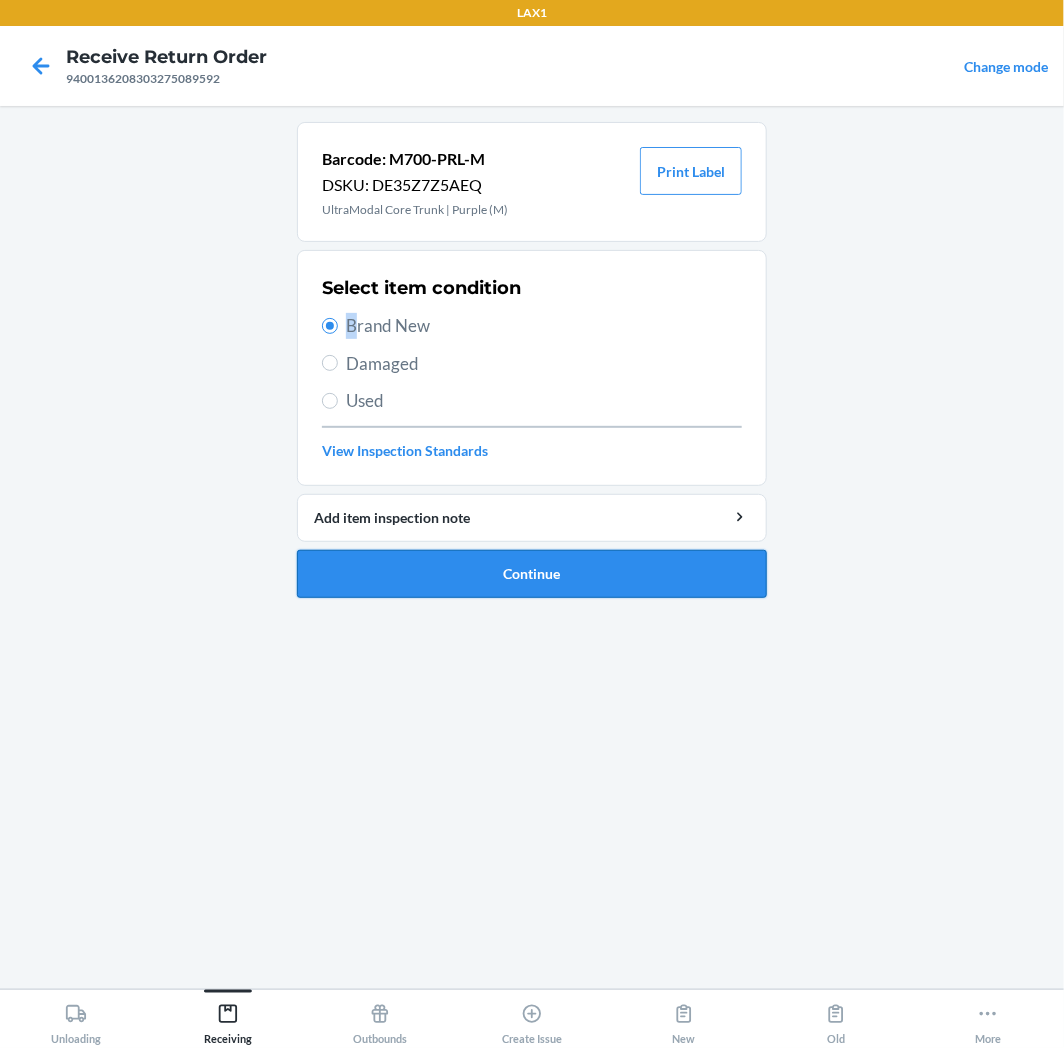 click on "Continue" at bounding box center (532, 574) 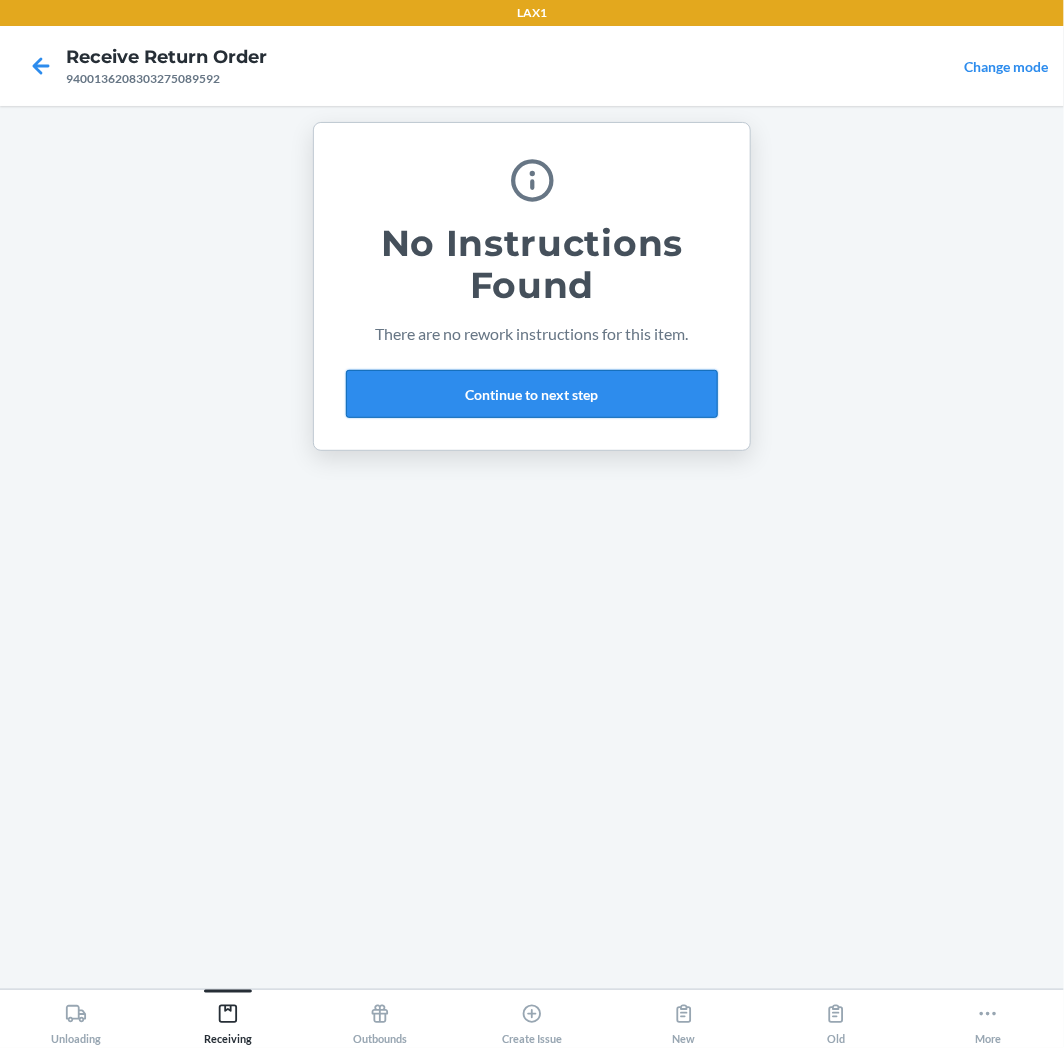 click on "Continue to next step" at bounding box center [532, 394] 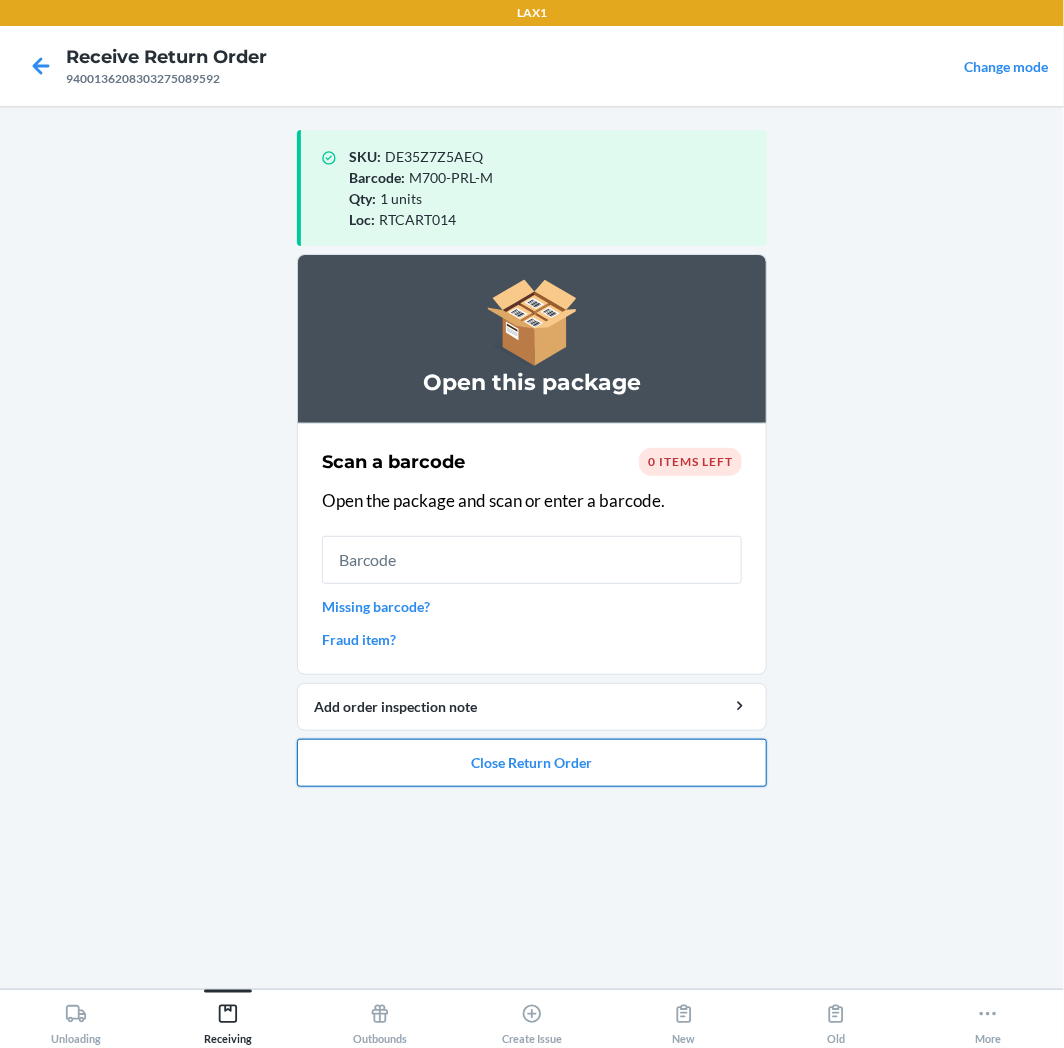 click on "Close Return Order" at bounding box center [532, 763] 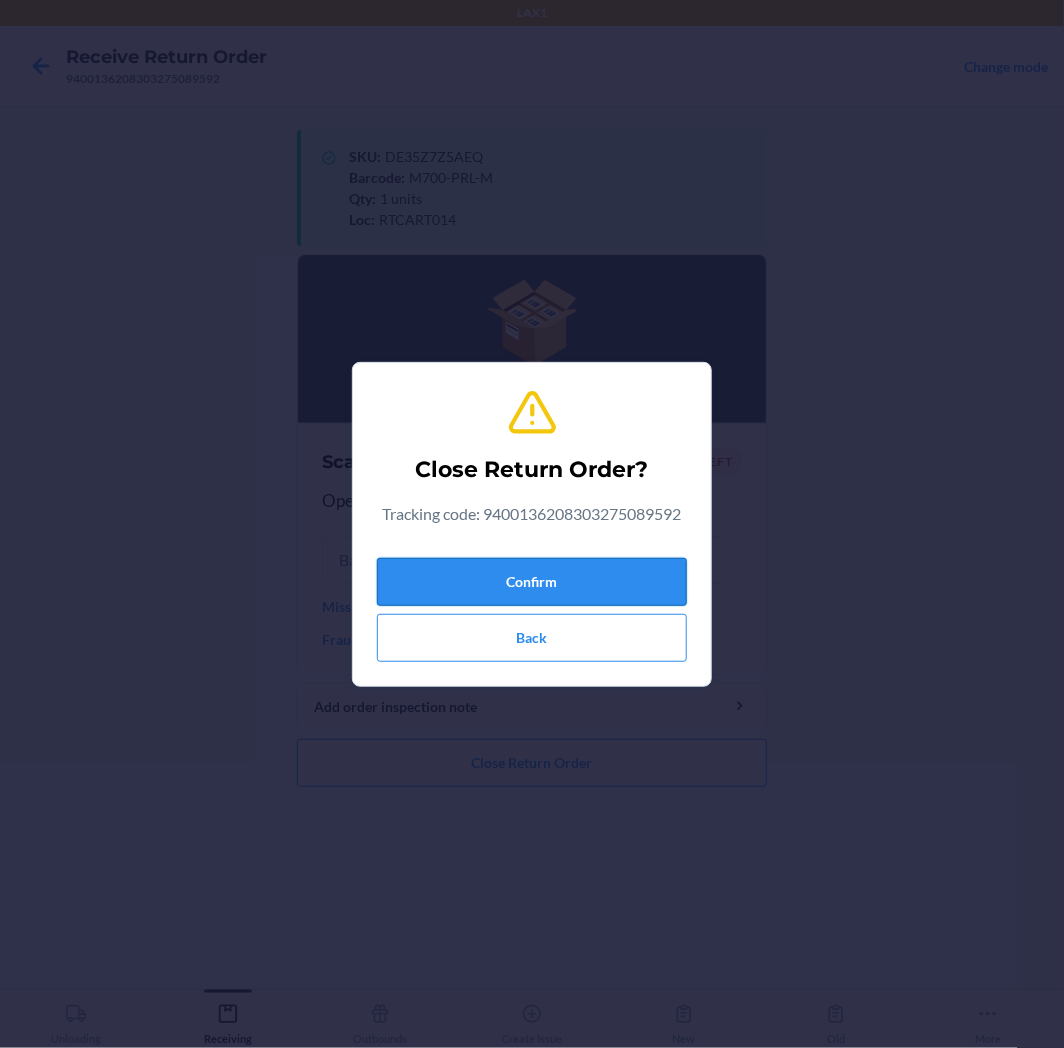 click on "Confirm" at bounding box center [532, 582] 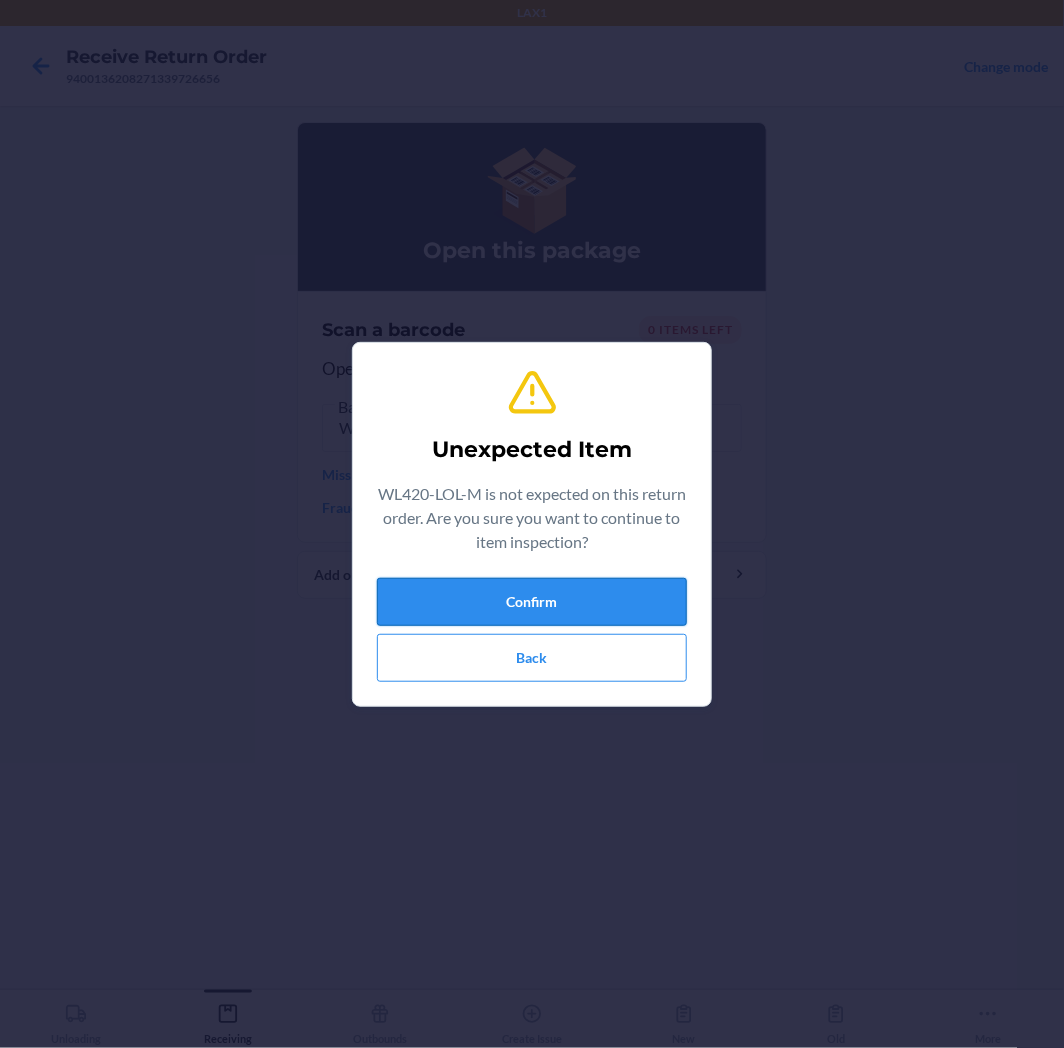 click on "Confirm" at bounding box center [532, 602] 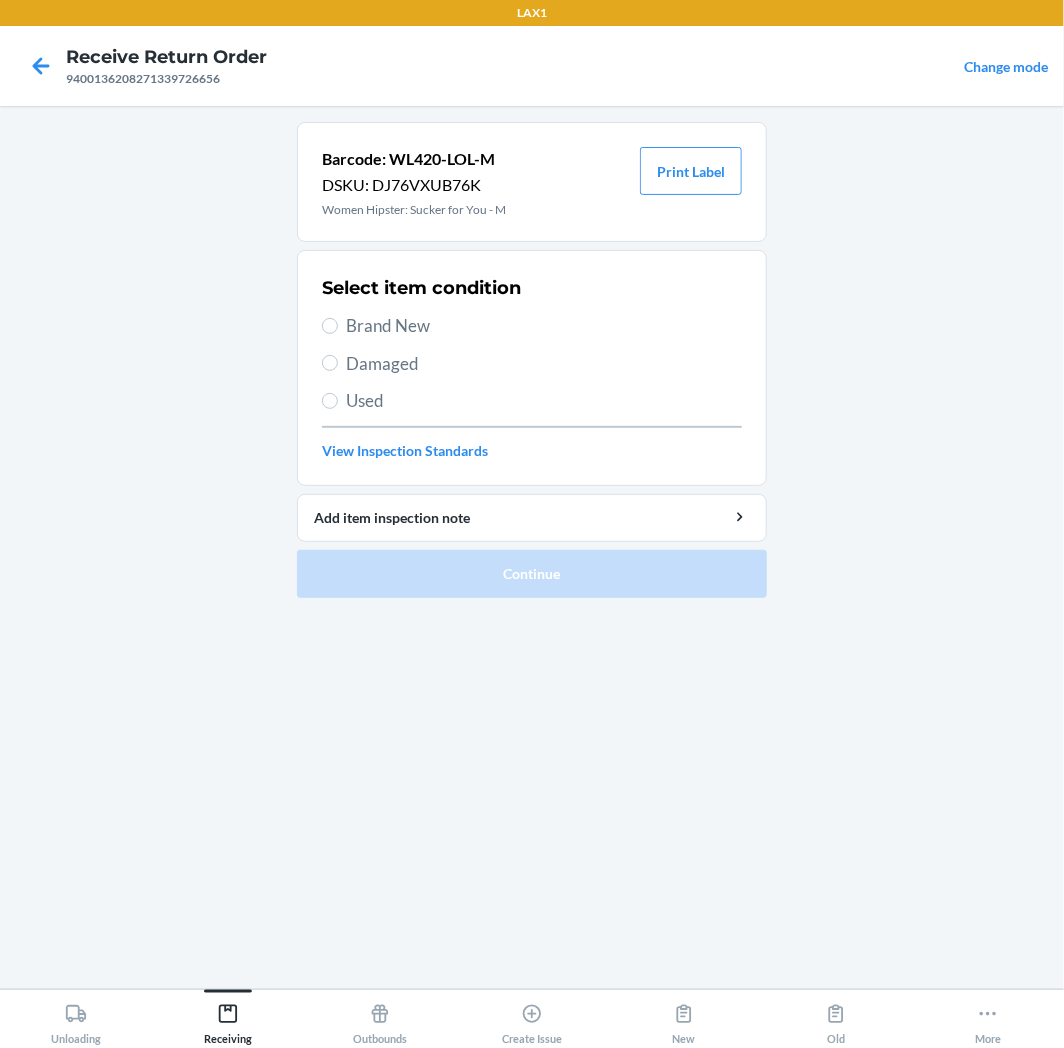 click on "Brand New" at bounding box center [544, 326] 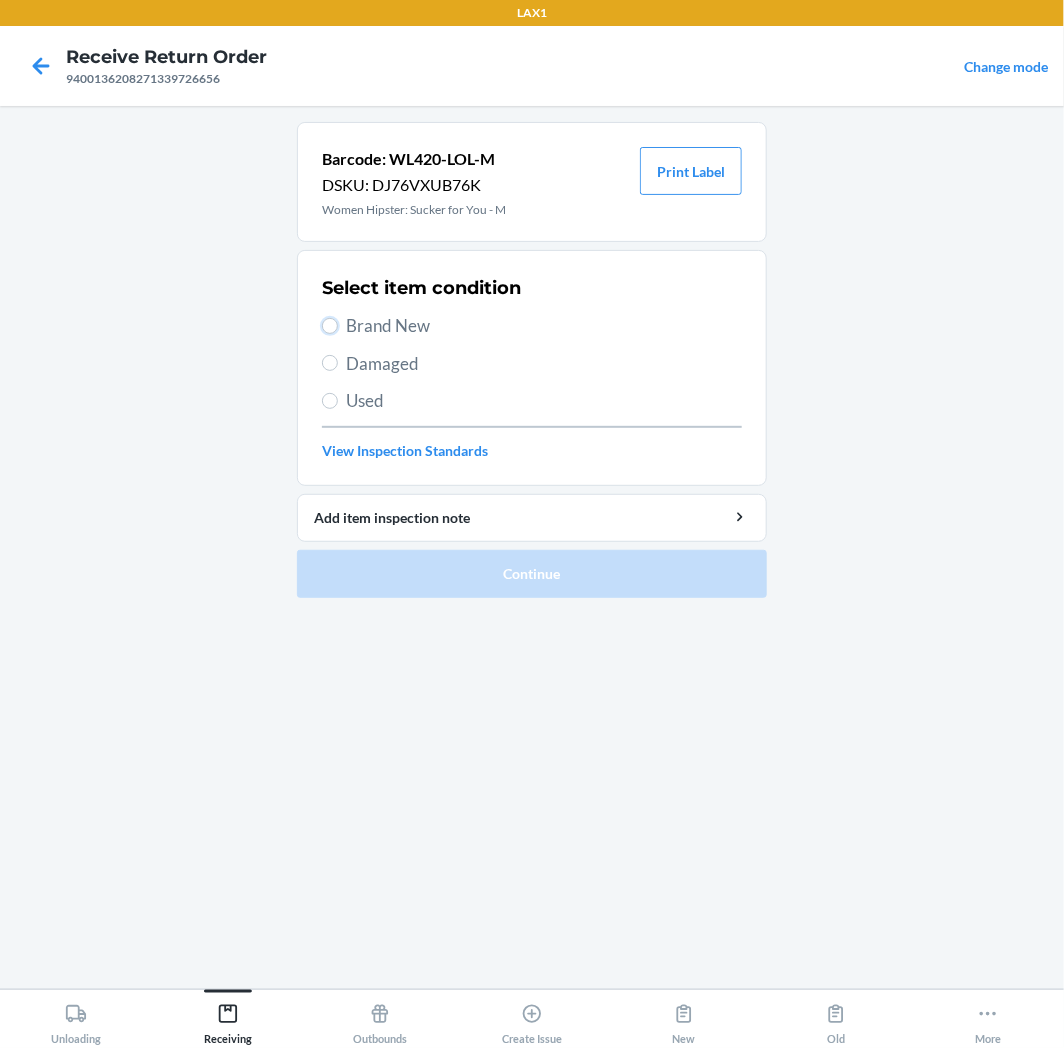 click on "Brand New" at bounding box center [330, 326] 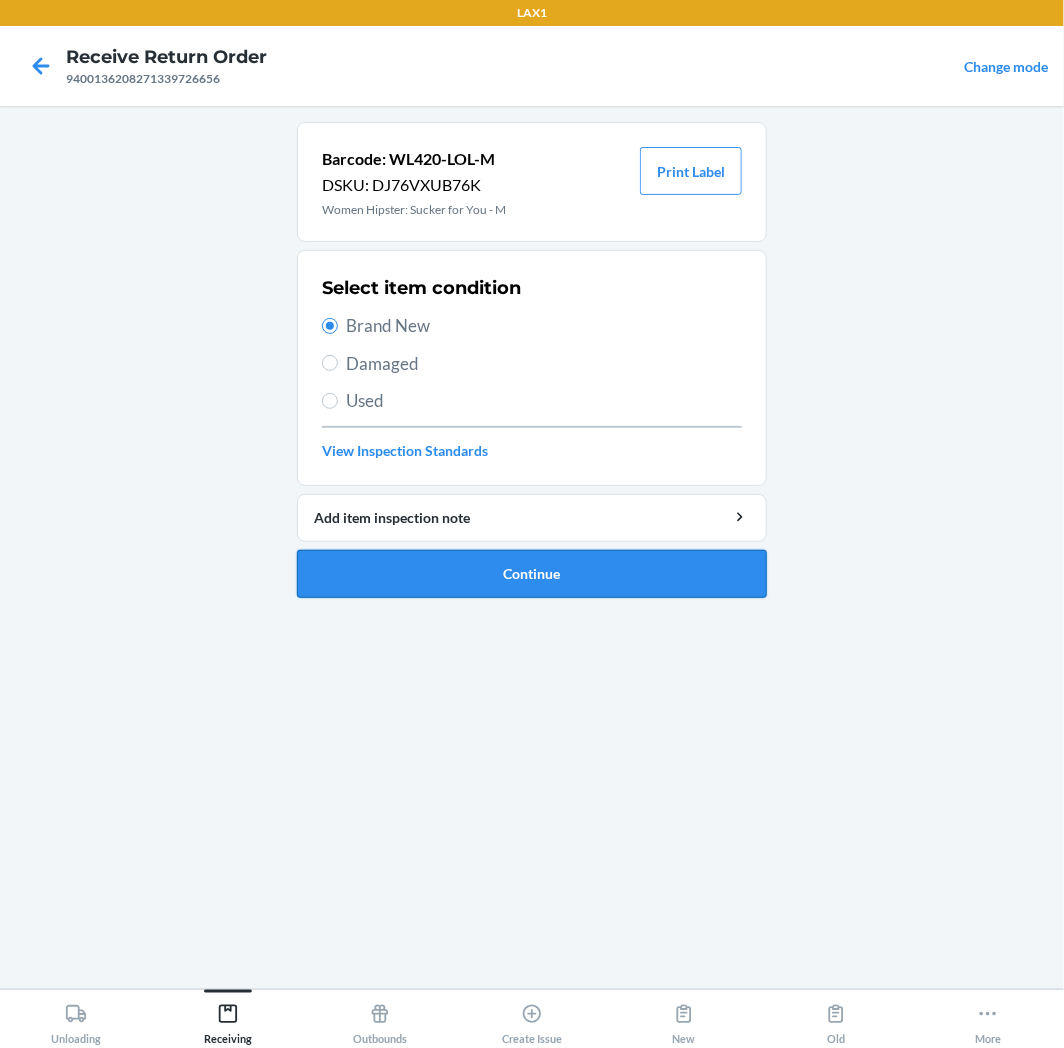 click on "Continue" at bounding box center [532, 574] 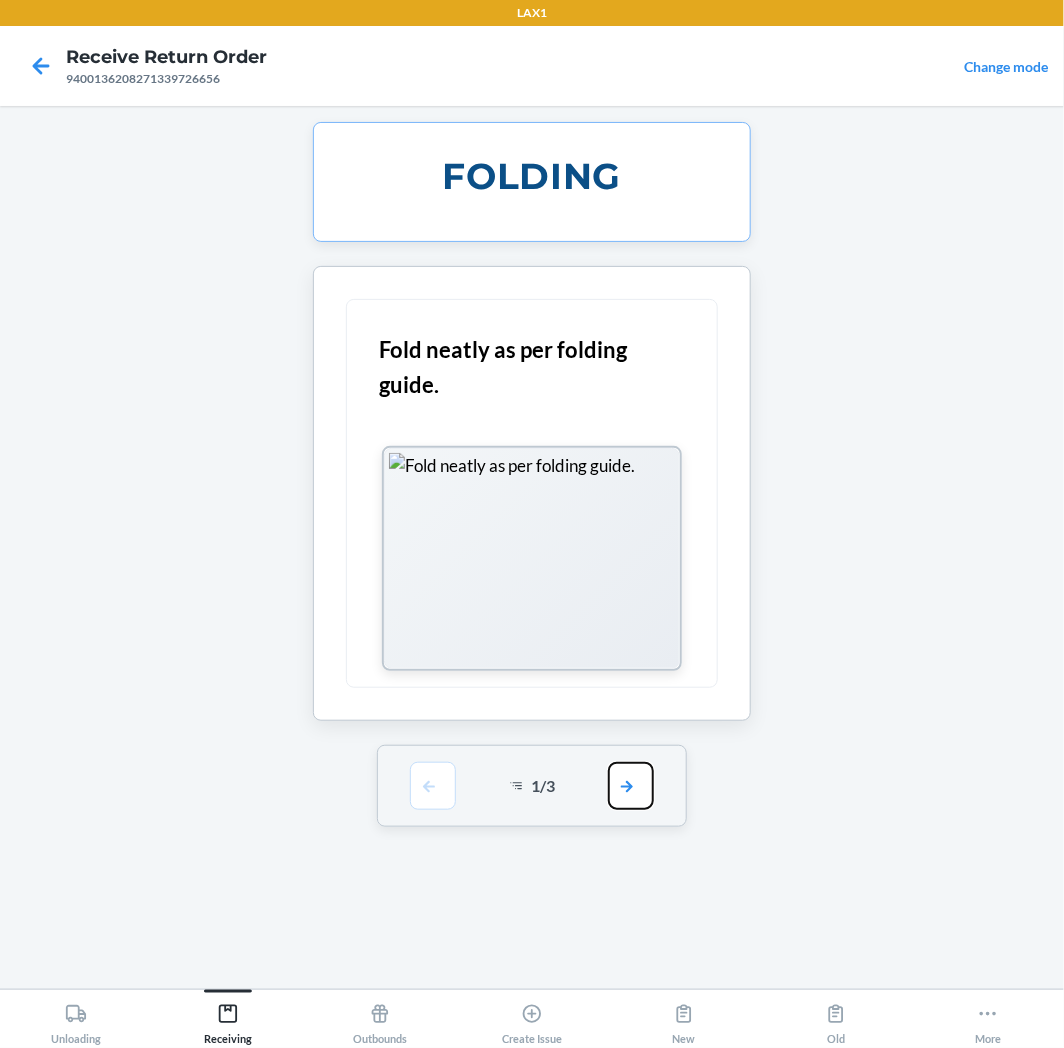 click at bounding box center (631, 786) 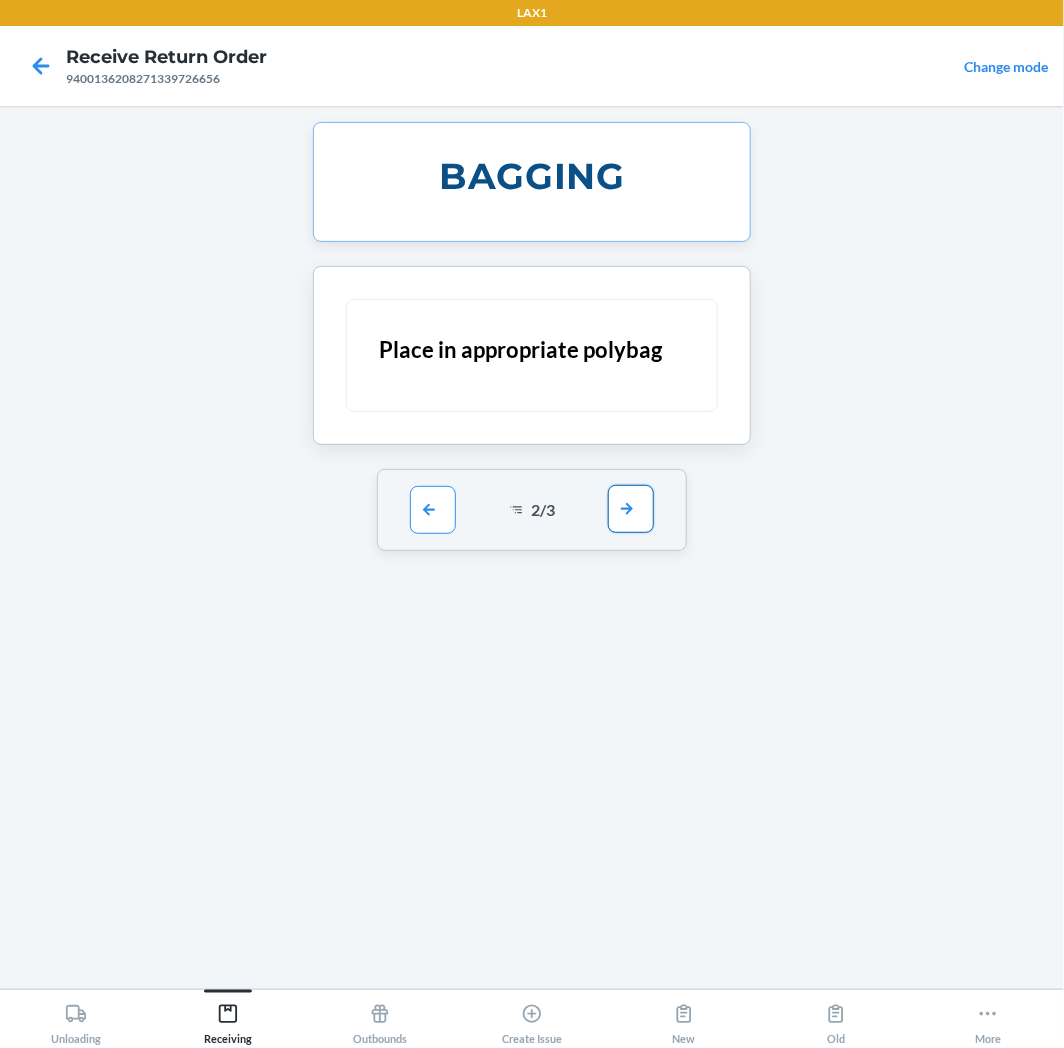 click at bounding box center [631, 509] 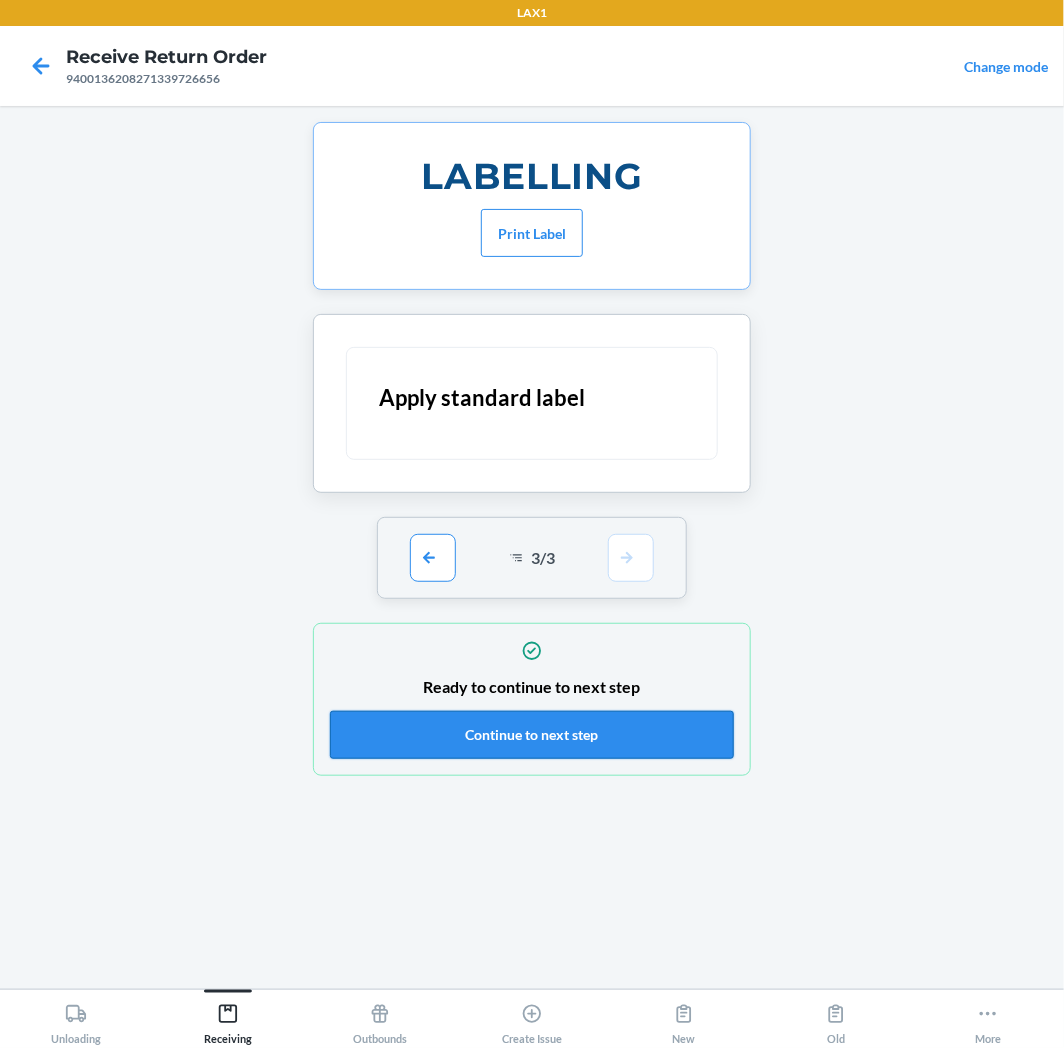 click on "Continue to next step" at bounding box center [532, 735] 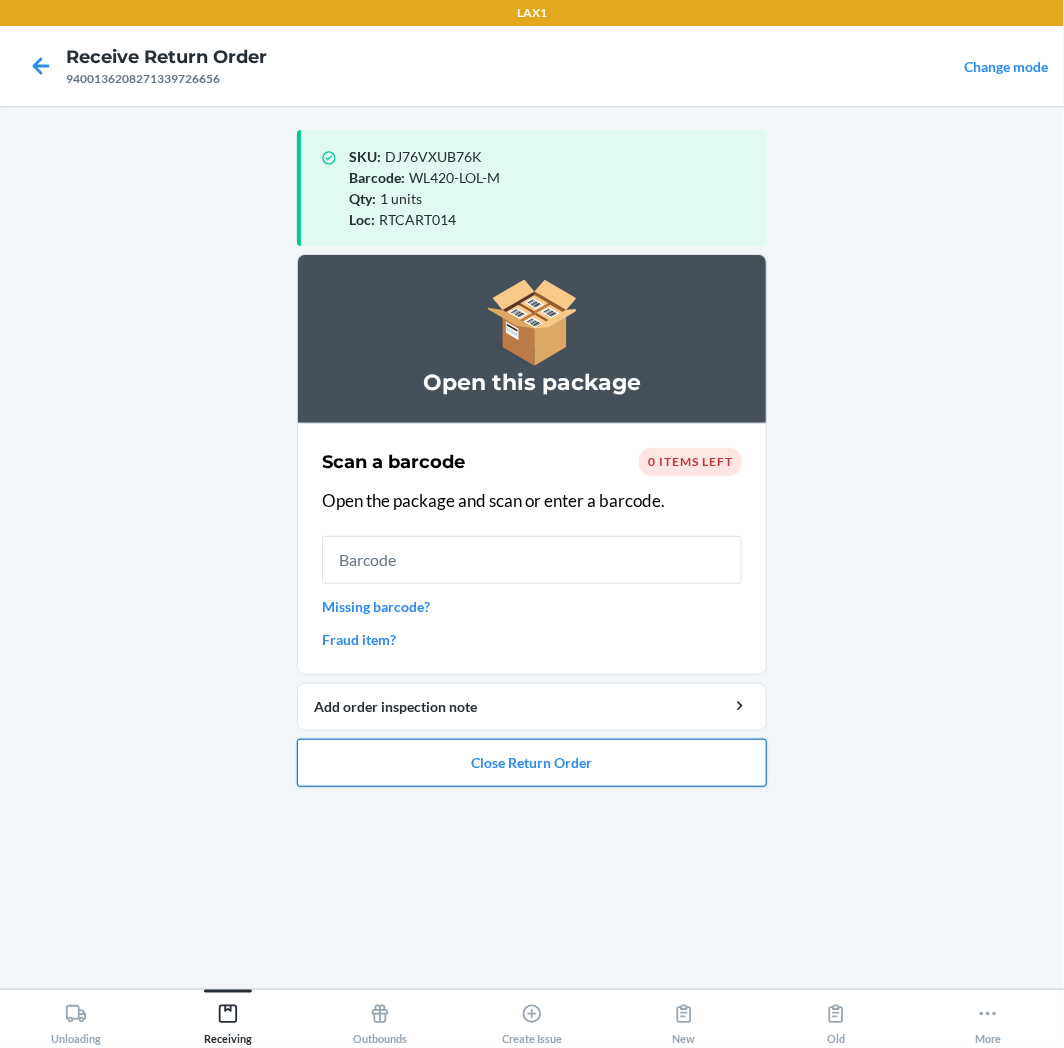 click on "Close Return Order" at bounding box center [532, 763] 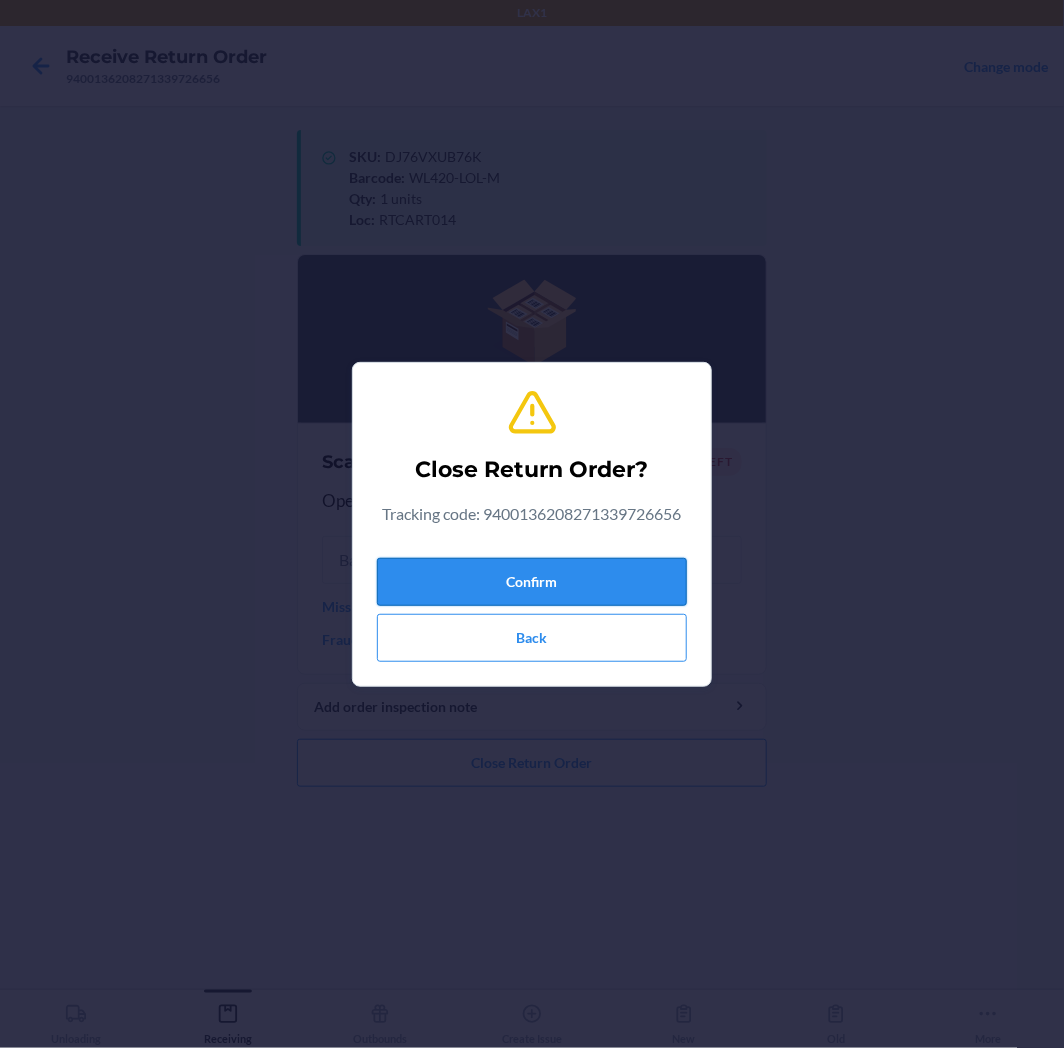 click on "Confirm" at bounding box center (532, 582) 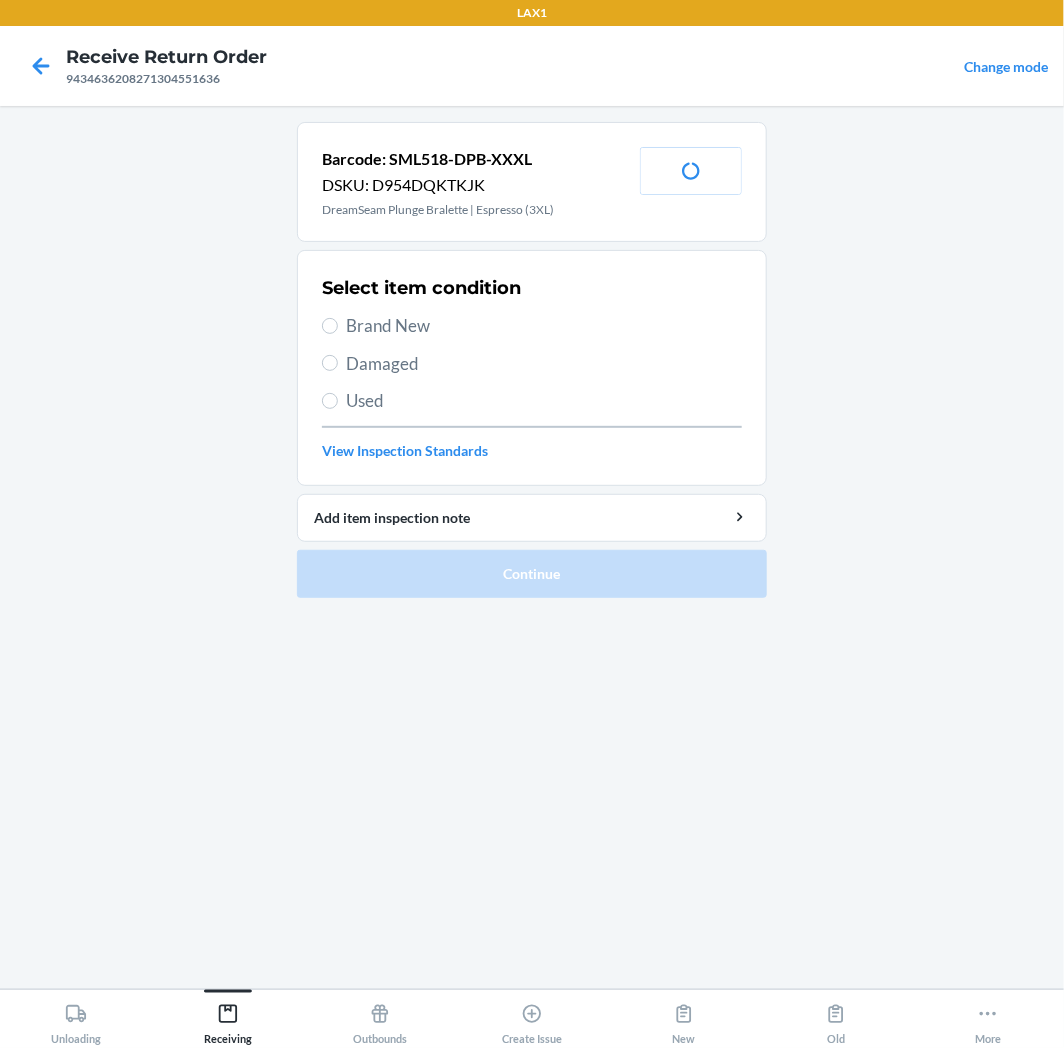 click on "Brand New" at bounding box center [544, 326] 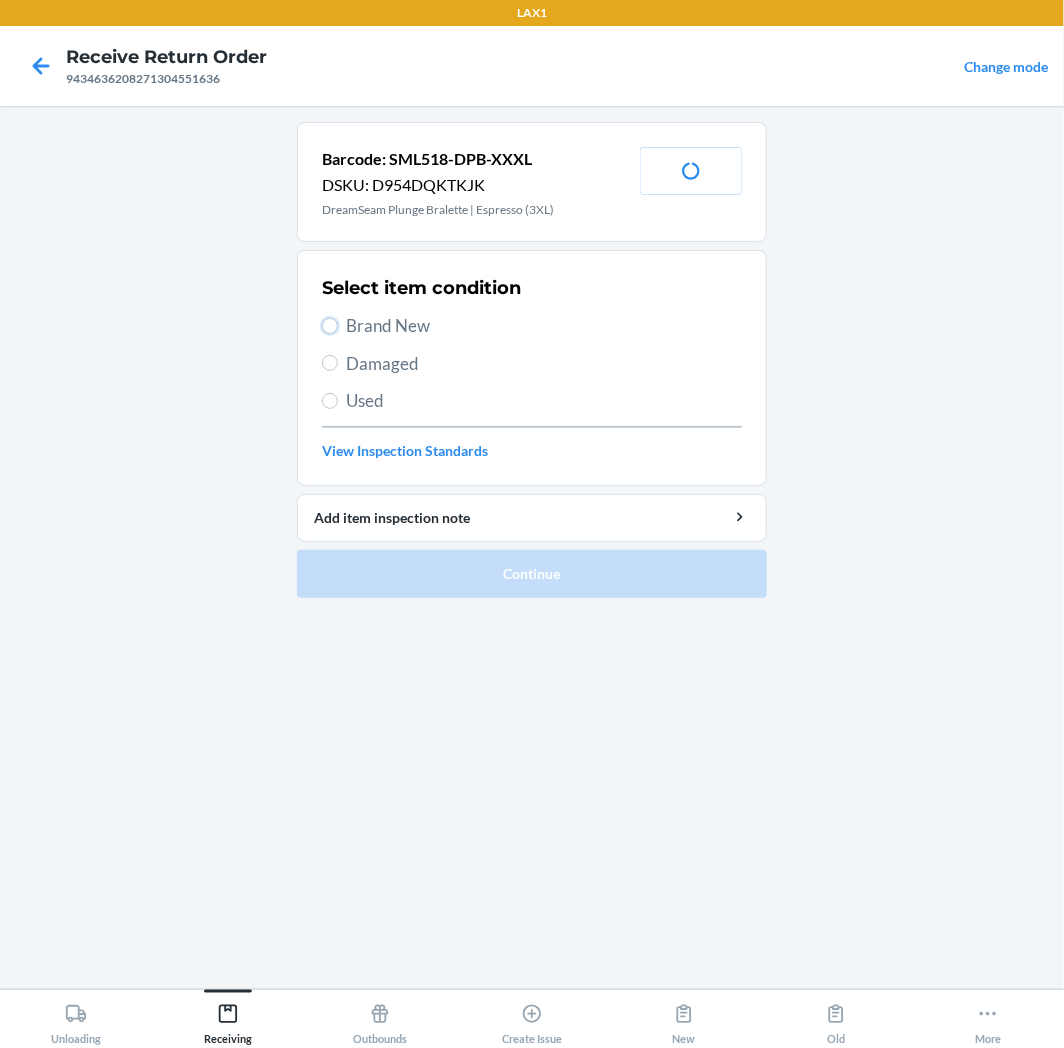 click on "Brand New" at bounding box center (330, 326) 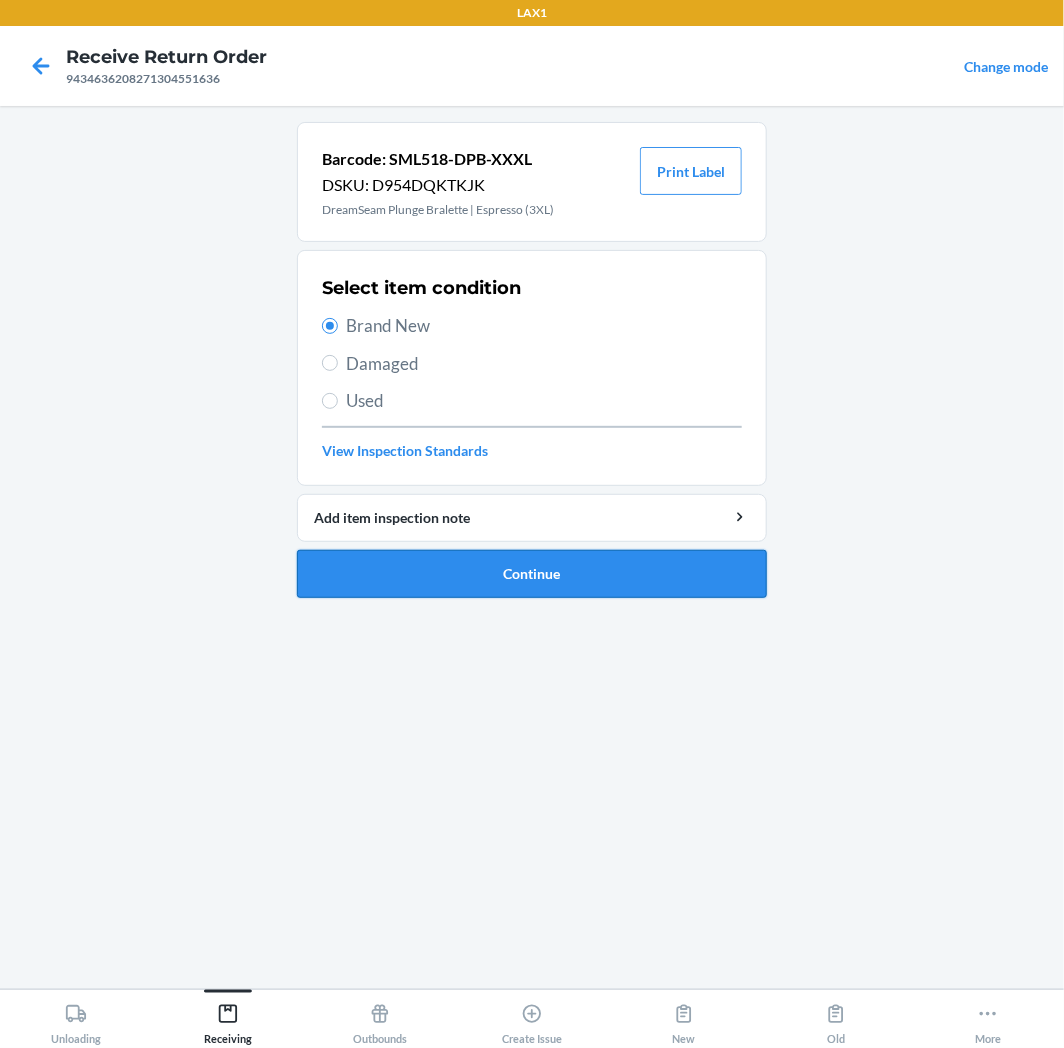 click on "Continue" at bounding box center [532, 574] 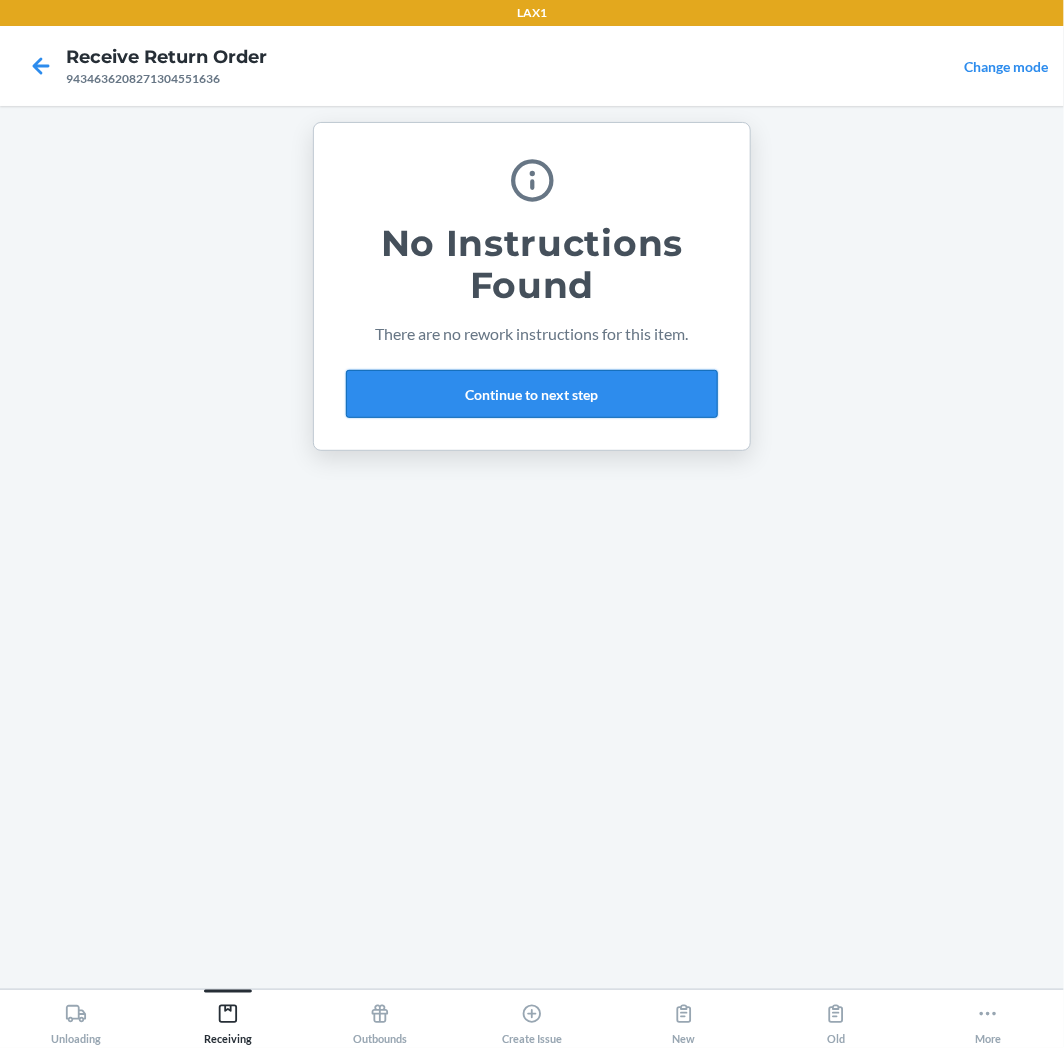 click on "Continue to next step" at bounding box center (532, 394) 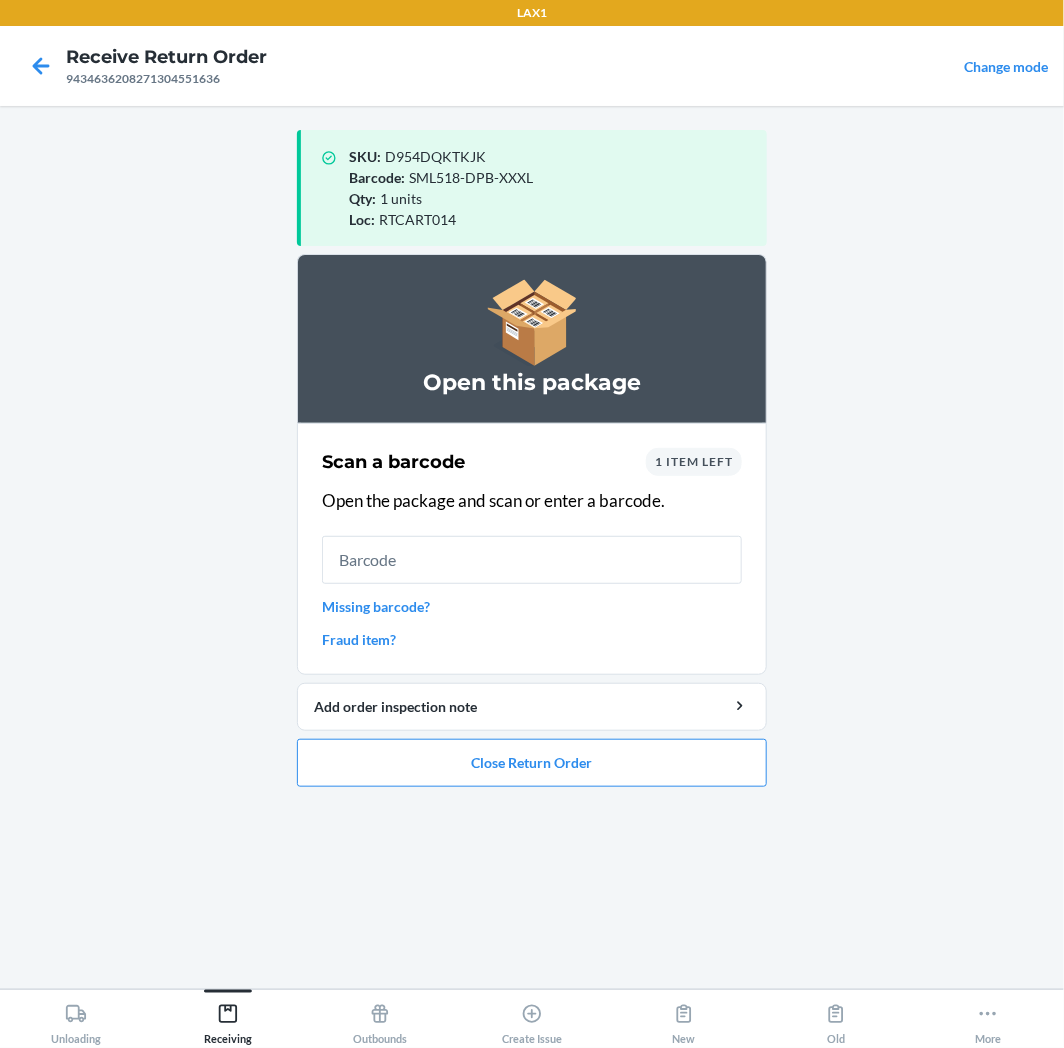 click on "1 item left" at bounding box center (694, 461) 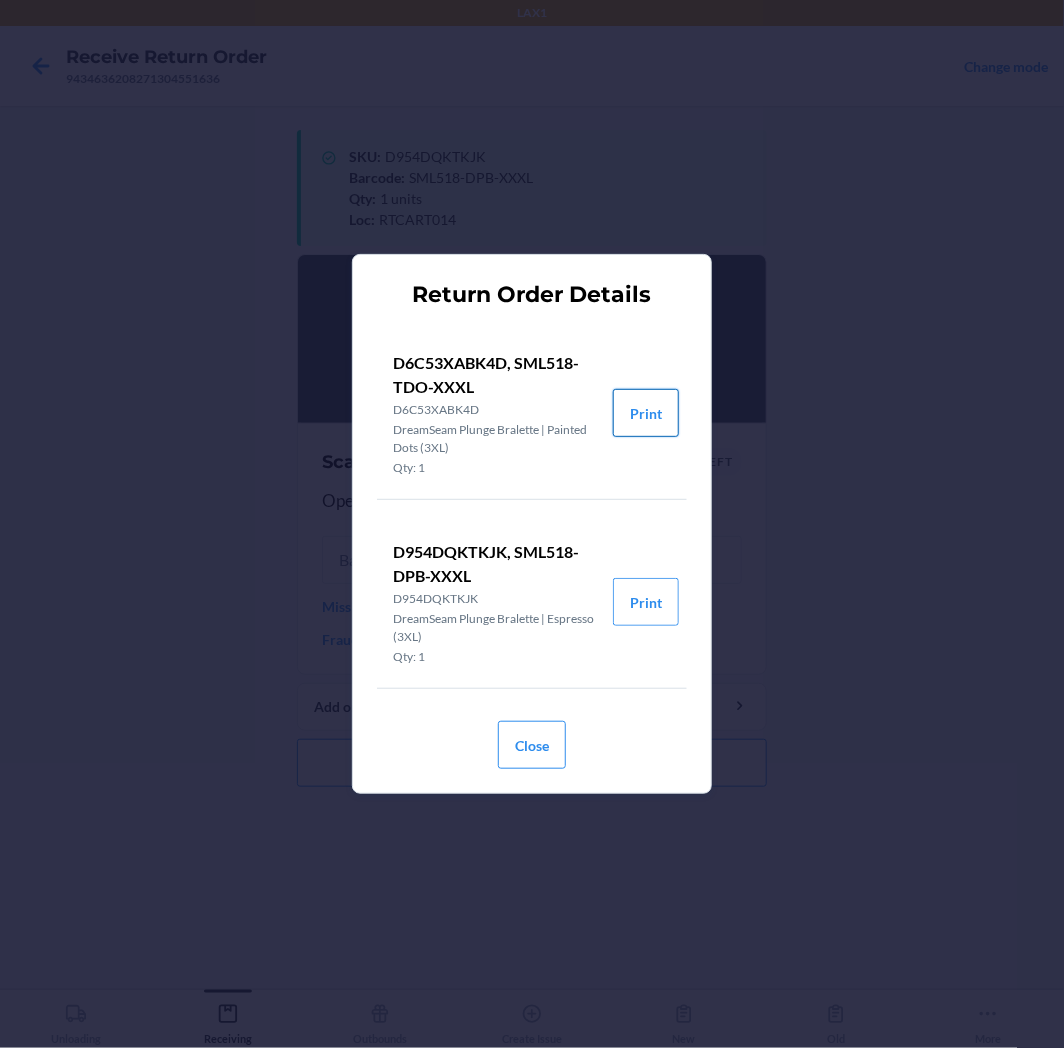 click on "Print" at bounding box center (646, 413) 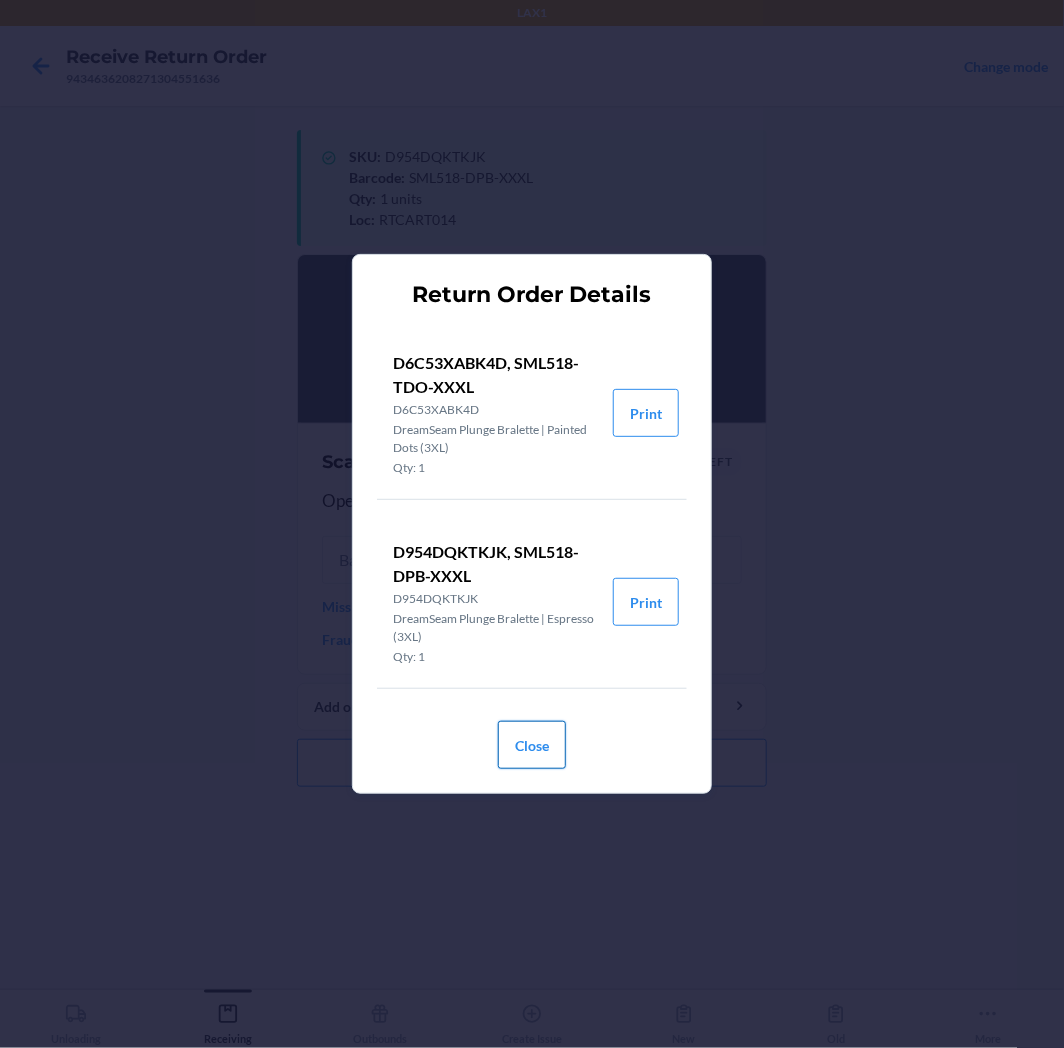 click on "Close" at bounding box center (532, 745) 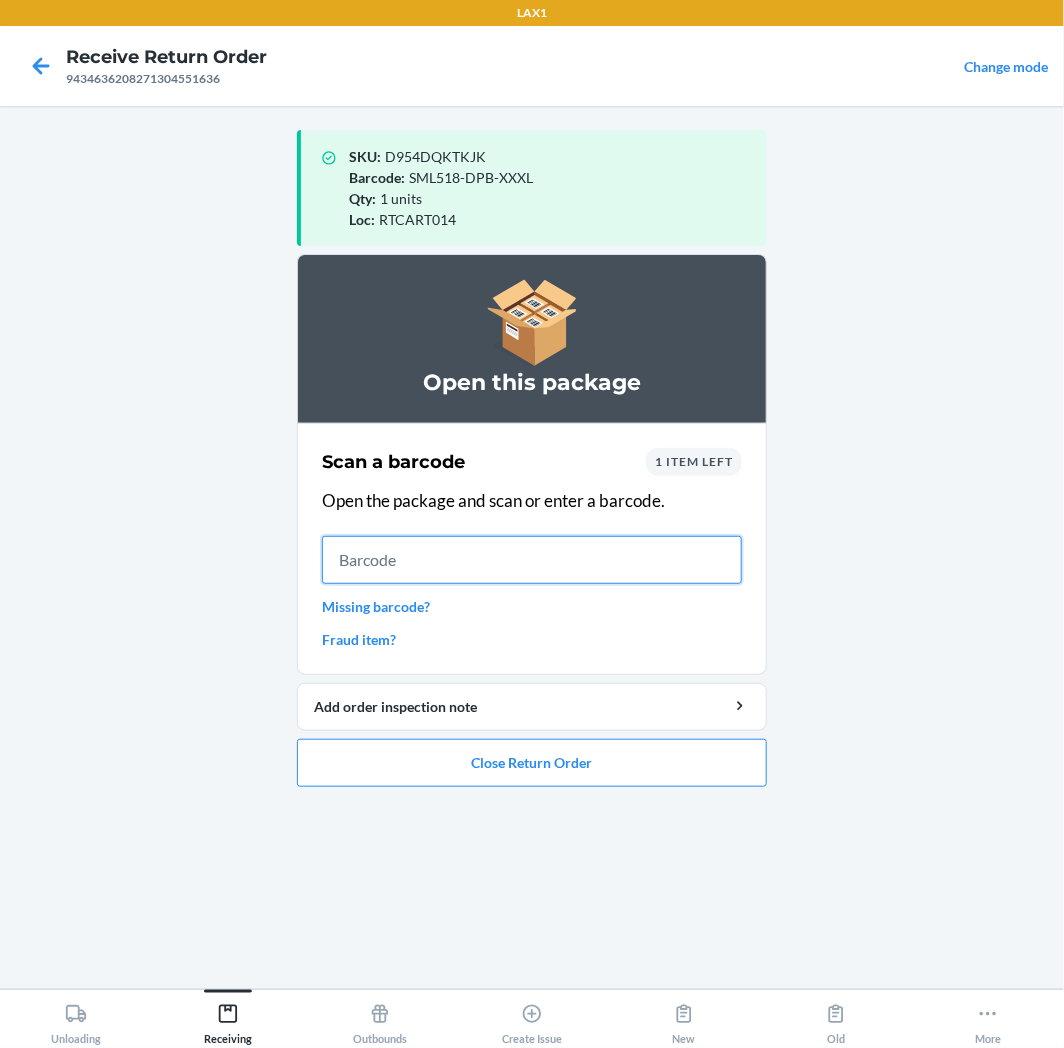 click at bounding box center [532, 560] 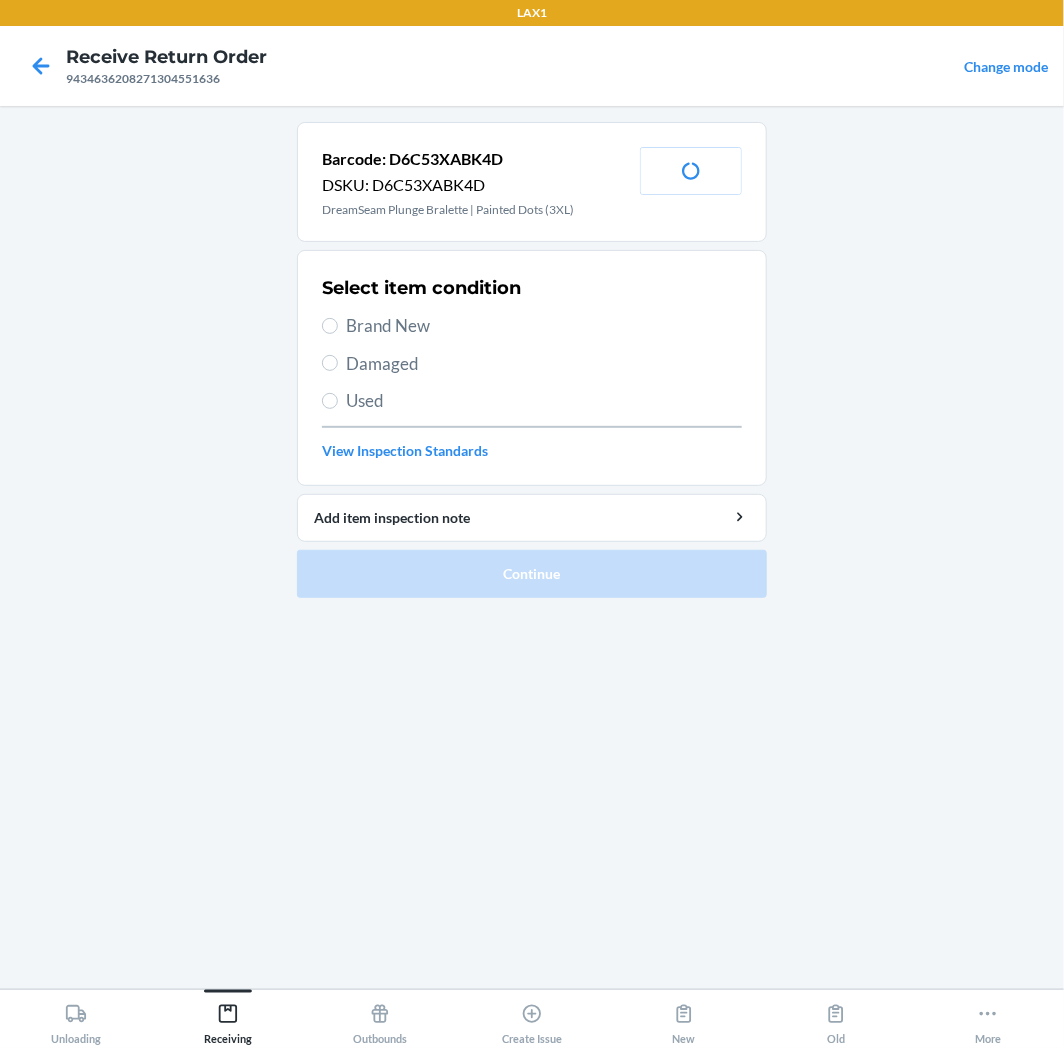 click on "Brand New" at bounding box center (544, 326) 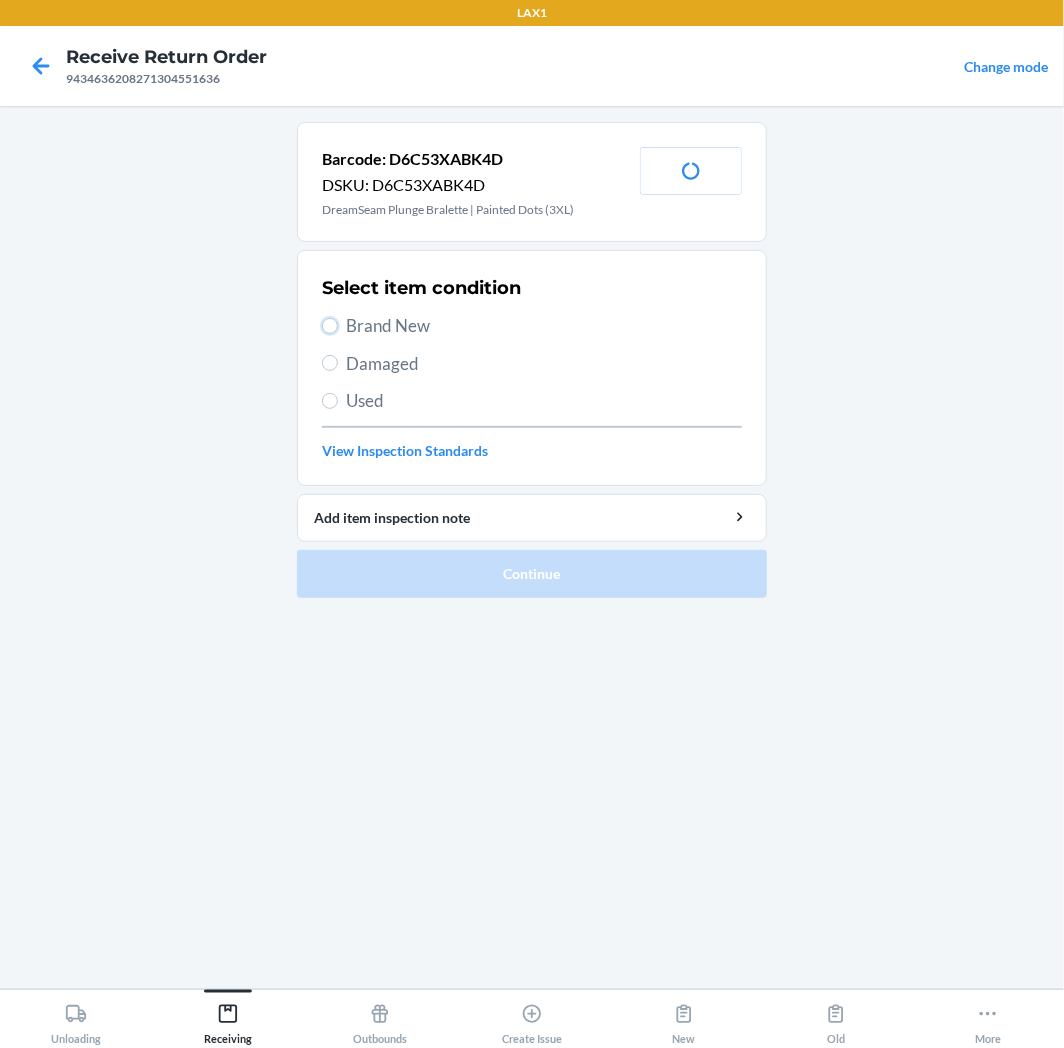 click on "Brand New" at bounding box center (330, 326) 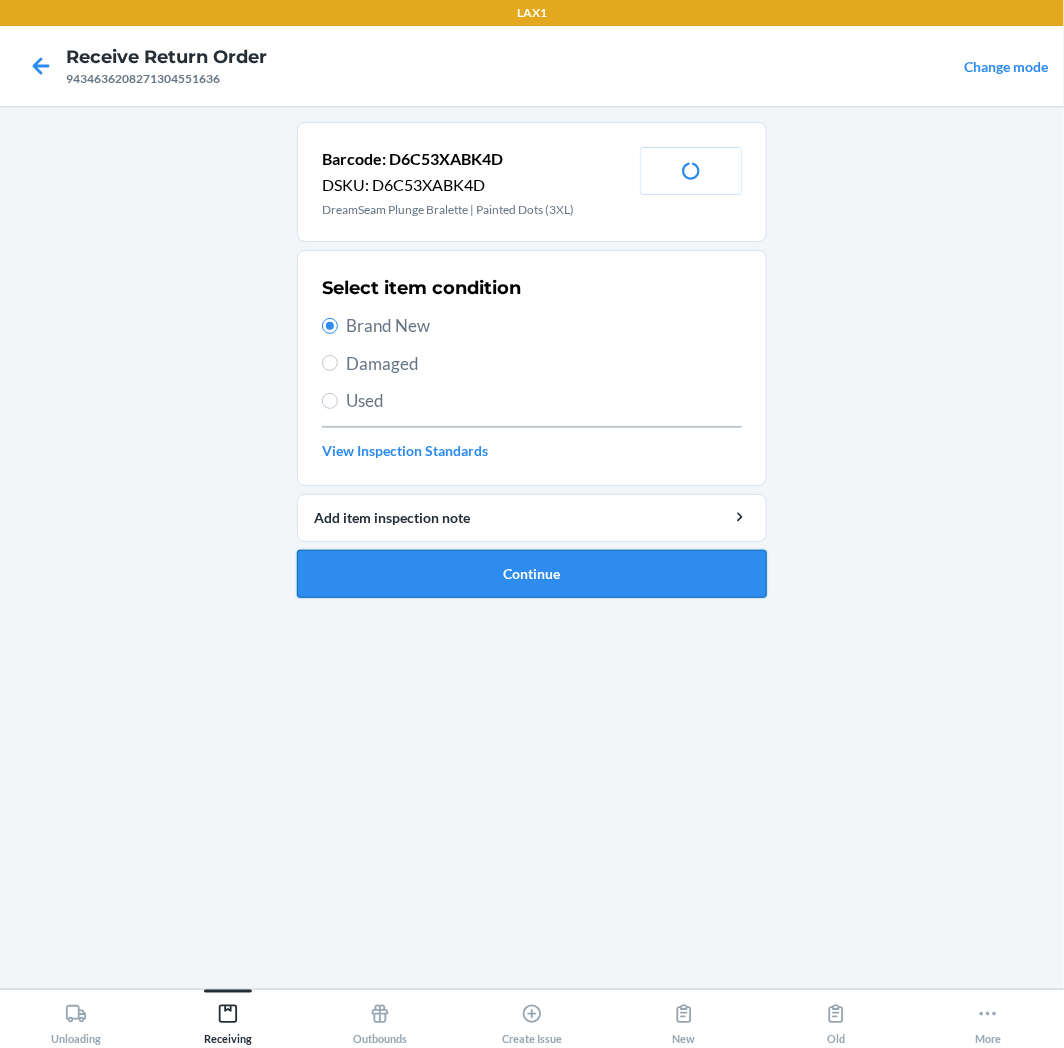 click on "Continue" at bounding box center [532, 574] 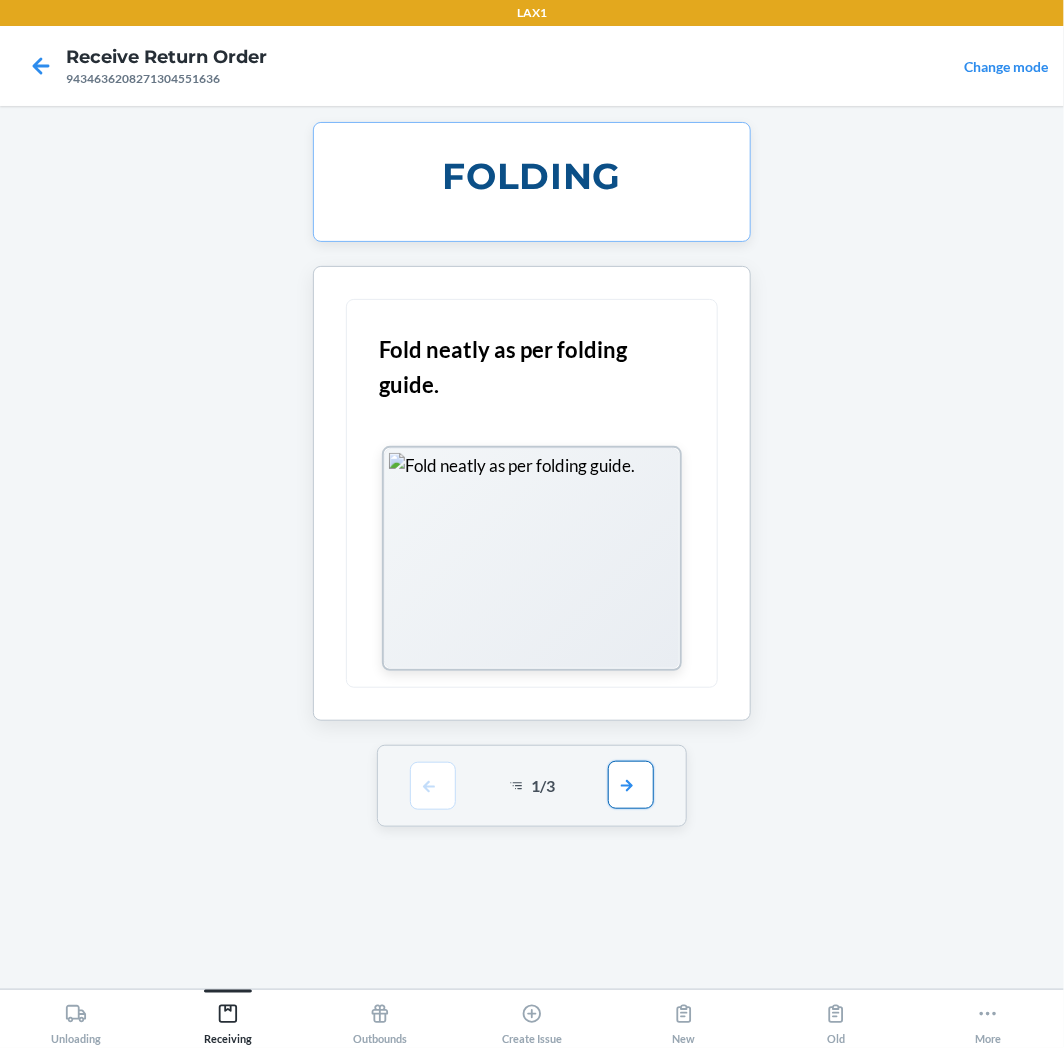 click at bounding box center [631, 785] 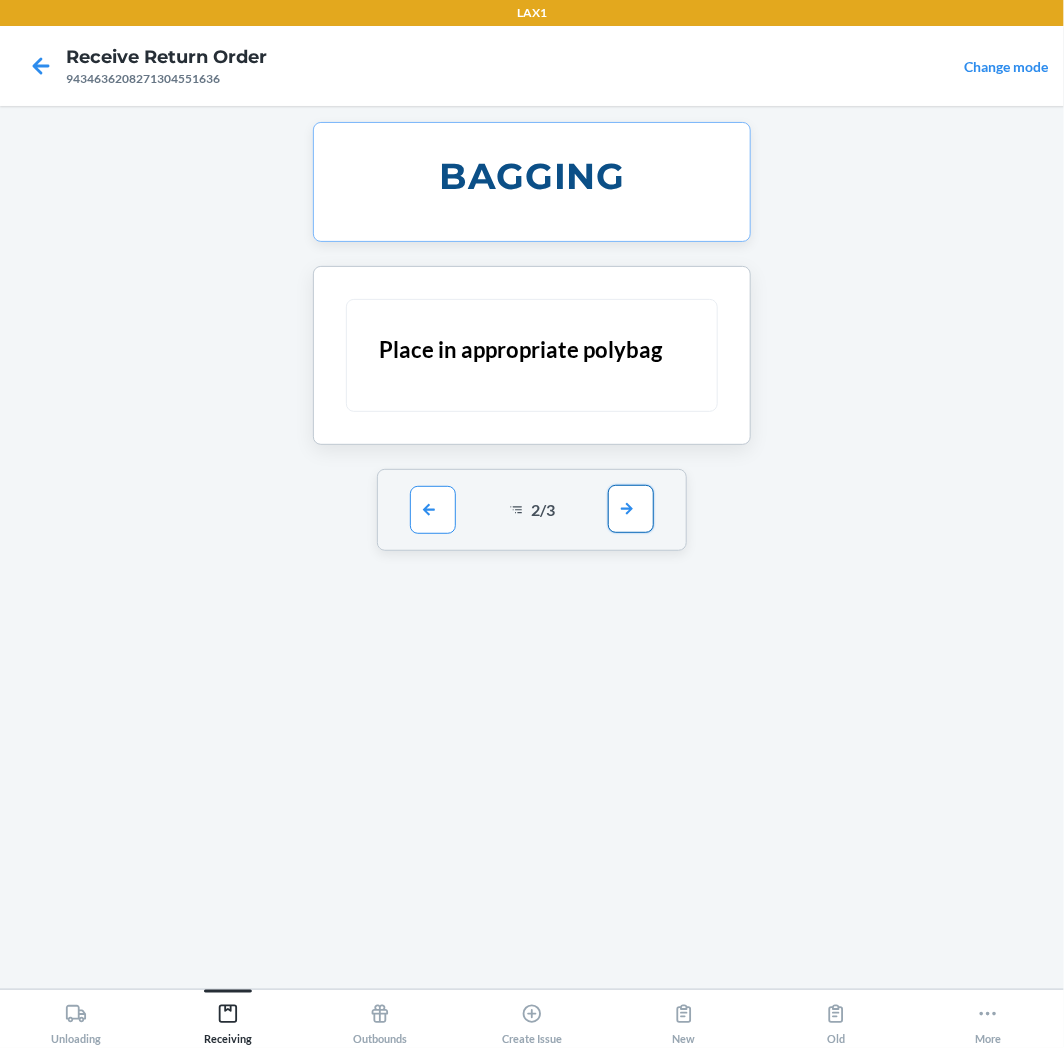 click at bounding box center [631, 509] 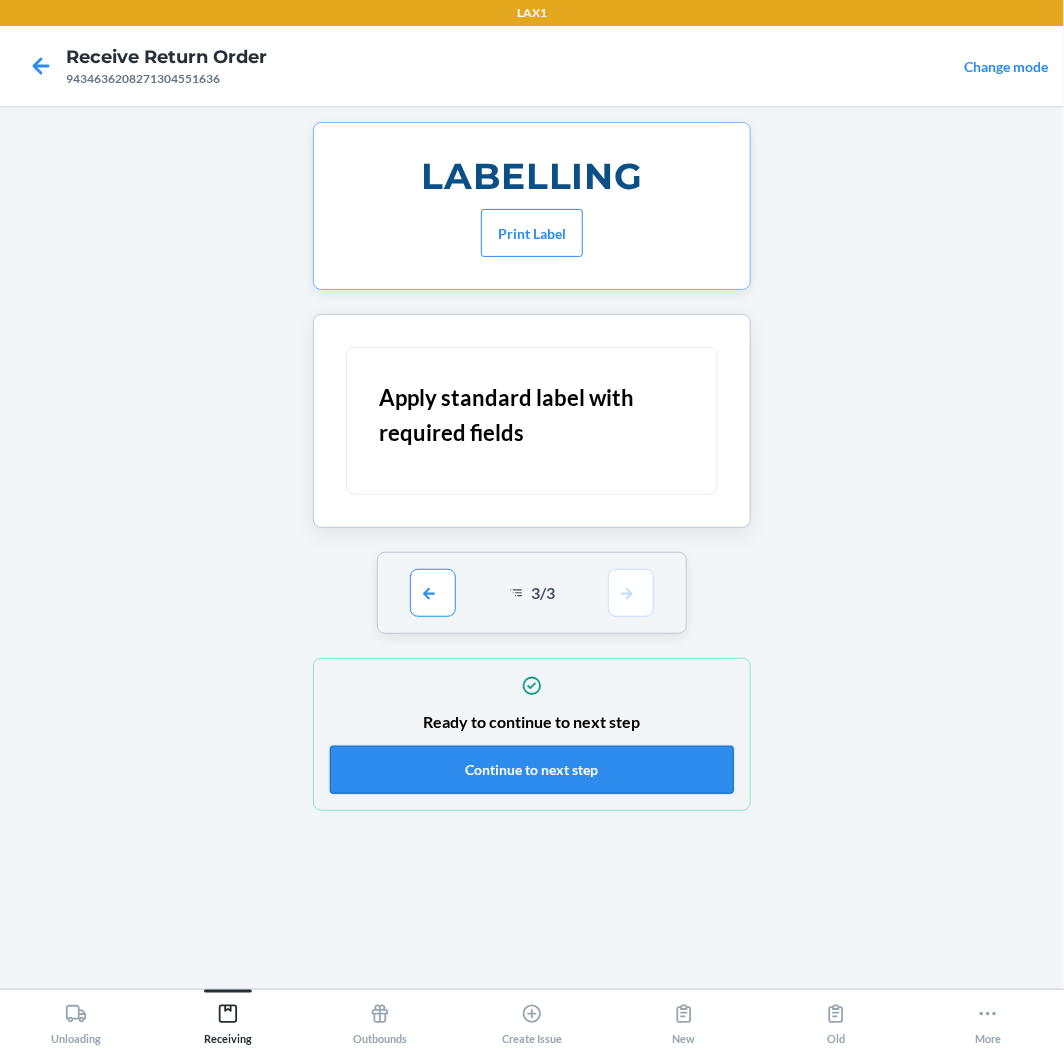 drag, startPoint x: 605, startPoint y: 777, endPoint x: 605, endPoint y: 755, distance: 22 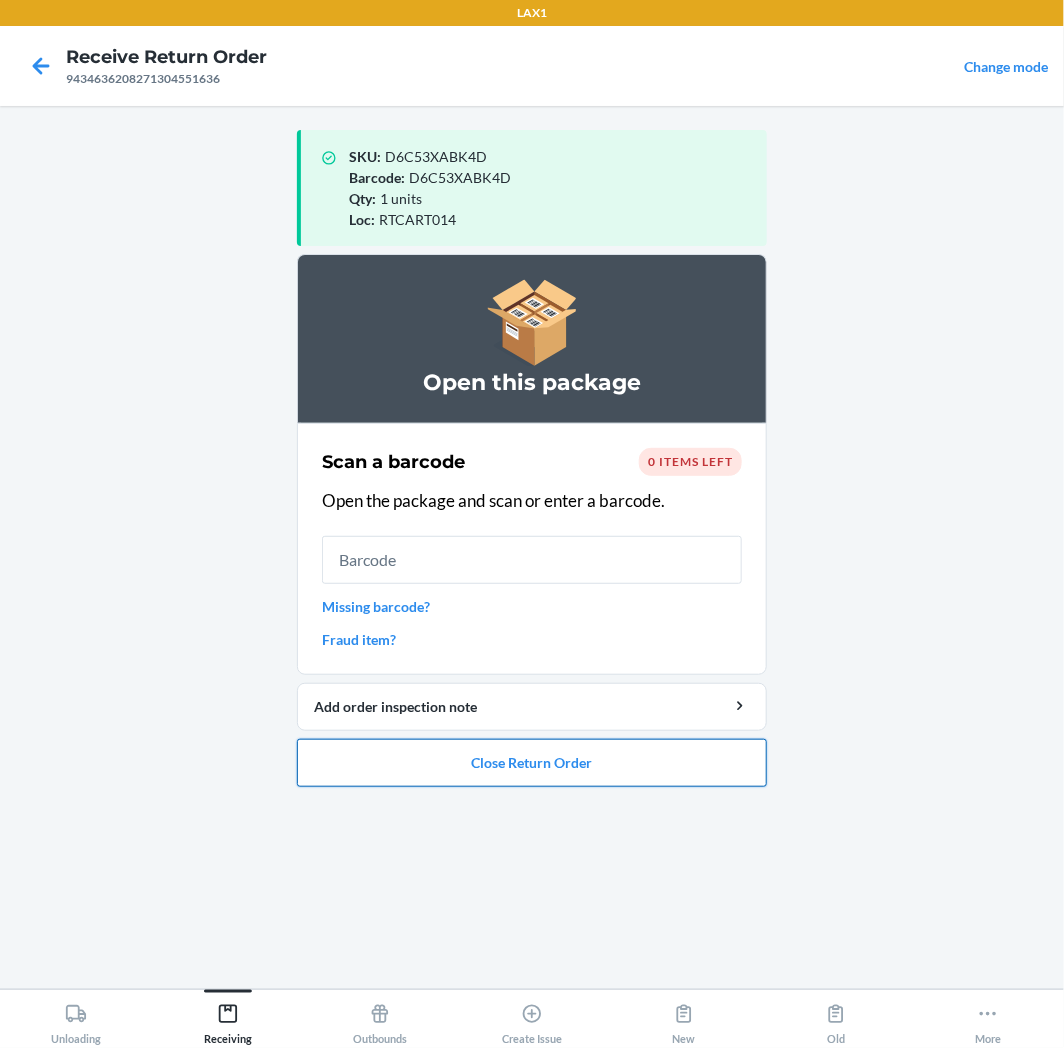 click on "Close Return Order" at bounding box center [532, 763] 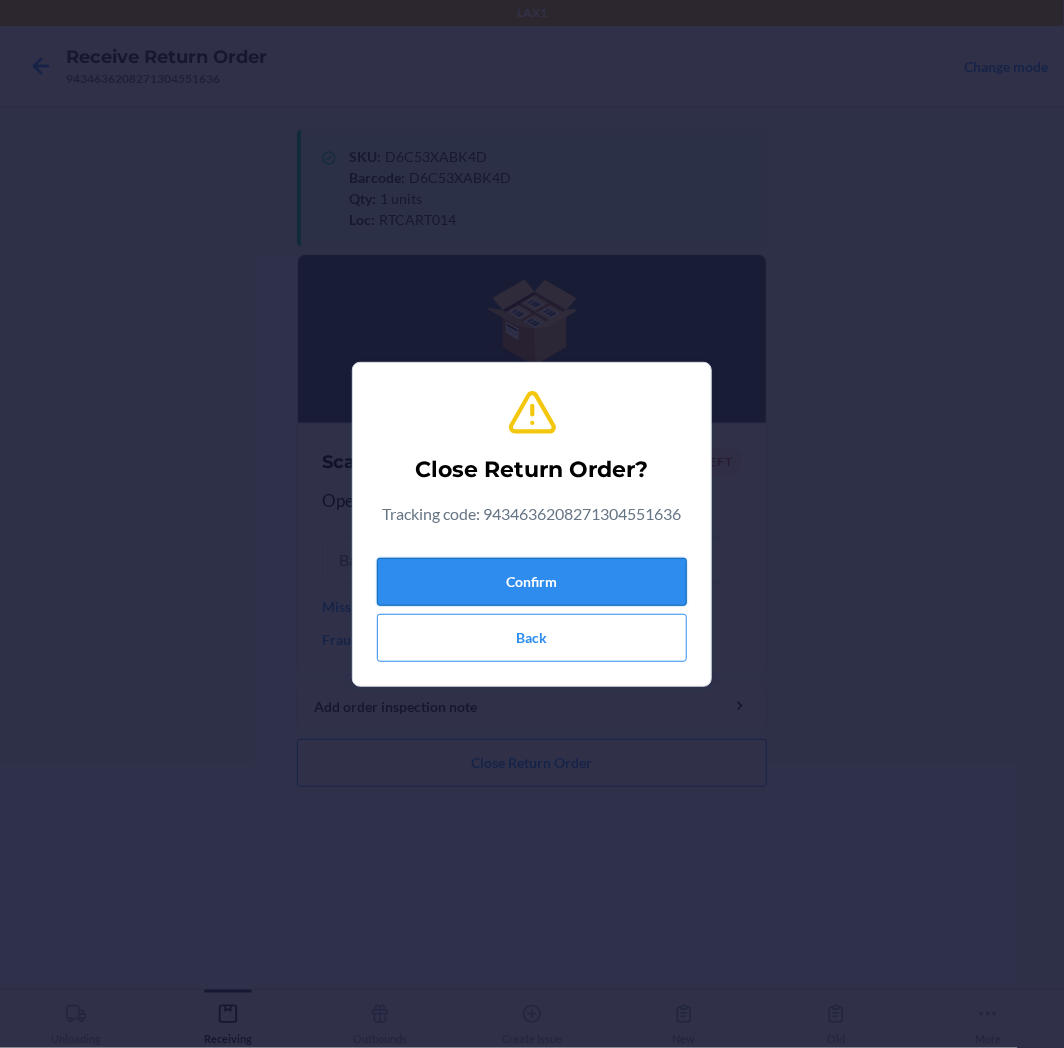 click on "Confirm" at bounding box center (532, 582) 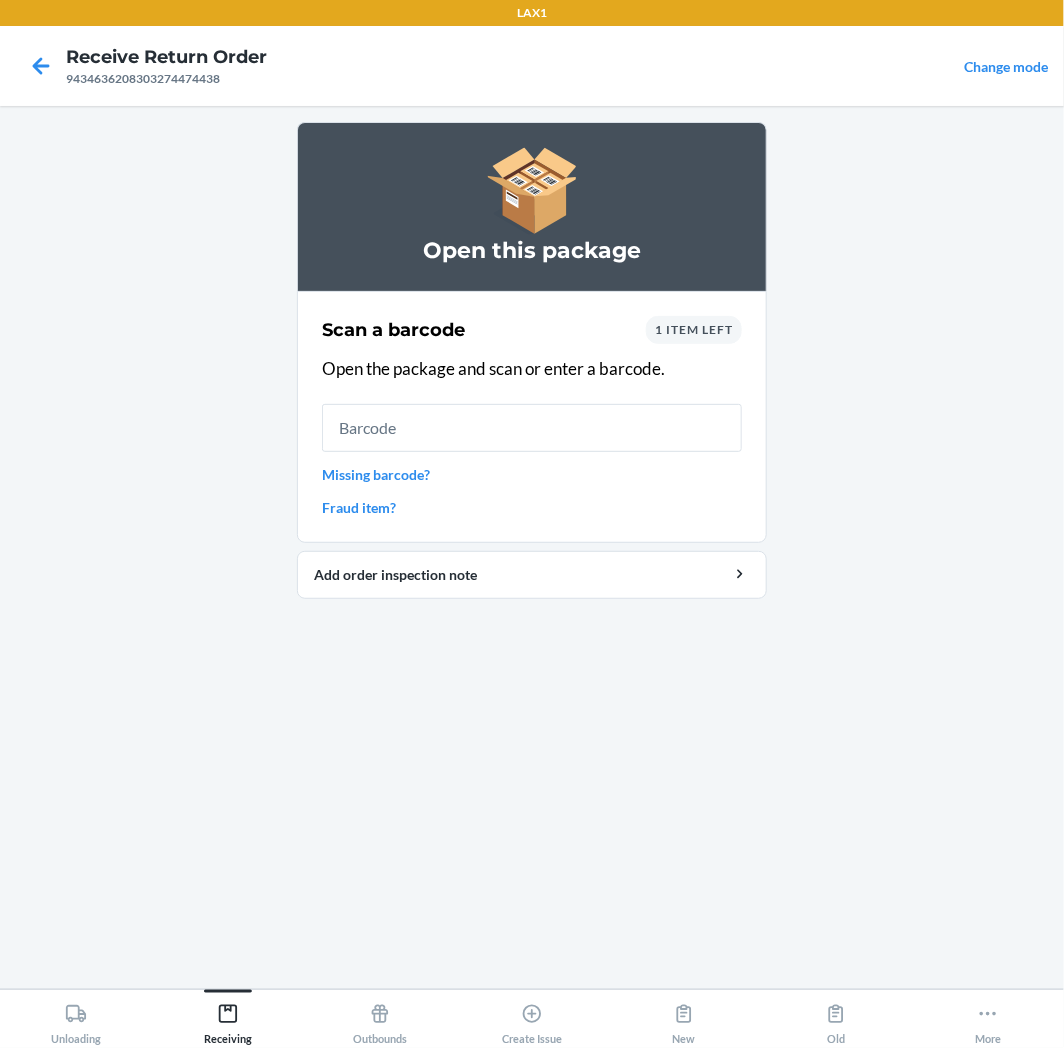 click on "Missing barcode?" at bounding box center [532, 474] 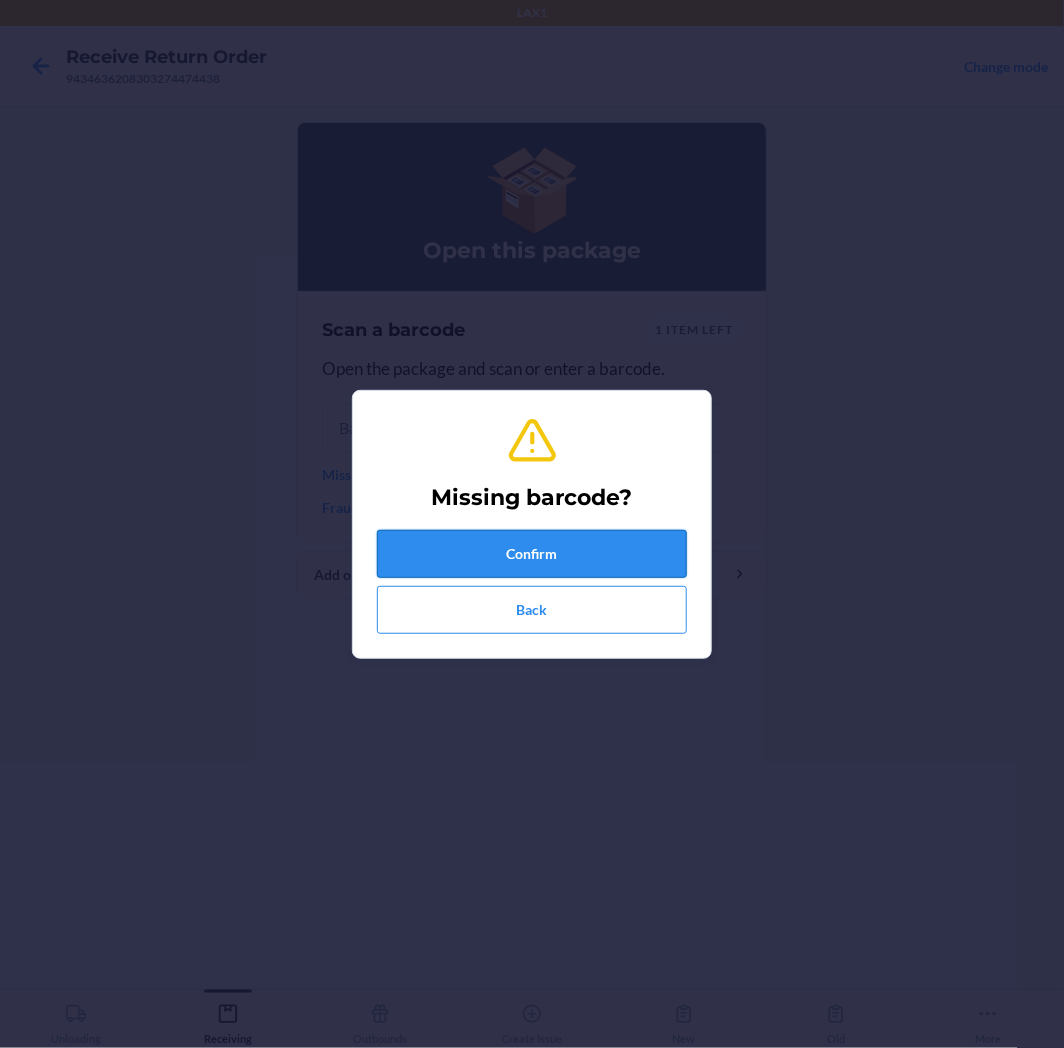 click on "Confirm" at bounding box center [532, 554] 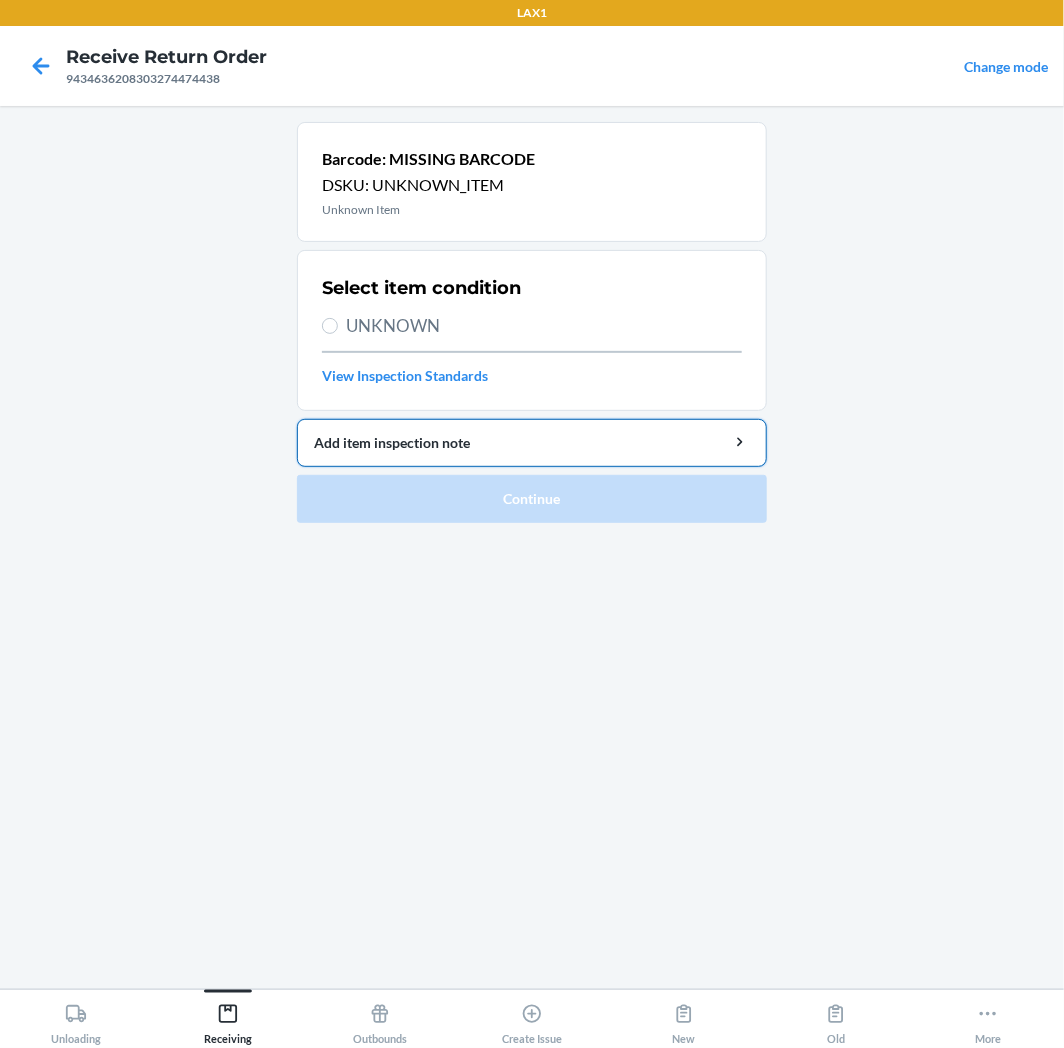 click on "Add item inspection note" at bounding box center [532, 442] 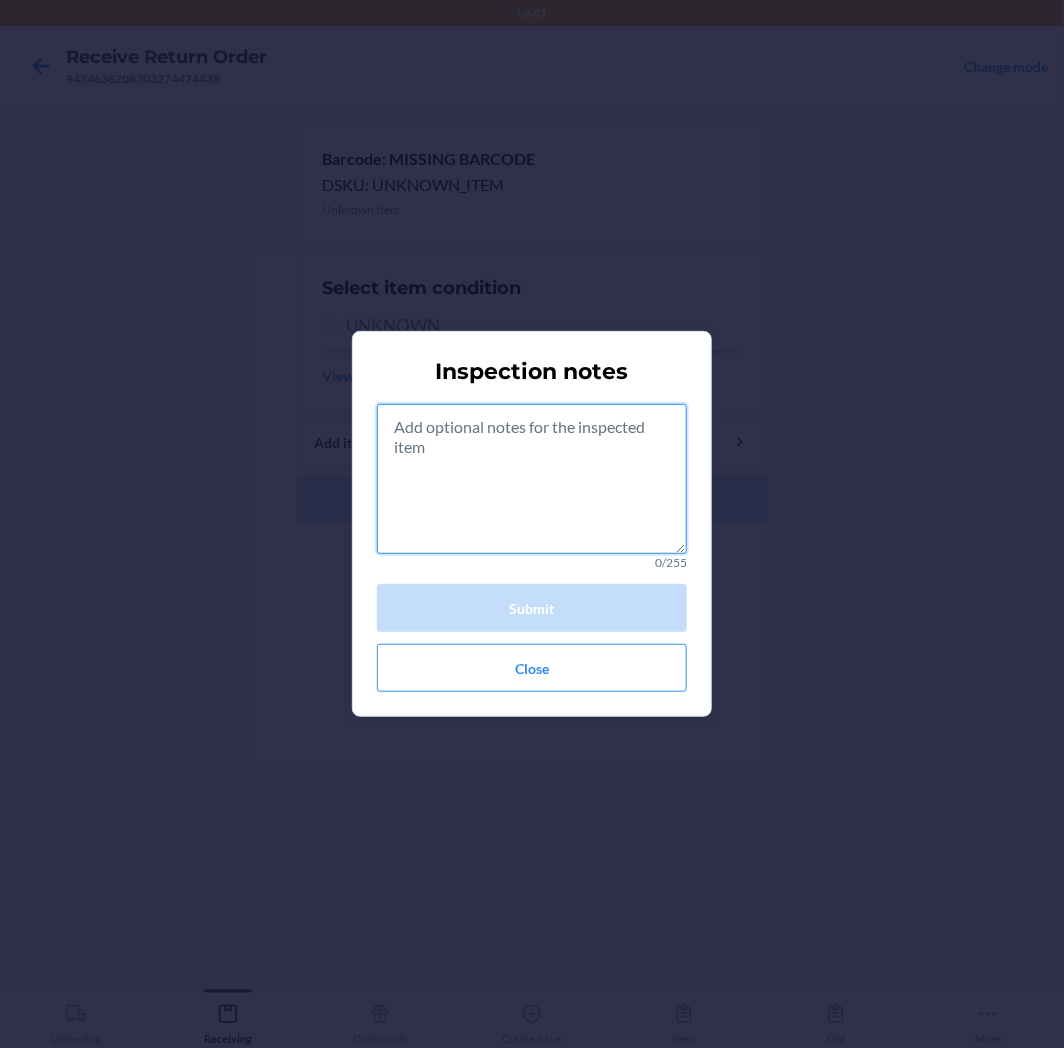 click at bounding box center (532, 479) 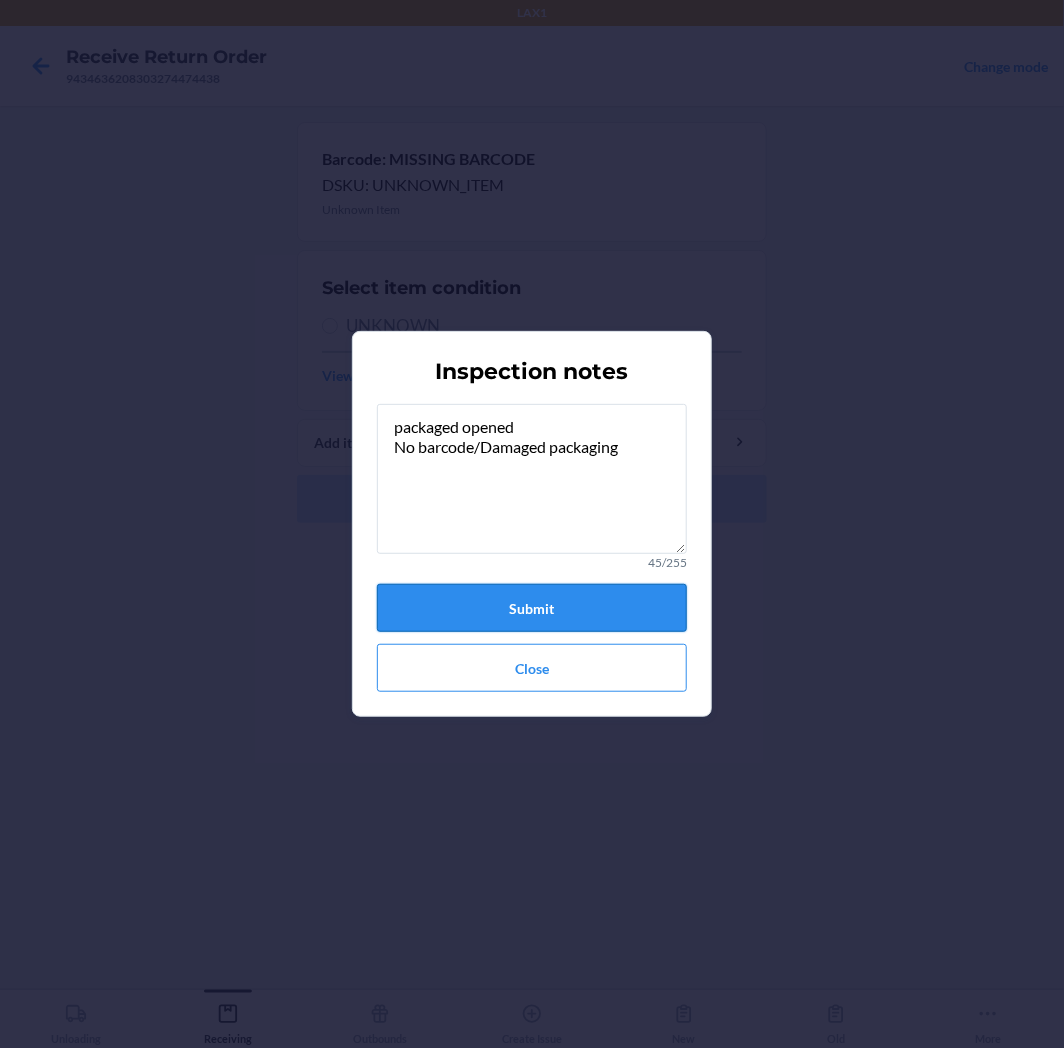 click on "Submit" at bounding box center (532, 608) 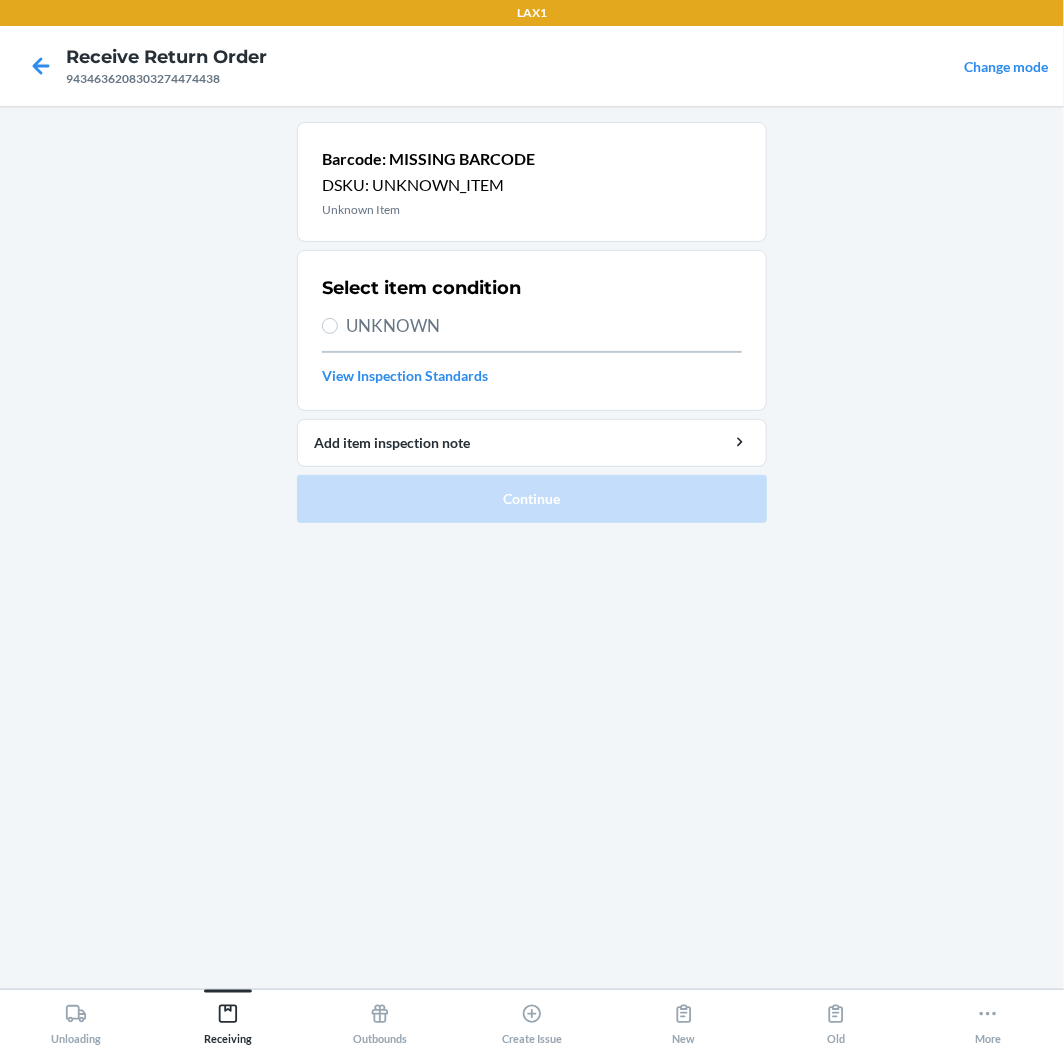 click on "UNKNOWN" at bounding box center [544, 326] 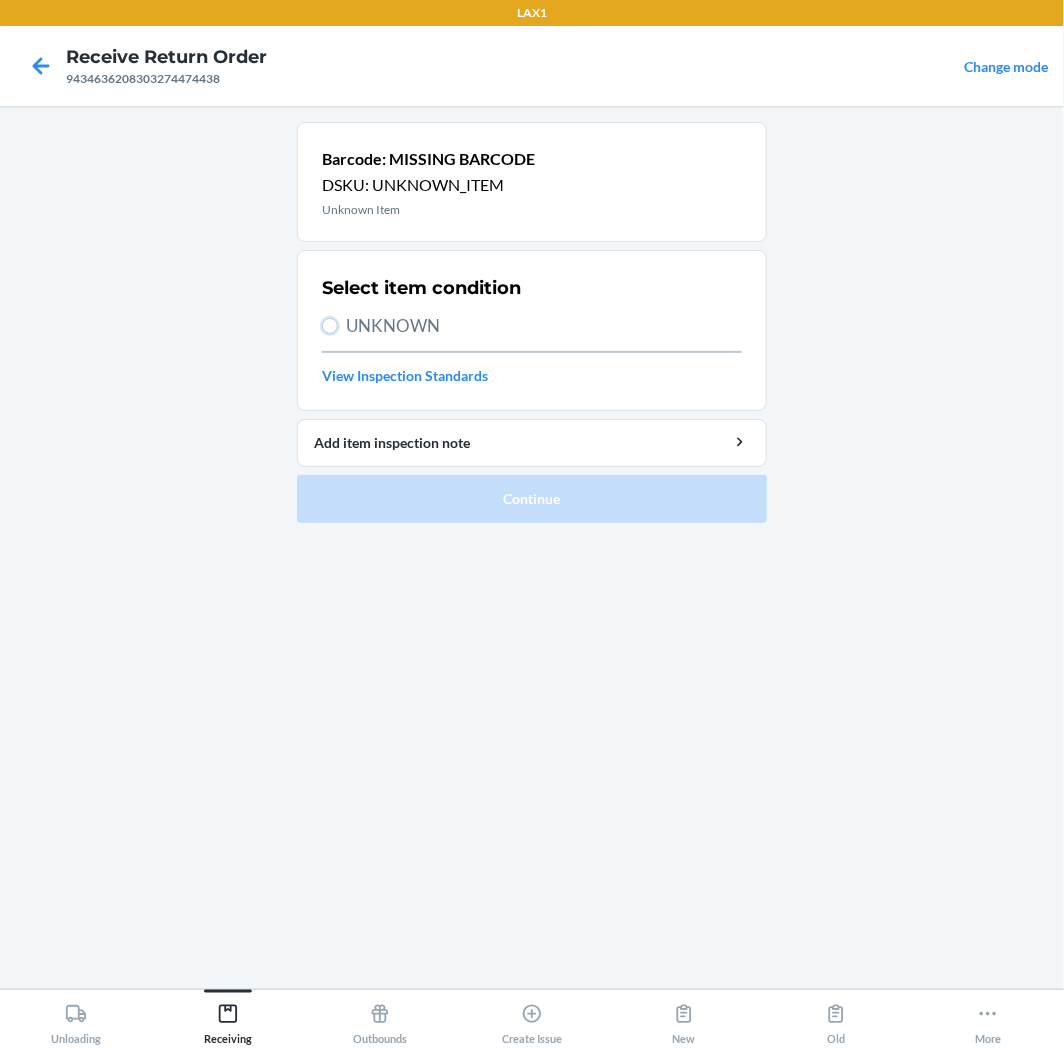 click on "UNKNOWN" at bounding box center [330, 326] 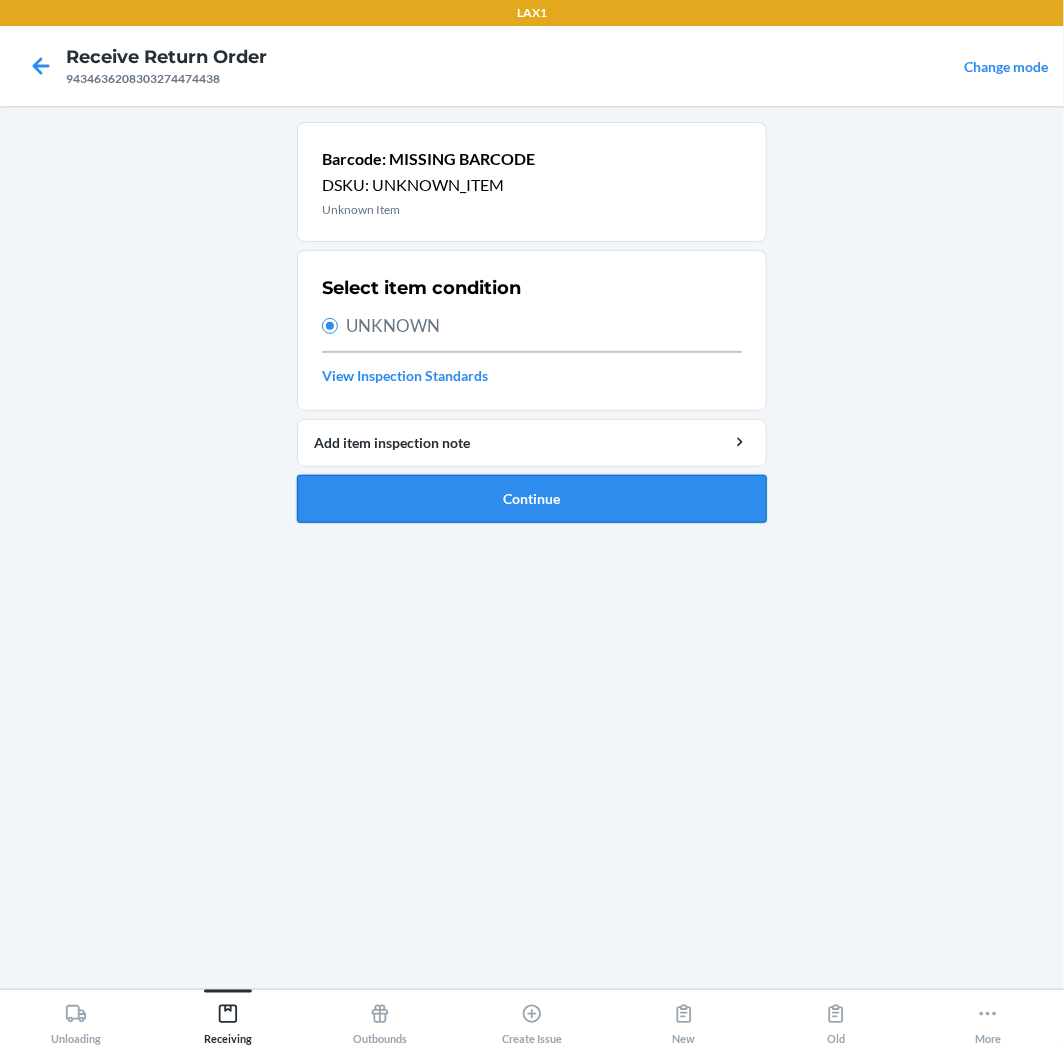 click on "Continue" at bounding box center [532, 499] 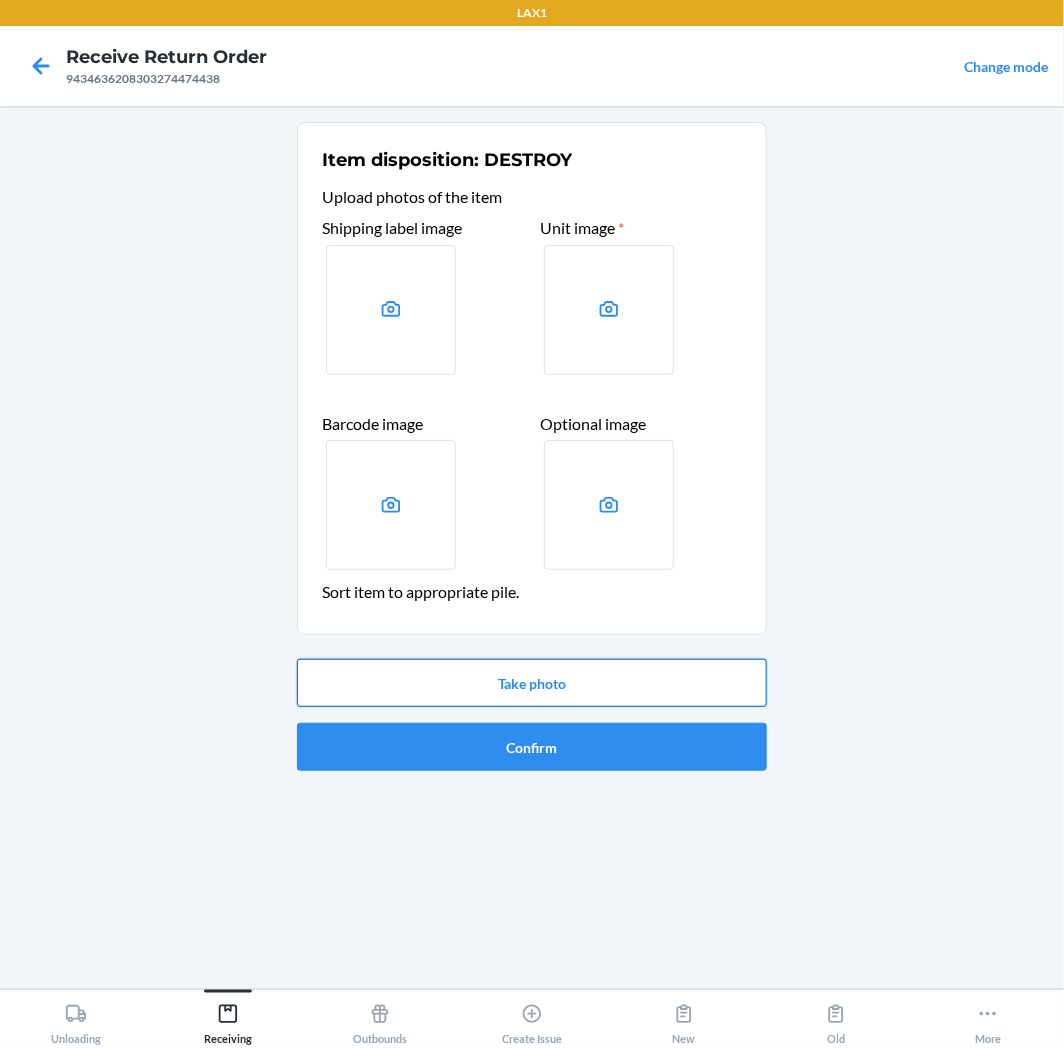 click on "Take photo" at bounding box center [532, 683] 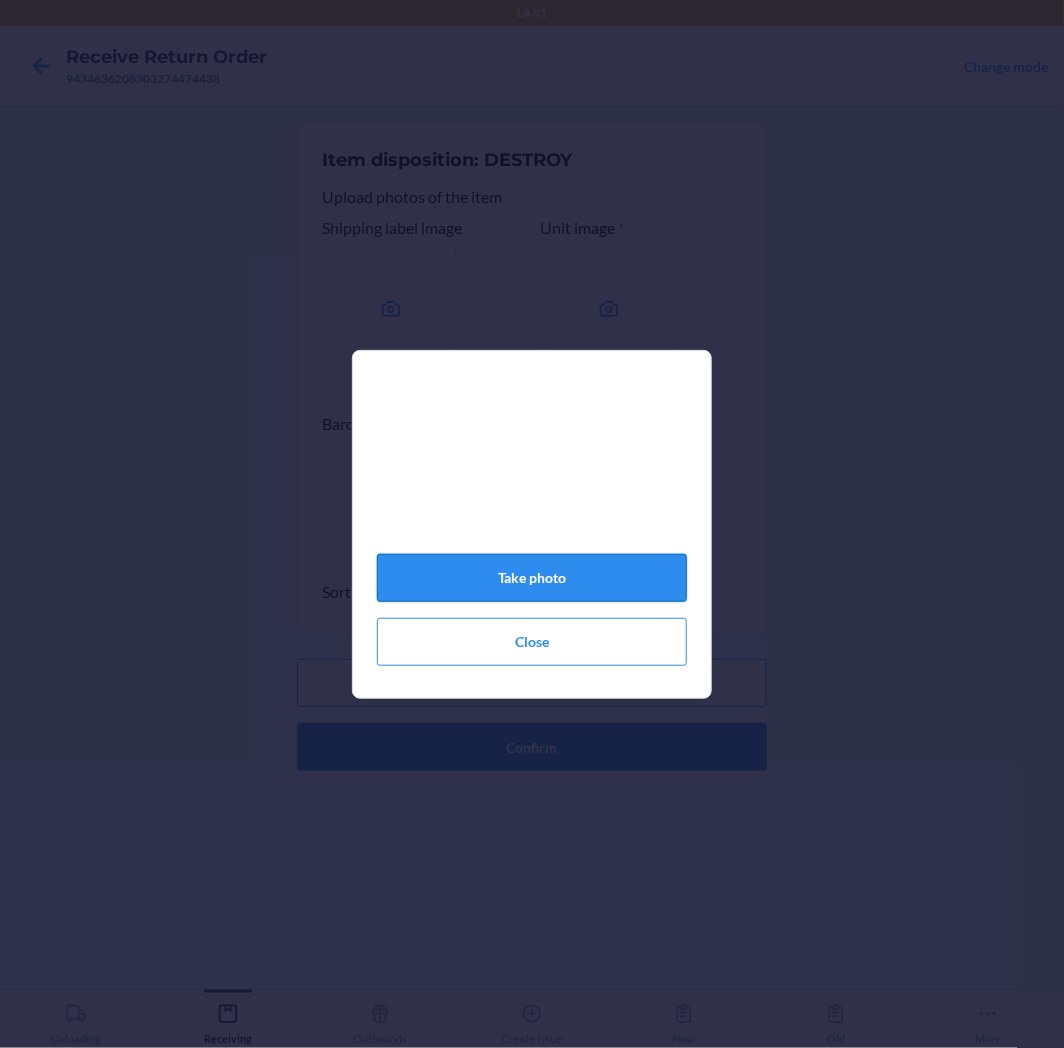 click on "Take photo" 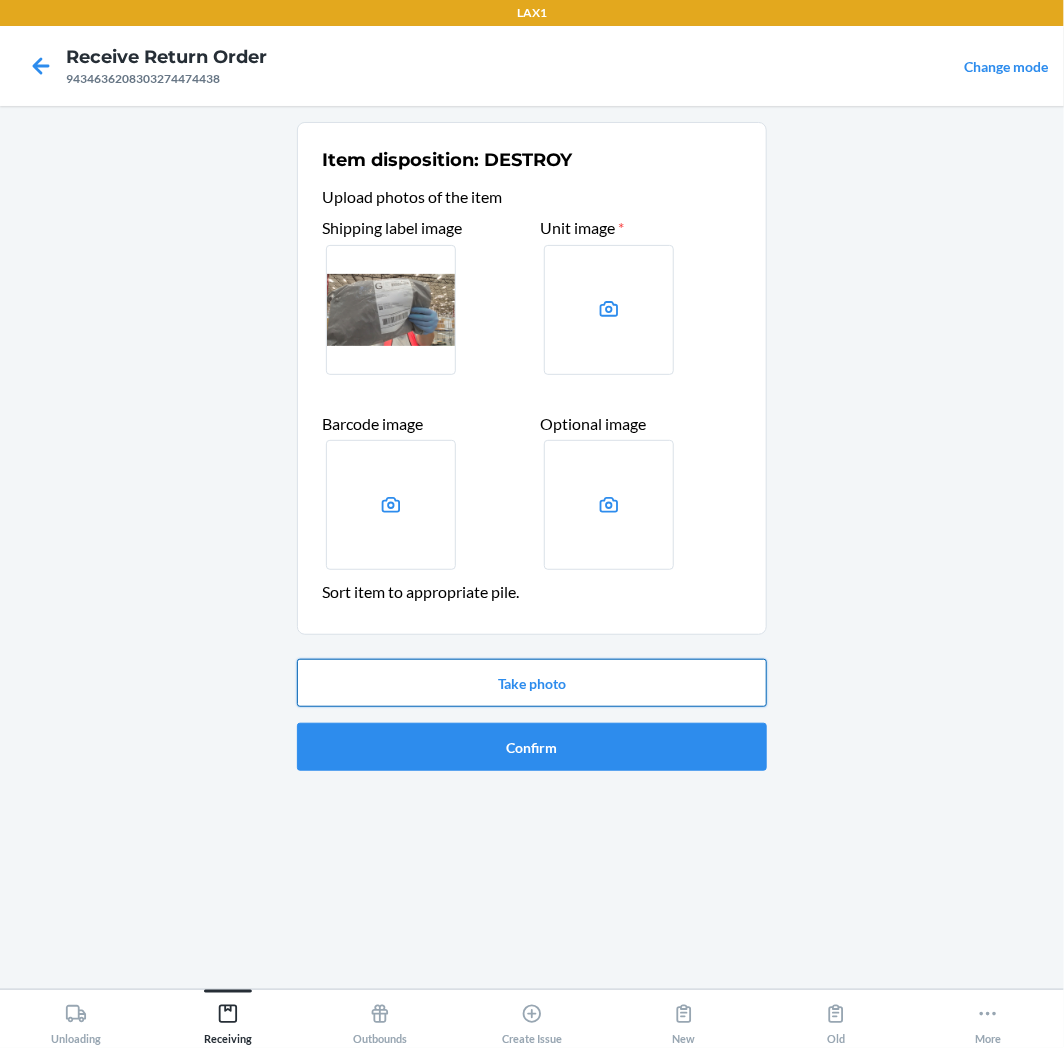 click on "Take photo" at bounding box center (532, 683) 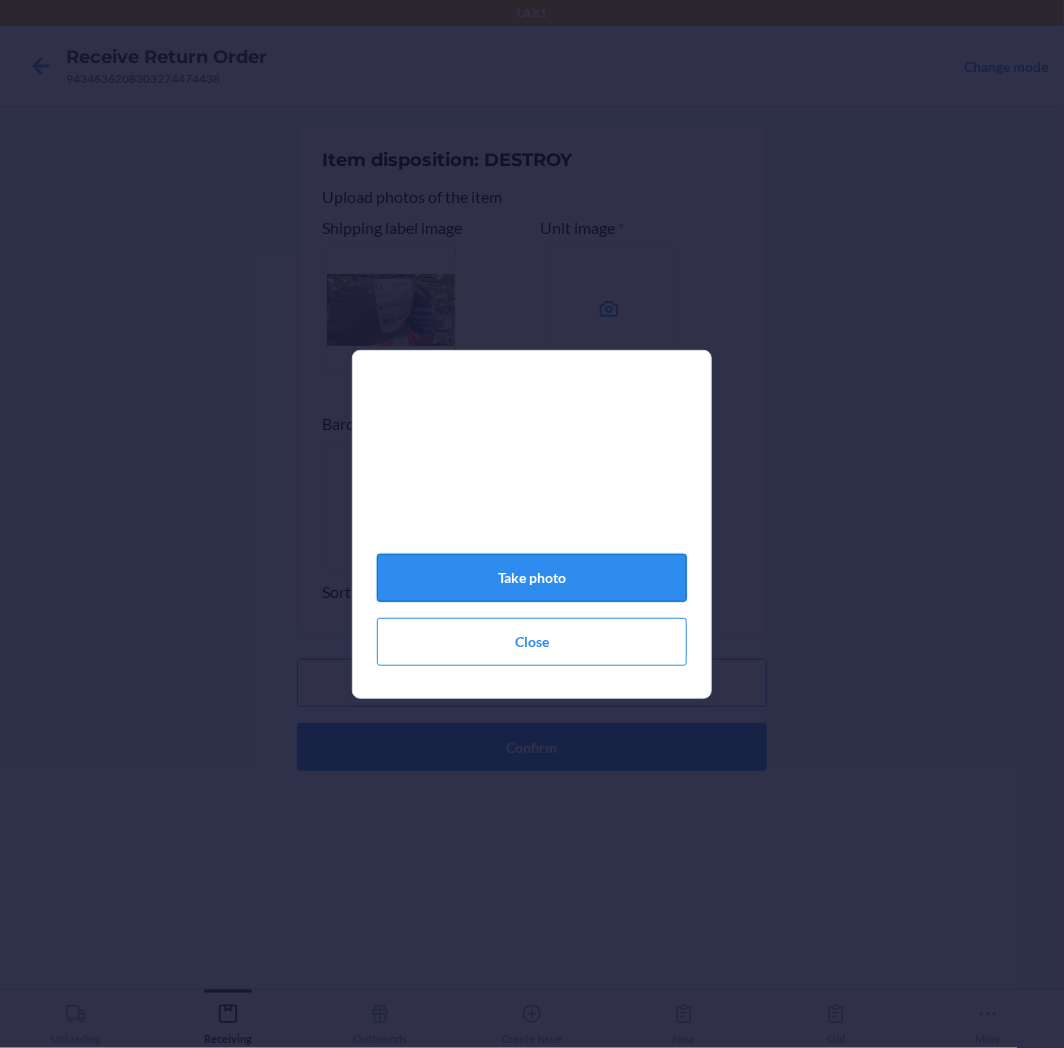 click on "Take photo" 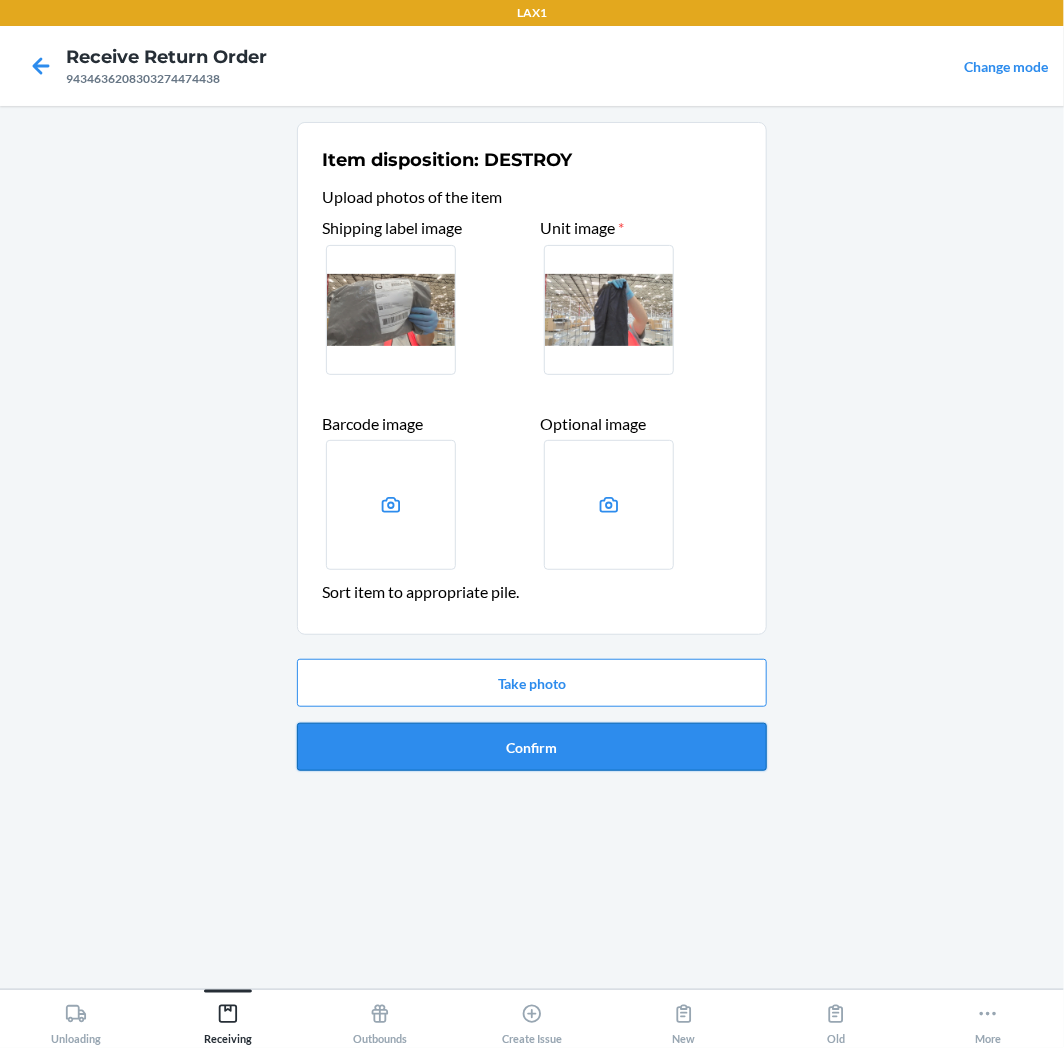 click on "Confirm" at bounding box center [532, 747] 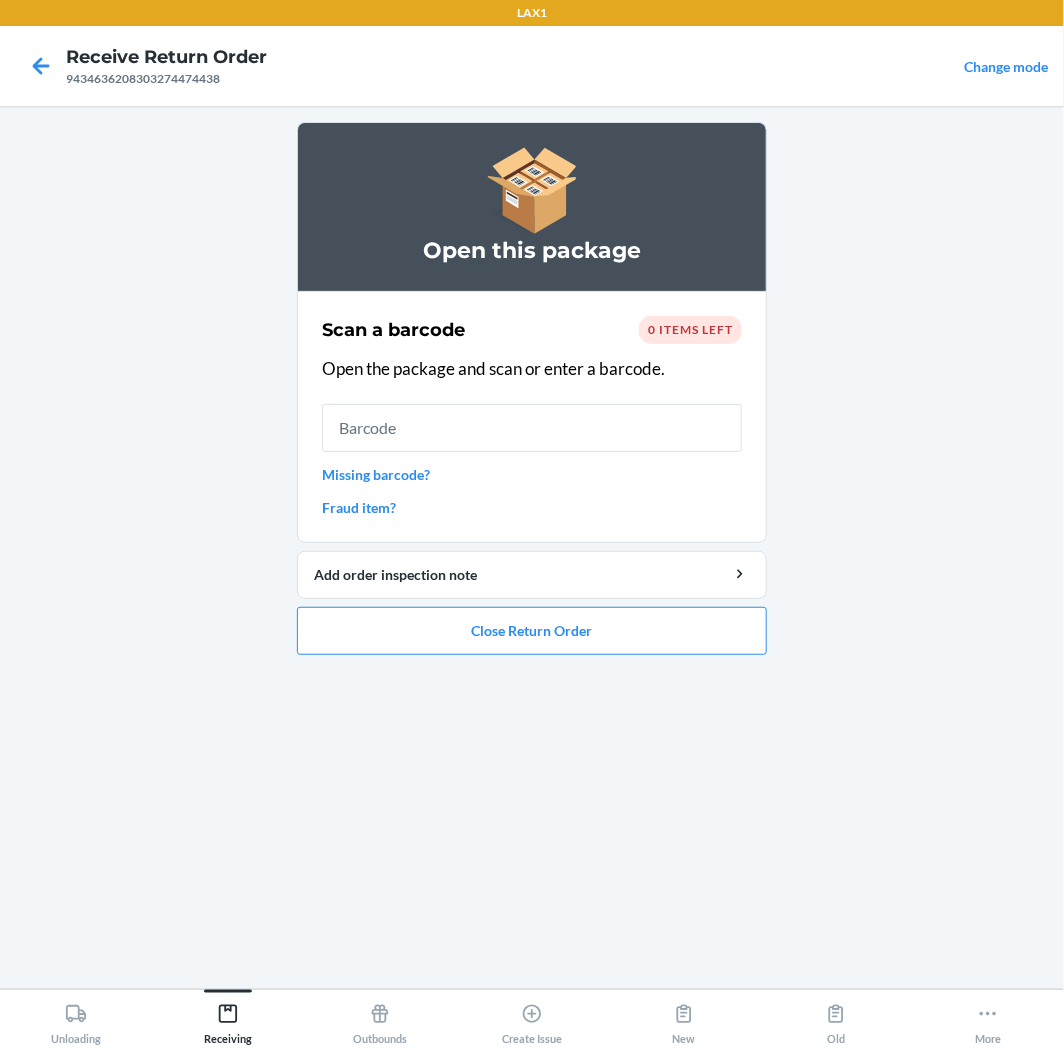 click on "Missing barcode?" at bounding box center [532, 474] 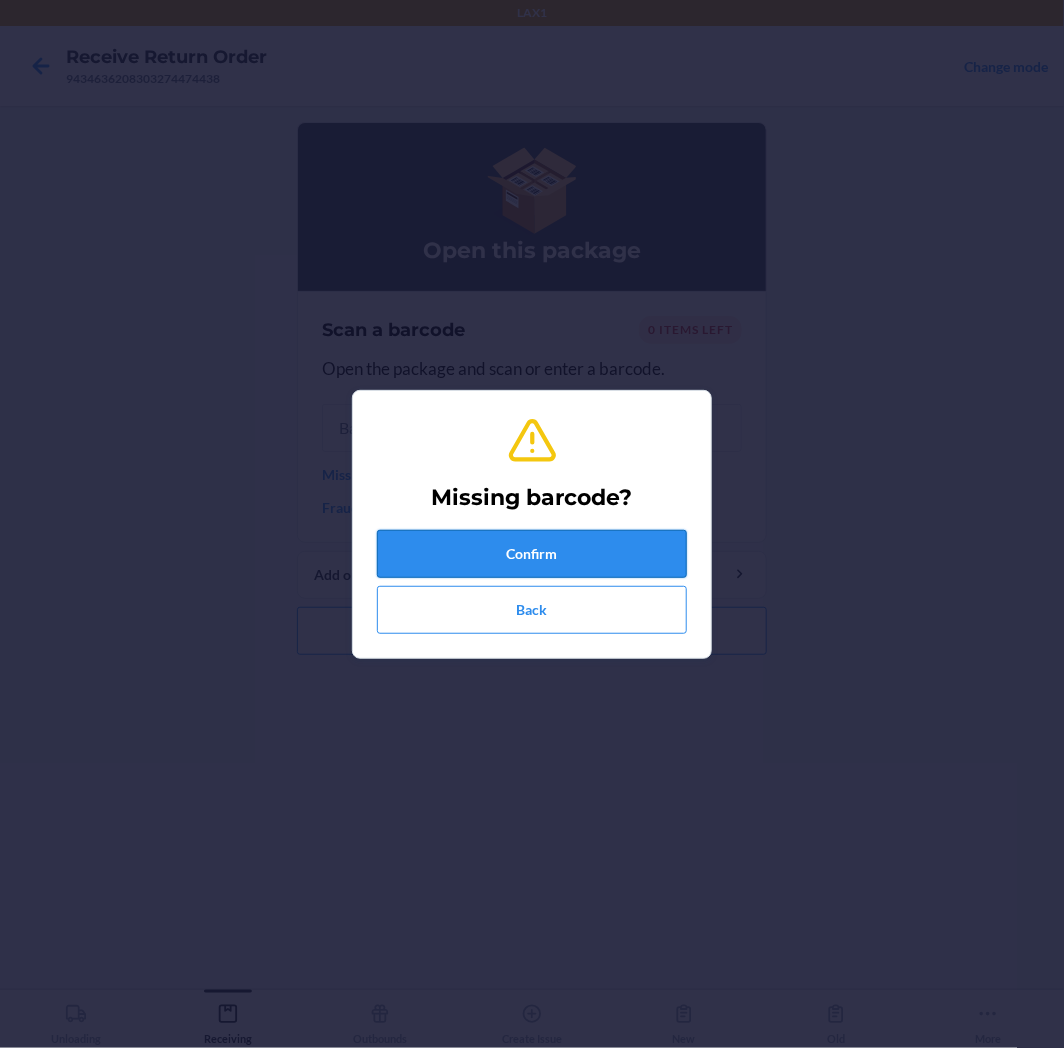 click on "Confirm" at bounding box center [532, 554] 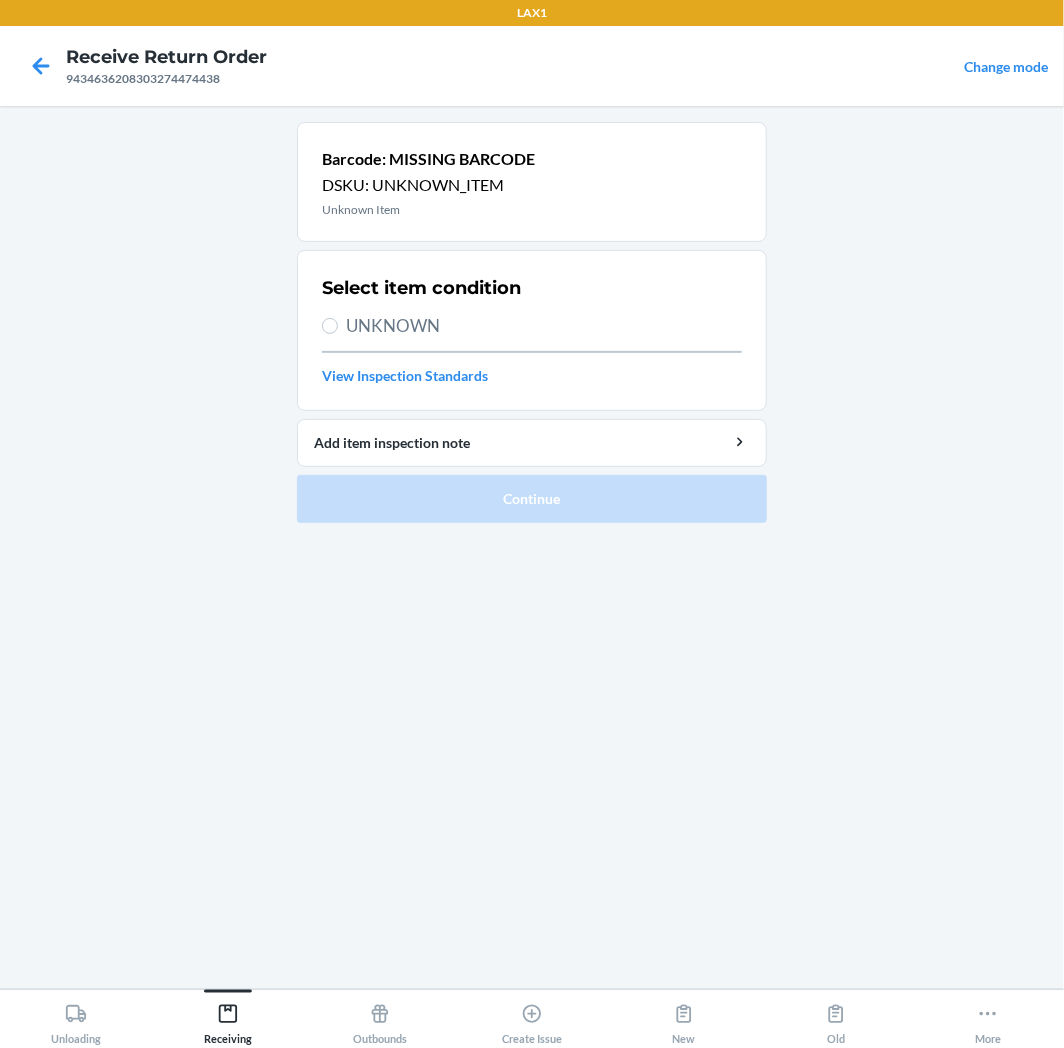 click on "UNKNOWN" at bounding box center (544, 326) 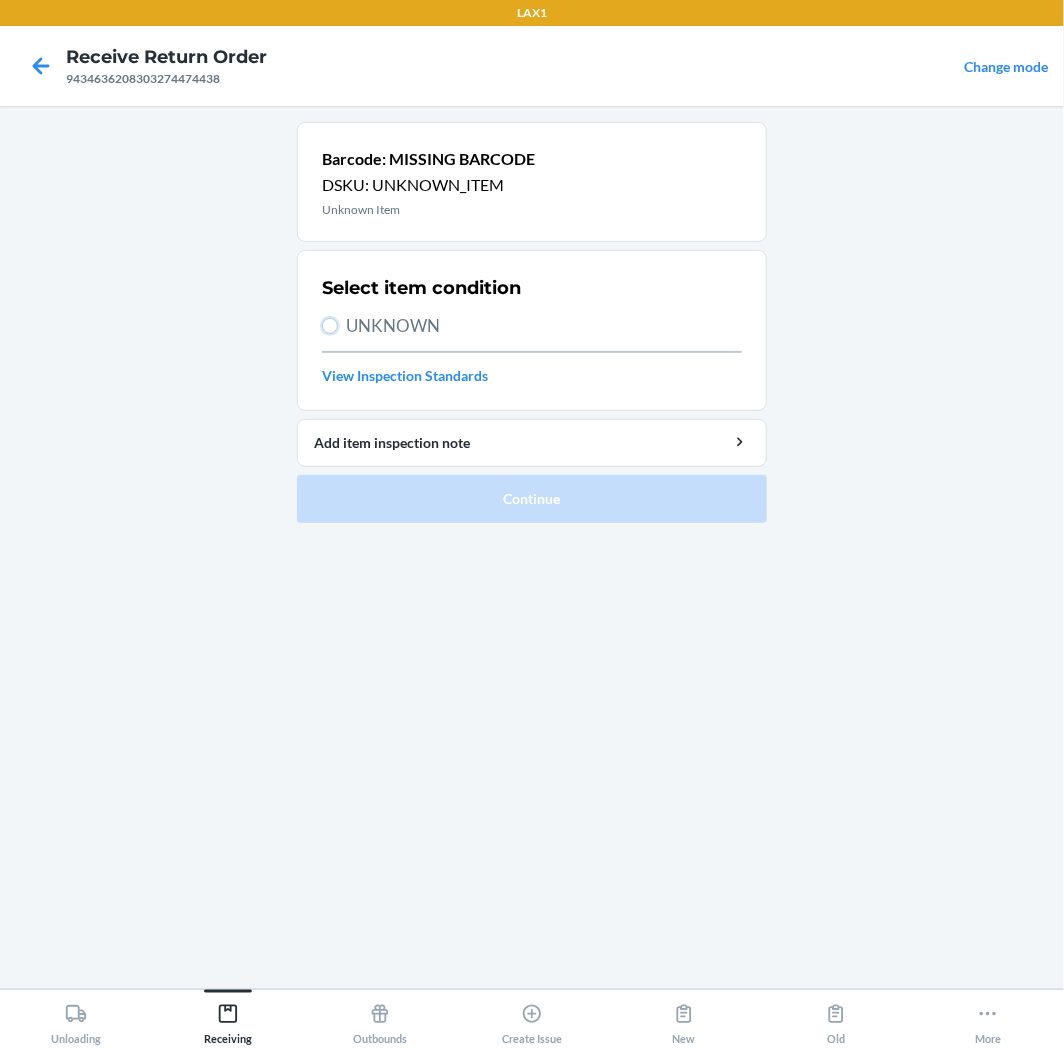 click on "UNKNOWN" at bounding box center (330, 326) 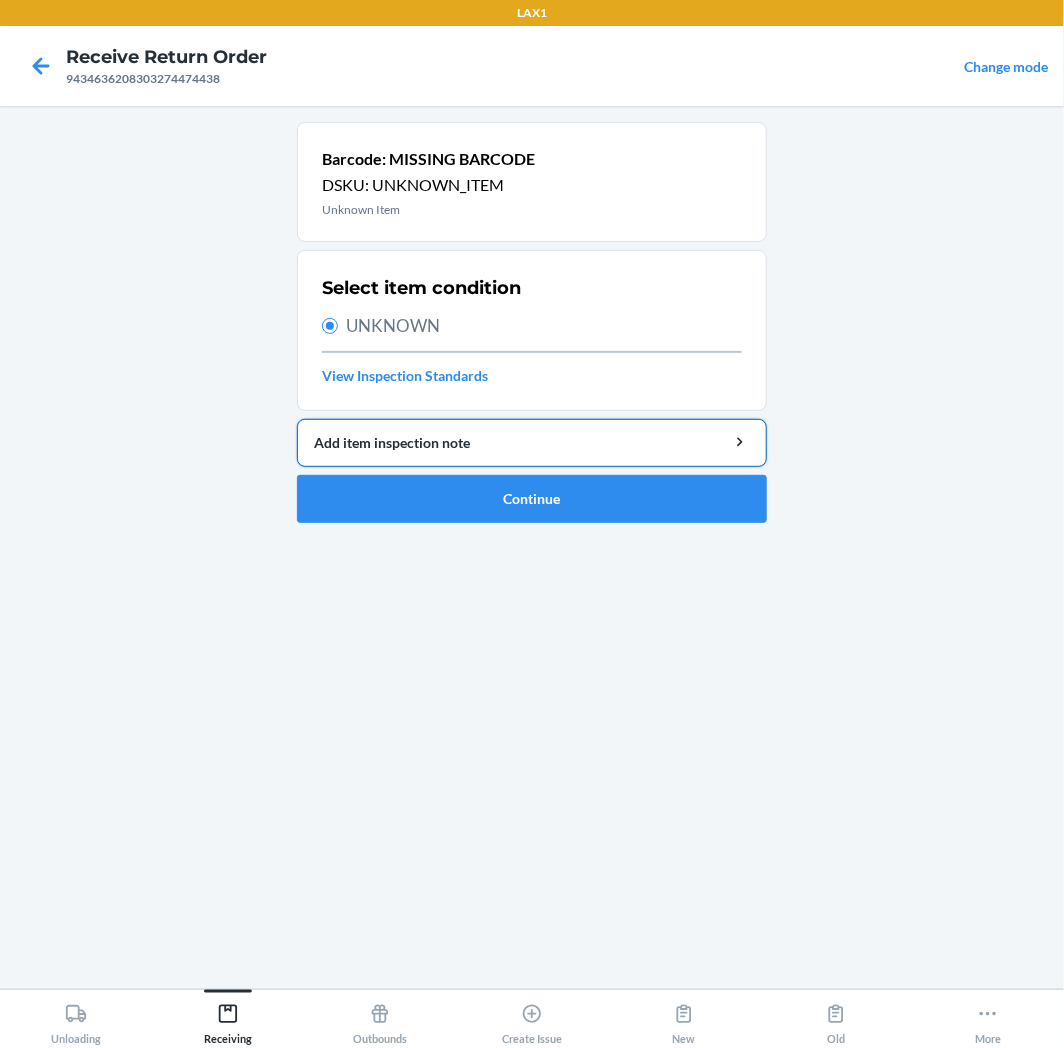 click on "Add item inspection note" at bounding box center [532, 442] 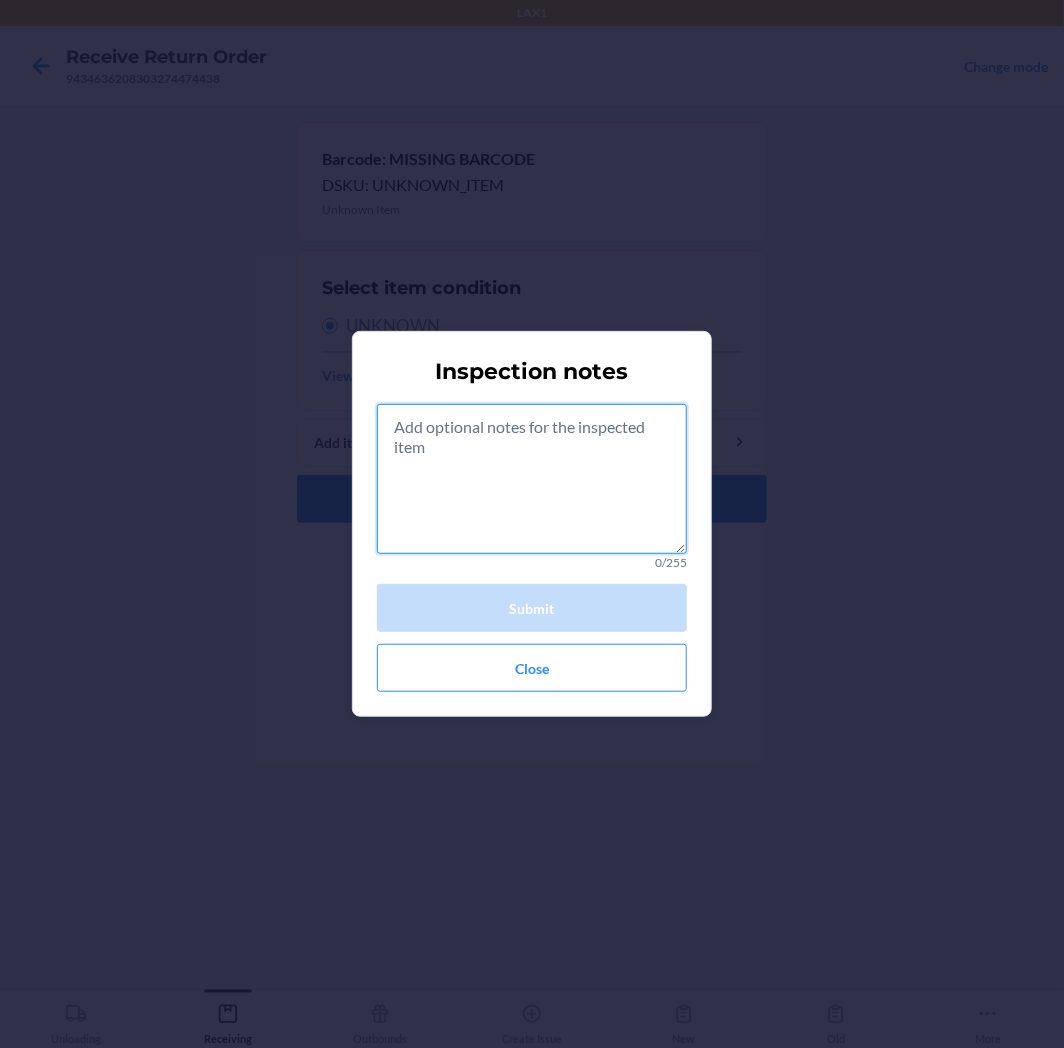click at bounding box center [532, 479] 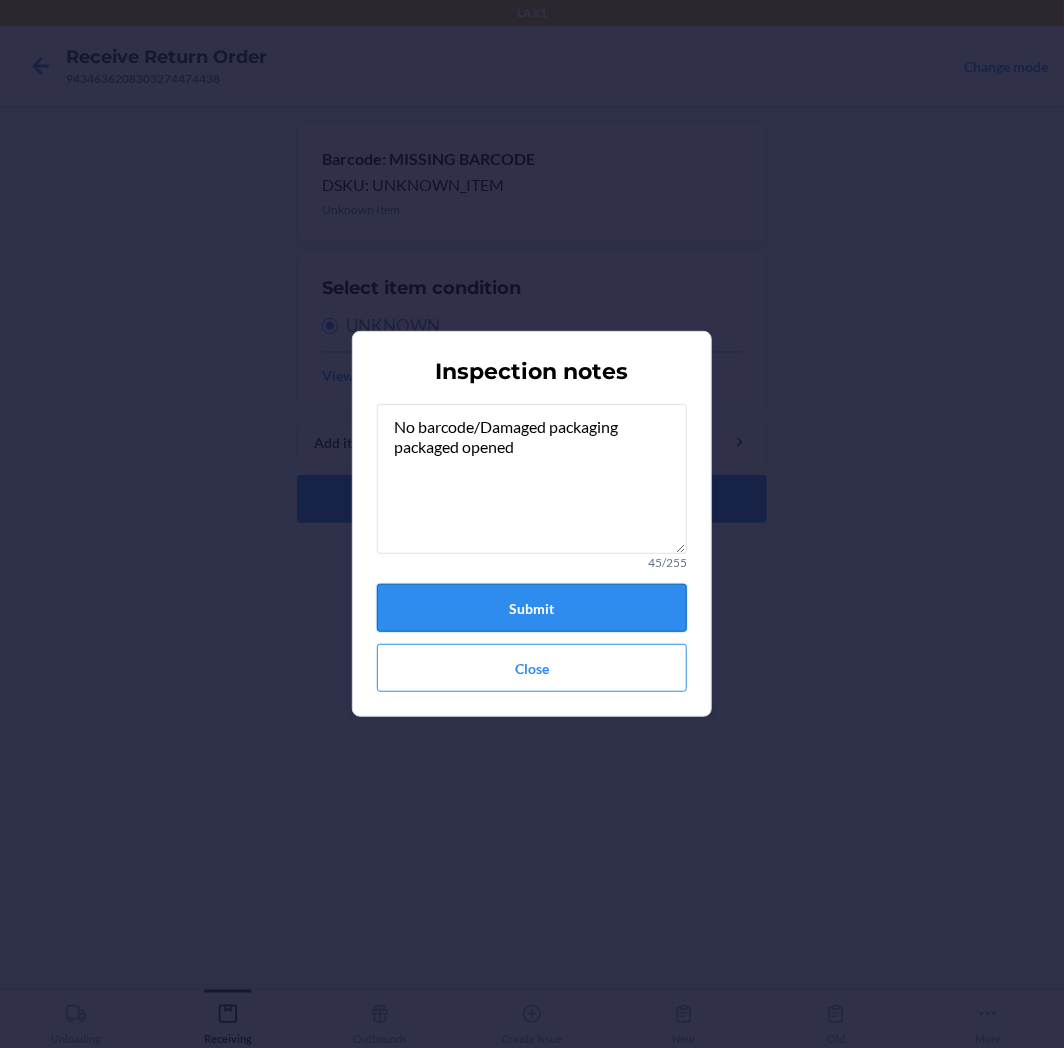 click on "Submit" at bounding box center [532, 608] 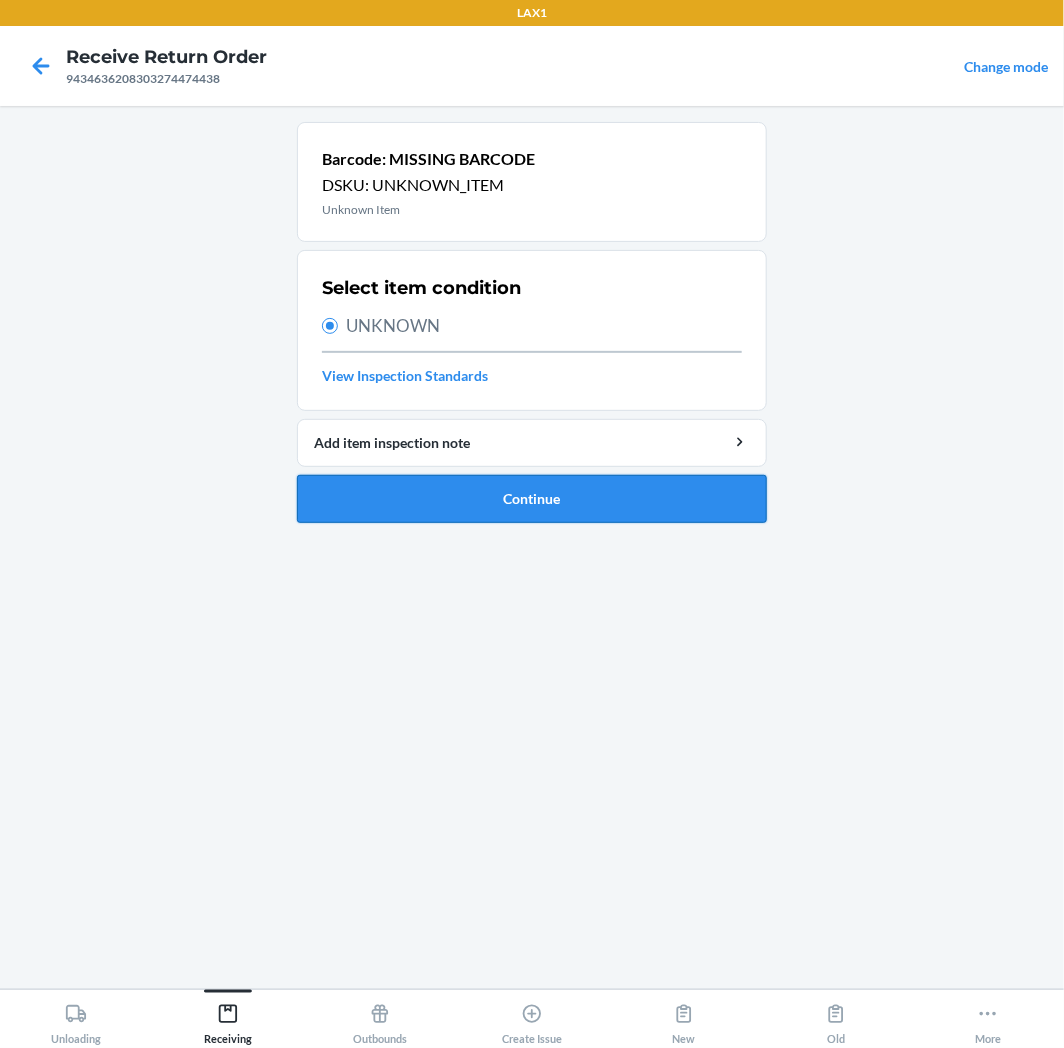 click on "Continue" at bounding box center [532, 499] 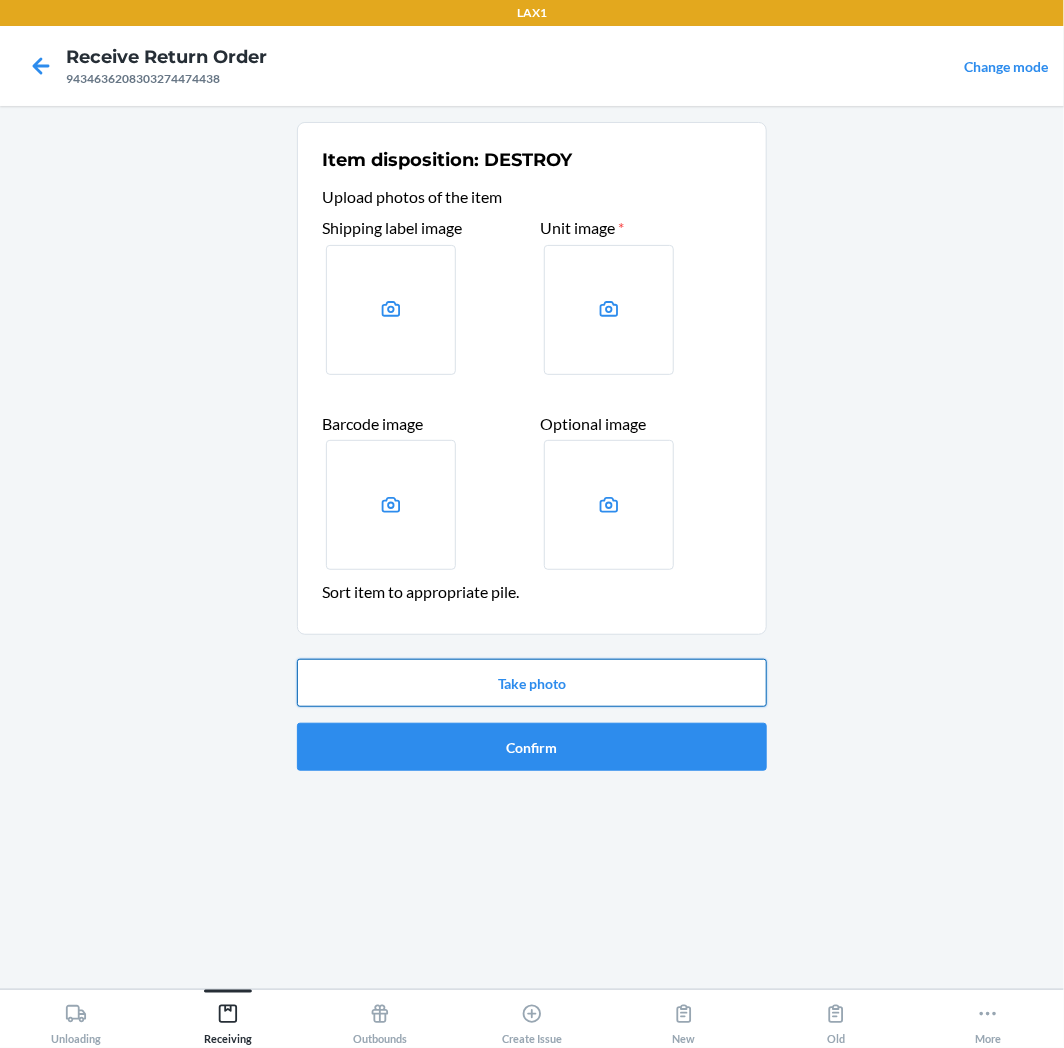 click on "Take photo" at bounding box center (532, 683) 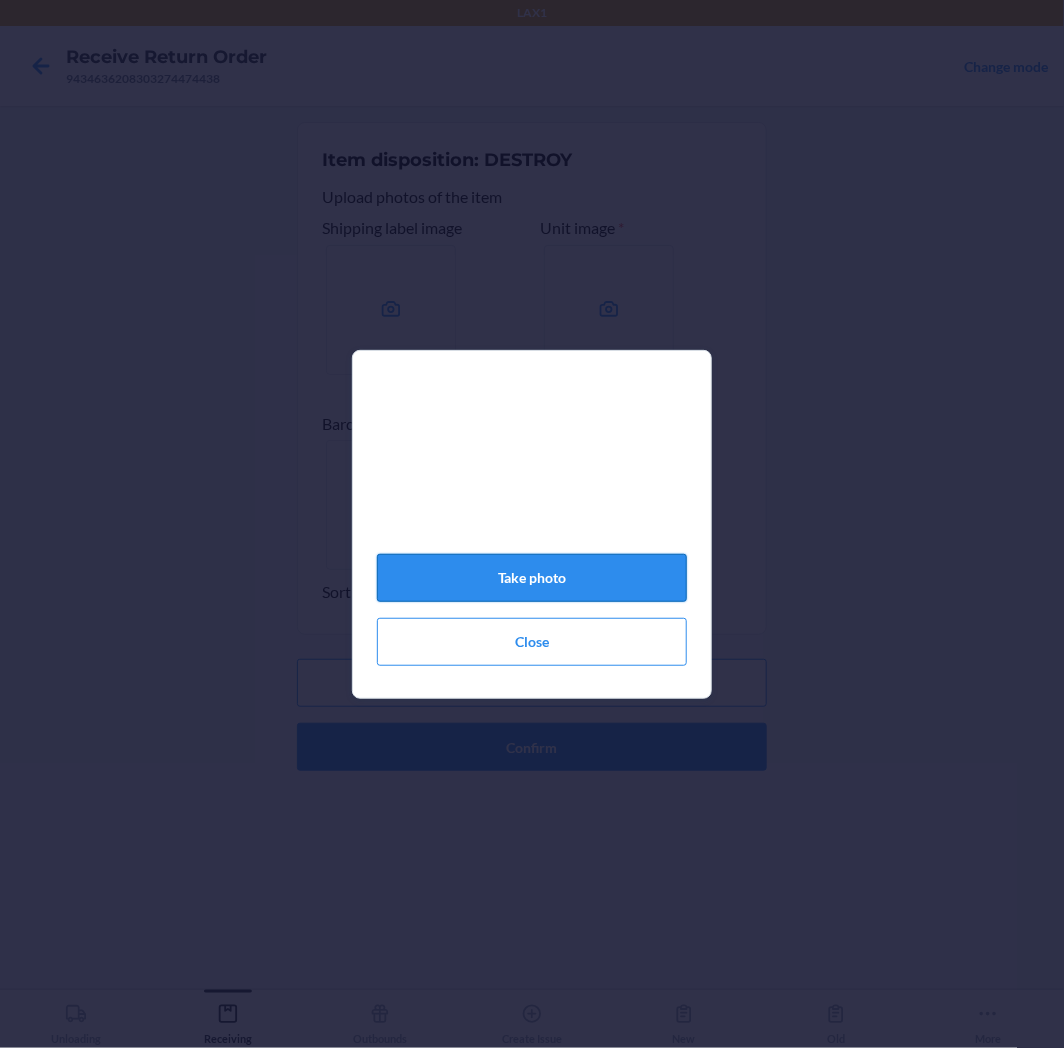 click on "Take photo" 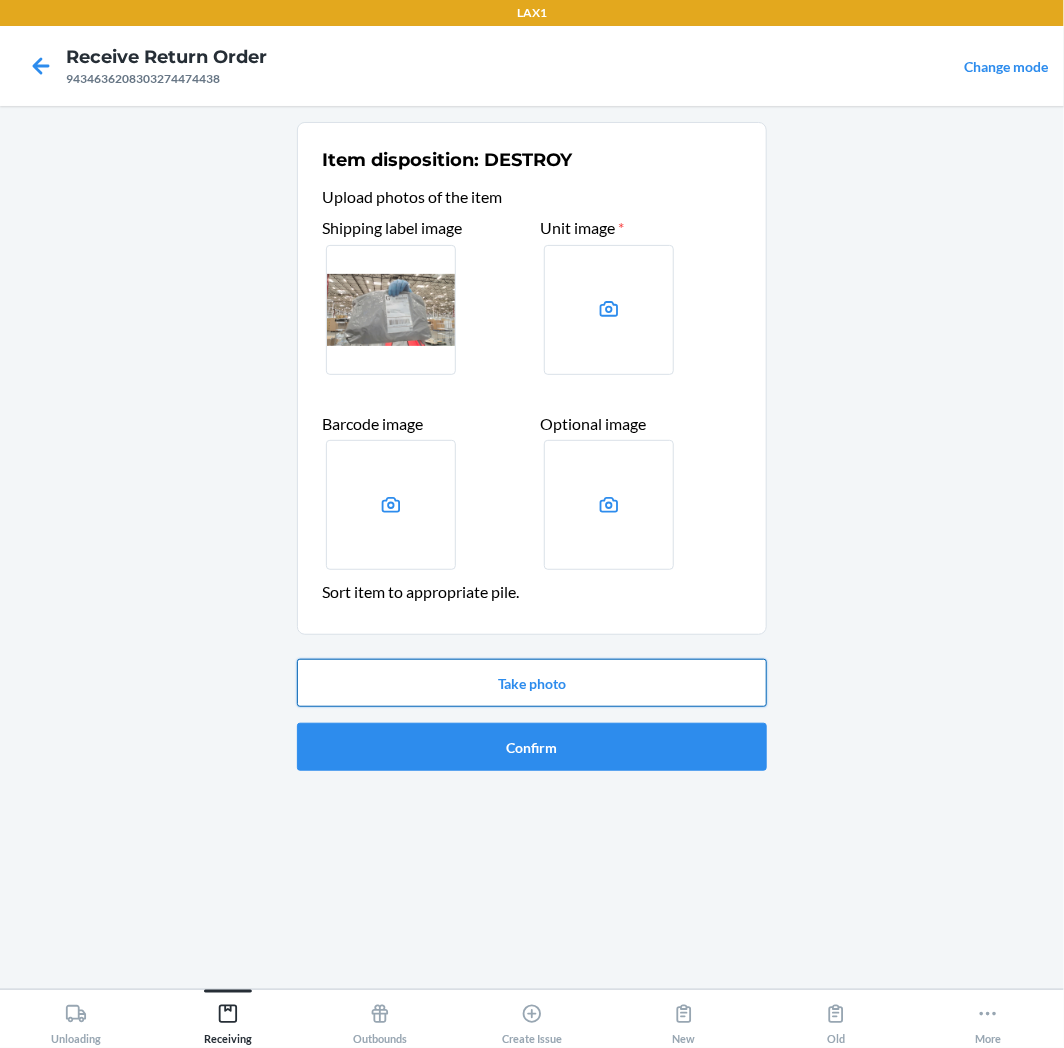 click on "Take photo" at bounding box center (532, 683) 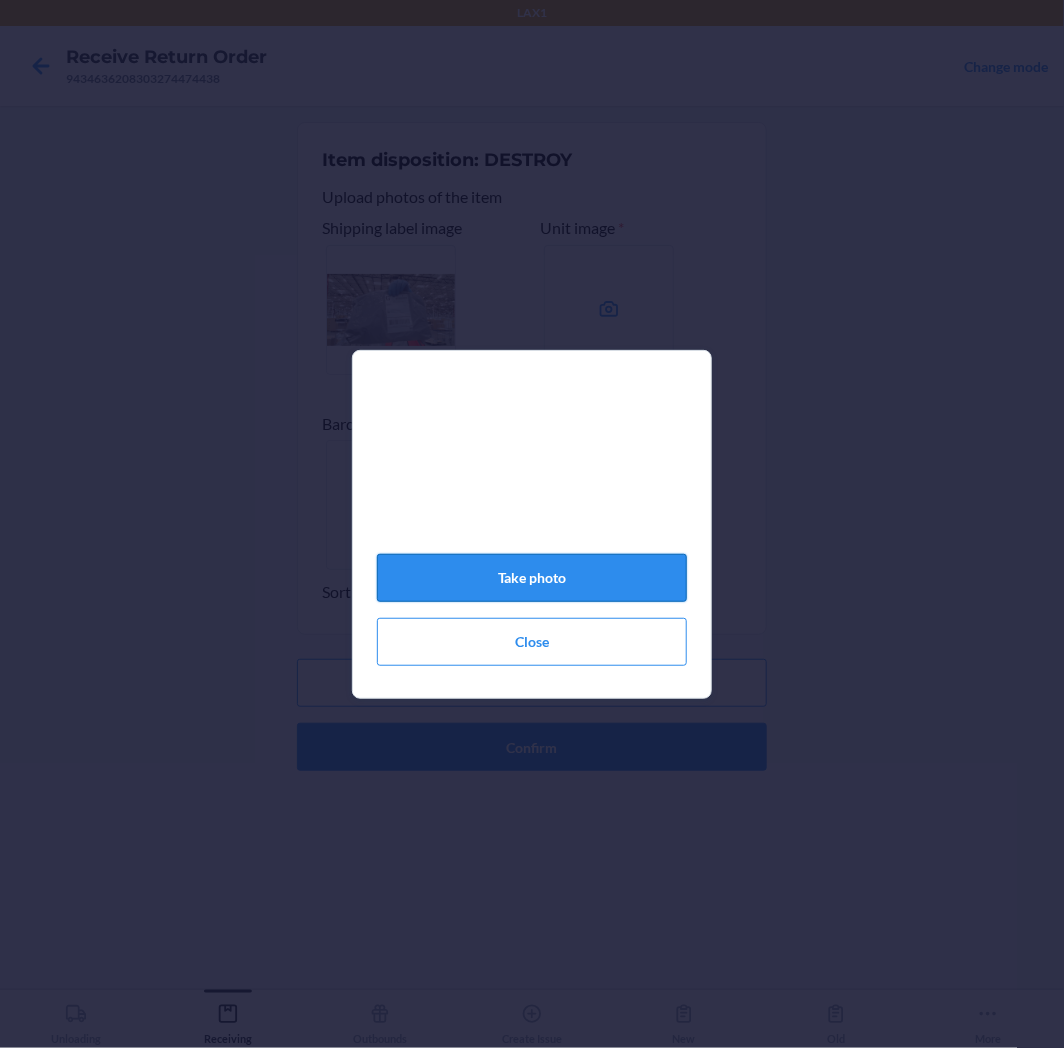 click on "Take photo" 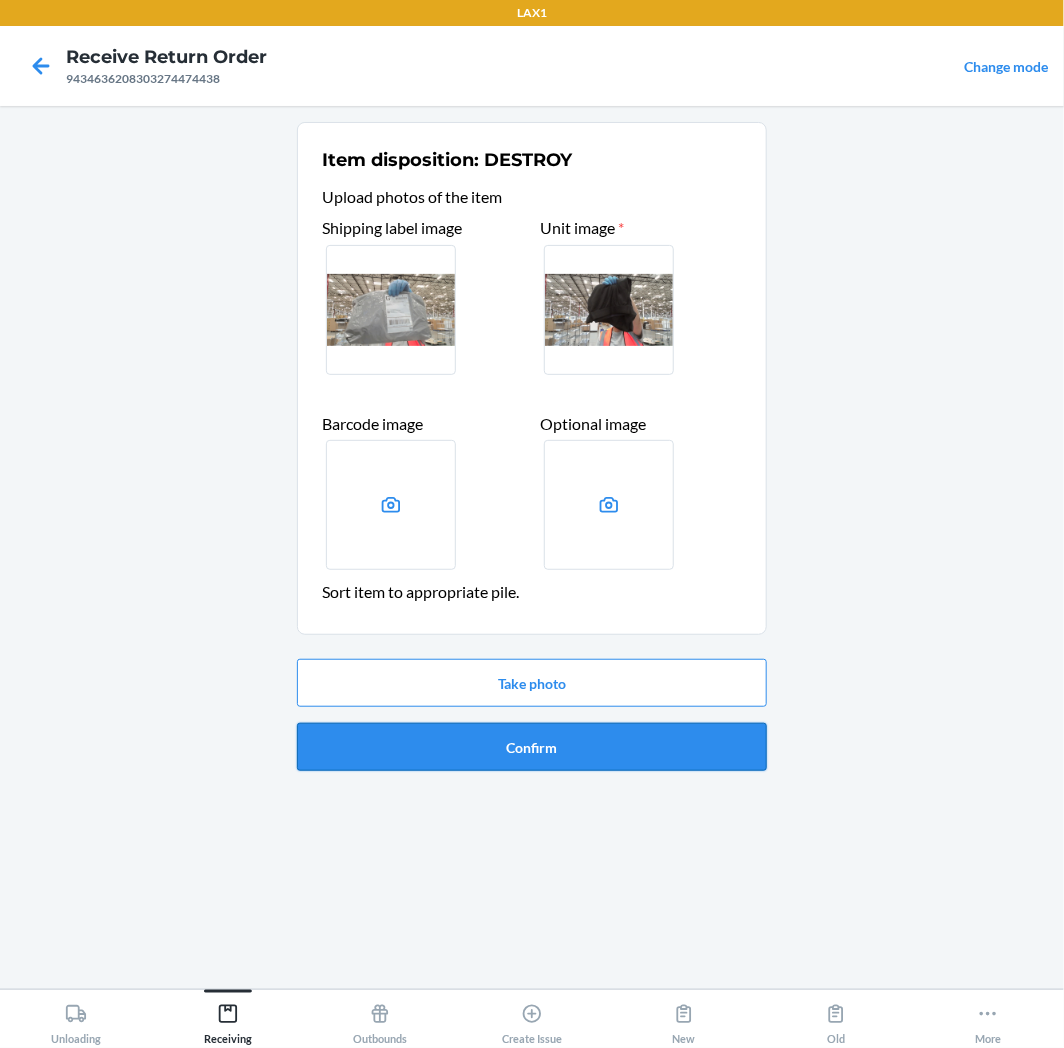 click on "Confirm" at bounding box center [532, 747] 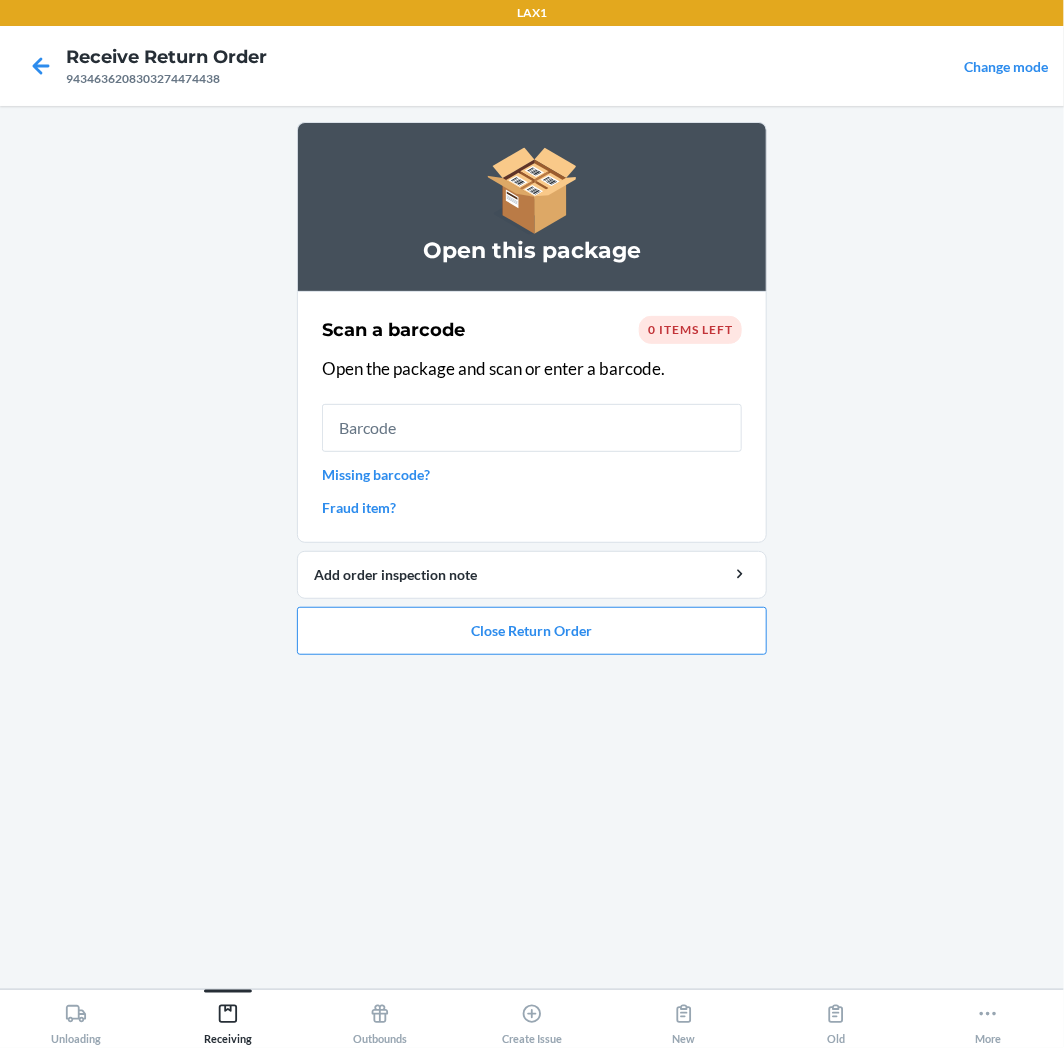 click on "Missing barcode?" at bounding box center (532, 474) 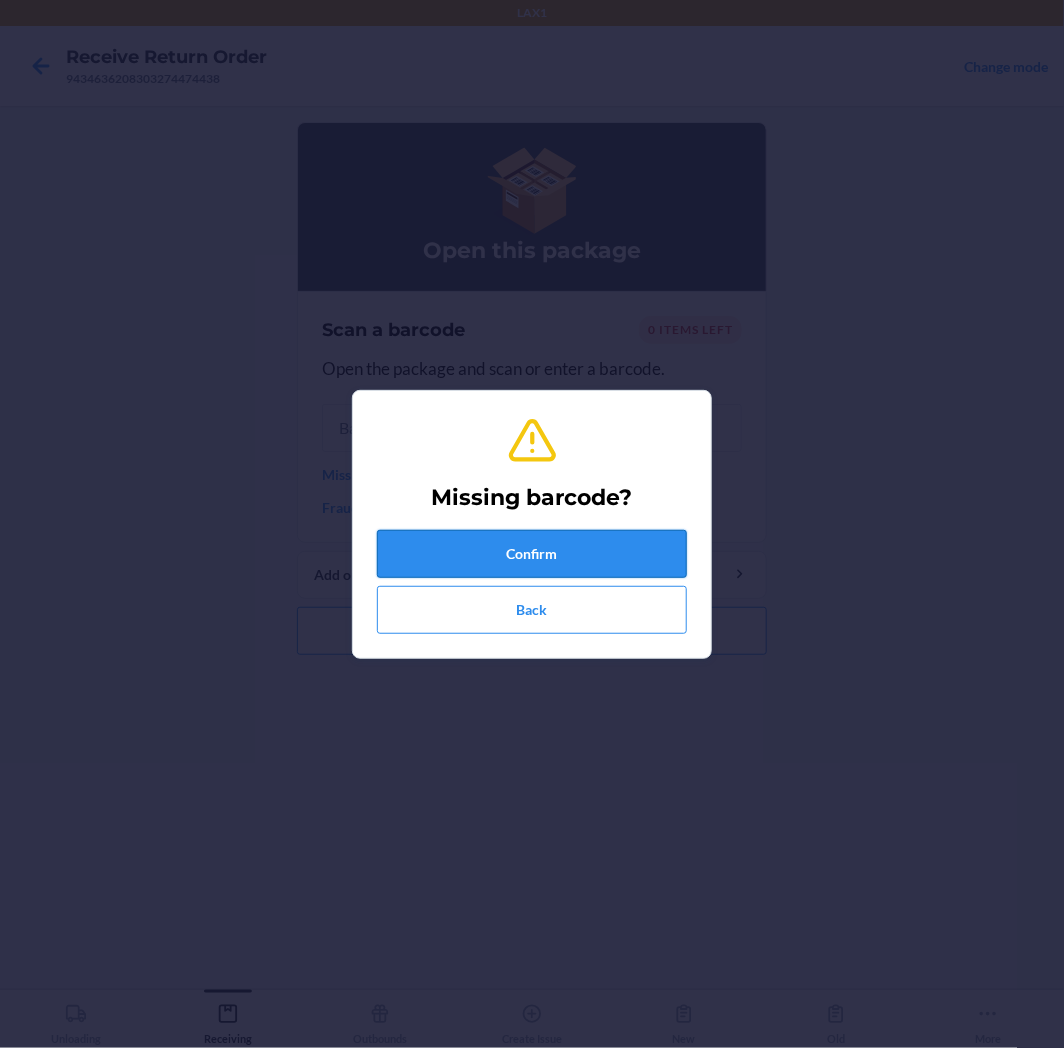 click on "Confirm" at bounding box center (532, 554) 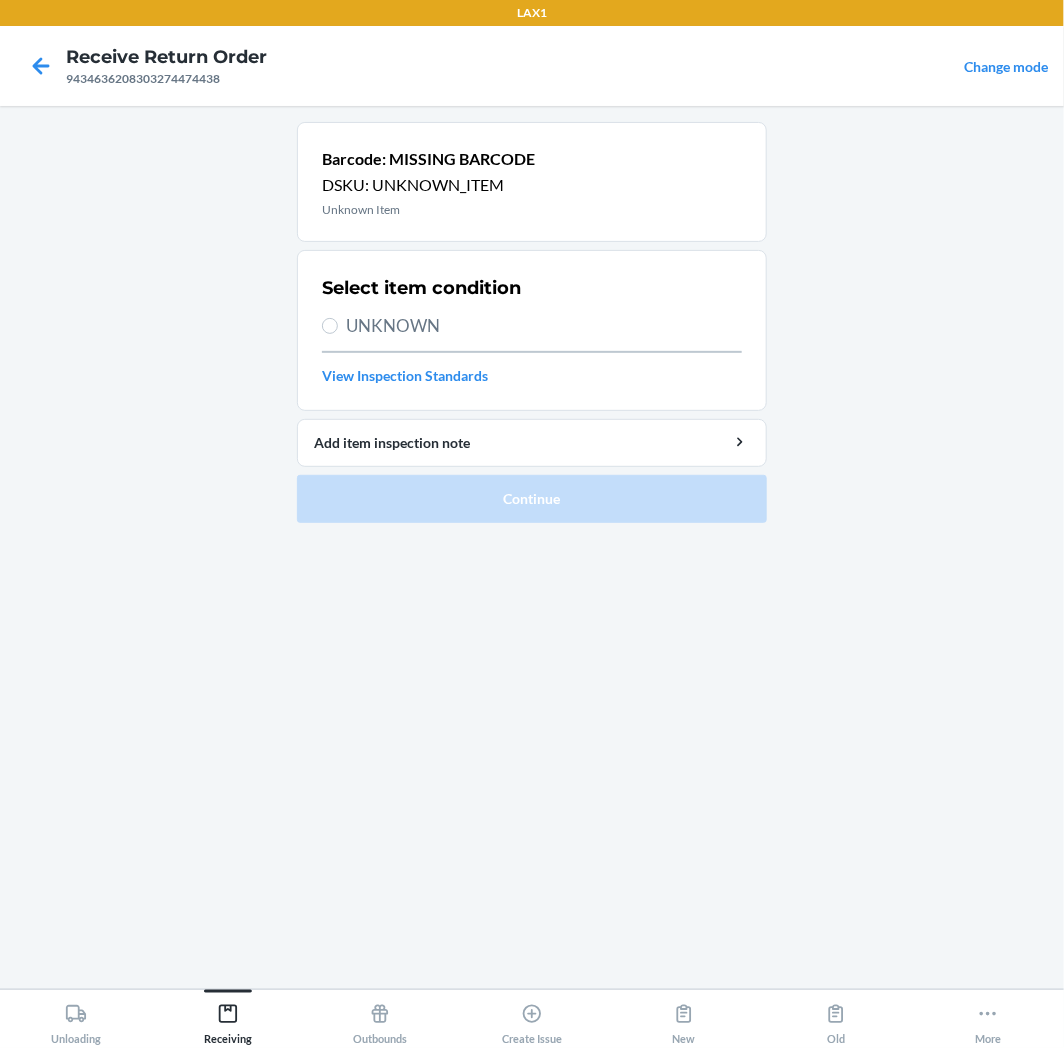 click on "UNKNOWN" at bounding box center [544, 326] 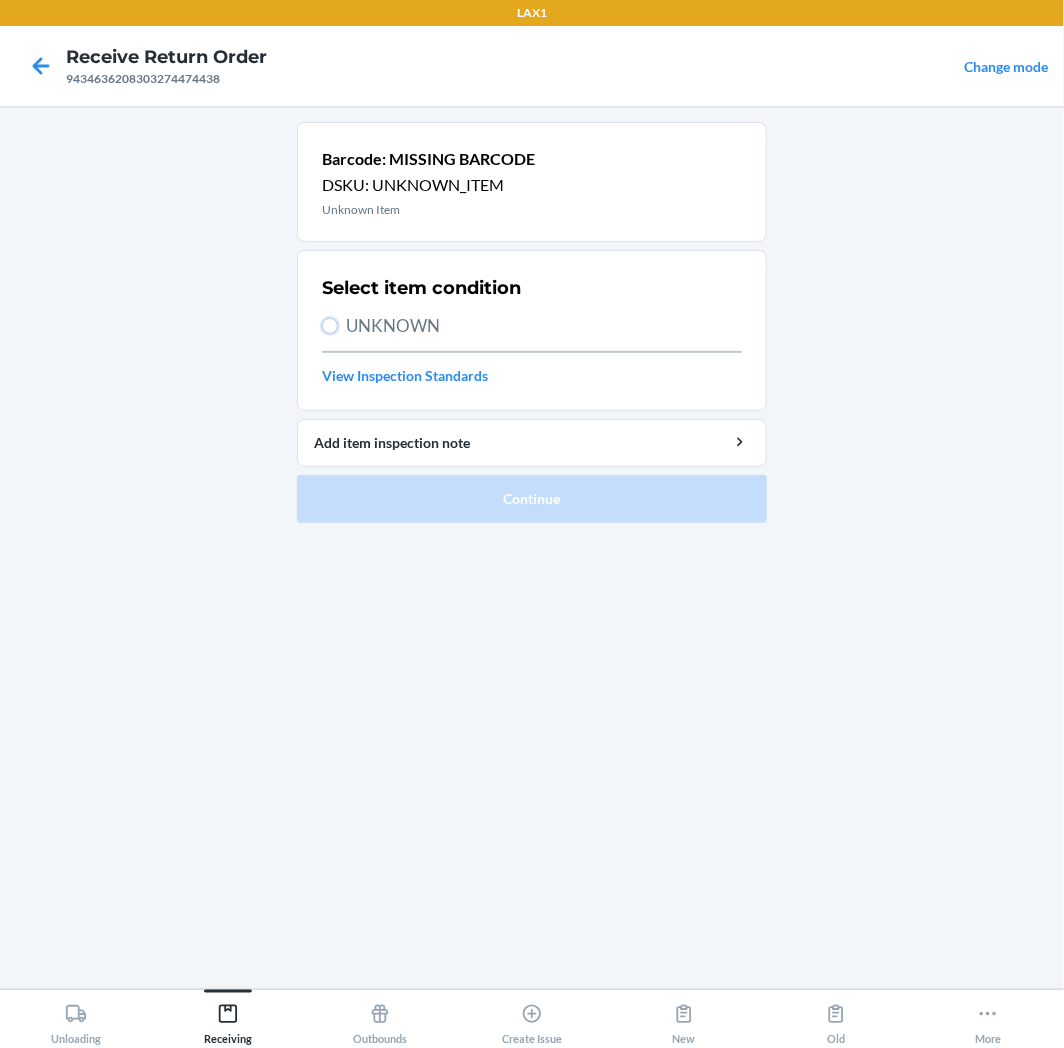 click on "UNKNOWN" at bounding box center (330, 326) 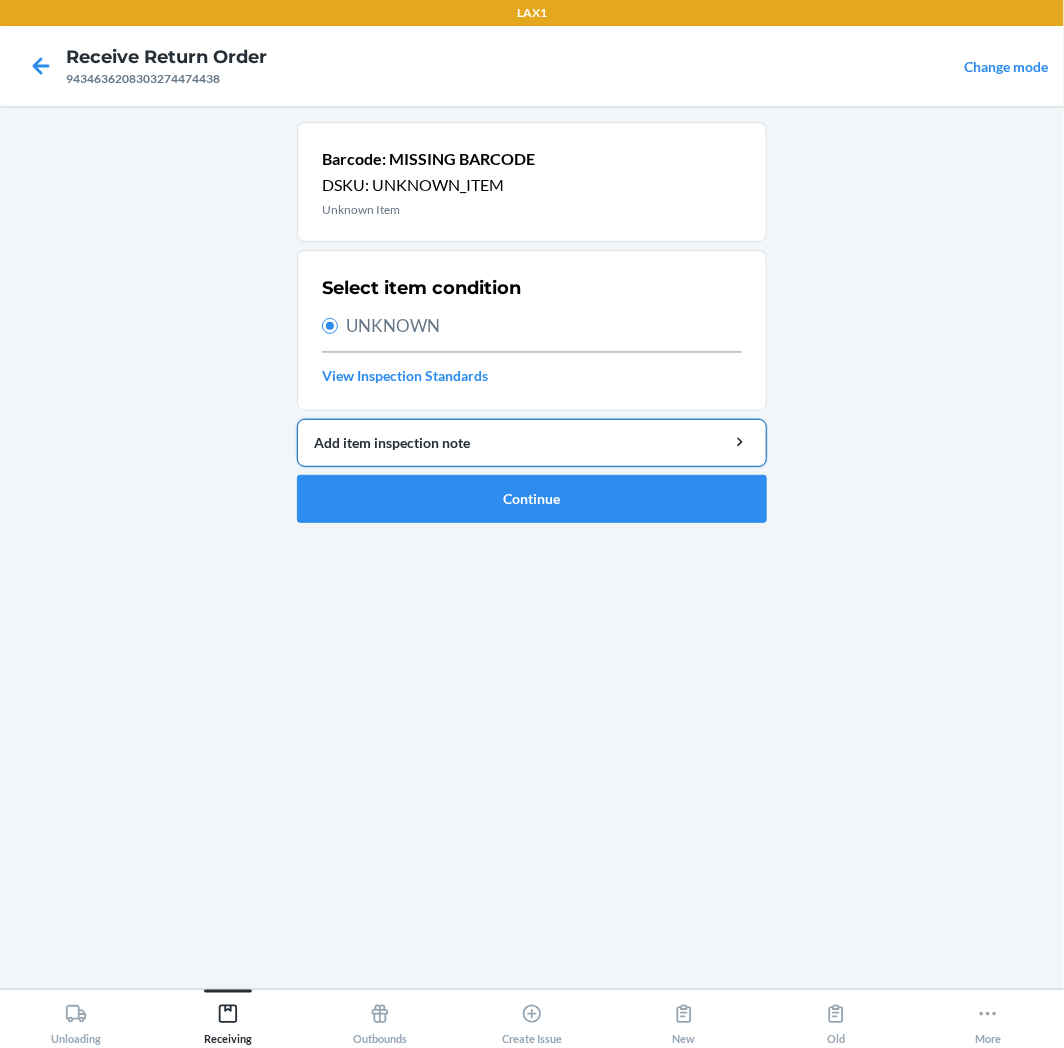 click on "Add item inspection note" at bounding box center [532, 442] 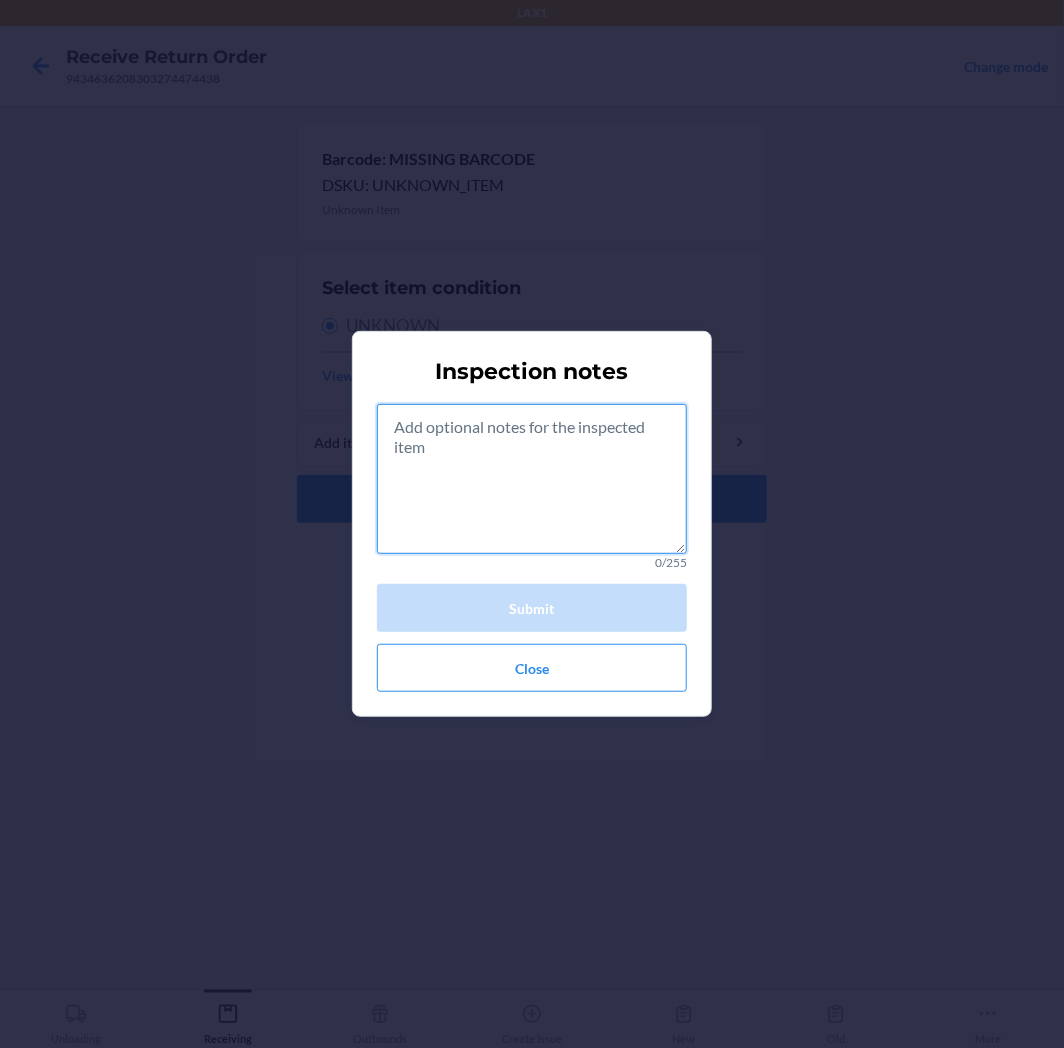 click at bounding box center (532, 479) 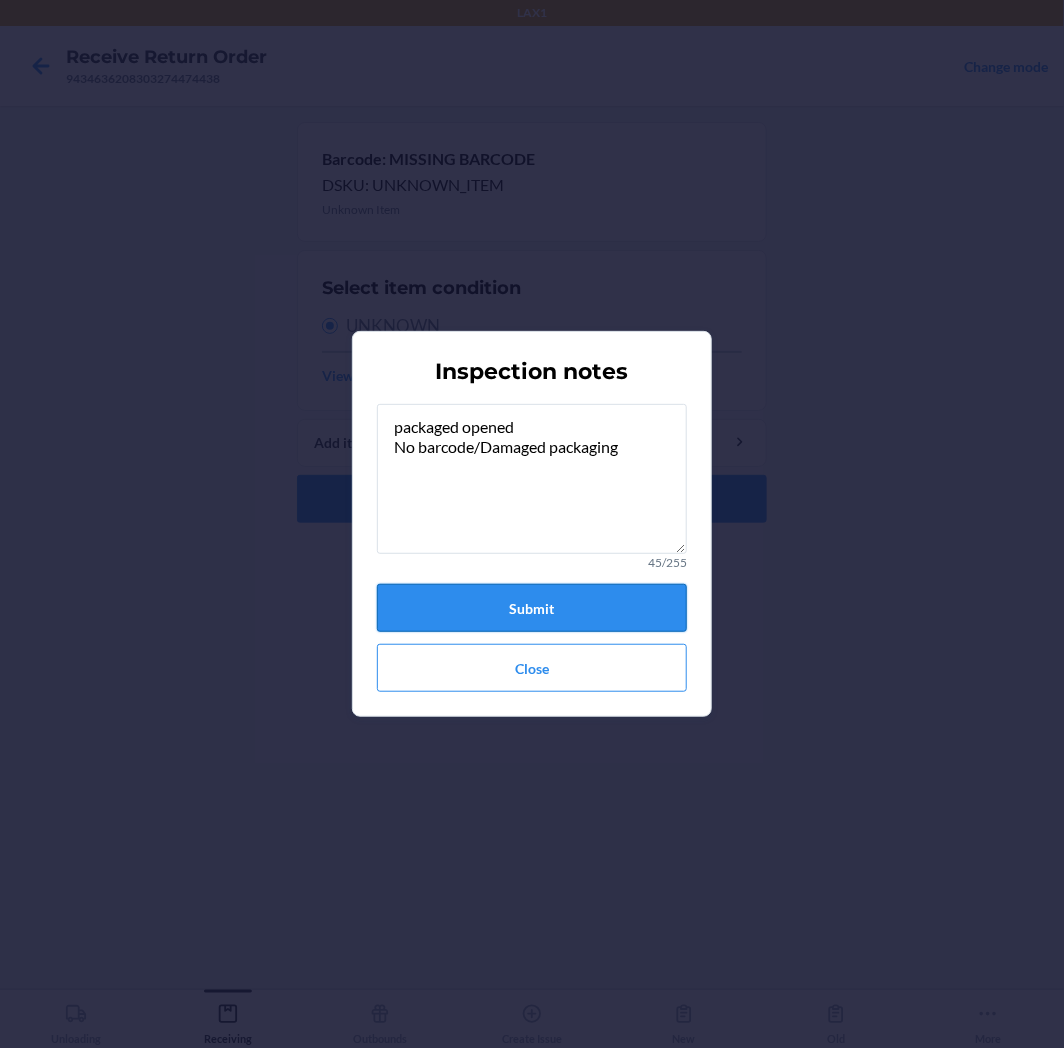 click on "Submit" at bounding box center (532, 608) 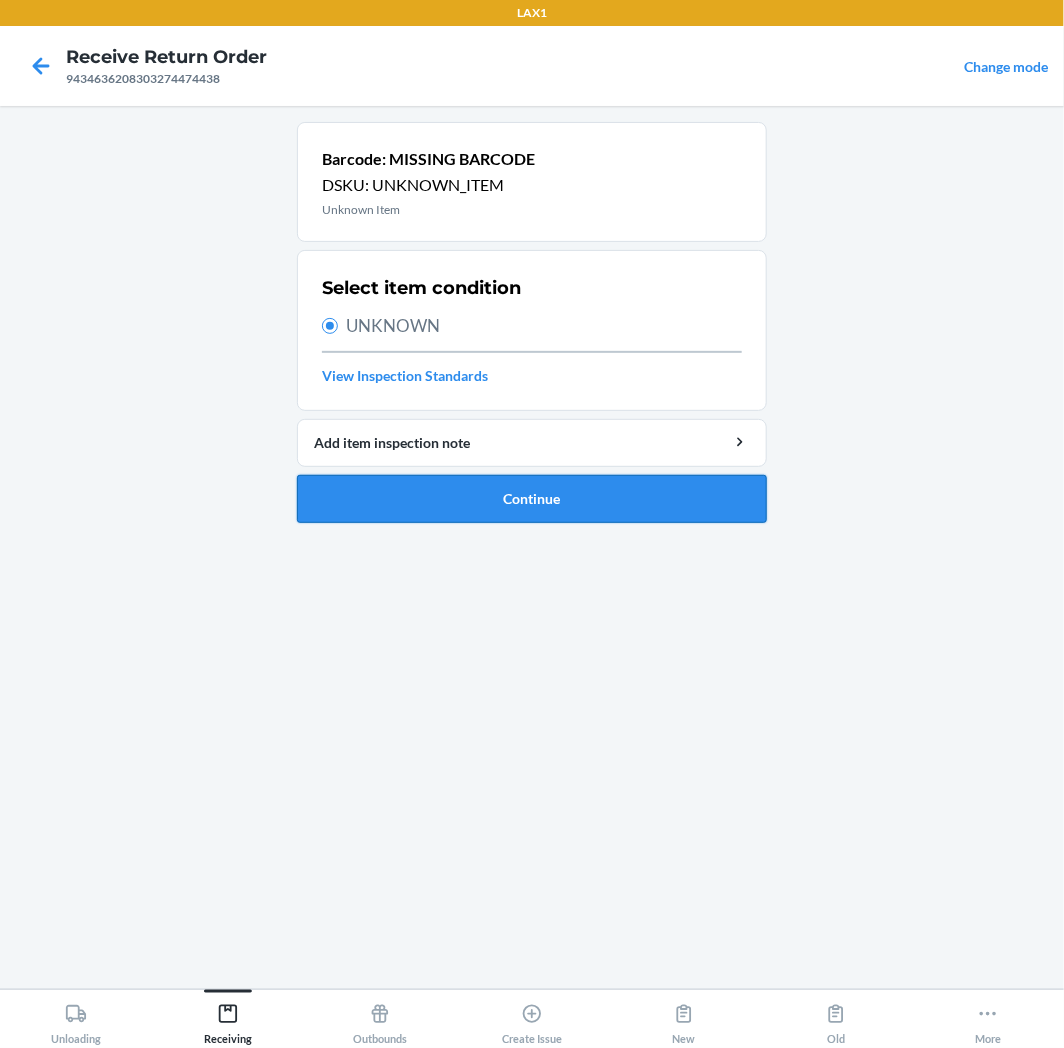click on "Continue" at bounding box center [532, 499] 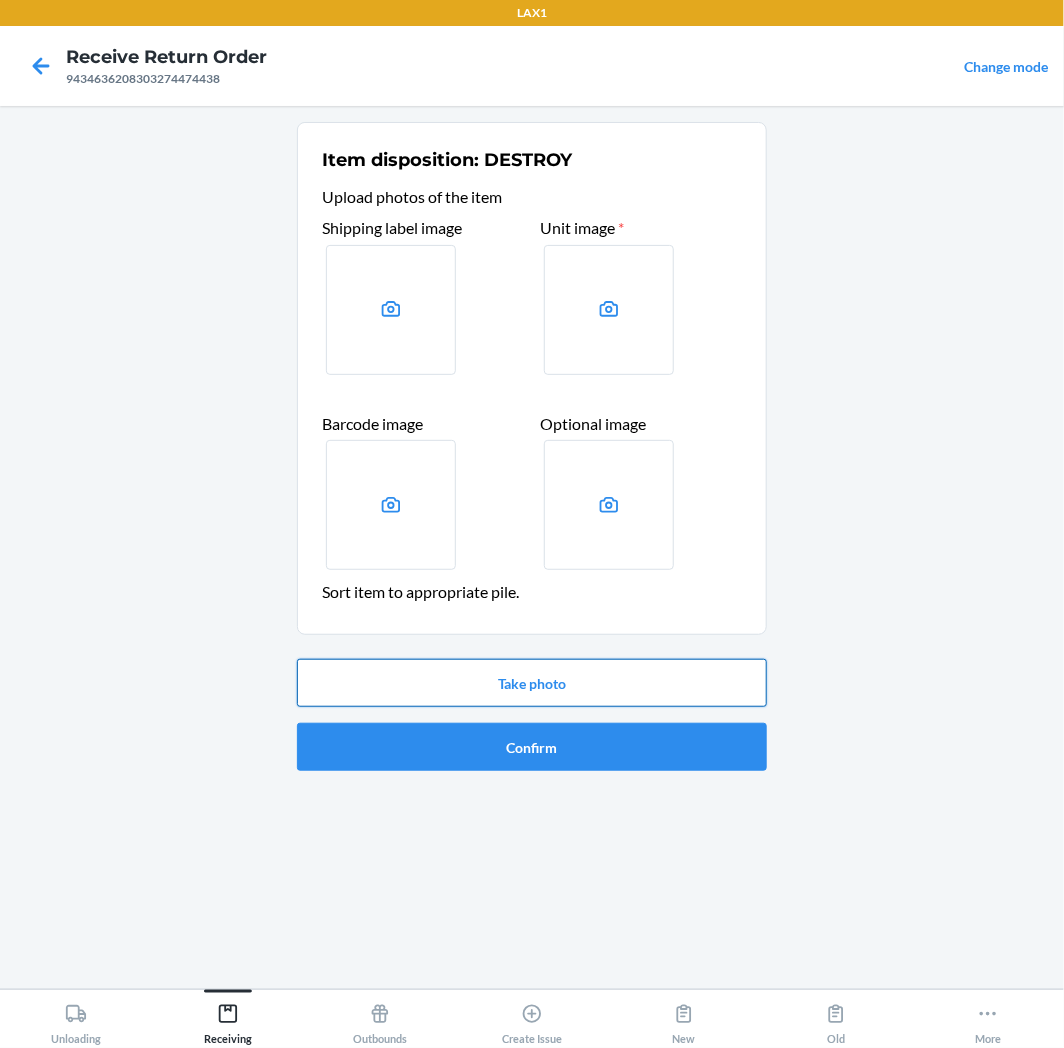 click on "Take photo" at bounding box center [532, 683] 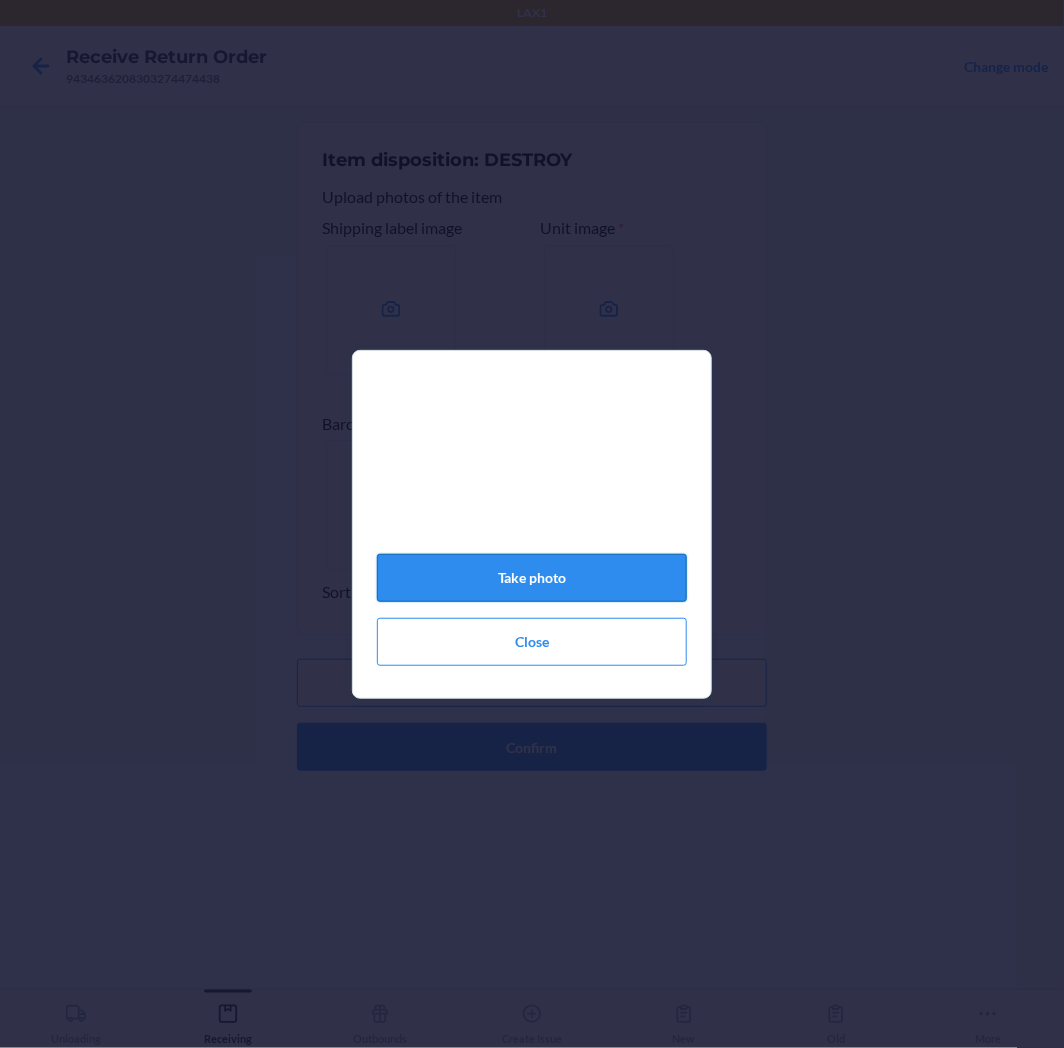 click on "Take photo" 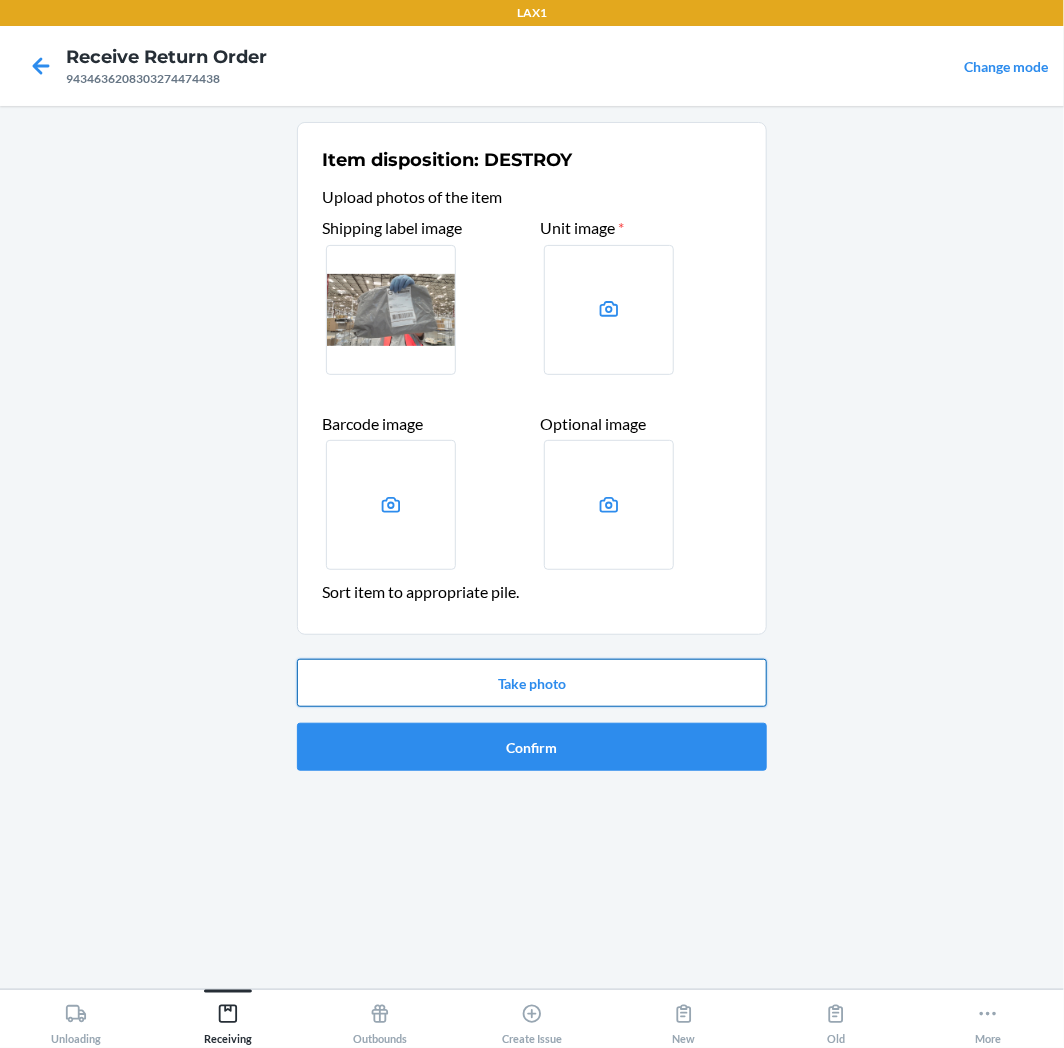 click on "Take photo" at bounding box center [532, 683] 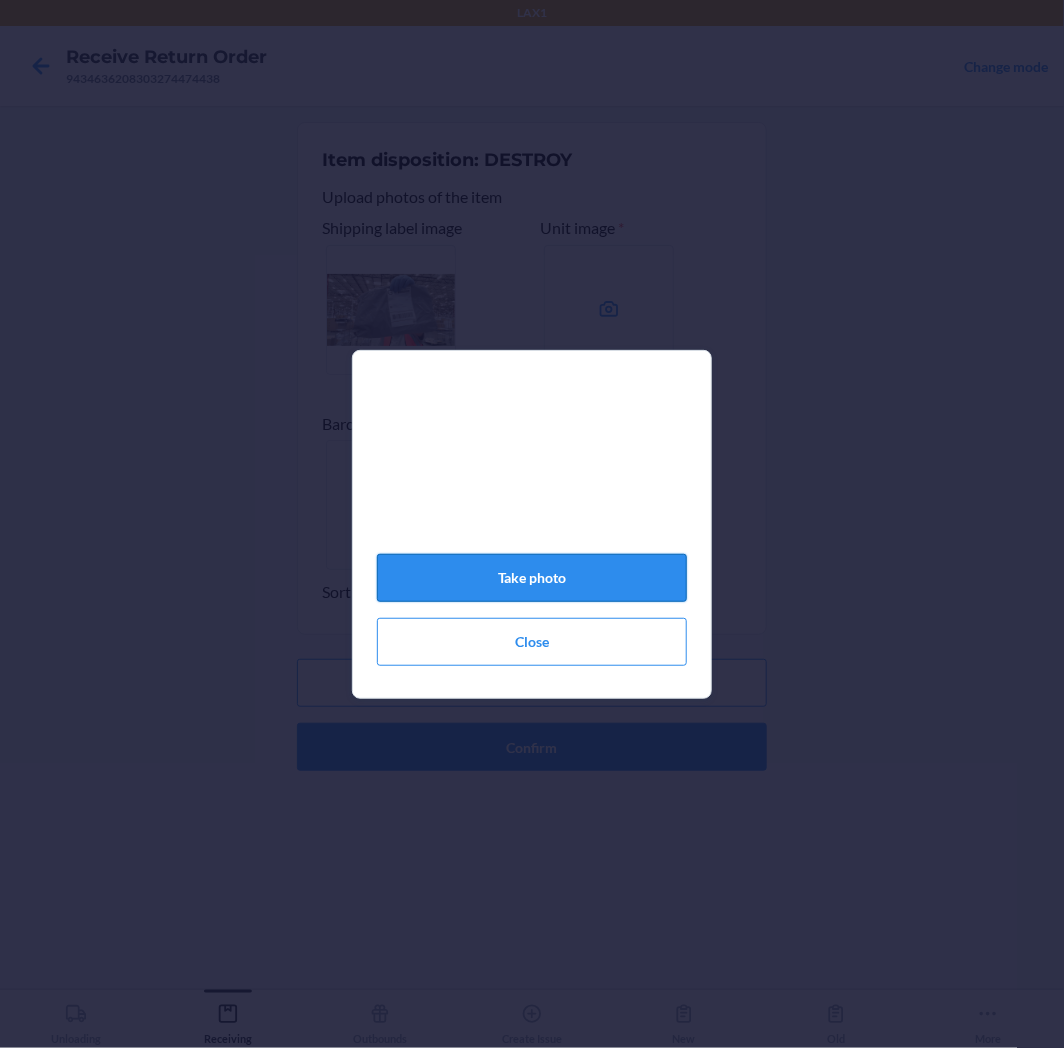 click on "Take photo" 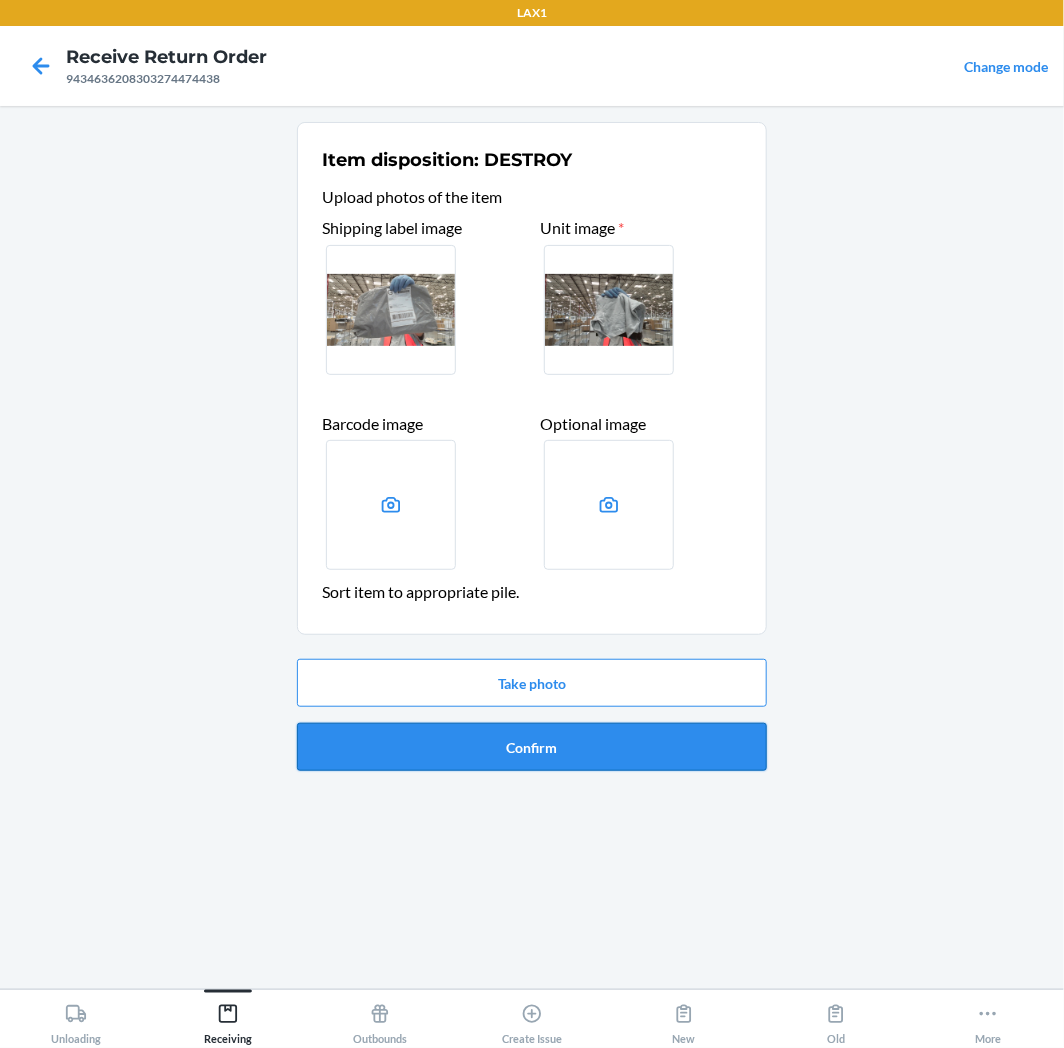click on "Confirm" at bounding box center (532, 747) 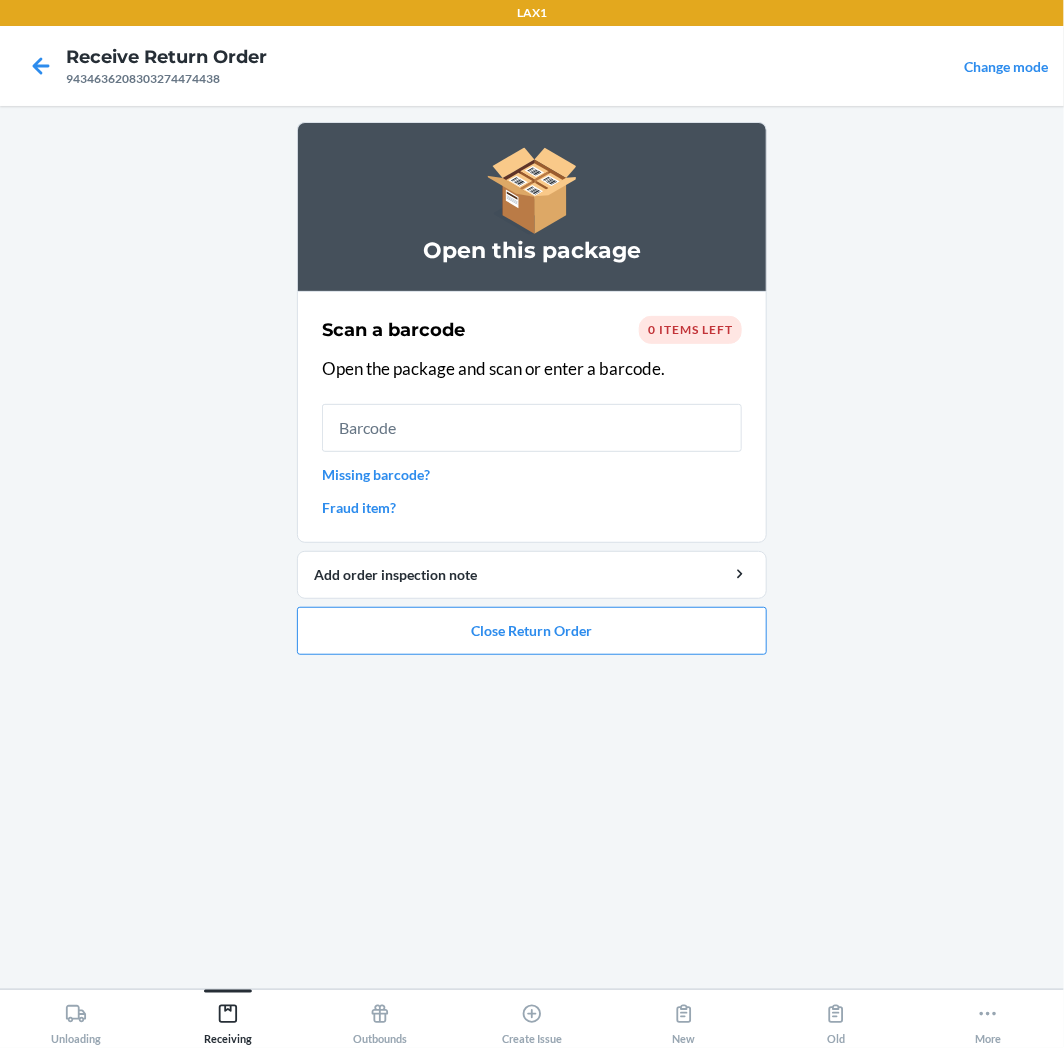 click on "Missing barcode?" at bounding box center [532, 474] 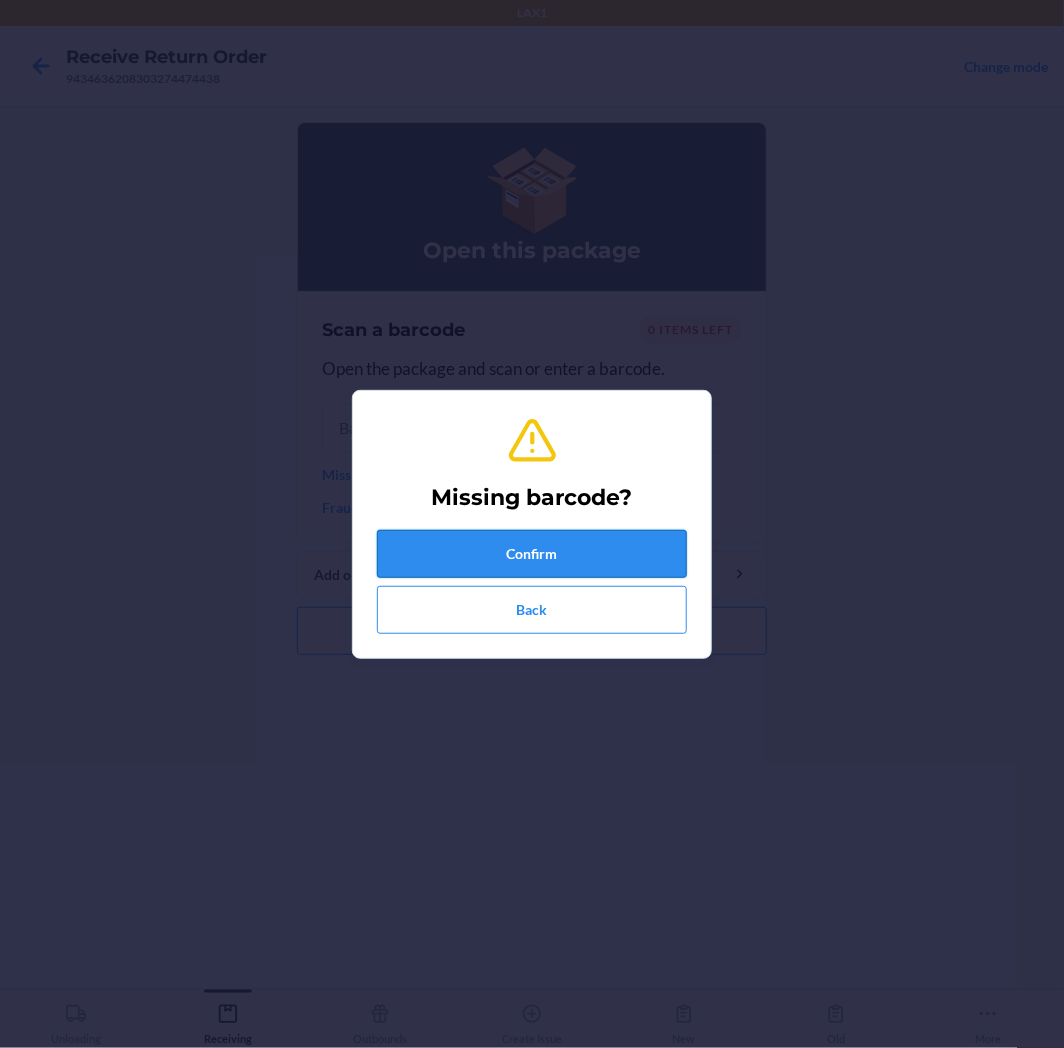 click on "Confirm" at bounding box center [532, 554] 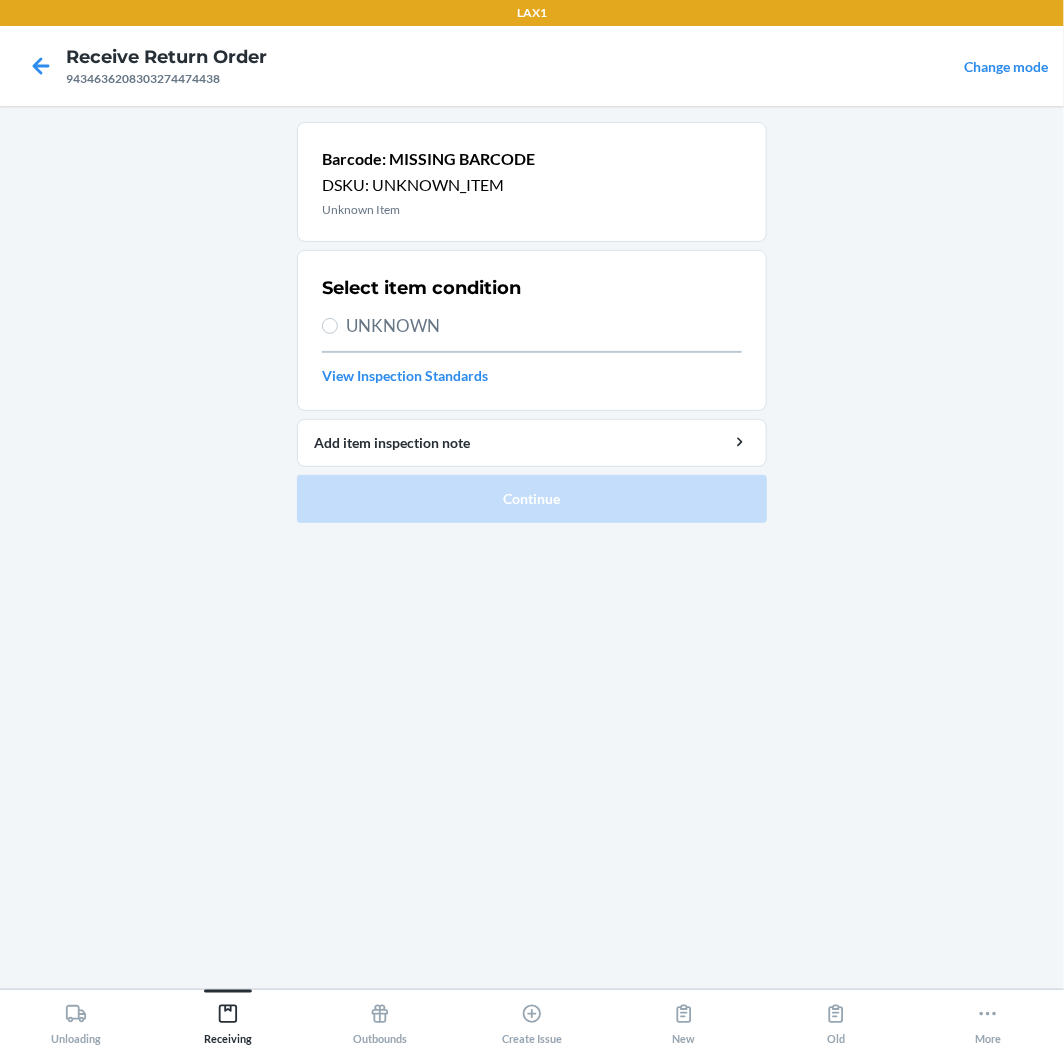 click on "UNKNOWN" at bounding box center [544, 326] 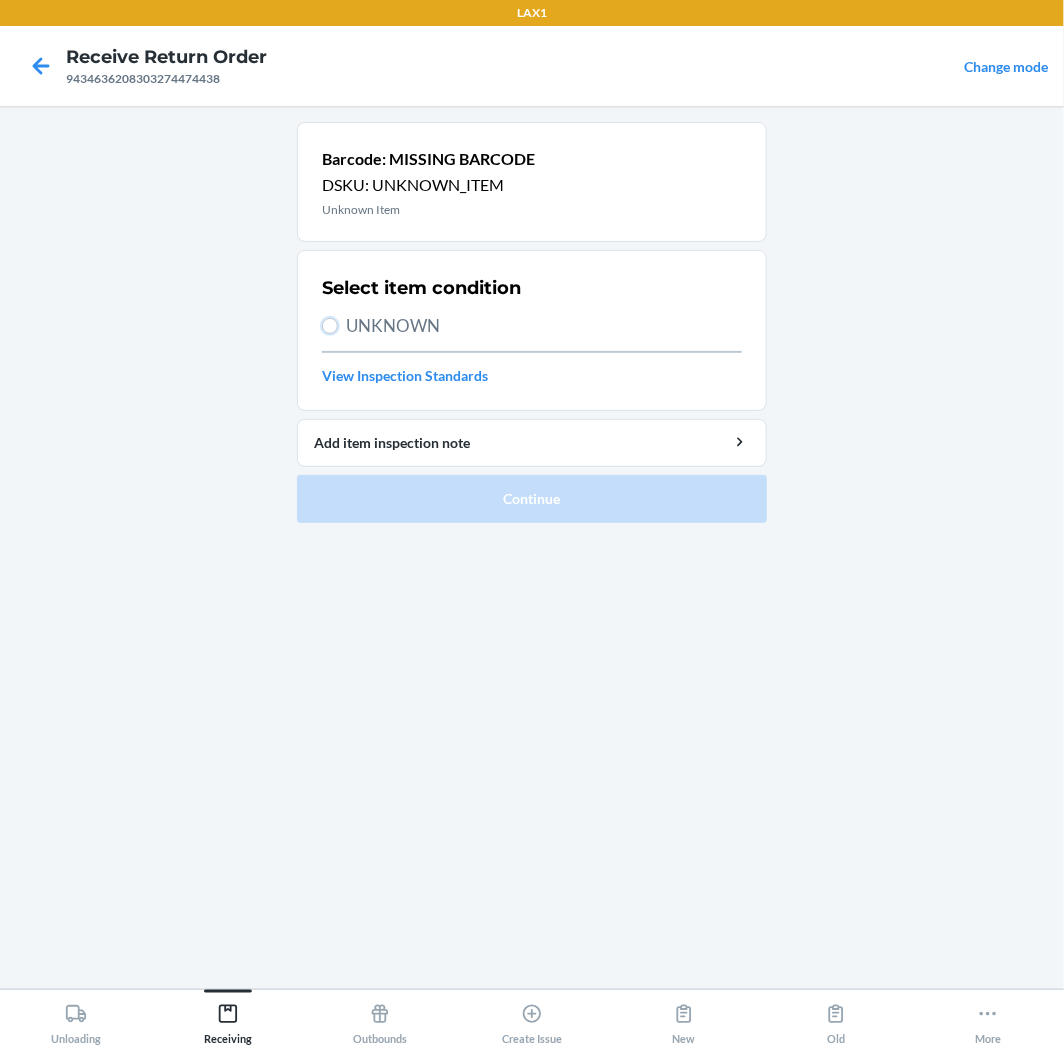 click on "UNKNOWN" at bounding box center (330, 326) 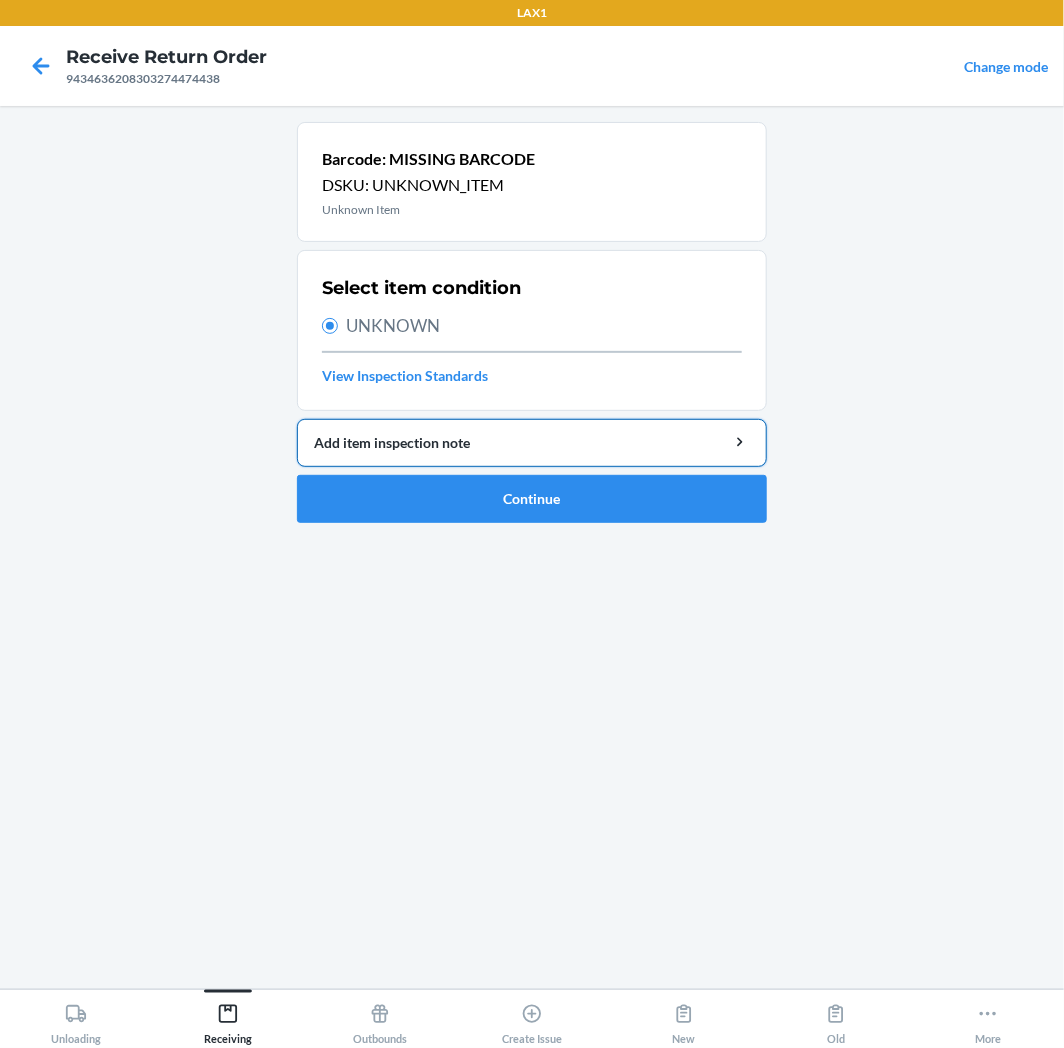 click on "Add item inspection note" at bounding box center [532, 442] 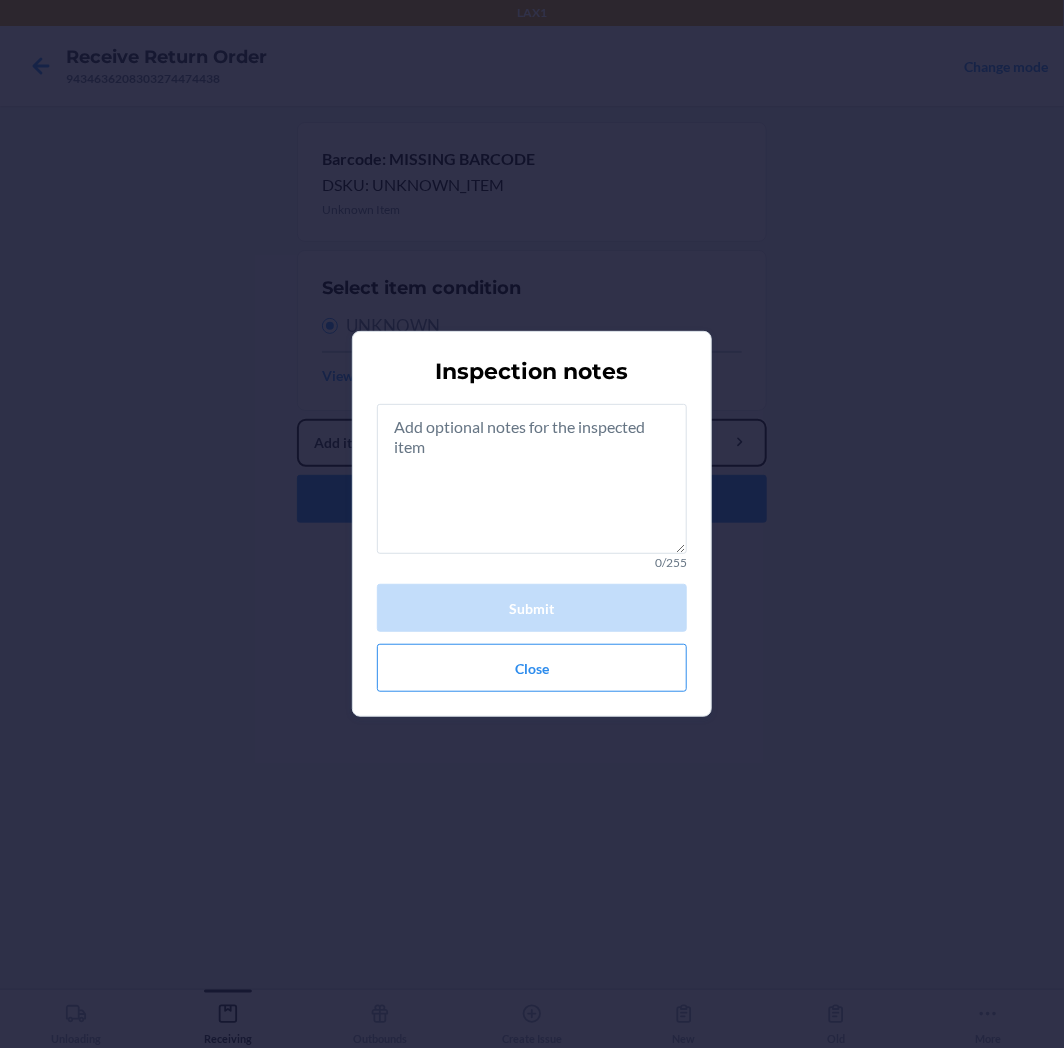 click on "Add item inspection note" at bounding box center (532, 443) 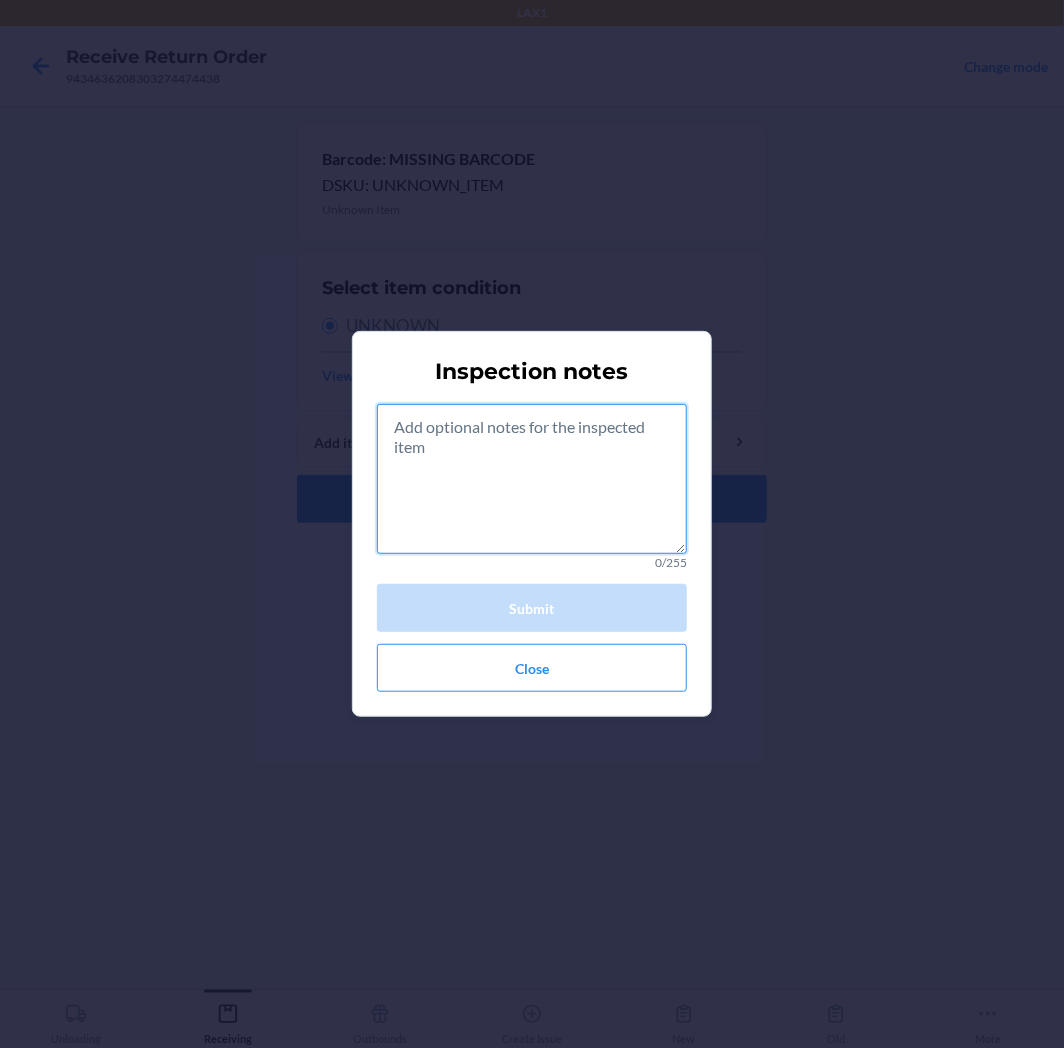 click at bounding box center [532, 479] 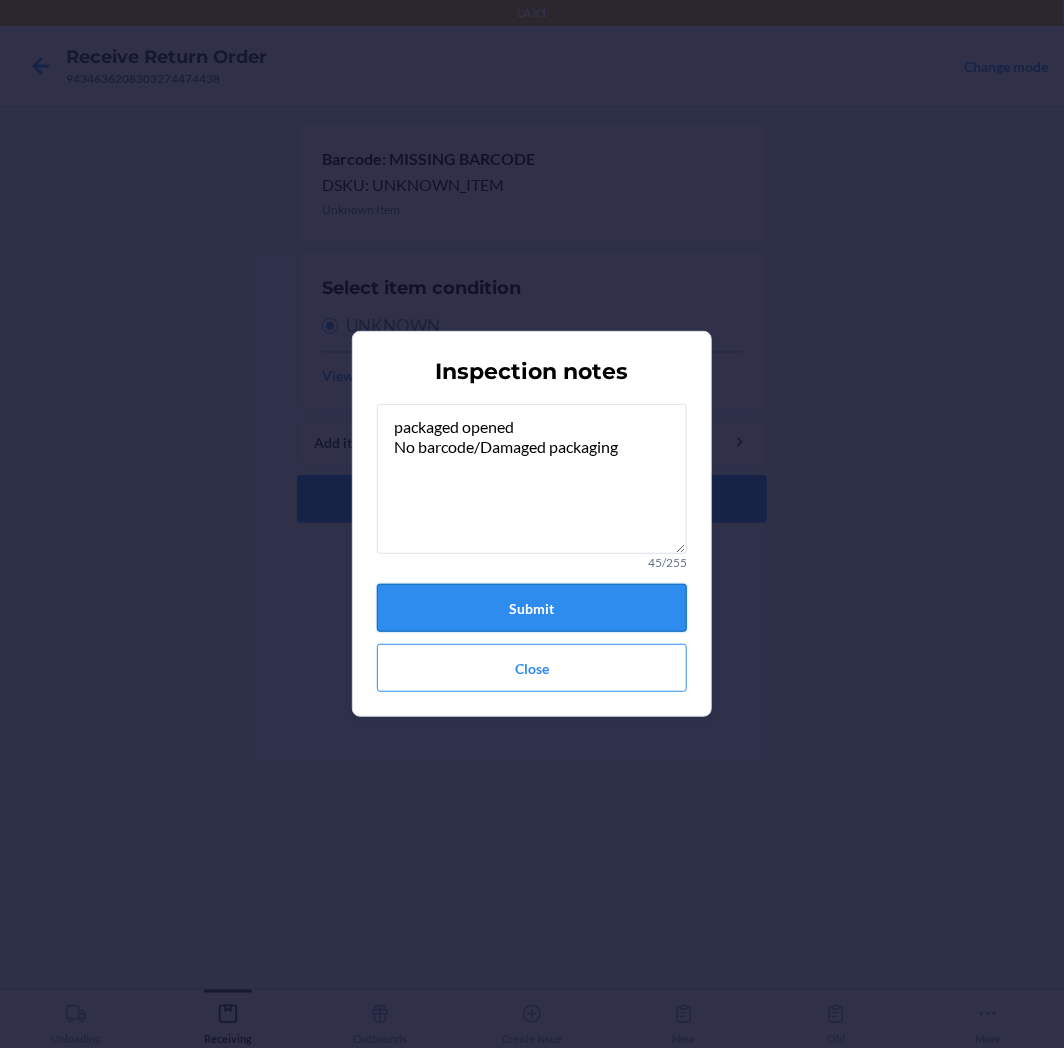 click on "Submit" at bounding box center (532, 608) 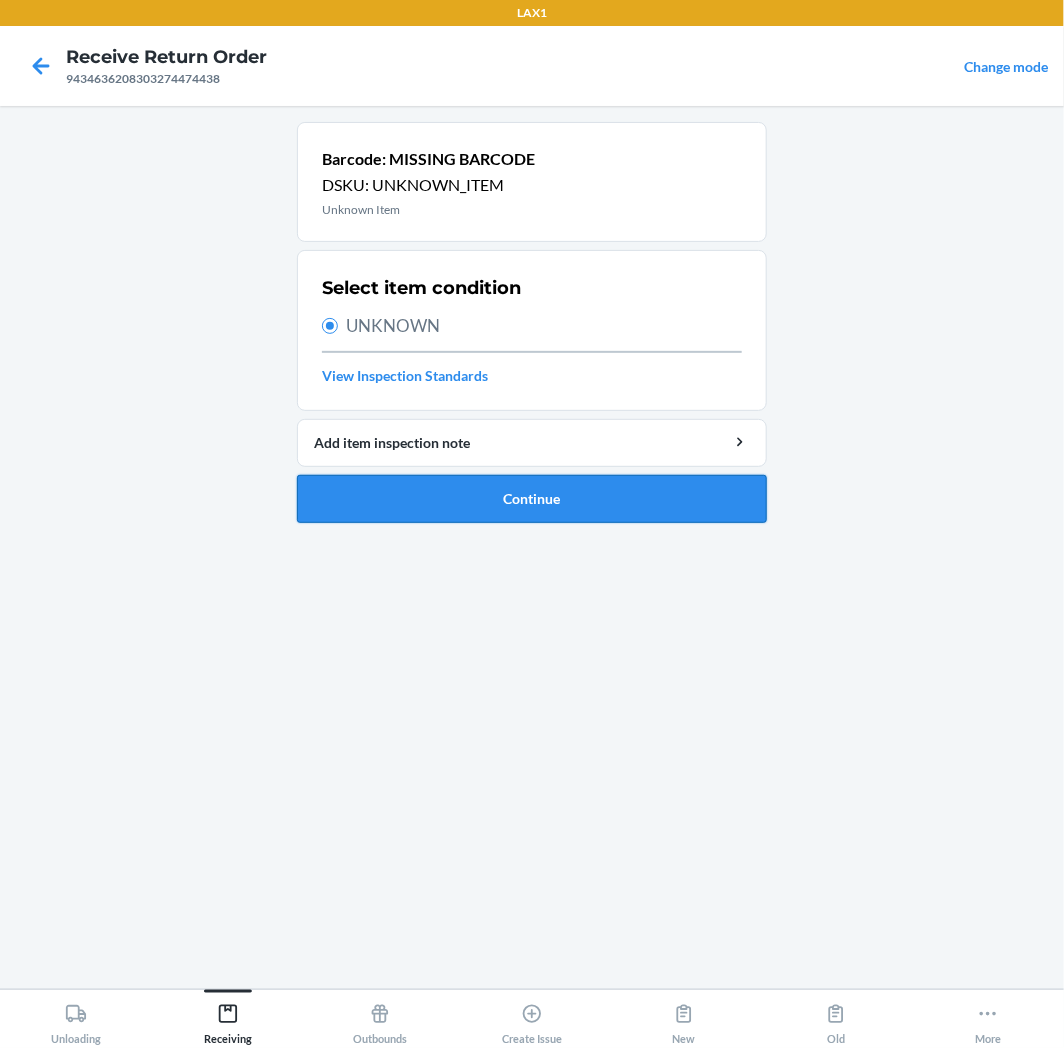 click on "Continue" at bounding box center (532, 499) 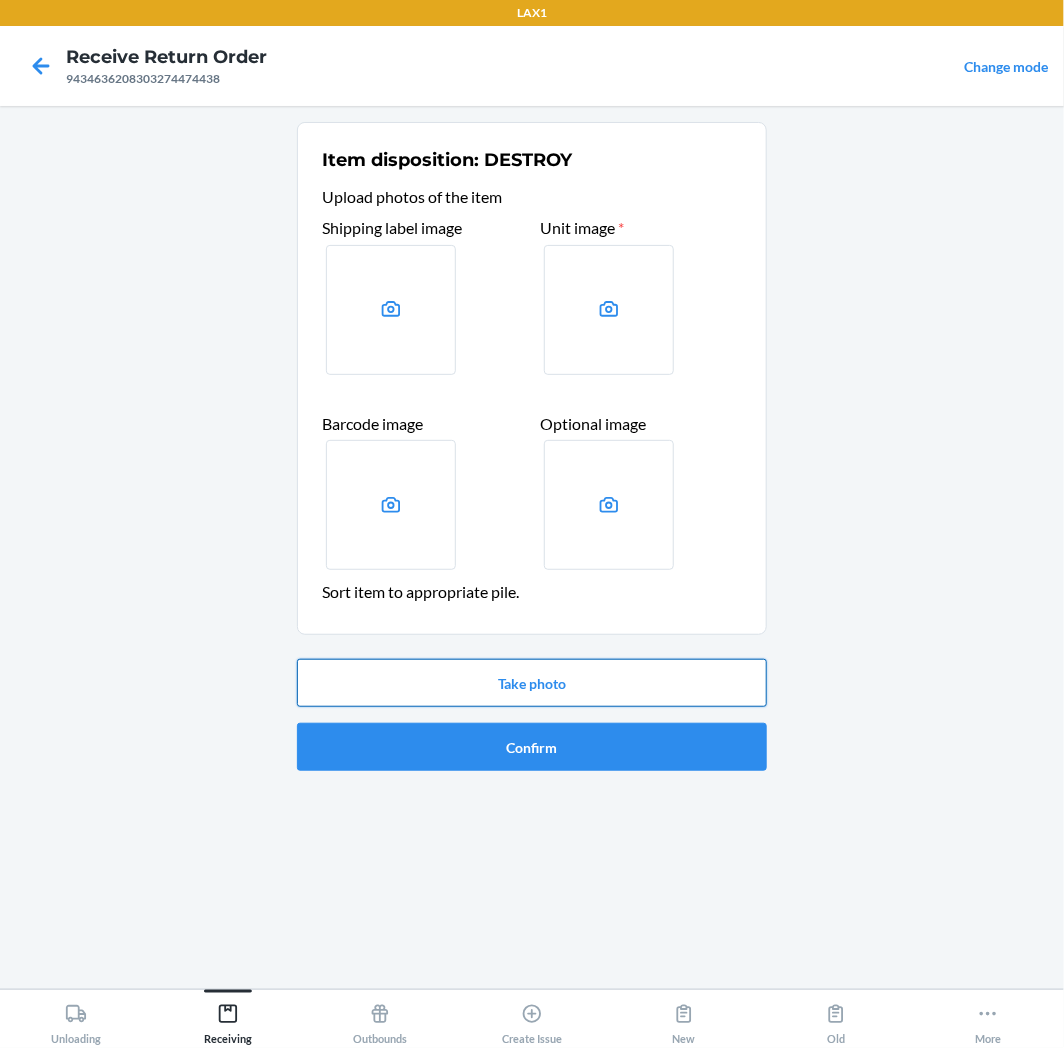 click on "Take photo" at bounding box center [532, 683] 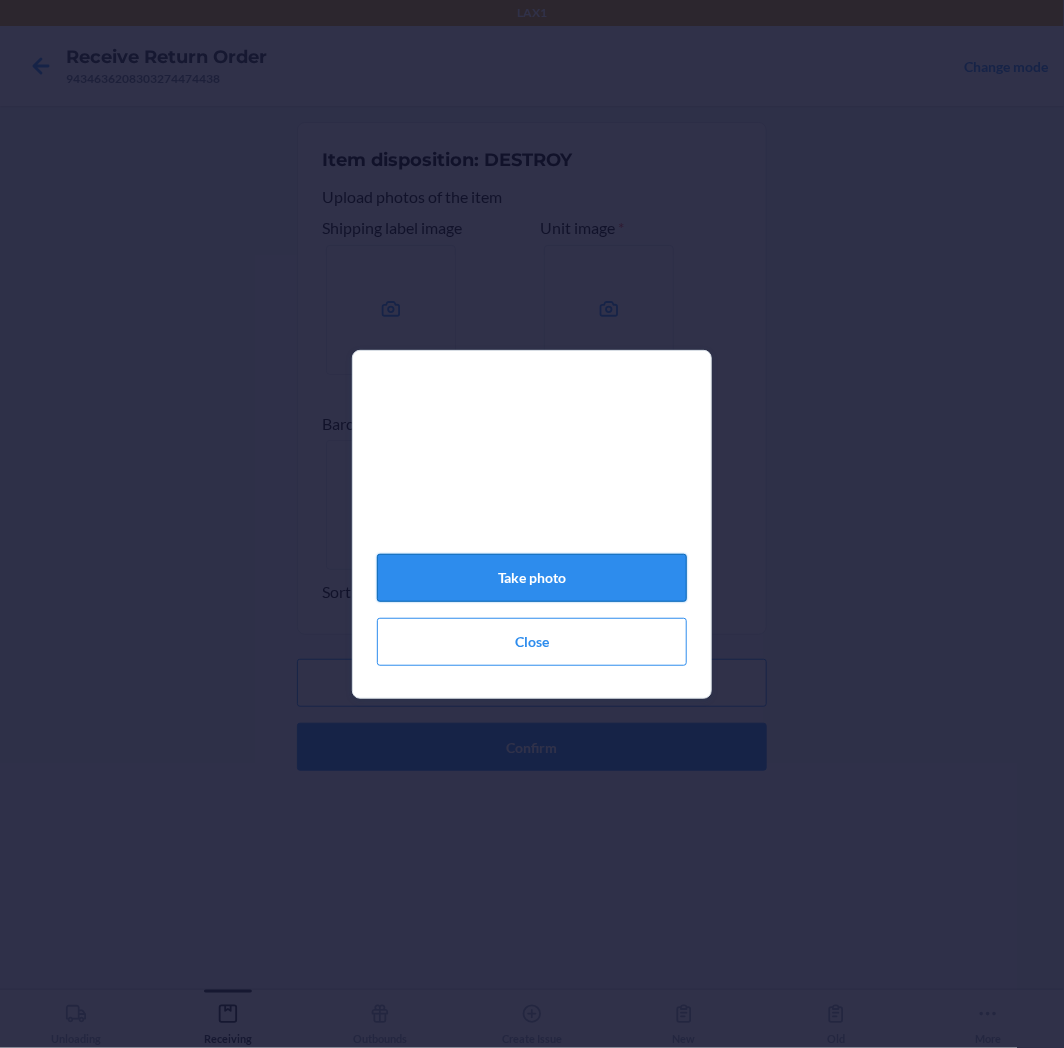 click on "Take photo" 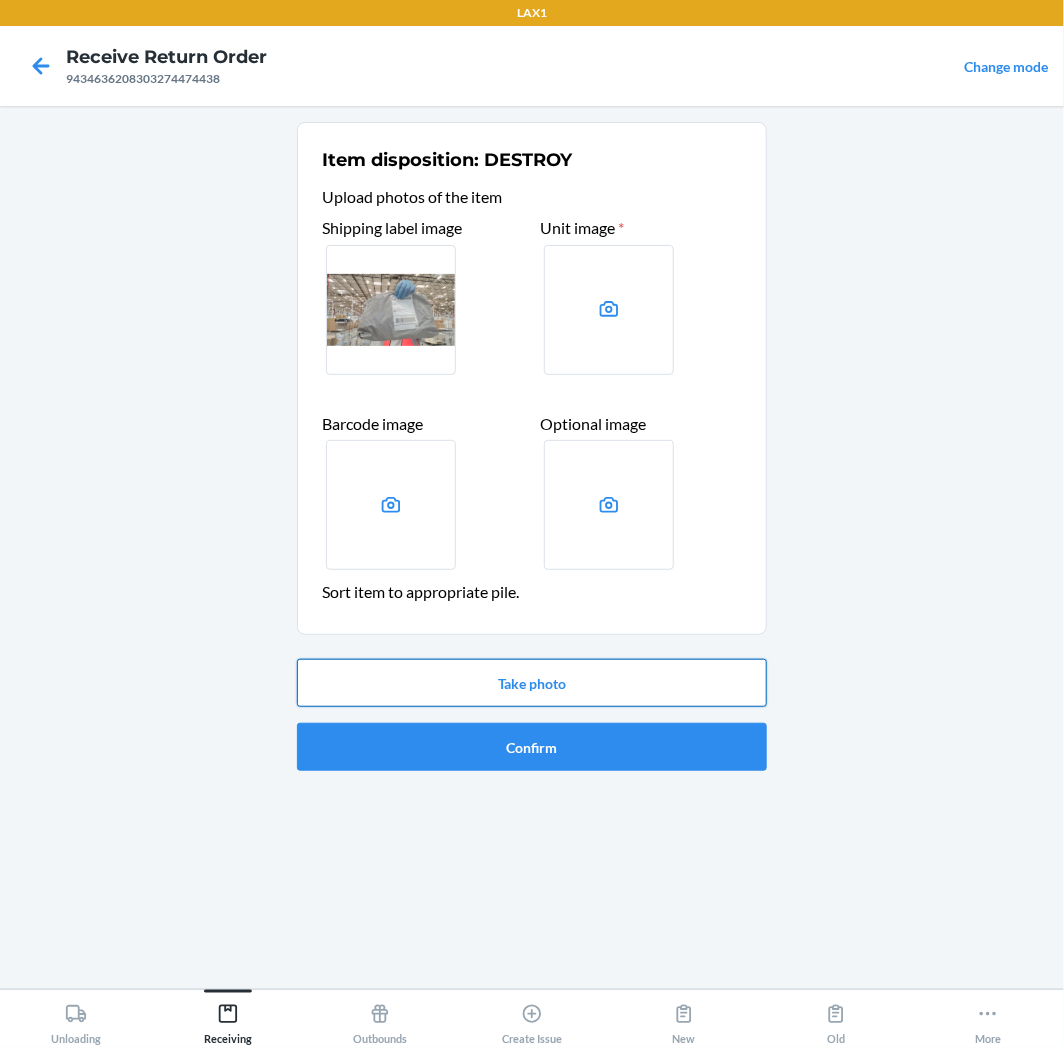 click on "Take photo" at bounding box center [532, 683] 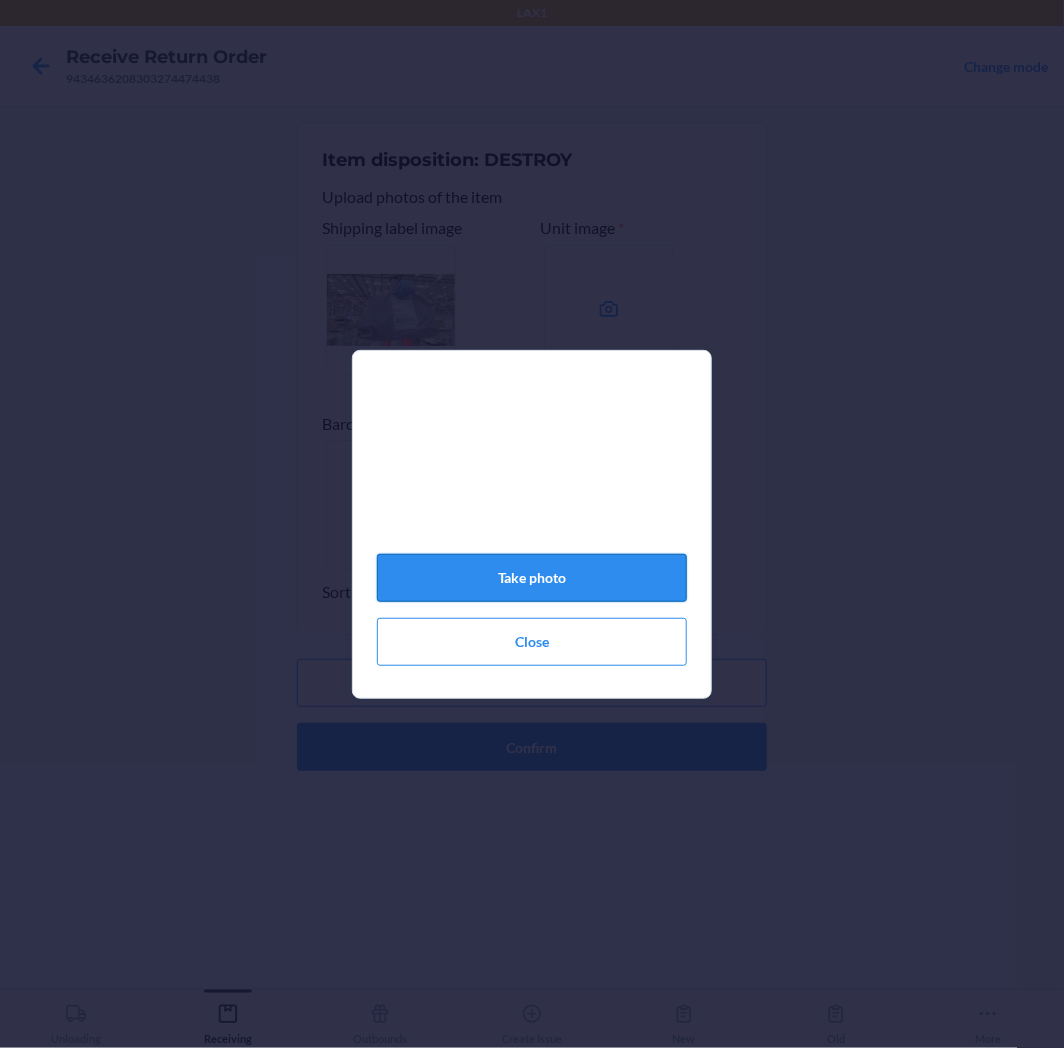 click on "Take photo" 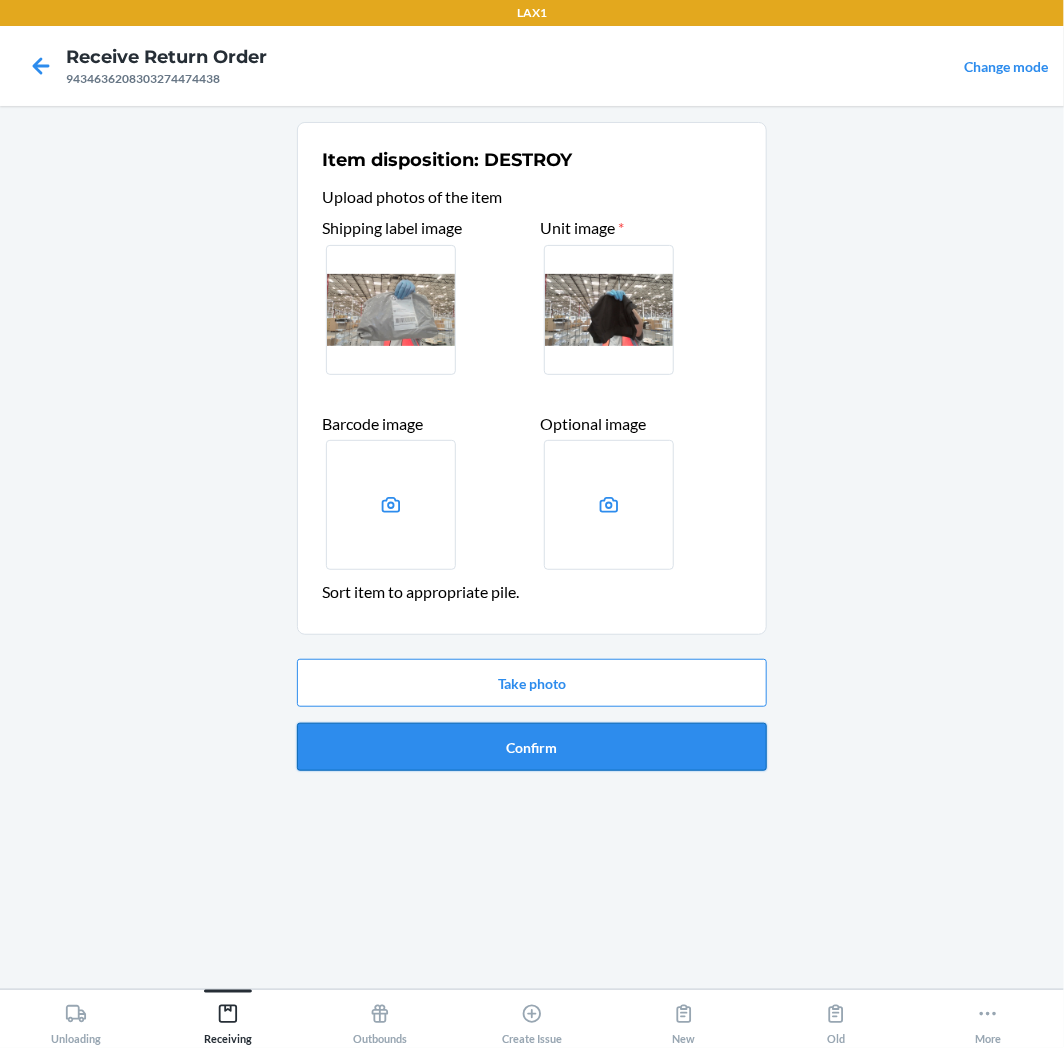 click on "Confirm" at bounding box center [532, 747] 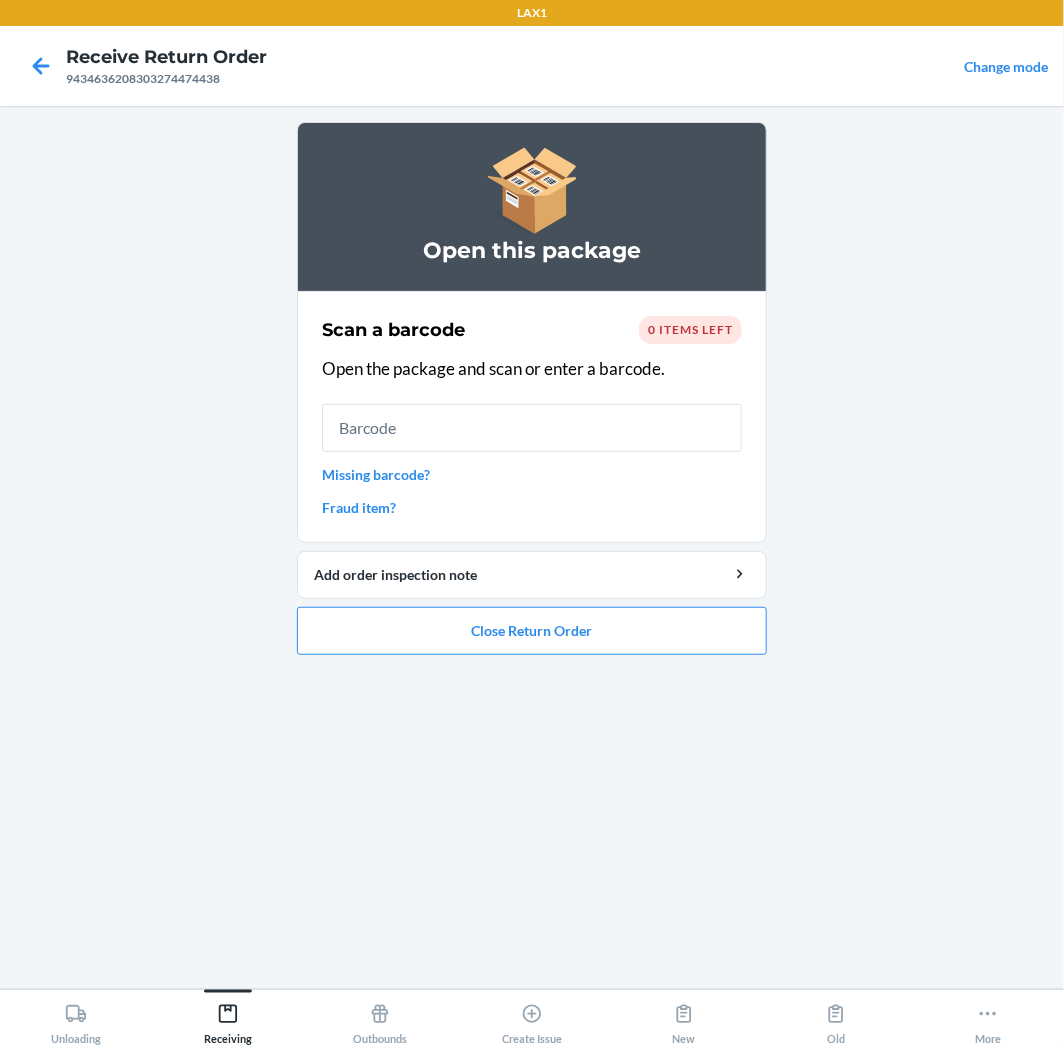 click on "Missing barcode?" at bounding box center [532, 474] 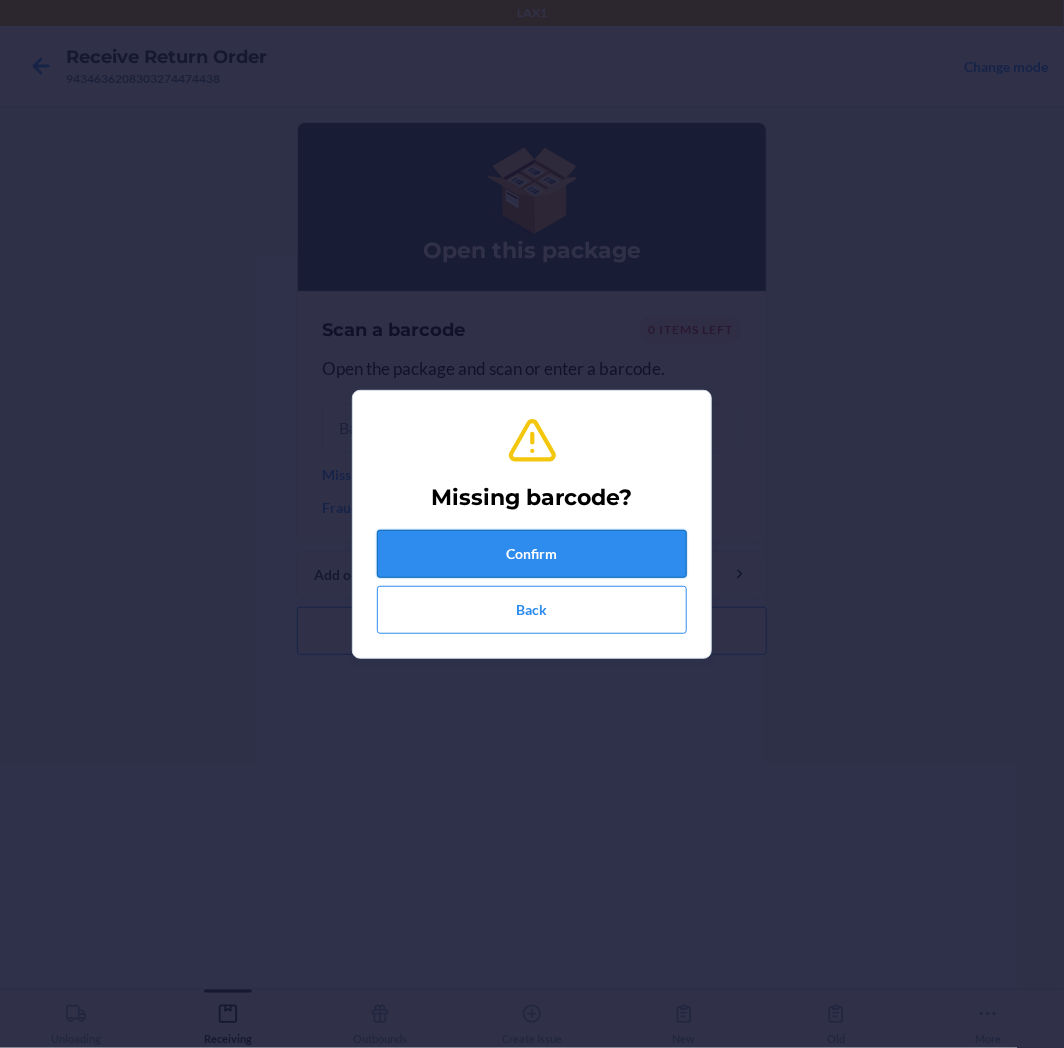 click on "Confirm" at bounding box center (532, 554) 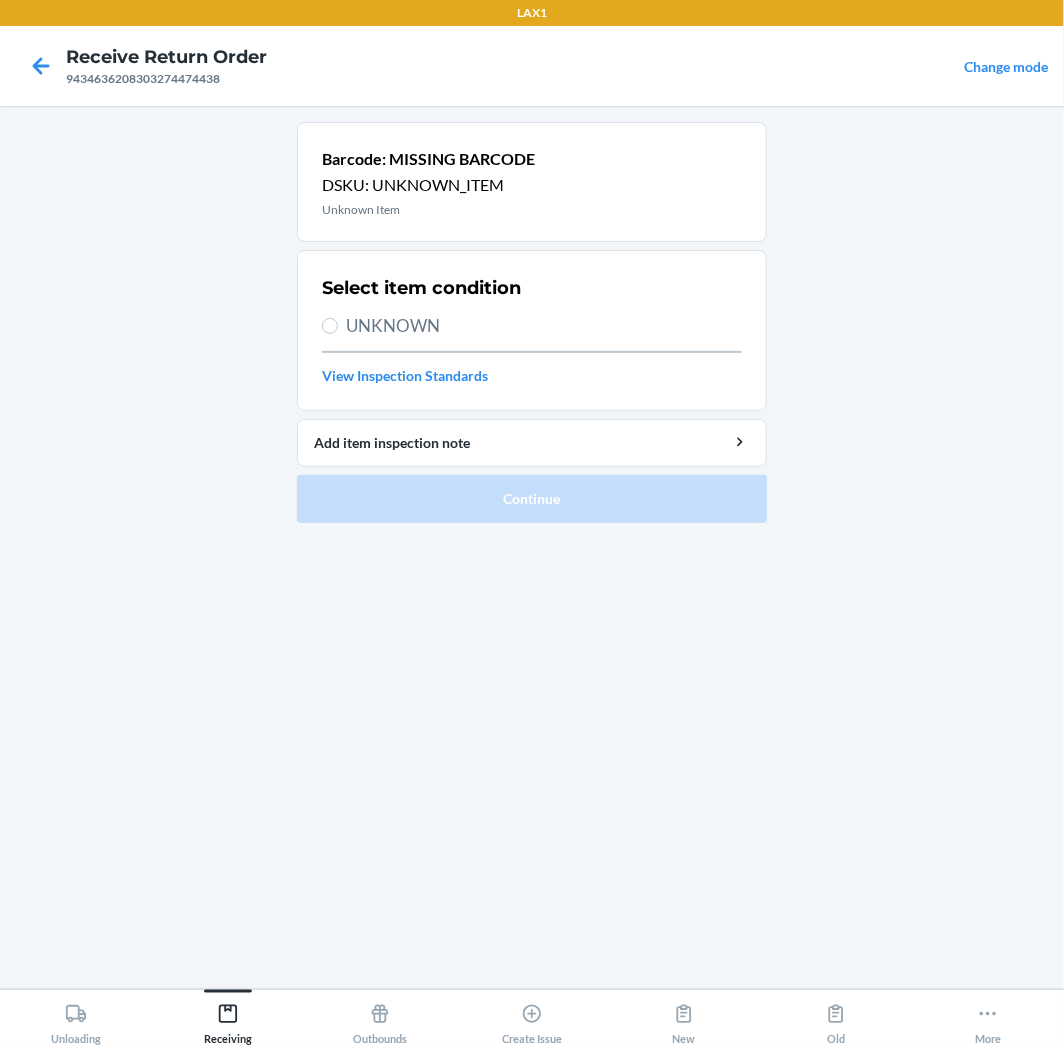 click on "UNKNOWN" at bounding box center [544, 326] 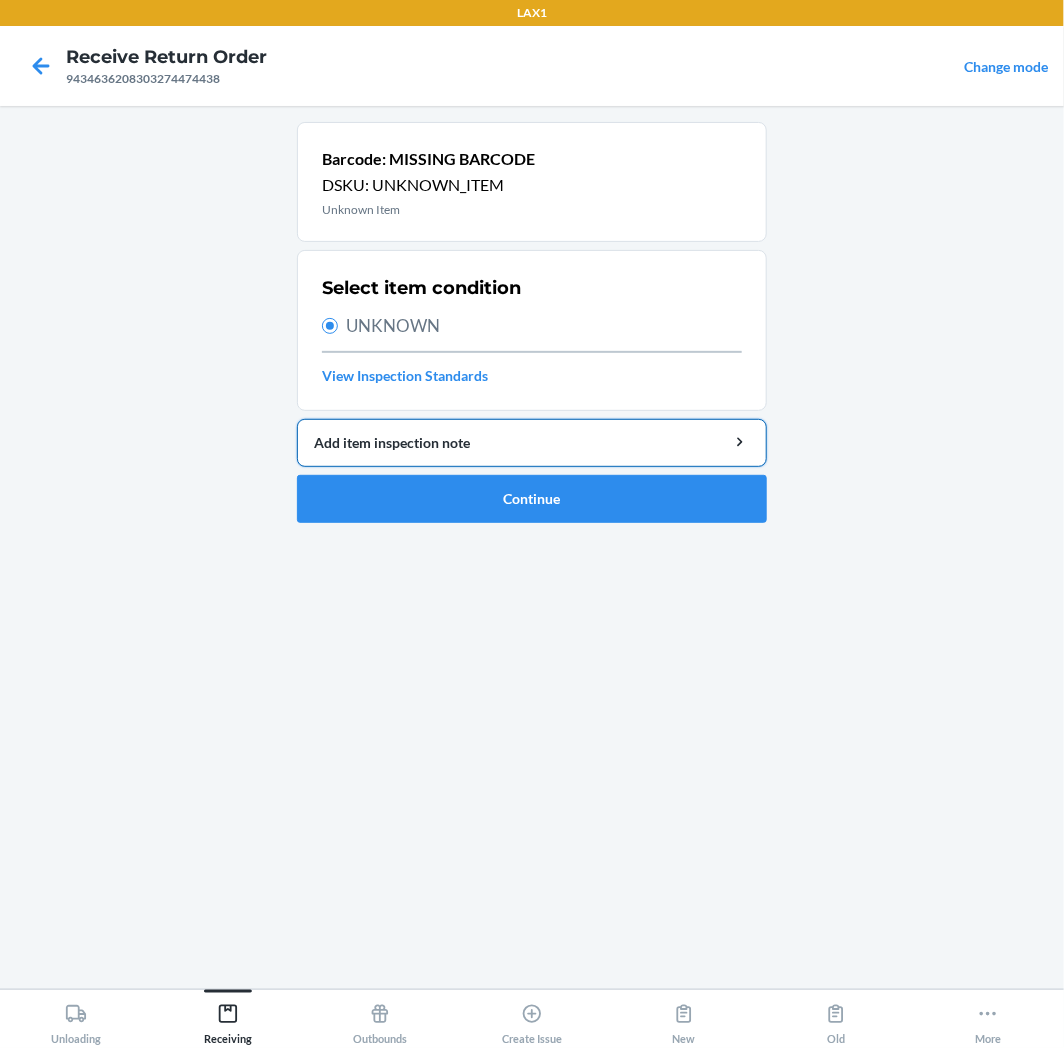 click on "Add item inspection note" at bounding box center [532, 443] 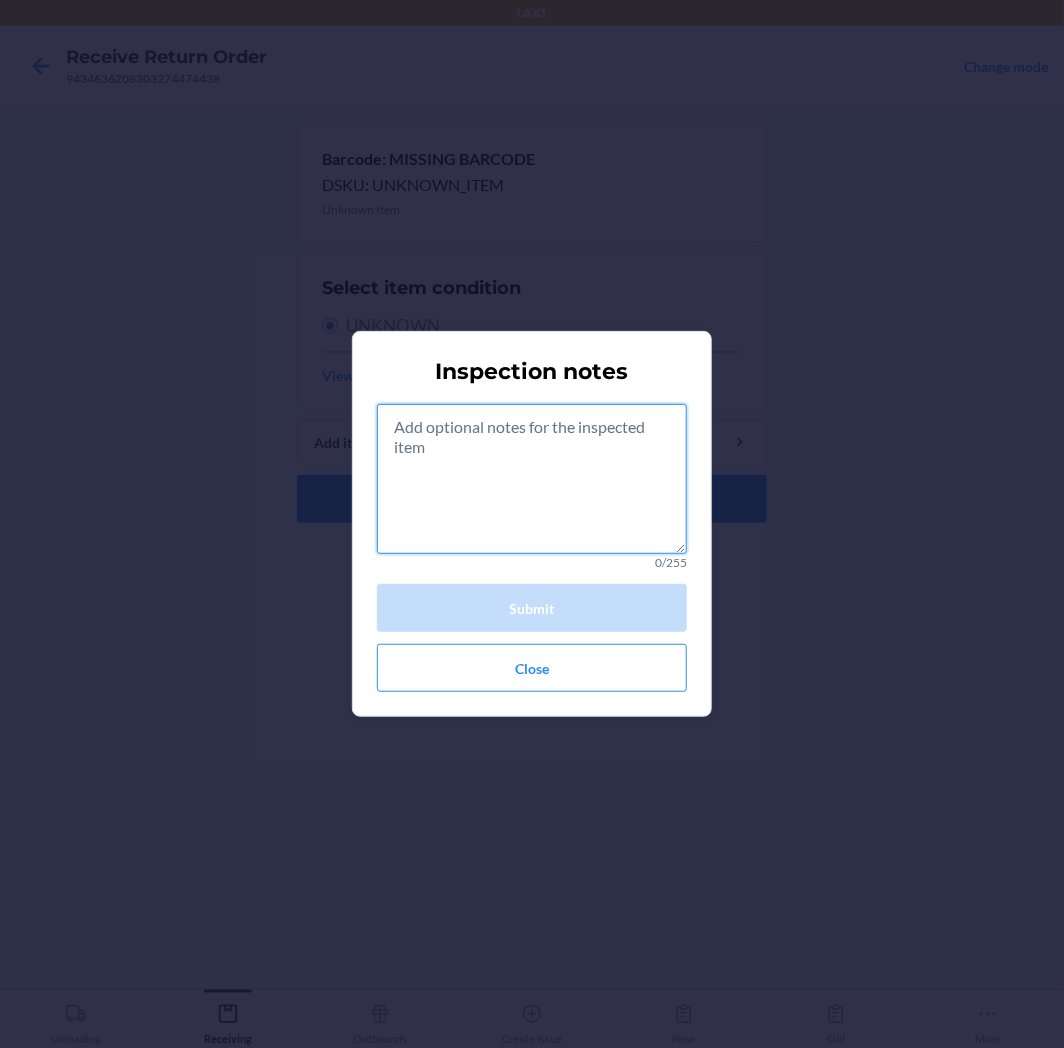 click at bounding box center [532, 479] 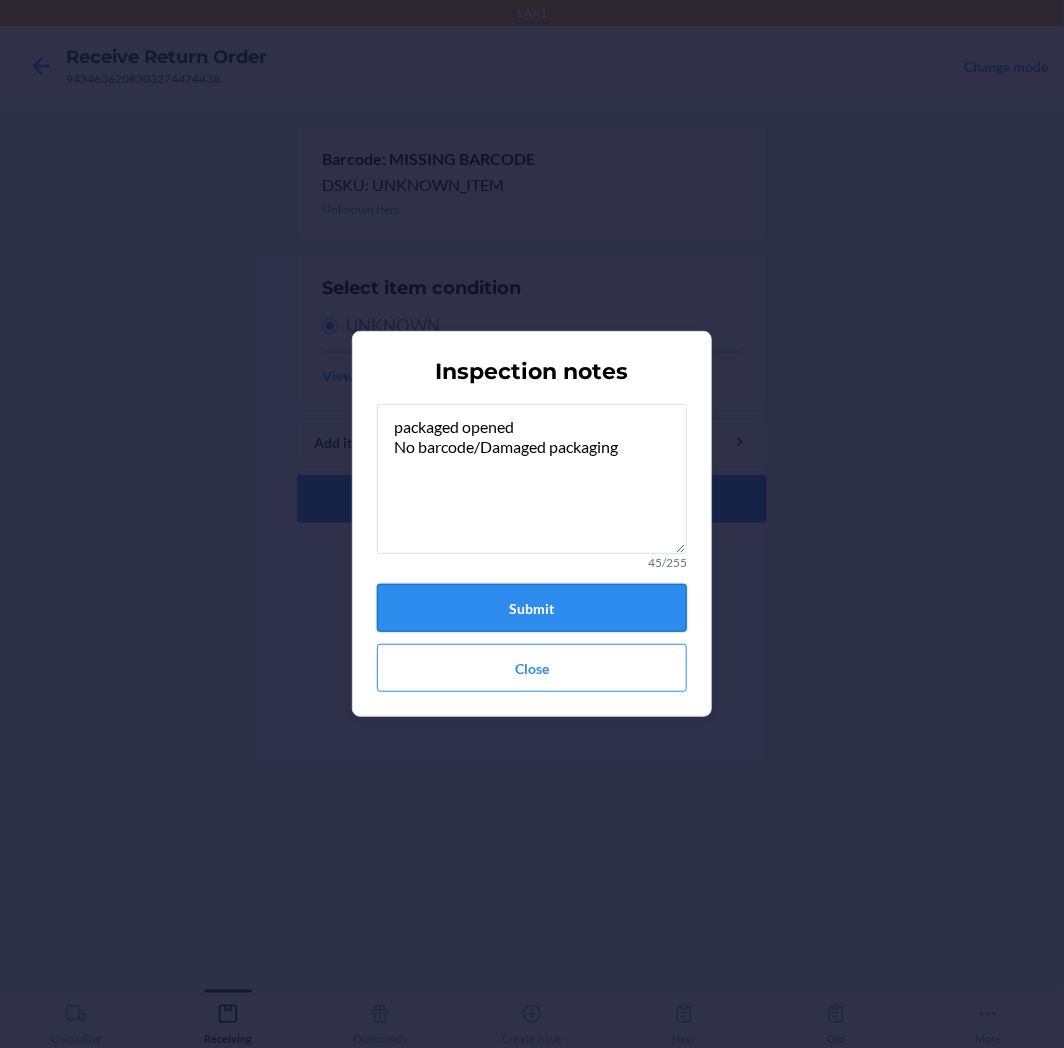 click on "Submit" at bounding box center [532, 608] 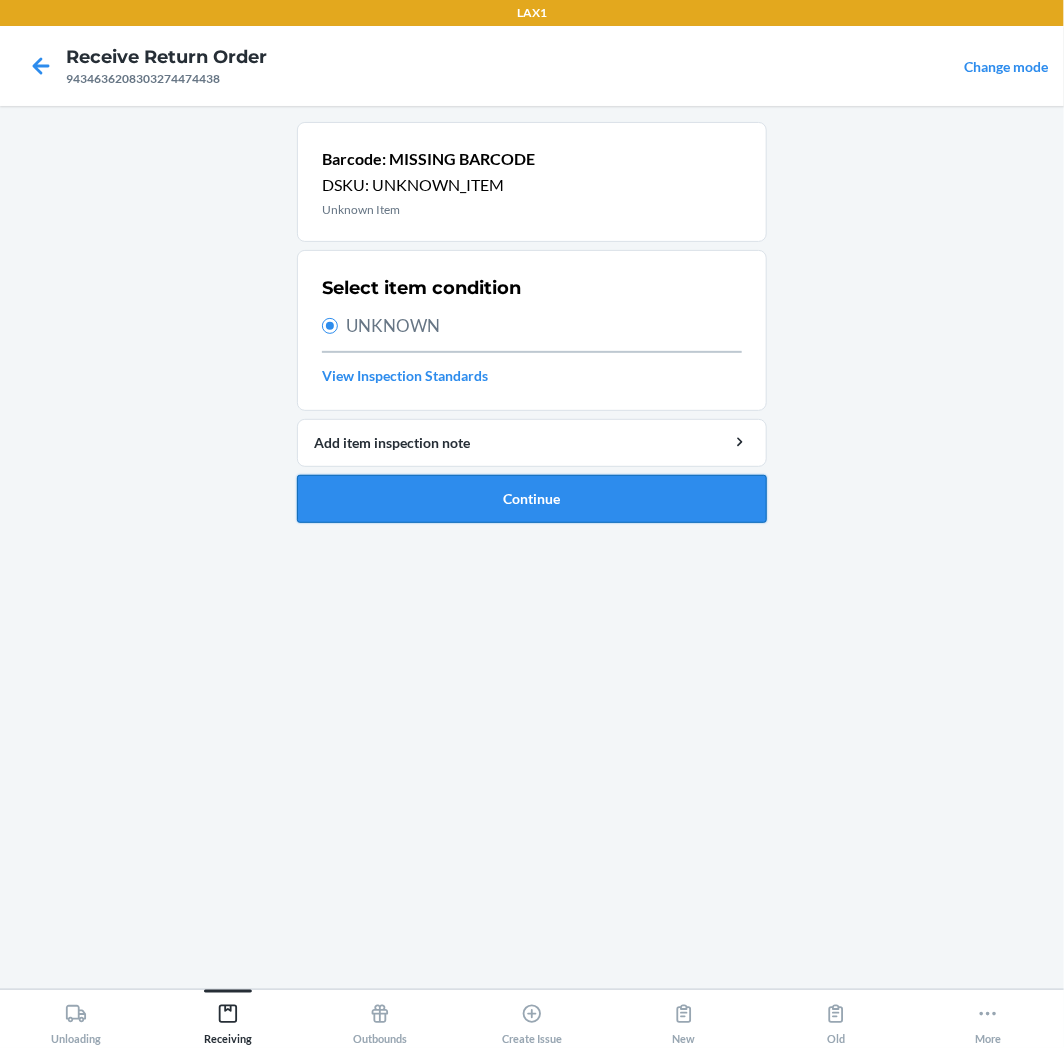 click on "Continue" at bounding box center [532, 499] 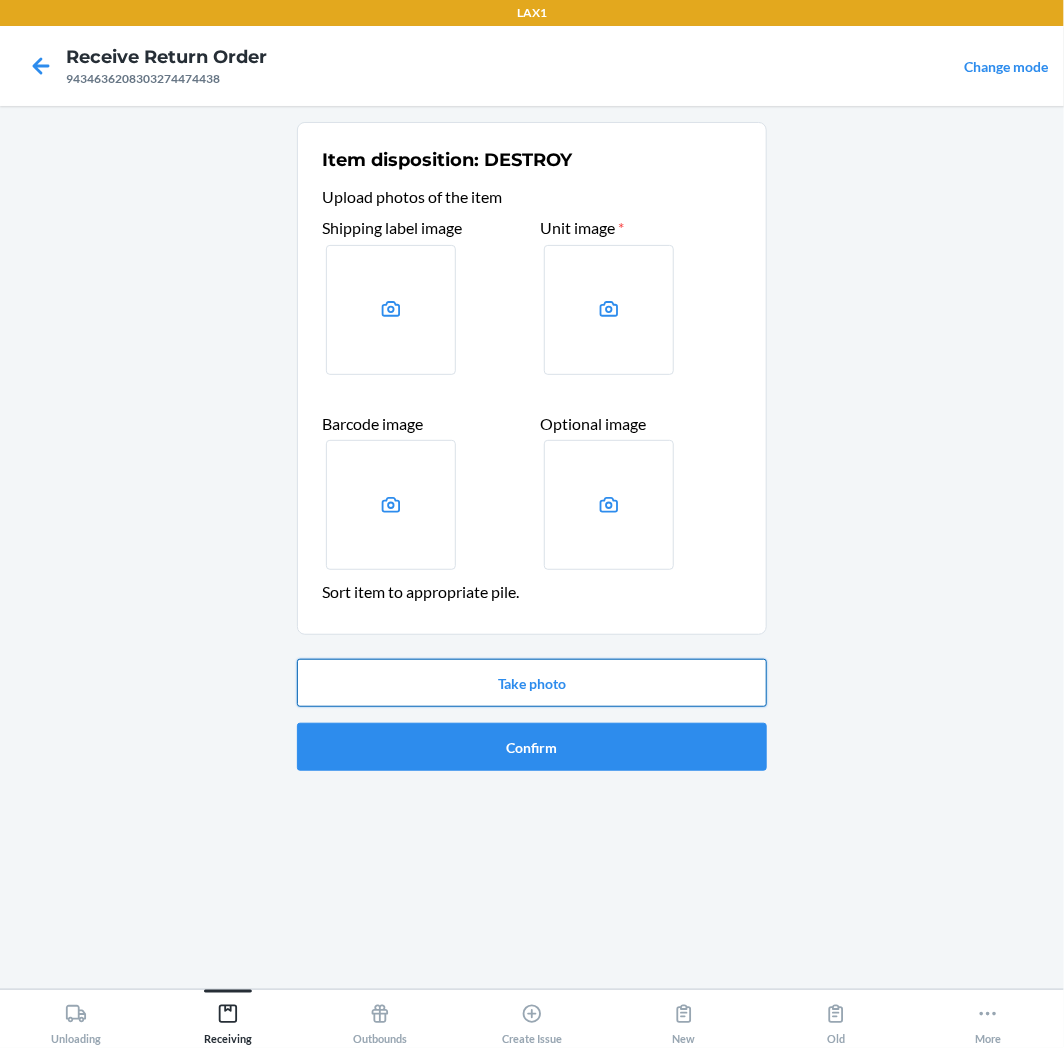 click on "Take photo" at bounding box center [532, 683] 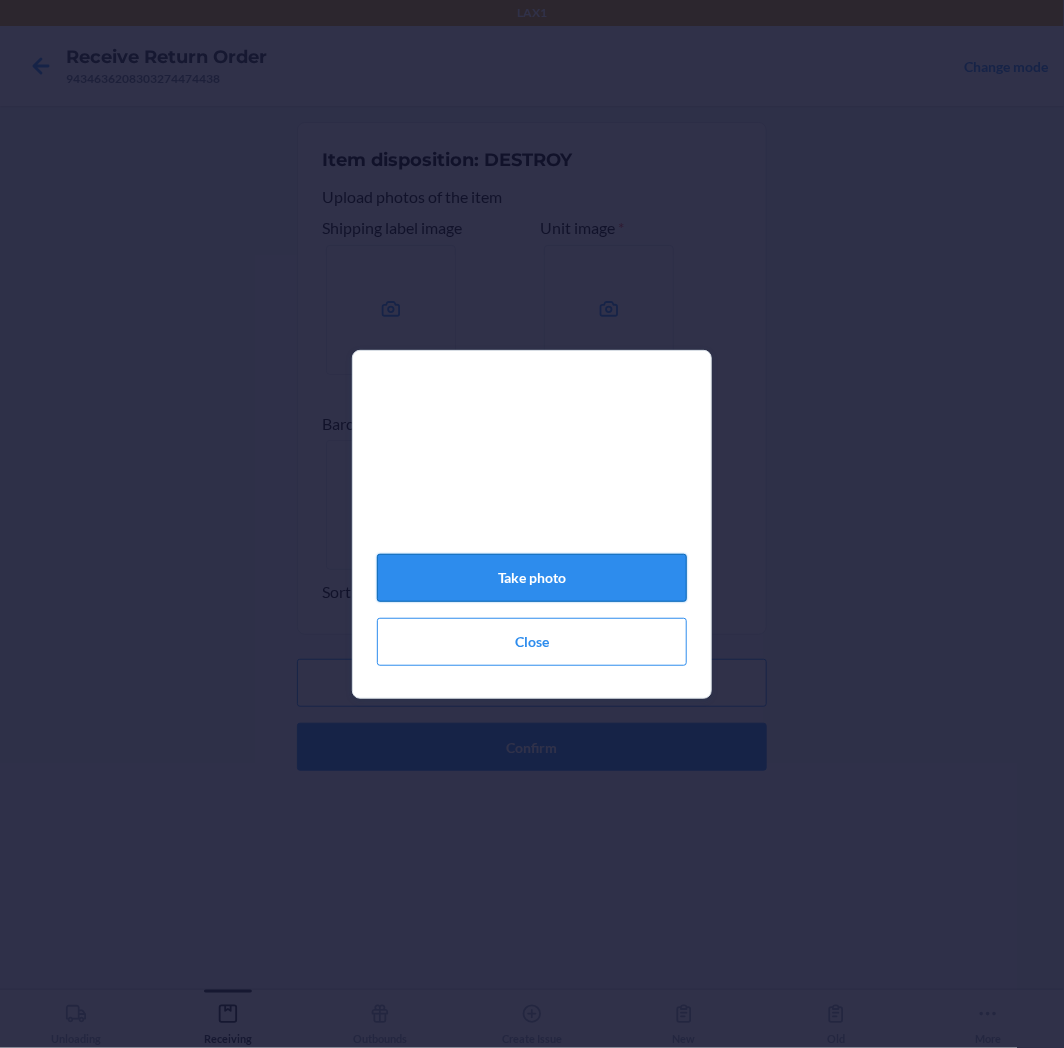 click on "Take photo" 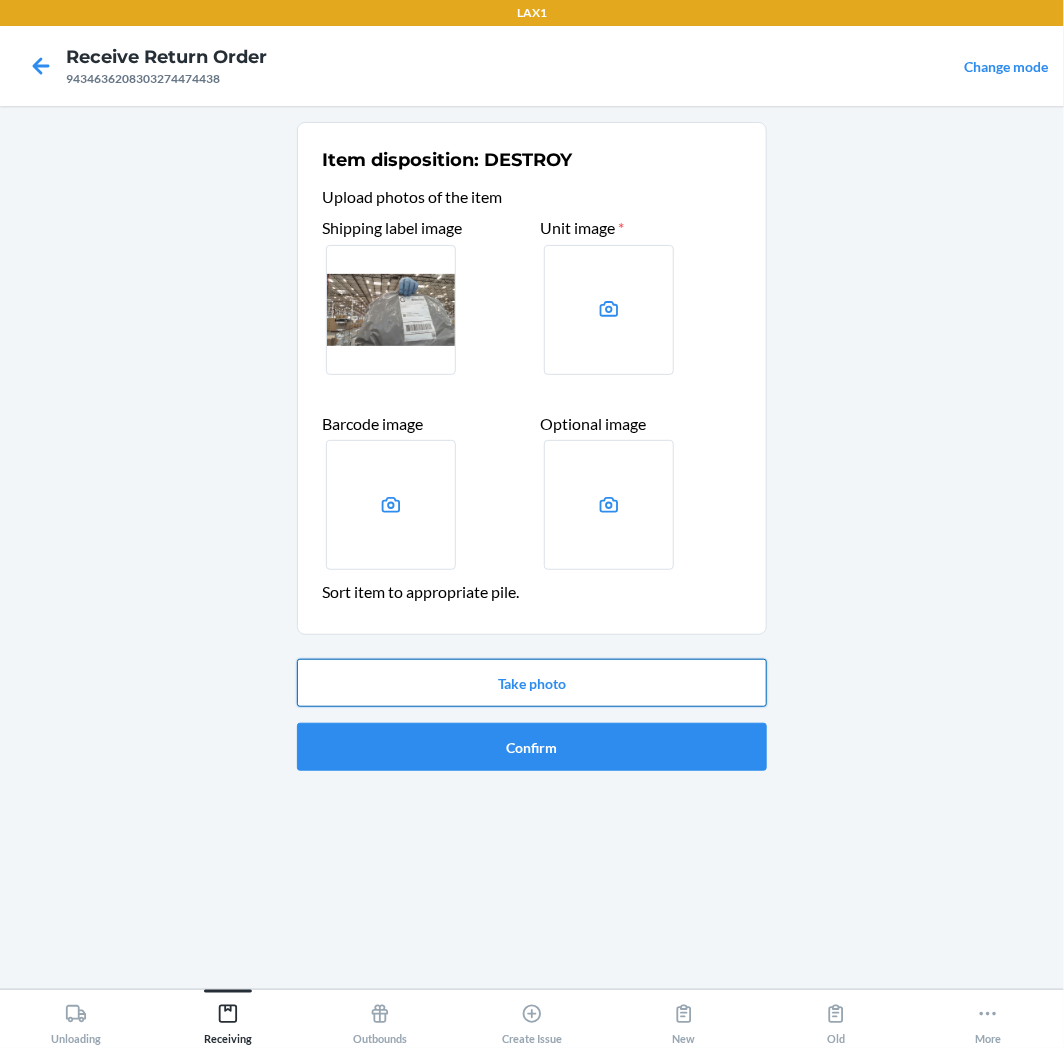 click on "Take photo" at bounding box center [532, 683] 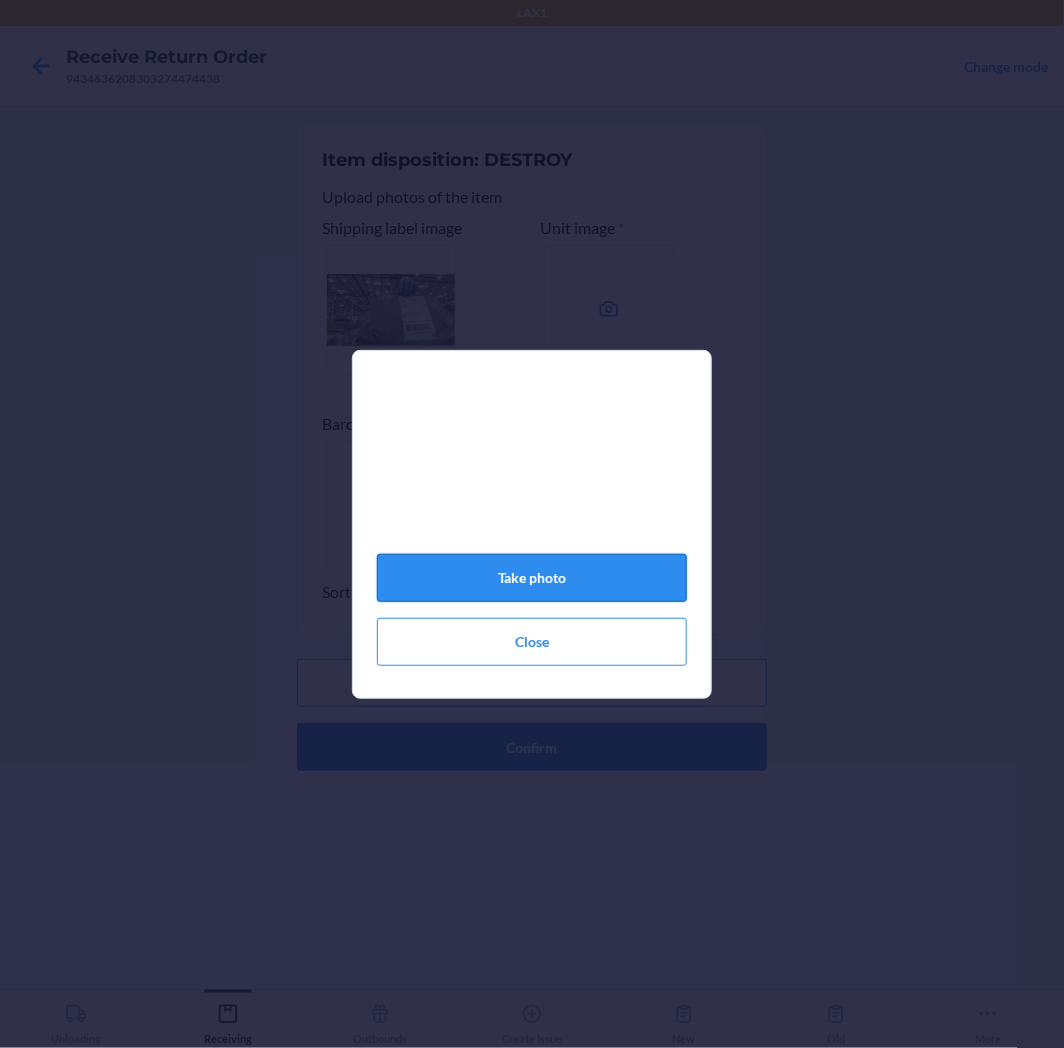 click on "Take photo" 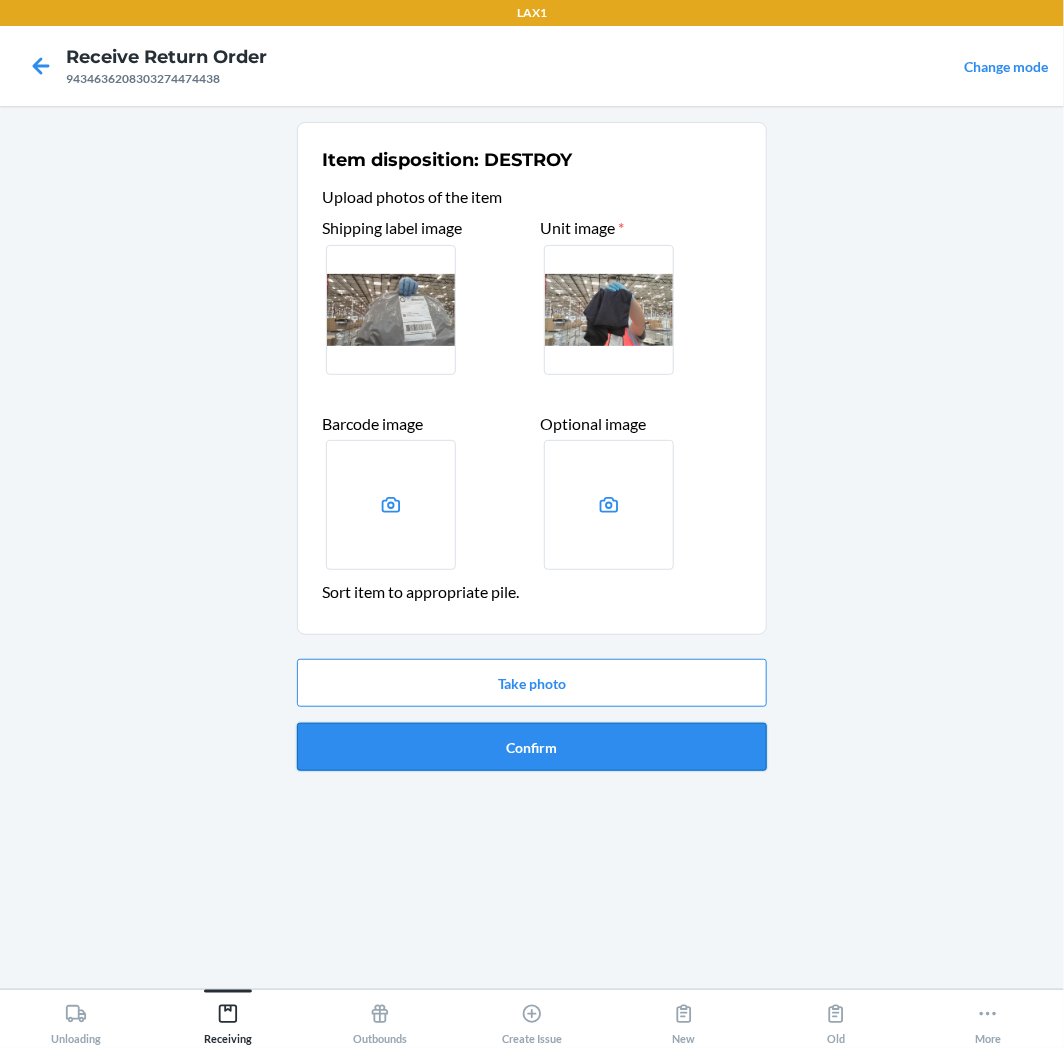 click on "Confirm" at bounding box center [532, 747] 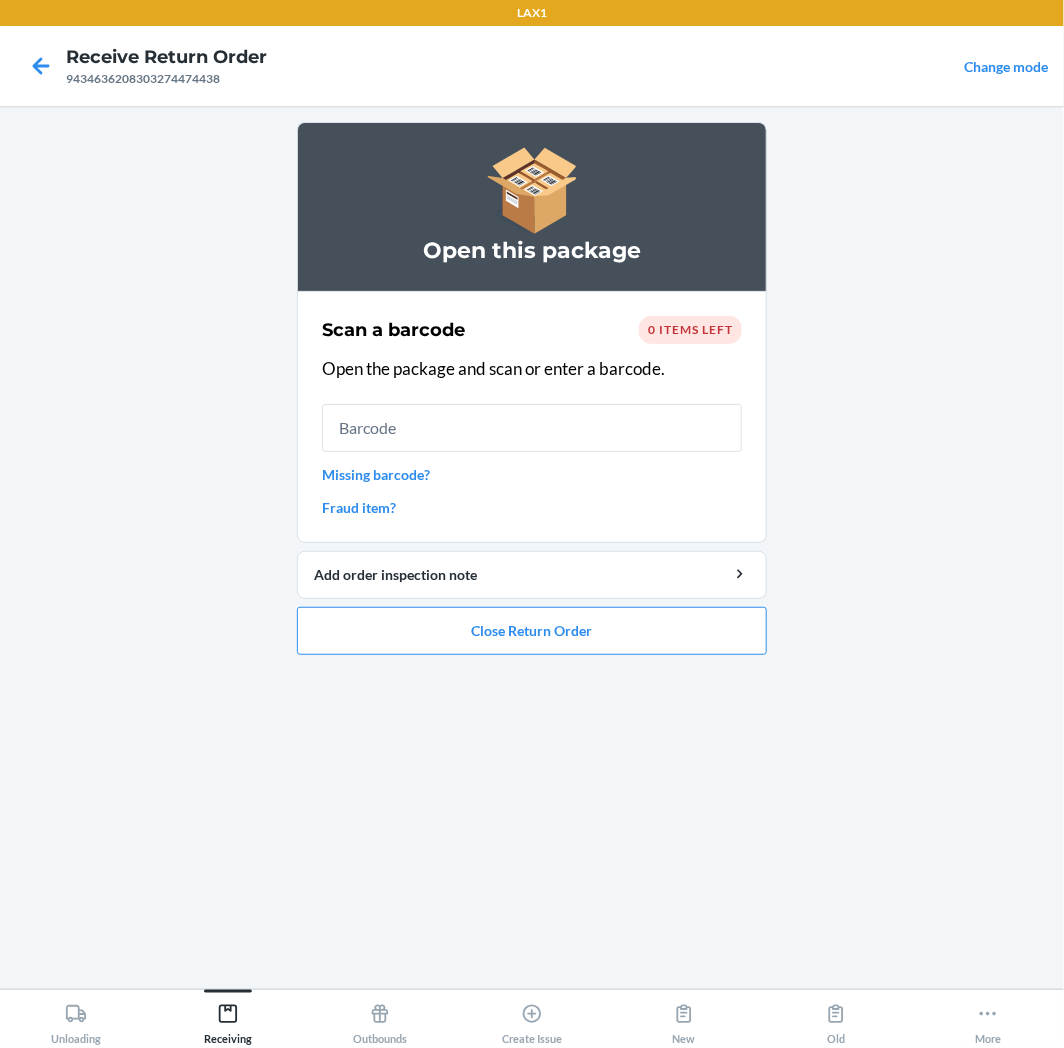 click on "Missing barcode?" at bounding box center [532, 474] 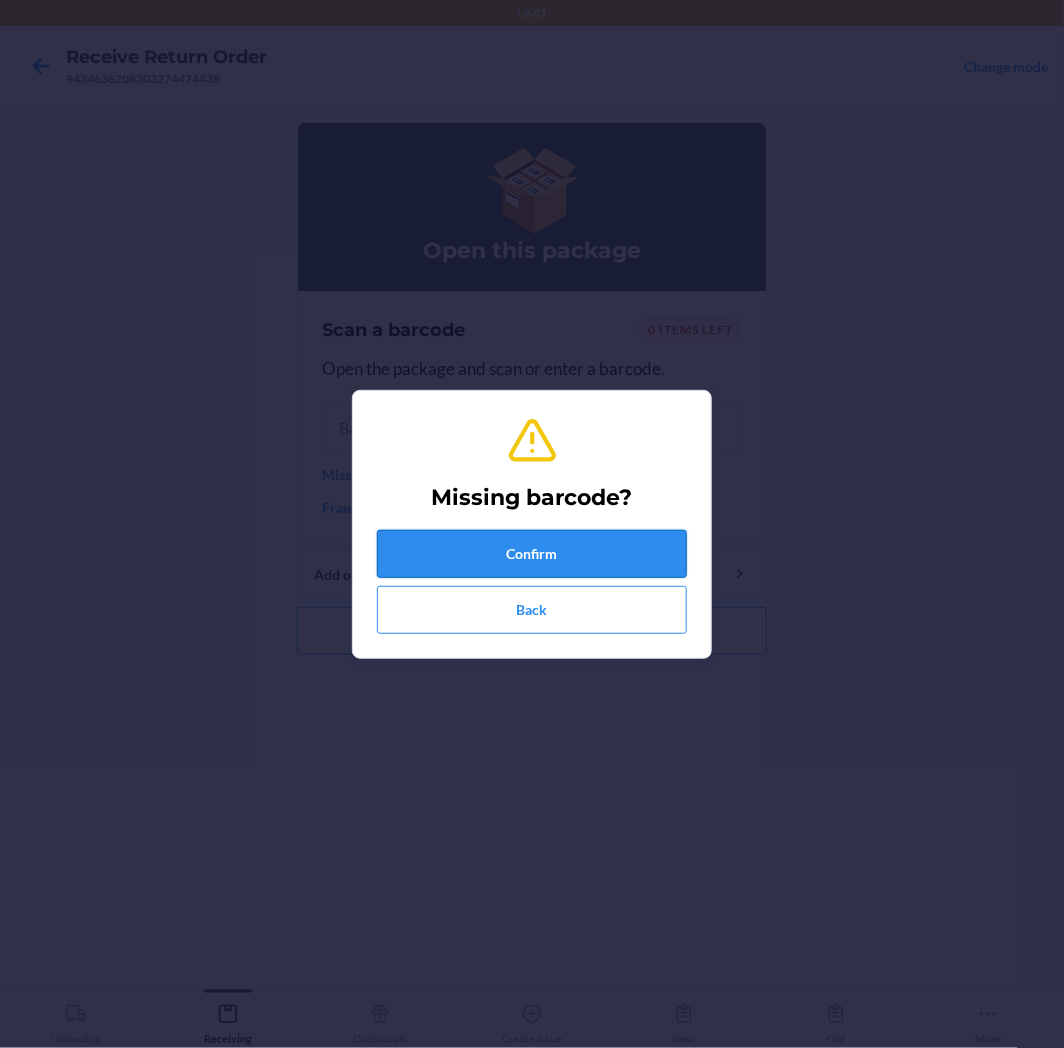click on "Confirm" at bounding box center (532, 554) 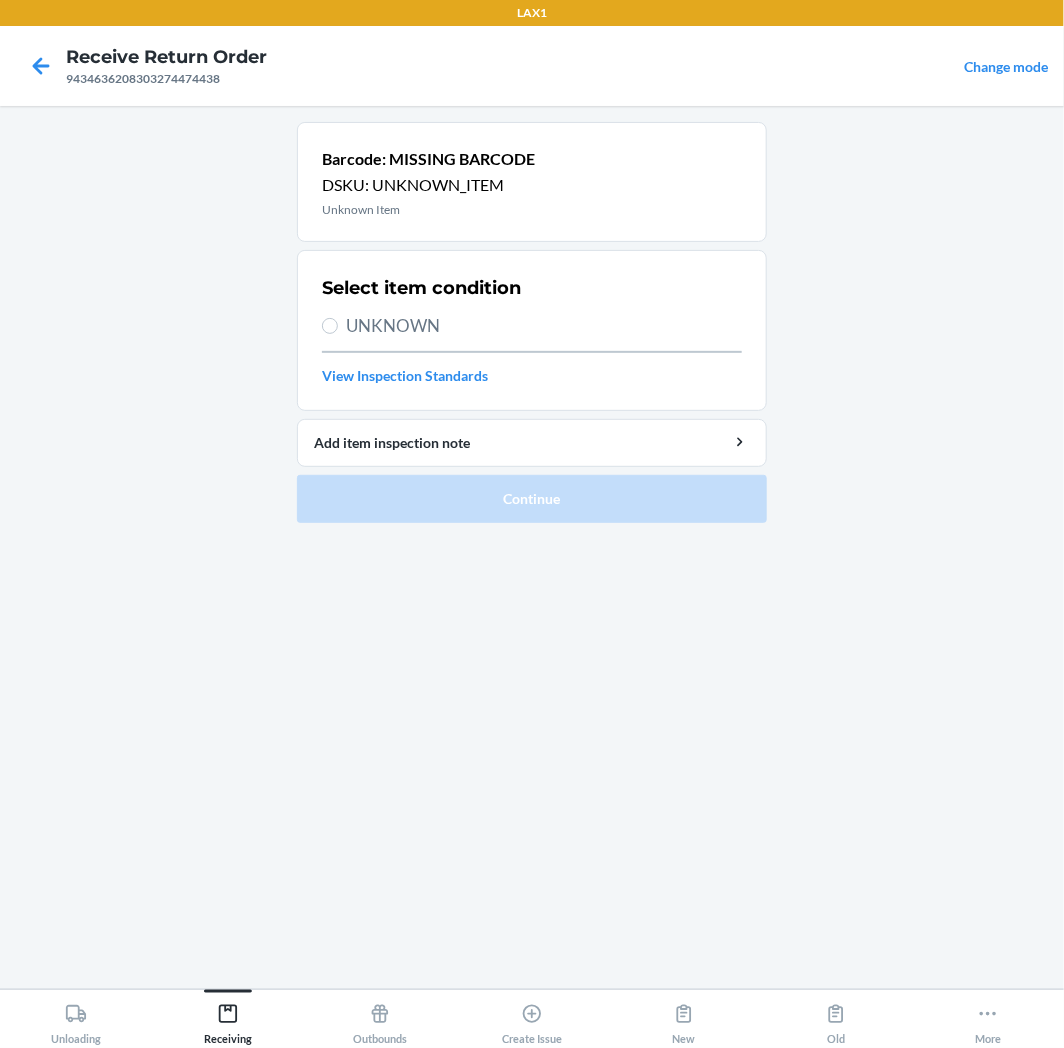 click on "UNKNOWN" at bounding box center [544, 326] 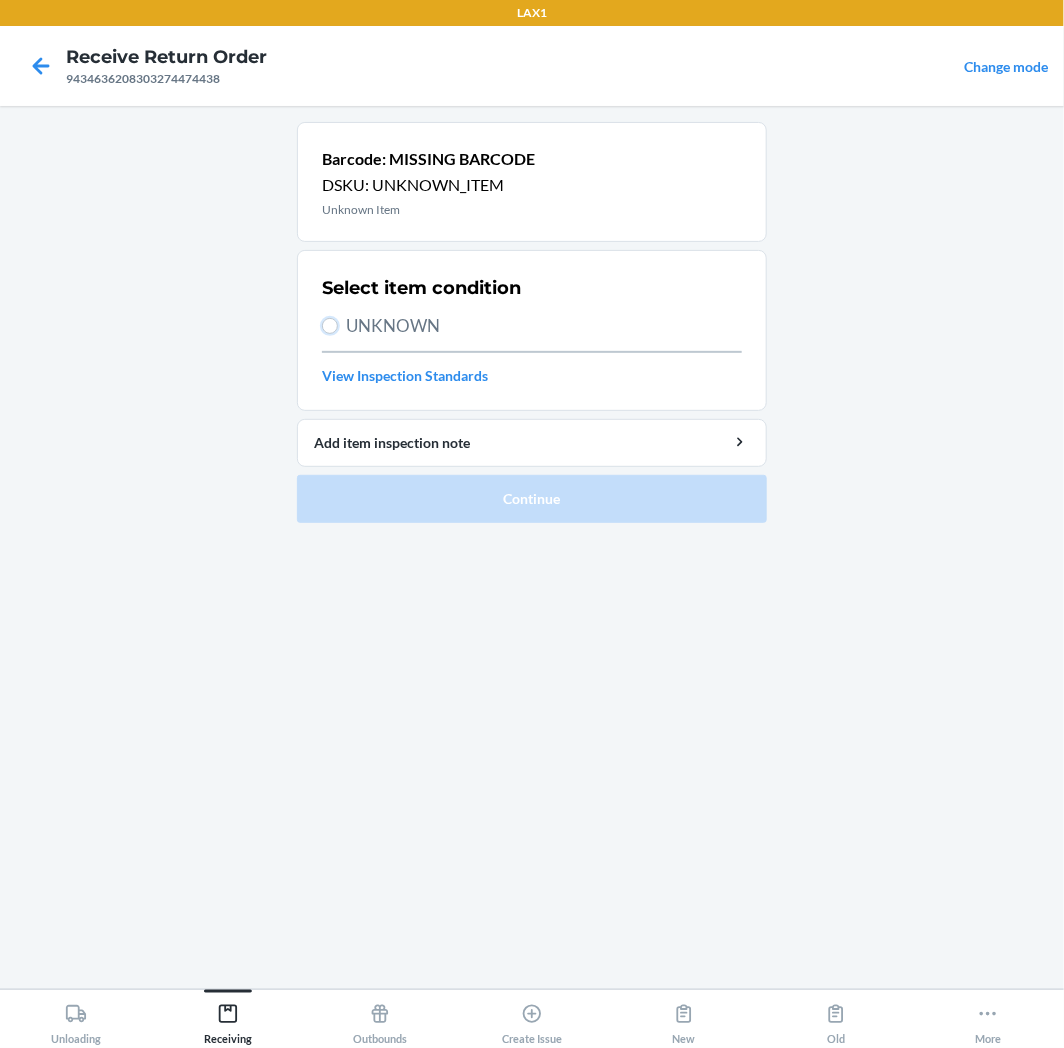 click on "UNKNOWN" at bounding box center [330, 326] 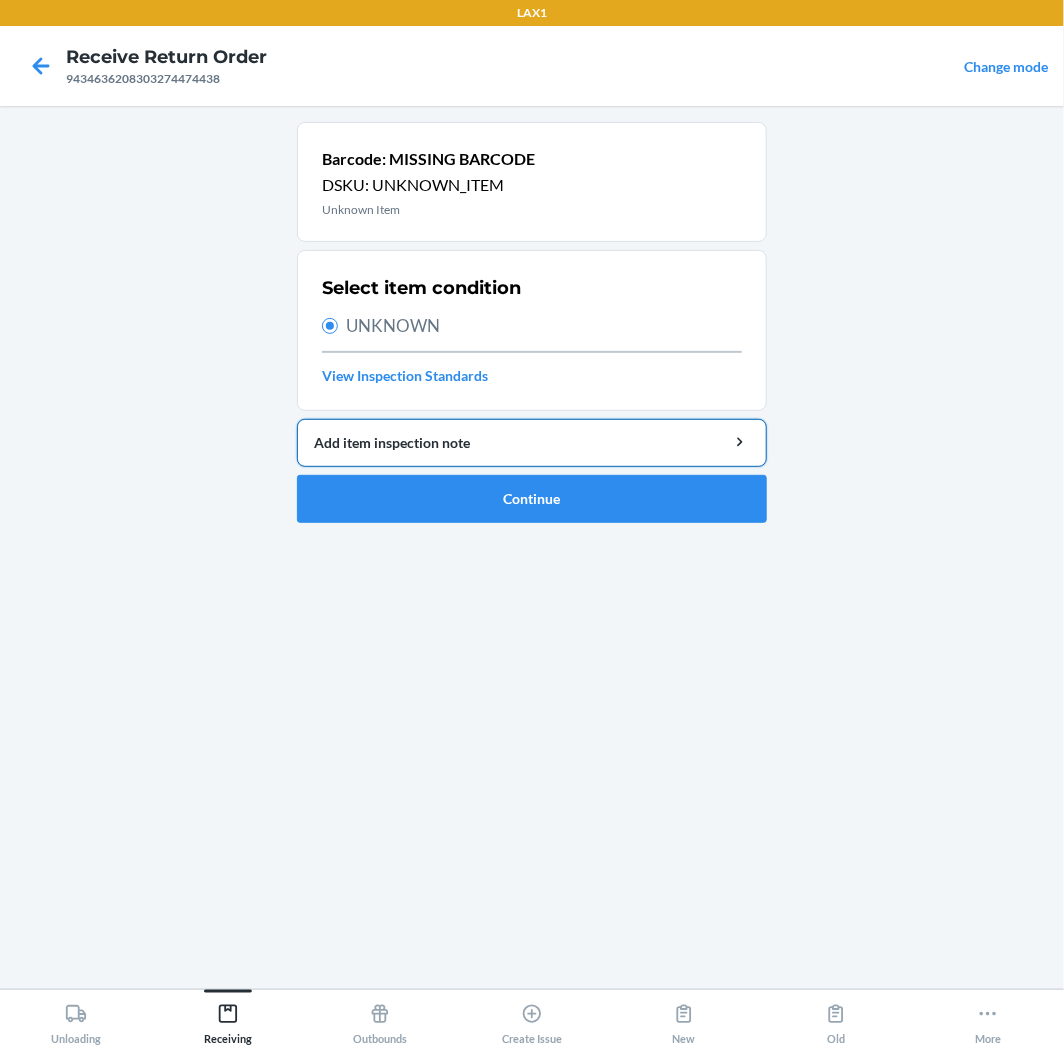 click on "Add item inspection note" at bounding box center (532, 443) 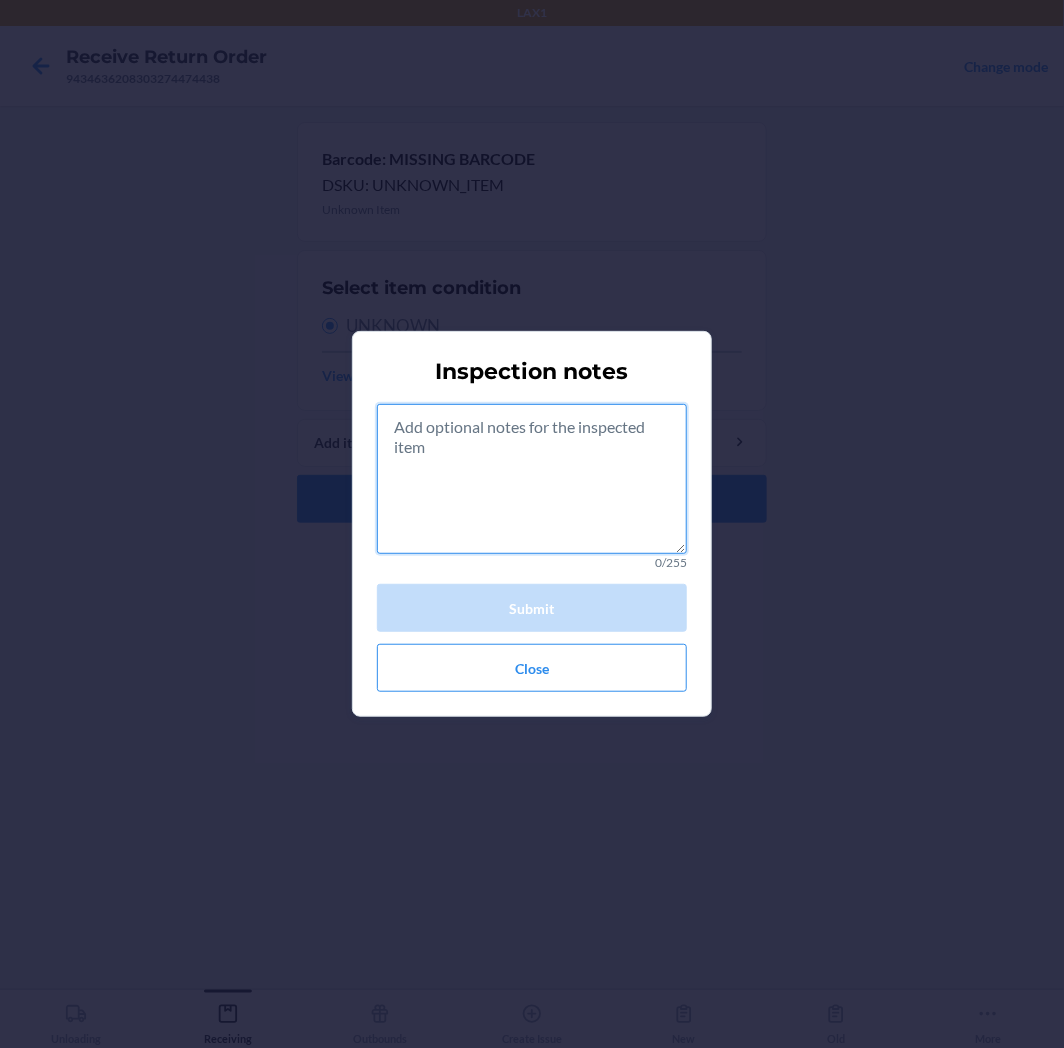drag, startPoint x: 455, startPoint y: 410, endPoint x: 452, endPoint y: 431, distance: 21.213203 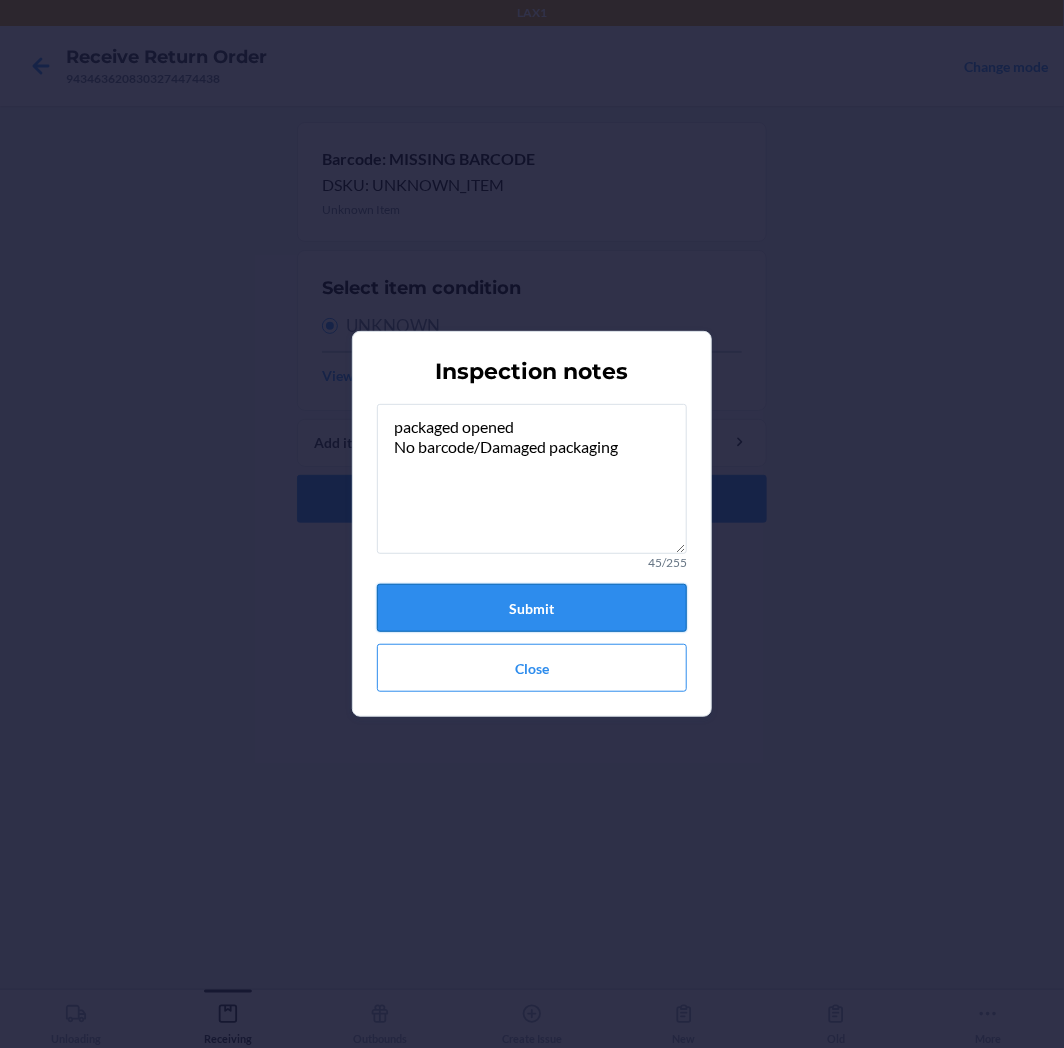 click on "Submit" at bounding box center (532, 608) 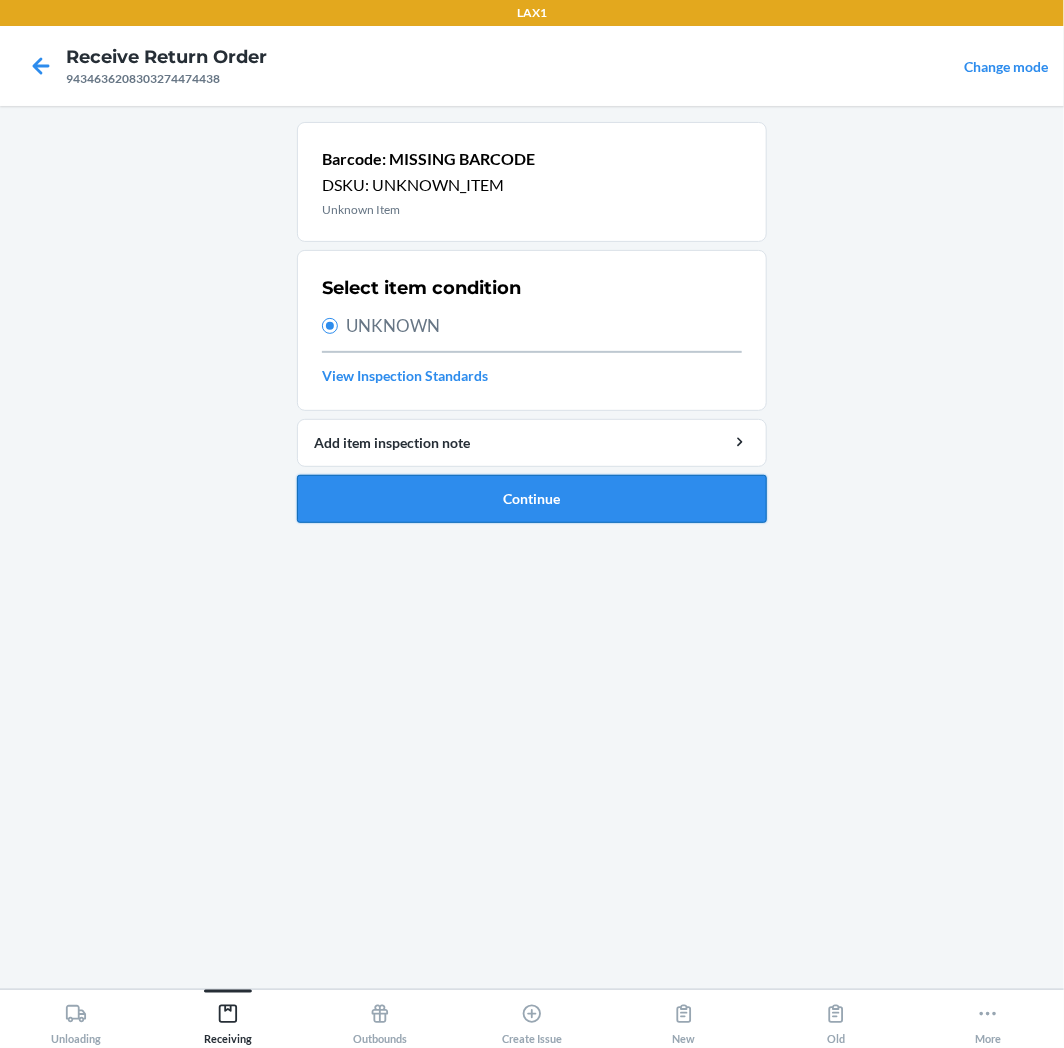 click on "Continue" at bounding box center (532, 499) 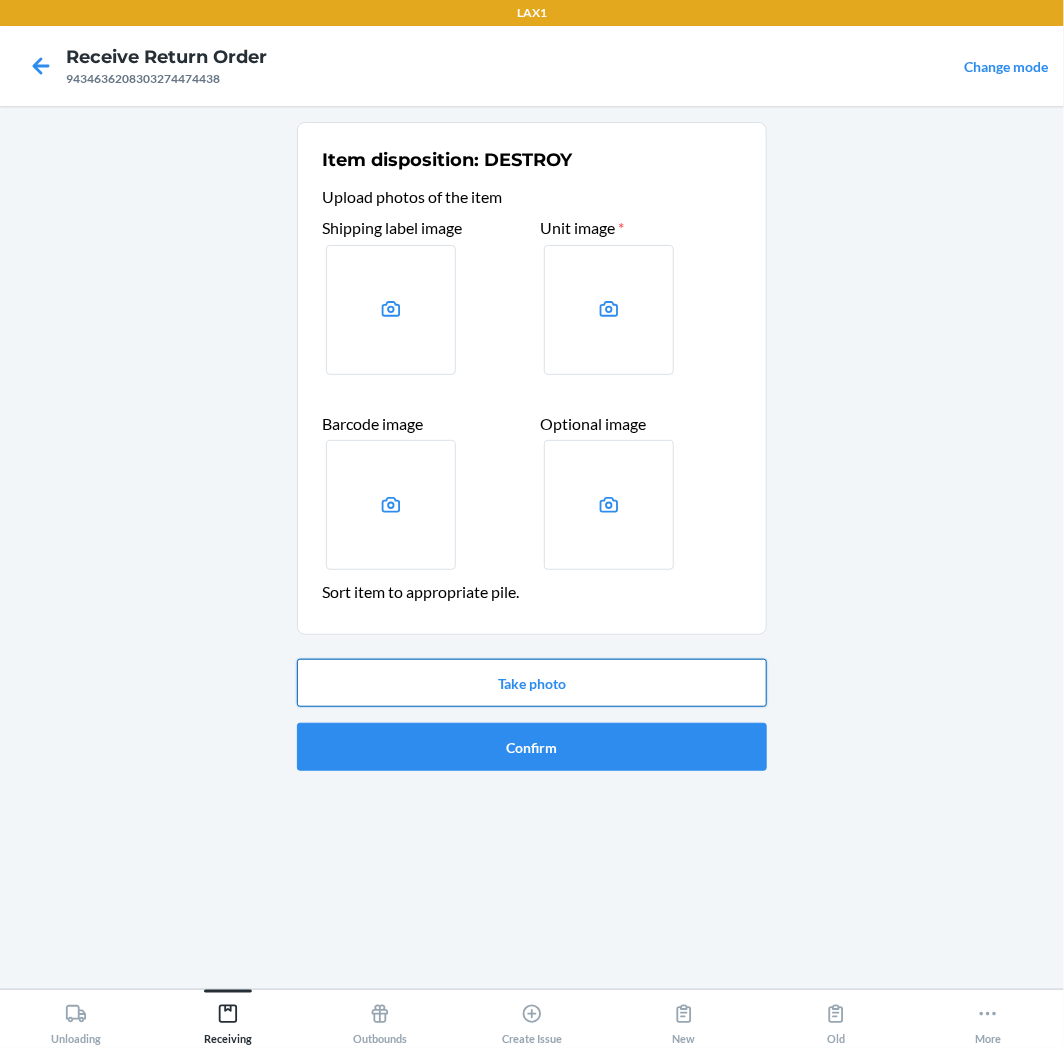 click on "Take photo" at bounding box center (532, 683) 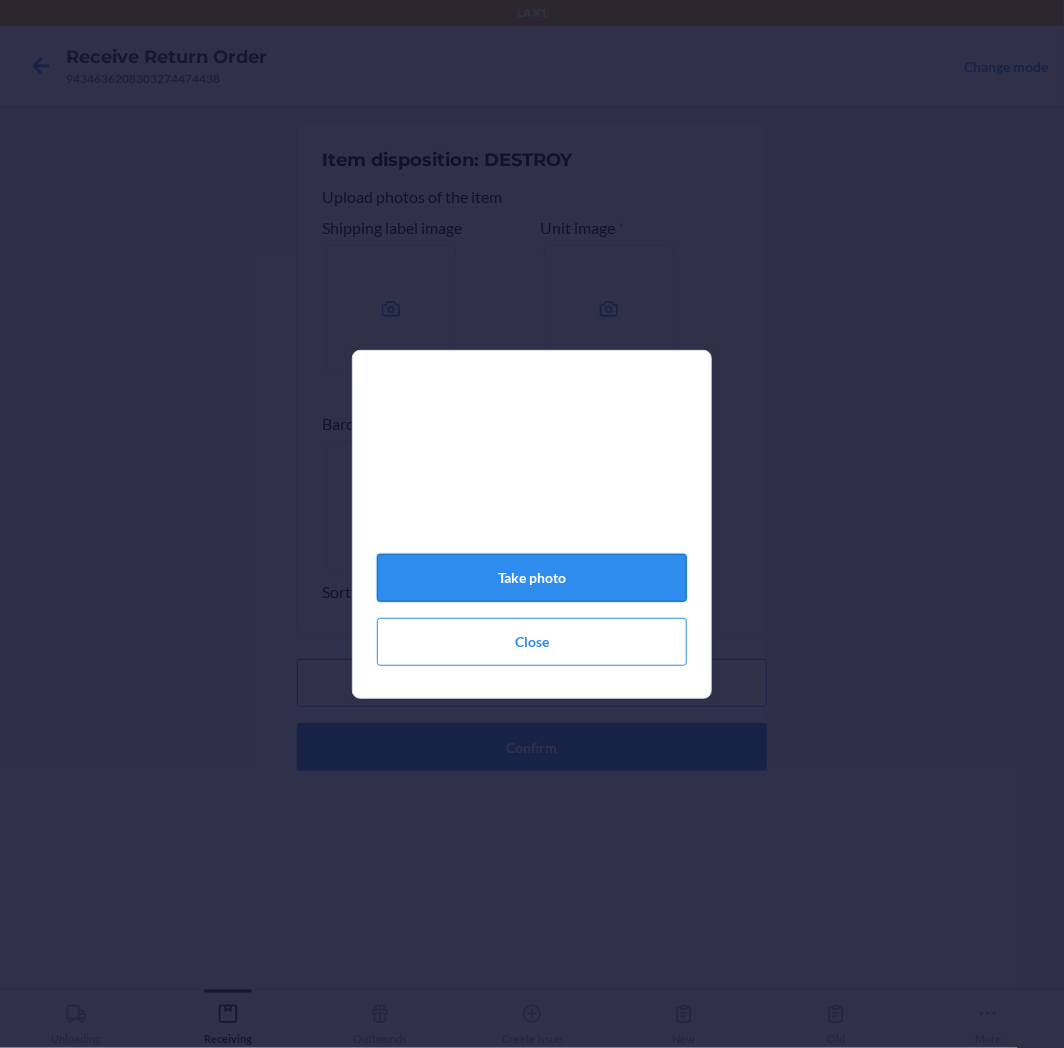 click on "Take photo" 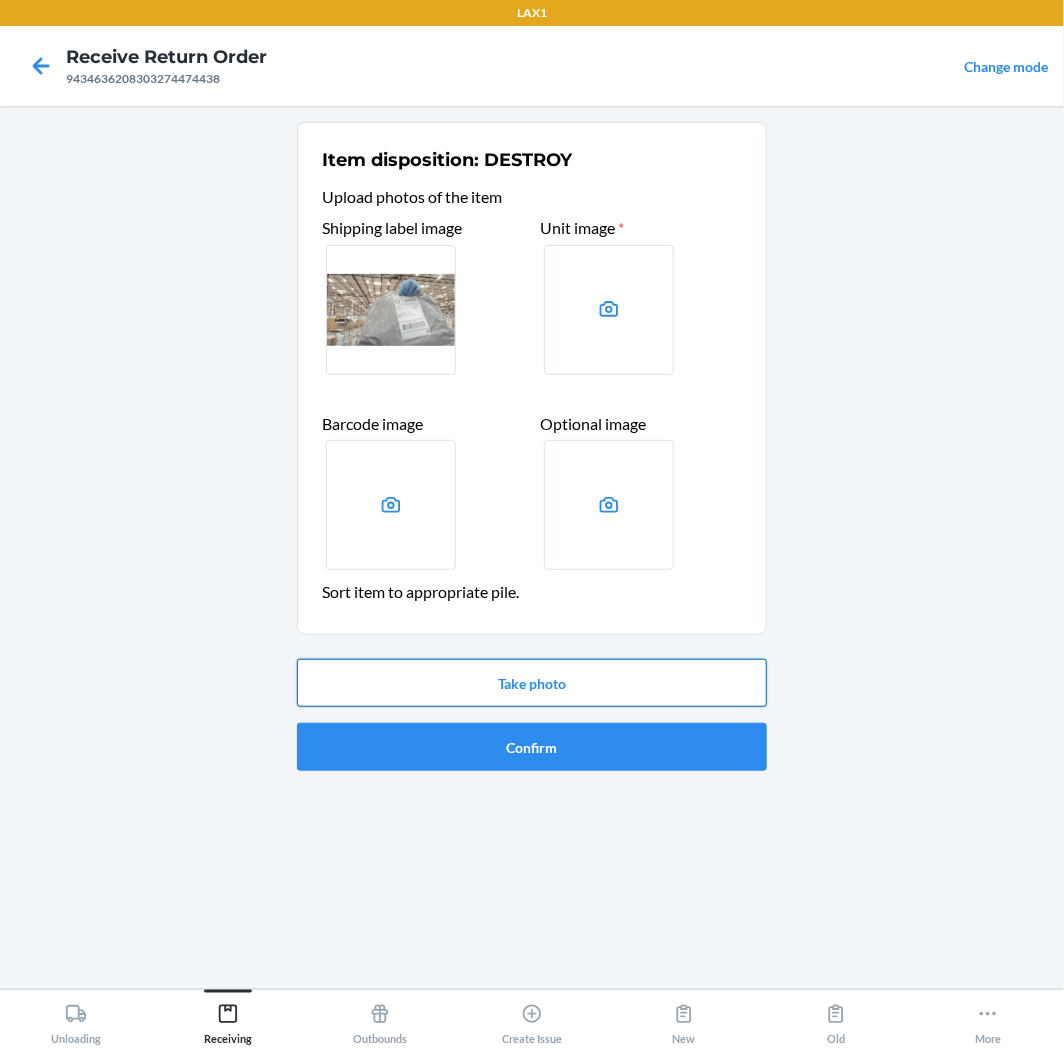 click on "Take photo" at bounding box center [532, 683] 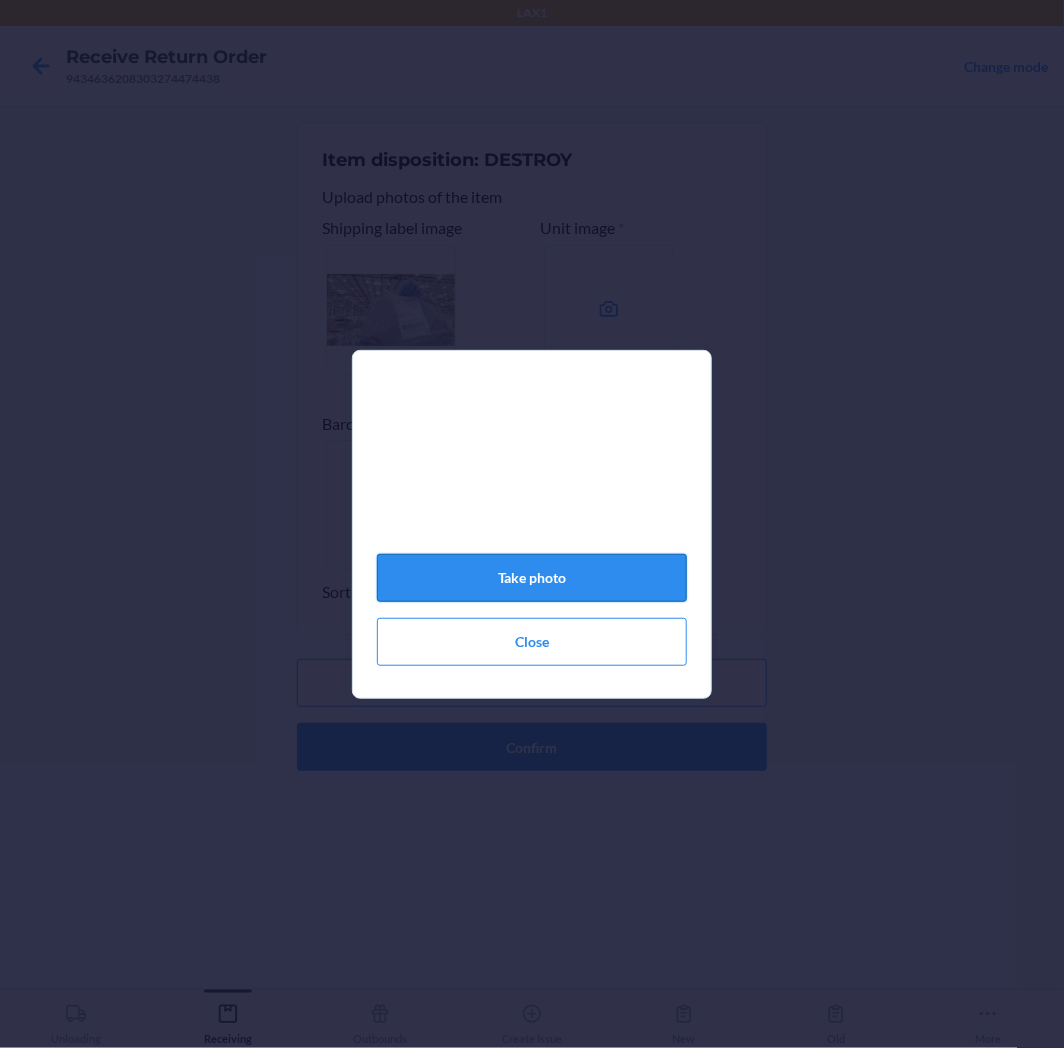 click on "Take photo" 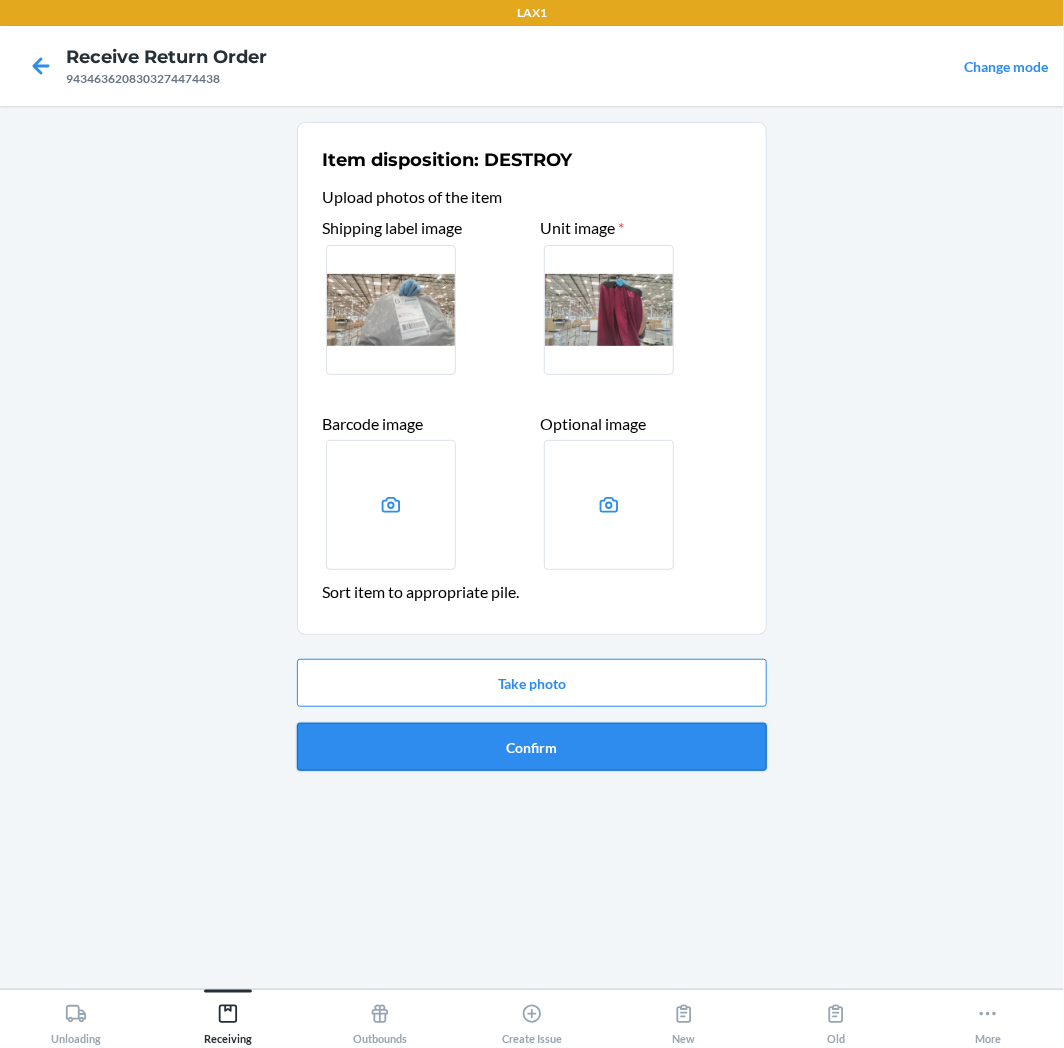 click on "Confirm" at bounding box center [532, 747] 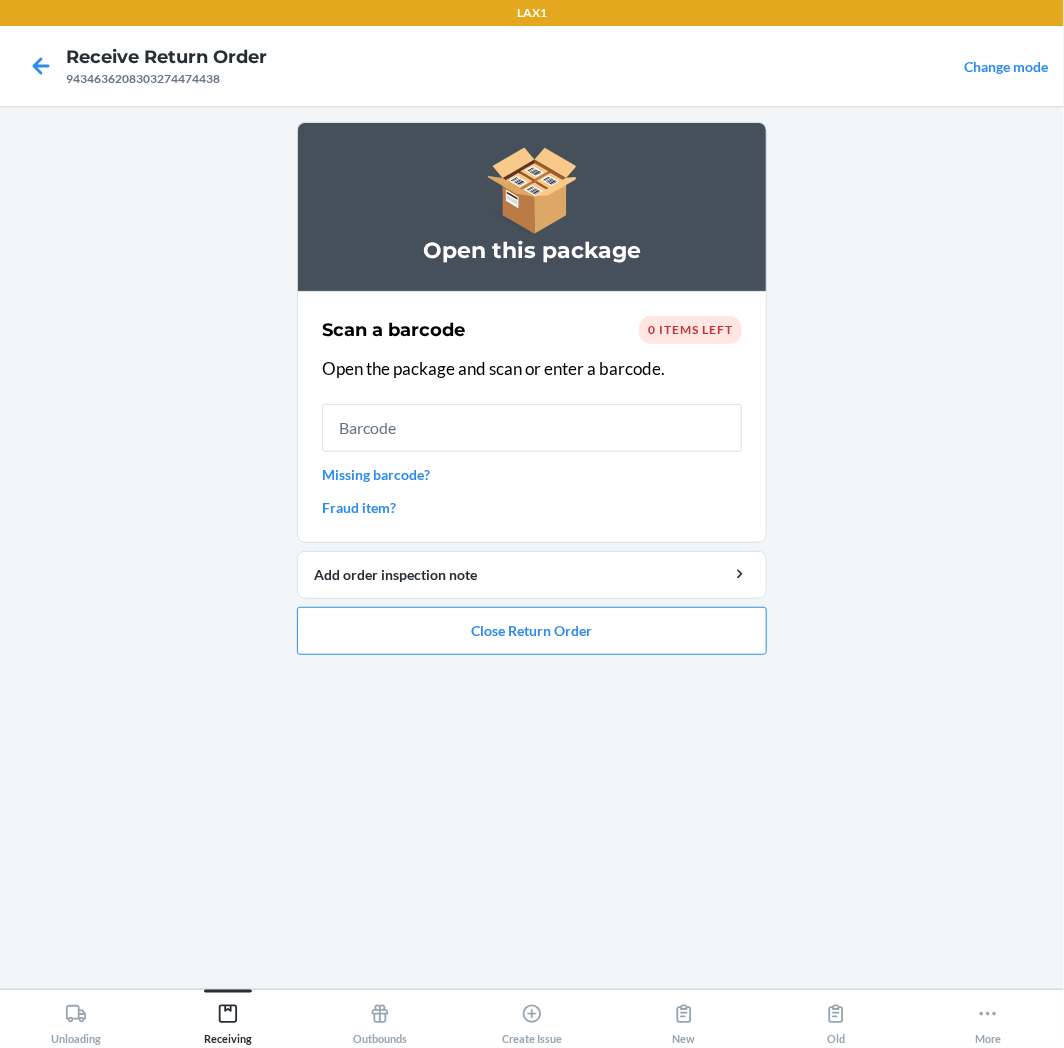 click on "Missing barcode?" at bounding box center [532, 474] 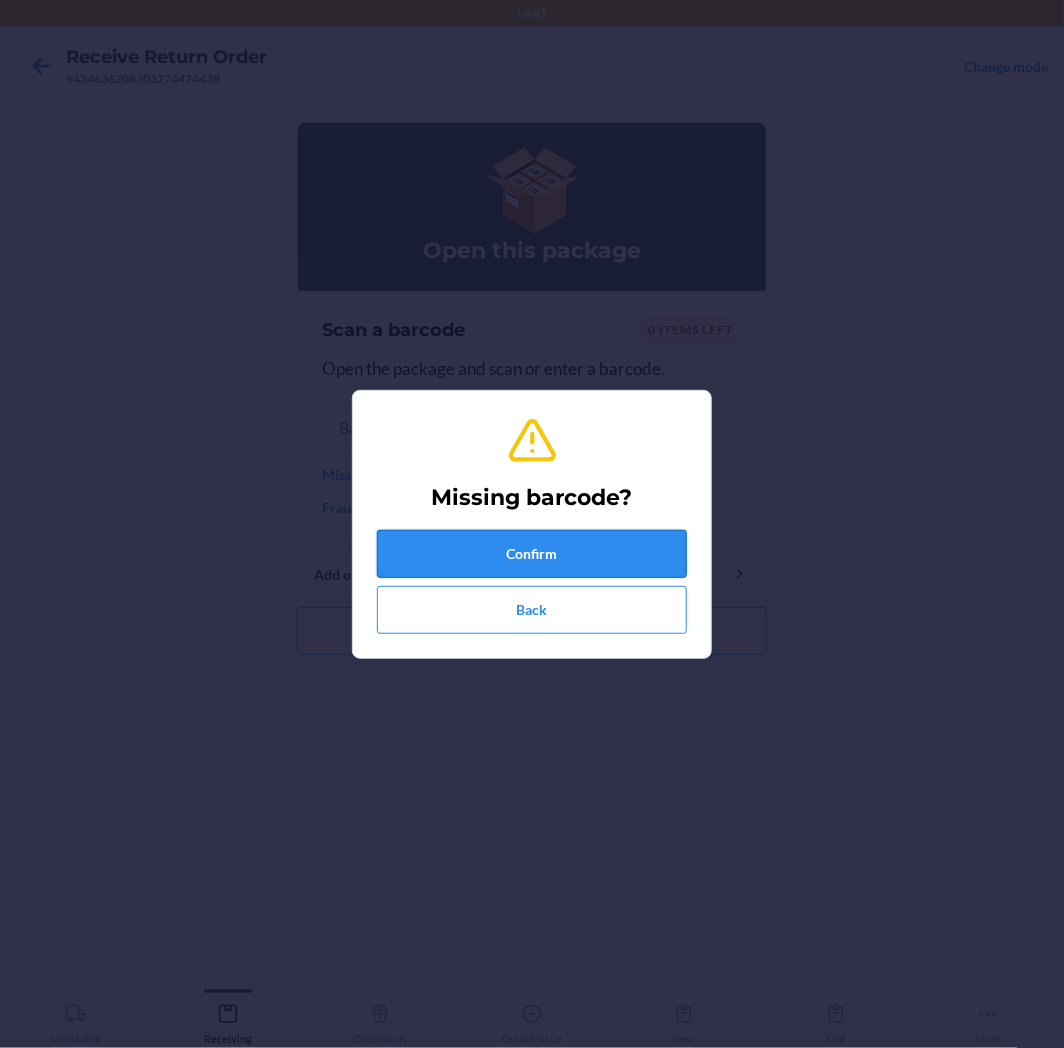 click on "Confirm" at bounding box center [532, 554] 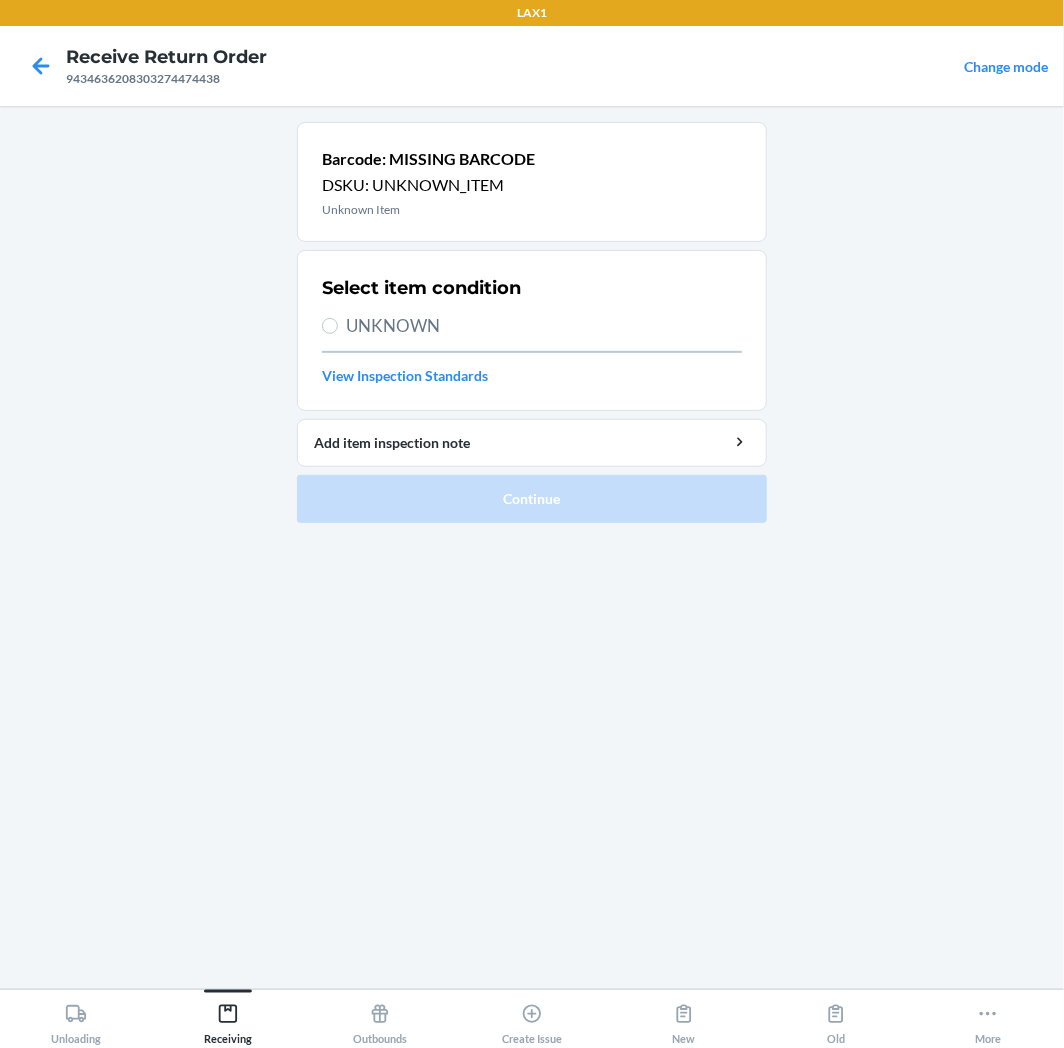 click on "UNKNOWN" at bounding box center [544, 326] 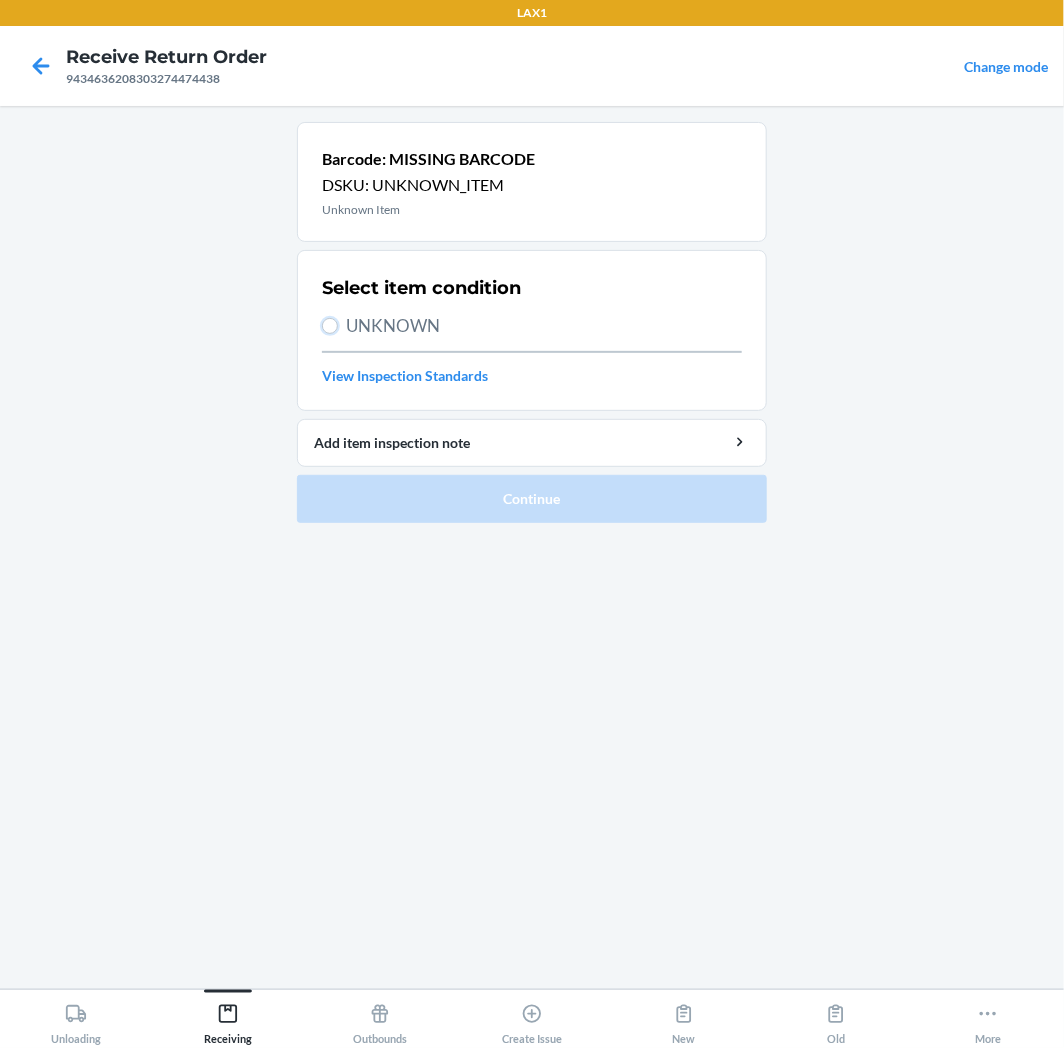 click on "UNKNOWN" at bounding box center (330, 326) 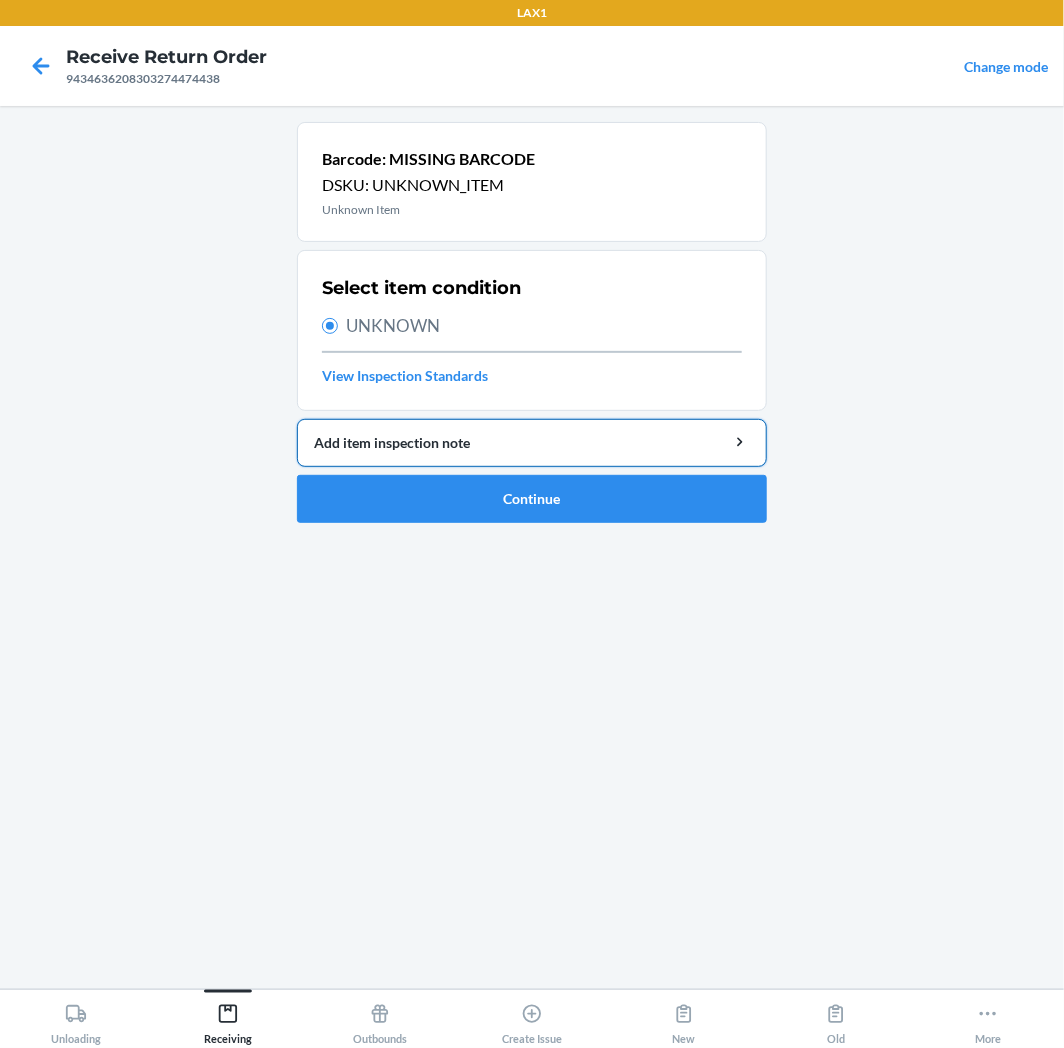 click on "Add item inspection note" at bounding box center [532, 442] 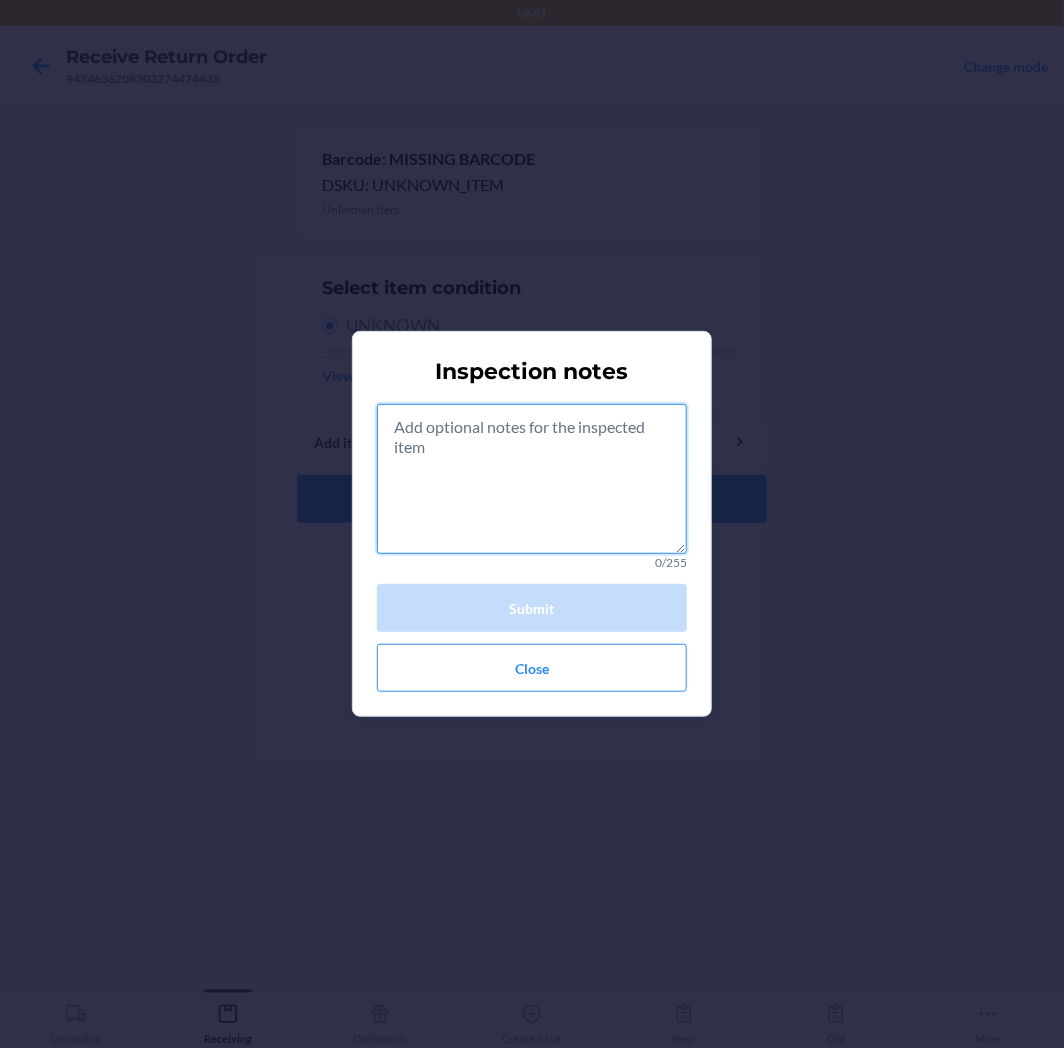 click at bounding box center (532, 479) 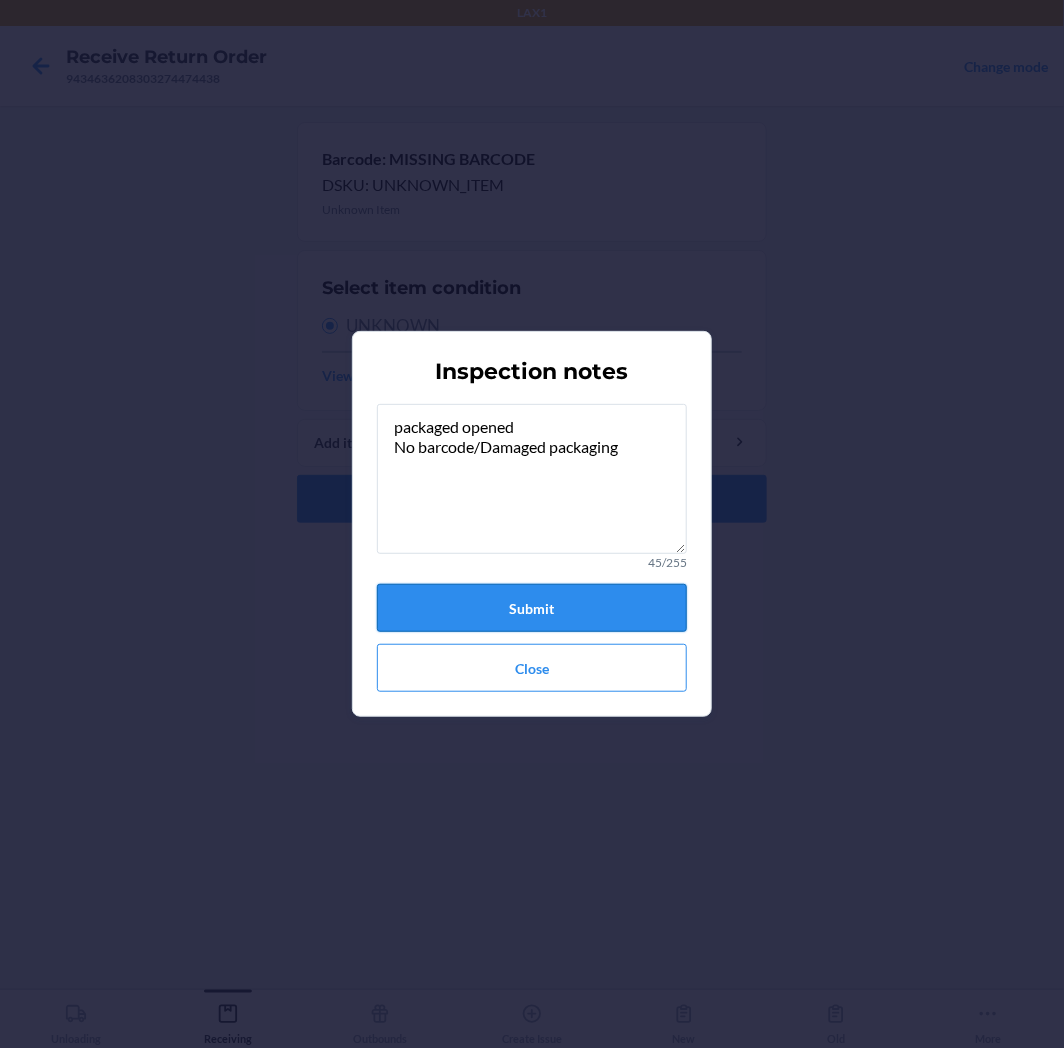 click on "Submit" at bounding box center [532, 608] 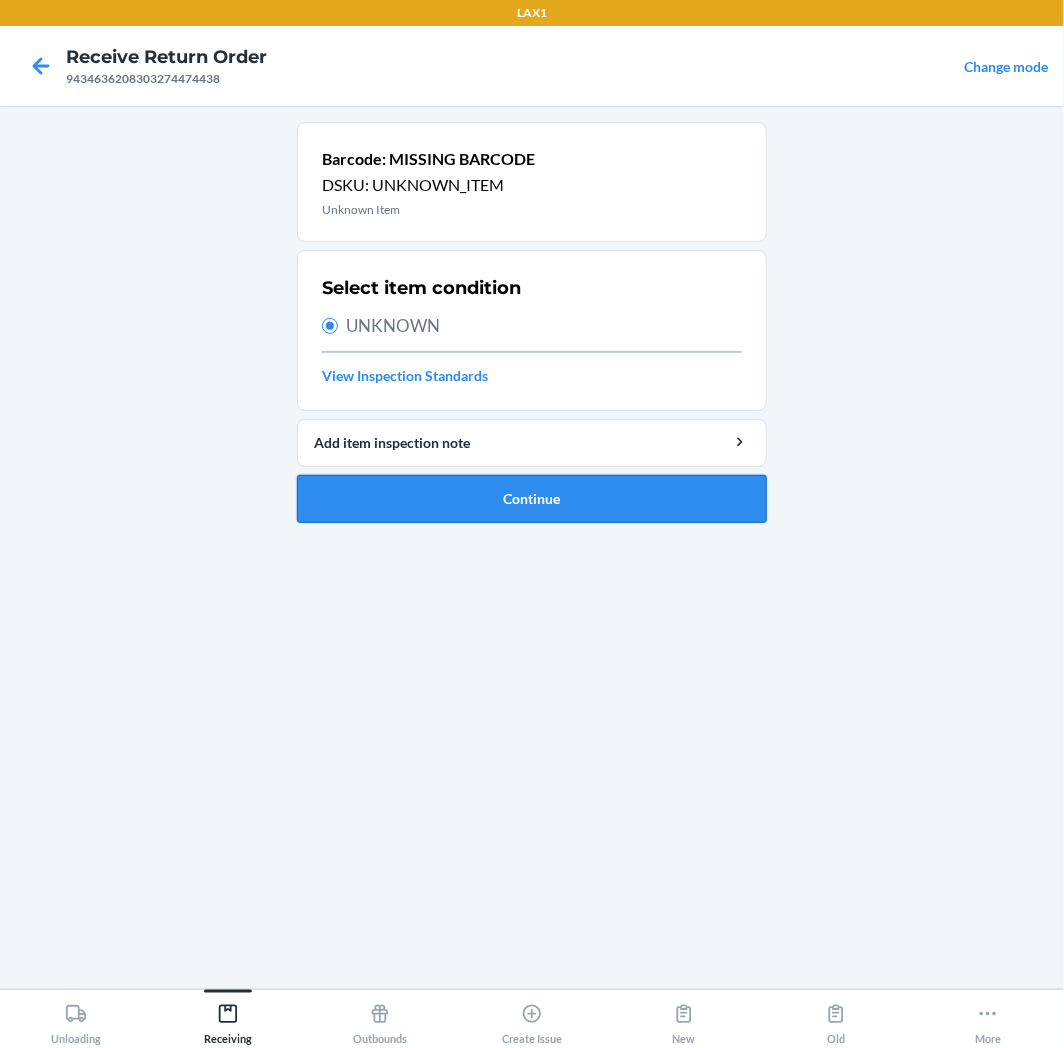 click on "Continue" at bounding box center (532, 499) 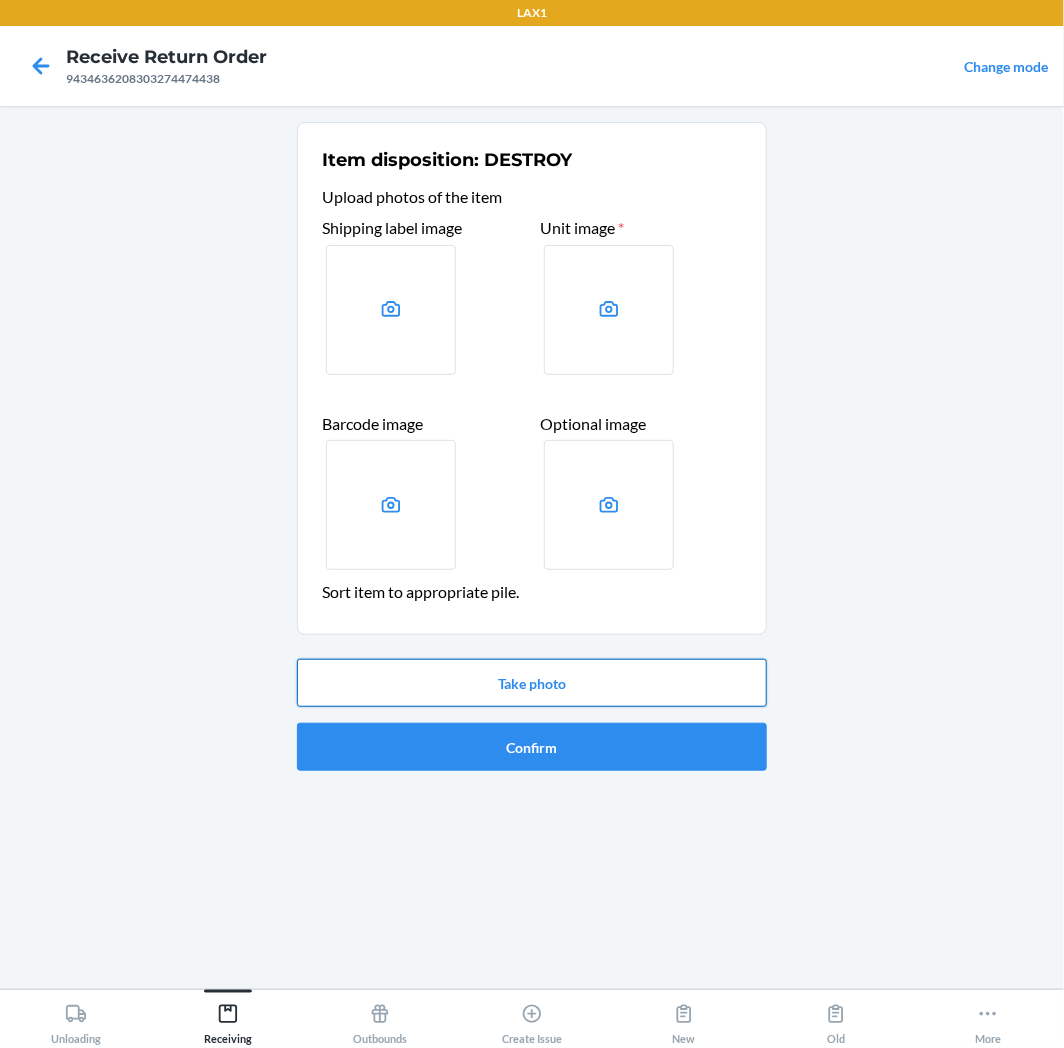 click on "Take photo" at bounding box center [532, 683] 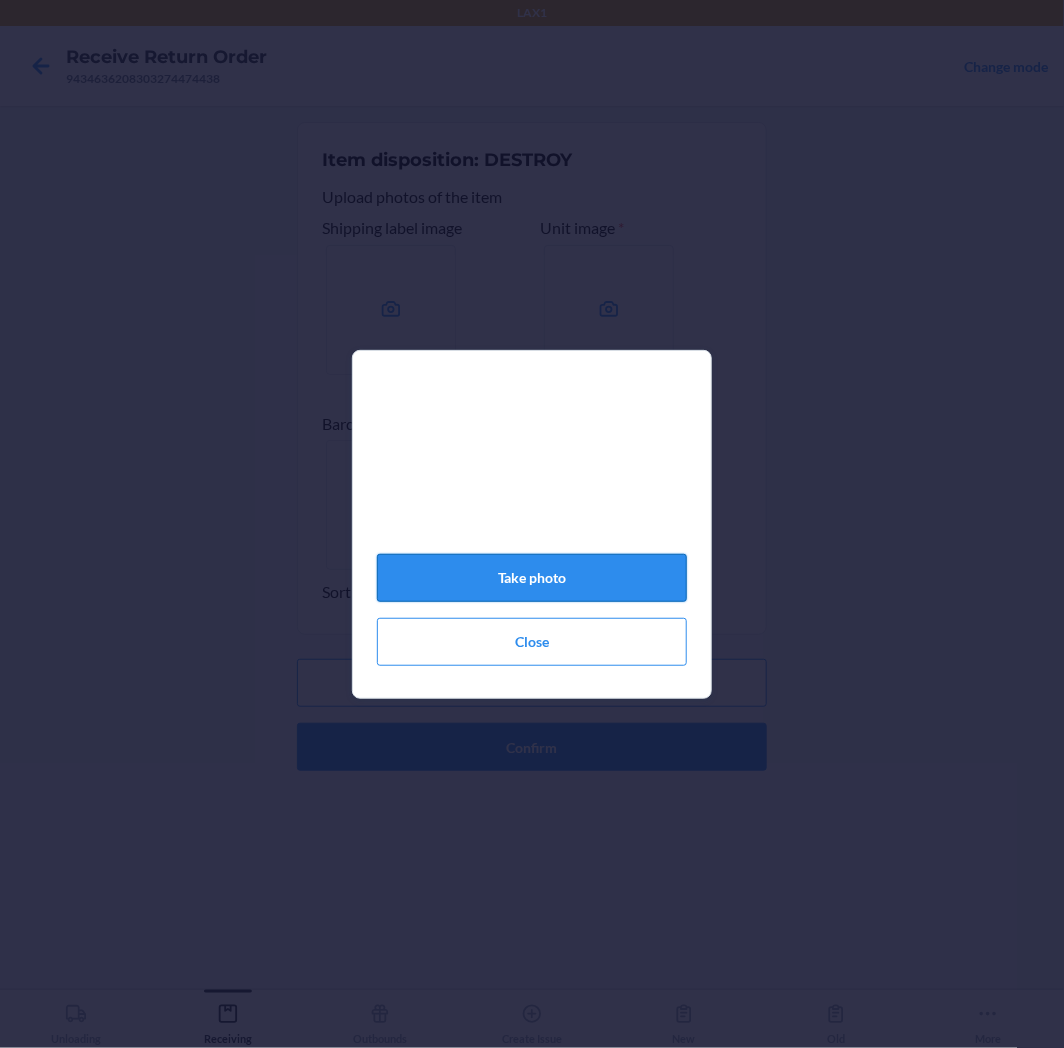 click on "Take photo" 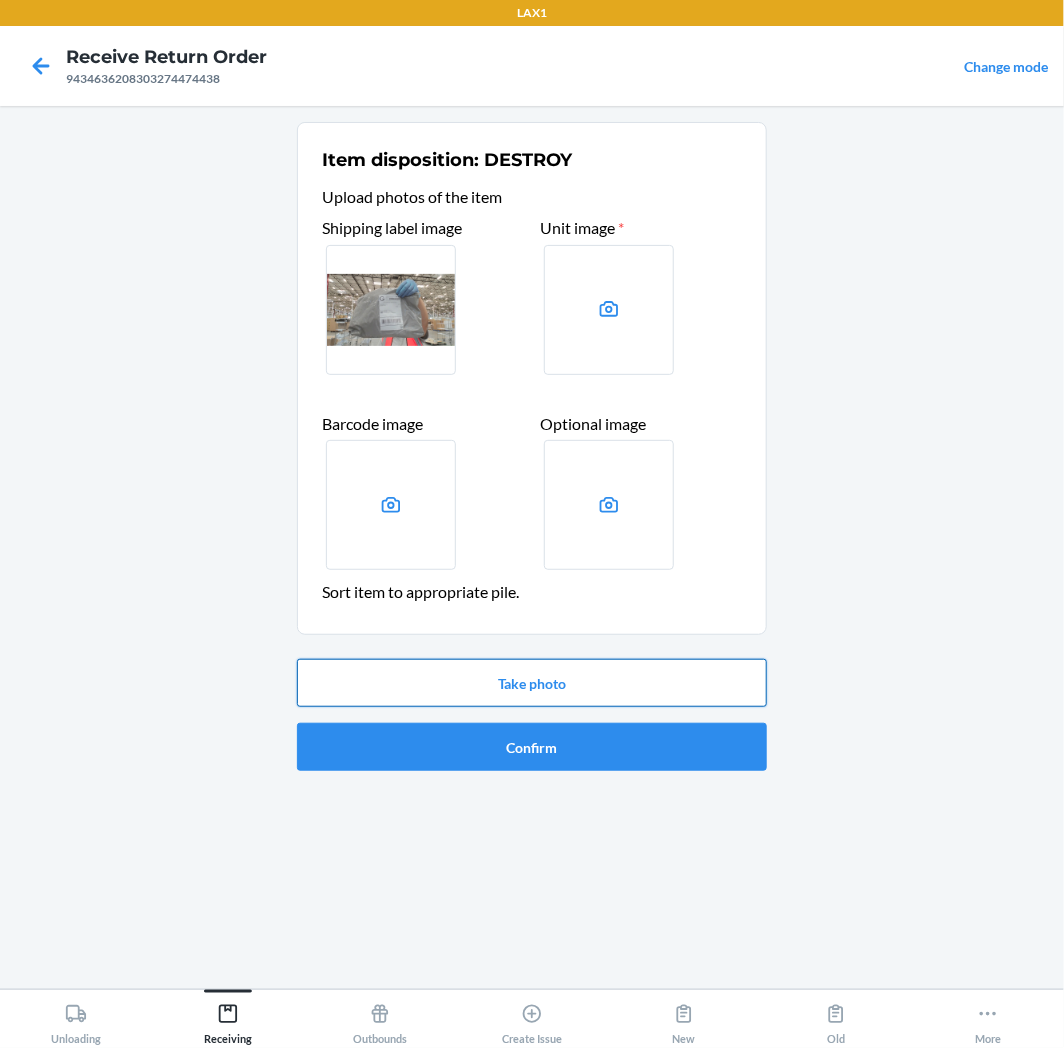 click on "Take photo" at bounding box center (532, 683) 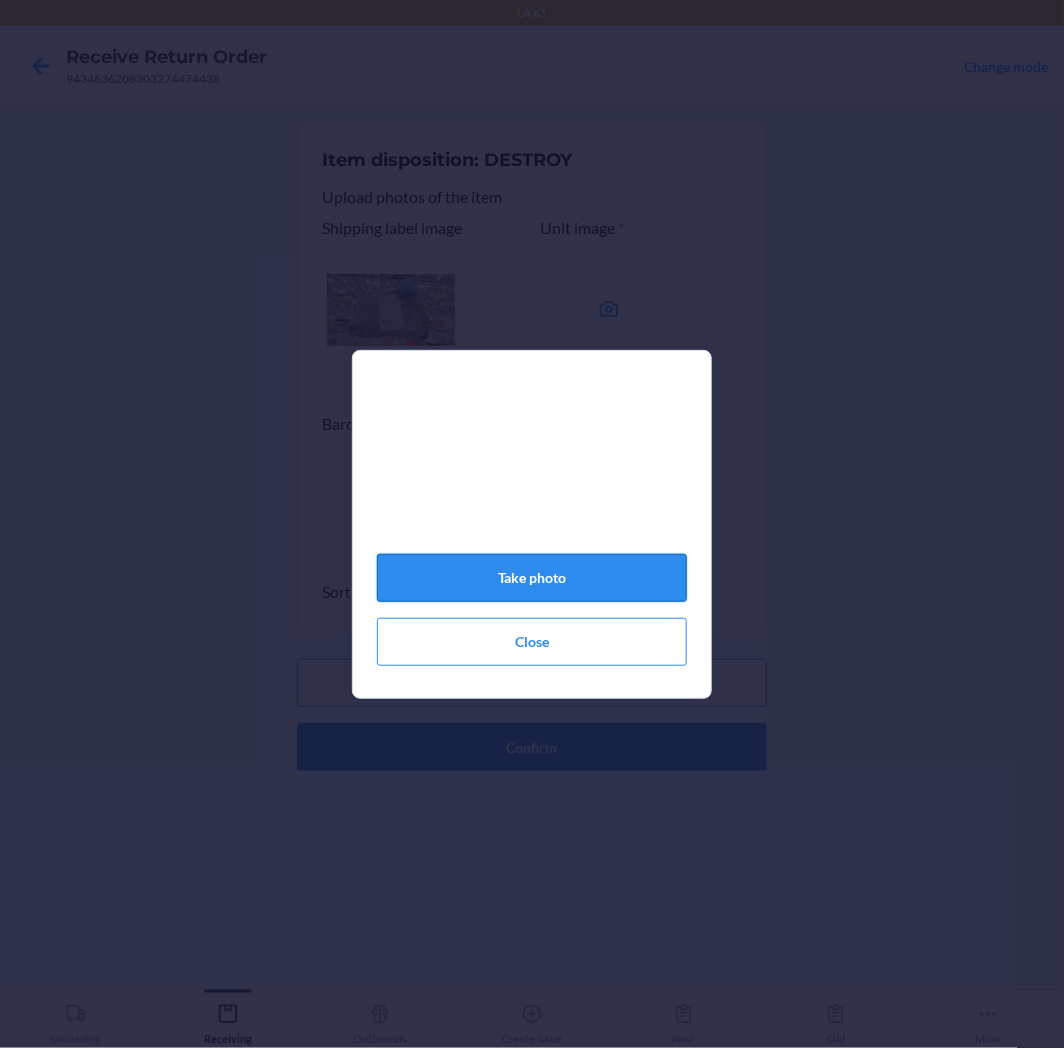 click on "Take photo" 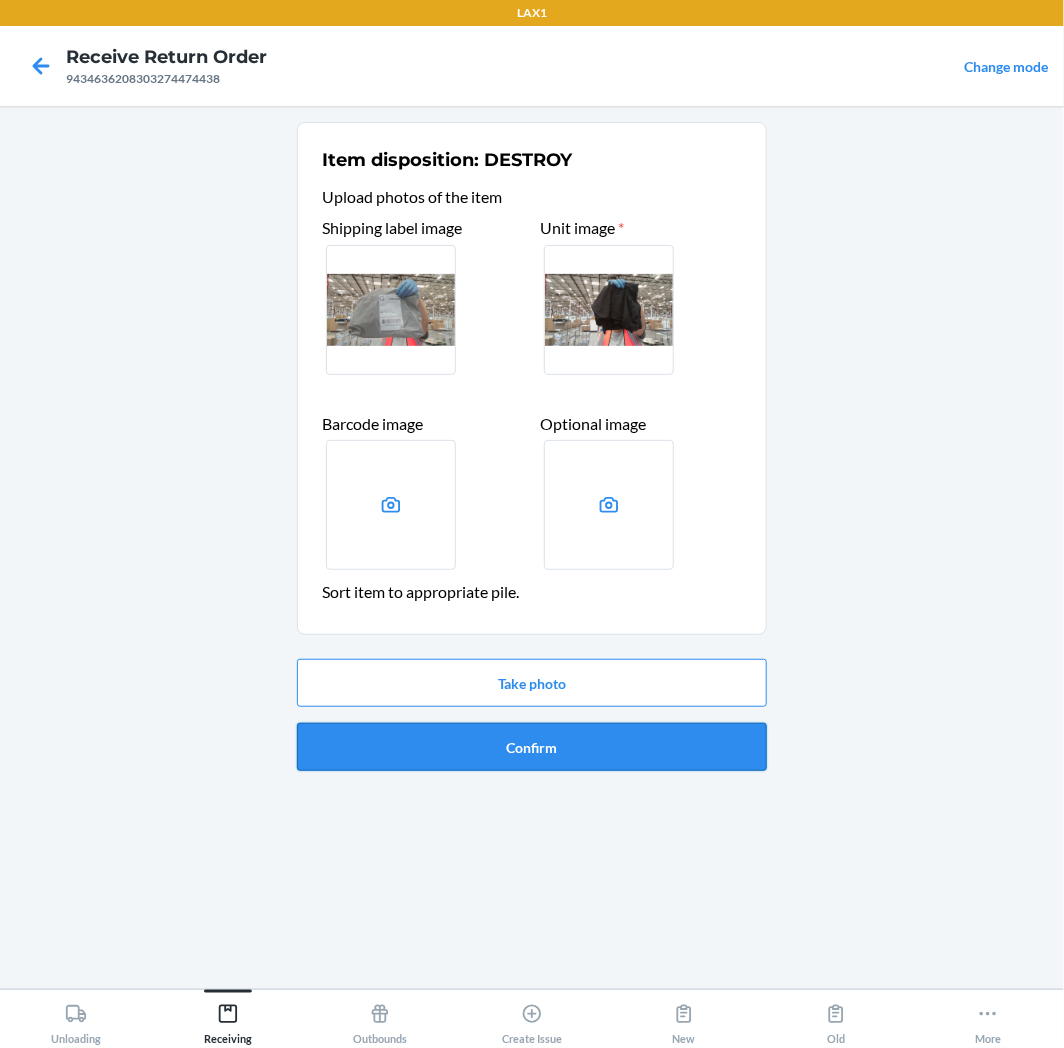 click on "Confirm" at bounding box center [532, 747] 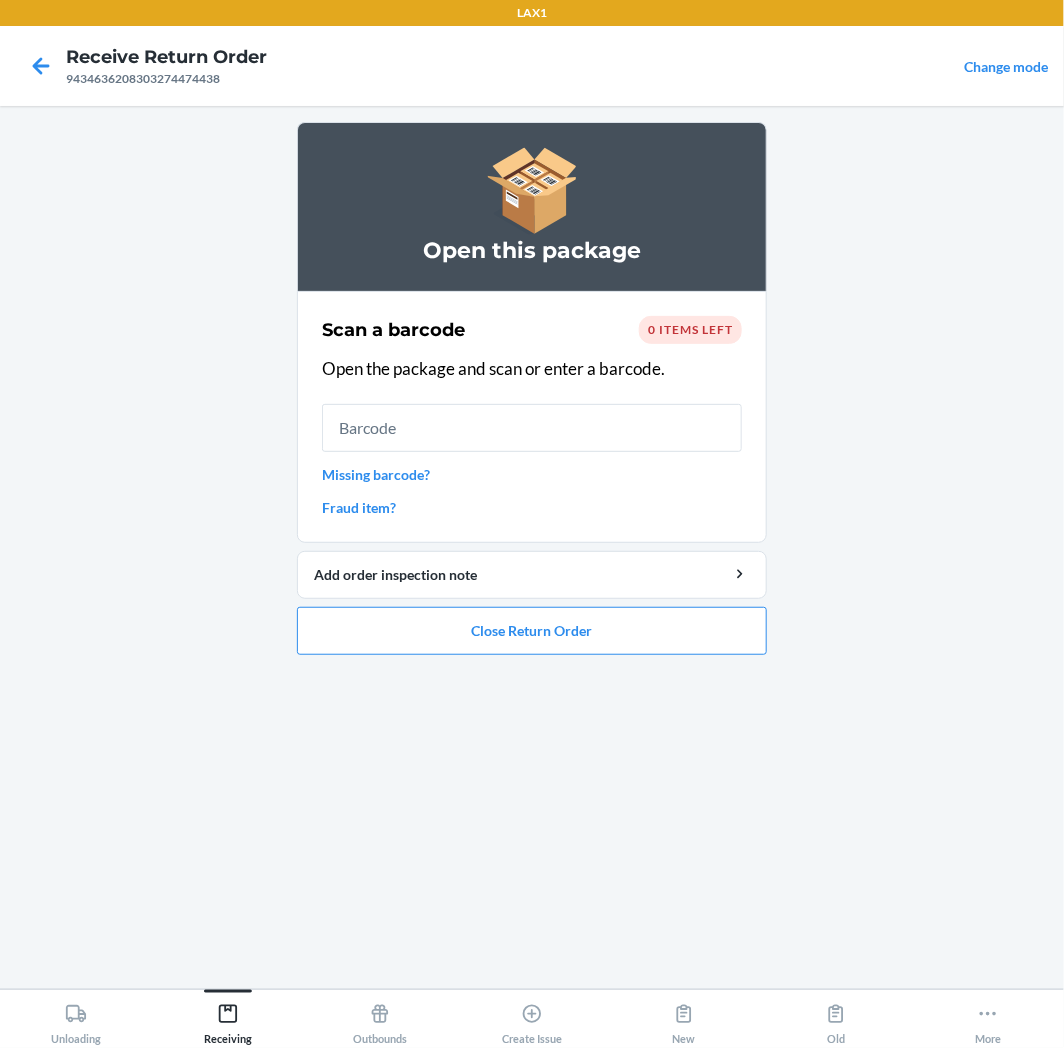 click on "Missing barcode?" at bounding box center (532, 474) 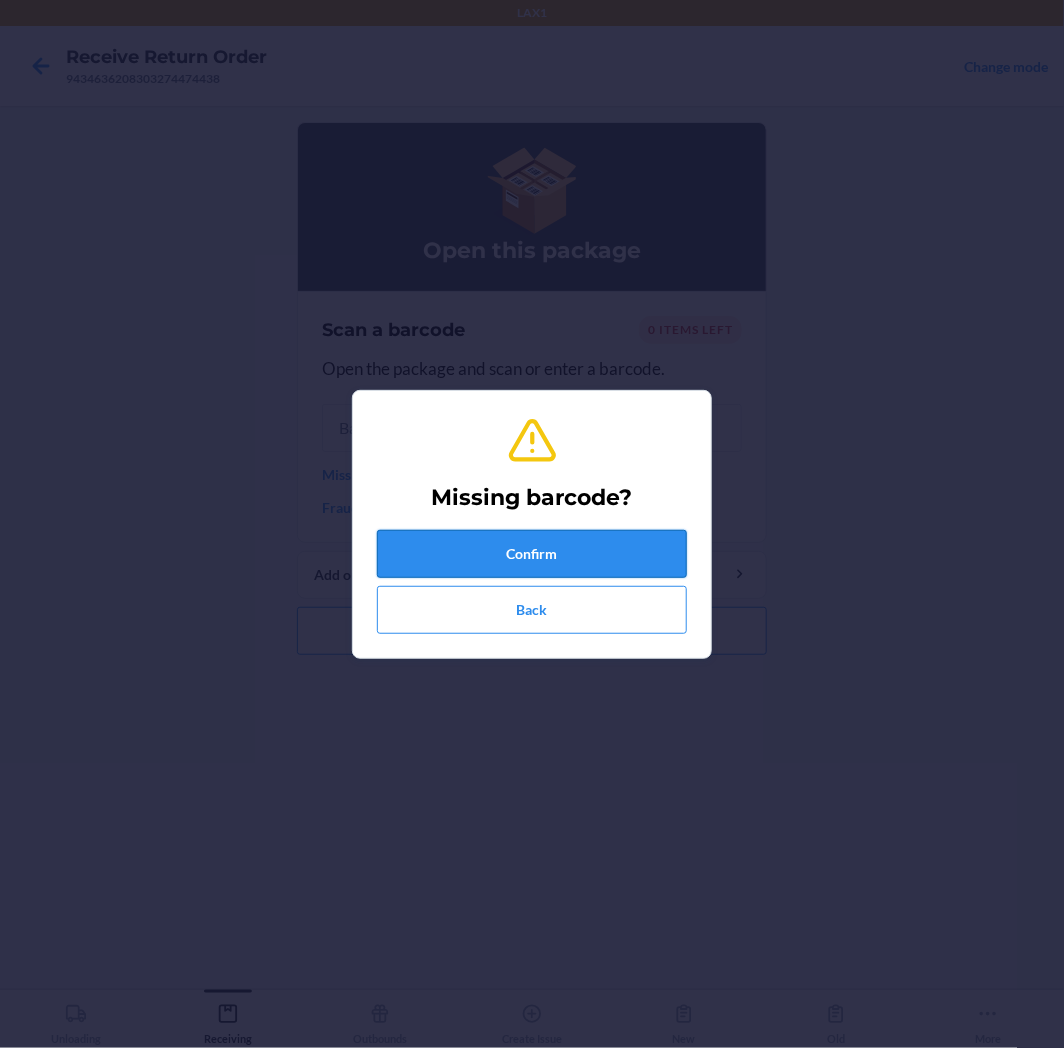 click on "Confirm" at bounding box center (532, 554) 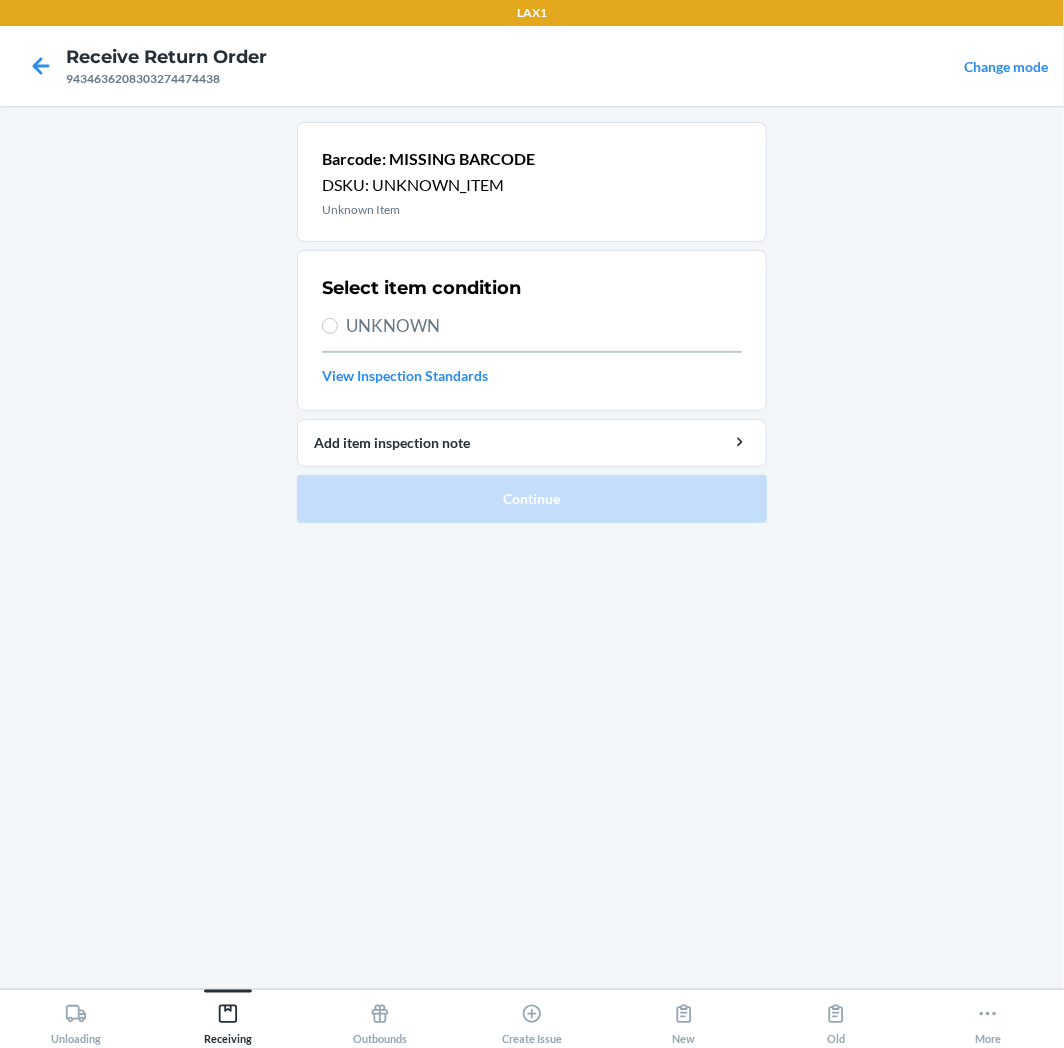 click on "UNKNOWN" at bounding box center [544, 326] 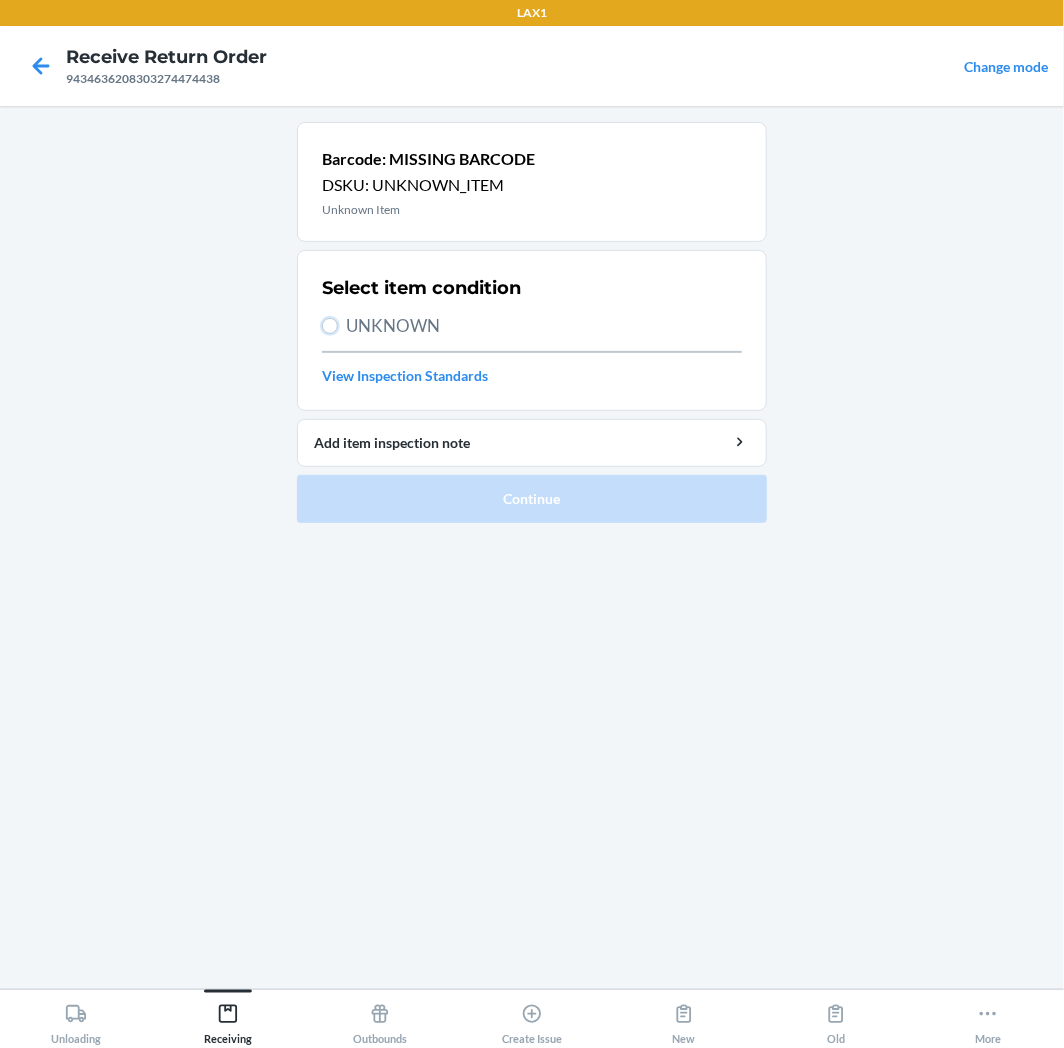 click on "UNKNOWN" at bounding box center [330, 326] 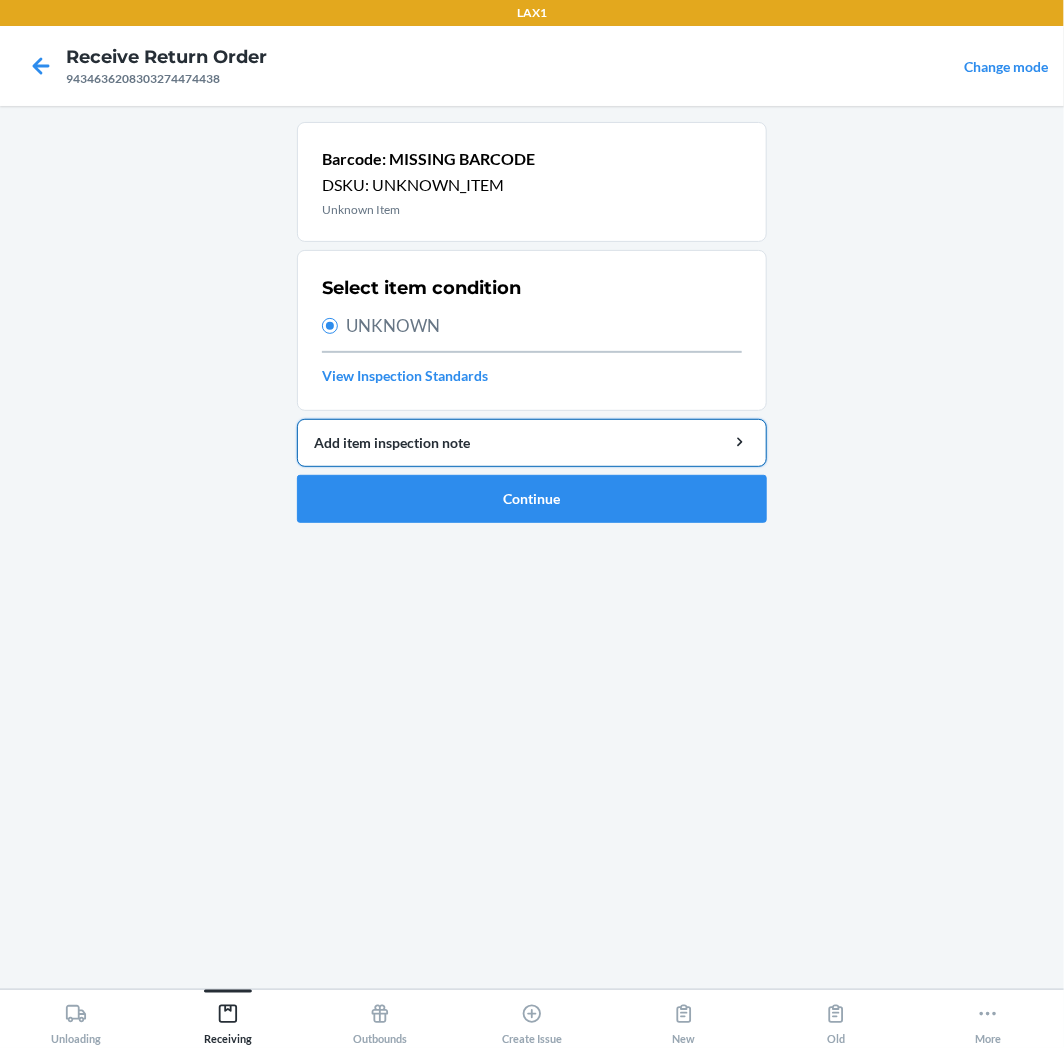 click on "Add item inspection note" at bounding box center (532, 443) 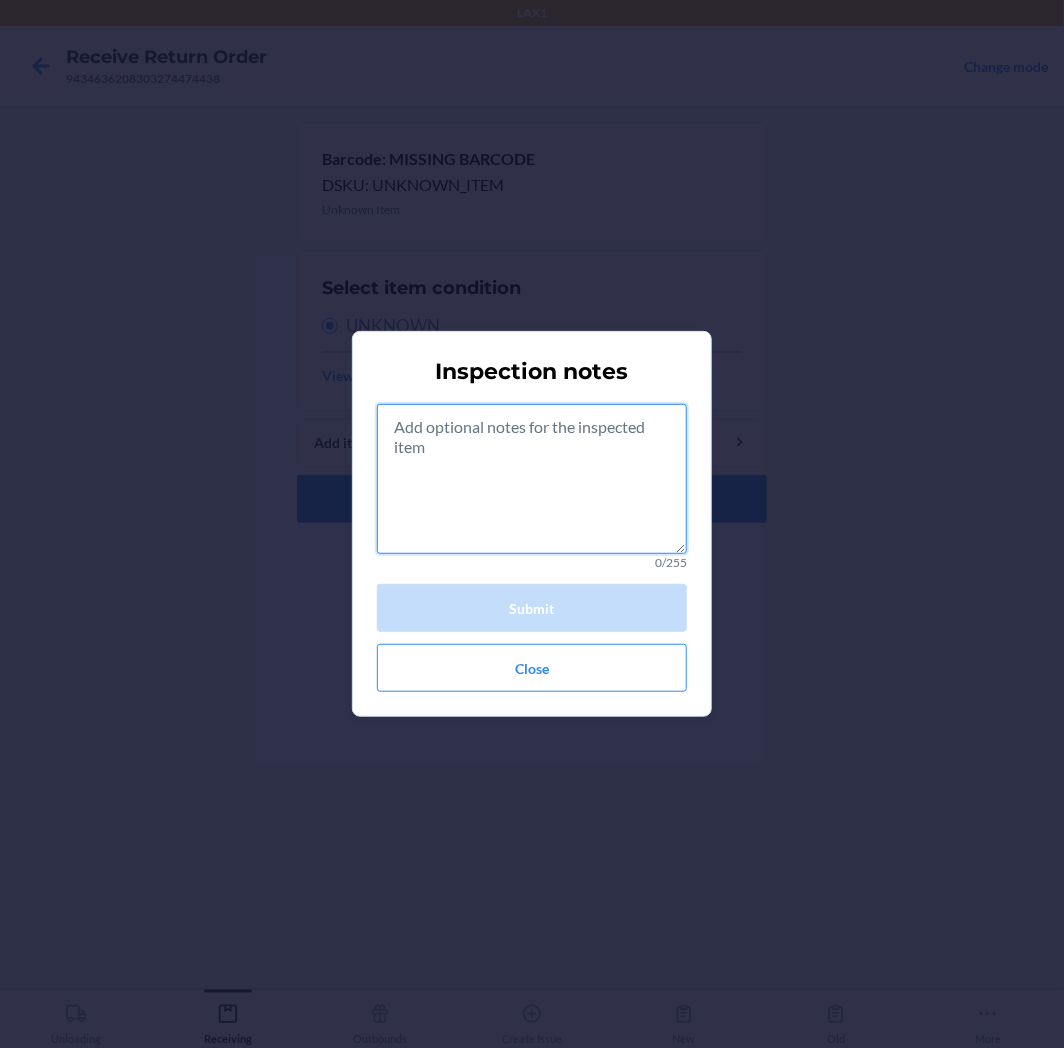 click at bounding box center (532, 479) 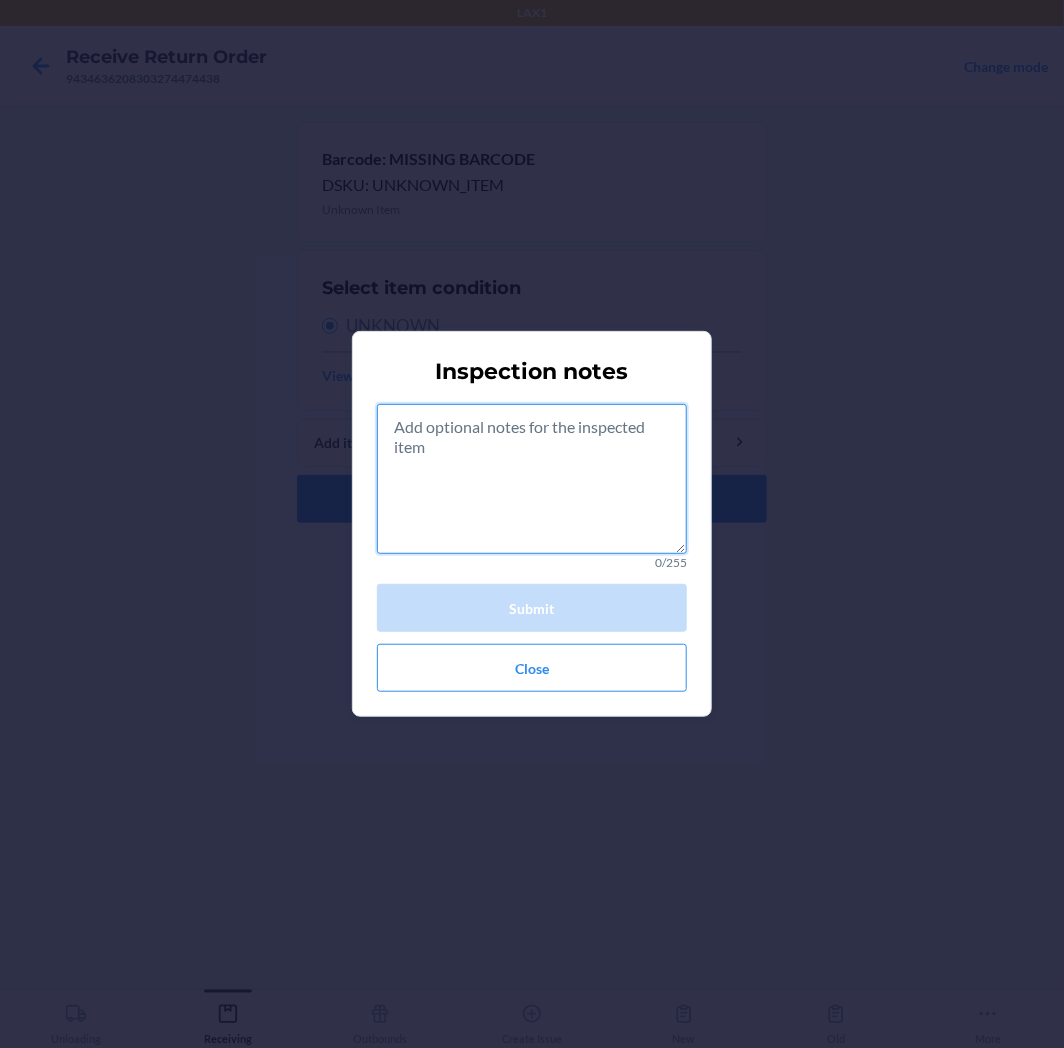 click at bounding box center [532, 479] 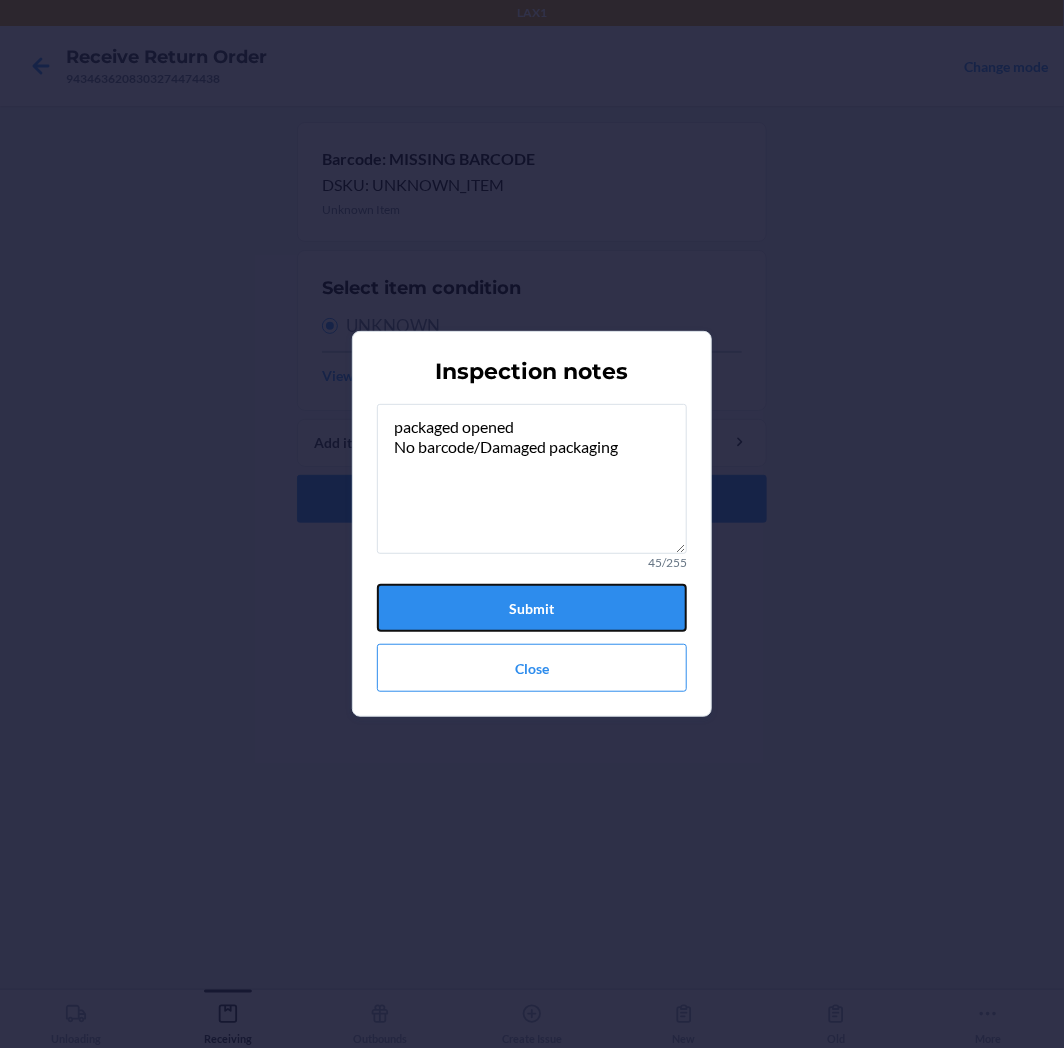 click on "Submit" at bounding box center (532, 608) 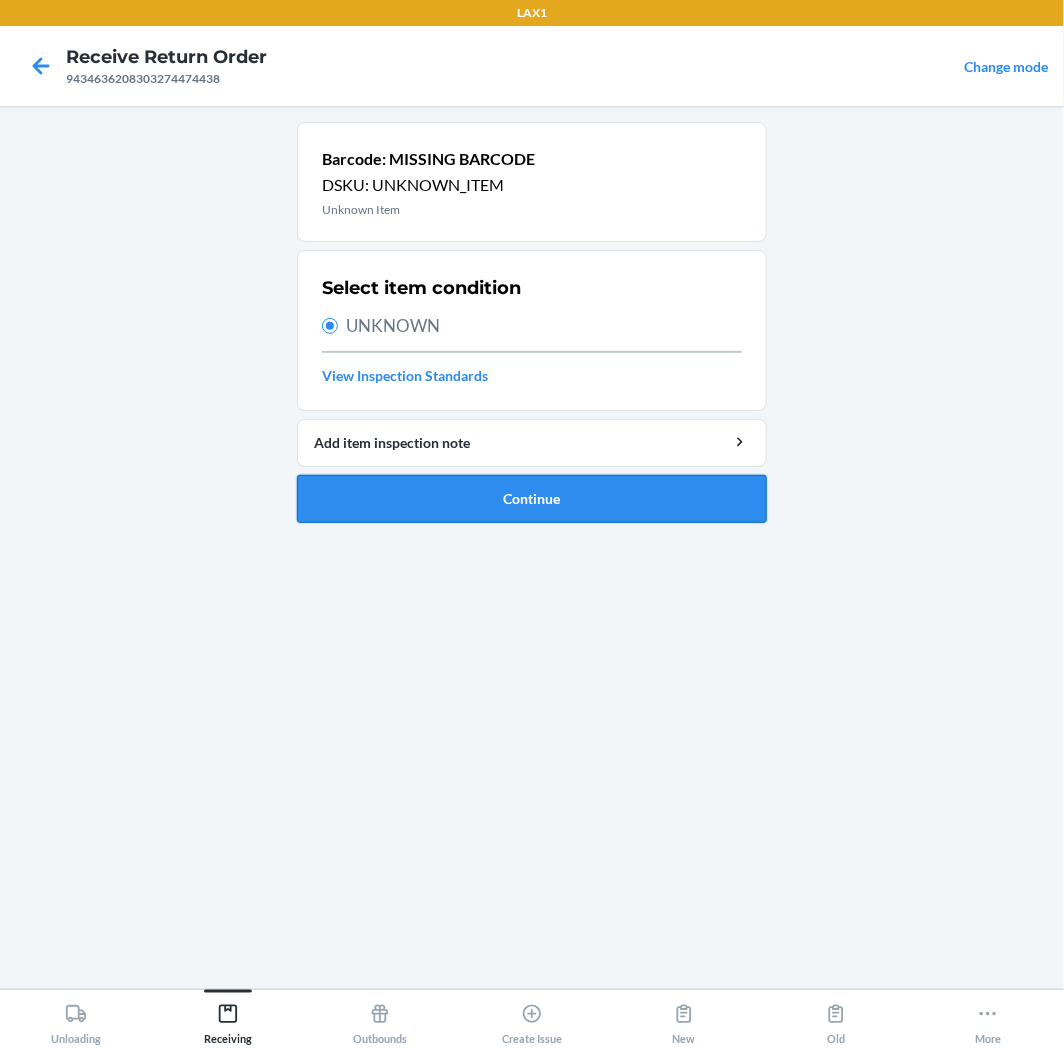 click on "Continue" at bounding box center (532, 499) 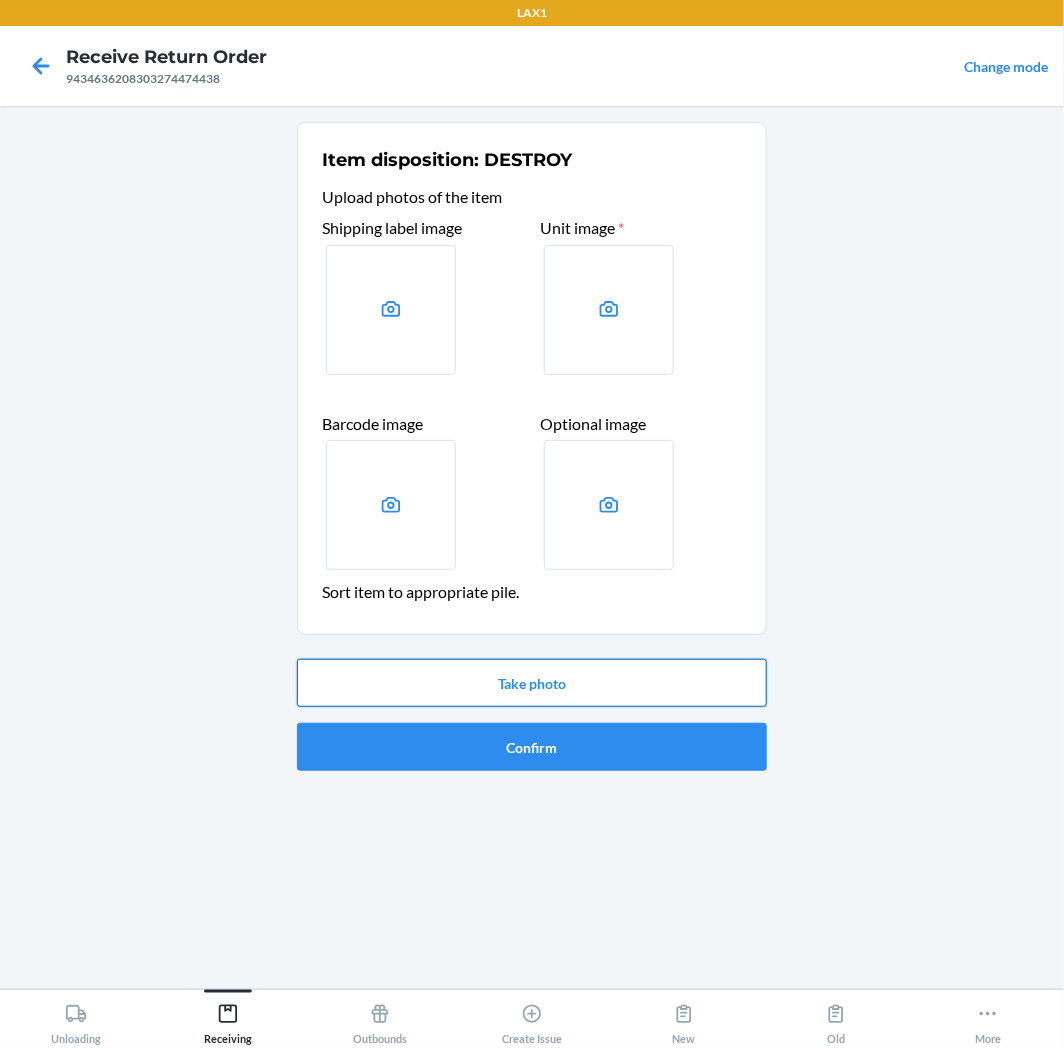 click on "Take photo" at bounding box center (532, 683) 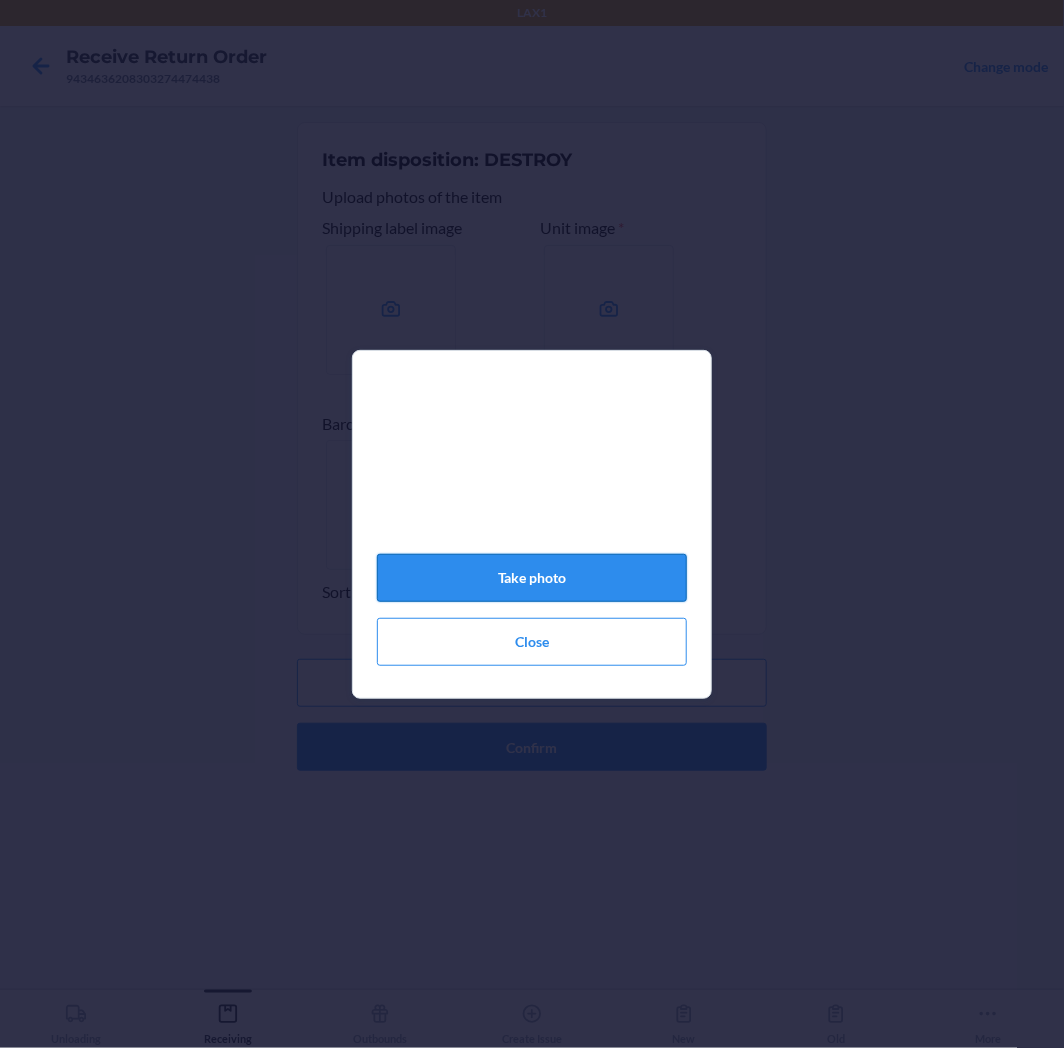 click on "Take photo" 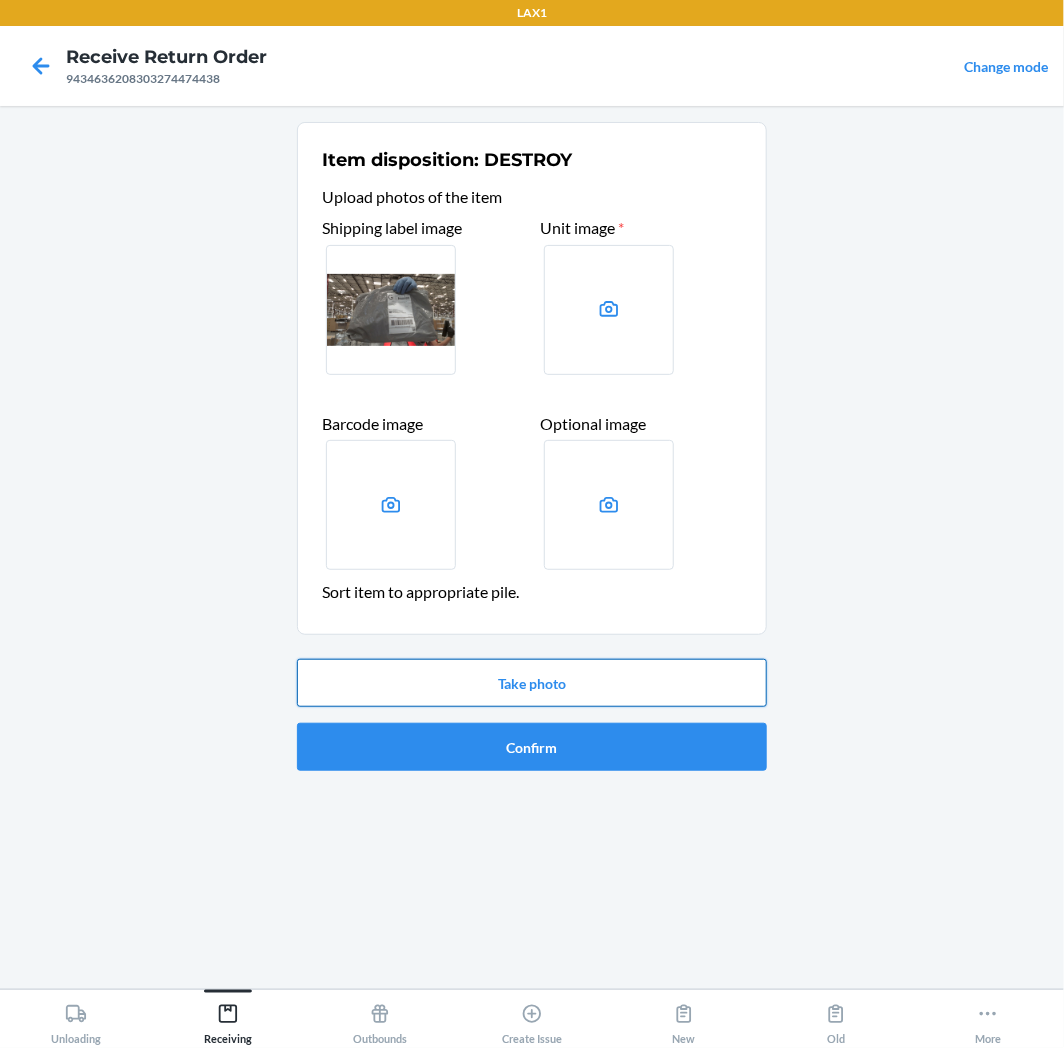 click on "Take photo" at bounding box center [532, 683] 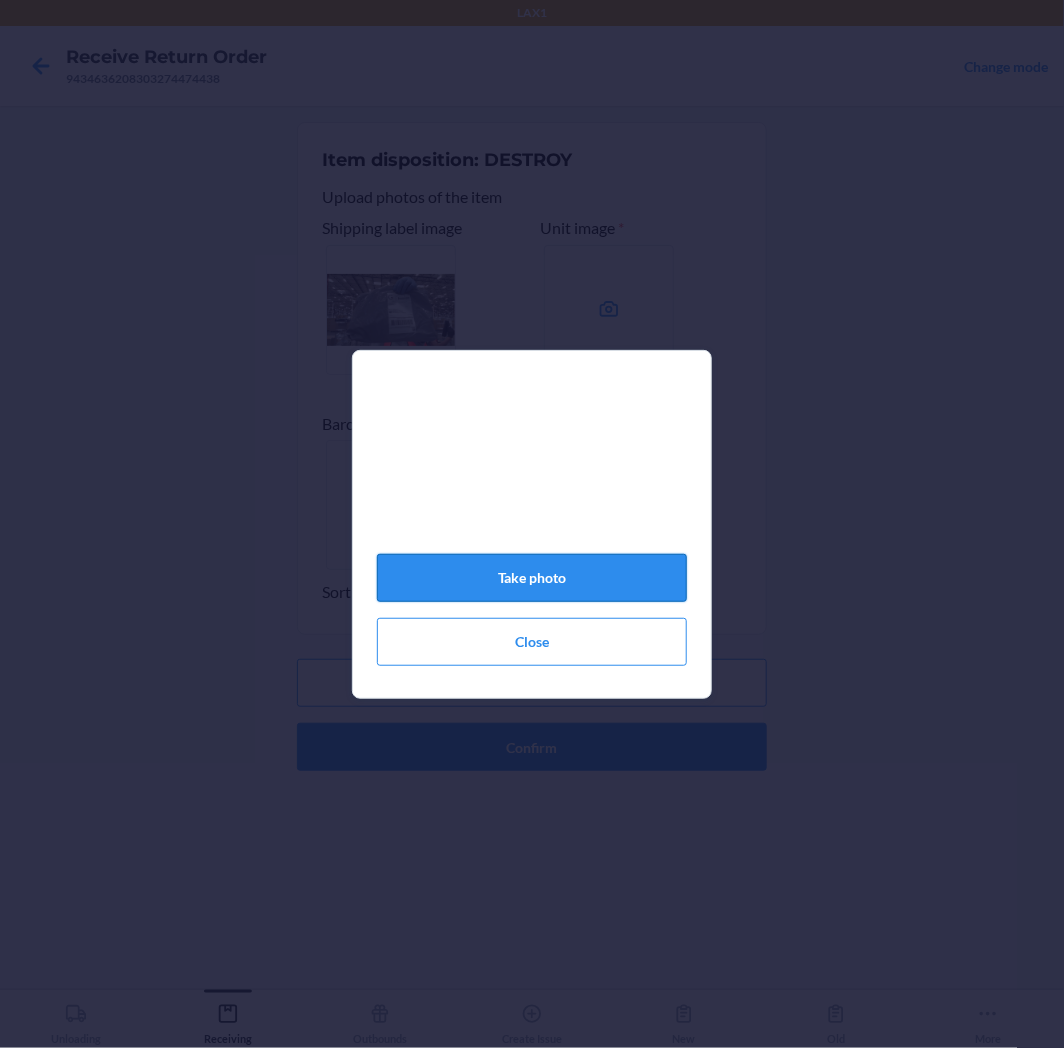 click on "Take photo" 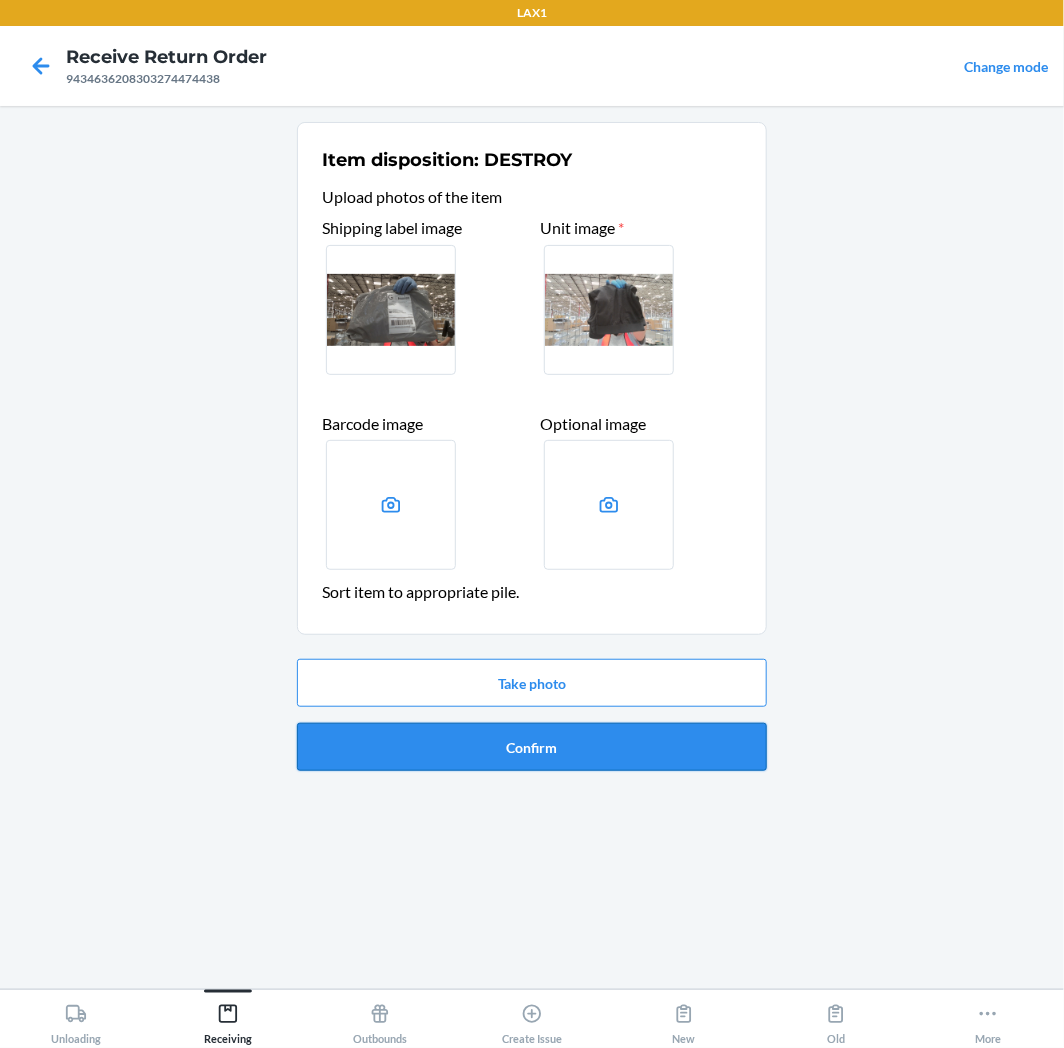 click on "Confirm" at bounding box center (532, 747) 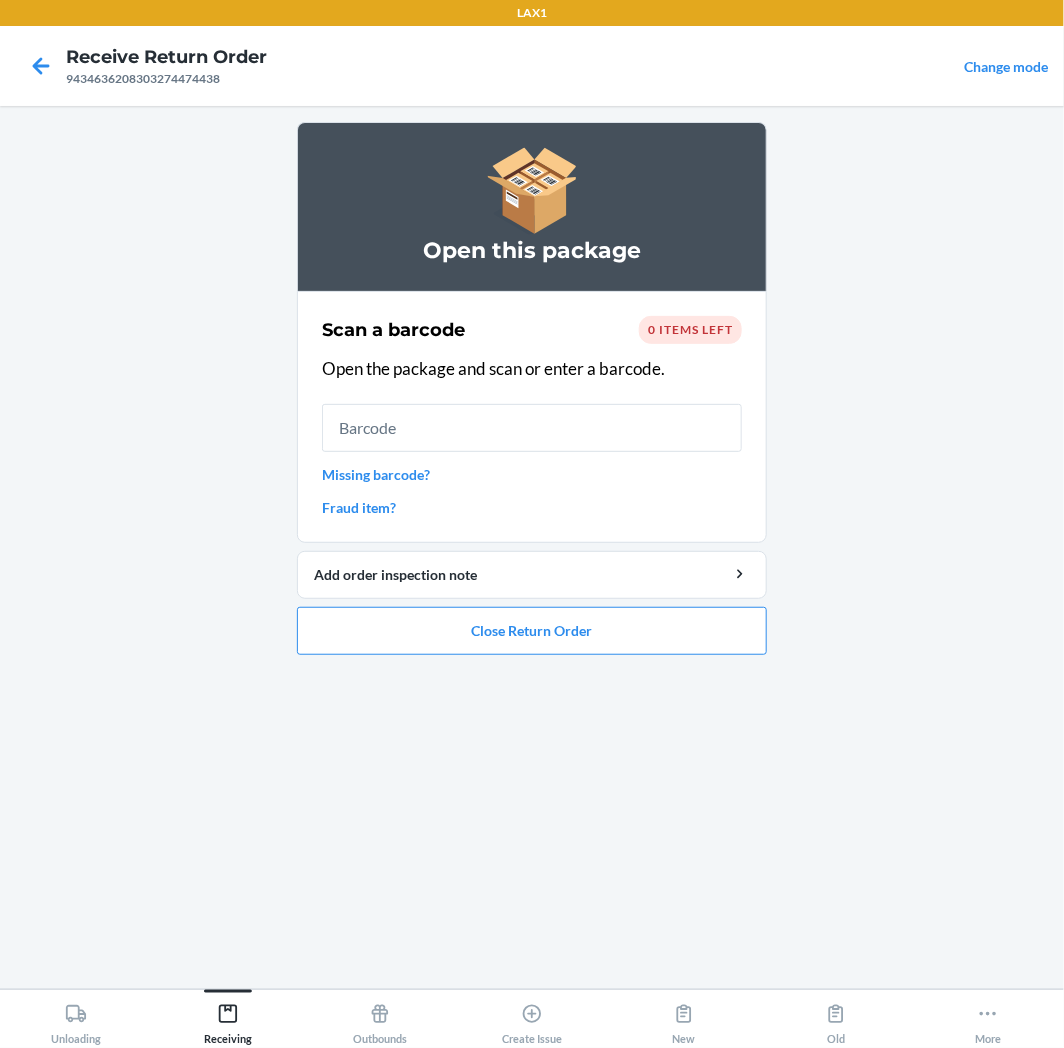 click on "Missing barcode?" at bounding box center [532, 474] 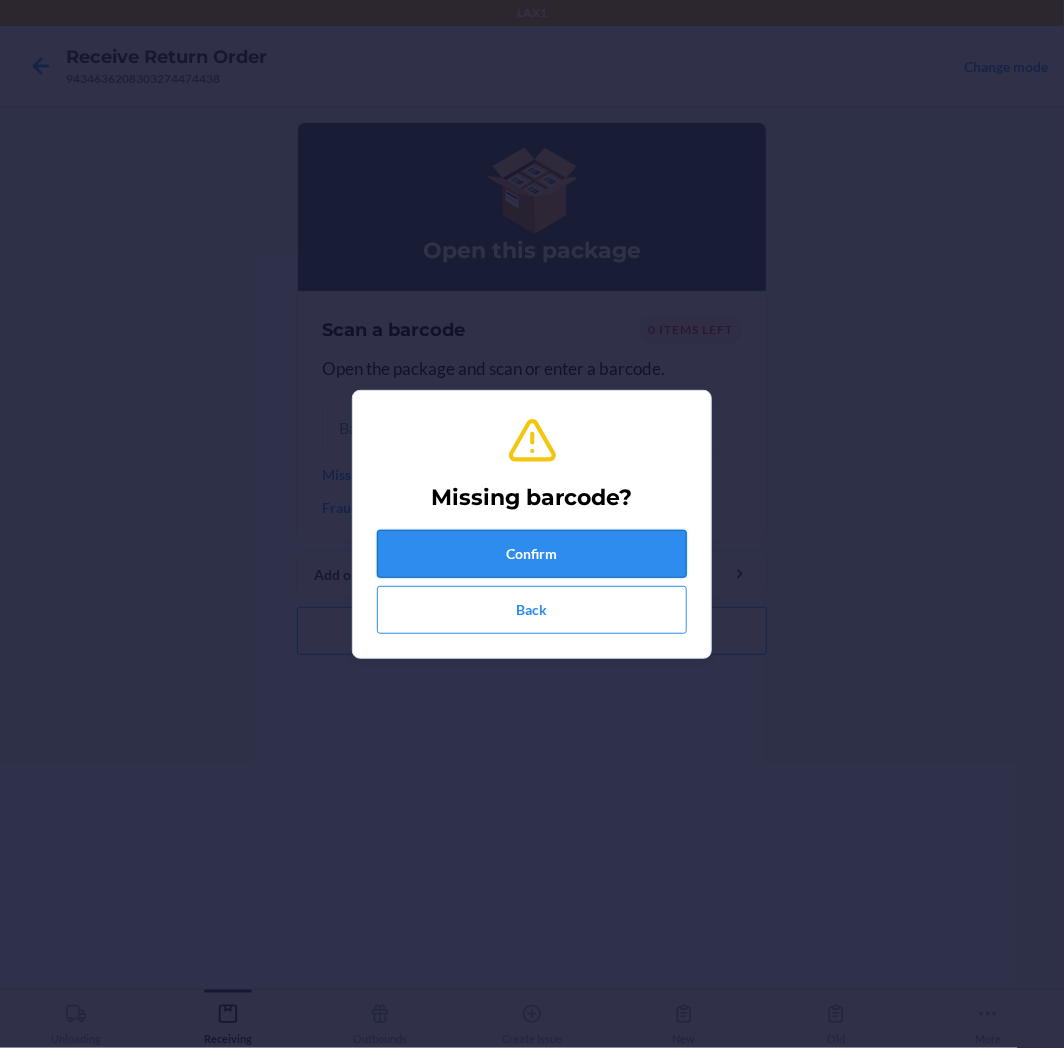 click on "Confirm" at bounding box center [532, 554] 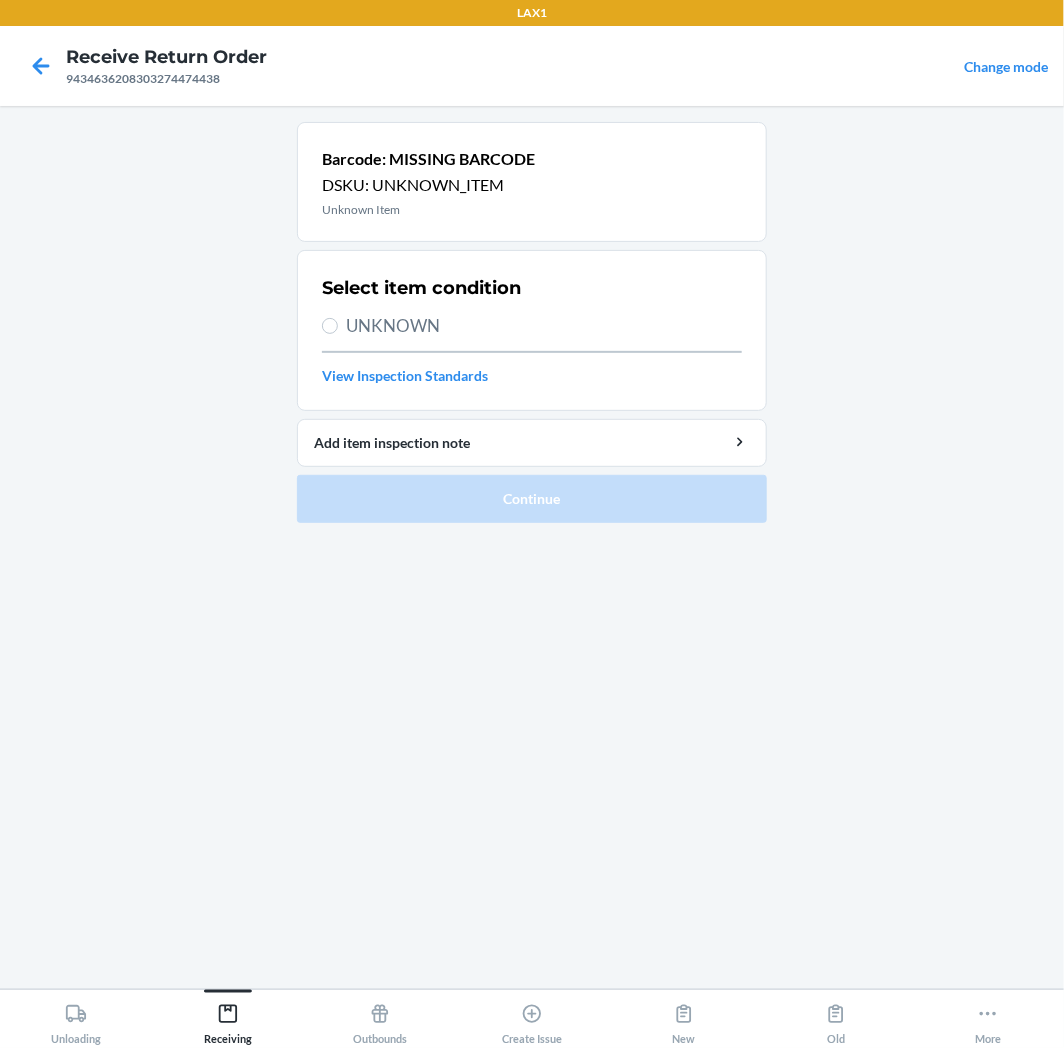 click on "UNKNOWN" at bounding box center [544, 326] 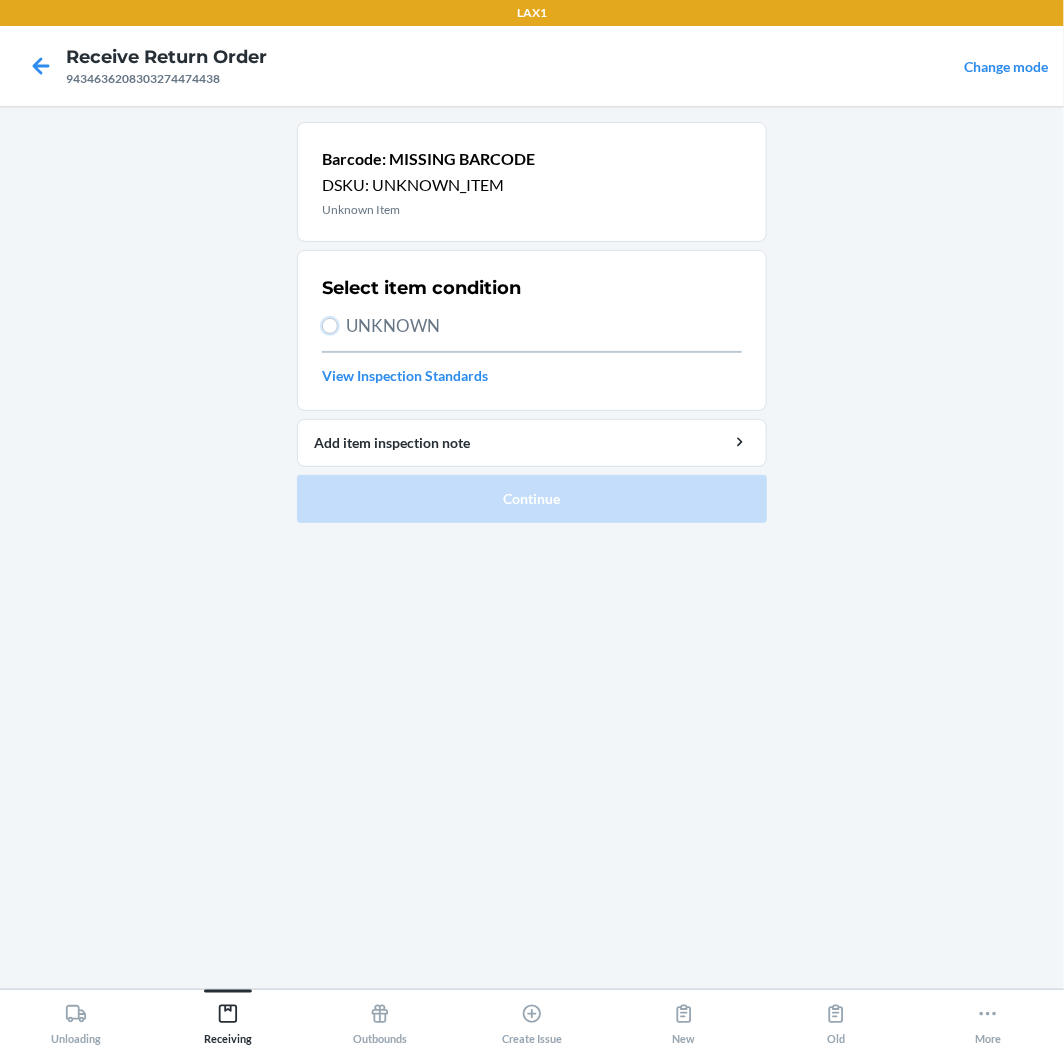 click on "UNKNOWN" at bounding box center (330, 326) 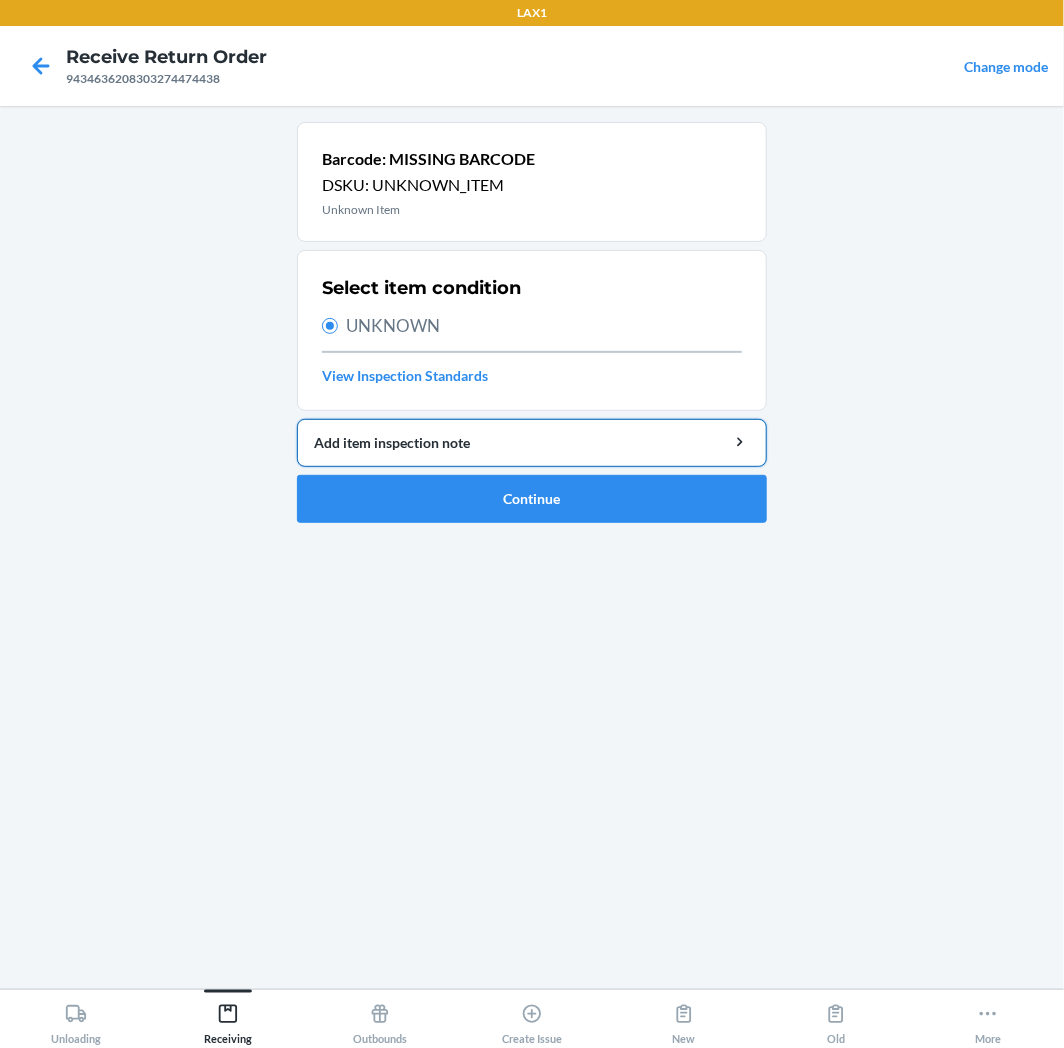 click on "Add item inspection note" at bounding box center [532, 442] 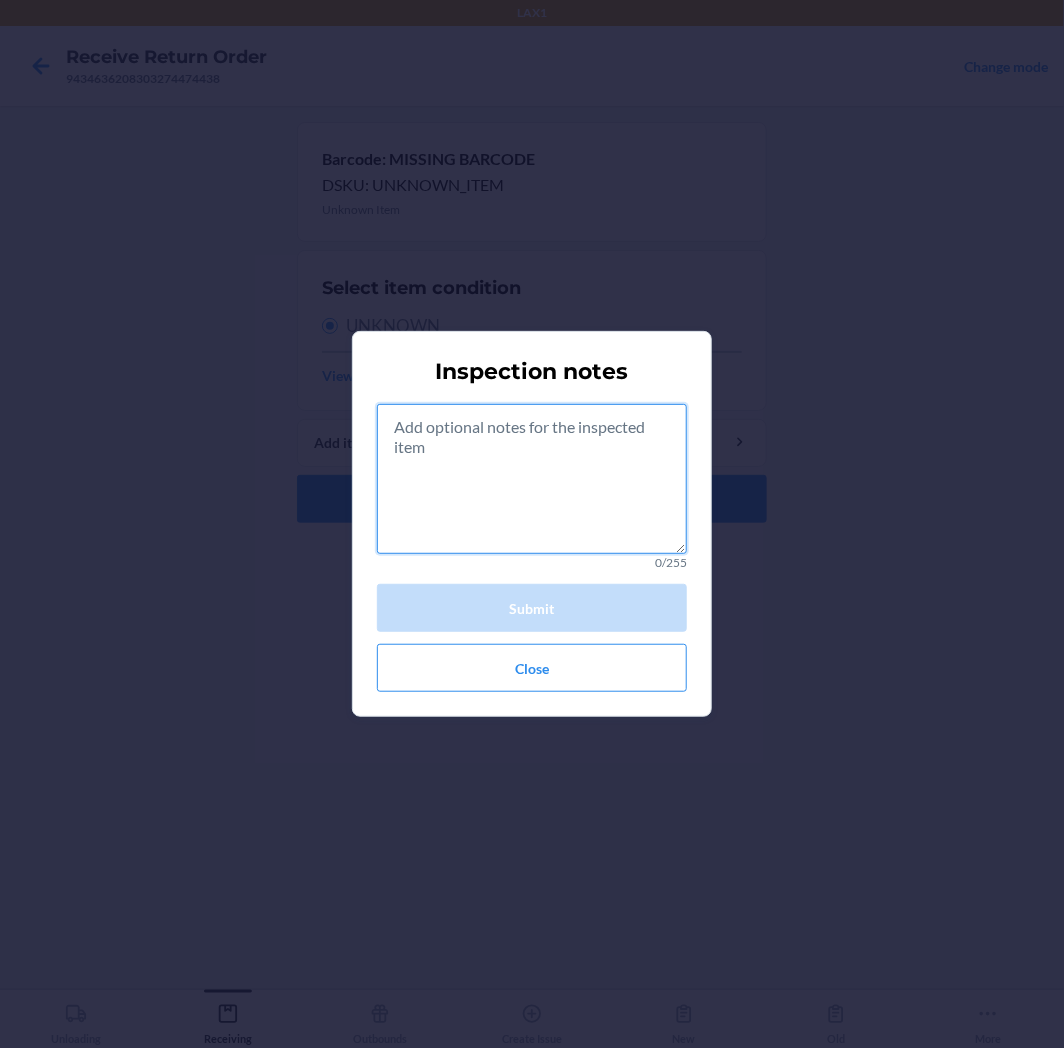 click at bounding box center [532, 479] 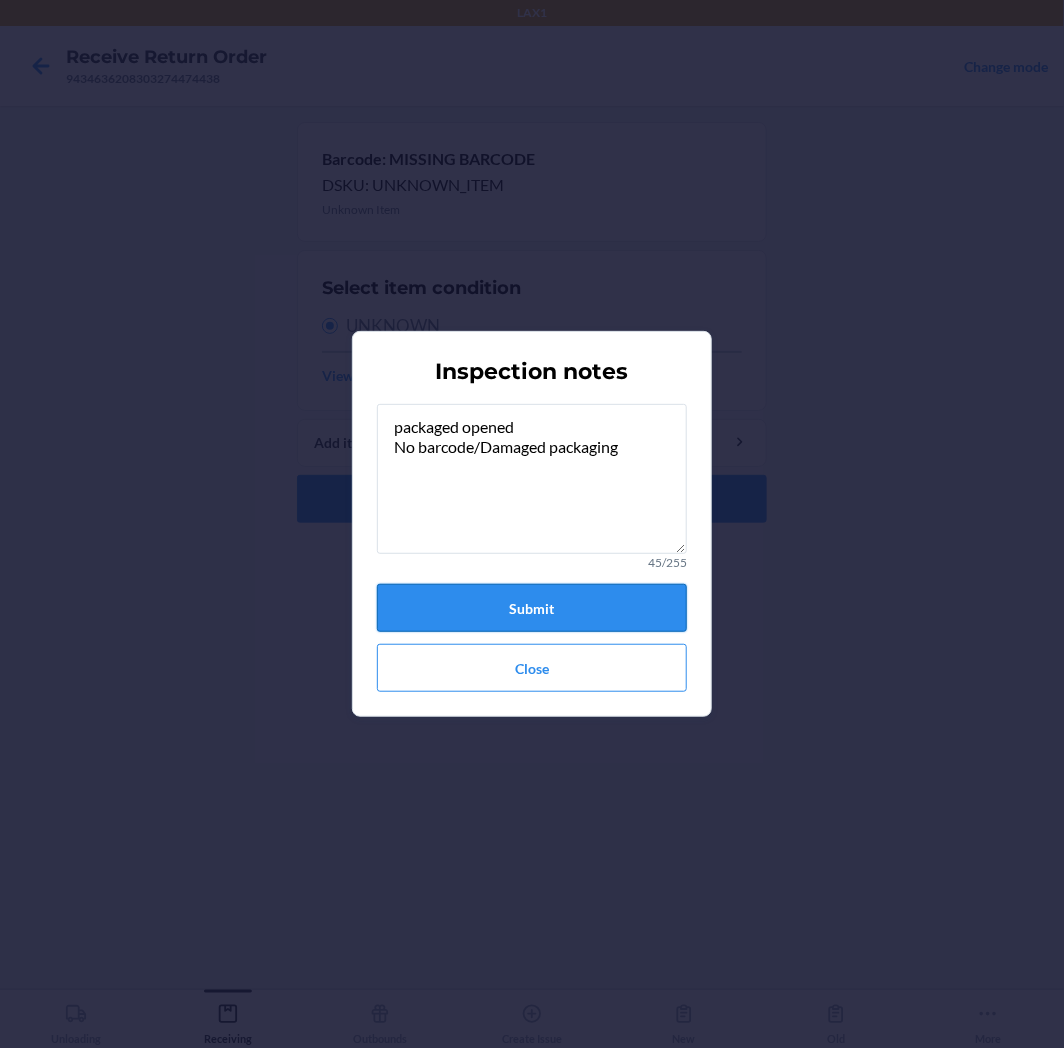 click on "Submit" at bounding box center [532, 608] 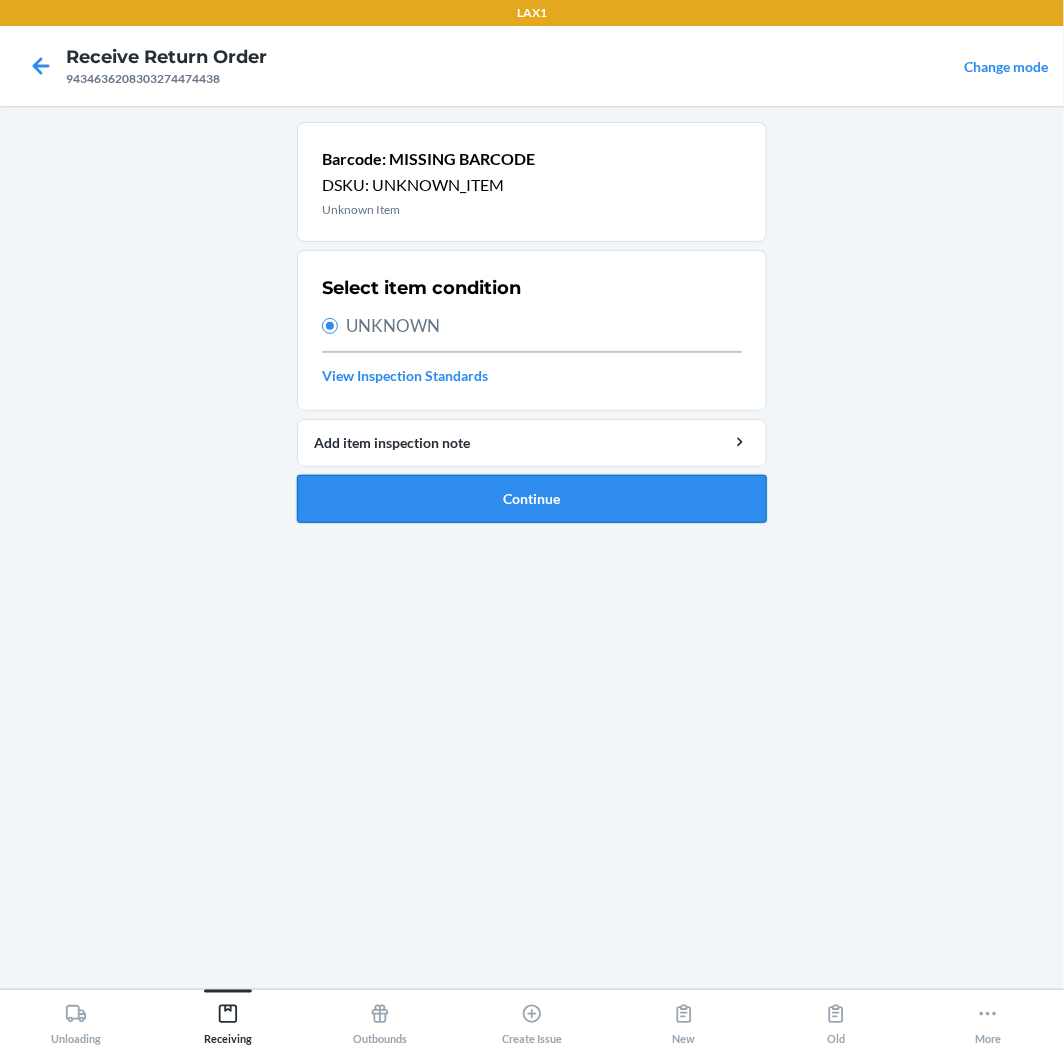 click on "Continue" at bounding box center [532, 499] 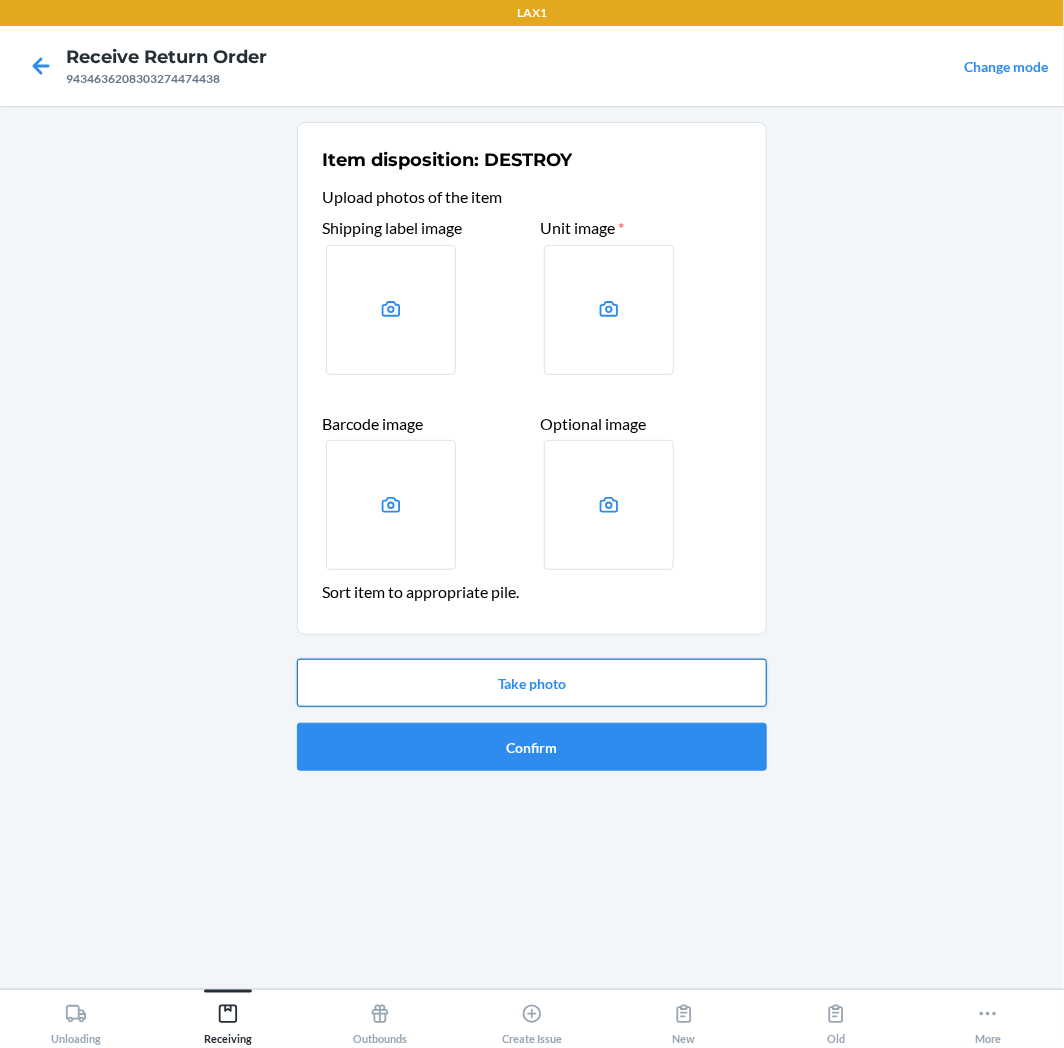 click on "Take photo" at bounding box center [532, 683] 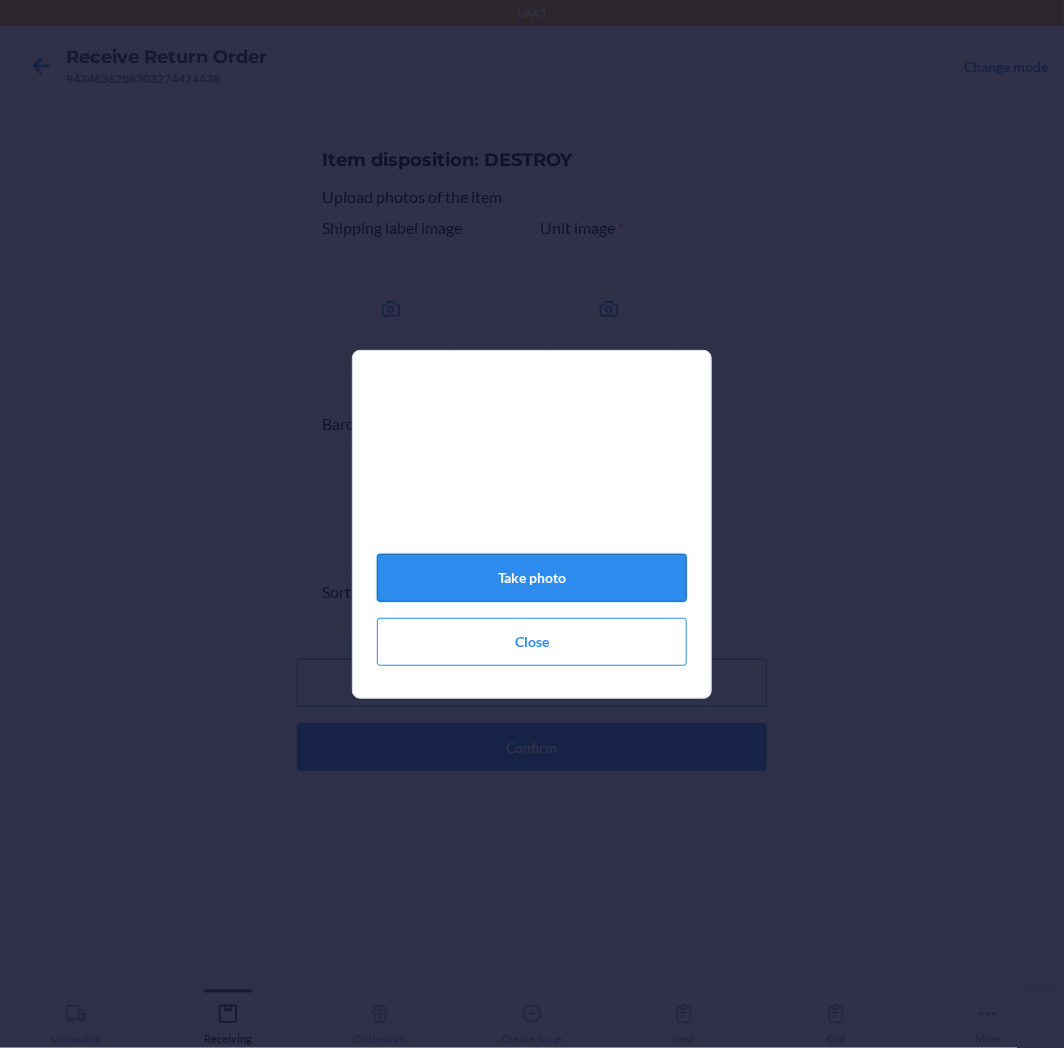 click on "Take photo" 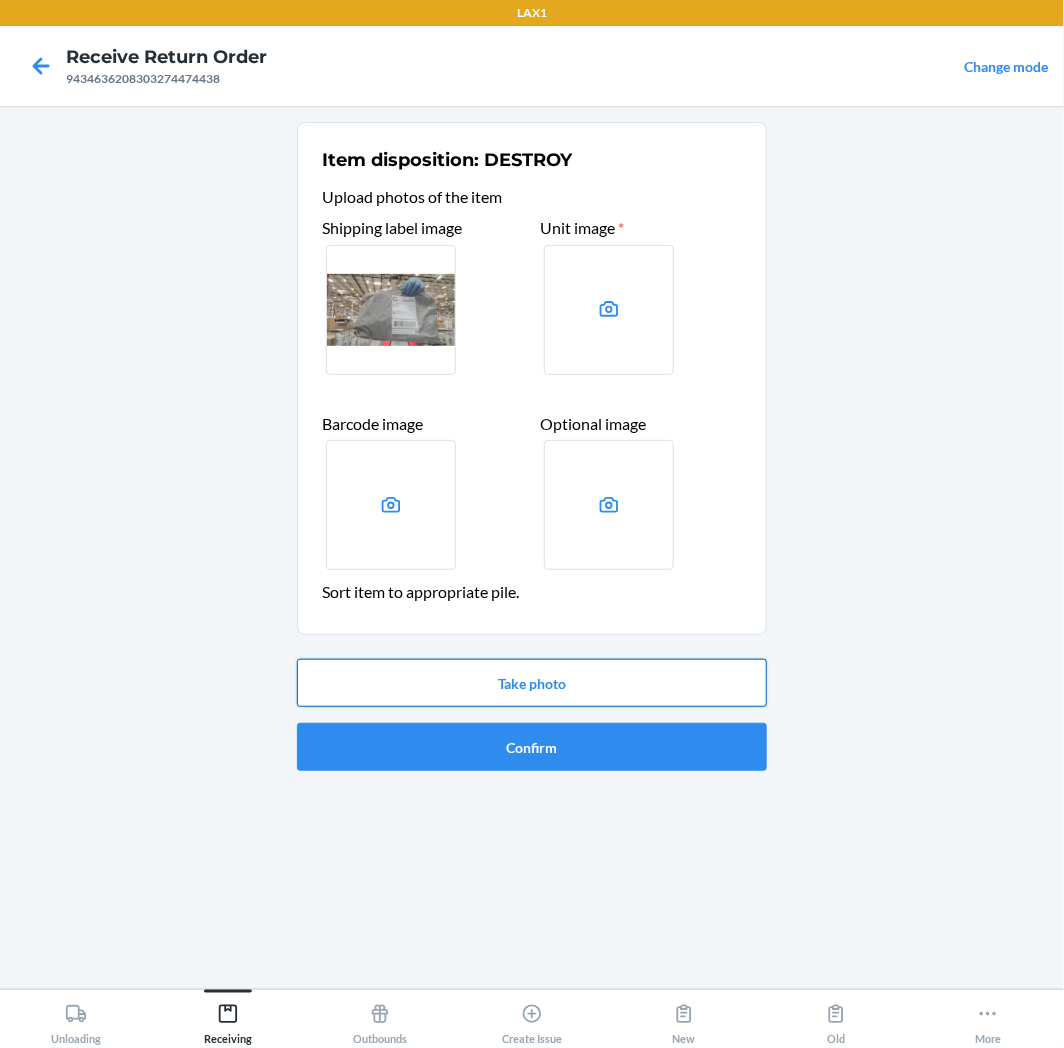 click on "Take photo" at bounding box center (532, 683) 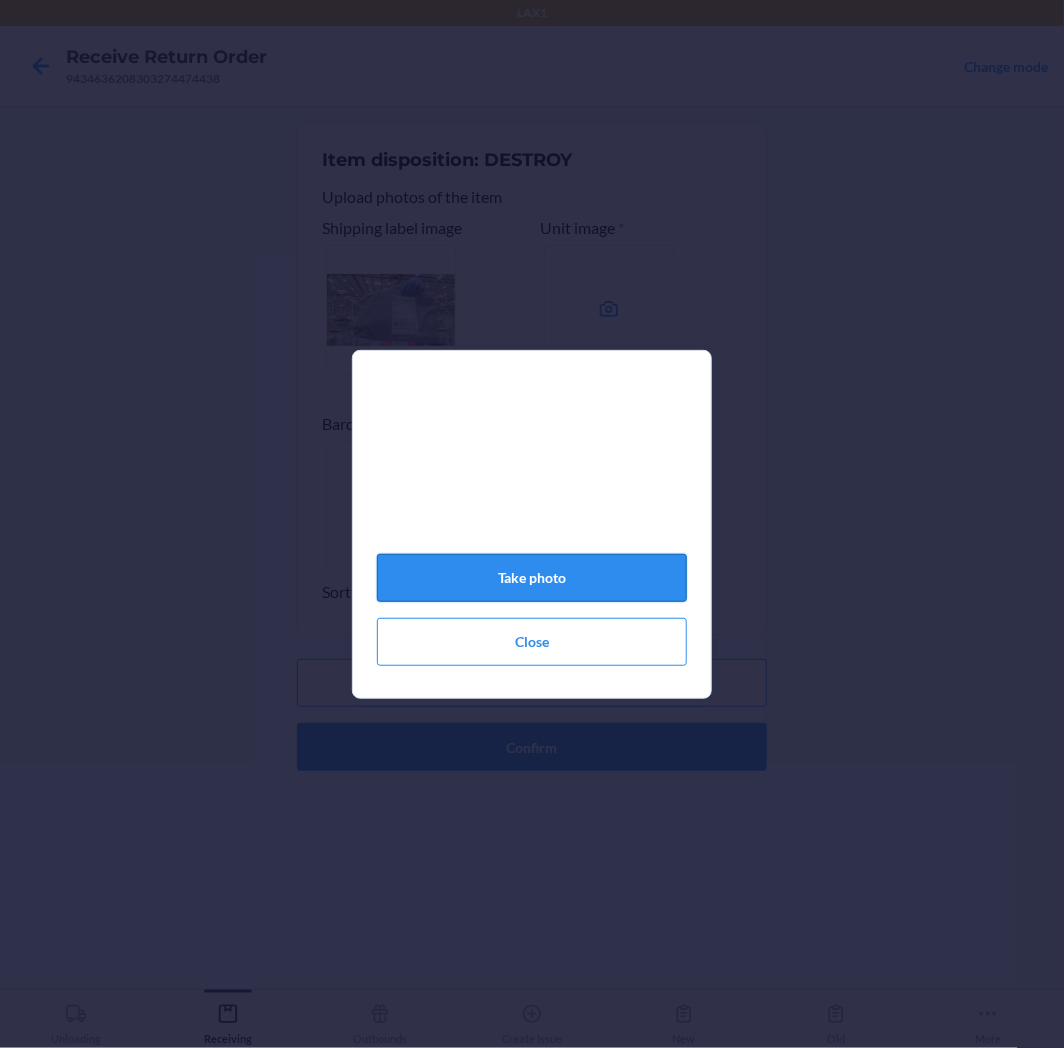 click on "Take photo" 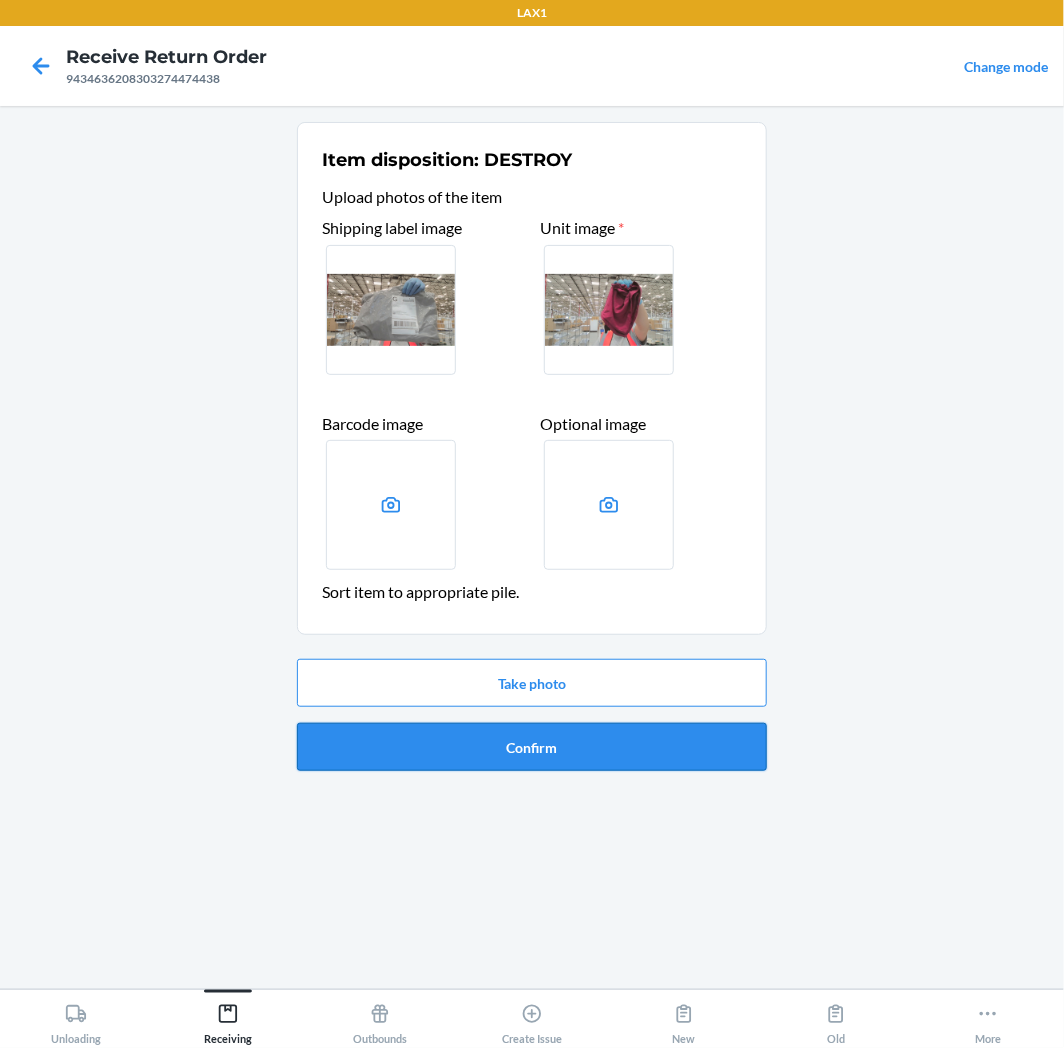 click on "Confirm" at bounding box center (532, 747) 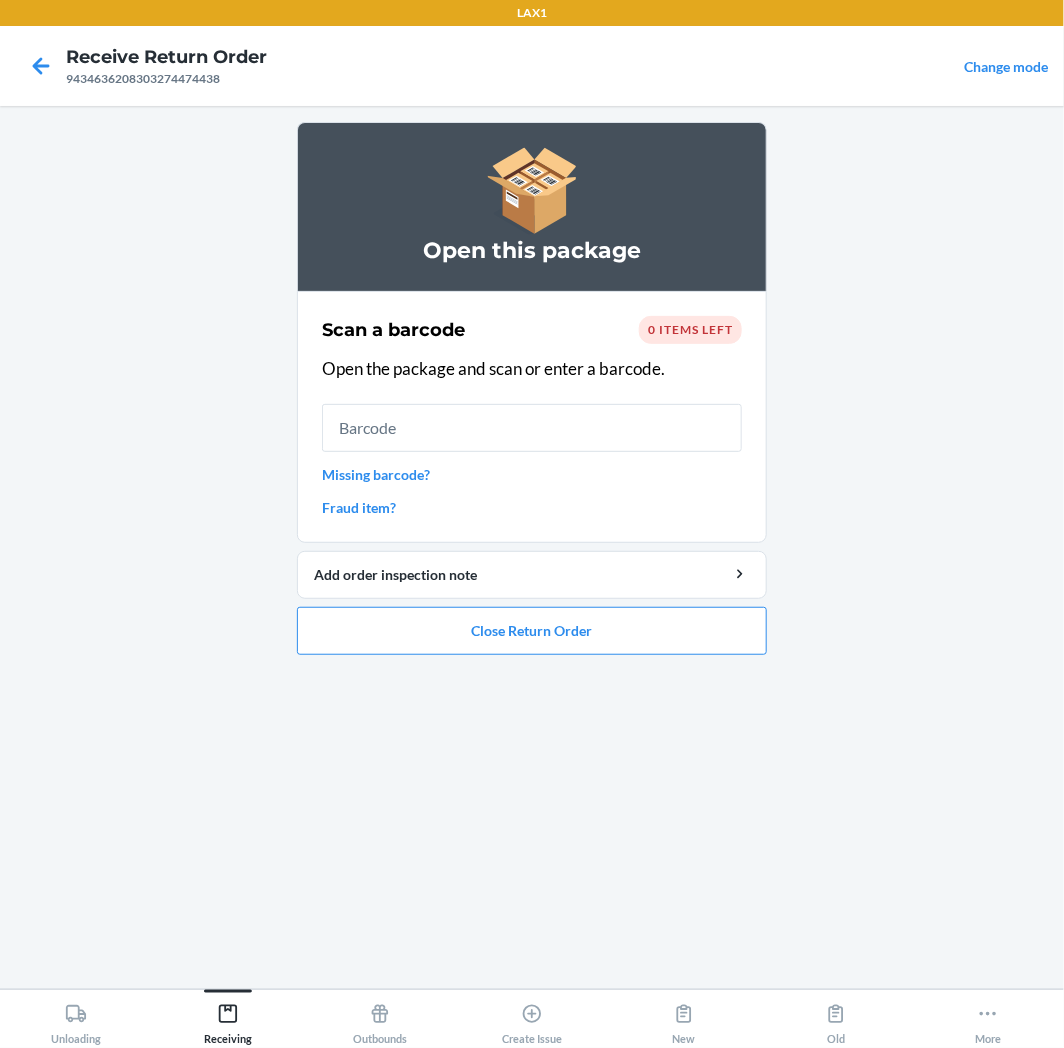 click on "Missing barcode?" at bounding box center (532, 474) 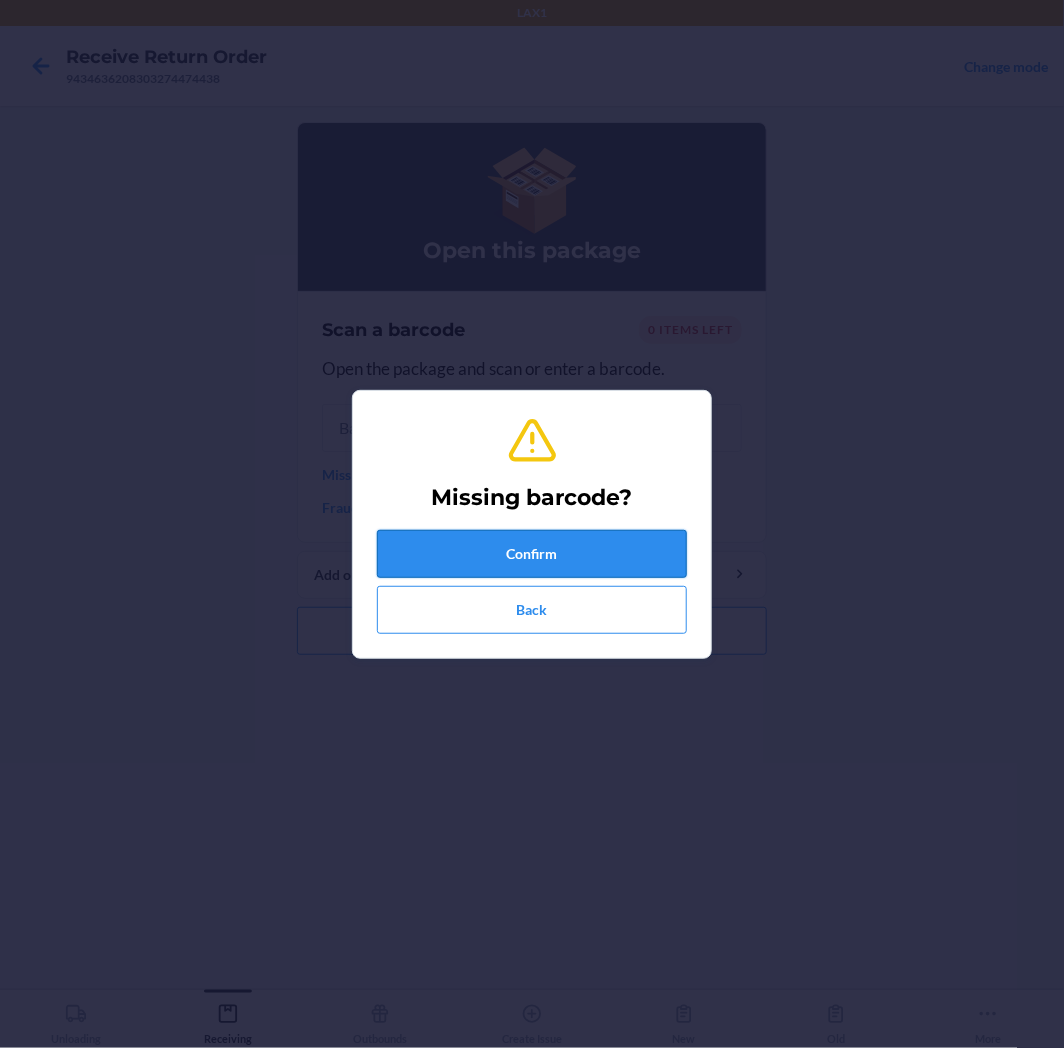 click on "Confirm" at bounding box center [532, 554] 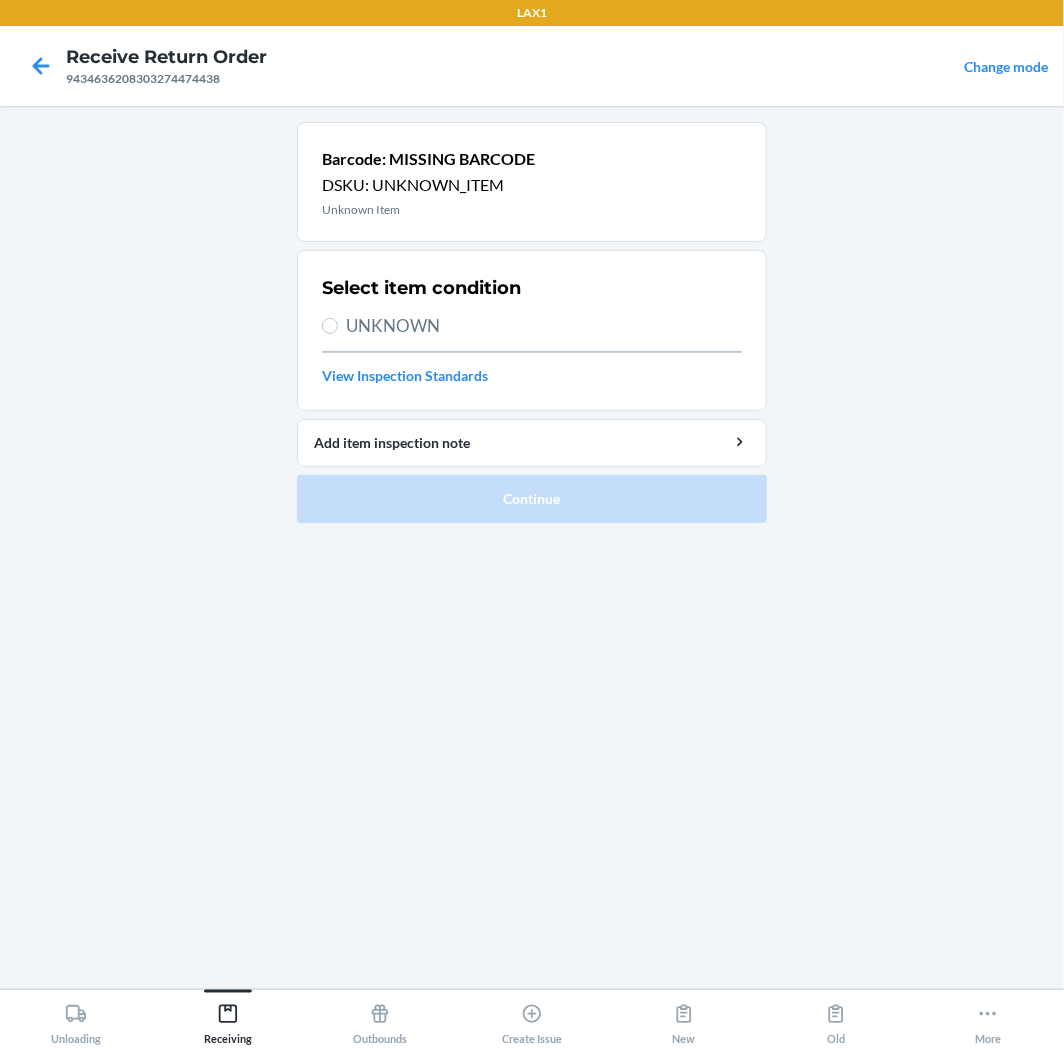 click on "UNKNOWN" at bounding box center [544, 326] 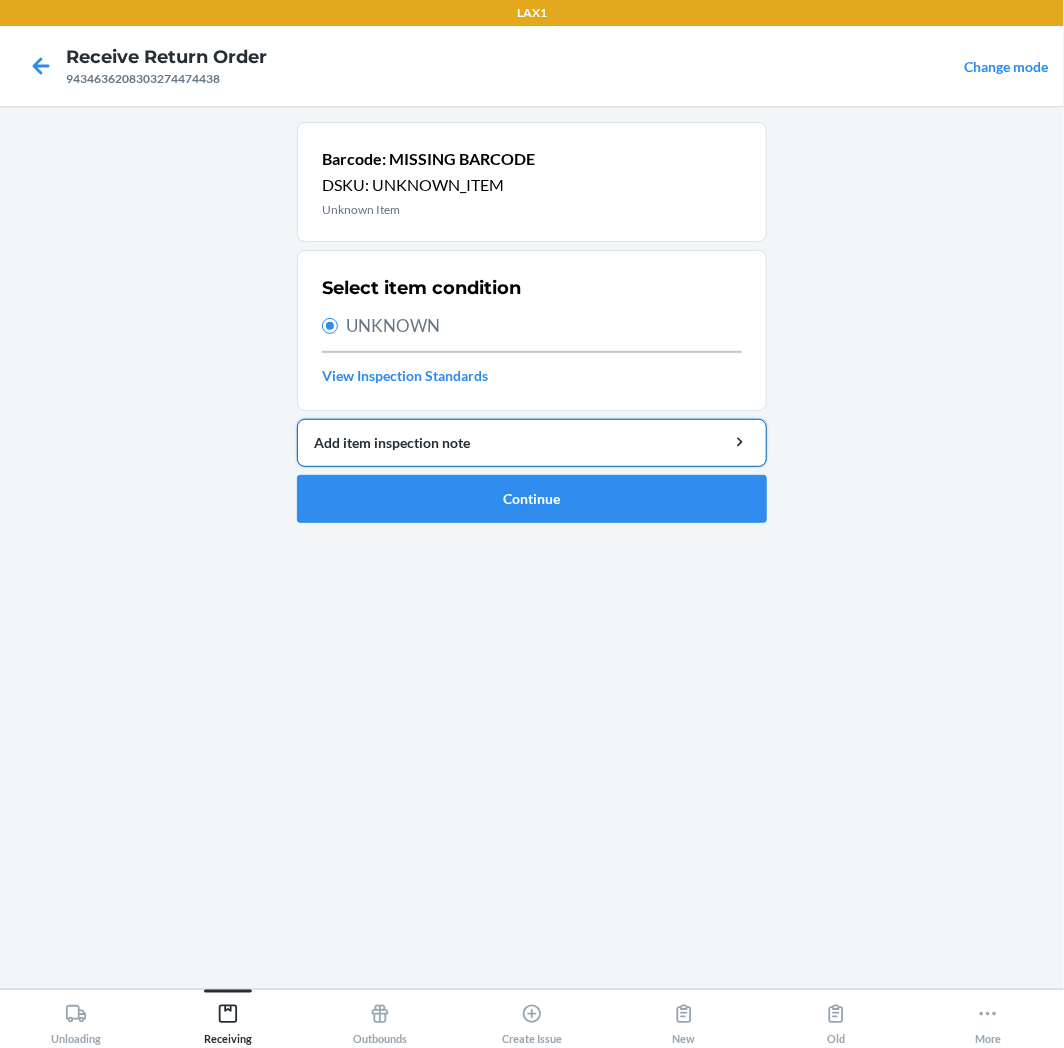 click on "Add item inspection note" at bounding box center [532, 442] 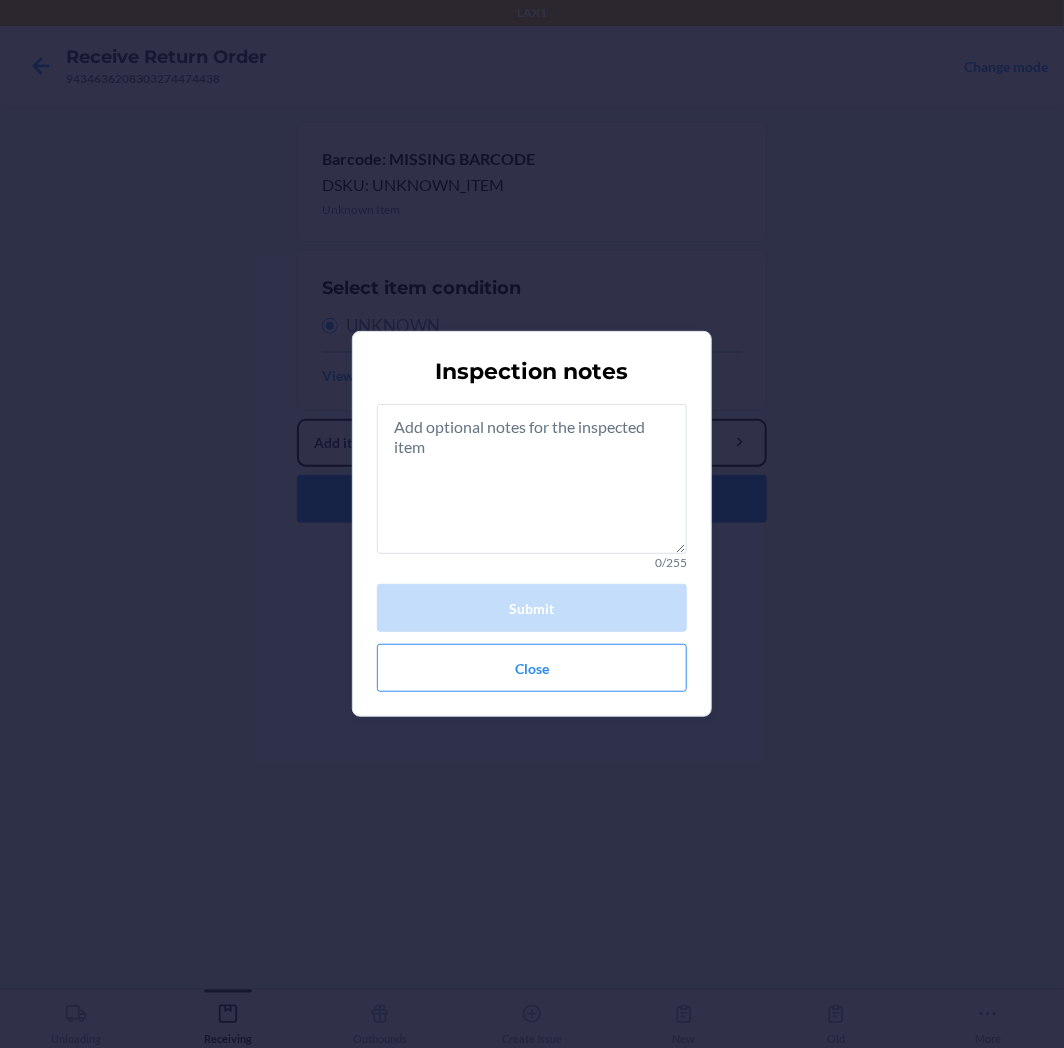 click on "Add item inspection note" at bounding box center (532, 443) 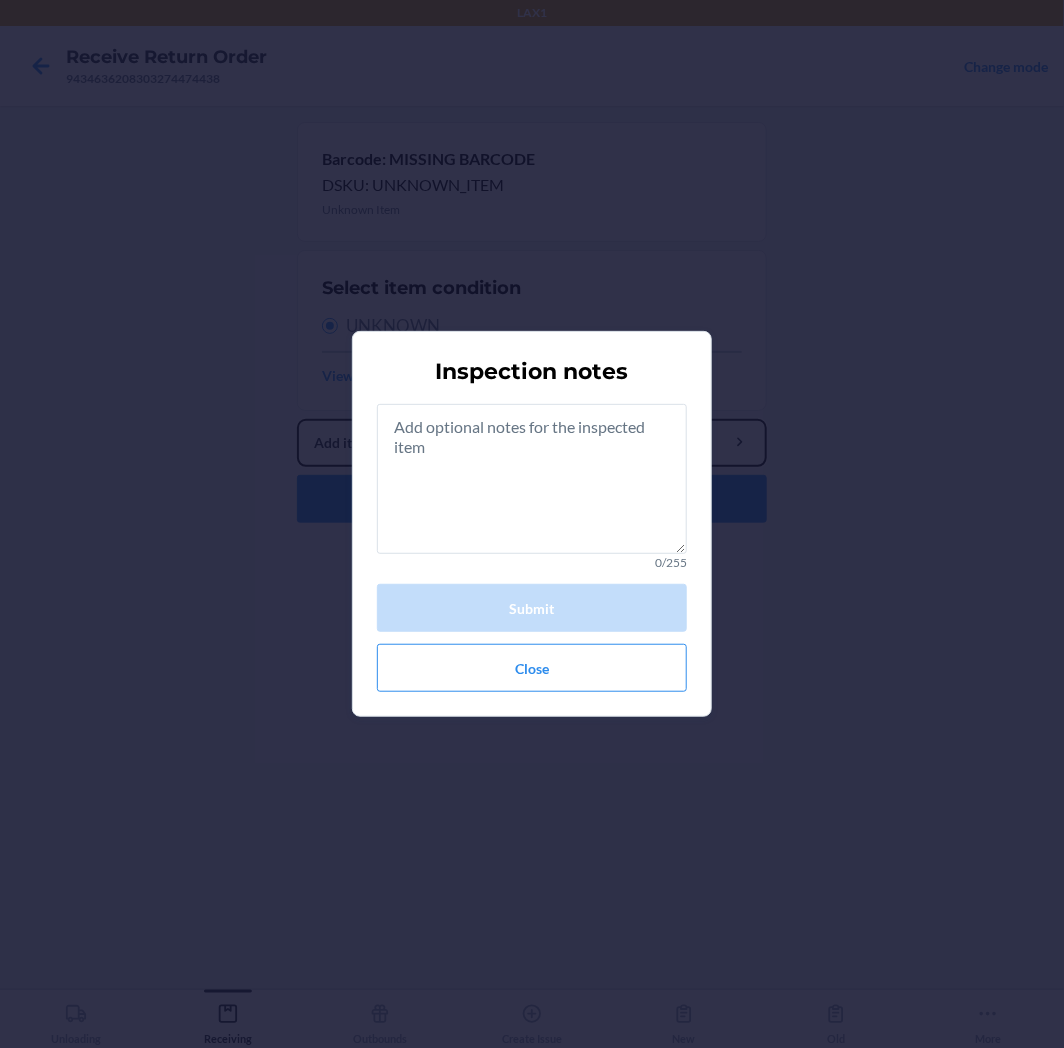 click on "Add item inspection note" at bounding box center [532, 443] 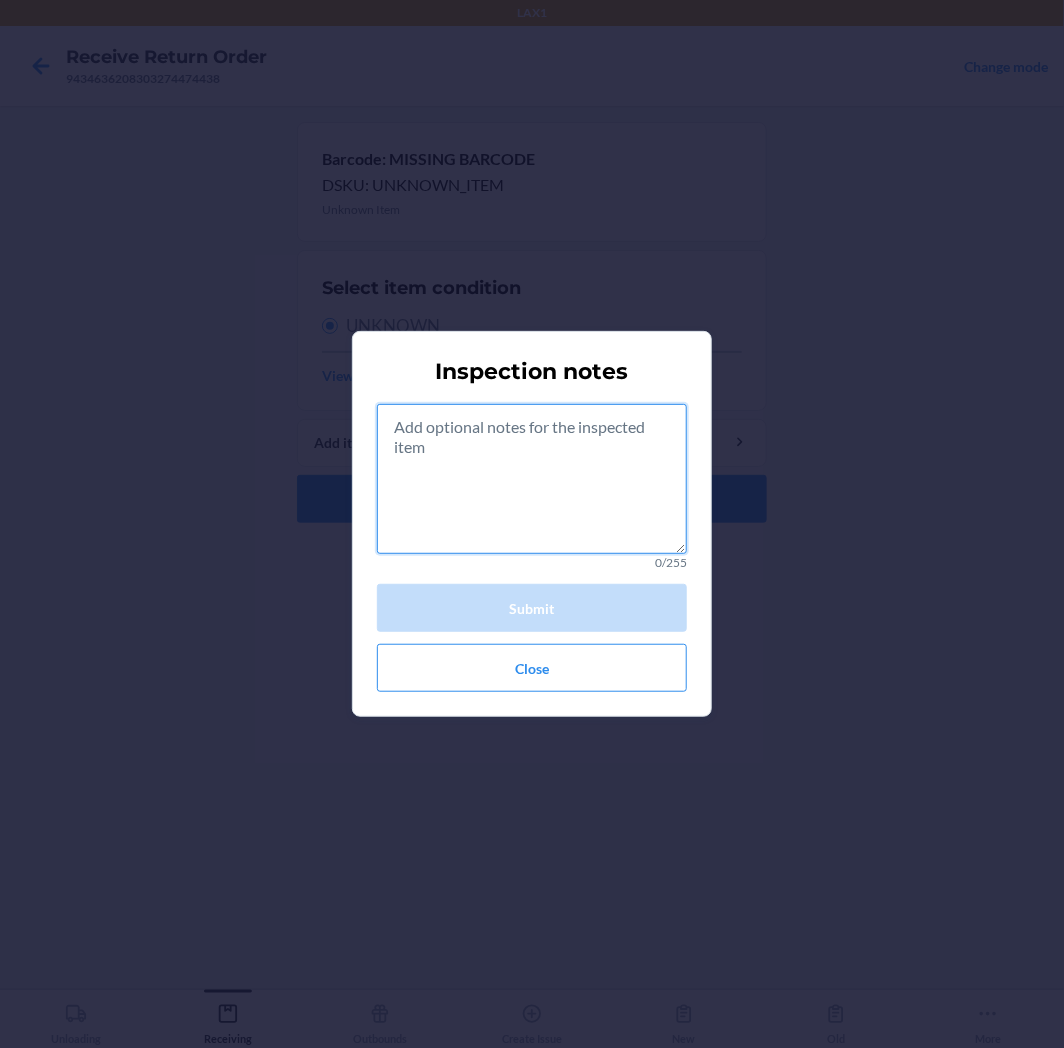 click at bounding box center [532, 479] 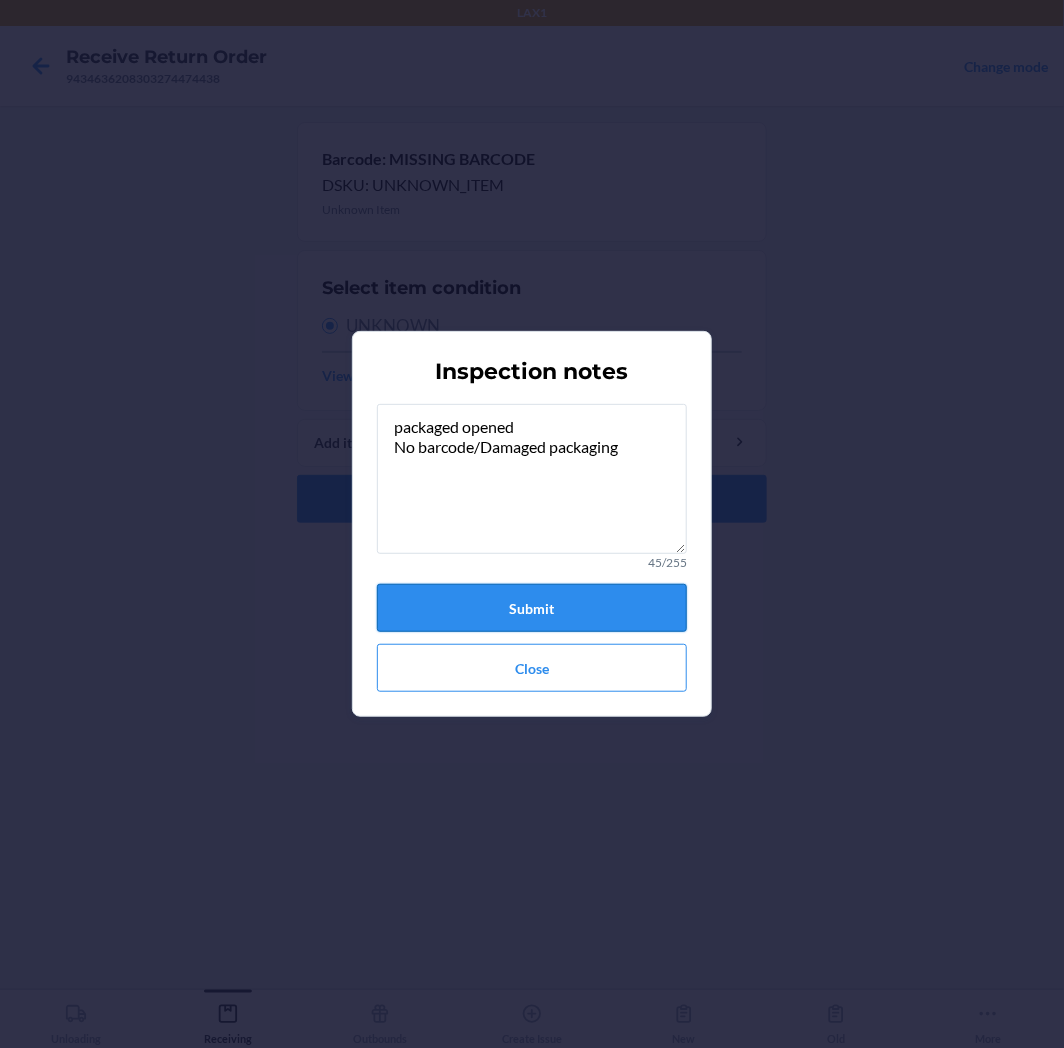 click on "Submit" at bounding box center (532, 608) 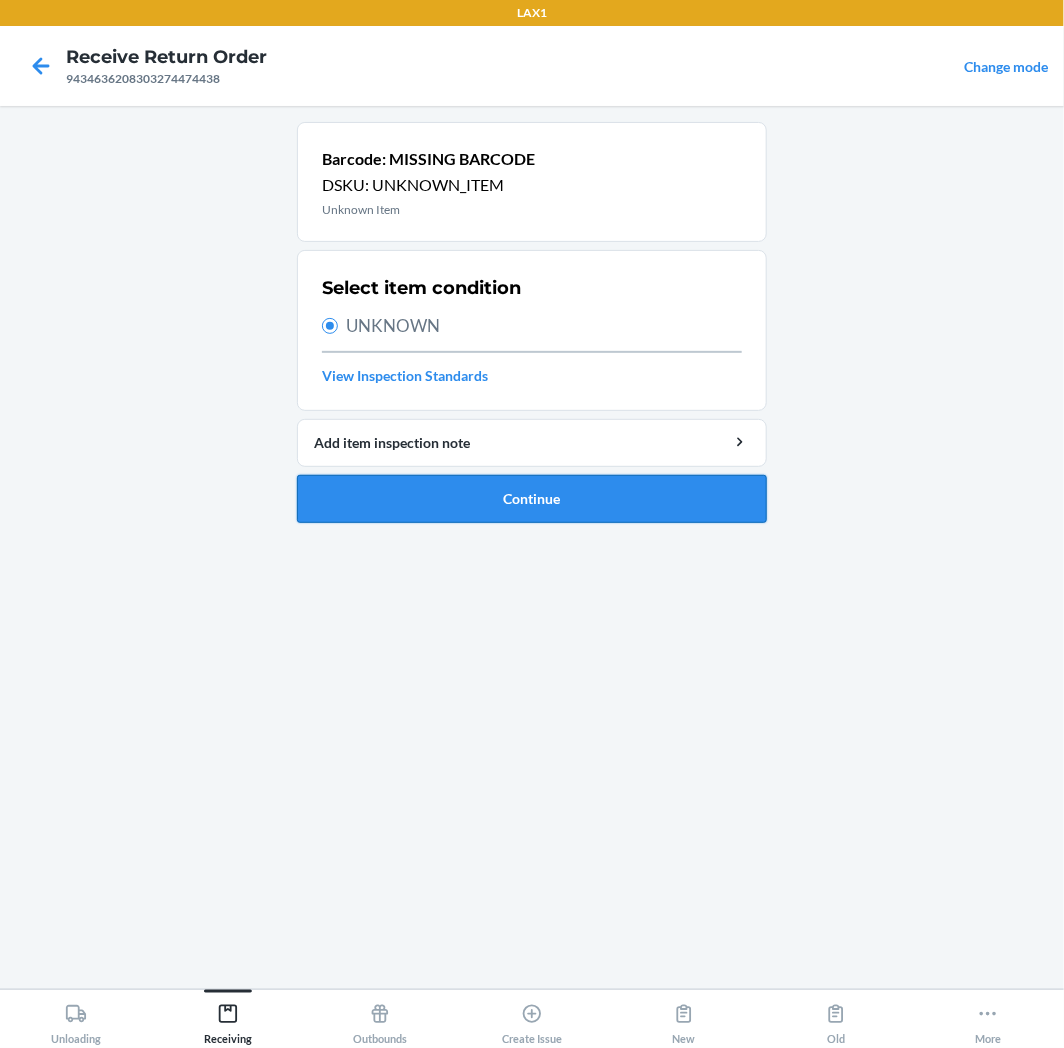 click on "Continue" at bounding box center (532, 499) 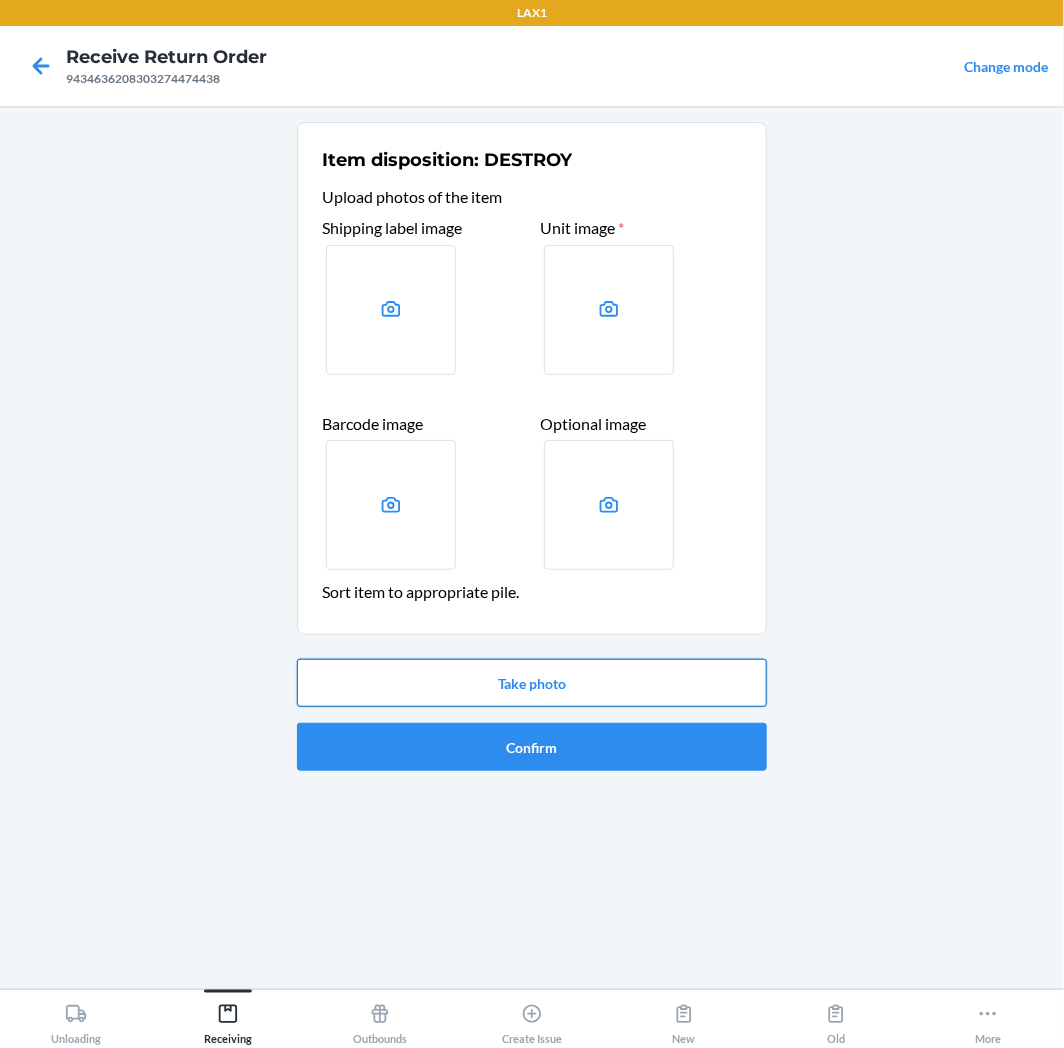 click on "Take photo" at bounding box center (532, 683) 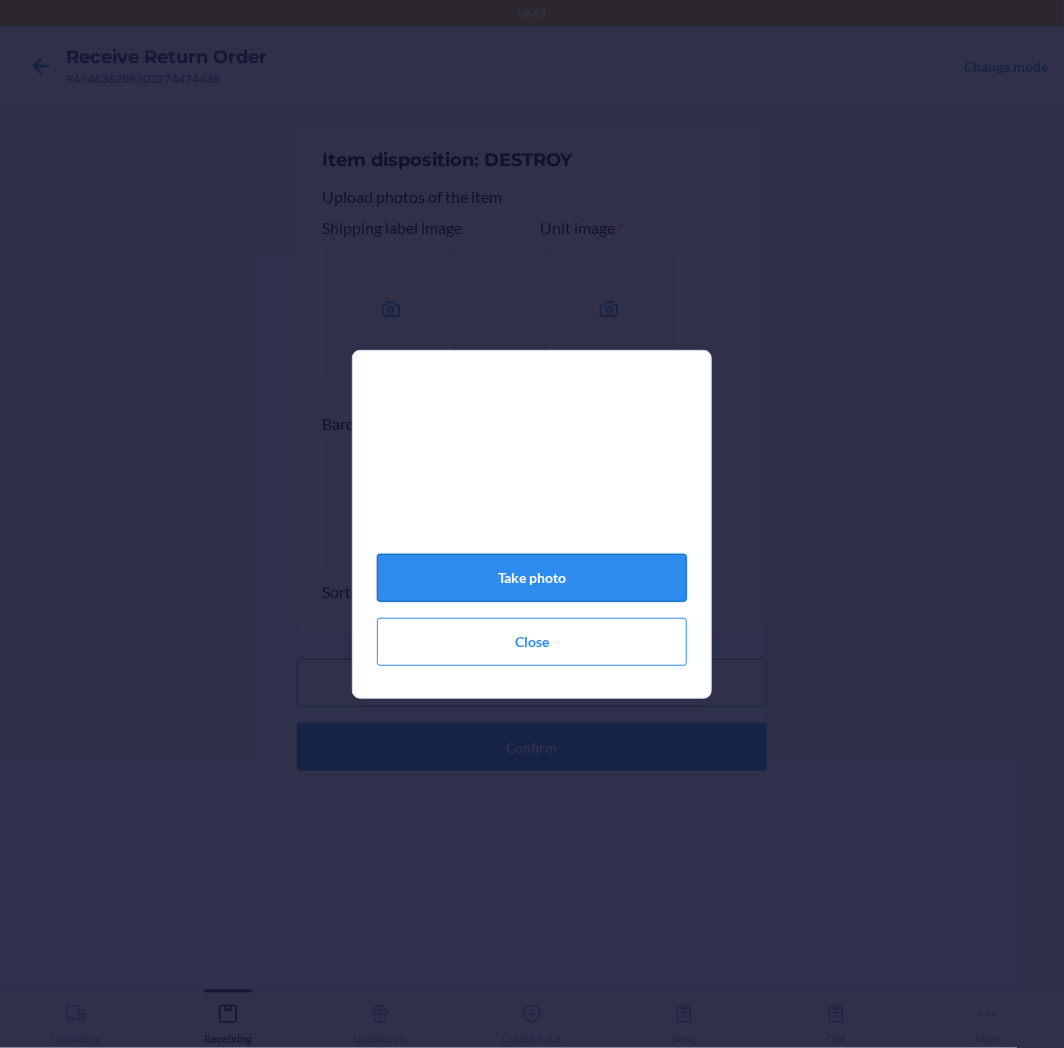 click on "Take photo" 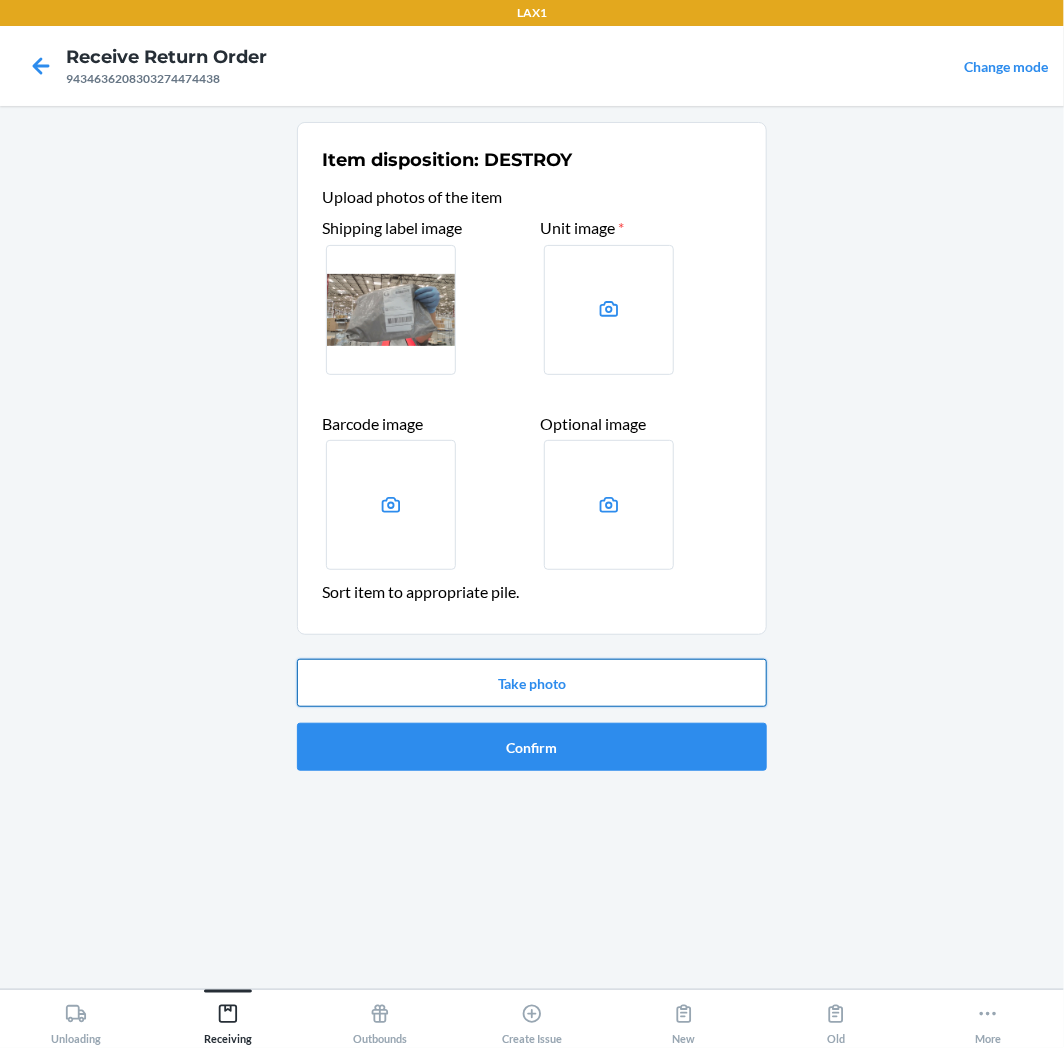 click on "Take photo" at bounding box center (532, 683) 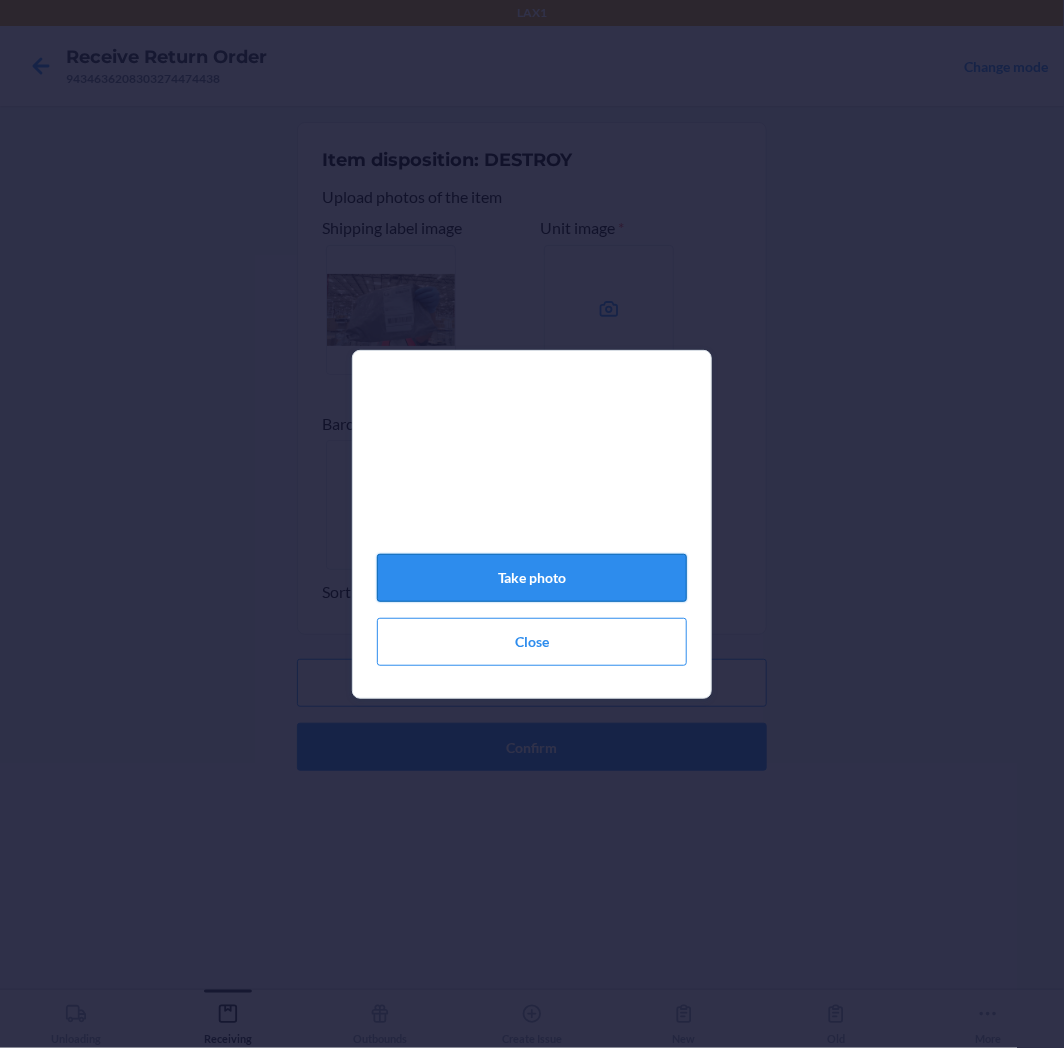 click on "Take photo" 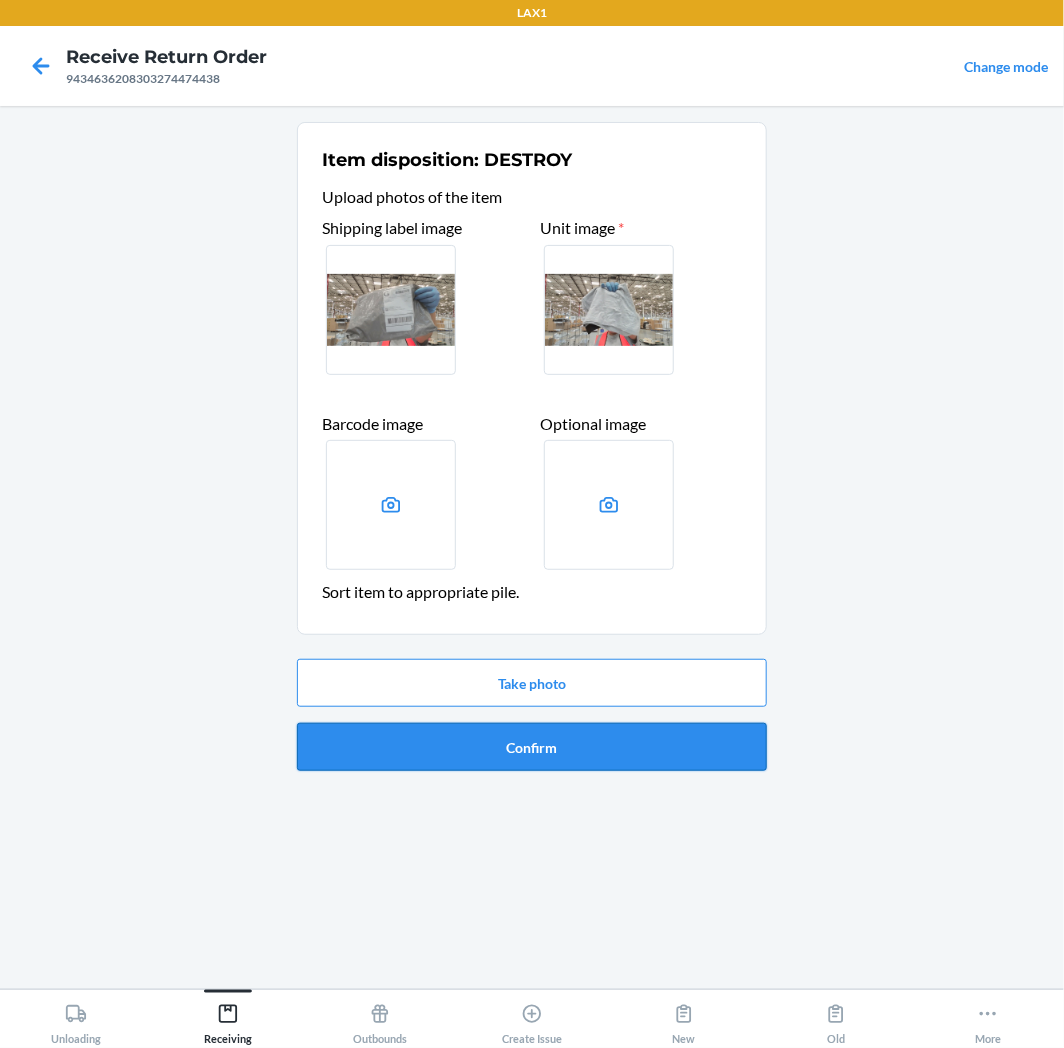 click on "Confirm" at bounding box center (532, 747) 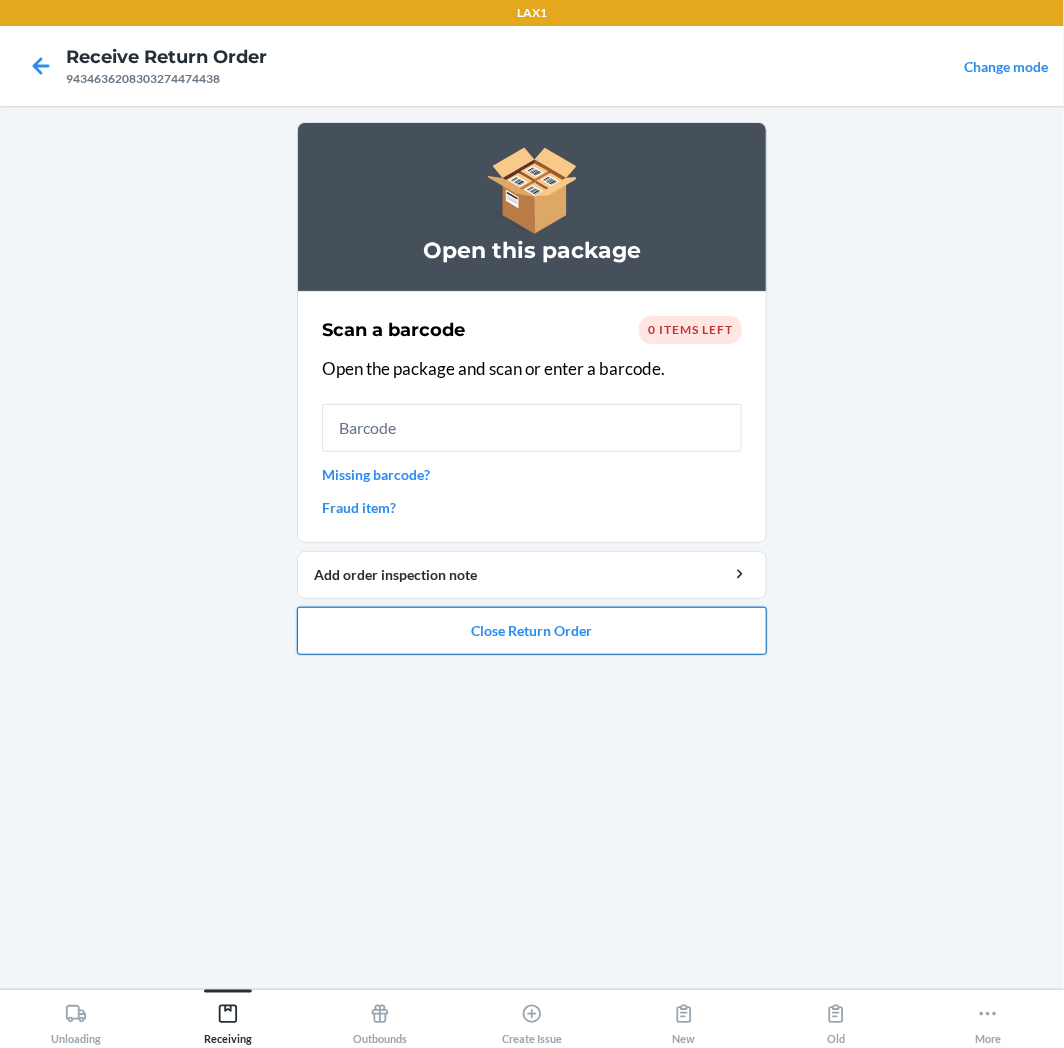 click on "Close Return Order" at bounding box center [532, 631] 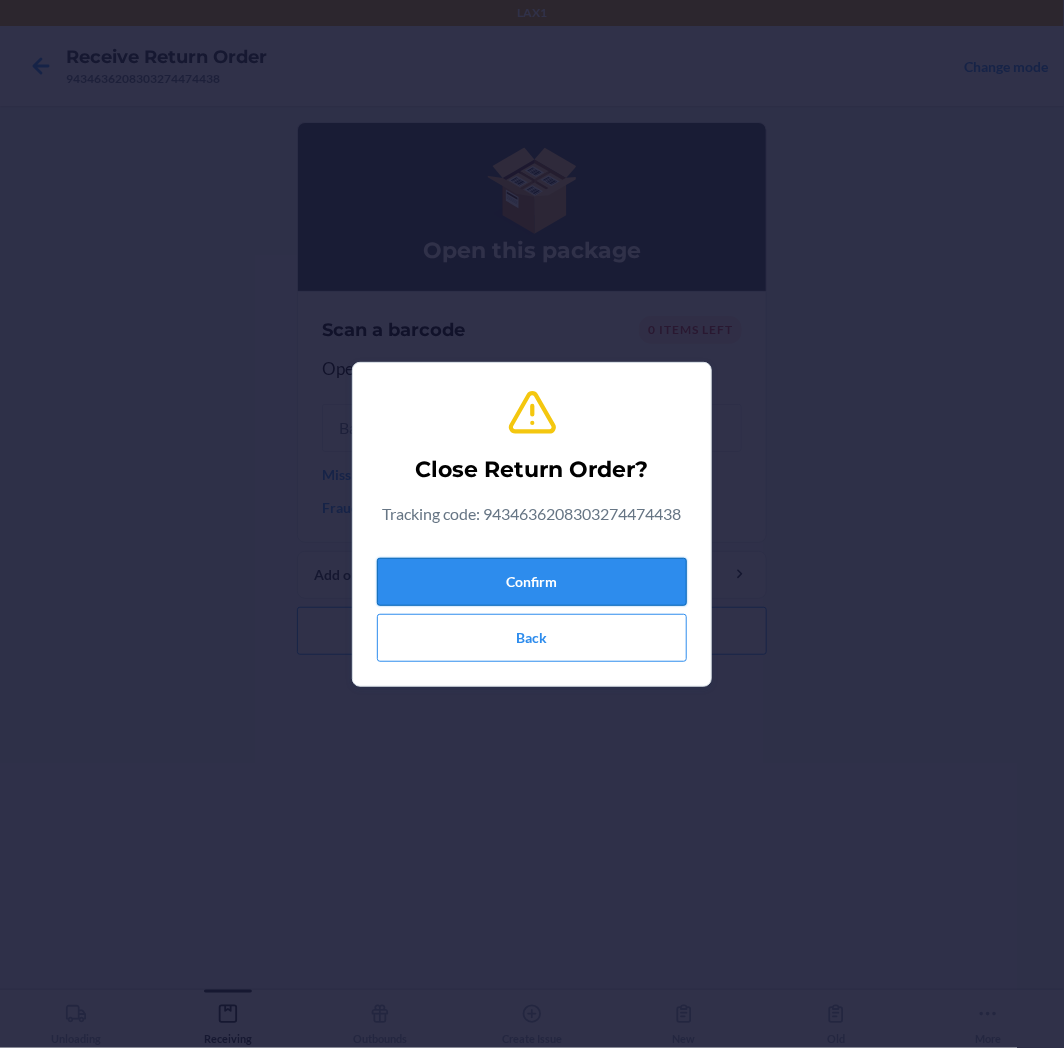 click on "Confirm" at bounding box center [532, 582] 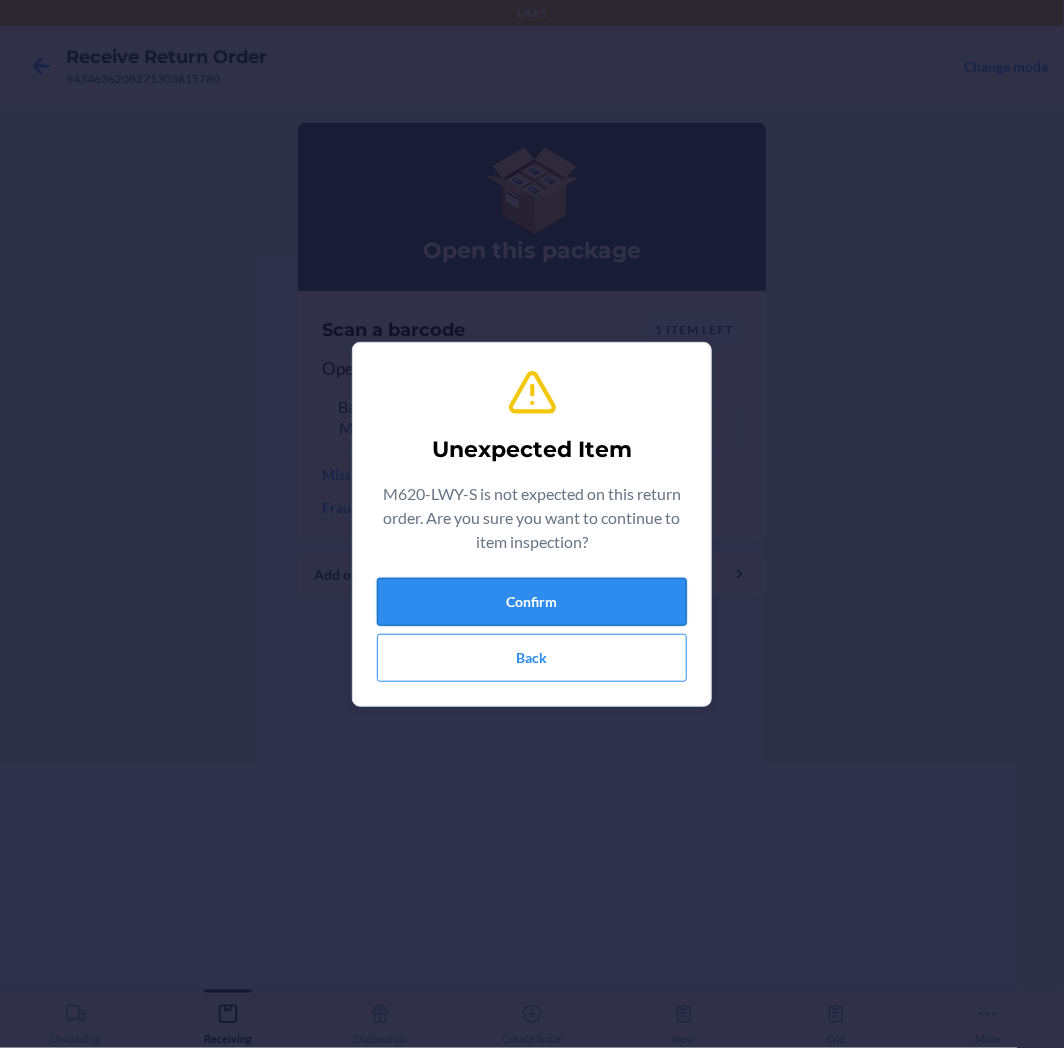 click on "Confirm" at bounding box center (532, 602) 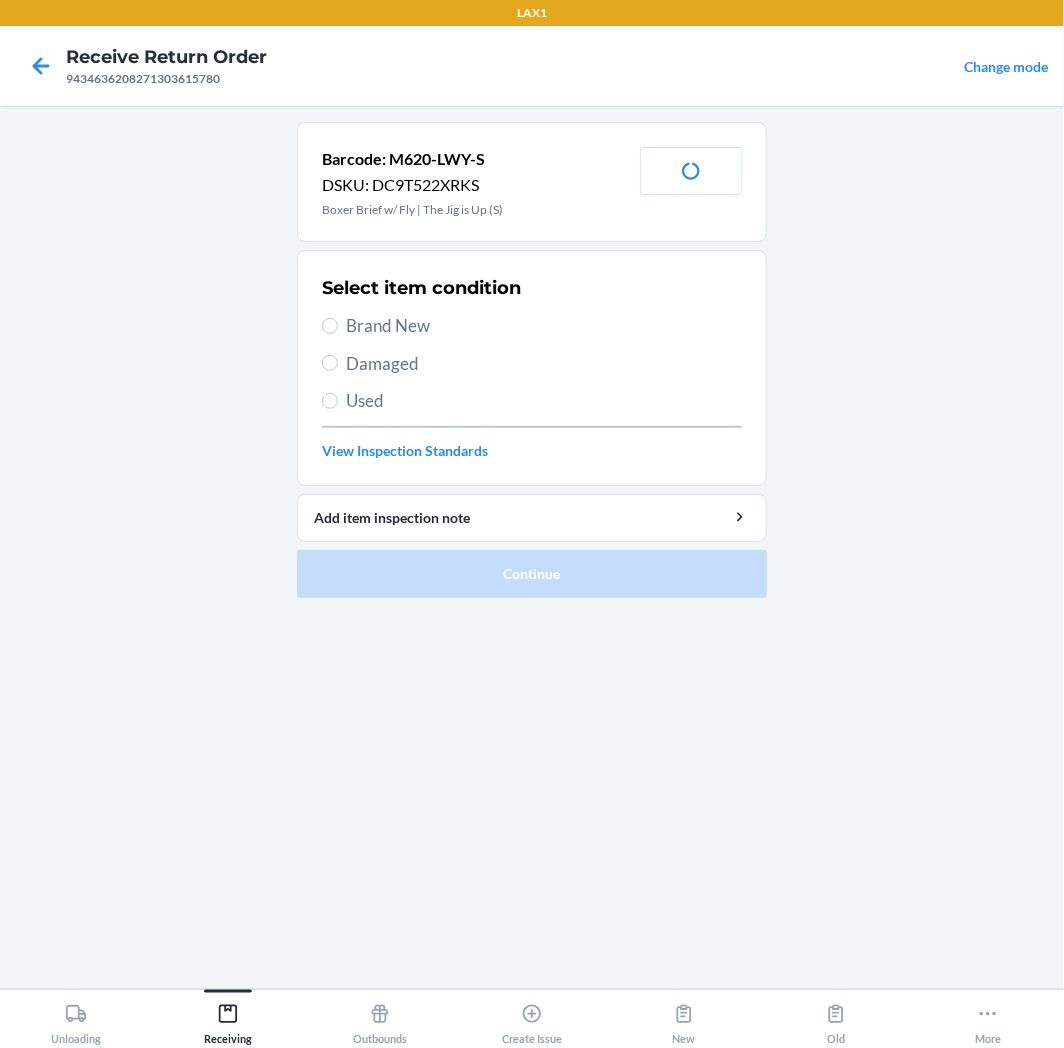 click on "Brand New" at bounding box center [544, 326] 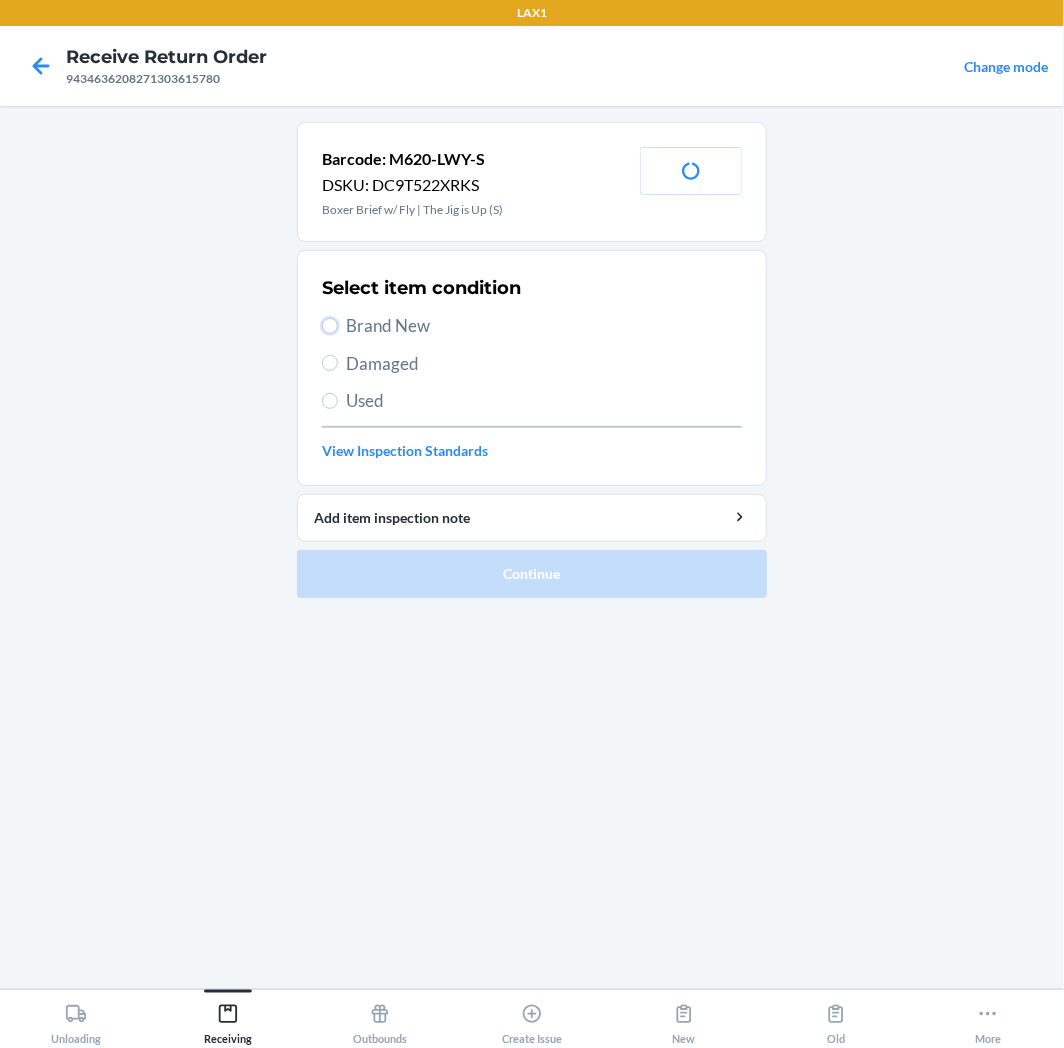 click on "Brand New" at bounding box center (330, 326) 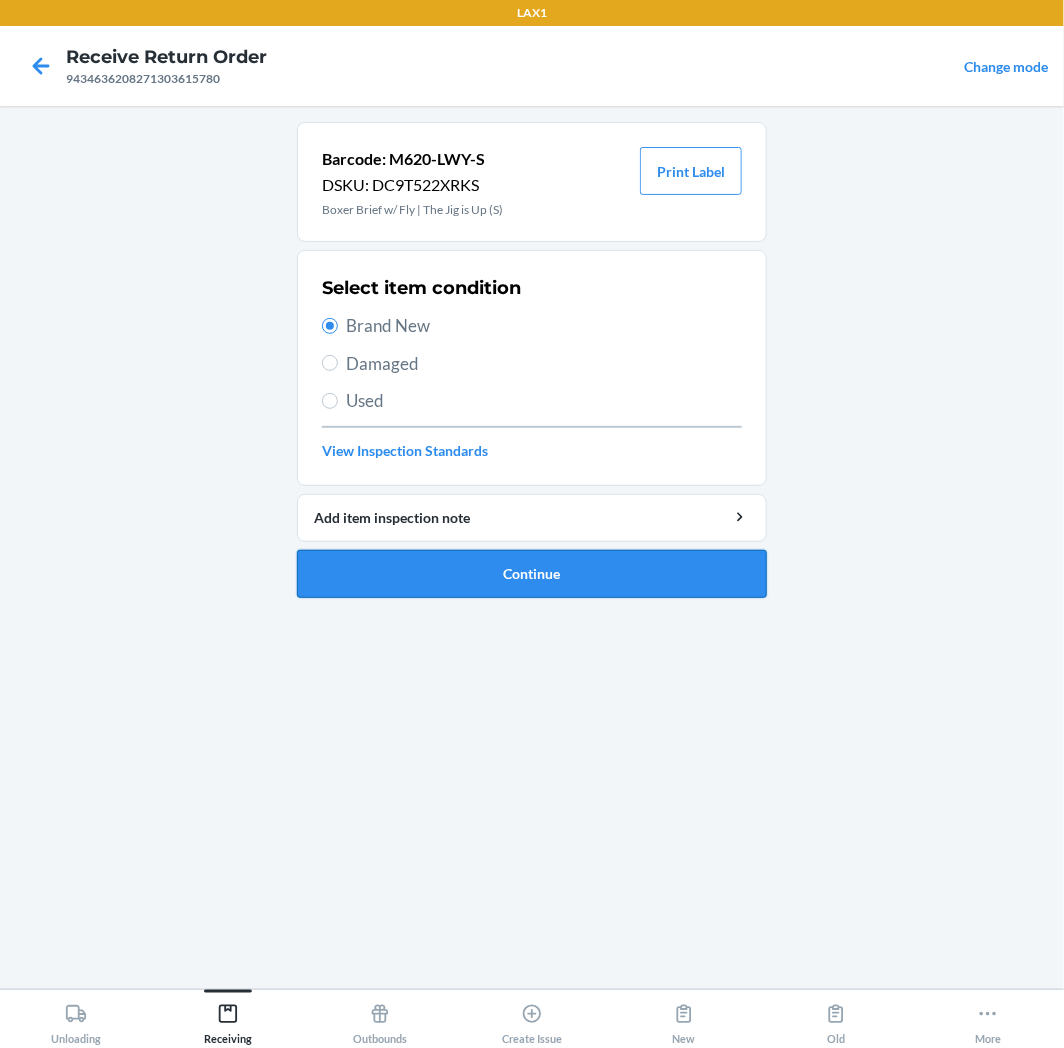click on "Continue" at bounding box center [532, 574] 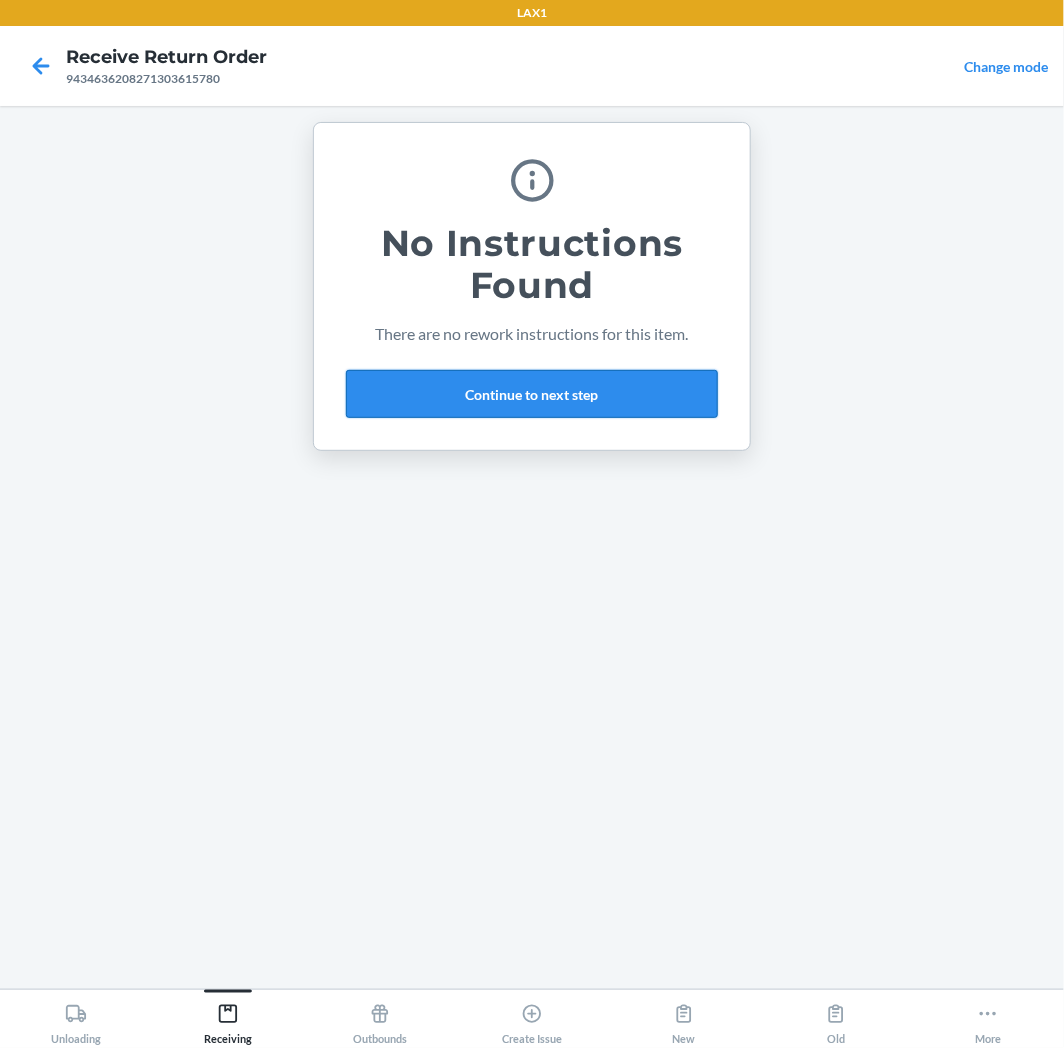 click on "Continue to next step" at bounding box center [532, 394] 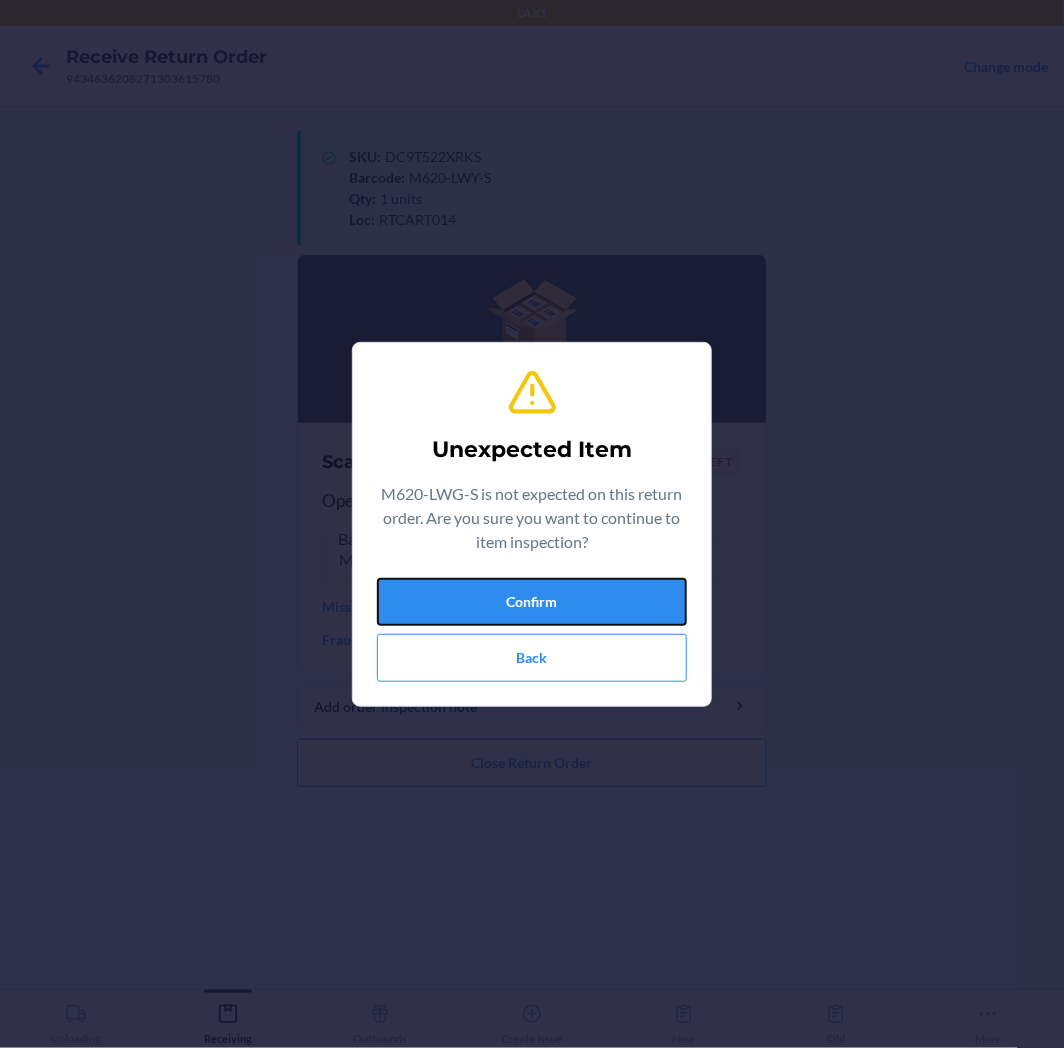 click on "Confirm" at bounding box center [532, 602] 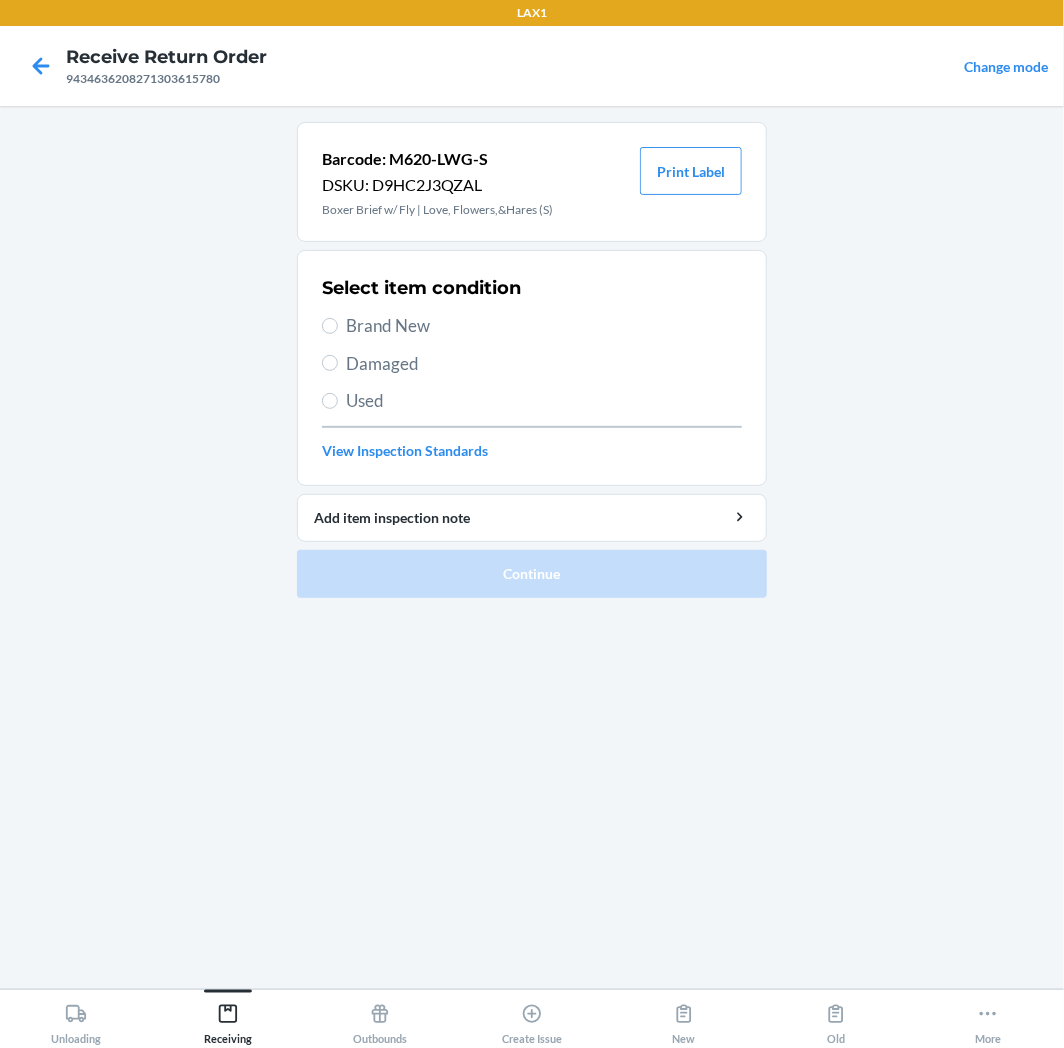 click on "Brand New" at bounding box center [544, 326] 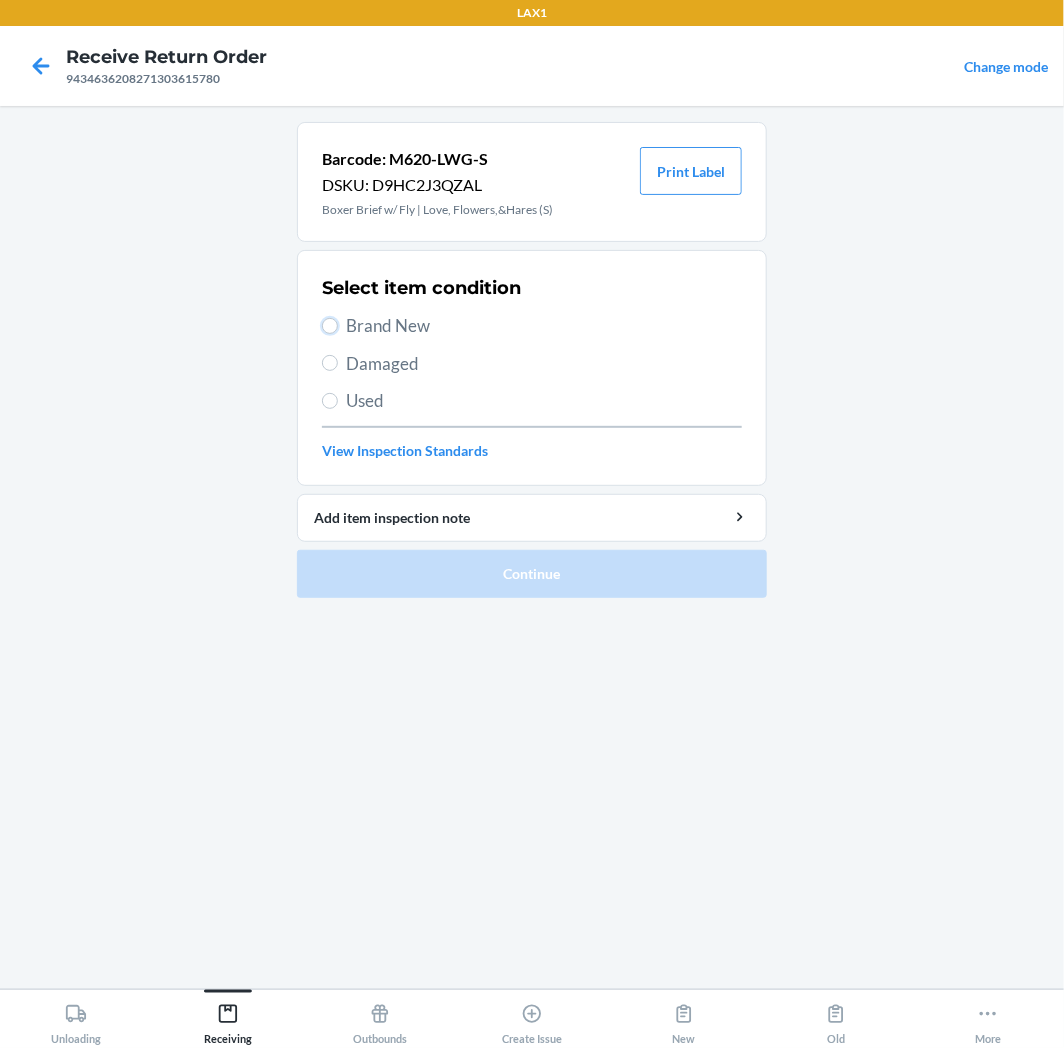 click on "Brand New" at bounding box center [330, 326] 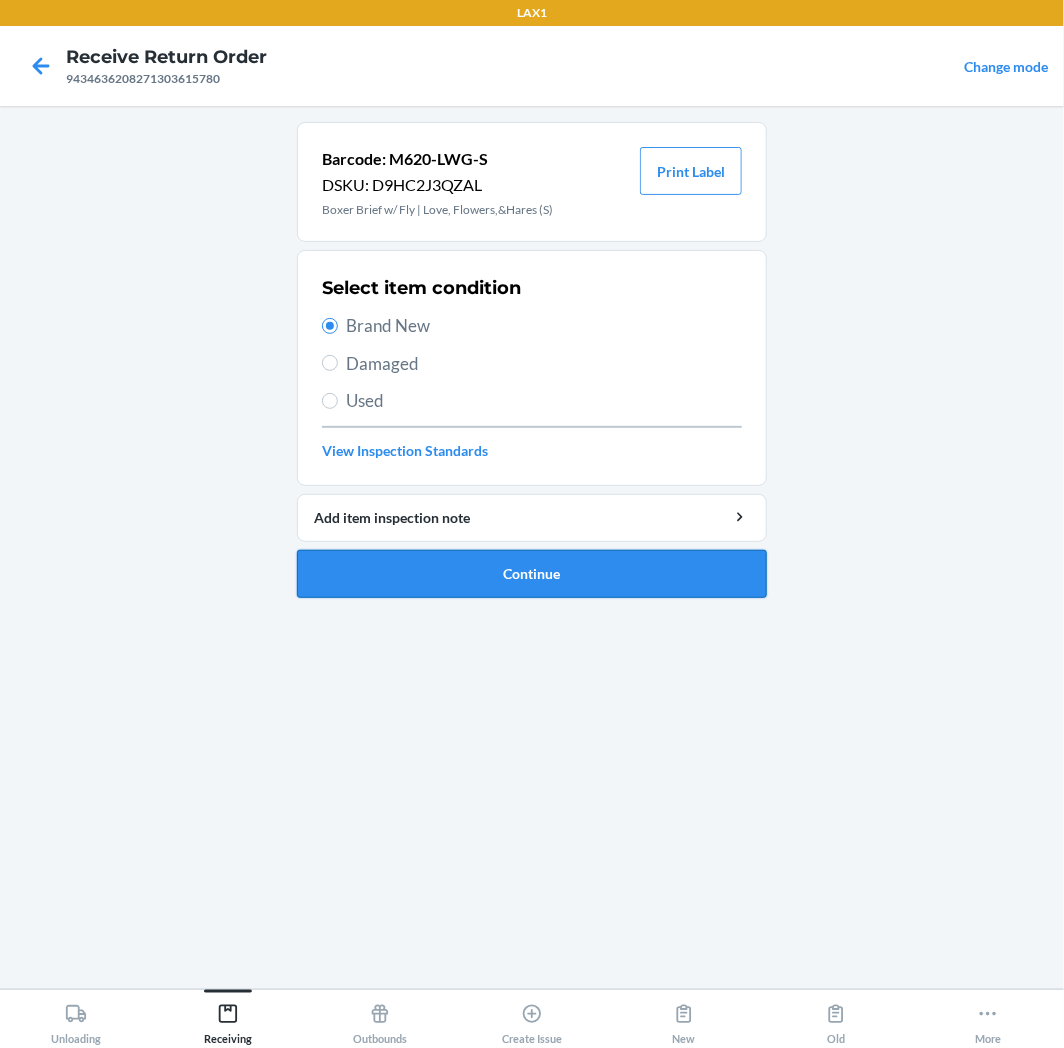 click on "Continue" at bounding box center (532, 574) 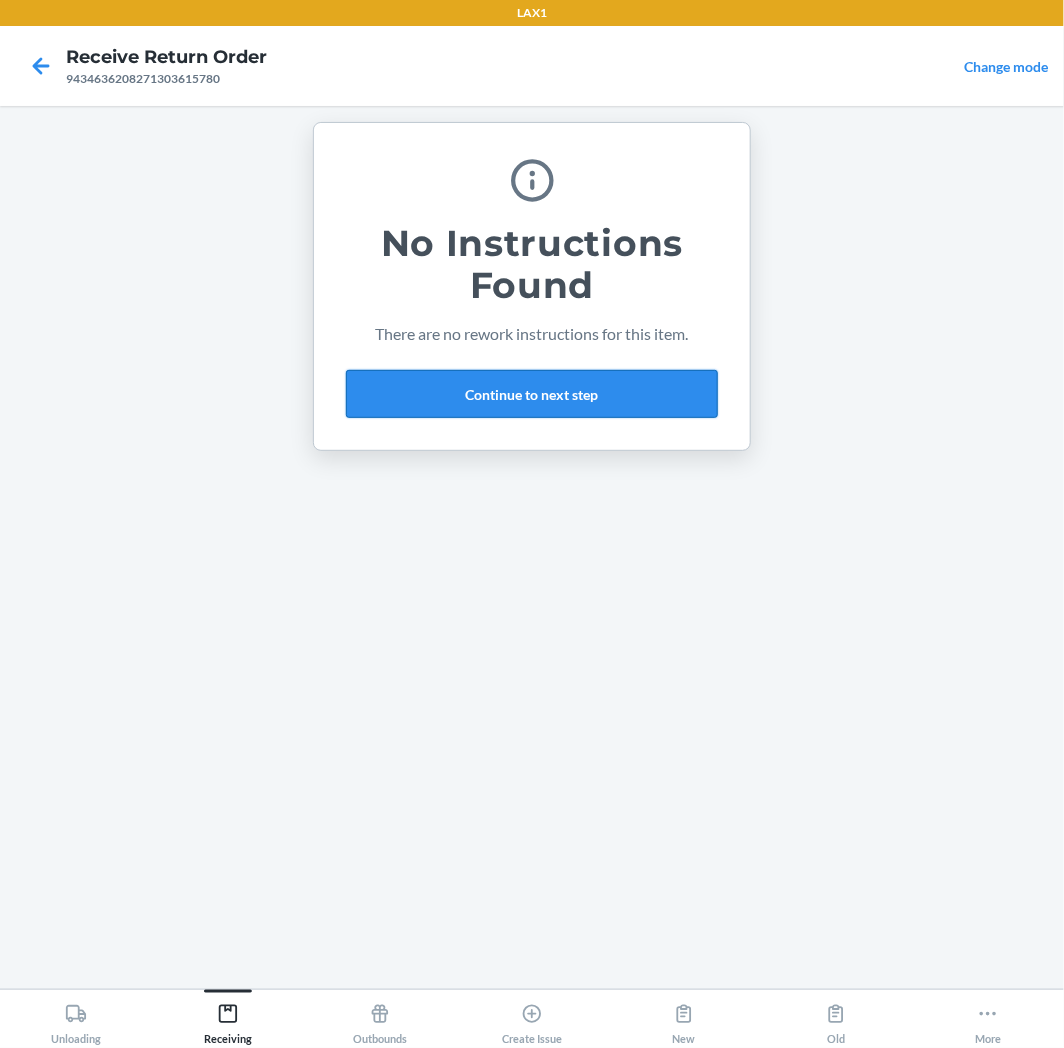 click on "Continue to next step" at bounding box center (532, 394) 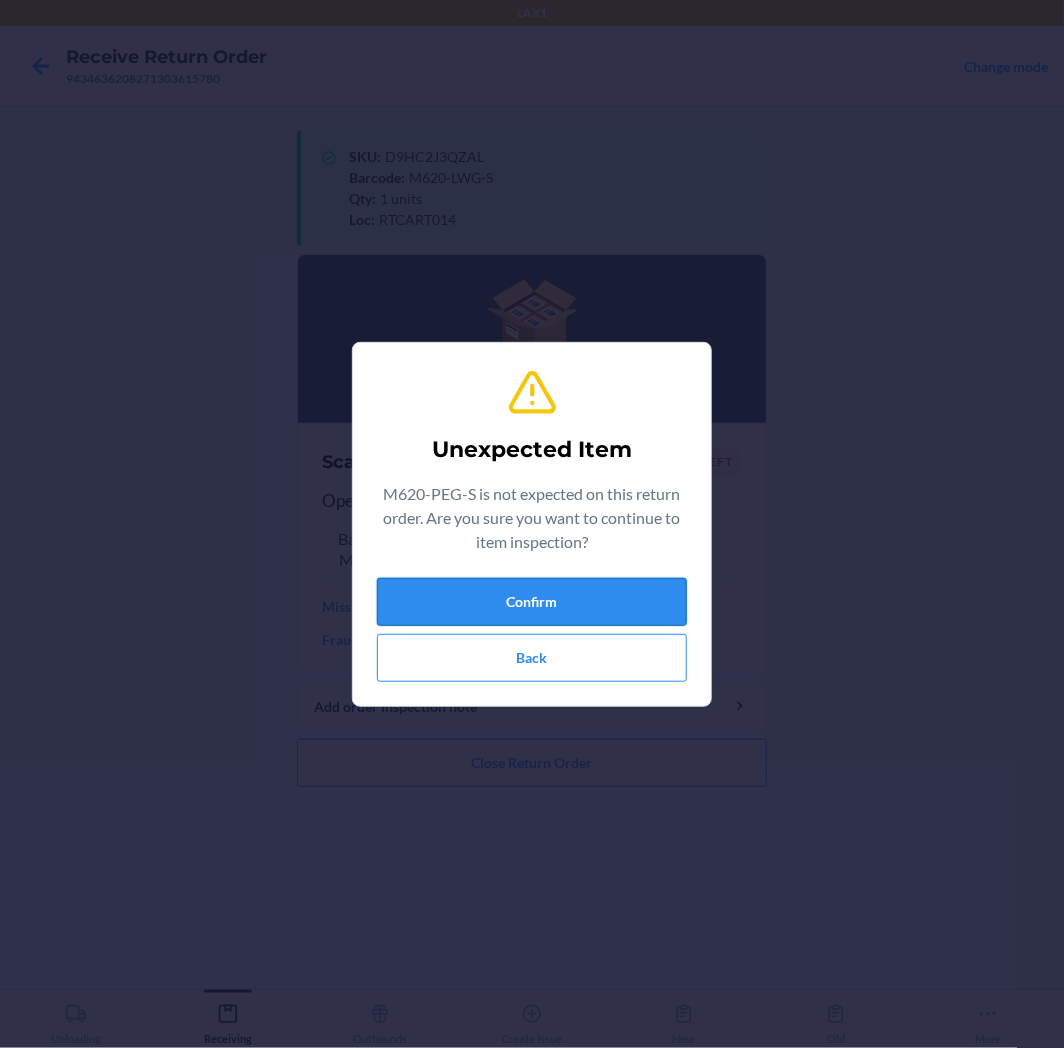 click on "Confirm" at bounding box center [532, 602] 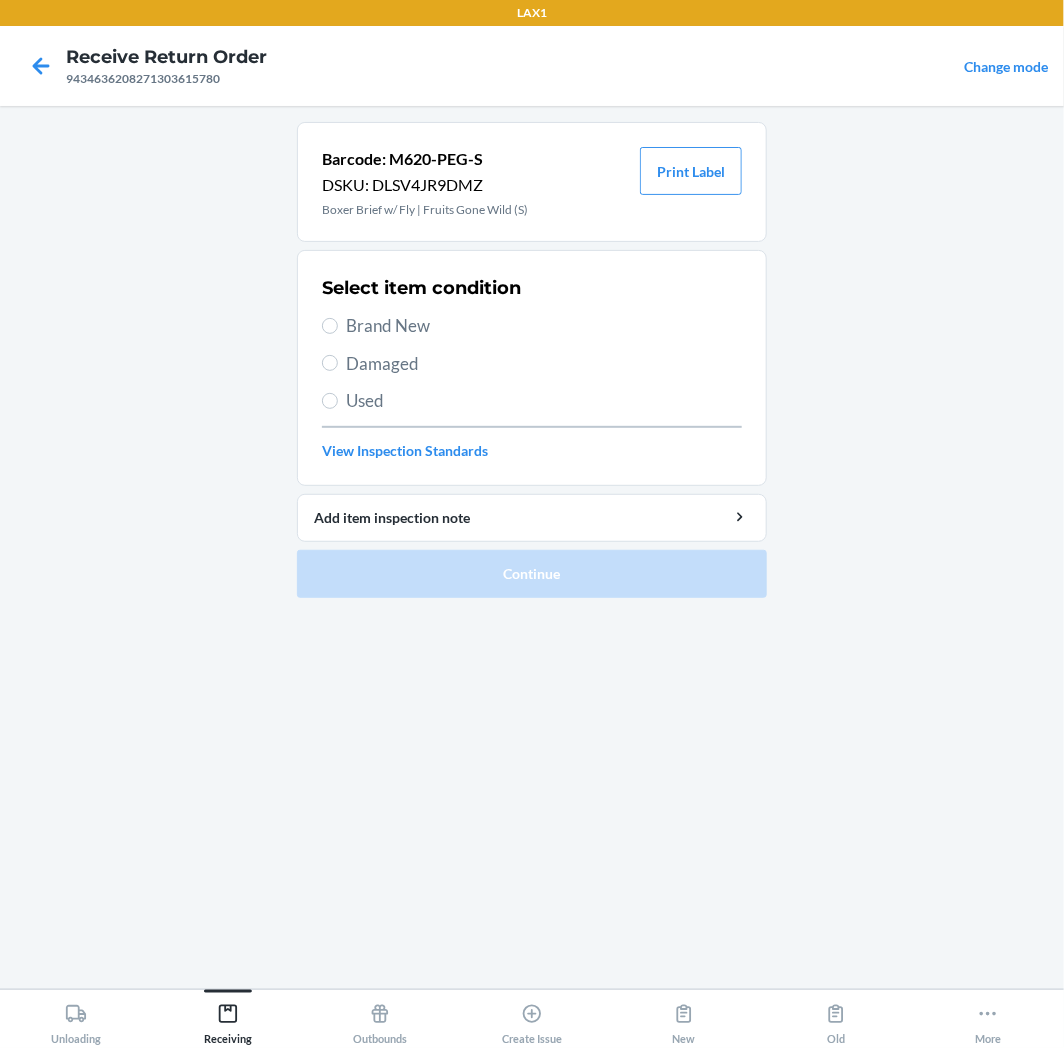 click on "Brand New" at bounding box center (544, 326) 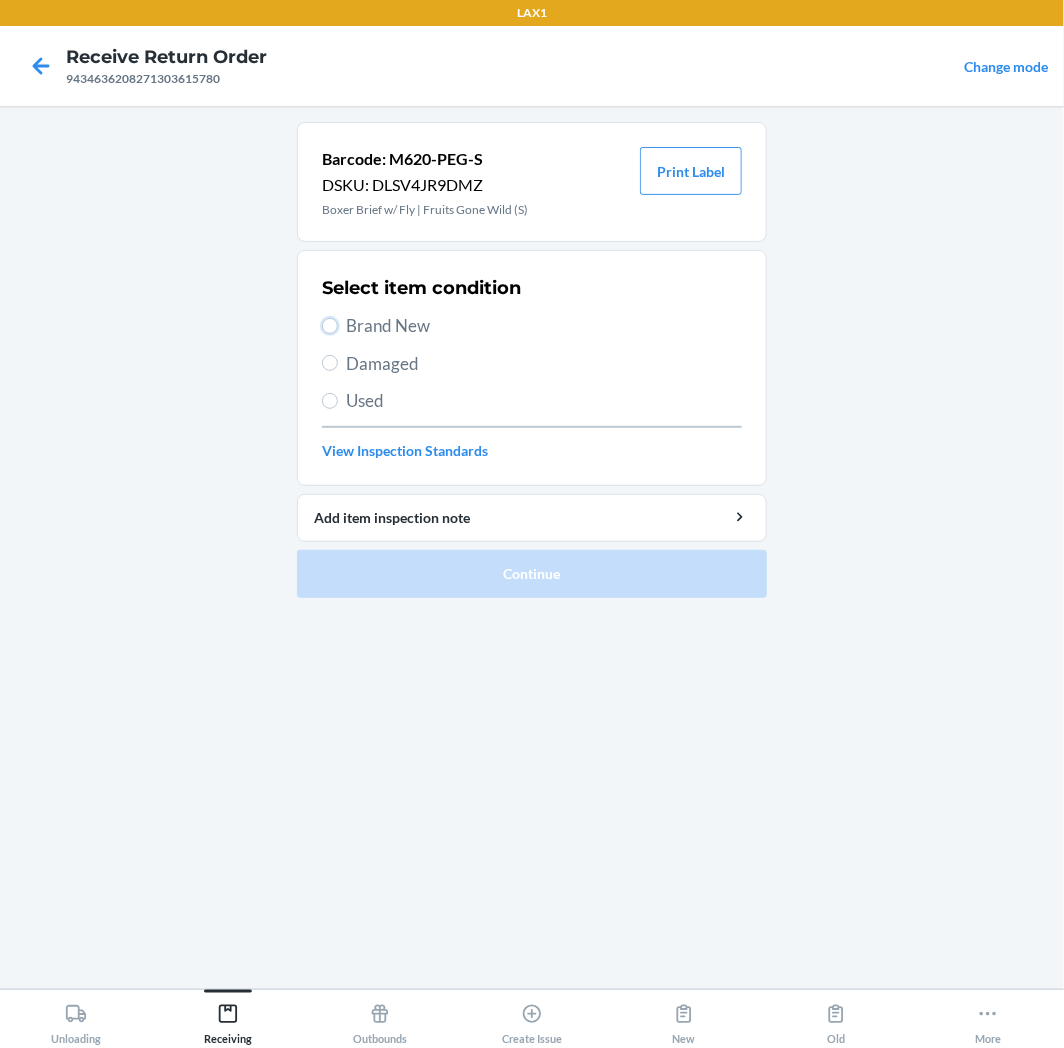 click on "Brand New" at bounding box center (330, 326) 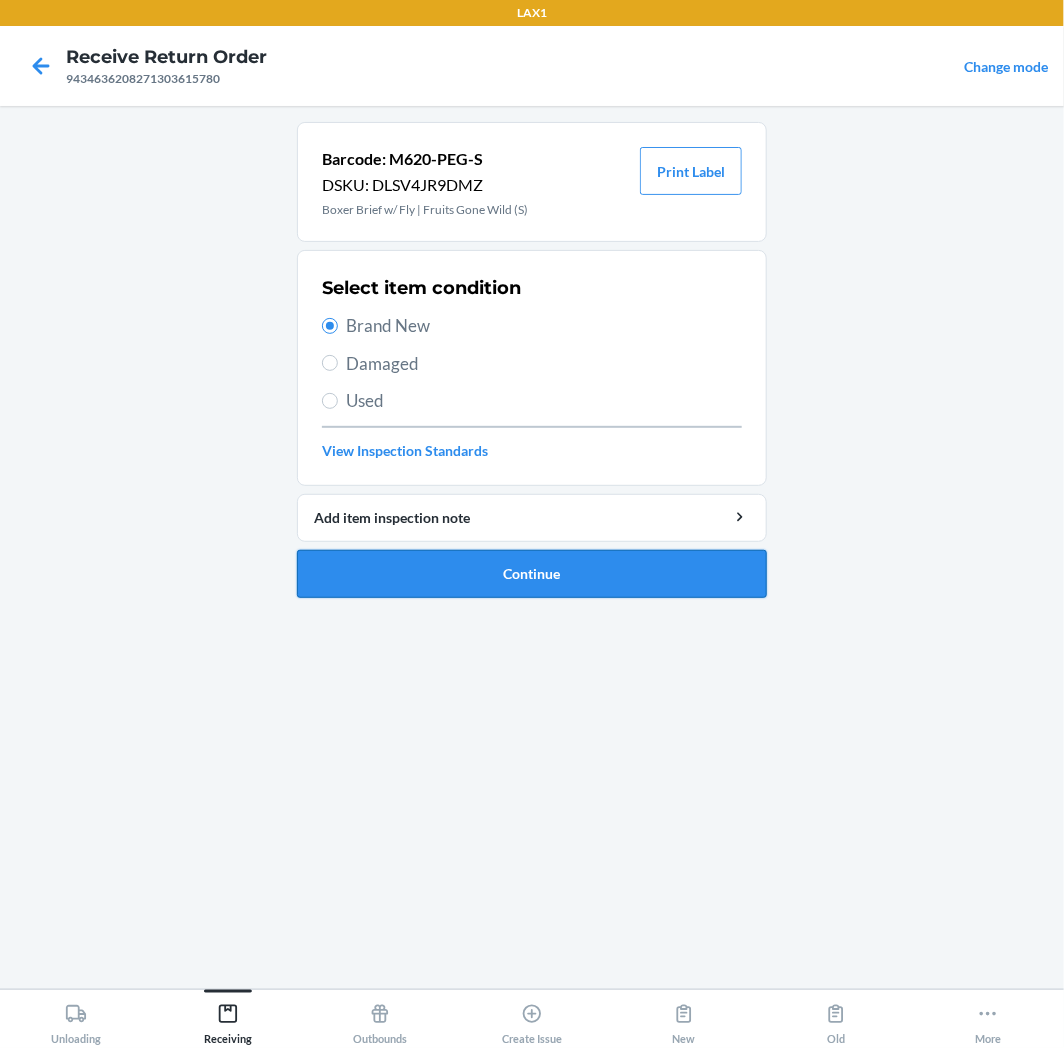 click on "Continue" at bounding box center [532, 574] 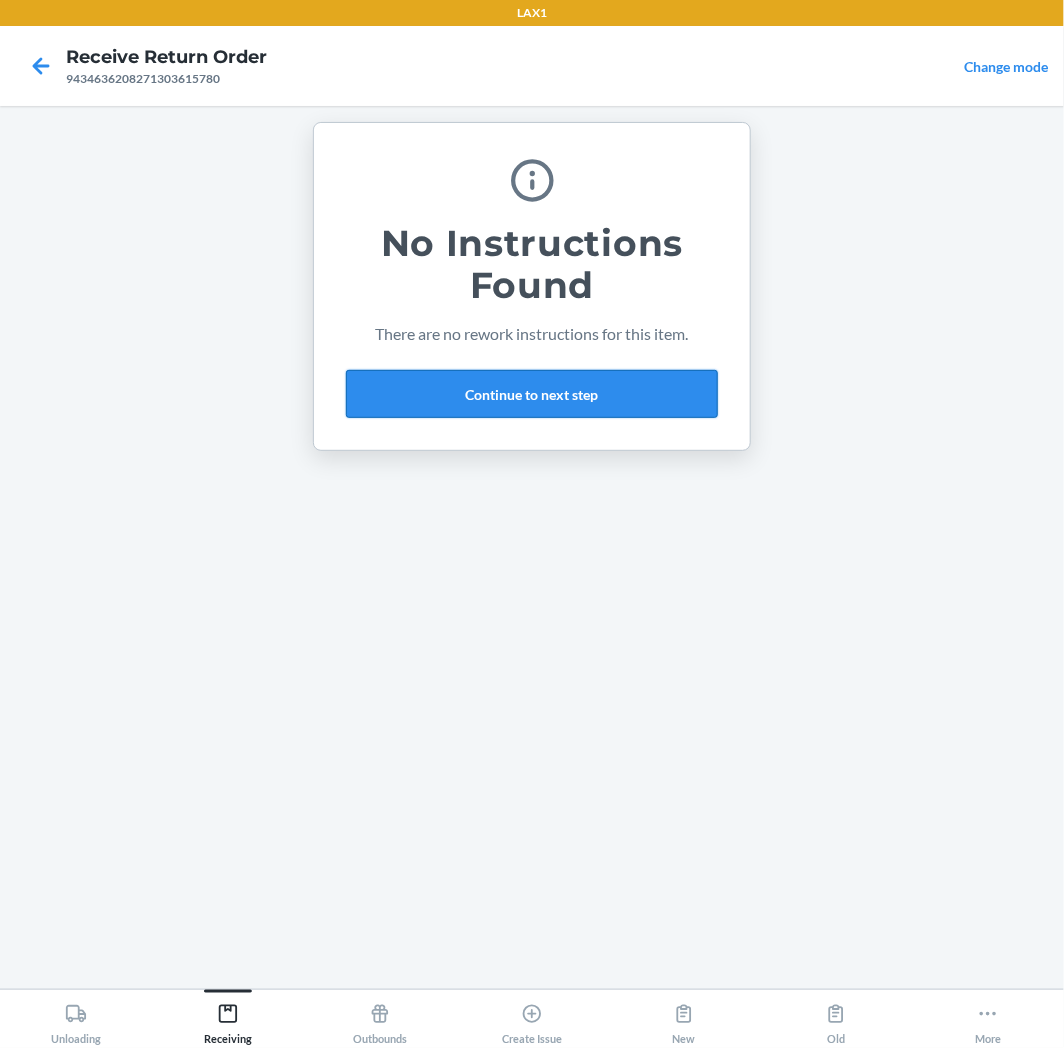 click on "Continue to next step" at bounding box center (532, 394) 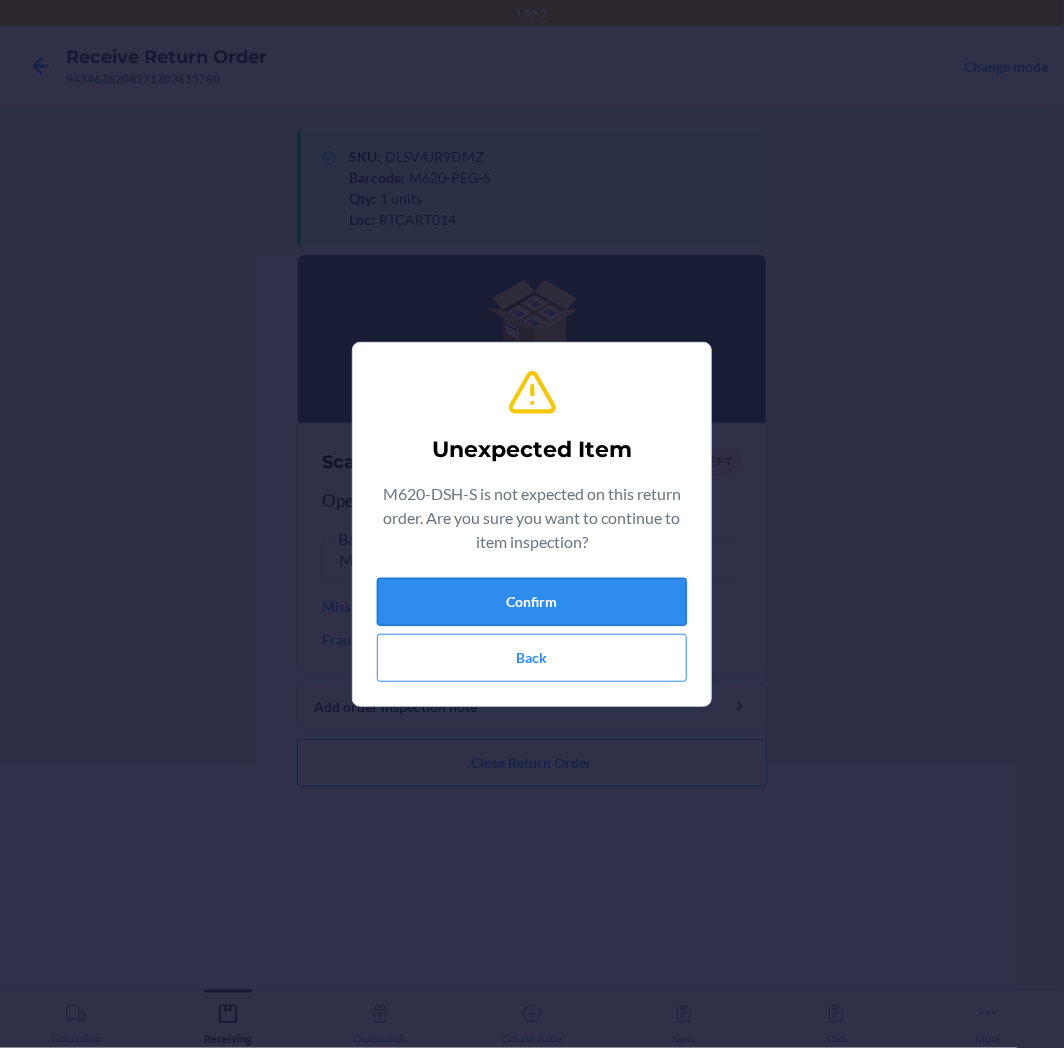 click on "Confirm" at bounding box center [532, 602] 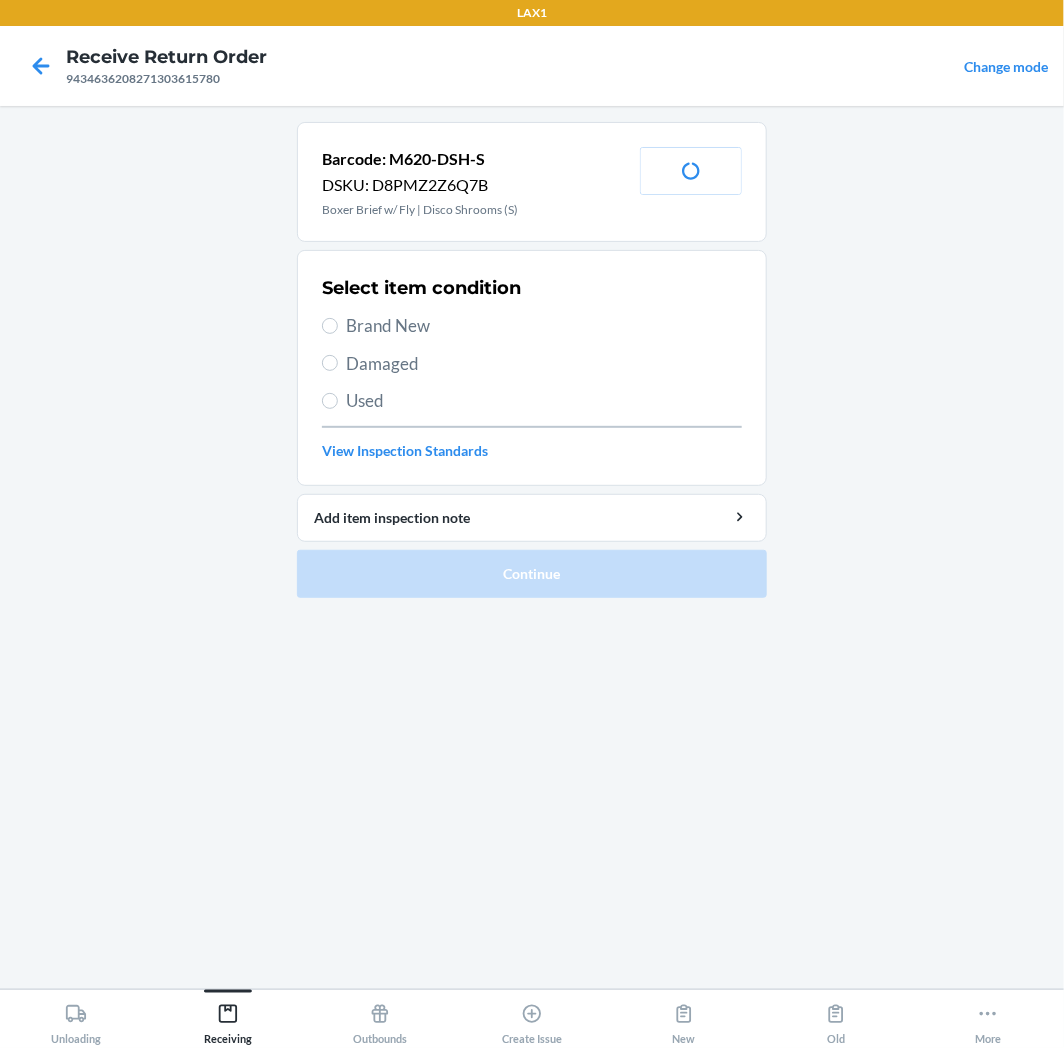 click on "Brand New" at bounding box center (544, 326) 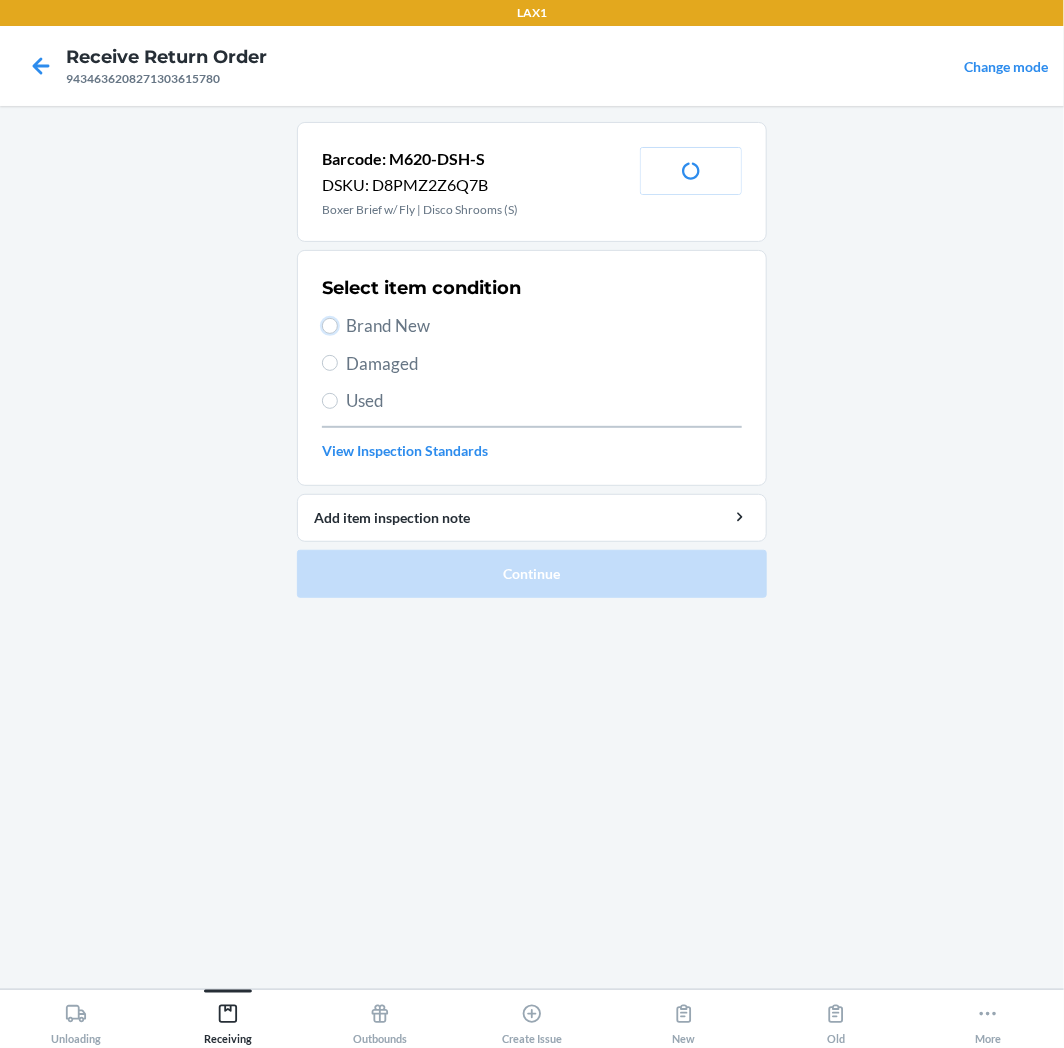 click on "Brand New" at bounding box center [330, 326] 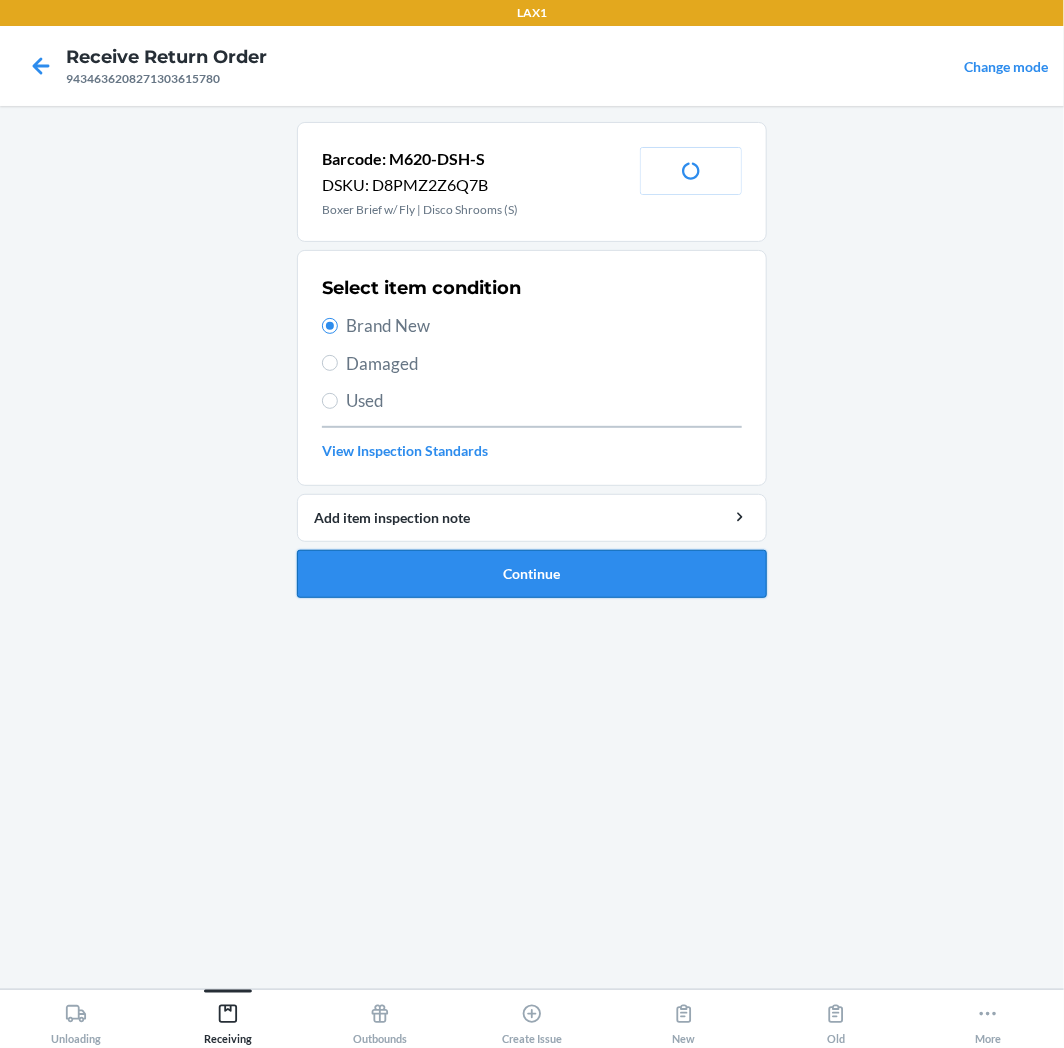 click on "Continue" at bounding box center [532, 574] 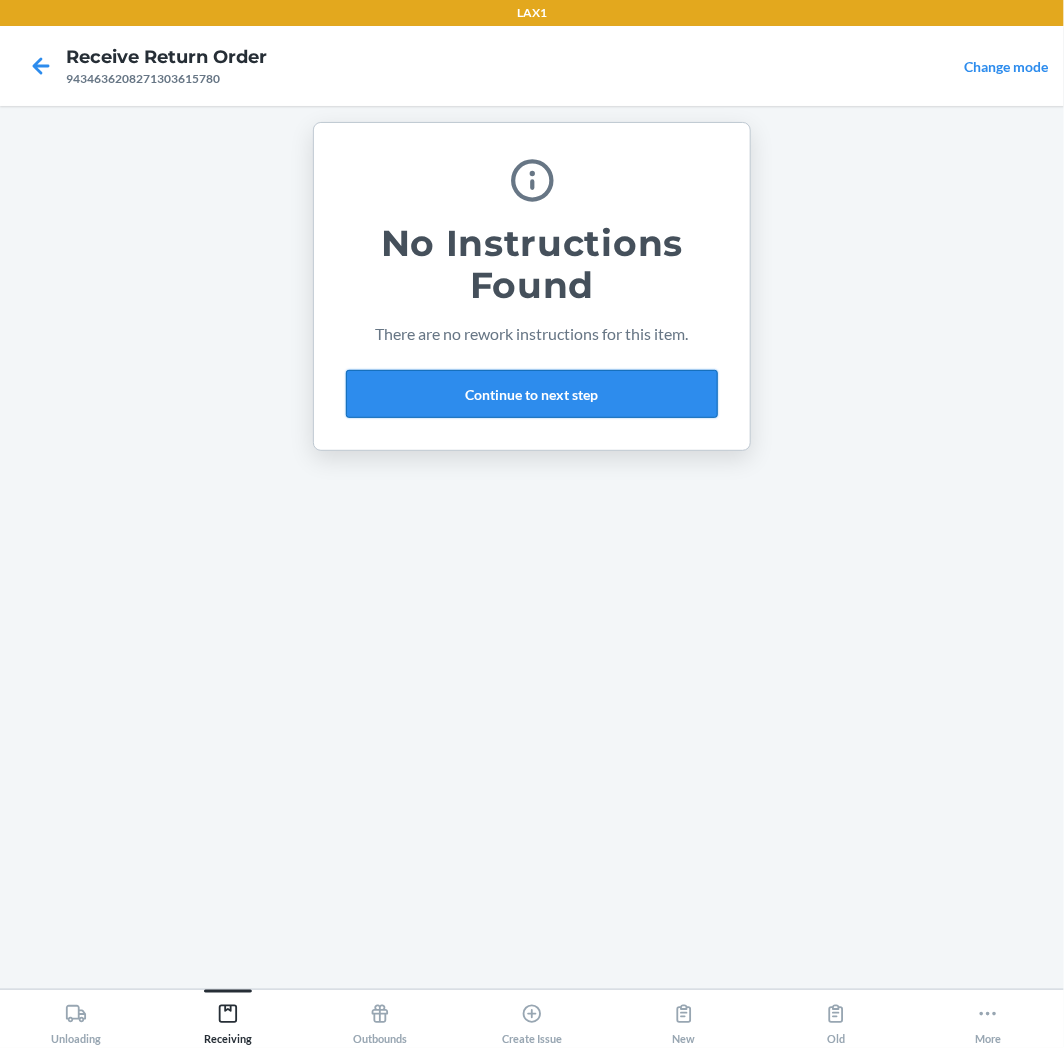 click on "Continue to next step" at bounding box center (532, 394) 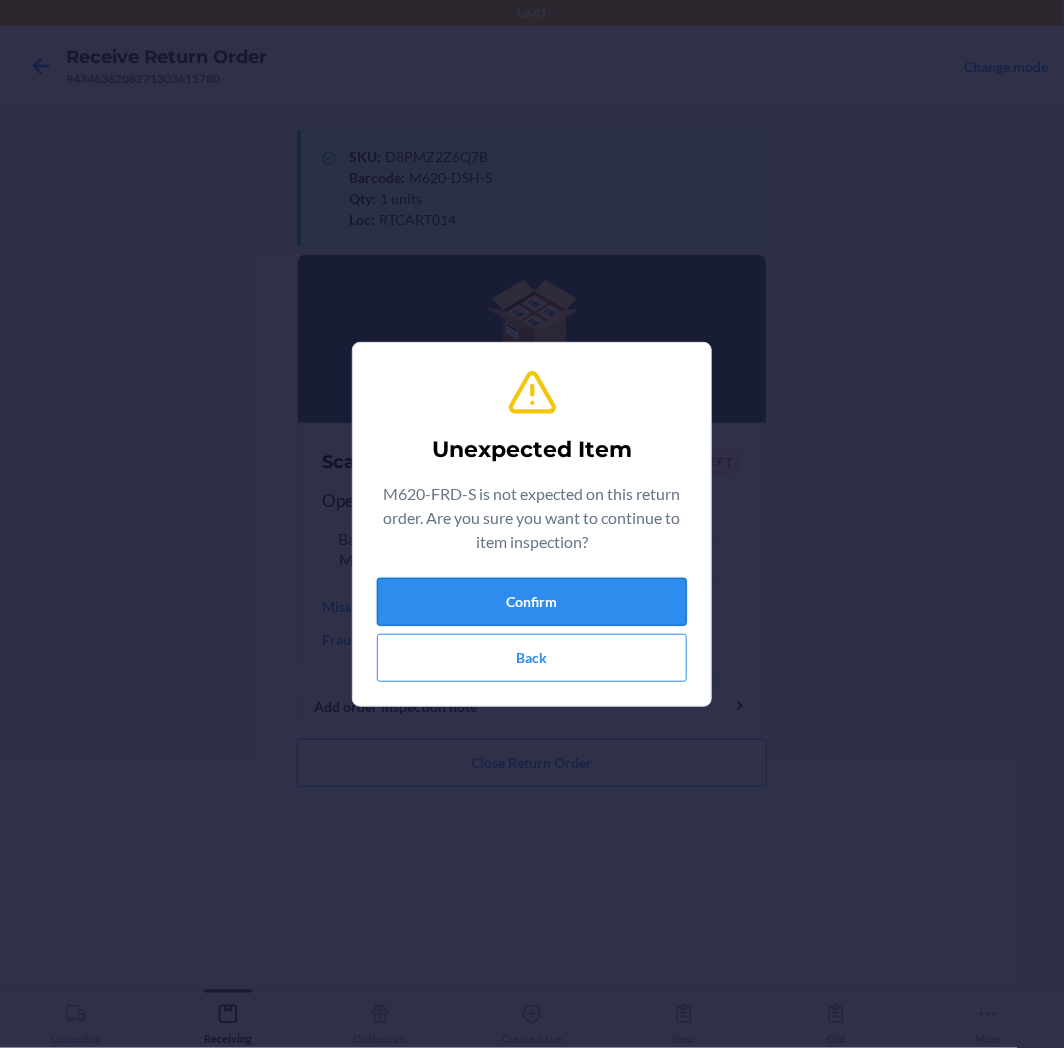 click on "Confirm" at bounding box center [532, 602] 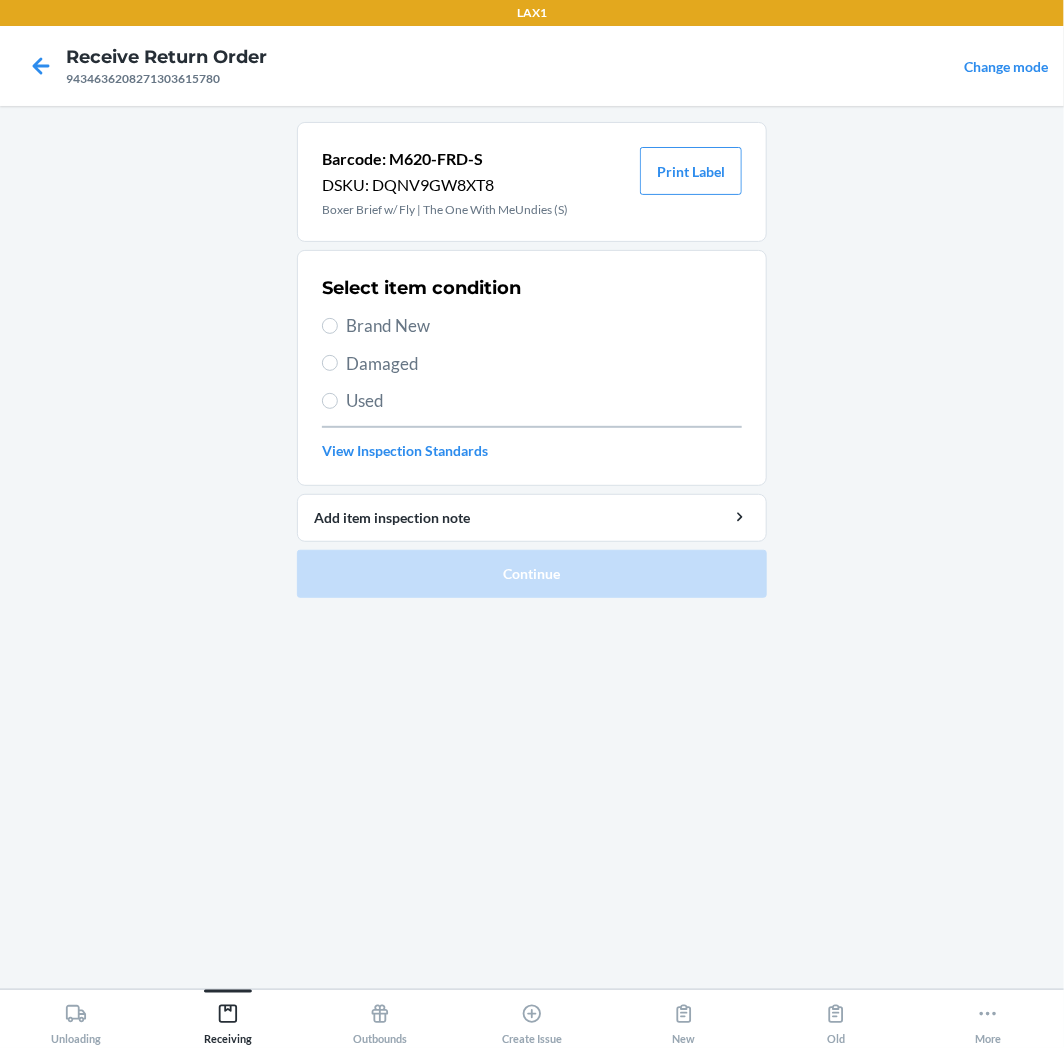 click on "Brand New" at bounding box center [544, 326] 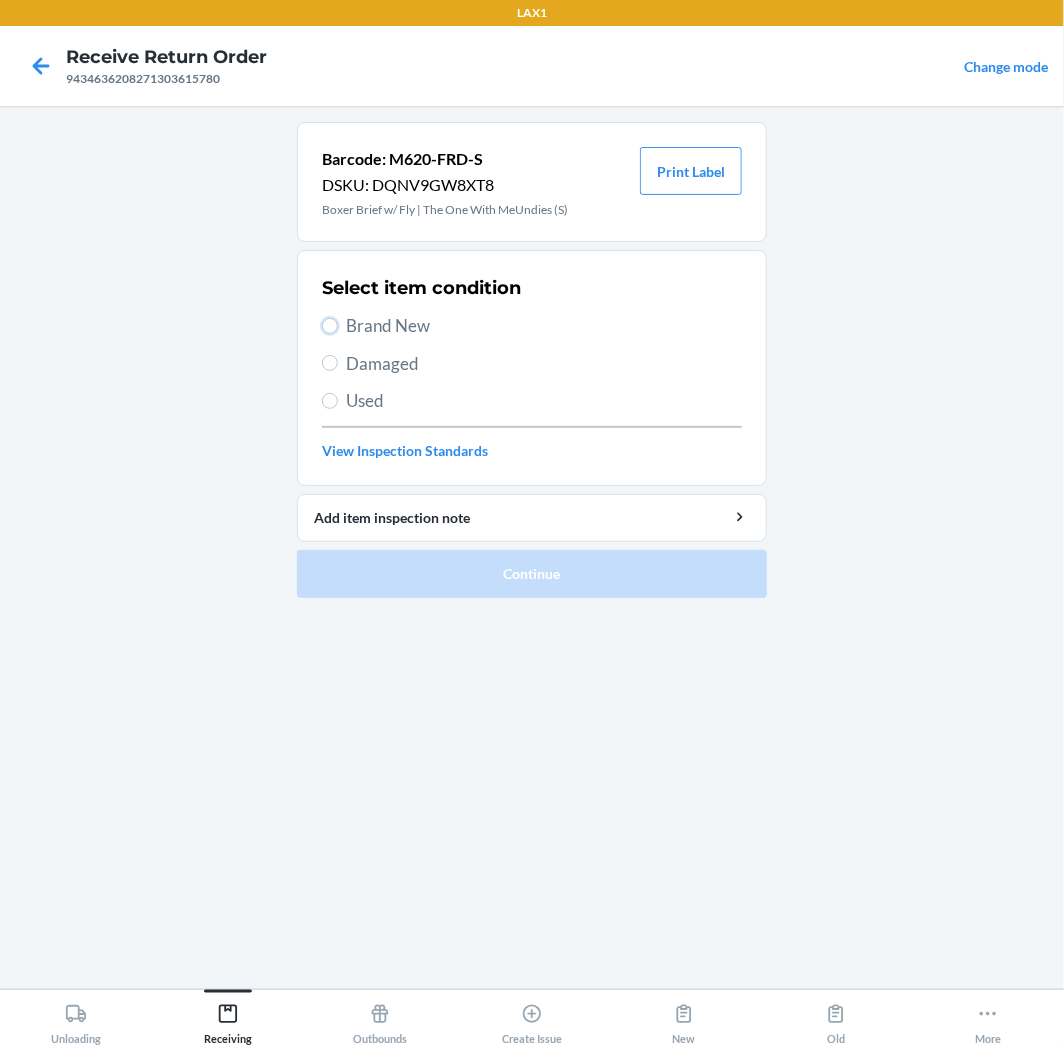 click on "Brand New" at bounding box center (330, 326) 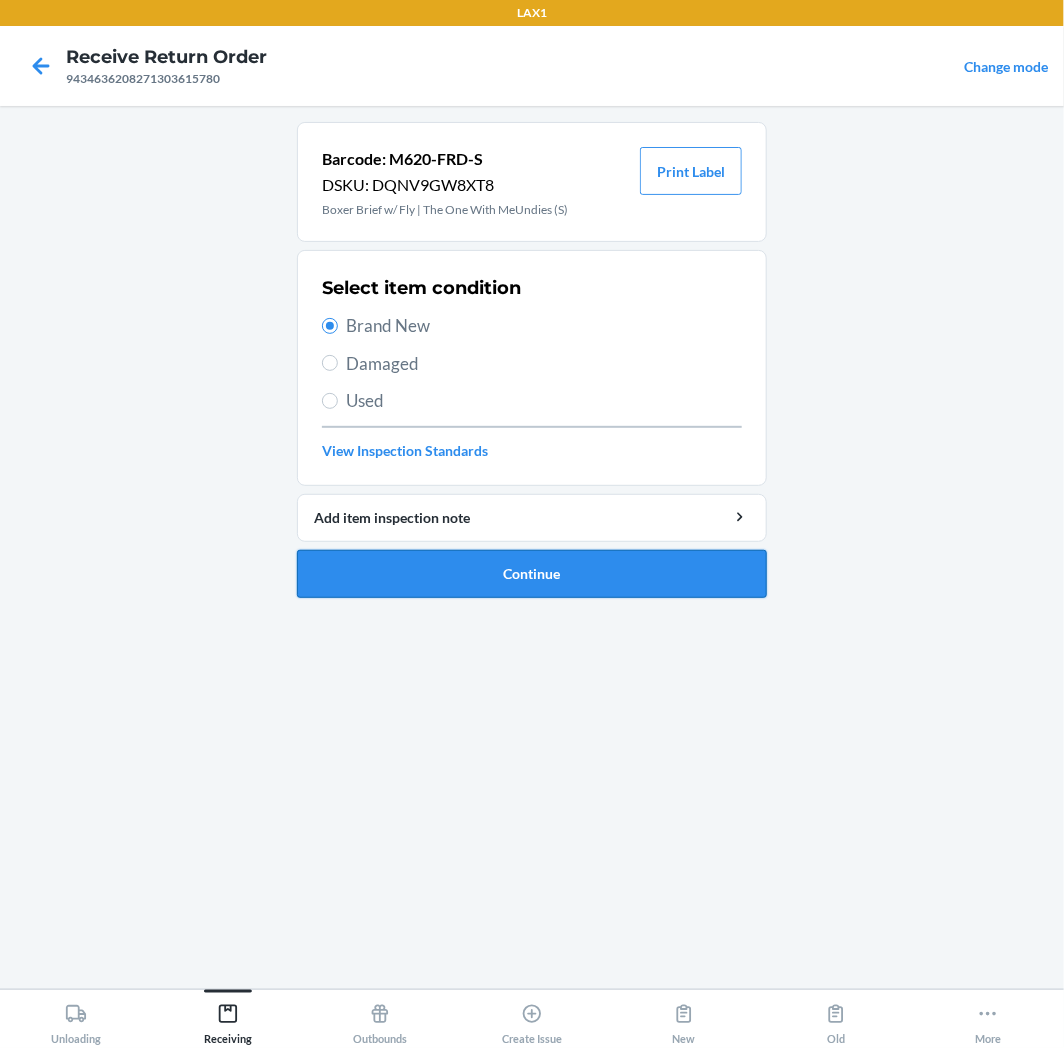 click on "Continue" at bounding box center [532, 574] 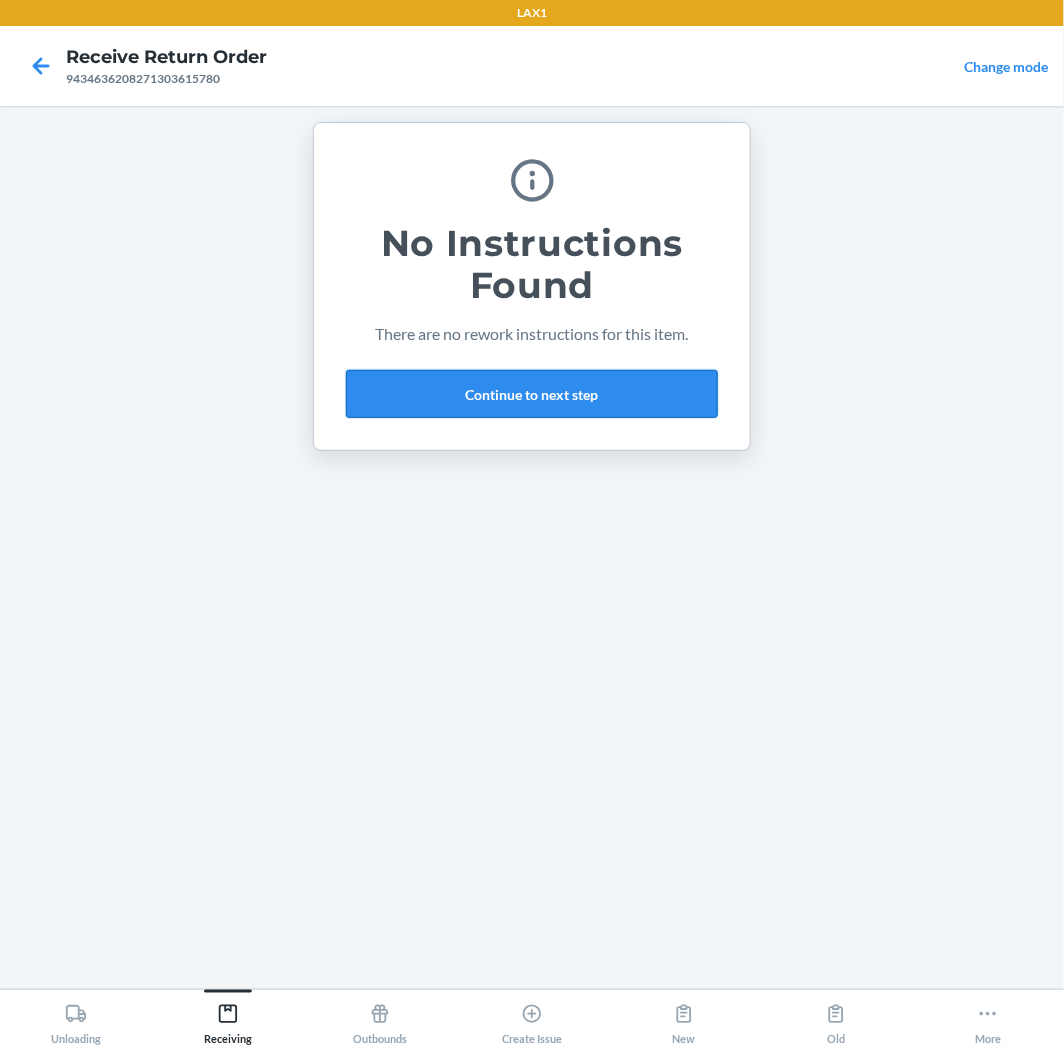 click on "Continue to next step" at bounding box center (532, 394) 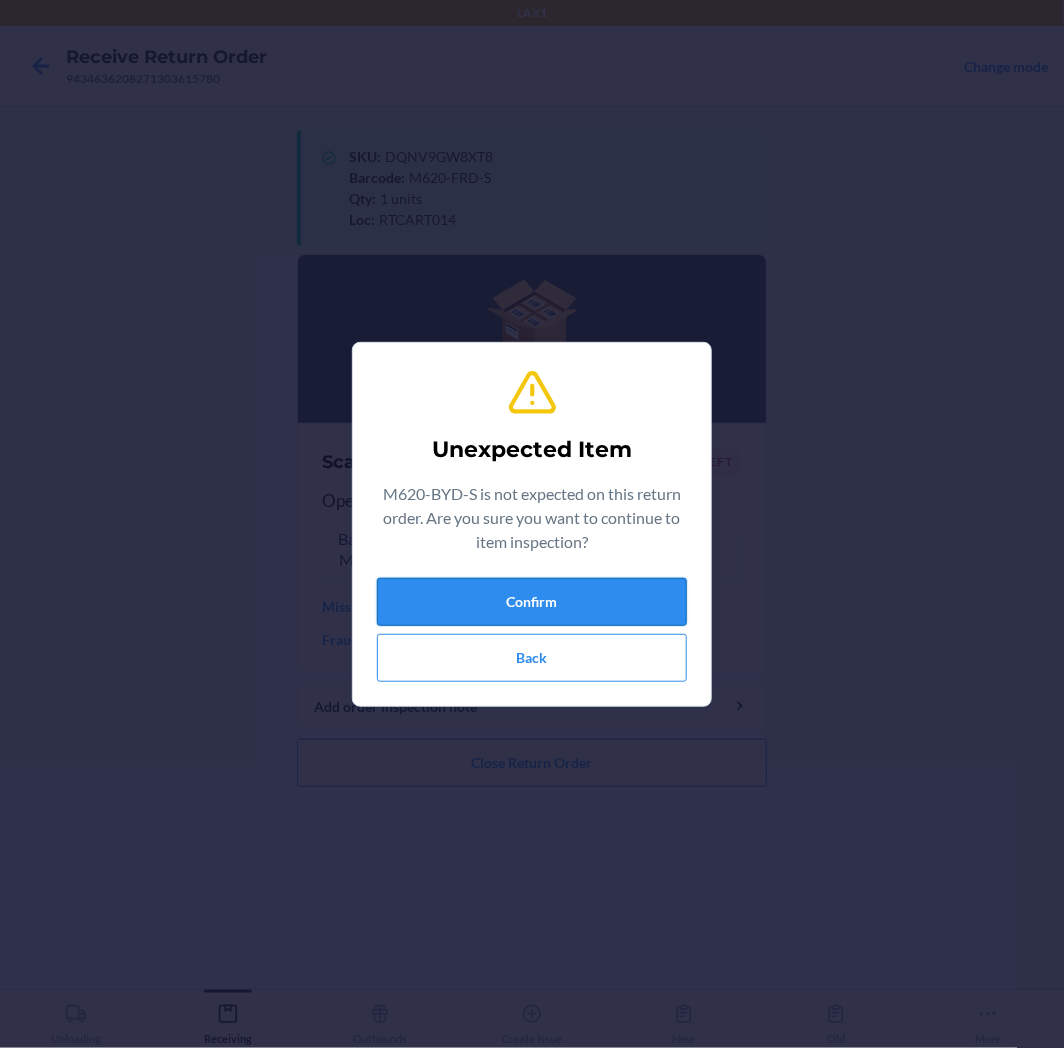 click on "Confirm" at bounding box center (532, 602) 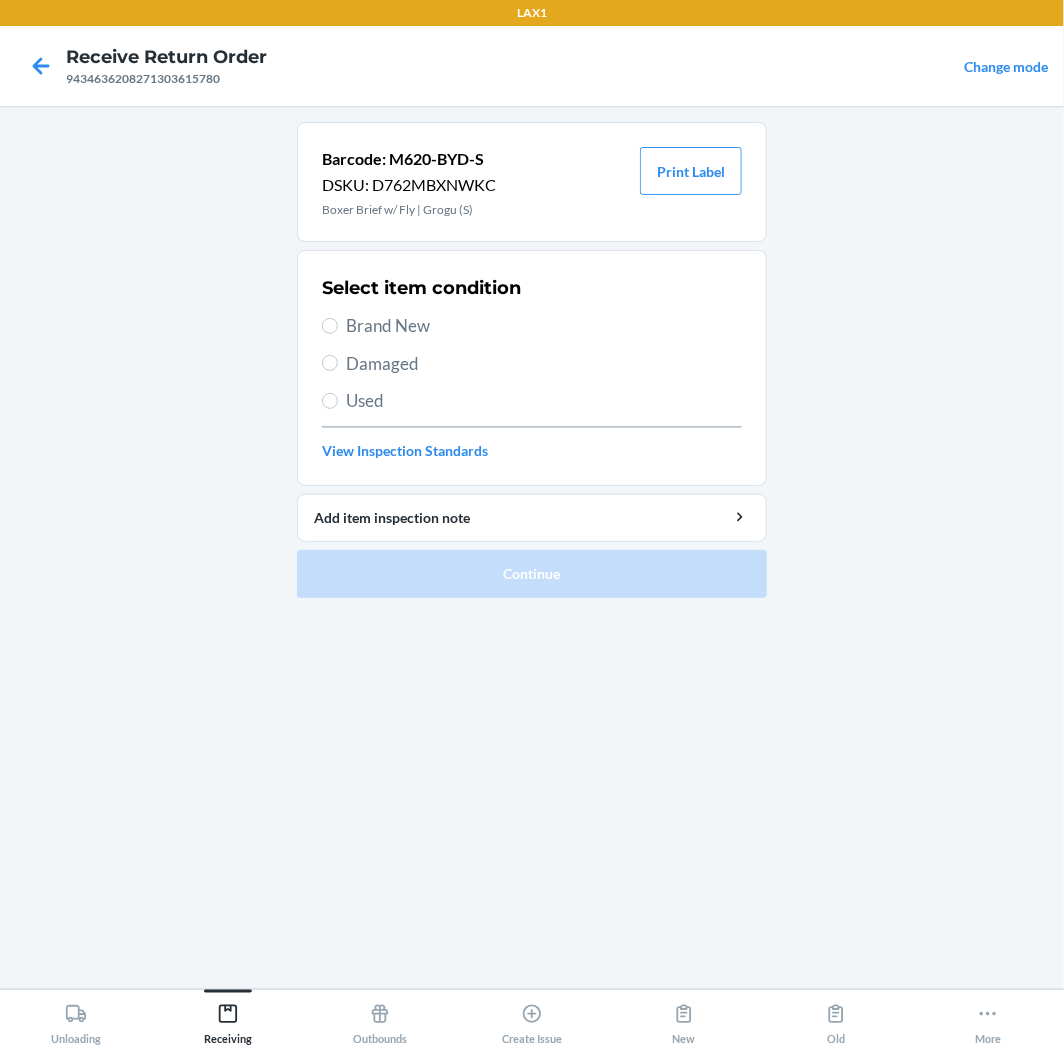 click on "Brand New" at bounding box center (544, 326) 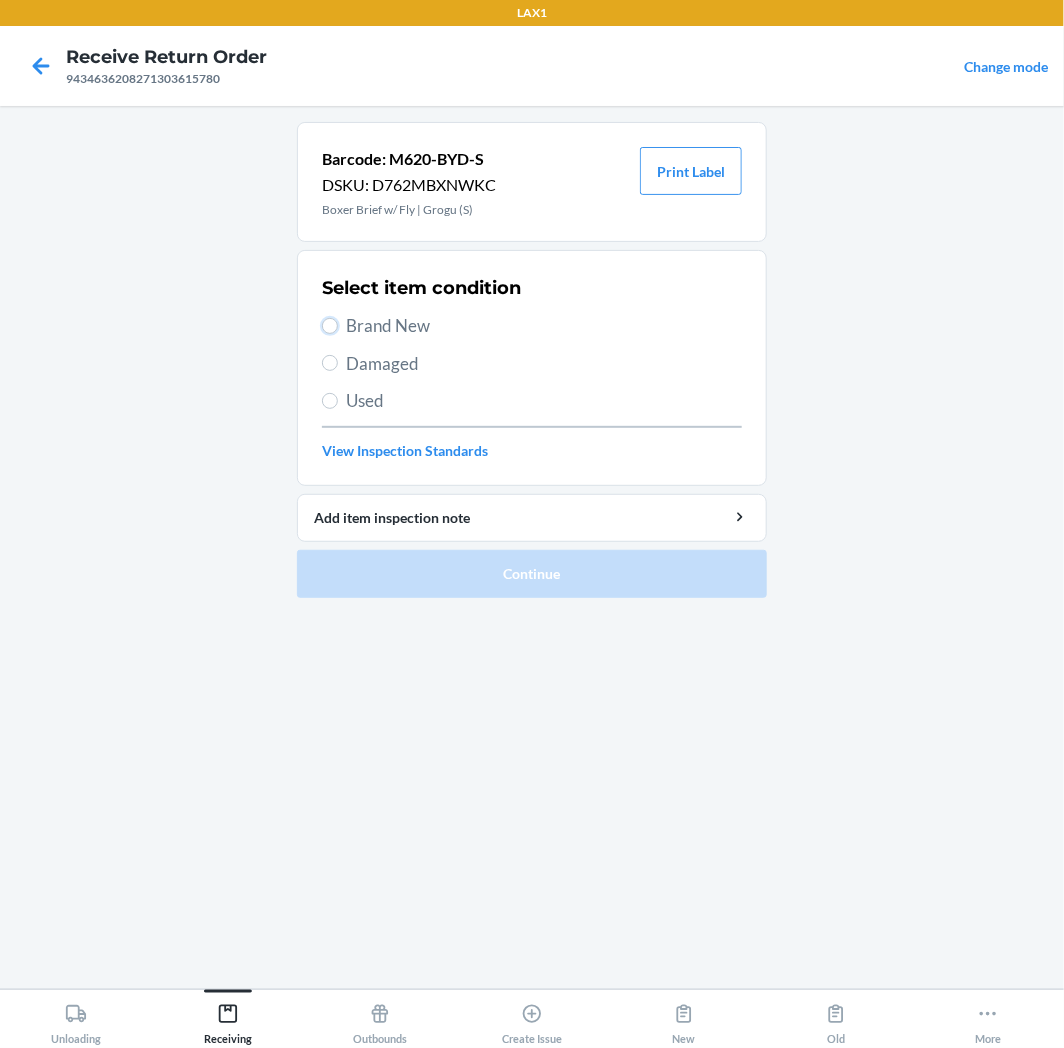 click on "Brand New" at bounding box center (330, 326) 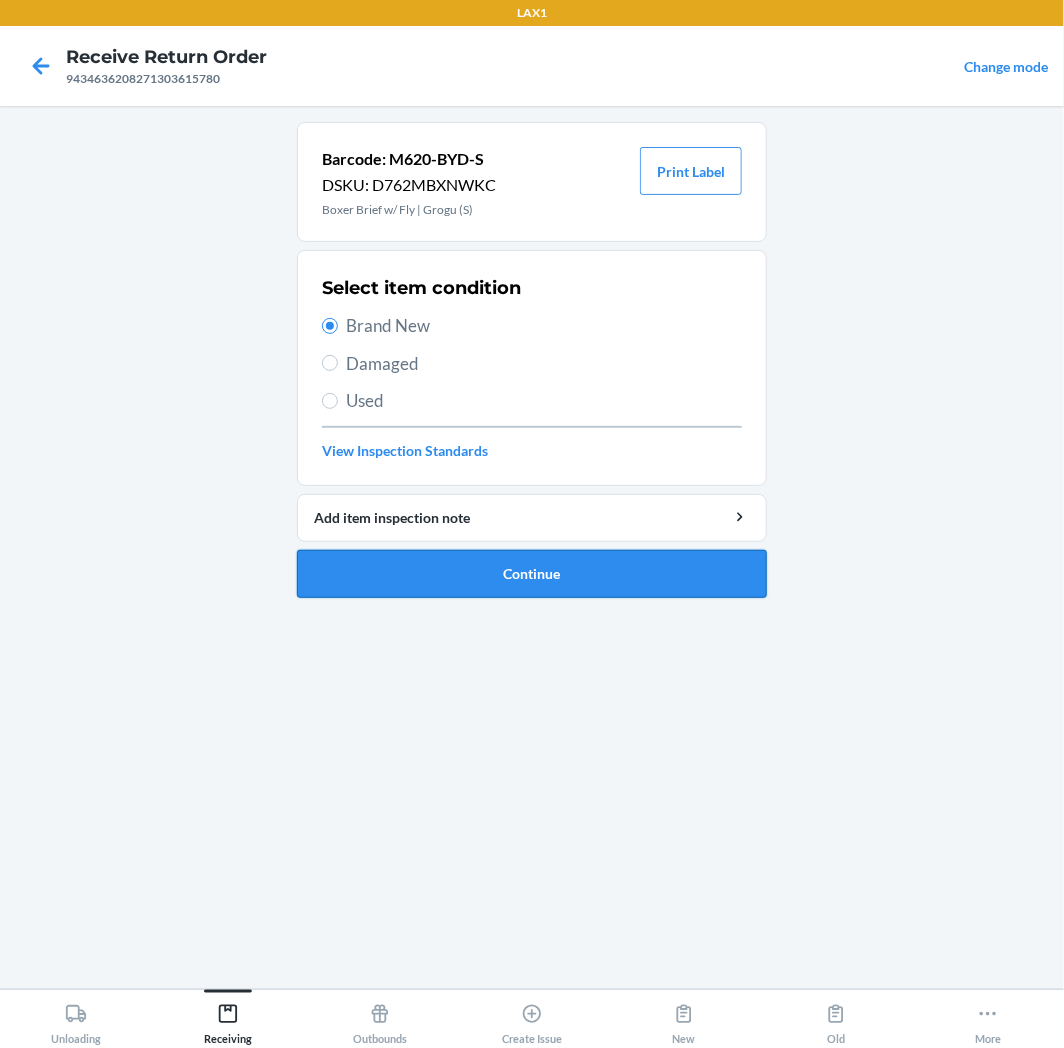 click on "Continue" at bounding box center (532, 574) 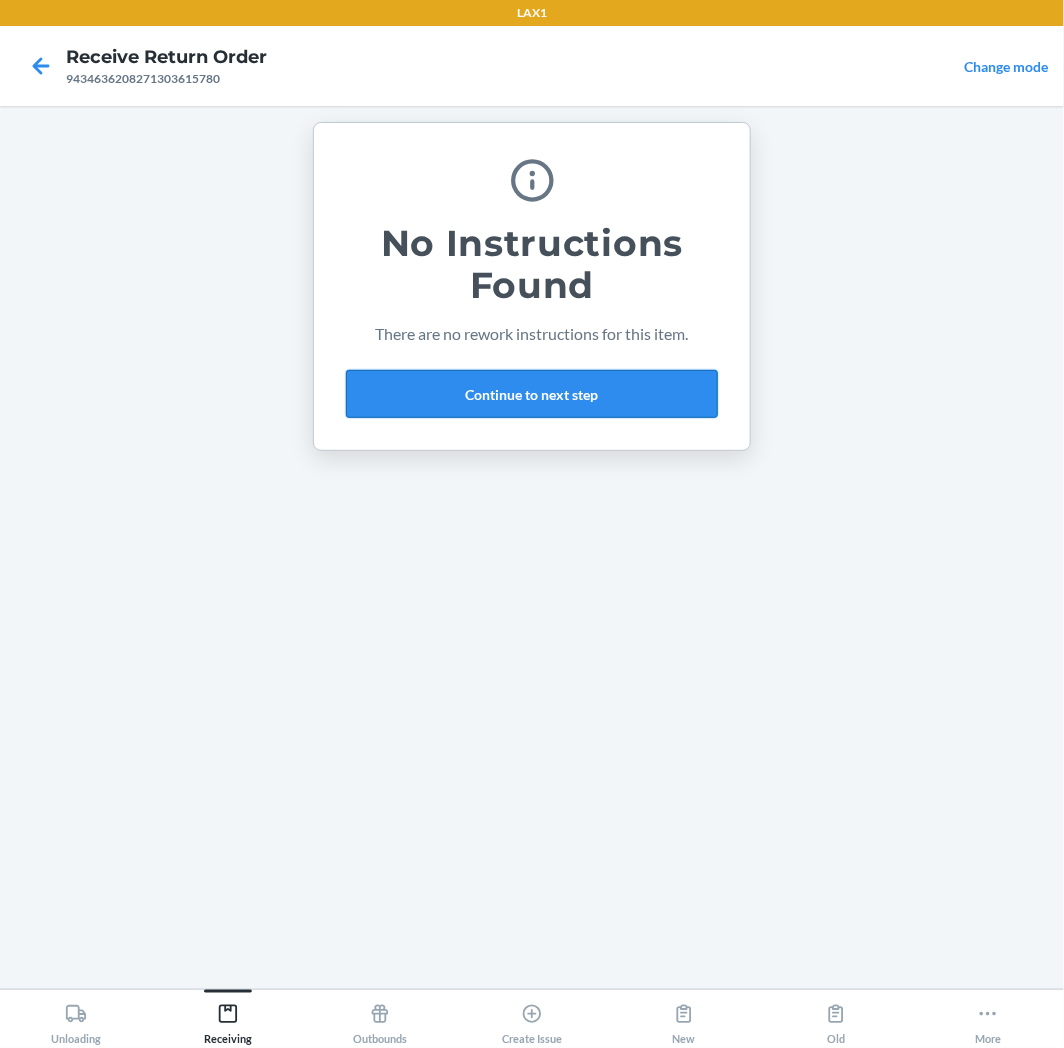 click on "Continue to next step" at bounding box center (532, 394) 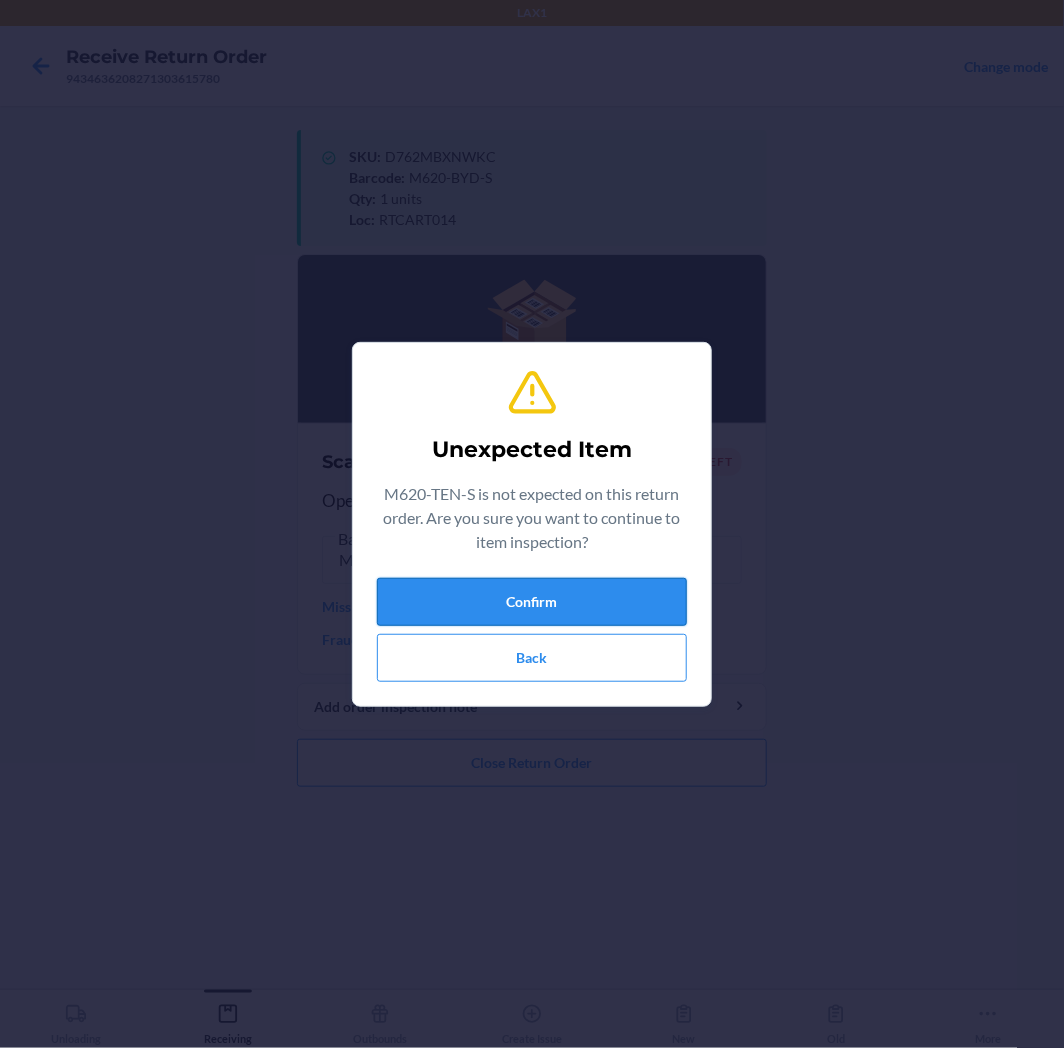 click on "Confirm" at bounding box center (532, 602) 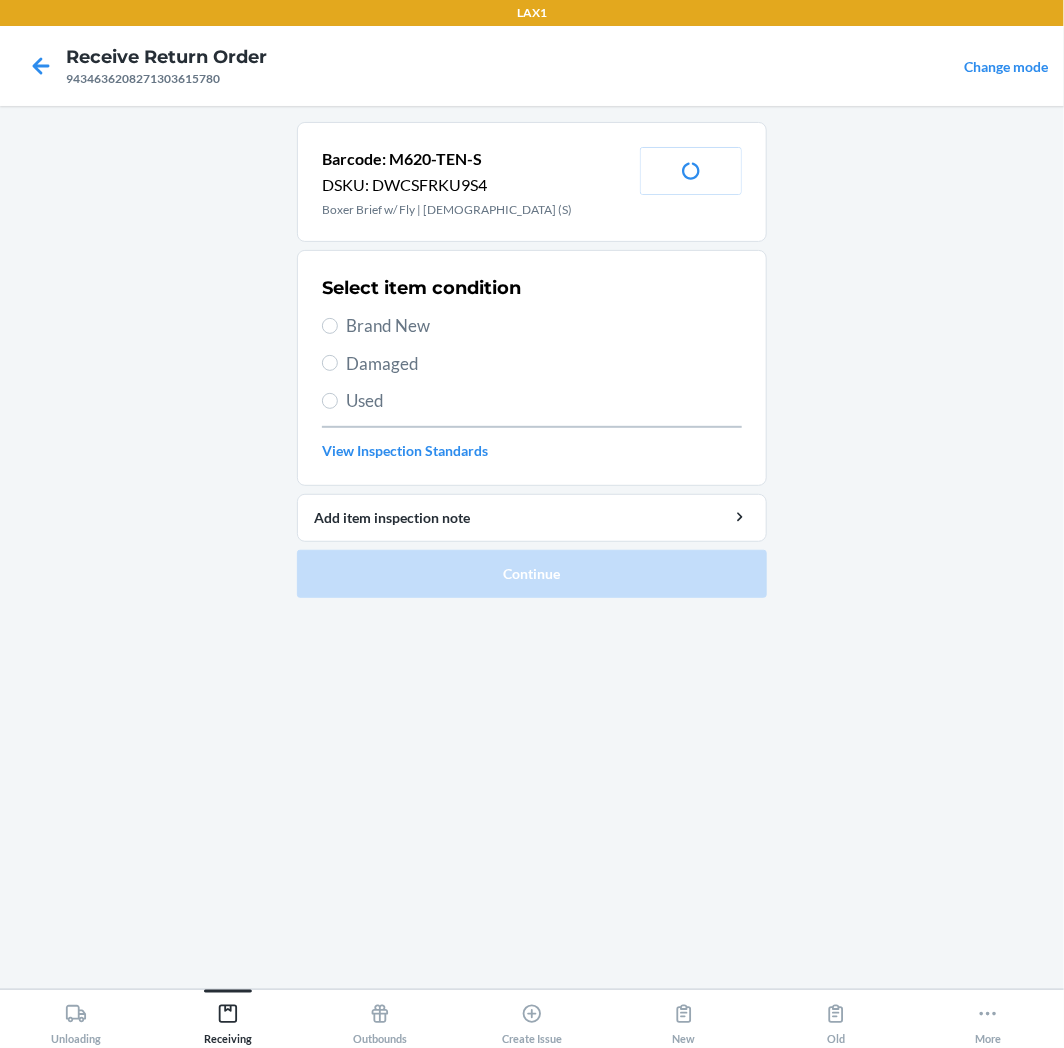click on "Brand New" at bounding box center (544, 326) 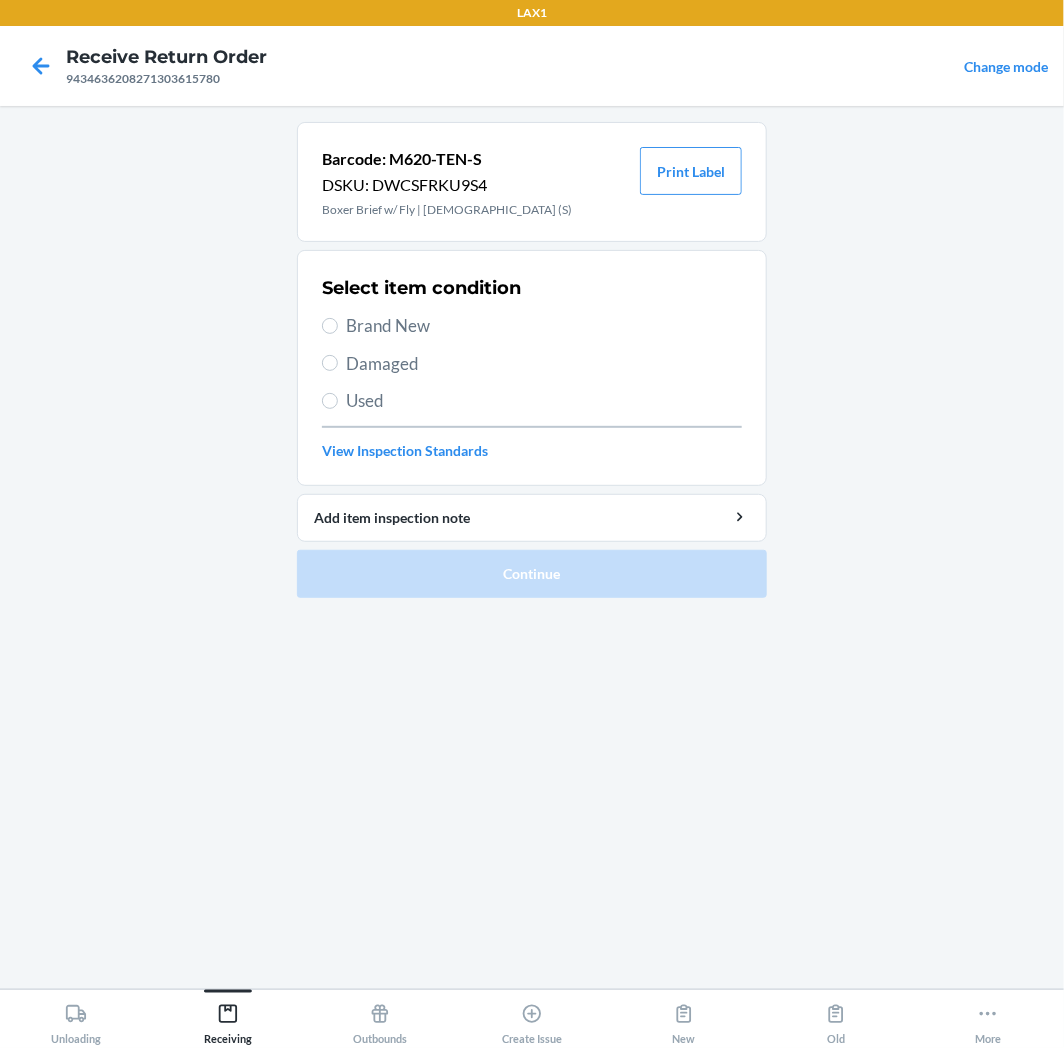 click on "Brand New" at bounding box center [544, 326] 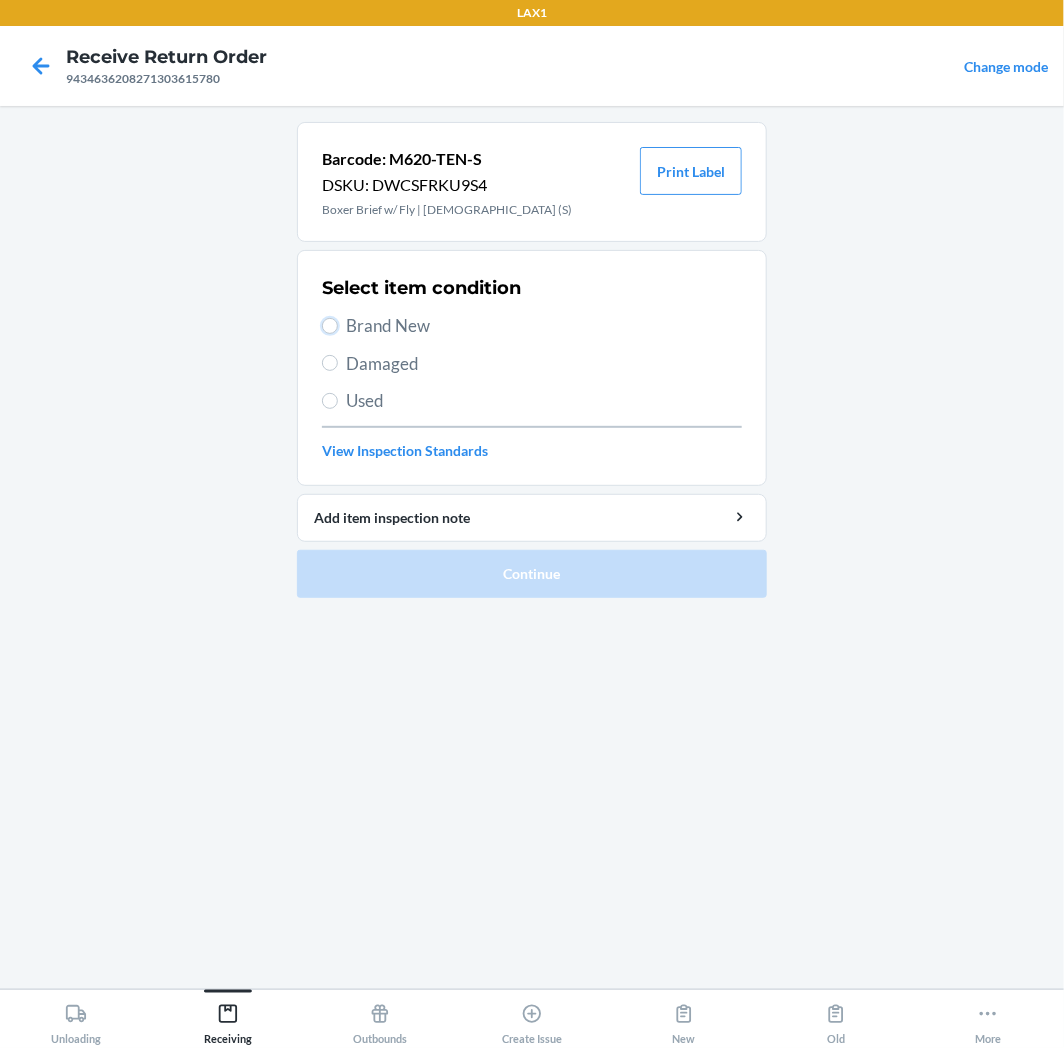 click on "Brand New" at bounding box center (330, 326) 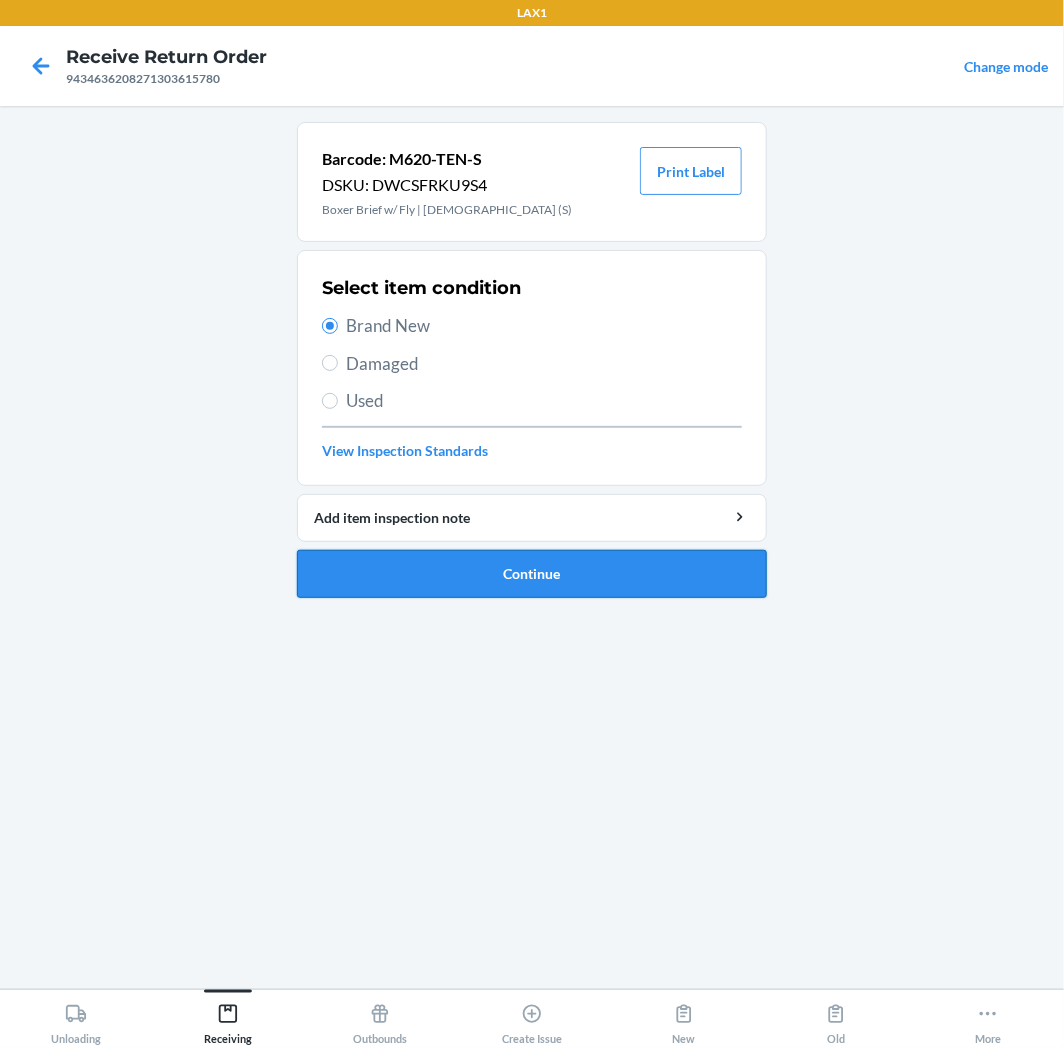 click on "Continue" at bounding box center [532, 574] 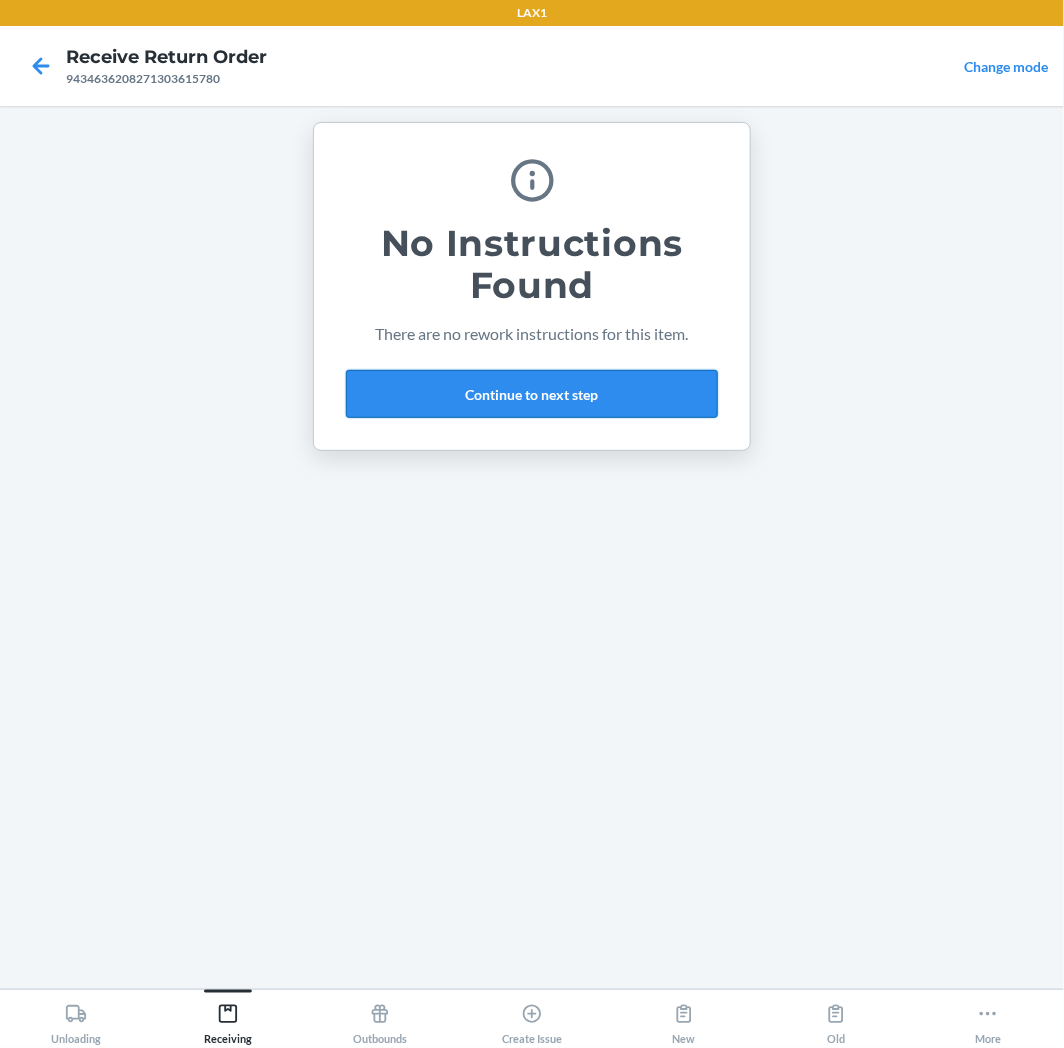 click on "Continue to next step" at bounding box center [532, 394] 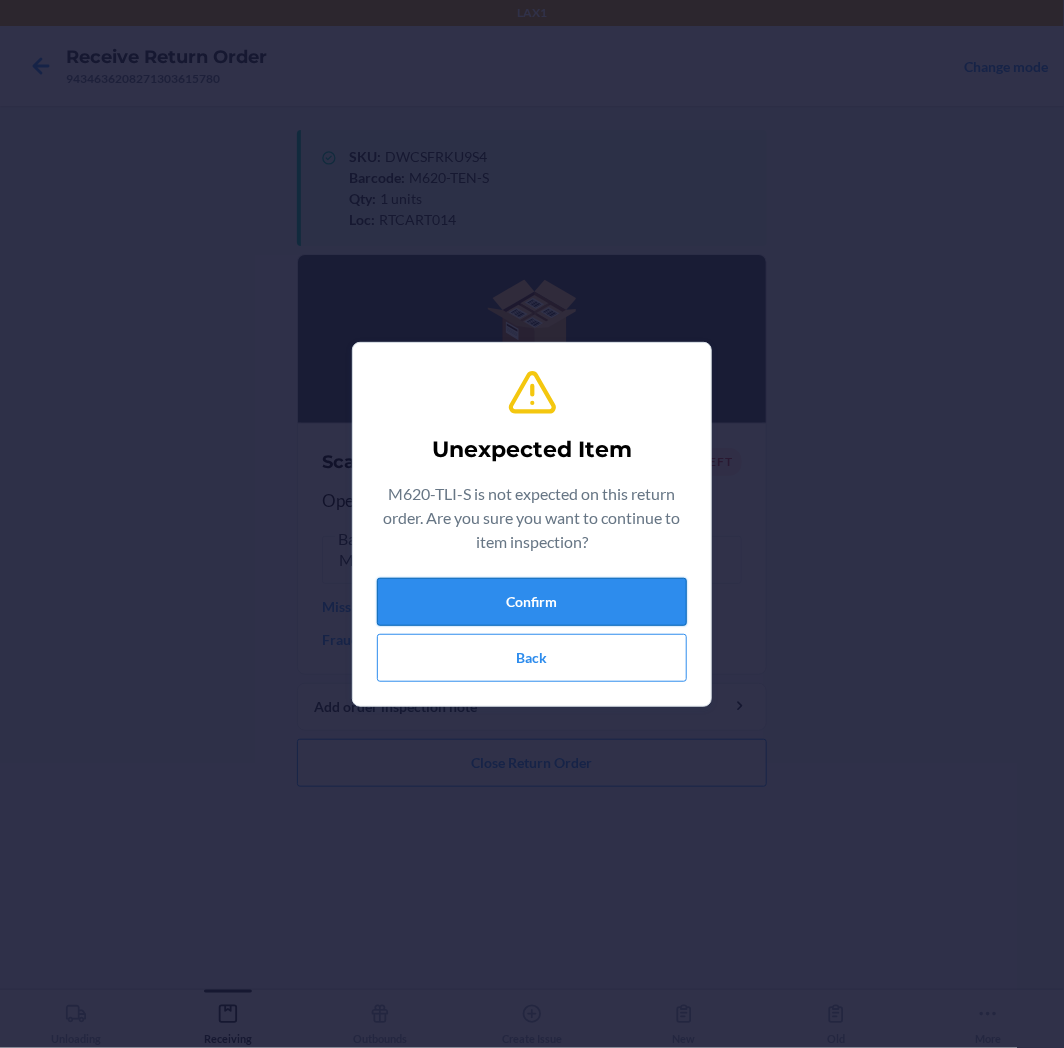 click on "Confirm" at bounding box center [532, 602] 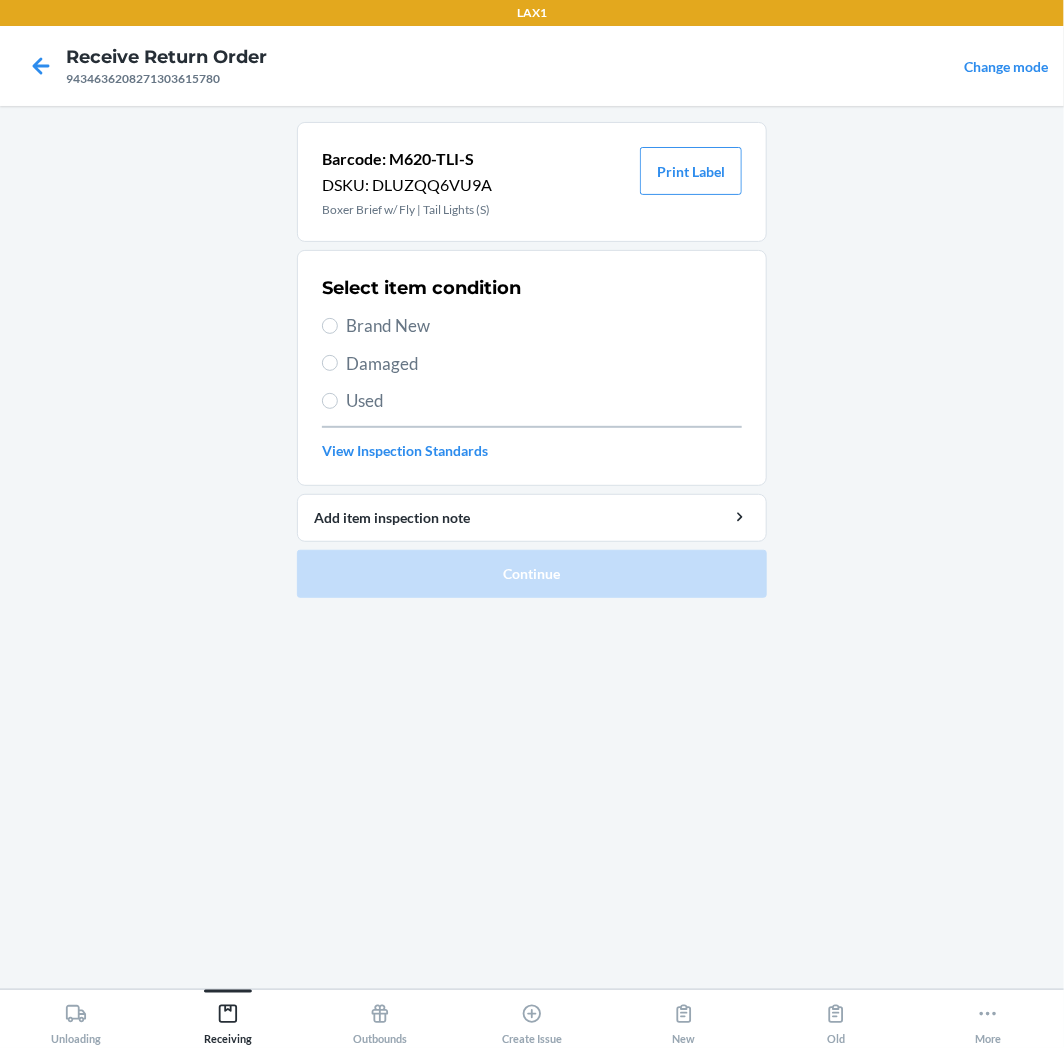 click on "Used" at bounding box center (532, 401) 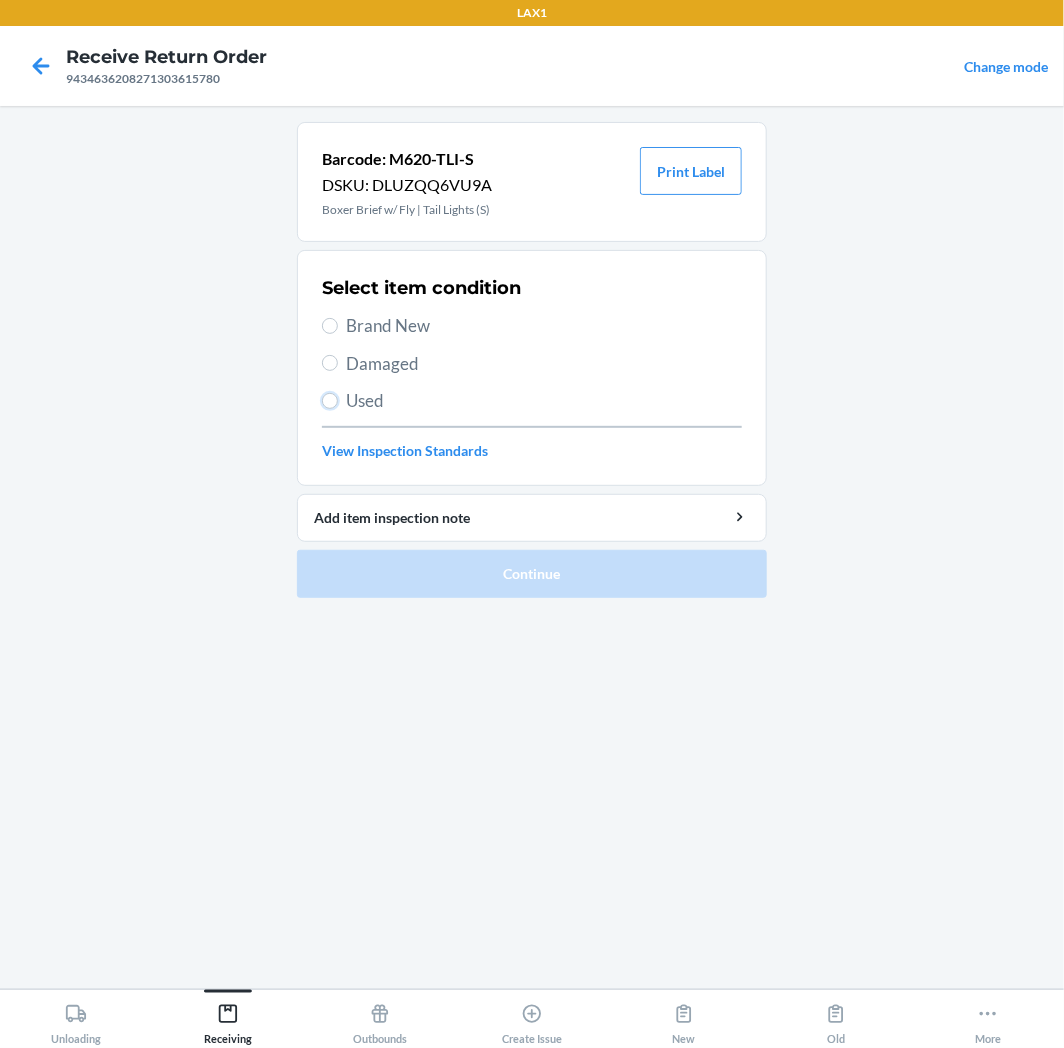 click on "Used" at bounding box center (330, 401) 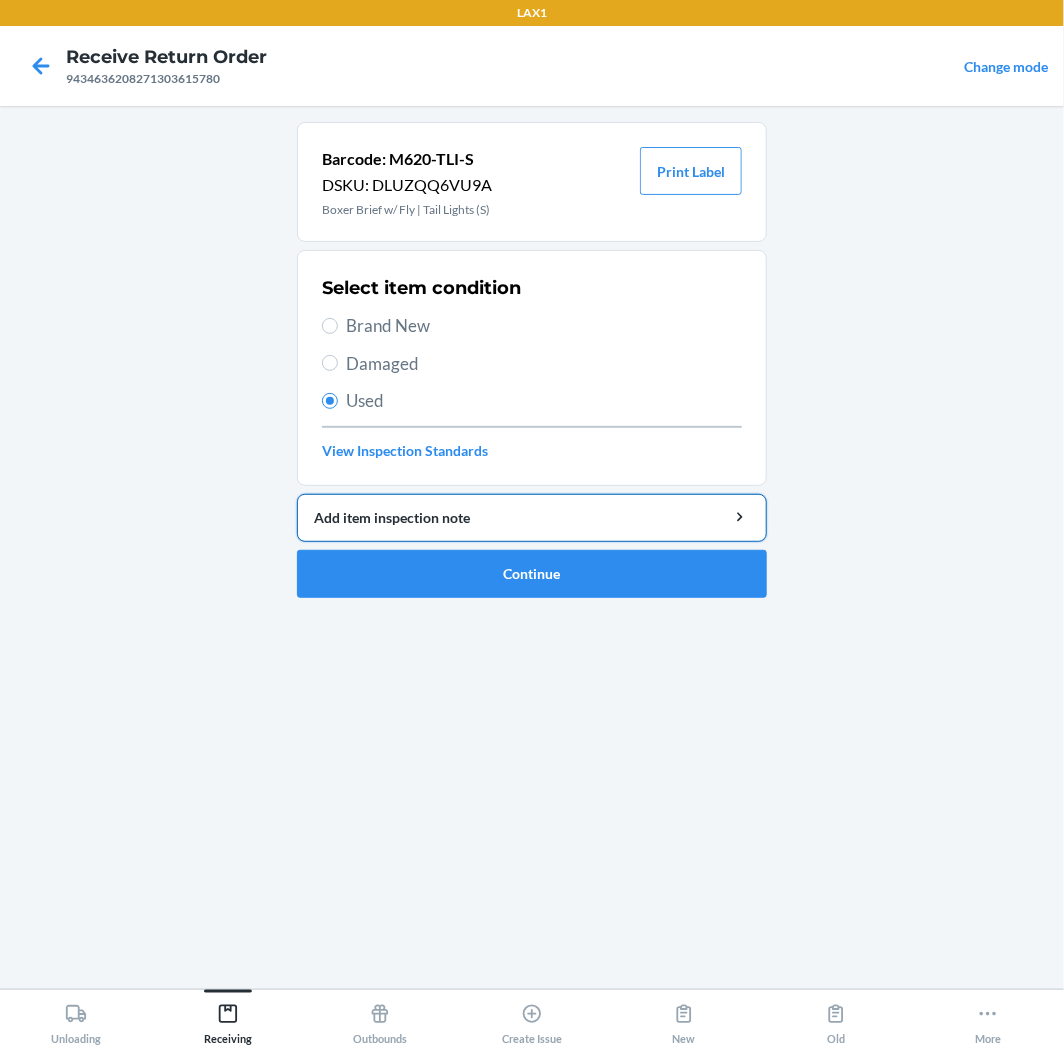 click on "Add item inspection note" at bounding box center (532, 517) 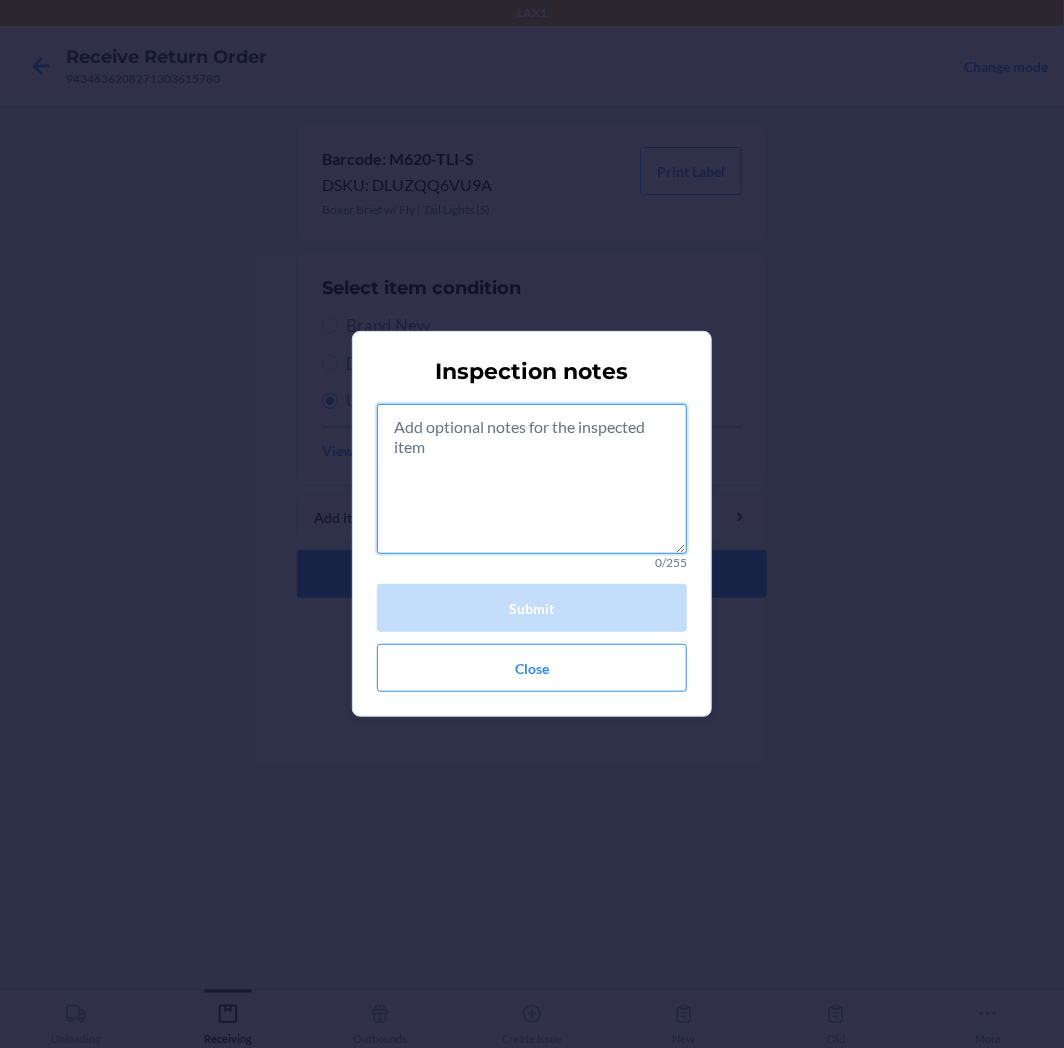 click at bounding box center (532, 479) 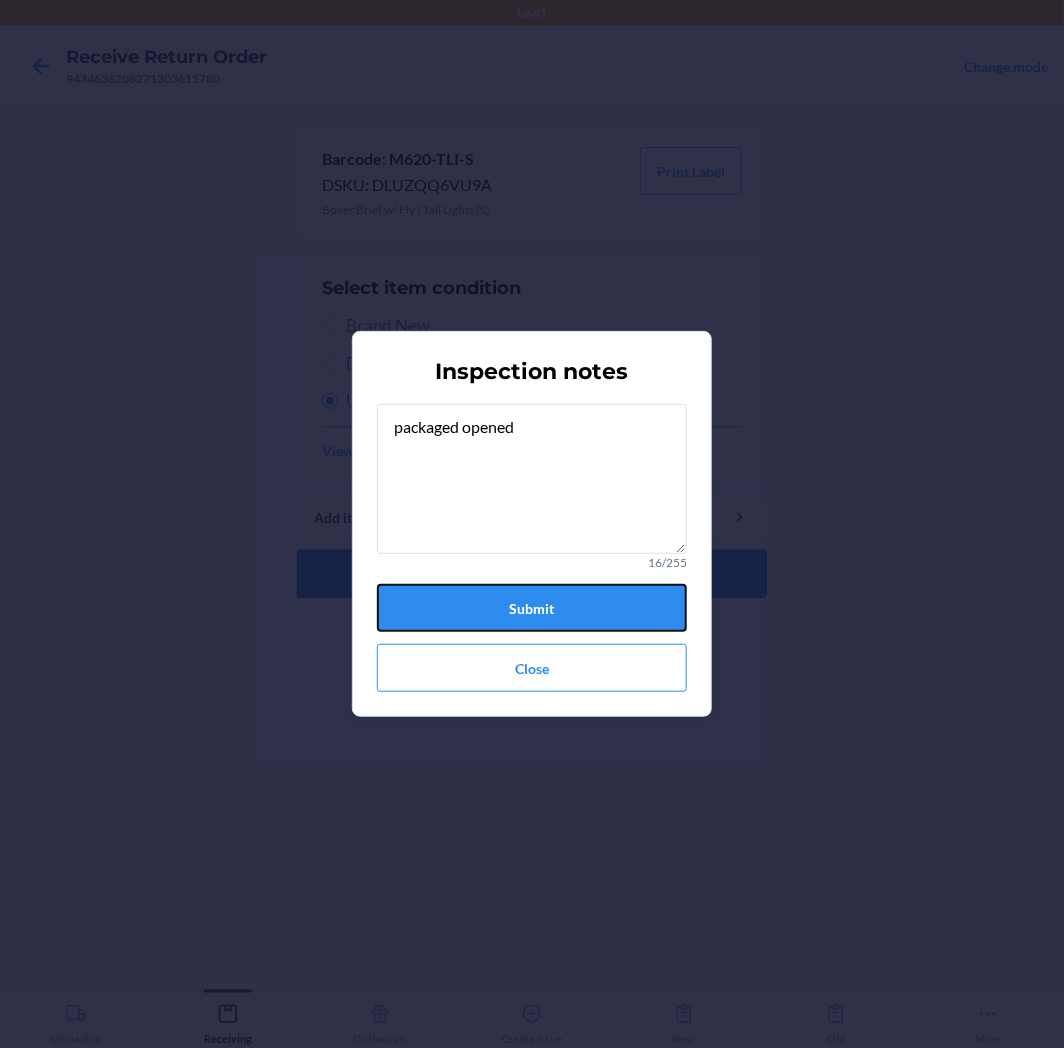 click on "Submit" at bounding box center [532, 608] 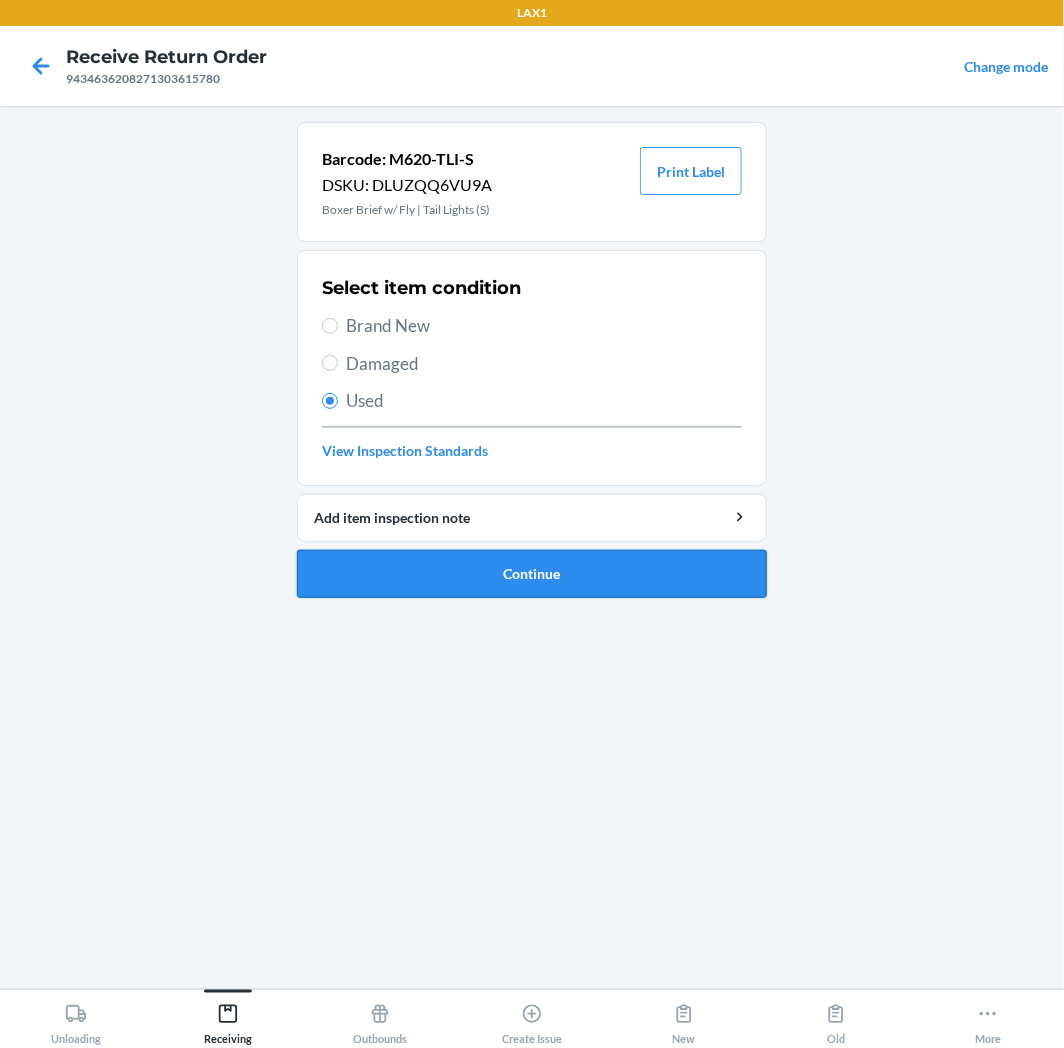 click on "Continue" at bounding box center (532, 574) 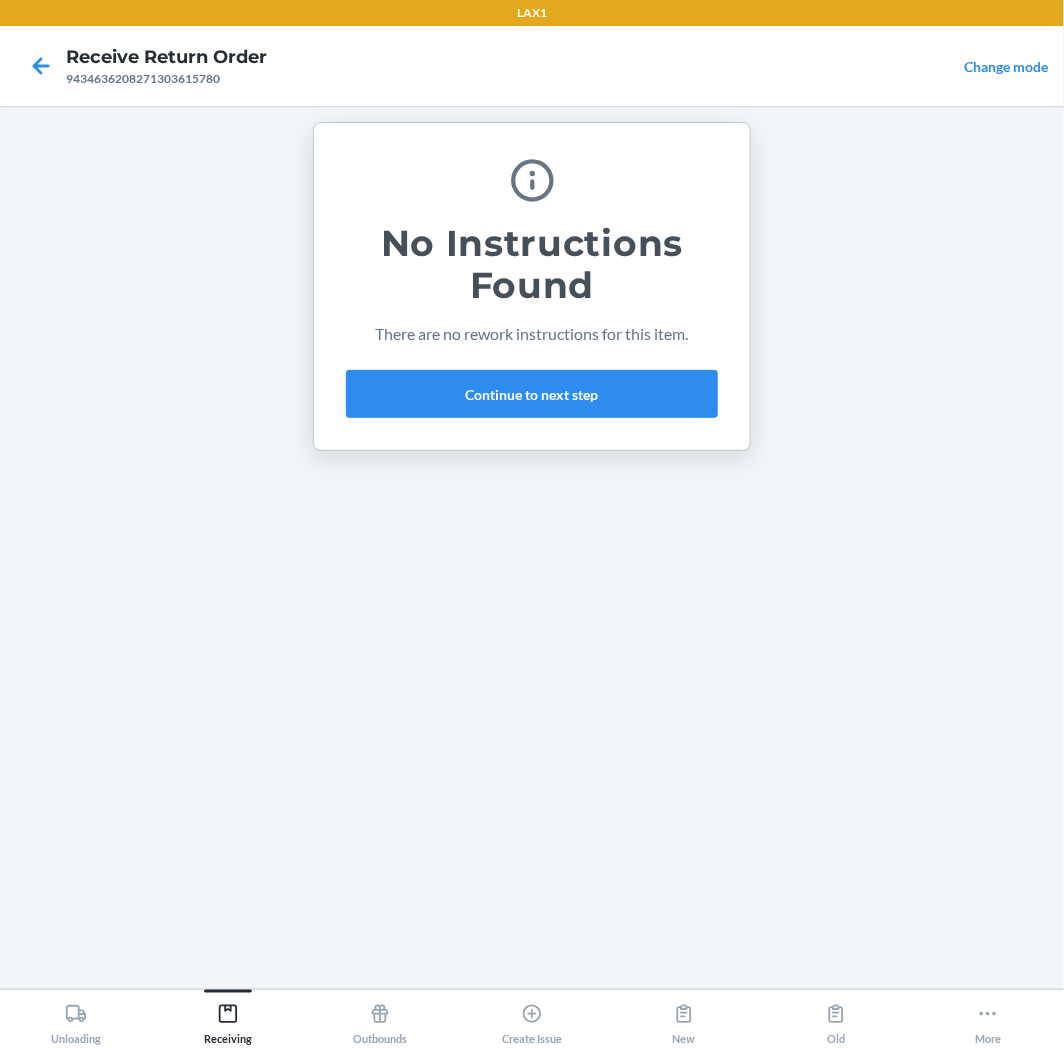 click on "No Instructions Found There are no rework instructions for this item. Continue to next step" at bounding box center (532, 286) 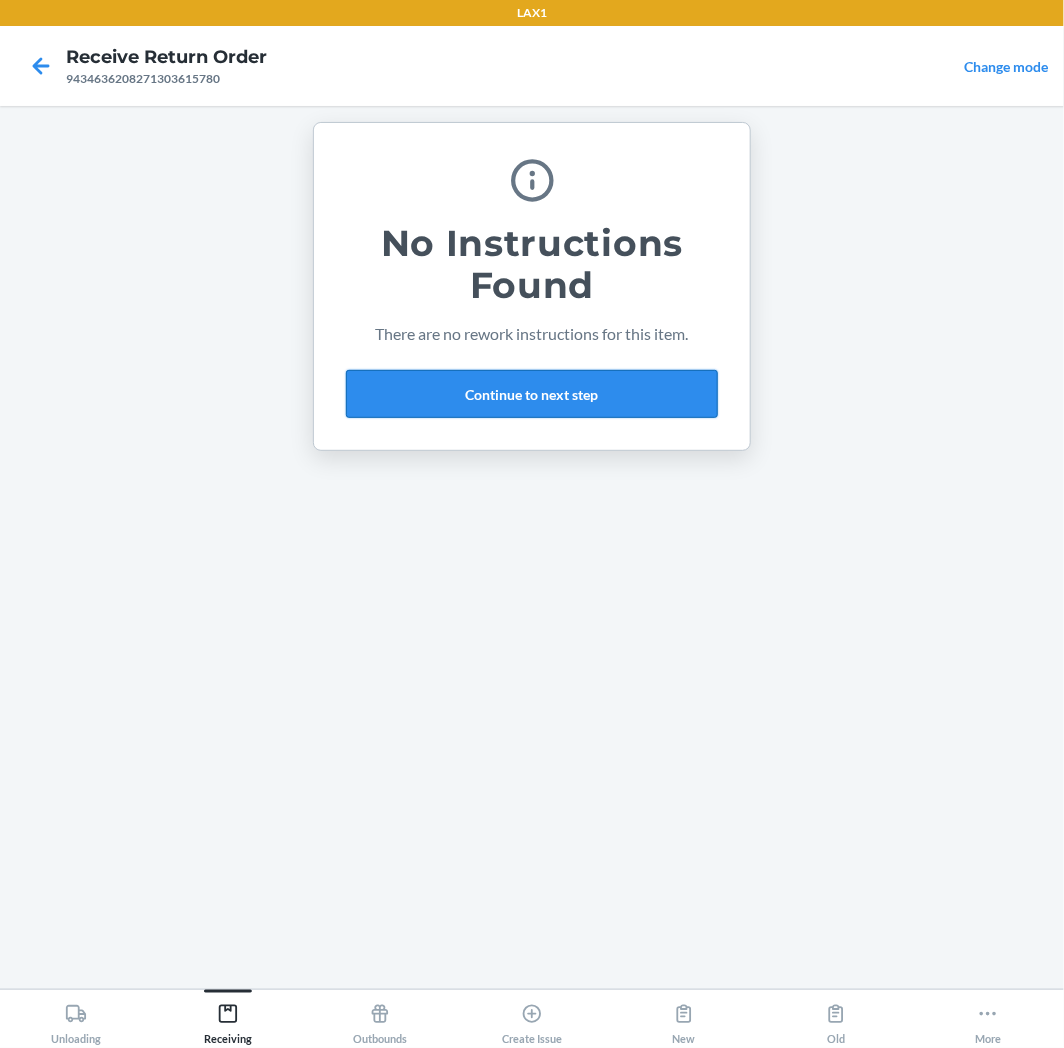 click on "Continue to next step" at bounding box center [532, 394] 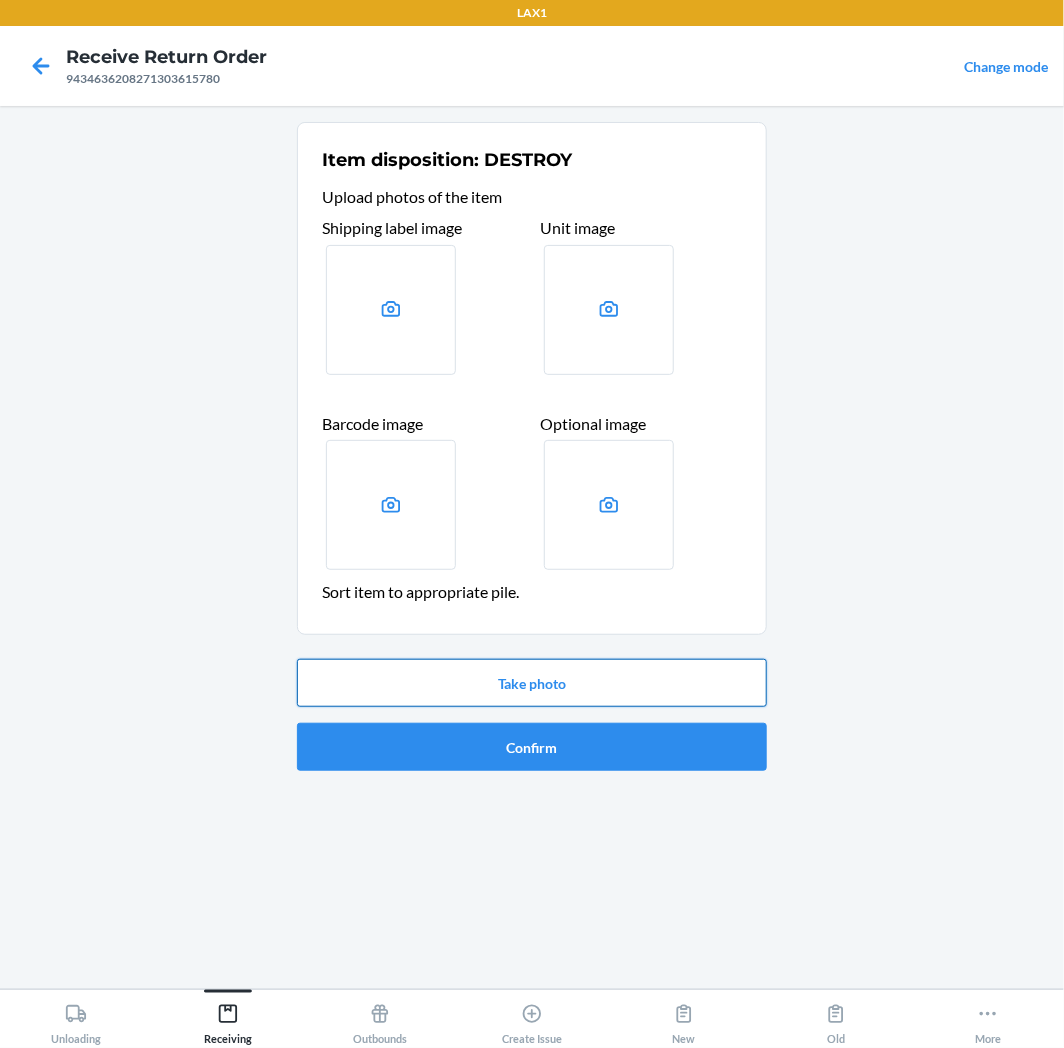 click on "Take photo" at bounding box center (532, 683) 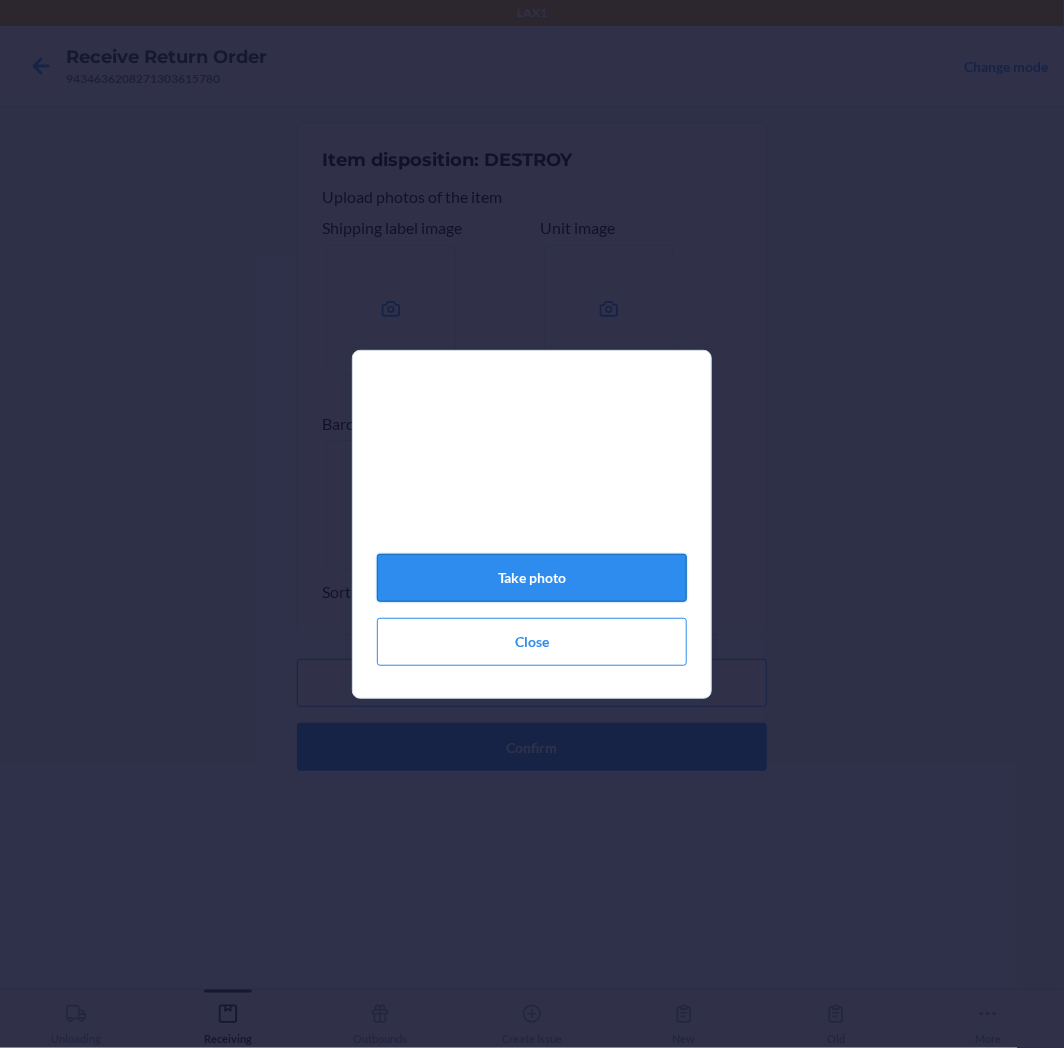 click on "Take photo" 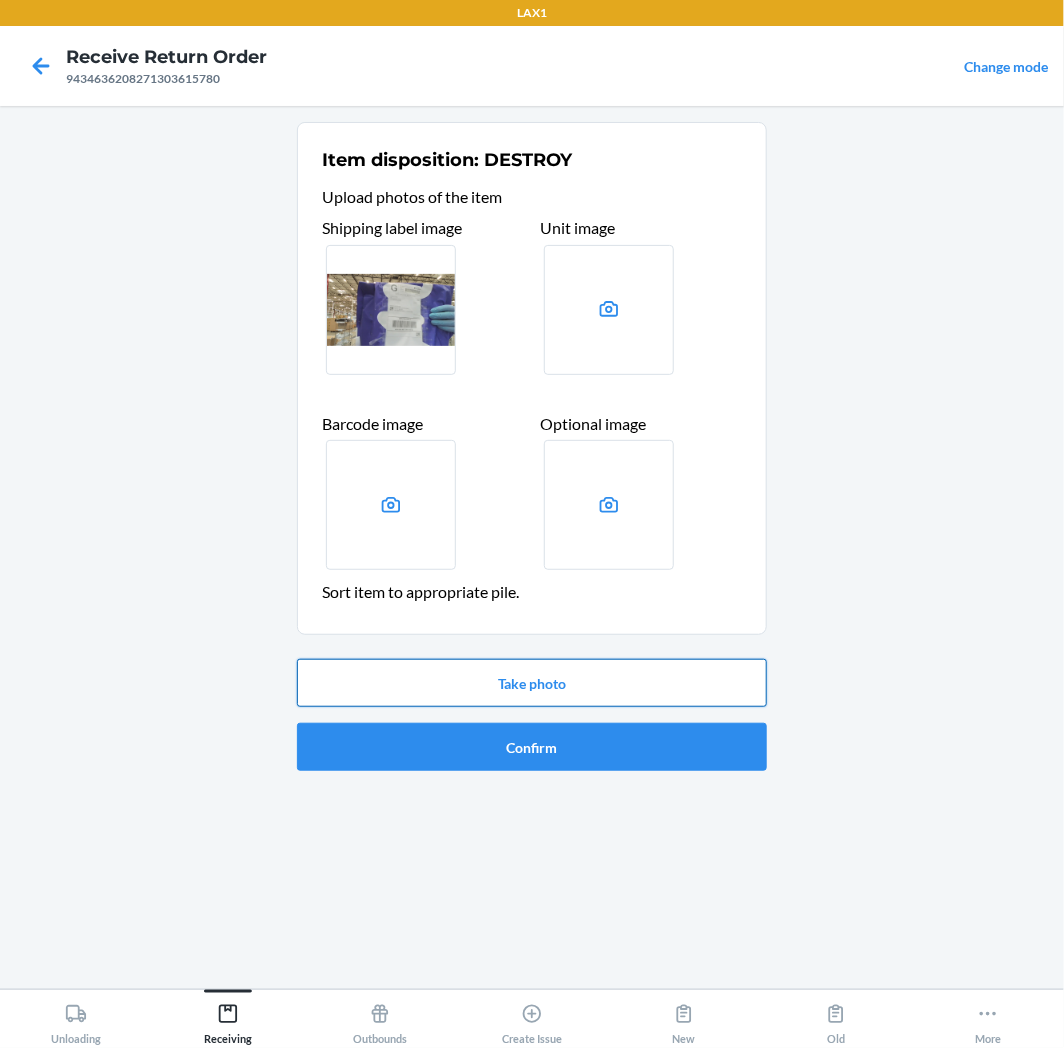 click on "Take photo" at bounding box center (532, 683) 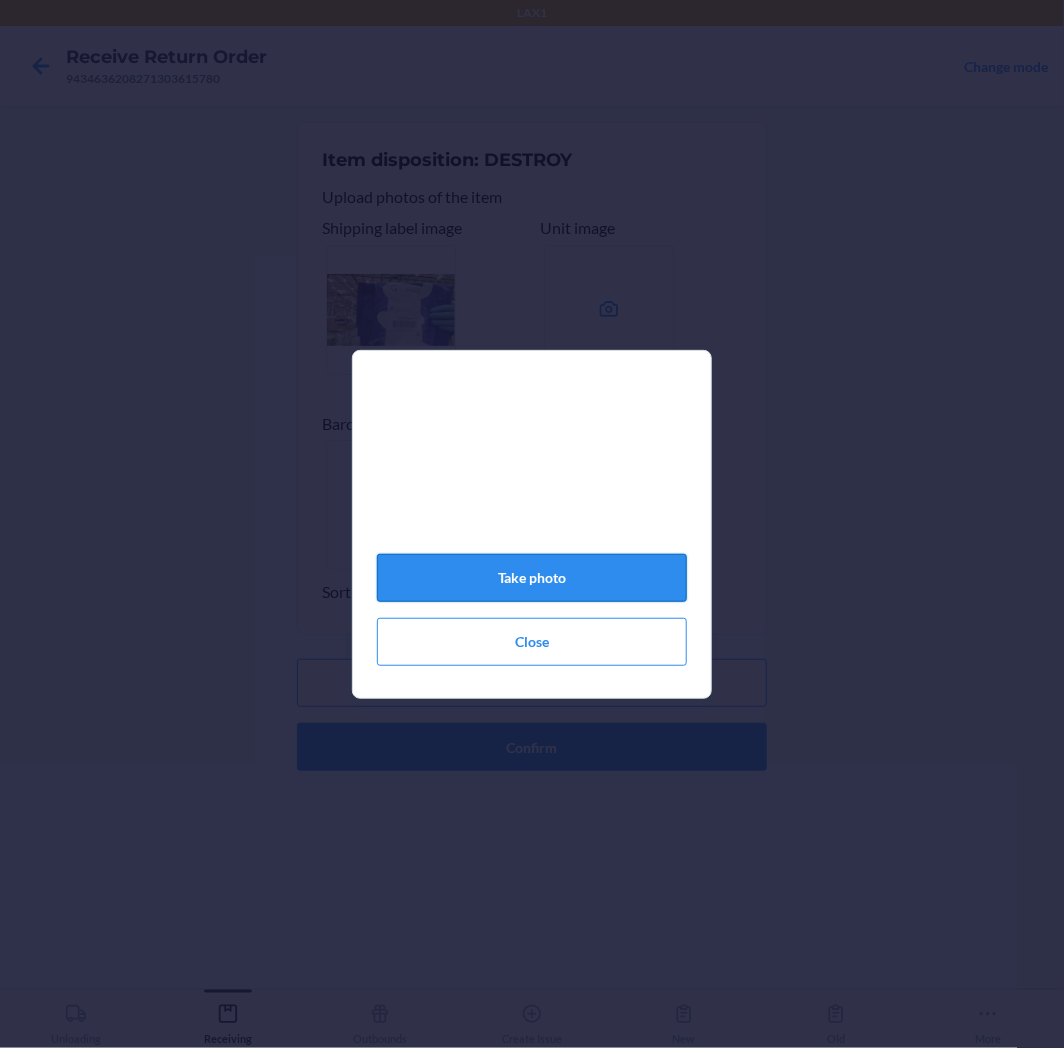 click on "Take photo" 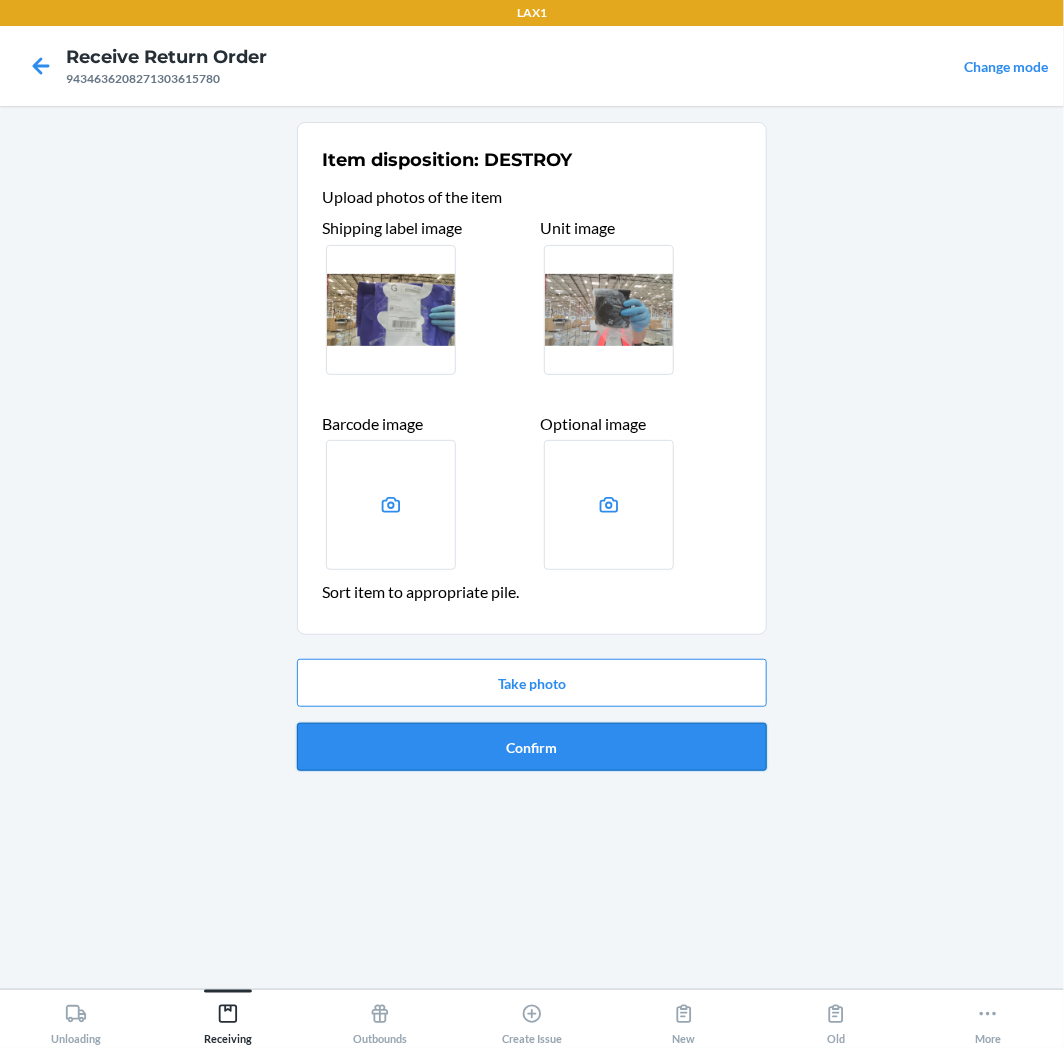 click on "Confirm" at bounding box center (532, 747) 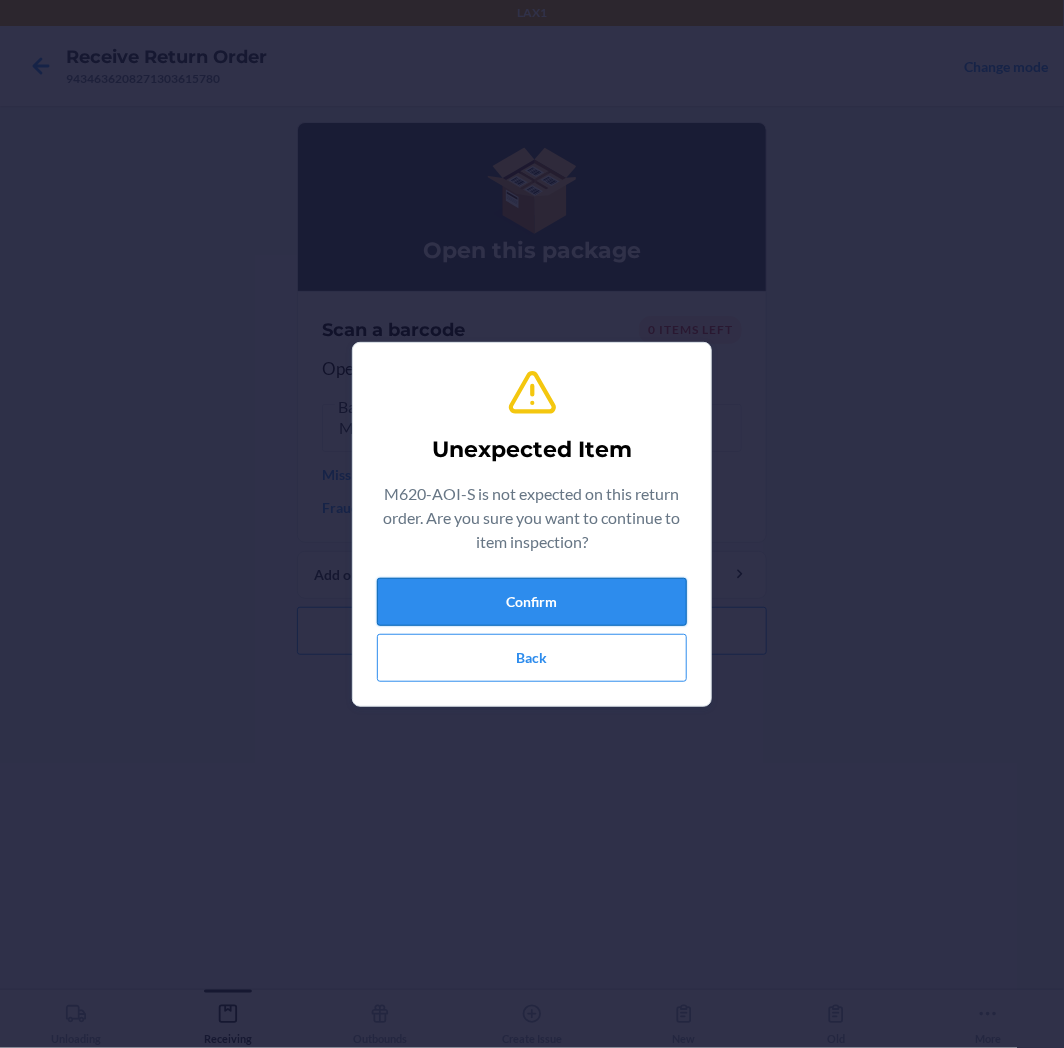 click on "Confirm" at bounding box center [532, 602] 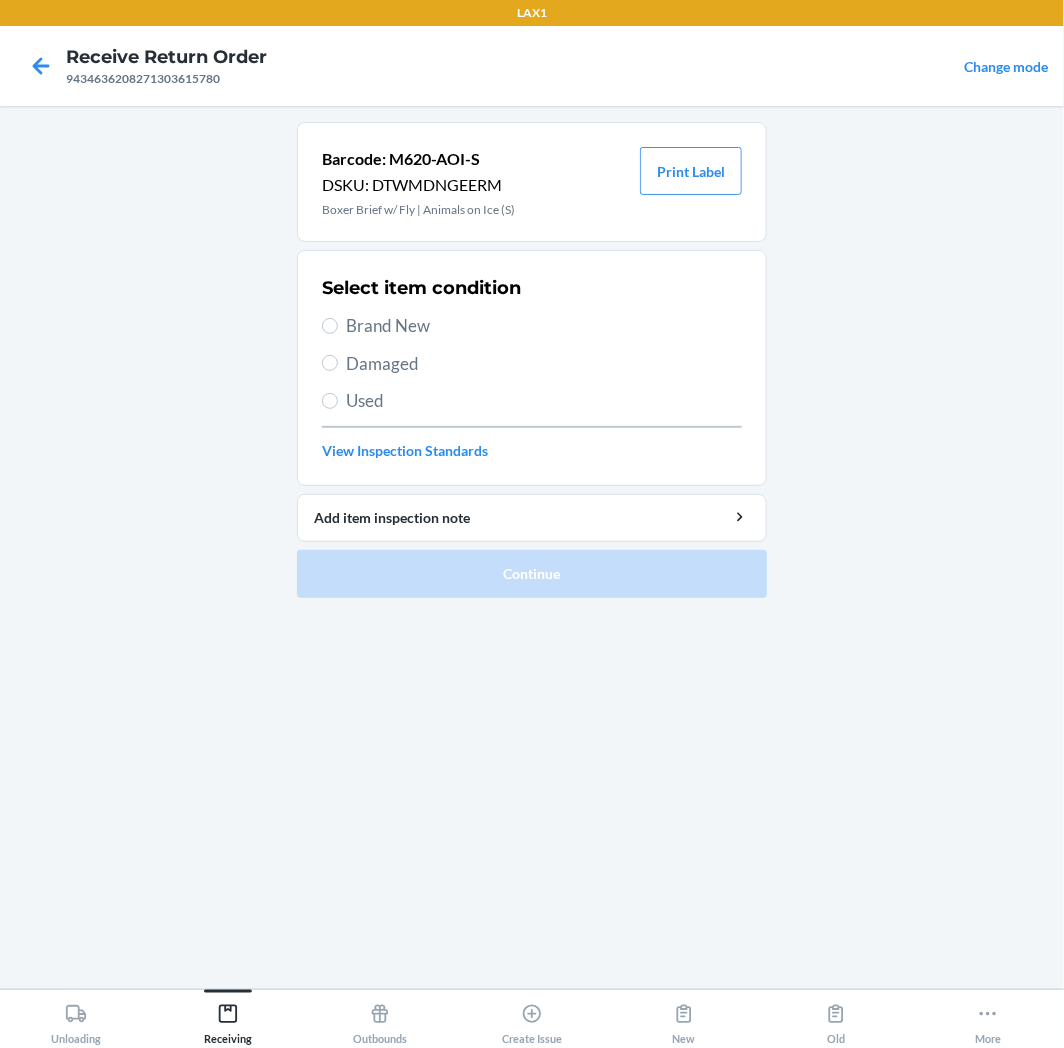 click on "Used" at bounding box center (544, 401) 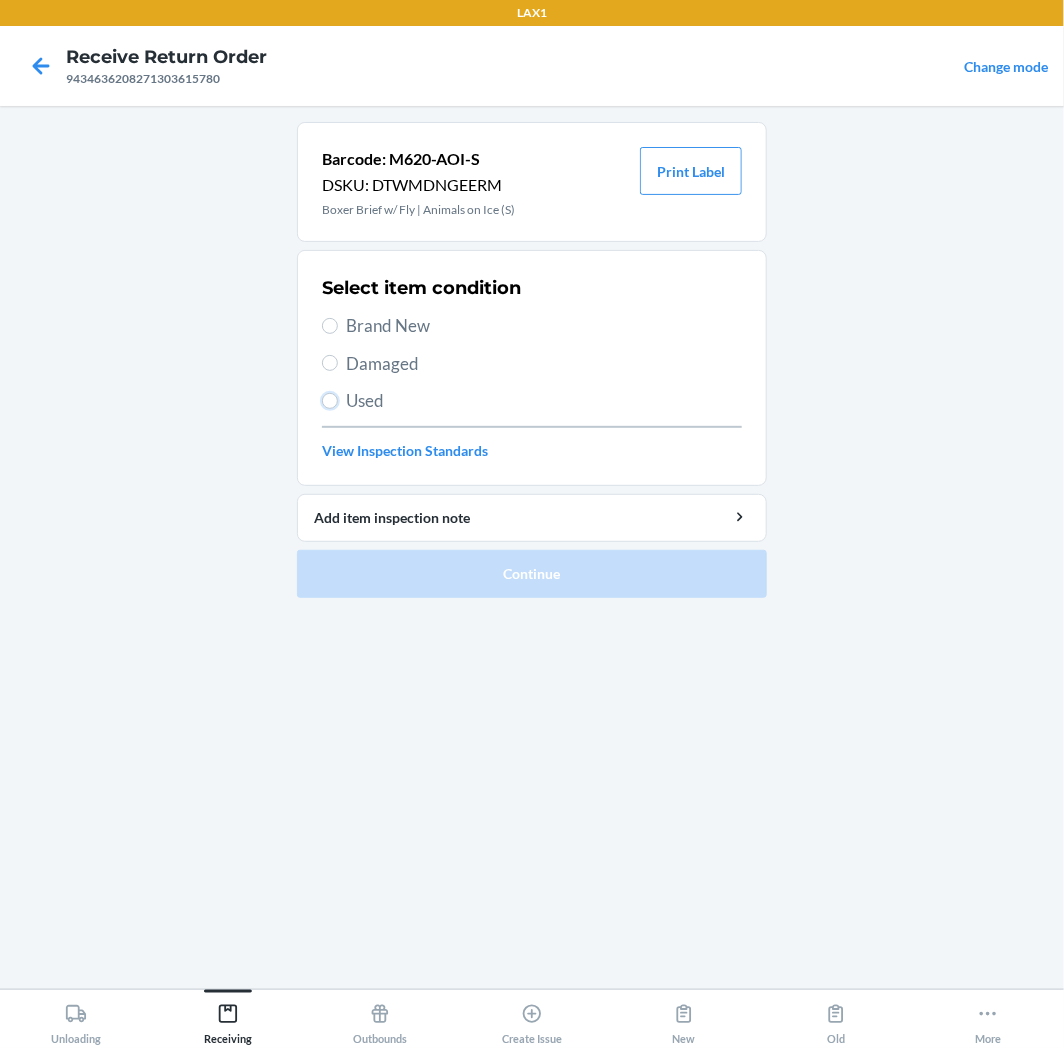 click on "Used" at bounding box center (330, 401) 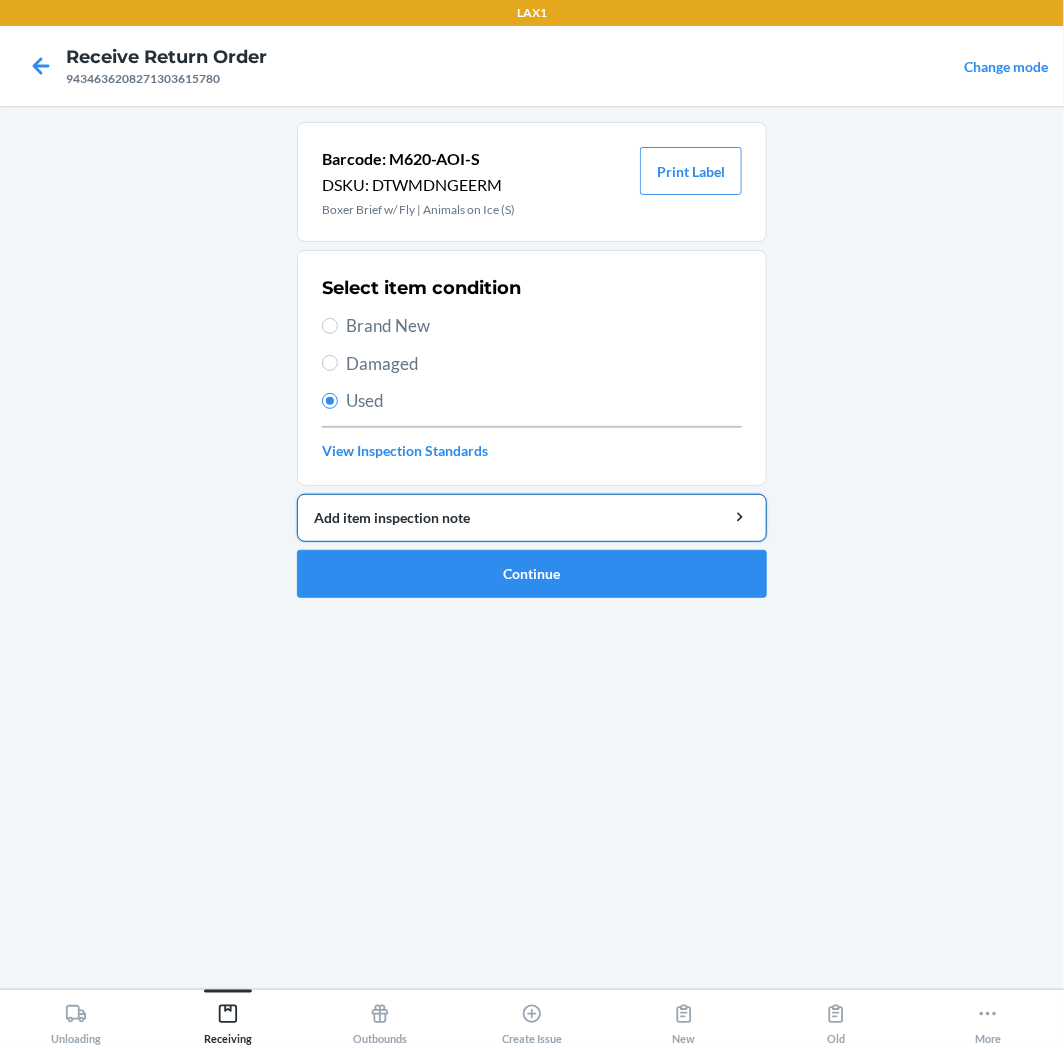 click on "Add item inspection note" at bounding box center [532, 517] 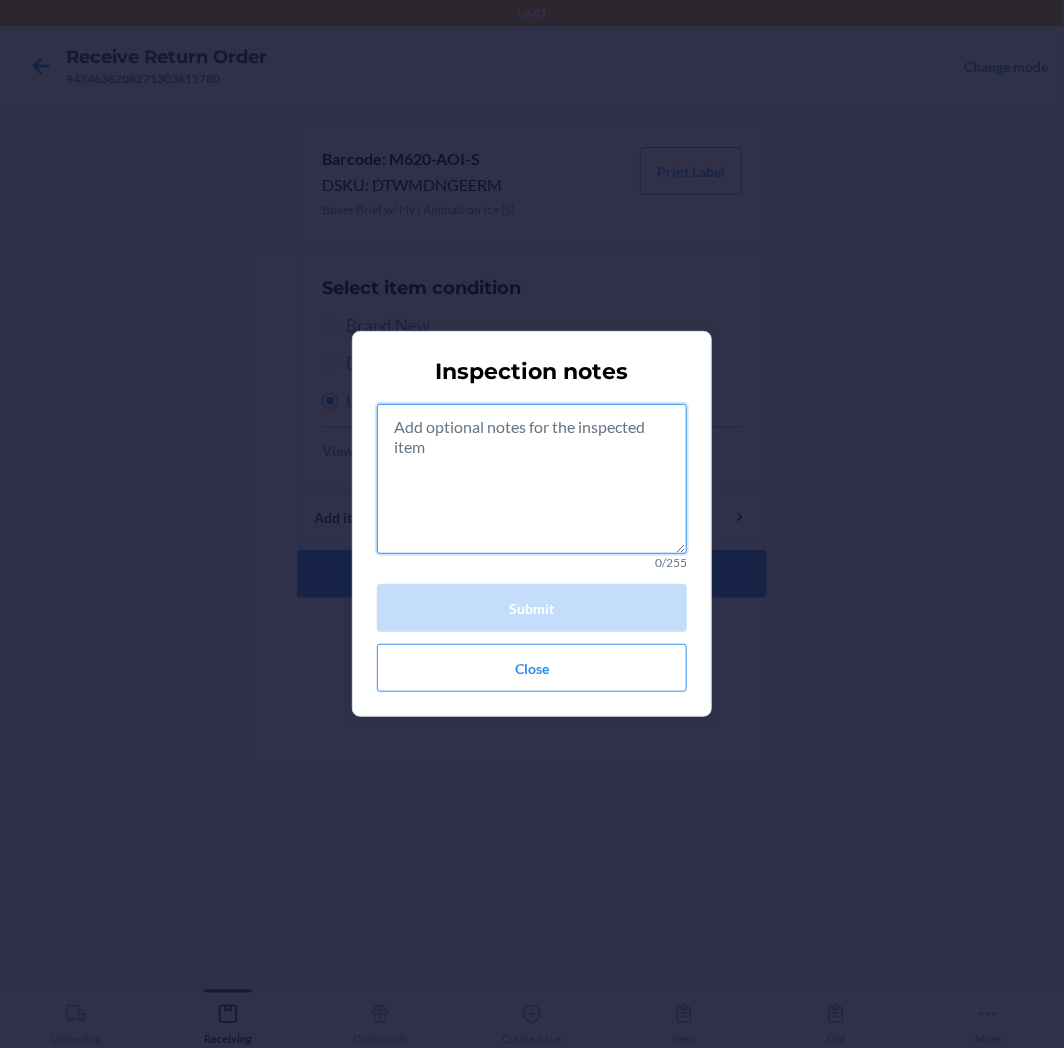 click at bounding box center (532, 479) 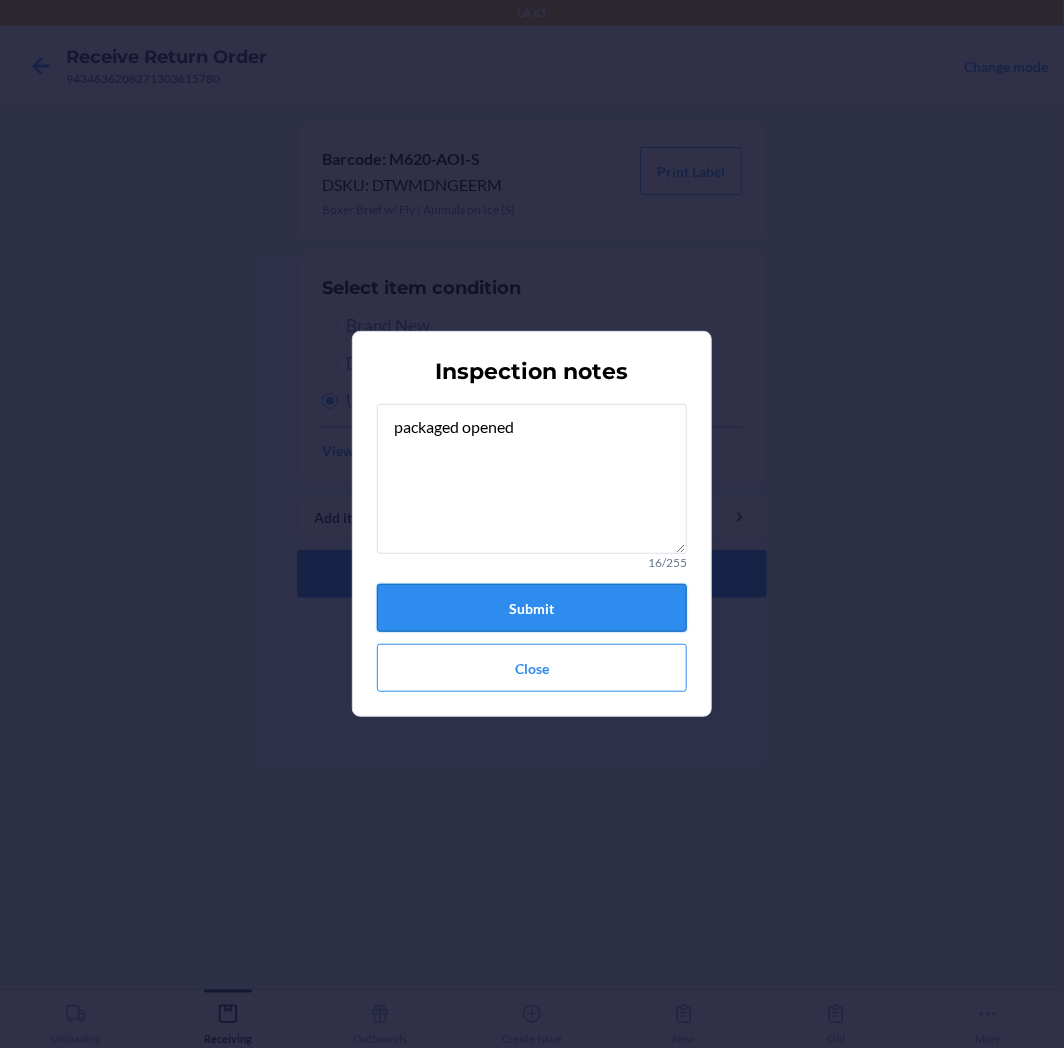 click on "Submit" at bounding box center [532, 608] 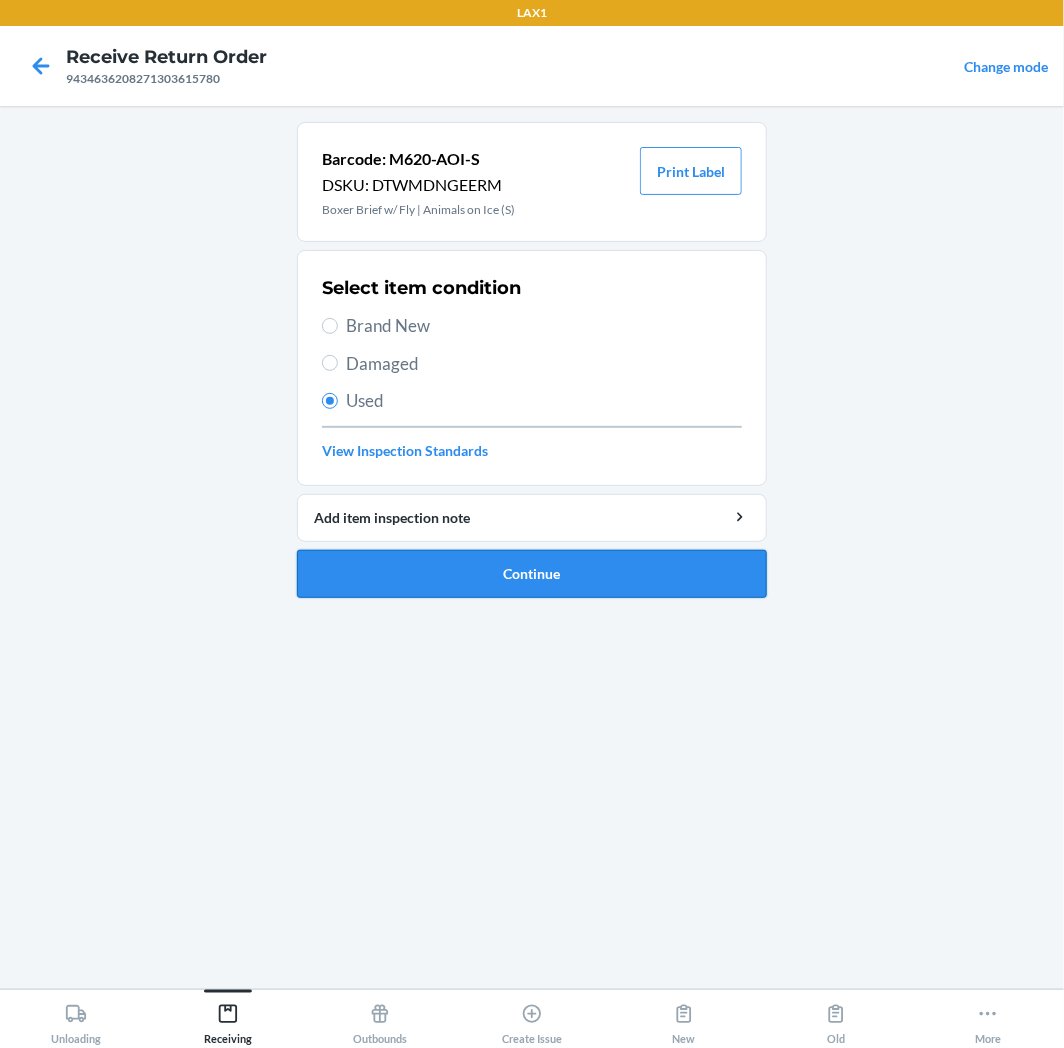 click on "Continue" at bounding box center [532, 574] 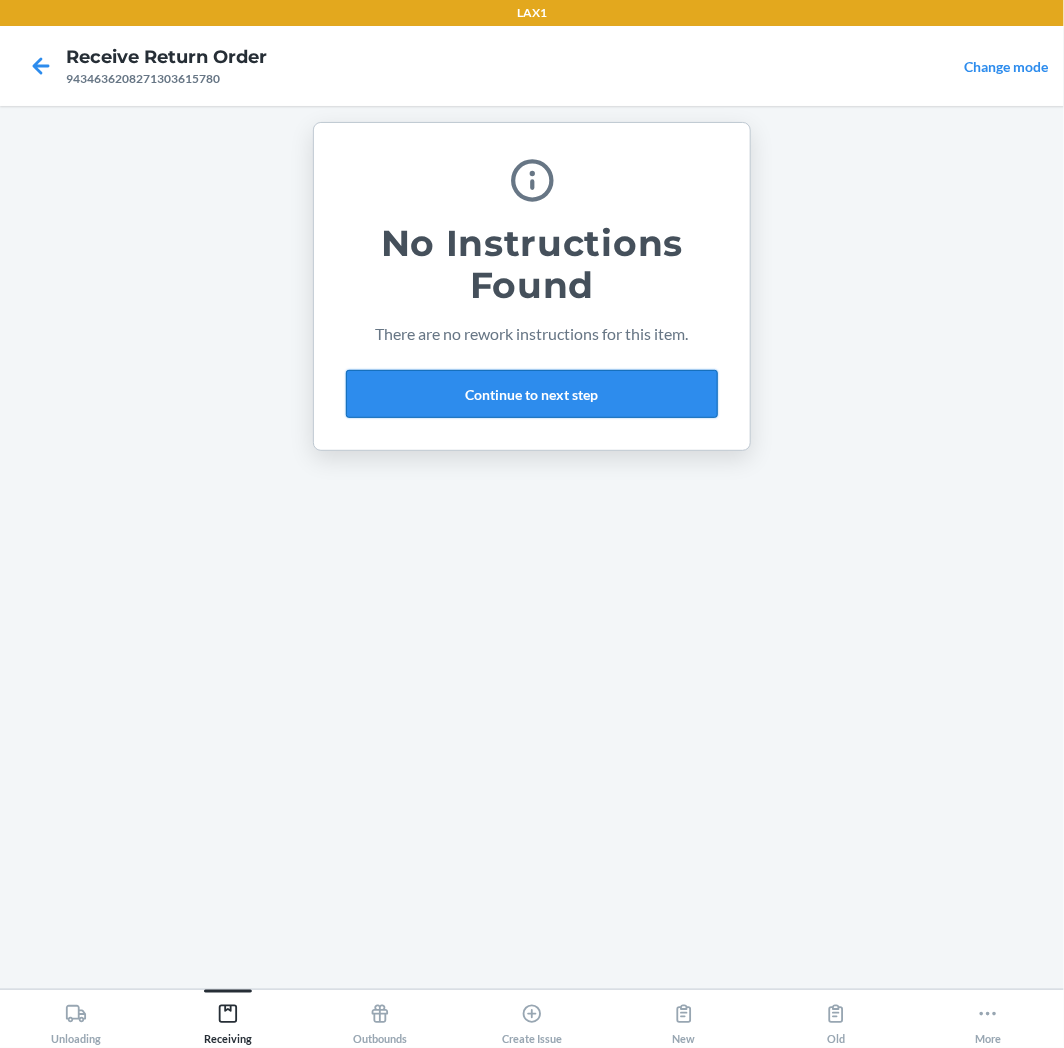 click on "Continue to next step" at bounding box center [532, 394] 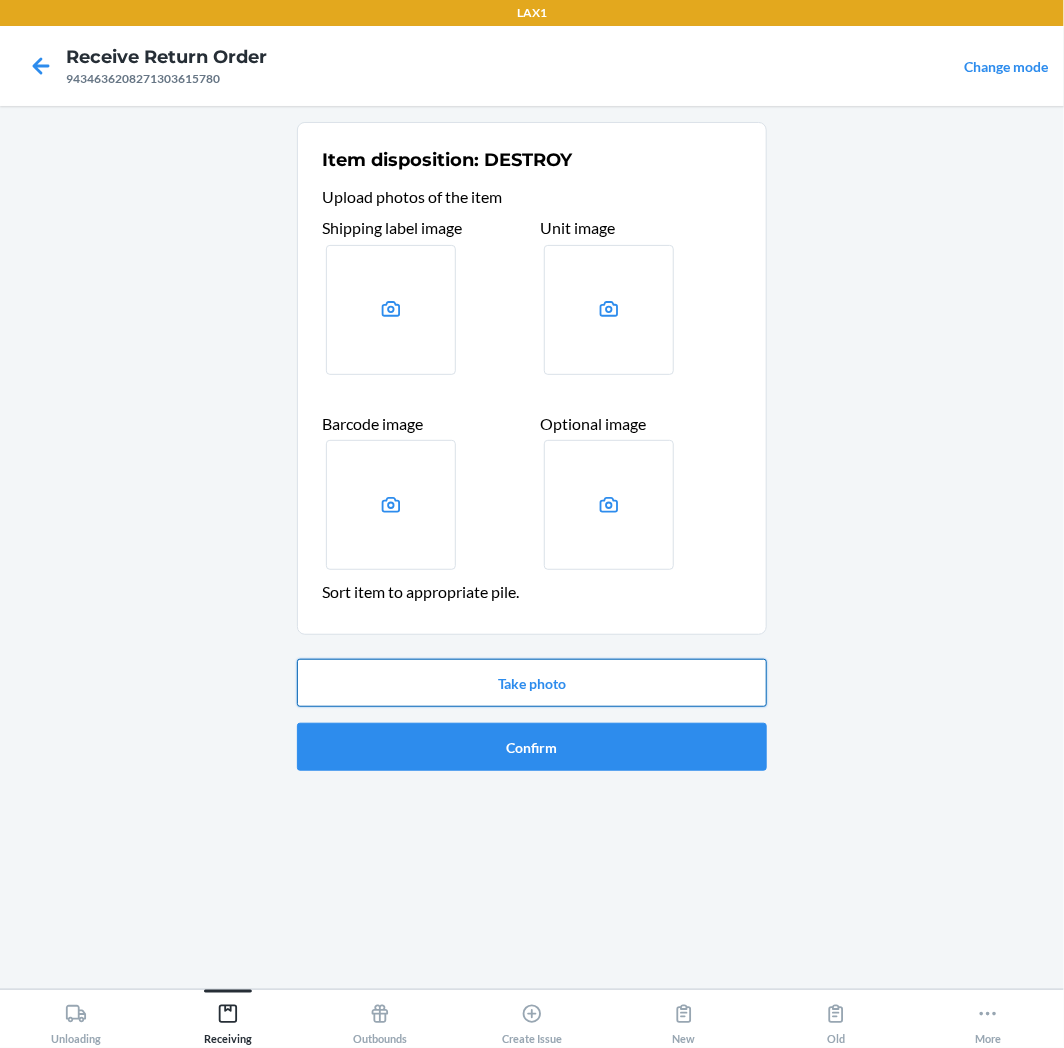 click on "Take photo" at bounding box center [532, 683] 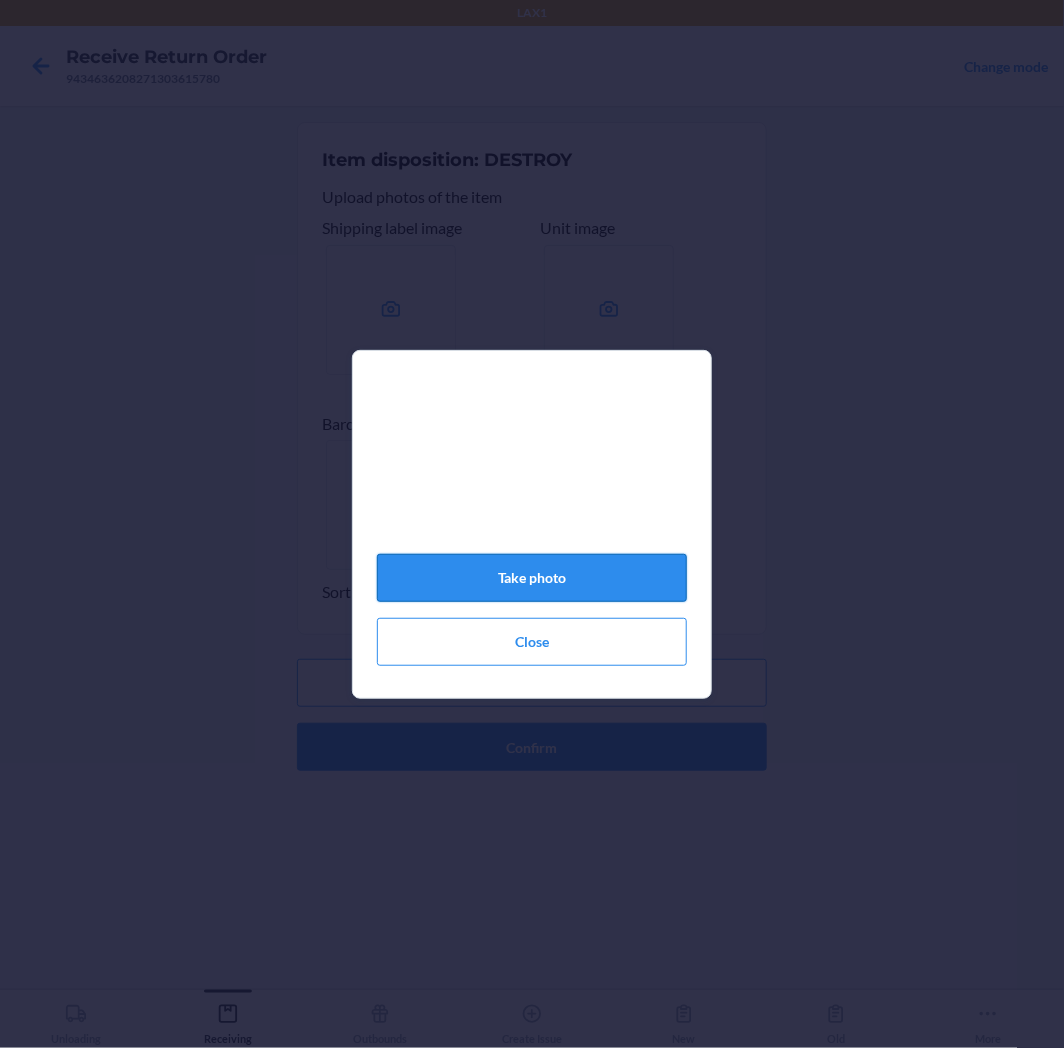 click on "Take photo" 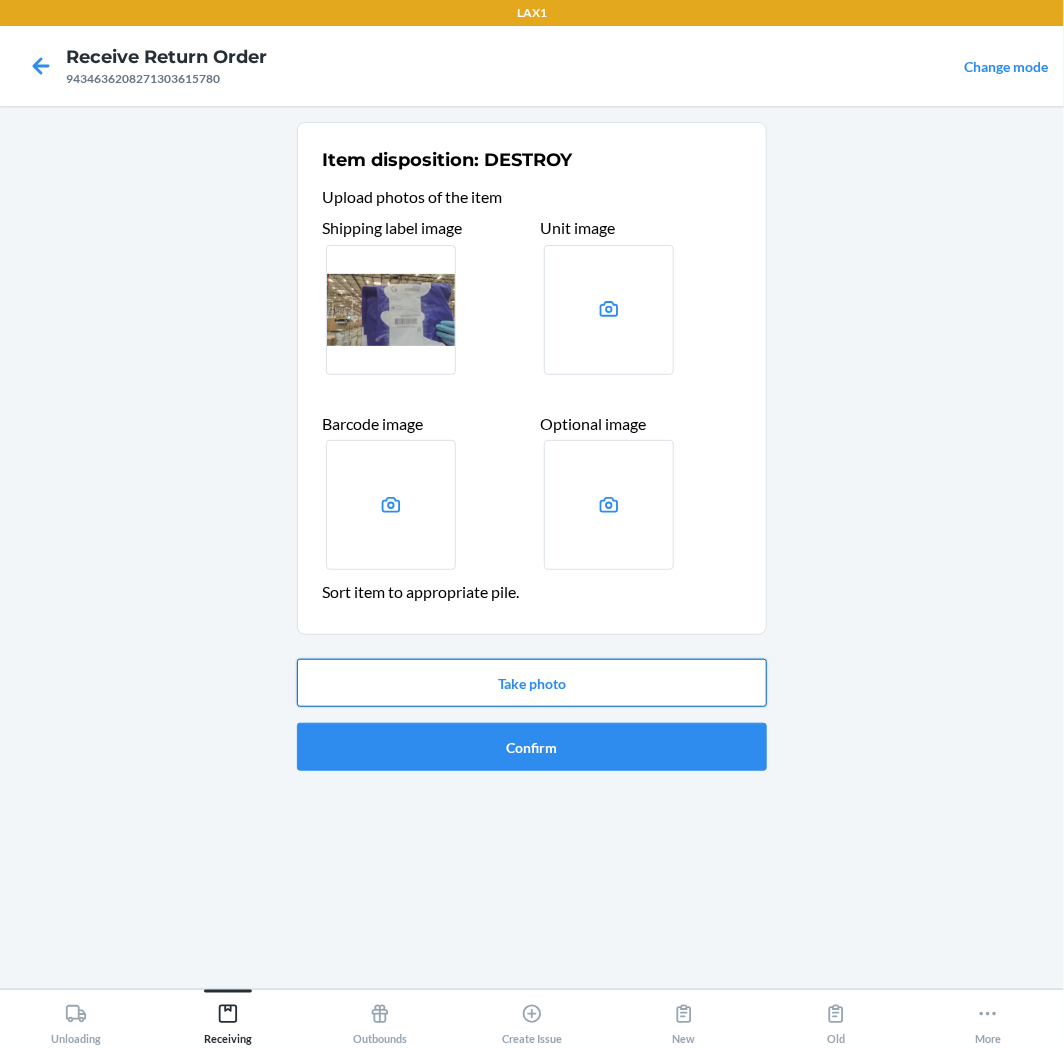 click on "Take photo" at bounding box center [532, 683] 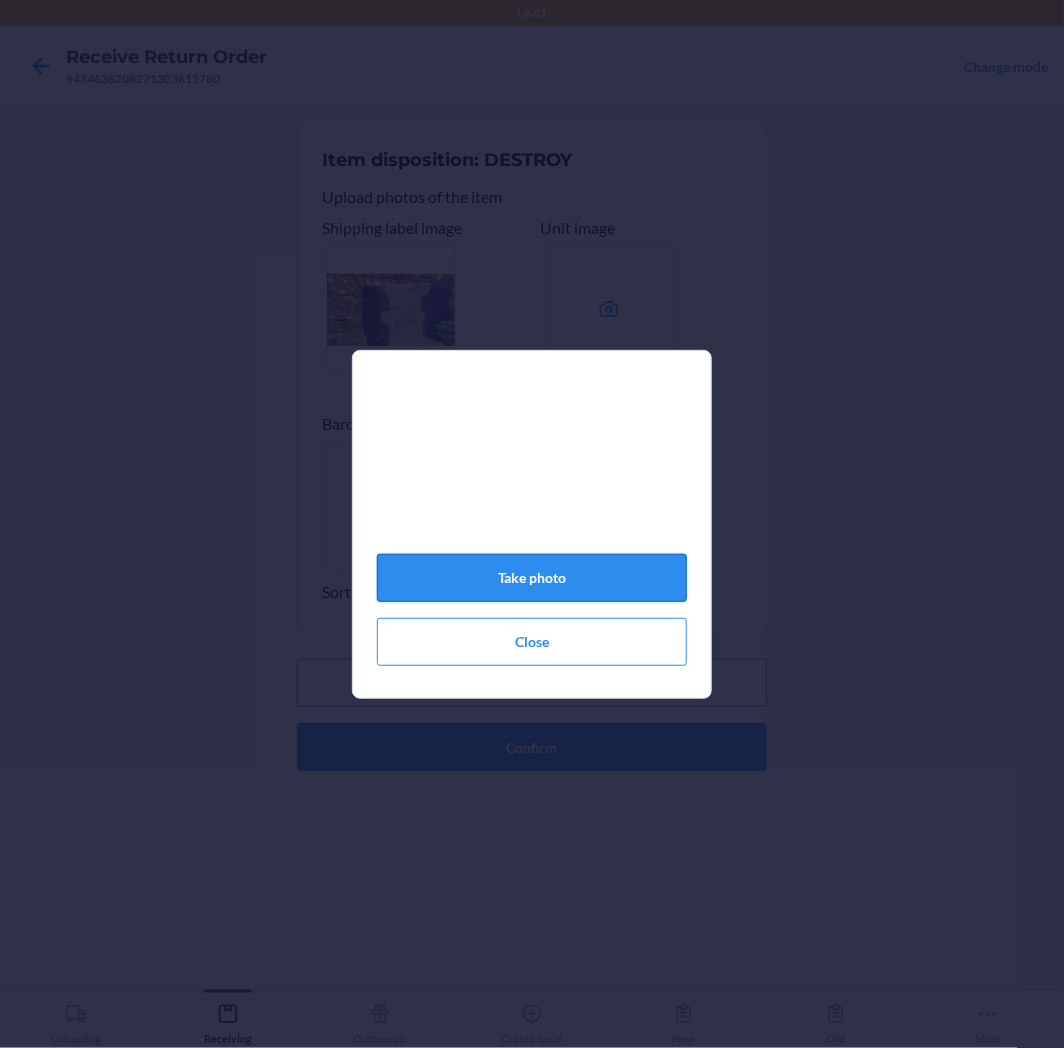 click on "Take photo" 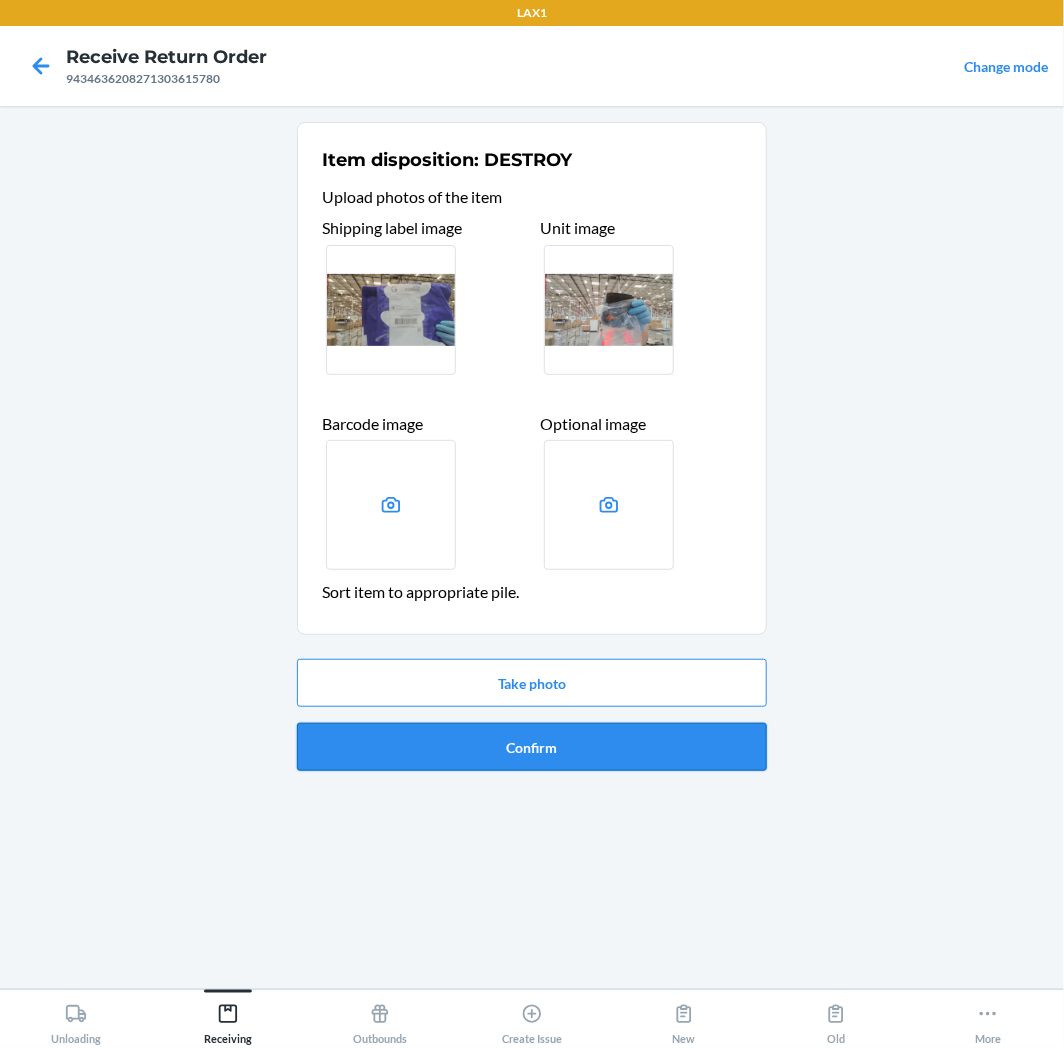 click on "Confirm" at bounding box center (532, 747) 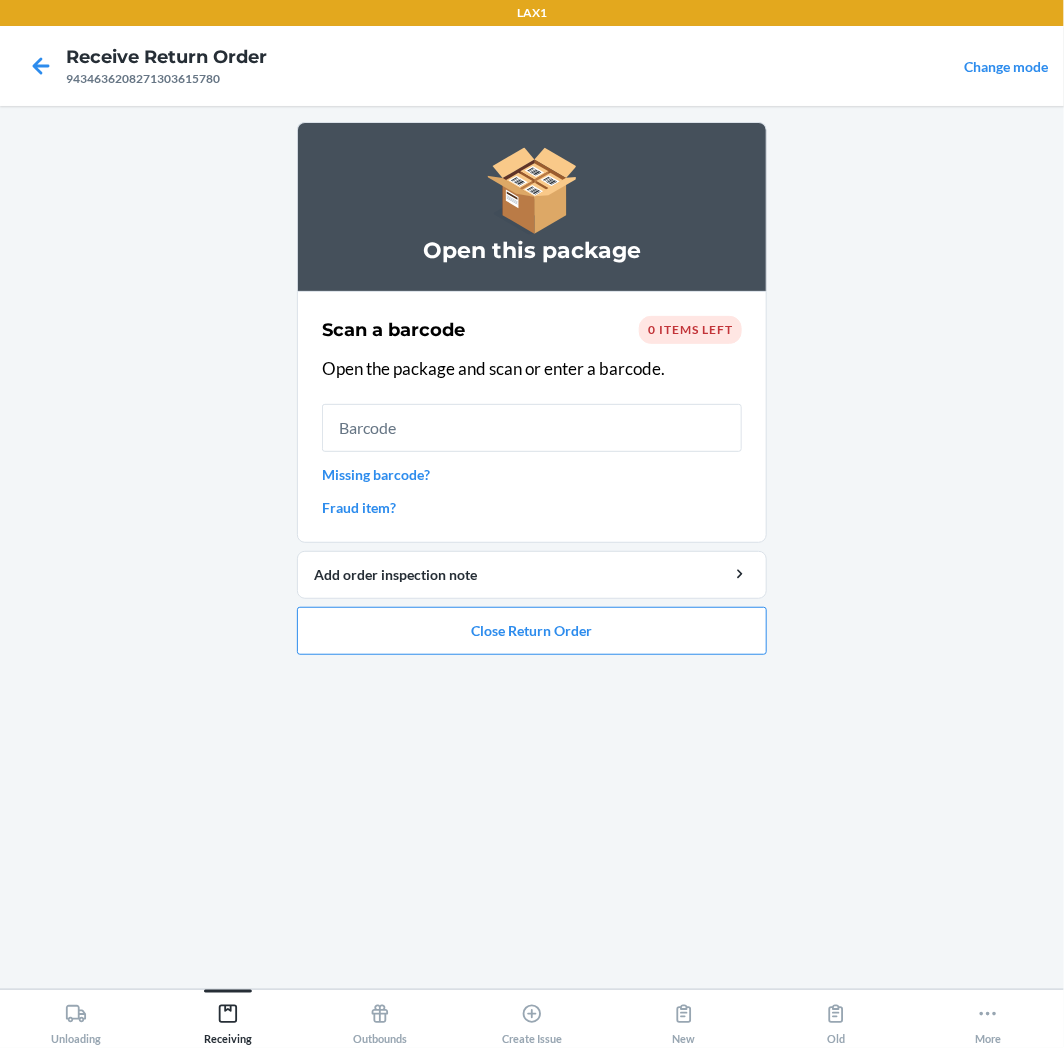 click on "Missing barcode?" at bounding box center (532, 474) 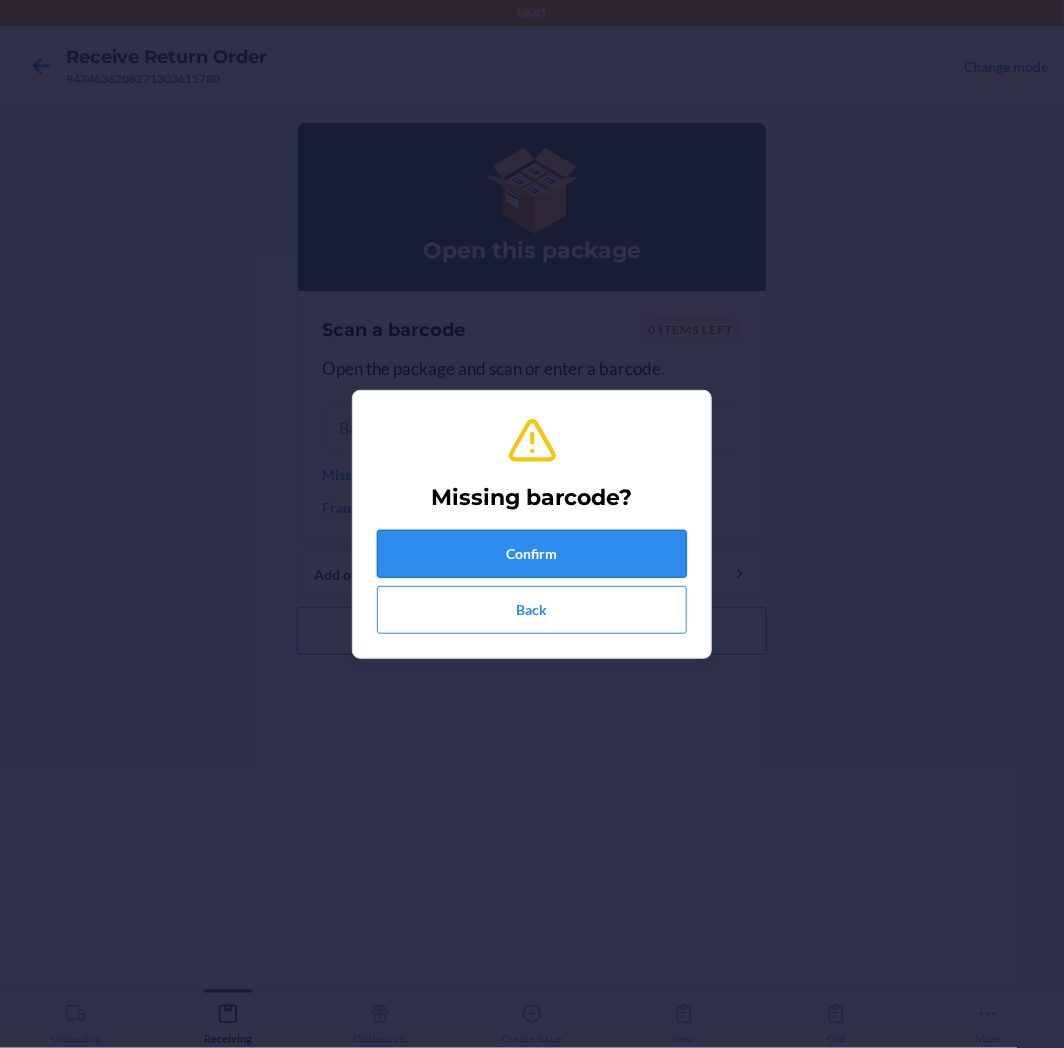 click on "Confirm" at bounding box center [532, 554] 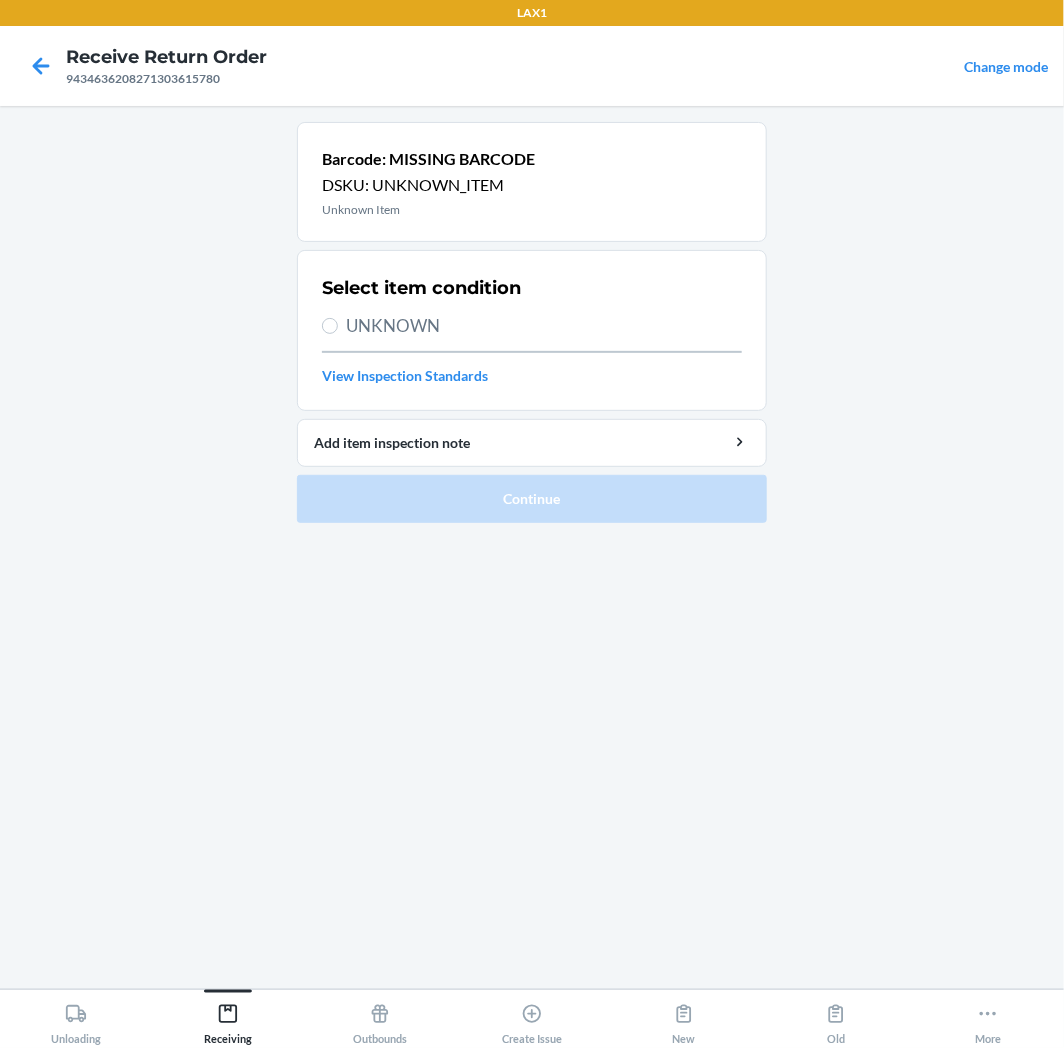 click on "UNKNOWN" at bounding box center [544, 326] 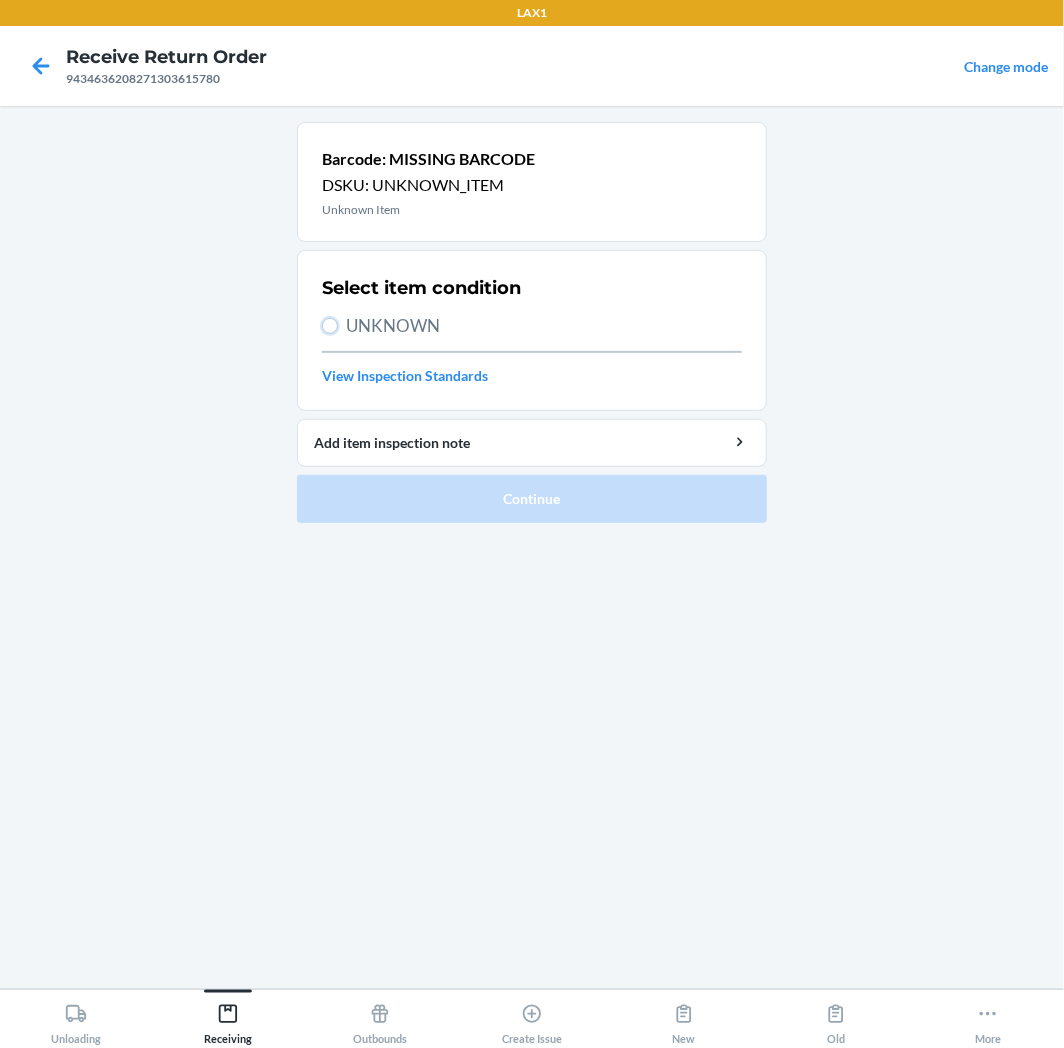 click on "UNKNOWN" at bounding box center (330, 326) 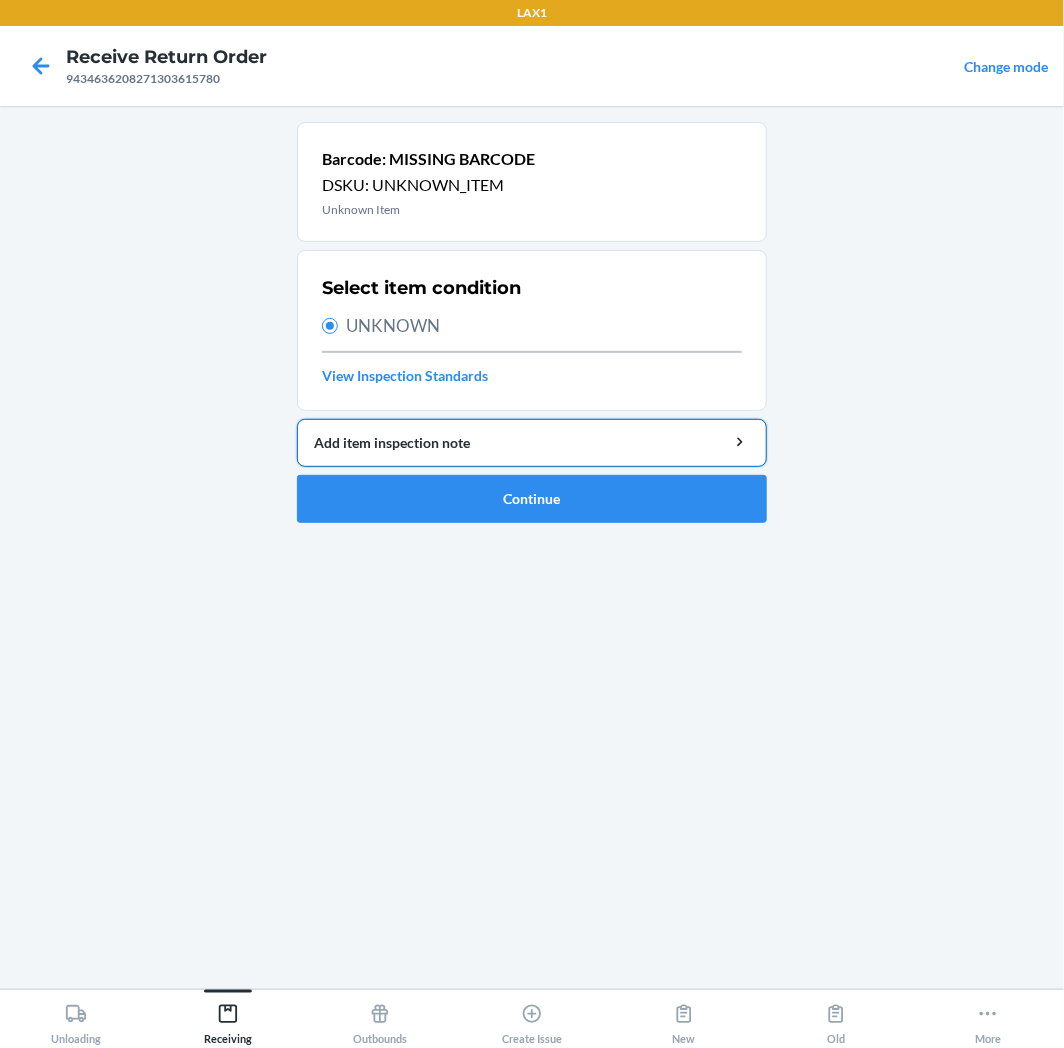 click on "Add item inspection note" at bounding box center [532, 442] 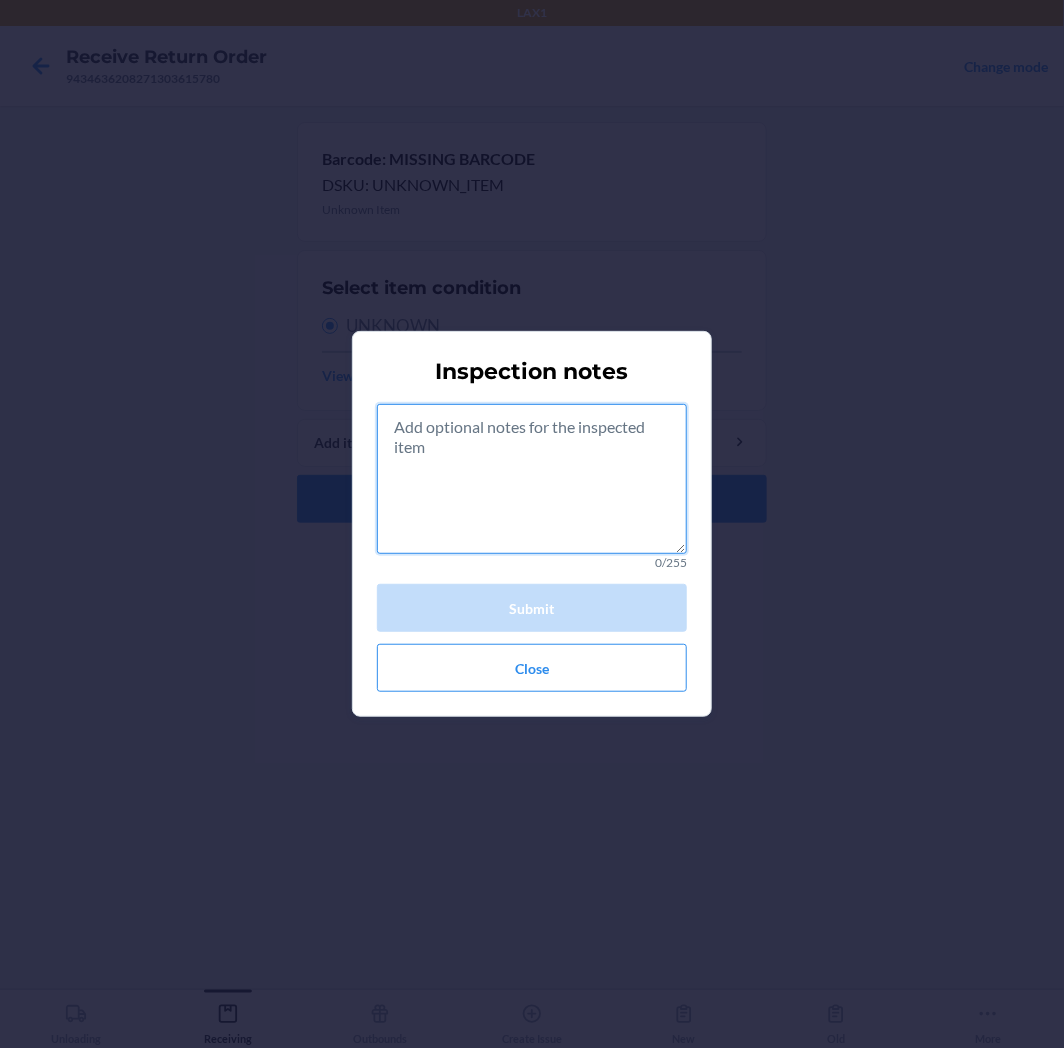 click at bounding box center [532, 479] 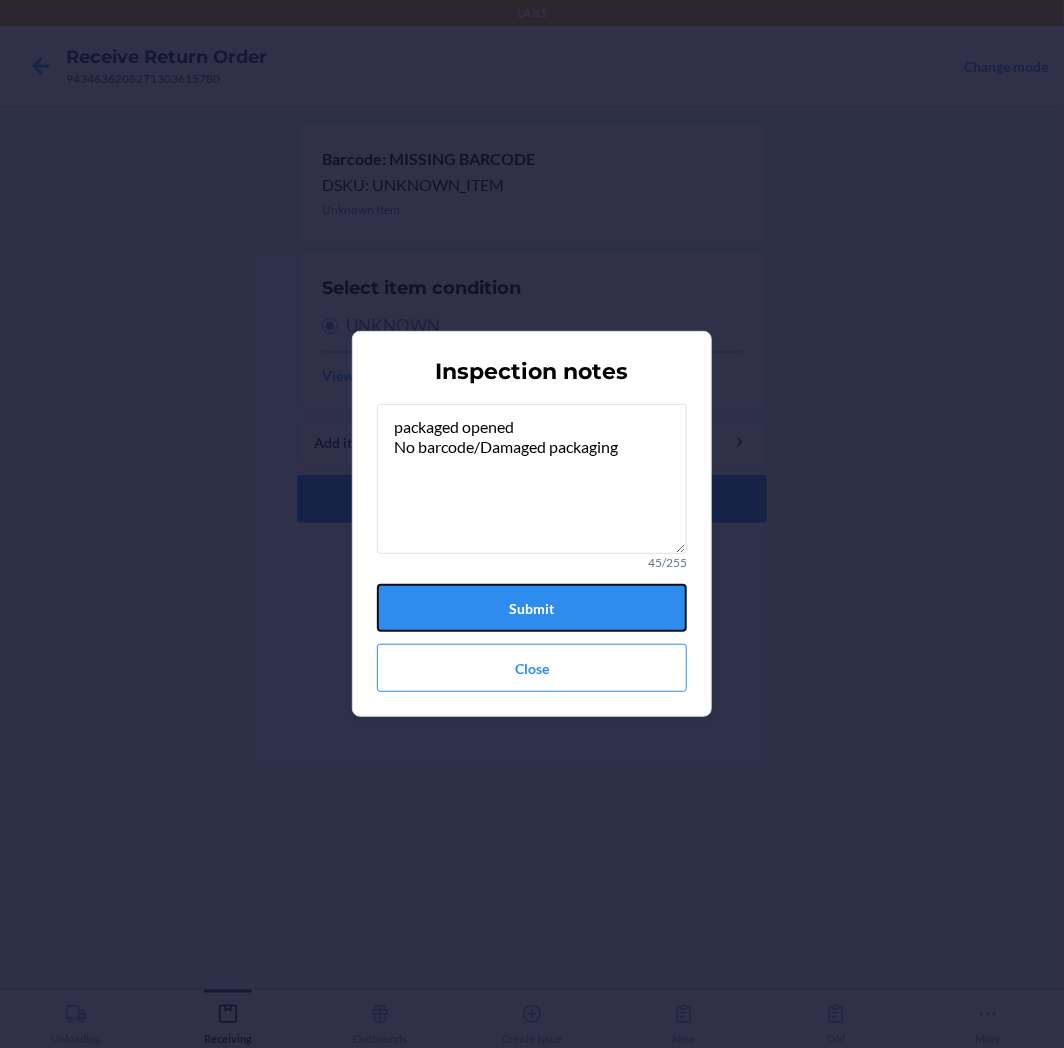 drag, startPoint x: 537, startPoint y: 610, endPoint x: 534, endPoint y: 594, distance: 16.27882 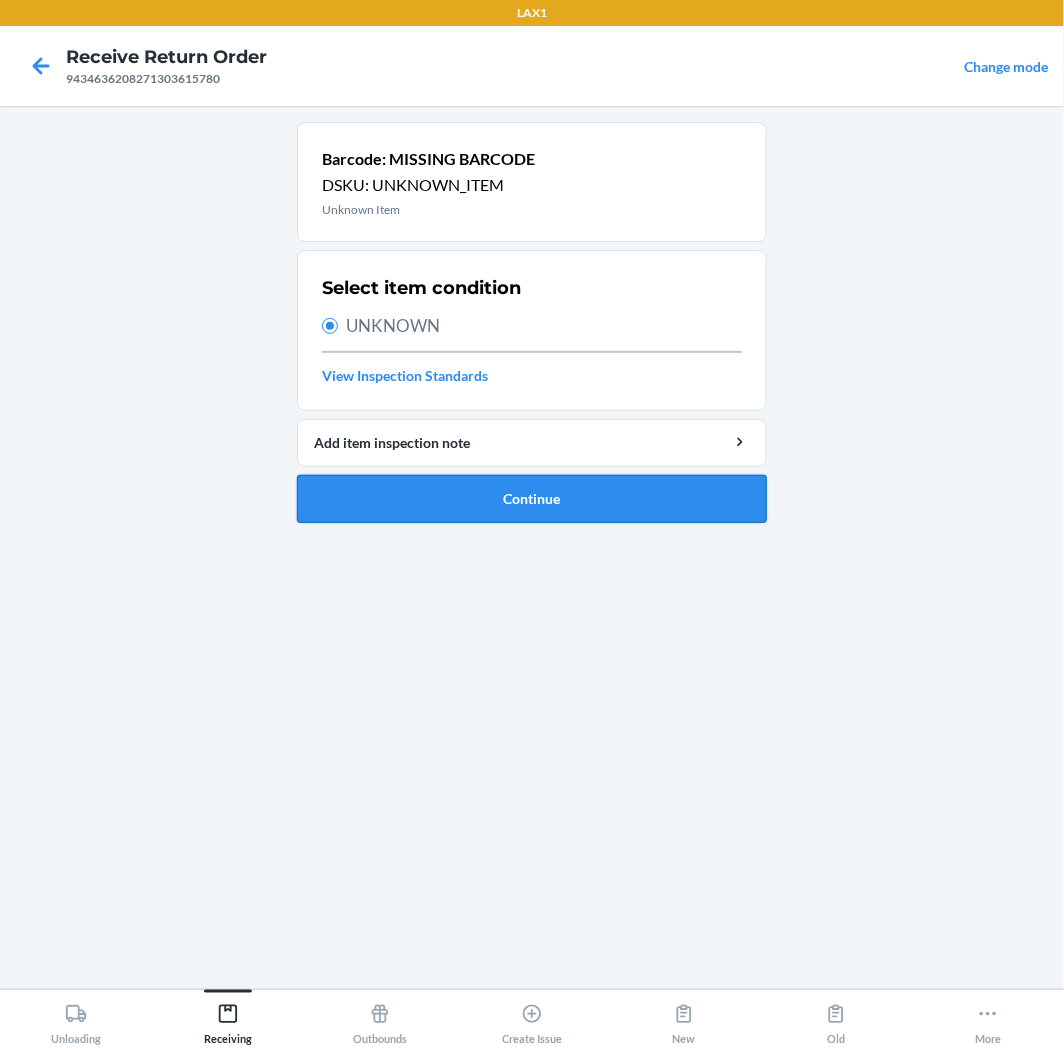 click on "Continue" at bounding box center (532, 499) 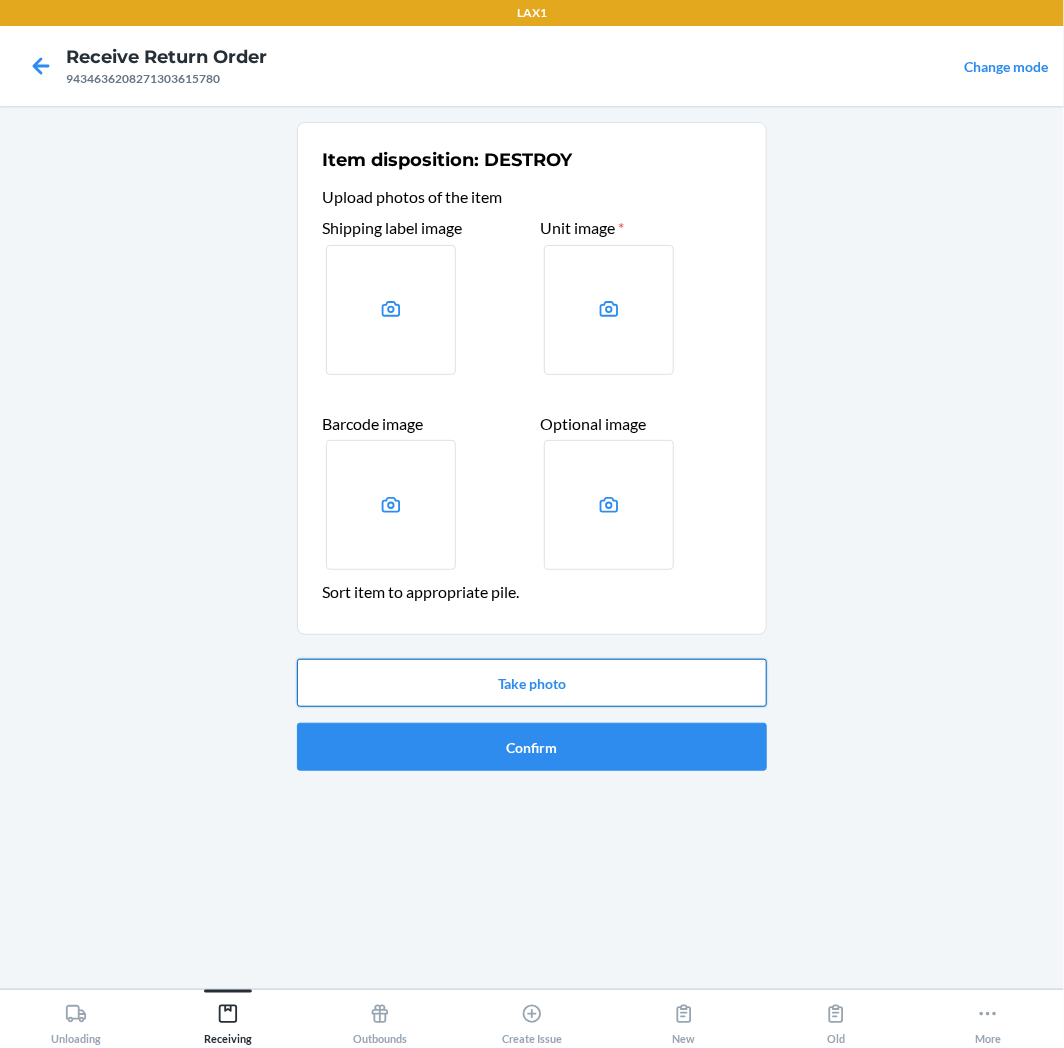 click on "Take photo" at bounding box center (532, 683) 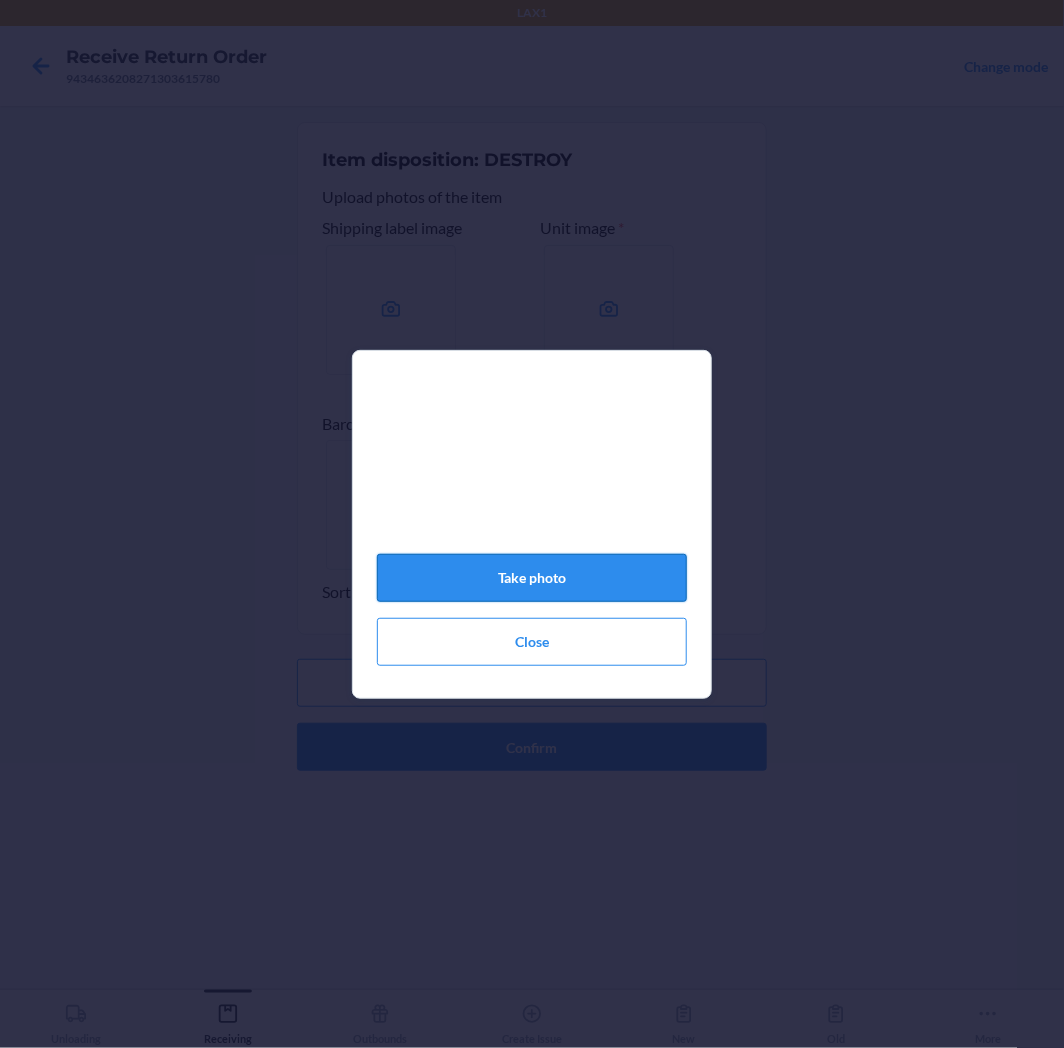 click on "Take photo" 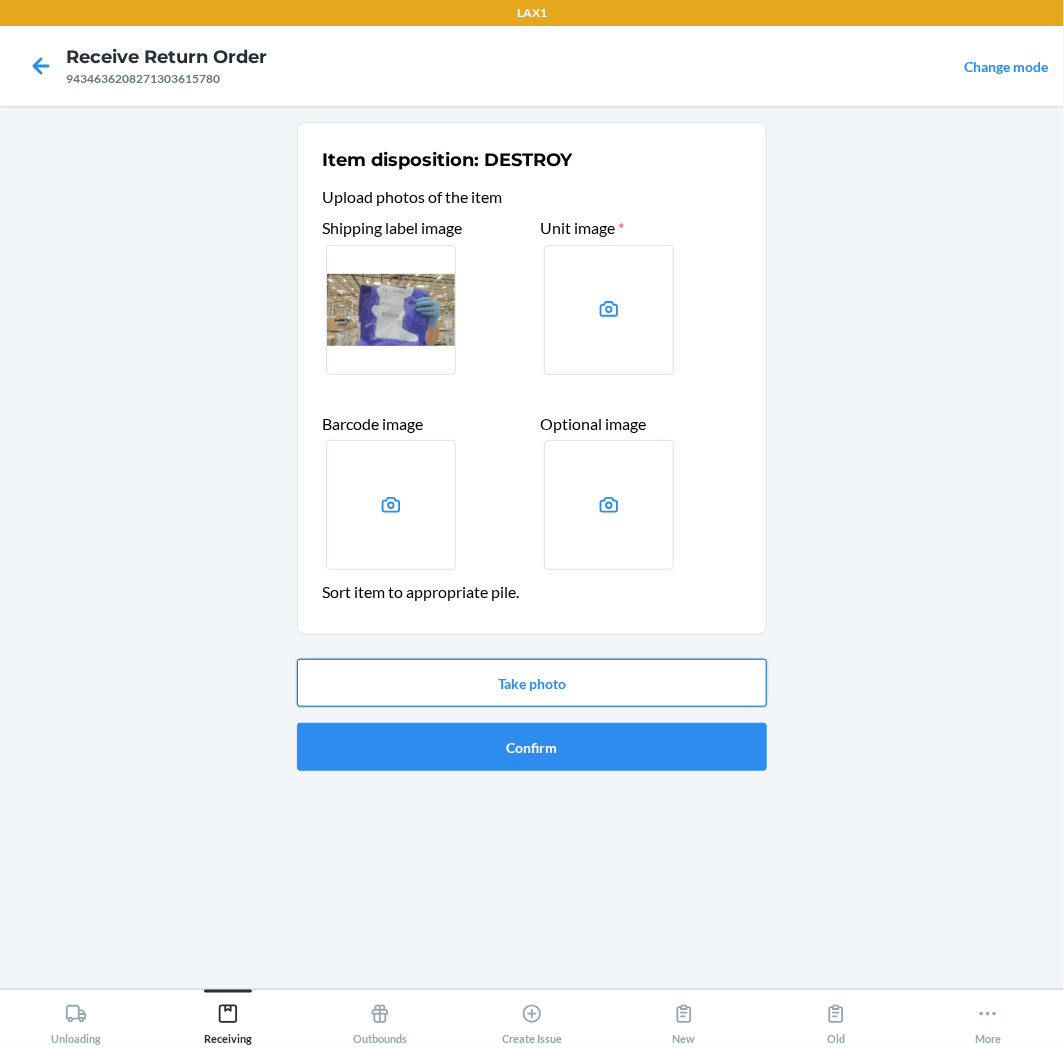 click on "Take photo" at bounding box center [532, 683] 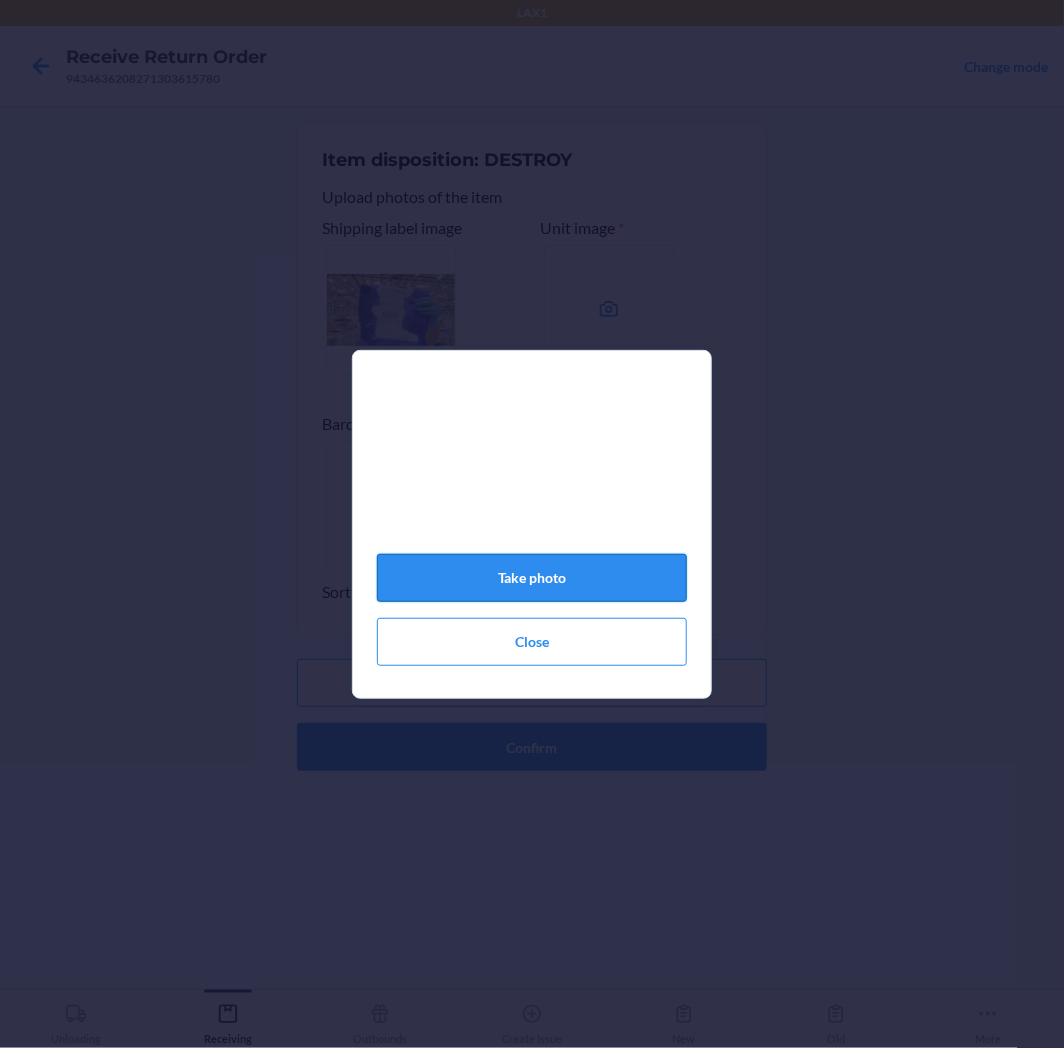 click on "Take photo" 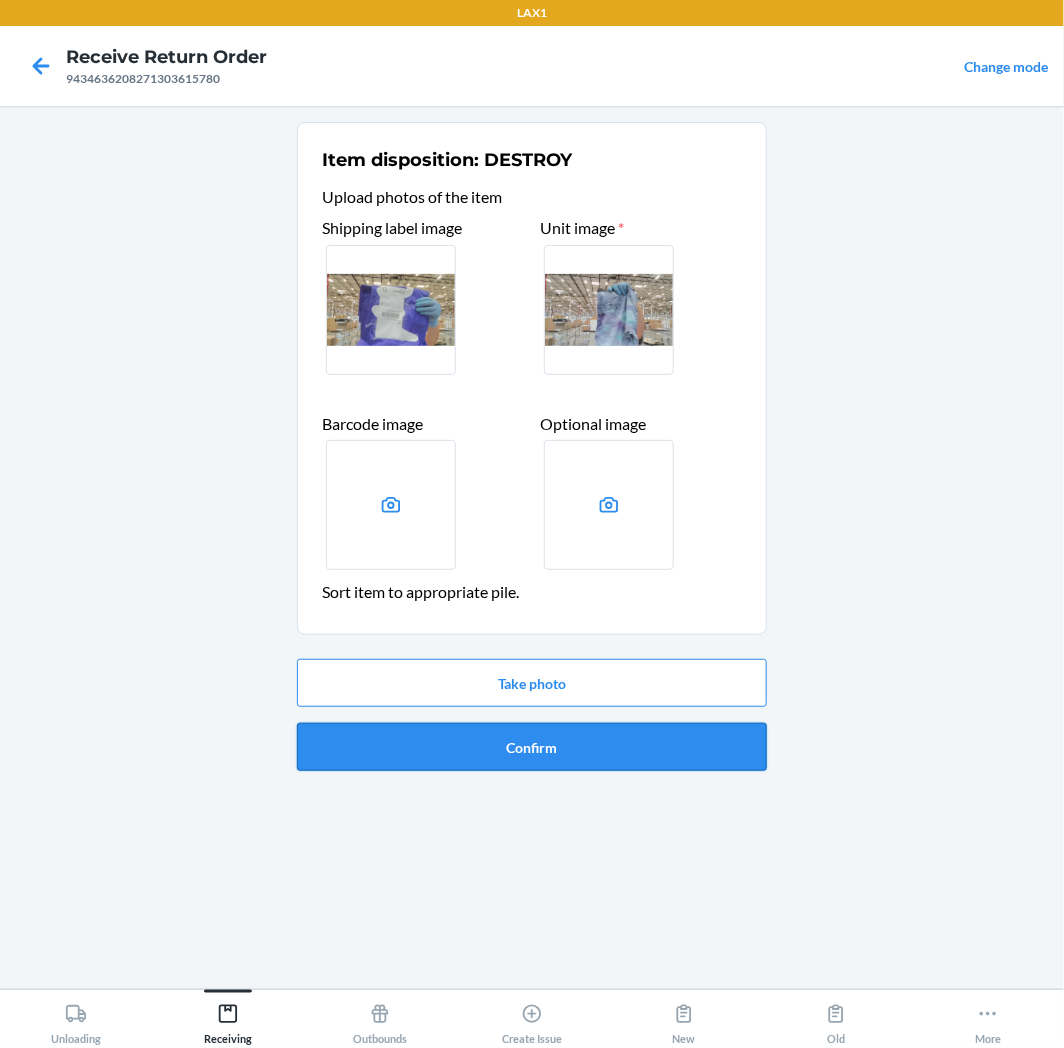 click on "Confirm" at bounding box center [532, 747] 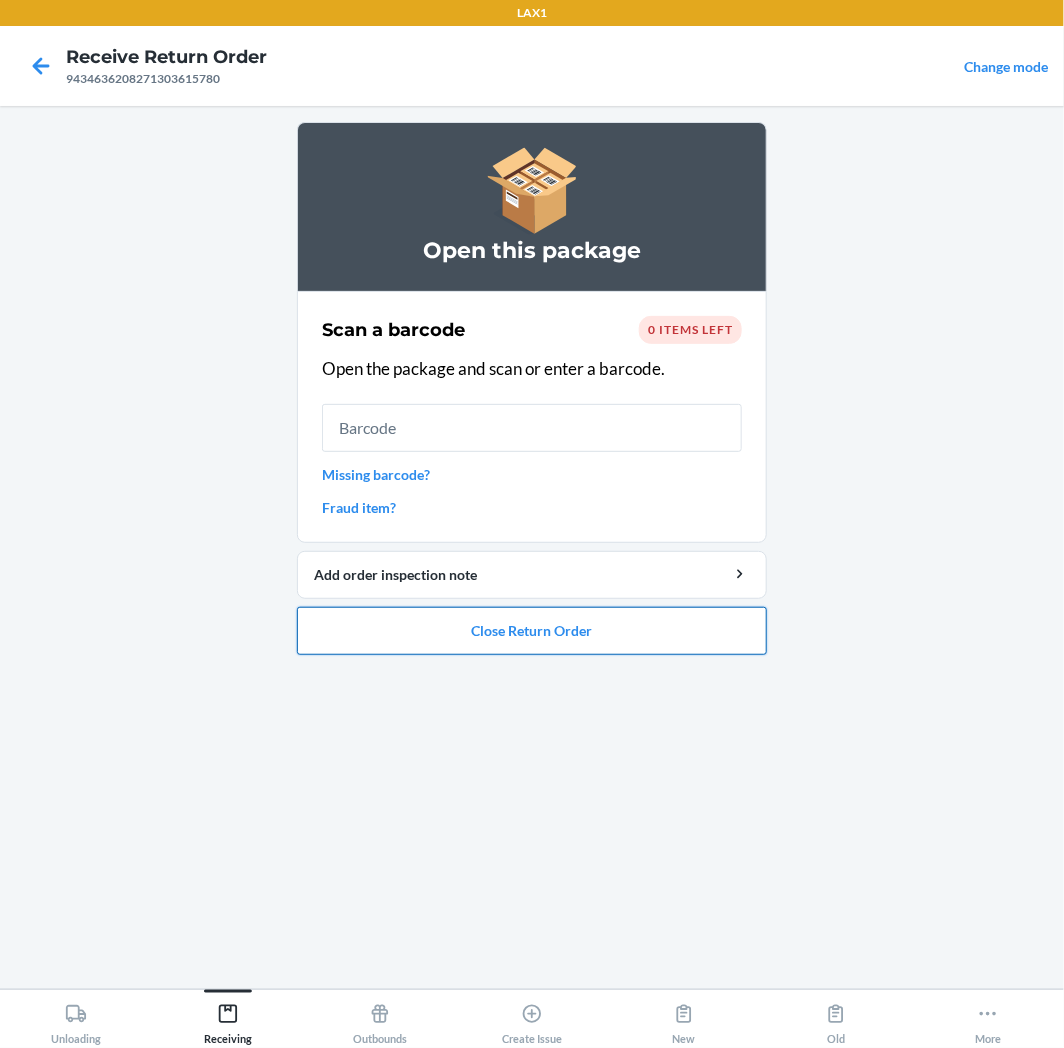click on "Close Return Order" at bounding box center [532, 631] 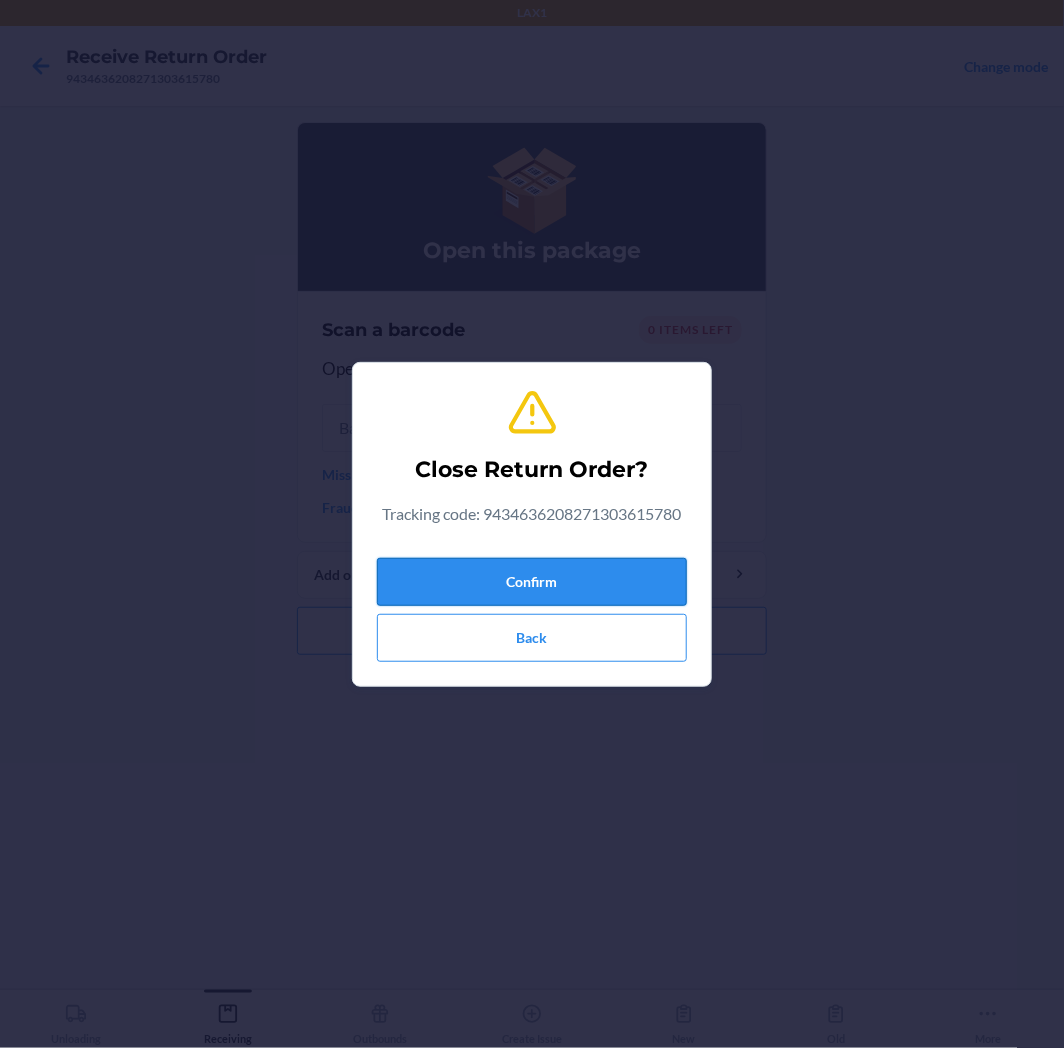 click on "Confirm" at bounding box center (532, 582) 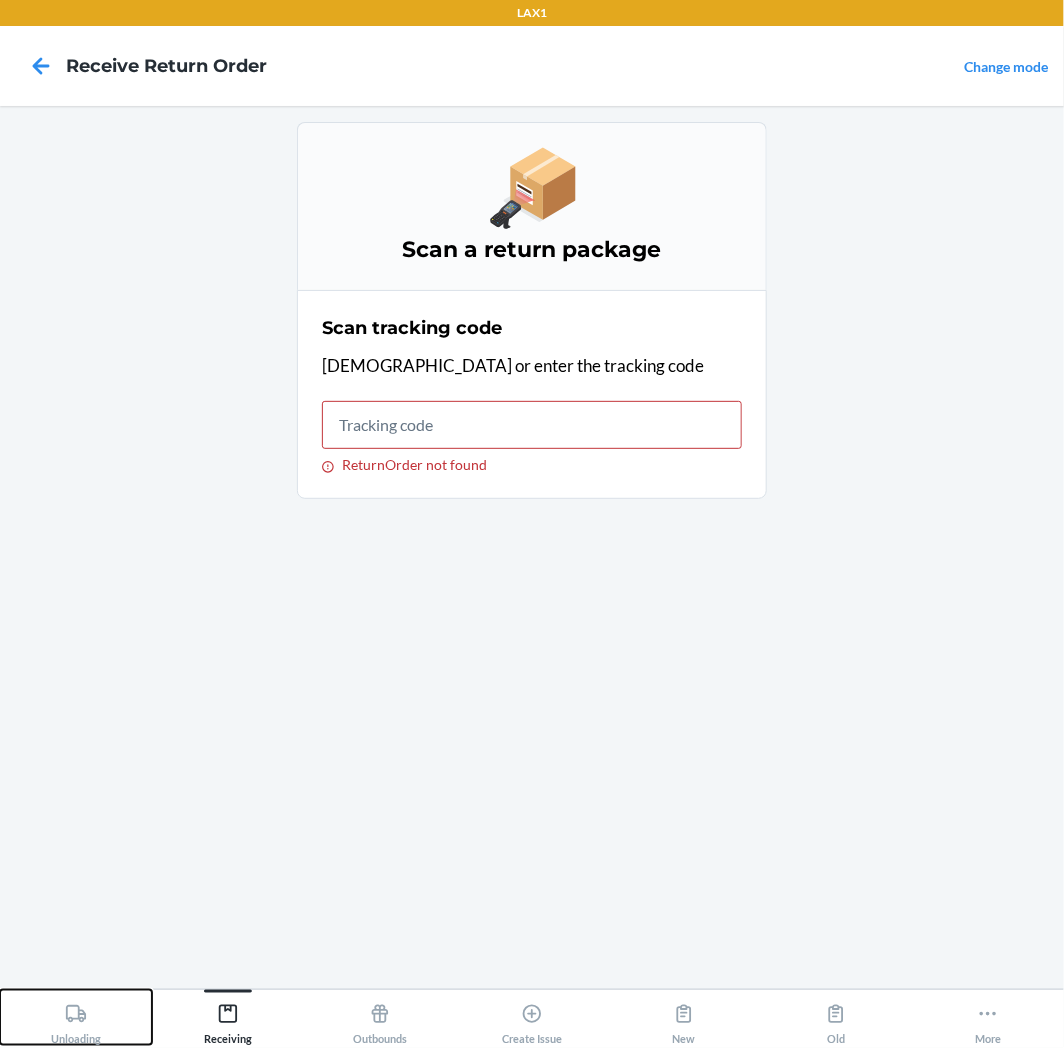 drag, startPoint x: 95, startPoint y: 1020, endPoint x: 67, endPoint y: 867, distance: 155.54099 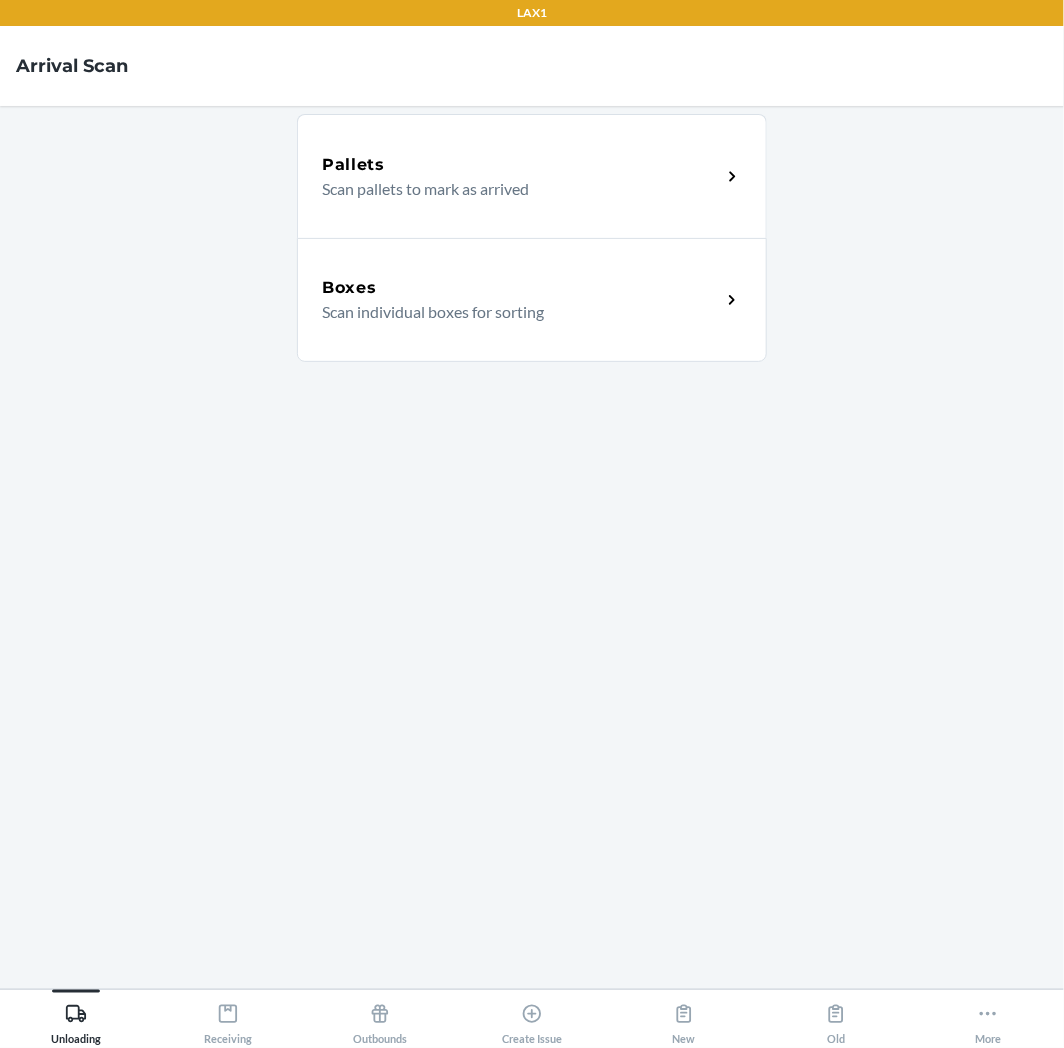 click on "Boxes Scan individual boxes for sorting" at bounding box center [532, 300] 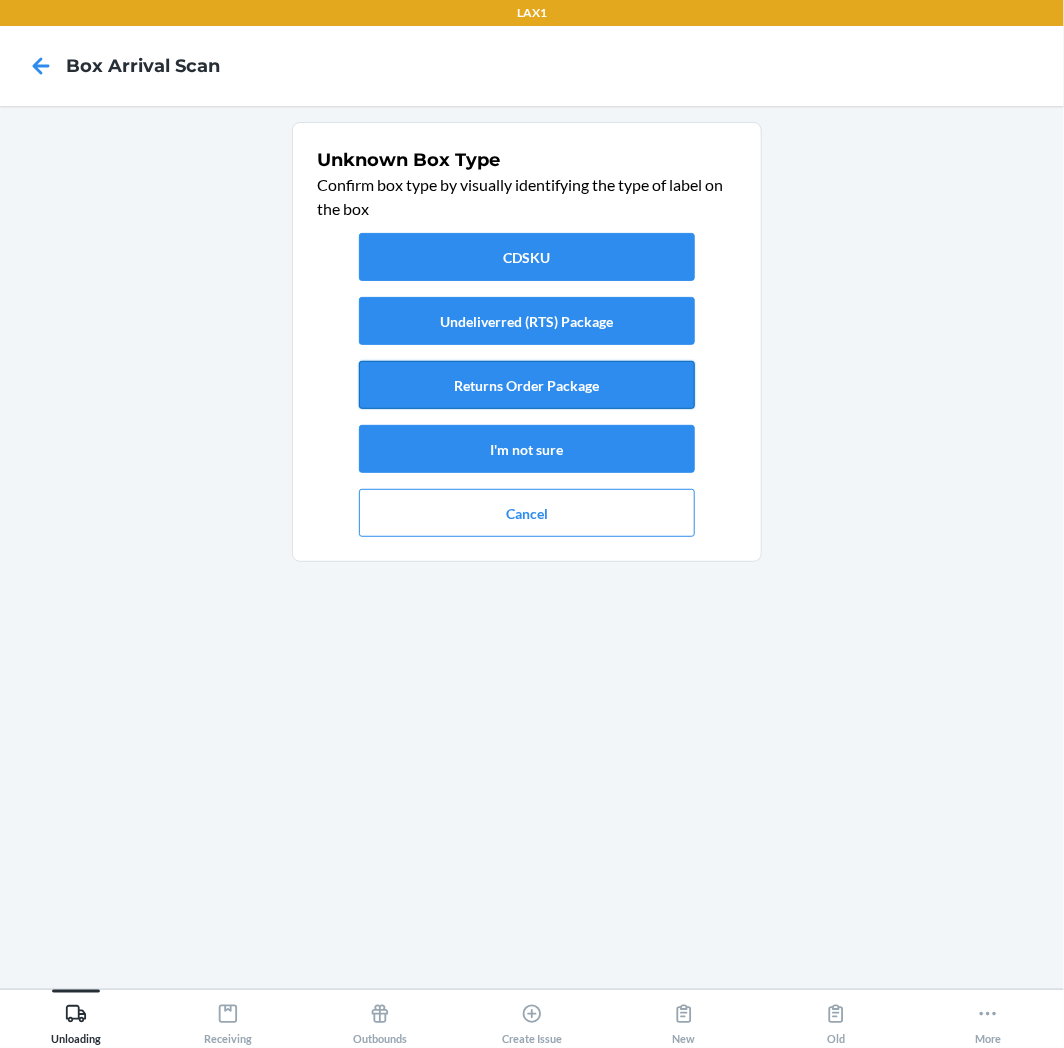 click on "Returns Order Package" at bounding box center (527, 385) 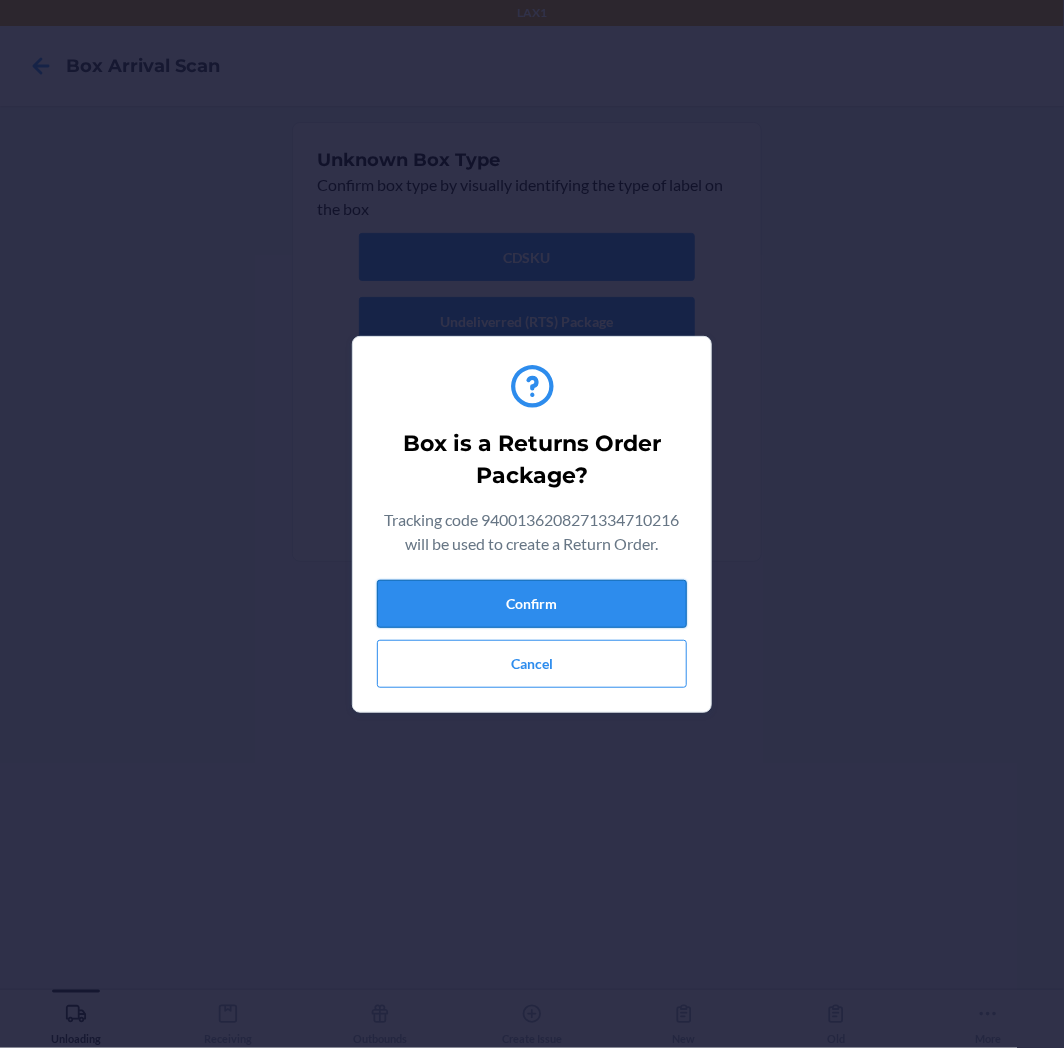 drag, startPoint x: 633, startPoint y: 592, endPoint x: 645, endPoint y: 578, distance: 18.439089 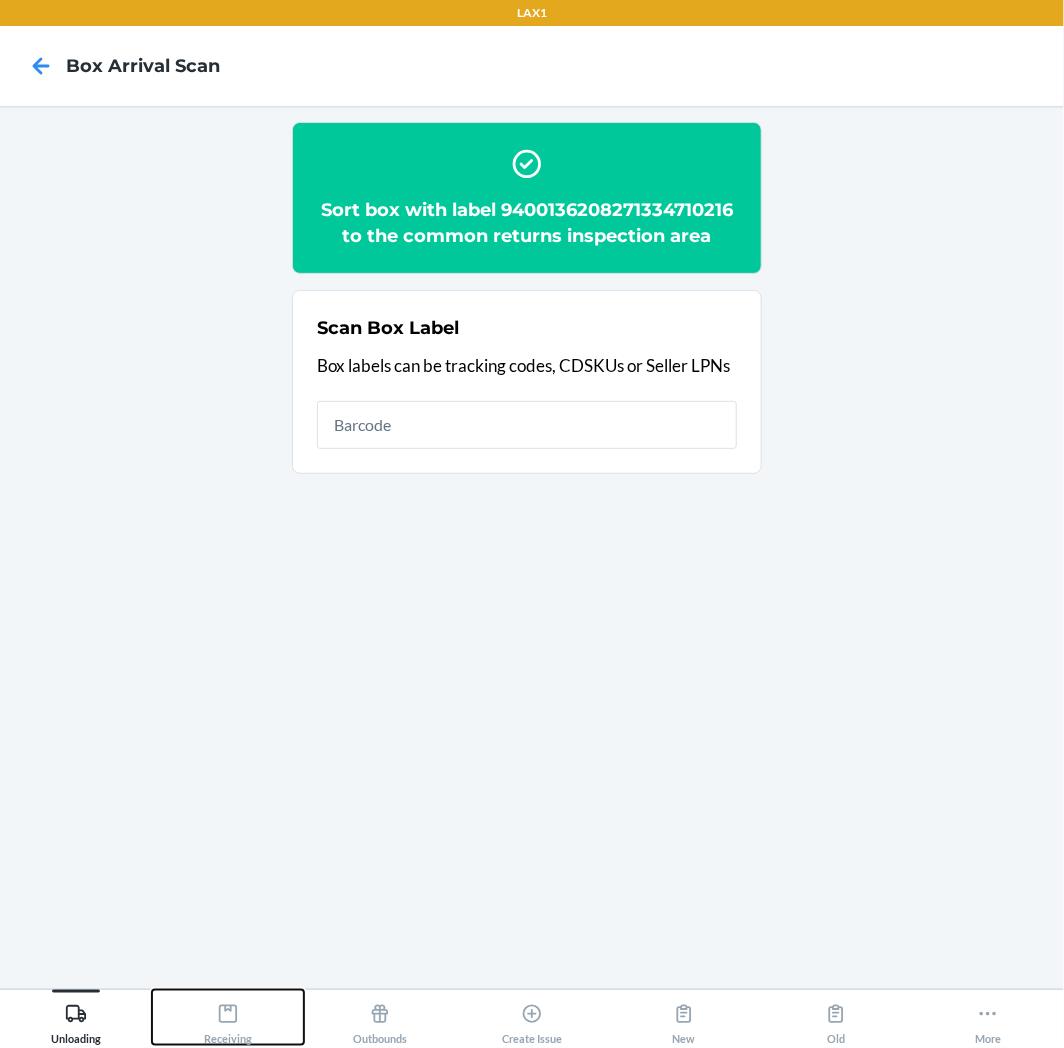 drag, startPoint x: 216, startPoint y: 1023, endPoint x: 273, endPoint y: 694, distance: 333.90118 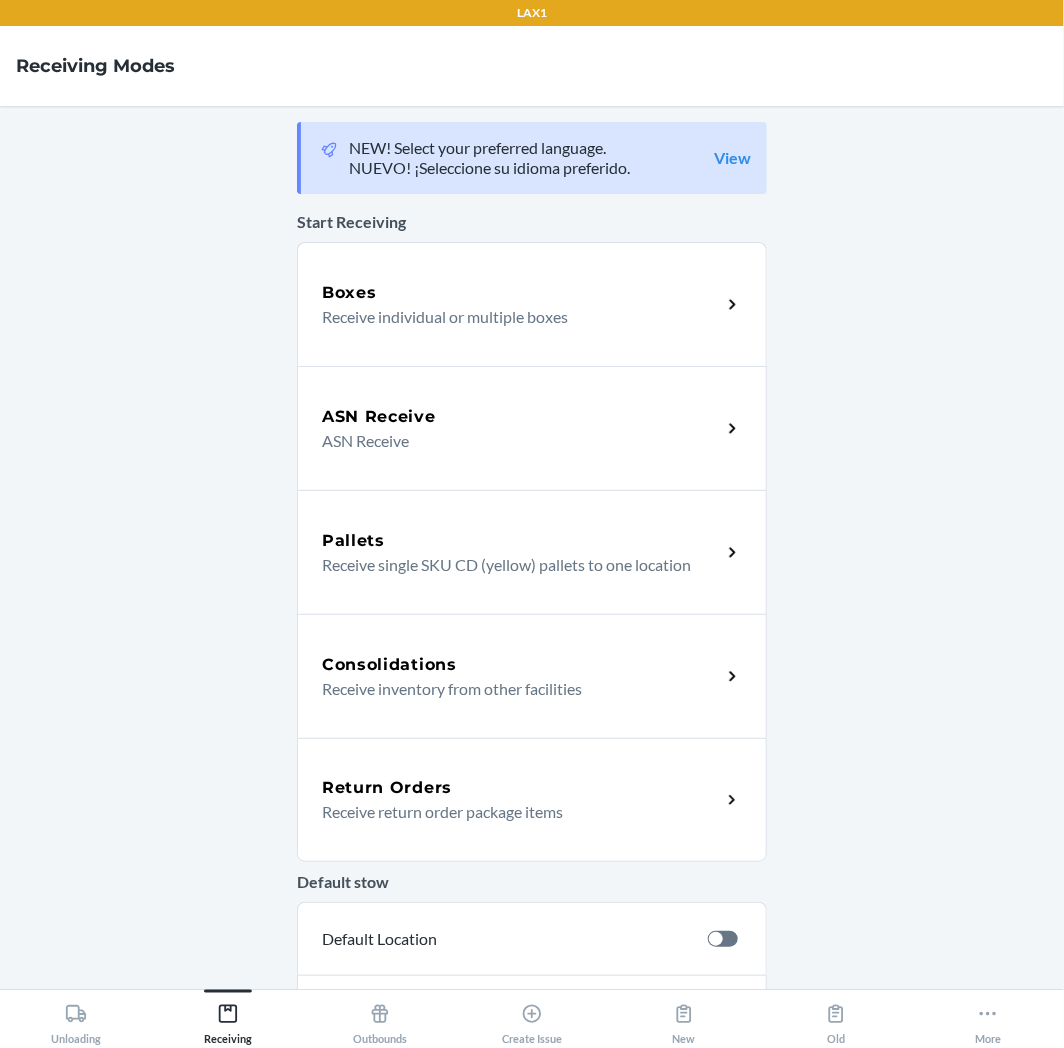 click on "Receive return order package items" at bounding box center (513, 812) 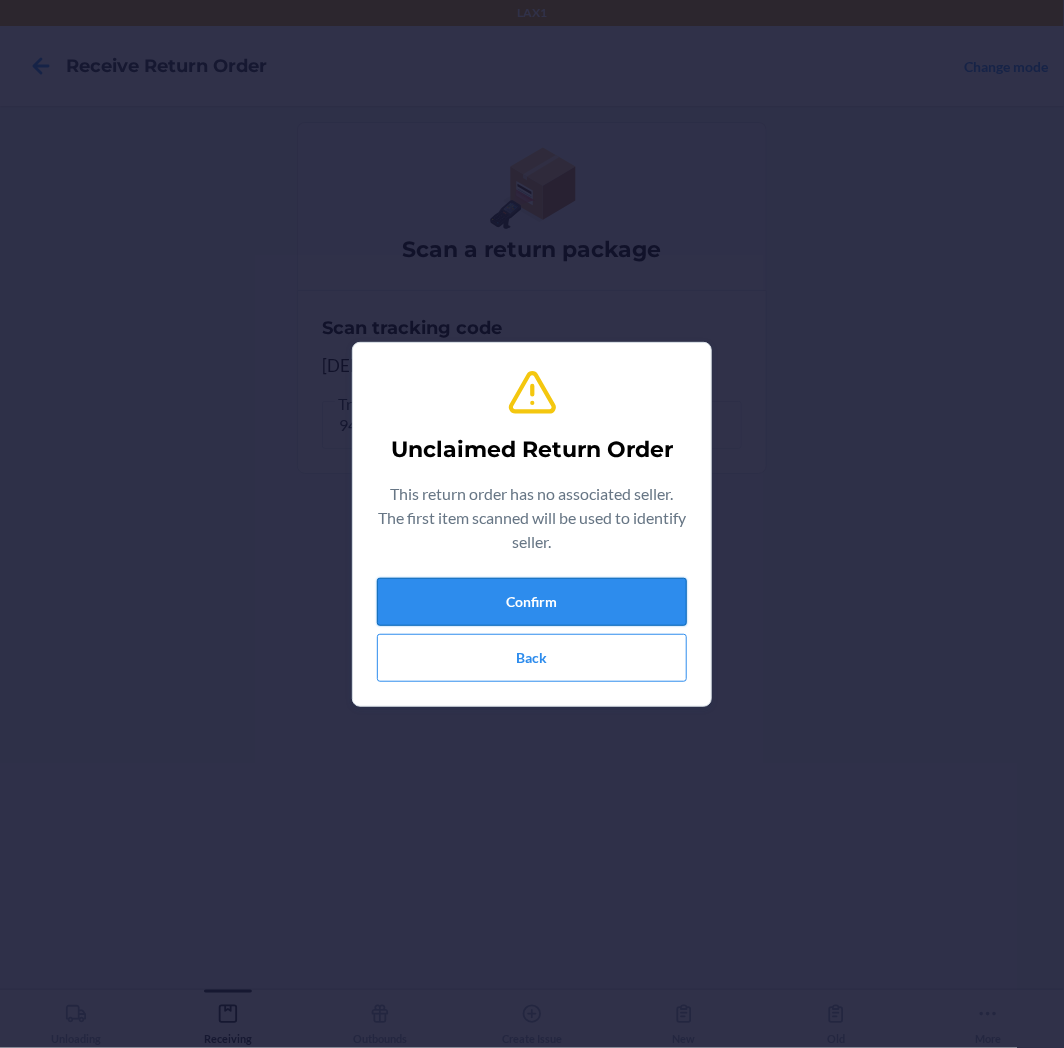 click on "Confirm" at bounding box center (532, 602) 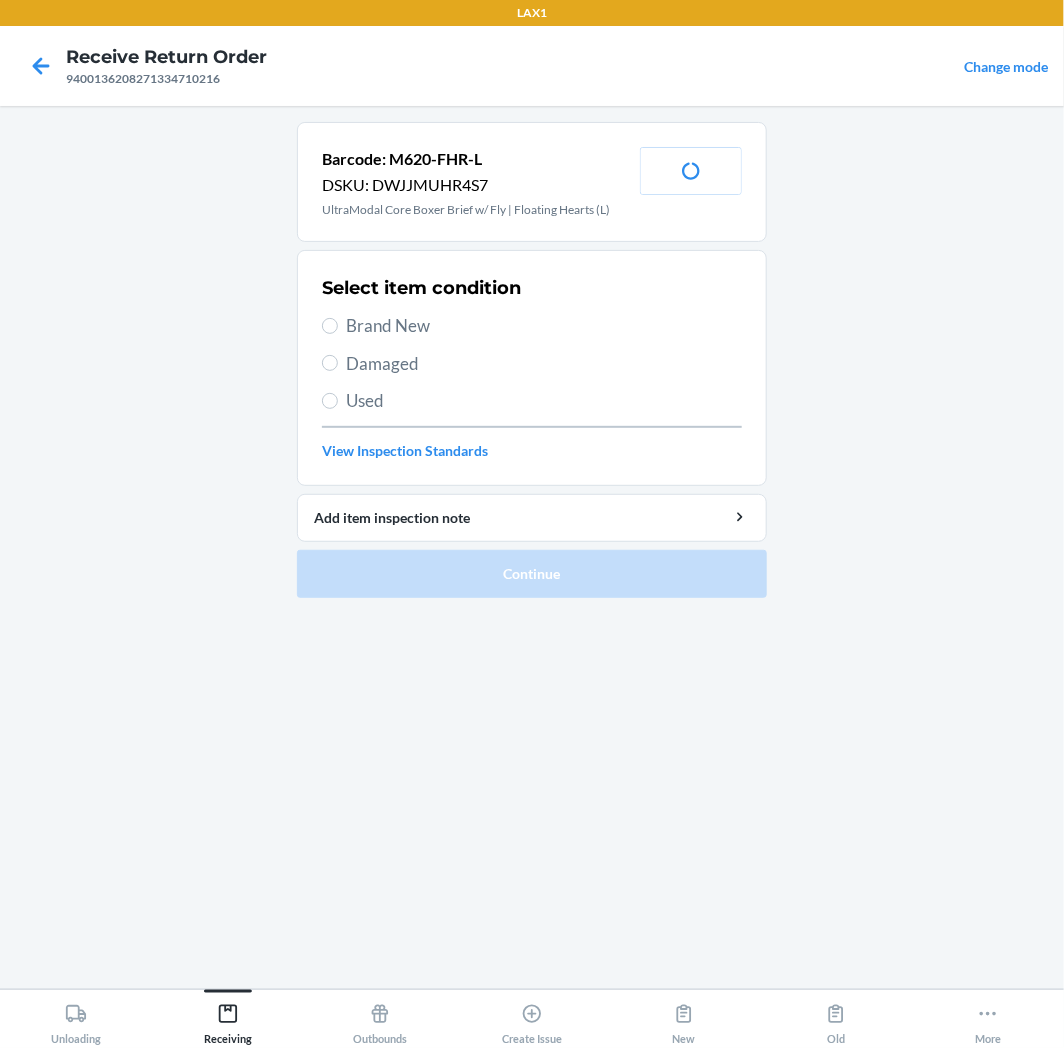 click on "Brand New" at bounding box center (544, 326) 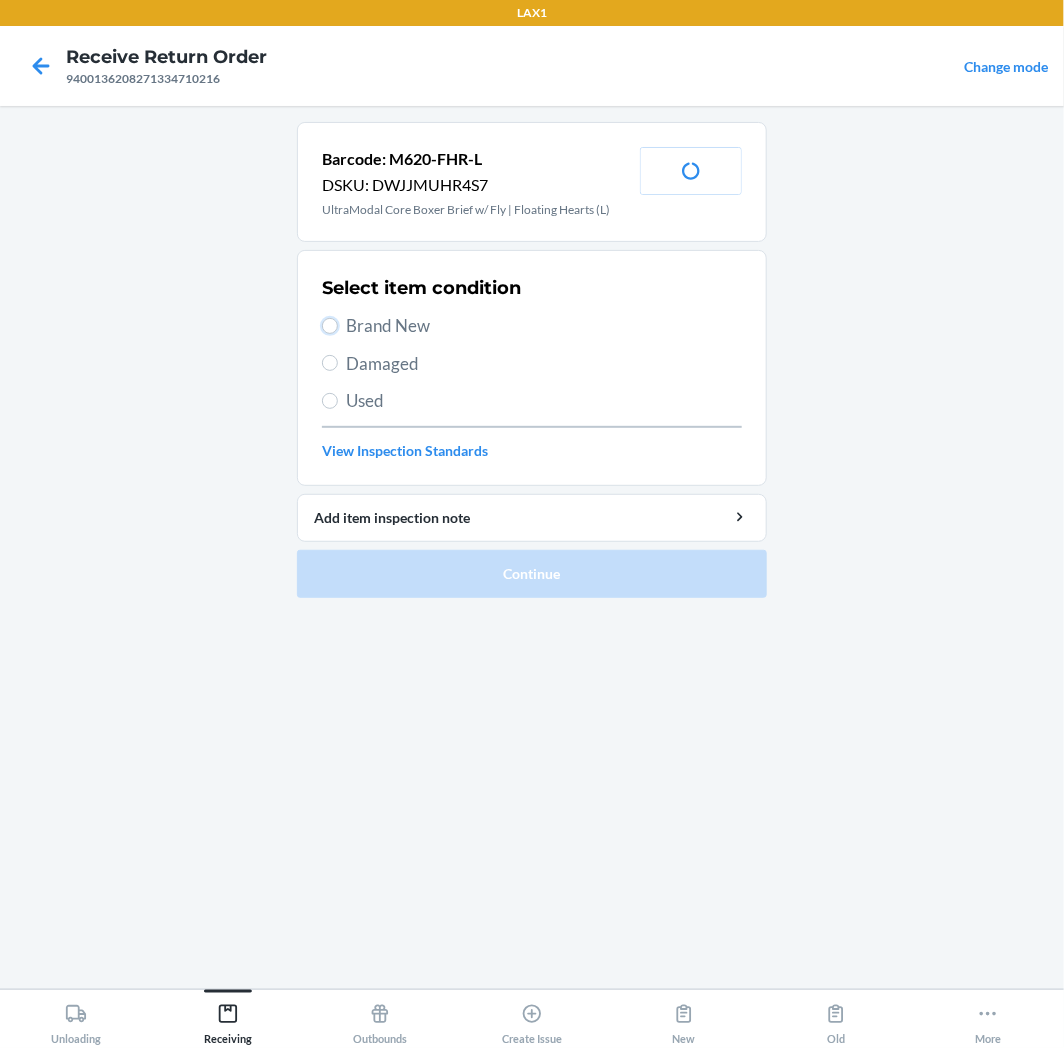 click on "Brand New" at bounding box center [330, 326] 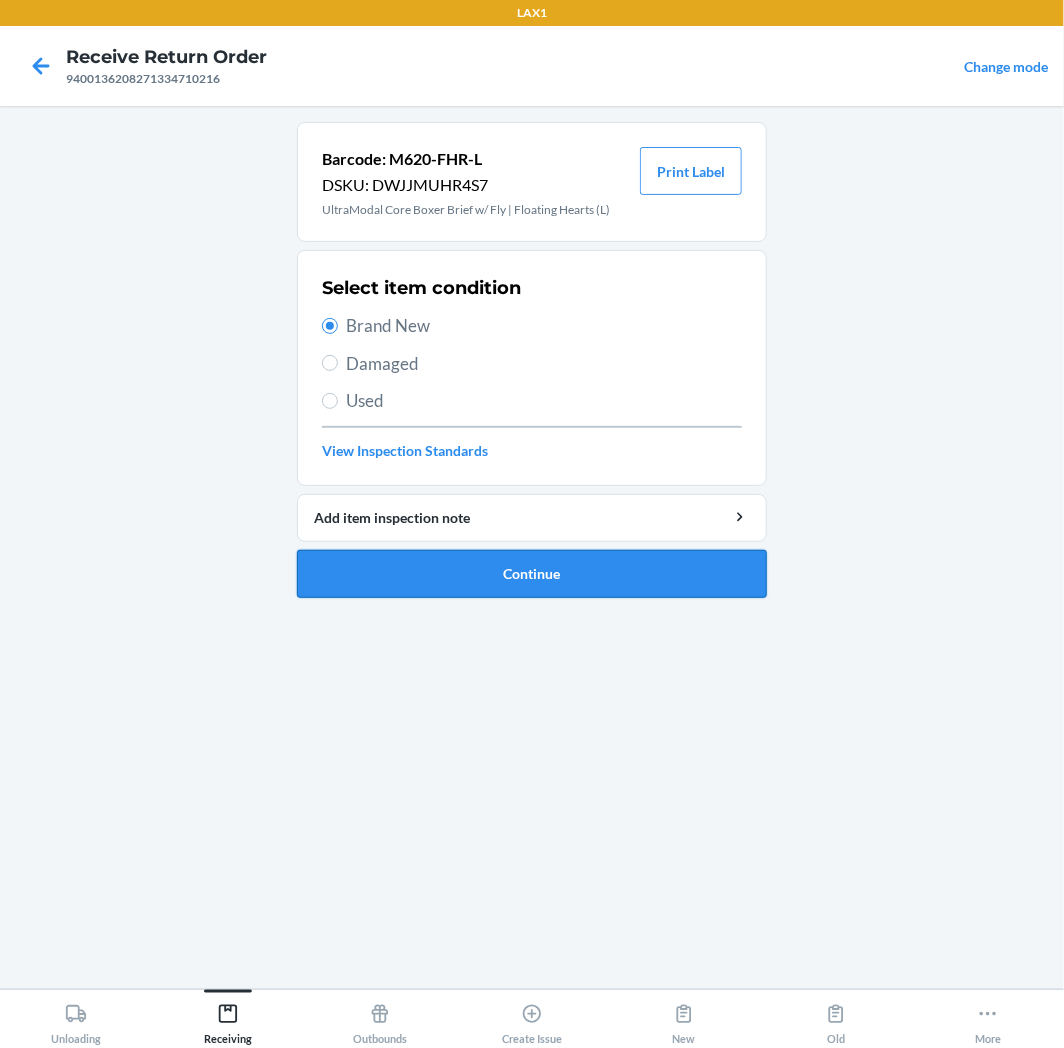 click on "Continue" at bounding box center (532, 574) 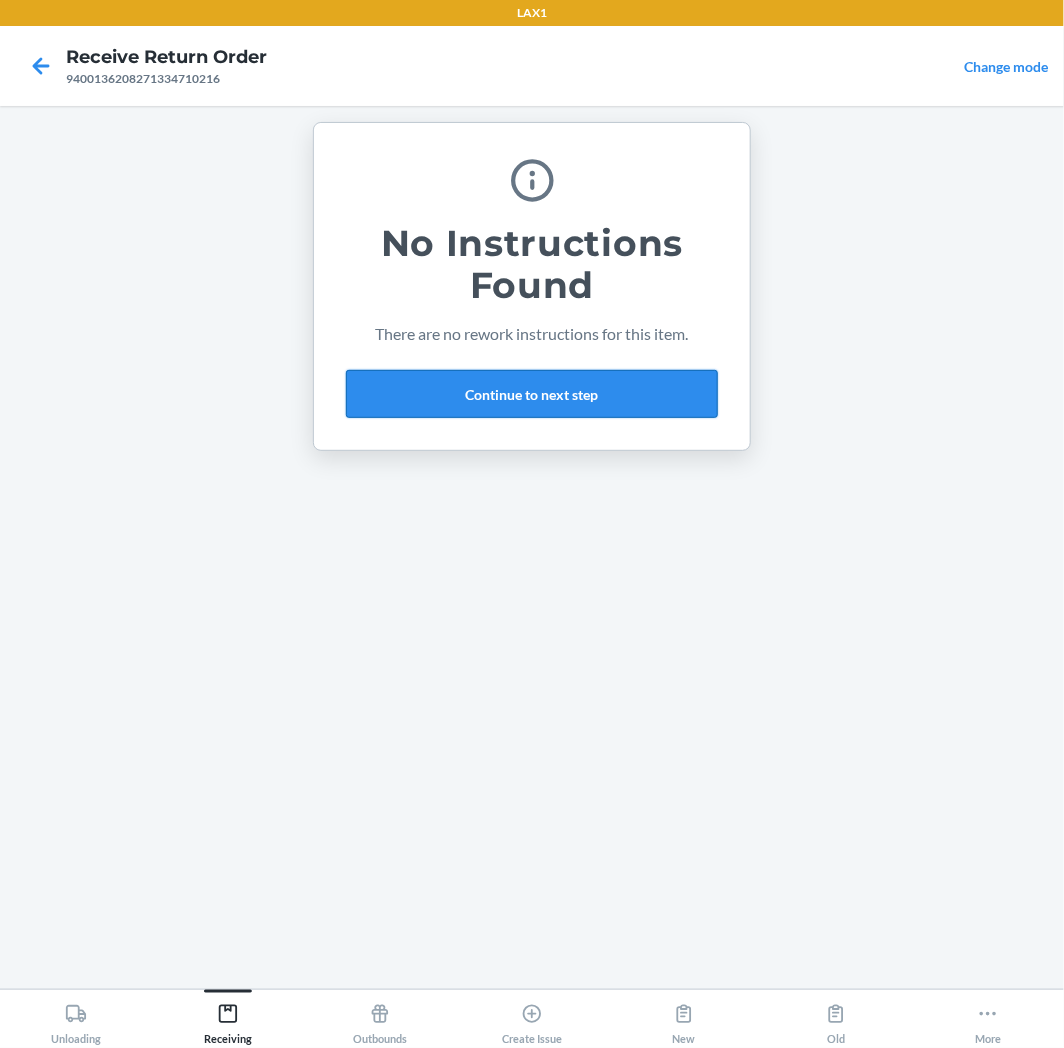 click on "Continue to next step" at bounding box center [532, 394] 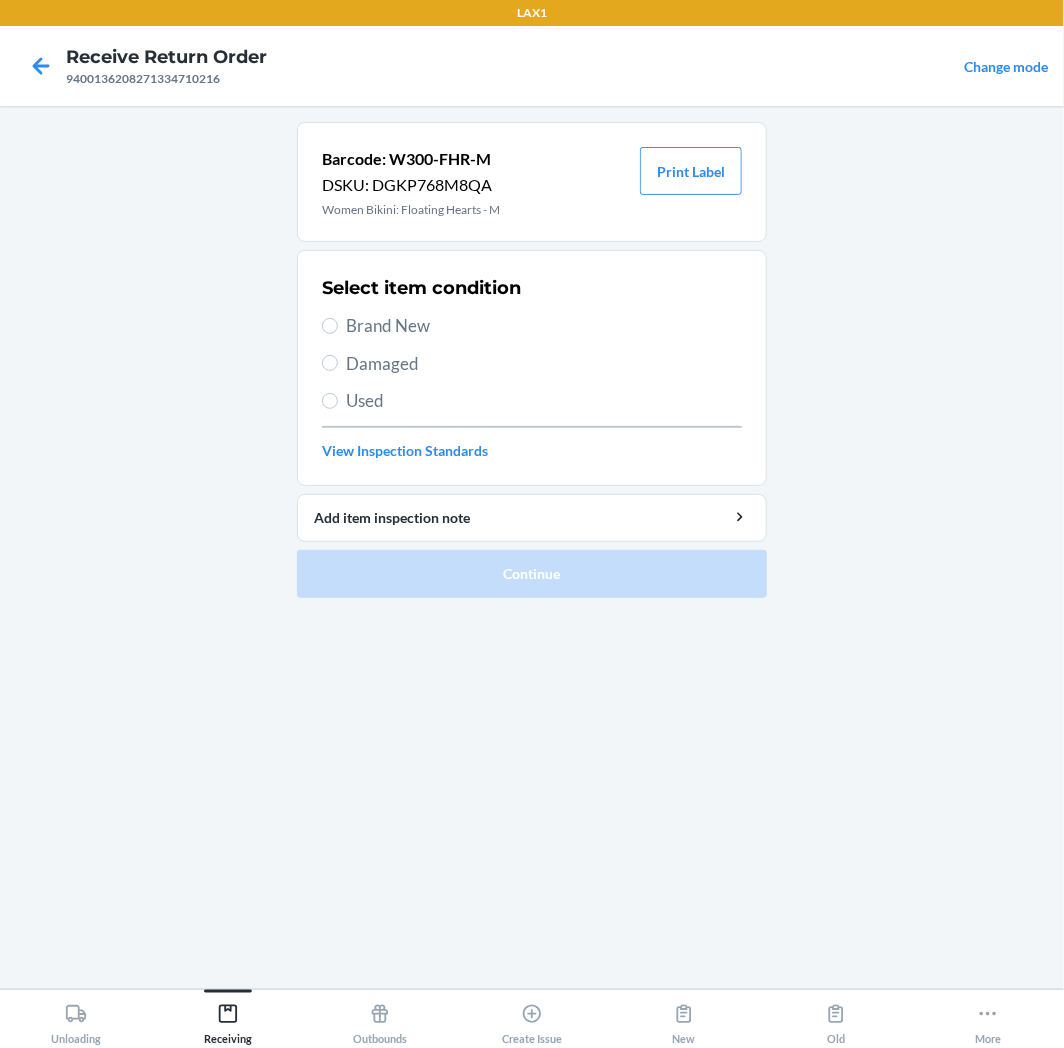 drag, startPoint x: 375, startPoint y: 331, endPoint x: 397, endPoint y: 351, distance: 29.732138 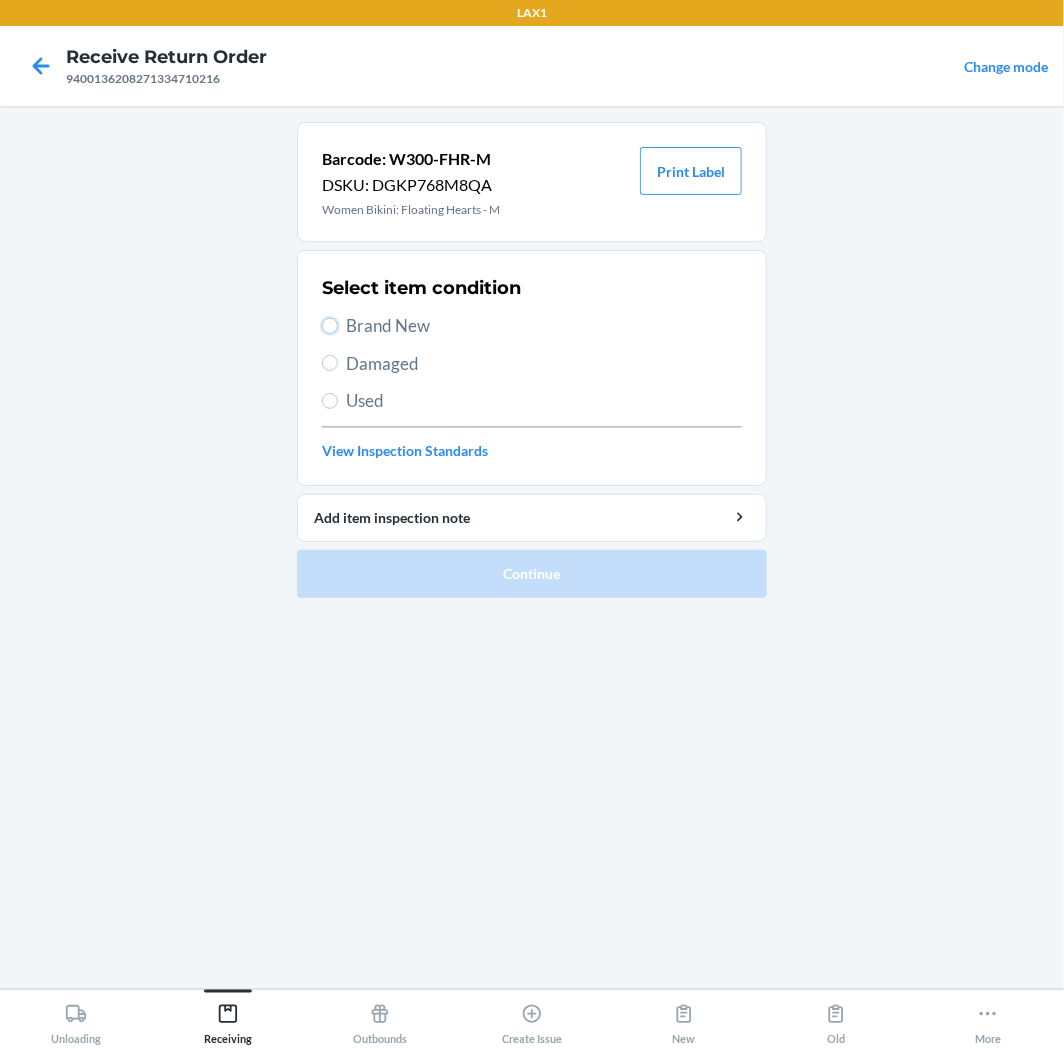 click on "Brand New" at bounding box center [330, 326] 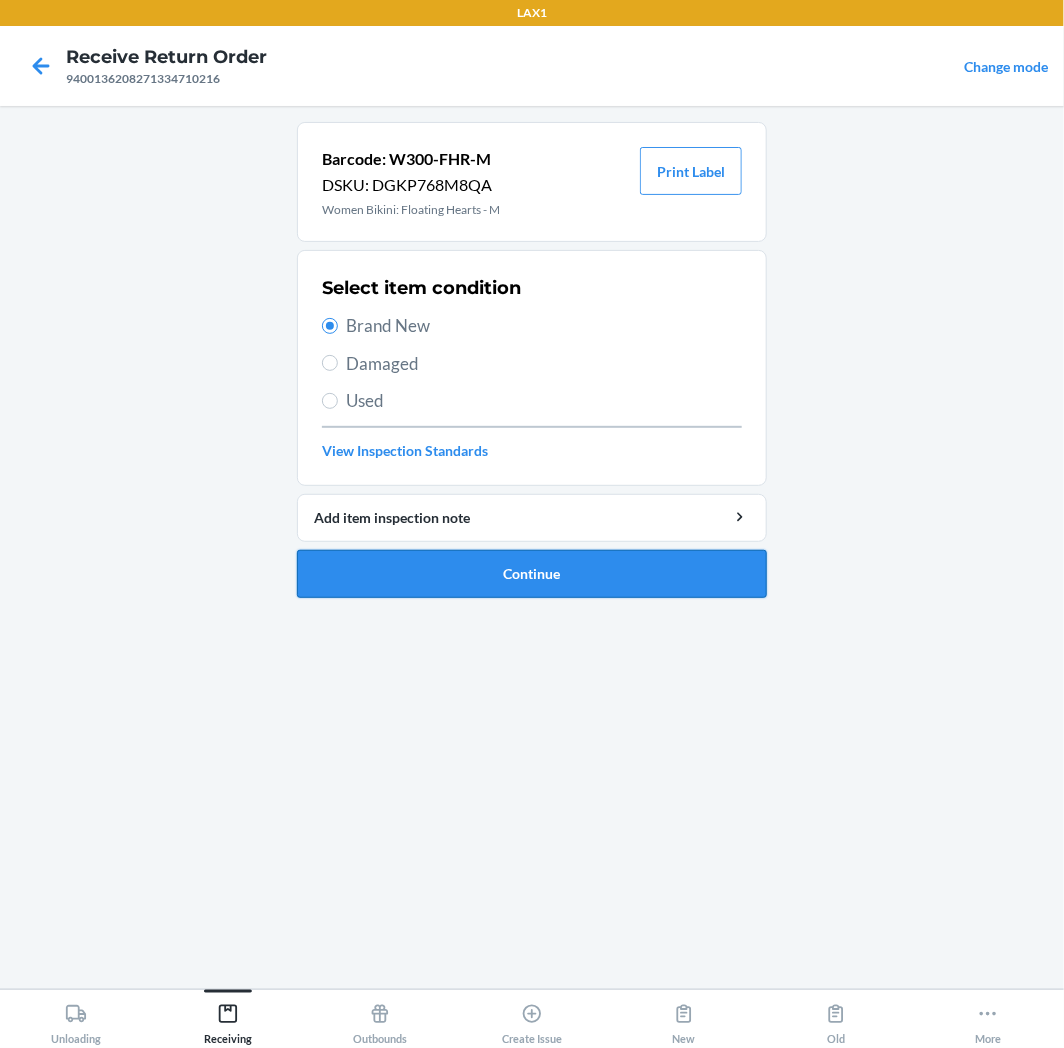 click on "Continue" at bounding box center [532, 574] 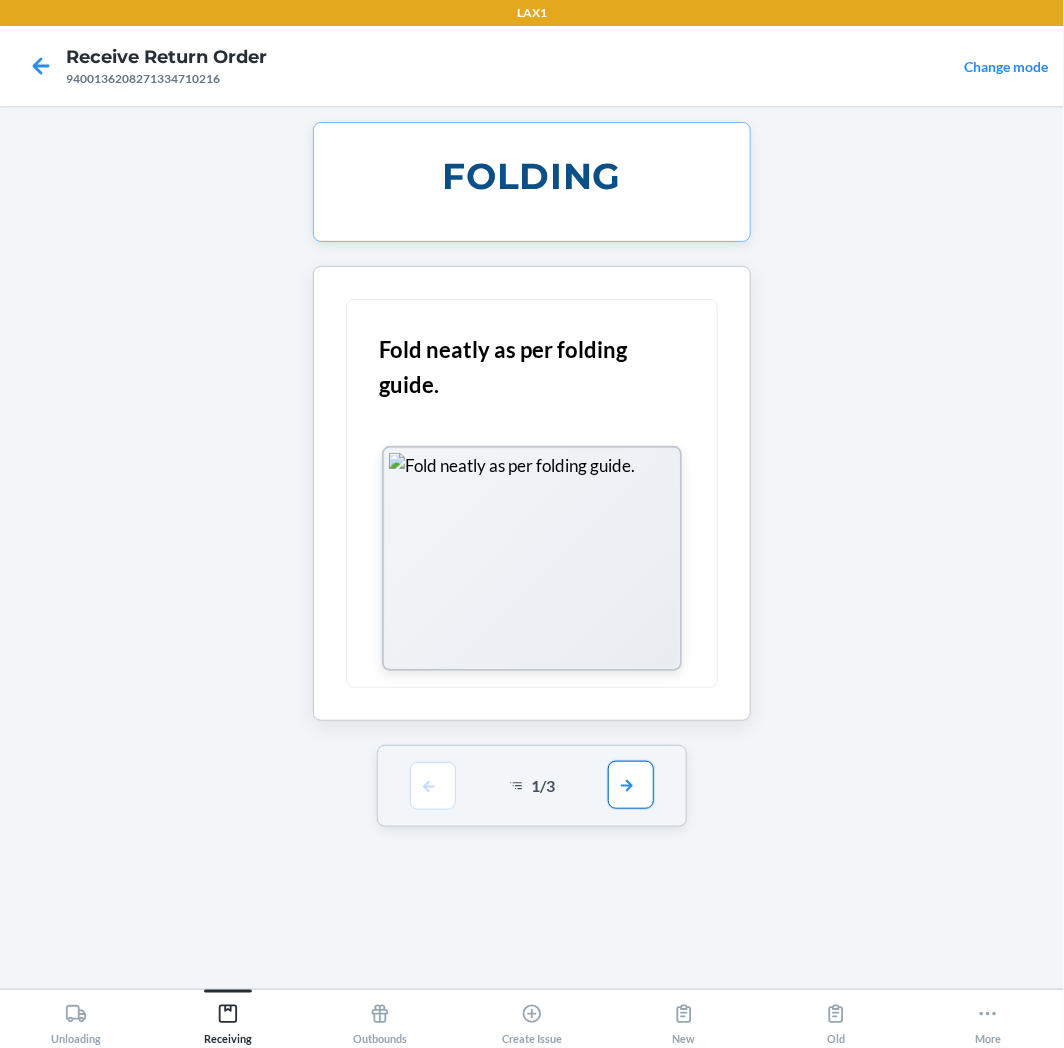 click at bounding box center (631, 785) 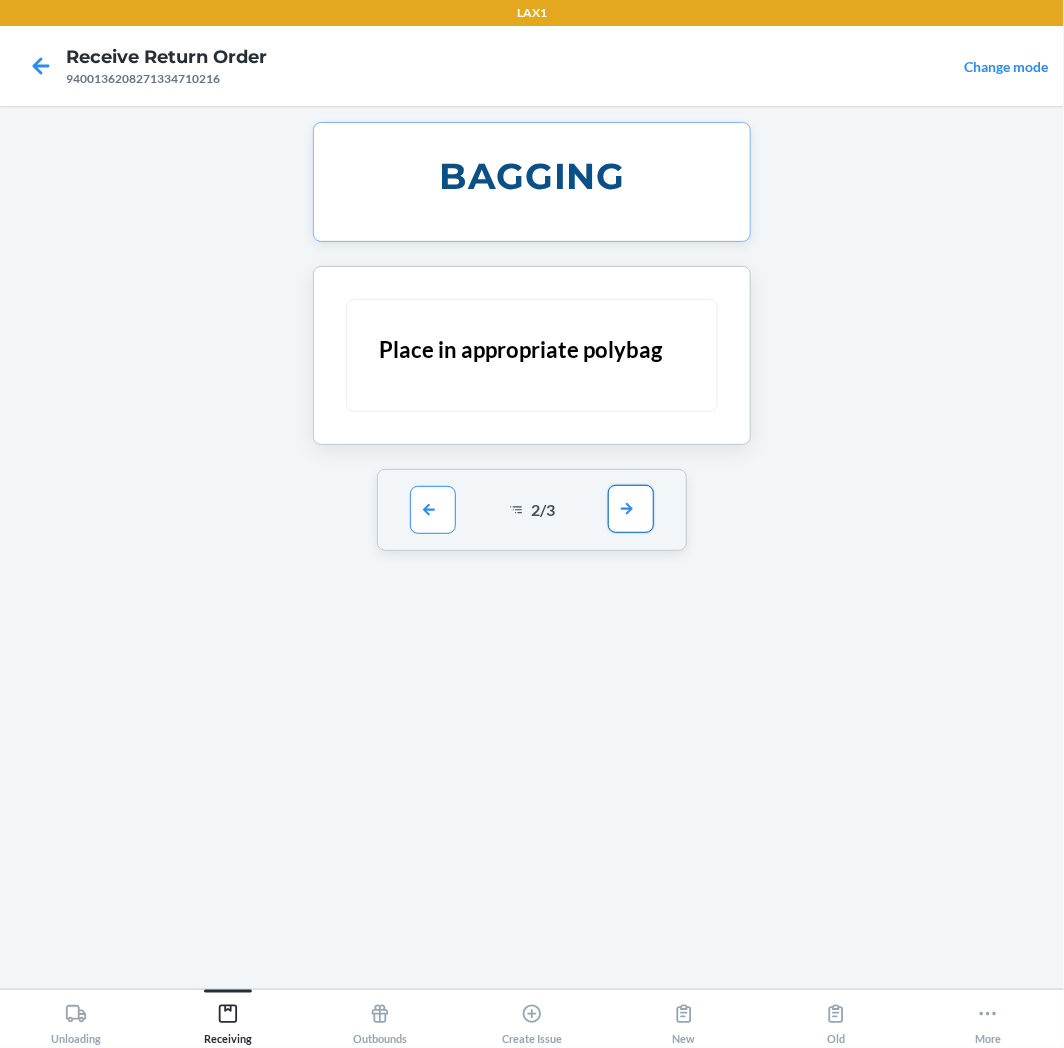 click at bounding box center [631, 509] 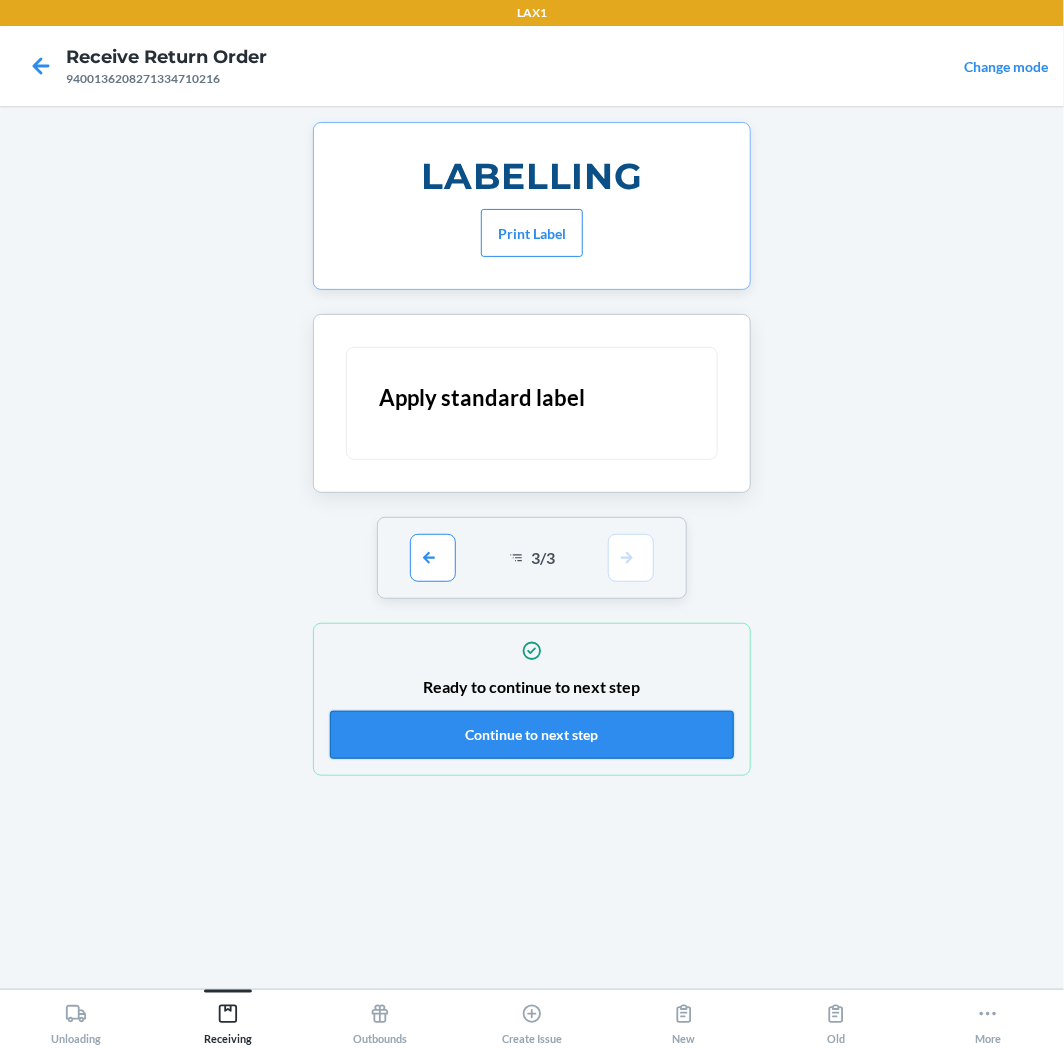 click on "Continue to next step" at bounding box center (532, 735) 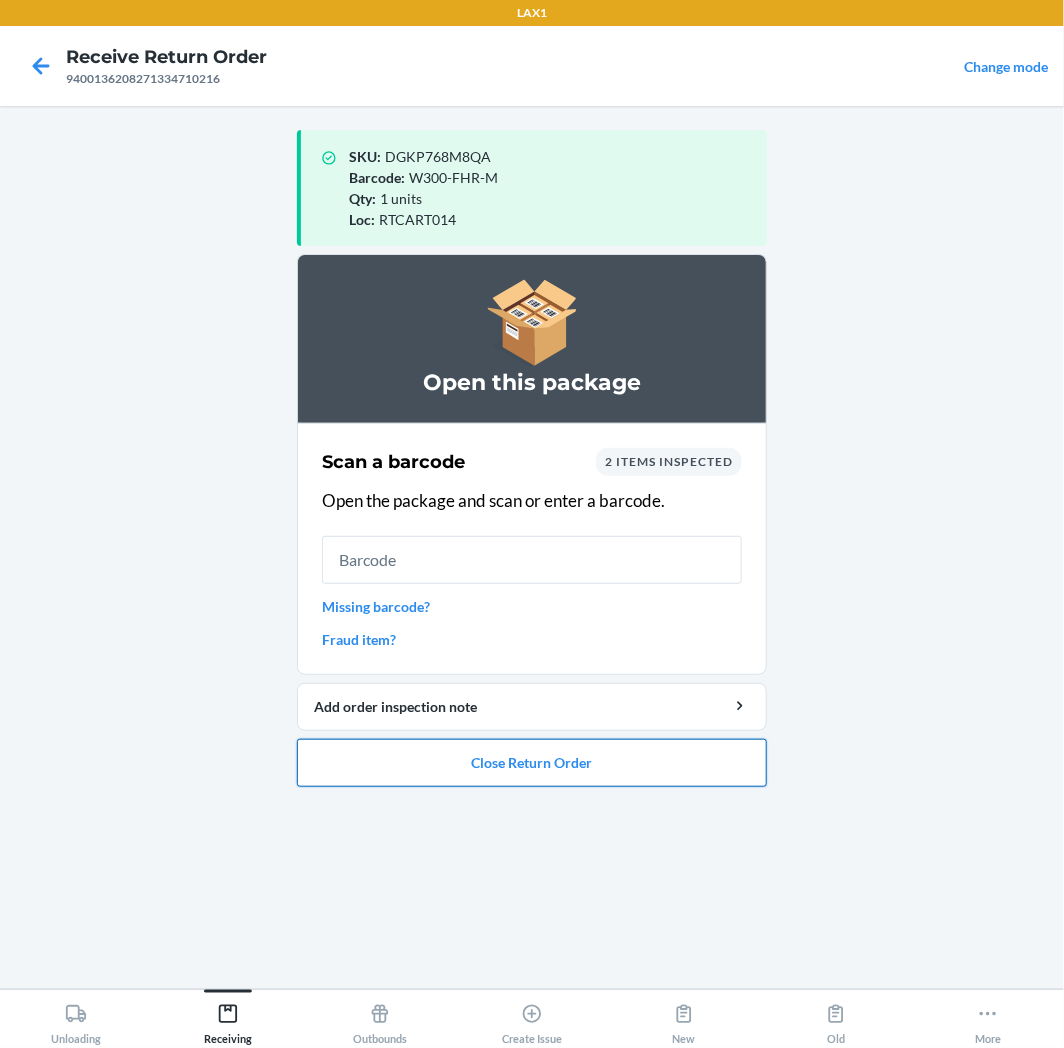 click on "Close Return Order" at bounding box center (532, 763) 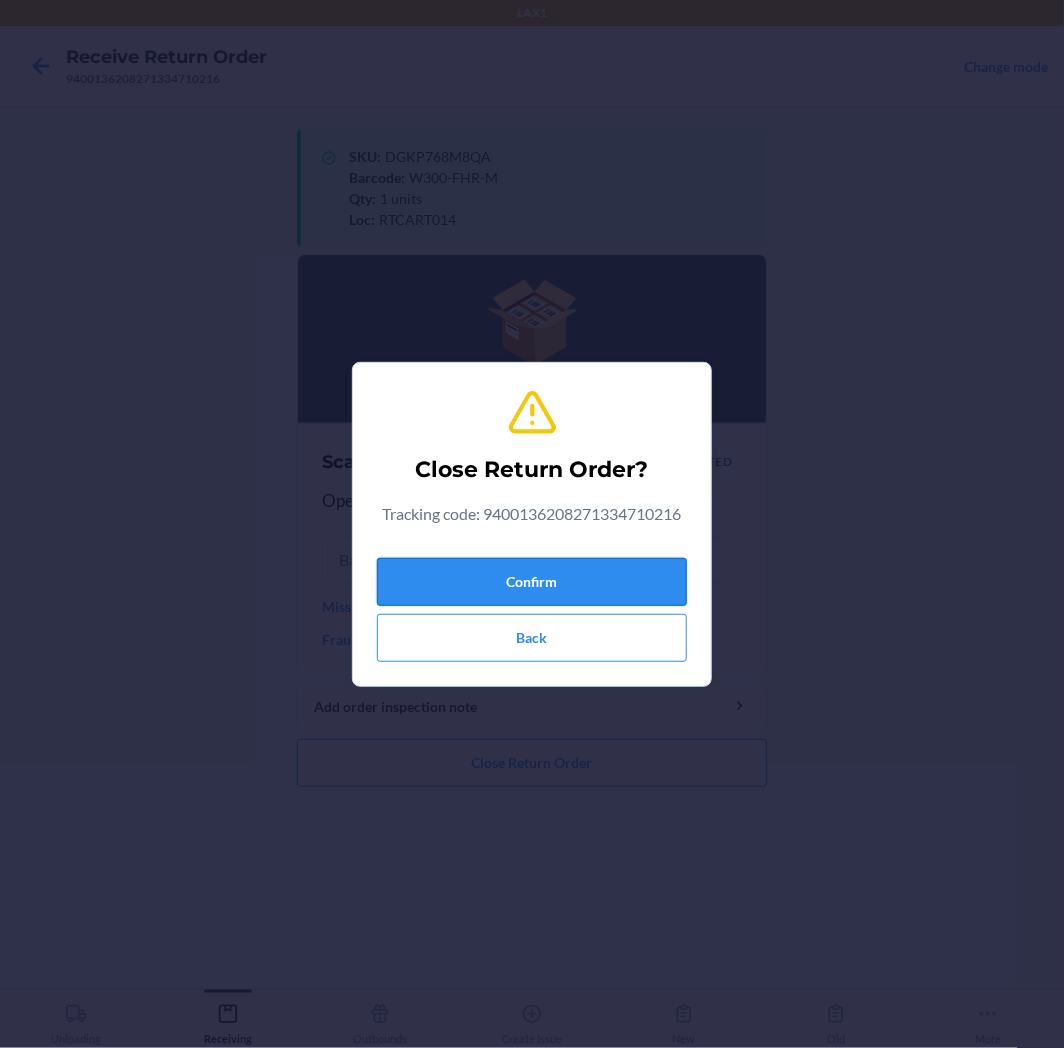 click on "Confirm" at bounding box center (532, 582) 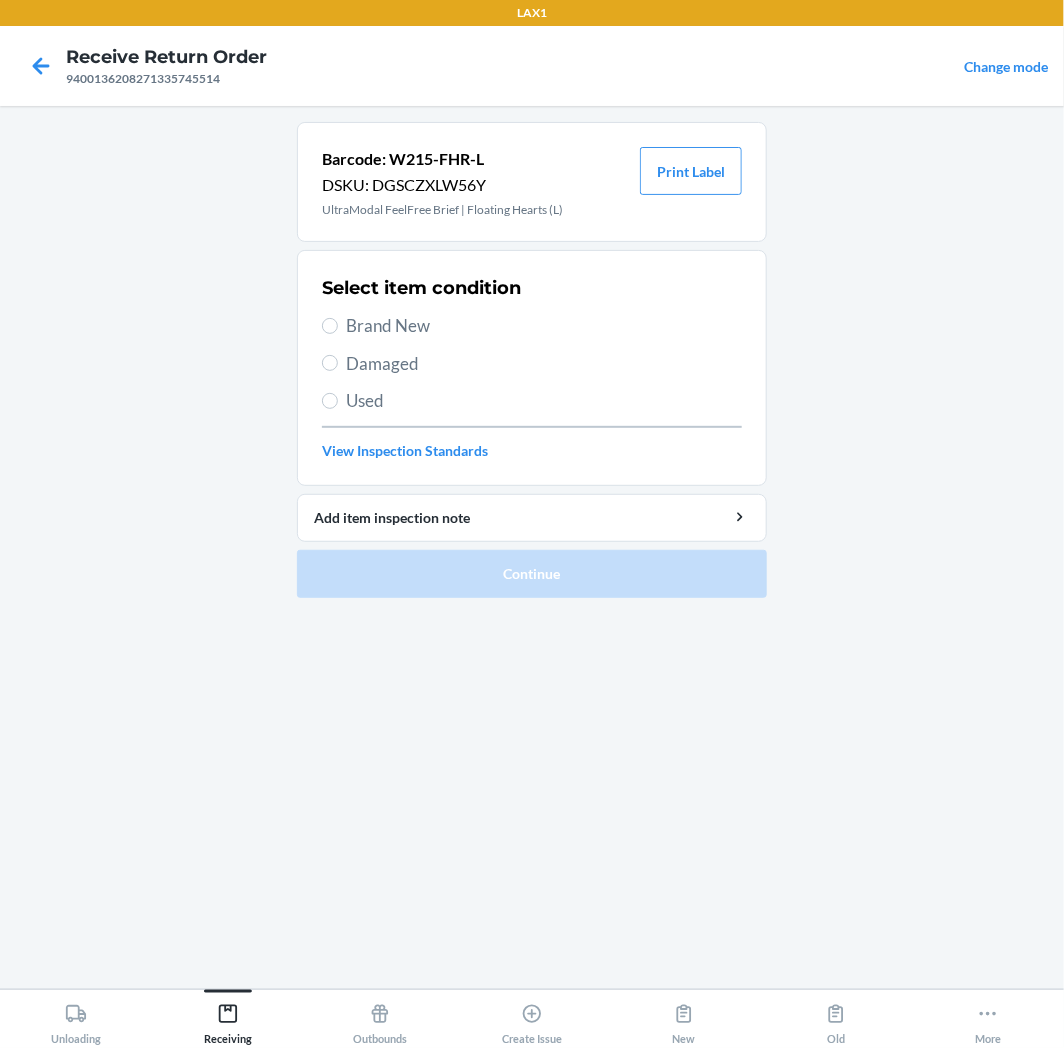click on "Brand New" at bounding box center [544, 326] 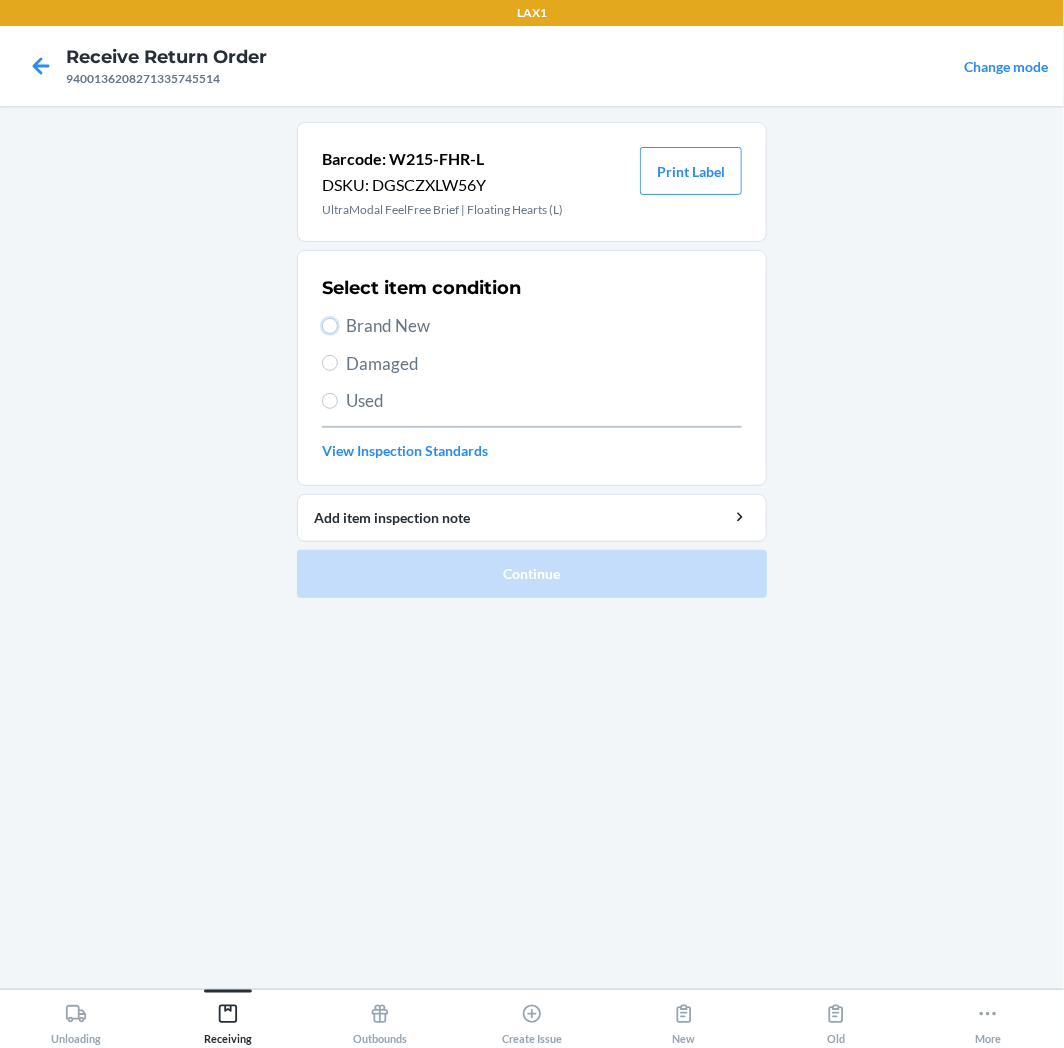 click on "Brand New" at bounding box center (330, 326) 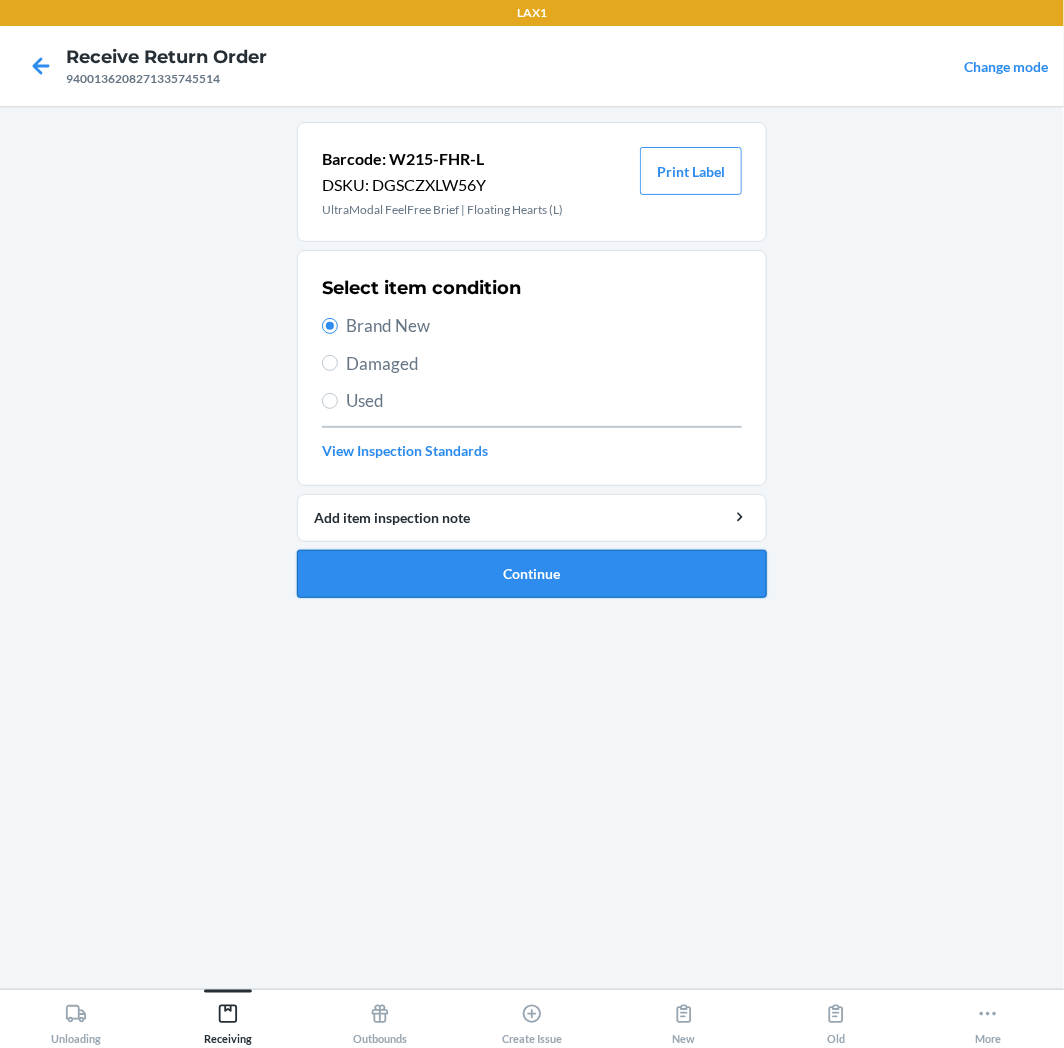 click on "Continue" at bounding box center [532, 574] 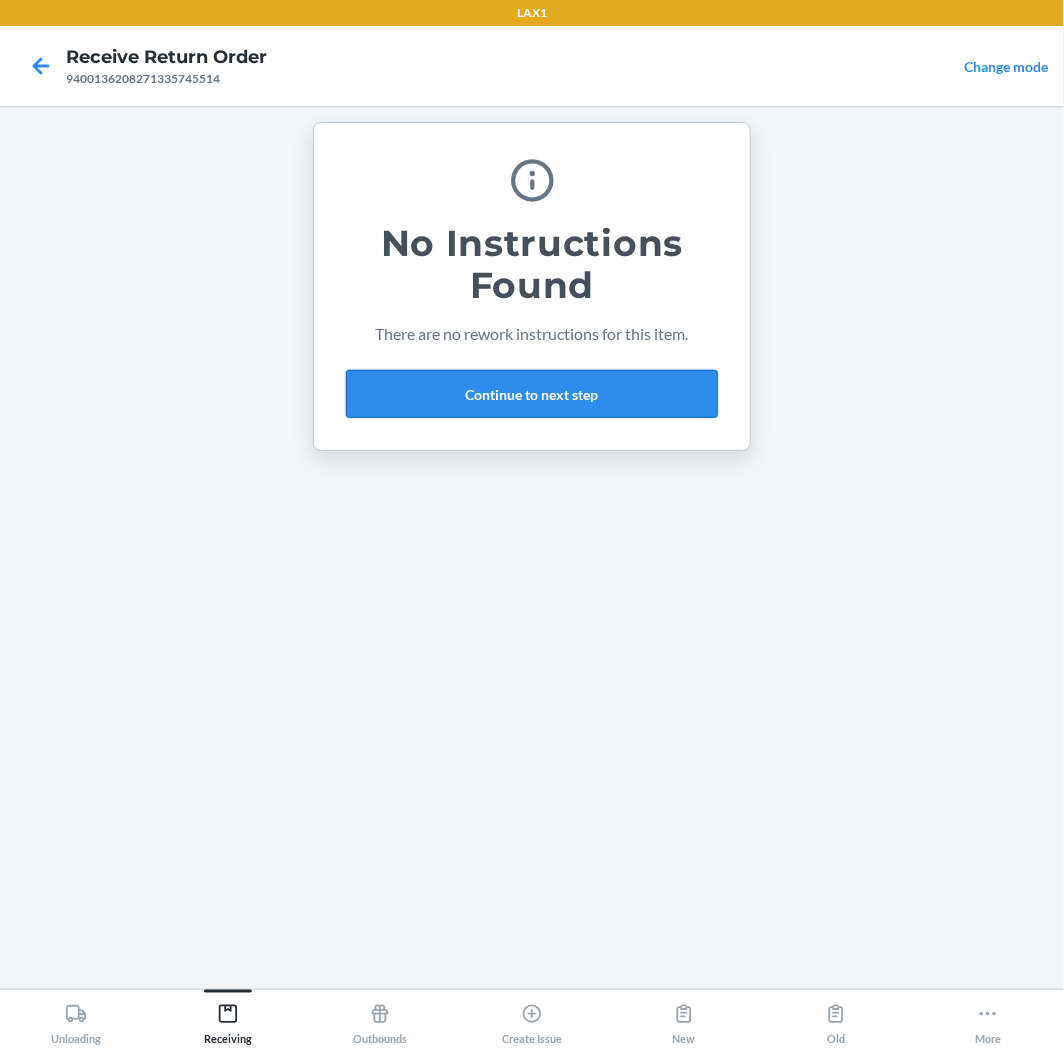 click on "Continue to next step" at bounding box center (532, 394) 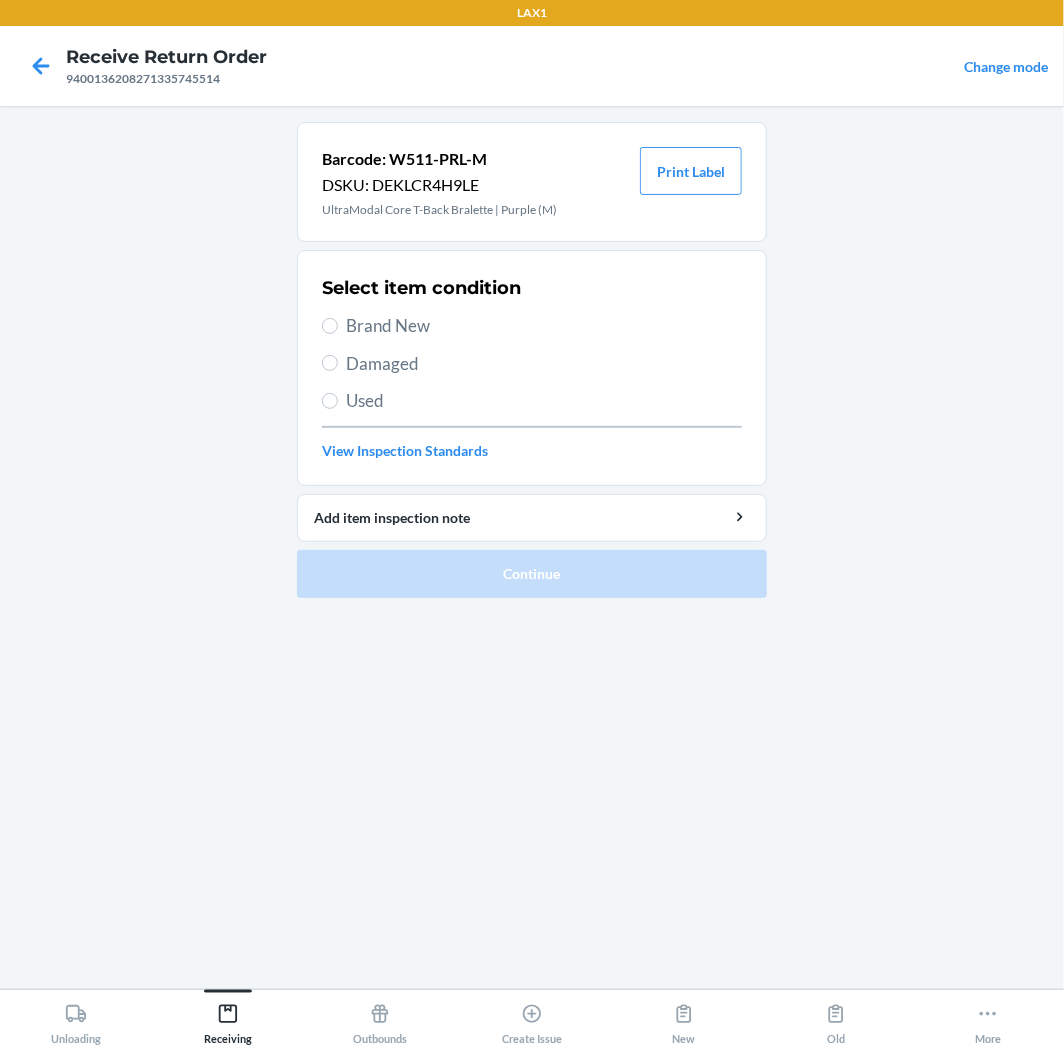 click on "Brand New" at bounding box center [544, 326] 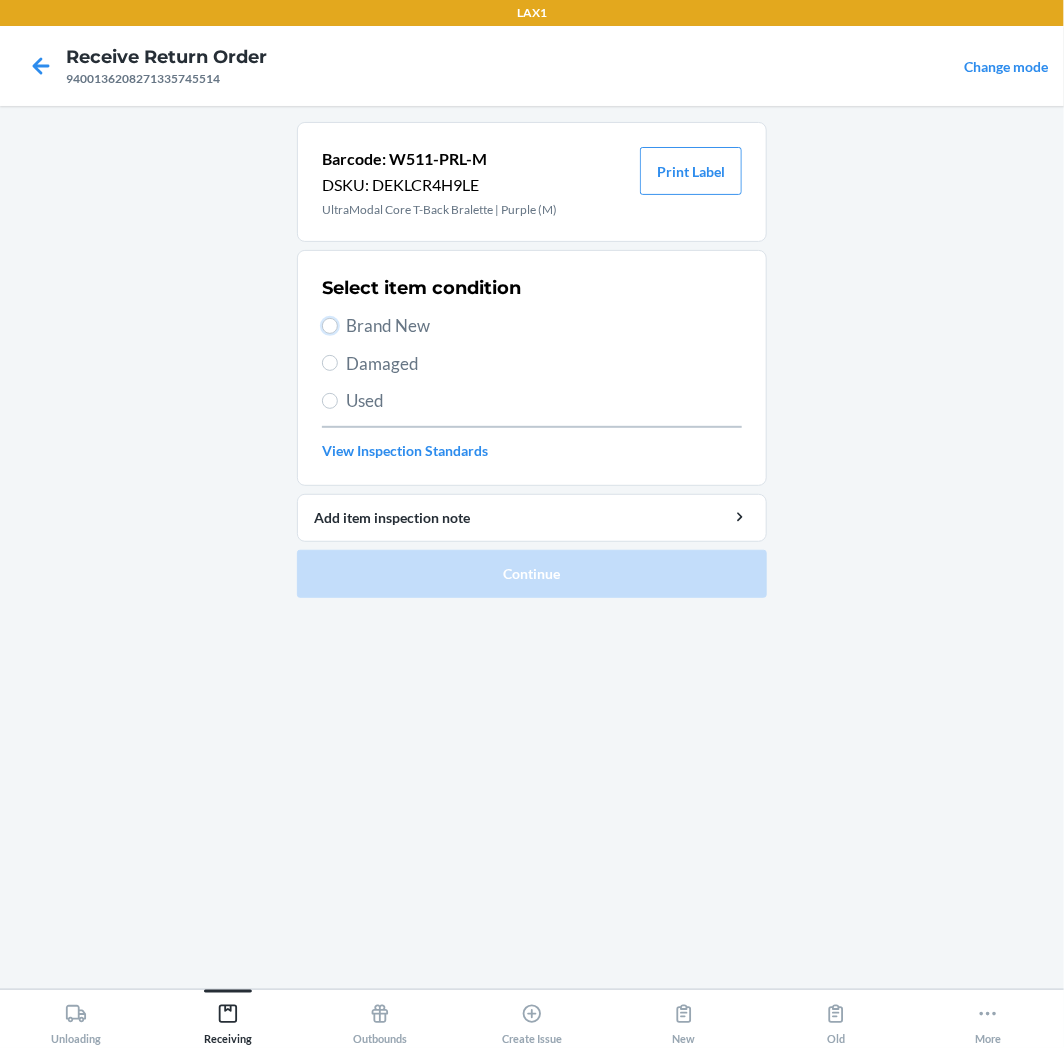 click on "Brand New" at bounding box center [330, 326] 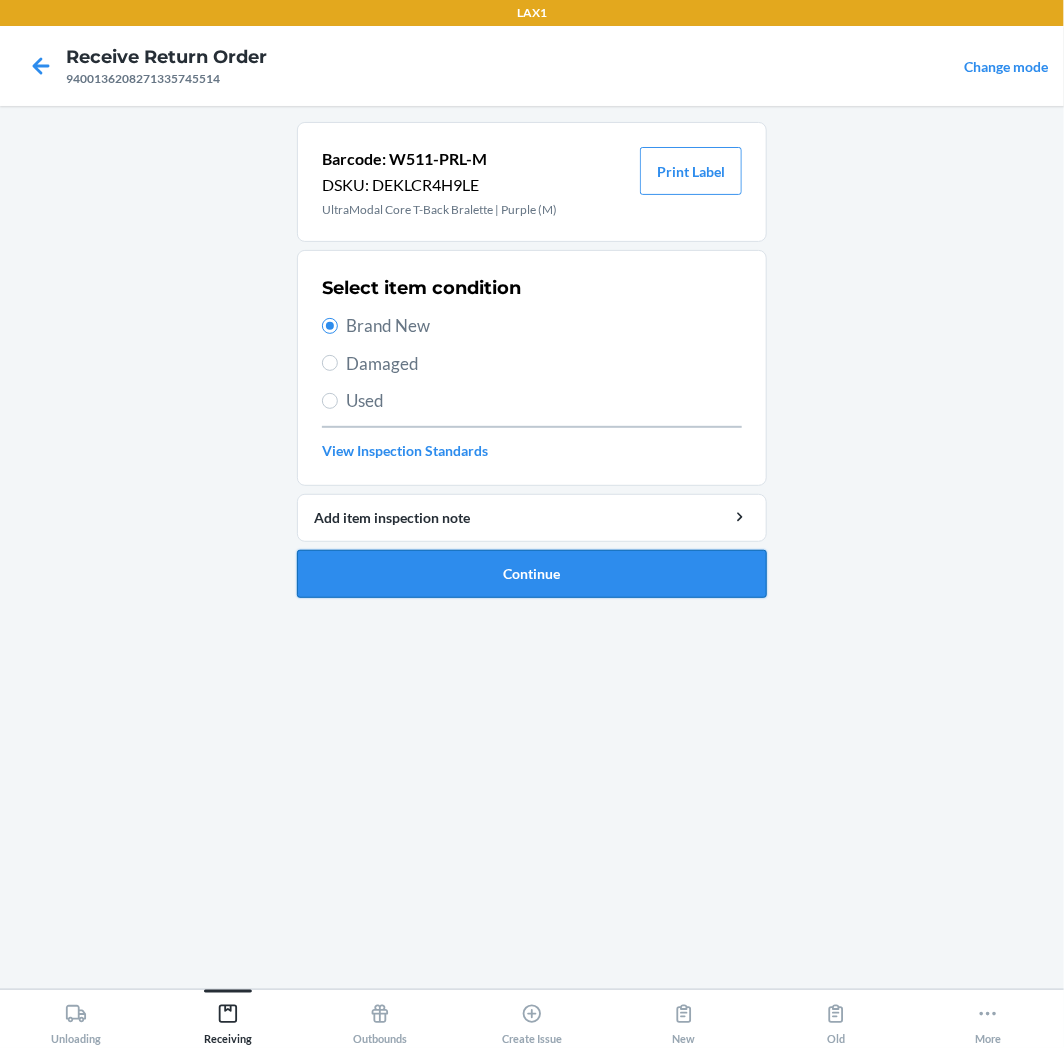 click on "Continue" at bounding box center (532, 574) 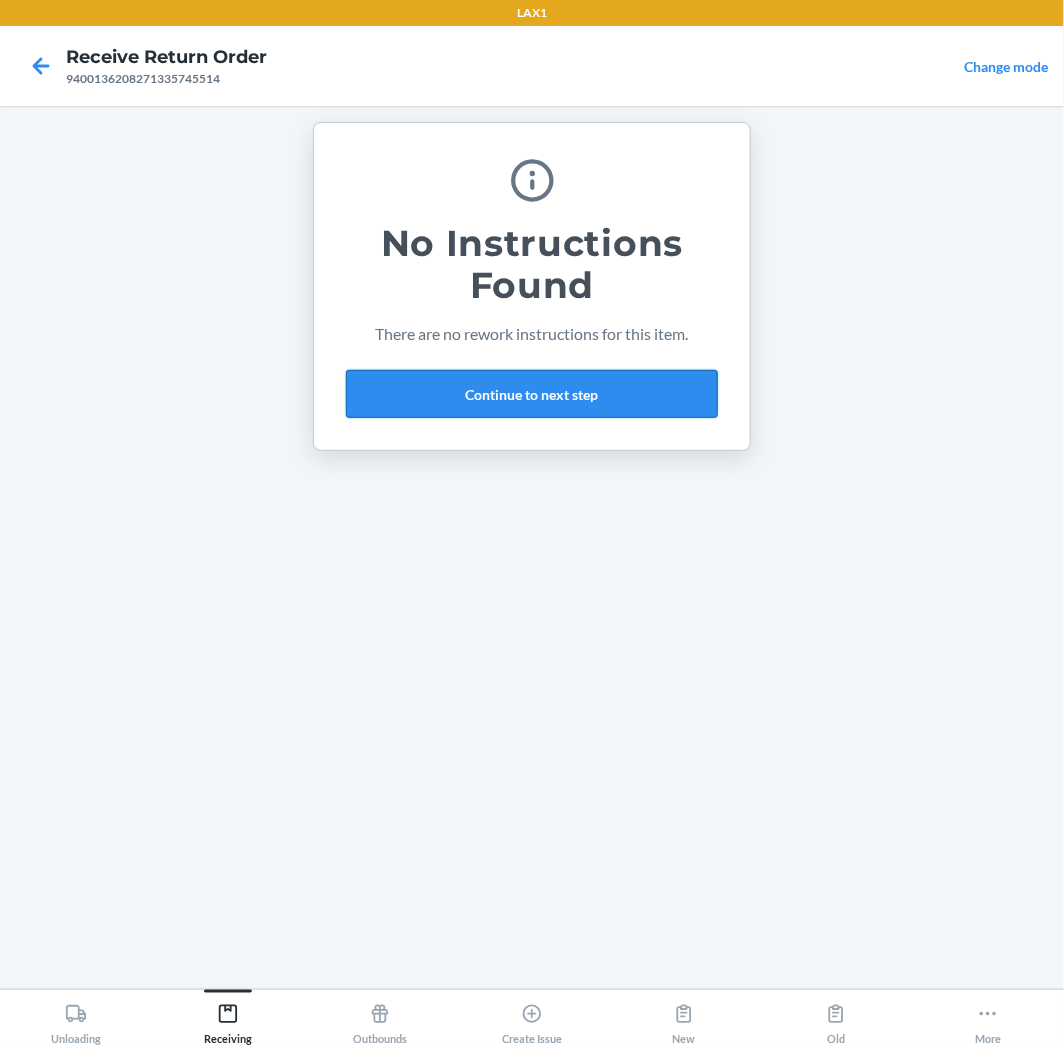 click on "Continue to next step" at bounding box center [532, 394] 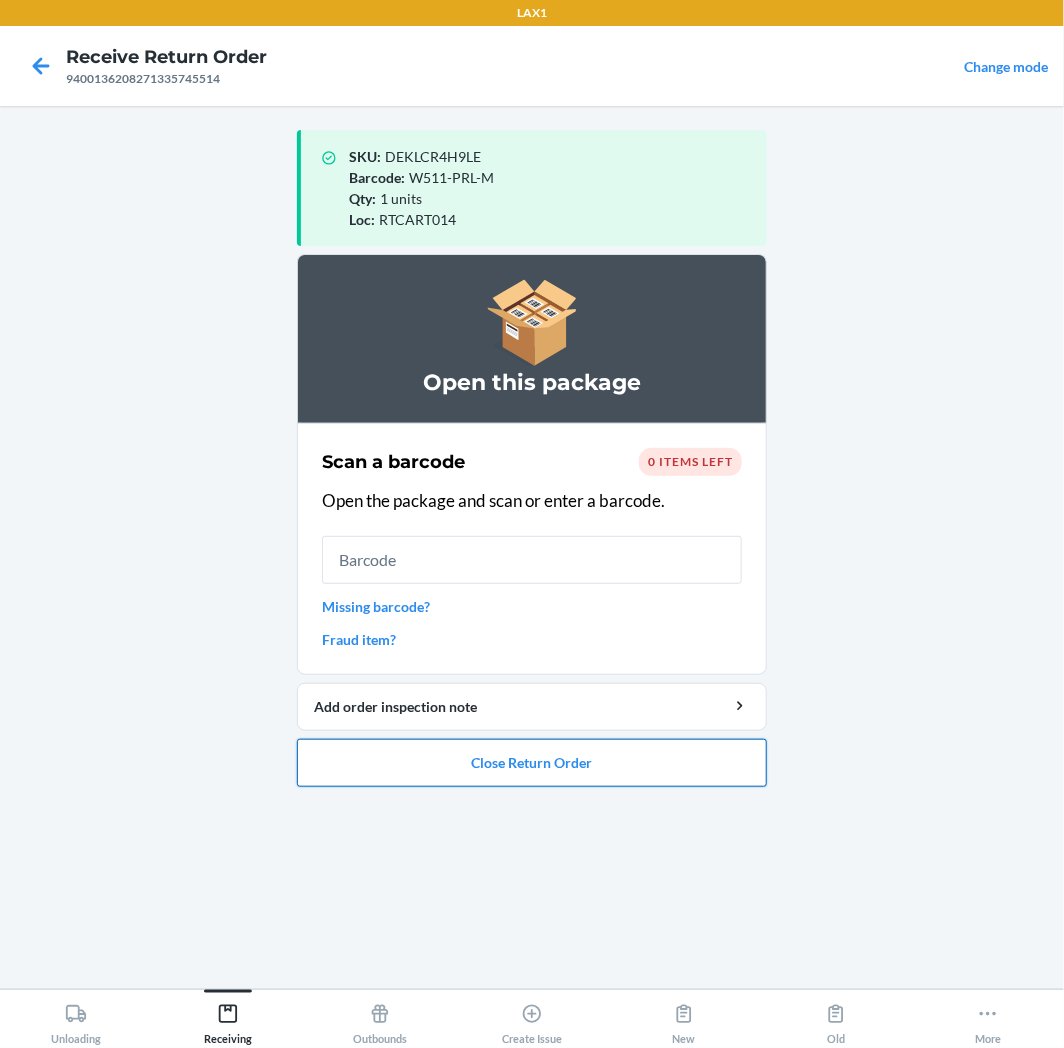 click on "Close Return Order" at bounding box center (532, 763) 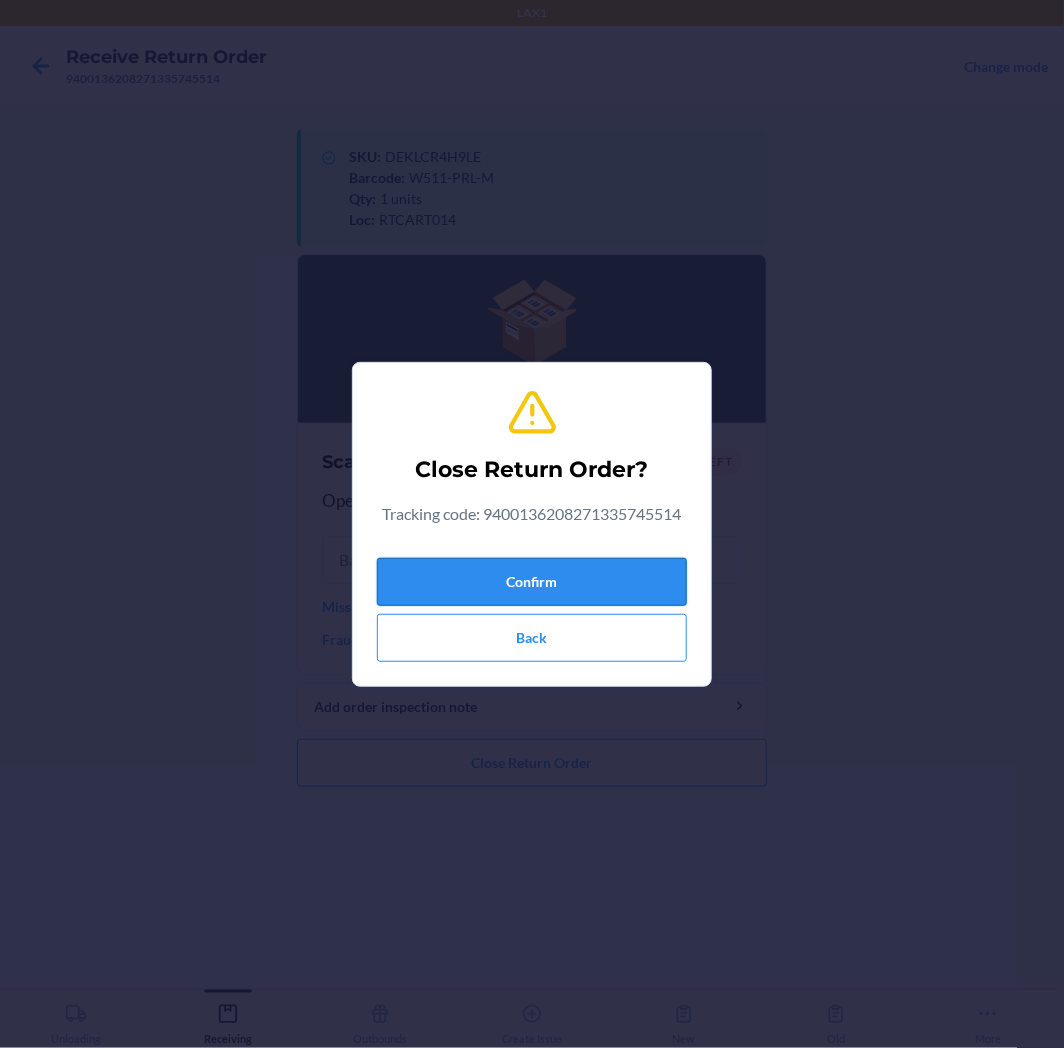 click on "Confirm" at bounding box center [532, 582] 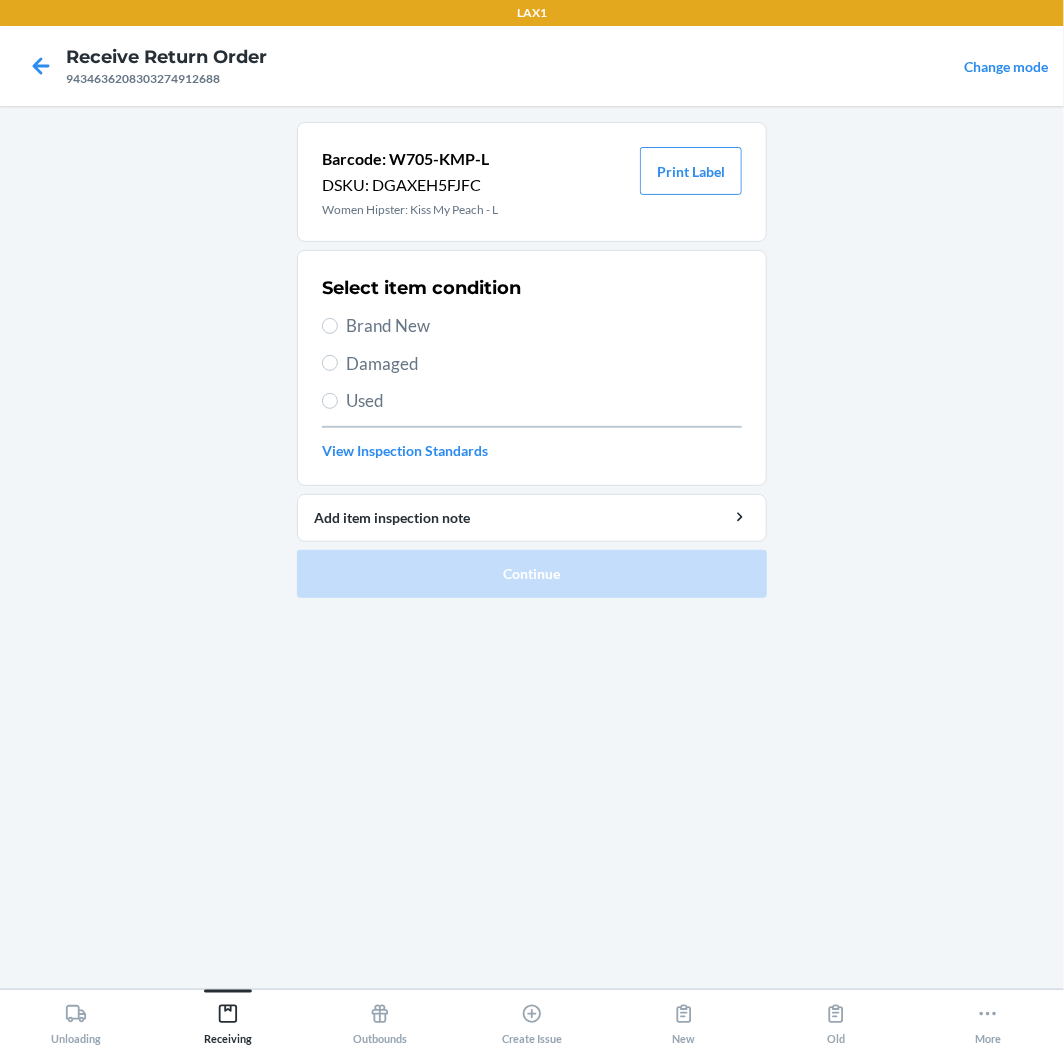 click on "Brand New" at bounding box center [544, 326] 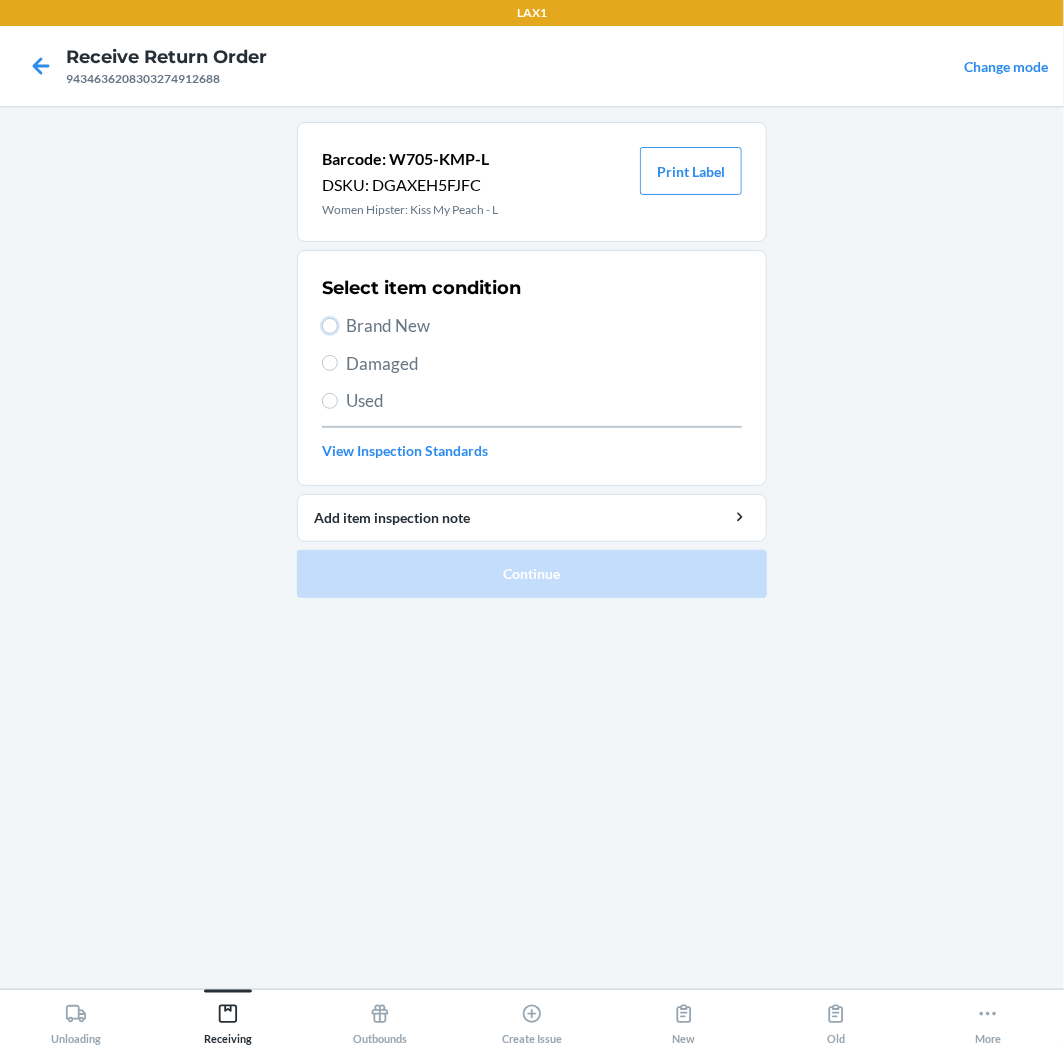 click on "Brand New" at bounding box center [330, 326] 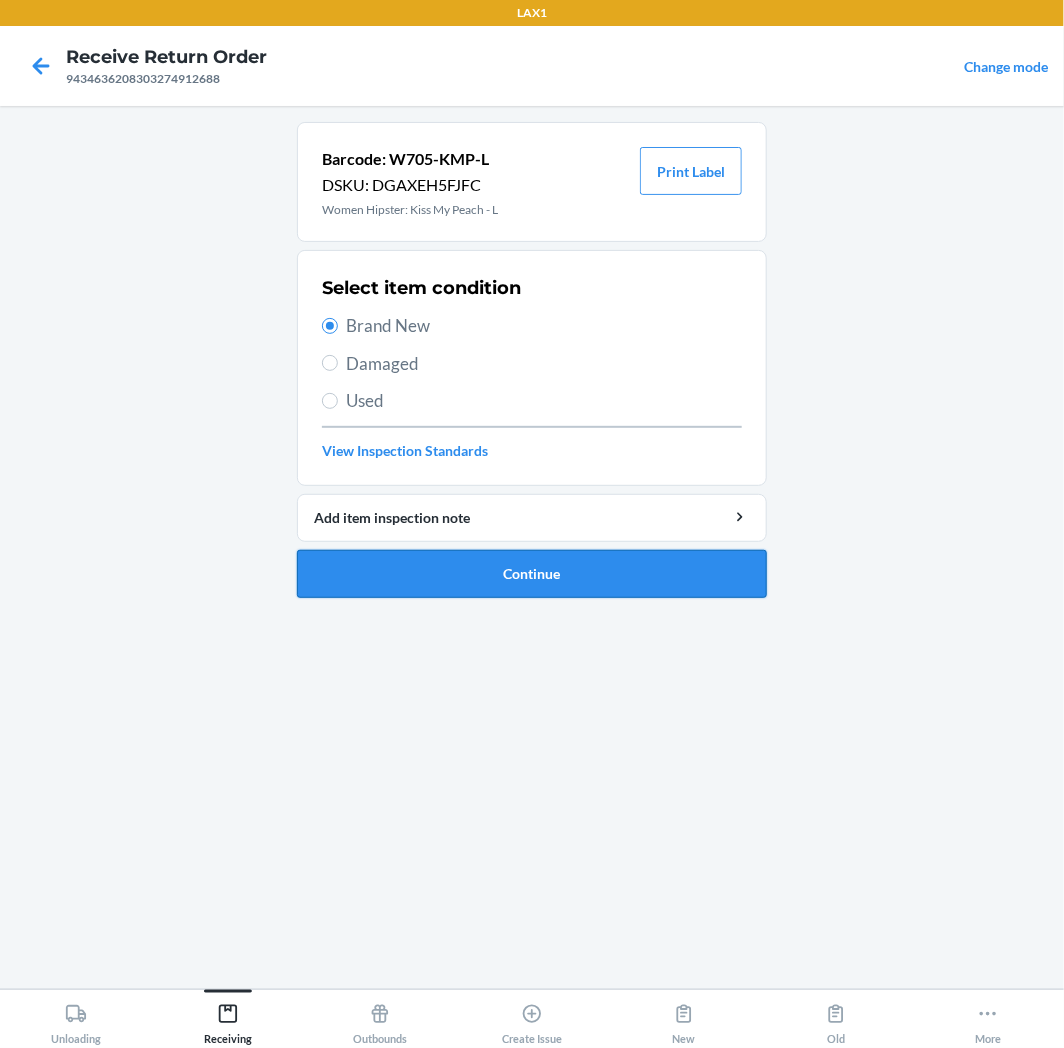 click on "Continue" at bounding box center [532, 574] 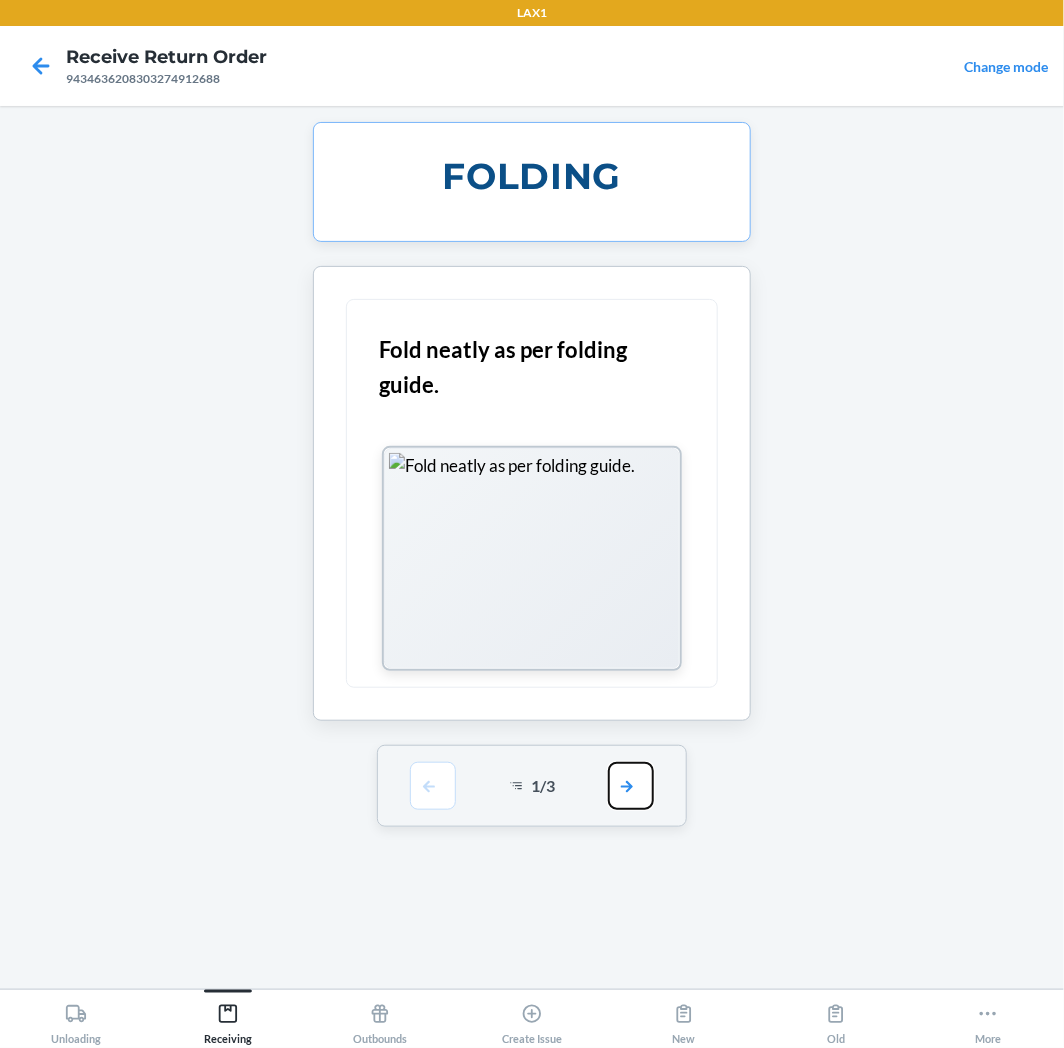 drag, startPoint x: 626, startPoint y: 805, endPoint x: 616, endPoint y: 691, distance: 114.43776 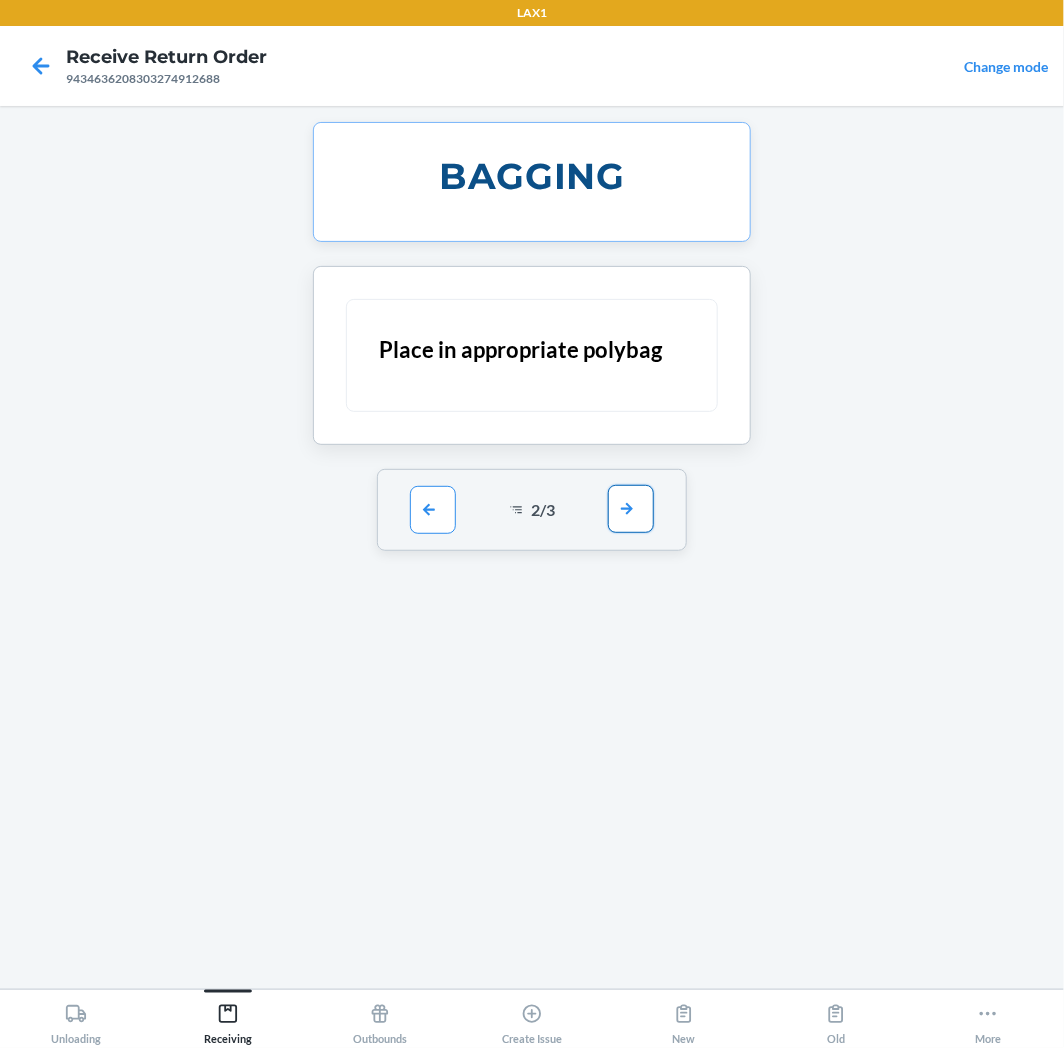 click at bounding box center (631, 509) 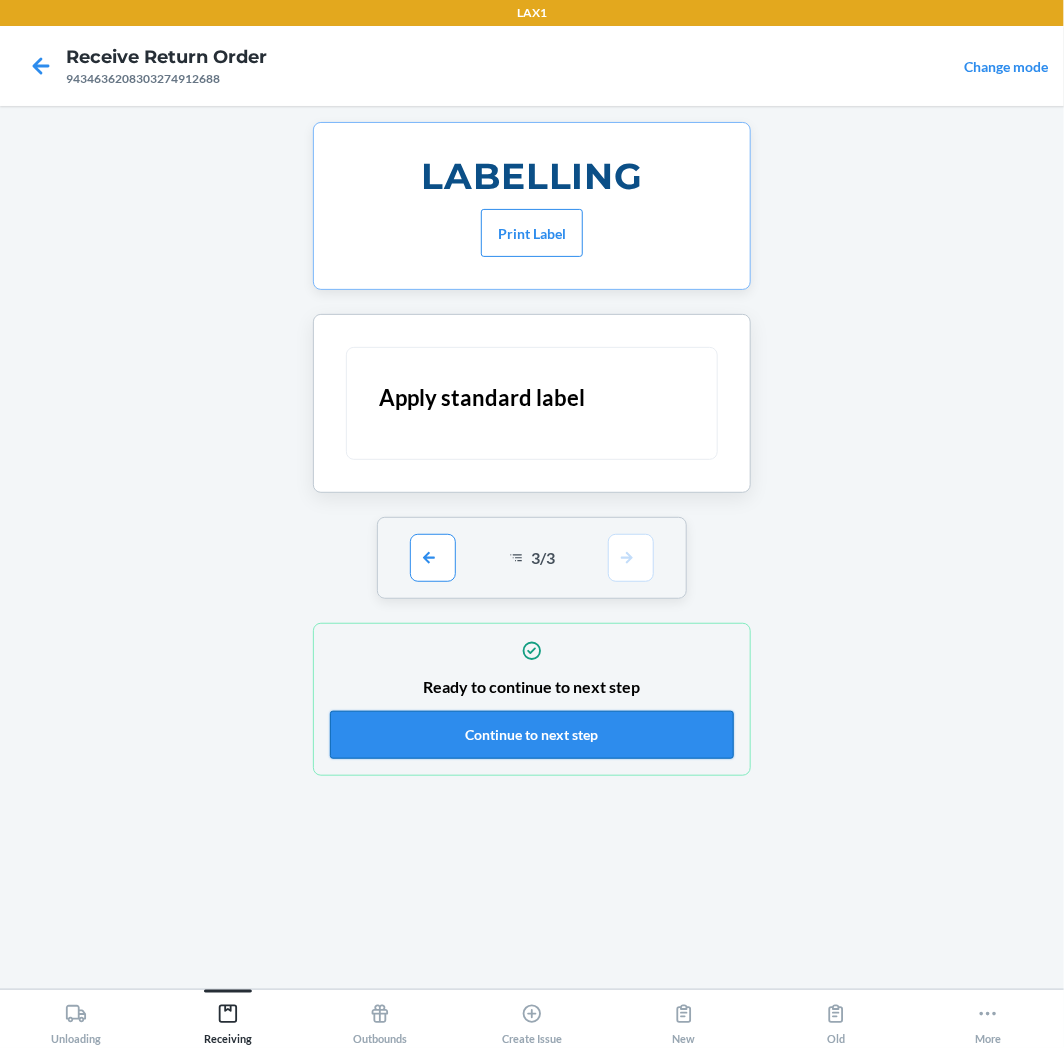 click on "Continue to next step" at bounding box center (532, 735) 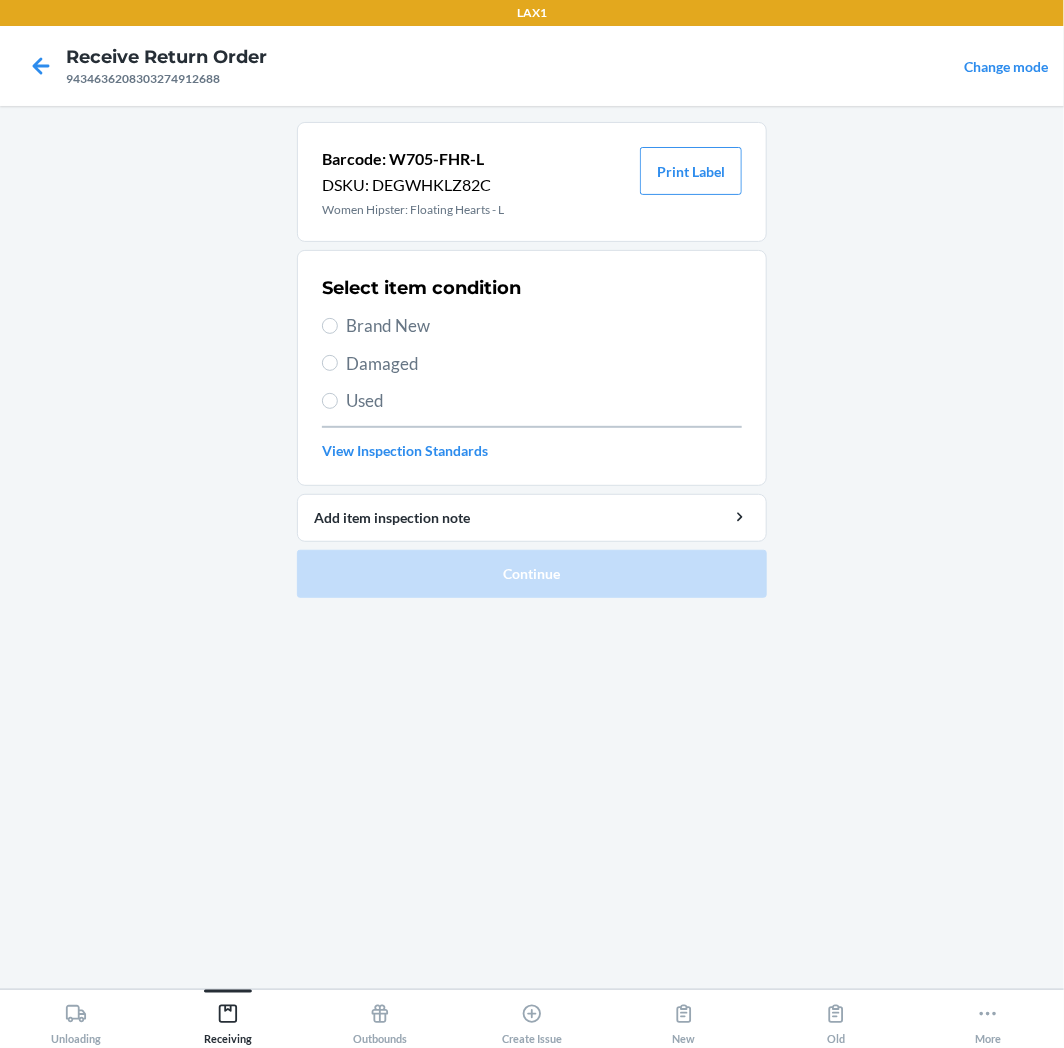 click on "Brand New" at bounding box center (544, 326) 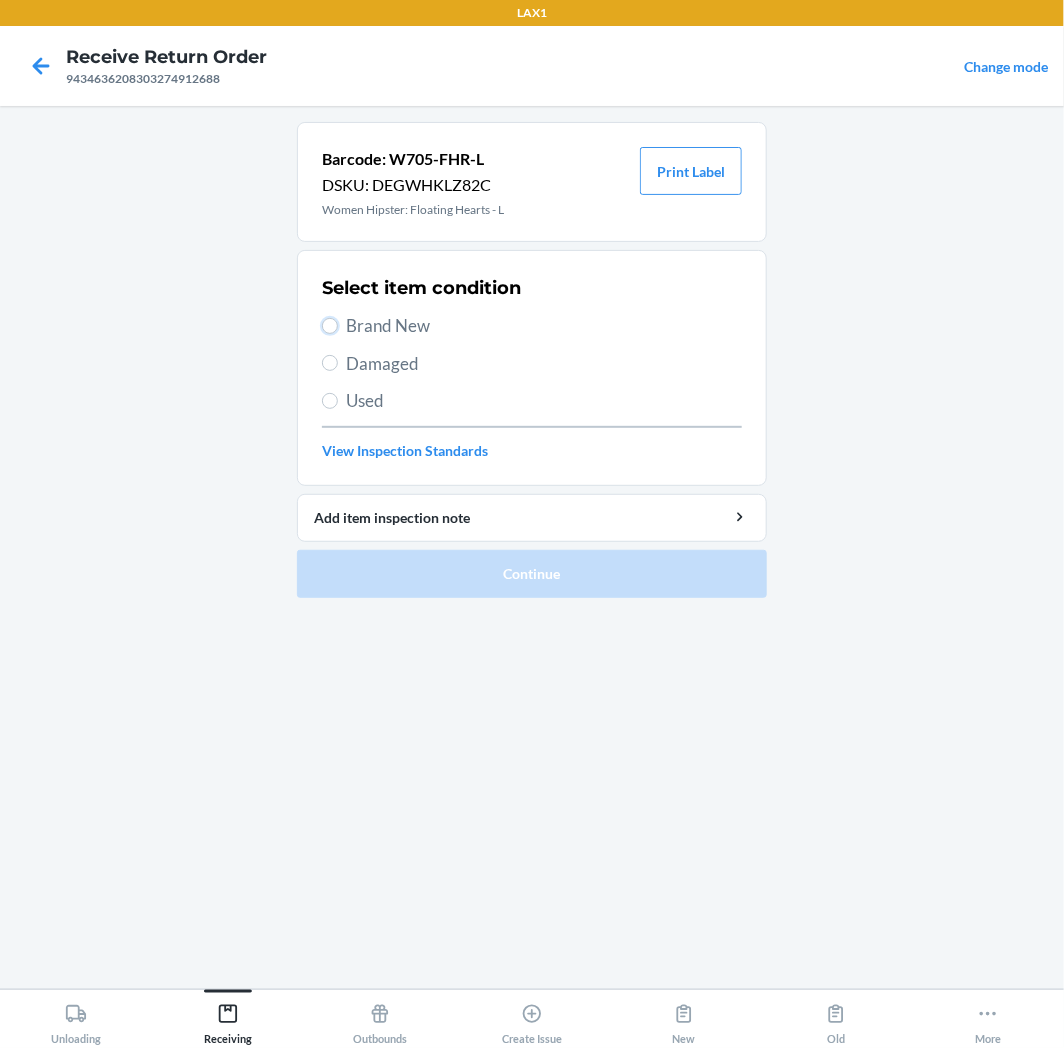 click on "Brand New" at bounding box center (330, 326) 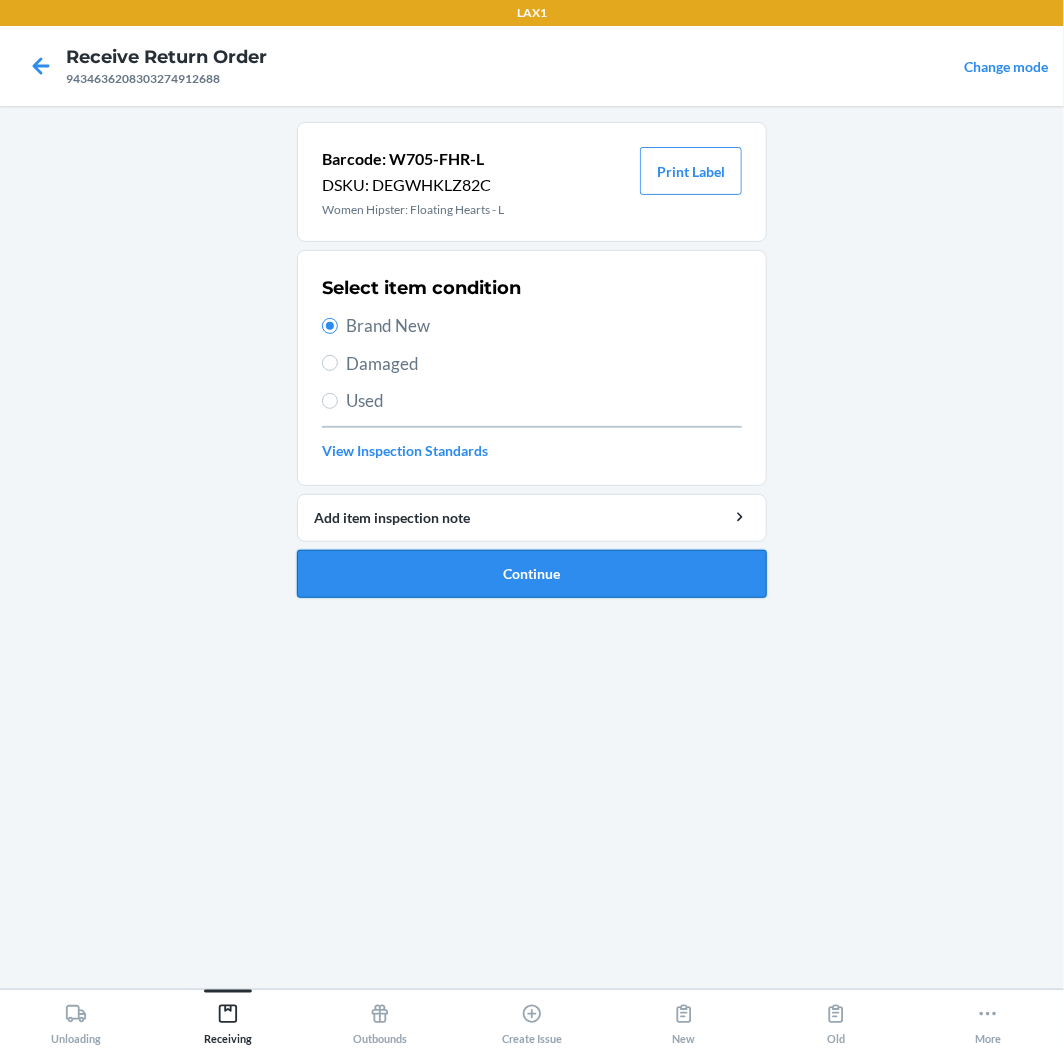 drag, startPoint x: 613, startPoint y: 577, endPoint x: 625, endPoint y: 567, distance: 15.6205 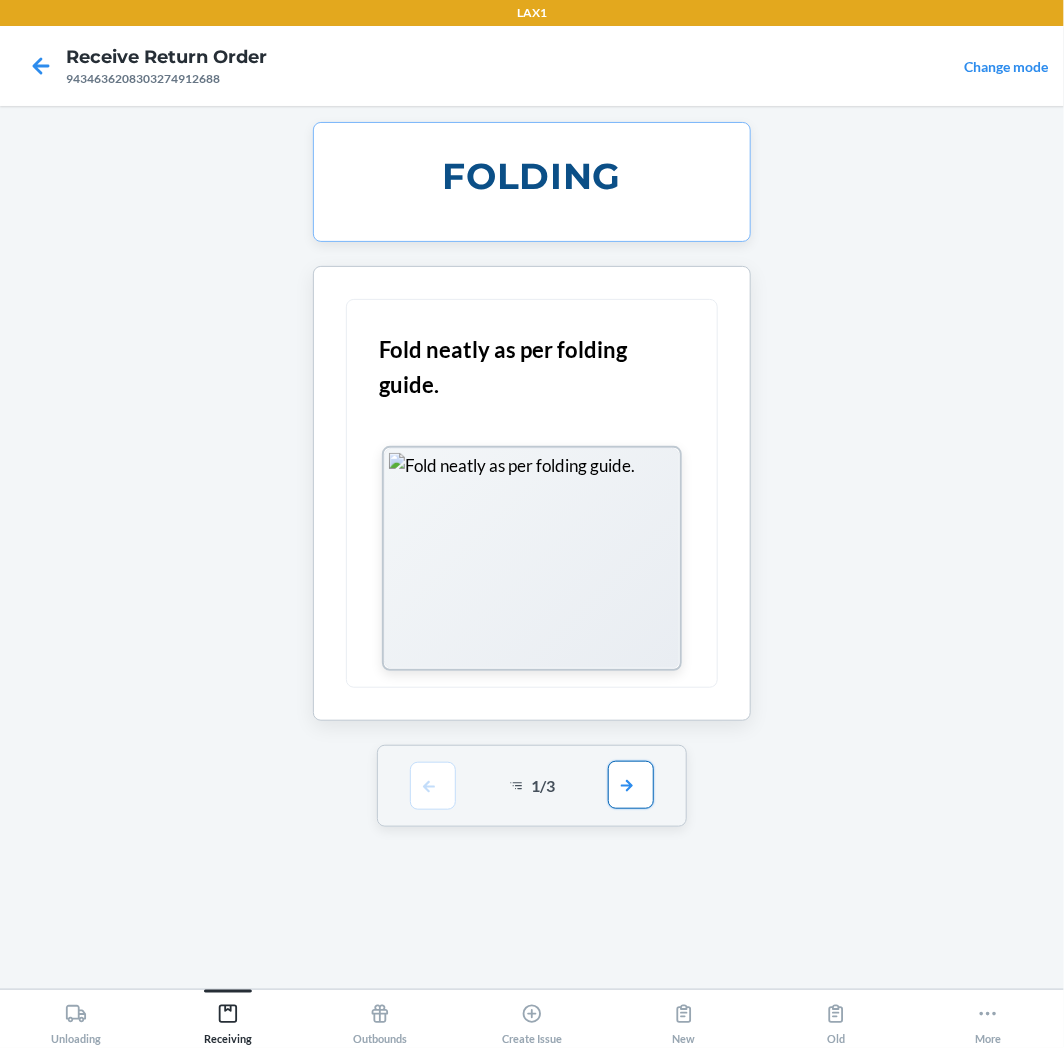 click at bounding box center [631, 785] 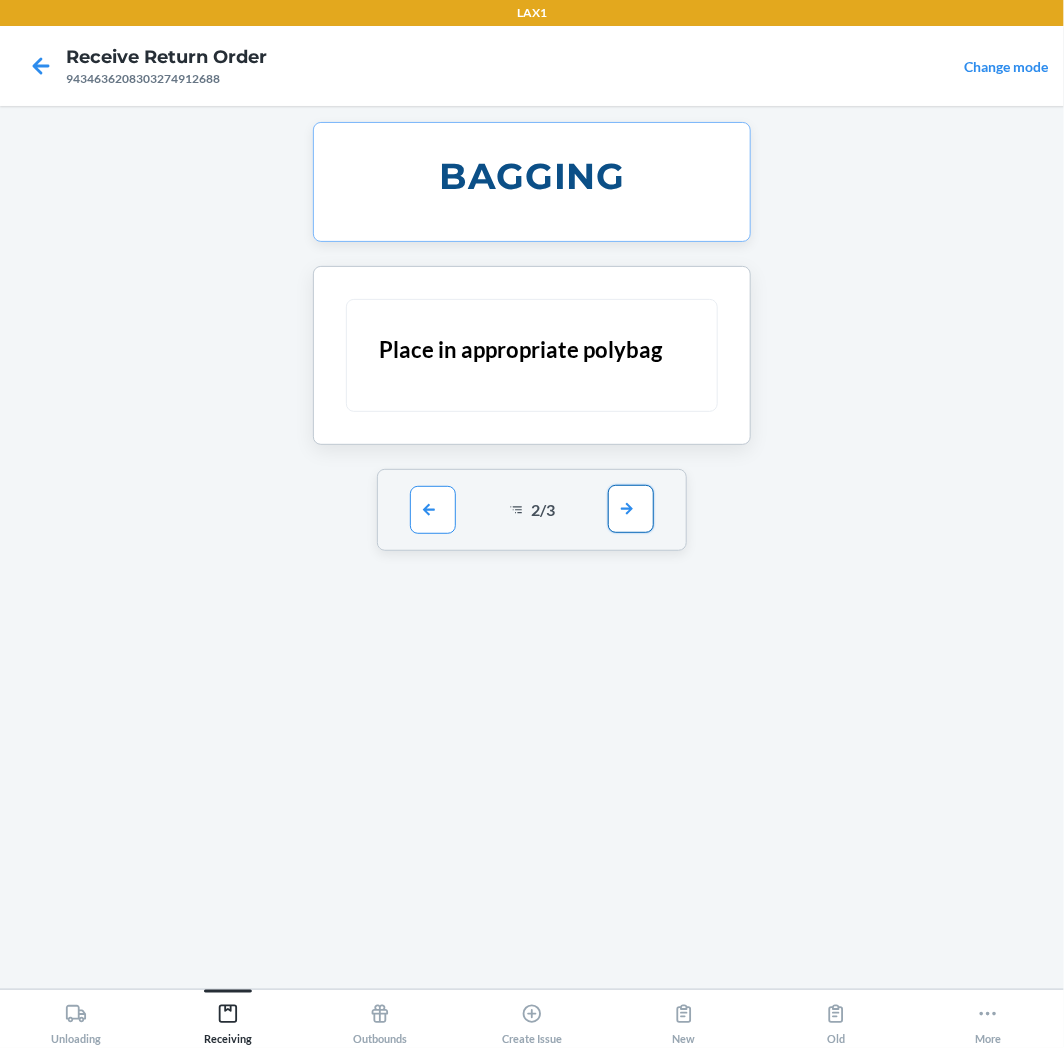 click at bounding box center [631, 509] 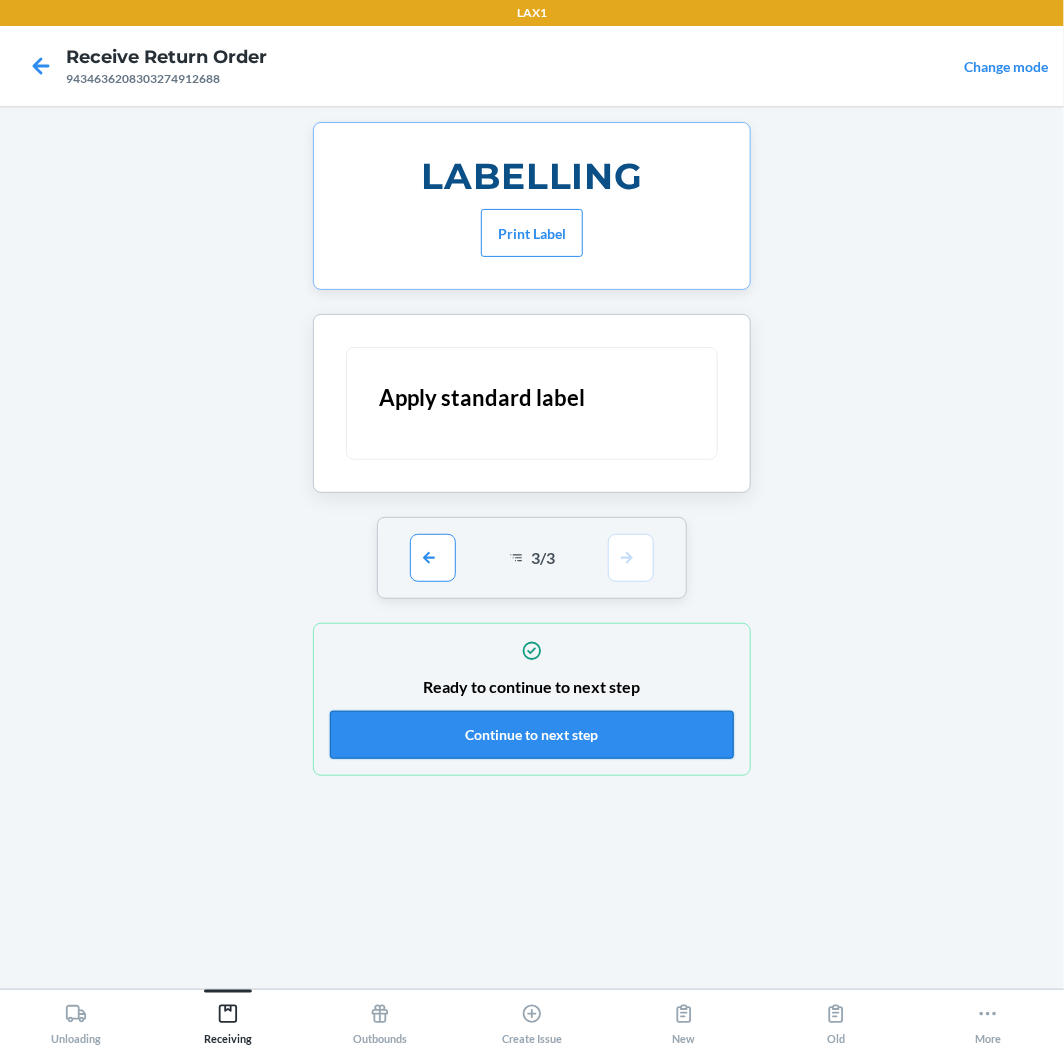 click on "Continue to next step" at bounding box center (532, 735) 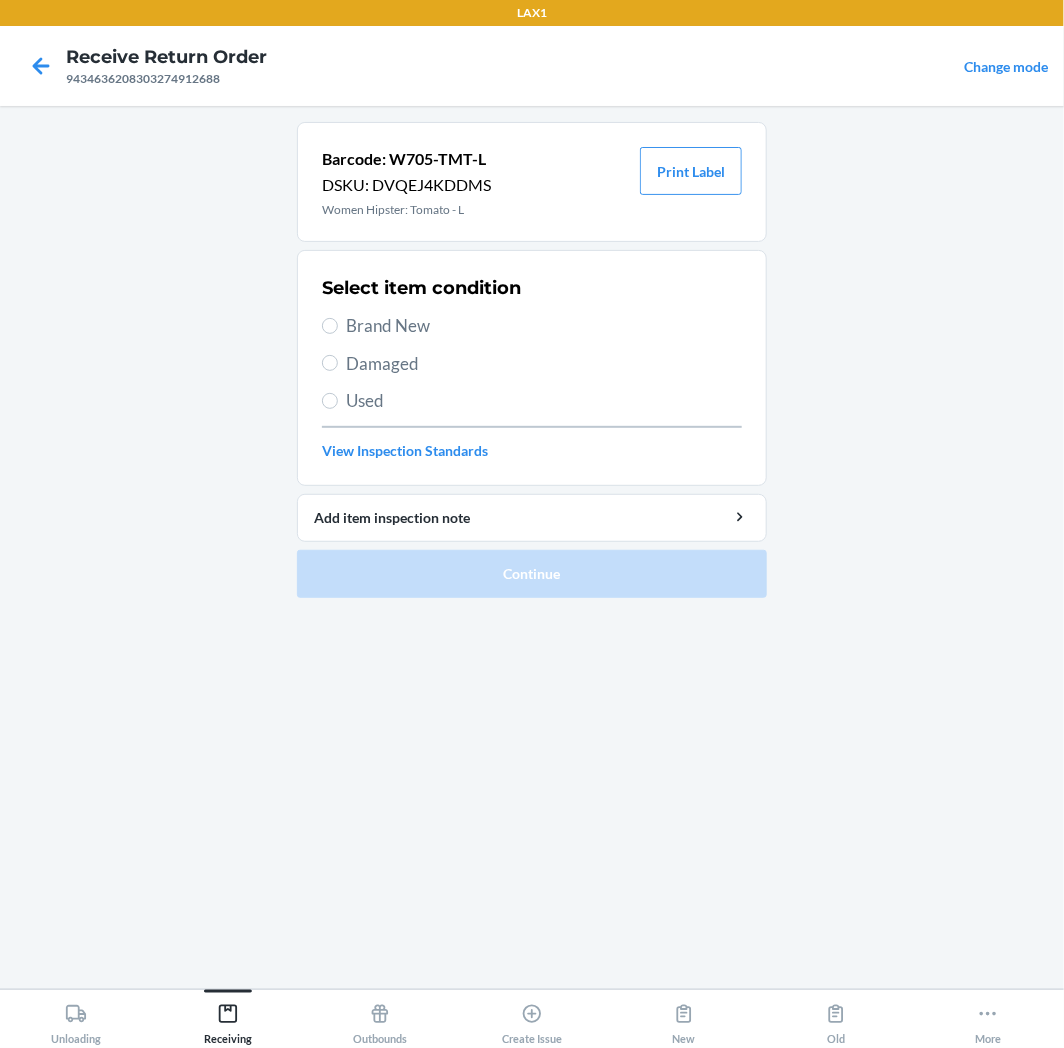 click on "Brand New" at bounding box center [544, 326] 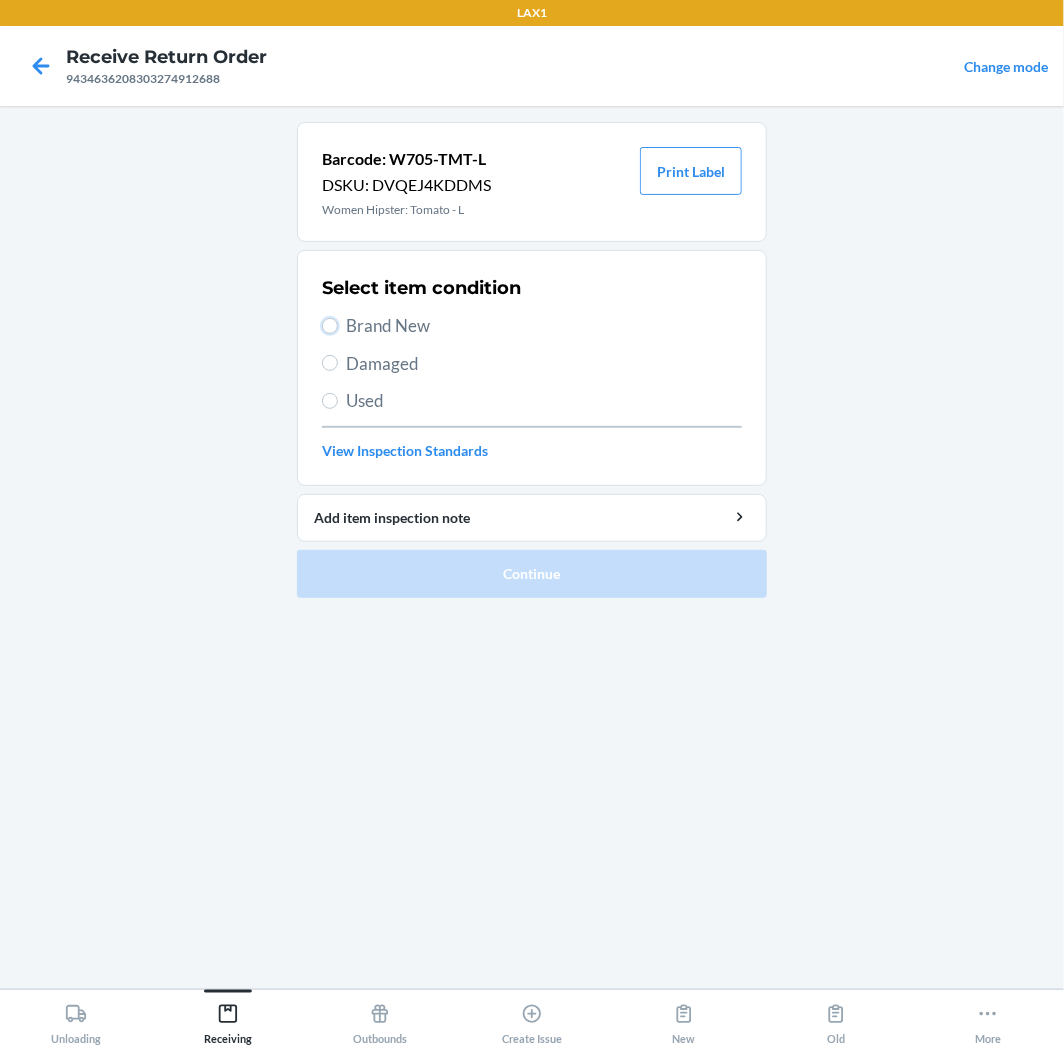 click on "Brand New" at bounding box center (330, 326) 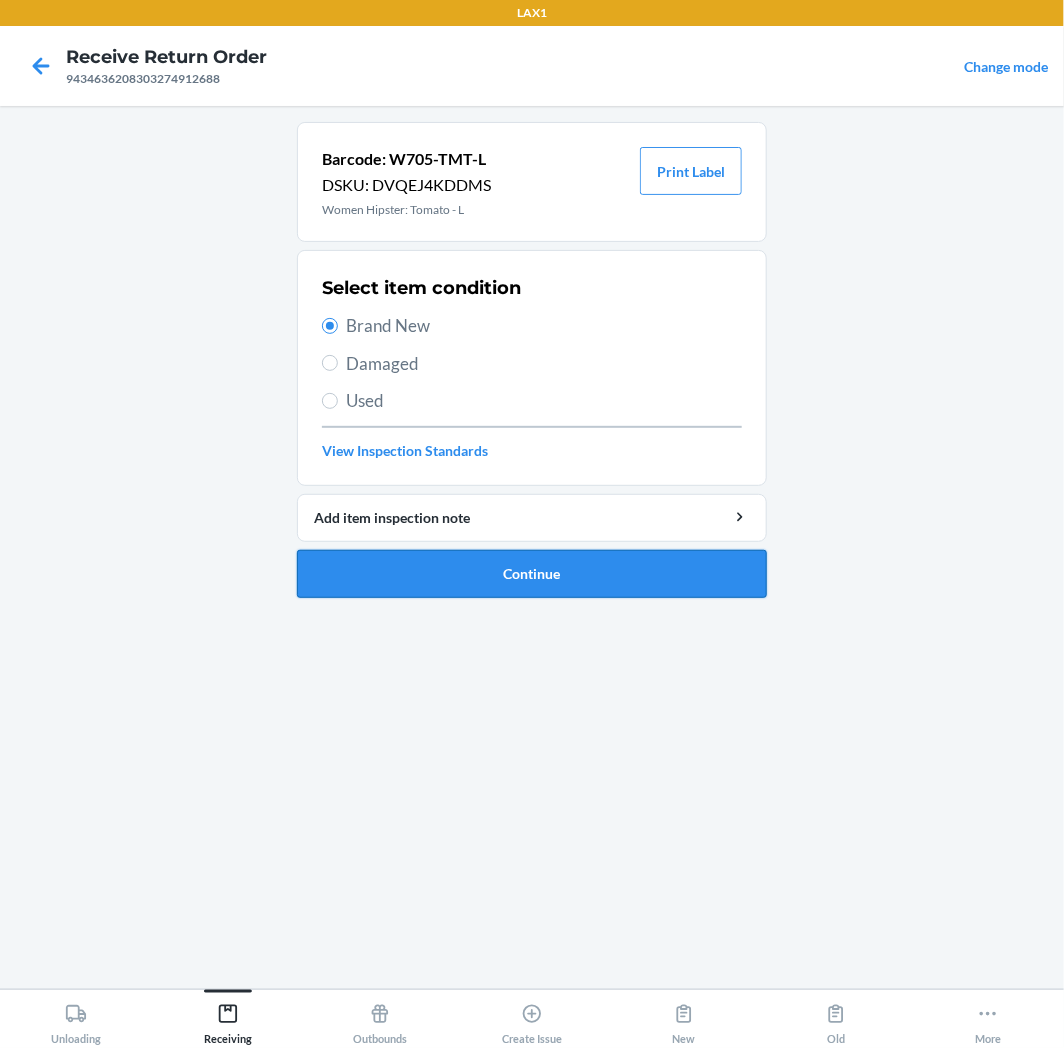 click on "Continue" at bounding box center (532, 574) 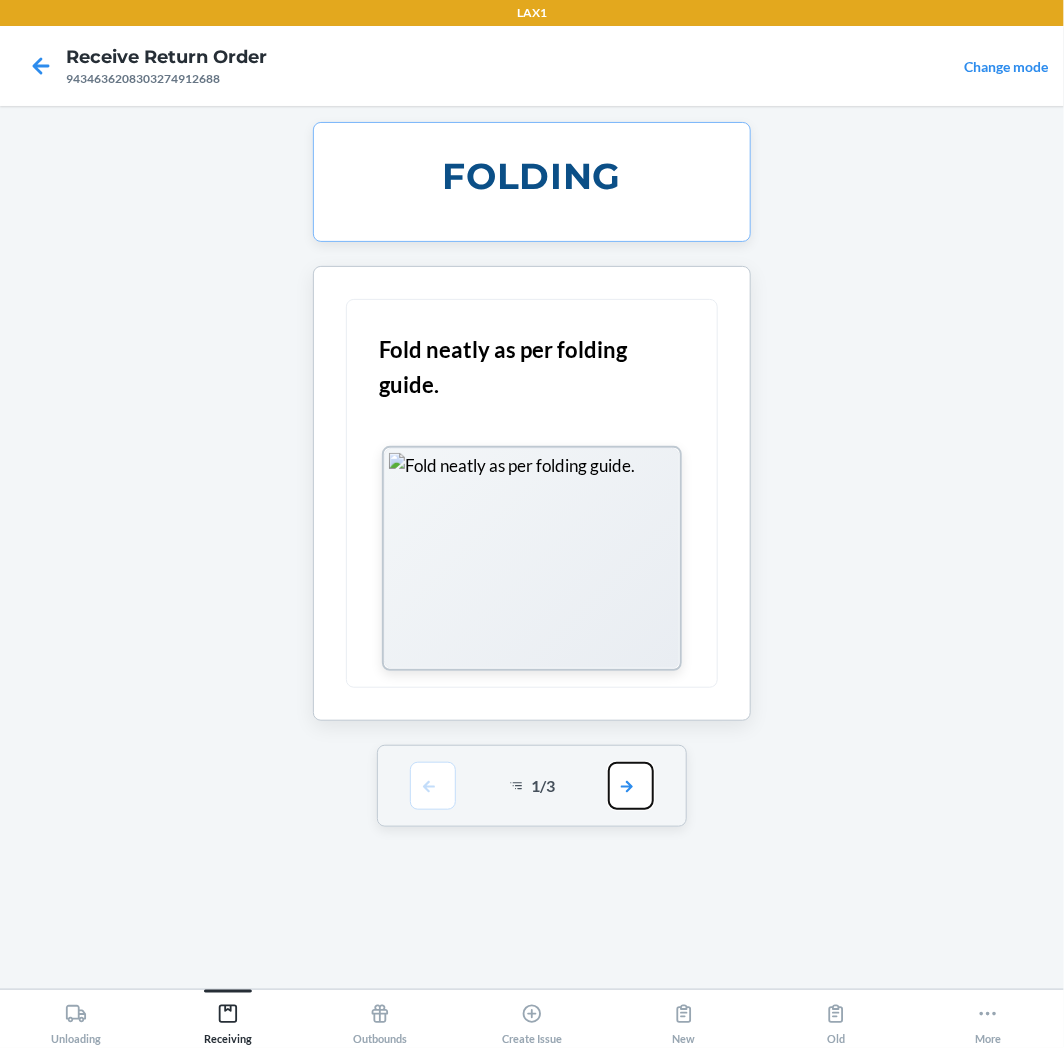 drag, startPoint x: 646, startPoint y: 775, endPoint x: 673, endPoint y: 690, distance: 89.1852 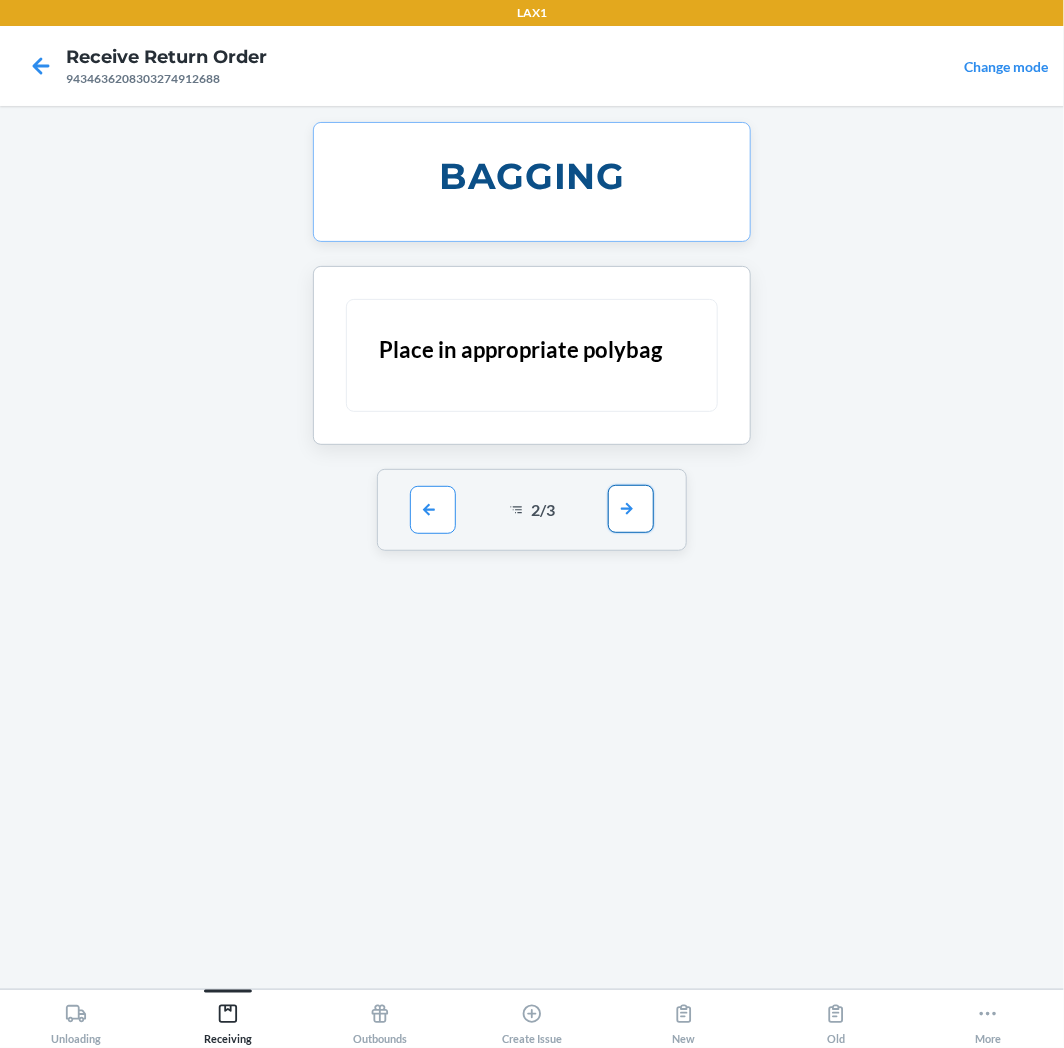 click at bounding box center (631, 509) 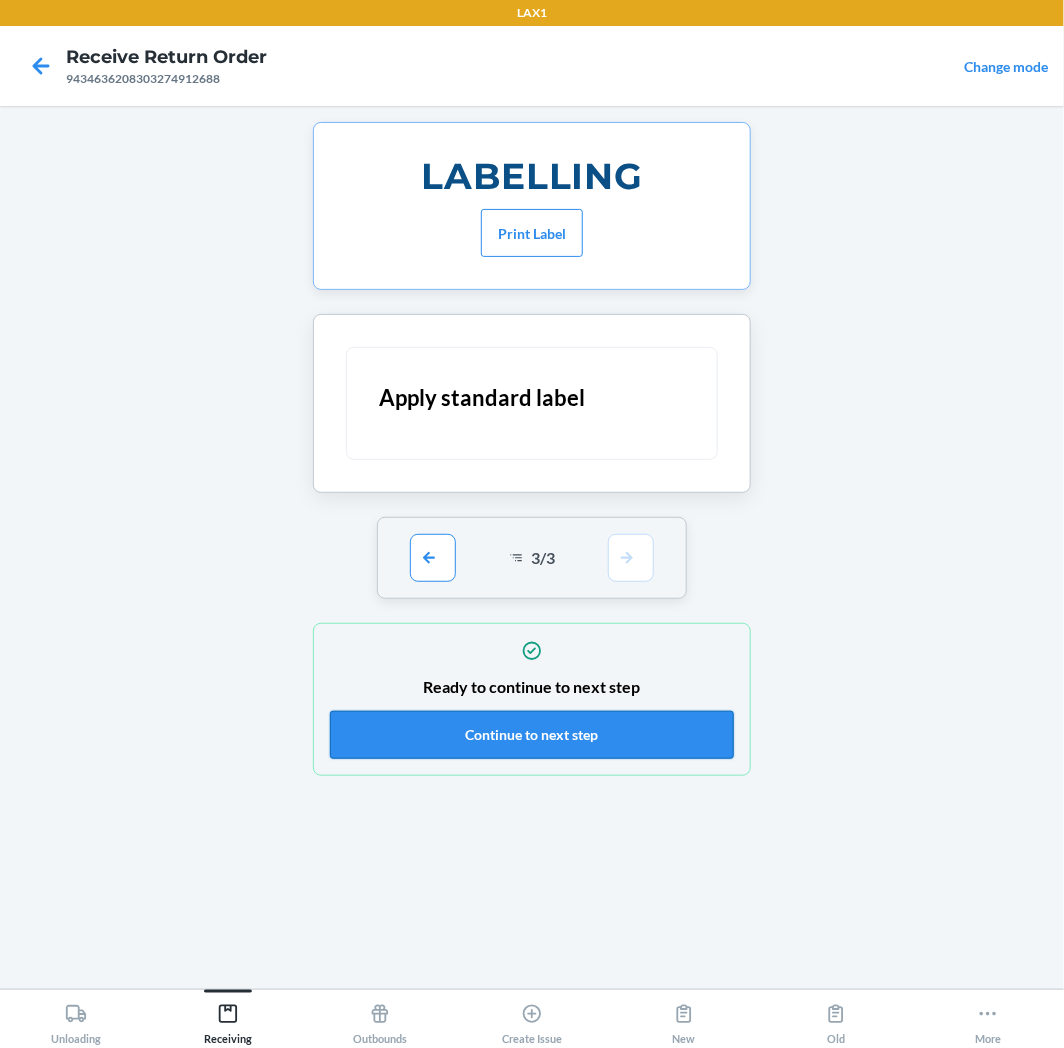 click on "Continue to next step" at bounding box center (532, 735) 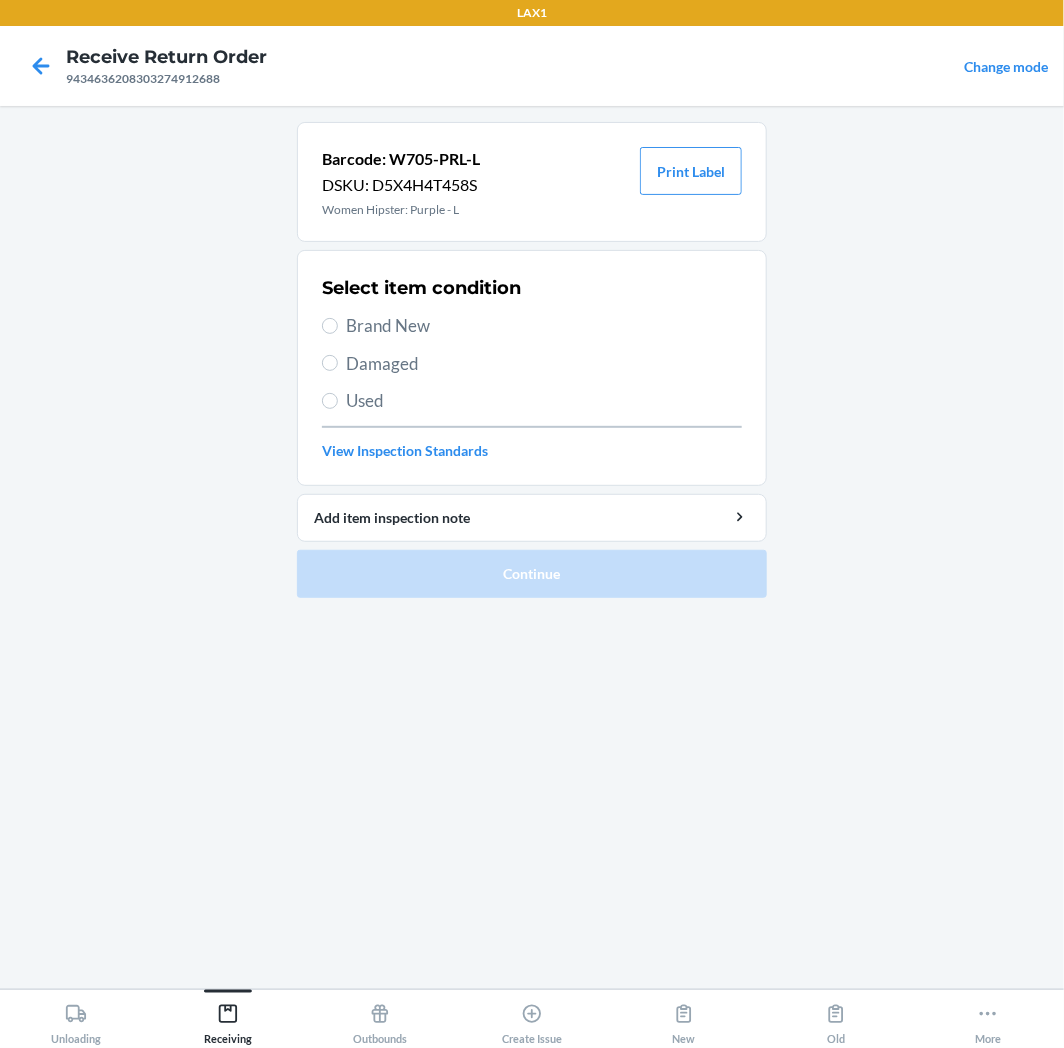 click on "Used" at bounding box center (544, 401) 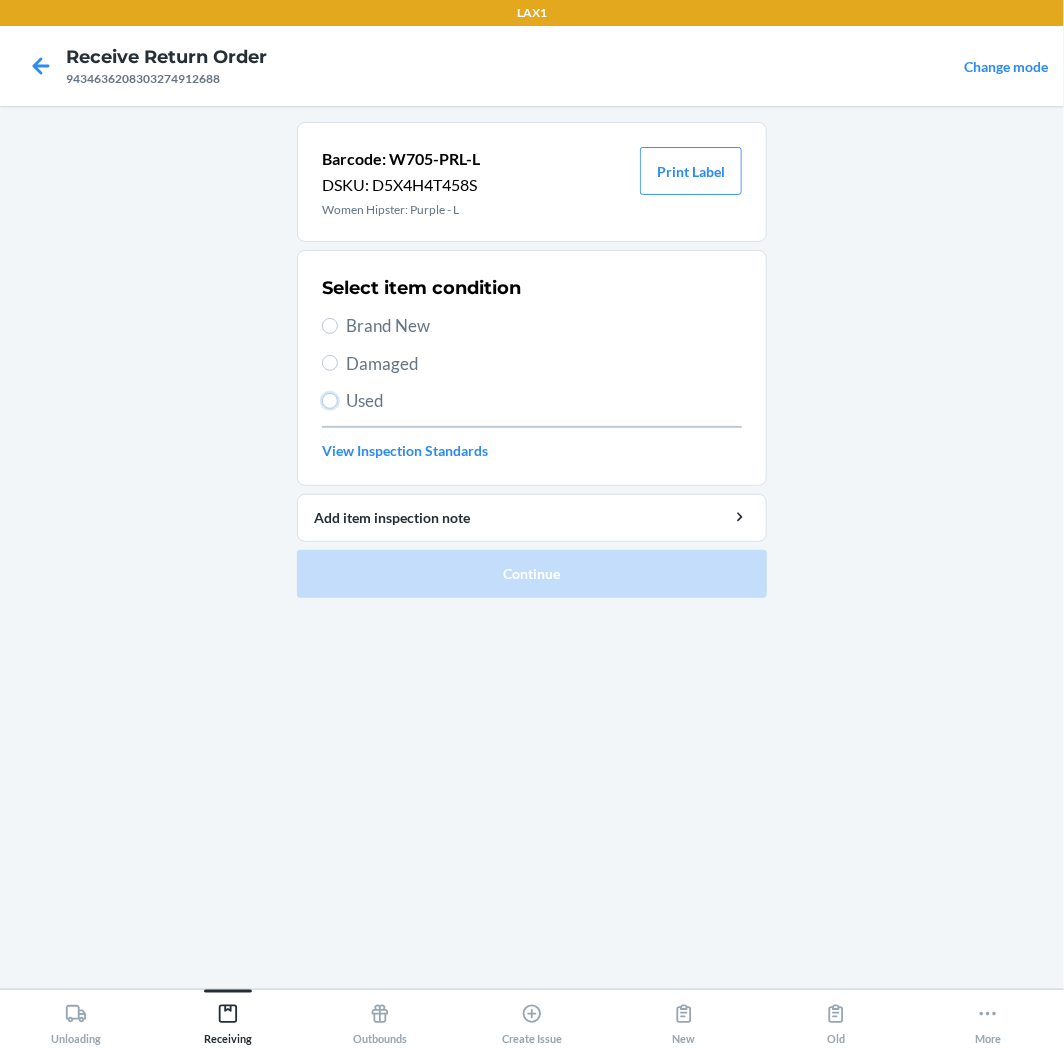 click on "Used" at bounding box center (330, 401) 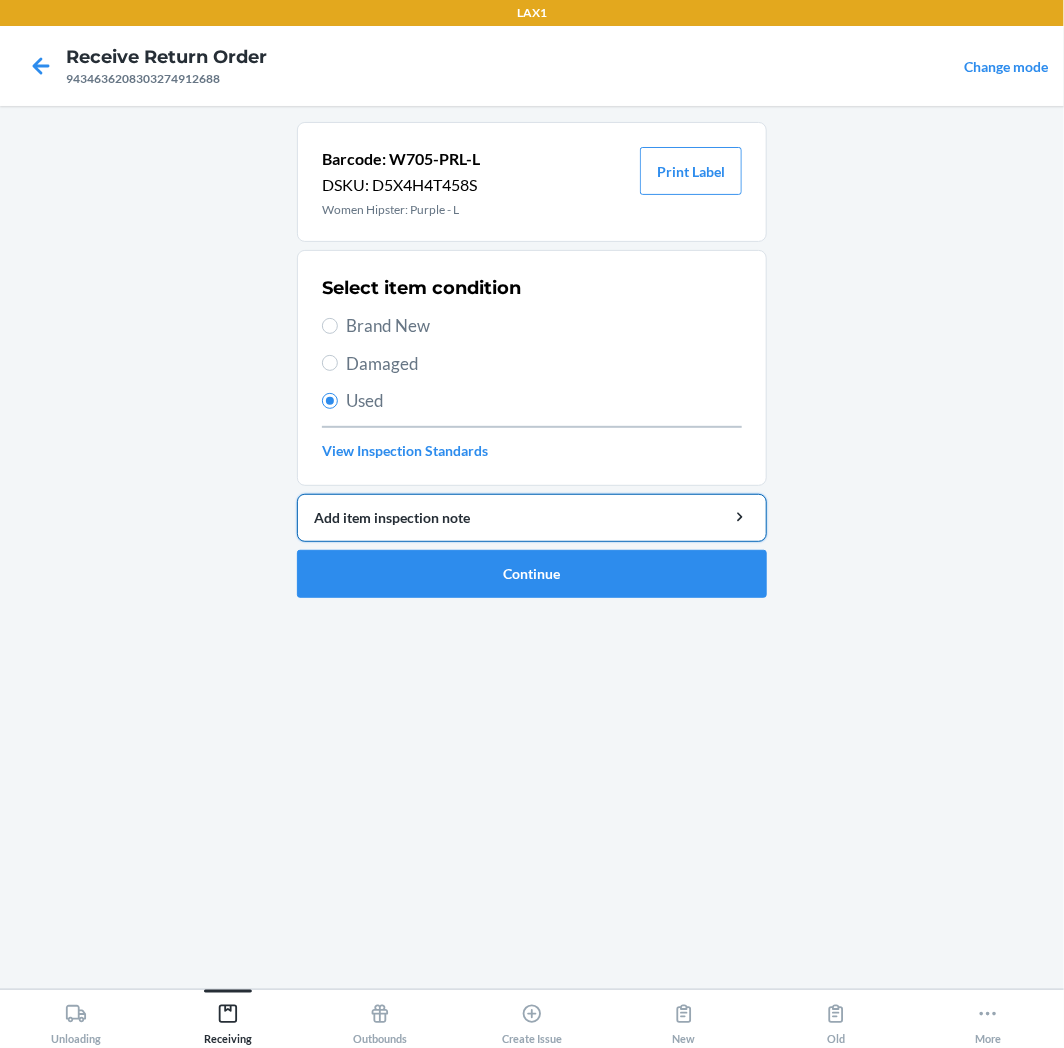 click on "Add item inspection note" at bounding box center [532, 517] 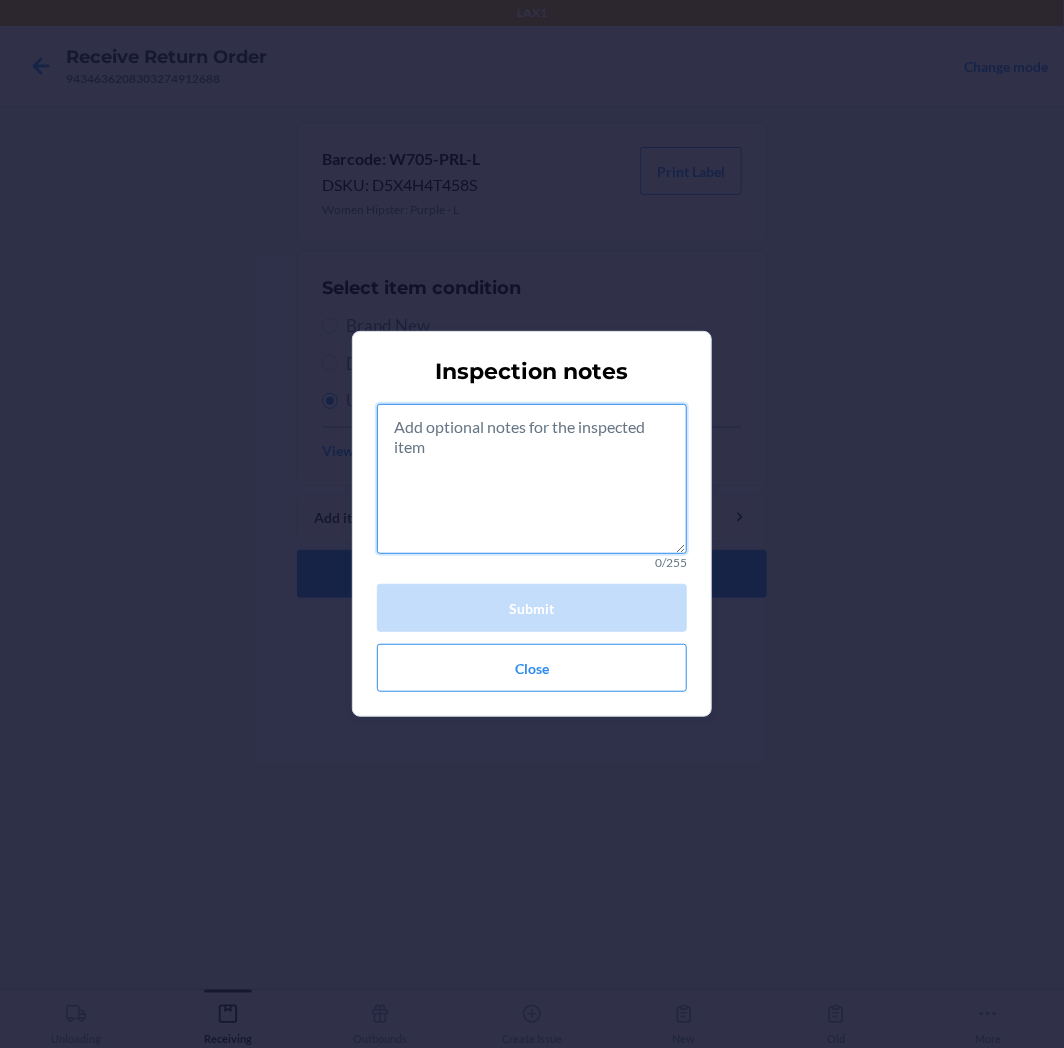 click at bounding box center (532, 479) 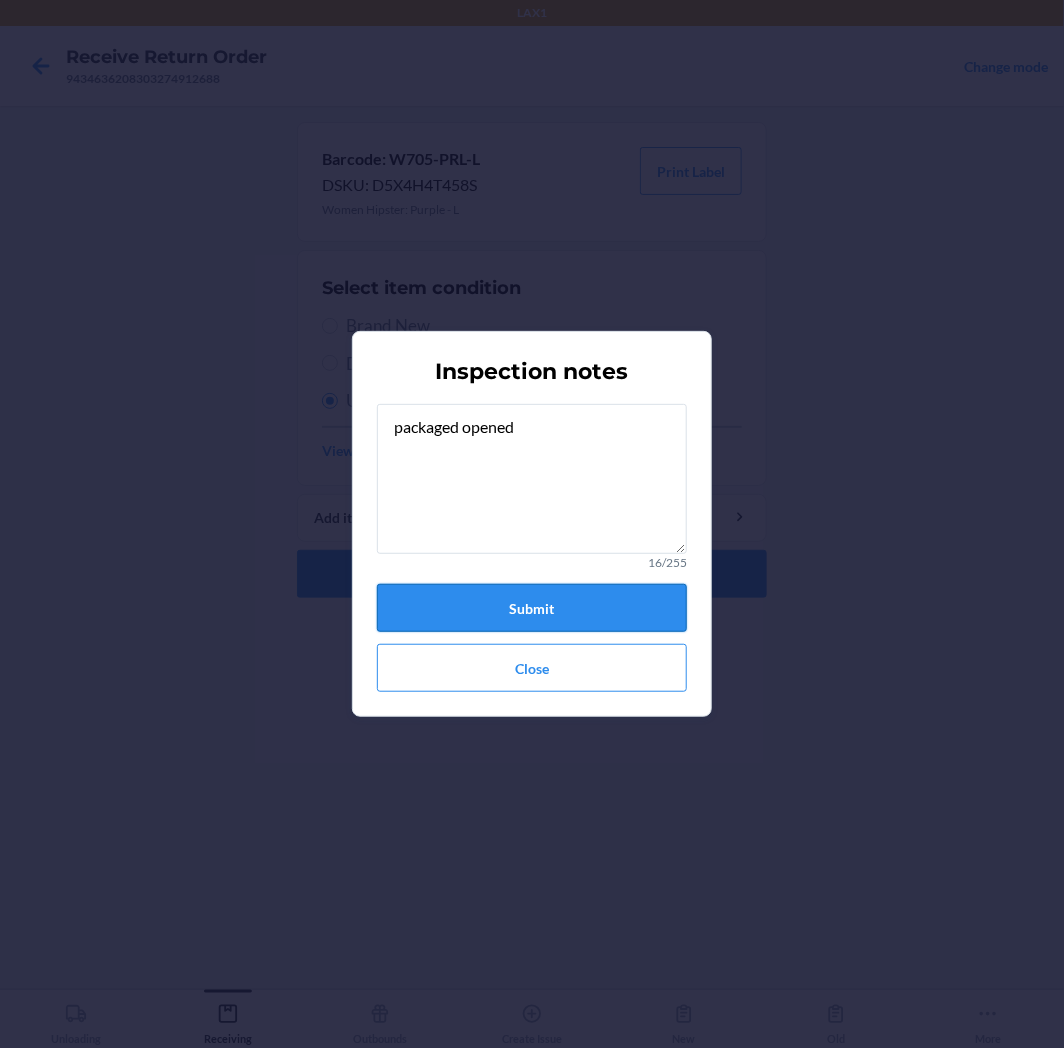 click on "Submit" at bounding box center (532, 608) 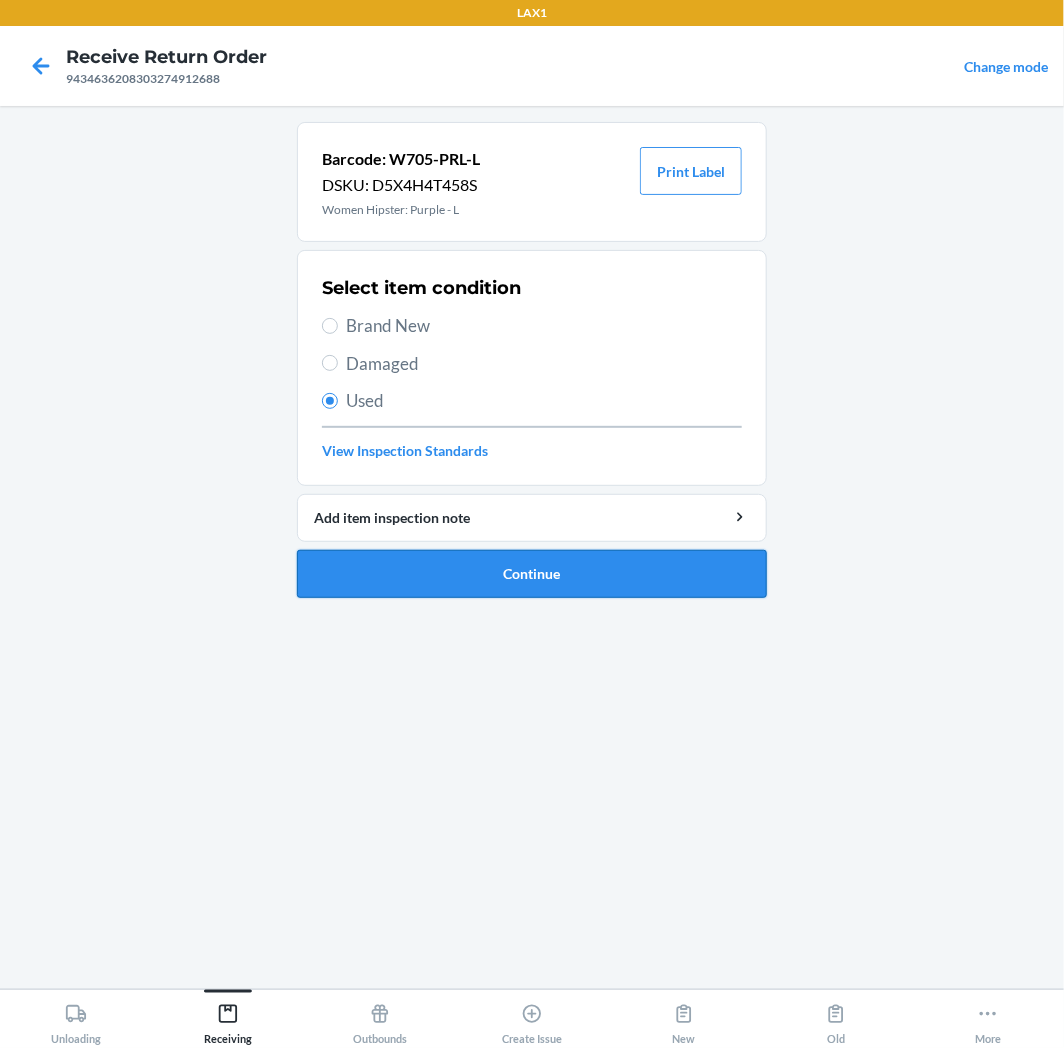 click on "Continue" at bounding box center [532, 574] 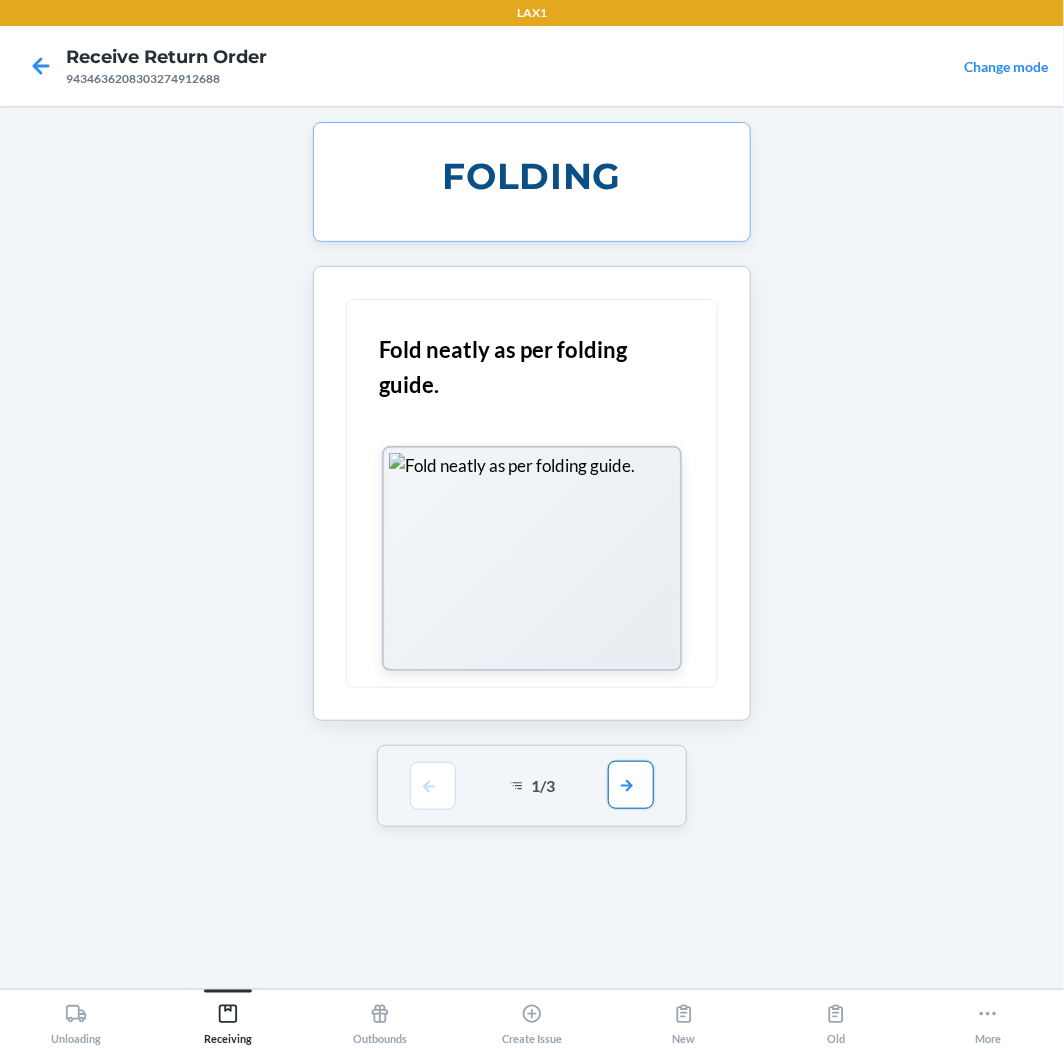 drag, startPoint x: 611, startPoint y: 792, endPoint x: 608, endPoint y: 763, distance: 29.15476 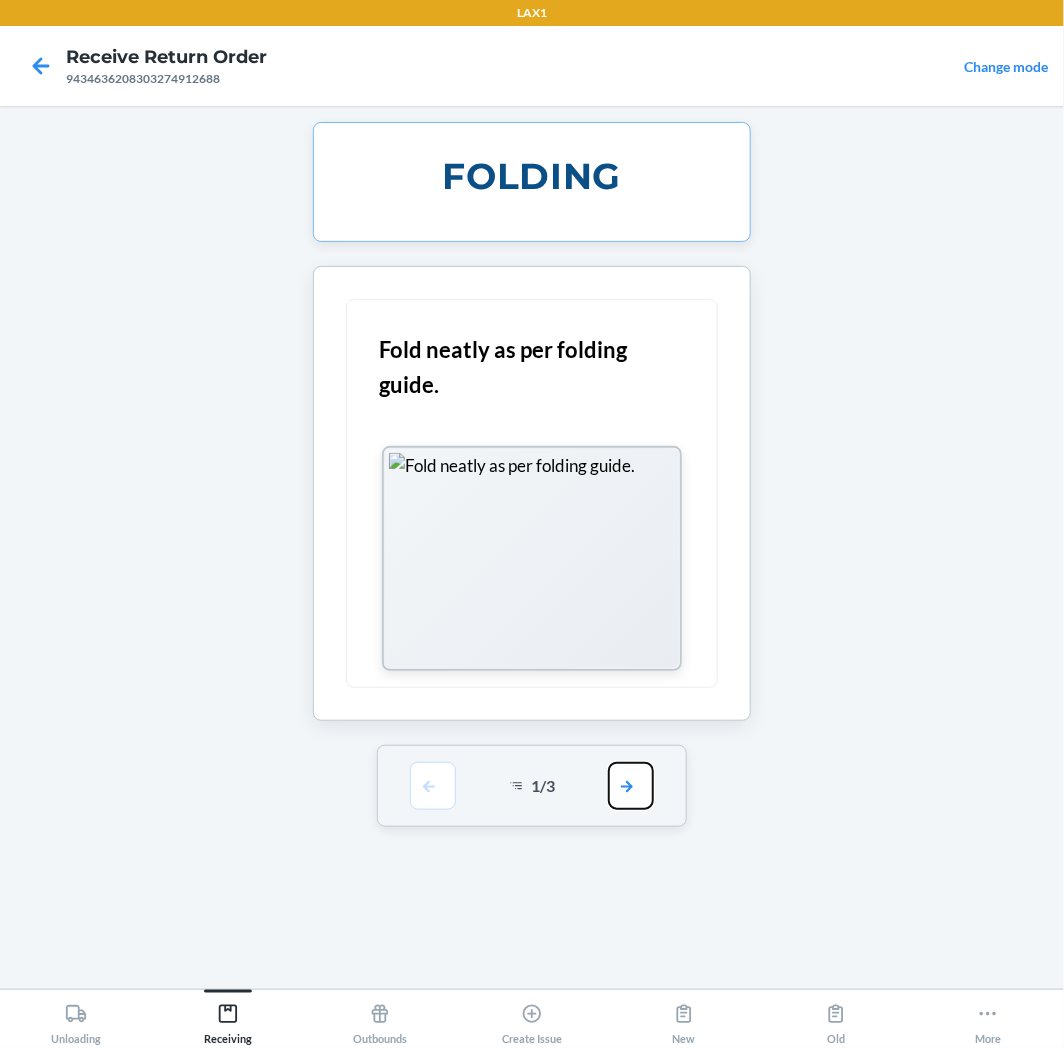 click at bounding box center [631, 786] 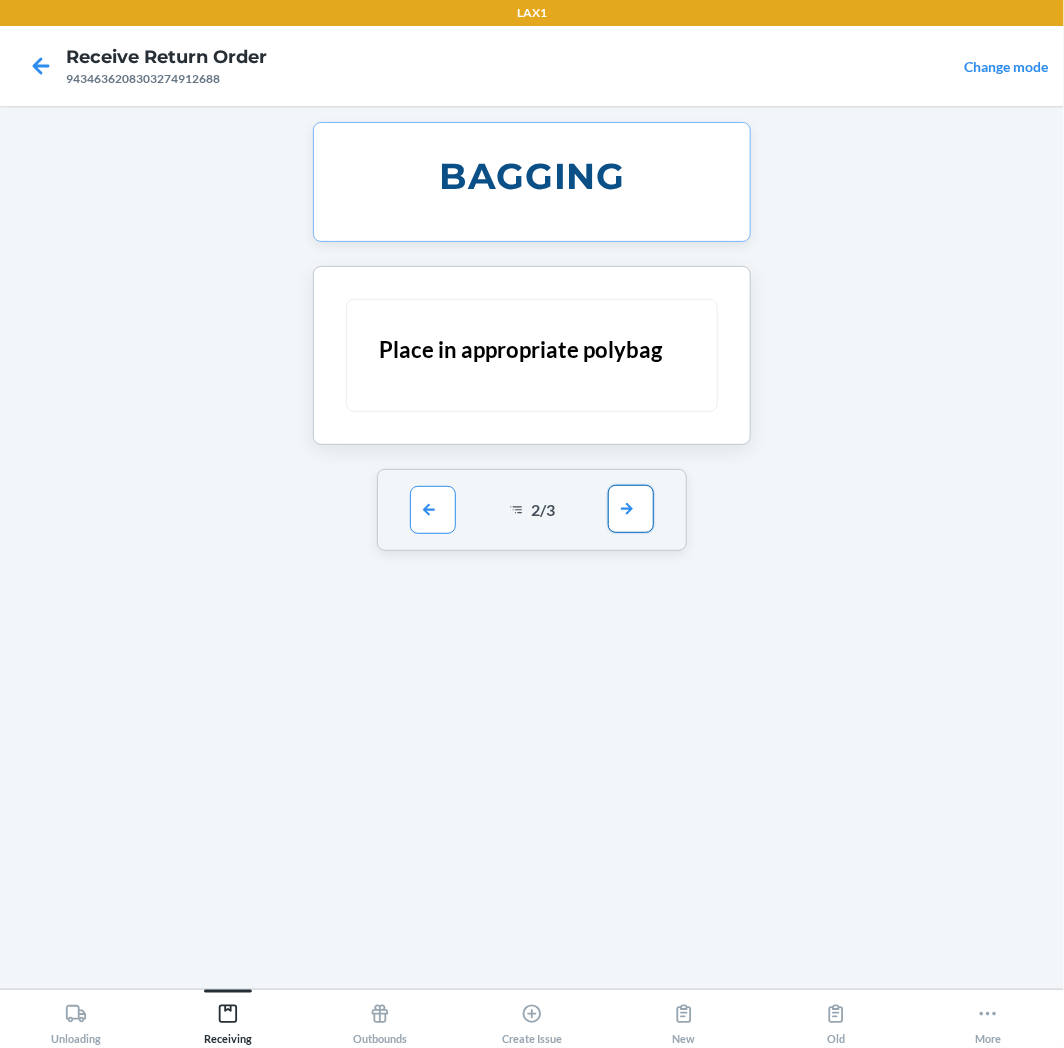 click at bounding box center [631, 509] 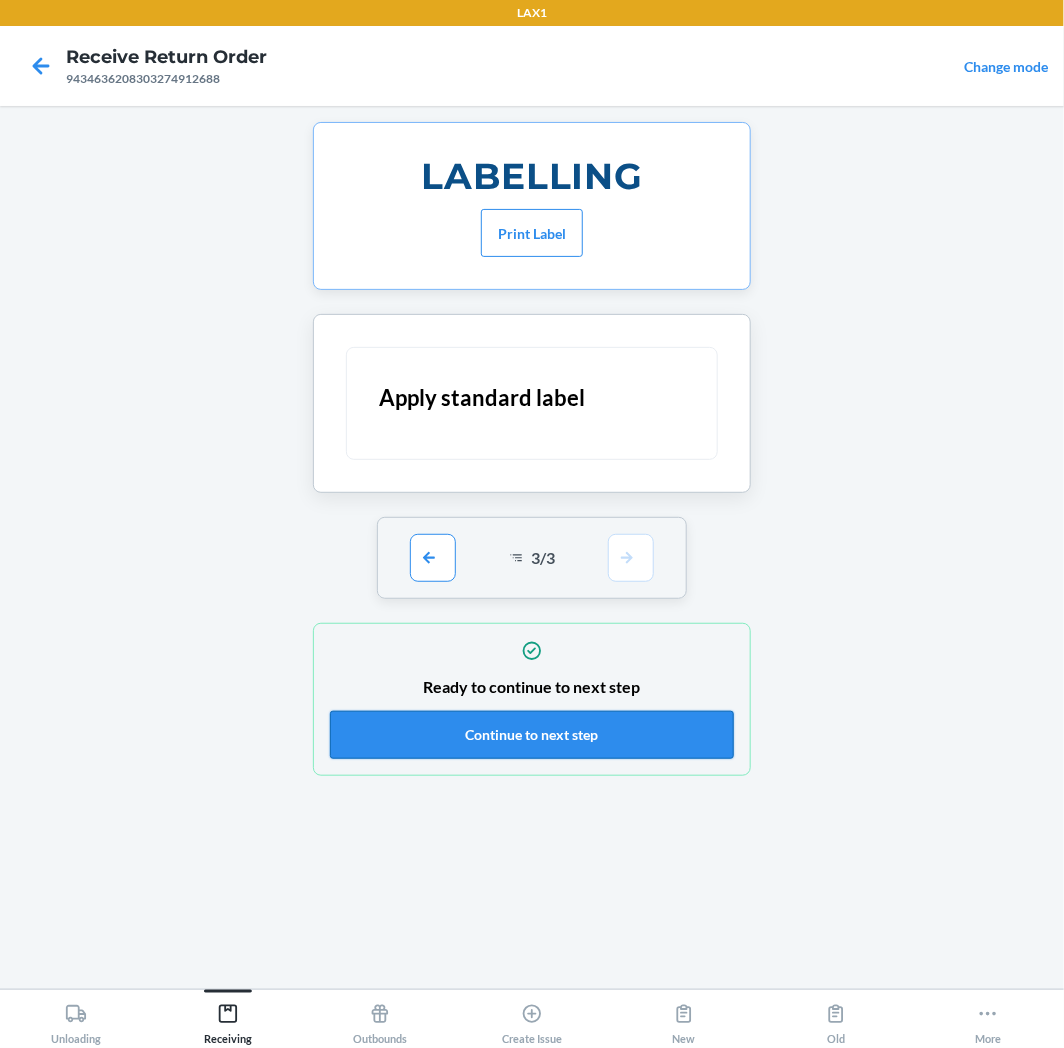 click on "Continue to next step" at bounding box center (532, 735) 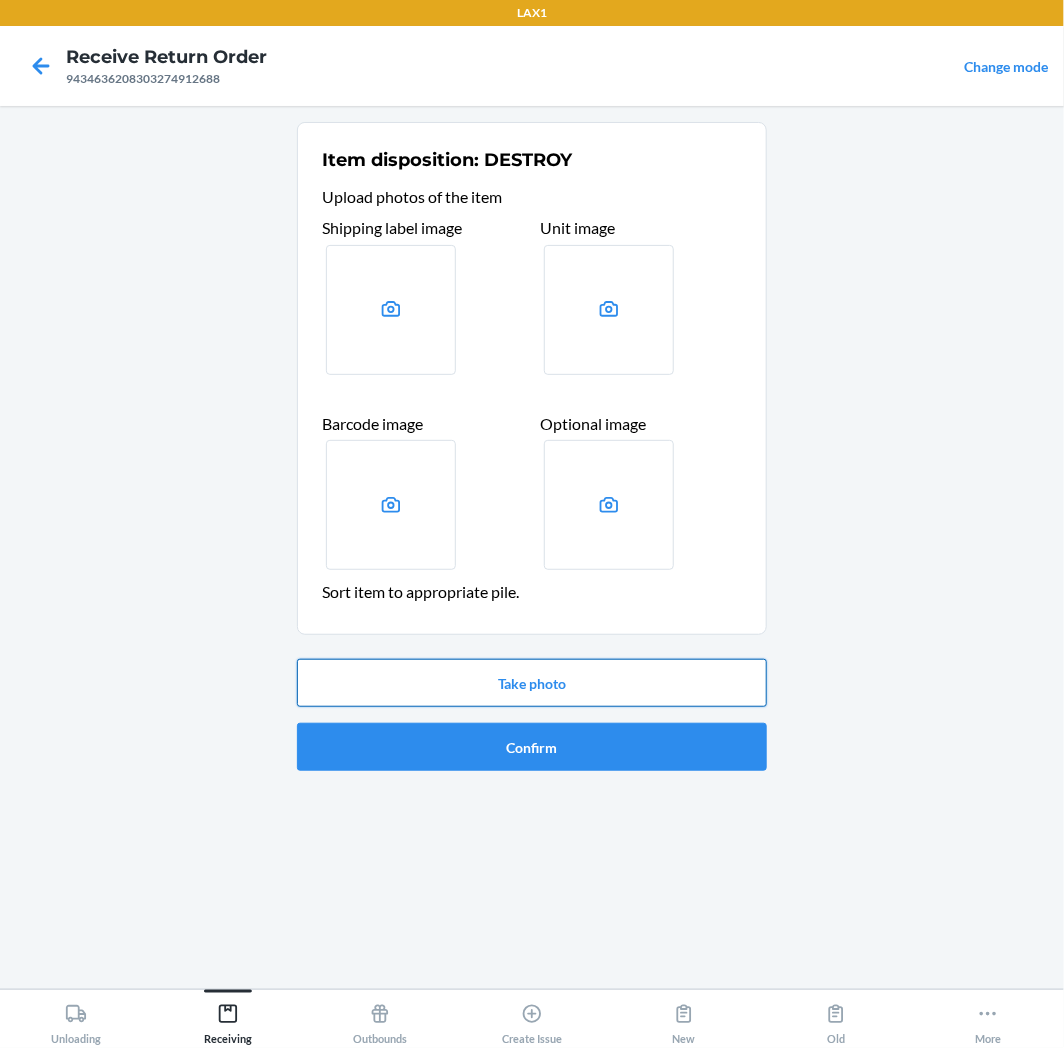 click on "Take photo" at bounding box center [532, 683] 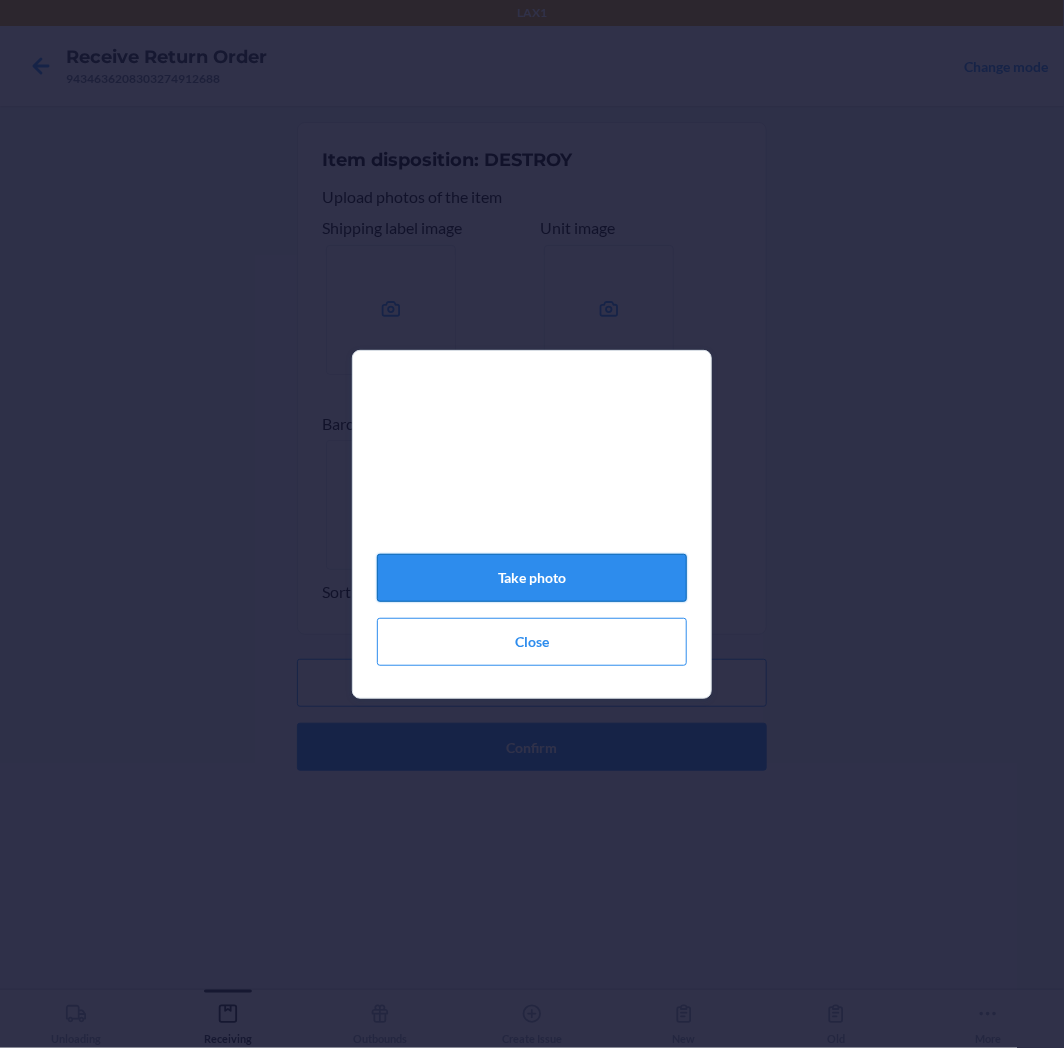 click on "Take photo" 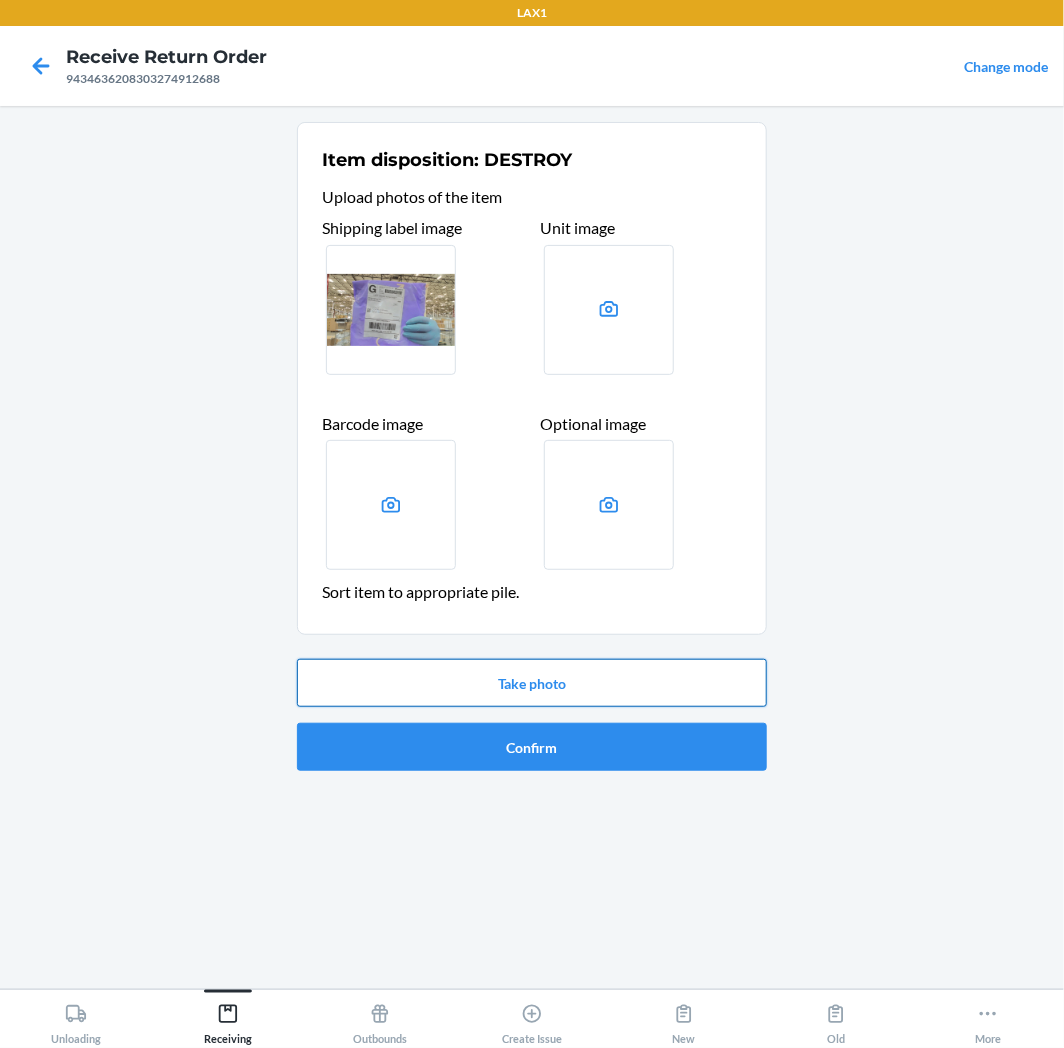 click on "Take photo" at bounding box center [532, 683] 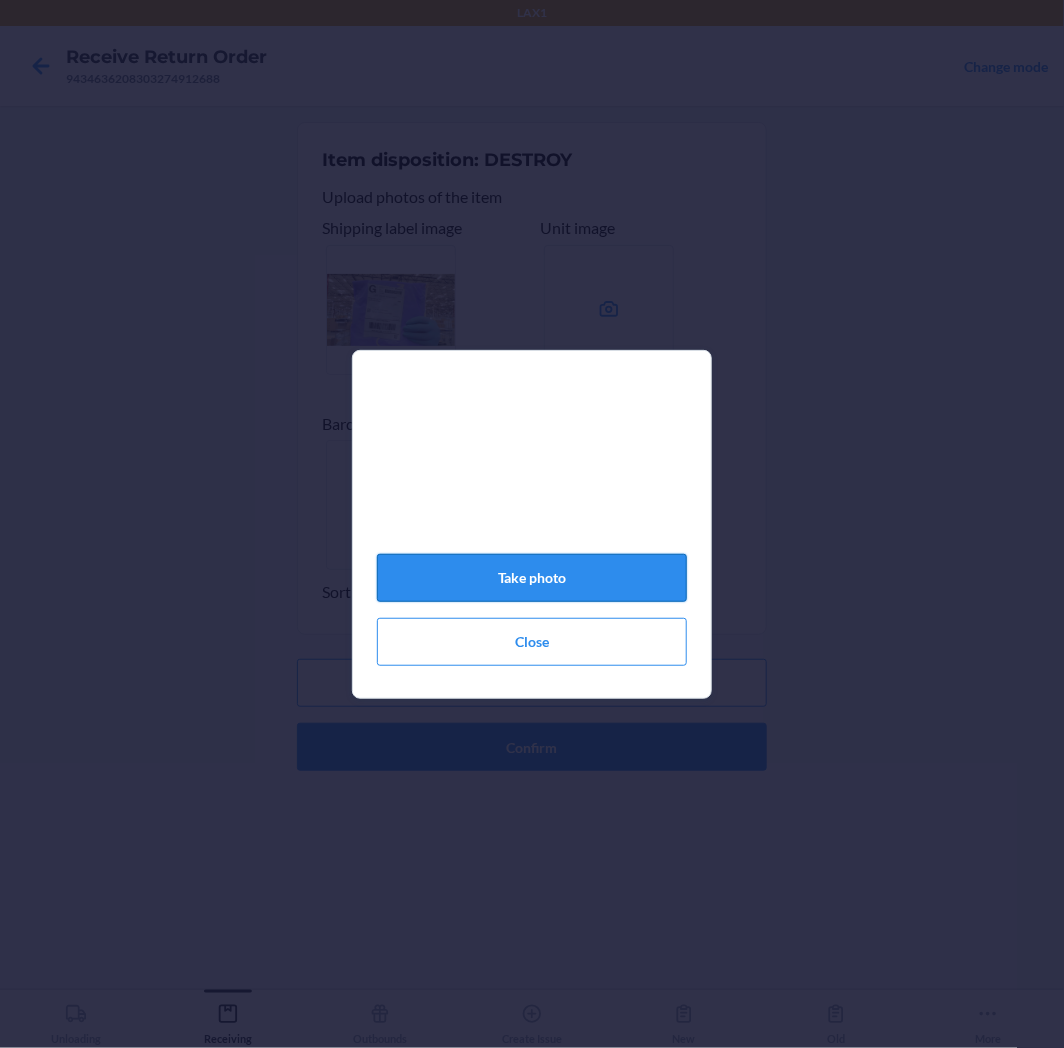 click on "Take photo" 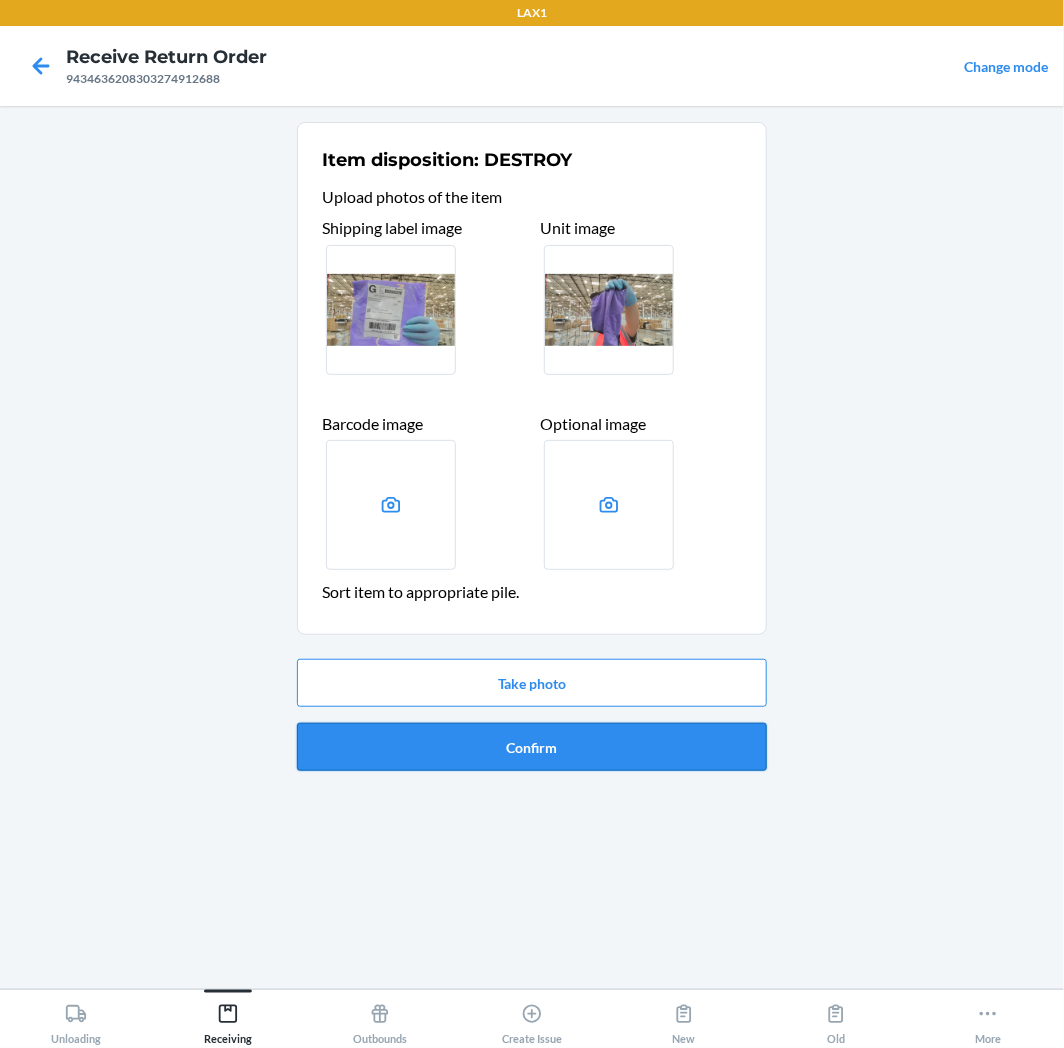 click on "Confirm" at bounding box center (532, 747) 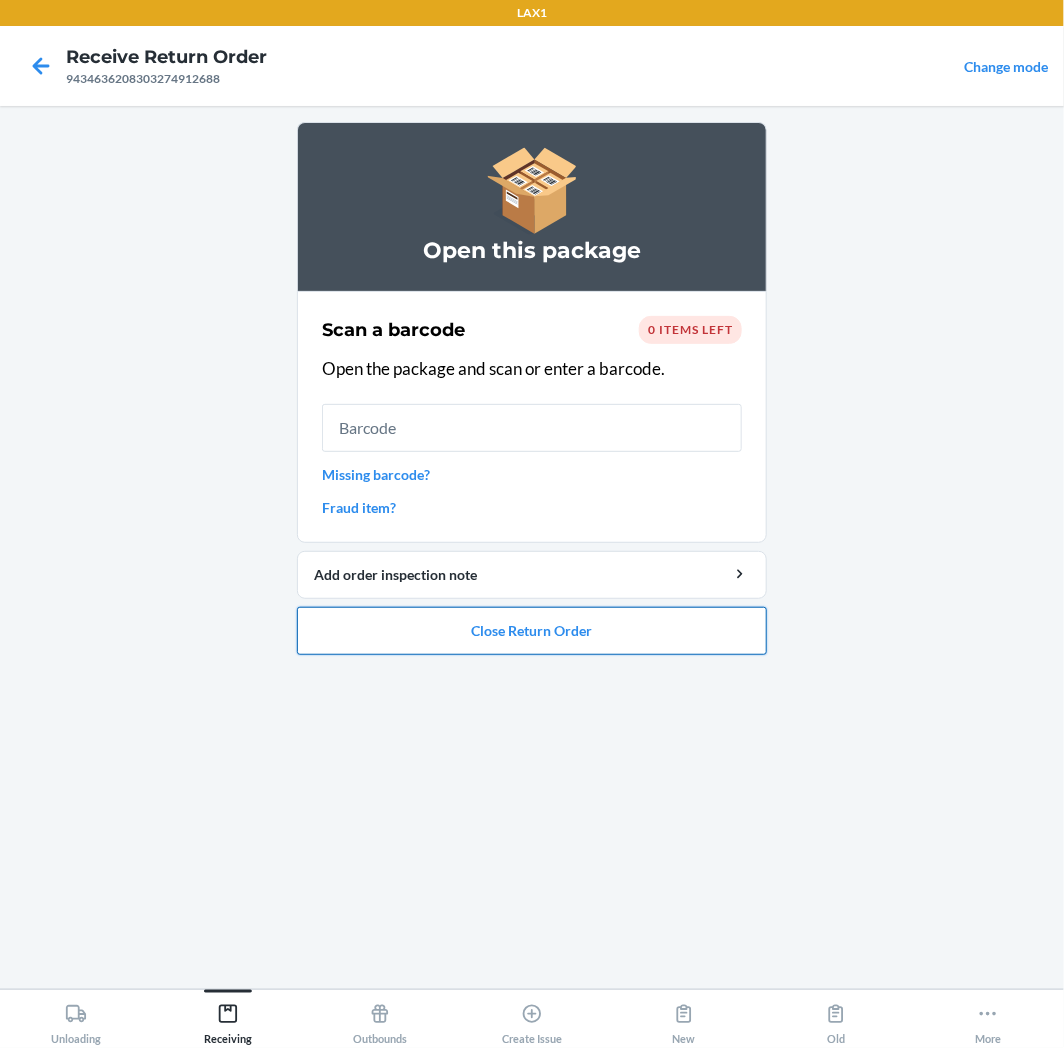 click on "Close Return Order" at bounding box center [532, 631] 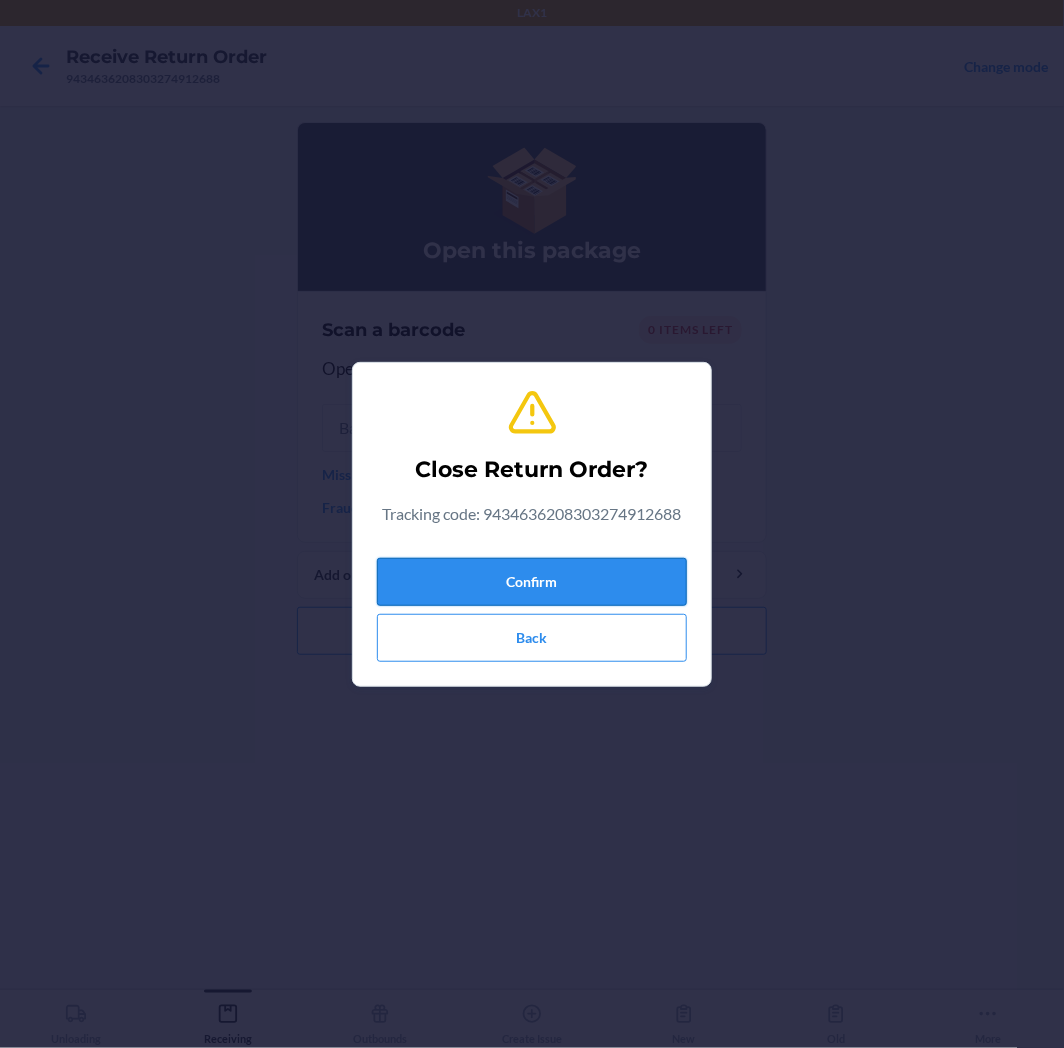 click on "Confirm" at bounding box center (532, 582) 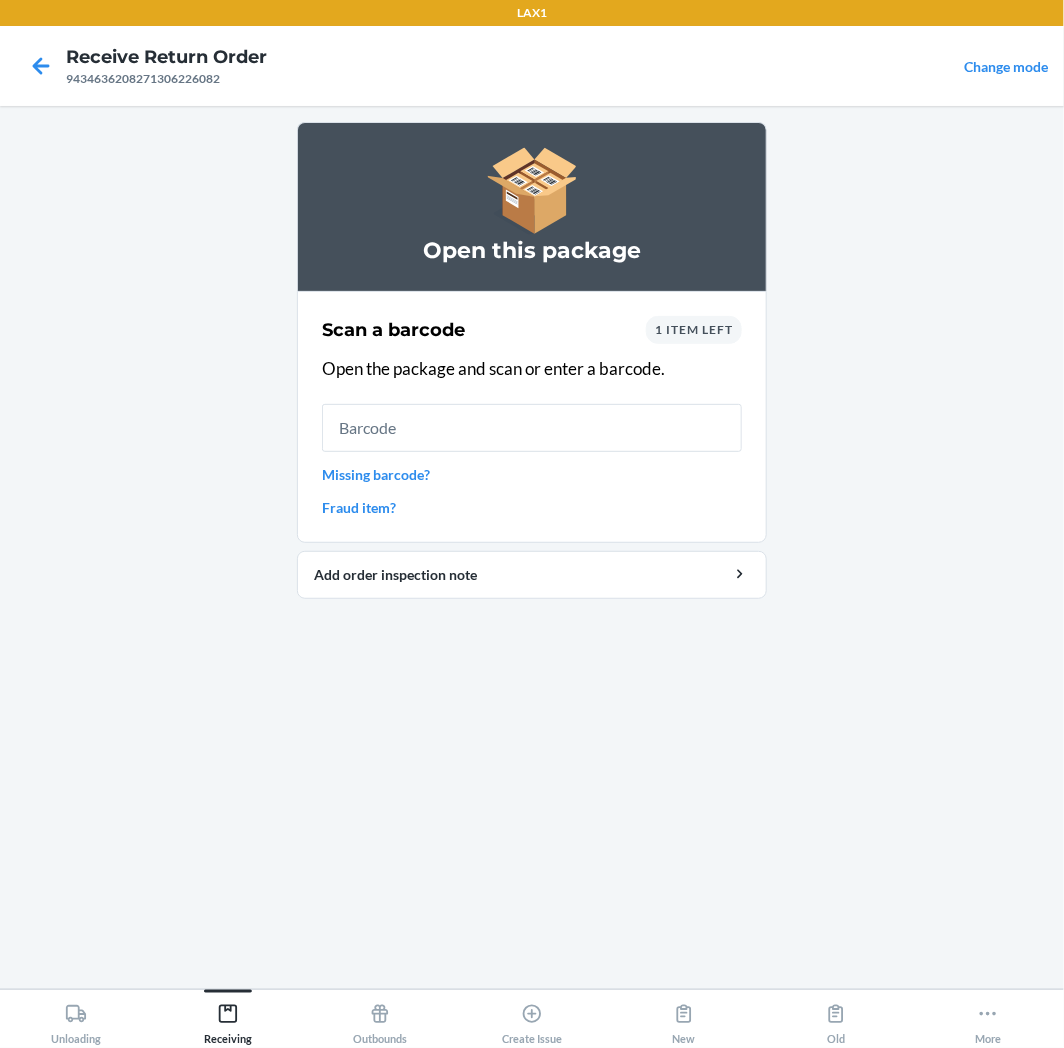 click on "1 item left" at bounding box center (694, 329) 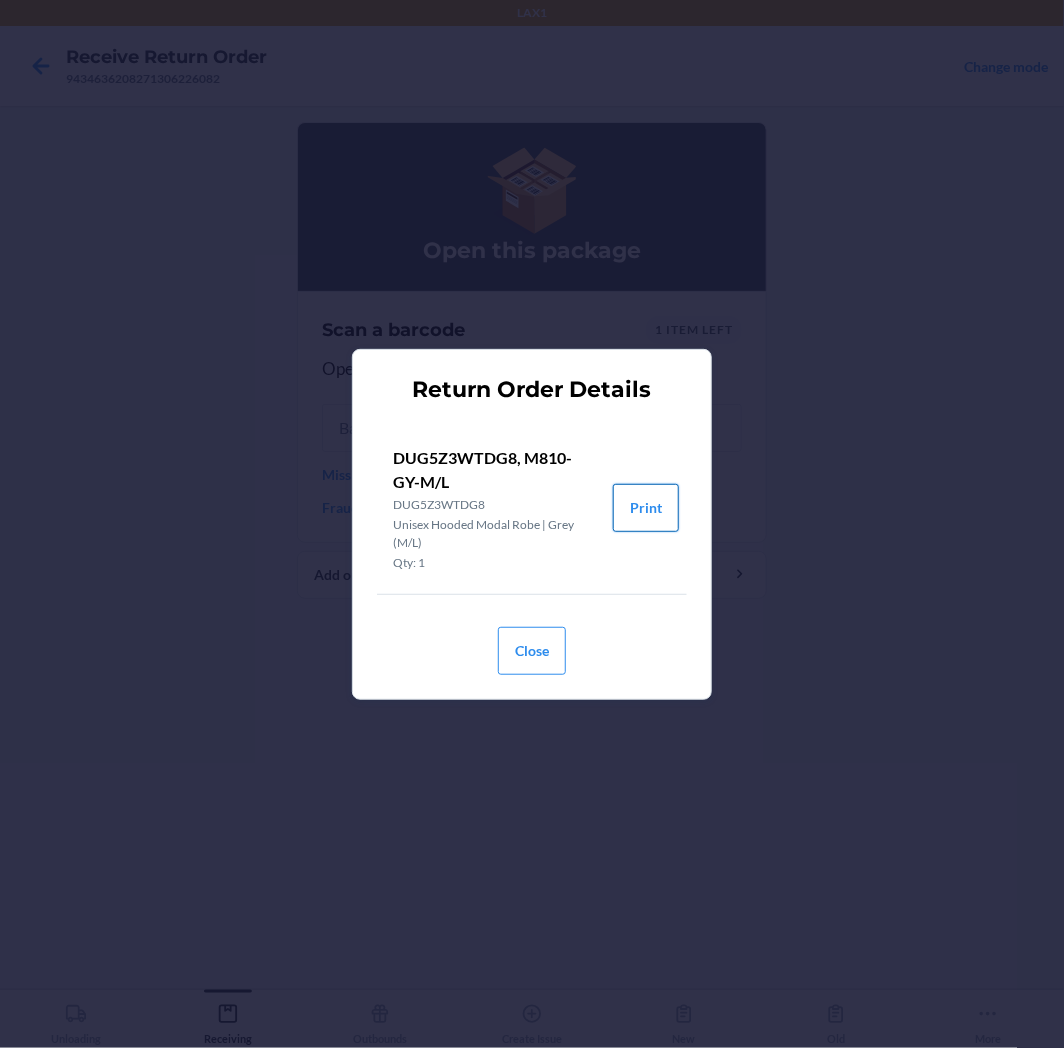 click on "Print" at bounding box center [646, 508] 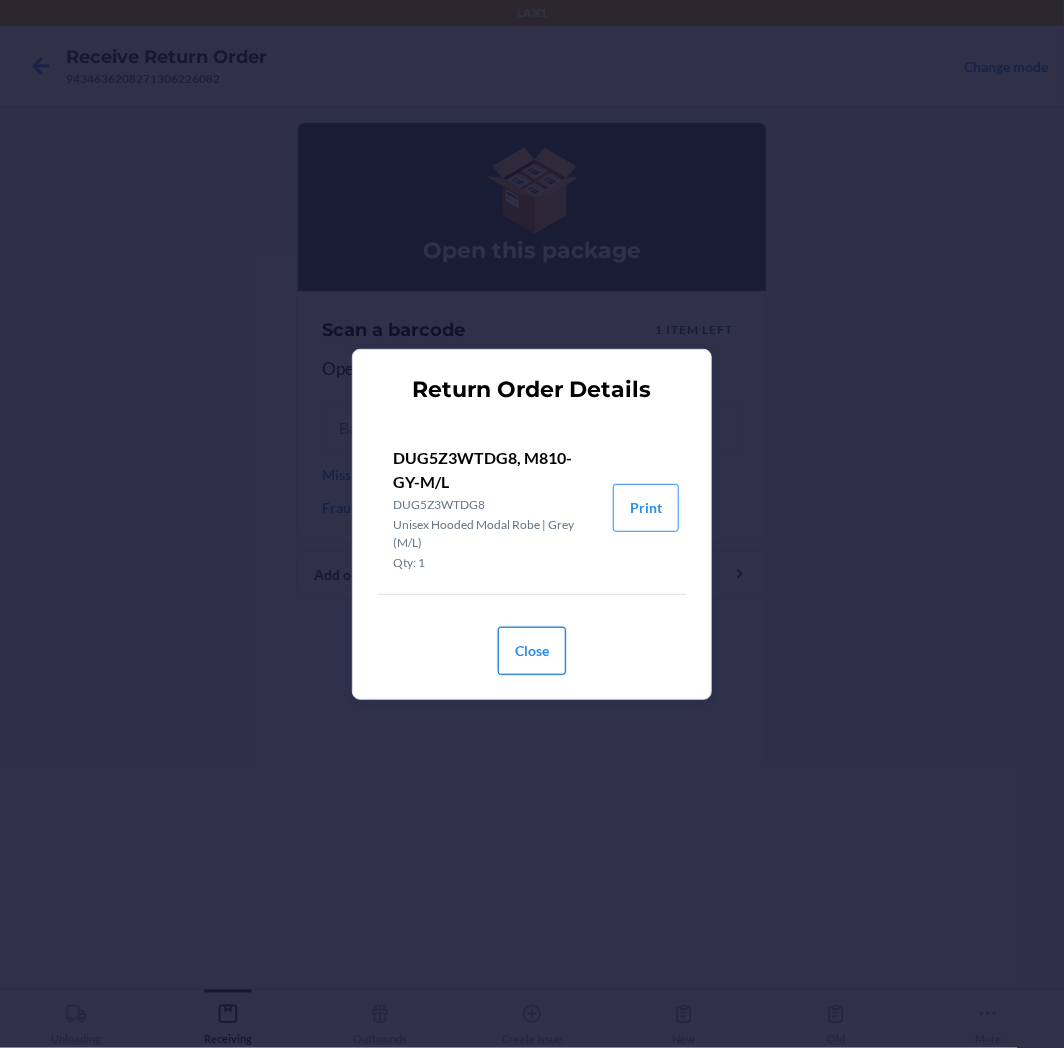 drag, startPoint x: 564, startPoint y: 628, endPoint x: 565, endPoint y: 653, distance: 25.019993 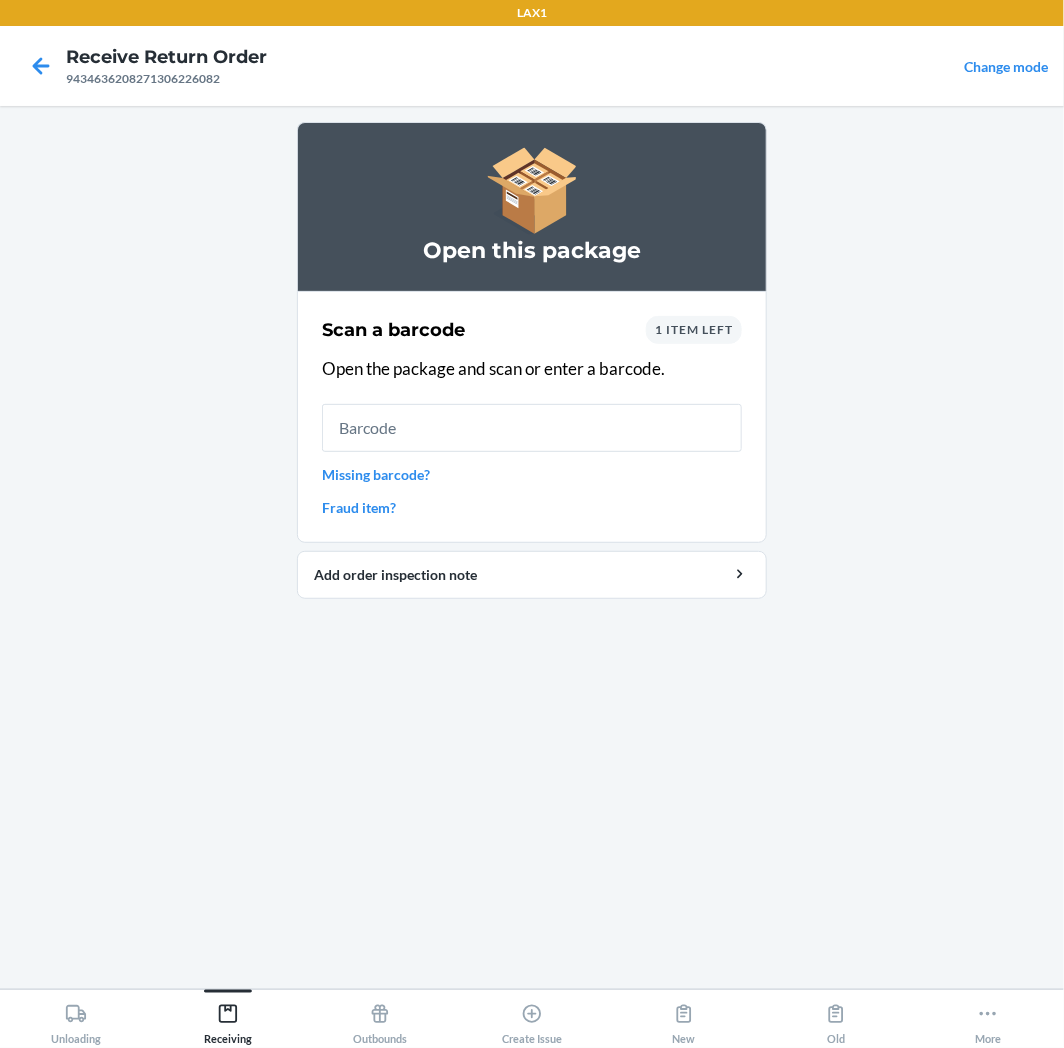 drag, startPoint x: 496, startPoint y: 393, endPoint x: 484, endPoint y: 398, distance: 13 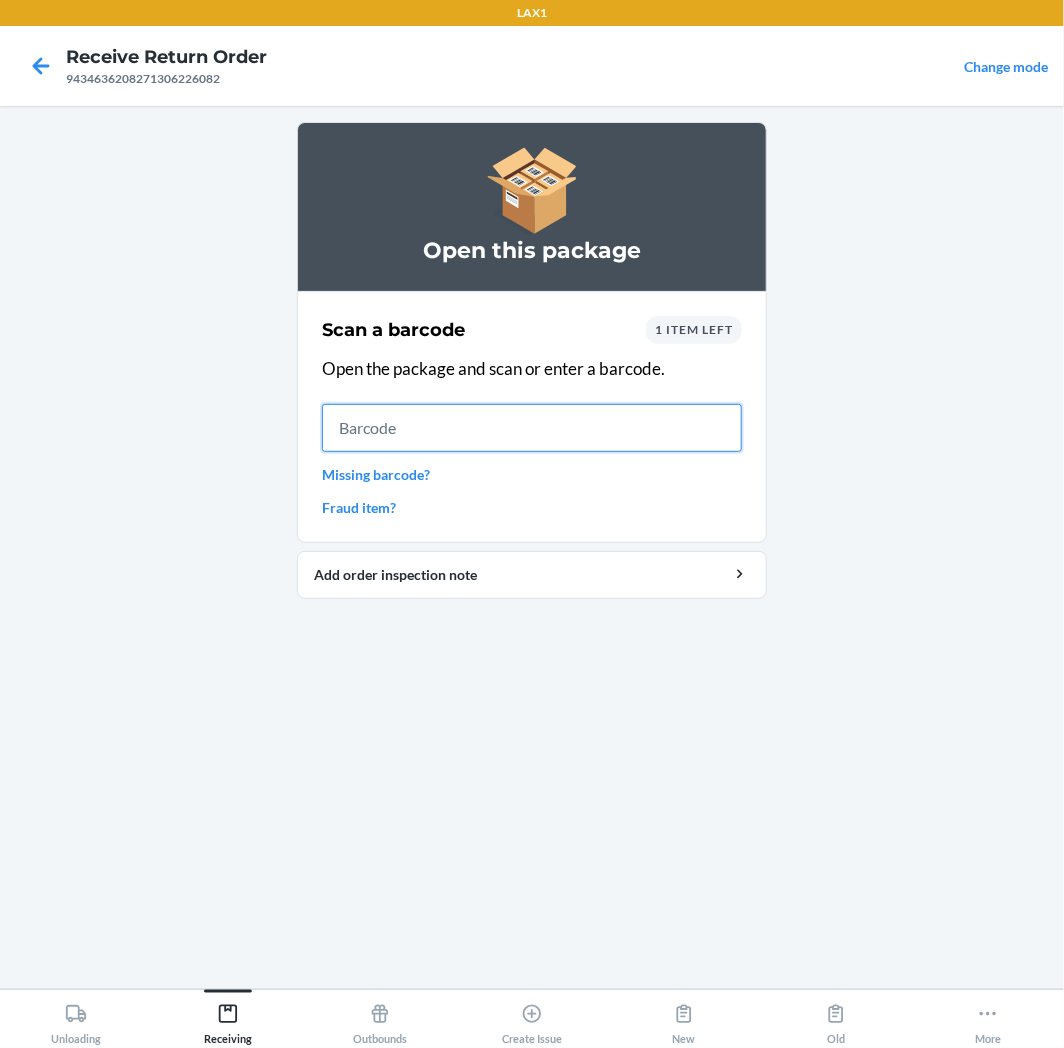 click at bounding box center [532, 428] 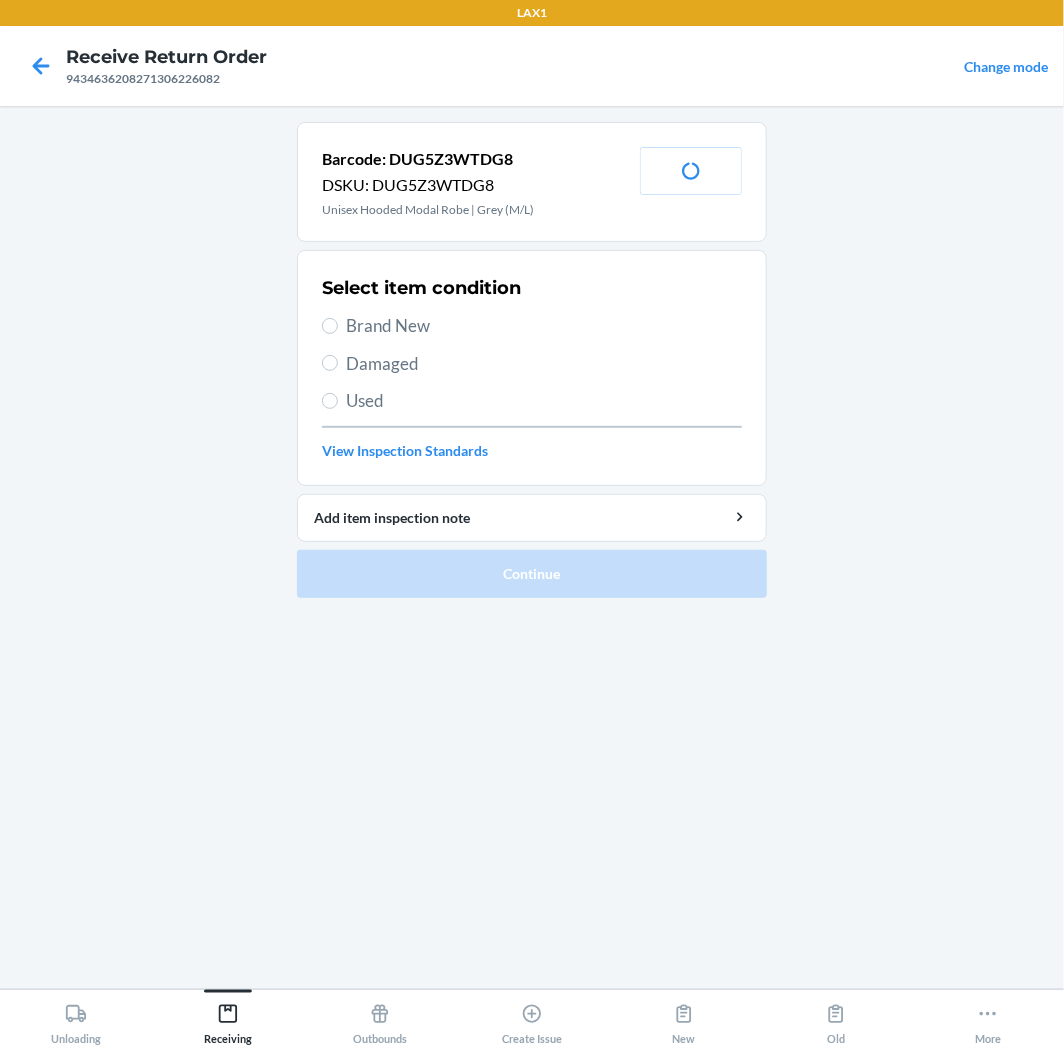 click on "Brand New" at bounding box center (544, 326) 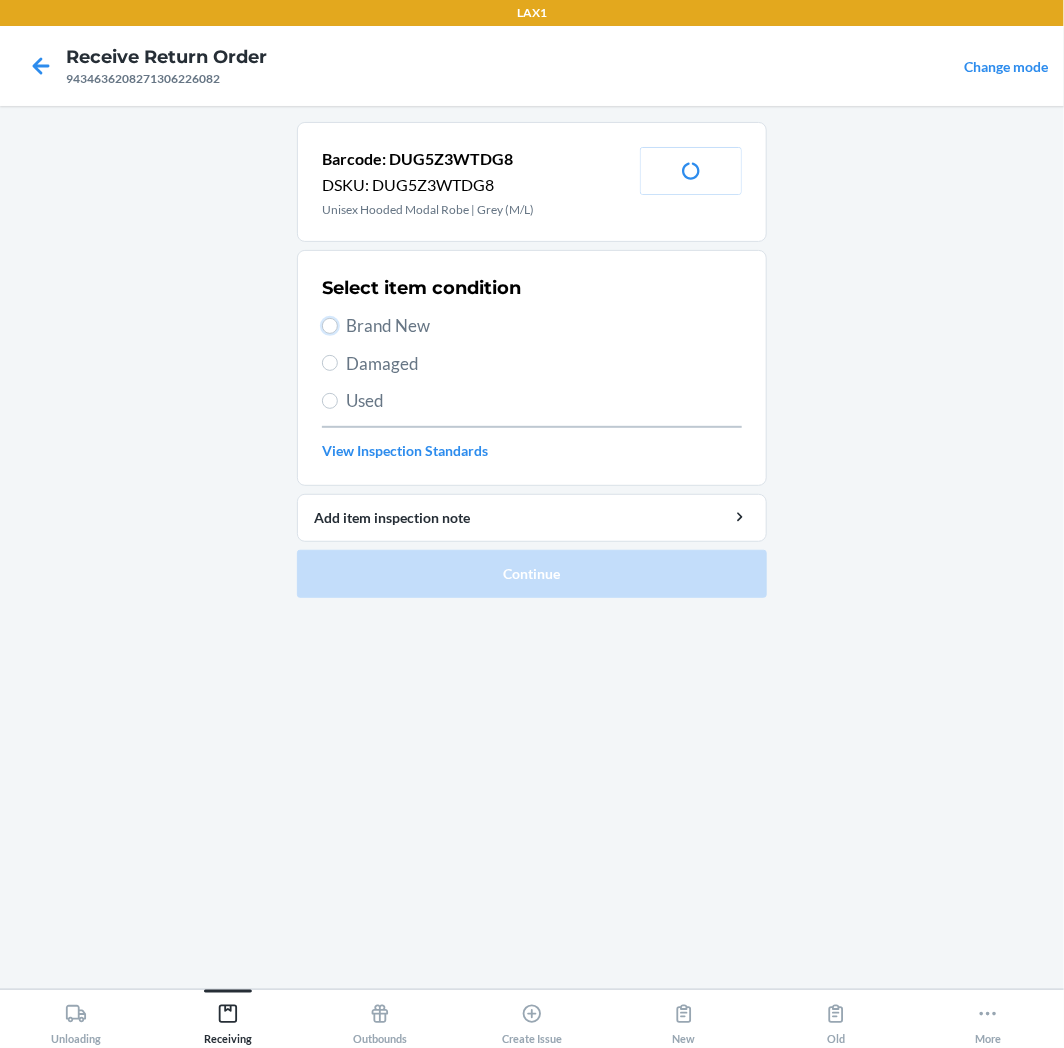 click on "Brand New" at bounding box center (330, 326) 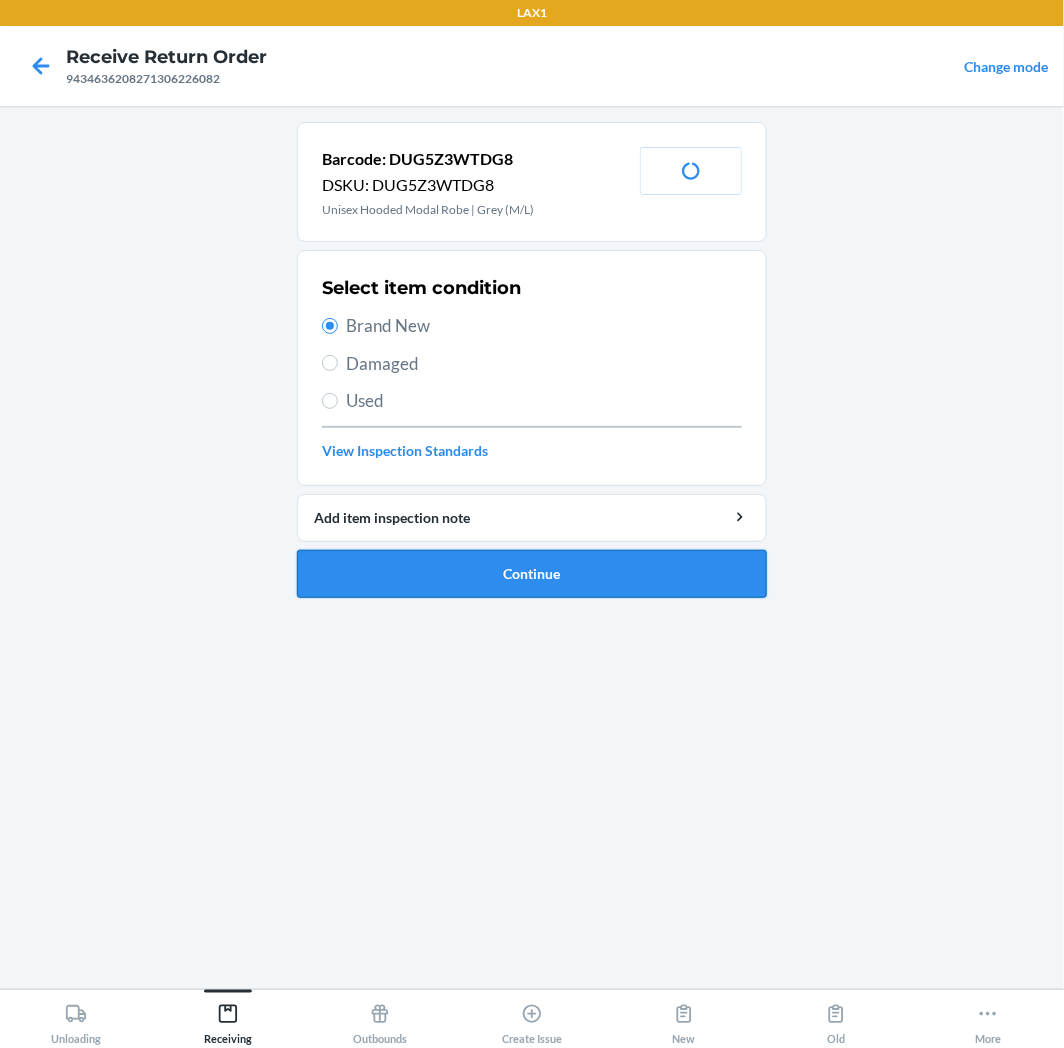 click on "Continue" at bounding box center [532, 574] 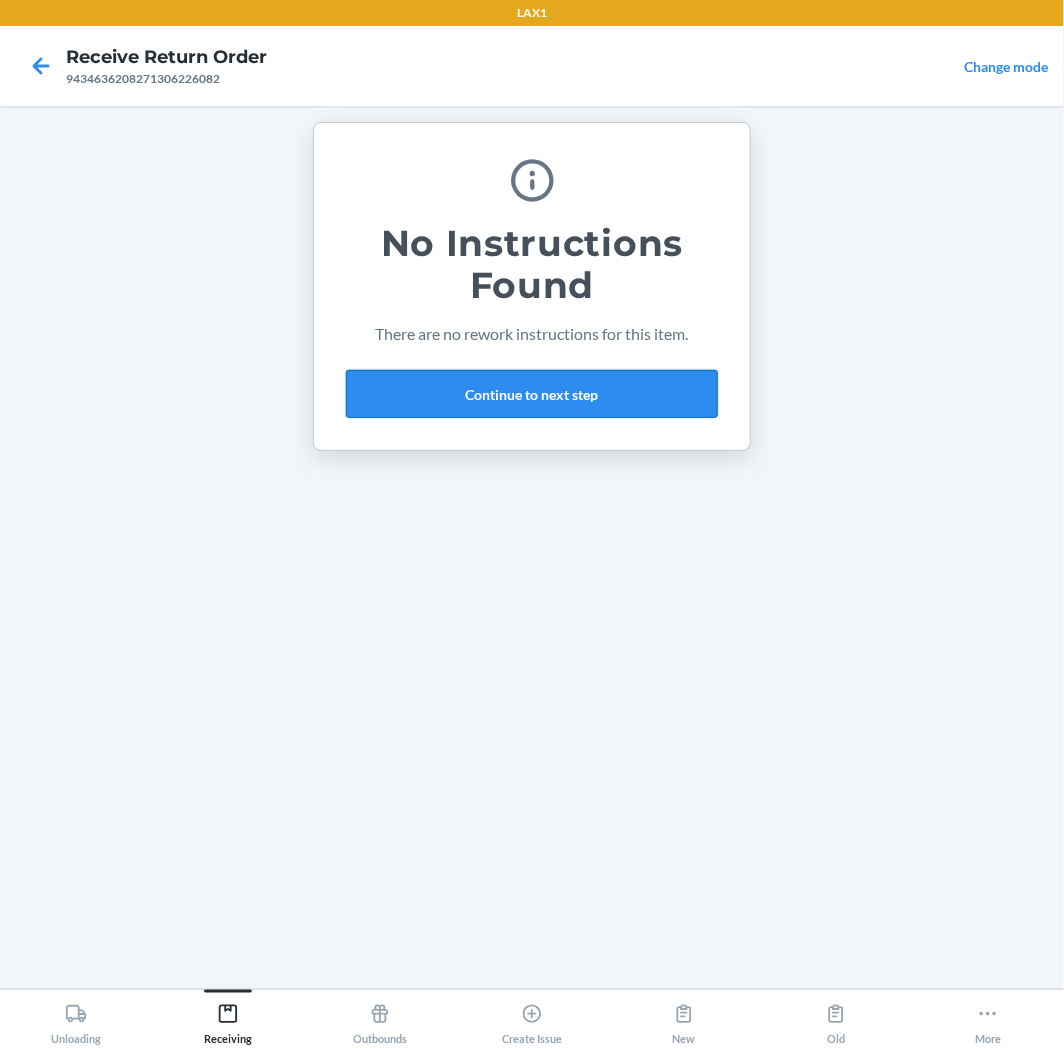 click on "Continue to next step" at bounding box center [532, 394] 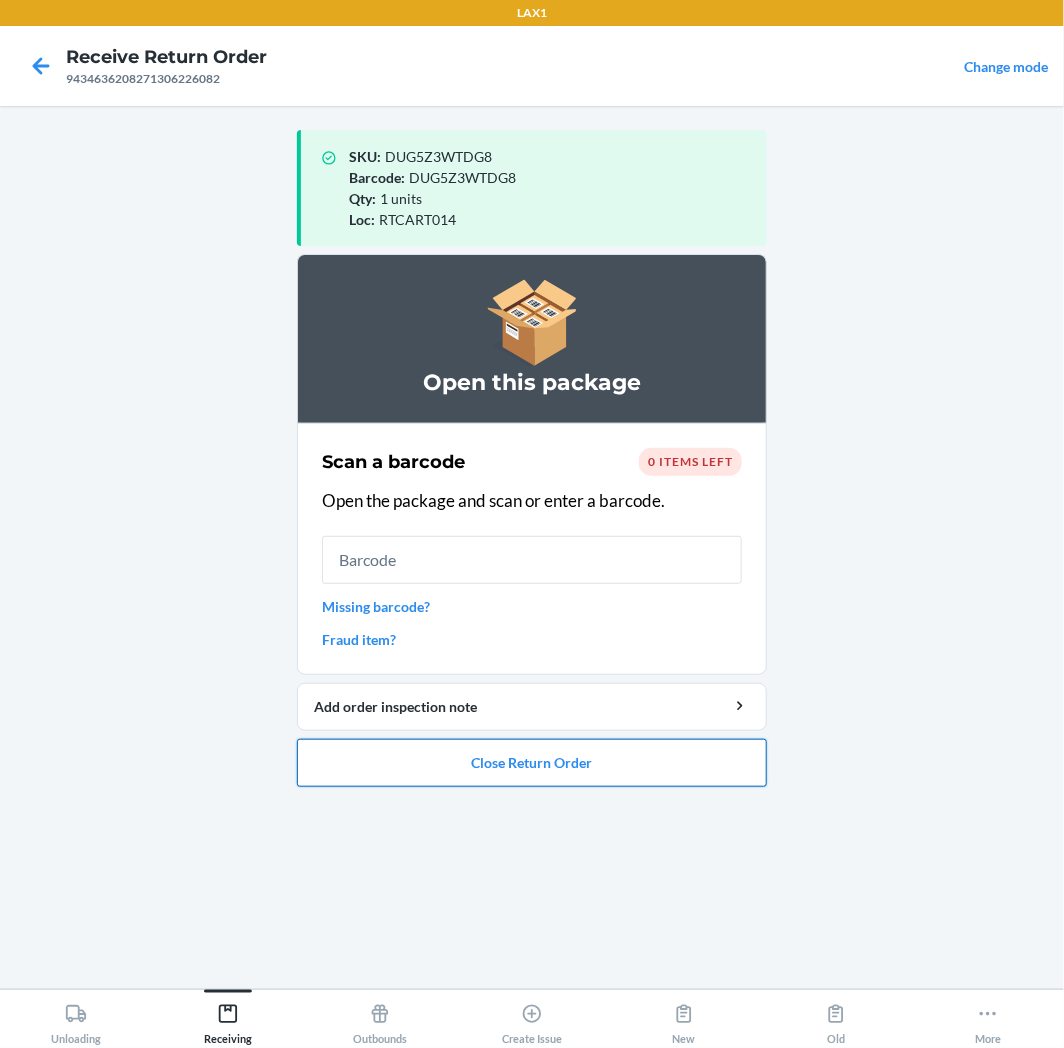 click on "Close Return Order" at bounding box center [532, 763] 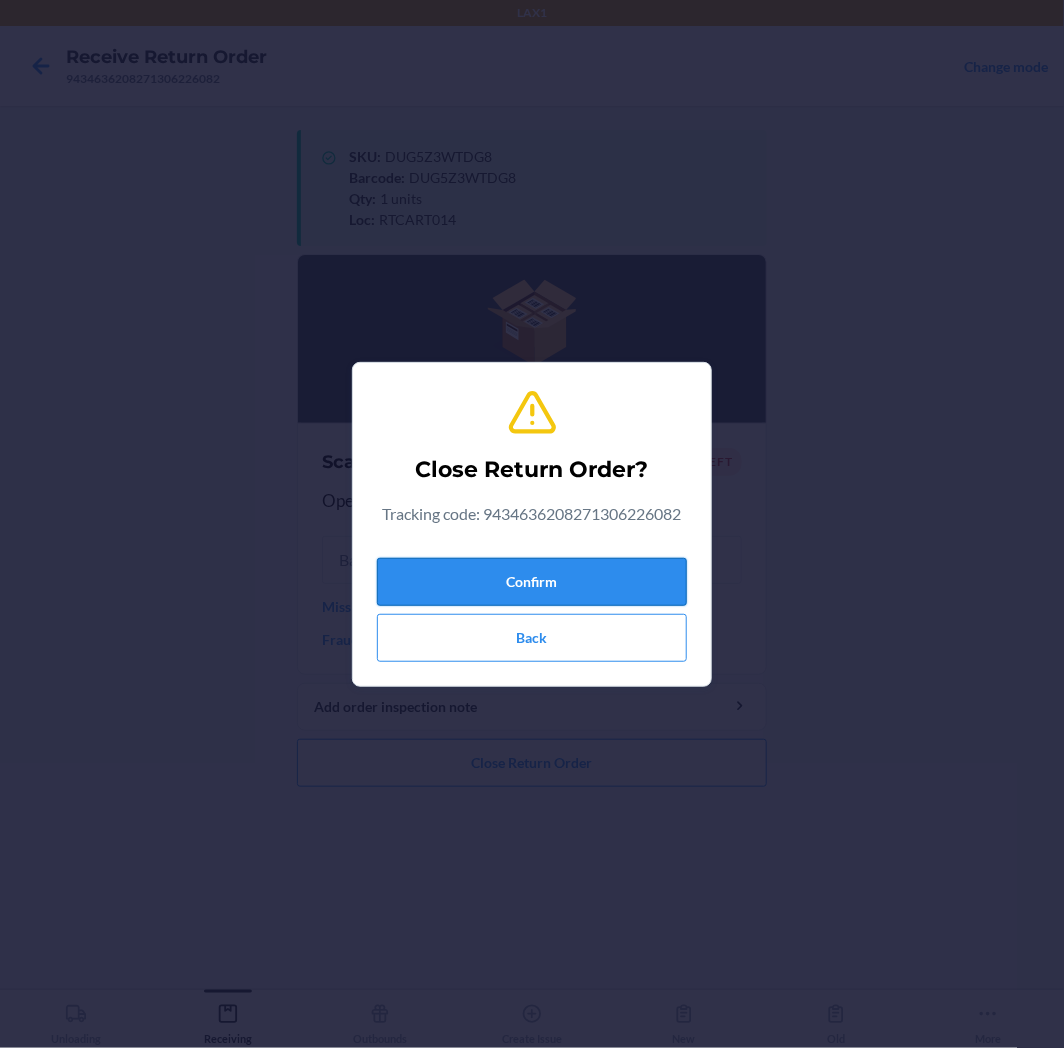 click on "Confirm" at bounding box center (532, 582) 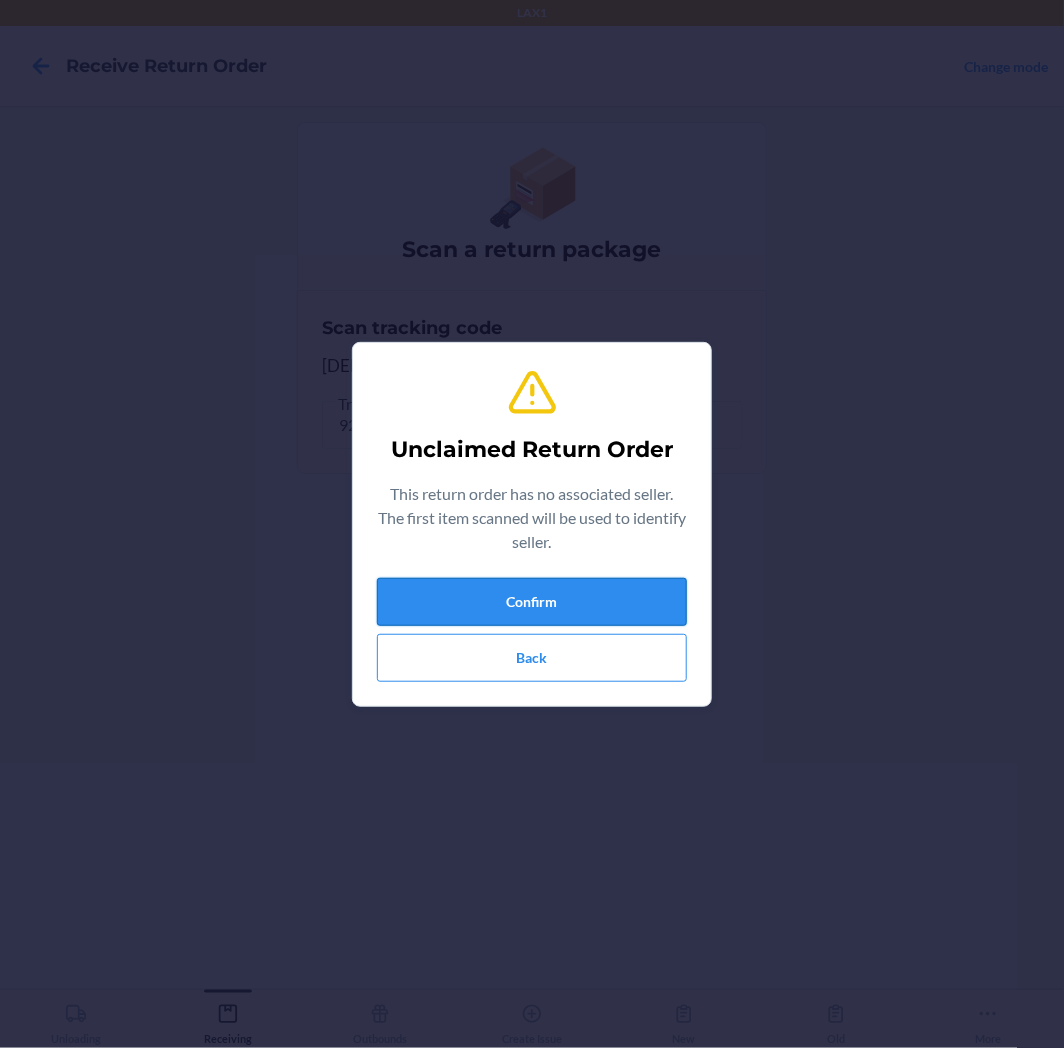 click on "Confirm" at bounding box center [532, 602] 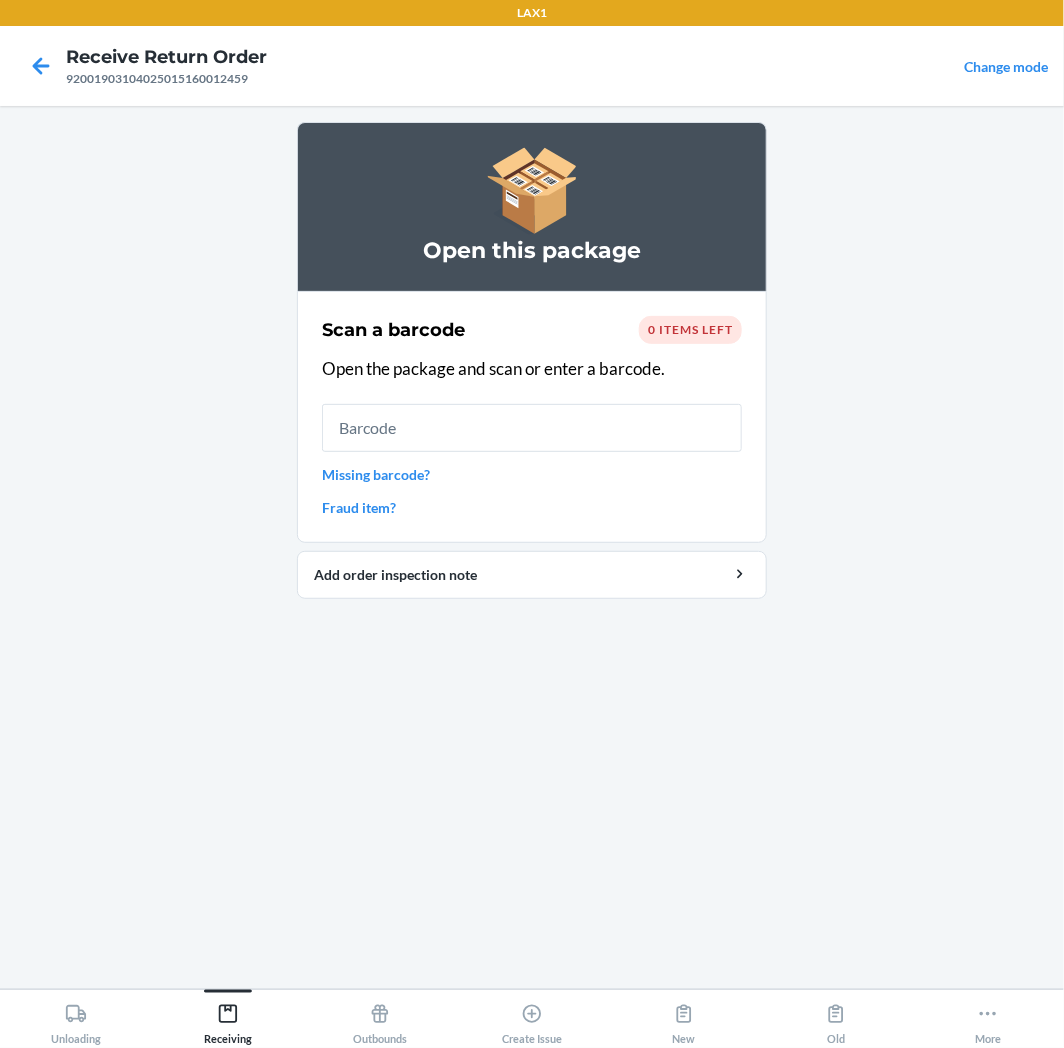 click on "Missing barcode?" at bounding box center (532, 474) 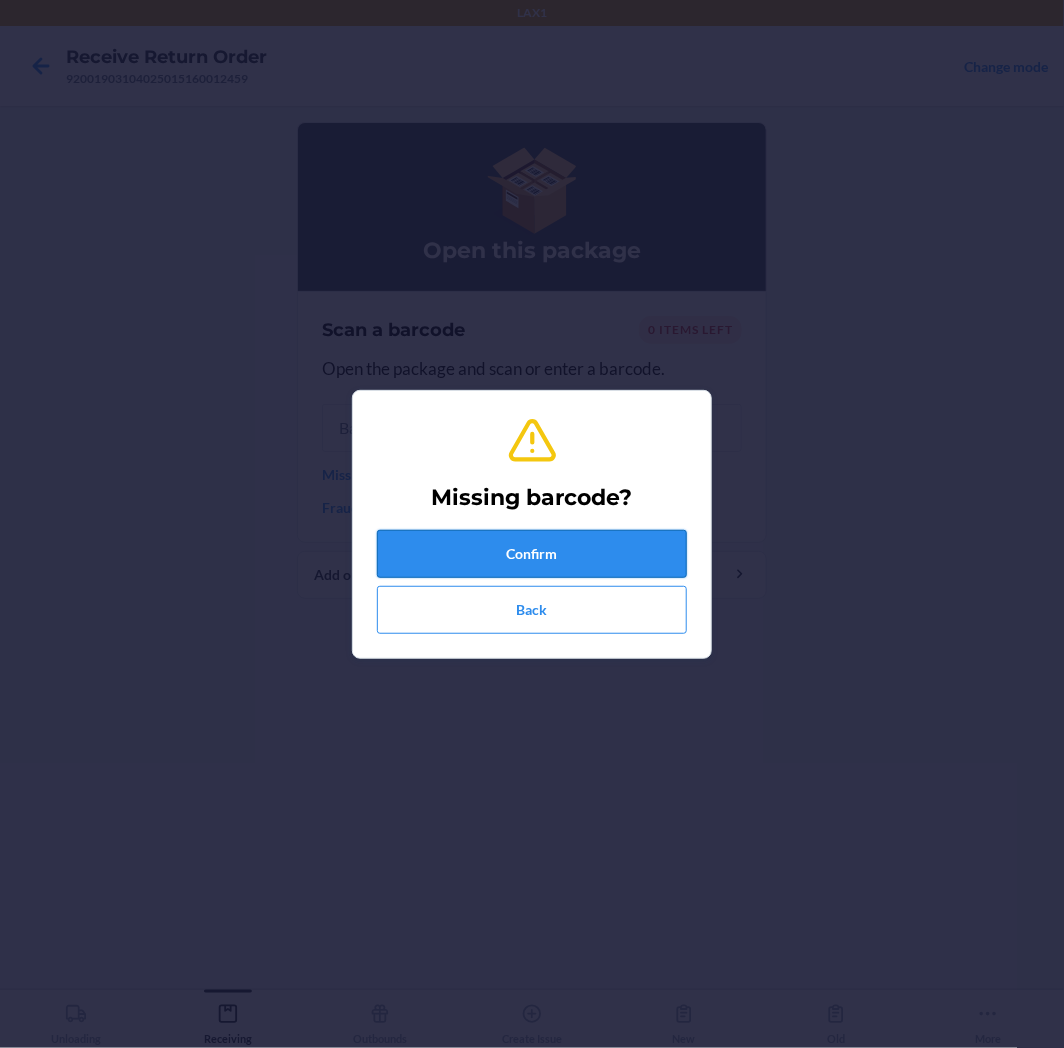 click on "Confirm" at bounding box center (532, 554) 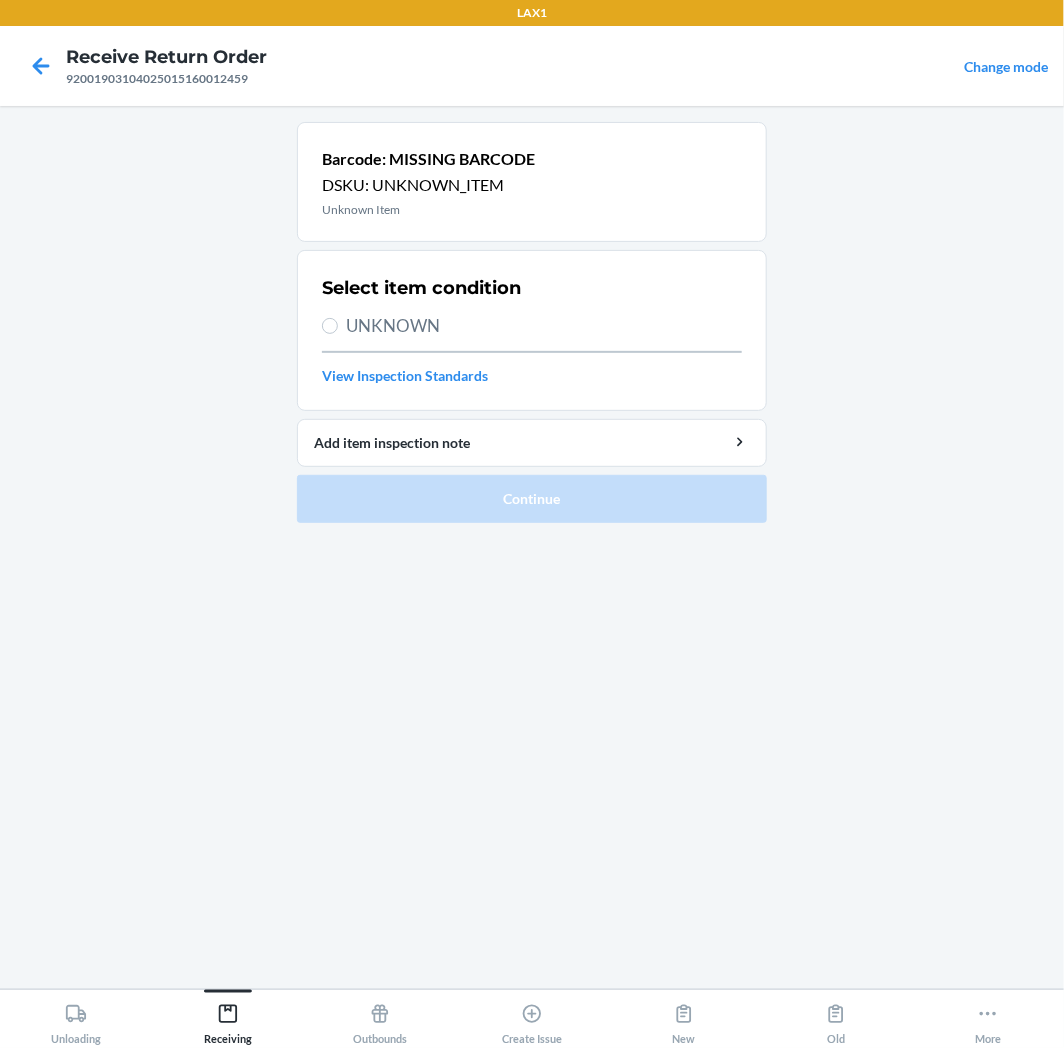 click on "UNKNOWN" at bounding box center [544, 326] 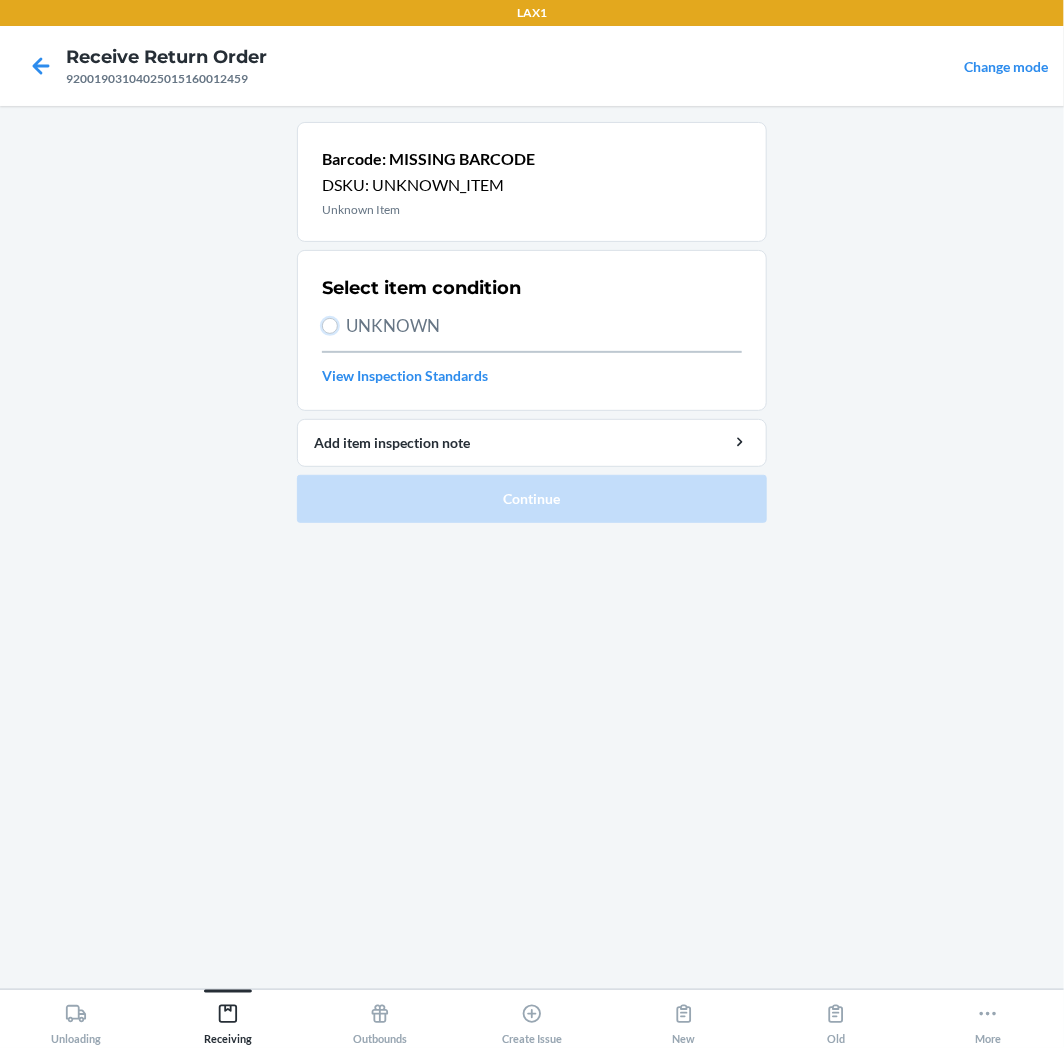 click on "UNKNOWN" at bounding box center (330, 326) 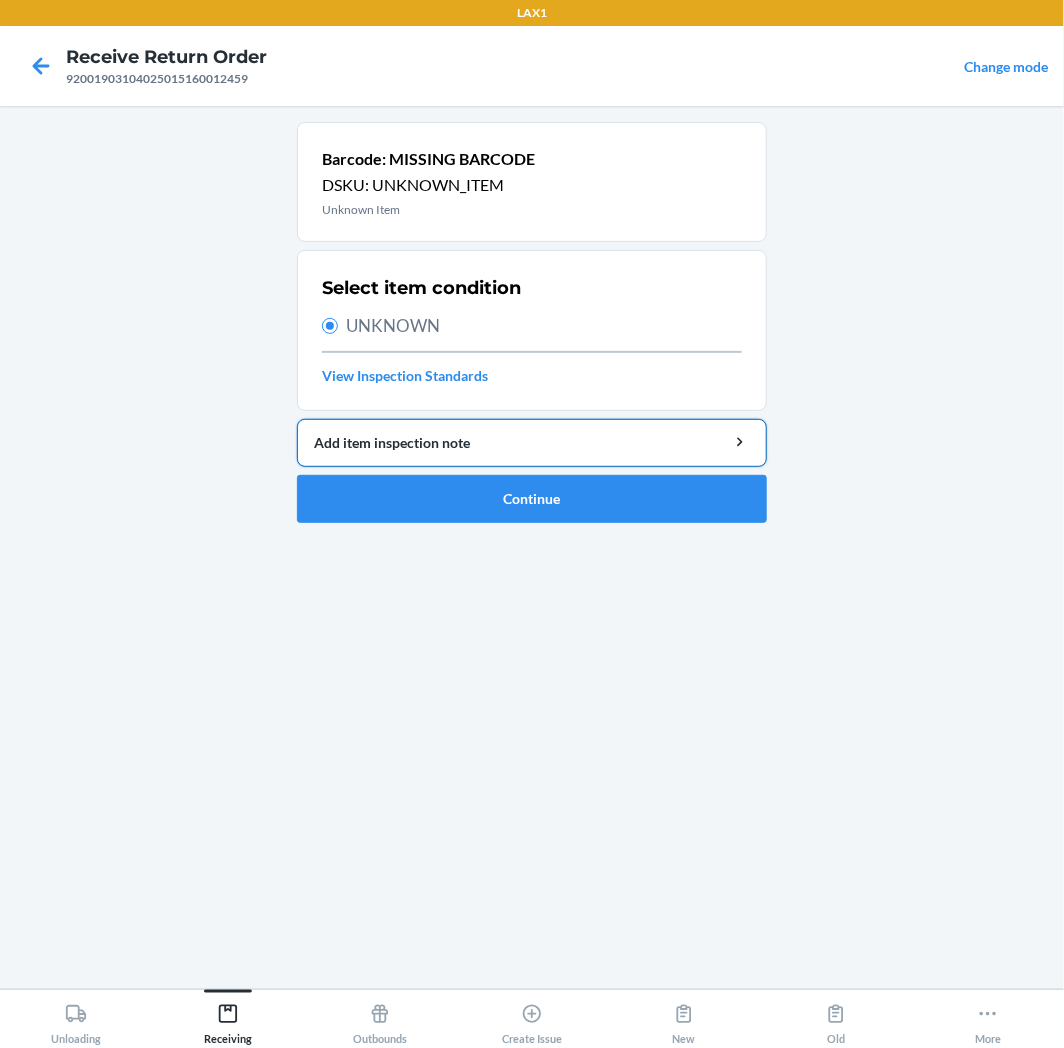 click on "Add item inspection note" at bounding box center (532, 443) 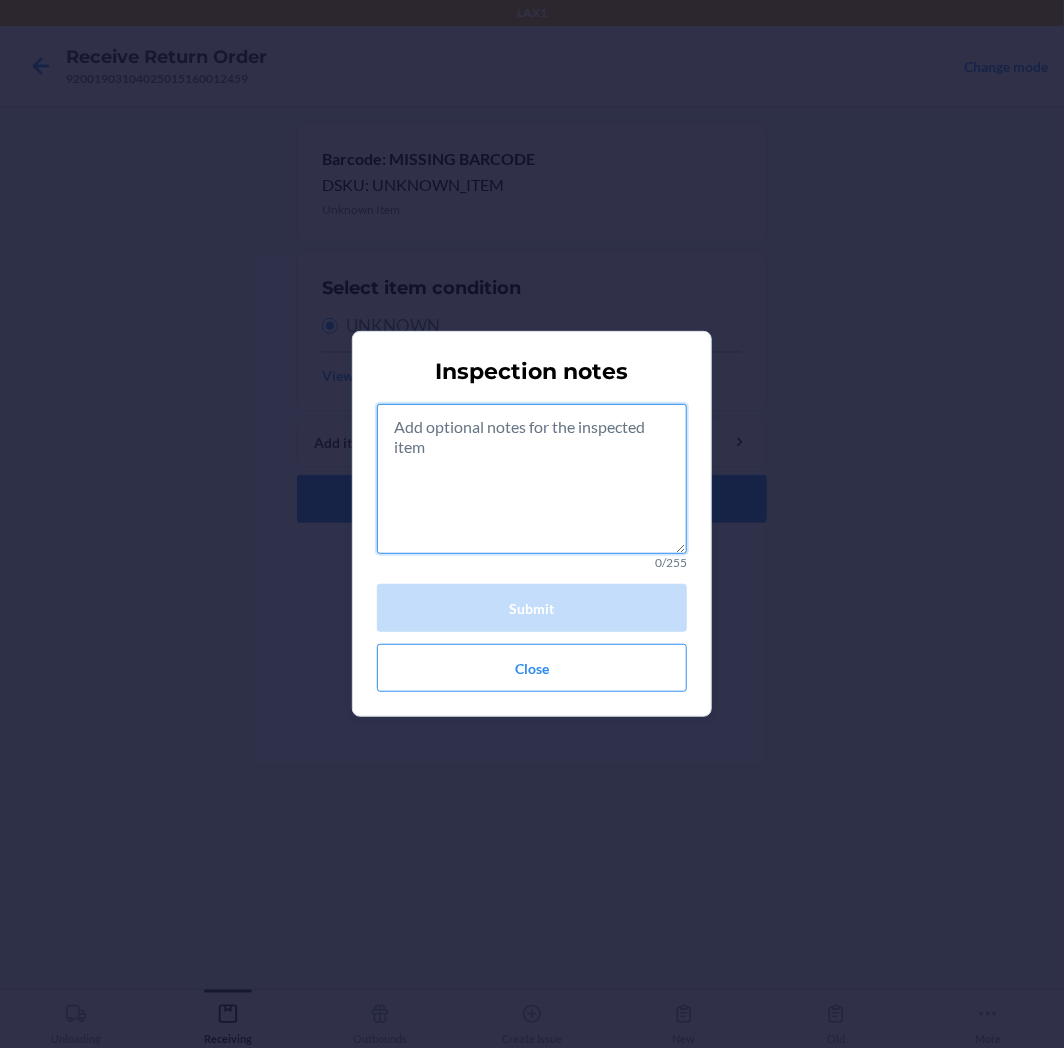 click at bounding box center (532, 479) 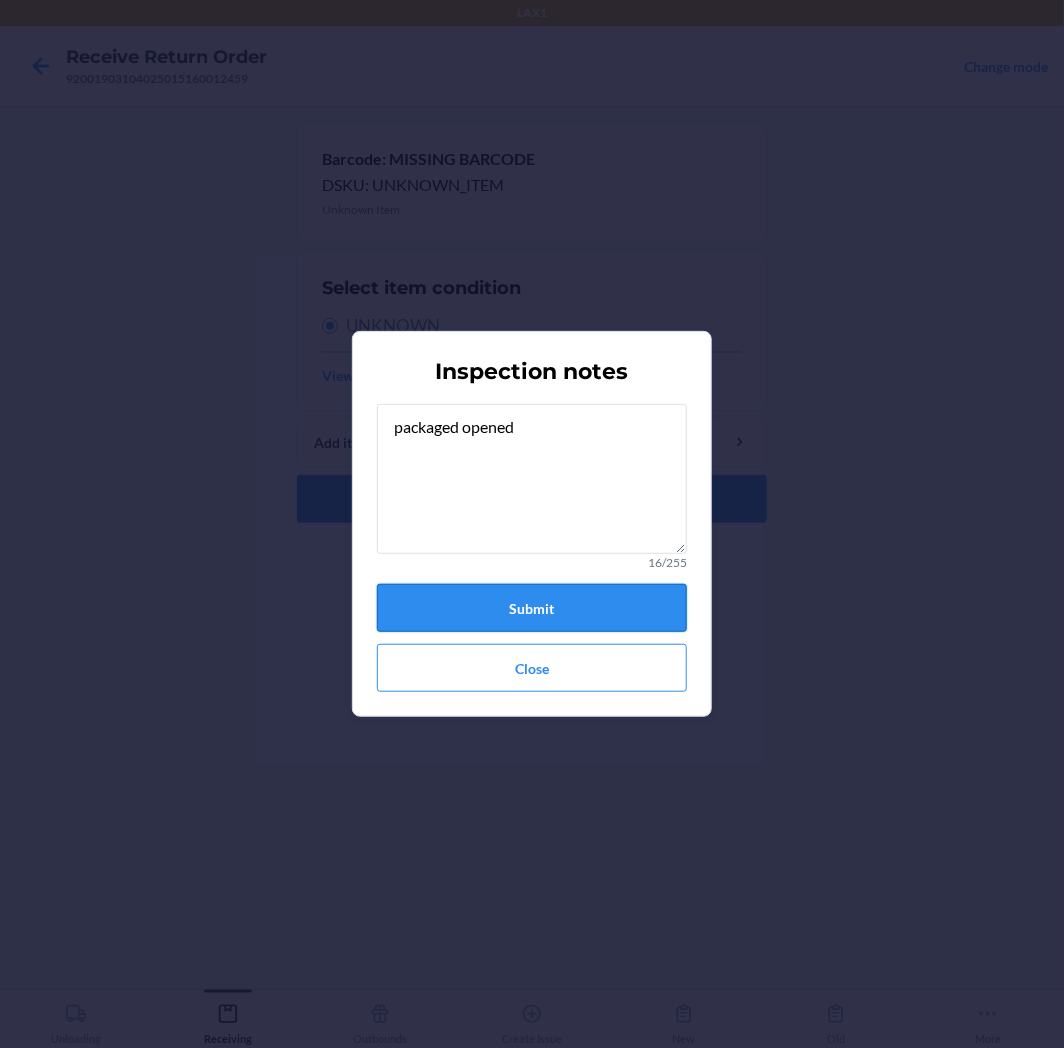 click on "Submit" at bounding box center (532, 608) 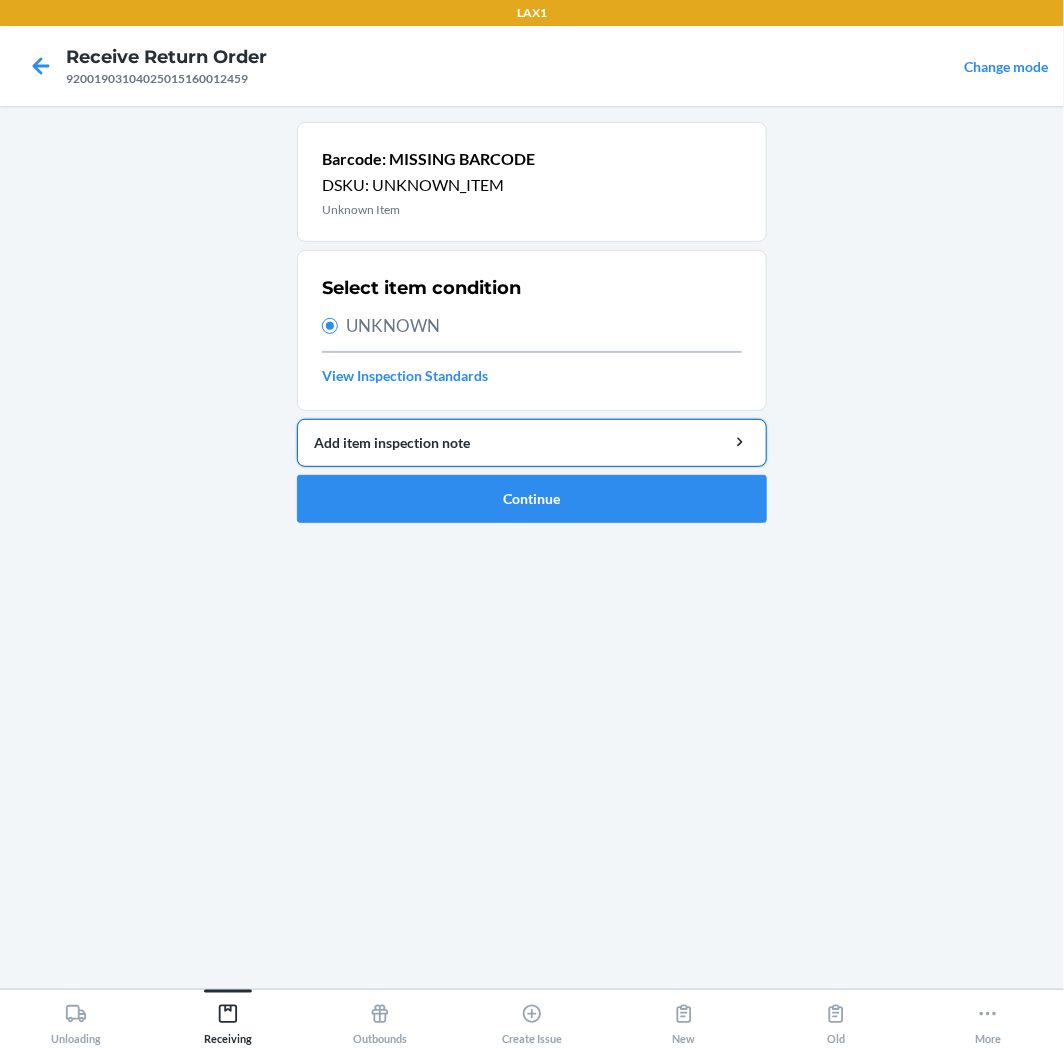 click on "Add item inspection note" at bounding box center [532, 442] 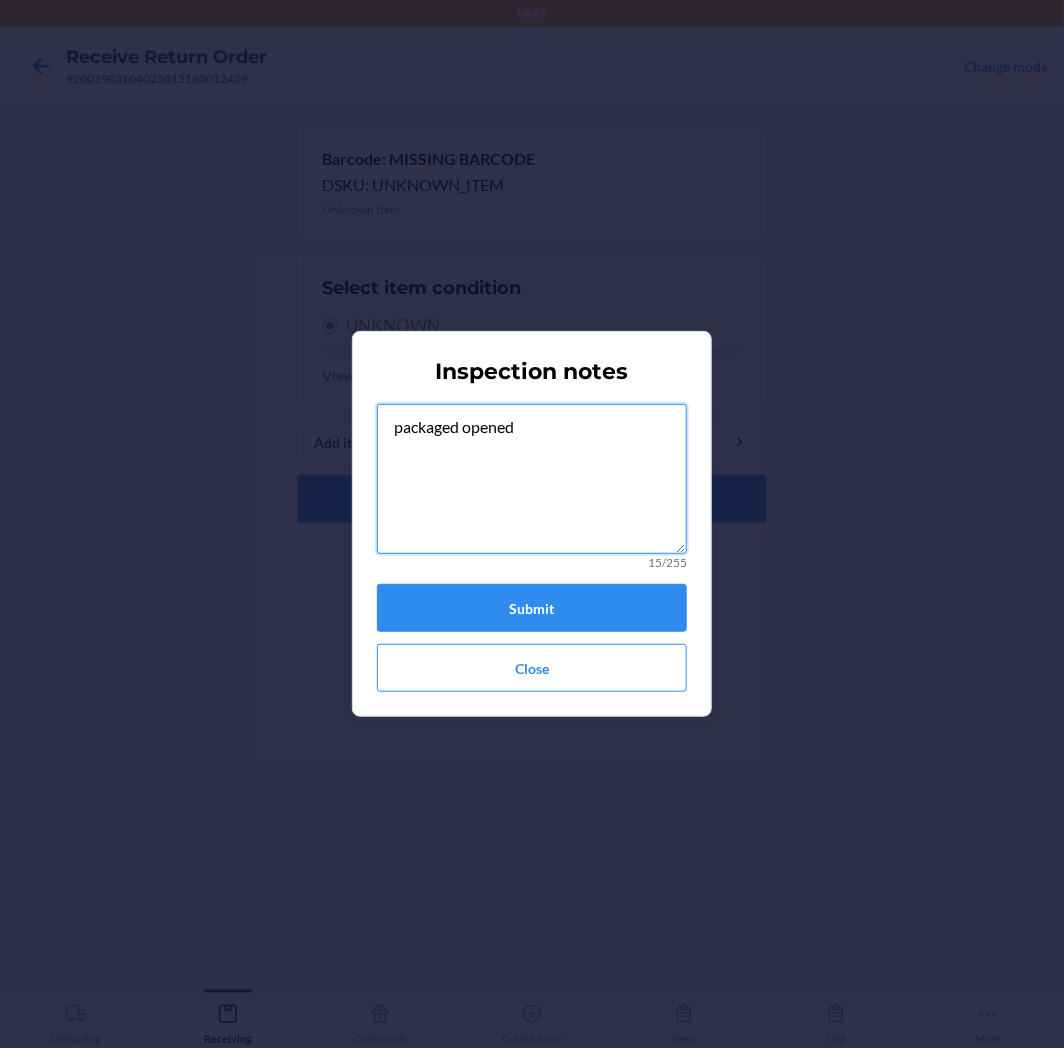 click on "packaged opened" at bounding box center [532, 479] 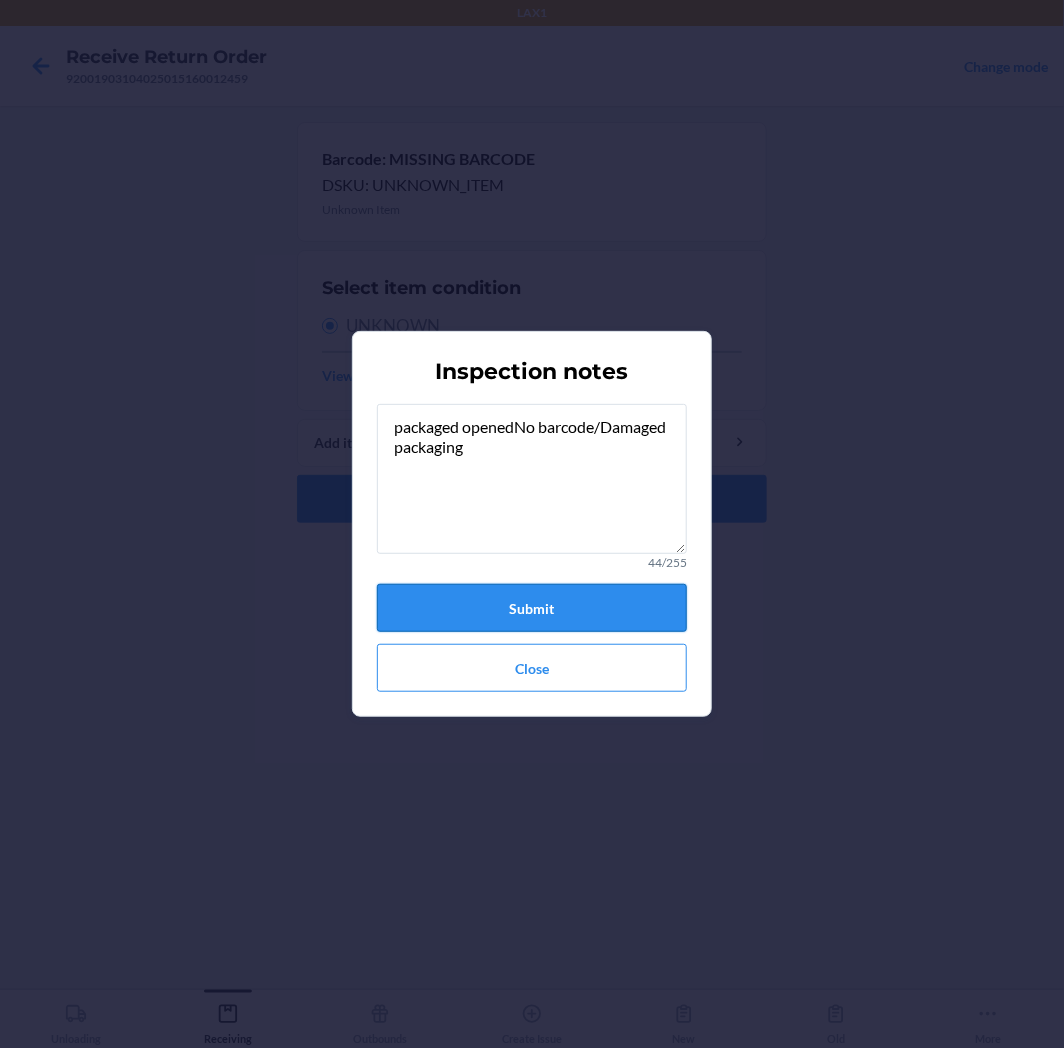 click on "Submit" at bounding box center [532, 608] 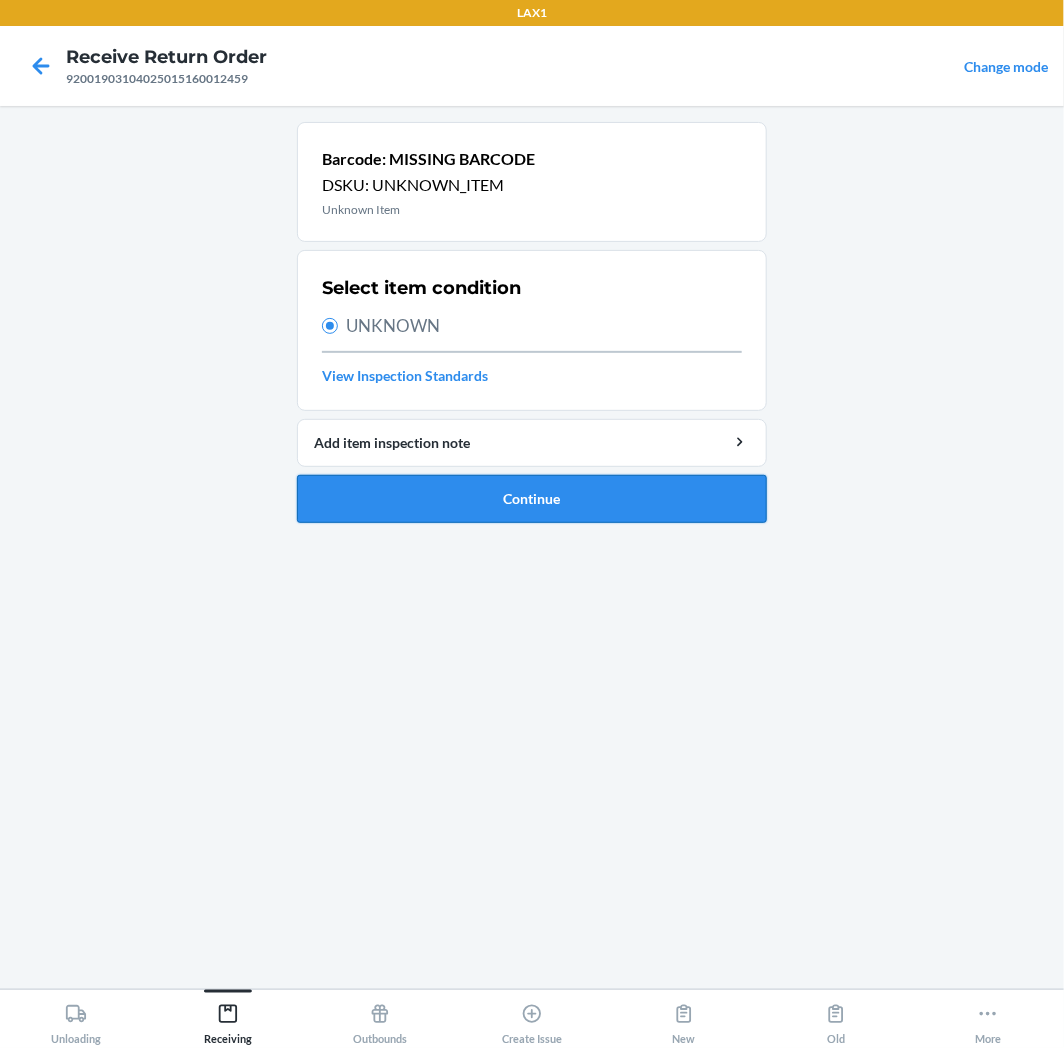 click on "Continue" at bounding box center [532, 499] 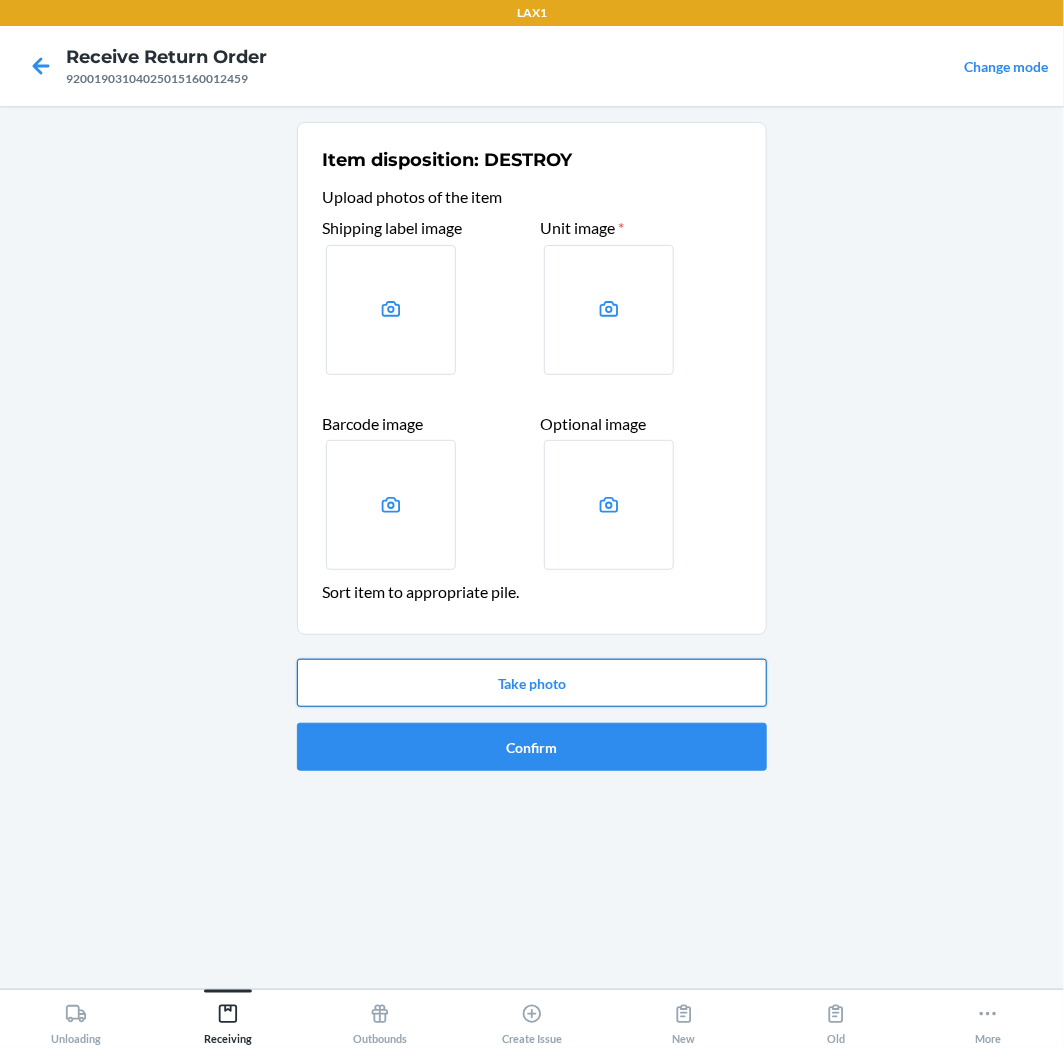 click on "Take photo" at bounding box center (532, 683) 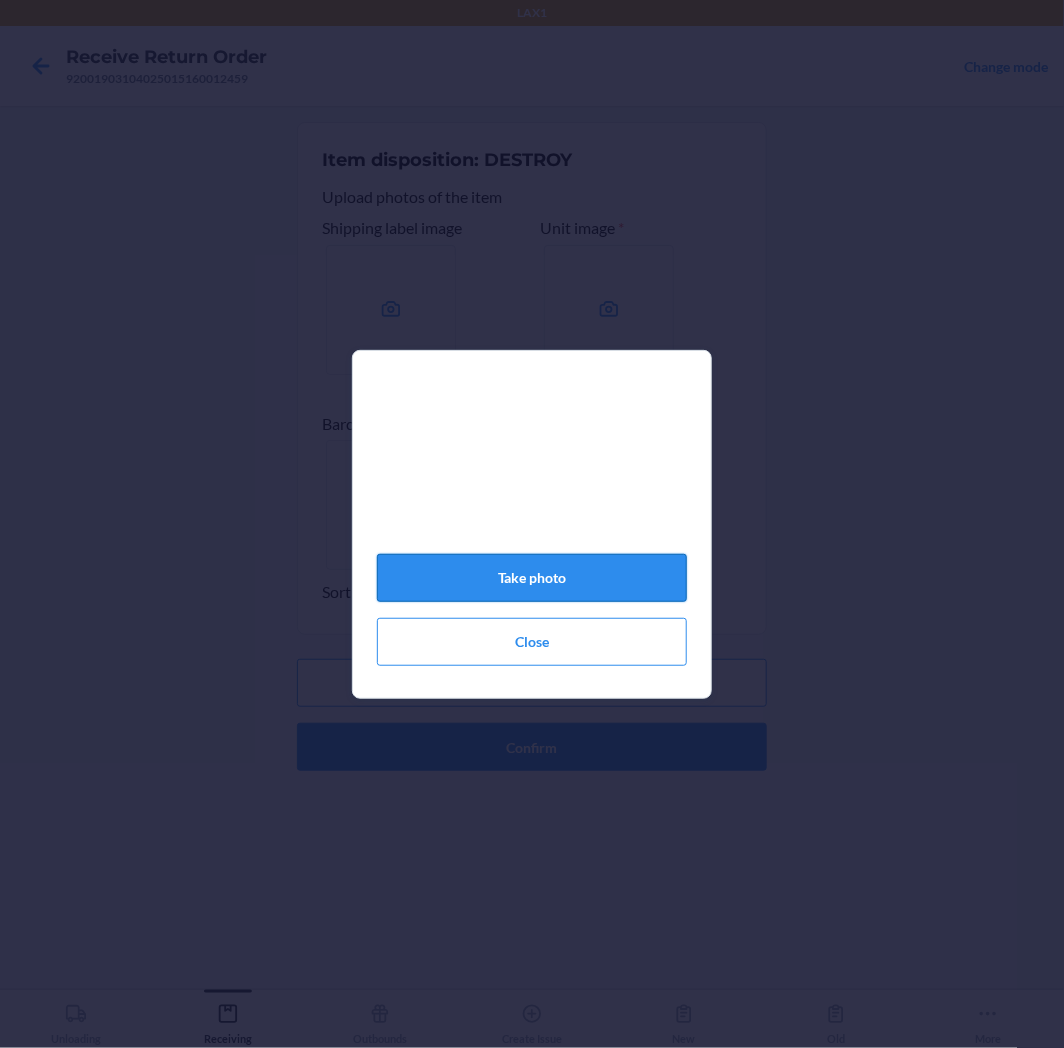 click on "Take photo" 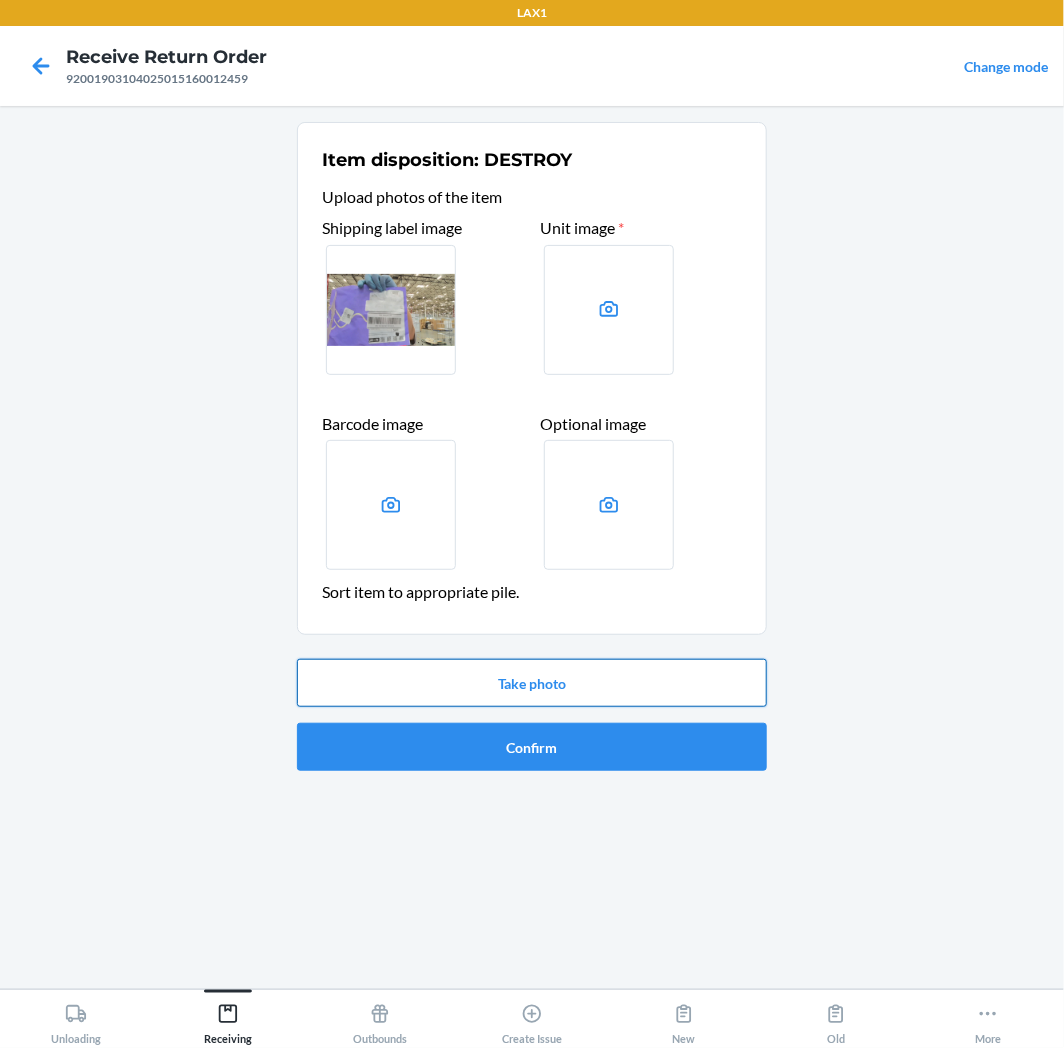 click on "Take photo" at bounding box center [532, 683] 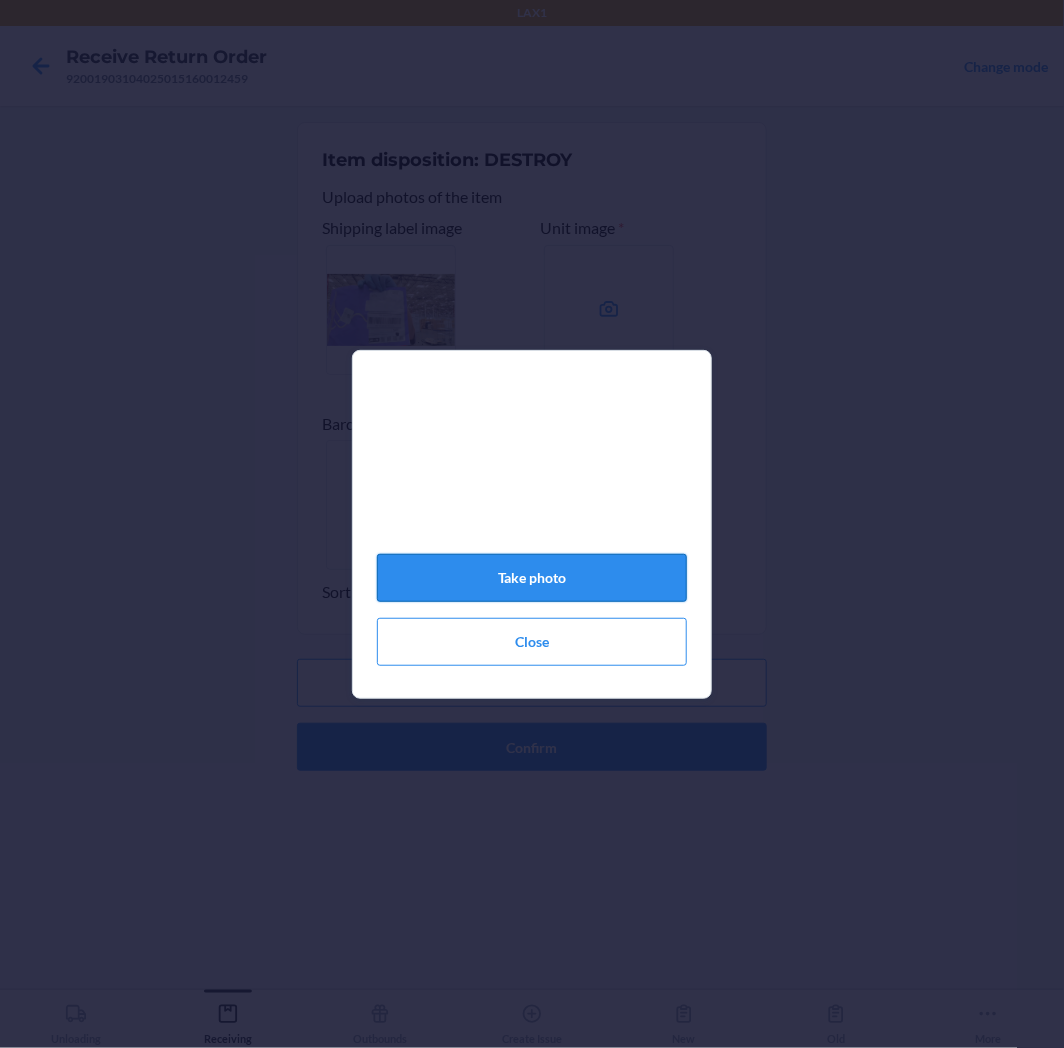 click on "Take photo" 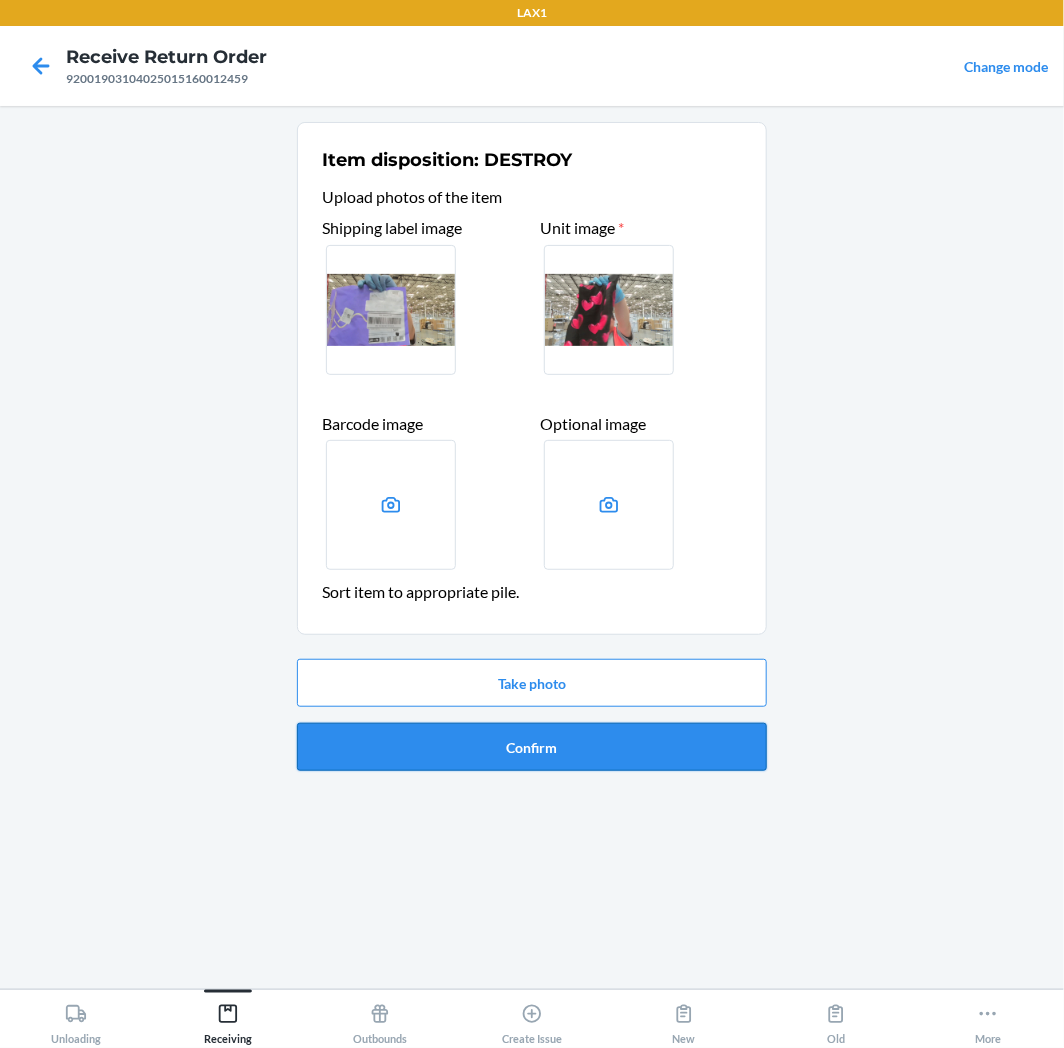 click on "Confirm" at bounding box center [532, 747] 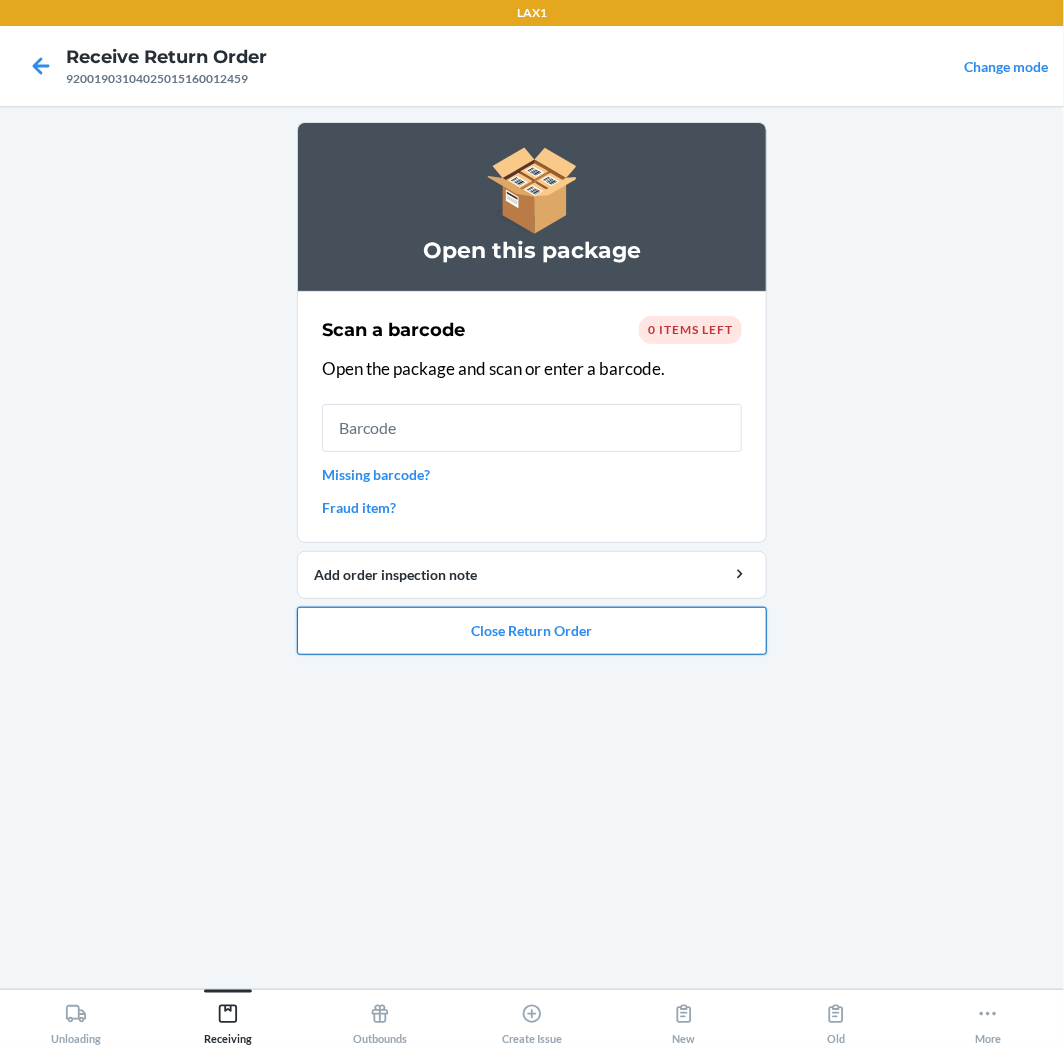 click on "Close Return Order" at bounding box center (532, 631) 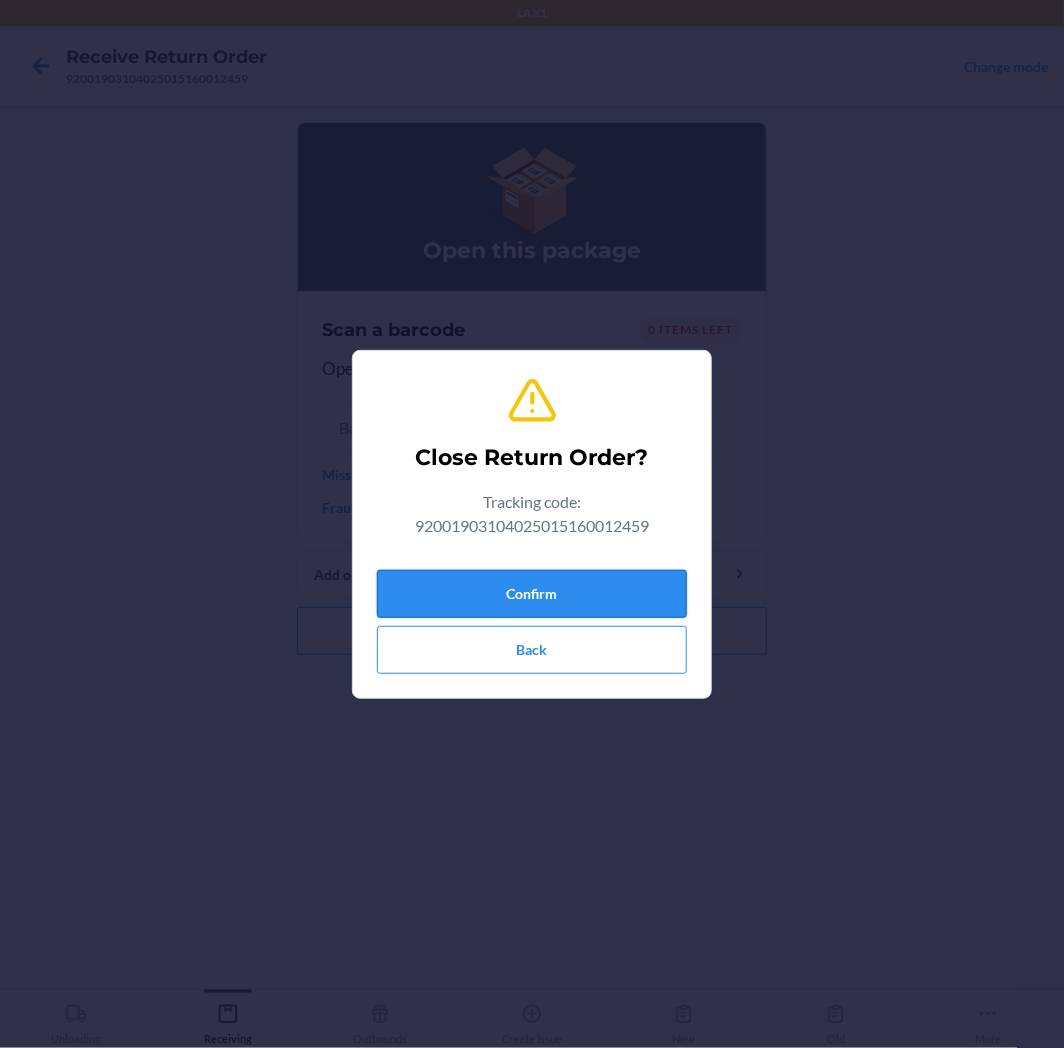 click on "Confirm" at bounding box center [532, 594] 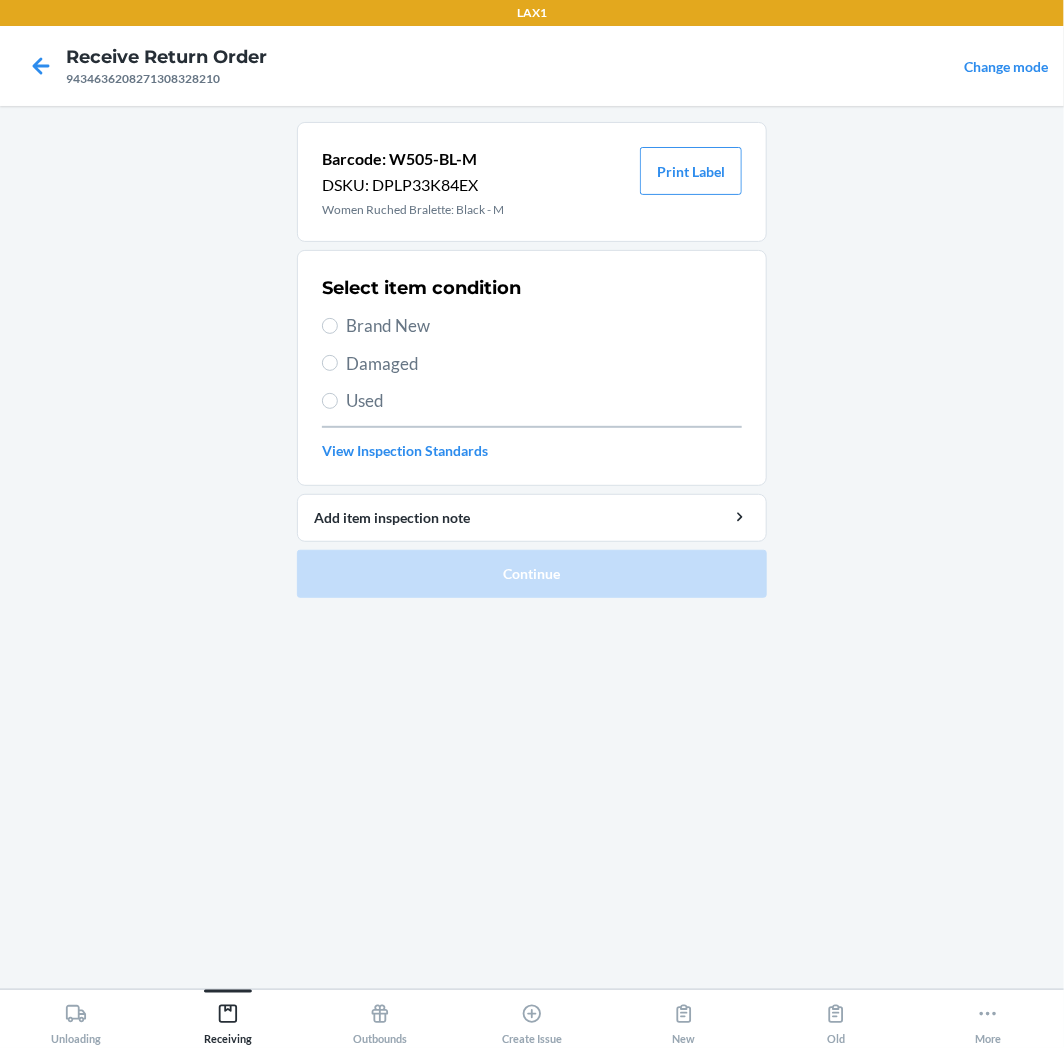 click on "Brand New" at bounding box center [544, 326] 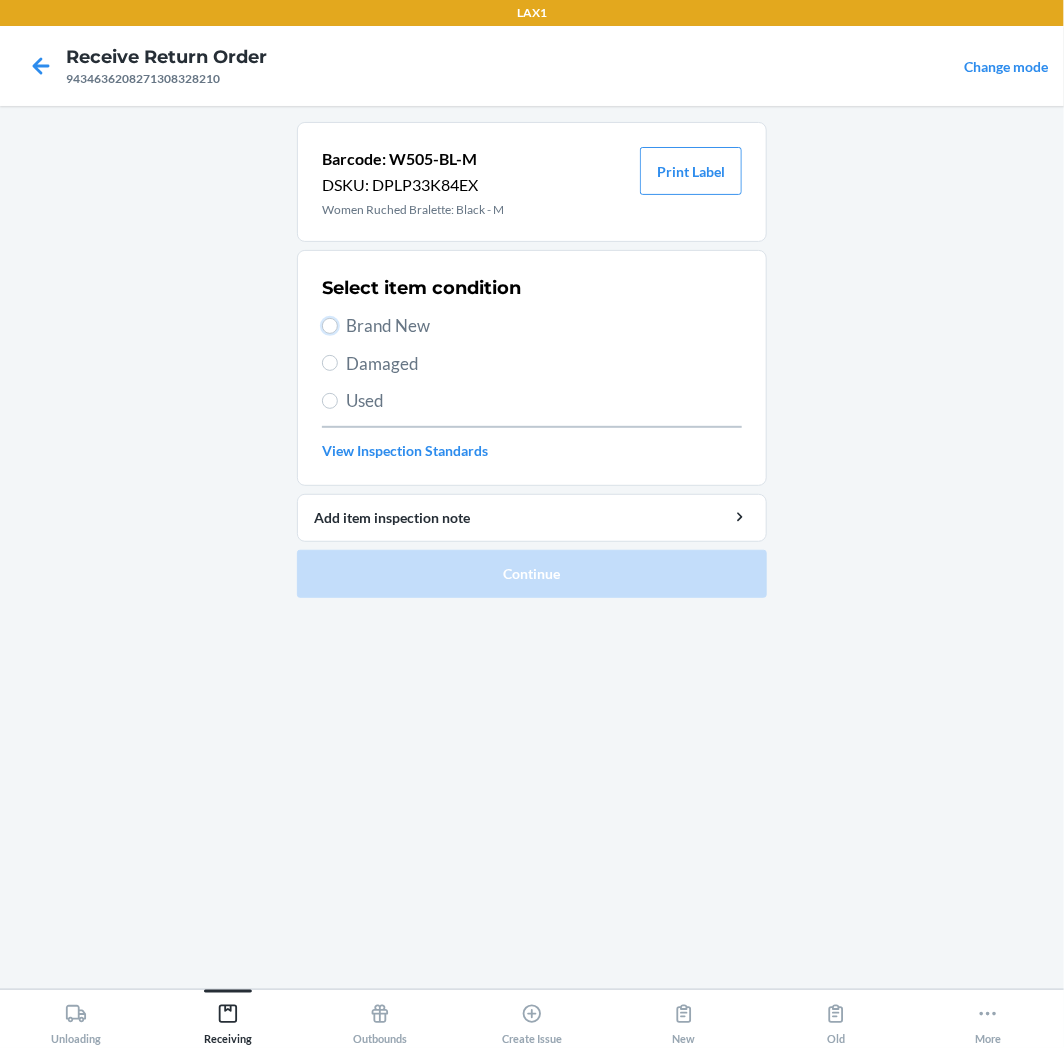 click on "Brand New" at bounding box center (330, 326) 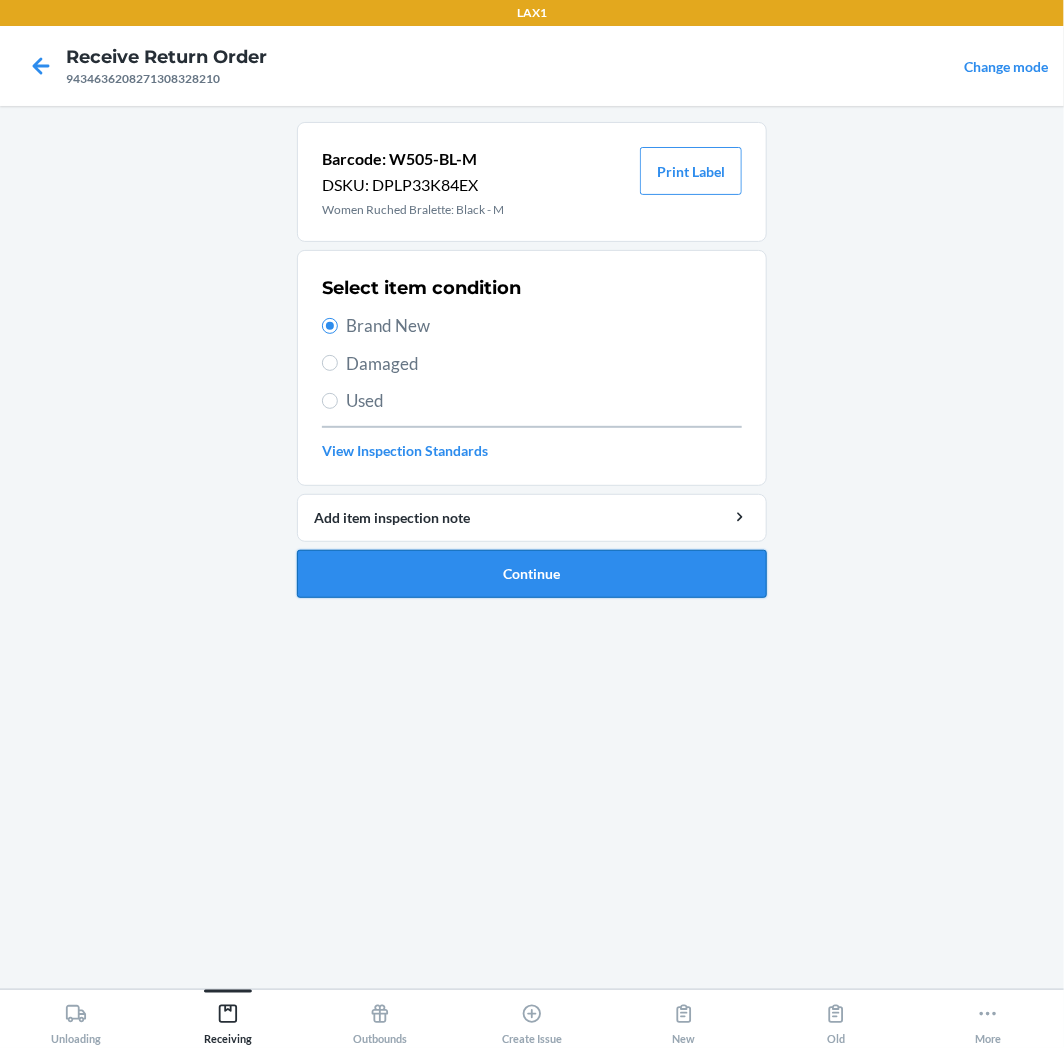 click on "Continue" at bounding box center (532, 574) 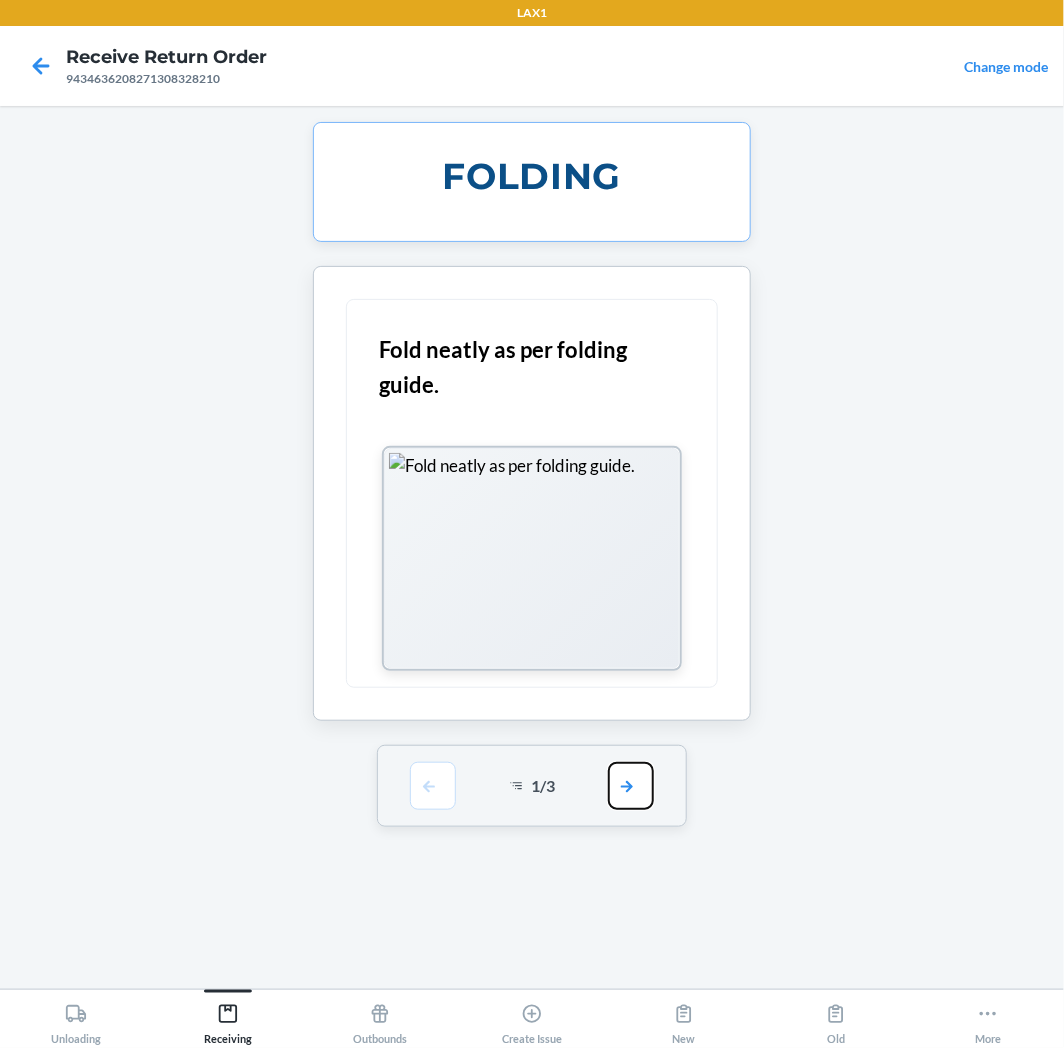 click at bounding box center [631, 786] 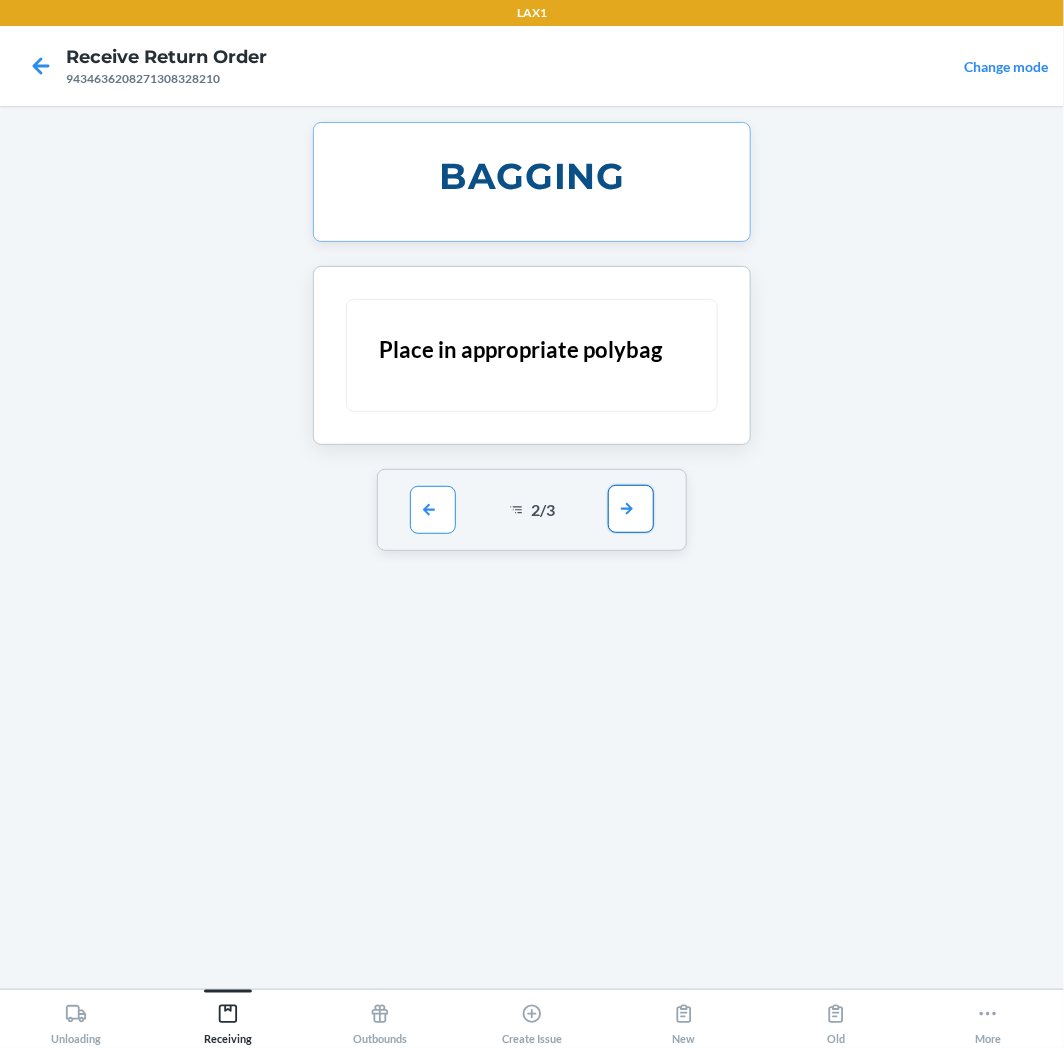 click at bounding box center (631, 509) 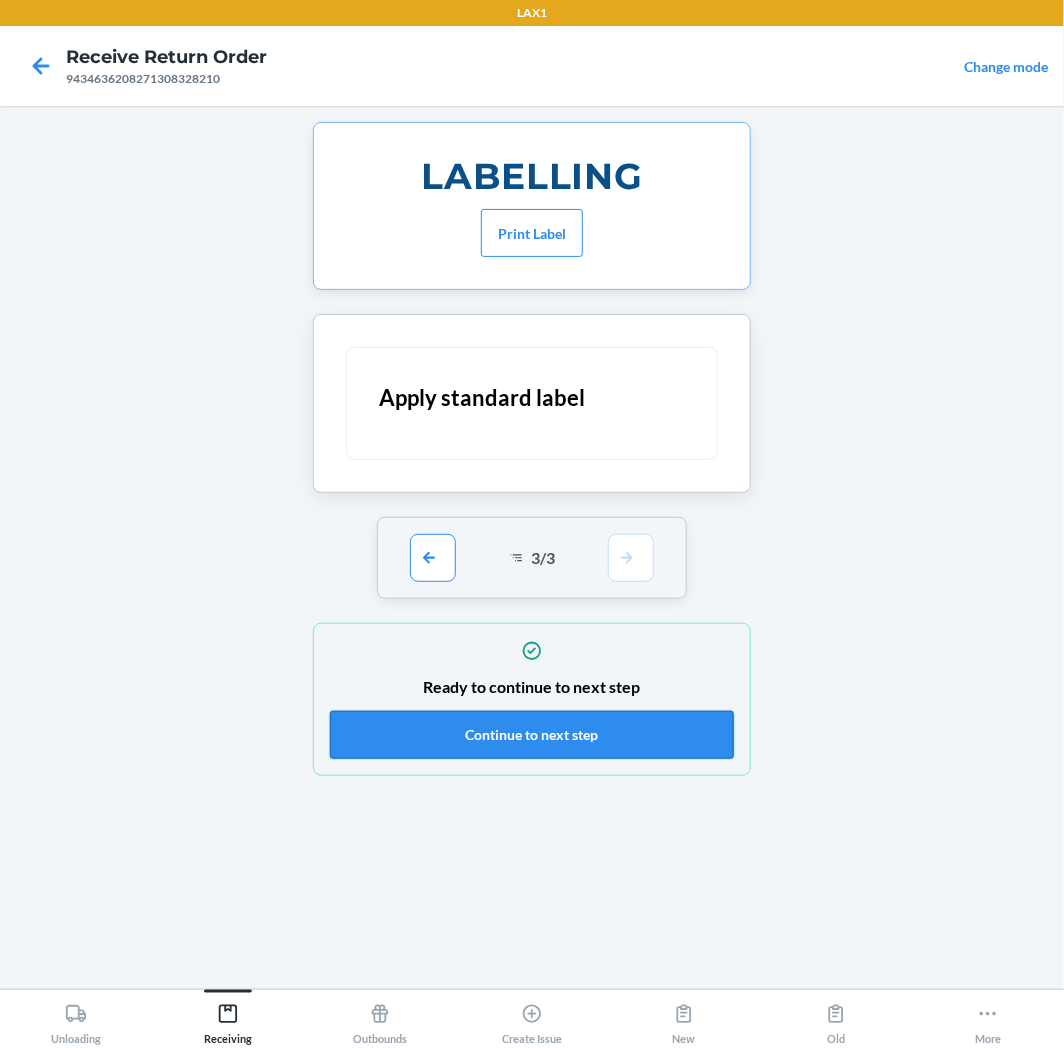 click on "Continue to next step" at bounding box center [532, 735] 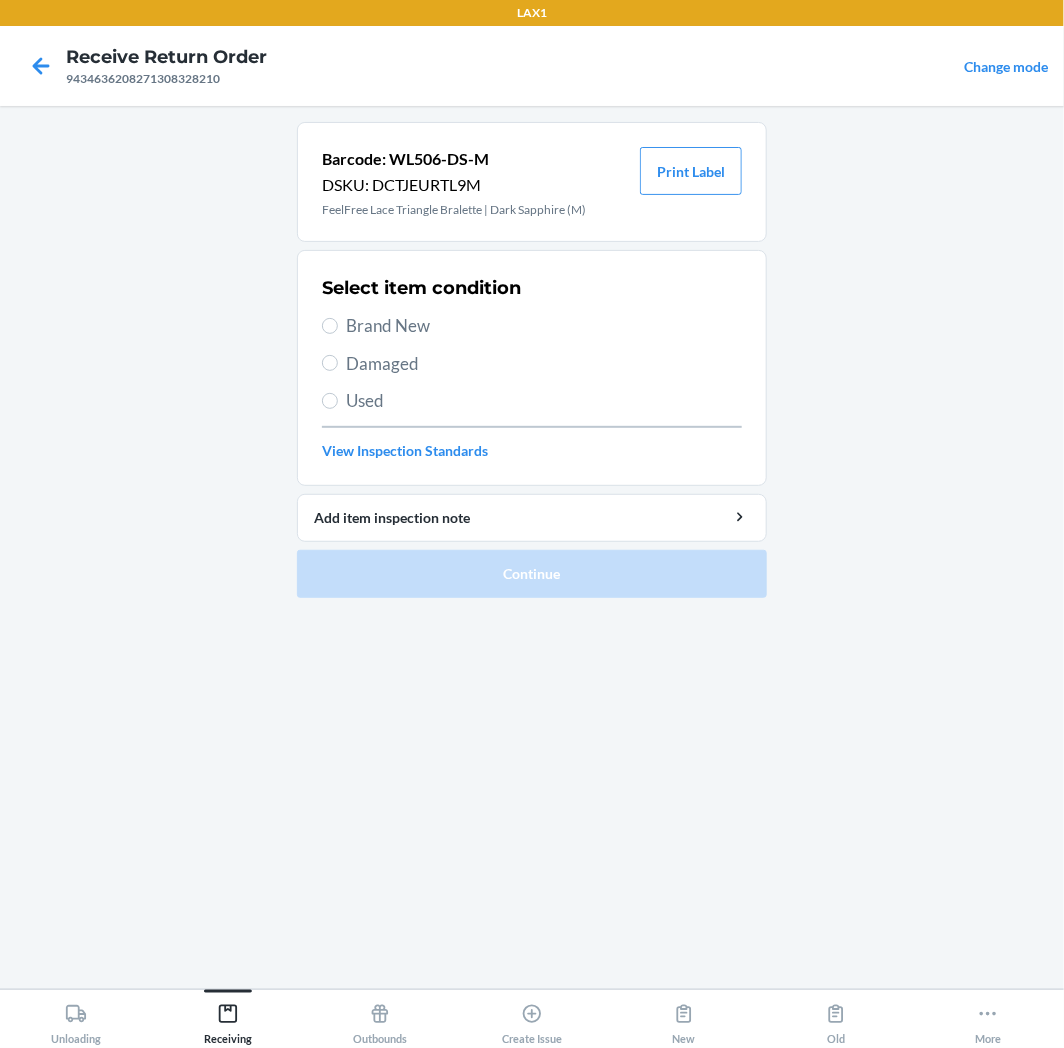 click on "Brand New" at bounding box center [544, 326] 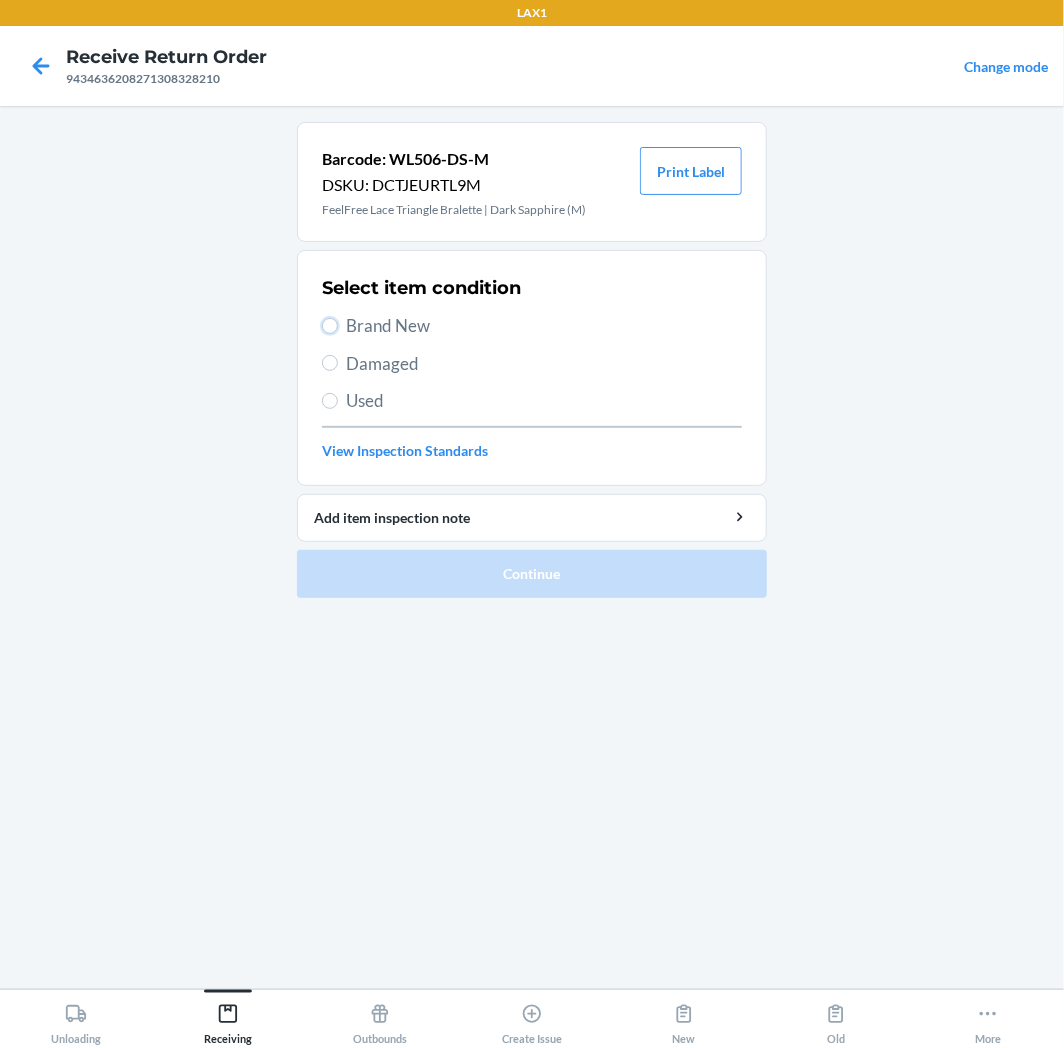 click on "Brand New" at bounding box center (330, 326) 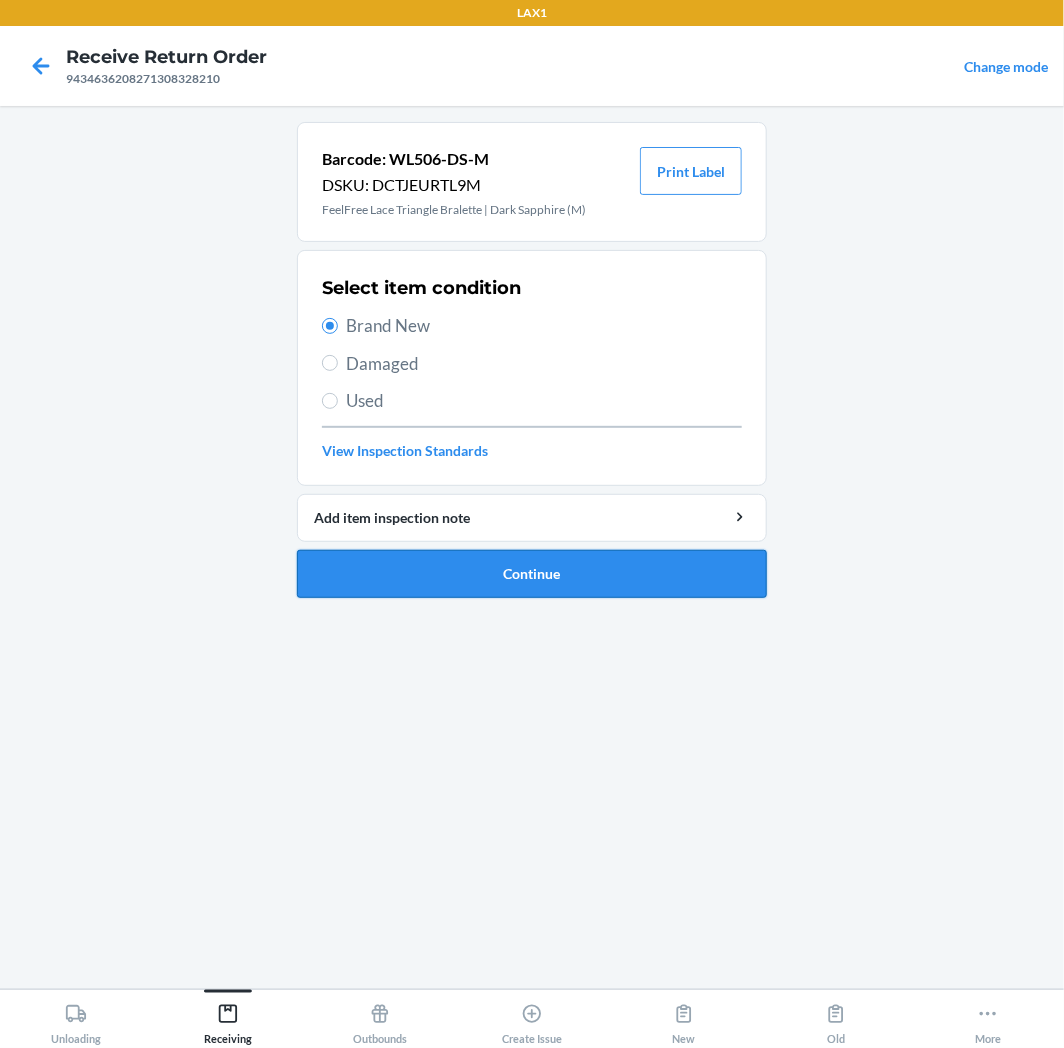 click on "Continue" at bounding box center [532, 574] 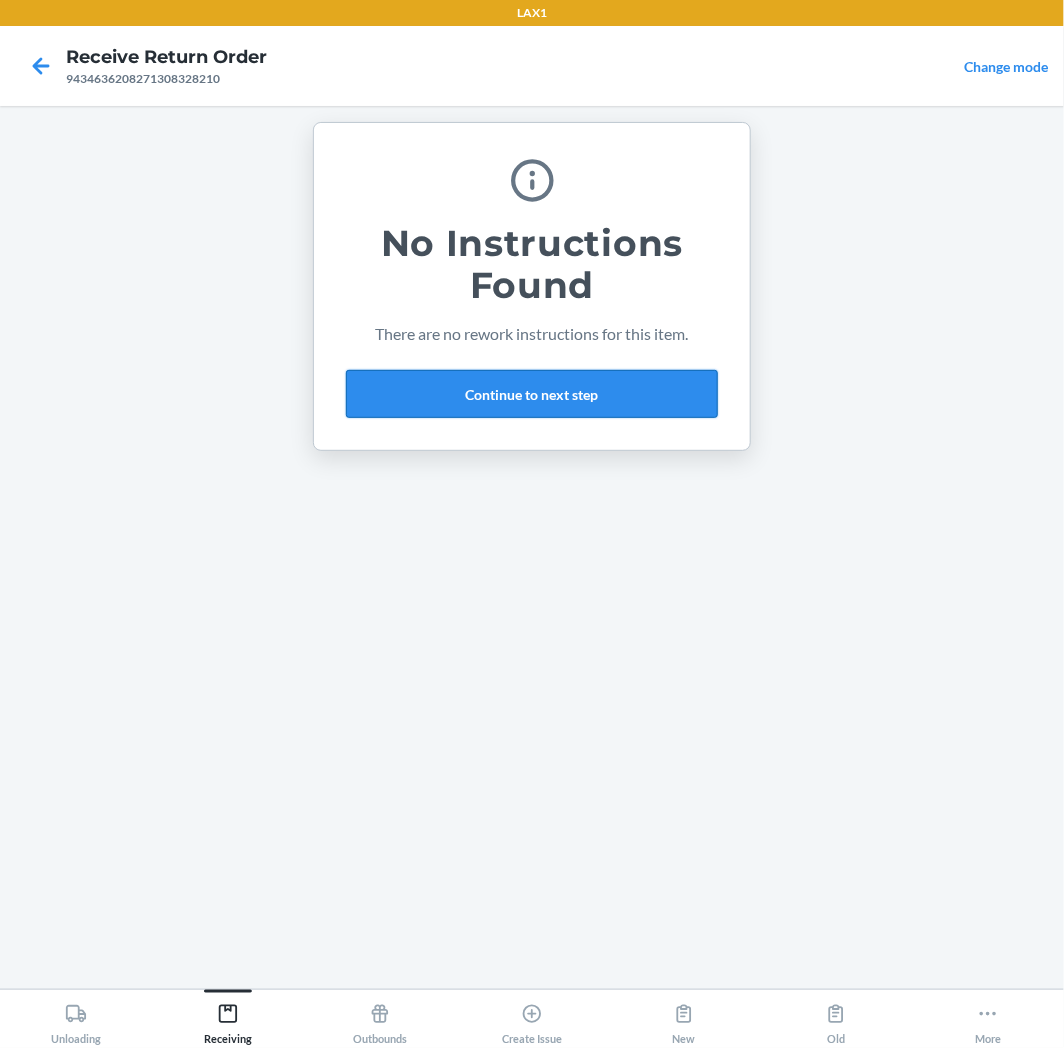 click on "Continue to next step" at bounding box center [532, 394] 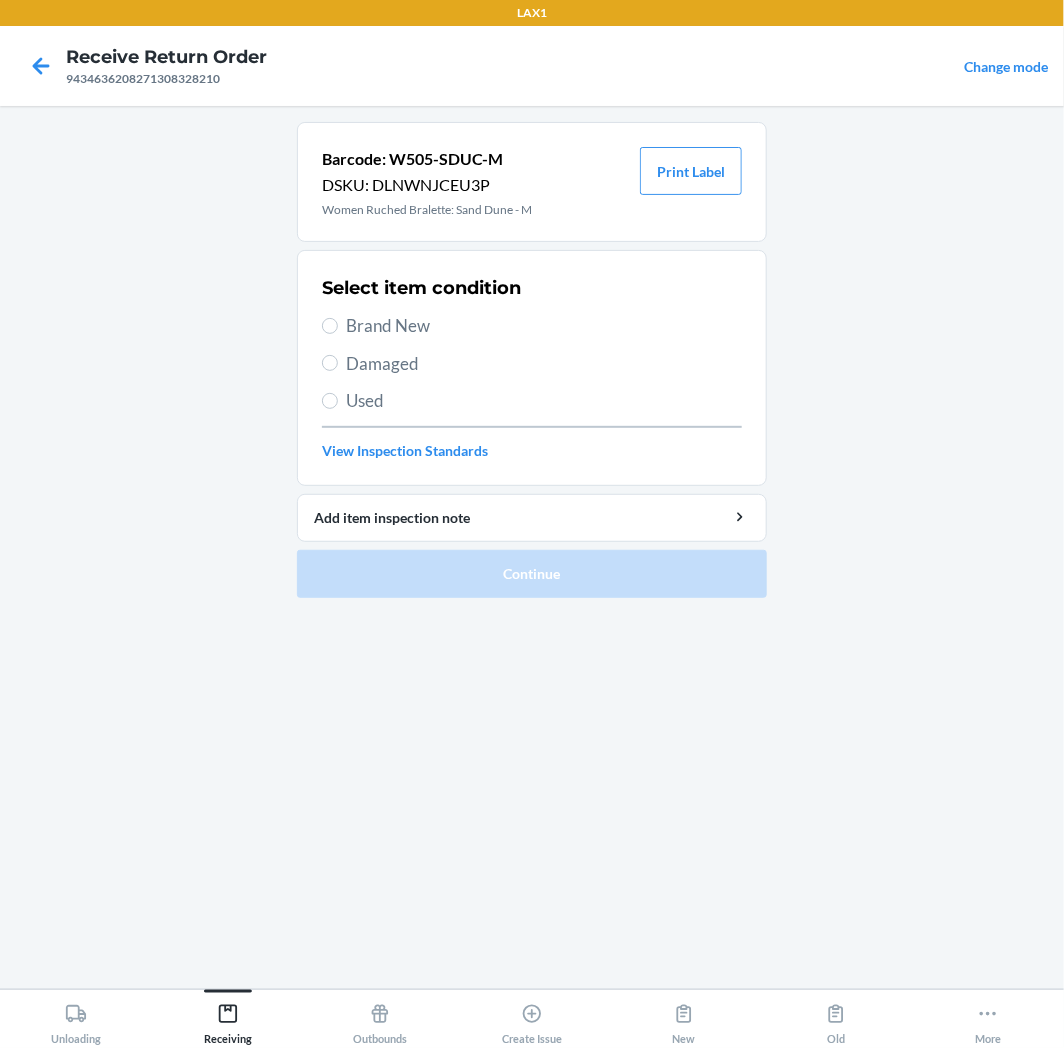 click on "Brand New" at bounding box center (544, 326) 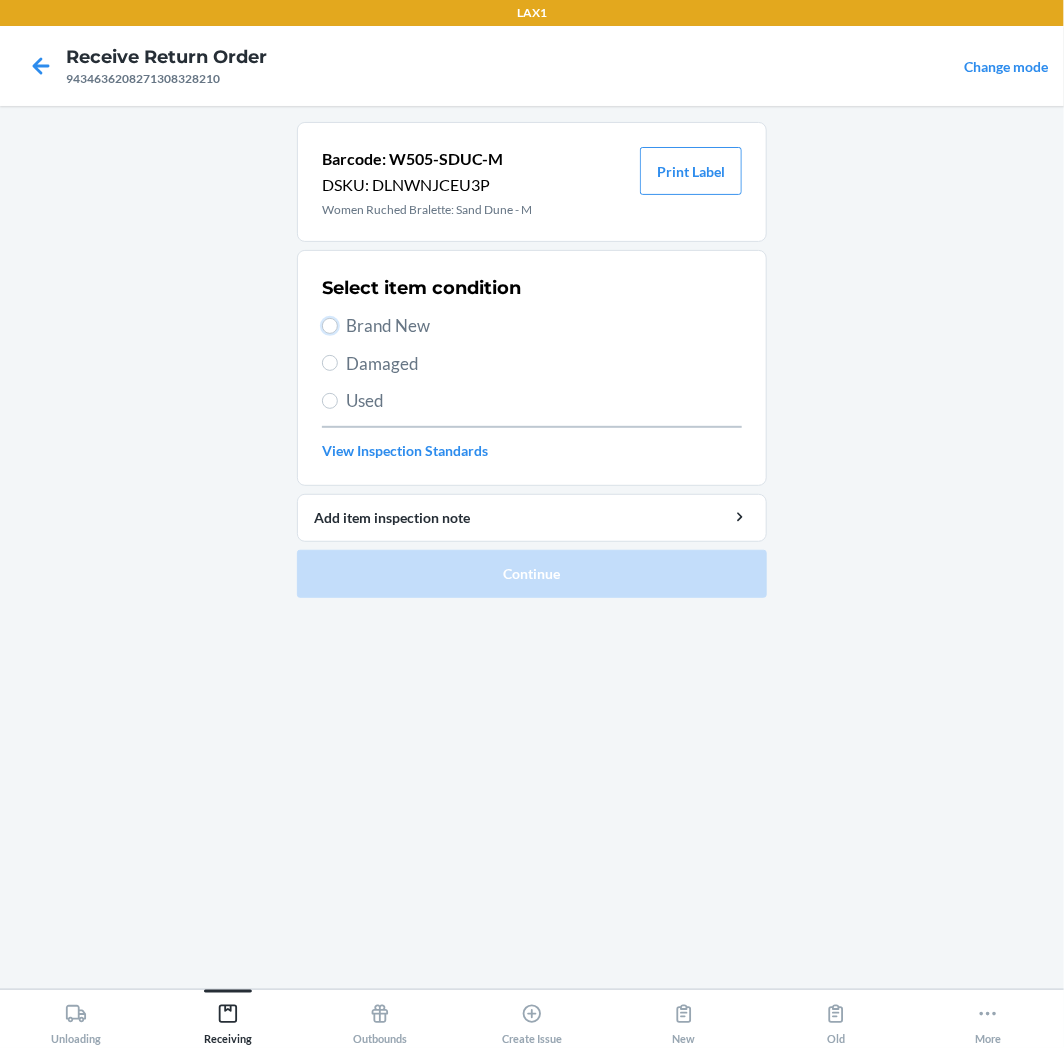 click on "Brand New" at bounding box center [330, 326] 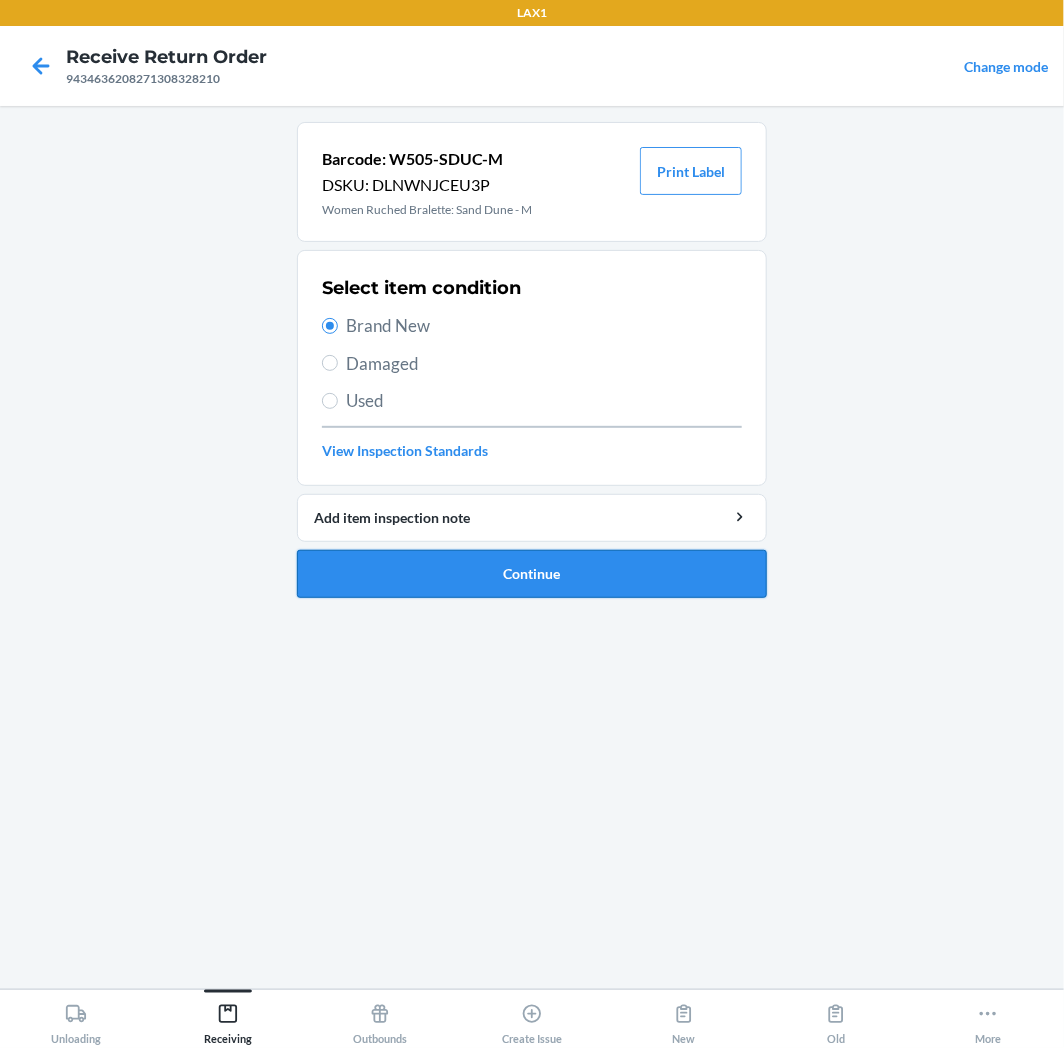 click on "Continue" at bounding box center [532, 574] 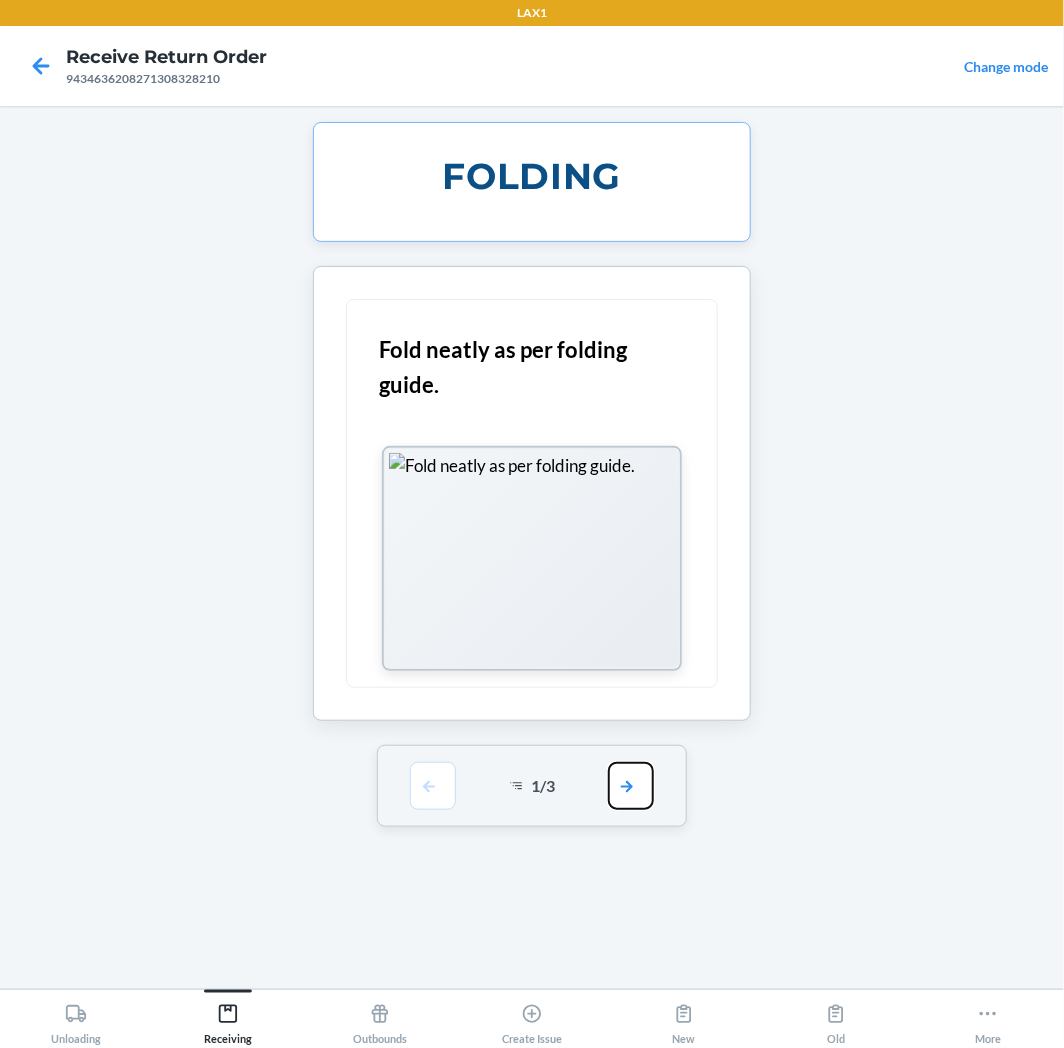 drag, startPoint x: 632, startPoint y: 782, endPoint x: 608, endPoint y: 696, distance: 89.28606 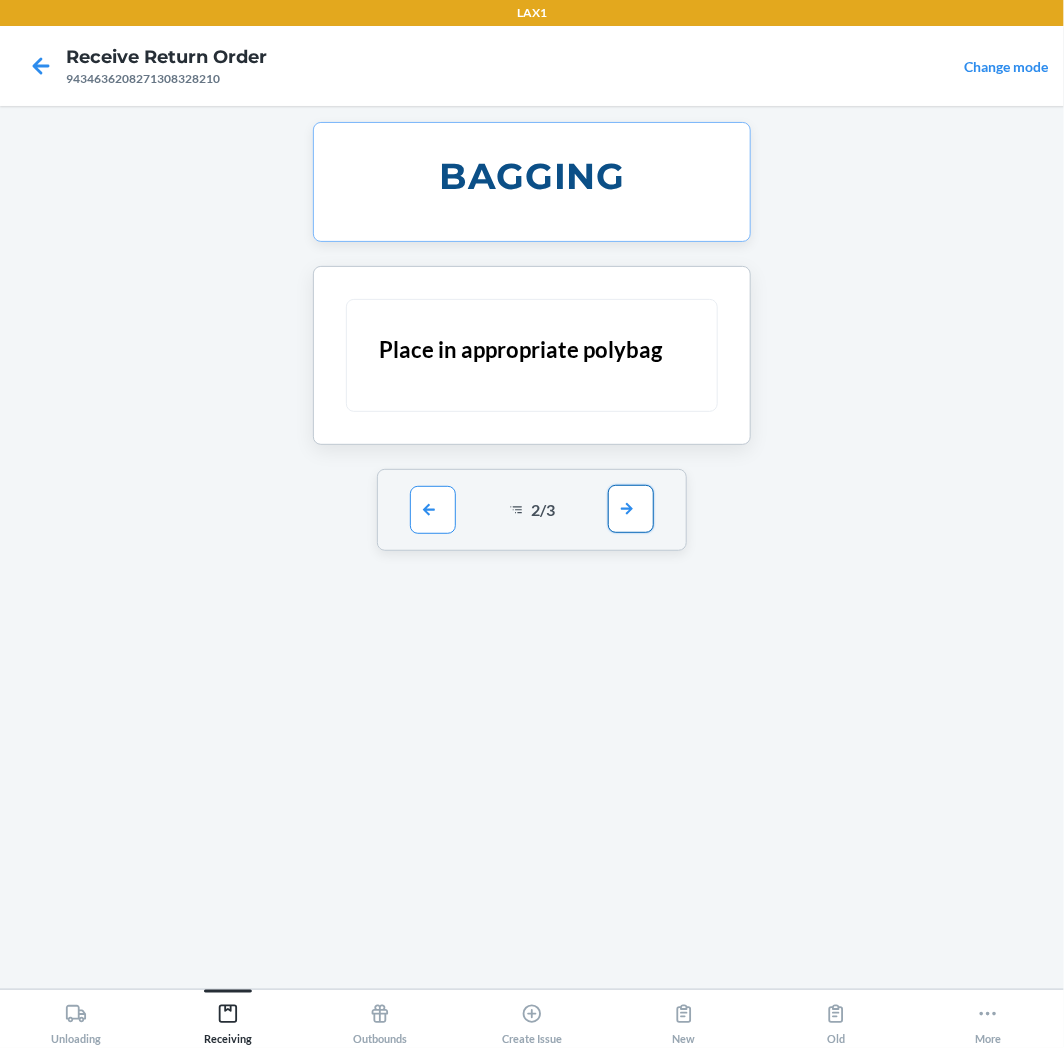 click at bounding box center [631, 509] 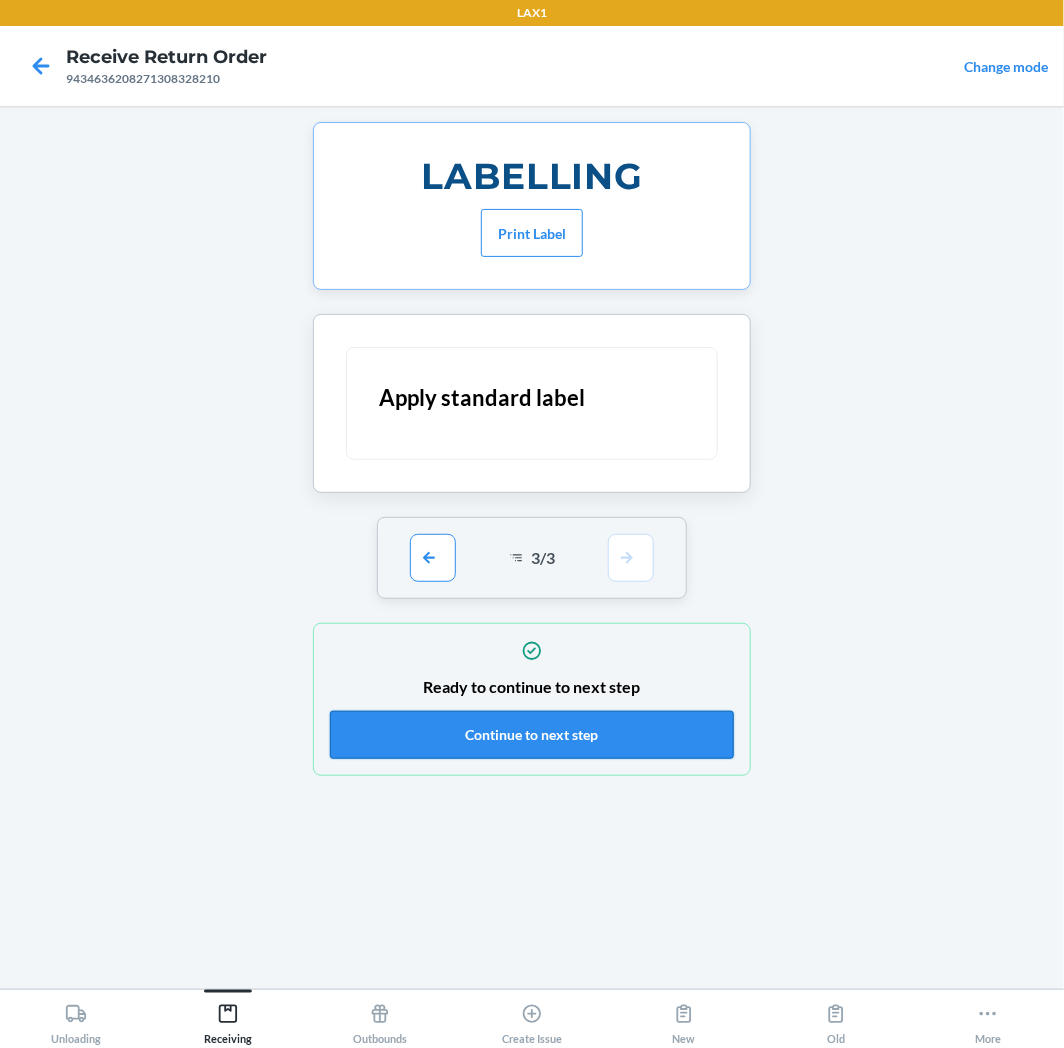 click on "Continue to next step" at bounding box center [532, 735] 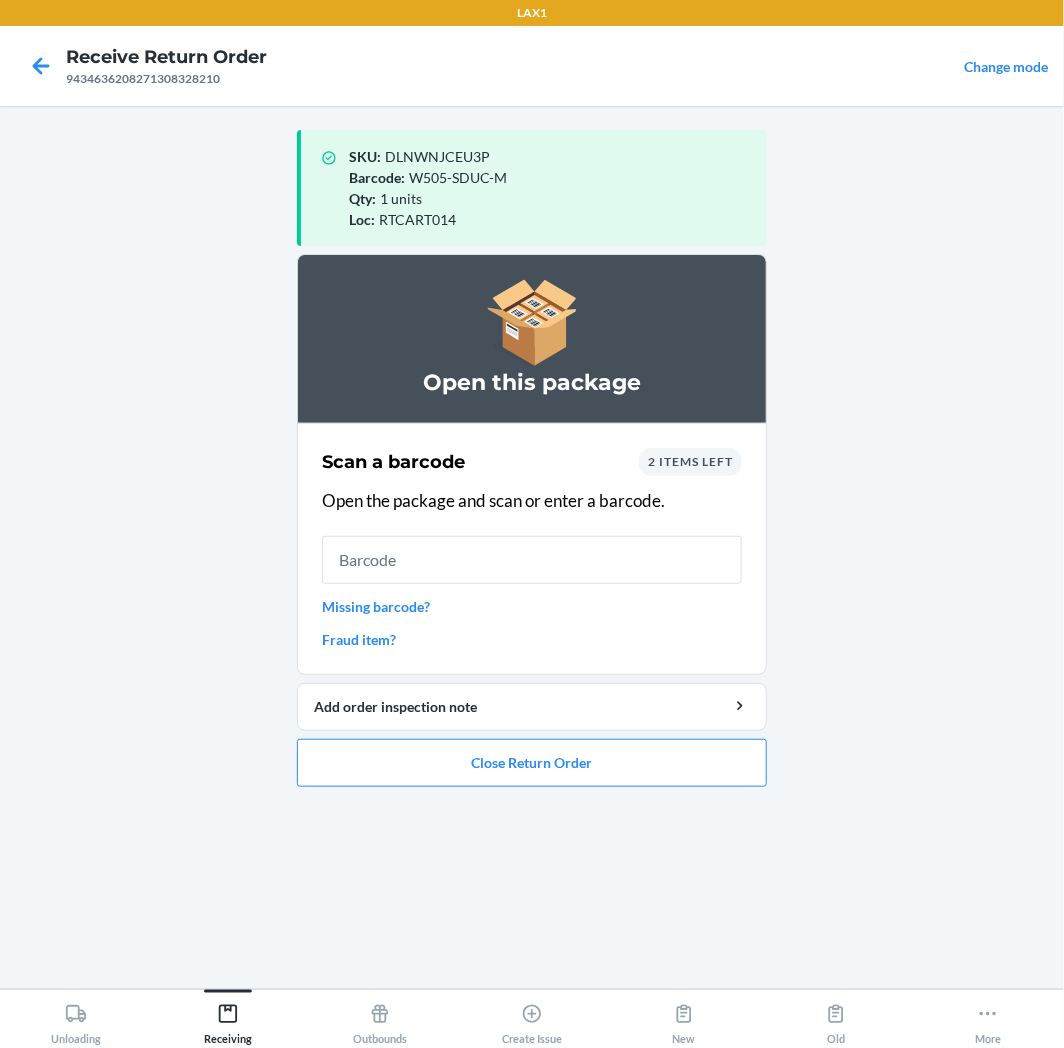 click on "2 items left" at bounding box center (690, 461) 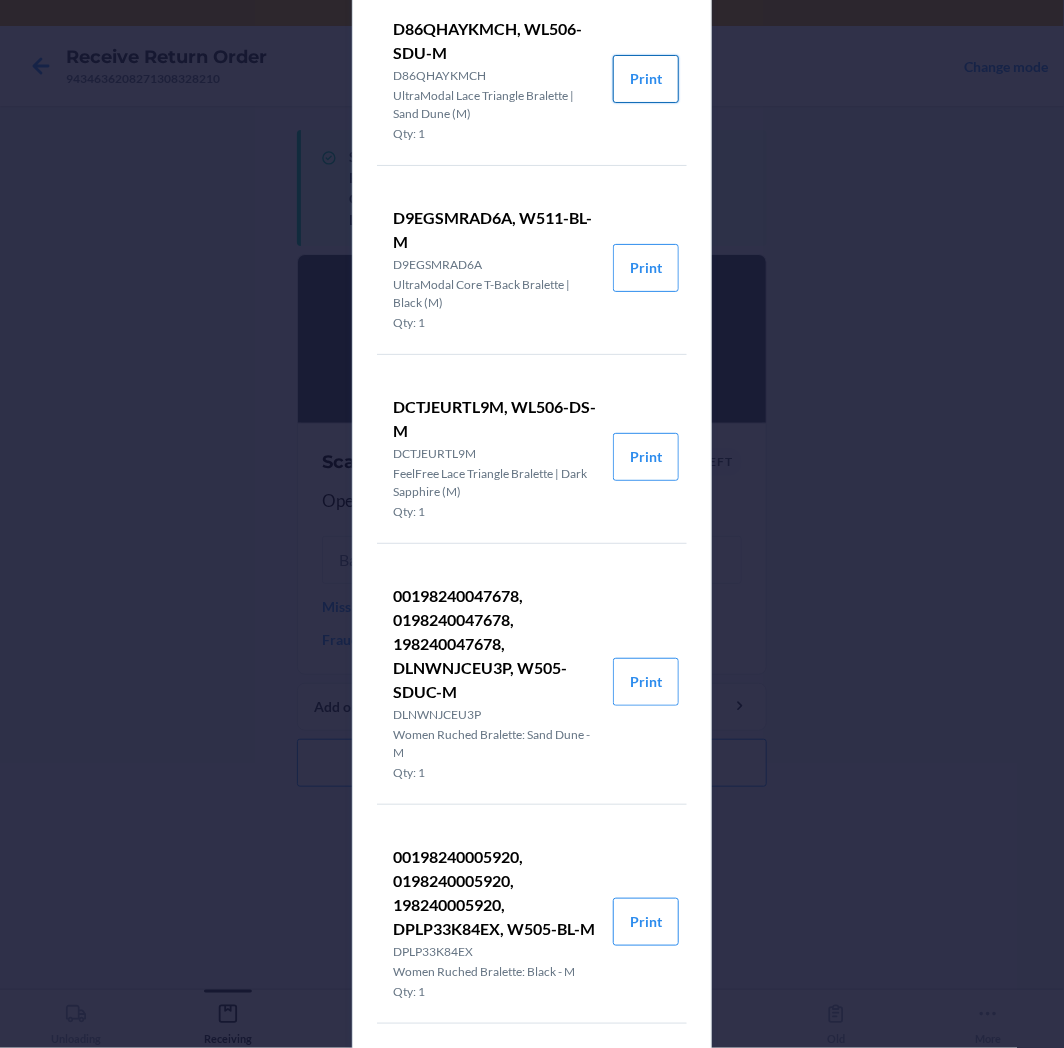 click on "Print" at bounding box center (646, 79) 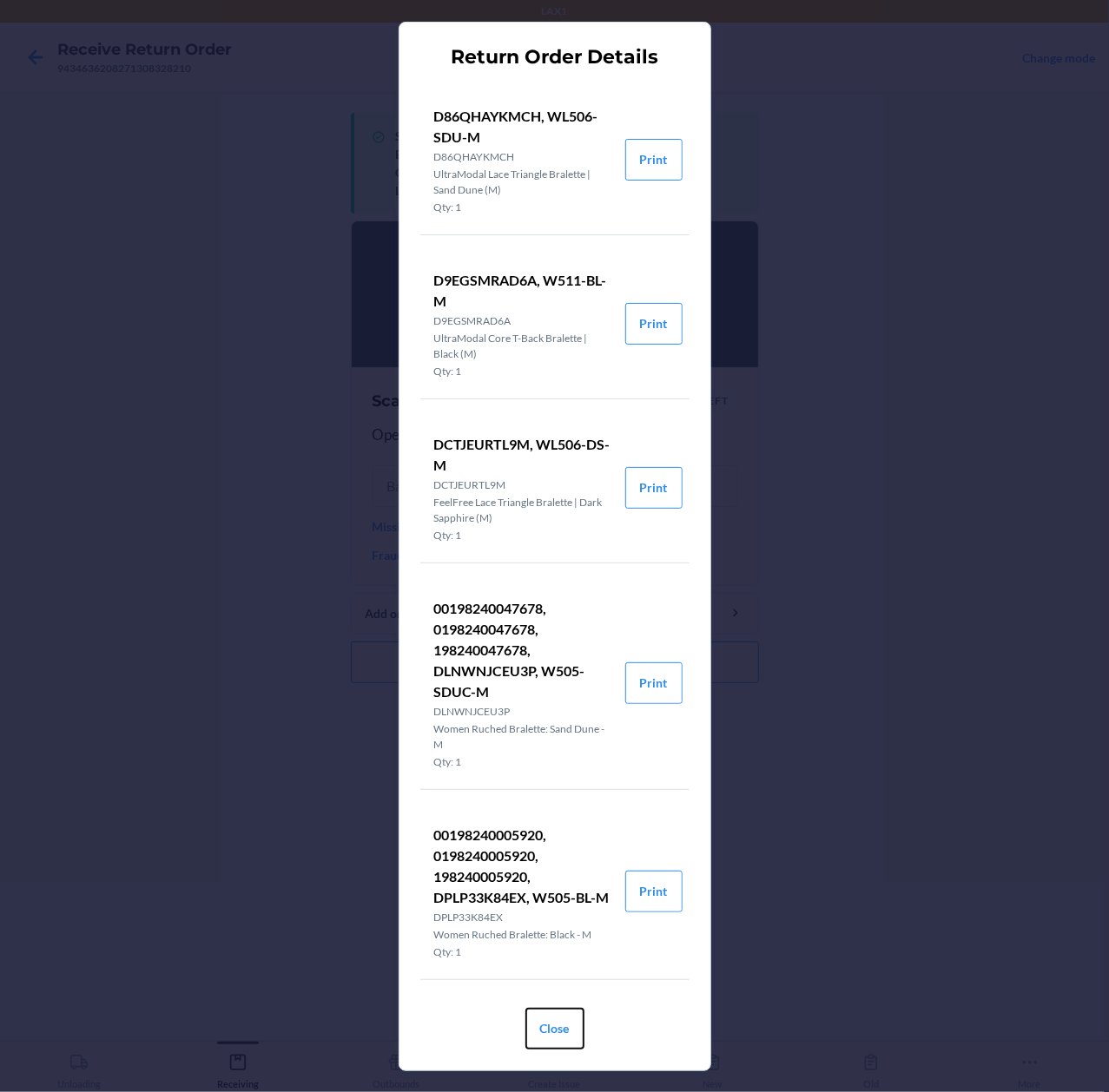 drag, startPoint x: 906, startPoint y: 1, endPoint x: 528, endPoint y: 998, distance: 1066.252 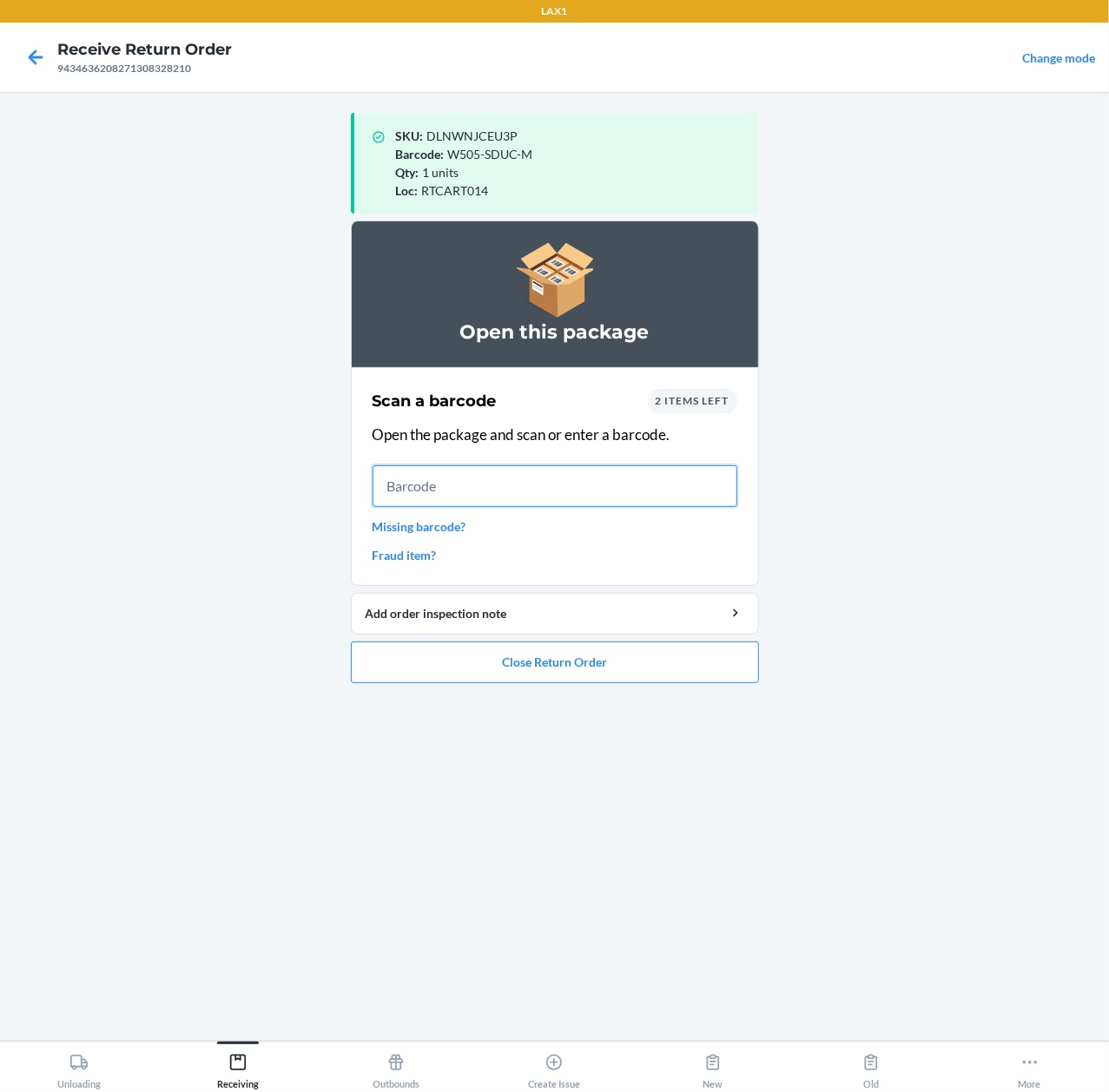 click at bounding box center [555, 486] 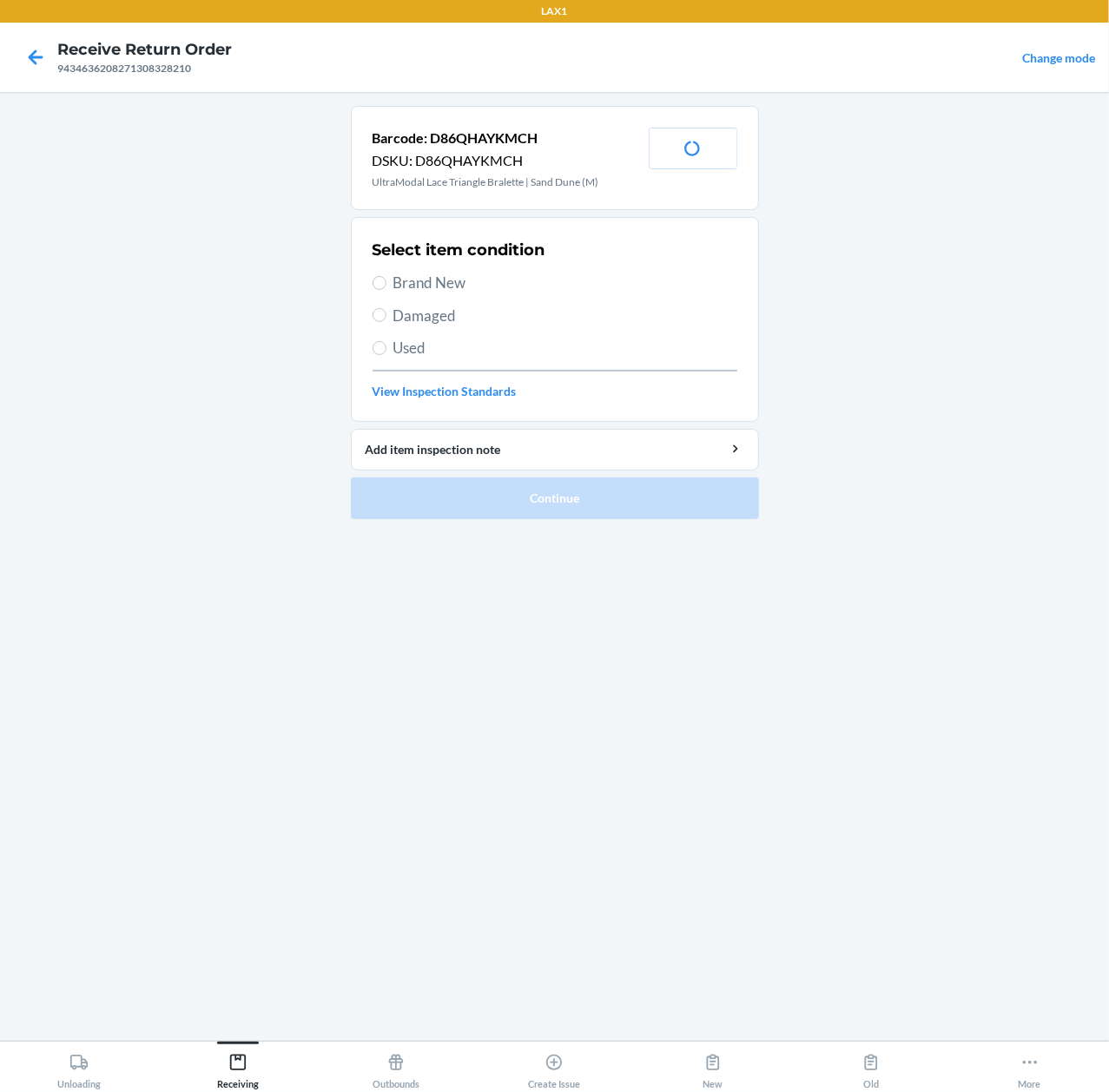 click on "Brand New" at bounding box center (565, 283) 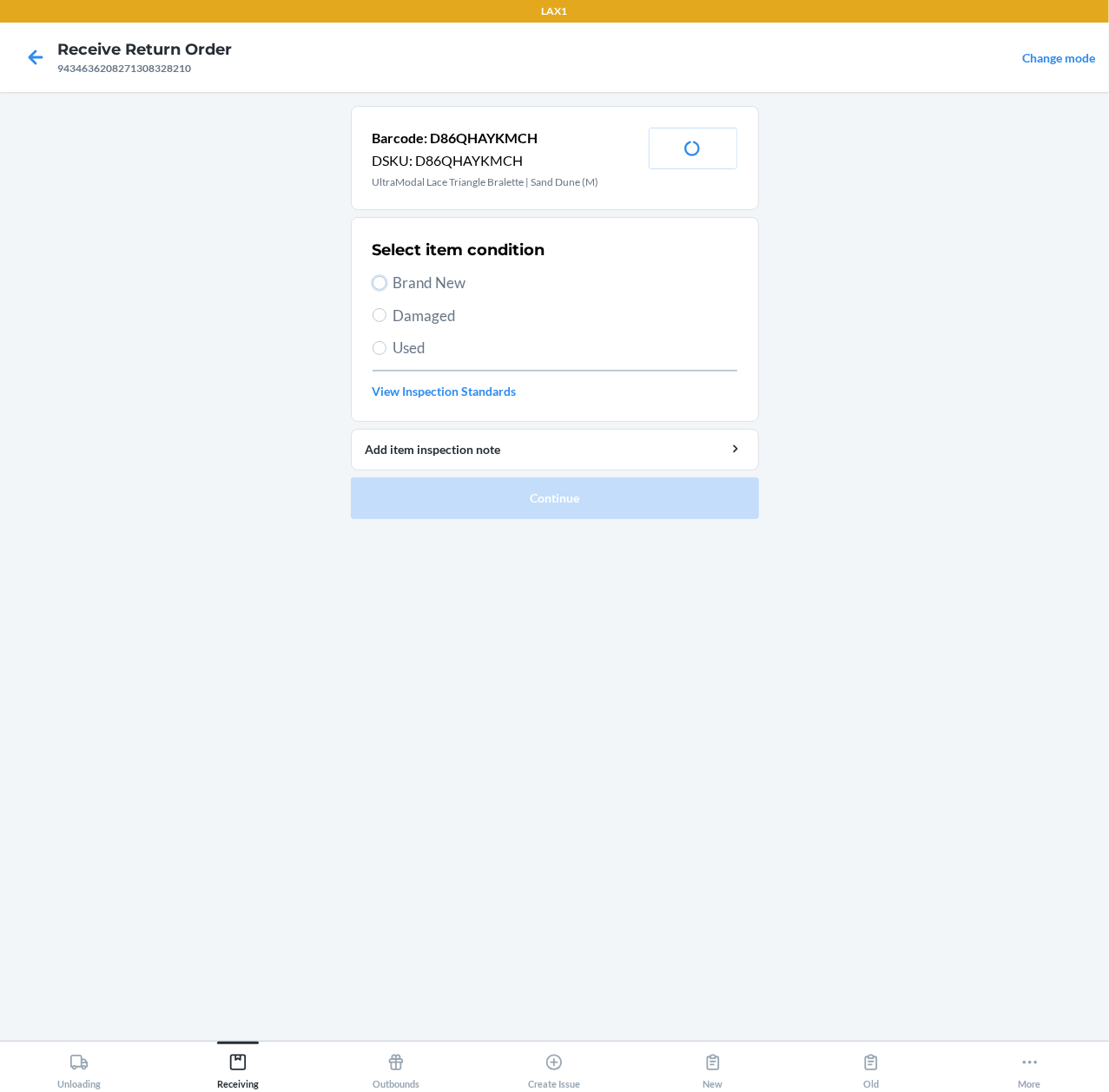 click on "Brand New" at bounding box center [380, 283] 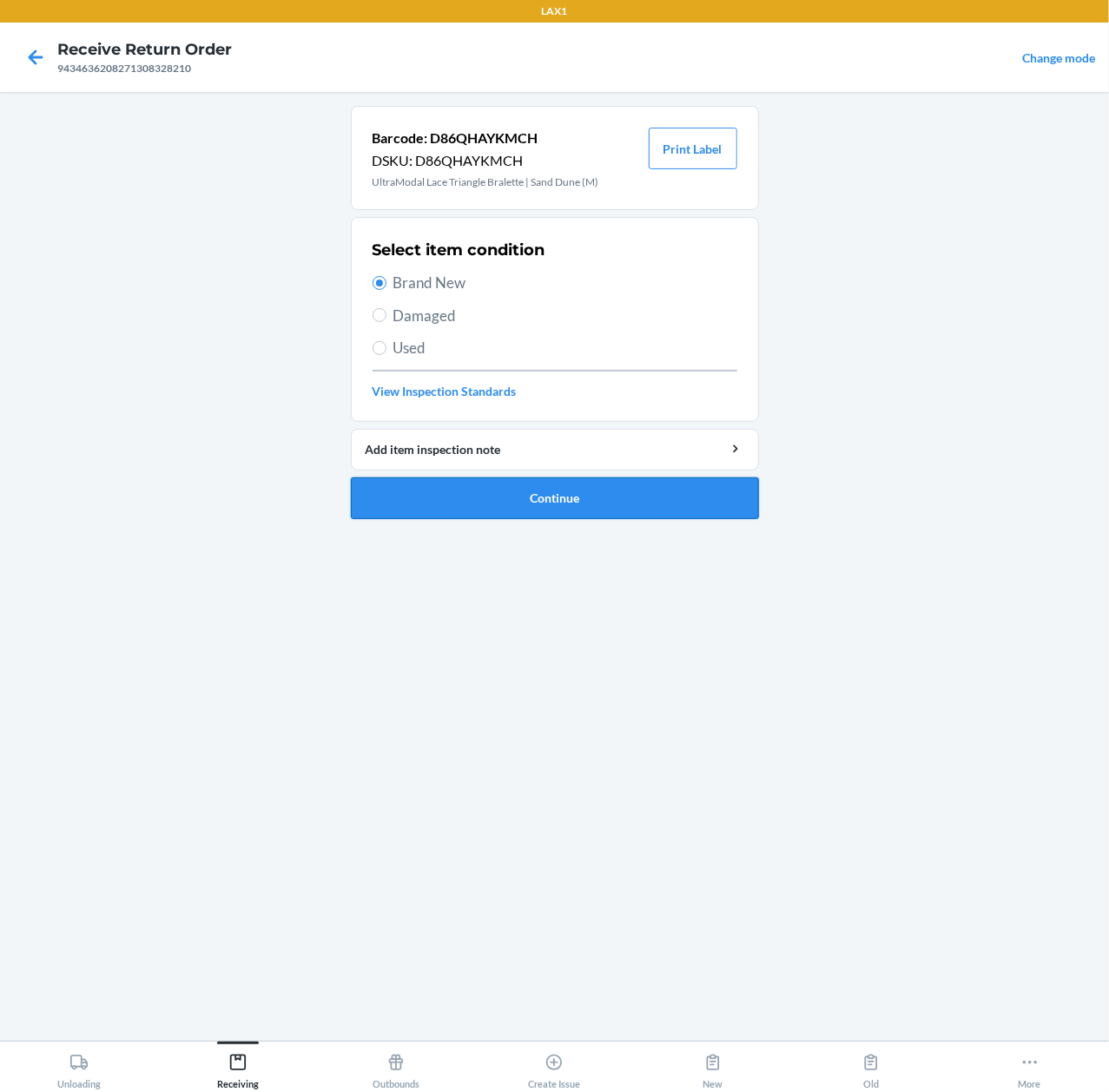click on "Continue" at bounding box center (555, 498) 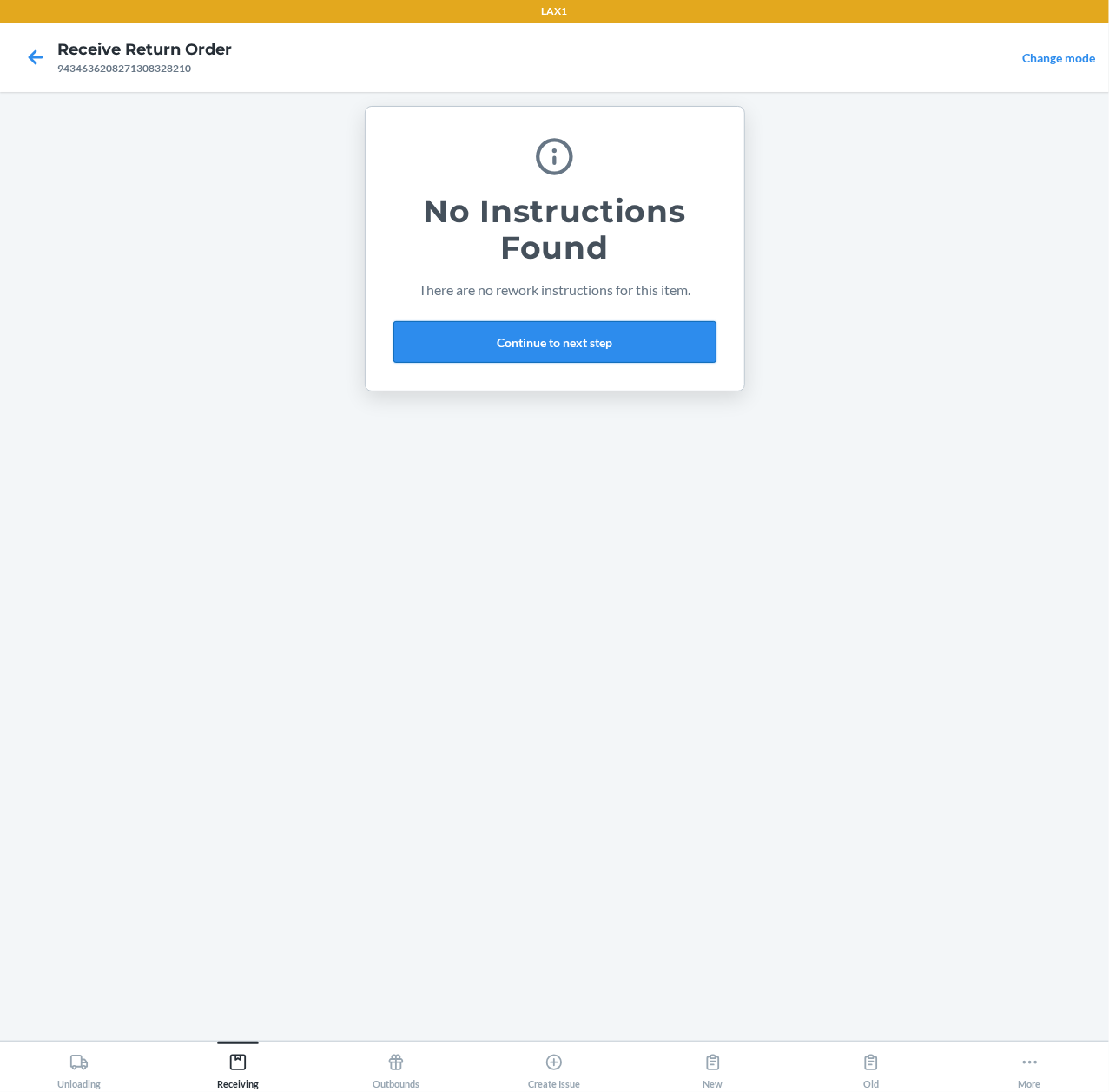 click on "Continue to next step" at bounding box center [555, 342] 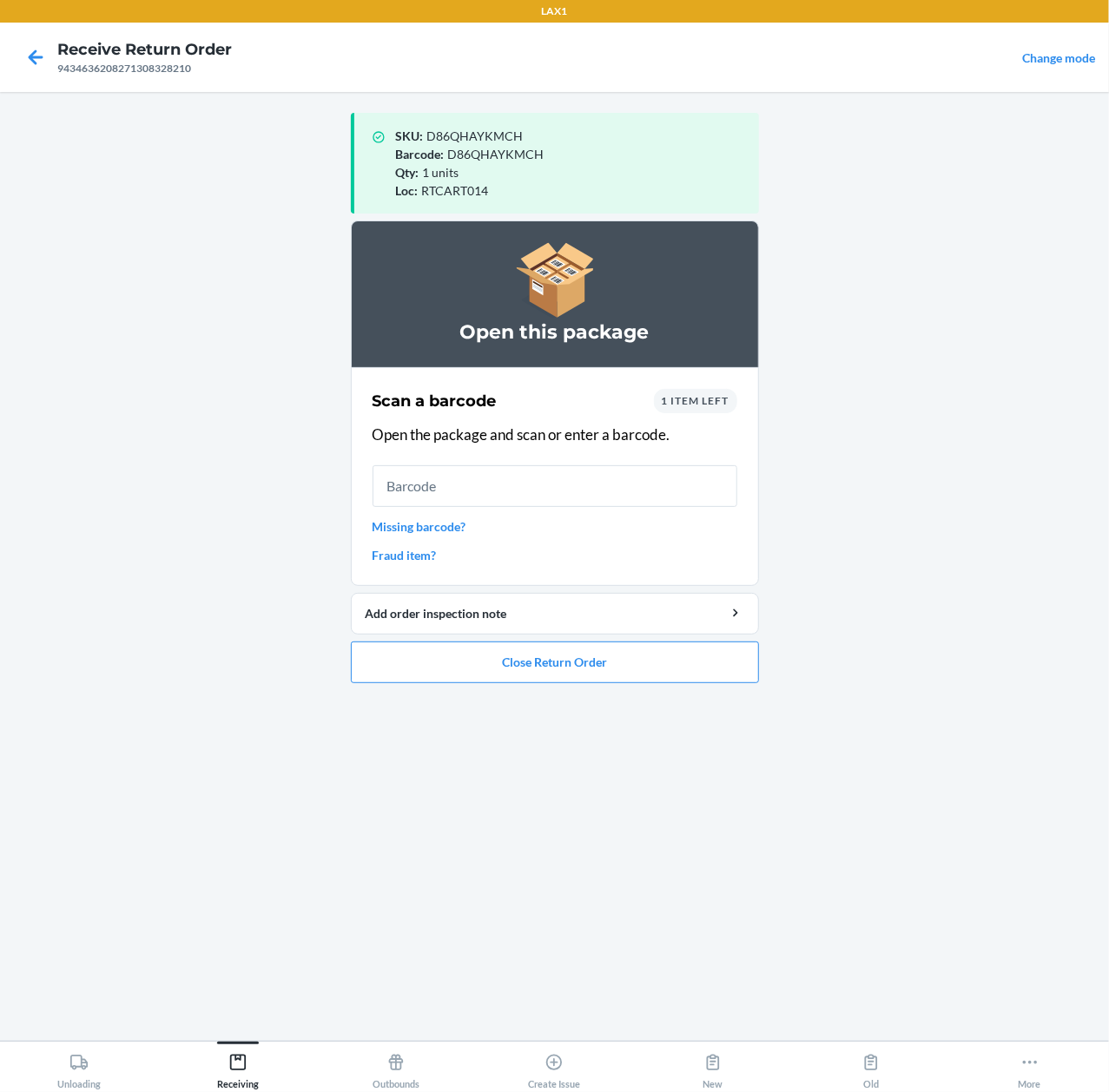 click on "1 item left" at bounding box center (696, 401) 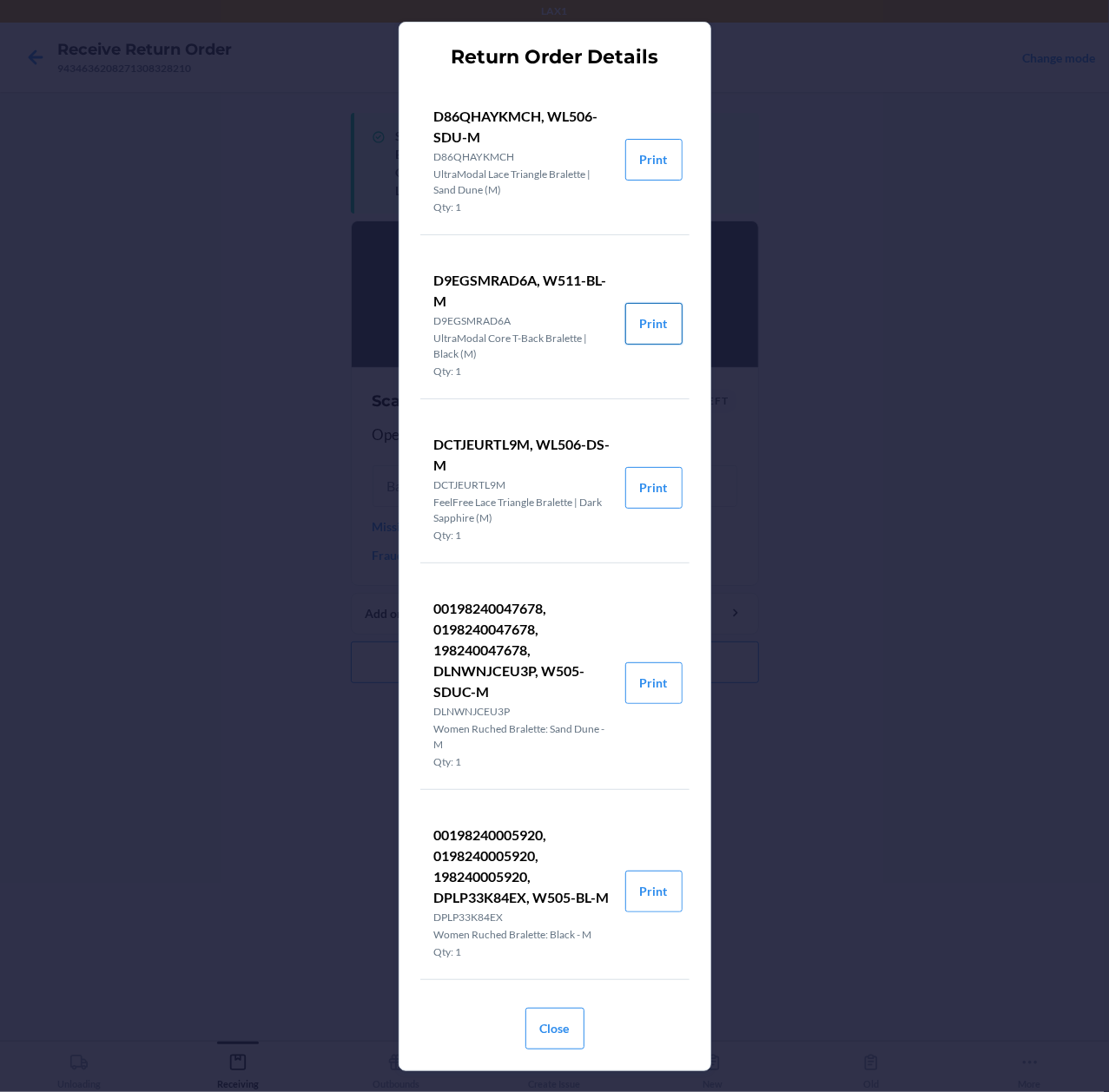 click on "Print" at bounding box center (654, 324) 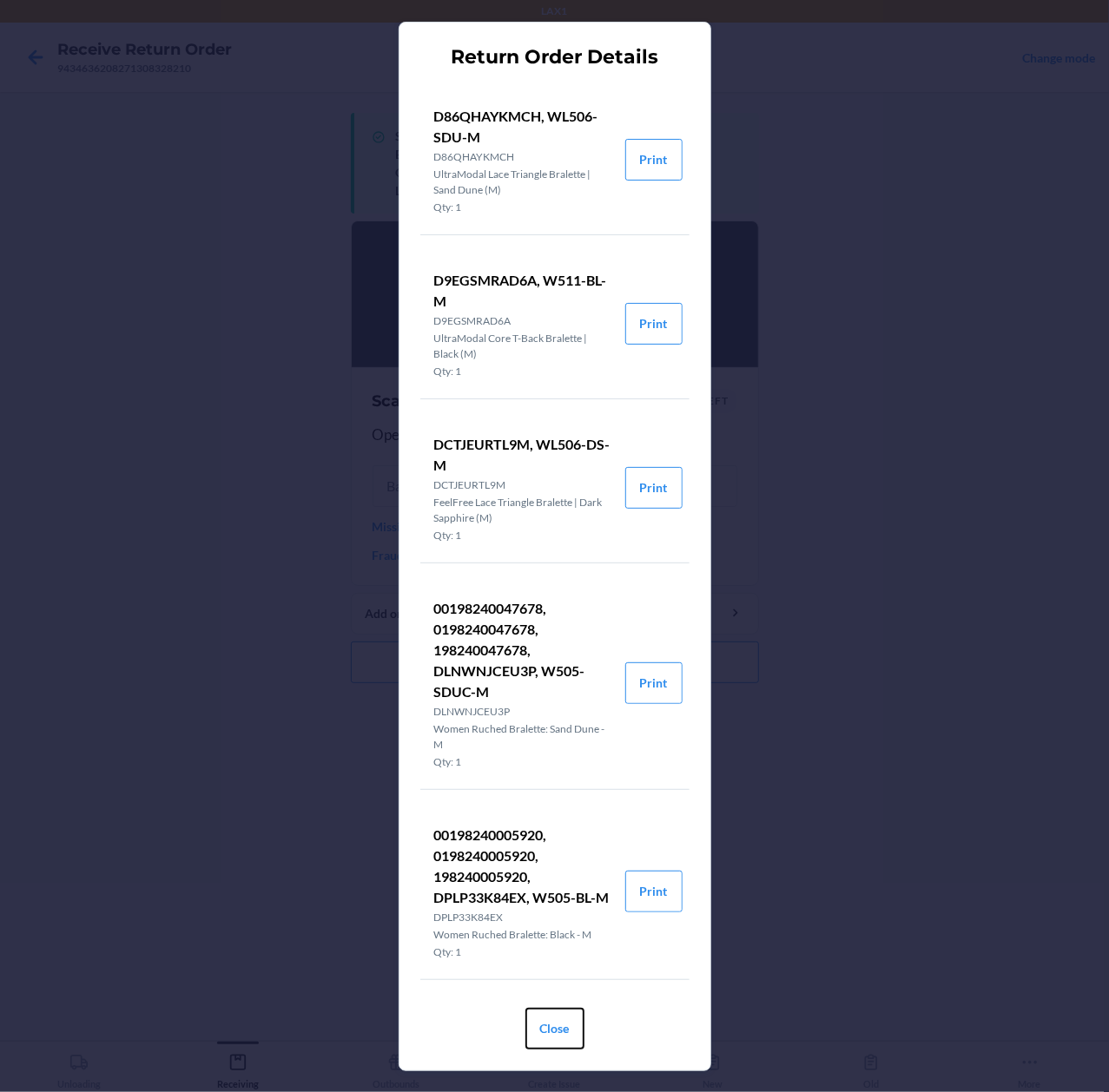 drag, startPoint x: 559, startPoint y: 1043, endPoint x: 627, endPoint y: 717, distance: 333.01652 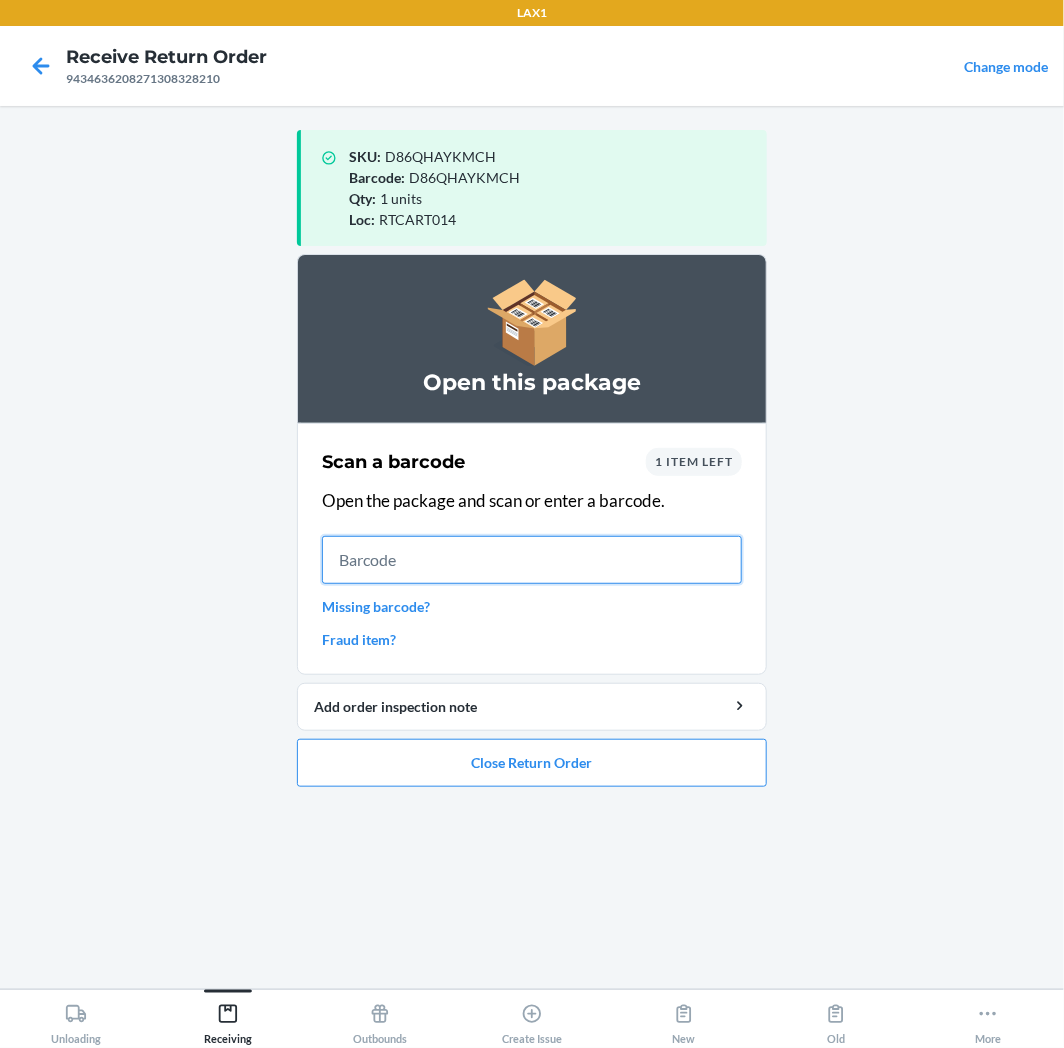 drag, startPoint x: 1260, startPoint y: 0, endPoint x: 531, endPoint y: 554, distance: 915.61835 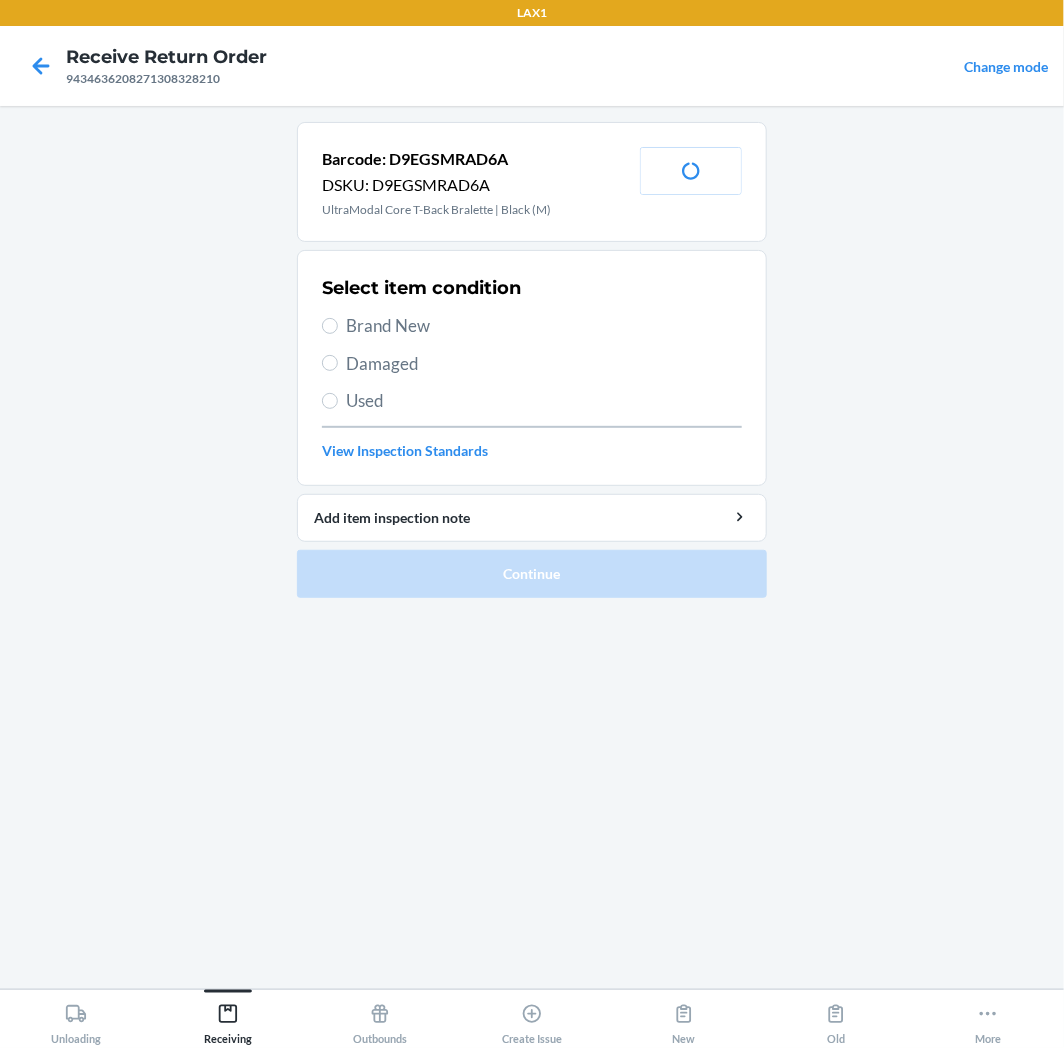 click on "Brand New" at bounding box center (544, 326) 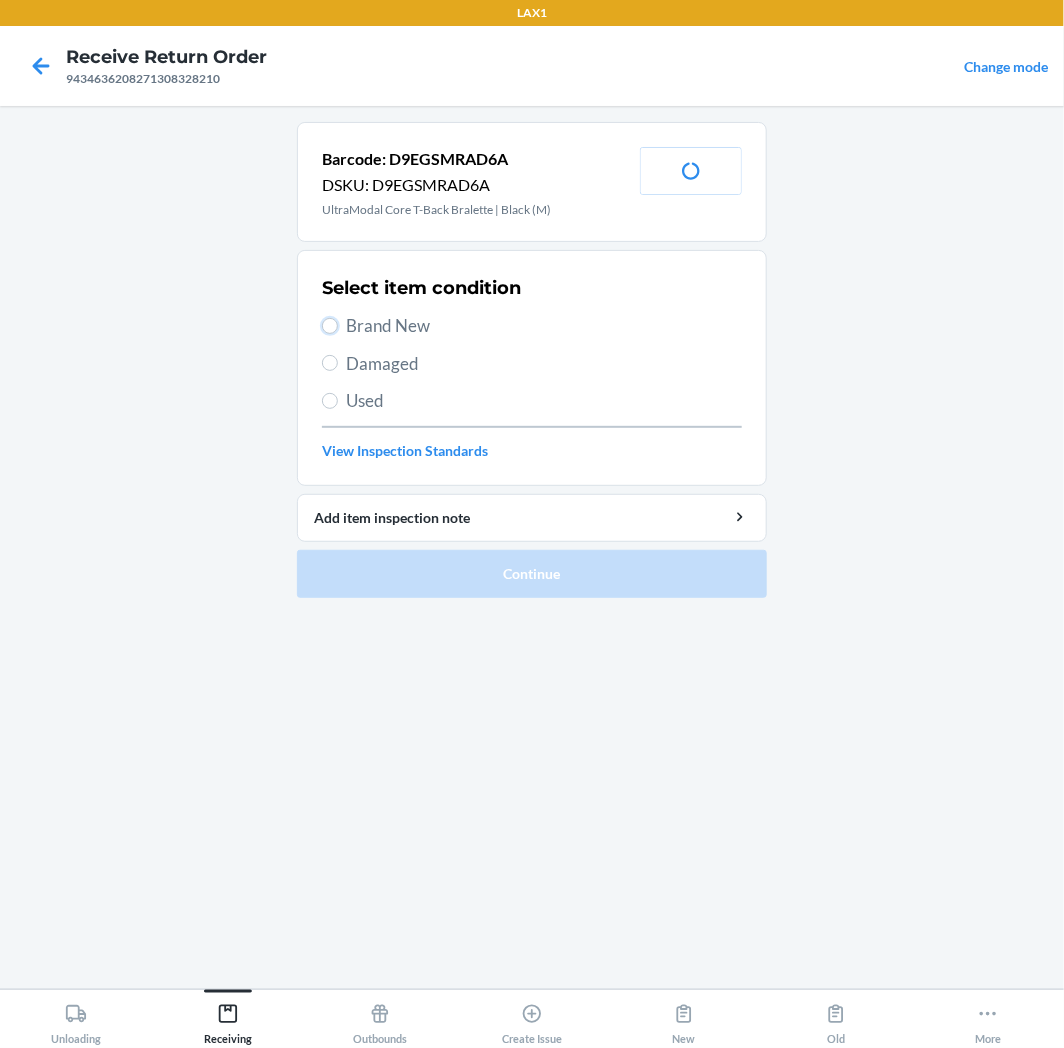 click on "Brand New" at bounding box center [330, 326] 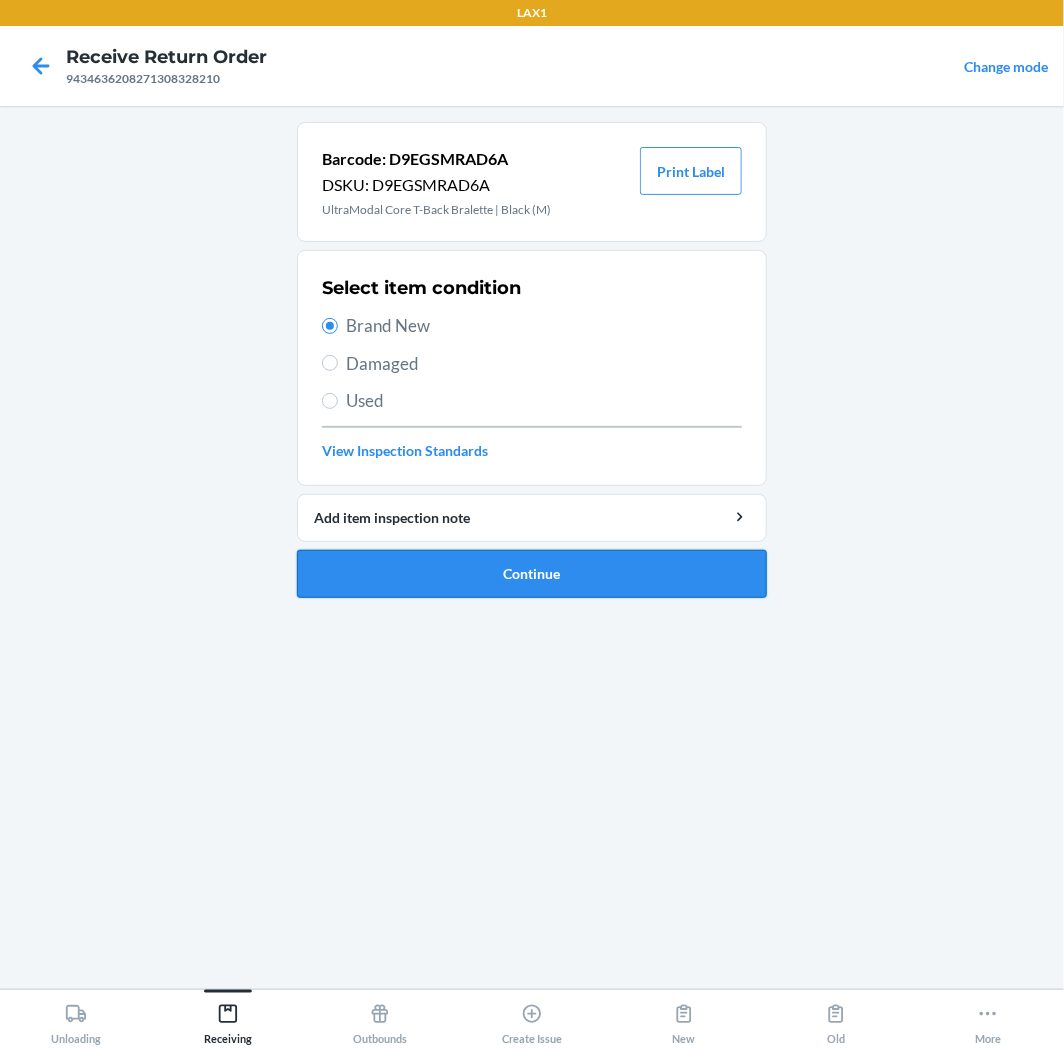 click on "Continue" at bounding box center (532, 574) 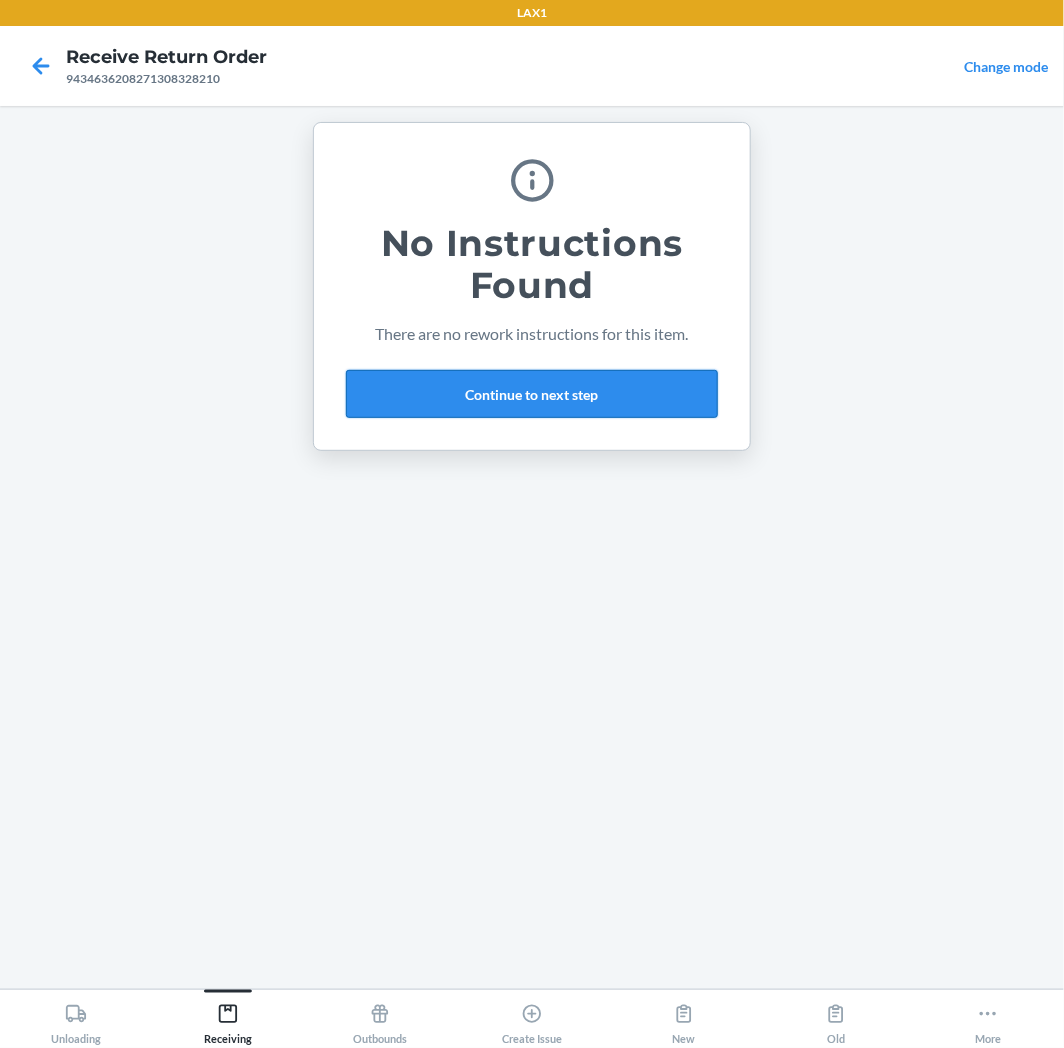 click on "Continue to next step" at bounding box center [532, 394] 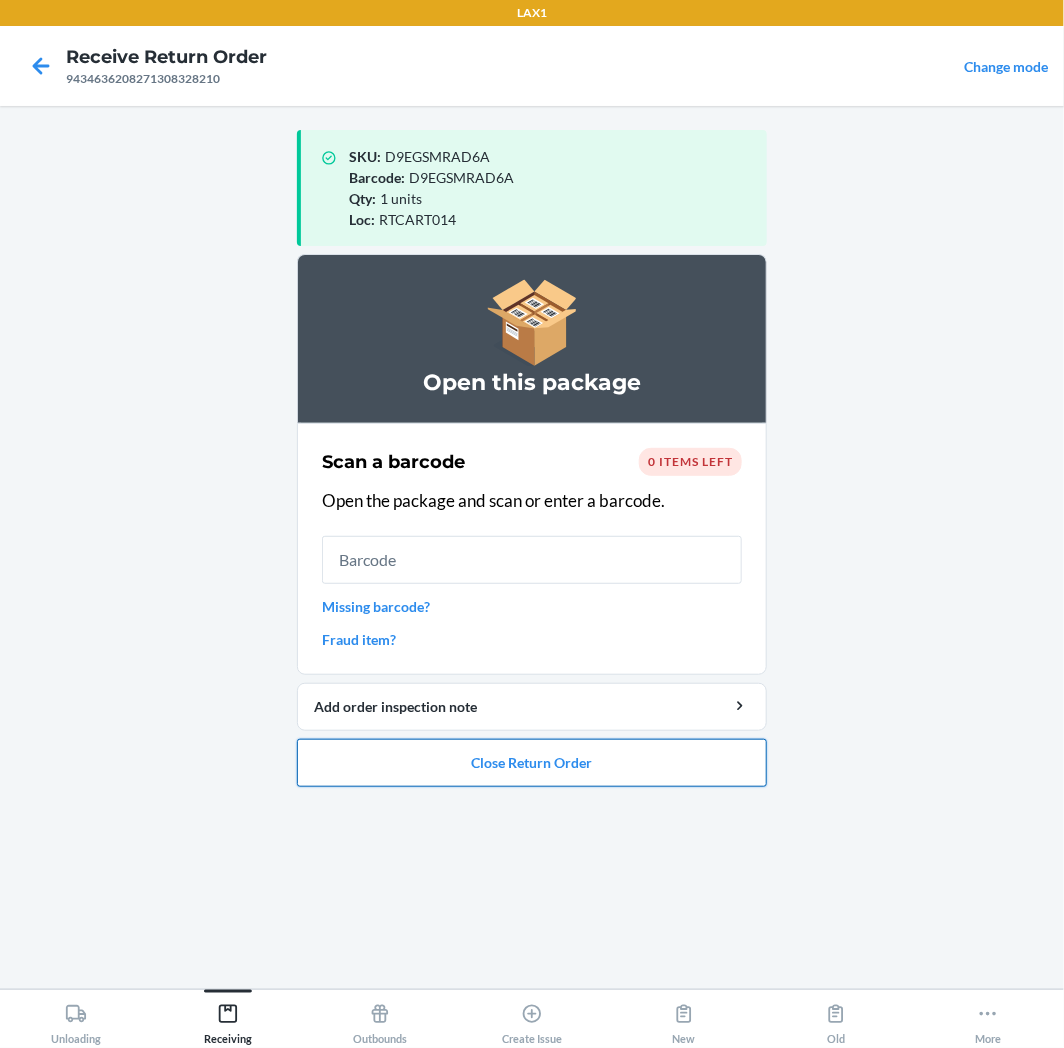 click on "Close Return Order" at bounding box center [532, 763] 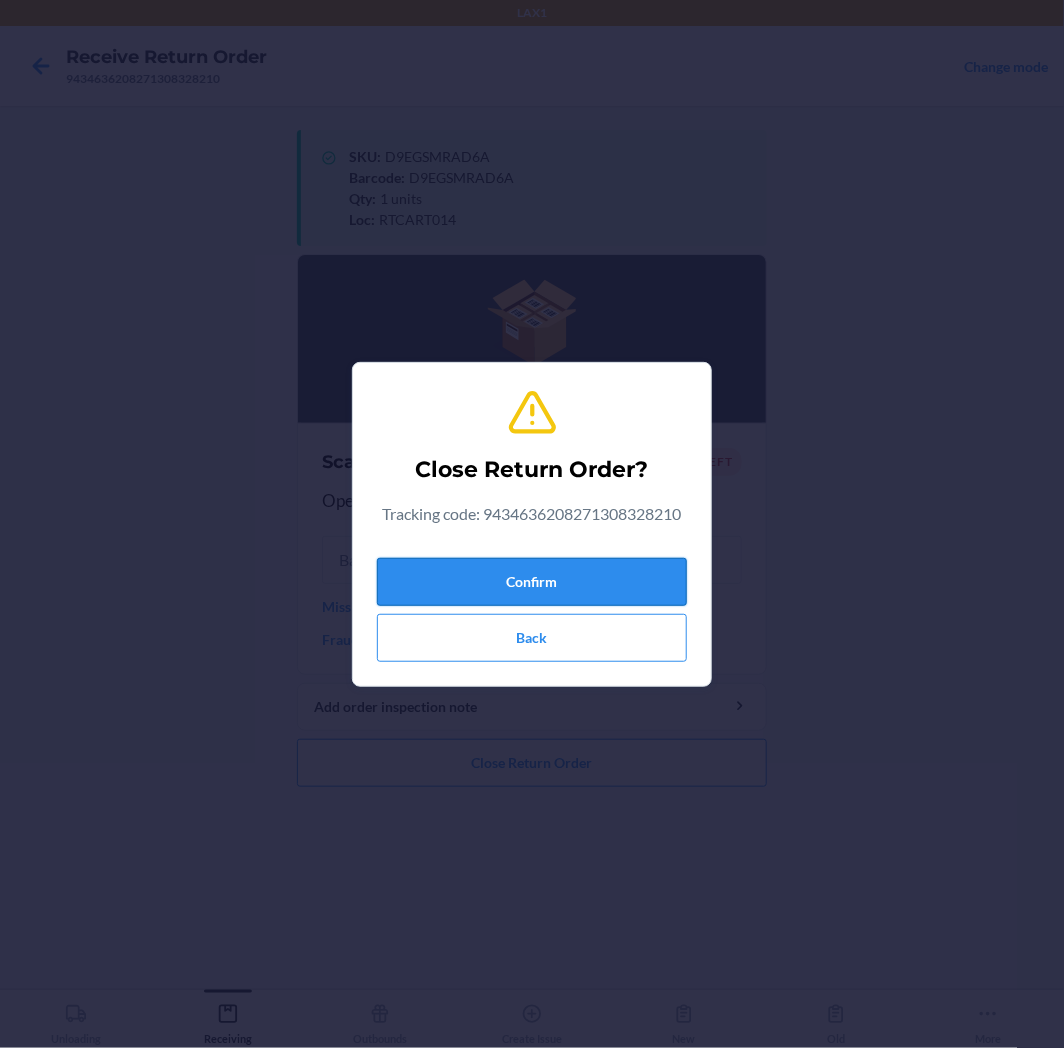click on "Confirm" at bounding box center [532, 582] 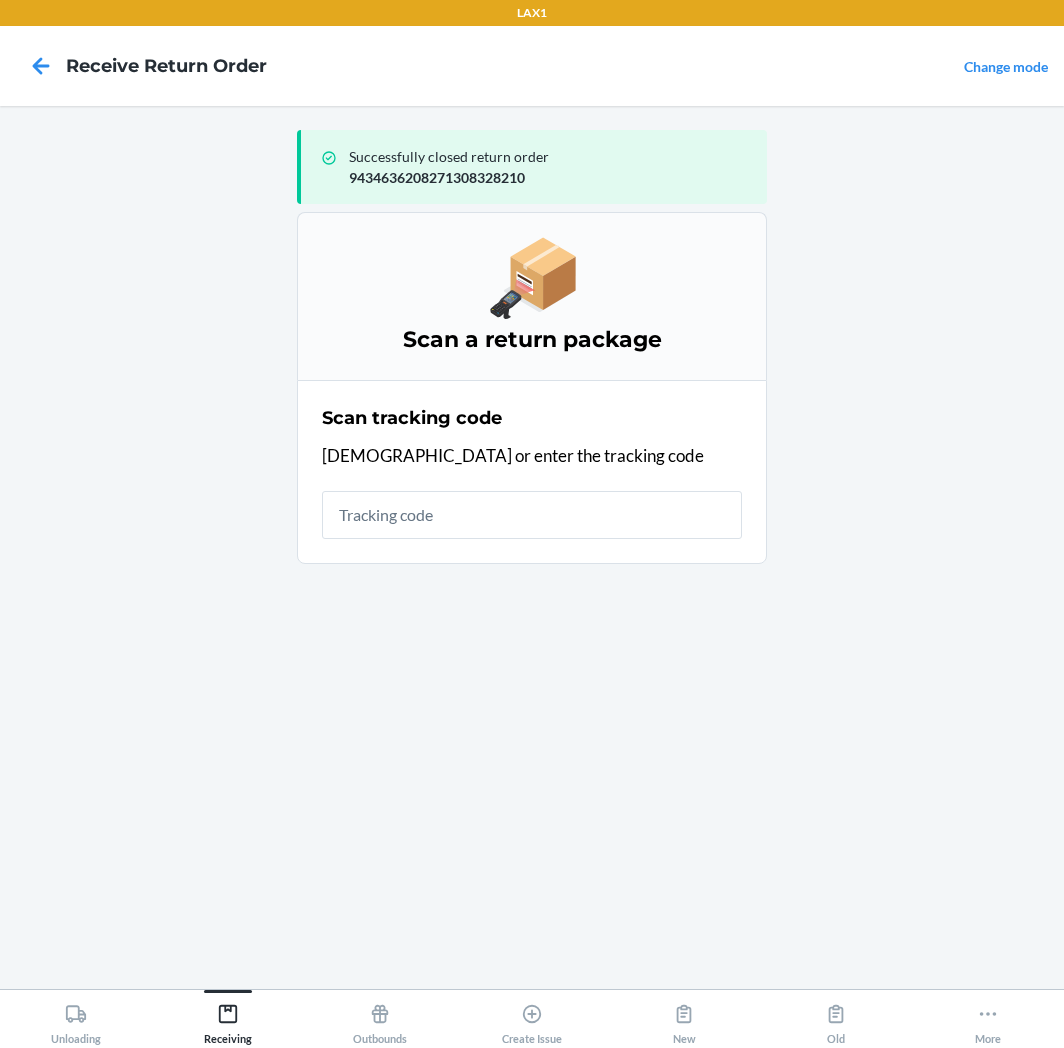 scroll, scrollTop: 0, scrollLeft: 0, axis: both 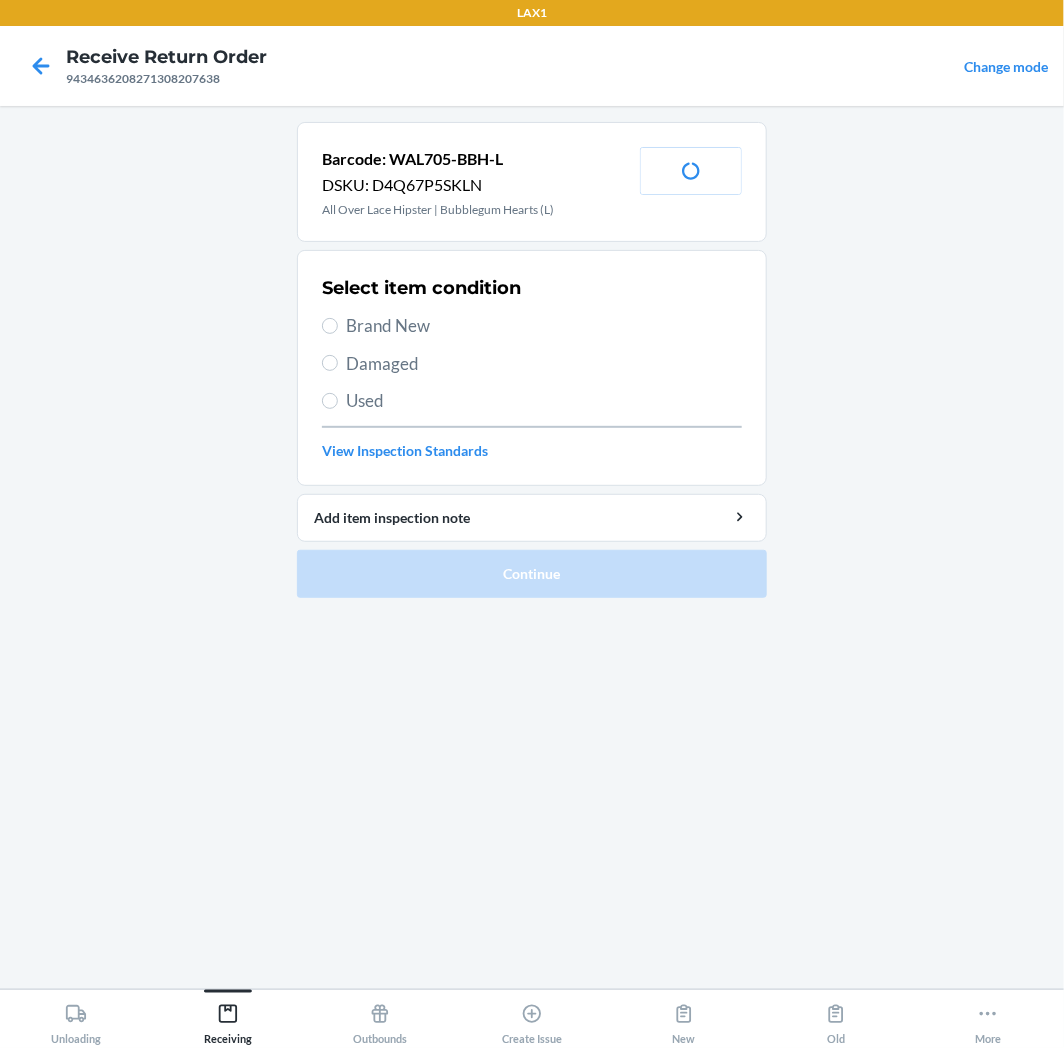 click on "Used" at bounding box center (544, 401) 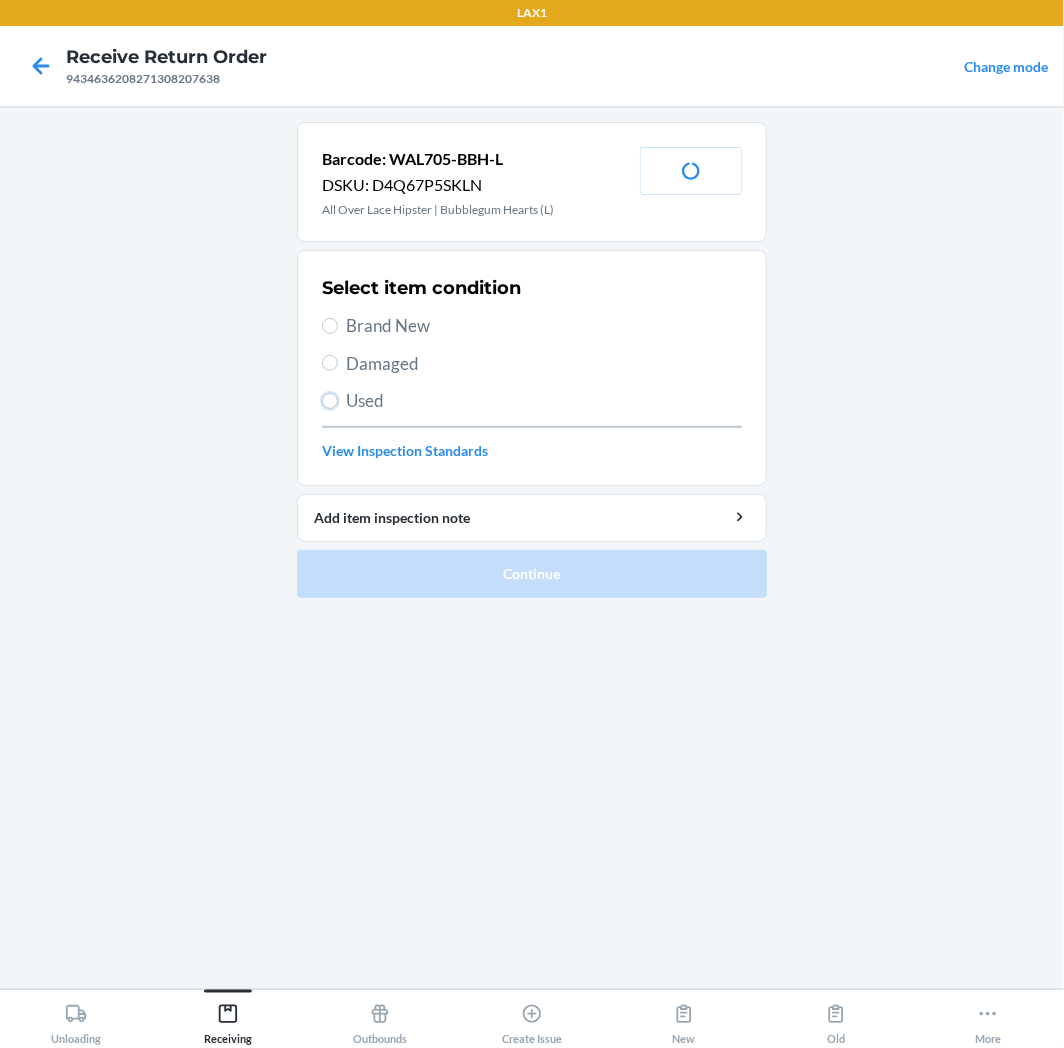 click on "Used" at bounding box center [330, 401] 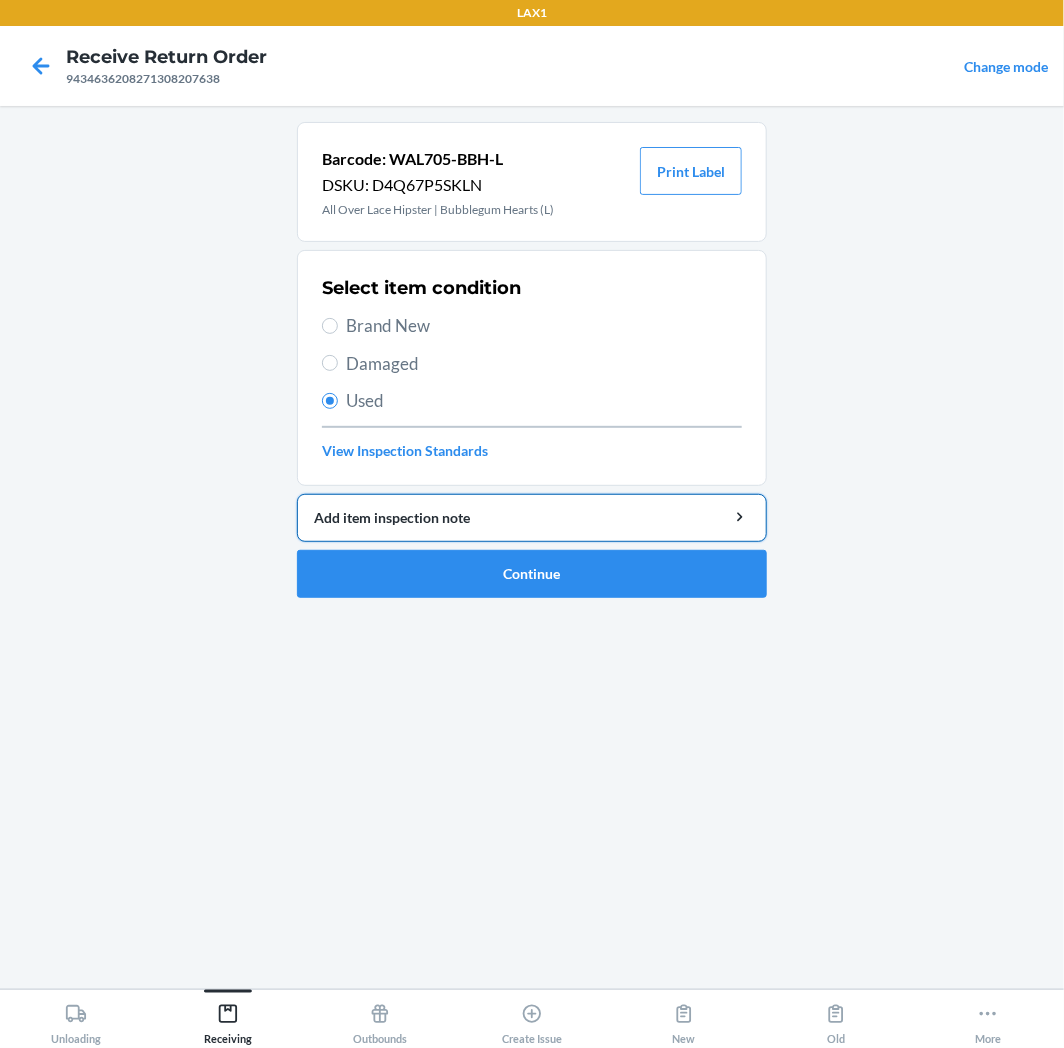 click on "Add item inspection note" at bounding box center (532, 518) 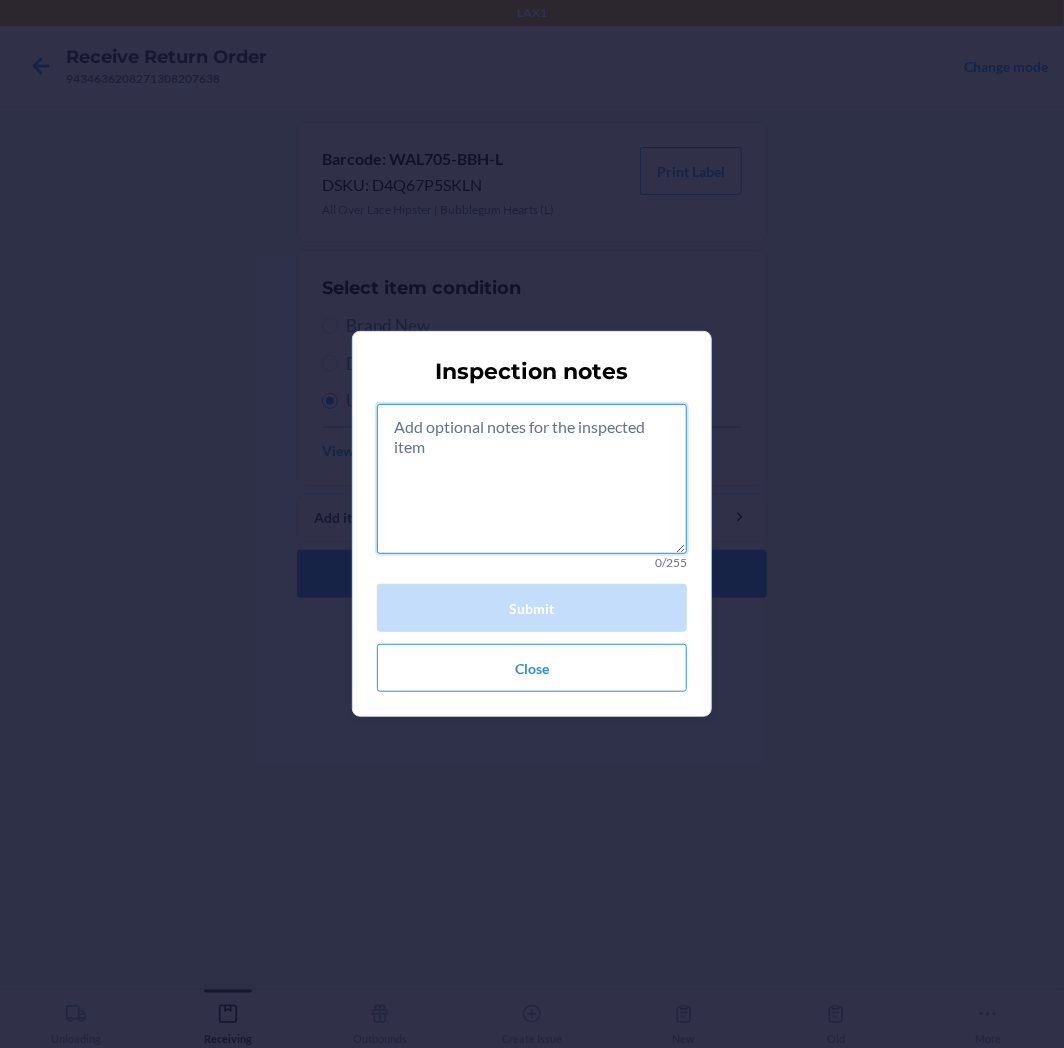 click at bounding box center [532, 479] 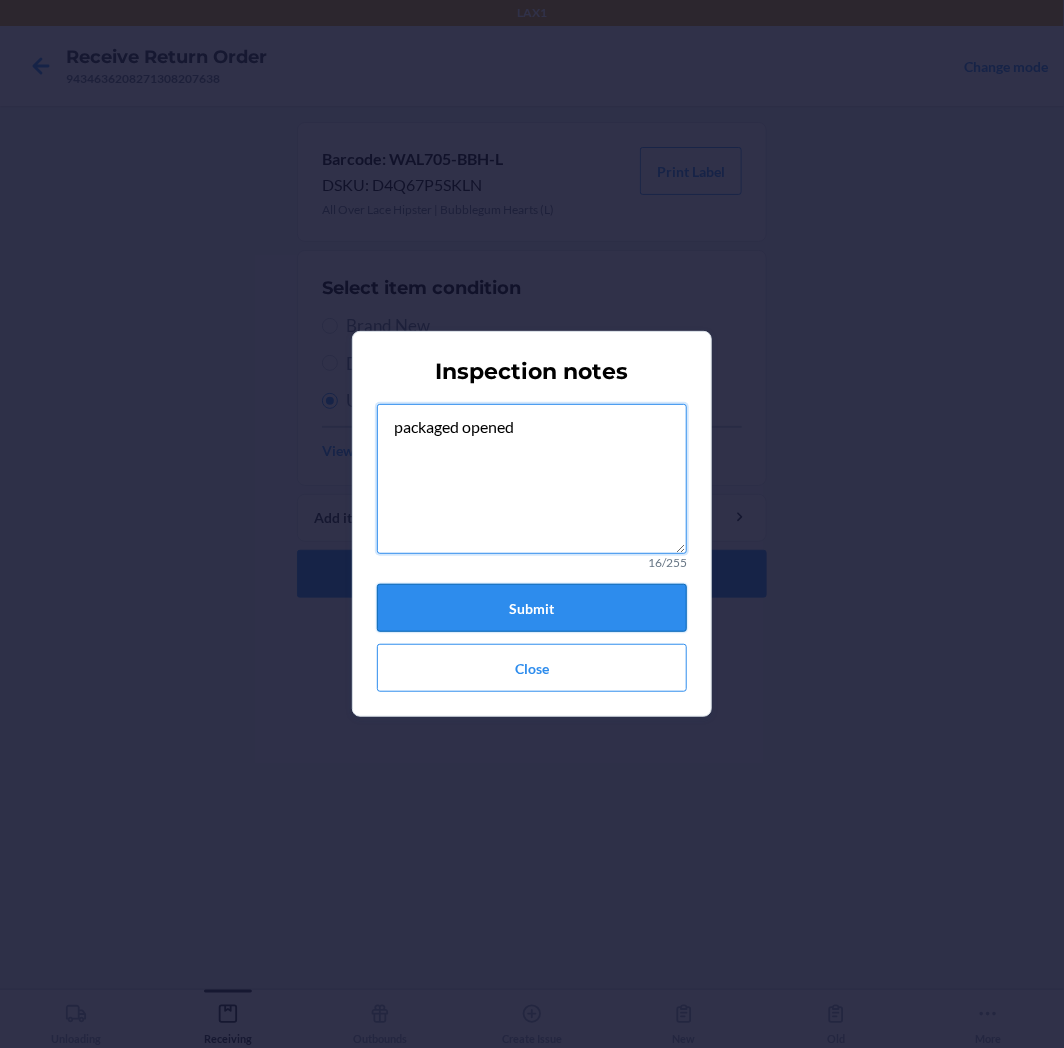 type on "packaged opened" 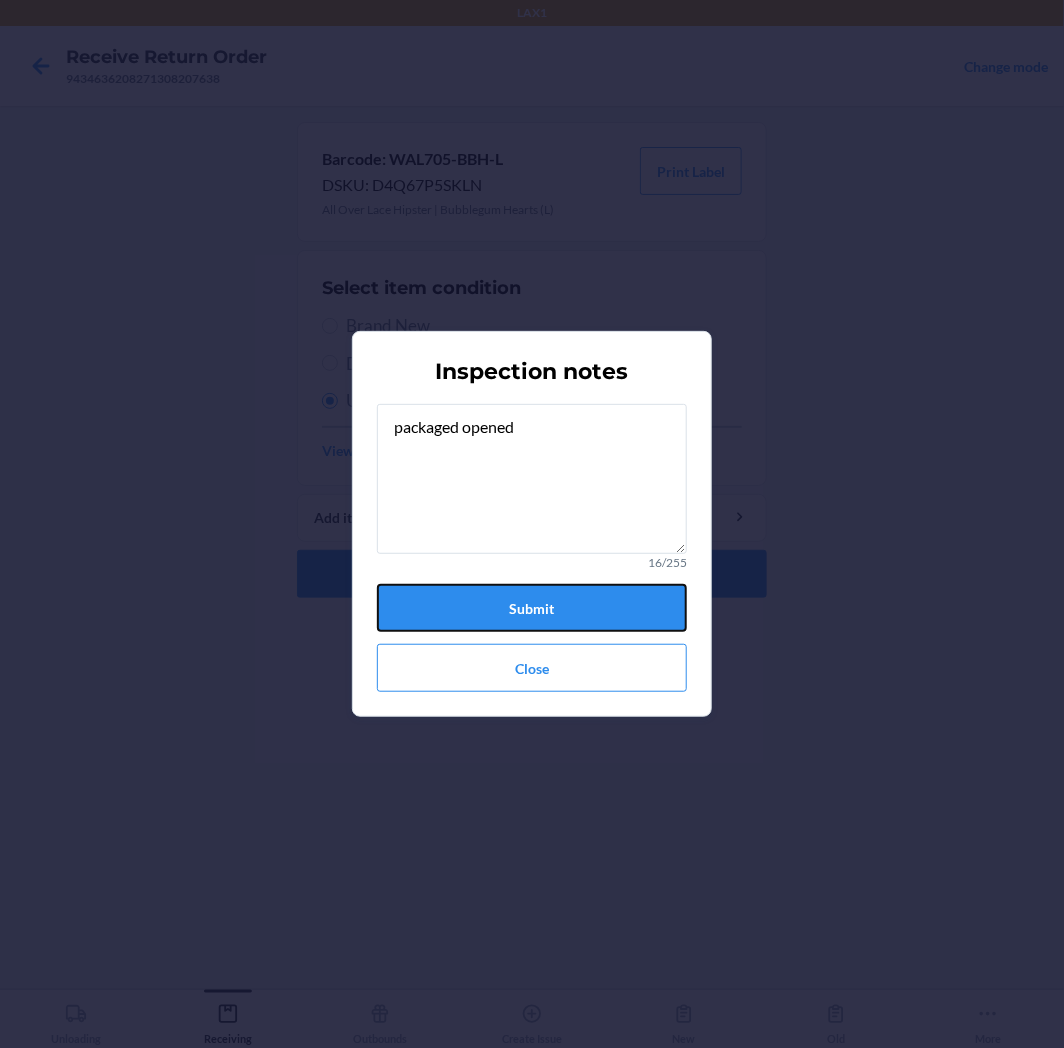 click on "Submit" at bounding box center [532, 608] 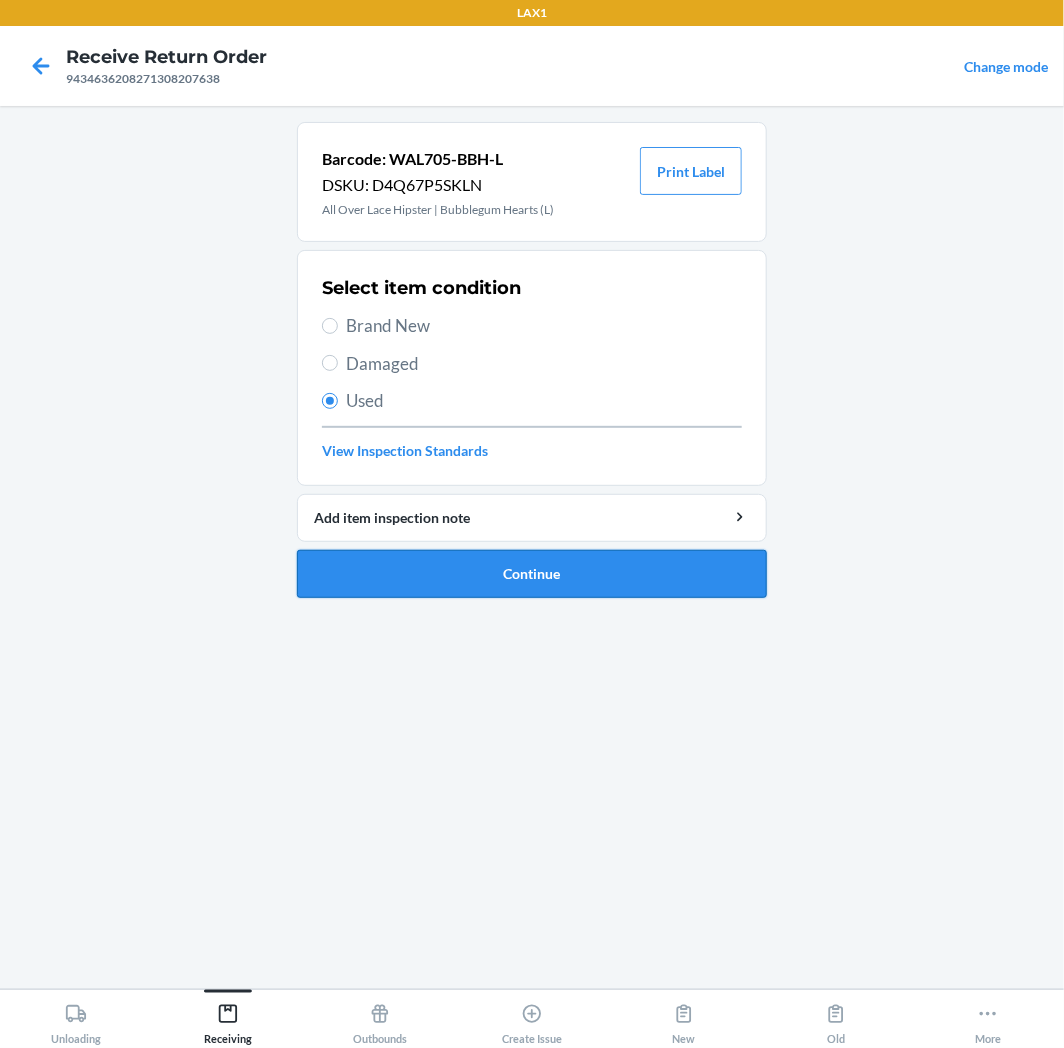click on "Continue" at bounding box center [532, 574] 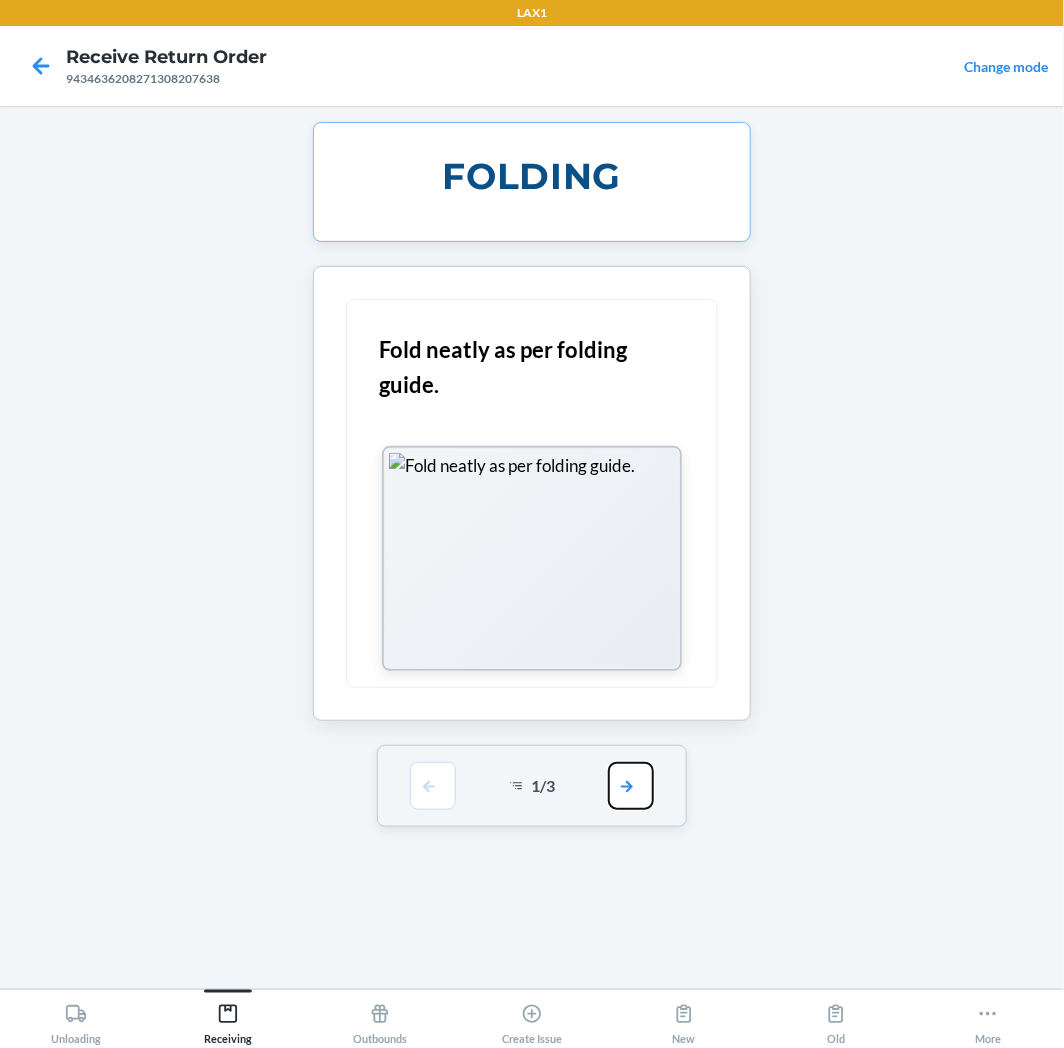 click at bounding box center [631, 786] 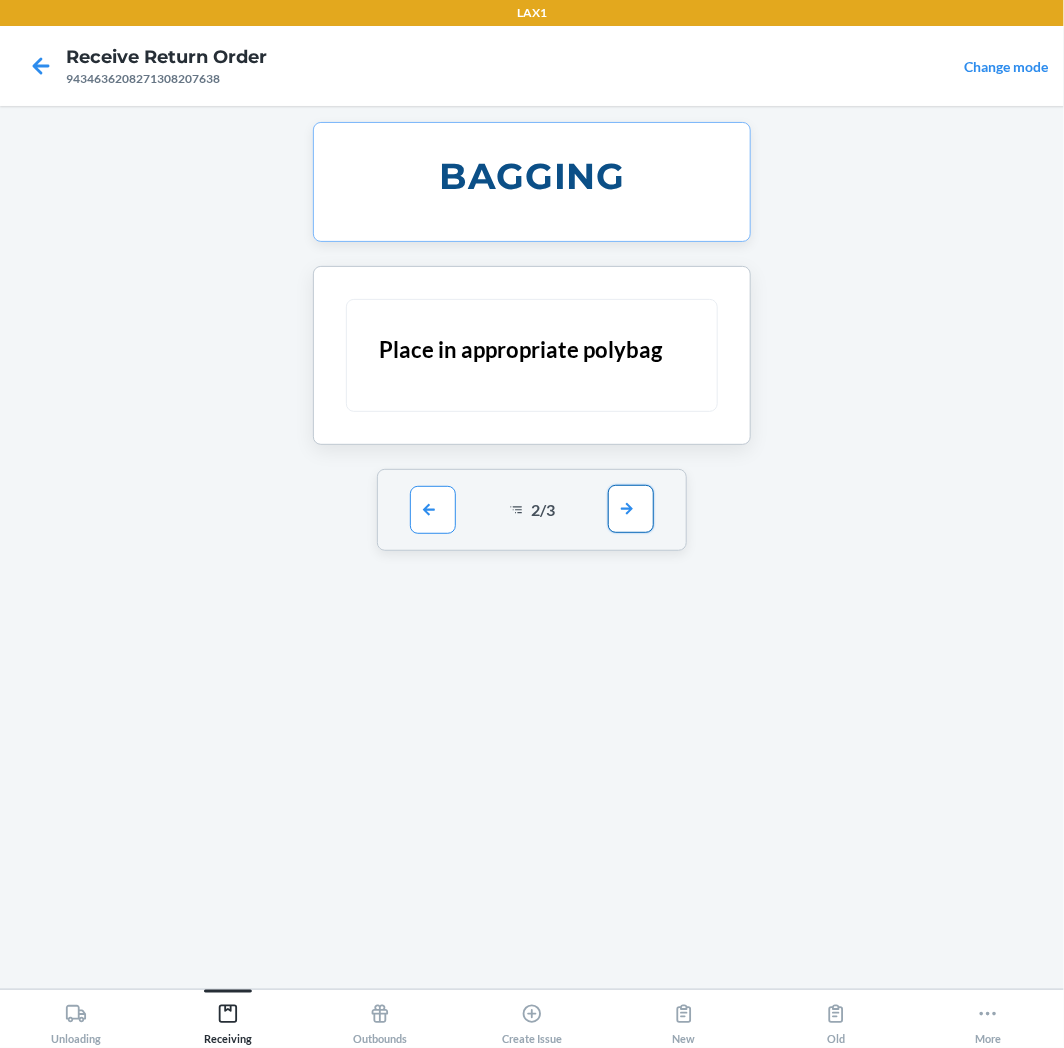 click at bounding box center [631, 509] 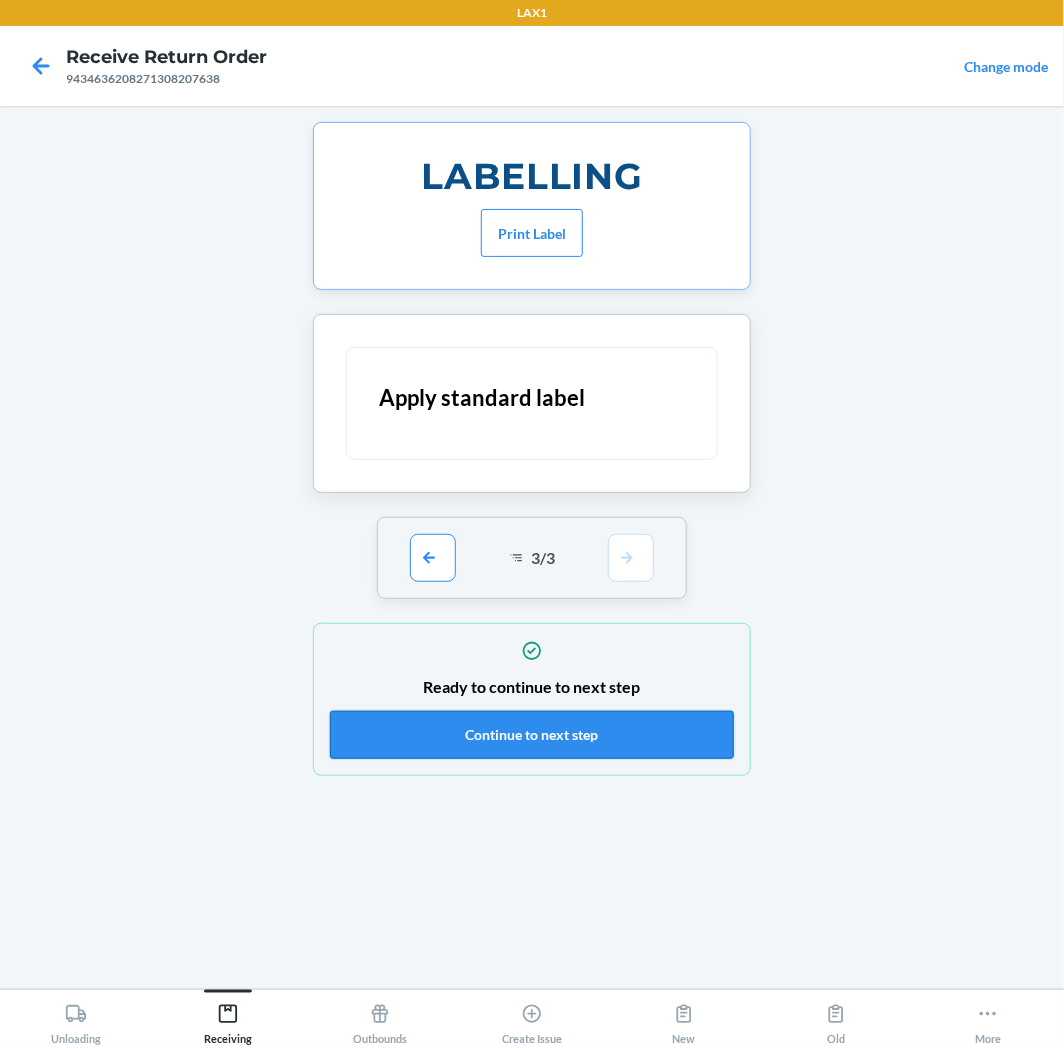 click on "Continue to next step" at bounding box center (532, 735) 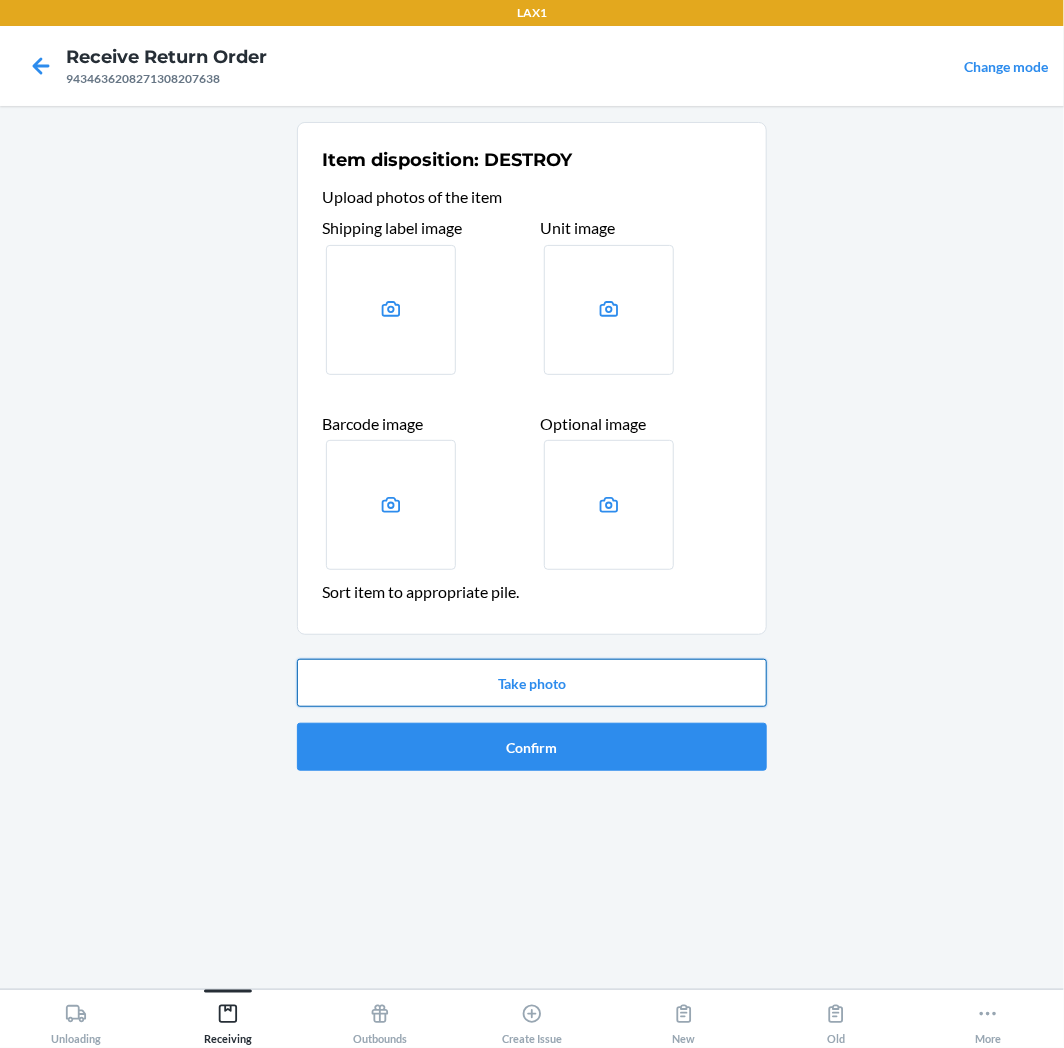click on "Take photo" at bounding box center [532, 683] 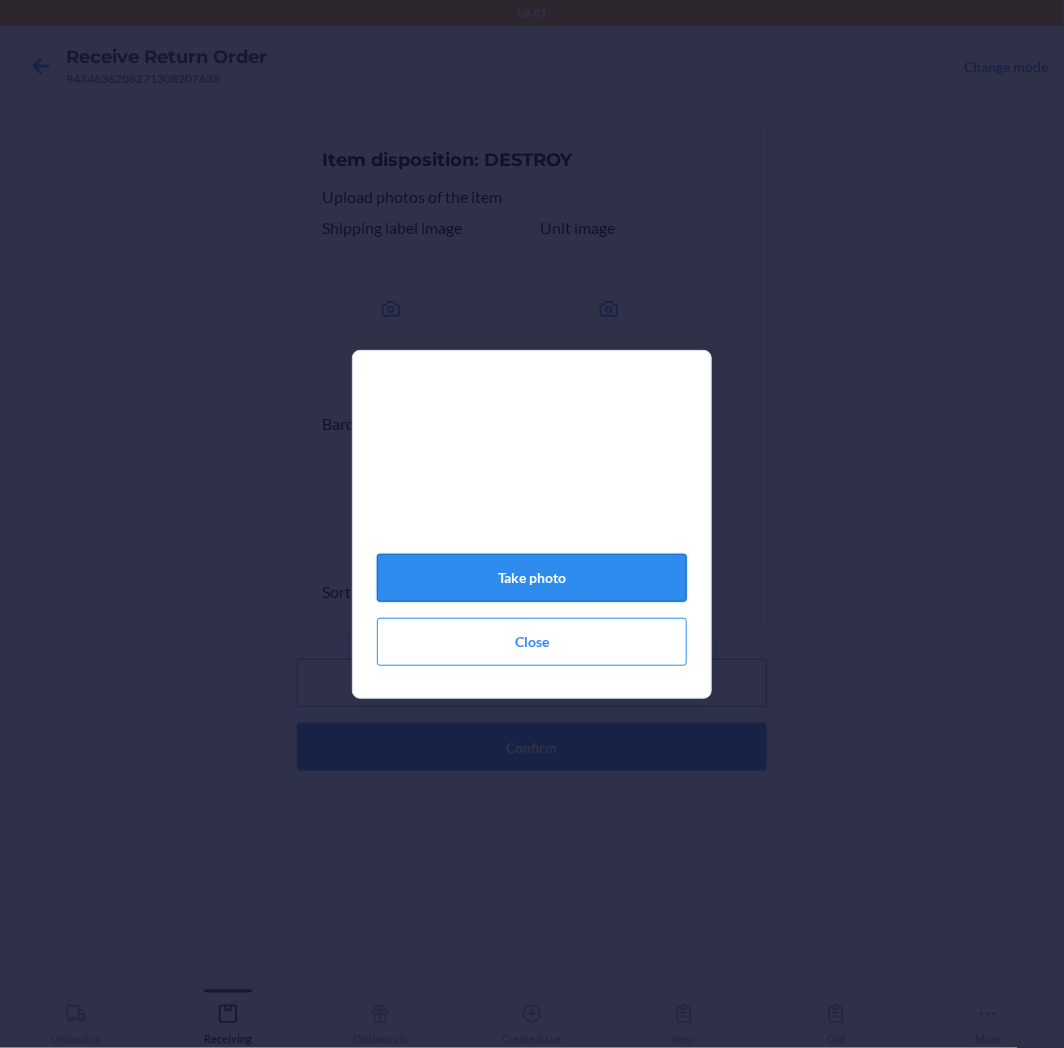 click on "Take photo" 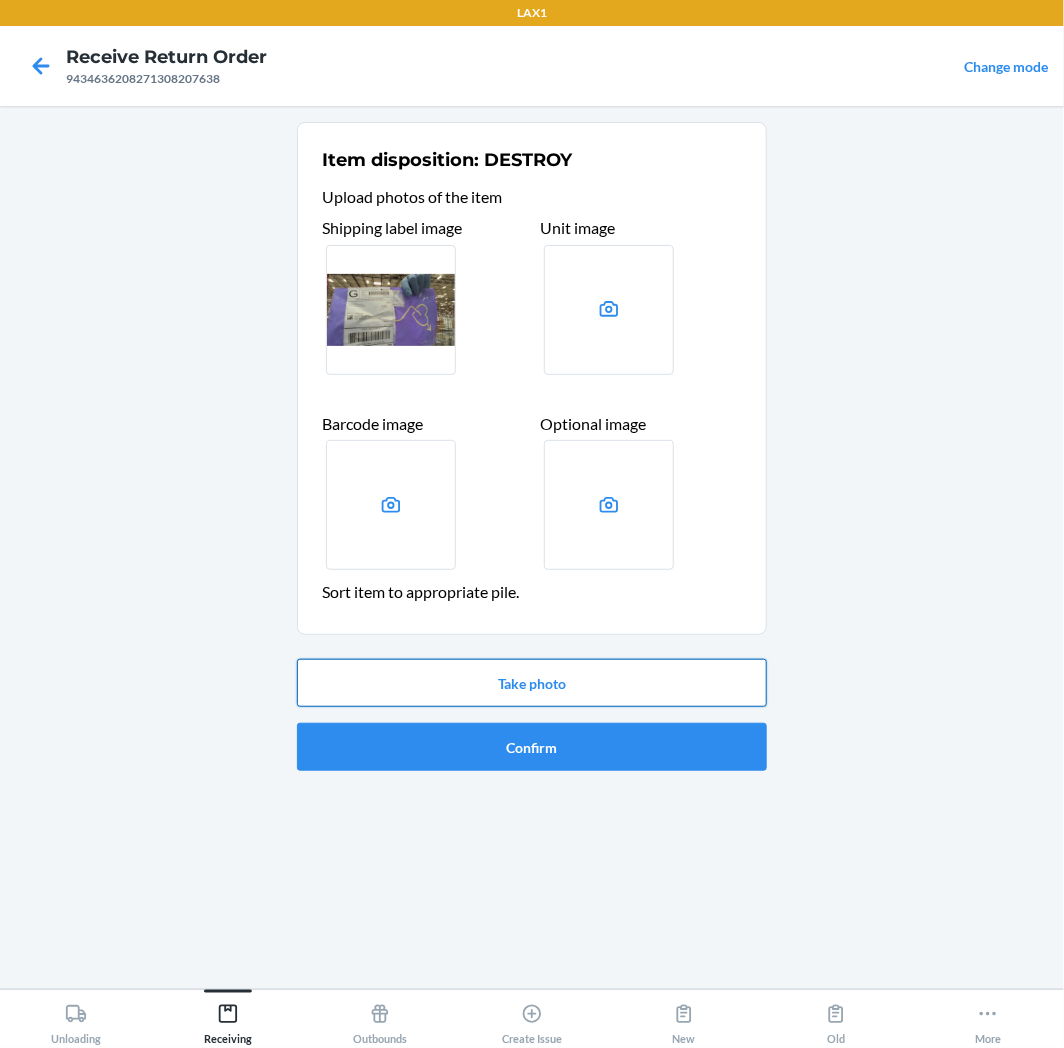 click on "Take photo" at bounding box center (532, 683) 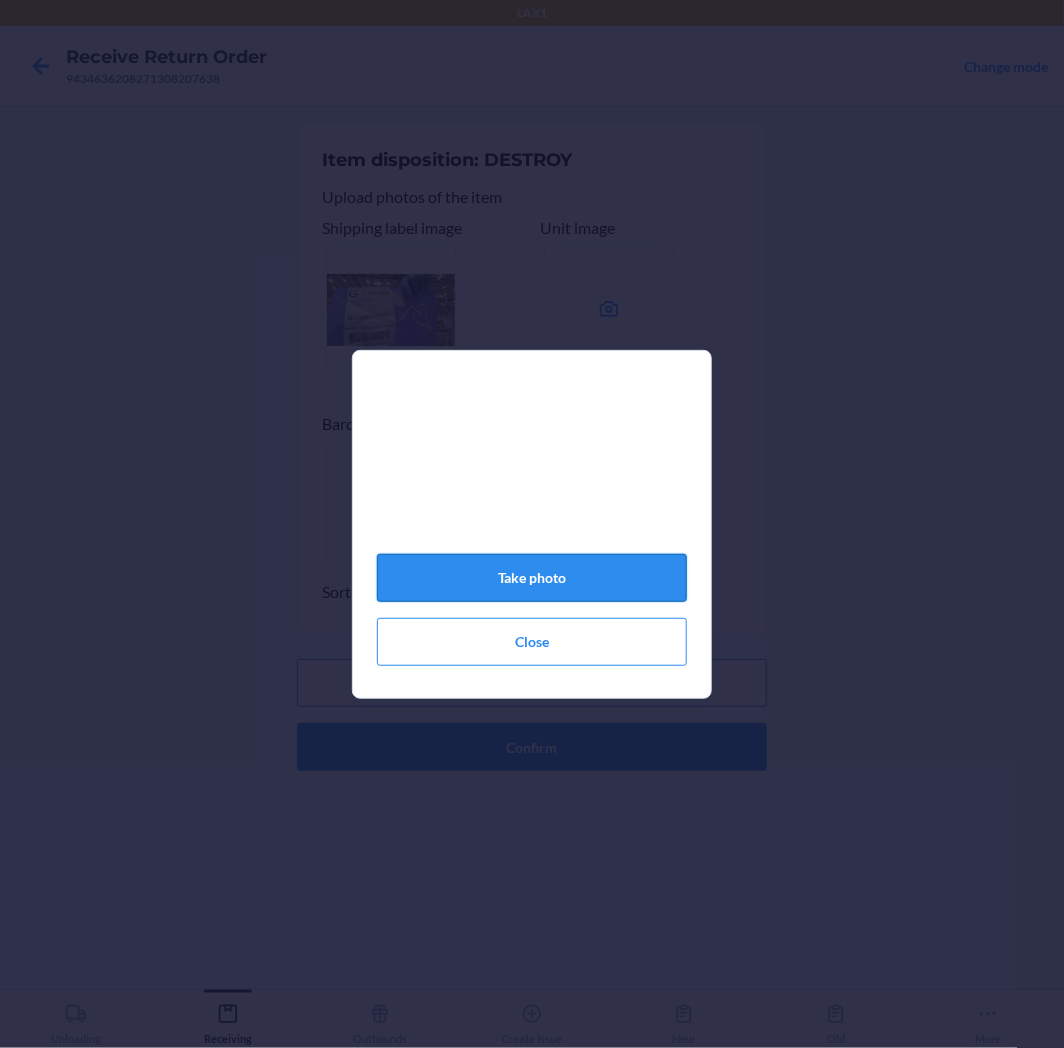 click on "Take photo" 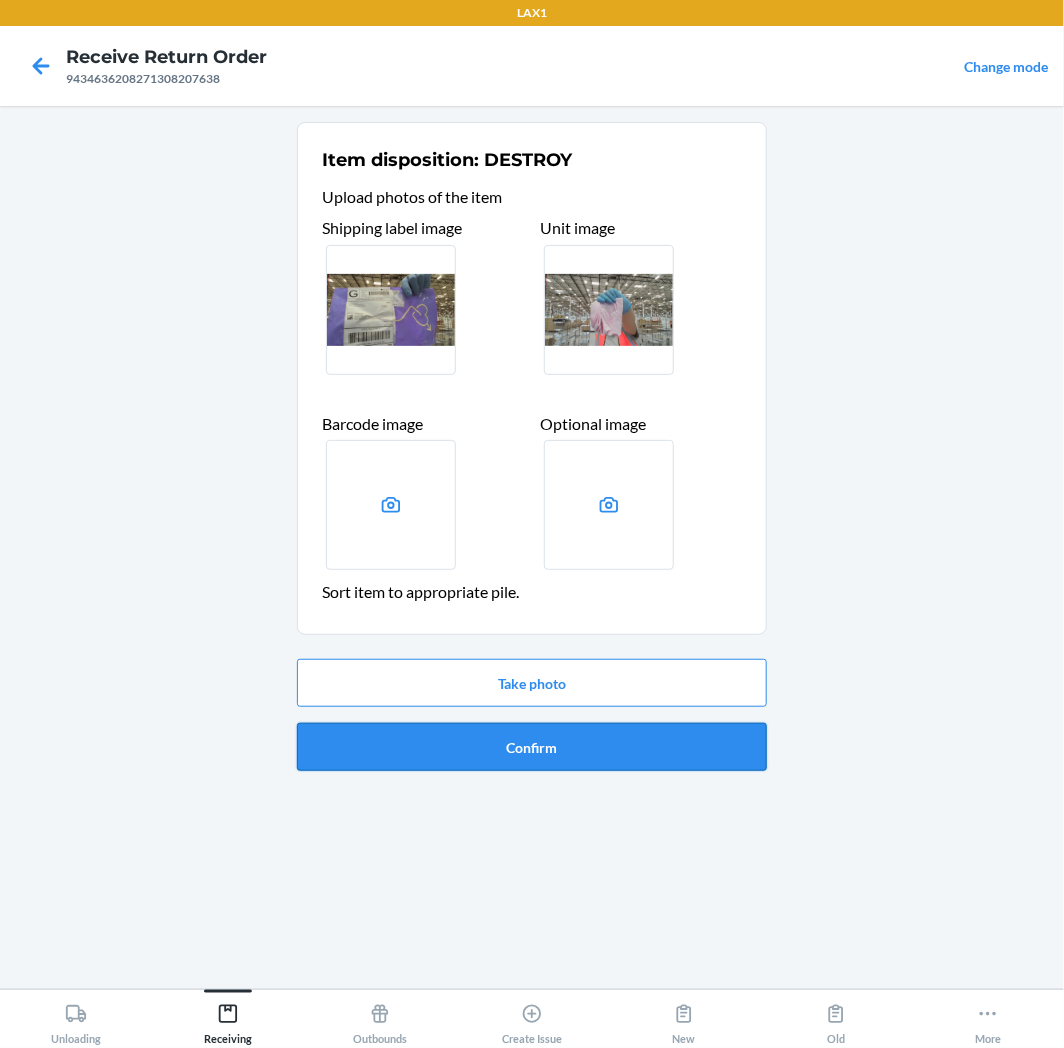 click on "Confirm" at bounding box center [532, 747] 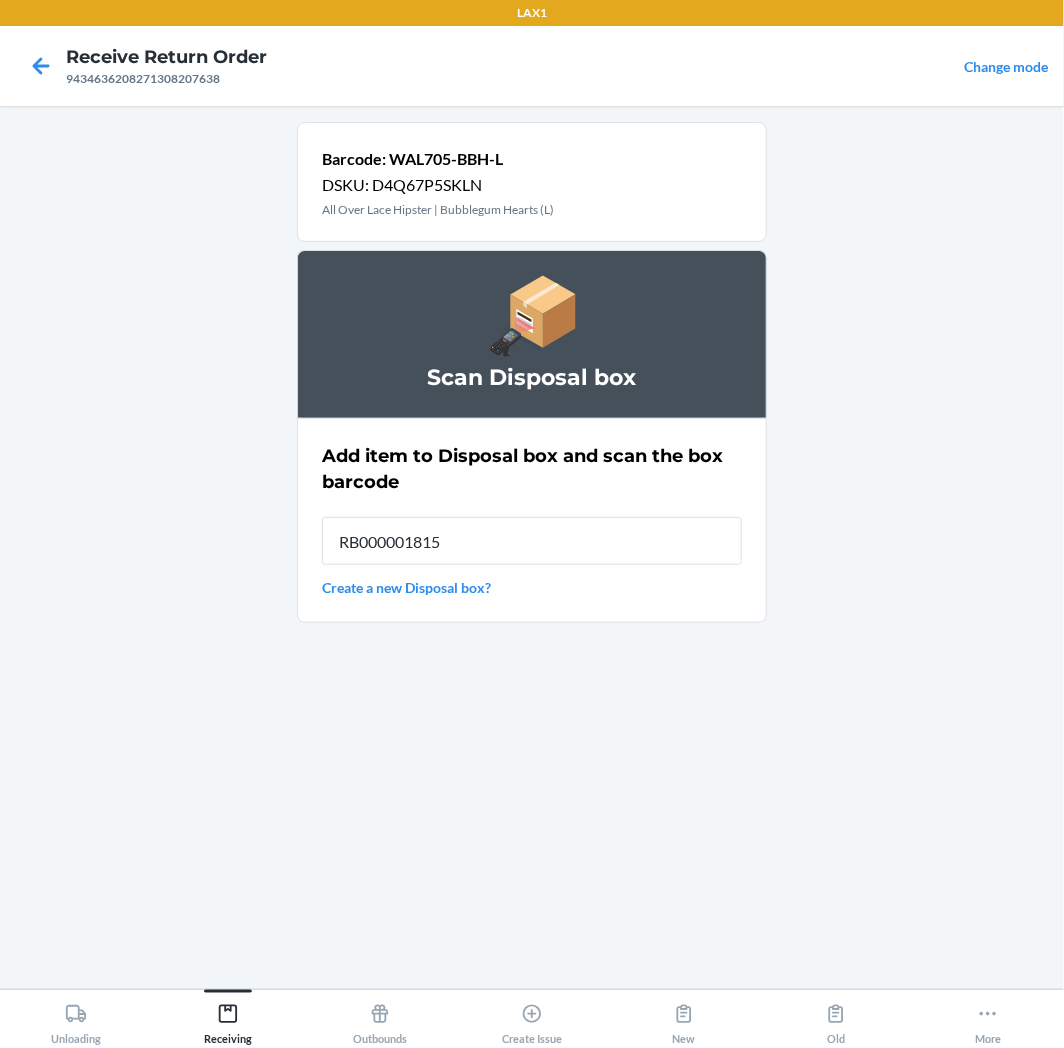 type on "RB000001815" 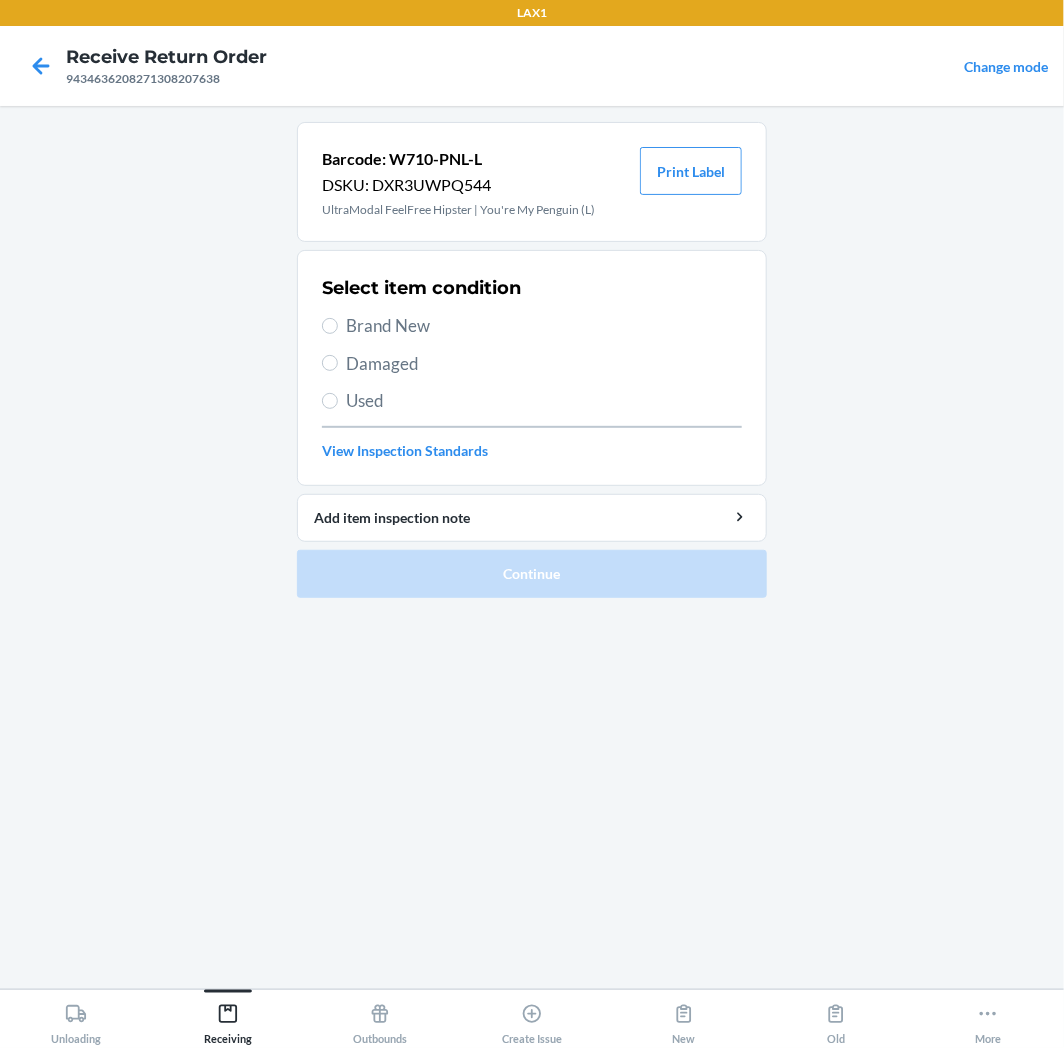 click on "Used" at bounding box center (544, 401) 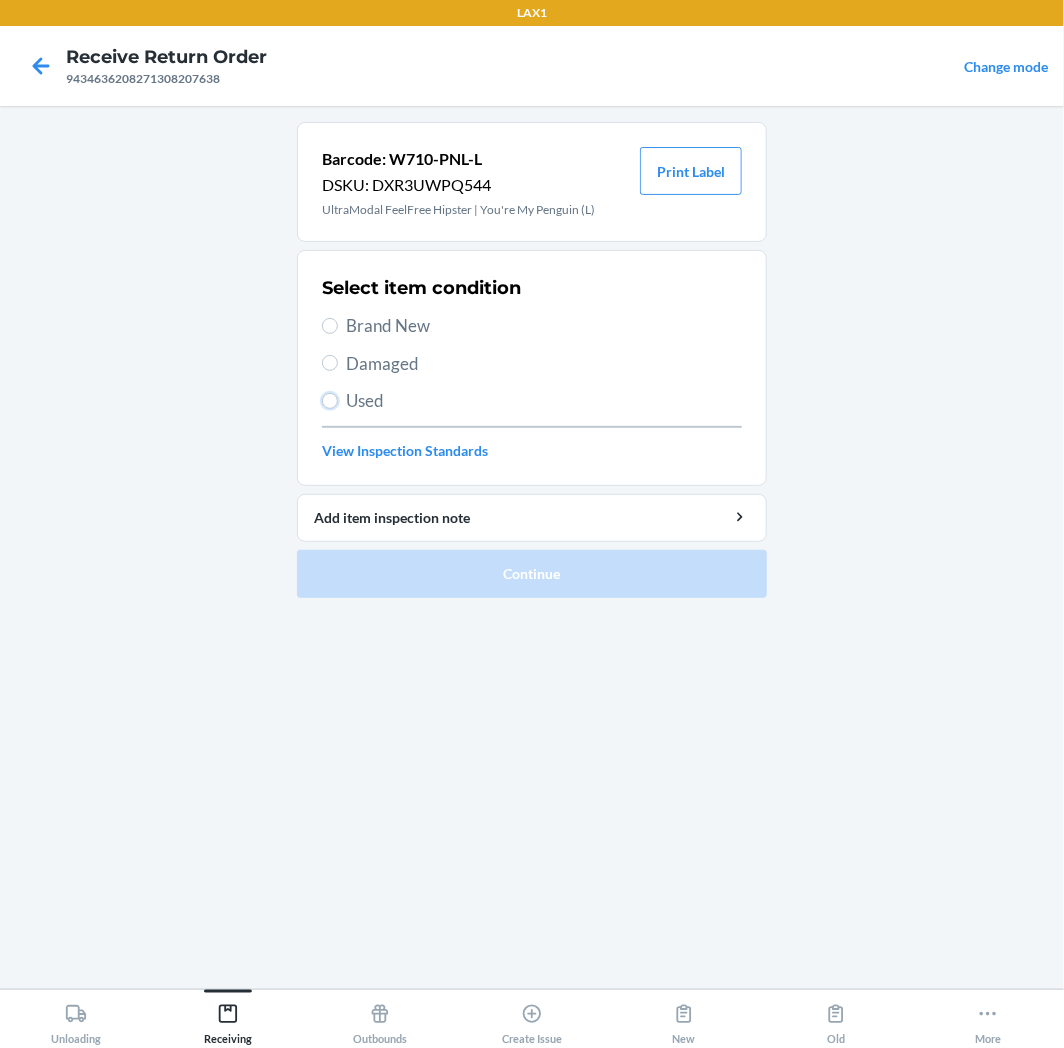 click on "Used" at bounding box center [330, 401] 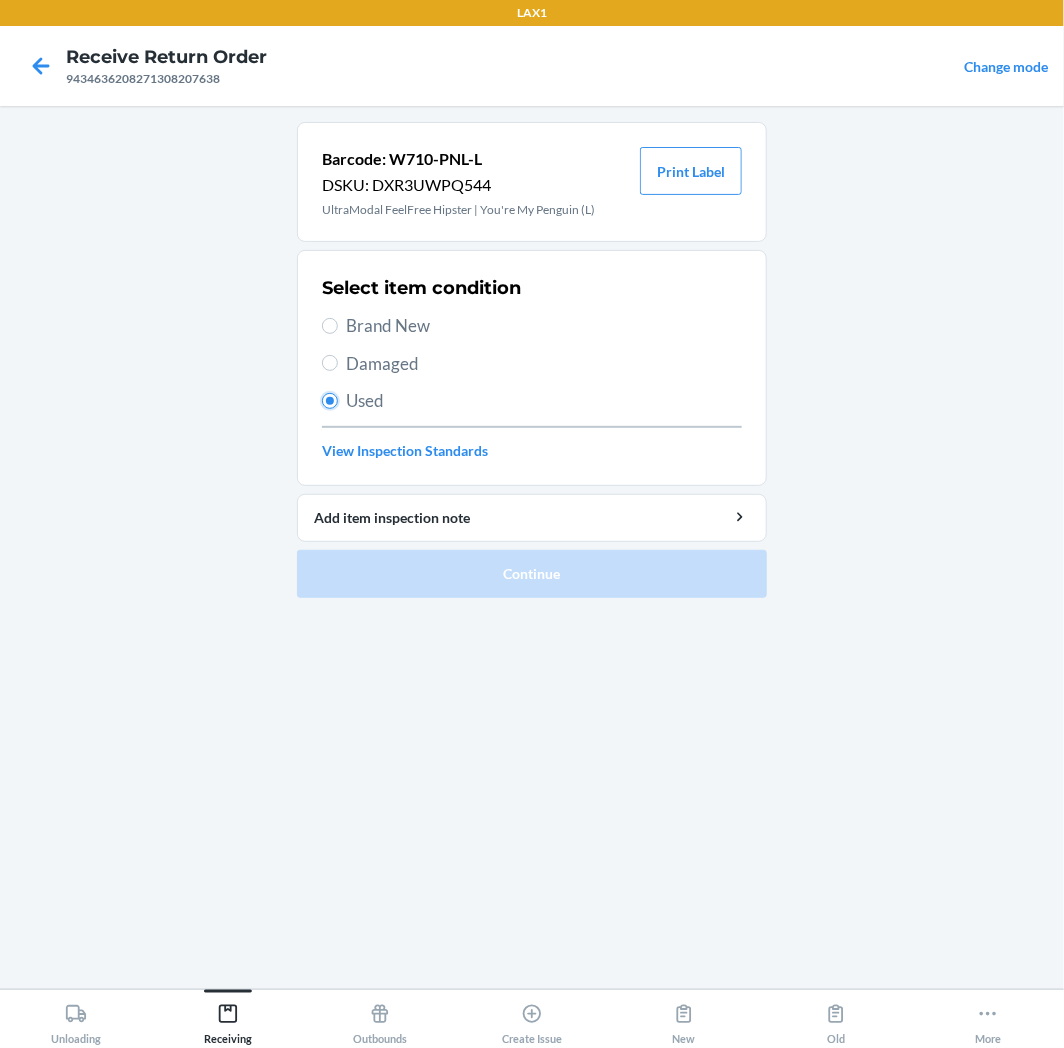 radio on "true" 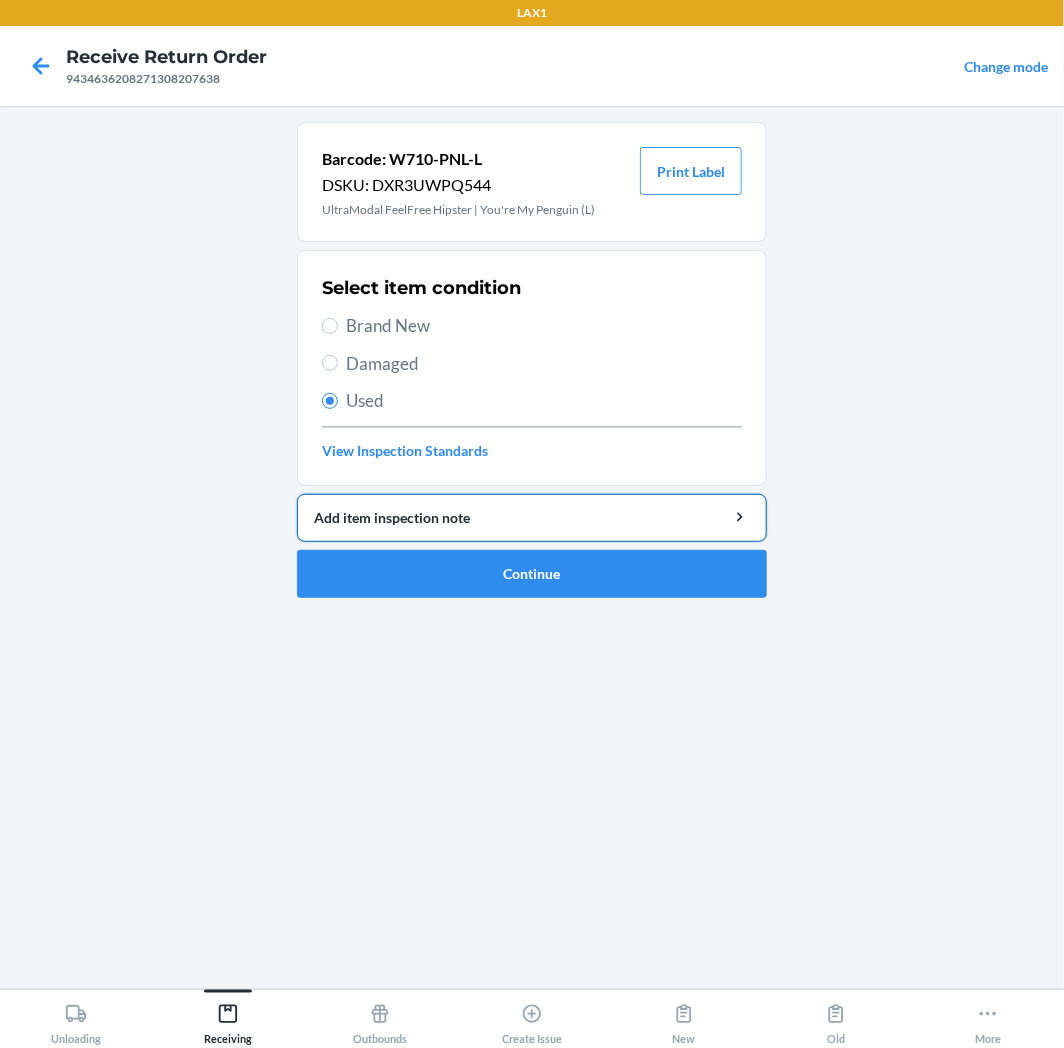 click on "Add item inspection note" at bounding box center [532, 518] 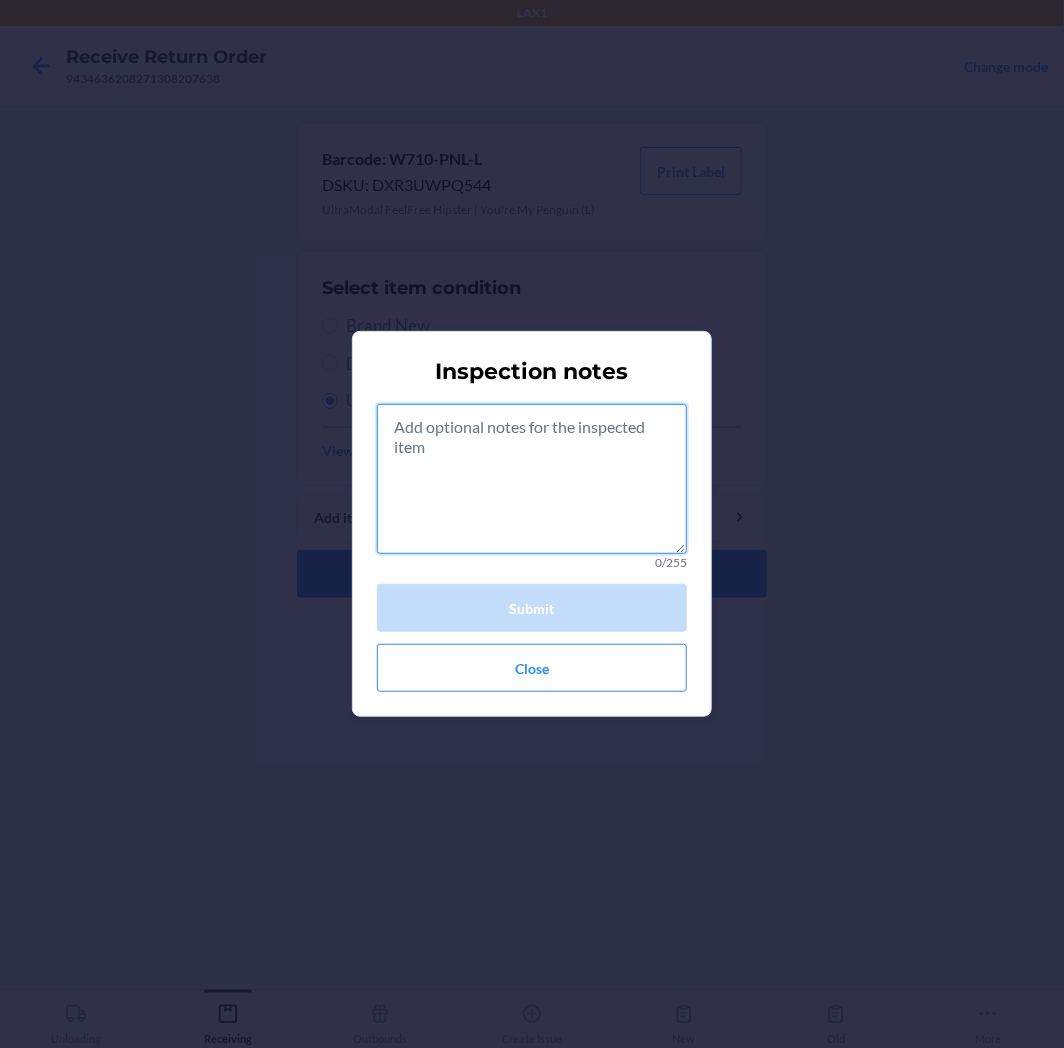 click at bounding box center (532, 479) 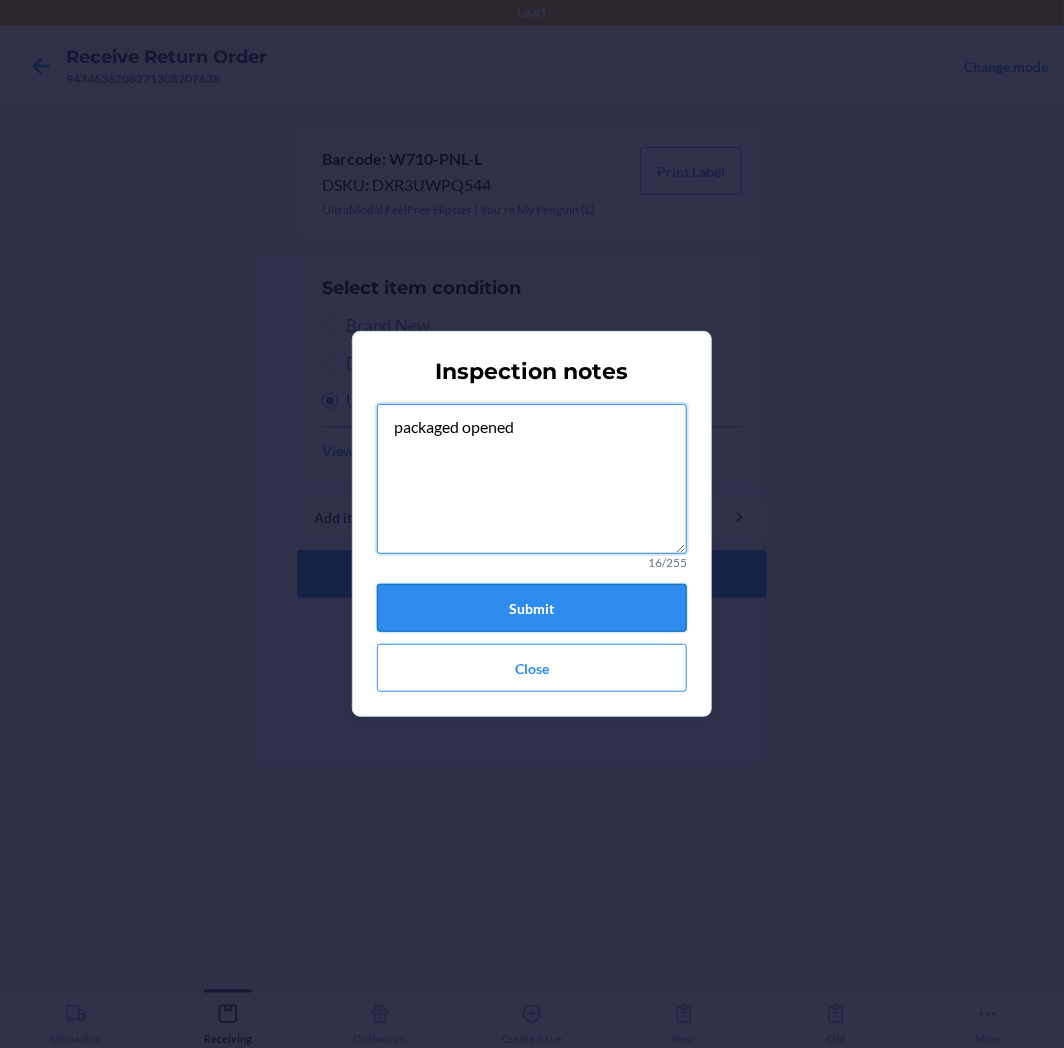 type on "packaged opened" 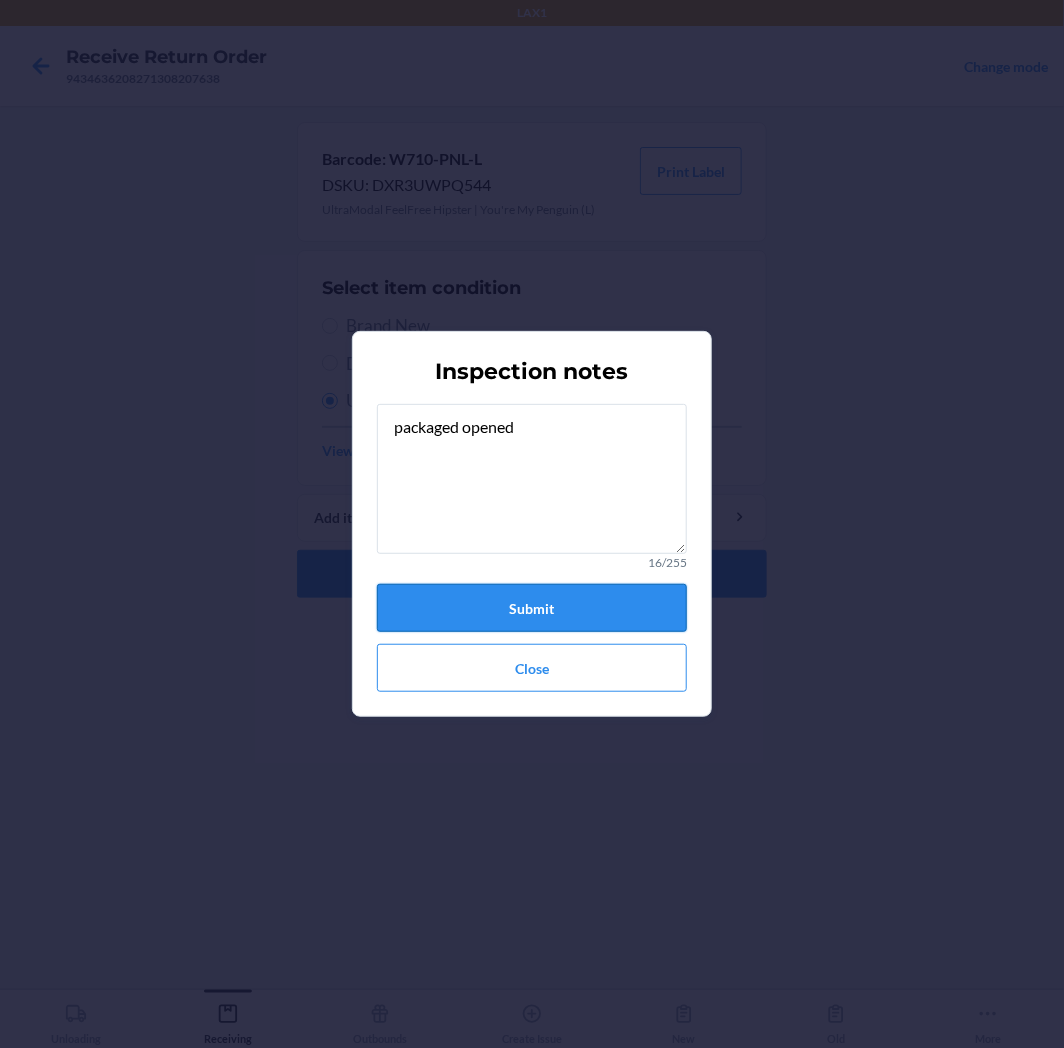 click on "Submit" at bounding box center [532, 608] 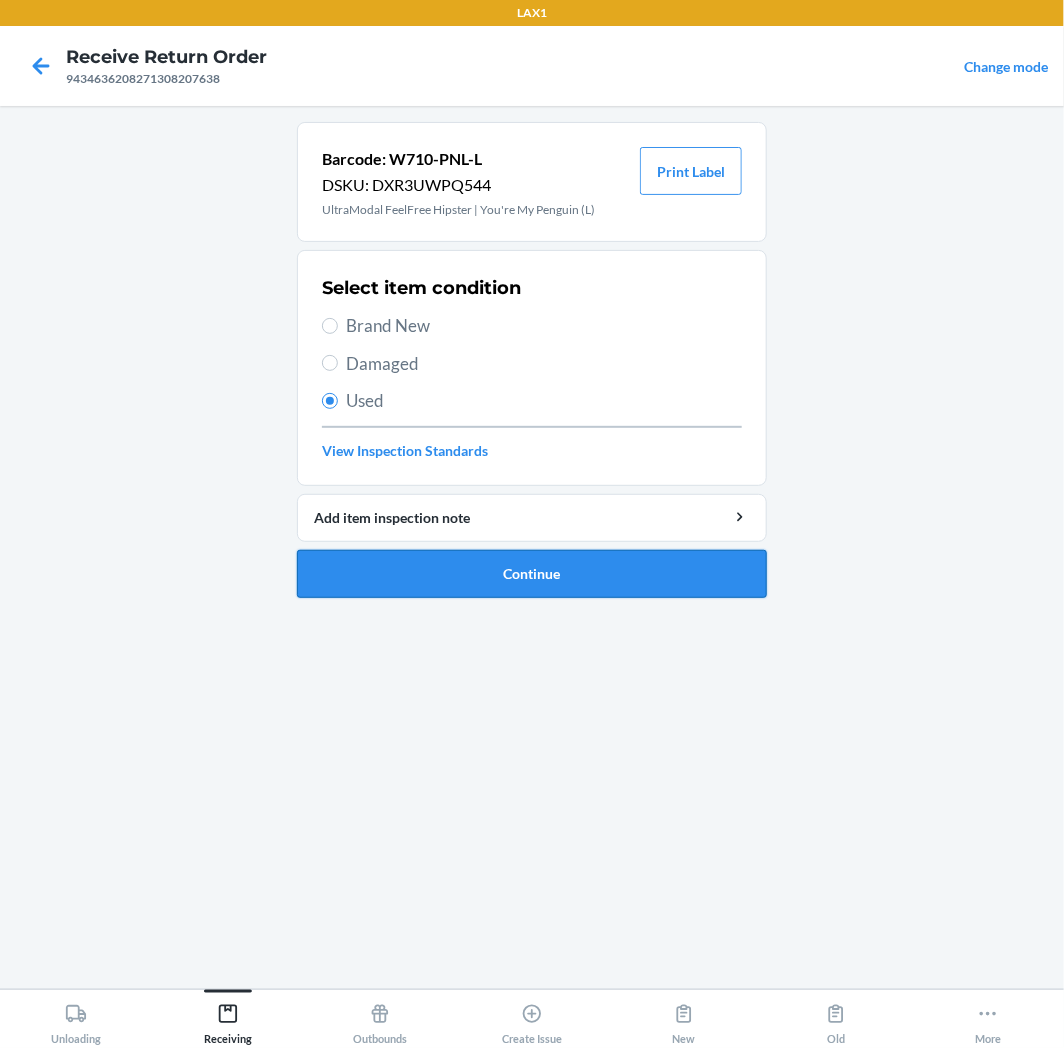 click on "Continue" at bounding box center (532, 574) 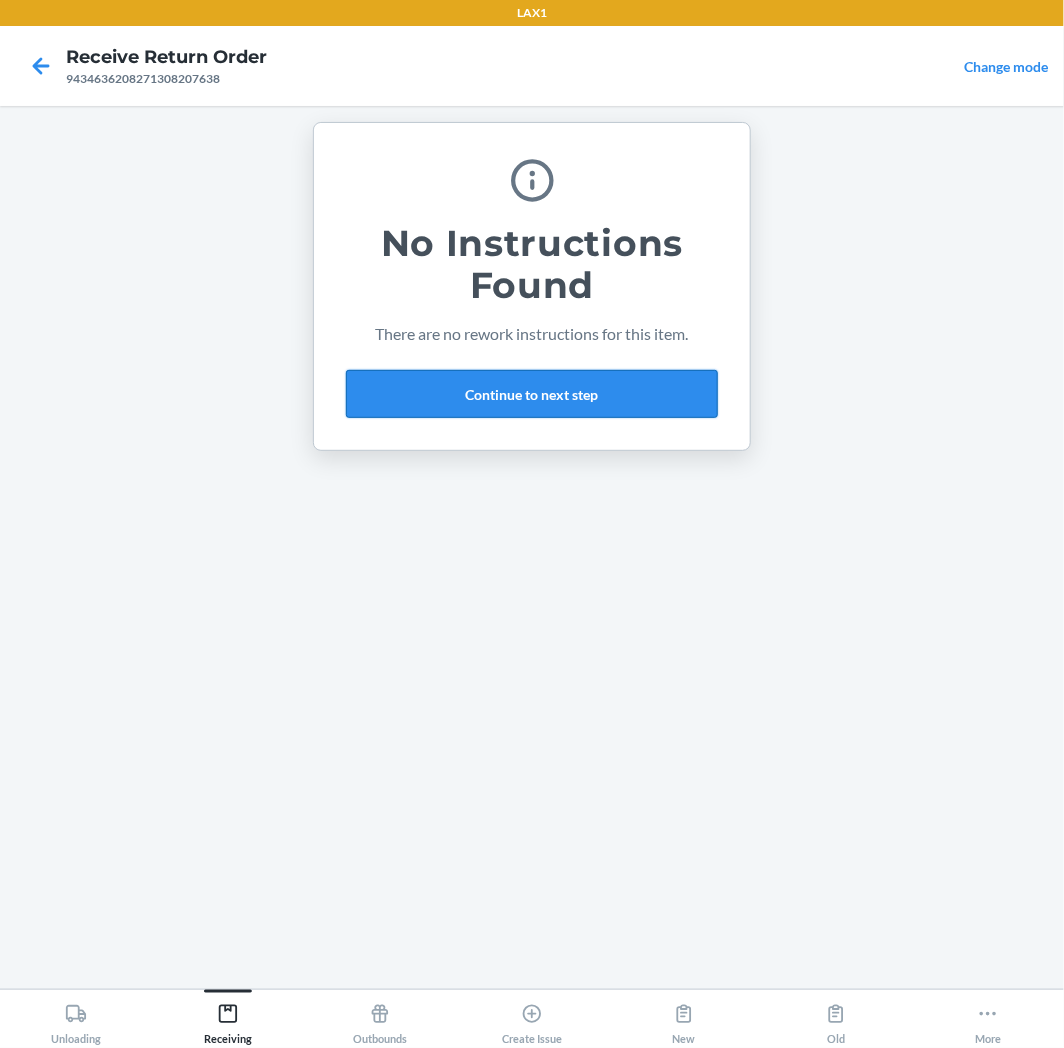 click on "Continue to next step" at bounding box center (532, 394) 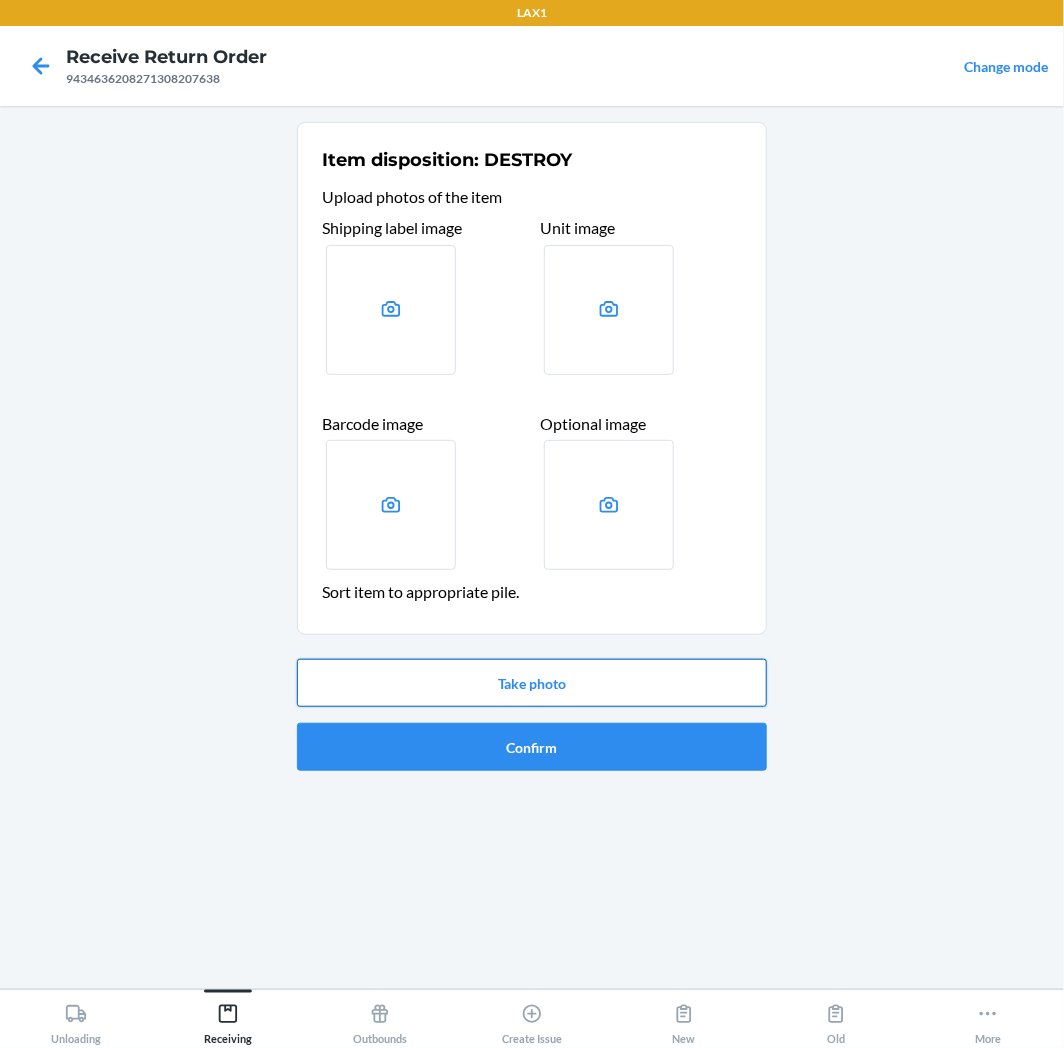 click on "Take photo" at bounding box center (532, 683) 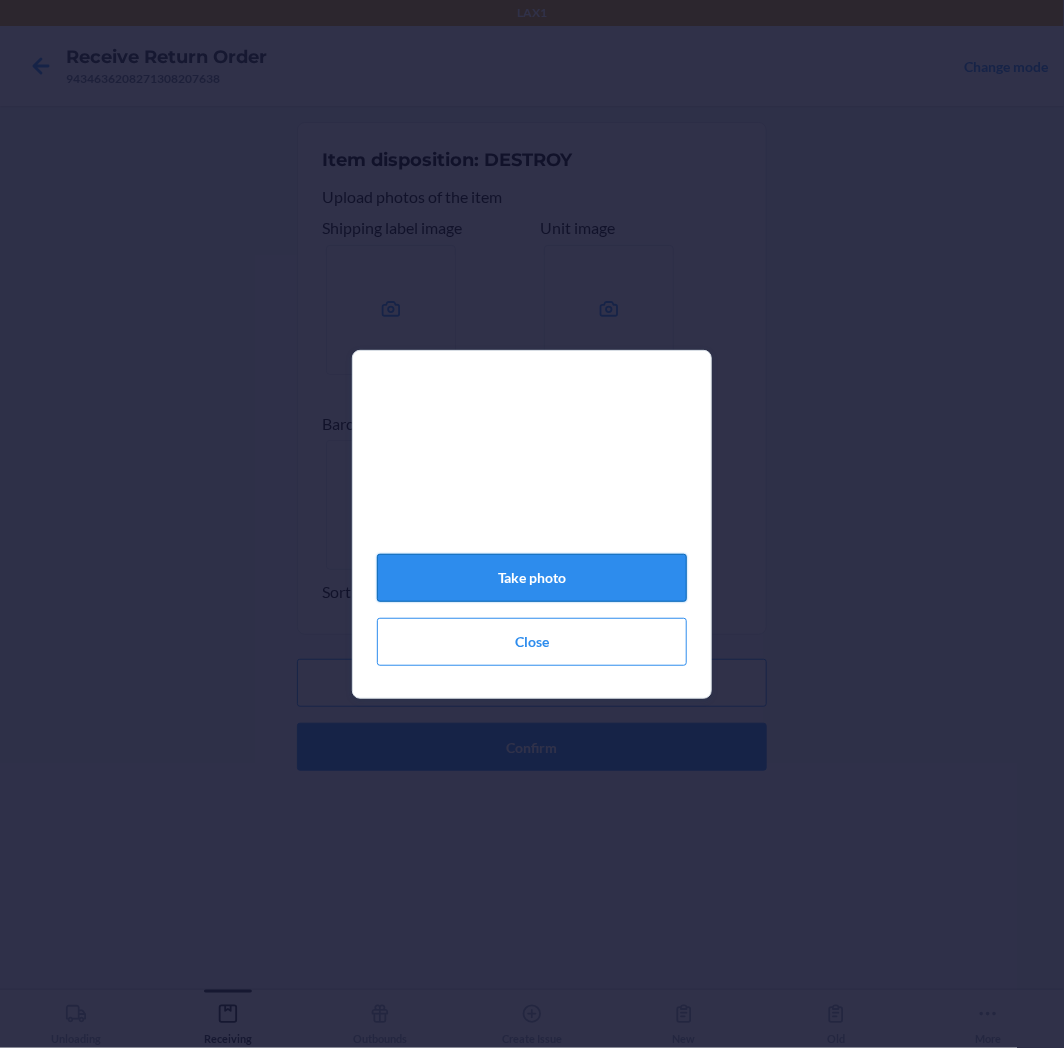 click on "Take photo" 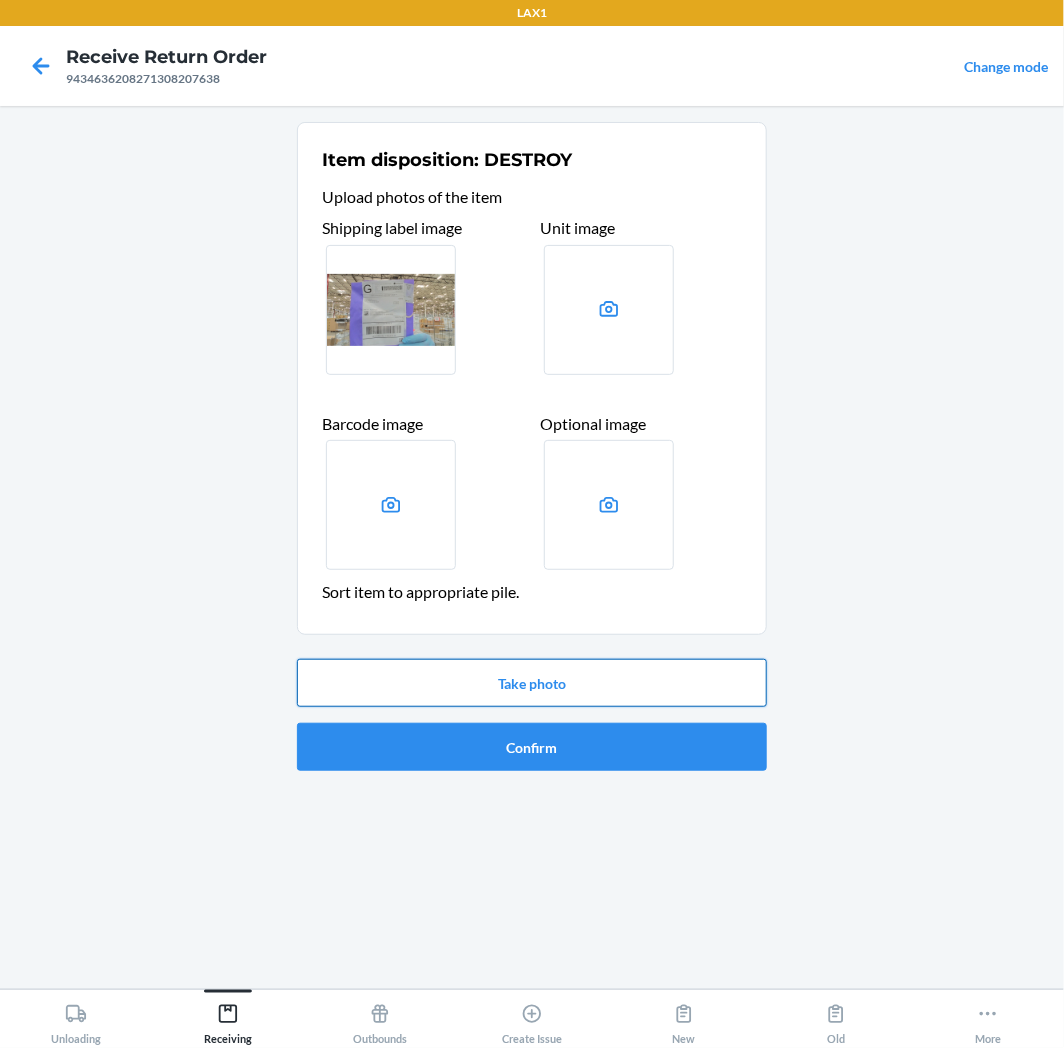 click on "Take photo" at bounding box center [532, 683] 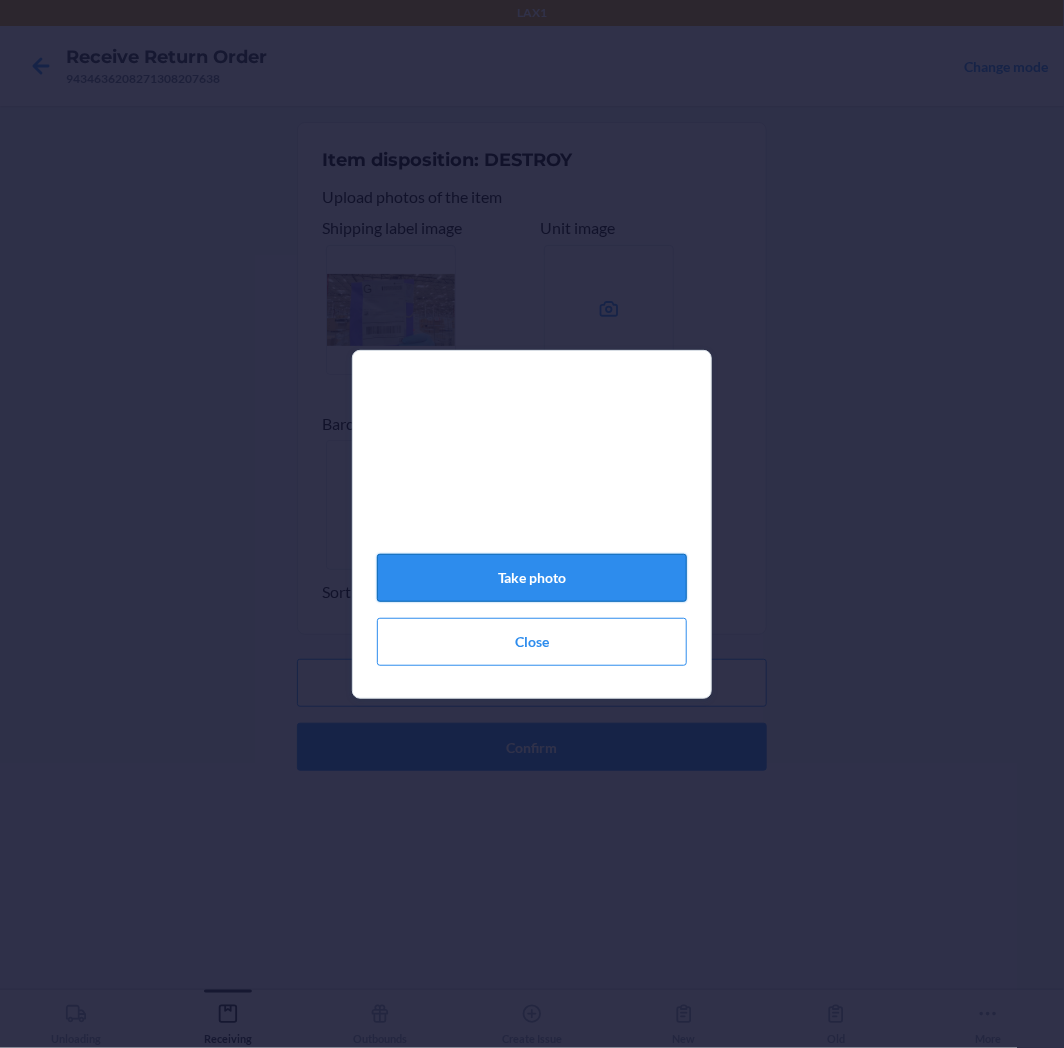 click on "Take photo" 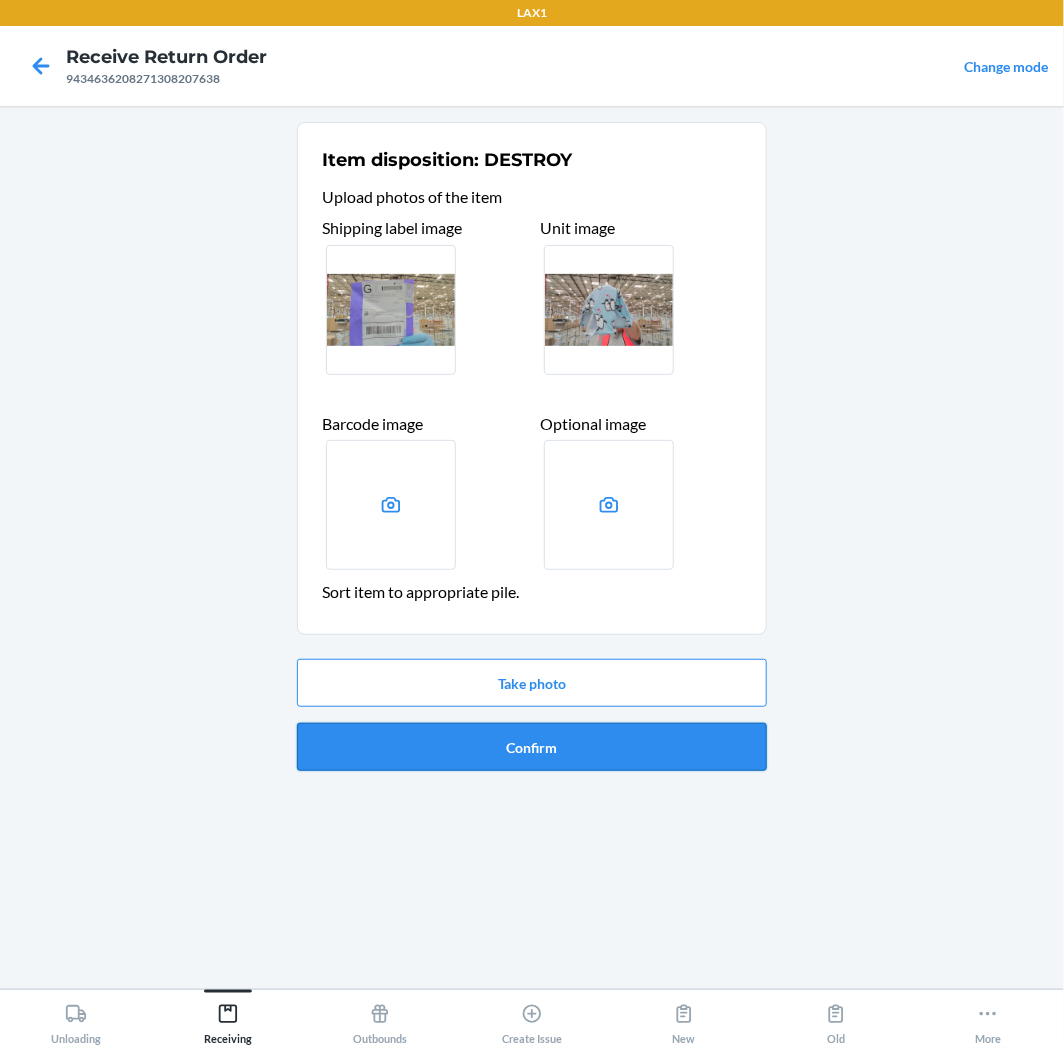 click on "Confirm" at bounding box center (532, 747) 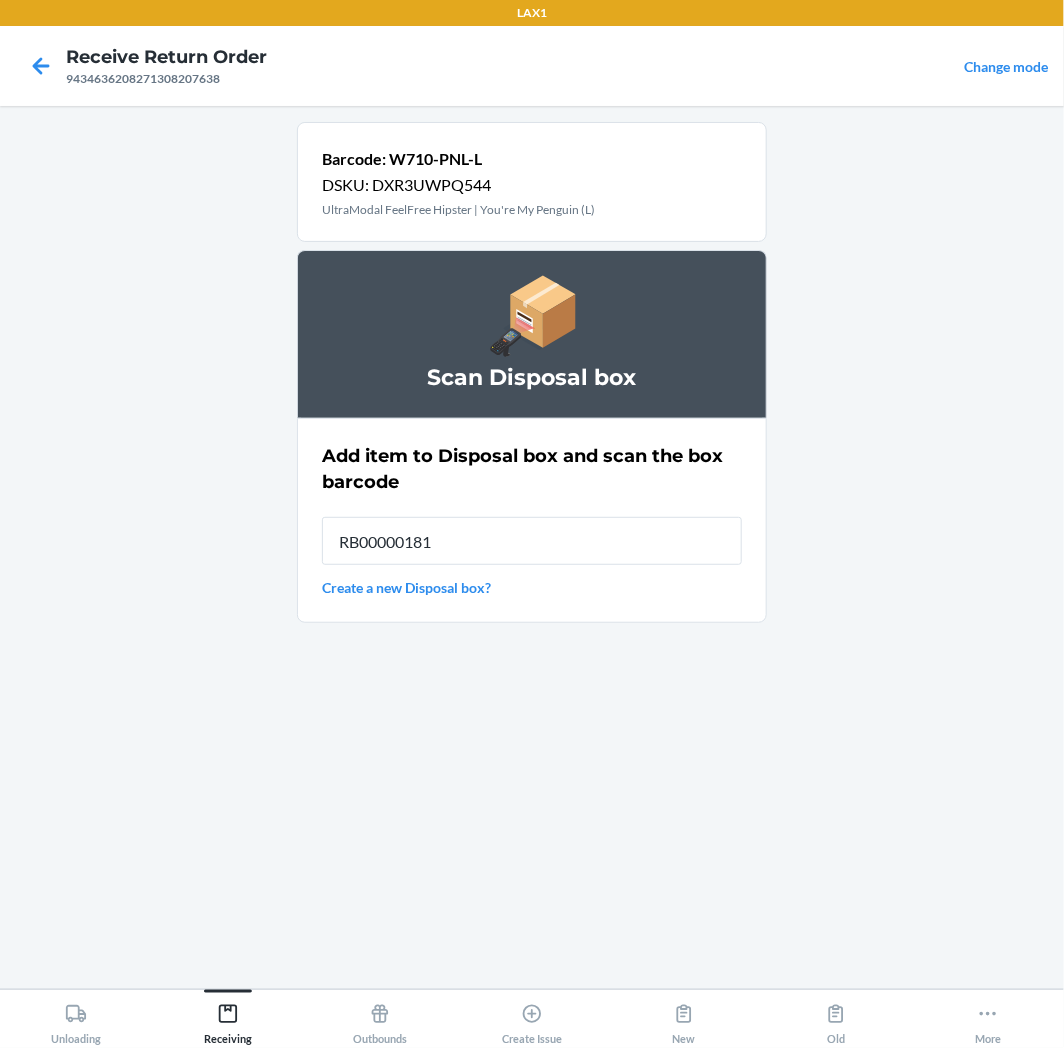 type on "RB000001815" 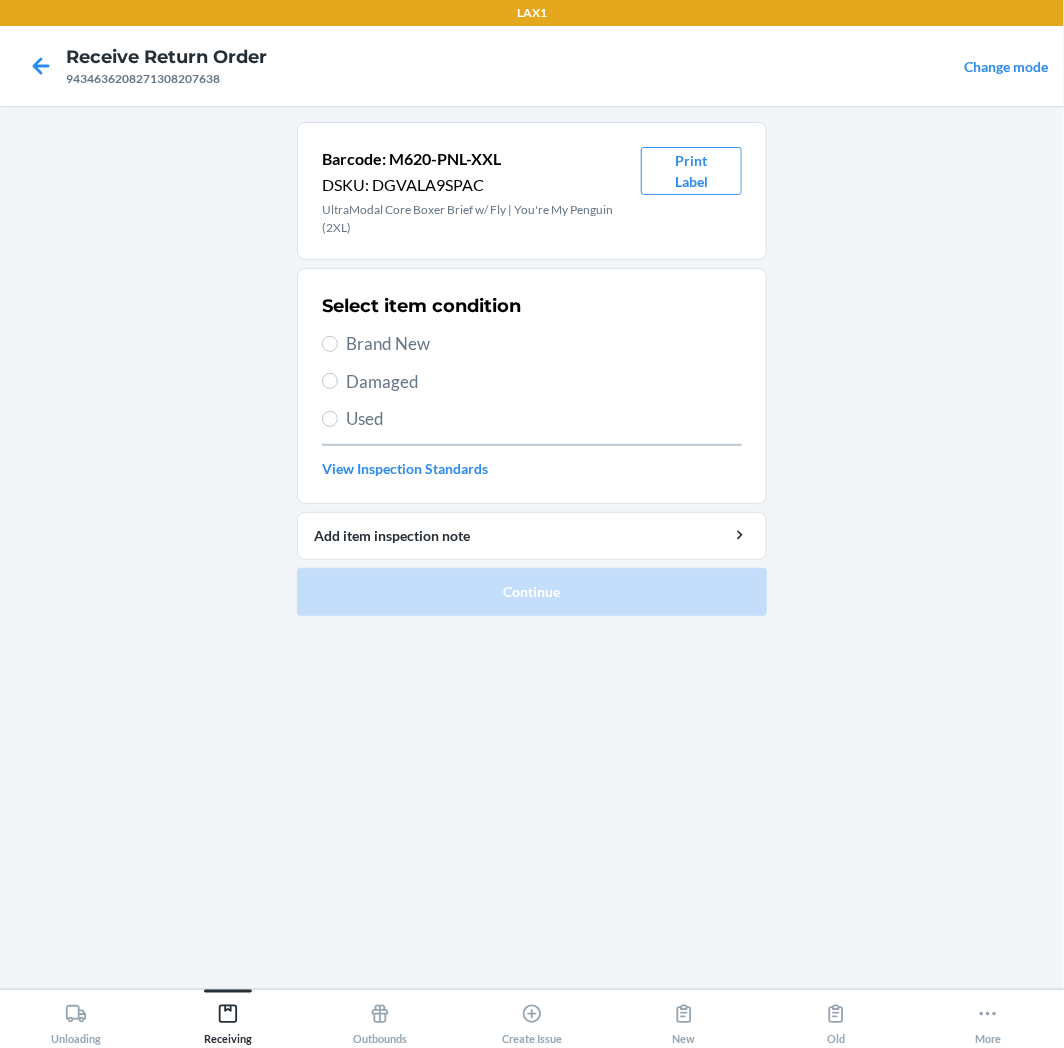 click on "Used" at bounding box center [532, 419] 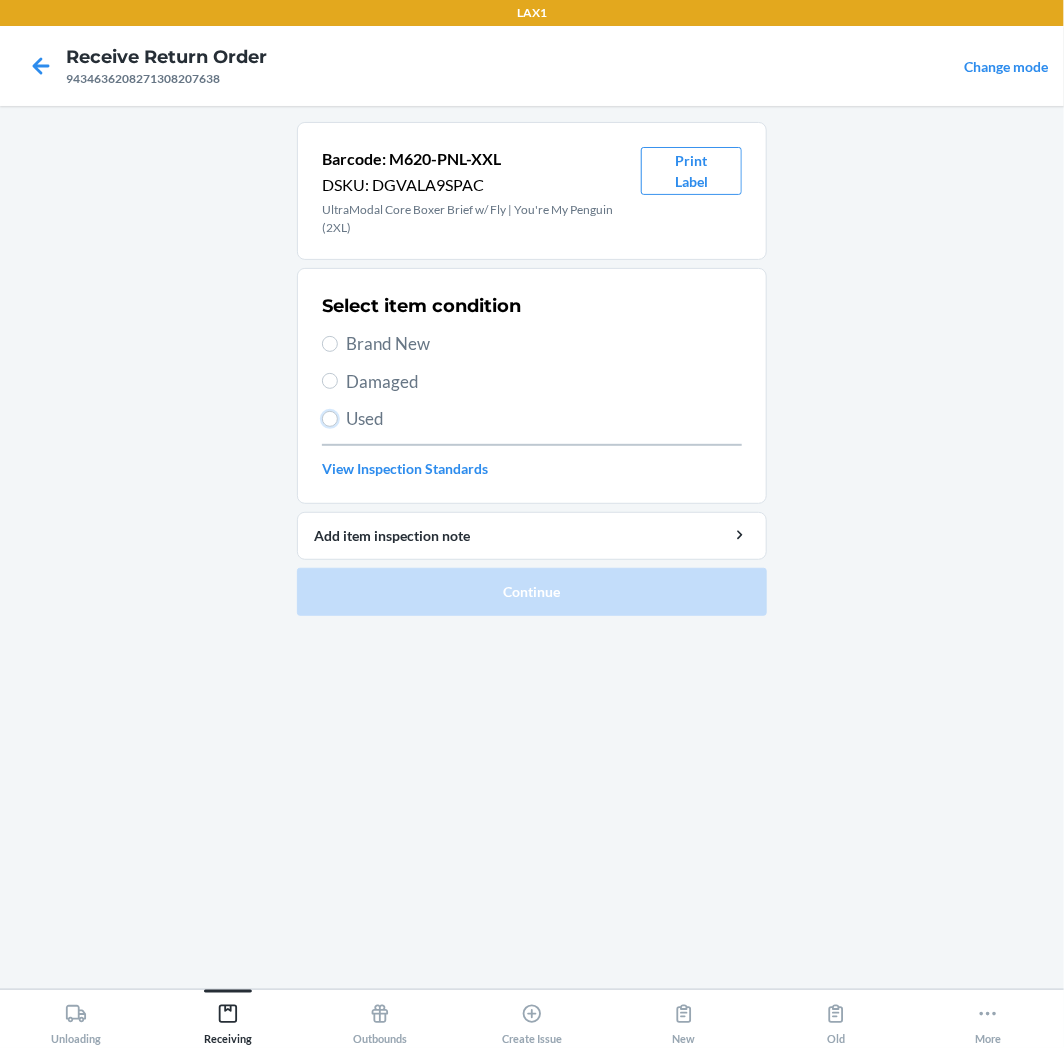 click on "Used" at bounding box center [330, 419] 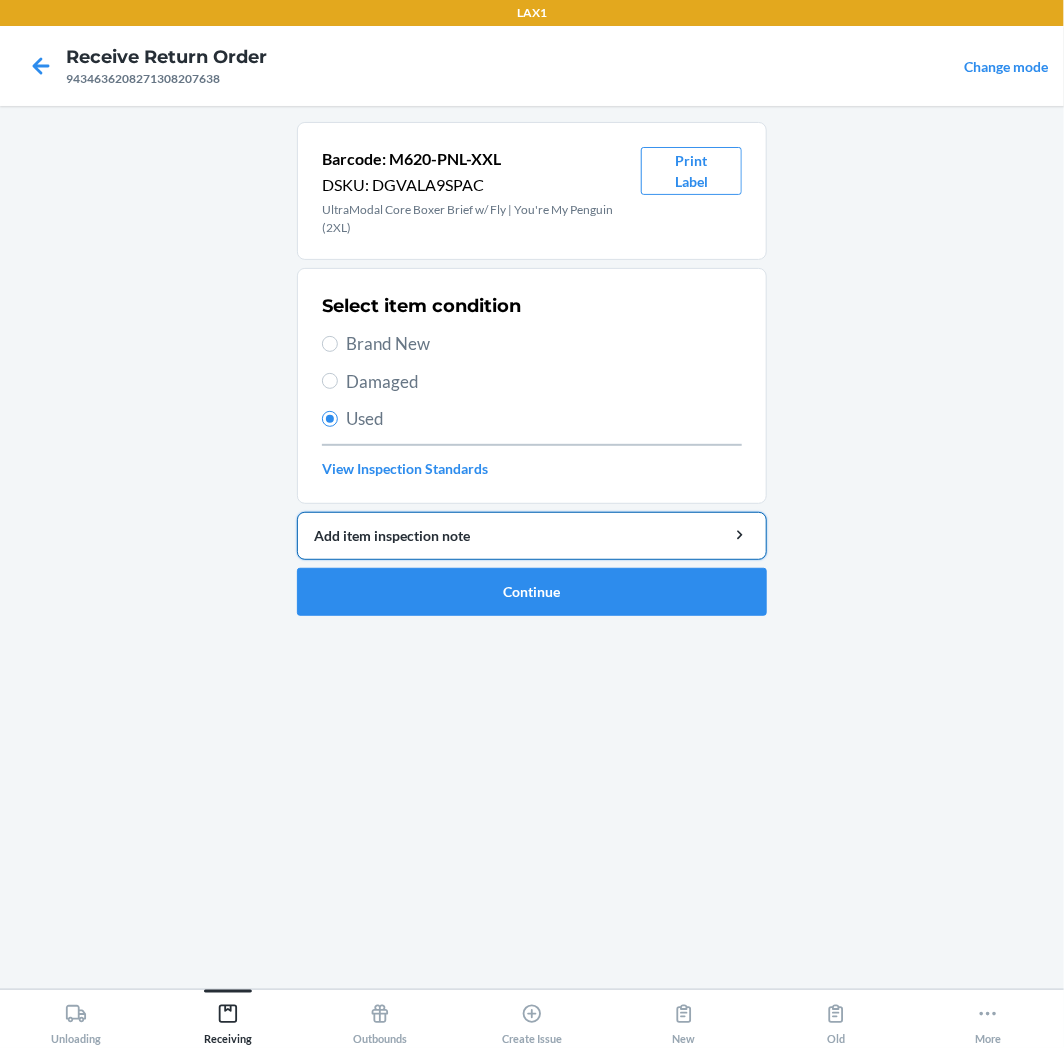 click on "Add item inspection note" at bounding box center [532, 535] 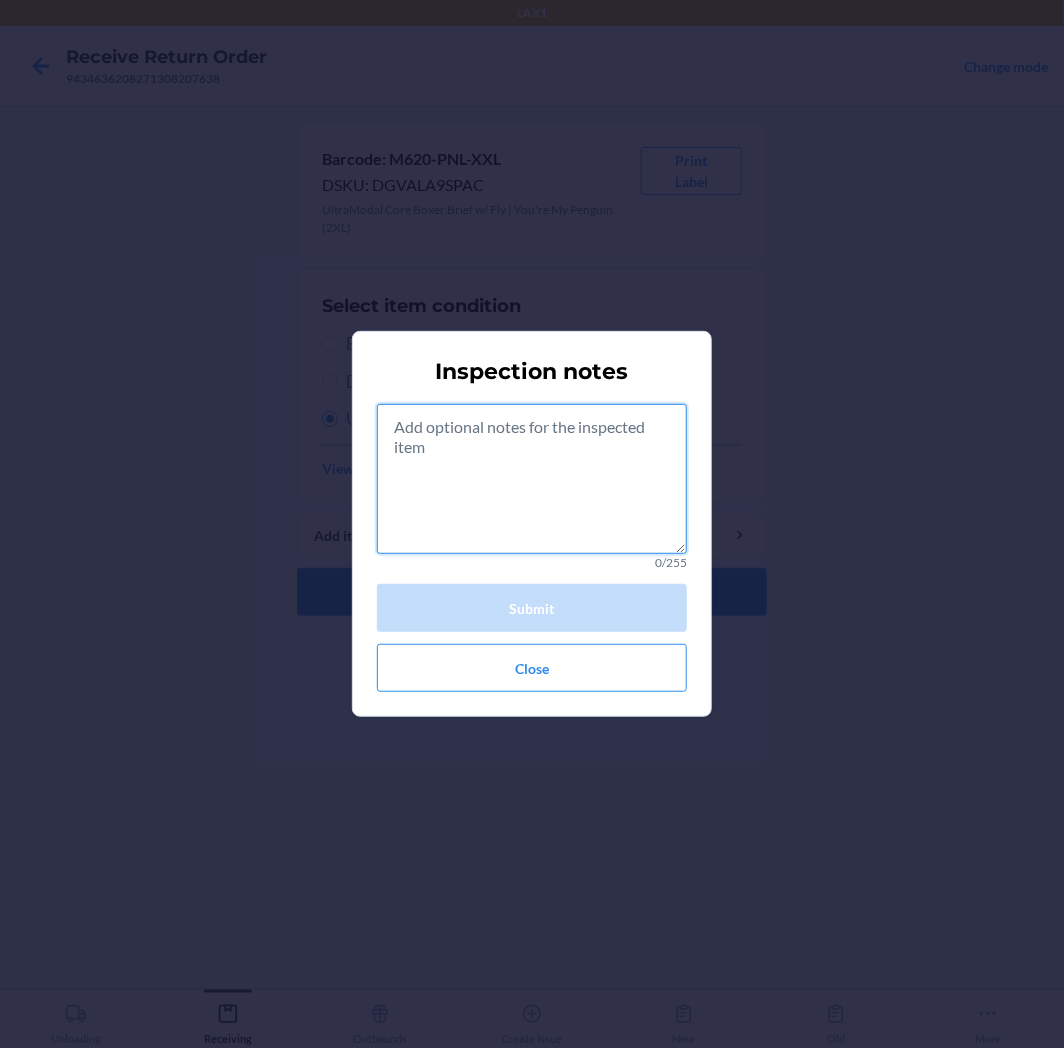 click at bounding box center [532, 479] 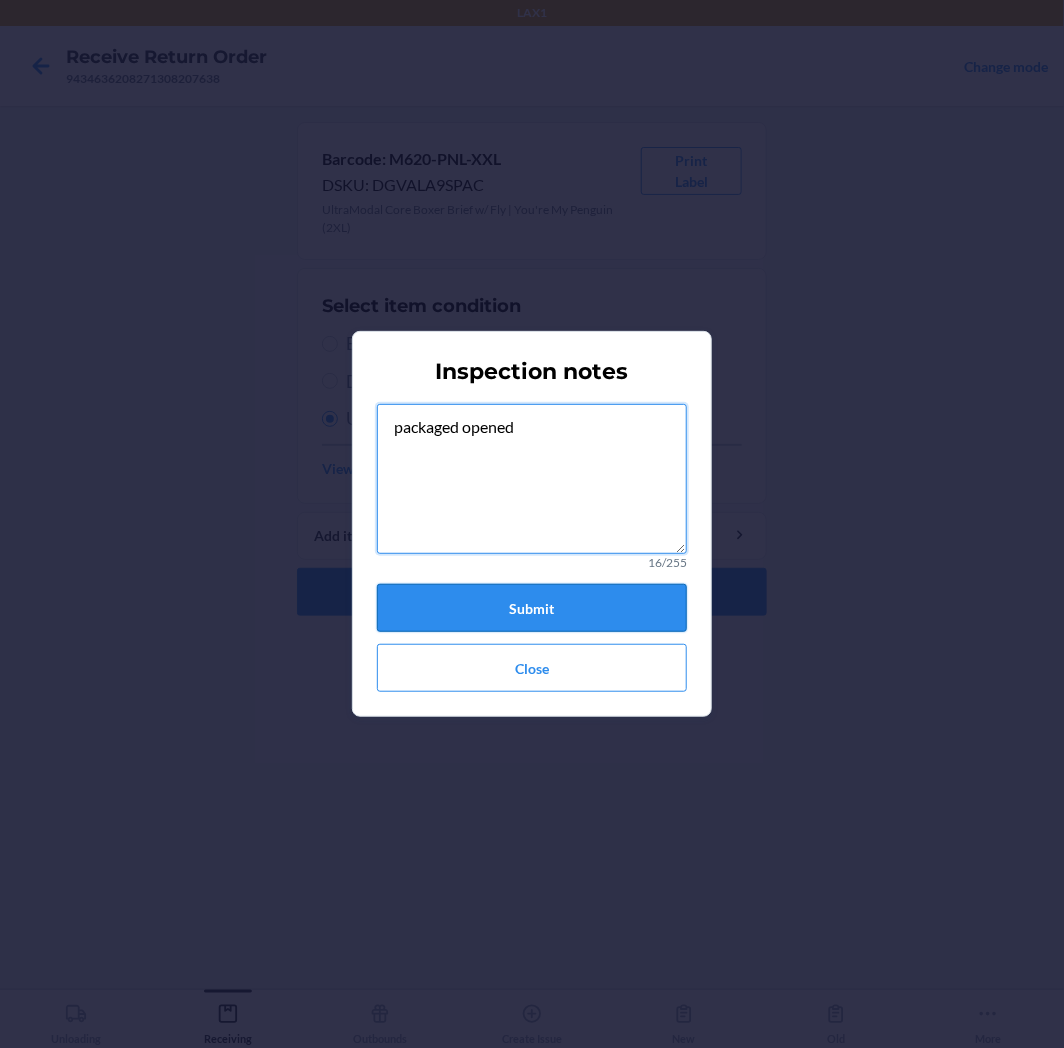 type on "packaged opened" 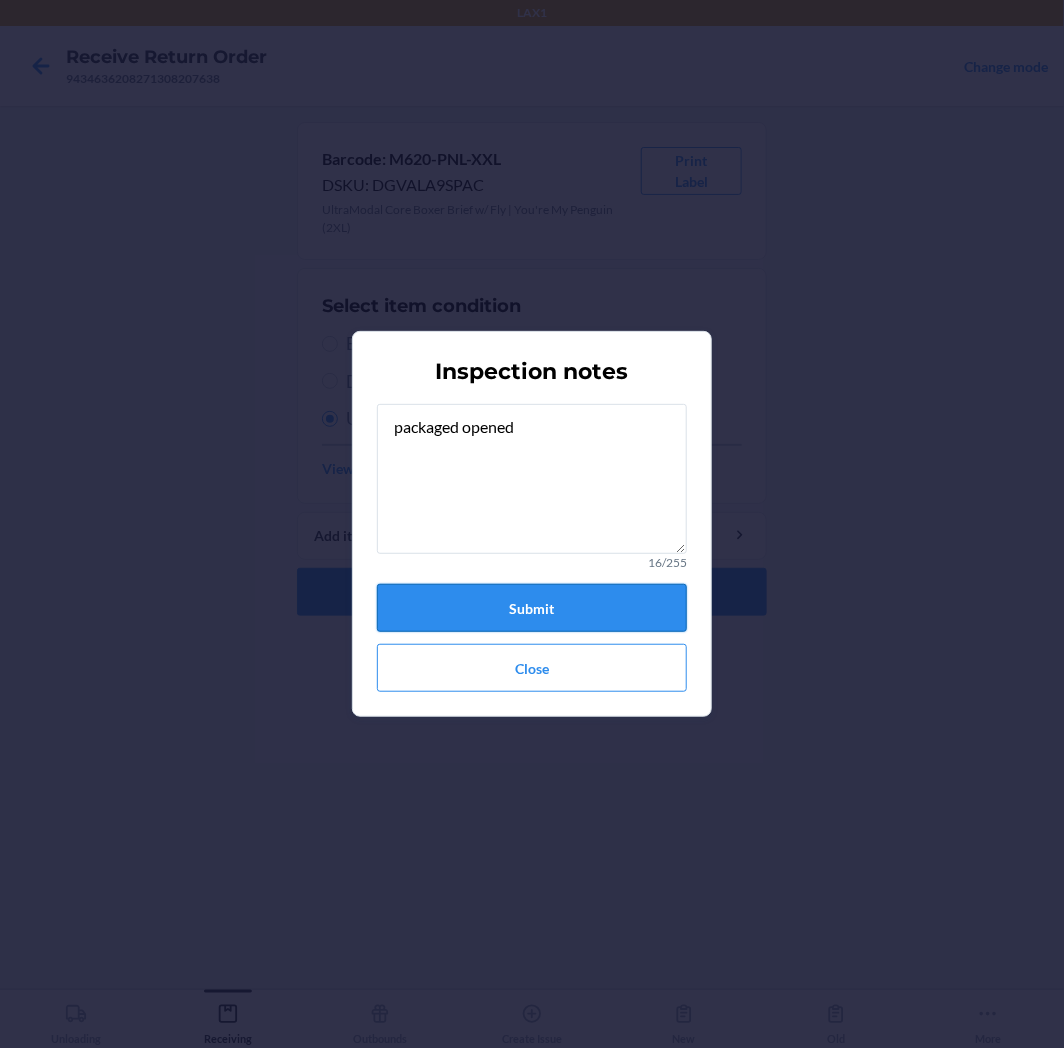 click on "Submit" at bounding box center [532, 608] 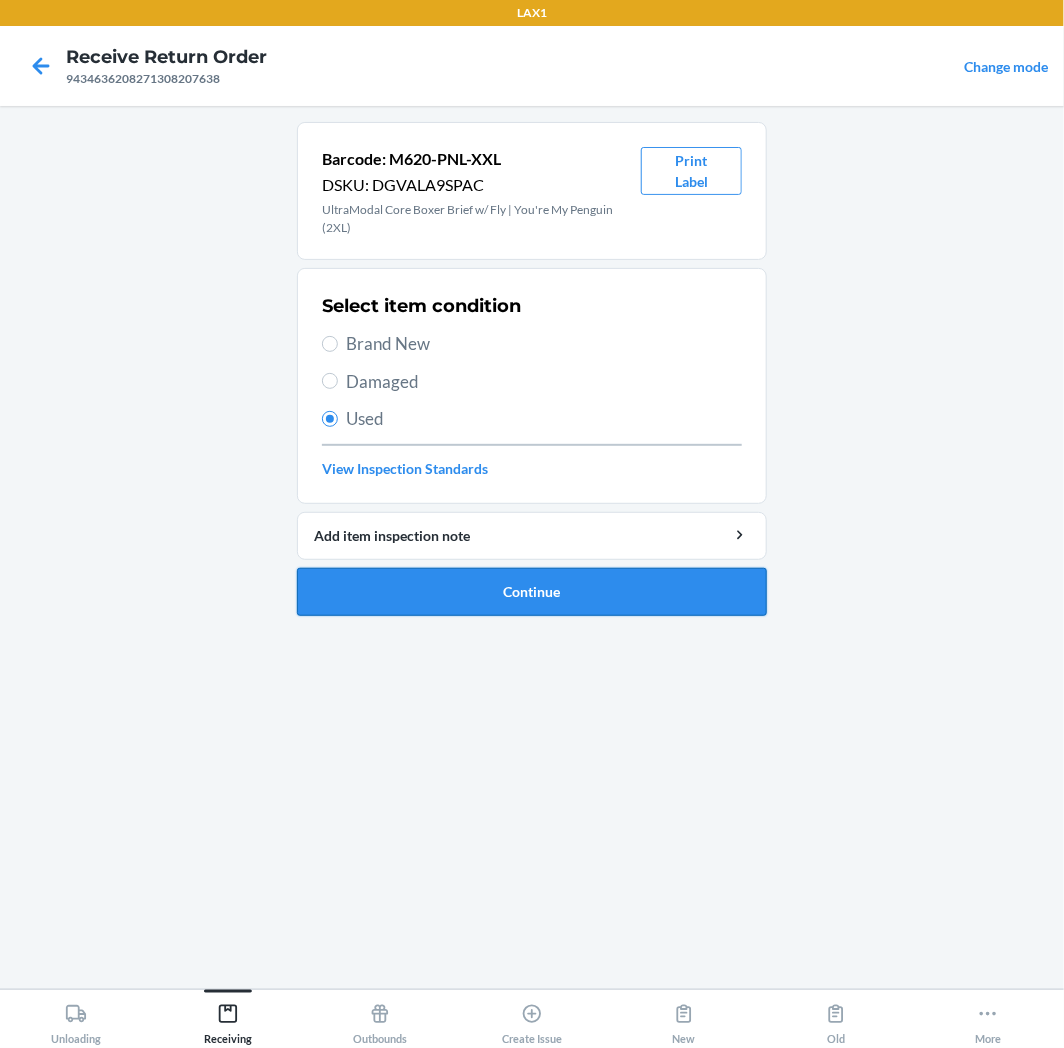 click on "Continue" at bounding box center (532, 592) 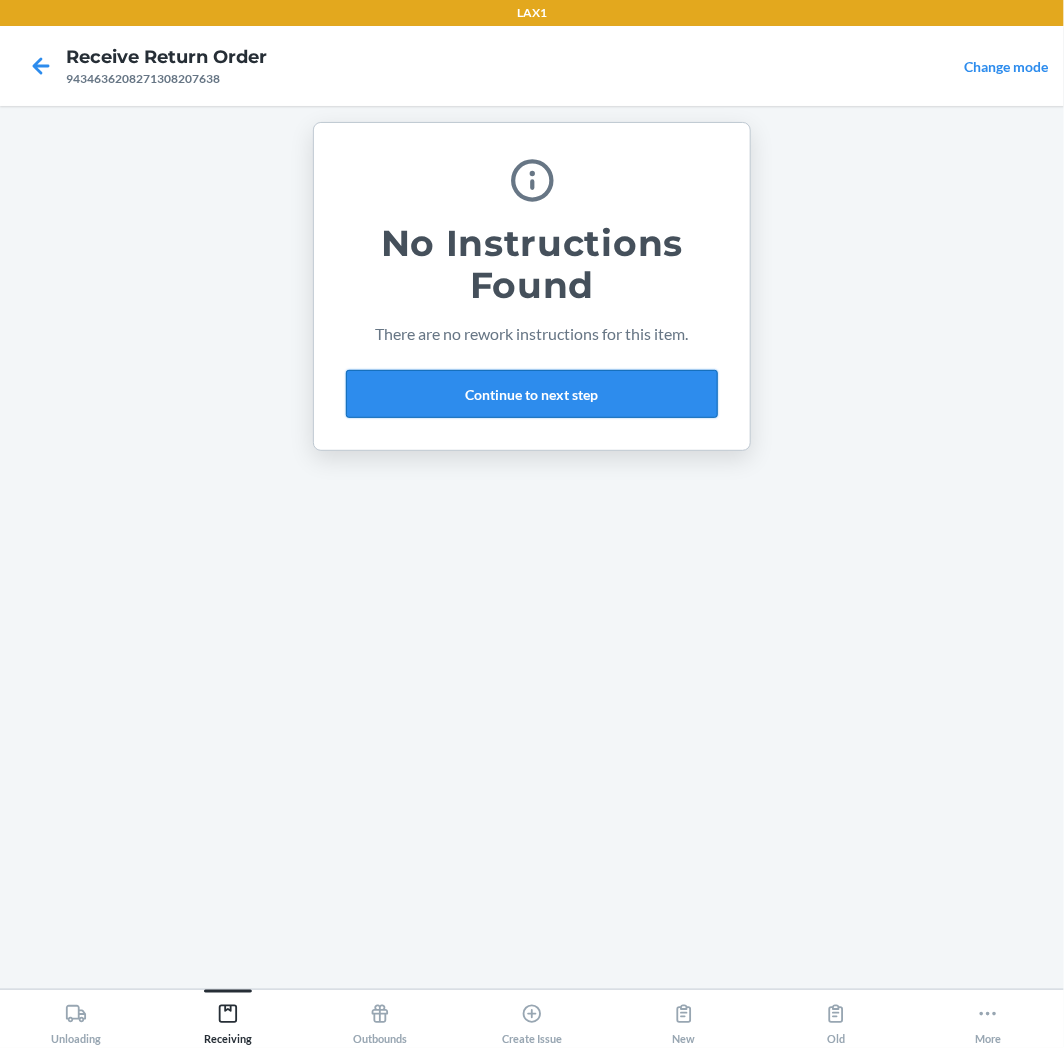 click on "Continue to next step" at bounding box center [532, 394] 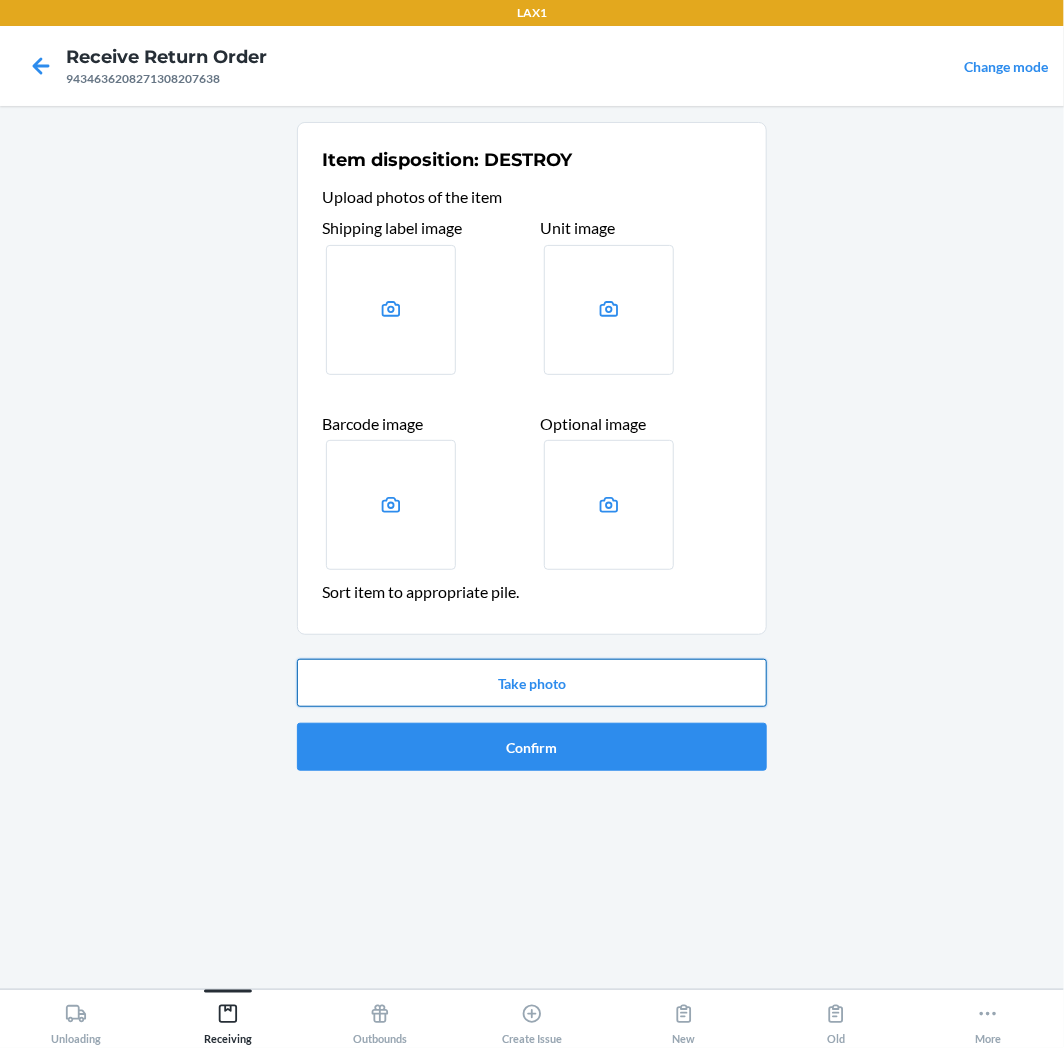 click on "Take photo" at bounding box center (532, 683) 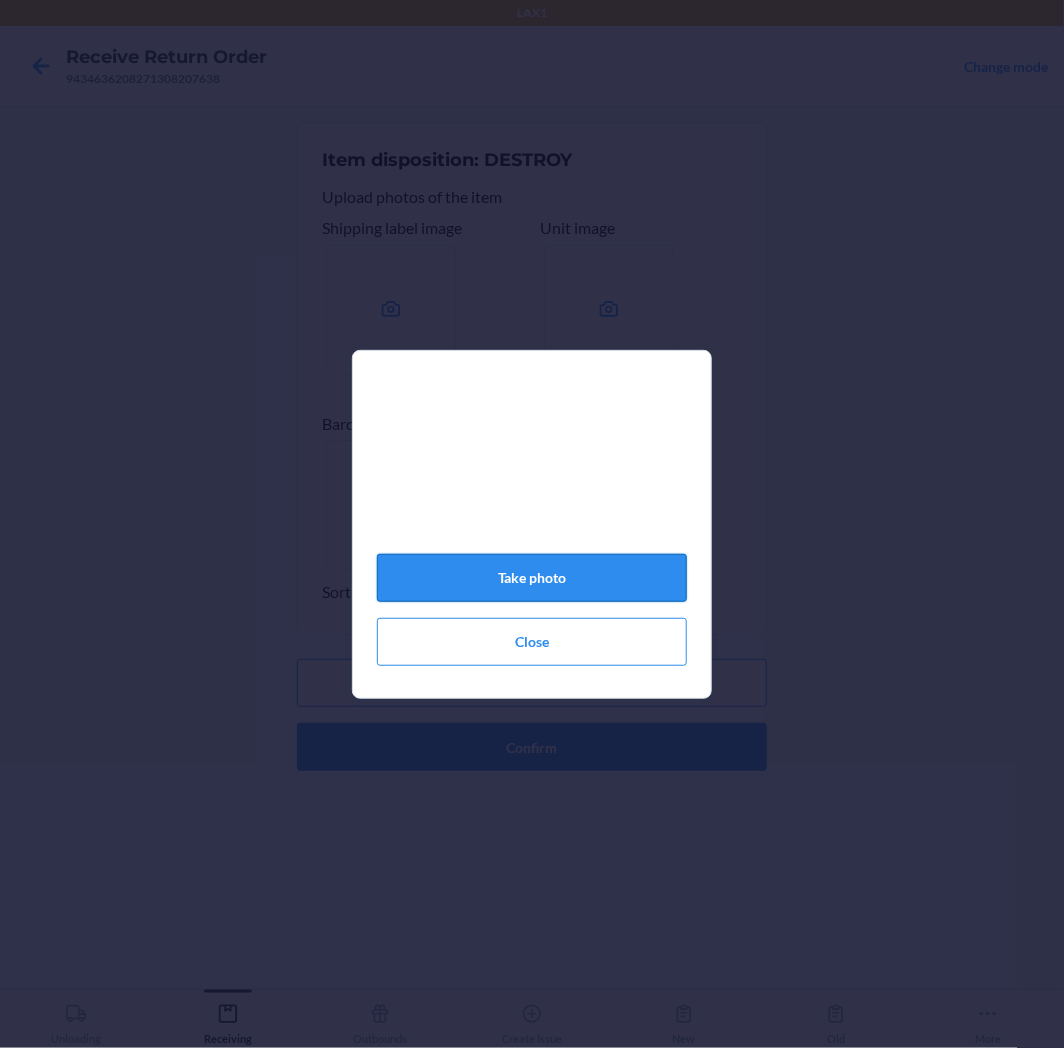 click on "Take photo" 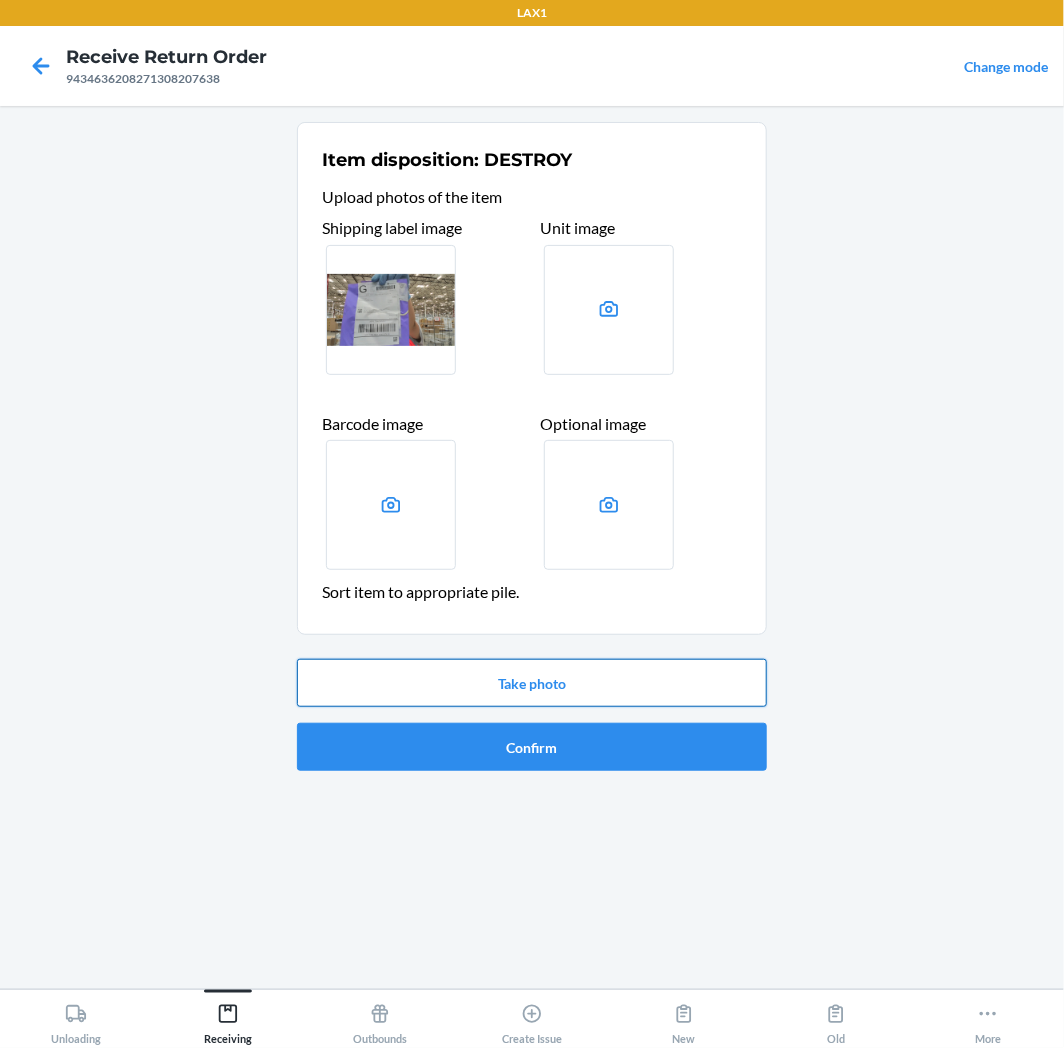 click on "Take photo" at bounding box center [532, 683] 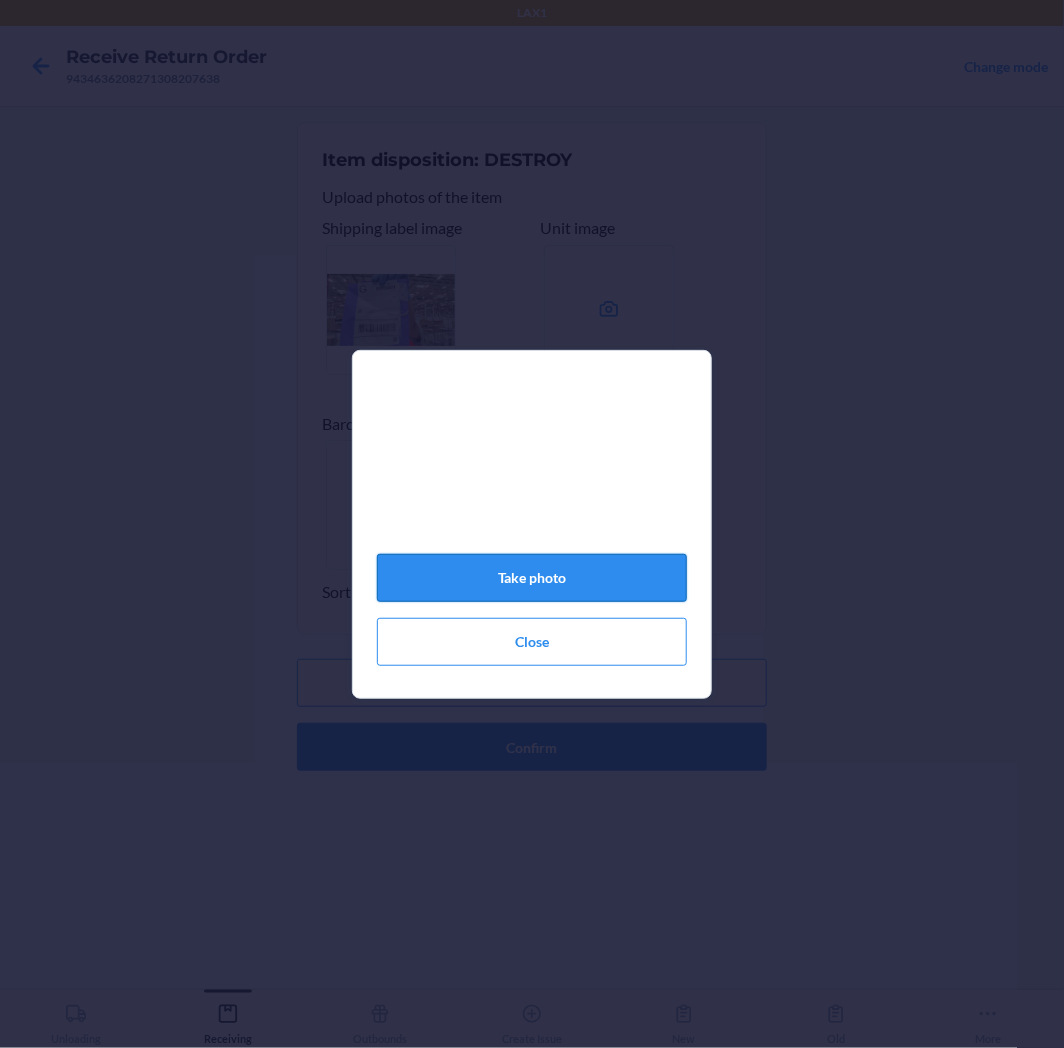 click on "Take photo" 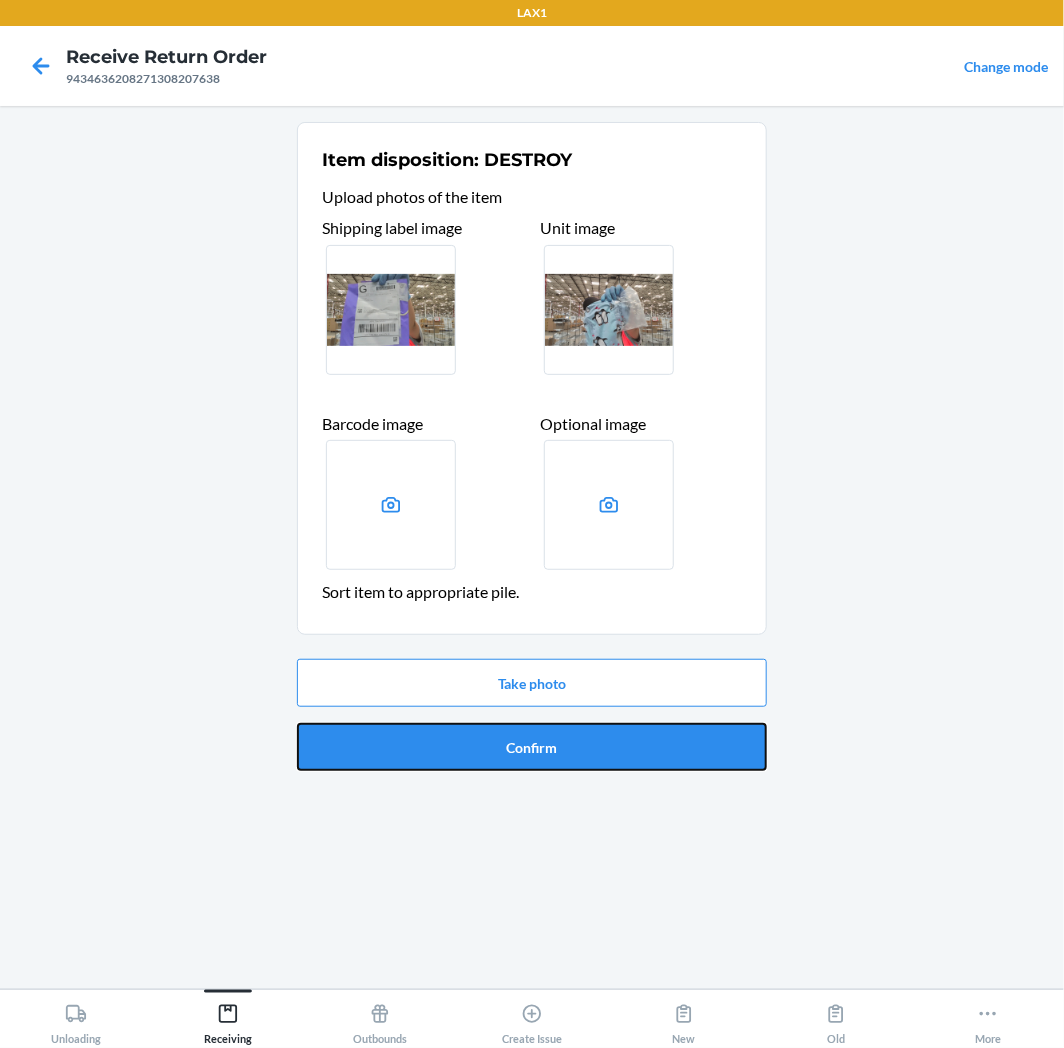 drag, startPoint x: 681, startPoint y: 750, endPoint x: 680, endPoint y: 740, distance: 10.049875 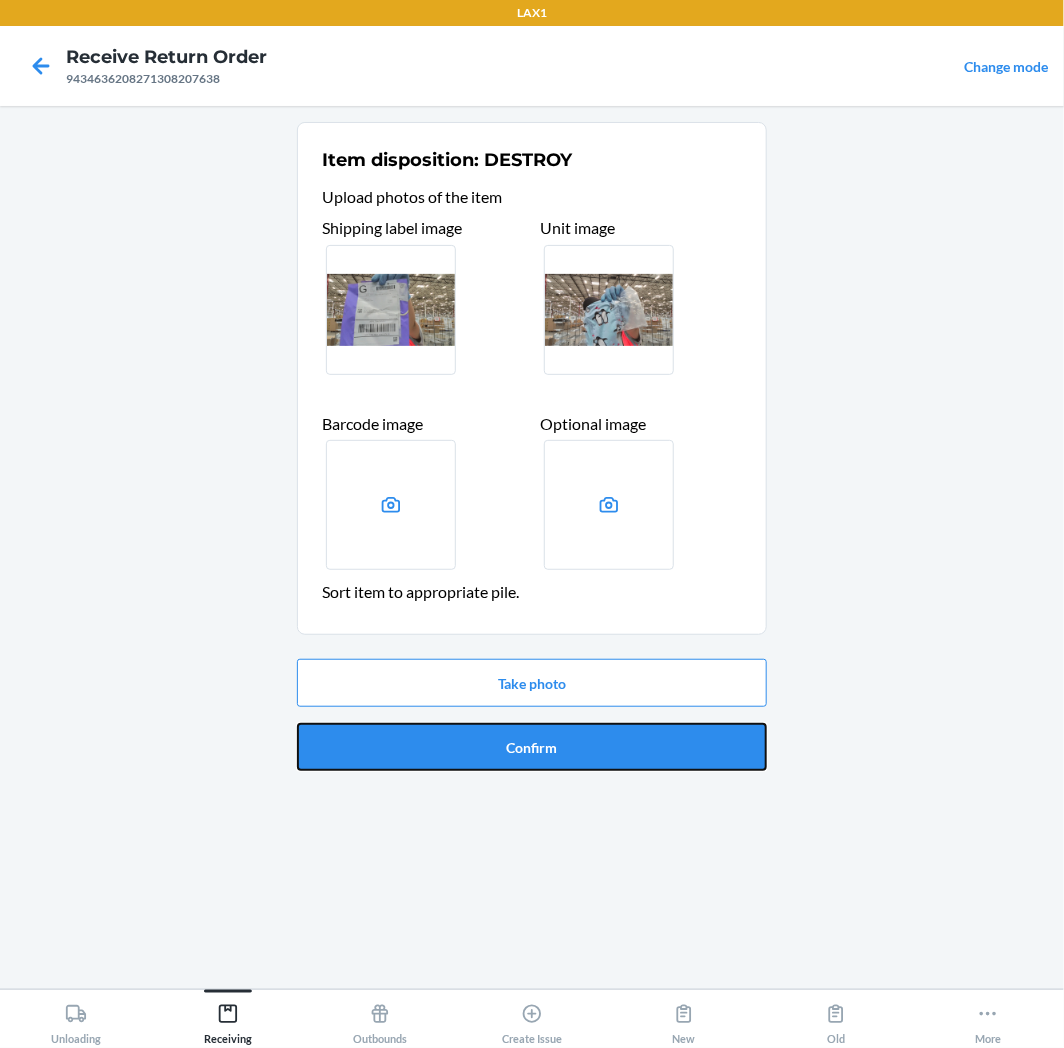 click on "Confirm" at bounding box center [532, 747] 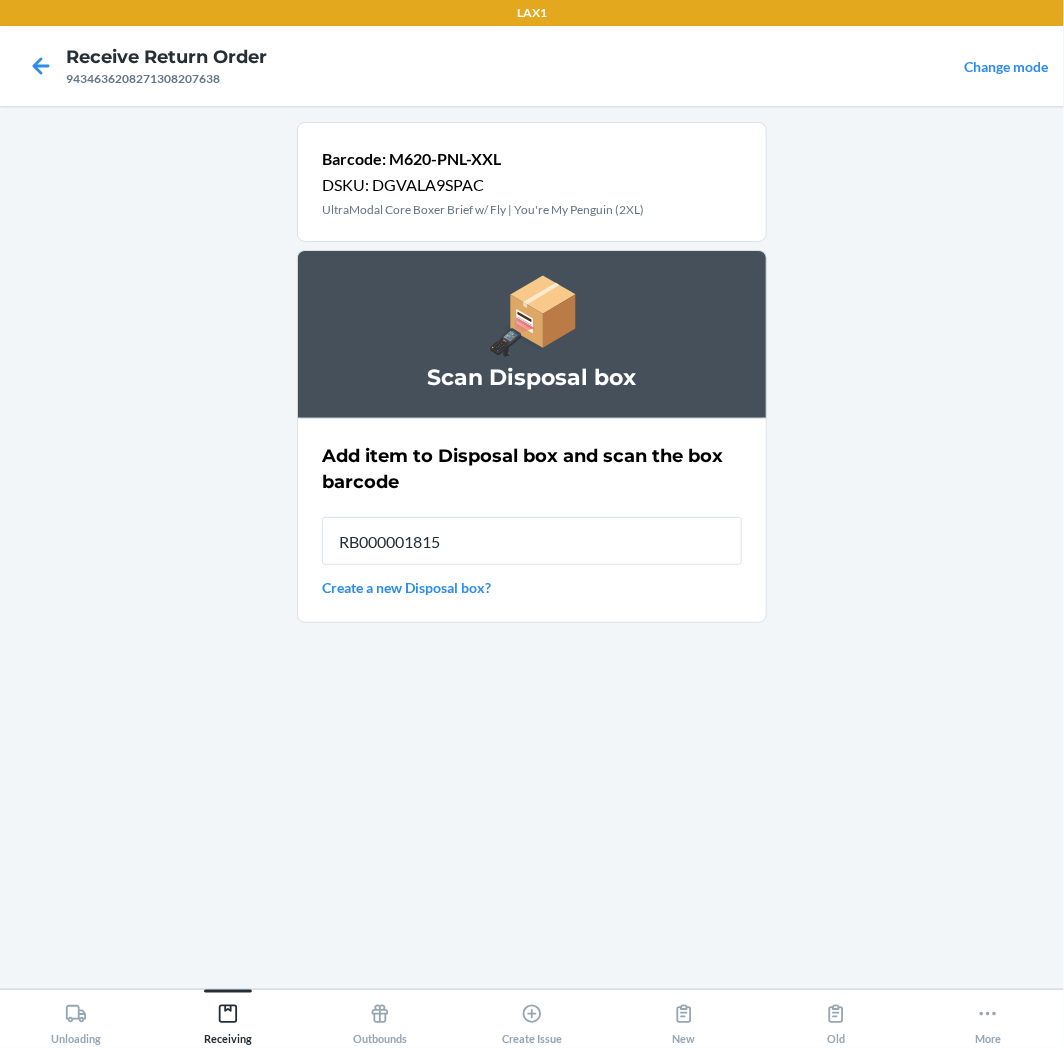 type on "RB000001815" 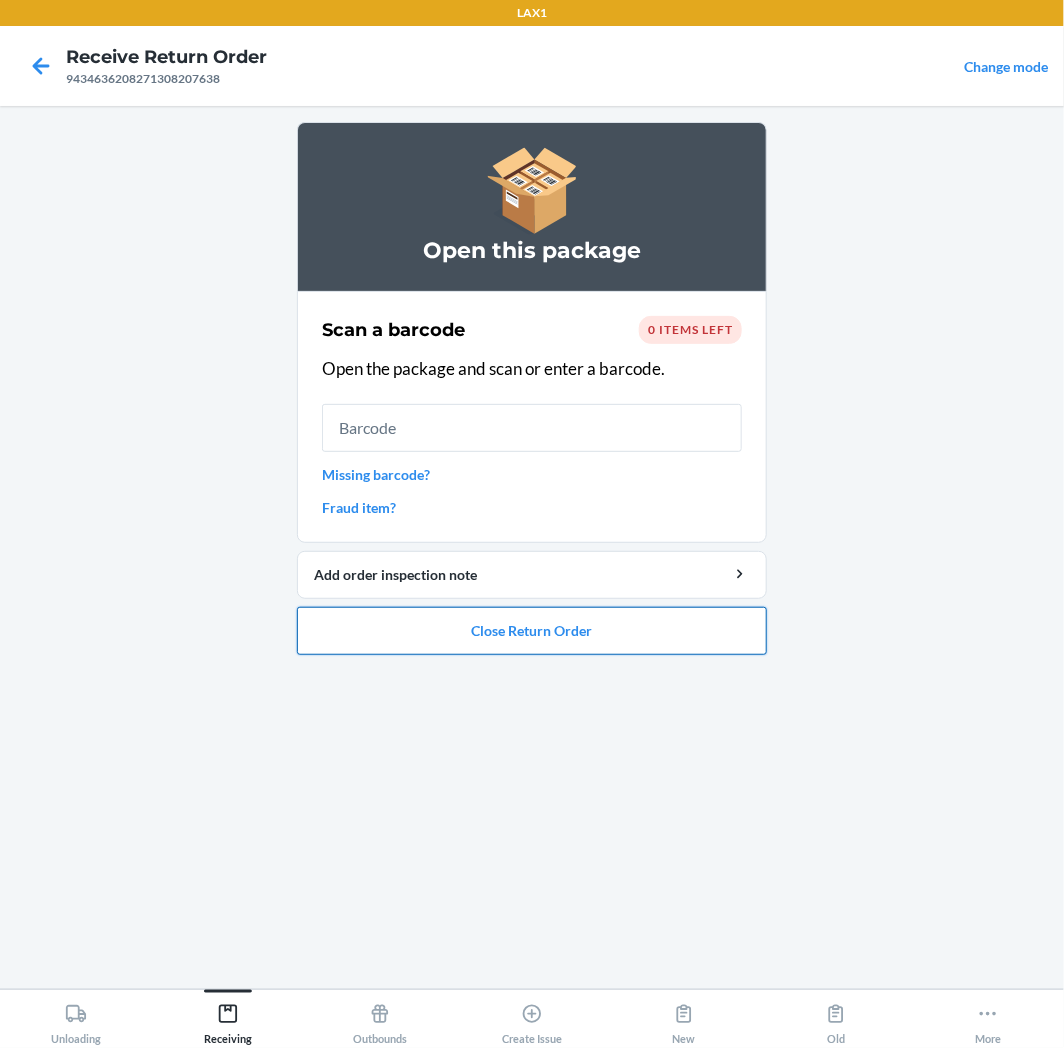 click on "Close Return Order" at bounding box center (532, 631) 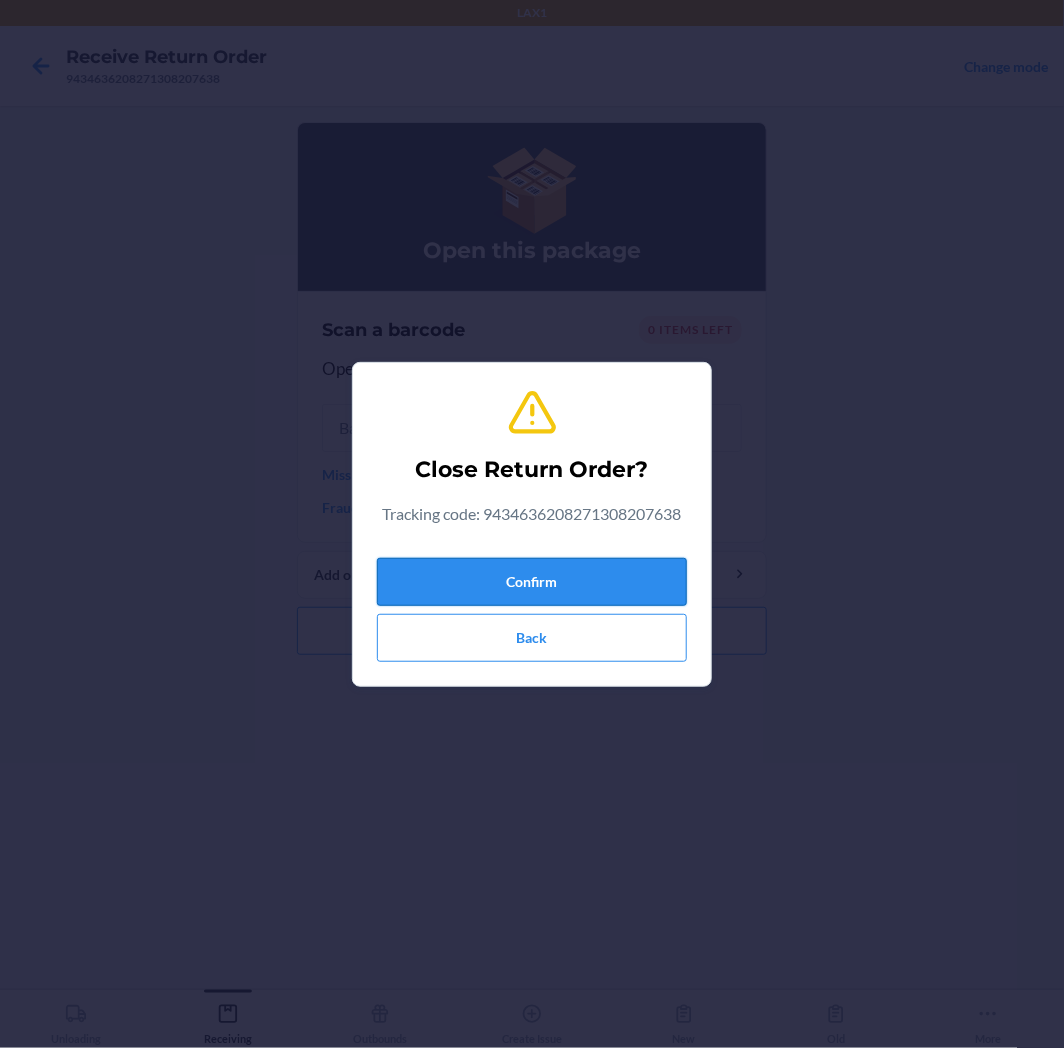 click on "Confirm" at bounding box center [532, 582] 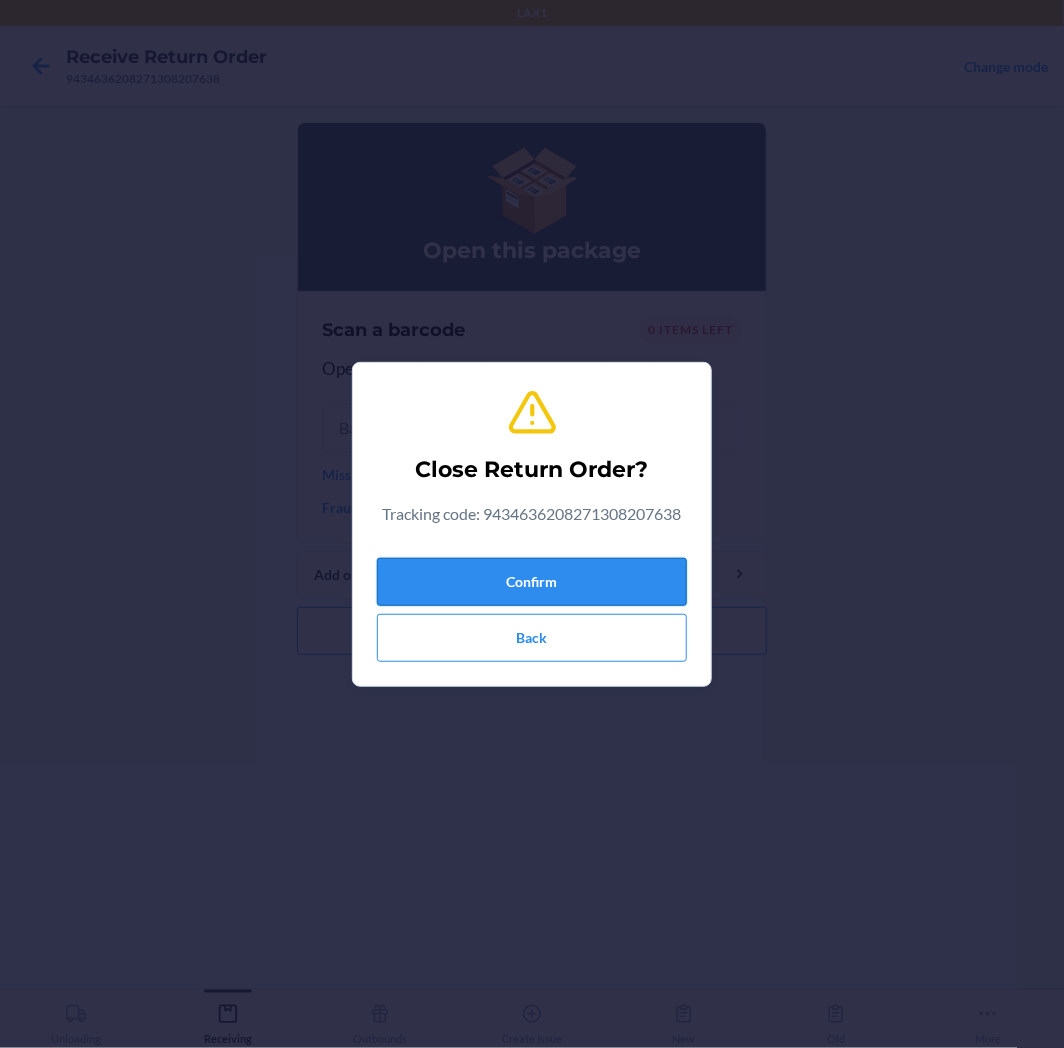 click on "Confirm" at bounding box center [532, 582] 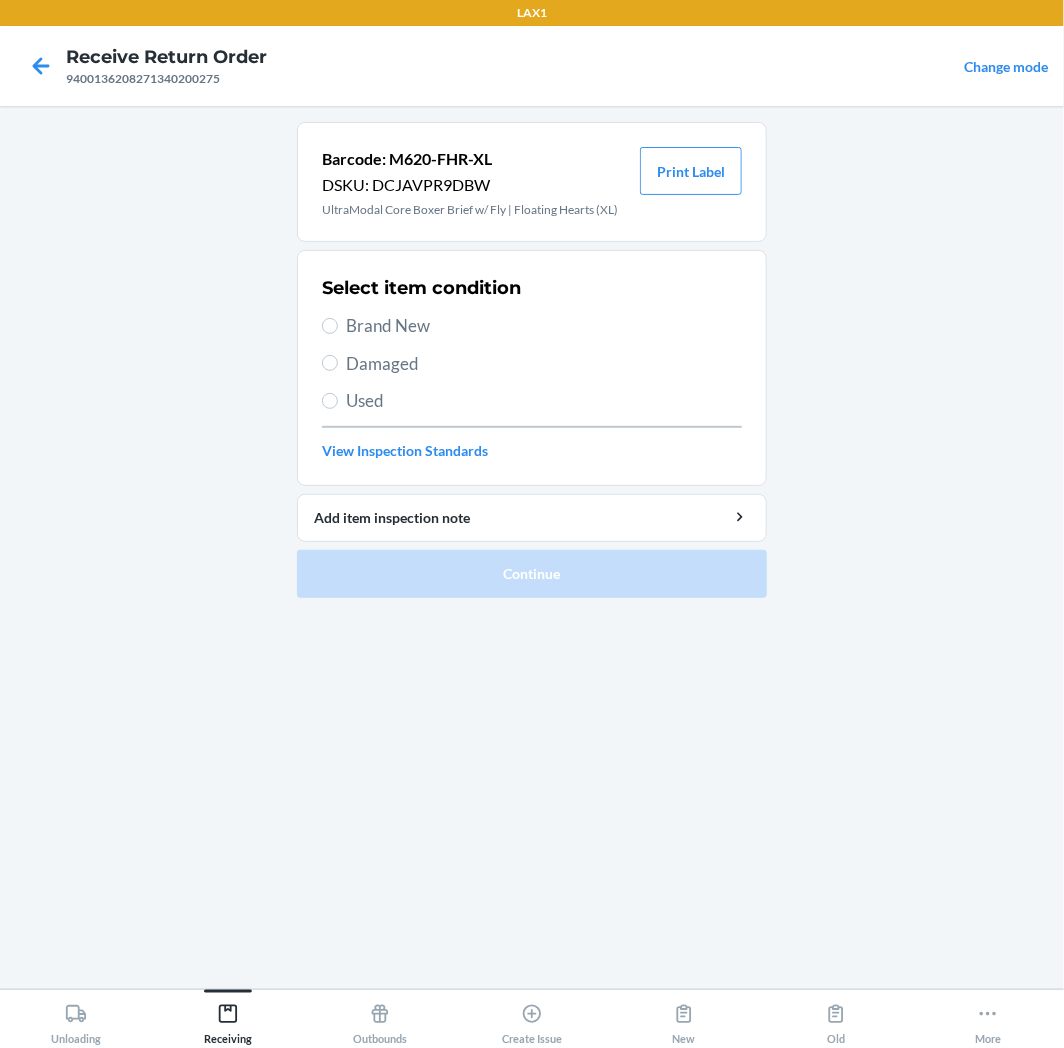 click on "Brand New" at bounding box center [532, 326] 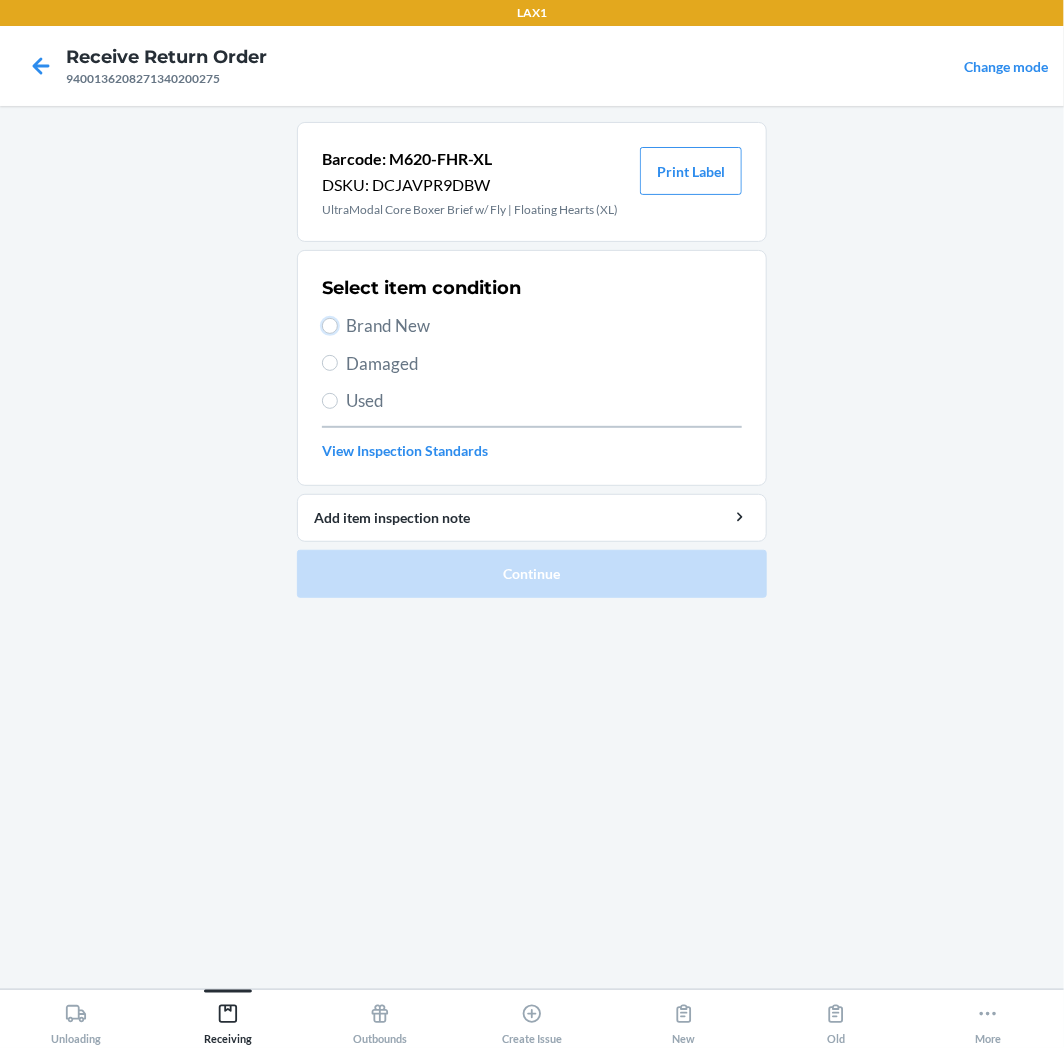 click on "Brand New" at bounding box center (330, 326) 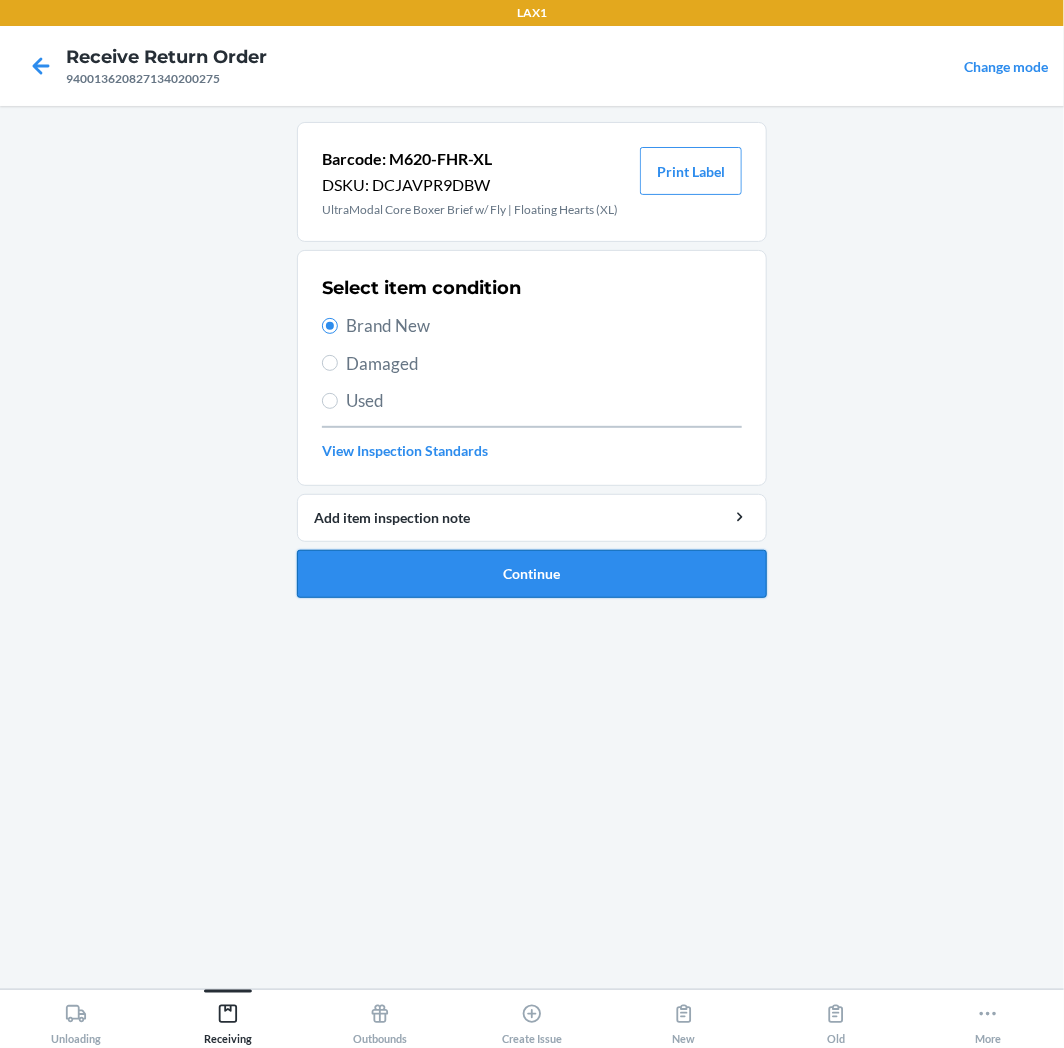 click on "Continue" at bounding box center (532, 574) 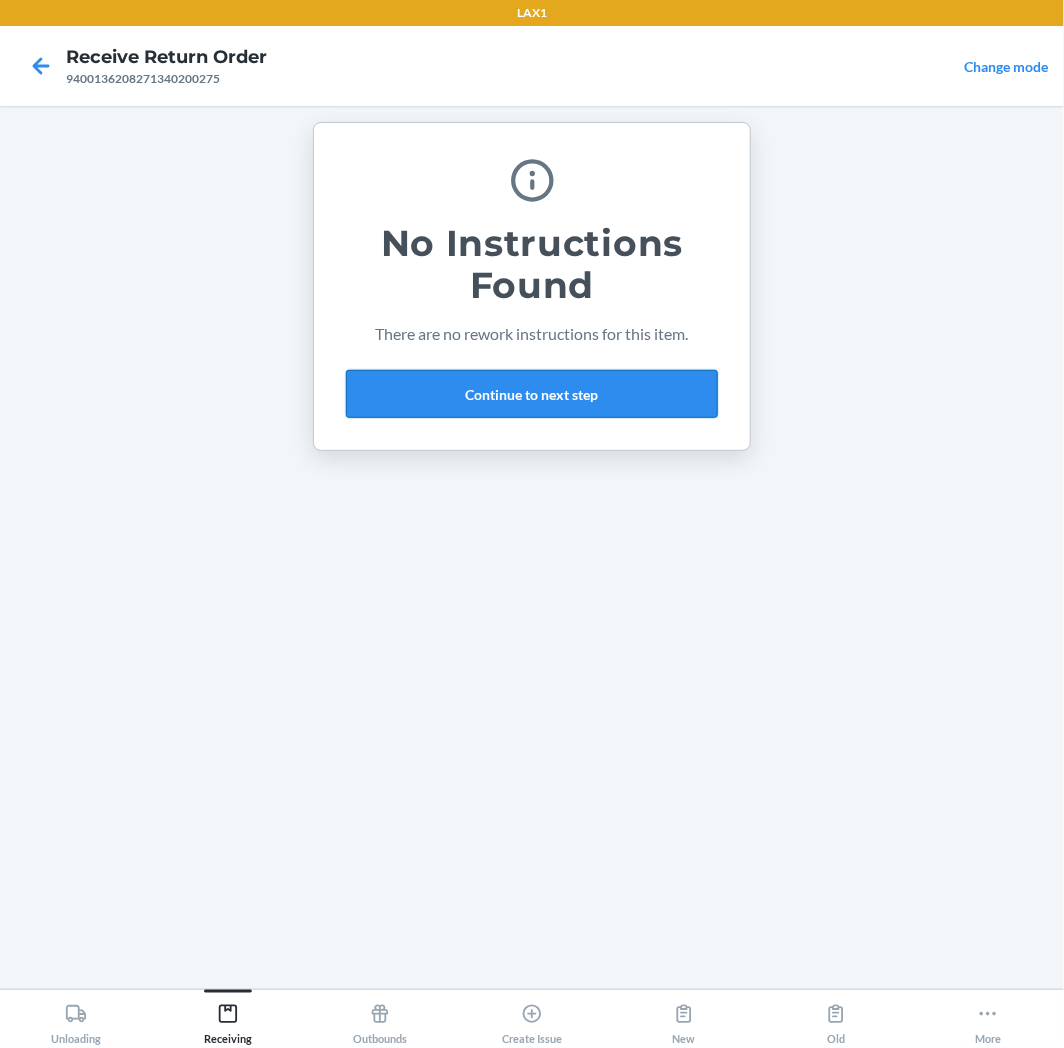 click on "Continue to next step" at bounding box center (532, 394) 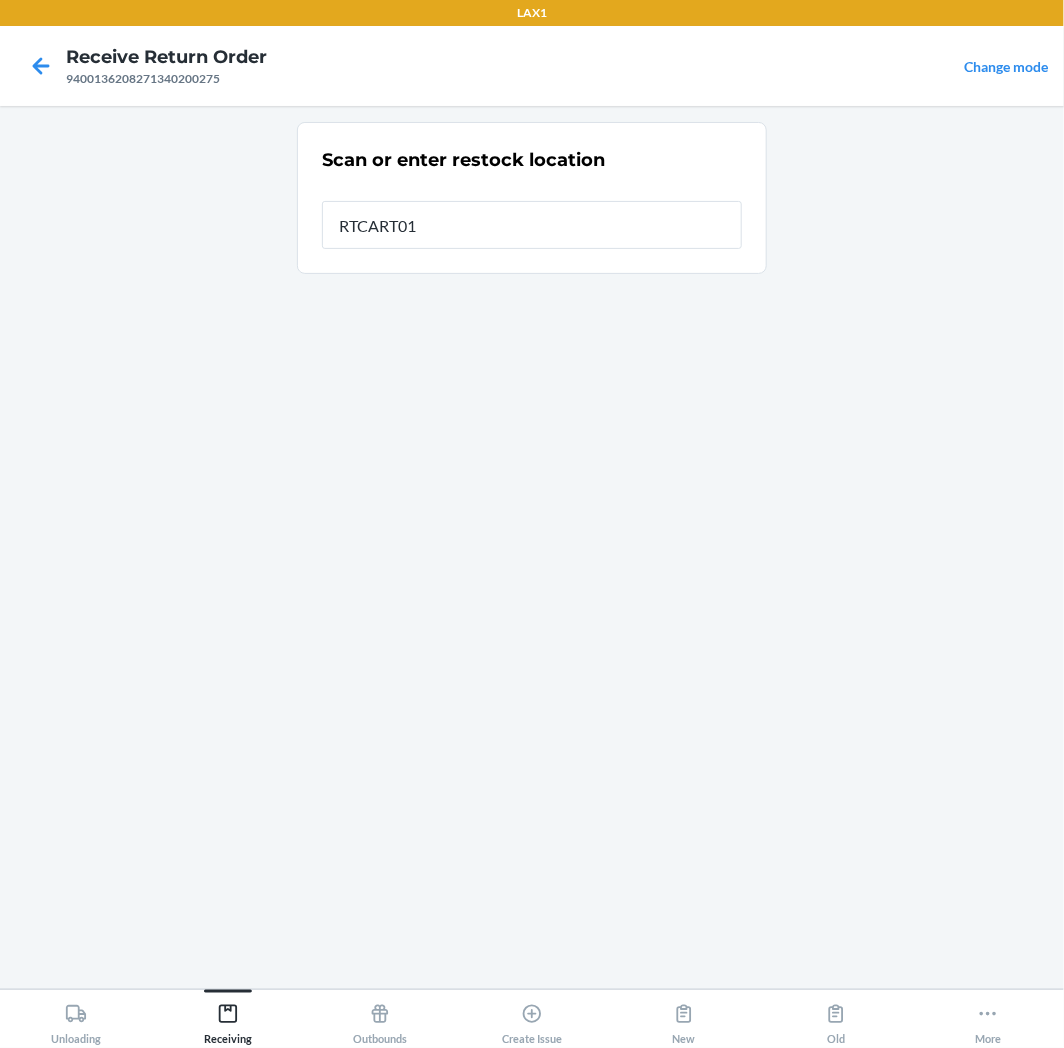 type on "RTCART014" 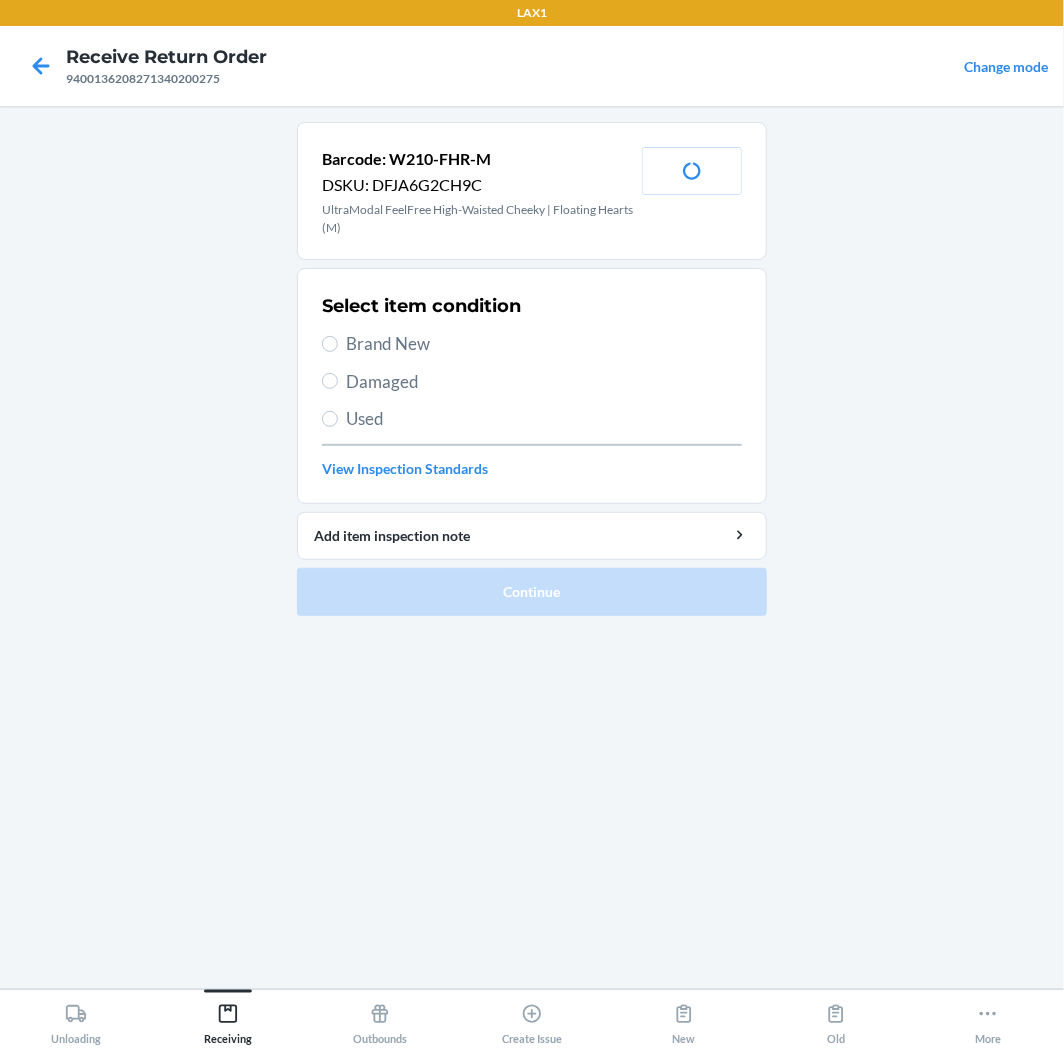 click on "Brand New" at bounding box center (544, 344) 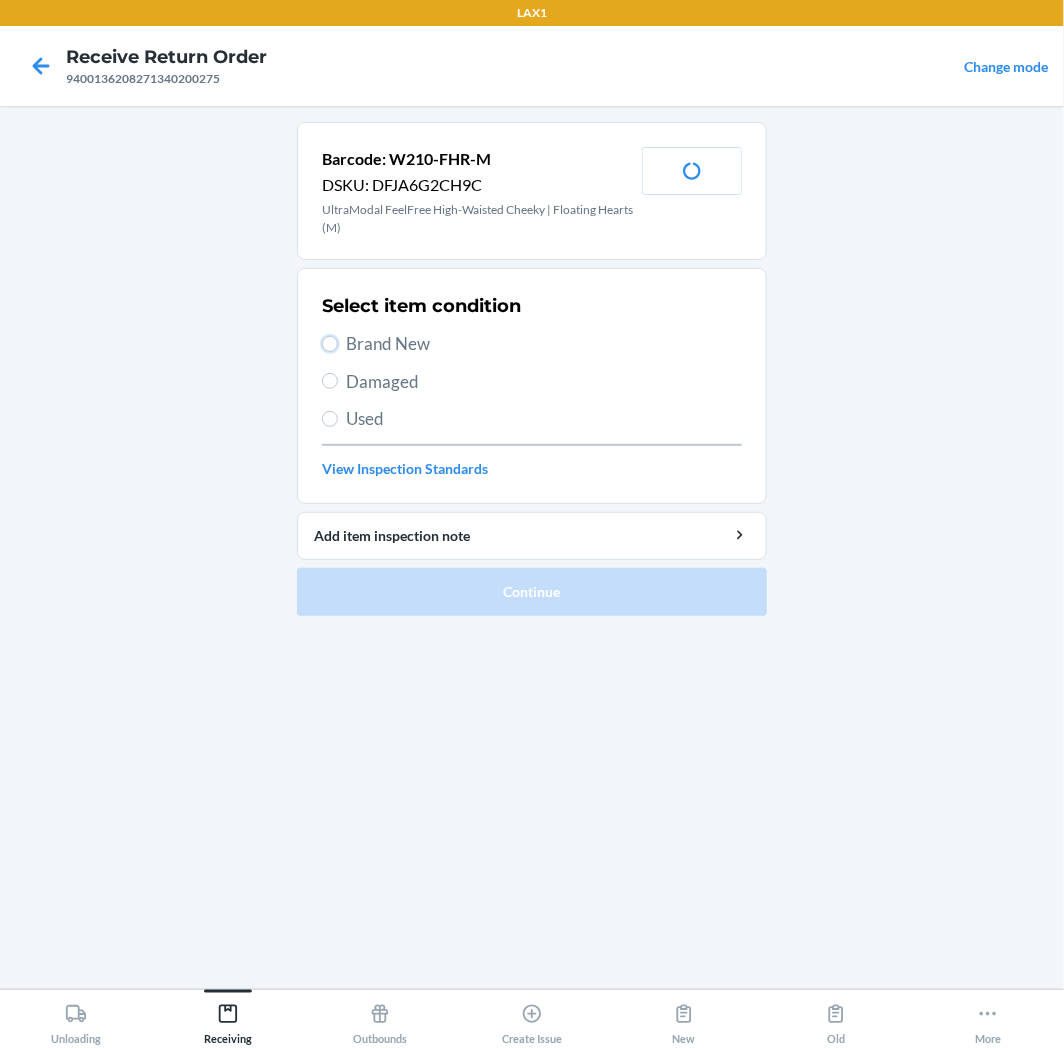click on "Brand New" at bounding box center (330, 344) 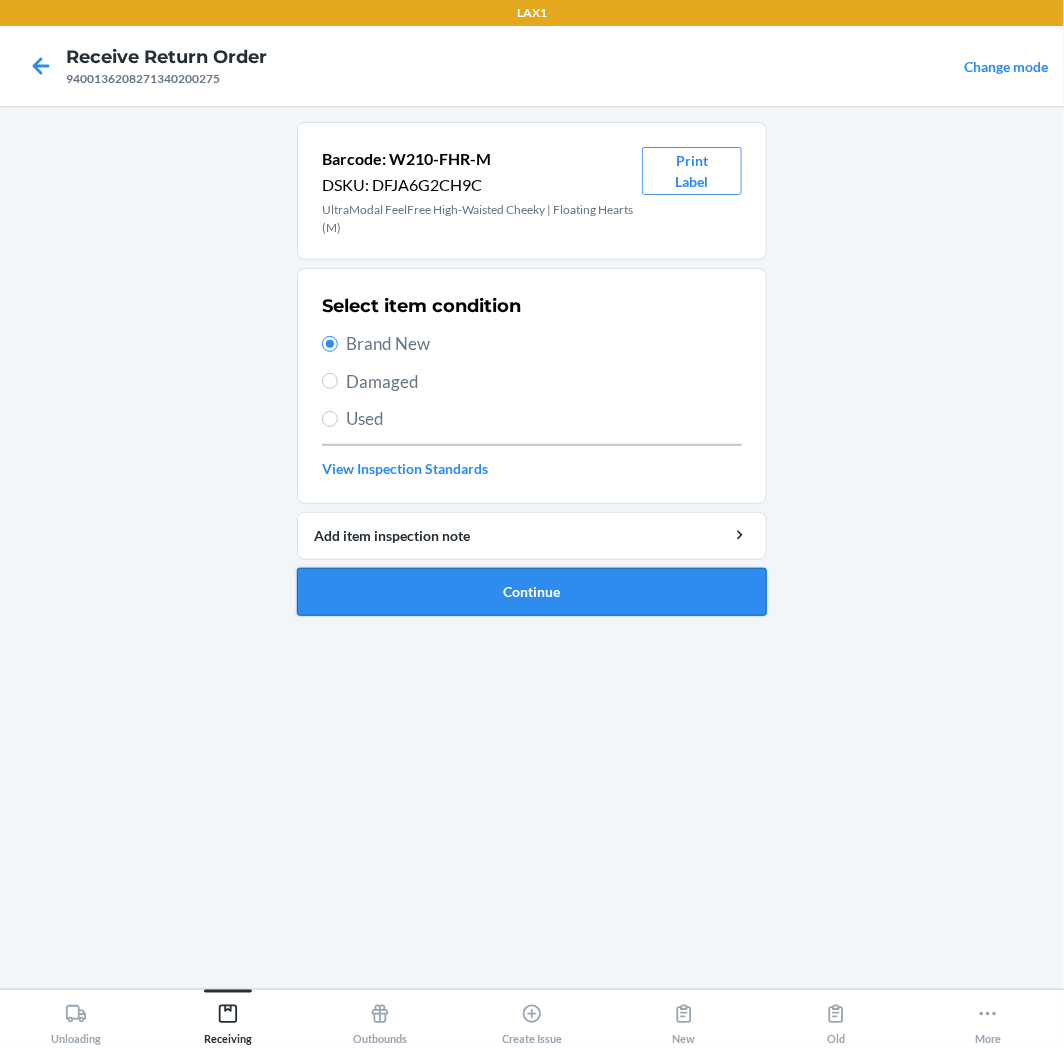 click on "Continue" at bounding box center [532, 592] 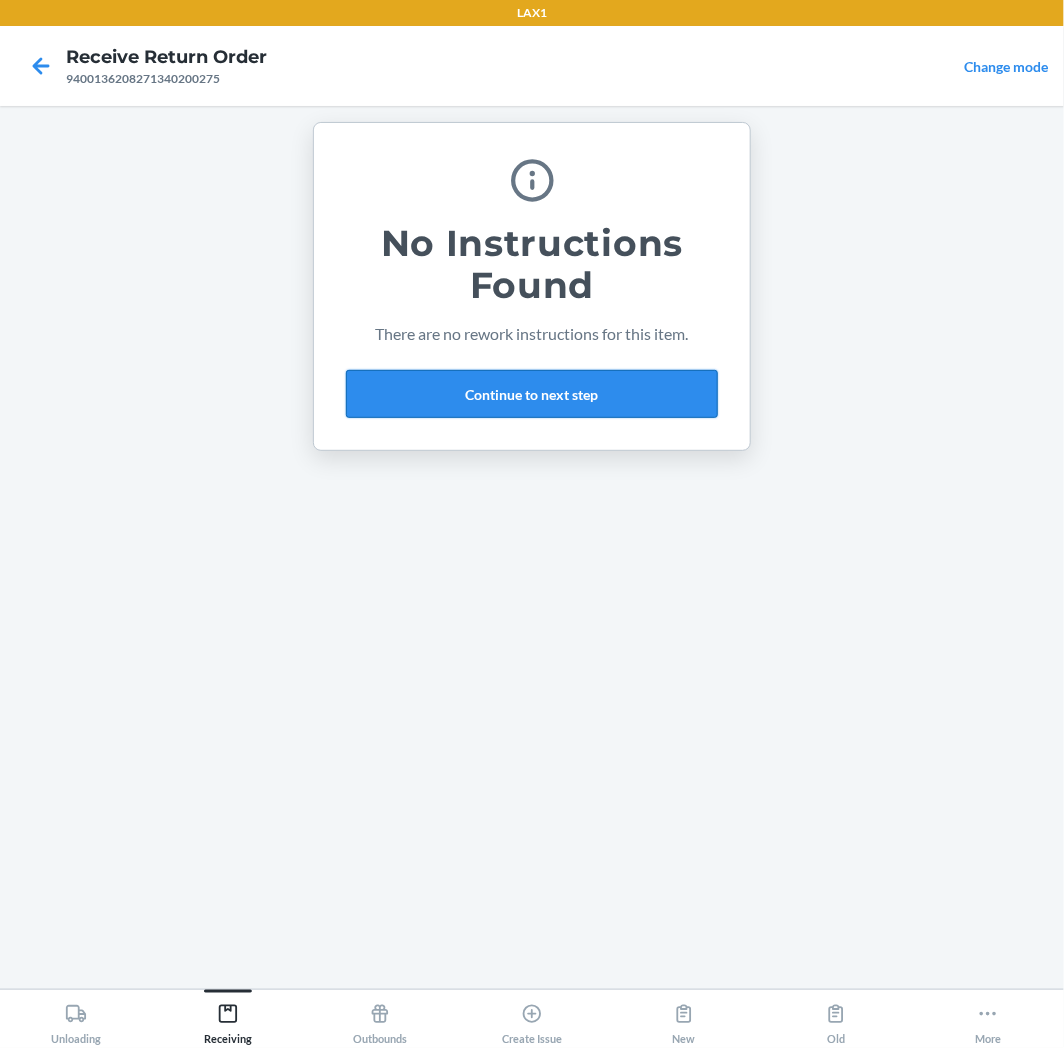 click on "Continue to next step" at bounding box center [532, 394] 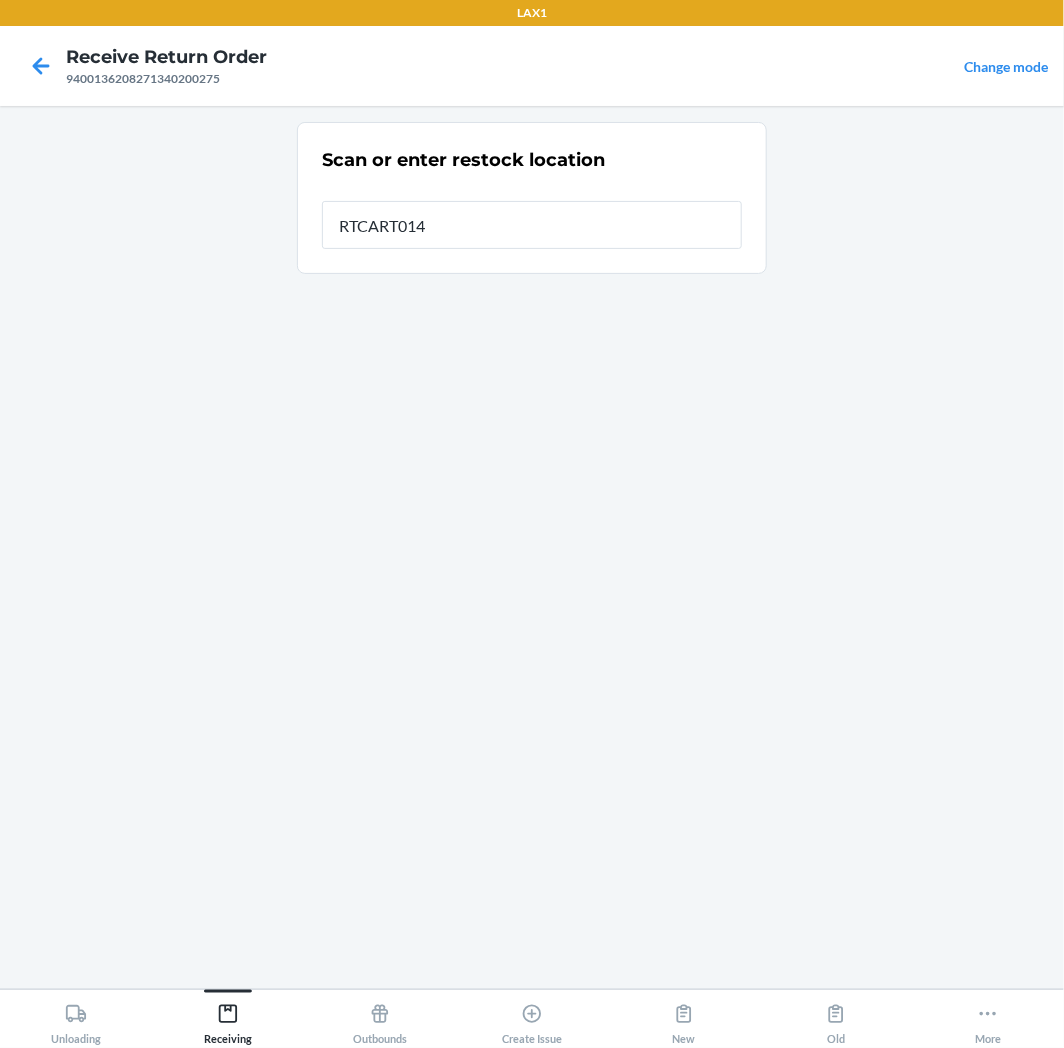 type on "RTCART014" 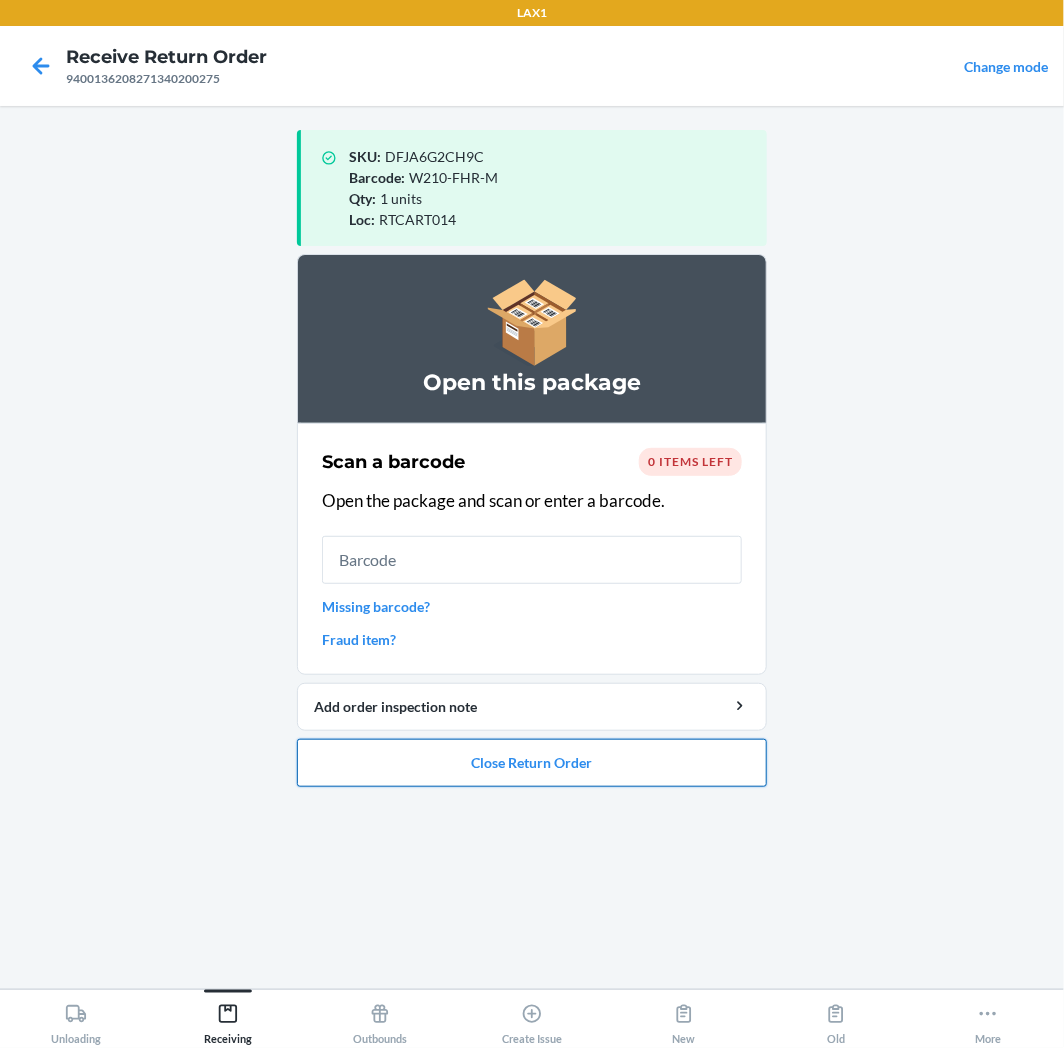 click on "Close Return Order" at bounding box center (532, 763) 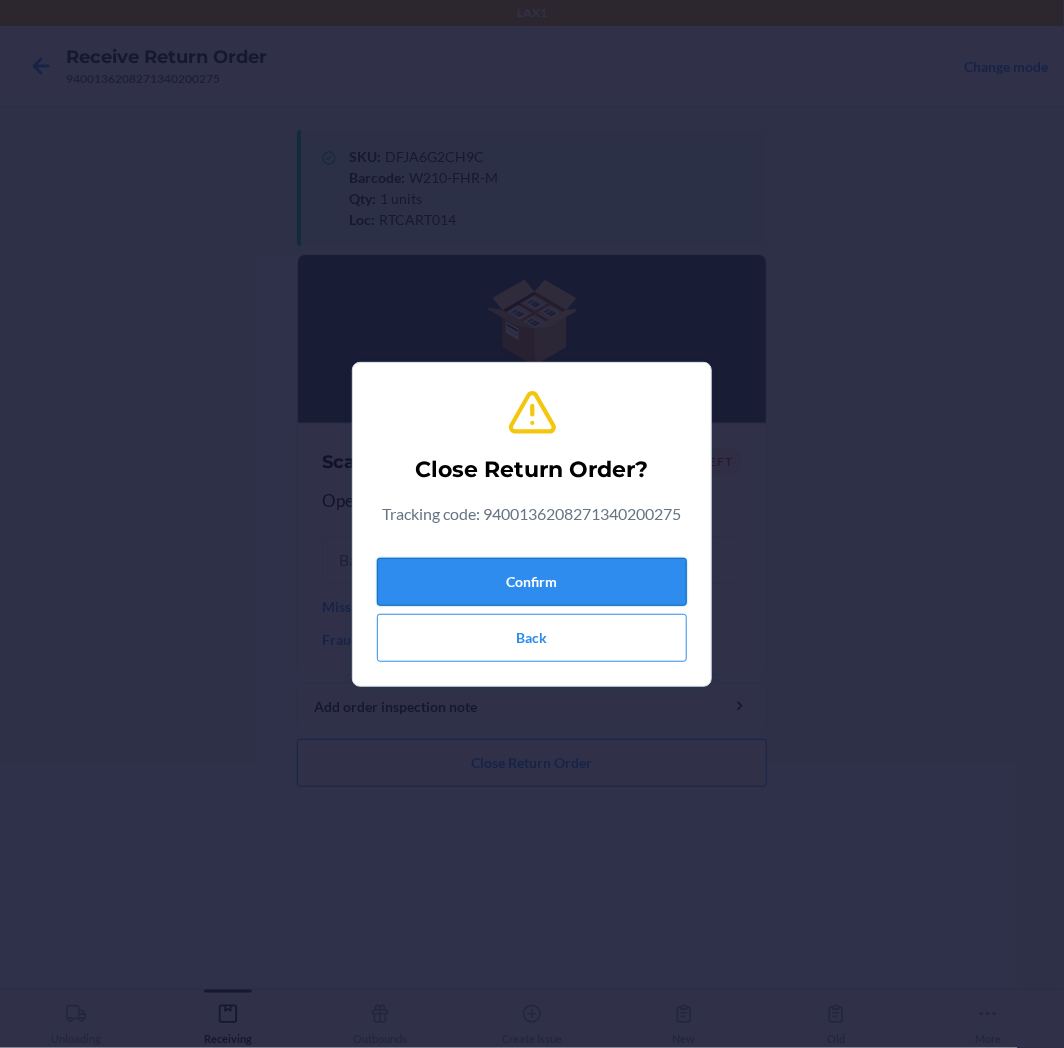 click on "Confirm" at bounding box center [532, 582] 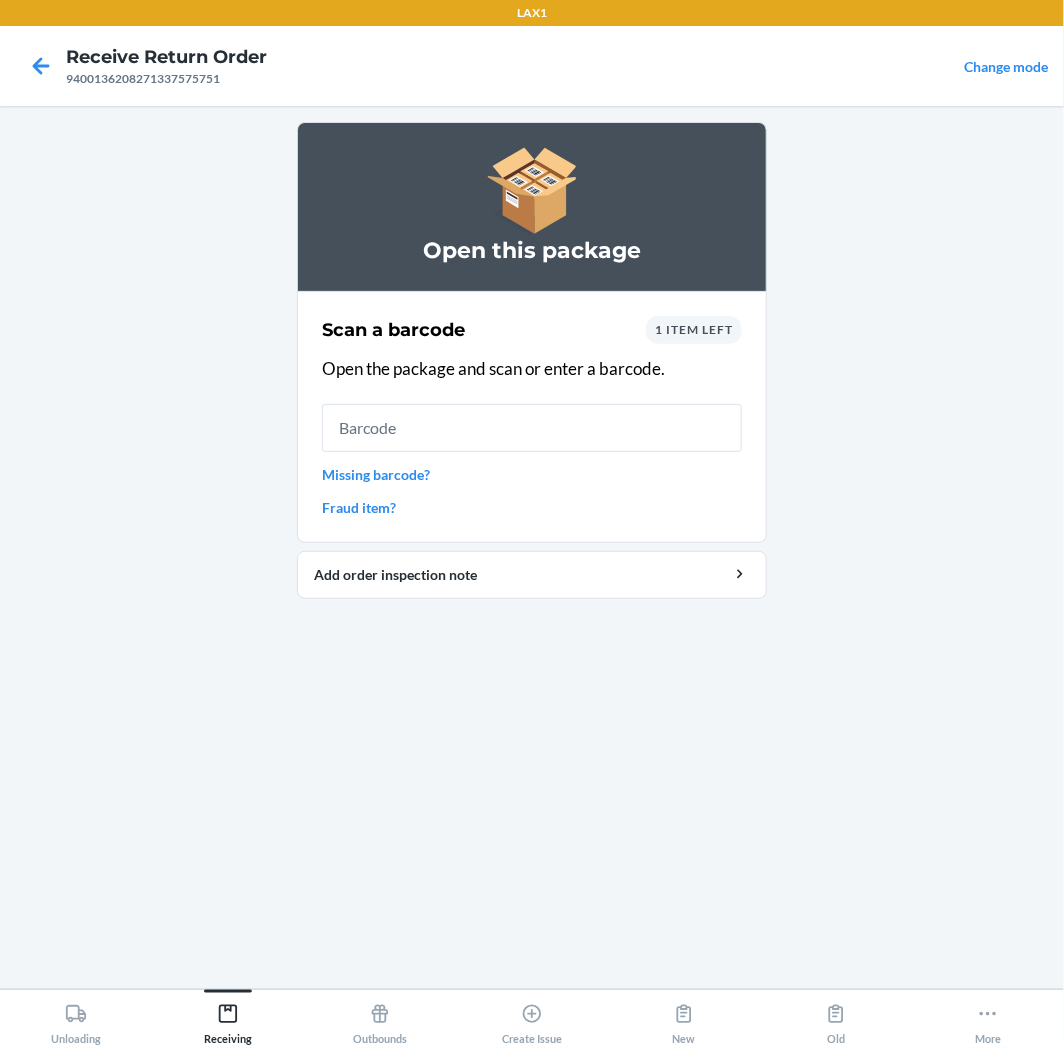 click on "Missing barcode?" at bounding box center [532, 474] 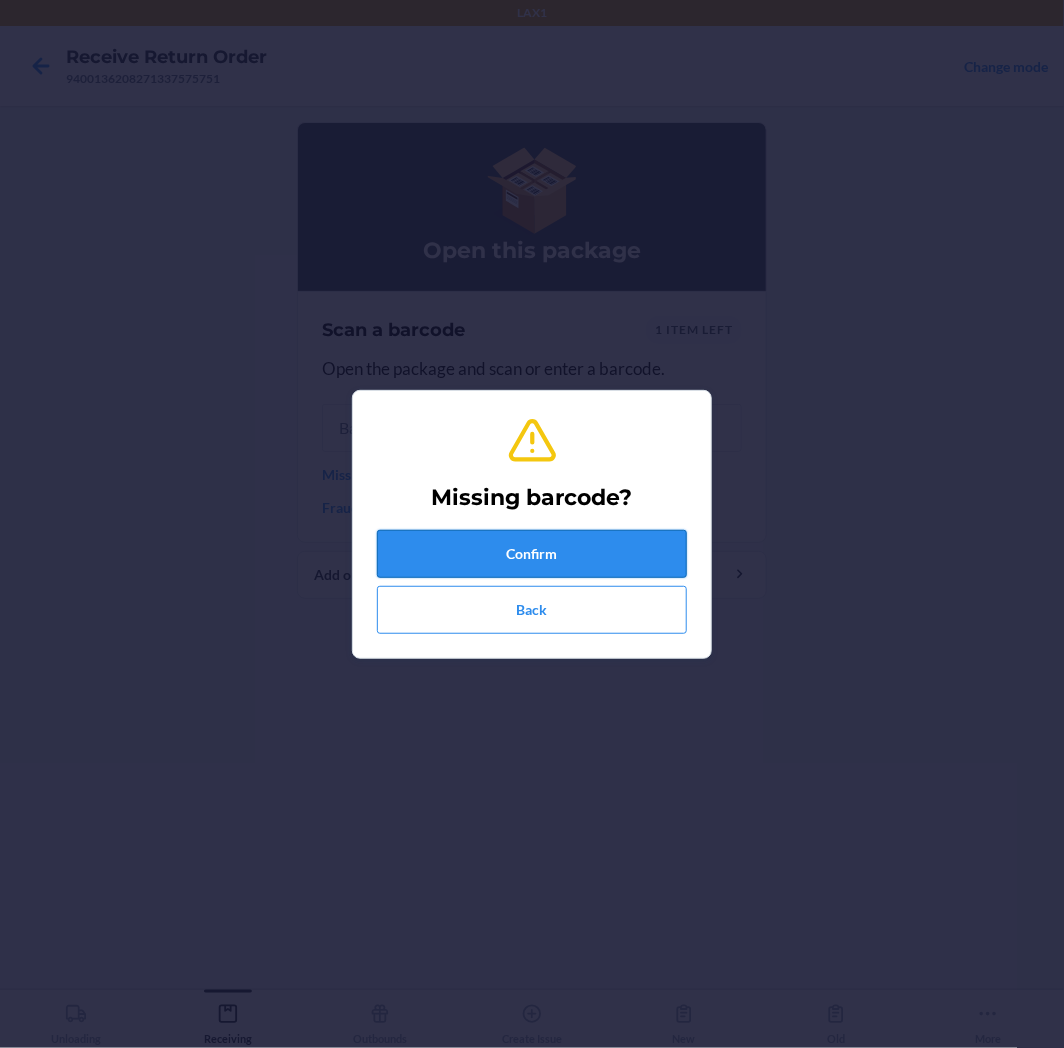 click on "Confirm" at bounding box center [532, 554] 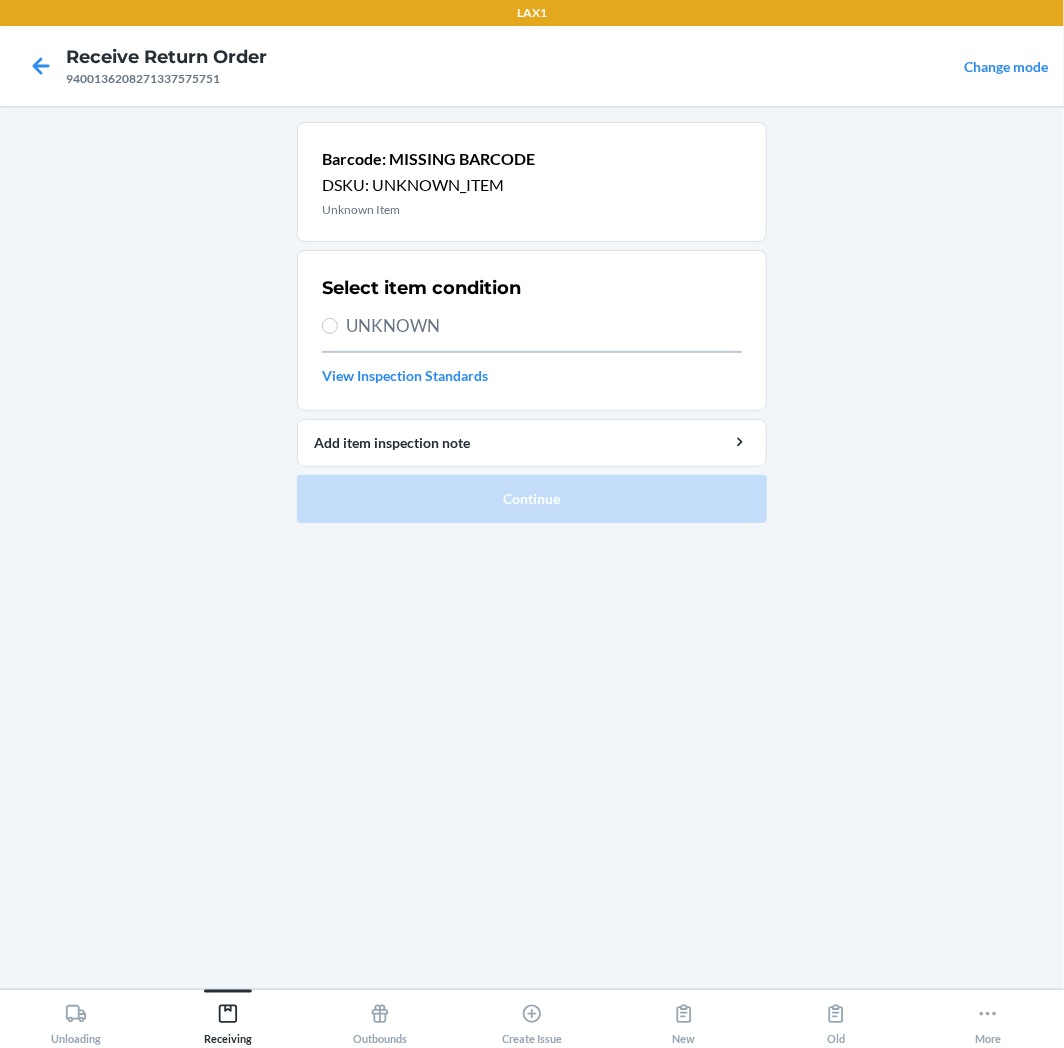 click on "UNKNOWN" at bounding box center [544, 326] 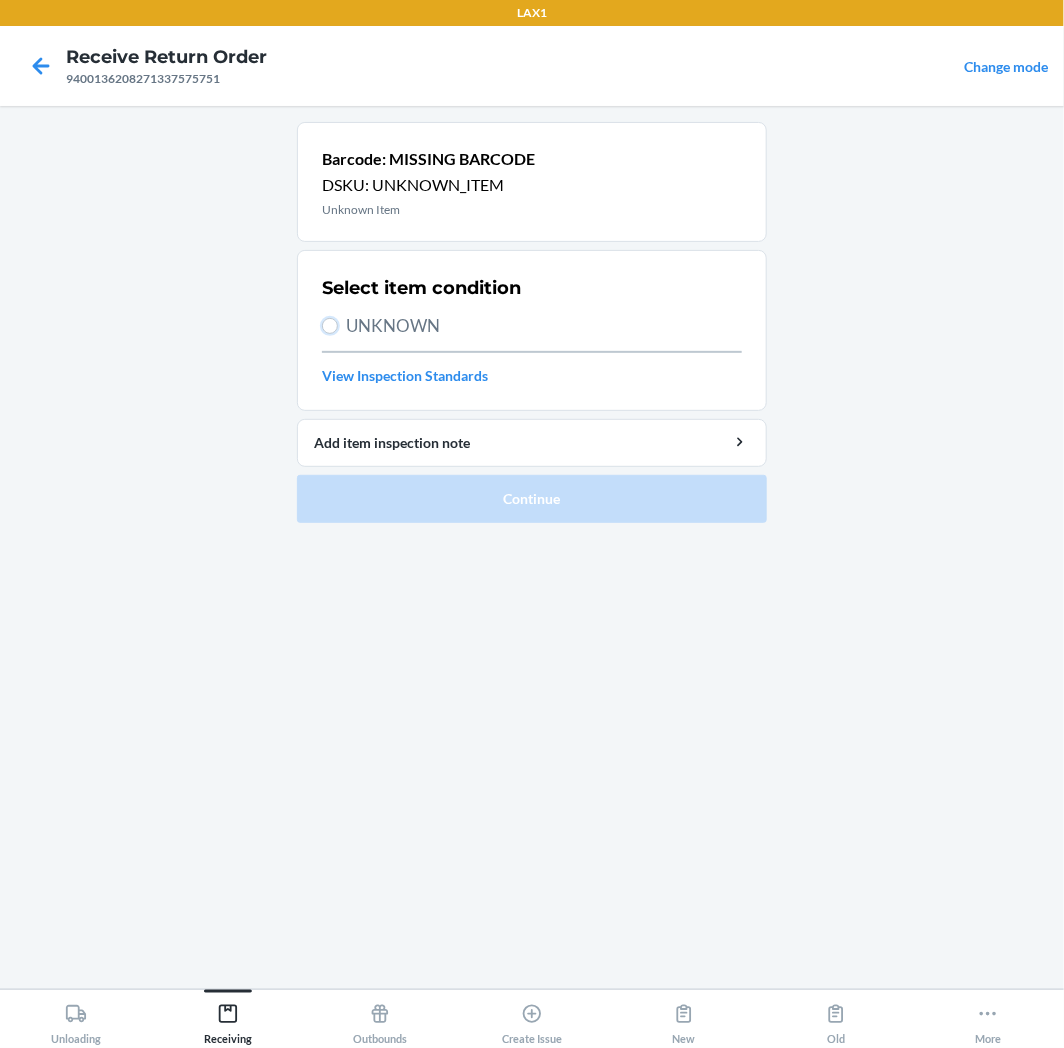 radio on "true" 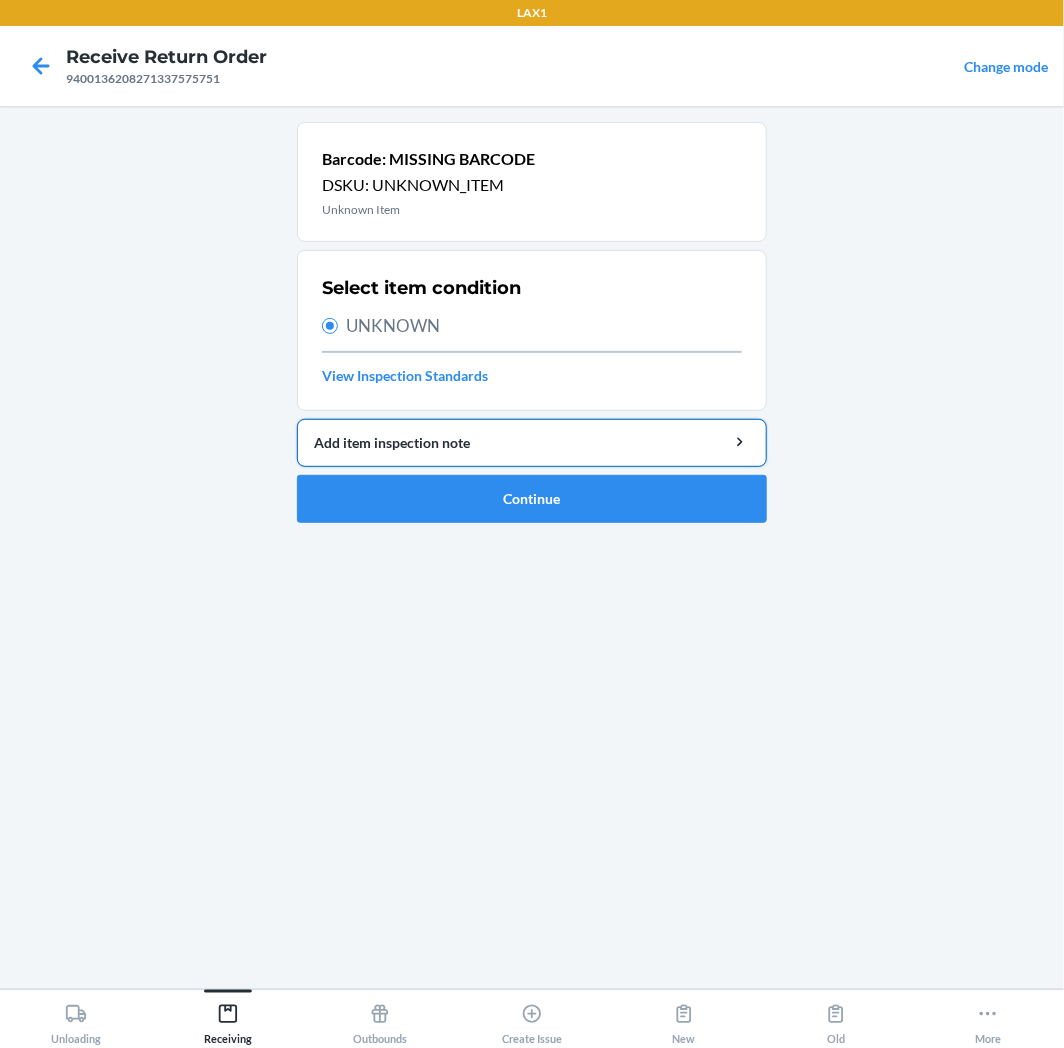 click on "Add item inspection note" at bounding box center [532, 442] 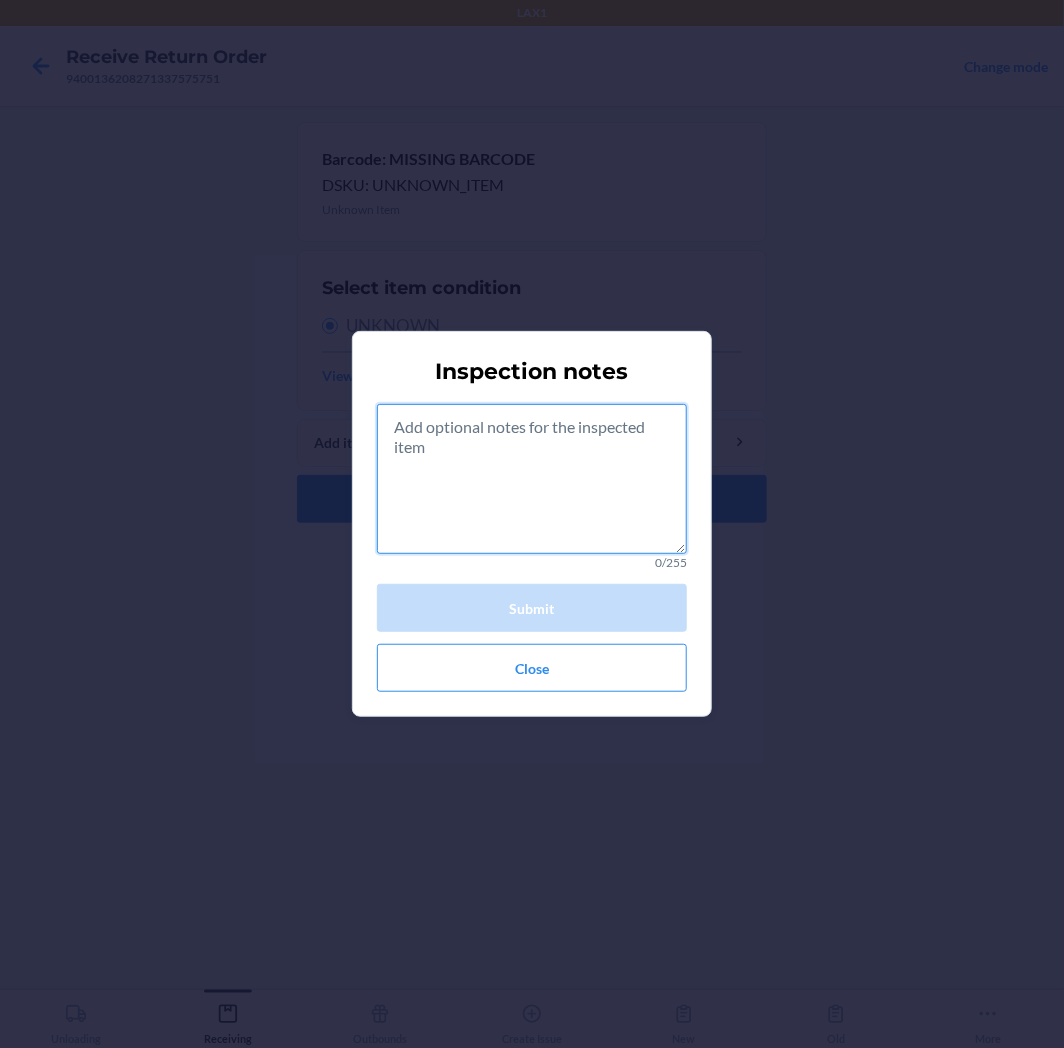 click at bounding box center (532, 479) 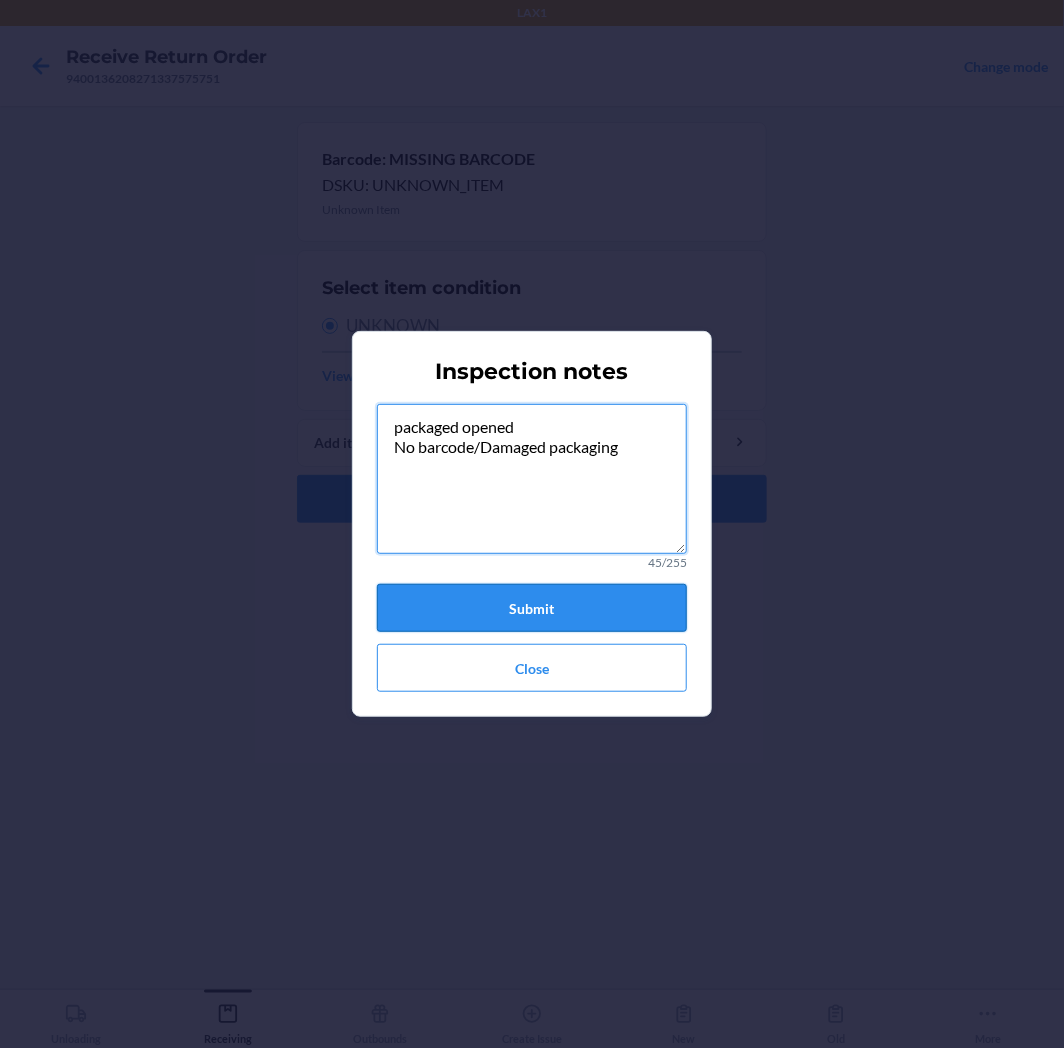 type on "packaged opened
No barcode/Damaged packaging" 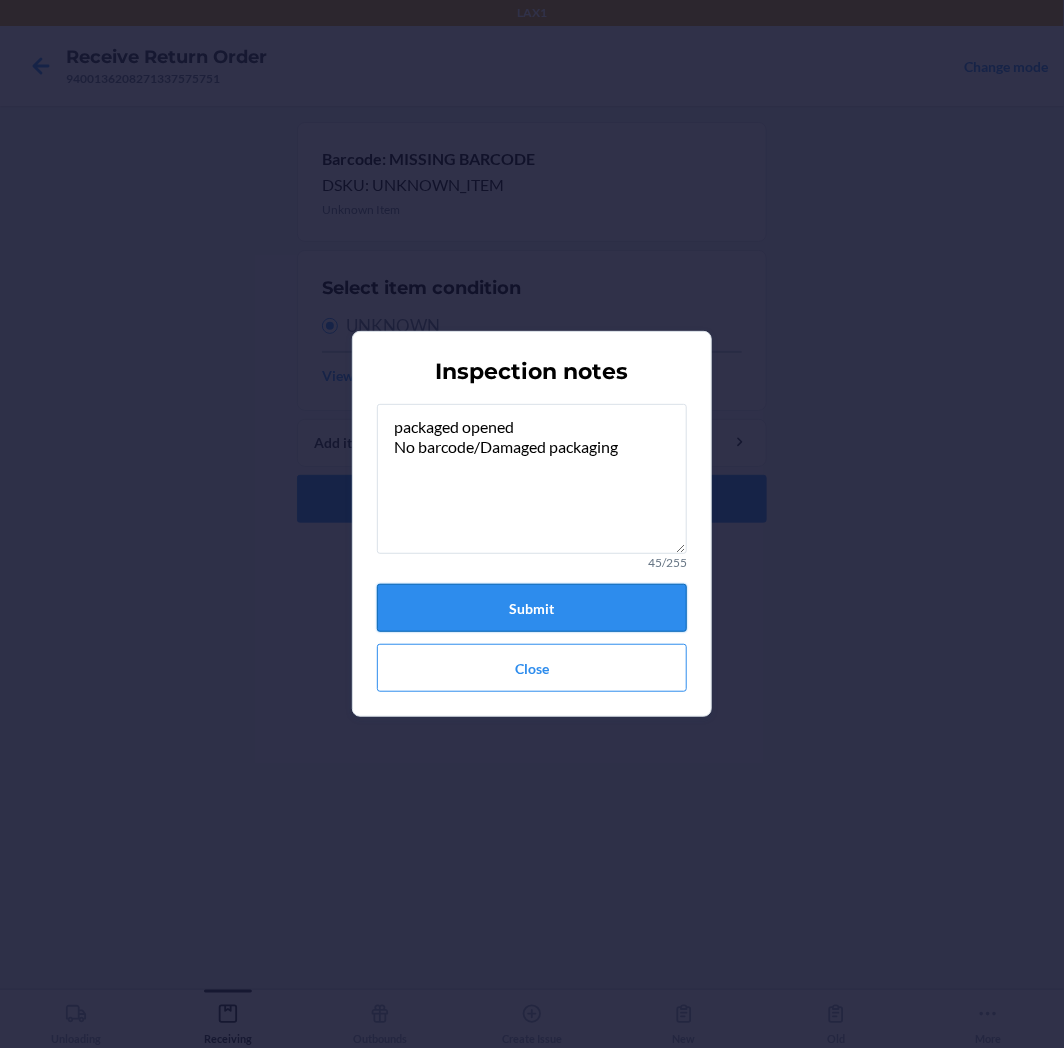 click on "Submit" at bounding box center (532, 608) 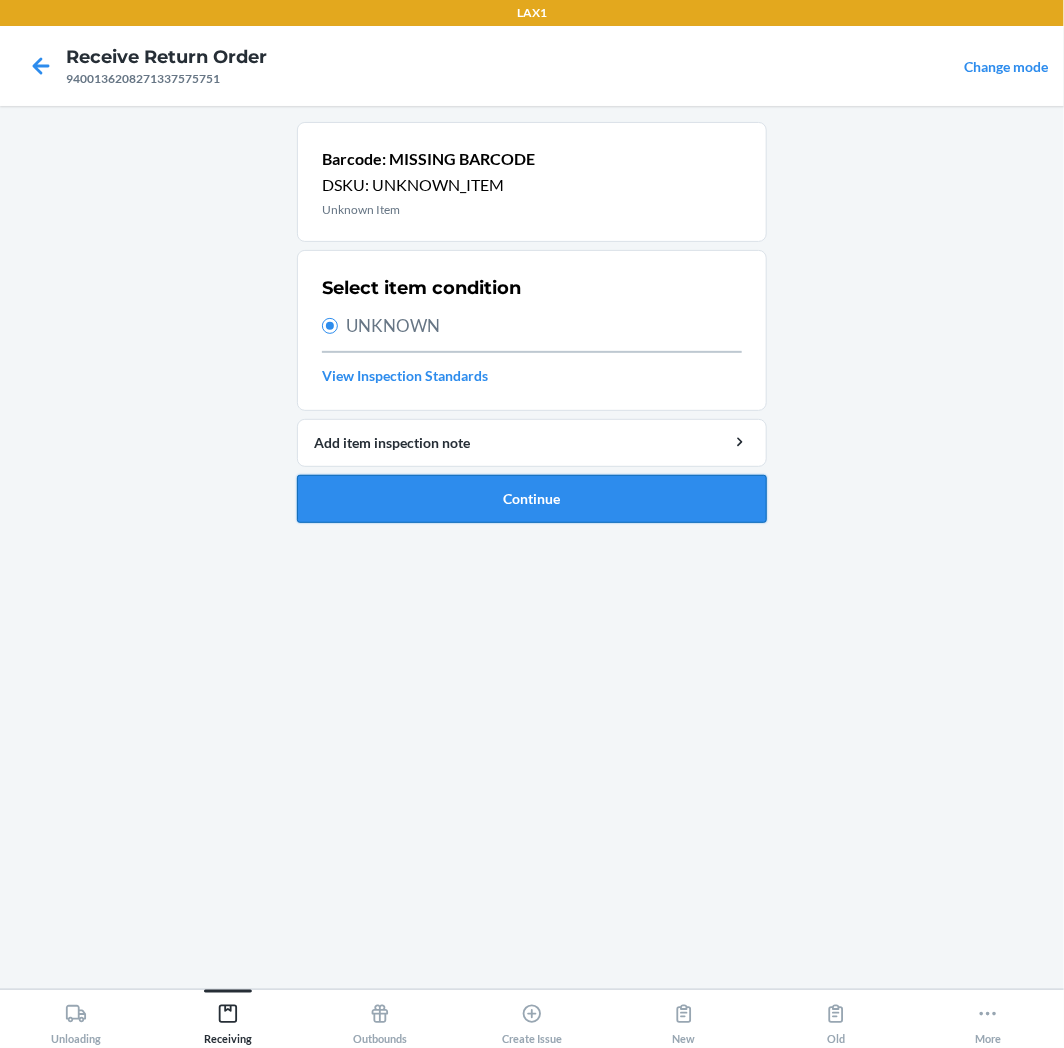 click on "Continue" at bounding box center [532, 499] 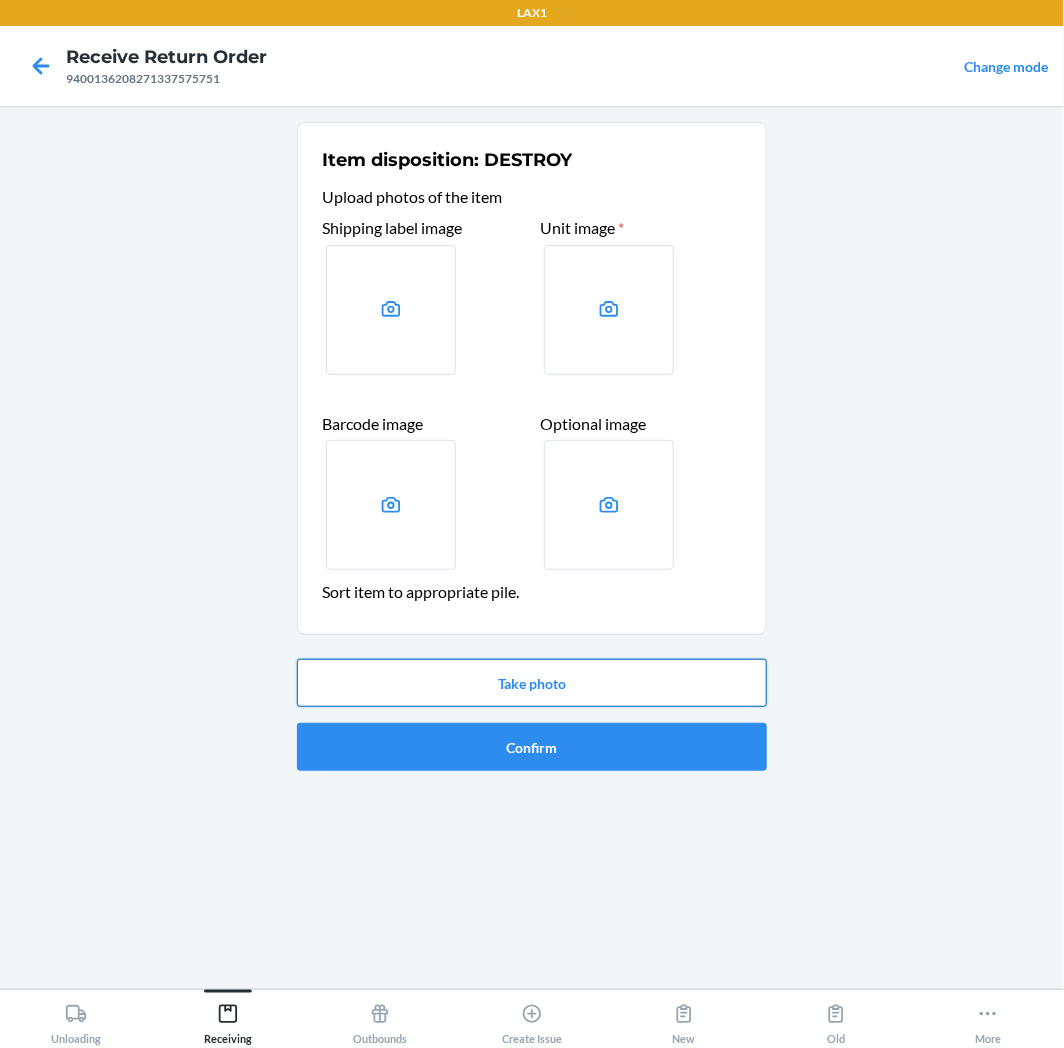 click on "Take photo" at bounding box center [532, 683] 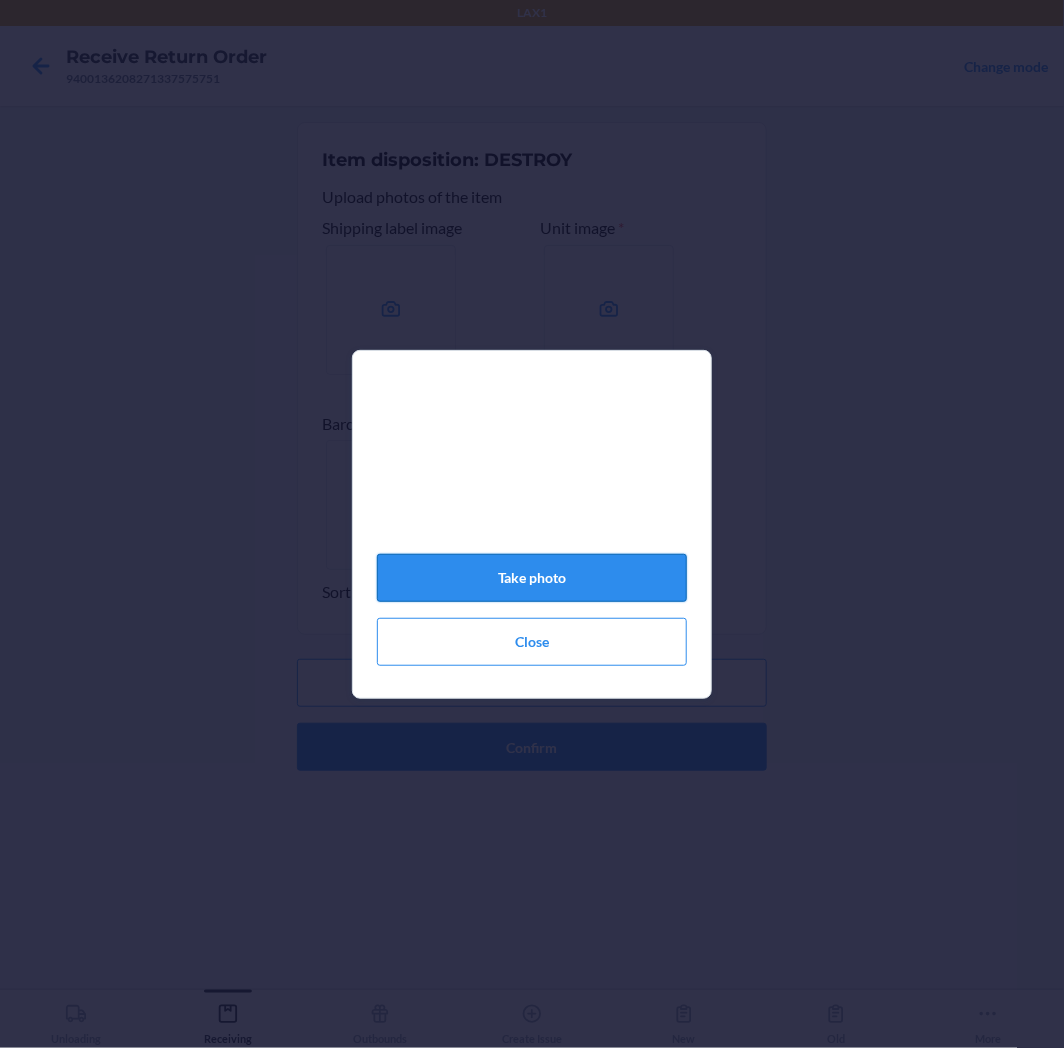 click on "Take photo" 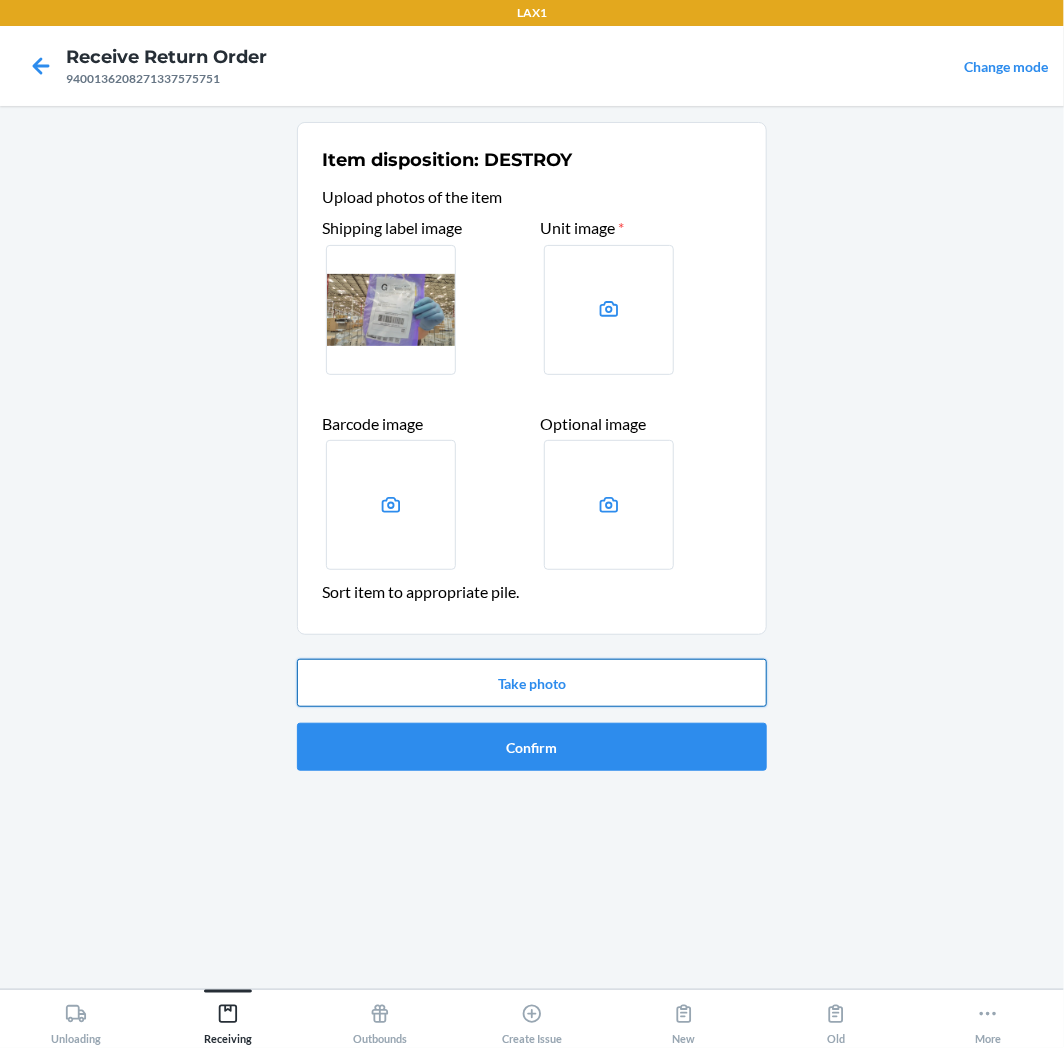 click on "Take photo" at bounding box center (532, 683) 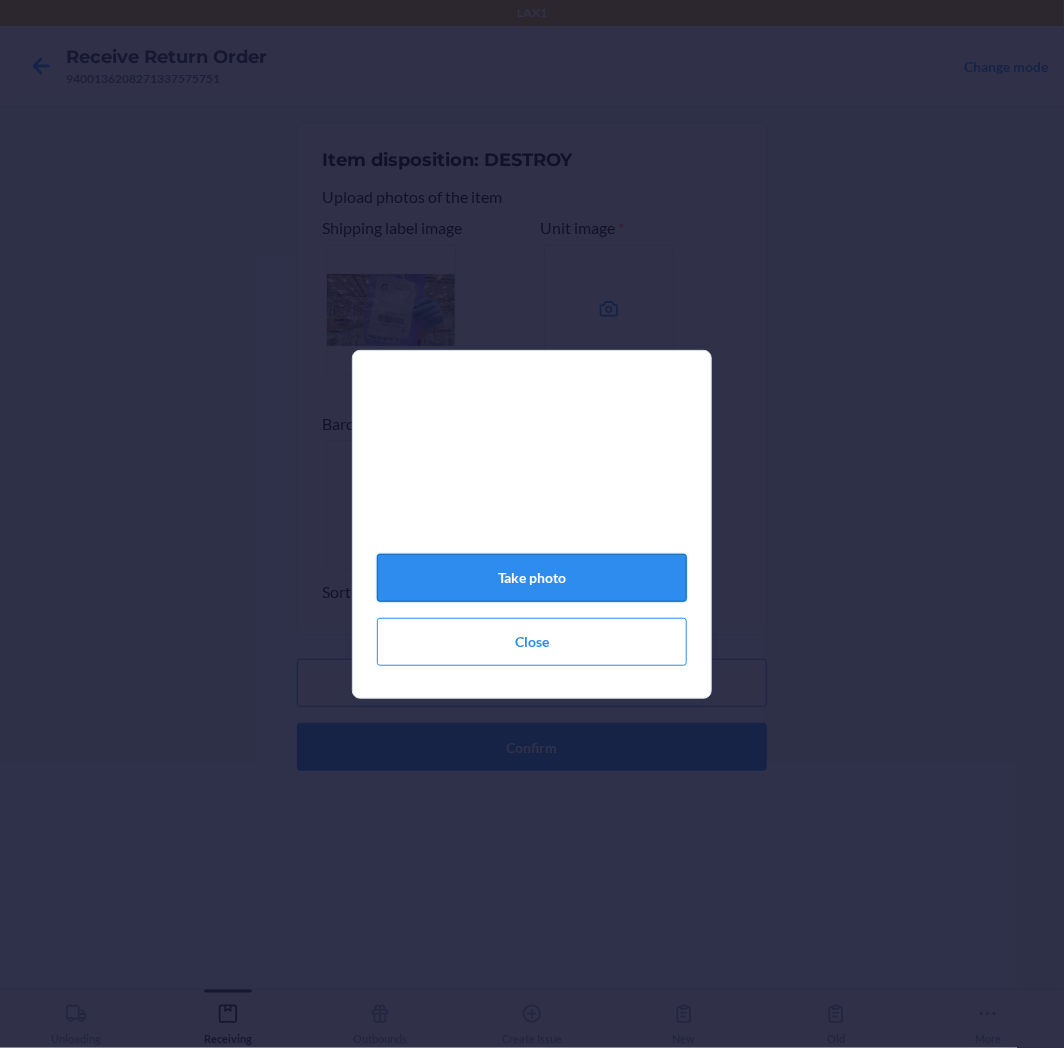 click on "Take photo" 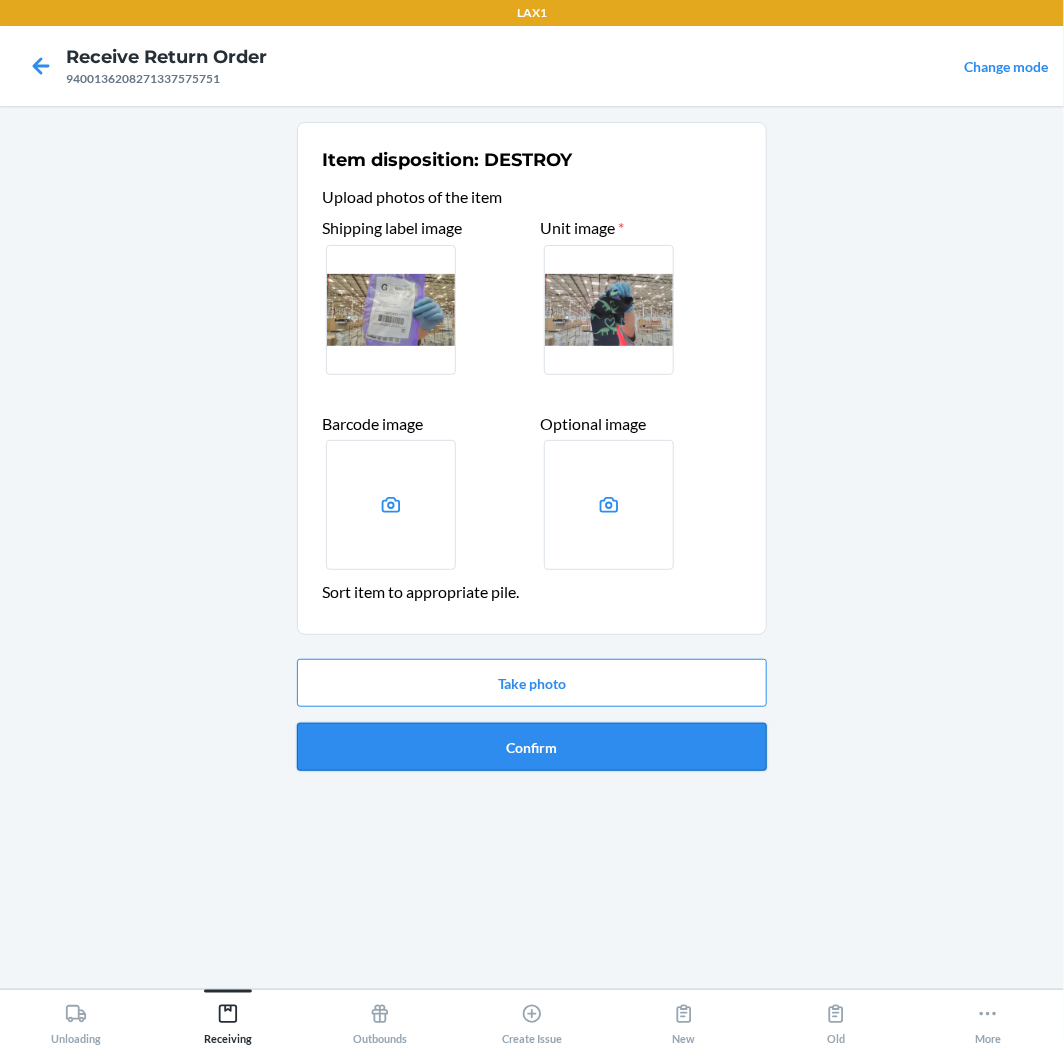 click on "Confirm" at bounding box center (532, 747) 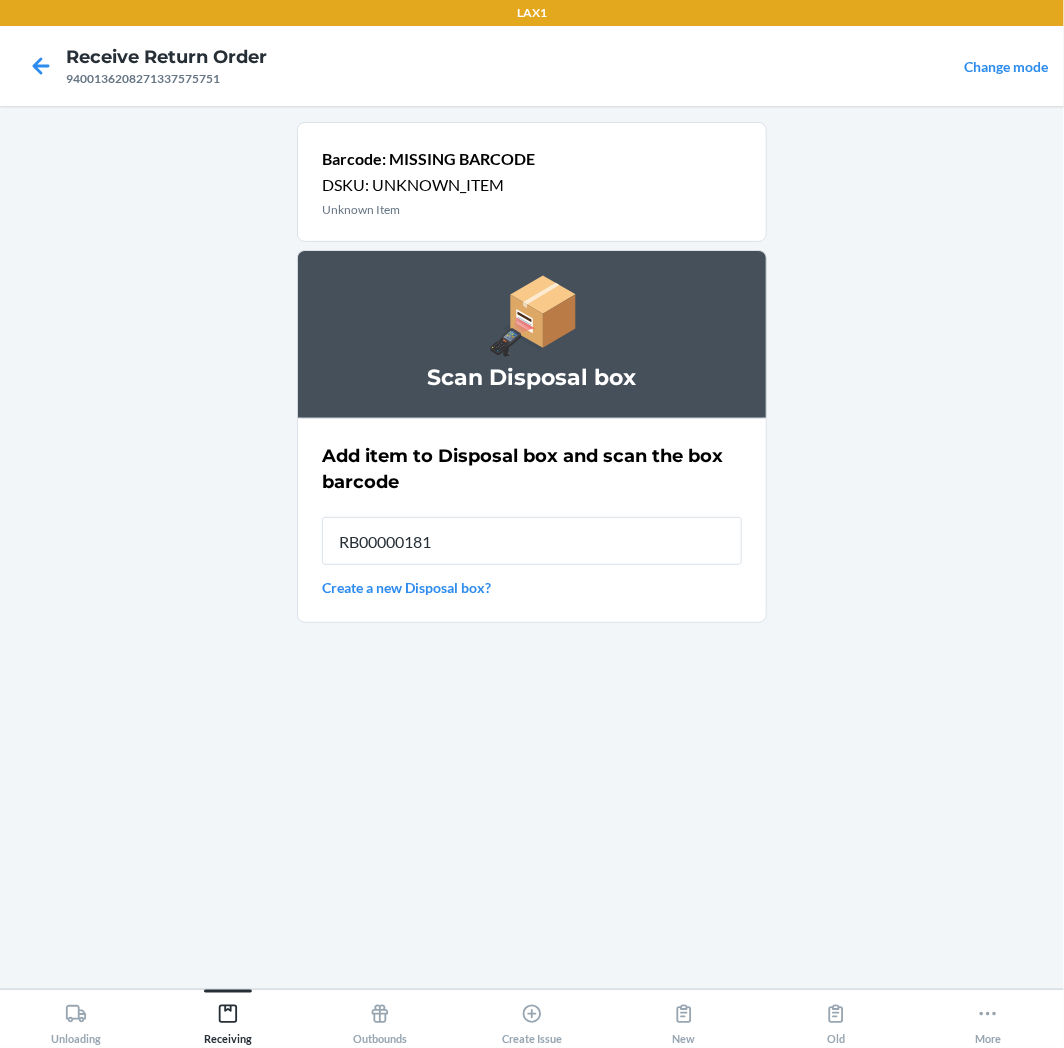 type on "RB000001815" 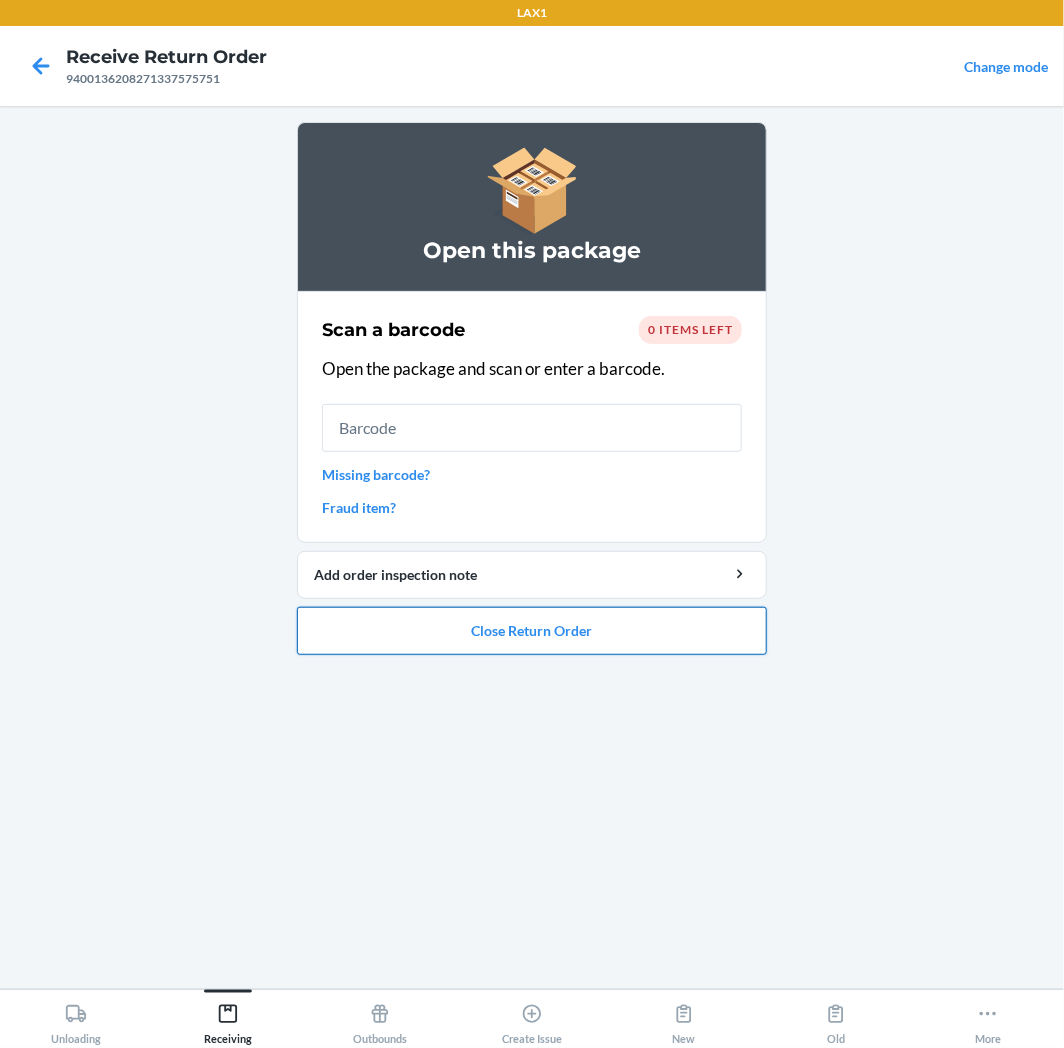 click on "Close Return Order" at bounding box center (532, 631) 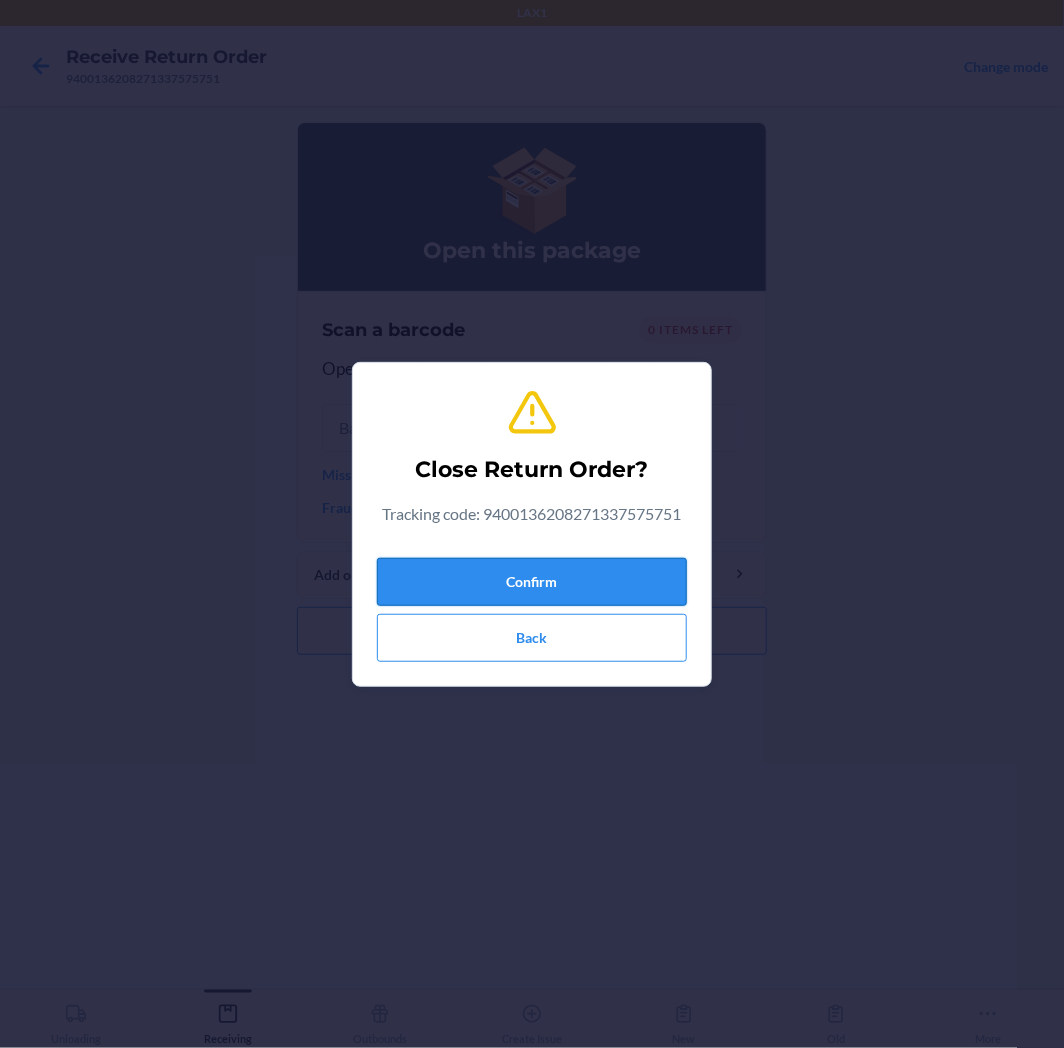 click on "Confirm" at bounding box center (532, 582) 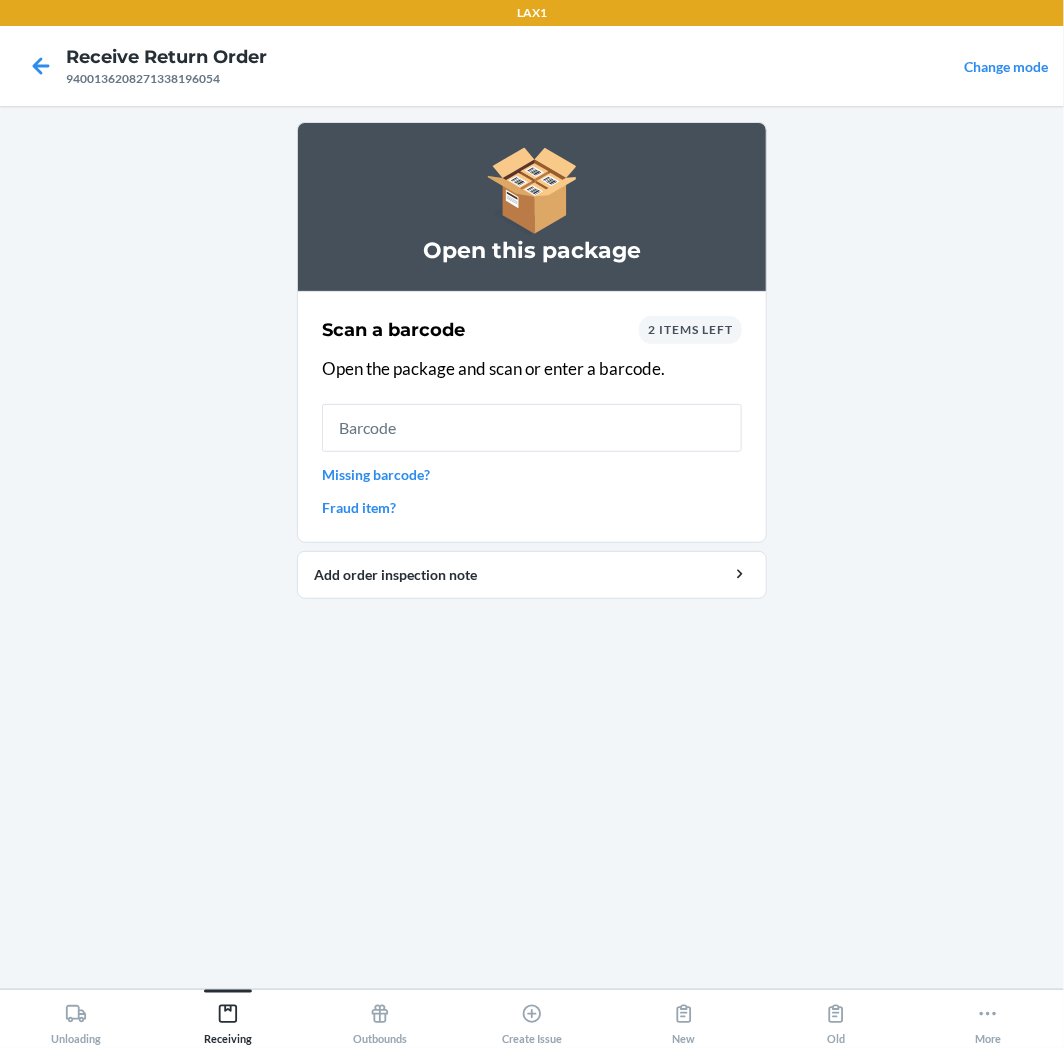 click on "2 items left" at bounding box center (690, 329) 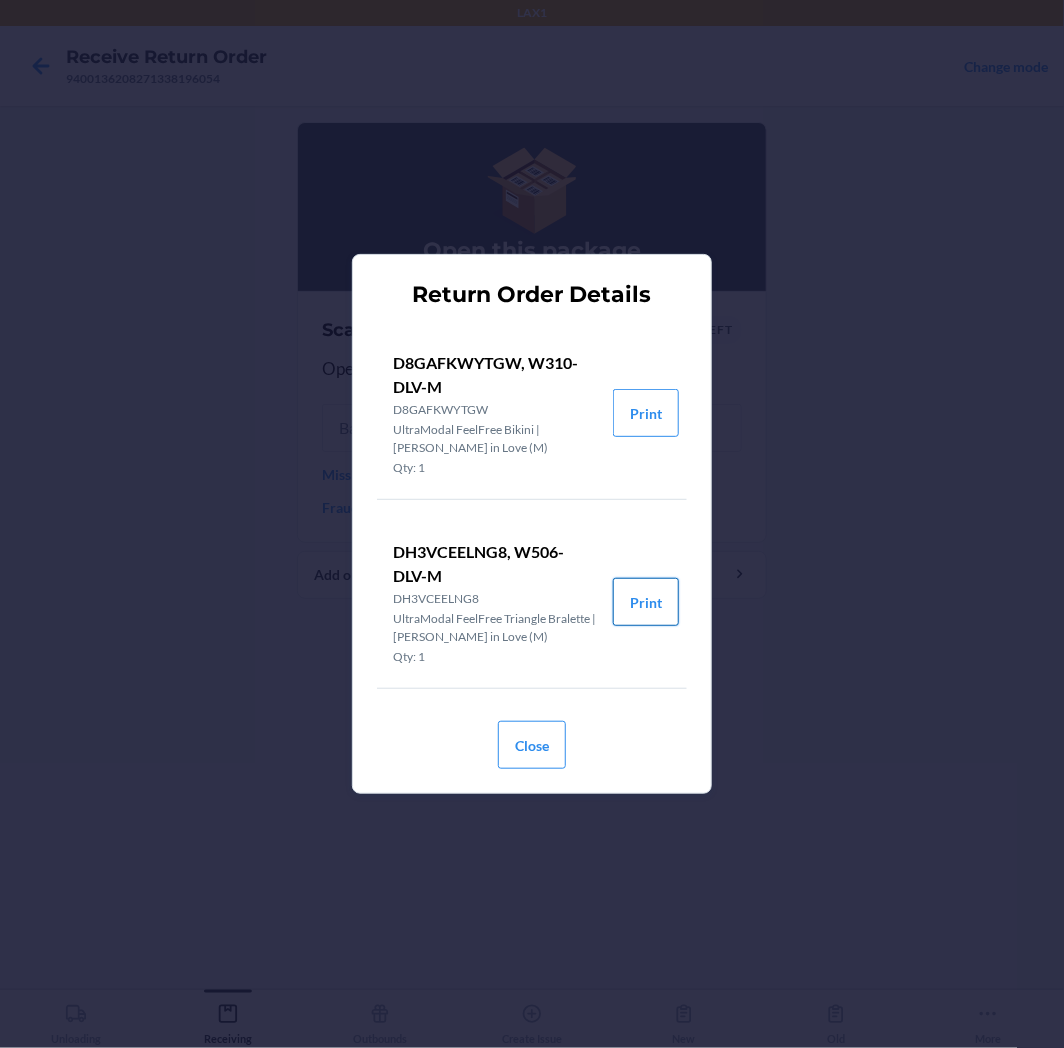 click on "Print" at bounding box center [646, 602] 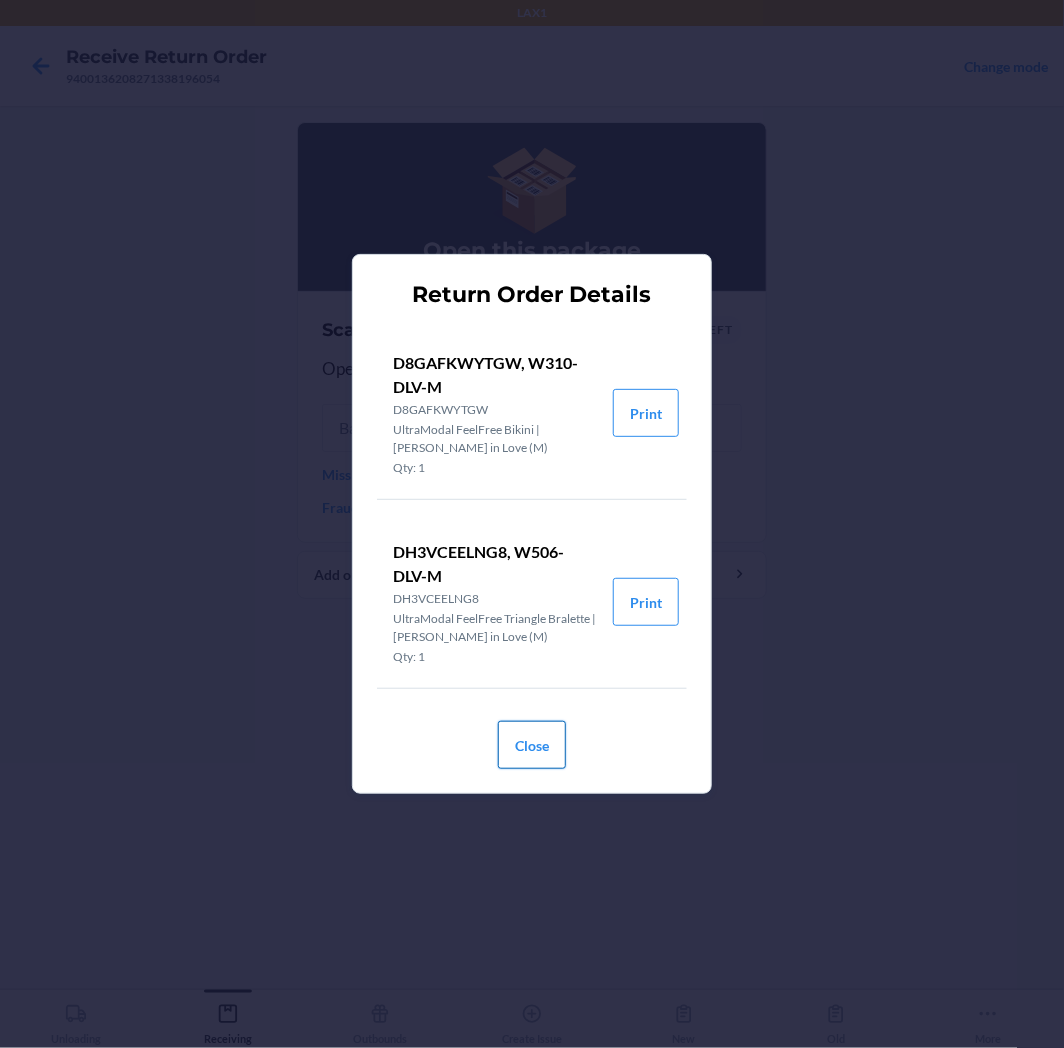 click on "Close" at bounding box center (532, 745) 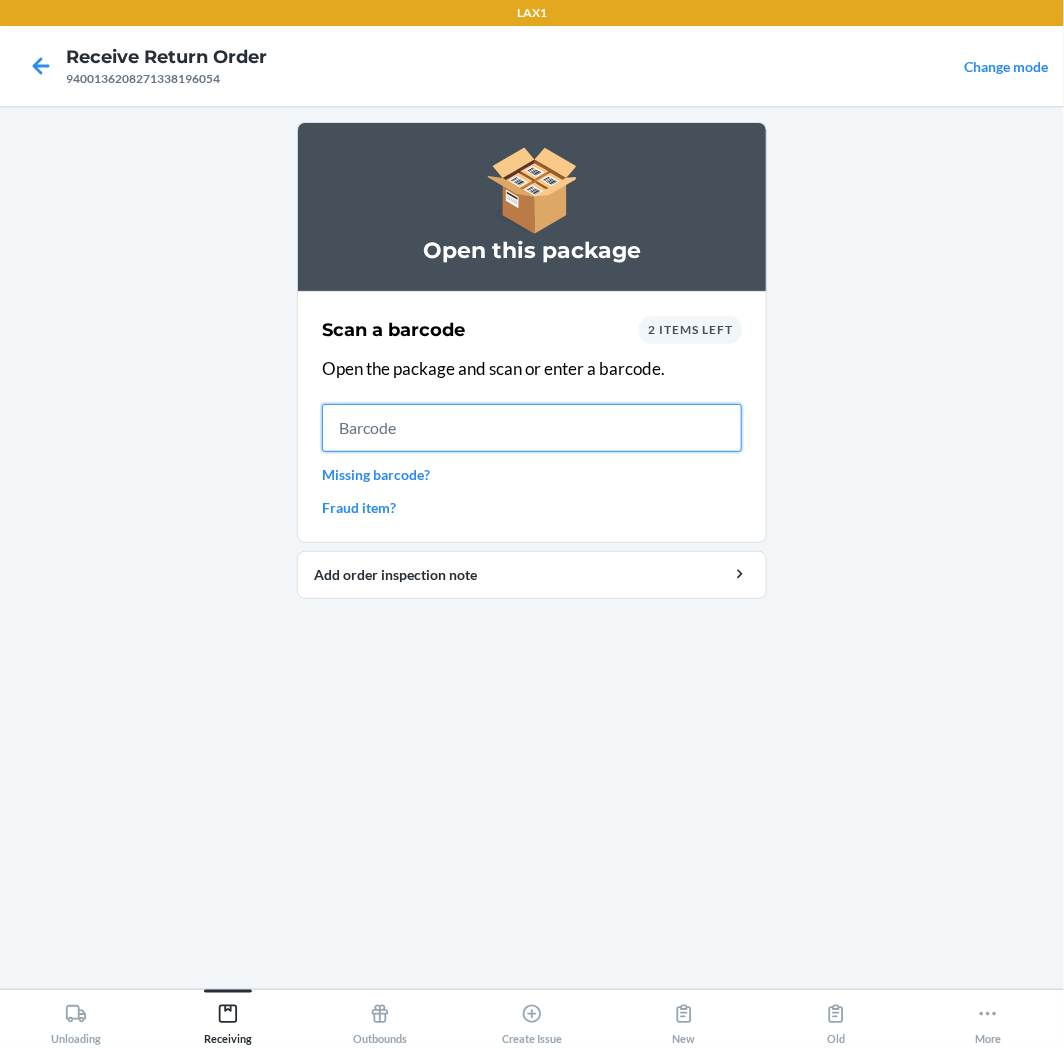 click at bounding box center (532, 428) 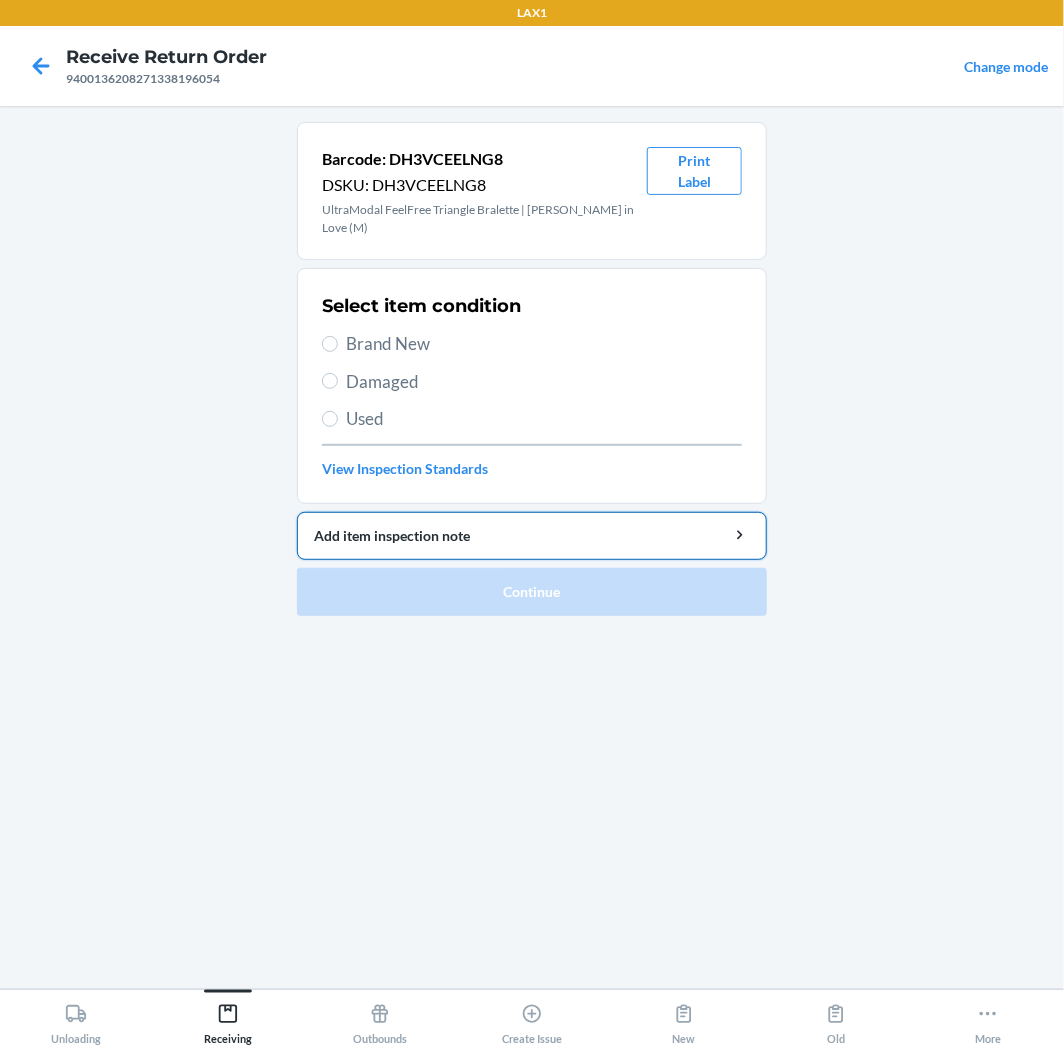 drag, startPoint x: 395, startPoint y: 326, endPoint x: 524, endPoint y: 495, distance: 212.60762 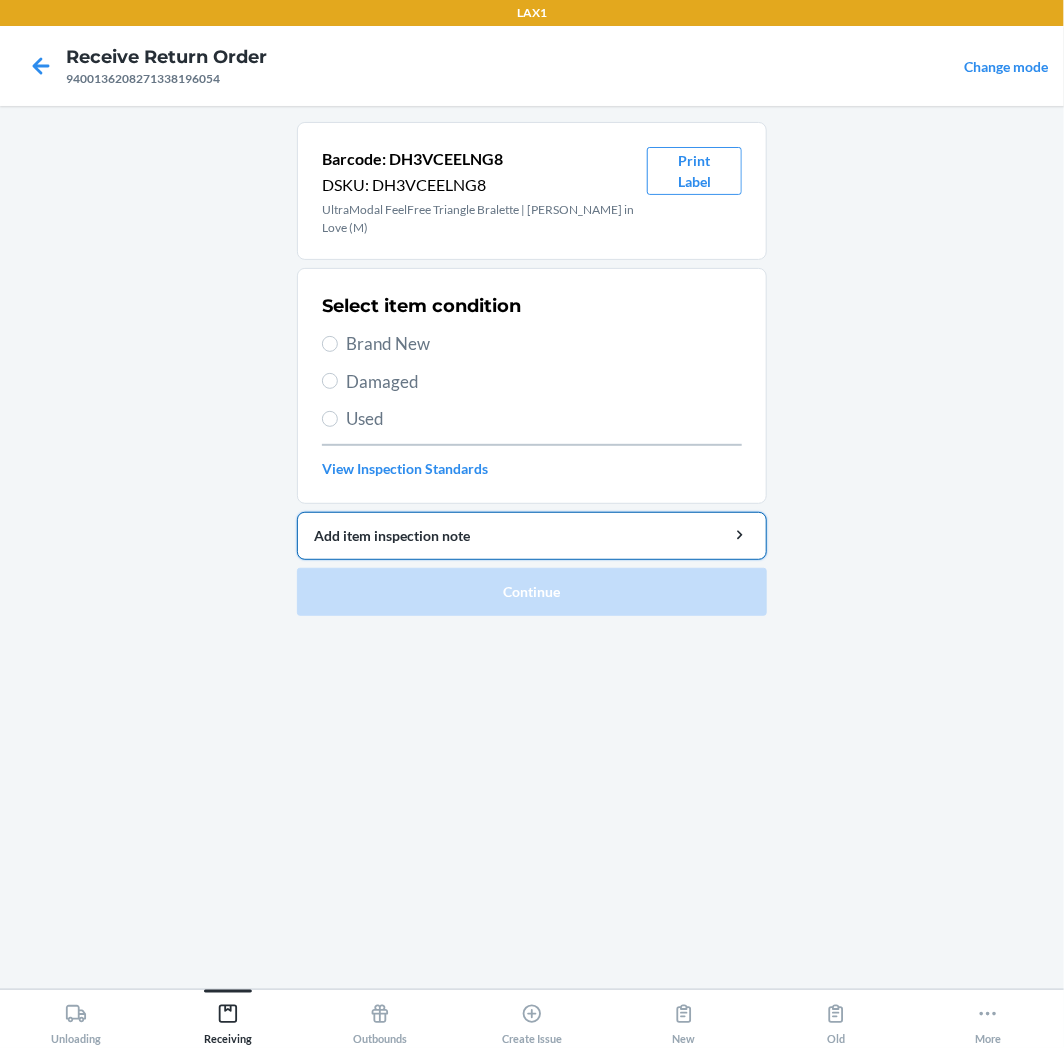 click on "Brand New" at bounding box center [544, 344] 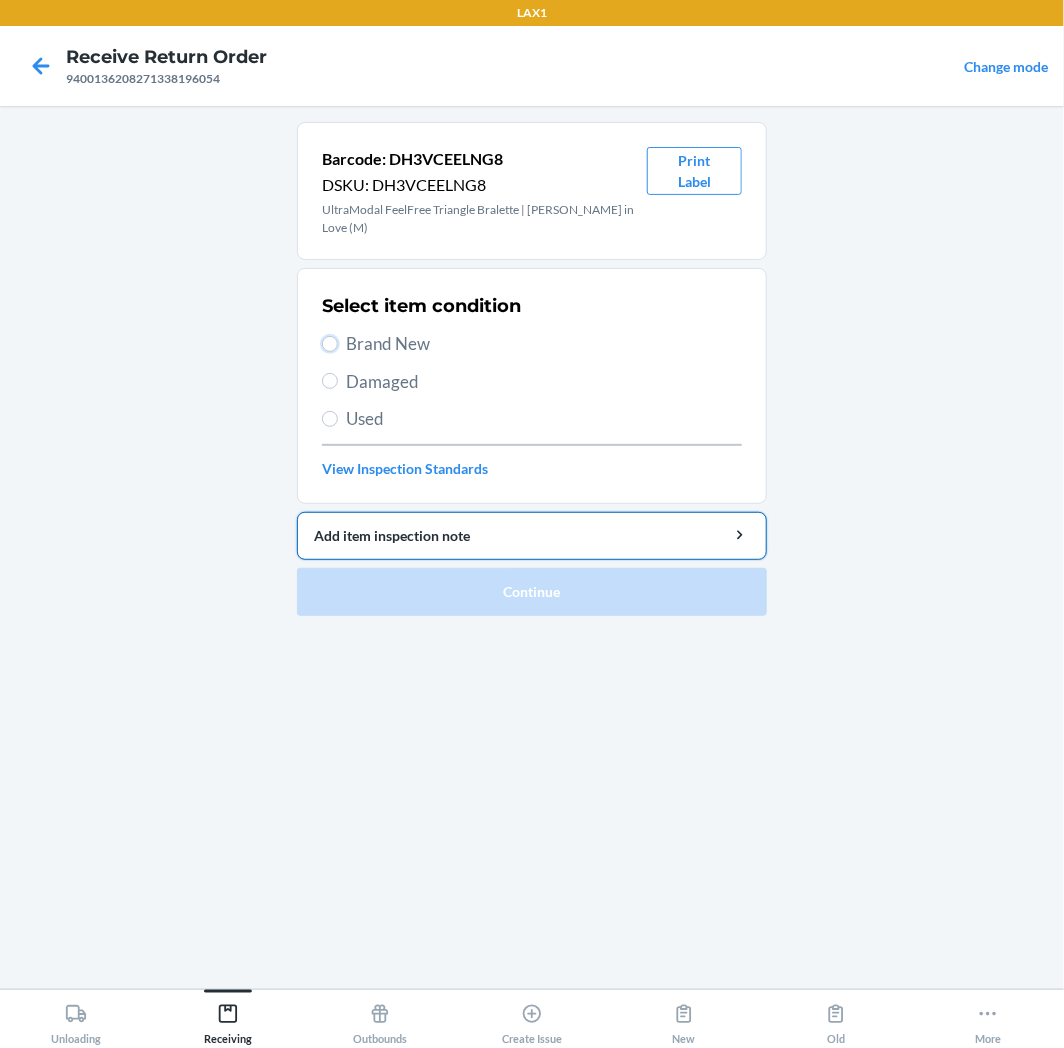 click on "Brand New" at bounding box center [330, 344] 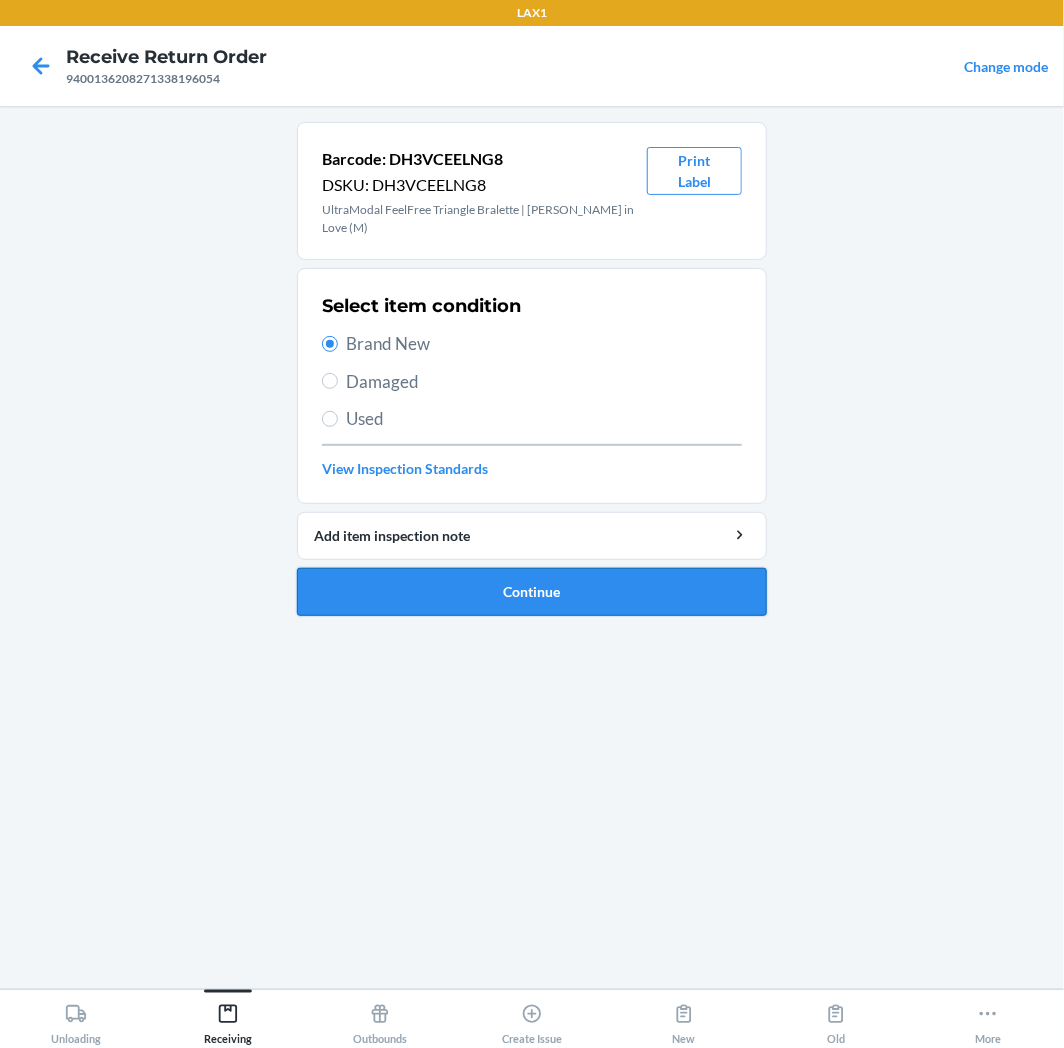 click on "Continue" at bounding box center [532, 592] 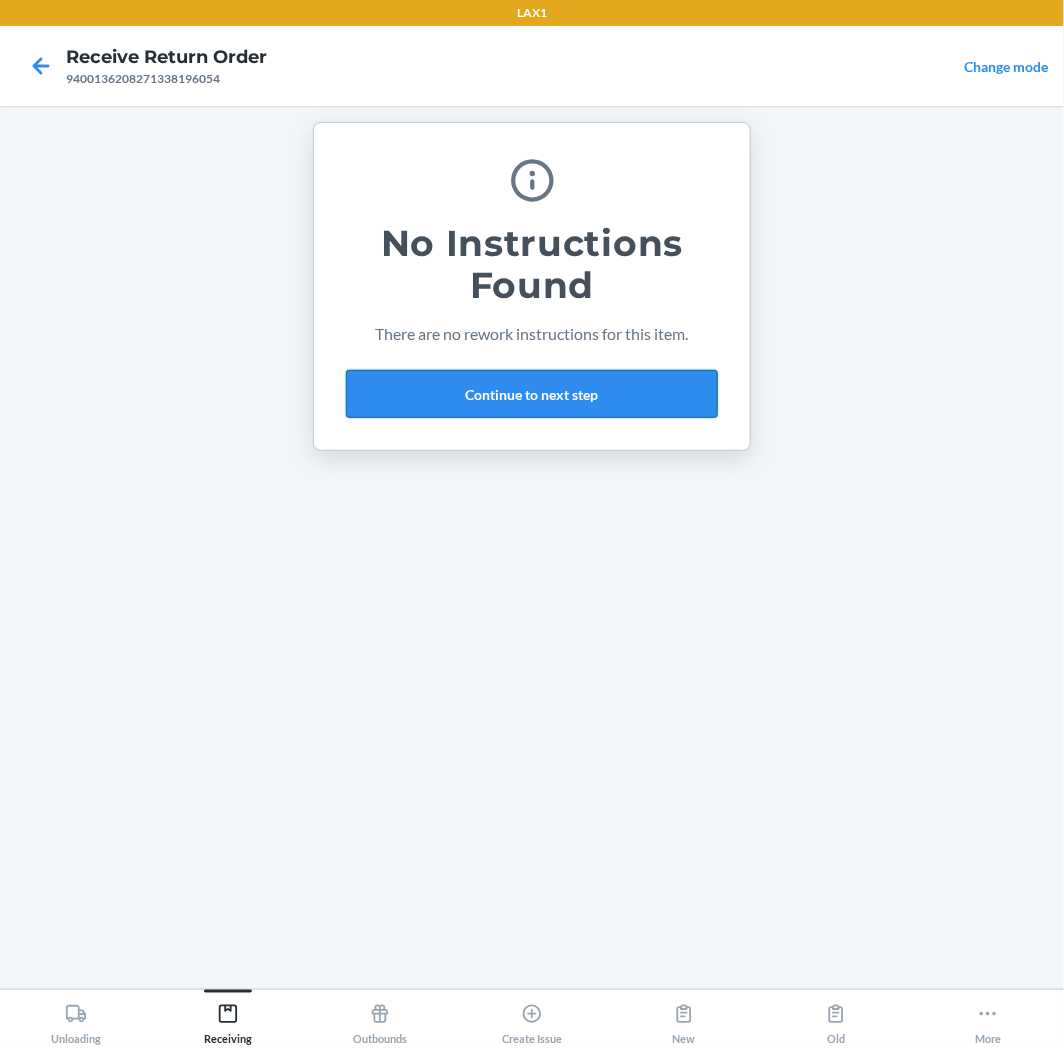 click on "Continue to next step" at bounding box center [532, 394] 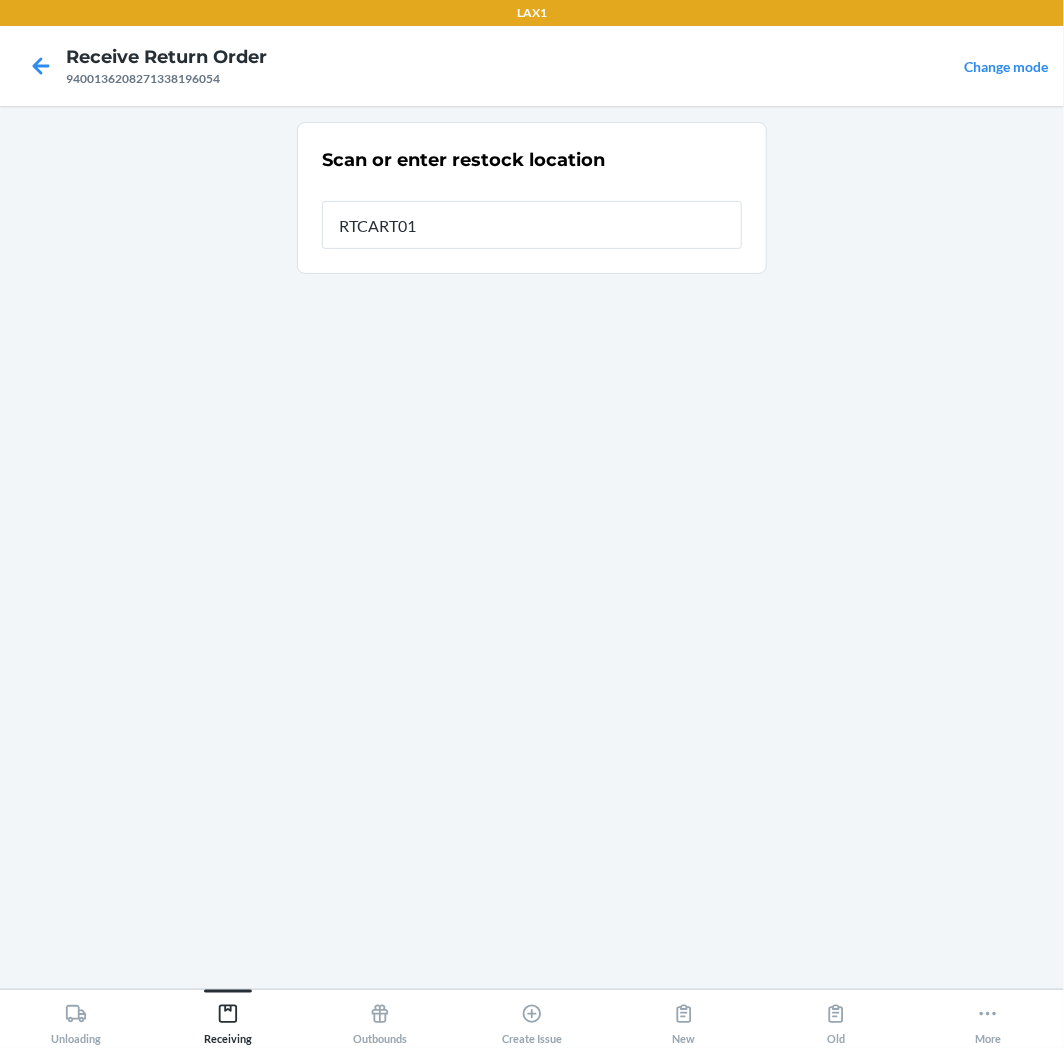 type on "RTCART014" 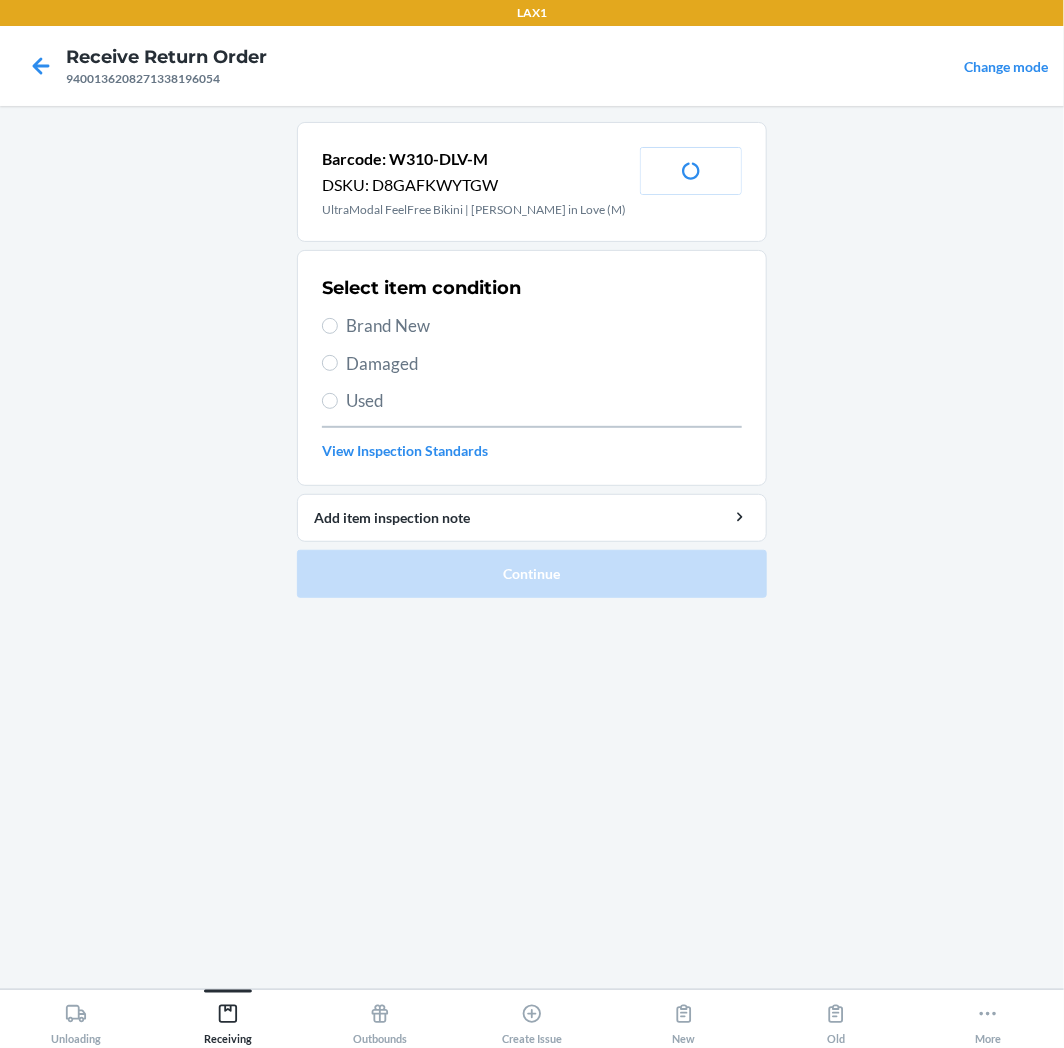 click on "Used" at bounding box center [532, 401] 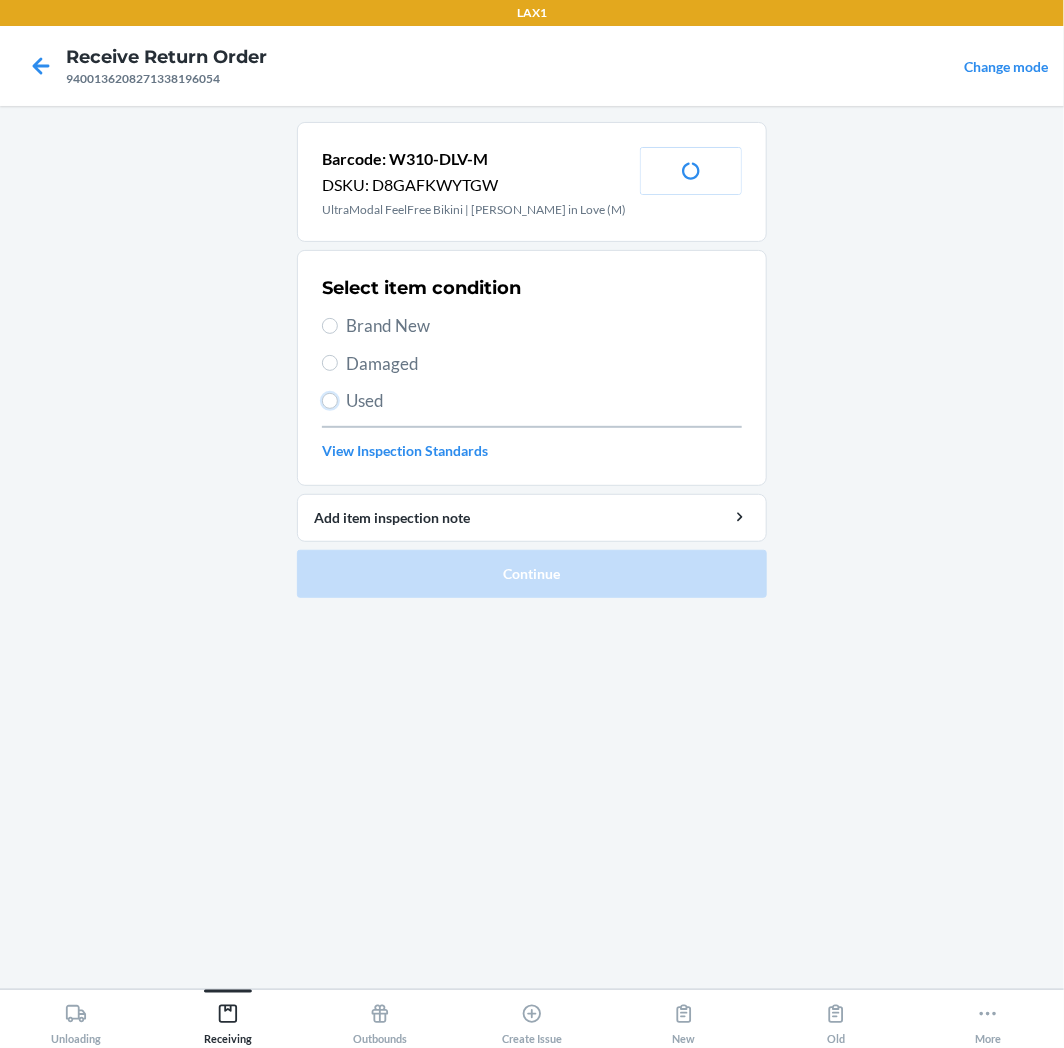 click on "Used" at bounding box center [330, 401] 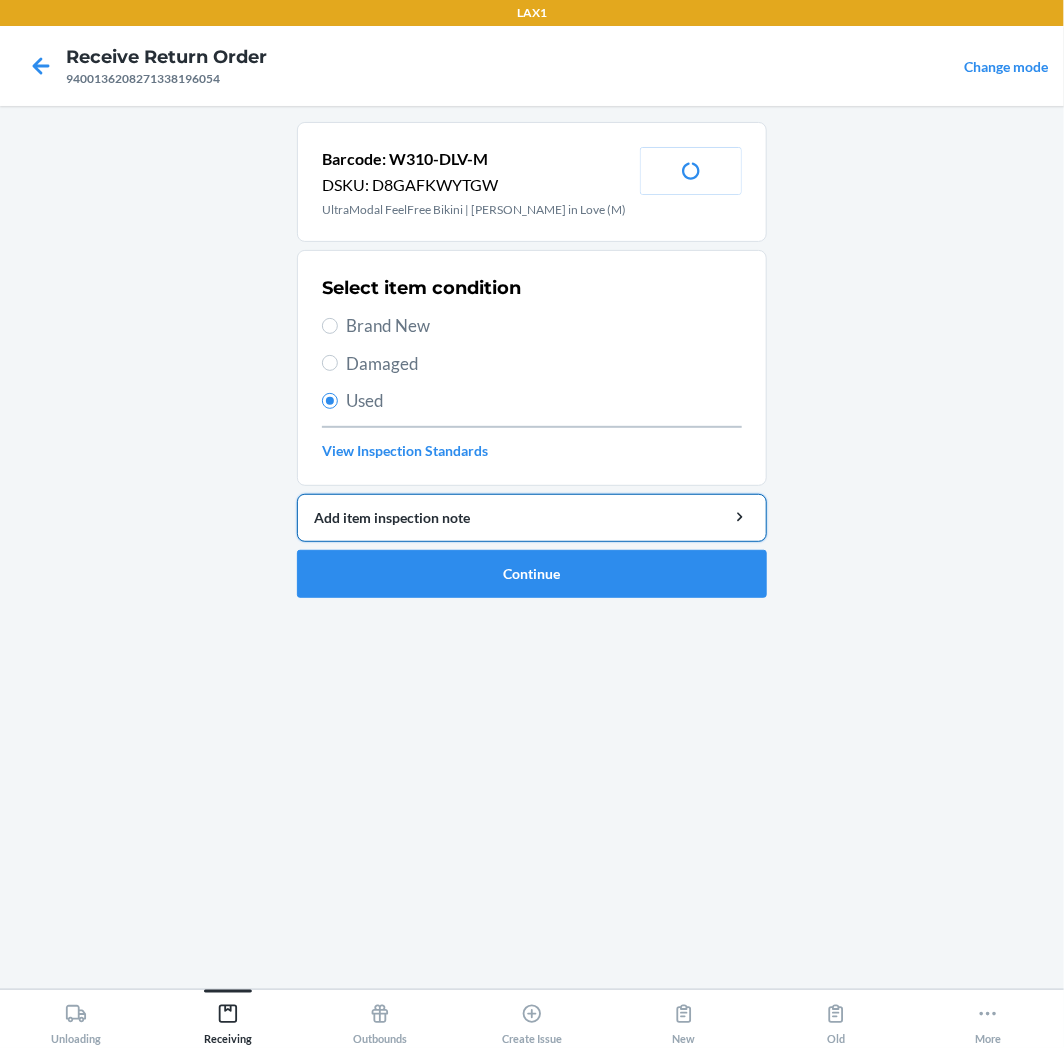 click on "Add item inspection note" at bounding box center [532, 517] 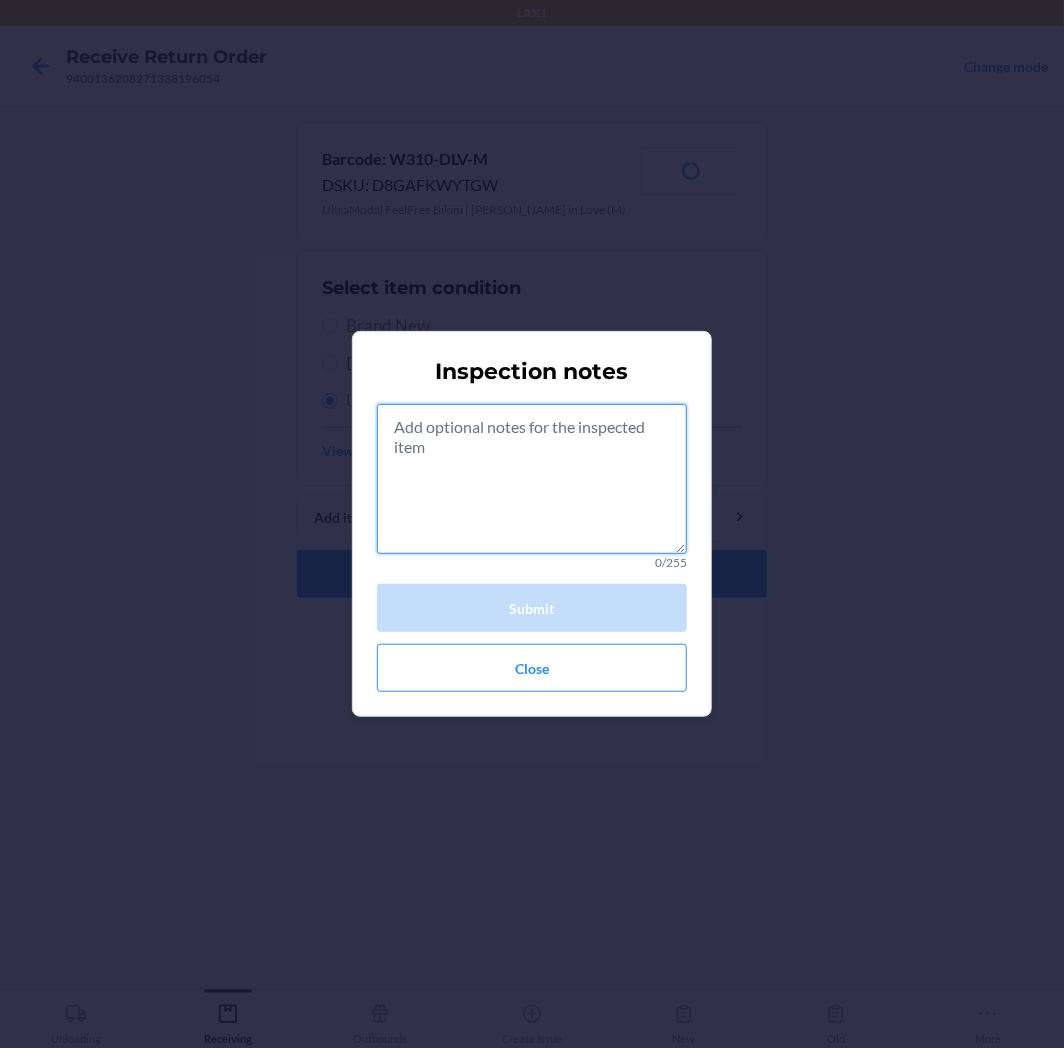 click at bounding box center (532, 479) 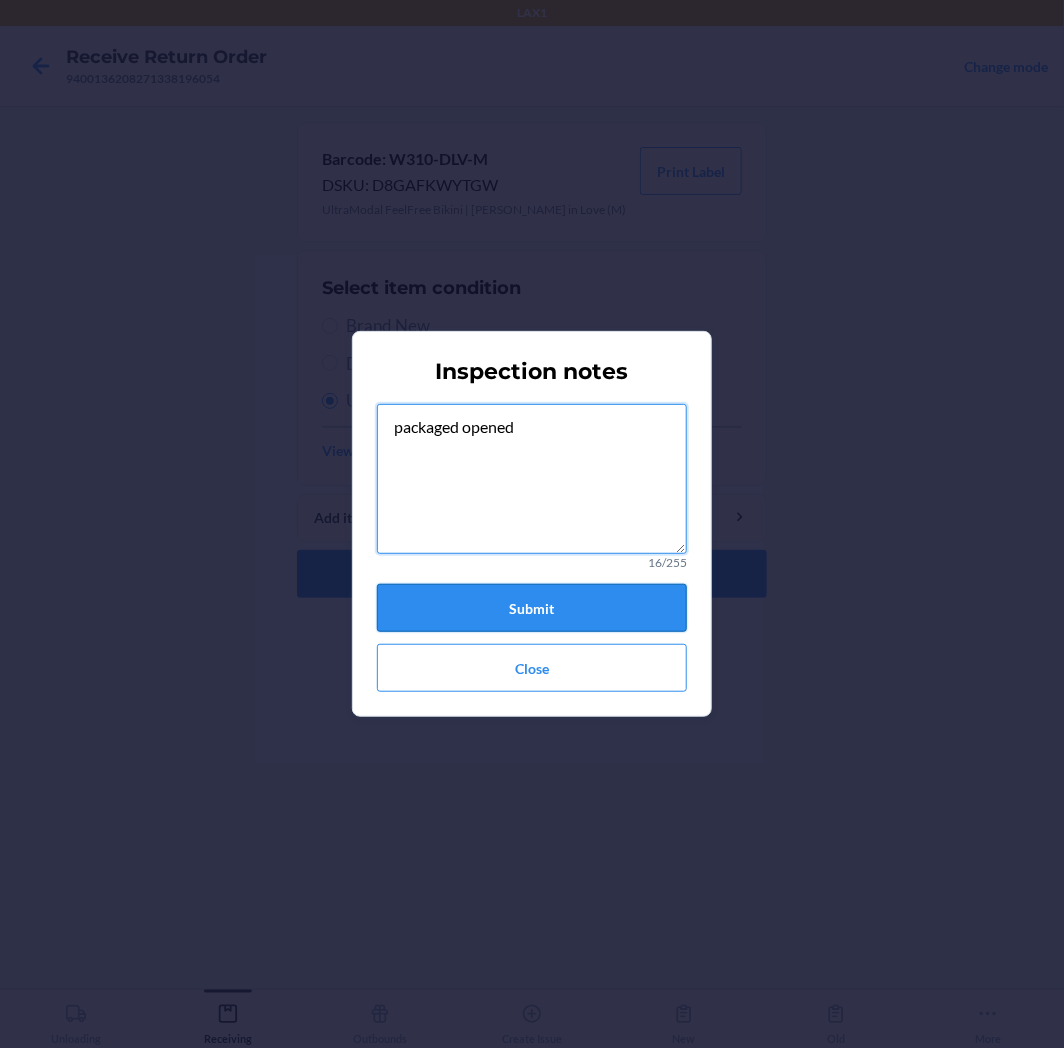 type on "packaged opened" 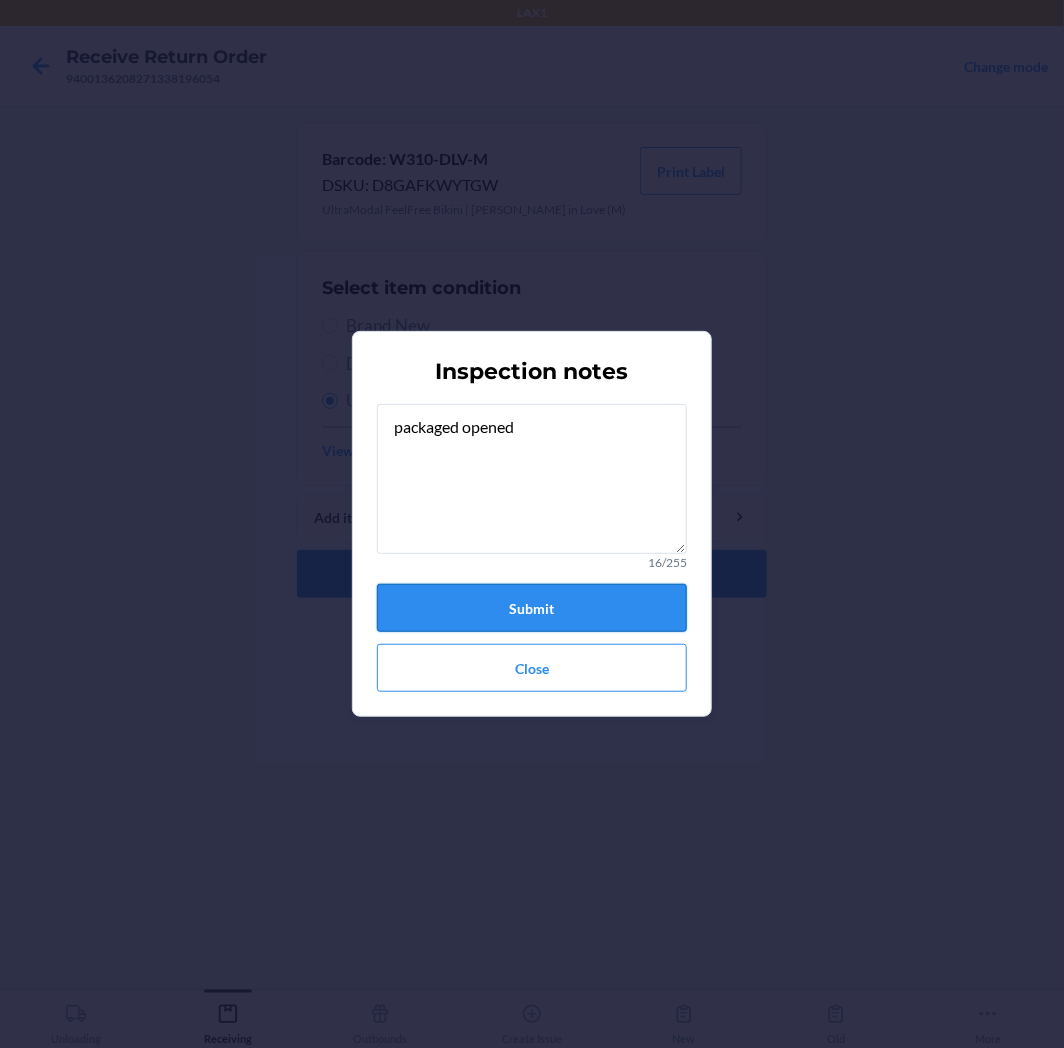 click on "Submit" at bounding box center (532, 608) 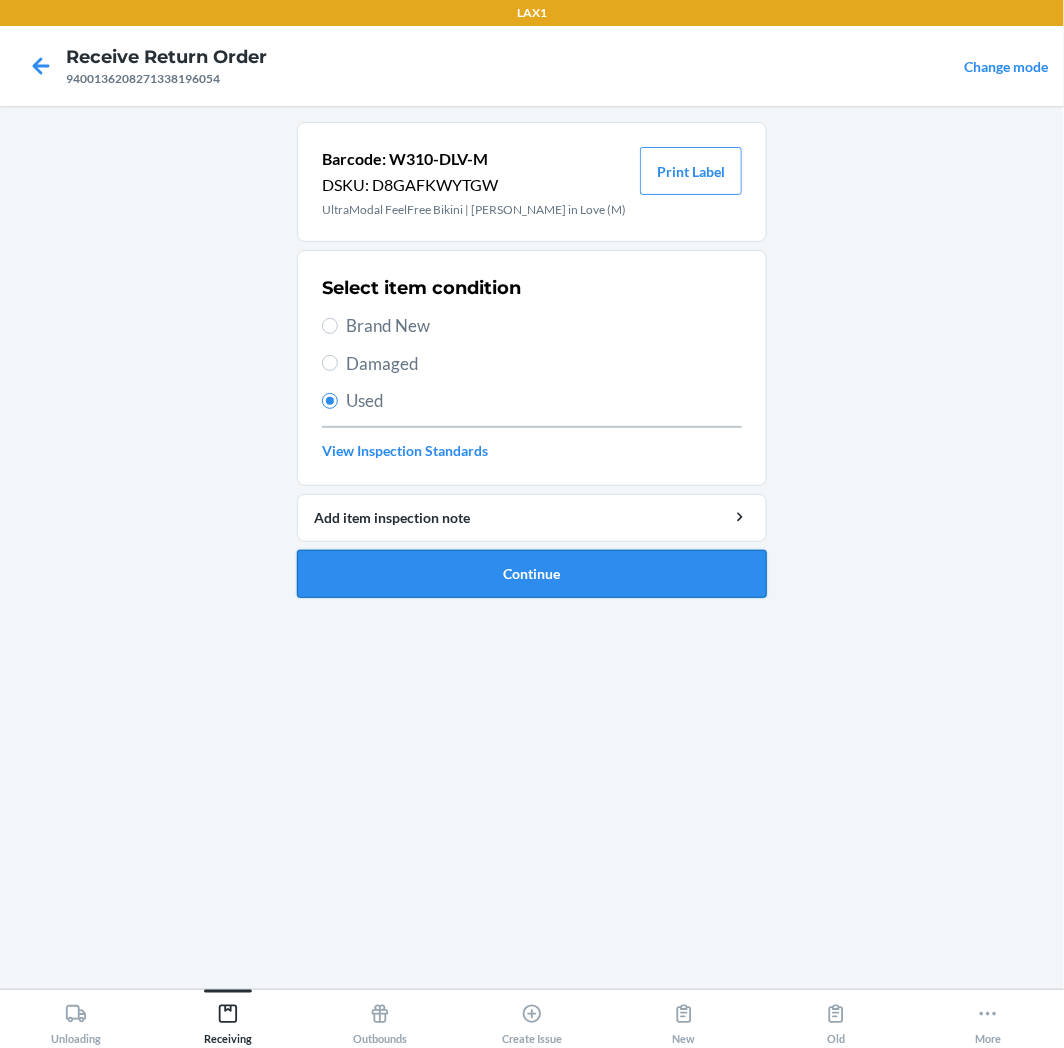 click on "Continue" at bounding box center [532, 574] 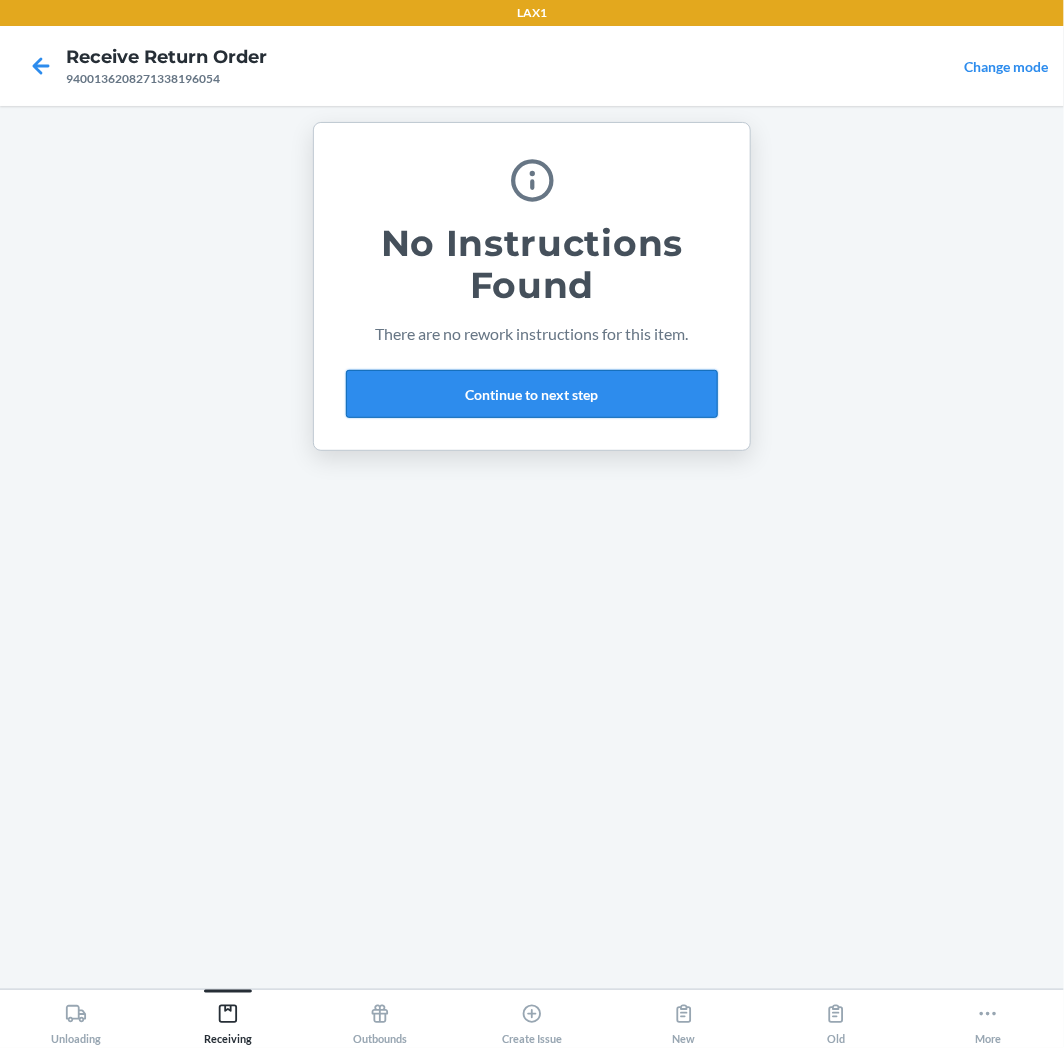 click on "Continue to next step" at bounding box center (532, 394) 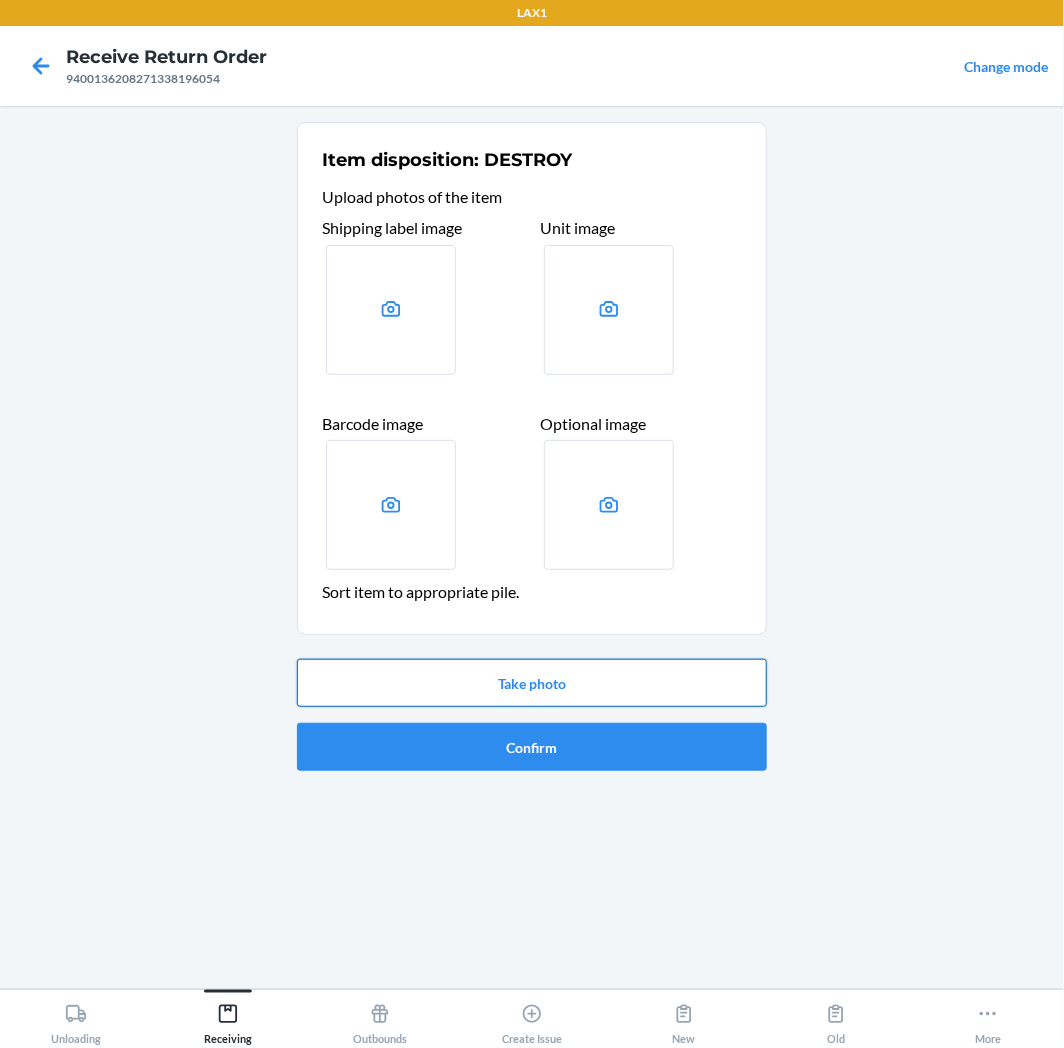 click on "Take photo" at bounding box center (532, 683) 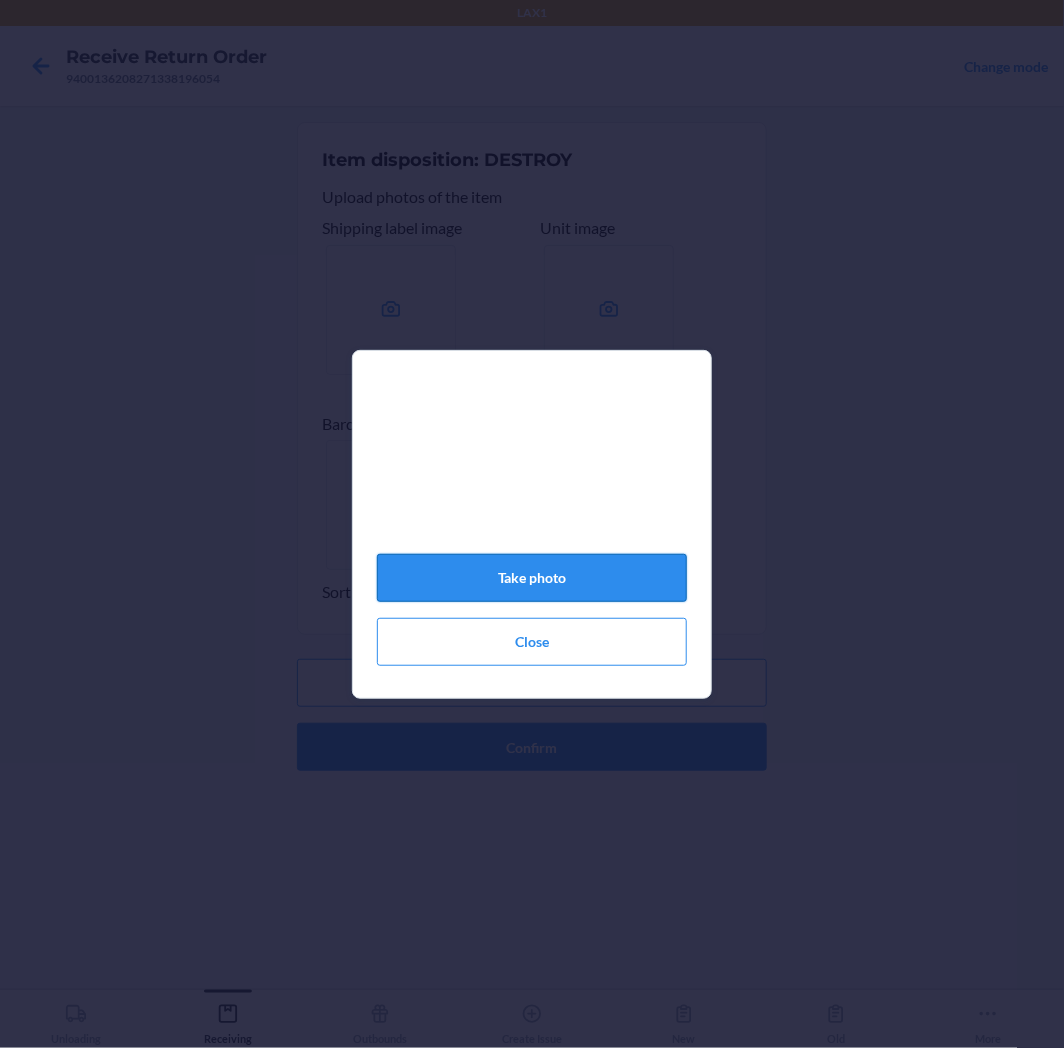 click on "Take photo" 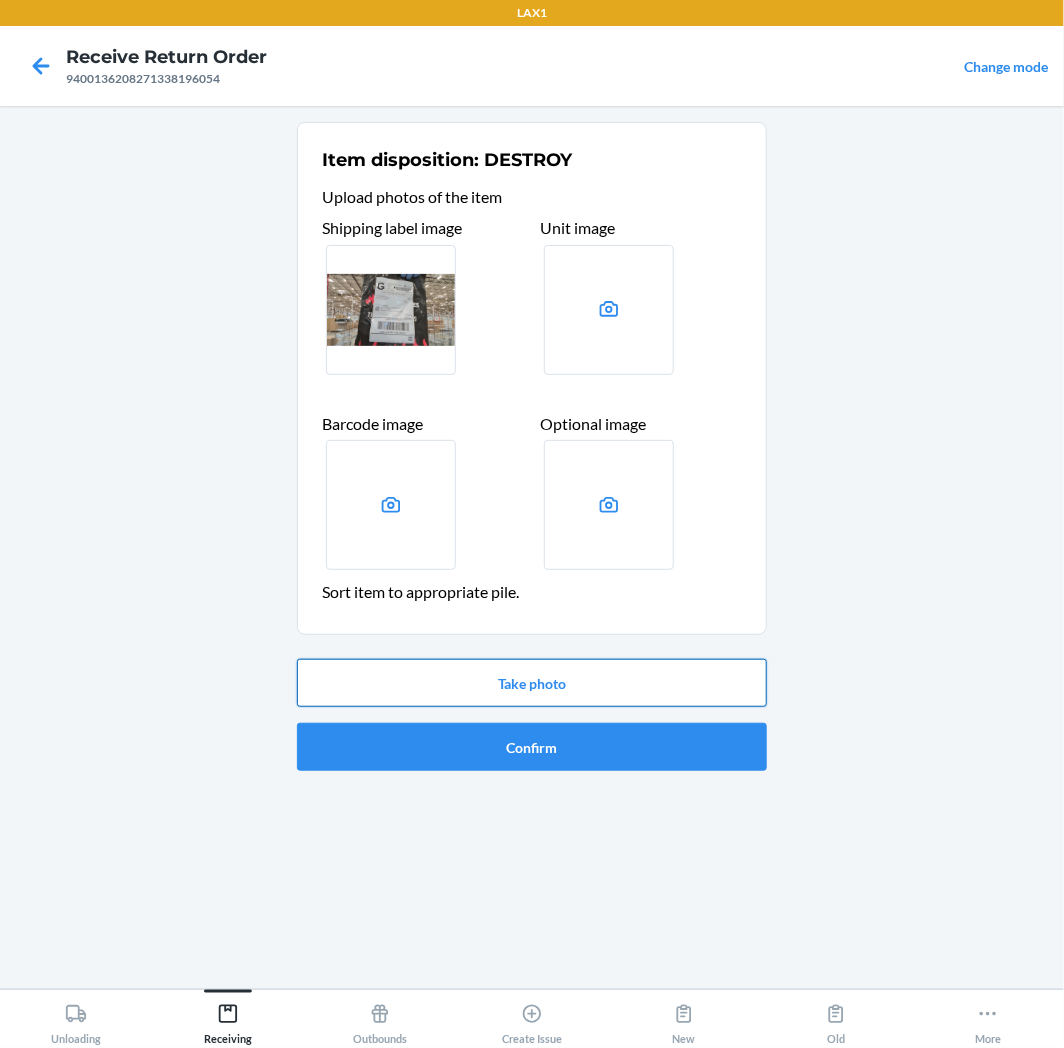 click on "Take photo" at bounding box center (532, 683) 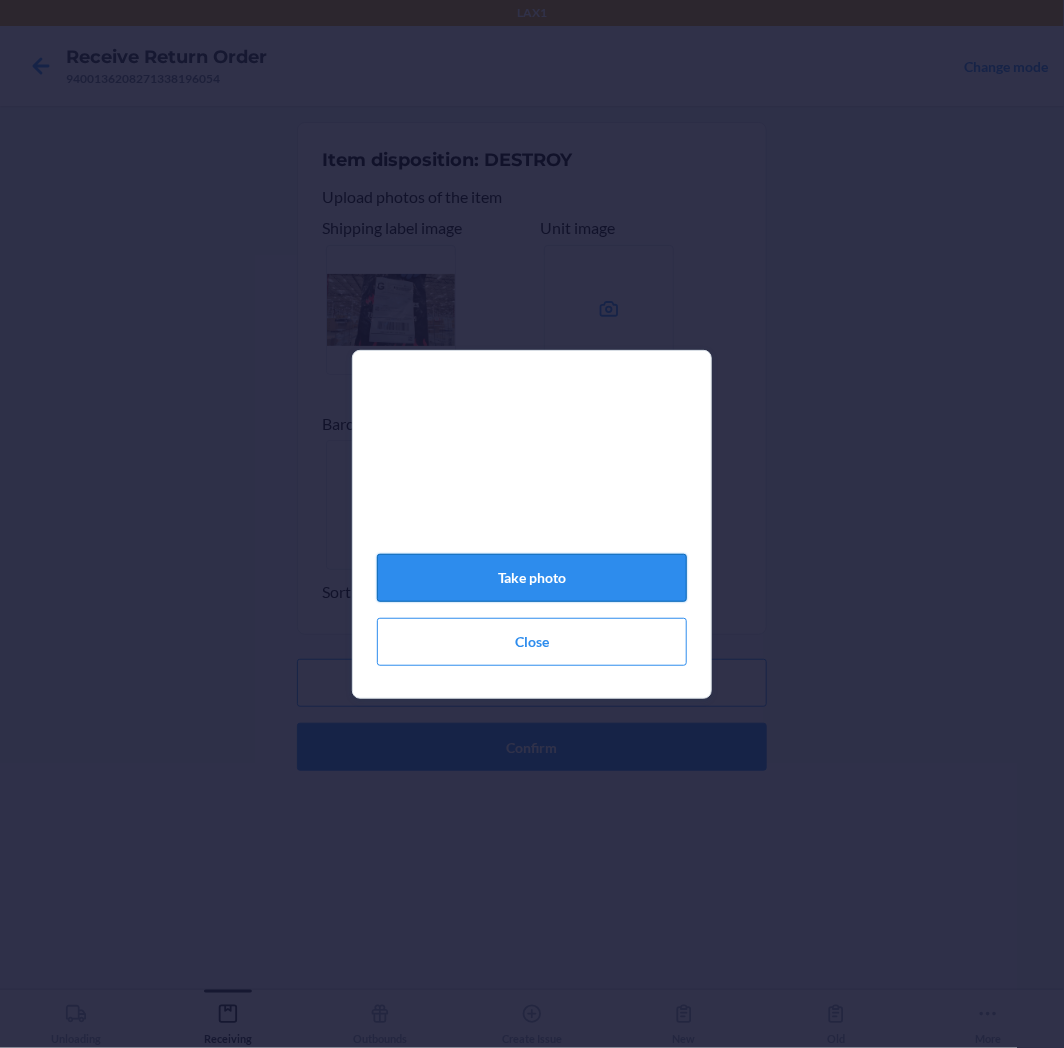 click on "Take photo" 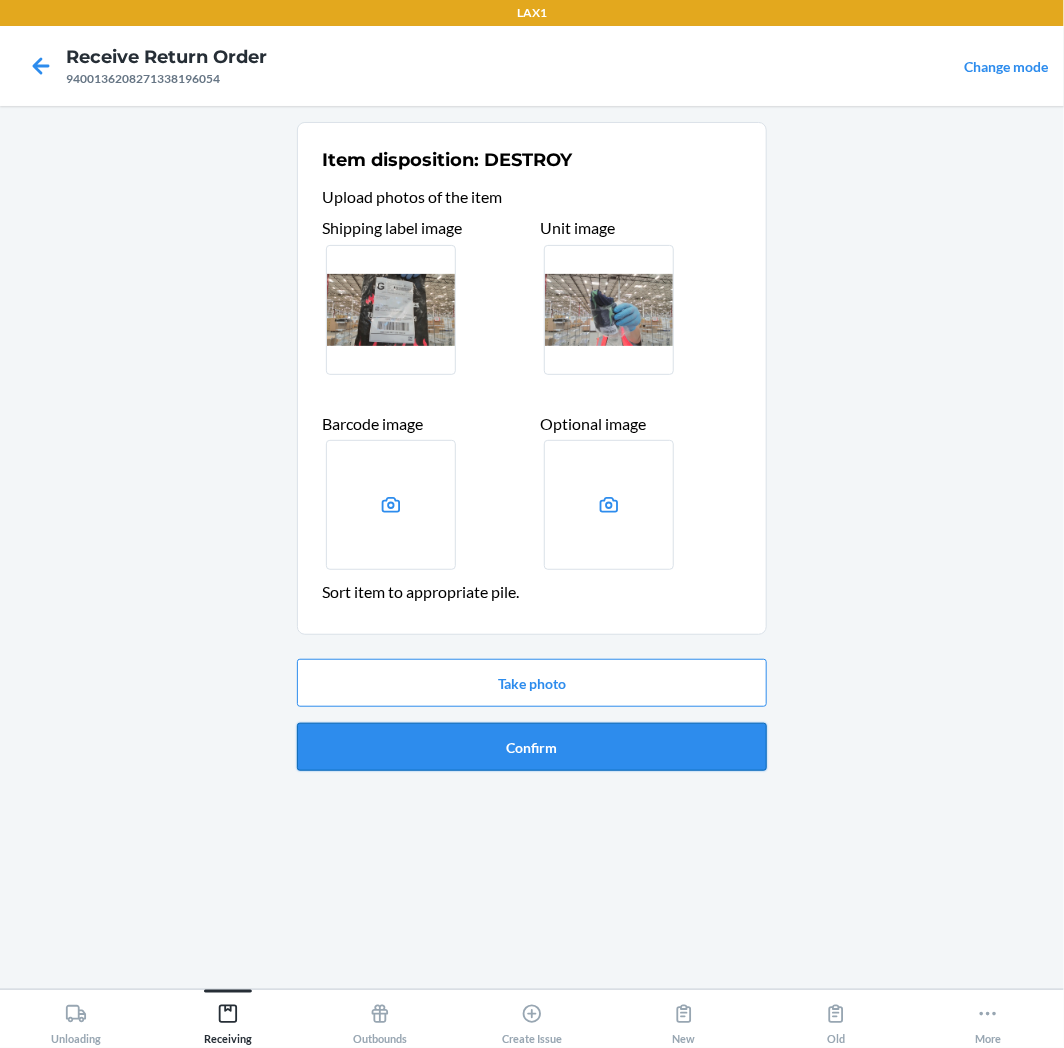click on "Confirm" at bounding box center [532, 747] 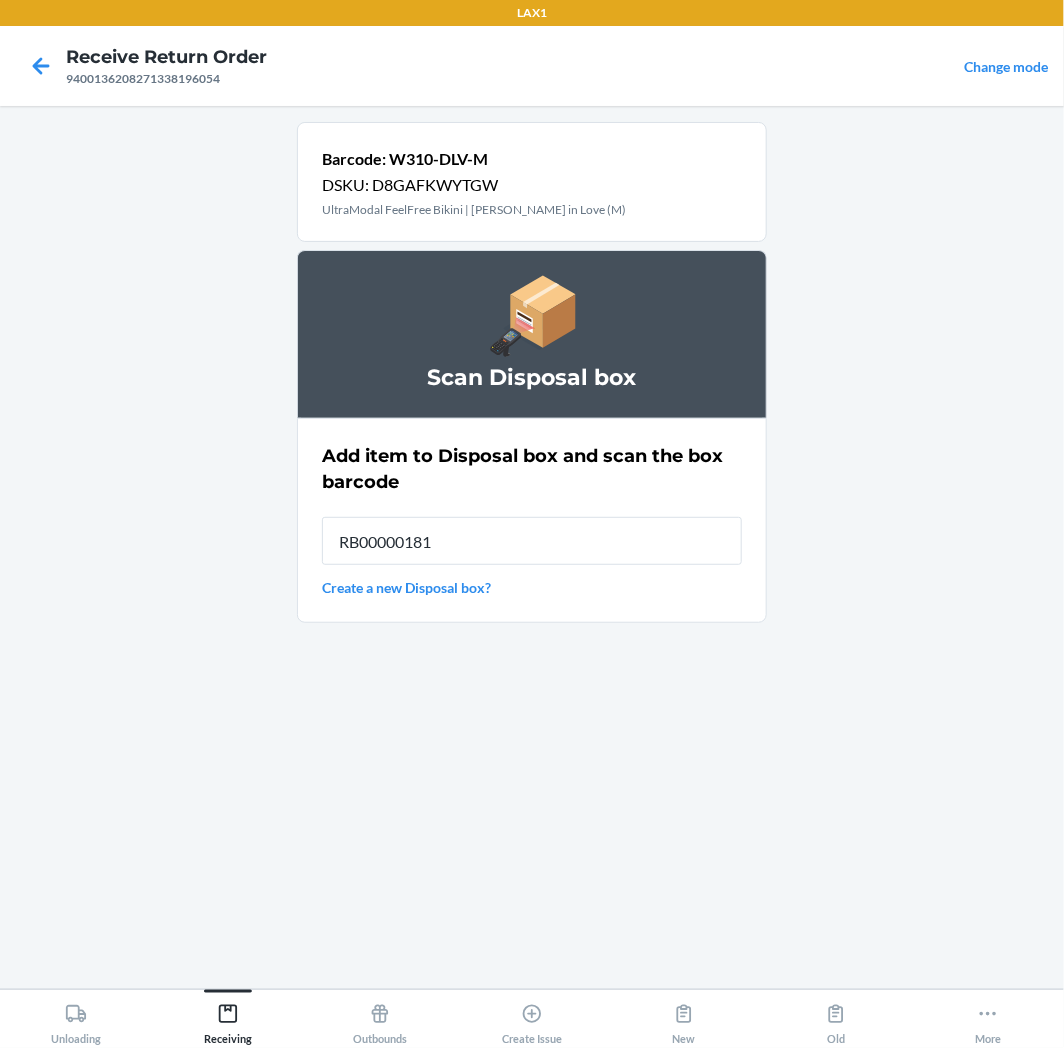 type on "RB000001815" 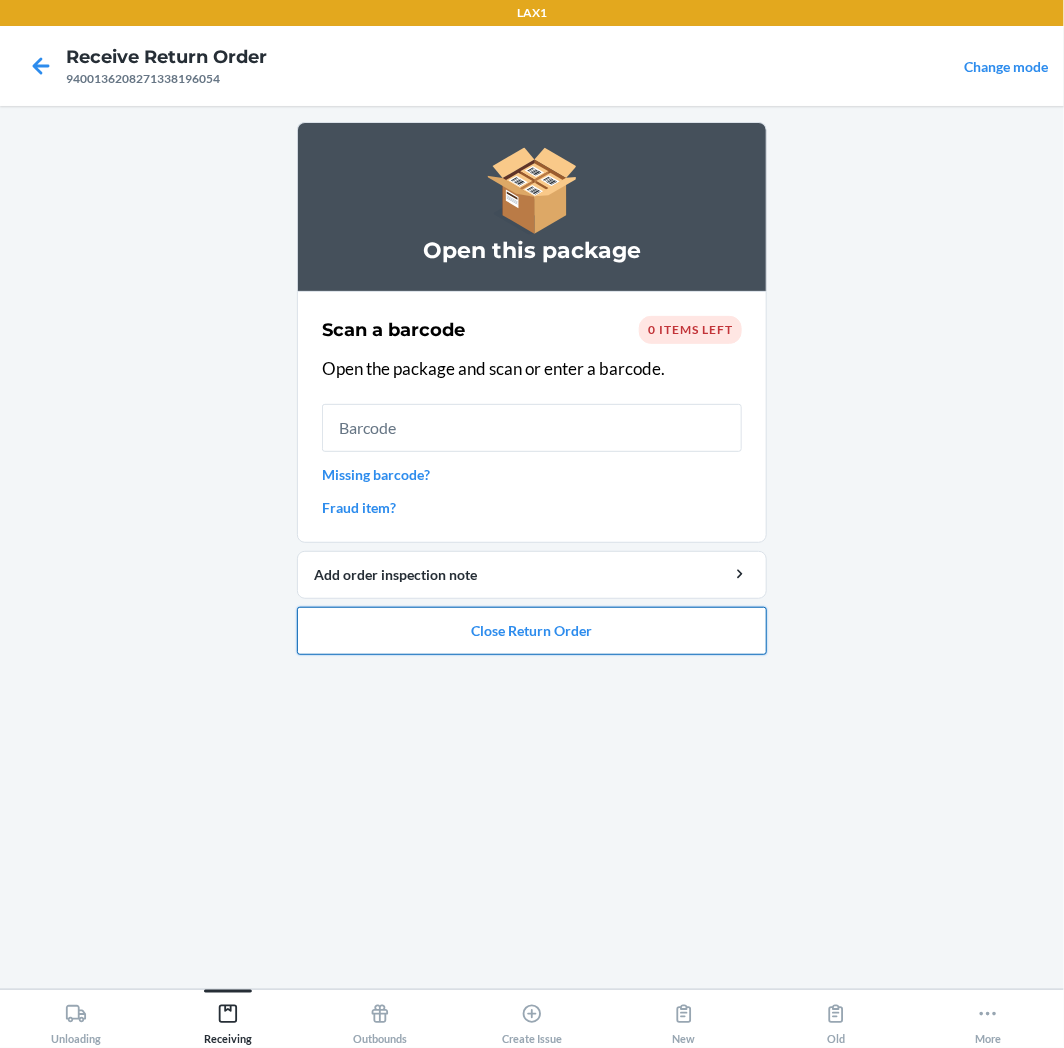 click on "Close Return Order" at bounding box center [532, 631] 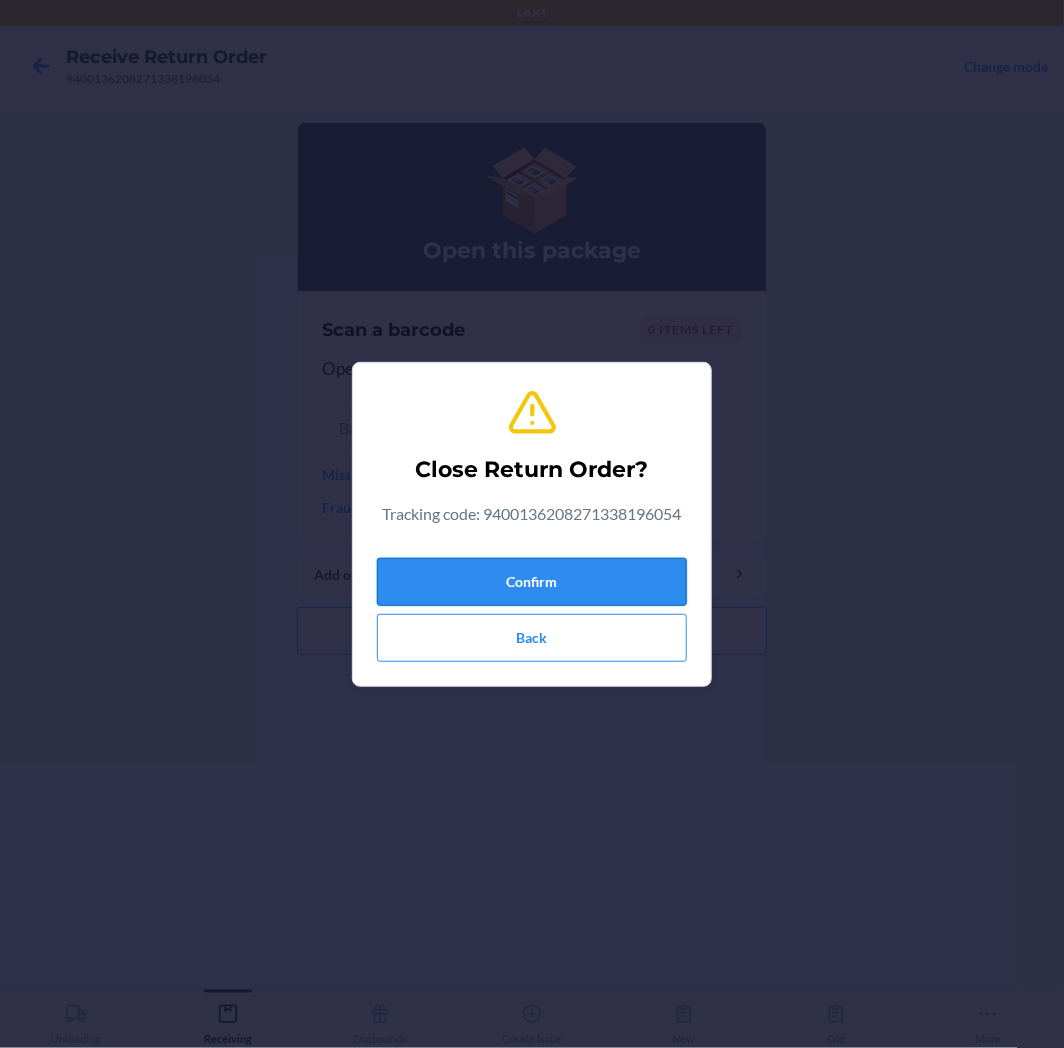 click on "Confirm" at bounding box center [532, 582] 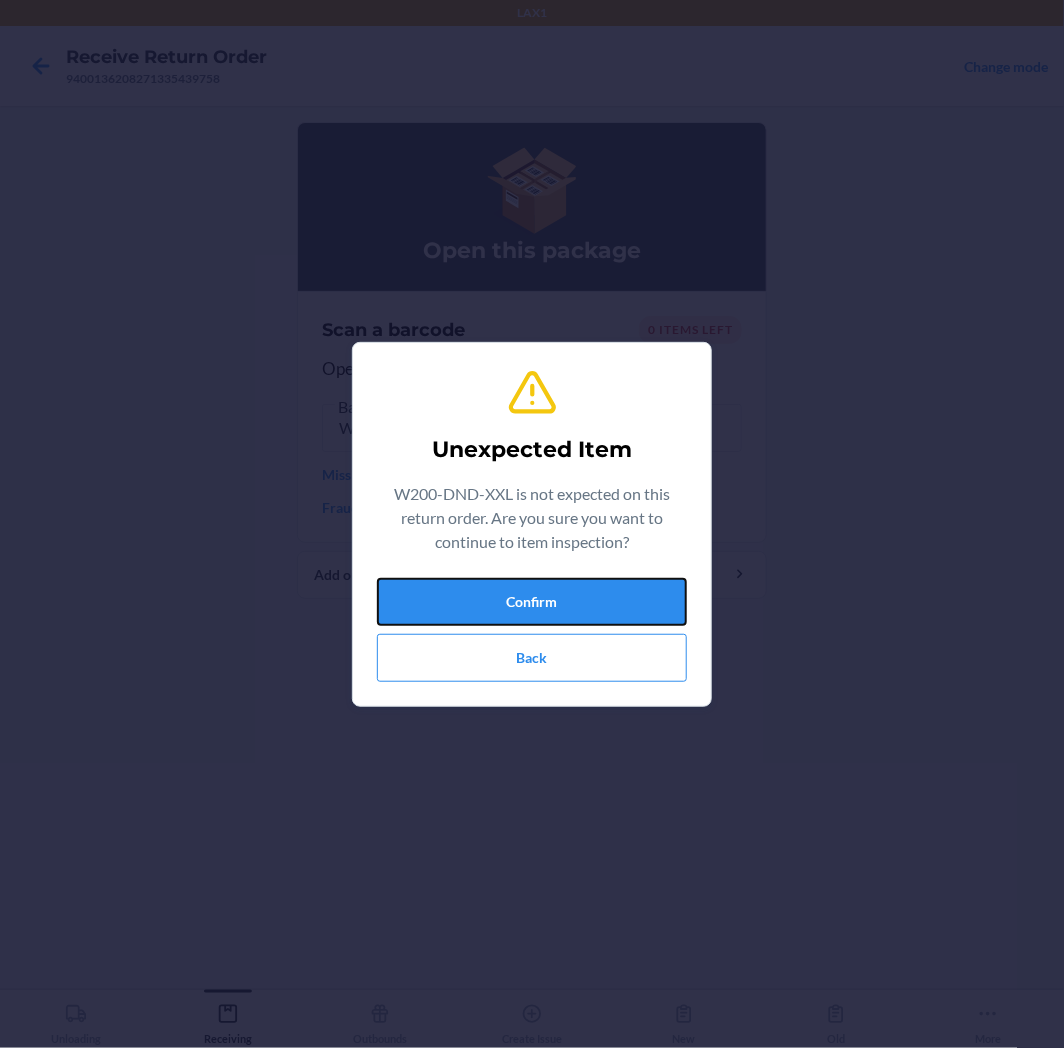 click on "Confirm" at bounding box center [532, 602] 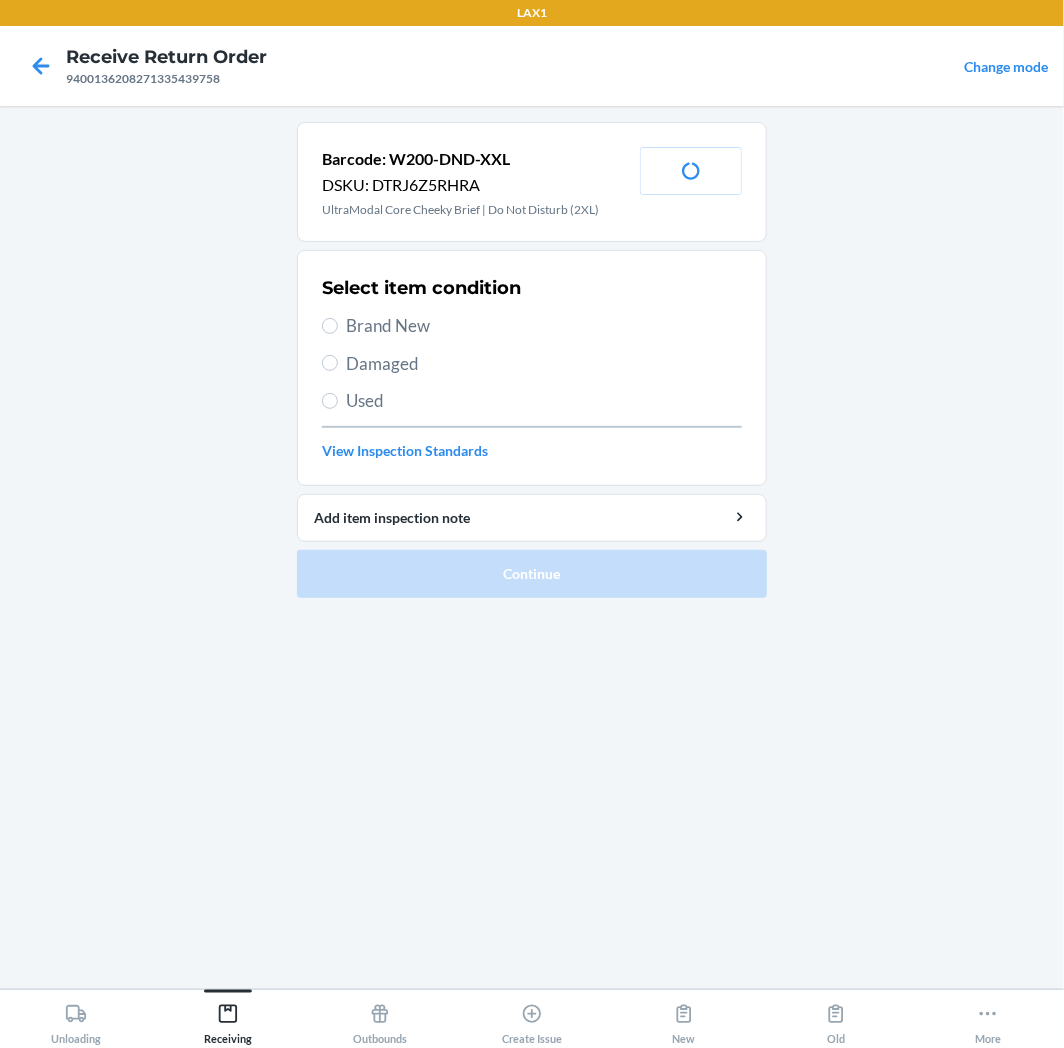 click on "Brand New" at bounding box center [544, 326] 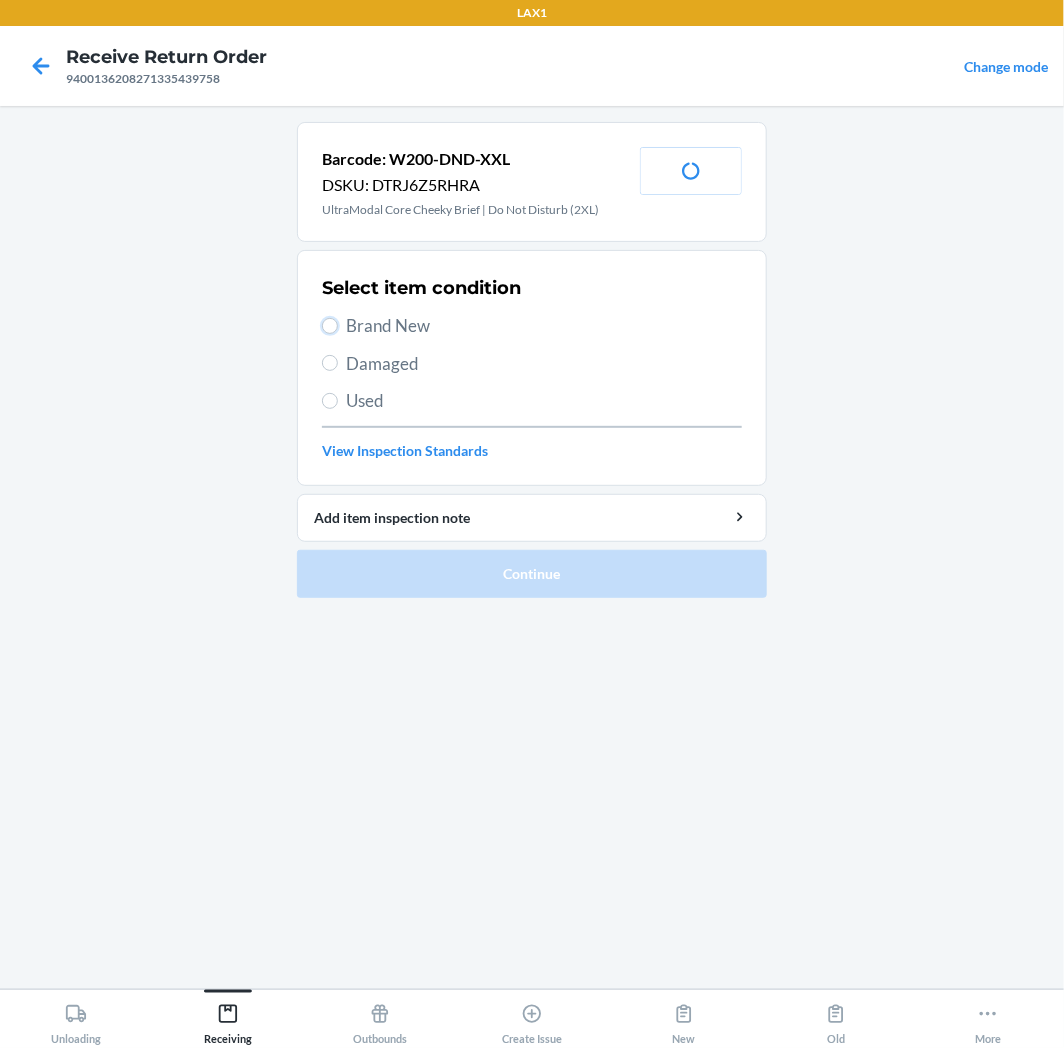 click on "Brand New" at bounding box center (330, 326) 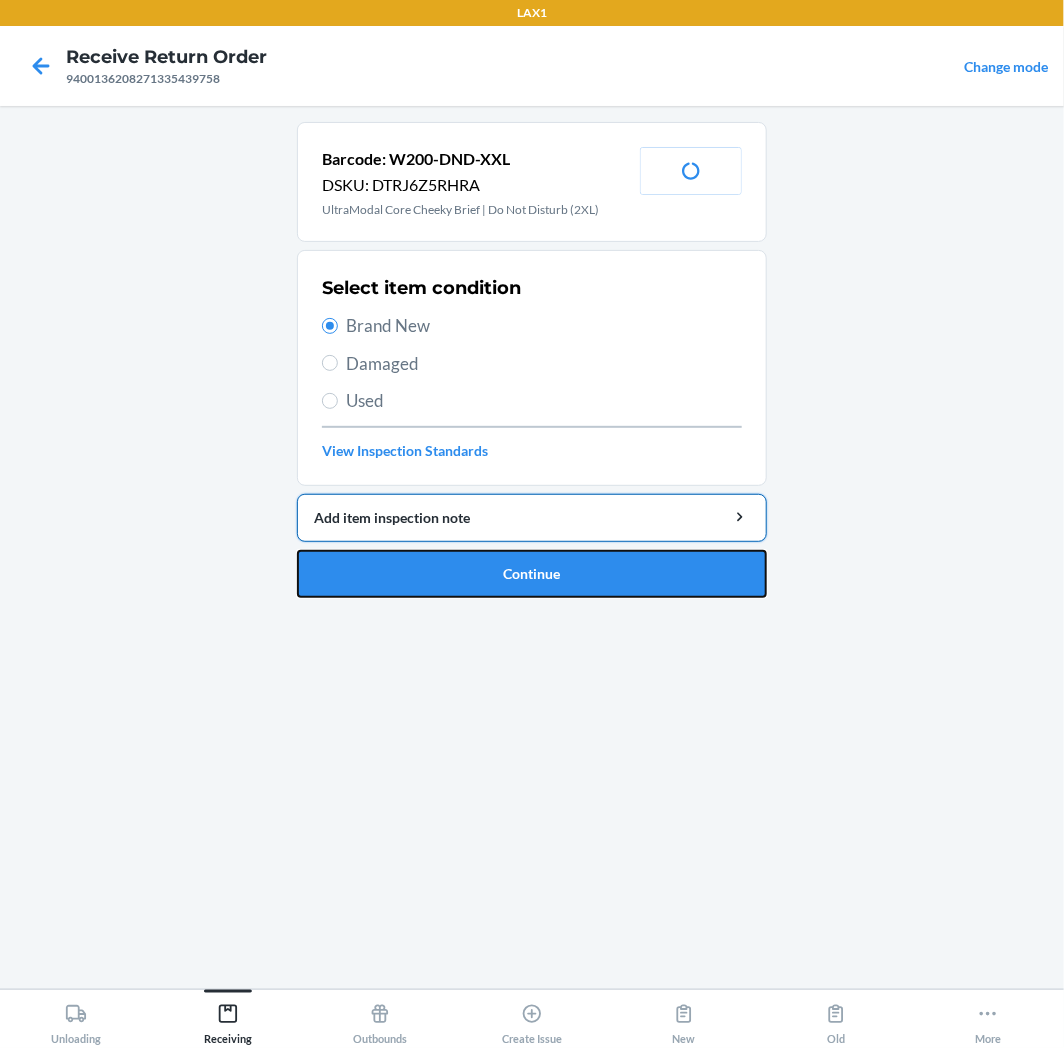 drag, startPoint x: 515, startPoint y: 556, endPoint x: 511, endPoint y: 531, distance: 25.317978 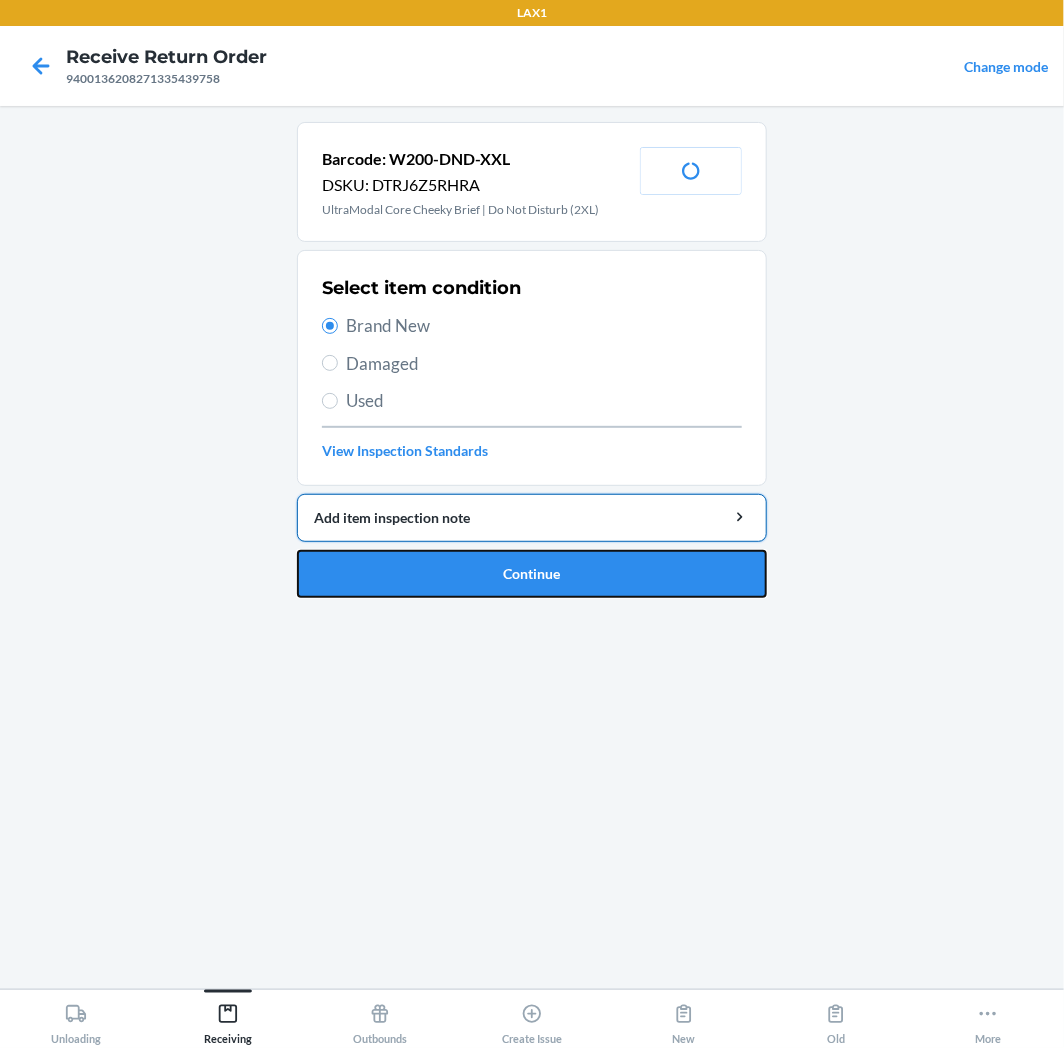 click on "Continue" at bounding box center (532, 574) 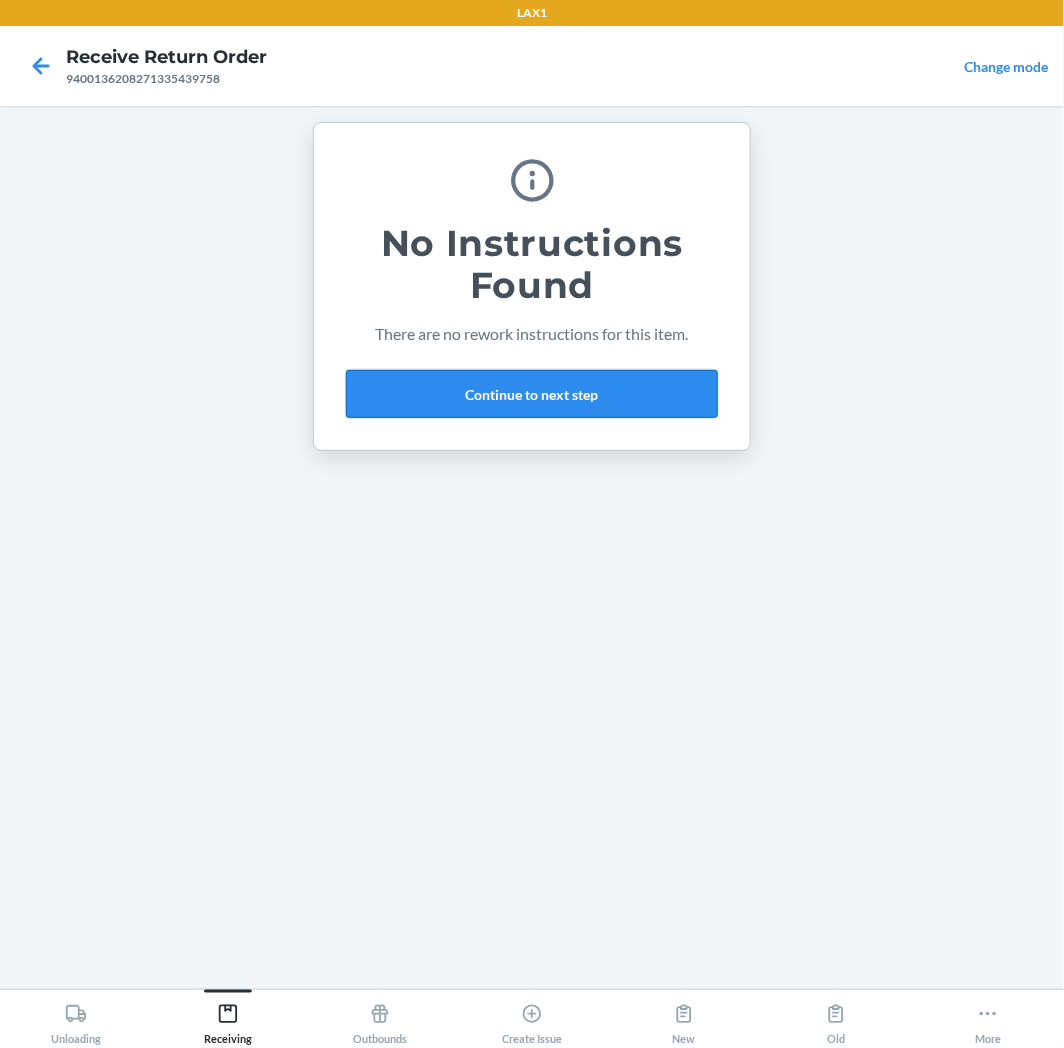 click on "Continue to next step" at bounding box center [532, 394] 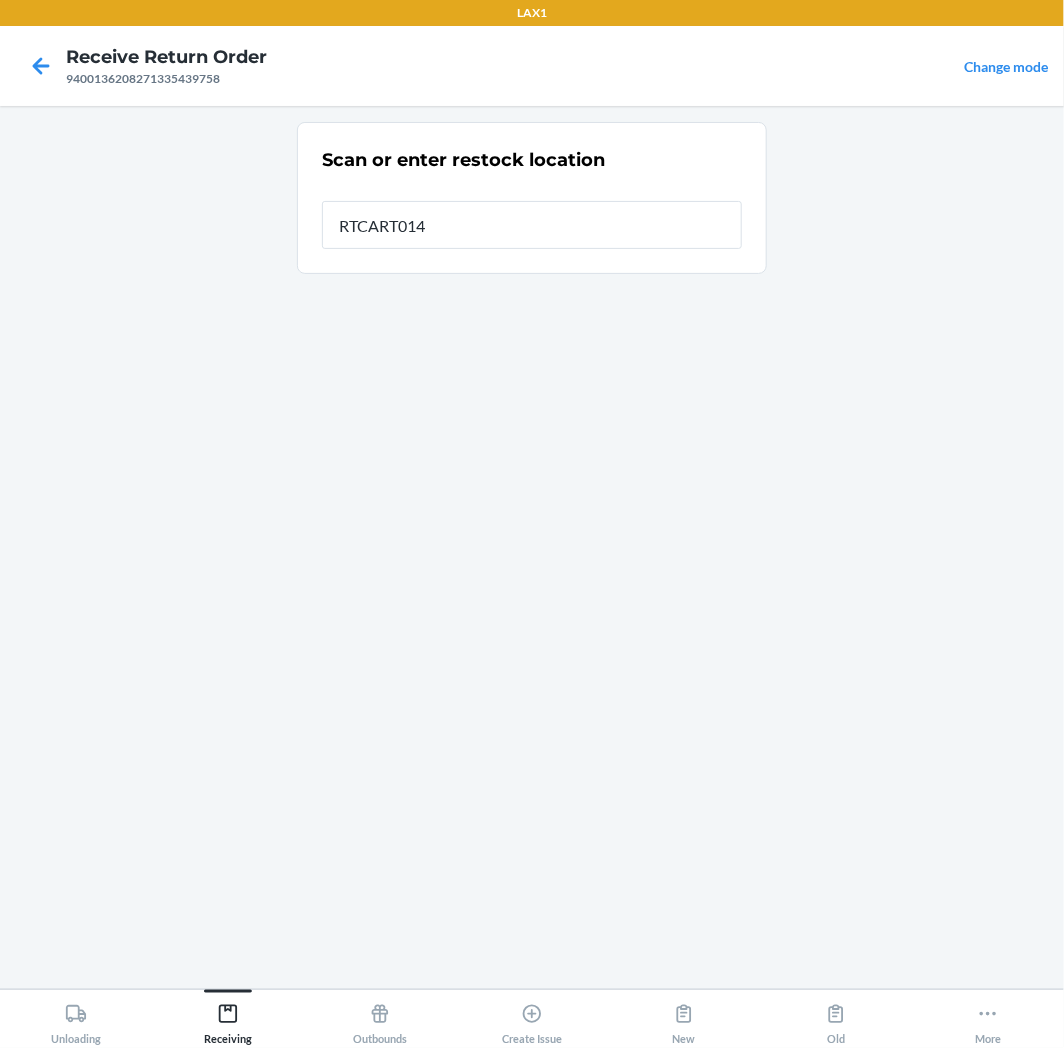 type on "RTCART014" 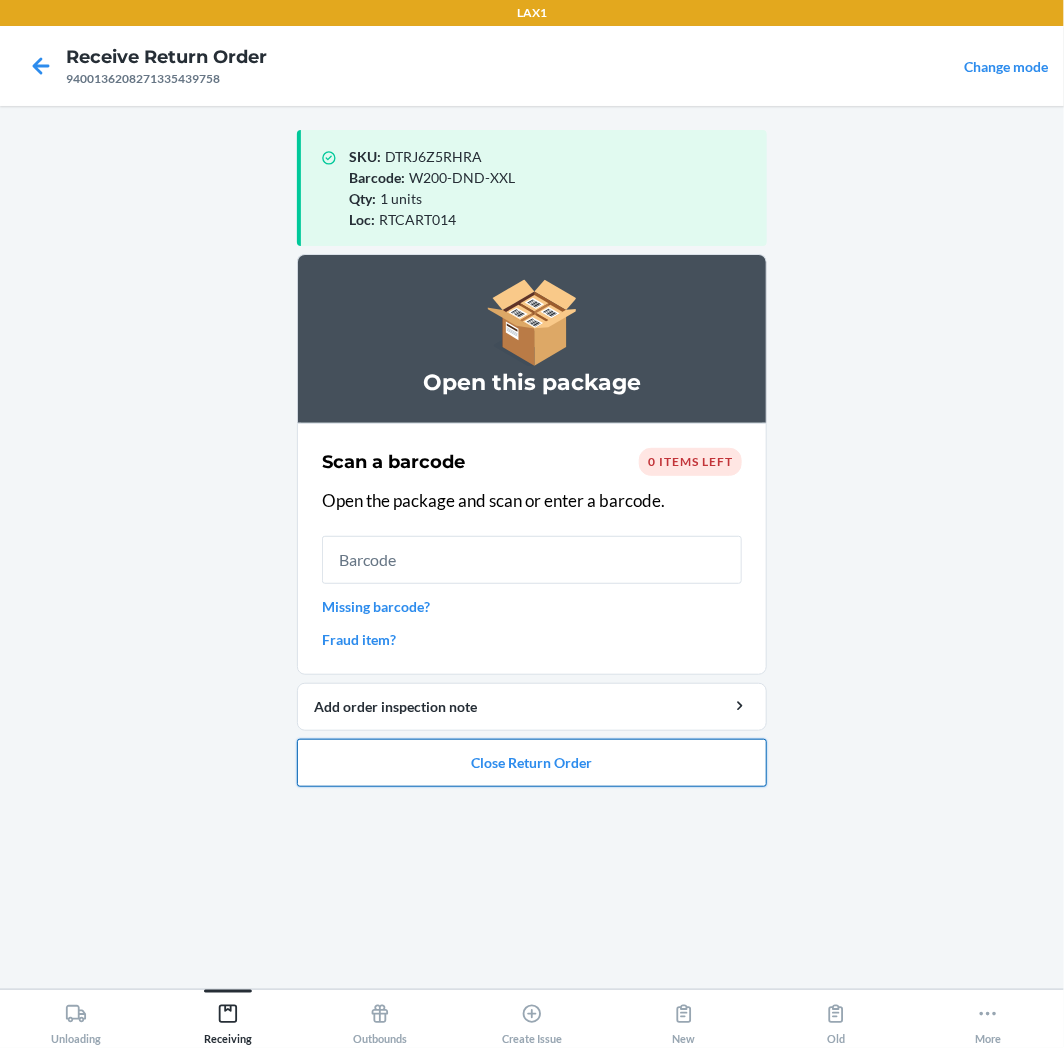 click on "Close Return Order" at bounding box center (532, 763) 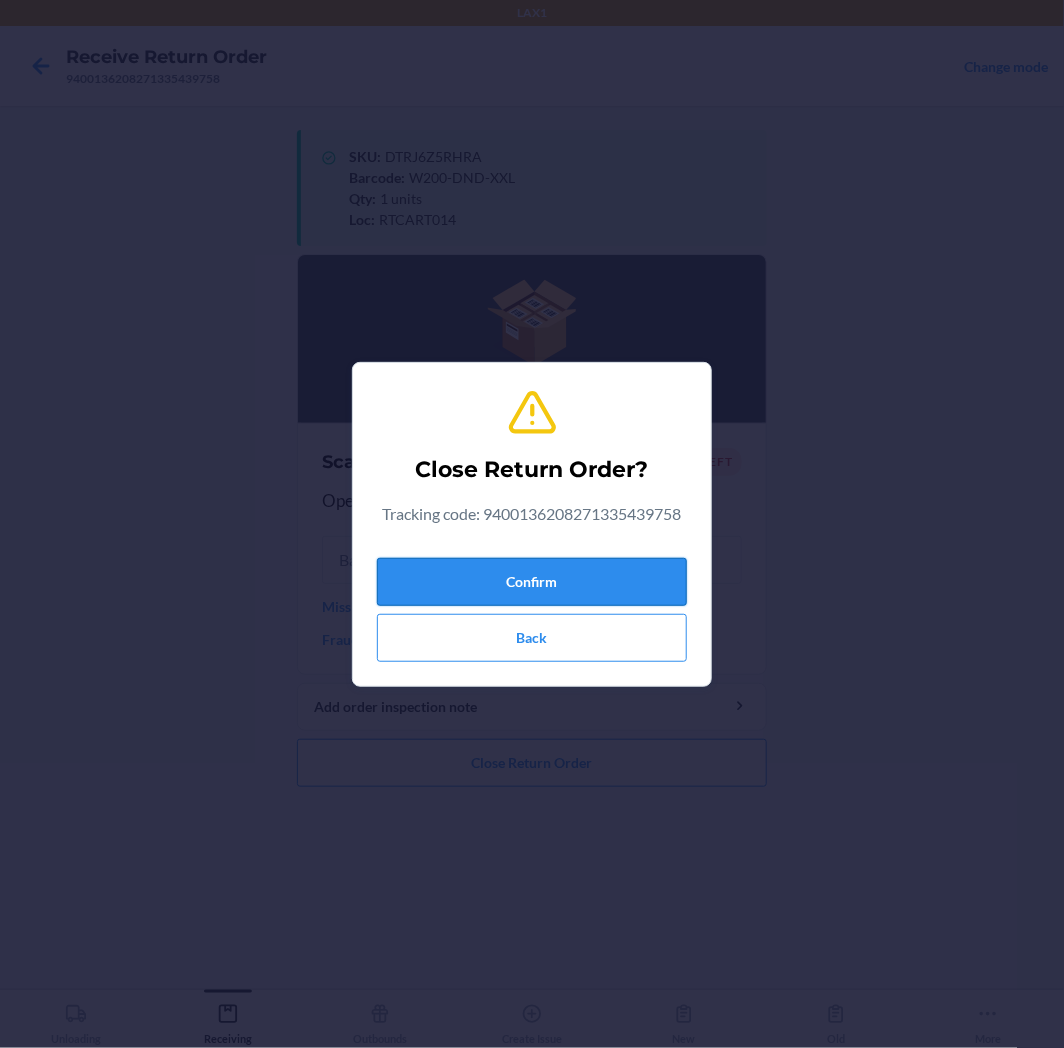 click on "Confirm" at bounding box center [532, 582] 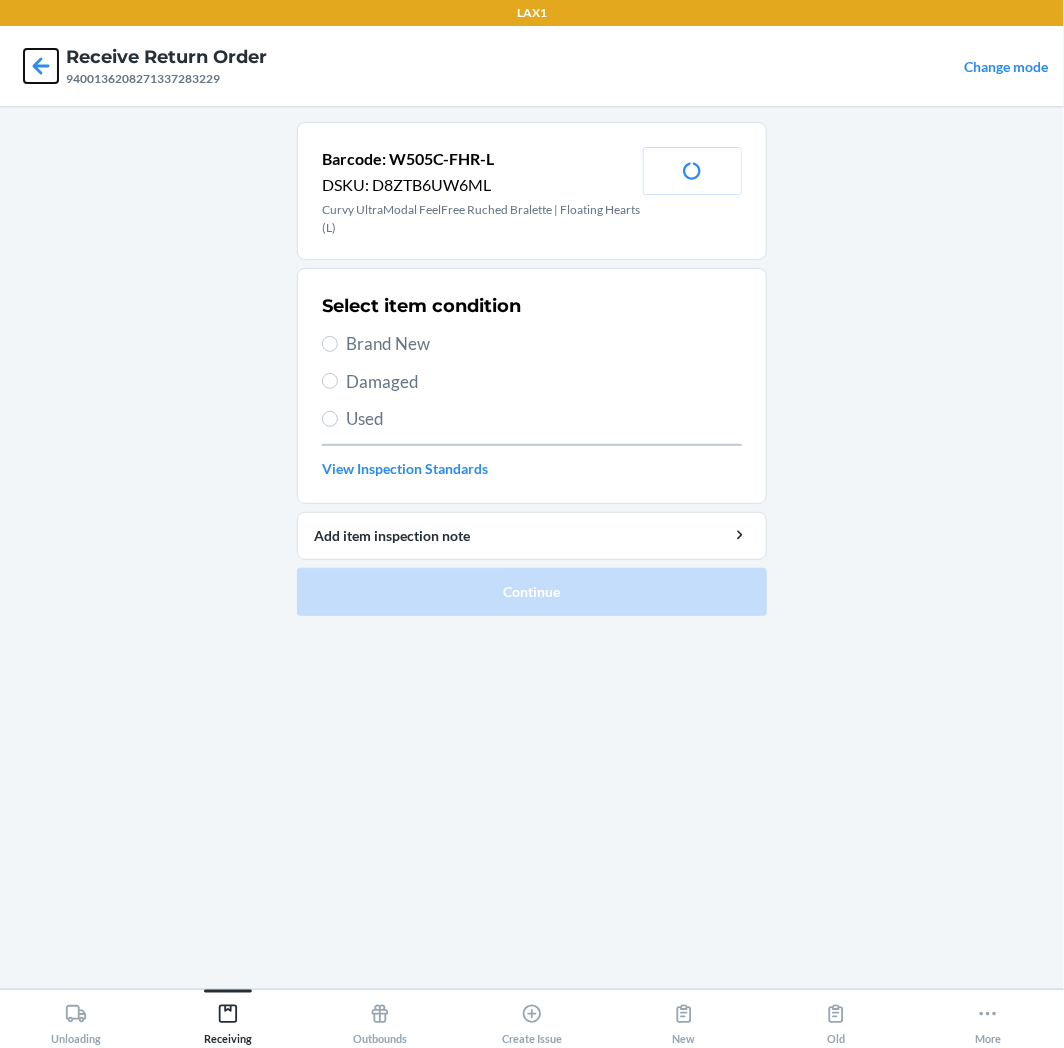 click 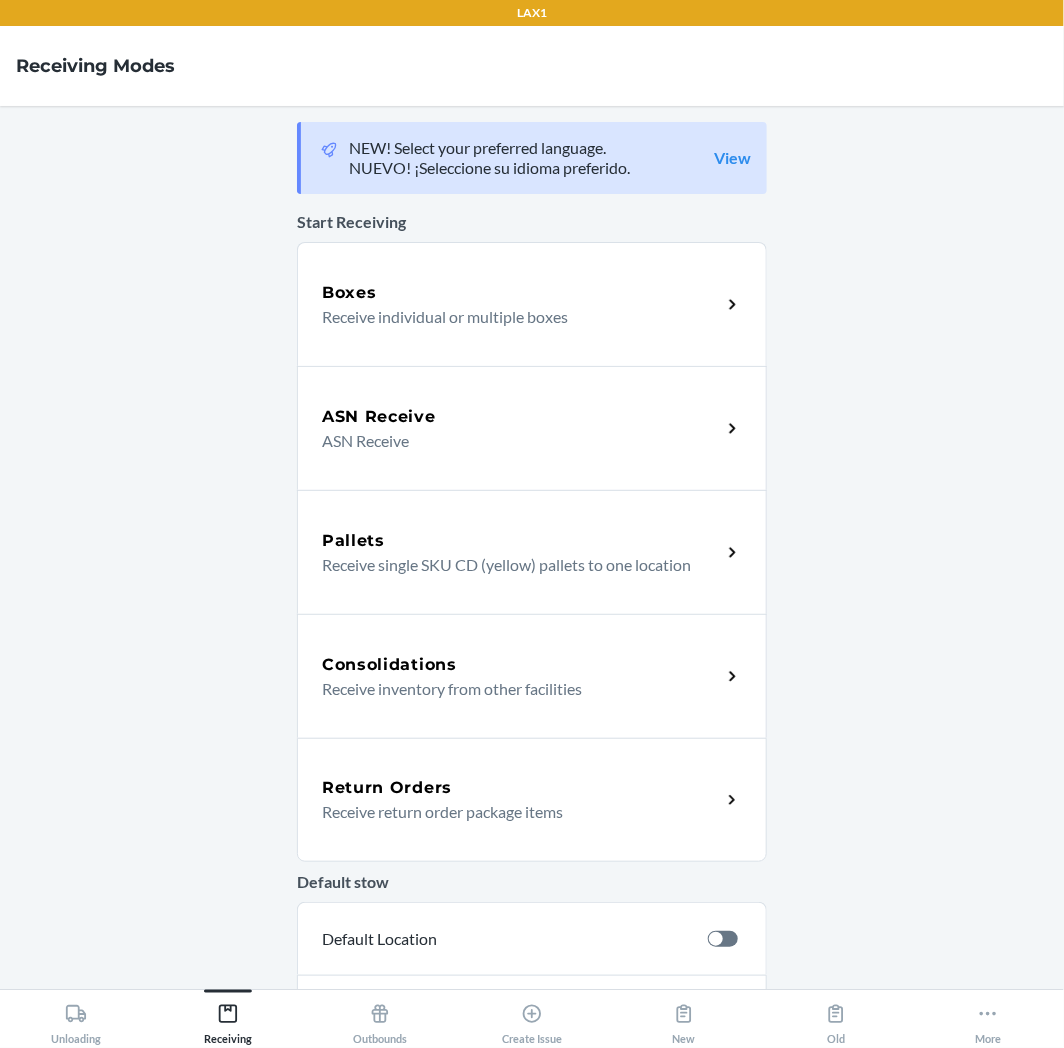 click on "Receive return order package items" at bounding box center [513, 812] 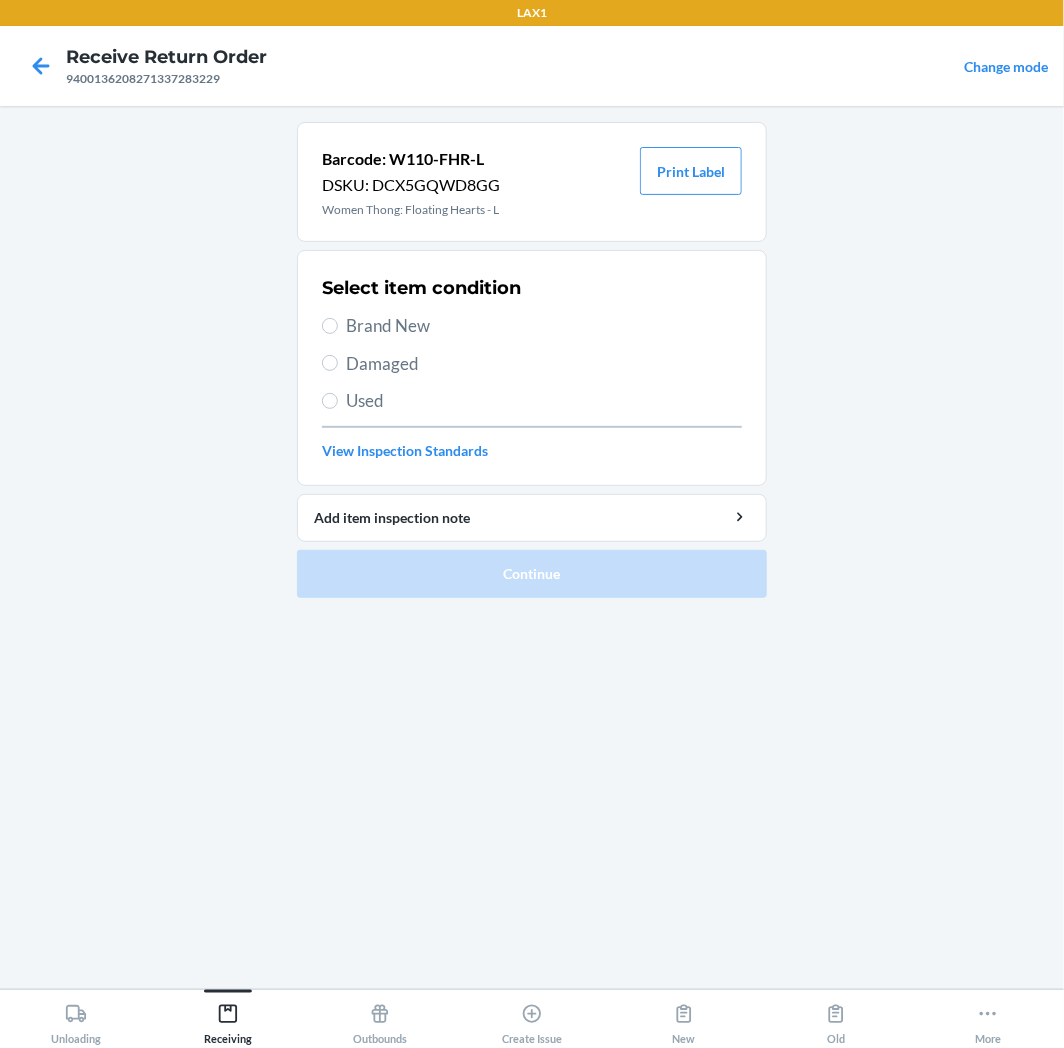 click on "Used" at bounding box center (544, 401) 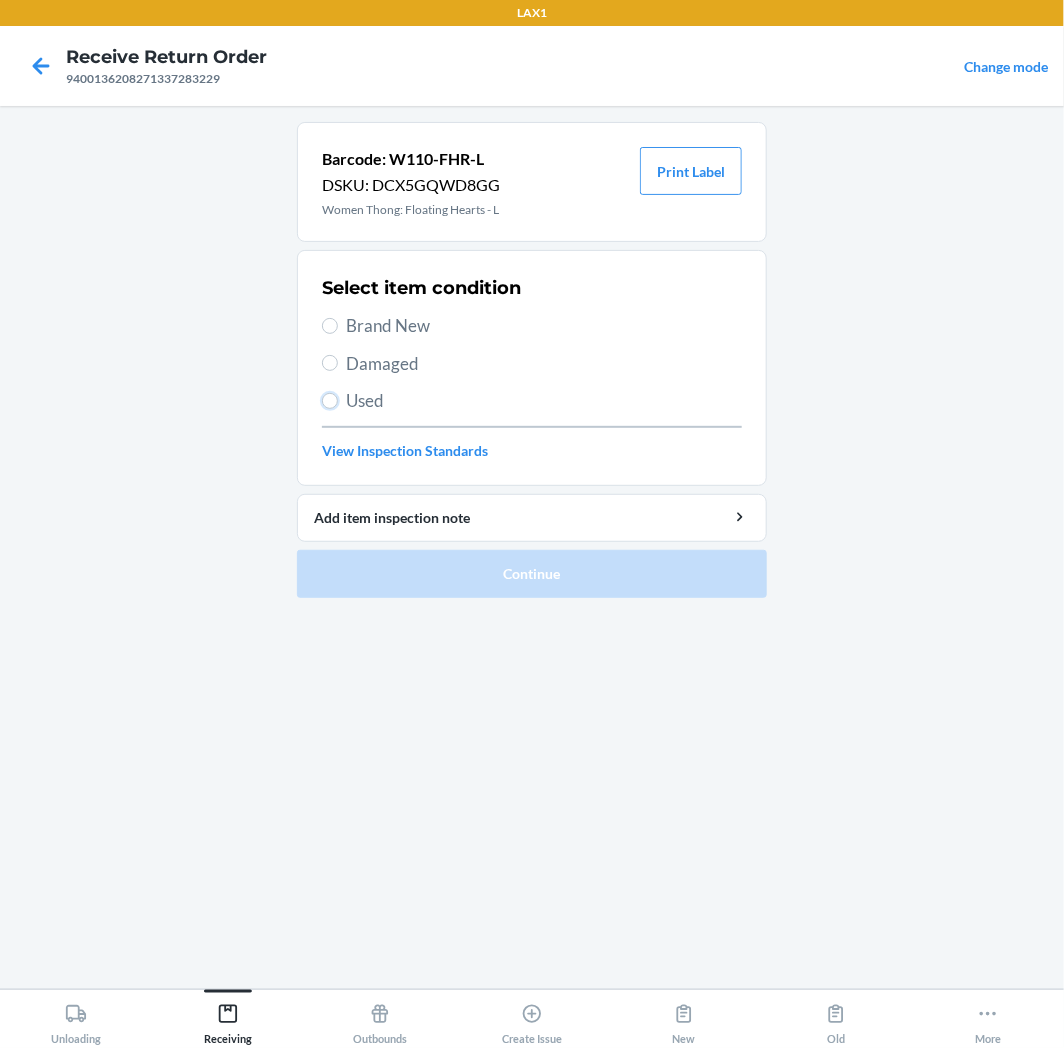 click on "Used" at bounding box center (330, 401) 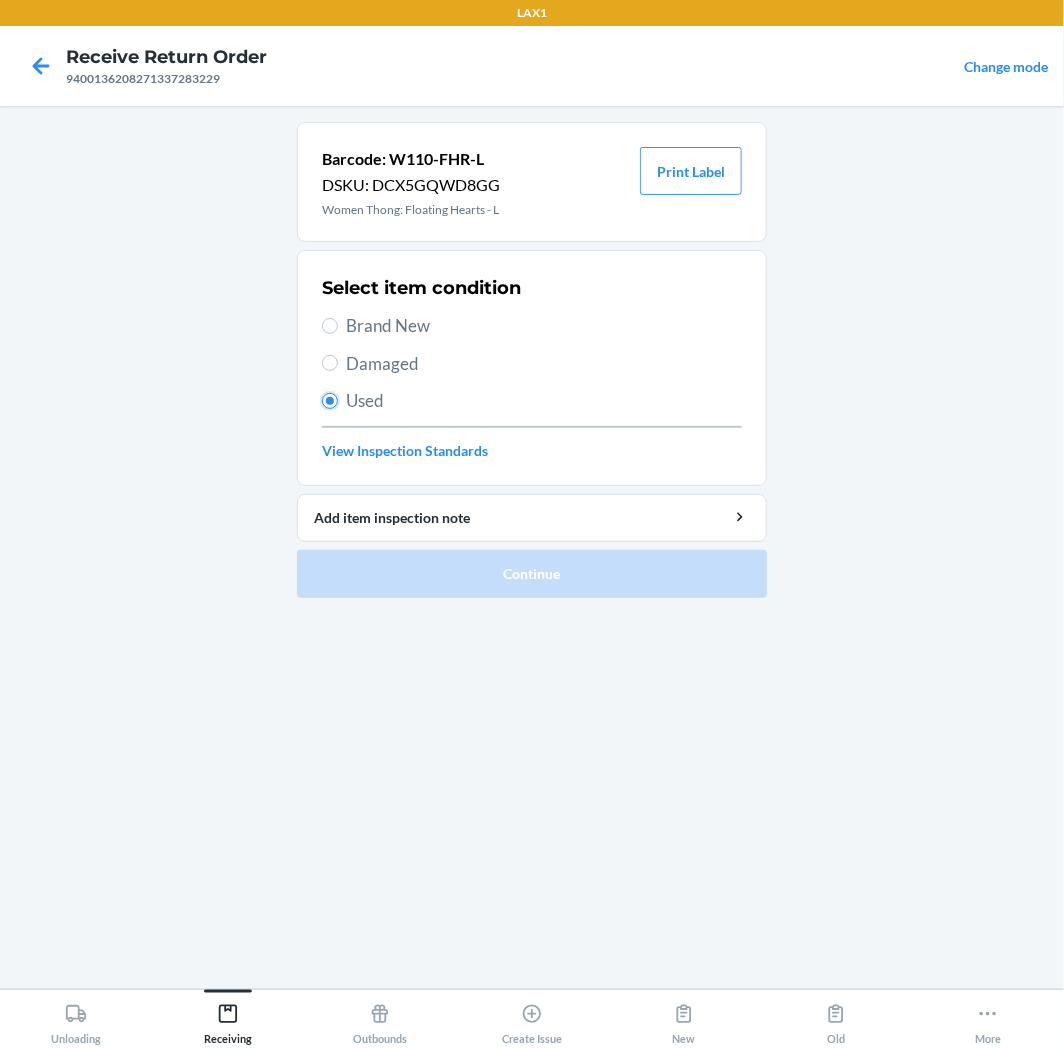 radio on "true" 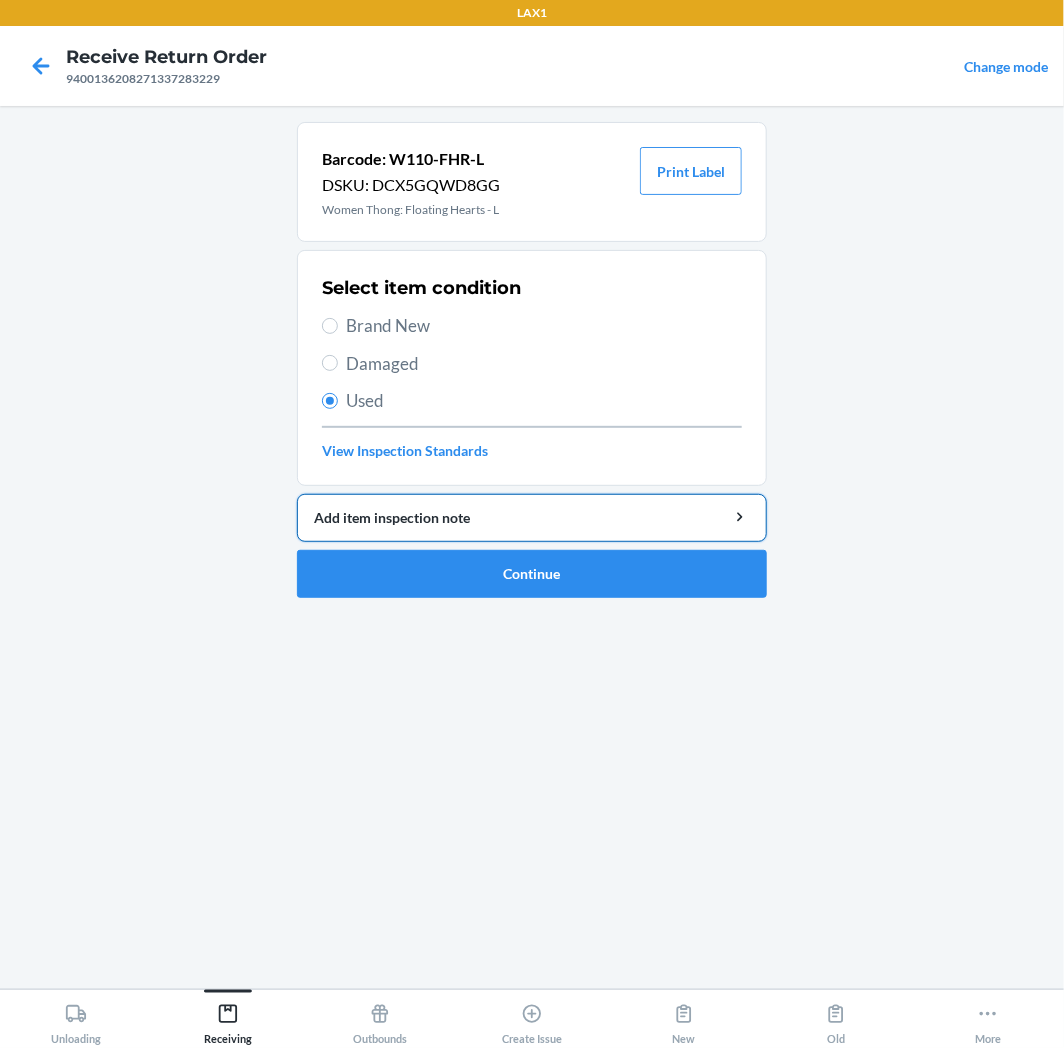 click on "Add item inspection note" at bounding box center (532, 518) 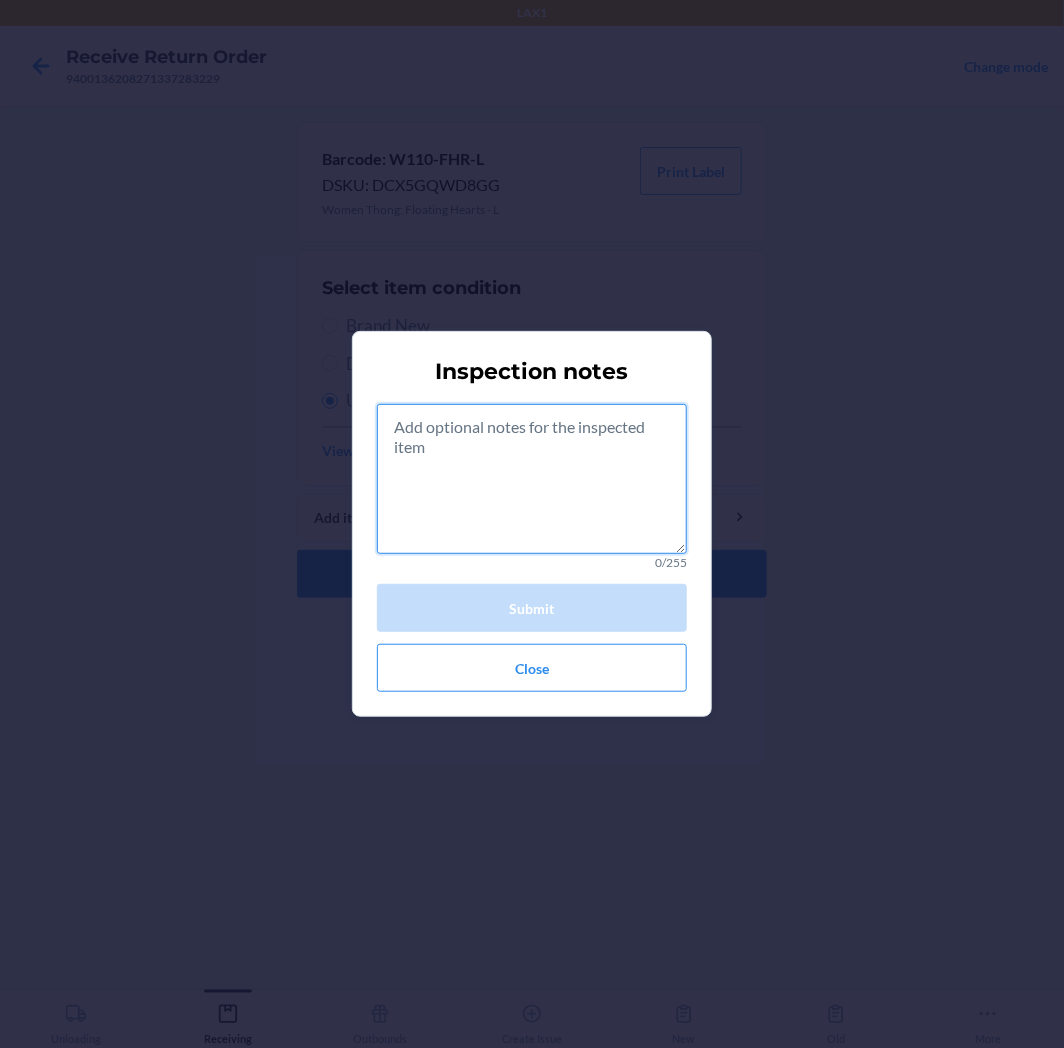 click at bounding box center [532, 479] 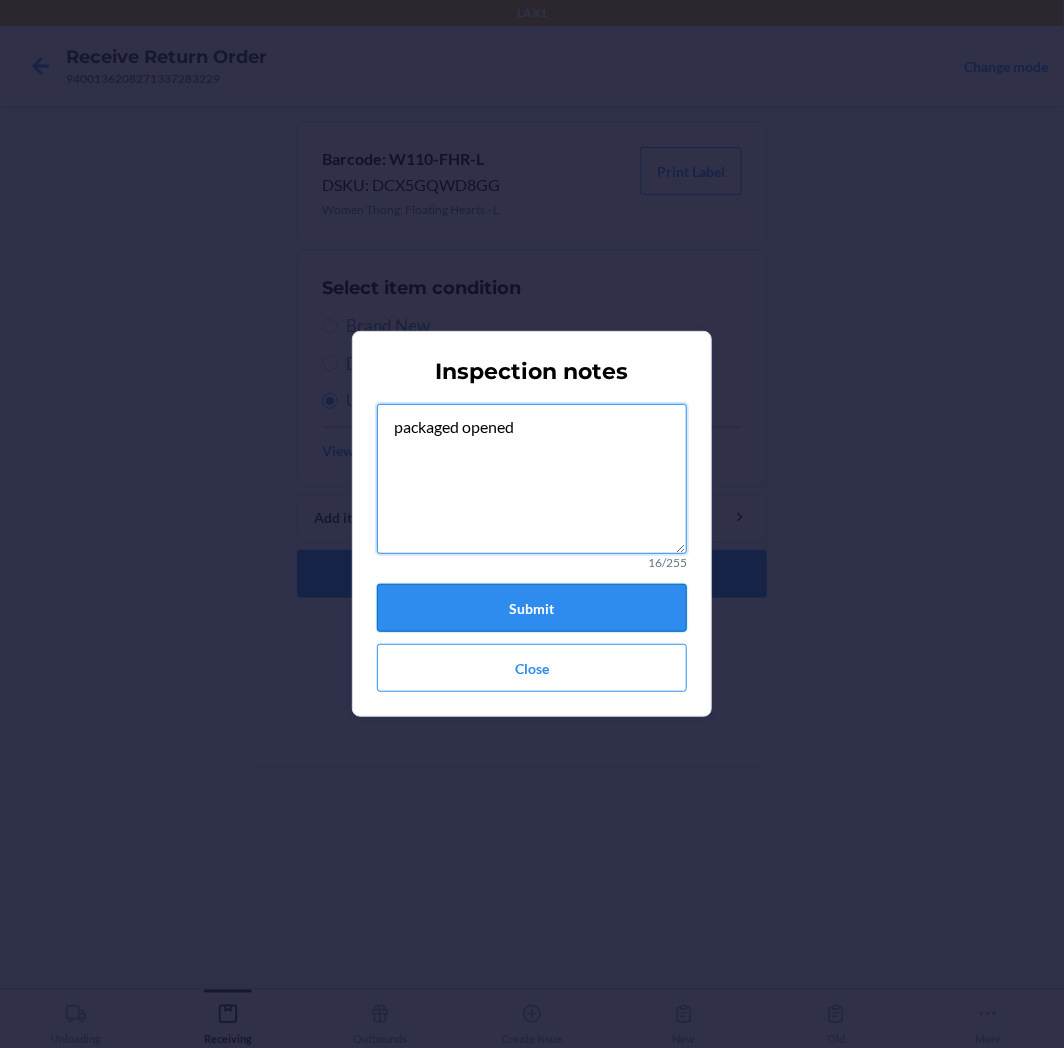 type on "packaged opened" 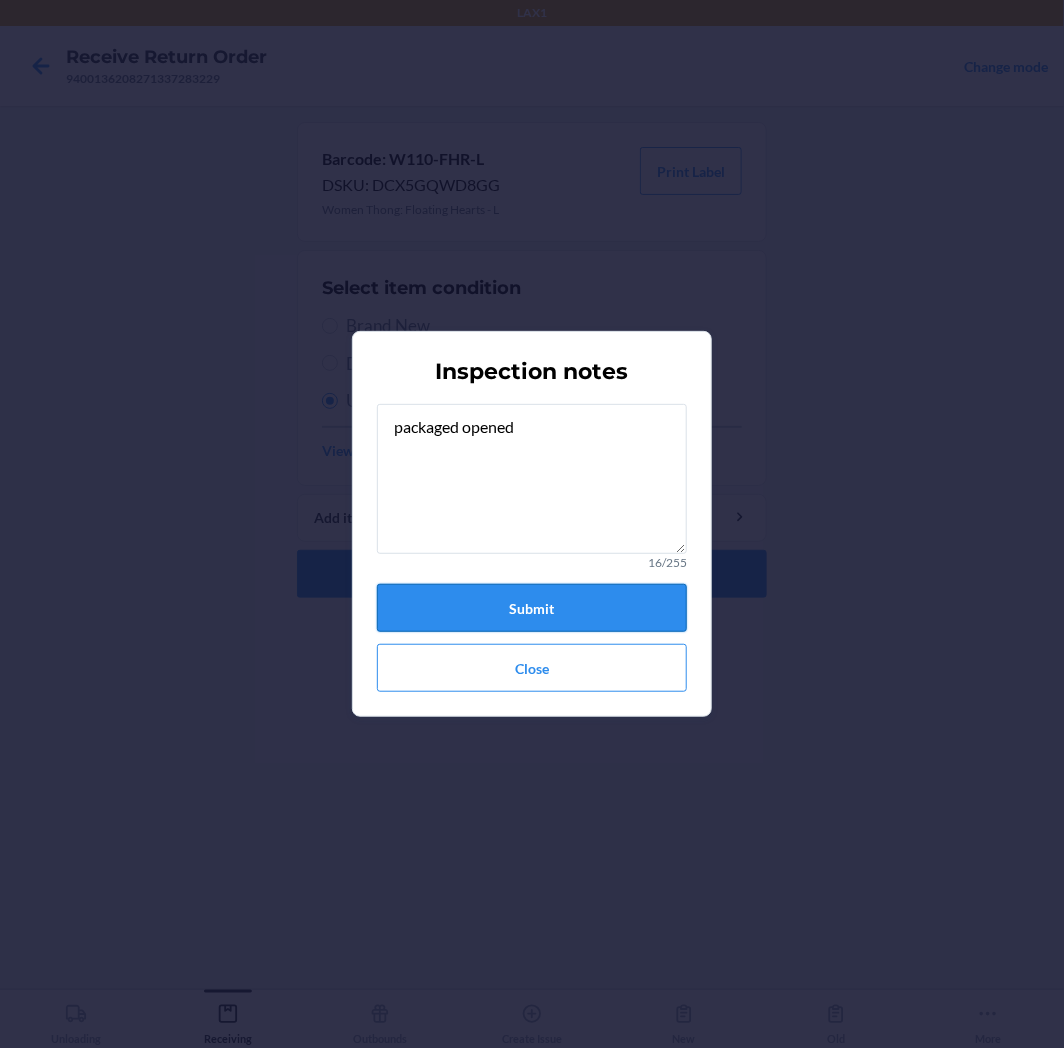 click on "Submit" at bounding box center [532, 608] 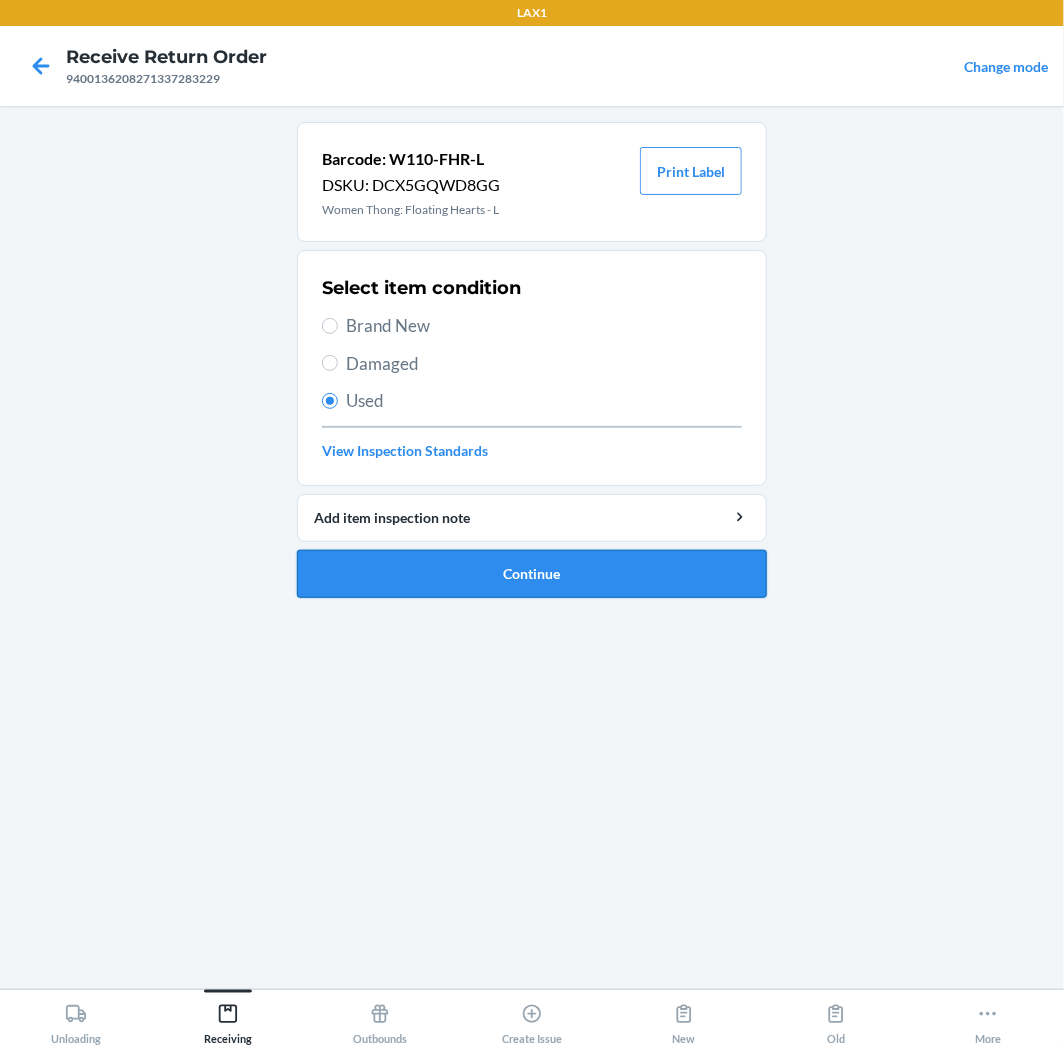 click on "Continue" at bounding box center [532, 574] 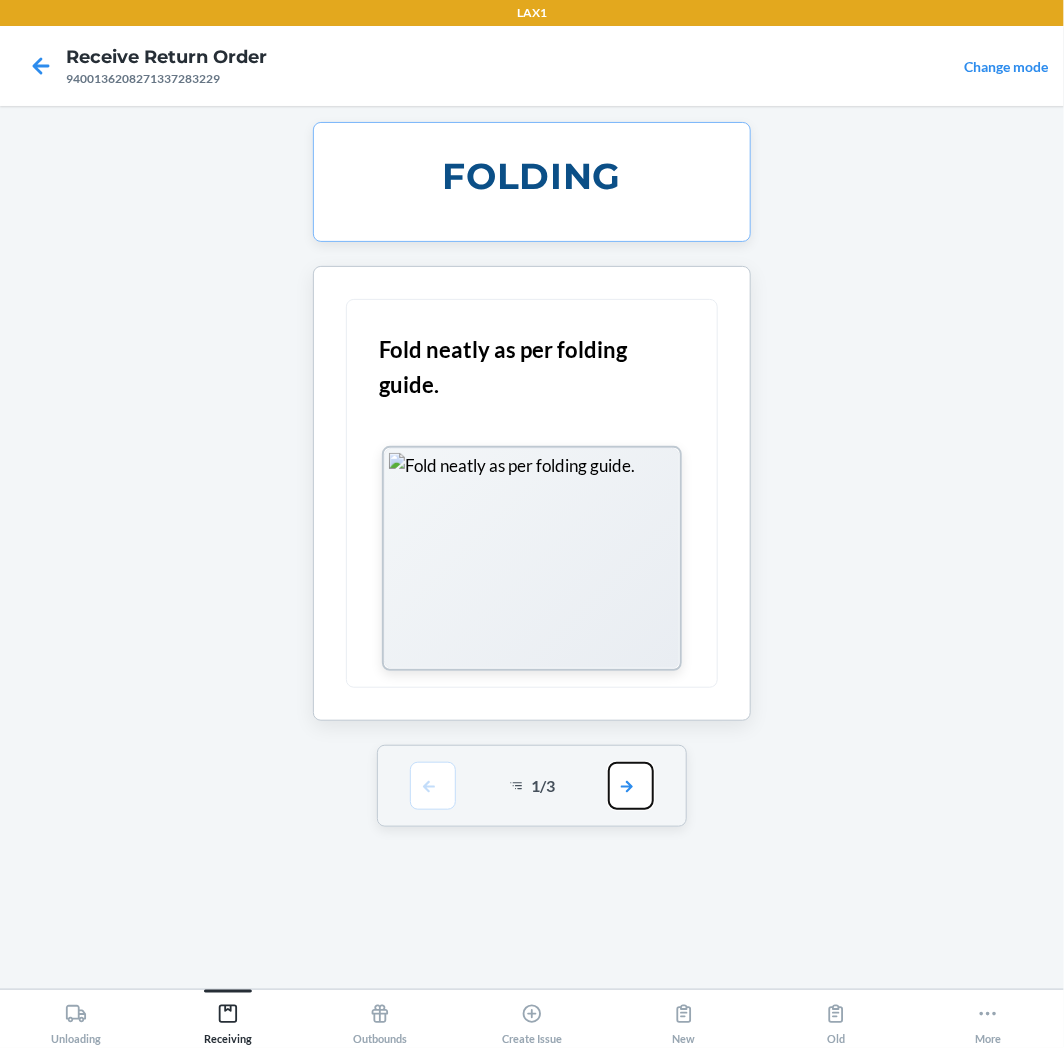 drag, startPoint x: 625, startPoint y: 781, endPoint x: 643, endPoint y: 761, distance: 26.907248 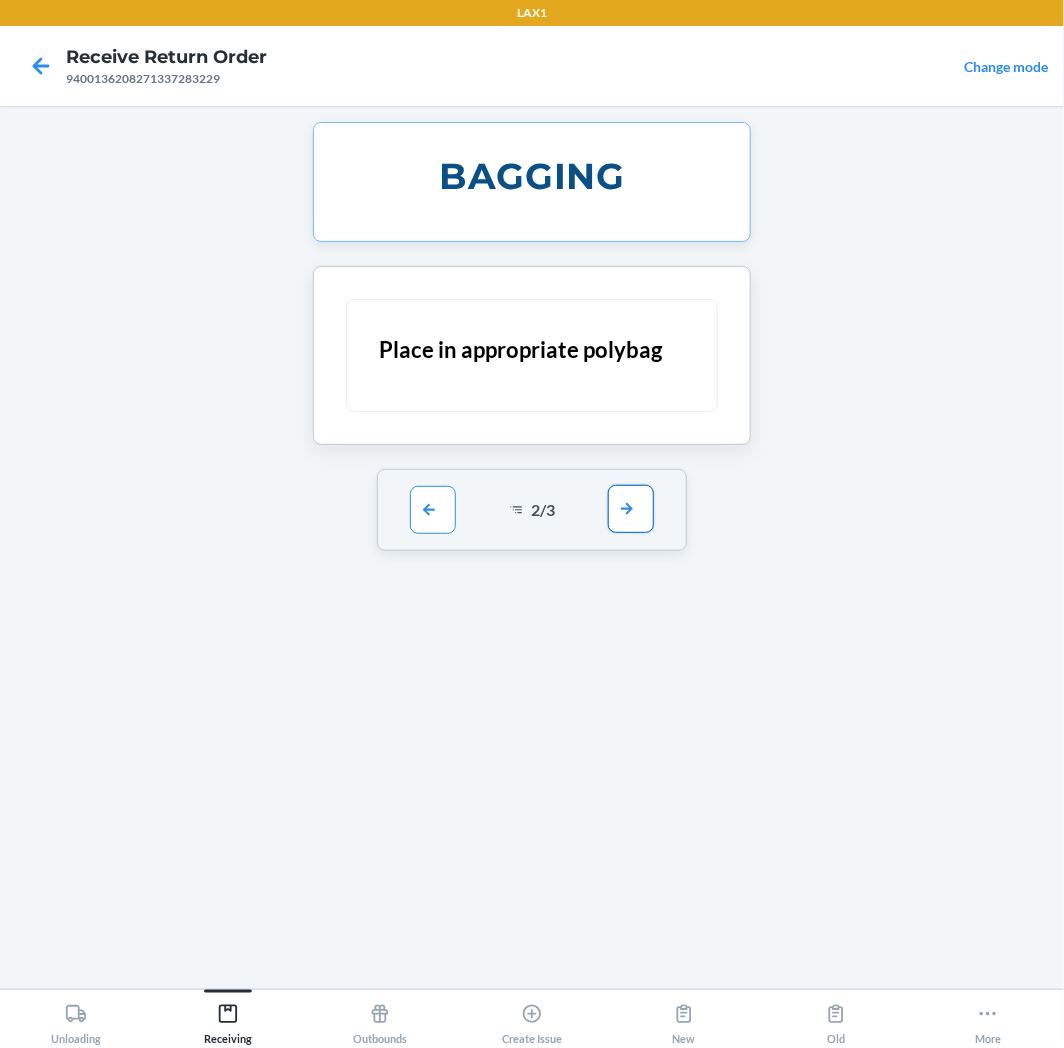 click at bounding box center (631, 509) 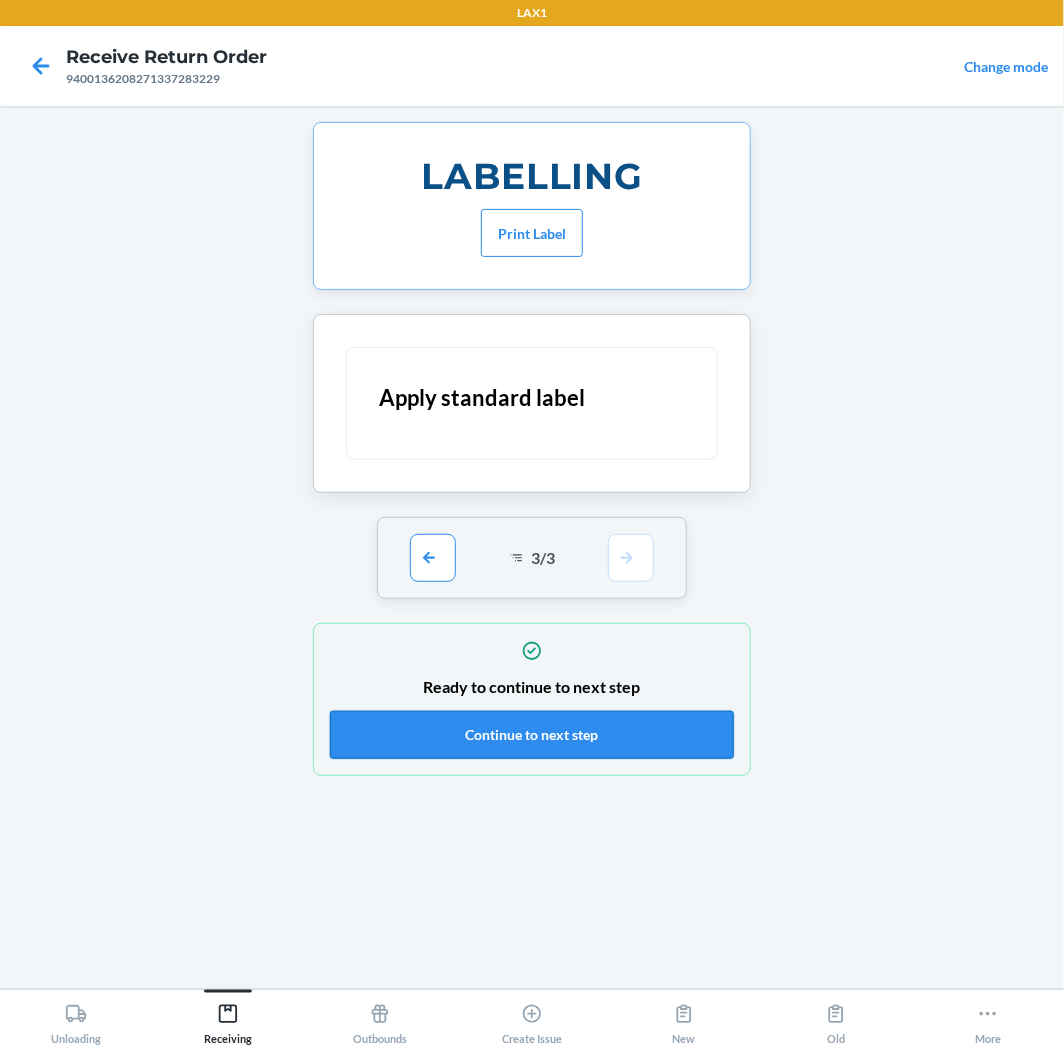 click on "Continue to next step" at bounding box center [532, 735] 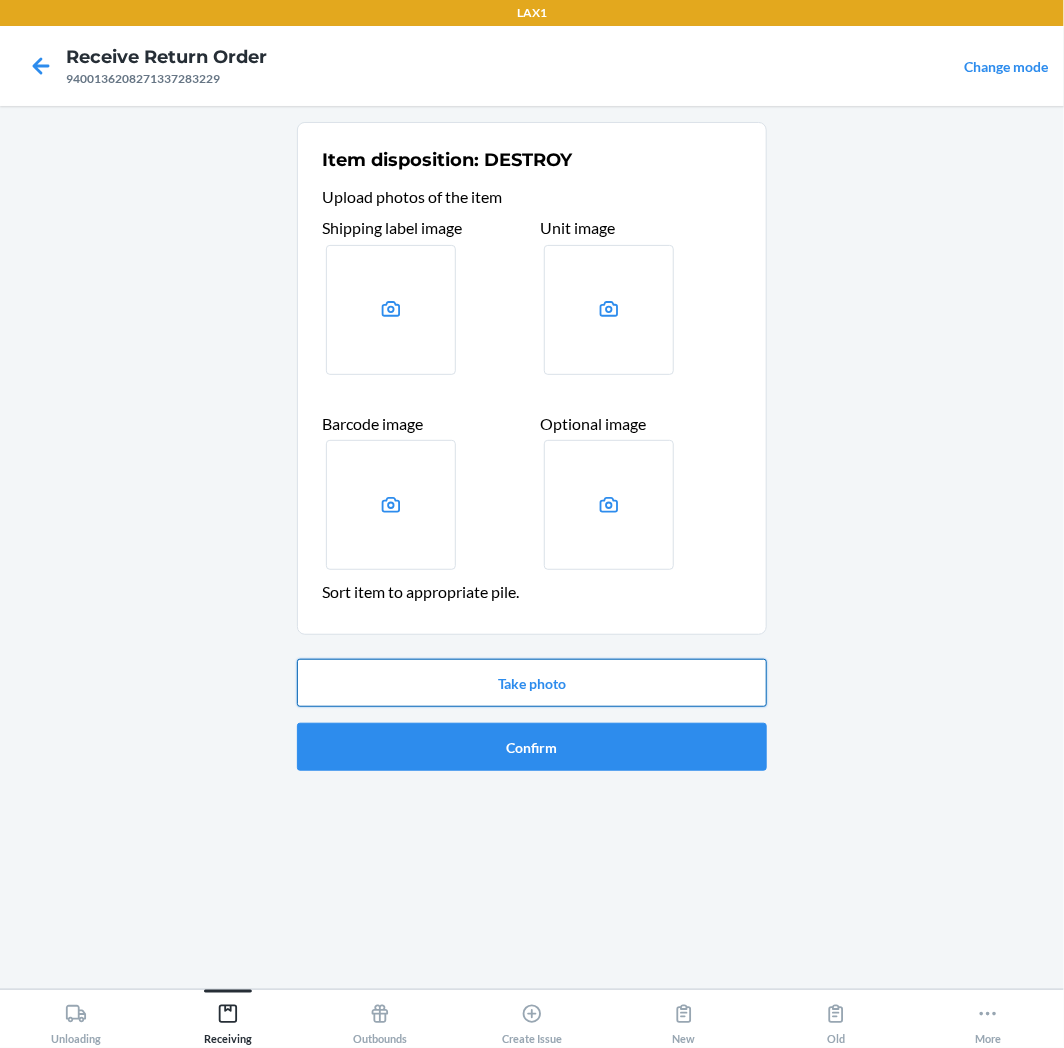 click on "Take photo" at bounding box center (532, 683) 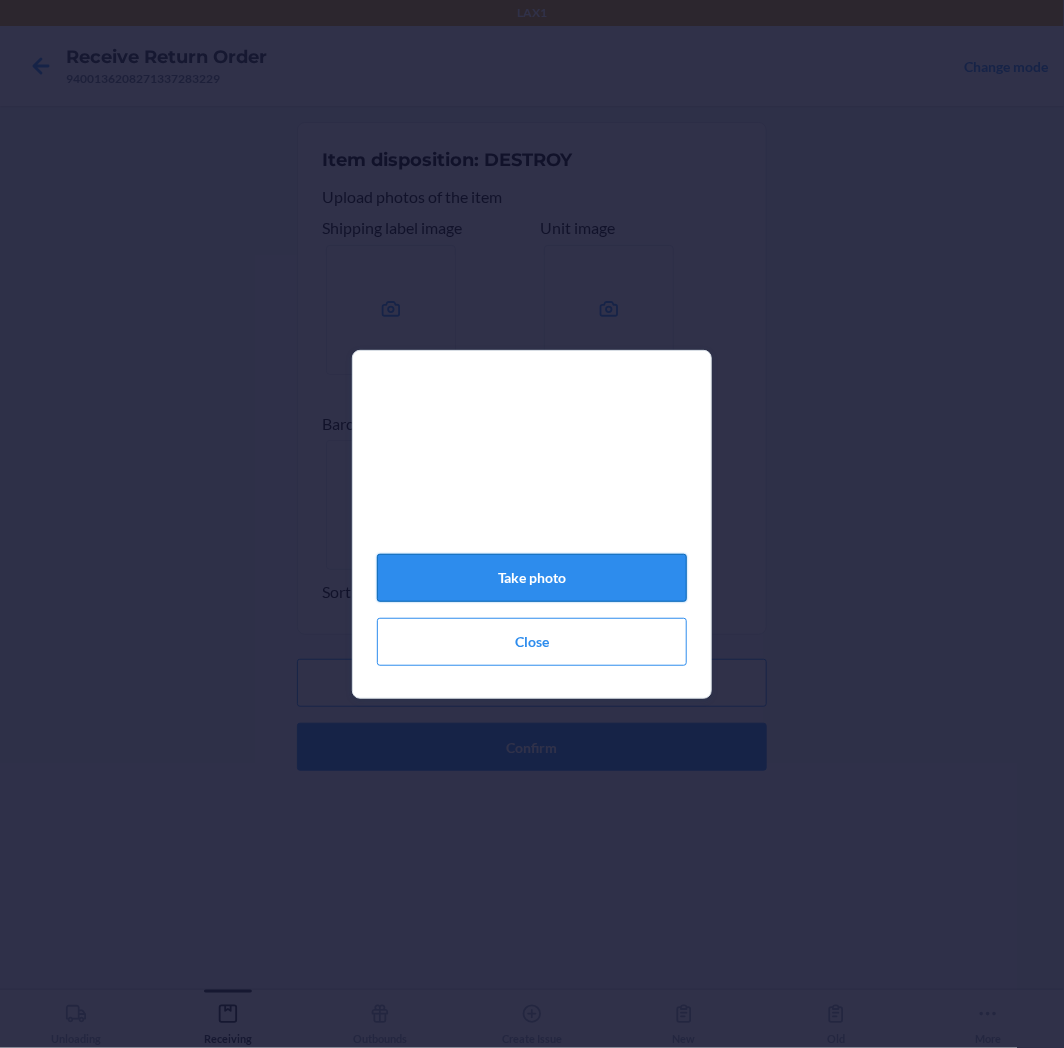 click on "Take photo" 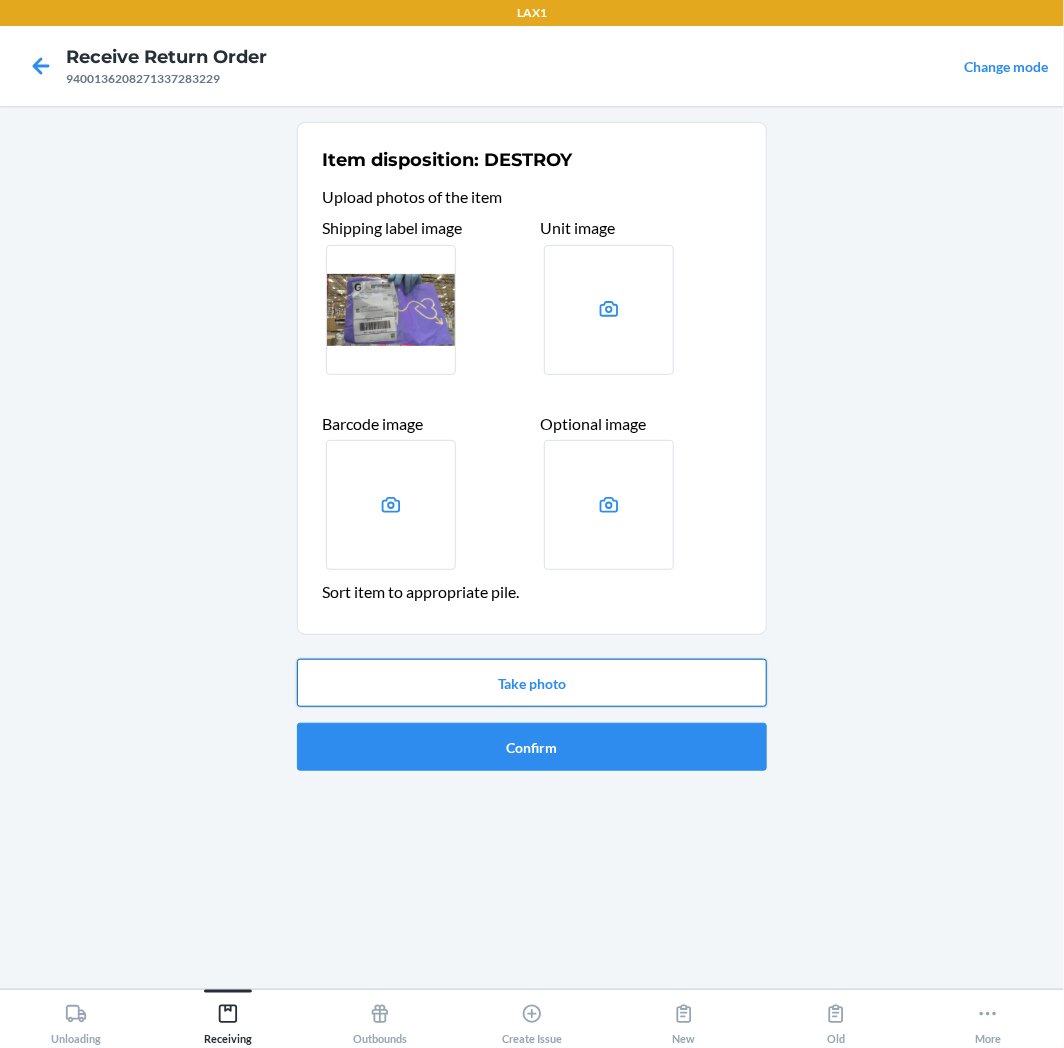 click on "Take photo" at bounding box center (532, 683) 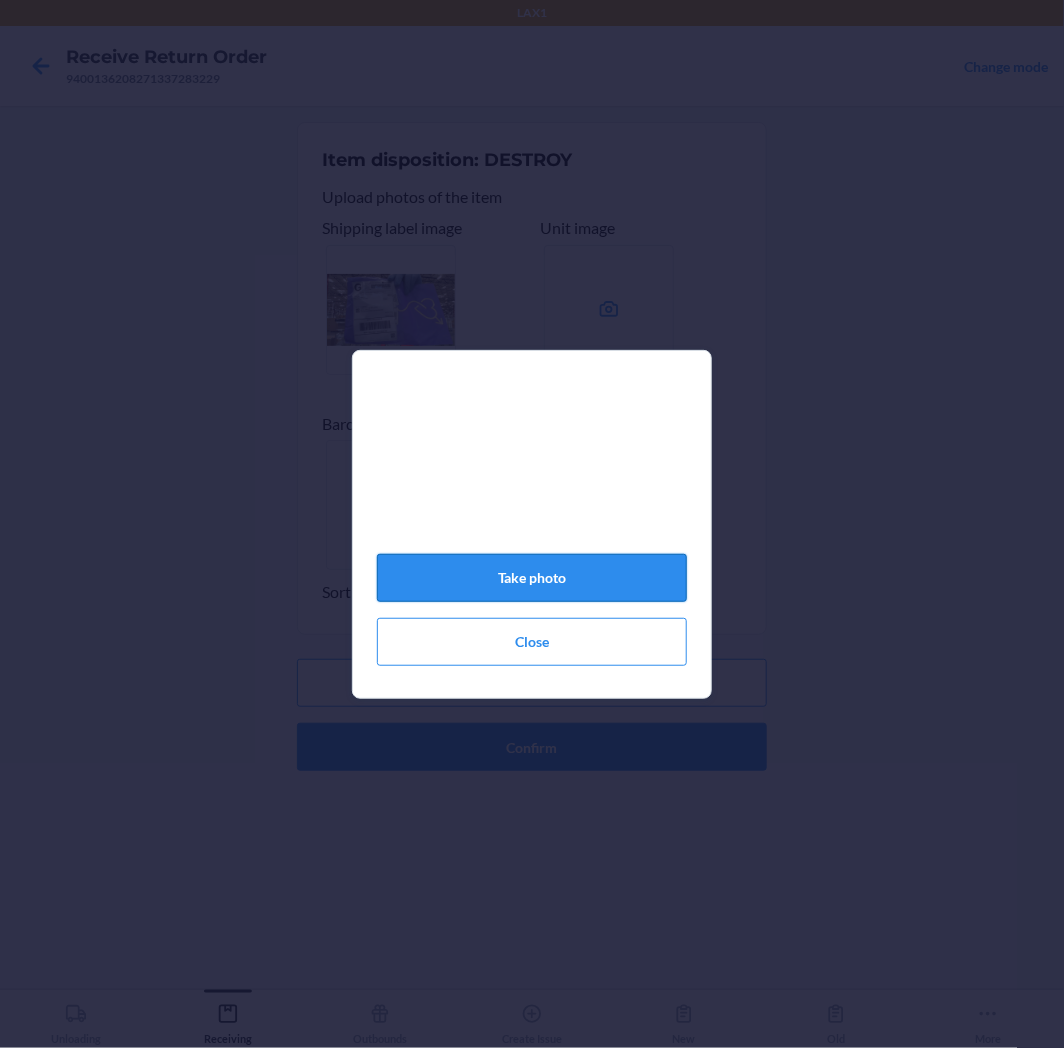 click on "Take photo" 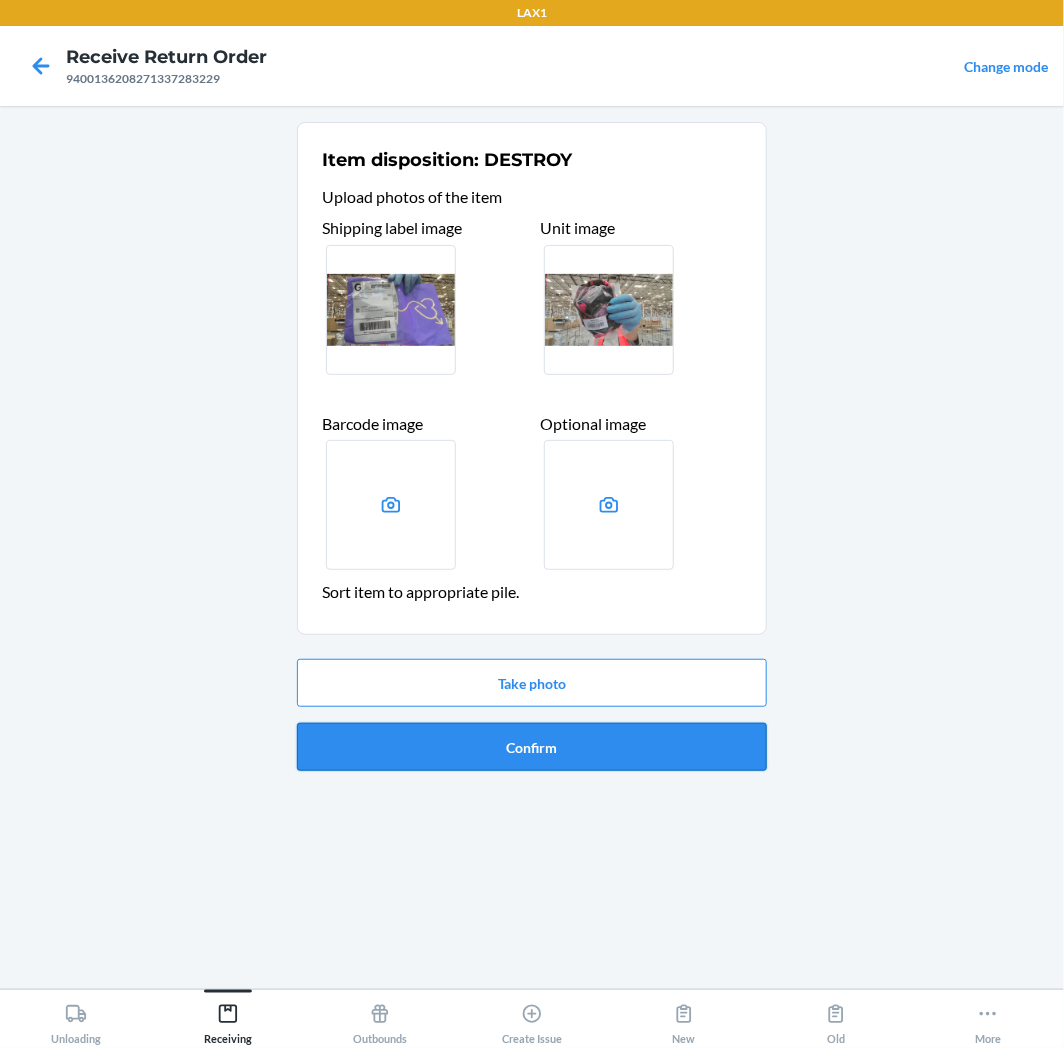 click on "Confirm" at bounding box center [532, 747] 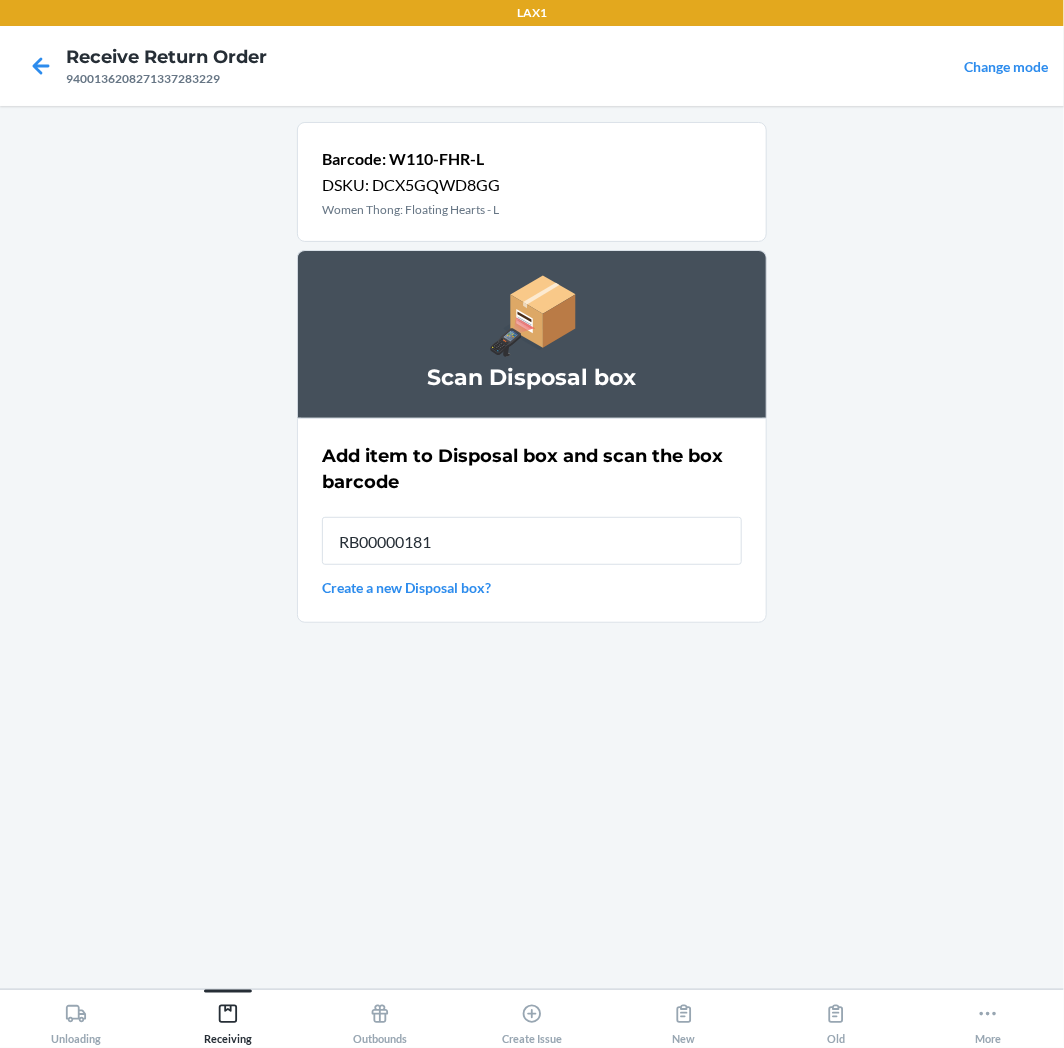 type on "RB000001815" 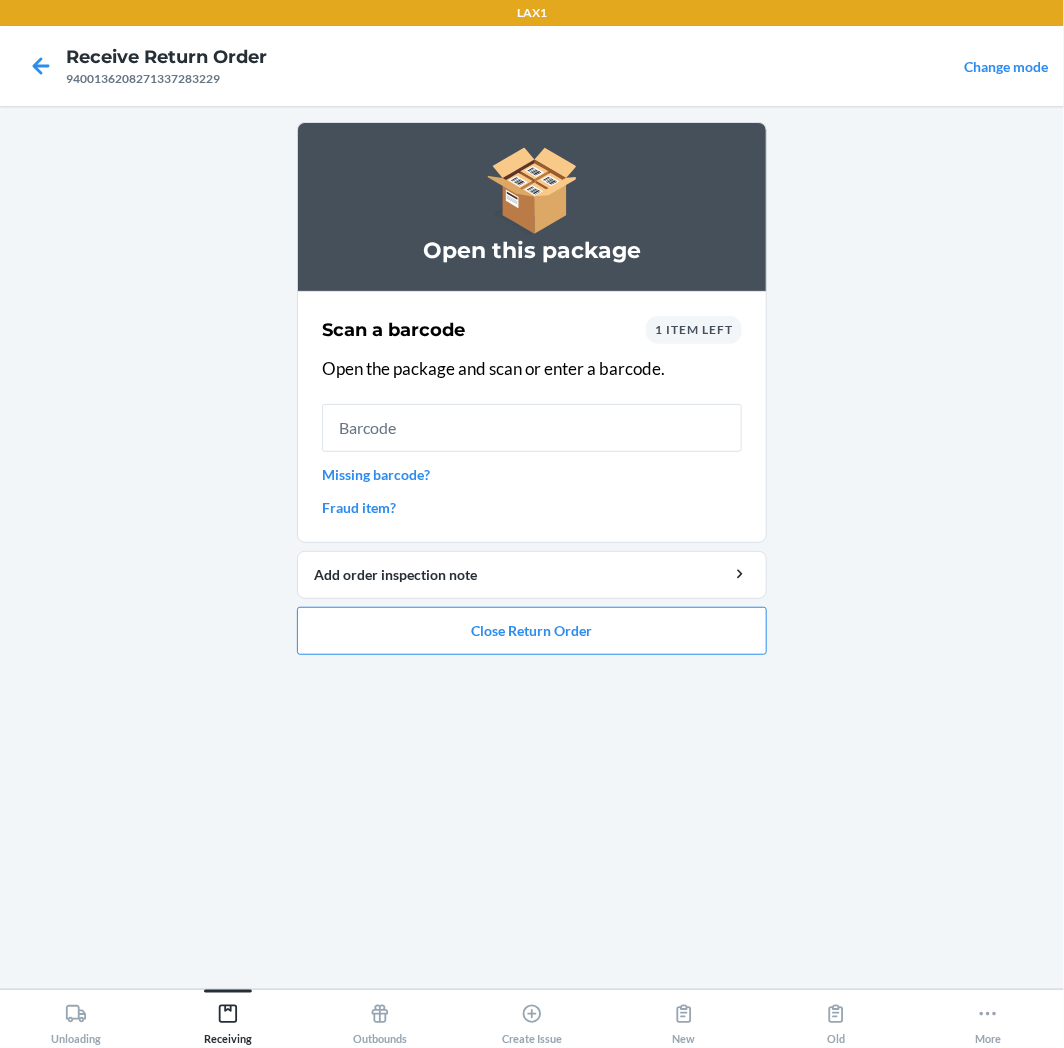click on "1 item left" at bounding box center [694, 330] 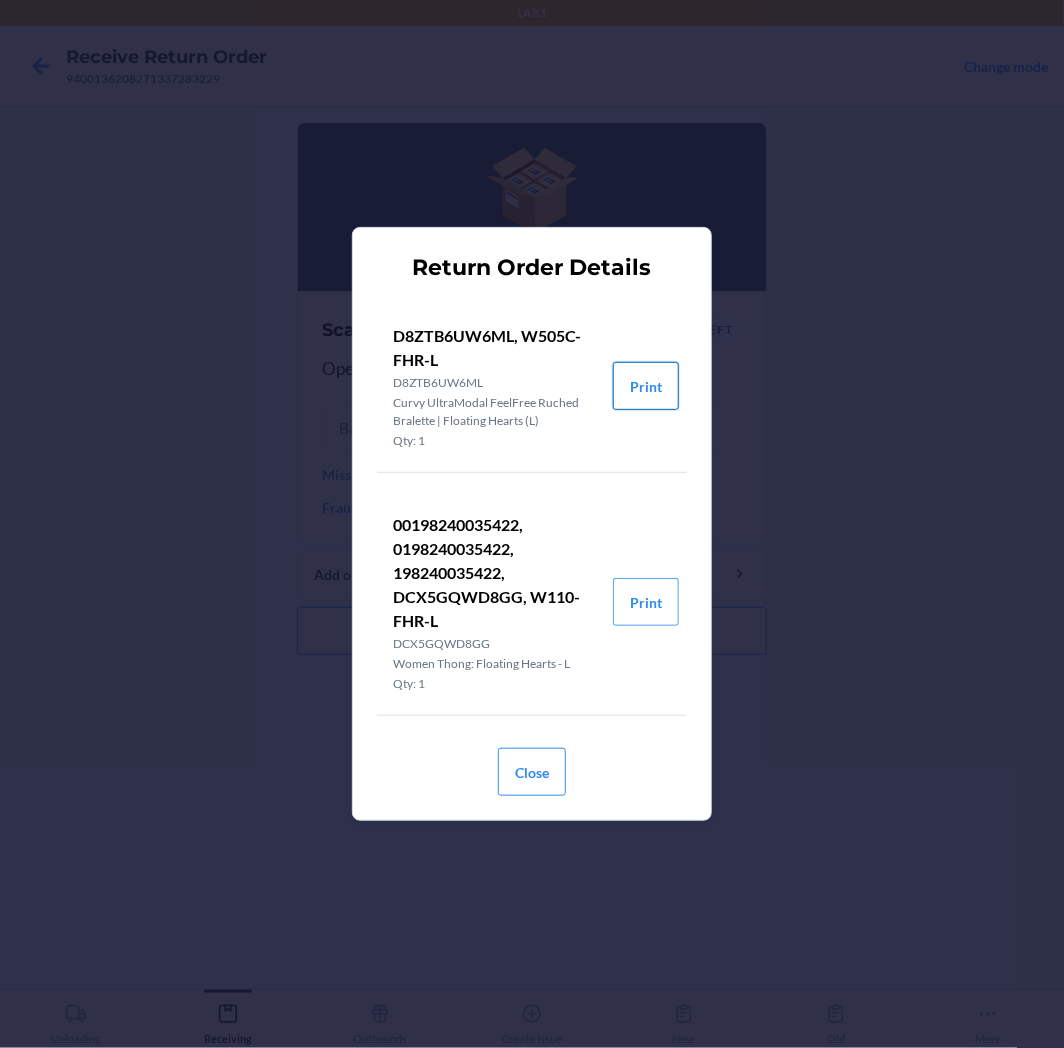 click on "Print" at bounding box center (646, 386) 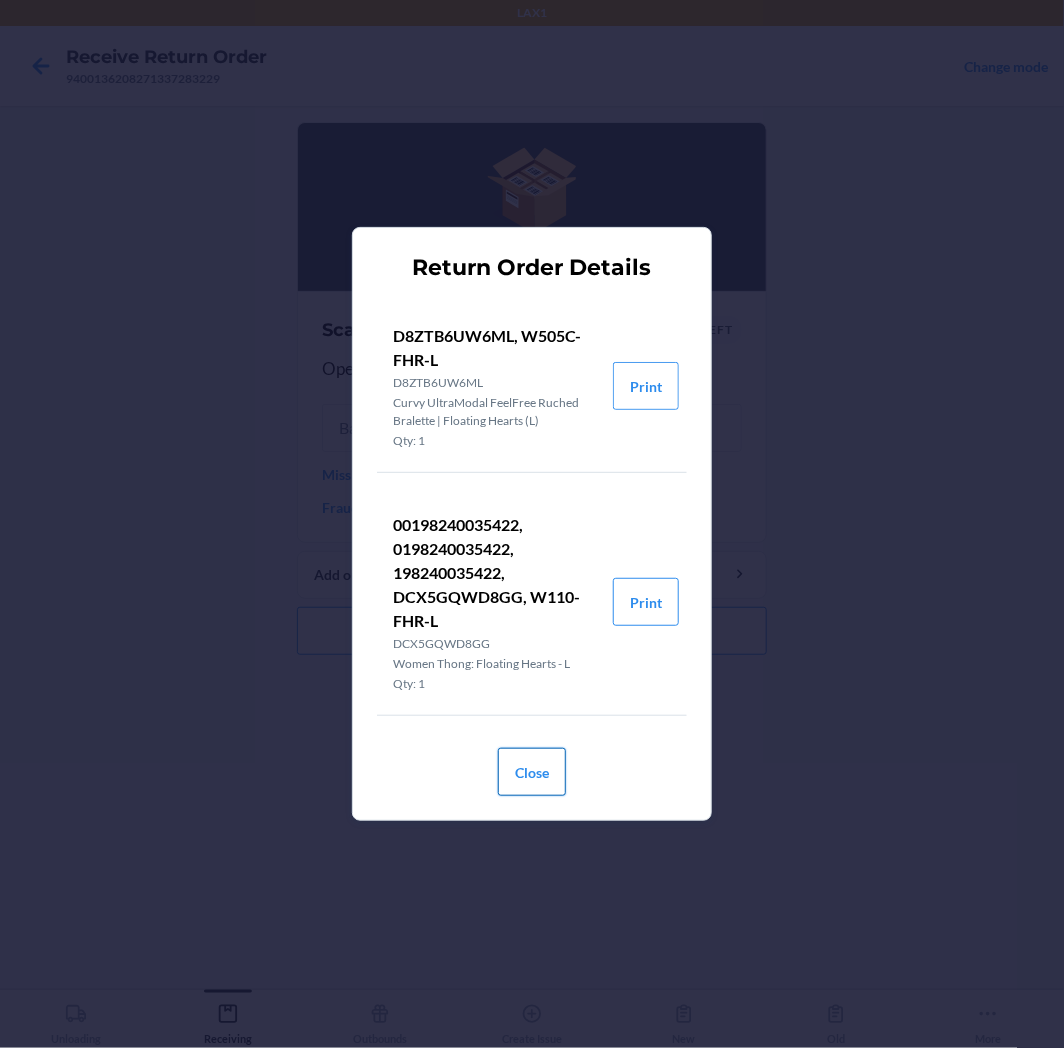 click on "Close" at bounding box center (532, 772) 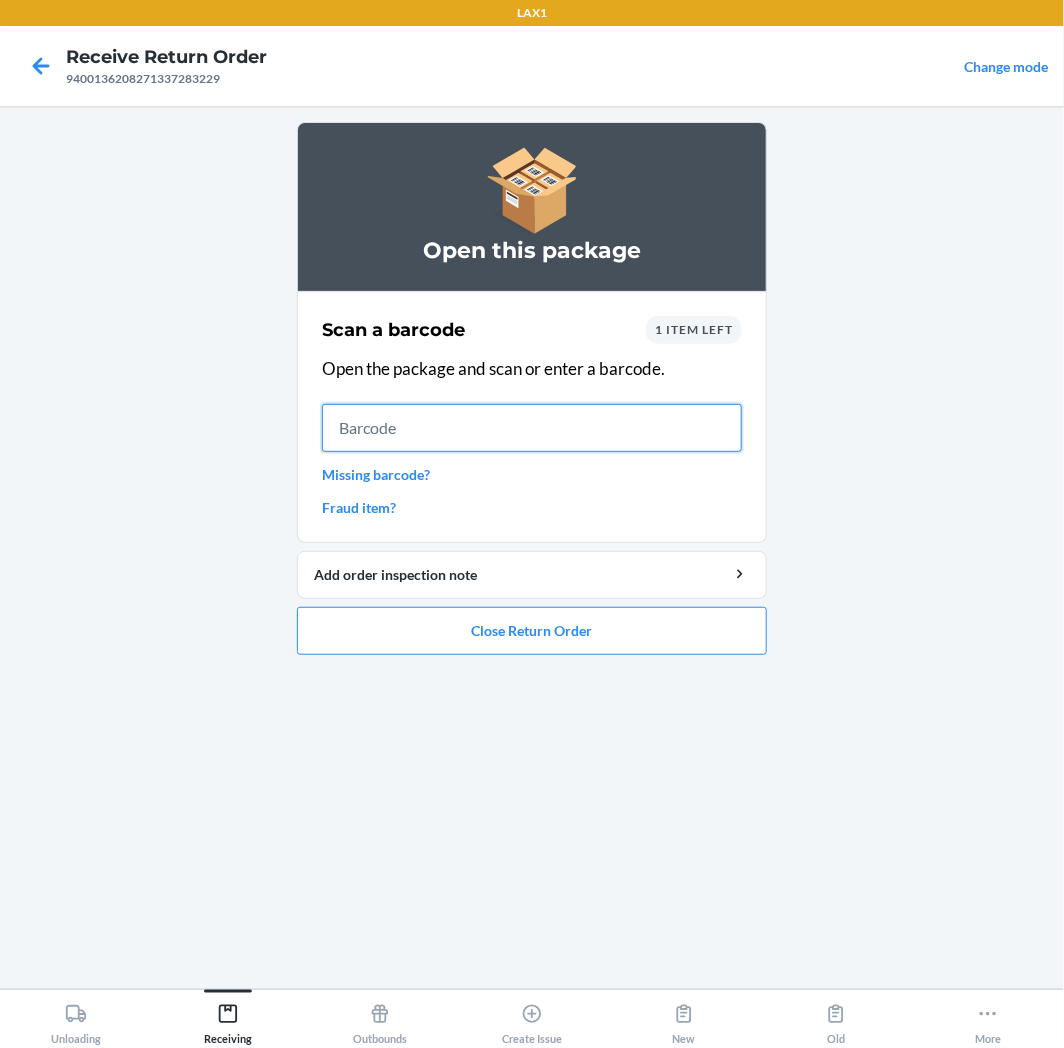 click at bounding box center (532, 428) 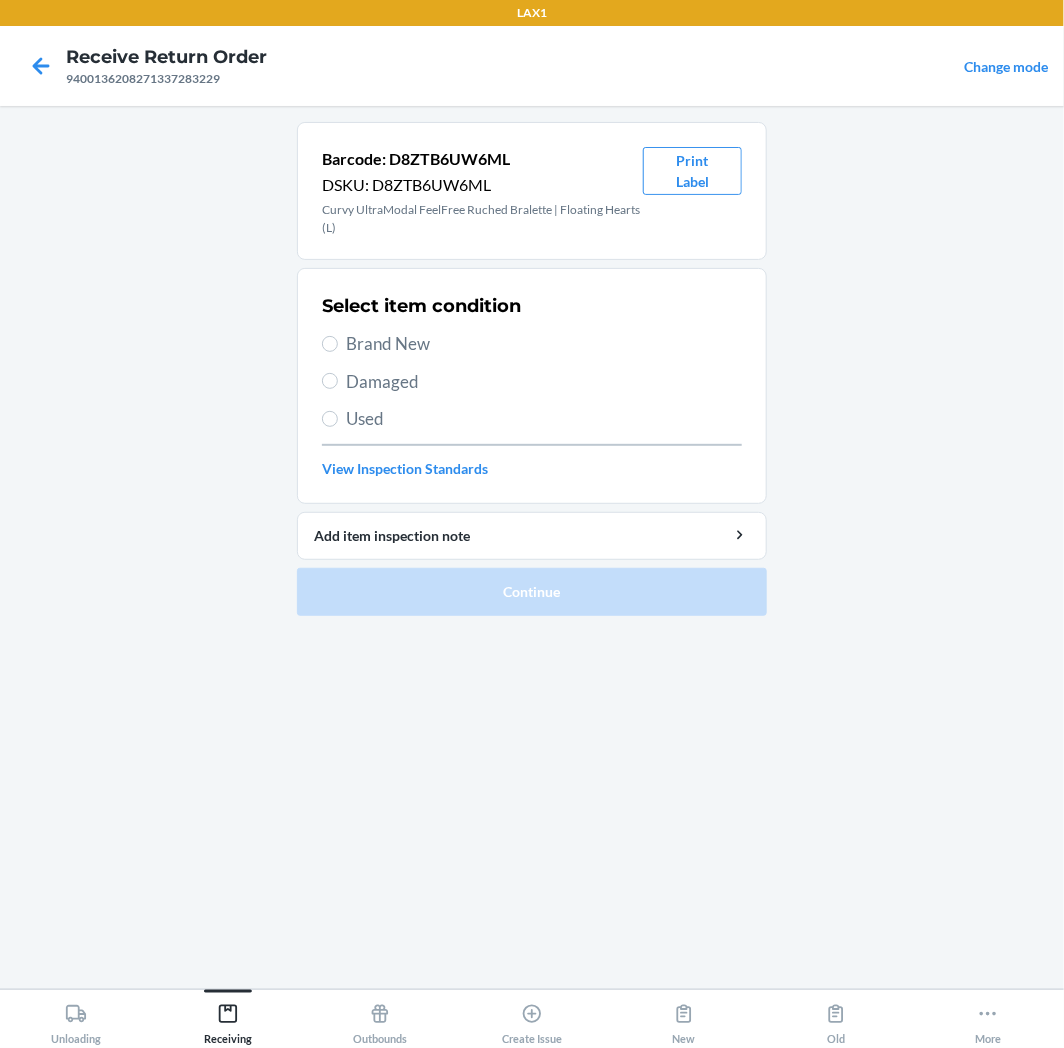 click on "Brand New" at bounding box center [532, 344] 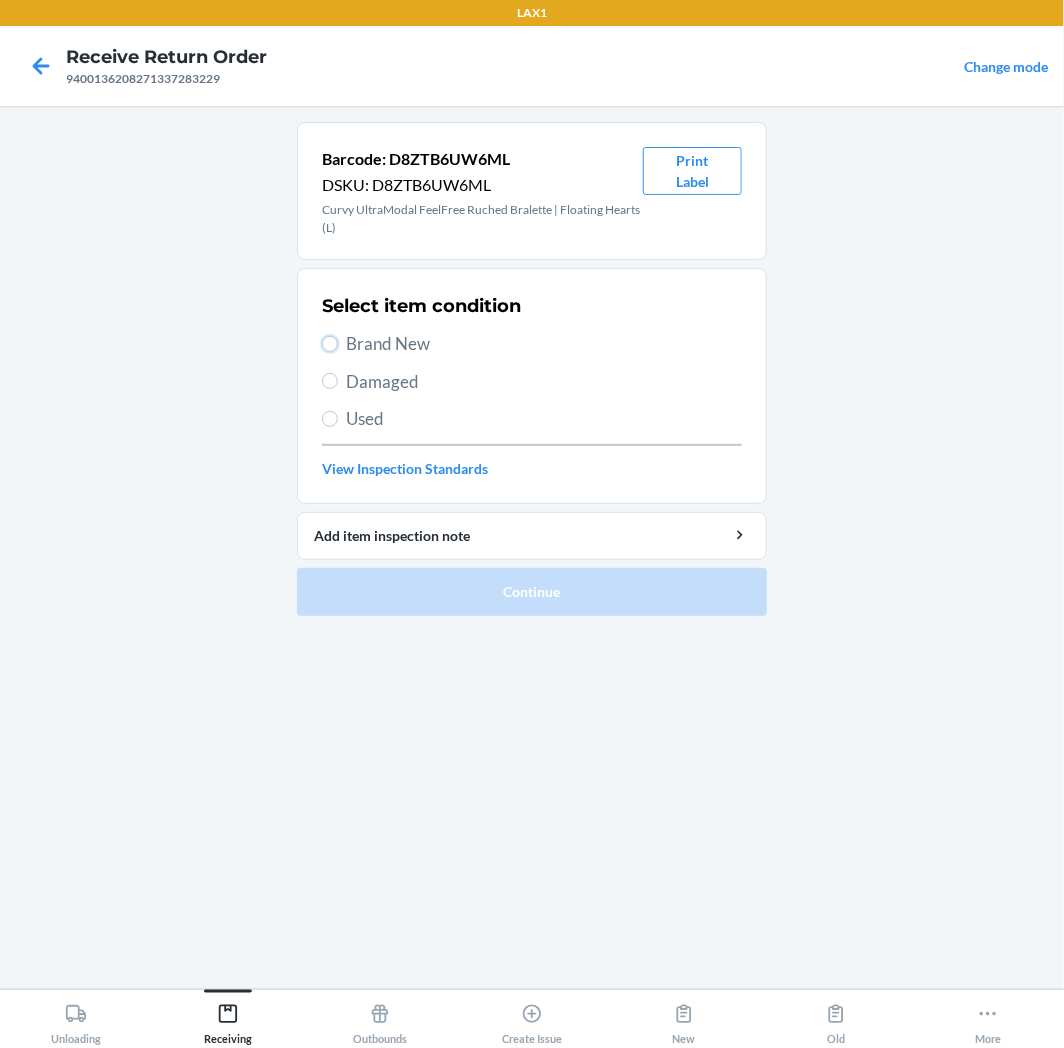 click on "Brand New" at bounding box center [330, 344] 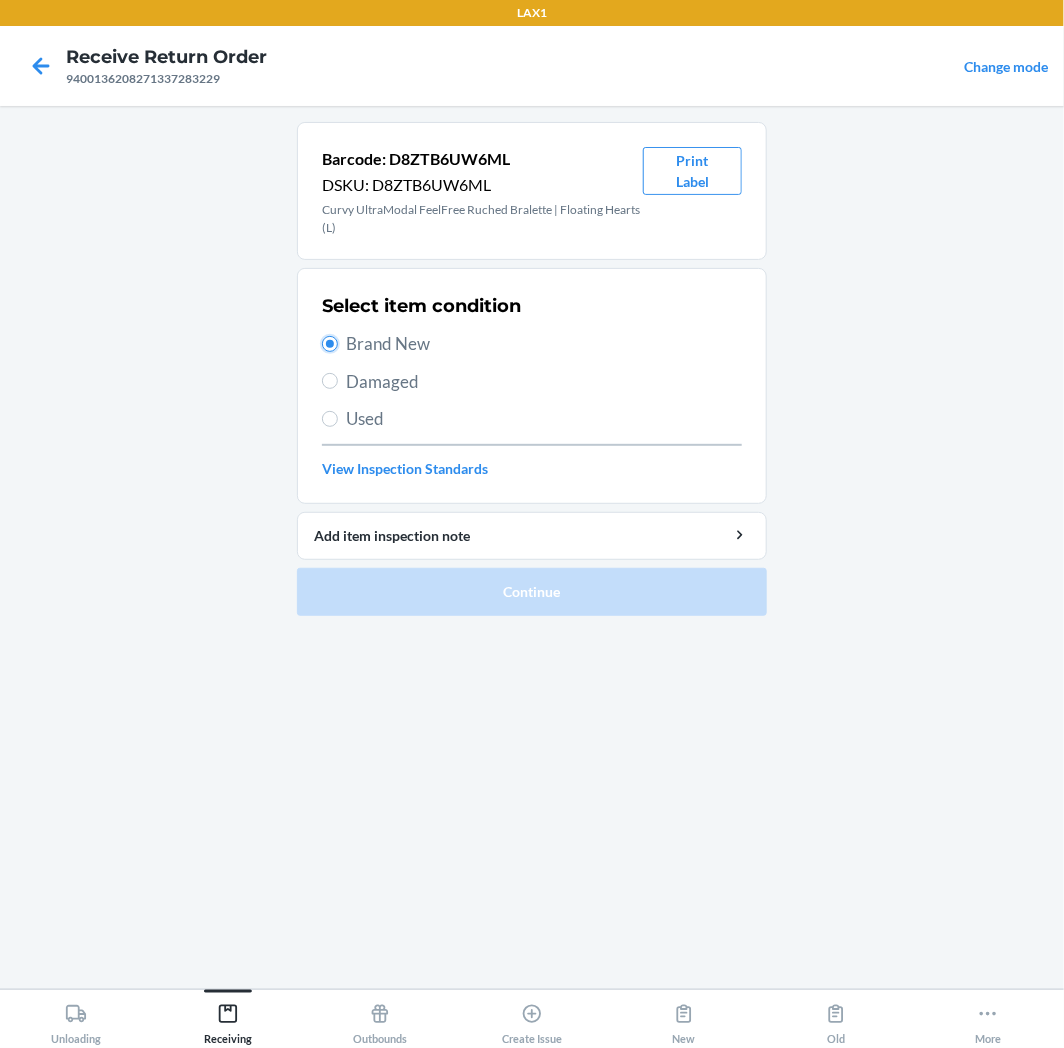 radio on "true" 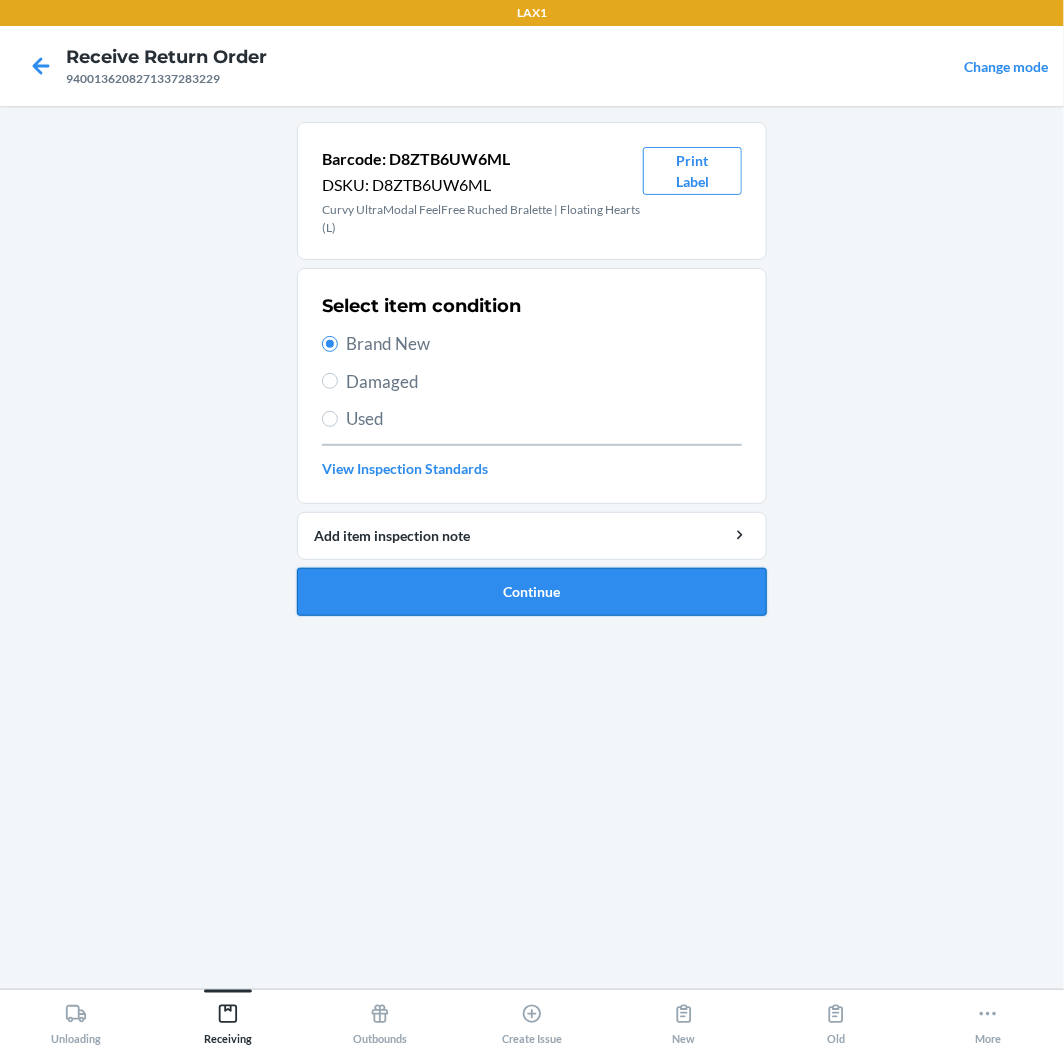 click on "Barcode: D8ZTB6UW6ML DSKU: D8ZTB6UW6ML Curvy UltraModal FeelFree Ruched Bralette | Floating Hearts (L) Print Label Select item condition Brand New Damaged Used View Inspection Standards Add item inspection note Continue" at bounding box center [532, 369] 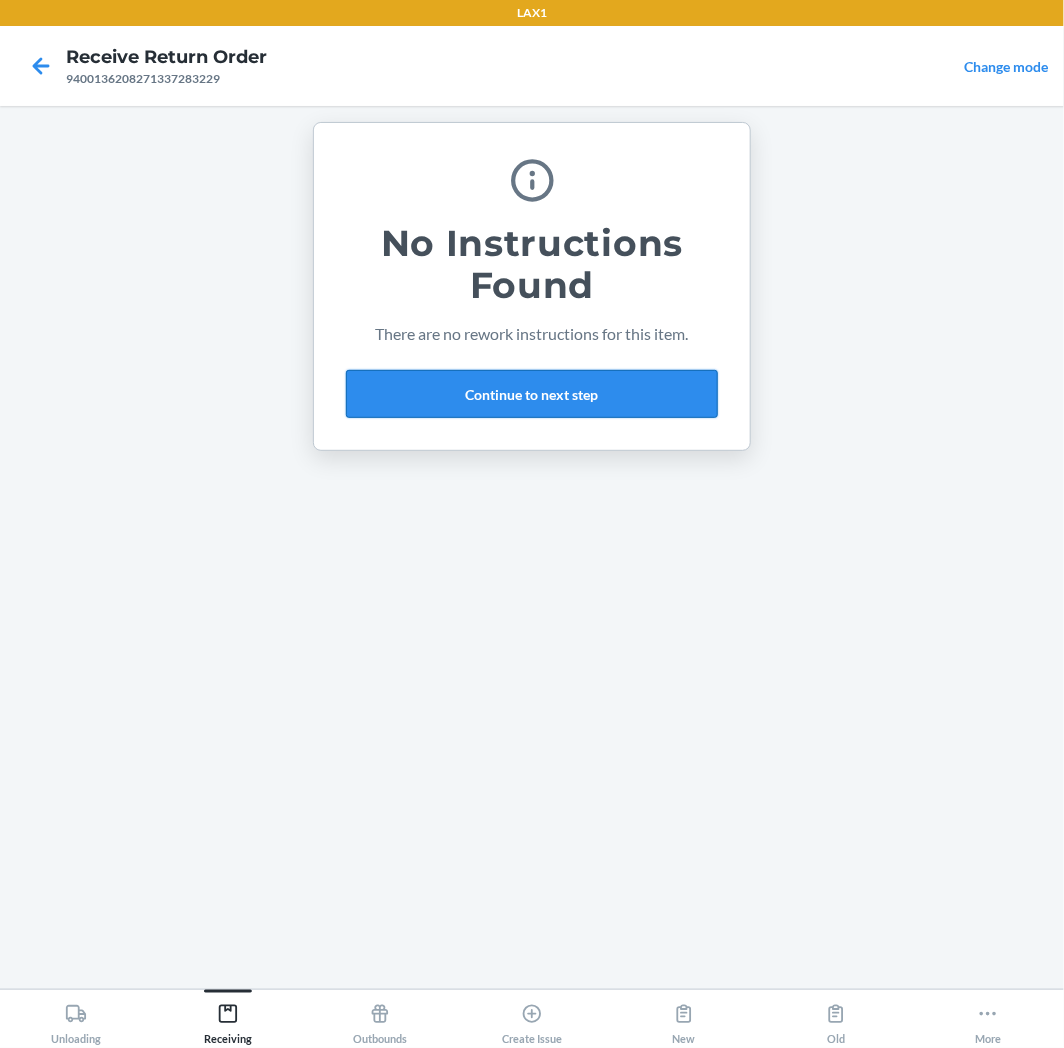 click on "Continue to next step" at bounding box center (532, 394) 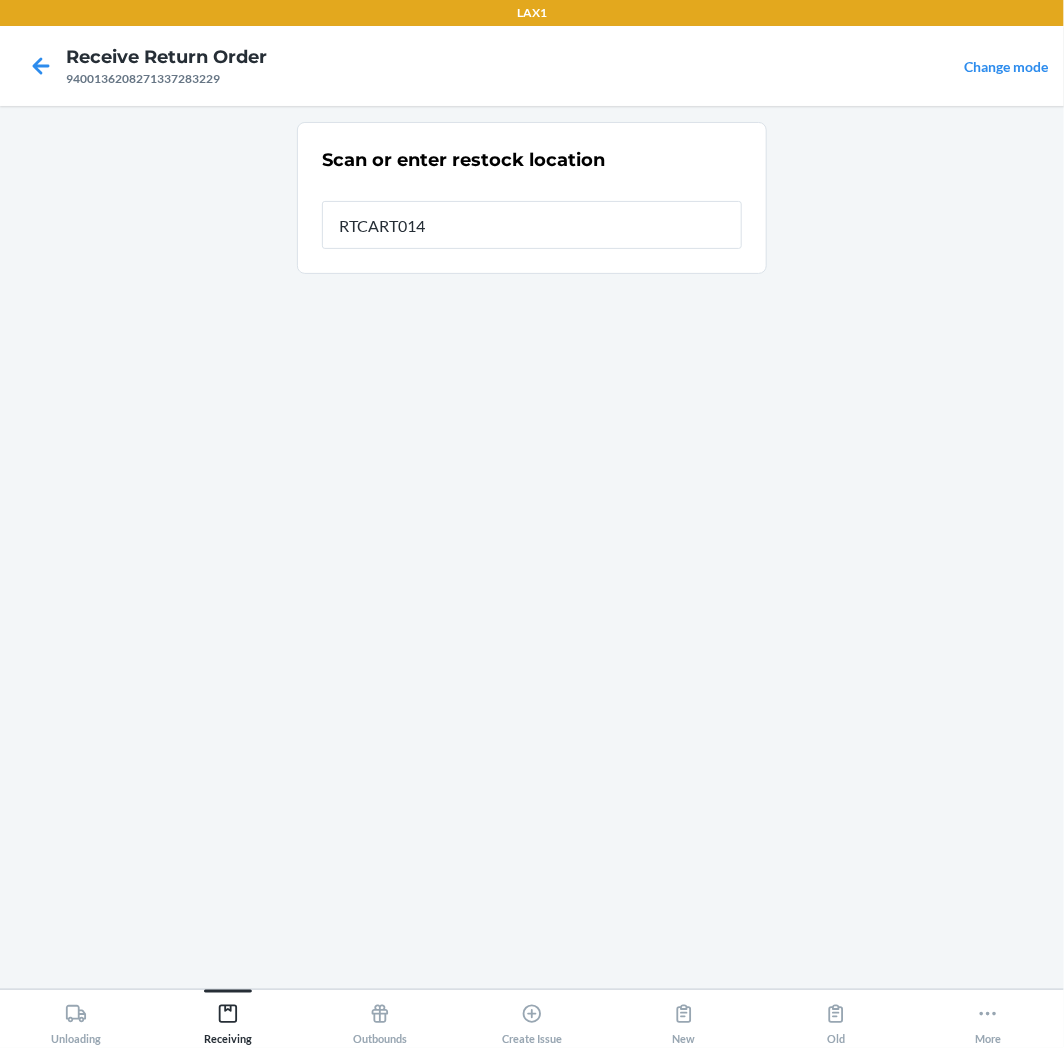 type on "RTCART014" 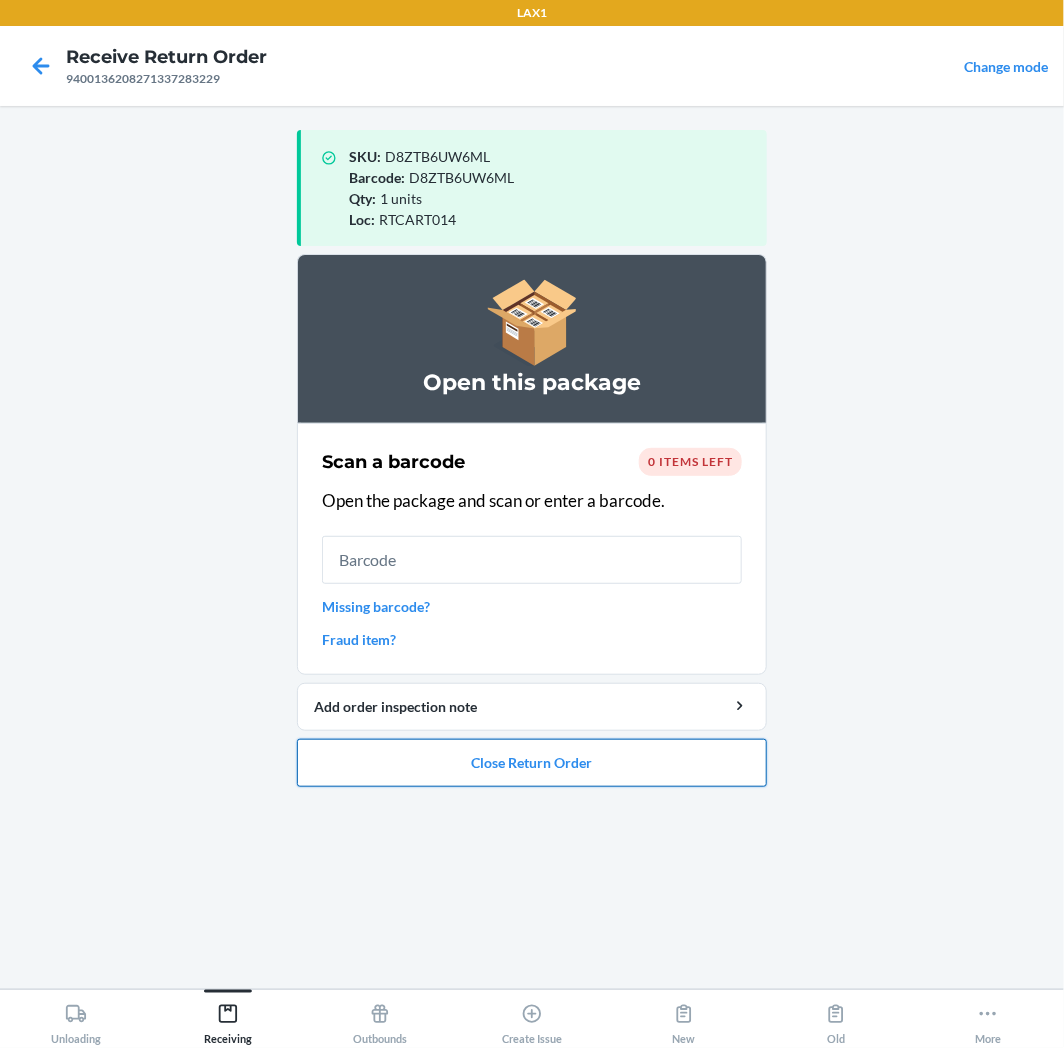 click on "Close Return Order" at bounding box center [532, 763] 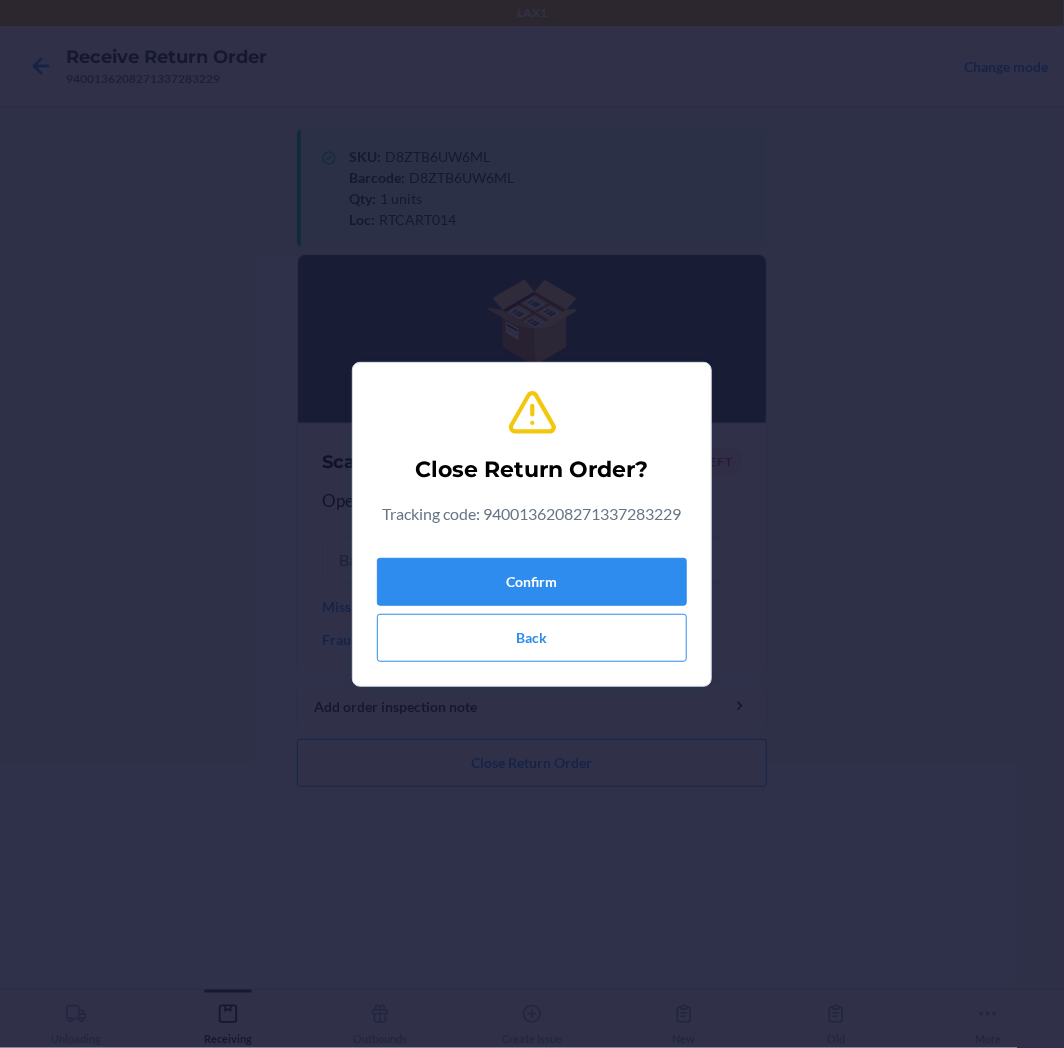 click on "Confirm Back" at bounding box center [532, 606] 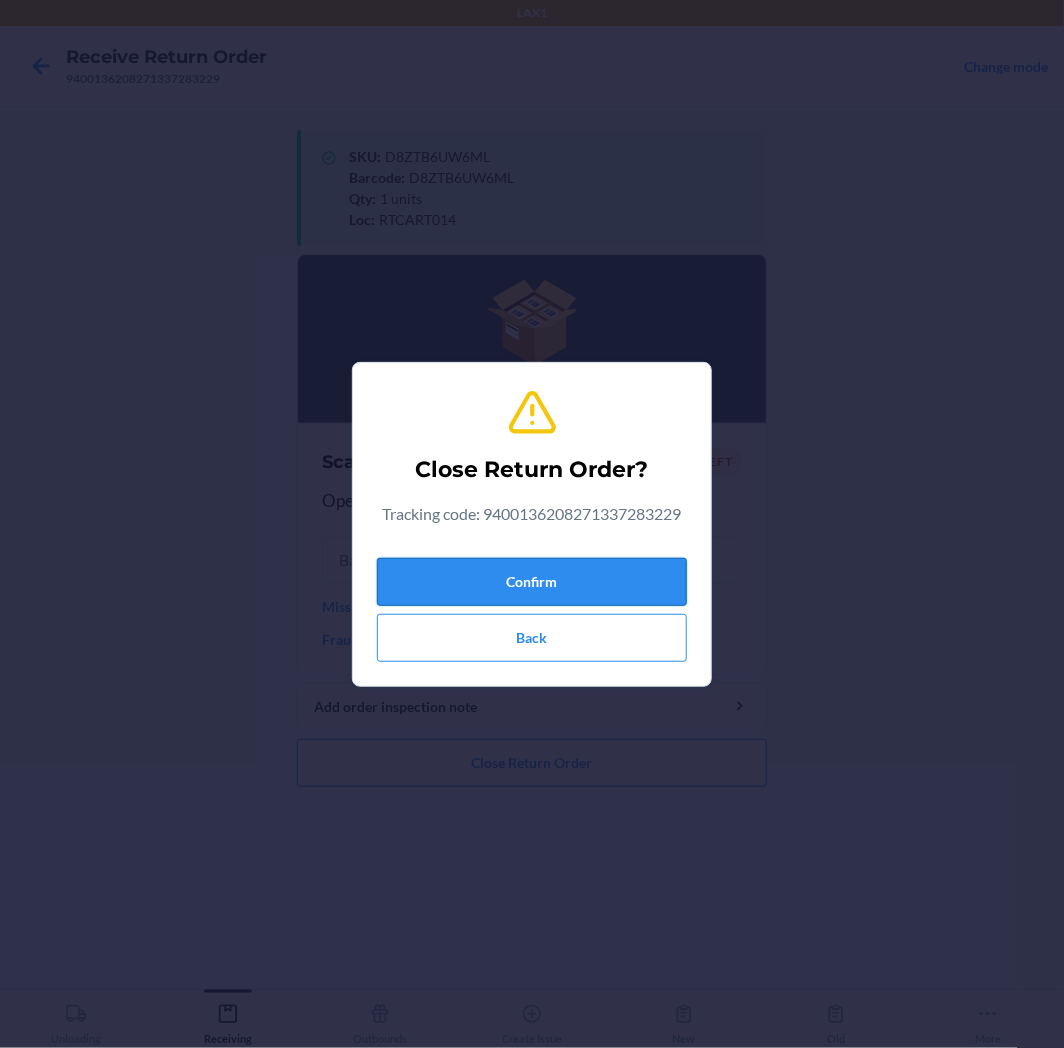 click on "Confirm" at bounding box center [532, 582] 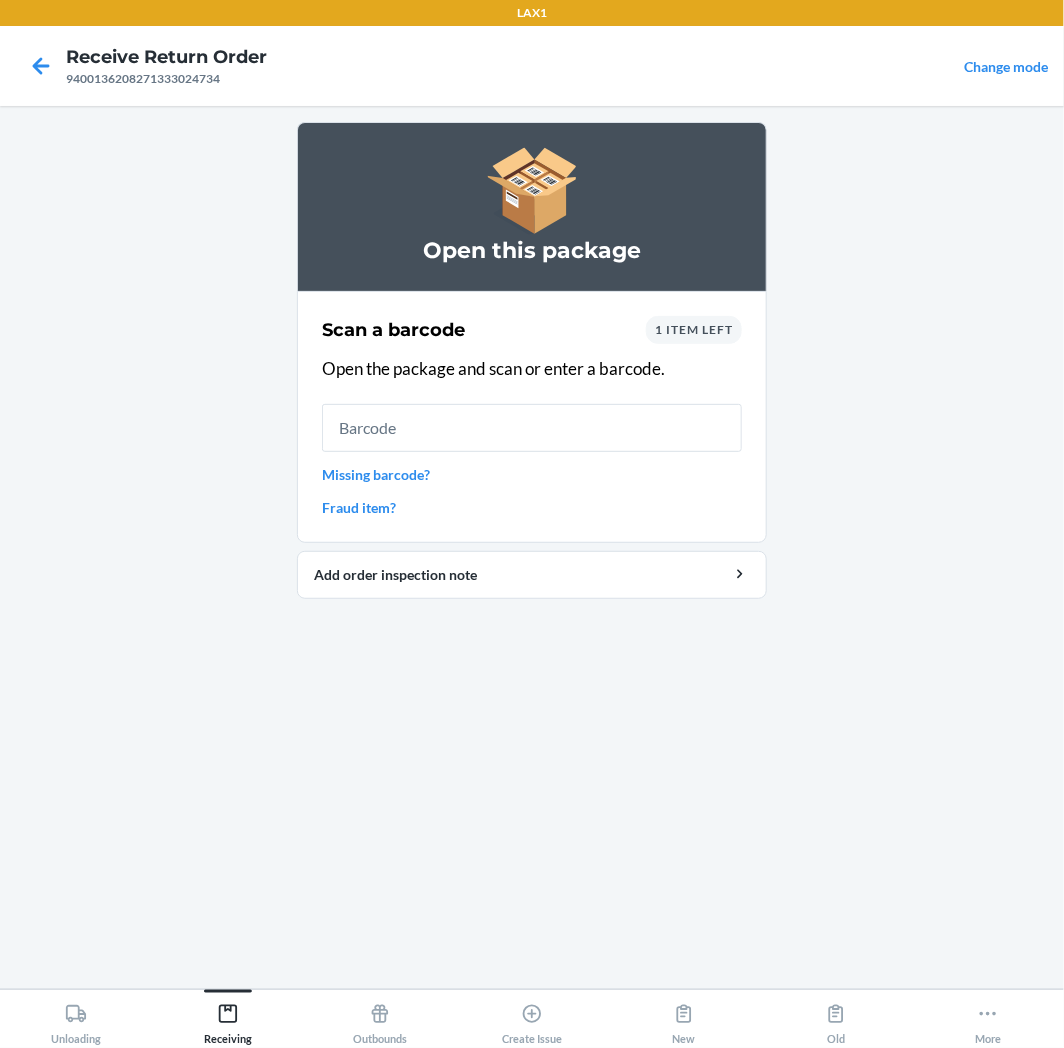 click on "1 item left" at bounding box center [694, 329] 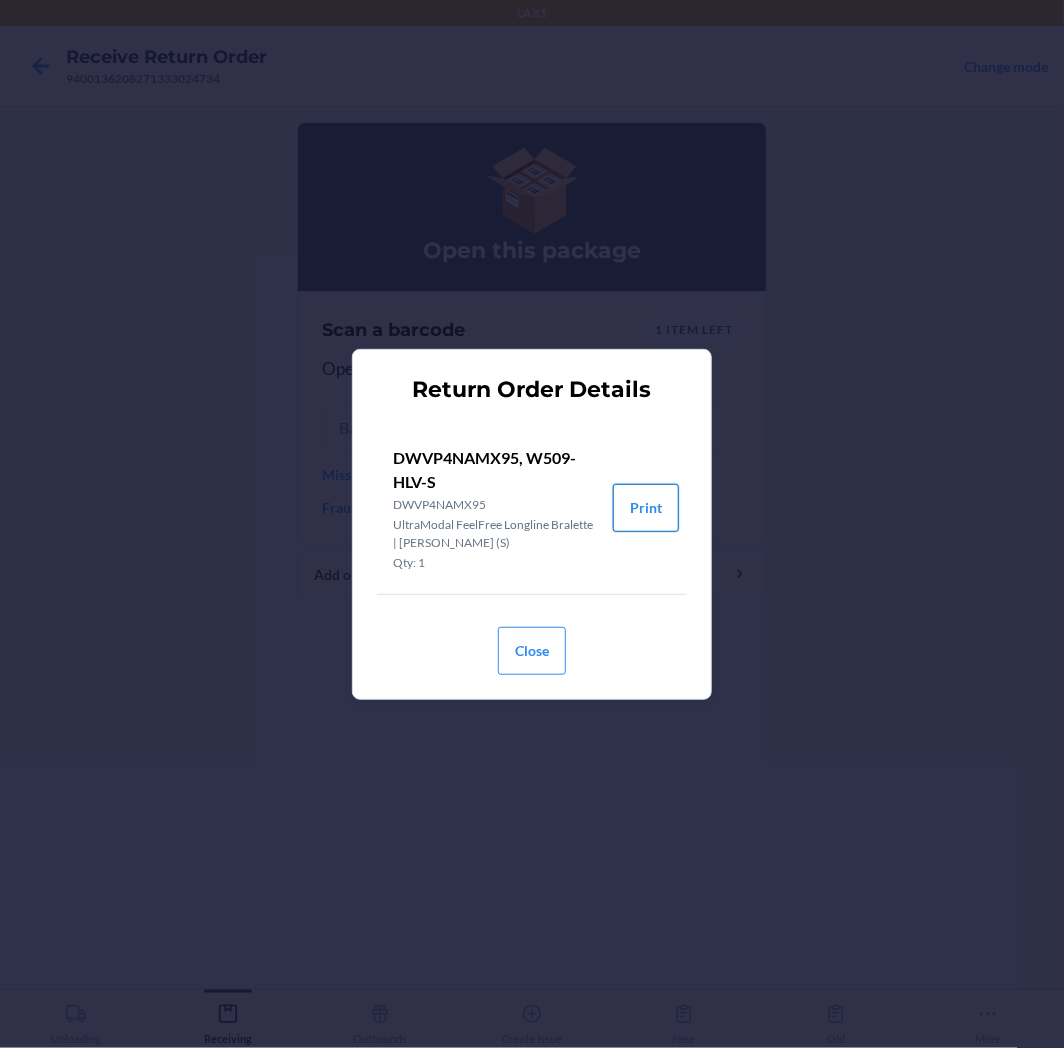 click on "Print" at bounding box center (646, 508) 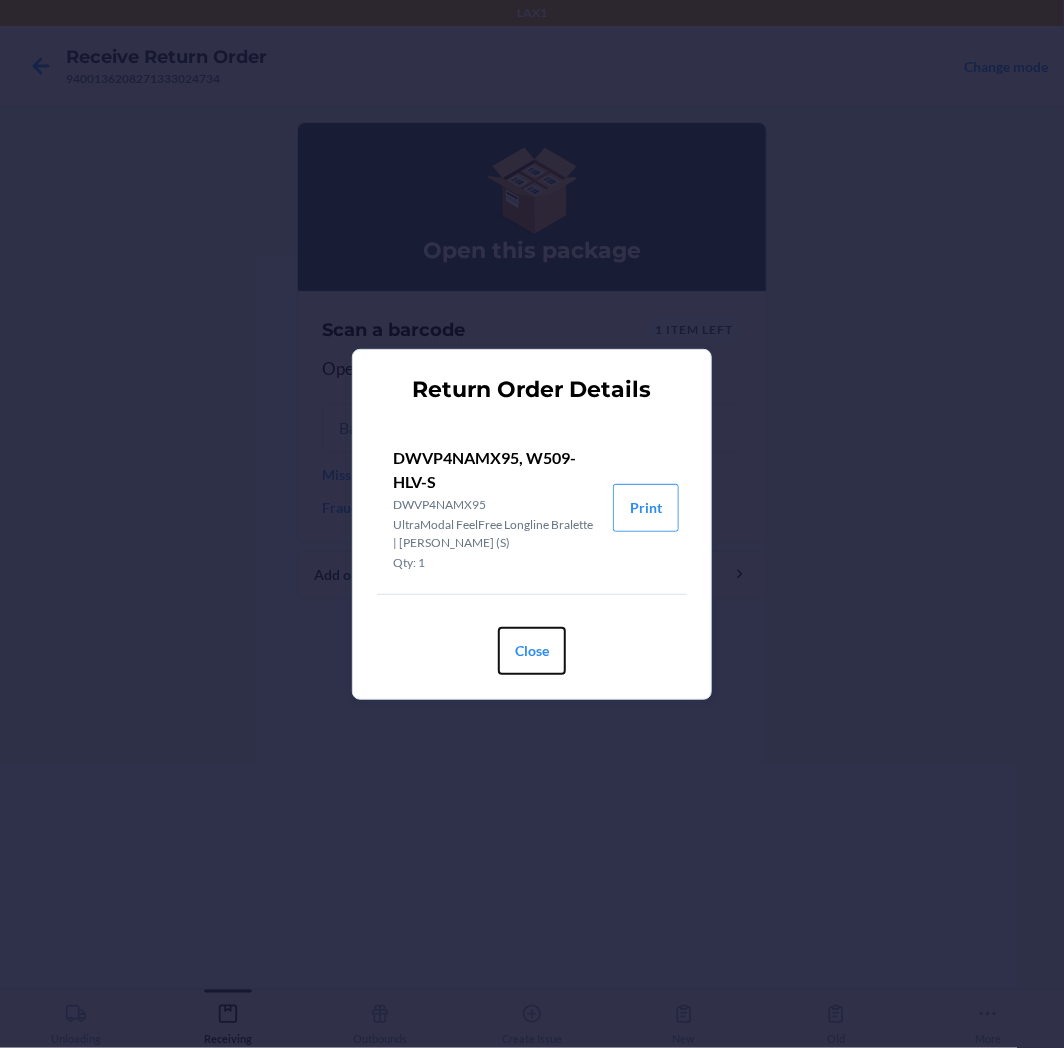 drag, startPoint x: 528, startPoint y: 658, endPoint x: 533, endPoint y: 630, distance: 28.442924 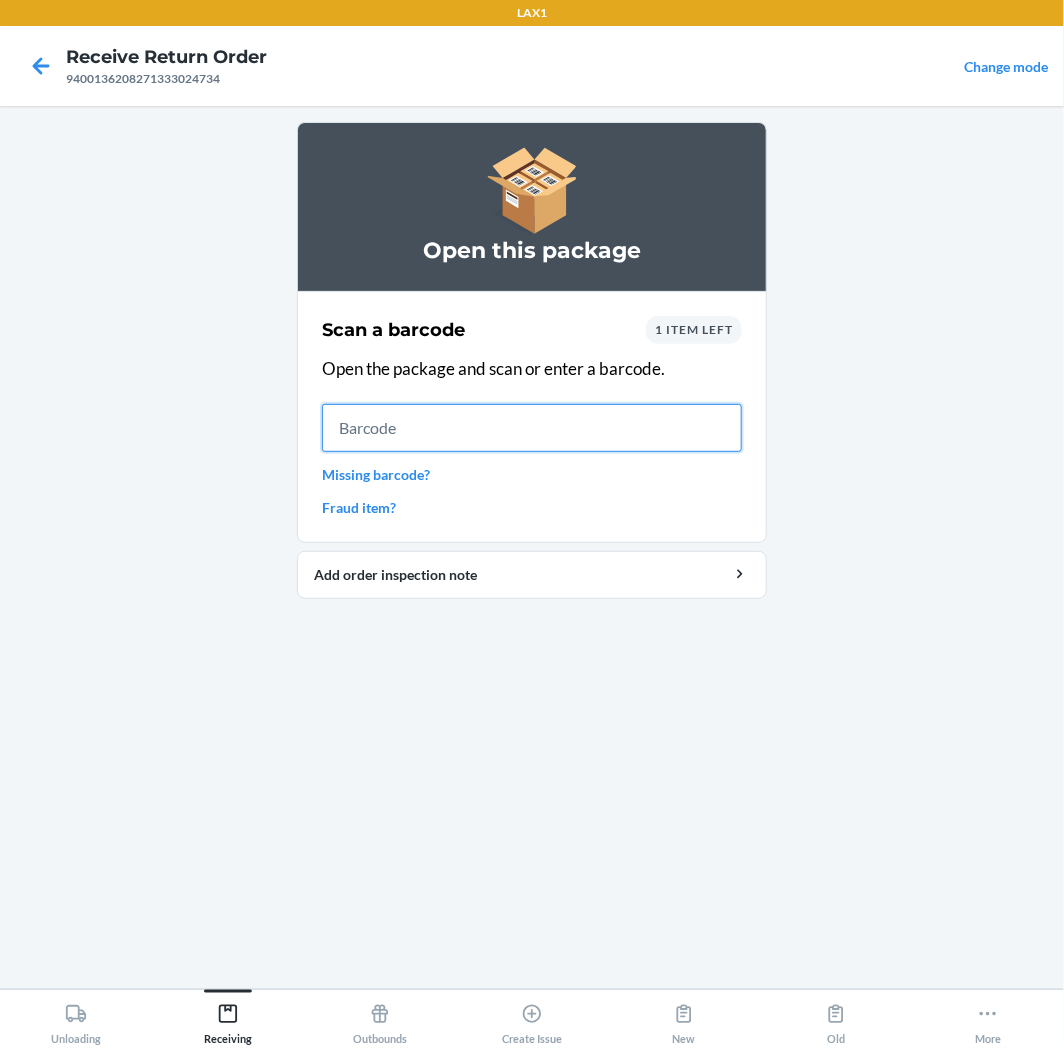 click at bounding box center [532, 428] 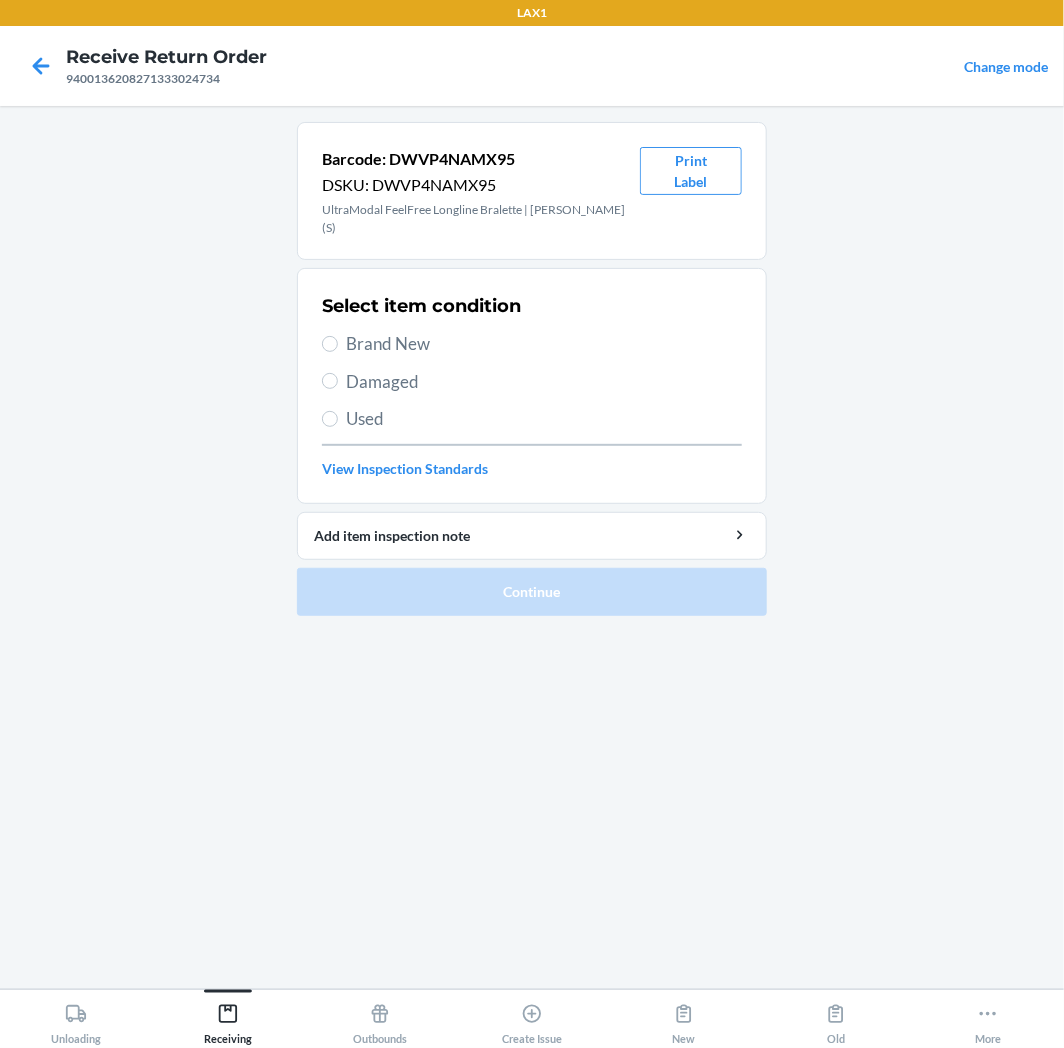click on "Brand New" at bounding box center [544, 344] 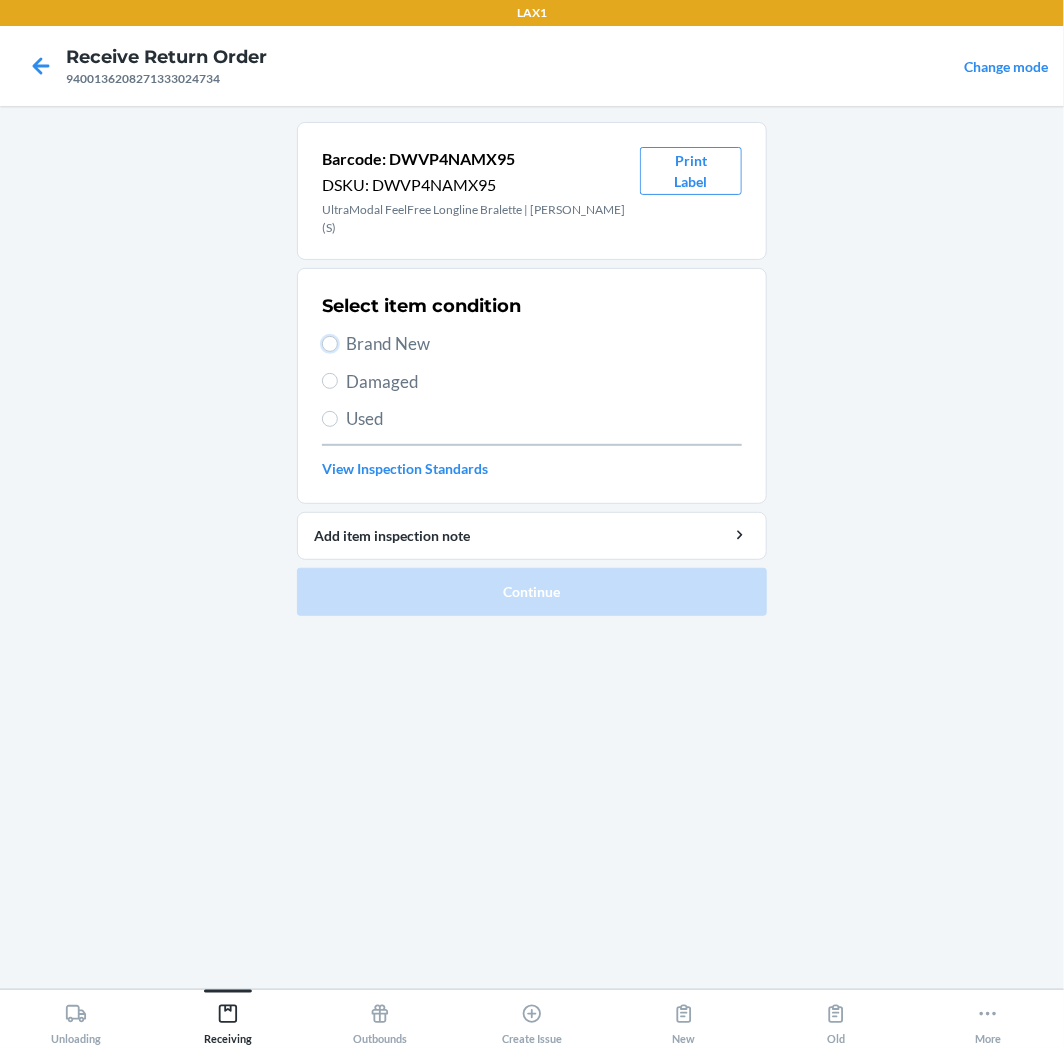 click on "Brand New" at bounding box center (330, 344) 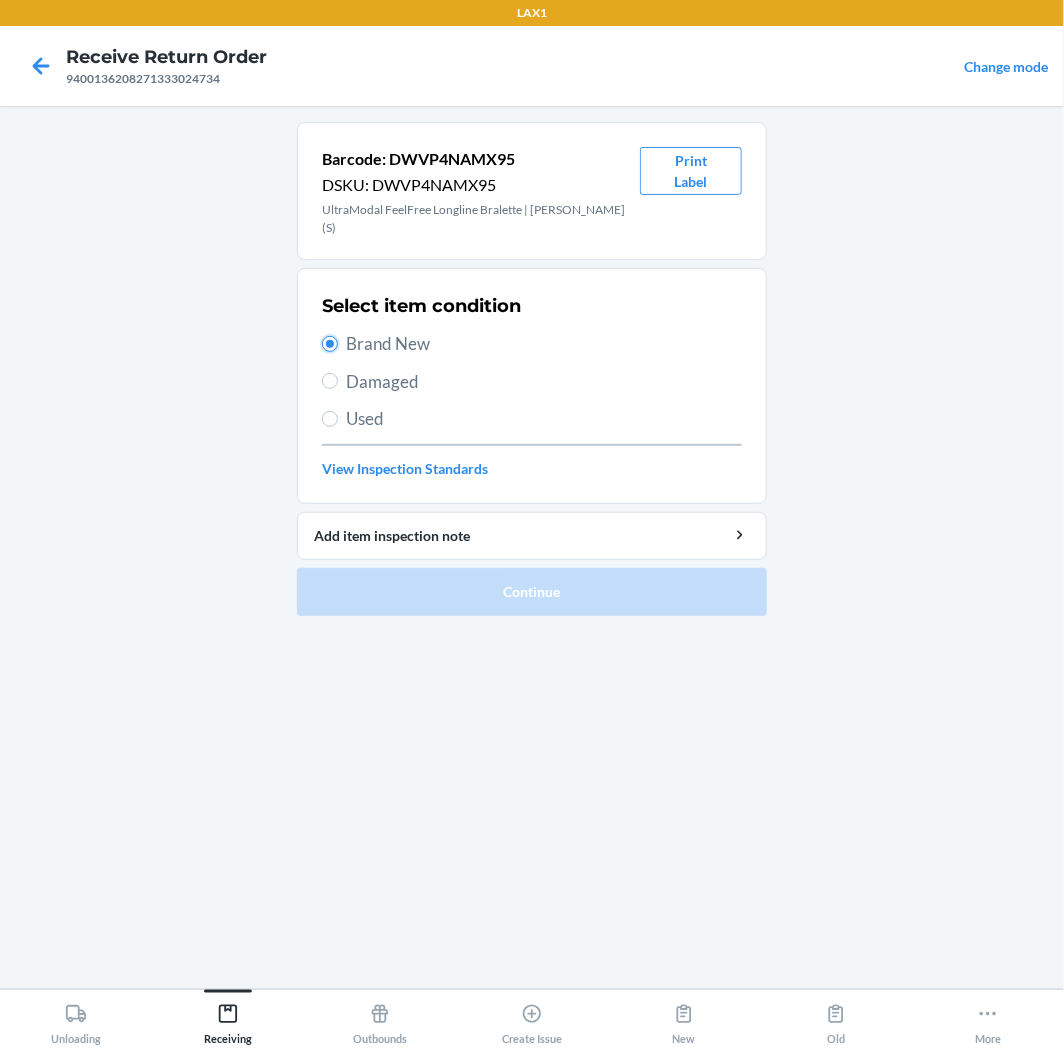 radio on "true" 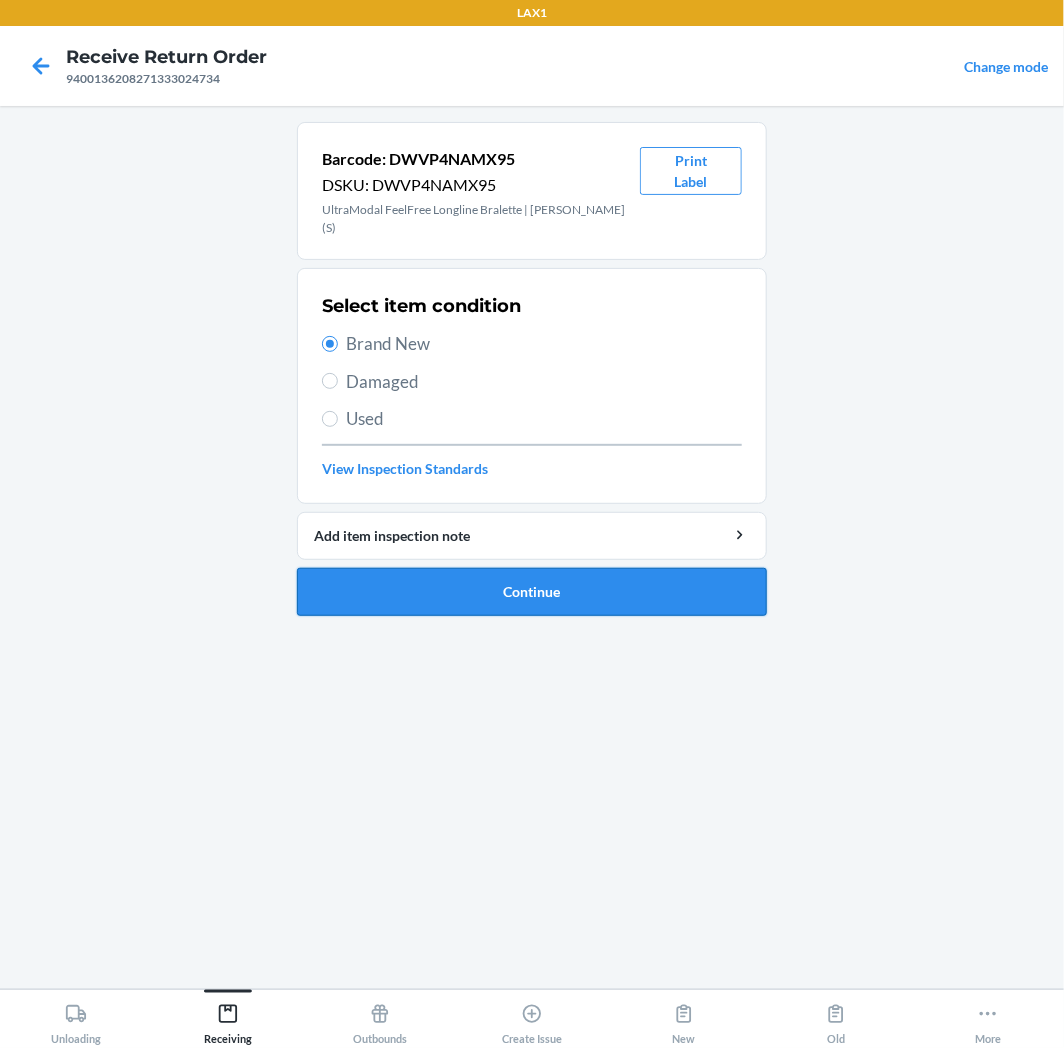 click on "Continue" at bounding box center (532, 592) 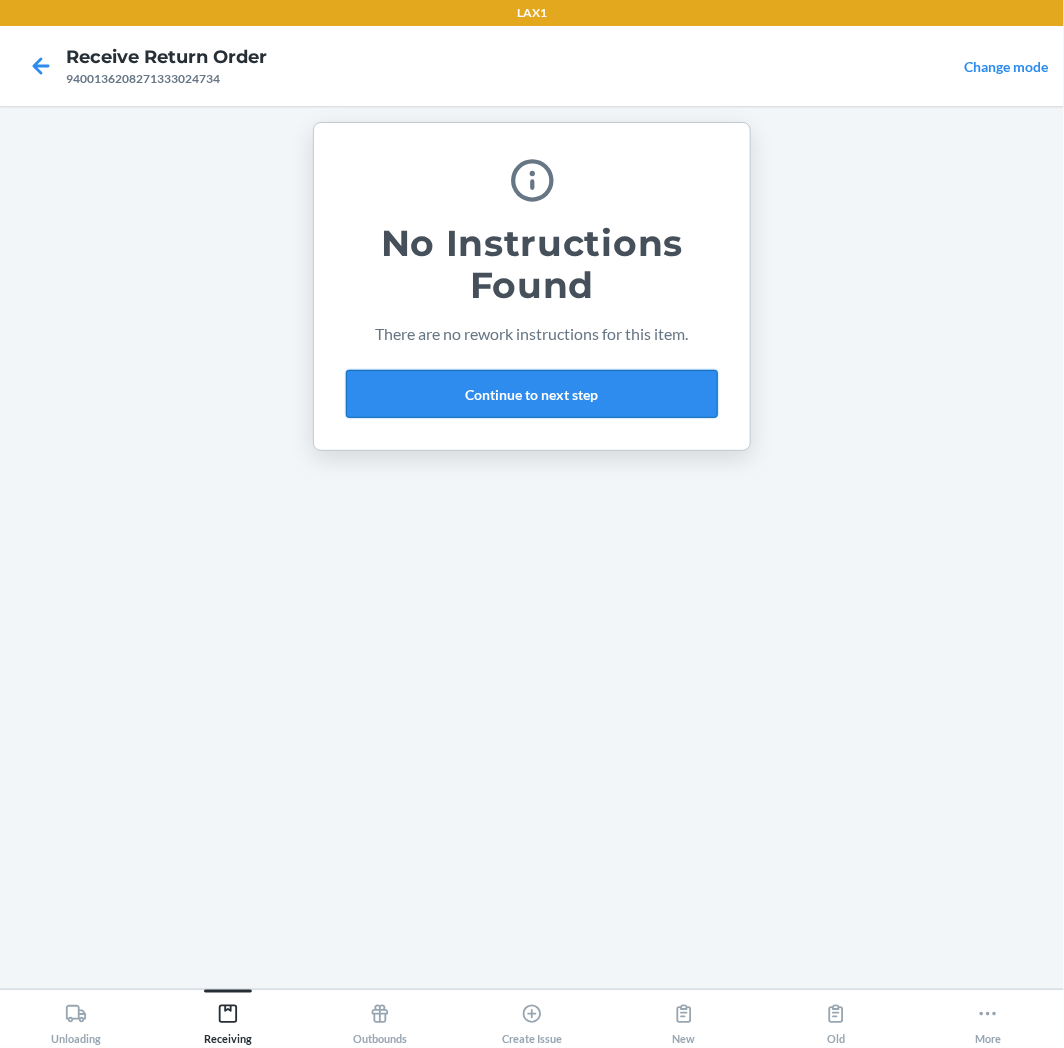 click on "Continue to next step" at bounding box center [532, 394] 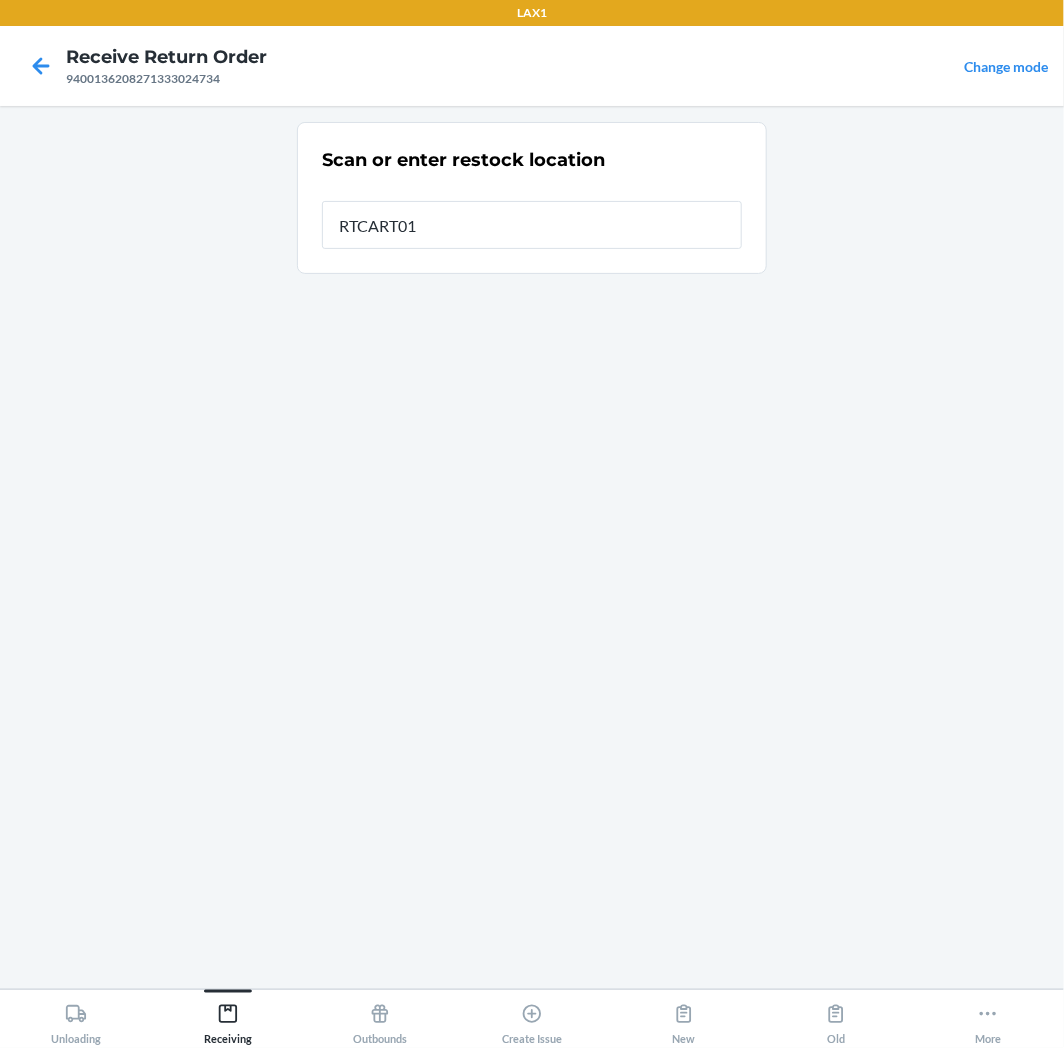 type on "RTCART014" 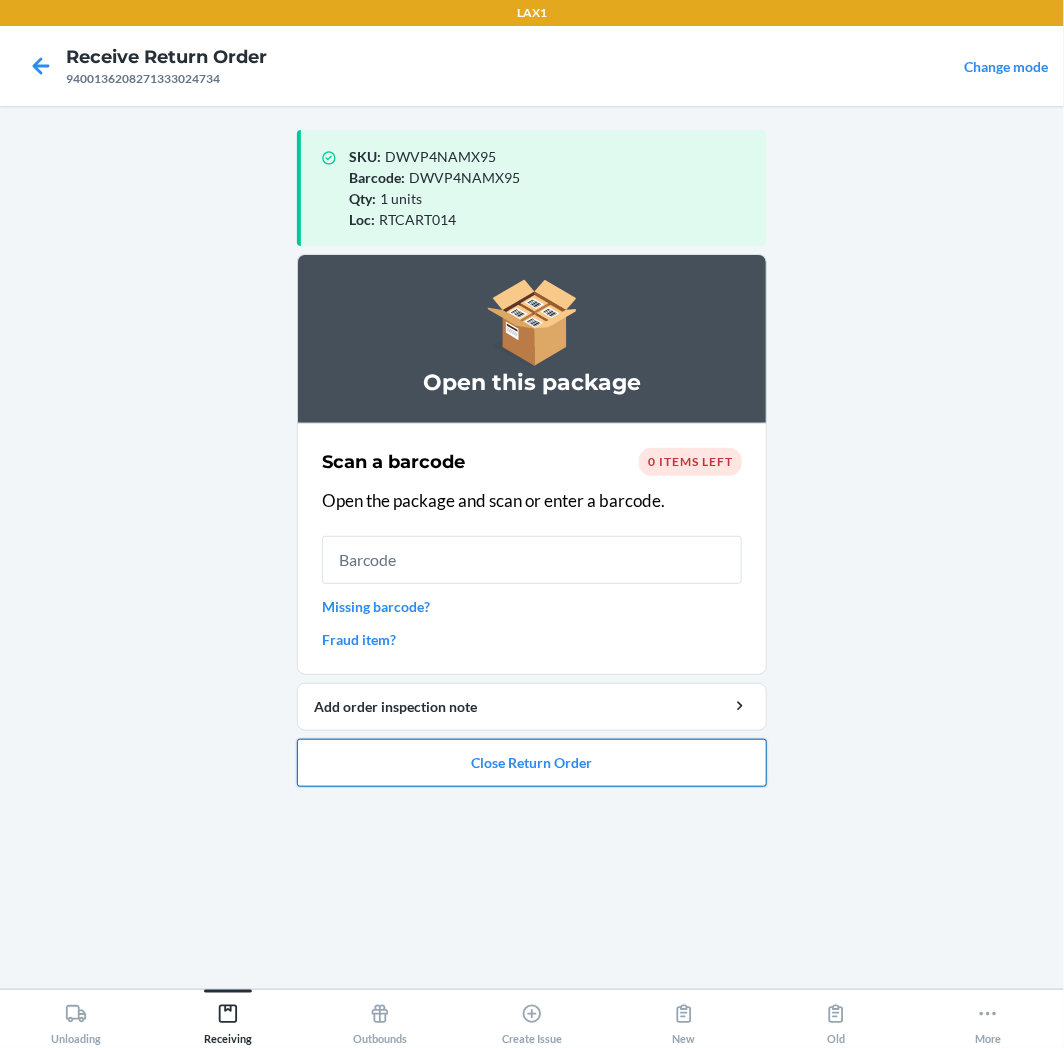 click on "Close Return Order" at bounding box center (532, 763) 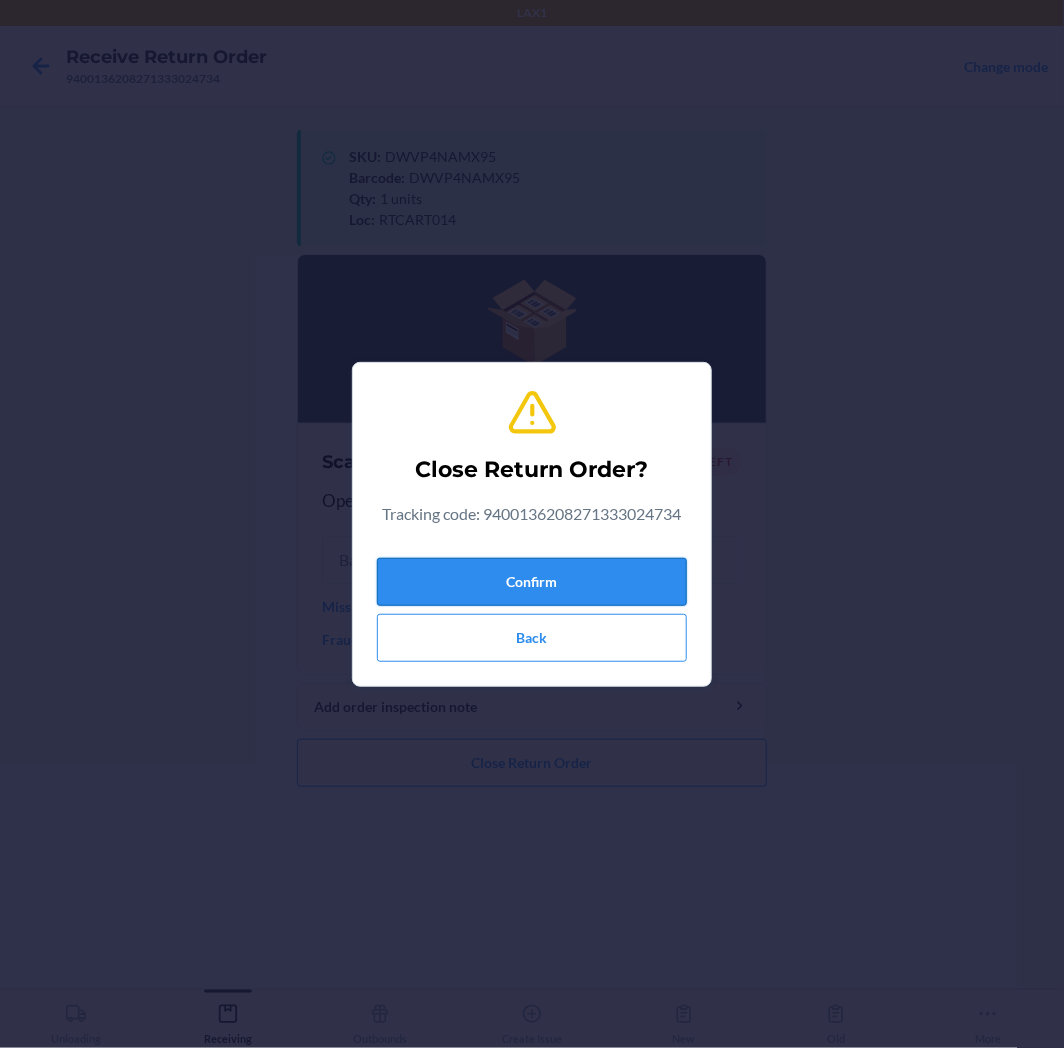 drag, startPoint x: 632, startPoint y: 578, endPoint x: 618, endPoint y: 565, distance: 19.104973 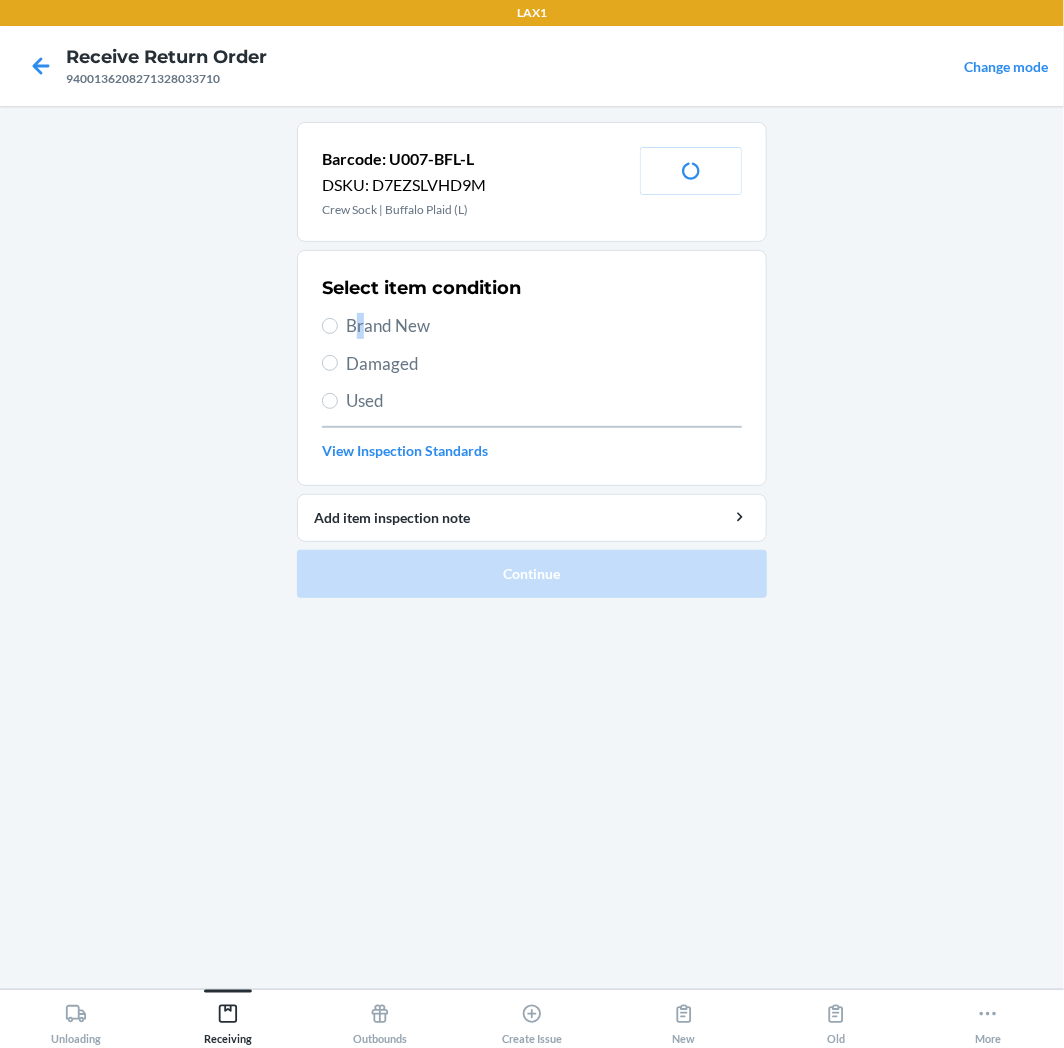 drag, startPoint x: 357, startPoint y: 326, endPoint x: 365, endPoint y: 336, distance: 12.806249 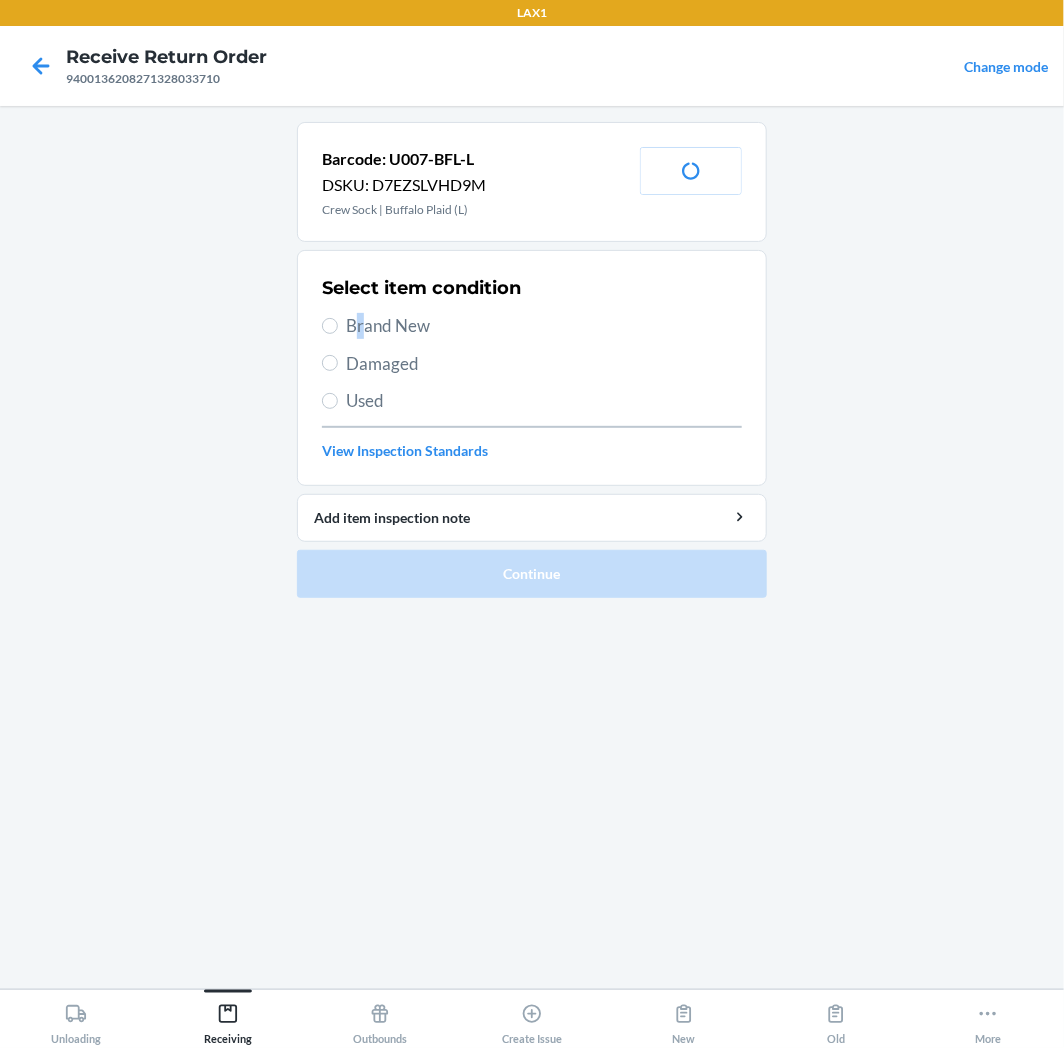 click on "Brand New" at bounding box center (544, 326) 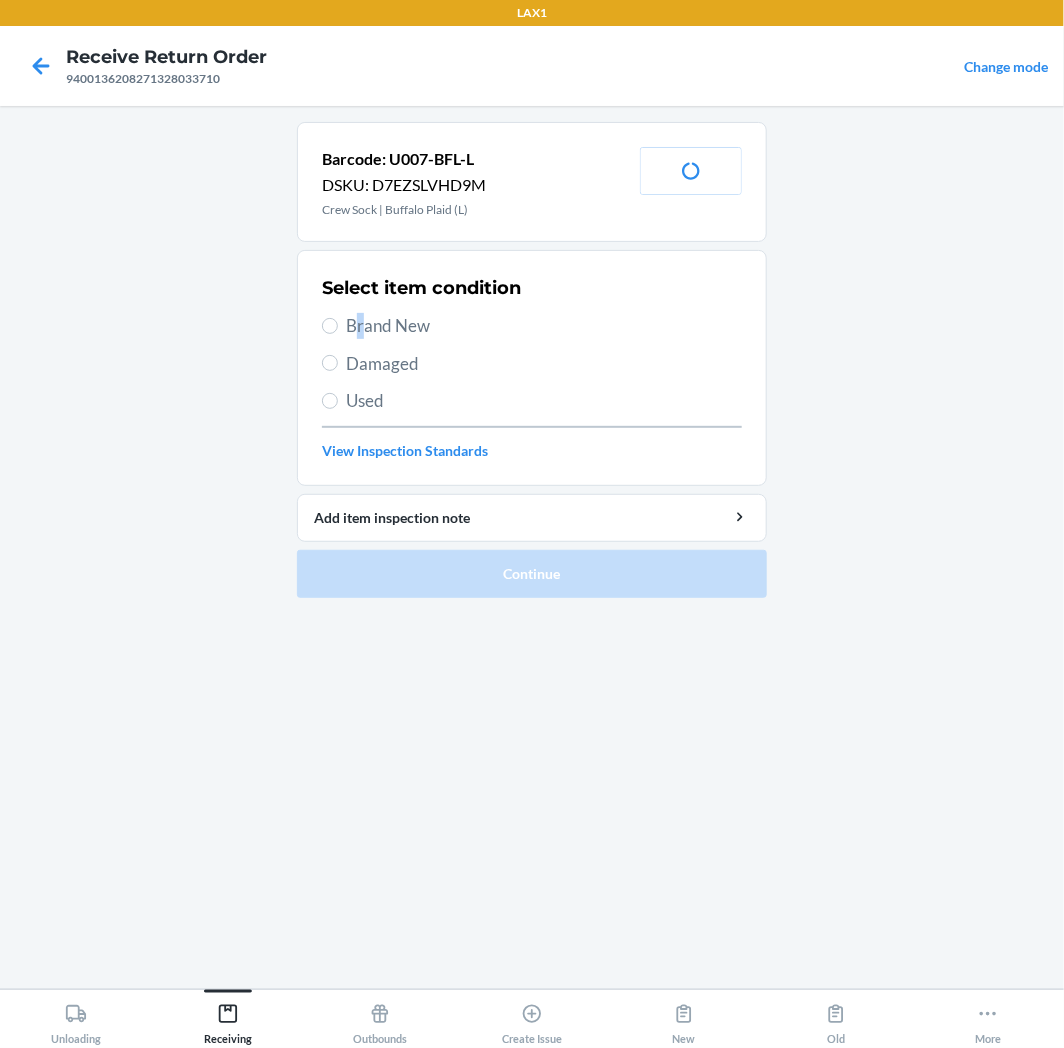 click on "Brand New" at bounding box center (544, 326) 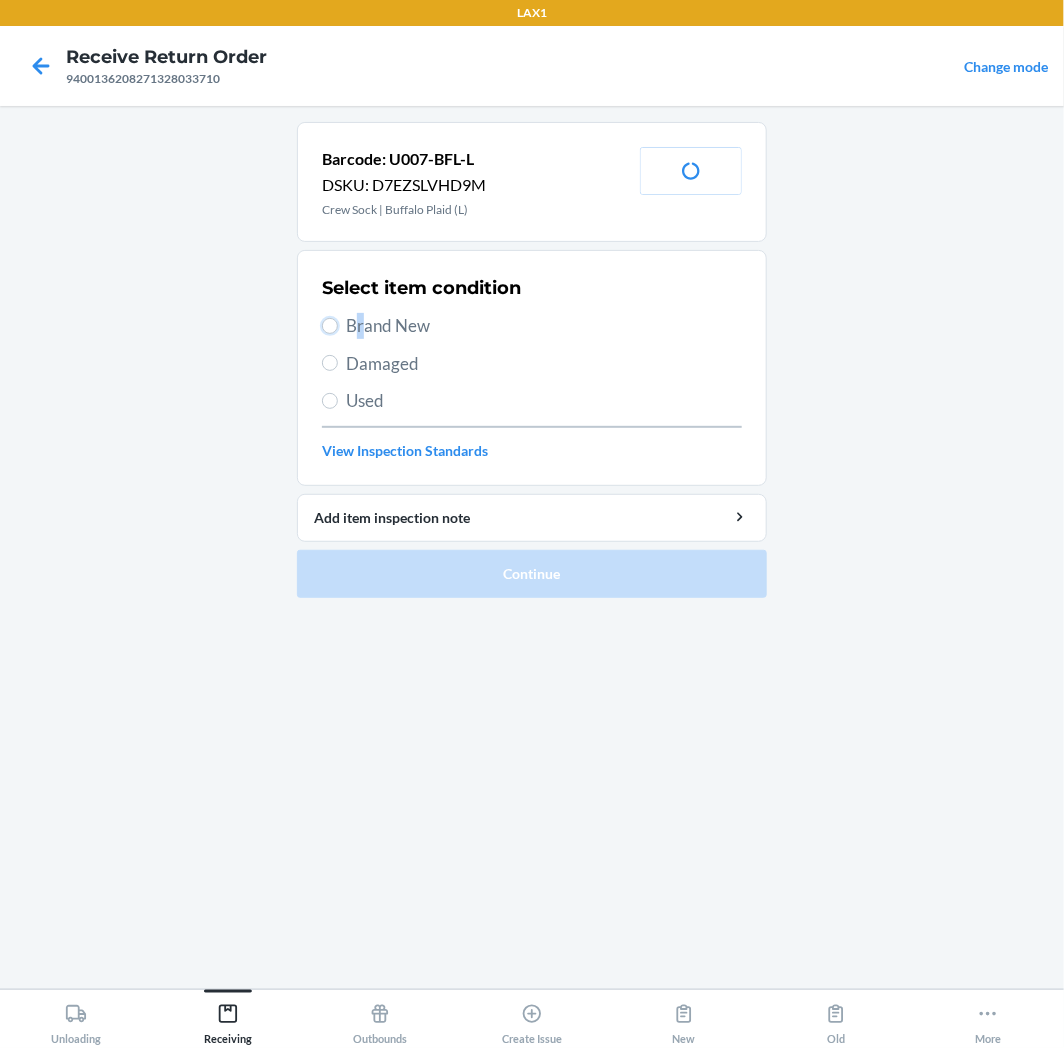 click on "Brand New" at bounding box center (330, 326) 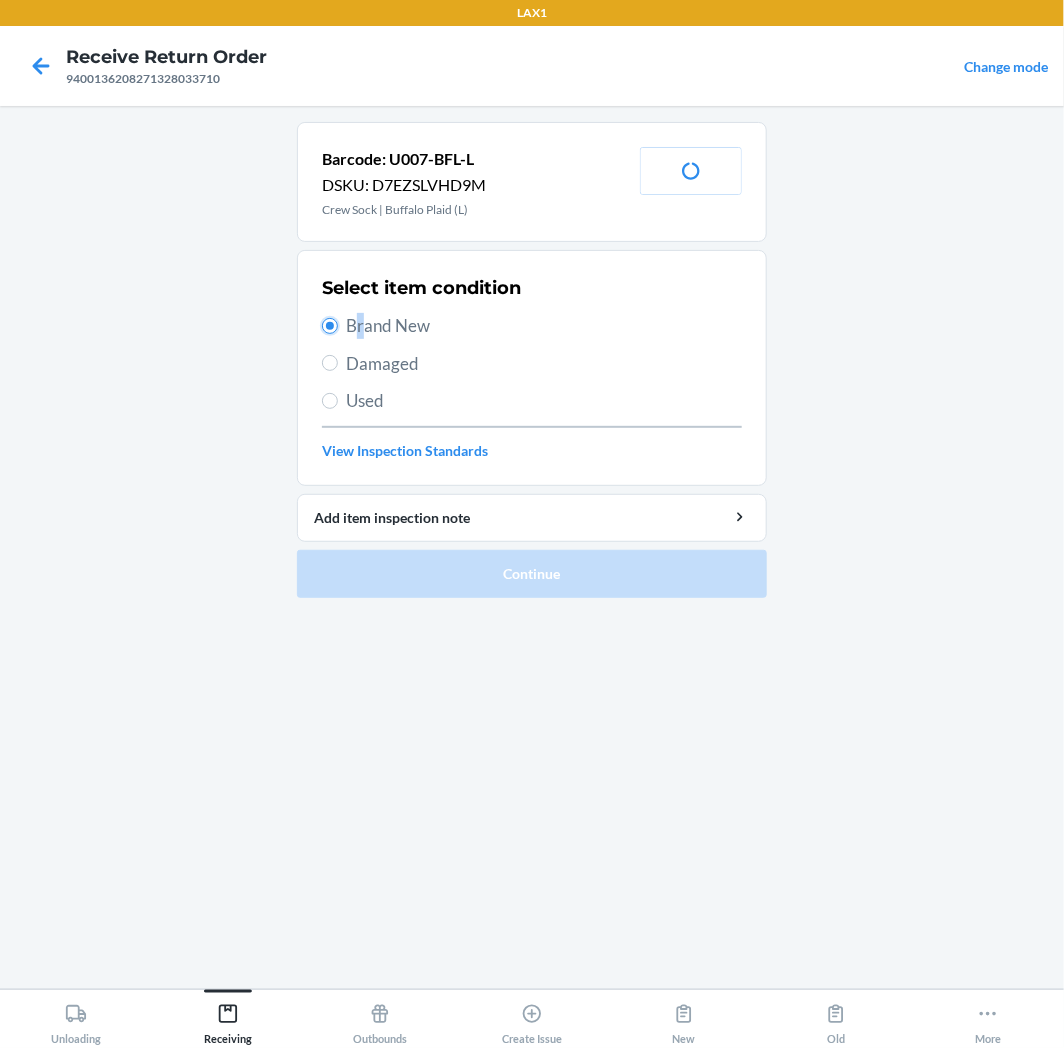 radio on "true" 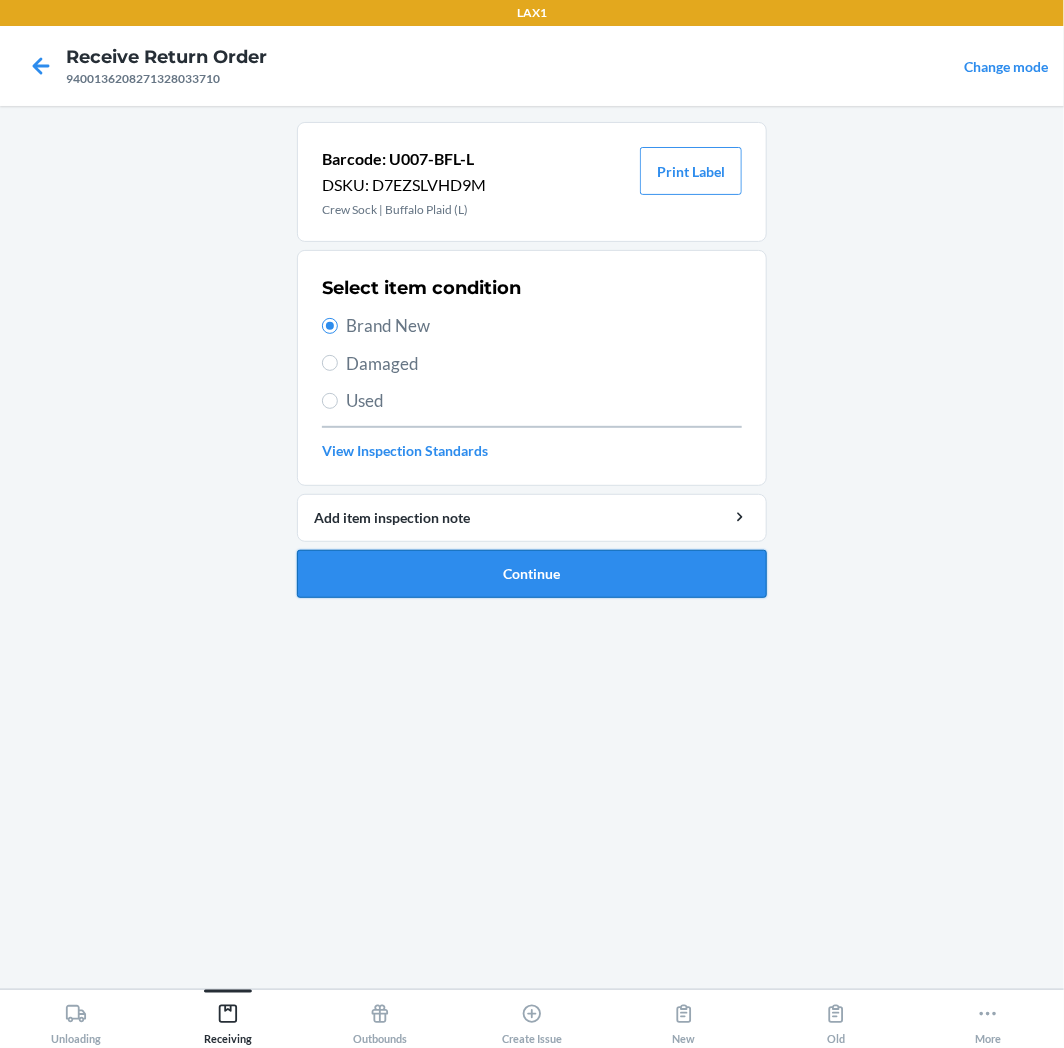 click on "Continue" at bounding box center [532, 574] 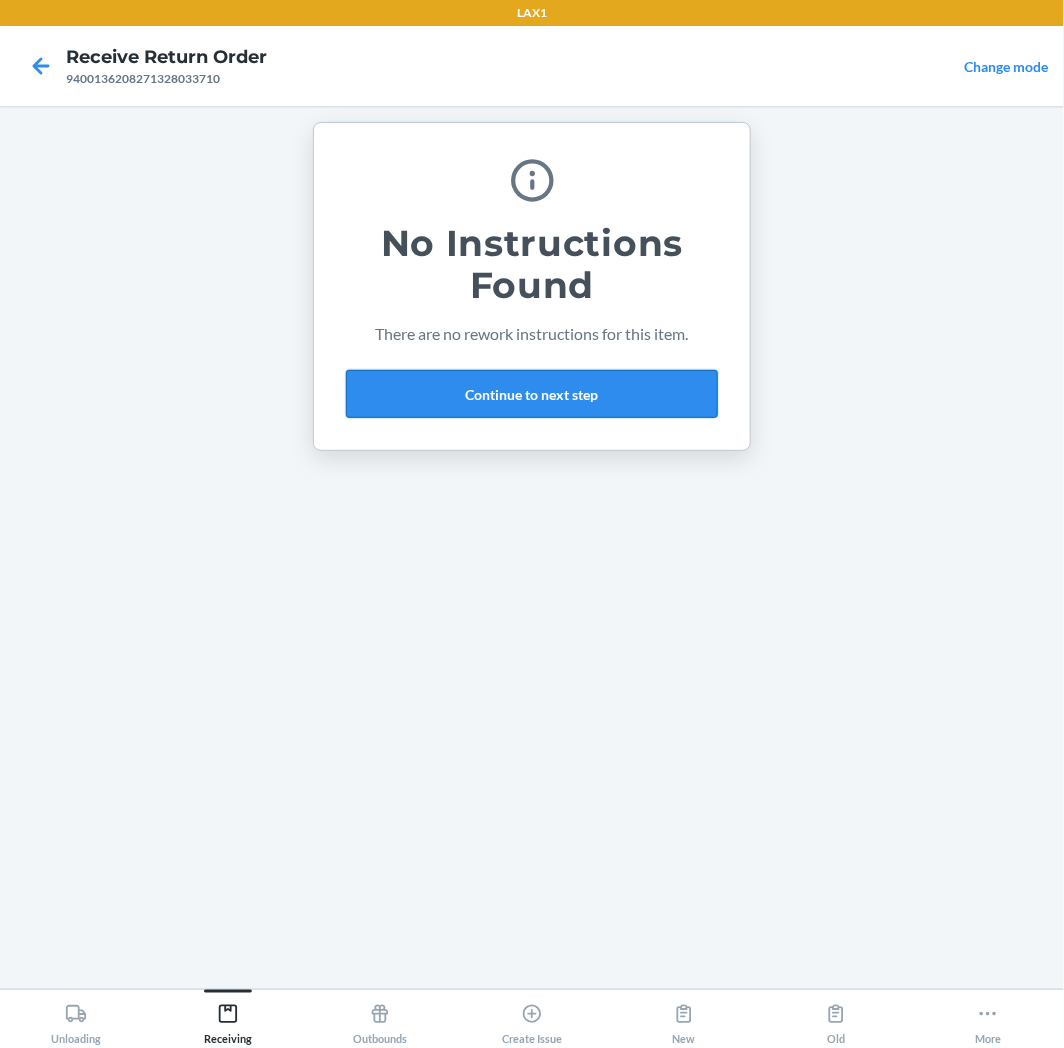 click on "Continue to next step" at bounding box center (532, 394) 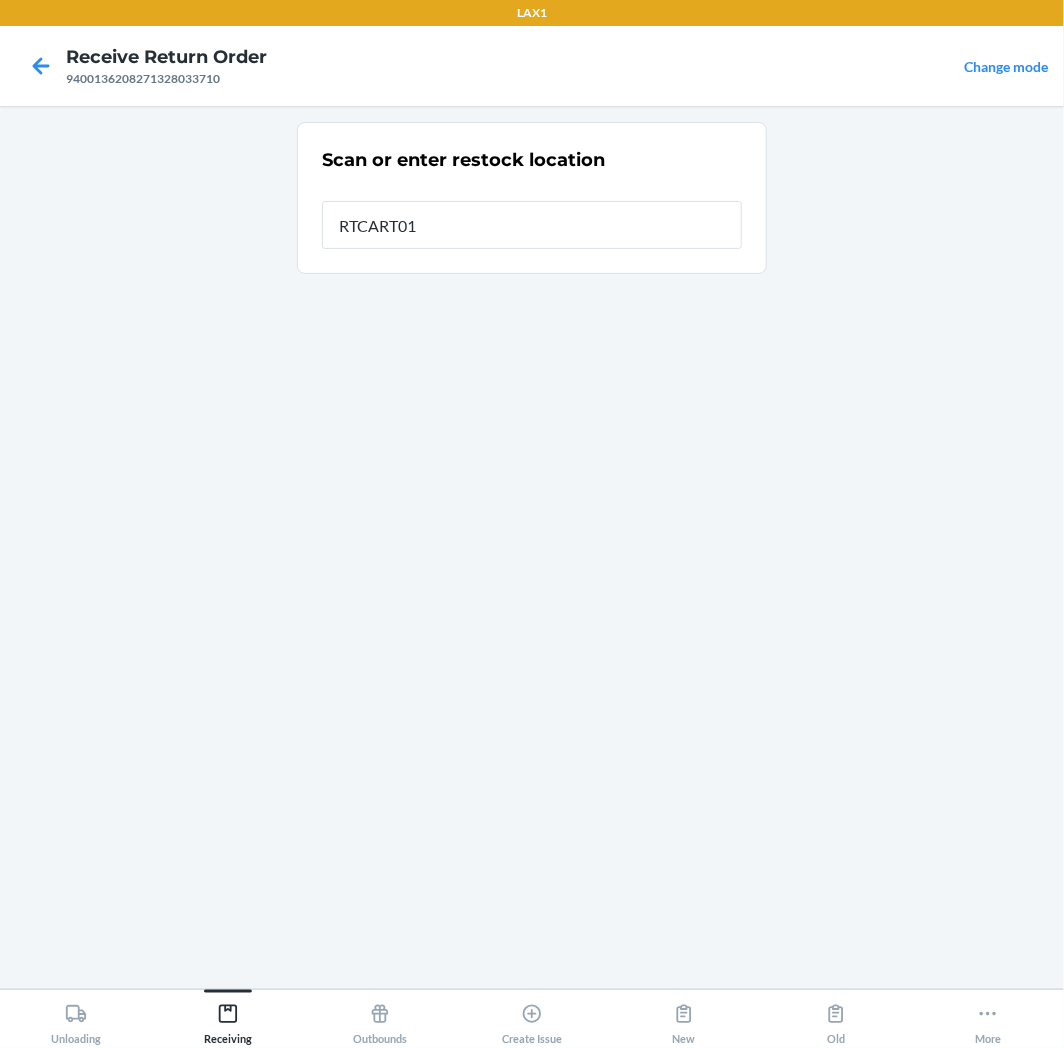 type on "RTCART014" 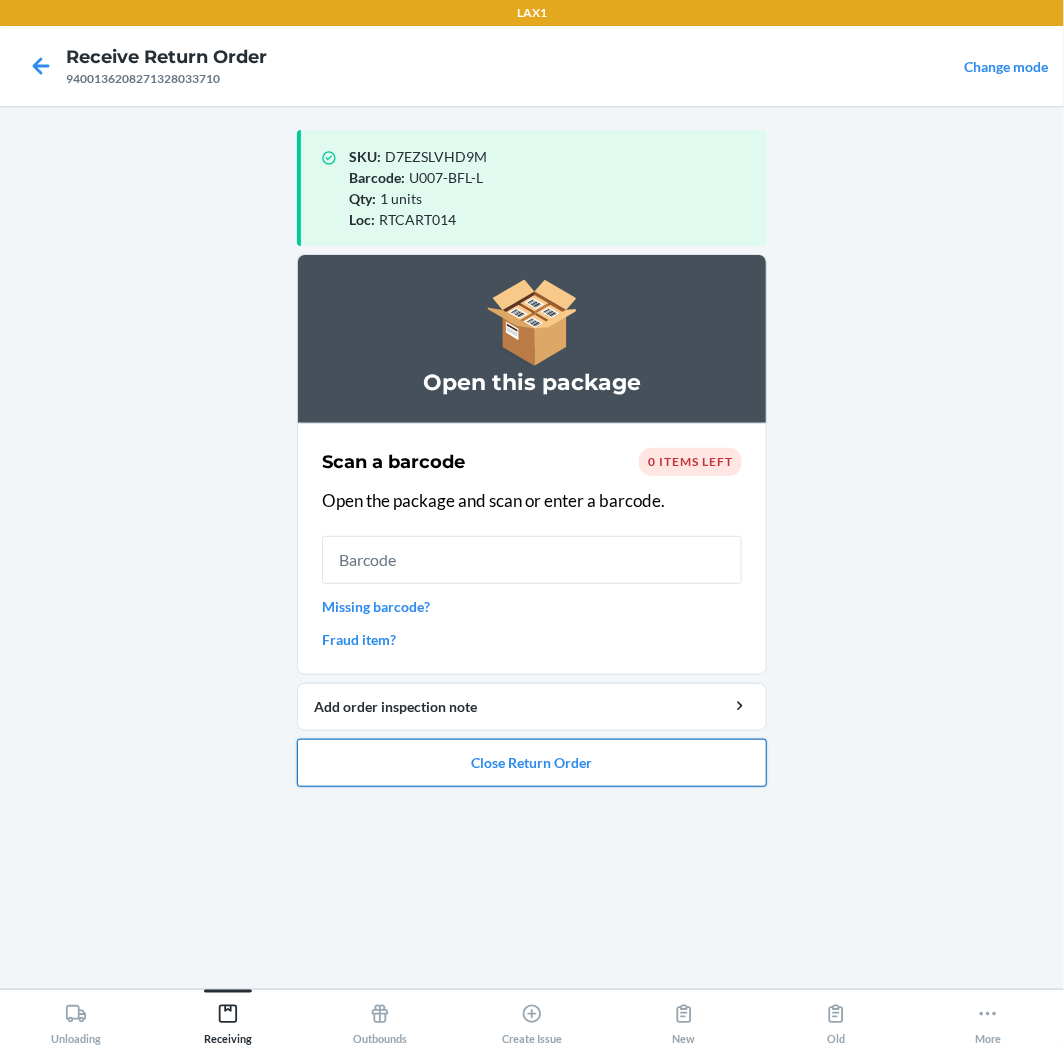 click on "Close Return Order" at bounding box center (532, 763) 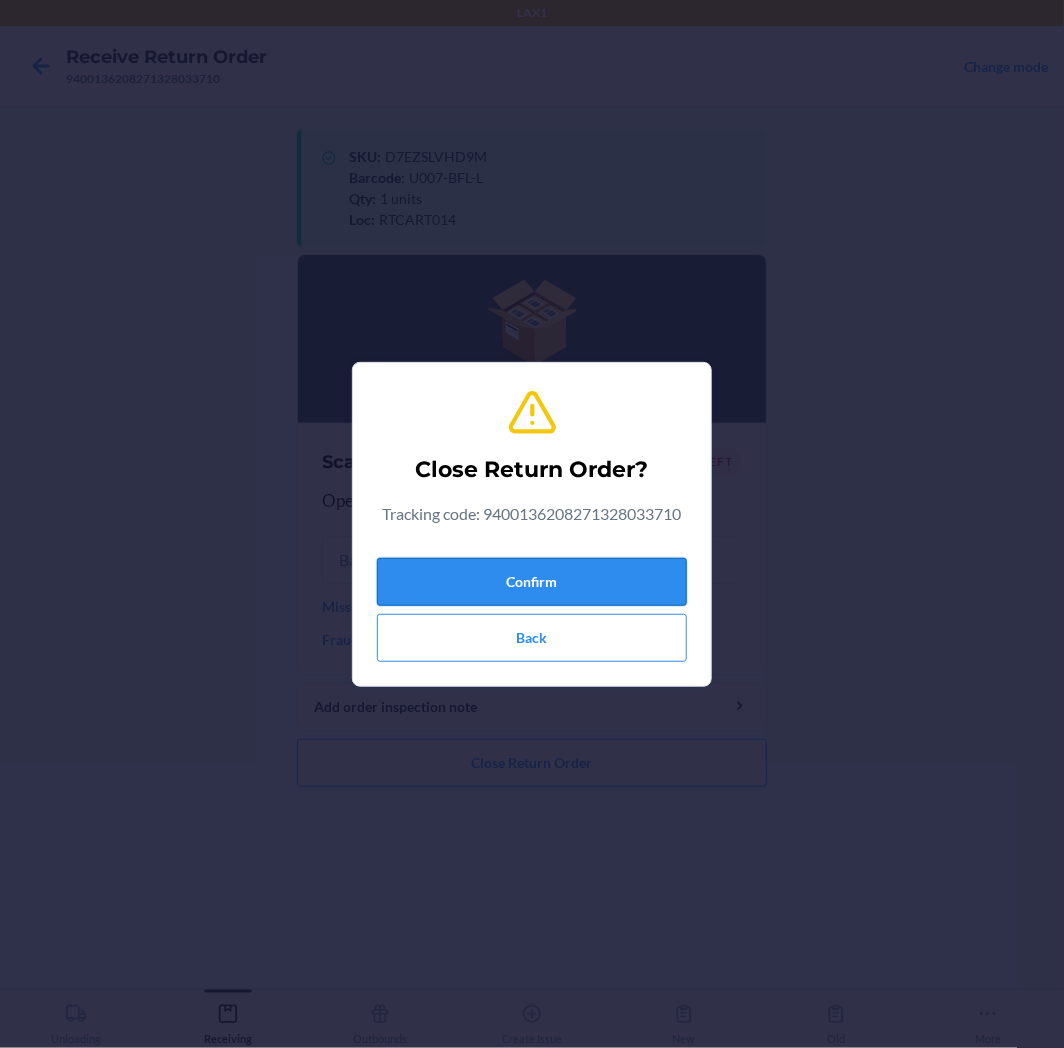 click on "Confirm" at bounding box center [532, 582] 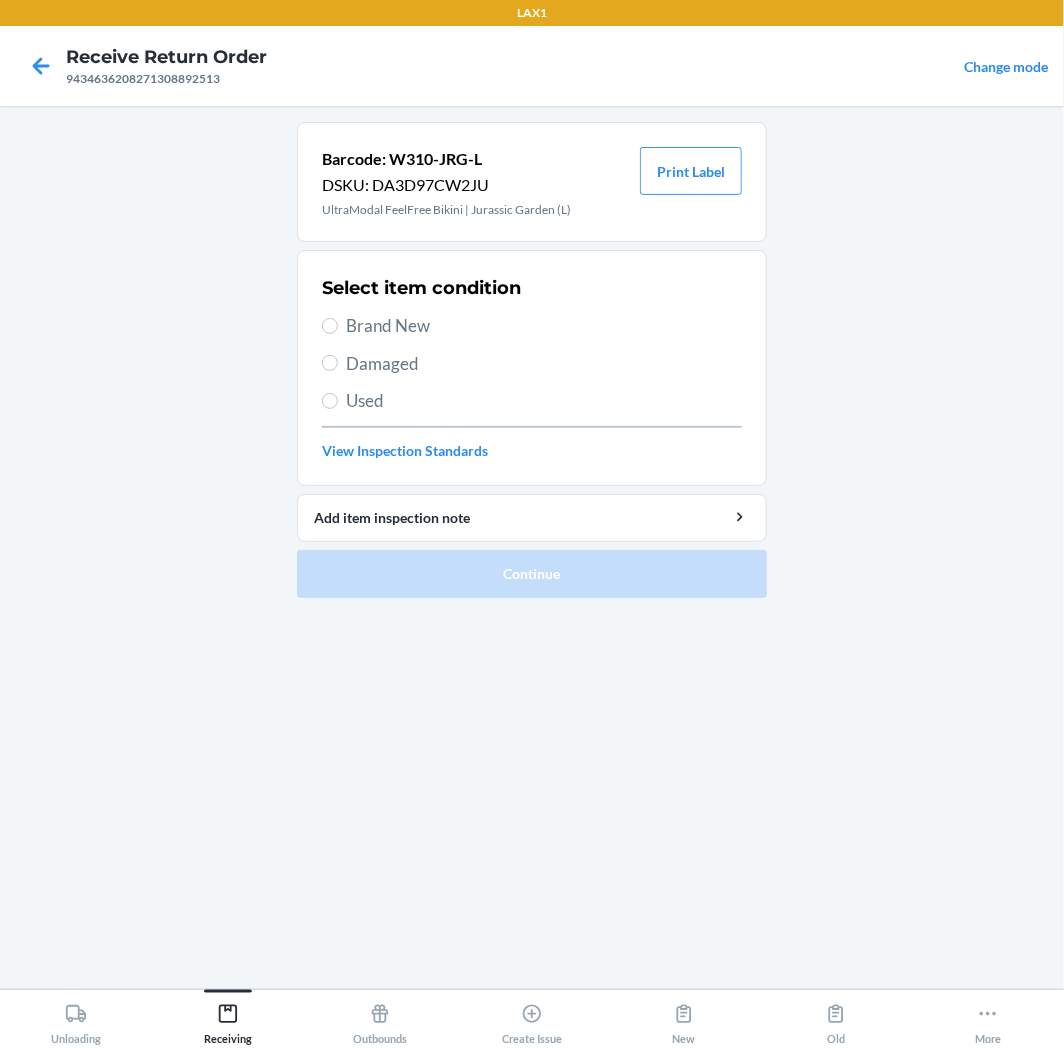 click on "Used" at bounding box center [544, 401] 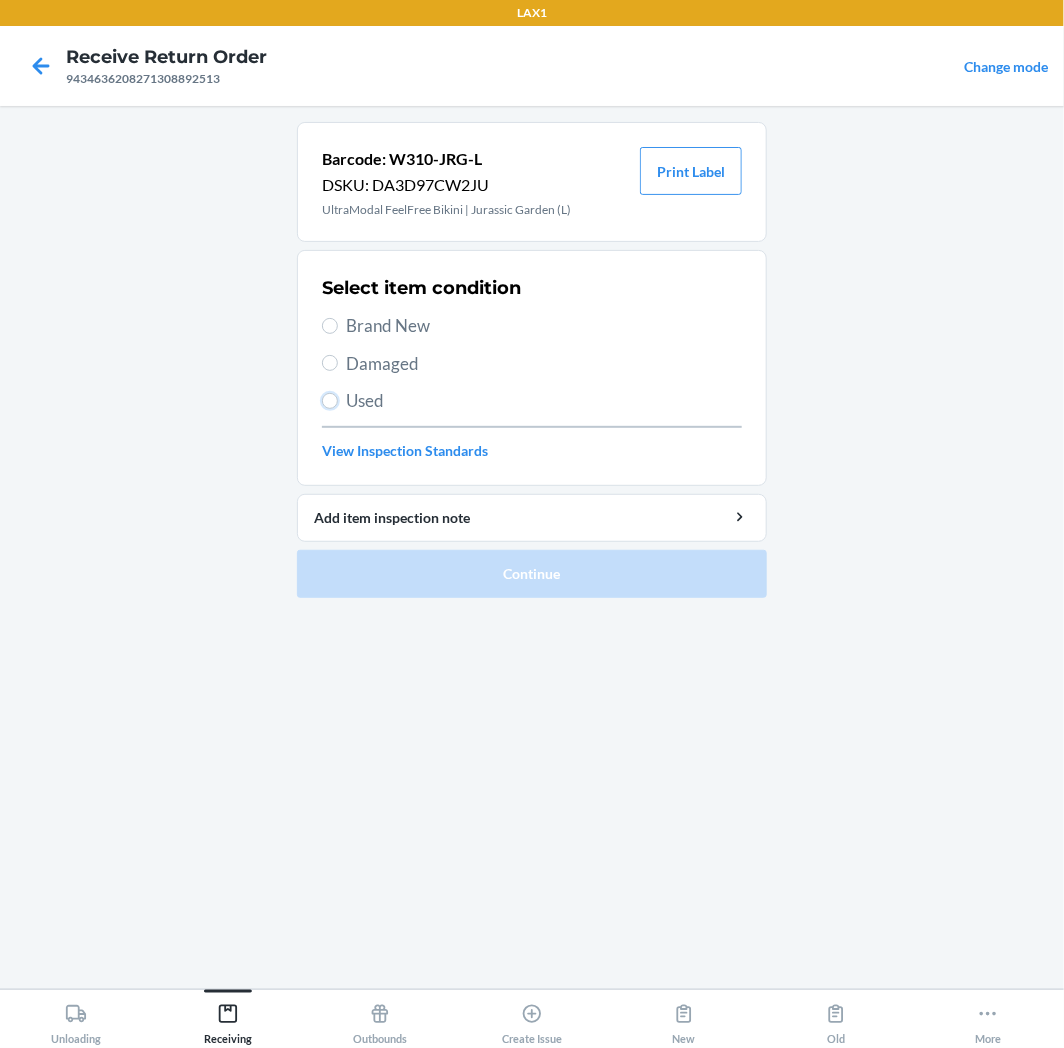 click on "Used" at bounding box center (330, 401) 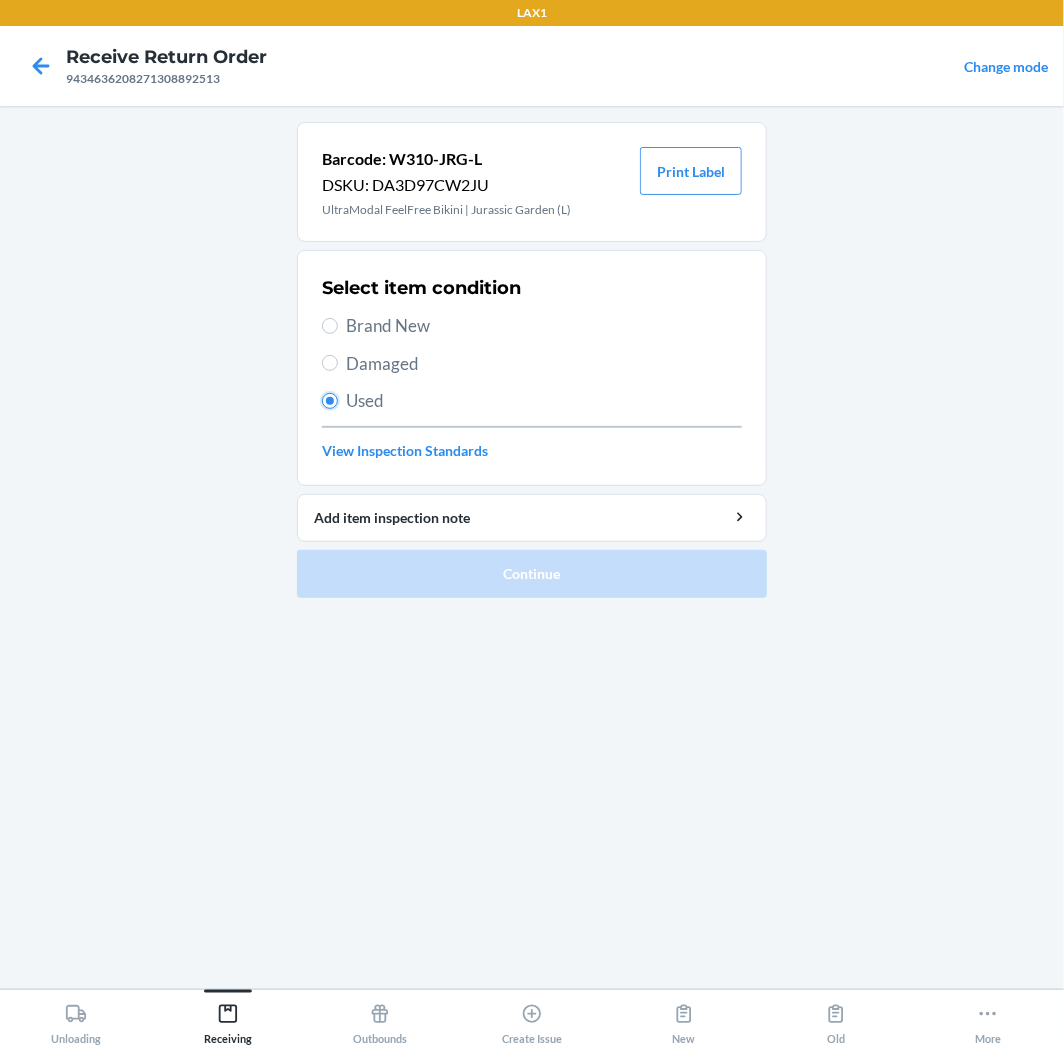 radio on "true" 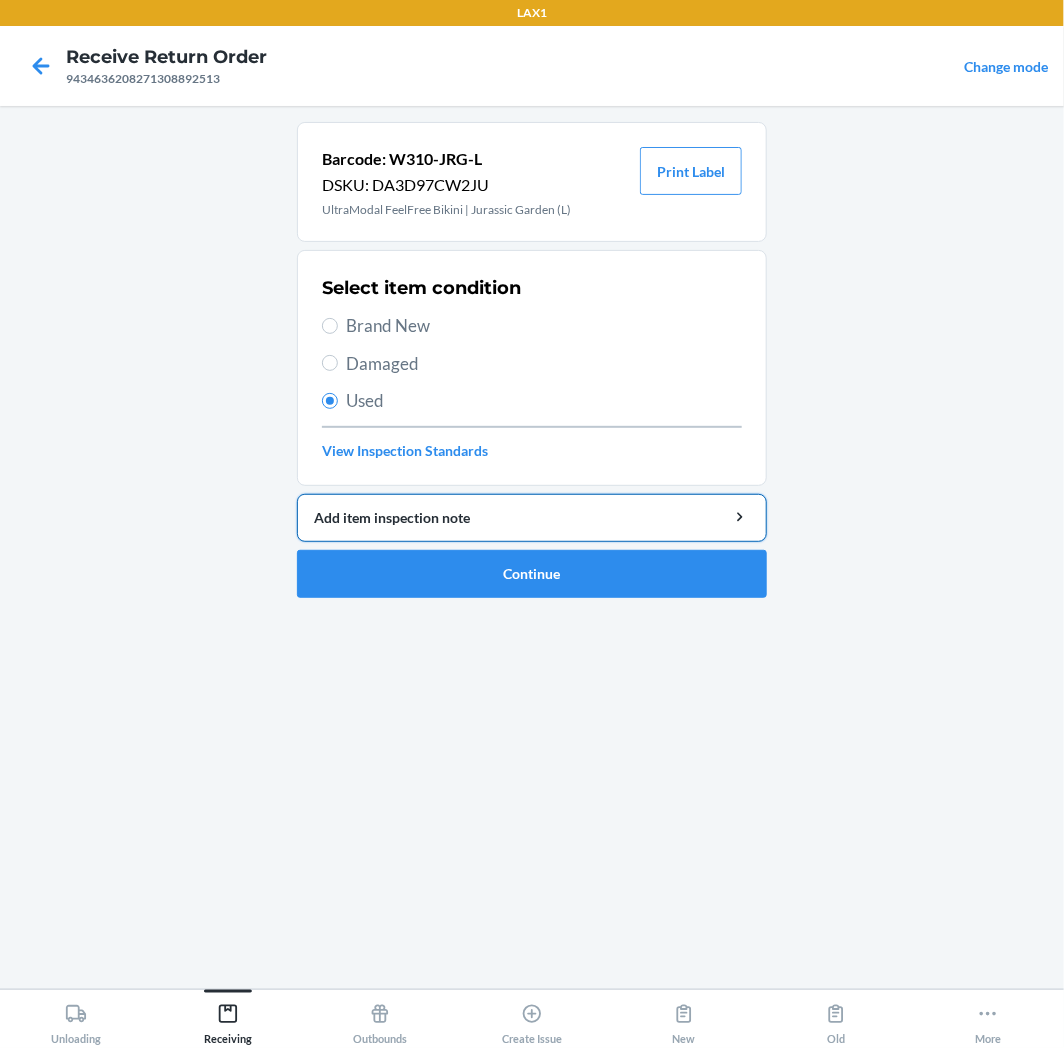 click on "Add item inspection note" at bounding box center (532, 518) 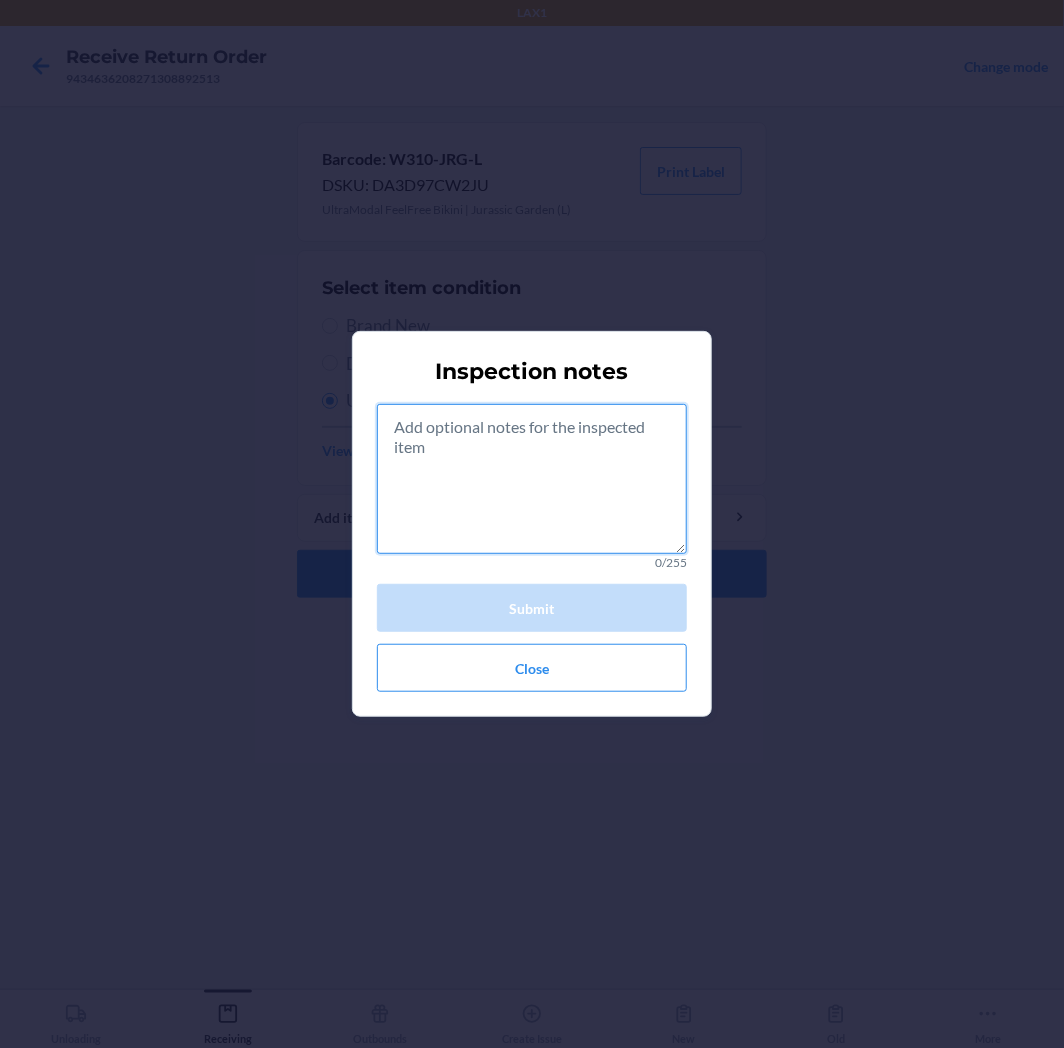 click at bounding box center (532, 479) 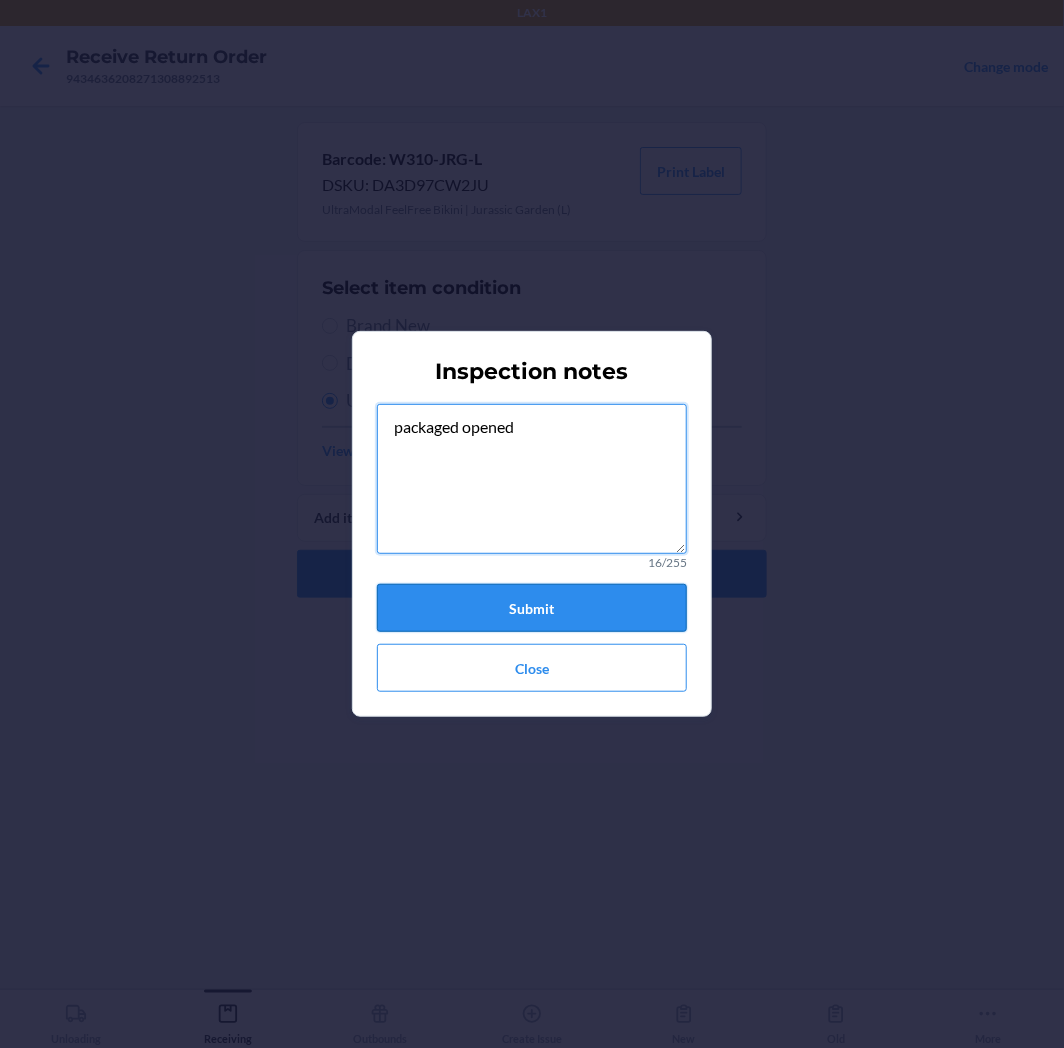 type on "packaged opened" 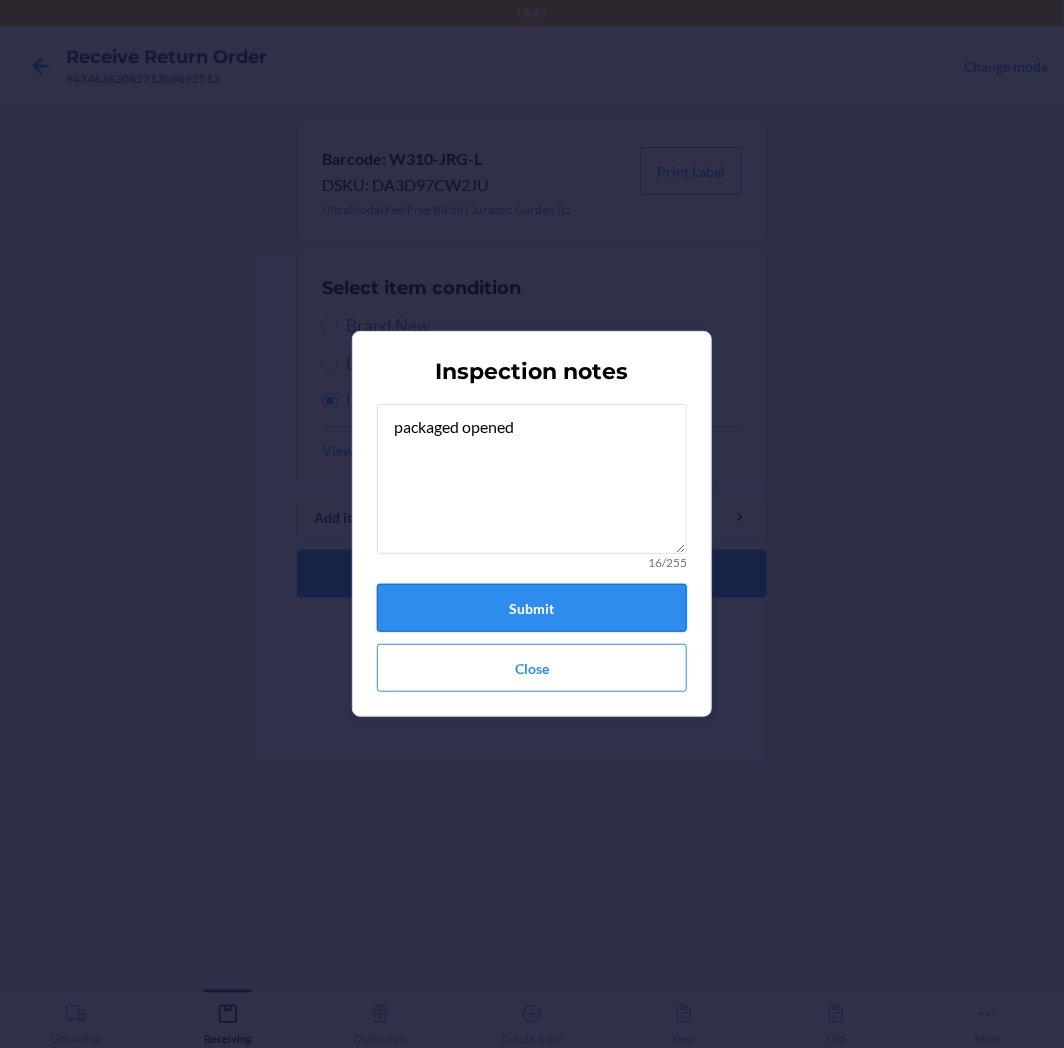 click on "Submit" at bounding box center [532, 608] 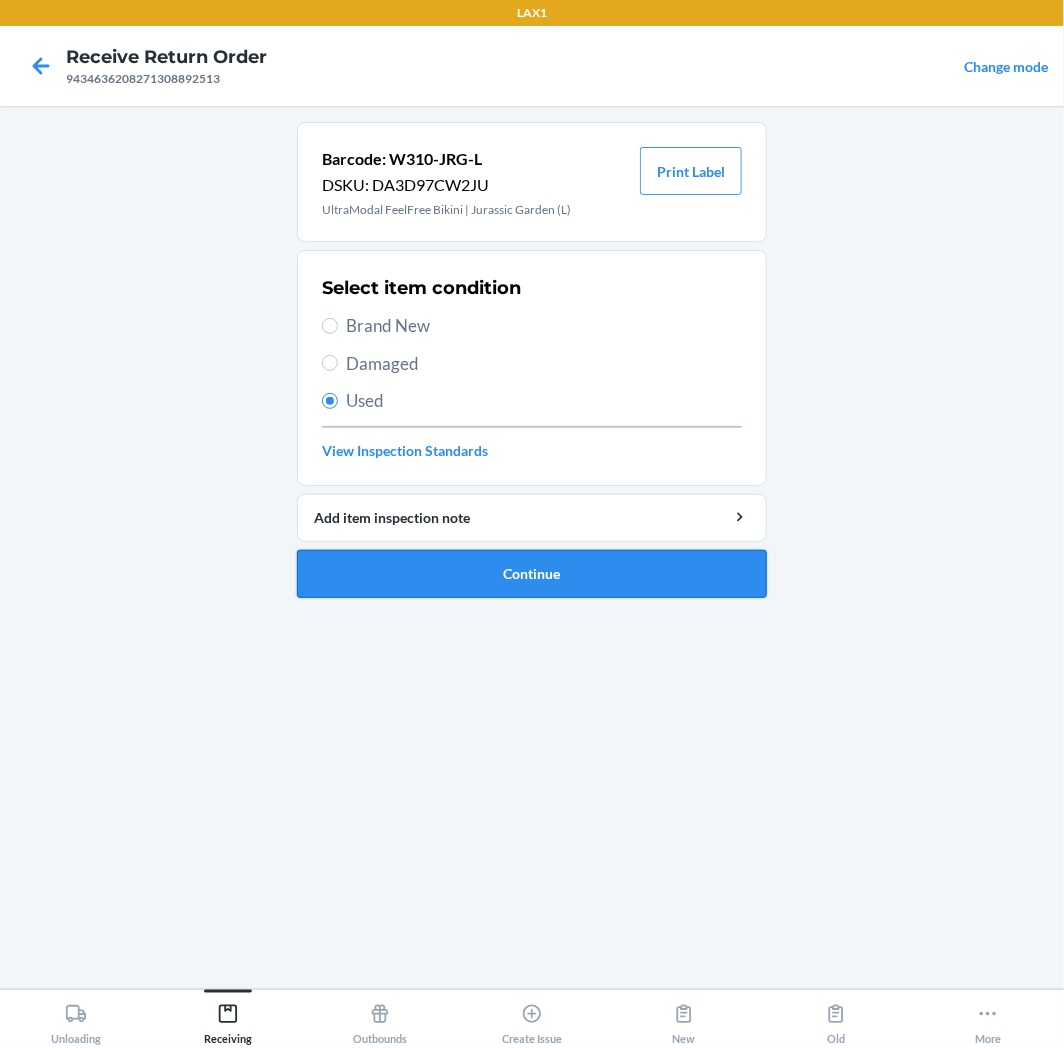 click on "Continue" at bounding box center (532, 574) 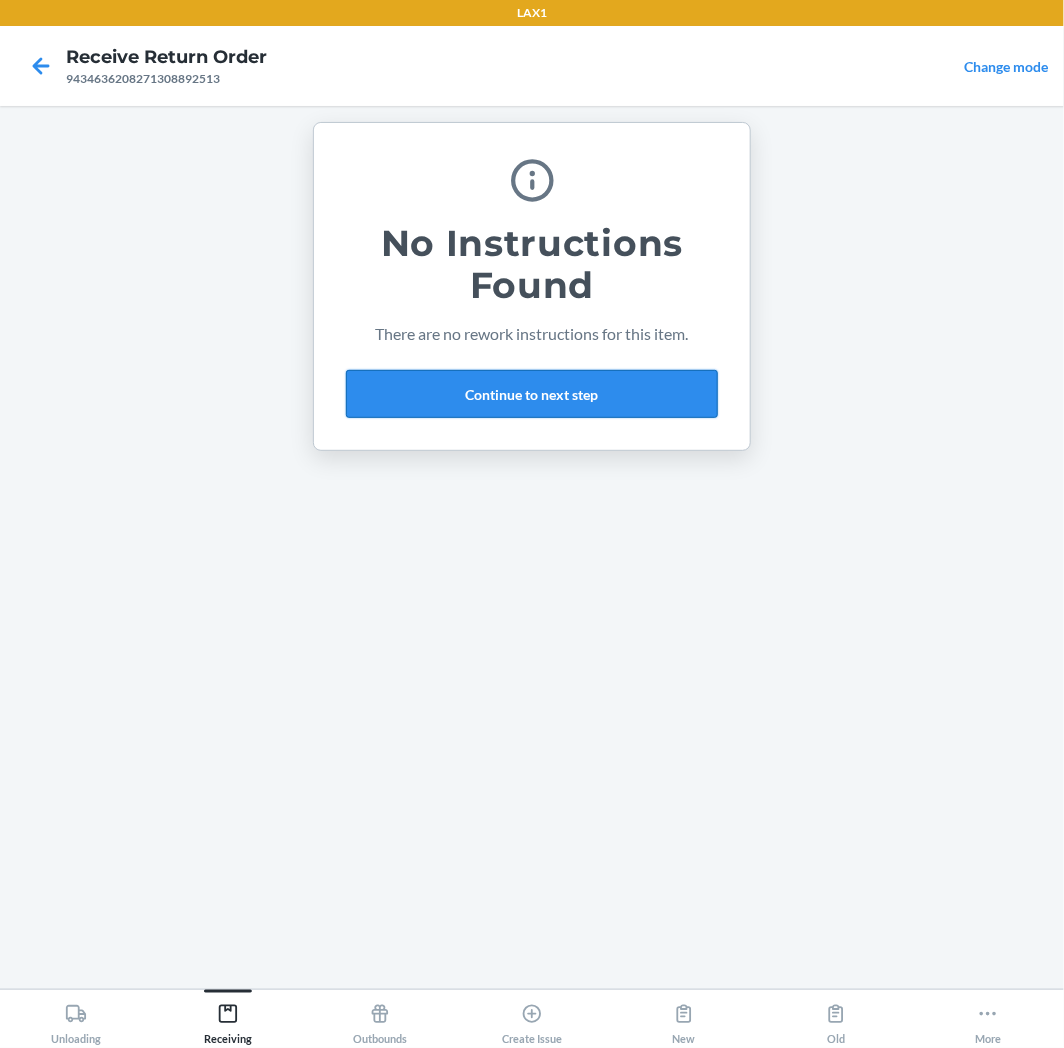 click on "Continue to next step" at bounding box center [532, 394] 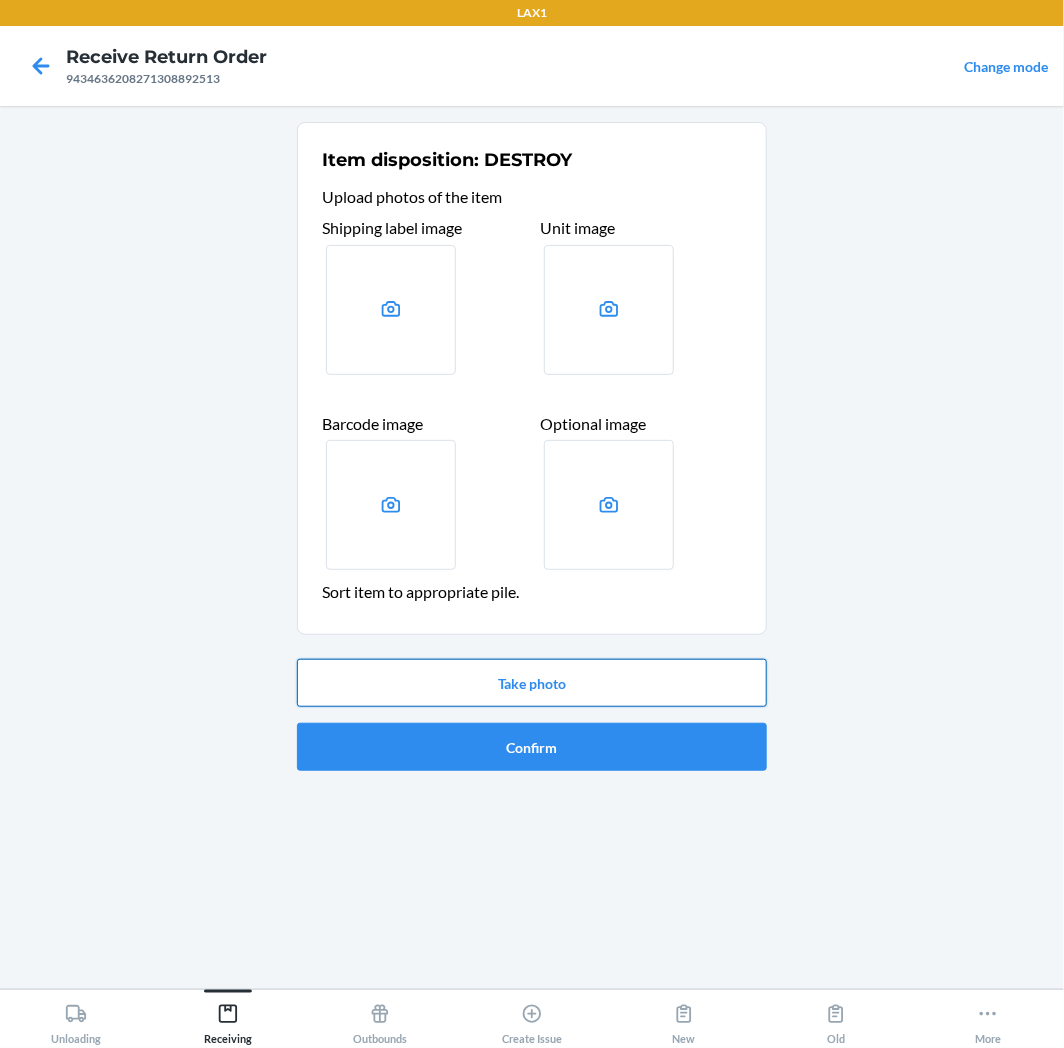 click on "Take photo" at bounding box center [532, 683] 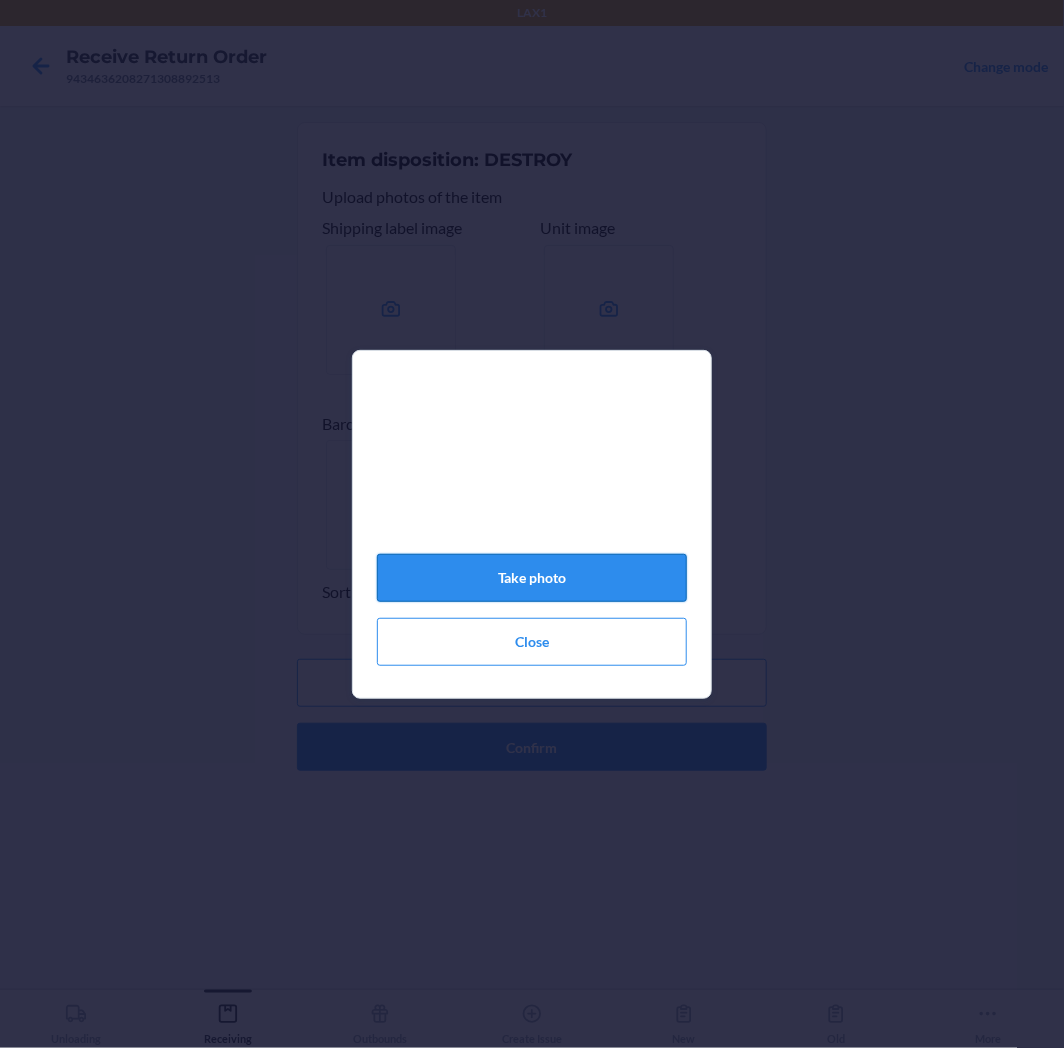 click on "Take photo" 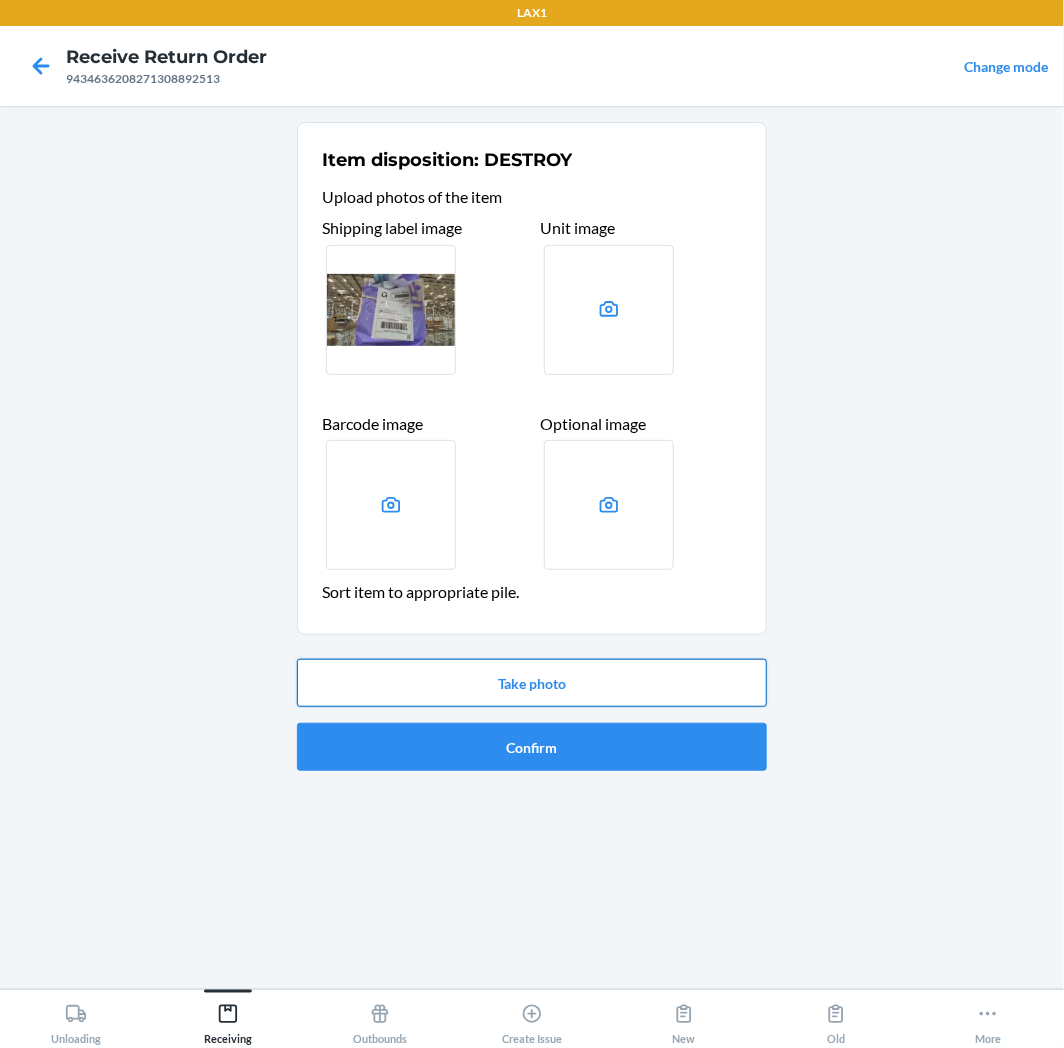 click on "Take photo" at bounding box center [532, 683] 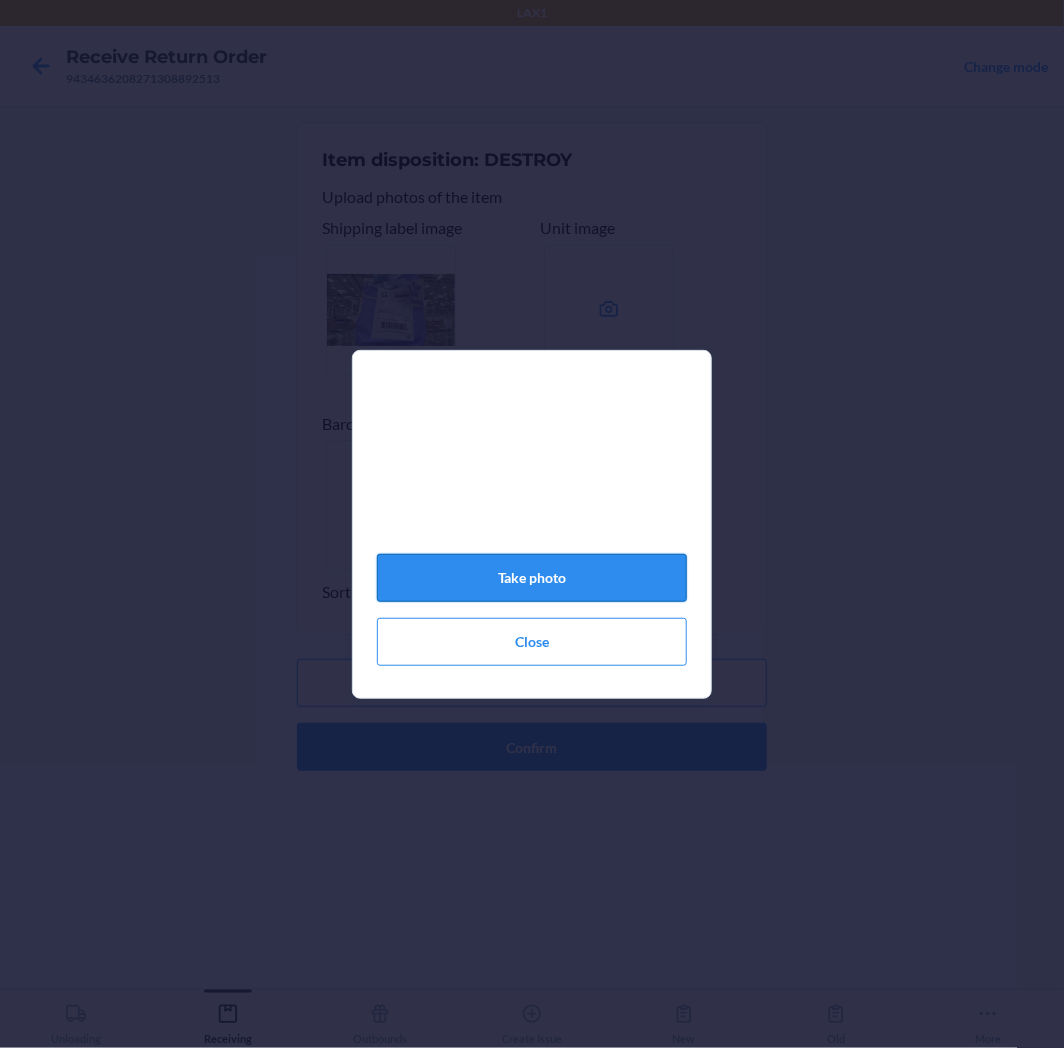 click on "Take photo" 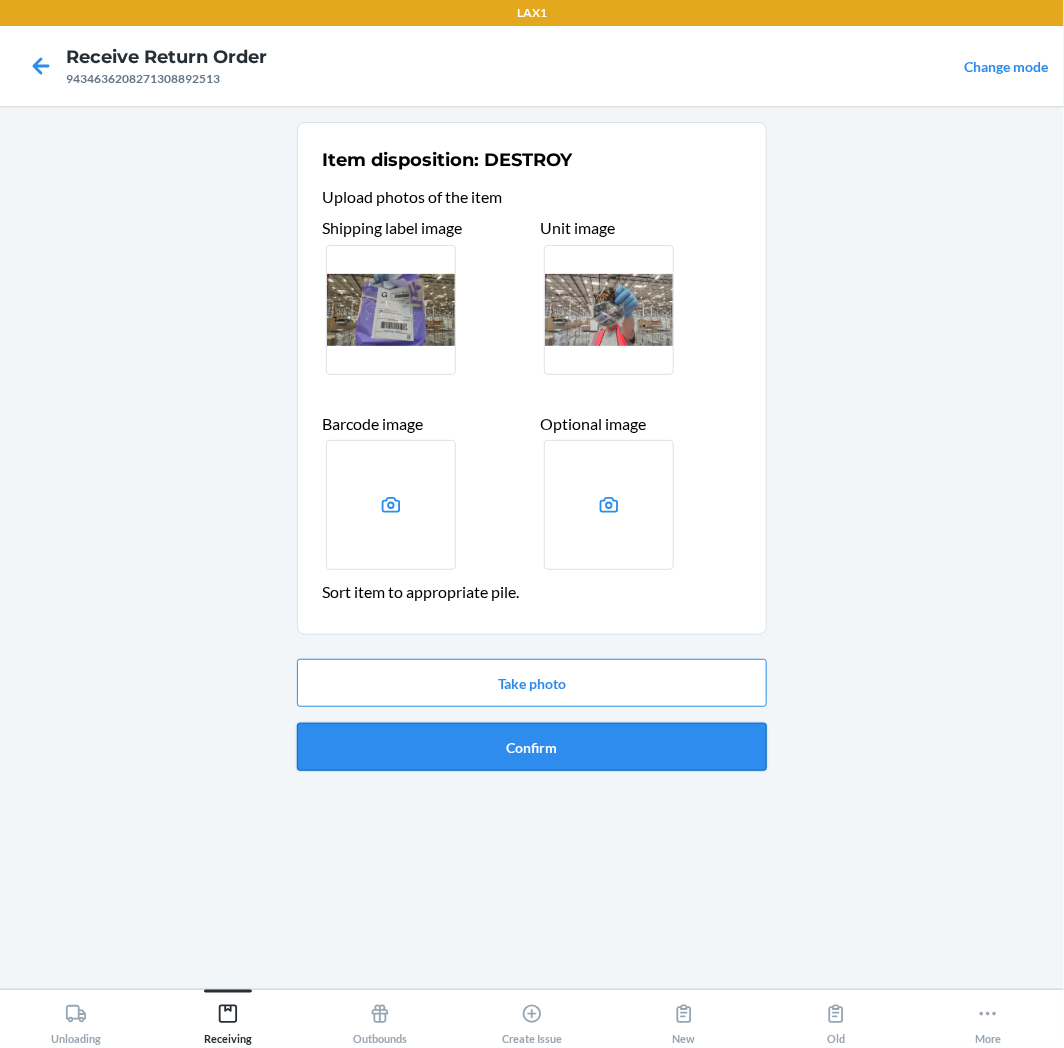 click on "Confirm" at bounding box center (532, 747) 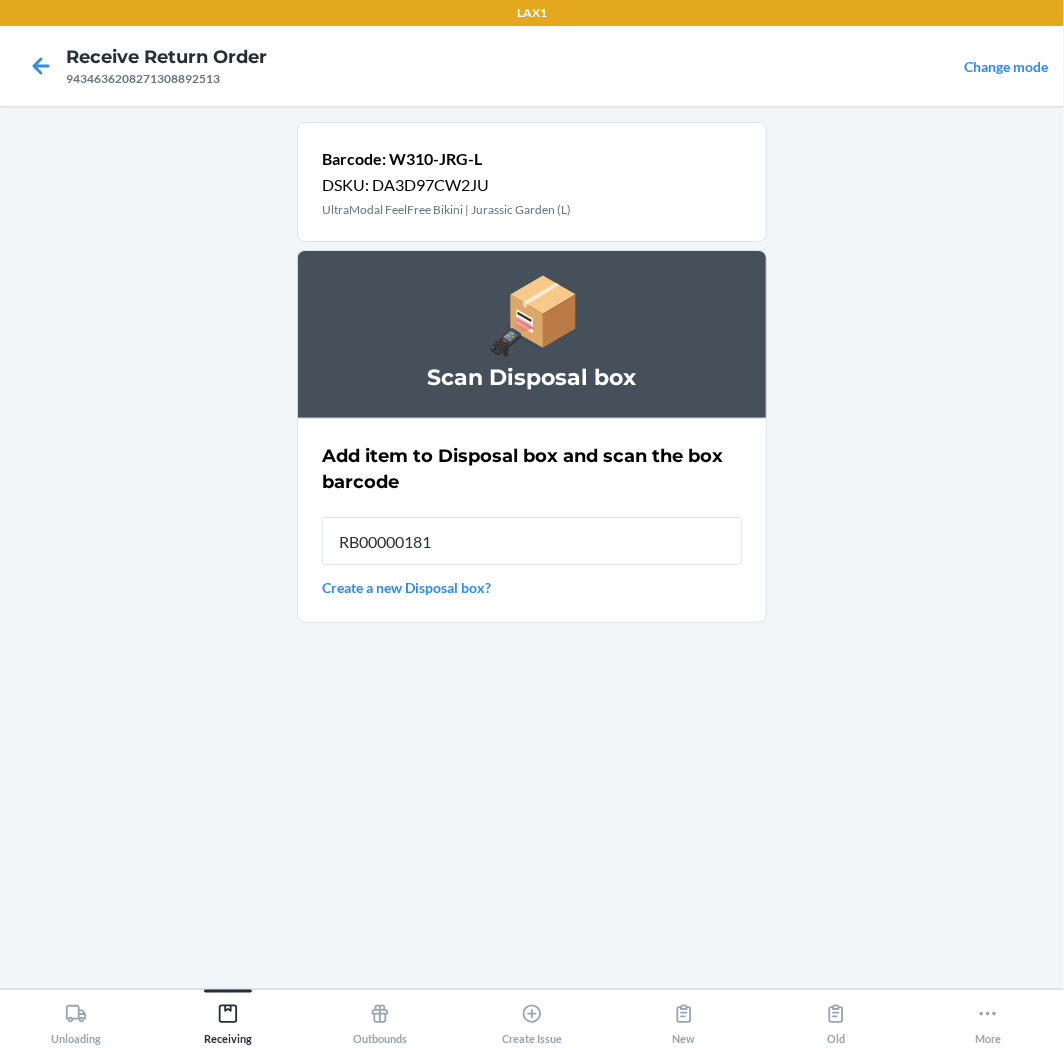 type on "RB000001815" 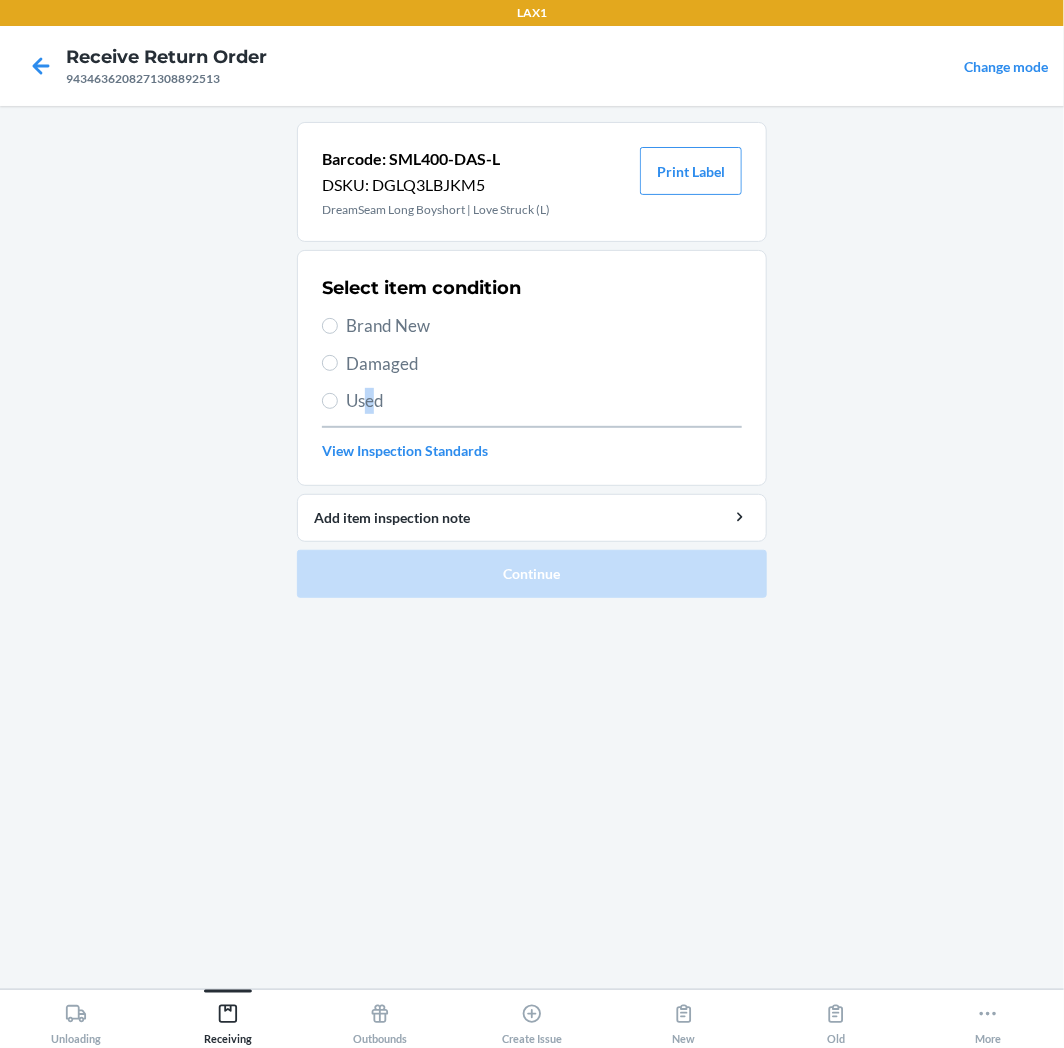 click on "Select item condition Brand New Damaged Used View Inspection Standards" at bounding box center [532, 368] 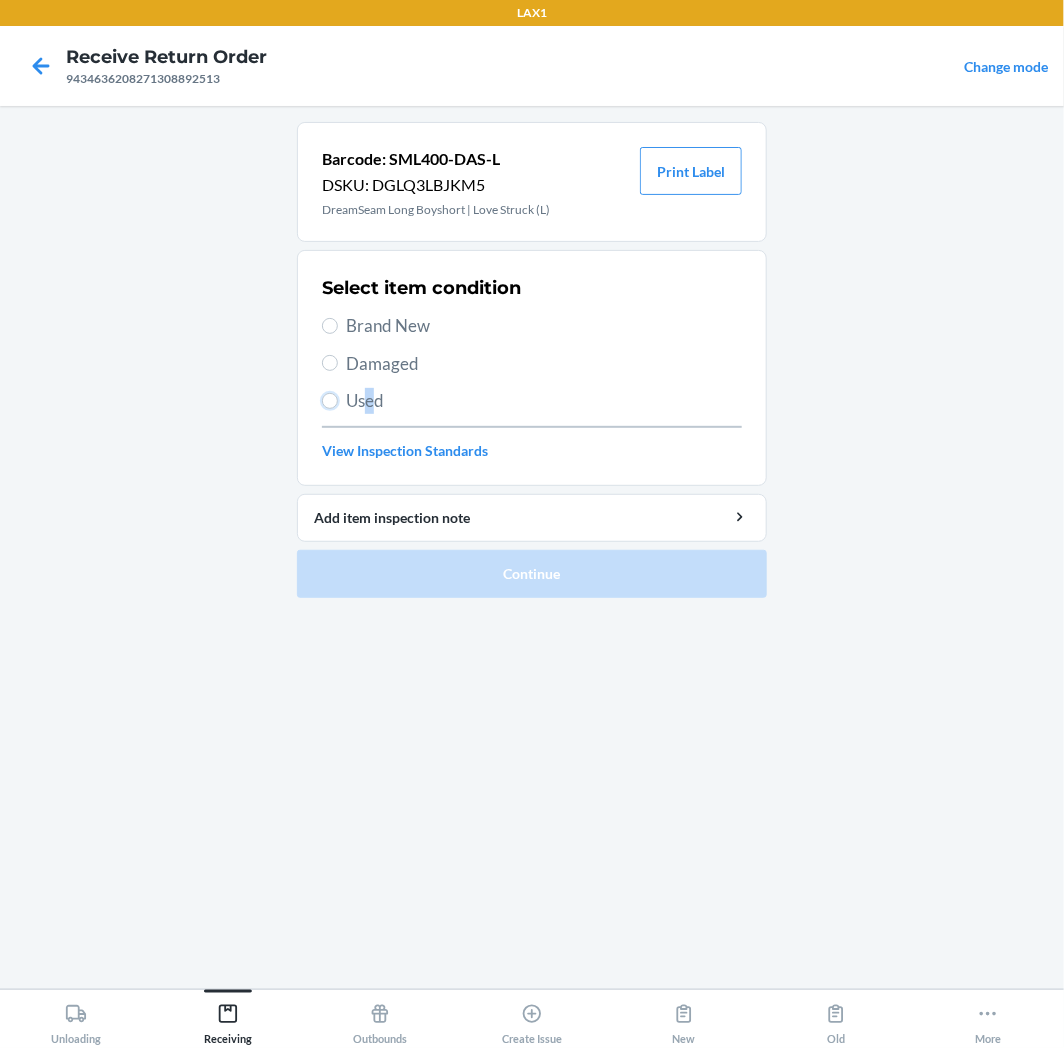 click on "Used" at bounding box center (330, 401) 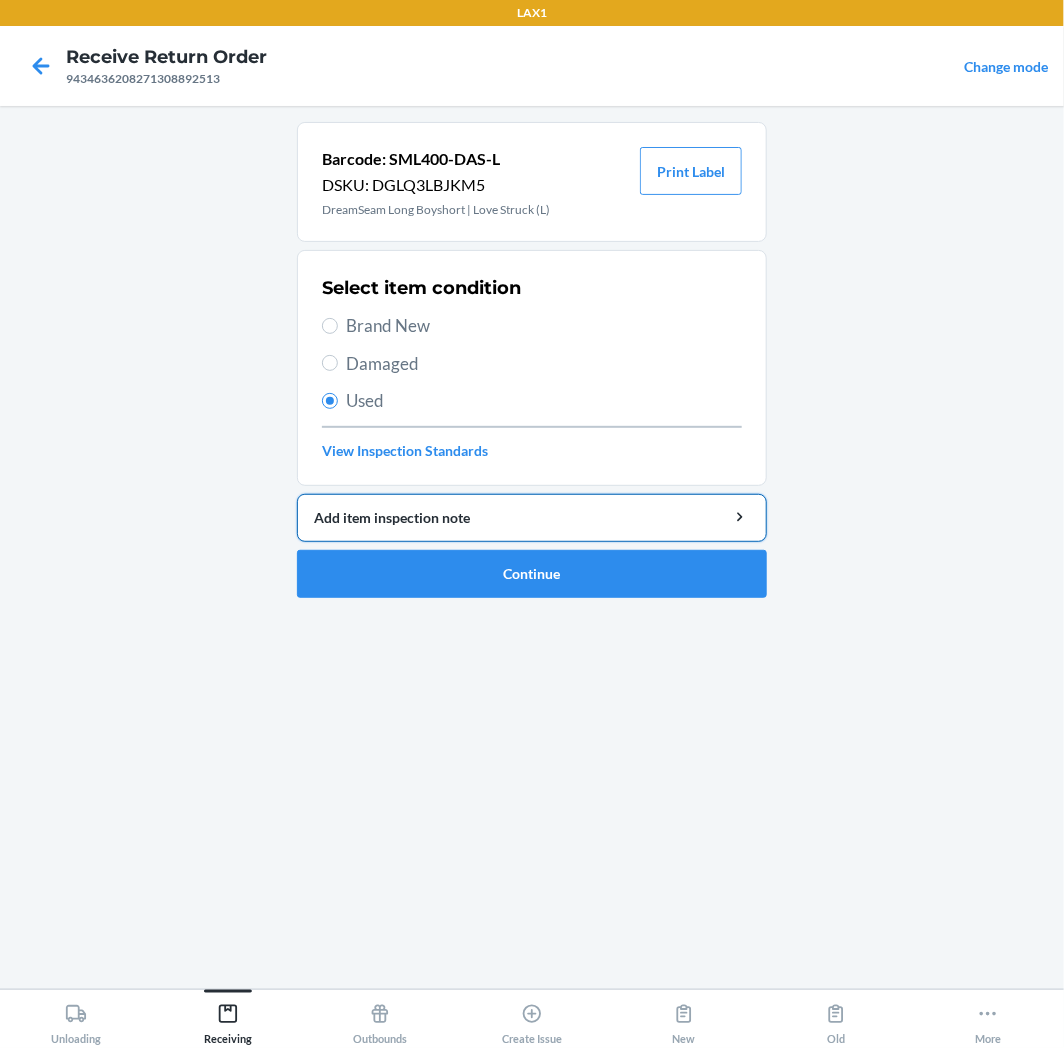 click on "Add item inspection note" at bounding box center [532, 517] 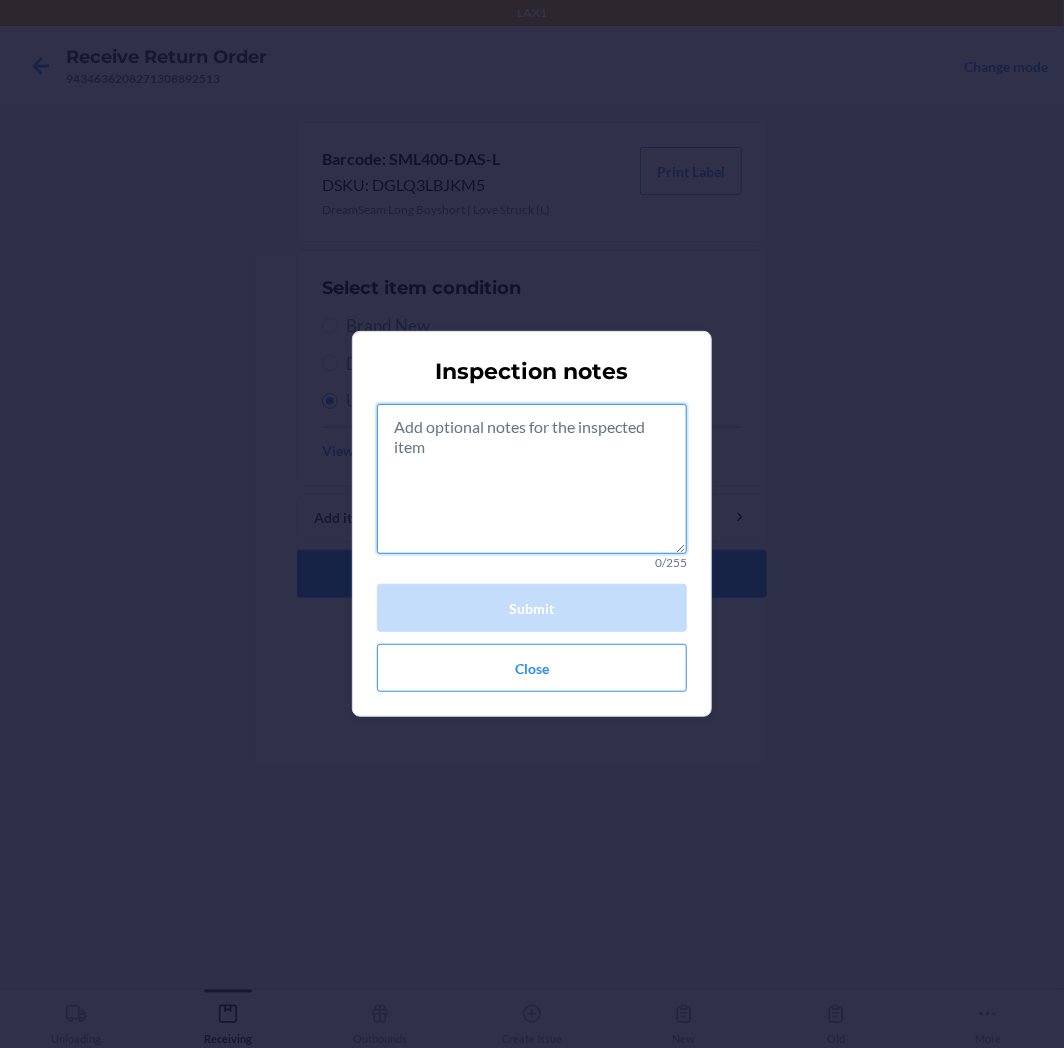 click at bounding box center (532, 479) 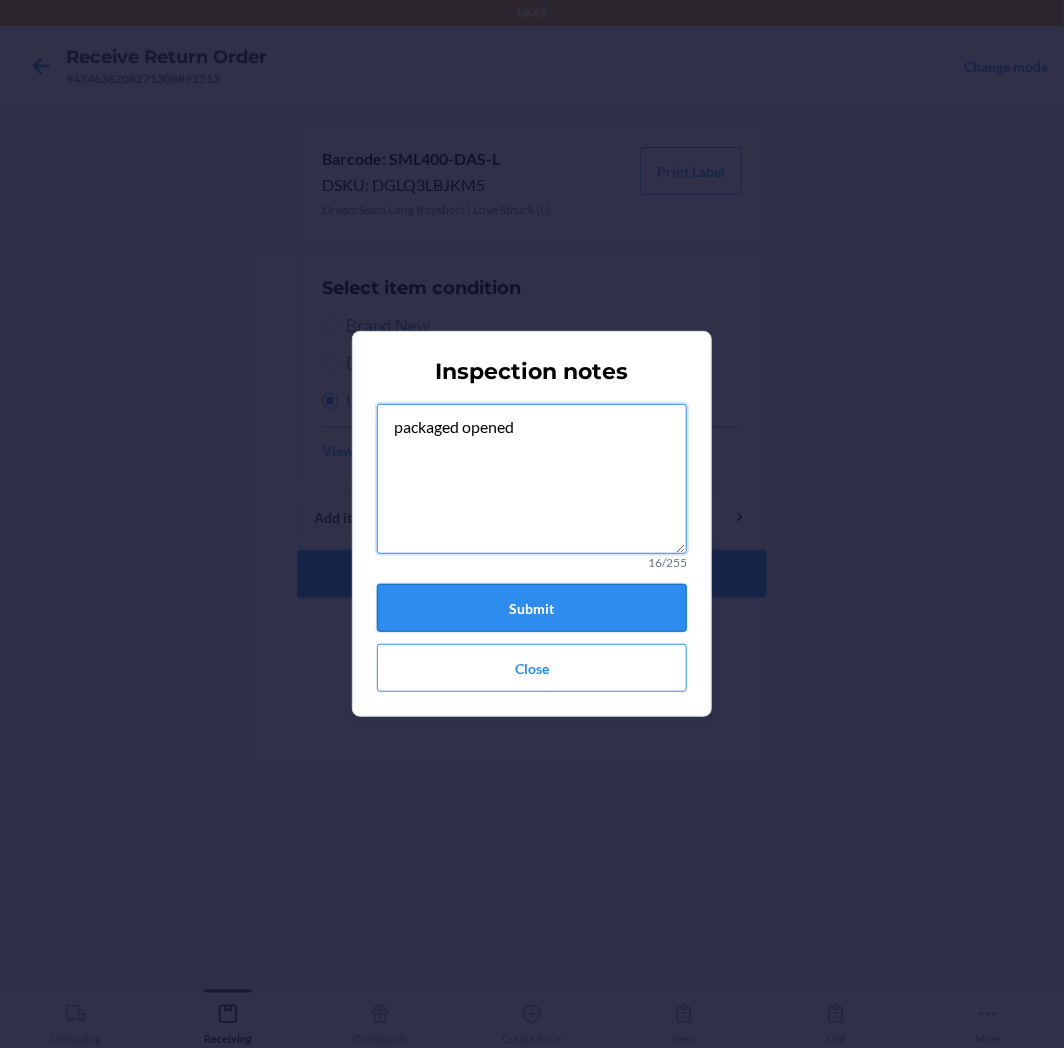type on "packaged opened" 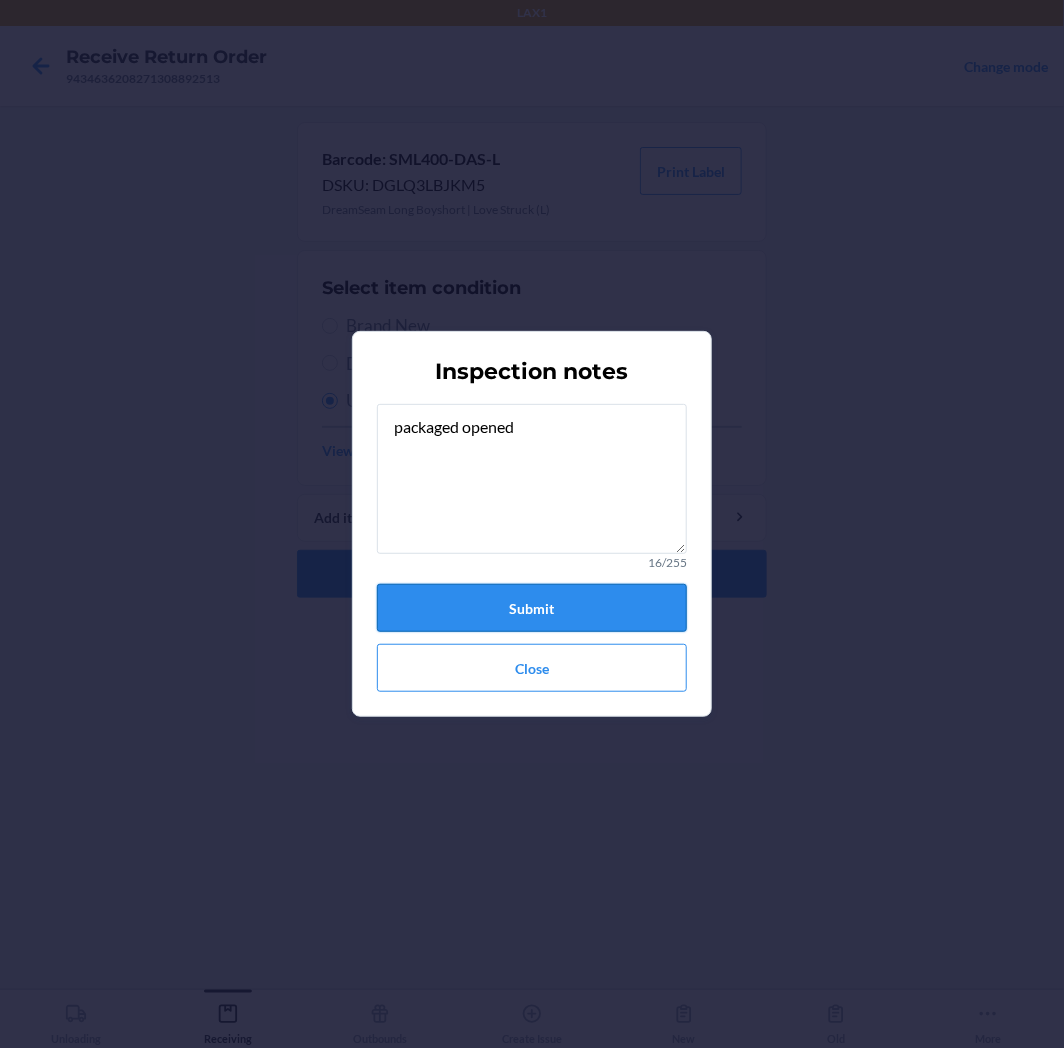 click on "Submit" at bounding box center (532, 608) 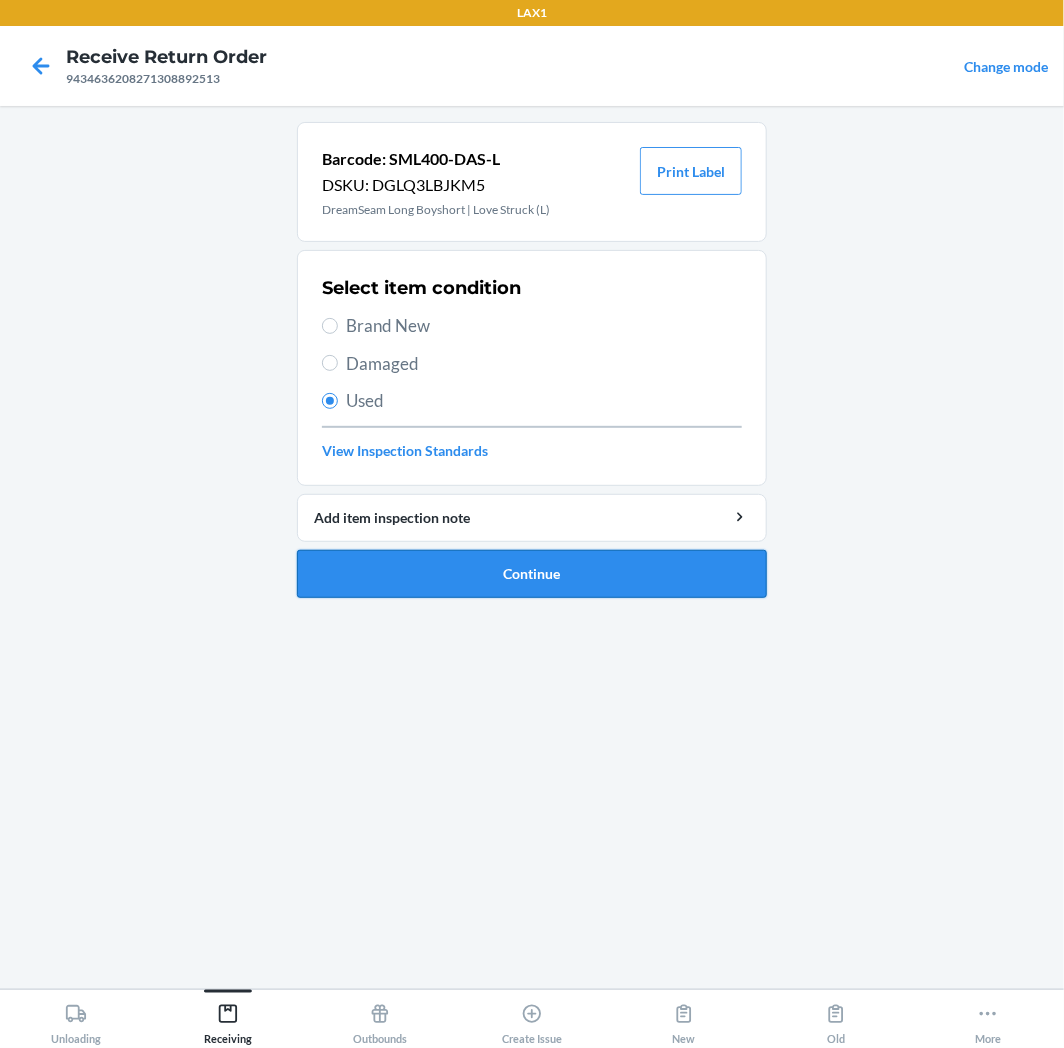 click on "Continue" at bounding box center (532, 574) 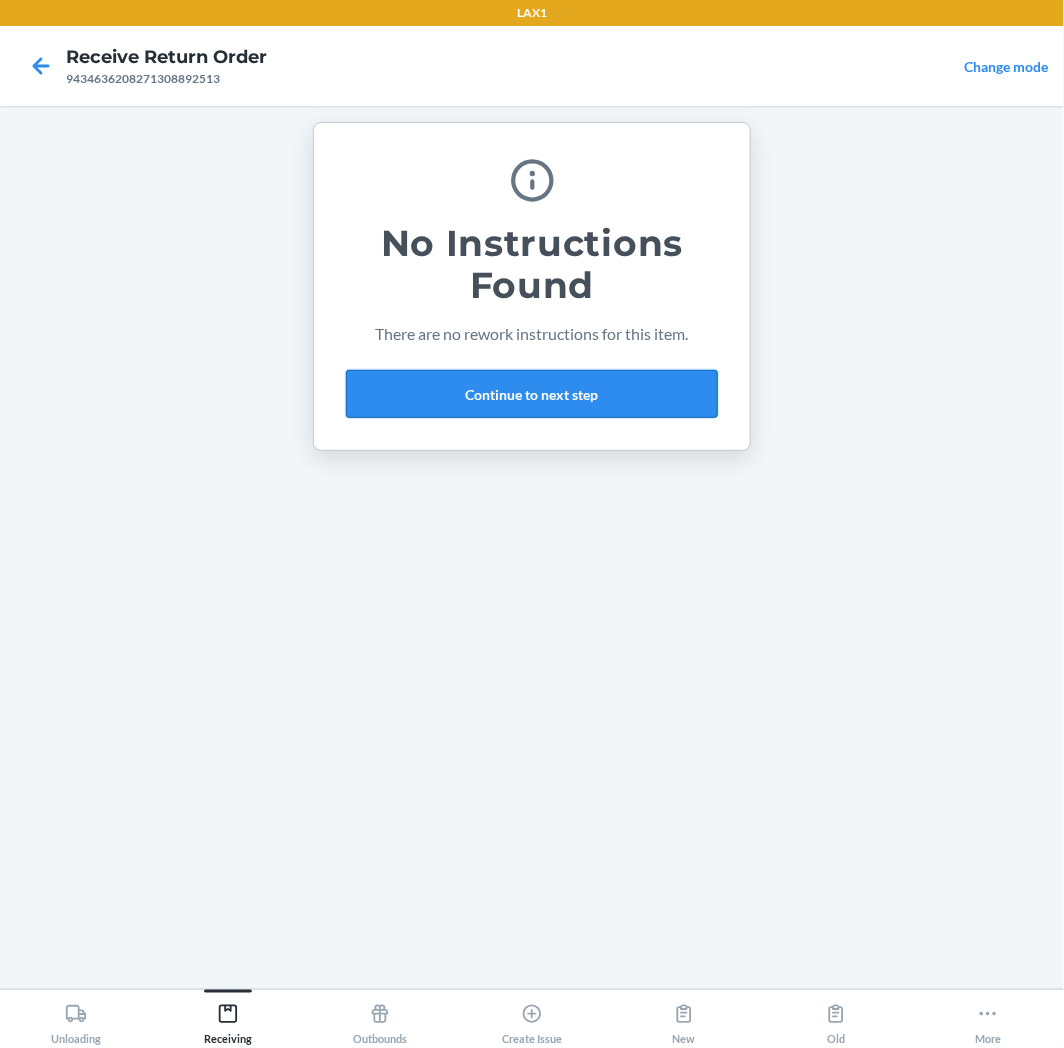 click on "Continue to next step" at bounding box center (532, 394) 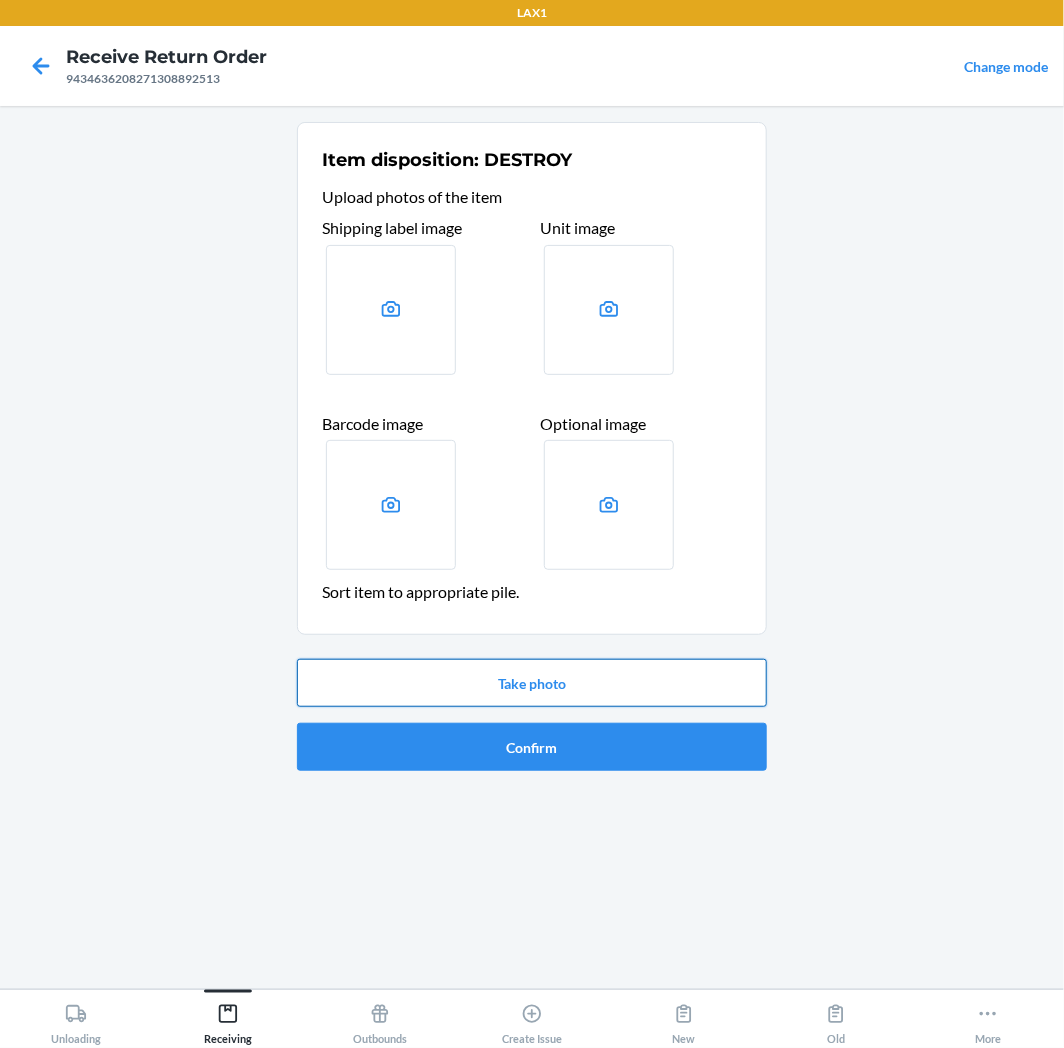 click on "Take photo" at bounding box center (532, 683) 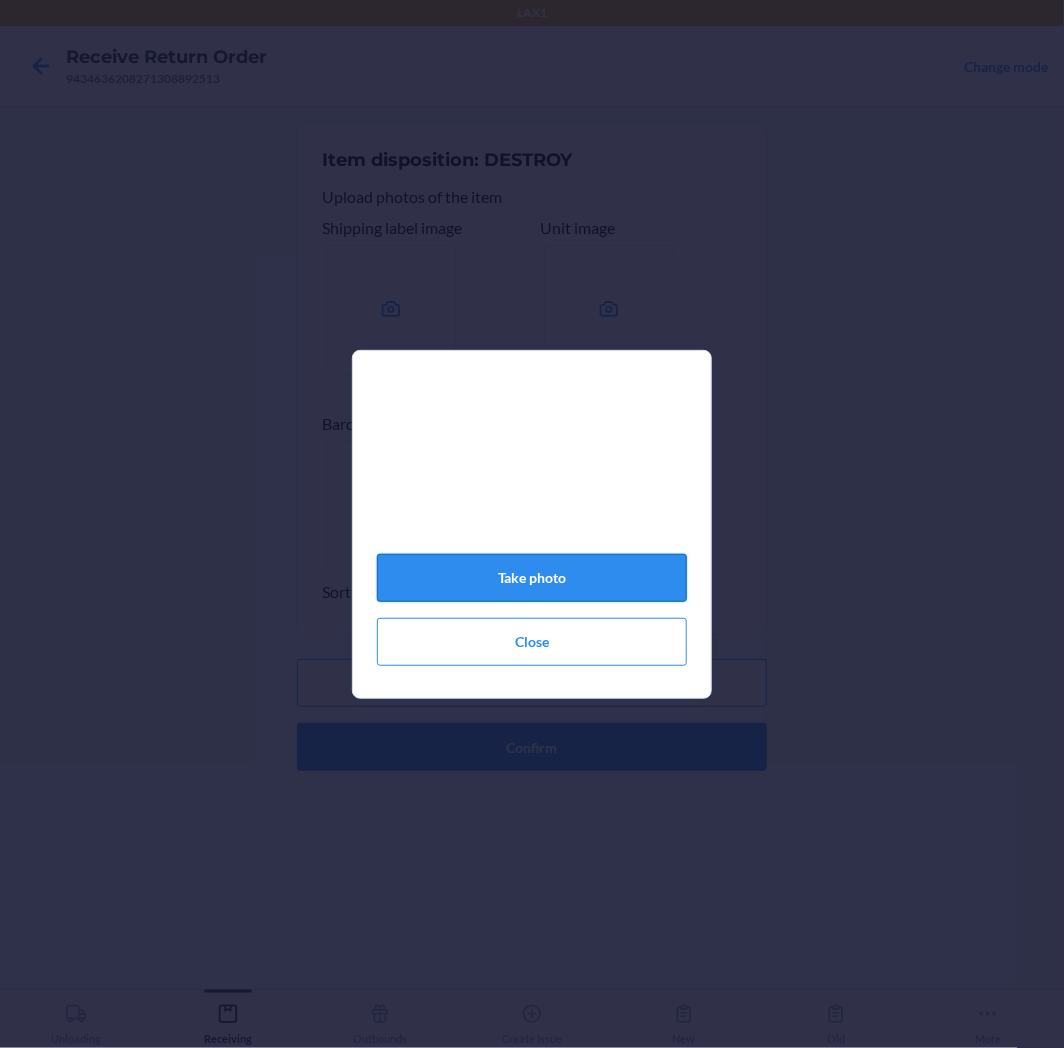 click on "Take photo" 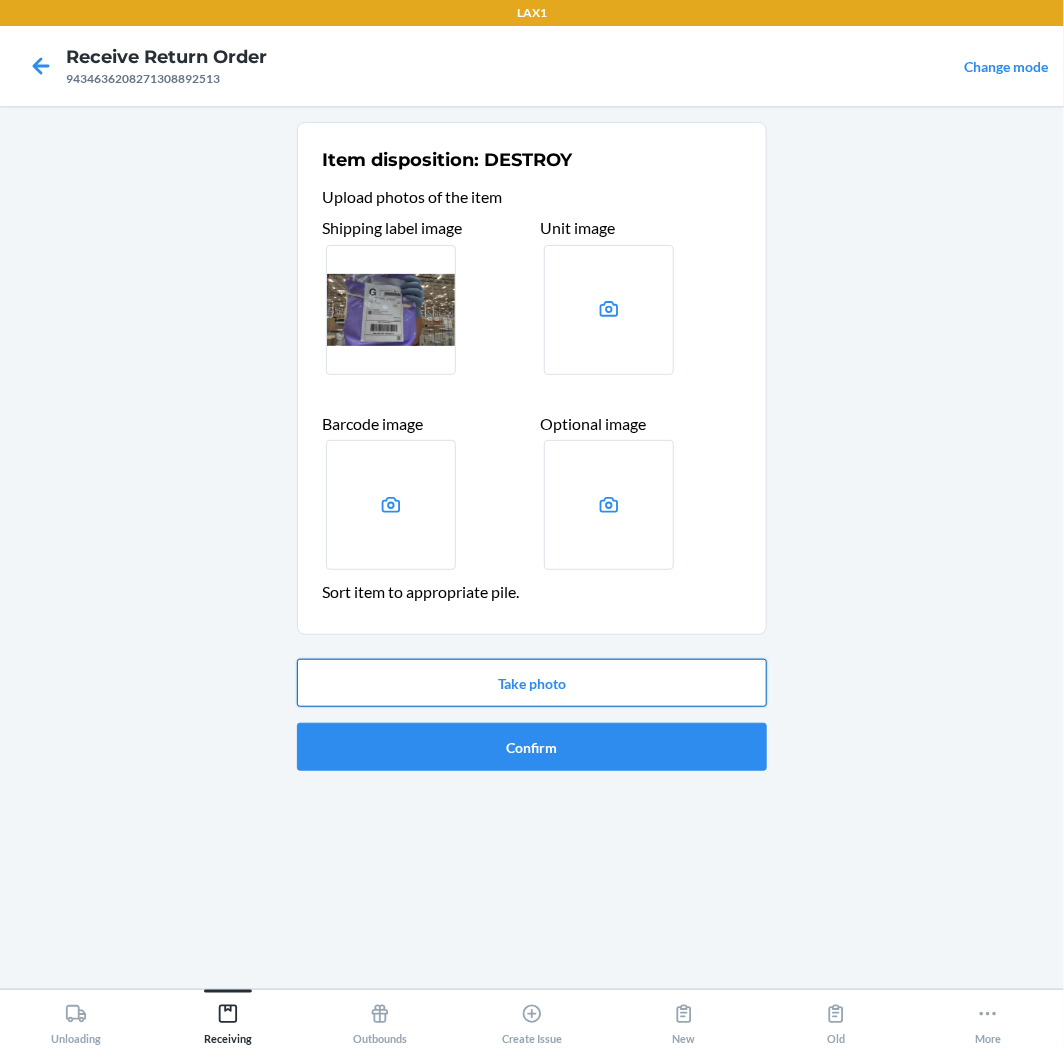 click on "Take photo" at bounding box center [532, 683] 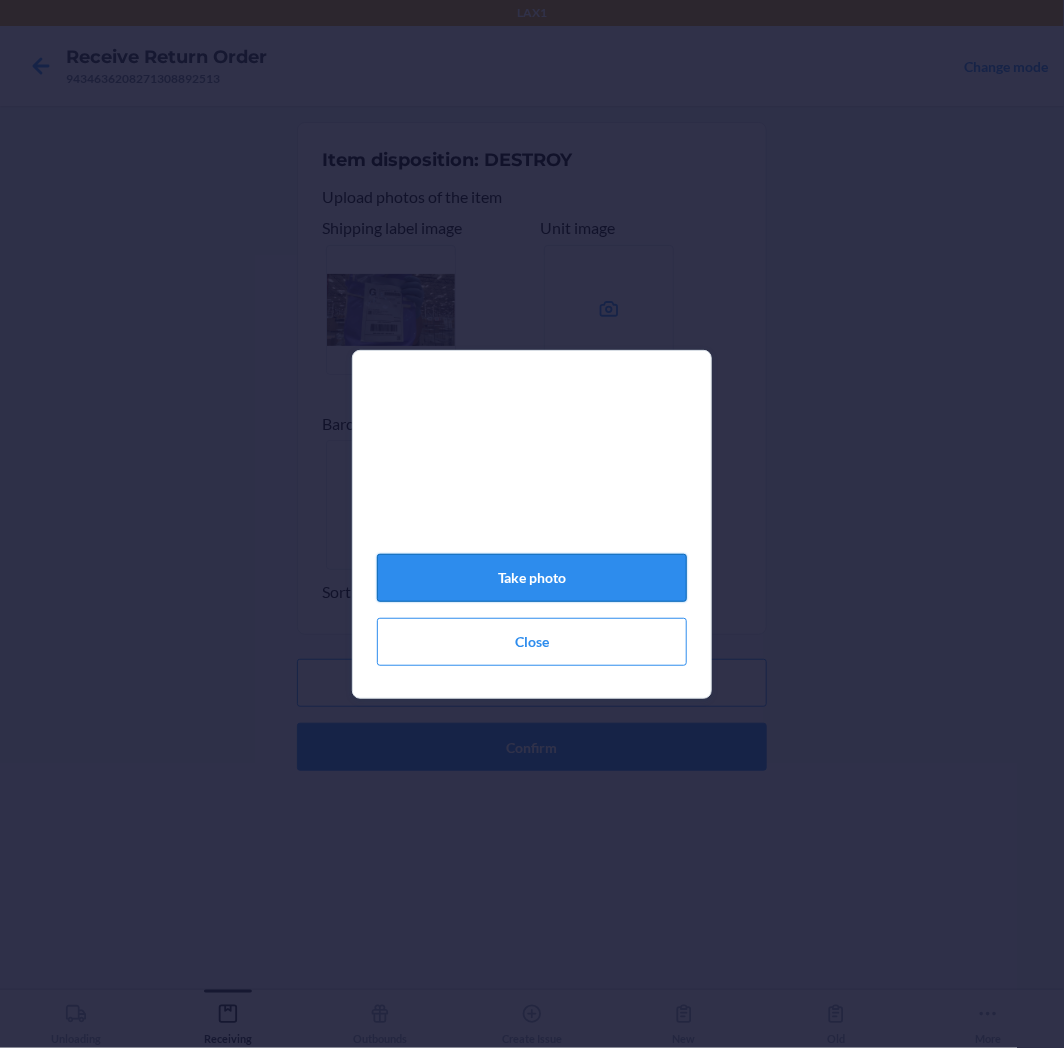 click on "Take photo" 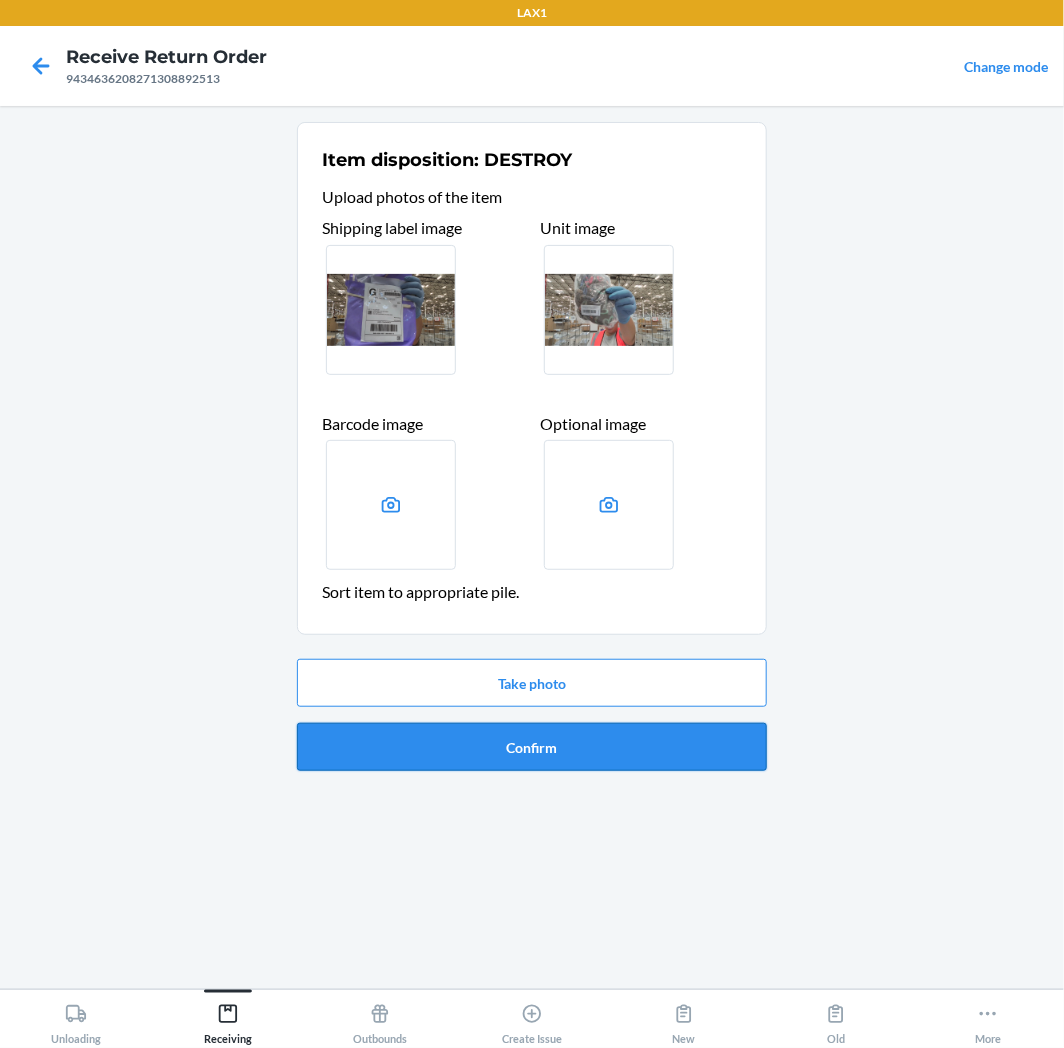 click on "Confirm" at bounding box center [532, 747] 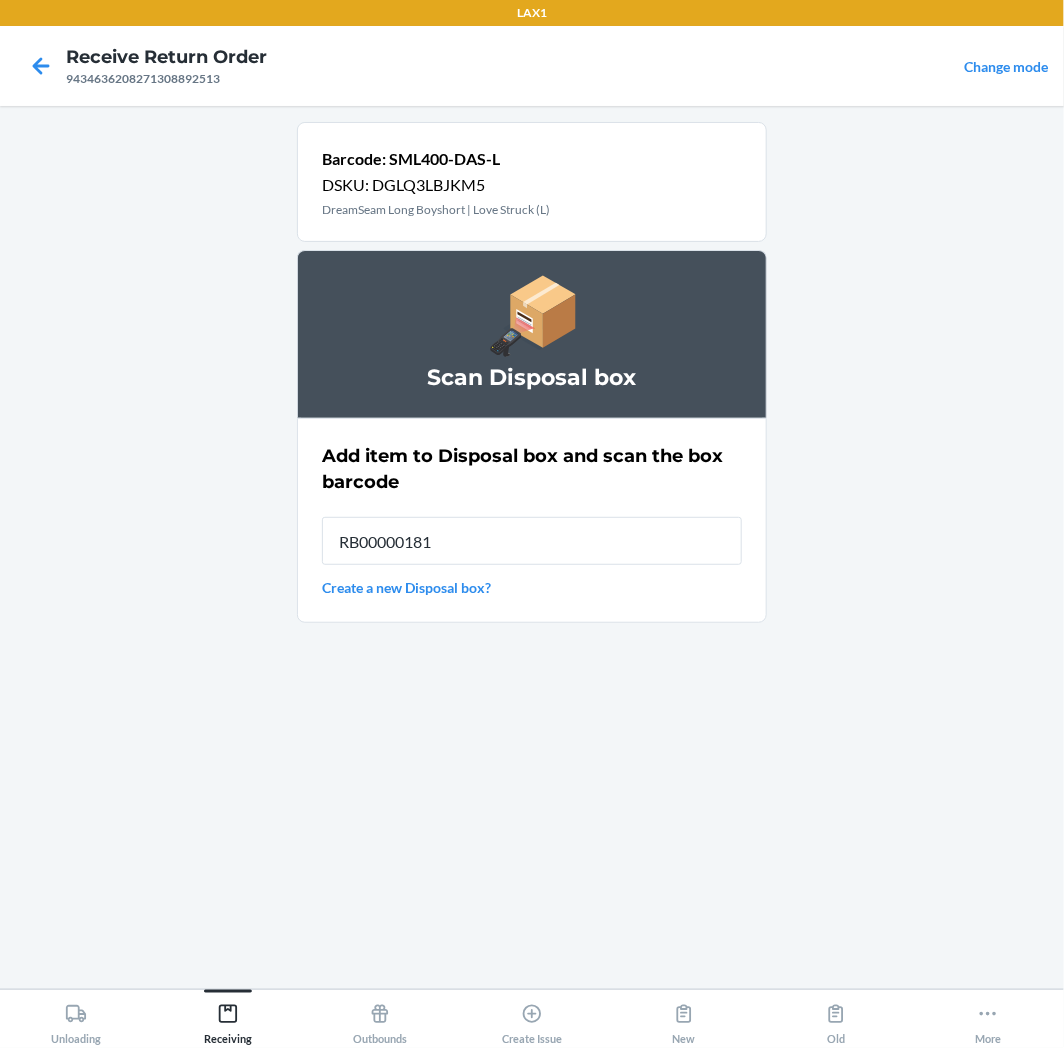 type on "RB000001815" 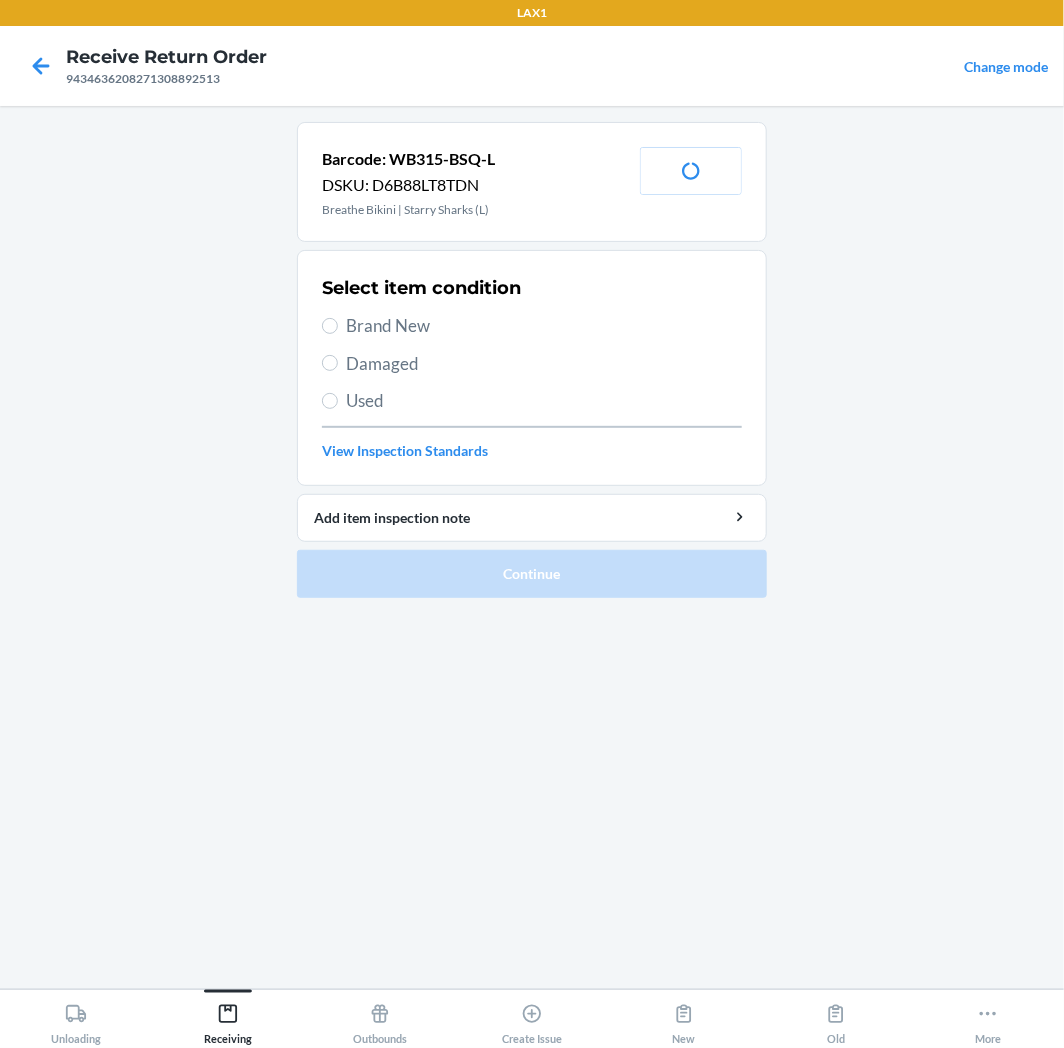 click on "Used" at bounding box center [544, 401] 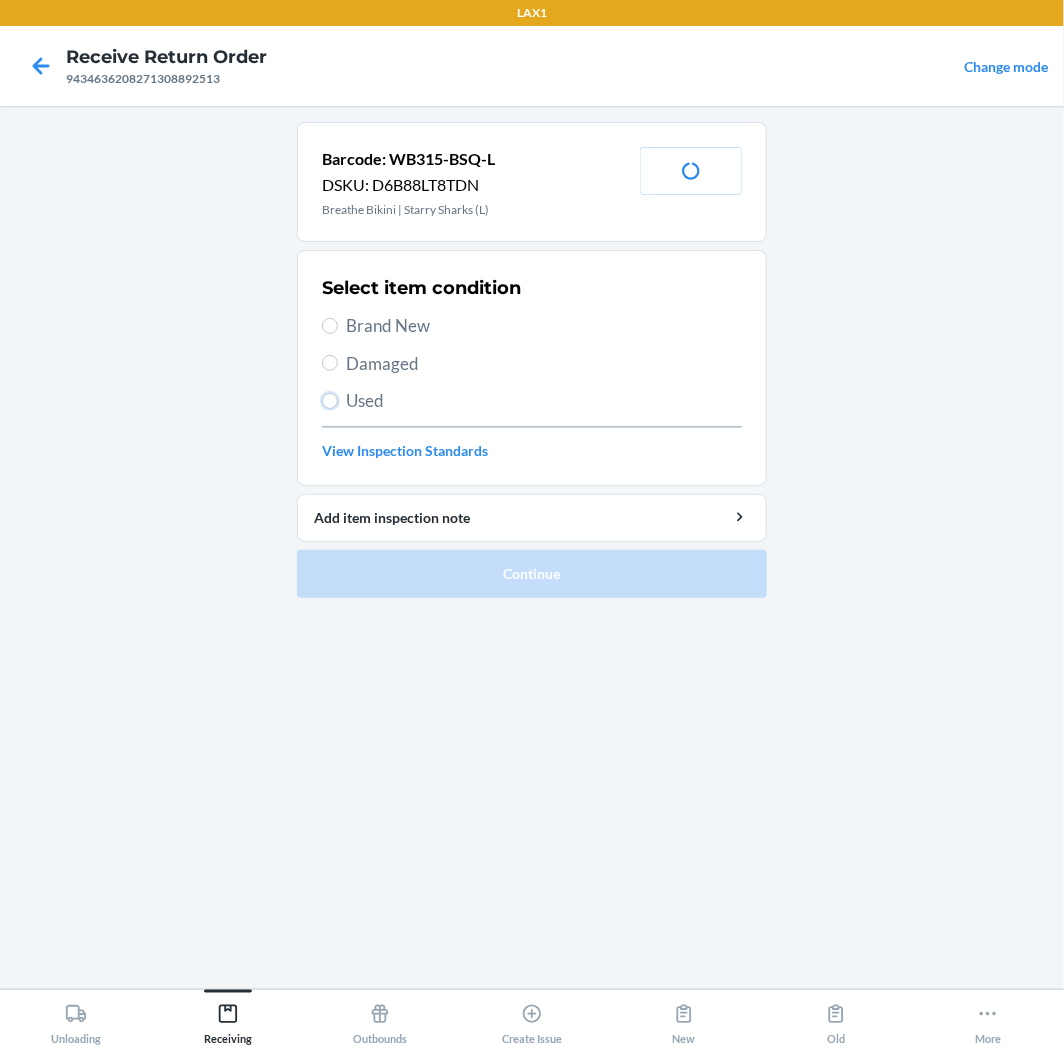 click on "Used" at bounding box center [330, 401] 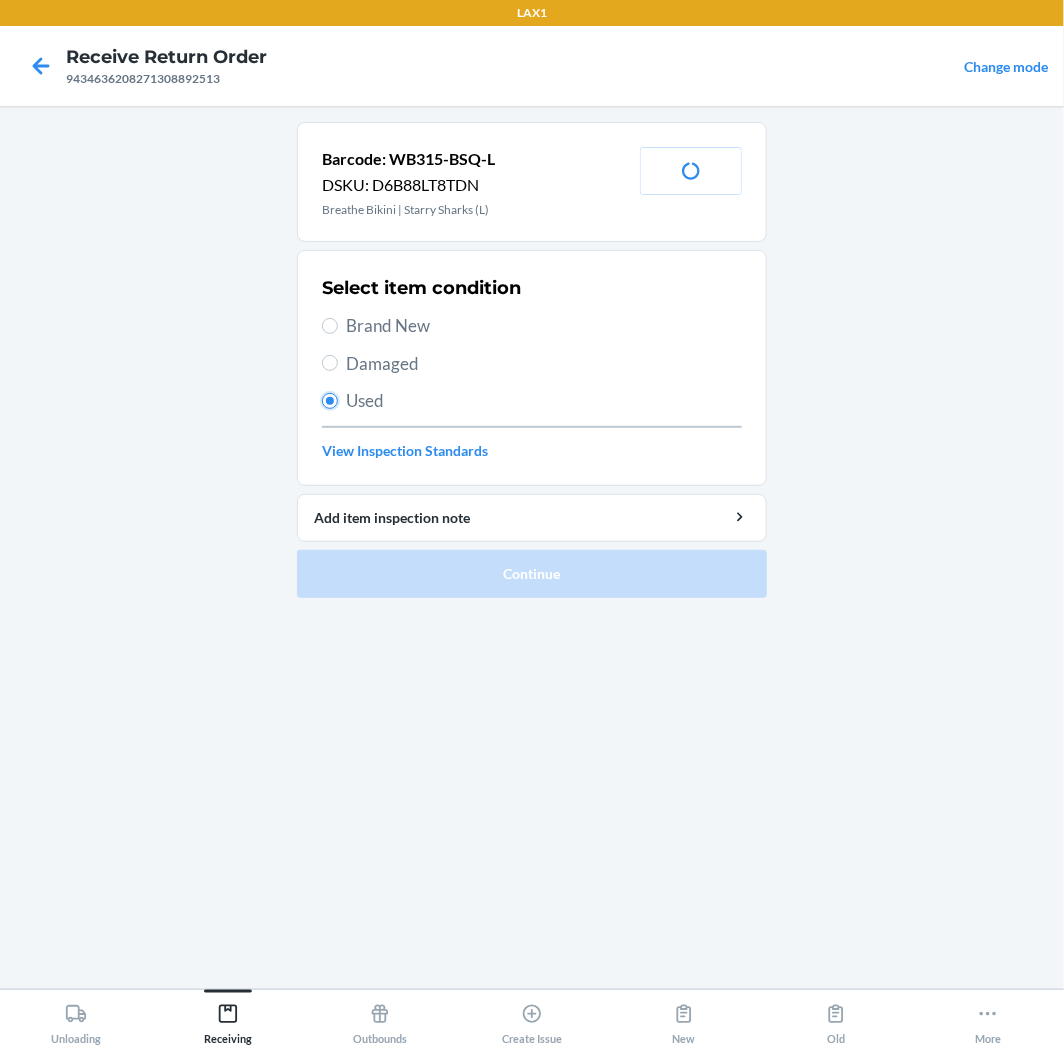 radio on "true" 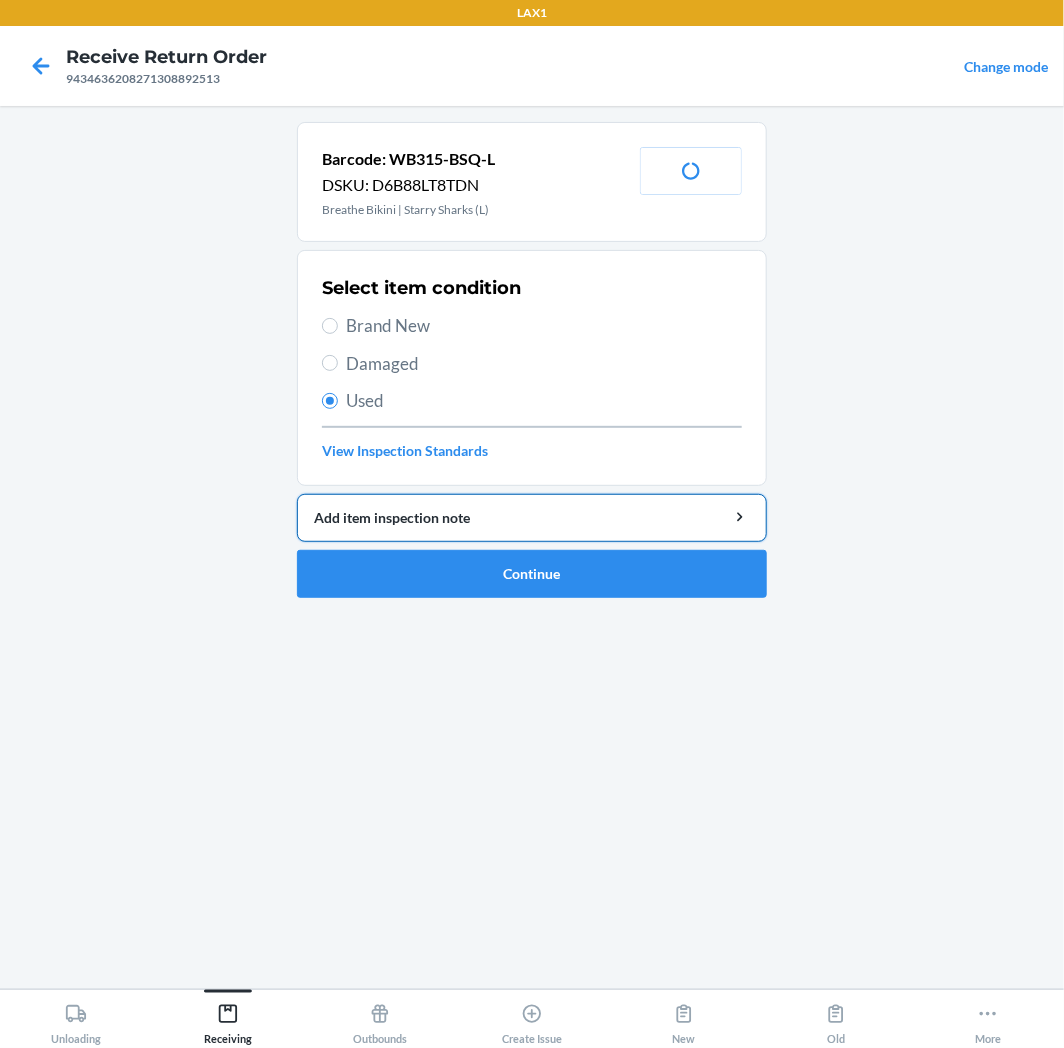 click on "Add item inspection note" at bounding box center [532, 517] 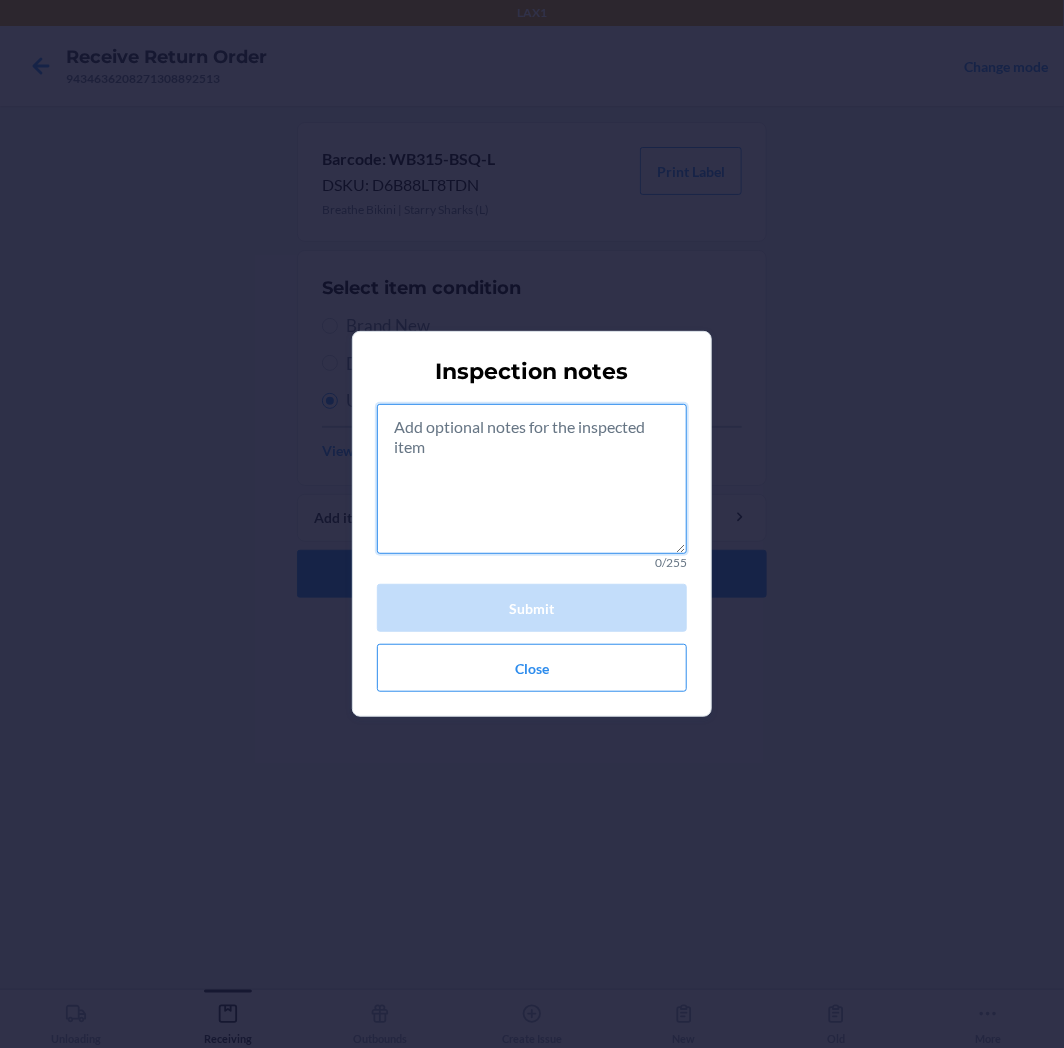 click at bounding box center [532, 479] 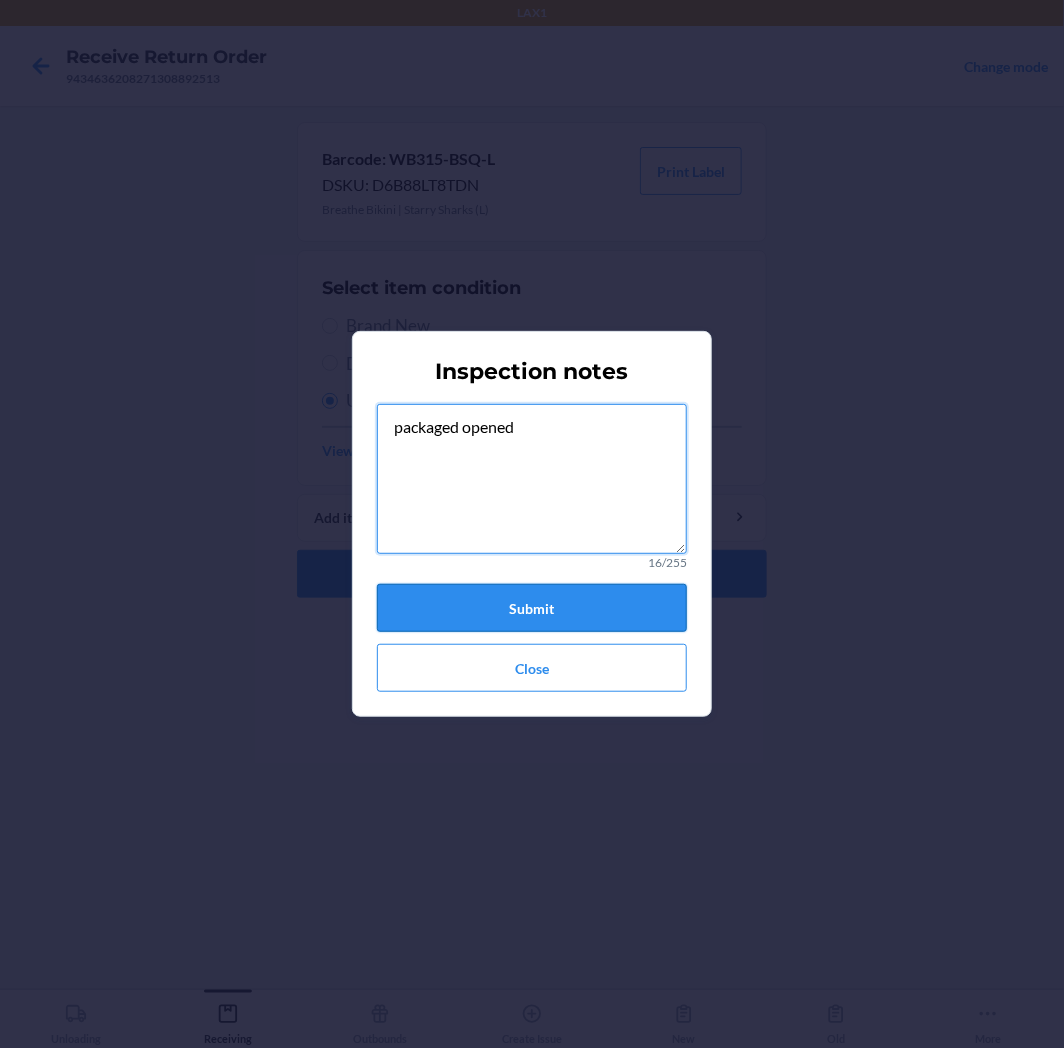type on "packaged opened" 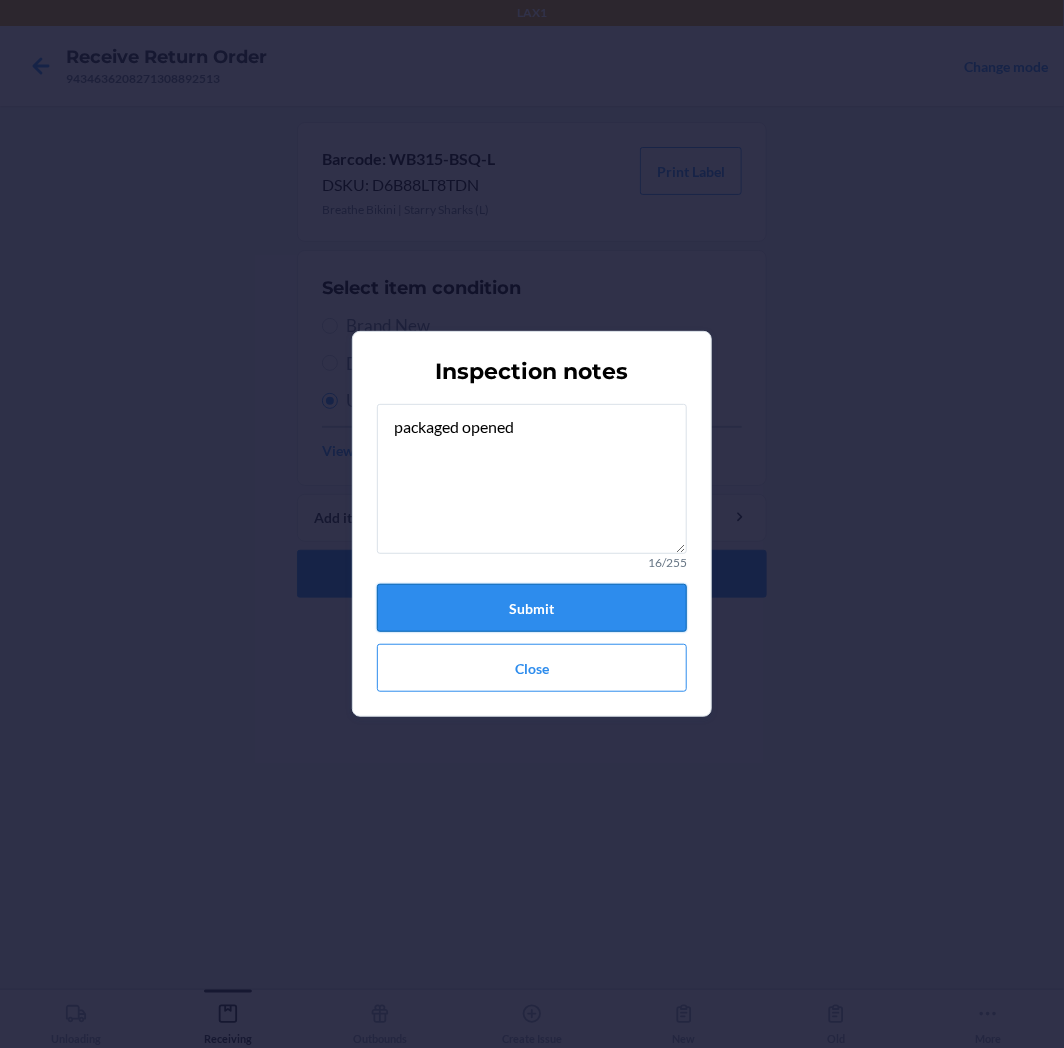 click on "Submit" at bounding box center [532, 608] 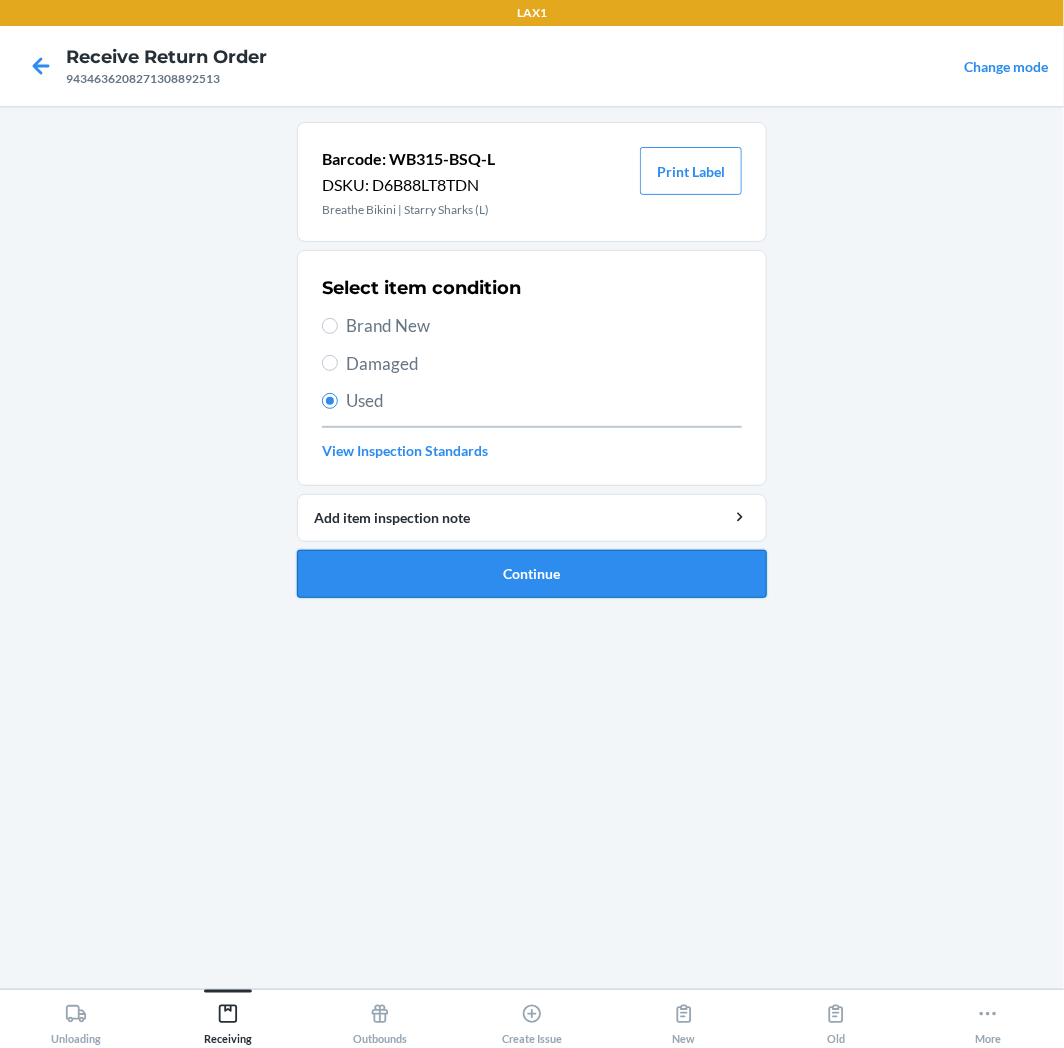 click on "Continue" at bounding box center (532, 574) 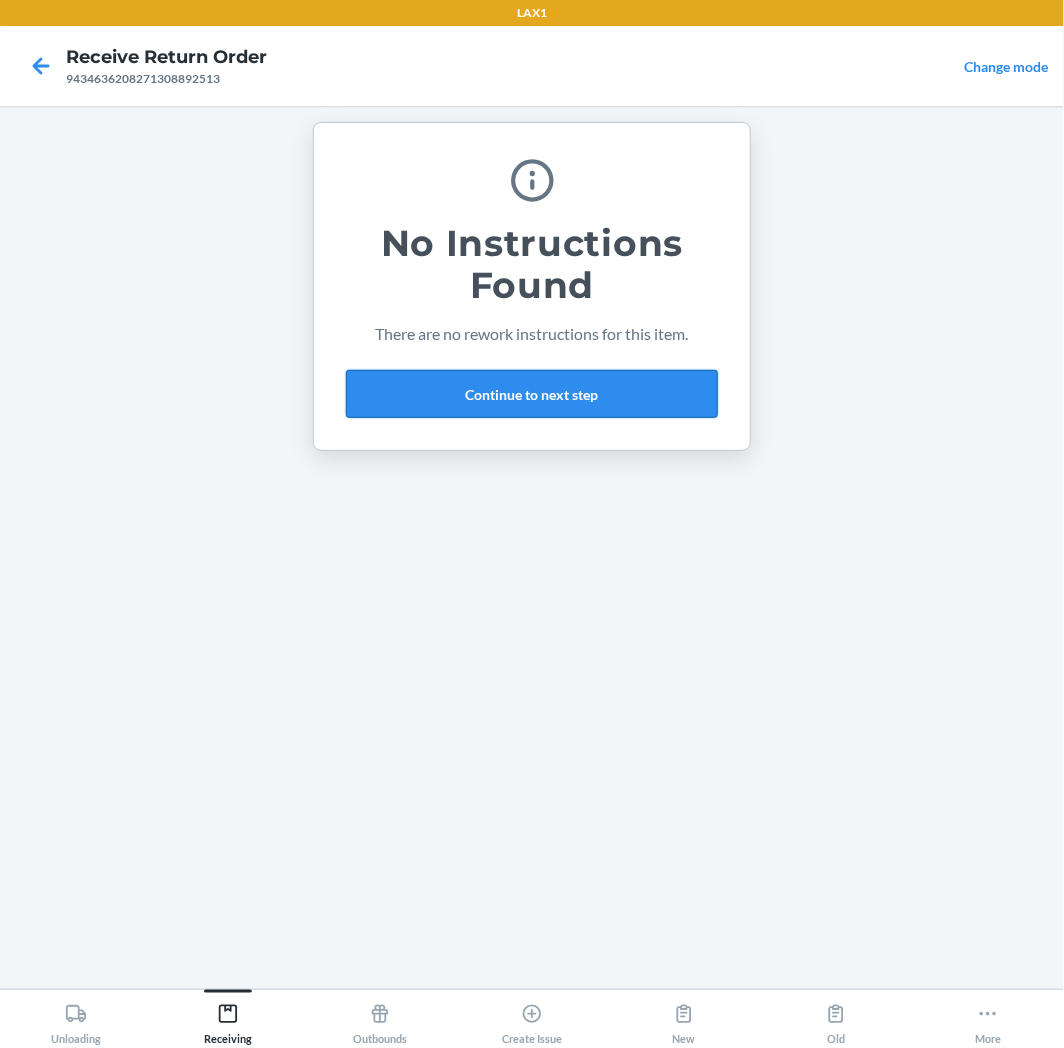 click on "Continue to next step" at bounding box center [532, 394] 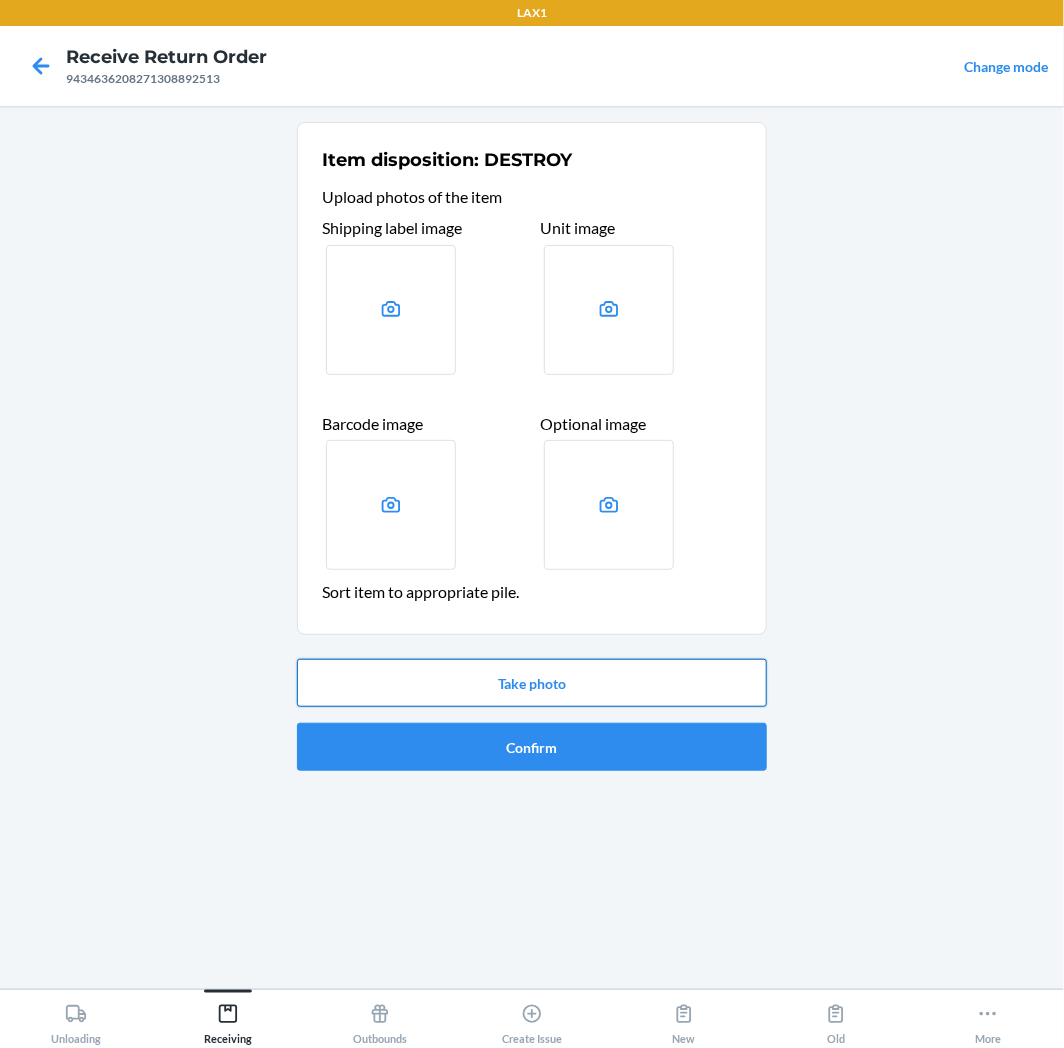click on "Take photo" at bounding box center (532, 683) 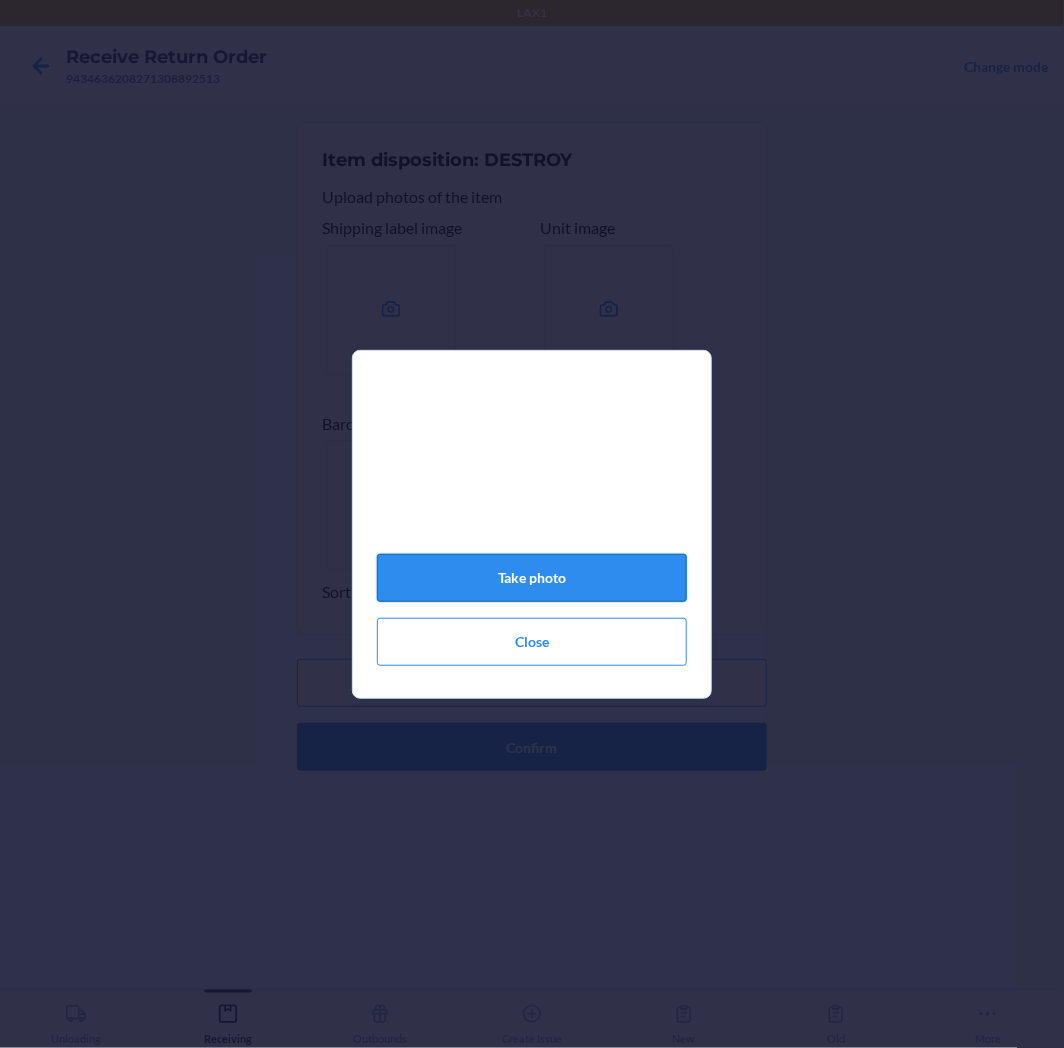 click on "Take photo" 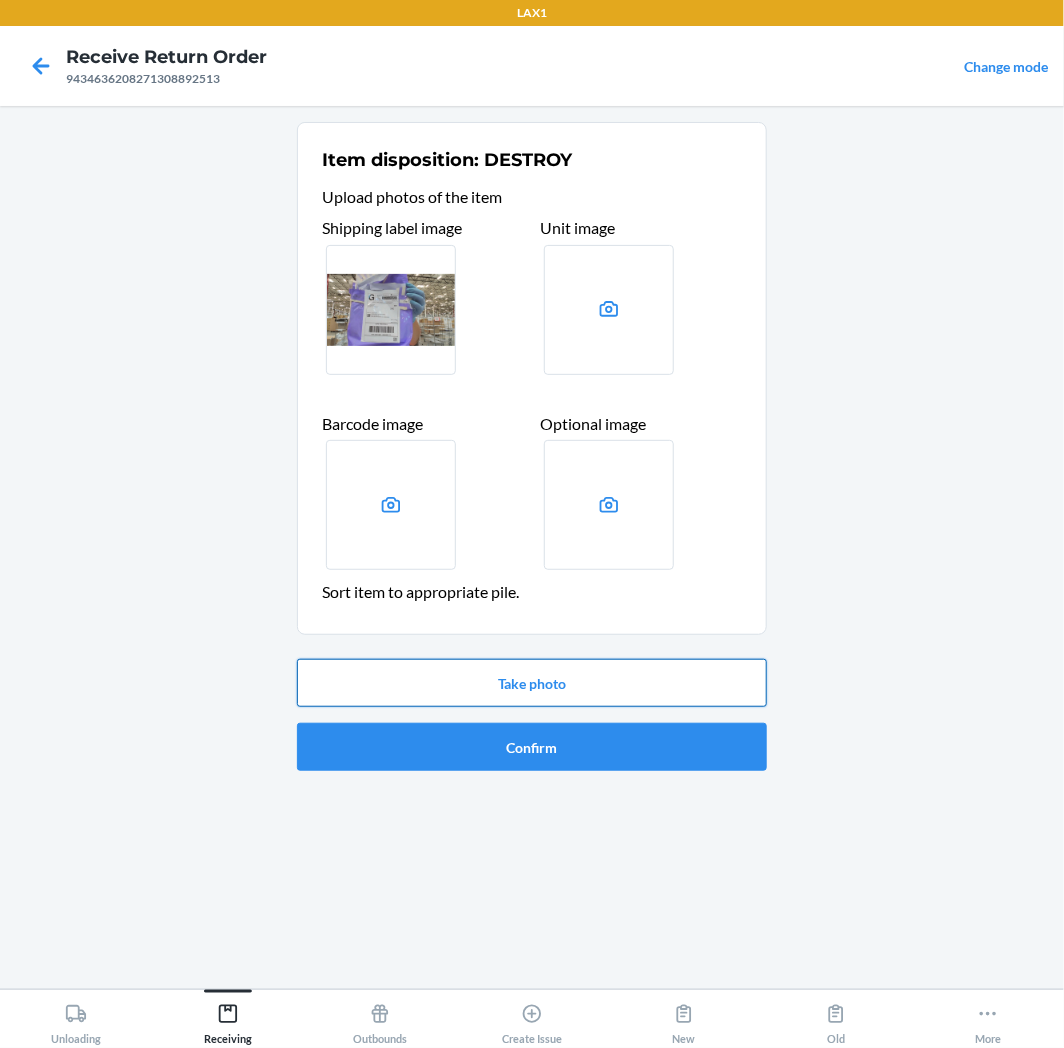 click on "Take photo" at bounding box center [532, 683] 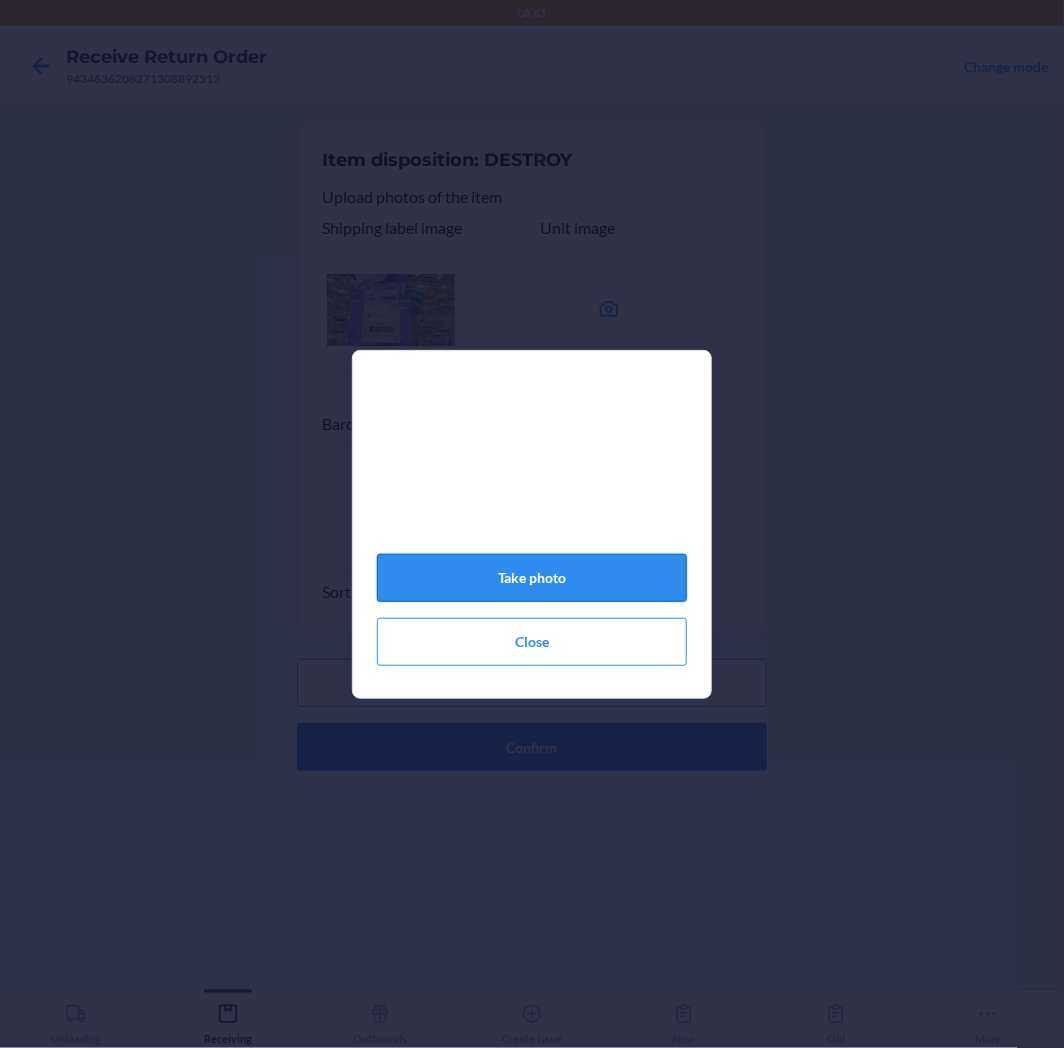 click on "Take photo" 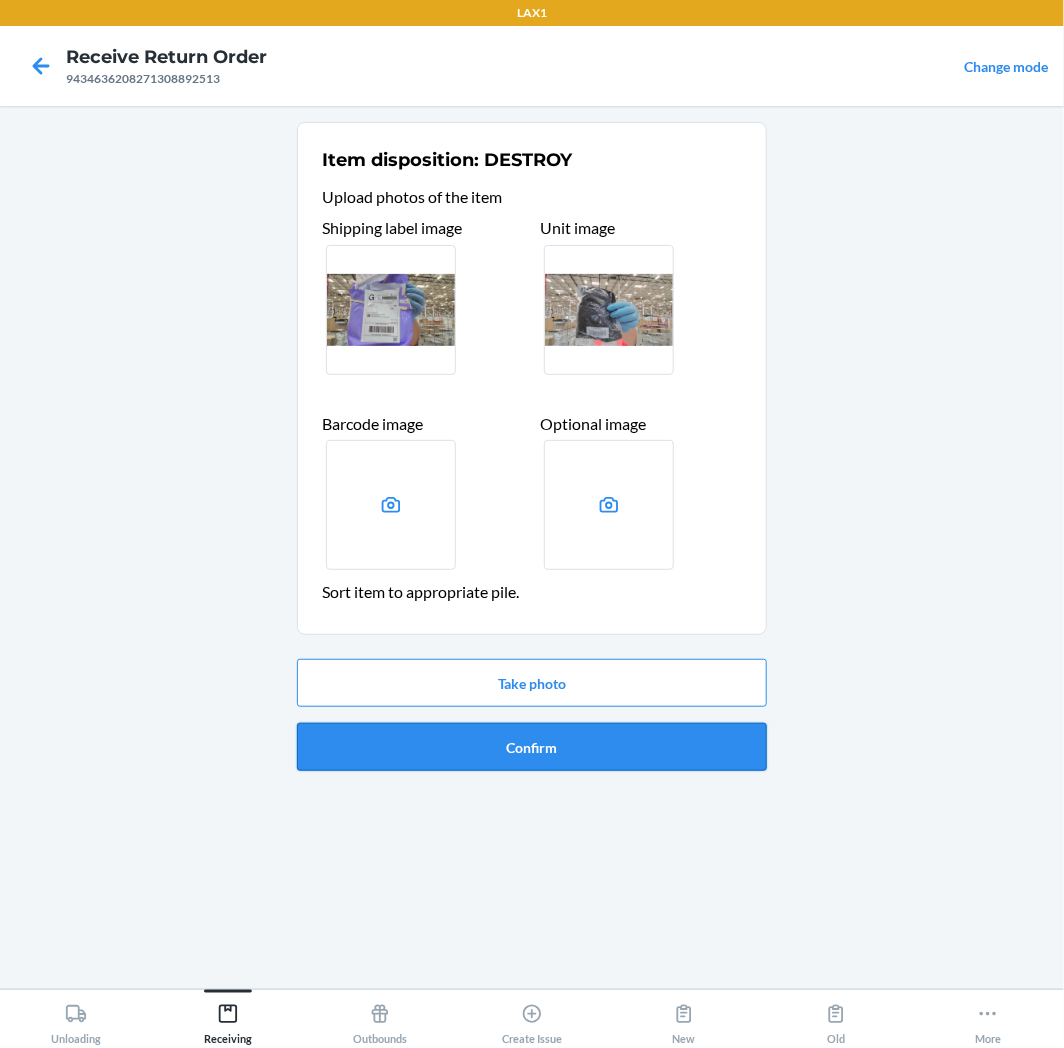 click on "Confirm" at bounding box center [532, 747] 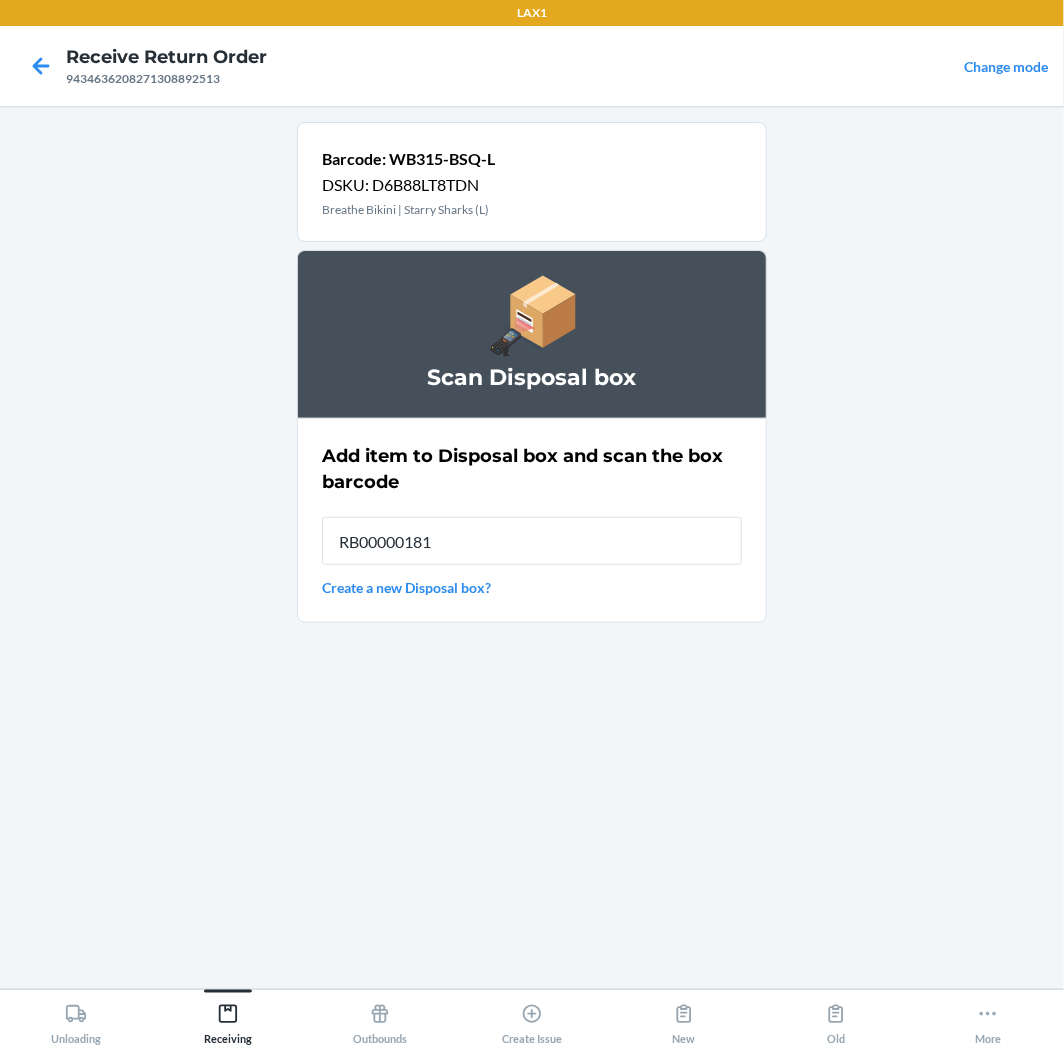 type on "RB000001815" 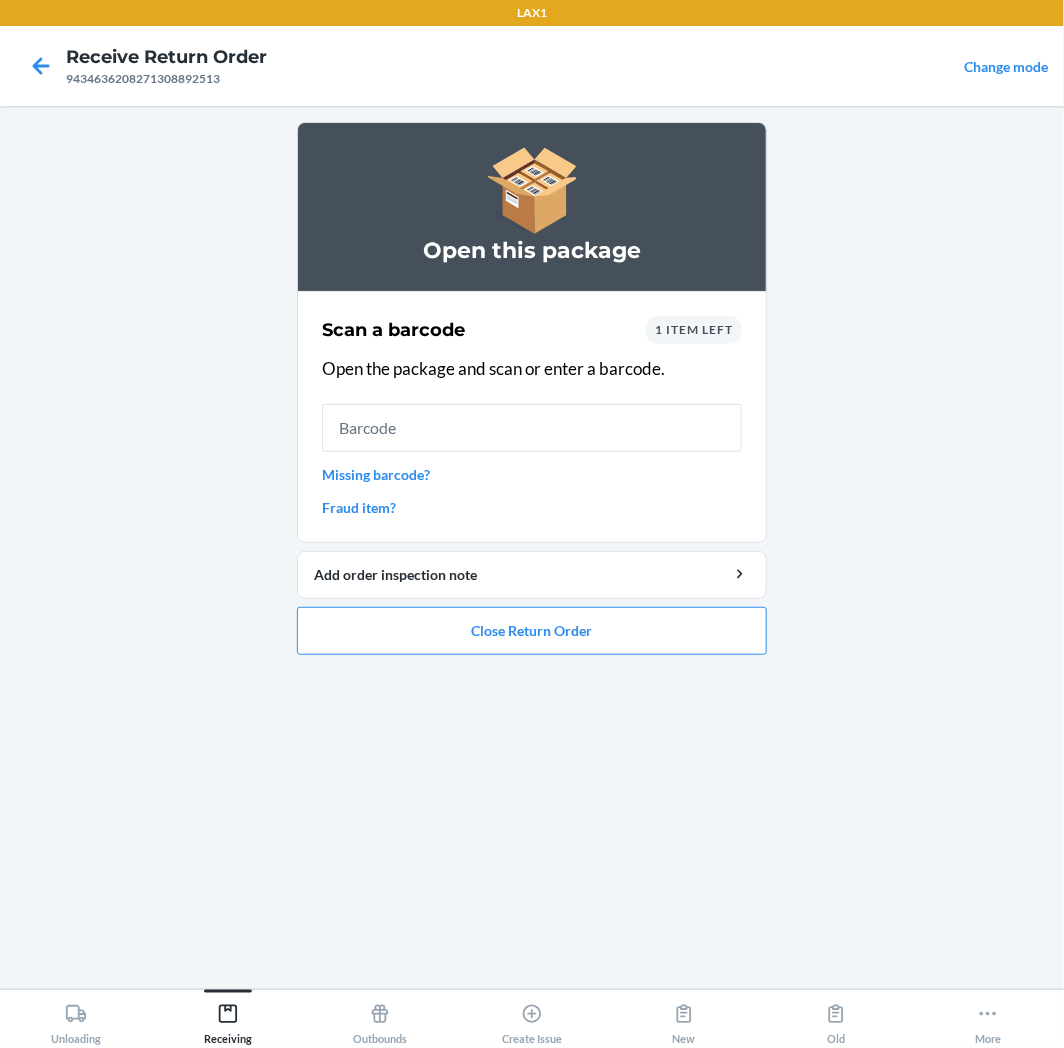 click on "1 item left" at bounding box center [694, 329] 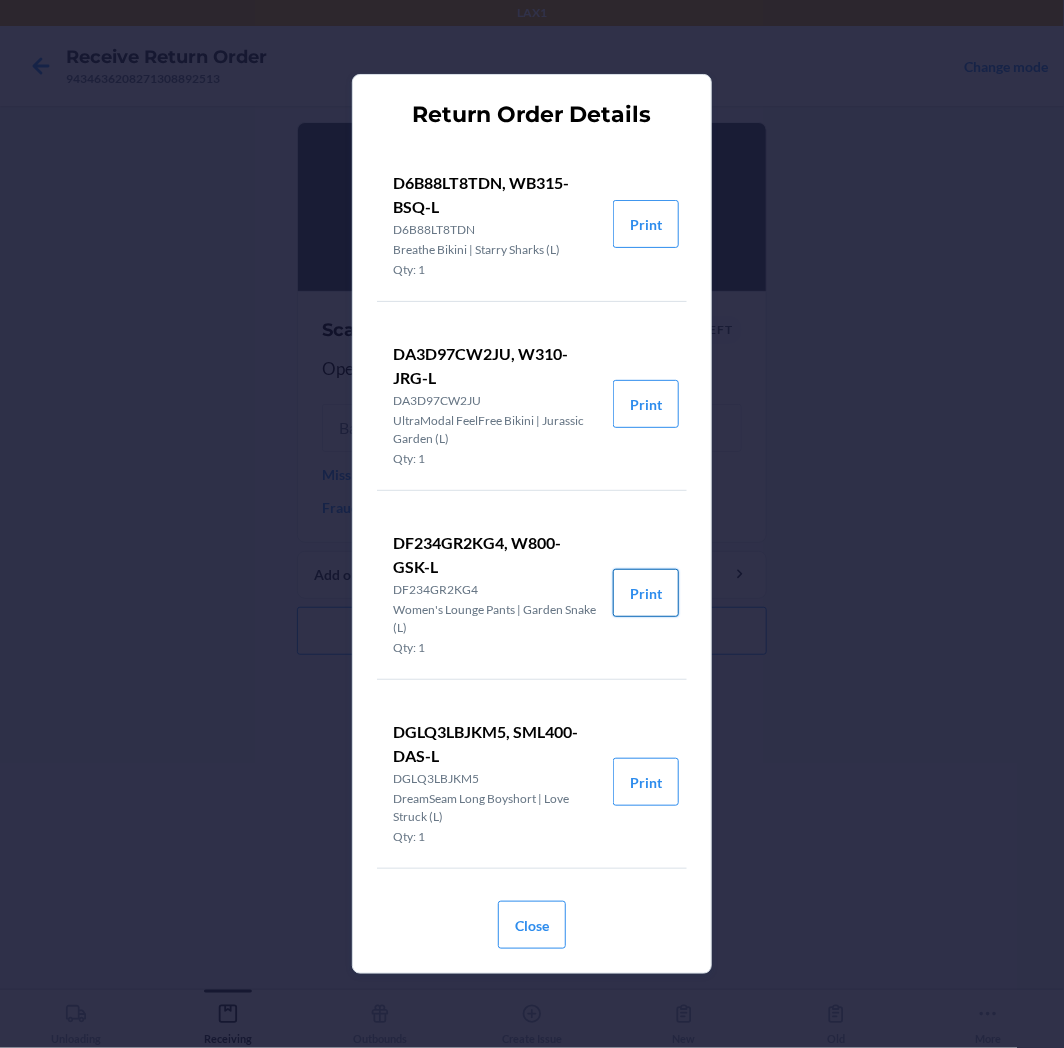 click on "Print" at bounding box center [646, 593] 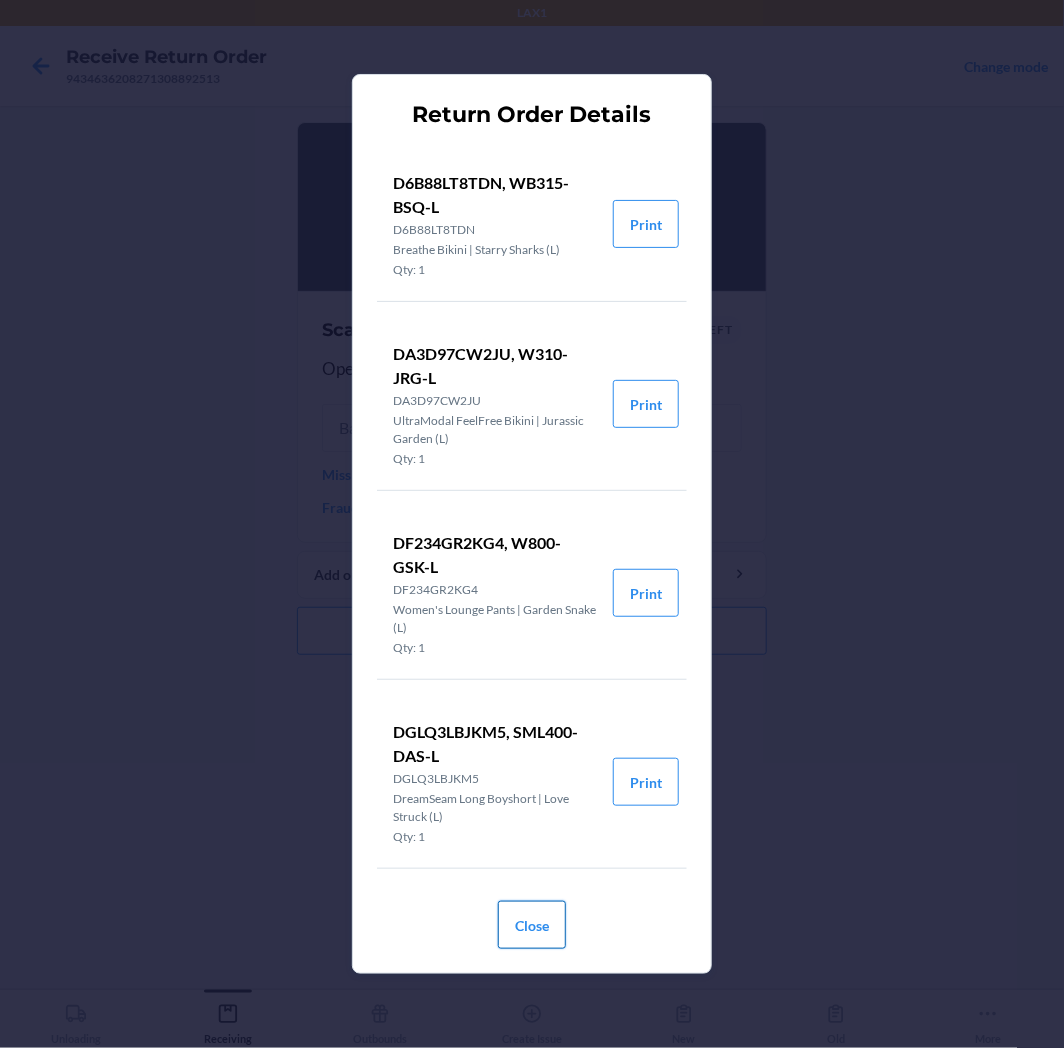 click on "Close" at bounding box center (532, 925) 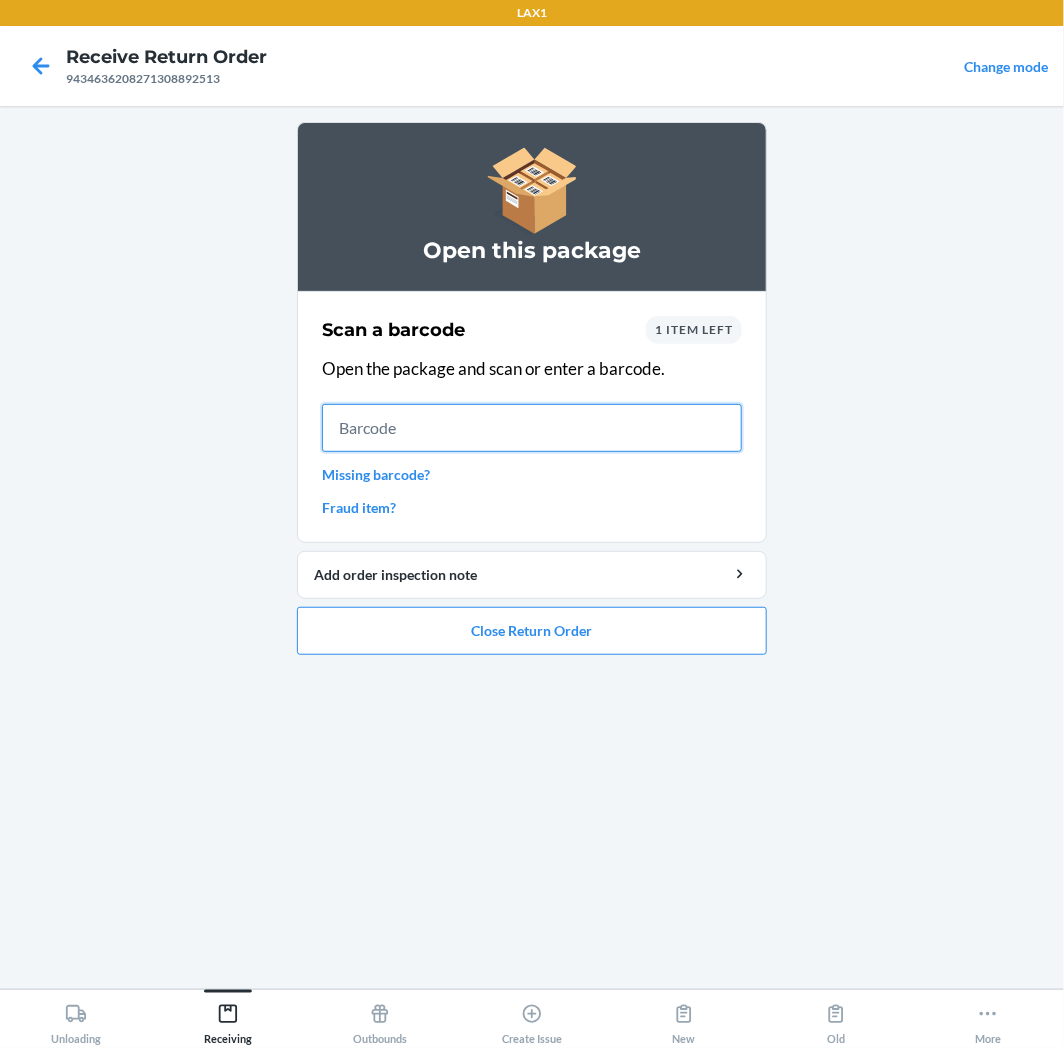 click at bounding box center [532, 428] 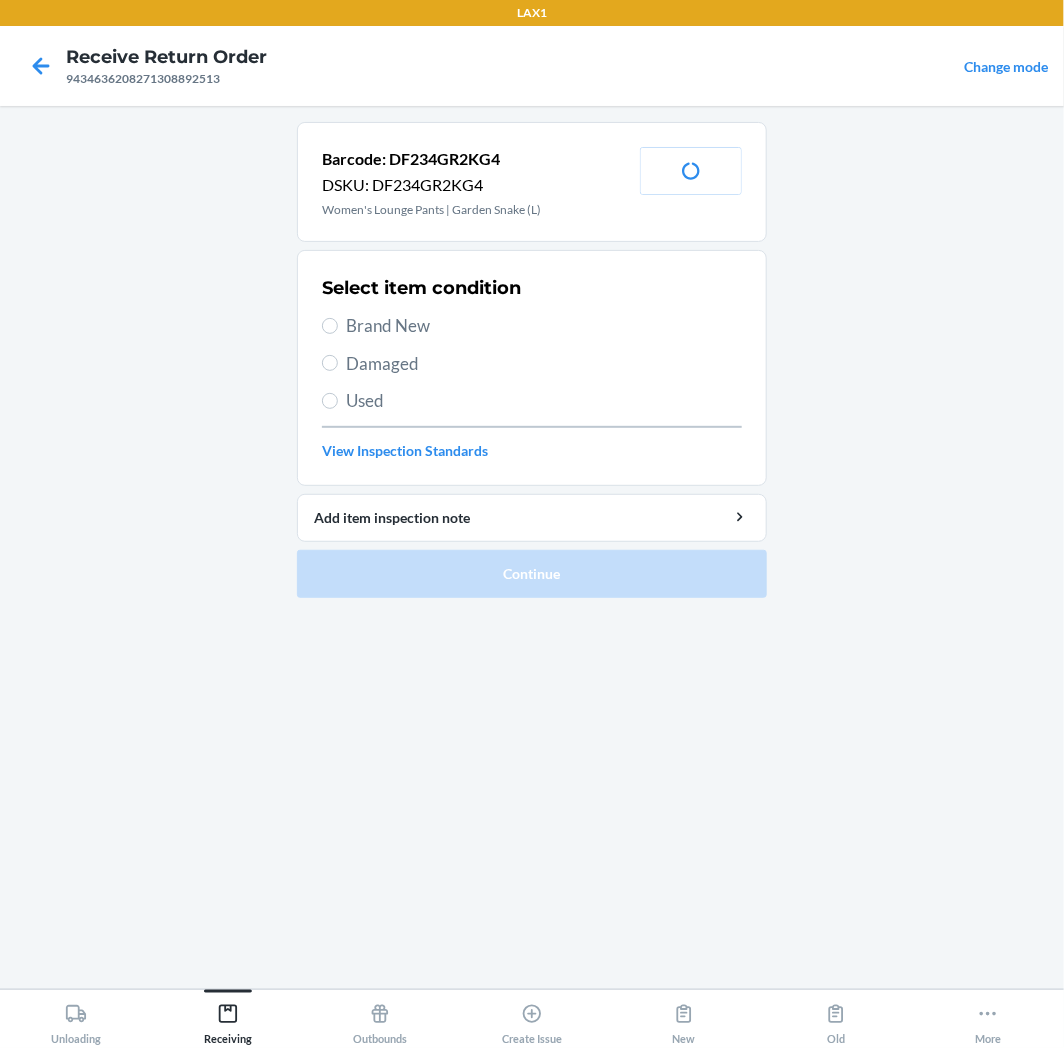 click on "Brand New" at bounding box center [544, 326] 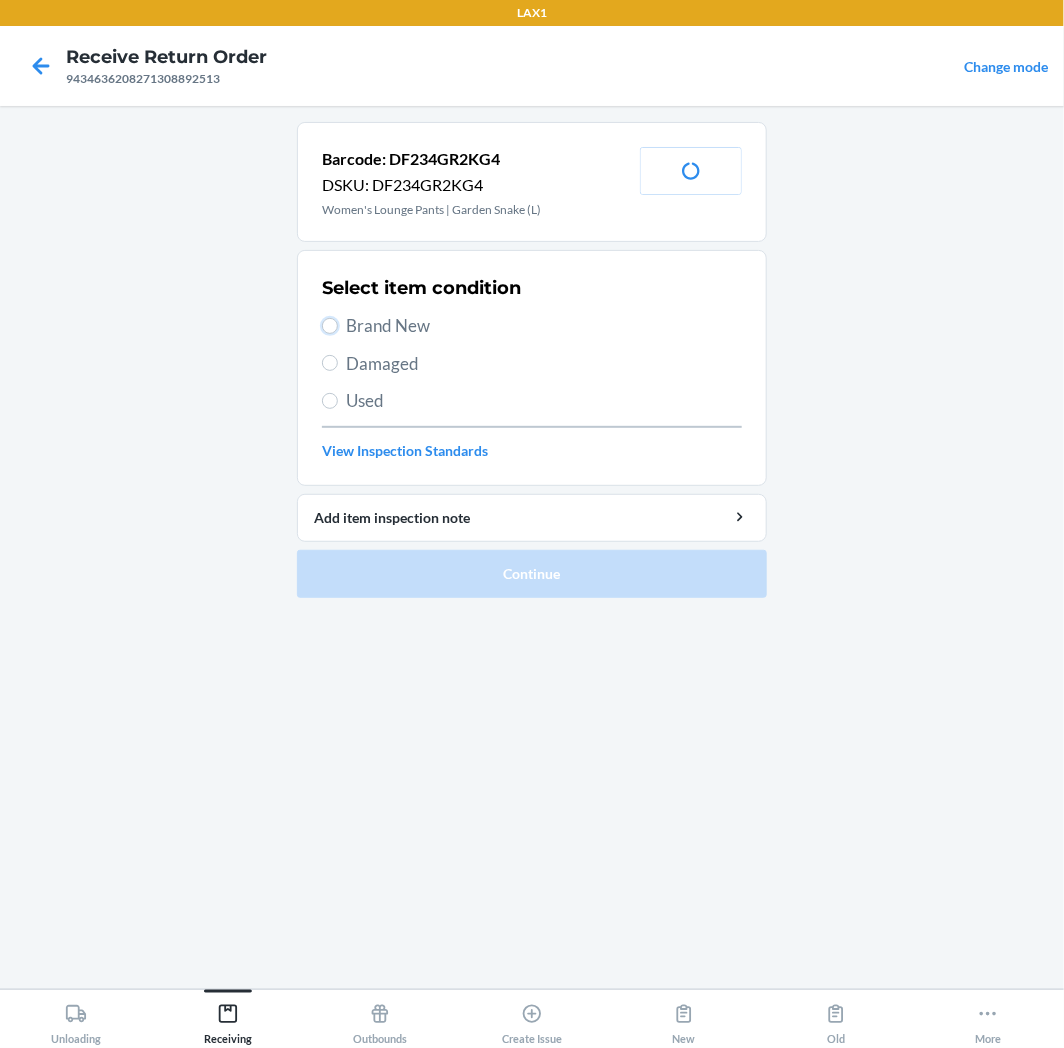 click on "Brand New" at bounding box center (330, 326) 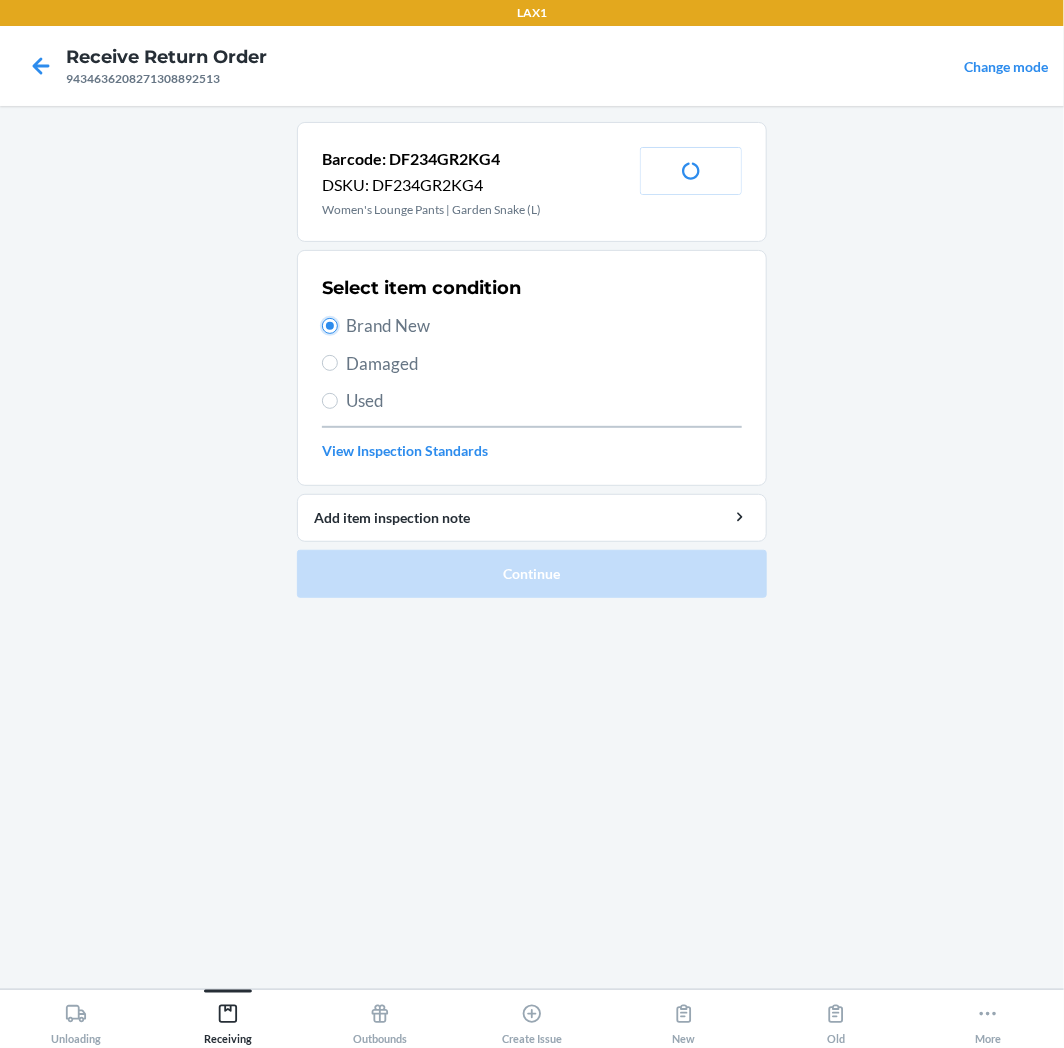 radio on "true" 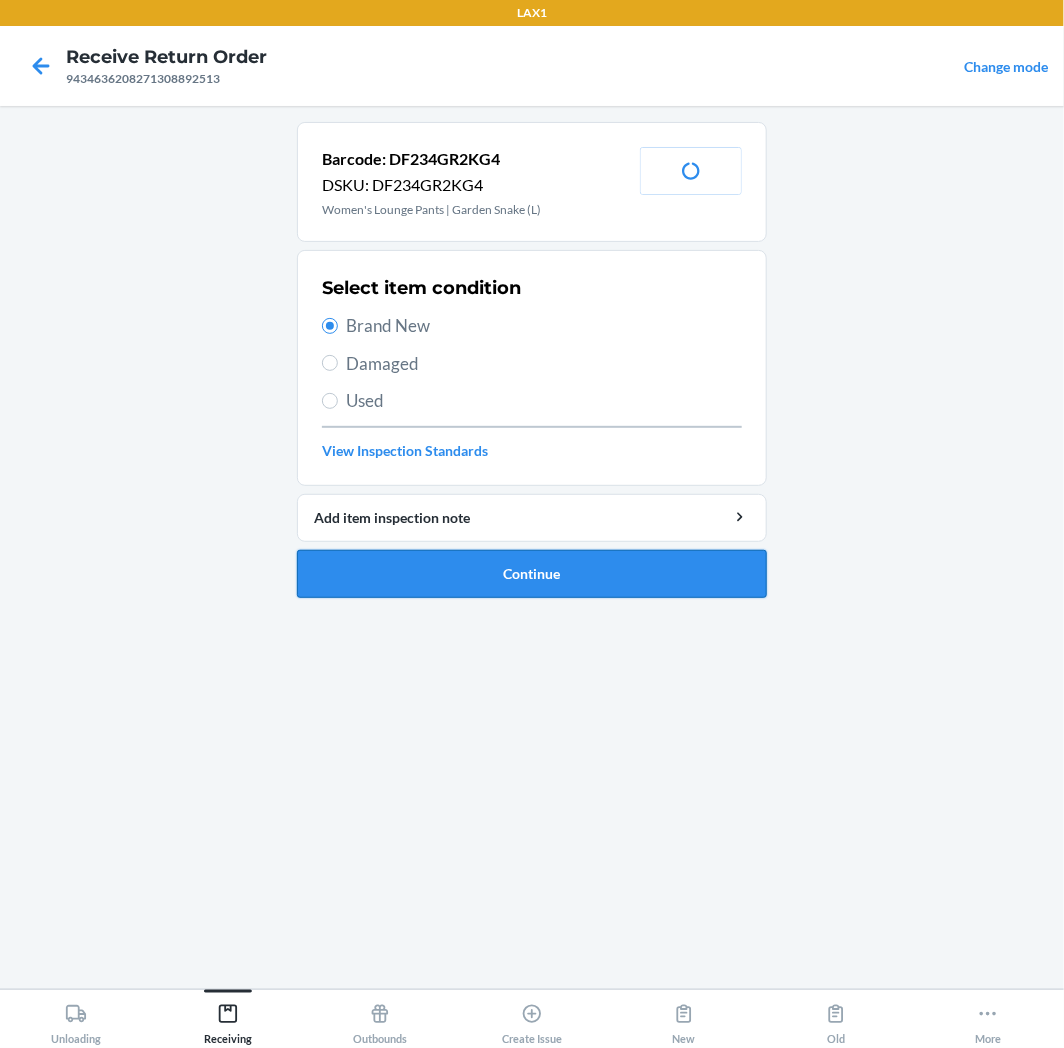 click on "Continue" at bounding box center [532, 574] 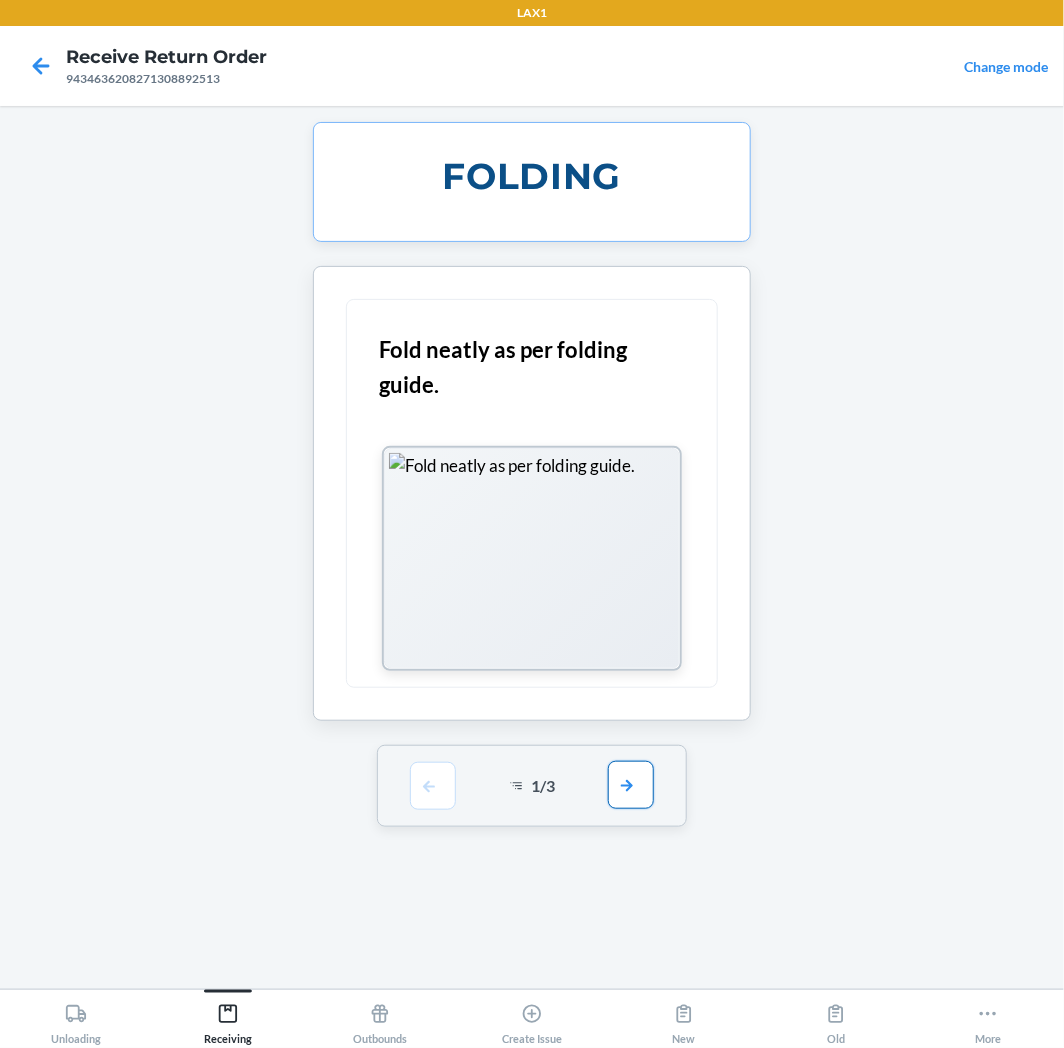click at bounding box center [631, 785] 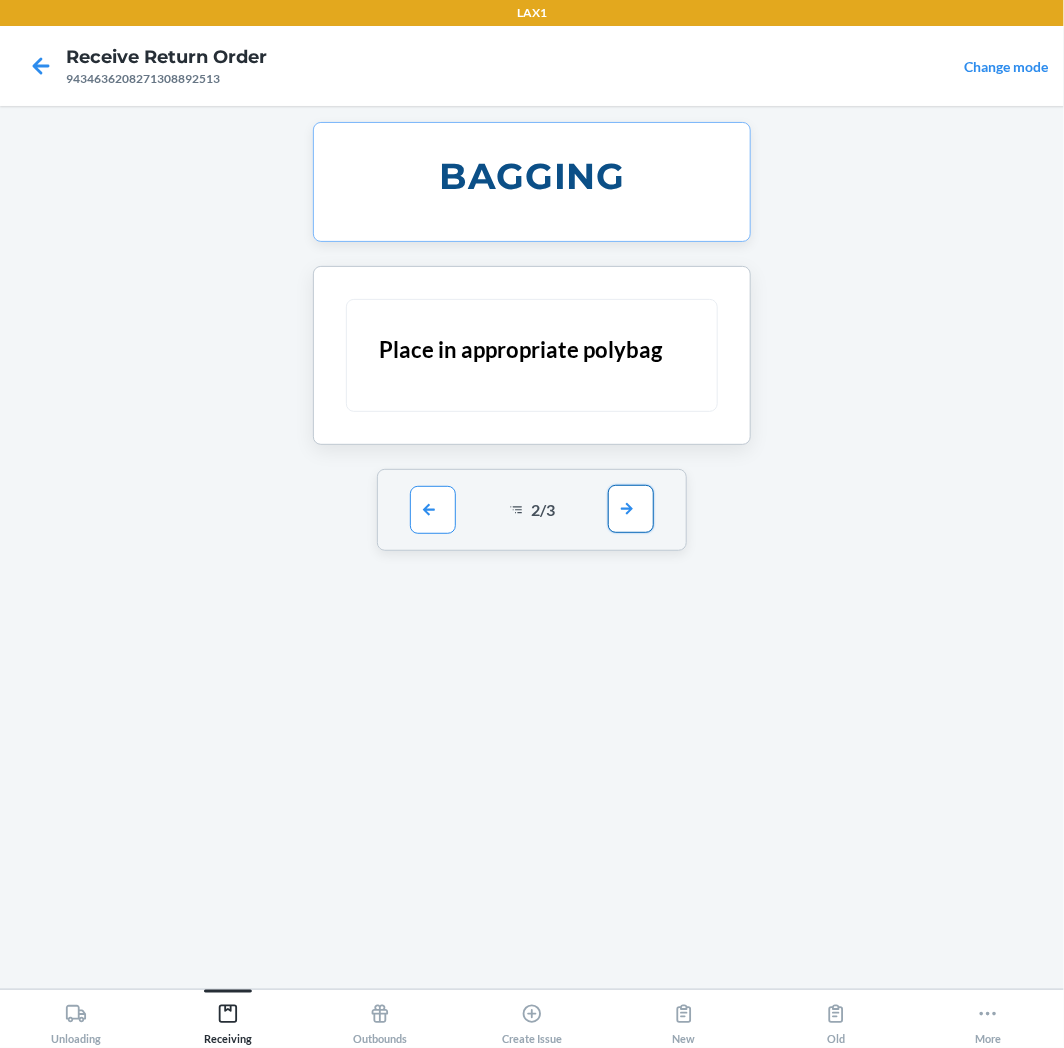 click at bounding box center (631, 509) 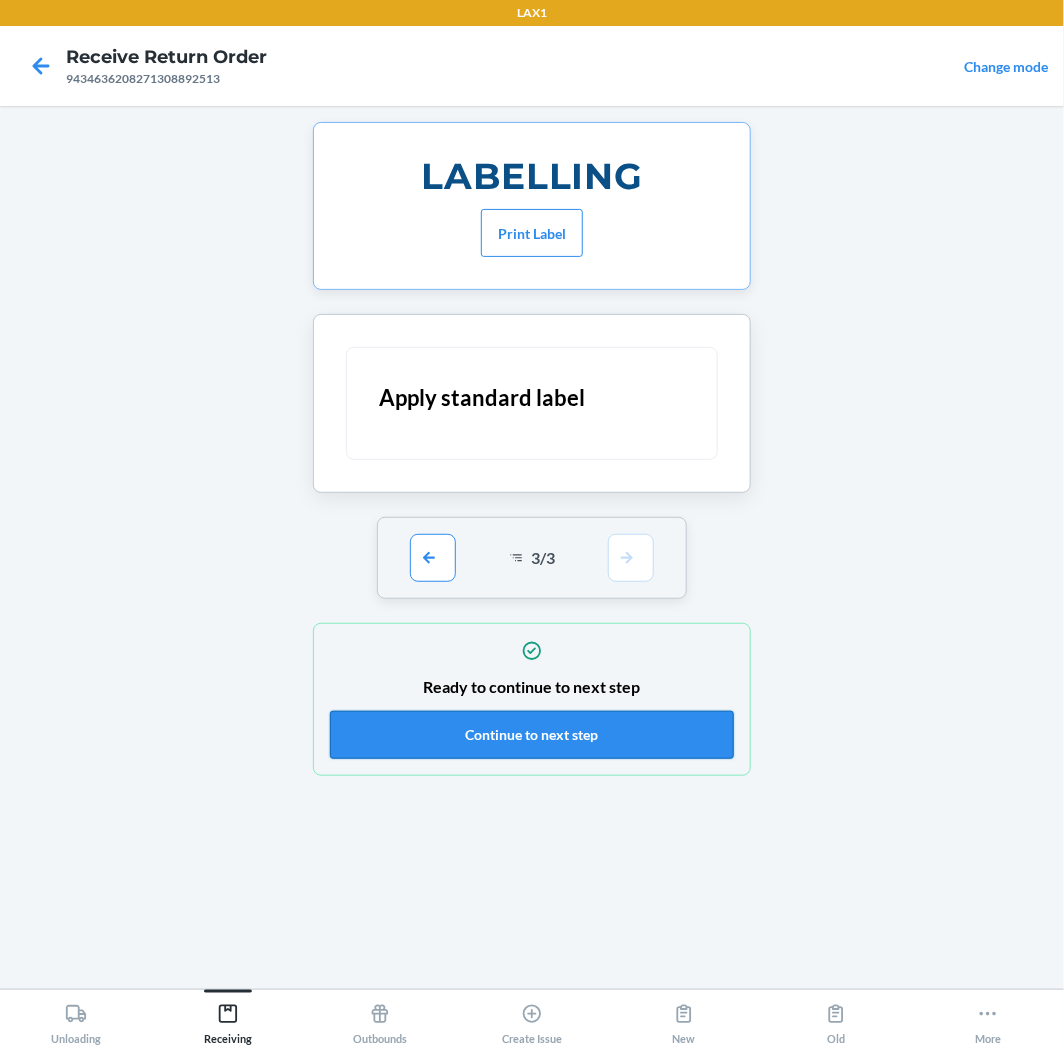 click on "Continue to next step" at bounding box center [532, 735] 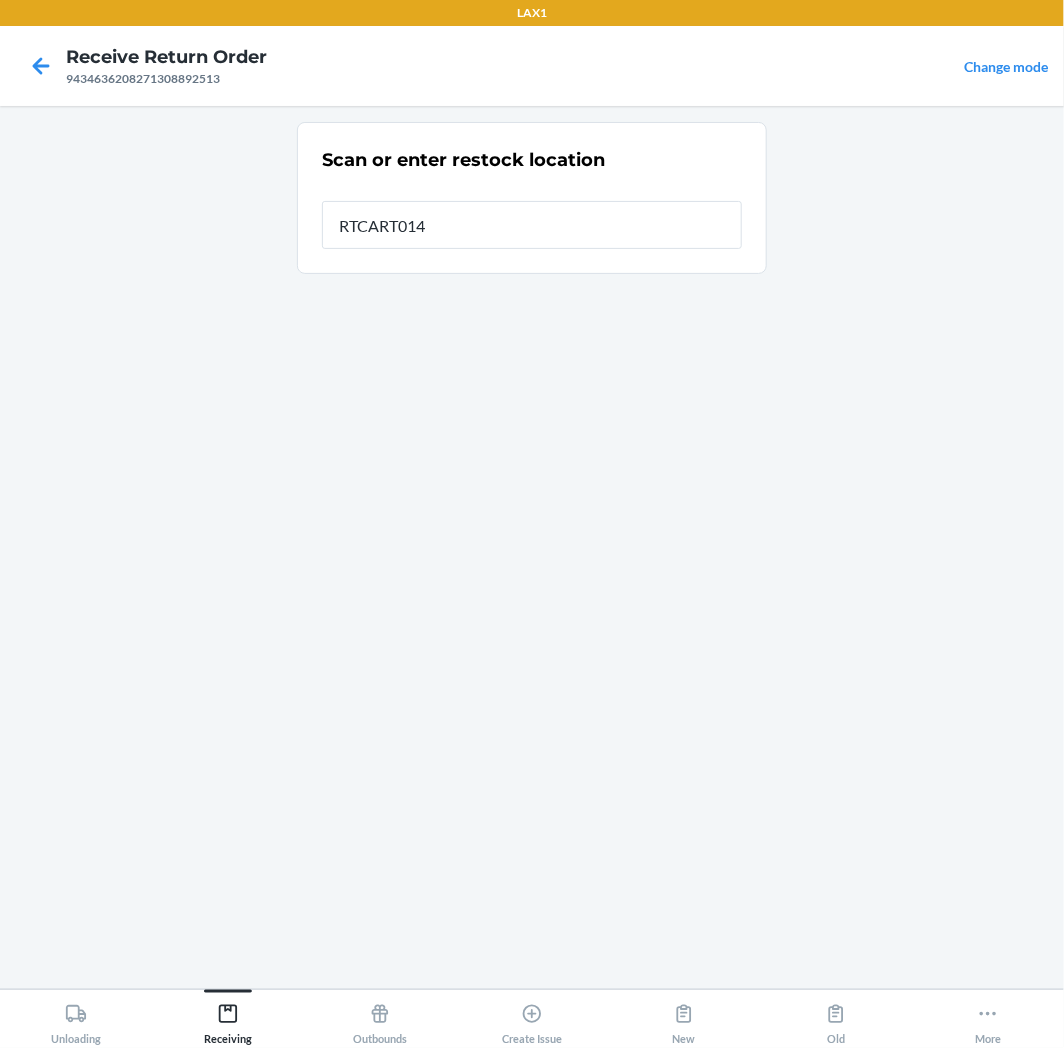 type on "RTCART014" 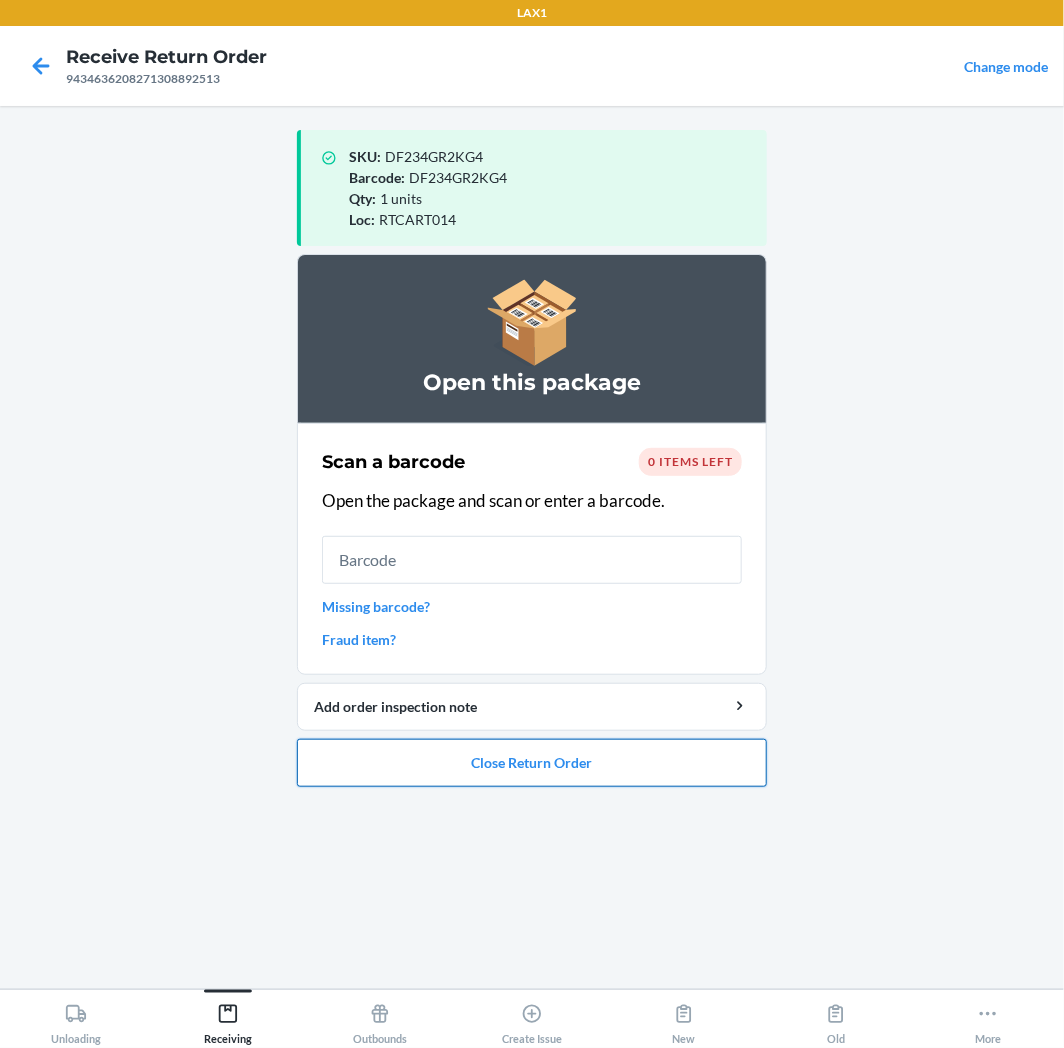click on "Close Return Order" at bounding box center (532, 763) 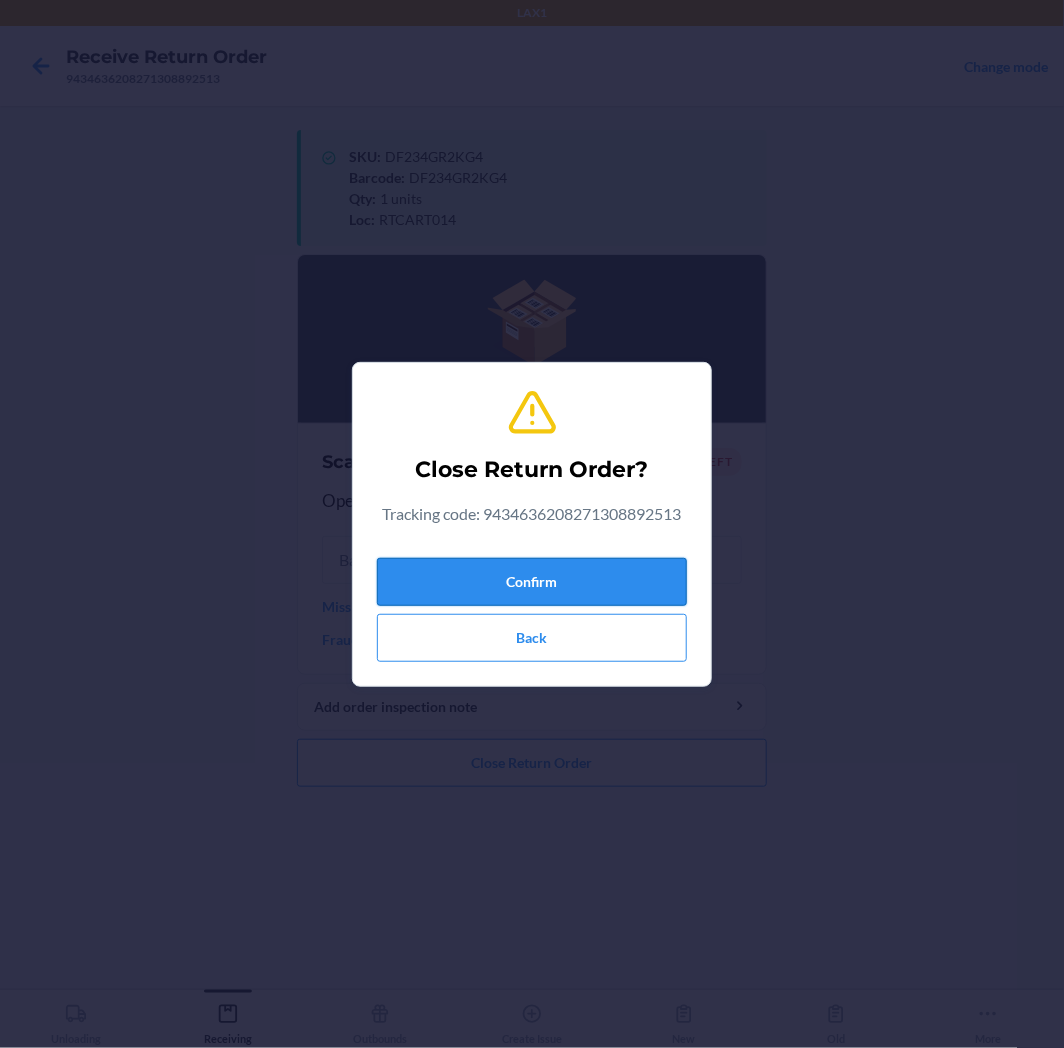 click on "Confirm" at bounding box center [532, 582] 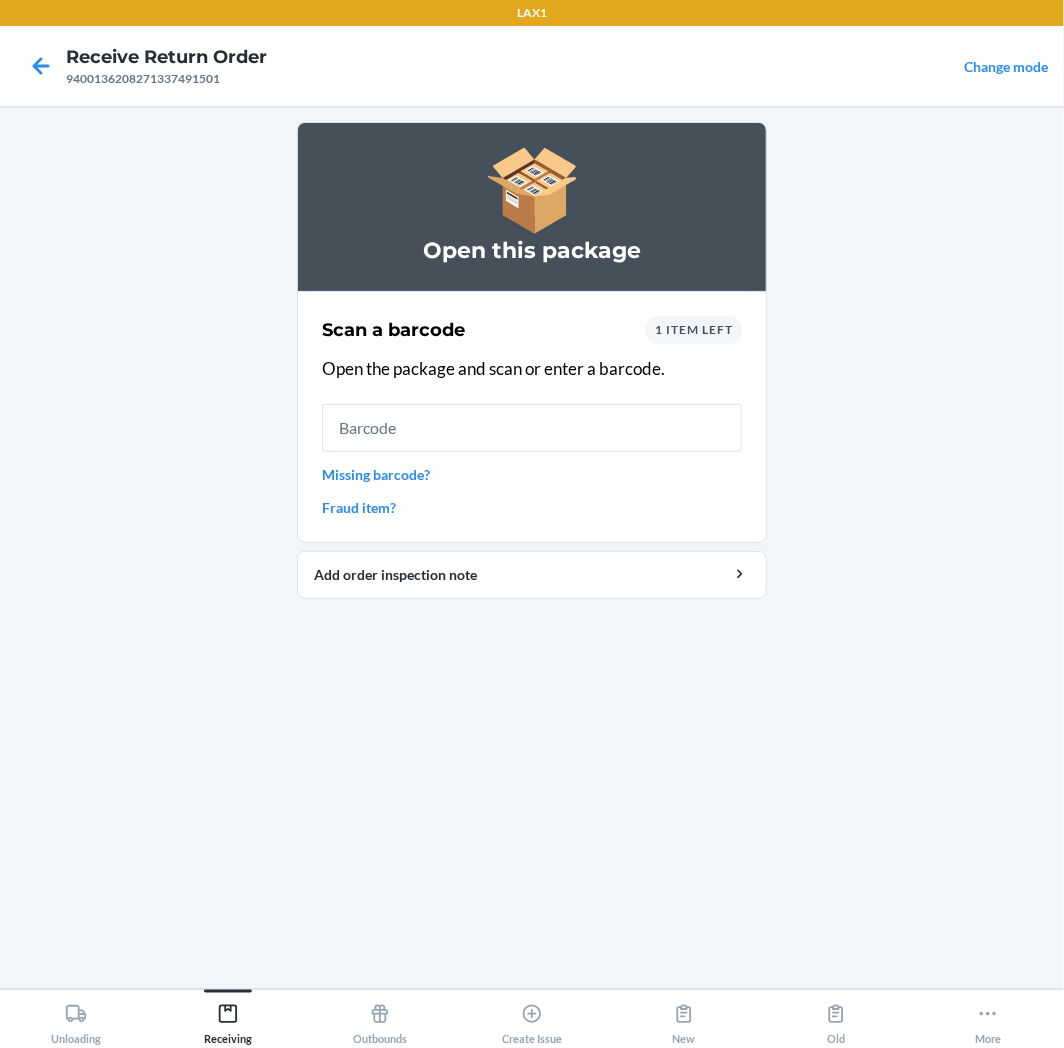 click on "1 item left" at bounding box center [694, 329] 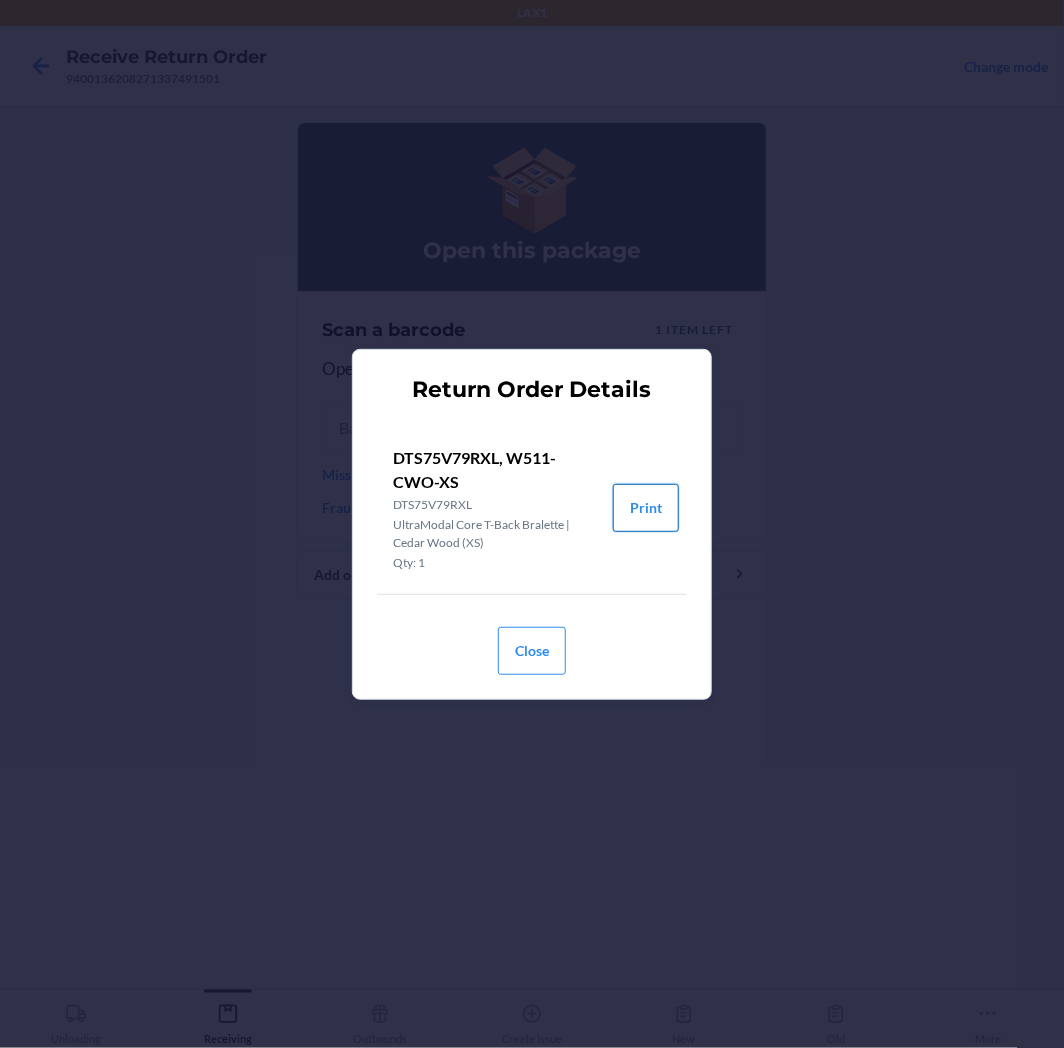 click on "Print" at bounding box center (646, 508) 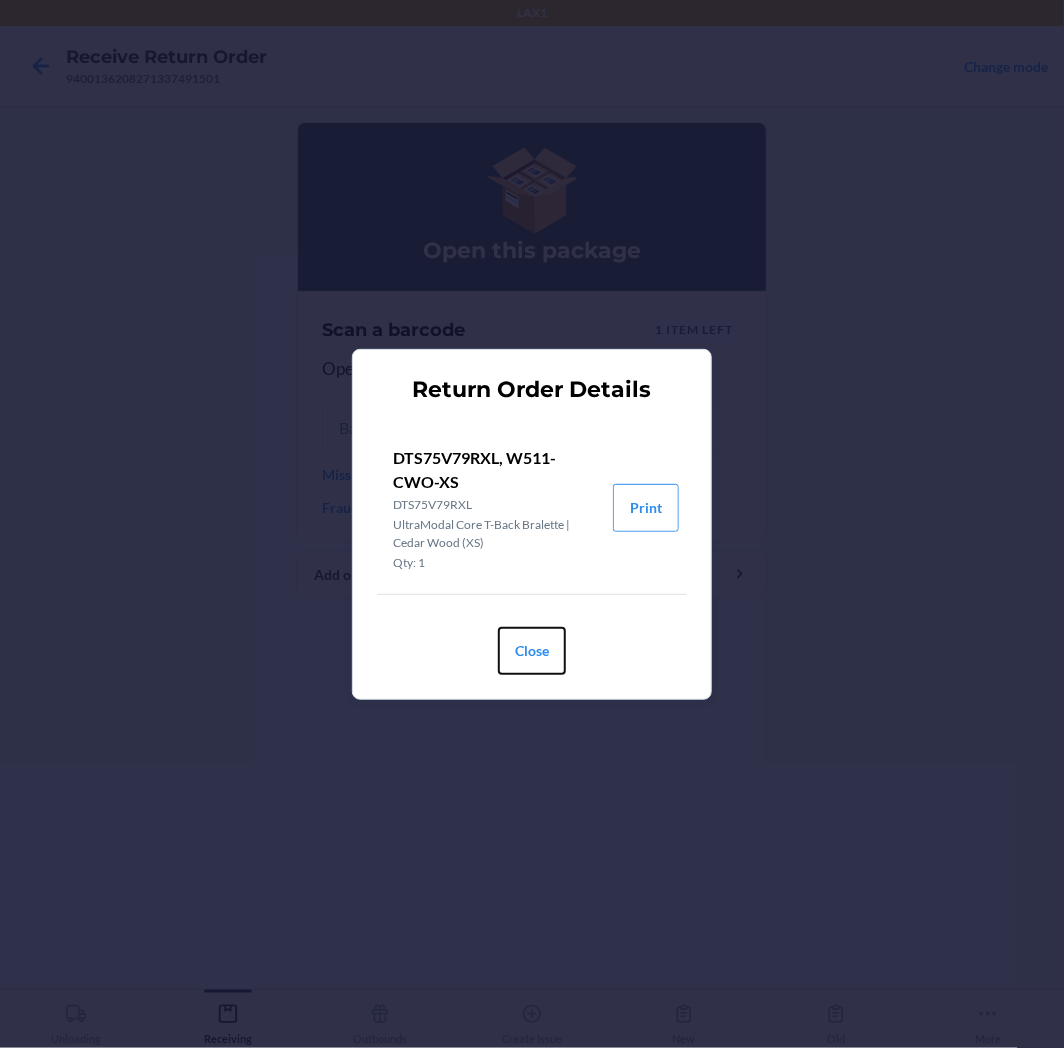 click on "Close" at bounding box center (532, 651) 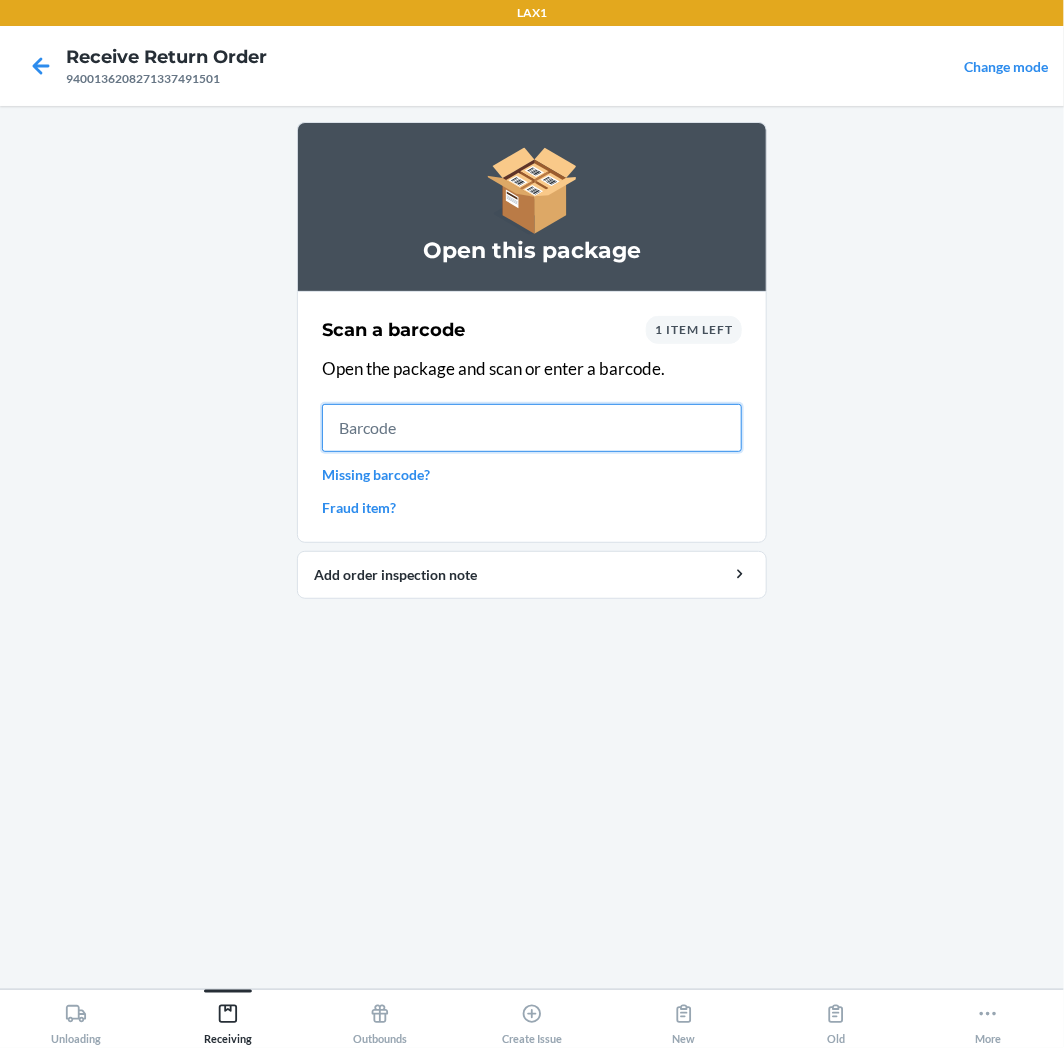 click at bounding box center (532, 428) 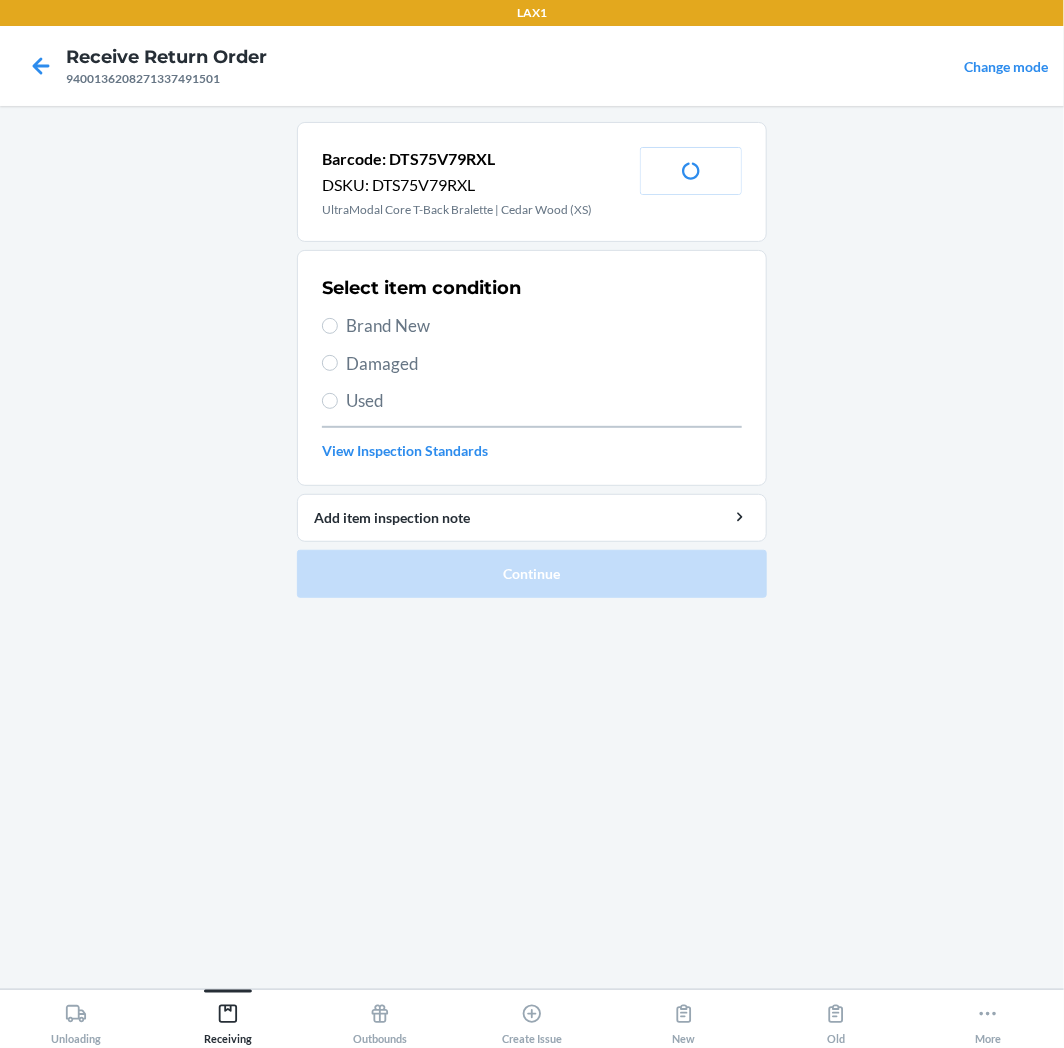 click on "Brand New" at bounding box center [544, 326] 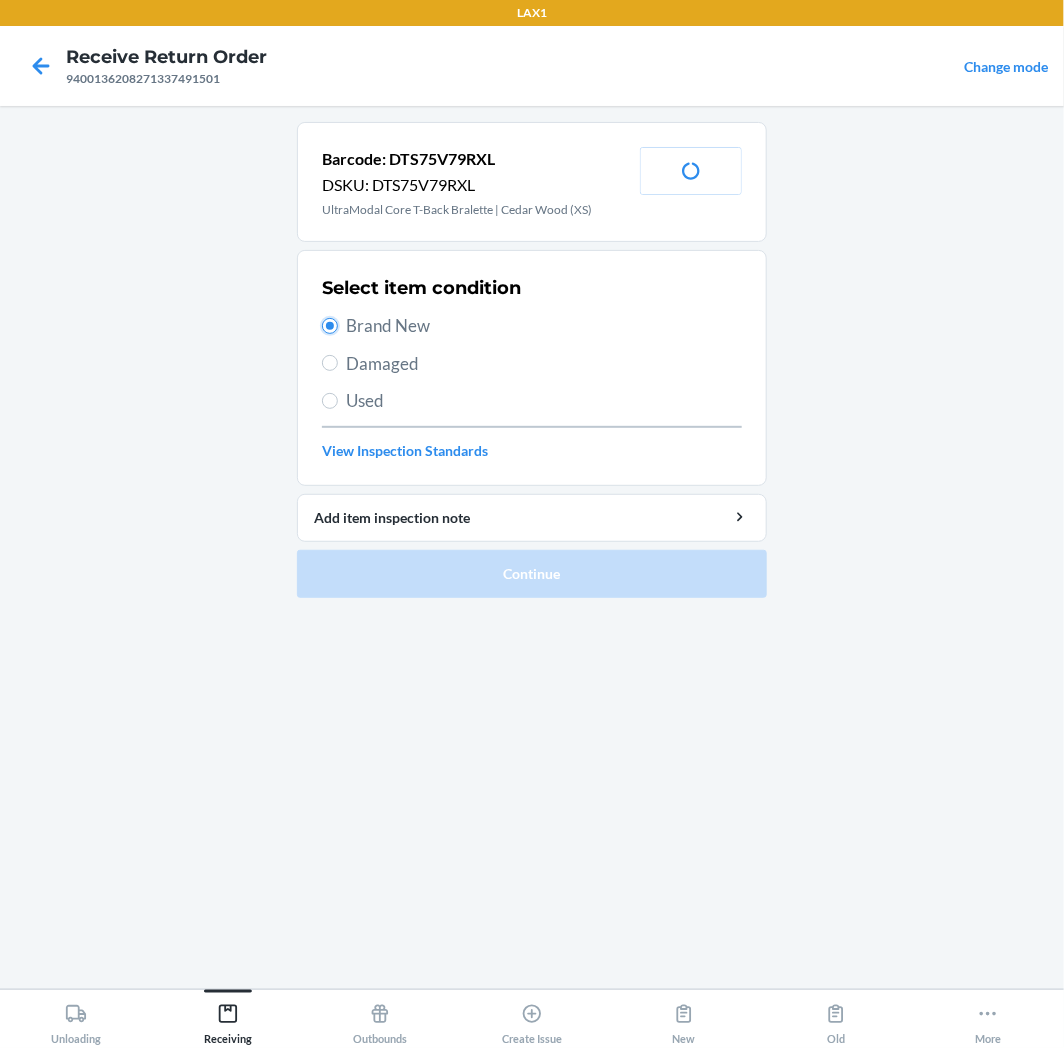 radio on "true" 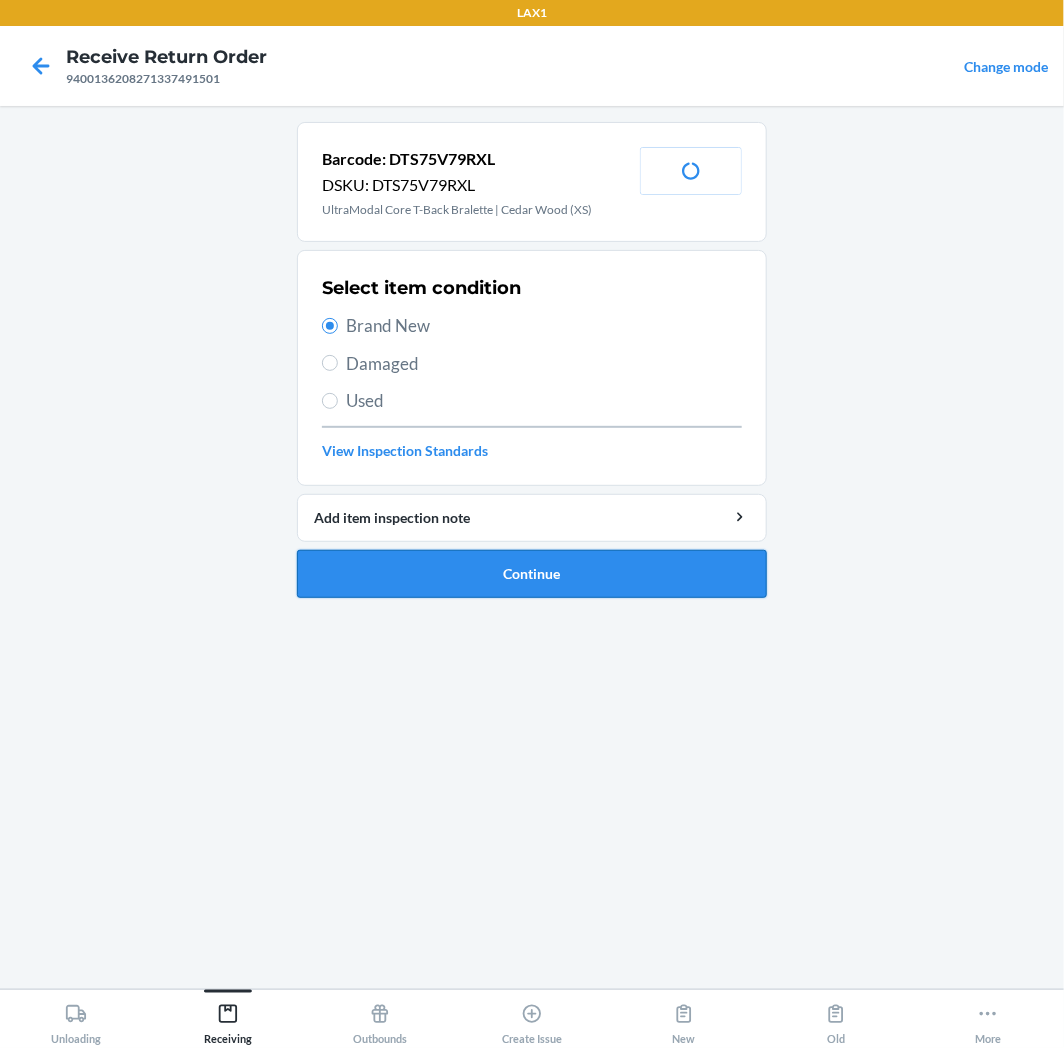 click on "Continue" at bounding box center [532, 574] 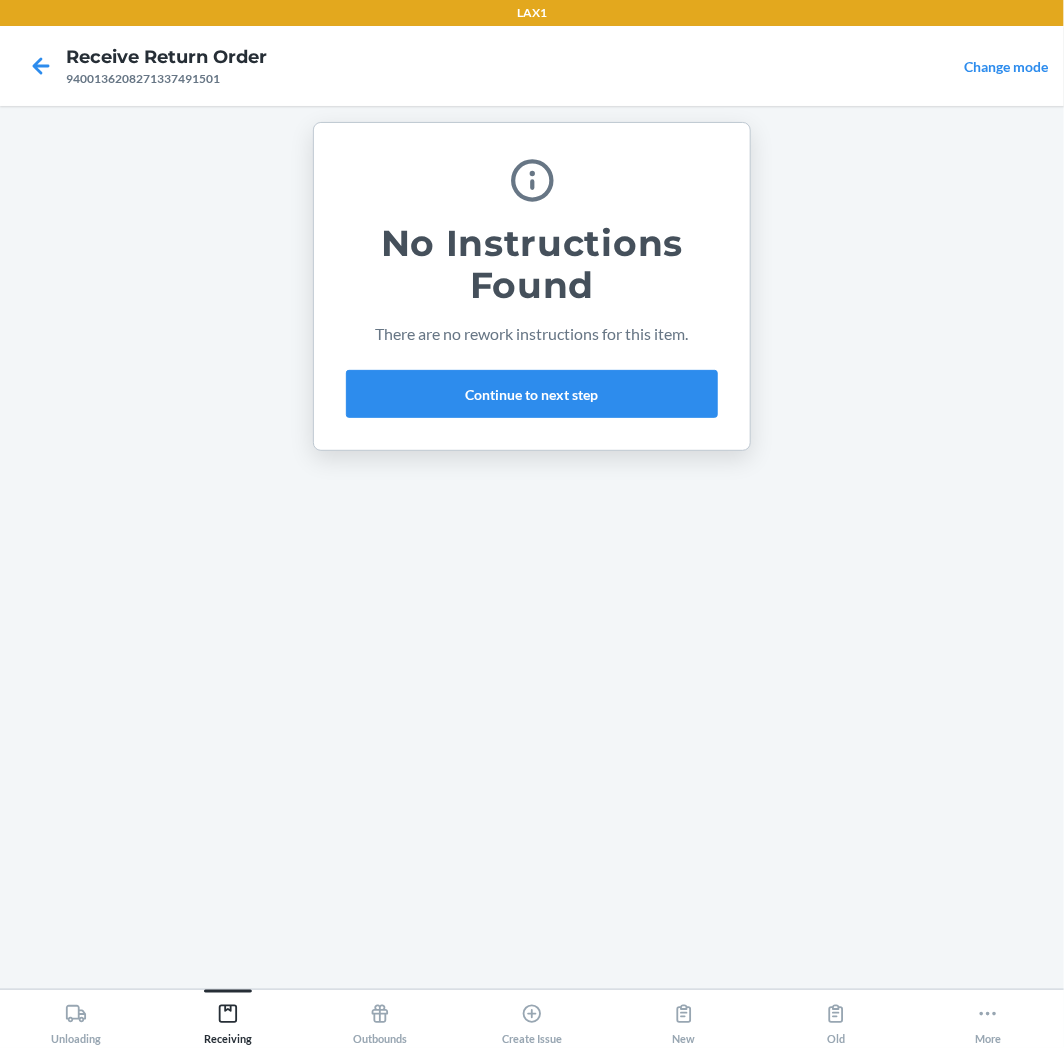 click on "No Instructions Found There are no rework instructions for this item. Continue to next step" at bounding box center [532, 286] 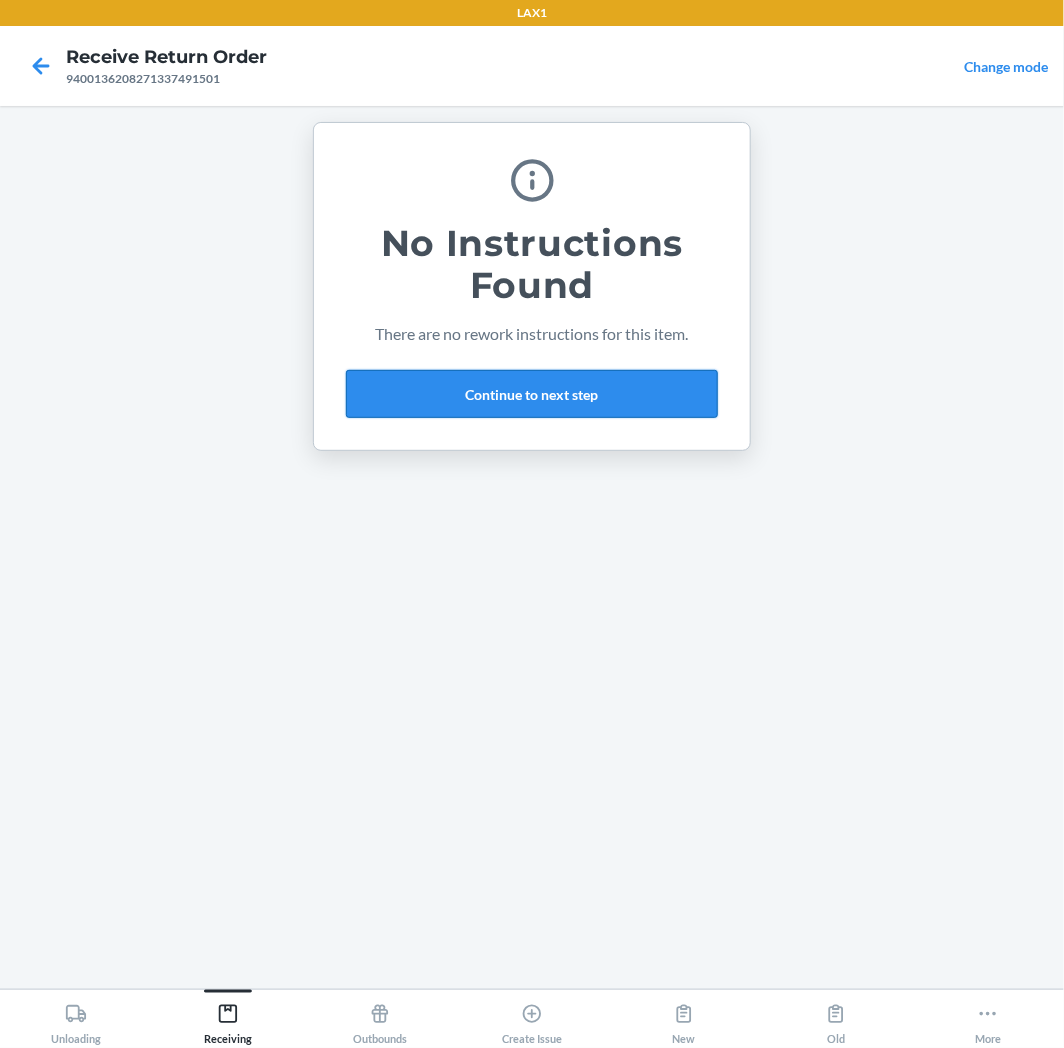 click on "Continue to next step" at bounding box center [532, 394] 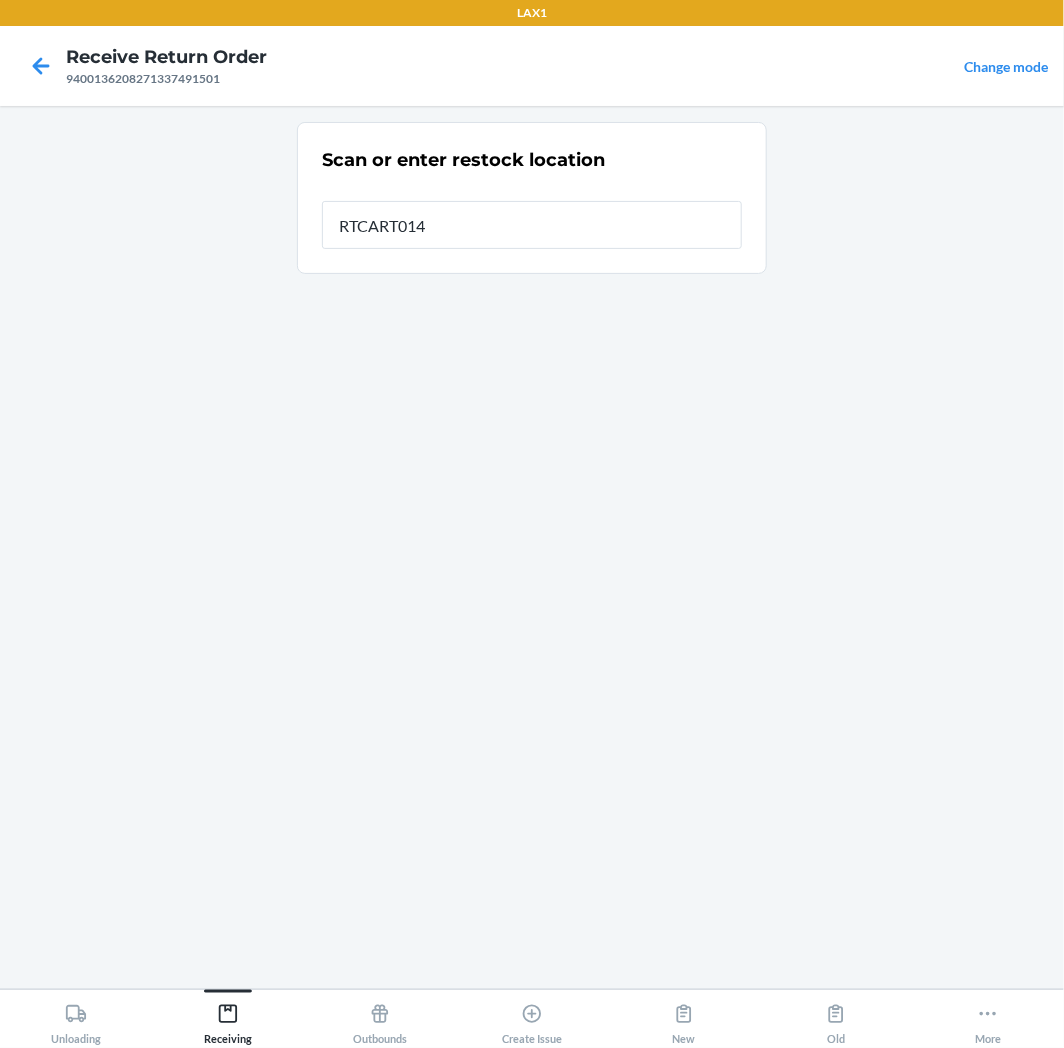 type on "RTCART014" 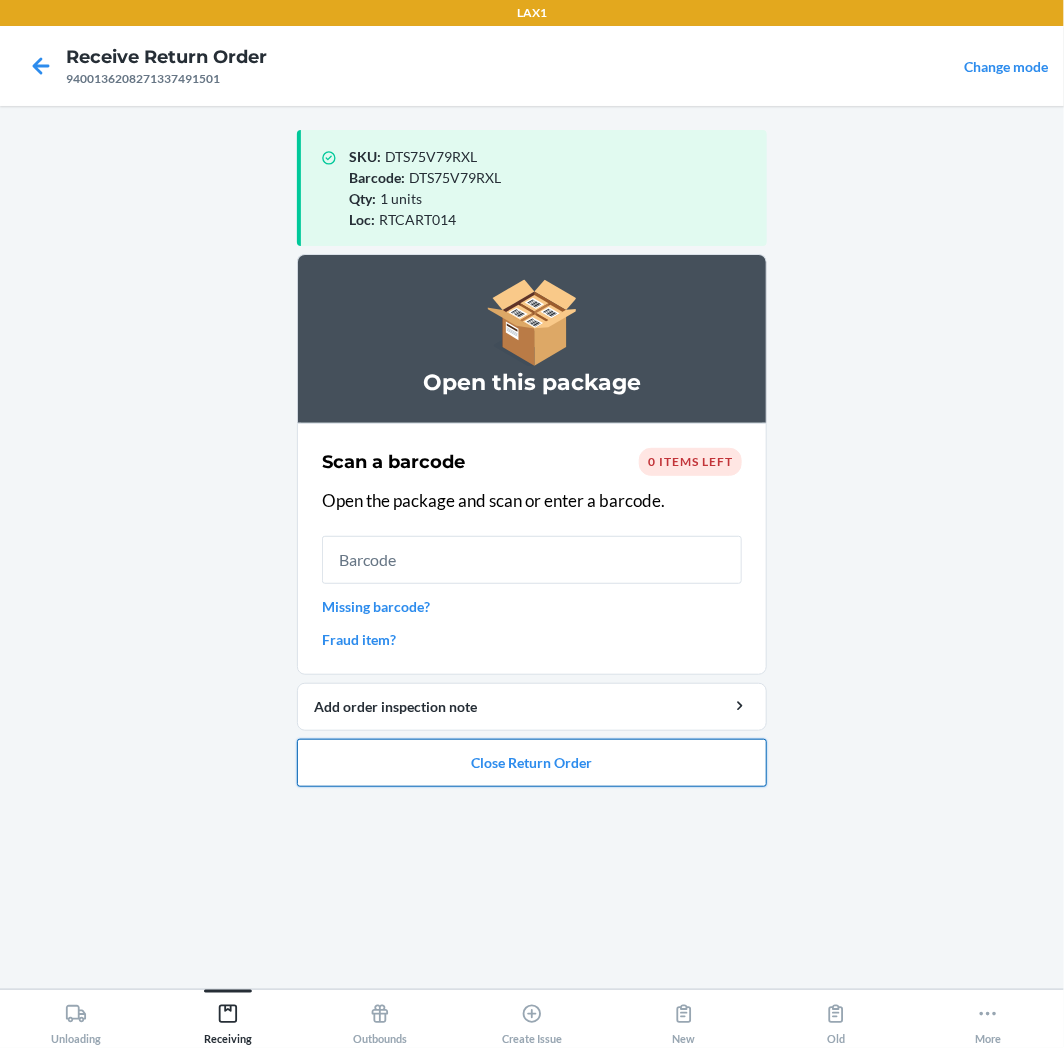 click on "Close Return Order" at bounding box center (532, 763) 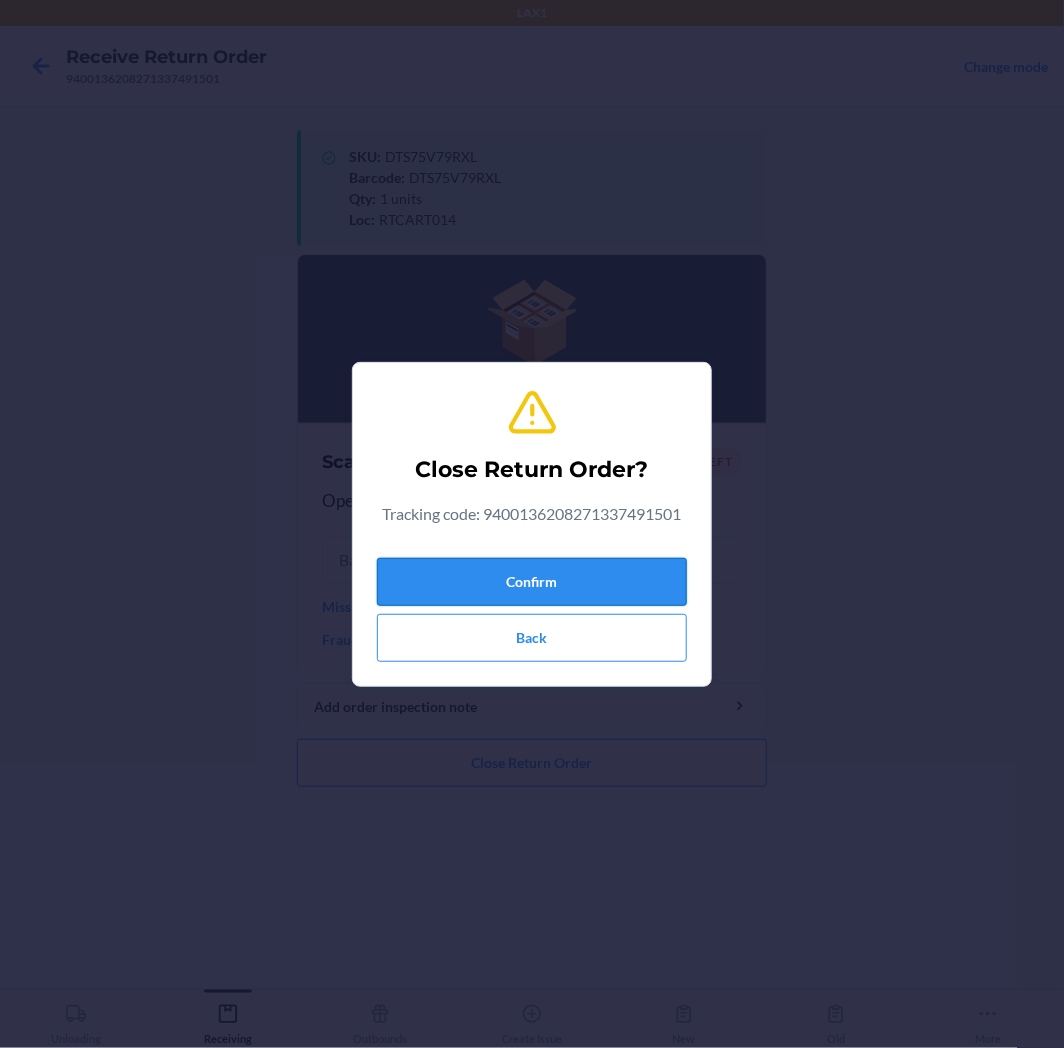 click on "Confirm" at bounding box center [532, 582] 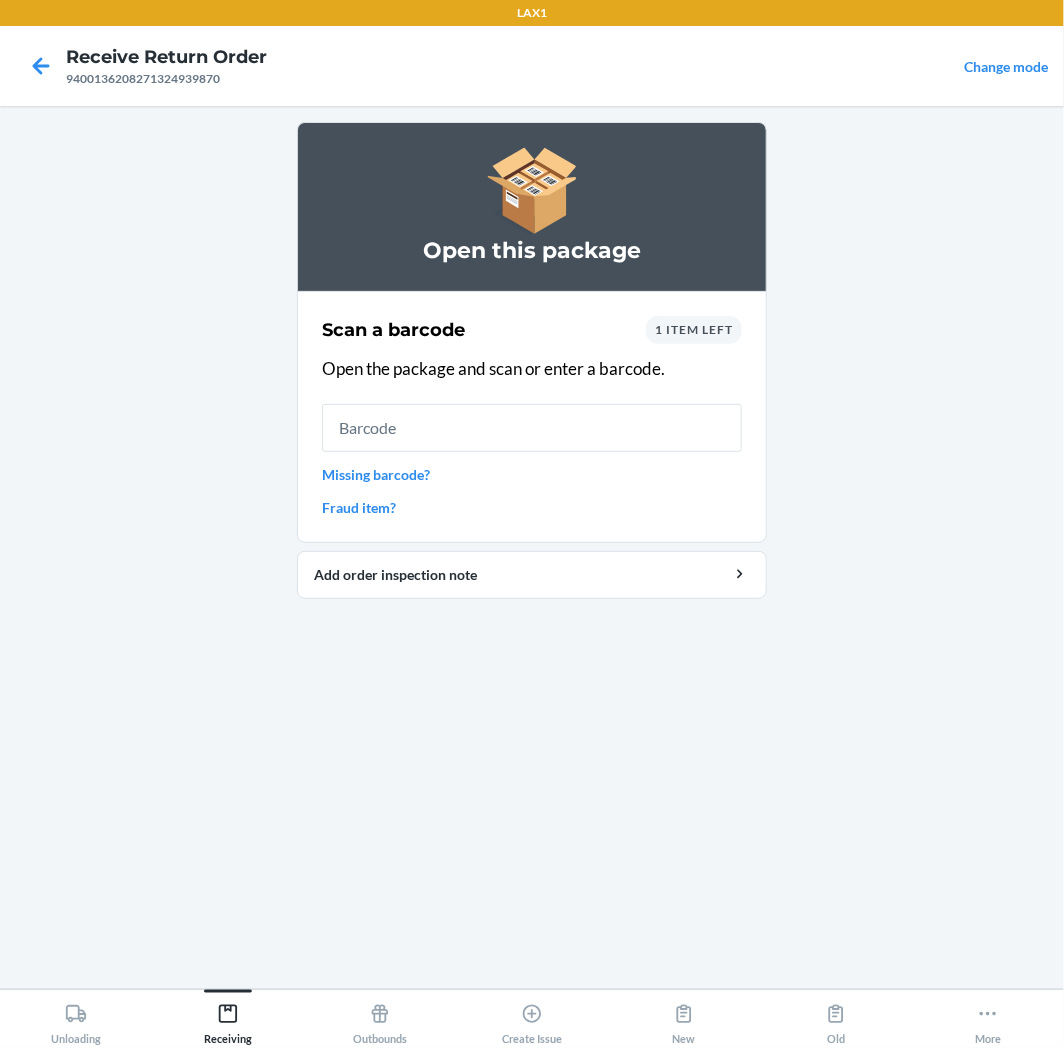 click on "1 item left" at bounding box center (694, 329) 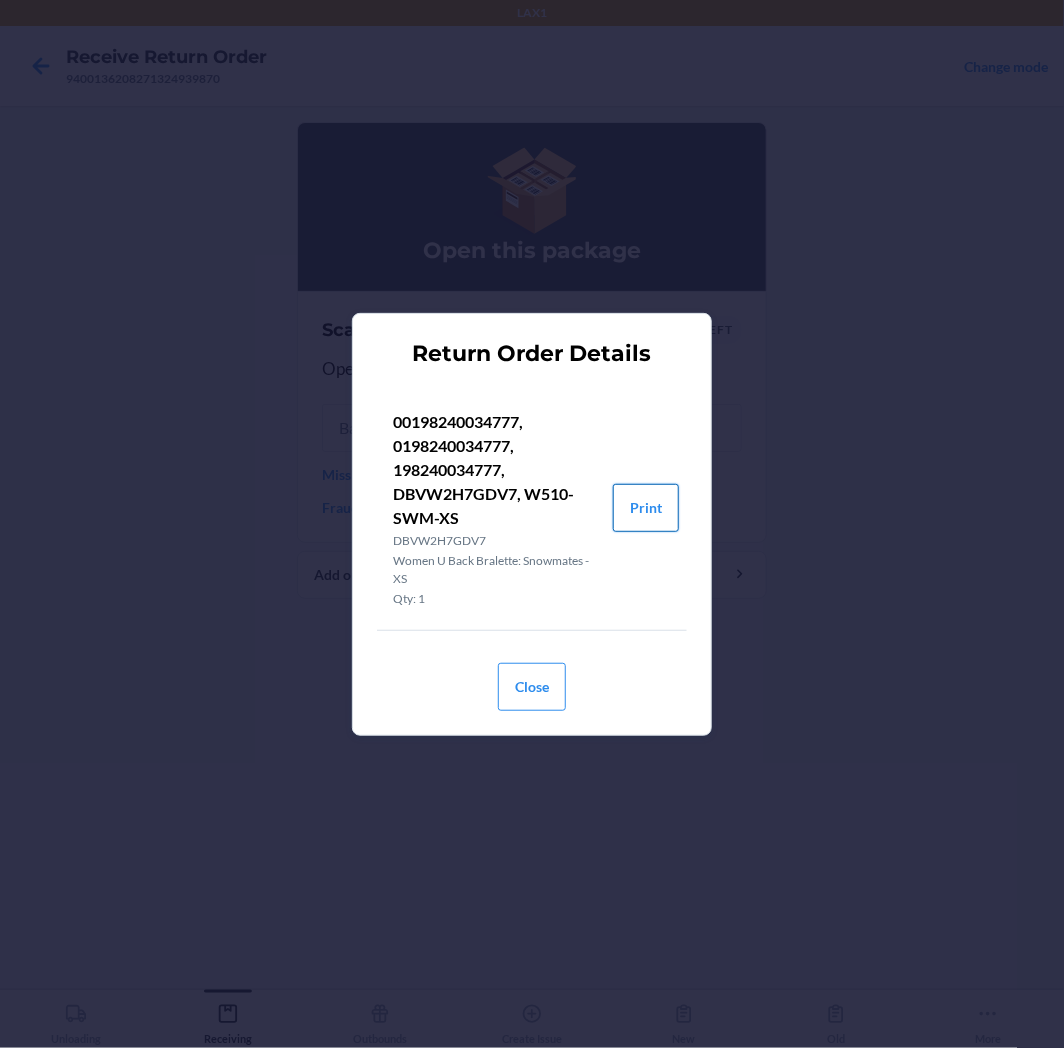click on "Print" at bounding box center [646, 508] 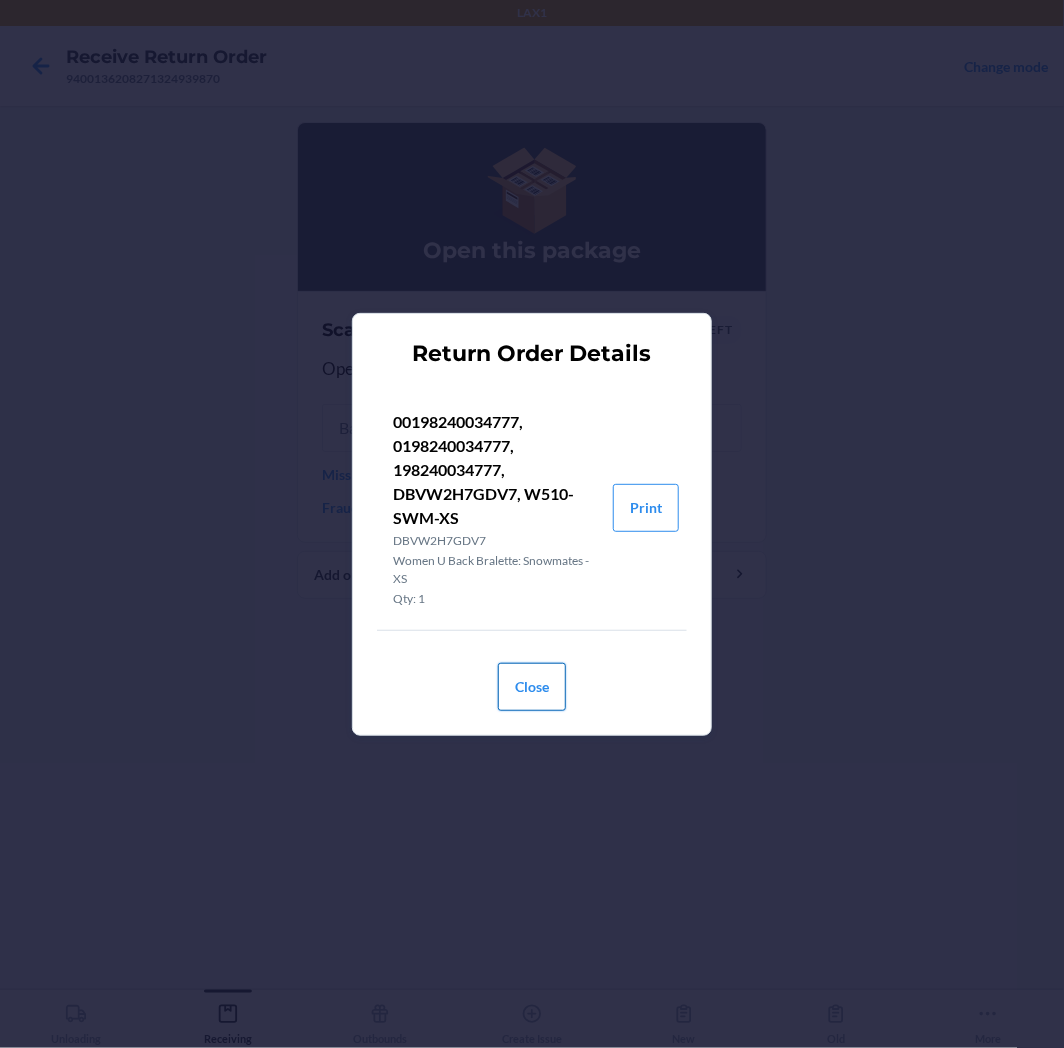 click on "Close" at bounding box center [532, 687] 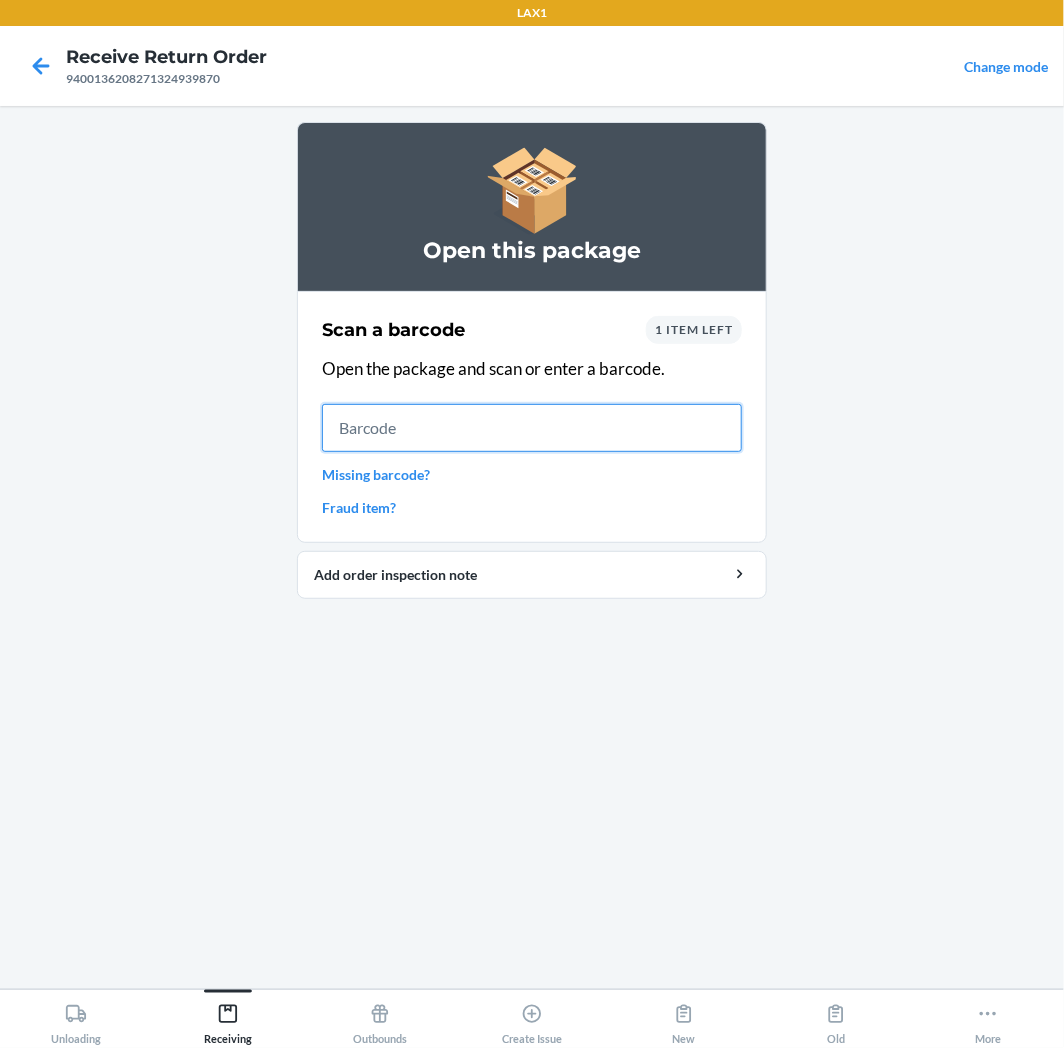click at bounding box center (532, 428) 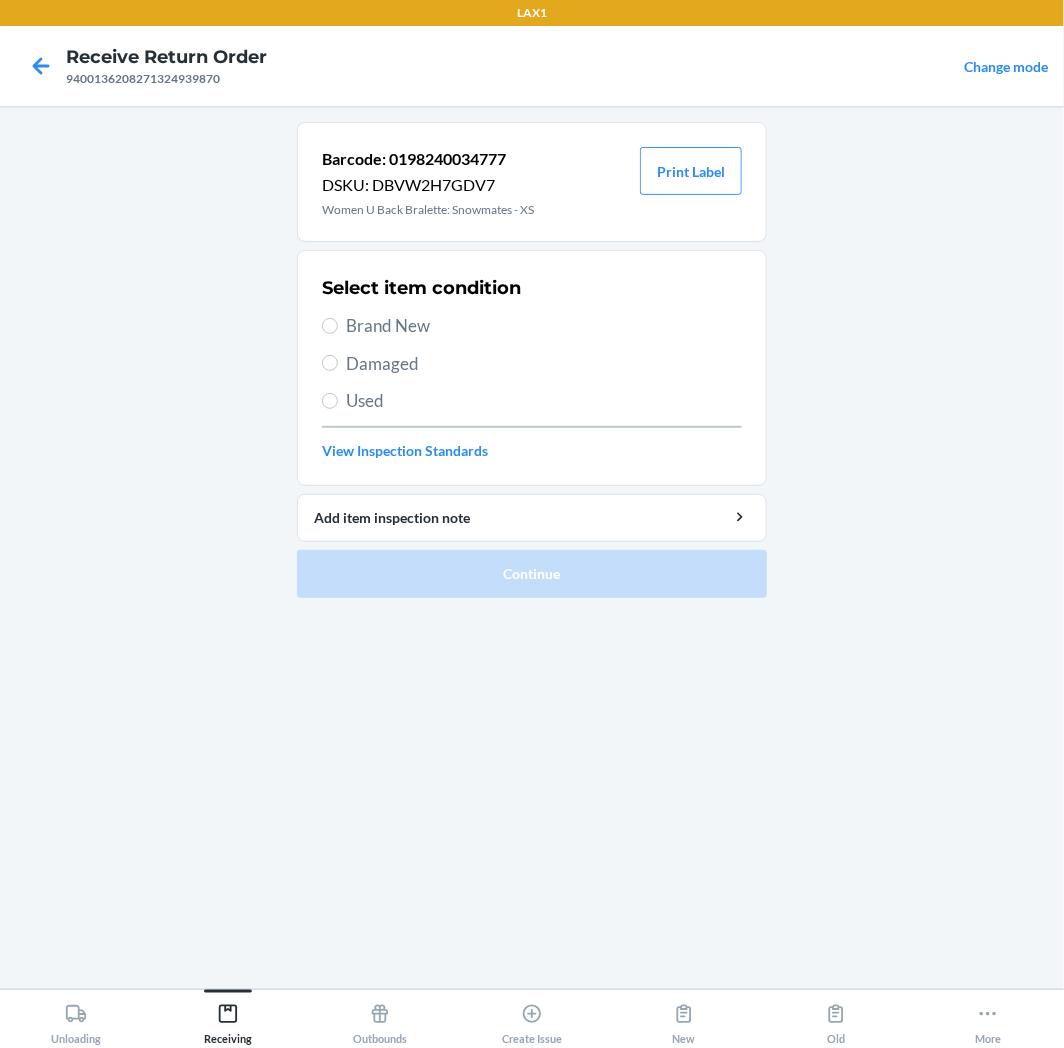 click on "Brand New" at bounding box center (544, 326) 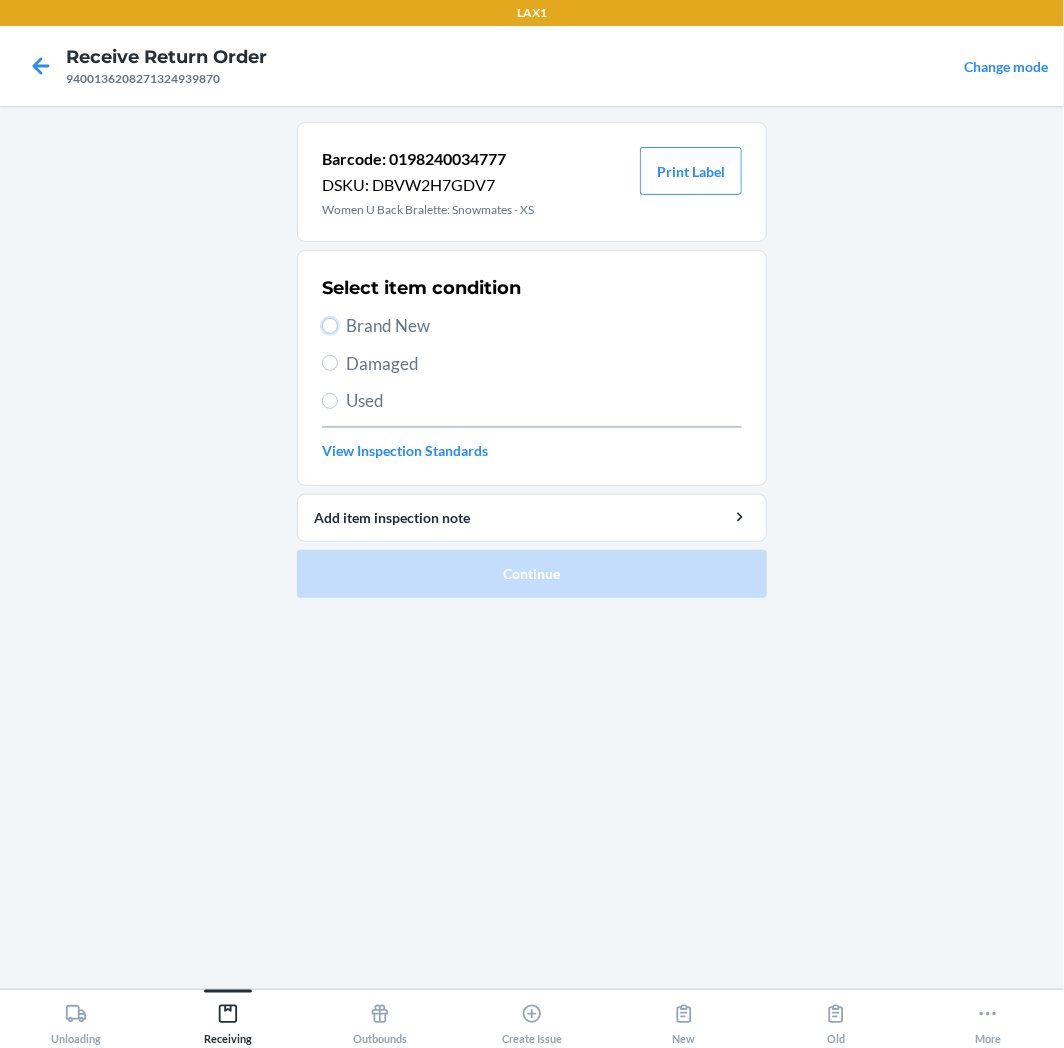 click on "Brand New" at bounding box center [330, 326] 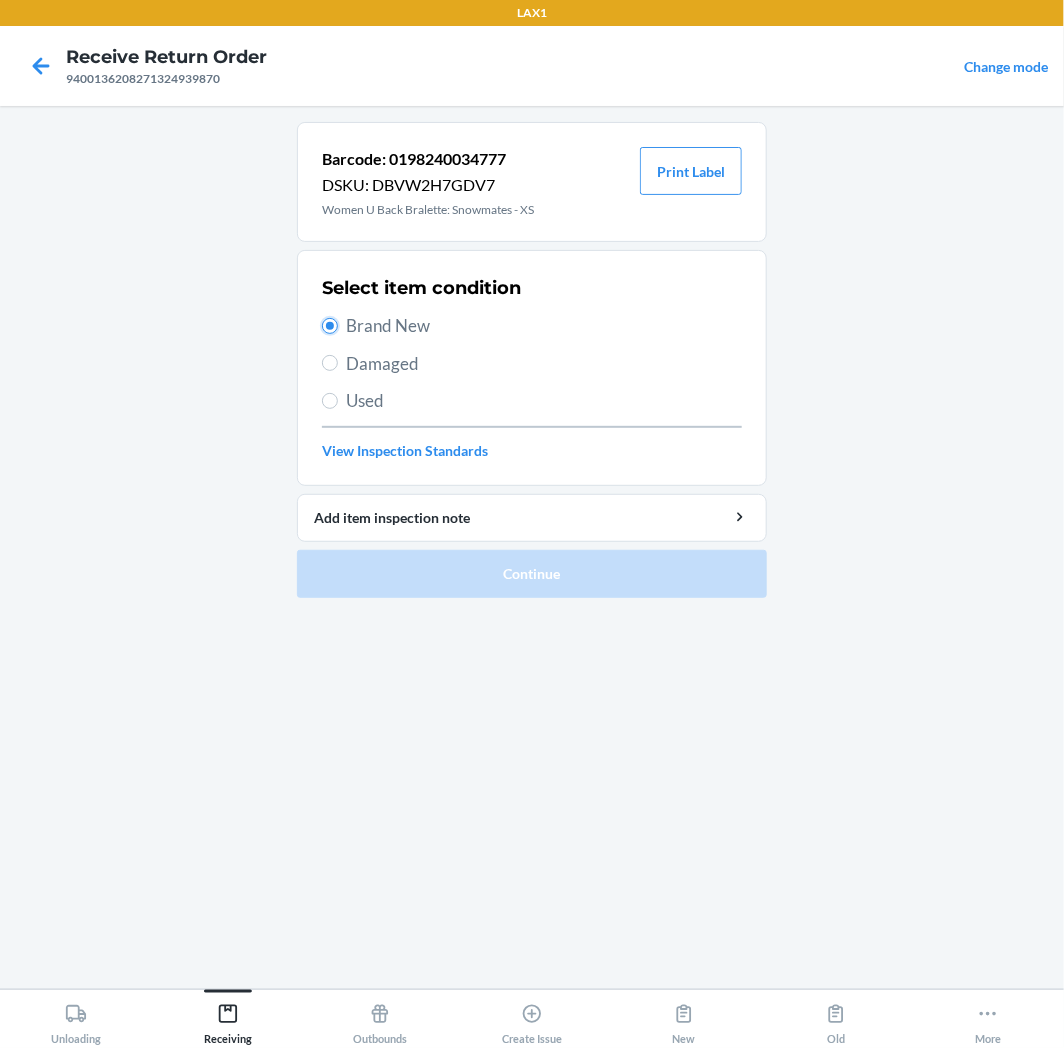 radio on "true" 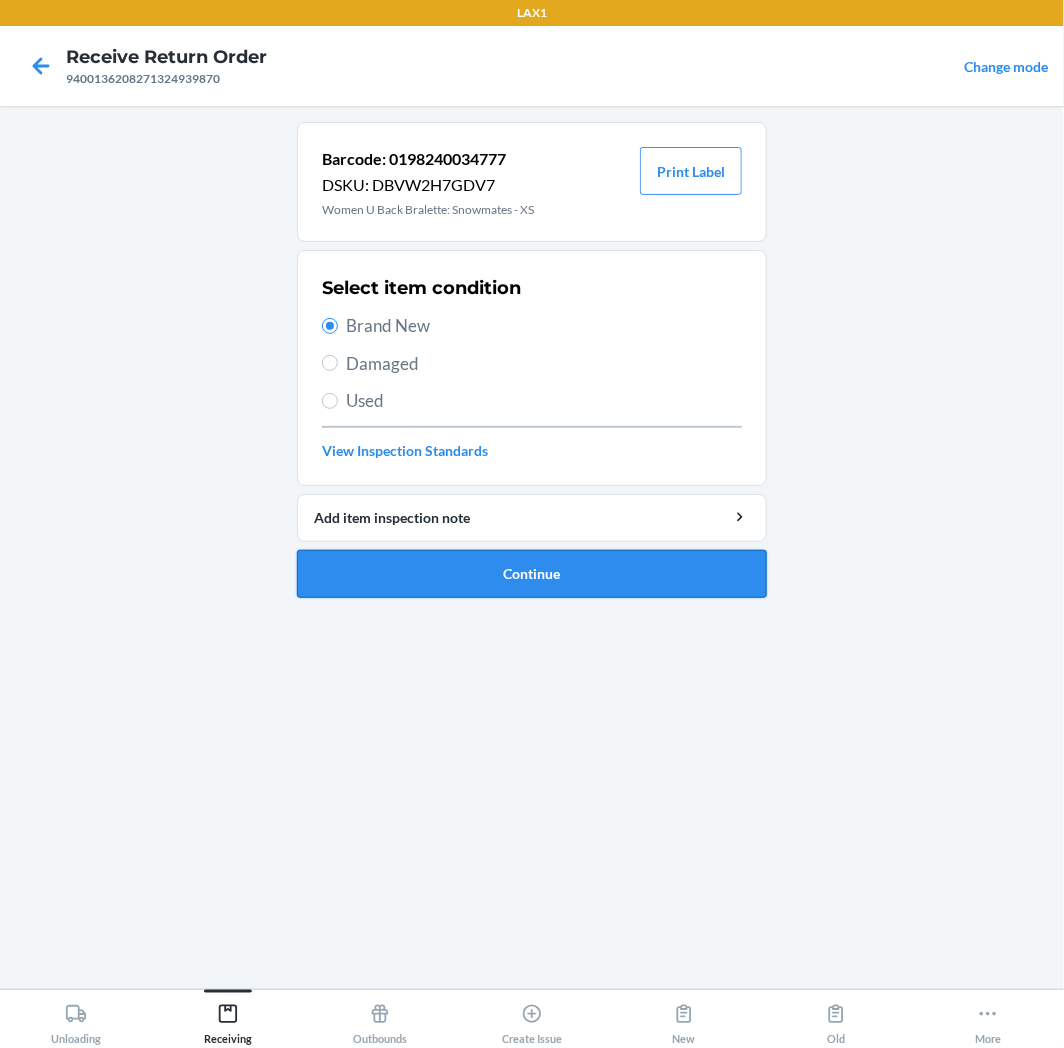 click on "Continue" at bounding box center (532, 574) 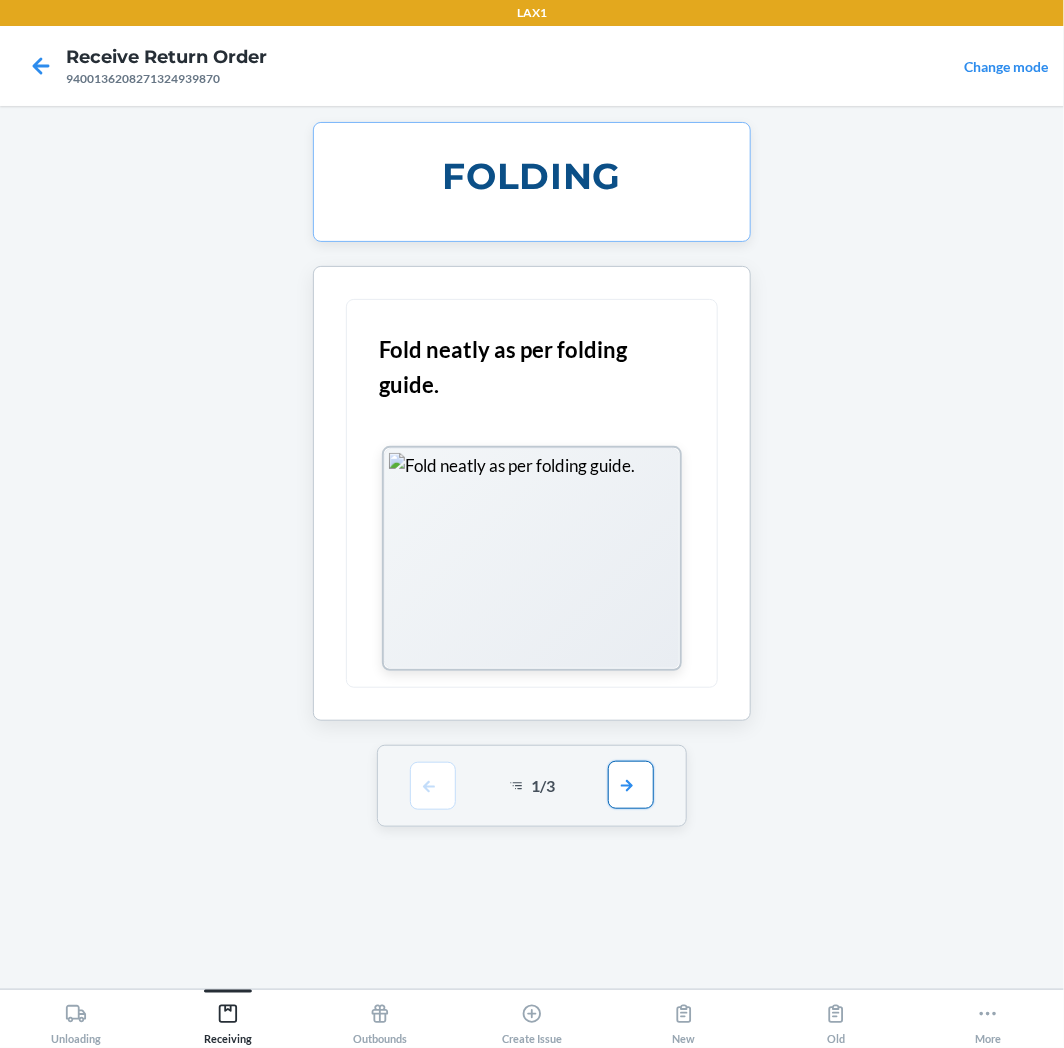 click at bounding box center [631, 785] 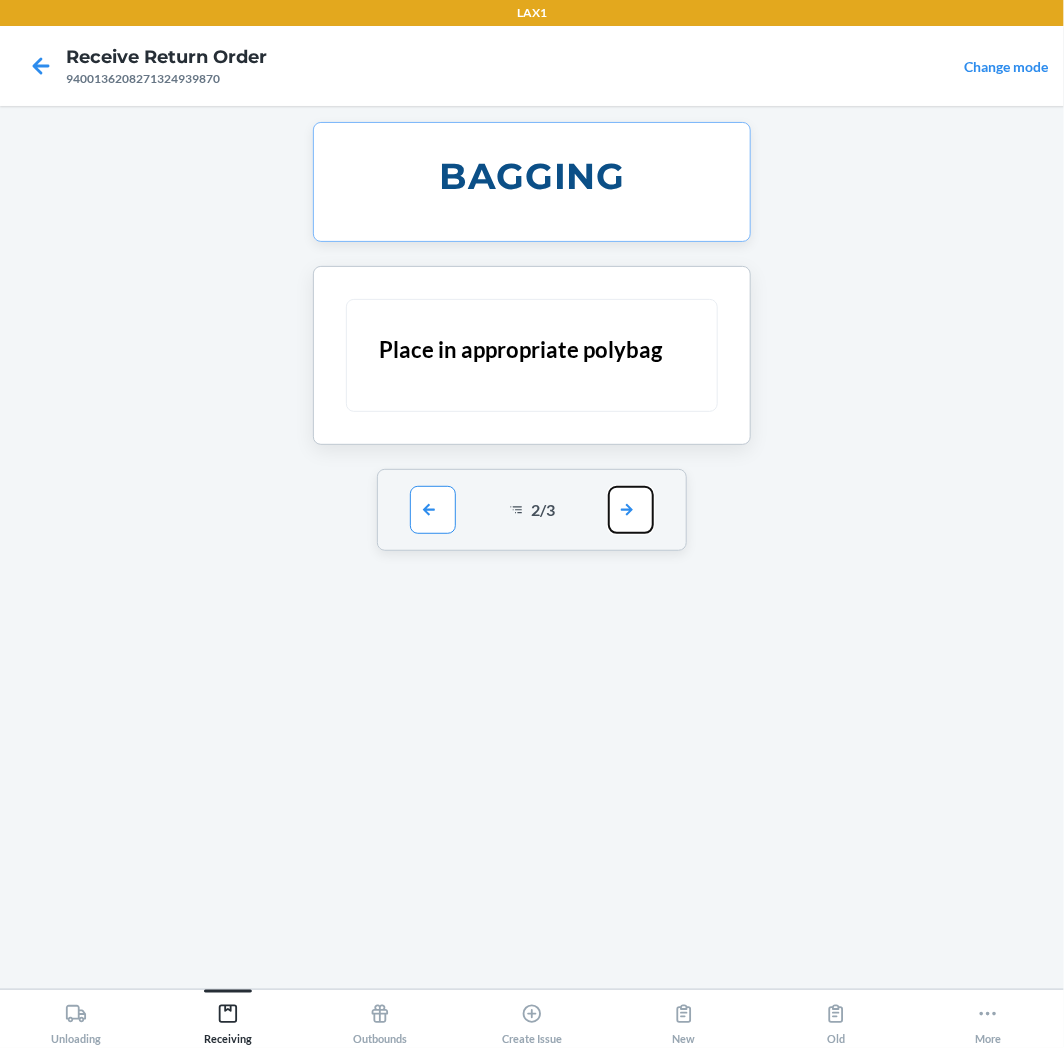 click at bounding box center [631, 510] 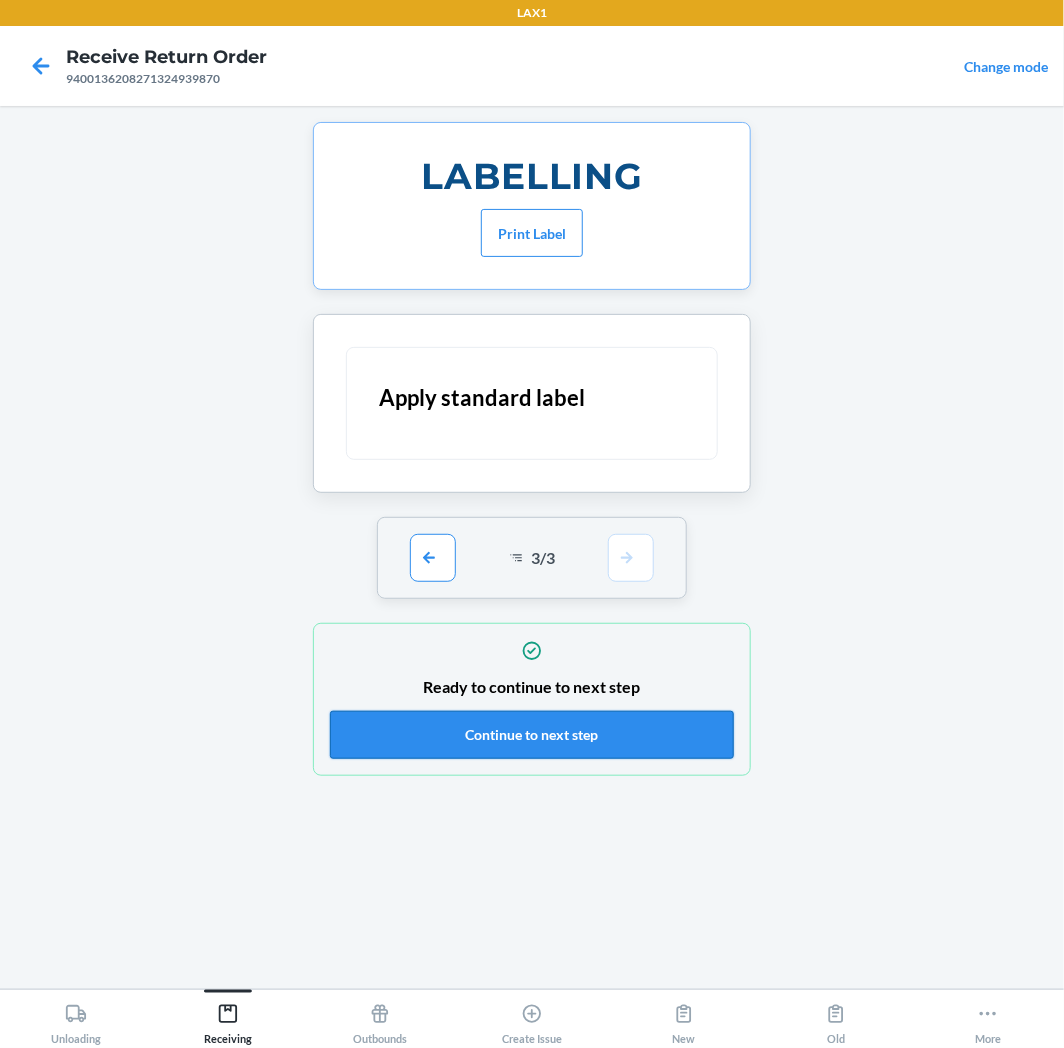 click on "Continue to next step" at bounding box center [532, 735] 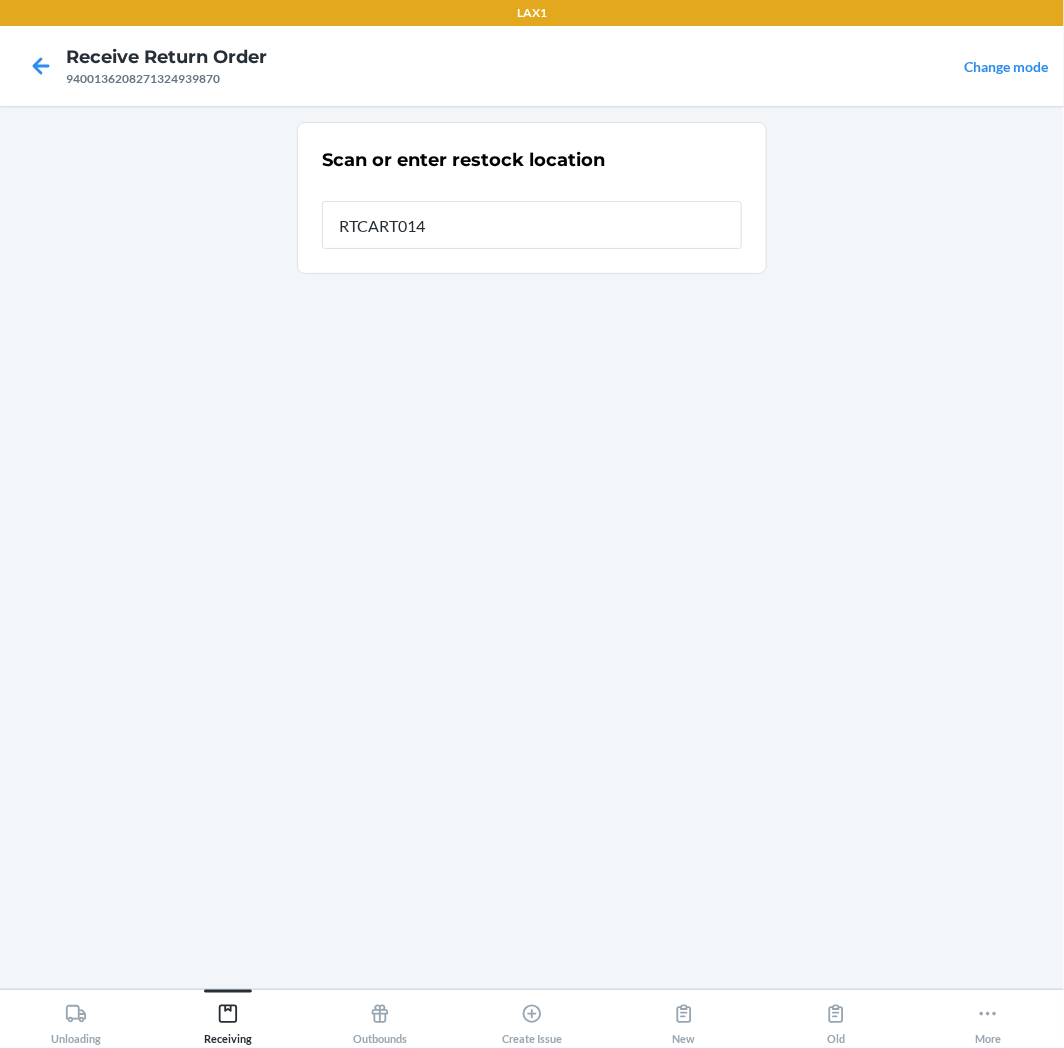 type on "RTCART014" 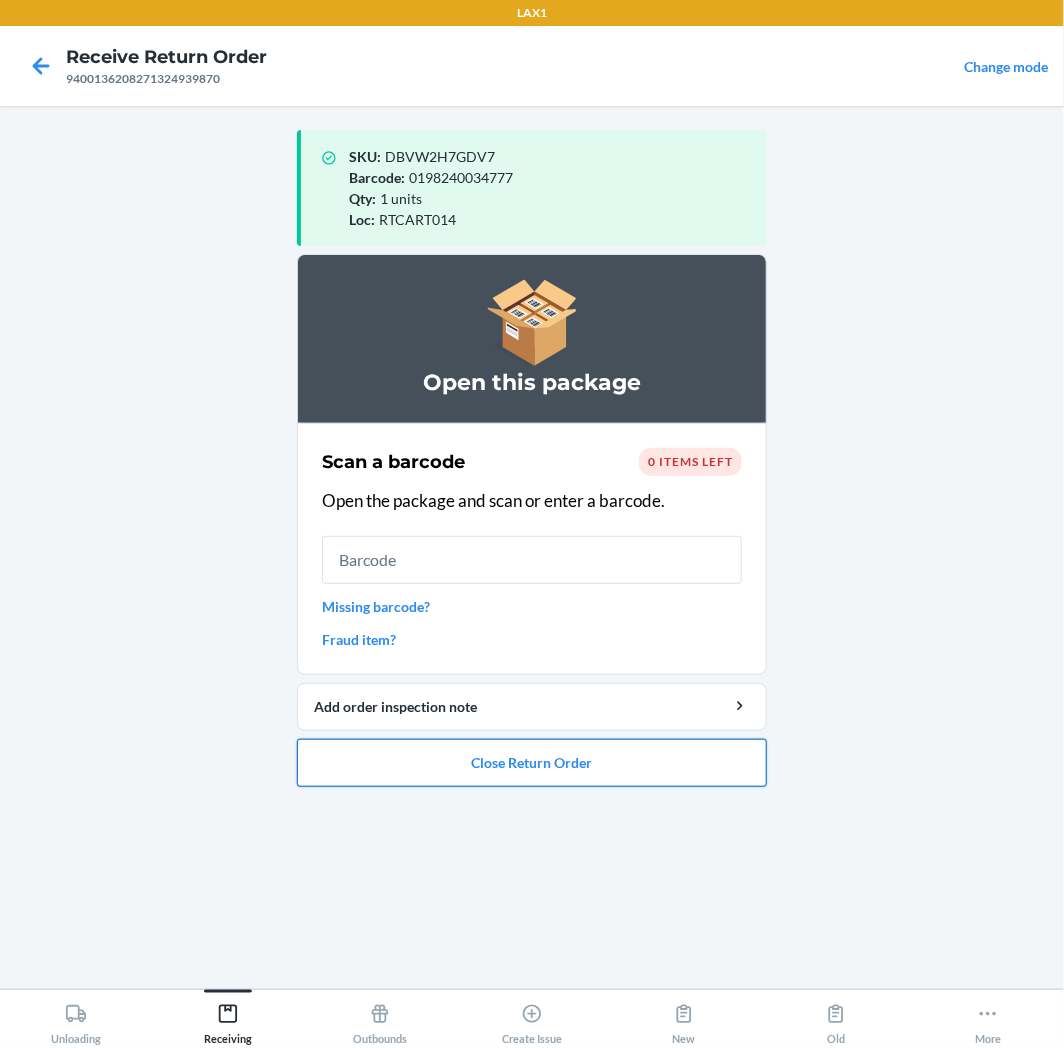 click on "Close Return Order" at bounding box center (532, 763) 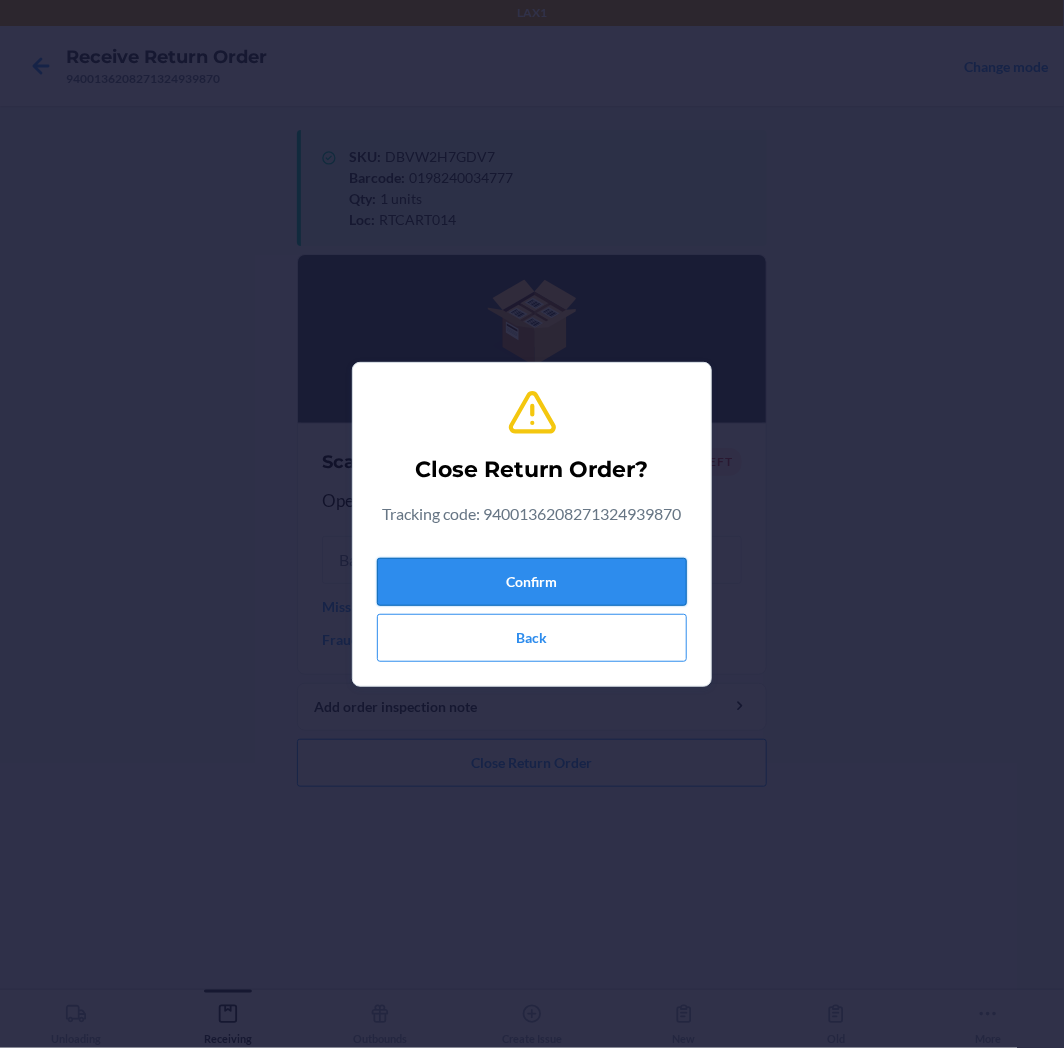 click on "Confirm" at bounding box center [532, 582] 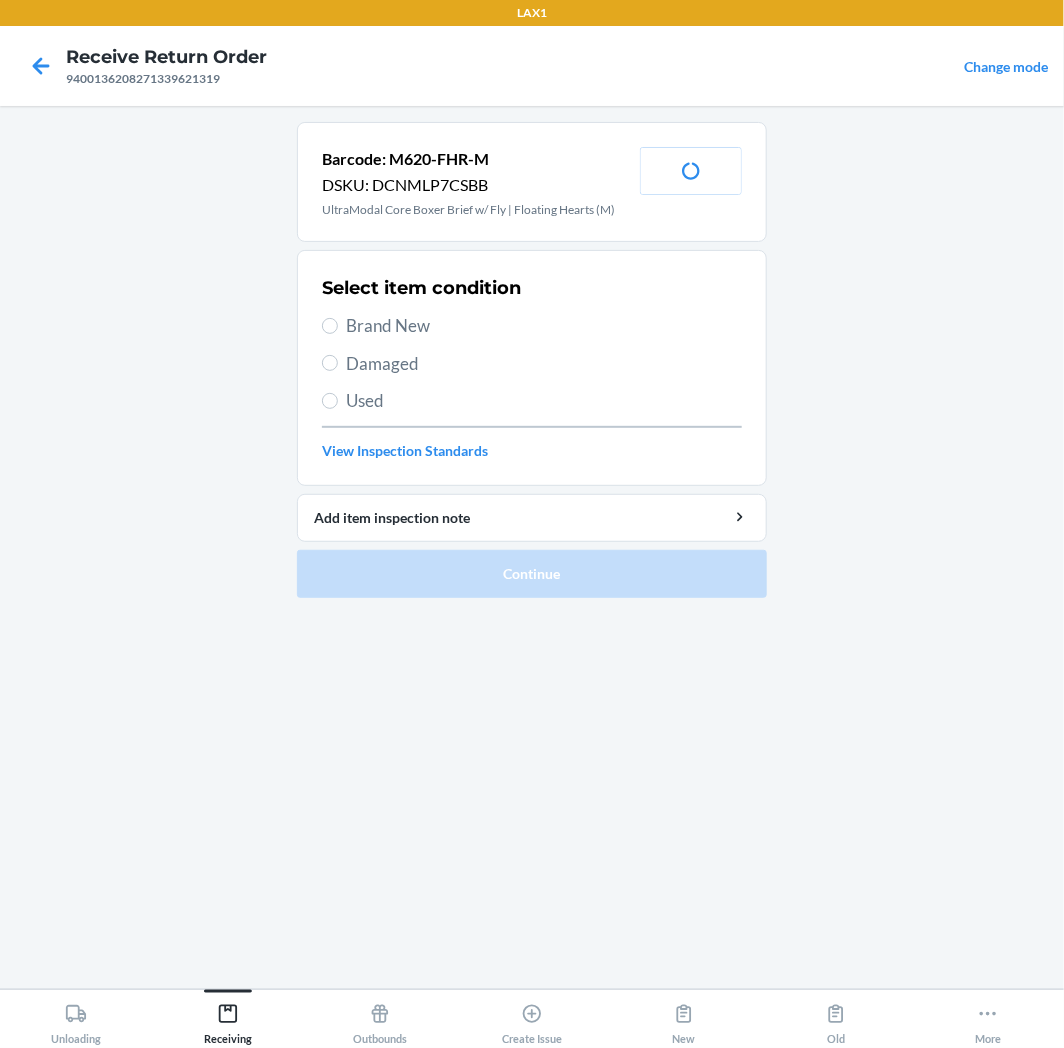 click on "Brand New" at bounding box center [544, 326] 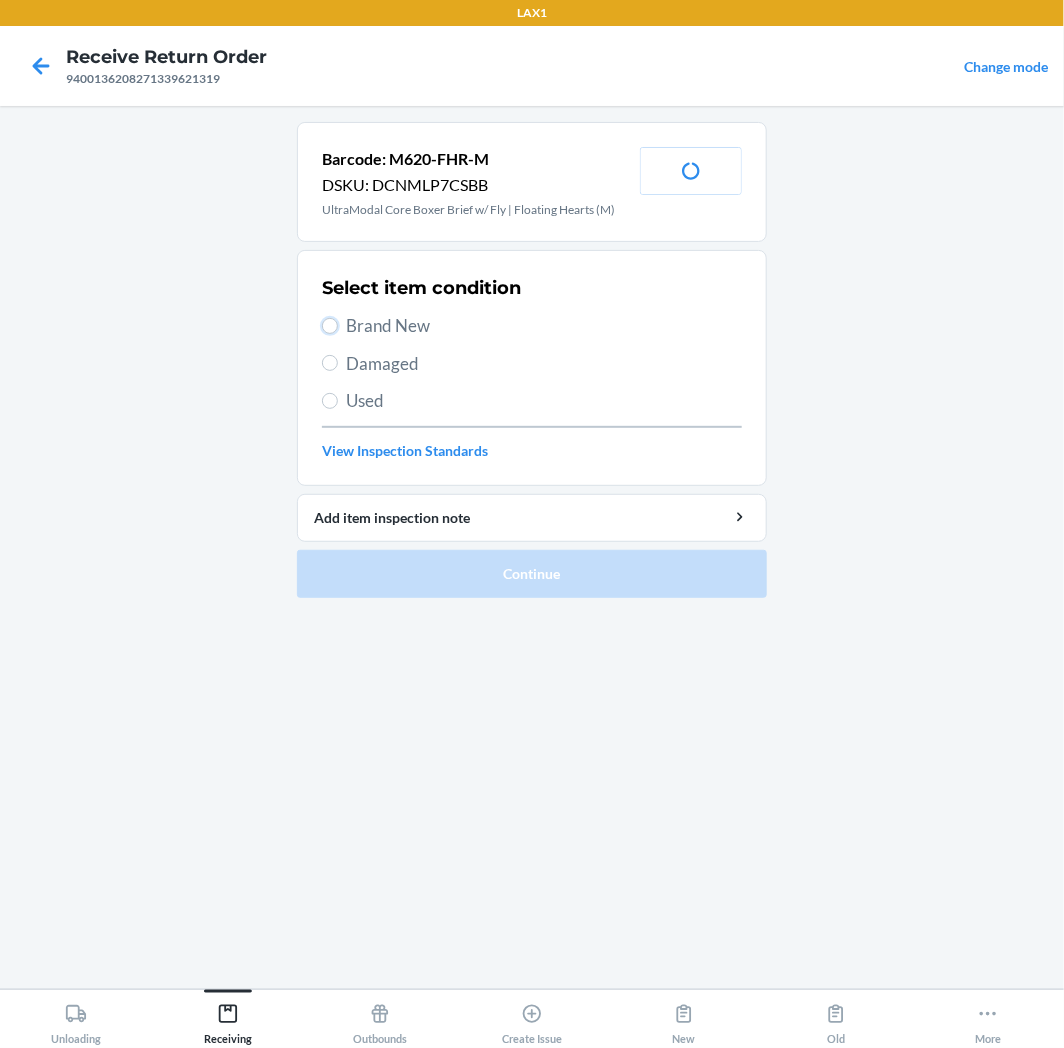 click on "Brand New" at bounding box center (330, 326) 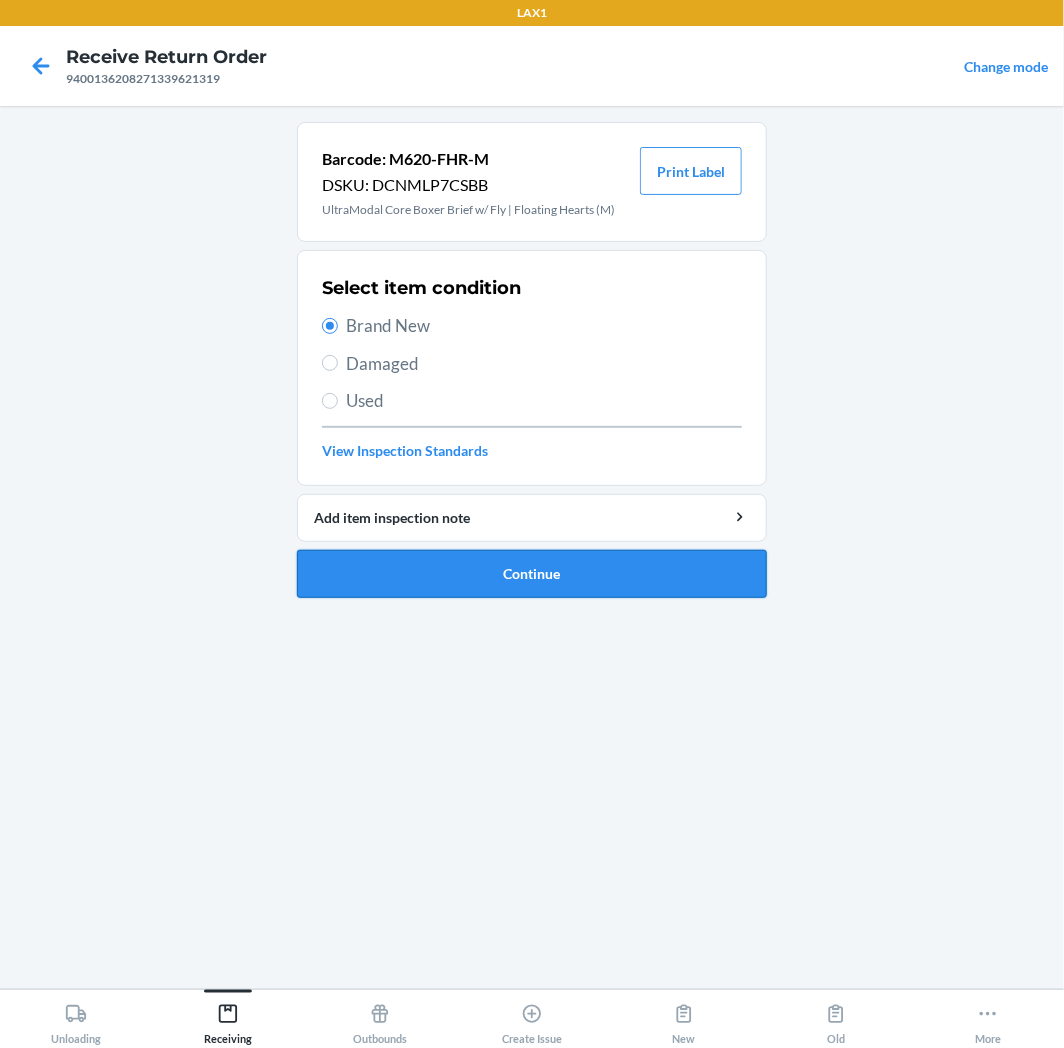 click on "Continue" at bounding box center [532, 574] 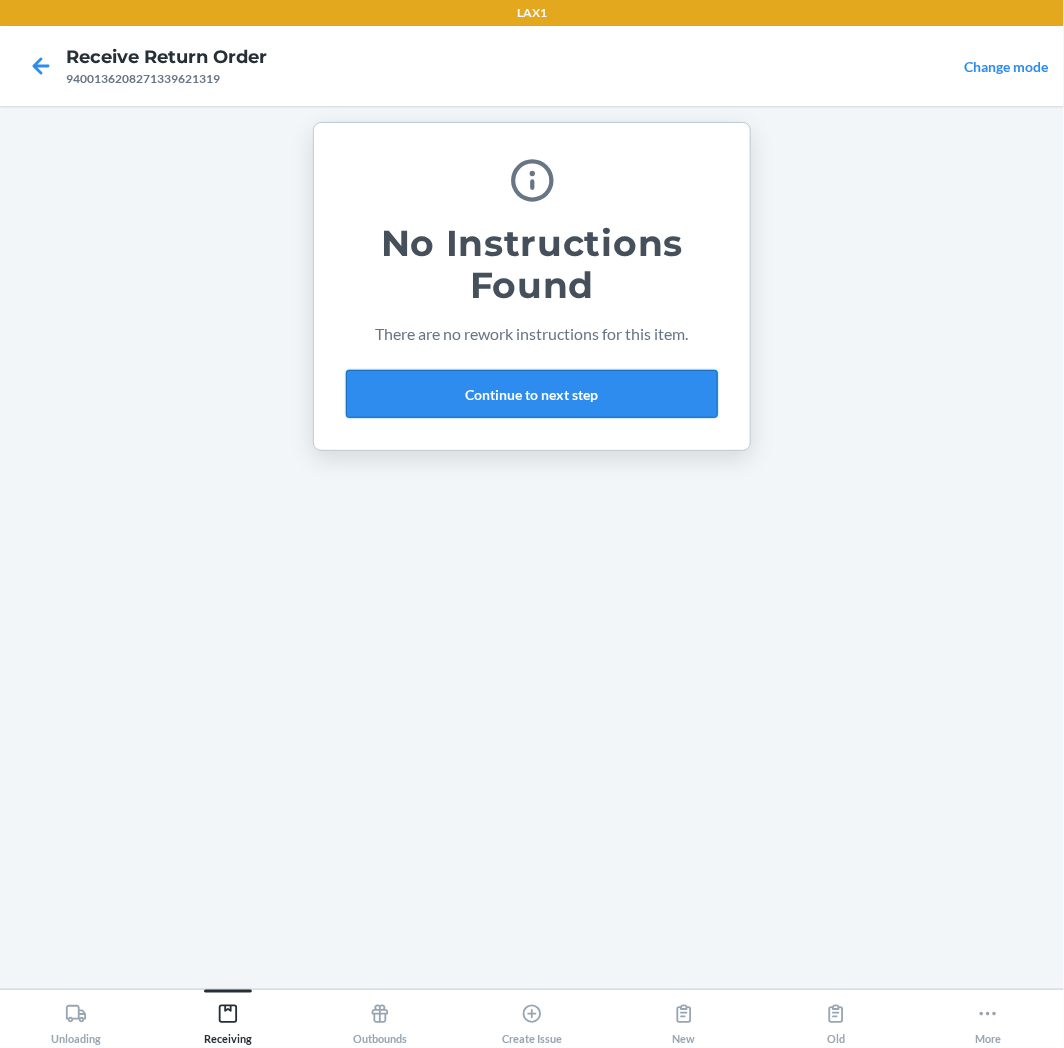 click on "Continue to next step" at bounding box center (532, 394) 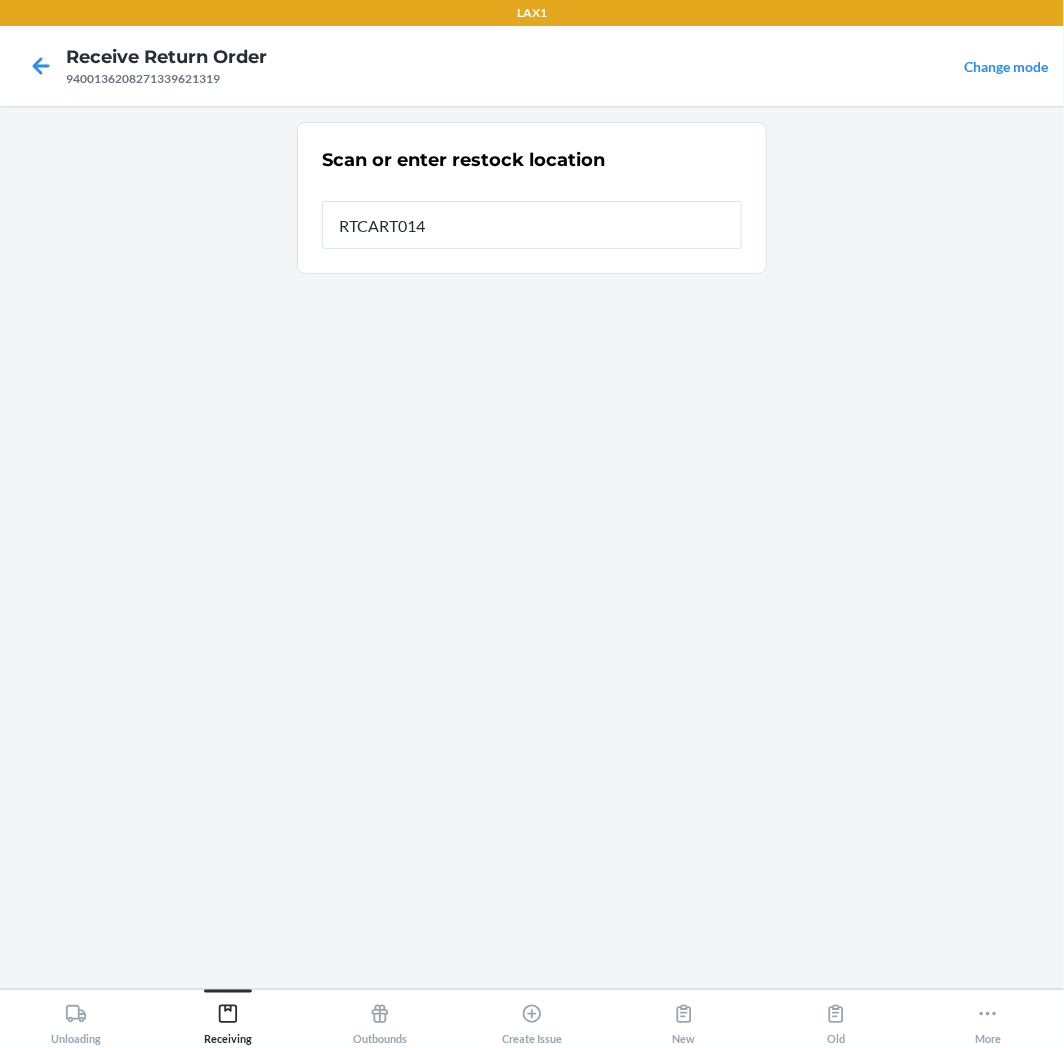 type on "RTCART014" 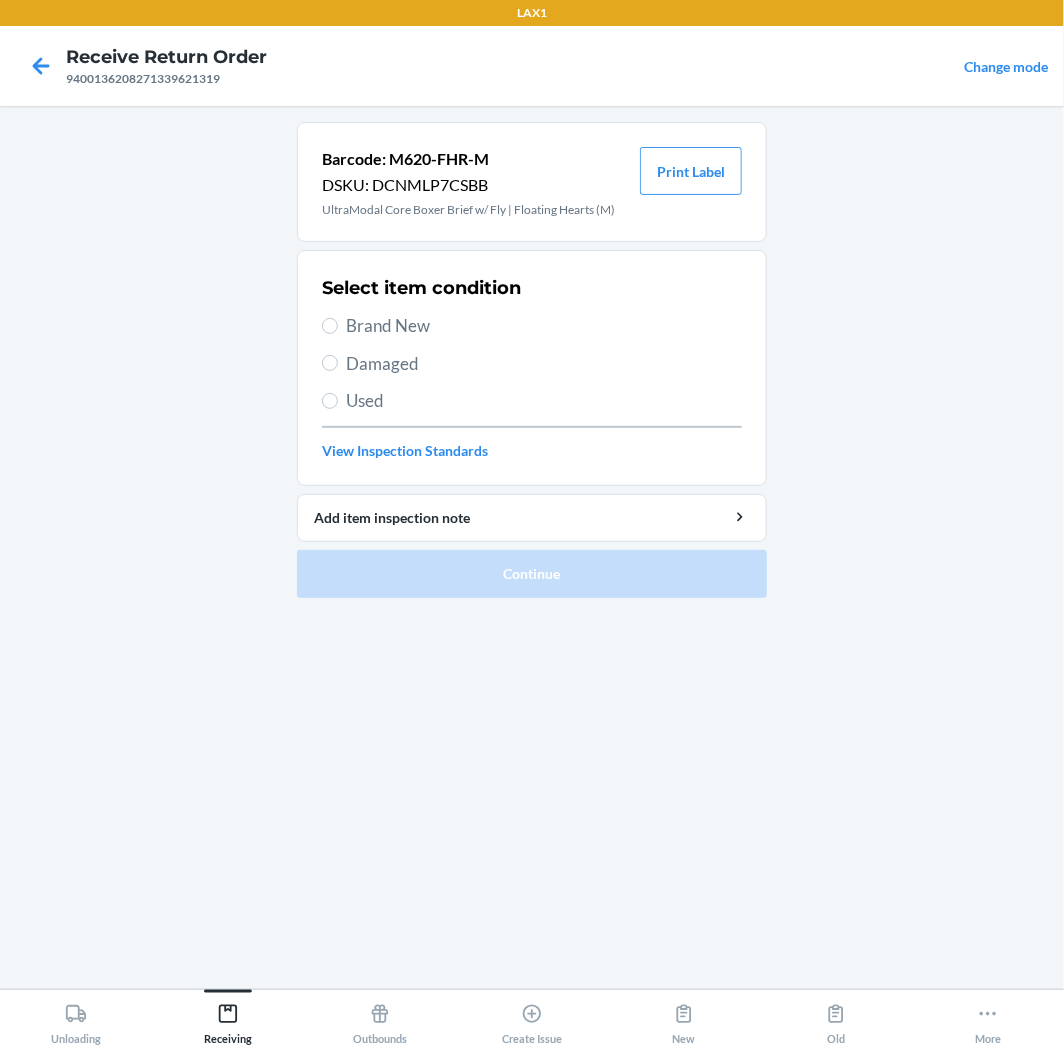 click on "Brand New" at bounding box center [544, 326] 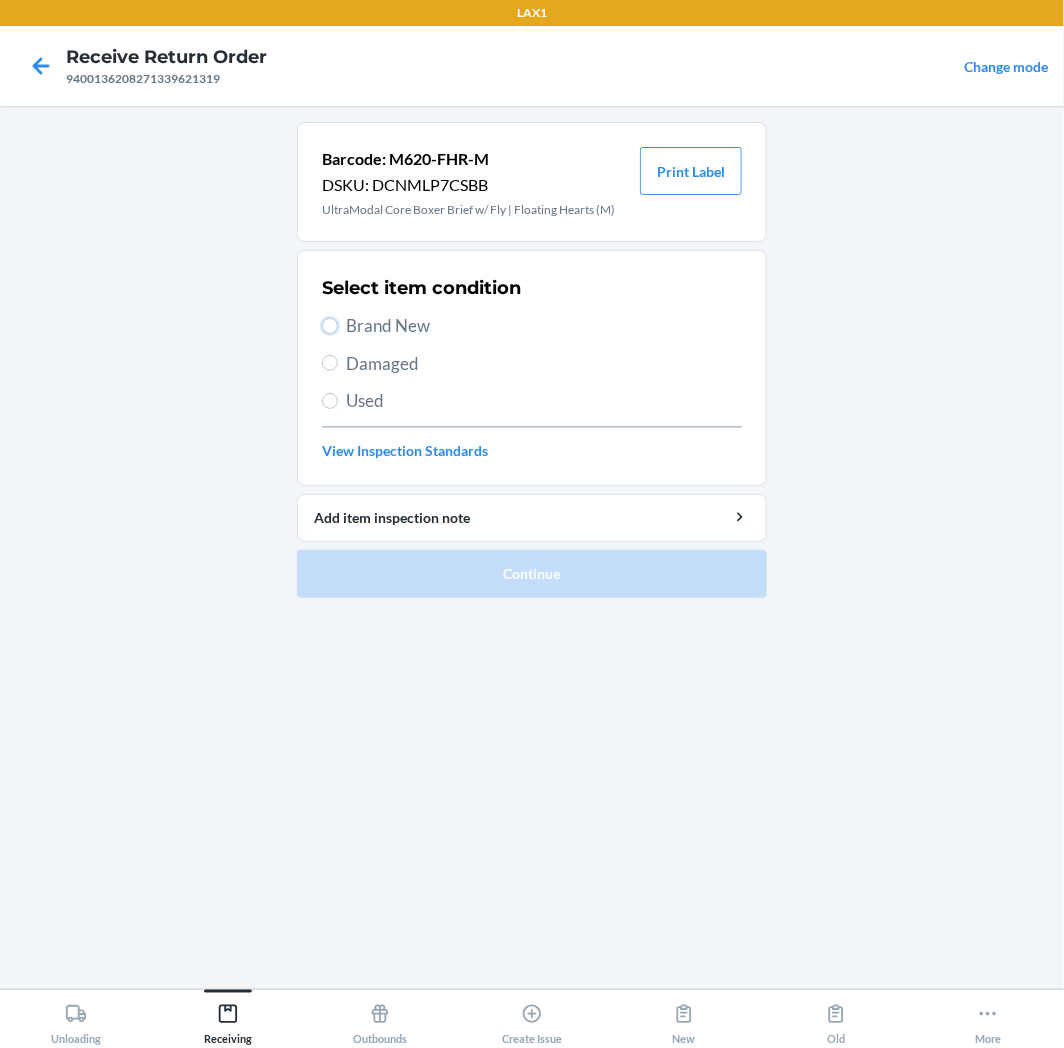 click on "Brand New" at bounding box center (330, 326) 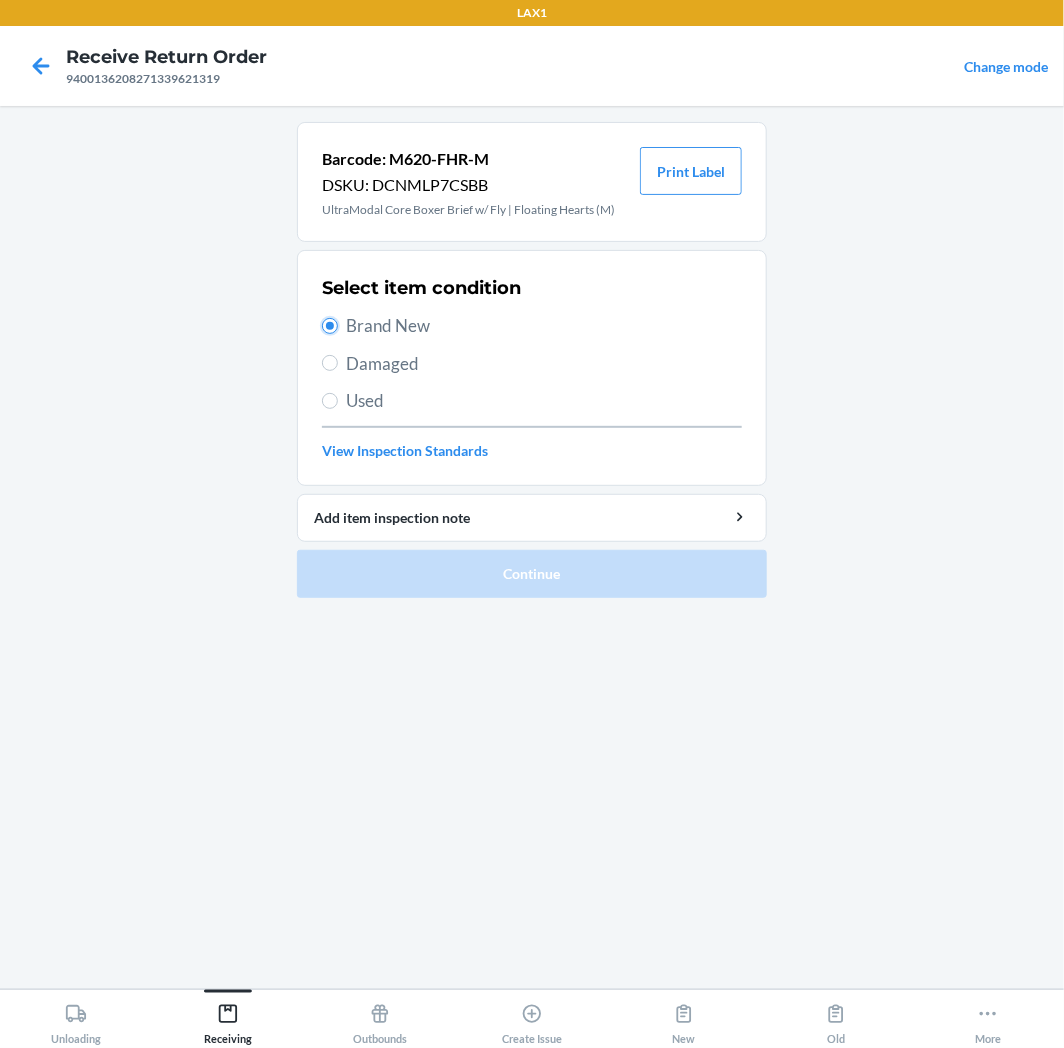 radio on "true" 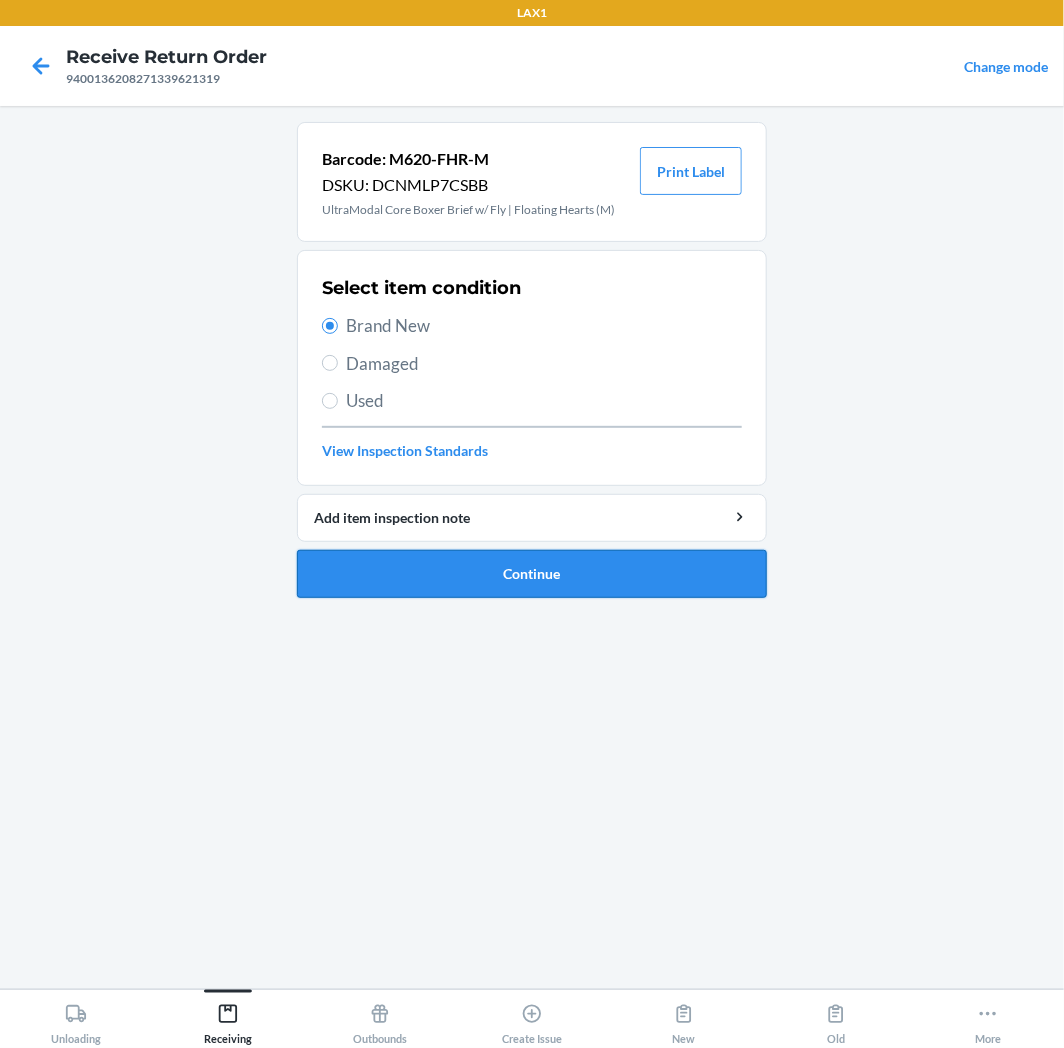 click on "Continue" at bounding box center [532, 574] 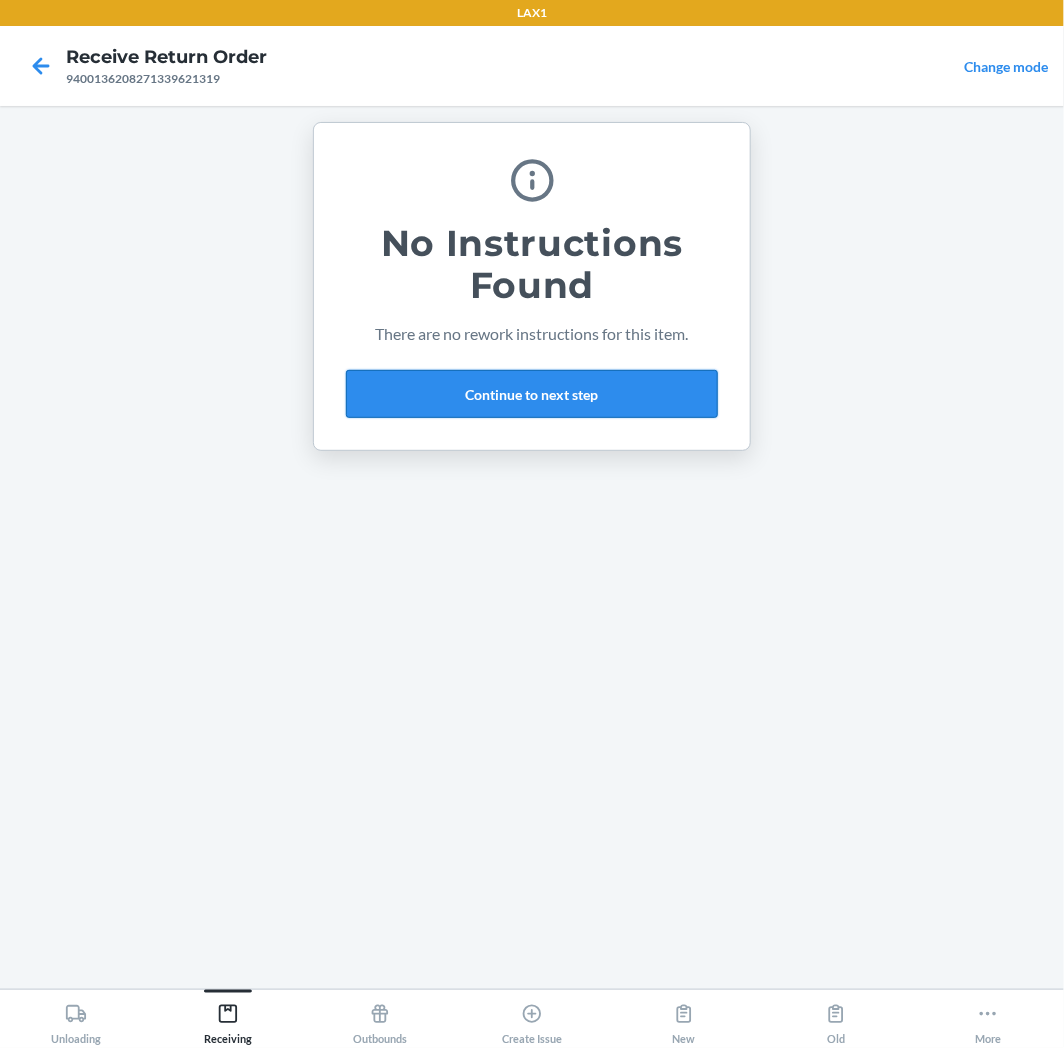 click on "Continue to next step" at bounding box center (532, 394) 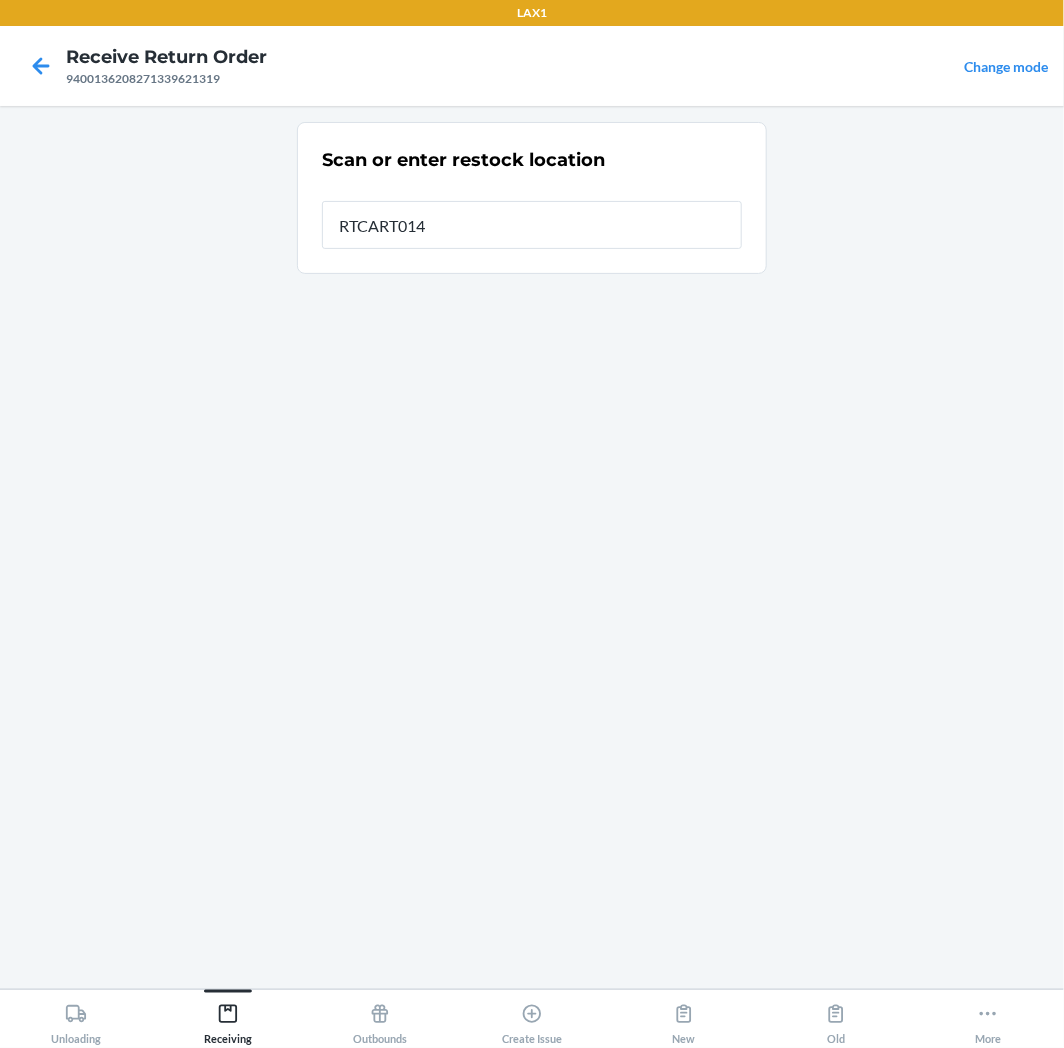 type on "RTCART014" 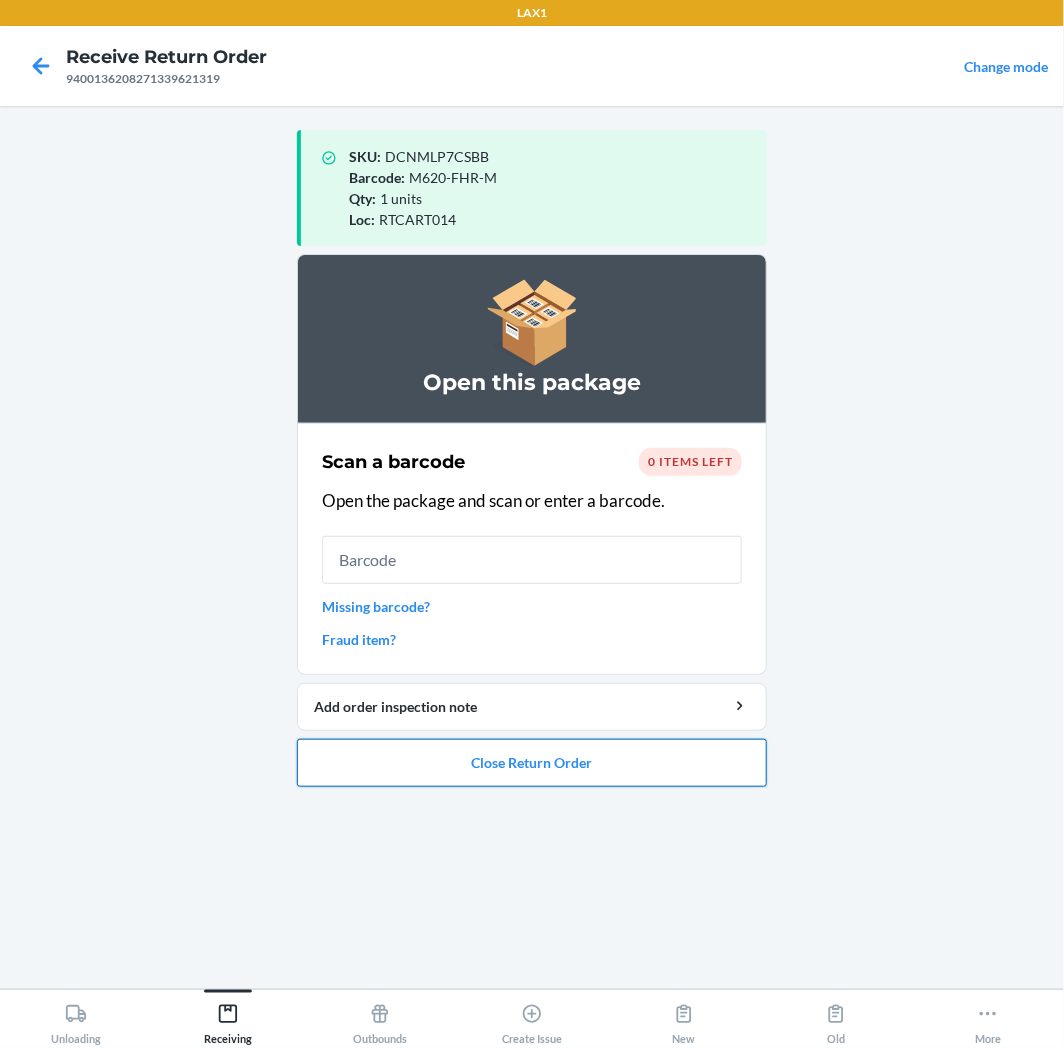 click on "Close Return Order" at bounding box center [532, 763] 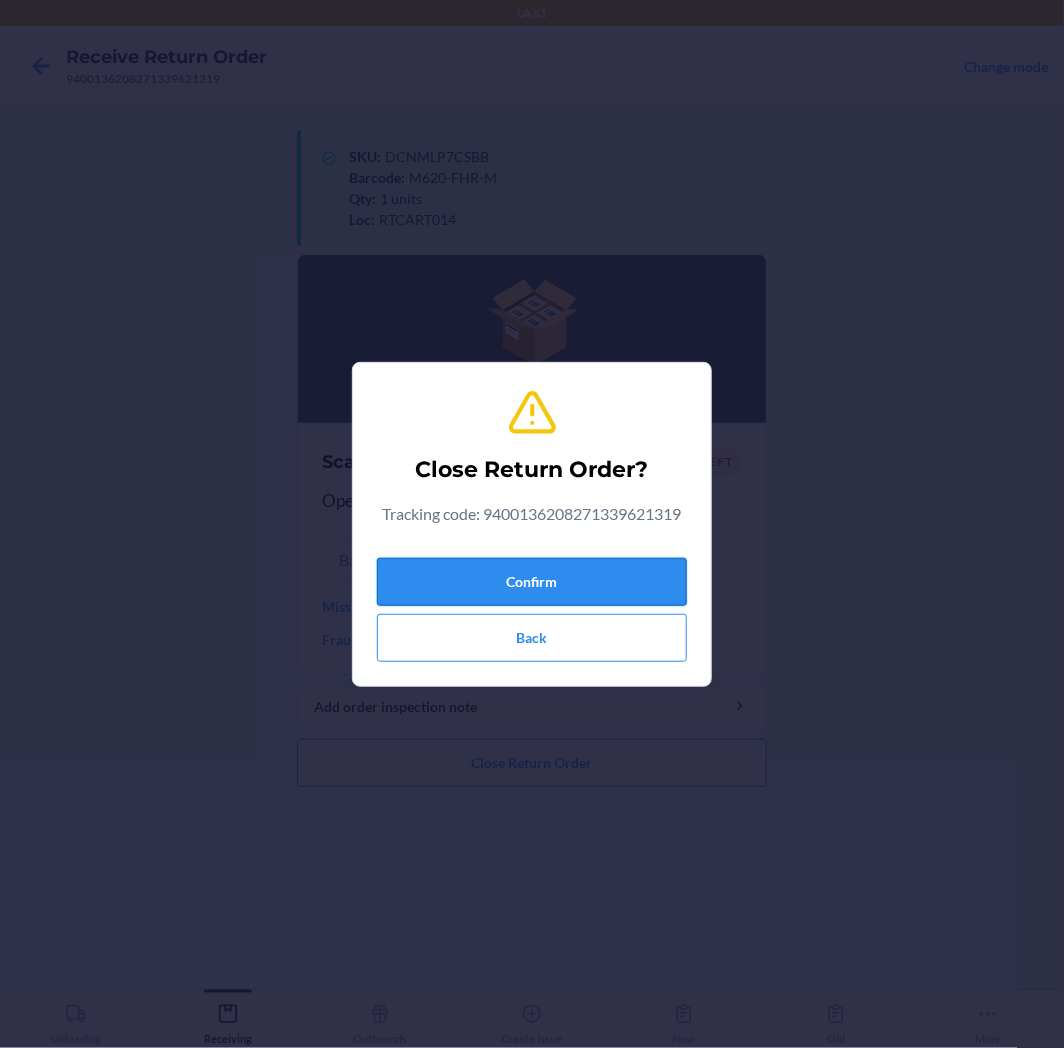 click on "Confirm" at bounding box center (532, 582) 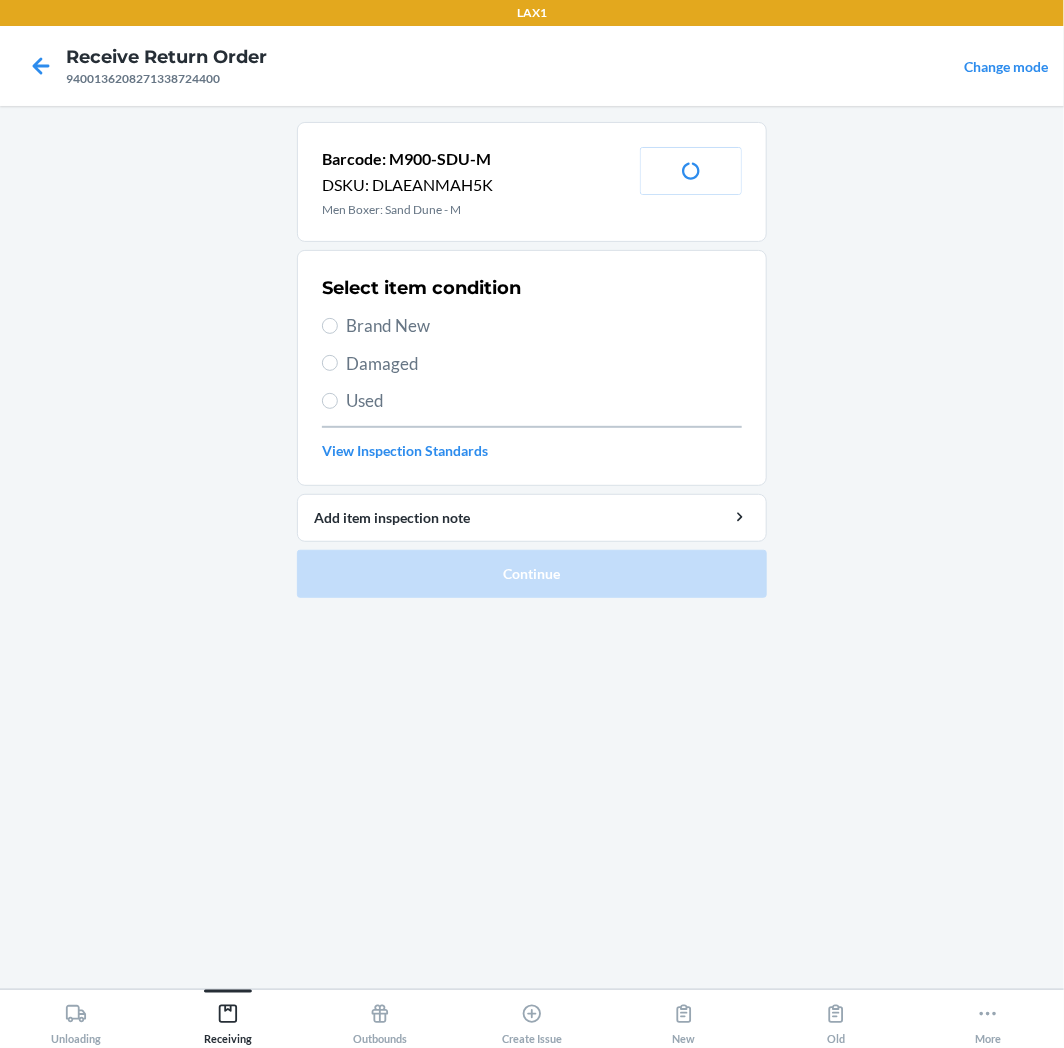 click on "Used" at bounding box center [532, 401] 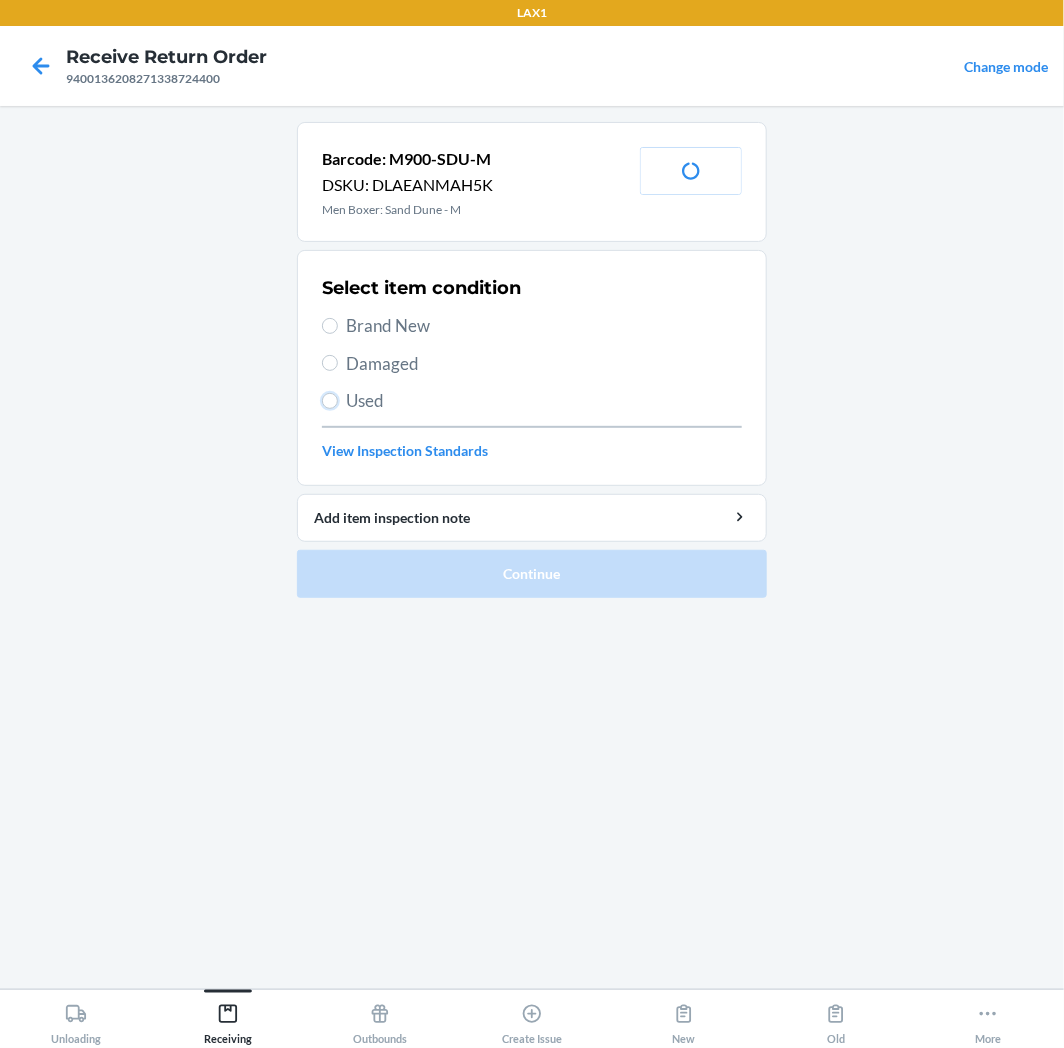 click on "Used" at bounding box center (330, 401) 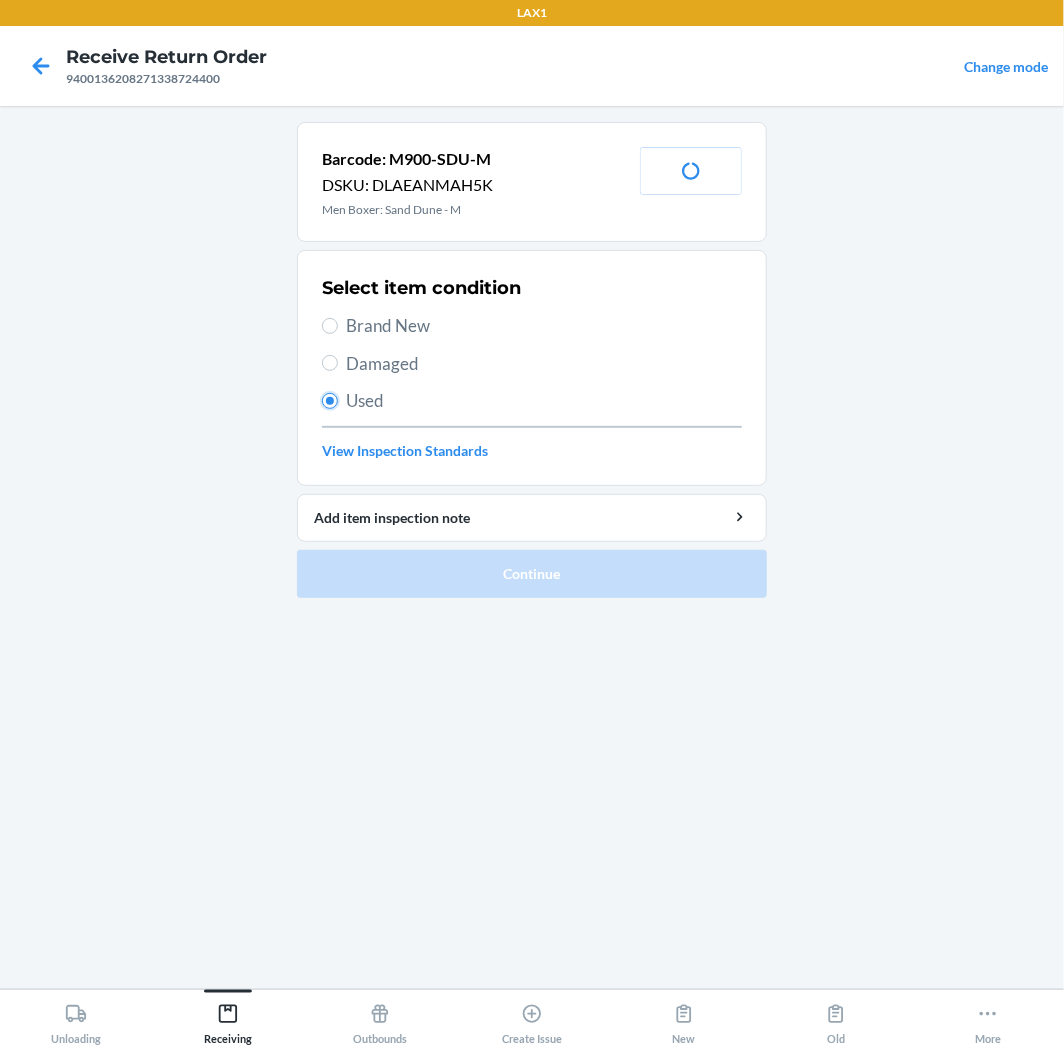 radio on "true" 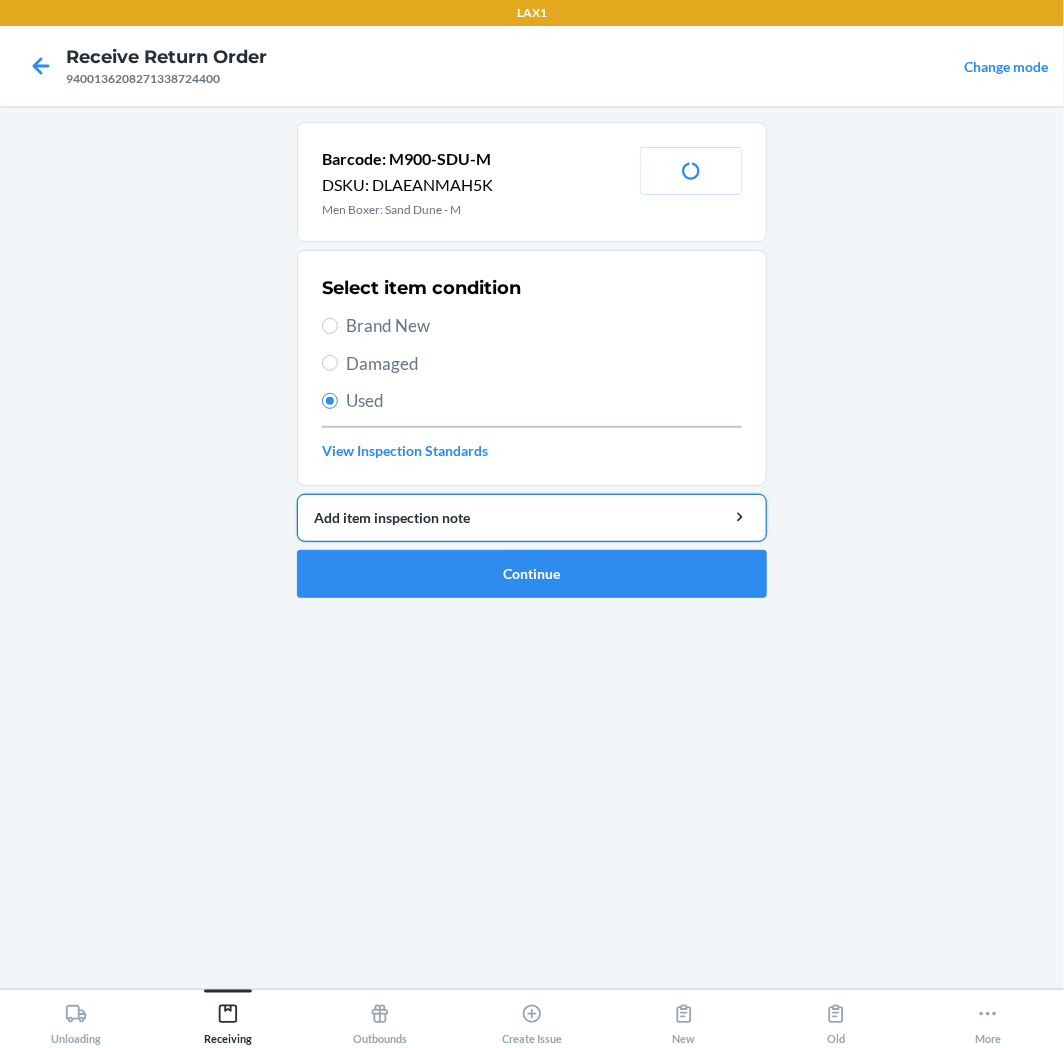 click on "Add item inspection note" at bounding box center (532, 517) 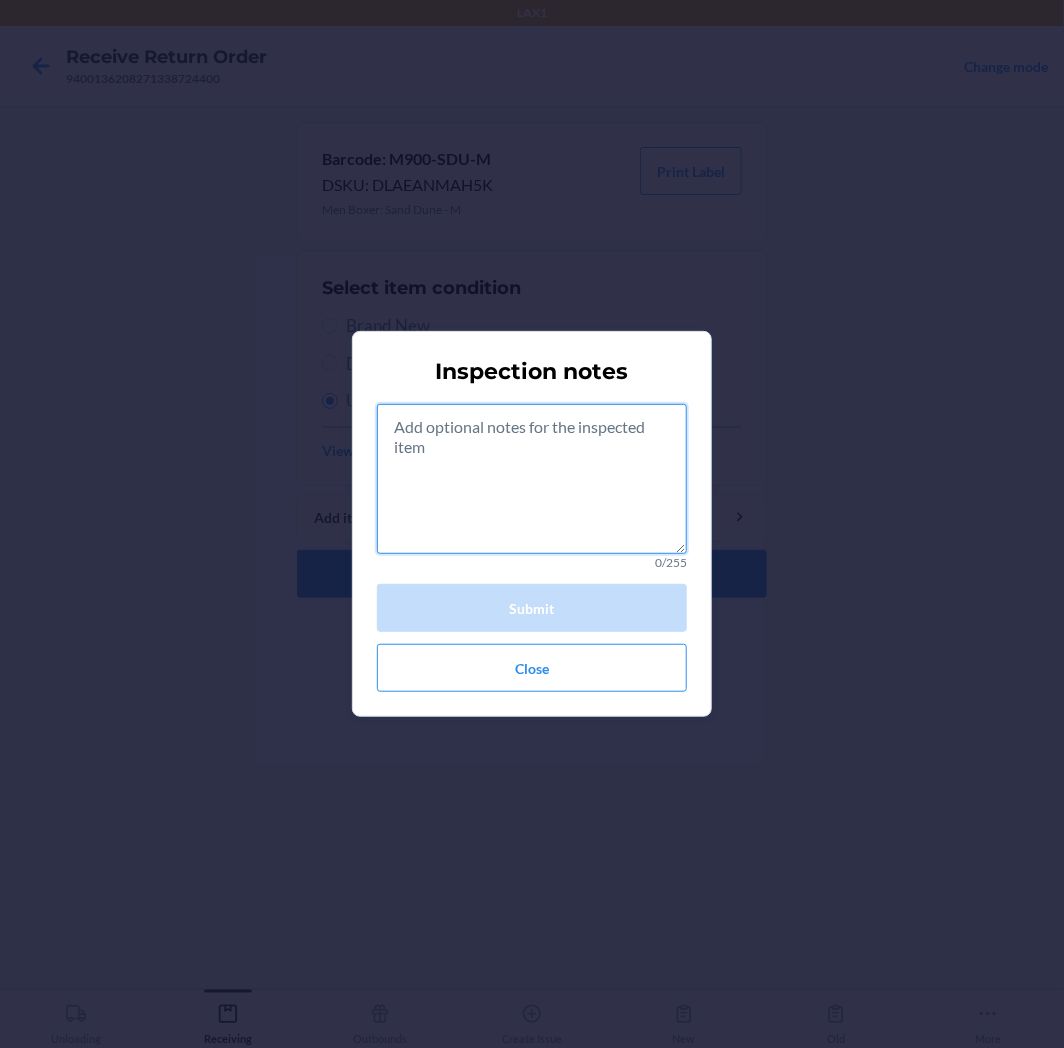 click at bounding box center [532, 479] 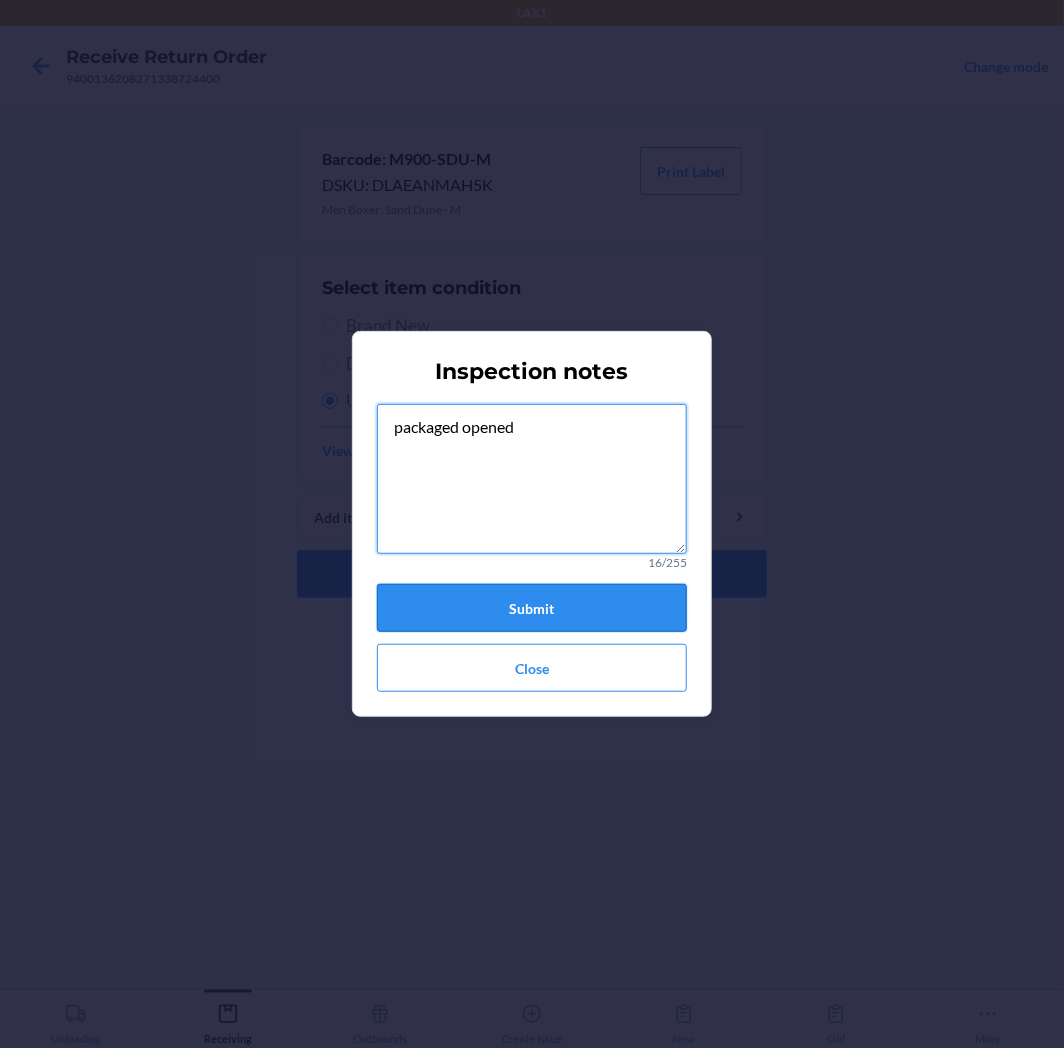 type on "packaged opened" 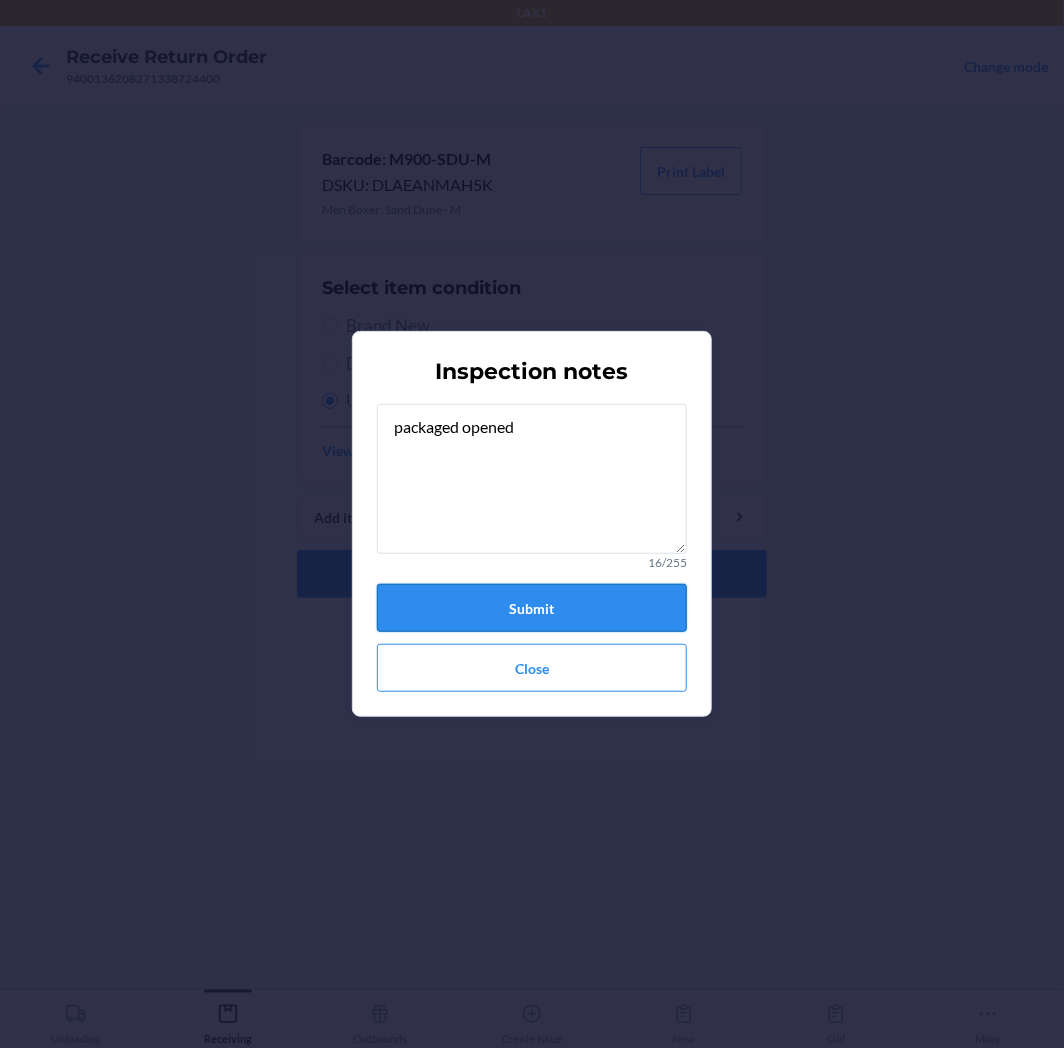 click on "Submit" at bounding box center (532, 608) 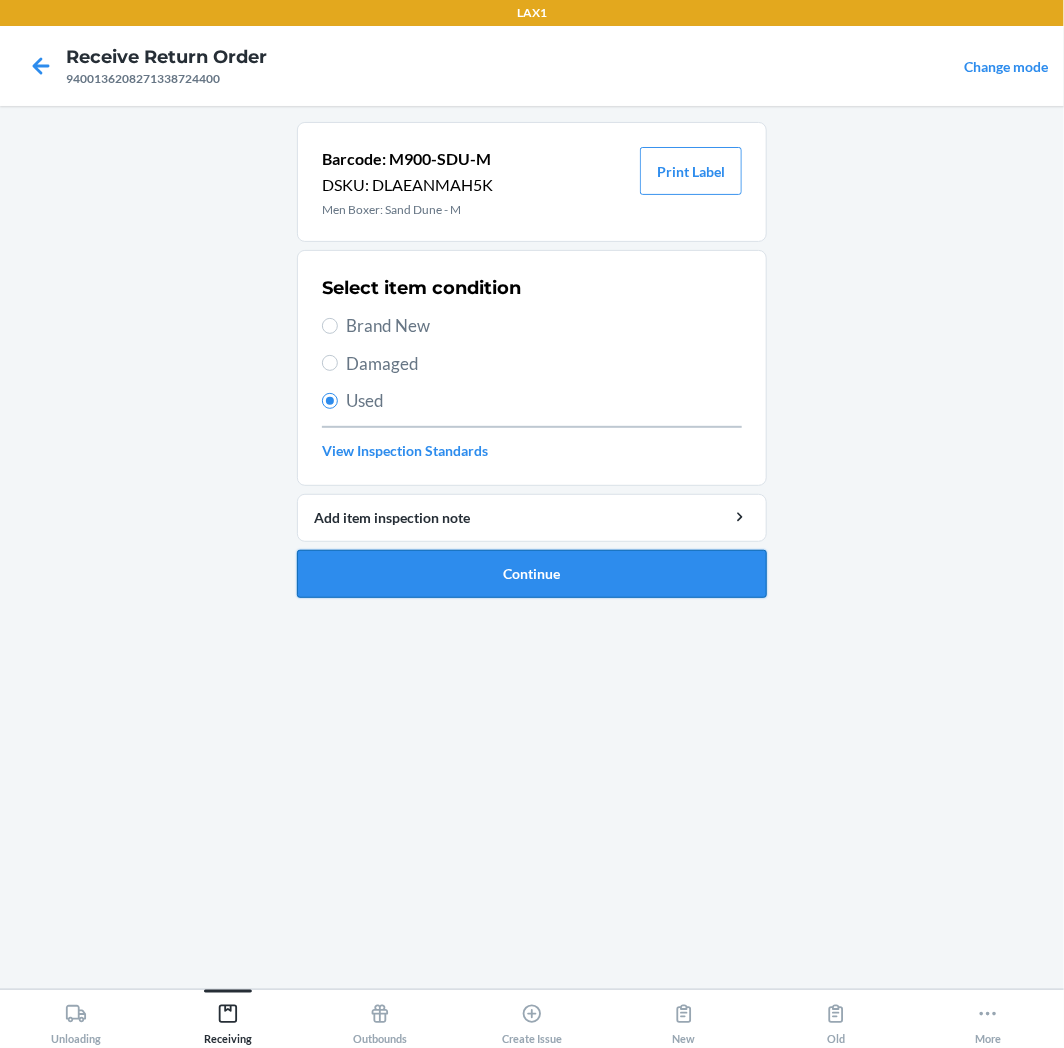 click on "Continue" at bounding box center (532, 574) 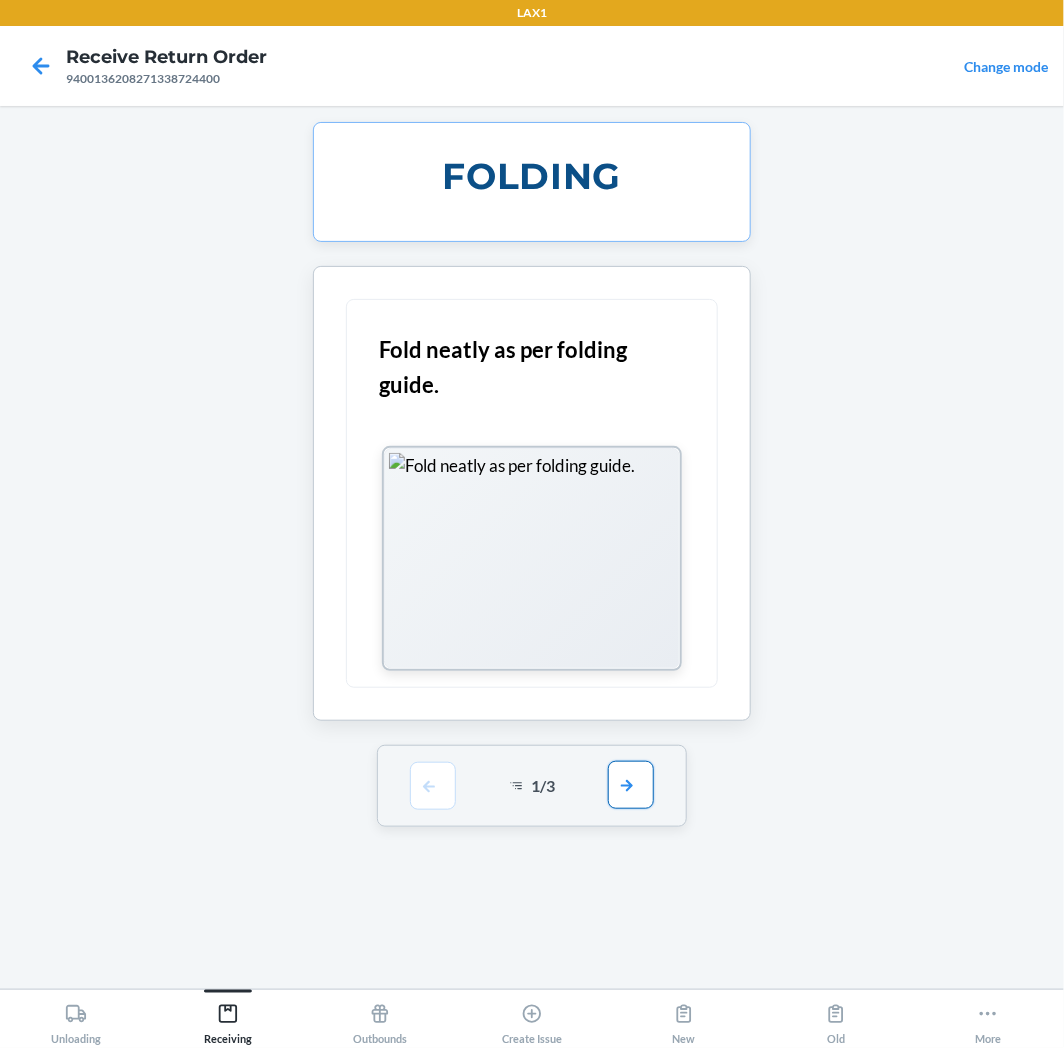 click at bounding box center [631, 785] 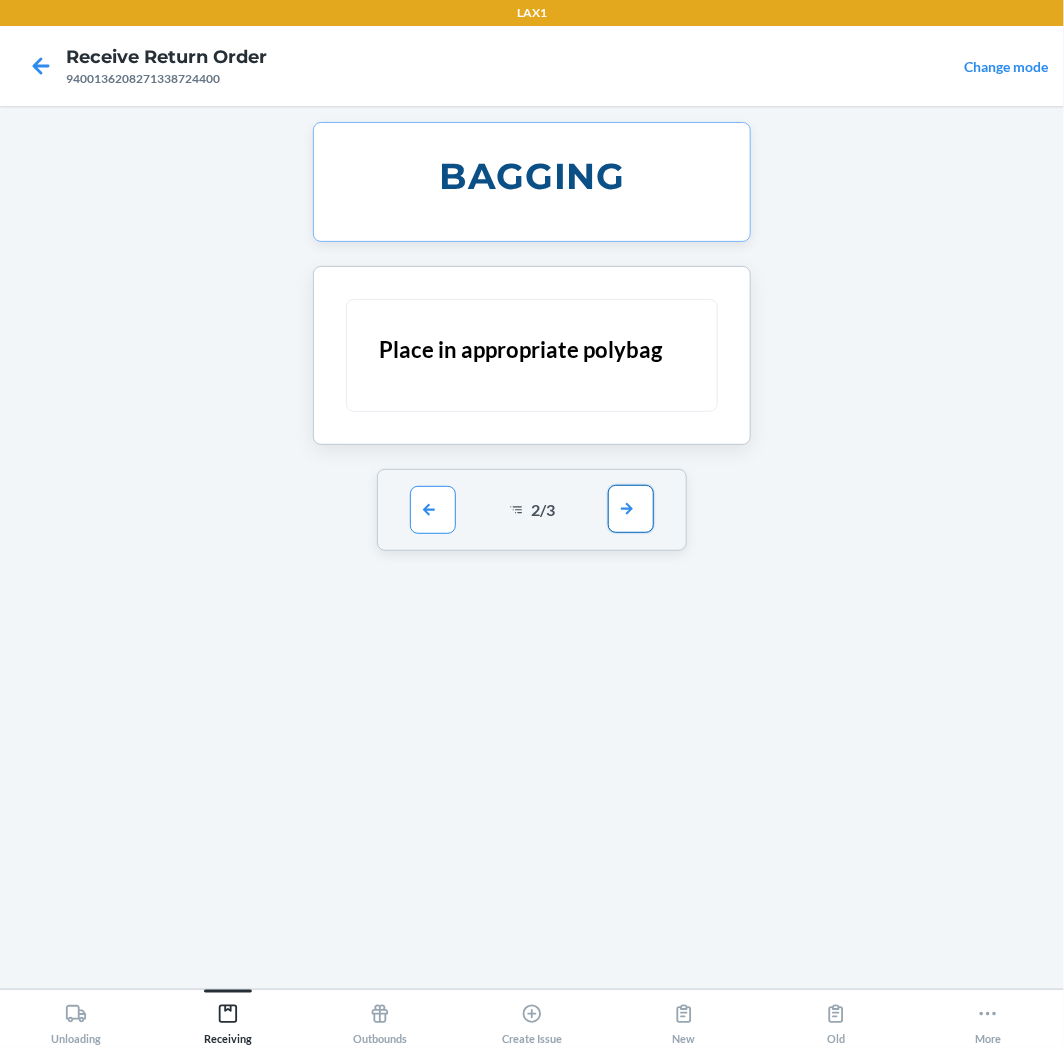 click at bounding box center [631, 509] 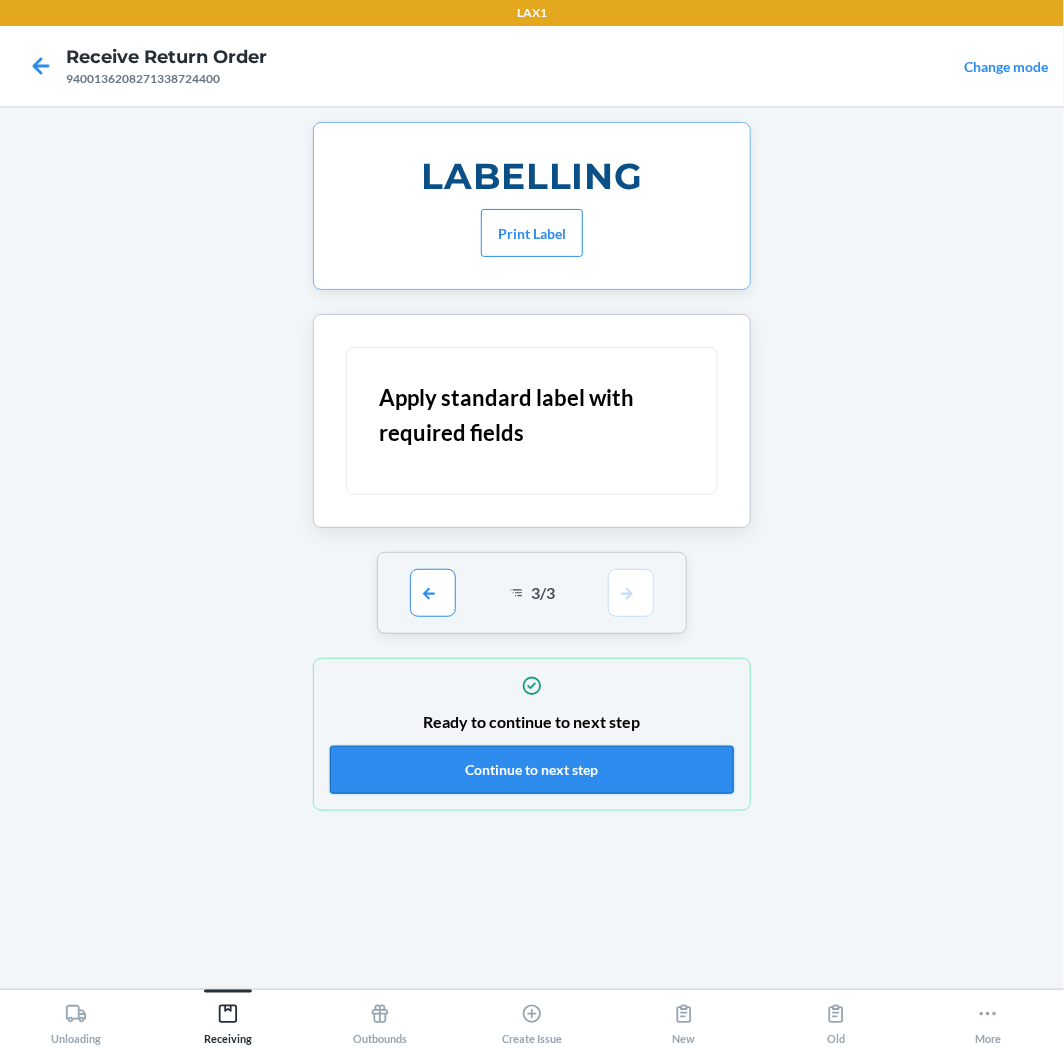 click on "Continue to next step" at bounding box center [532, 770] 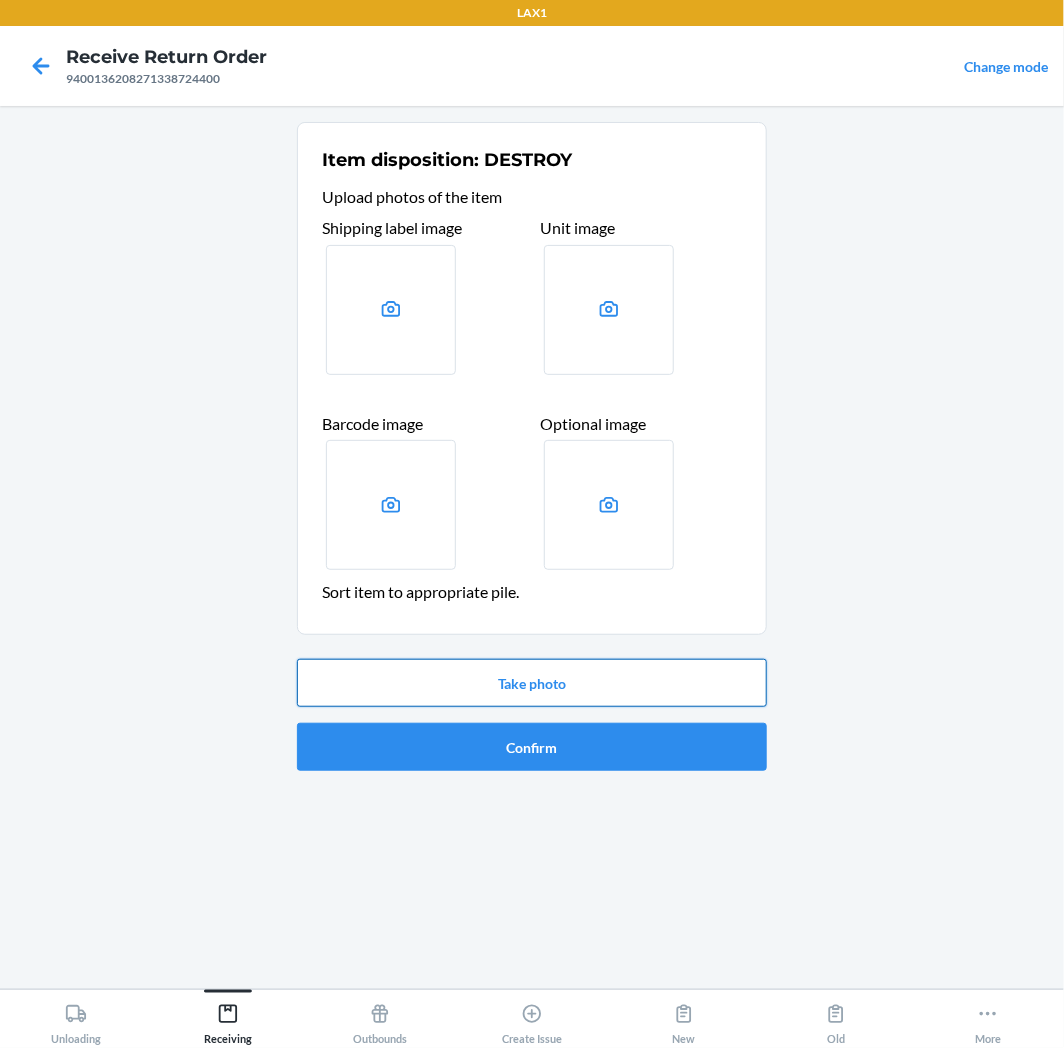 click on "Take photo" at bounding box center (532, 683) 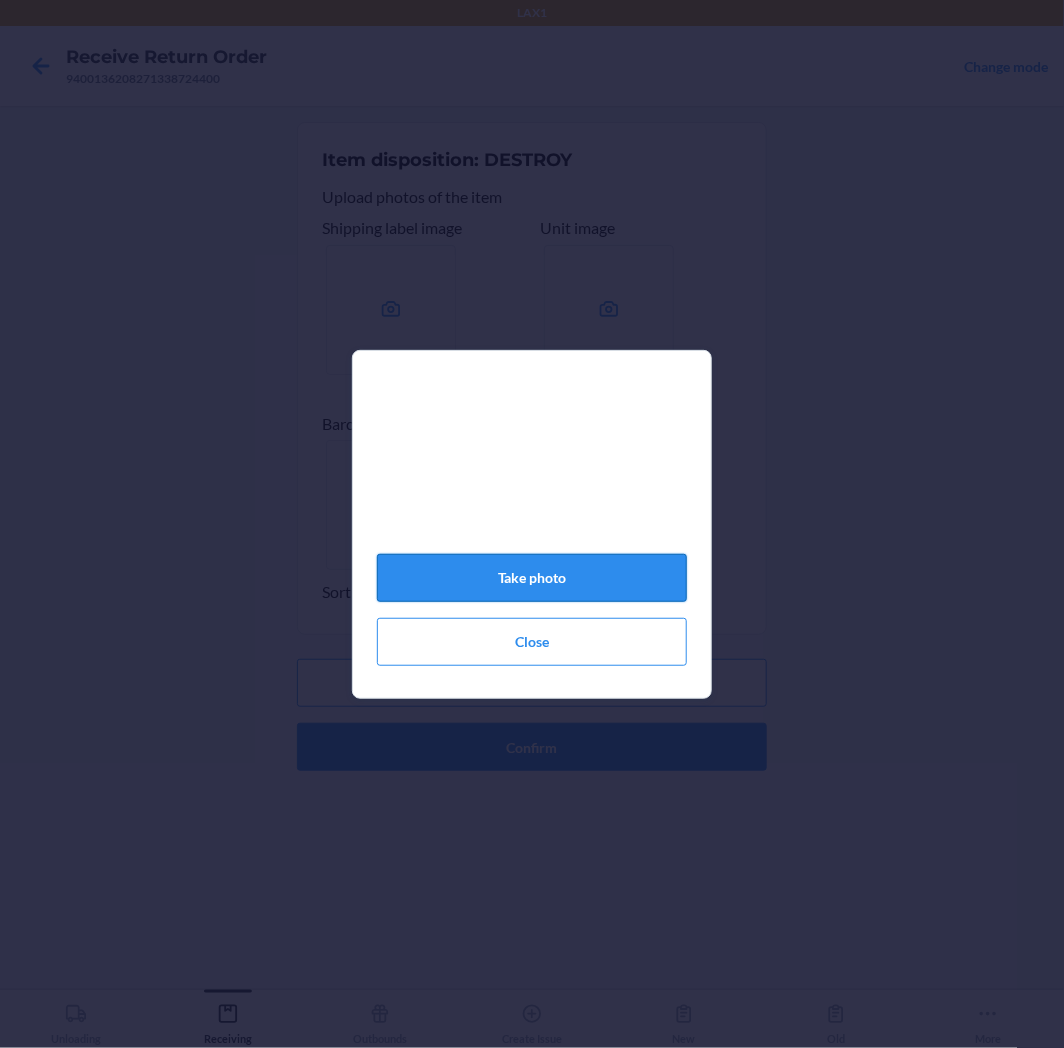 click on "Take photo" 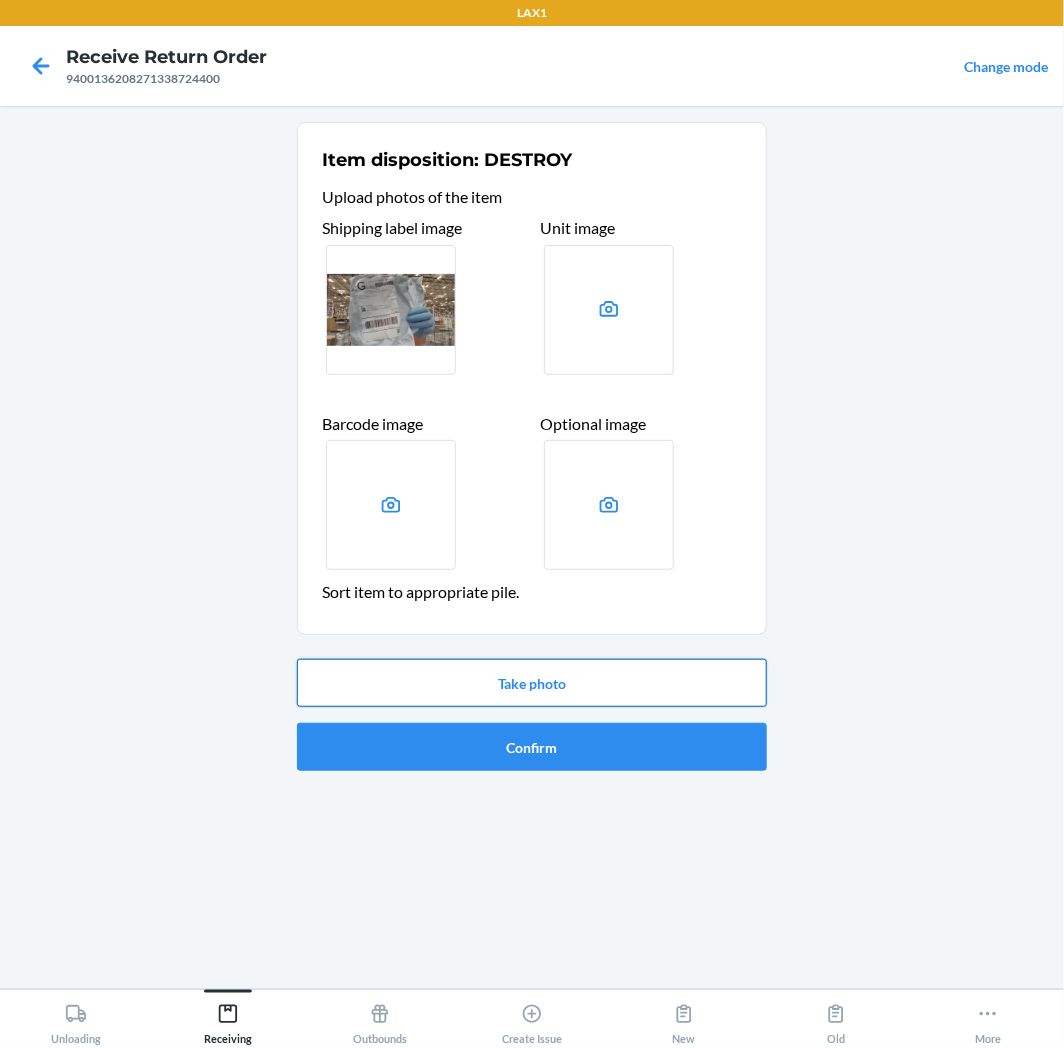 click on "Take photo" at bounding box center [532, 683] 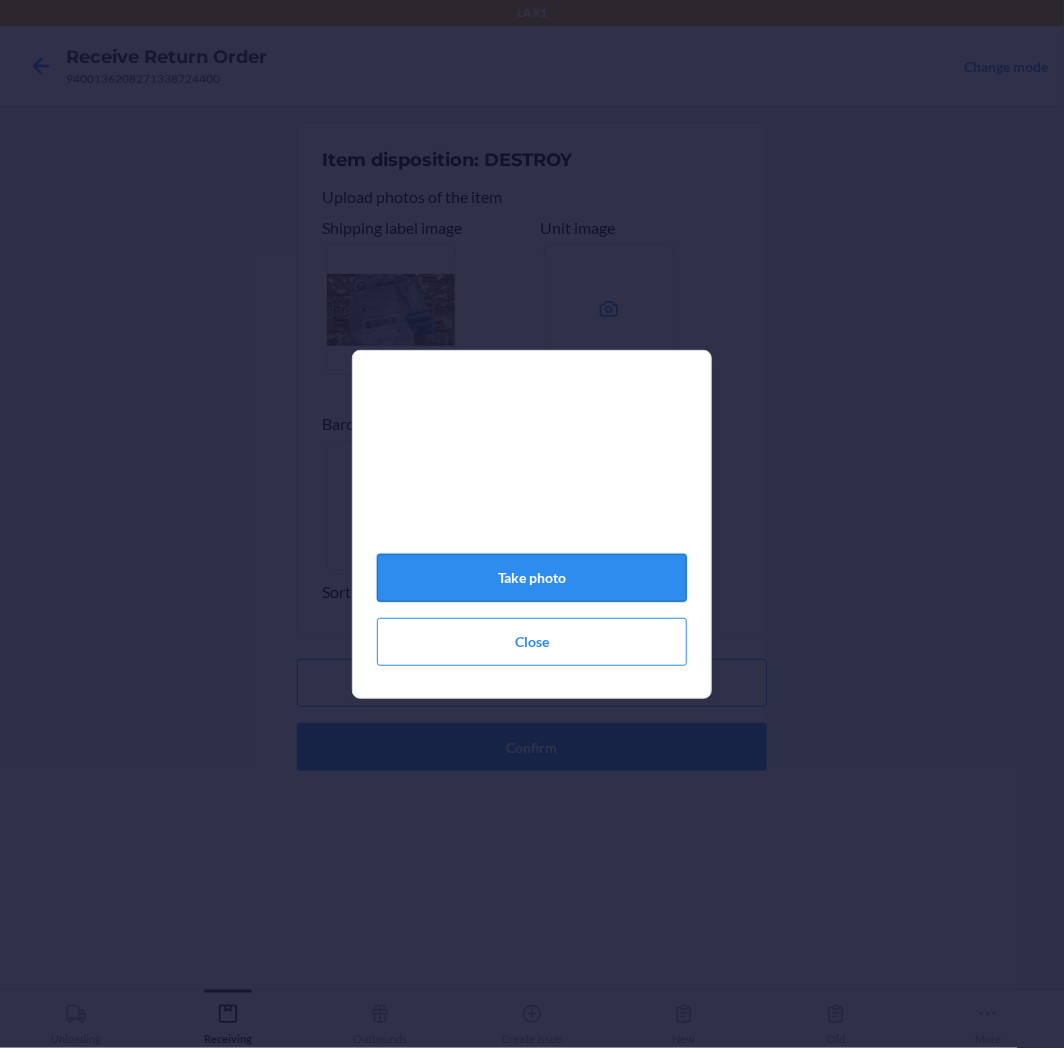 click on "Take photo" 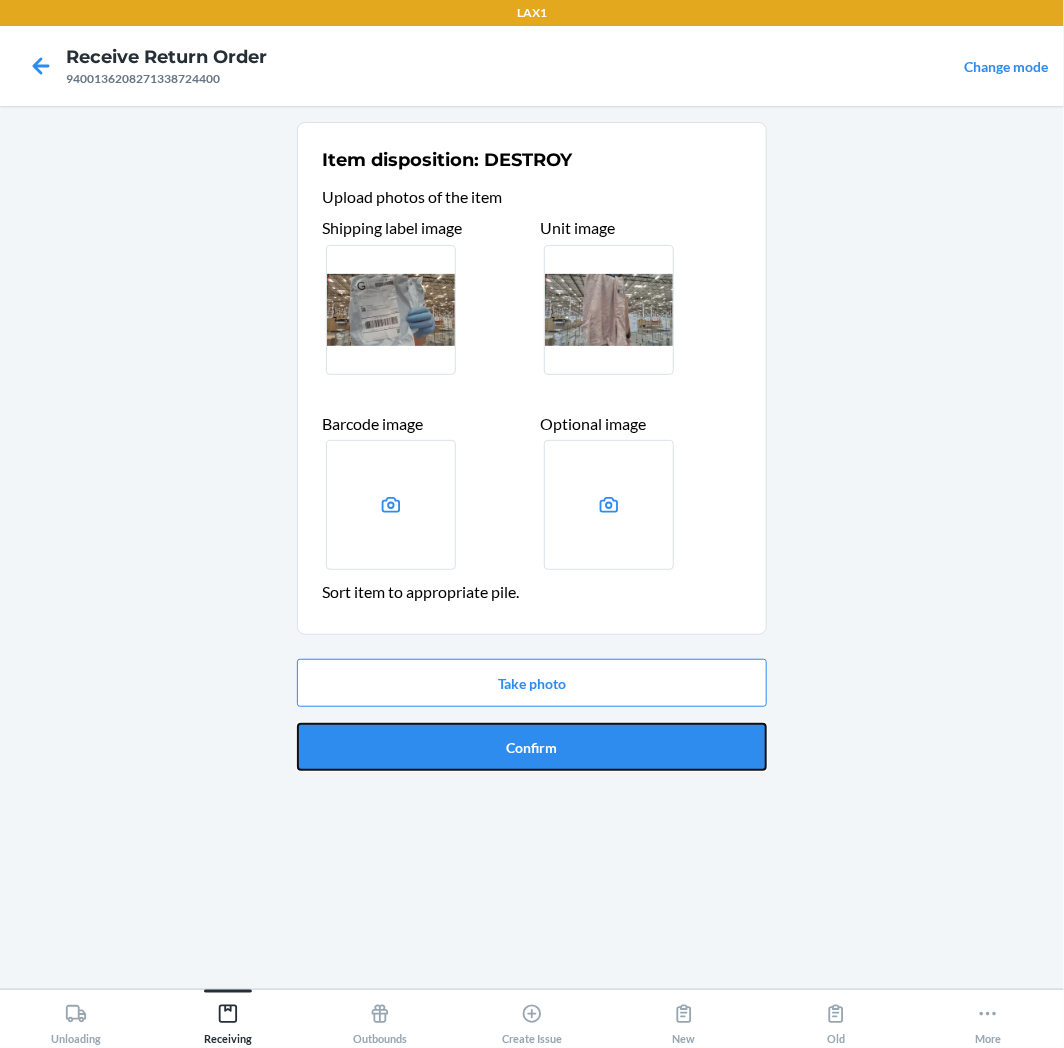 click on "Confirm" at bounding box center [532, 747] 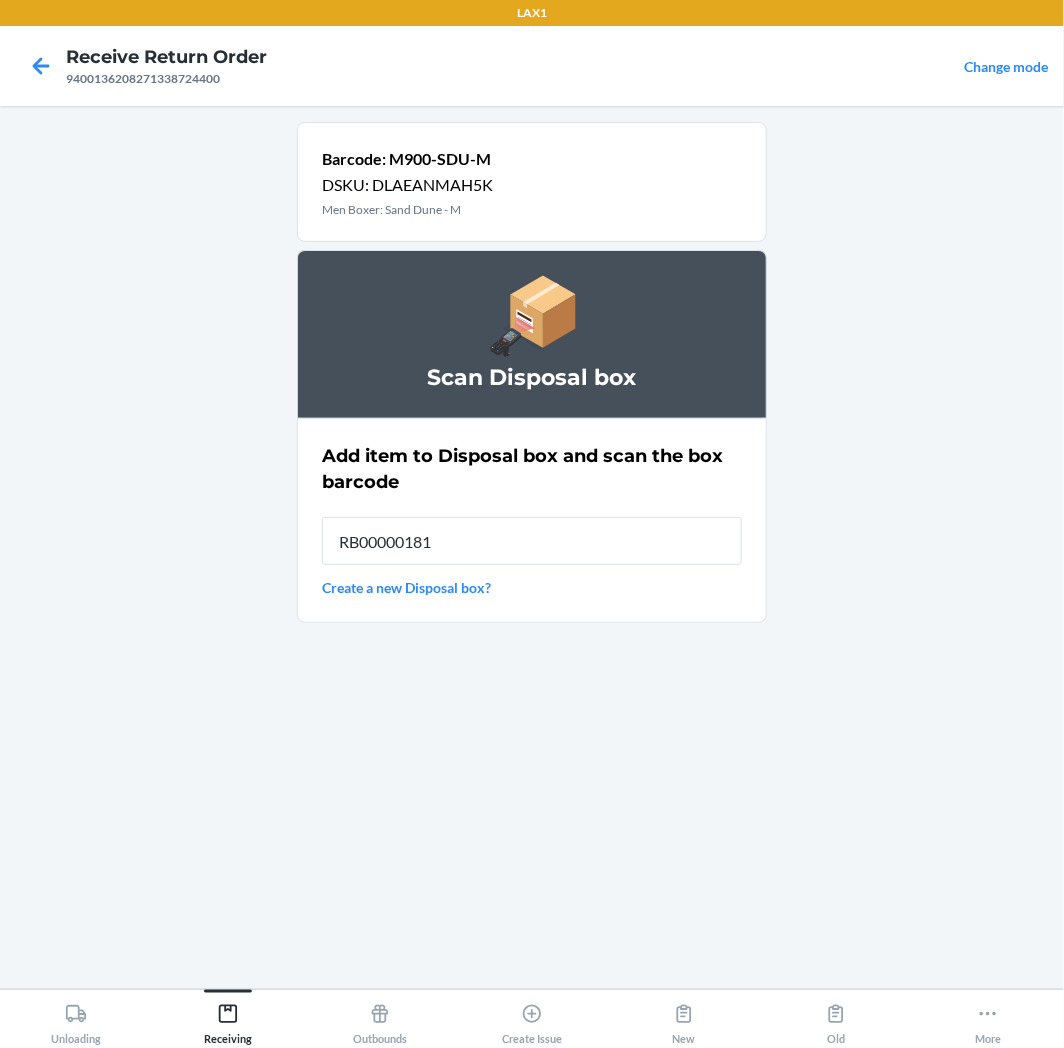 type on "RB000001815" 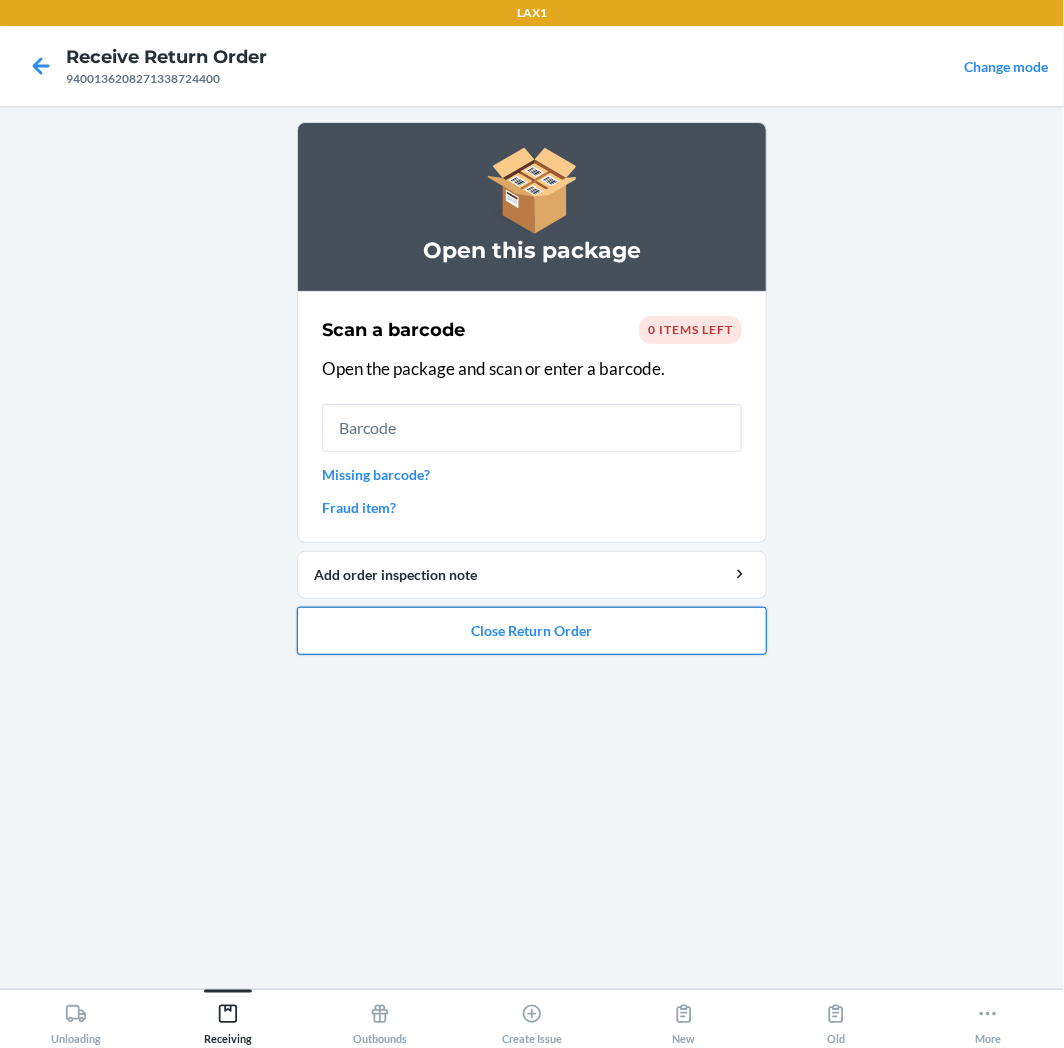 click on "Close Return Order" at bounding box center [532, 631] 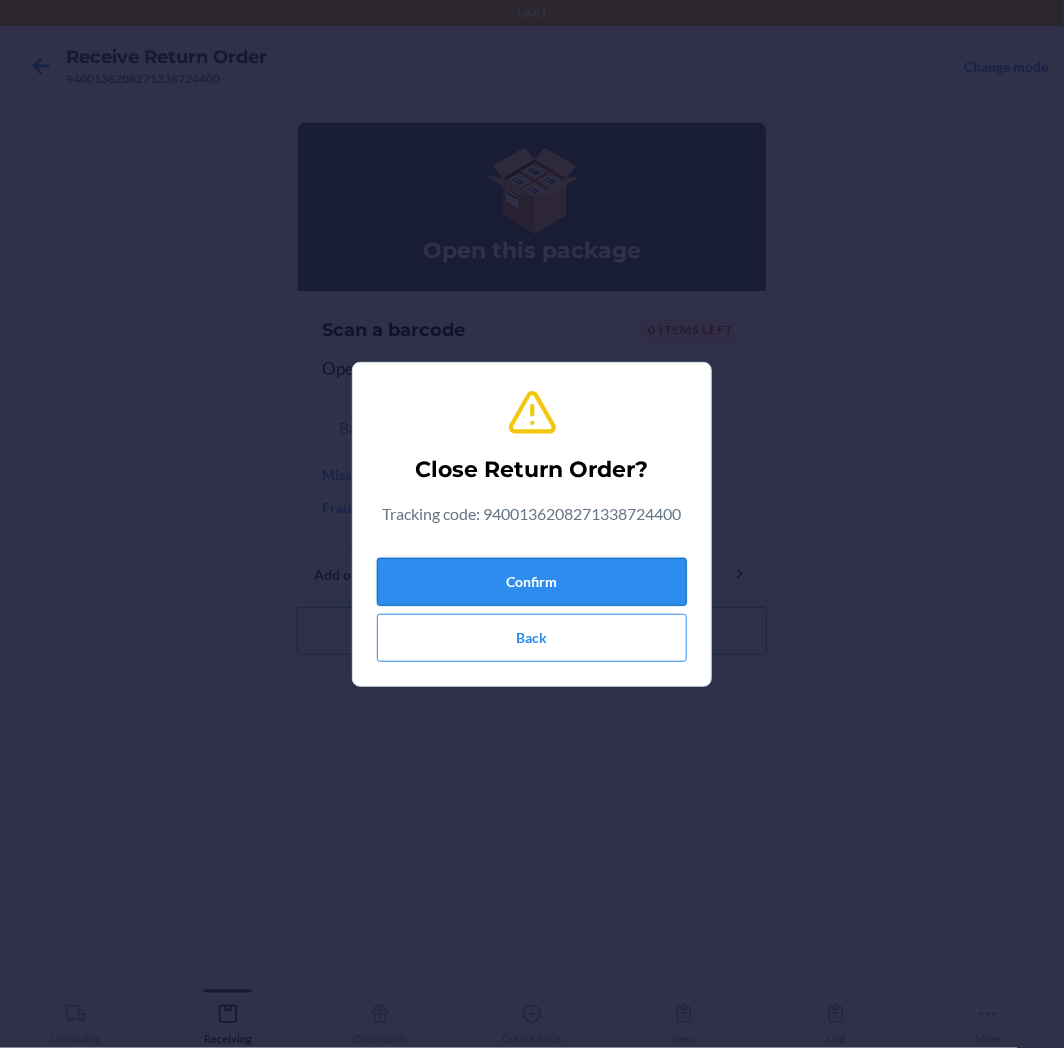 click on "Confirm" at bounding box center (532, 582) 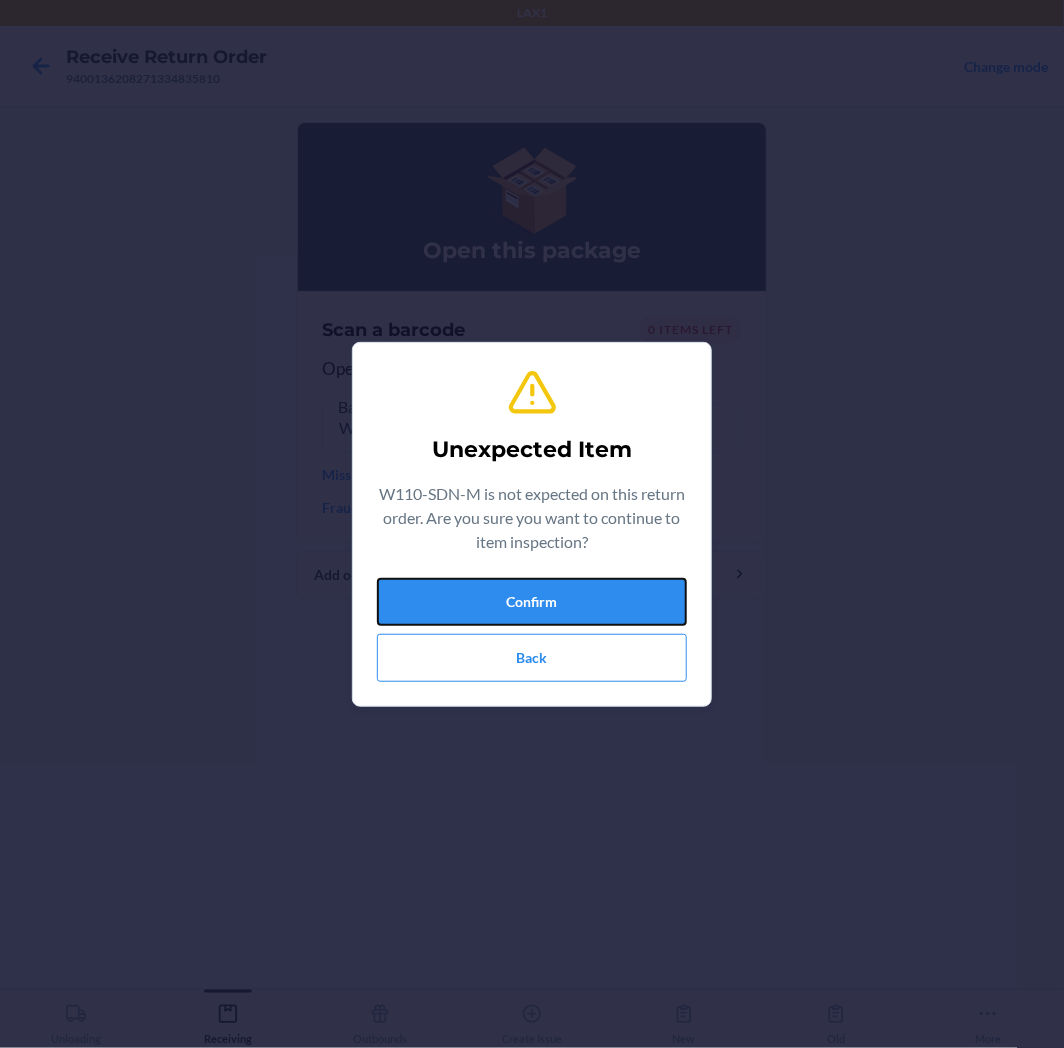 click on "Confirm" at bounding box center (532, 602) 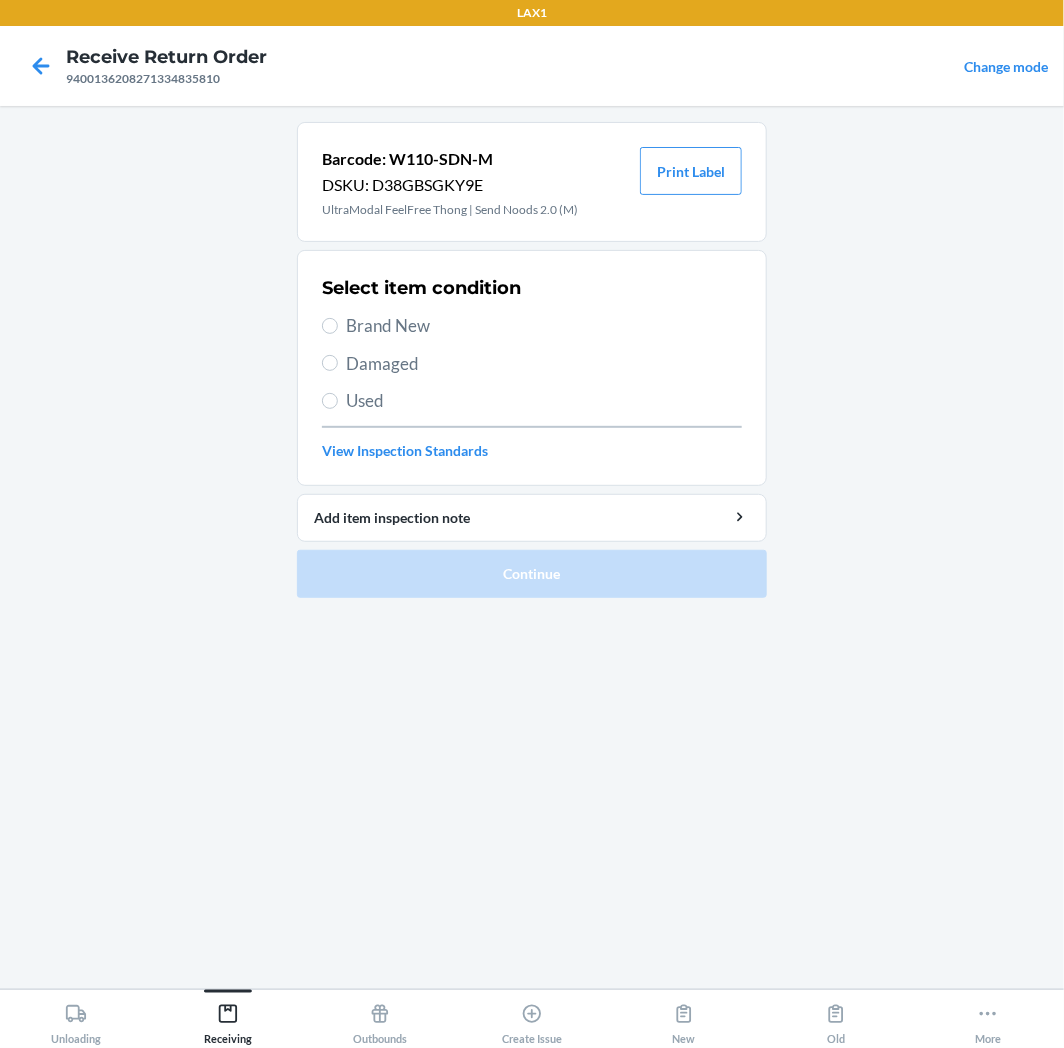 click on "Brand New" at bounding box center (544, 326) 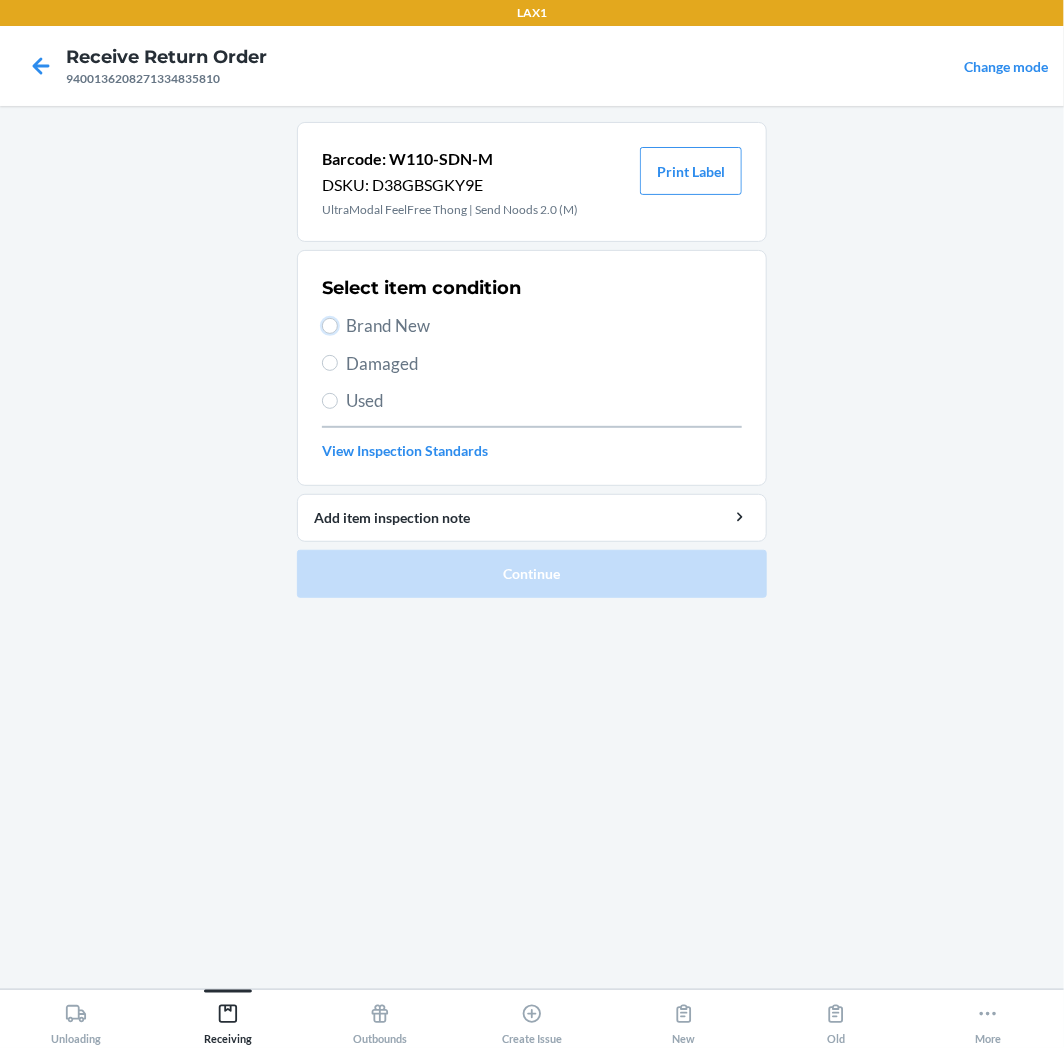 radio on "true" 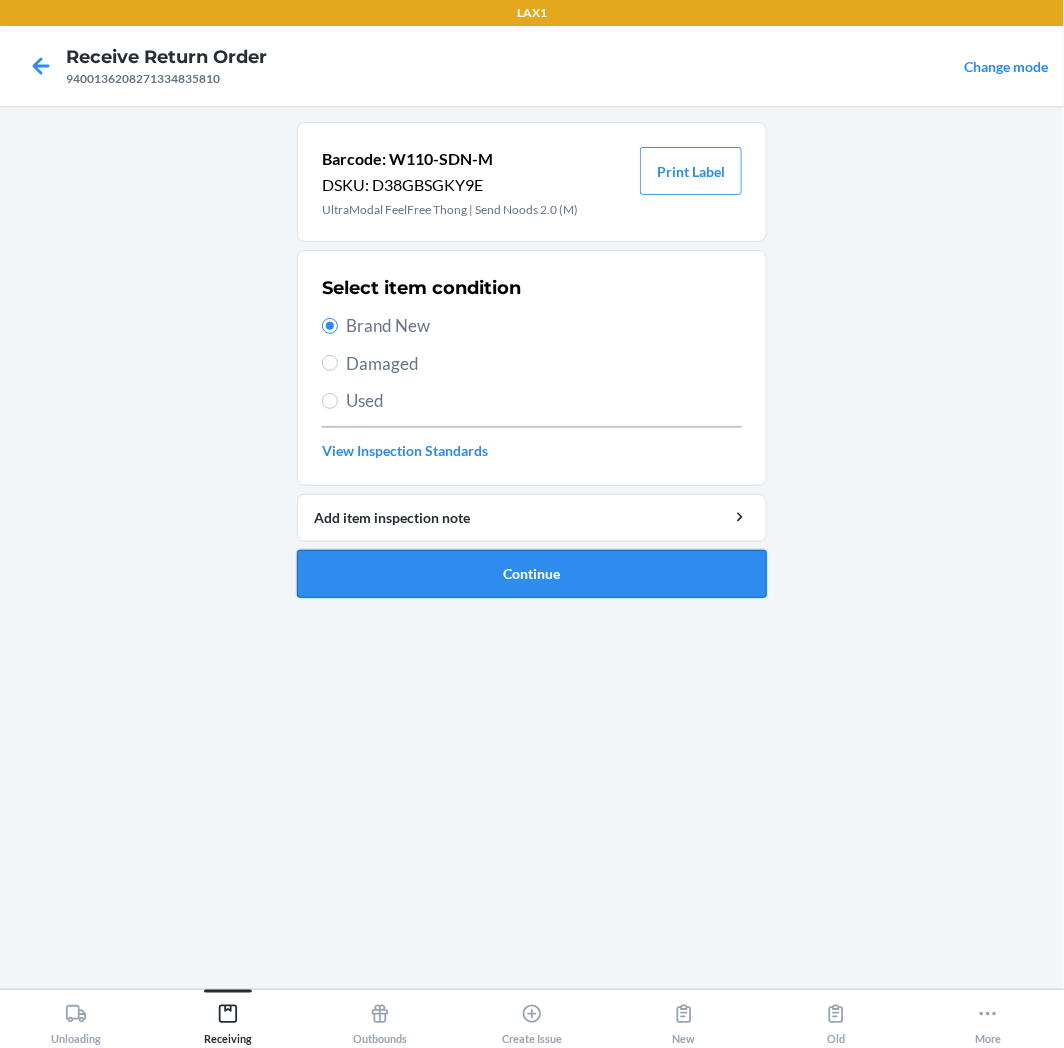 click on "Continue" at bounding box center [532, 574] 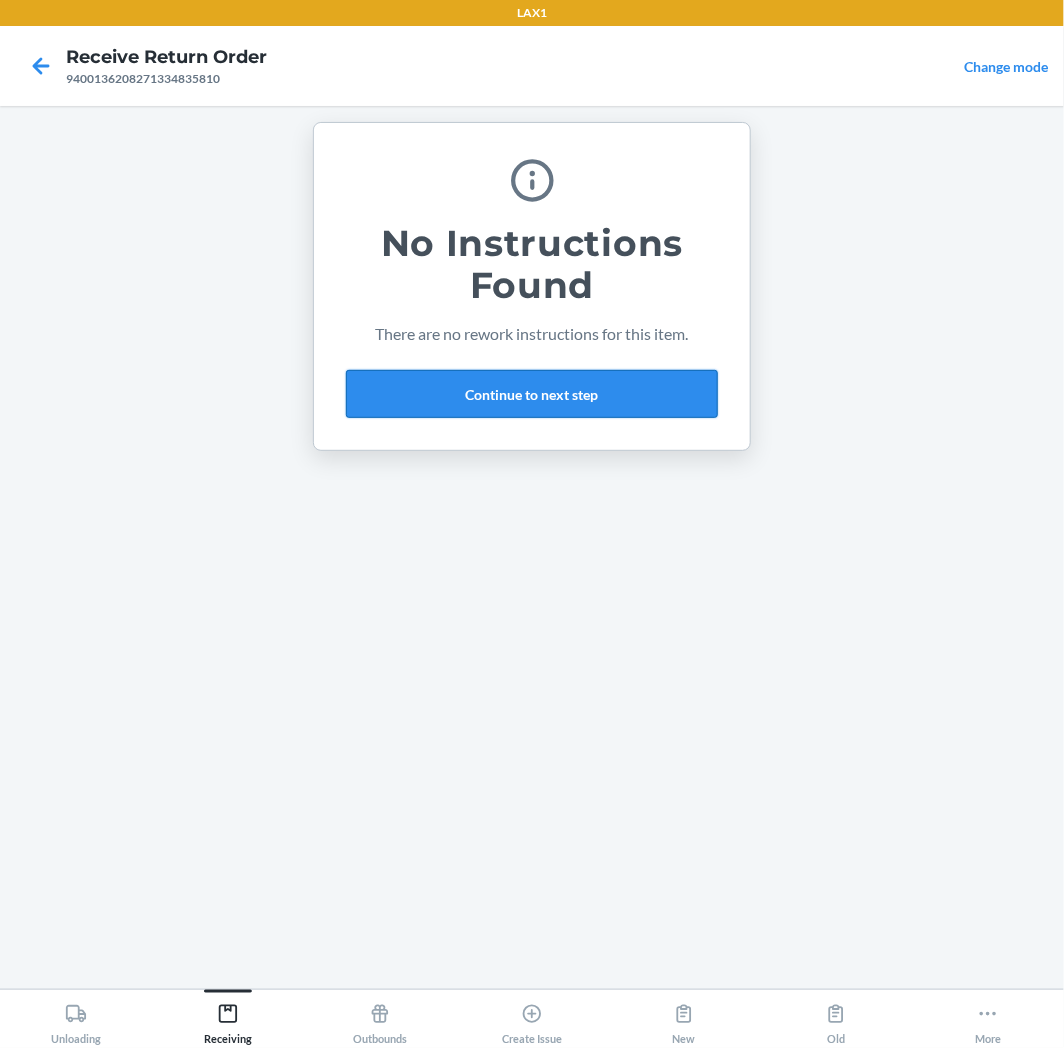 click on "Continue to next step" at bounding box center (532, 394) 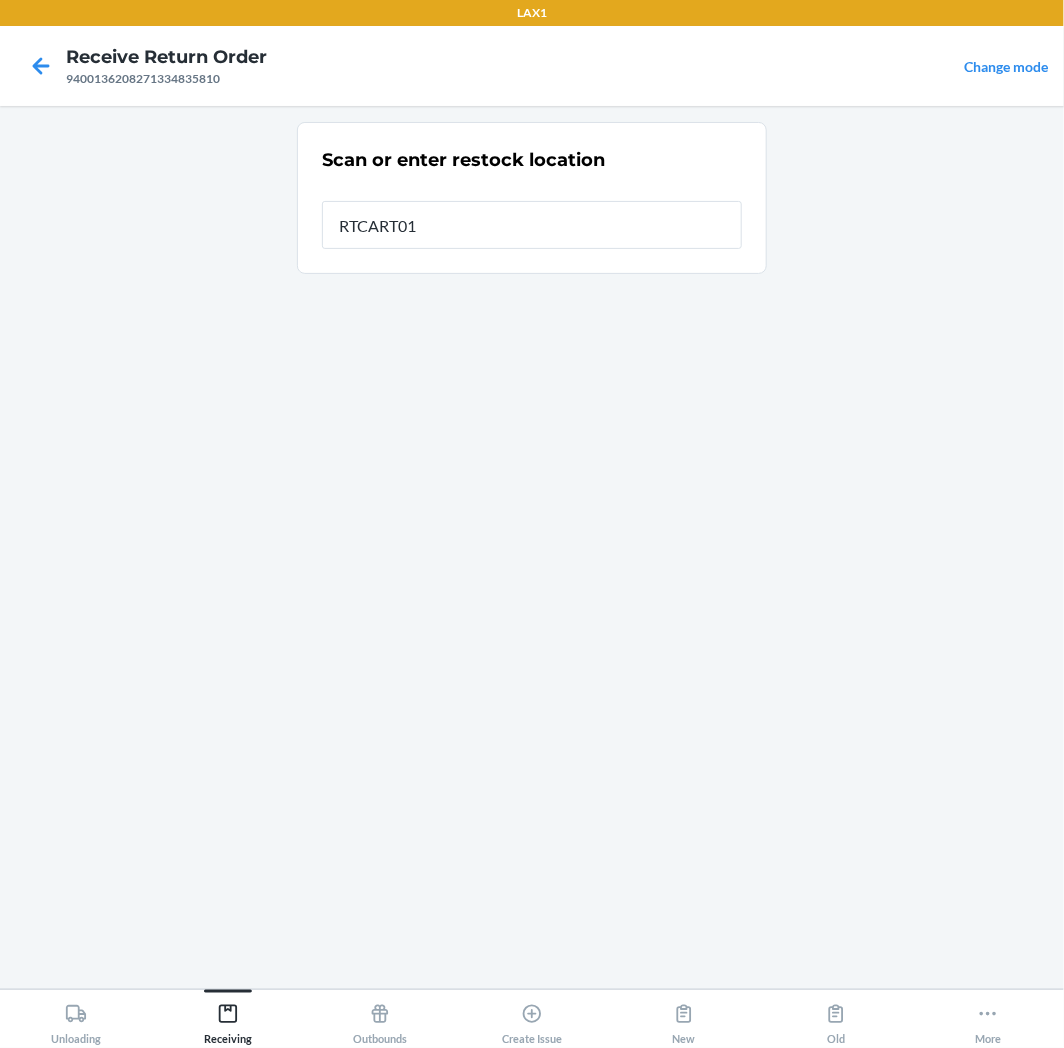 type on "RTCART014" 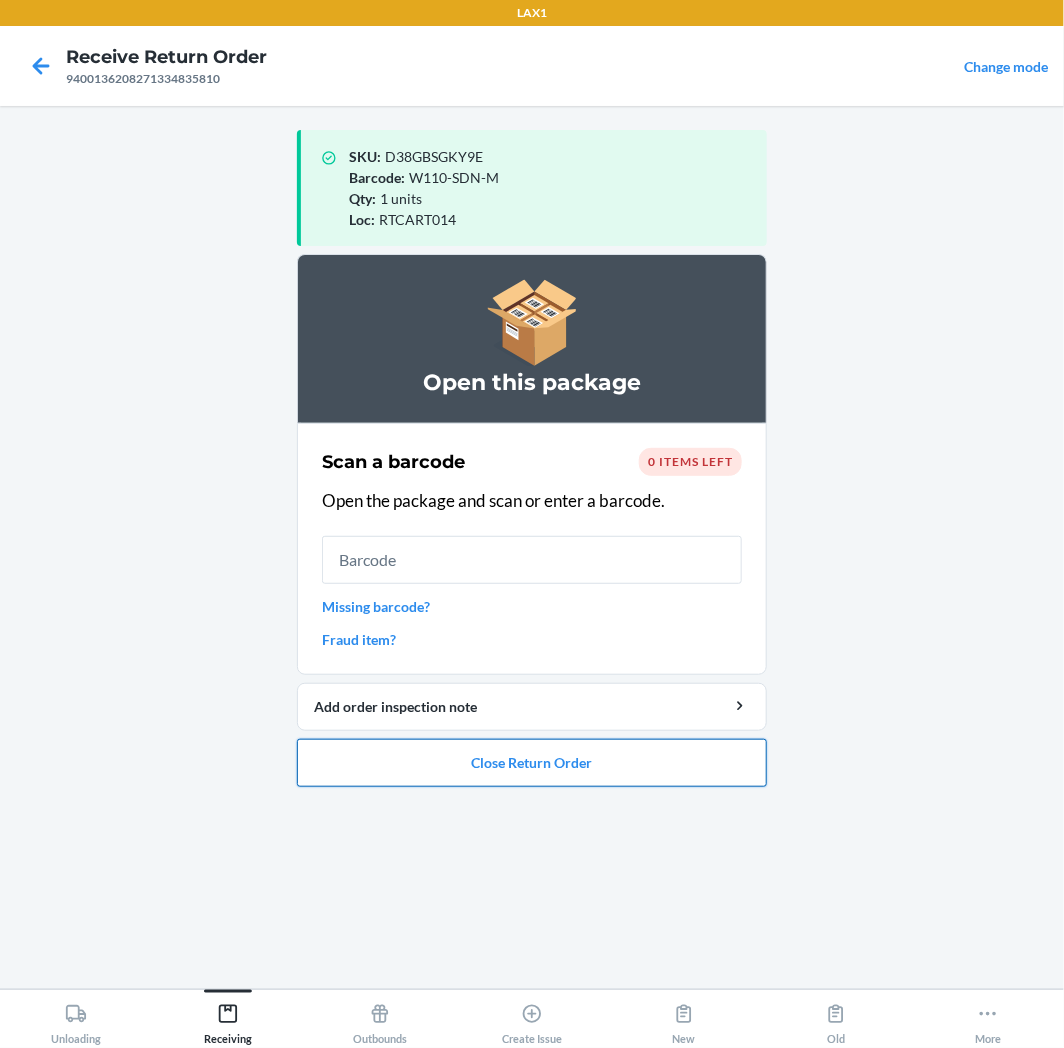 click on "Close Return Order" at bounding box center [532, 763] 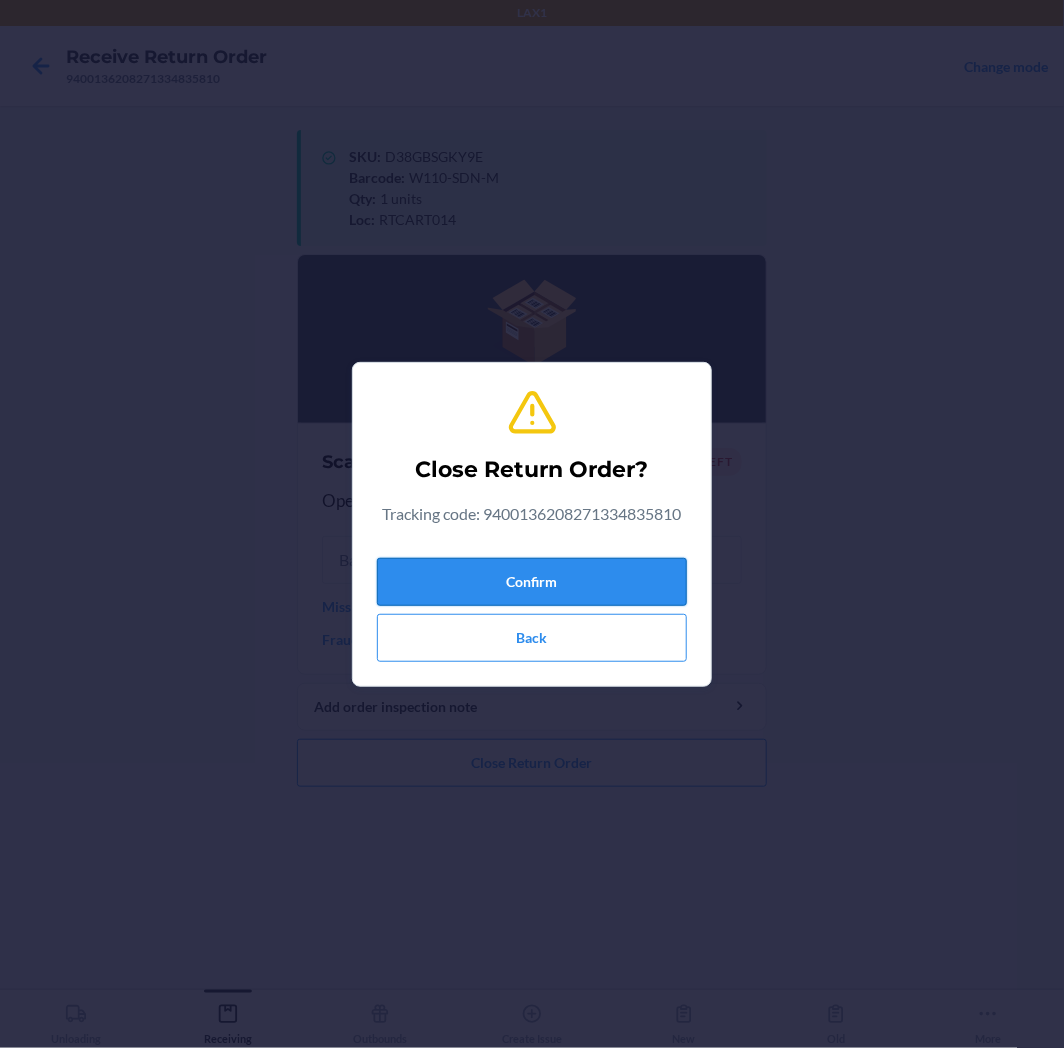 click on "Confirm" at bounding box center [532, 582] 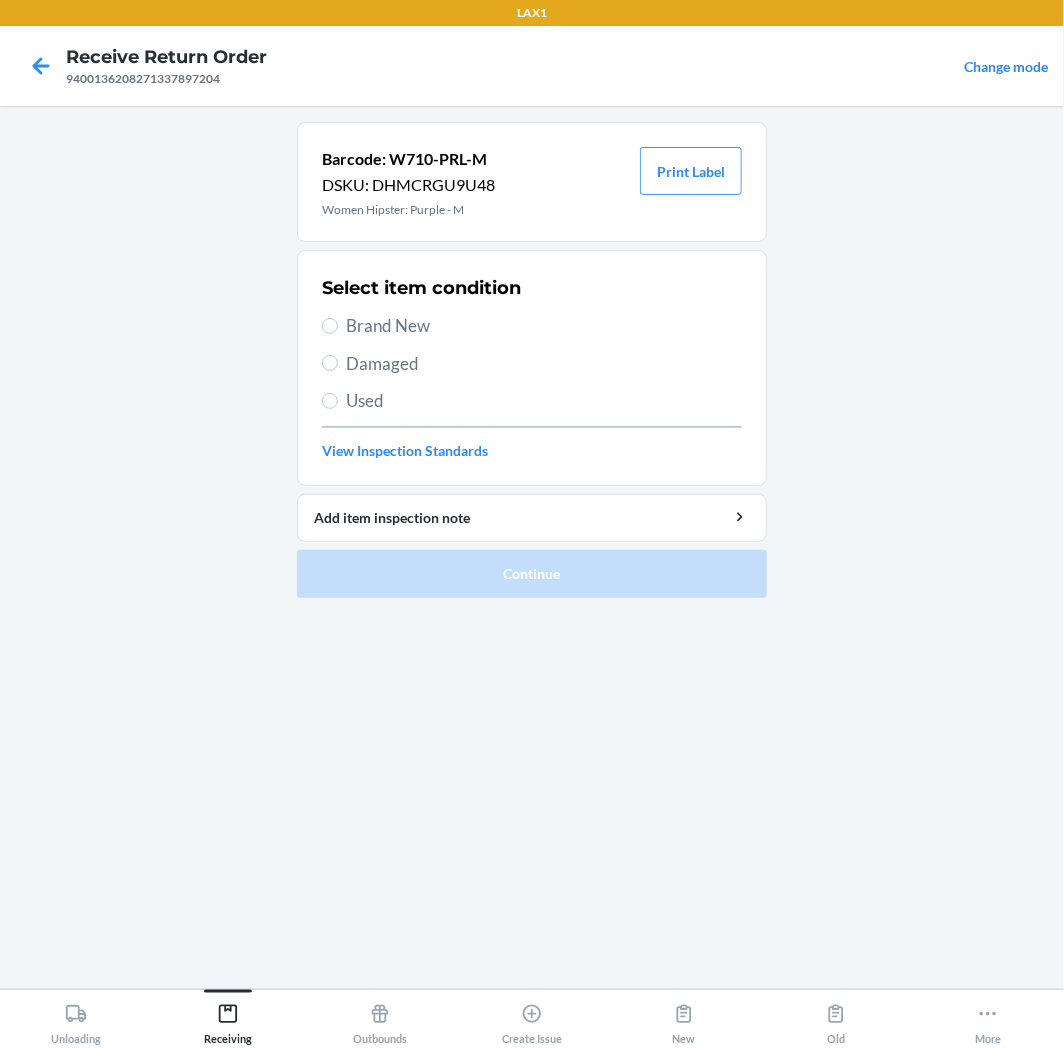 click on "Brand New" at bounding box center [544, 326] 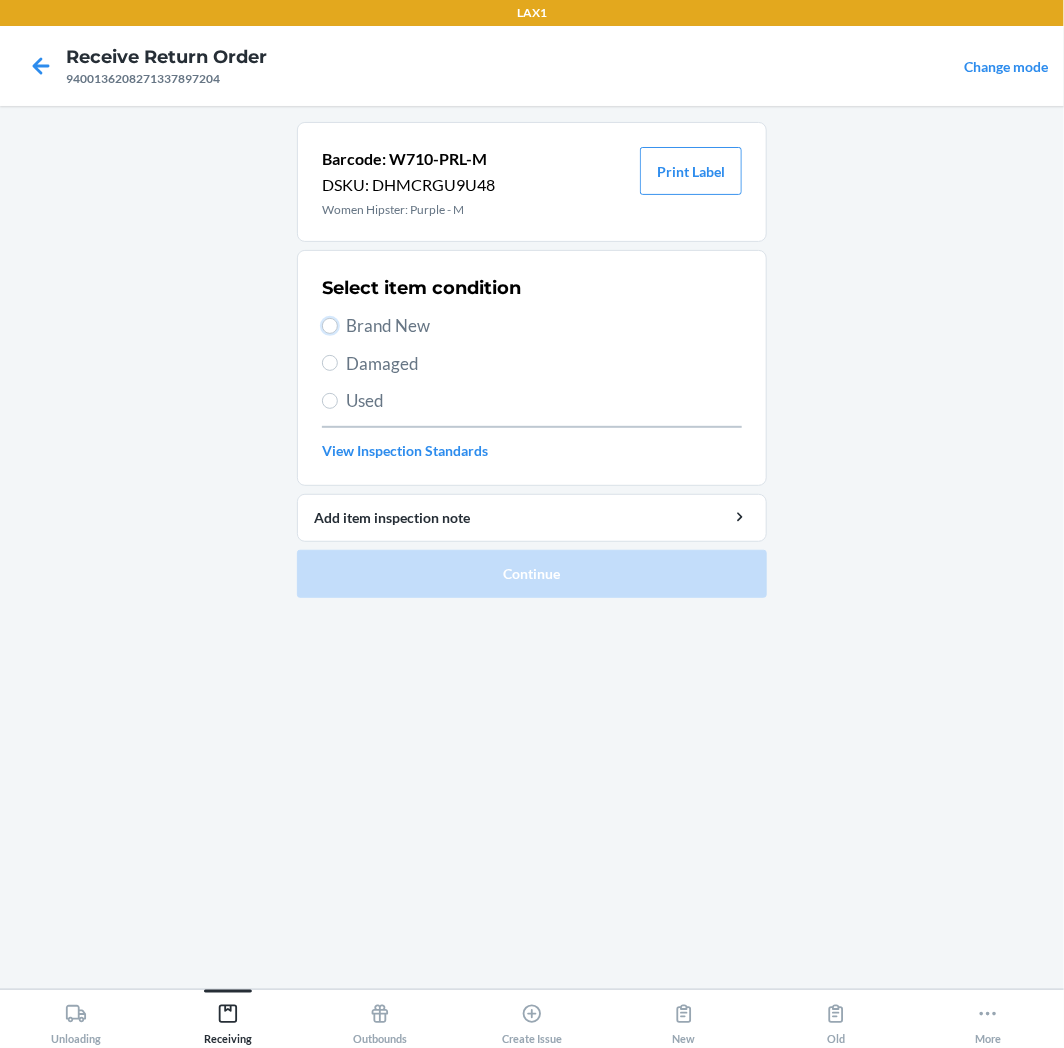 click on "Brand New" at bounding box center (330, 326) 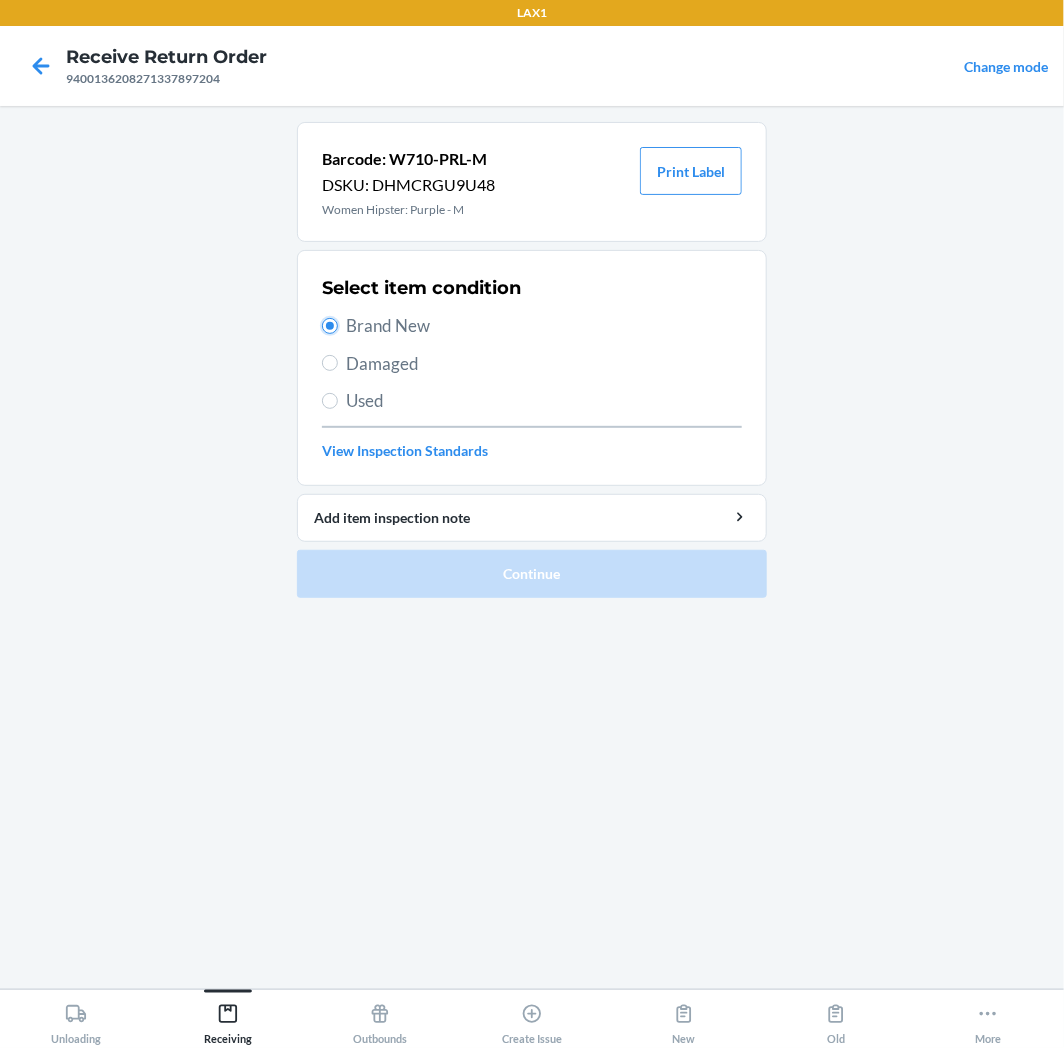 radio on "true" 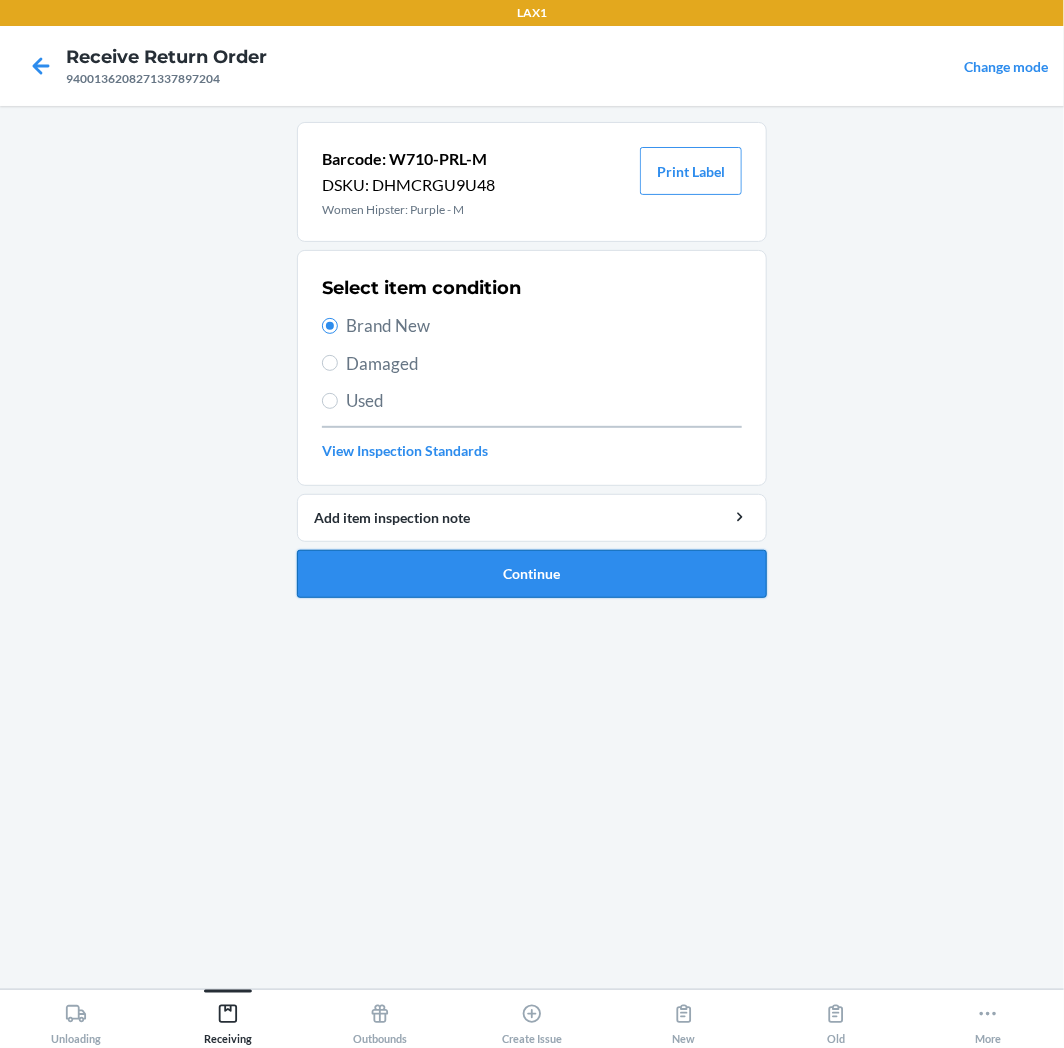 click on "Continue" at bounding box center (532, 574) 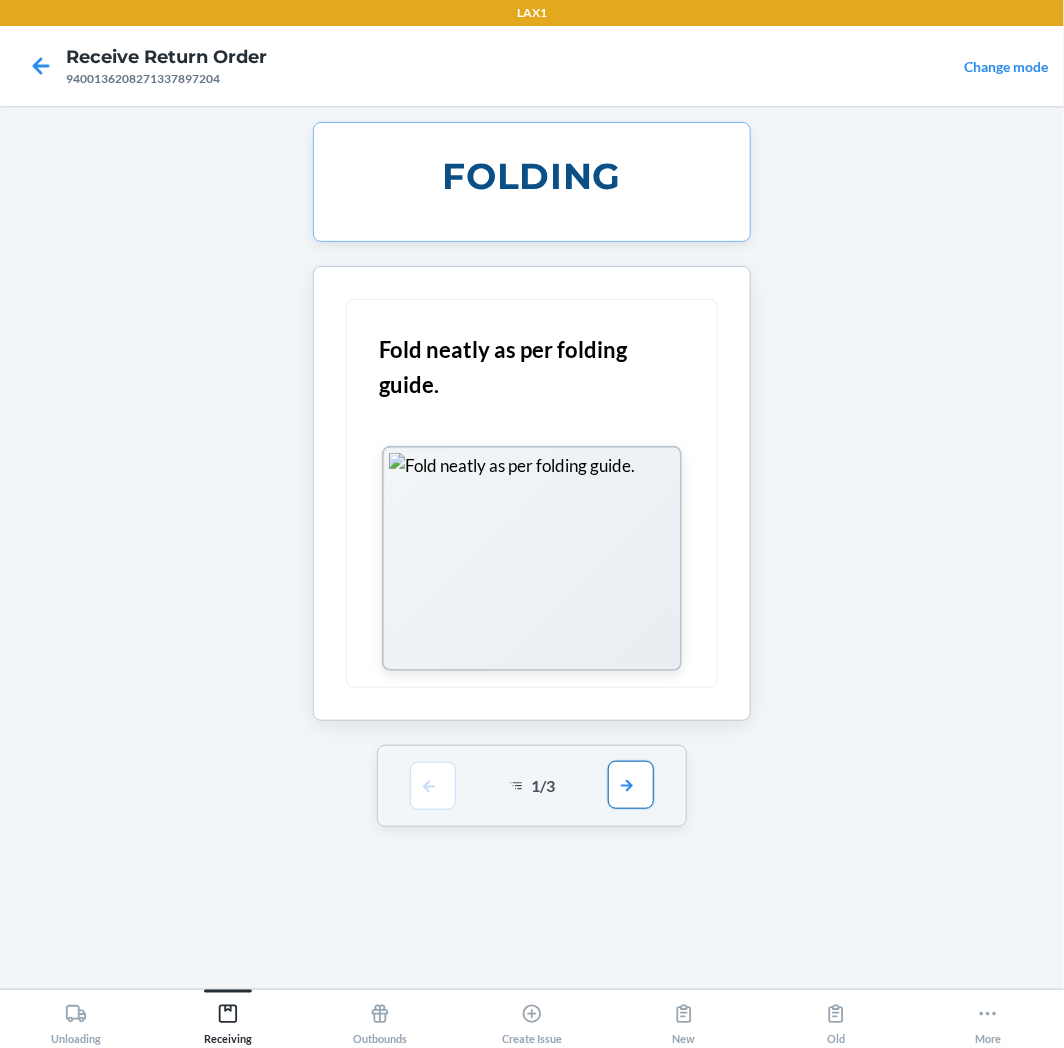 click at bounding box center [631, 785] 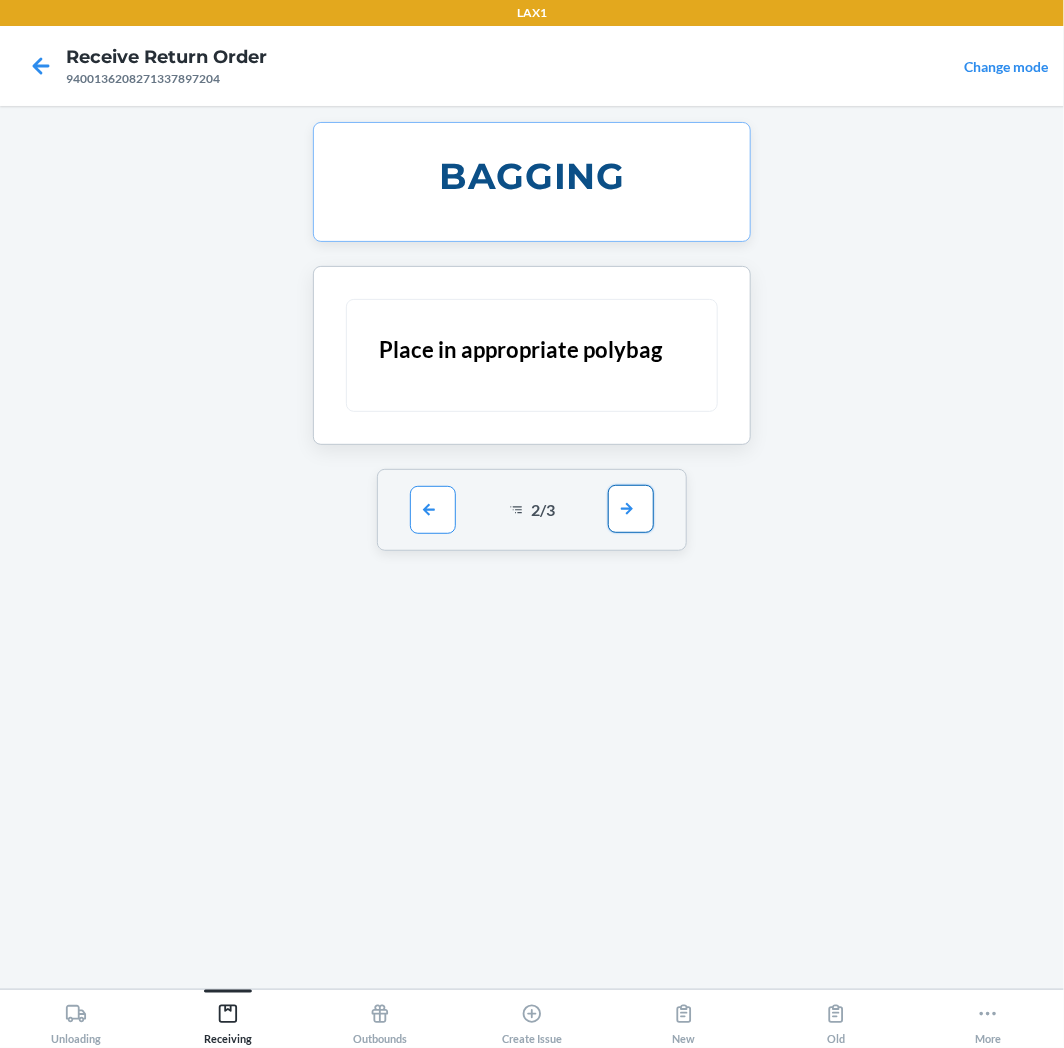 click at bounding box center (631, 509) 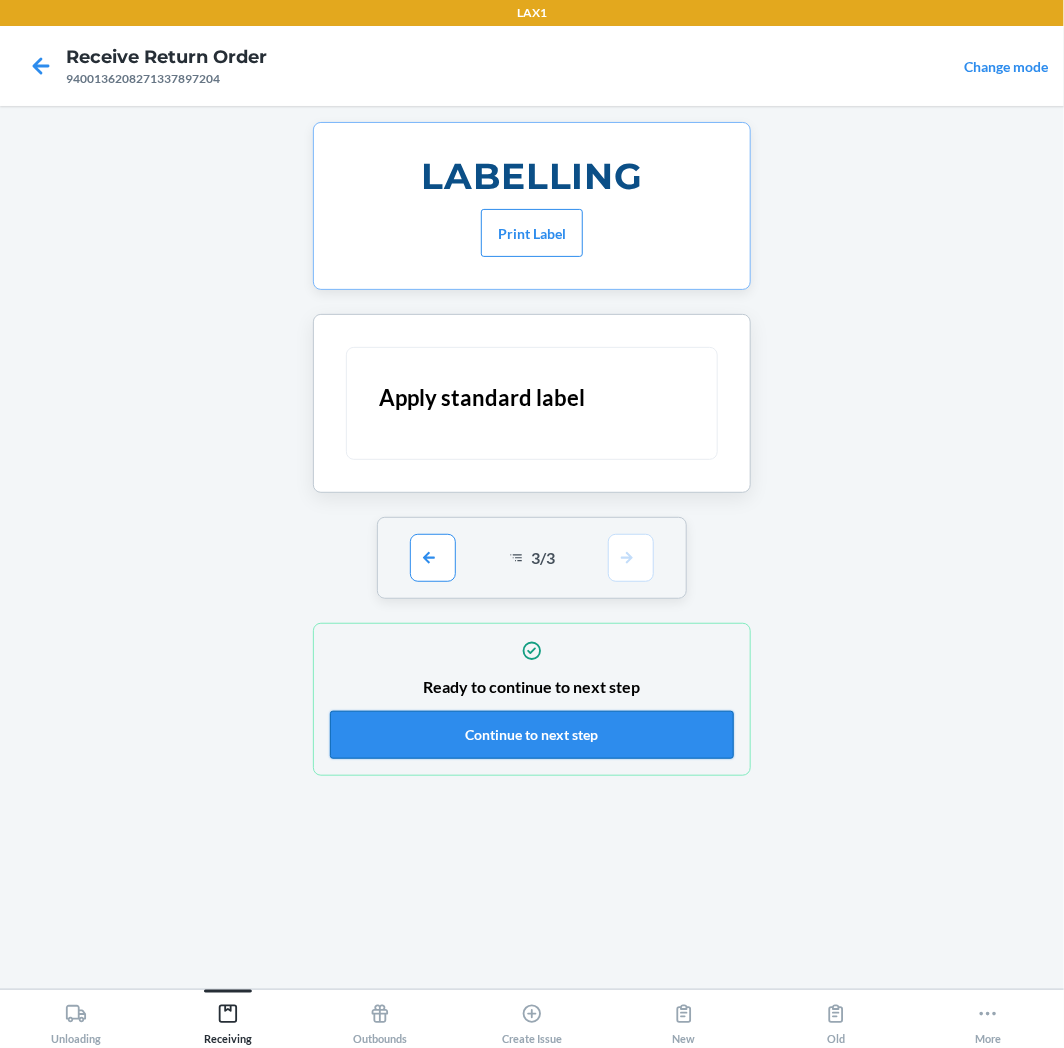 click on "Continue to next step" at bounding box center [532, 735] 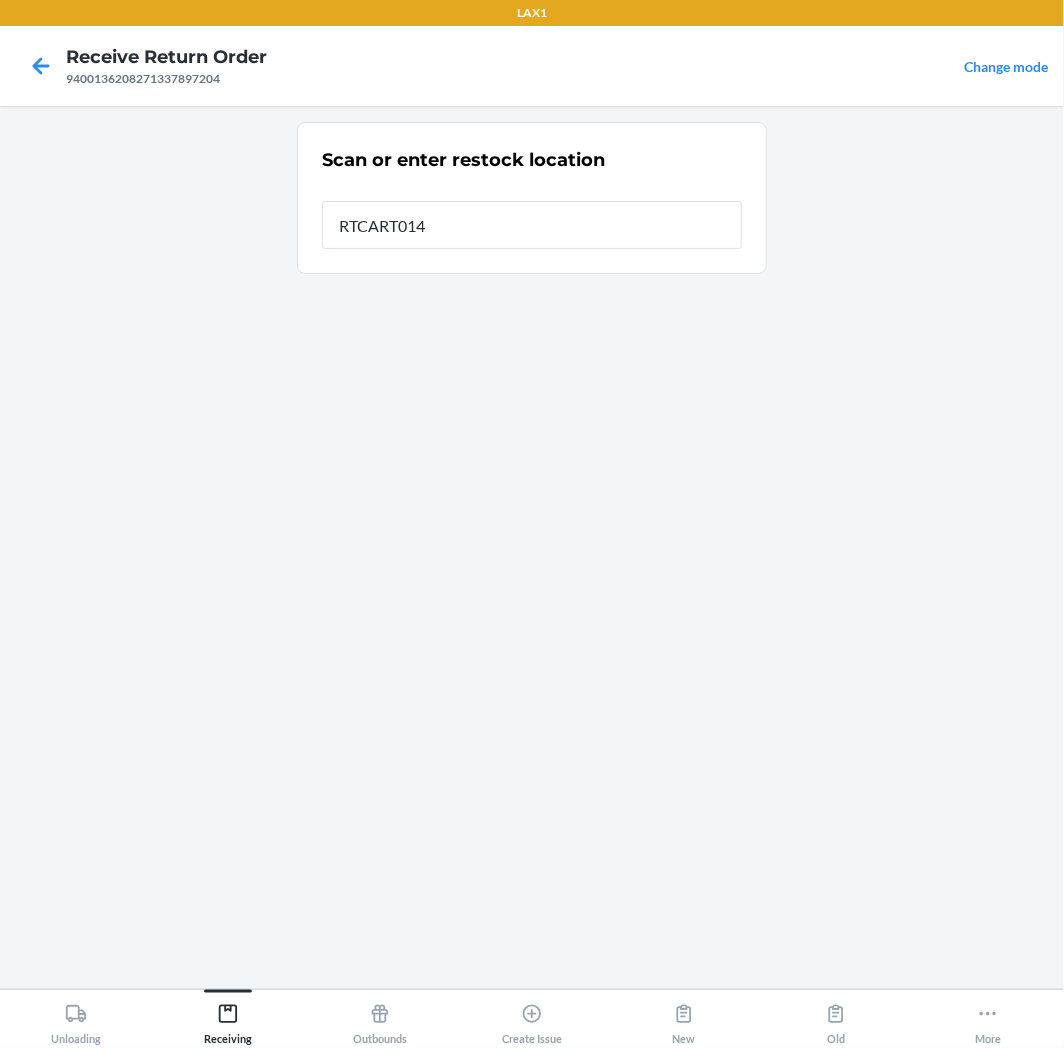 type on "RTCART014" 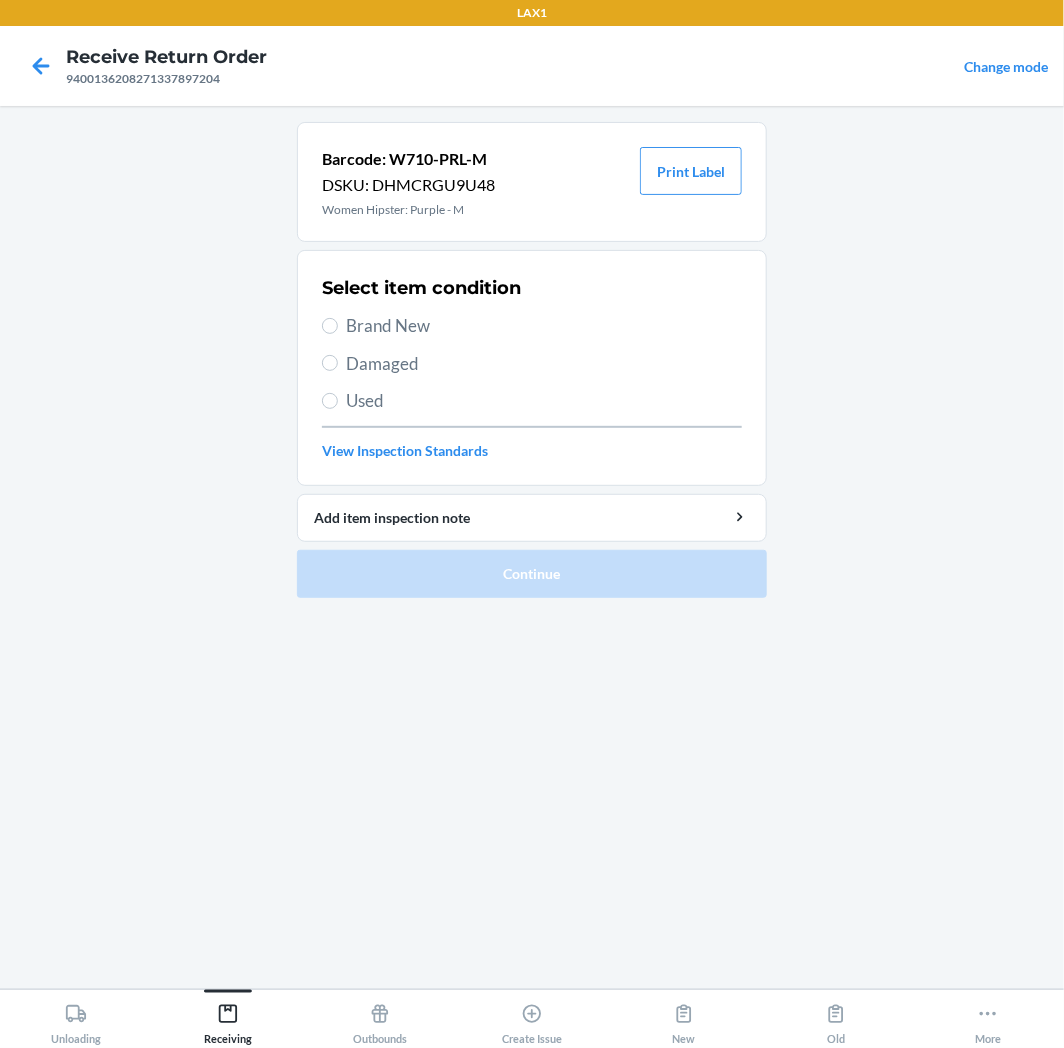 click on "Brand New" at bounding box center (544, 326) 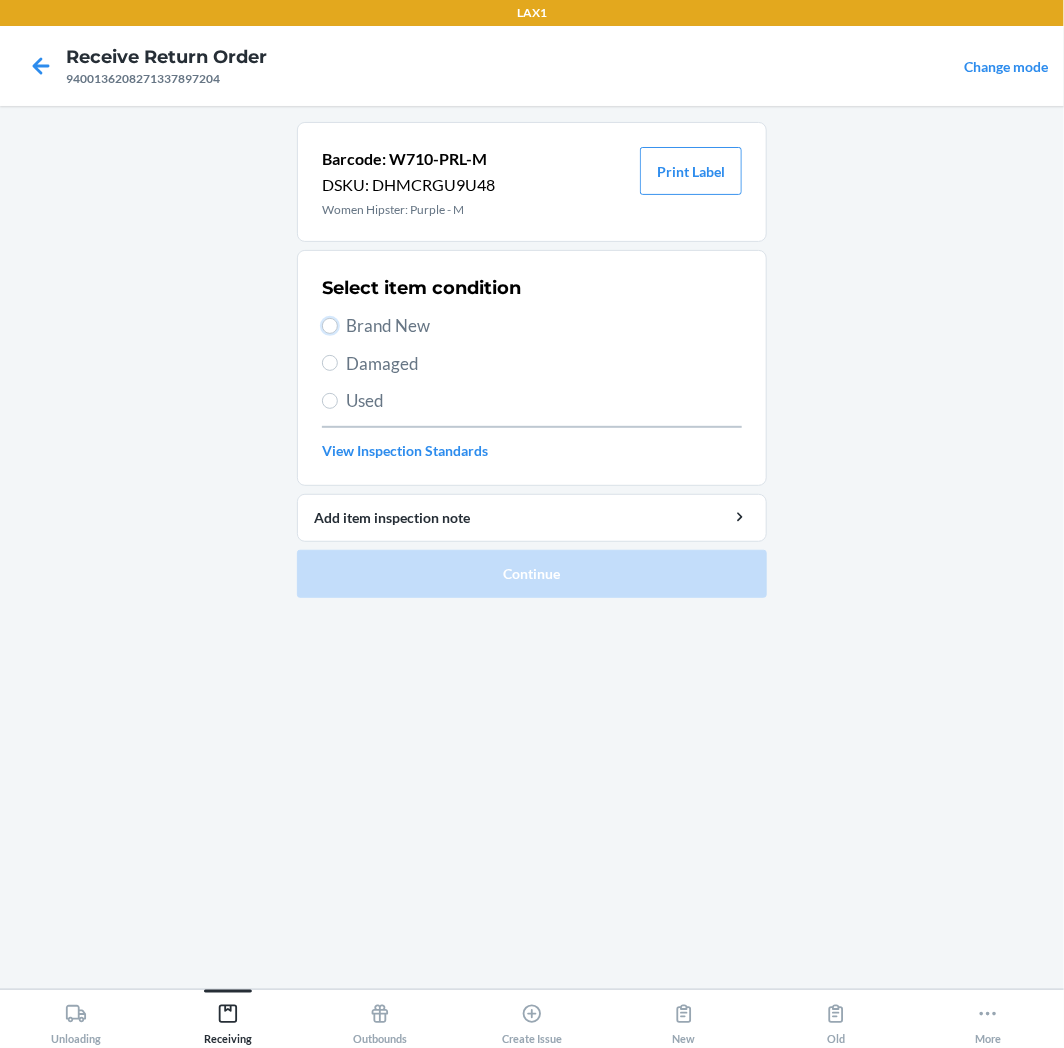 click on "Brand New" at bounding box center (330, 326) 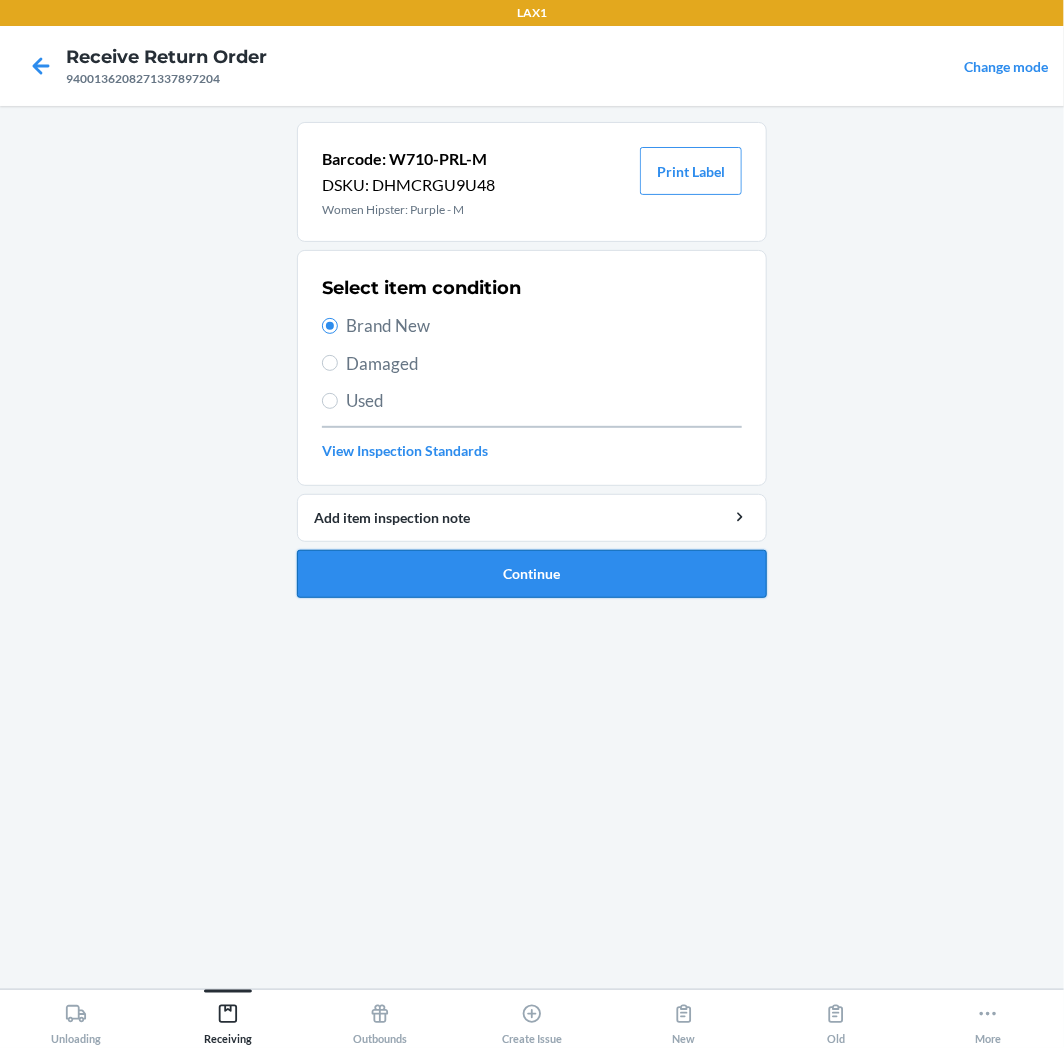 drag, startPoint x: 590, startPoint y: 582, endPoint x: 595, endPoint y: 551, distance: 31.400637 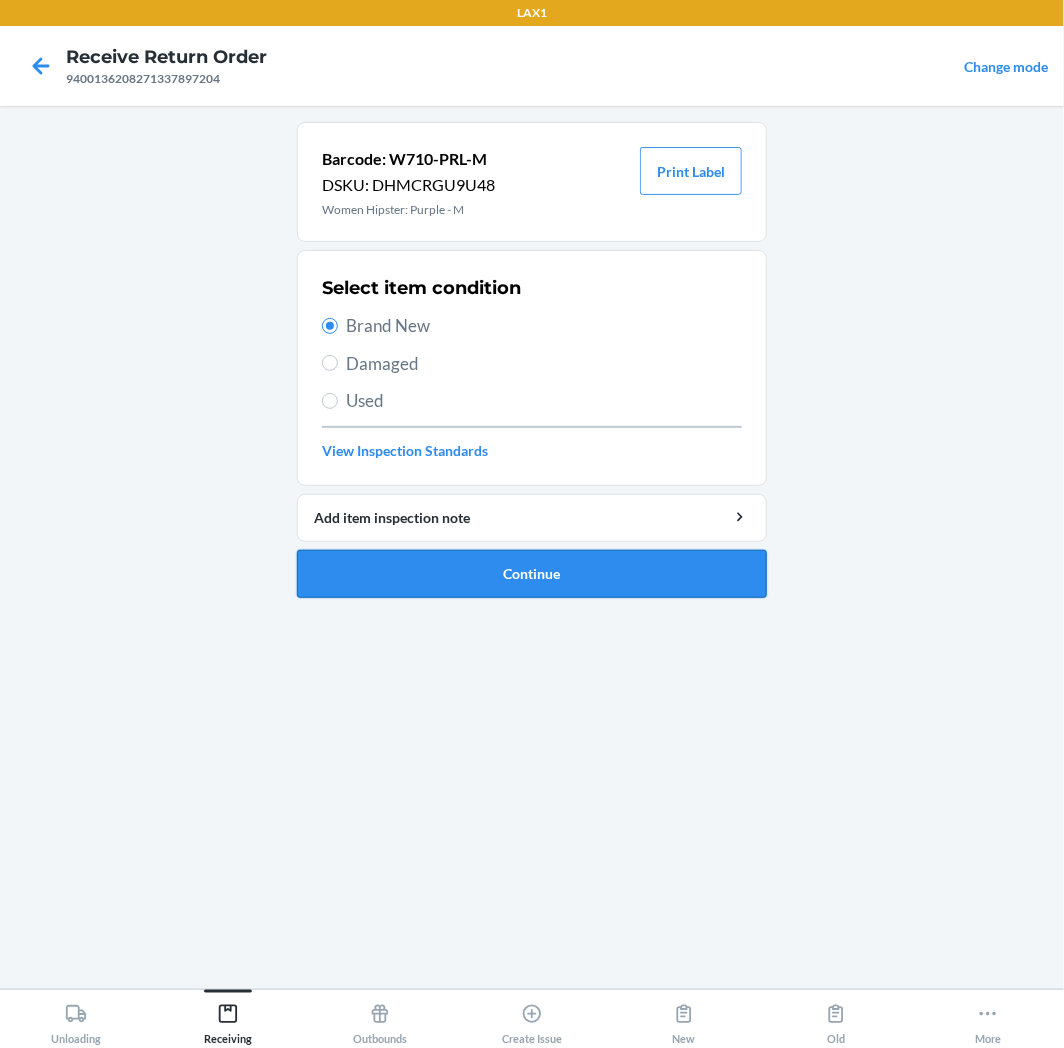 click on "Continue" at bounding box center (532, 574) 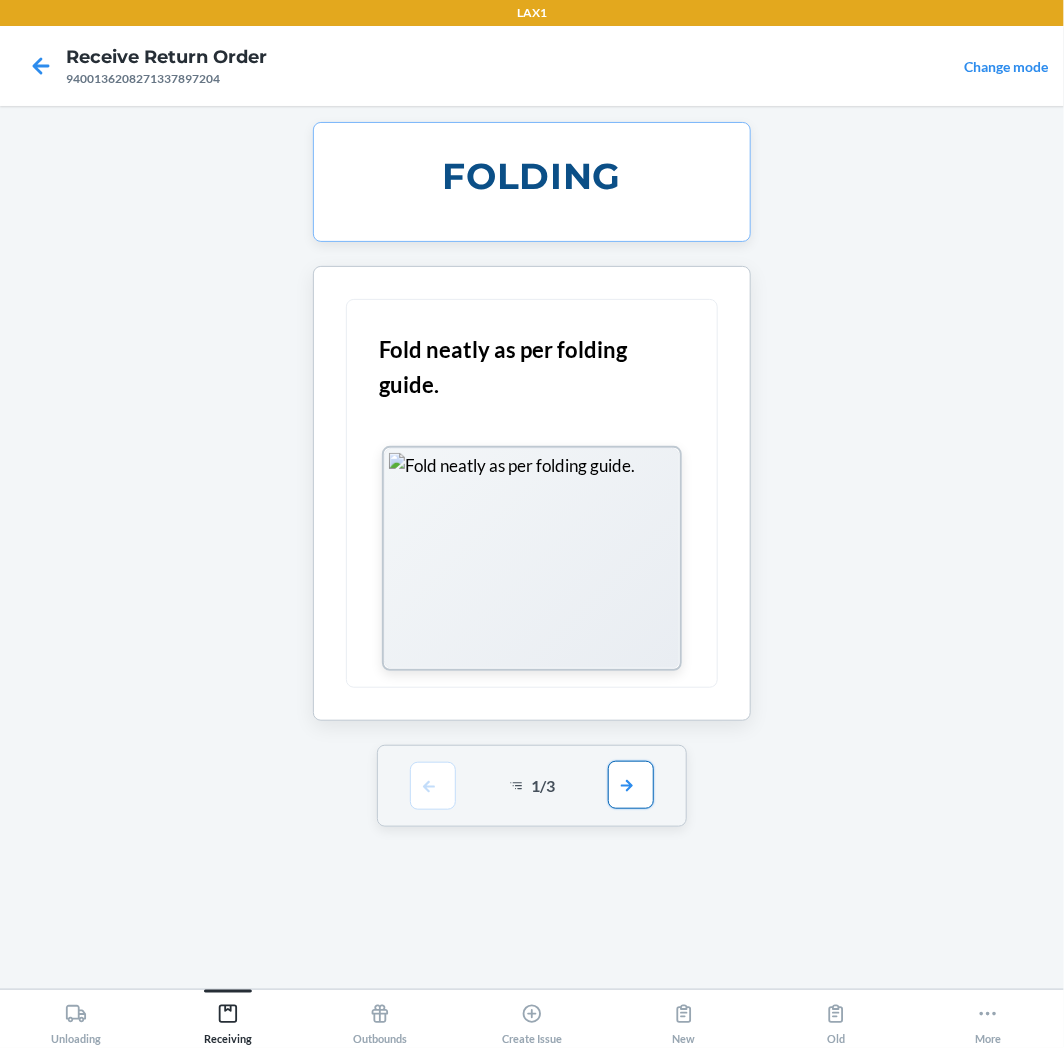 click at bounding box center [631, 785] 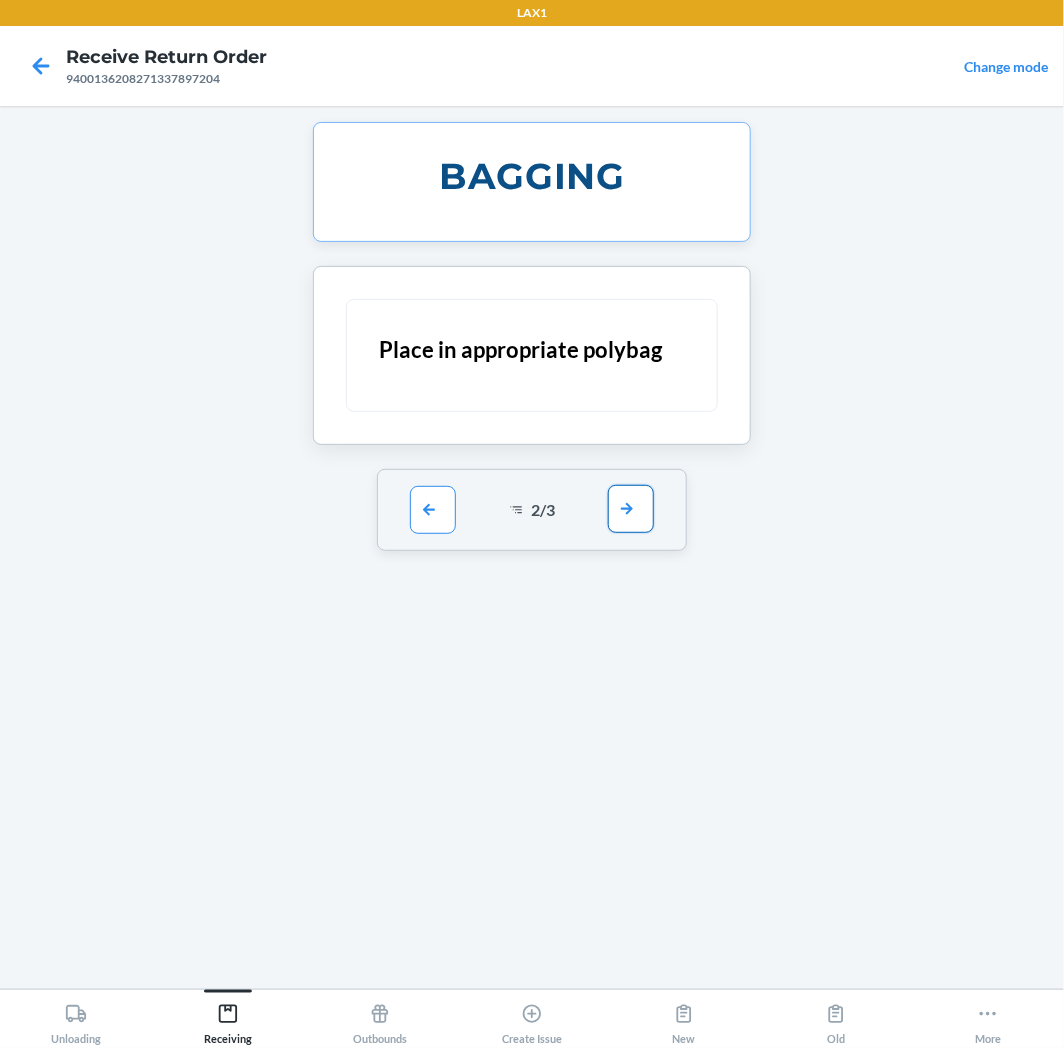 click at bounding box center [631, 509] 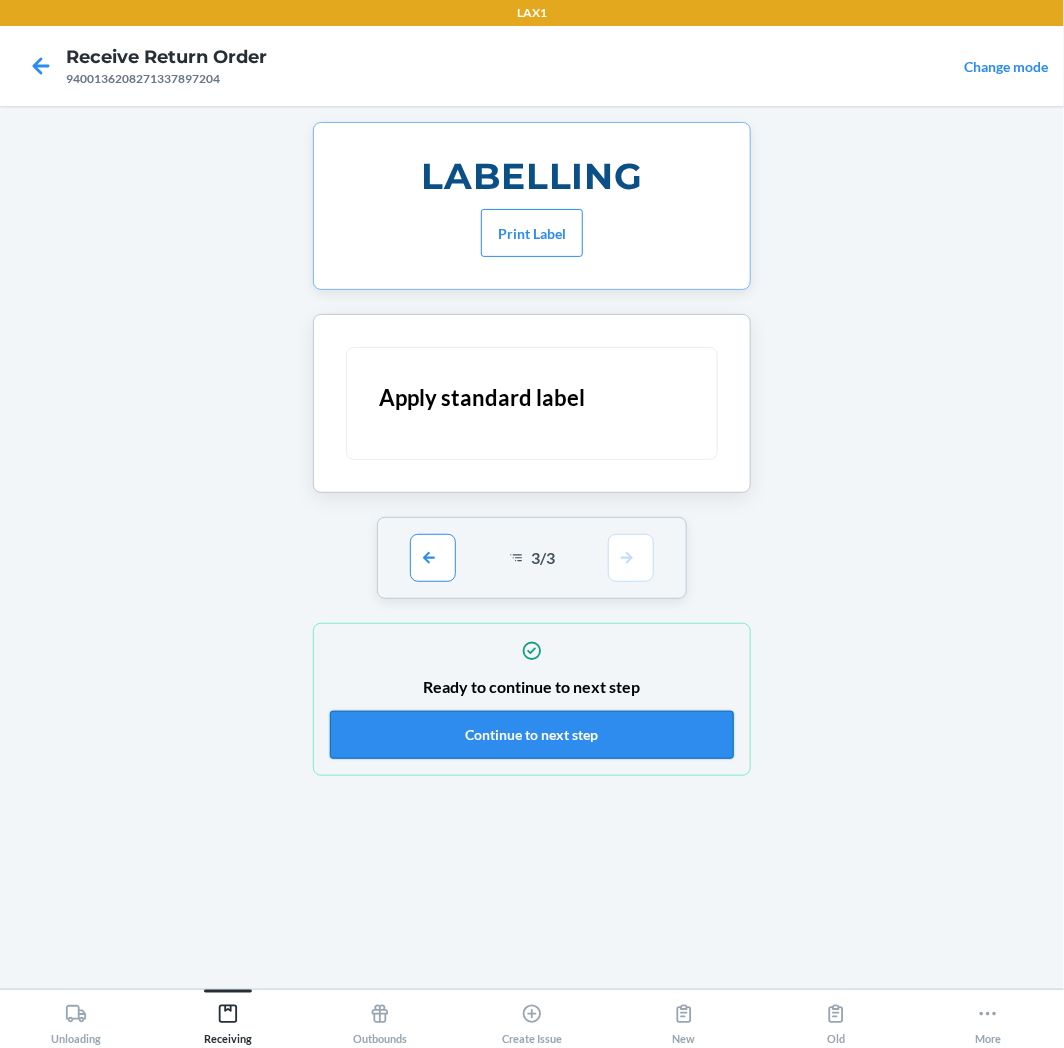 click on "Continue to next step" at bounding box center [532, 735] 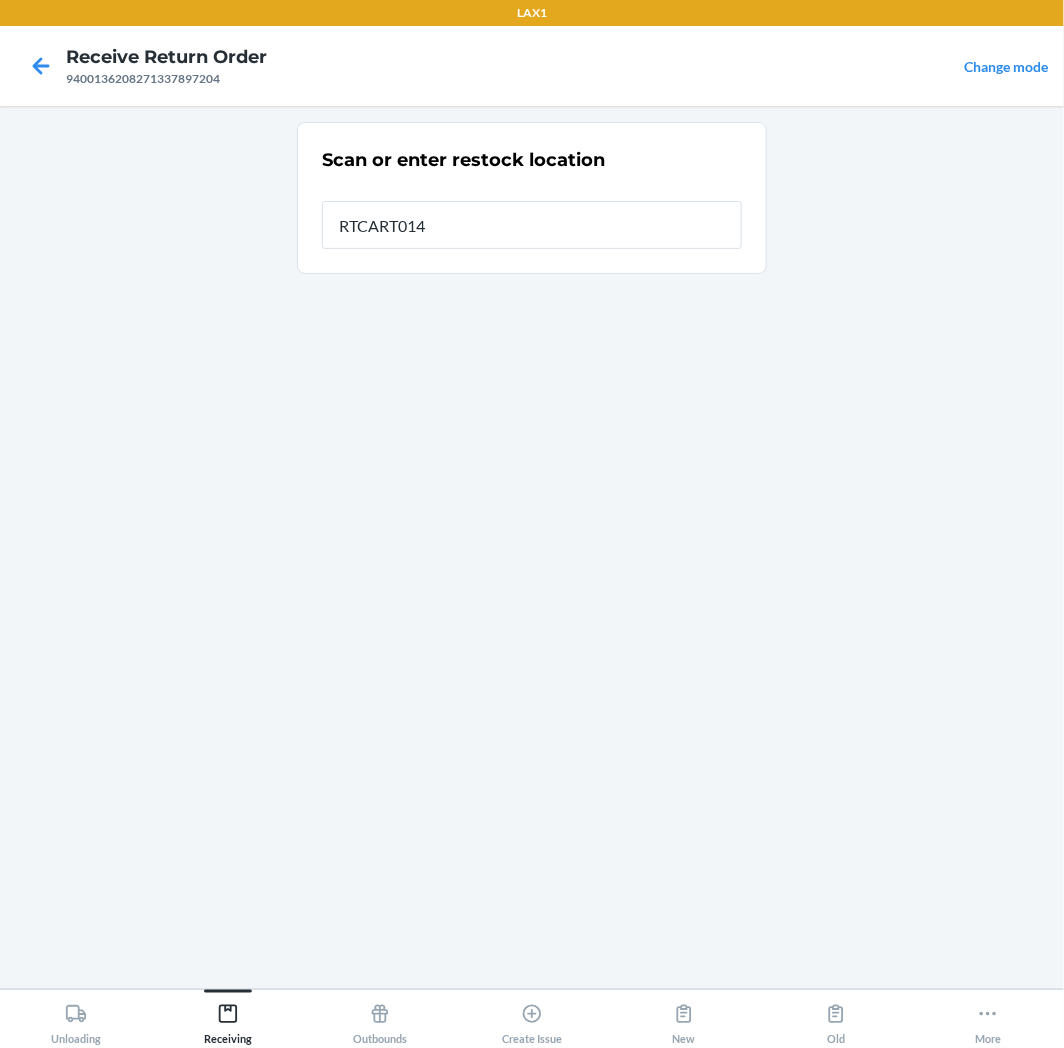 type on "RTCART014" 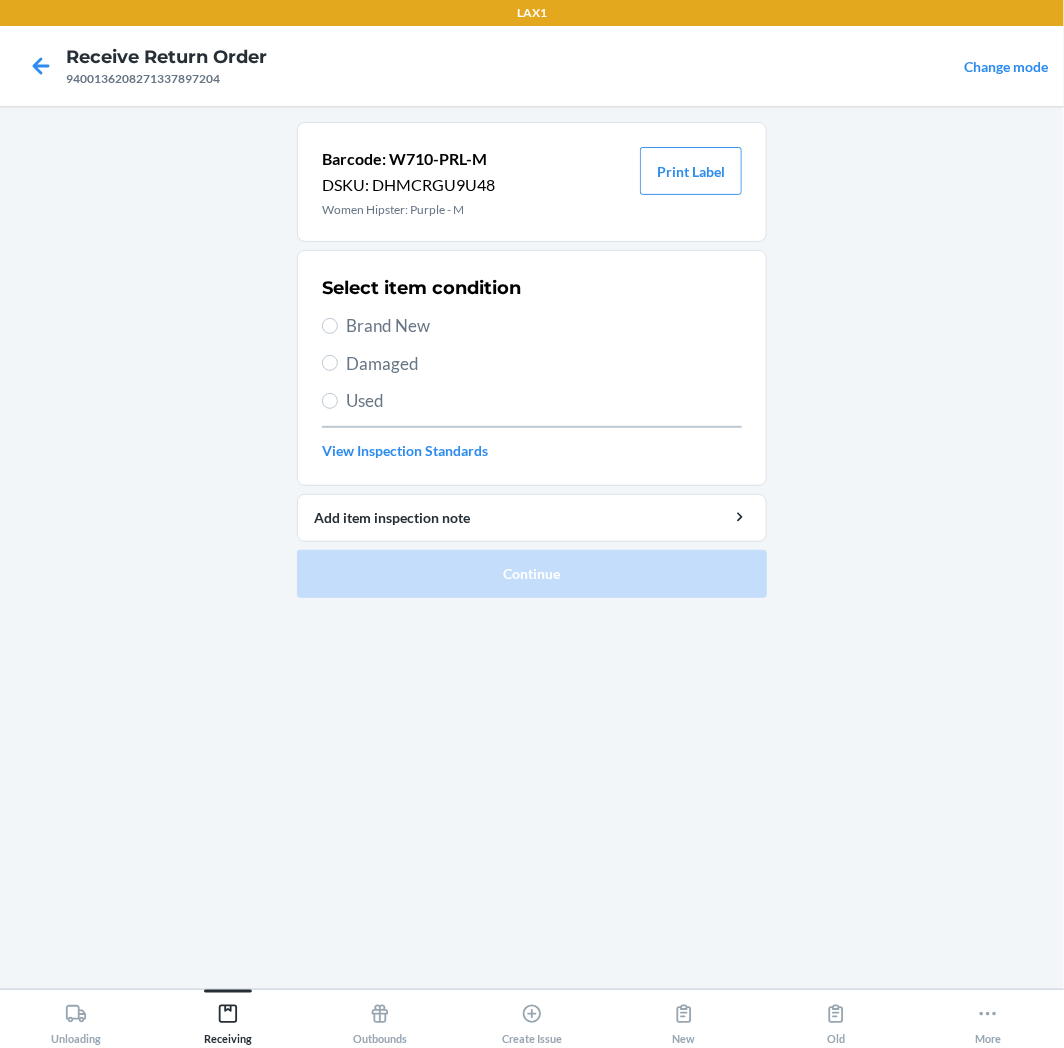 click on "Brand New" at bounding box center [544, 326] 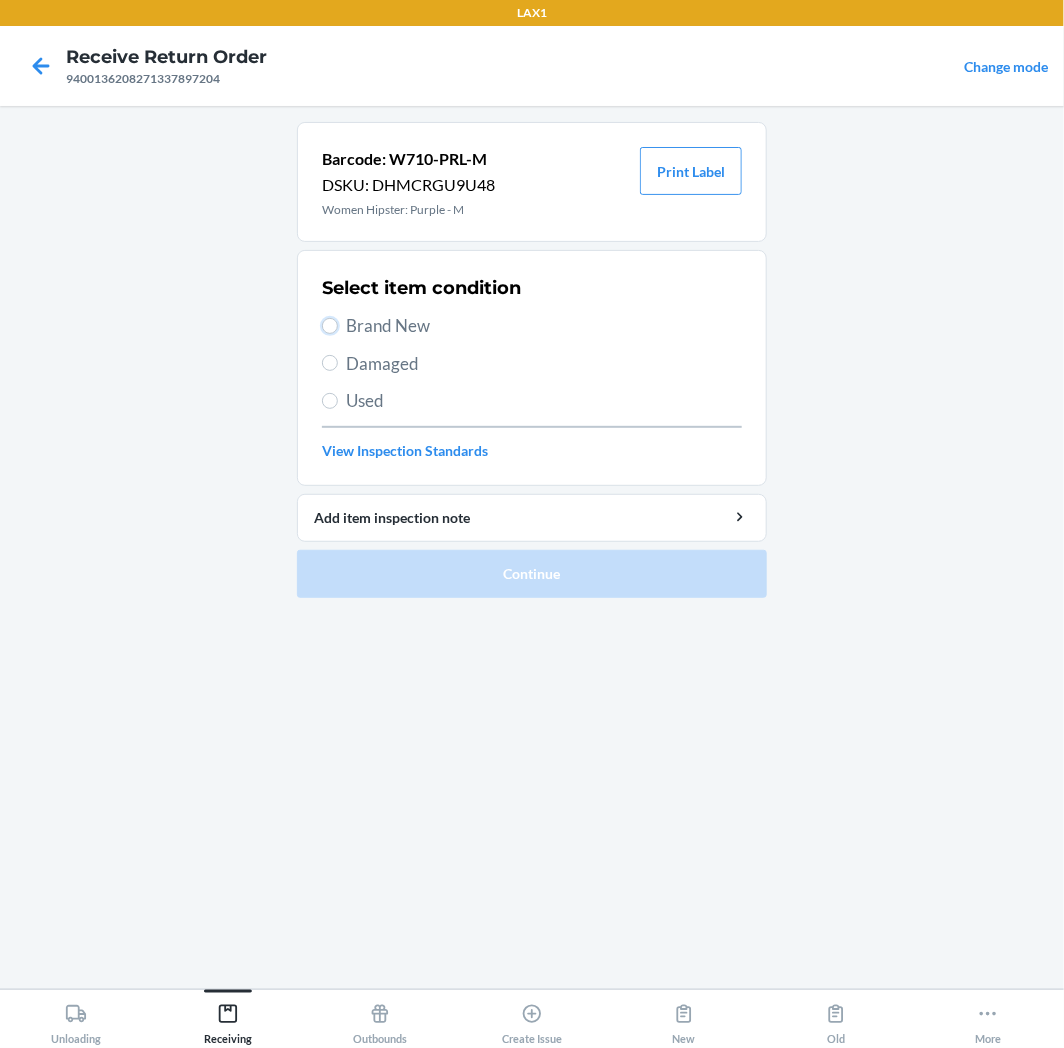 click on "Brand New" at bounding box center [330, 326] 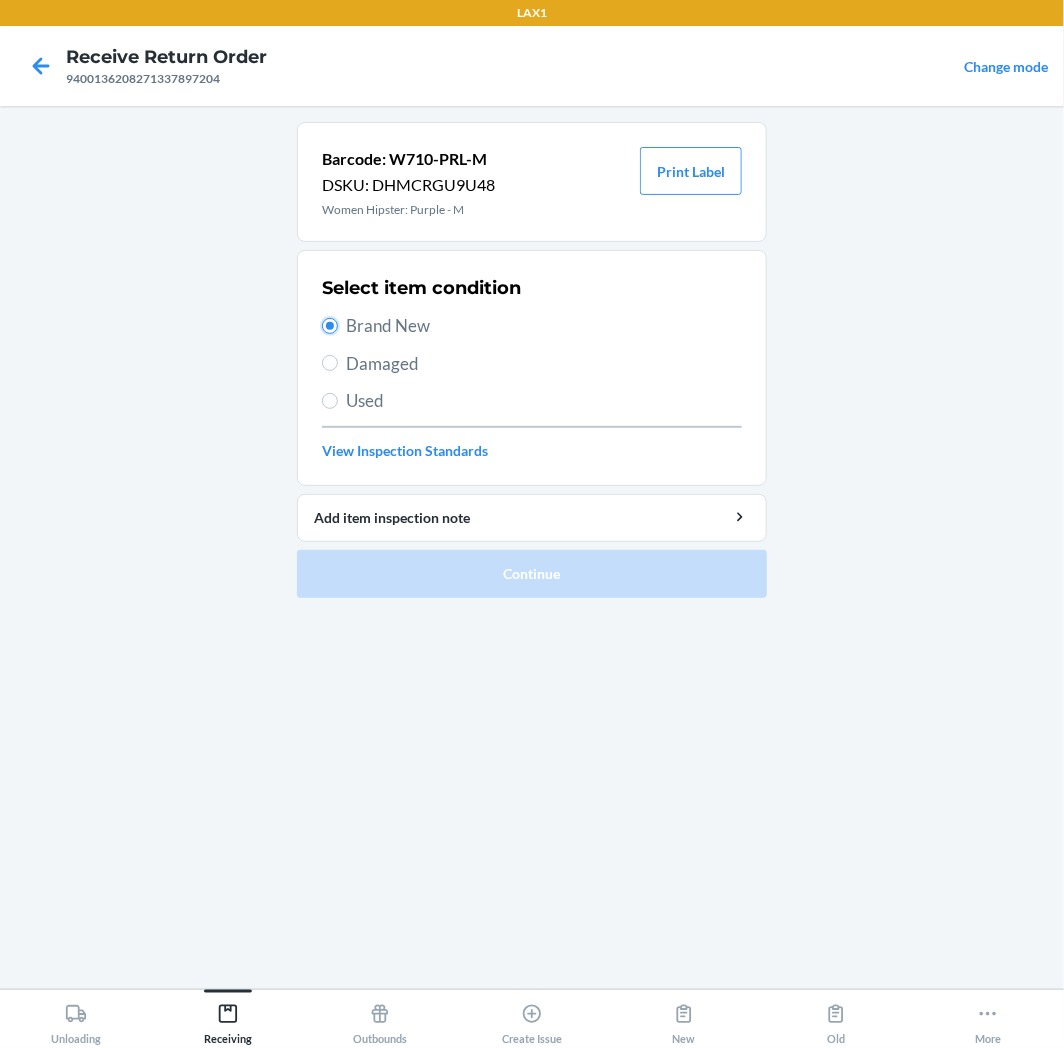 radio on "true" 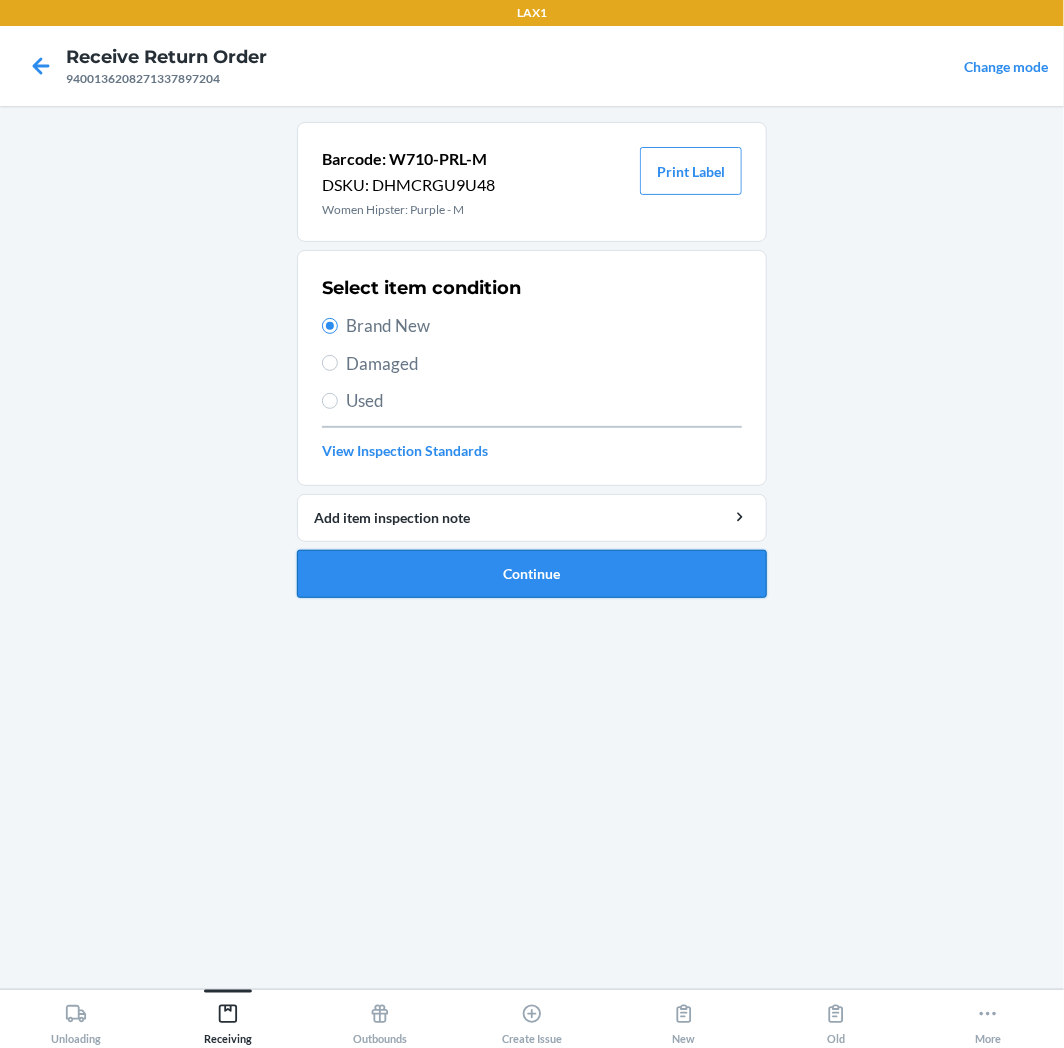 click on "Continue" at bounding box center (532, 574) 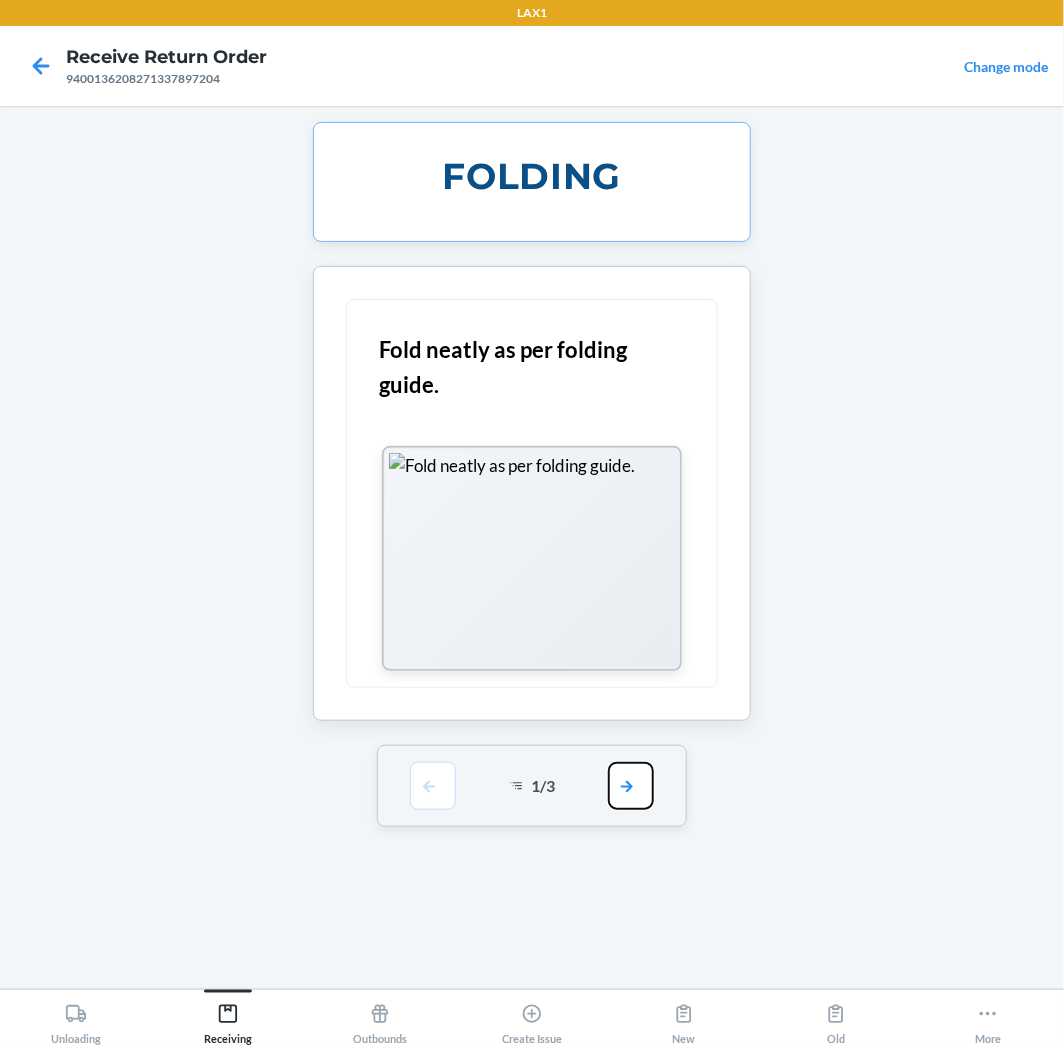 click at bounding box center [631, 786] 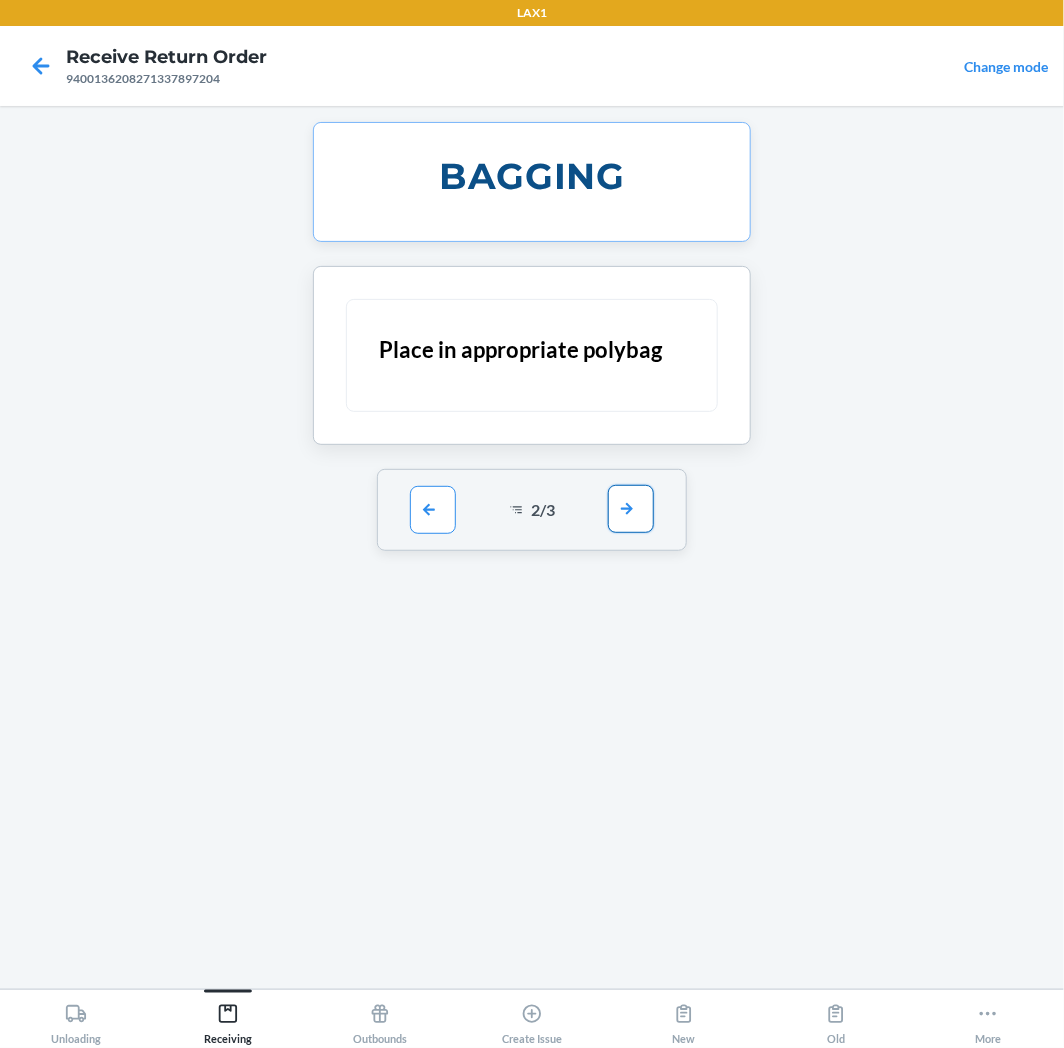 click on "BAGGING Place in appropriate polybag 2  /  3" at bounding box center (532, 344) 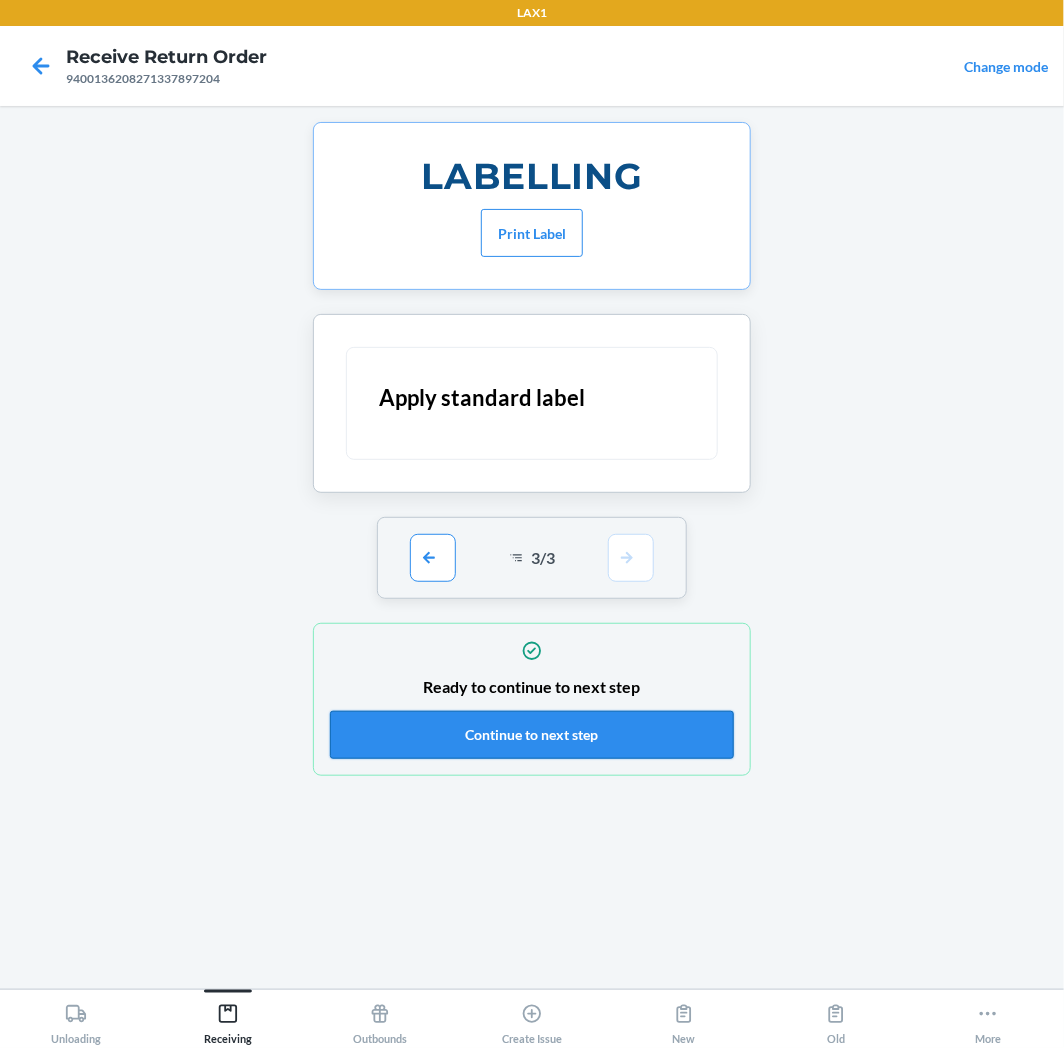 click on "Continue to next step" at bounding box center [532, 735] 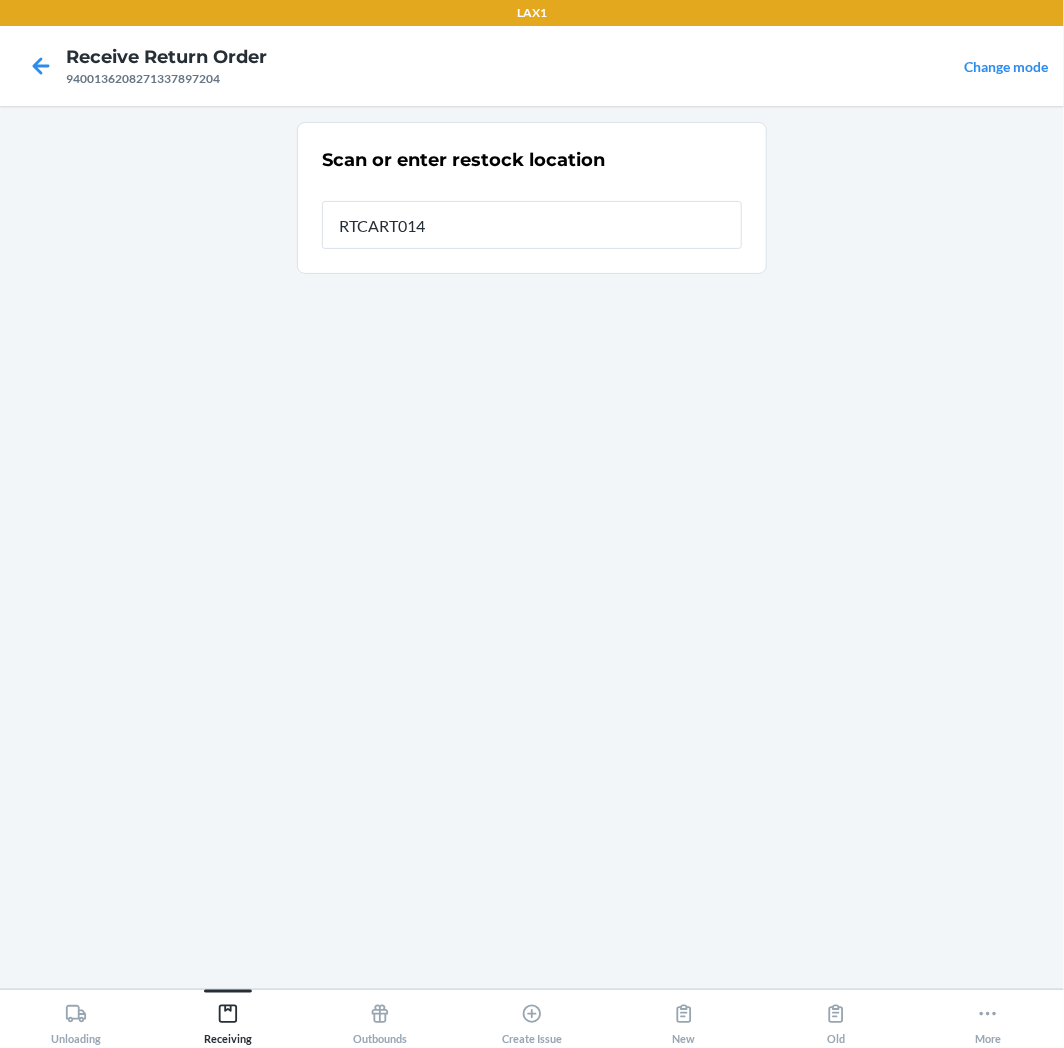 type on "RTCART014" 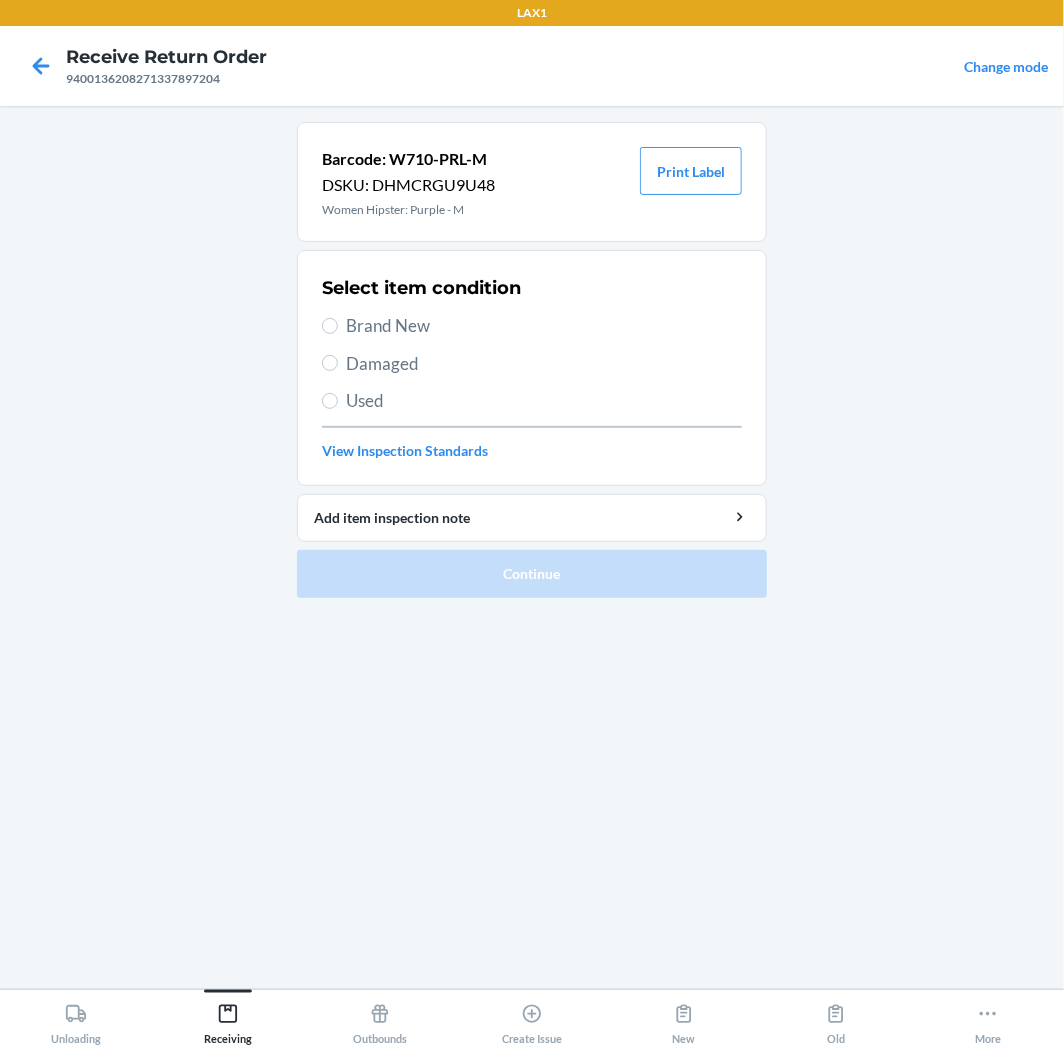 click on "Brand New" at bounding box center [544, 326] 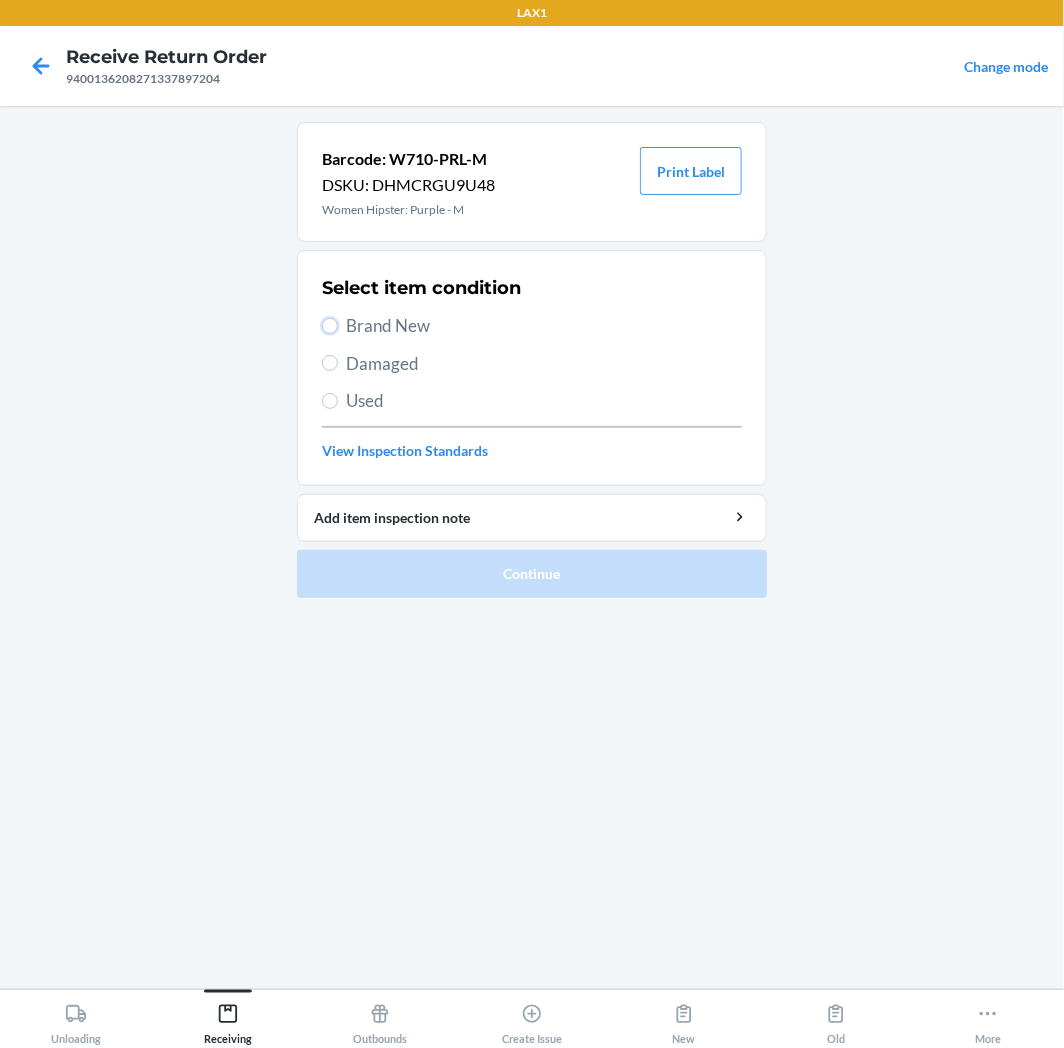 click on "Brand New" at bounding box center [330, 326] 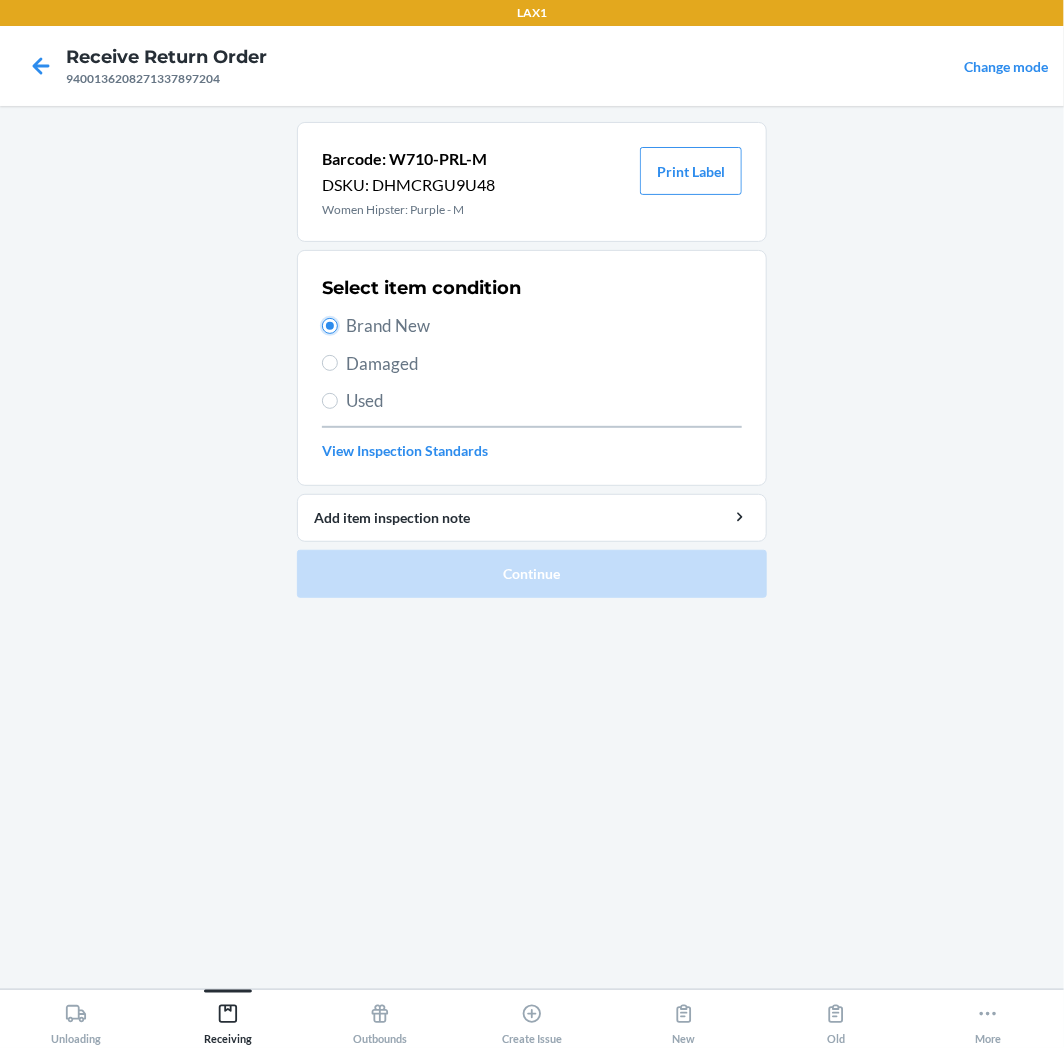 radio on "true" 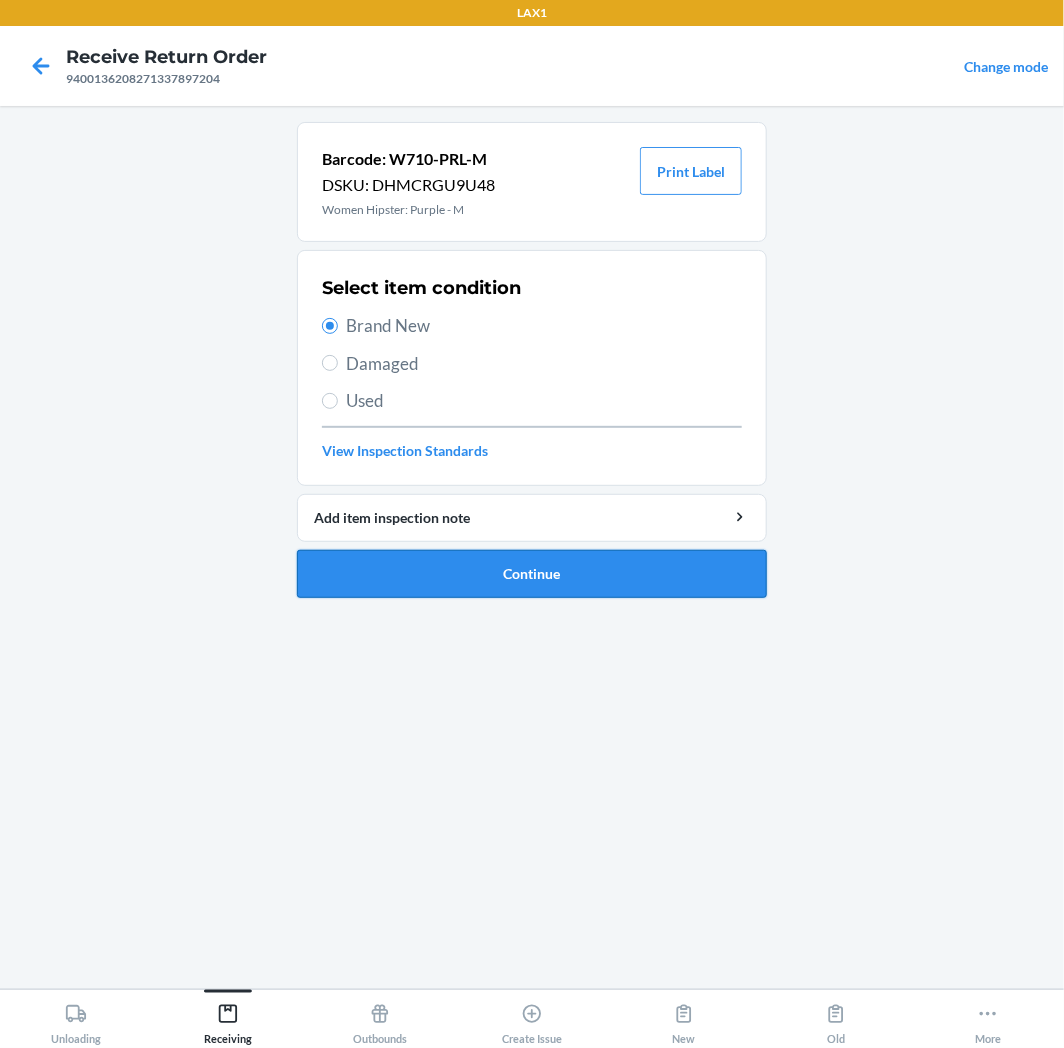 click on "Continue" at bounding box center [532, 574] 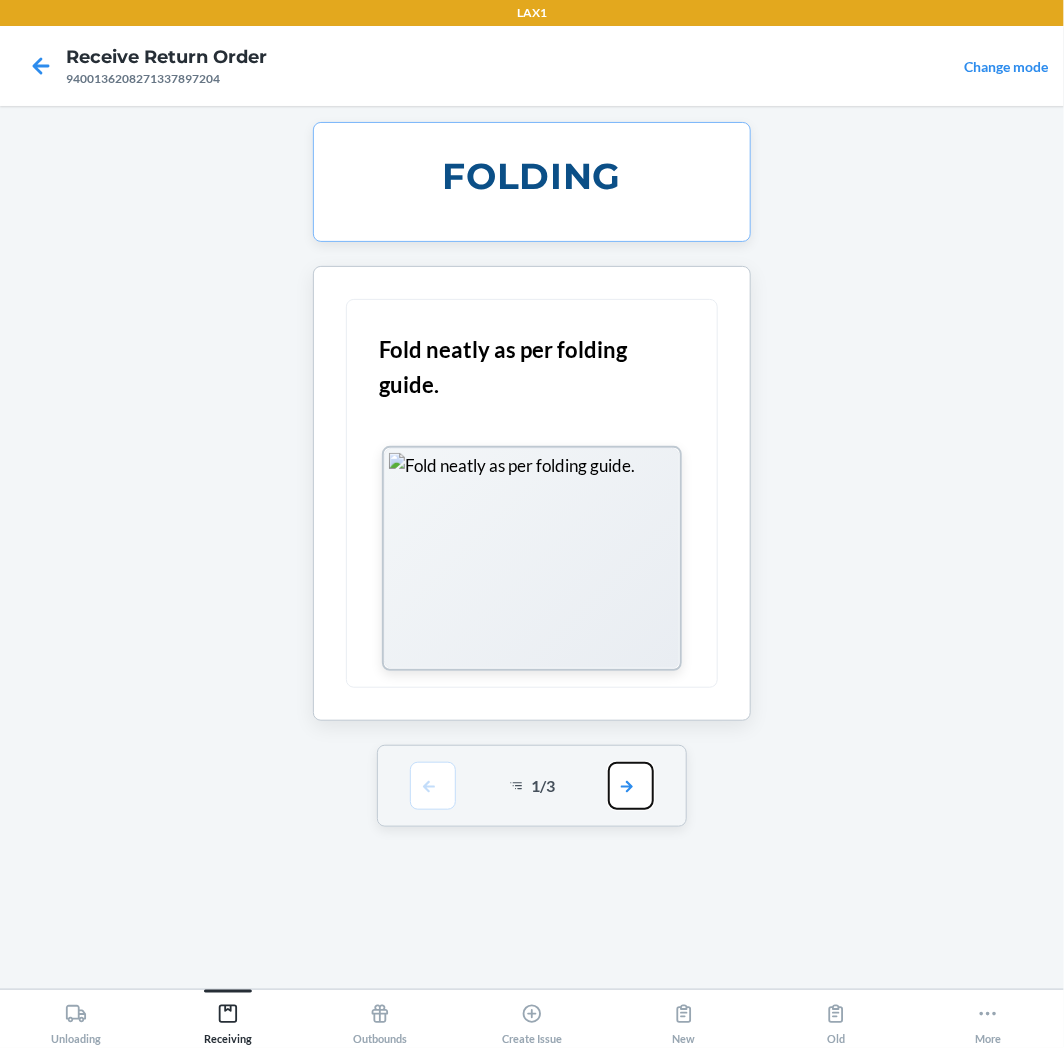 drag, startPoint x: 617, startPoint y: 777, endPoint x: 640, endPoint y: 641, distance: 137.93114 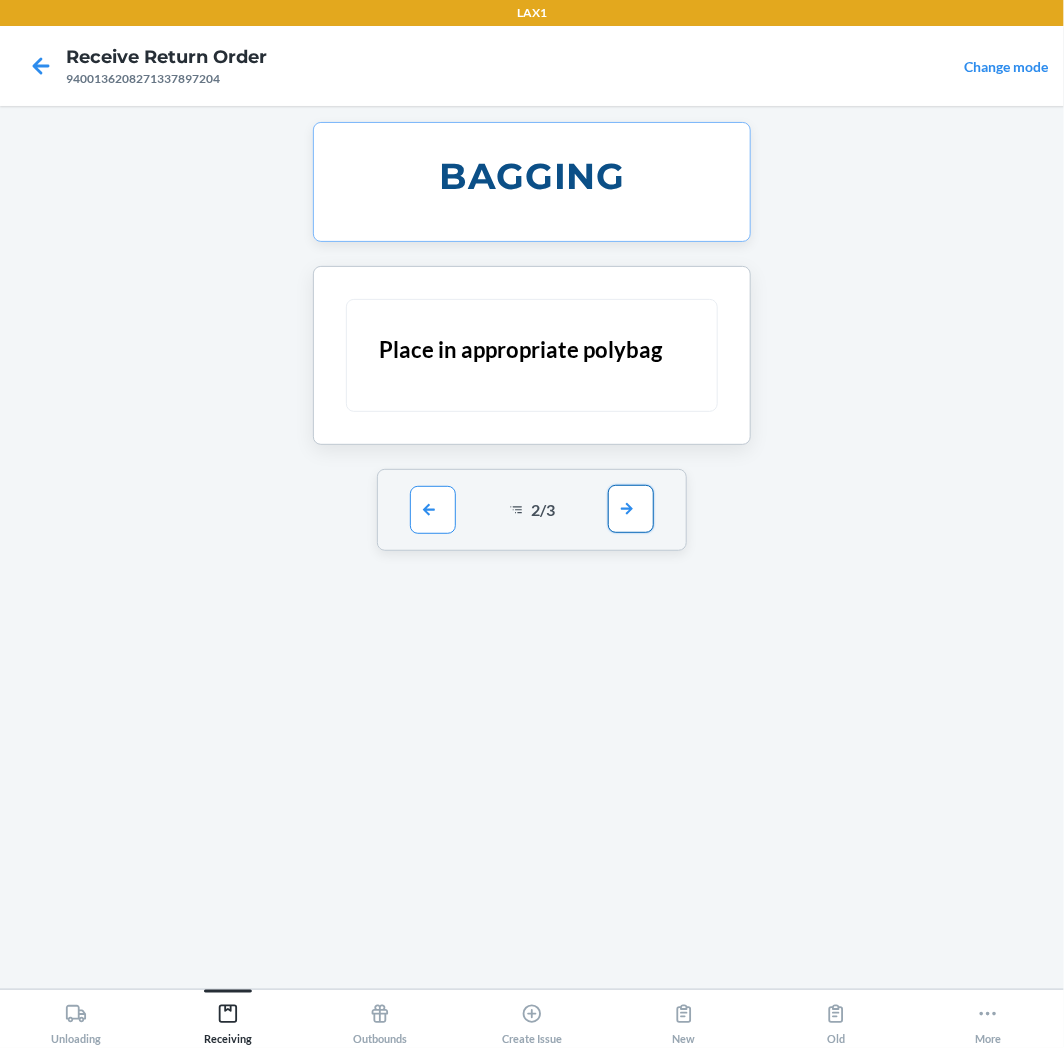 click at bounding box center (631, 509) 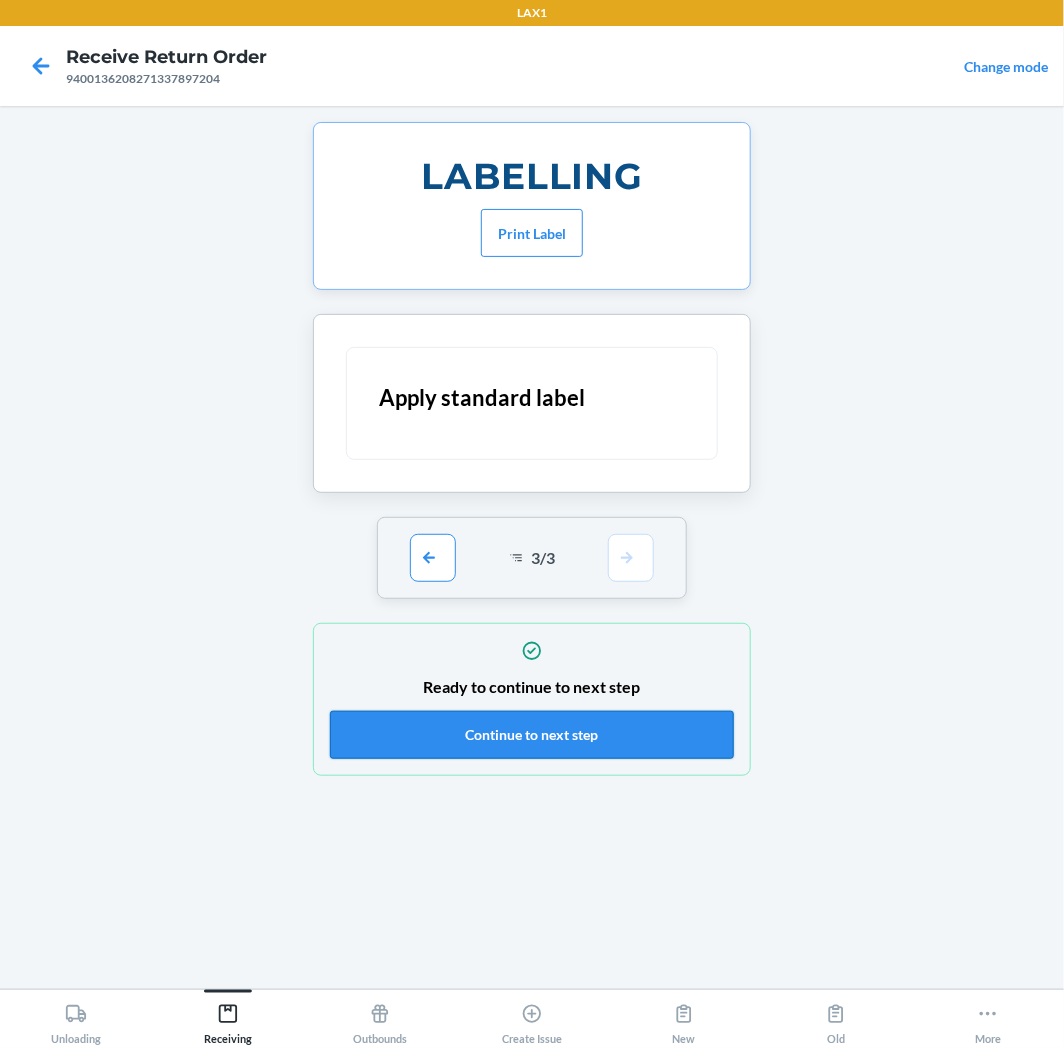 click on "Continue to next step" at bounding box center [532, 735] 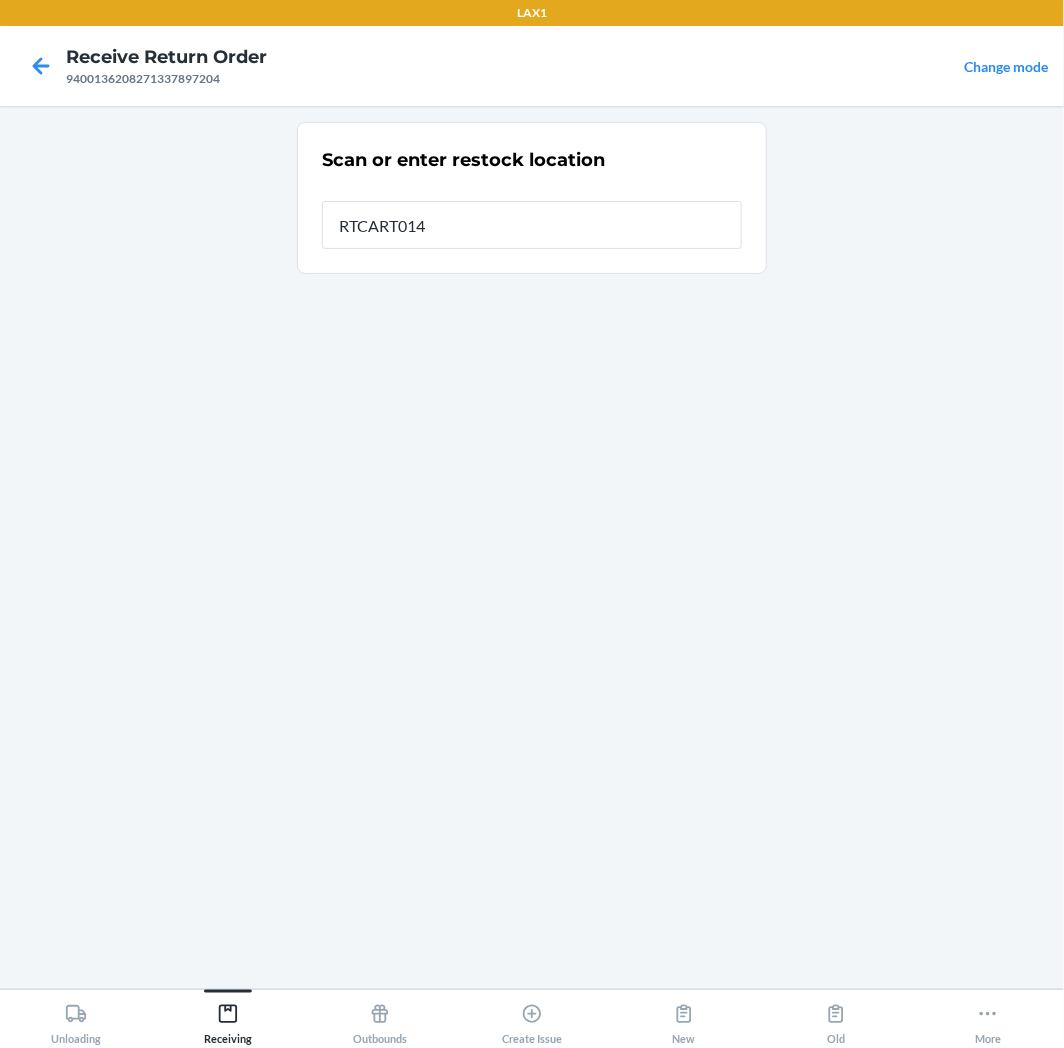 type on "RTCART014" 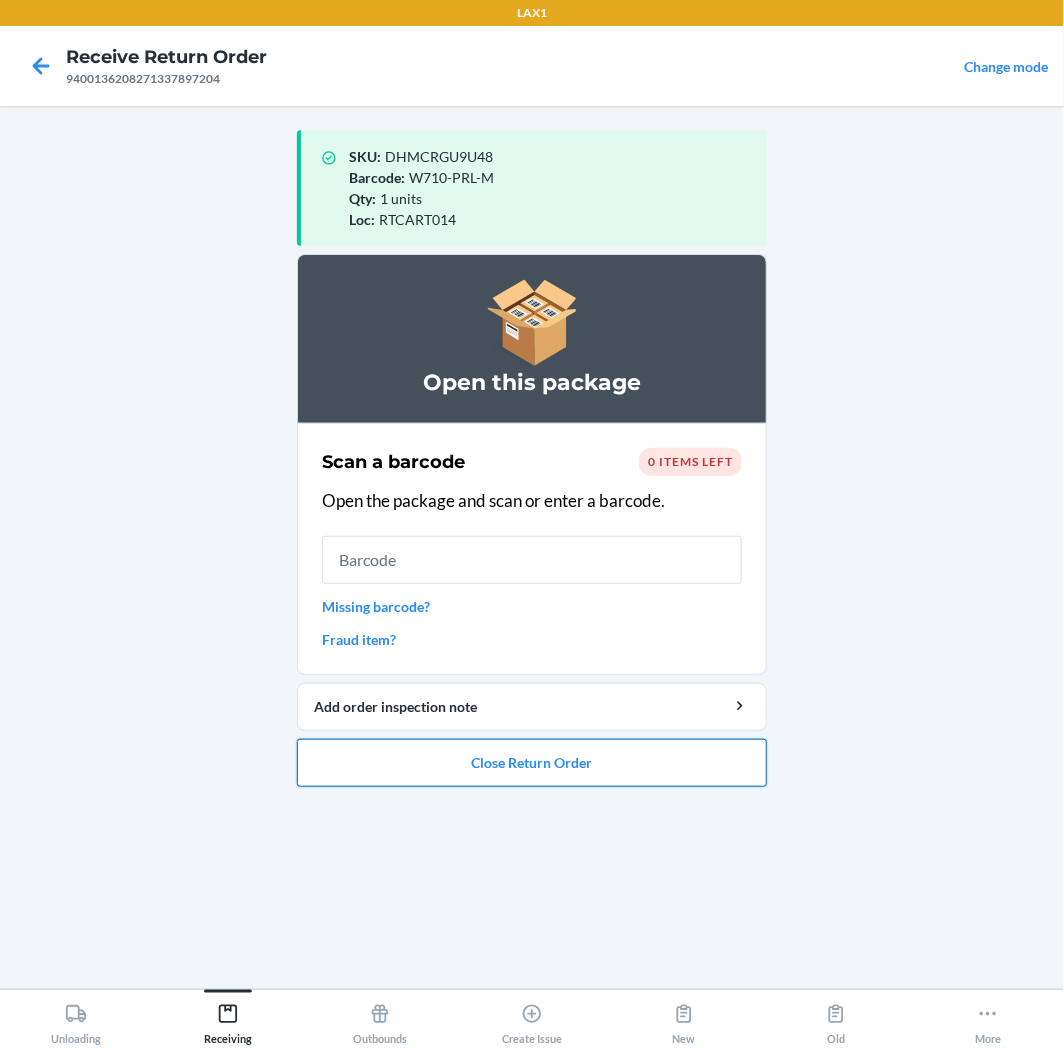 click on "Close Return Order" at bounding box center (532, 763) 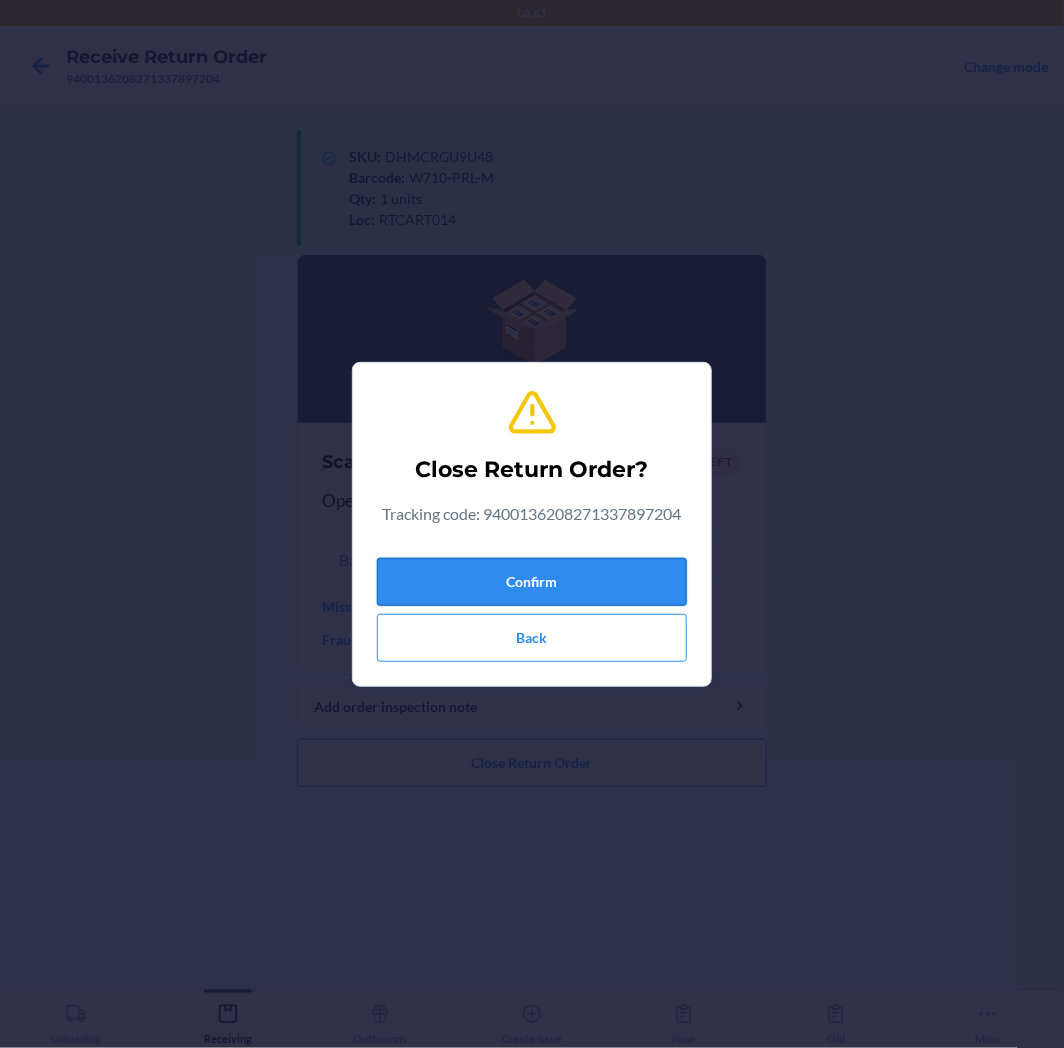 click on "Confirm" at bounding box center (532, 582) 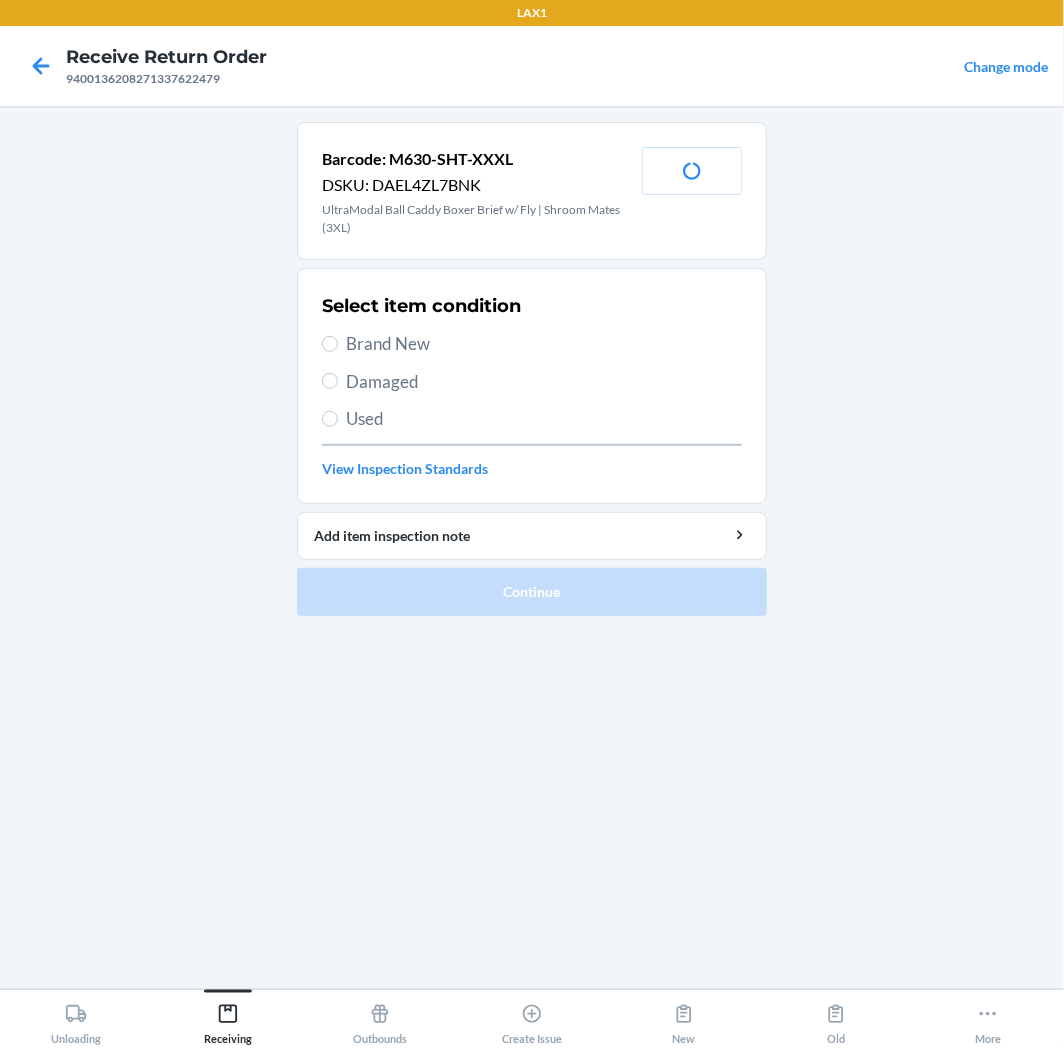 click on "Brand New" at bounding box center (544, 344) 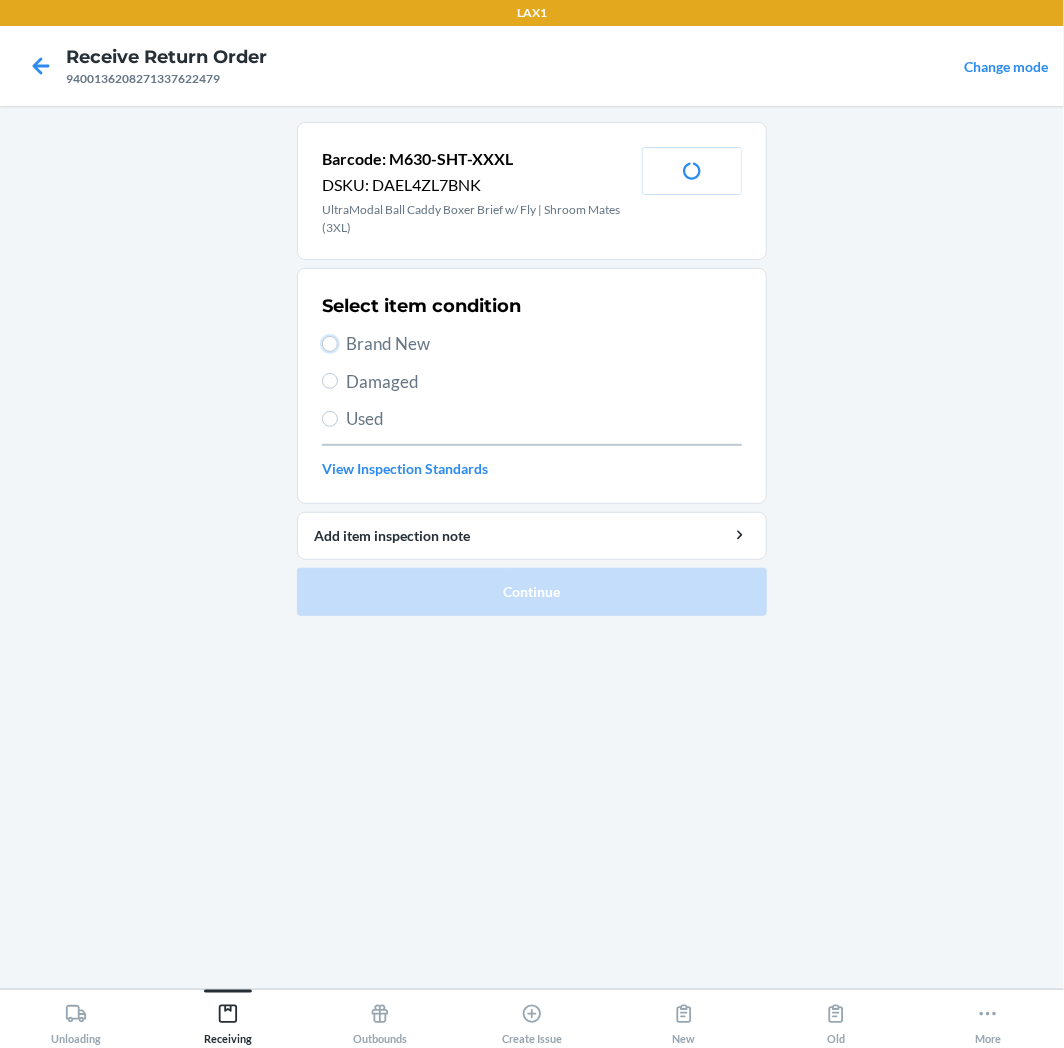 click on "Brand New" at bounding box center [330, 344] 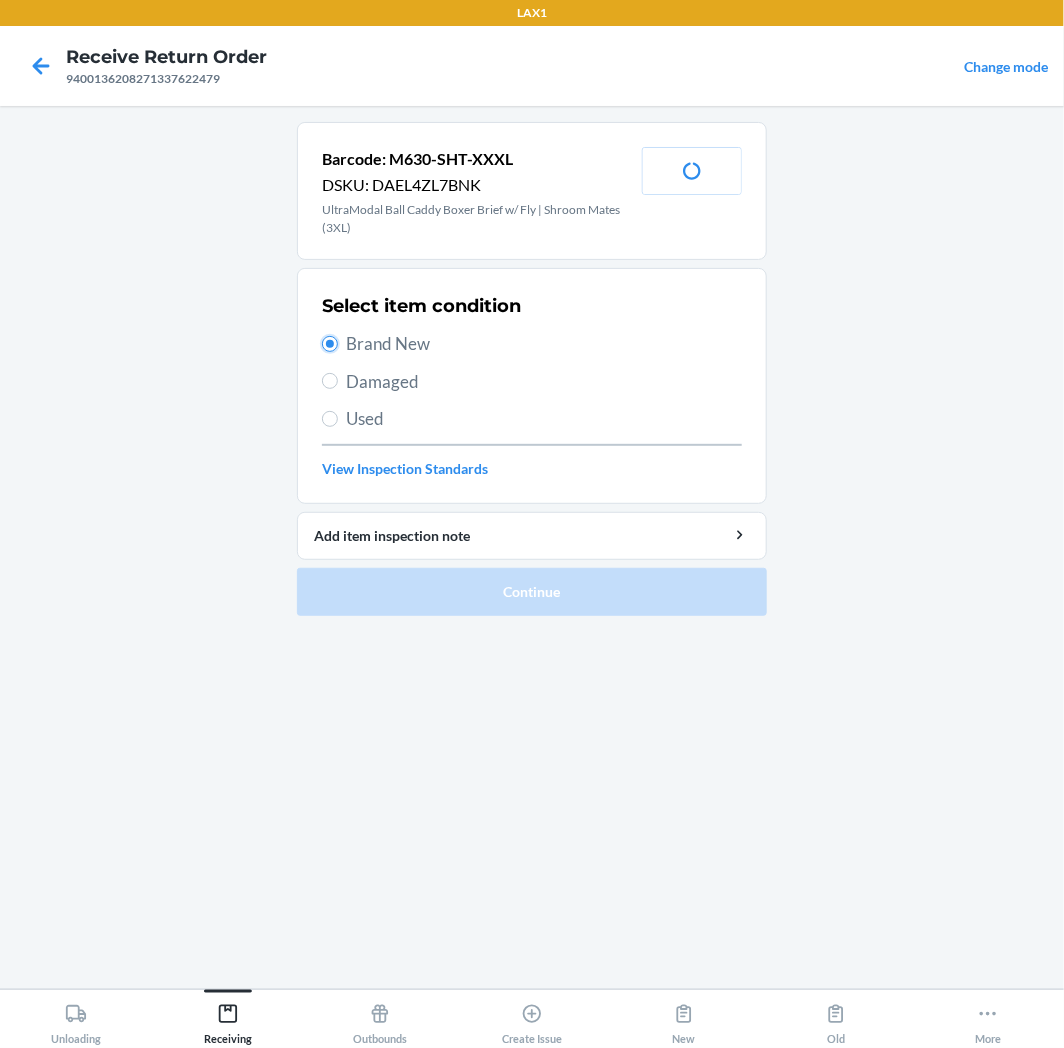 radio on "true" 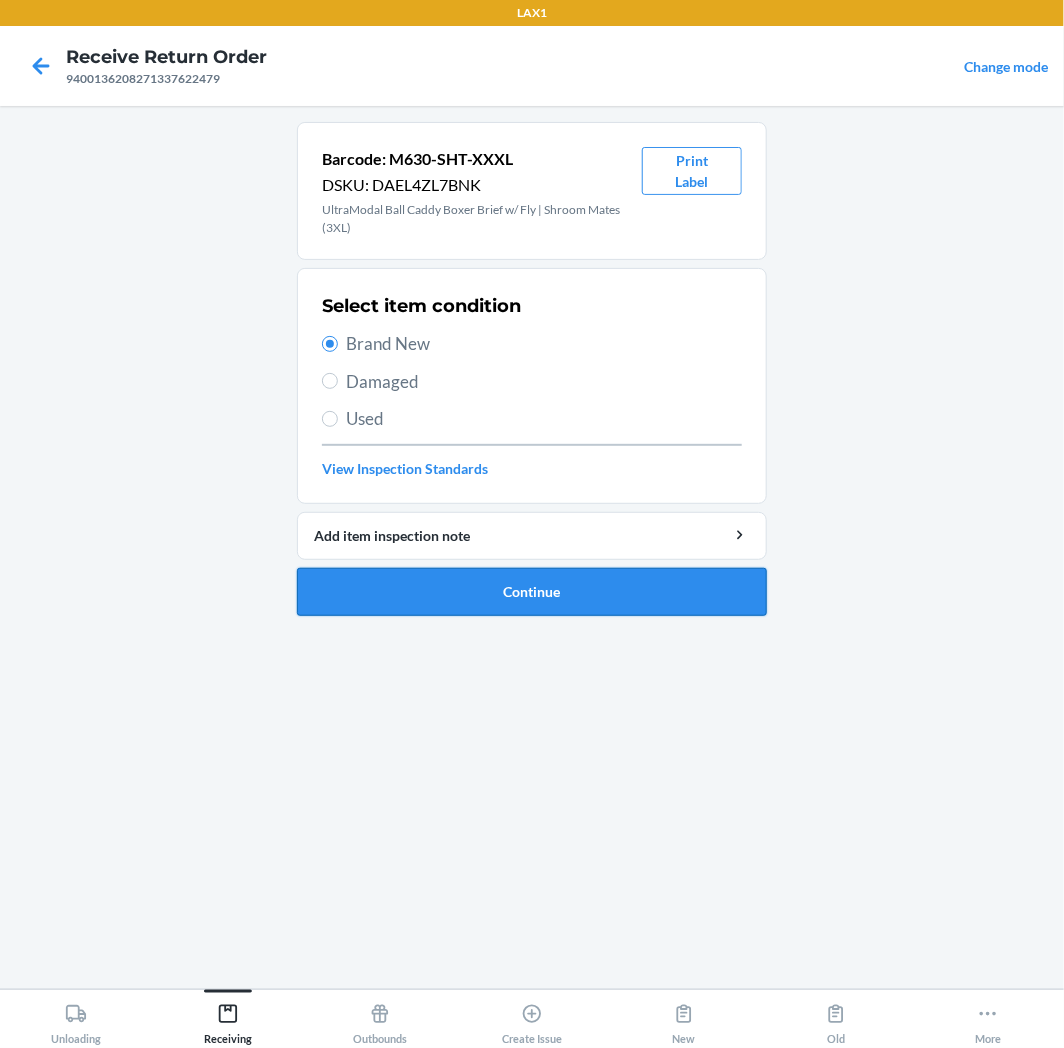 click on "Continue" at bounding box center [532, 592] 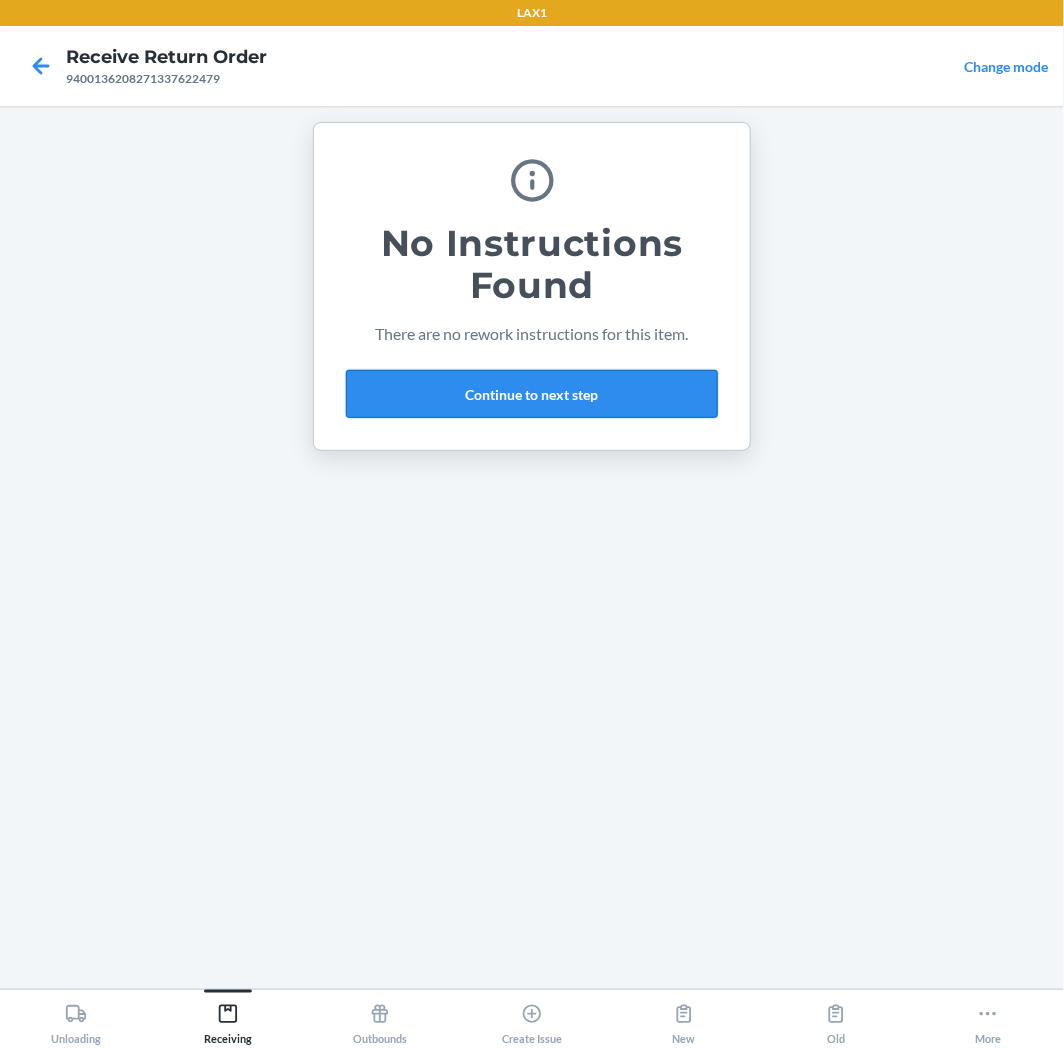 click on "Continue to next step" at bounding box center [532, 394] 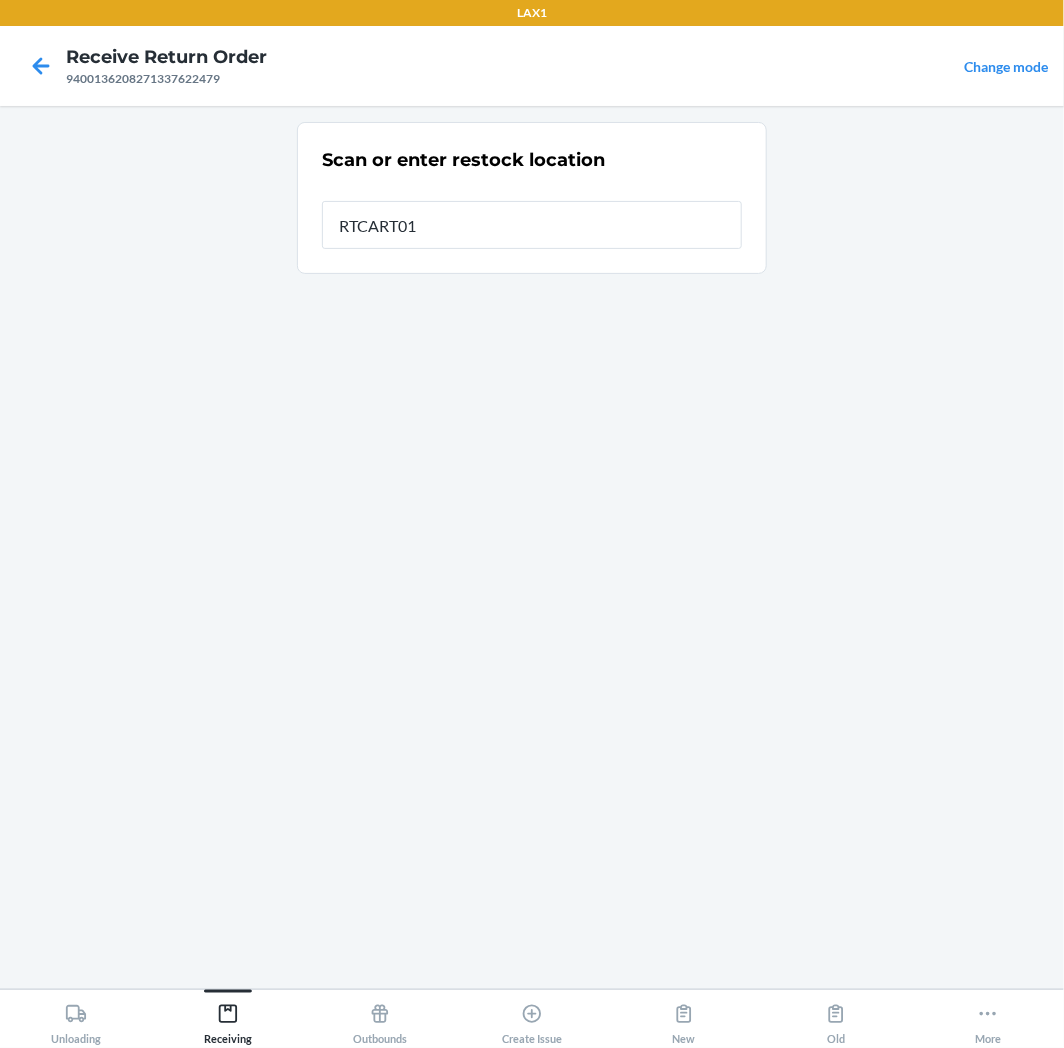 type on "RTCART014" 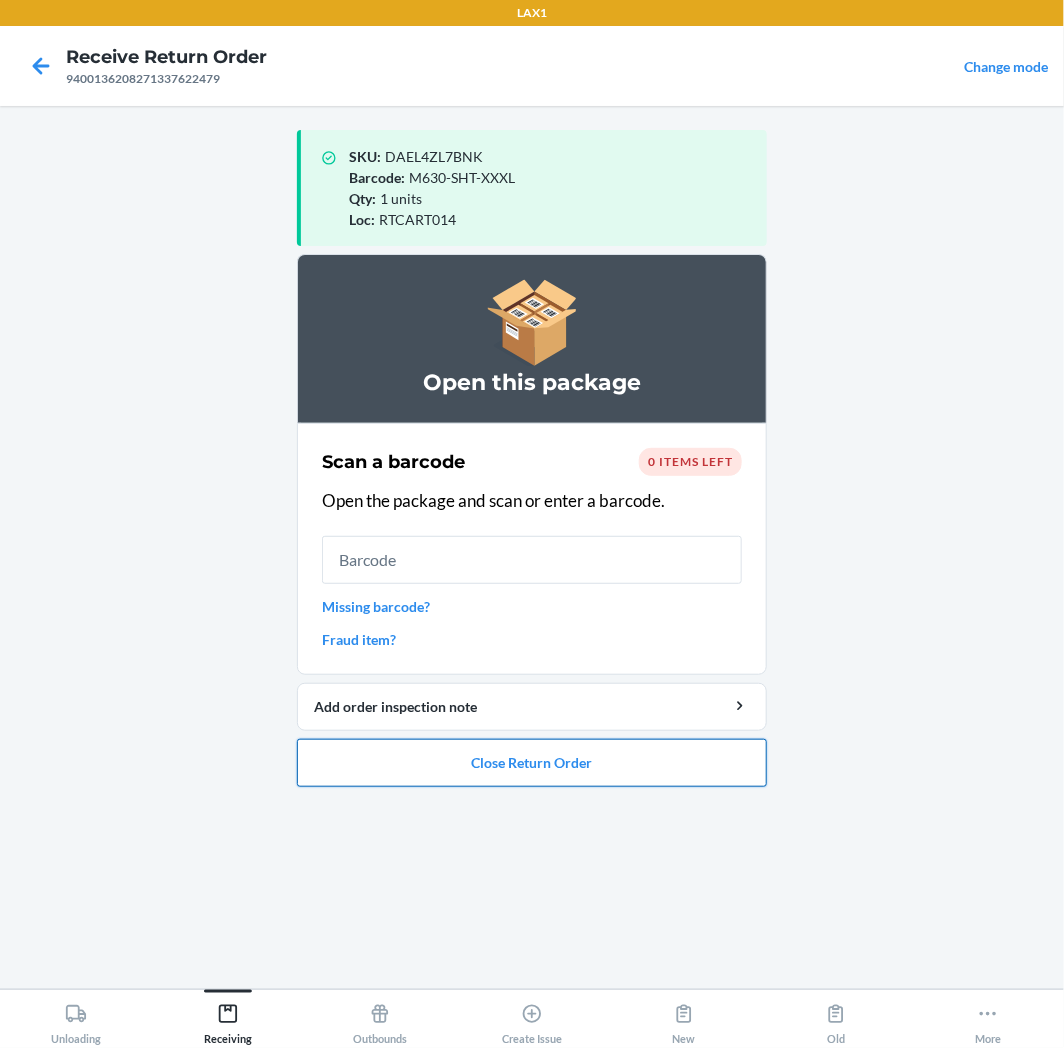 click on "Close Return Order" at bounding box center (532, 763) 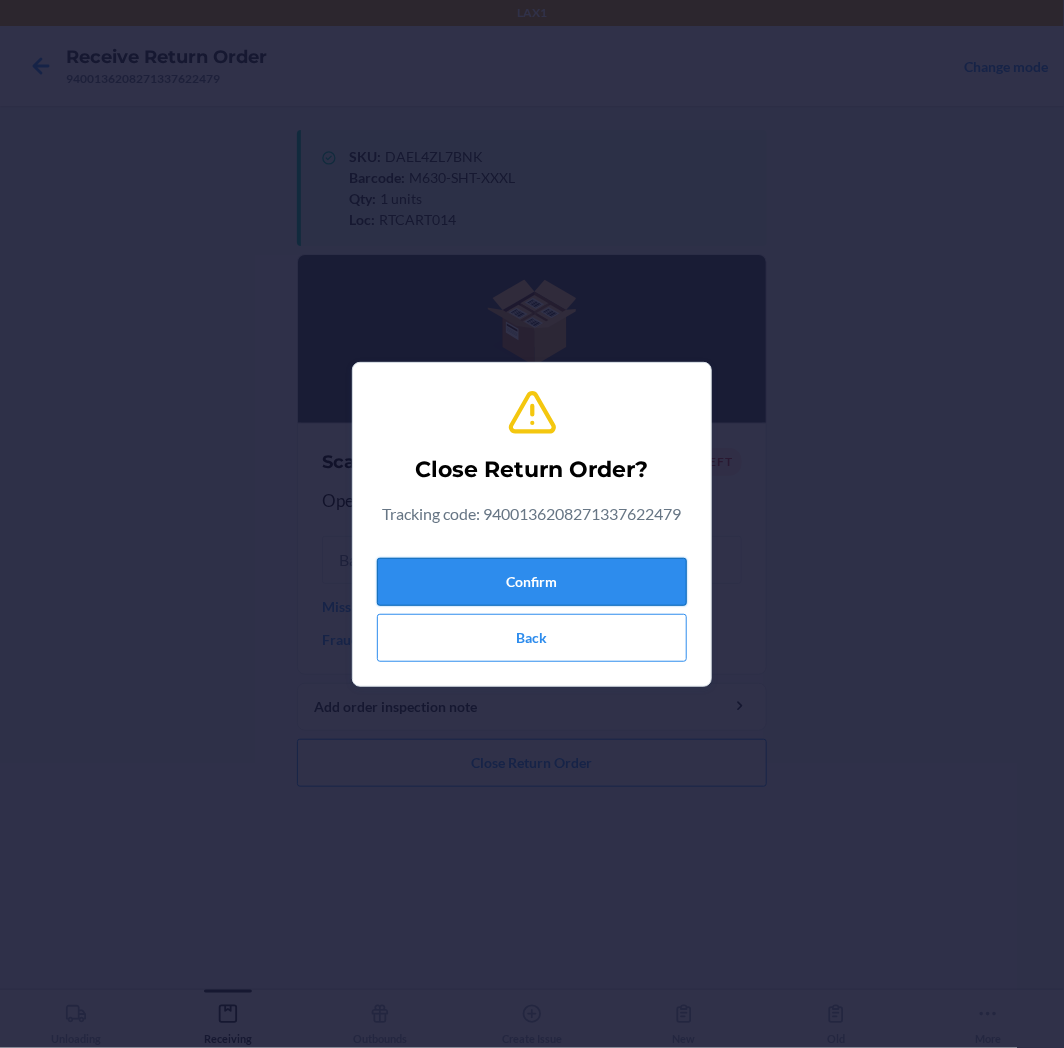 click on "Confirm" at bounding box center (532, 582) 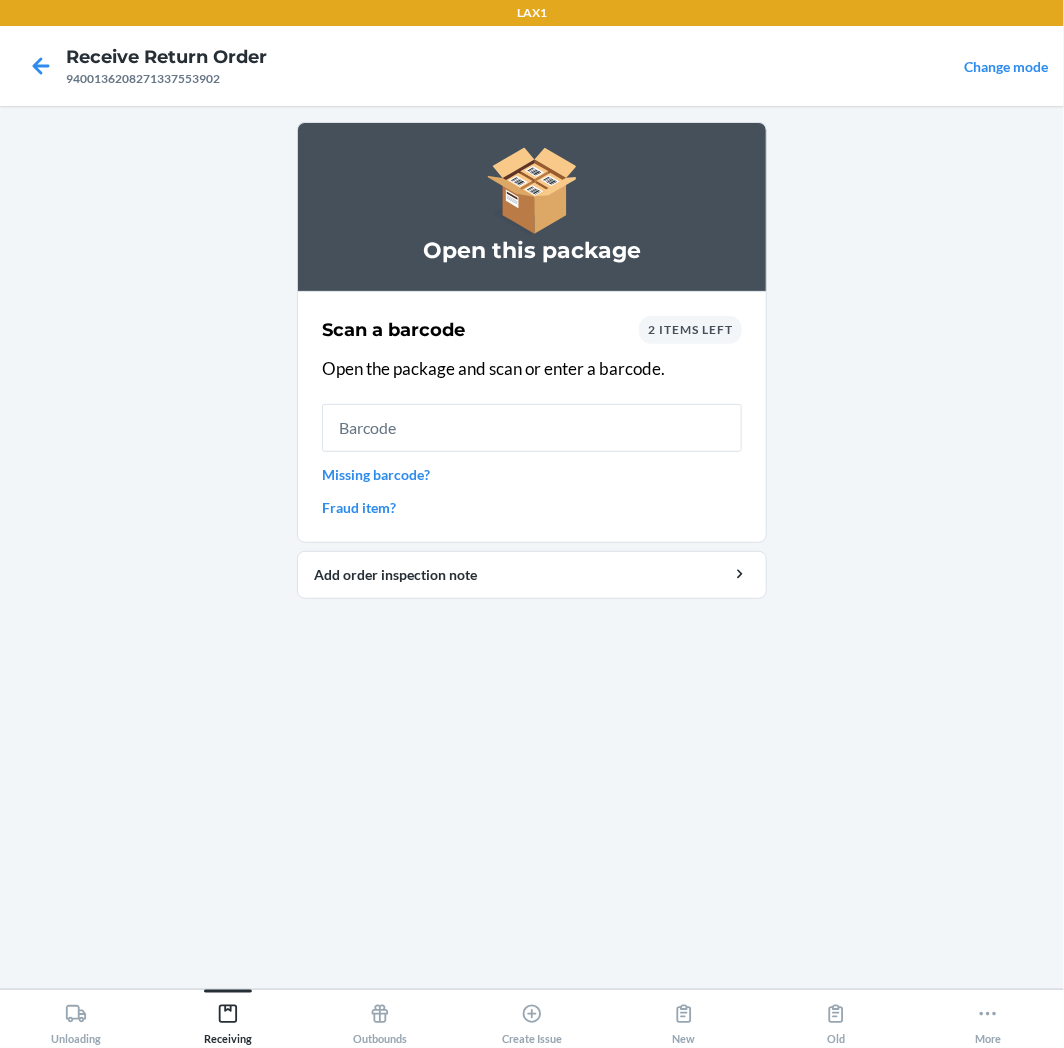 click on "2 items left" at bounding box center (690, 329) 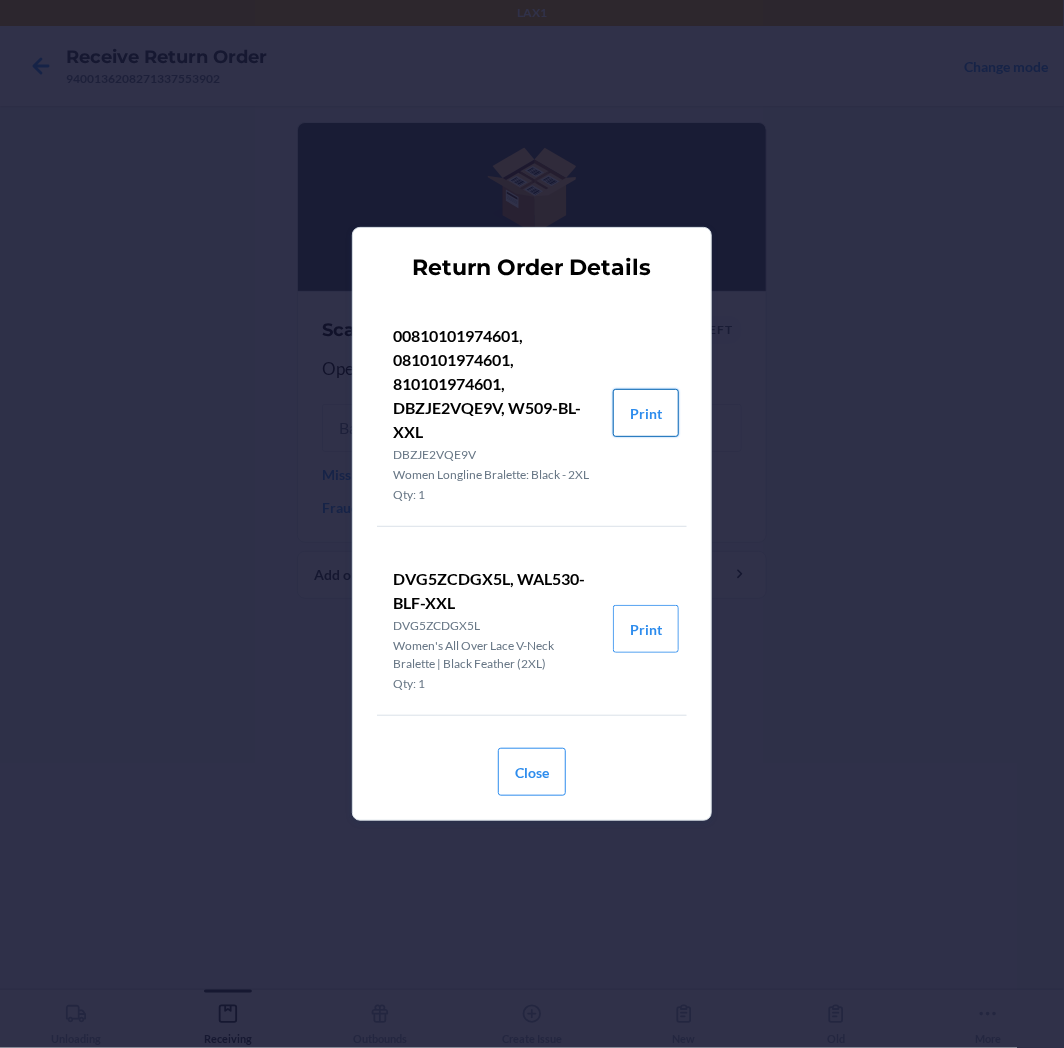 click on "Print" at bounding box center (646, 413) 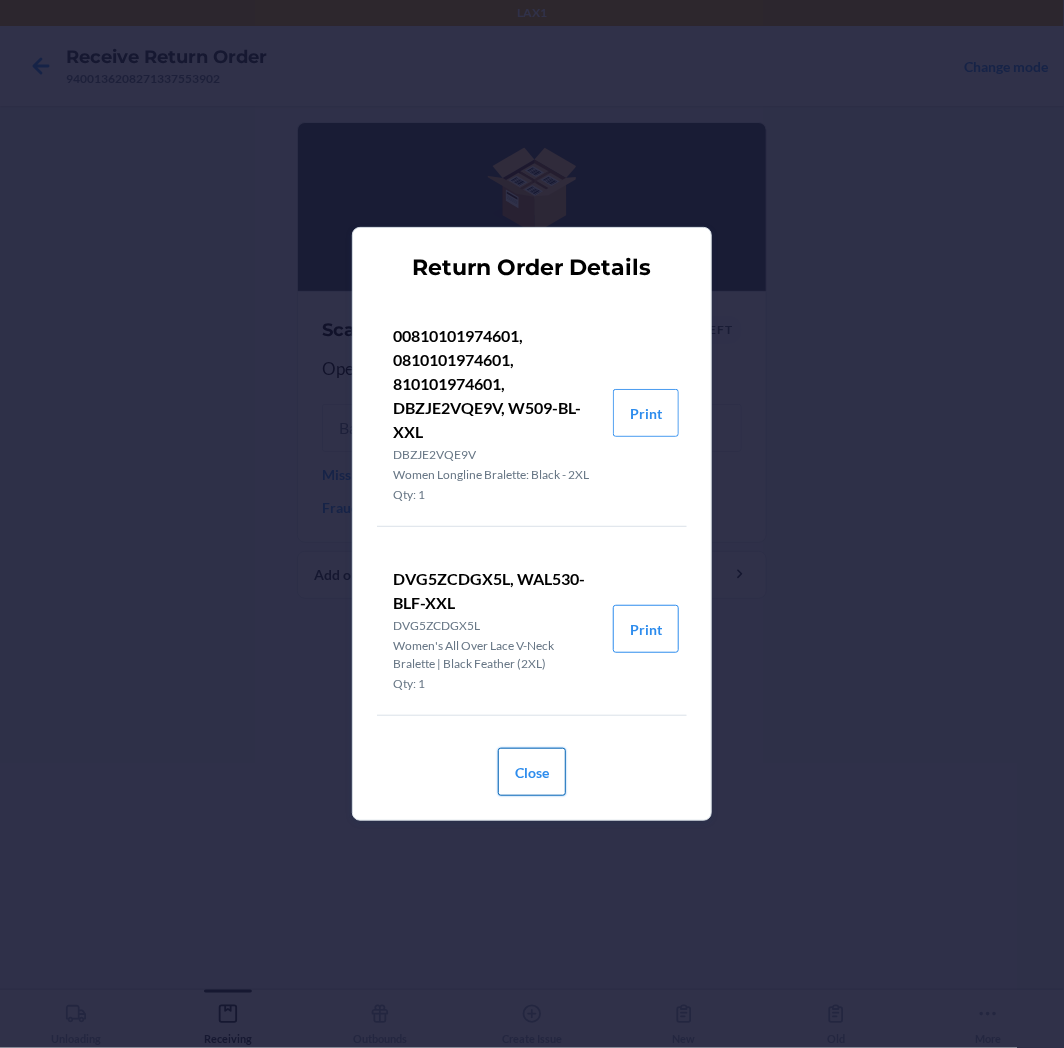 click on "Close" at bounding box center (532, 772) 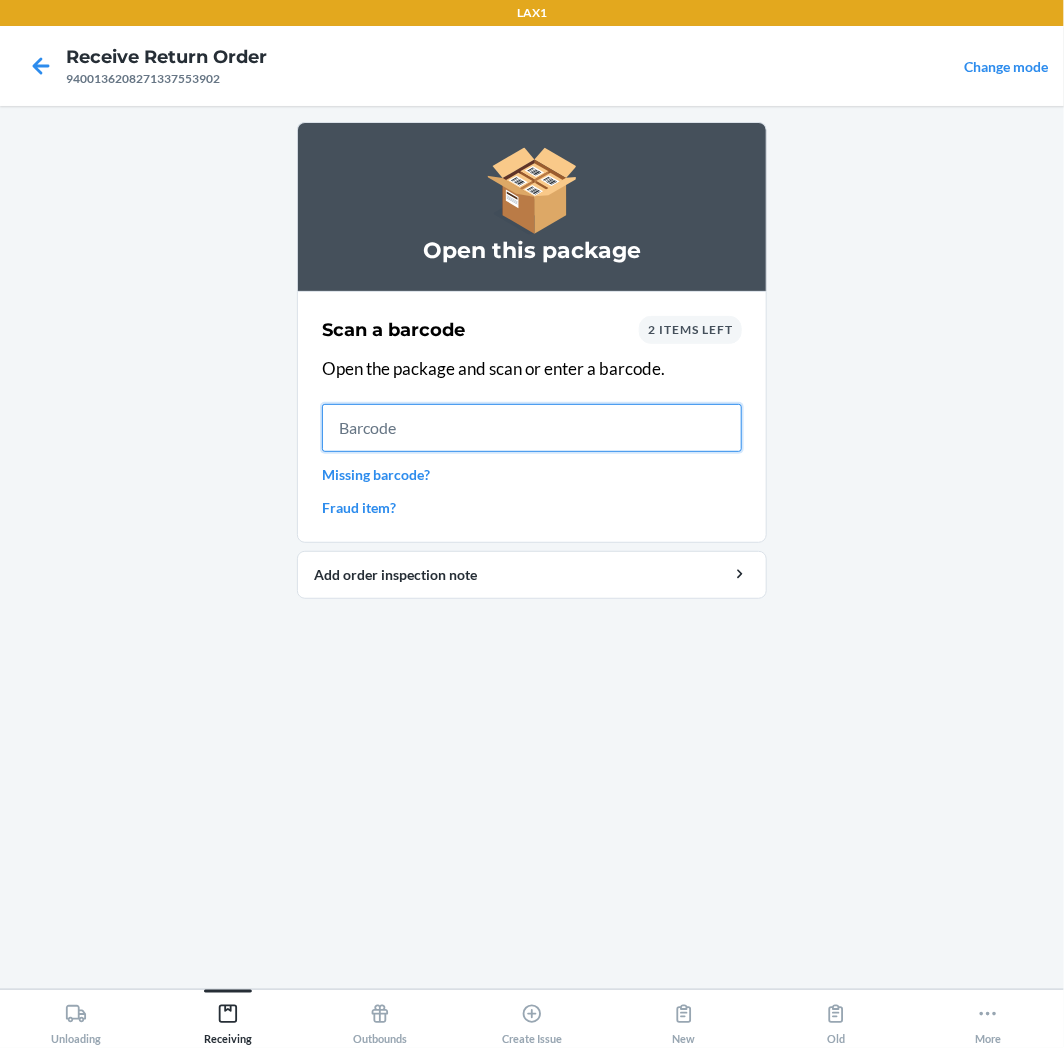 click at bounding box center (532, 428) 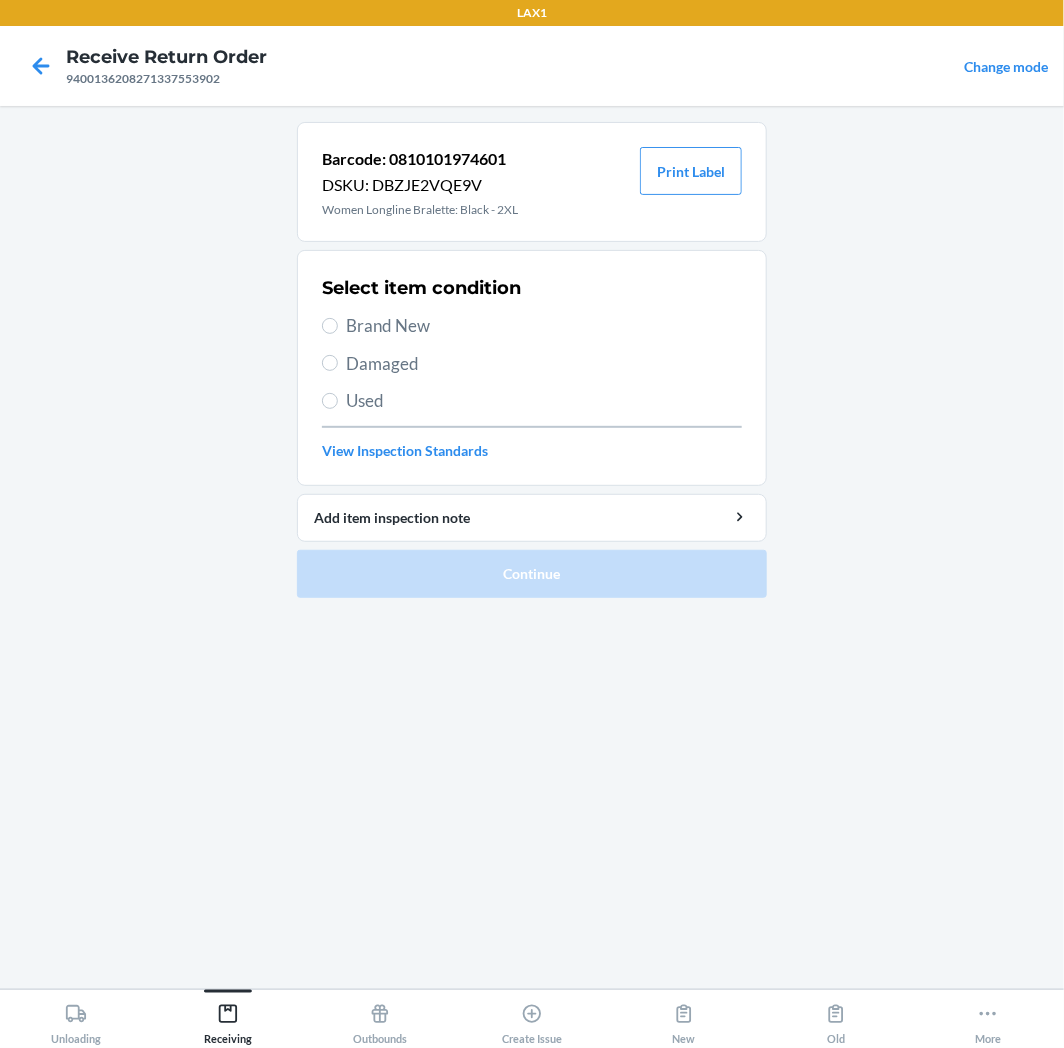 click on "Brand New" at bounding box center (544, 326) 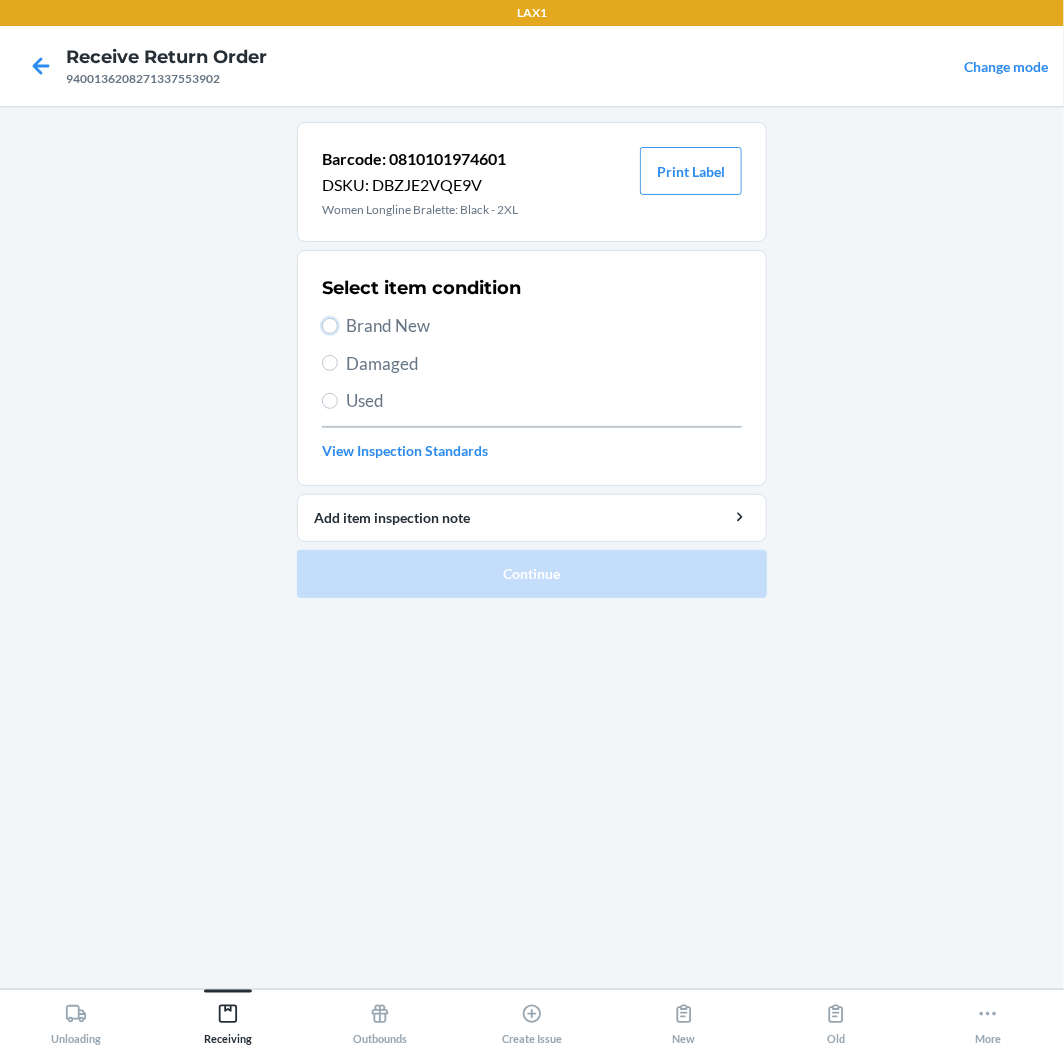 click on "Brand New" at bounding box center [330, 326] 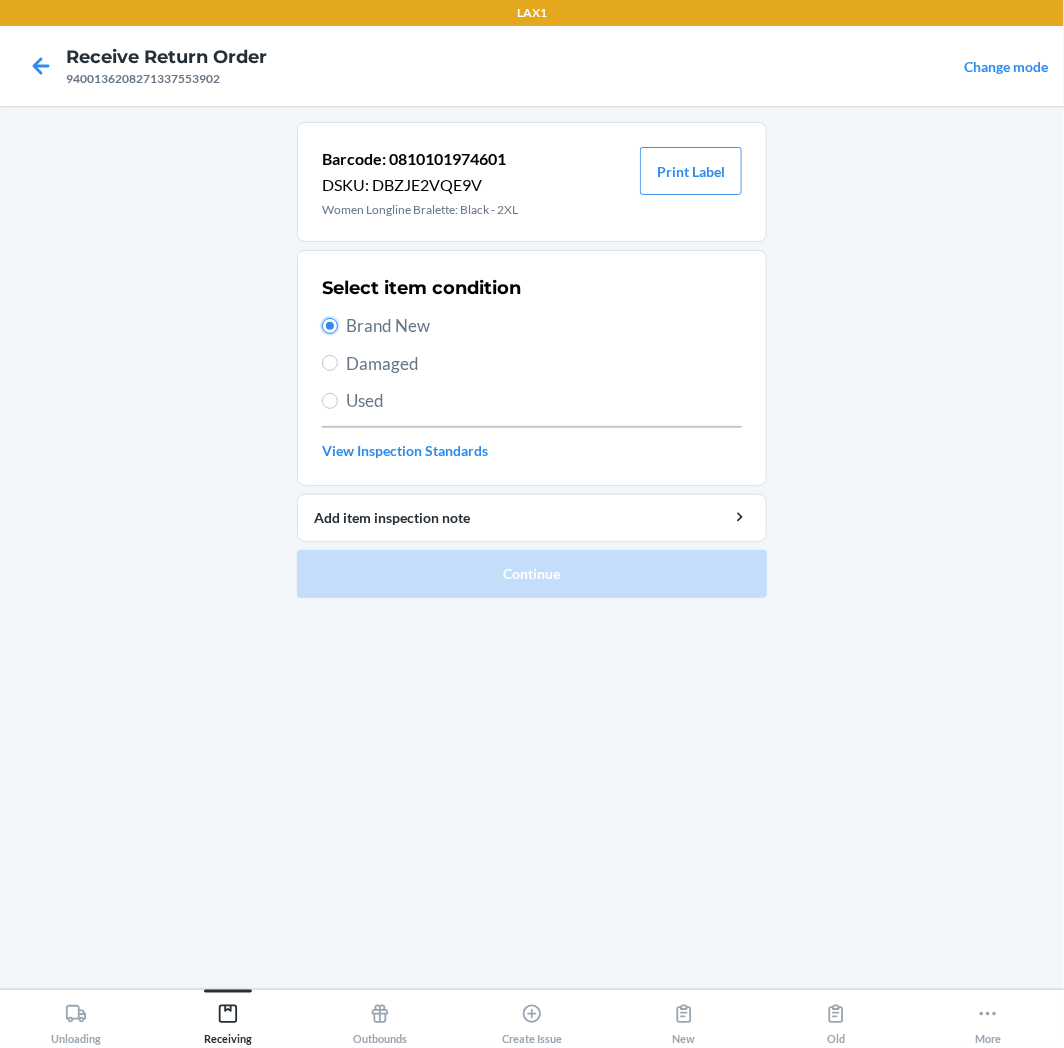 radio on "true" 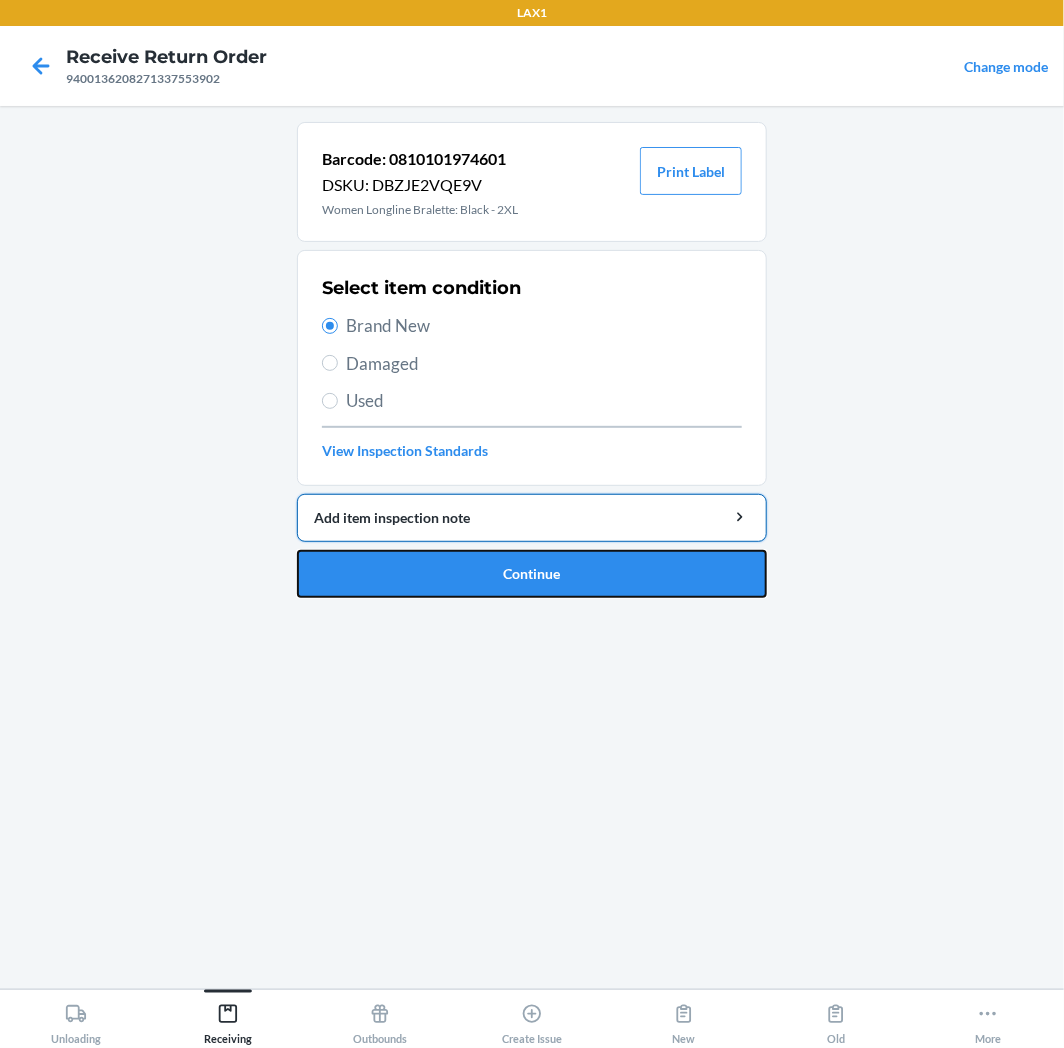 drag, startPoint x: 498, startPoint y: 574, endPoint x: 486, endPoint y: 522, distance: 53.366657 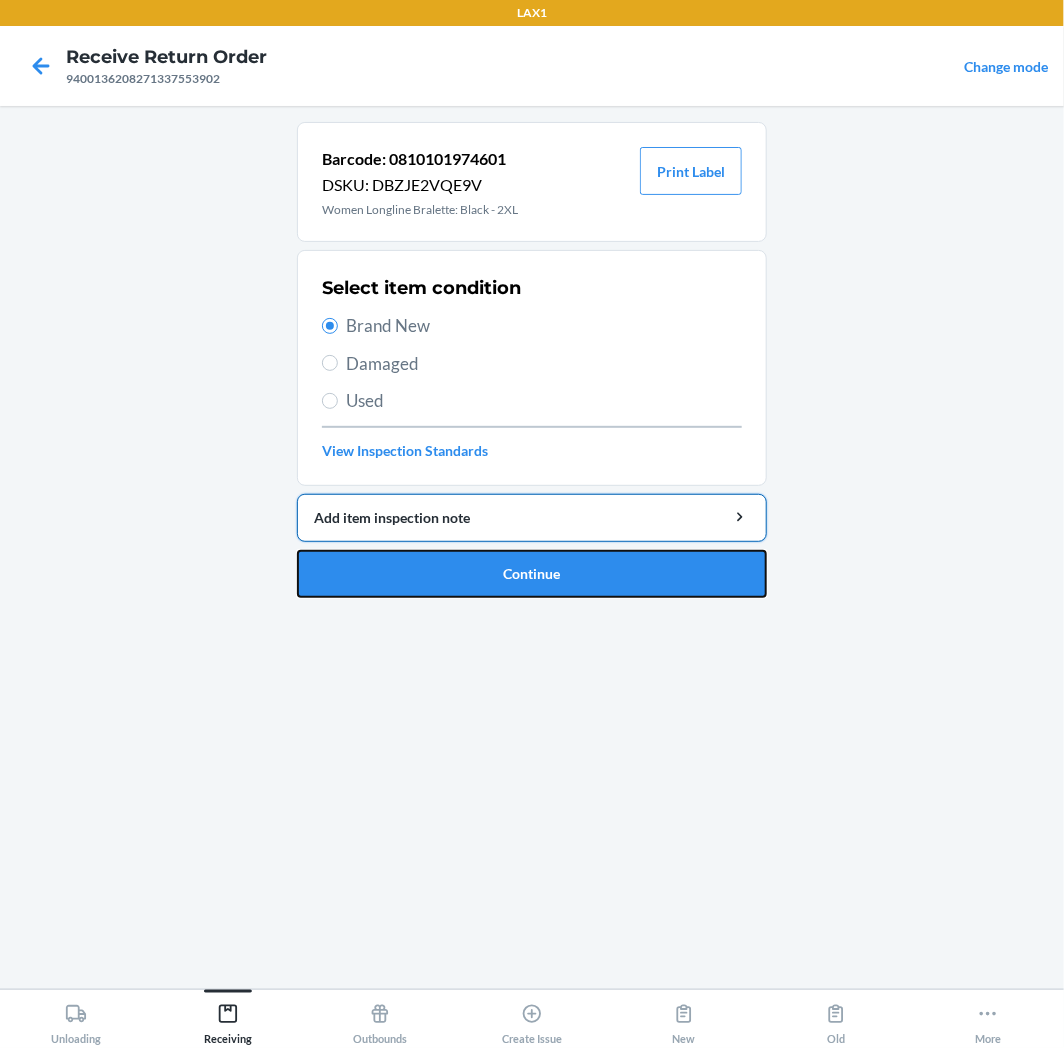 click on "Continue" at bounding box center [532, 574] 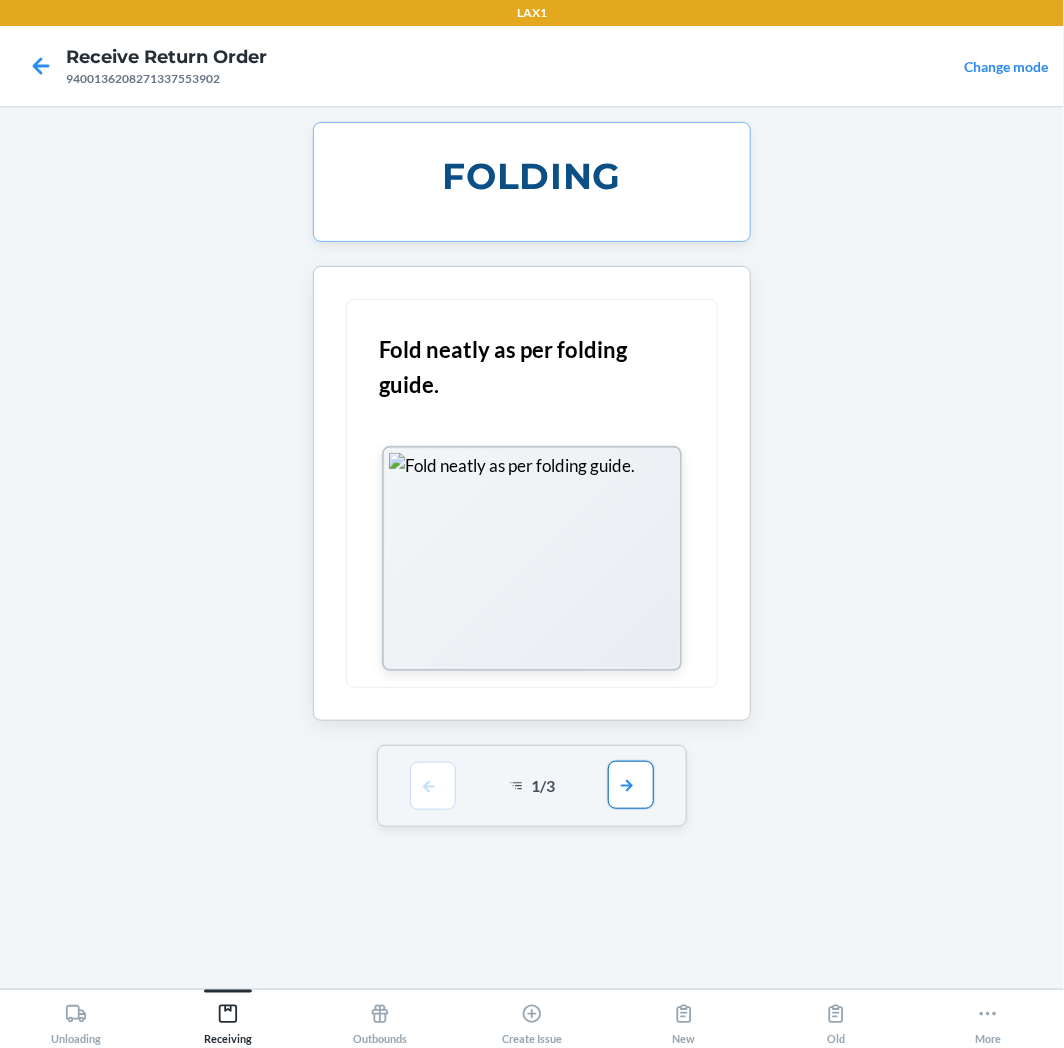 click at bounding box center [631, 785] 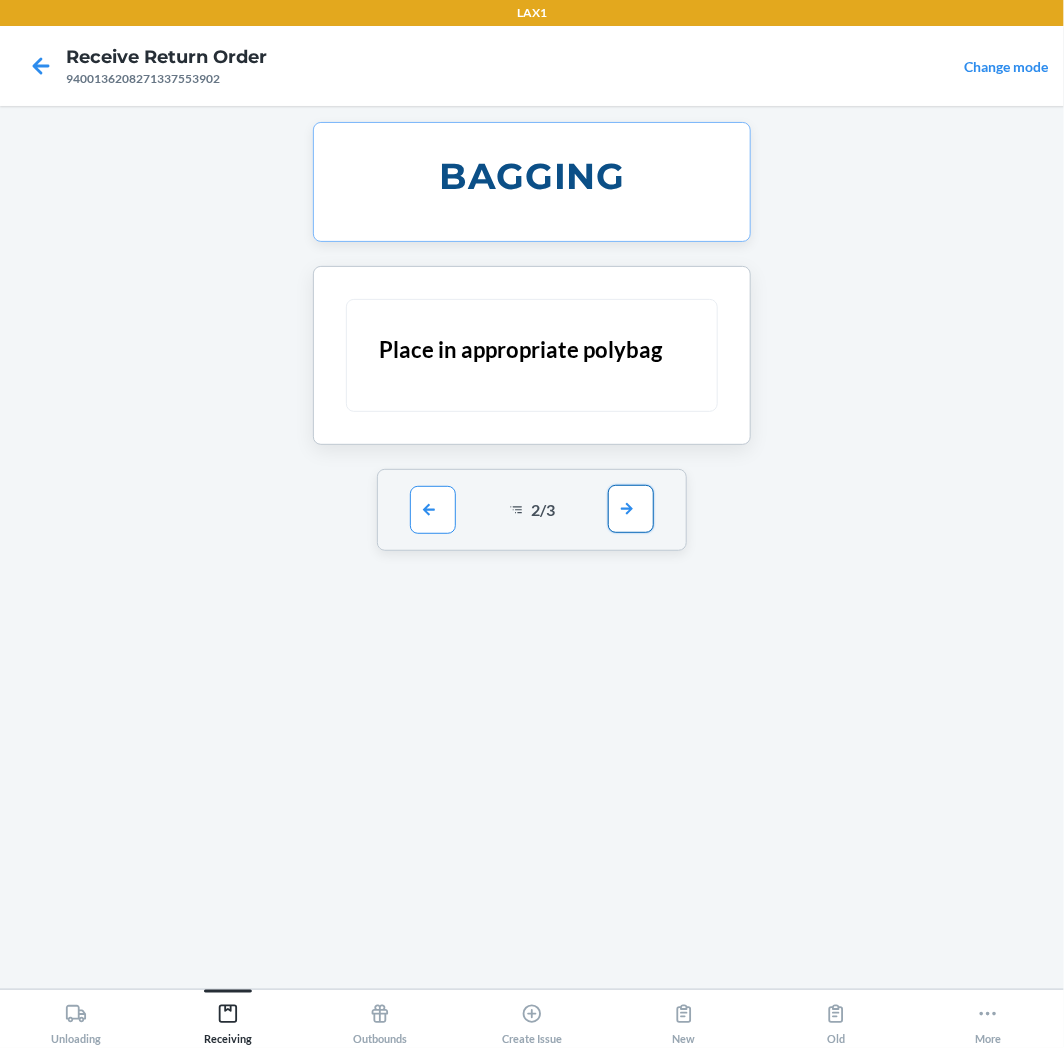 click at bounding box center (631, 509) 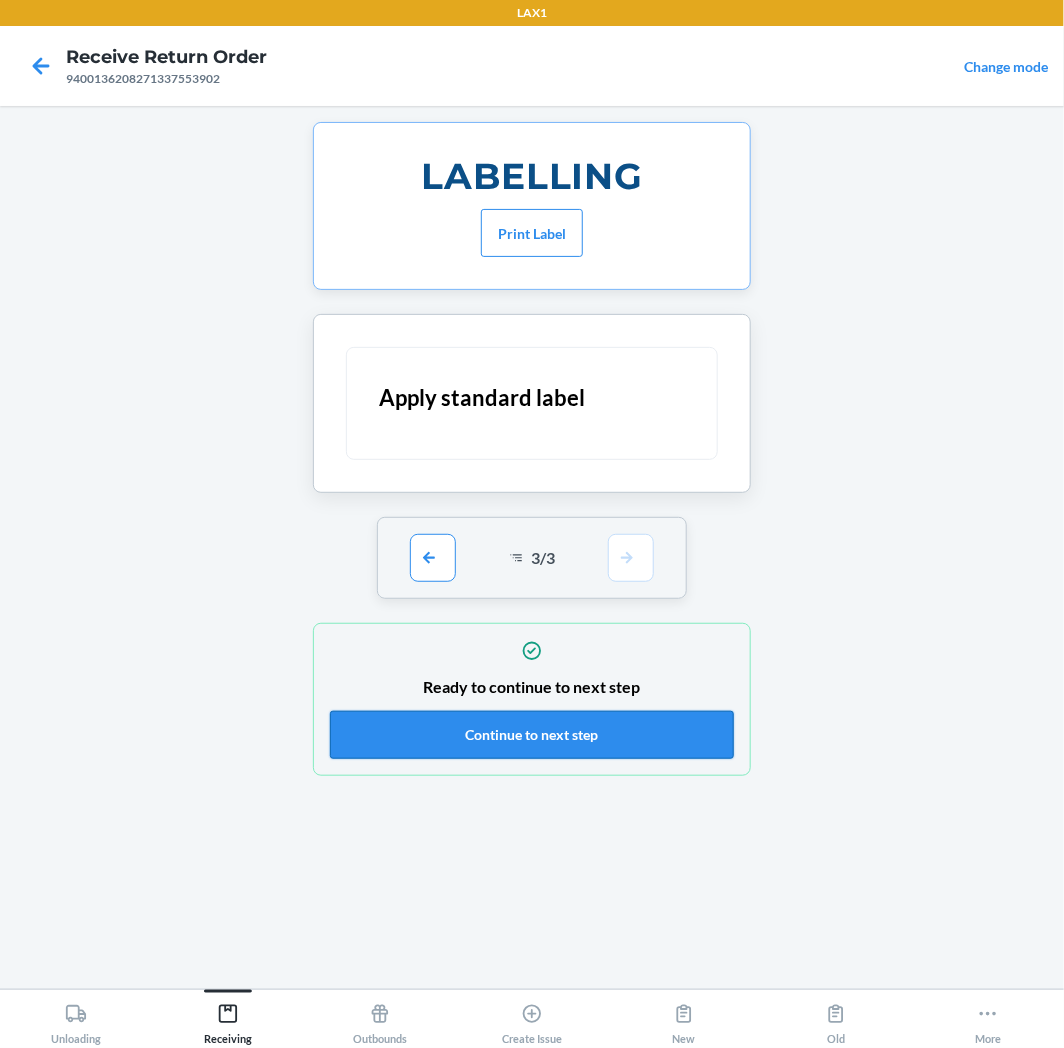 click on "Continue to next step" at bounding box center (532, 735) 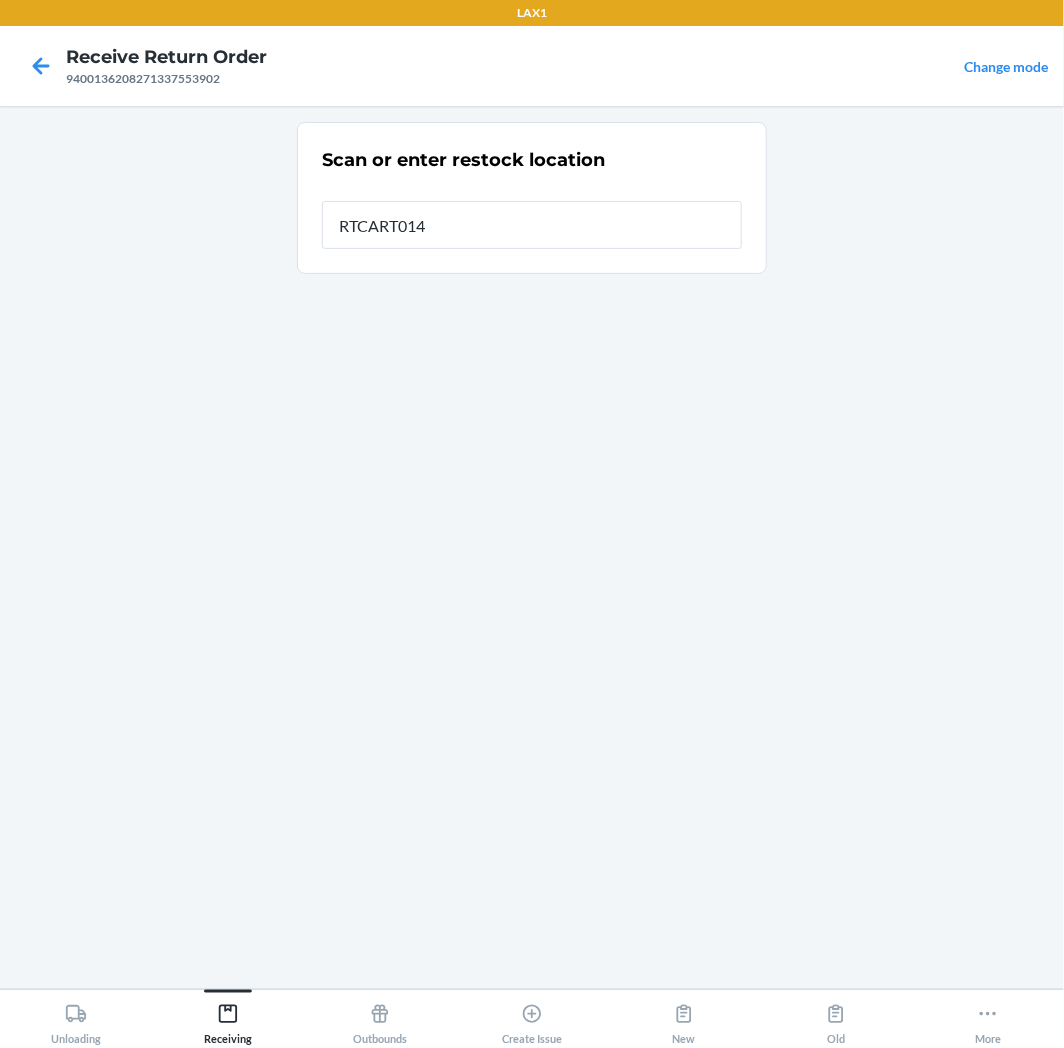 type on "RTCART014" 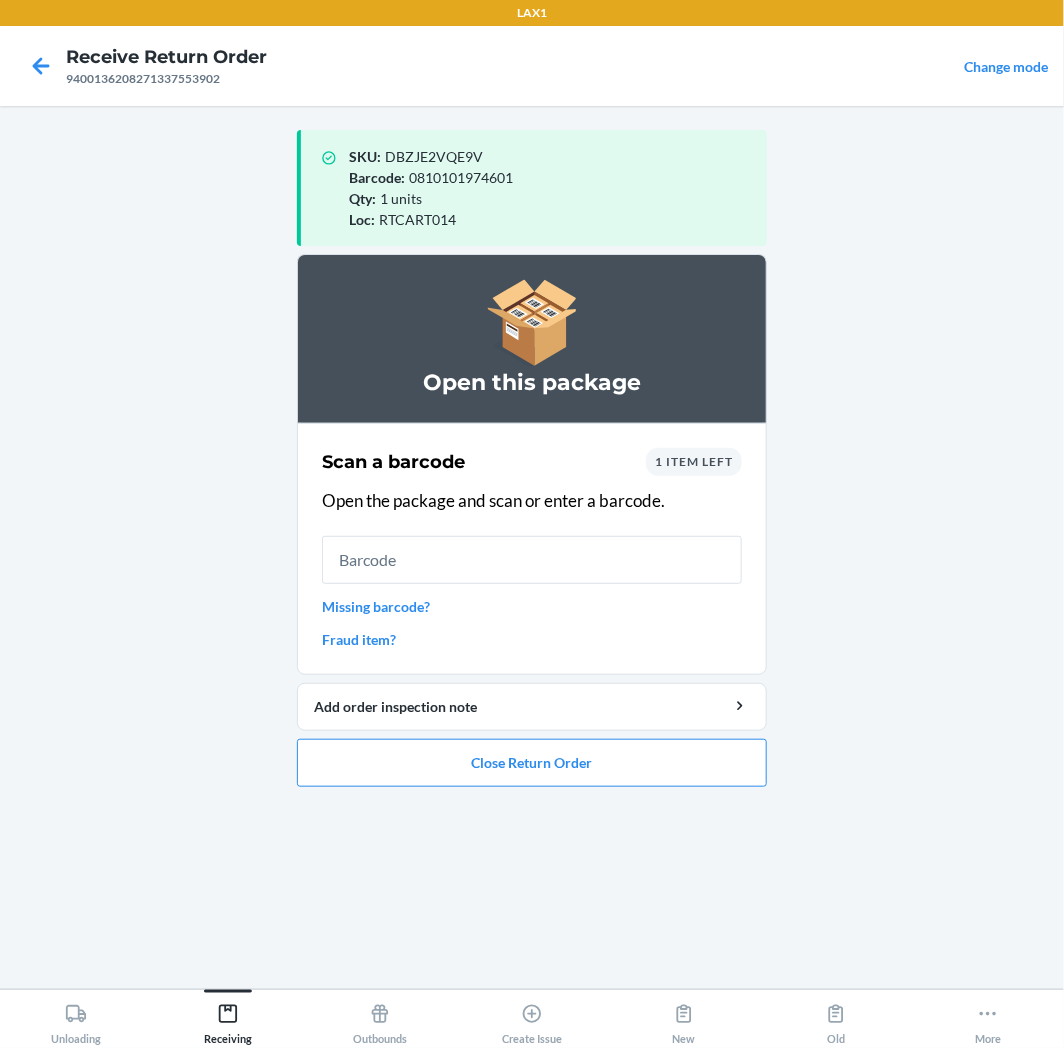 click on "1 item left" at bounding box center (694, 461) 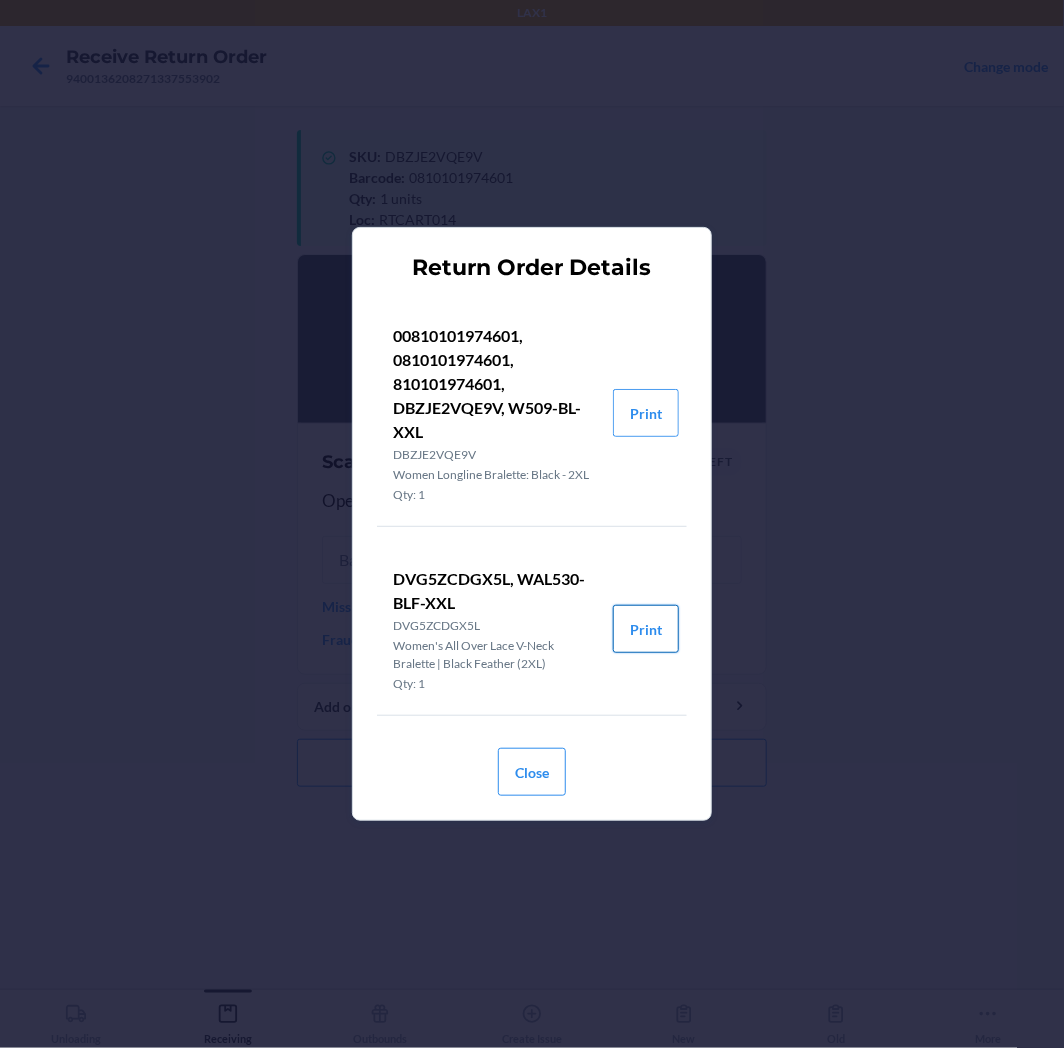 click on "Print" at bounding box center [646, 629] 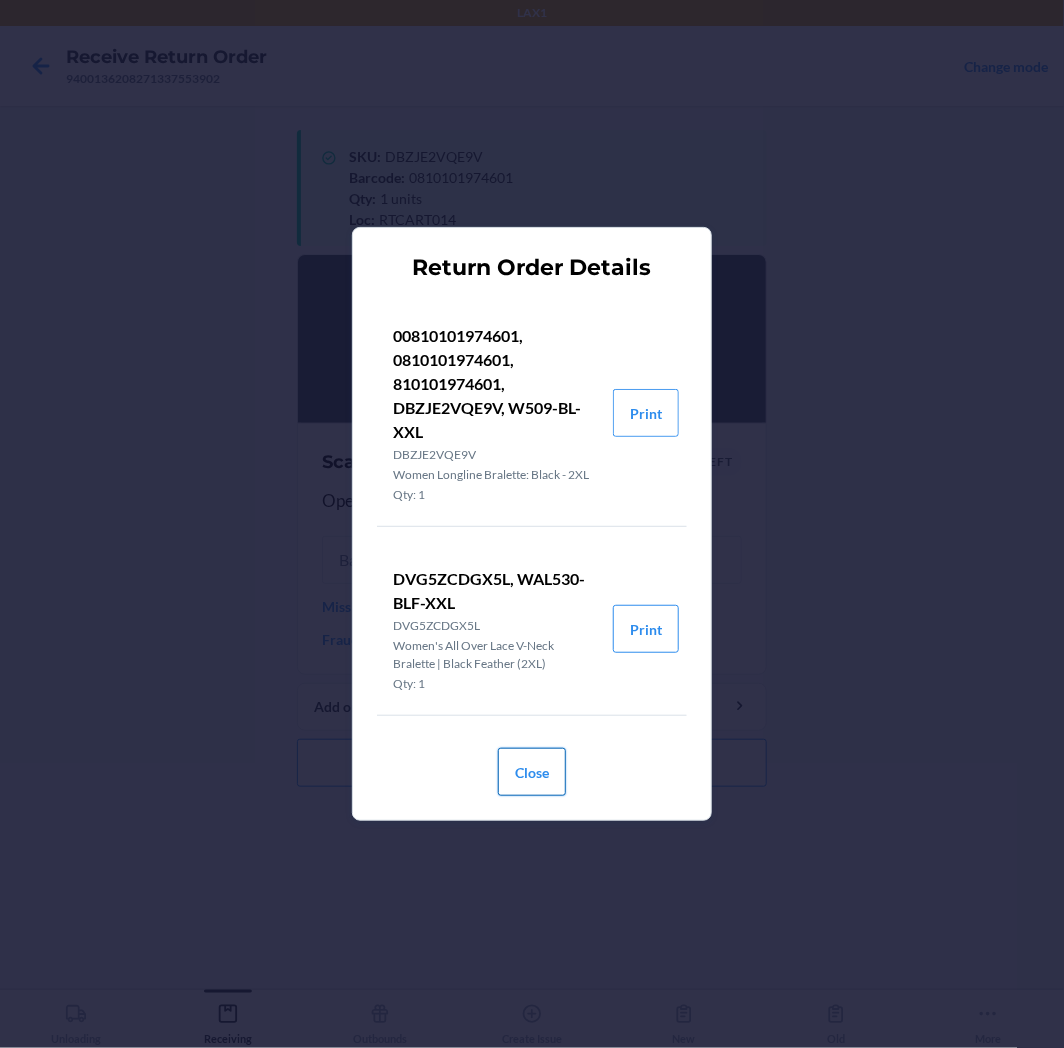 click on "Close" at bounding box center [532, 772] 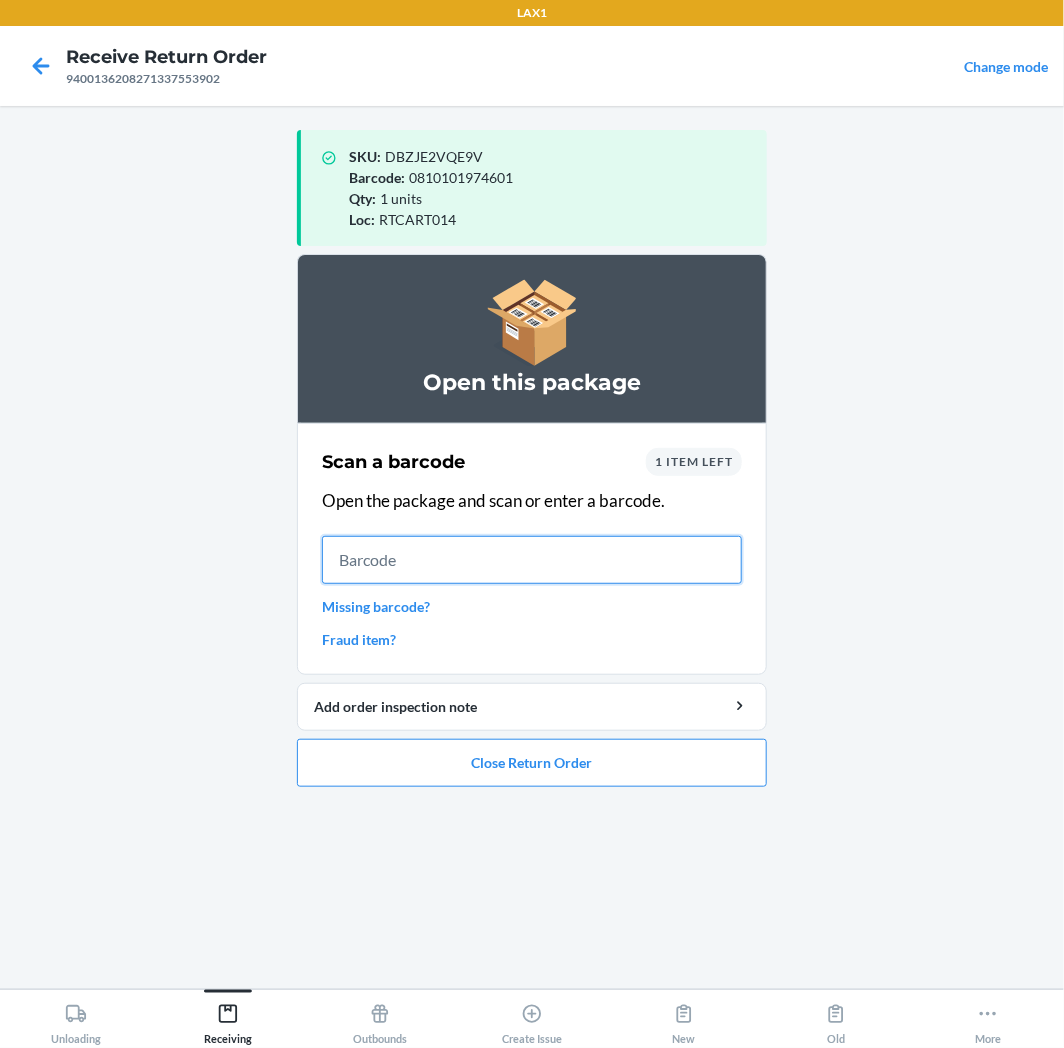 click at bounding box center (532, 560) 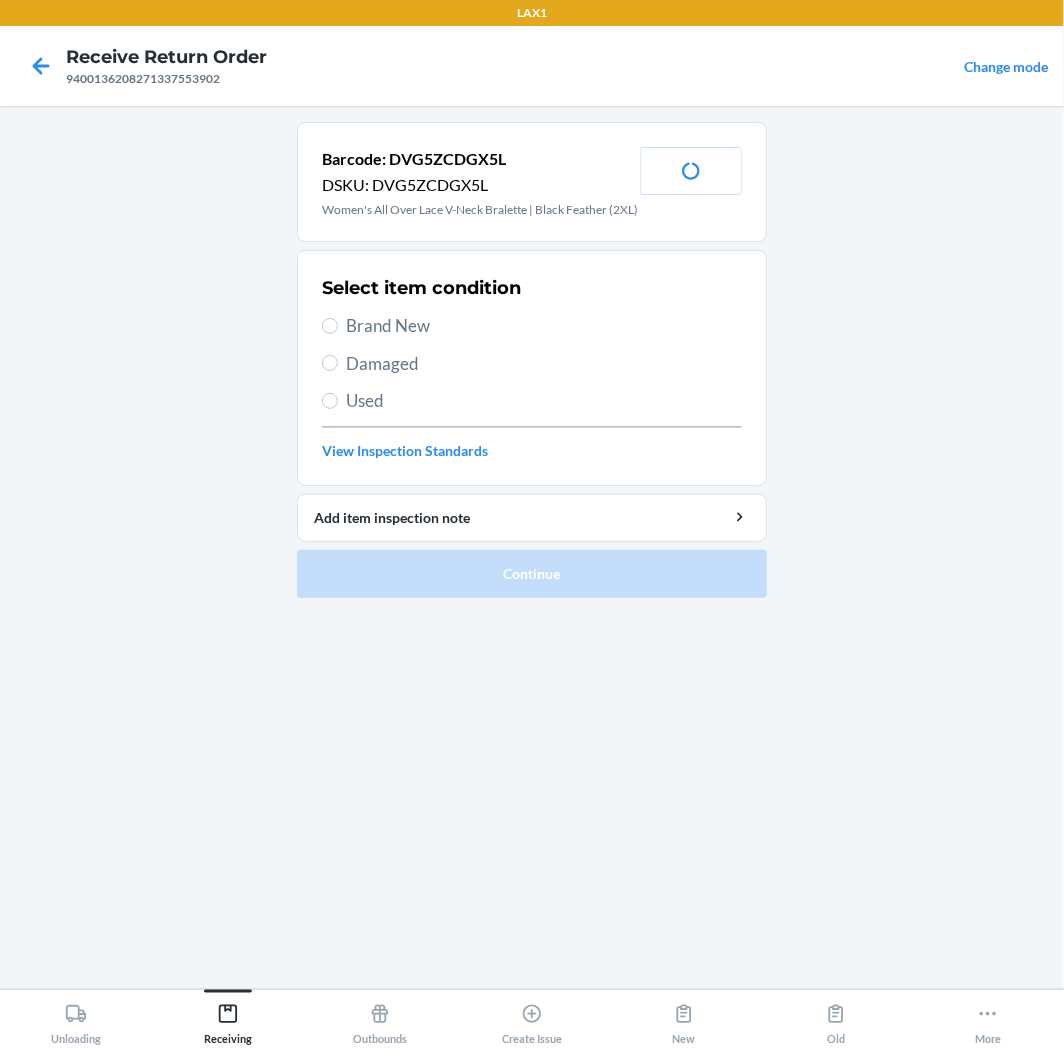 click on "Brand New" at bounding box center (544, 326) 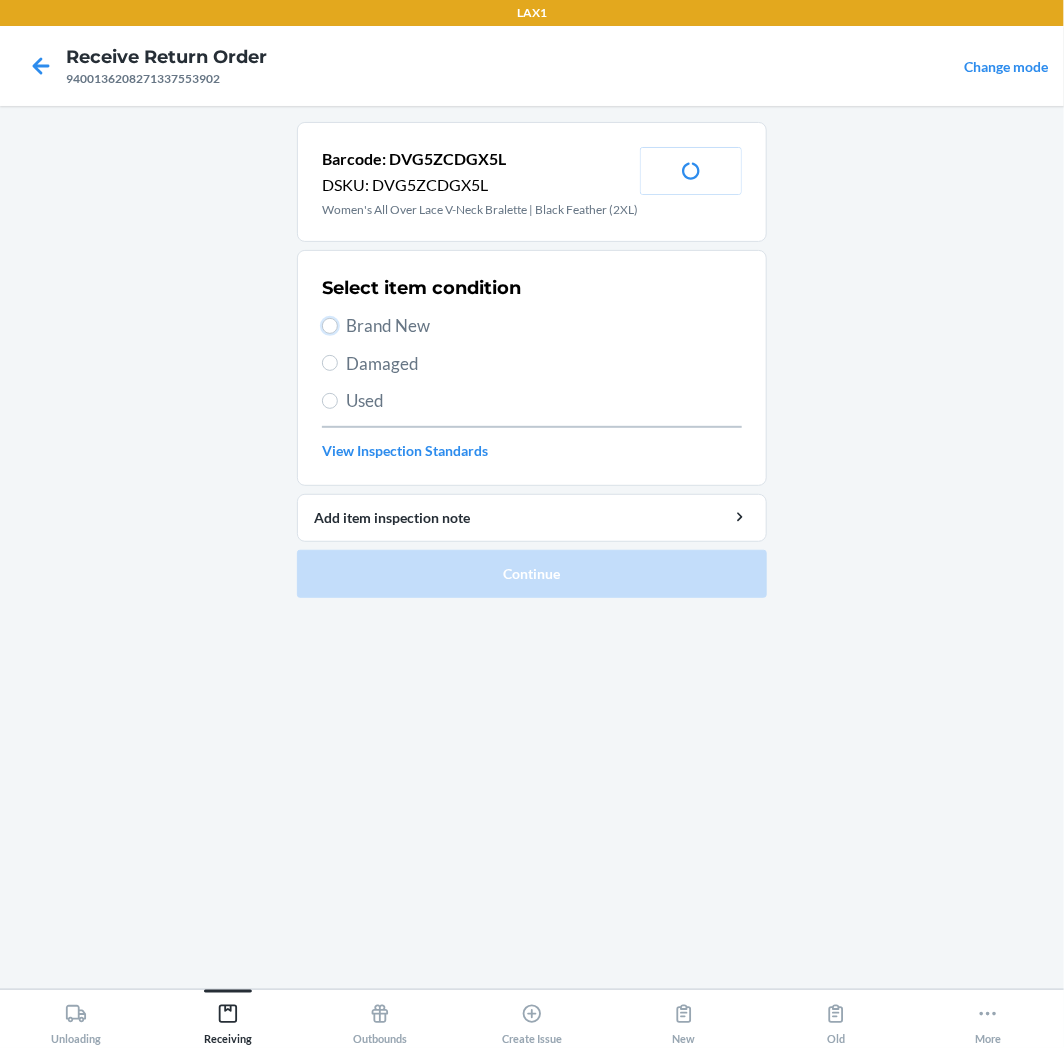 click on "Brand New" at bounding box center [330, 326] 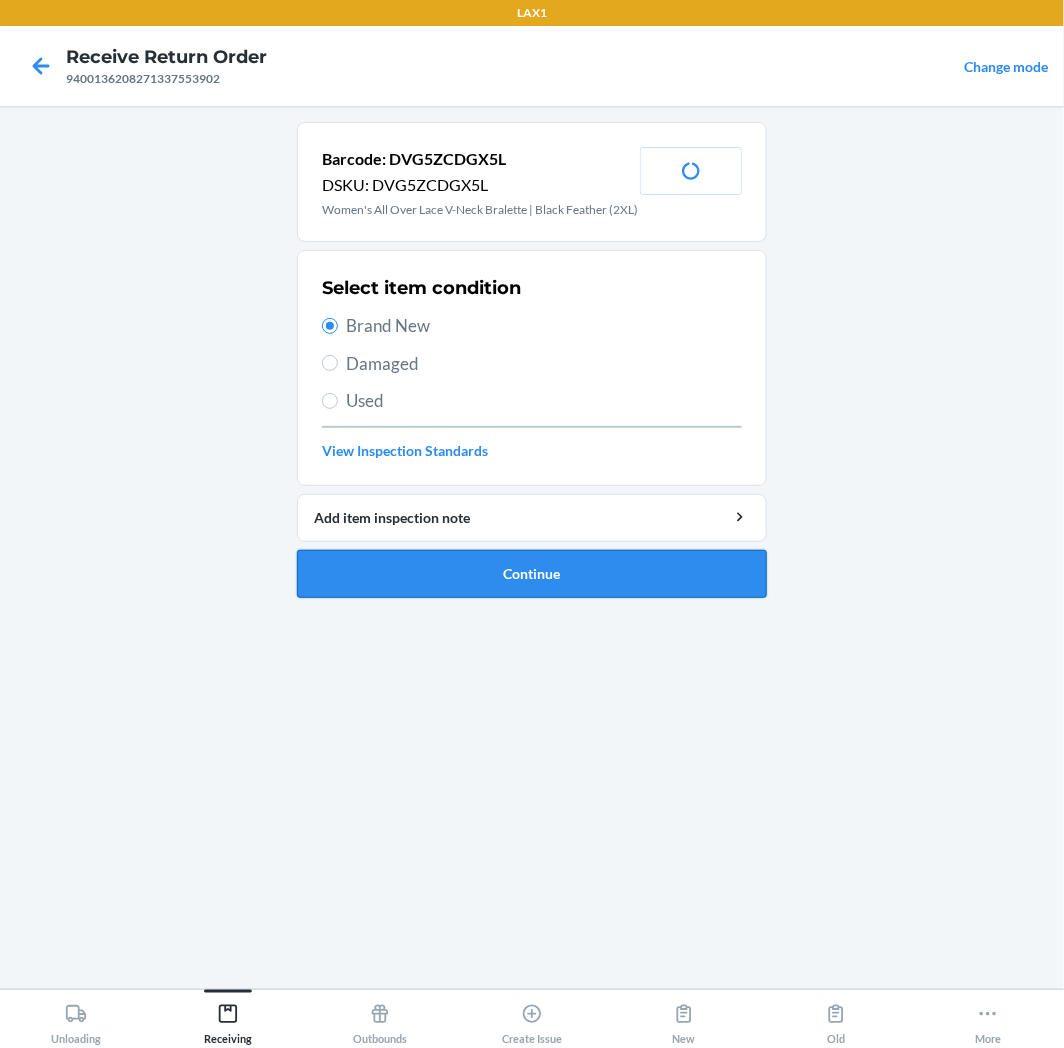 click on "Continue" at bounding box center [532, 574] 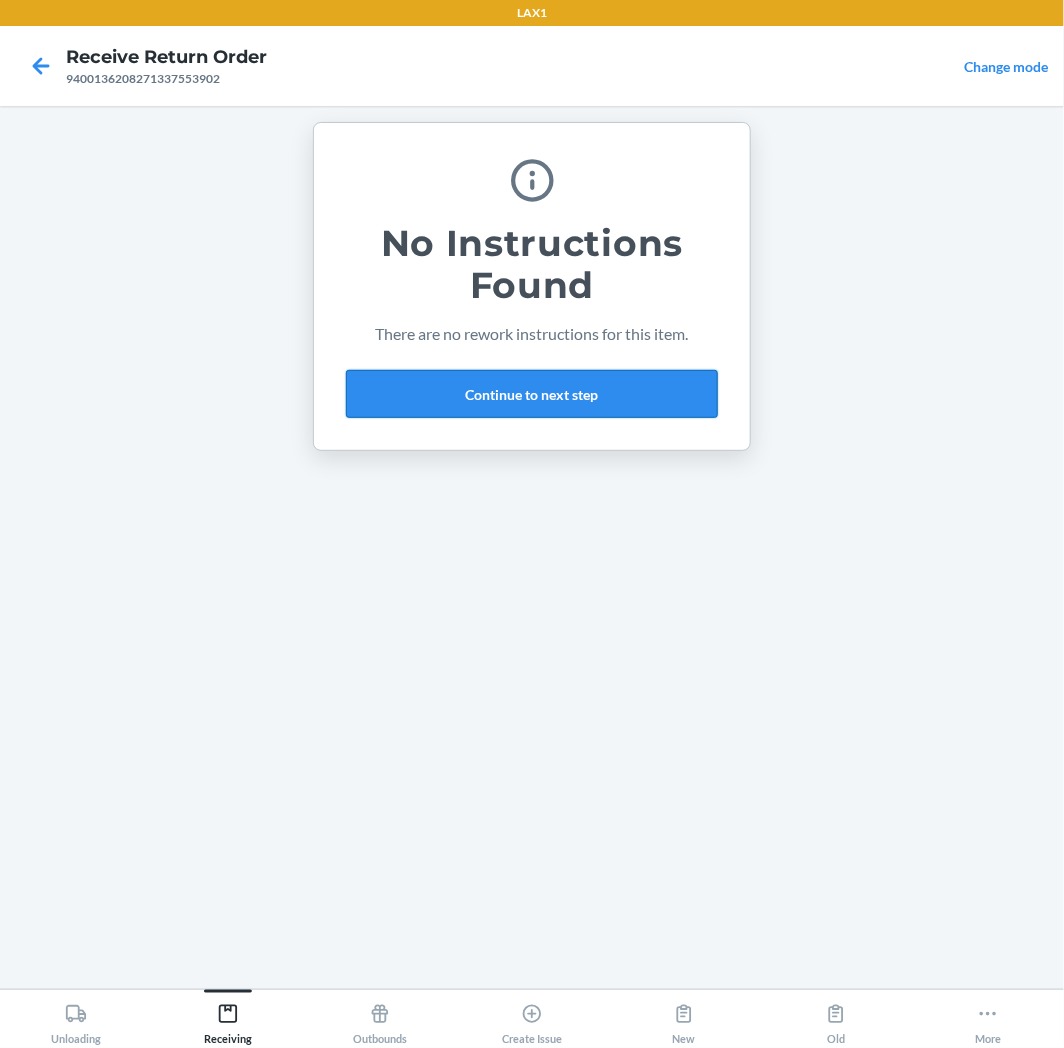 click on "Continue to next step" at bounding box center [532, 394] 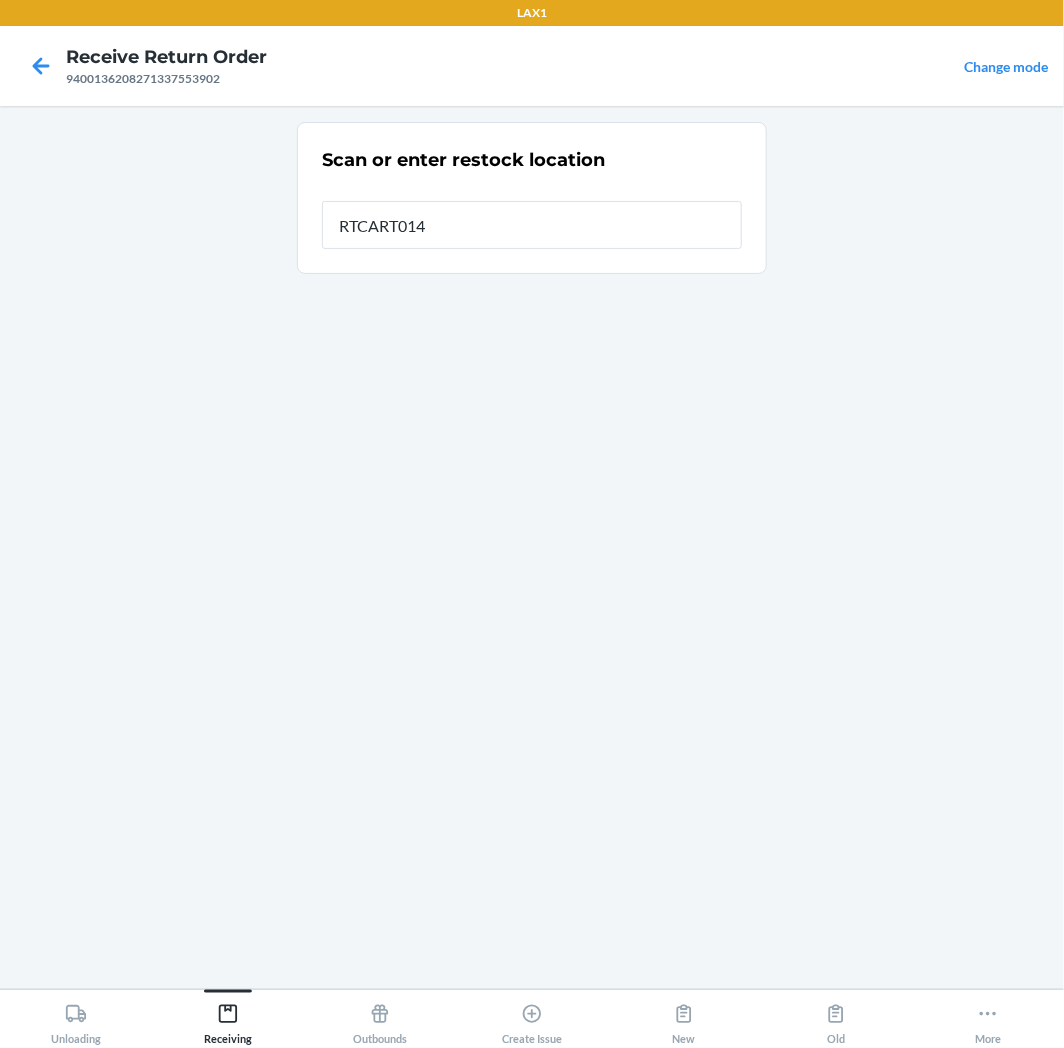 type on "RTCART014" 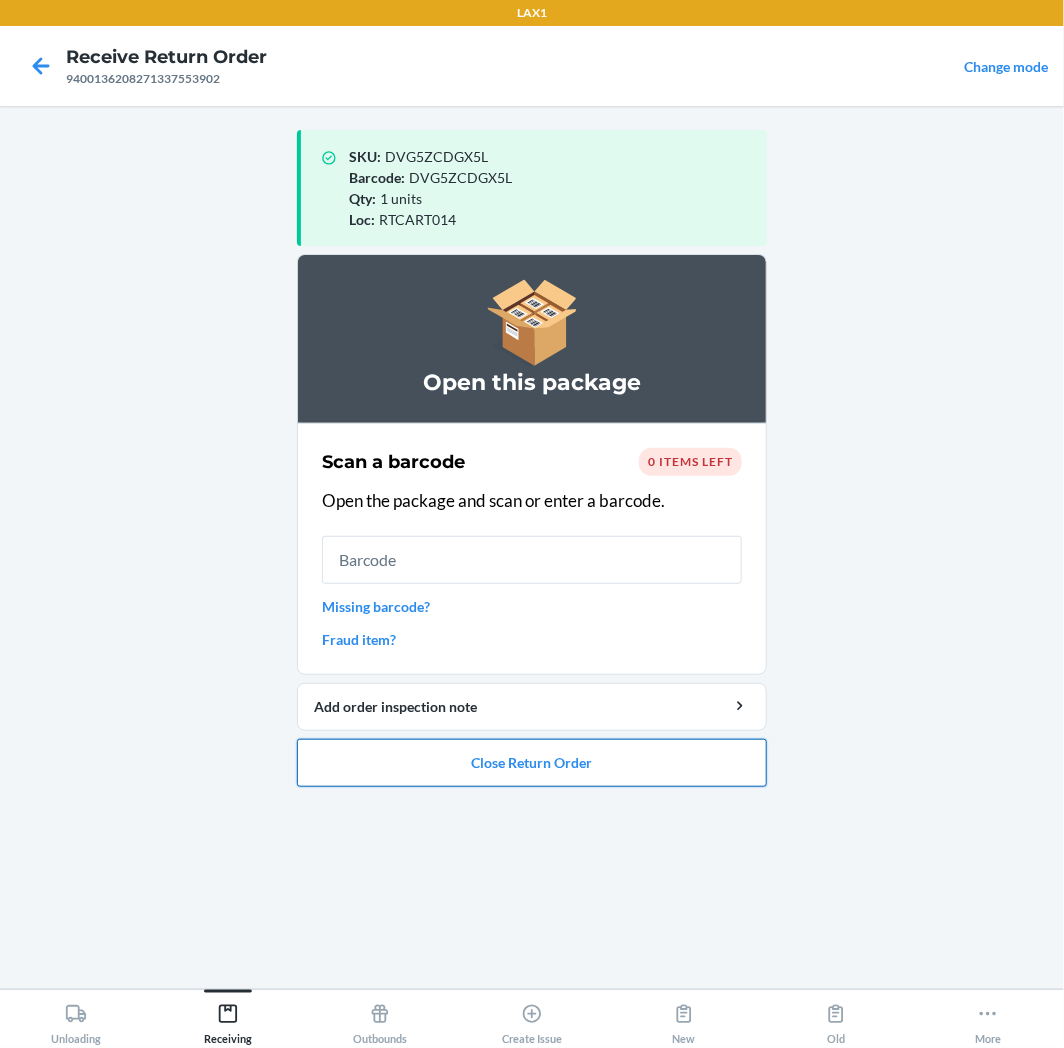 click on "Close Return Order" at bounding box center (532, 763) 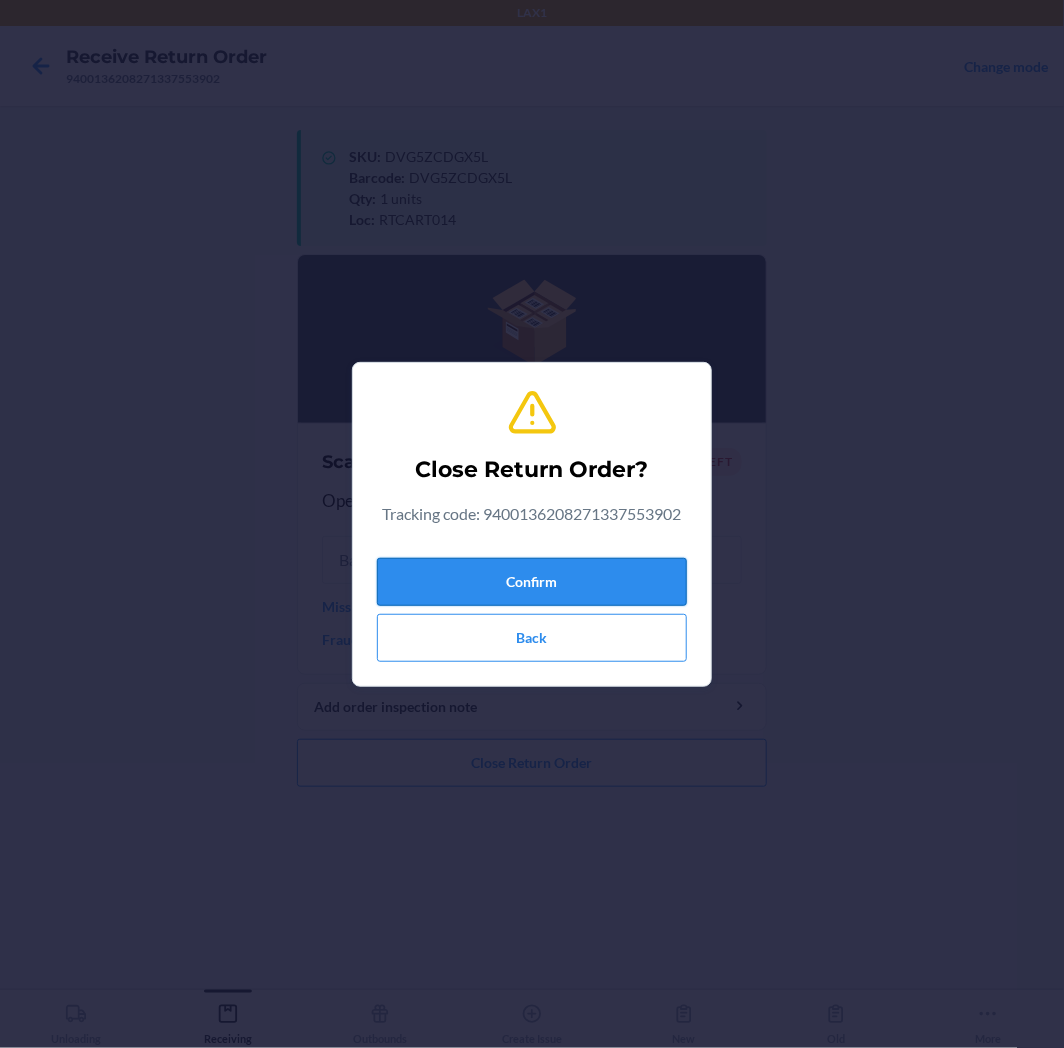 click on "Confirm" at bounding box center (532, 582) 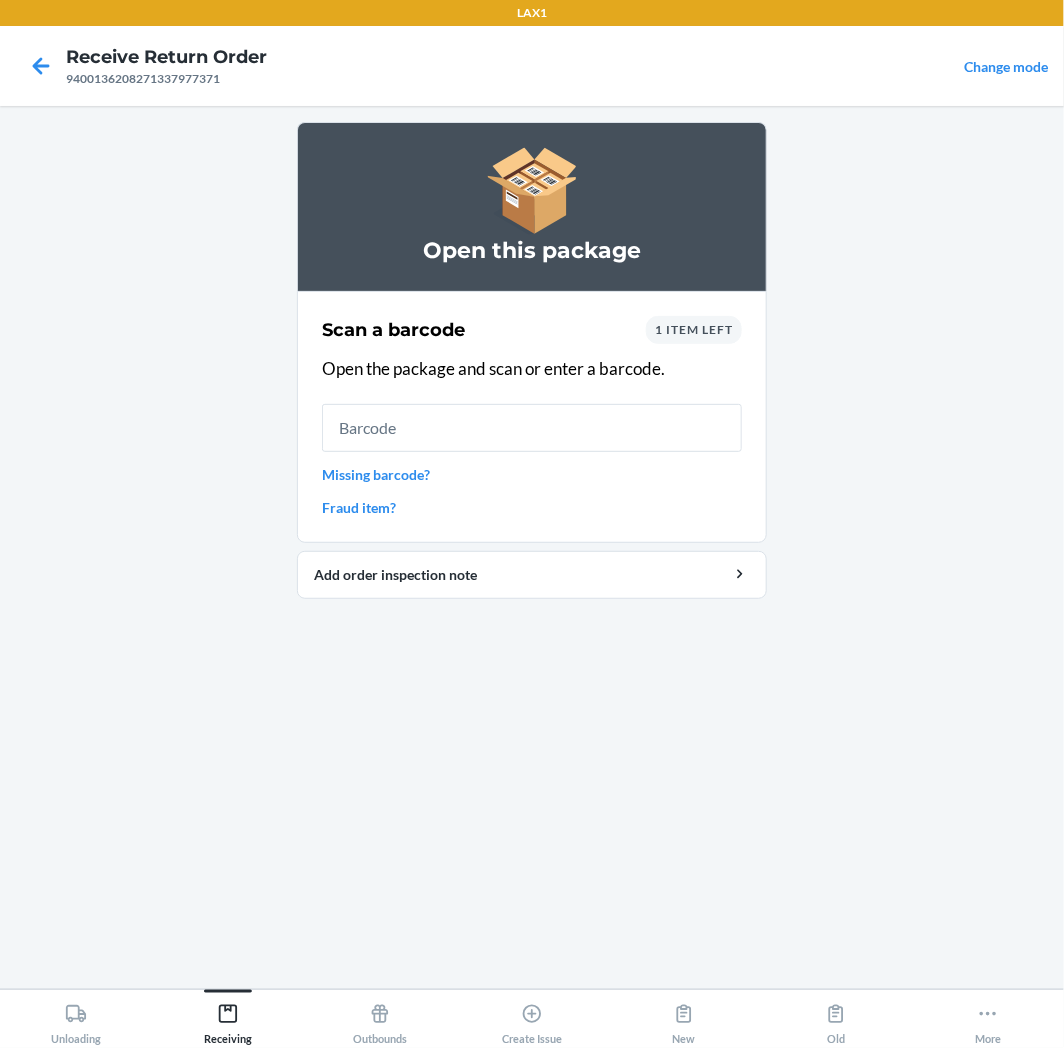 click on "1 item left" at bounding box center [694, 329] 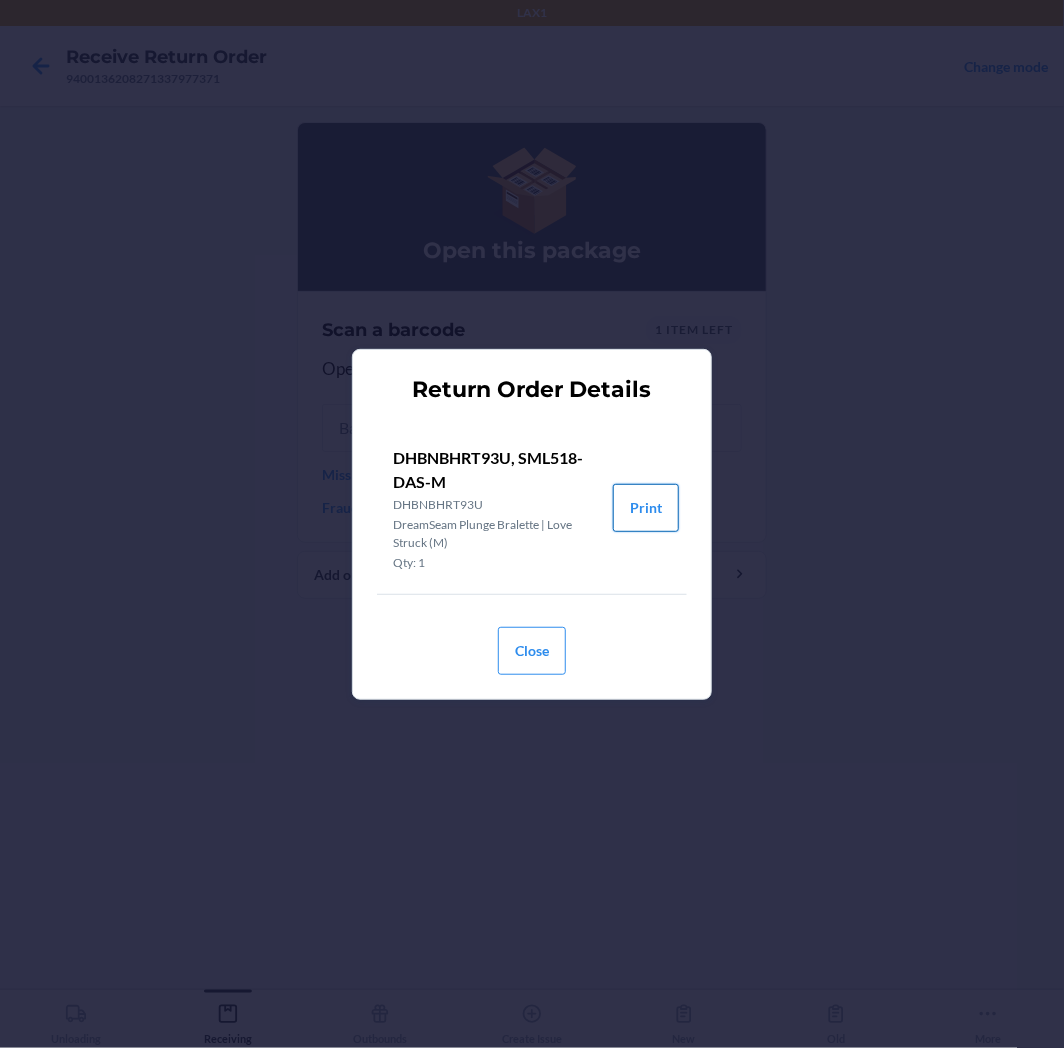 click on "Print" at bounding box center [646, 508] 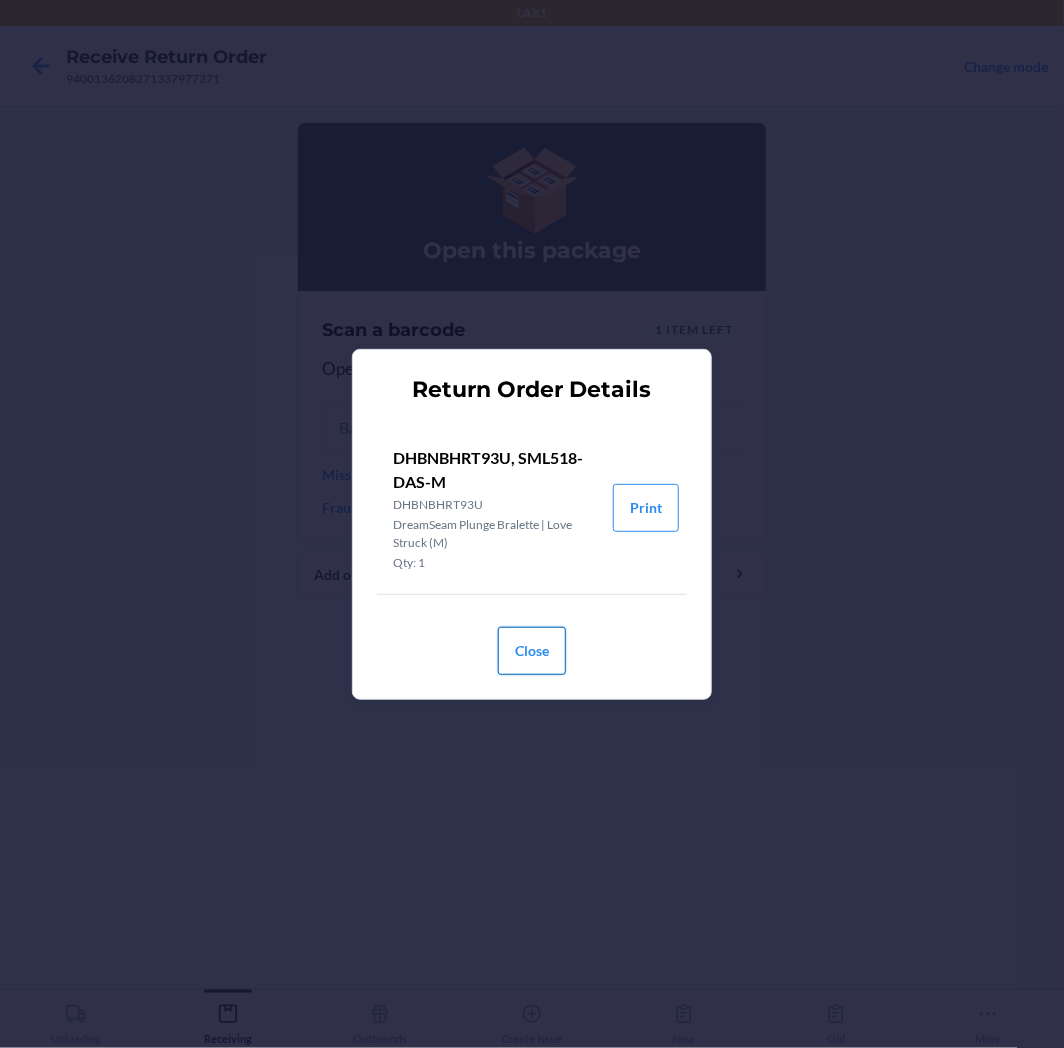click on "Close" at bounding box center [532, 651] 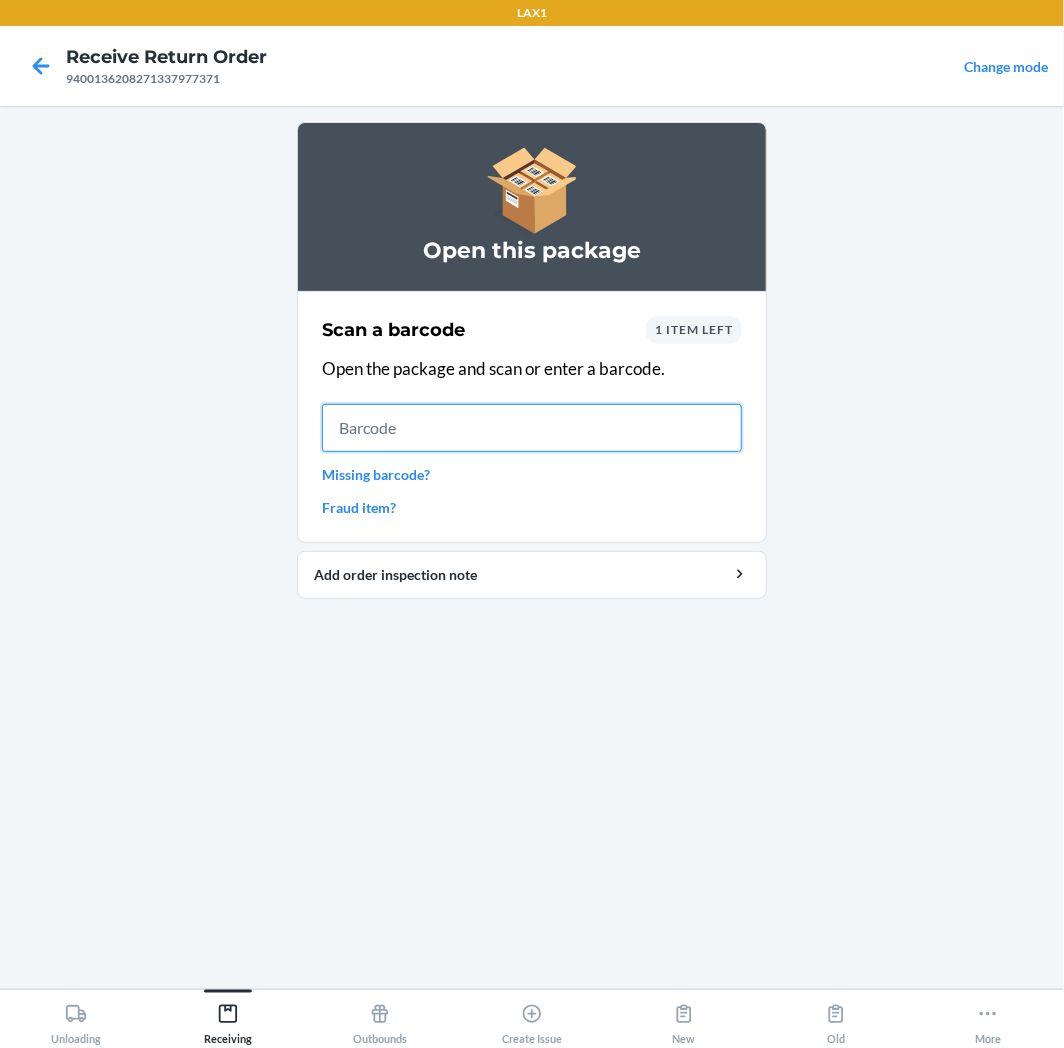 click at bounding box center (532, 428) 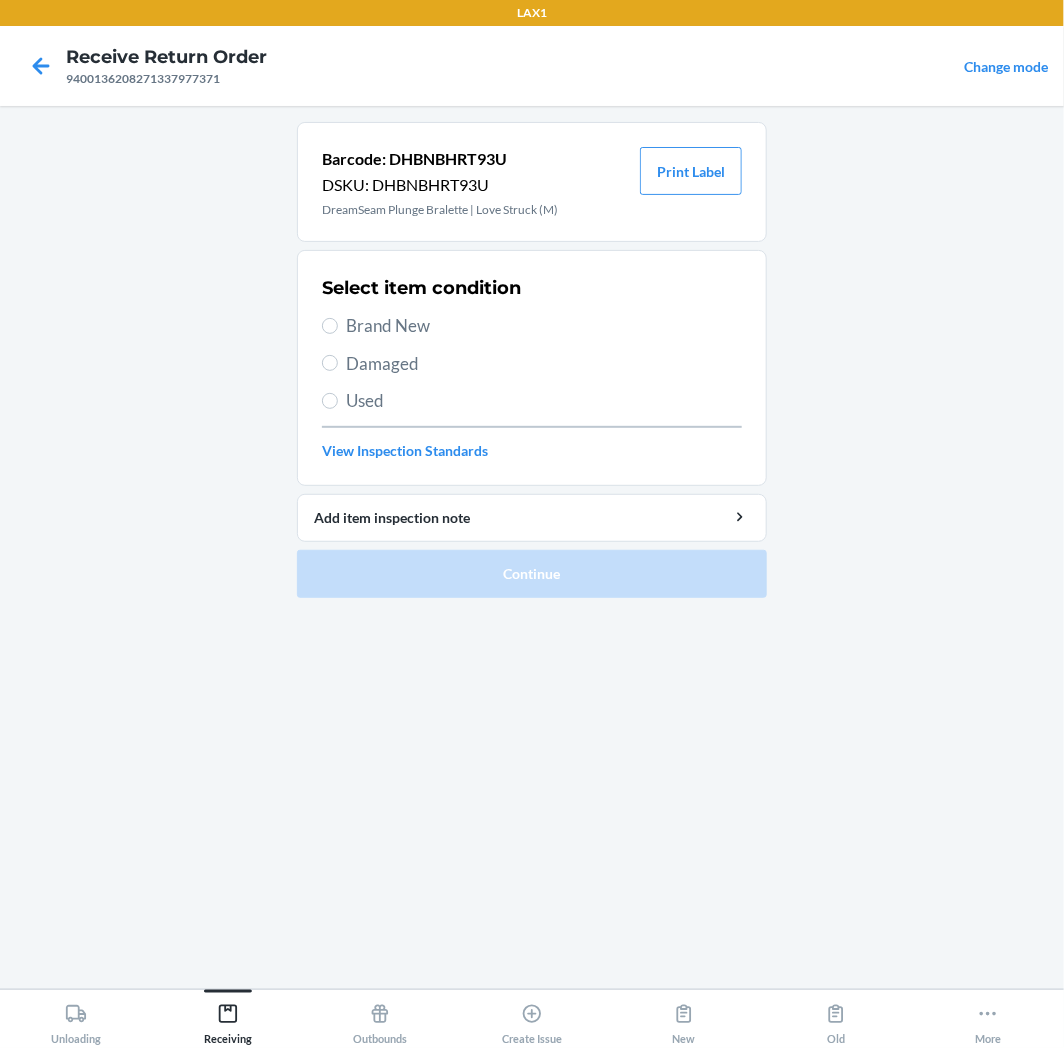 click on "Brand New" at bounding box center (544, 326) 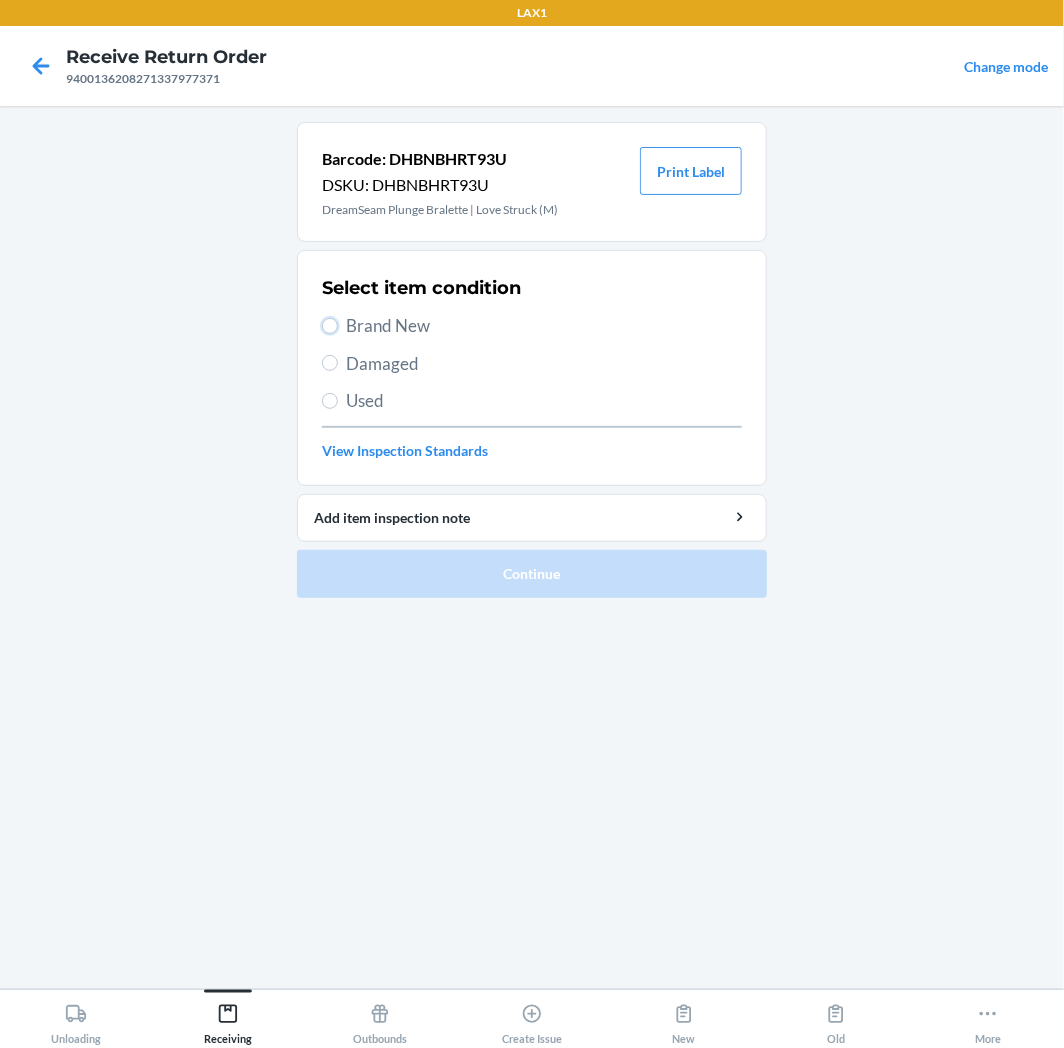 click on "Brand New" at bounding box center [330, 326] 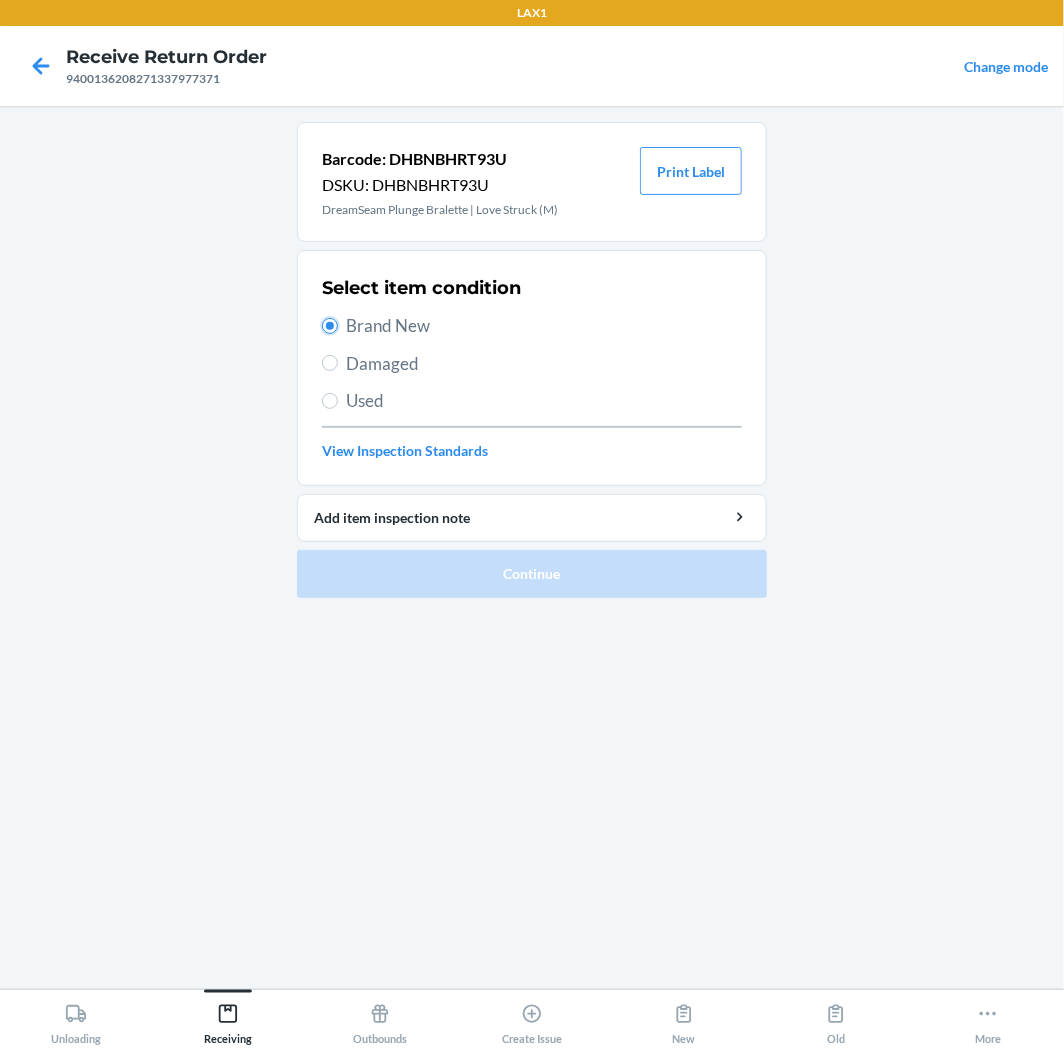 radio on "true" 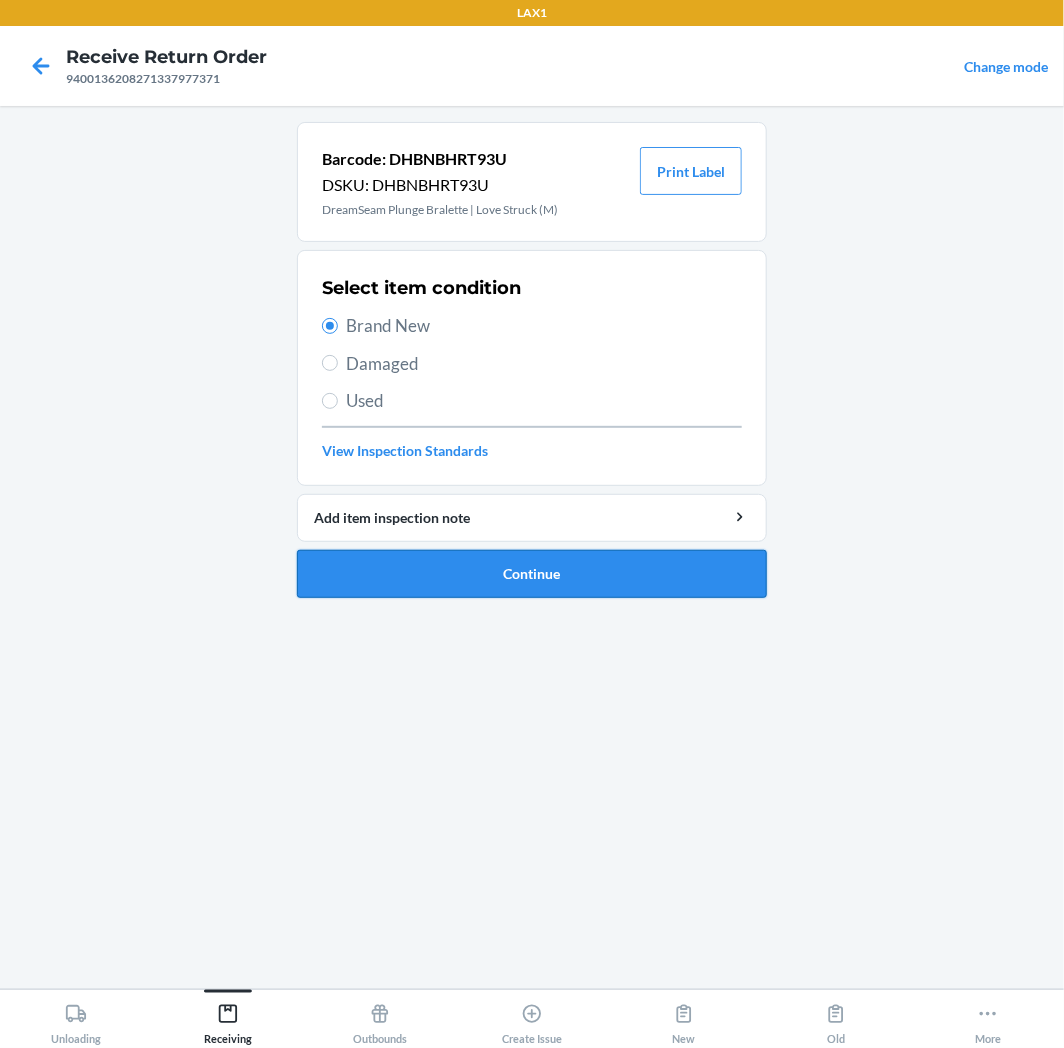 click on "Continue" at bounding box center (532, 574) 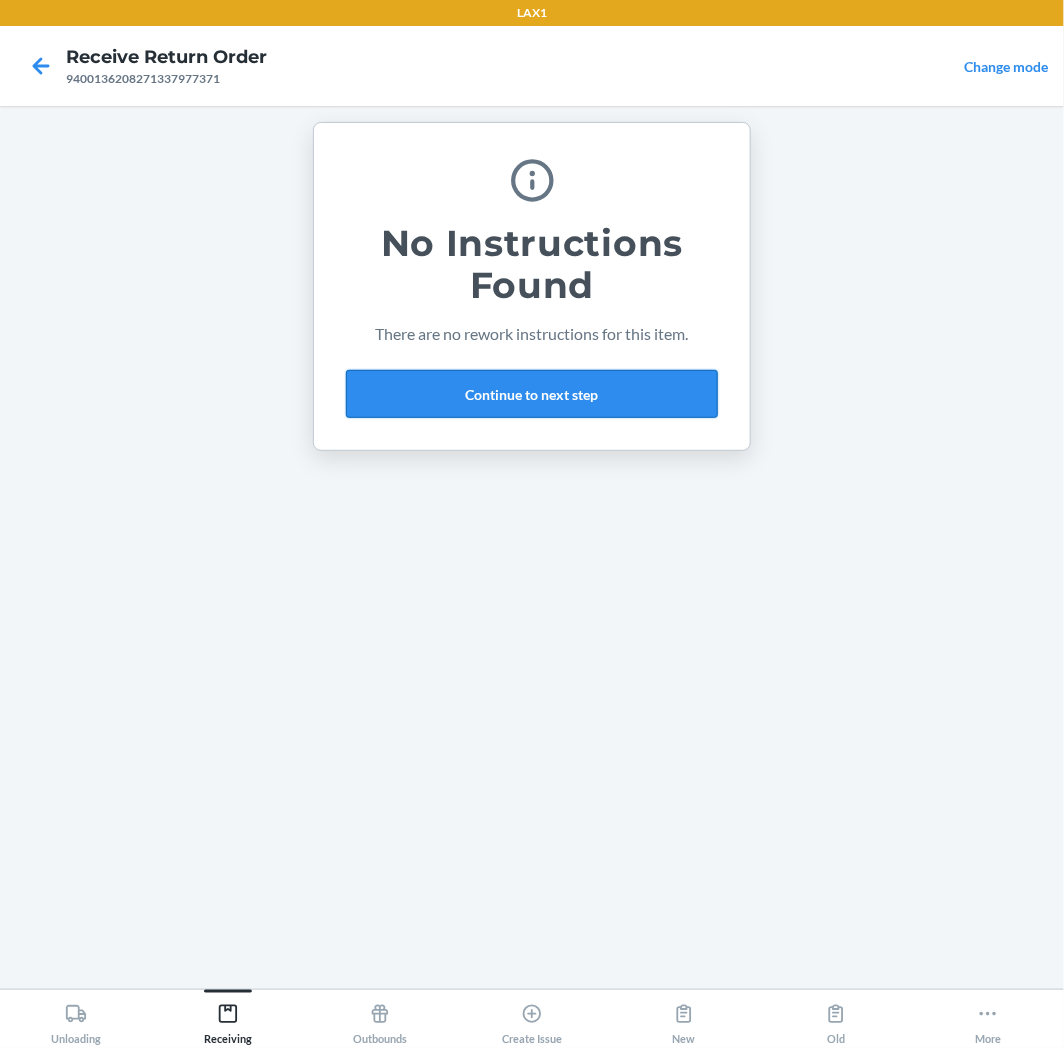 click on "Continue to next step" at bounding box center (532, 394) 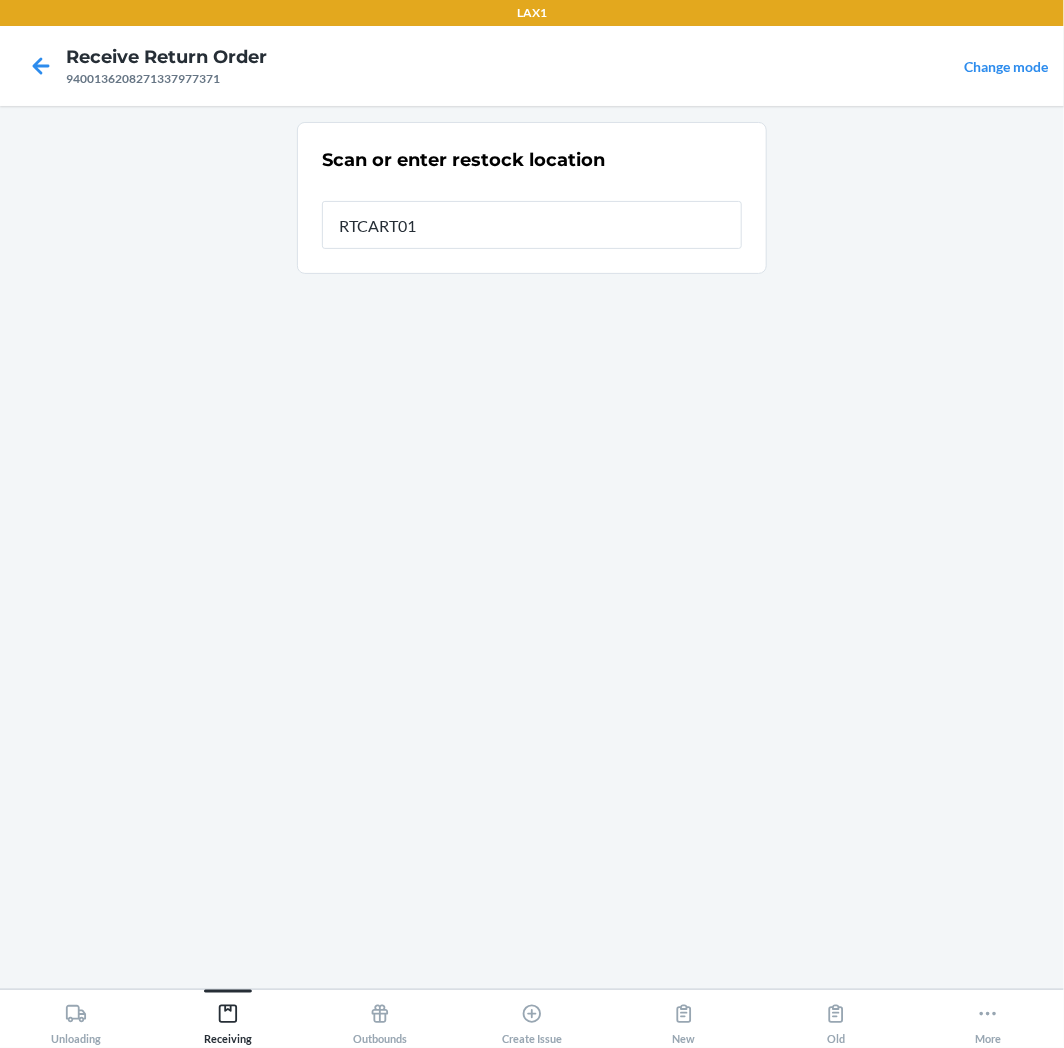 type on "RTCART014" 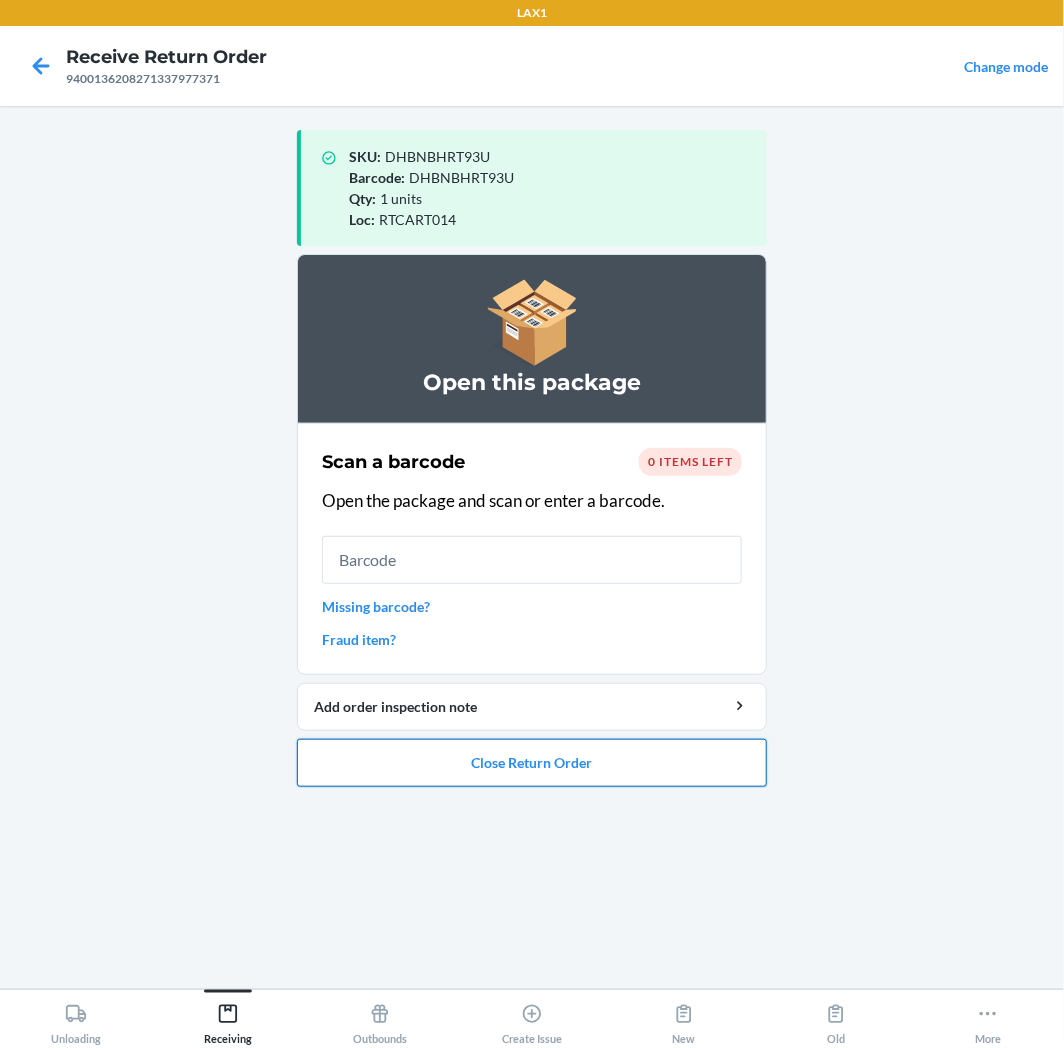 click on "Close Return Order" at bounding box center [532, 763] 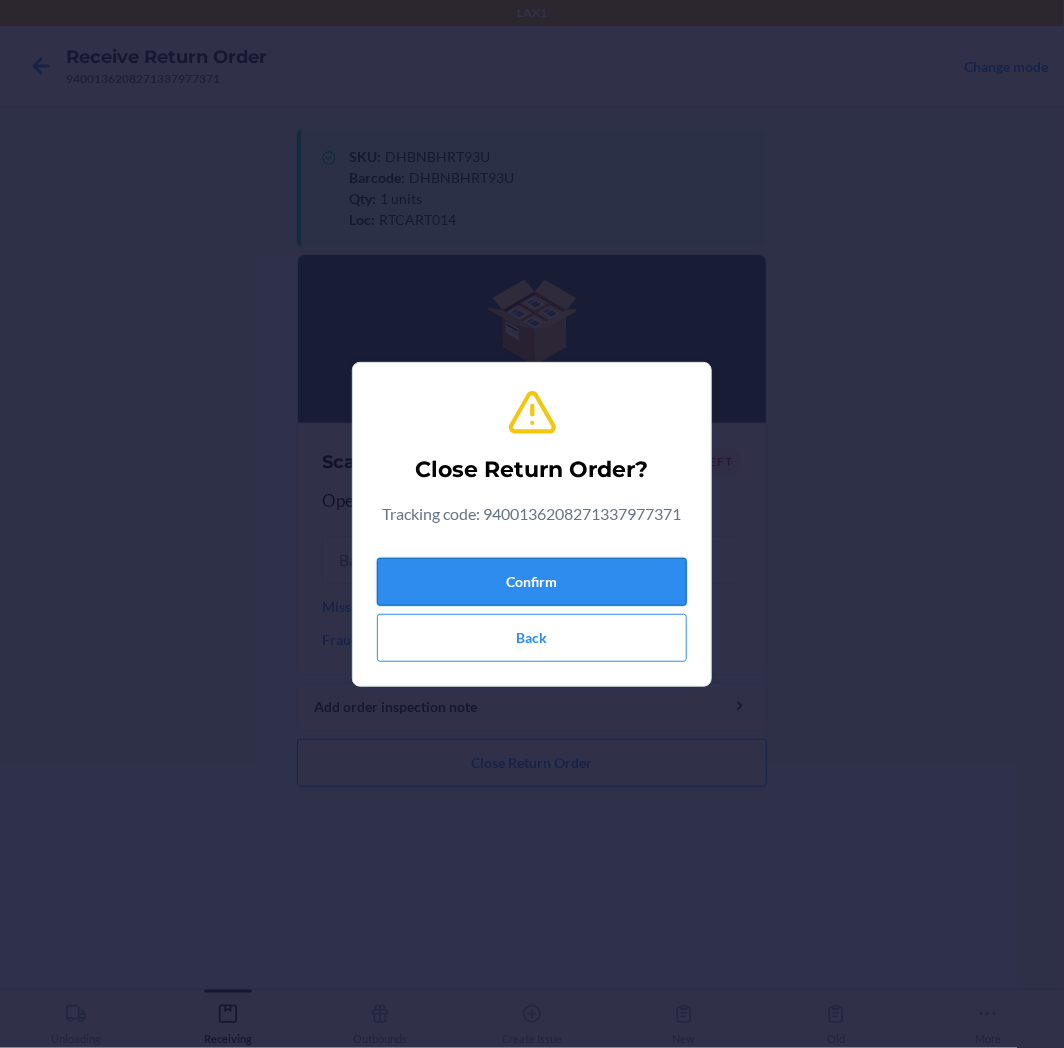 click on "Confirm" at bounding box center [532, 582] 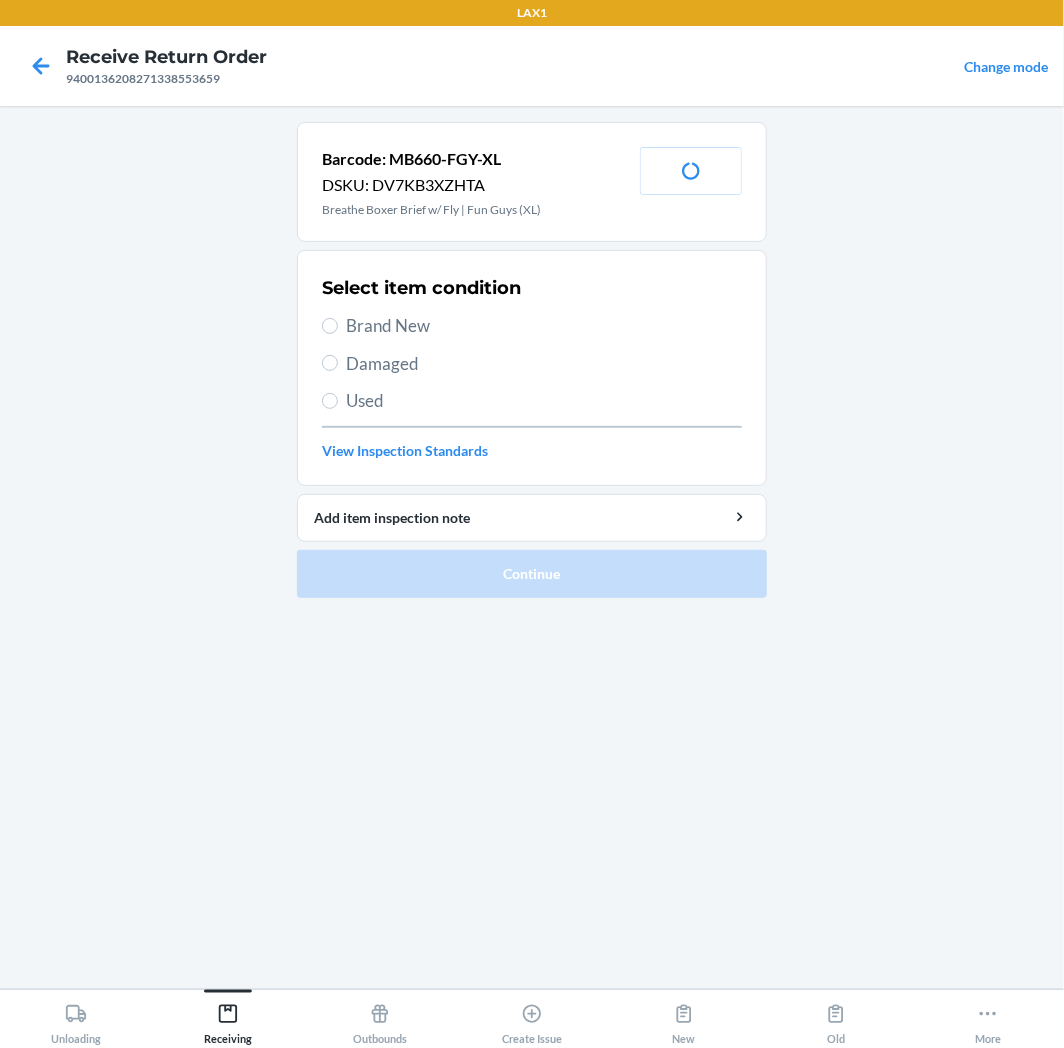 click on "Brand New" at bounding box center (544, 326) 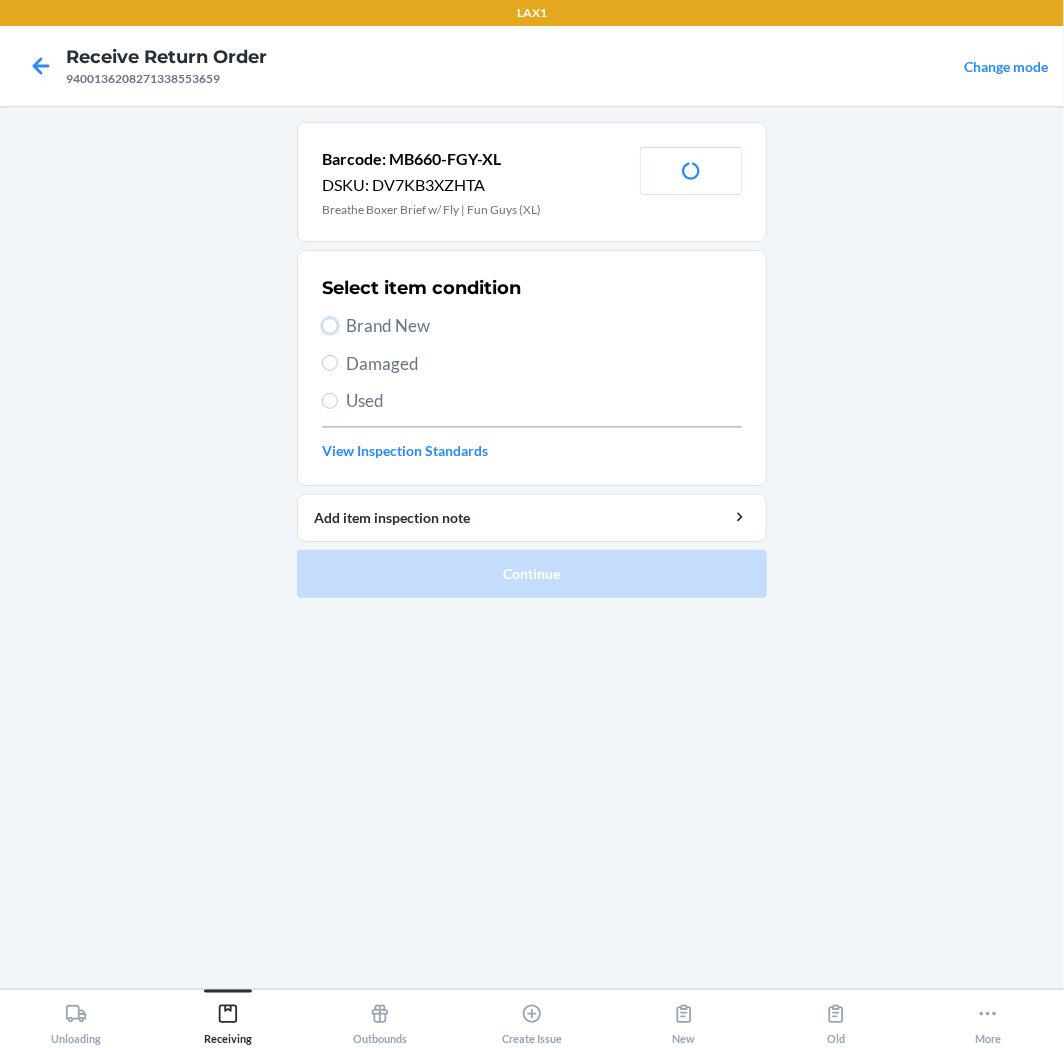 click on "Brand New" at bounding box center [330, 326] 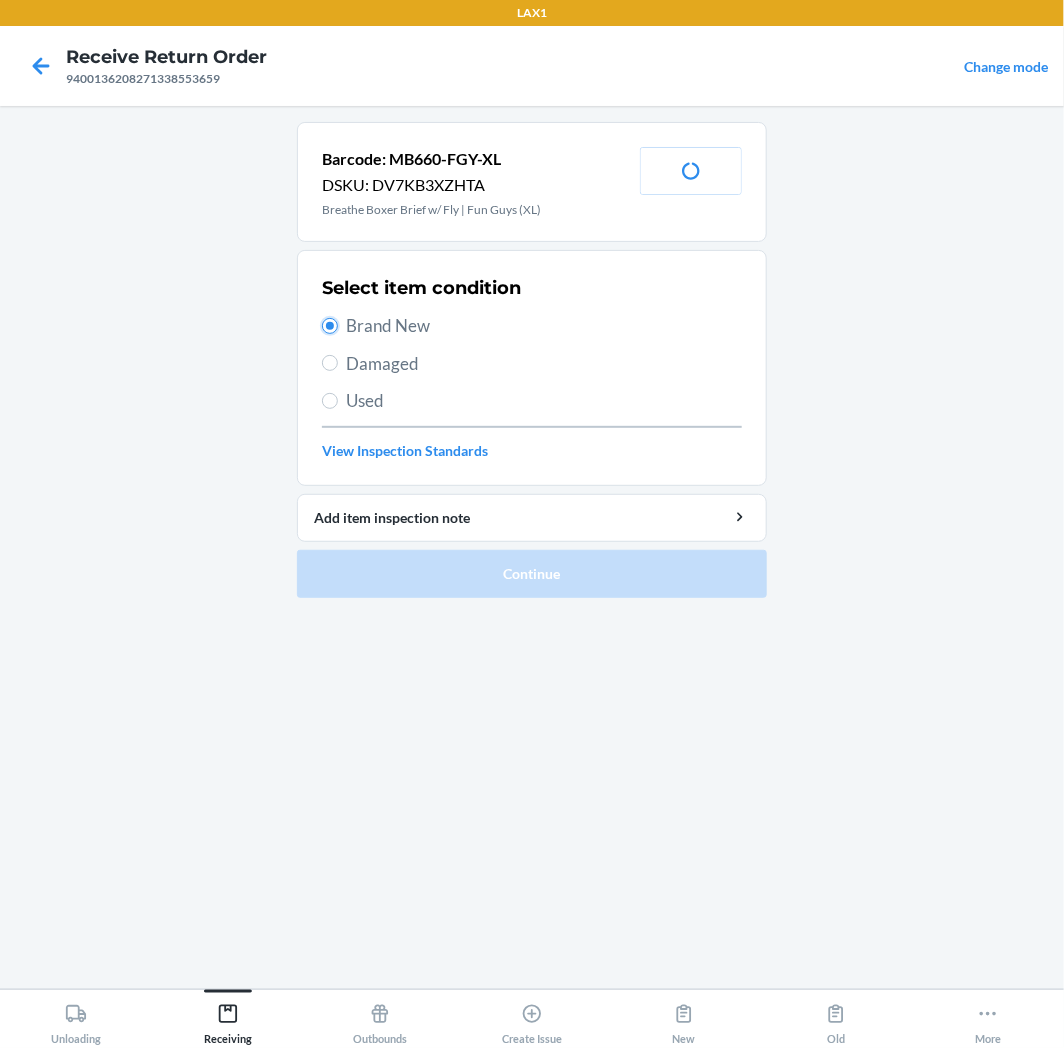 radio on "true" 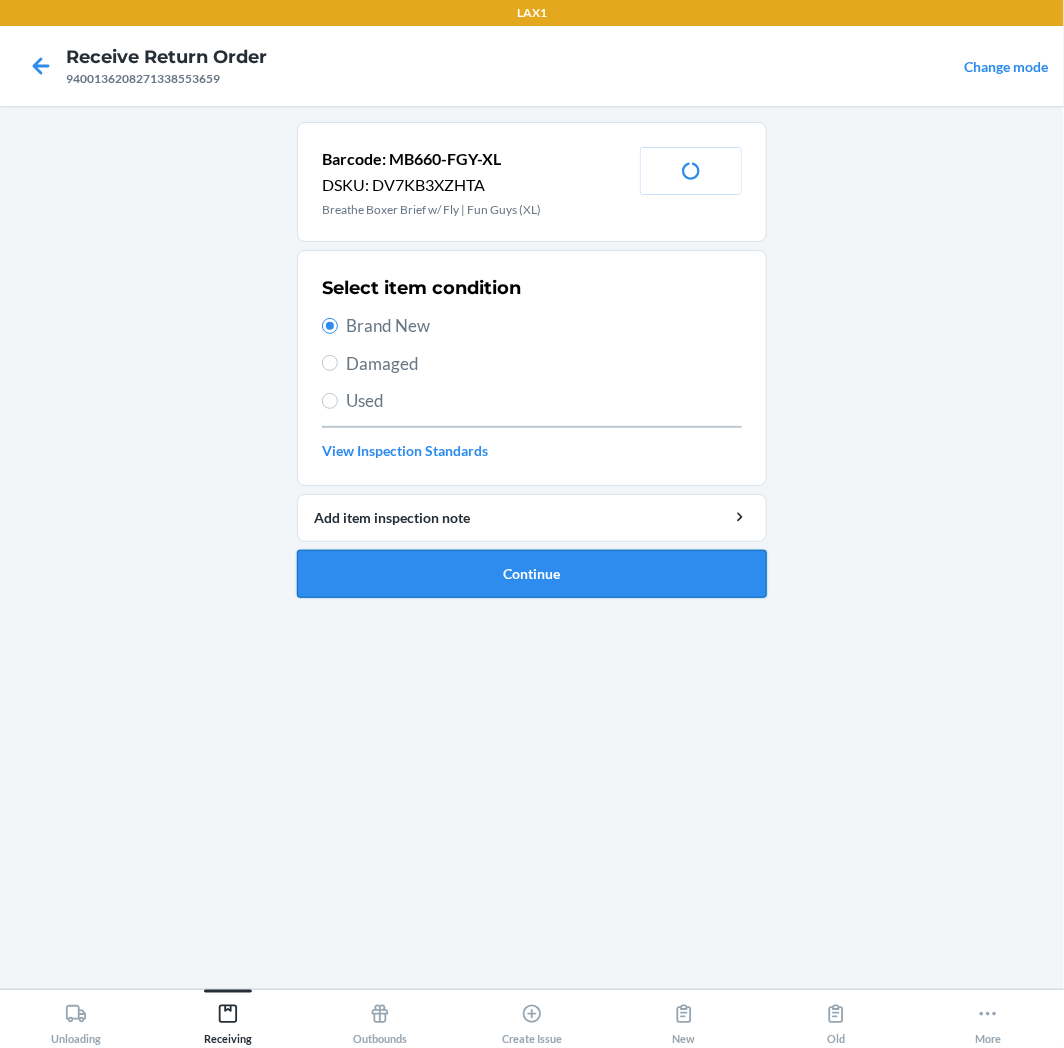 click on "Continue" at bounding box center (532, 574) 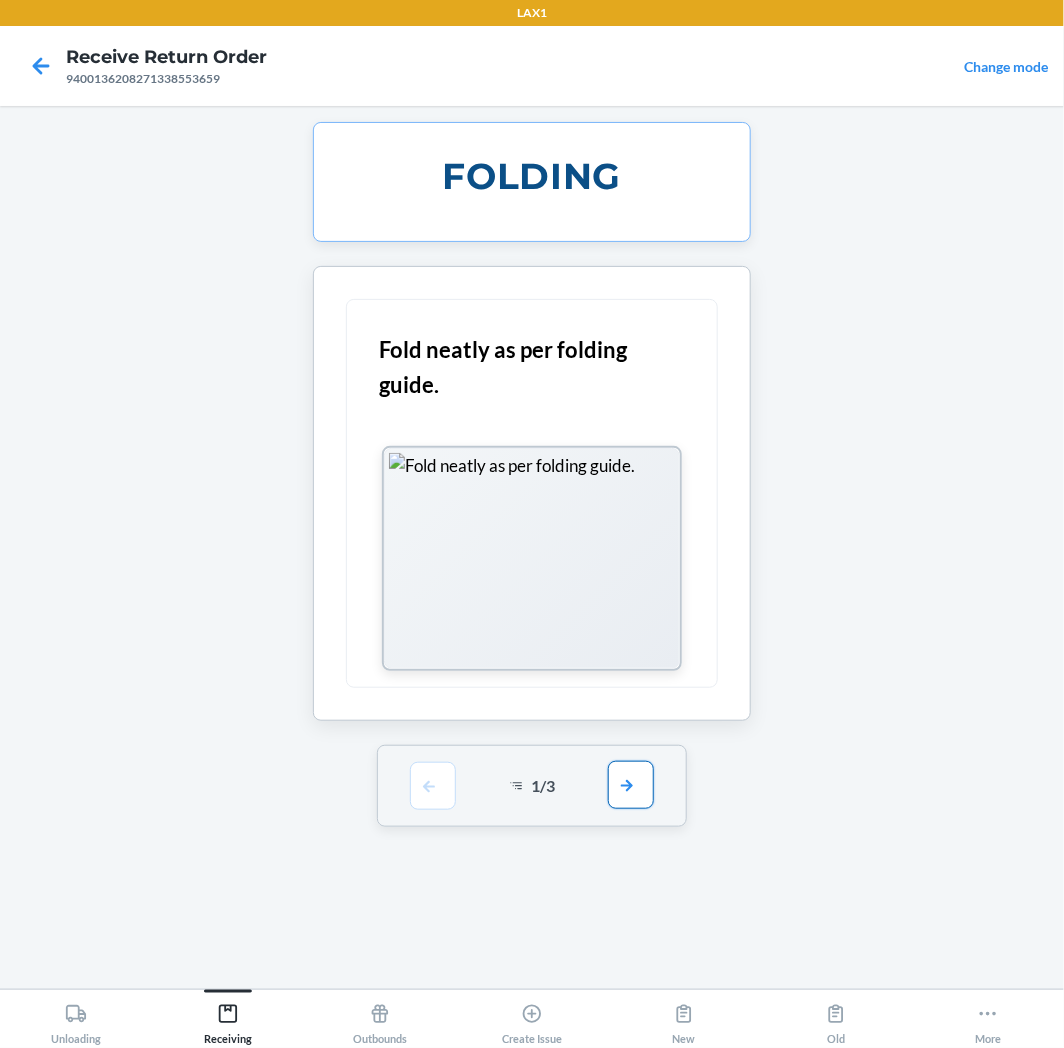 click at bounding box center (631, 785) 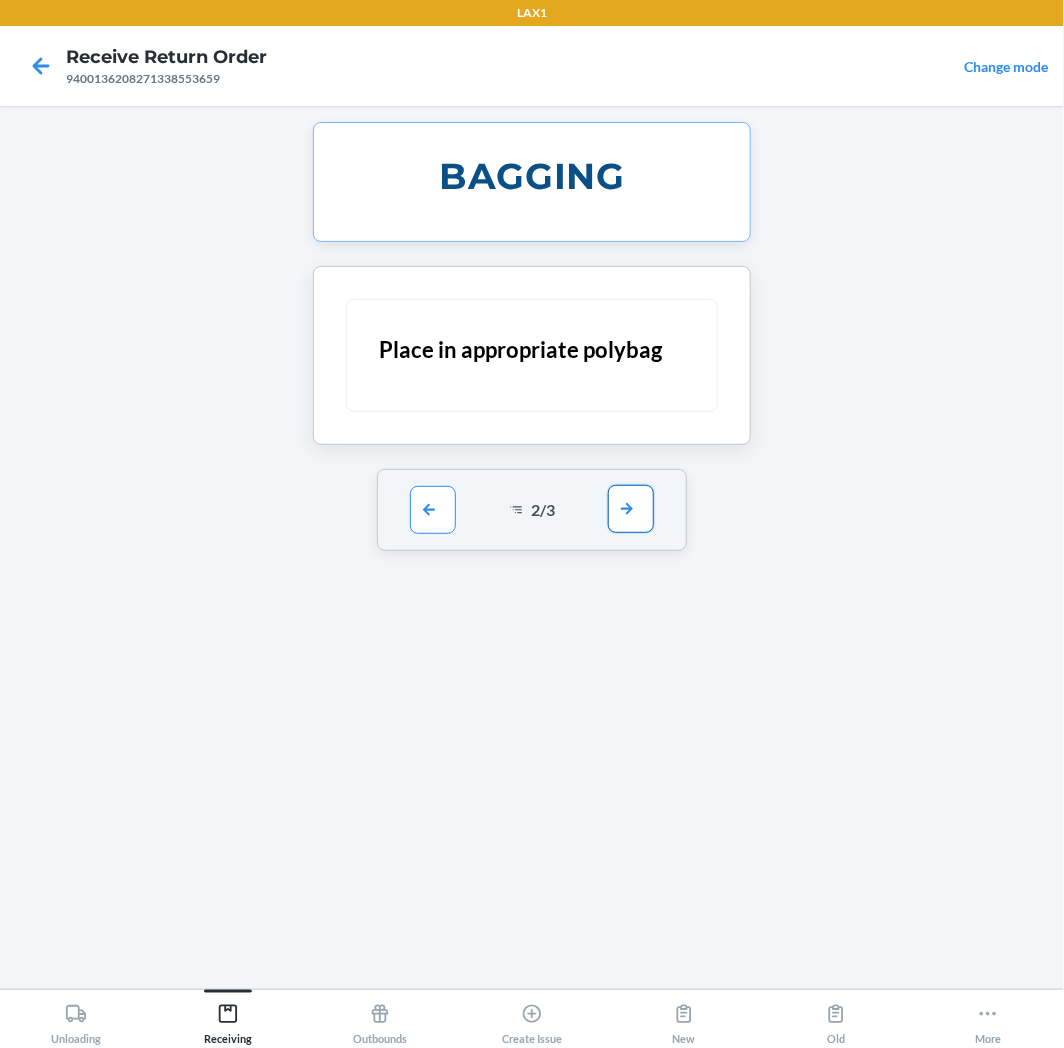 click at bounding box center [631, 509] 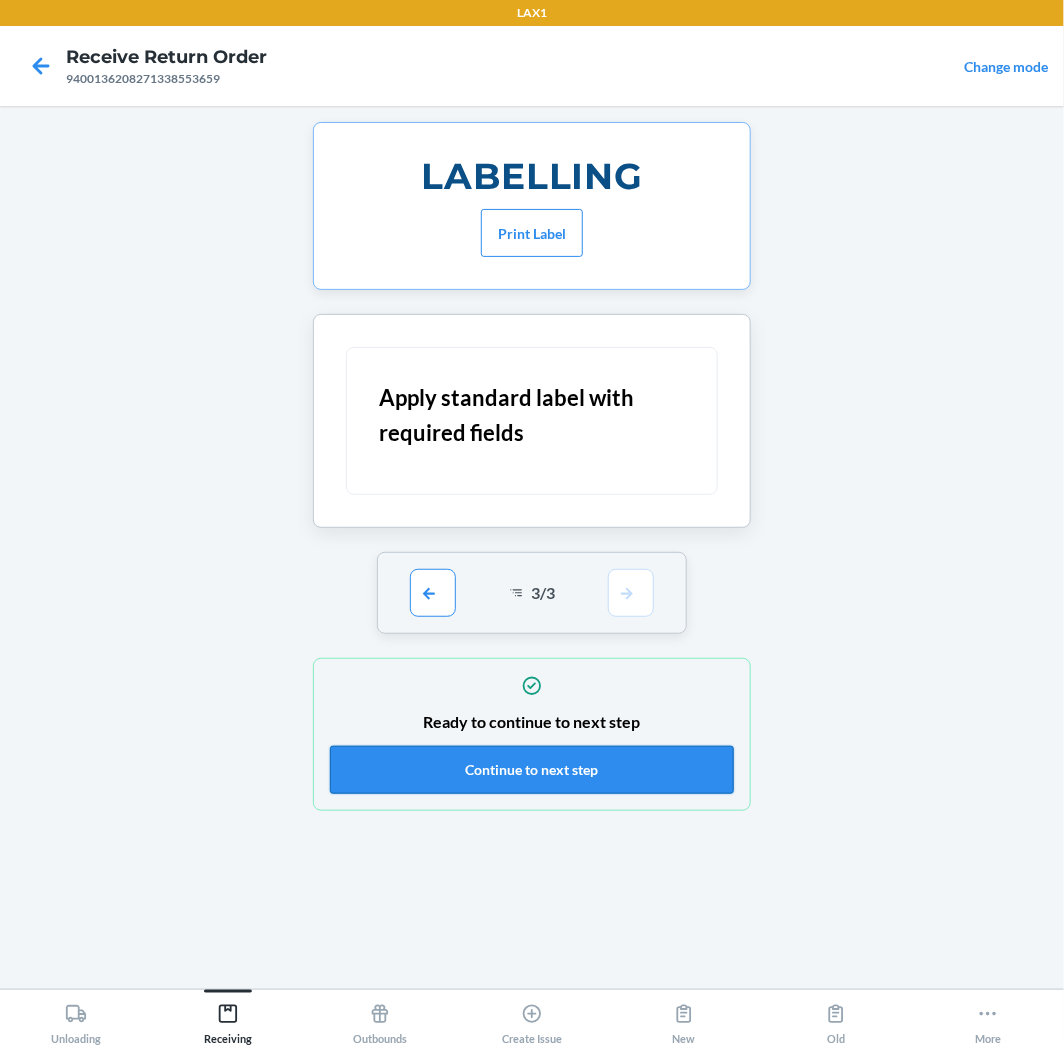 click on "Continue to next step" at bounding box center (532, 770) 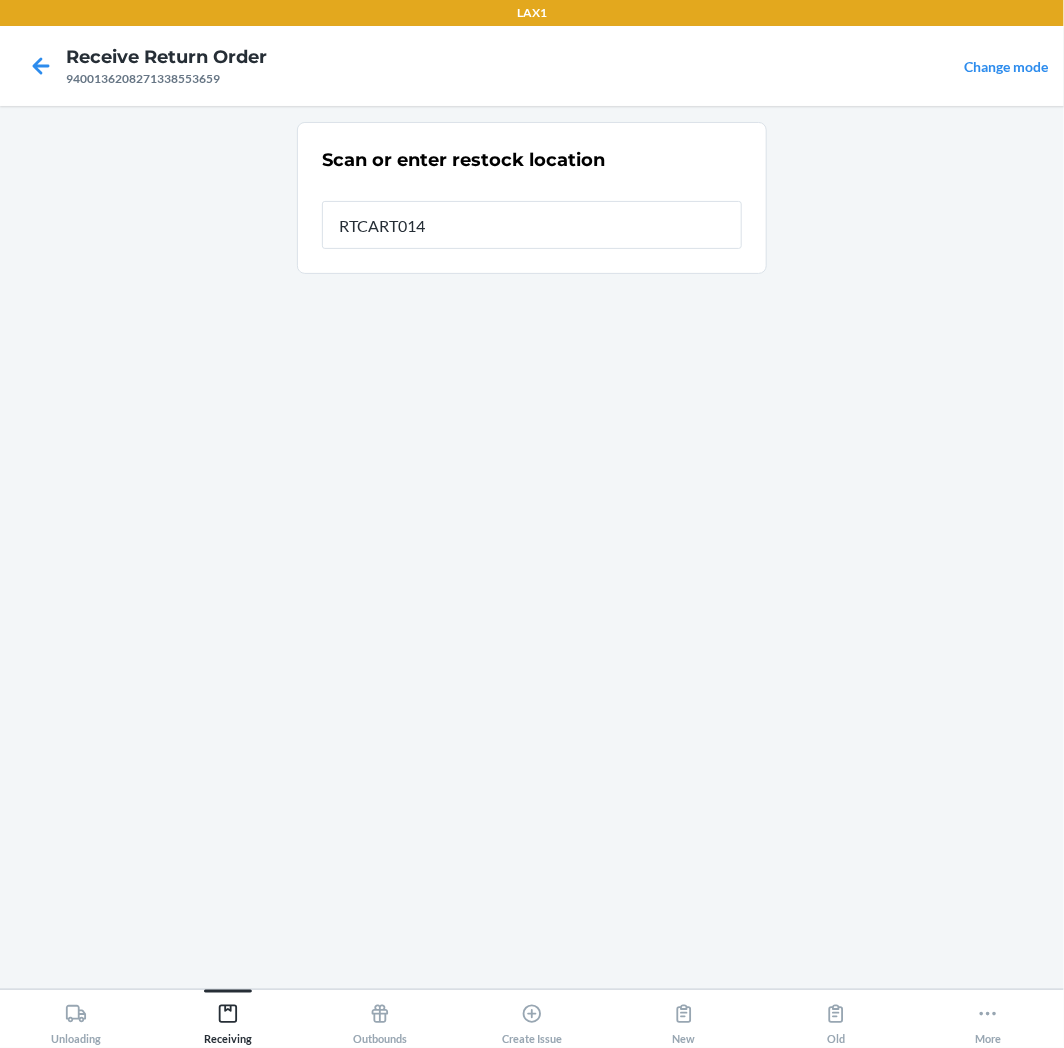 type on "RTCART014" 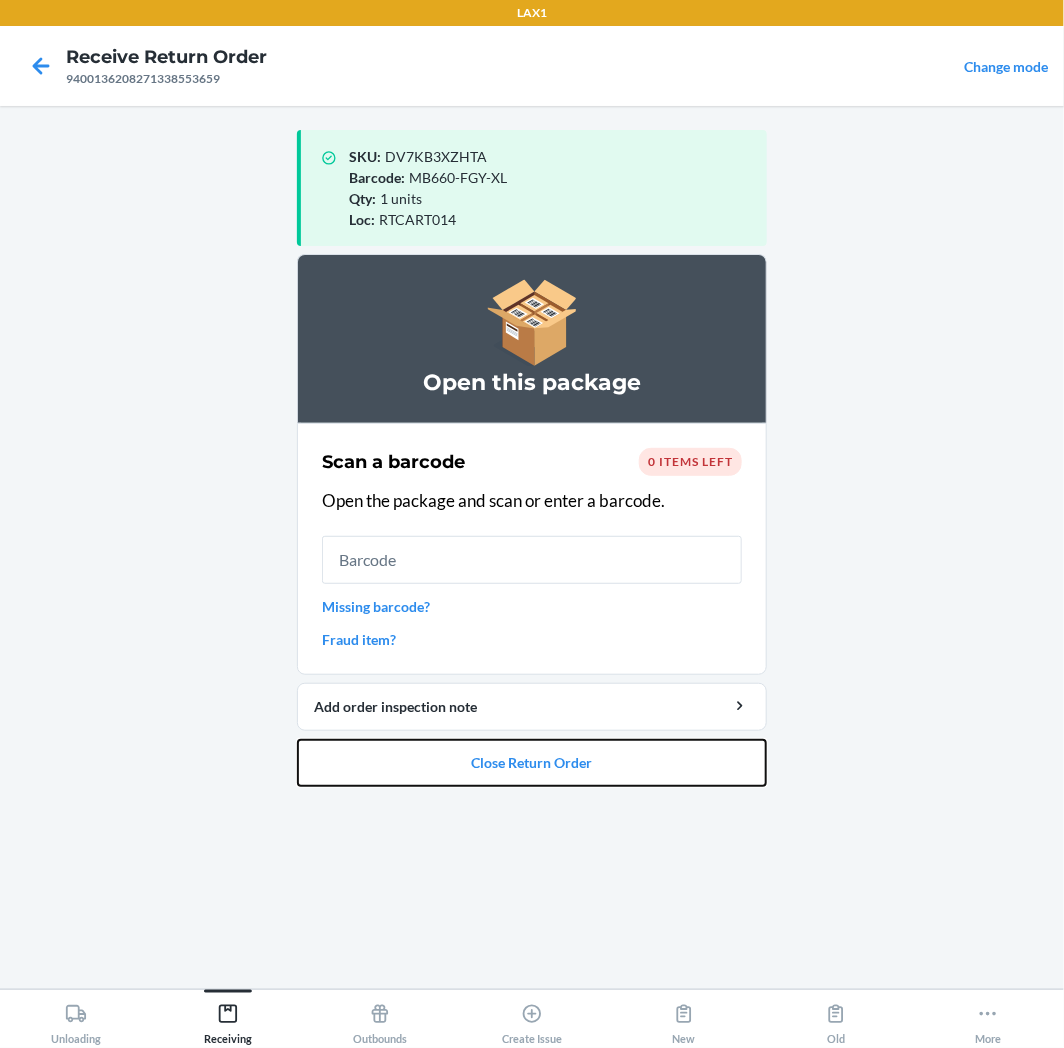 click on "Close Return Order" at bounding box center (532, 763) 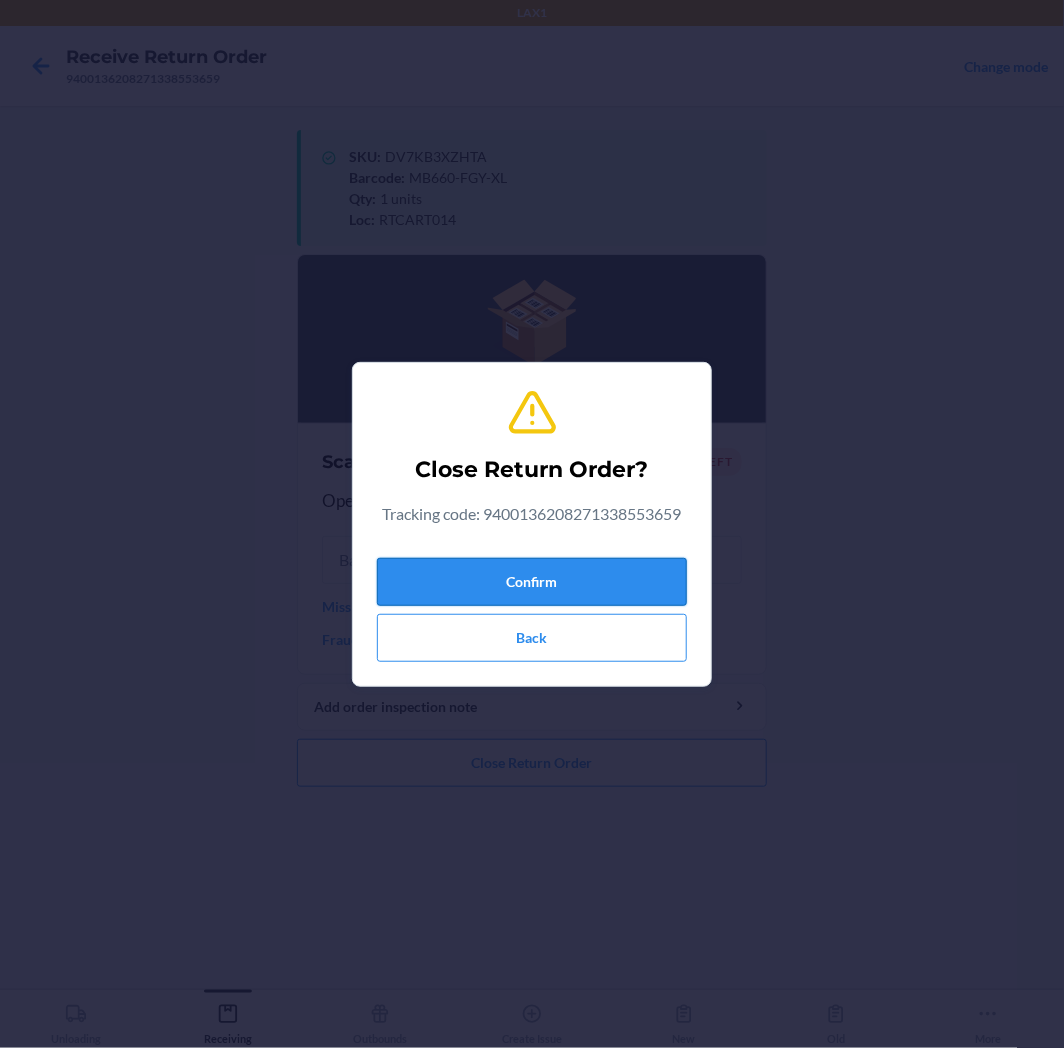 click on "Confirm" at bounding box center [532, 582] 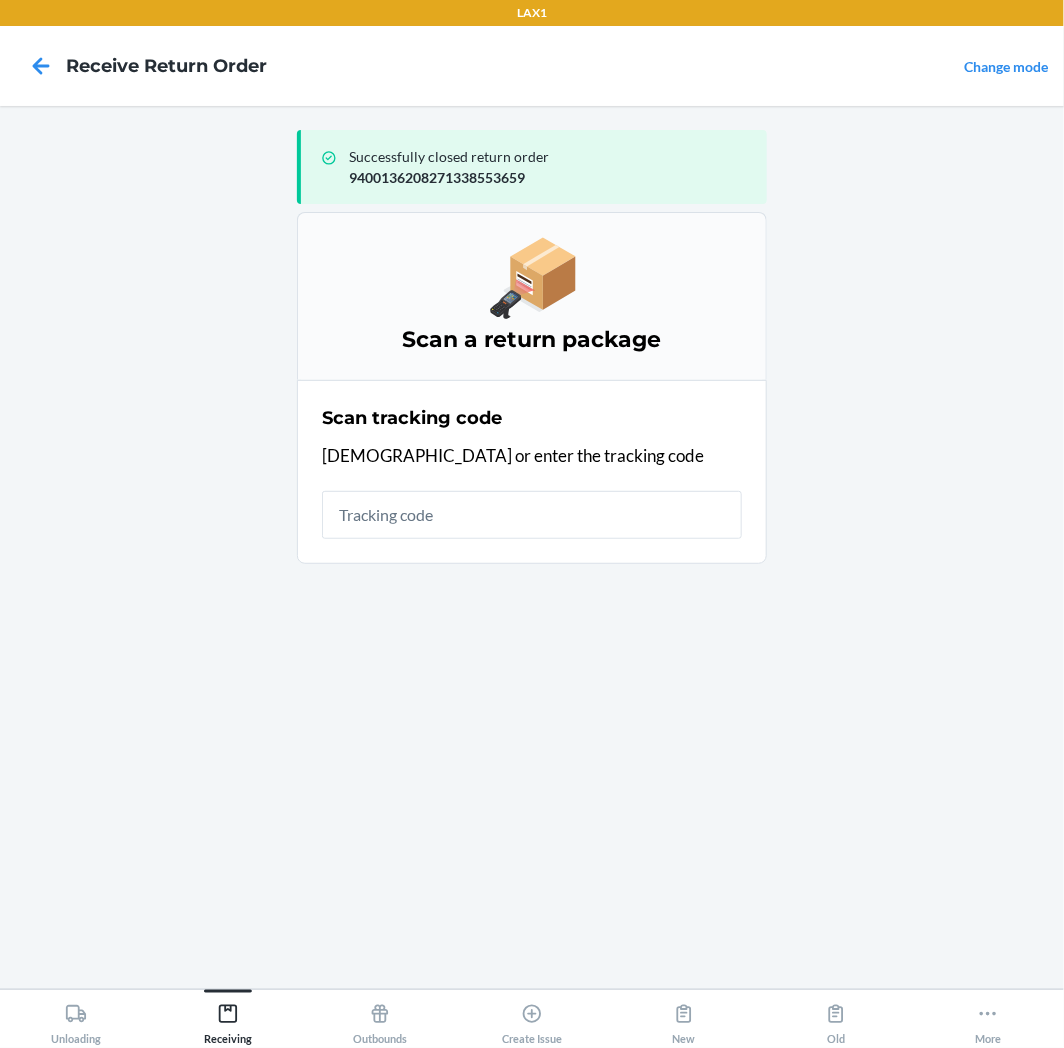 click on "Successfully closed return order 9400136208271338553659   Scan a return package Scan tracking code Scan or enter the tracking code" at bounding box center (532, 547) 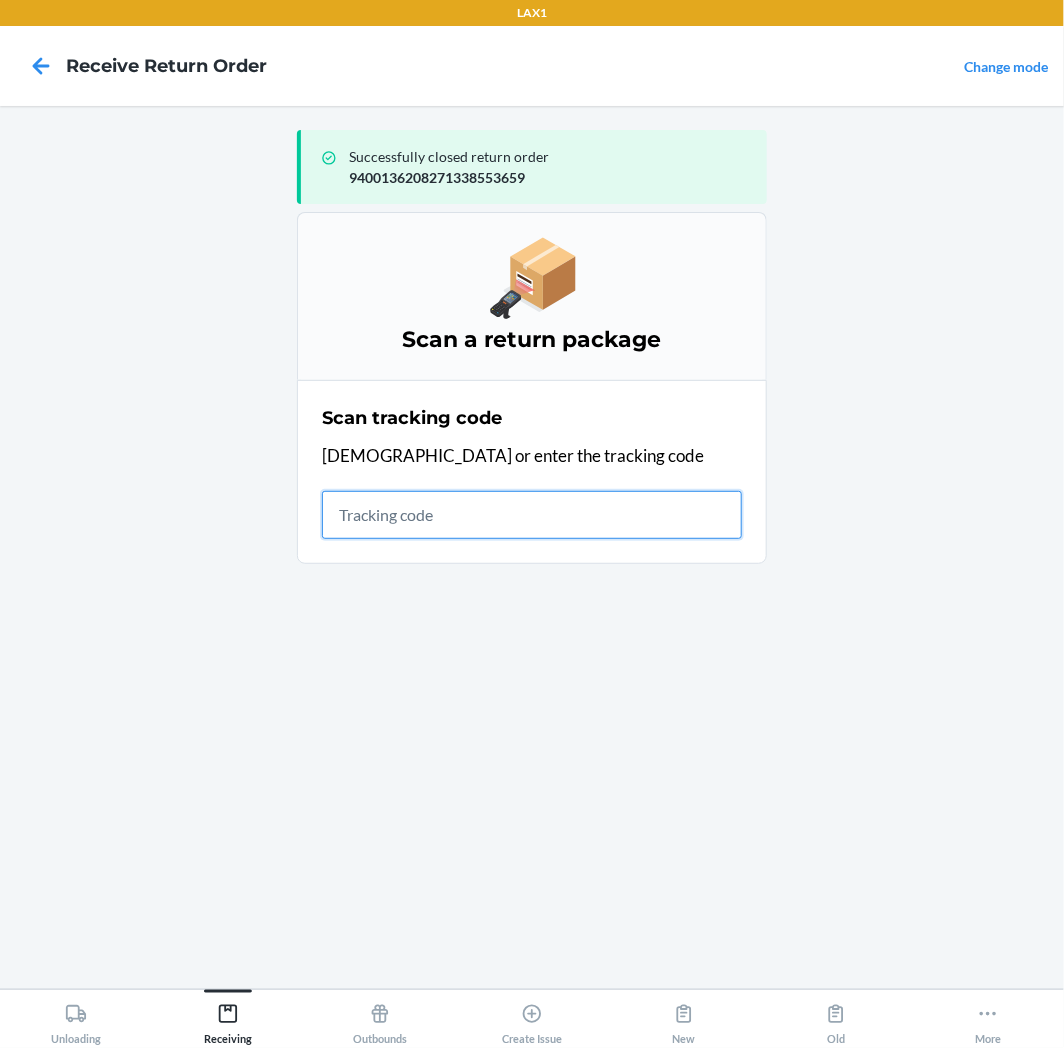 click at bounding box center [532, 515] 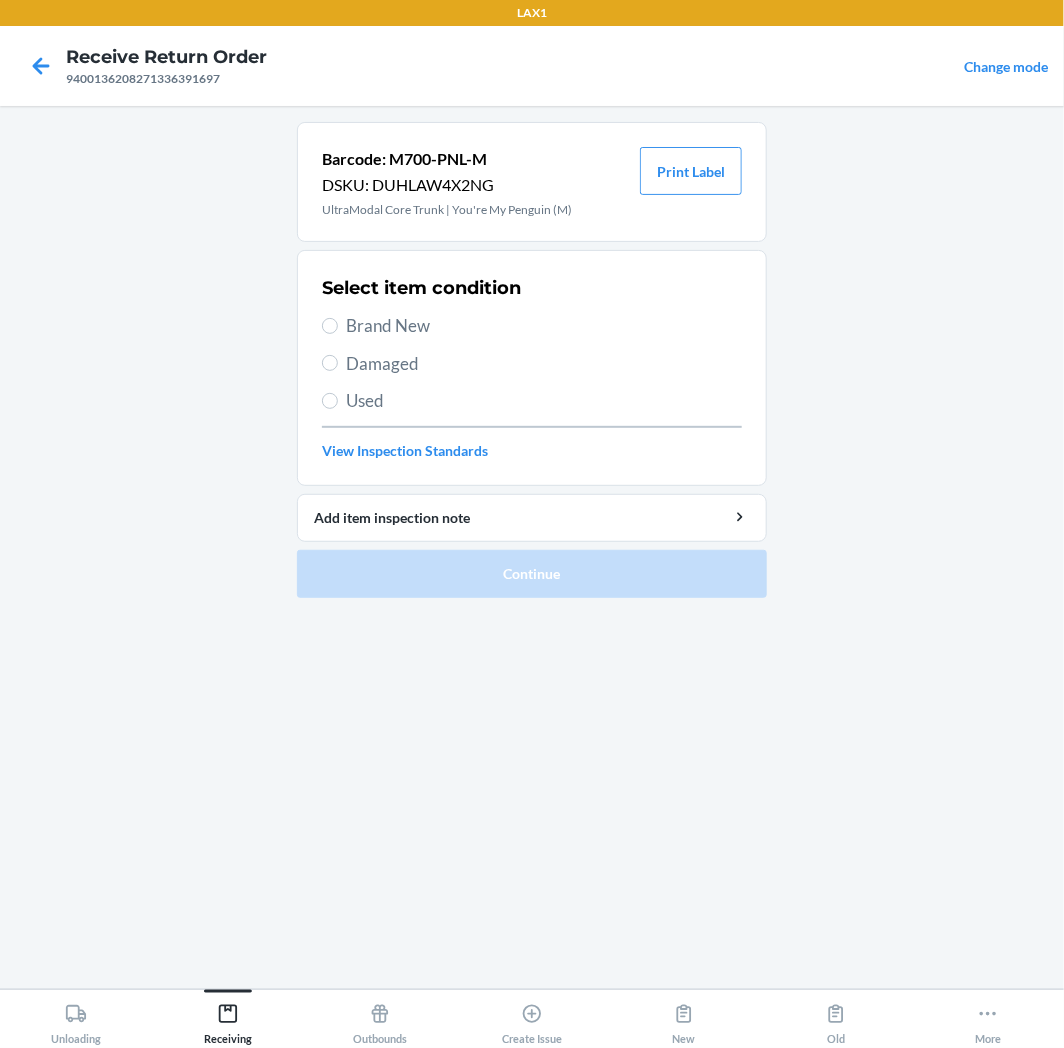 click on "Used" at bounding box center (544, 401) 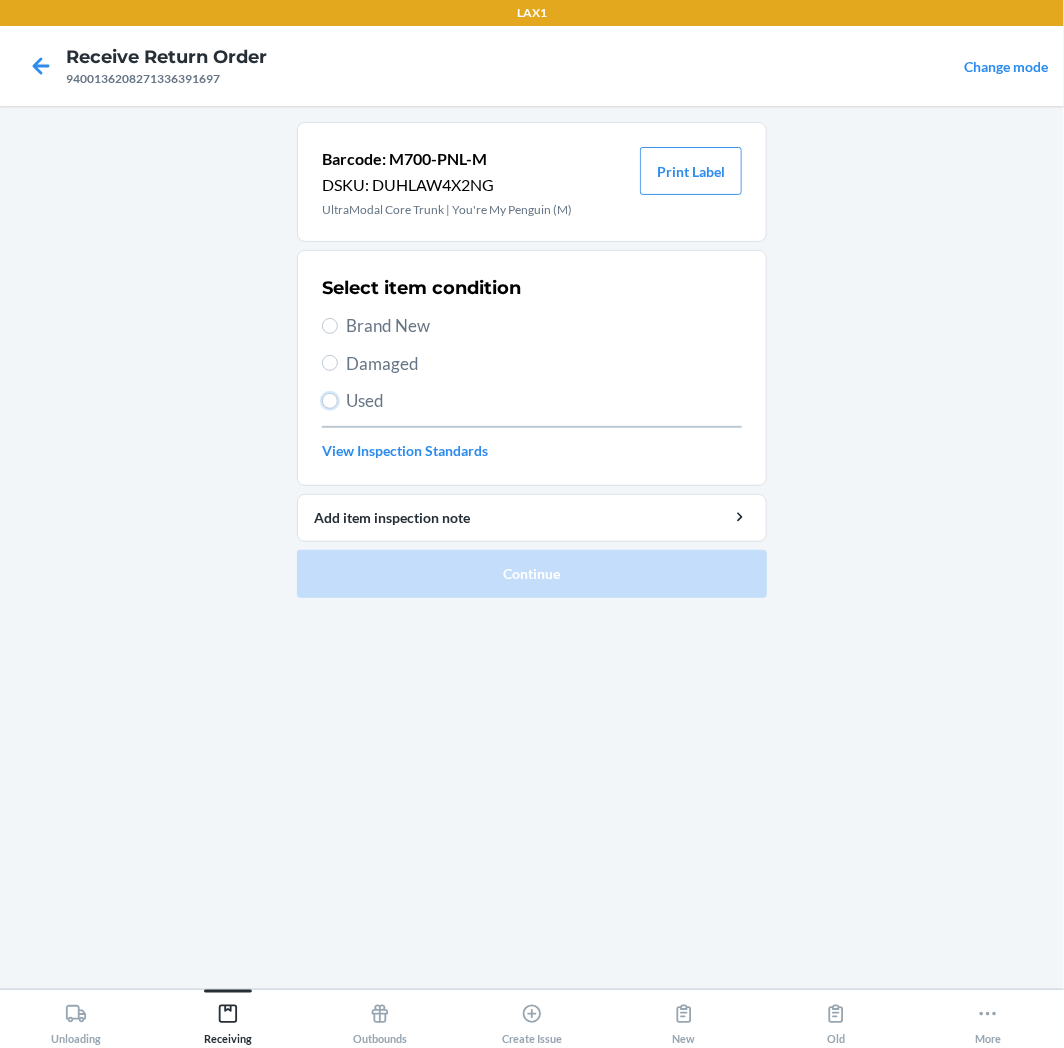 click on "Used" at bounding box center (330, 401) 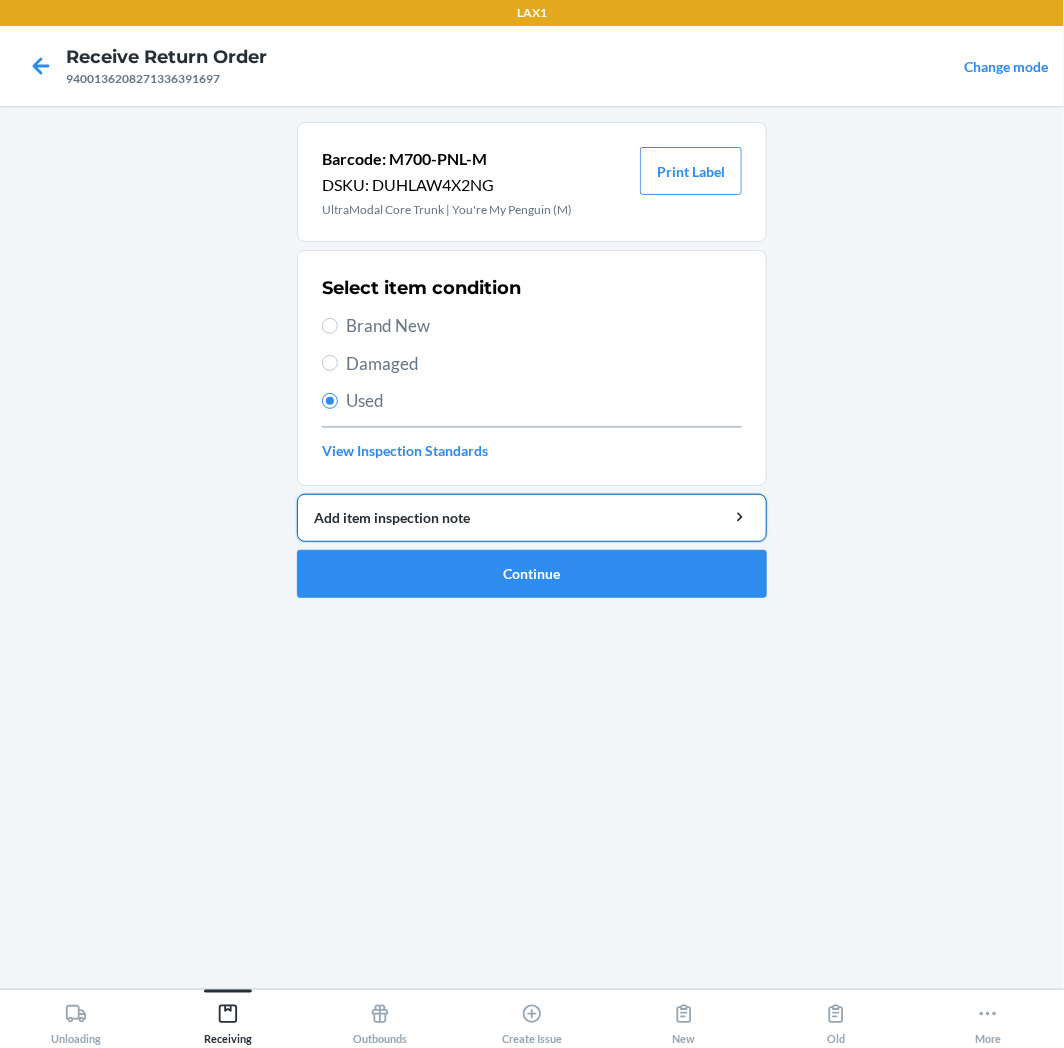 click on "Add item inspection note" at bounding box center (532, 517) 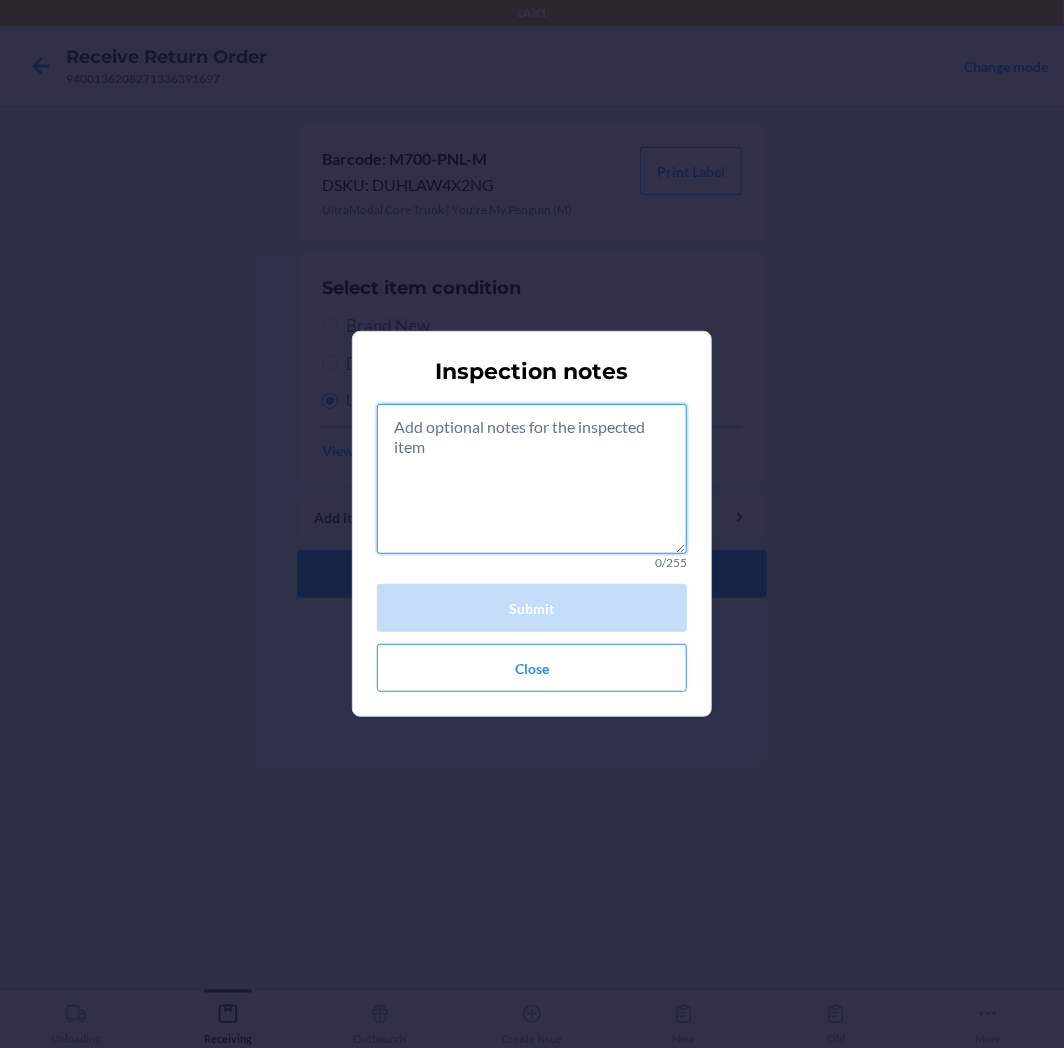 click at bounding box center (532, 479) 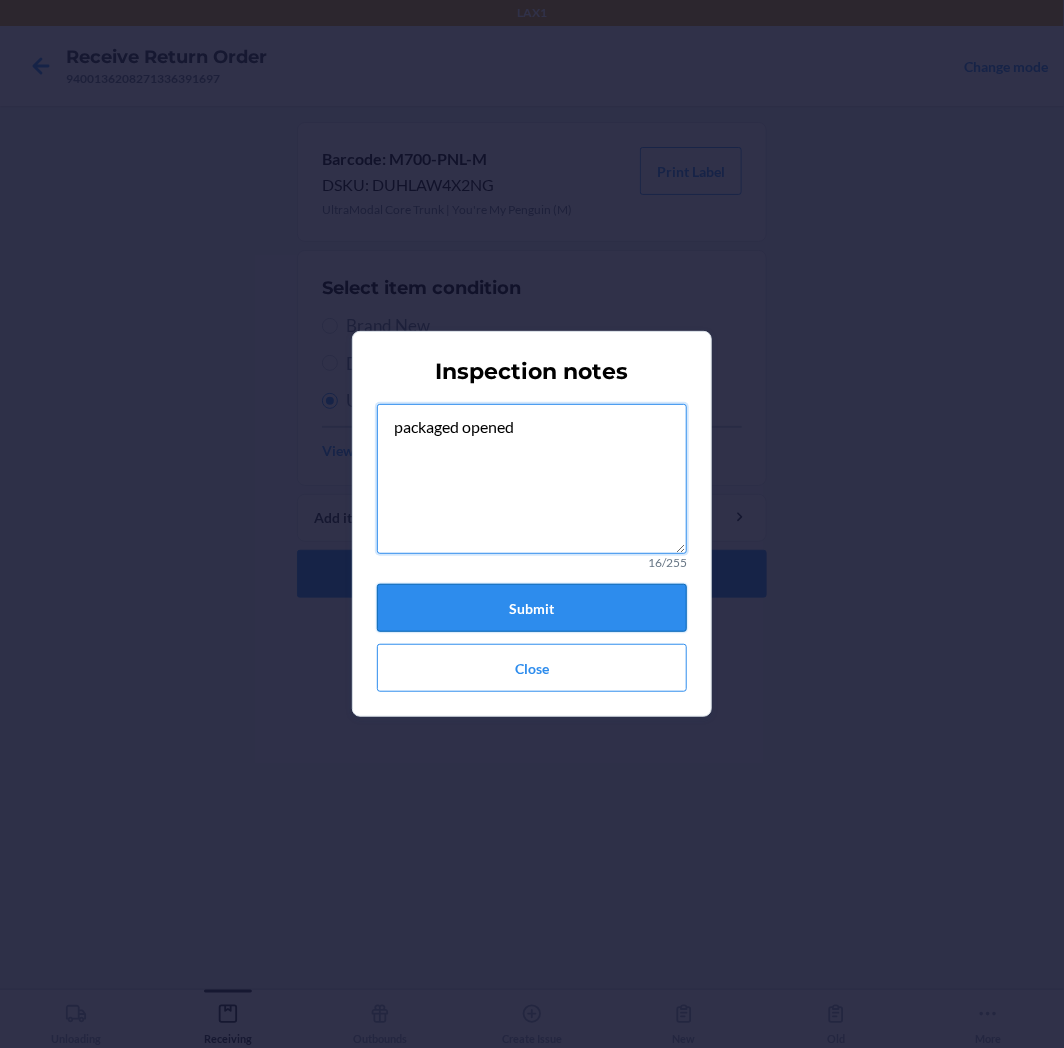 type on "packaged opened" 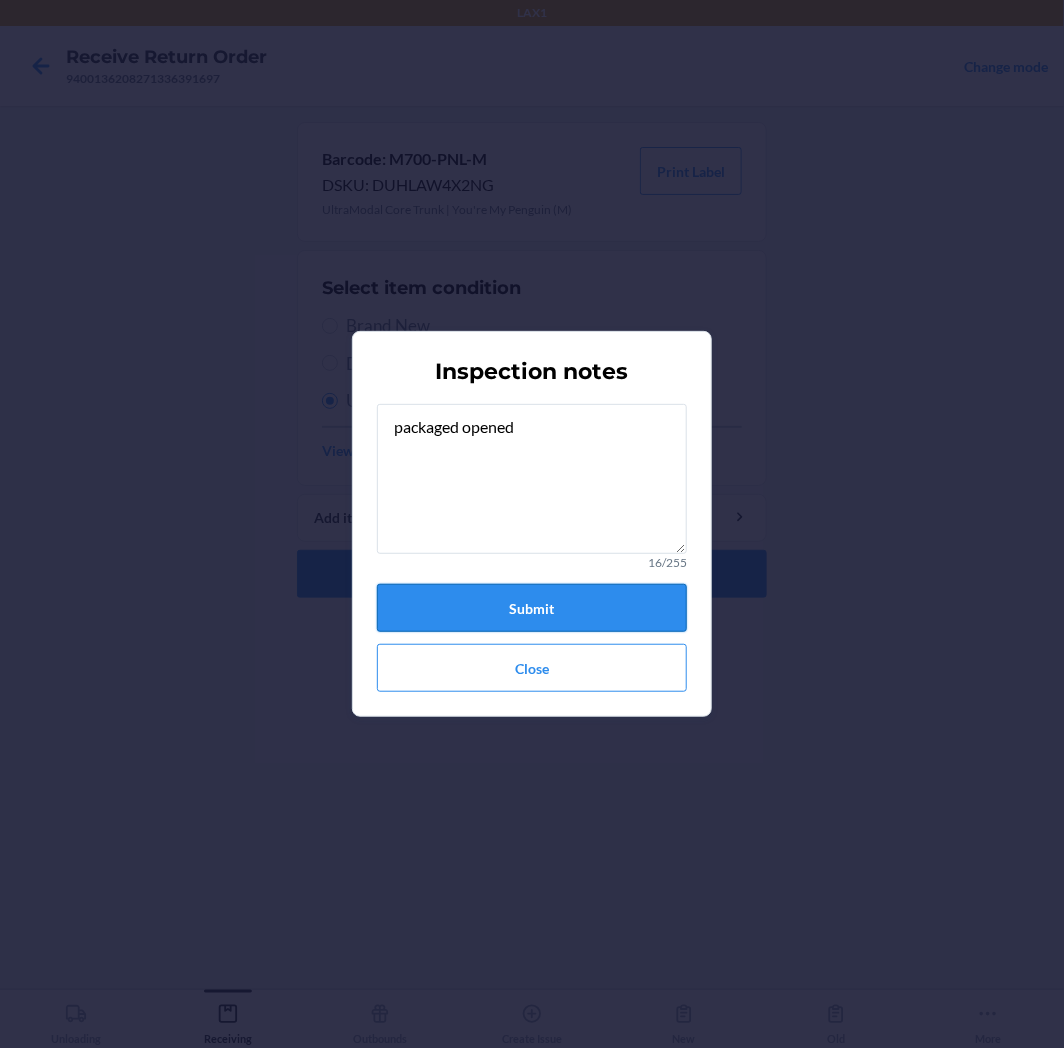 click on "Submit" at bounding box center (532, 608) 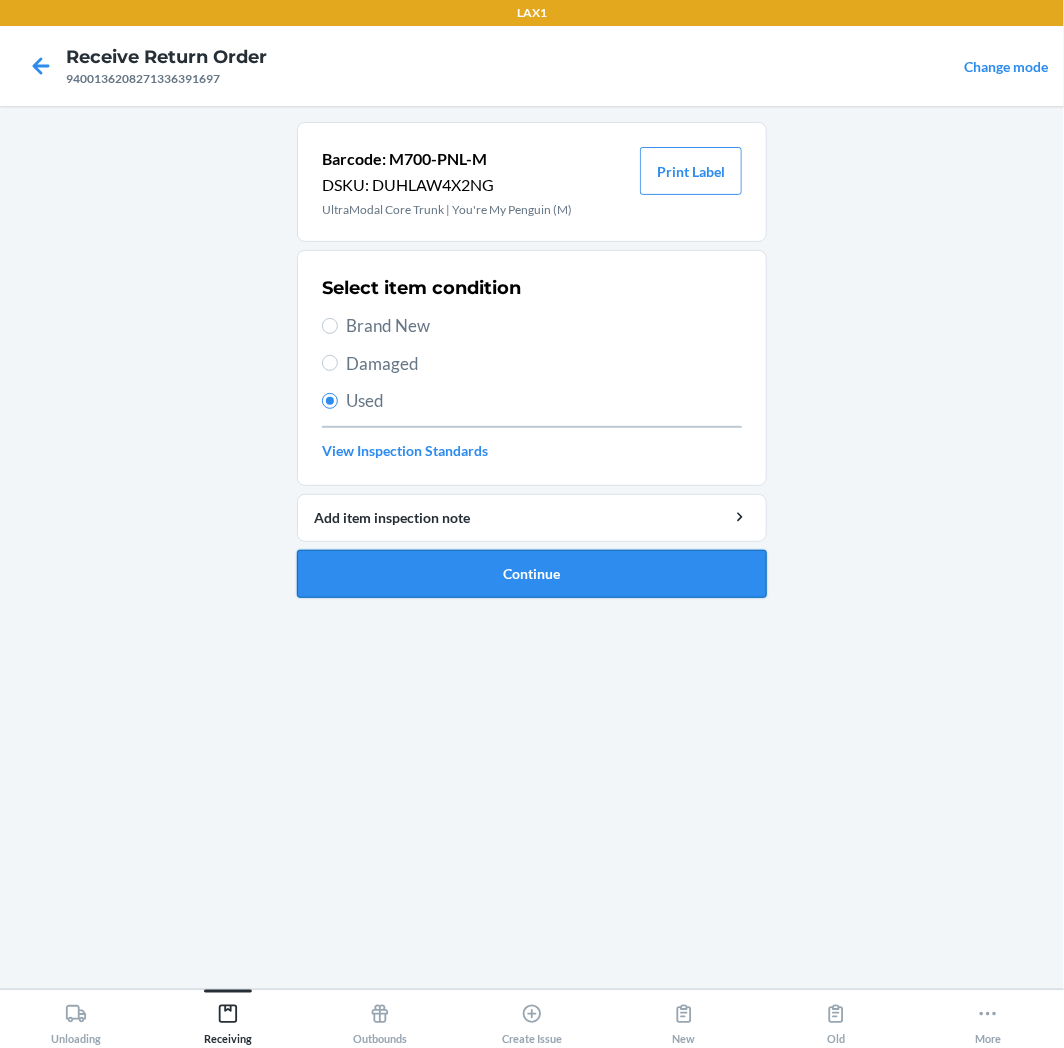 click on "Continue" at bounding box center [532, 574] 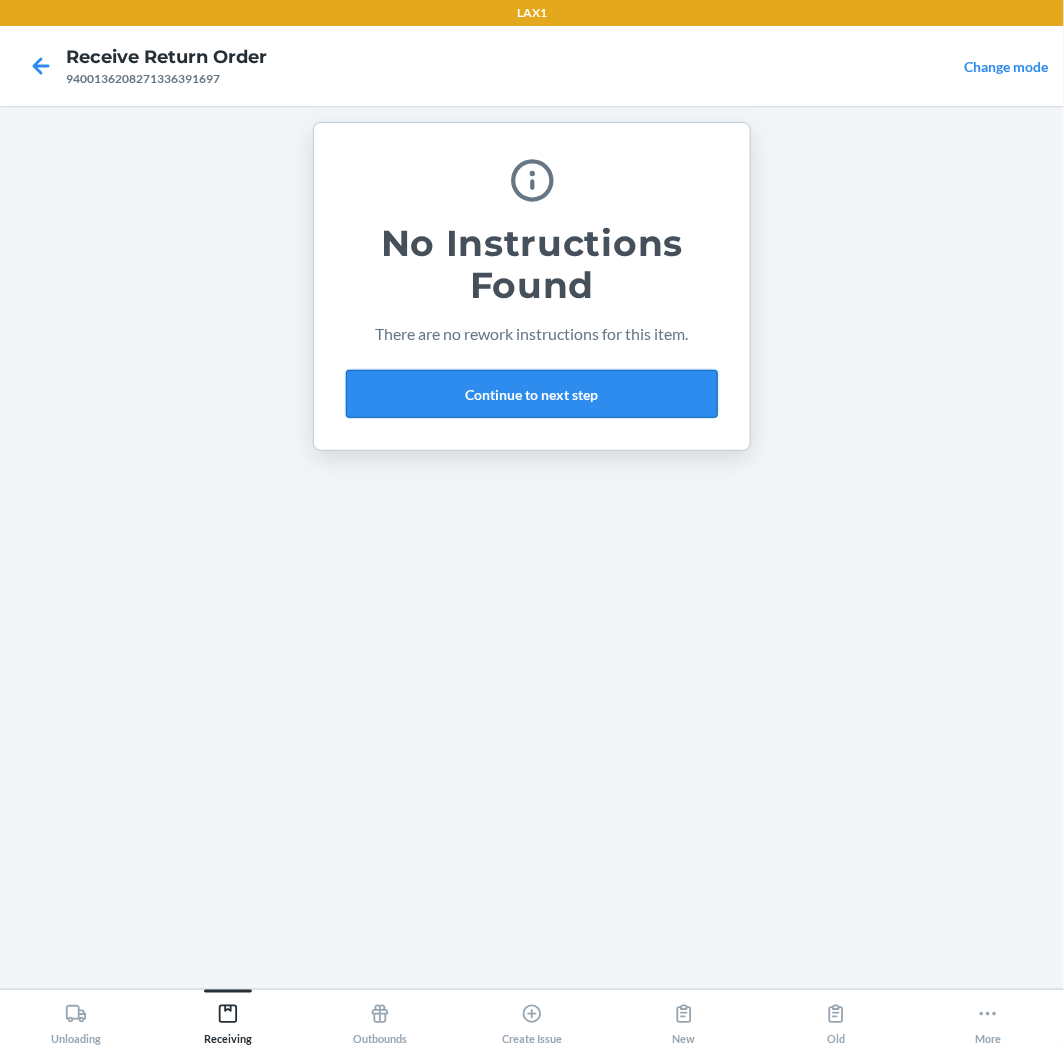 click on "Continue to next step" at bounding box center (532, 394) 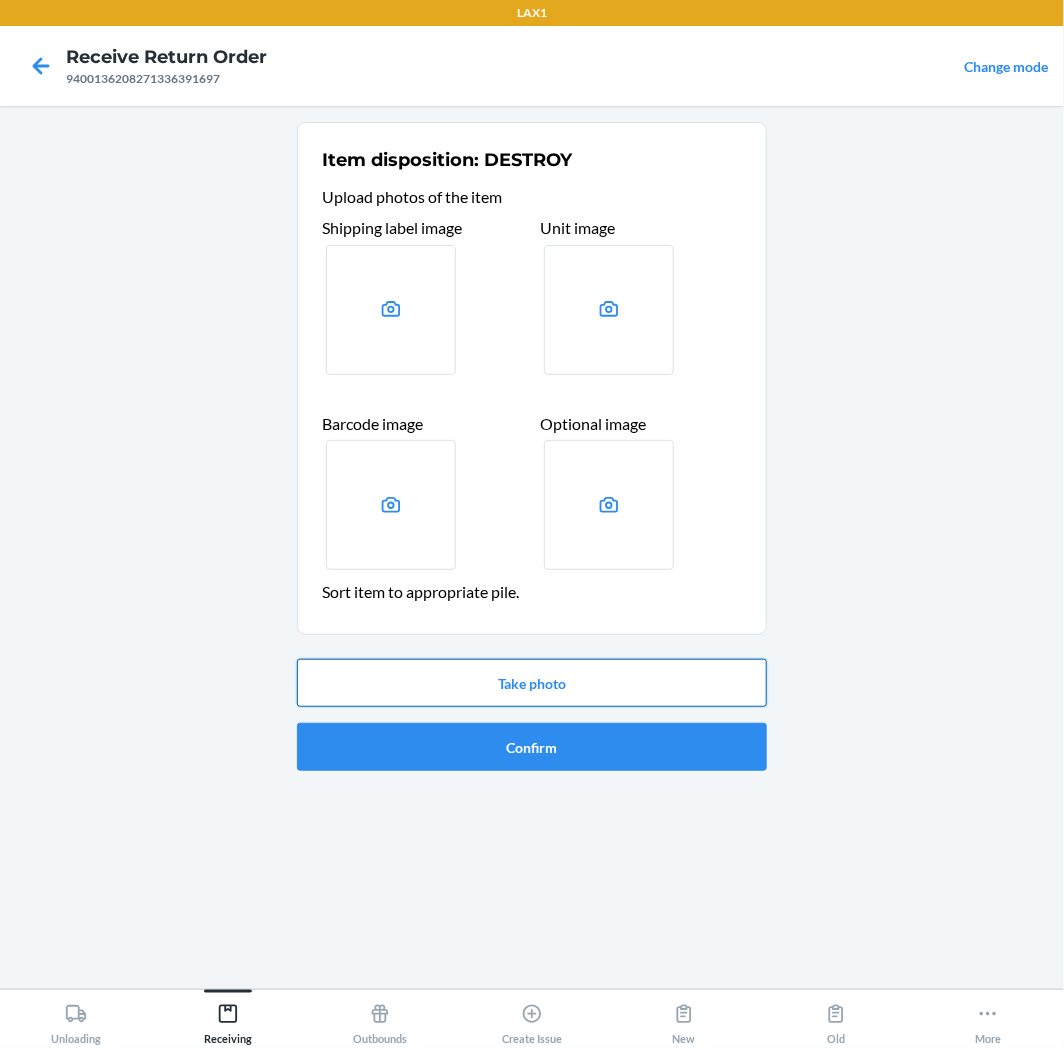 click on "Take photo" at bounding box center (532, 683) 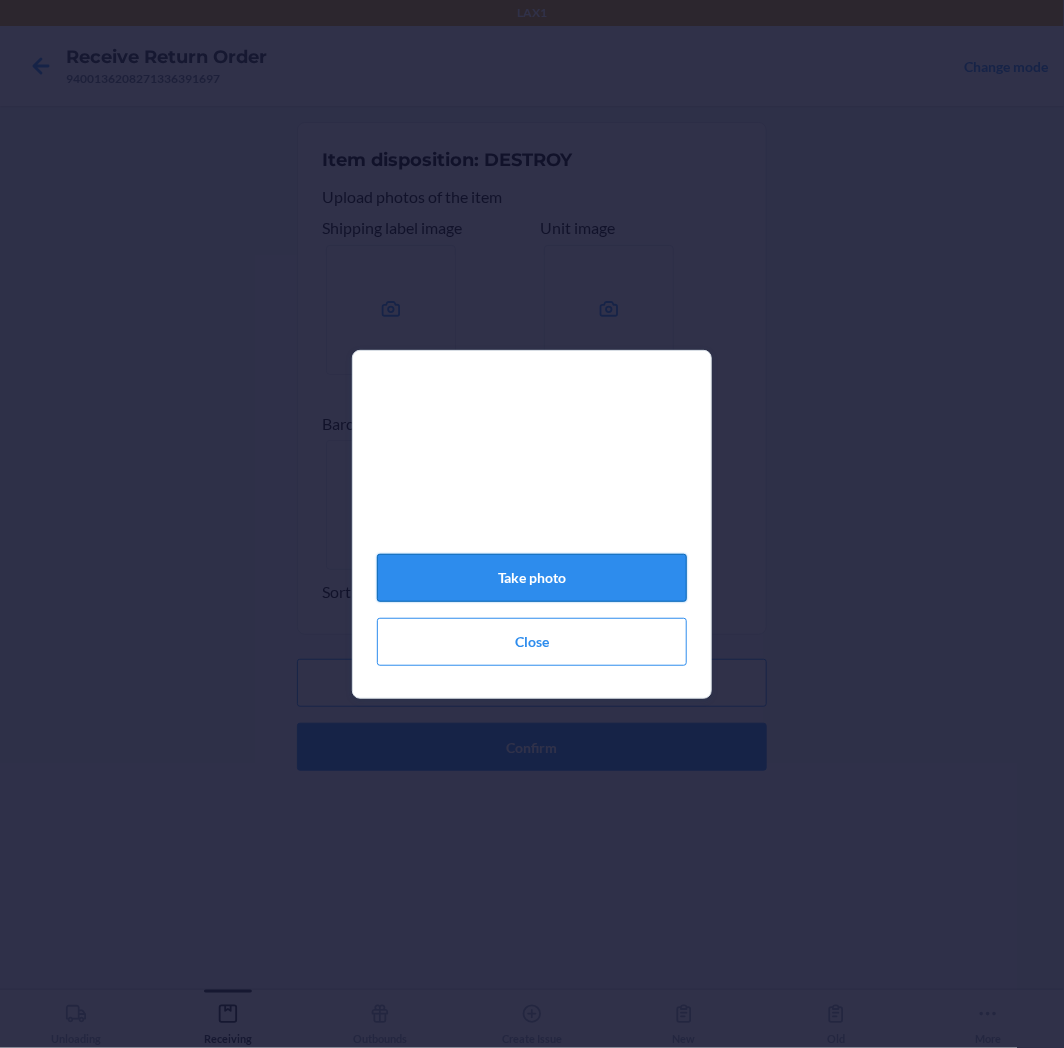 click on "Take photo" 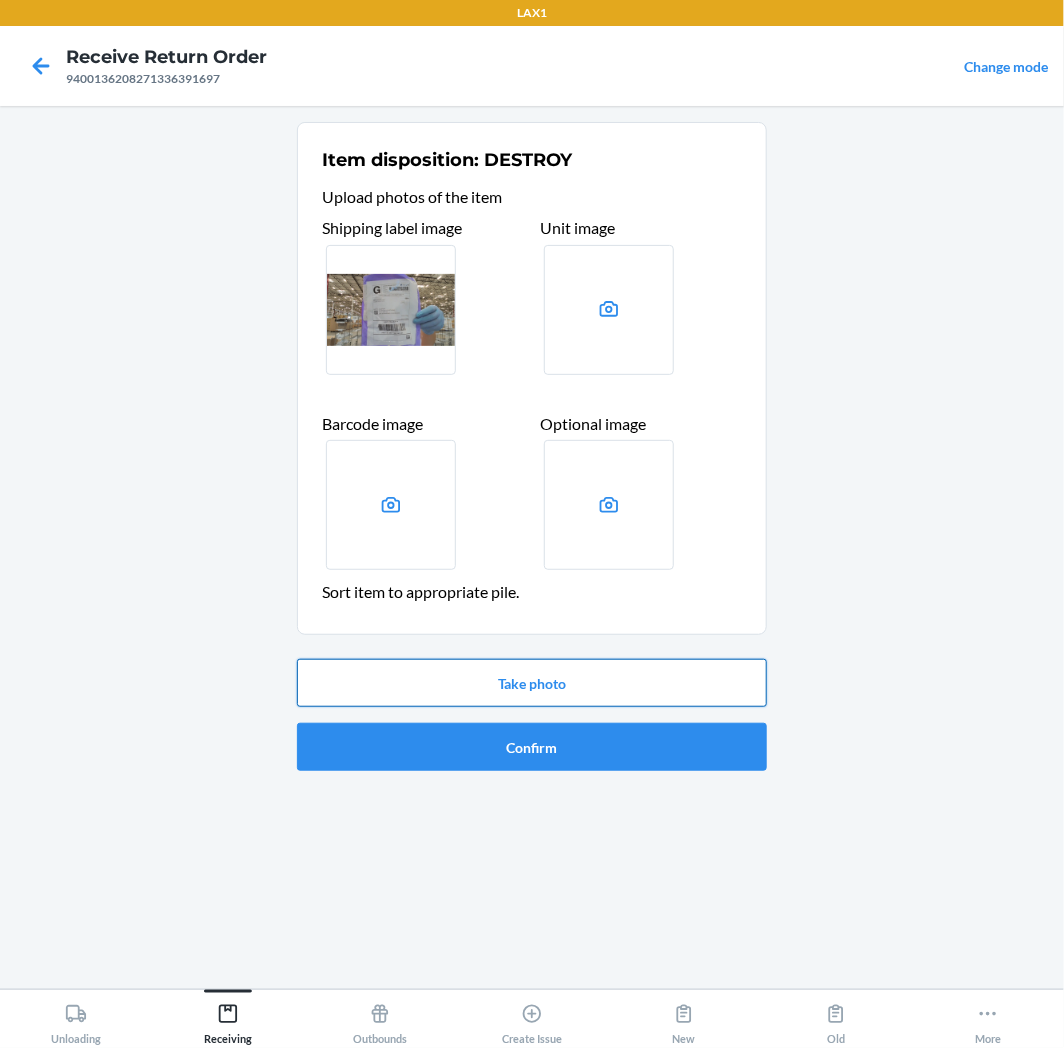click on "Take photo" at bounding box center [532, 683] 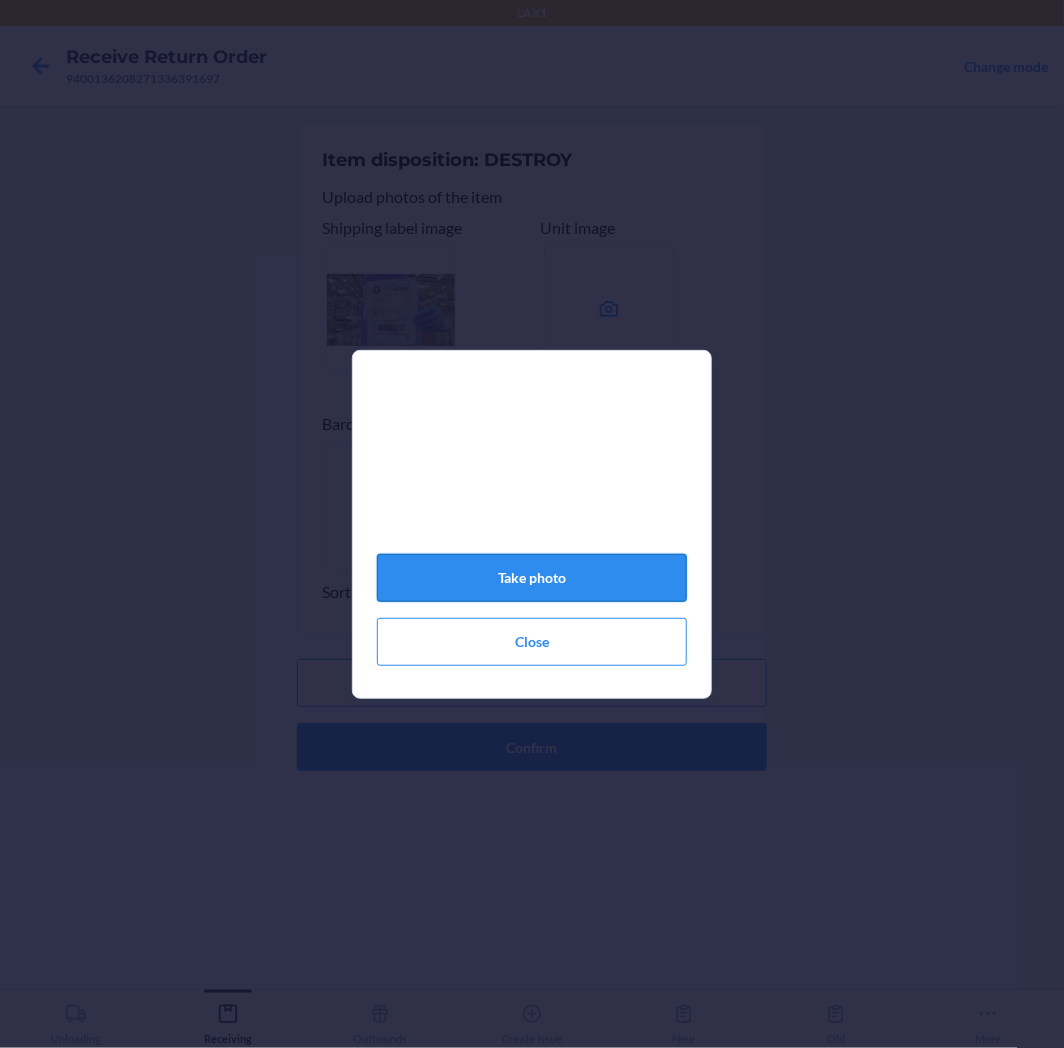 click on "Take photo" 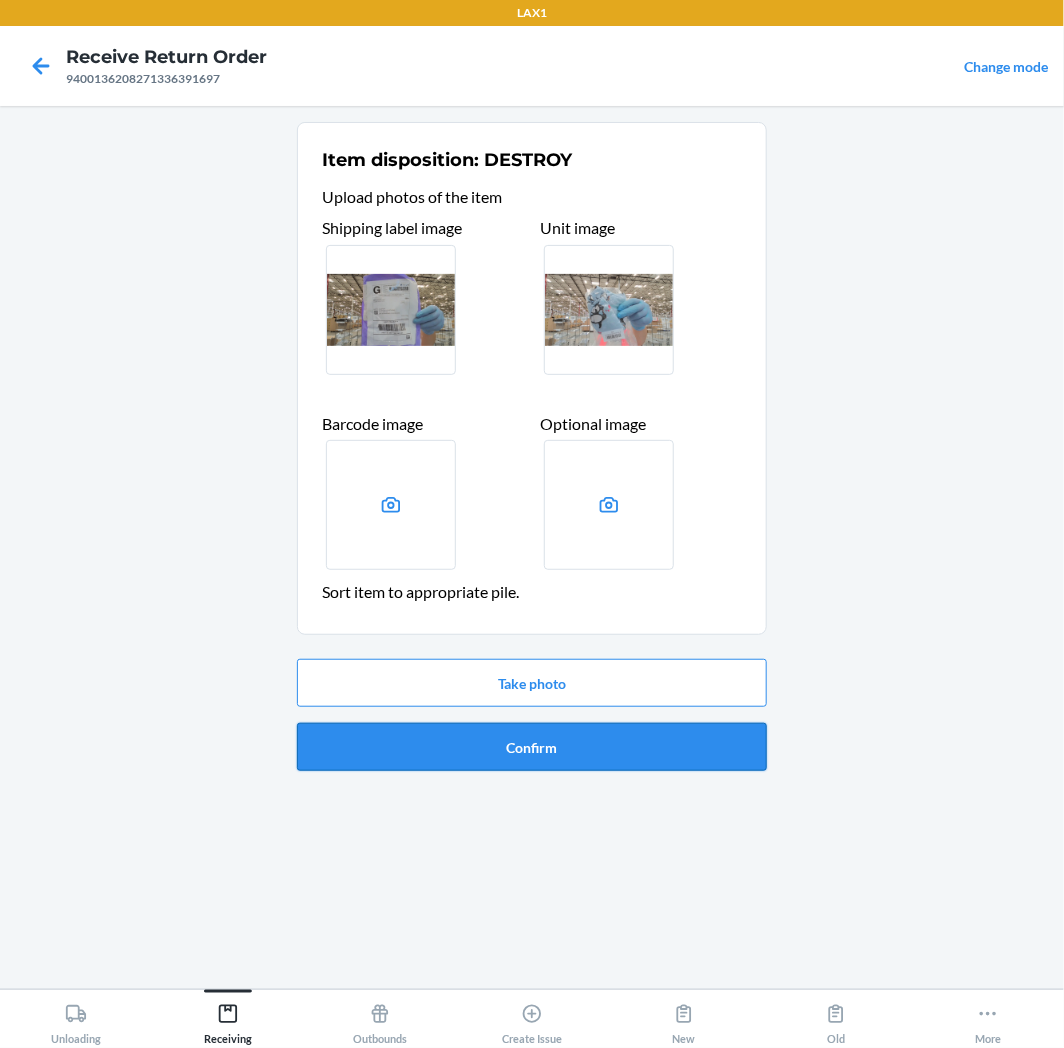 click on "Confirm" at bounding box center (532, 747) 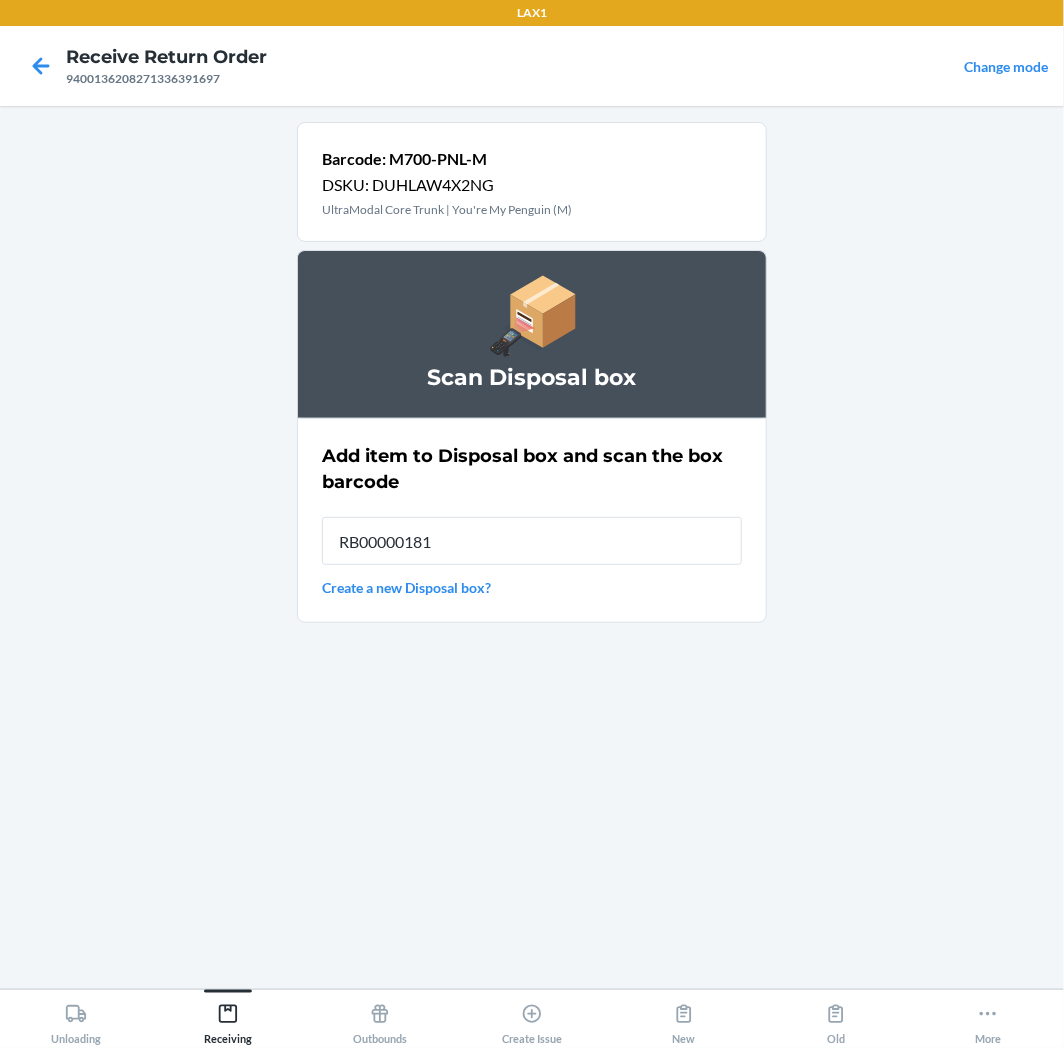 type on "RB000001815" 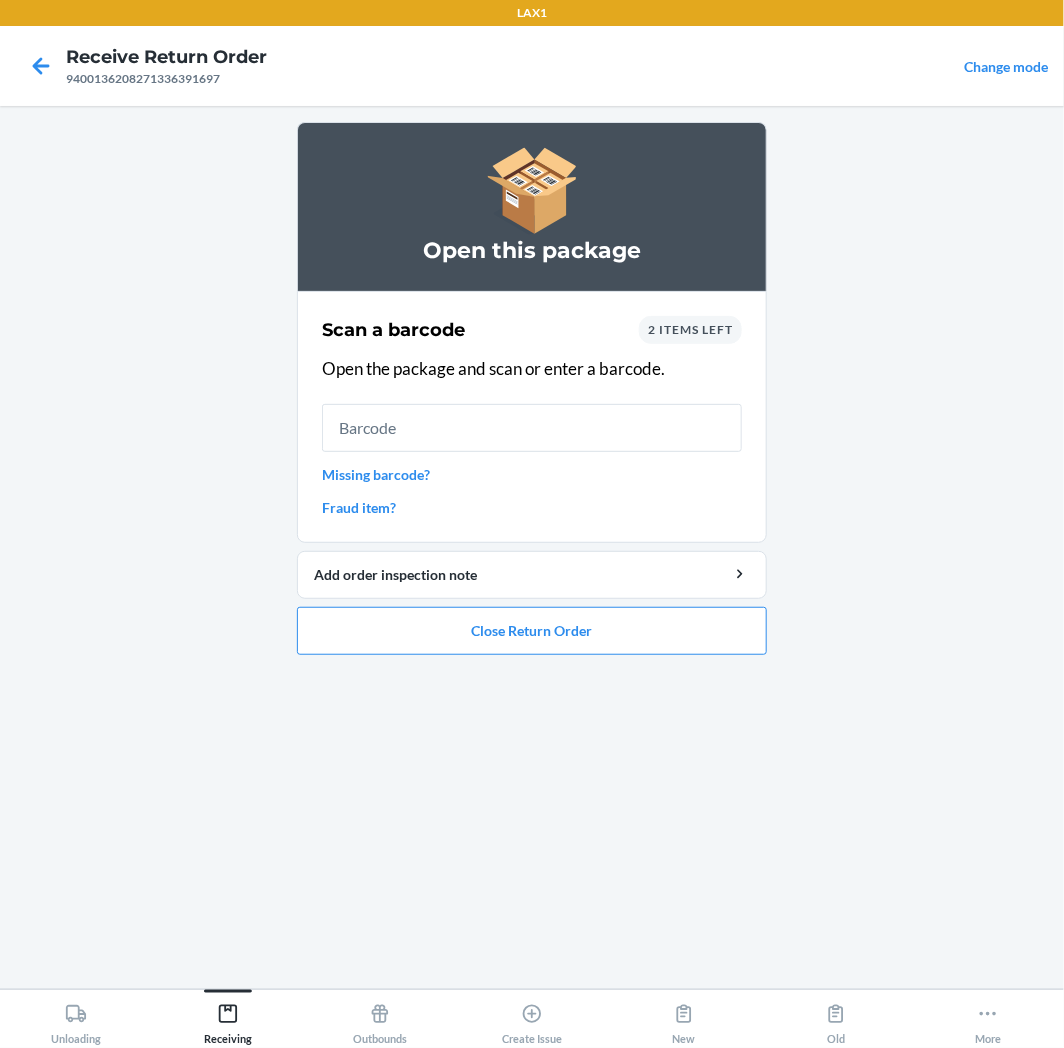 click on "Missing barcode?" at bounding box center [532, 474] 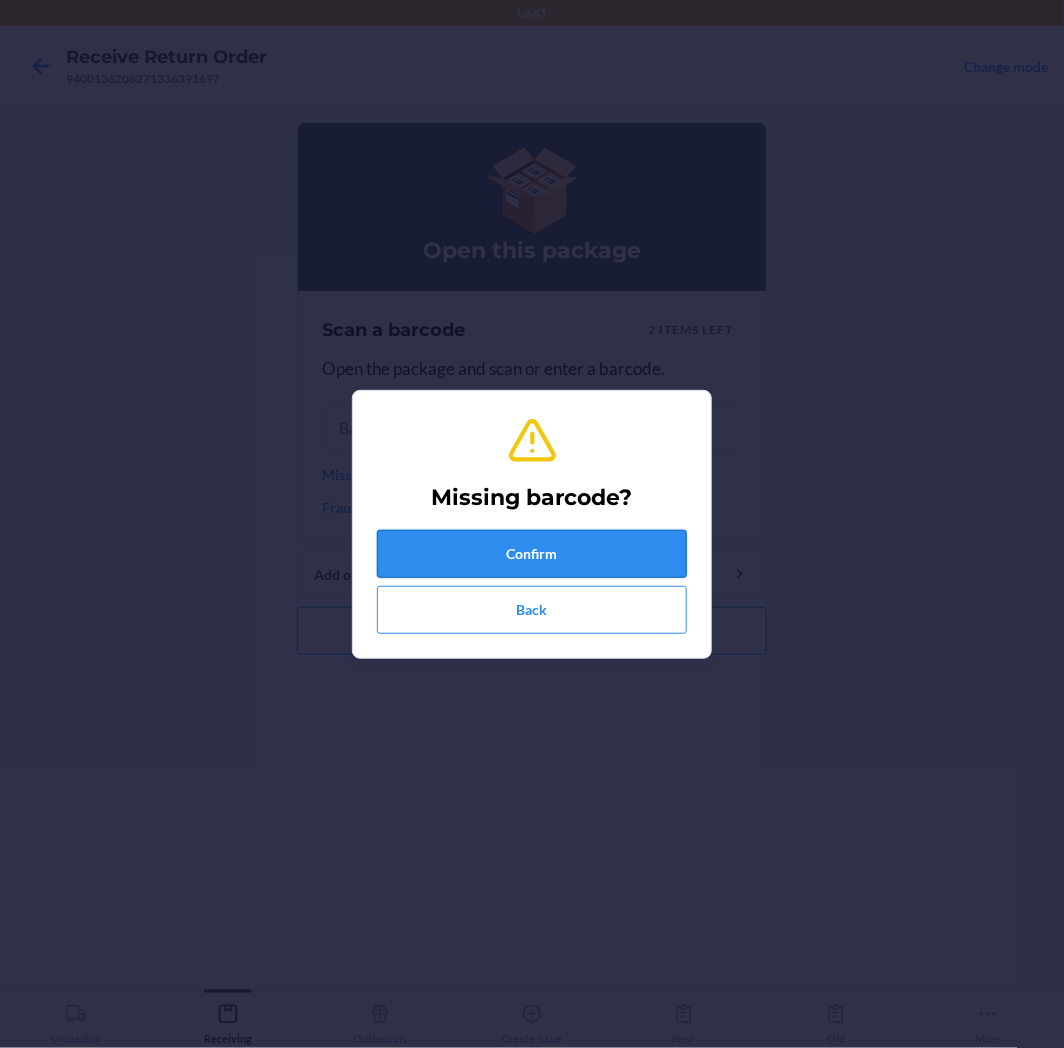 click on "Confirm" at bounding box center [532, 554] 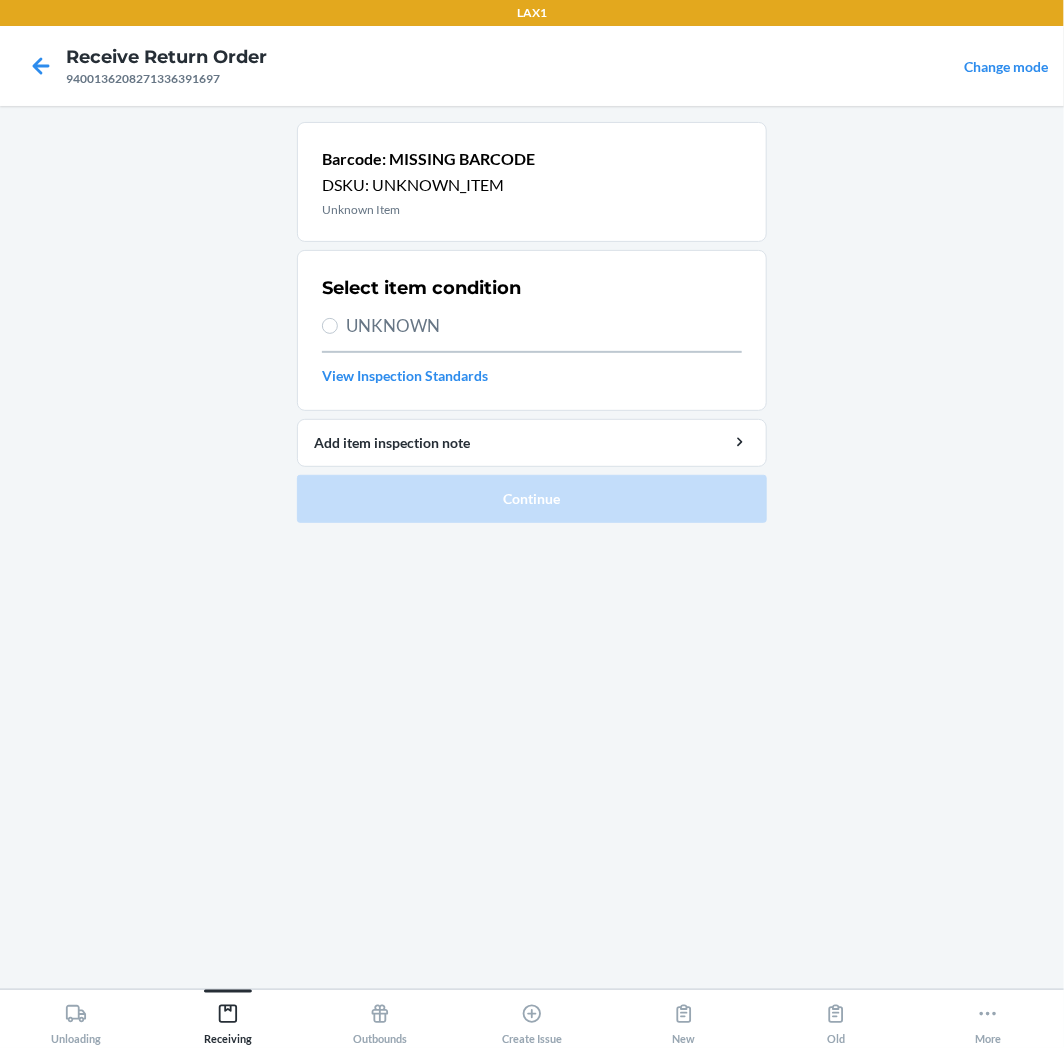 click on "UNKNOWN" at bounding box center (544, 326) 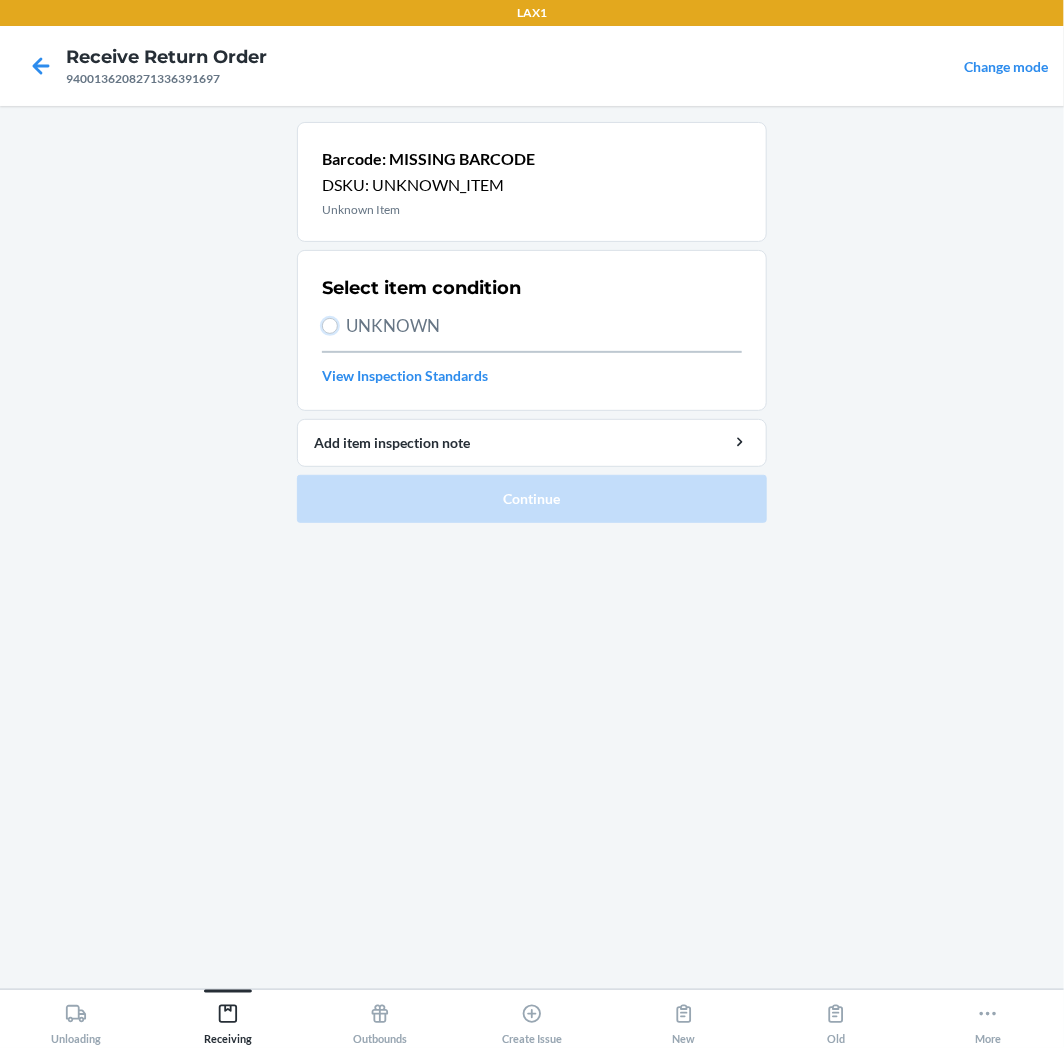 click on "UNKNOWN" at bounding box center [330, 326] 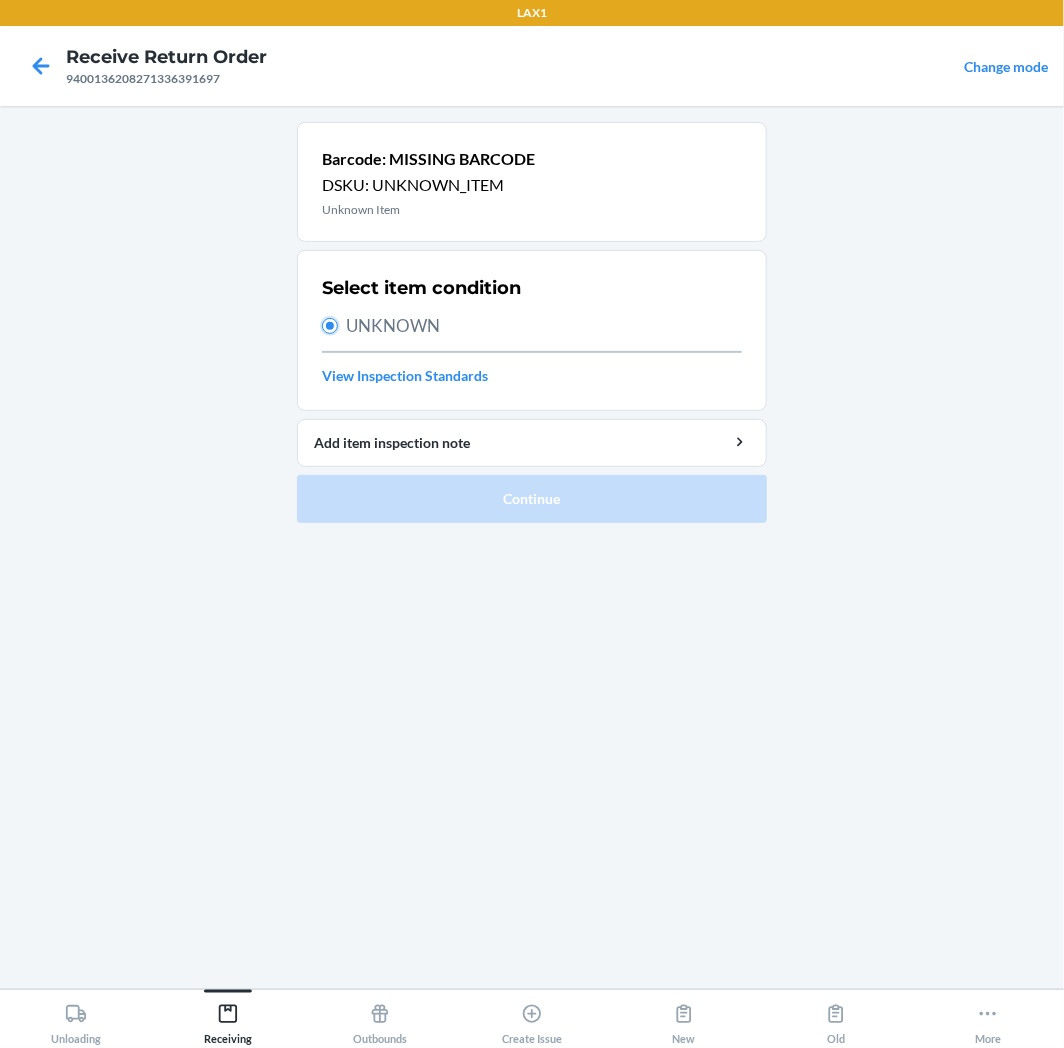 radio on "true" 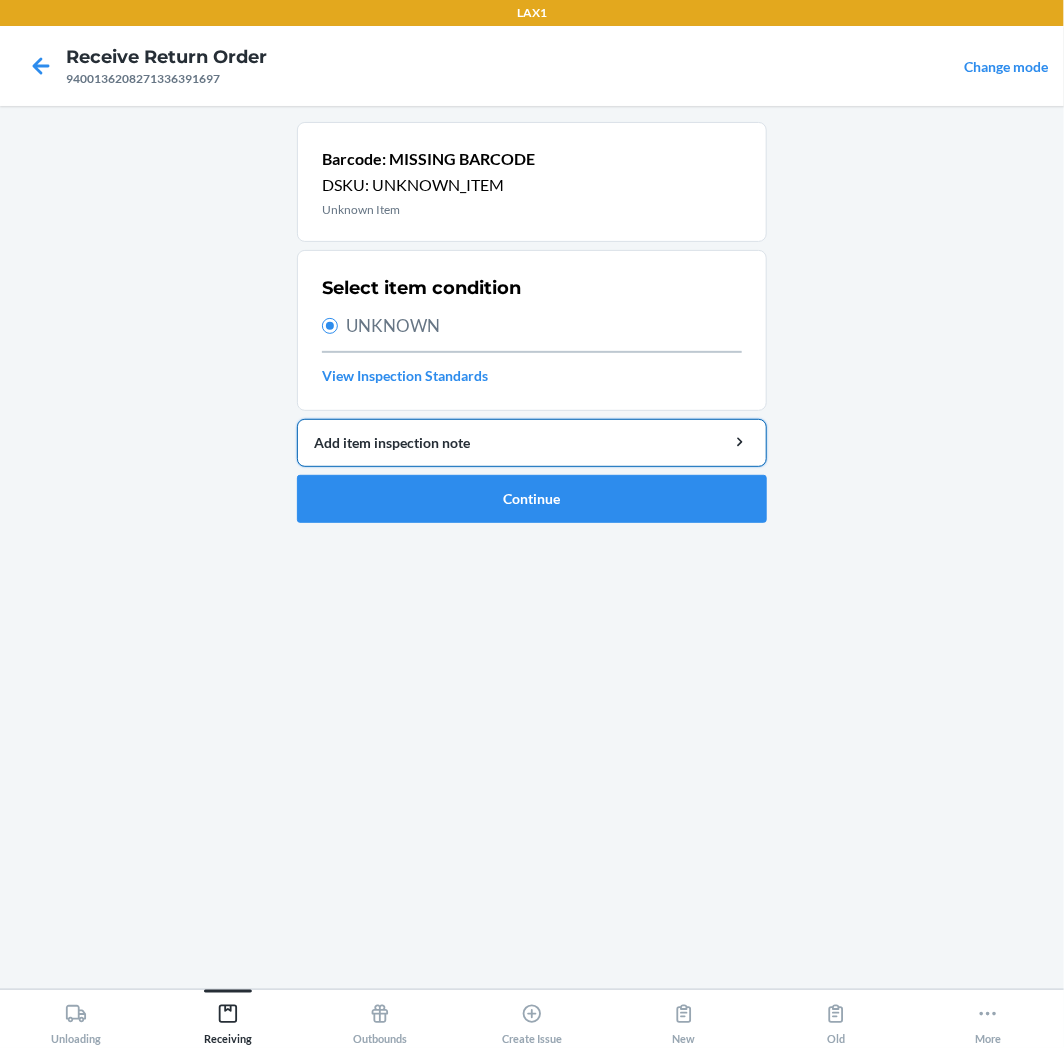 click on "Add item inspection note" at bounding box center [532, 442] 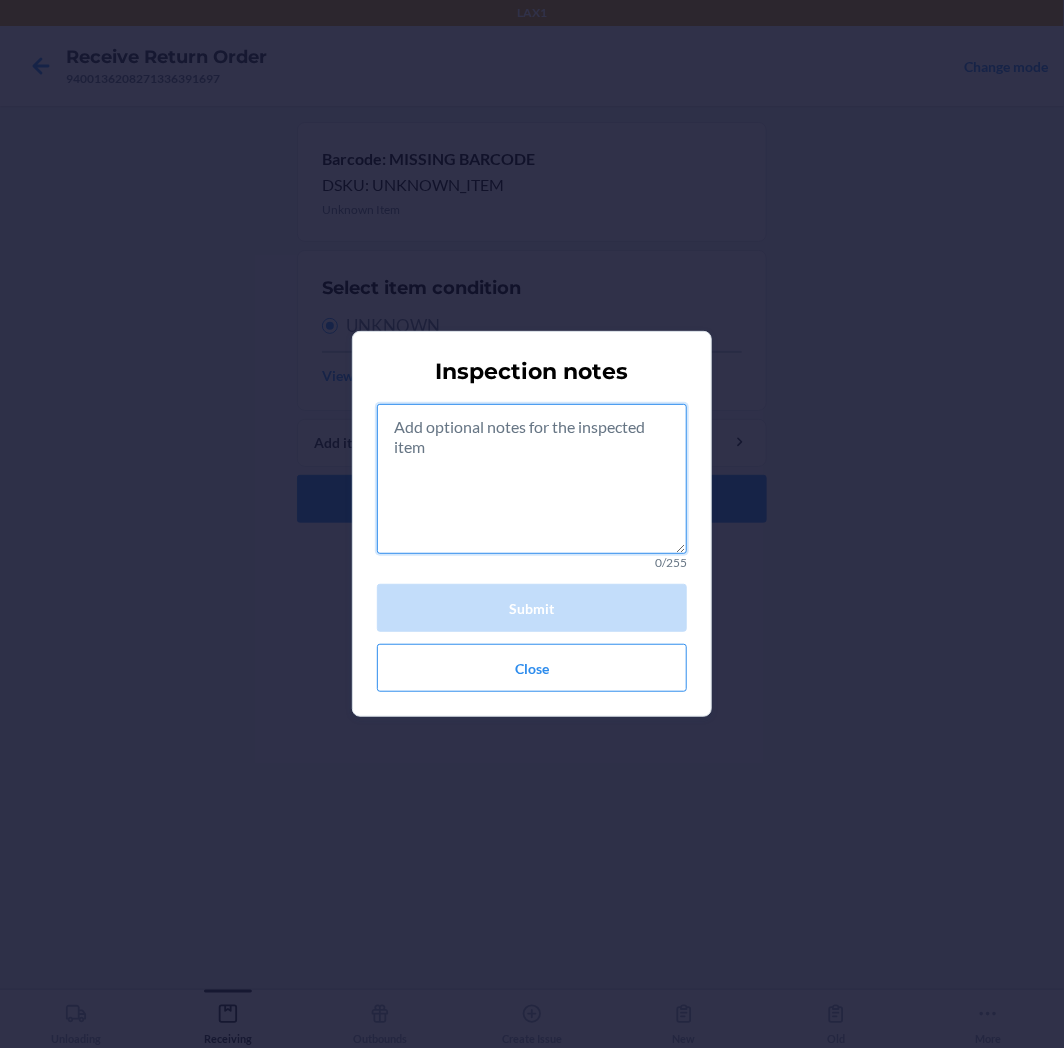 click at bounding box center (532, 479) 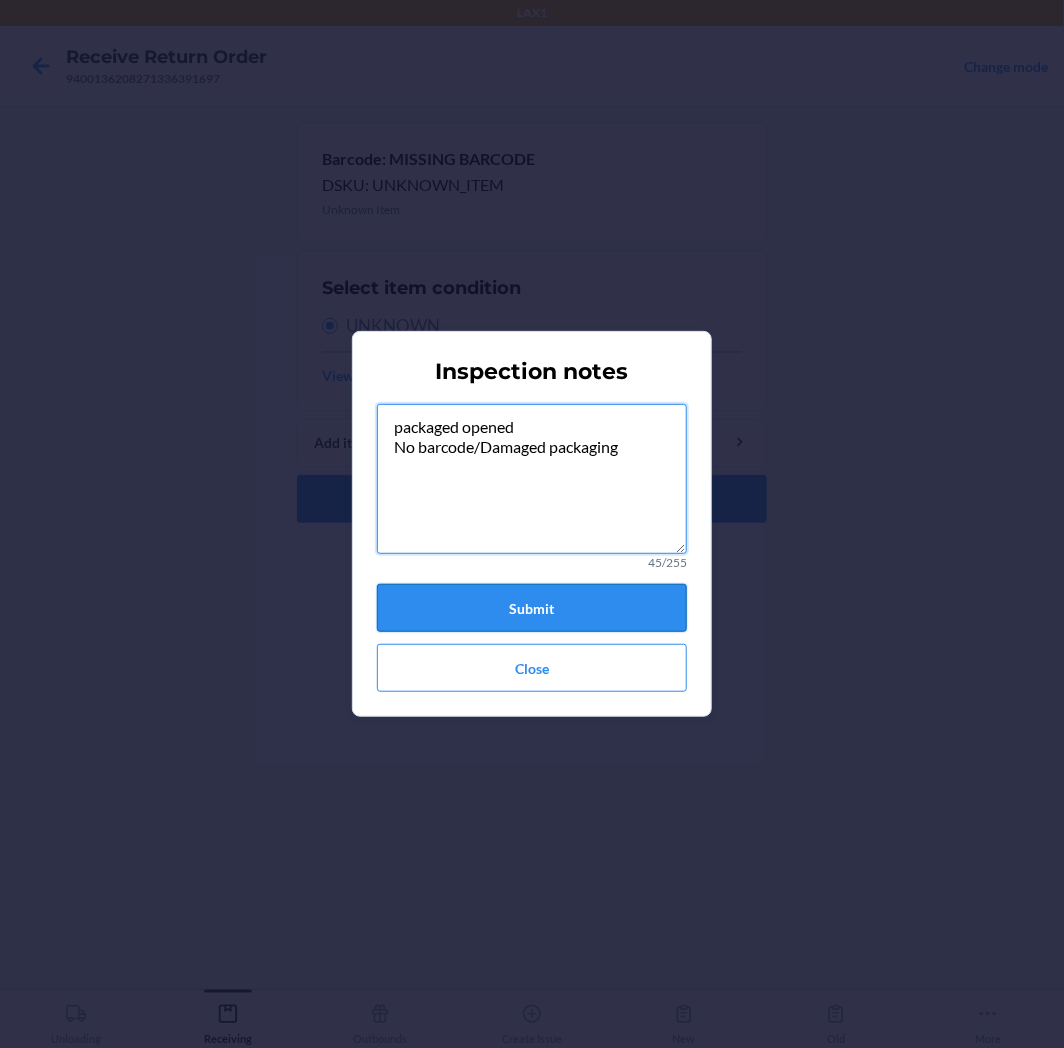 type on "packaged opened
No barcode/Damaged packaging" 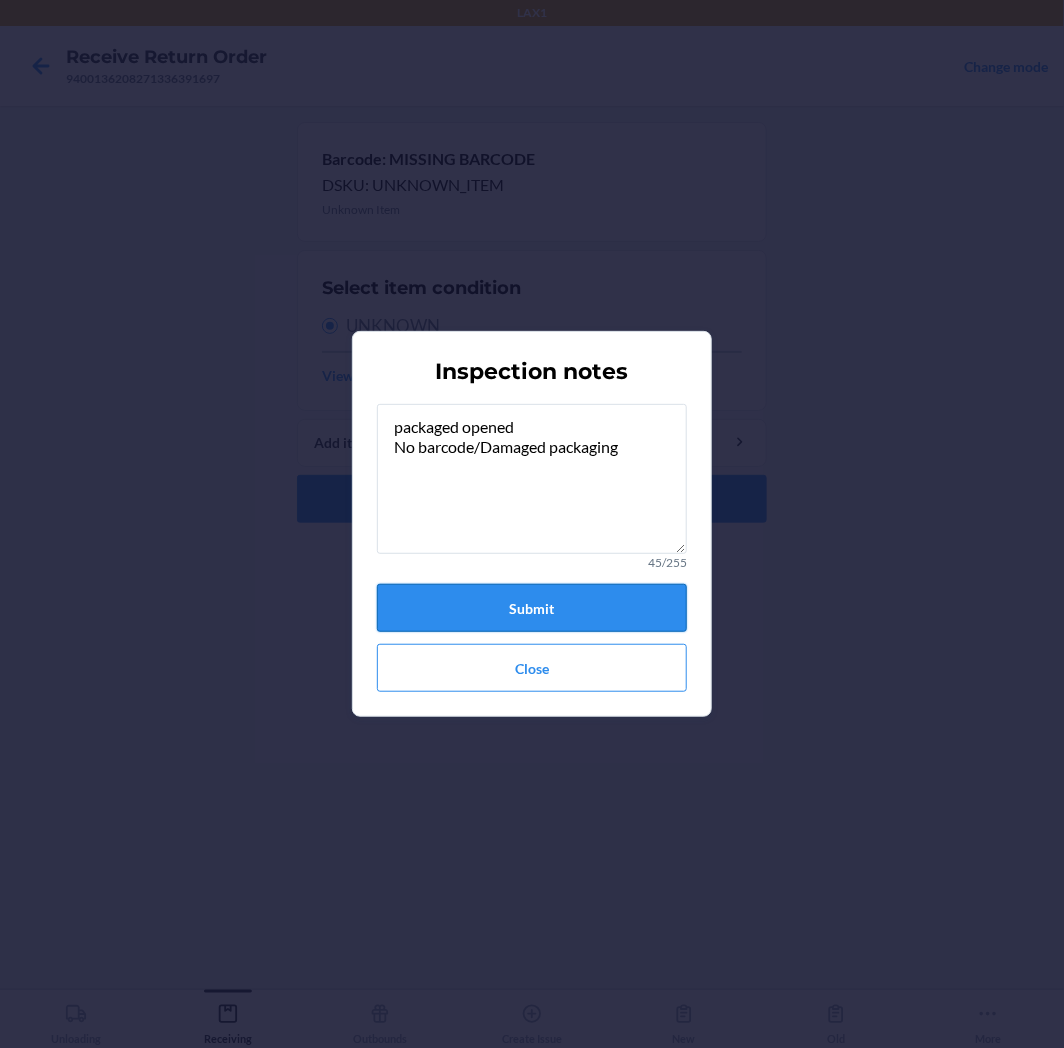 click on "Submit" at bounding box center [532, 608] 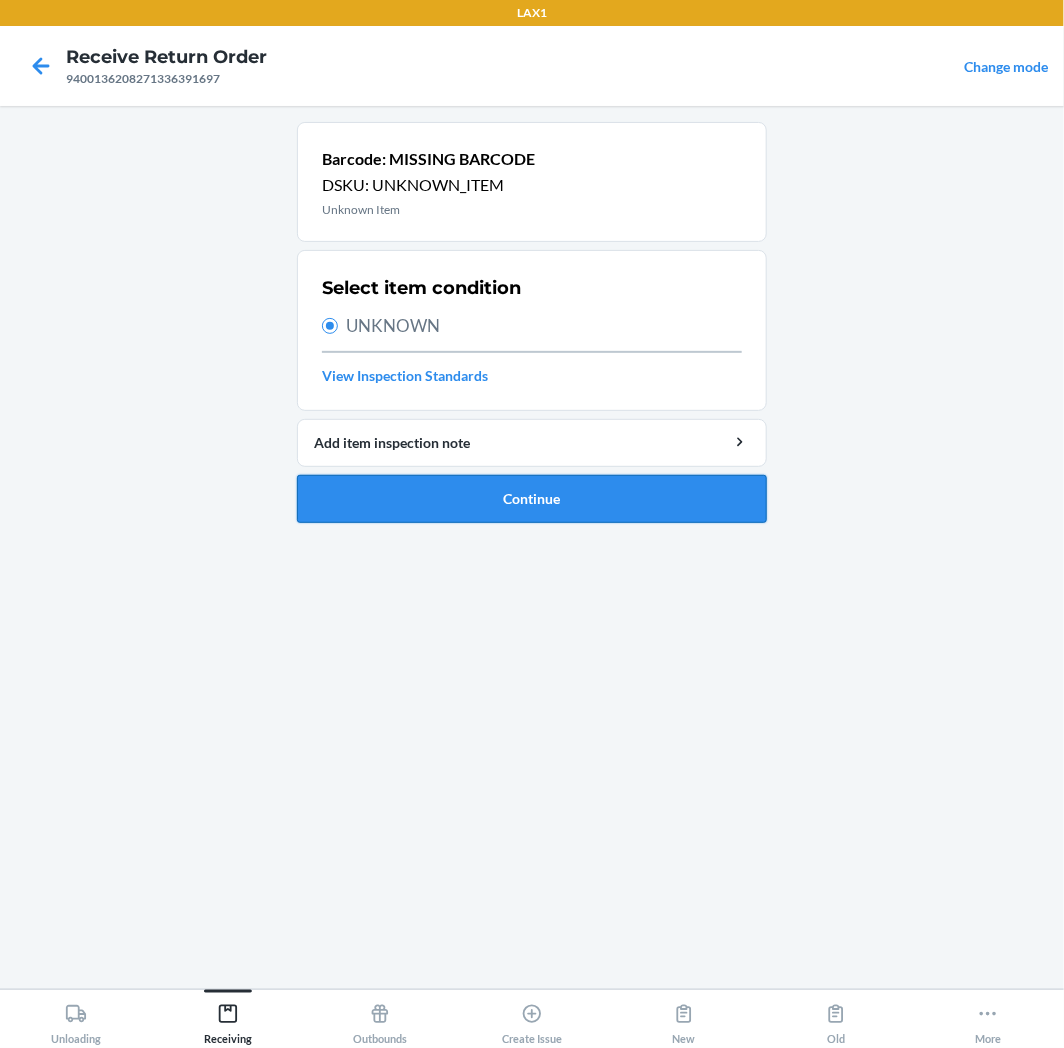 click on "Continue" at bounding box center [532, 499] 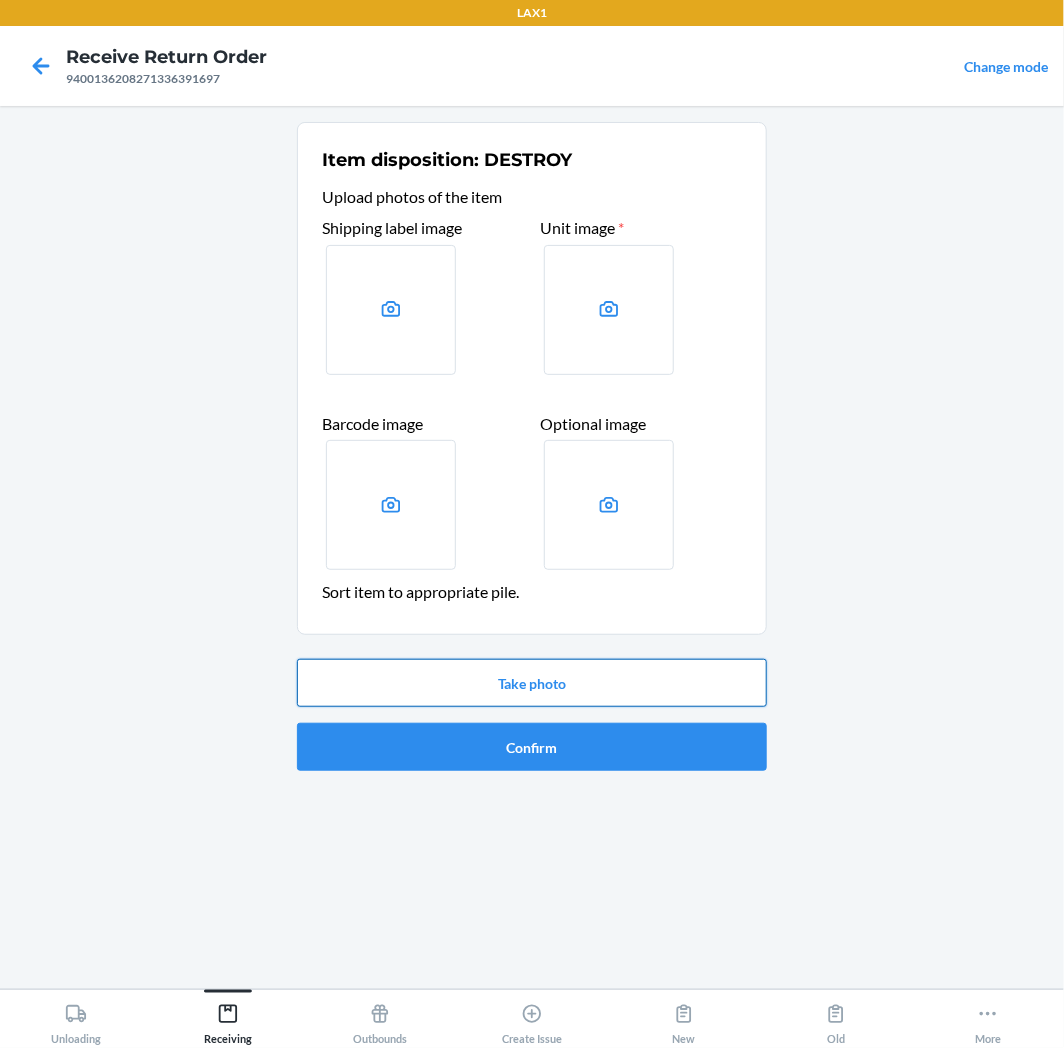 click on "Take photo" at bounding box center [532, 683] 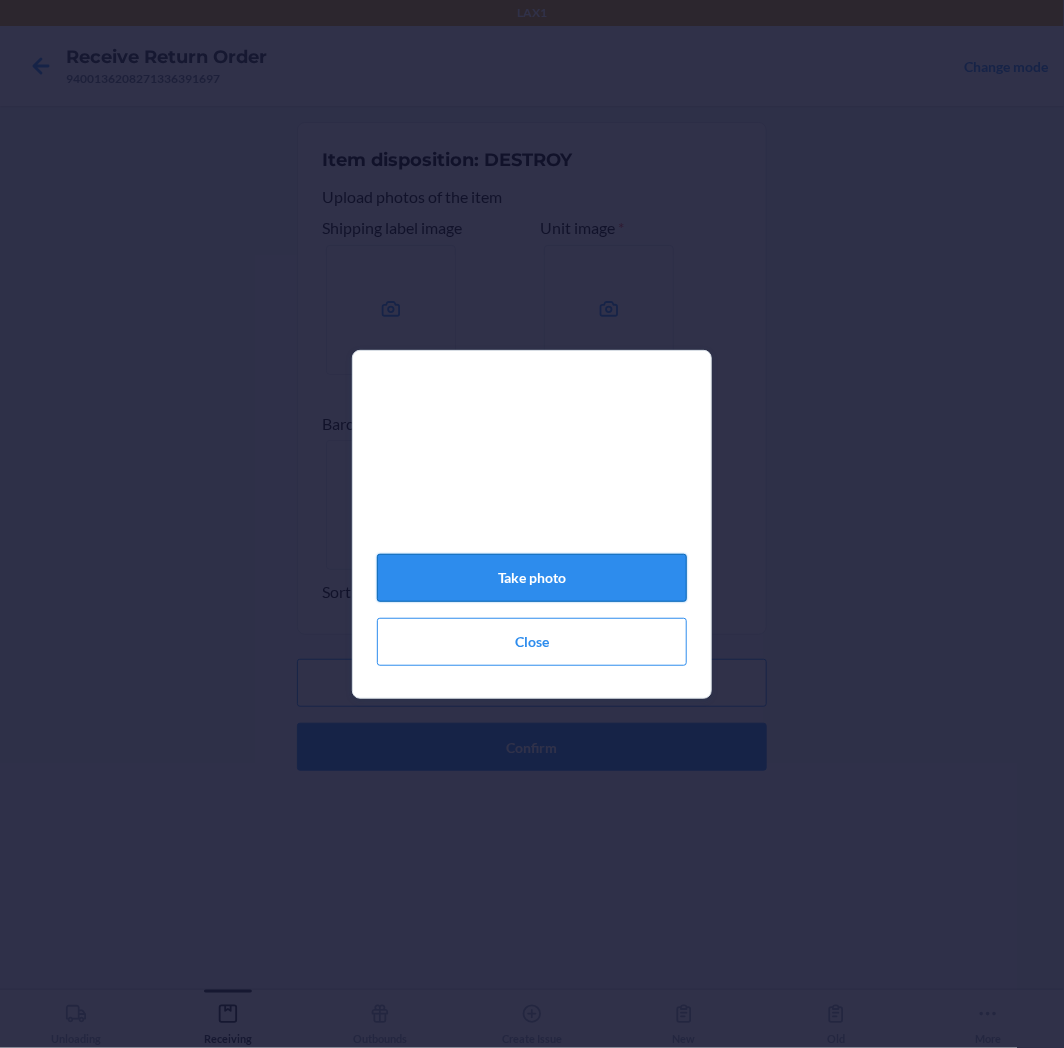click on "Take photo" 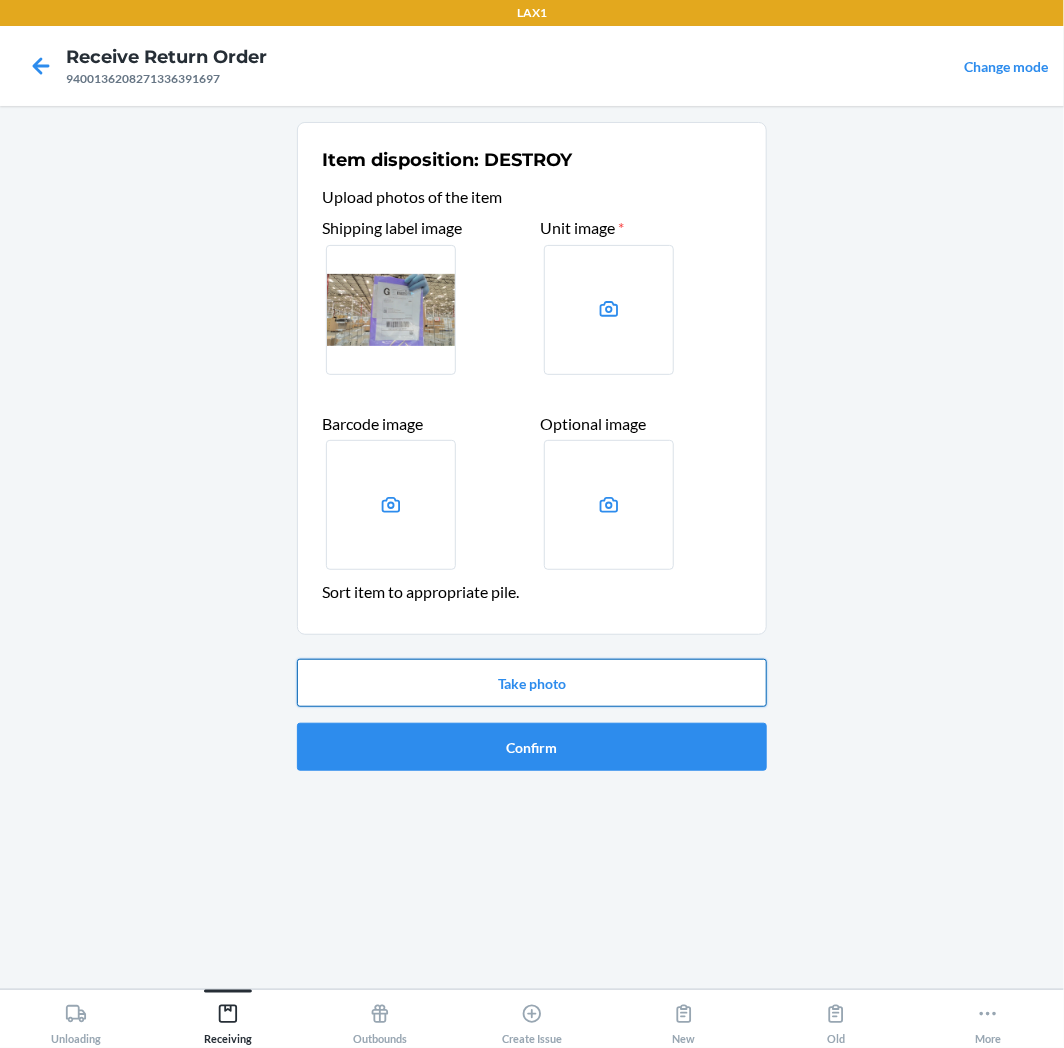 click on "Take photo" at bounding box center [532, 683] 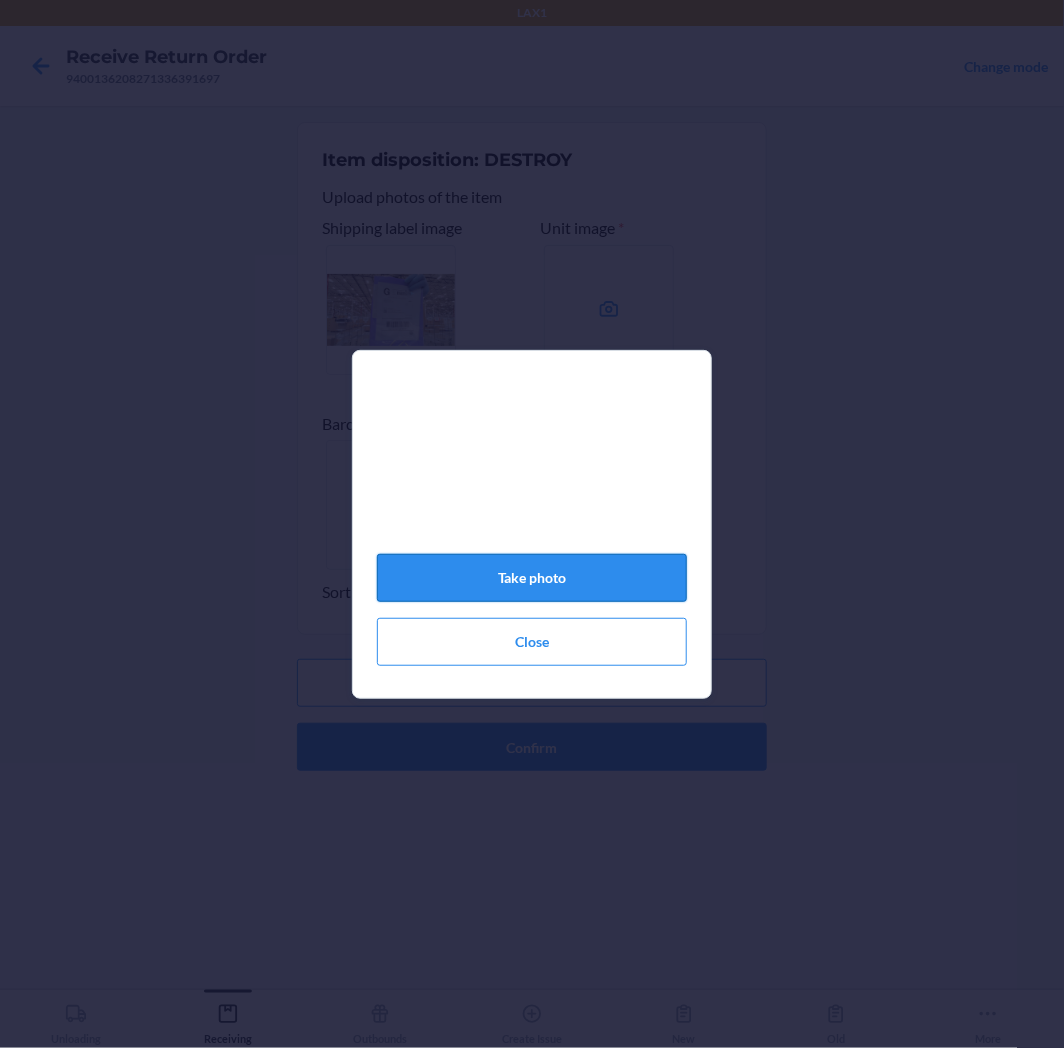 click on "Take photo" 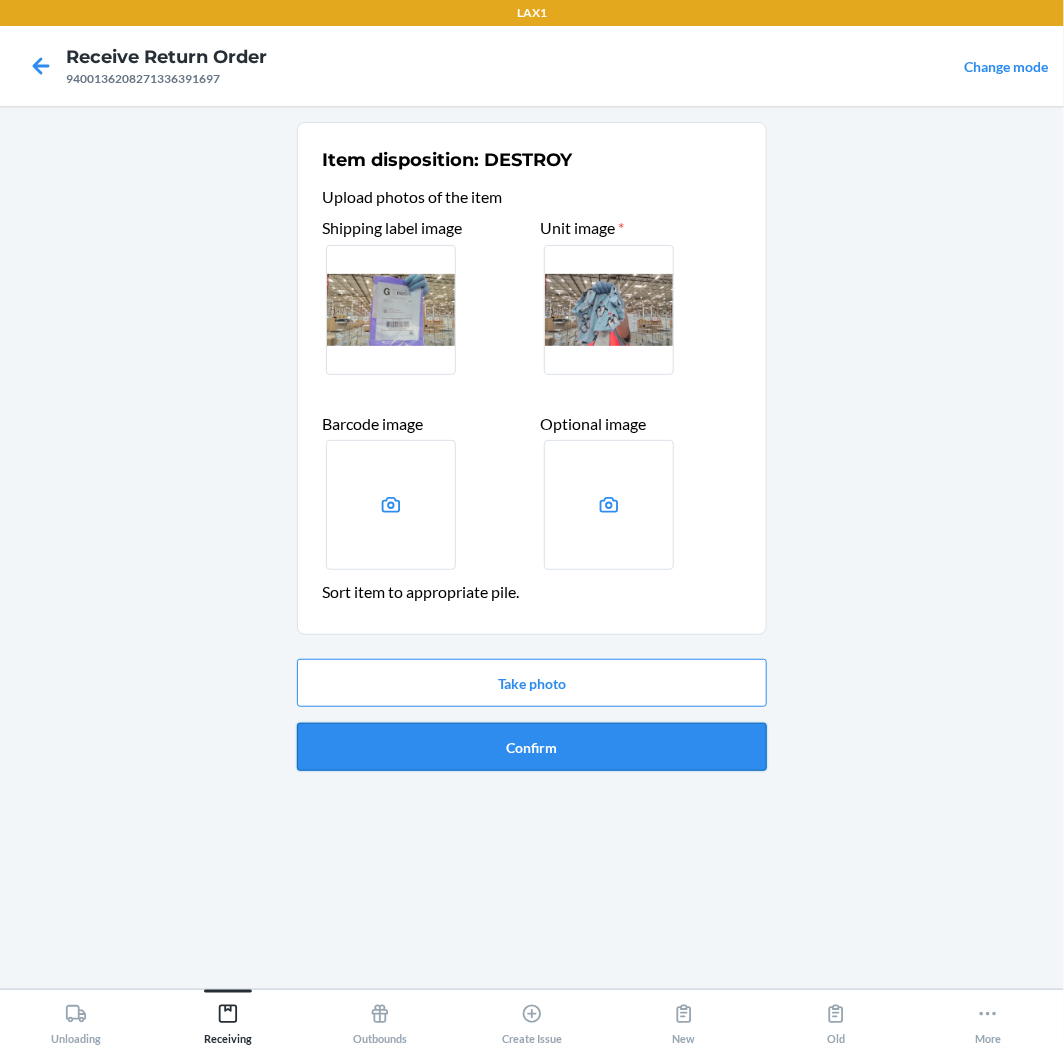 click on "Confirm" at bounding box center (532, 747) 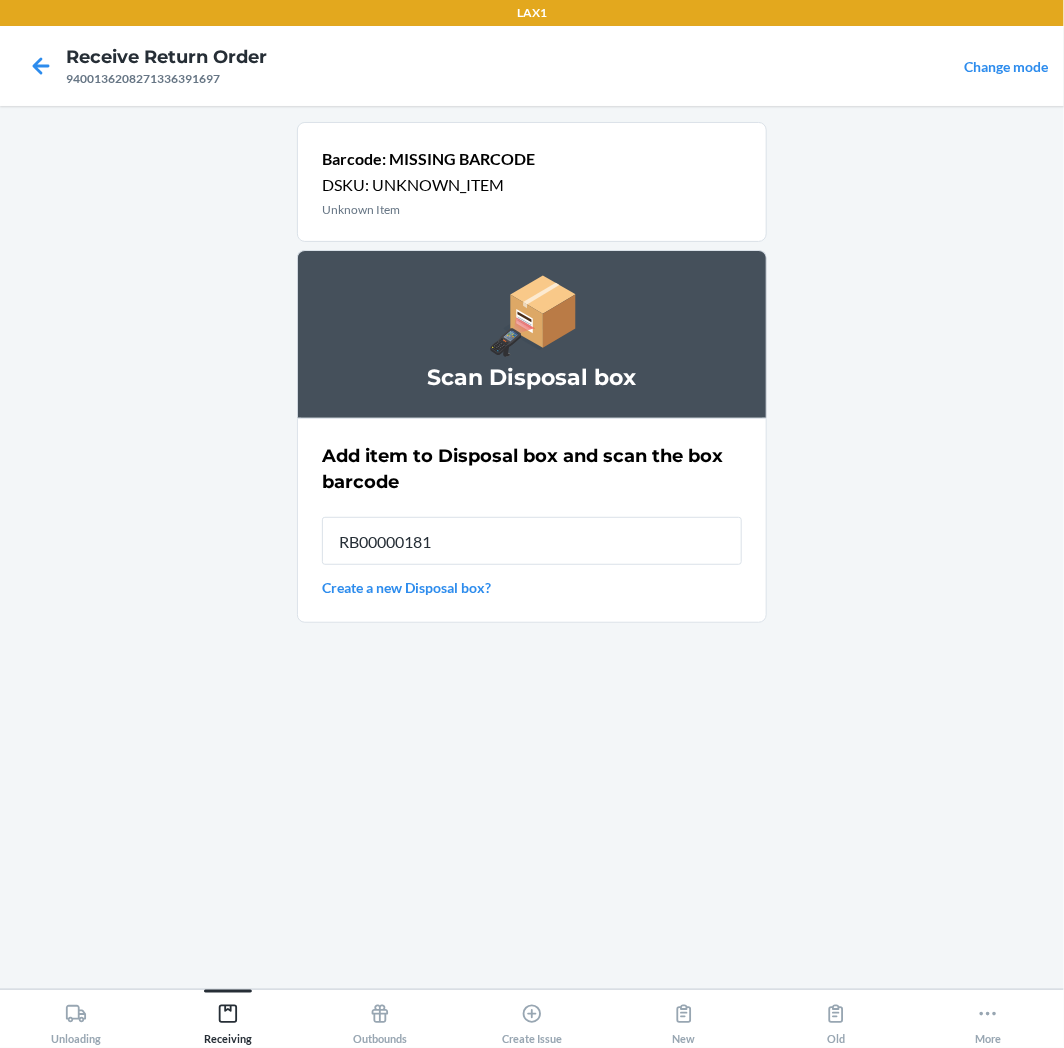 type on "RB000001815" 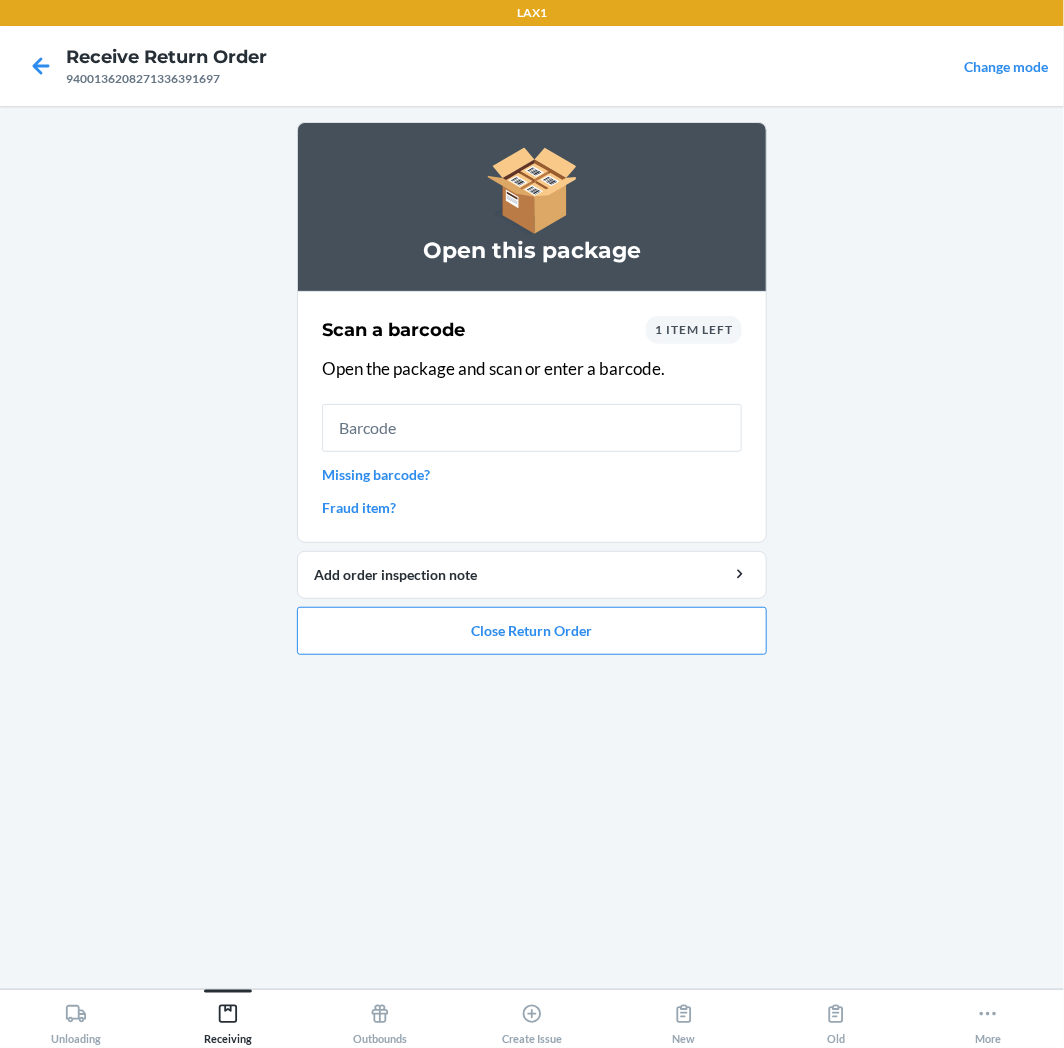 click at bounding box center [532, 428] 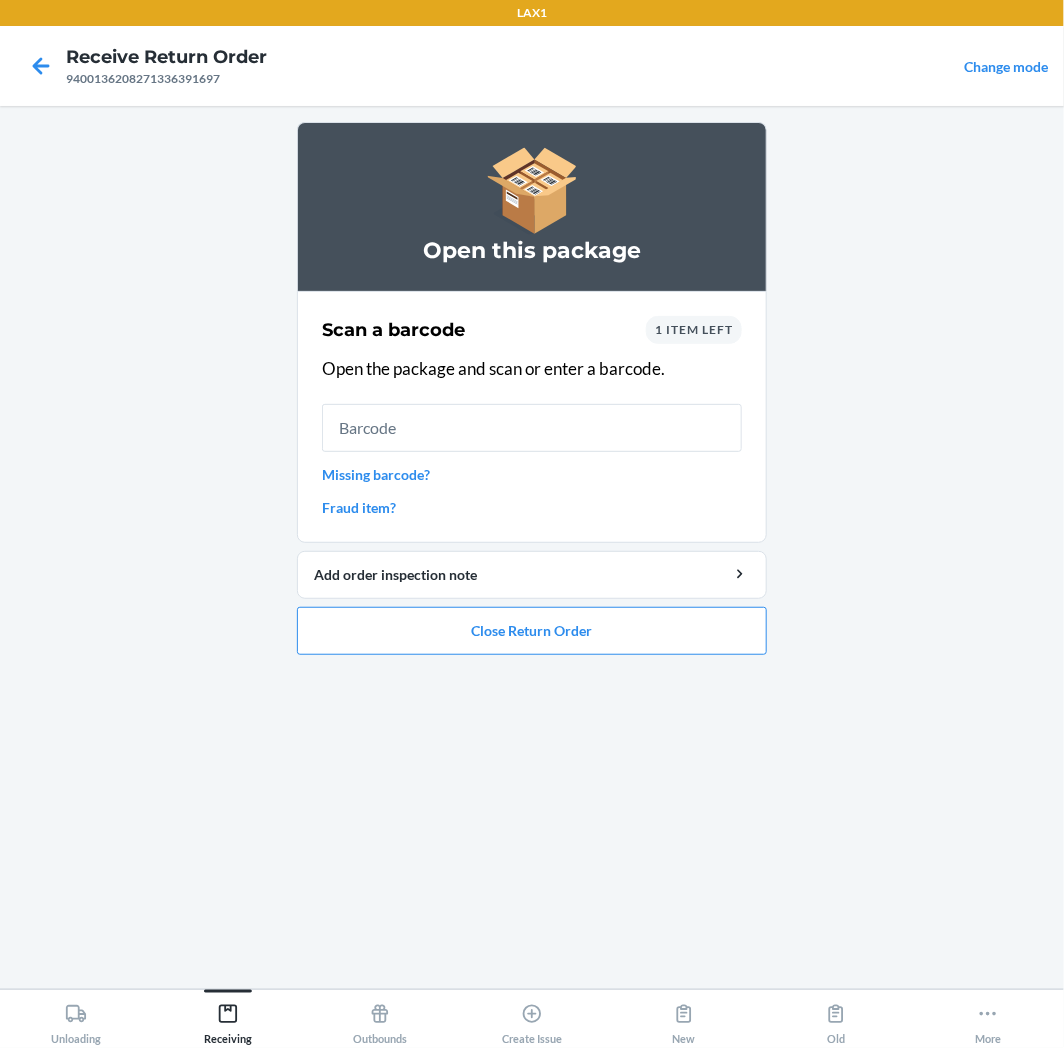 click on "1 item left" at bounding box center [694, 329] 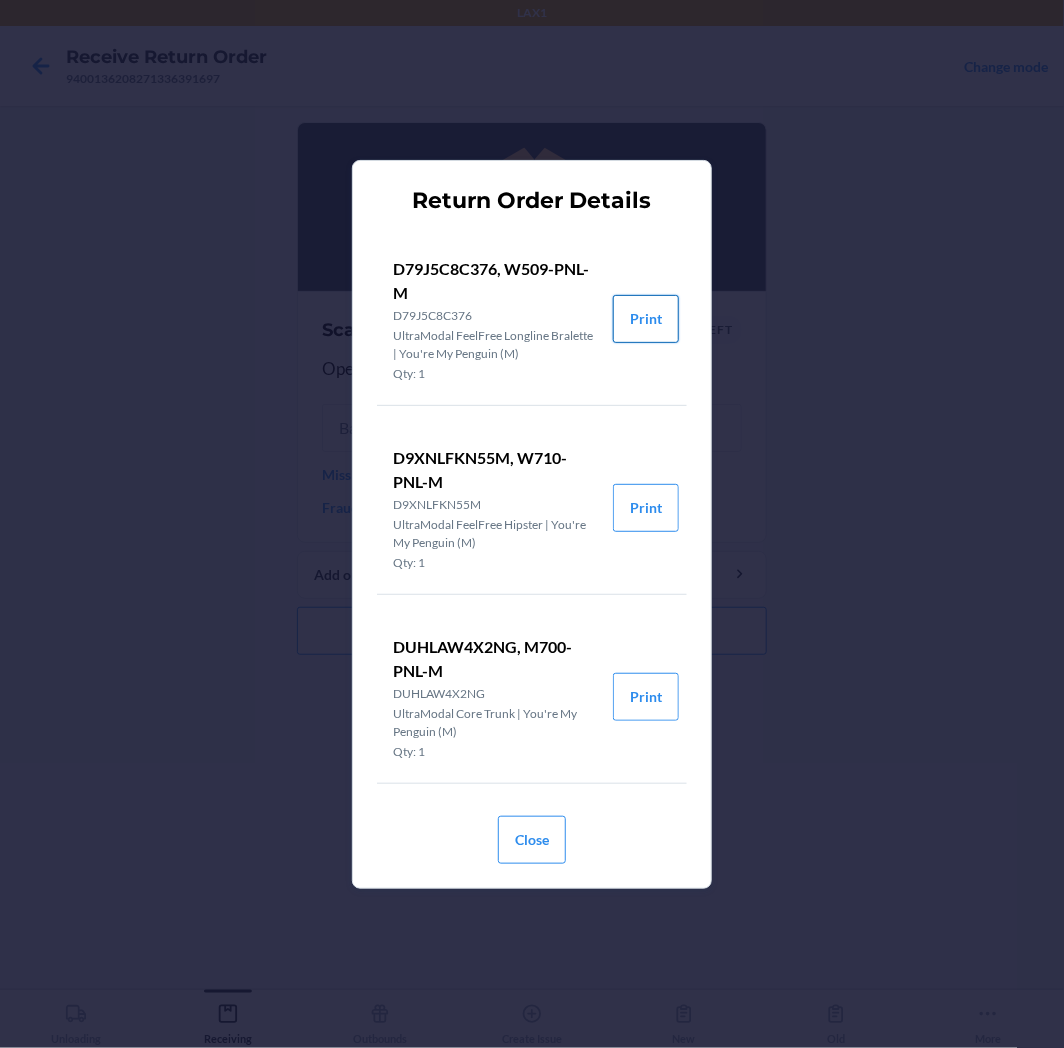 click on "Print" at bounding box center (646, 319) 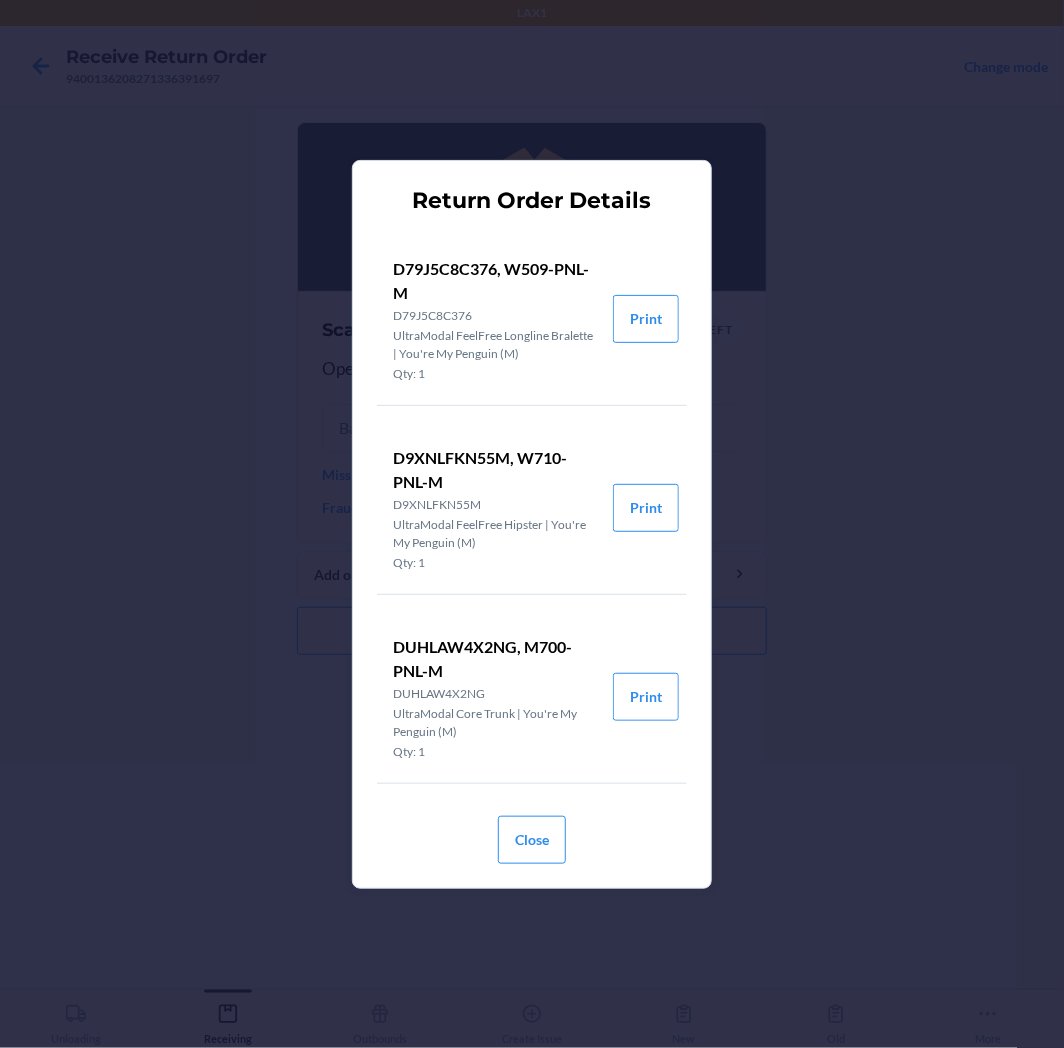 drag, startPoint x: 538, startPoint y: 872, endPoint x: 550, endPoint y: 740, distance: 132.54433 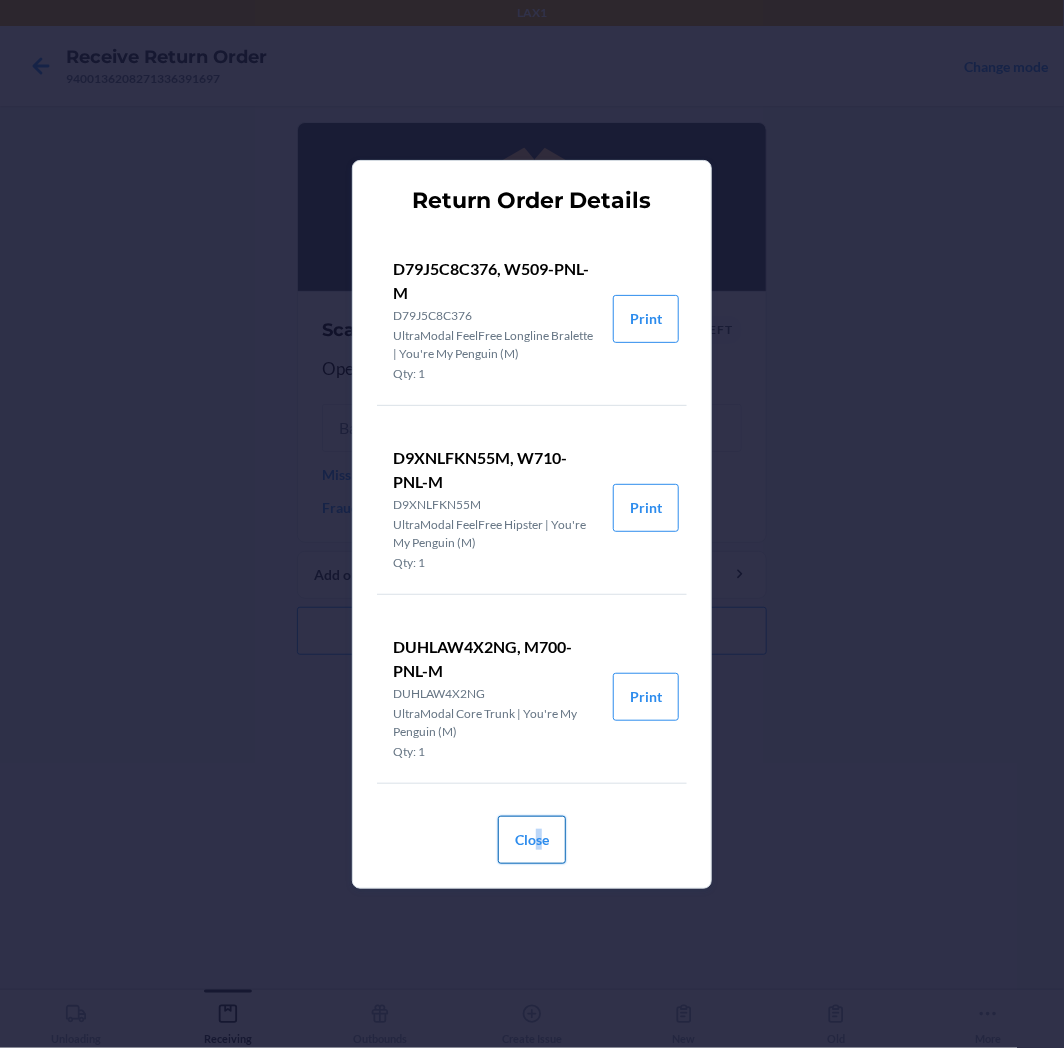 click on "Close" at bounding box center (532, 840) 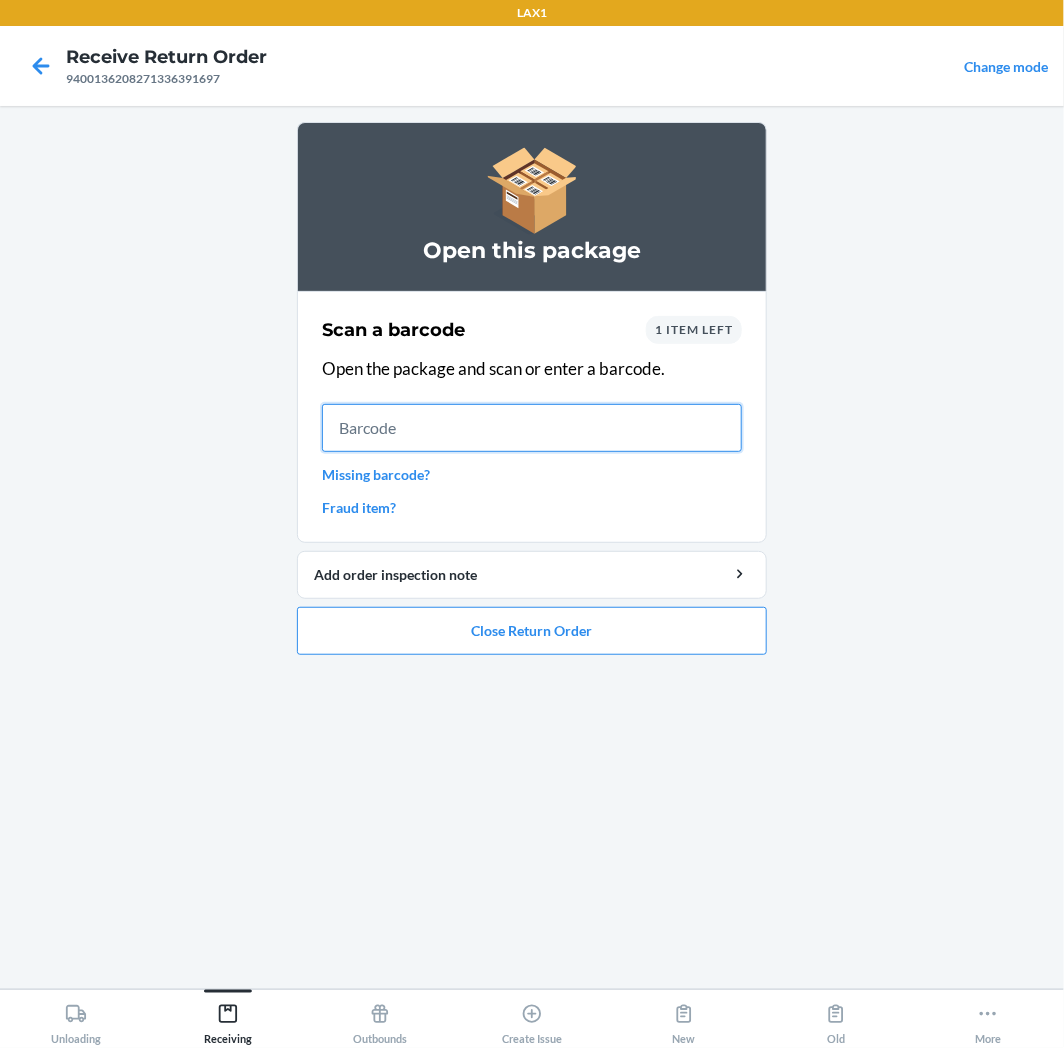 click at bounding box center (532, 428) 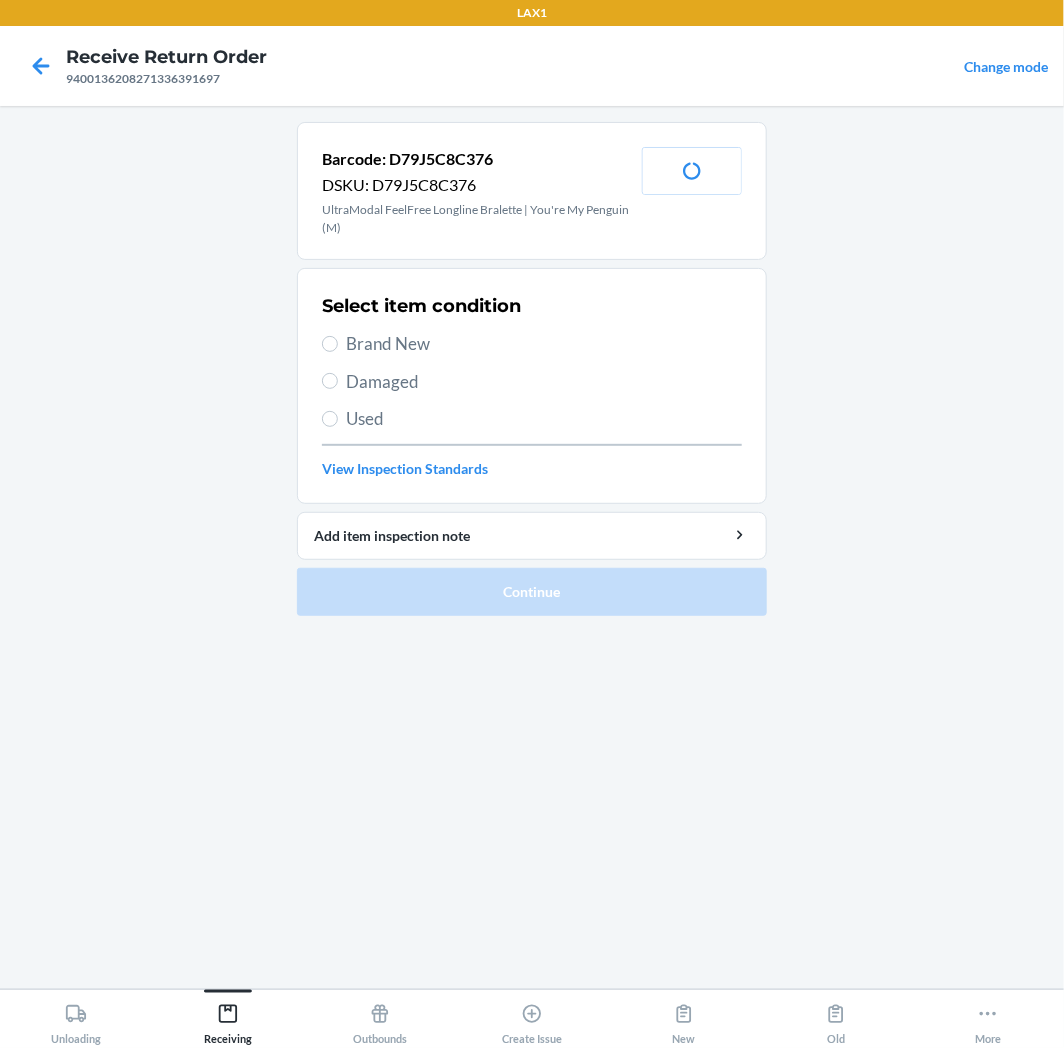 click on "Brand New" at bounding box center (544, 344) 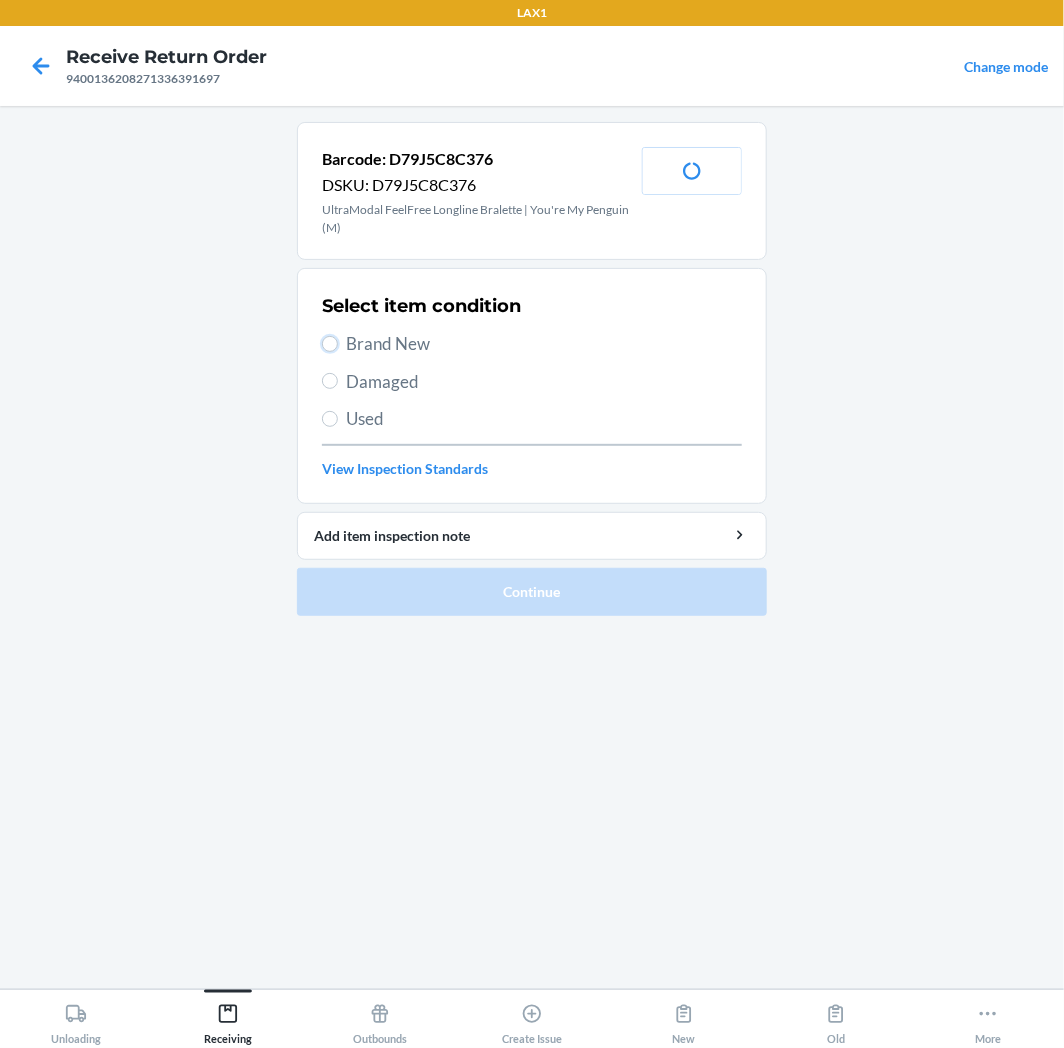 click on "Brand New" at bounding box center [330, 344] 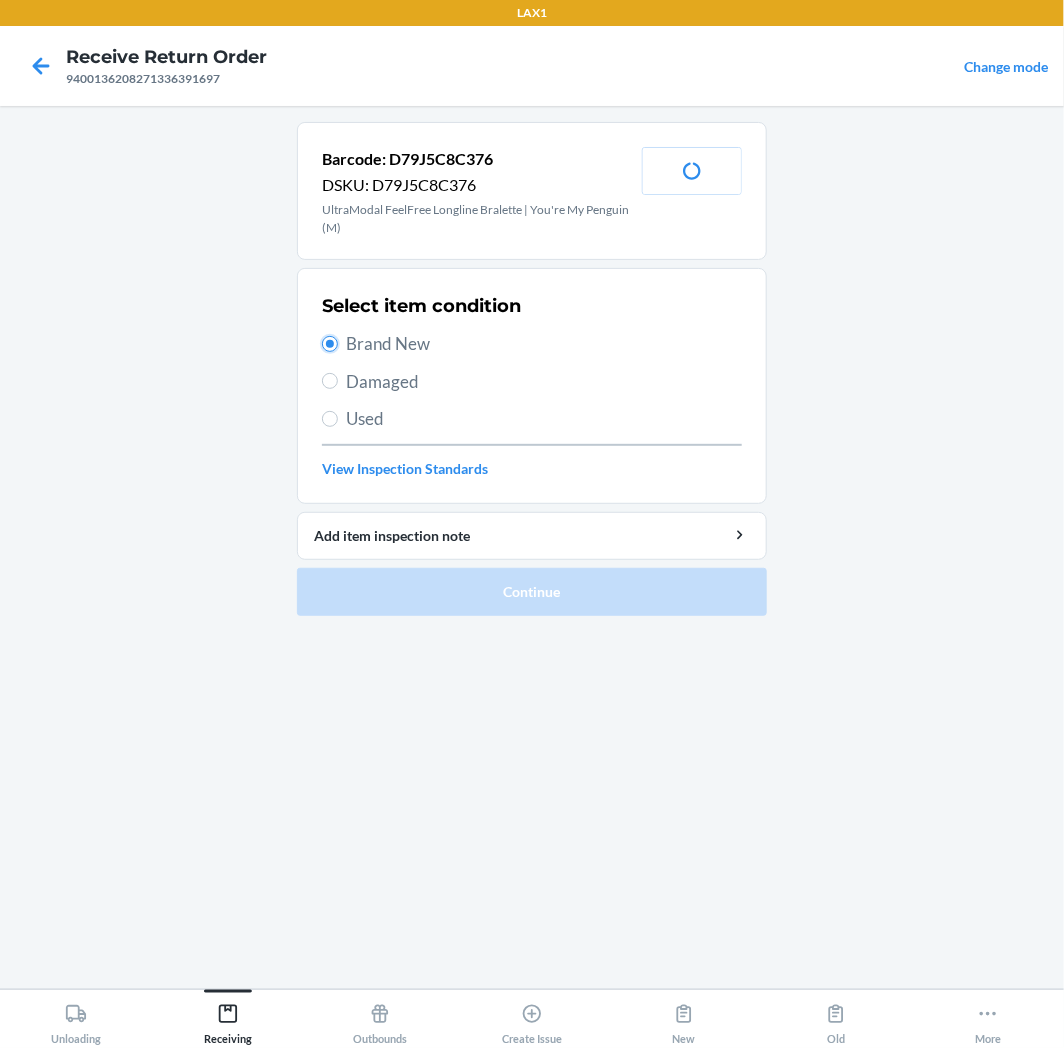 radio on "true" 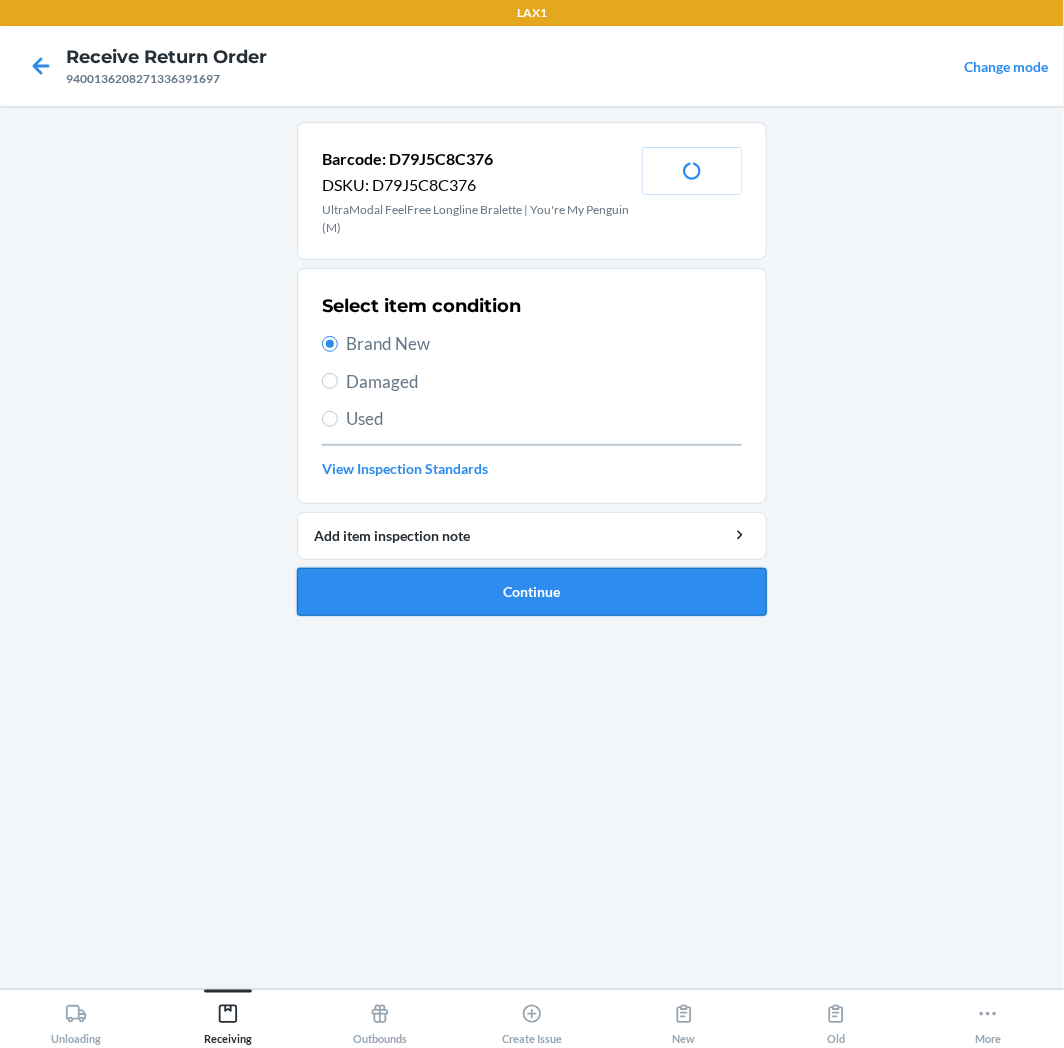 click on "Continue" at bounding box center [532, 592] 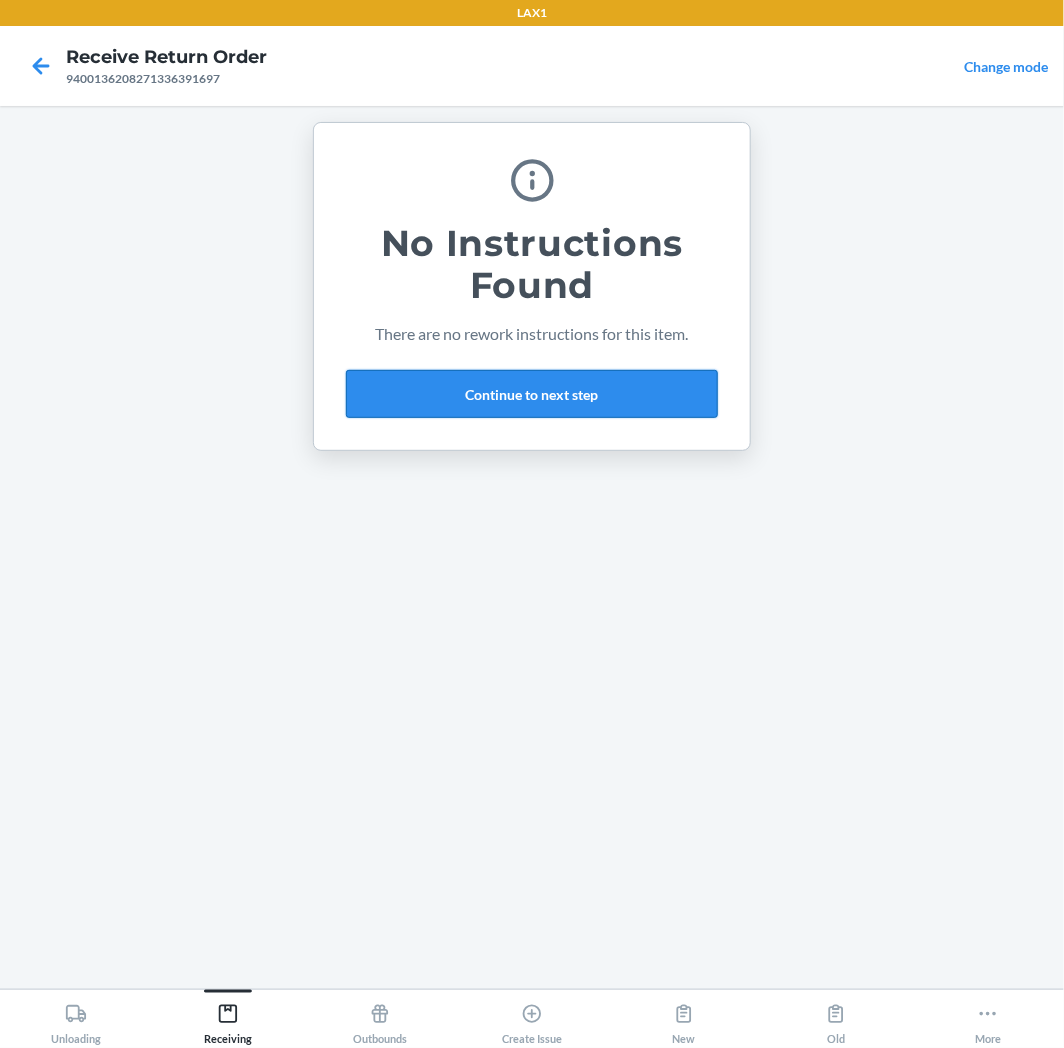 click on "Continue to next step" at bounding box center (532, 394) 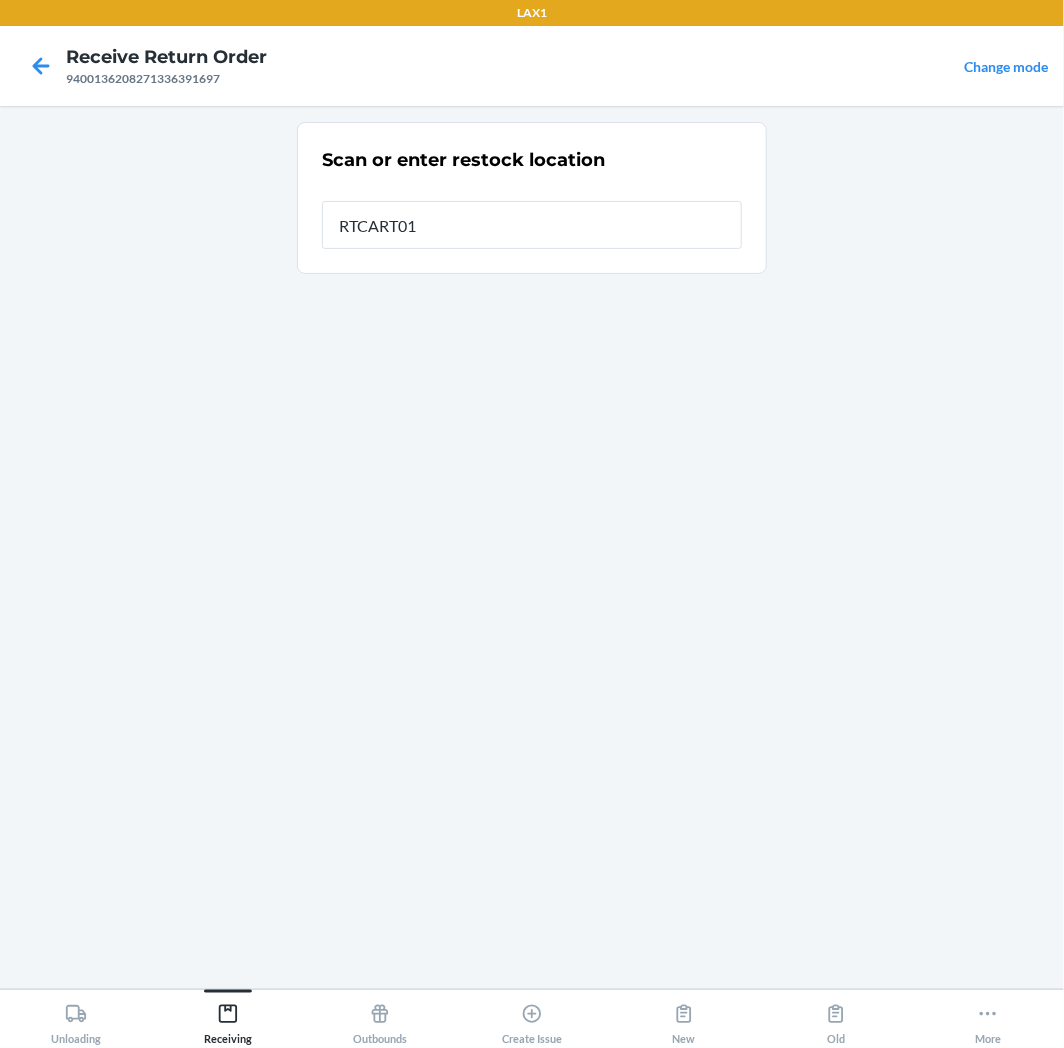 type on "RTCART014" 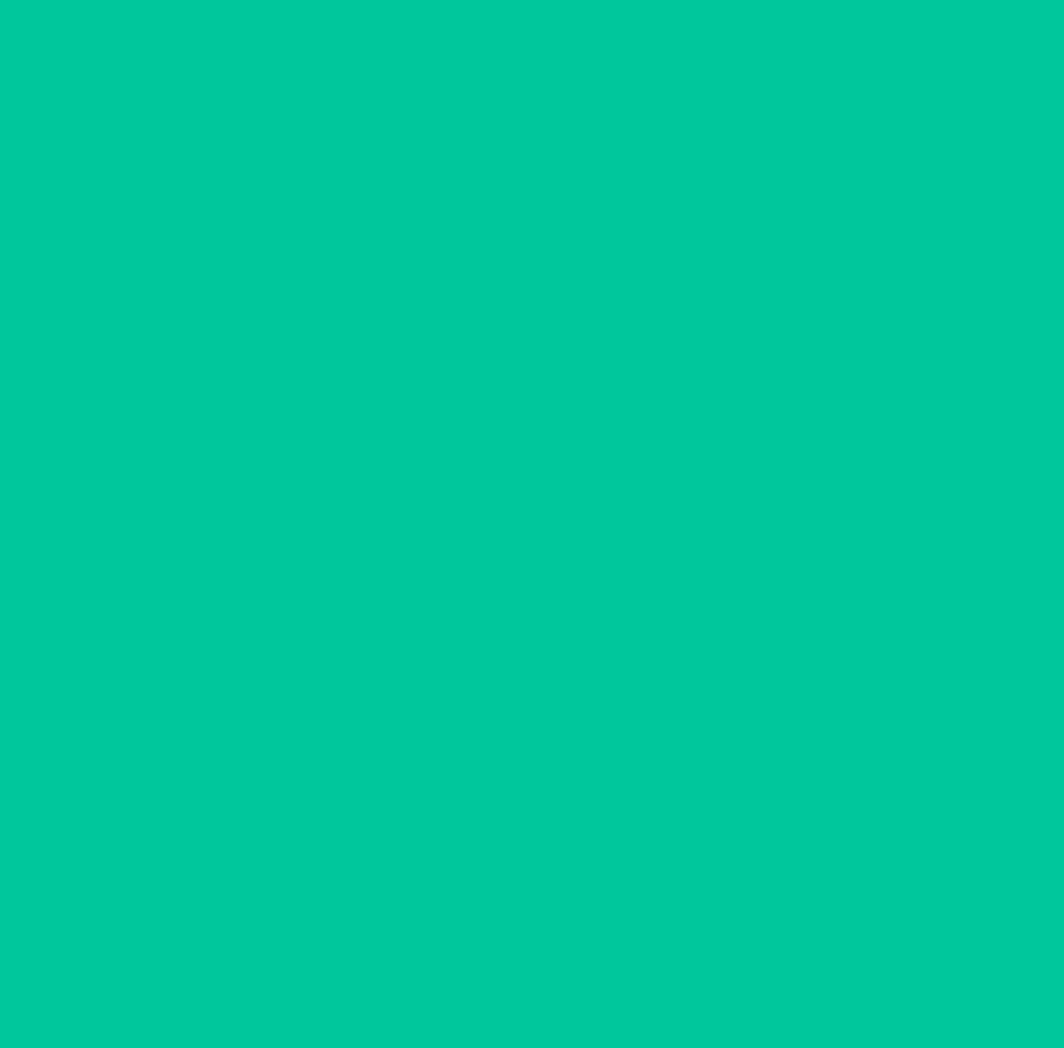 type 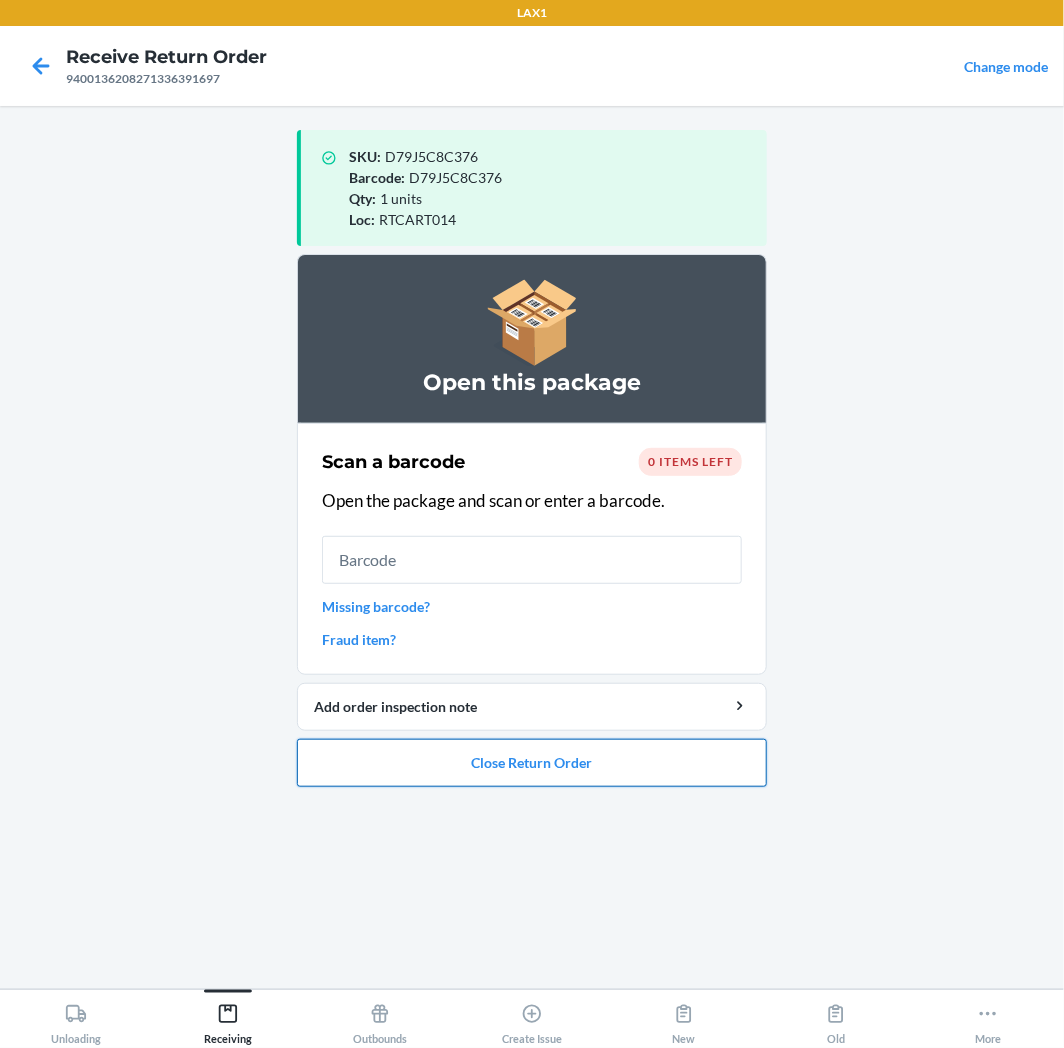 click on "Close Return Order" at bounding box center (532, 763) 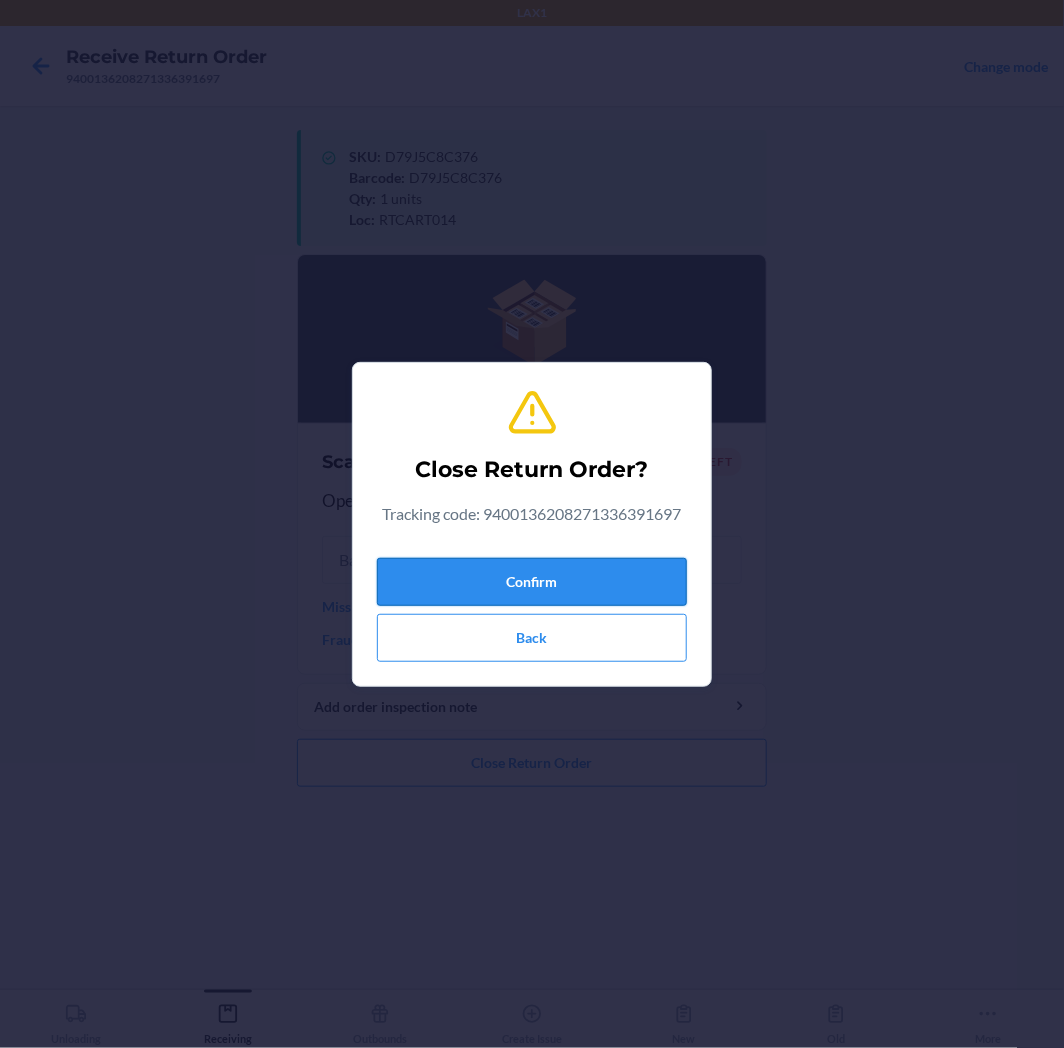 click on "Confirm" at bounding box center (532, 582) 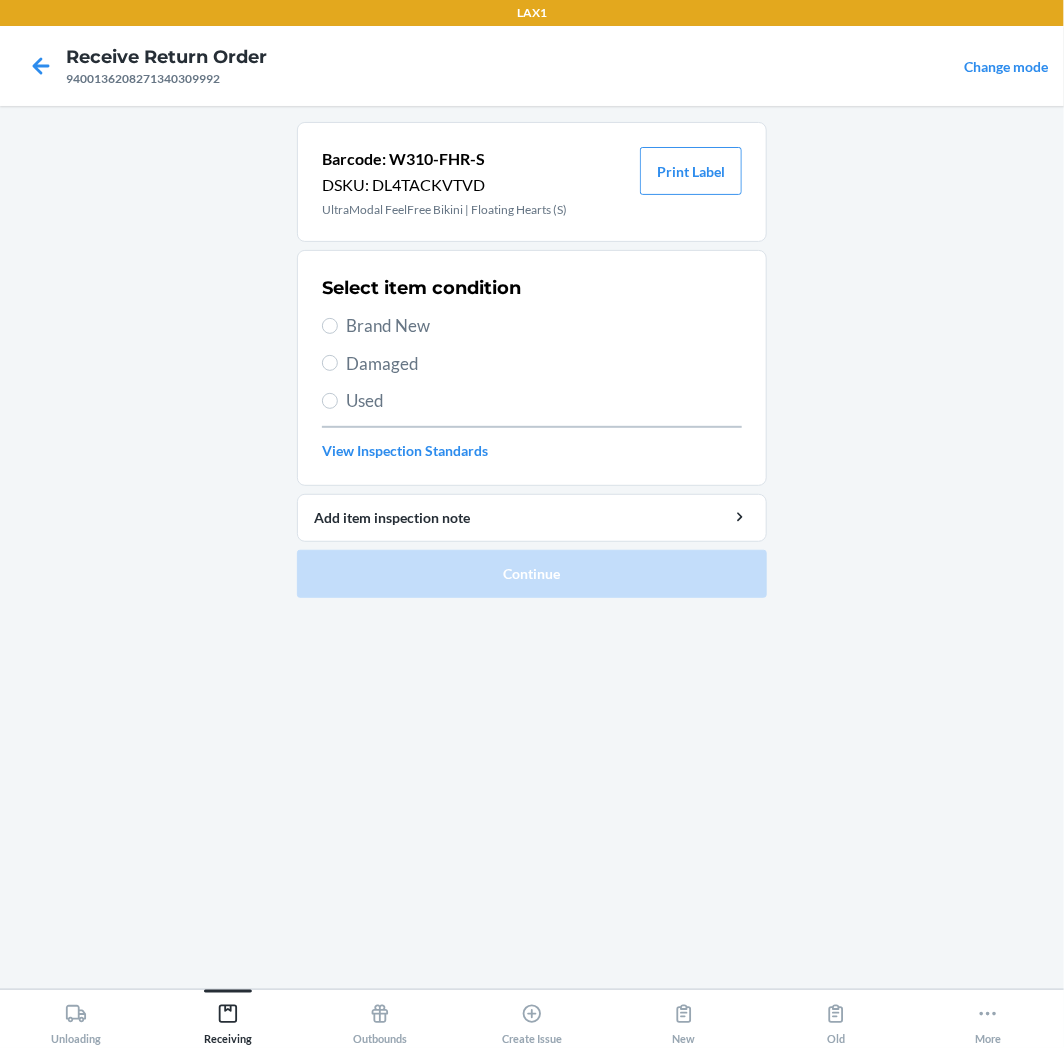 click on "Brand New" at bounding box center [544, 326] 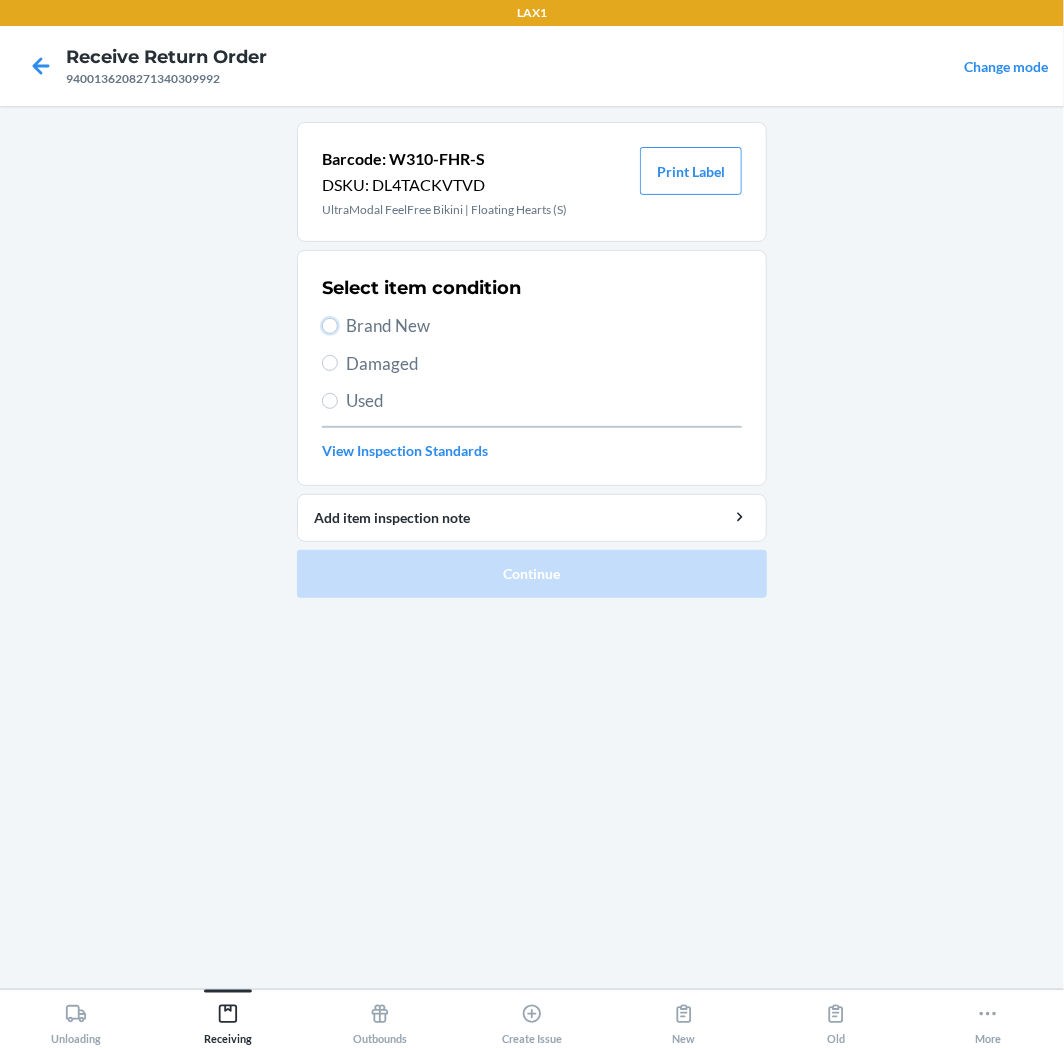 click on "Brand New" at bounding box center (330, 326) 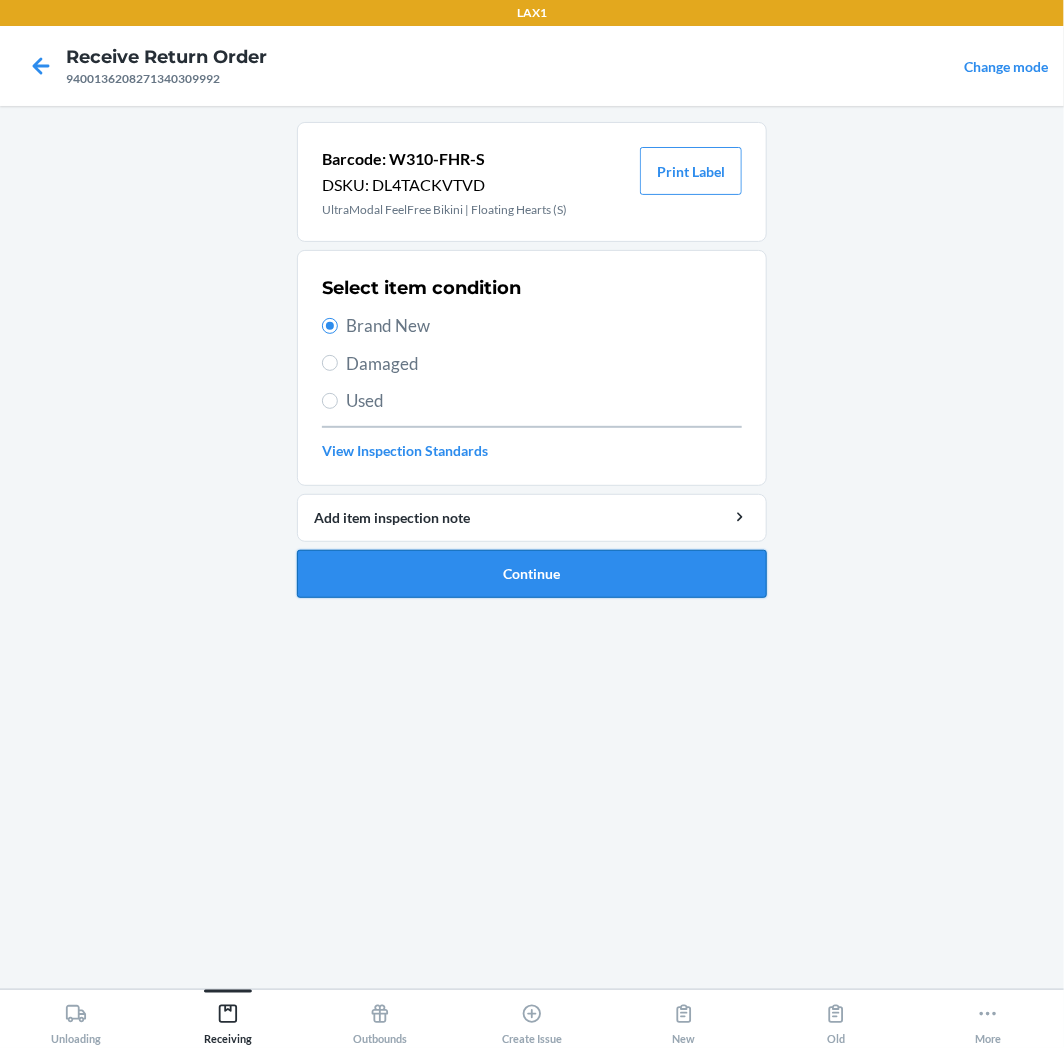 click on "Continue" at bounding box center [532, 574] 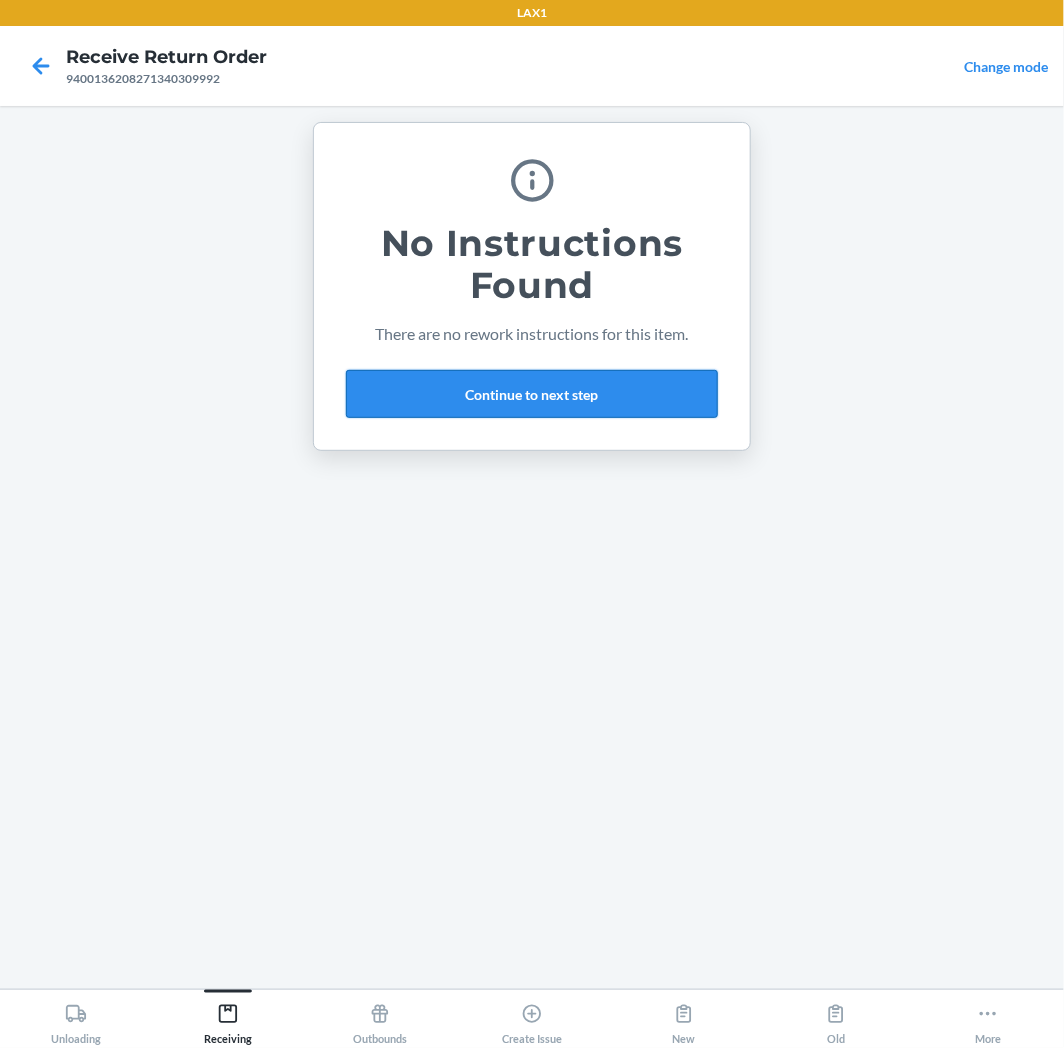 click on "Continue to next step" at bounding box center [532, 394] 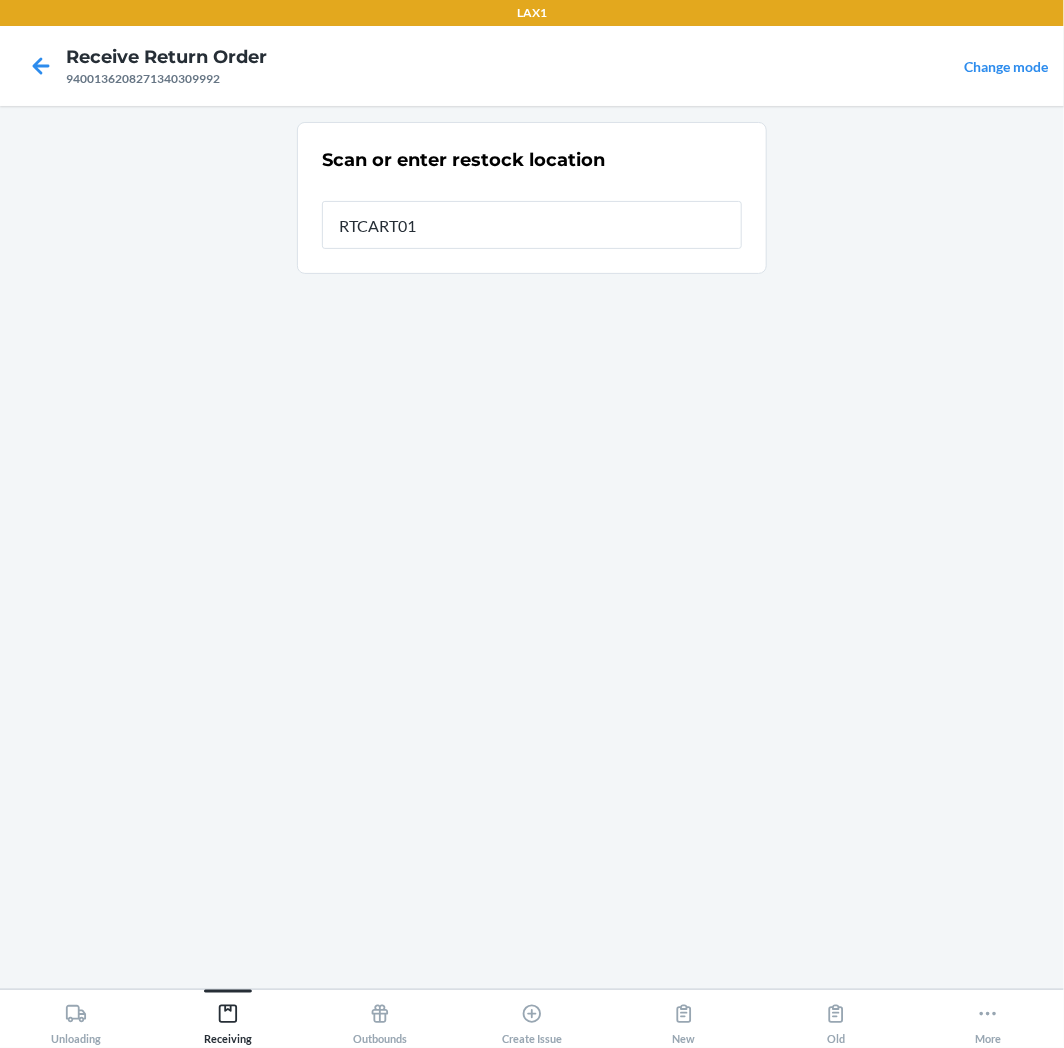 type on "RTCART014" 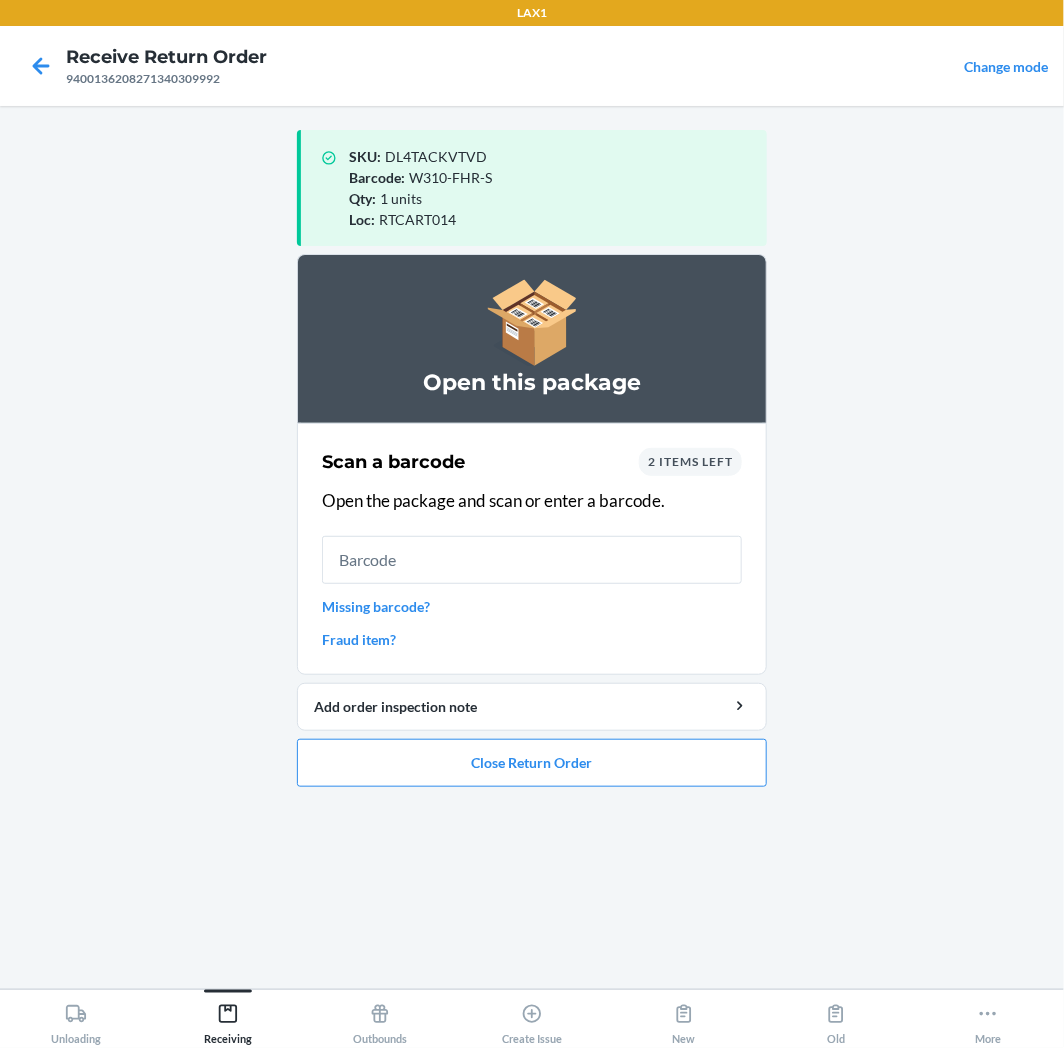 click on "2 items left" at bounding box center [690, 461] 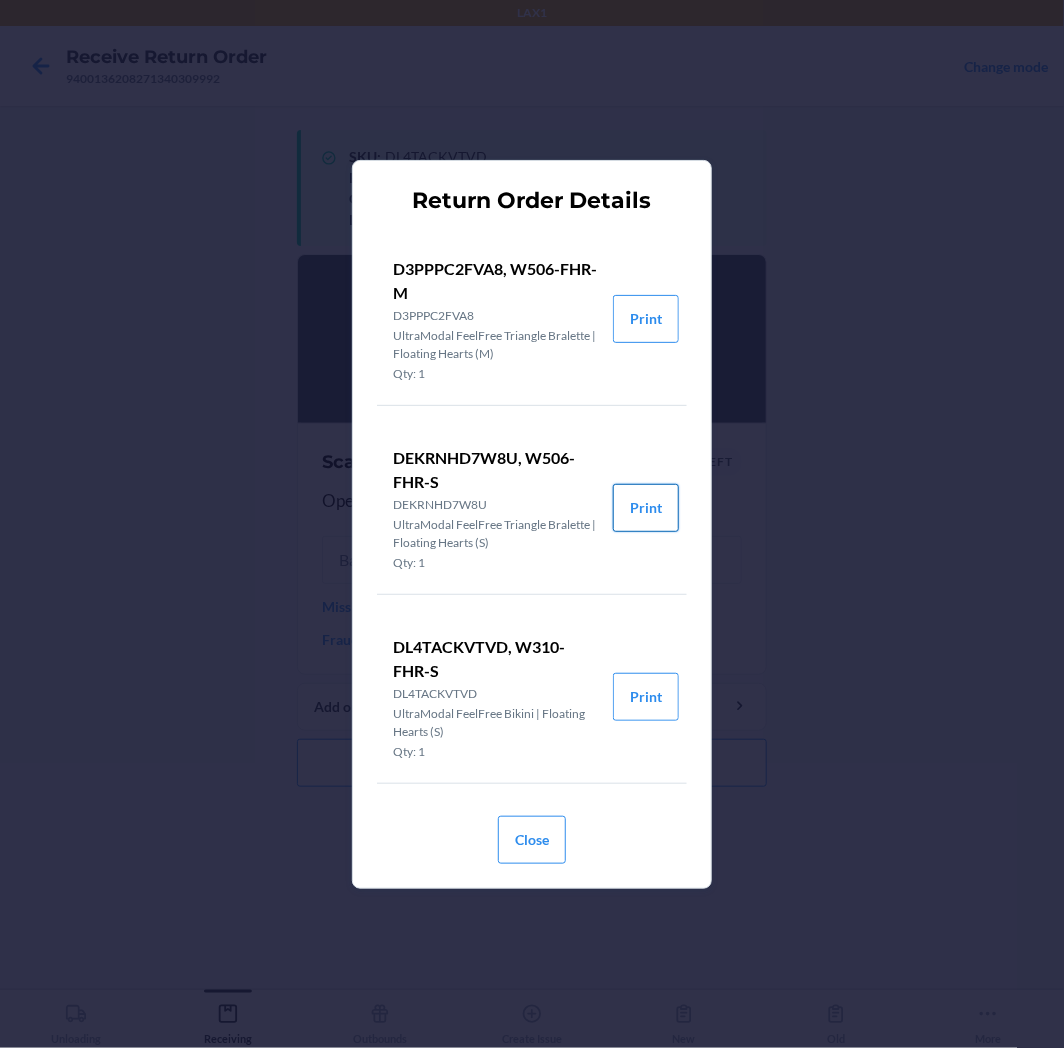 click on "Print" at bounding box center [646, 508] 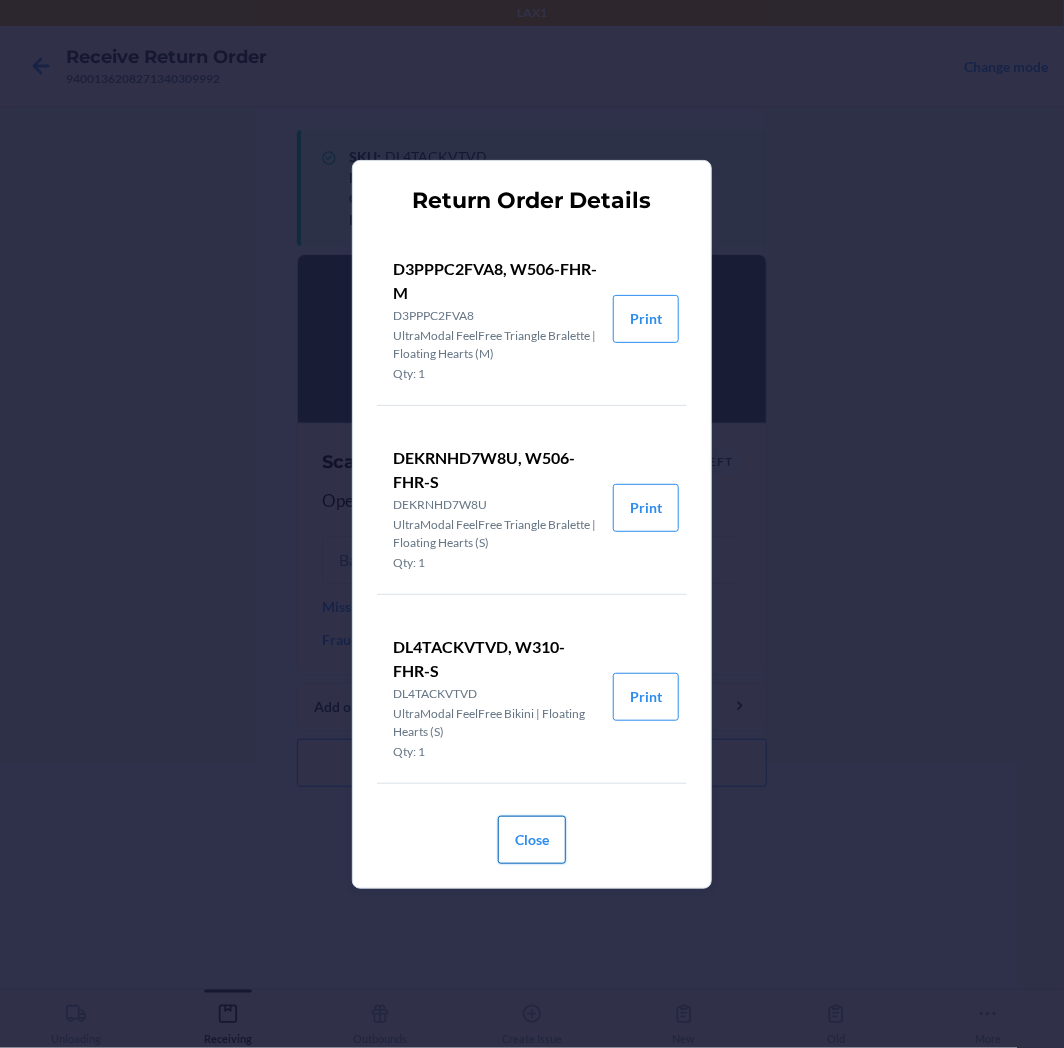 click on "Close" at bounding box center [532, 840] 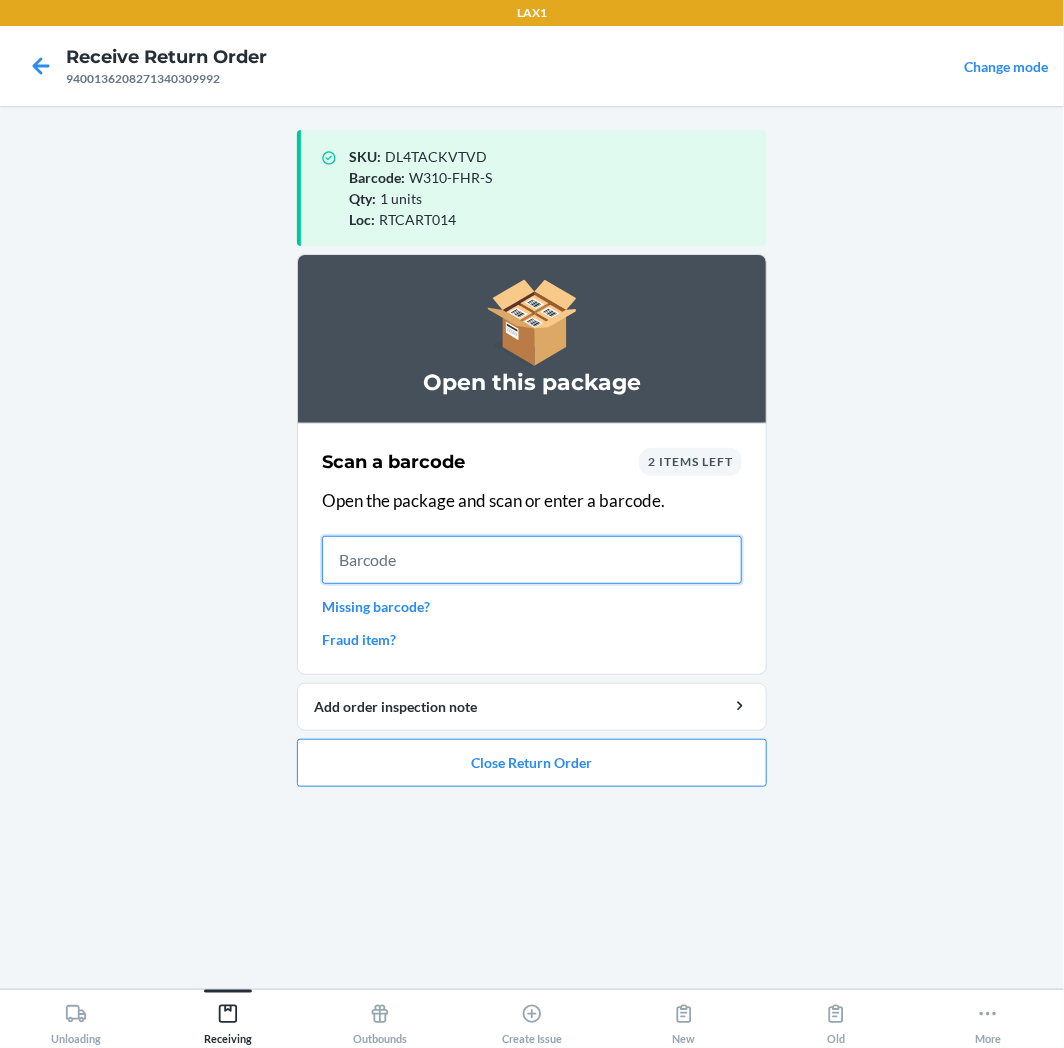 click at bounding box center [532, 560] 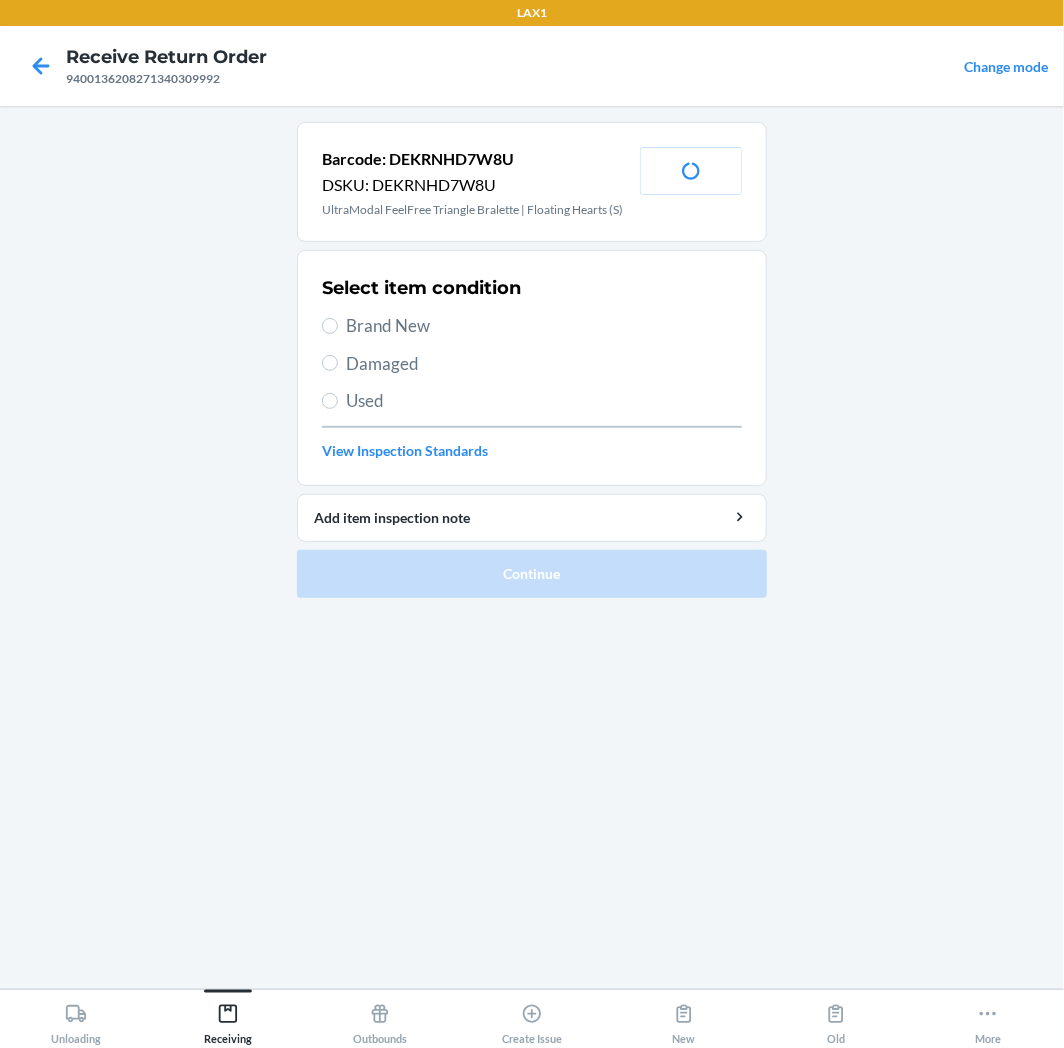 click on "Select item condition Brand New Damaged Used View Inspection Standards" at bounding box center (532, 368) 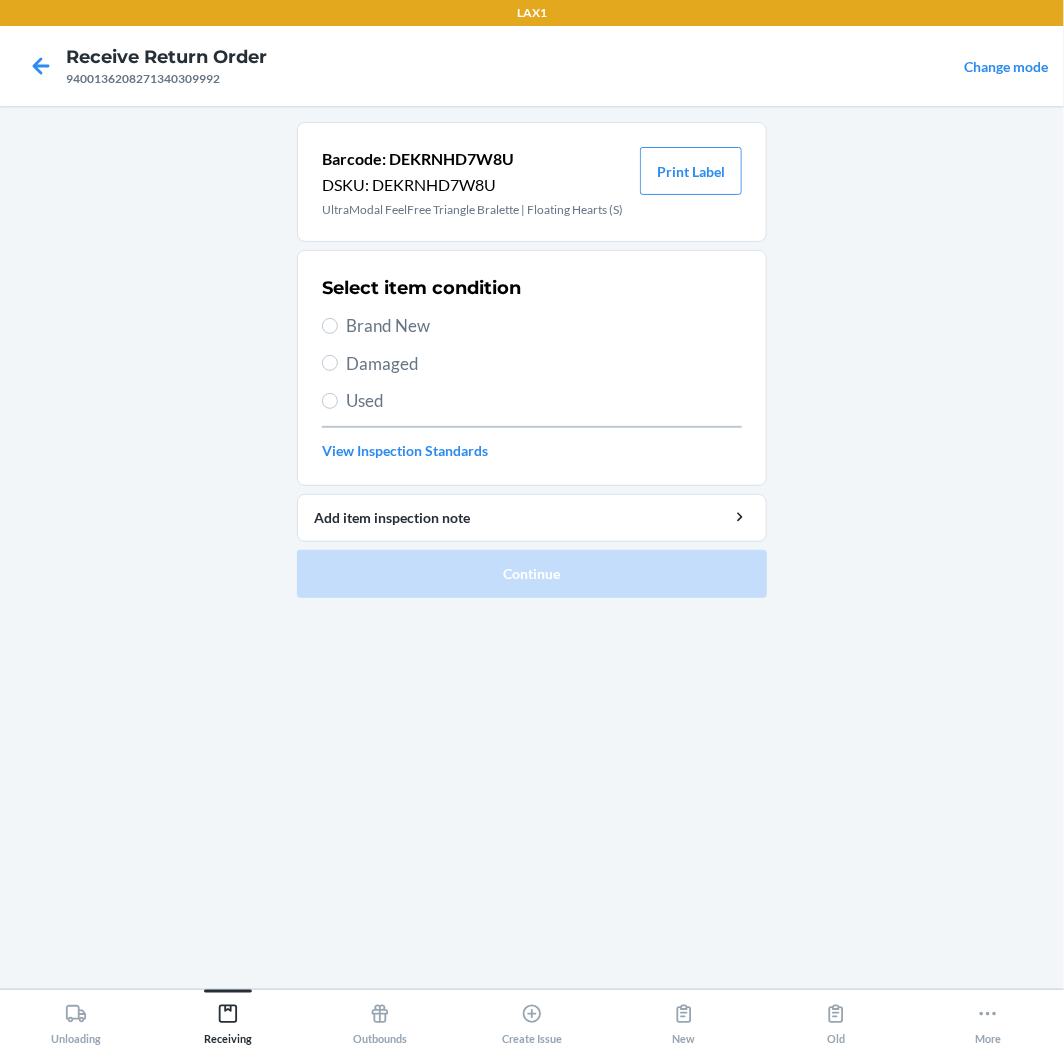 click on "Brand New" at bounding box center [544, 326] 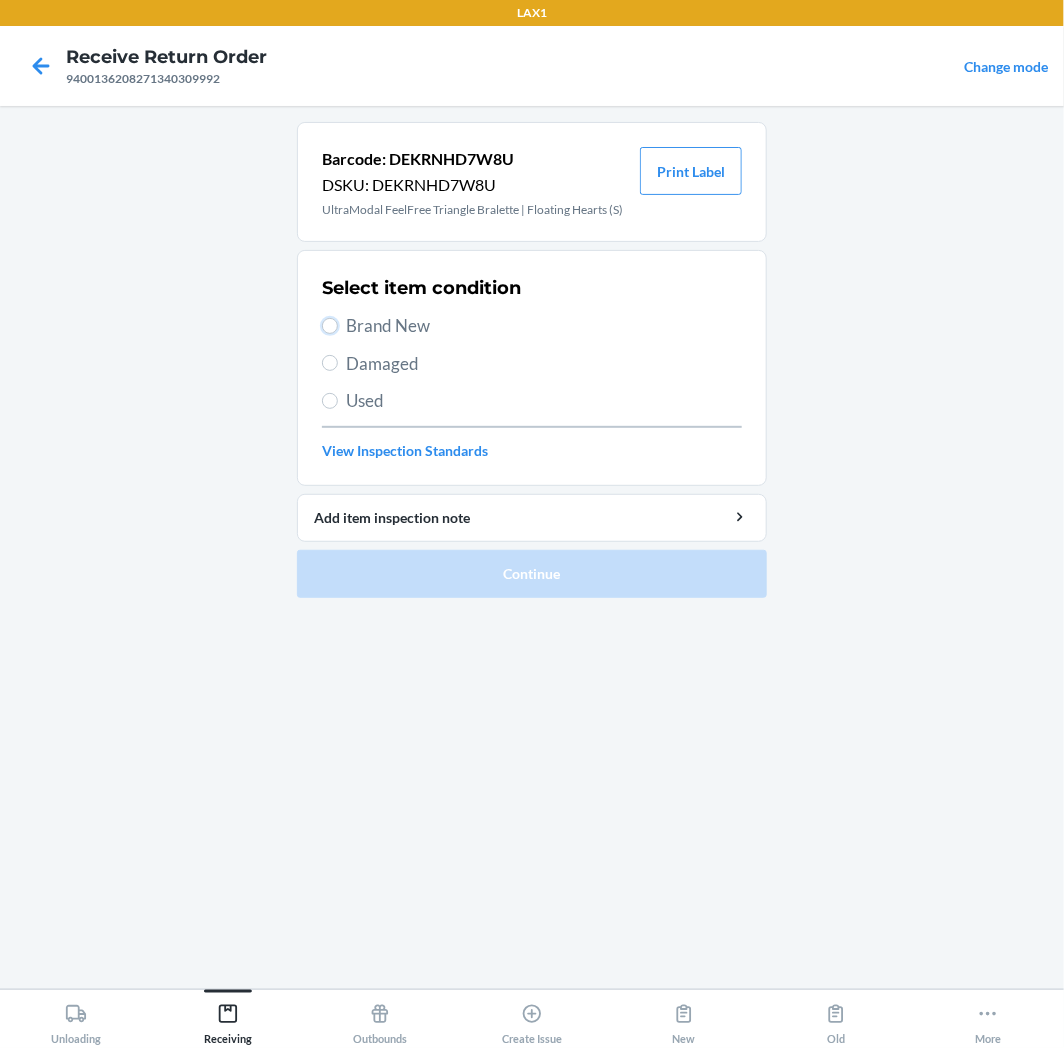 click on "Brand New" at bounding box center [330, 326] 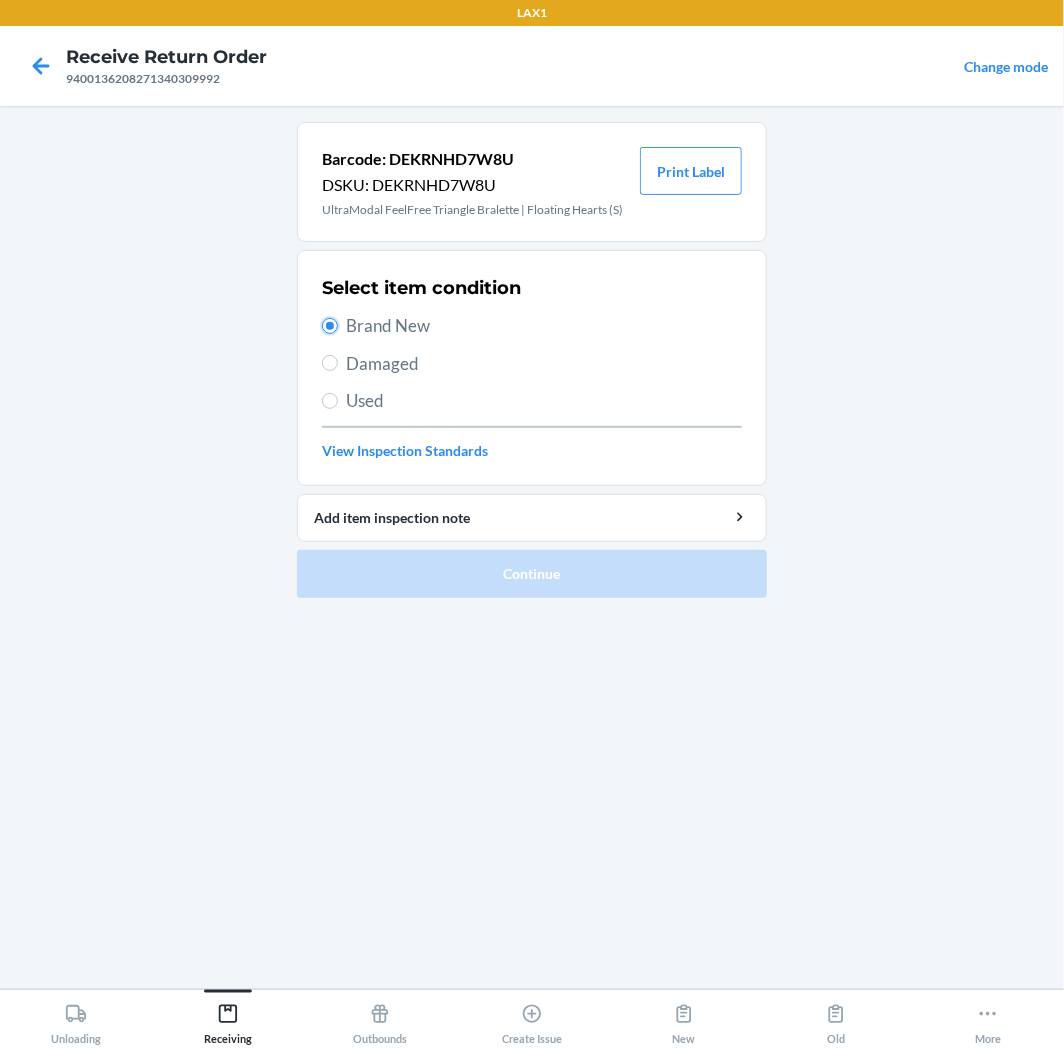 radio on "true" 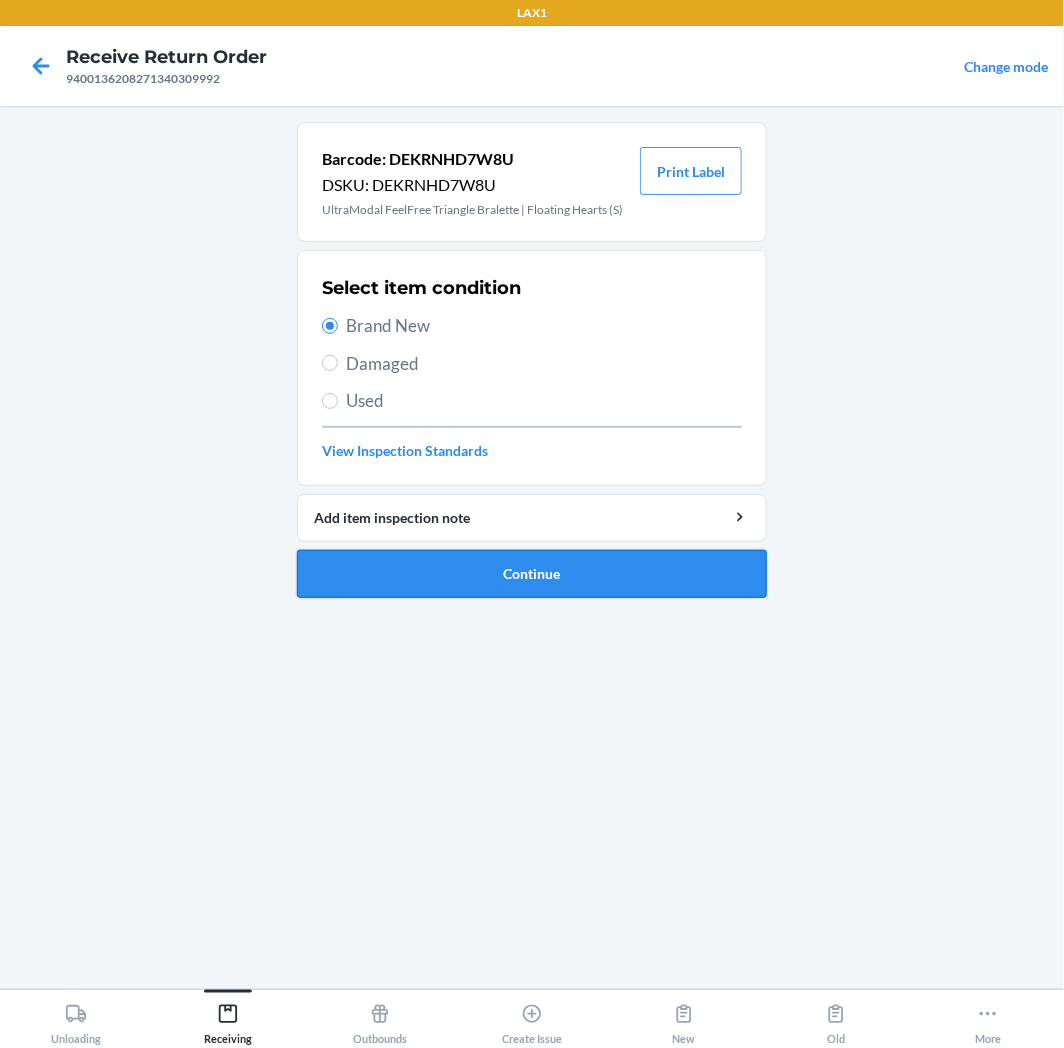 click on "Continue" at bounding box center [532, 574] 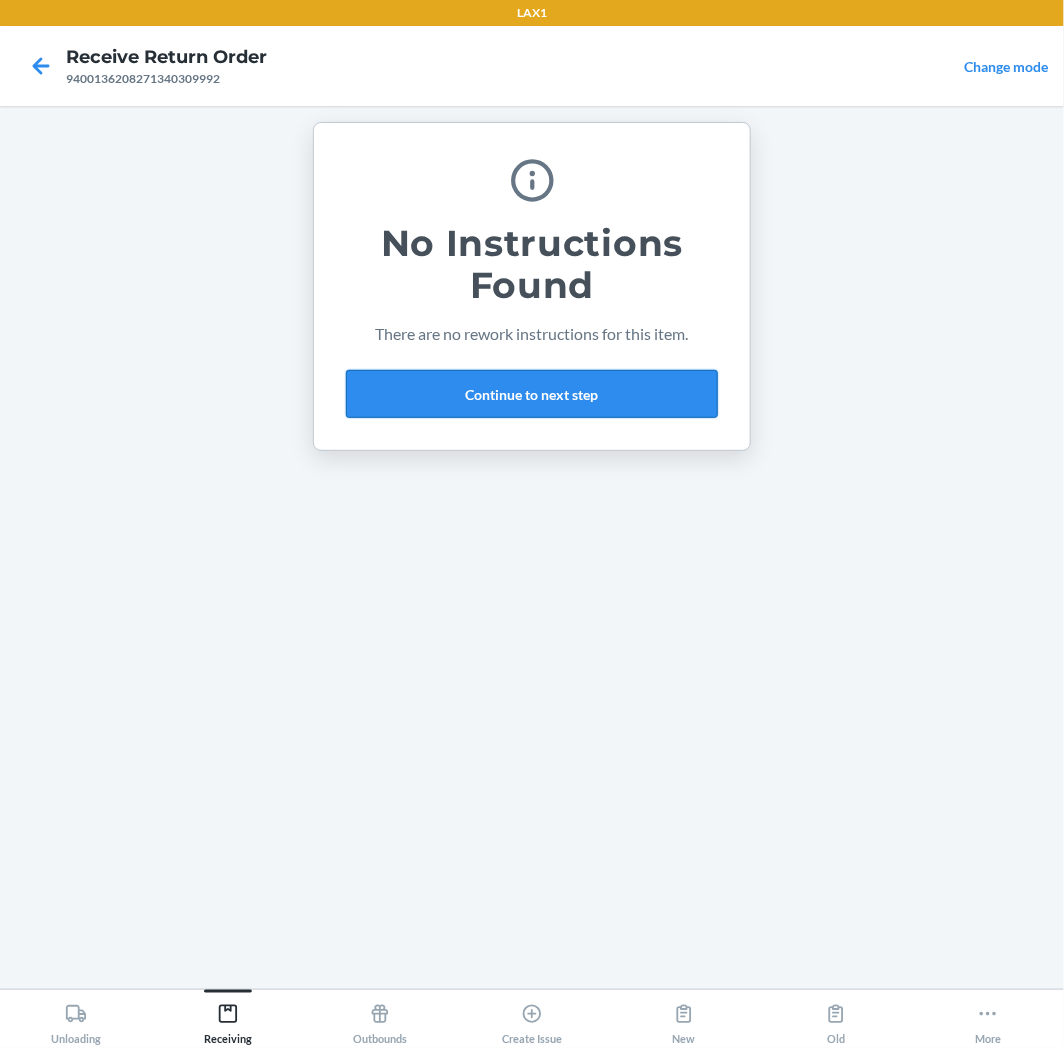 click on "Continue to next step" at bounding box center (532, 394) 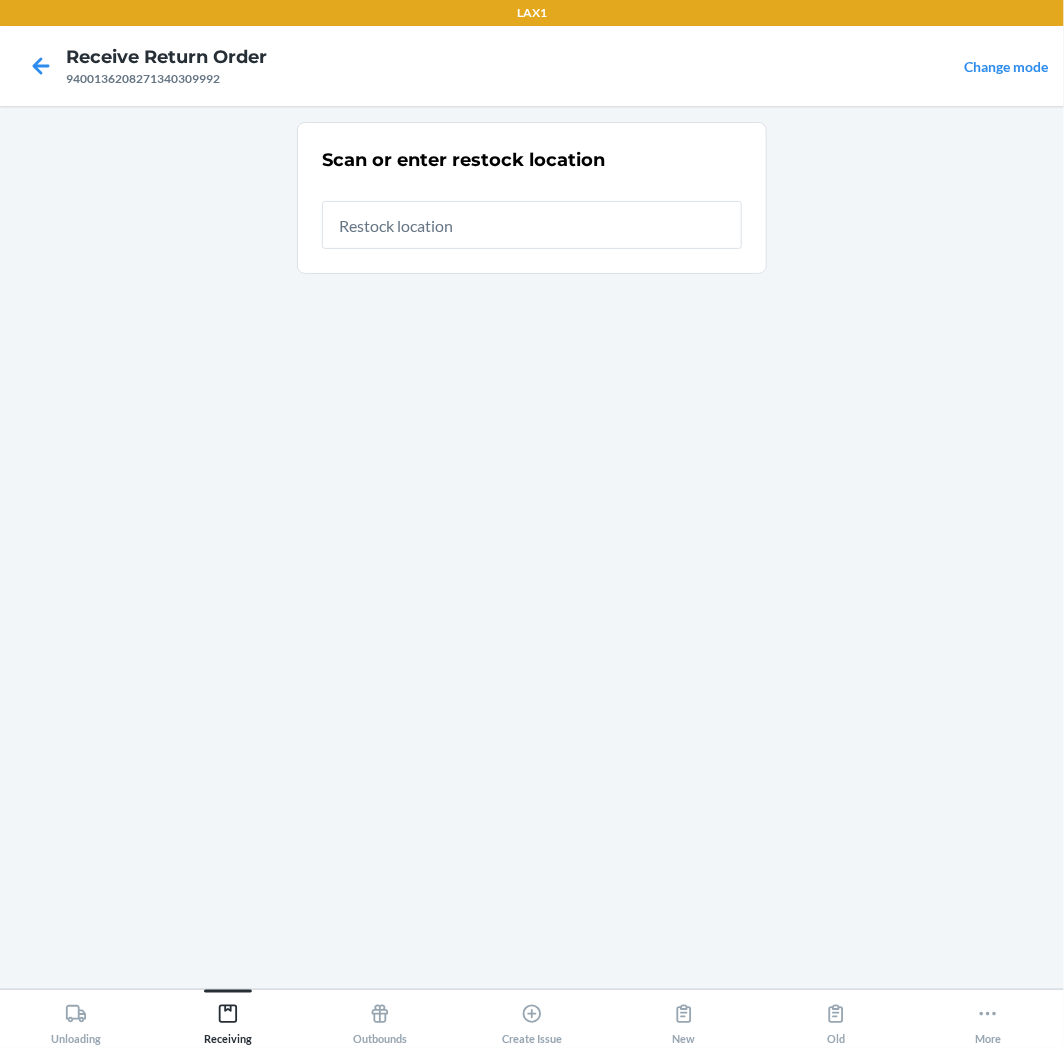 click at bounding box center (532, 225) 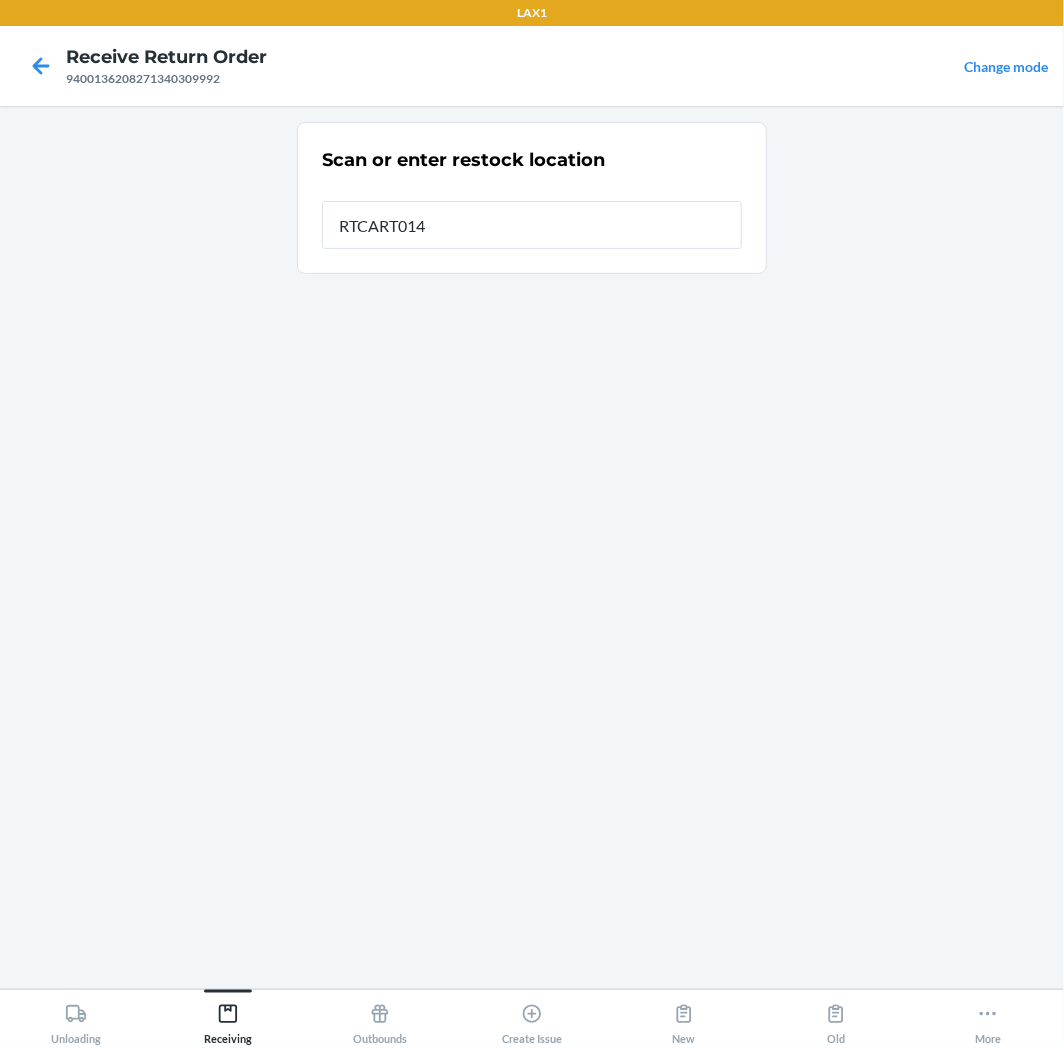 type on "RTCART014" 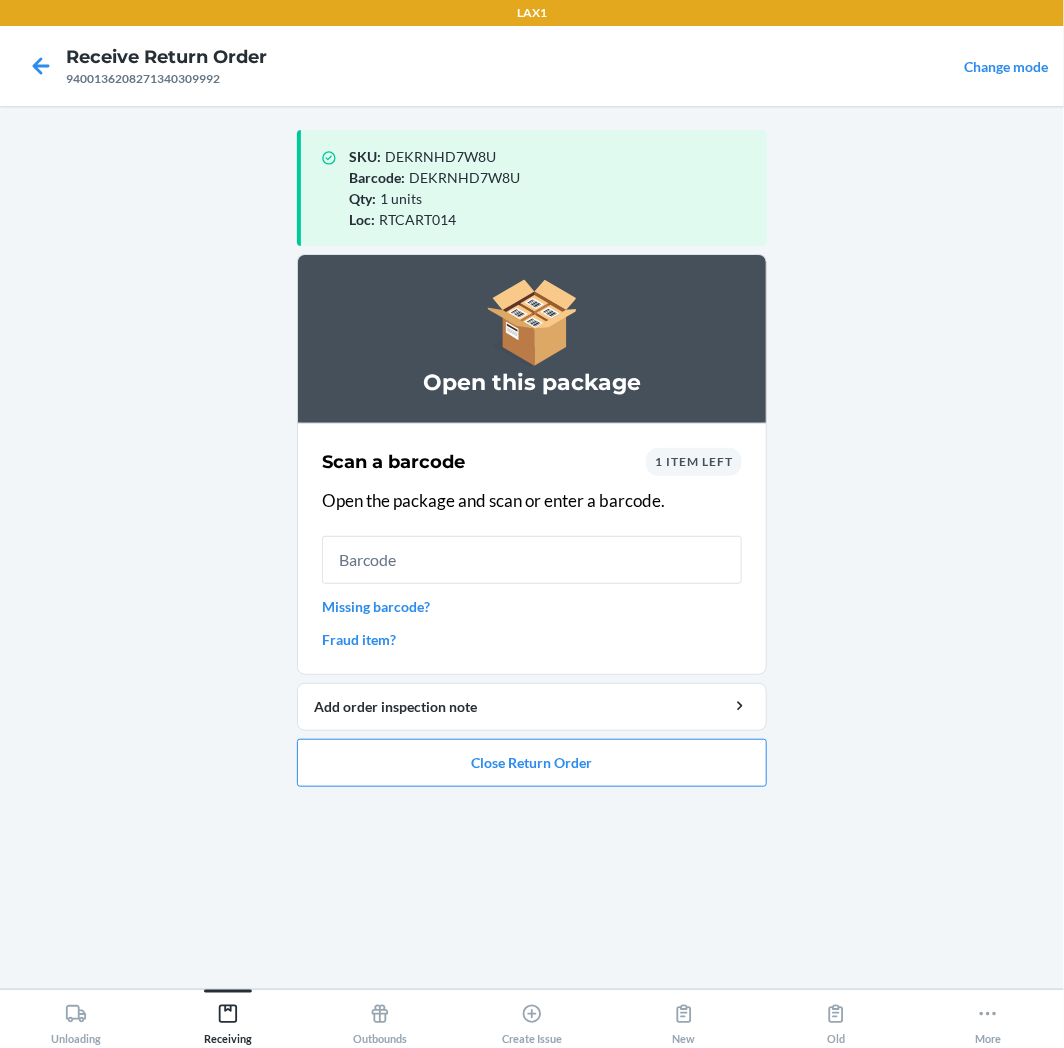 click on "1 item left" at bounding box center (694, 461) 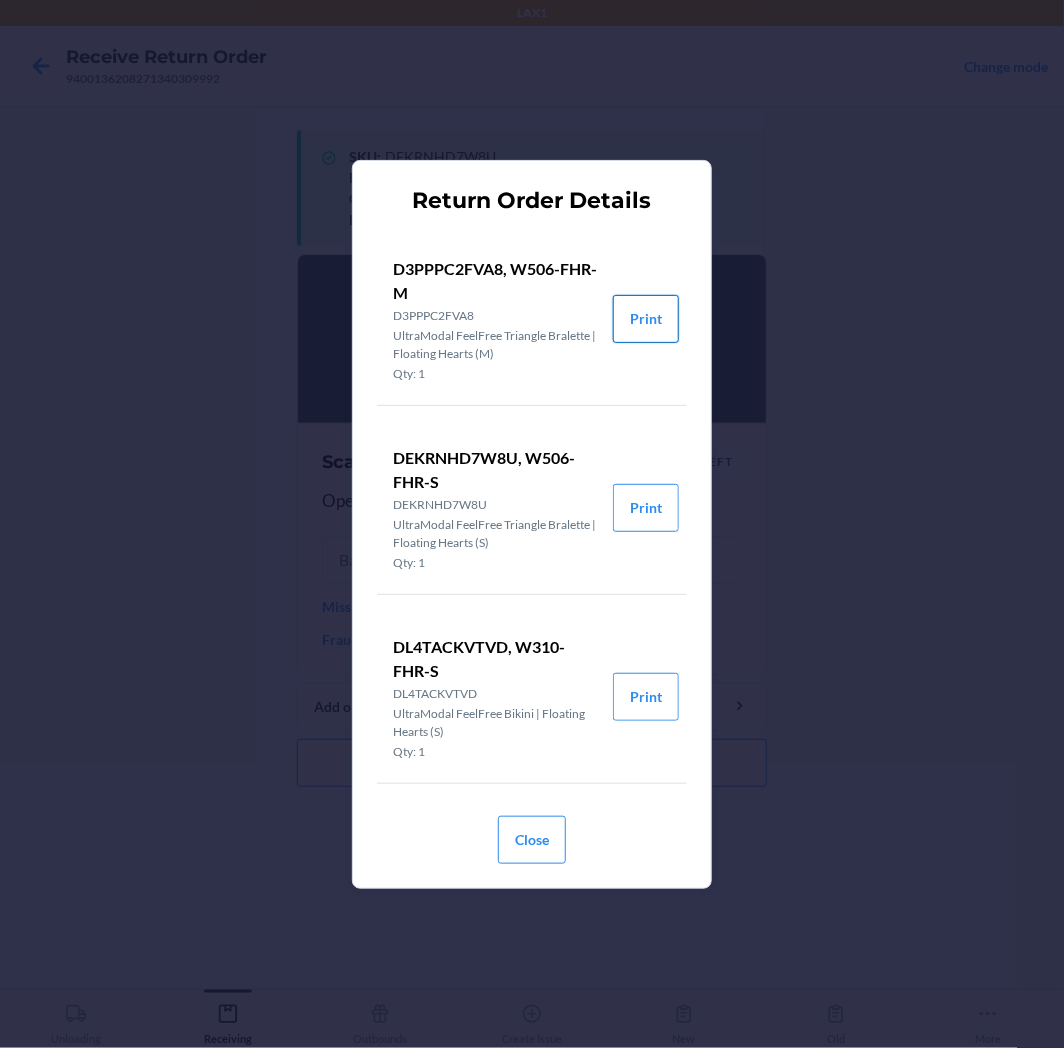 click on "Print" at bounding box center (646, 319) 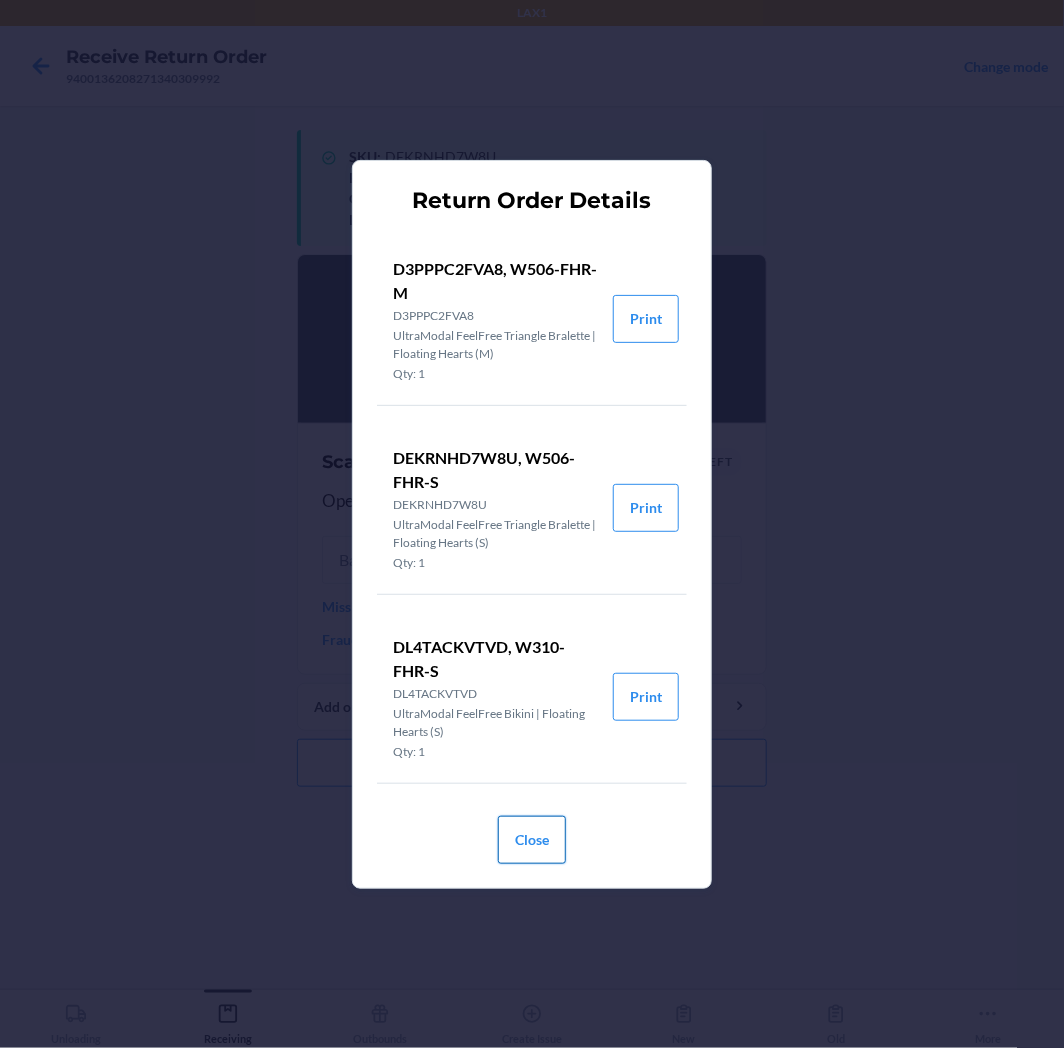 click on "Close" at bounding box center (532, 840) 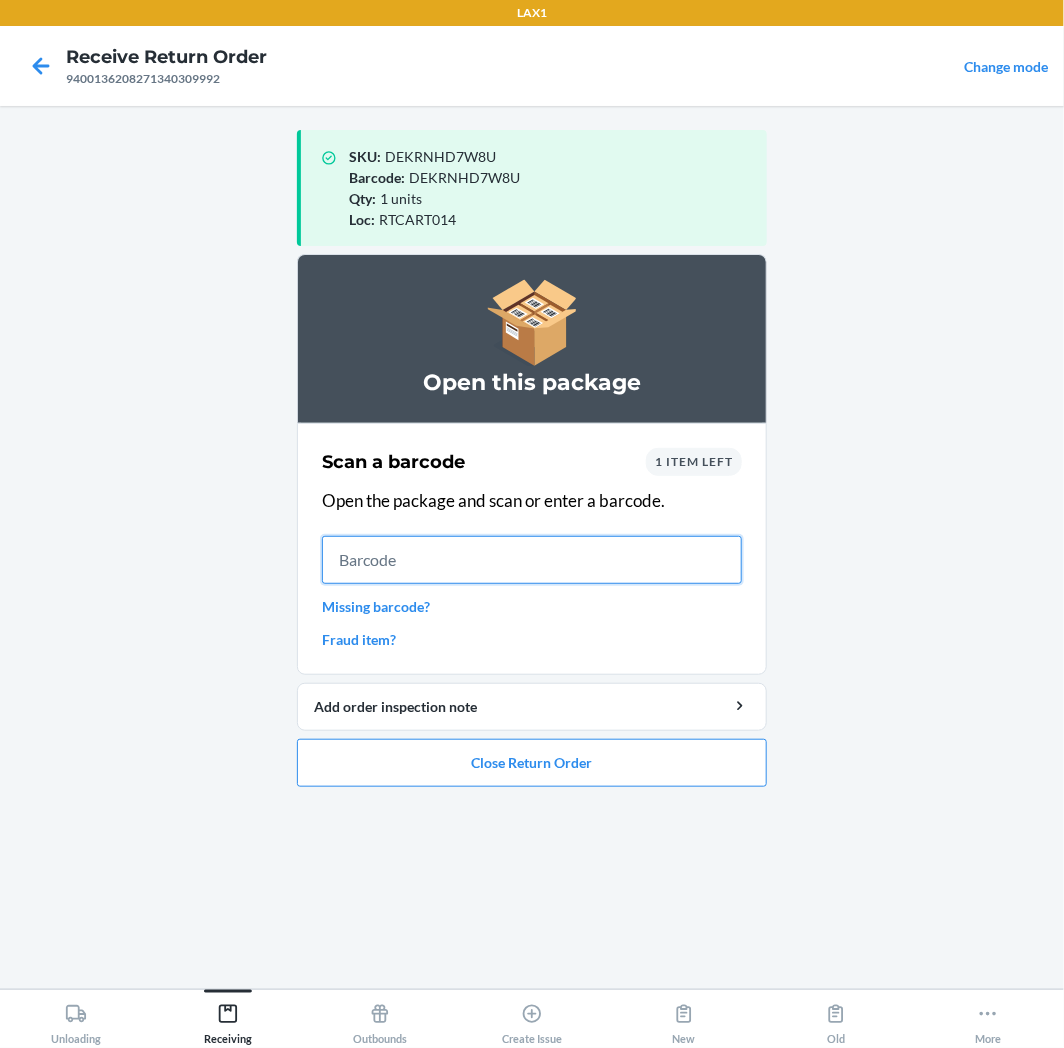 click at bounding box center (532, 560) 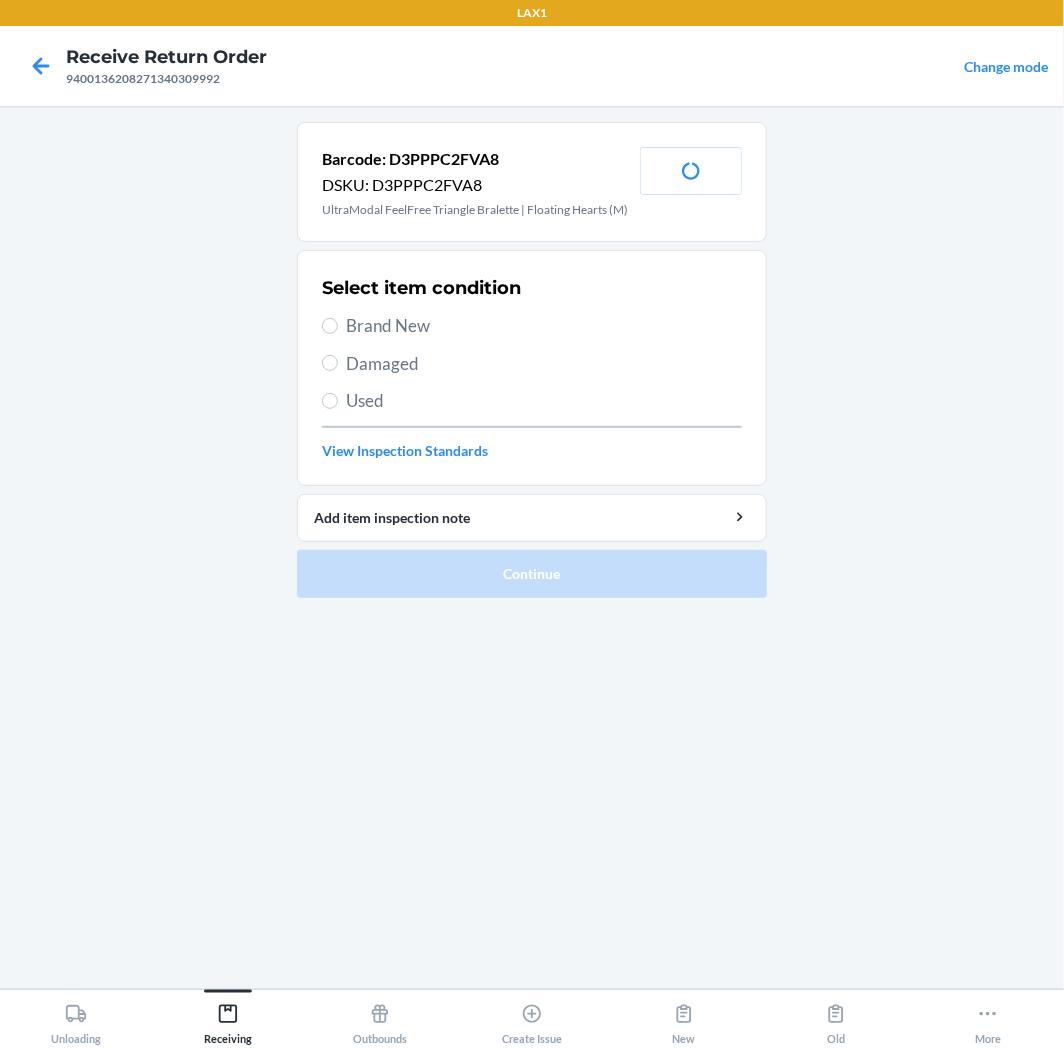 click on "Brand New" at bounding box center [544, 326] 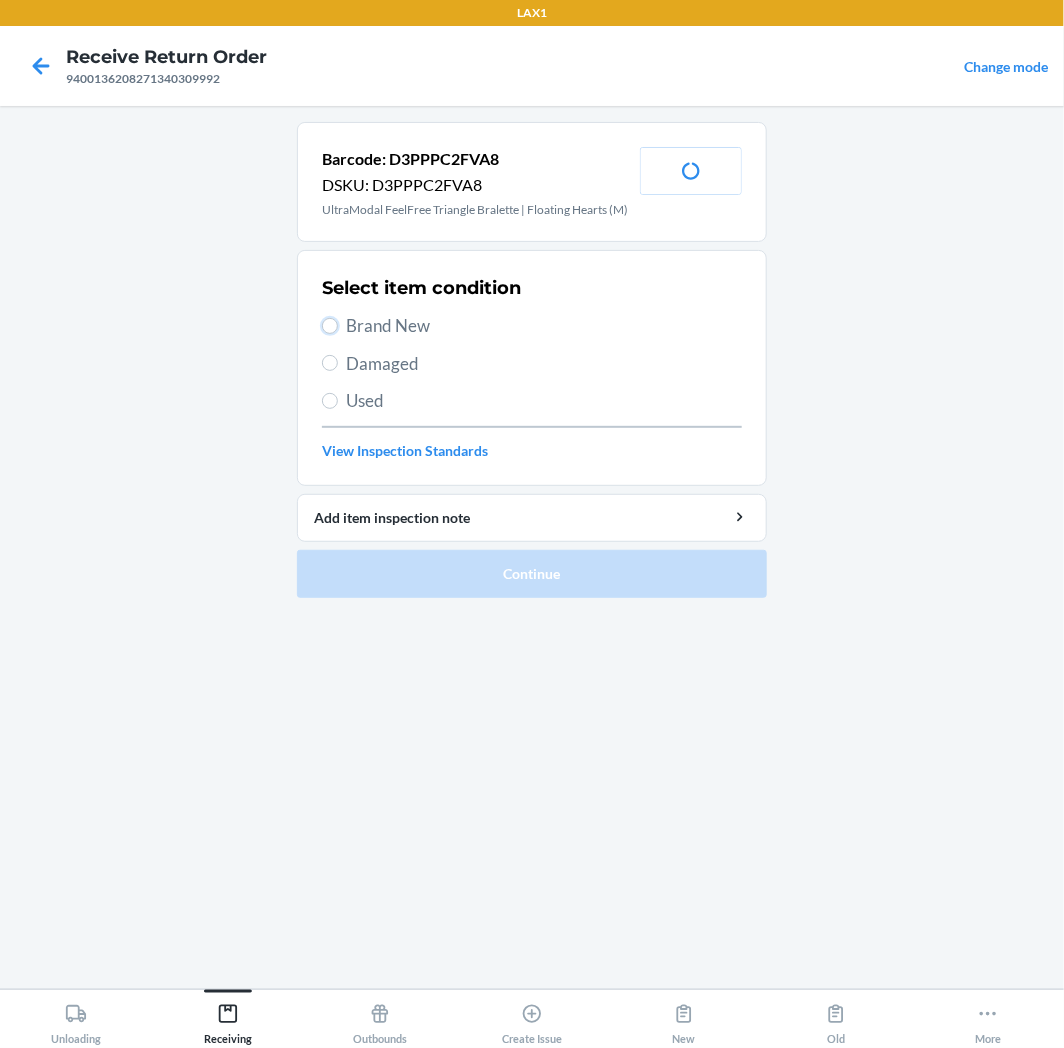 click on "Brand New" at bounding box center [330, 326] 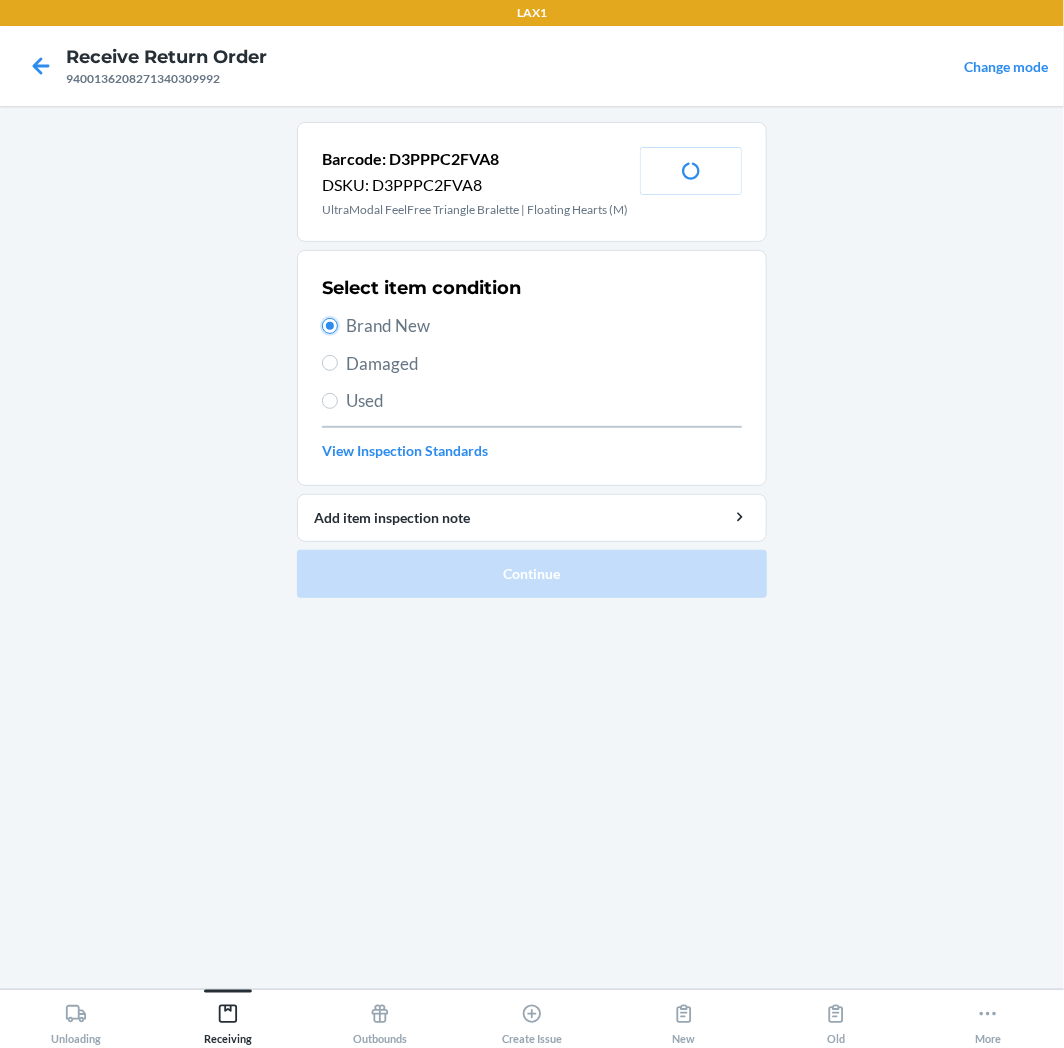 radio on "true" 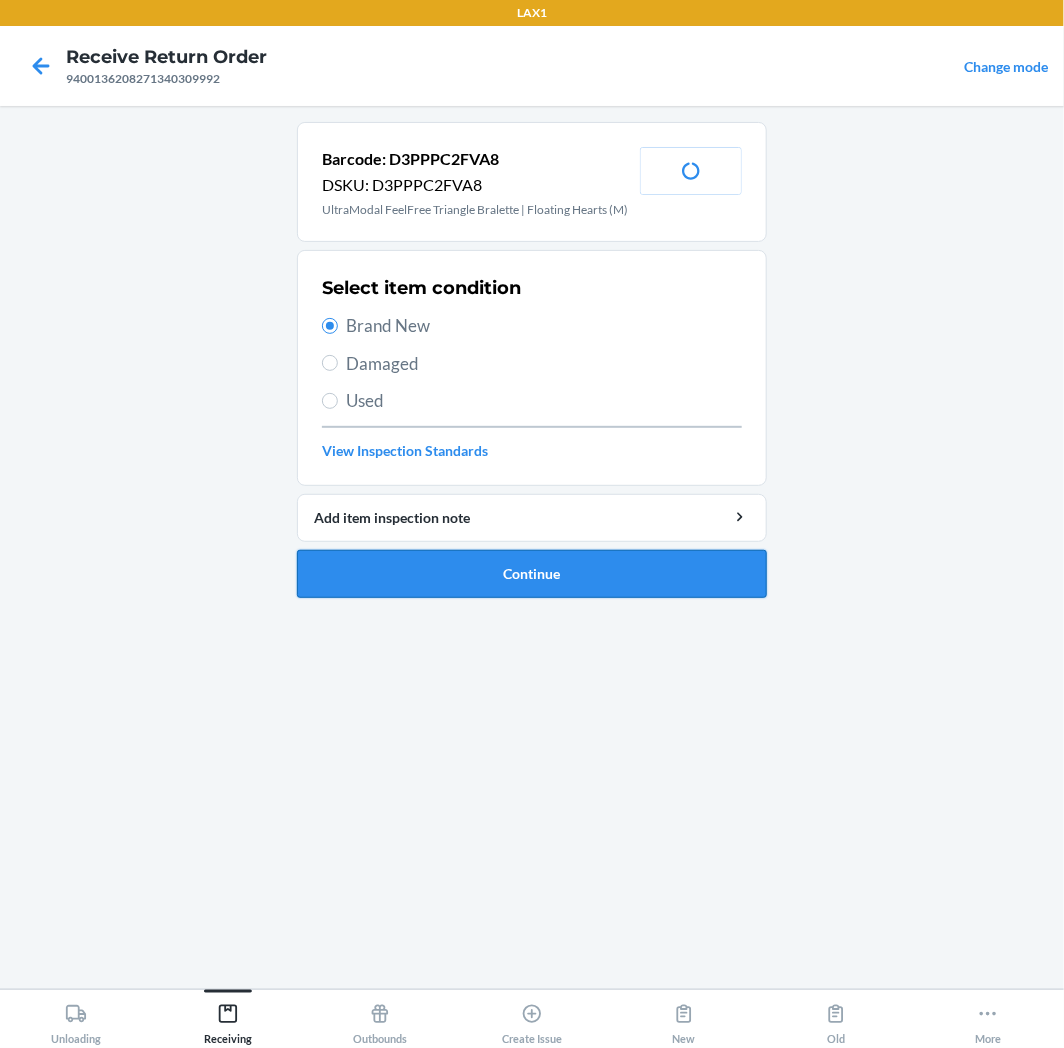 click on "Continue" at bounding box center (532, 574) 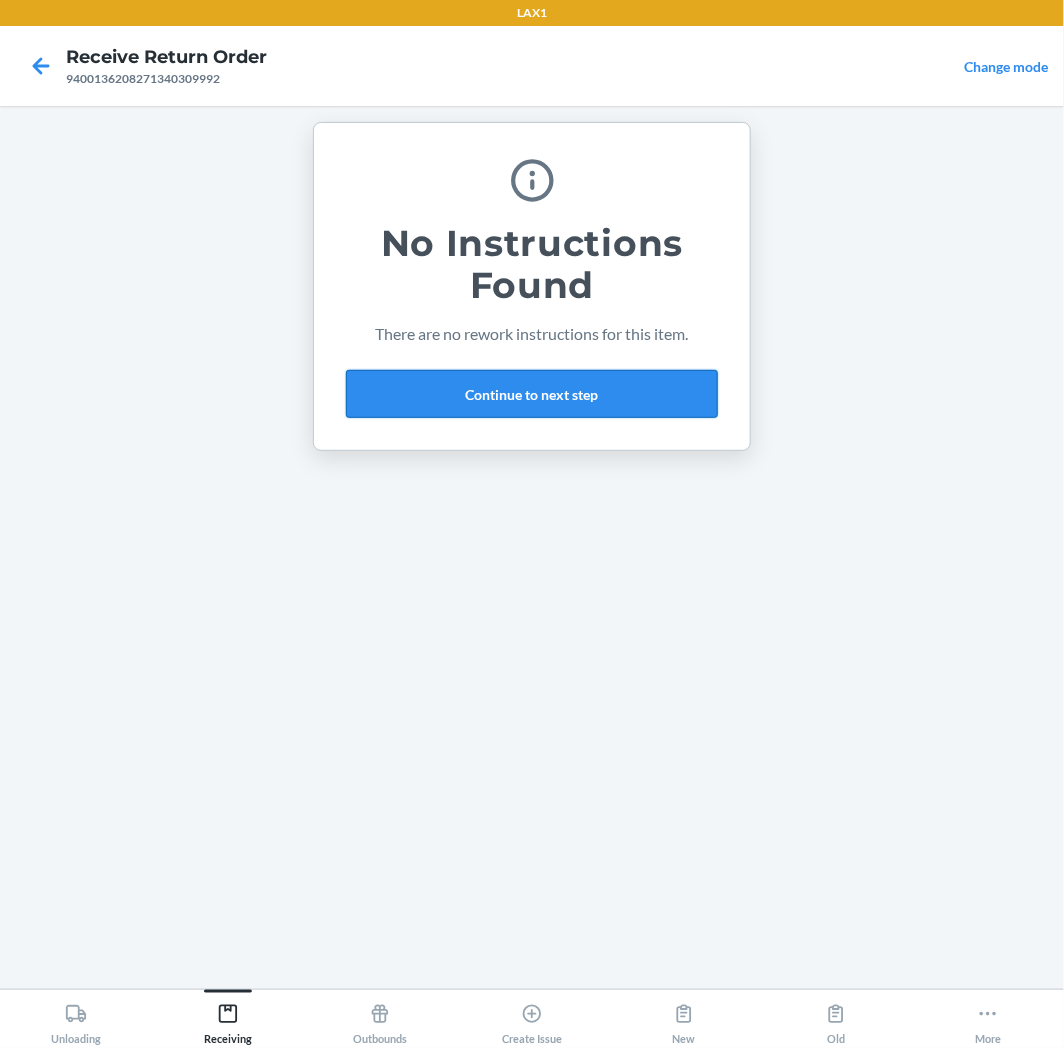 drag, startPoint x: 513, startPoint y: 388, endPoint x: 523, endPoint y: 391, distance: 10.440307 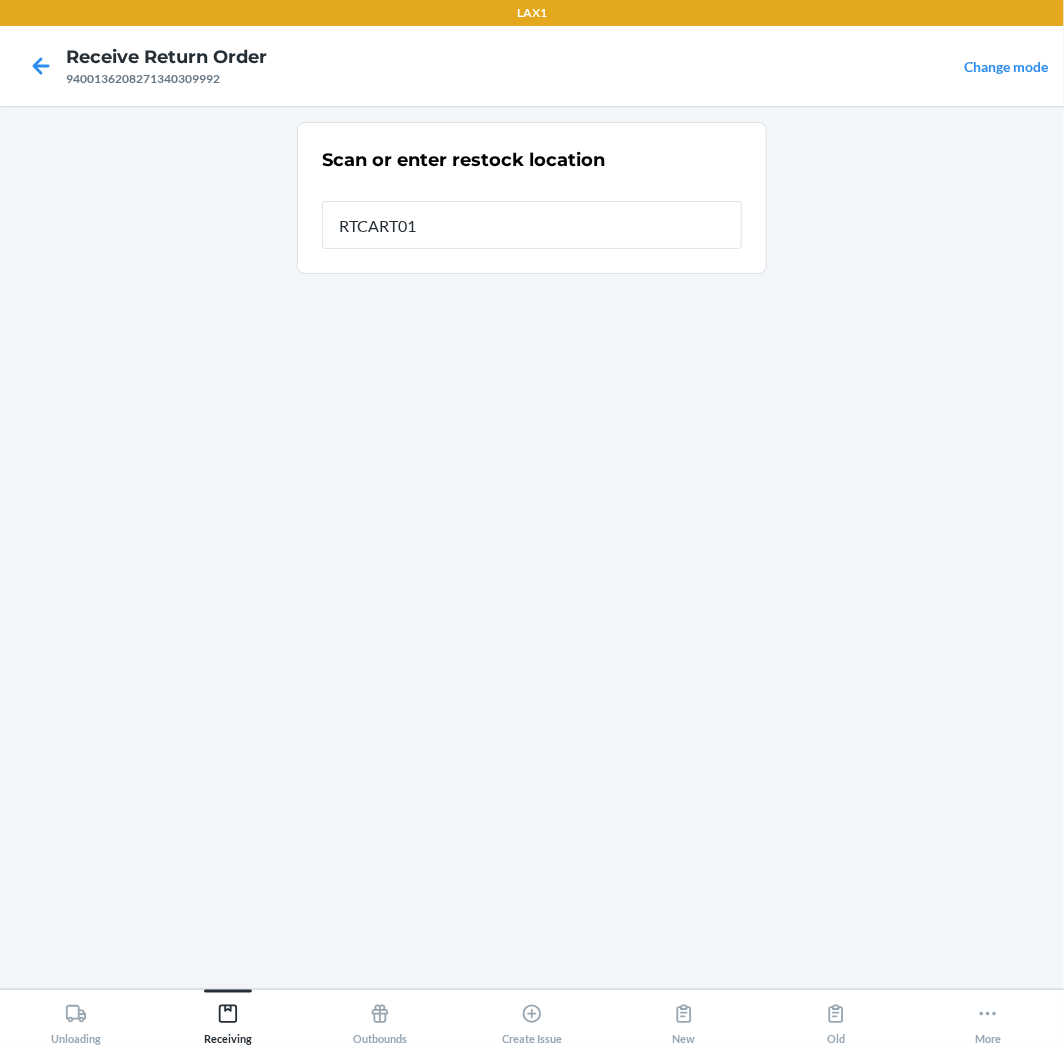 type on "RTCART014" 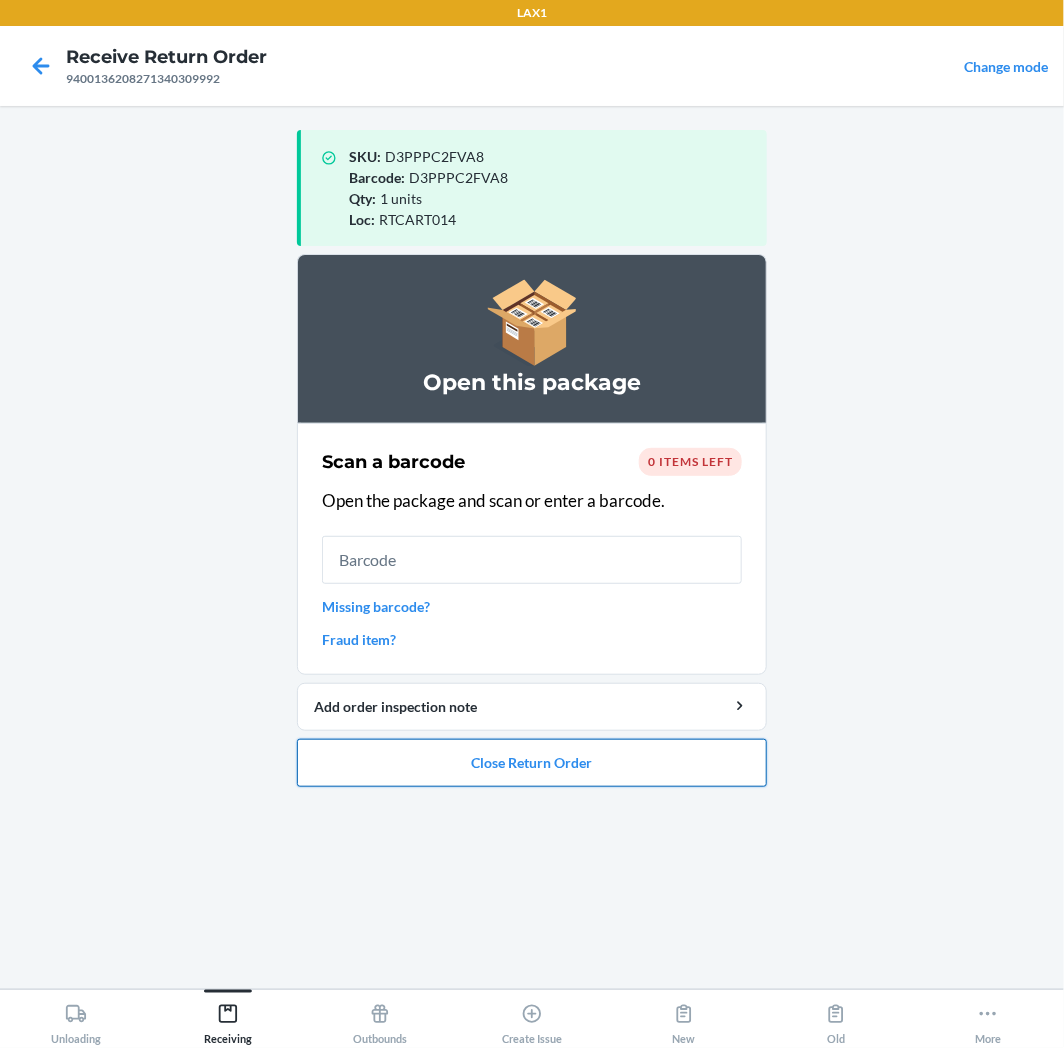 click on "Close Return Order" at bounding box center [532, 763] 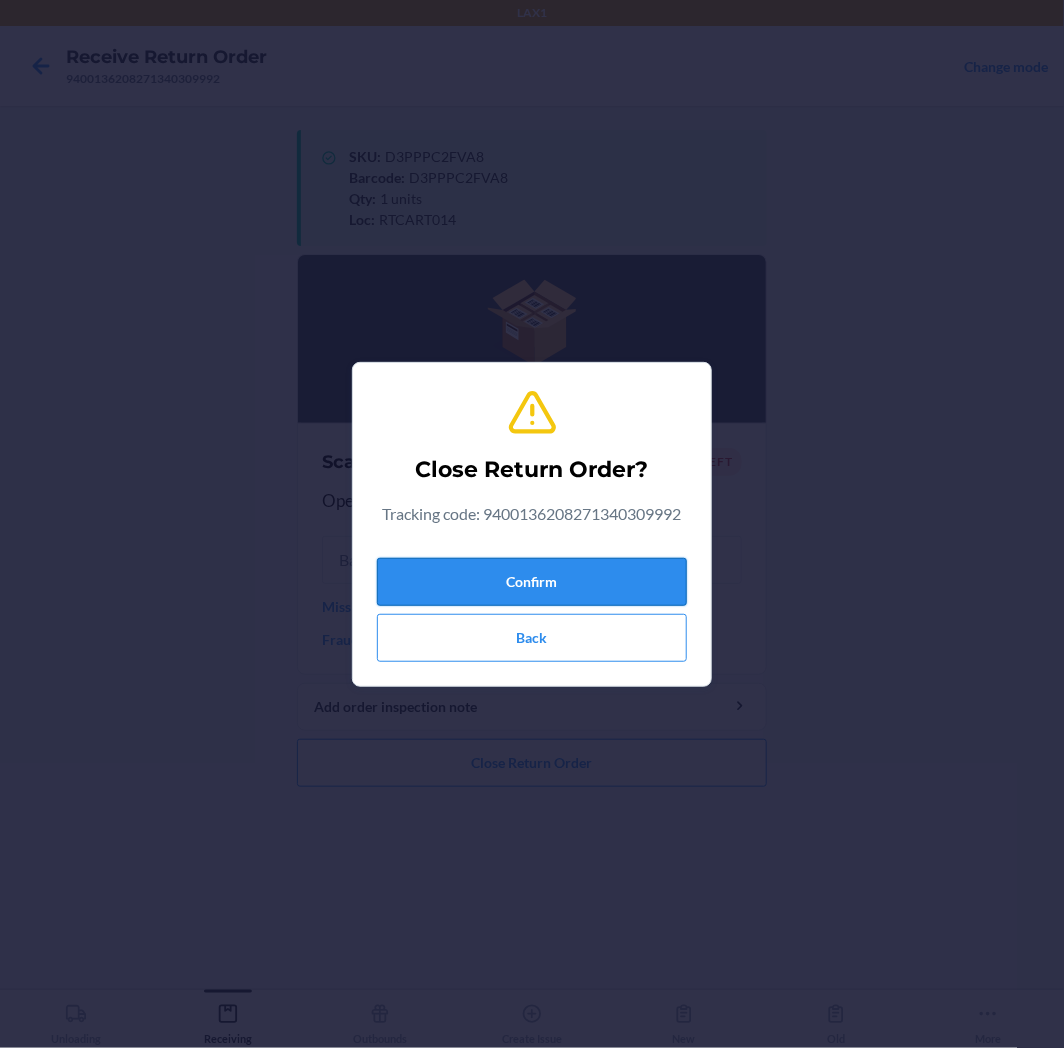 click on "Confirm" at bounding box center [532, 582] 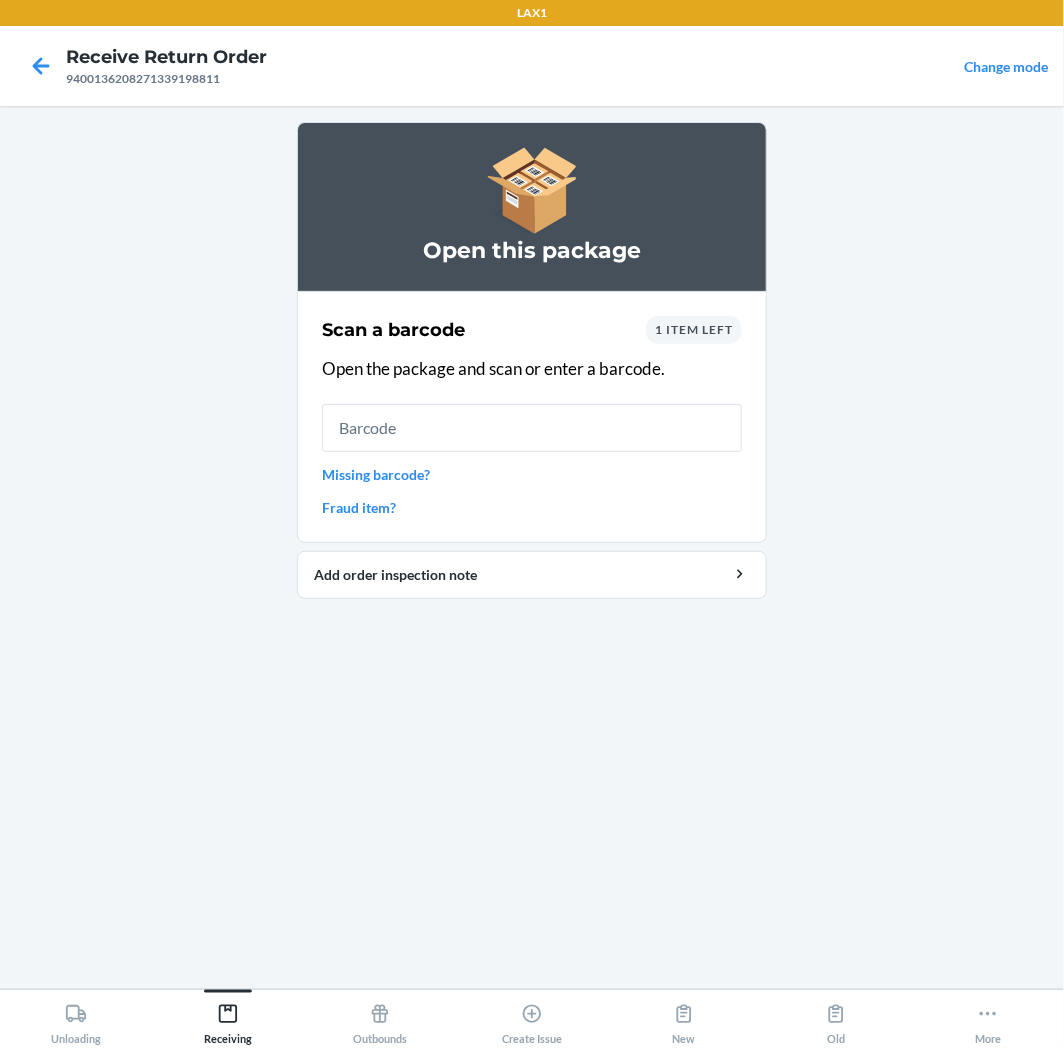 click on "1 item left" at bounding box center [694, 329] 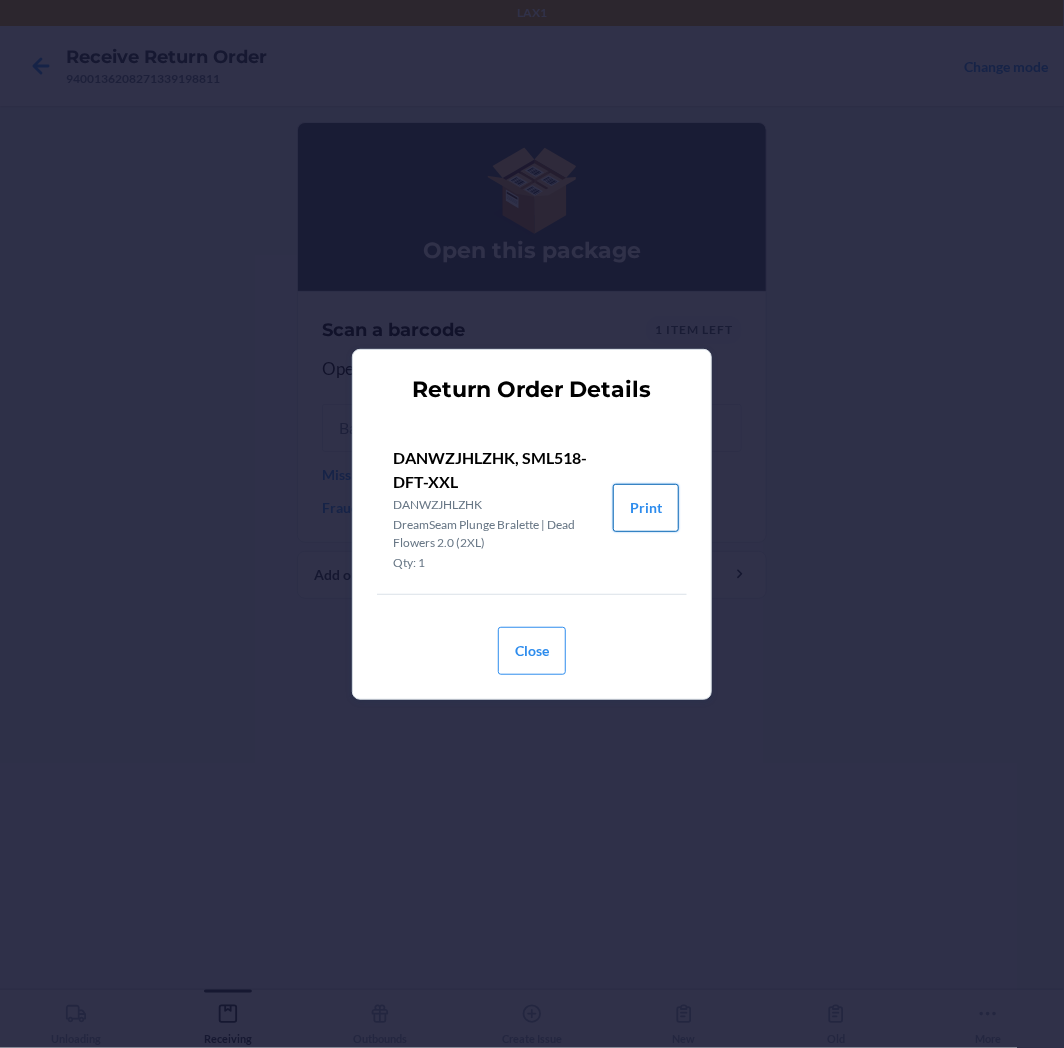 click on "Print" at bounding box center [646, 508] 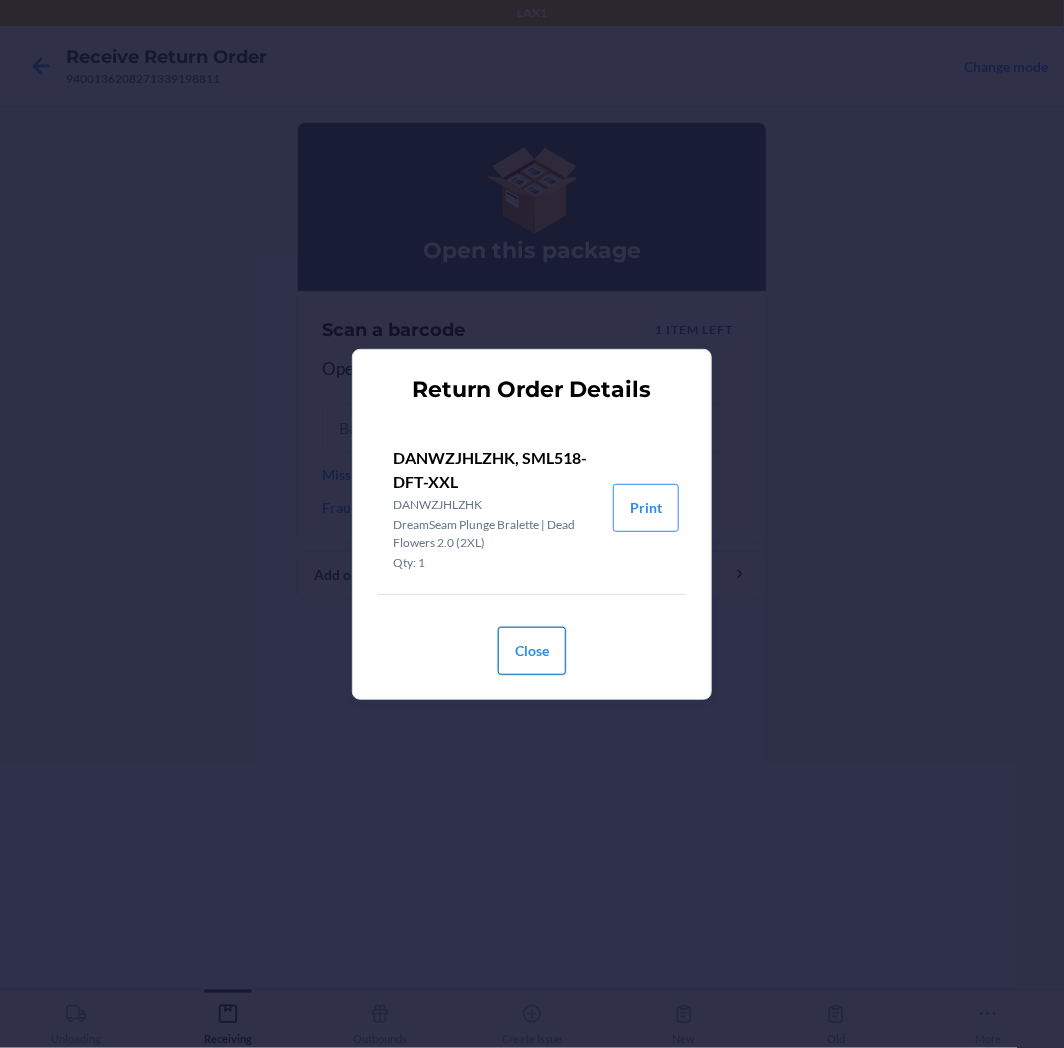 click on "Close" at bounding box center (532, 651) 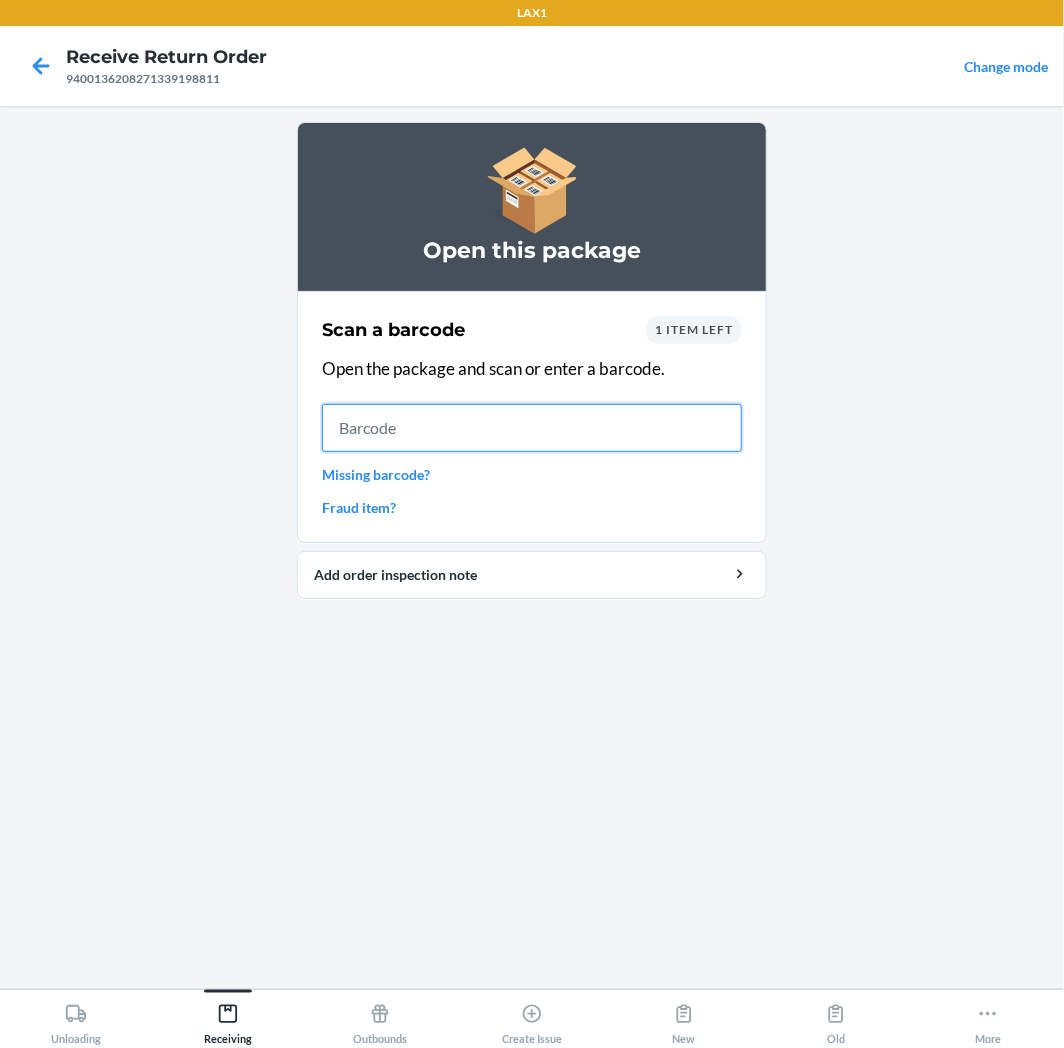 click at bounding box center [532, 428] 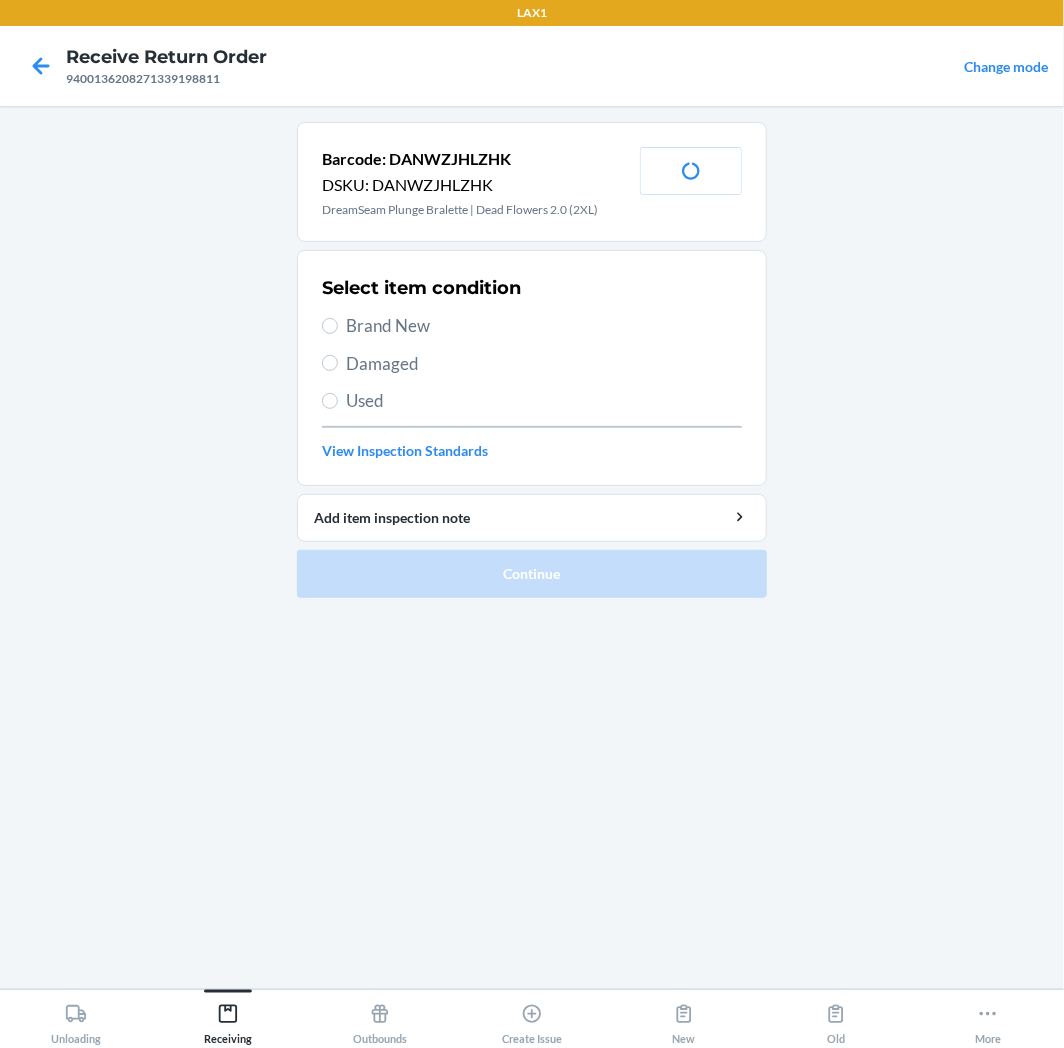 click on "Brand New" at bounding box center (544, 326) 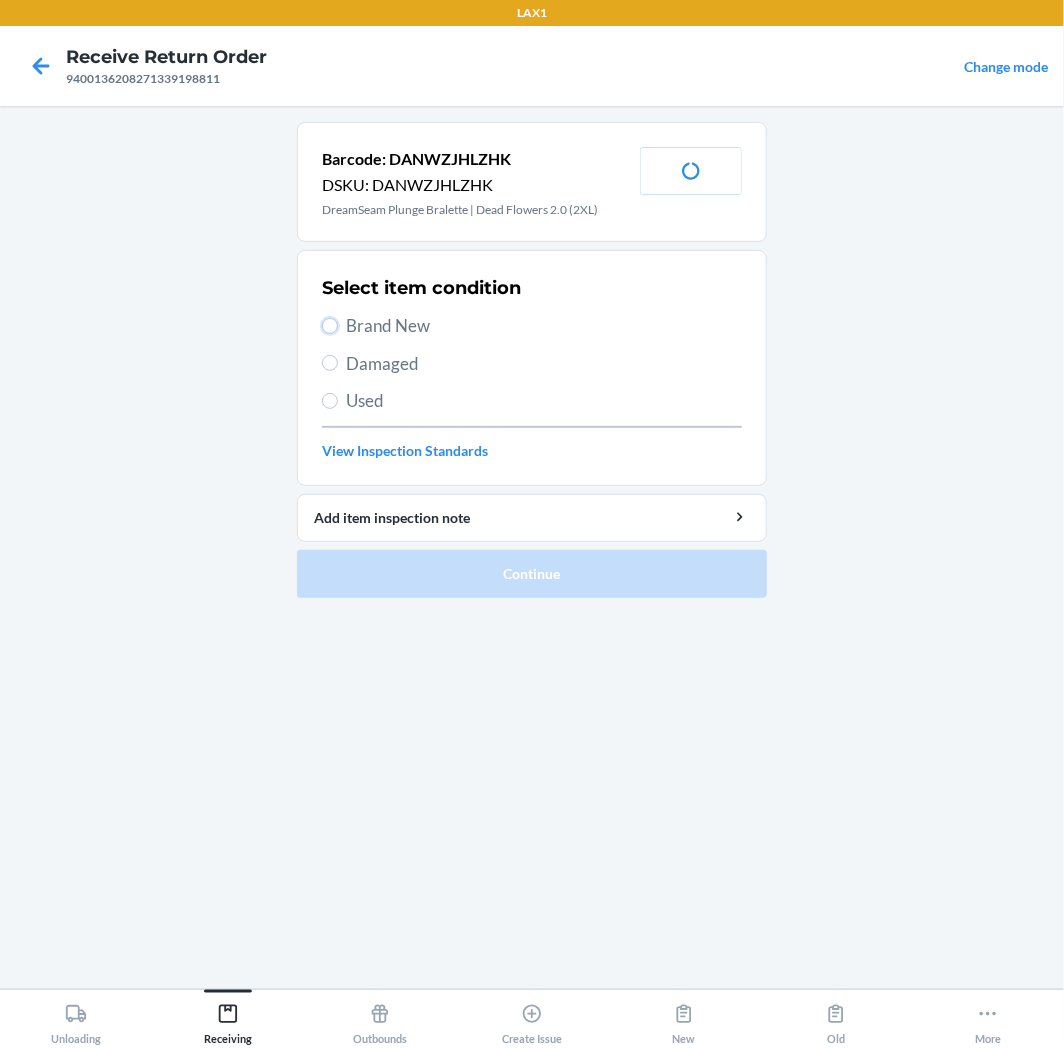 click on "Brand New" at bounding box center (330, 326) 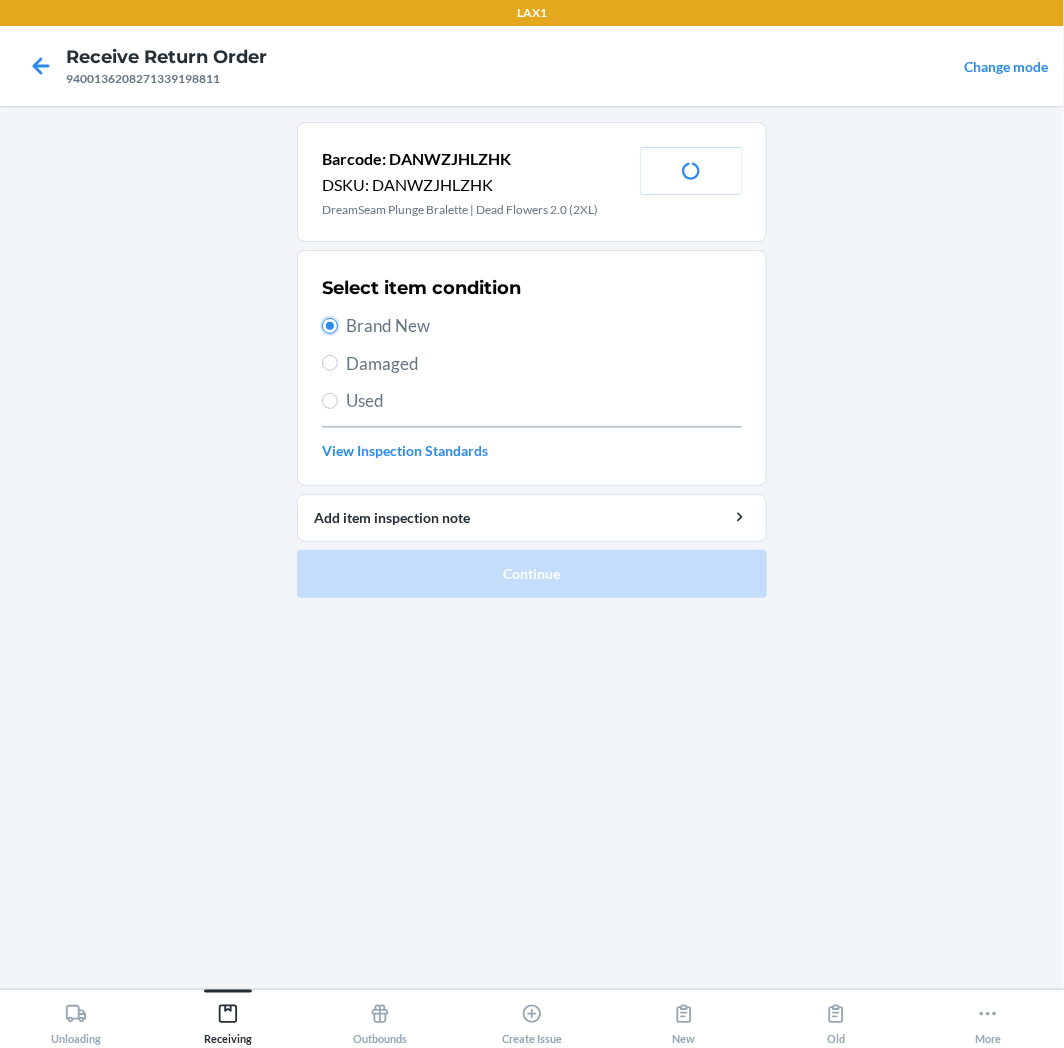 radio on "true" 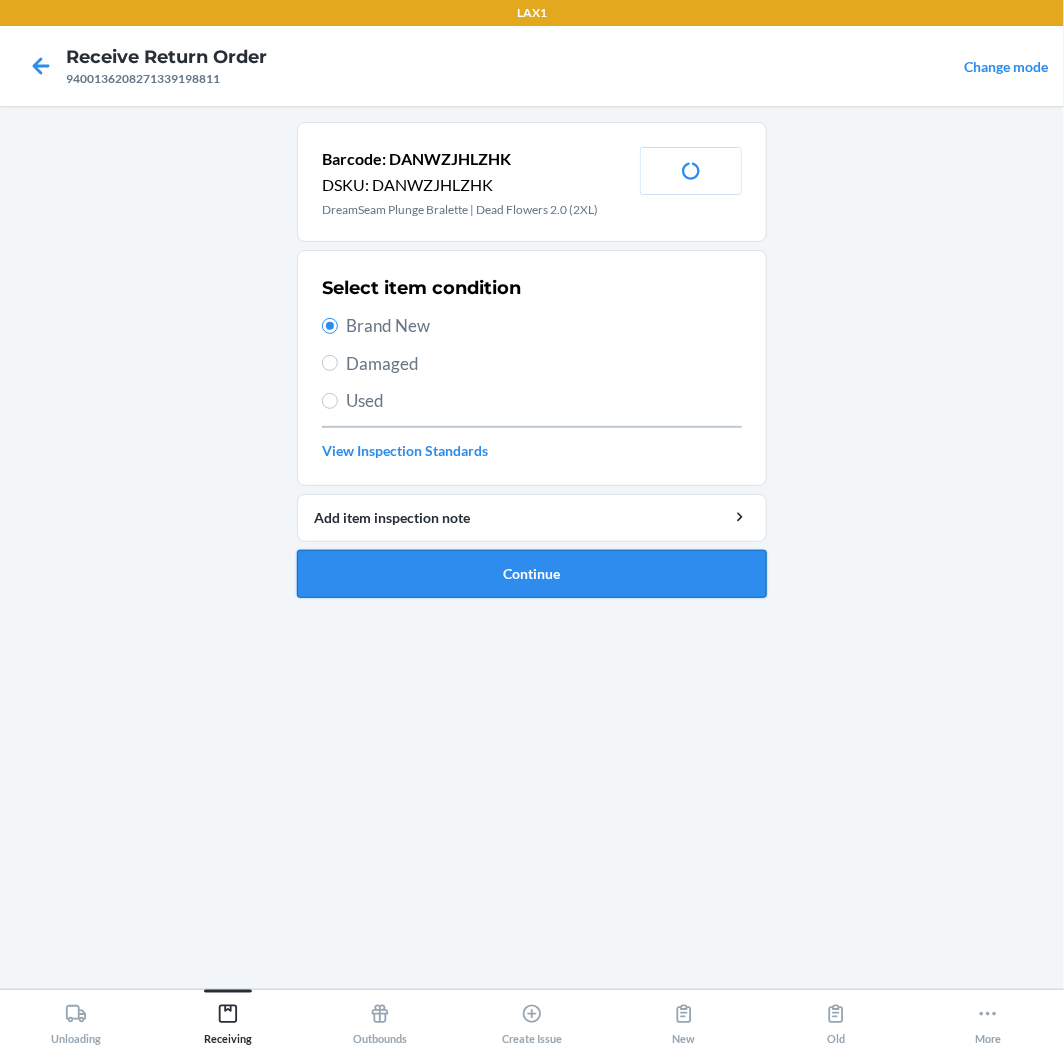 click on "Continue" at bounding box center (532, 574) 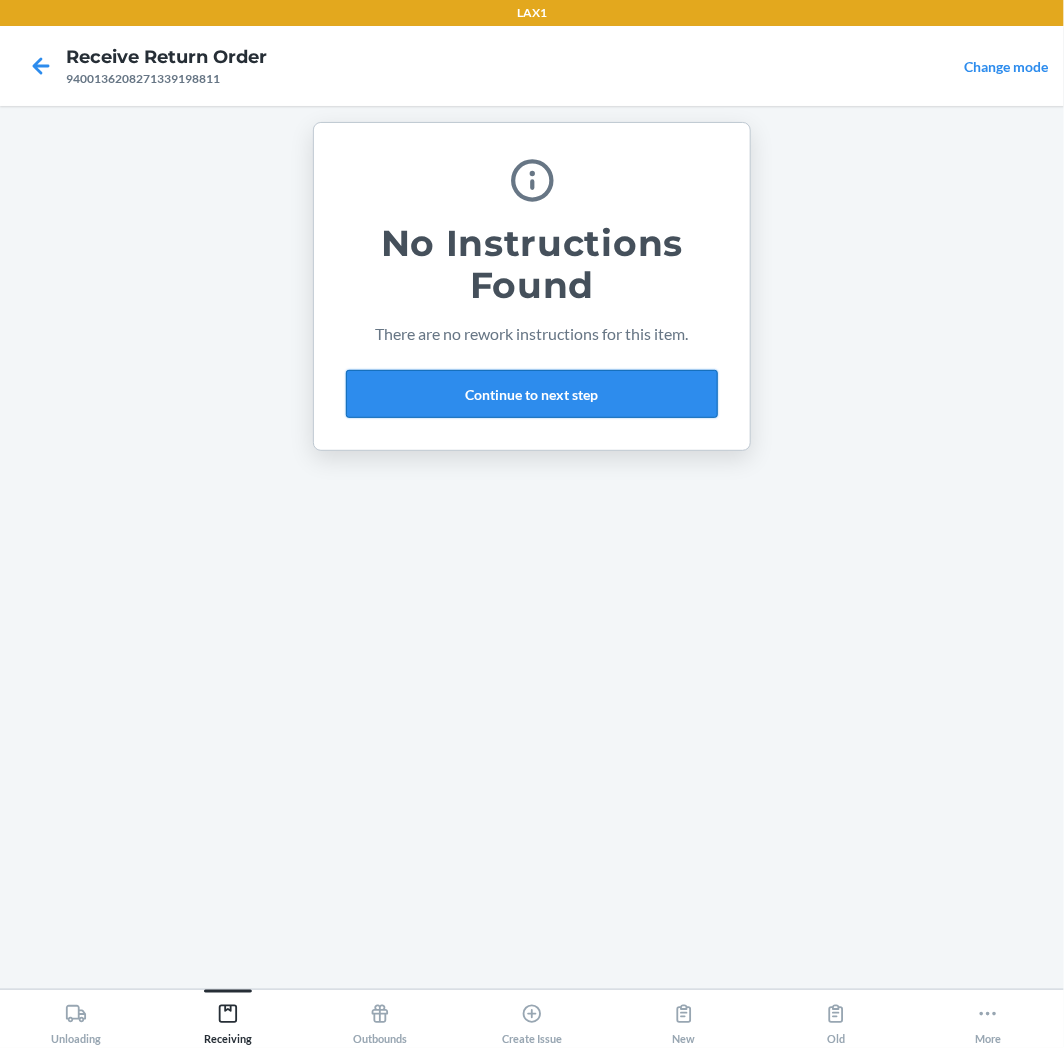 click on "Continue to next step" at bounding box center [532, 394] 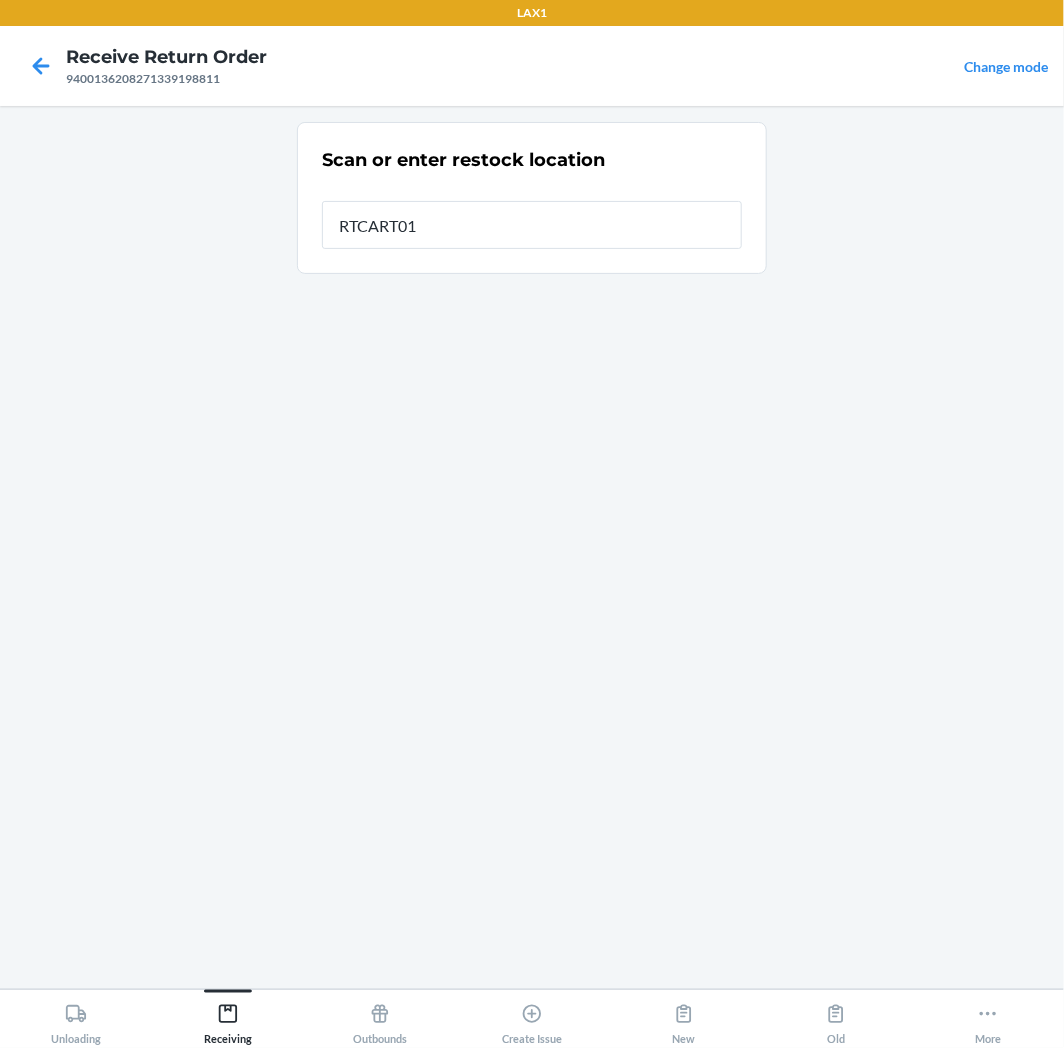 type on "RTCART014" 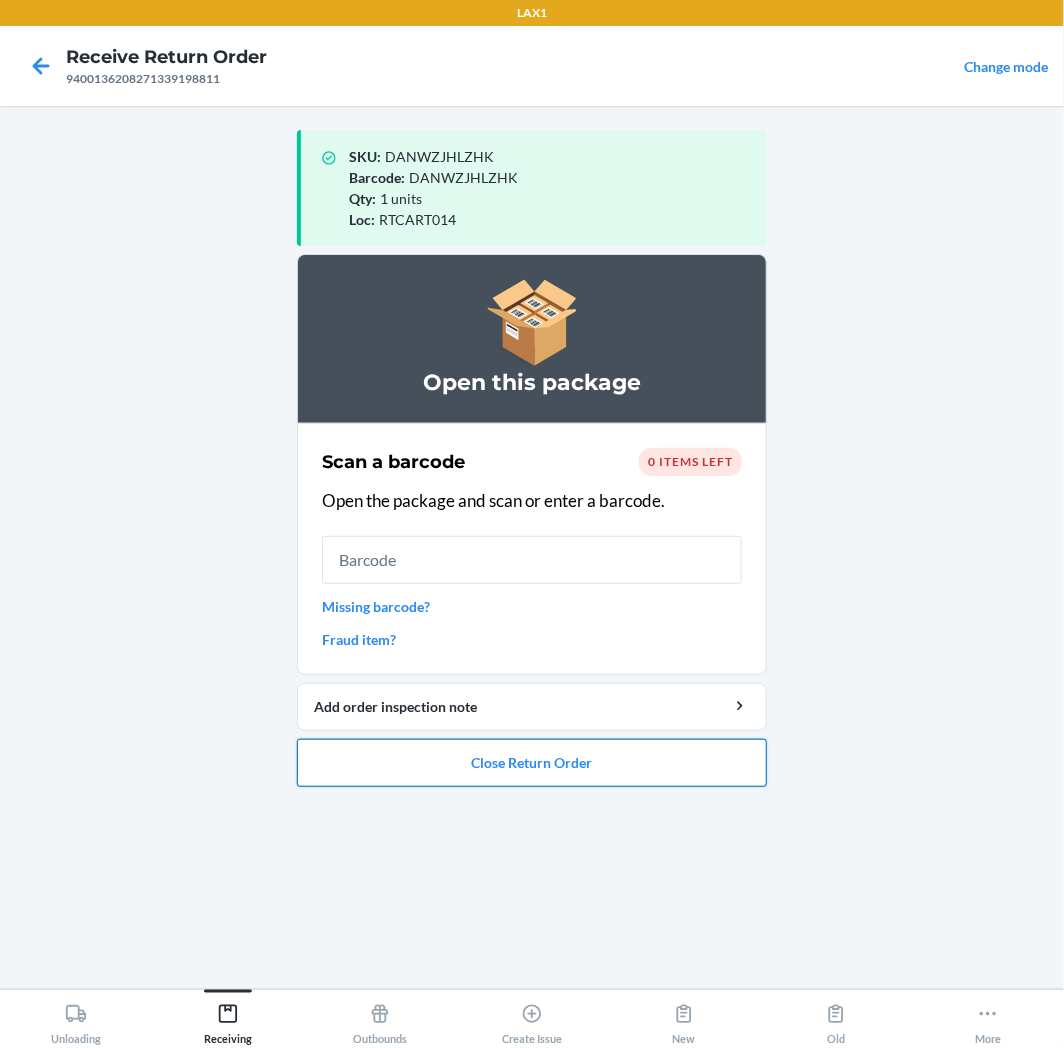 click on "Close Return Order" at bounding box center (532, 763) 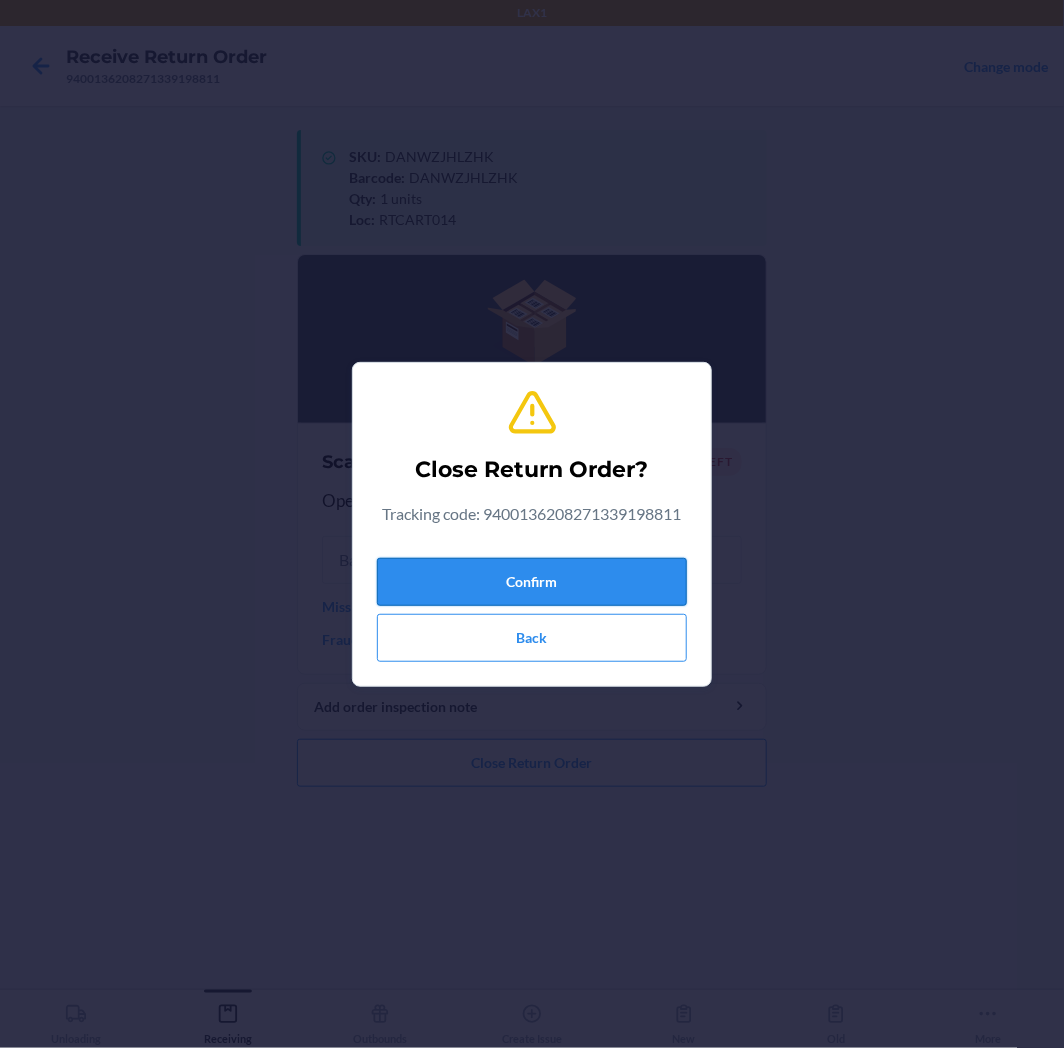 click on "Confirm" at bounding box center (532, 582) 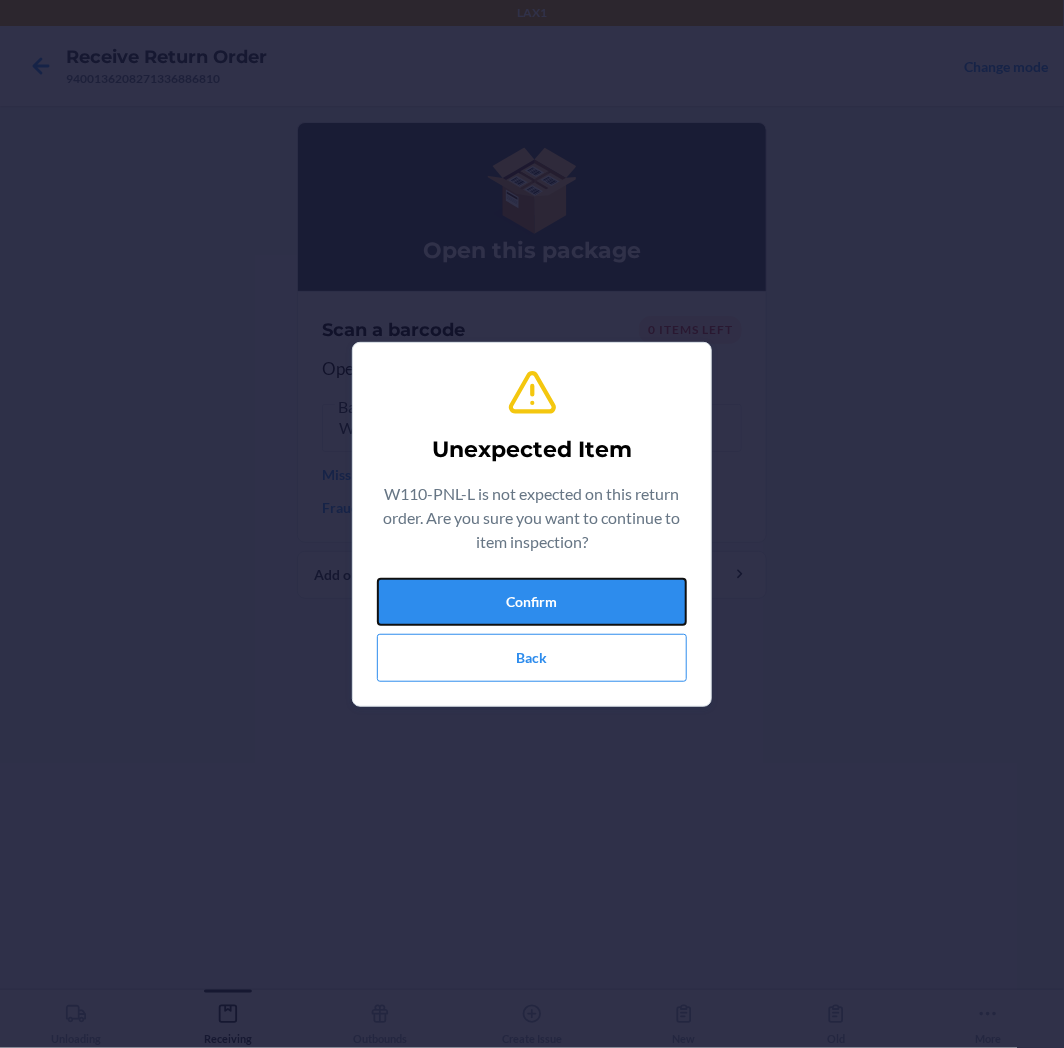 click on "Confirm" at bounding box center (532, 602) 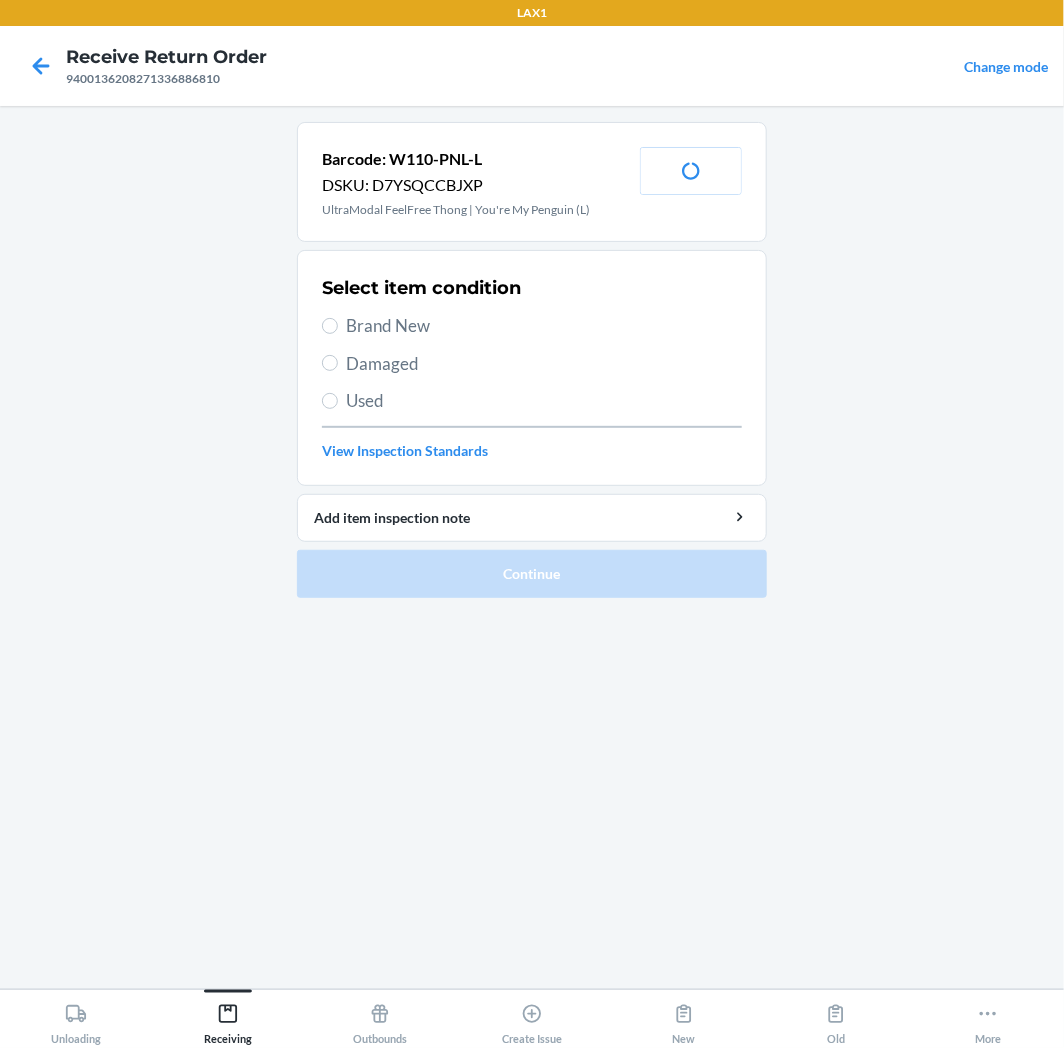 click on "Brand New" at bounding box center [544, 326] 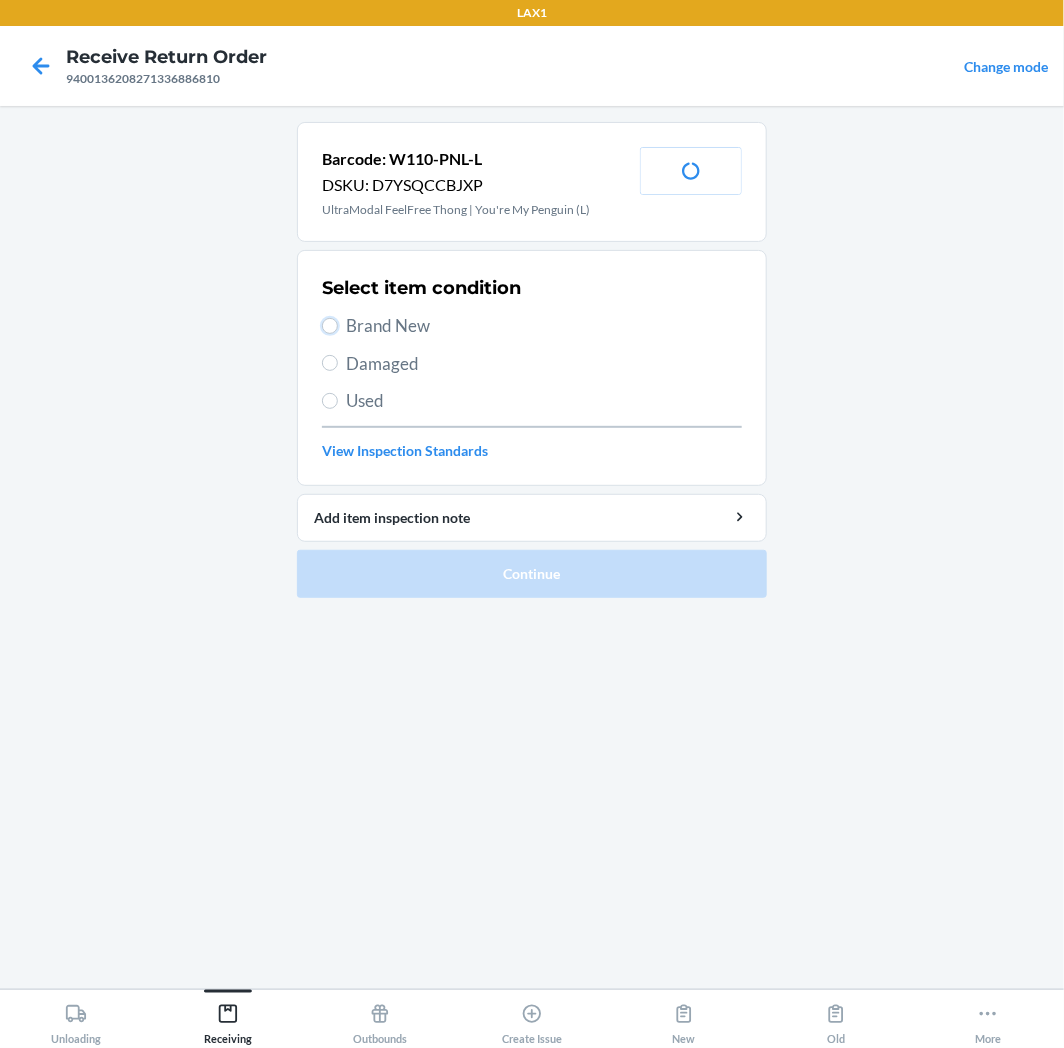 click on "Brand New" at bounding box center (330, 326) 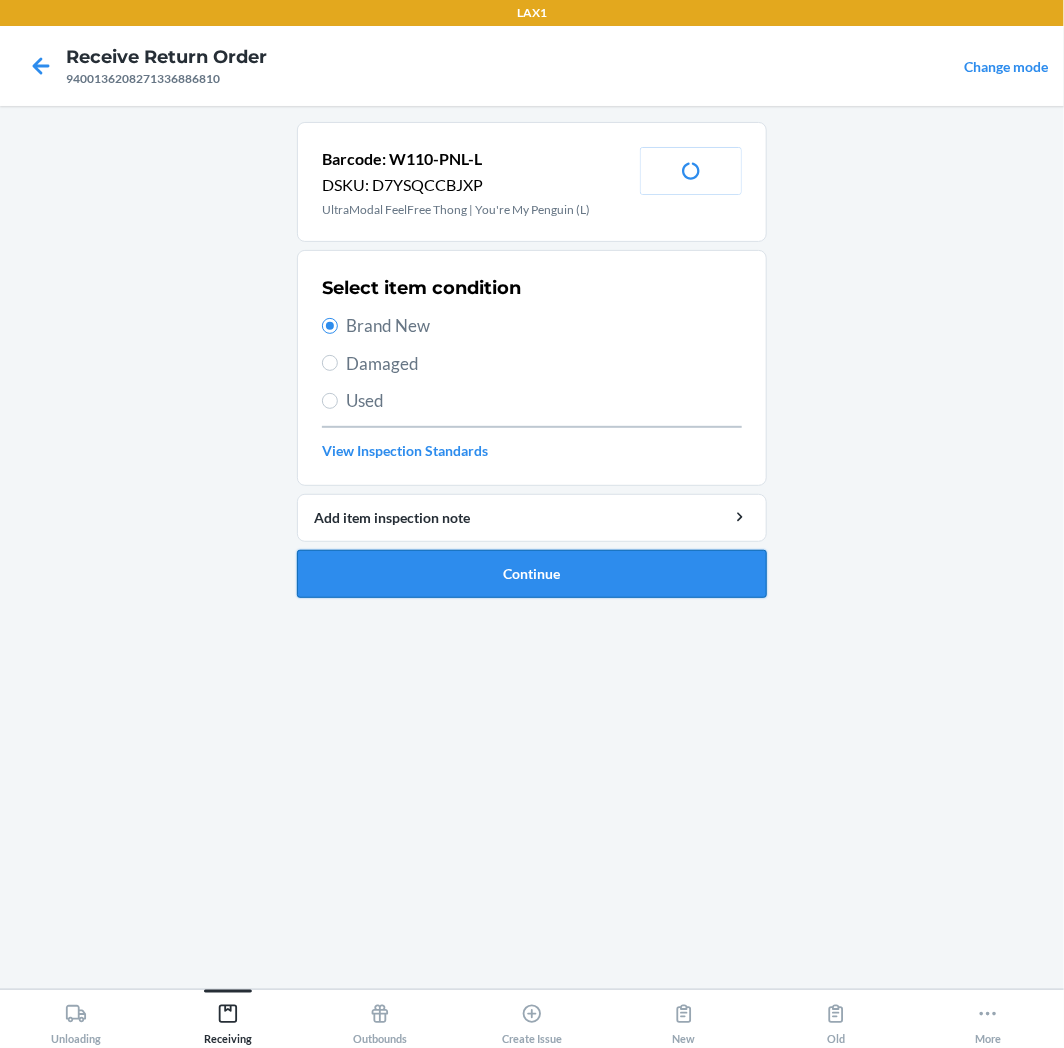 click on "Continue" at bounding box center (532, 574) 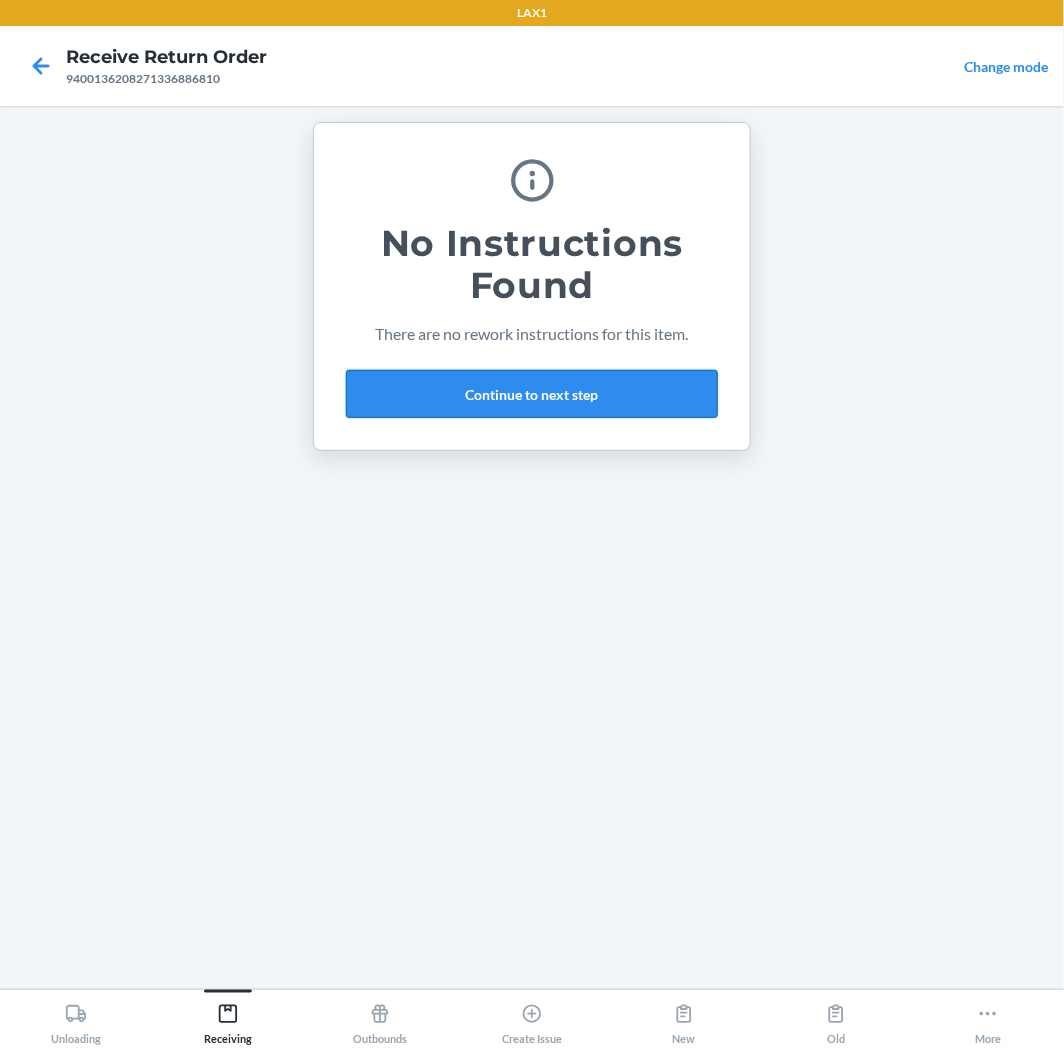 click on "Continue to next step" at bounding box center [532, 394] 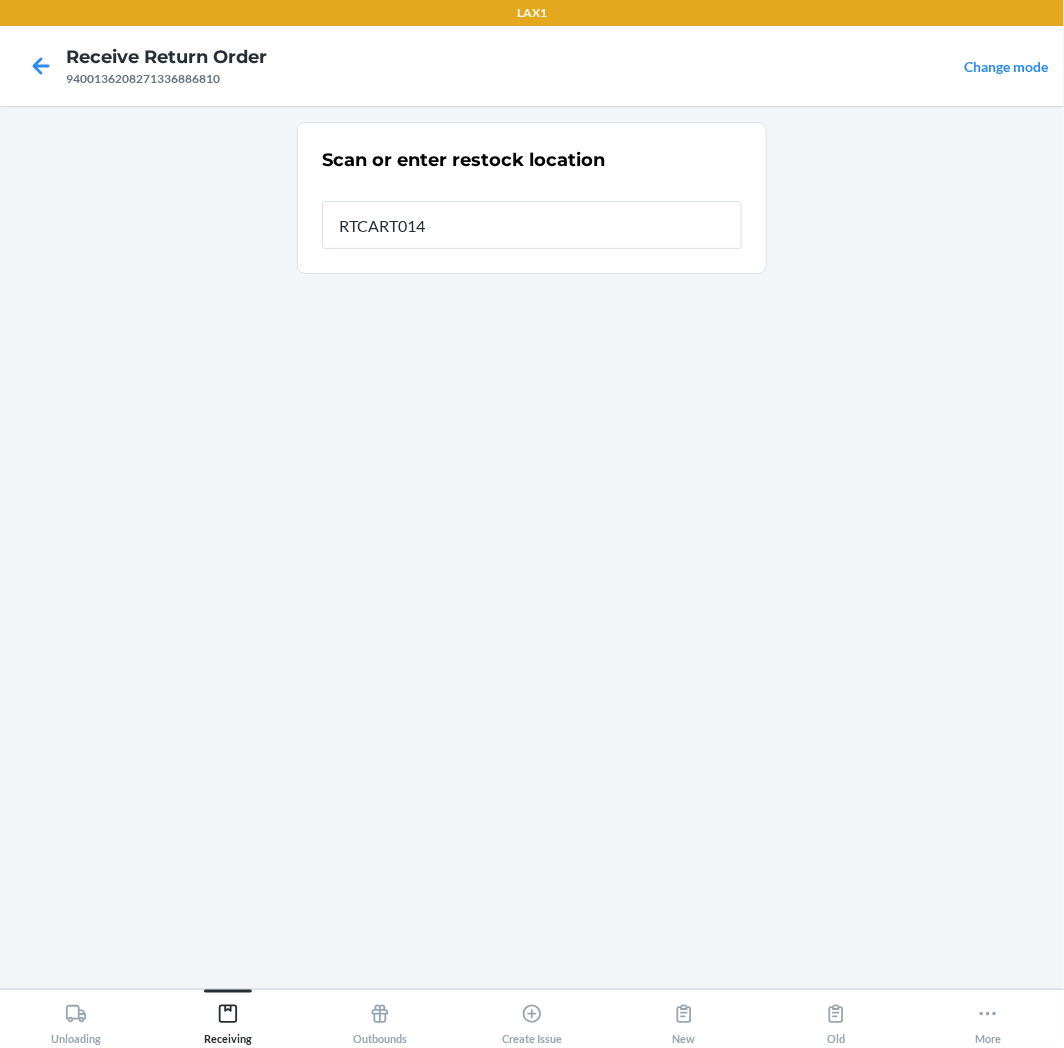 type on "RTCART014" 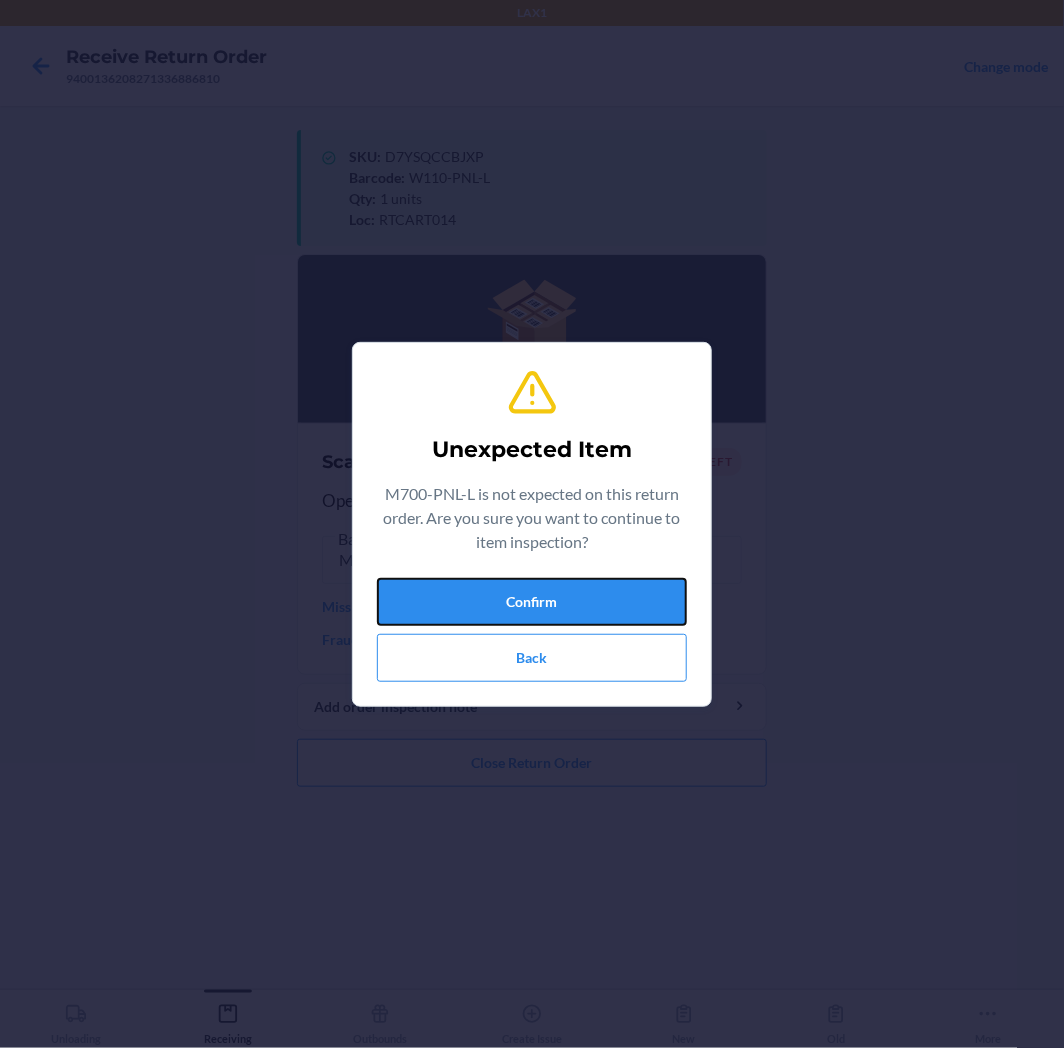 click on "Confirm" at bounding box center (532, 602) 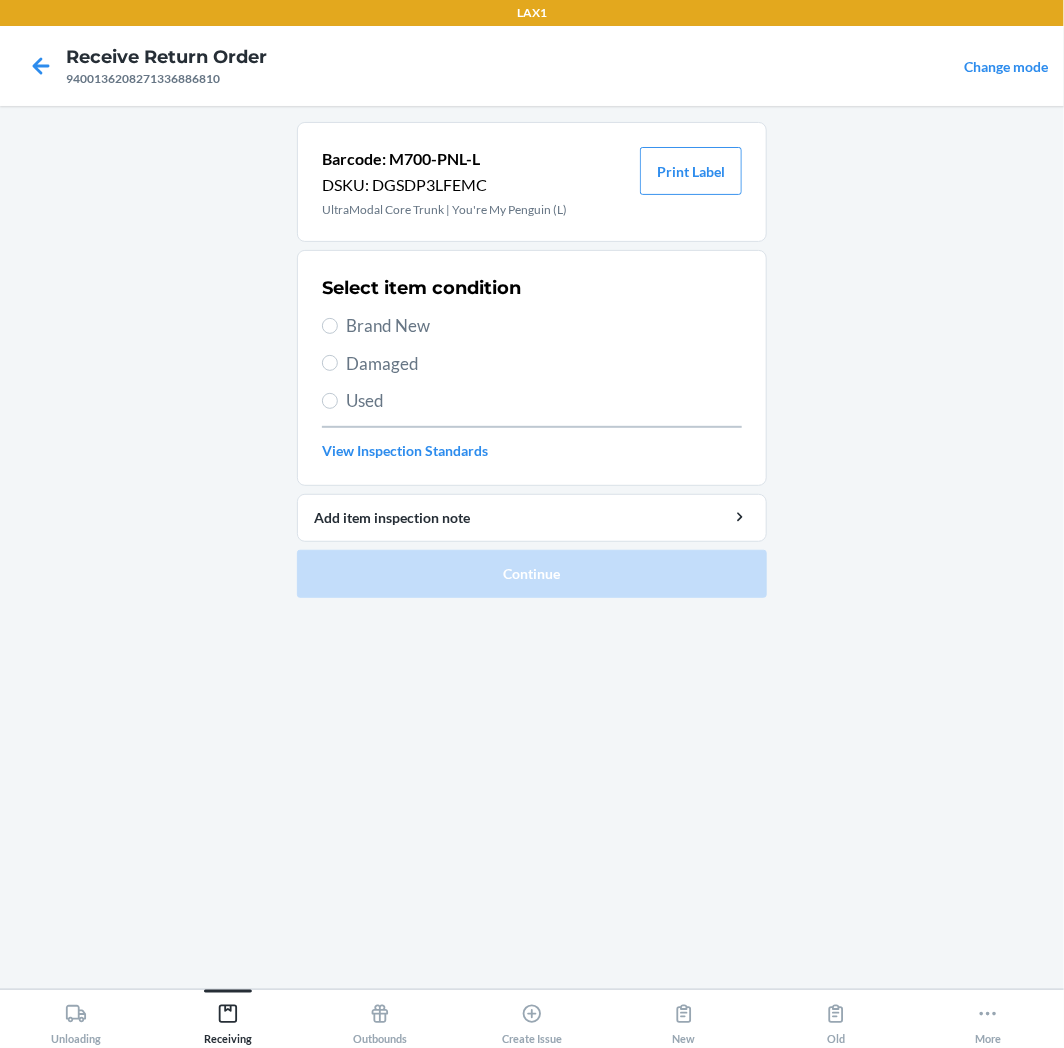 click on "Brand New" at bounding box center (544, 326) 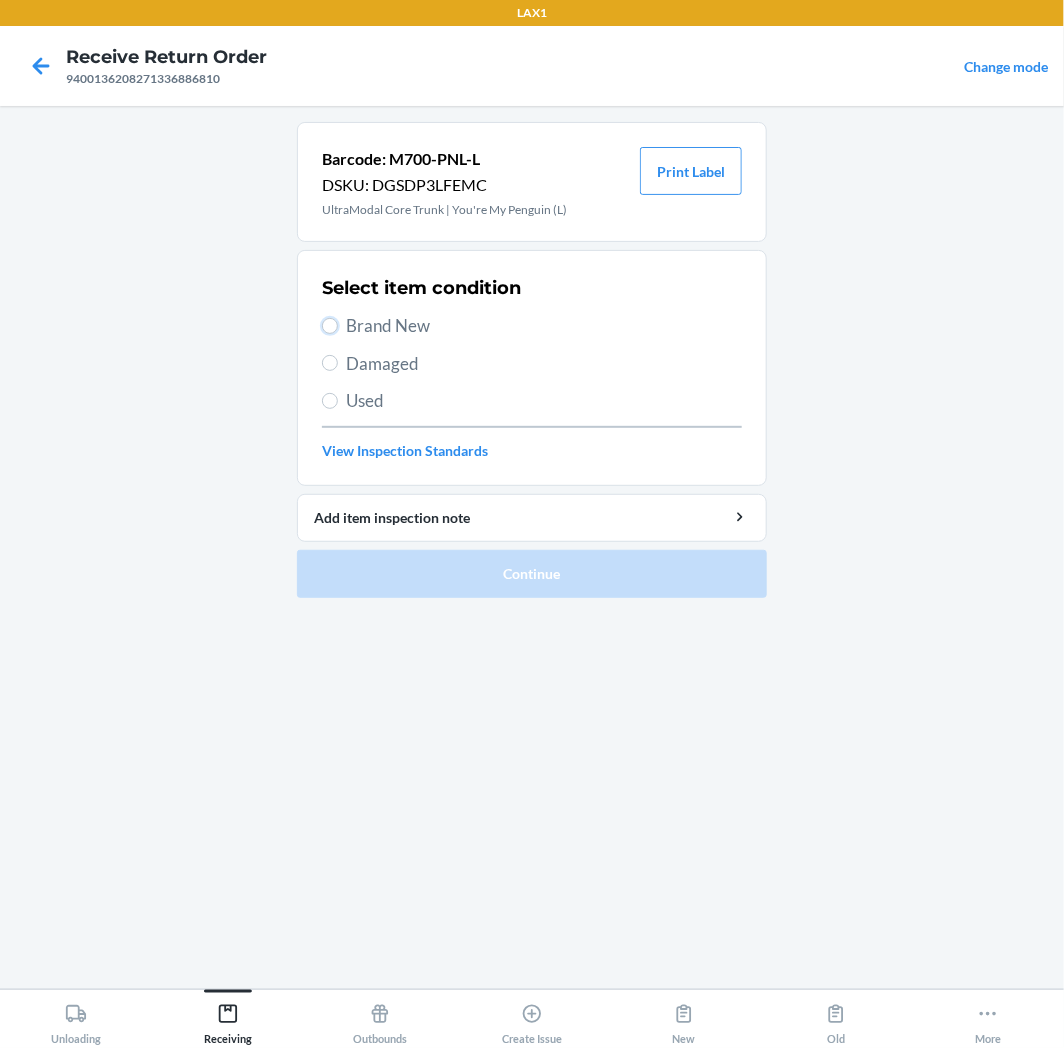 click on "Brand New" at bounding box center [330, 326] 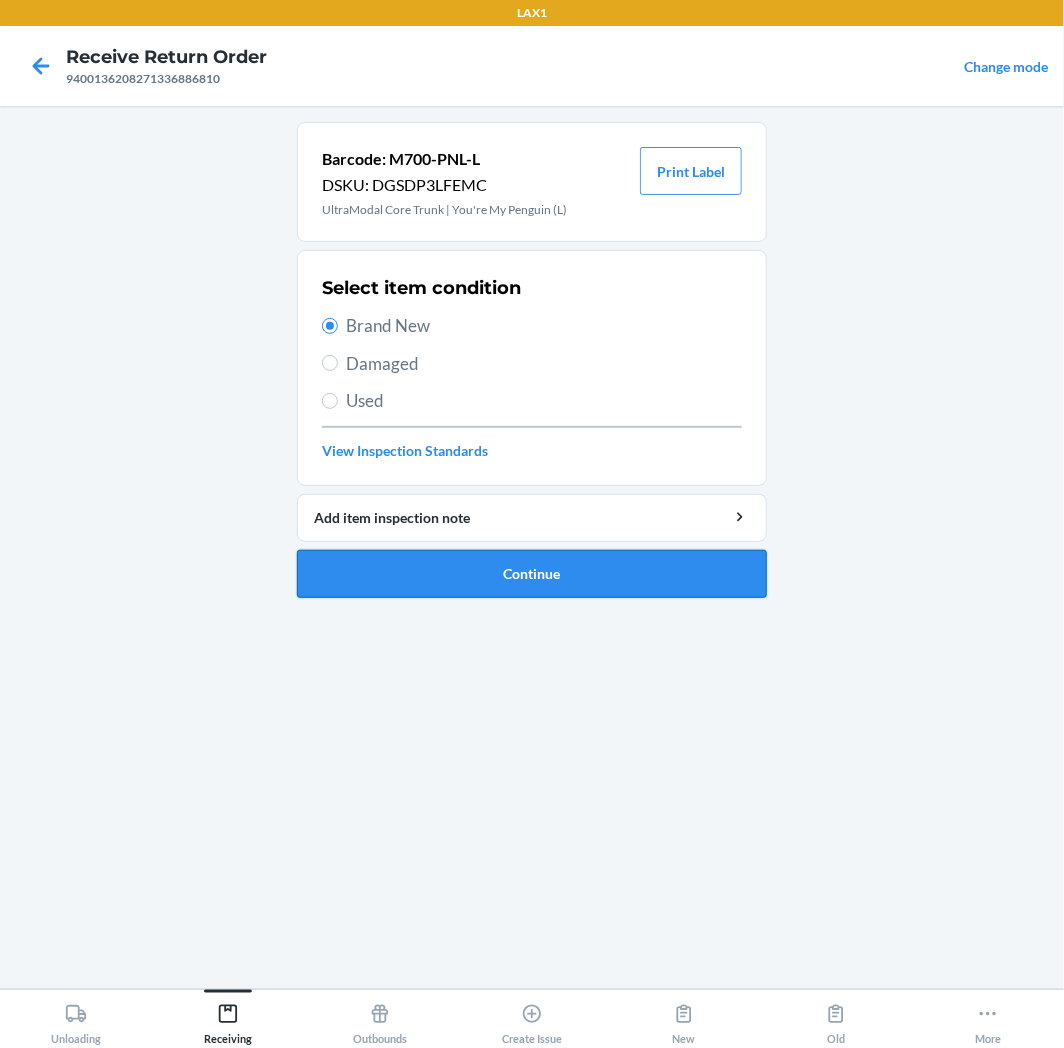 click on "Continue" at bounding box center [532, 574] 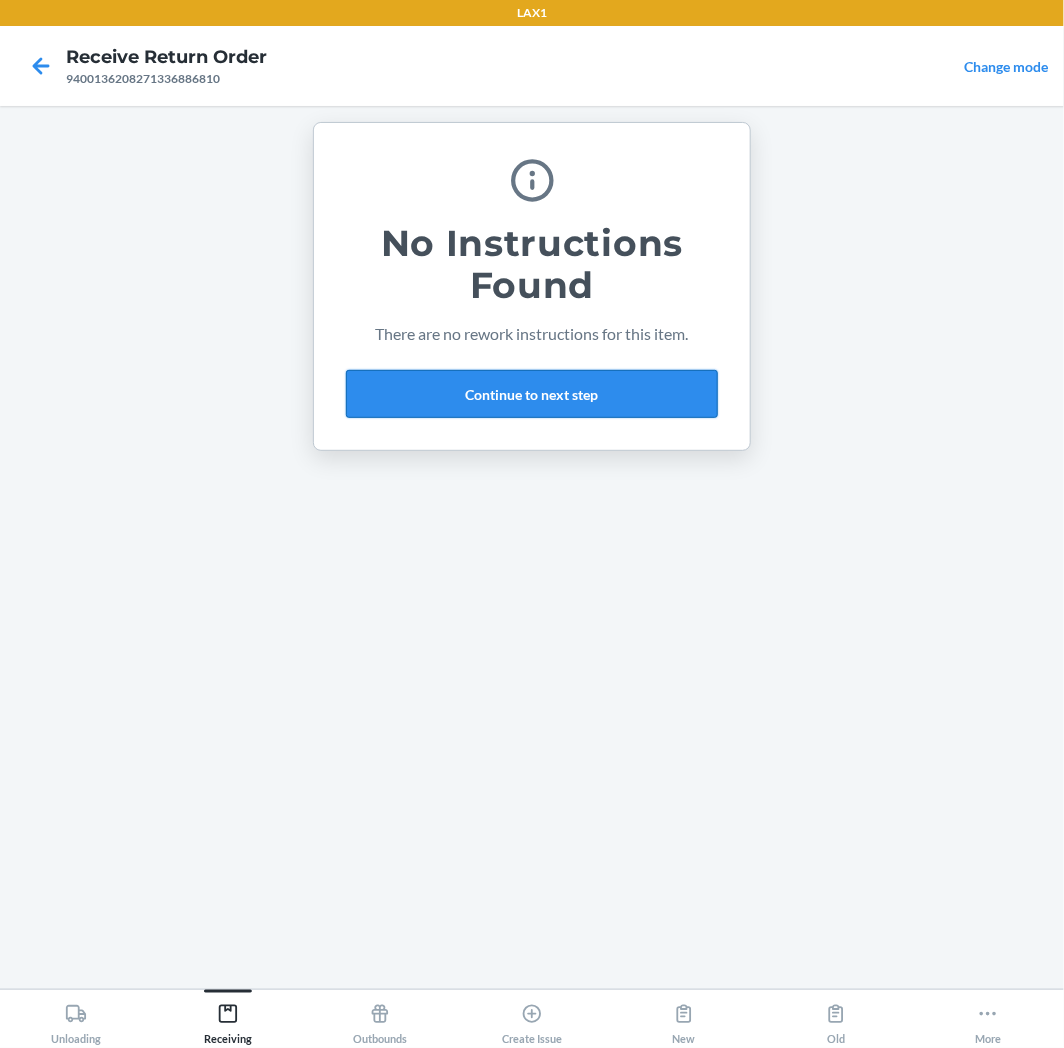 click on "Continue to next step" at bounding box center [532, 394] 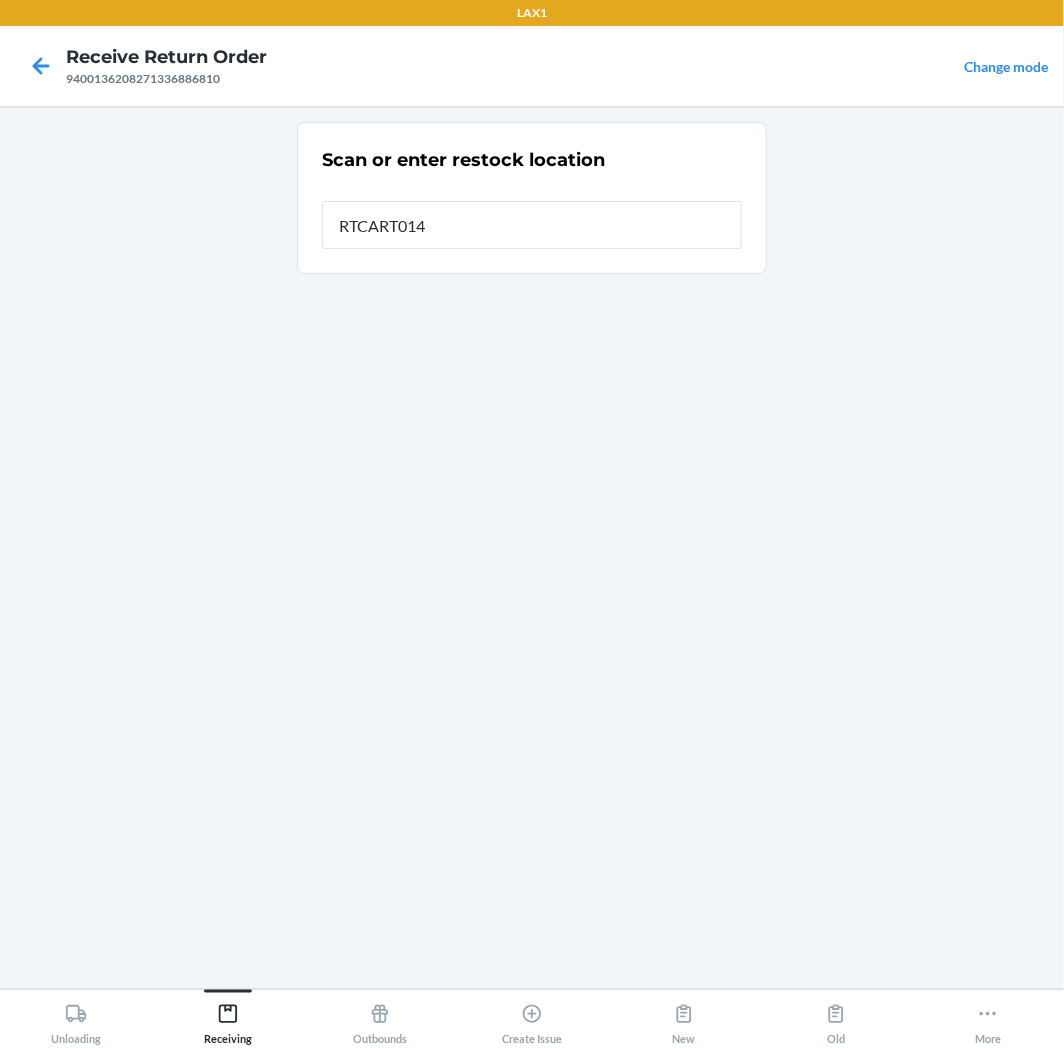 type on "RTCART014" 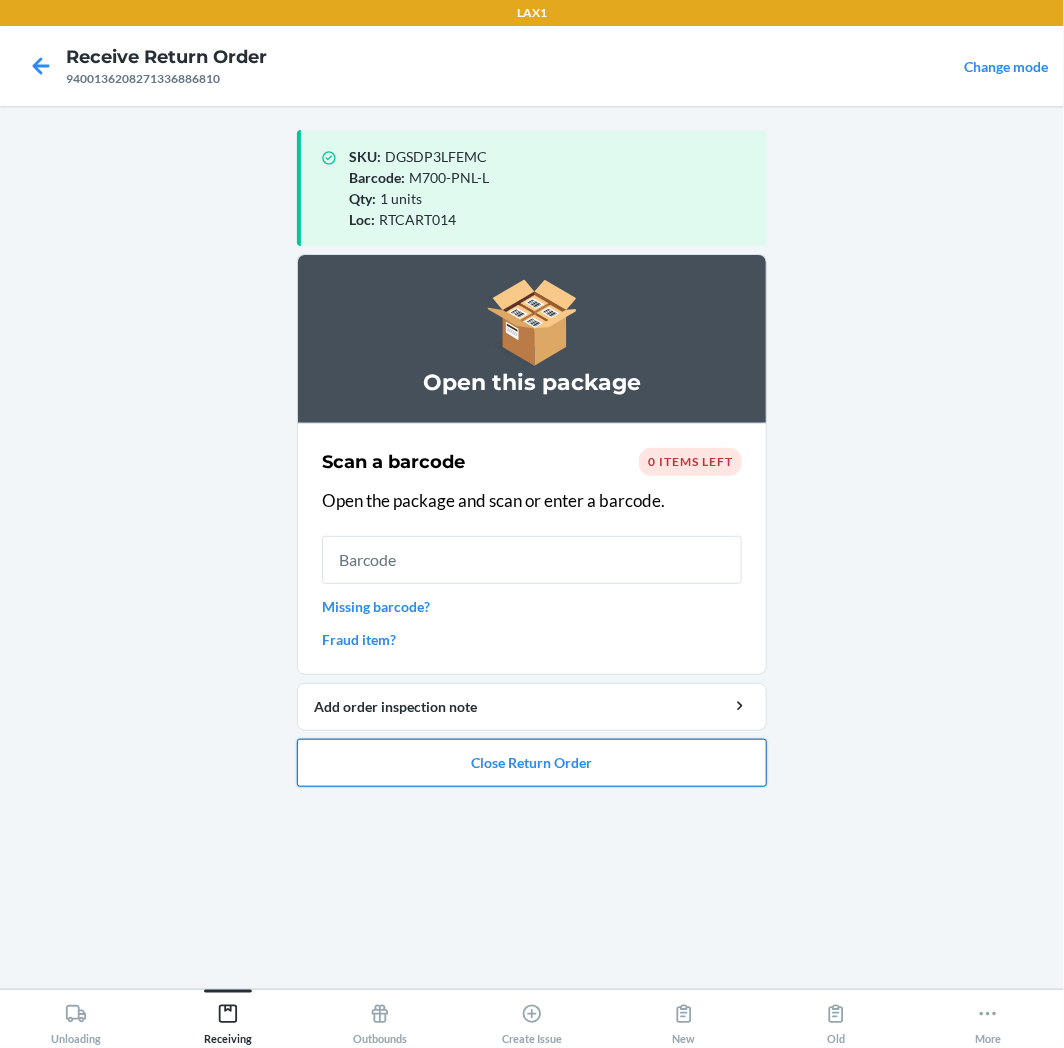 click on "Close Return Order" at bounding box center [532, 763] 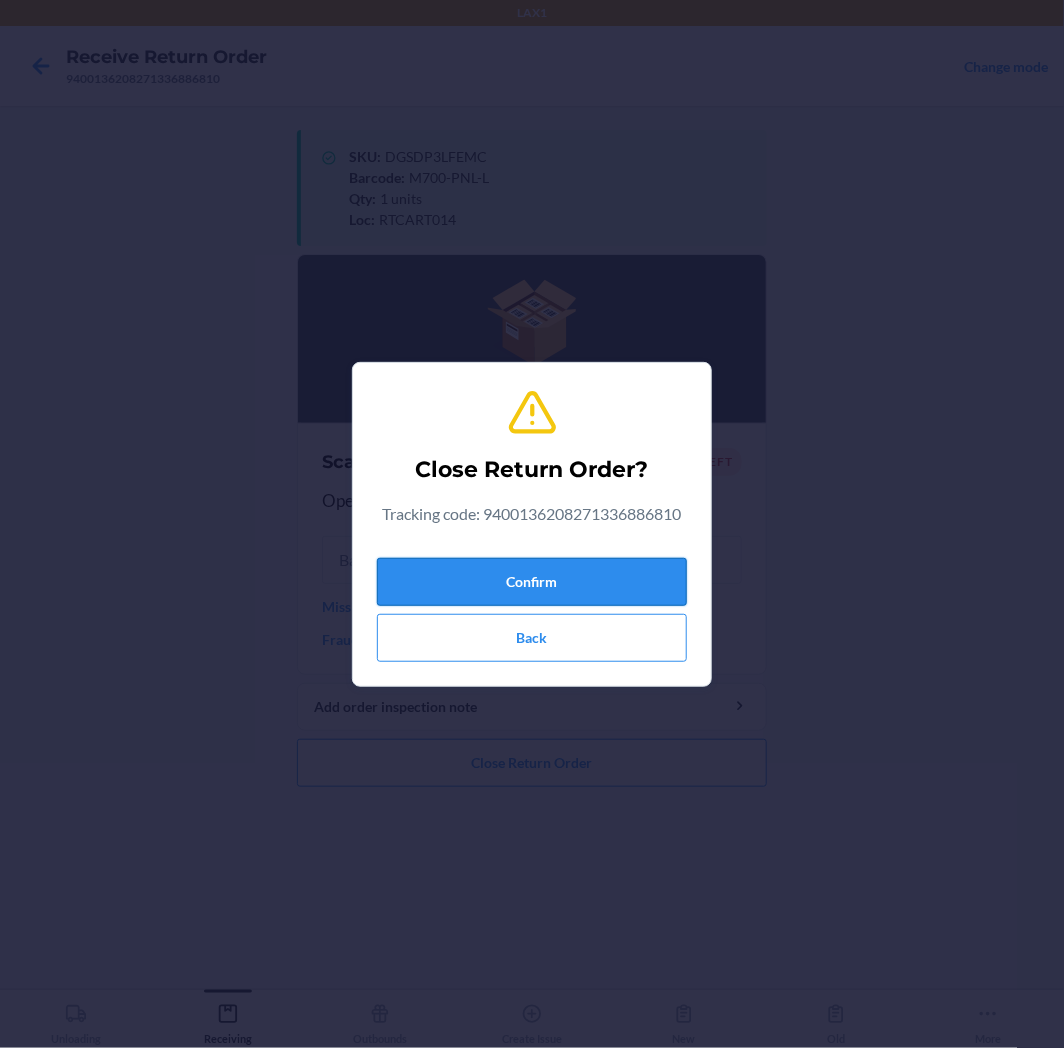 click on "Confirm" at bounding box center (532, 582) 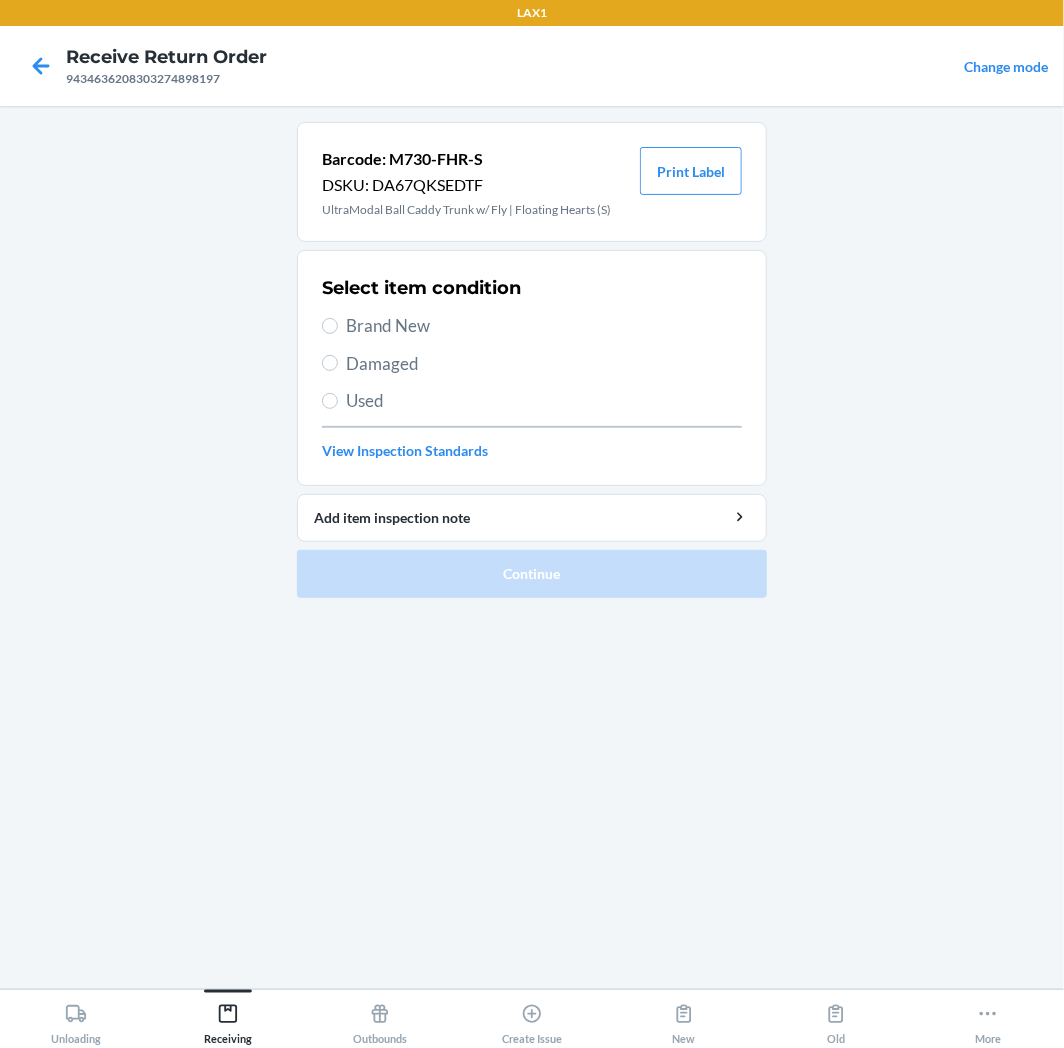 click on "Used" at bounding box center (544, 401) 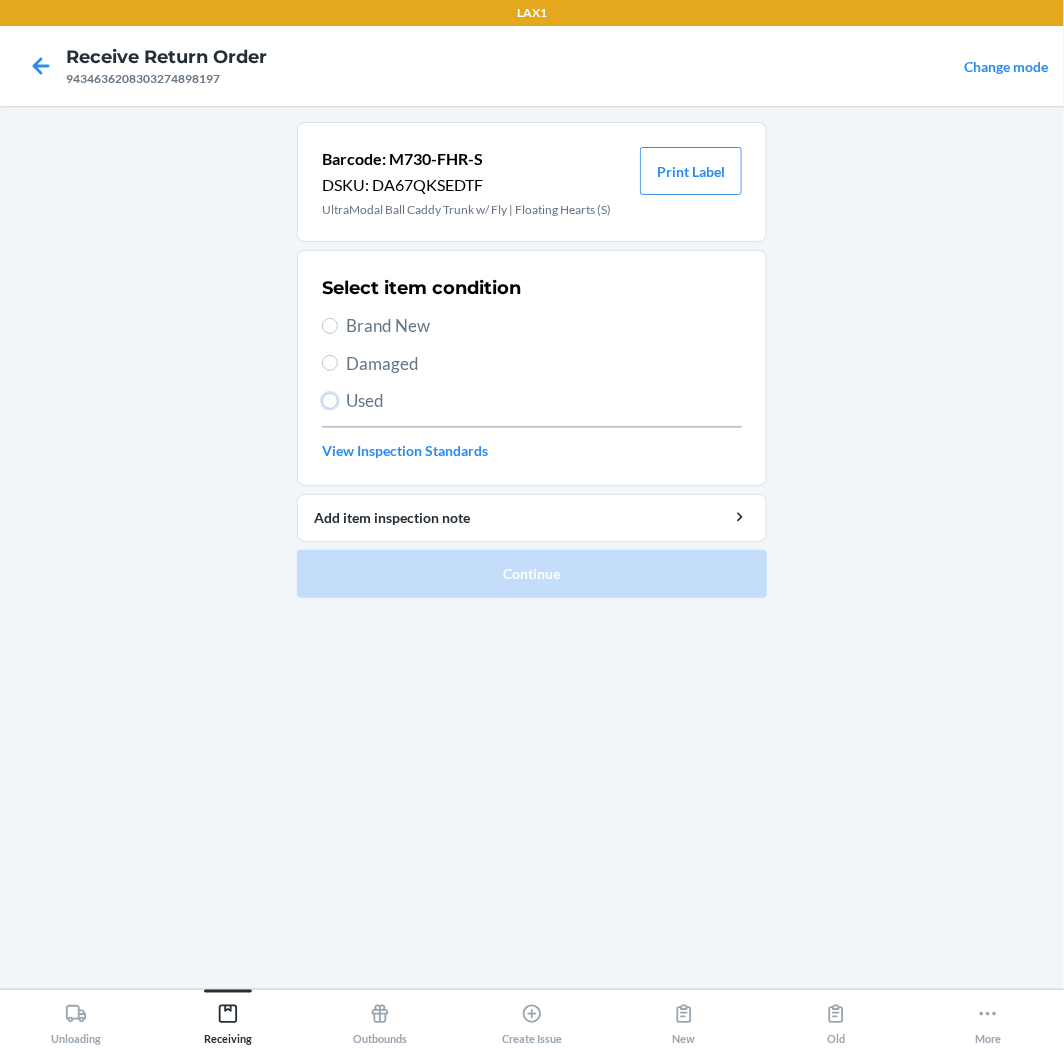 click on "Used" at bounding box center [330, 401] 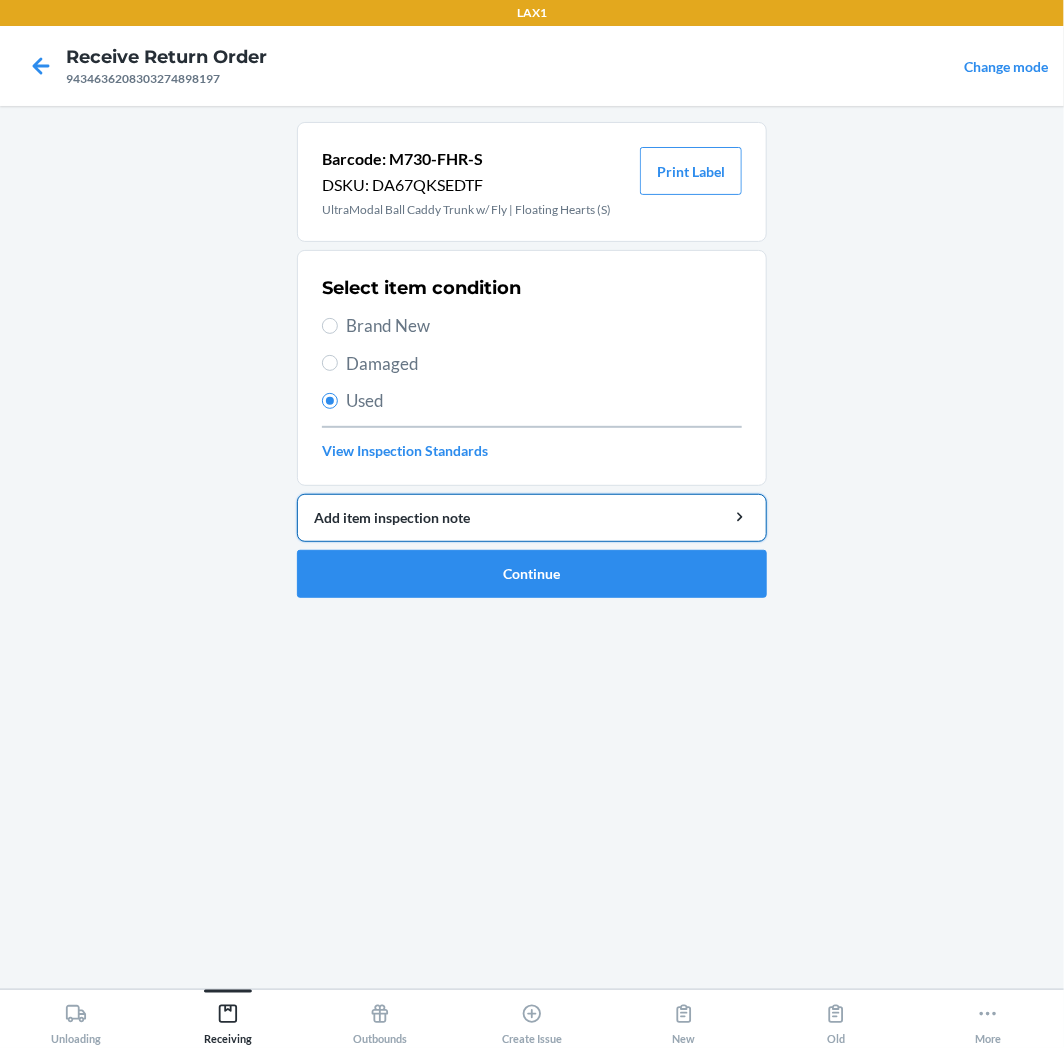 click on "Add item inspection note" at bounding box center [532, 517] 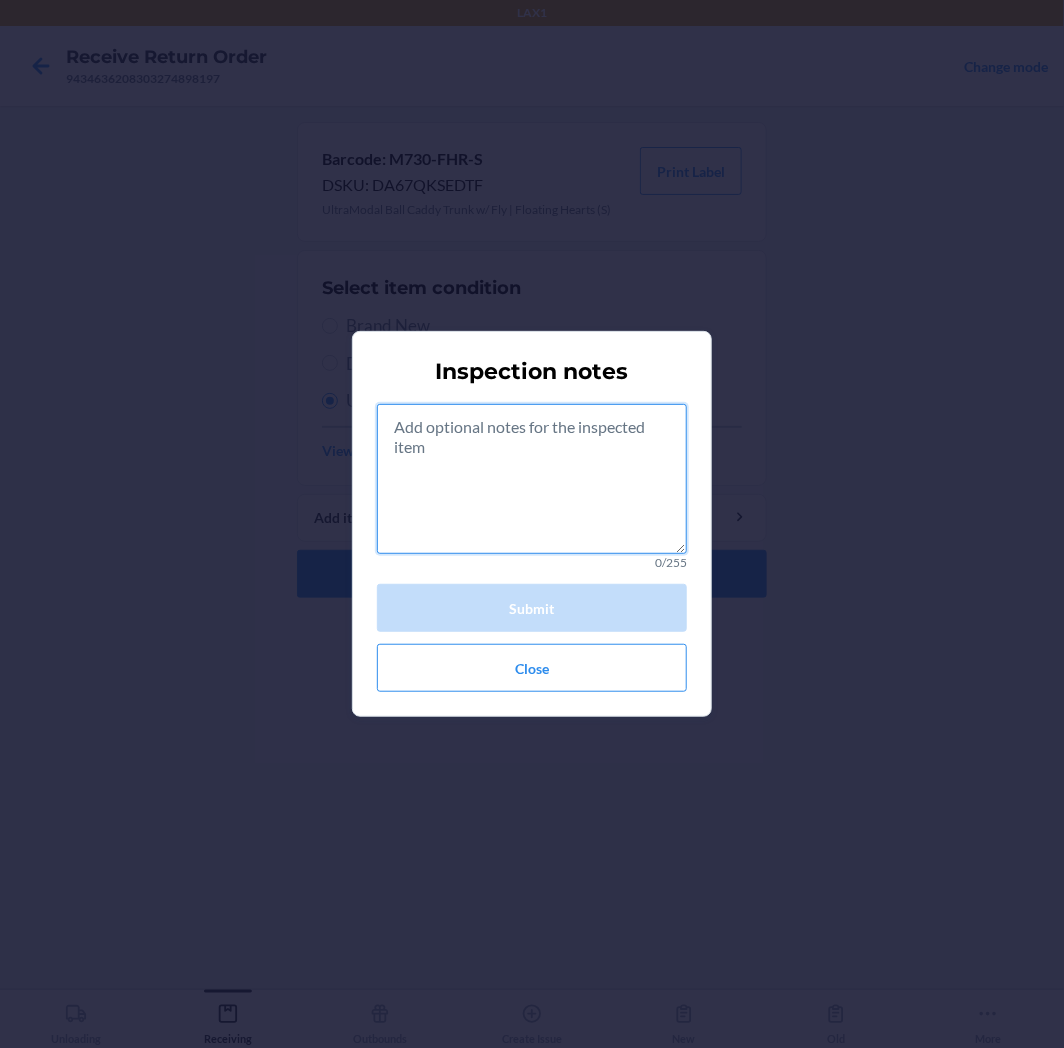 click at bounding box center (532, 479) 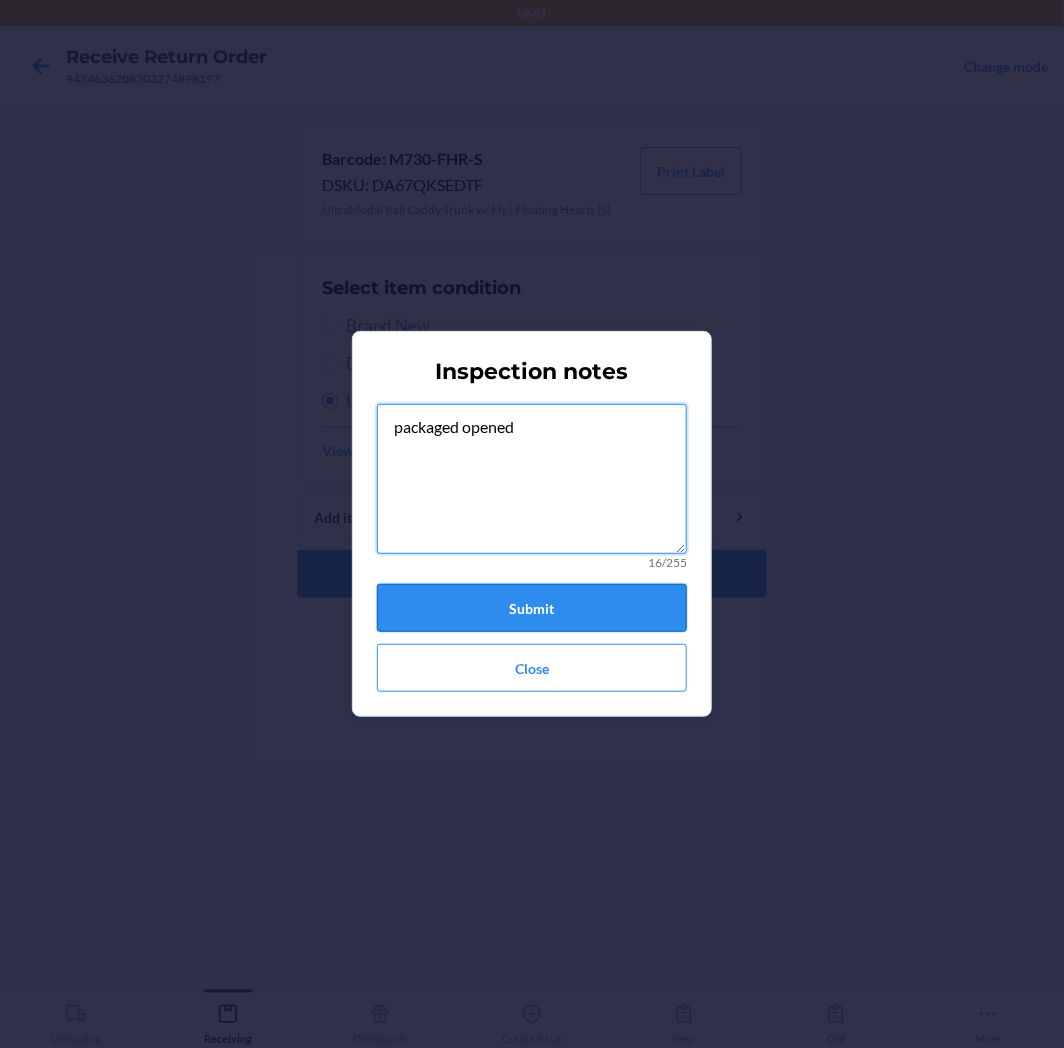 type on "packaged opened" 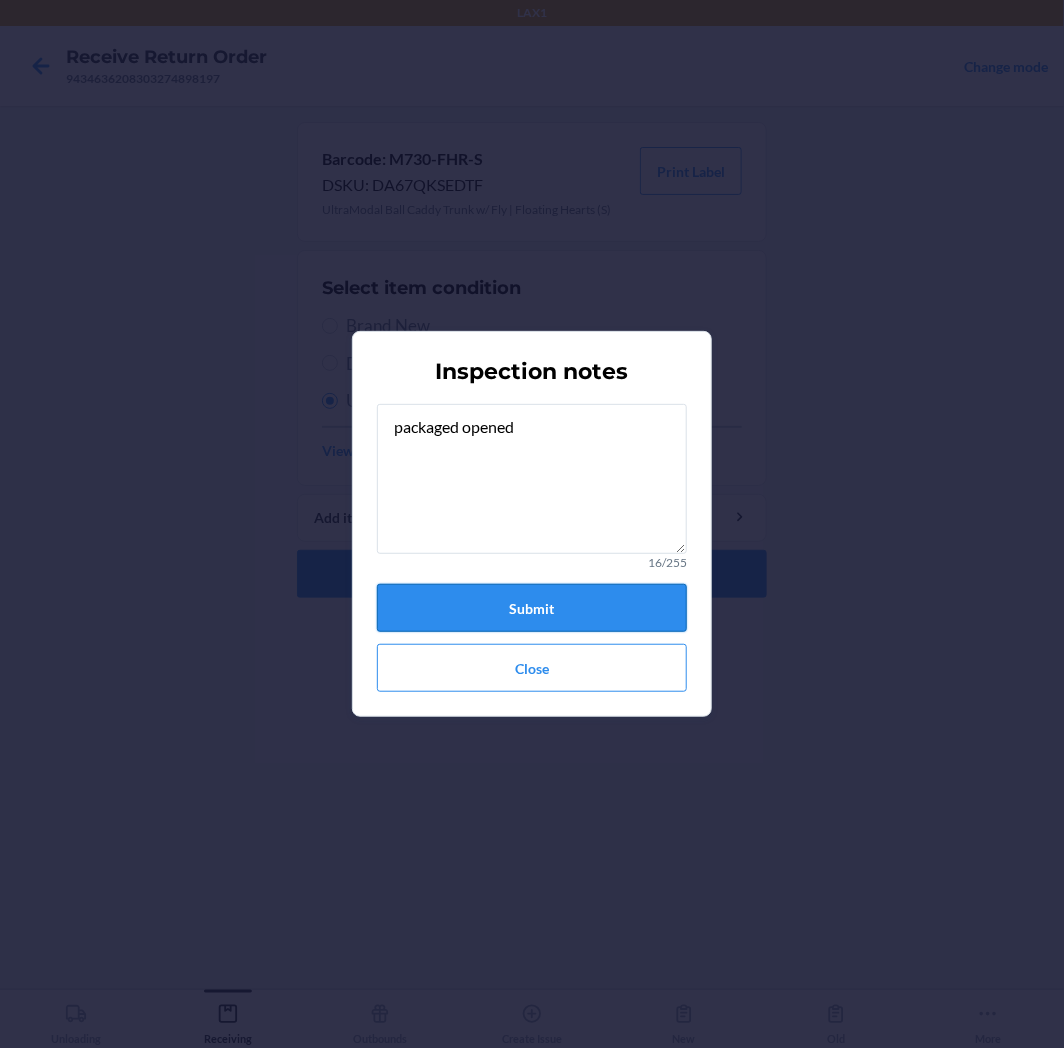 click on "Submit" at bounding box center [532, 608] 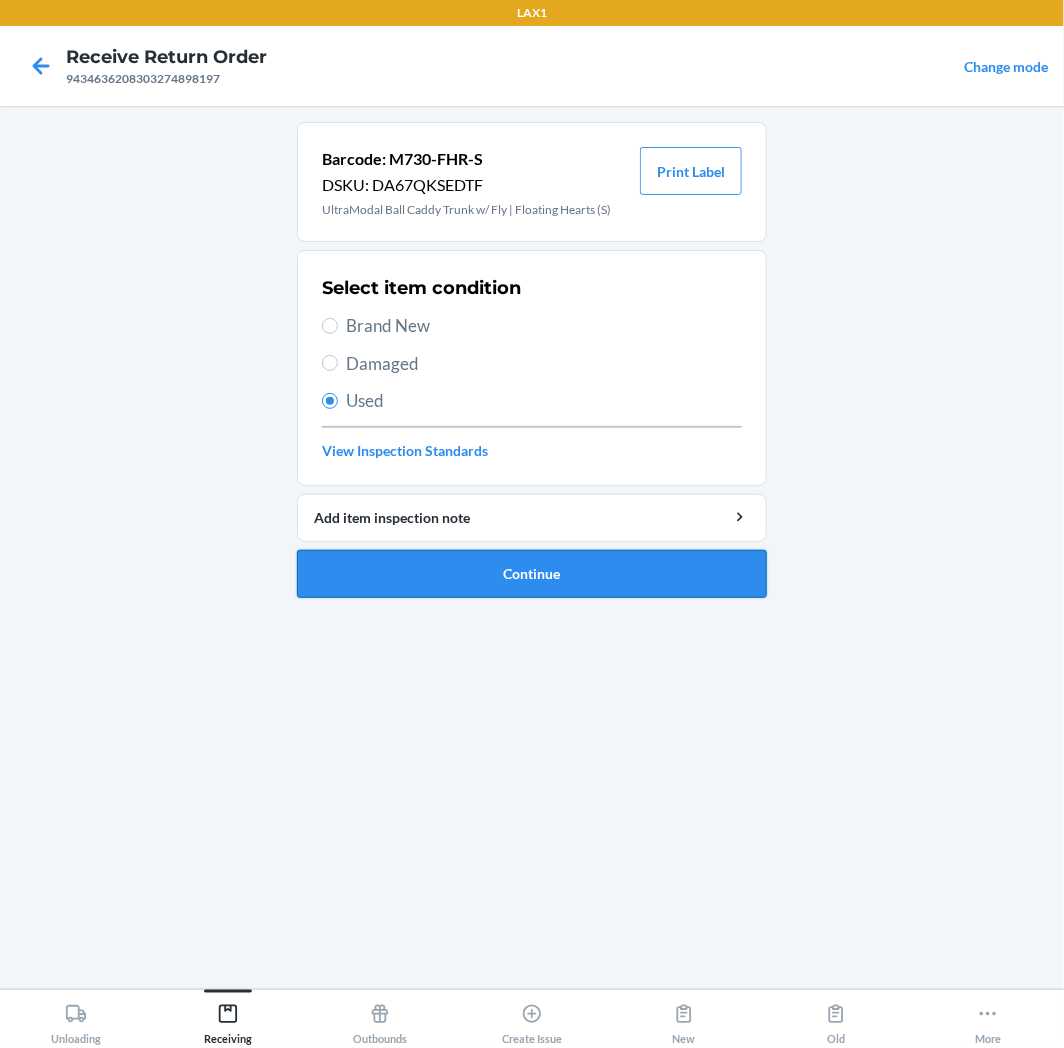 click on "Continue" at bounding box center [532, 574] 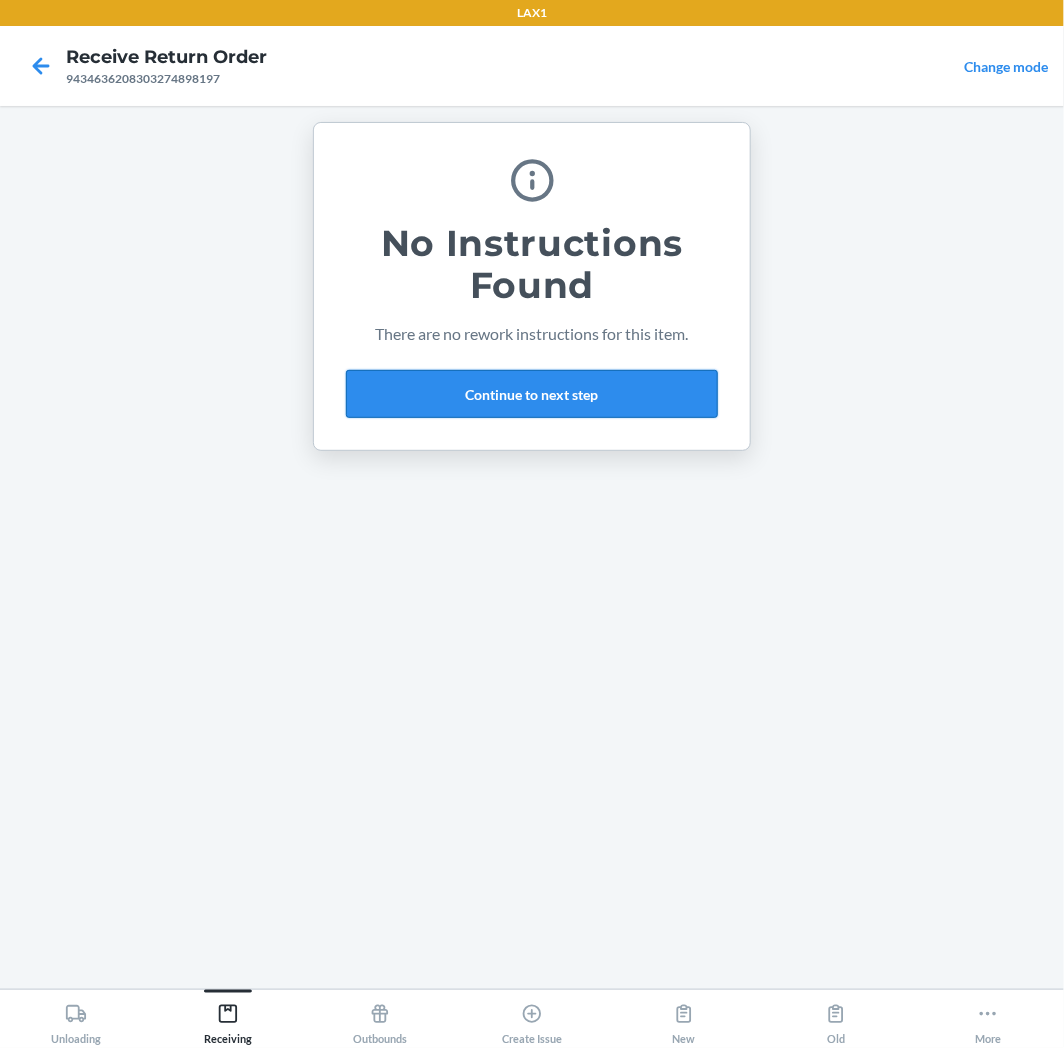 click on "Continue to next step" at bounding box center (532, 394) 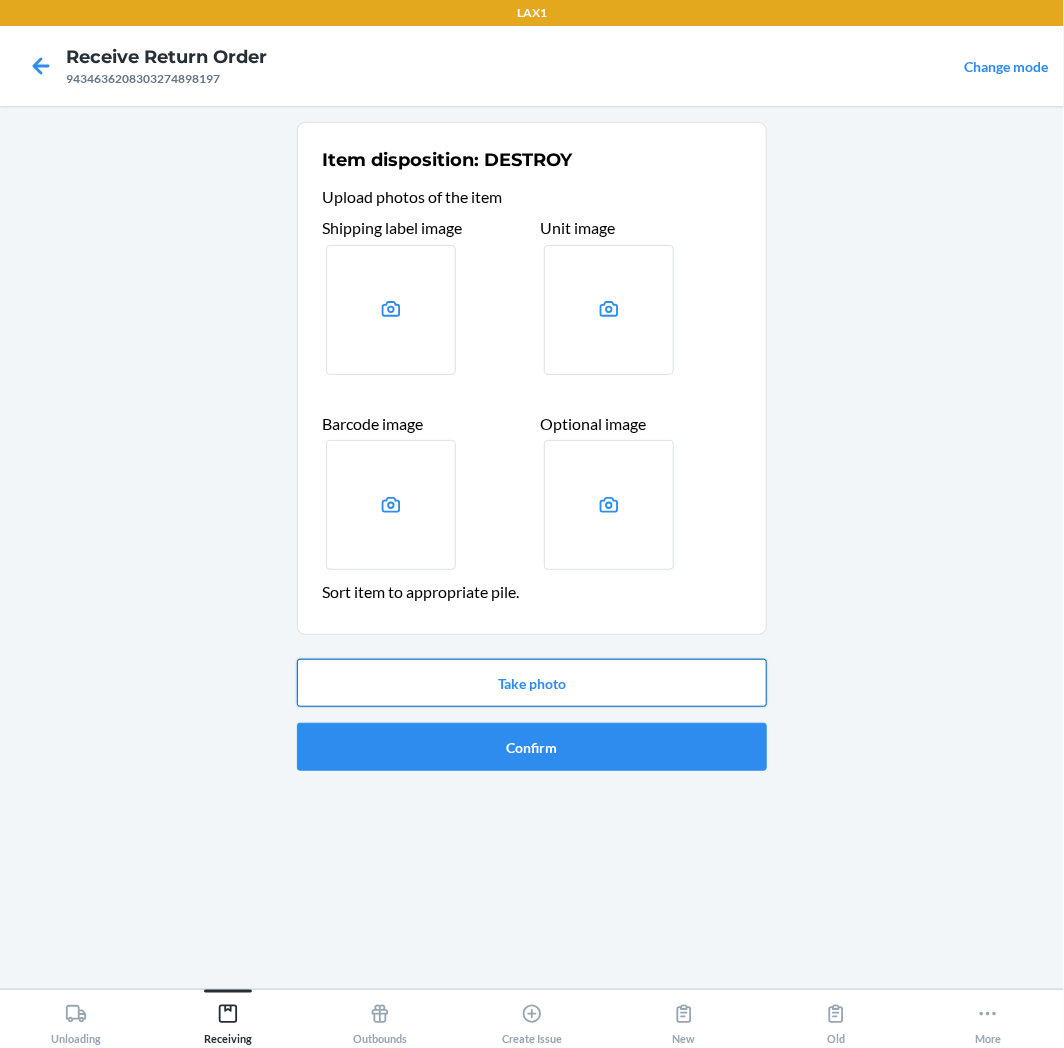 click on "Take photo" at bounding box center (532, 683) 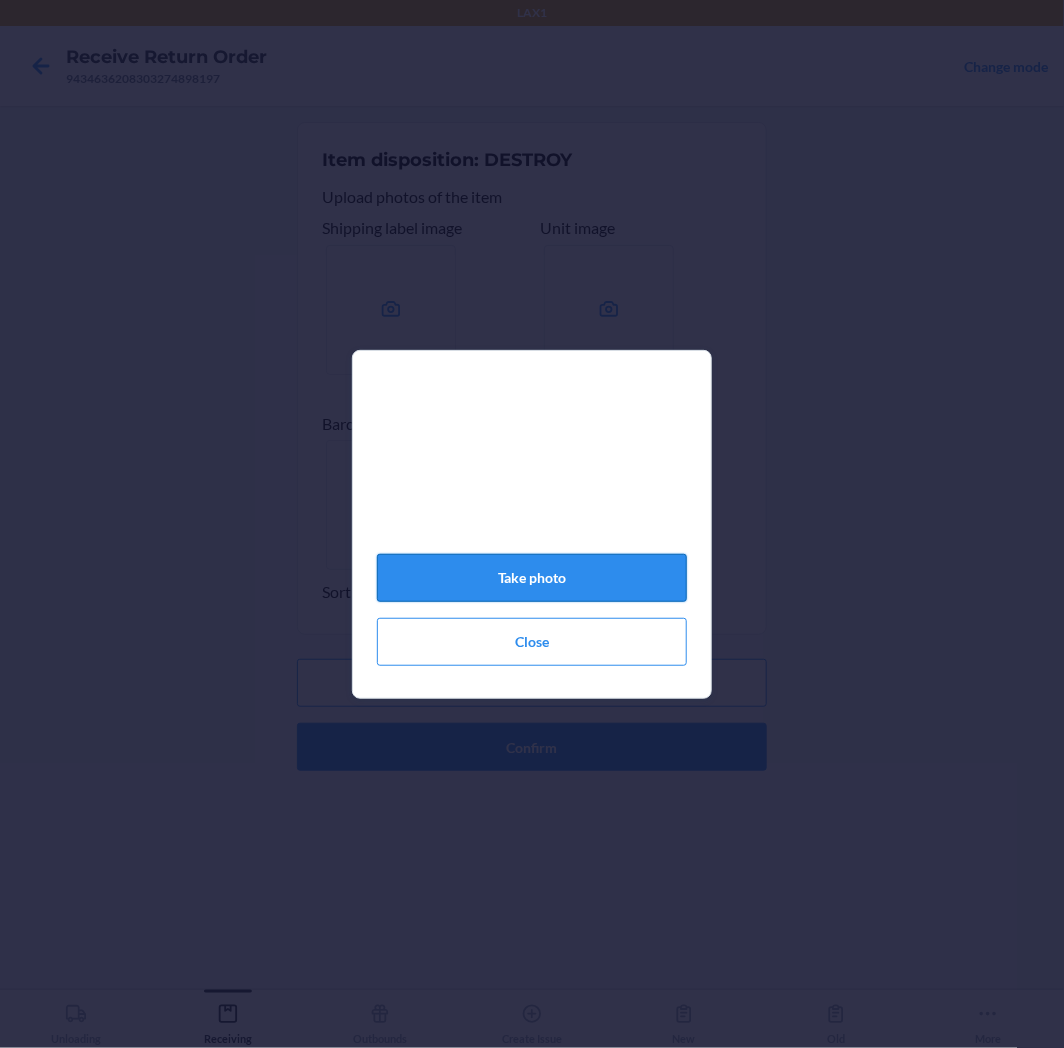 click on "Take photo" 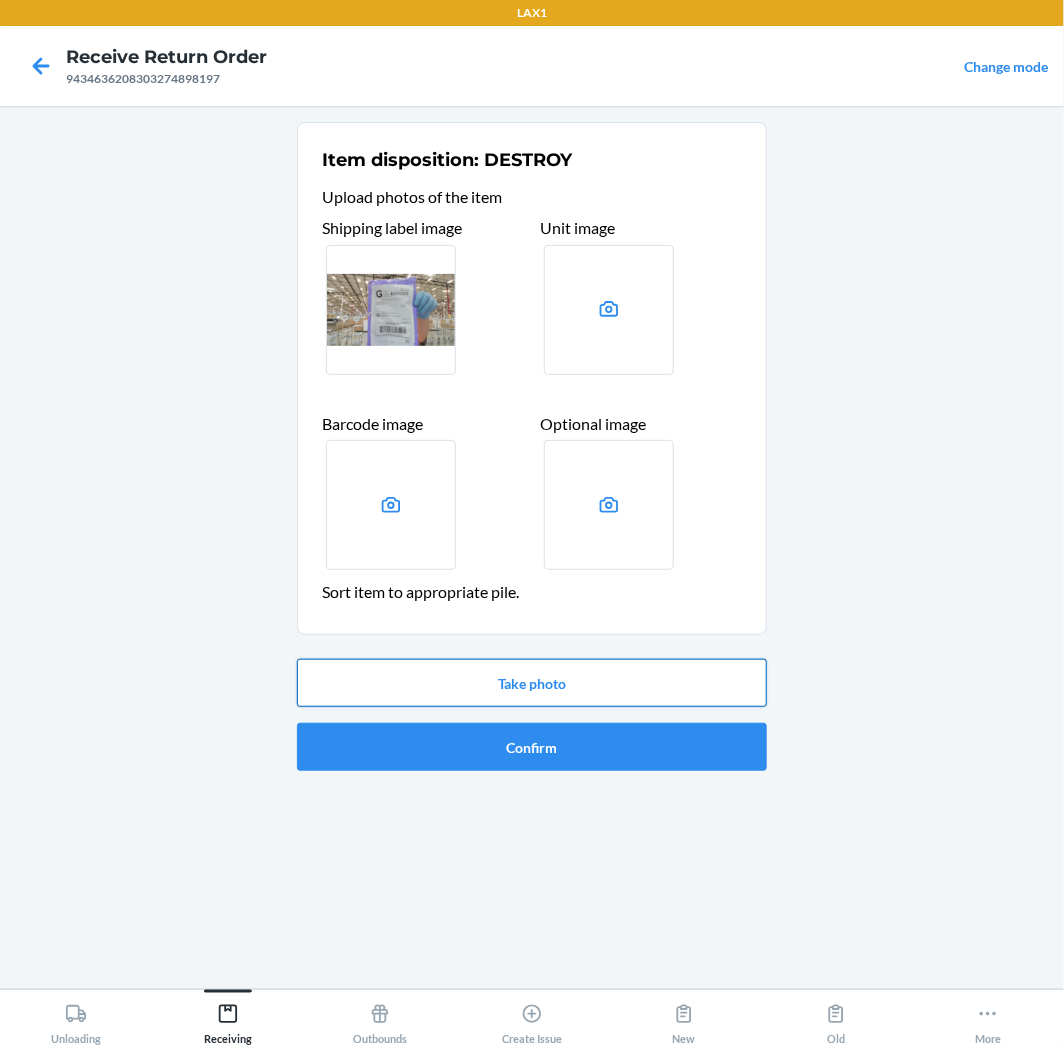 click on "Take photo" at bounding box center [532, 683] 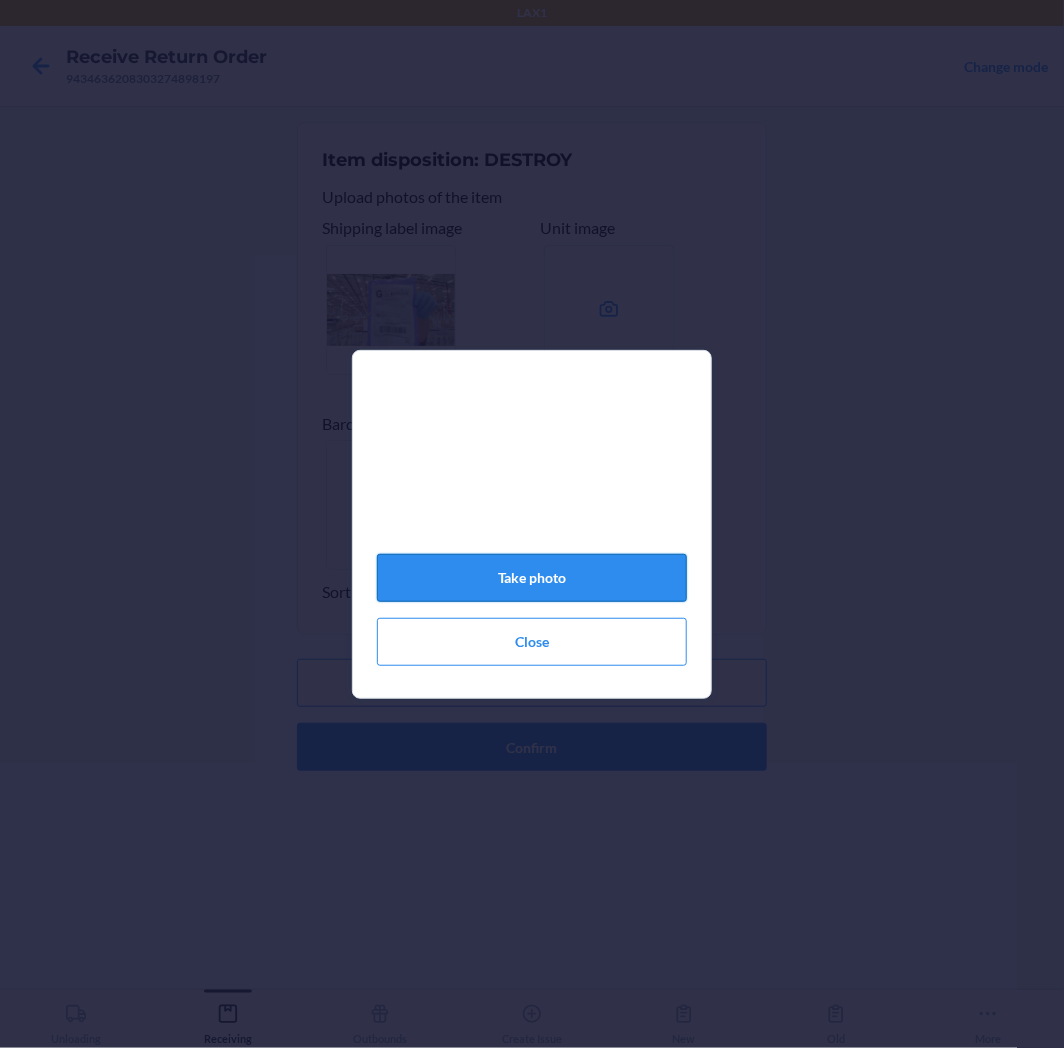 click on "Take photo" 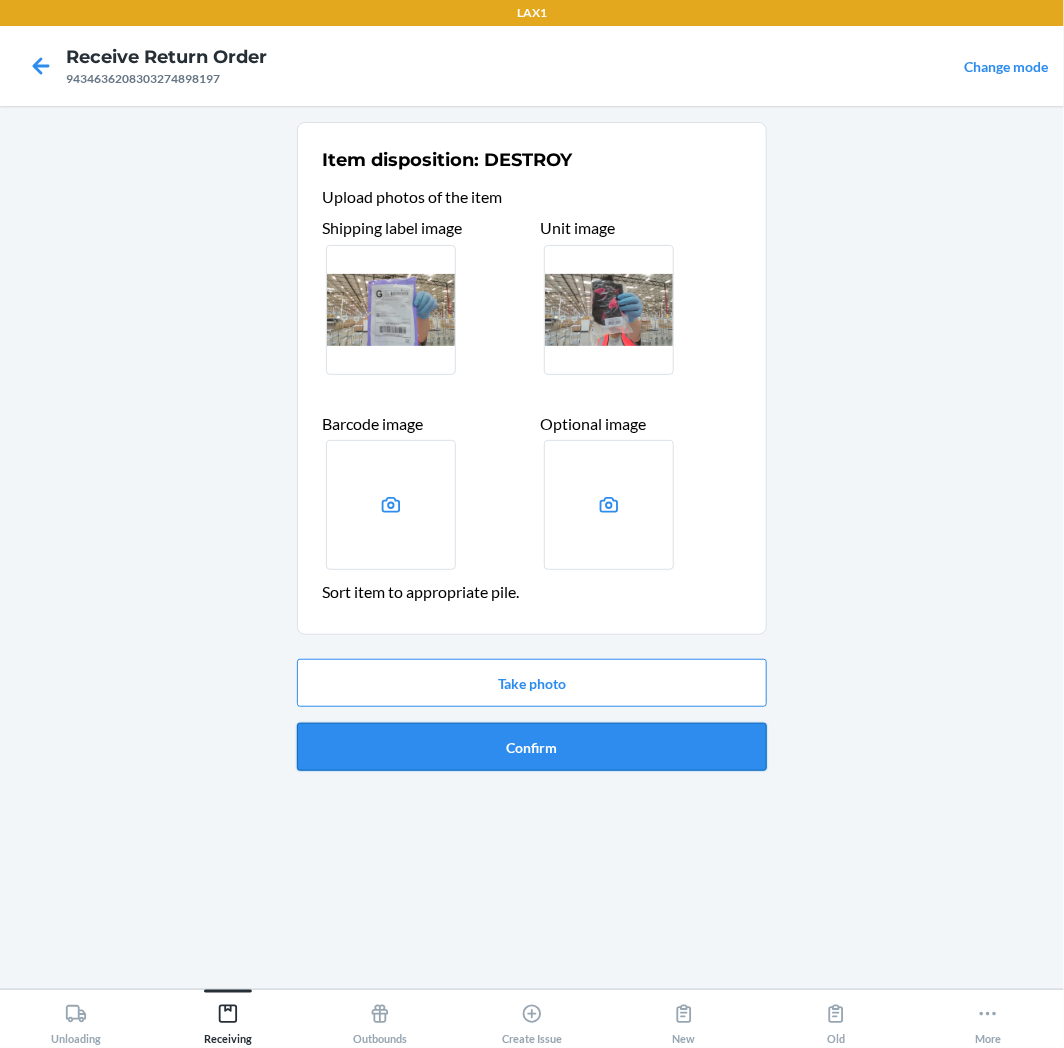 click on "Confirm" at bounding box center [532, 747] 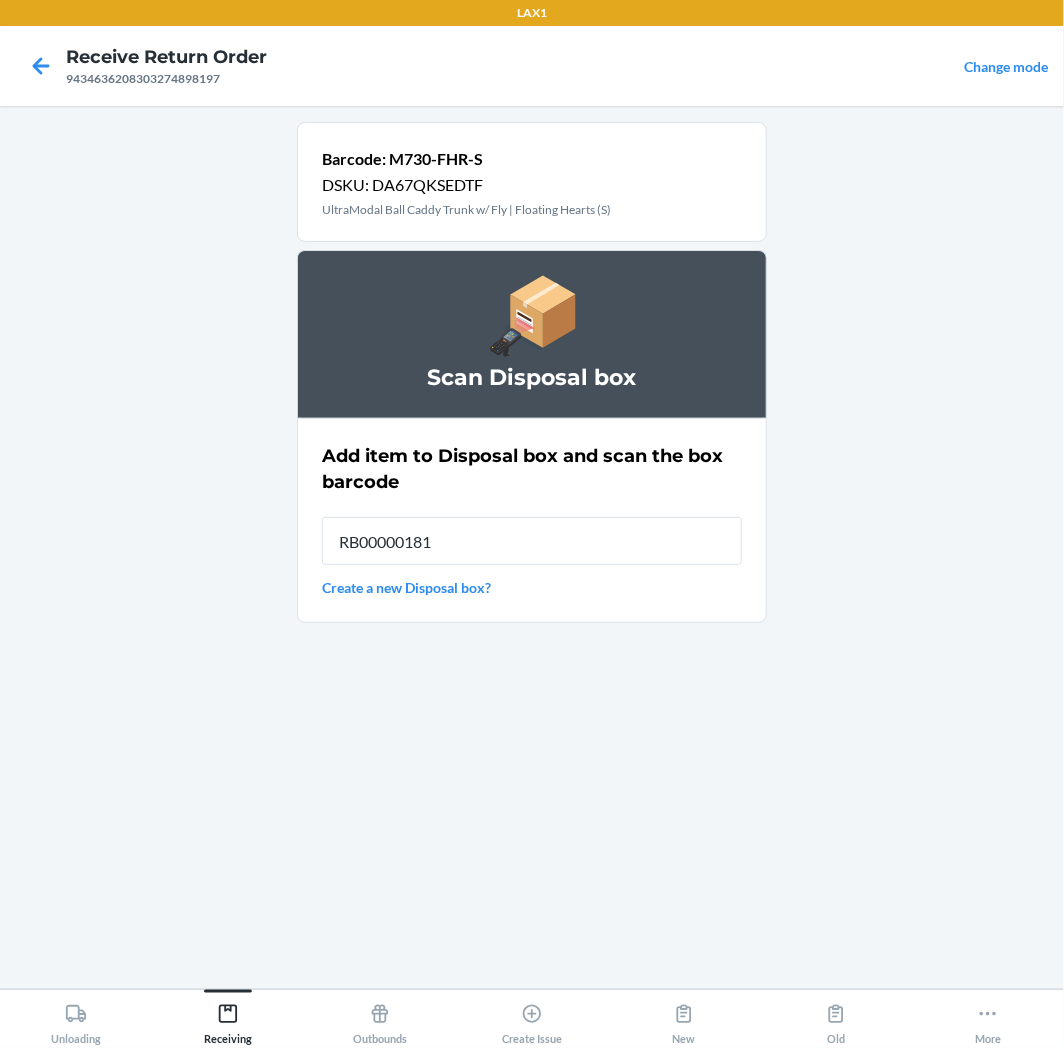 type on "RB000001815" 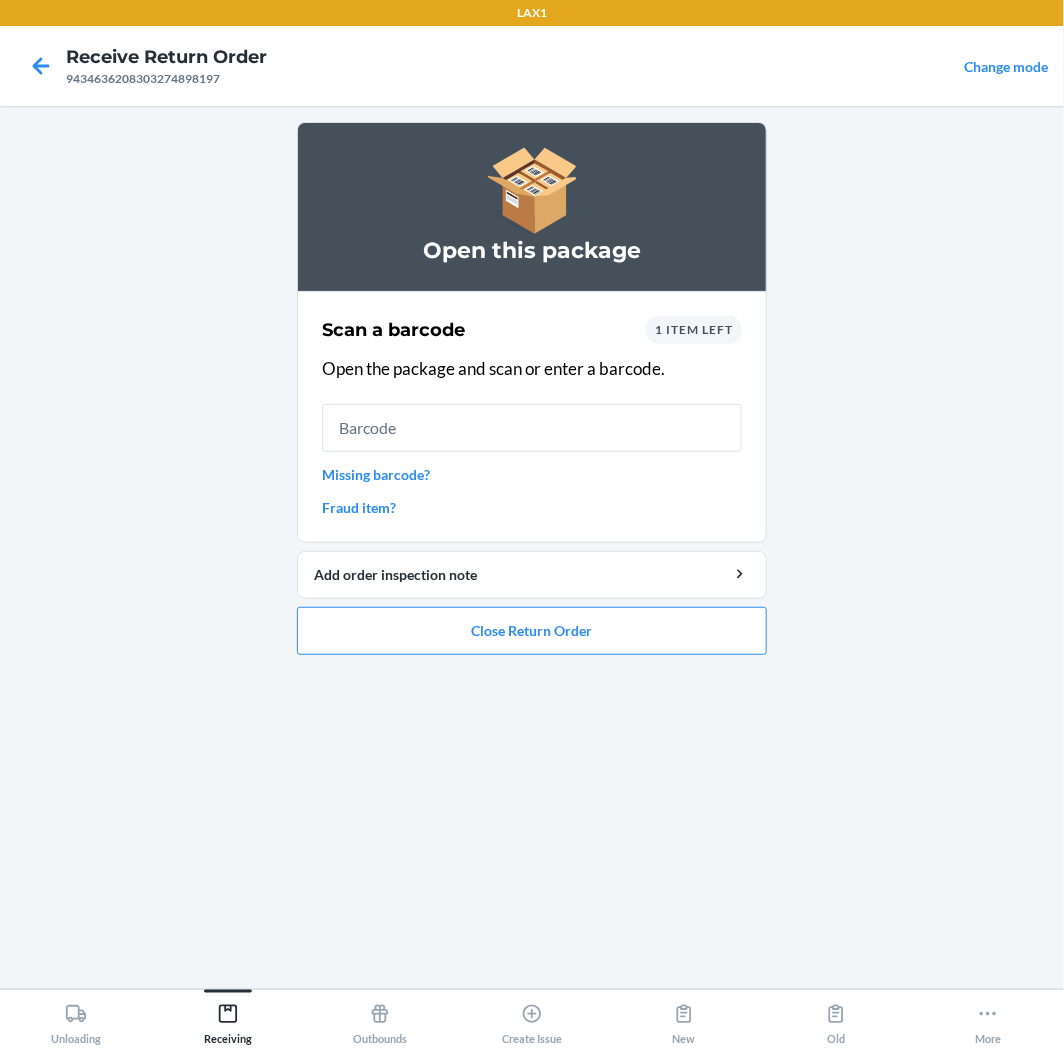 click on "Missing barcode?" at bounding box center [532, 474] 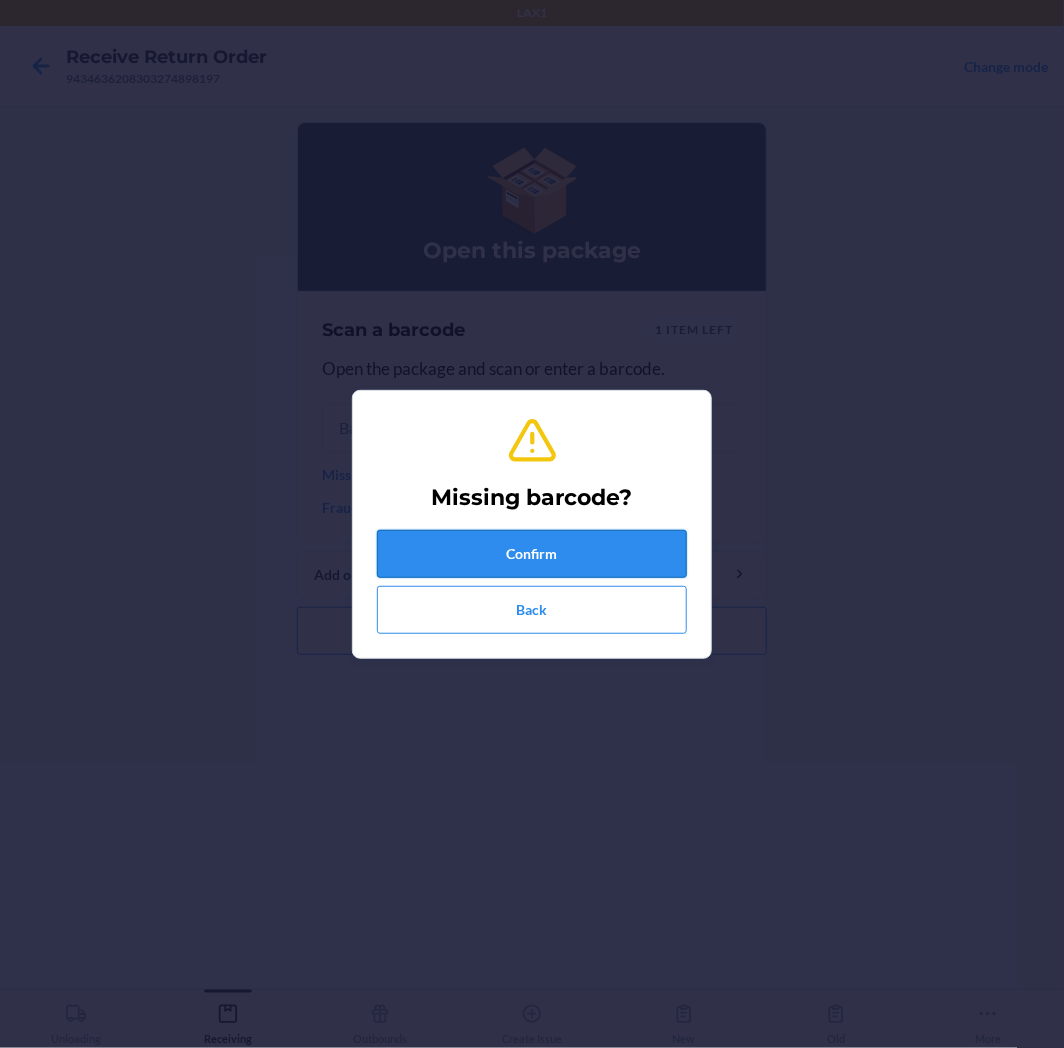 click on "Confirm" at bounding box center [532, 554] 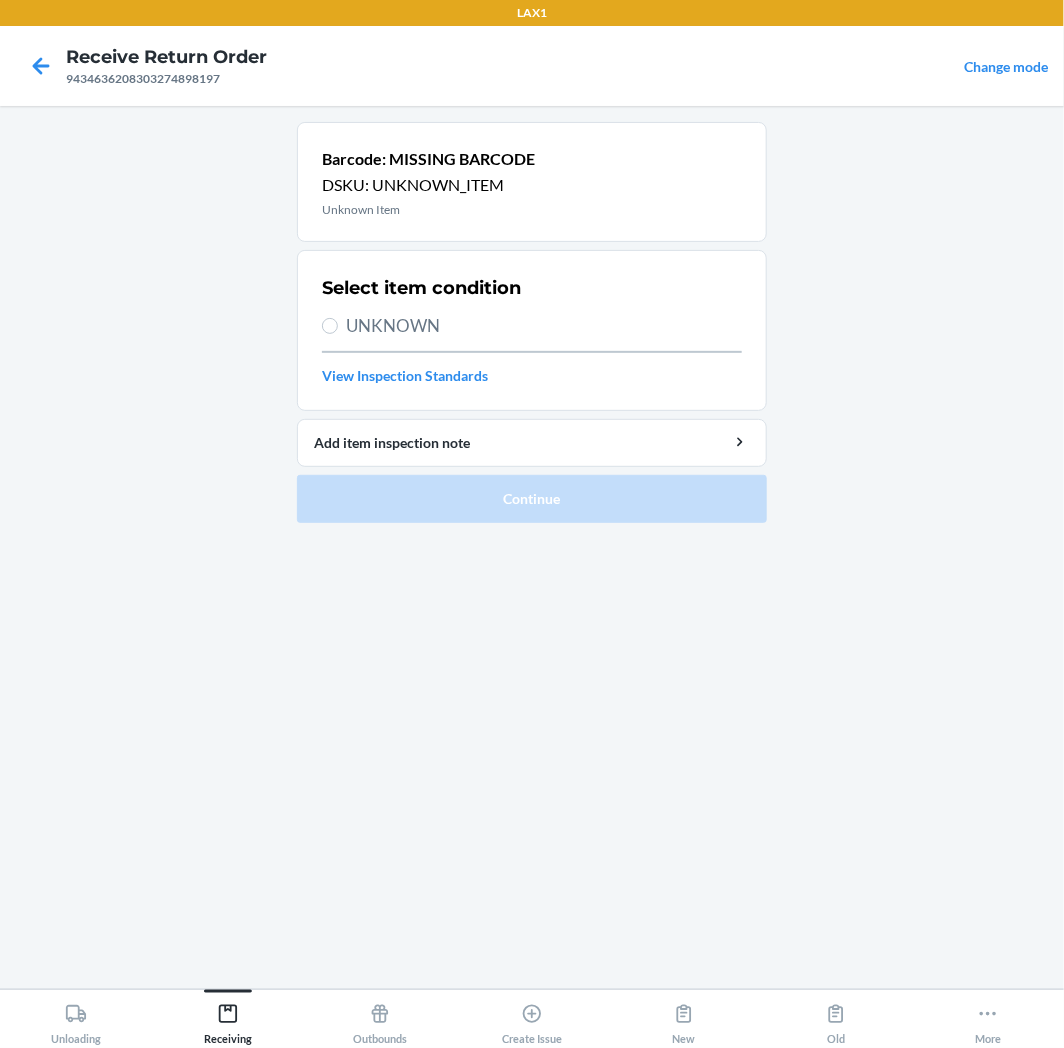 click on "UNKNOWN" at bounding box center [544, 326] 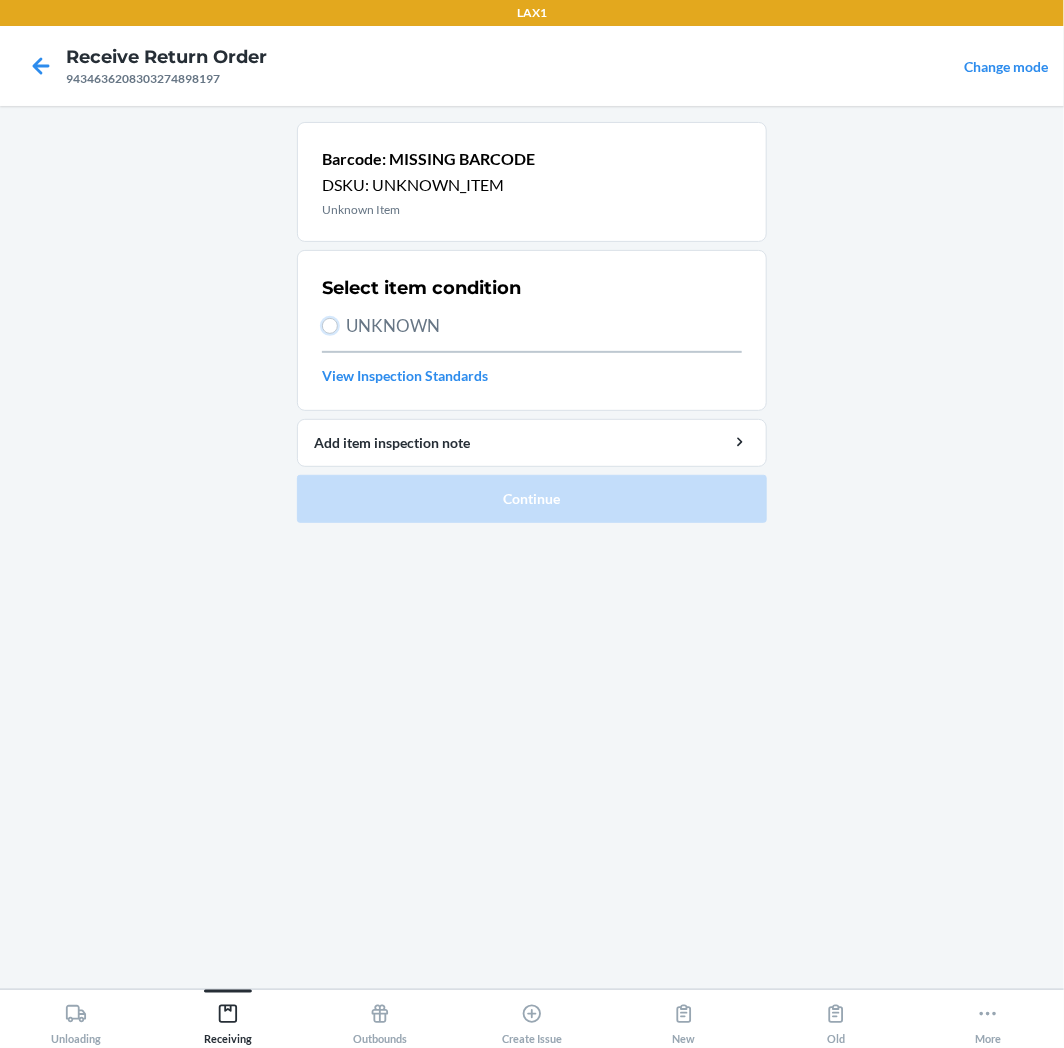 click on "UNKNOWN" at bounding box center (330, 326) 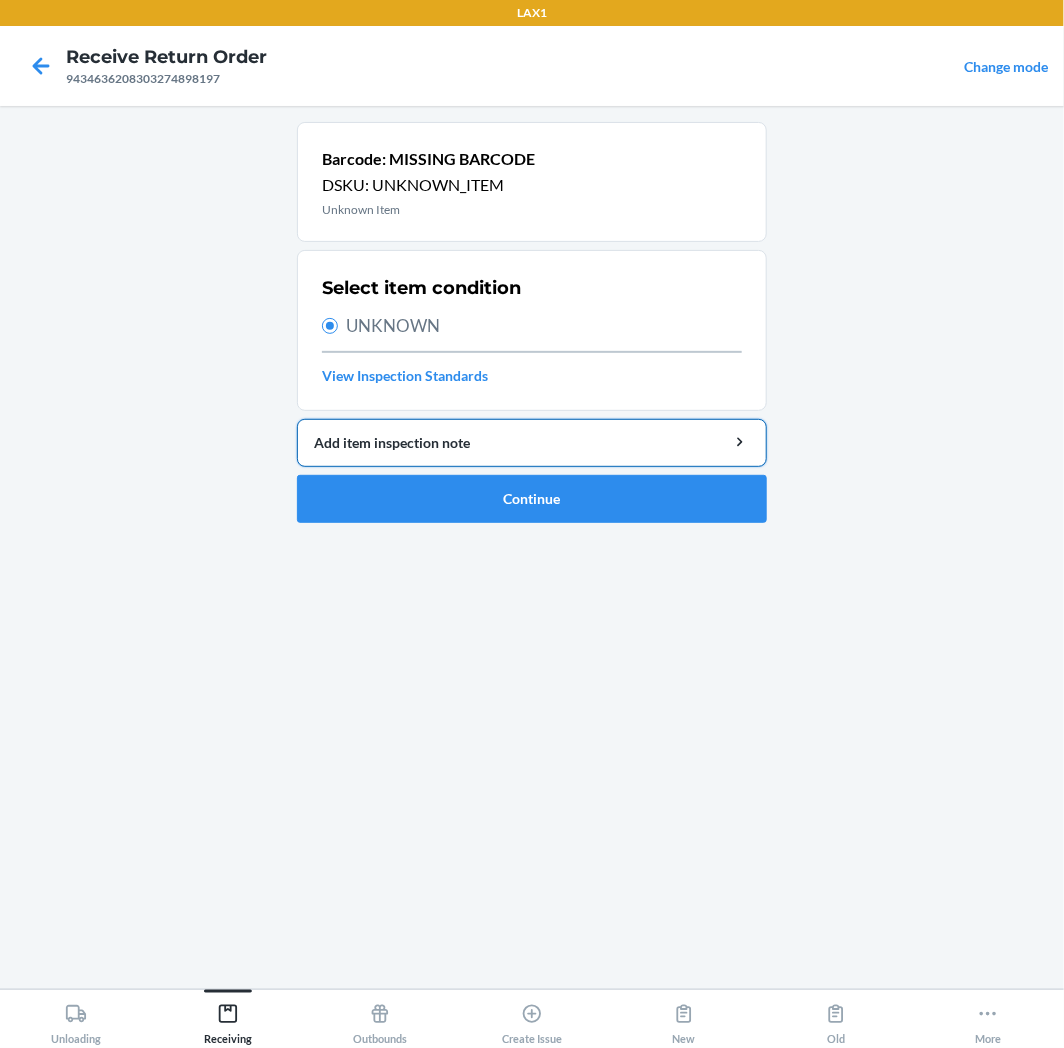 click on "Add item inspection note" at bounding box center [532, 442] 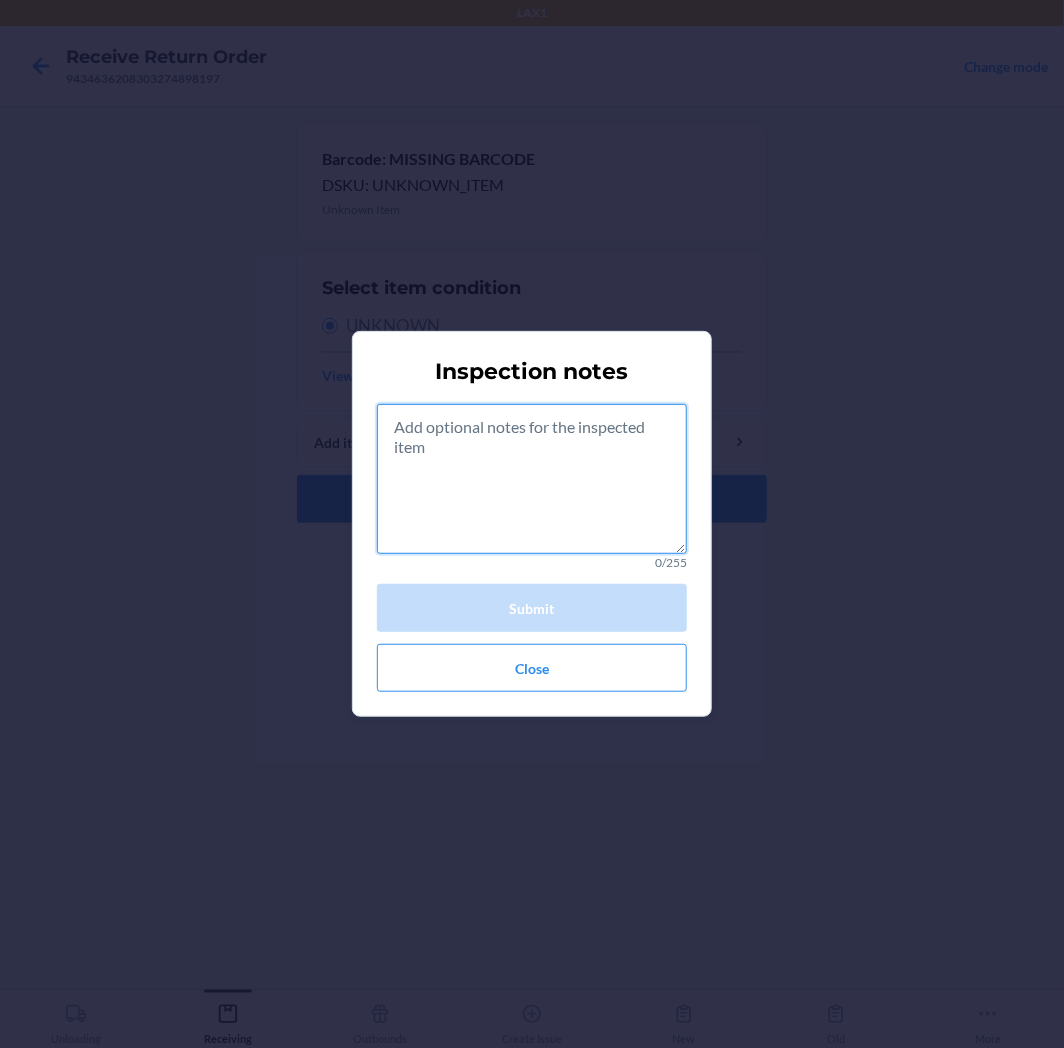 click at bounding box center (532, 479) 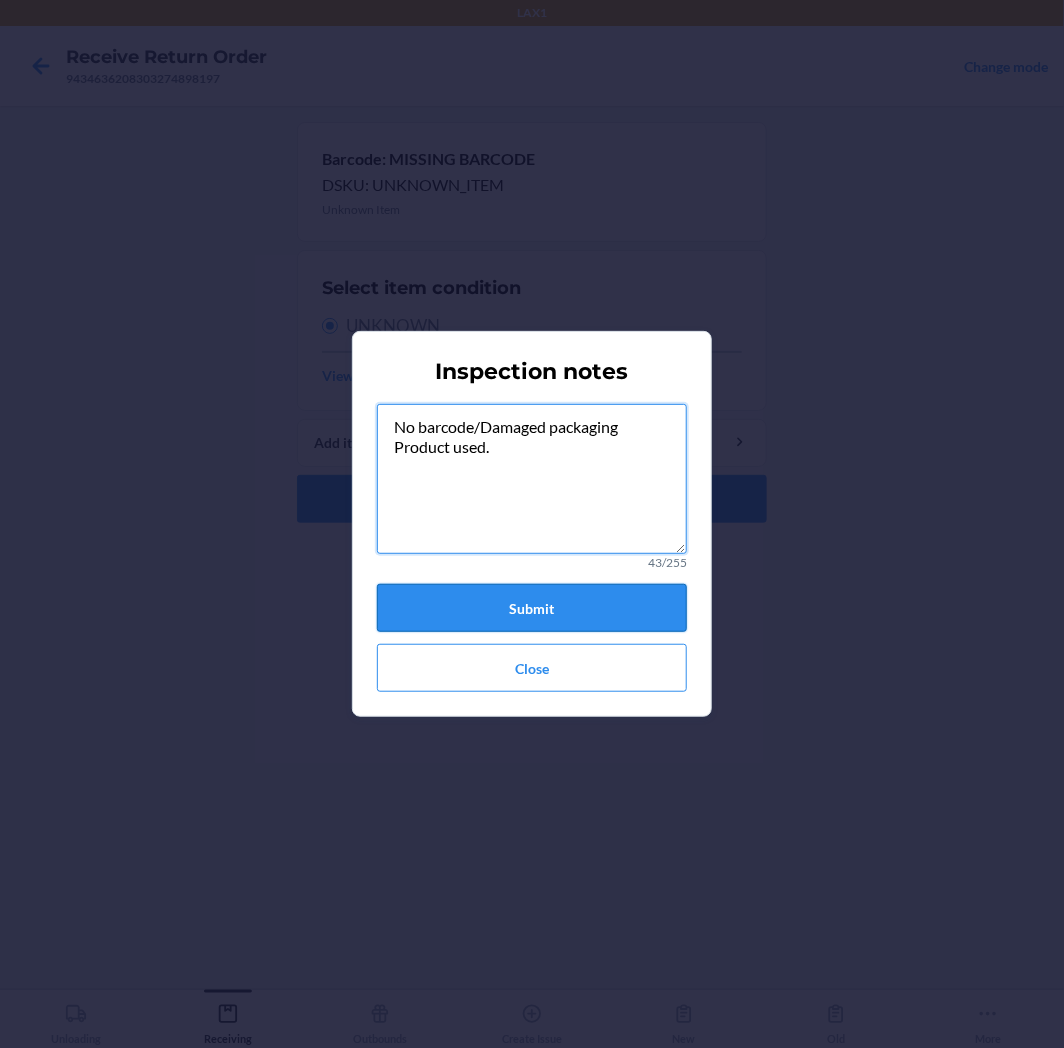 type on "No barcode/Damaged packaging
Product used." 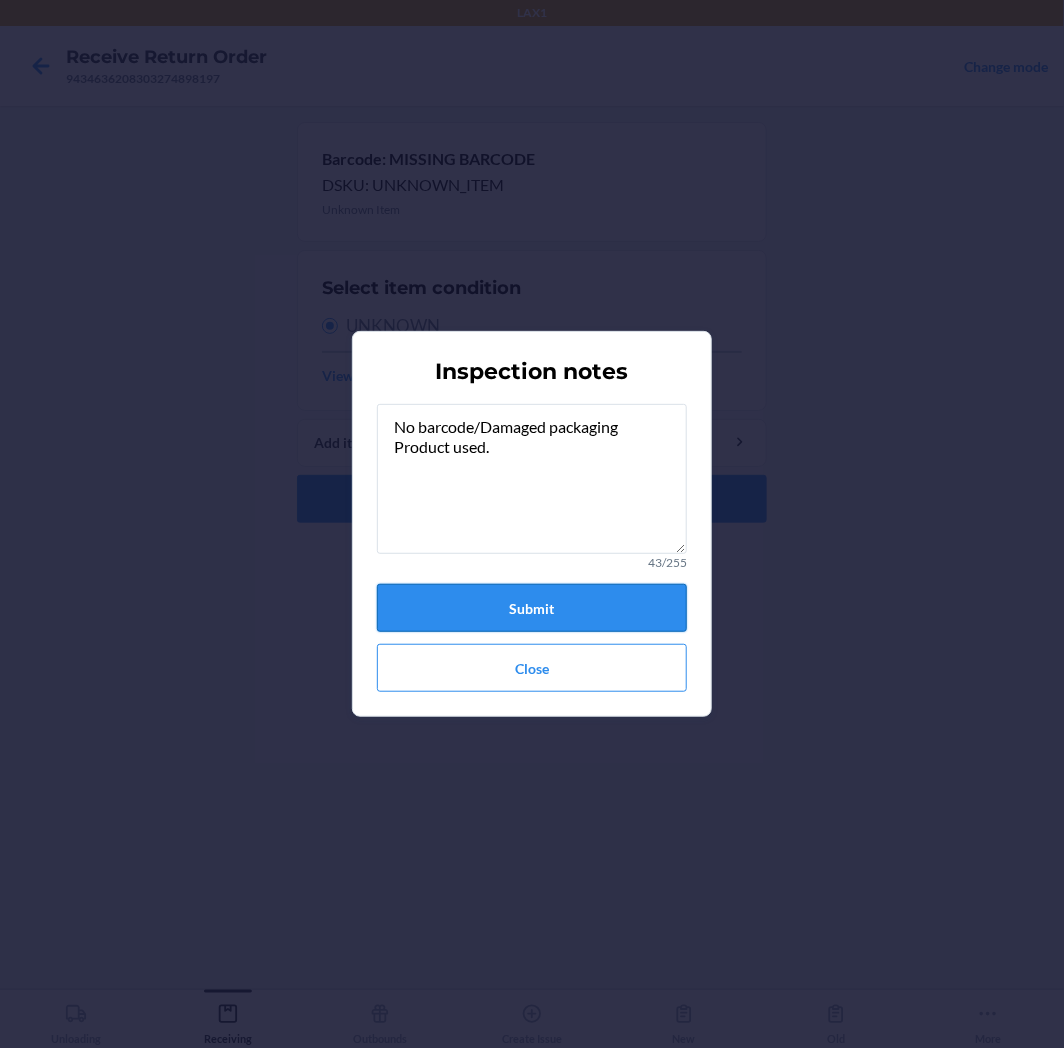 click on "Submit" at bounding box center (532, 608) 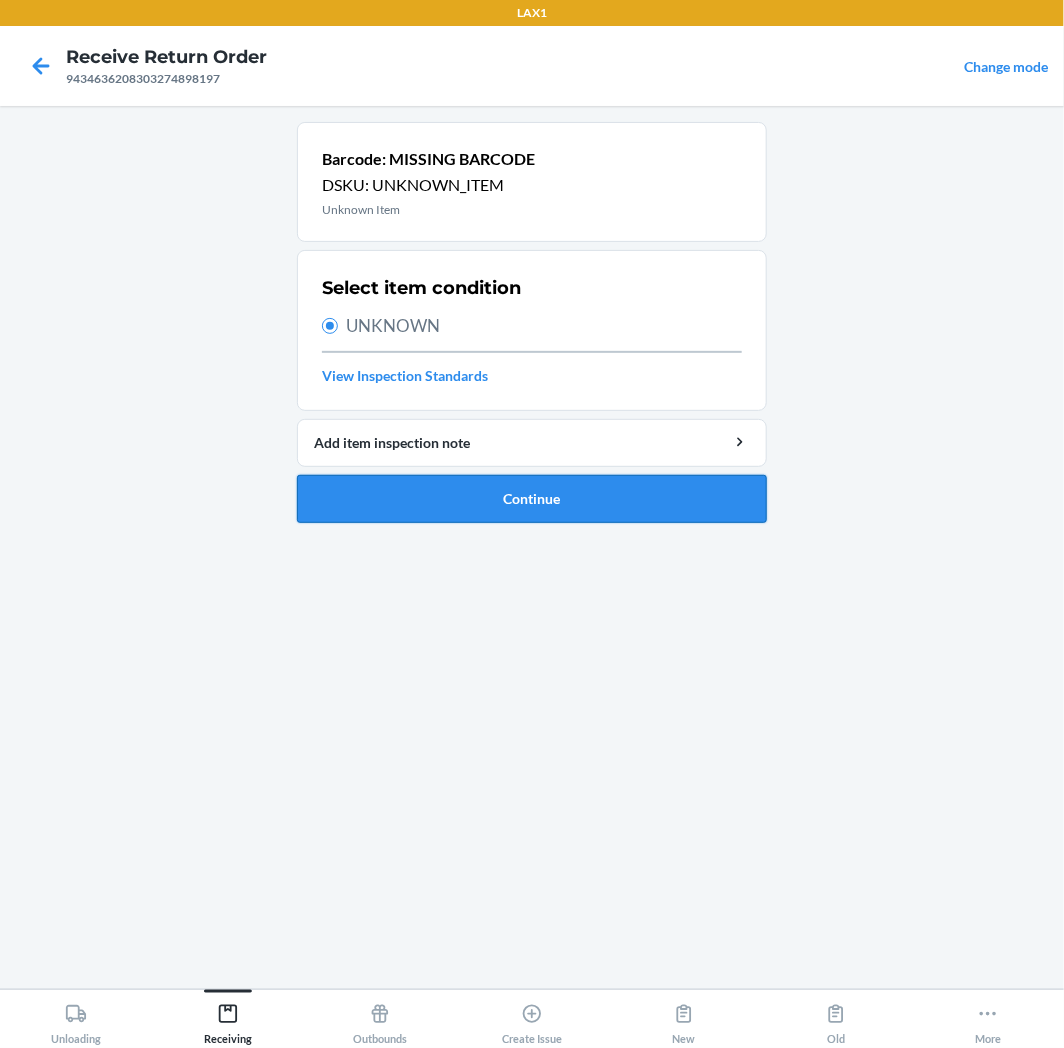 click on "Continue" at bounding box center [532, 499] 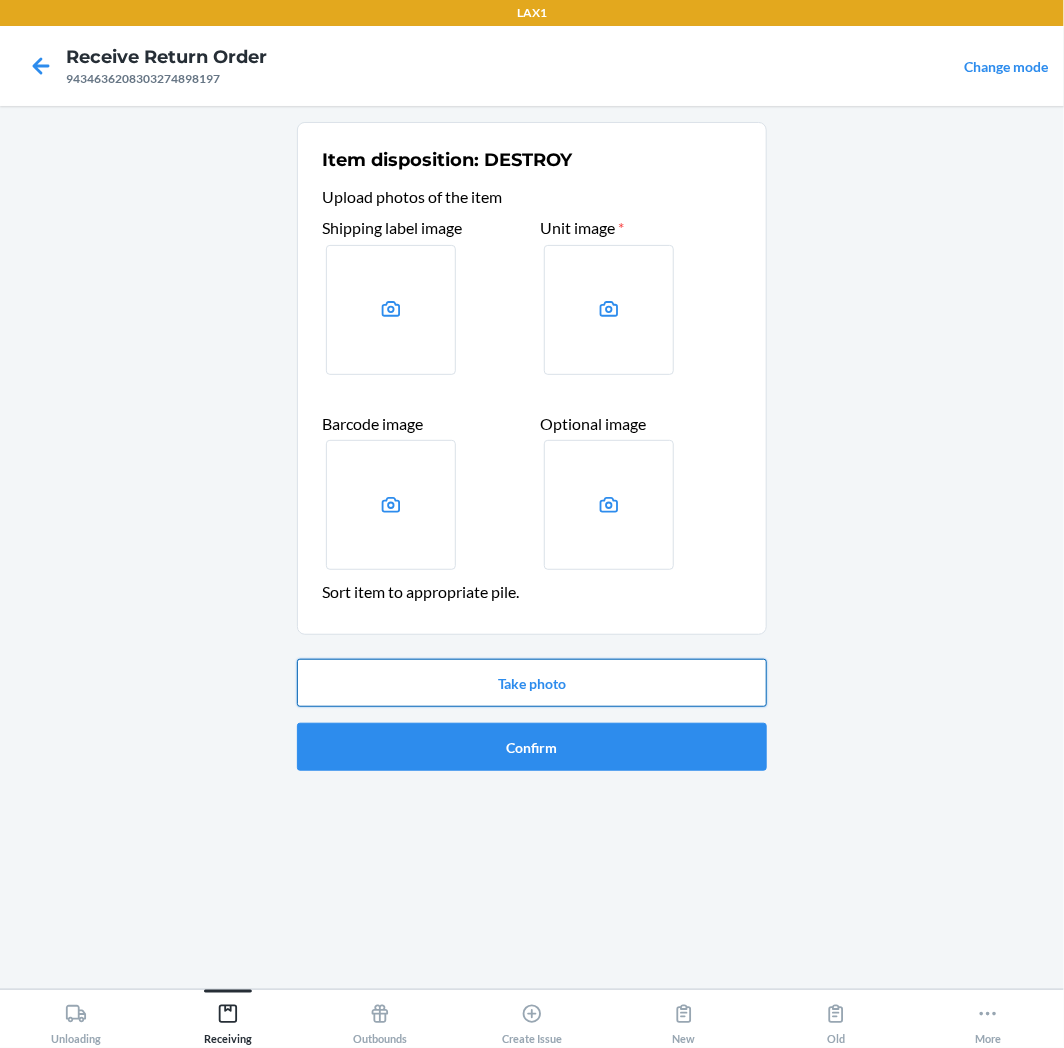 click on "Take photo" at bounding box center [532, 683] 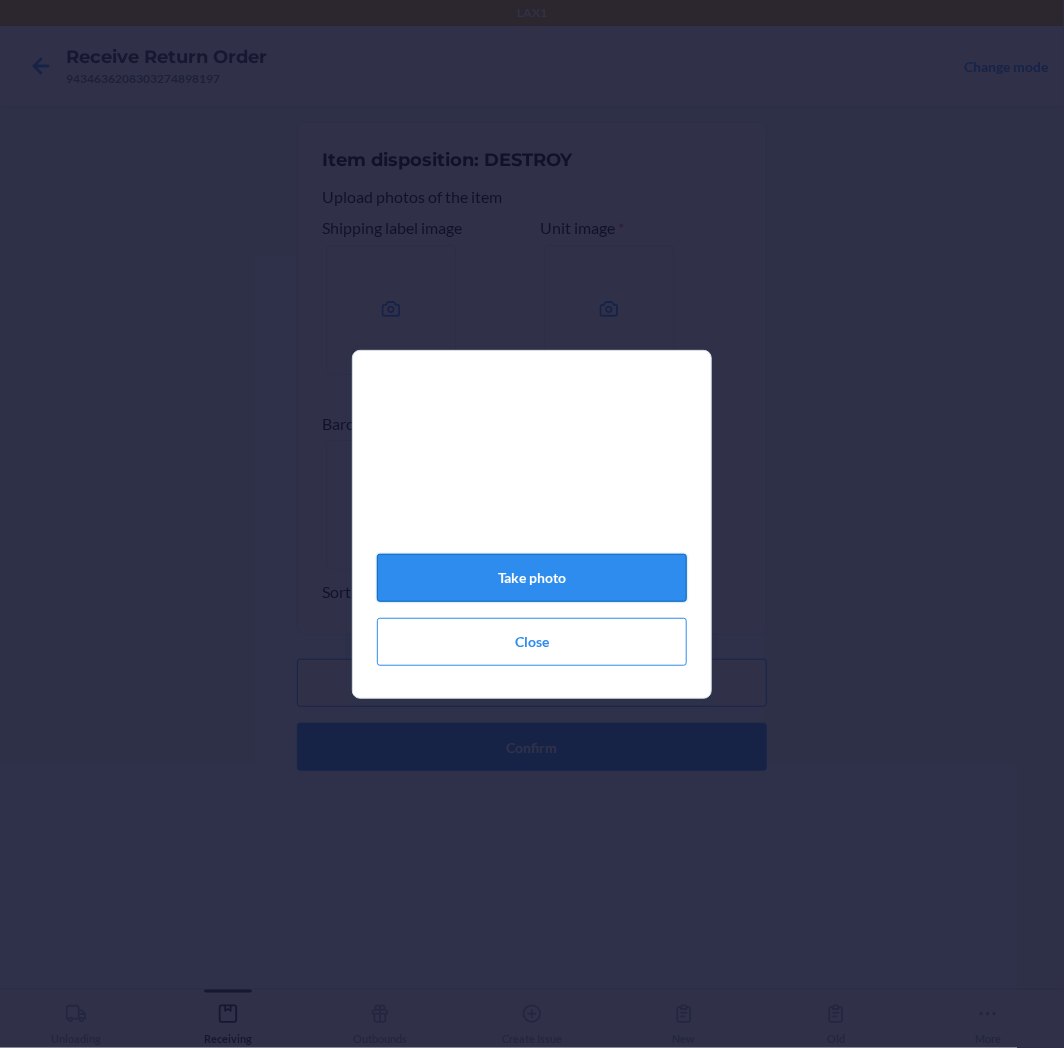 click on "Take photo" 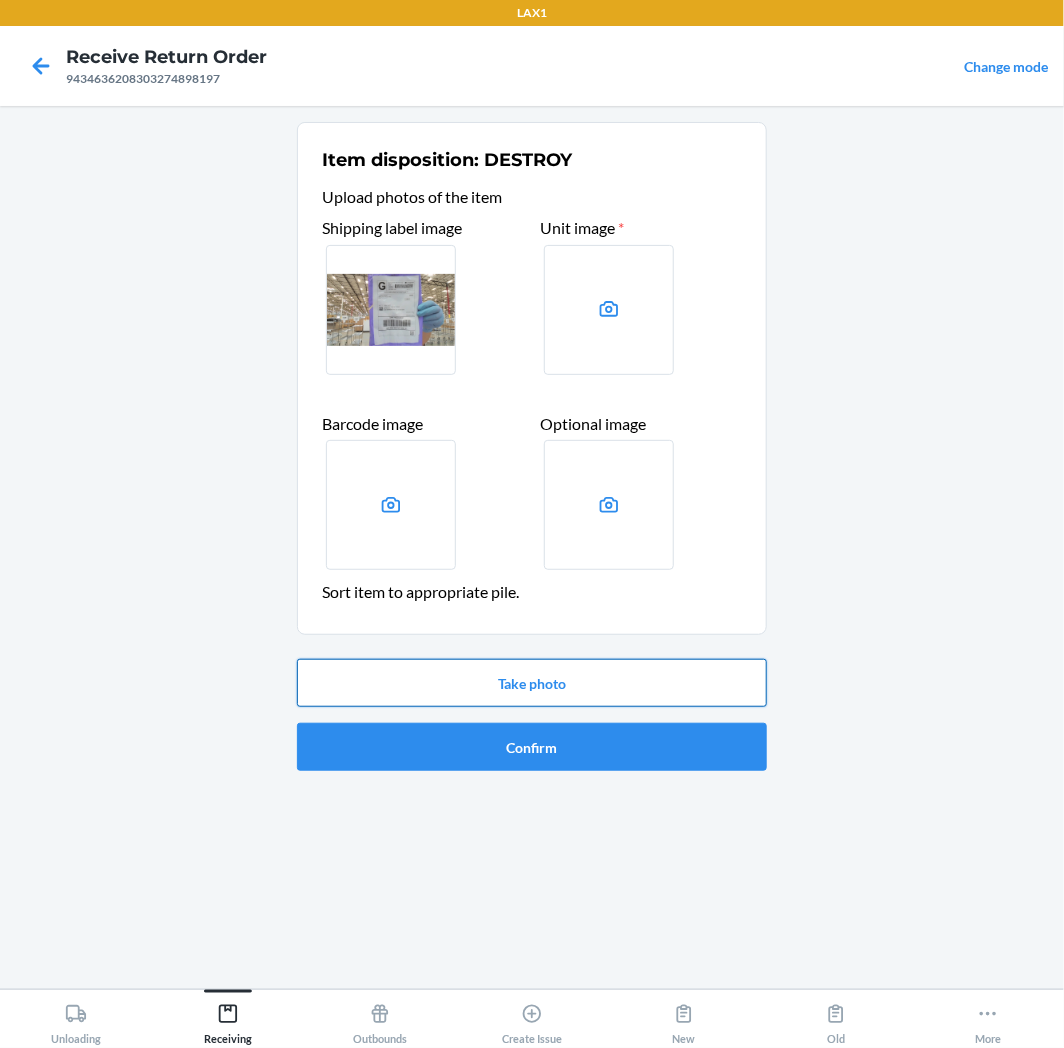 click on "Take photo" at bounding box center [532, 683] 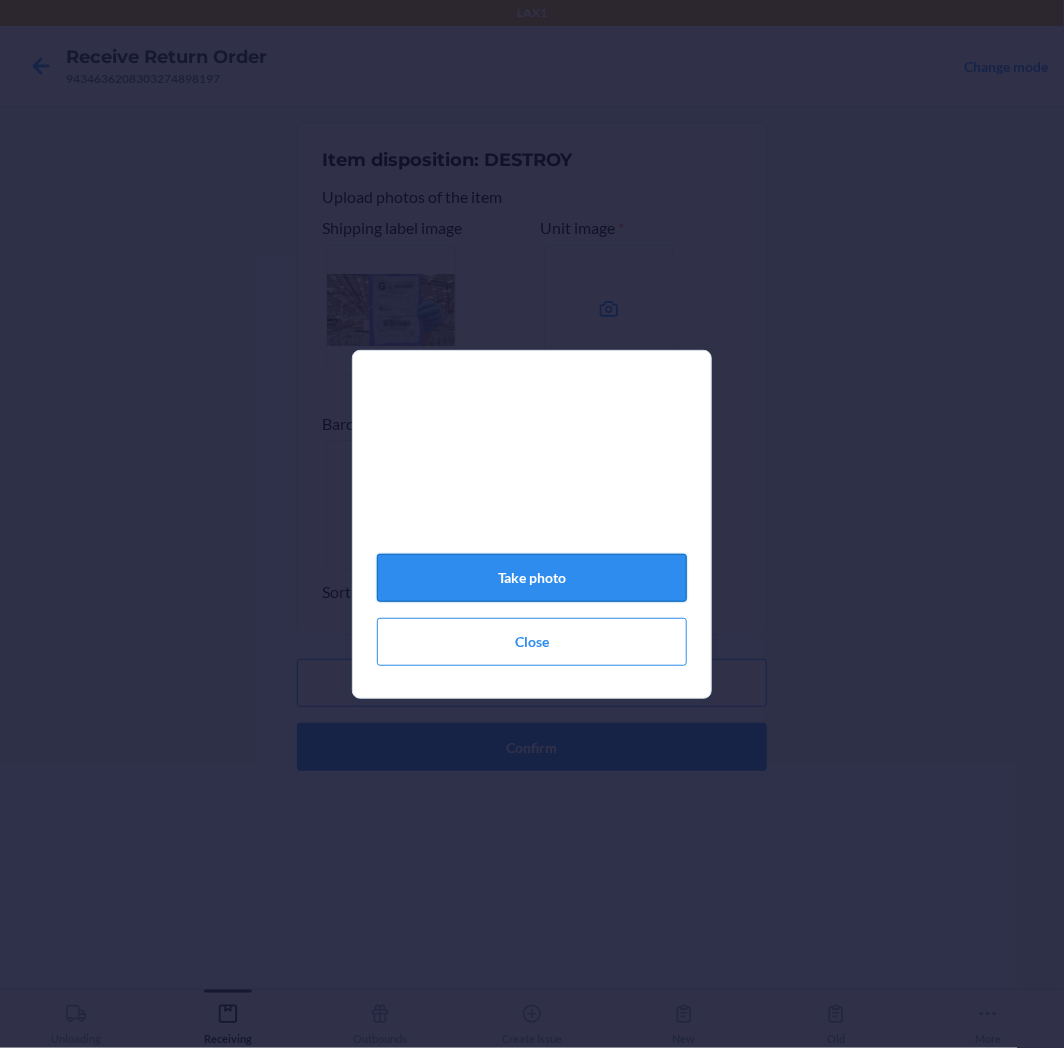 click on "Take photo" 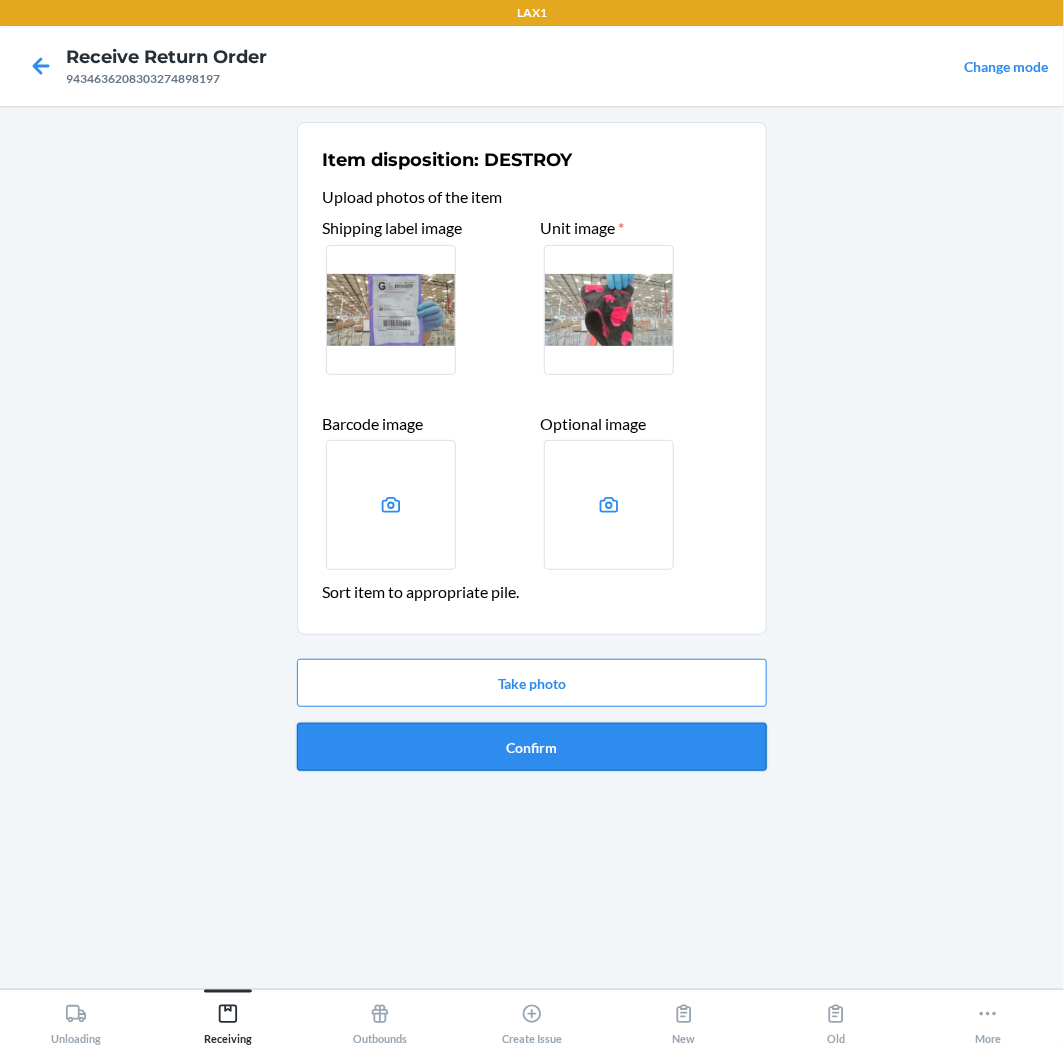 click on "Confirm" at bounding box center (532, 747) 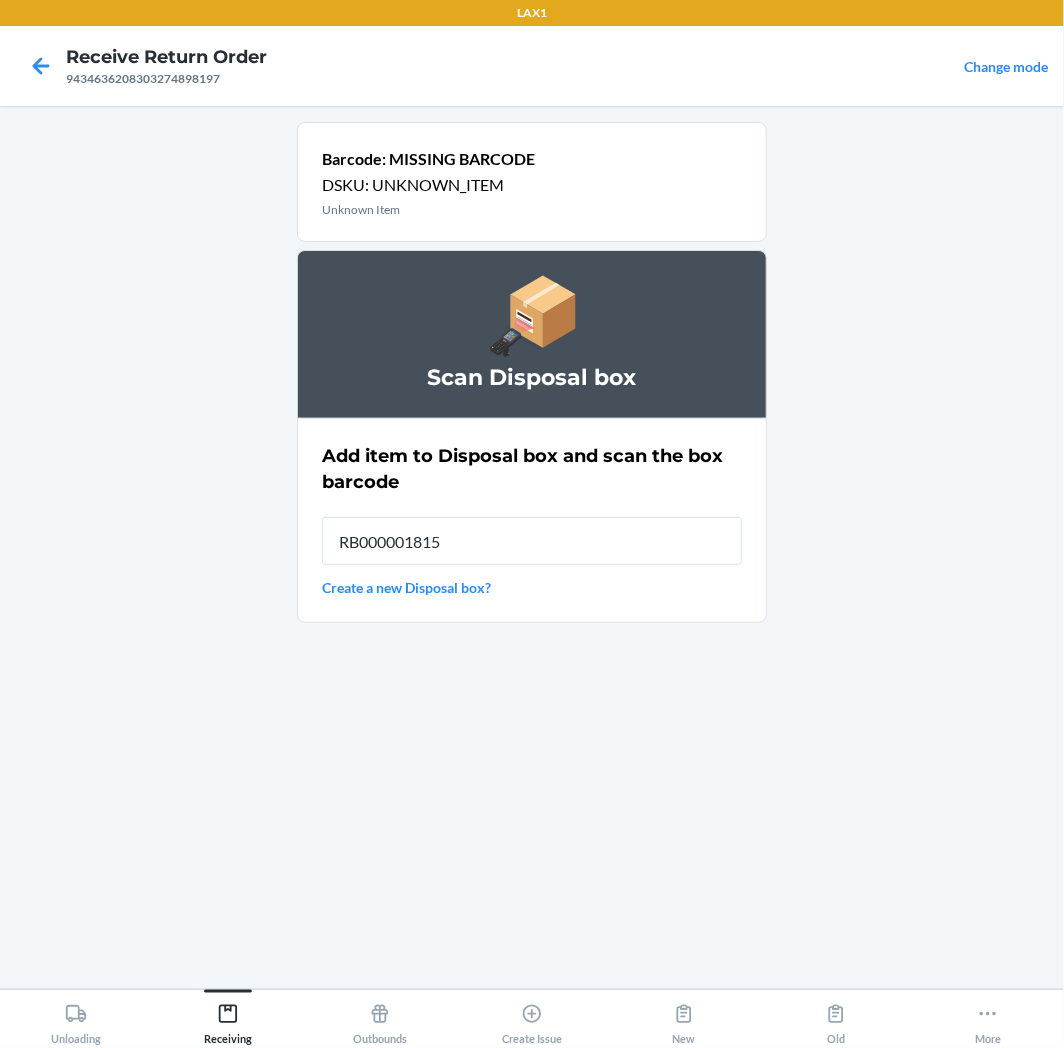 type on "RB000001815" 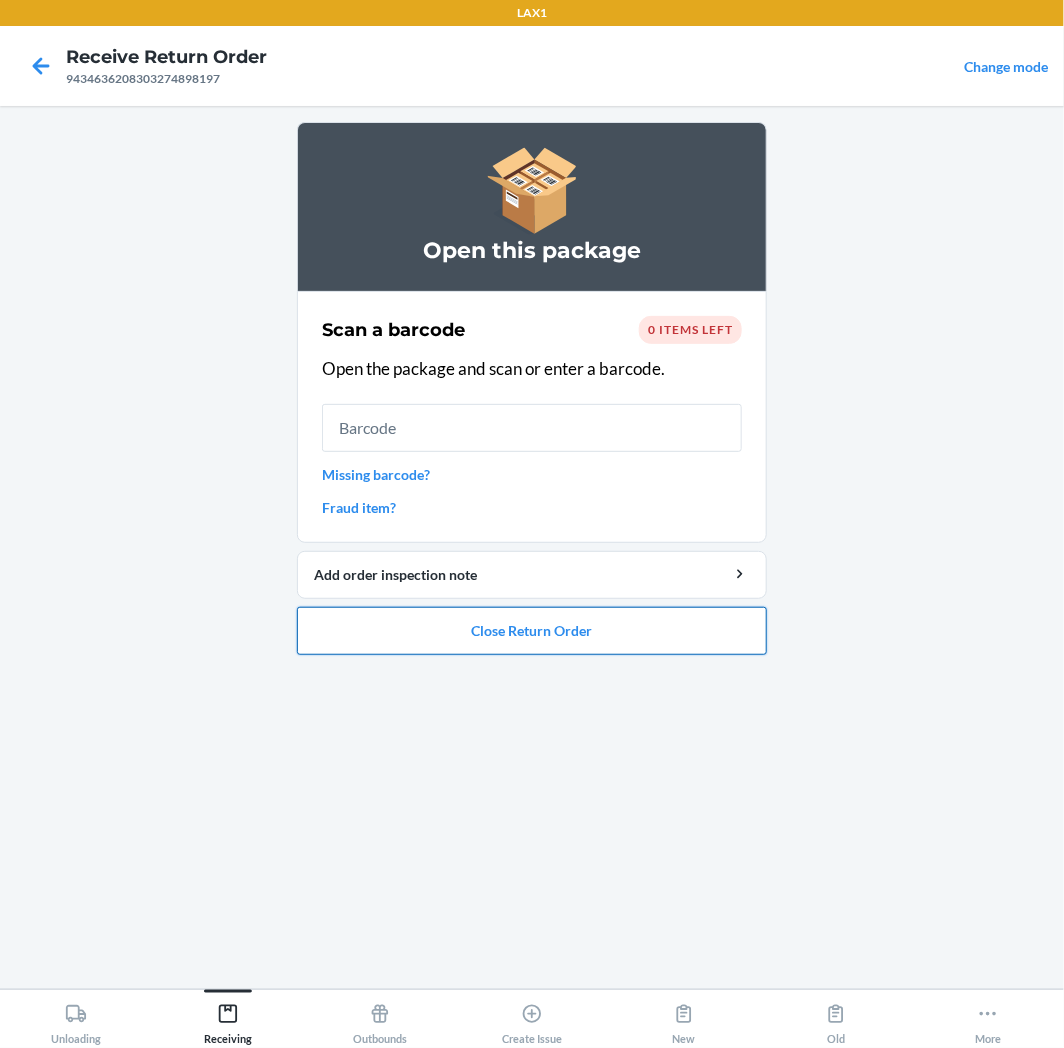 click on "Close Return Order" at bounding box center [532, 631] 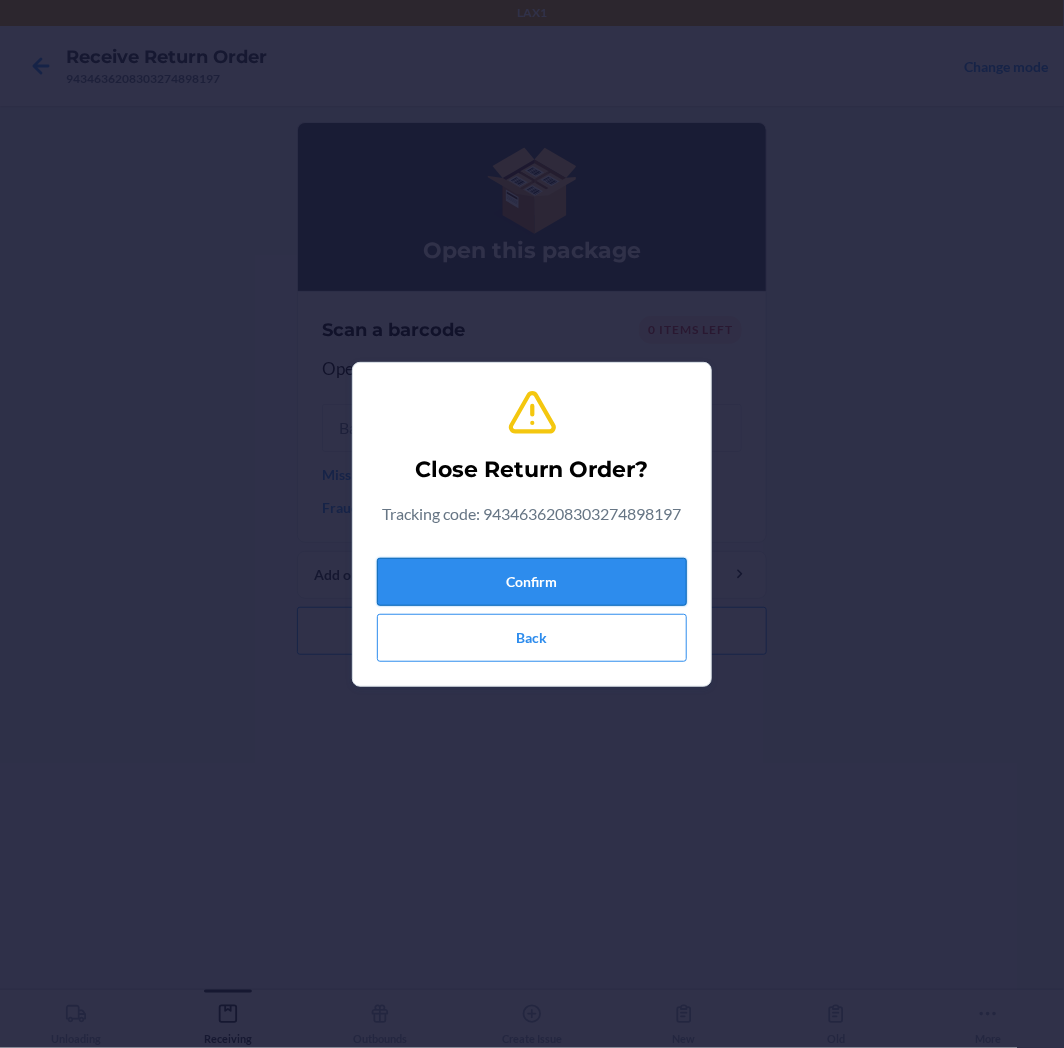 click on "Confirm" at bounding box center [532, 582] 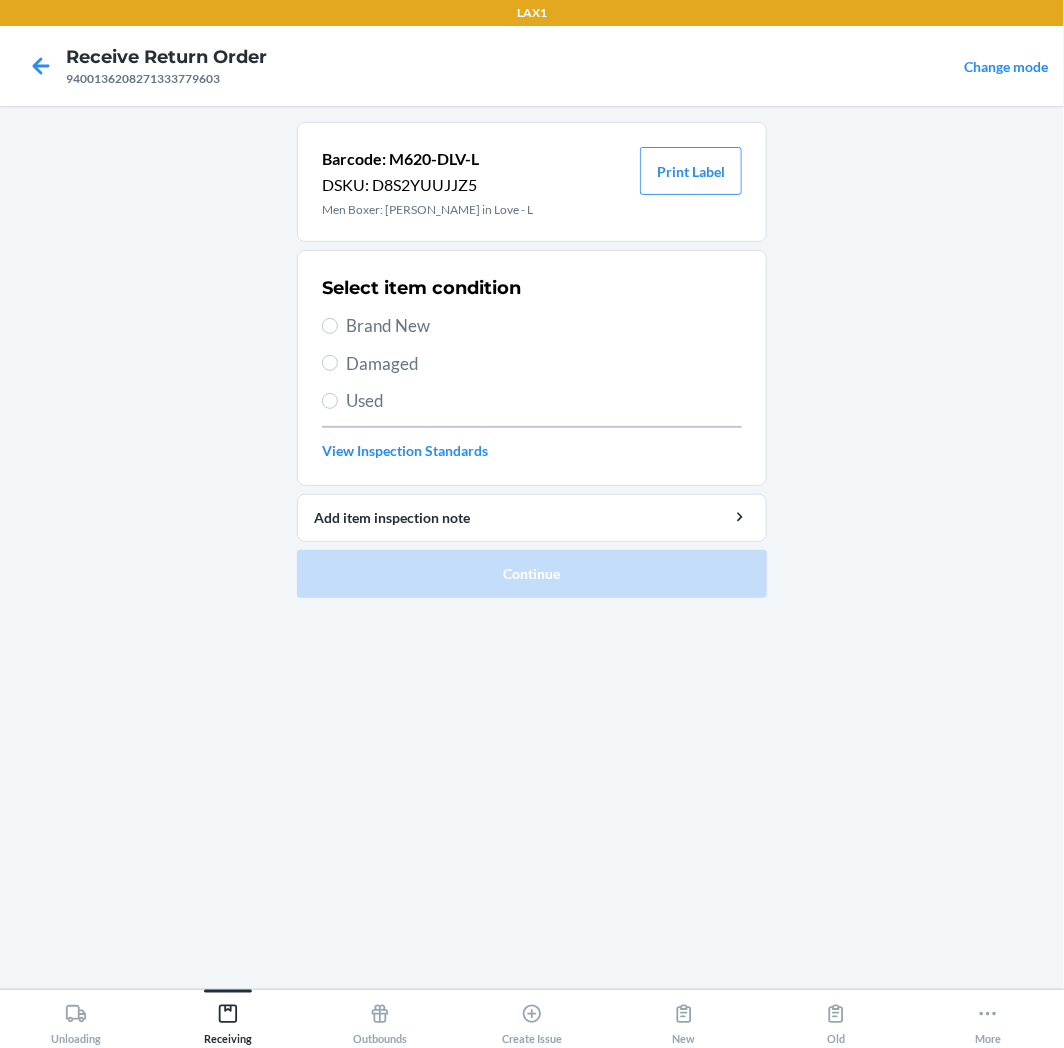 click on "Used" at bounding box center (544, 401) 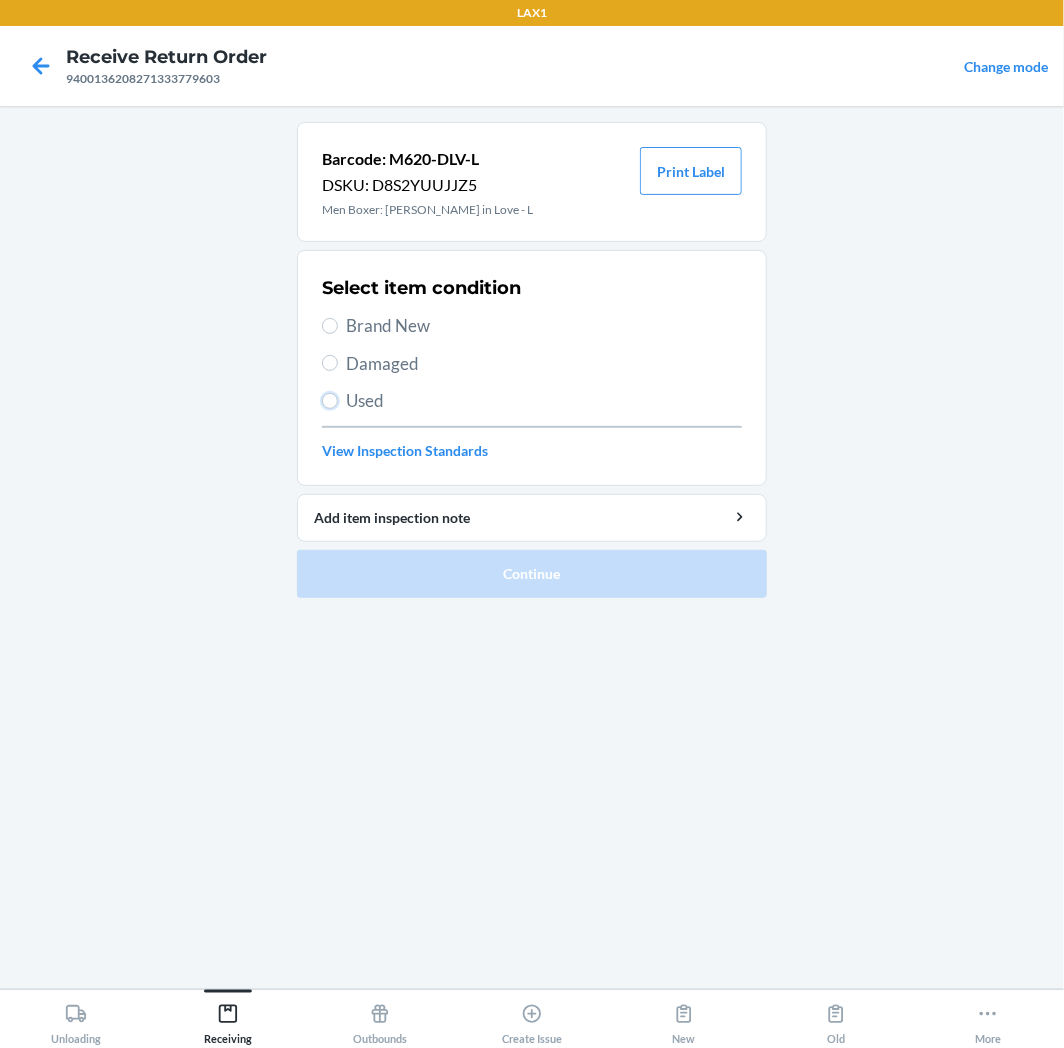click on "Used" at bounding box center (330, 401) 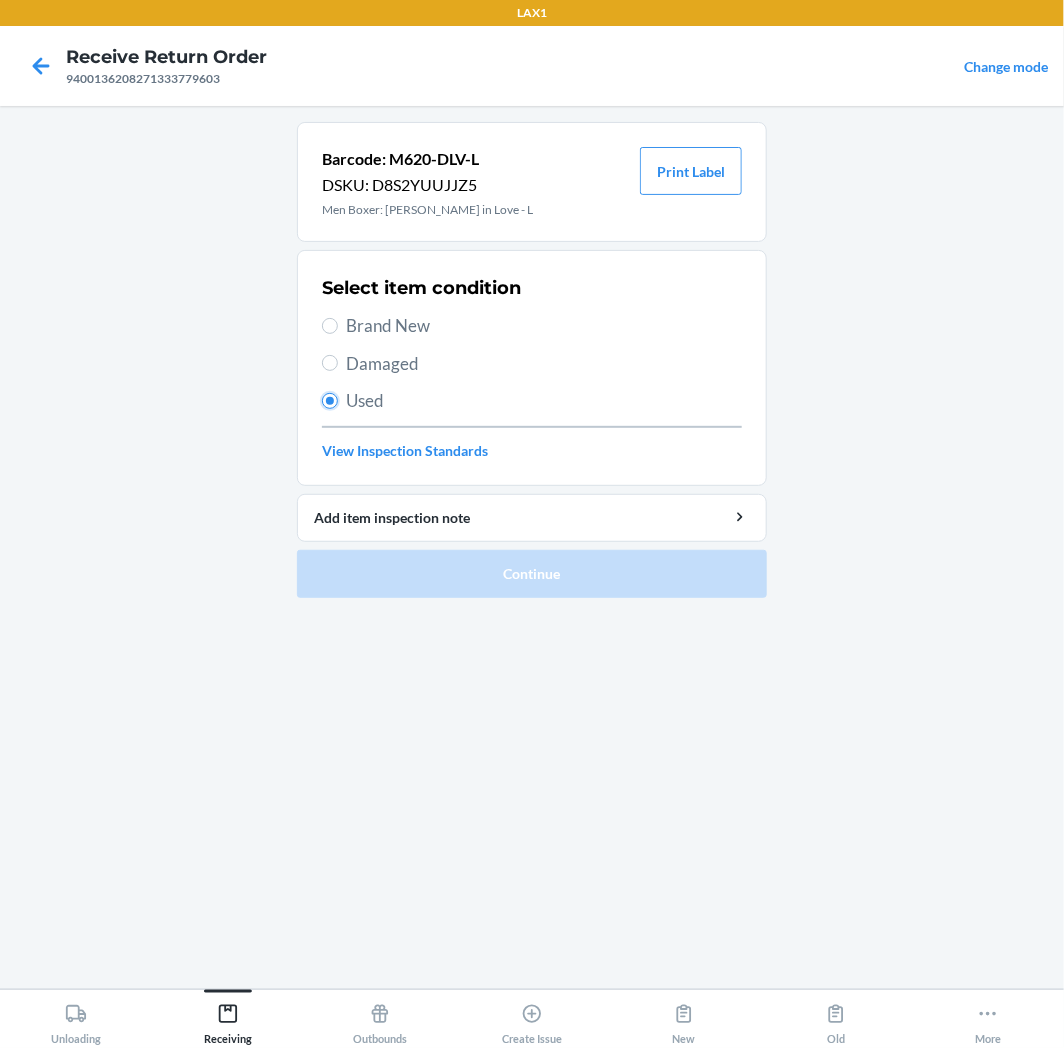 radio on "true" 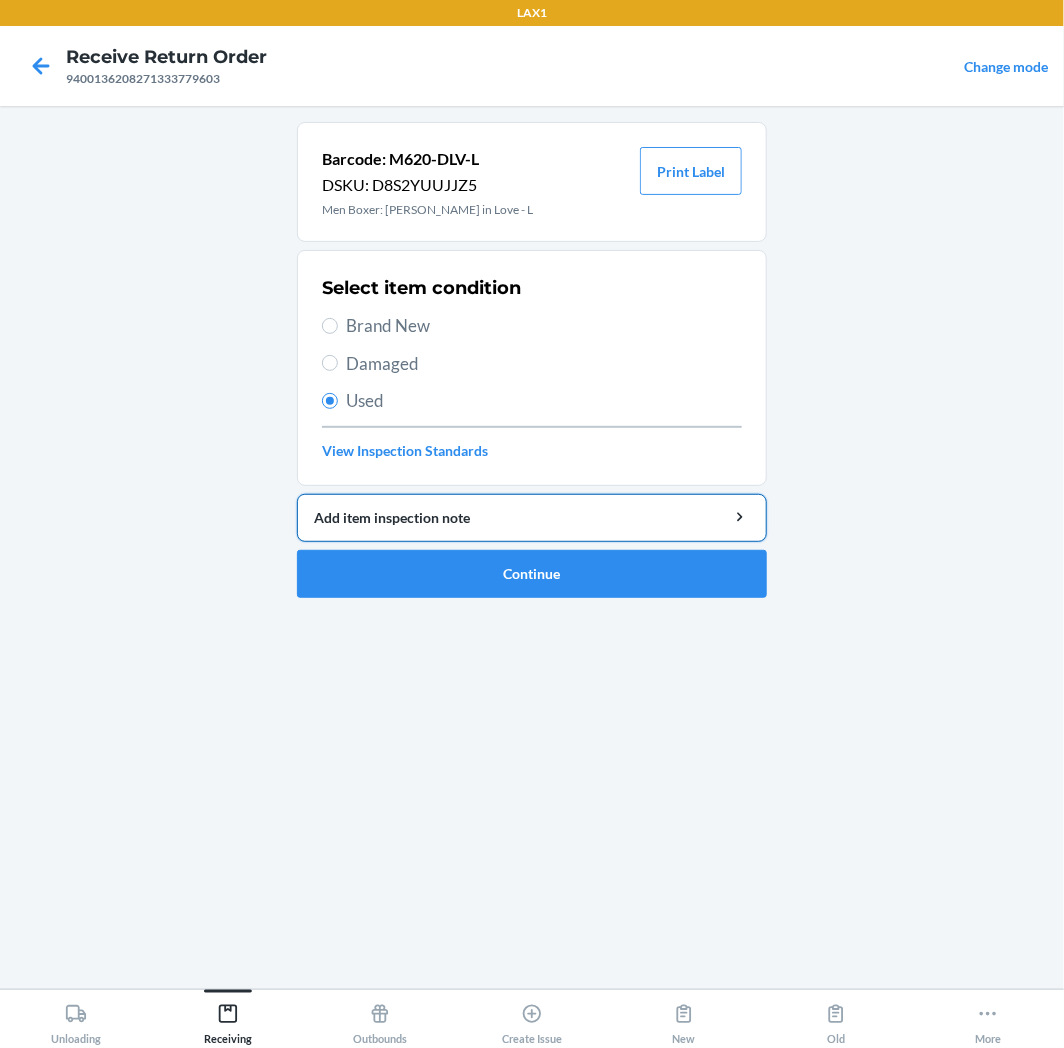 click on "Add item inspection note" at bounding box center [532, 517] 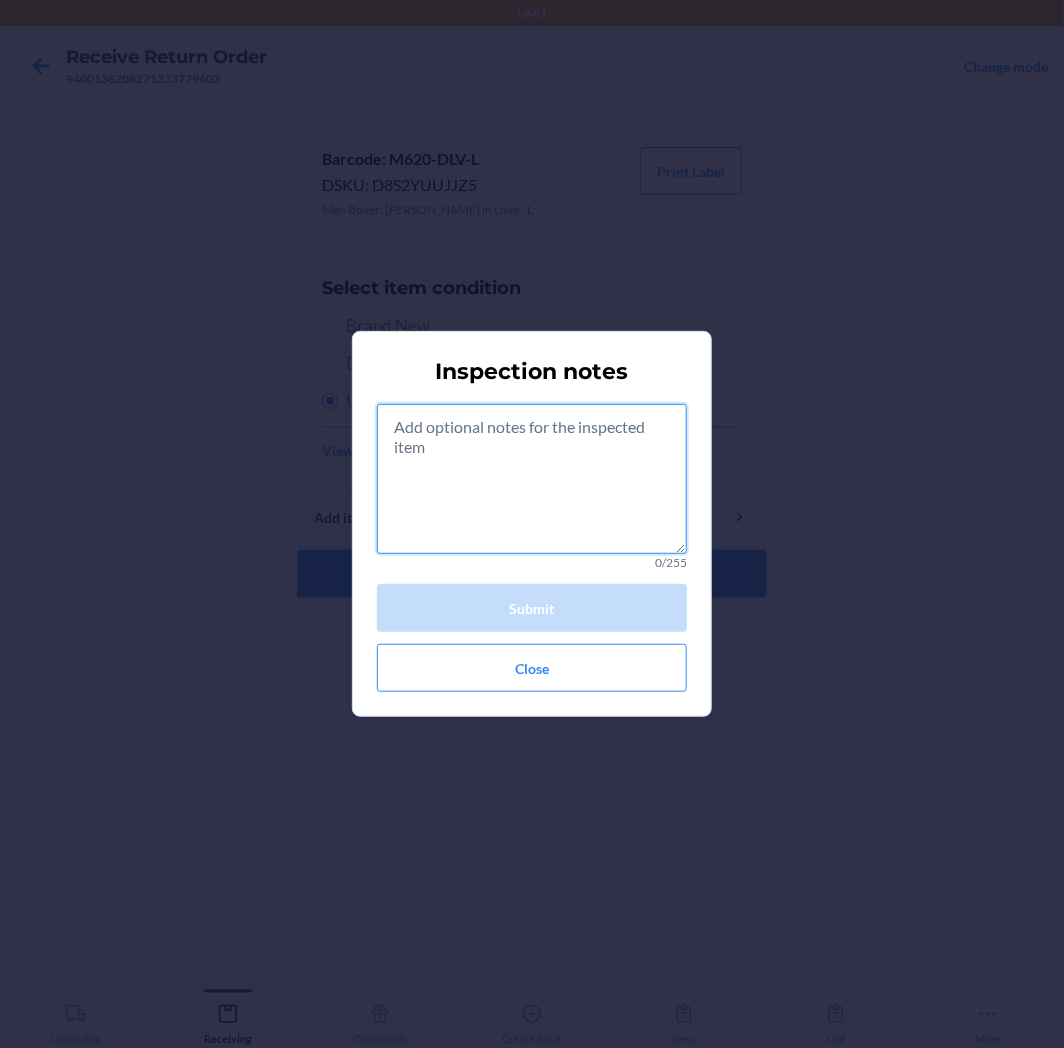 click at bounding box center [532, 479] 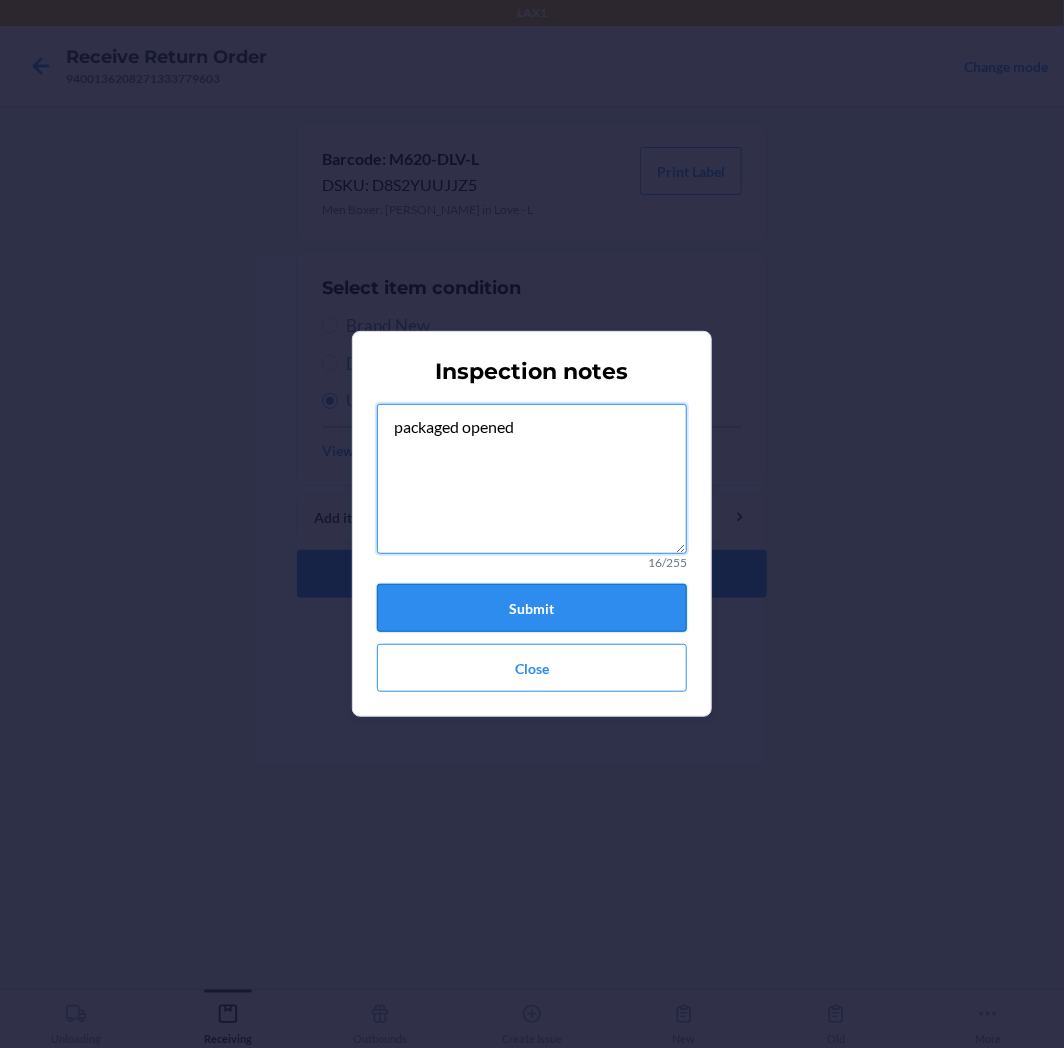 type on "packaged opened" 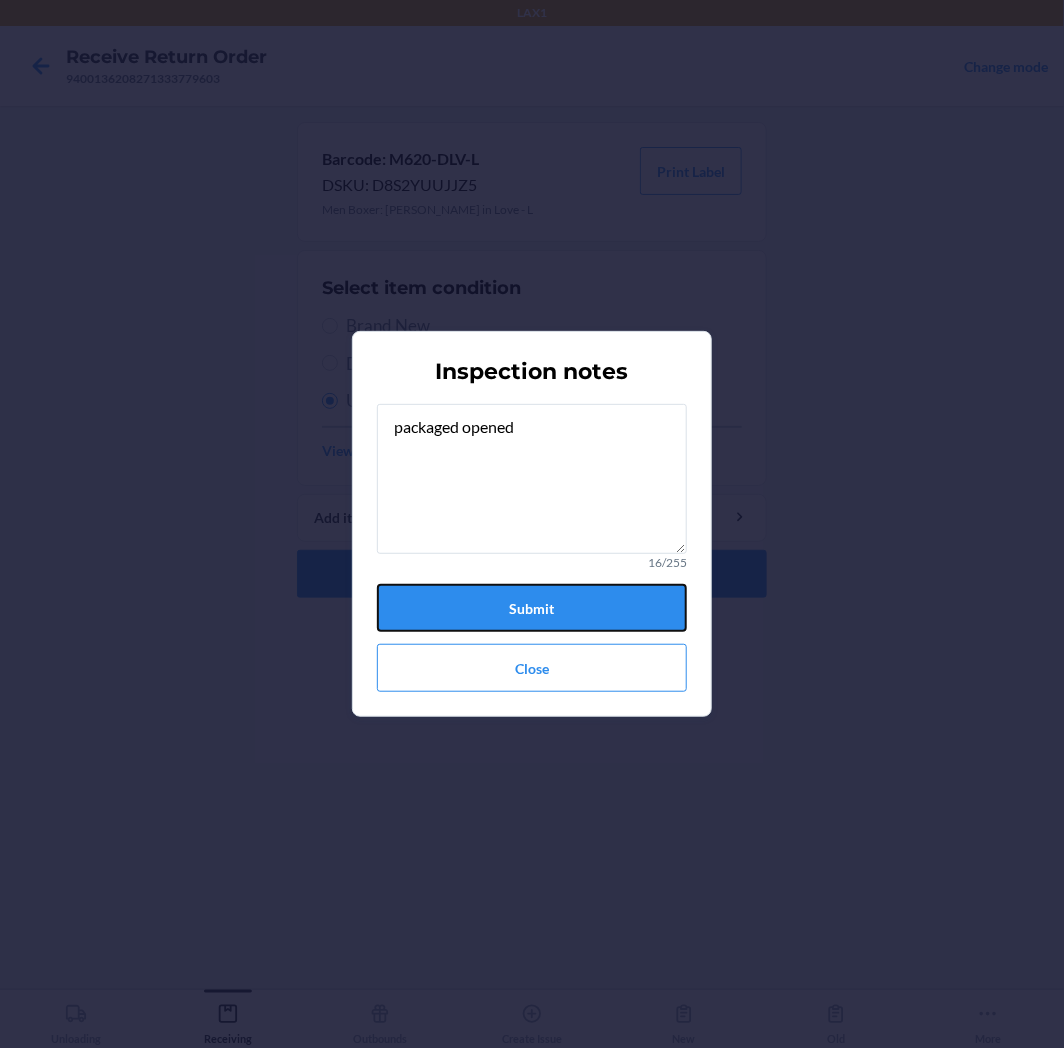 drag, startPoint x: 561, startPoint y: 613, endPoint x: 555, endPoint y: 601, distance: 13.416408 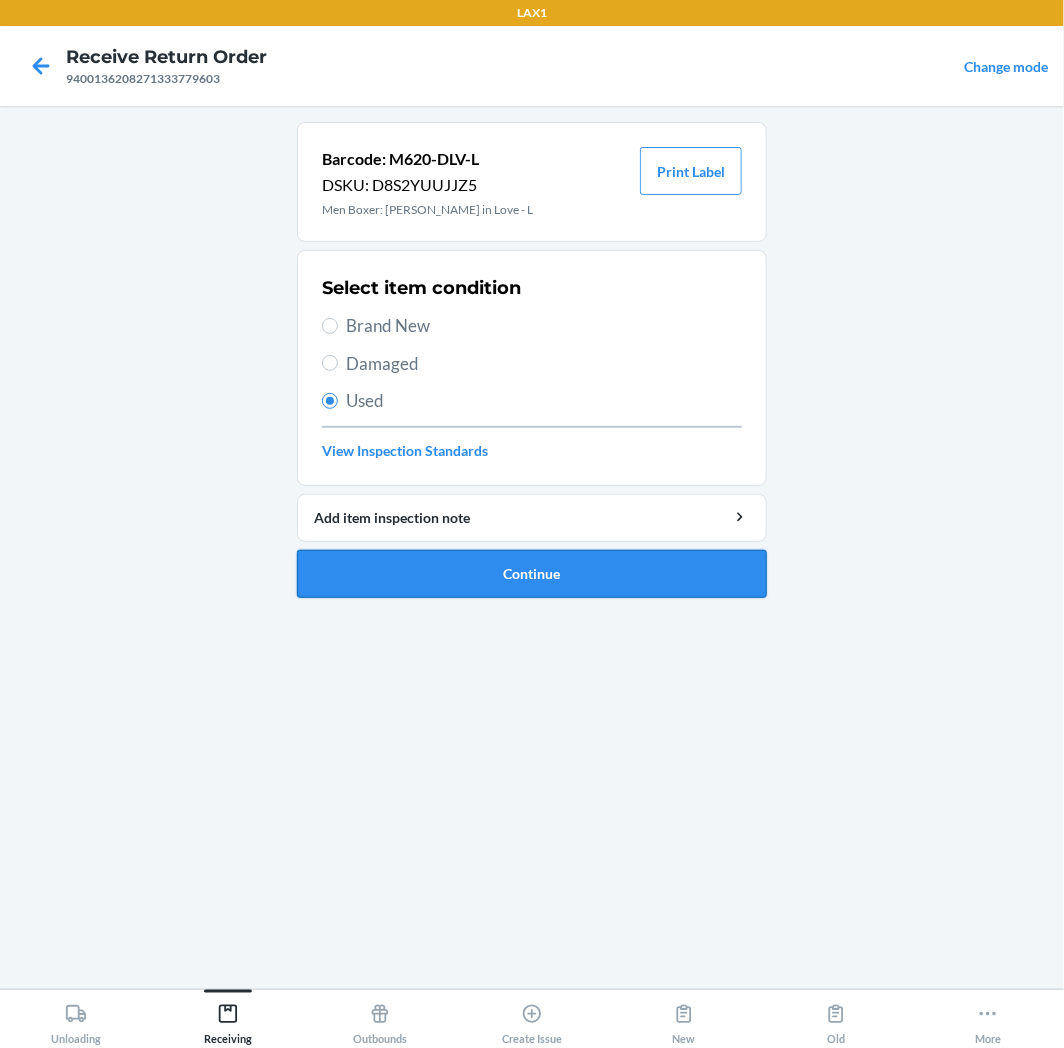 click on "Continue" at bounding box center [532, 574] 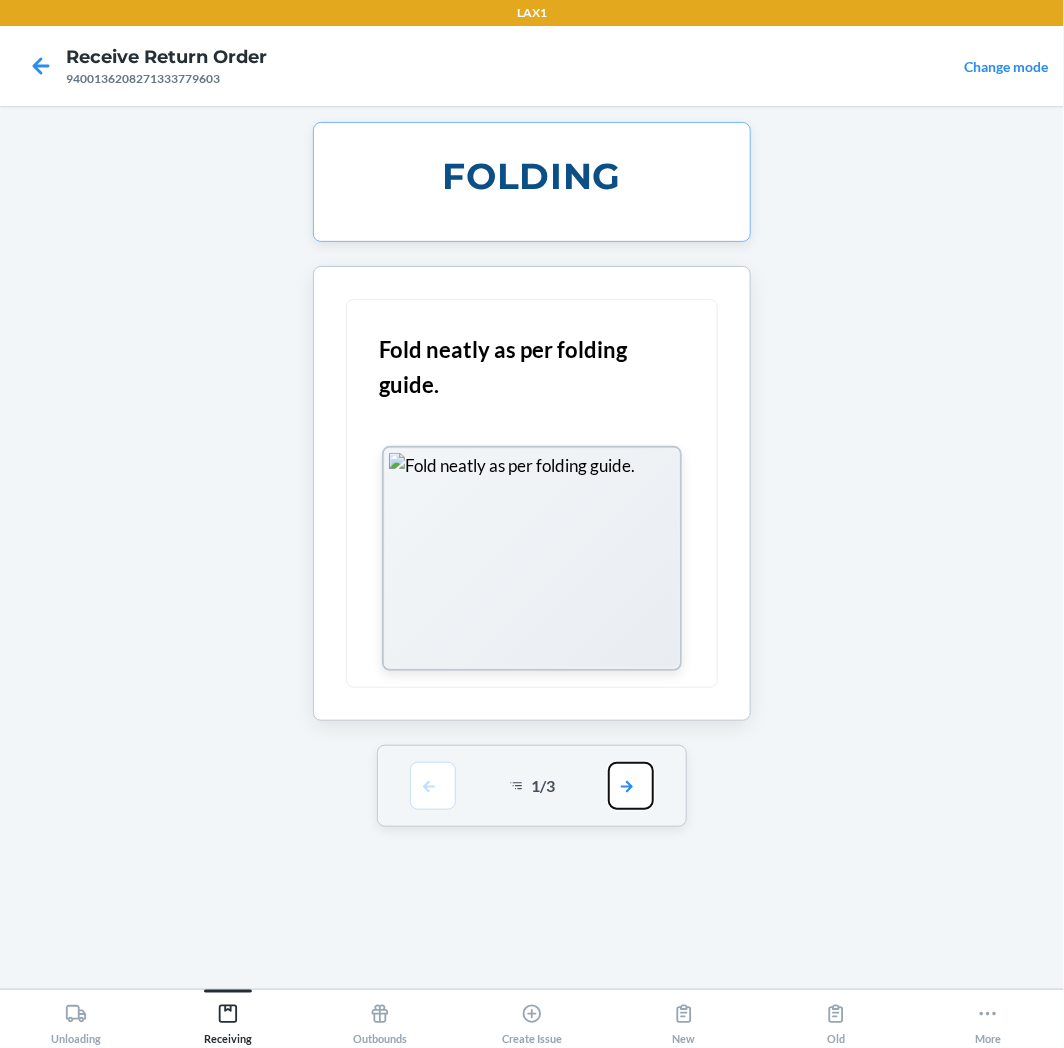 drag, startPoint x: 636, startPoint y: 786, endPoint x: 631, endPoint y: 753, distance: 33.37664 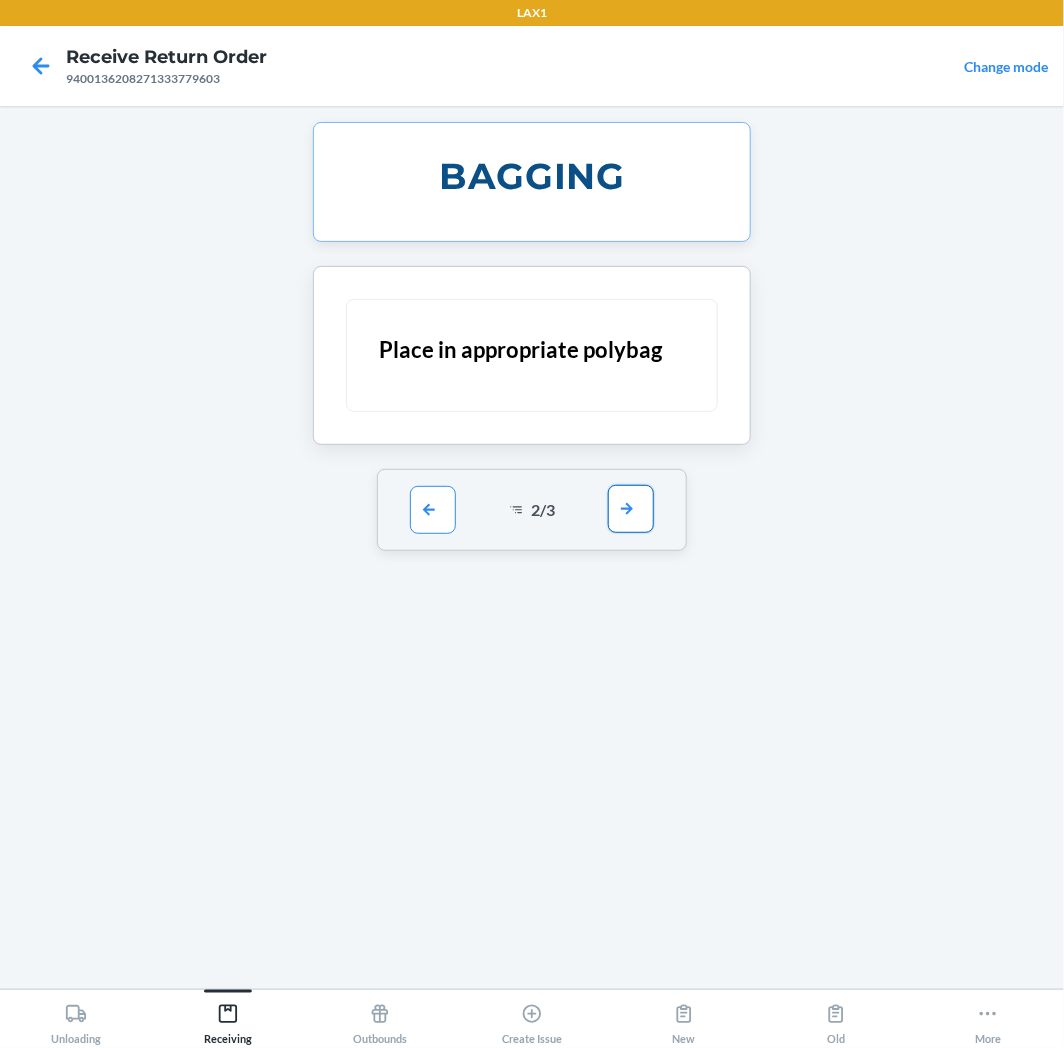 click at bounding box center (631, 509) 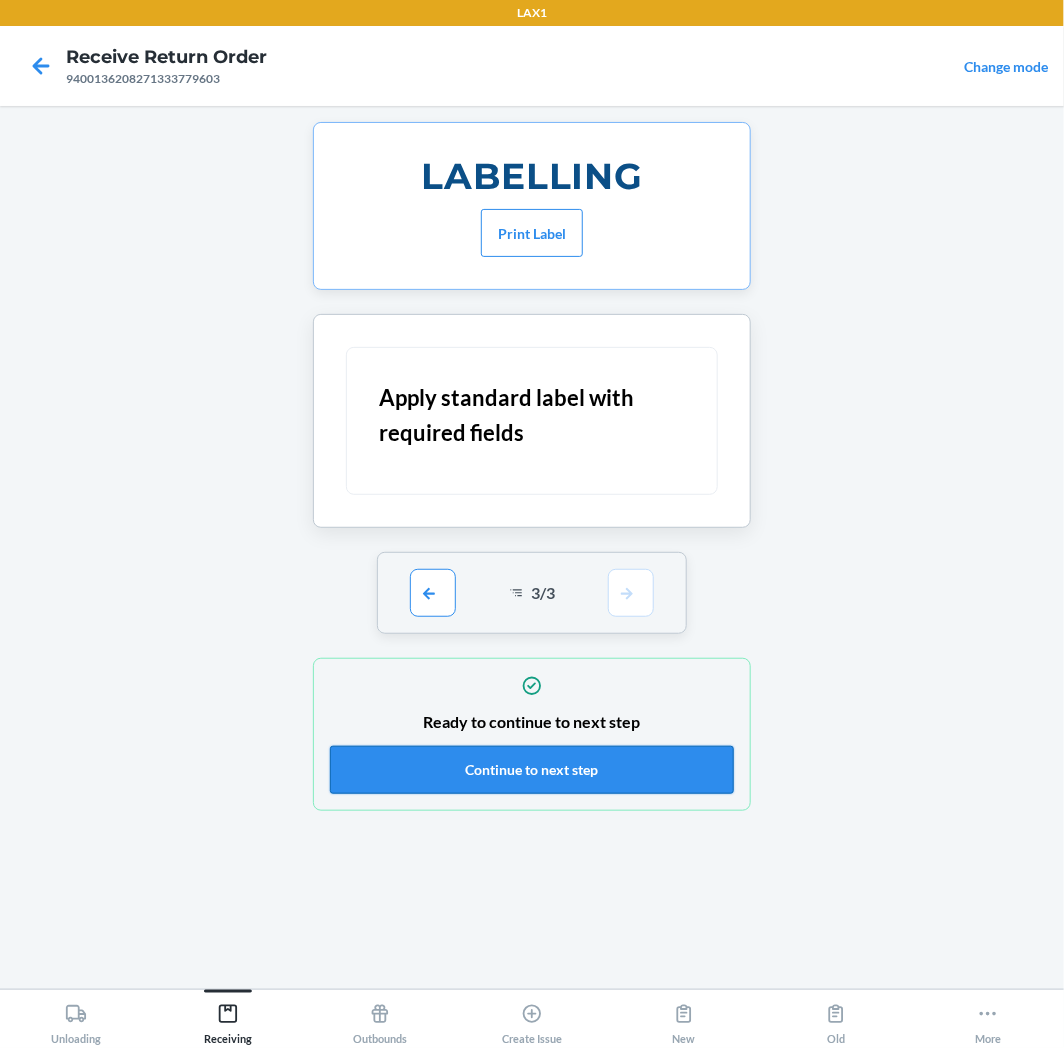 click on "Continue to next step" at bounding box center (532, 770) 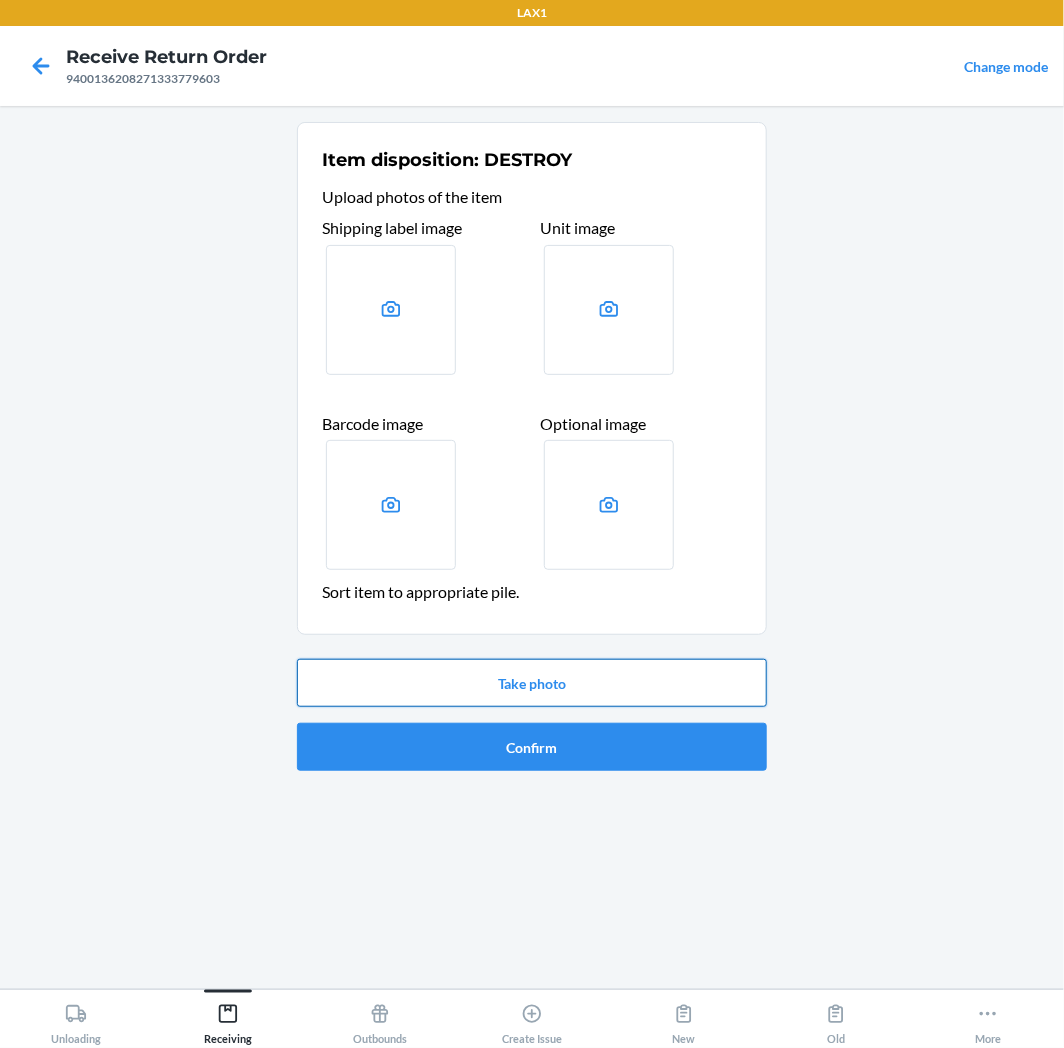 click on "Take photo" at bounding box center (532, 683) 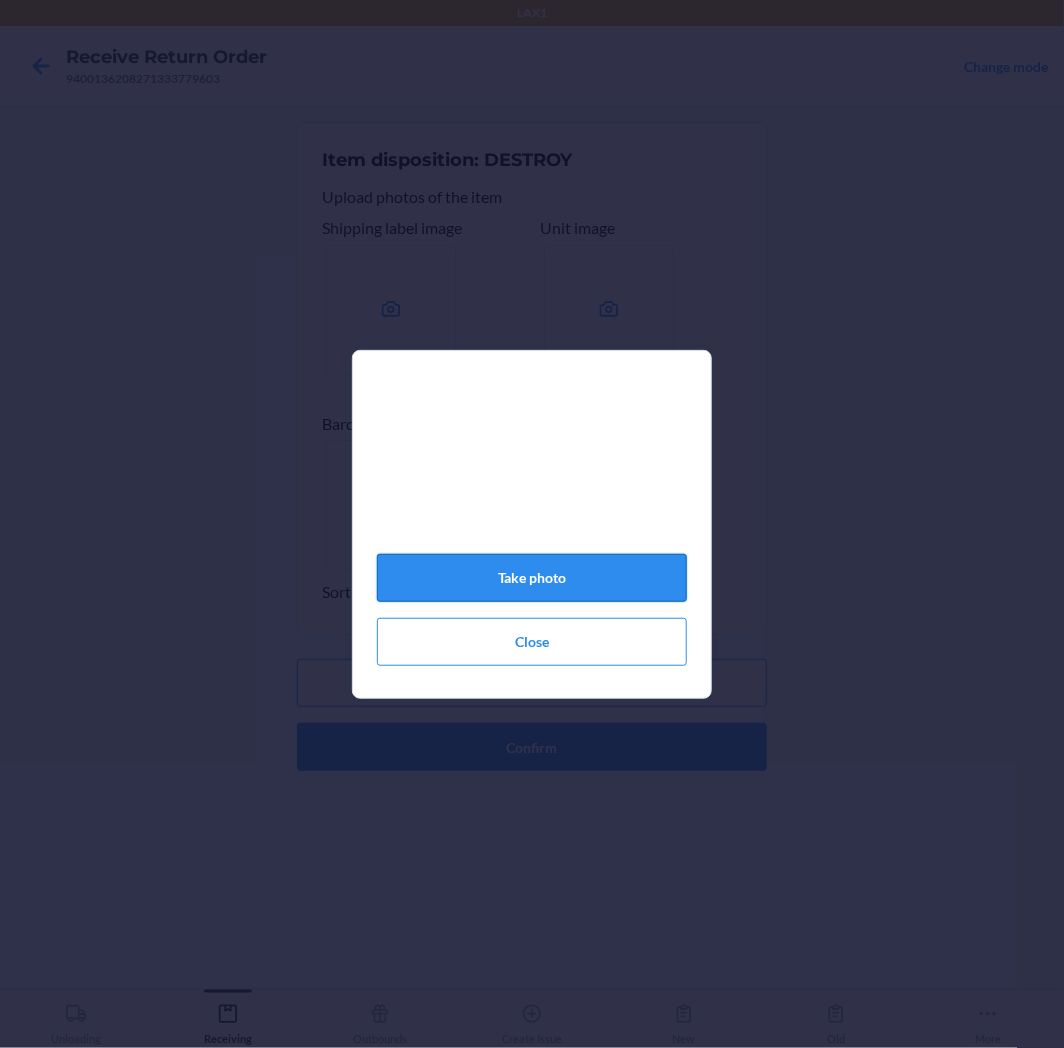 click on "Take photo" 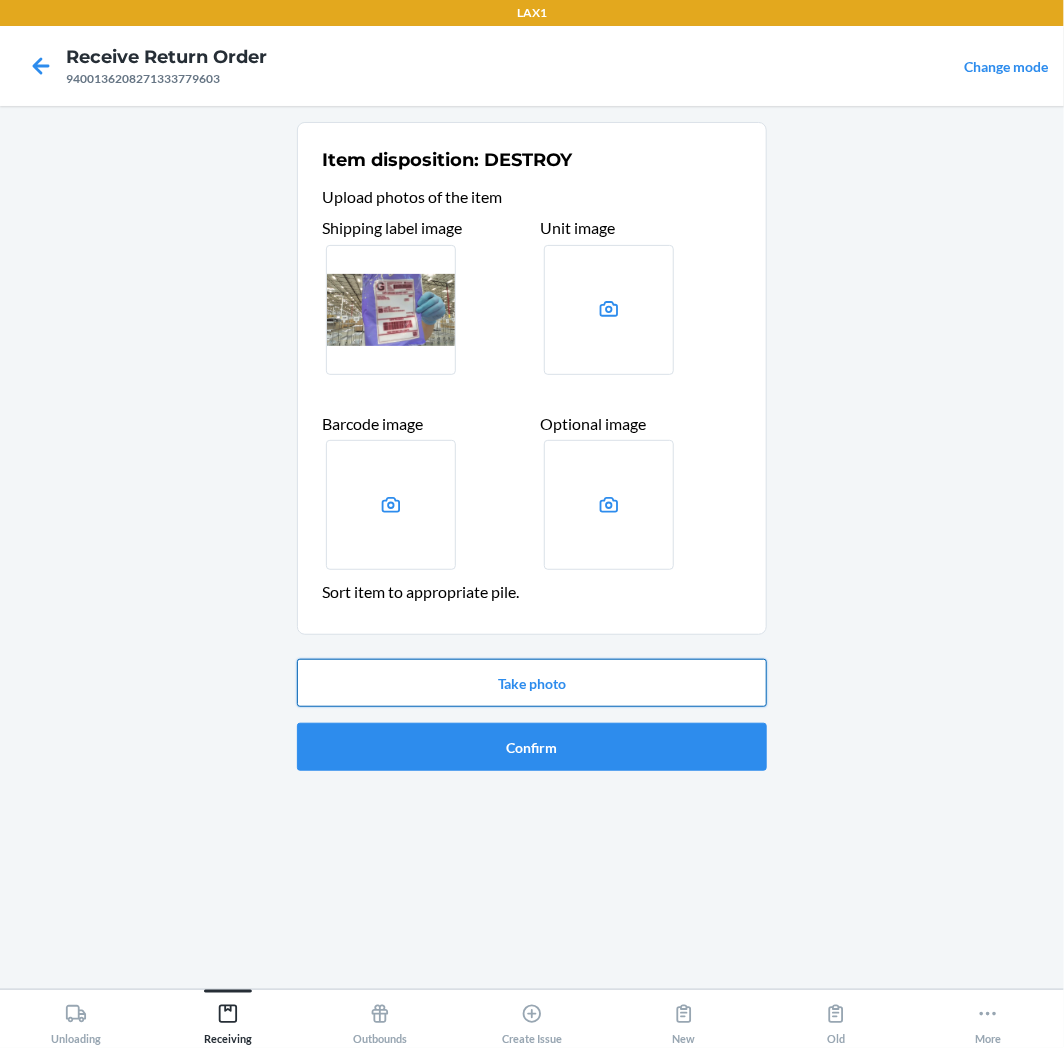 click on "Take photo" at bounding box center [532, 683] 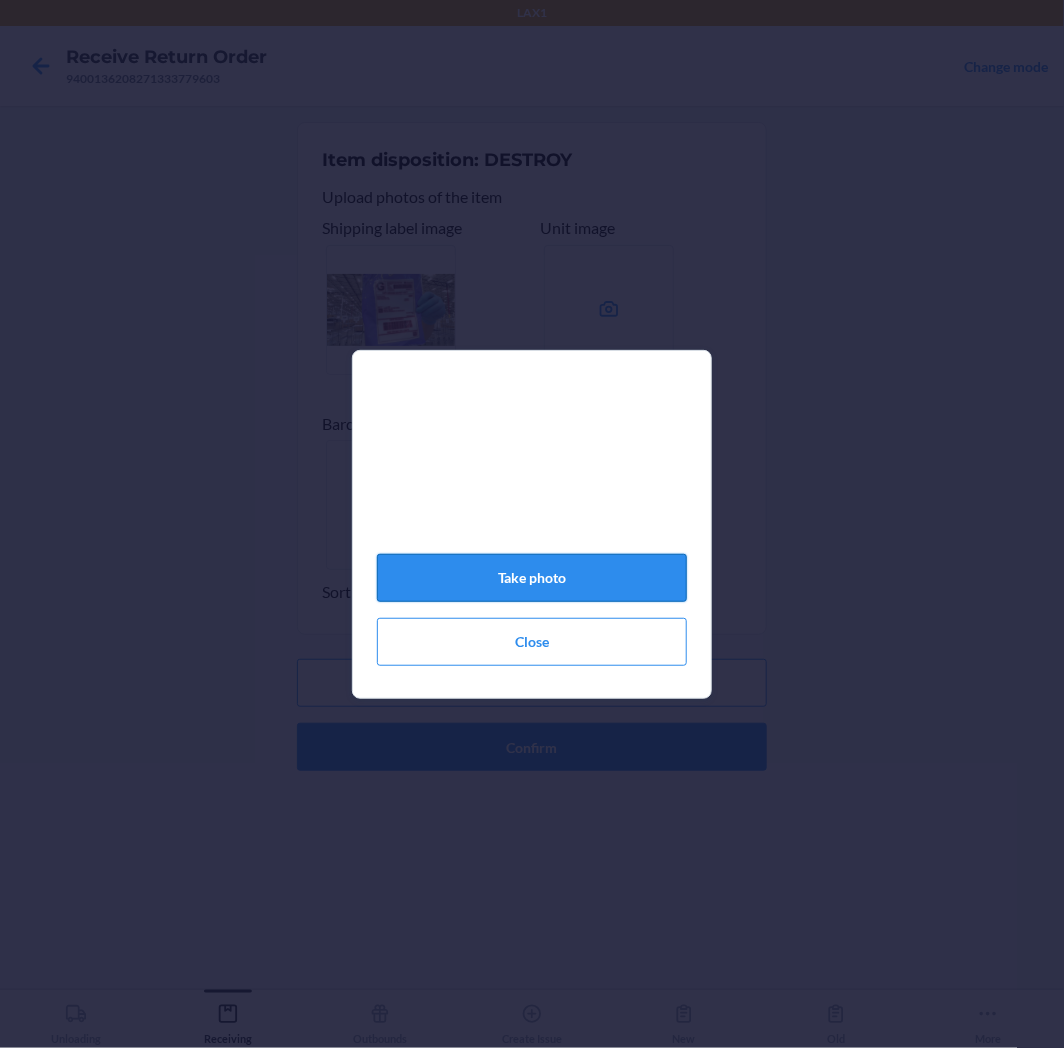 click on "Take photo" 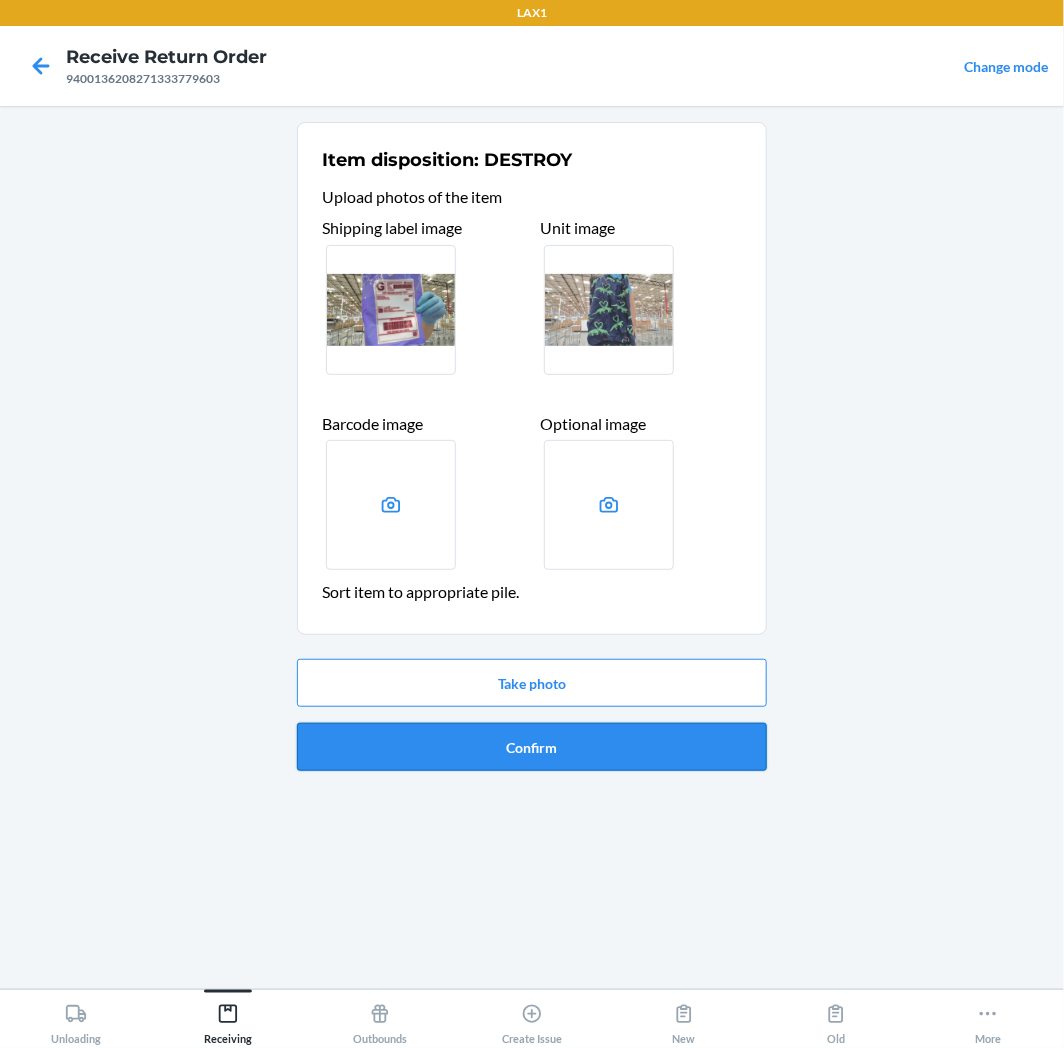 click on "Confirm" at bounding box center (532, 747) 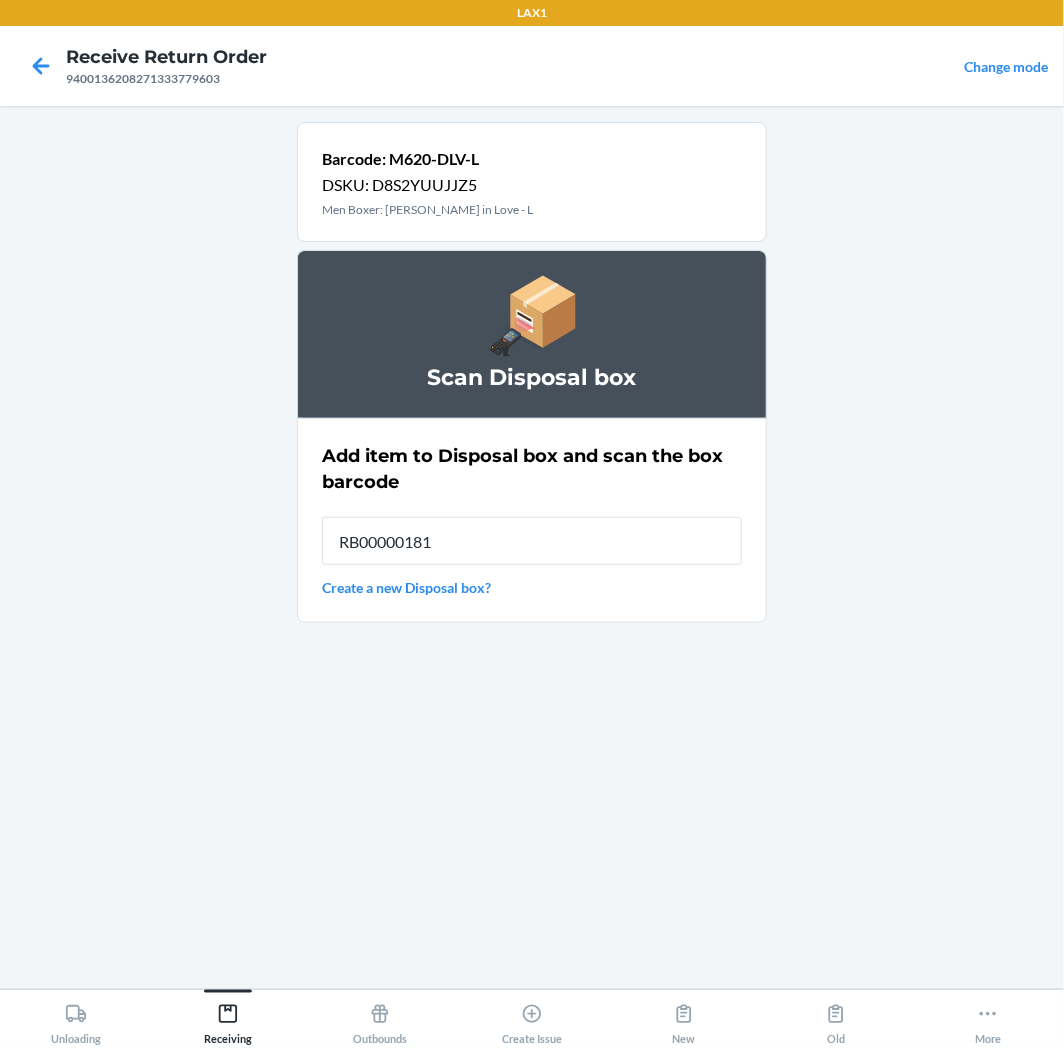 type on "RB000001815" 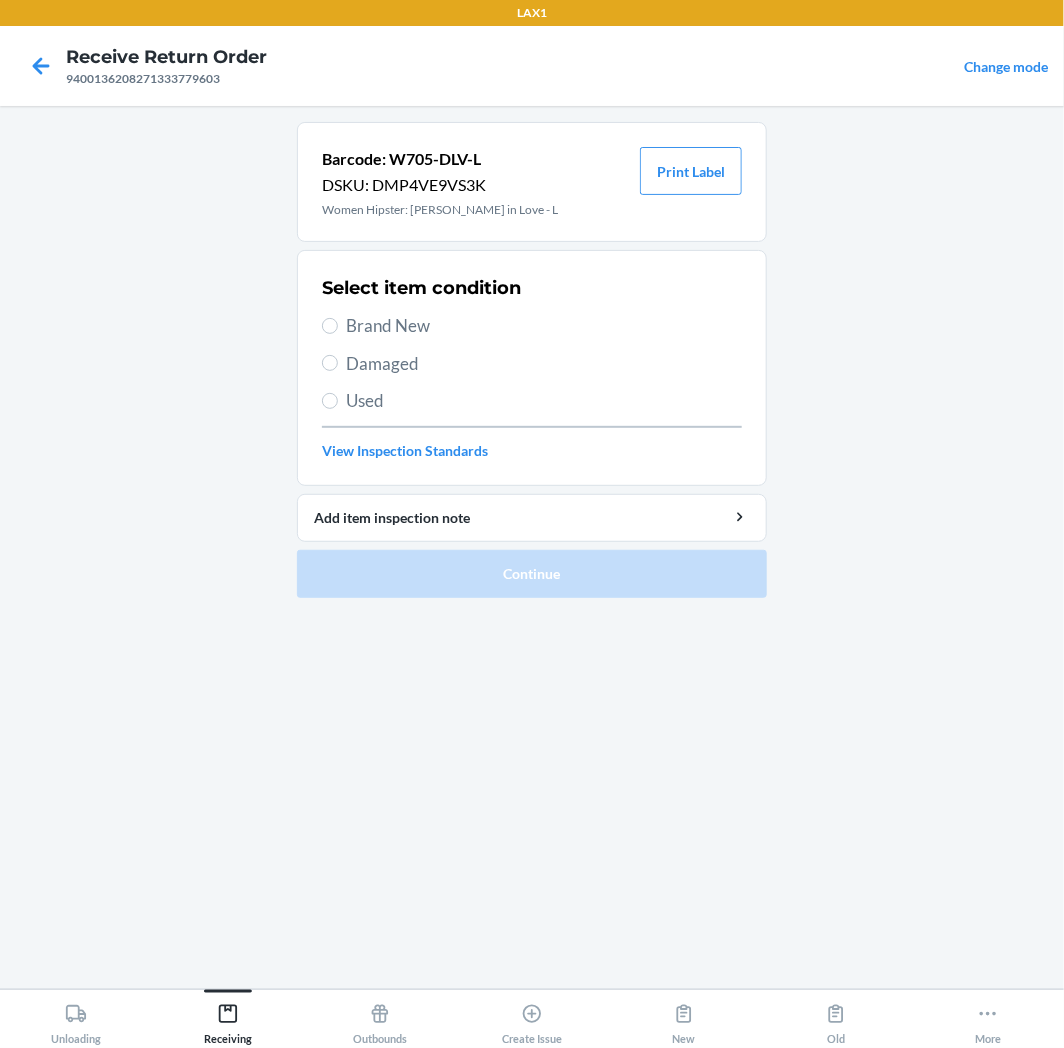 click on "Used" at bounding box center (544, 401) 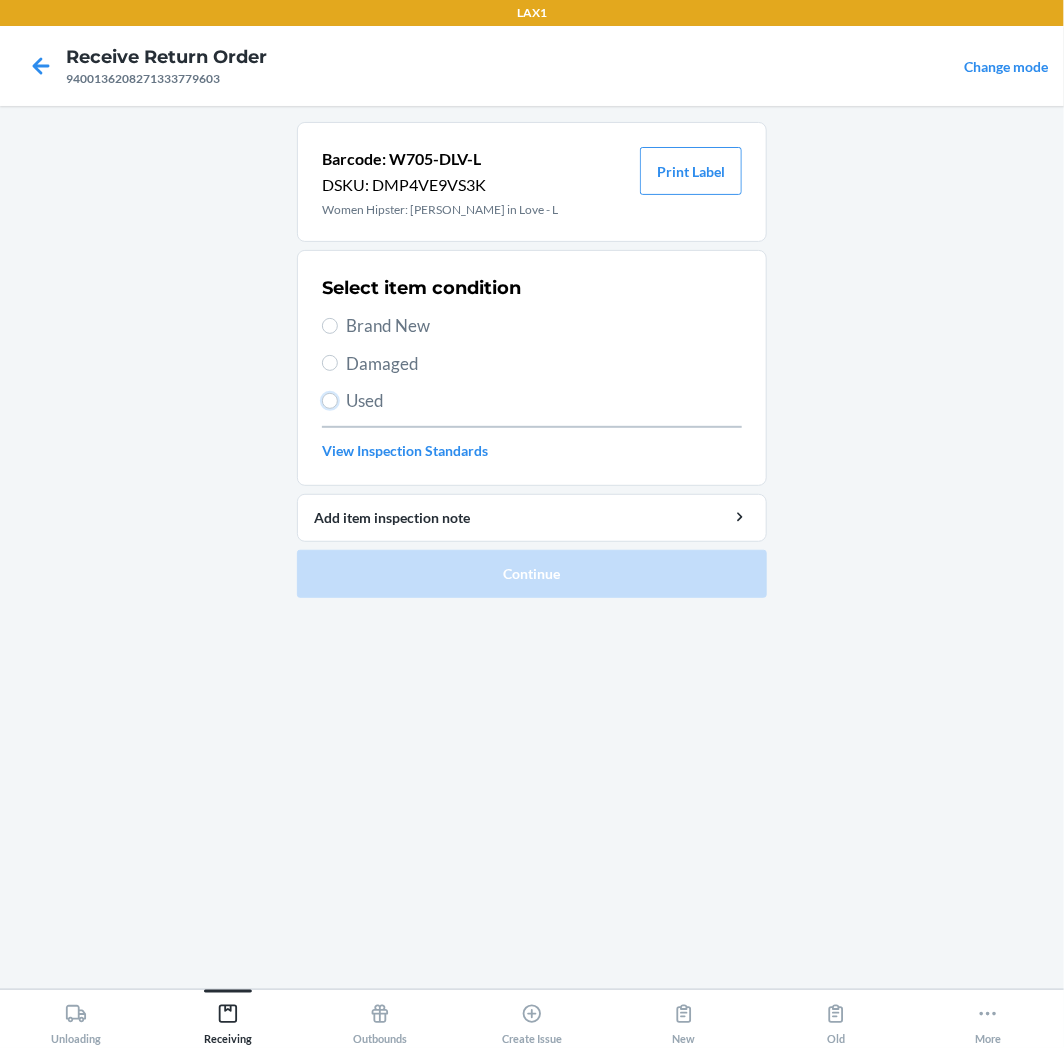 click on "Used" at bounding box center [330, 401] 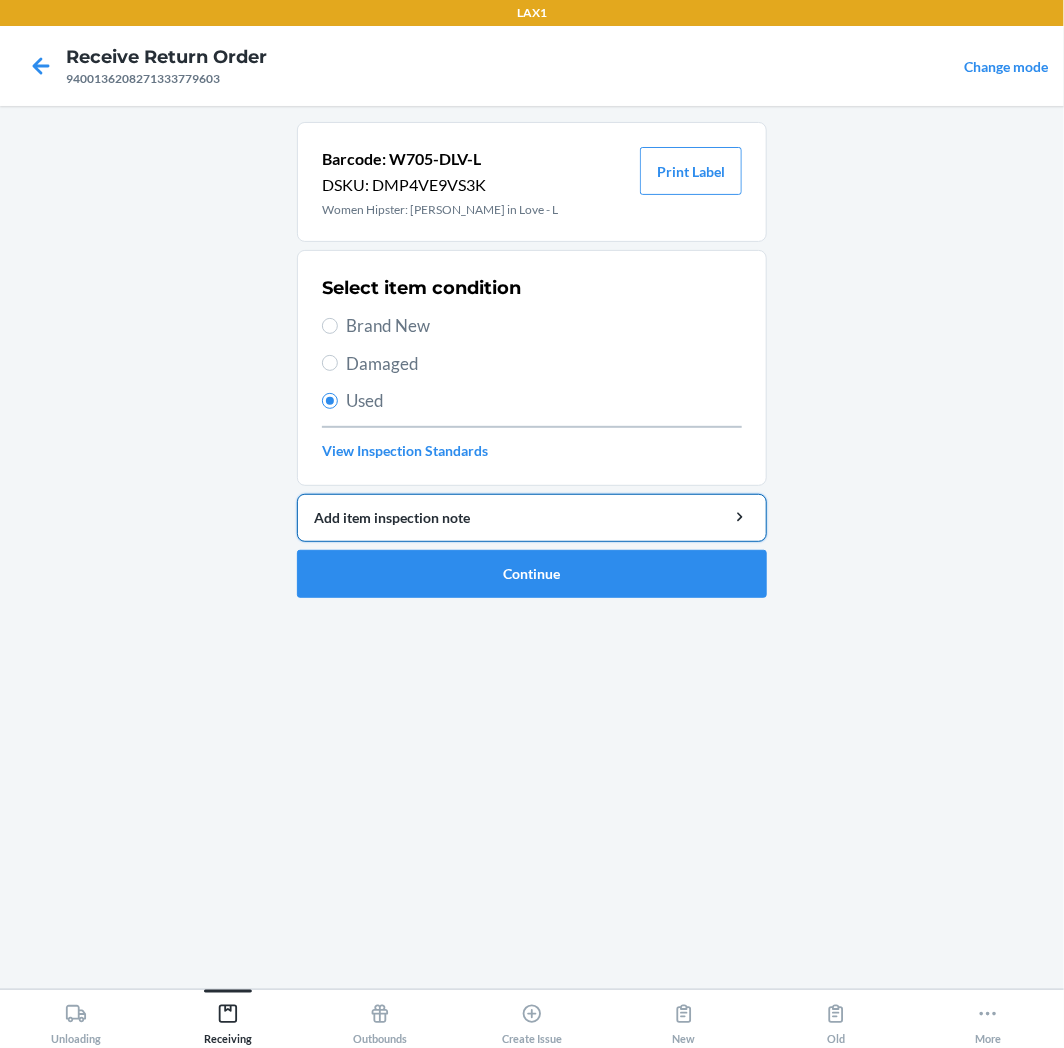 click on "Add item inspection note" at bounding box center [532, 517] 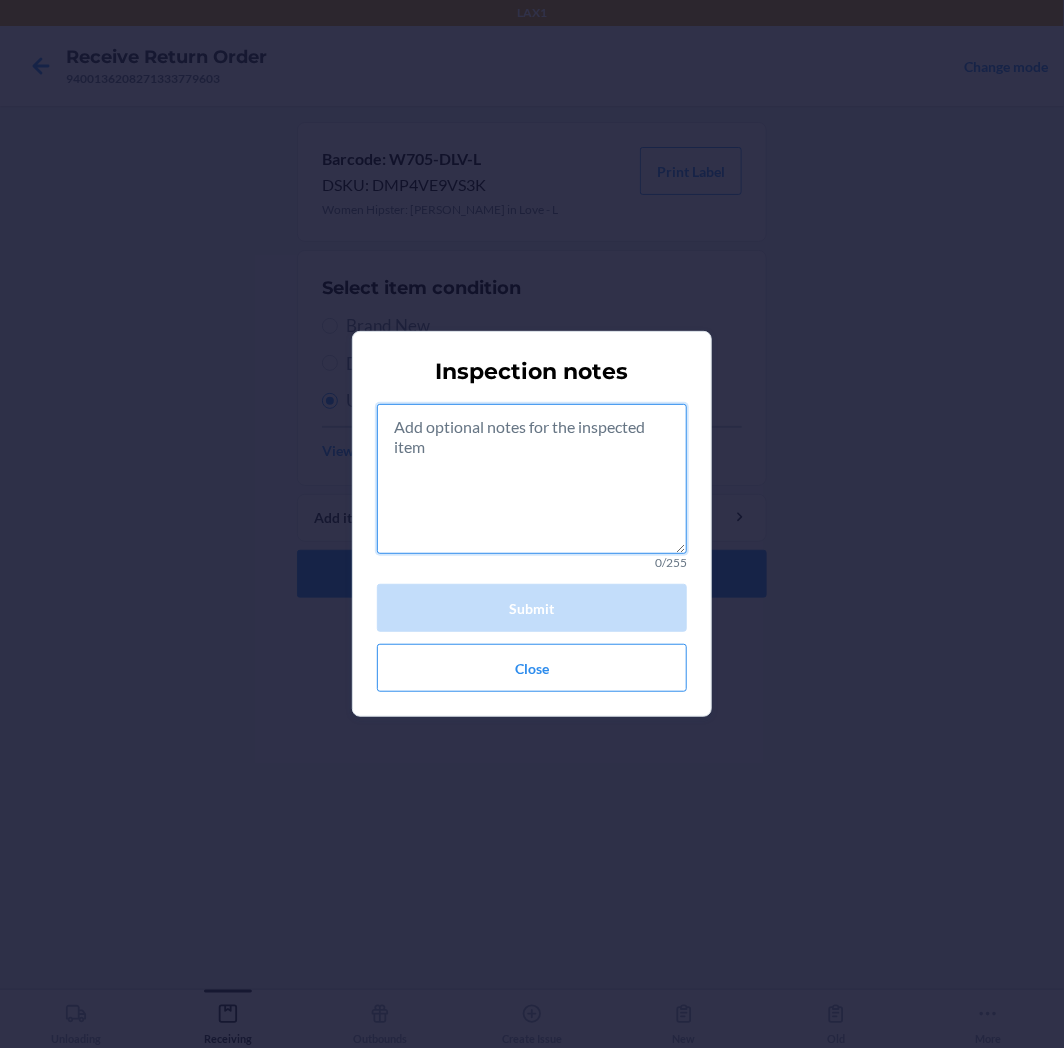 click at bounding box center [532, 479] 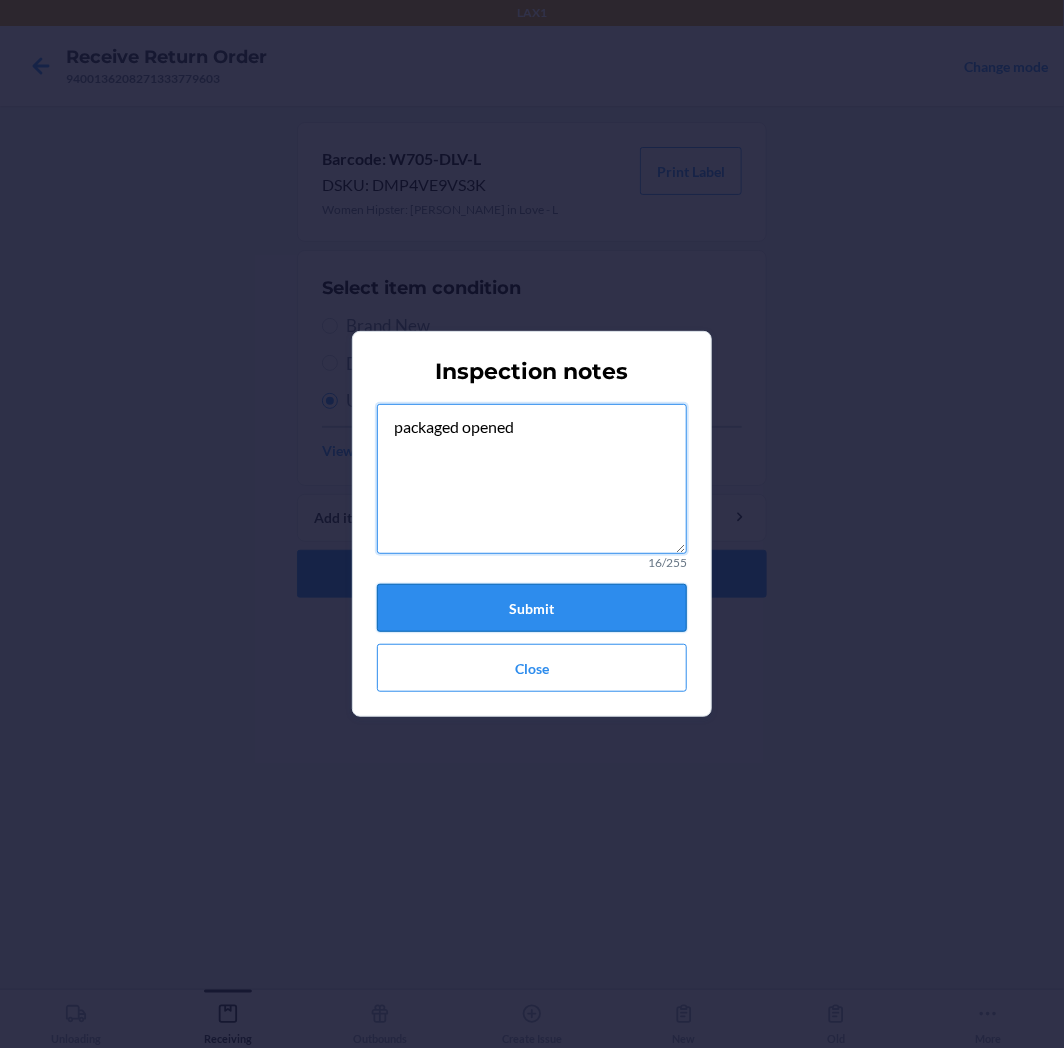 type on "packaged opened" 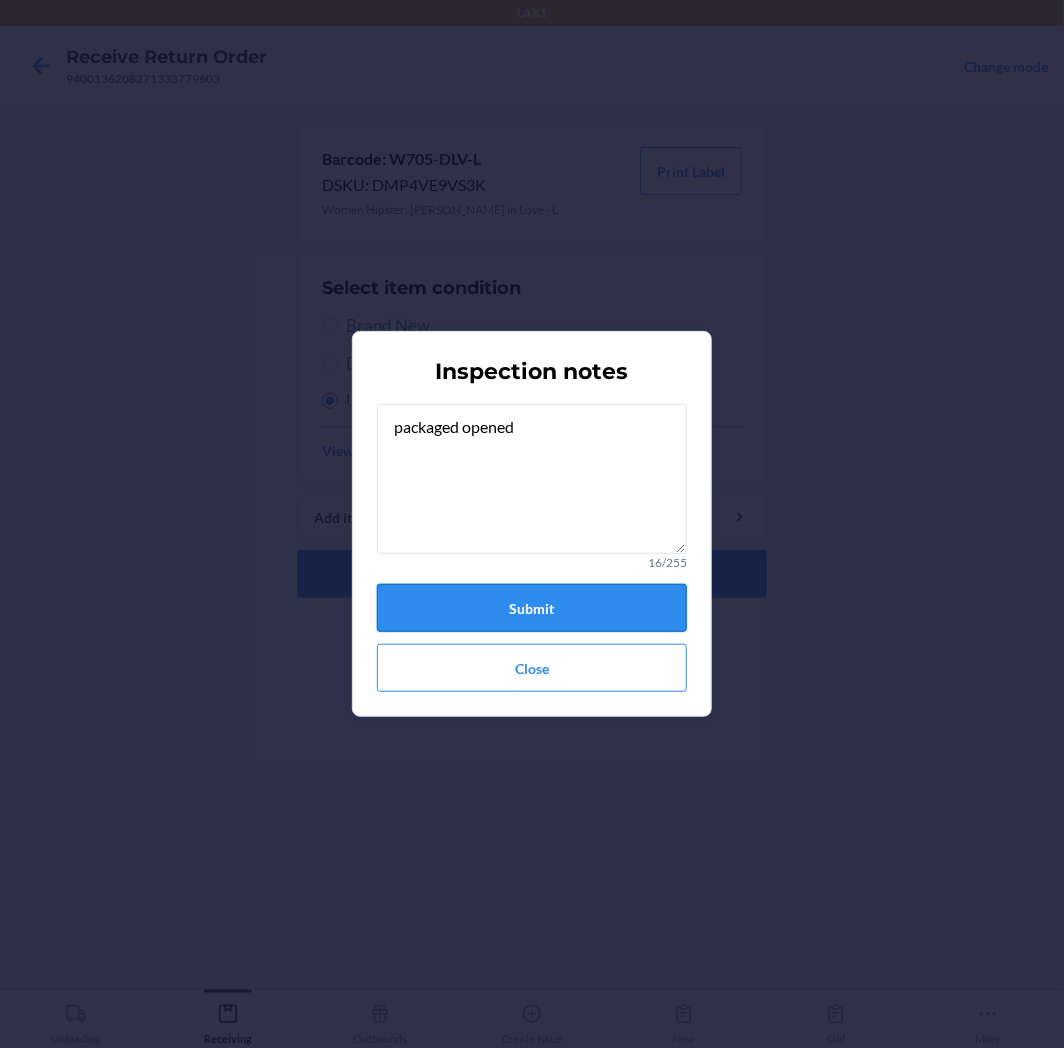 click on "Submit" at bounding box center [532, 608] 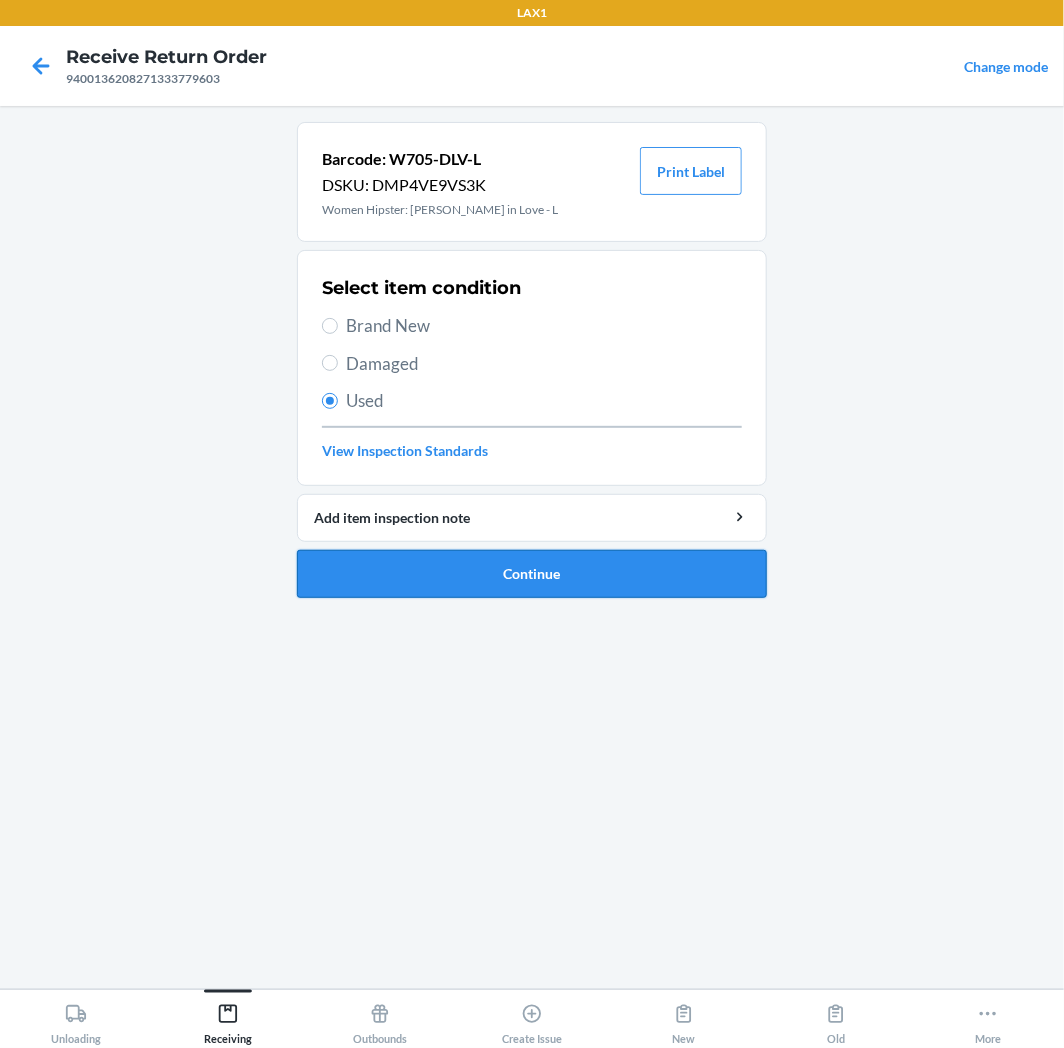 click on "Continue" at bounding box center (532, 574) 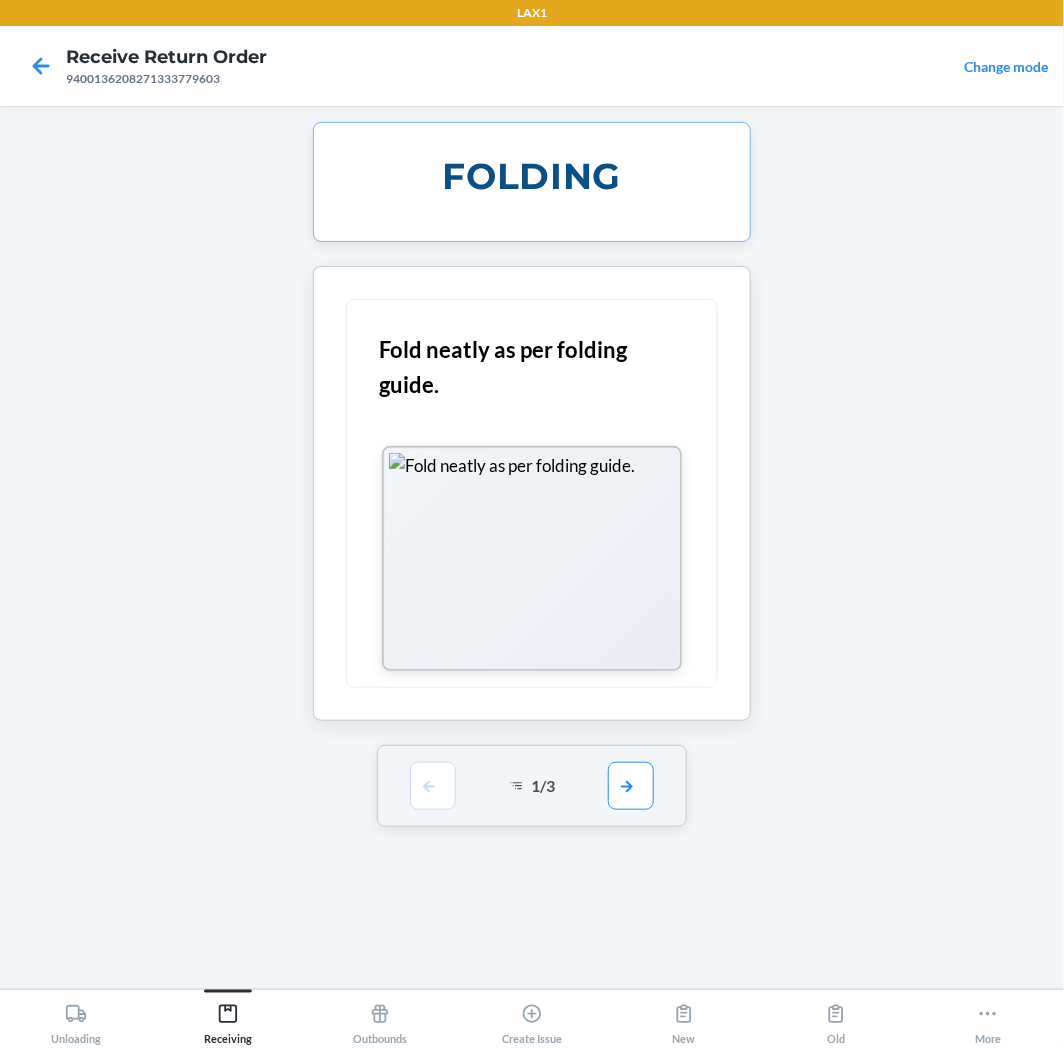 click on "1  /  3" at bounding box center (532, 786) 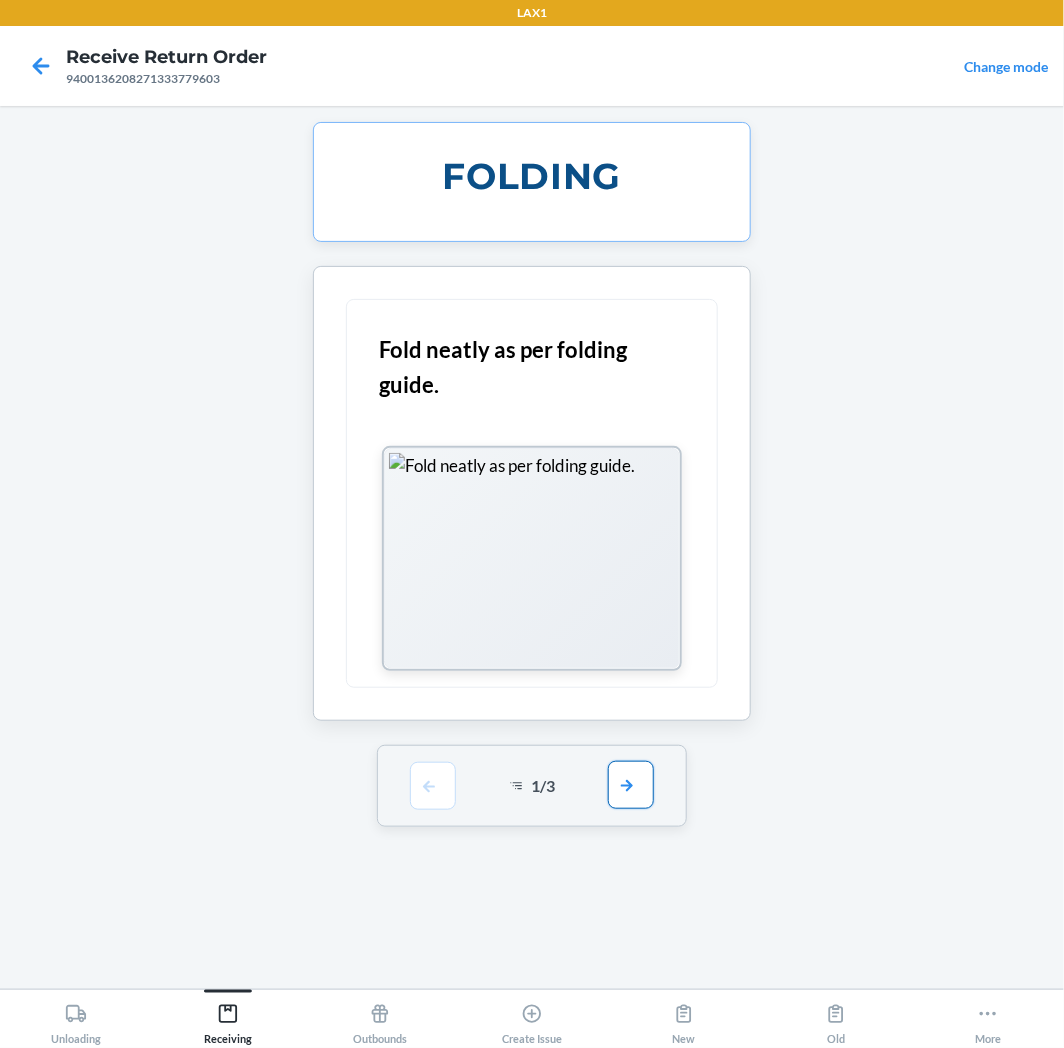click on "1  /  3" at bounding box center (532, 786) 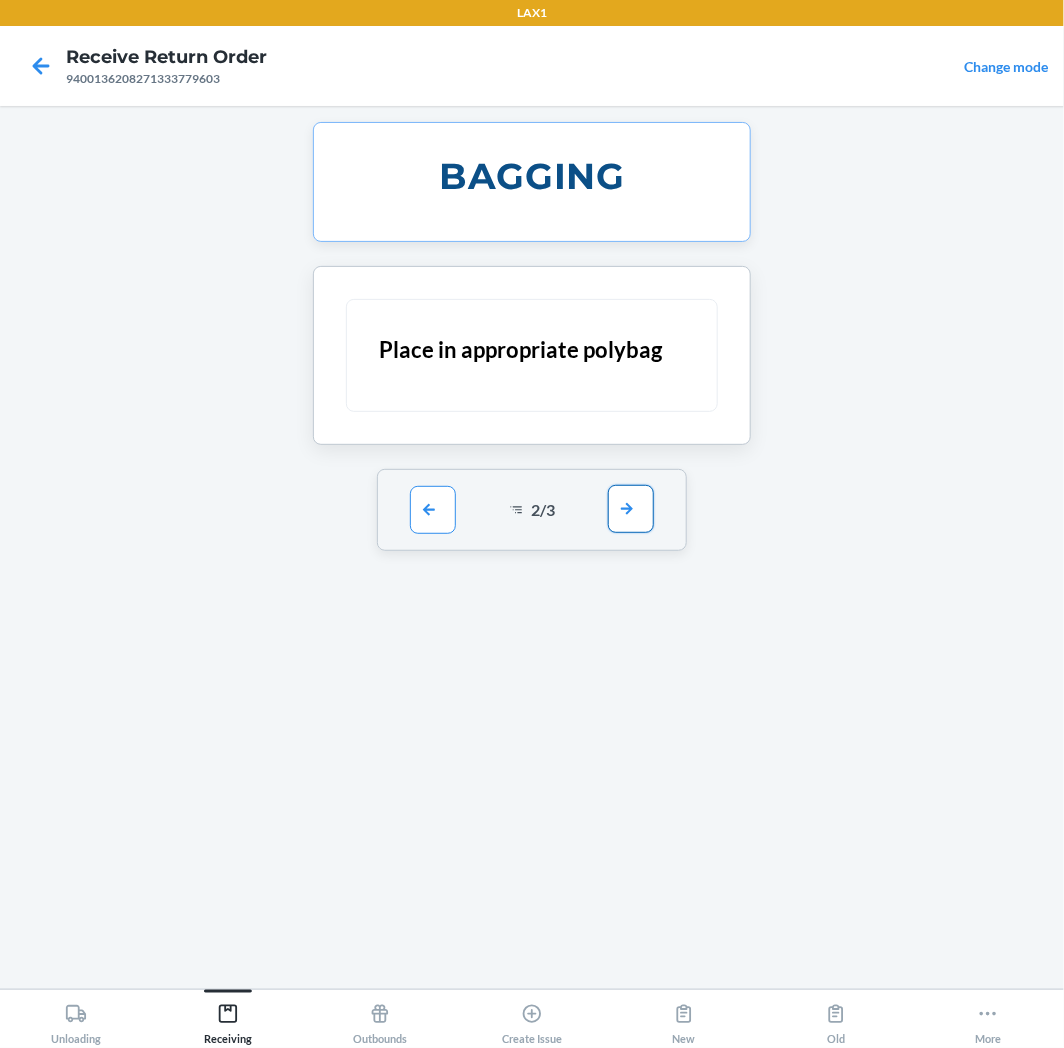 click at bounding box center [631, 509] 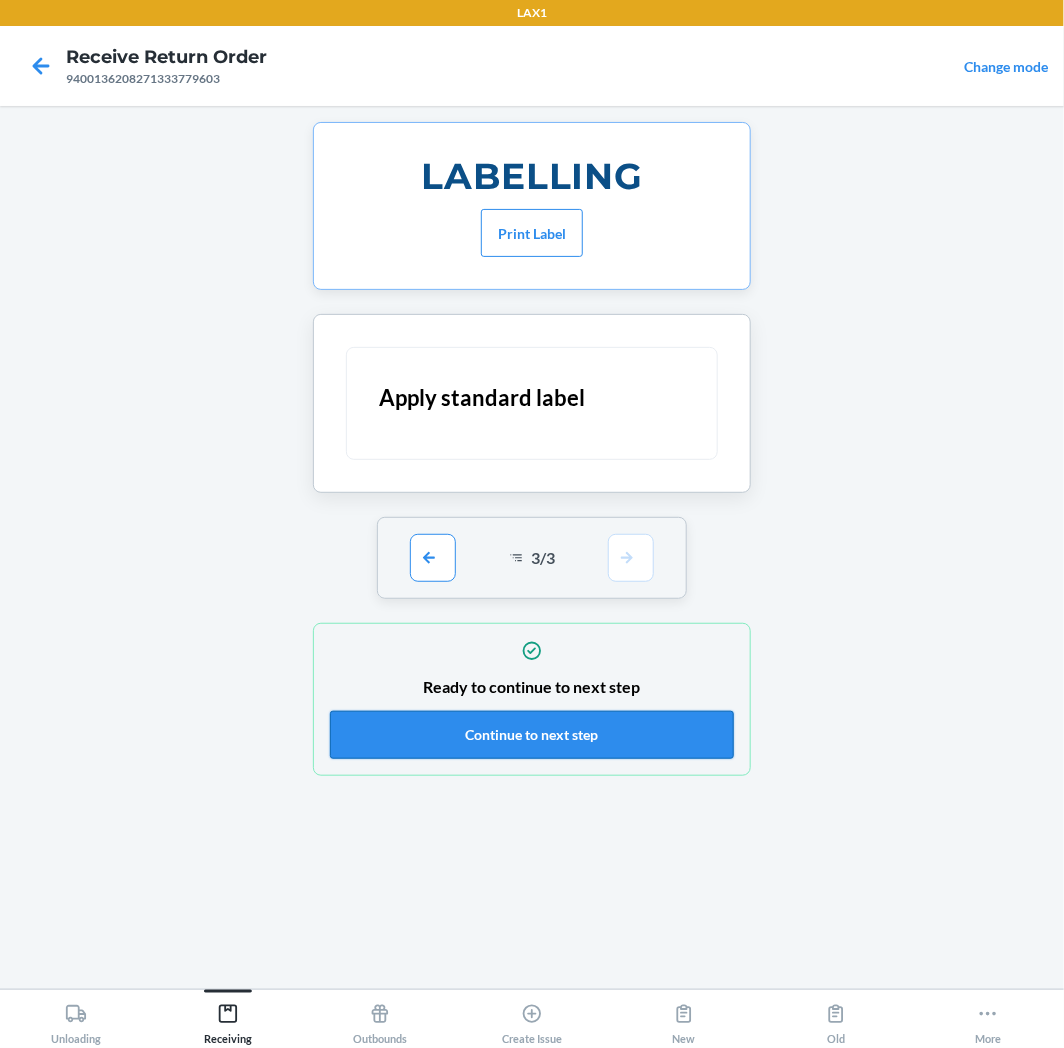 click on "Continue to next step" at bounding box center (532, 735) 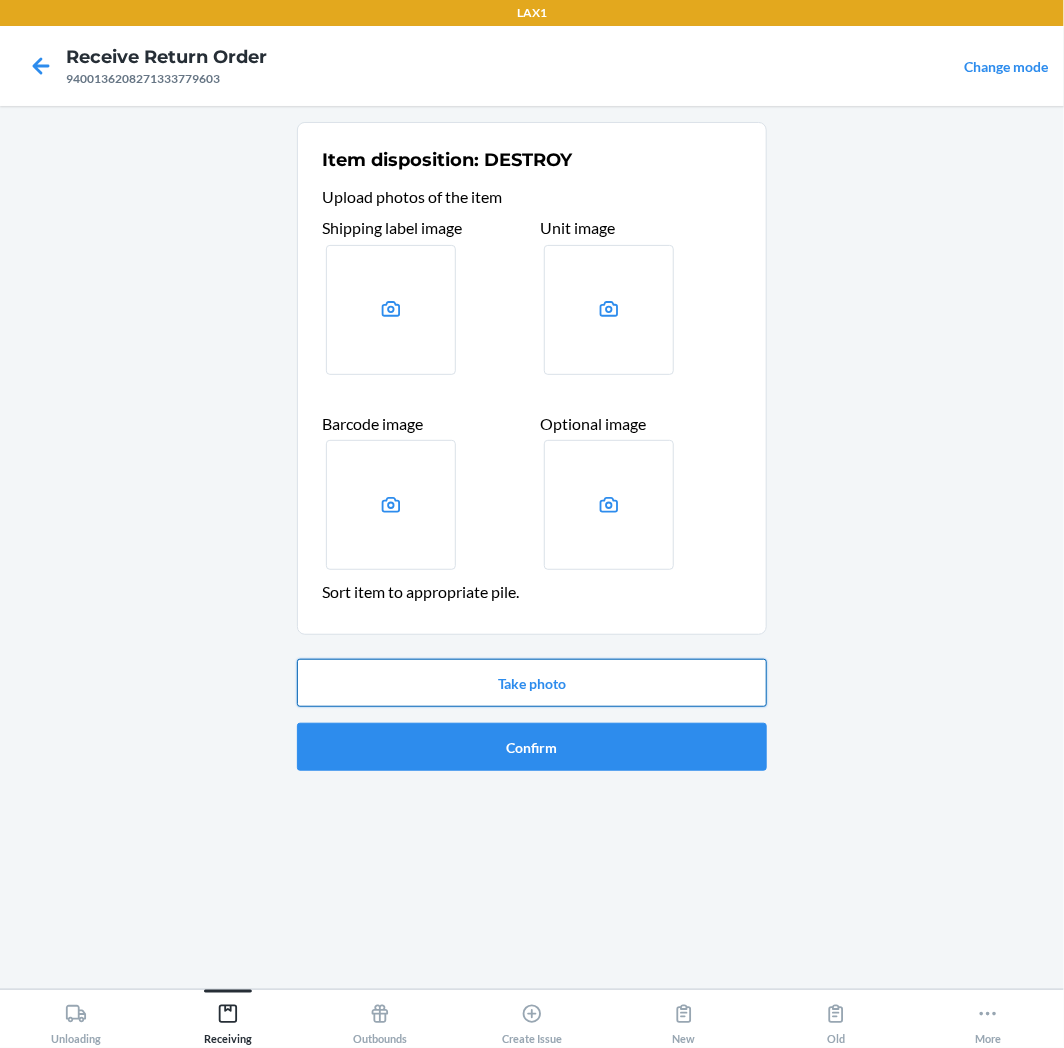 click on "Take photo" at bounding box center (532, 683) 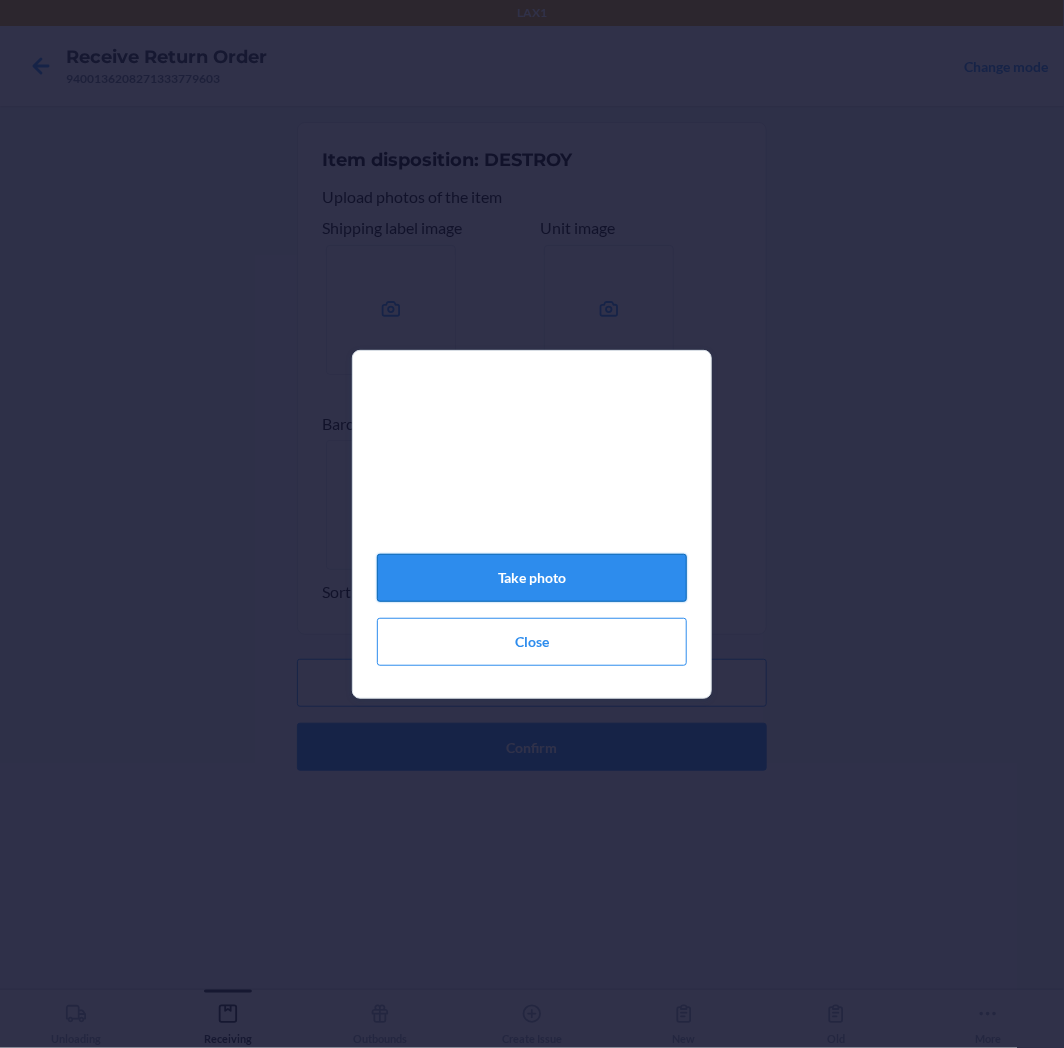click on "Take photo" 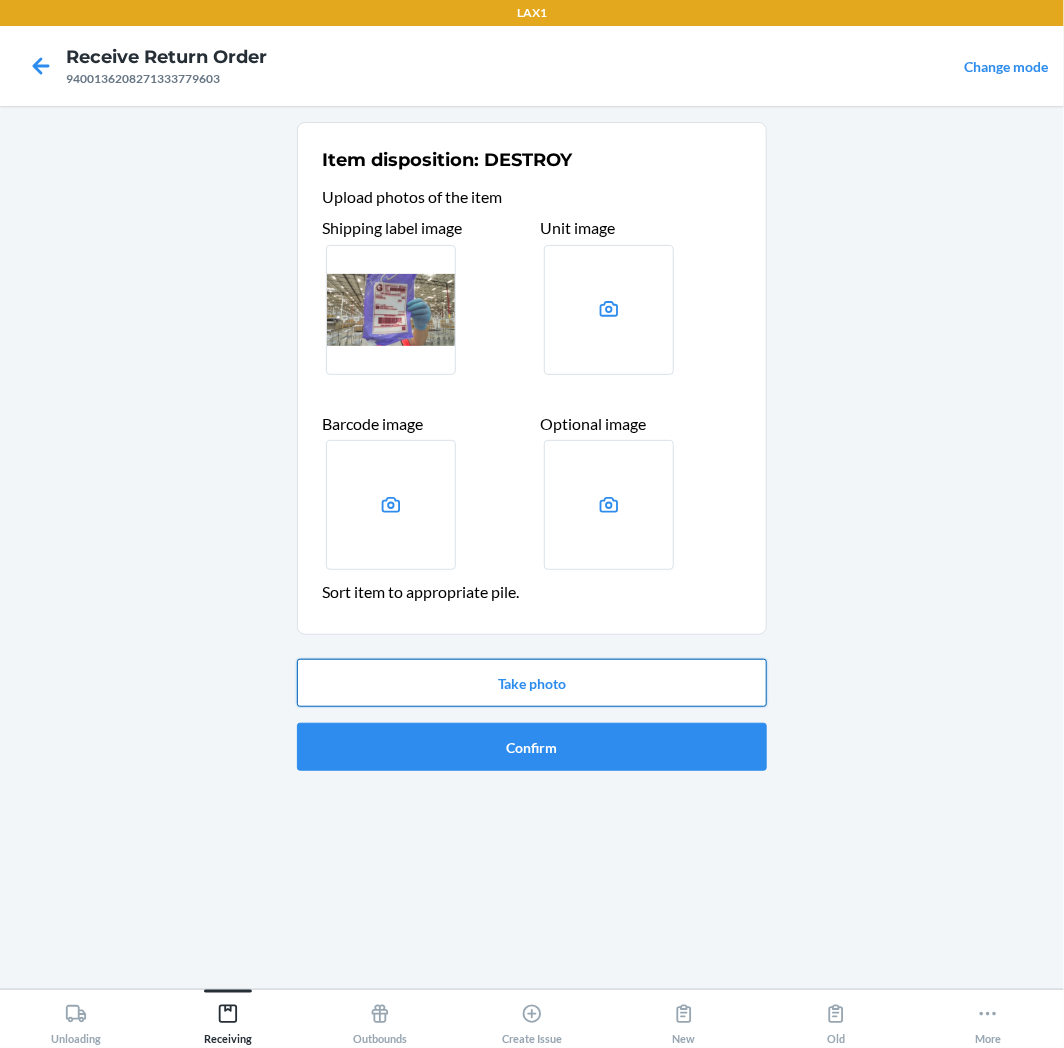 click on "Take photo" at bounding box center [532, 683] 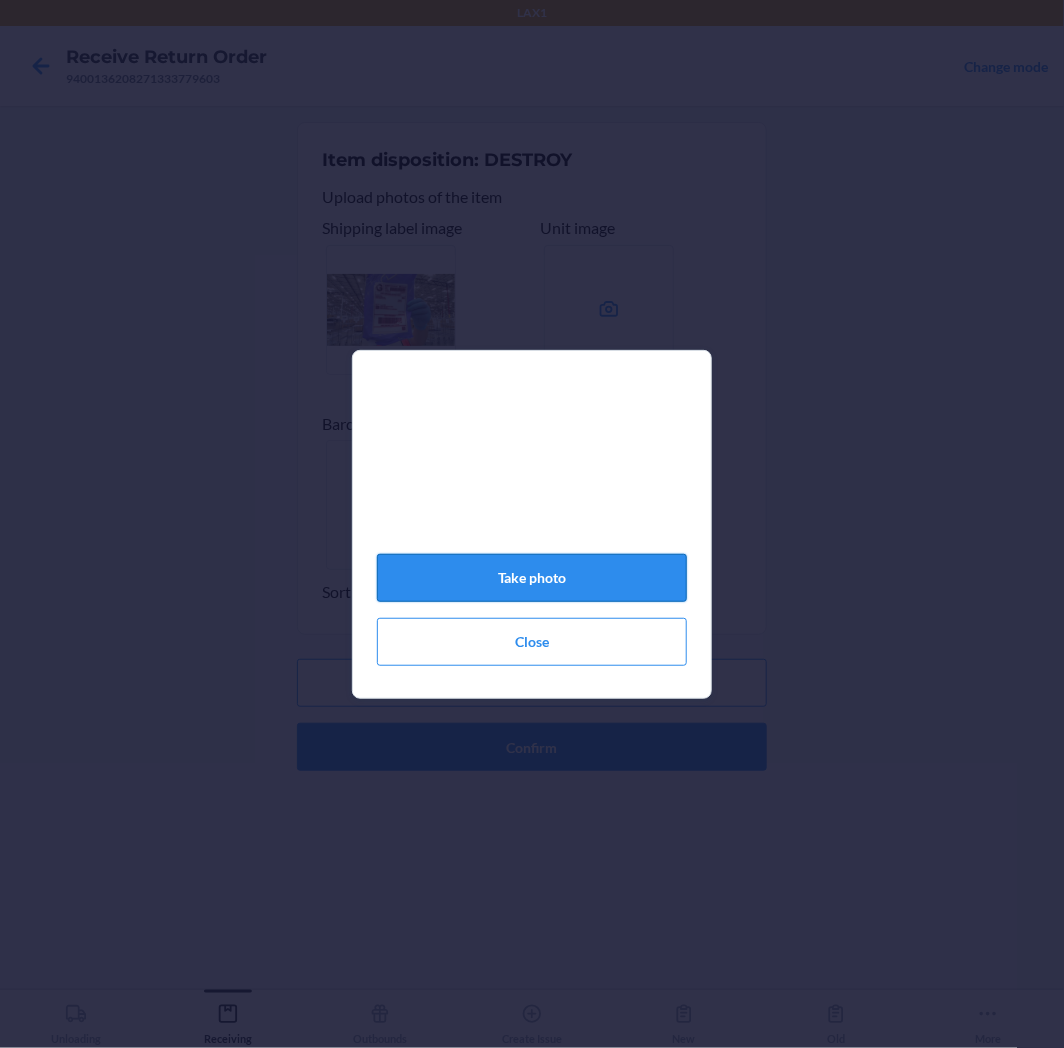 click on "Take photo" 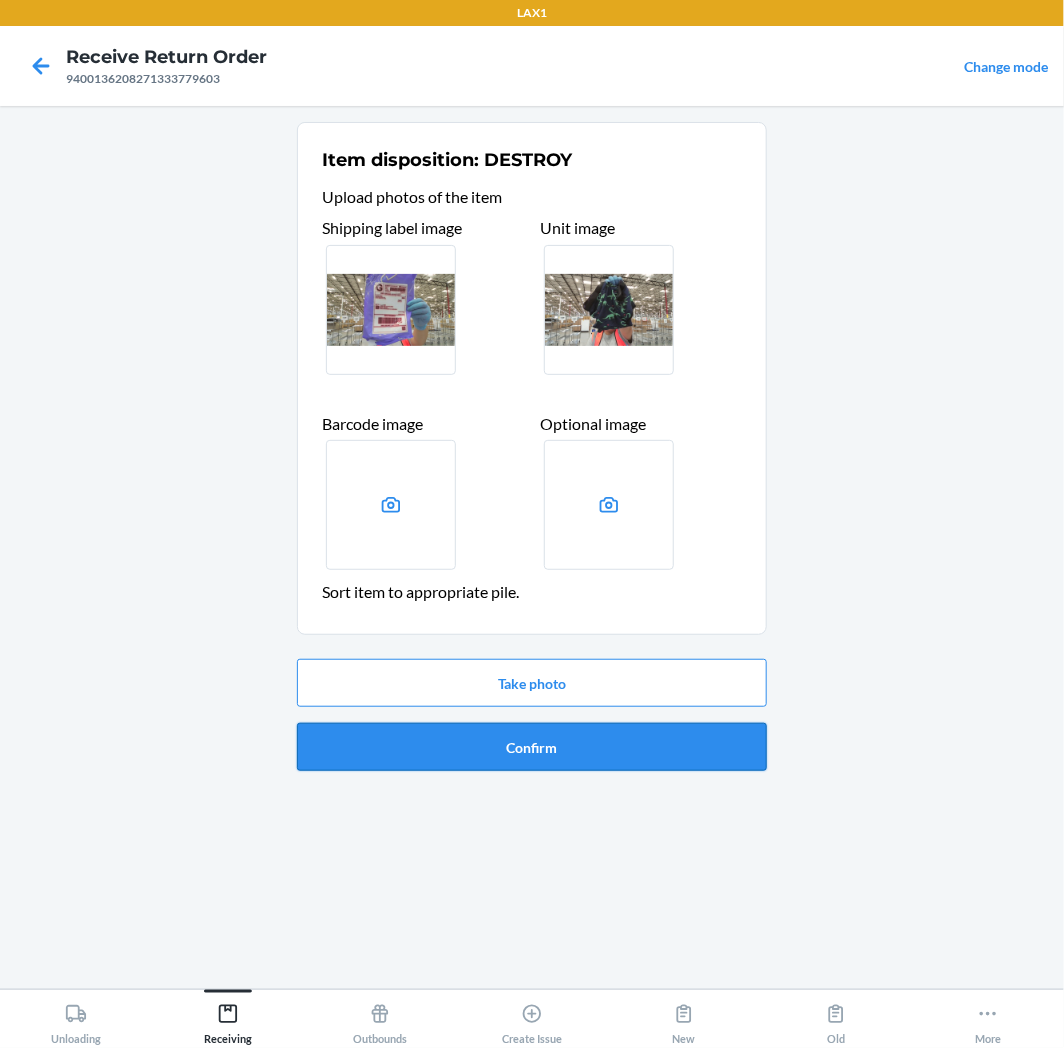 click on "Confirm" at bounding box center [532, 747] 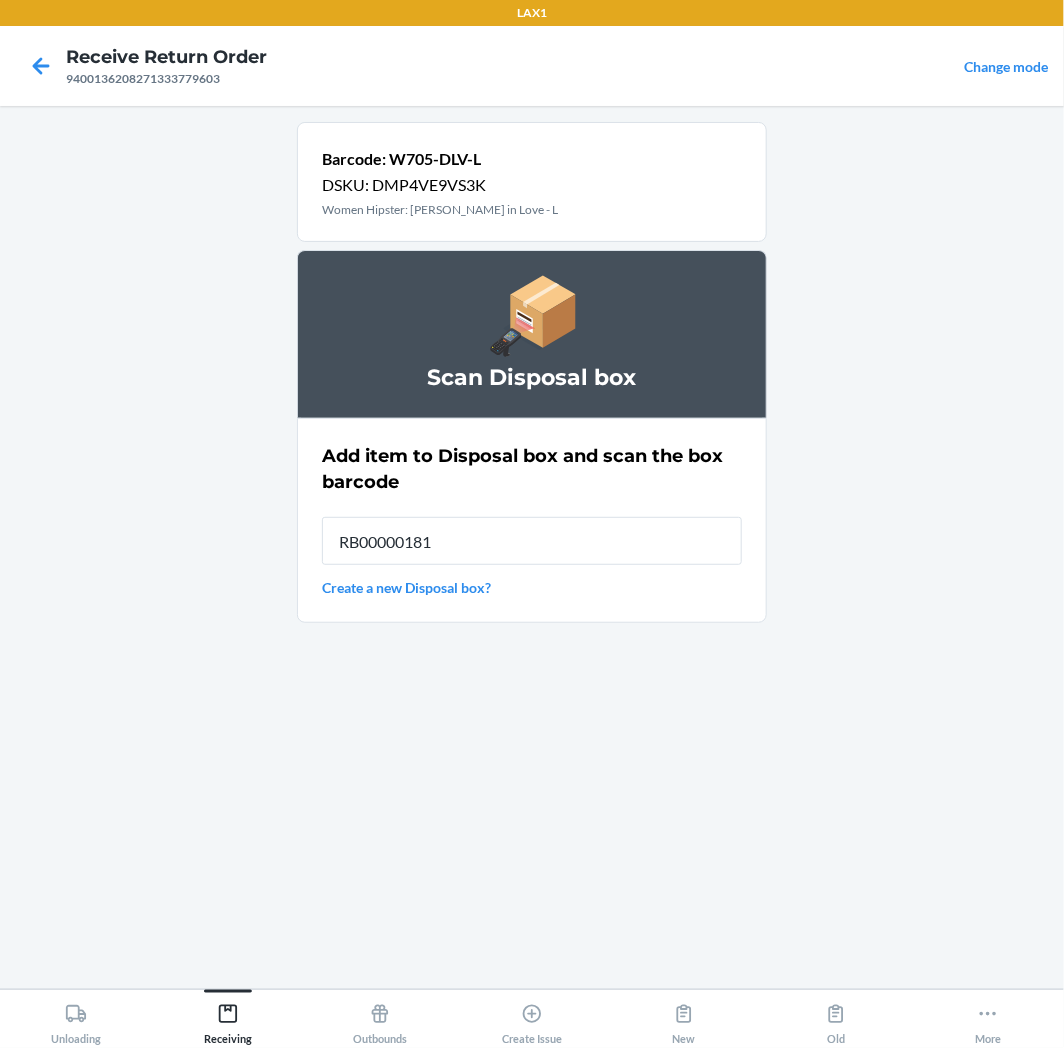 type on "RB000001815" 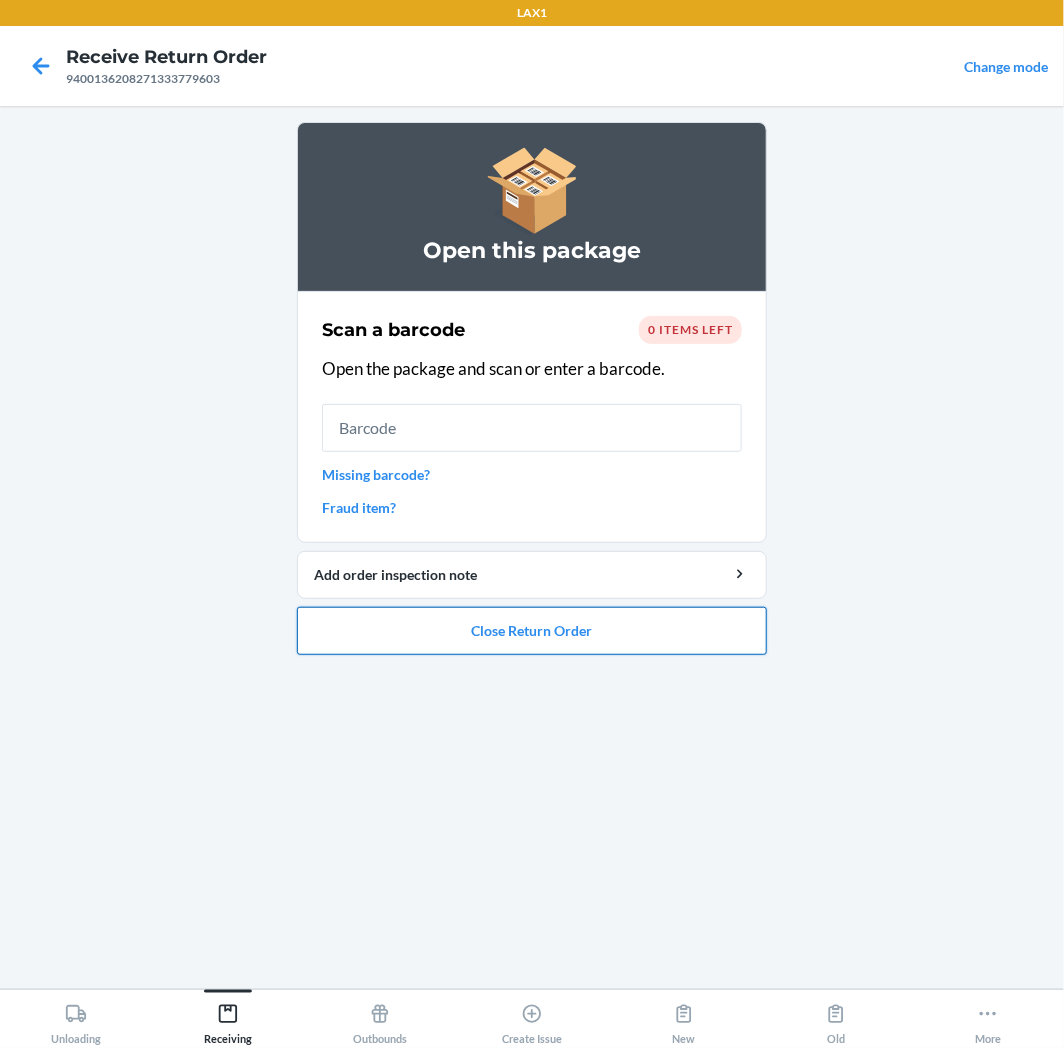 click on "Close Return Order" at bounding box center (532, 631) 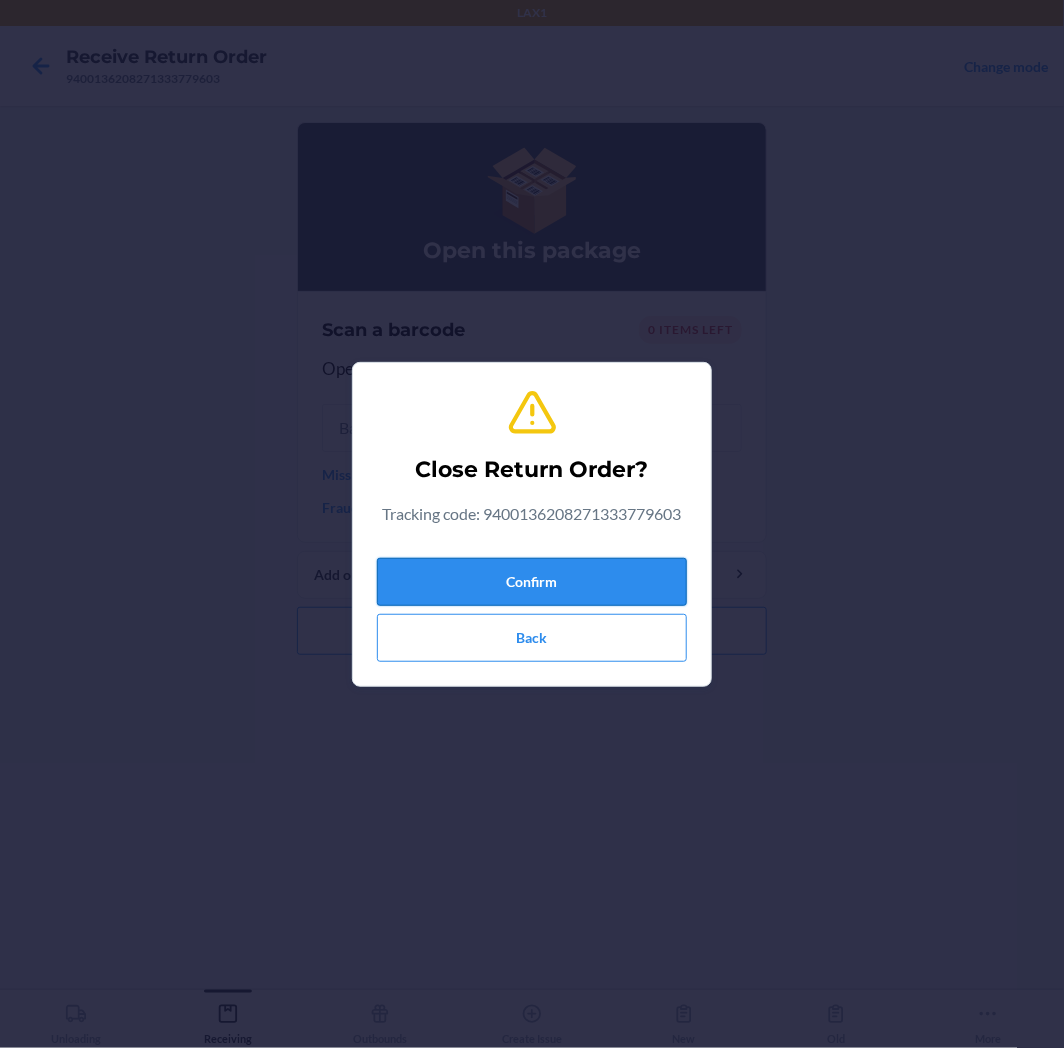click on "Confirm" at bounding box center [532, 582] 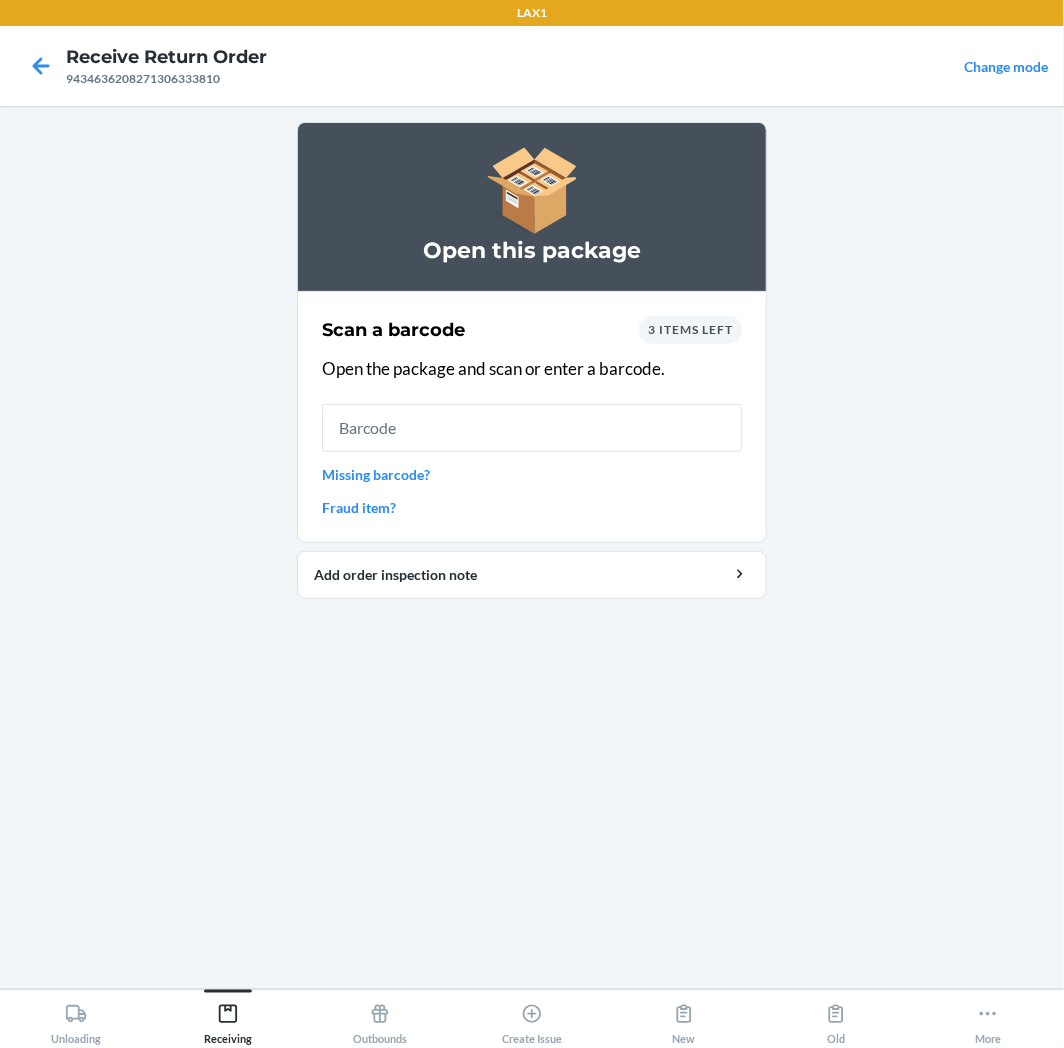 click on "Missing barcode?" at bounding box center (532, 474) 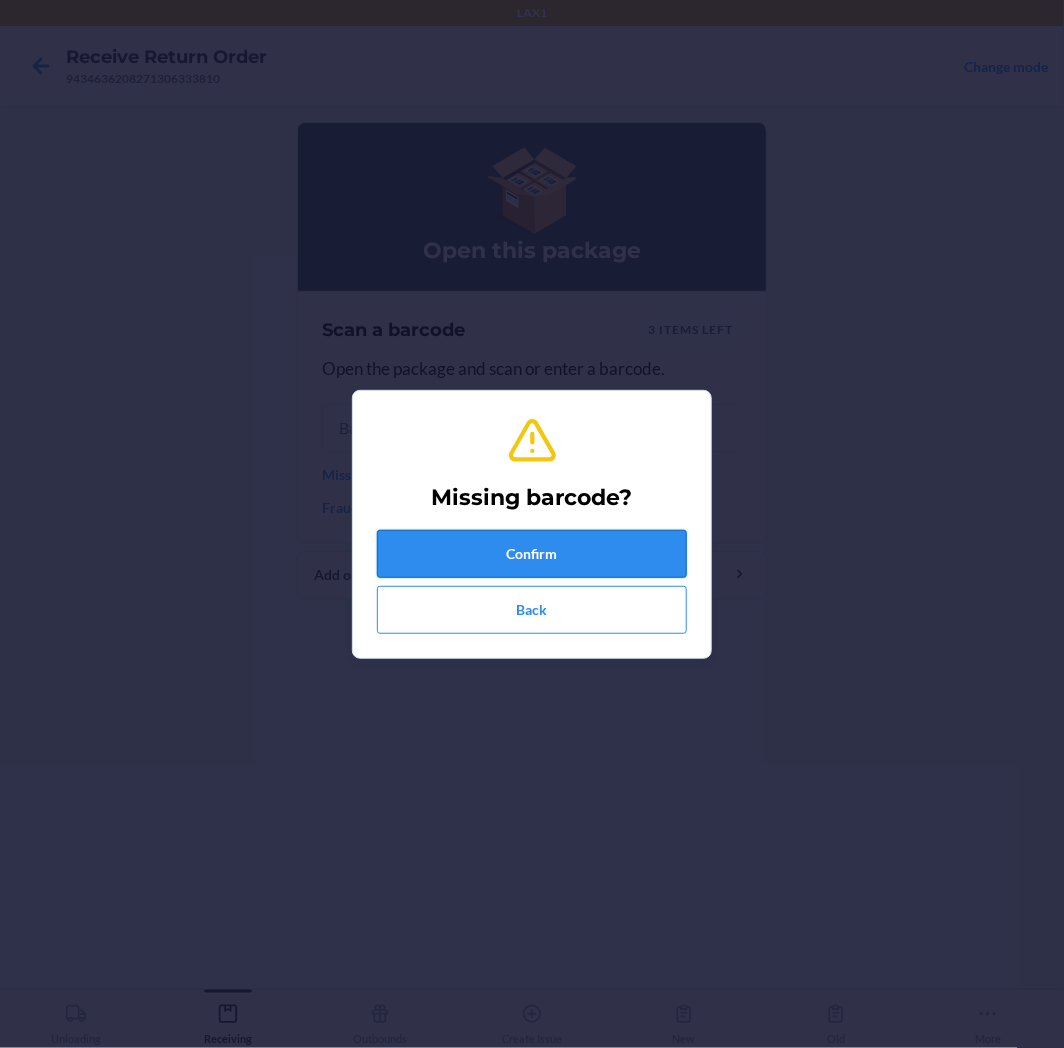 click on "Confirm" at bounding box center [532, 554] 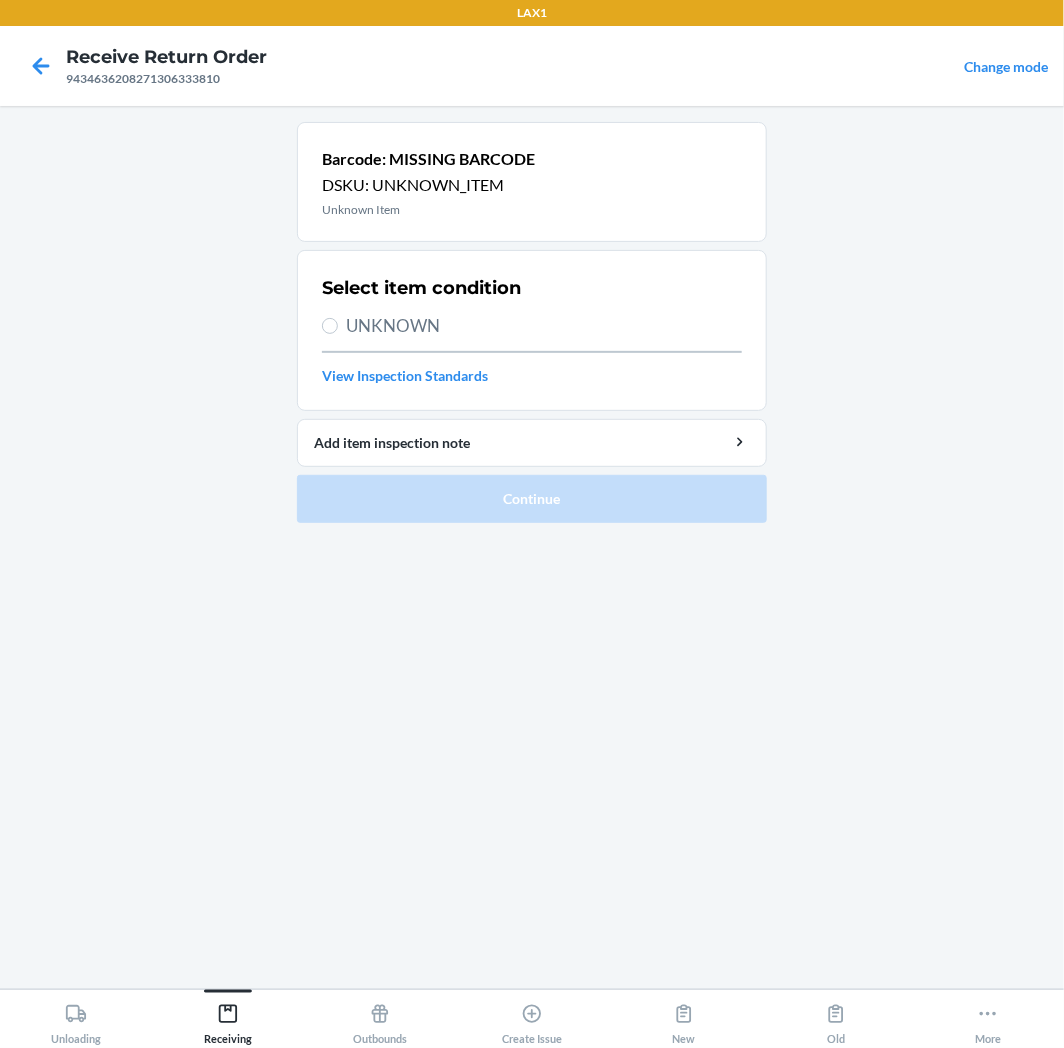 click on "UNKNOWN" at bounding box center [544, 326] 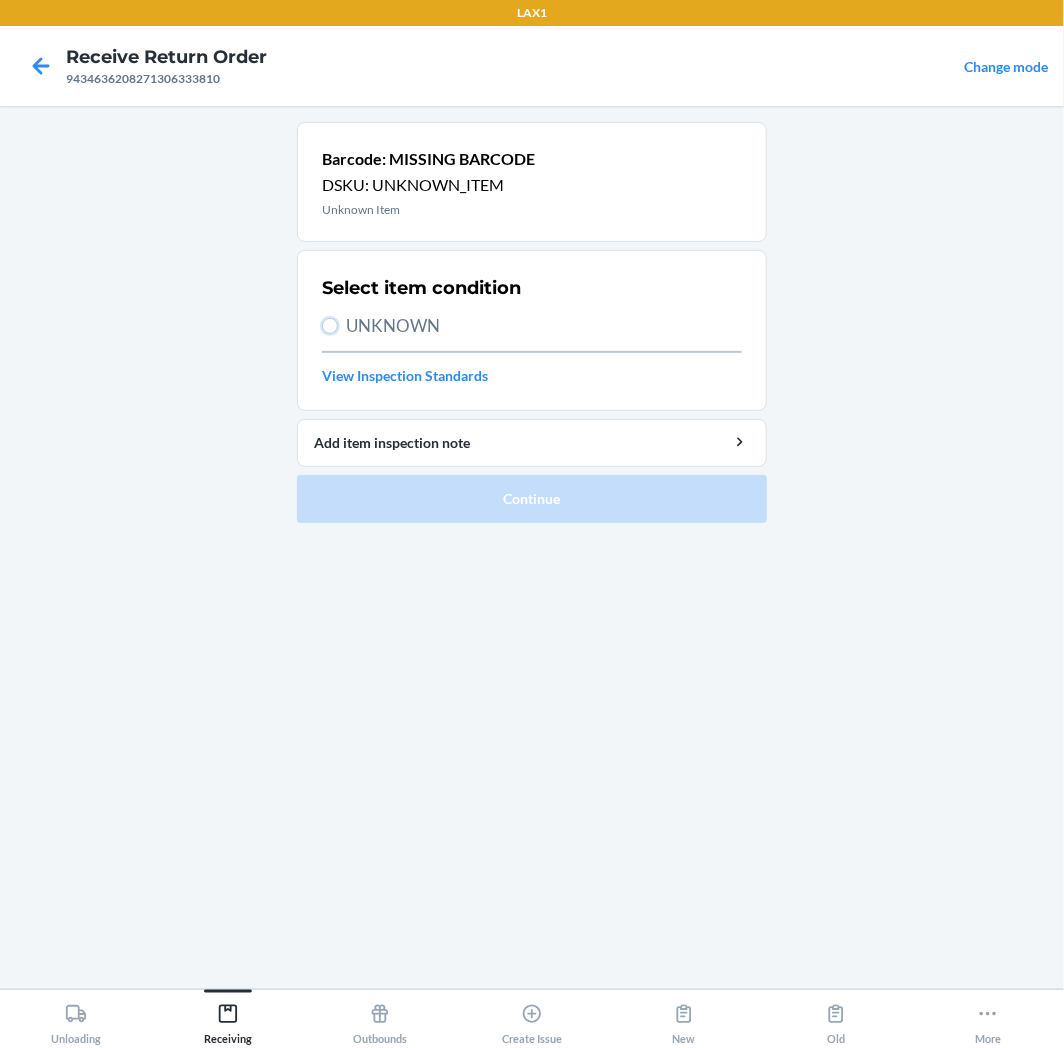 click on "UNKNOWN" at bounding box center [330, 326] 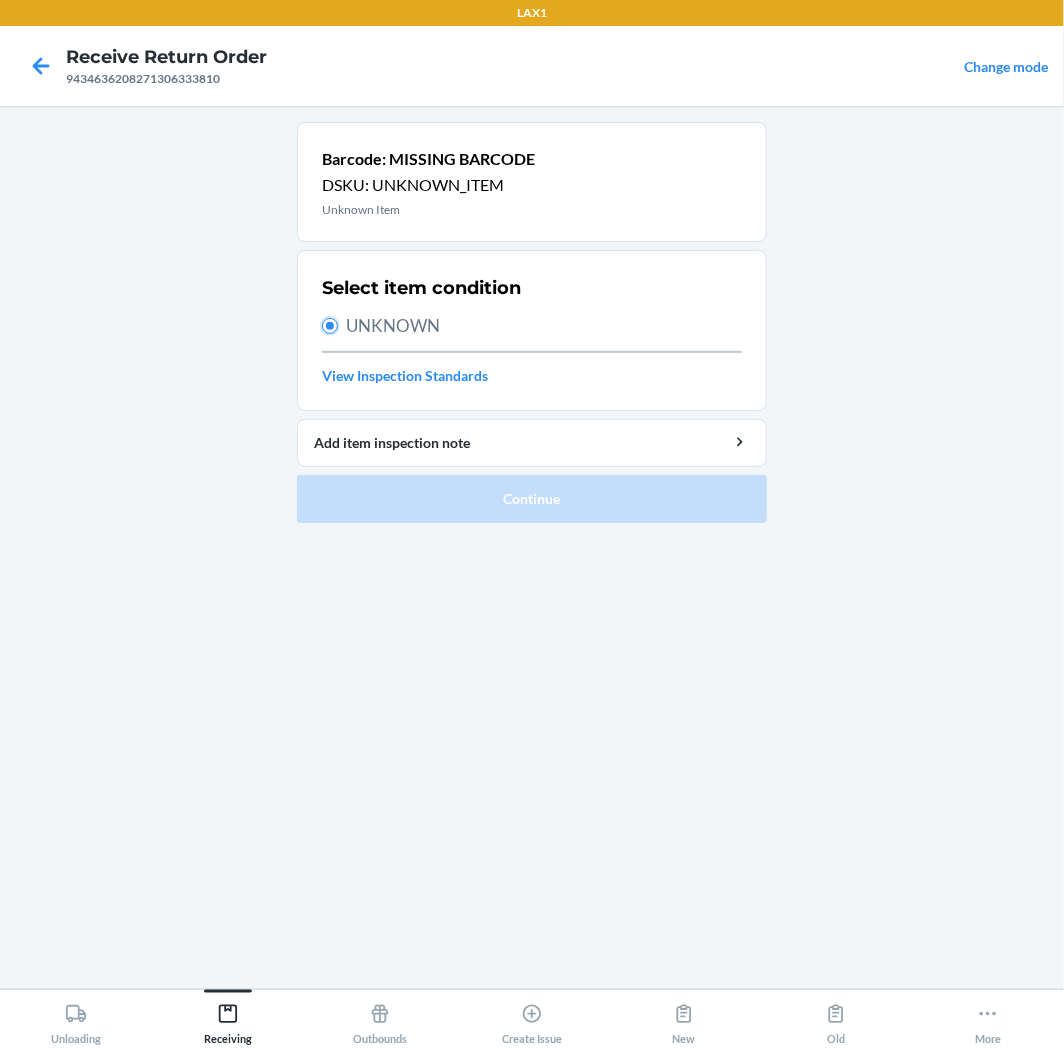 radio on "true" 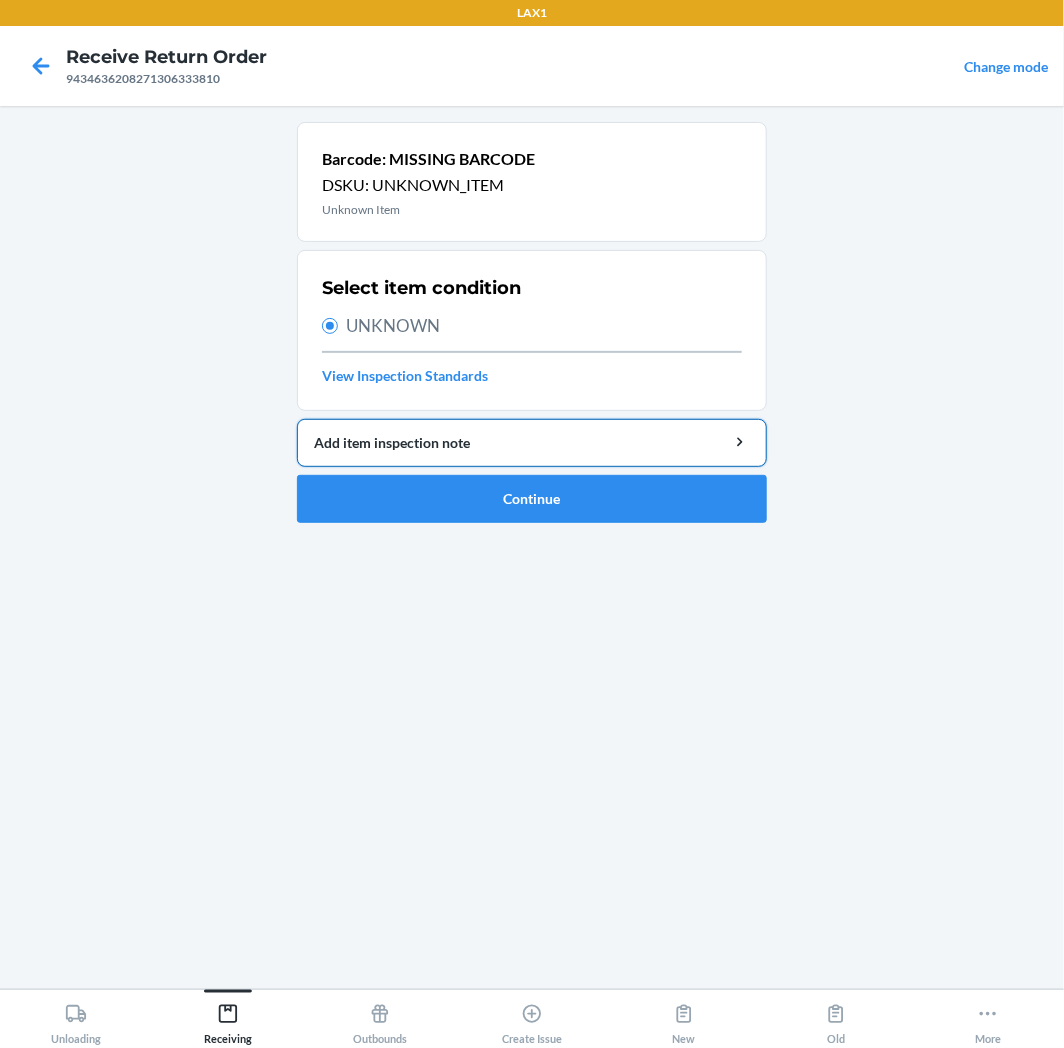 click on "Add item inspection note" at bounding box center [532, 442] 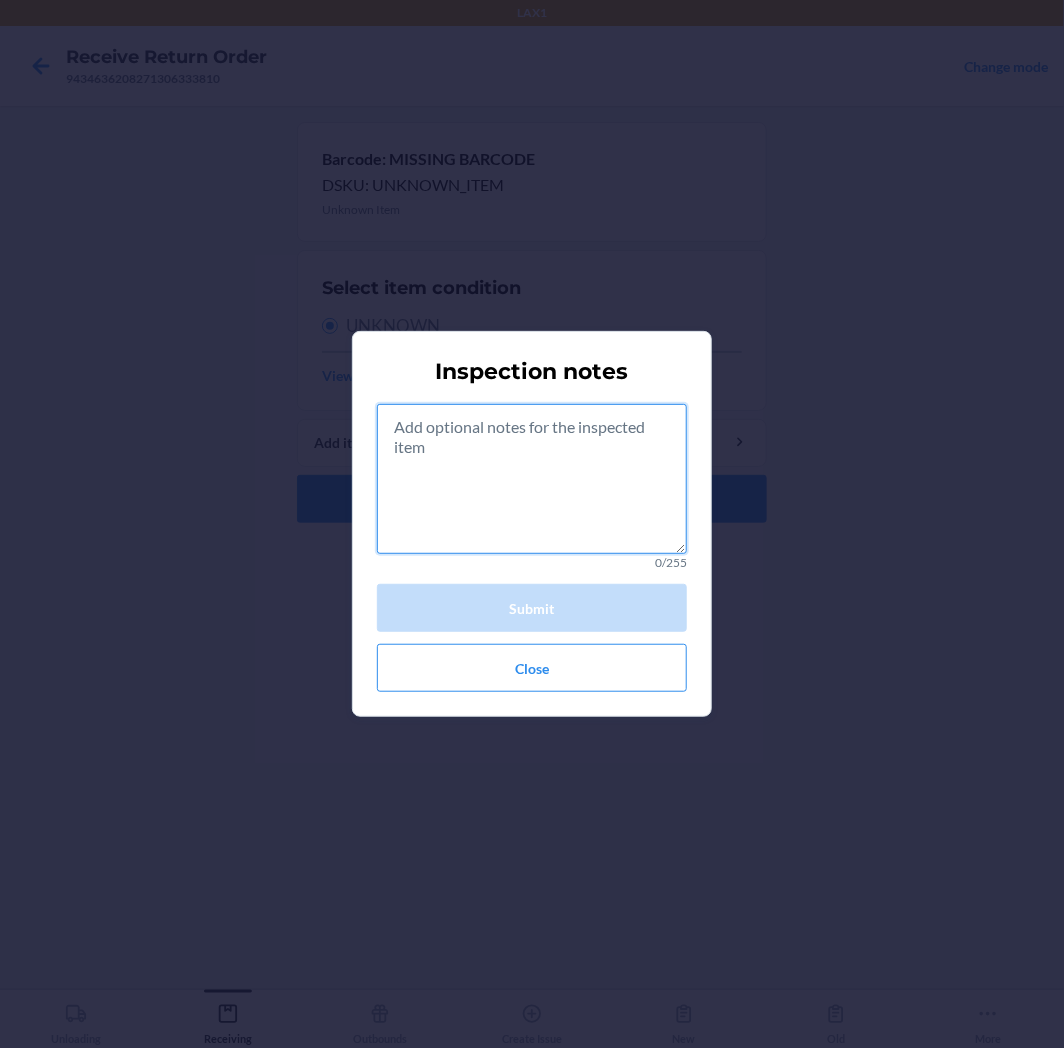 click at bounding box center [532, 479] 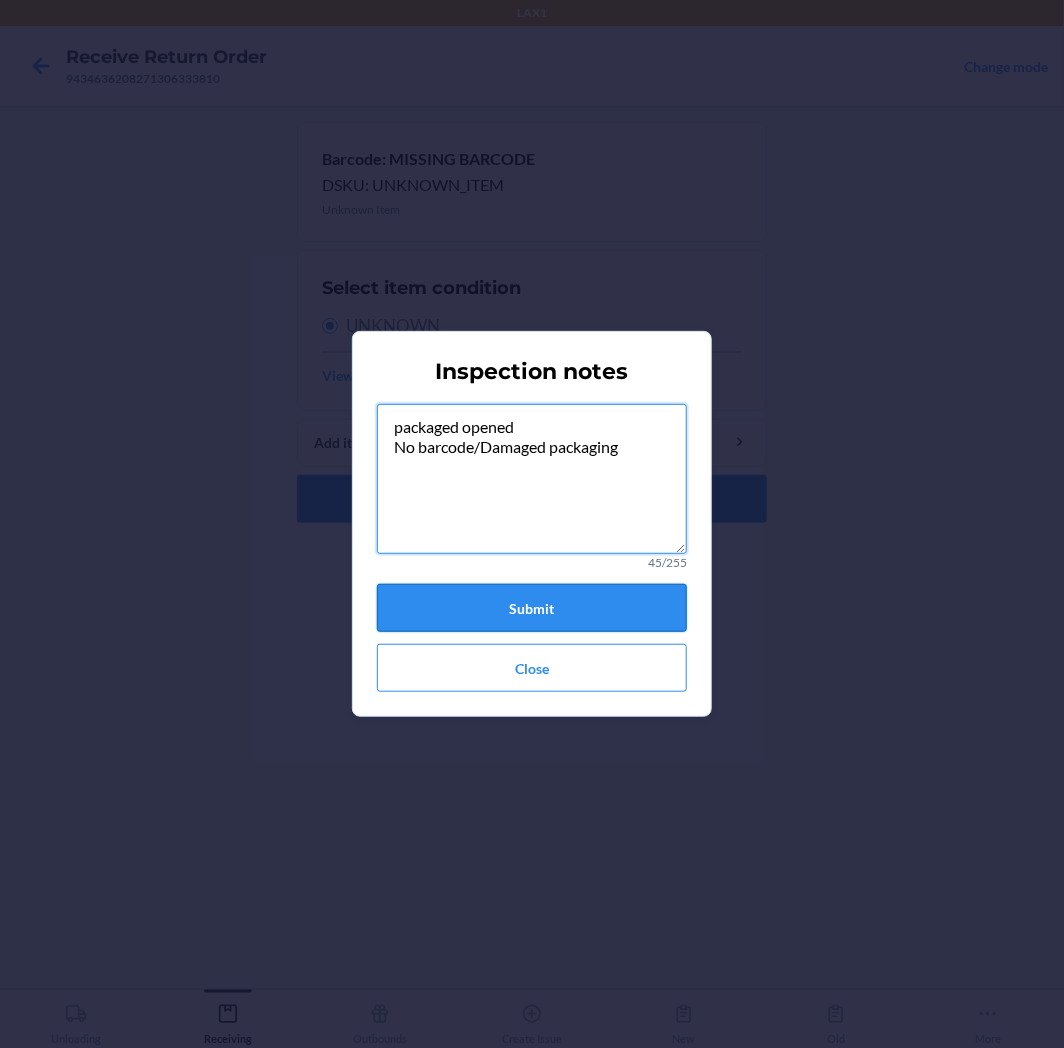 type on "packaged opened
No barcode/Damaged packaging" 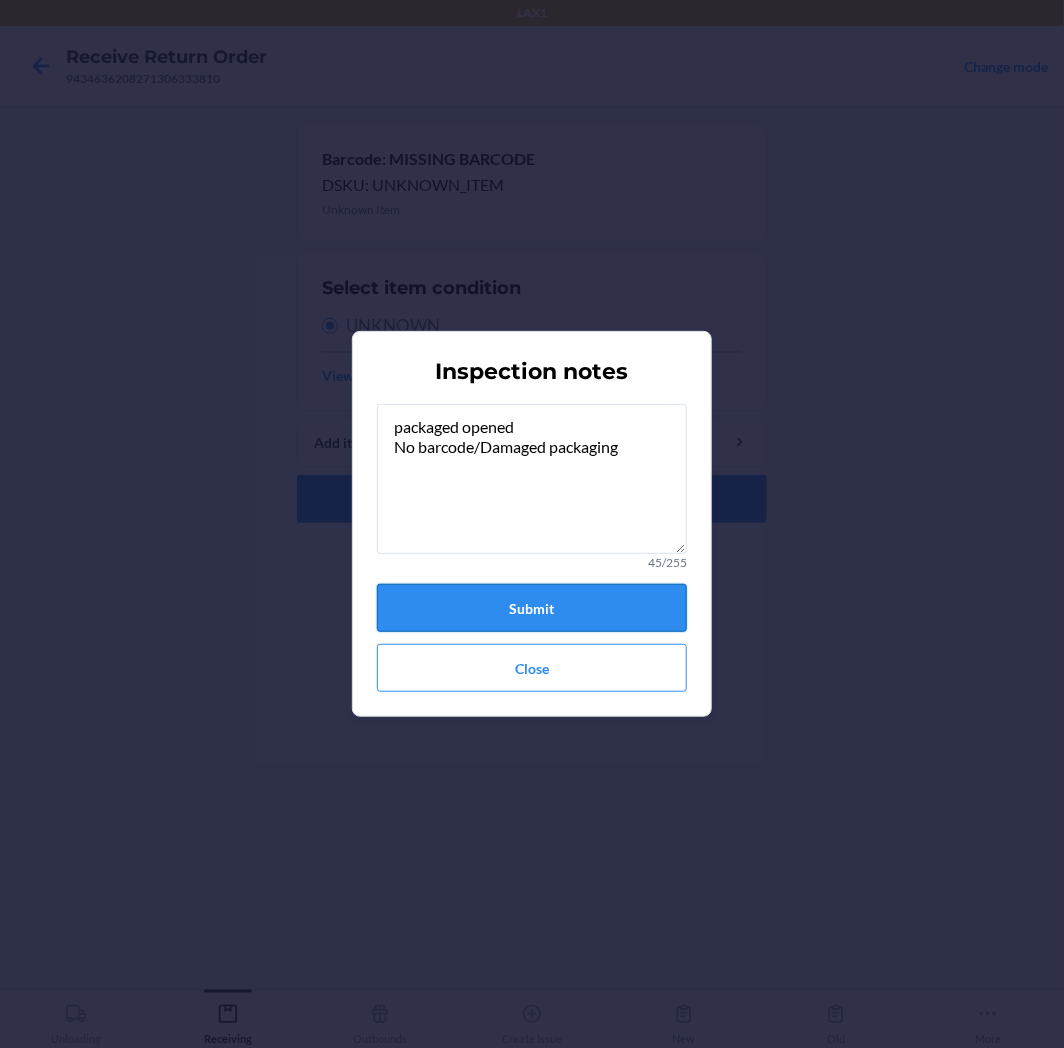 click on "Submit" at bounding box center (532, 608) 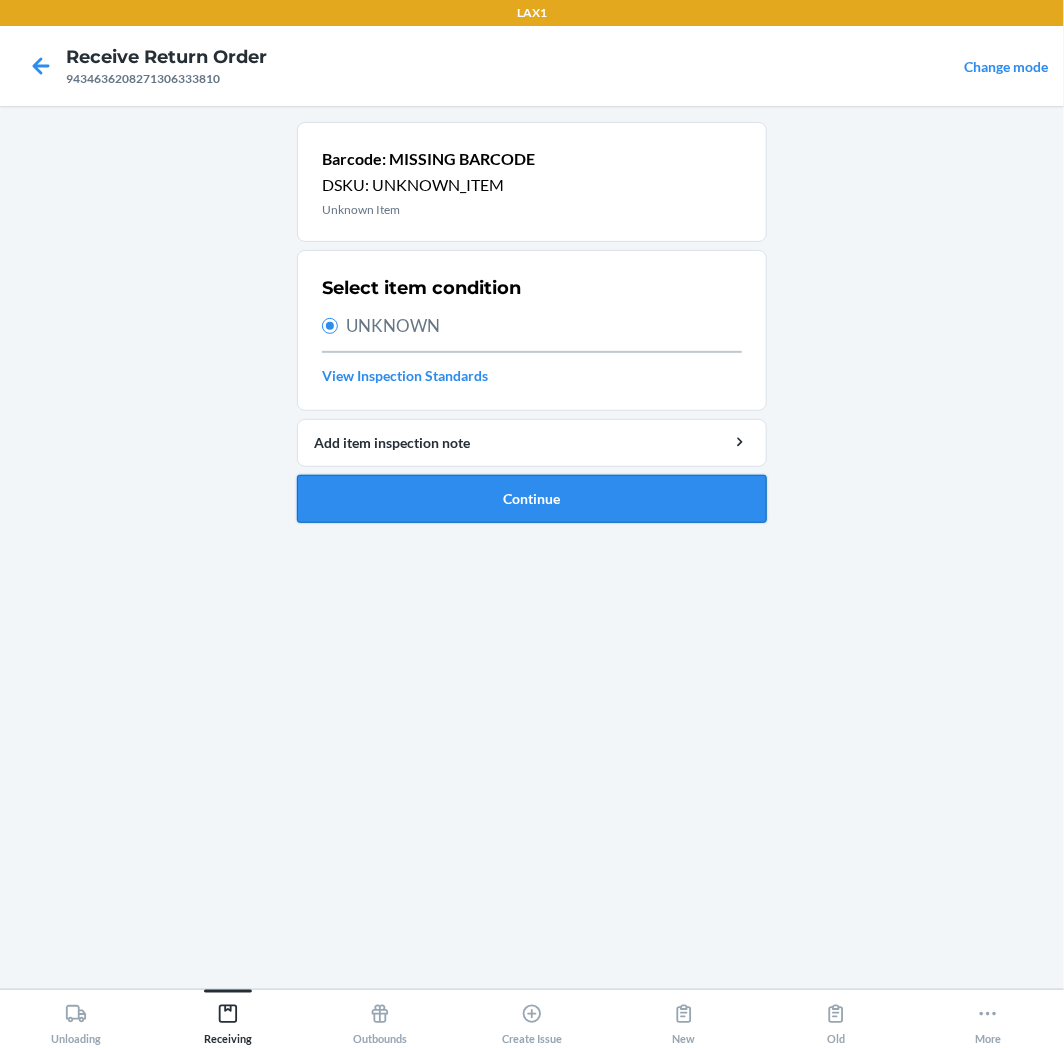 click on "Continue" at bounding box center (532, 499) 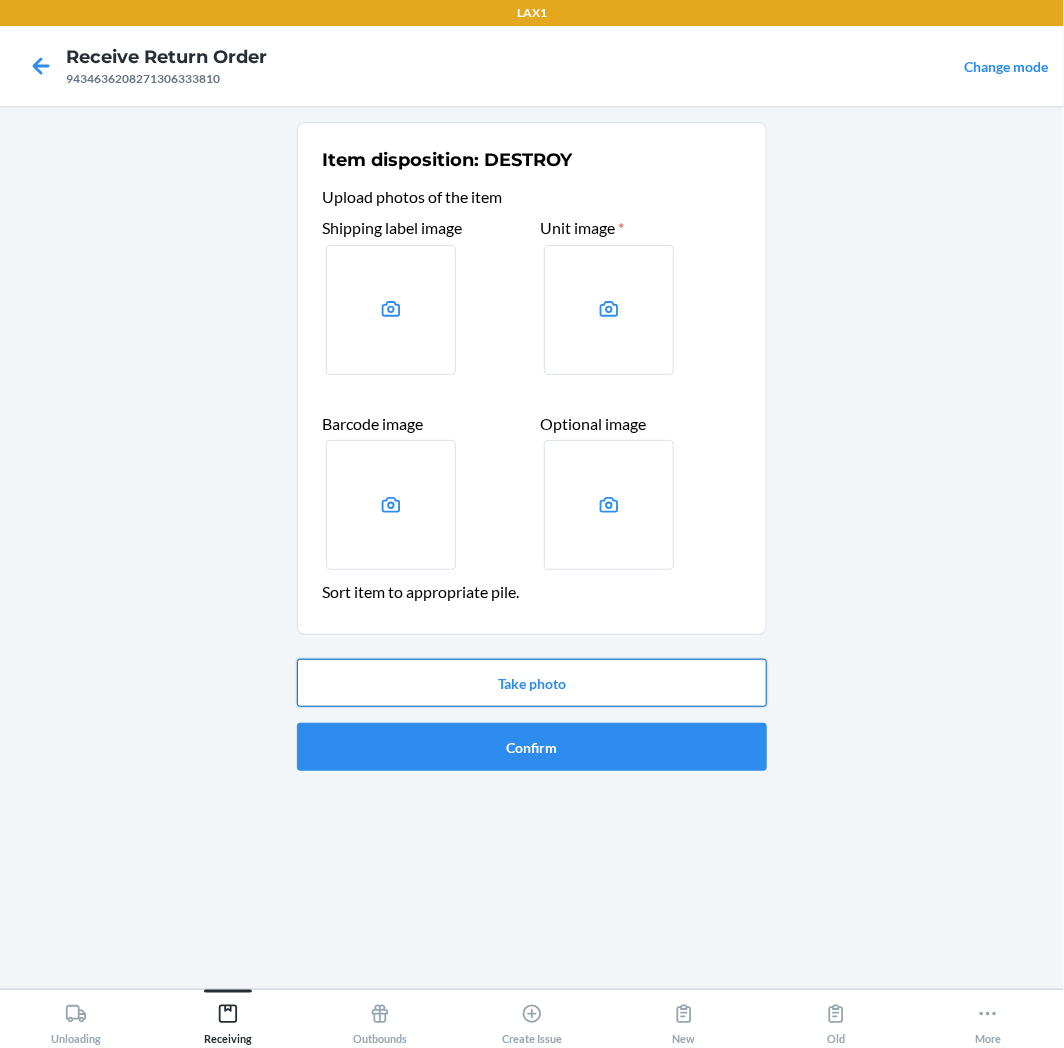 click on "Take photo" at bounding box center (532, 683) 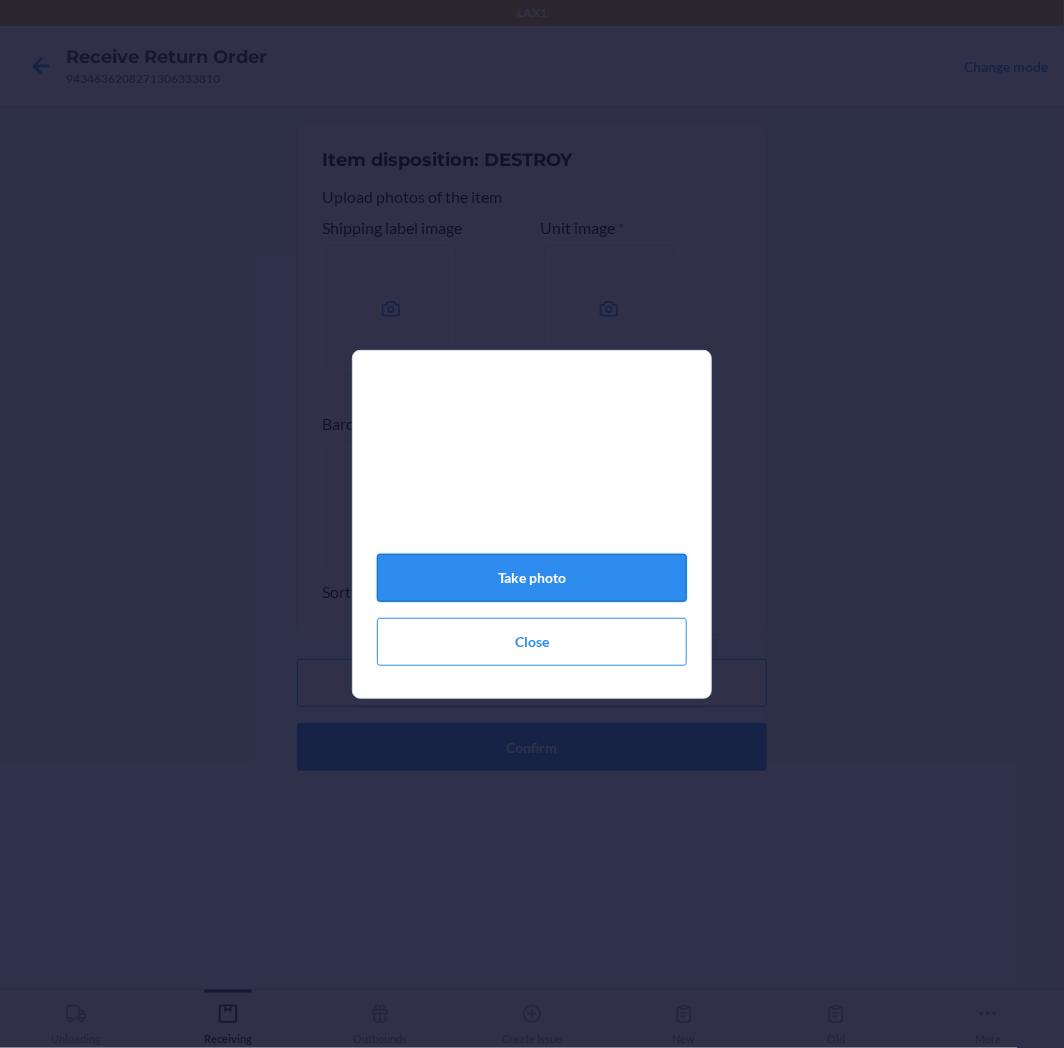 click on "Take photo" 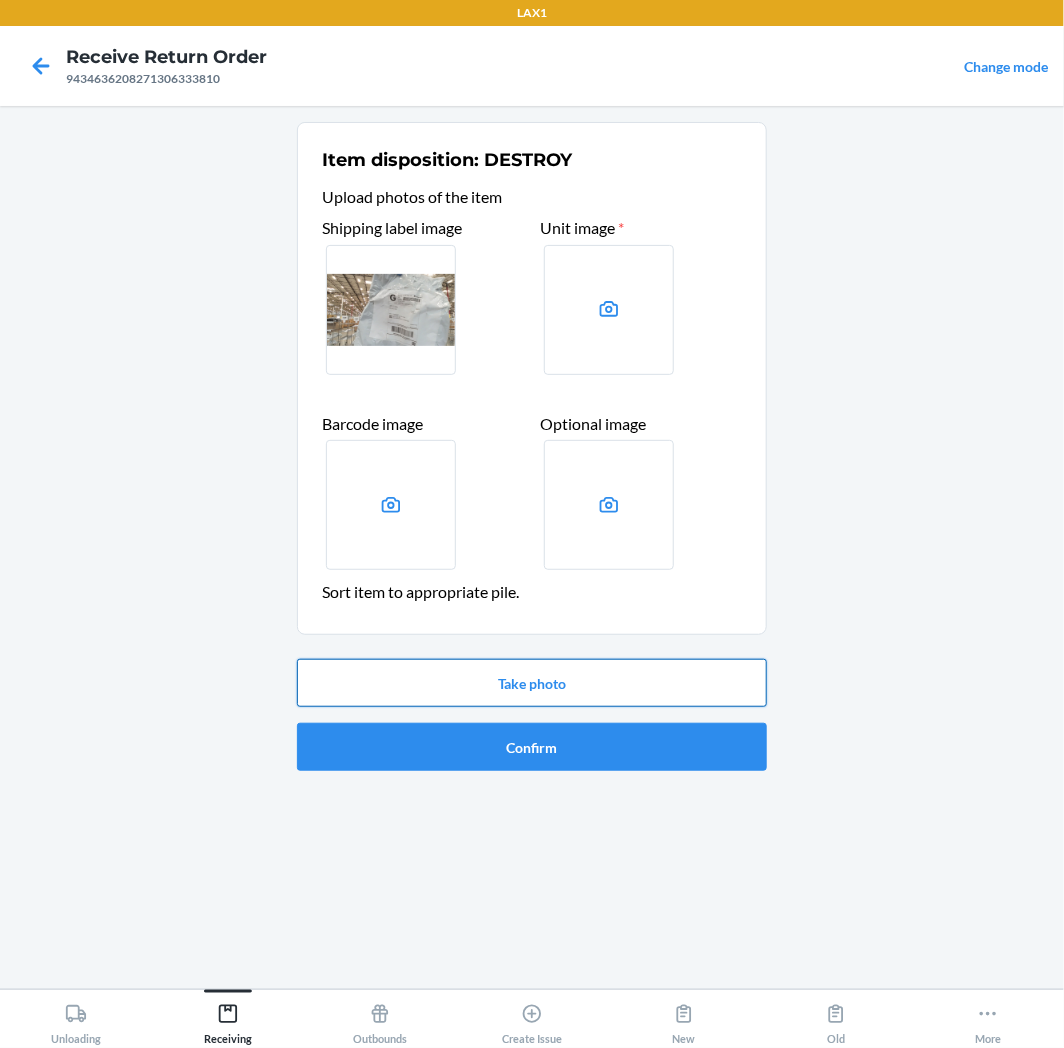 click on "Take photo" at bounding box center [532, 683] 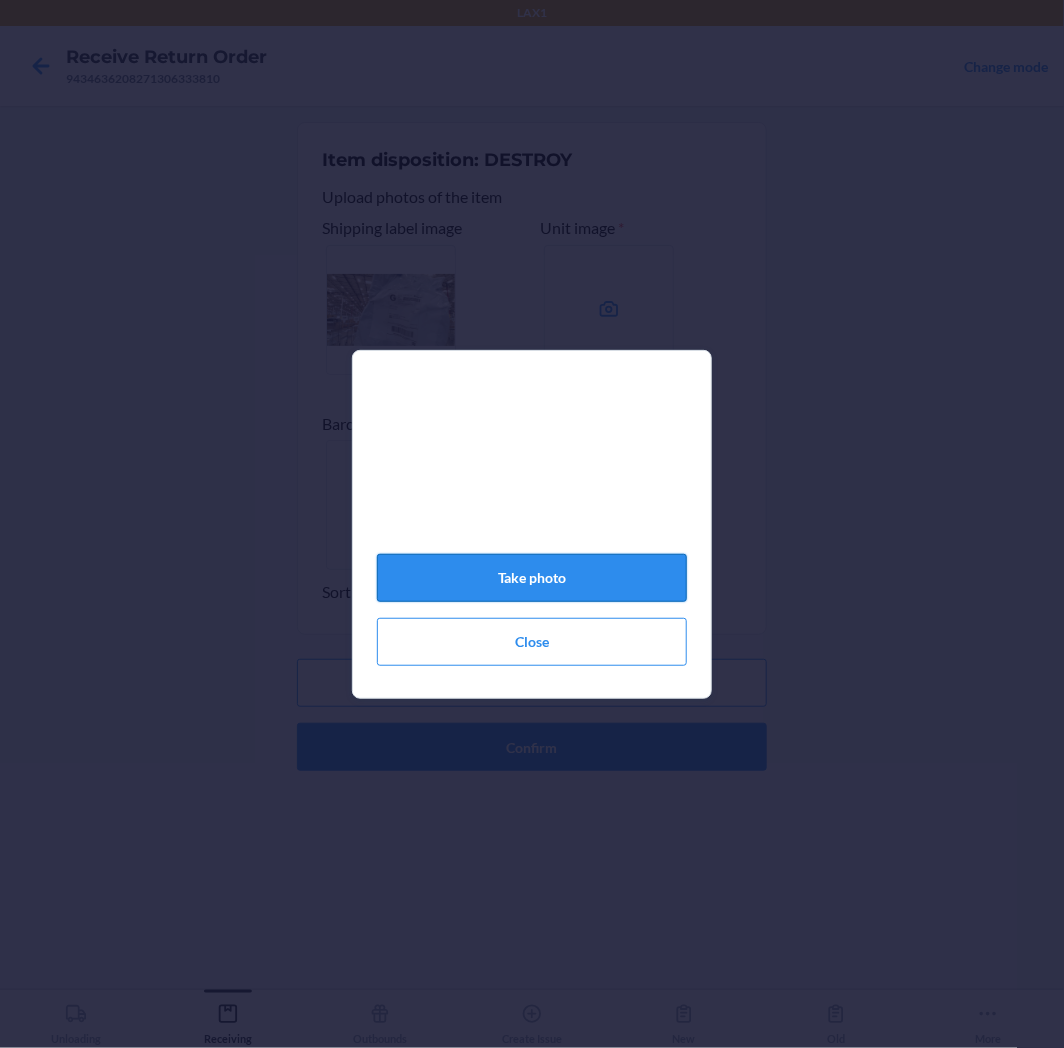 click on "Take photo" 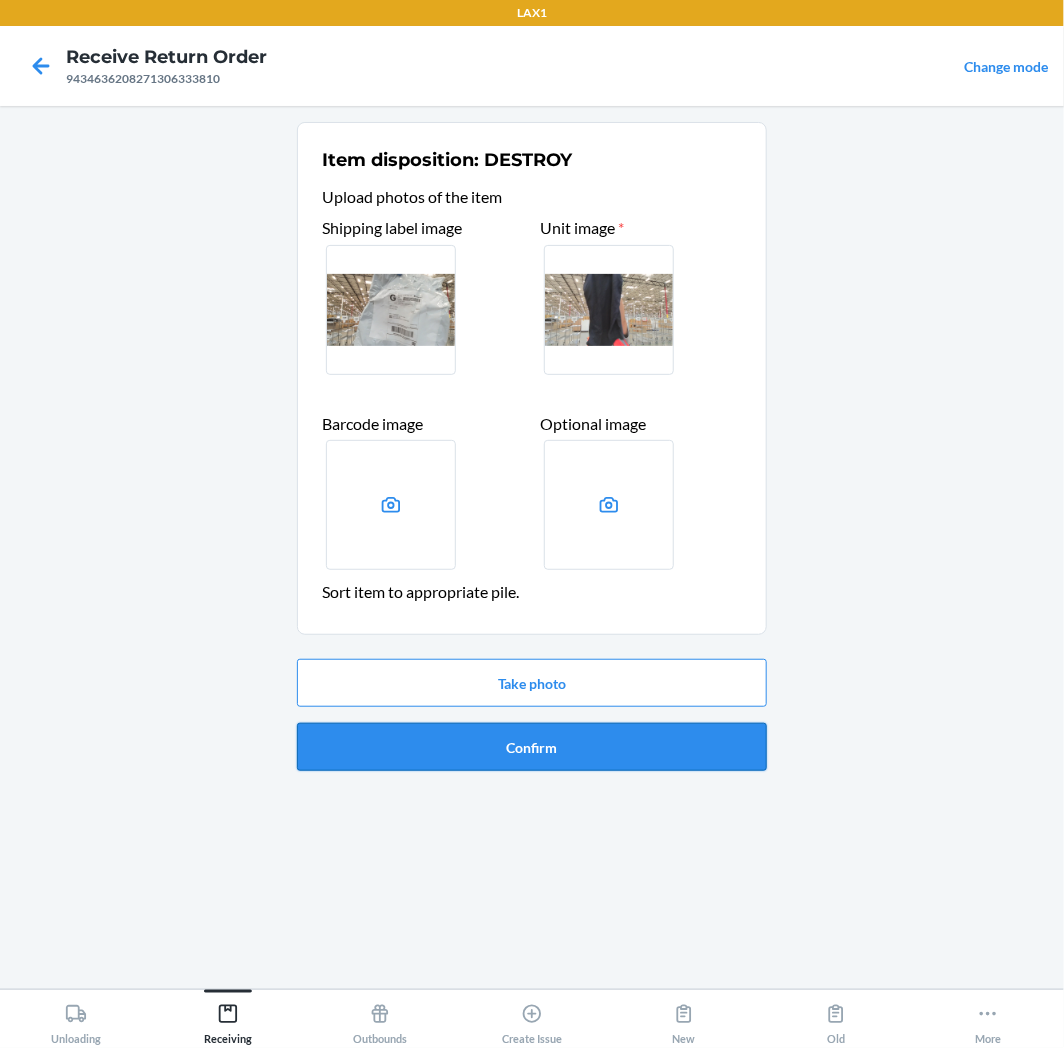 click on "Confirm" at bounding box center (532, 747) 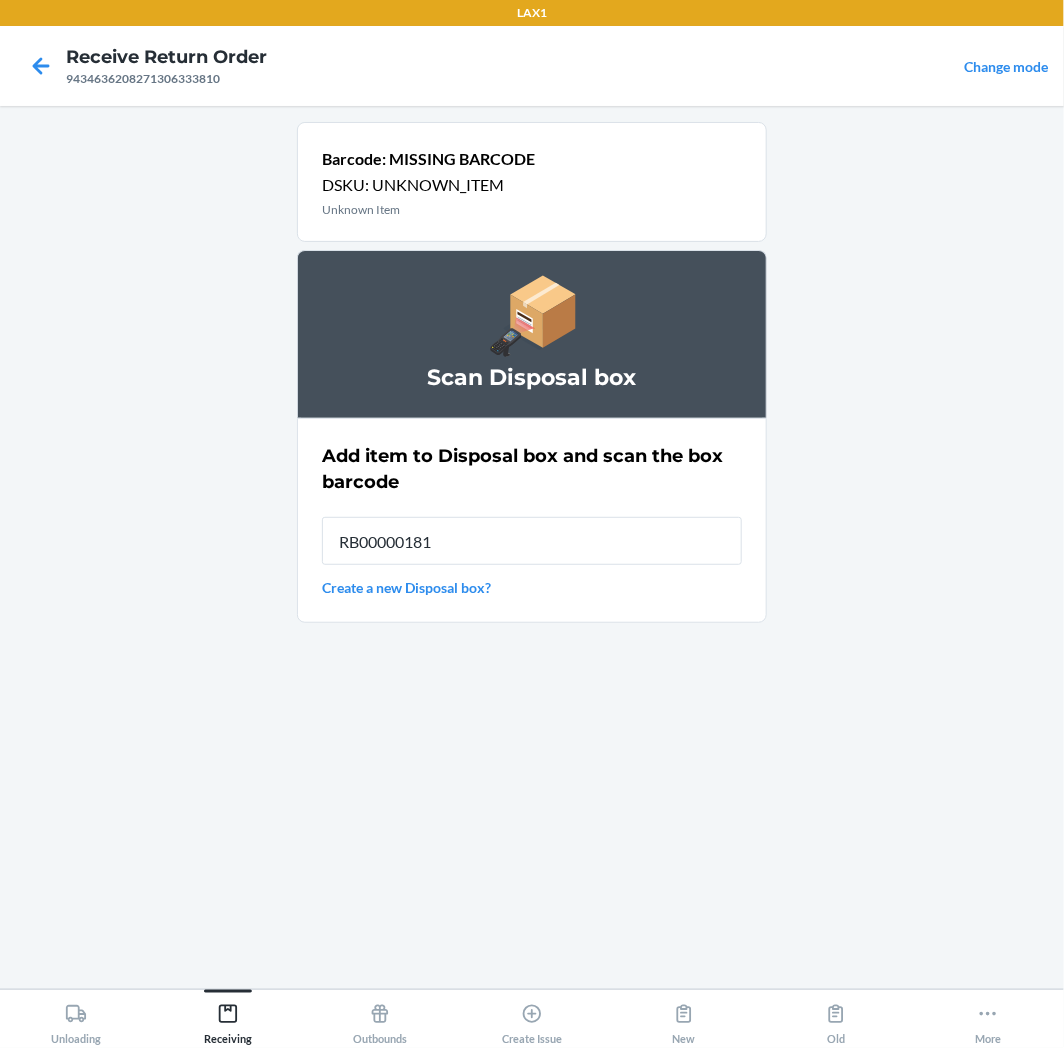 type on "RB000001815" 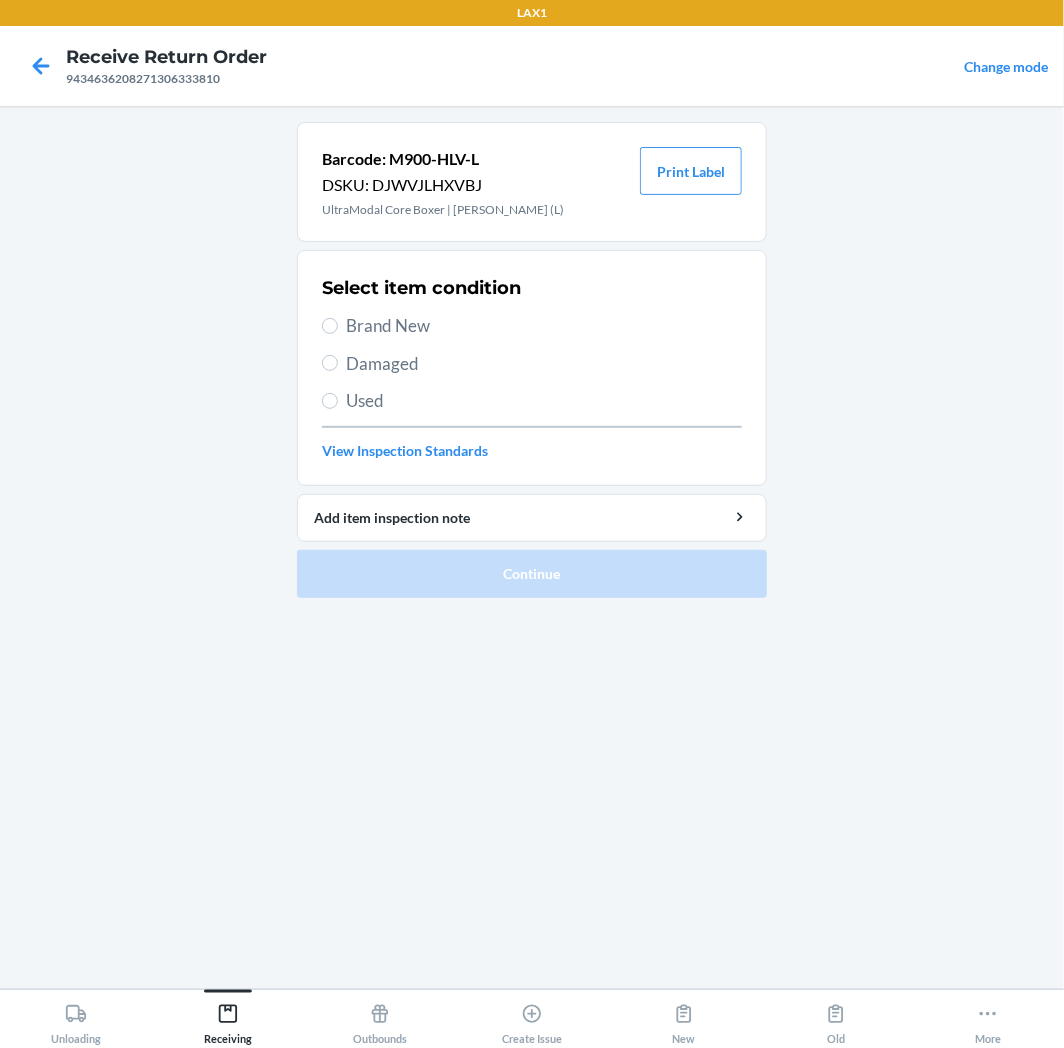 drag, startPoint x: 343, startPoint y: 387, endPoint x: 343, endPoint y: 402, distance: 15 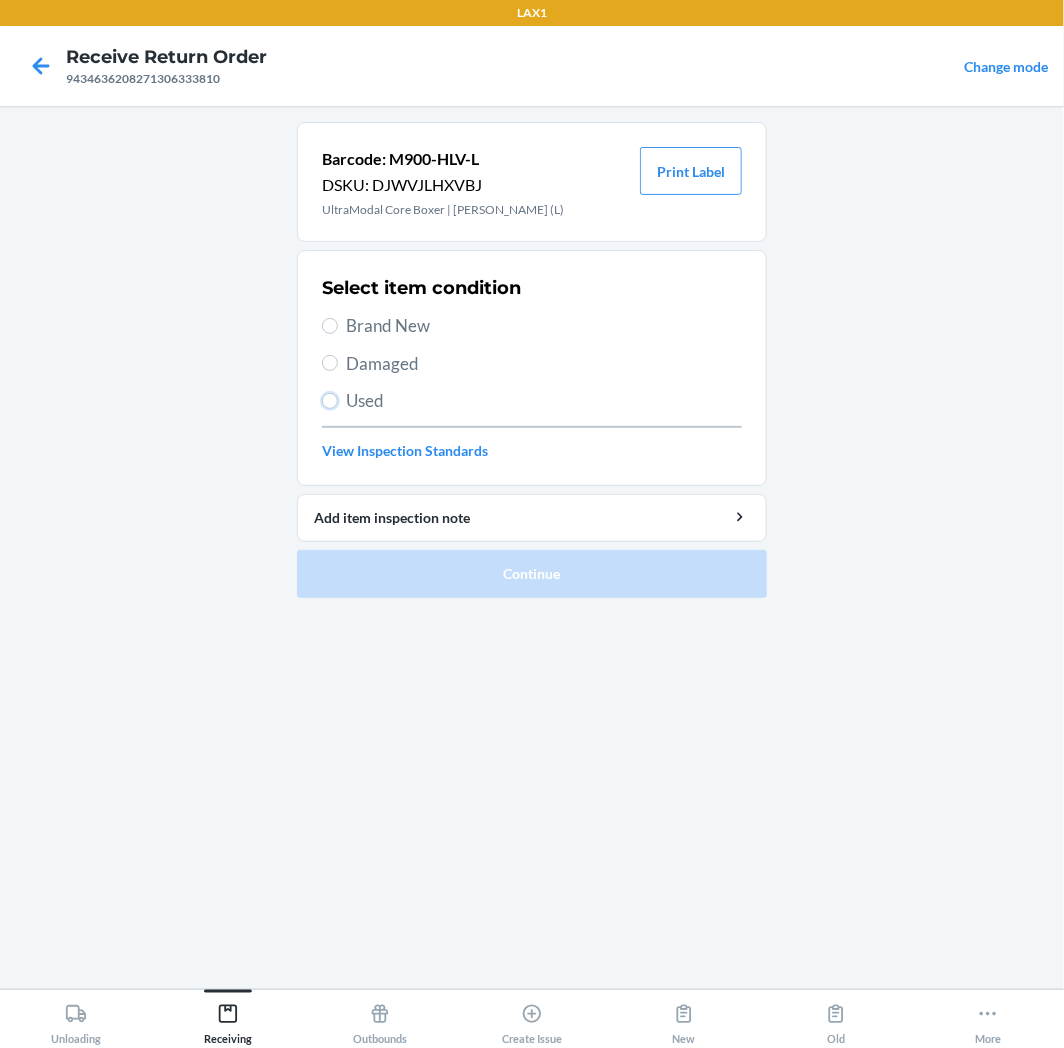 click on "Used" at bounding box center [330, 401] 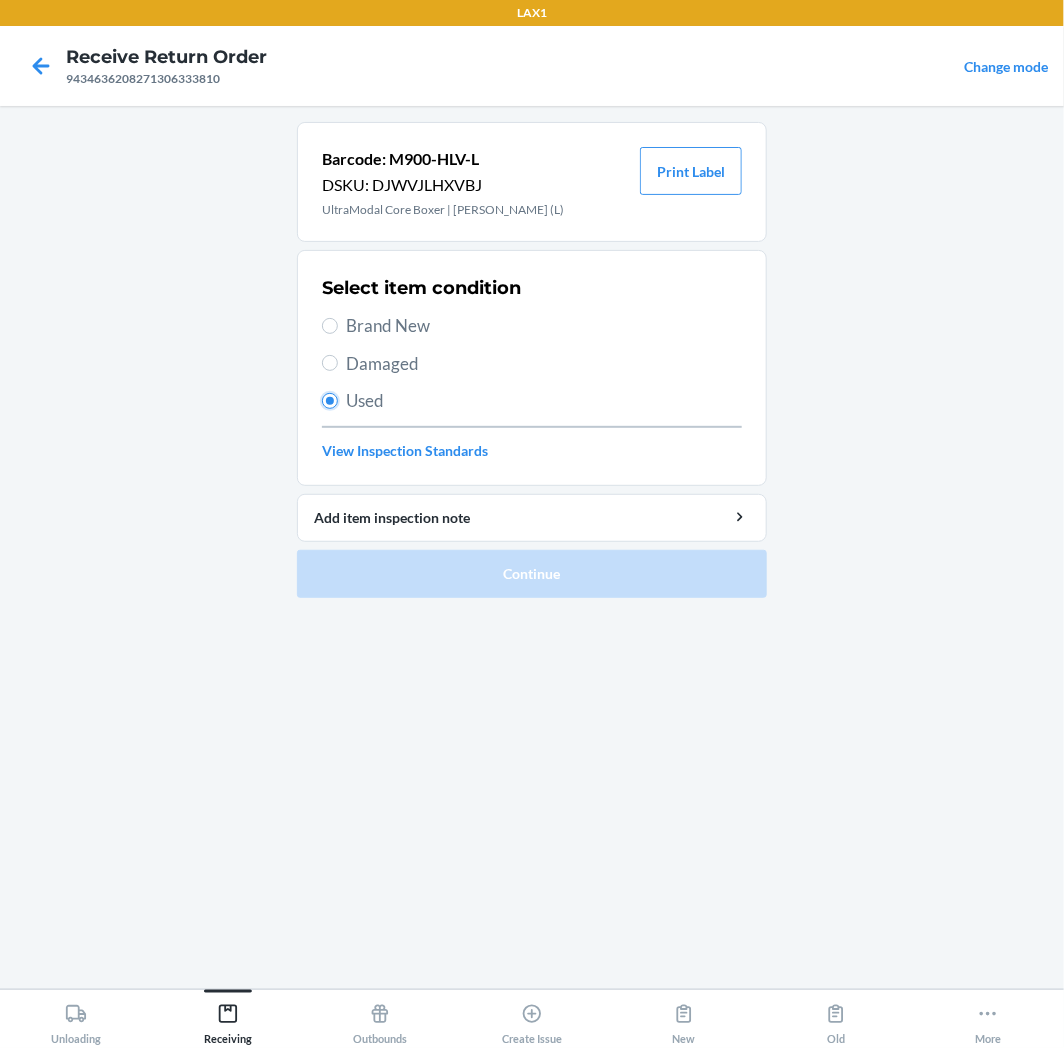 radio on "true" 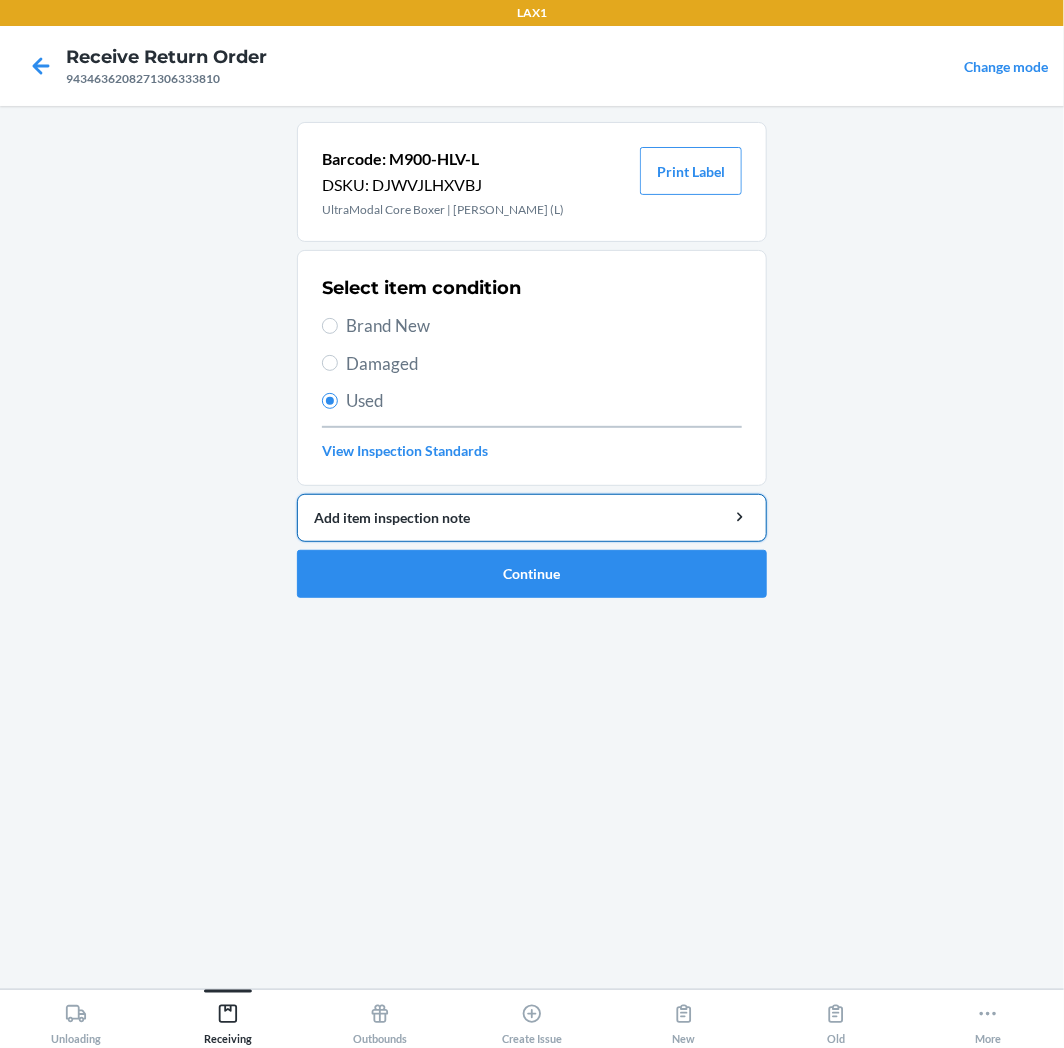click on "Add item inspection note" at bounding box center [532, 517] 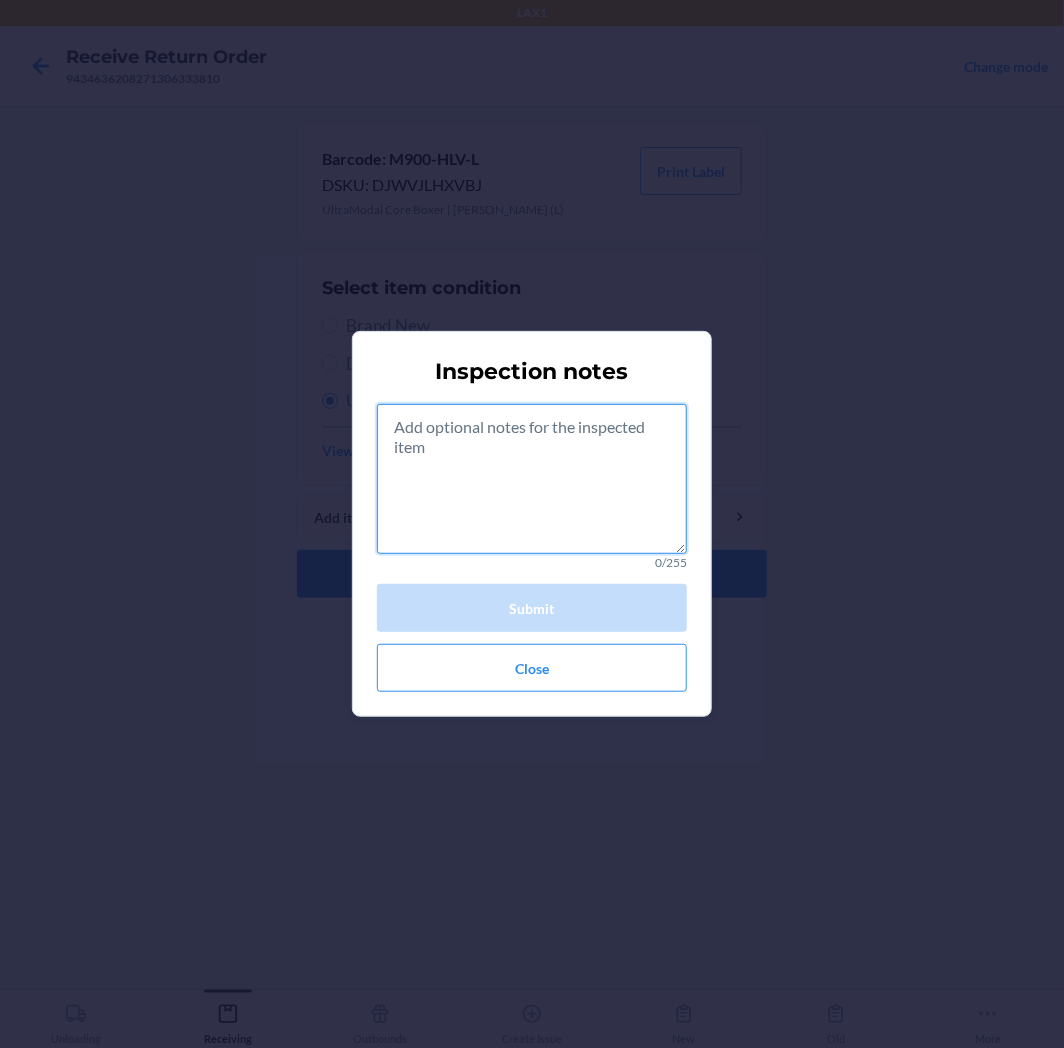 click at bounding box center [532, 479] 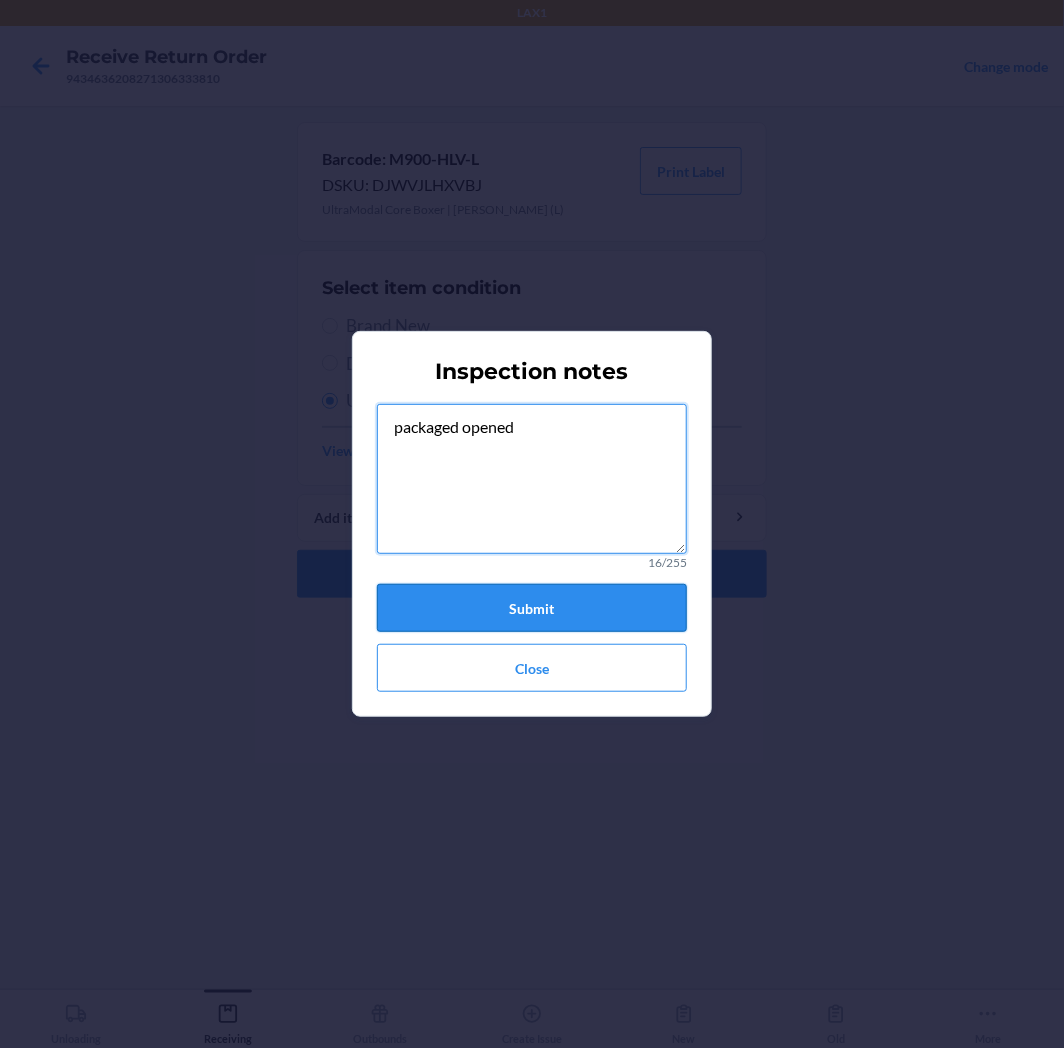 type on "packaged opened" 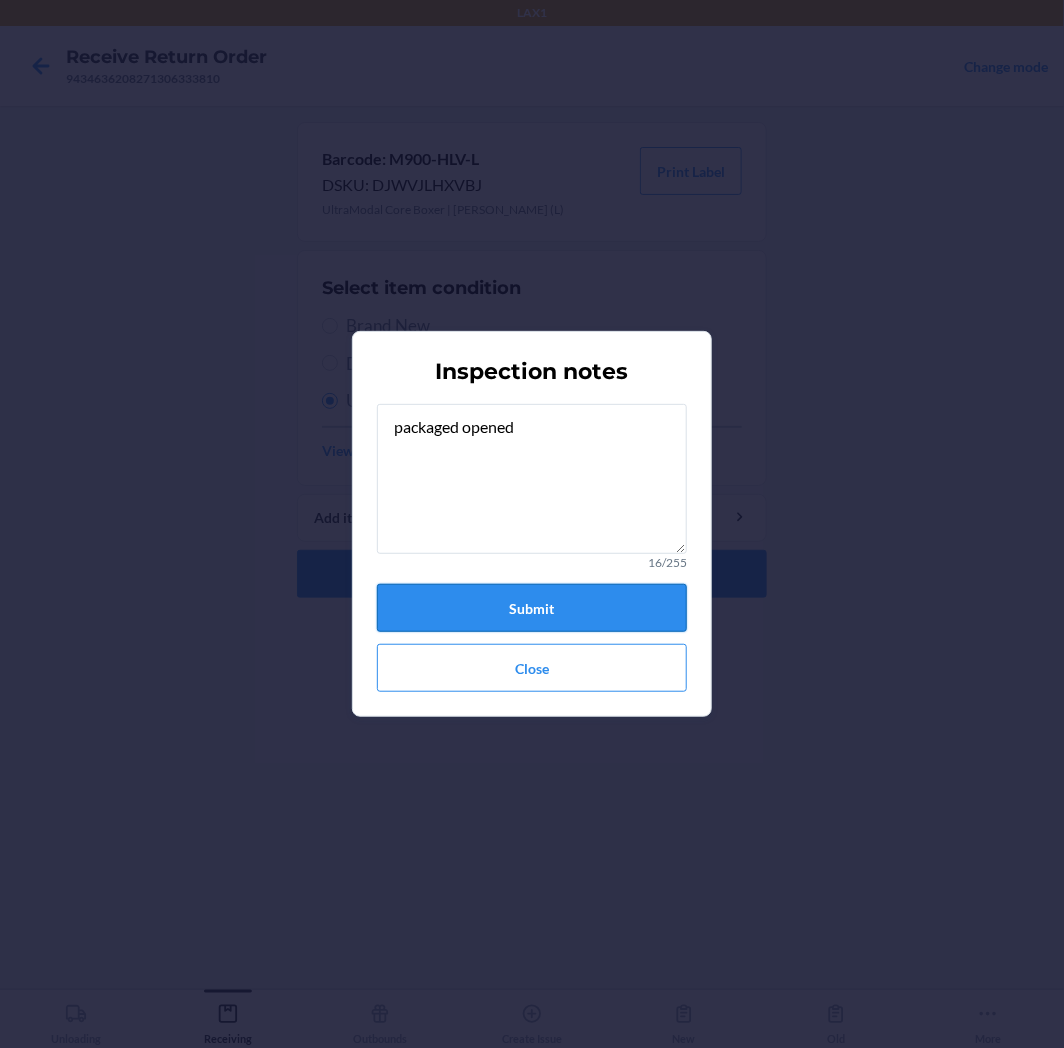 click on "Submit" at bounding box center [532, 608] 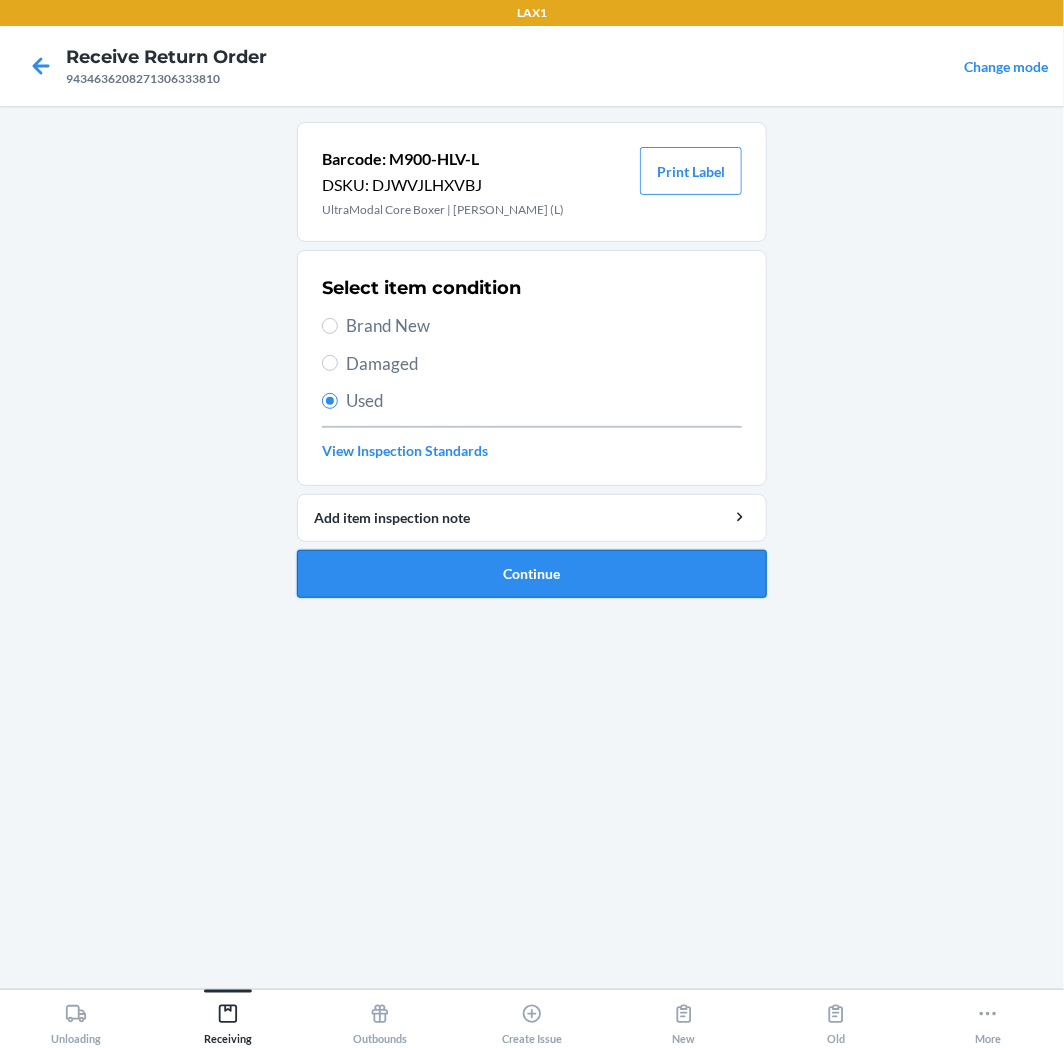 click on "Continue" at bounding box center (532, 574) 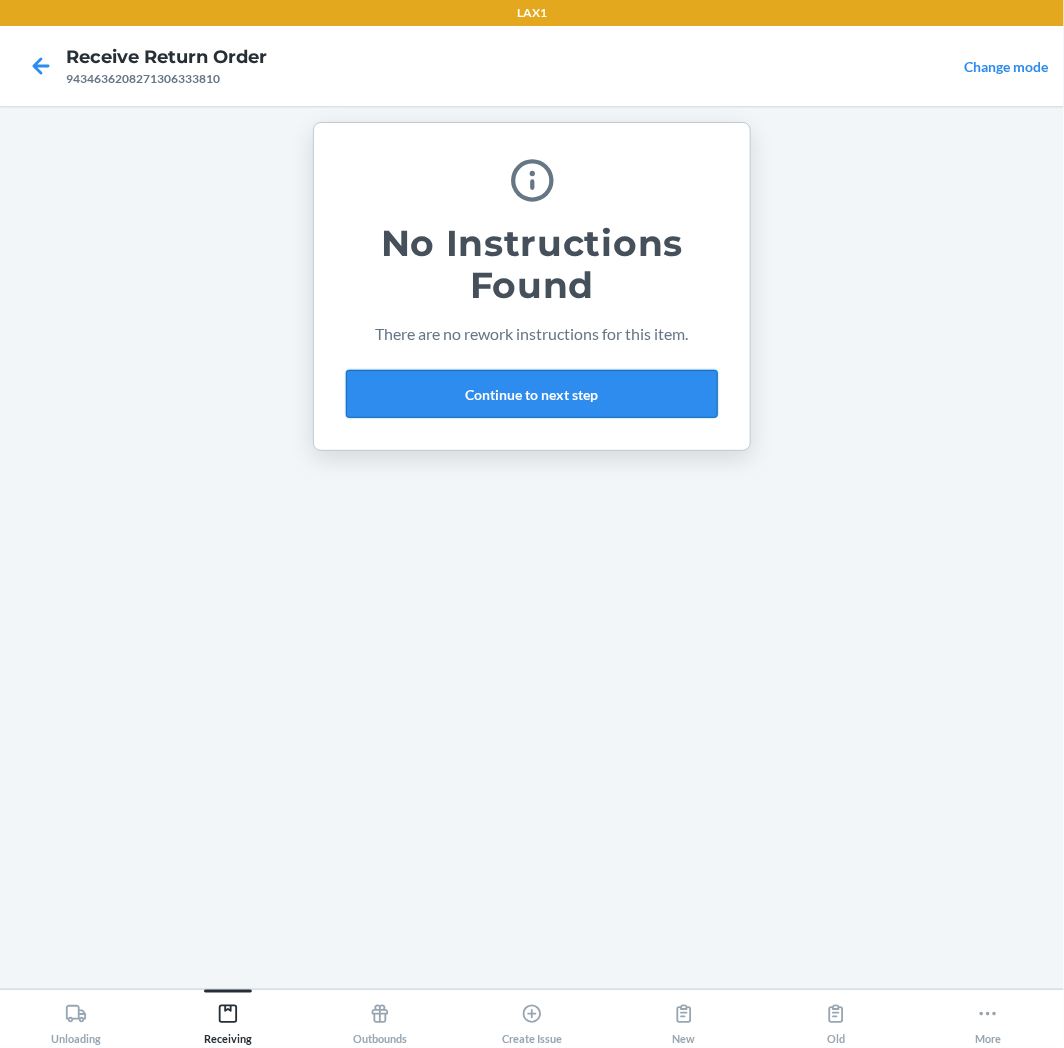 click on "Continue to next step" at bounding box center (532, 394) 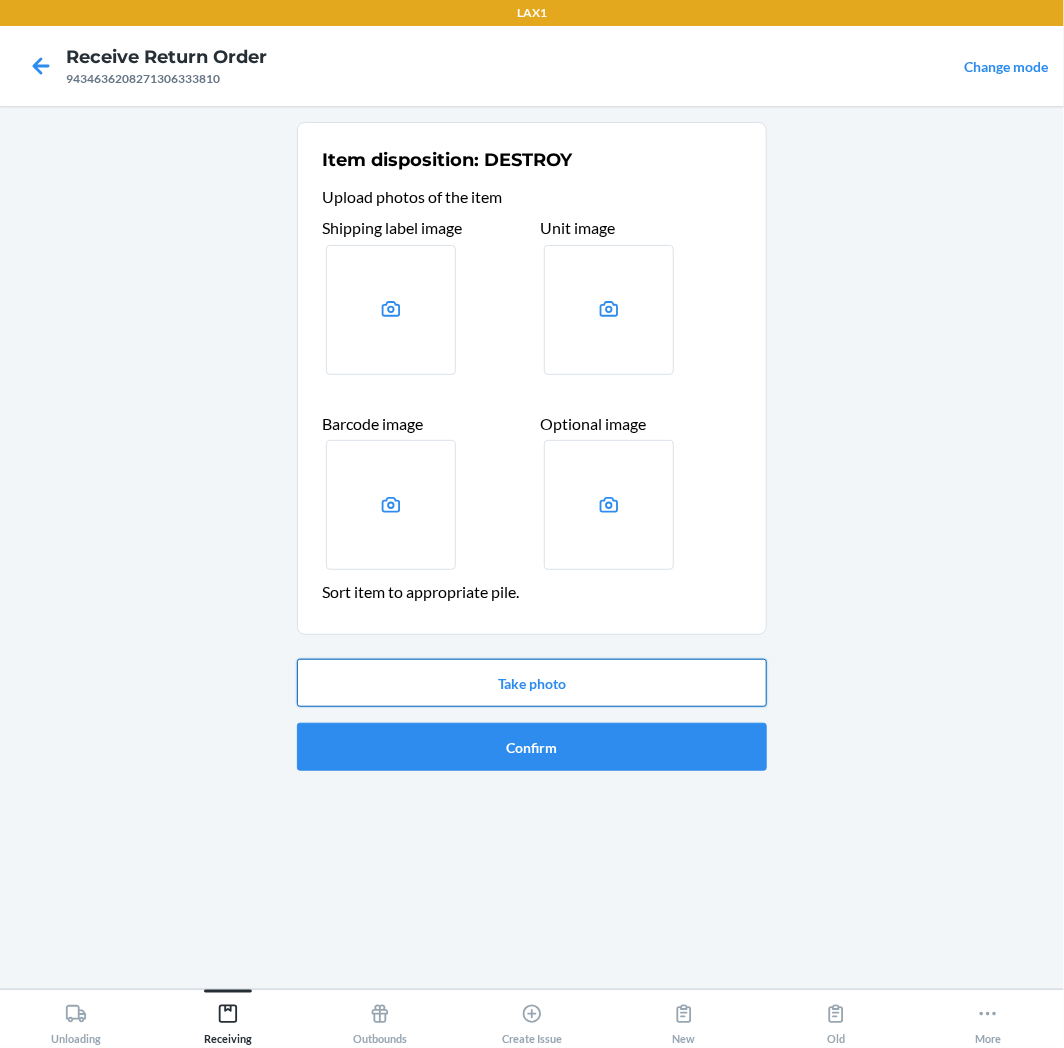 click on "Take photo" at bounding box center [532, 683] 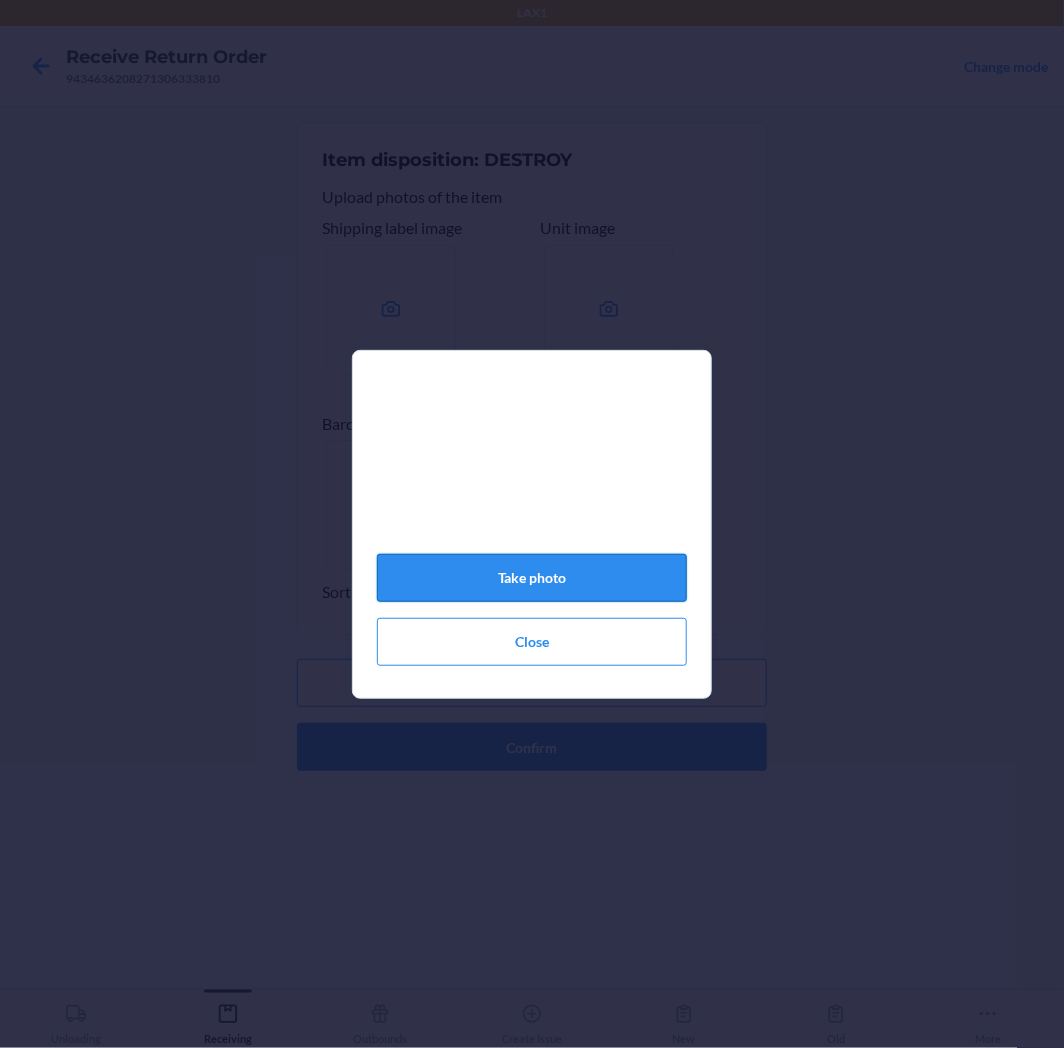 click on "Take photo" 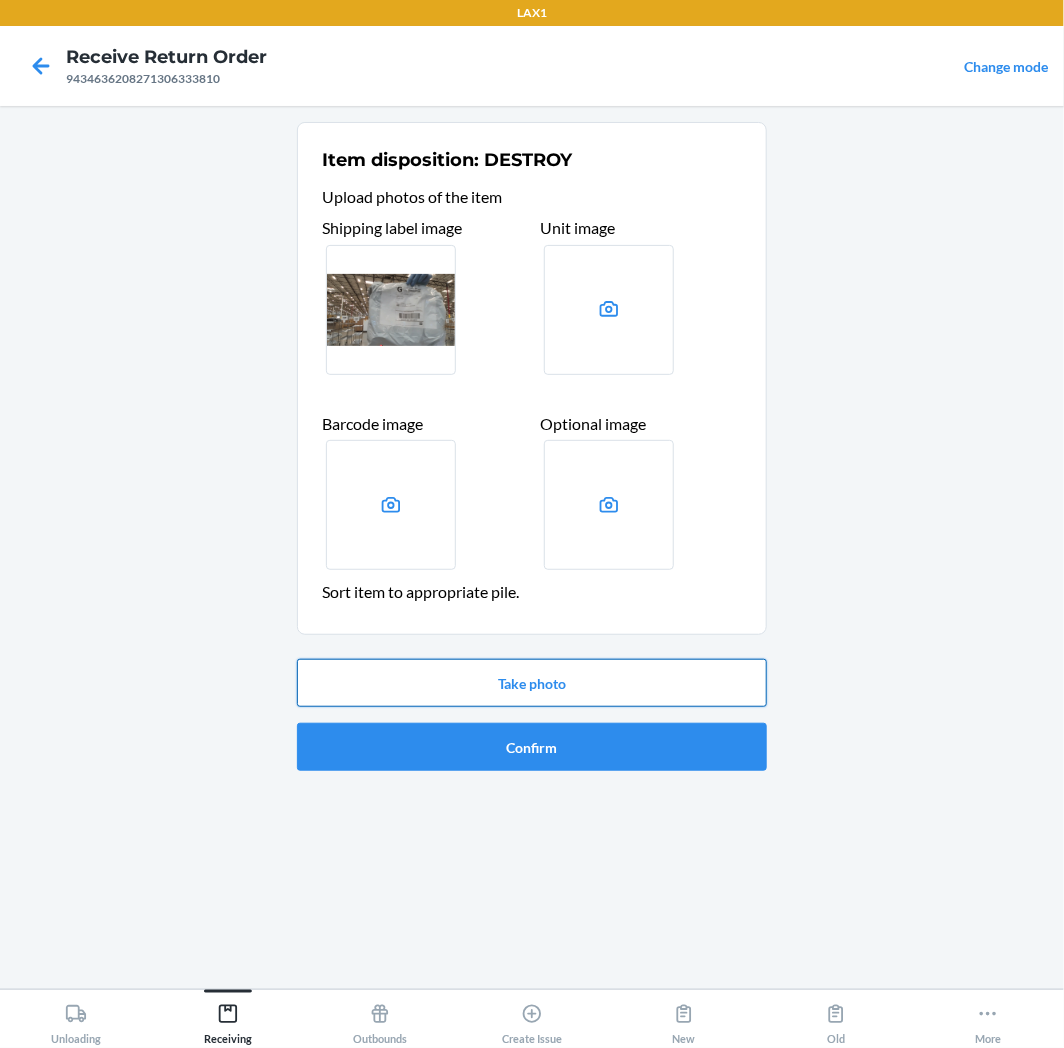 click on "Take photo" at bounding box center [532, 683] 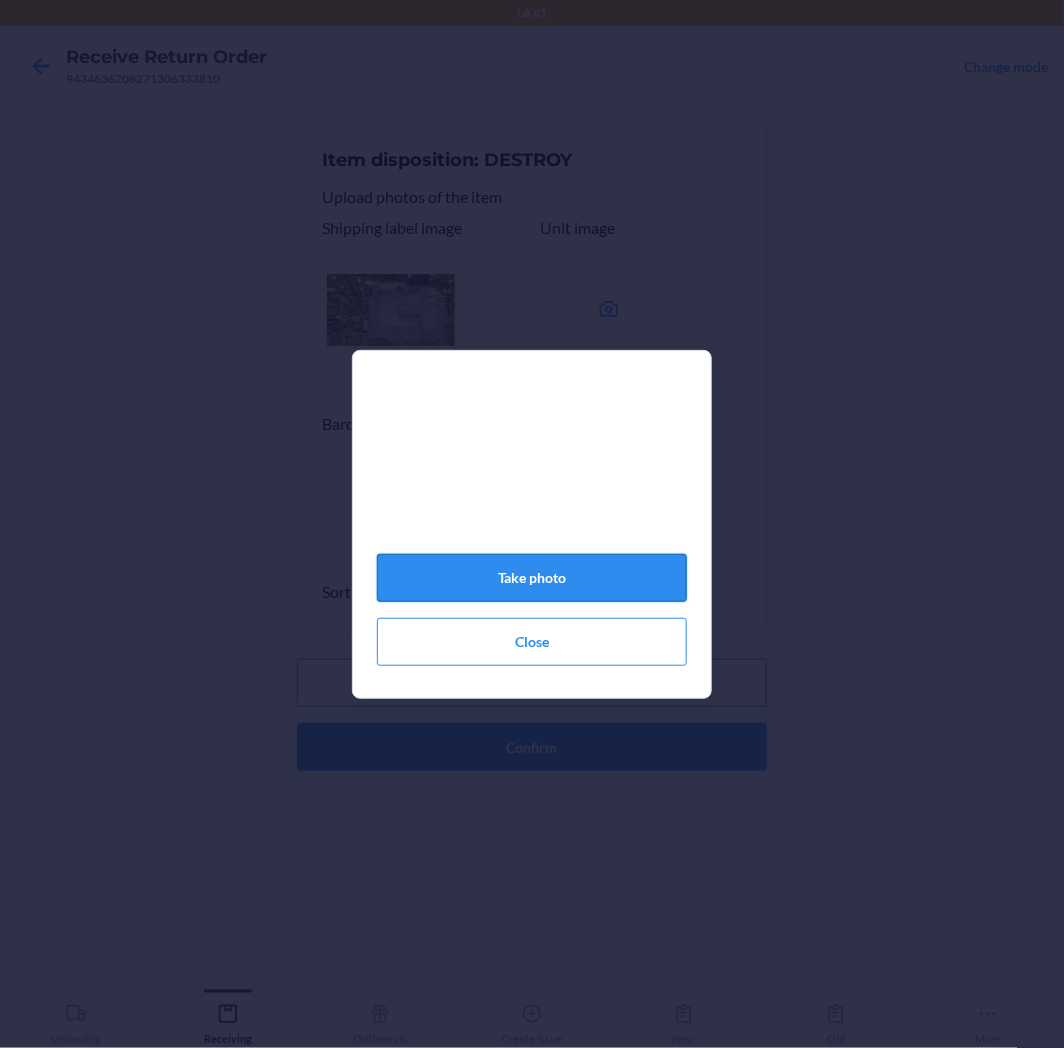 click on "Take photo" 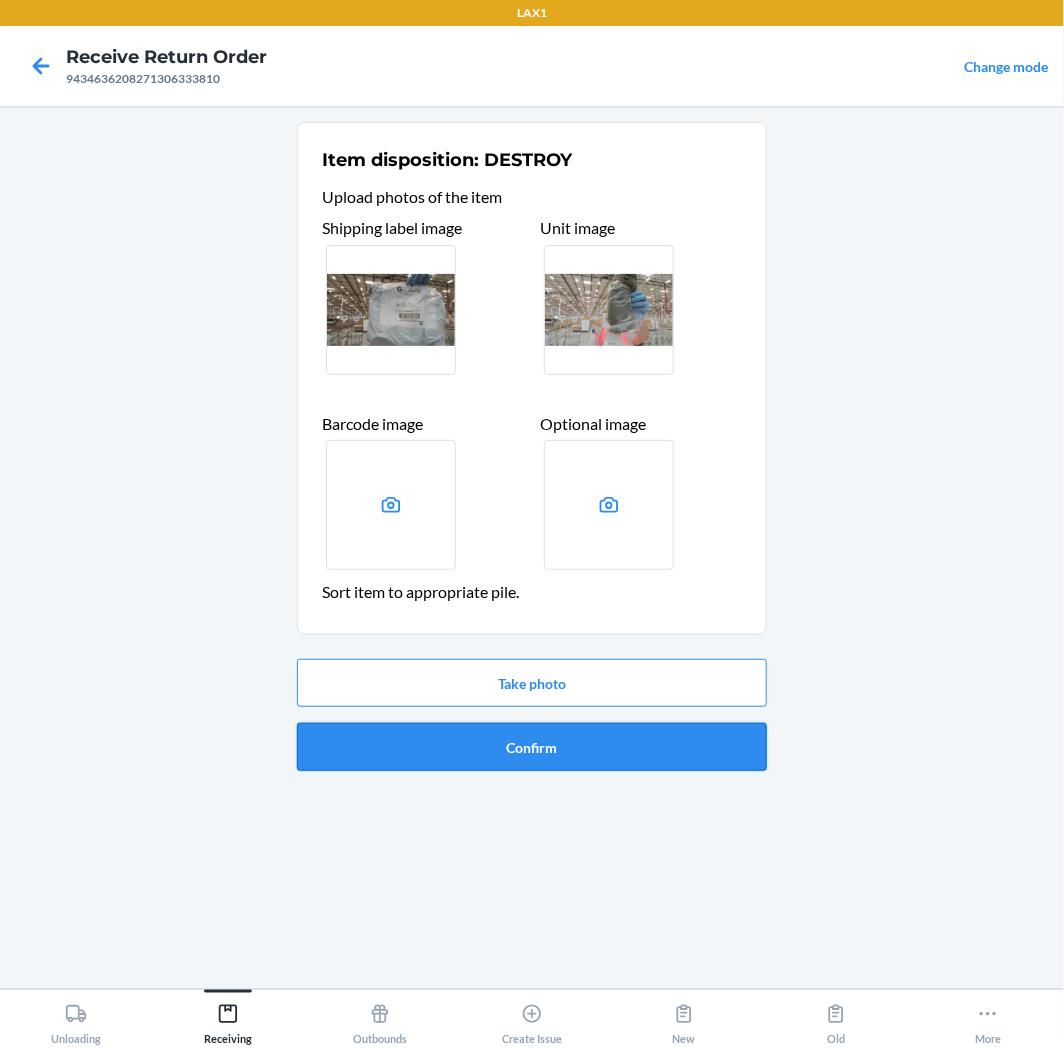 click on "Confirm" at bounding box center (532, 747) 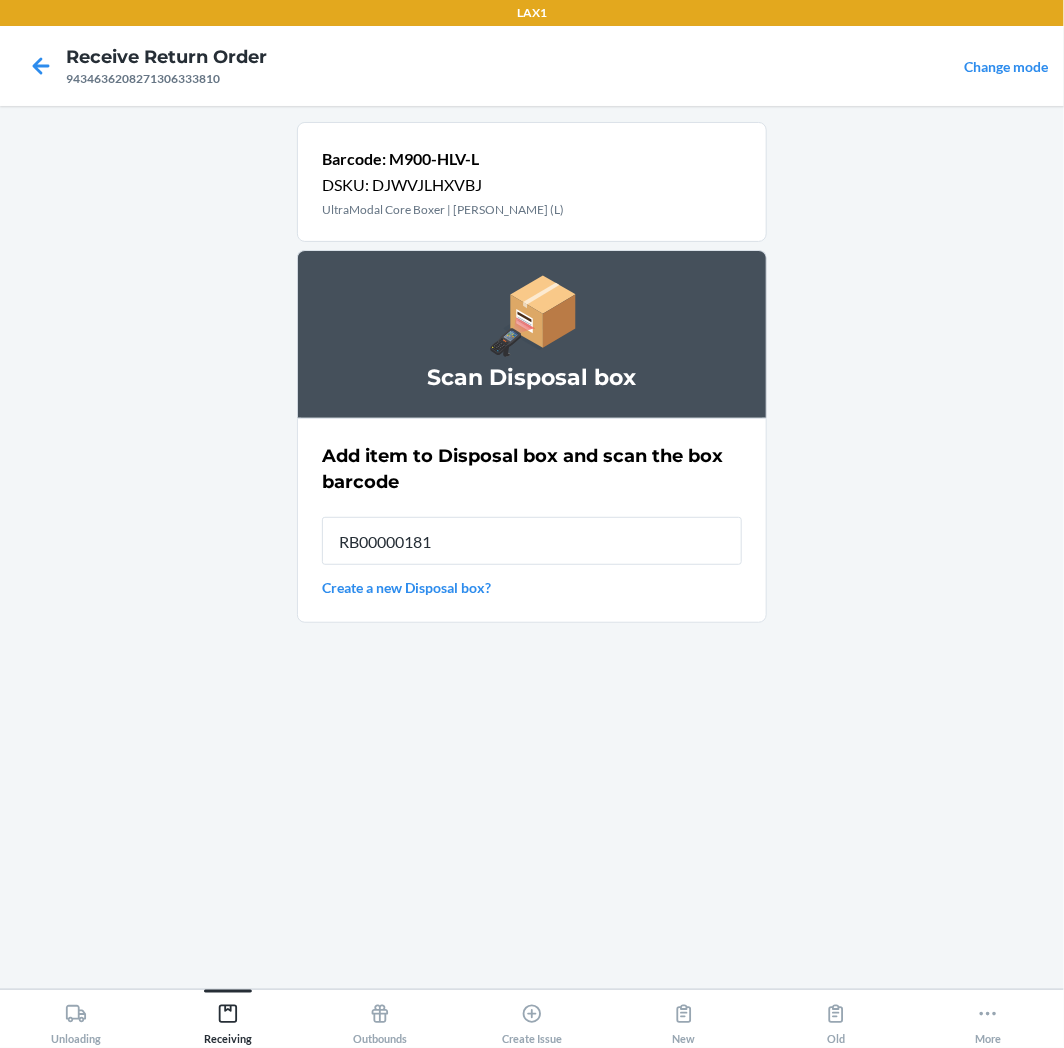 type on "RB000001815" 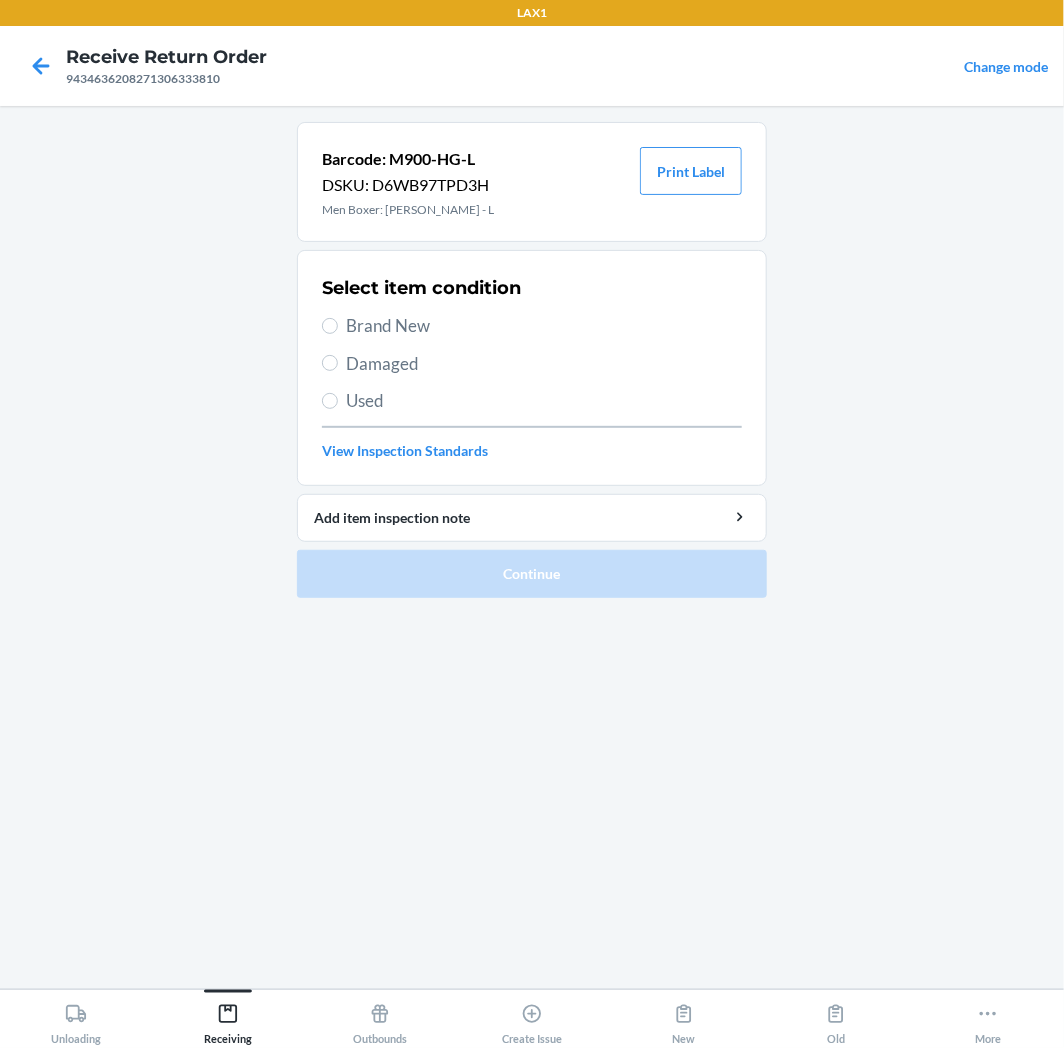 click on "Used" at bounding box center (544, 401) 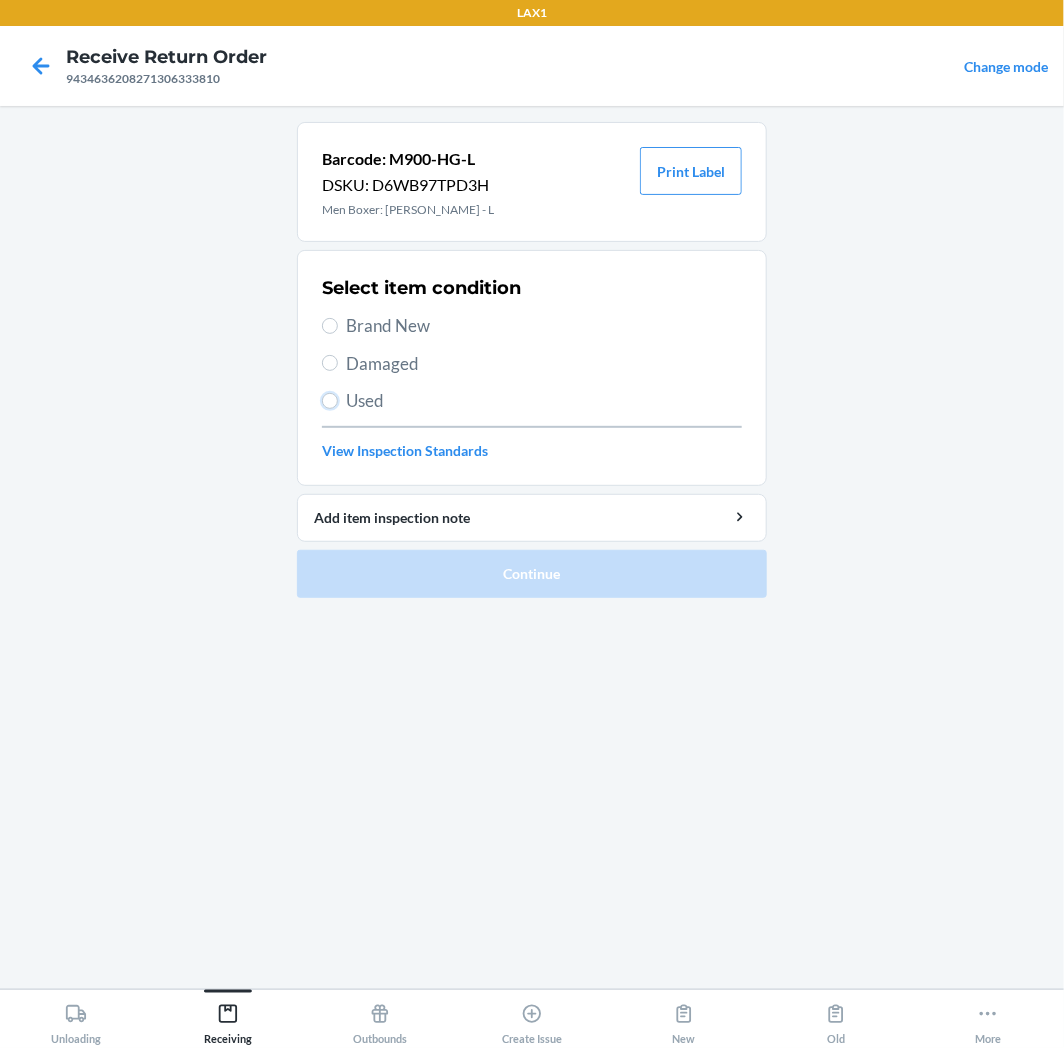 click on "Used" at bounding box center (330, 401) 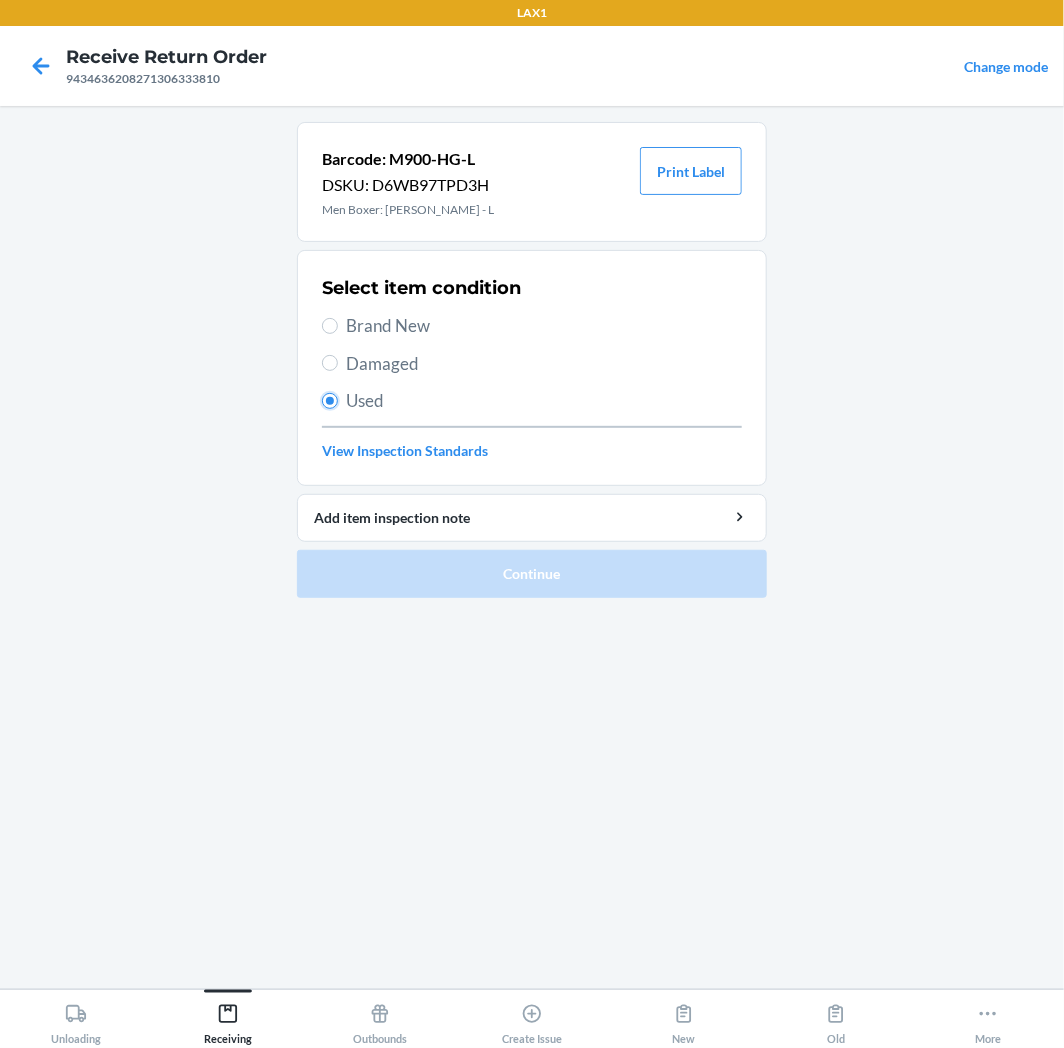 radio on "true" 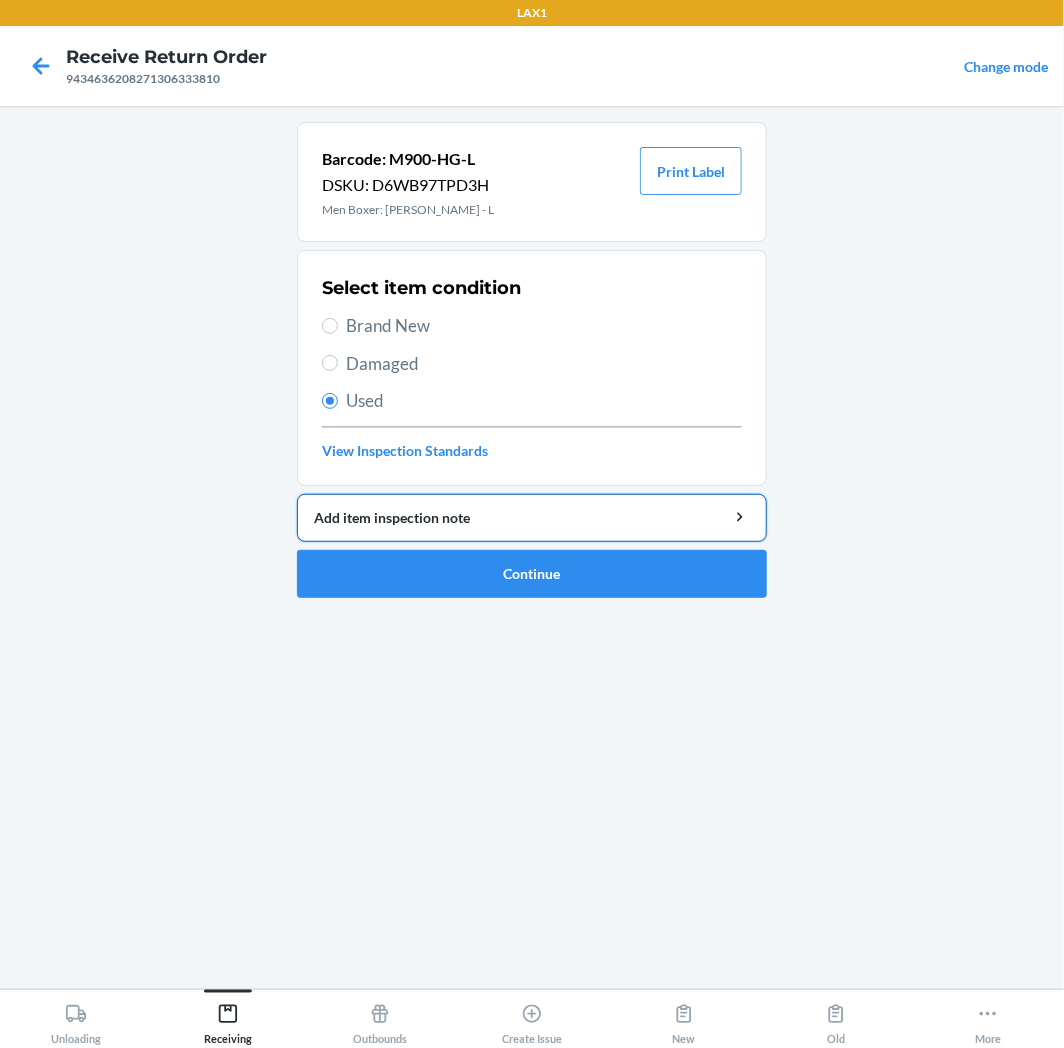 click on "Add item inspection note" at bounding box center (532, 518) 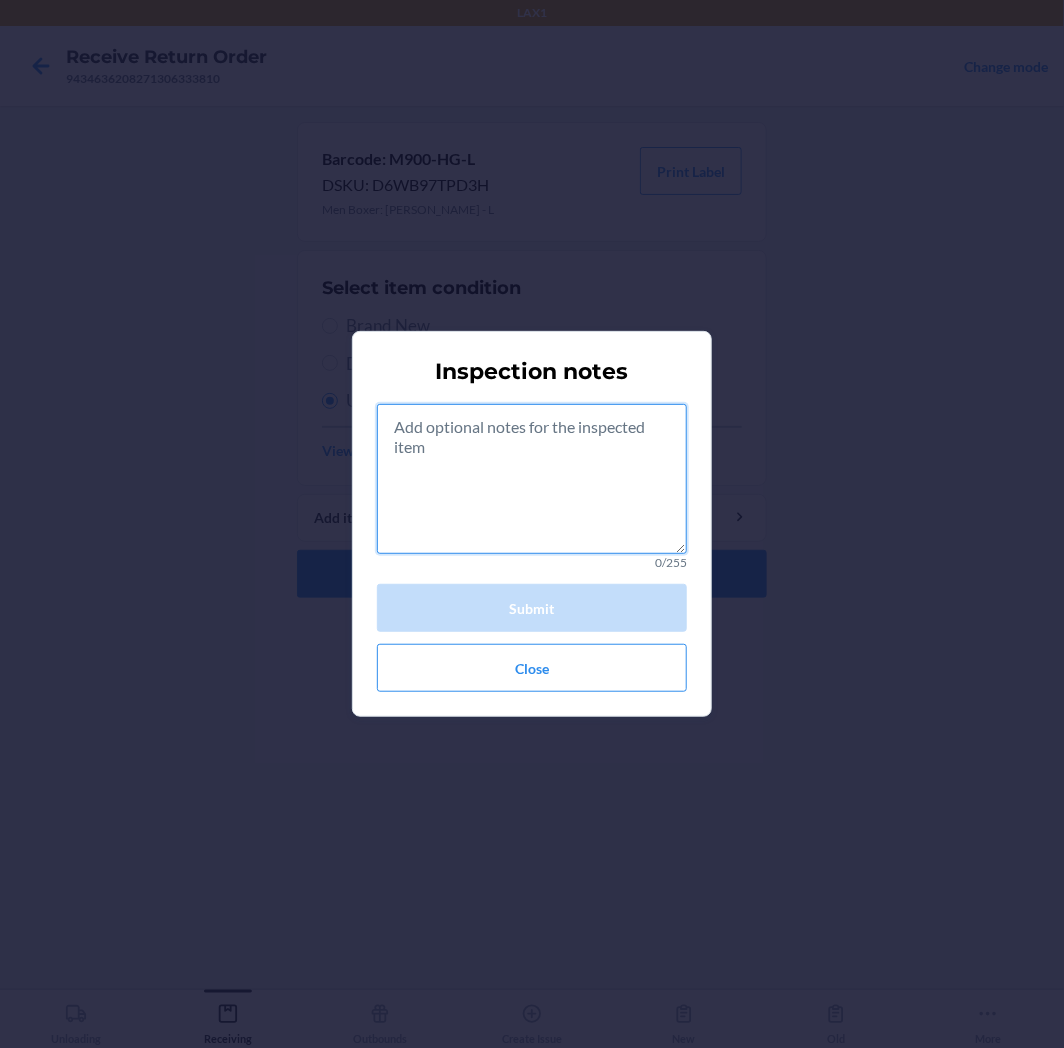 click at bounding box center [532, 479] 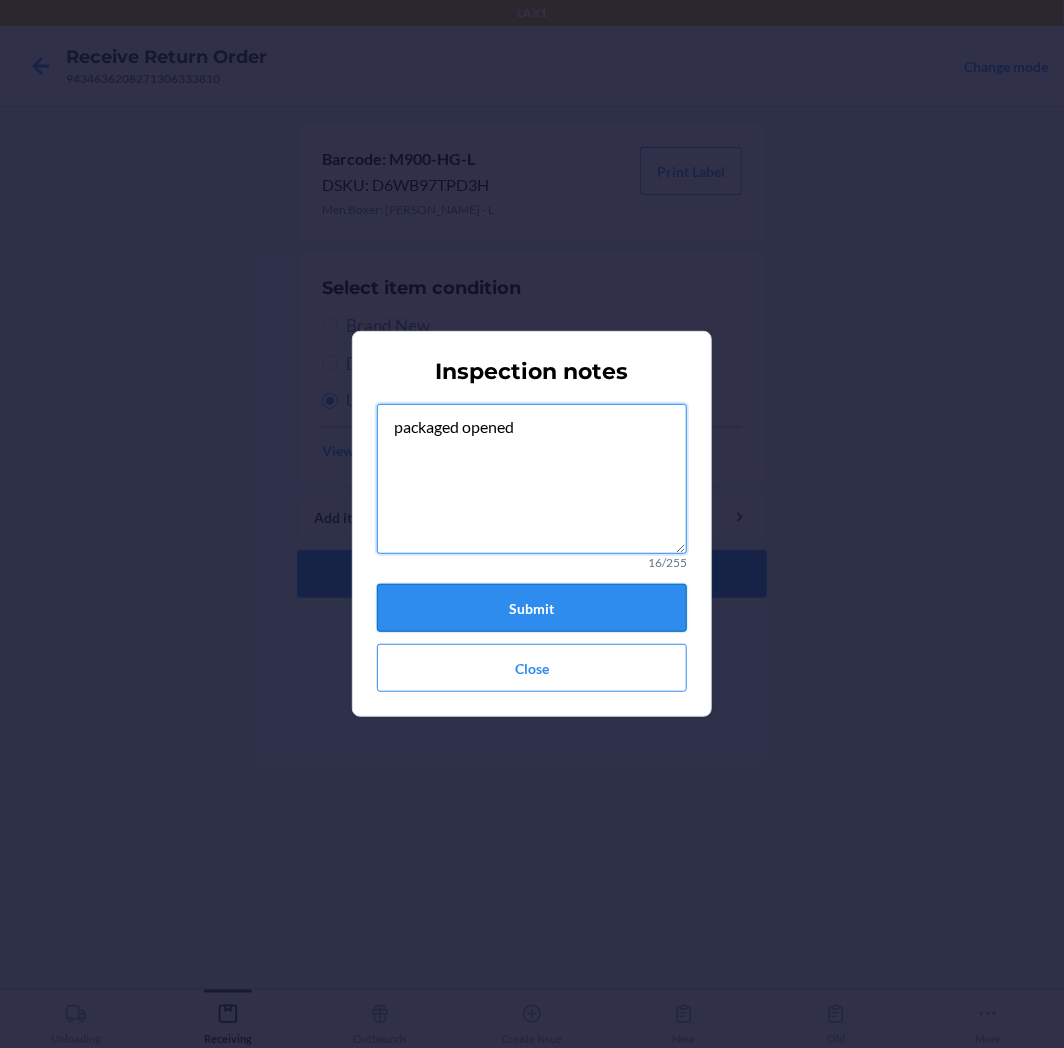type on "packaged opened" 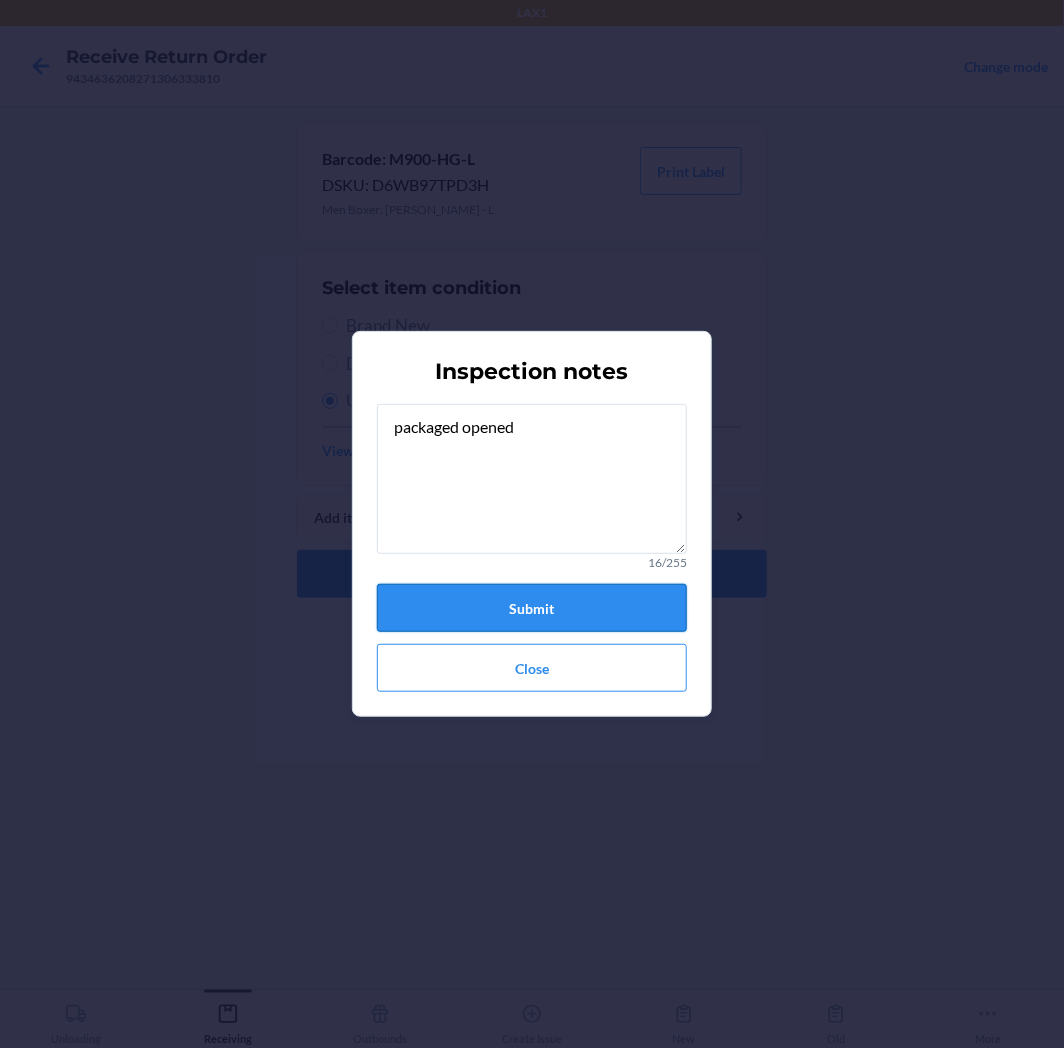 click on "Submit" at bounding box center [532, 608] 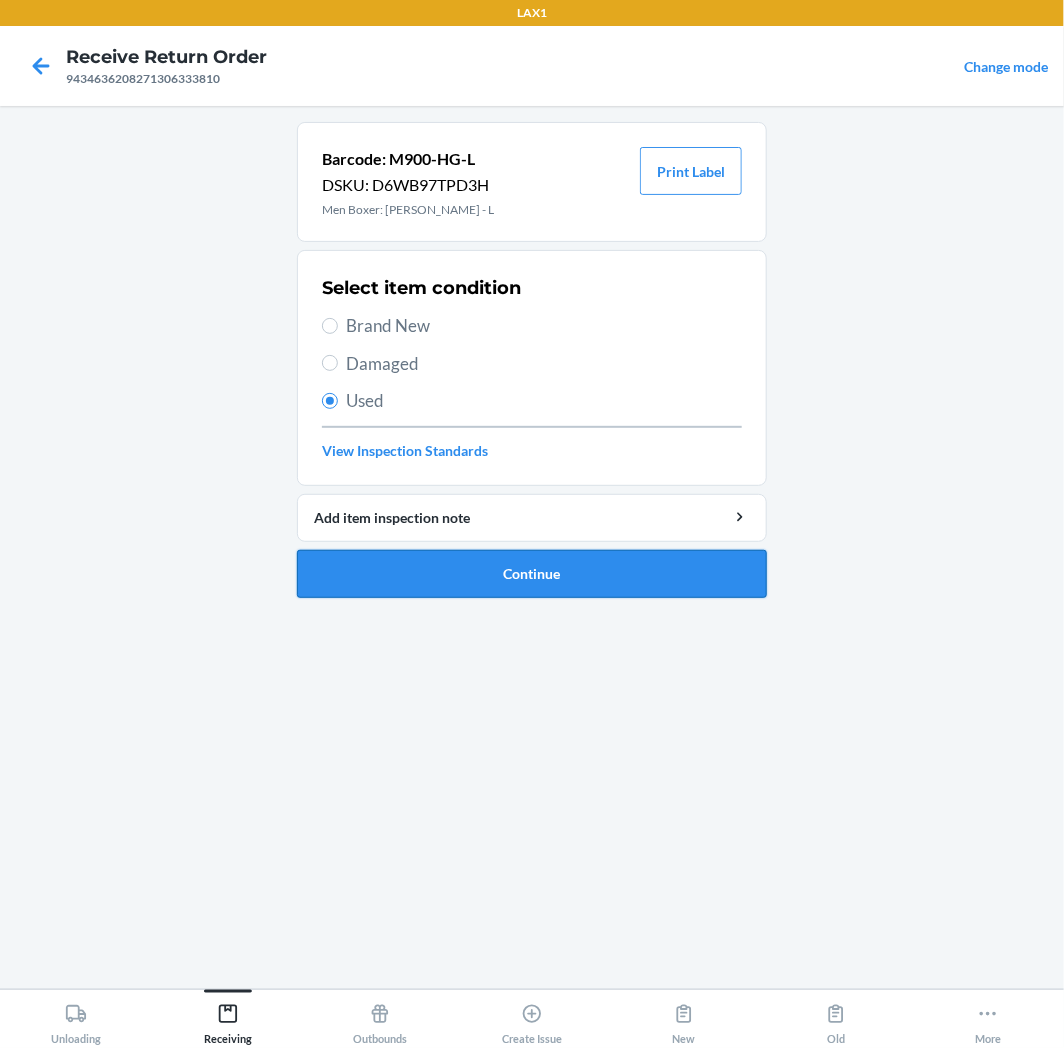 click on "Continue" at bounding box center [532, 574] 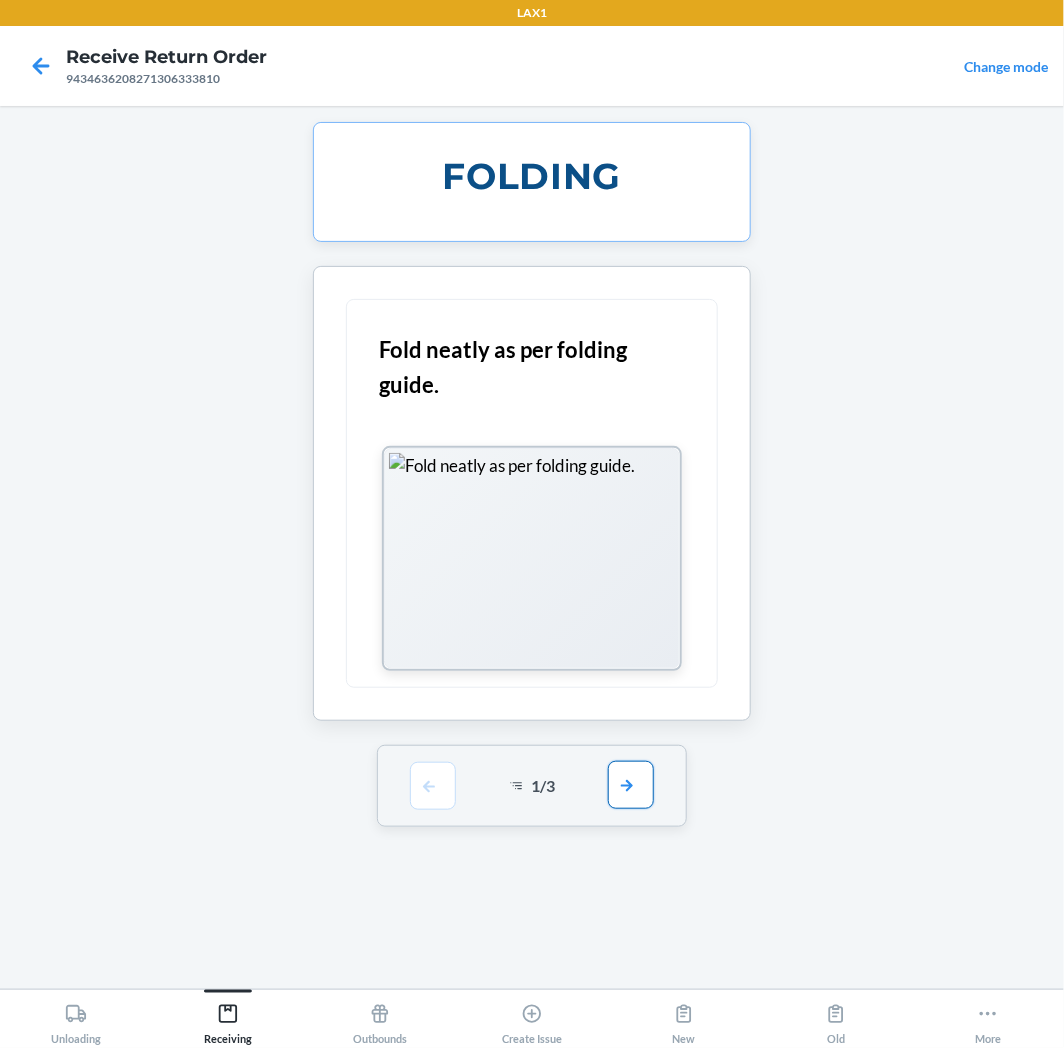 click at bounding box center (631, 785) 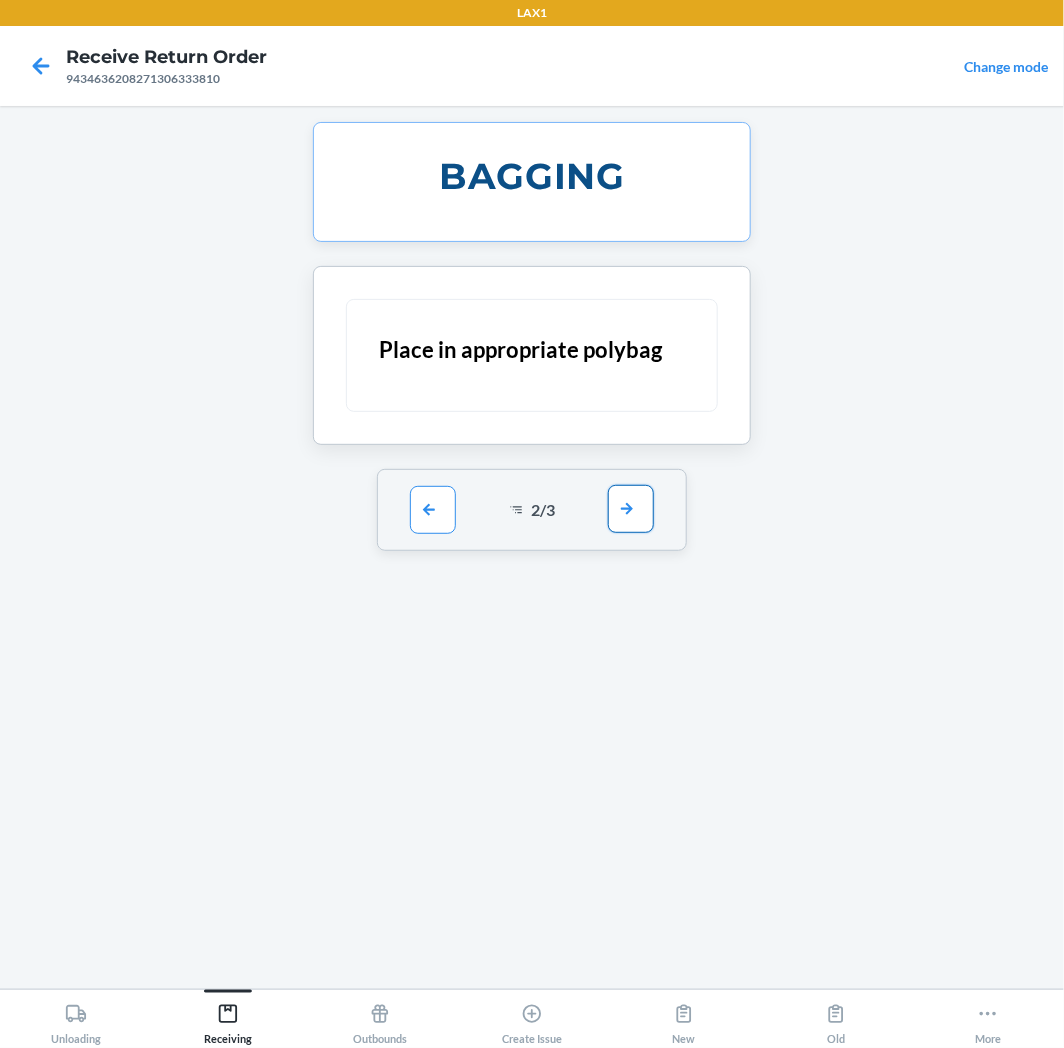 click at bounding box center (631, 509) 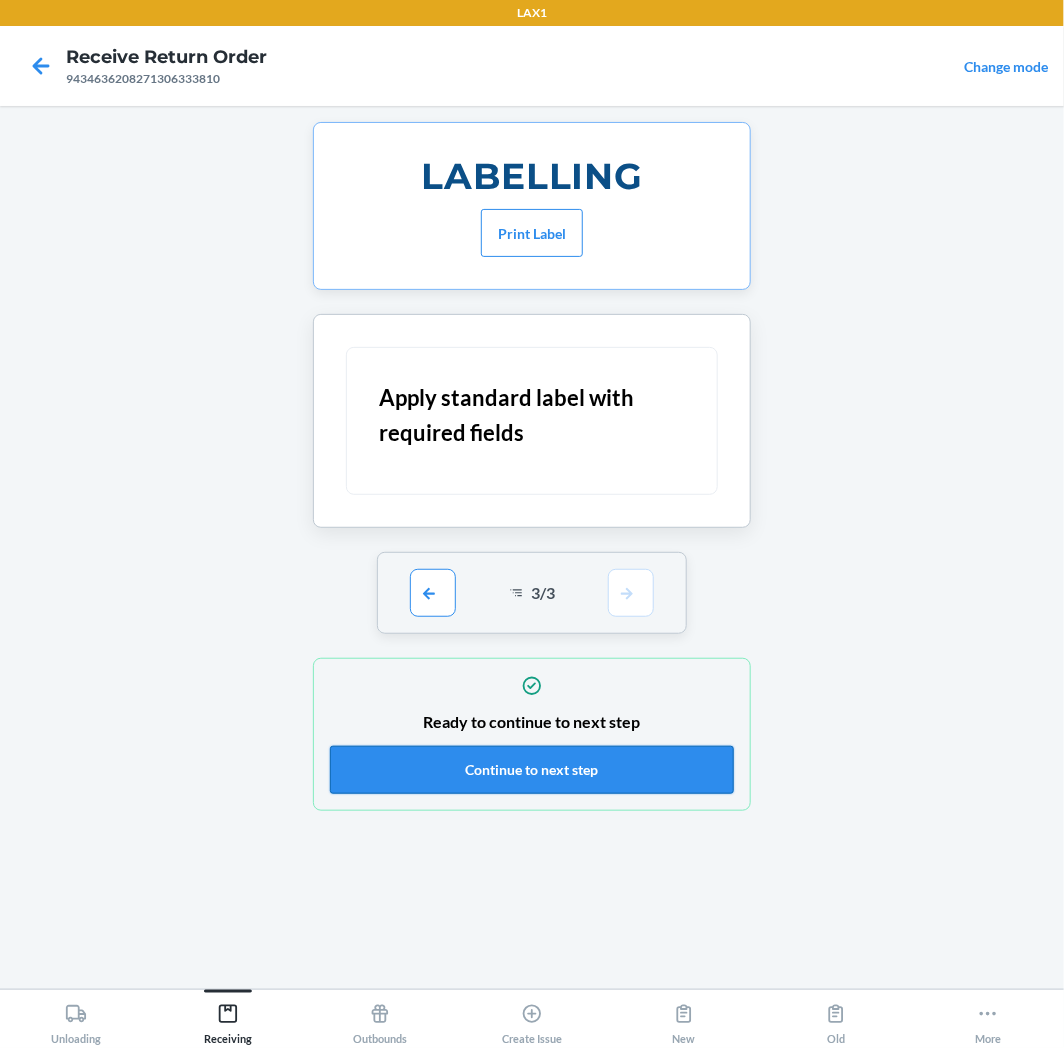 click on "Continue to next step" at bounding box center [532, 770] 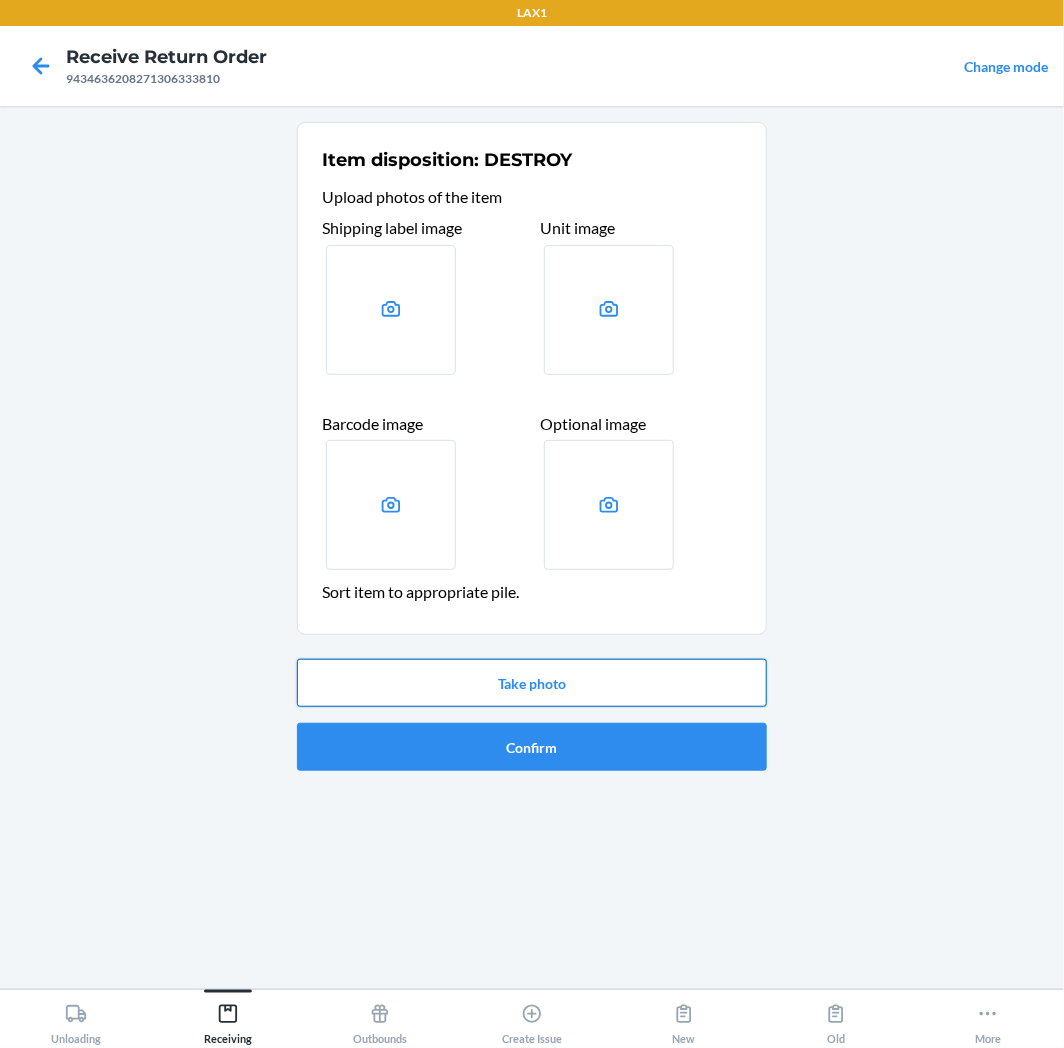 click on "Take photo" at bounding box center [532, 683] 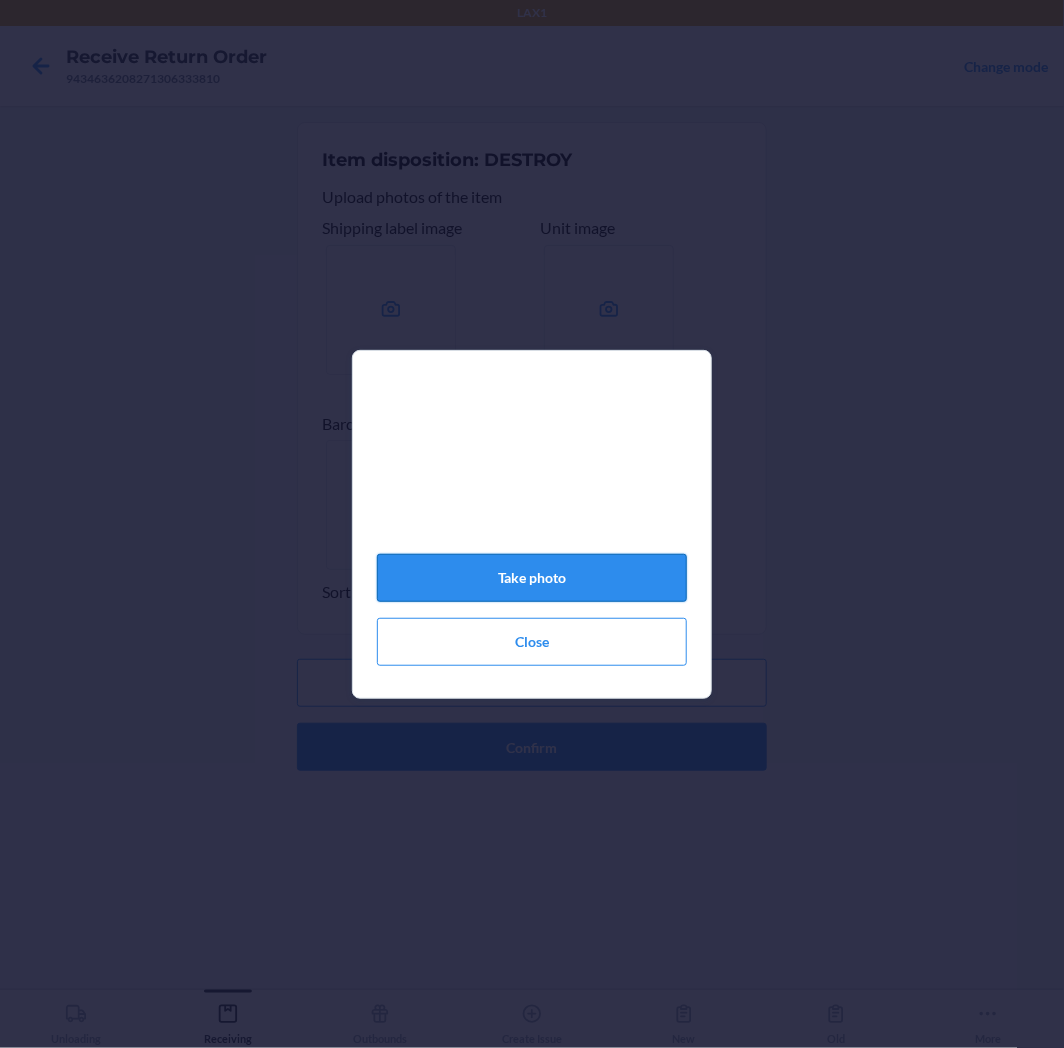click on "Take photo" 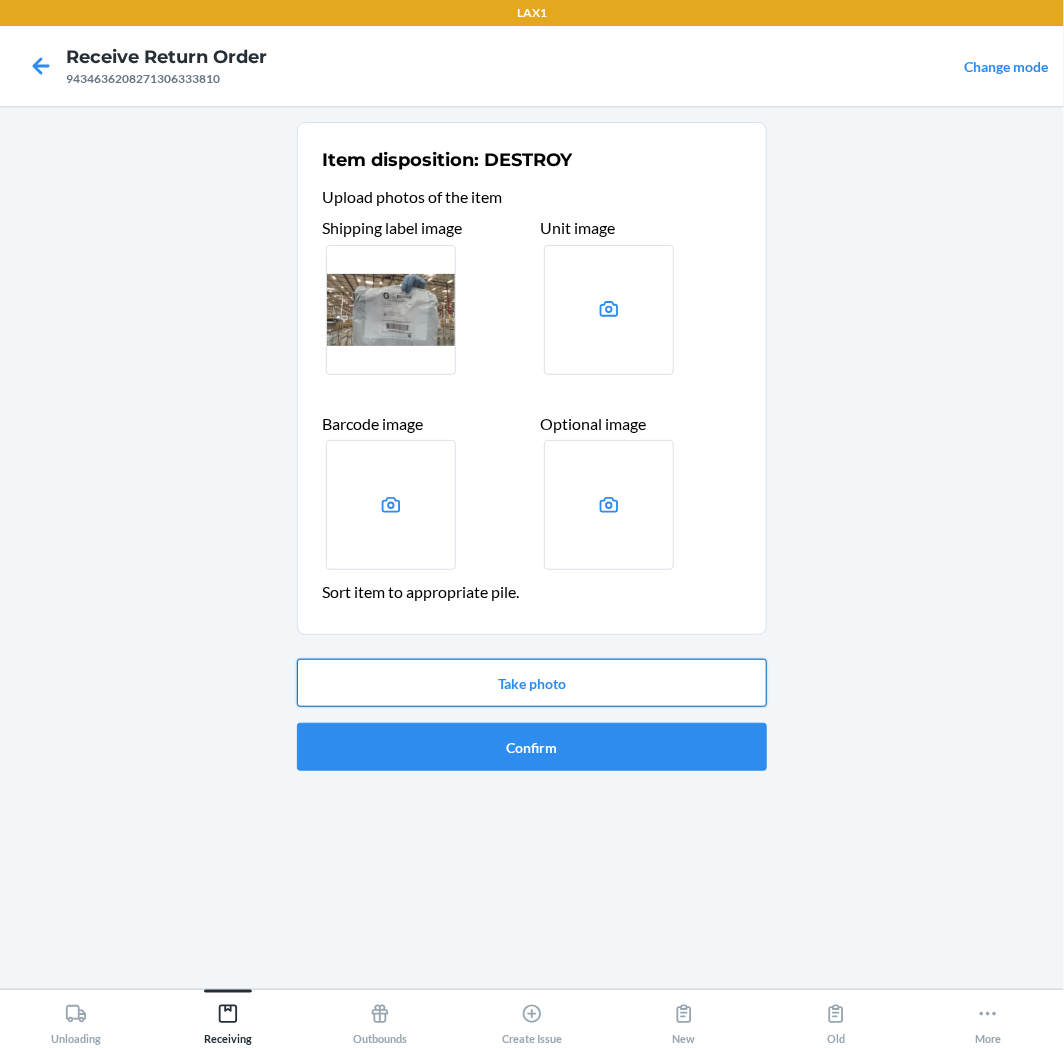 click on "Take photo" at bounding box center [532, 683] 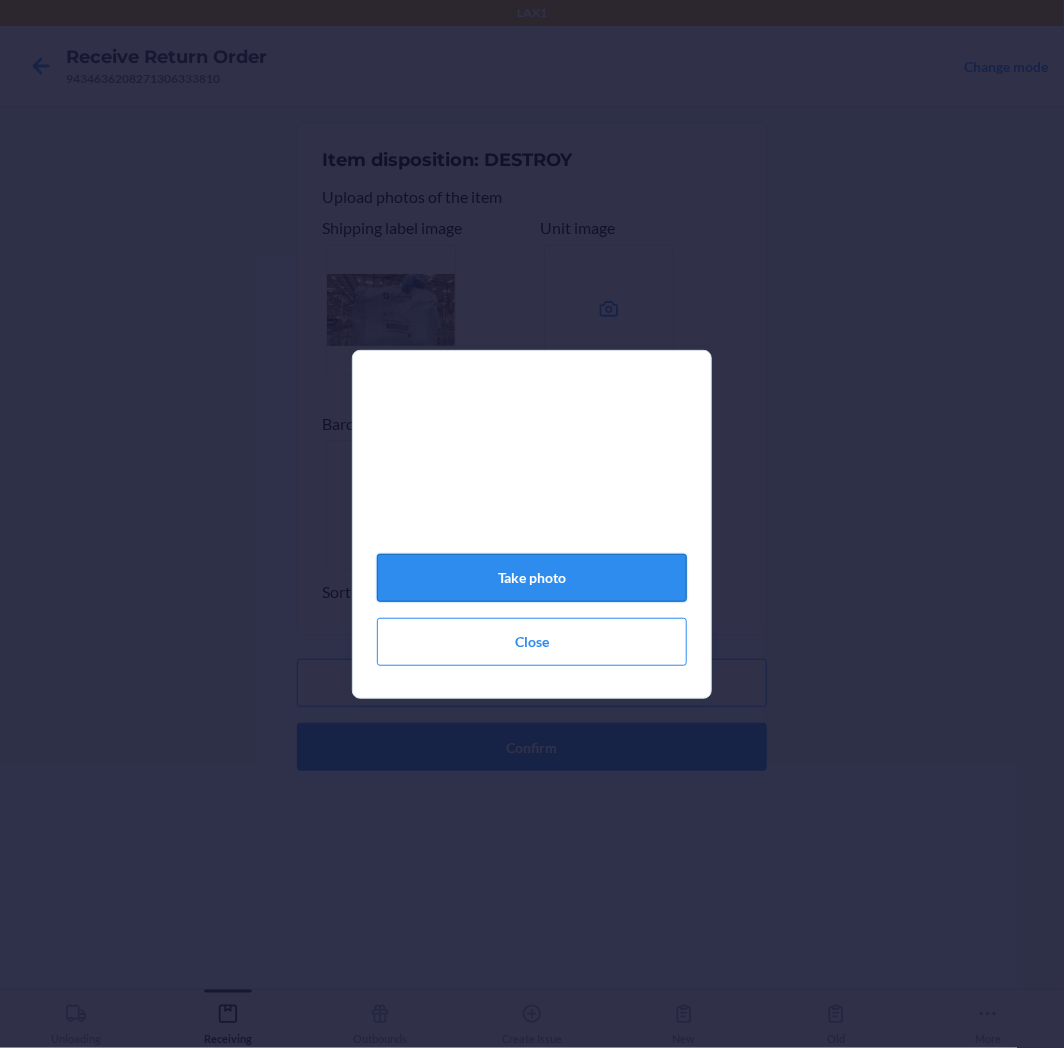 click on "Take photo" 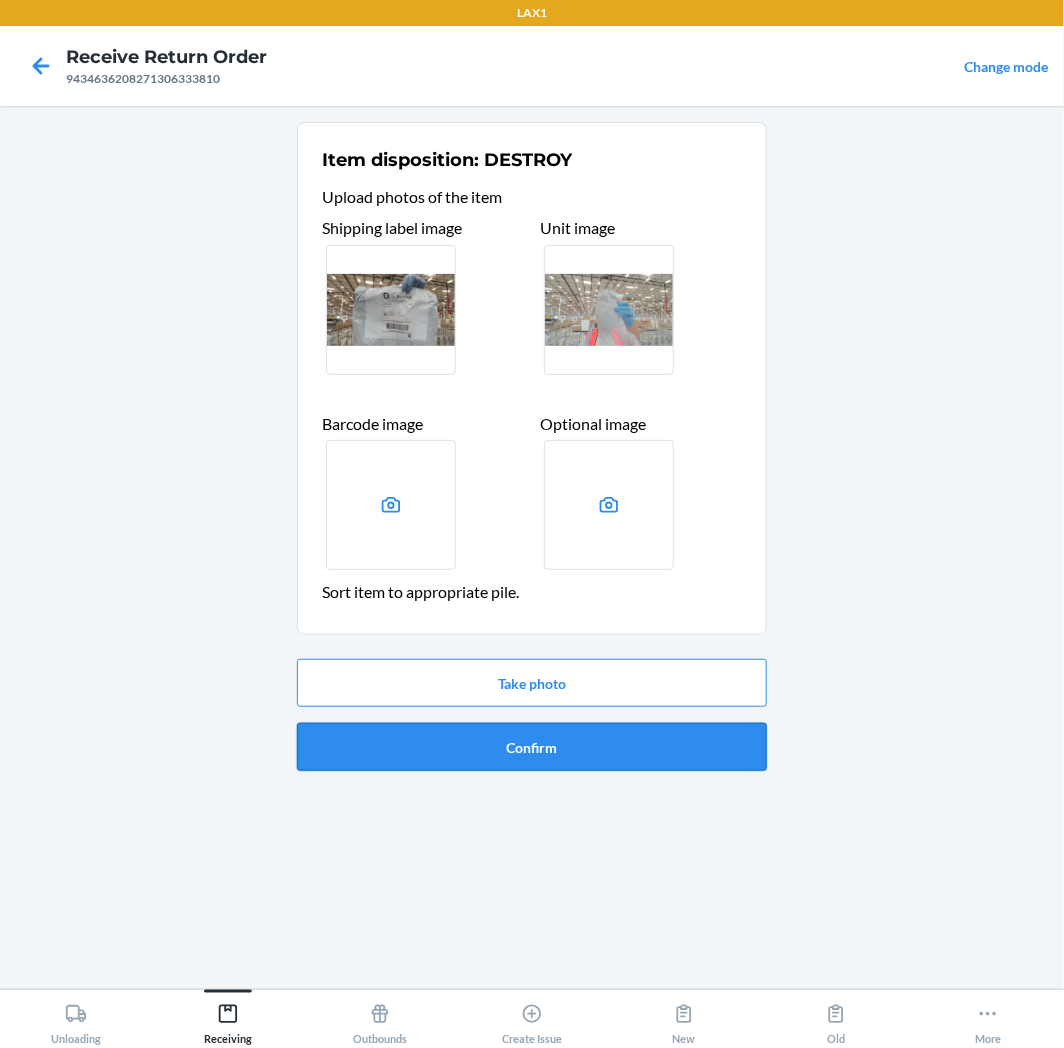 click on "Confirm" at bounding box center (532, 747) 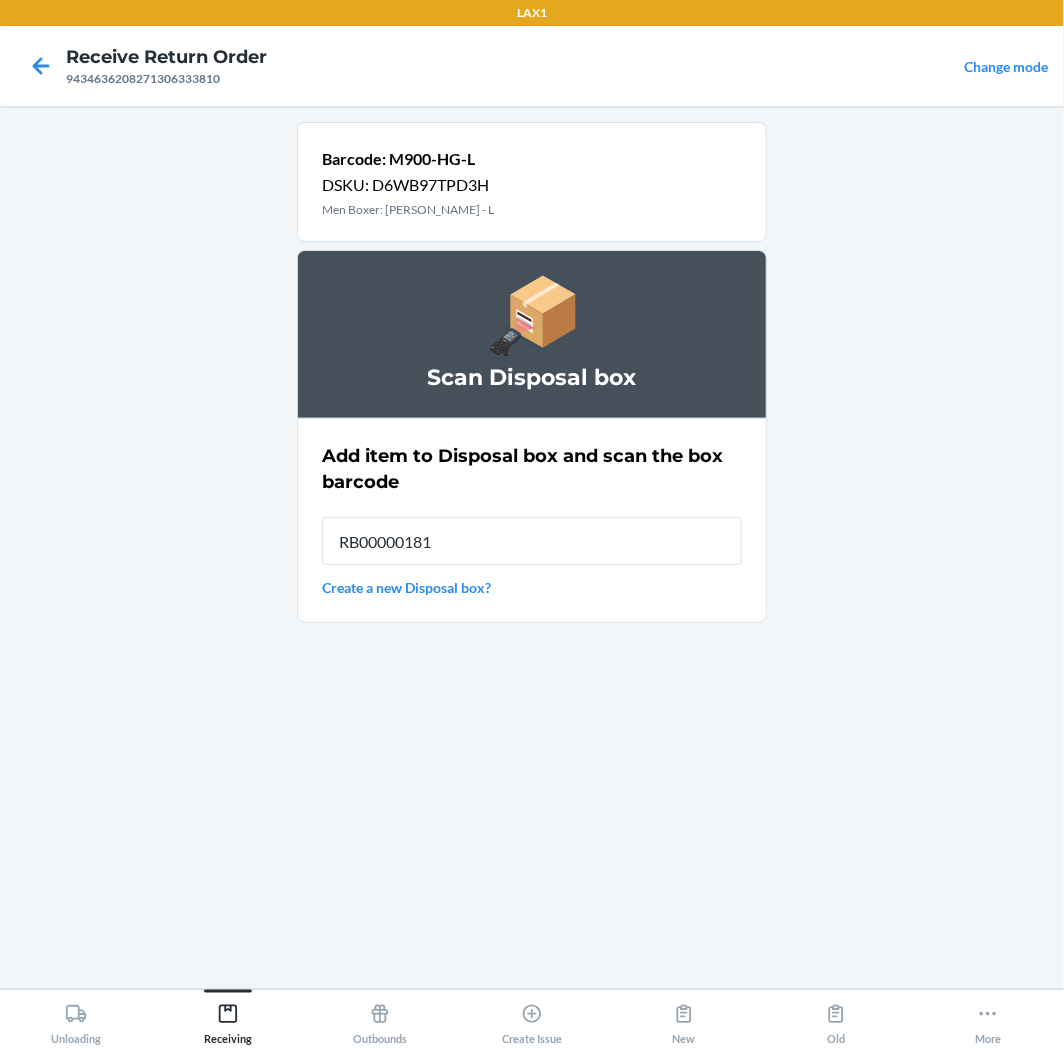 type on "RB000001815" 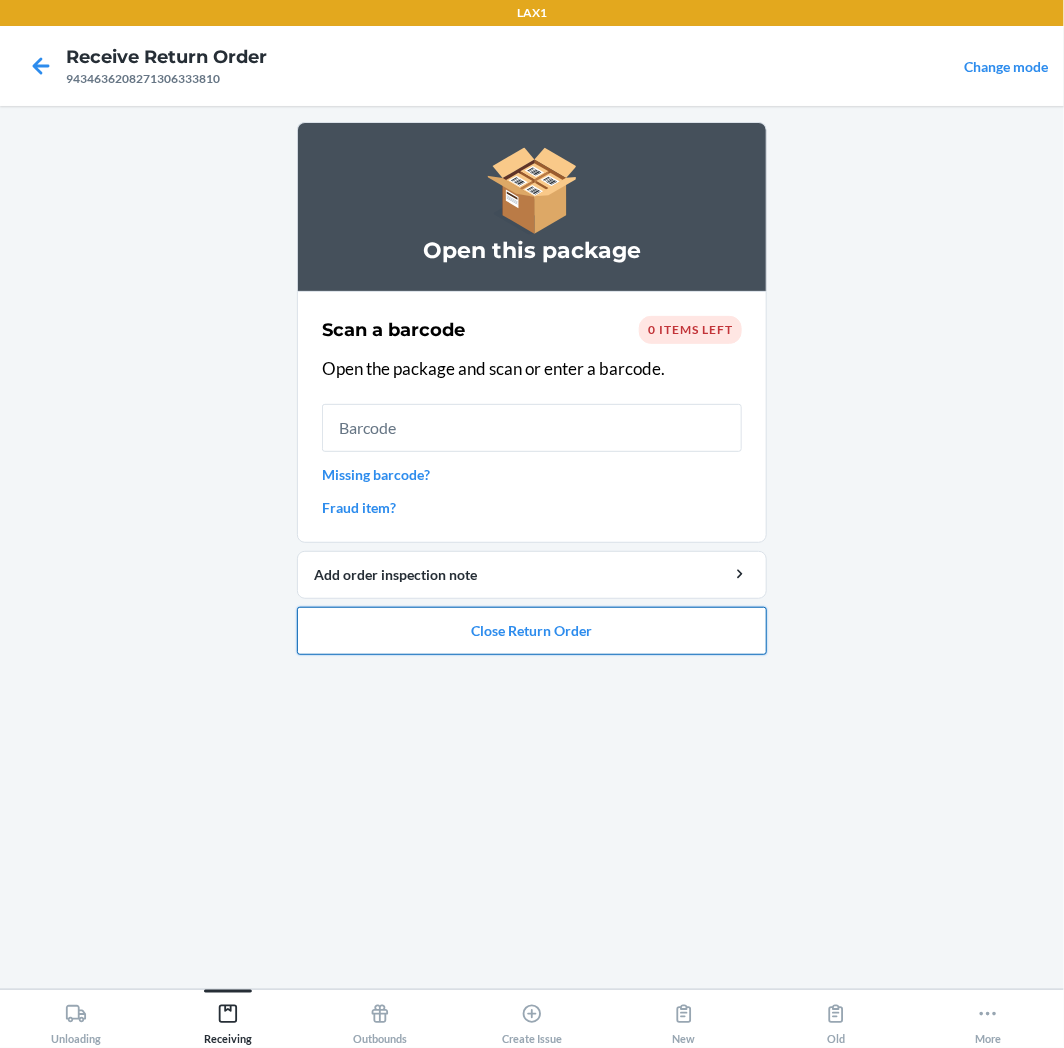 click on "Close Return Order" at bounding box center (532, 631) 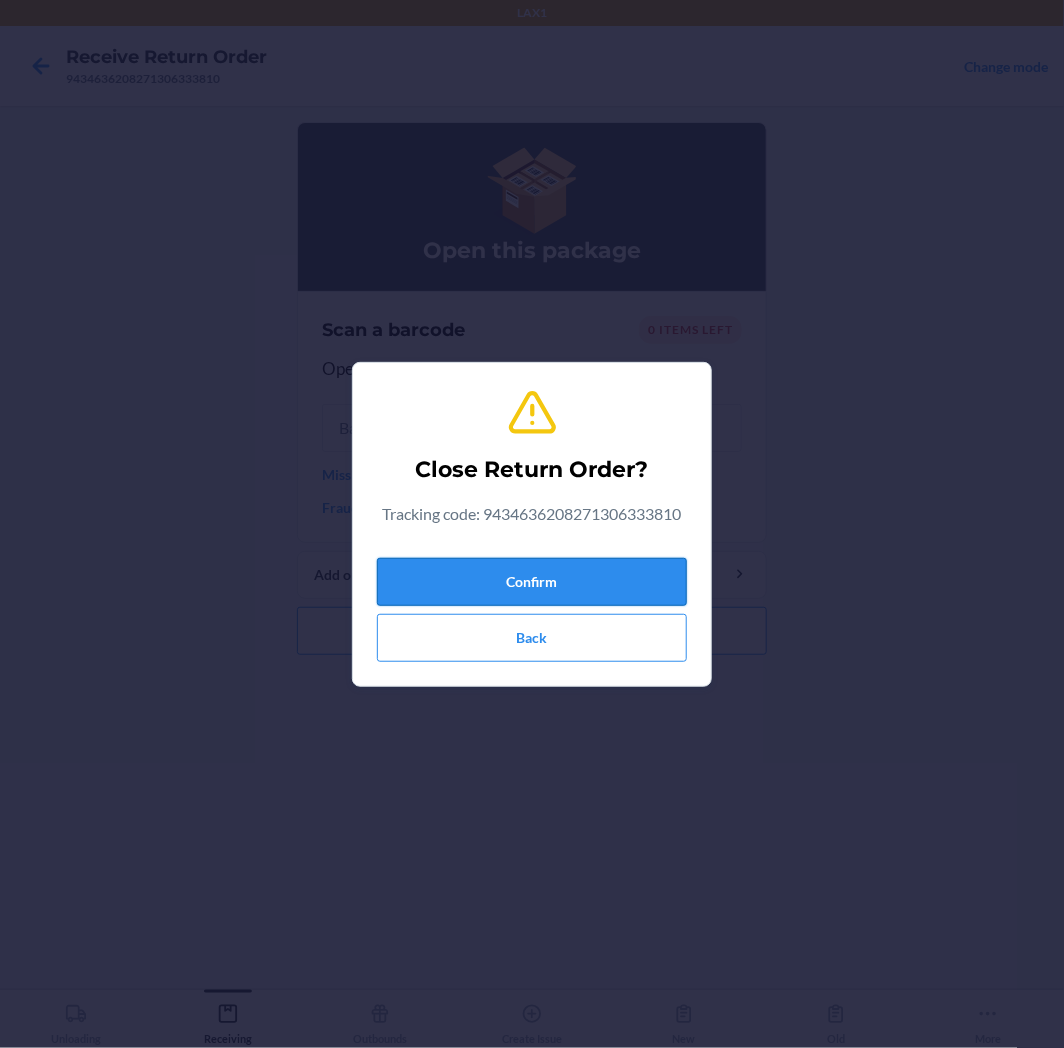click on "Confirm" at bounding box center [532, 582] 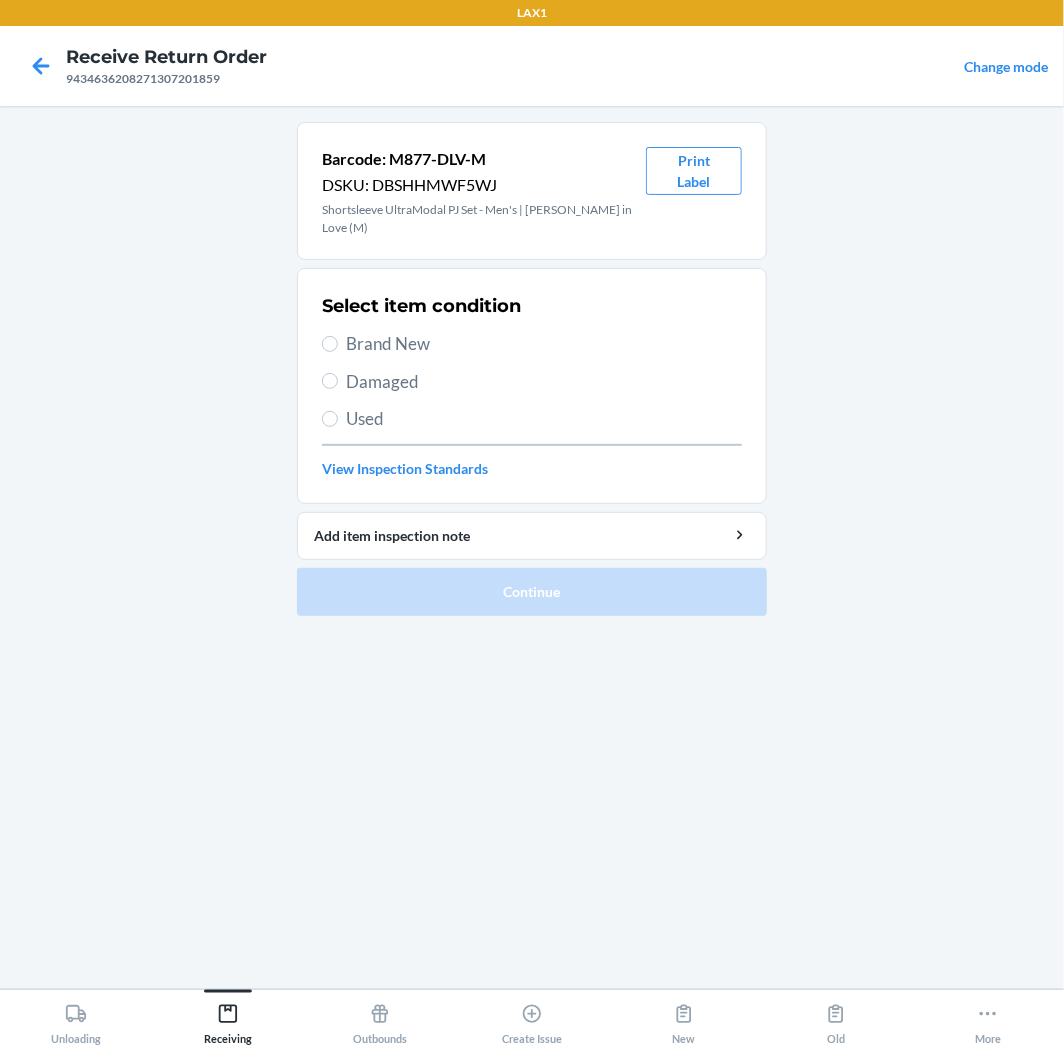 click on "Brand New" at bounding box center (544, 344) 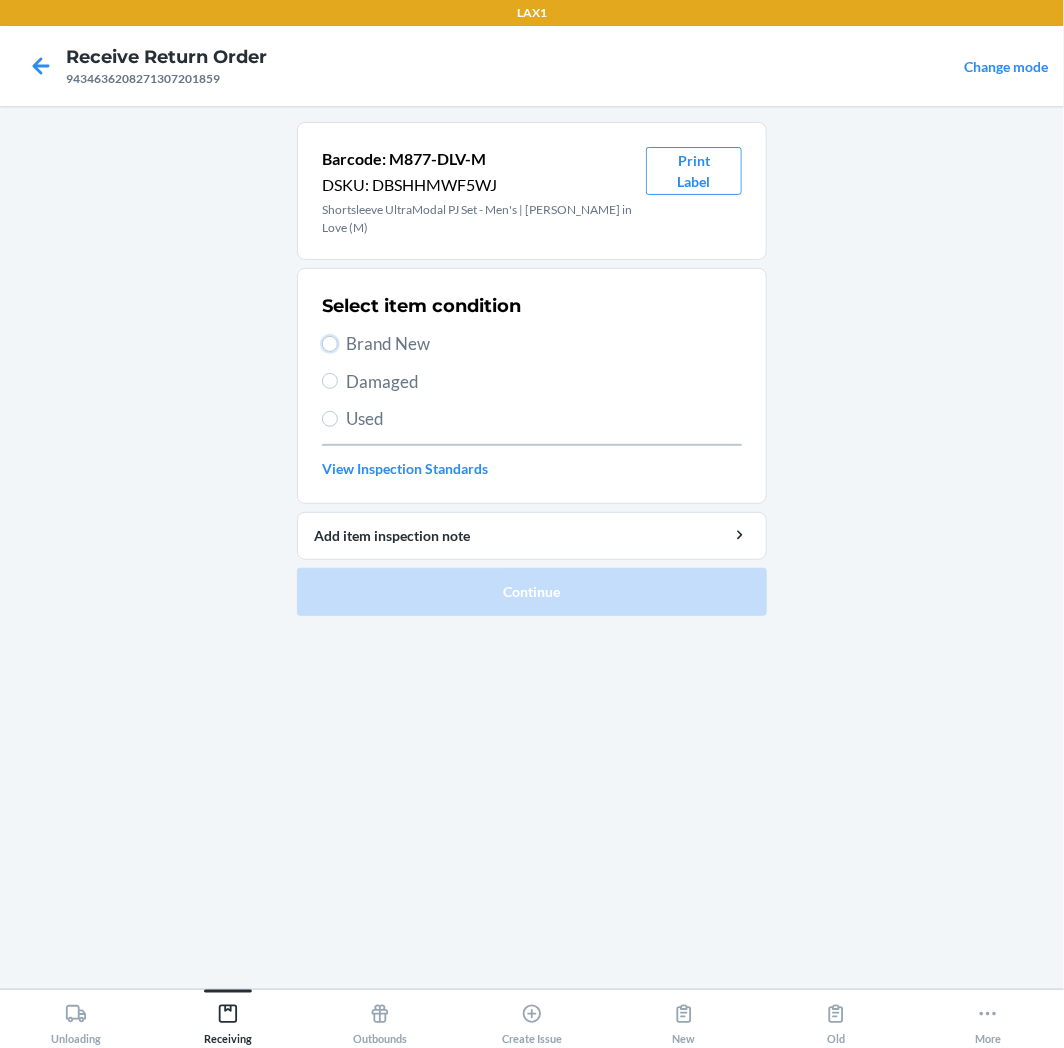 click on "Brand New" at bounding box center (330, 344) 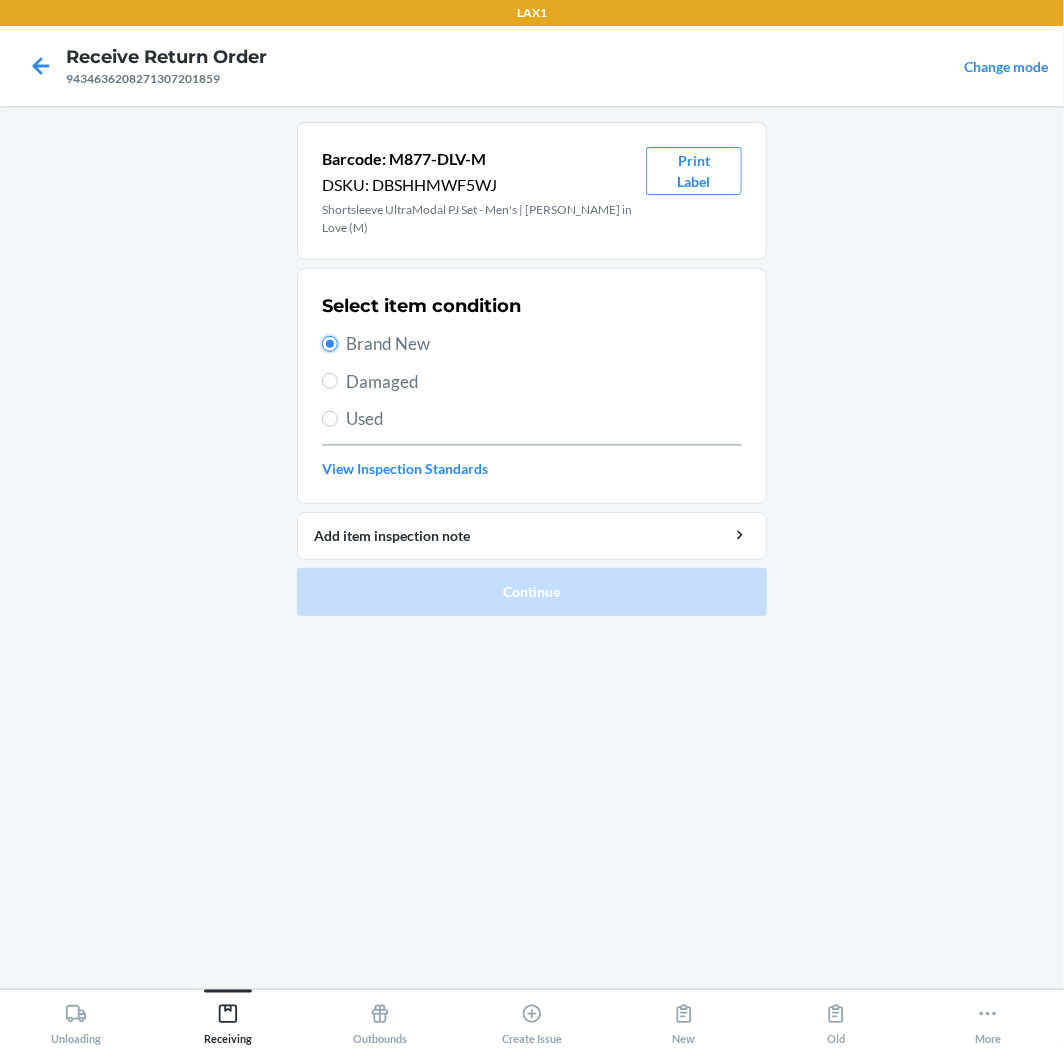 radio on "true" 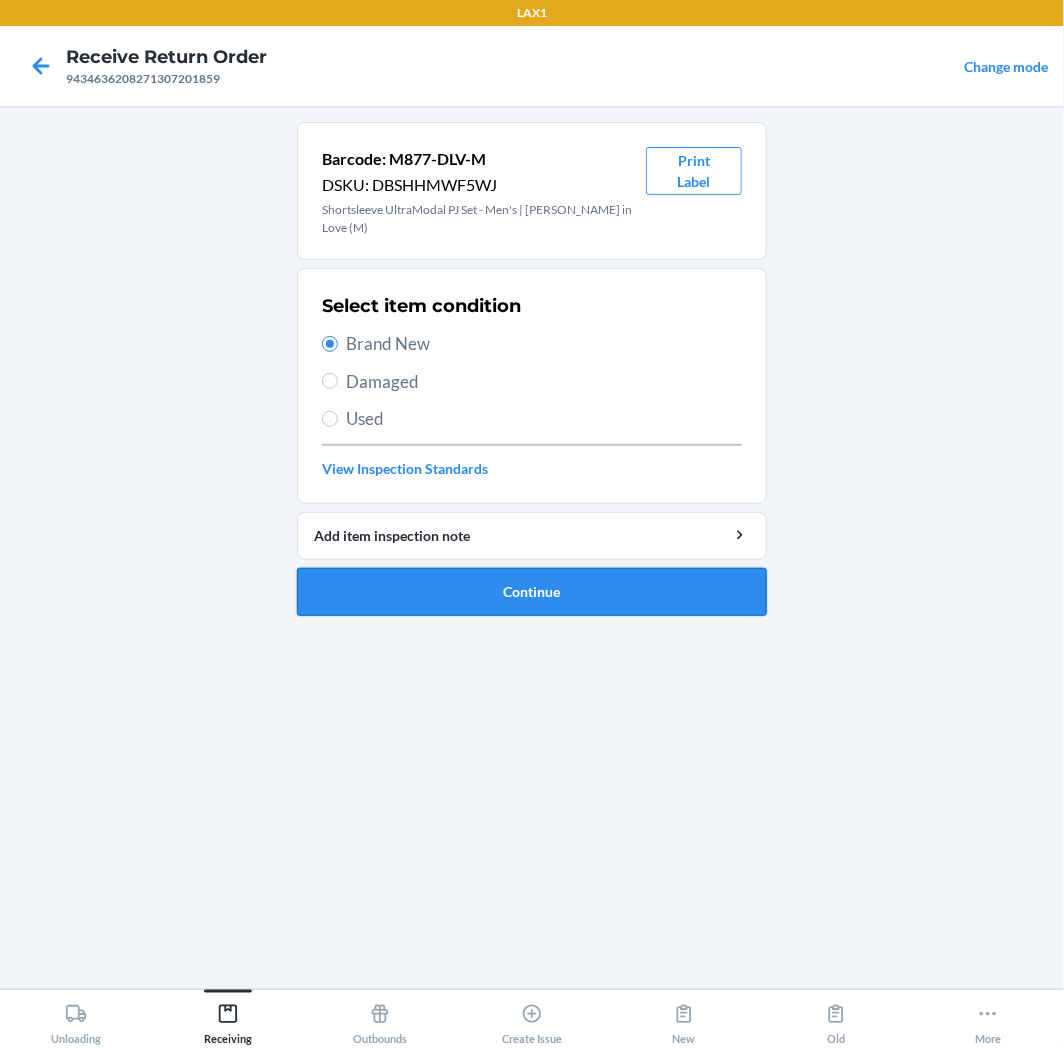 click on "Continue" at bounding box center (532, 592) 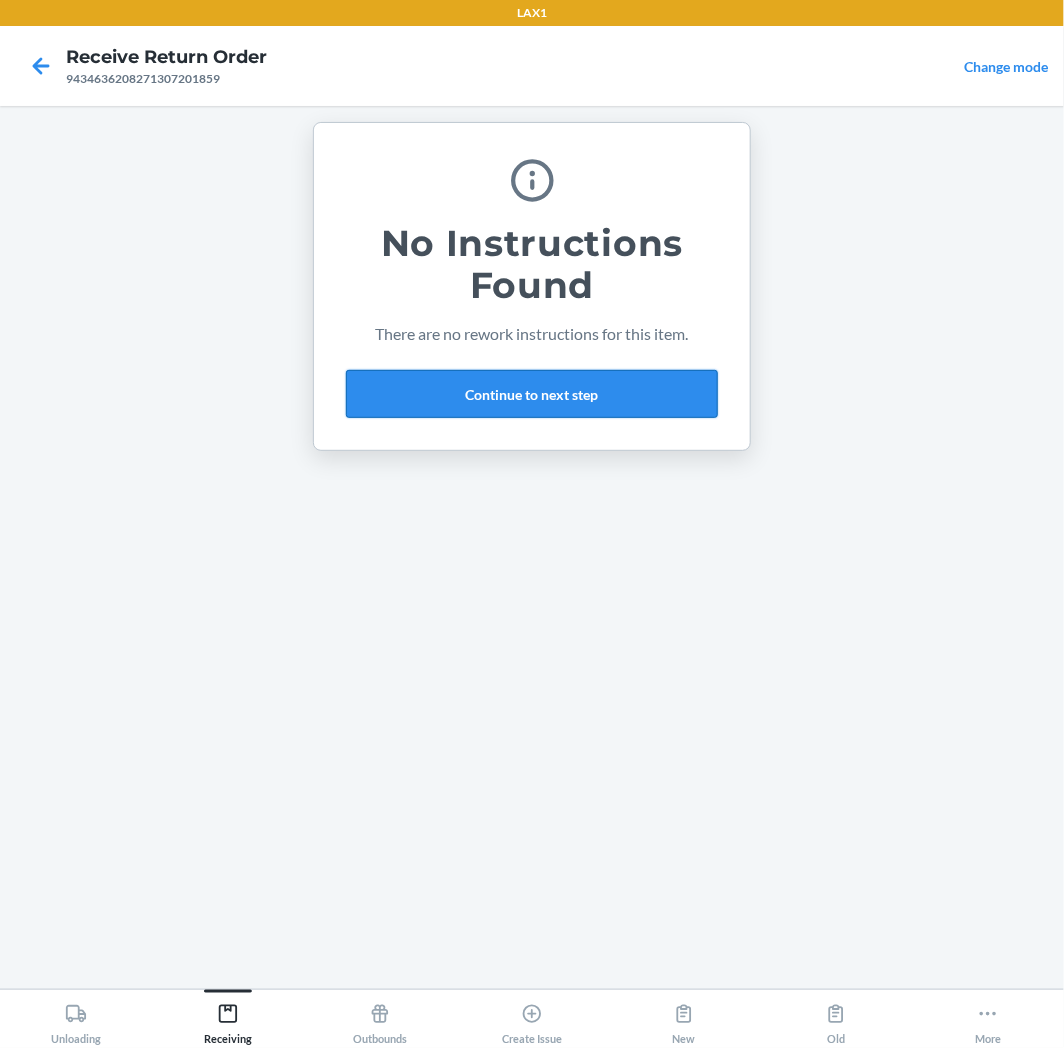 click on "Continue to next step" at bounding box center [532, 394] 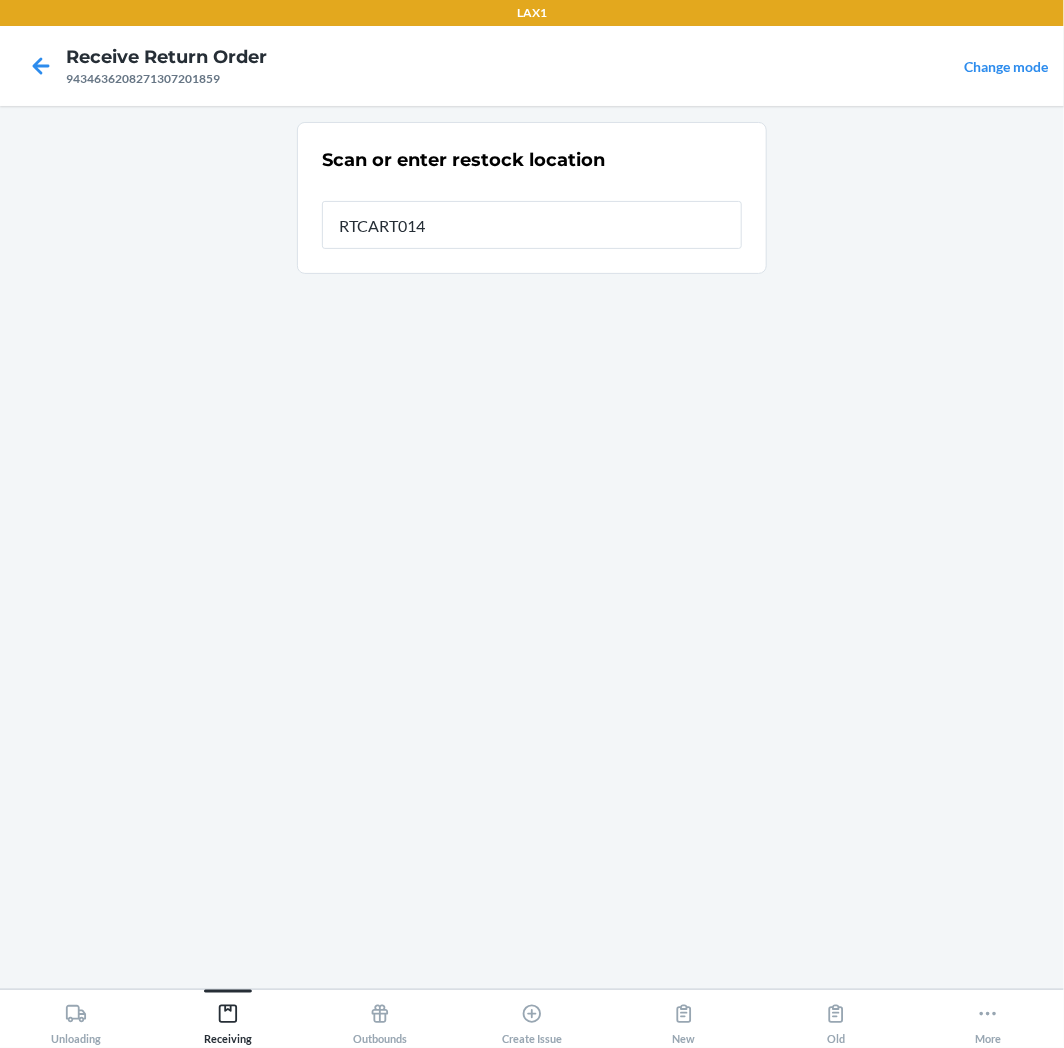 type on "RTCART014" 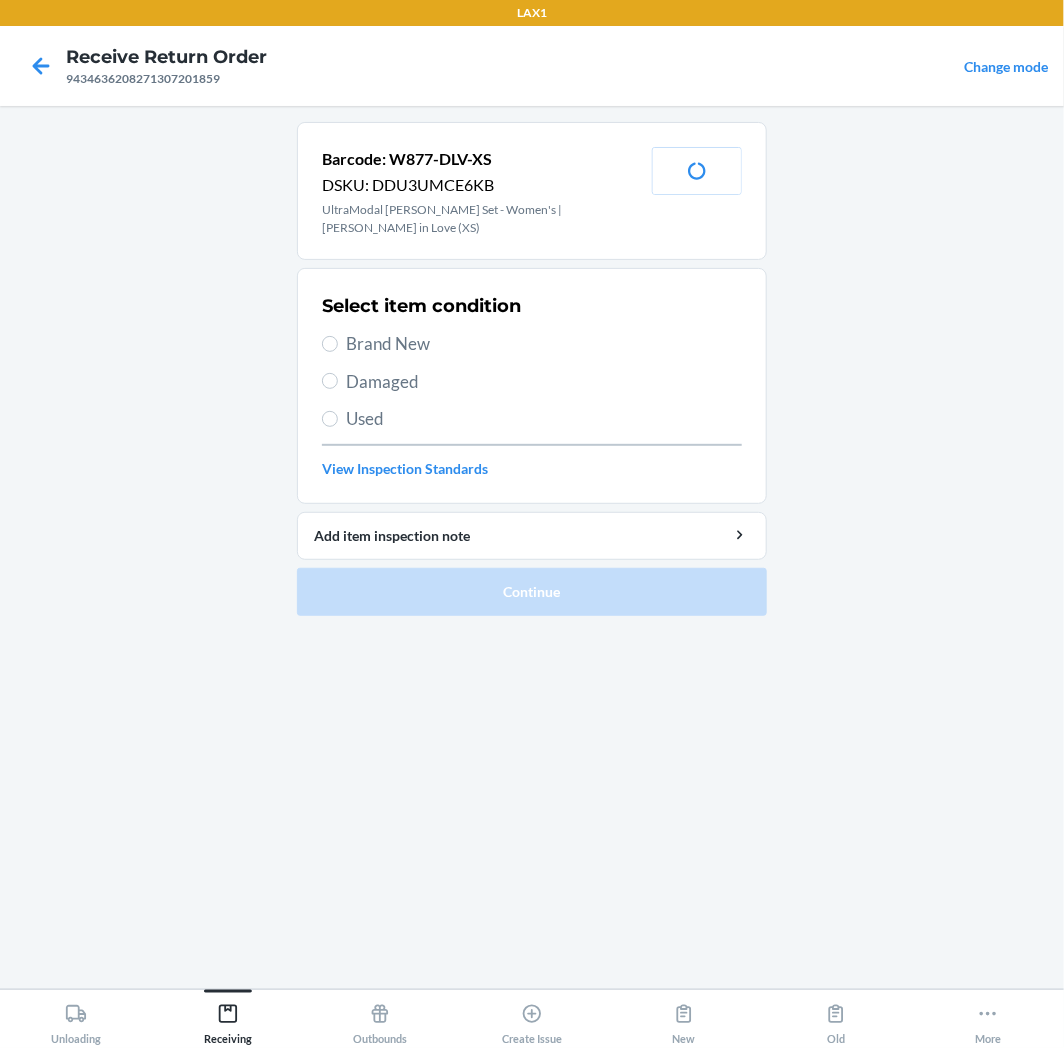 click on "Used" at bounding box center (544, 419) 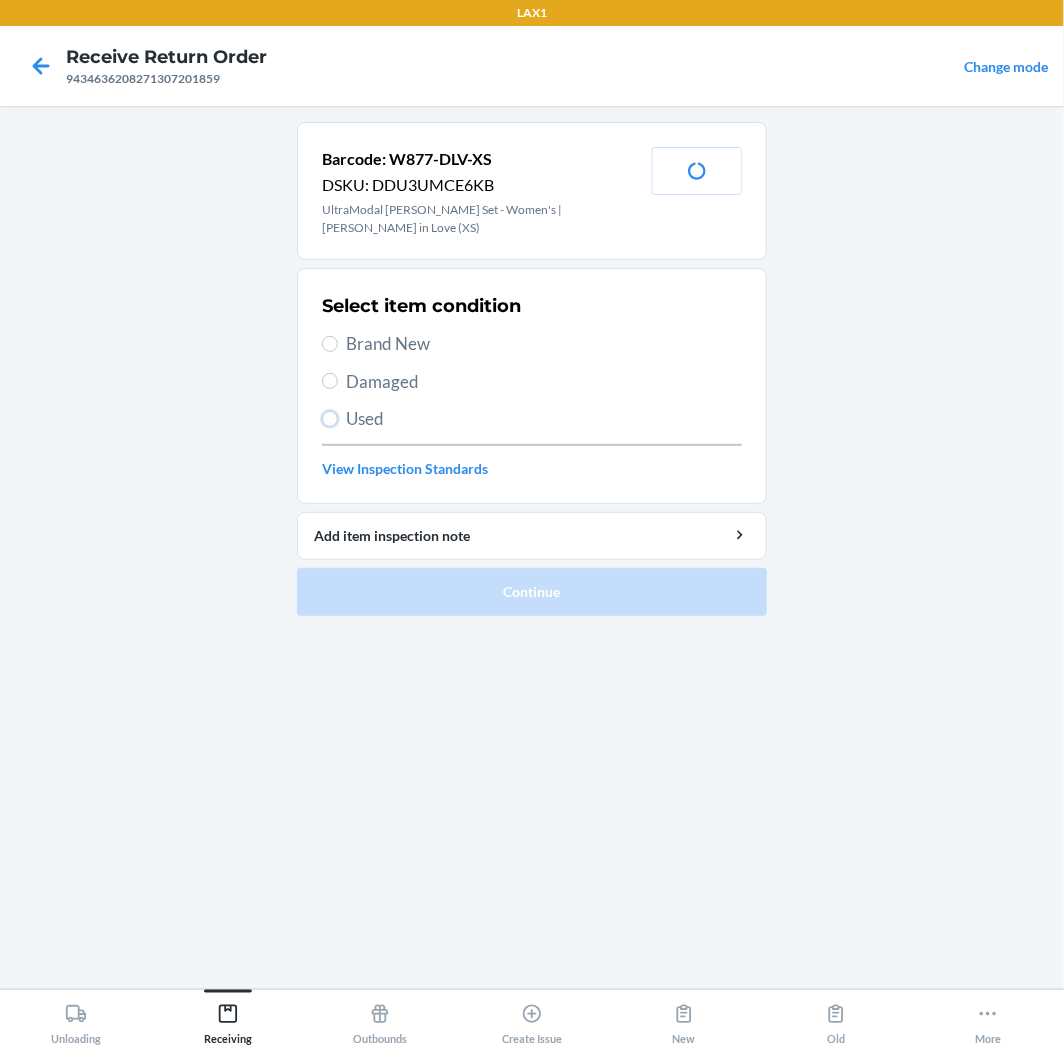 click on "Used" at bounding box center (330, 419) 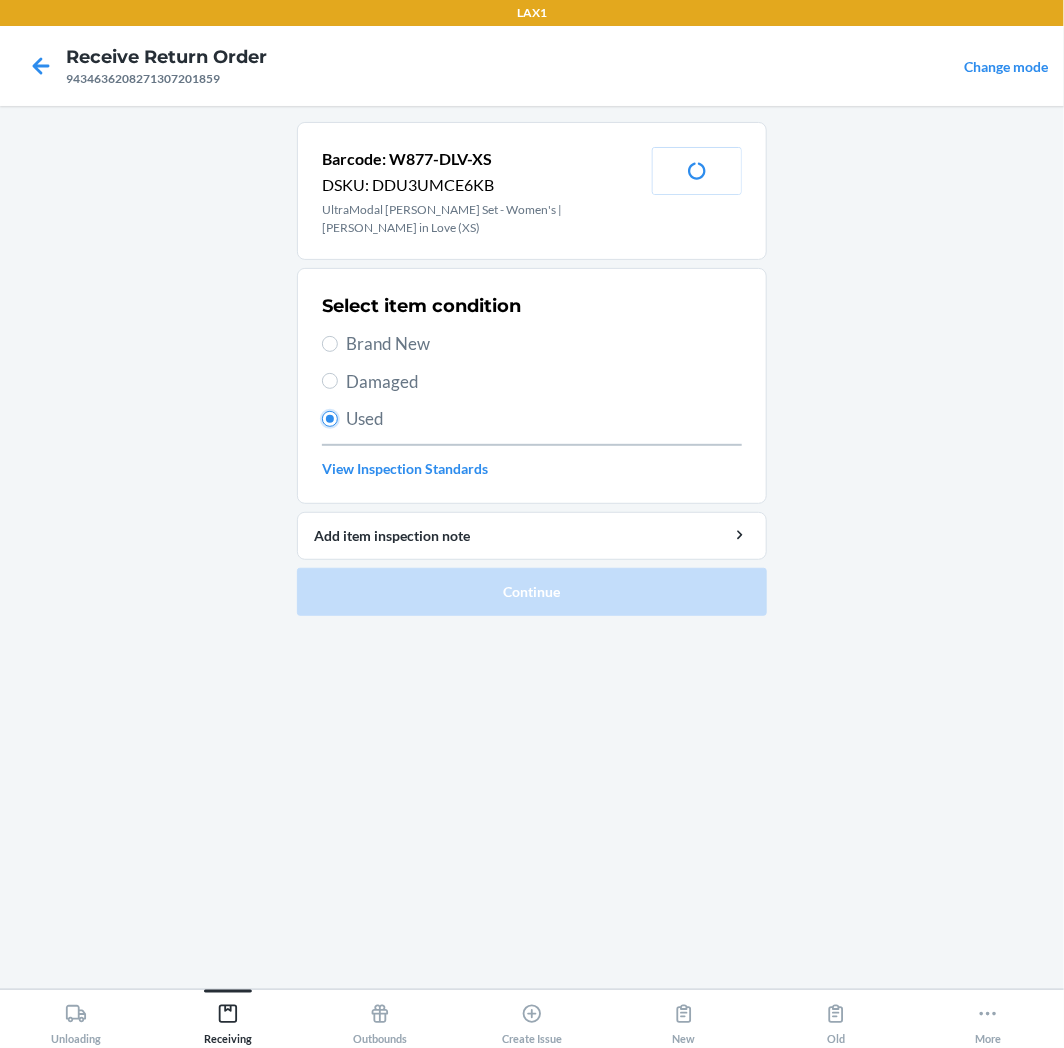 radio on "true" 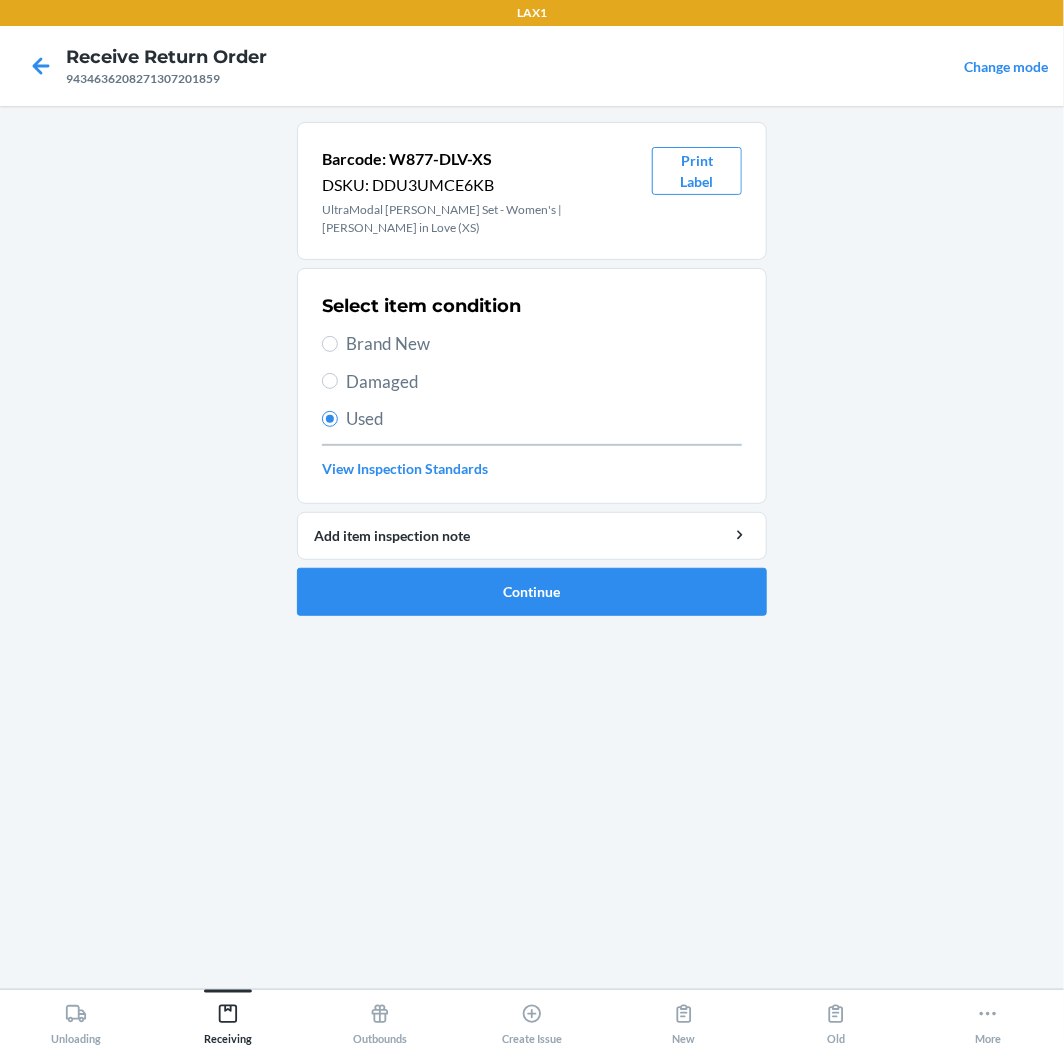 click on "Brand New" at bounding box center [544, 344] 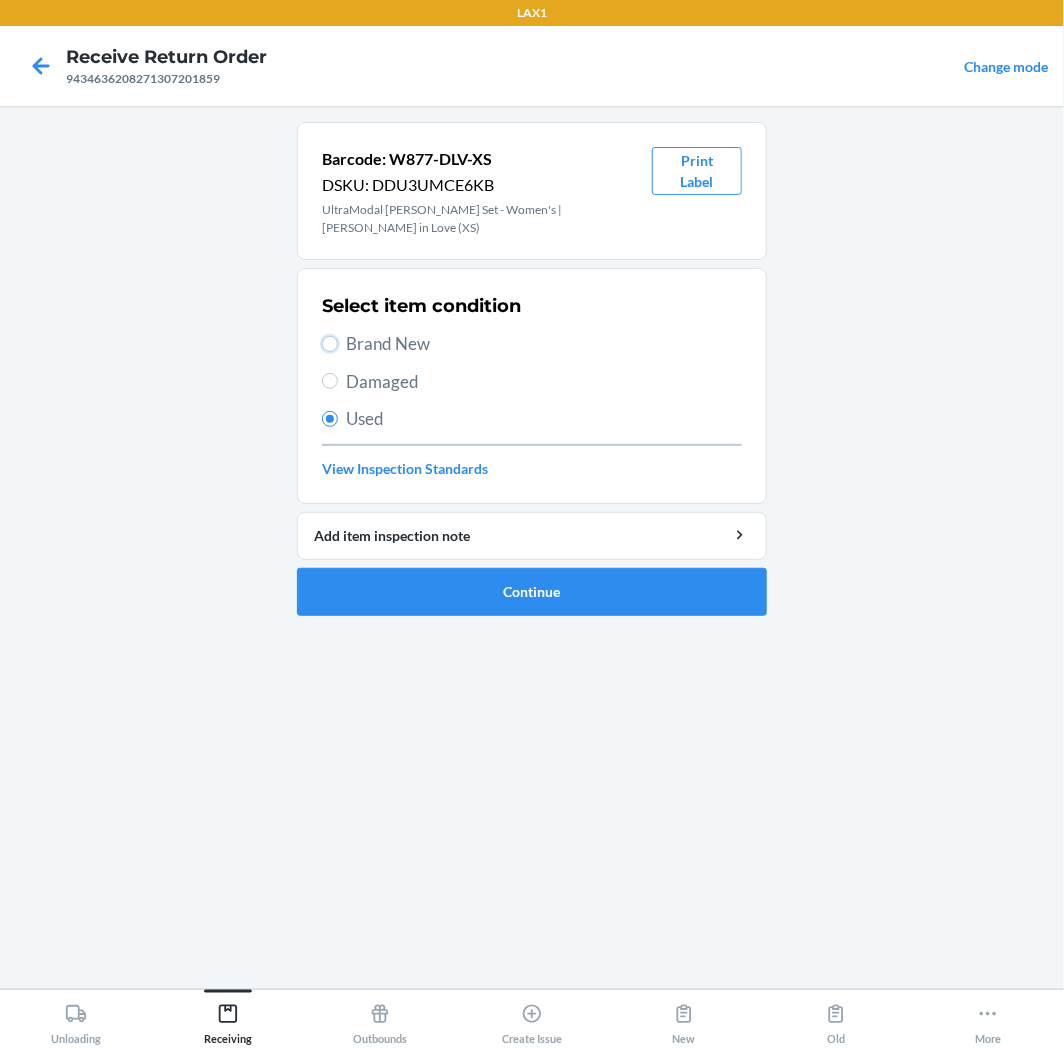 click on "Brand New" at bounding box center [330, 344] 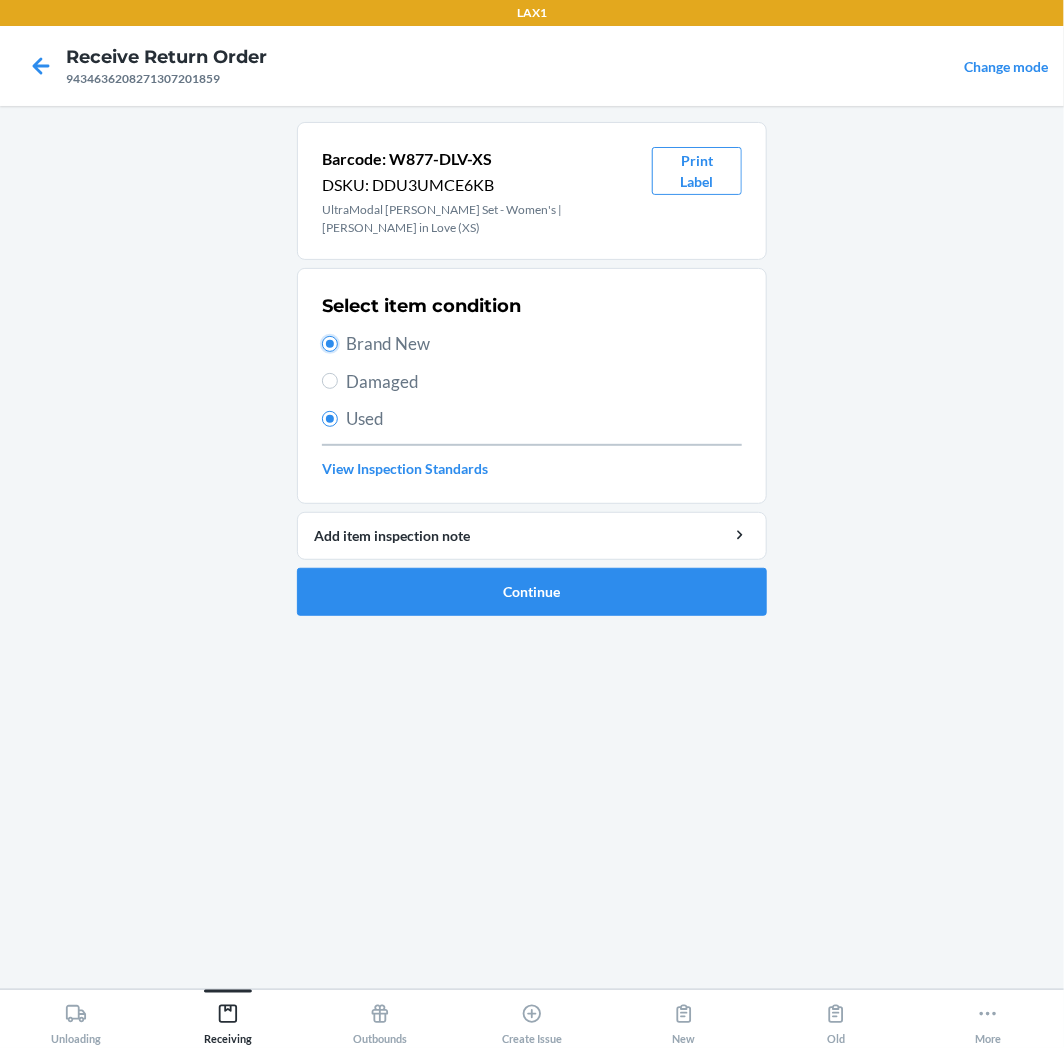 radio on "true" 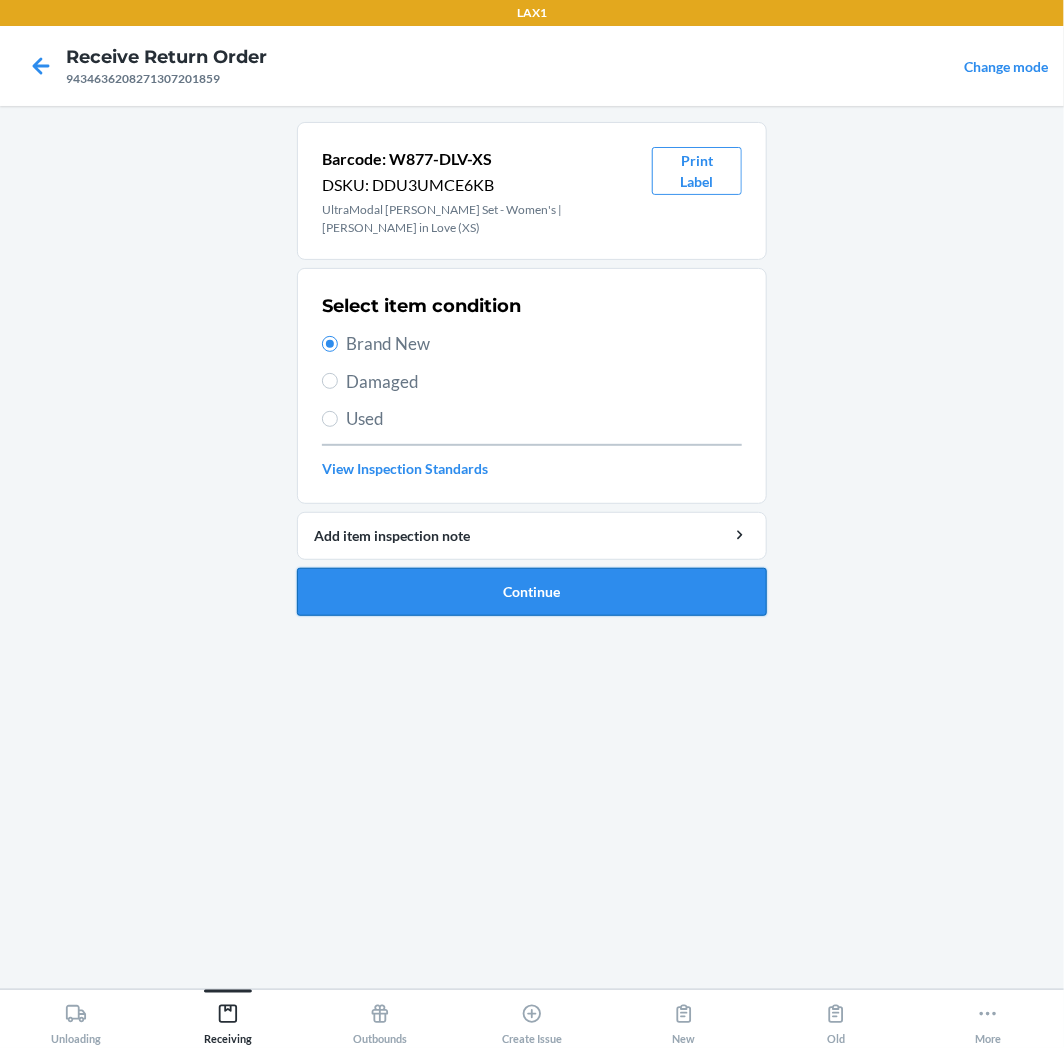 click on "Continue" at bounding box center [532, 592] 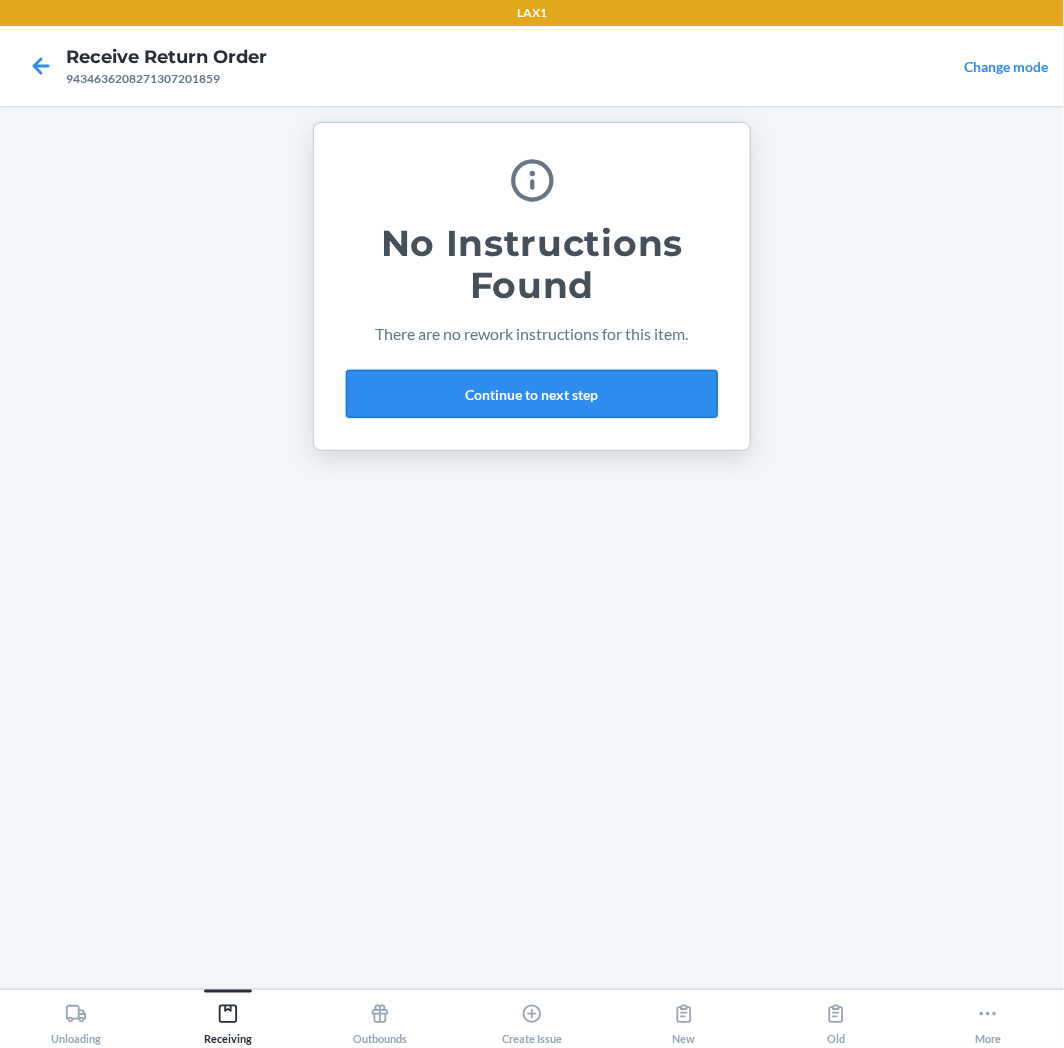 click on "Continue to next step" at bounding box center [532, 394] 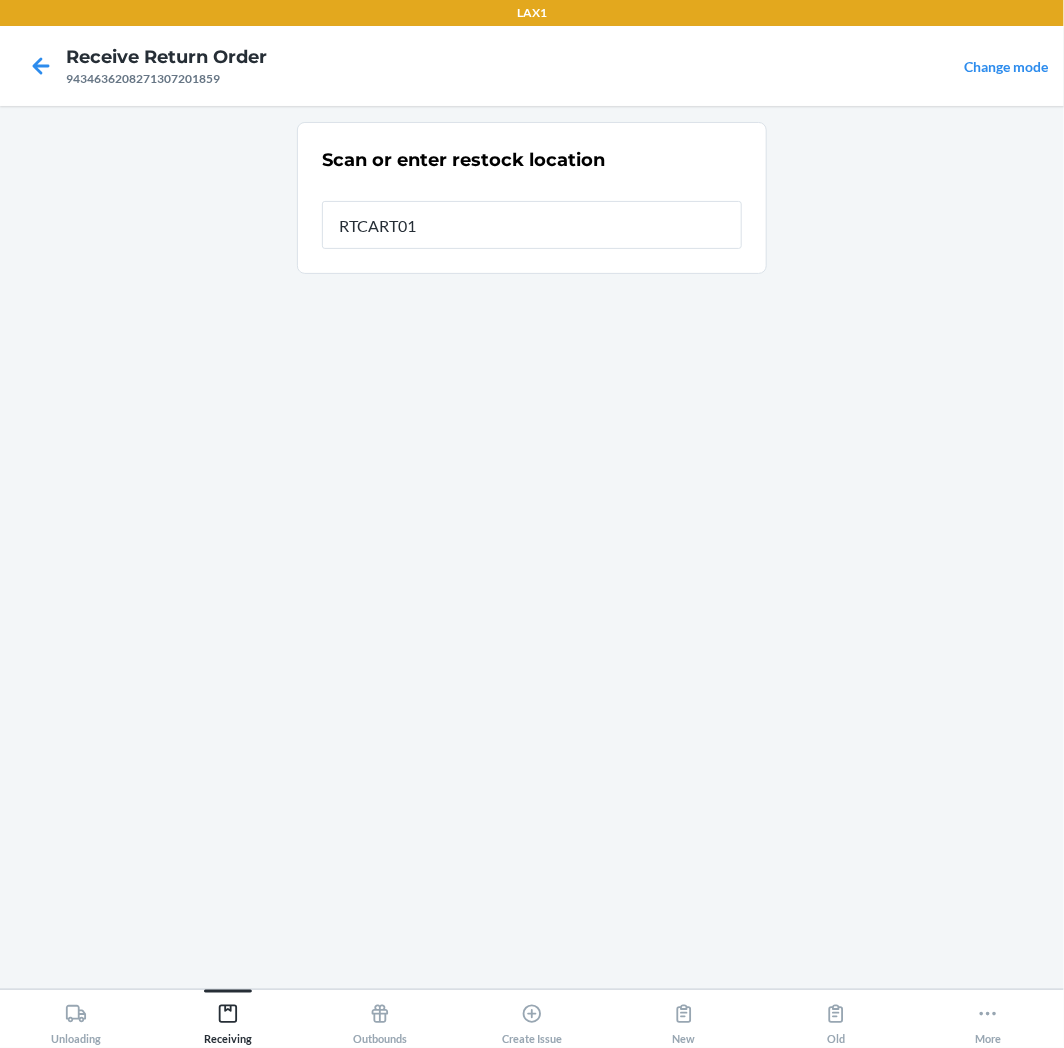 type on "RTCART014" 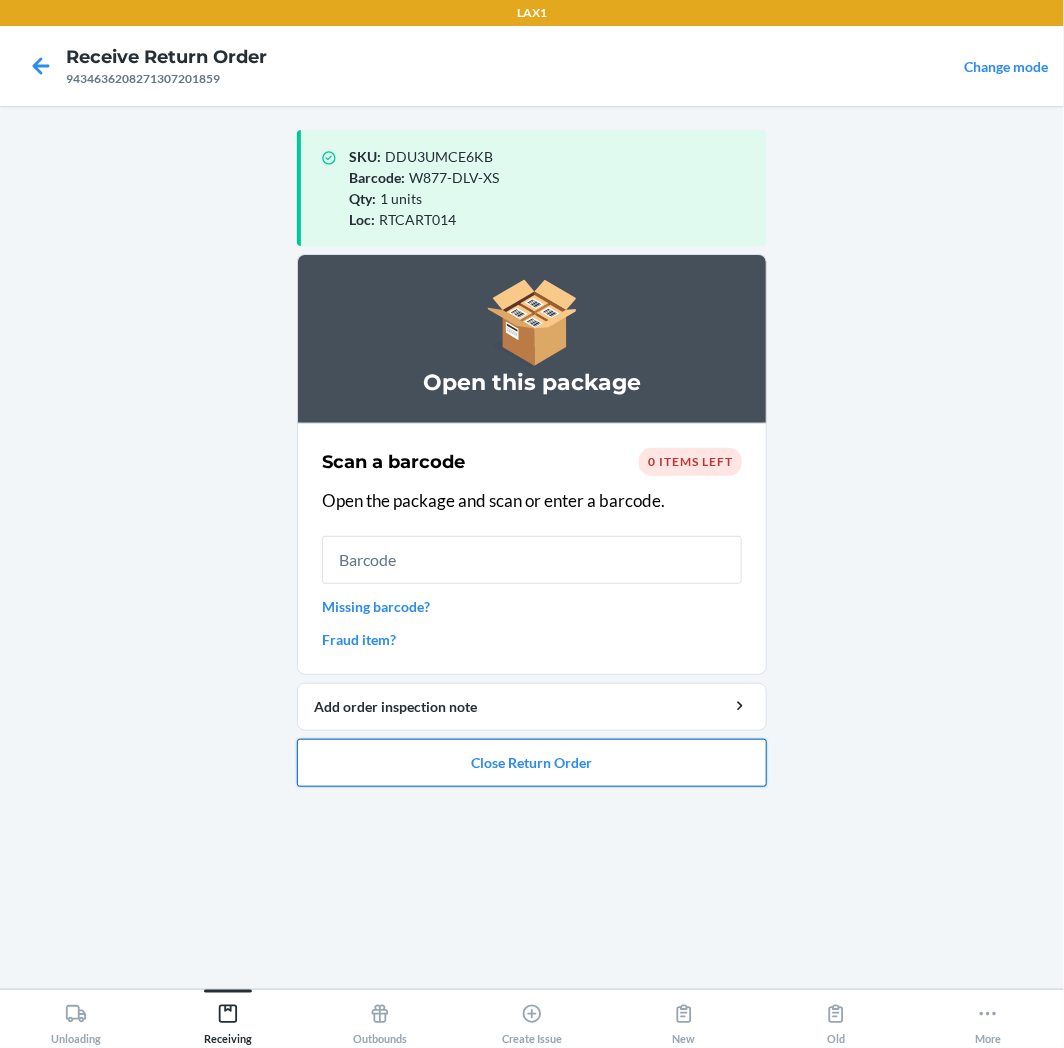 click on "Close Return Order" at bounding box center [532, 763] 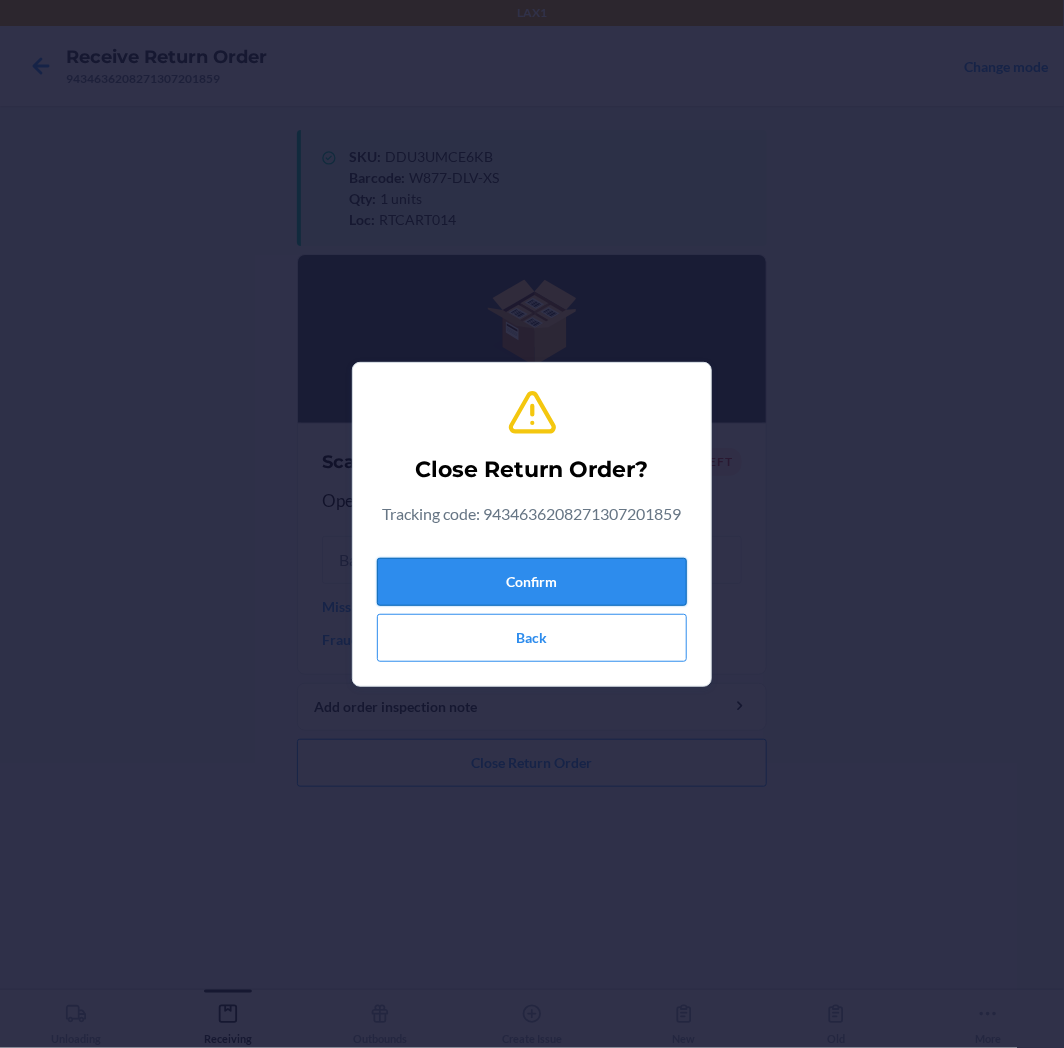 click on "Confirm" at bounding box center [532, 582] 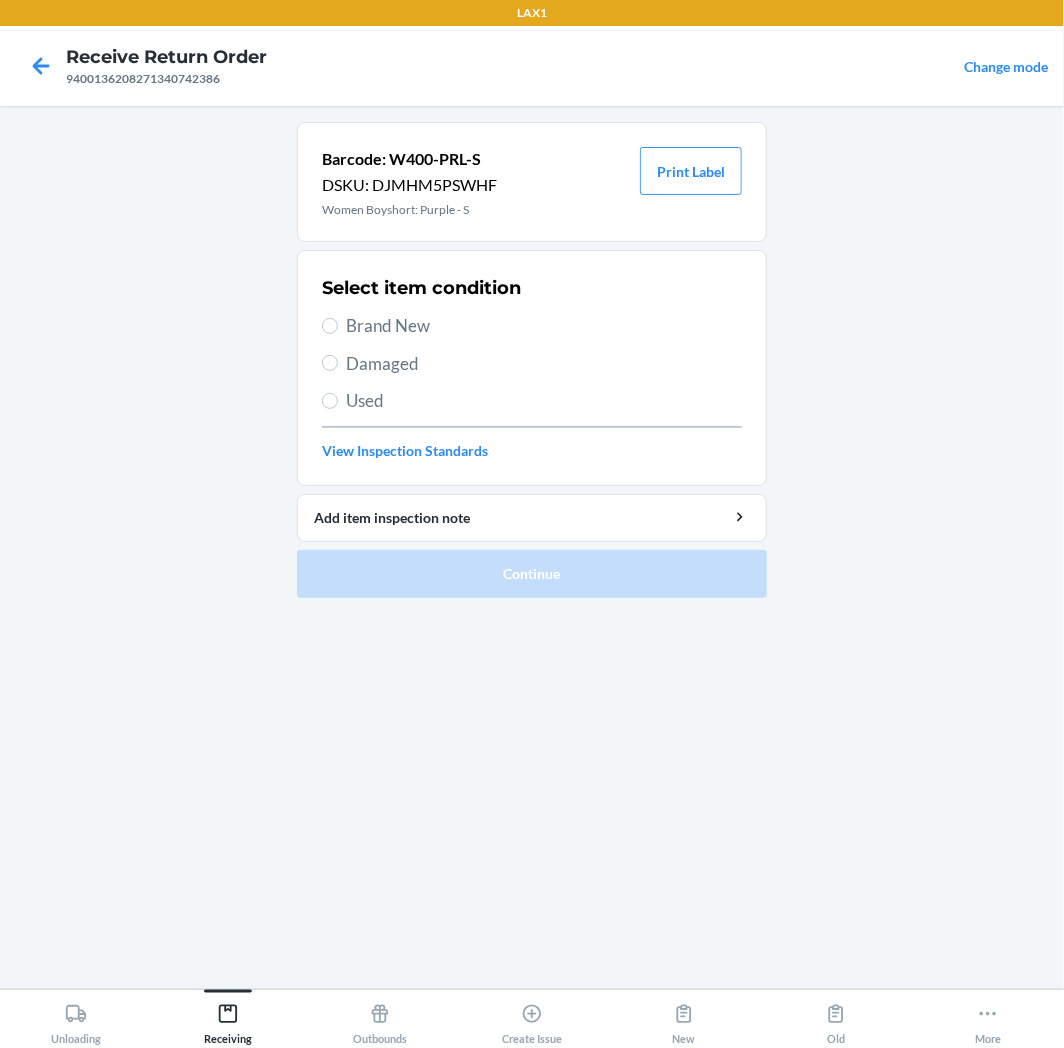 click on "Brand New" at bounding box center (544, 326) 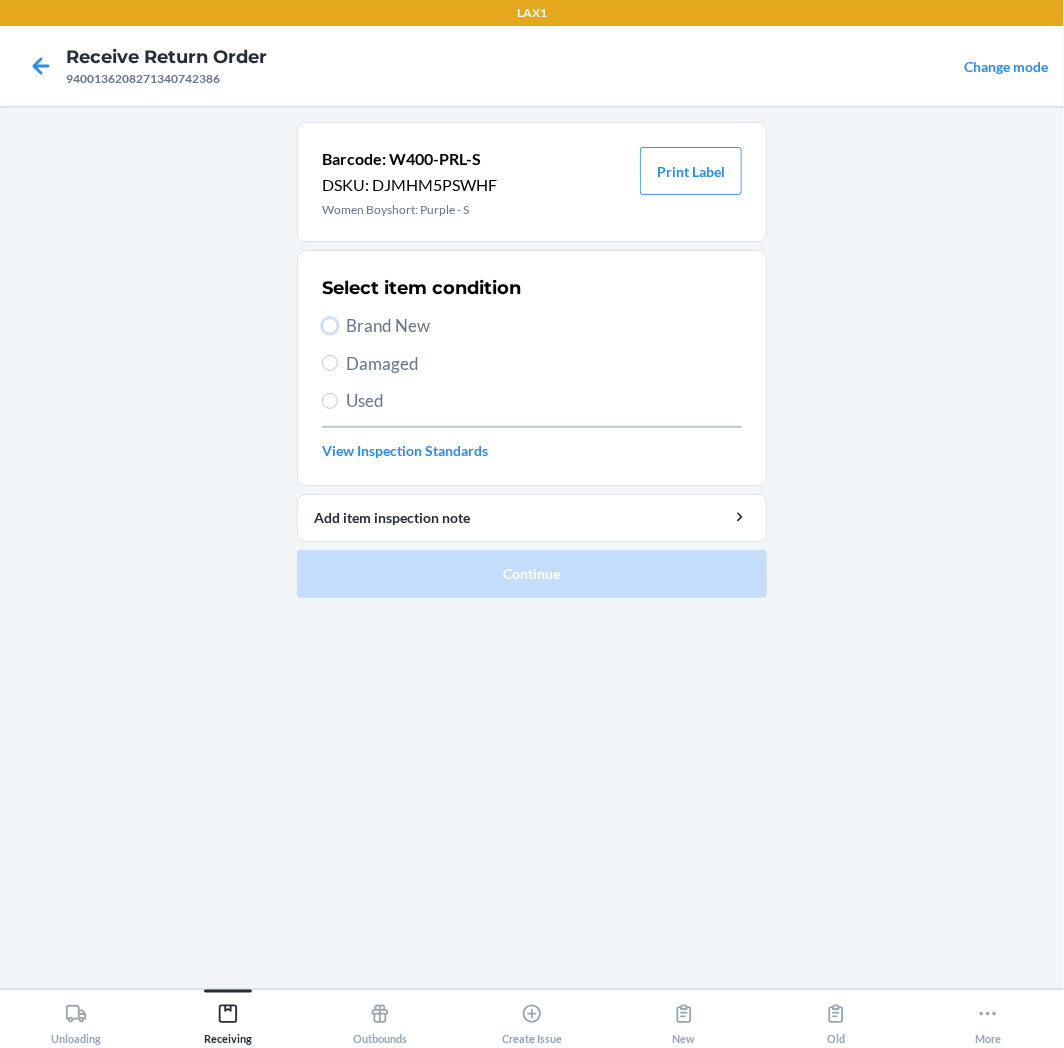 click on "Brand New" at bounding box center [330, 326] 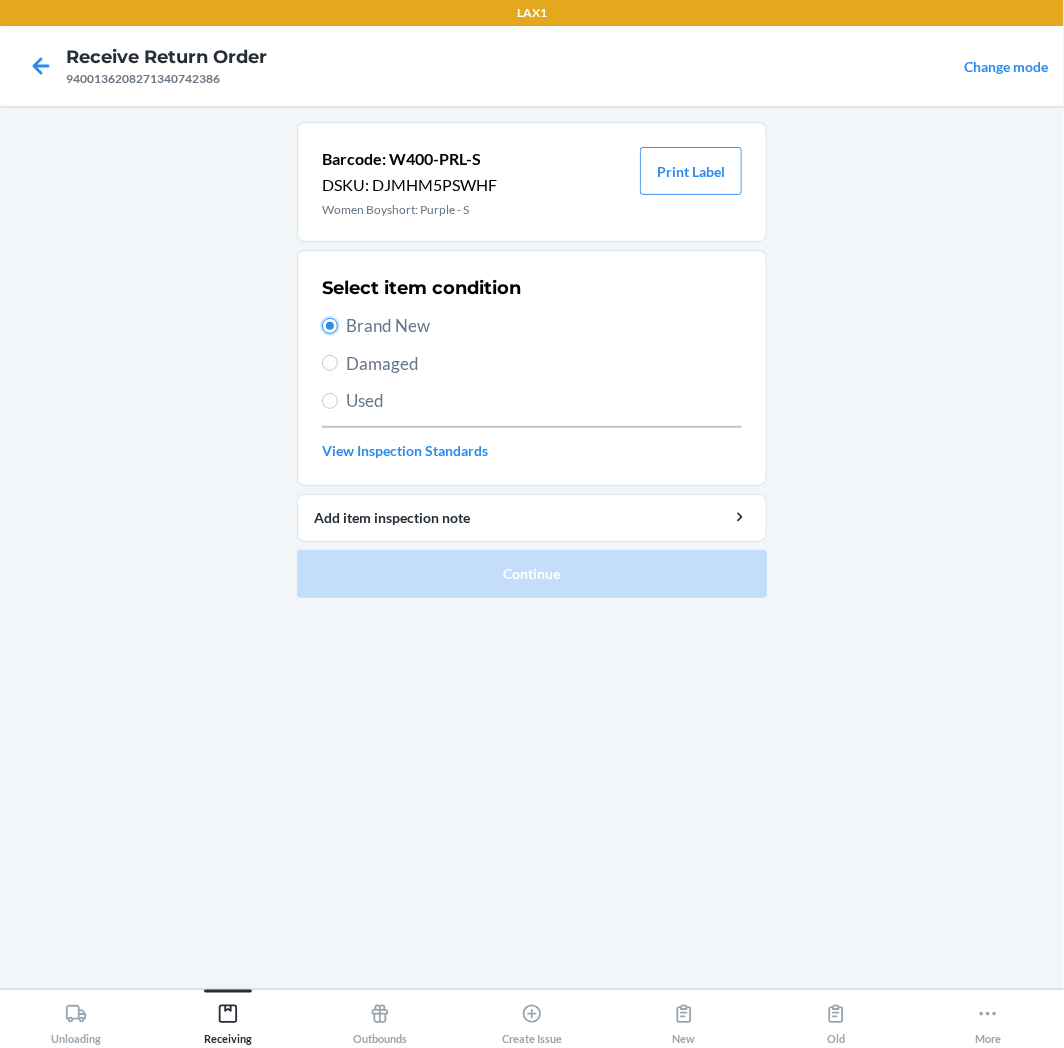 radio on "true" 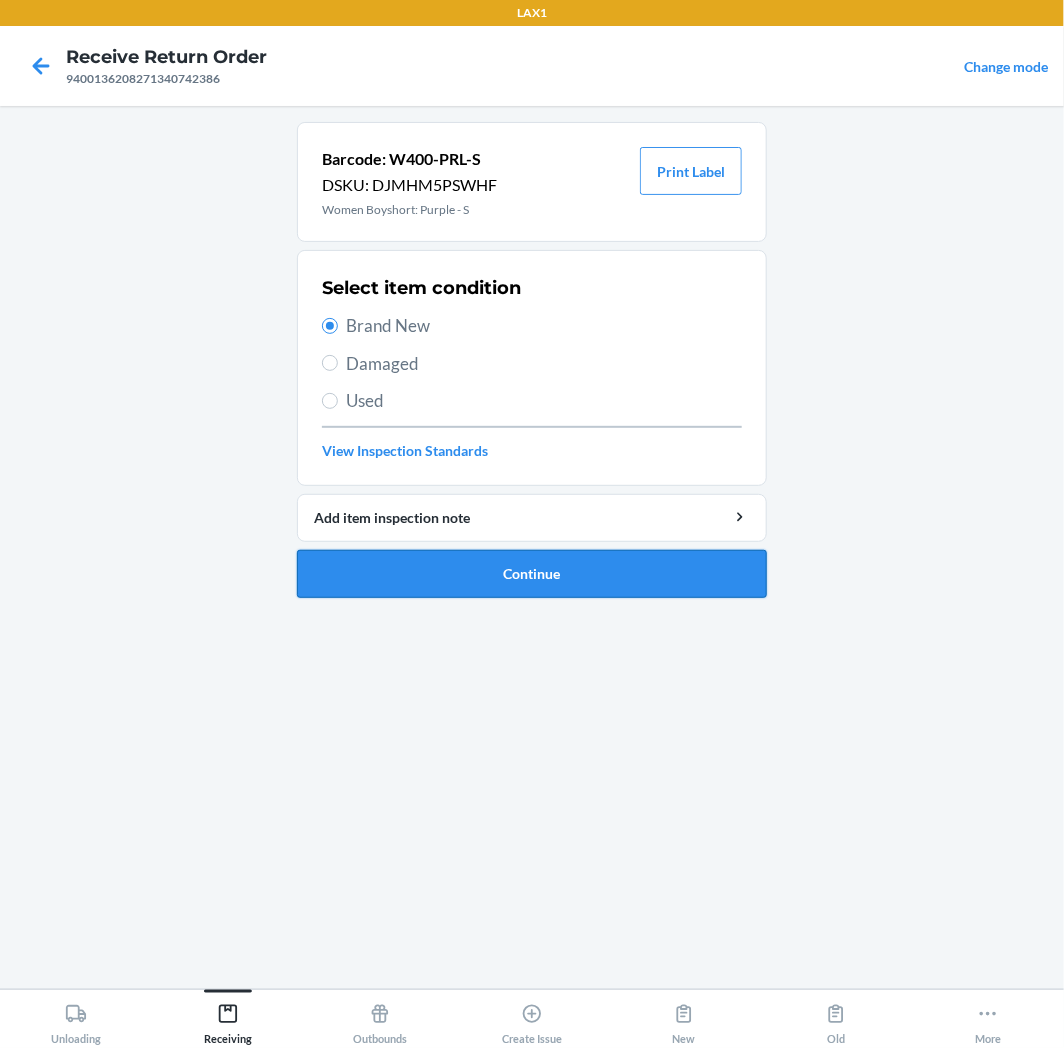 click on "Continue" at bounding box center [532, 574] 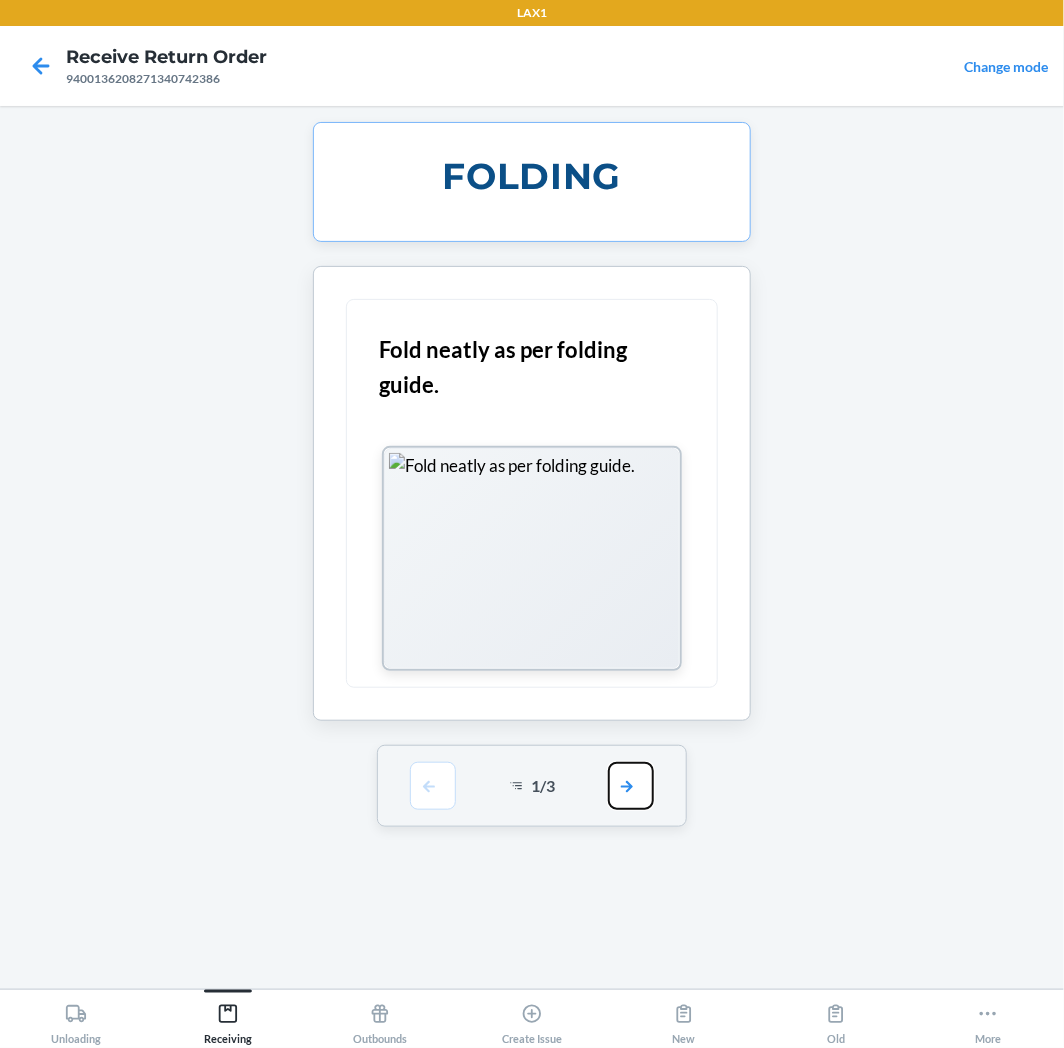 click at bounding box center [631, 786] 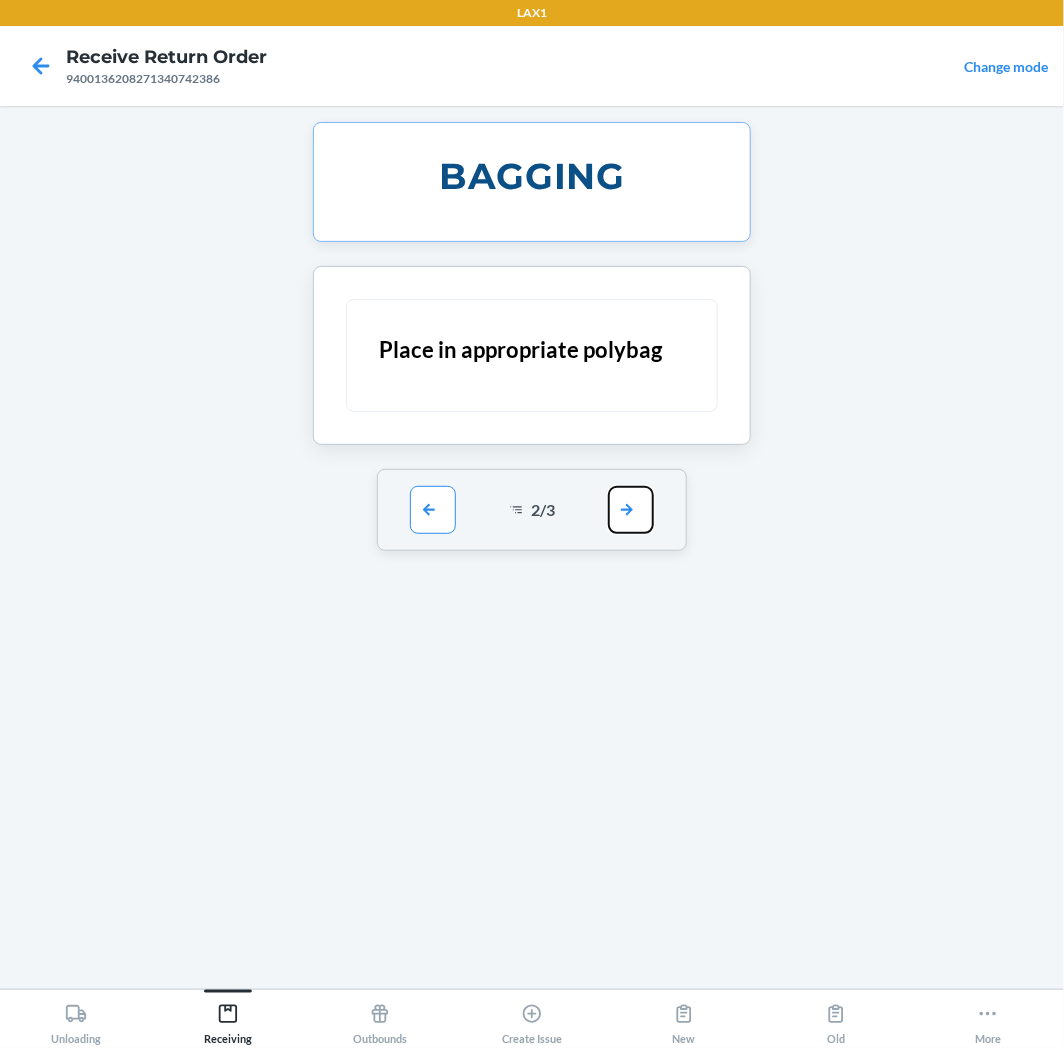 click at bounding box center [631, 510] 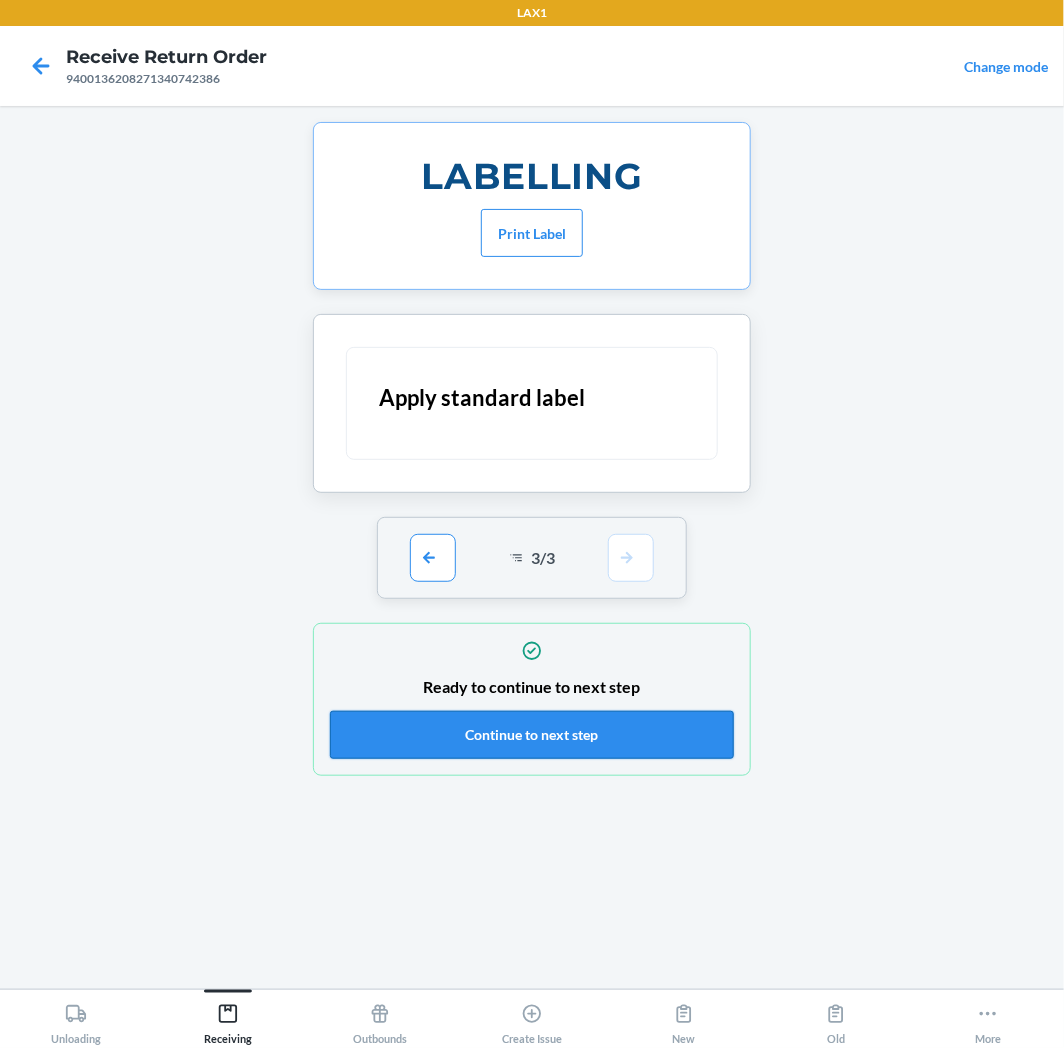 click on "Continue to next step" at bounding box center (532, 735) 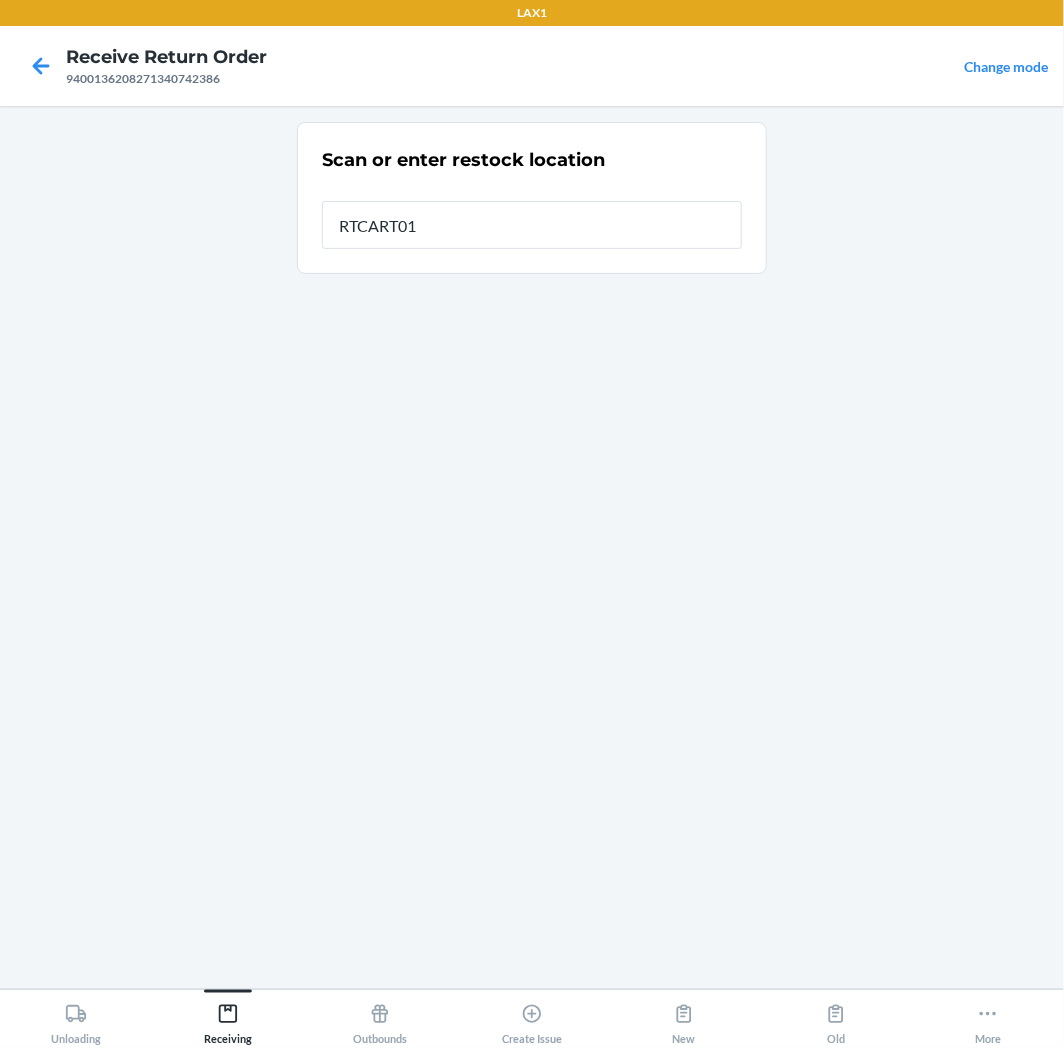 type on "RTCART014" 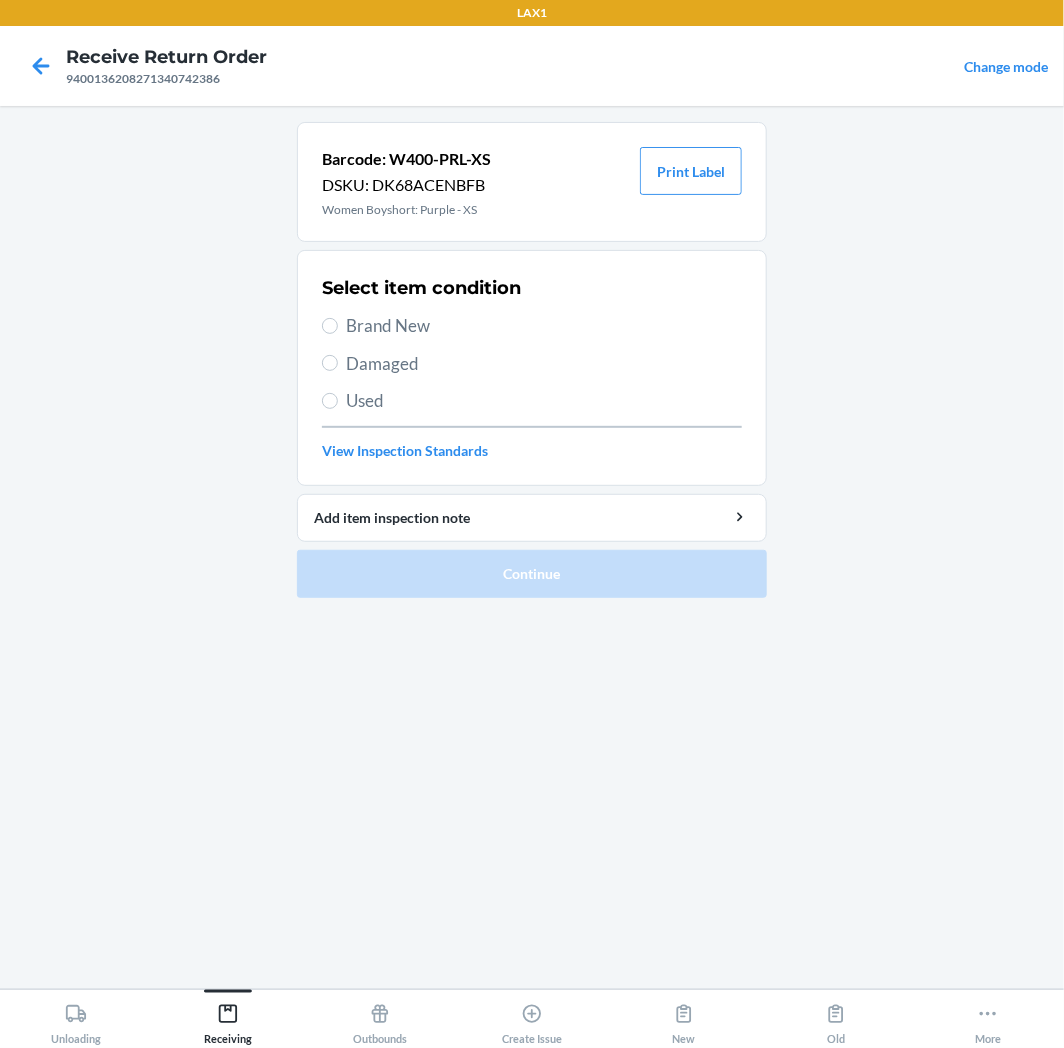 click on "Brand New" at bounding box center (544, 326) 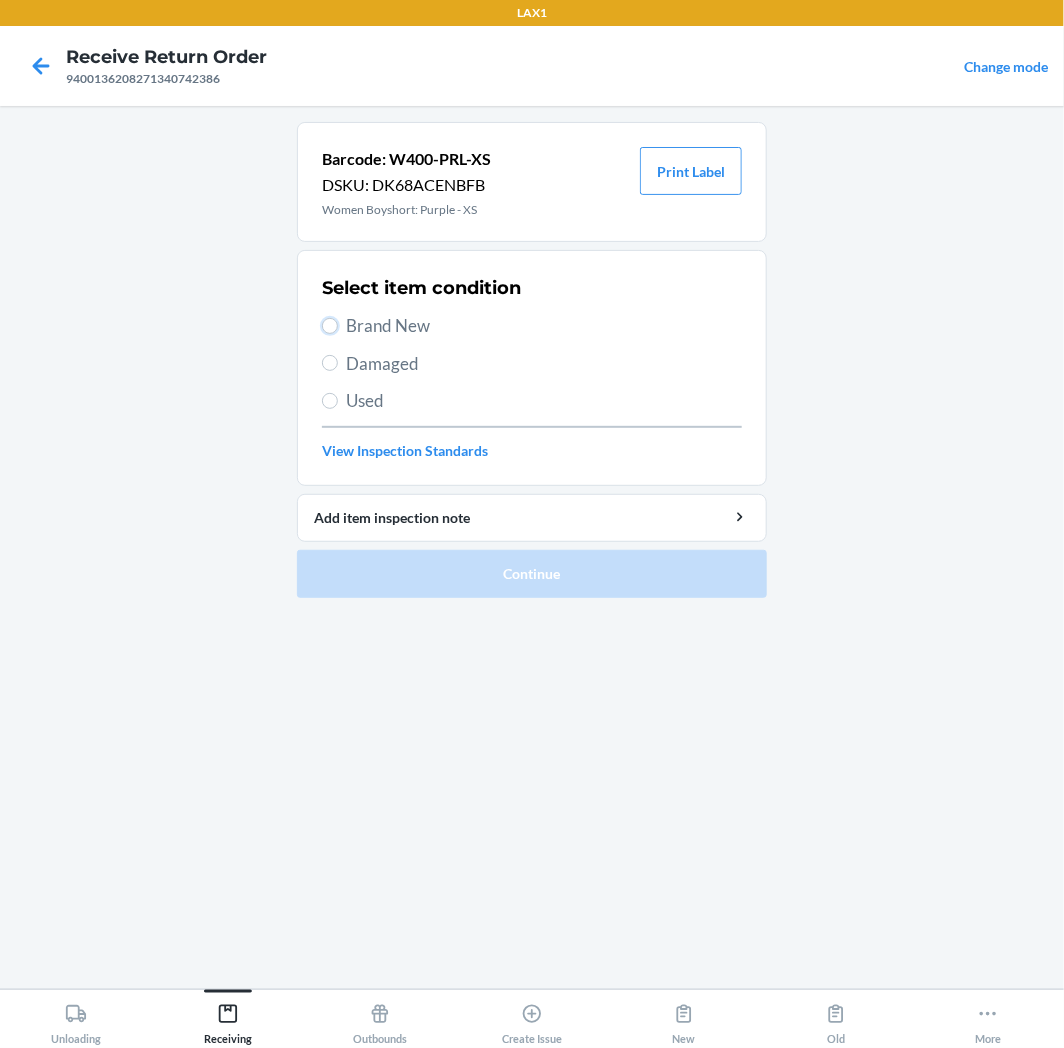 click on "Brand New" at bounding box center [330, 326] 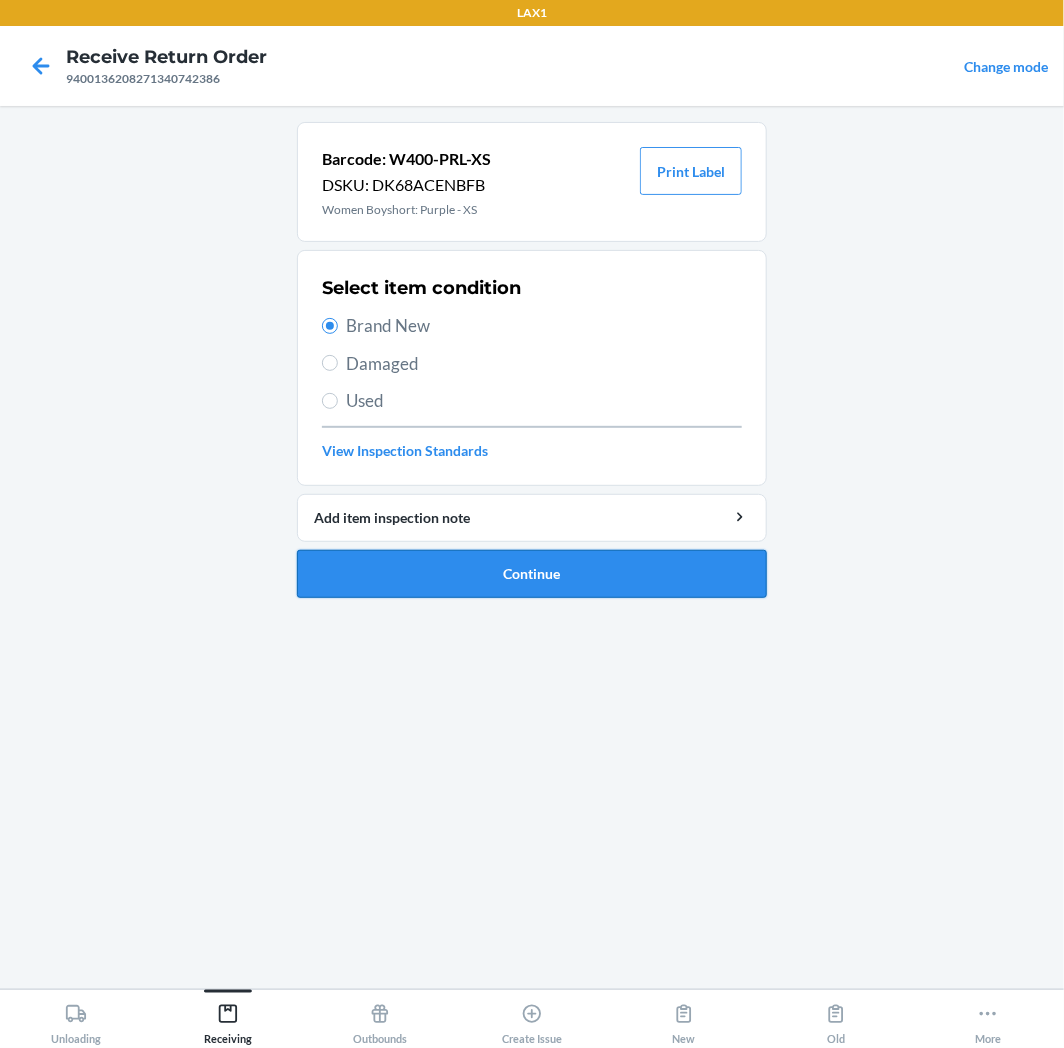 click on "Continue" at bounding box center [532, 574] 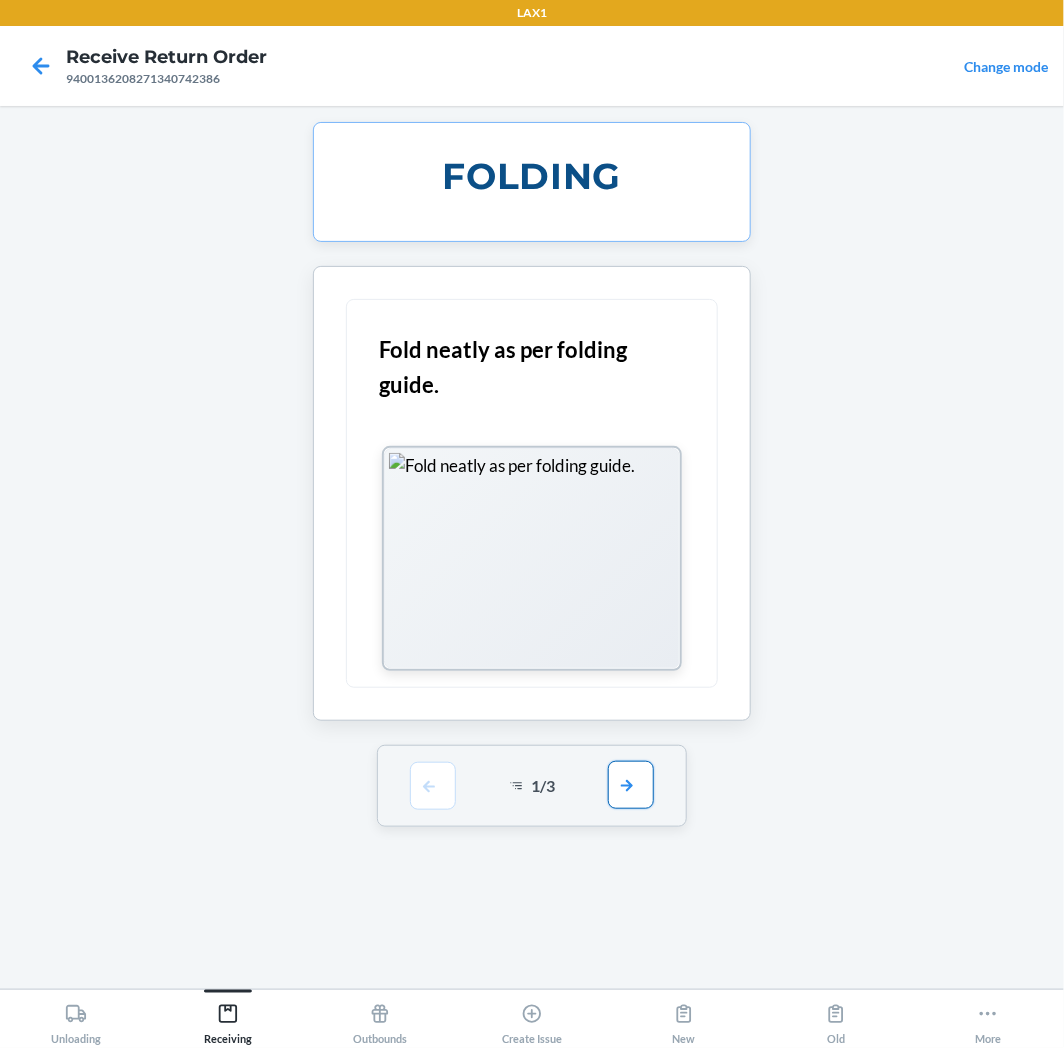 click at bounding box center (631, 785) 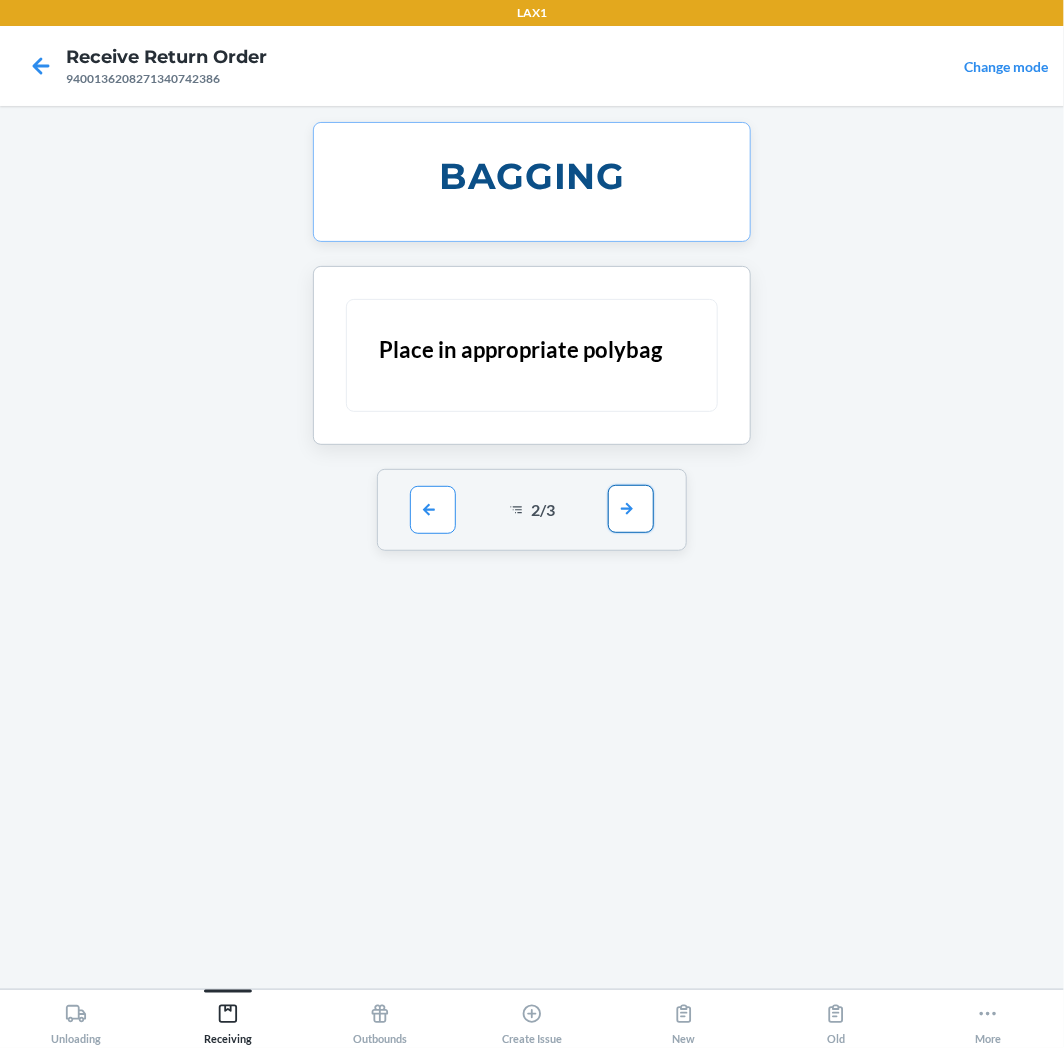 click at bounding box center [631, 509] 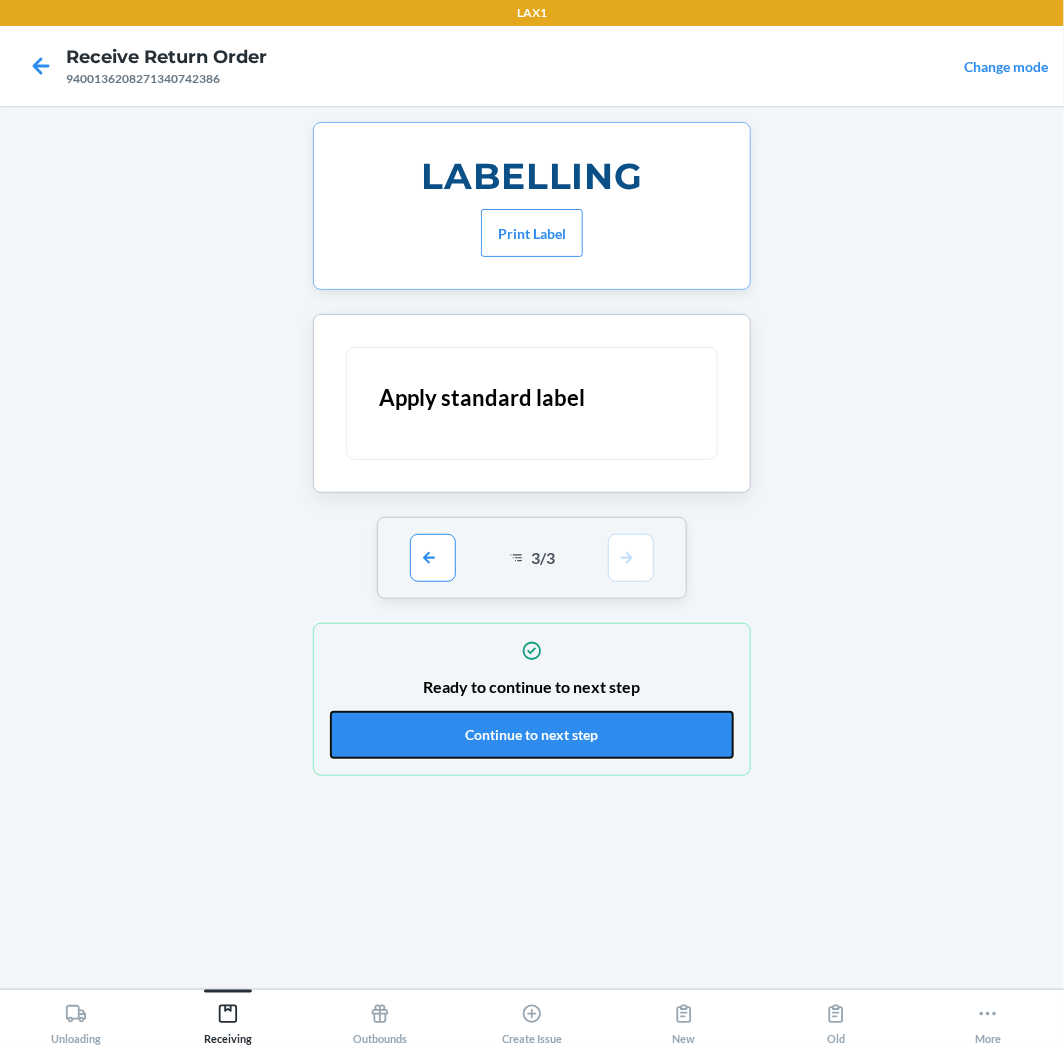 drag, startPoint x: 627, startPoint y: 728, endPoint x: 626, endPoint y: 707, distance: 21.023796 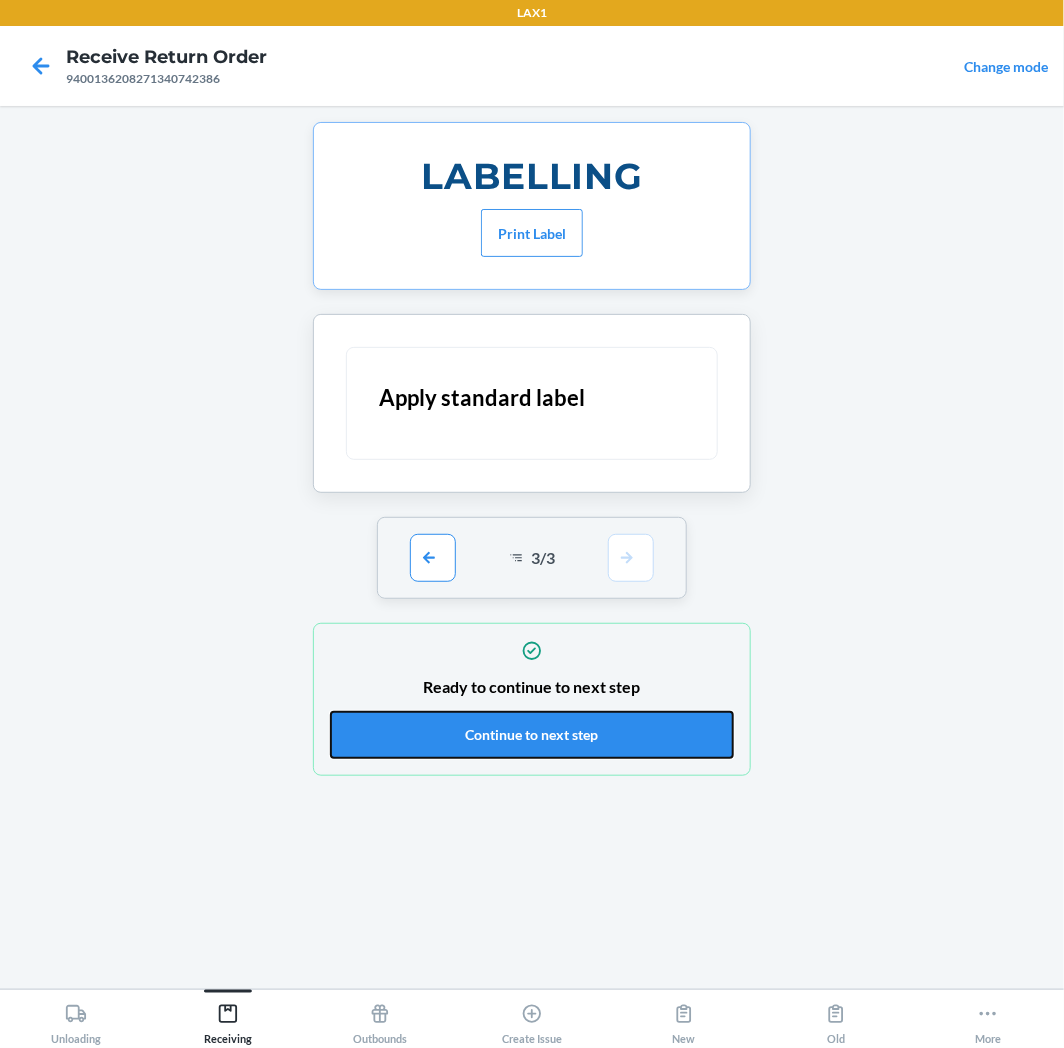 click on "Continue to next step" at bounding box center [532, 735] 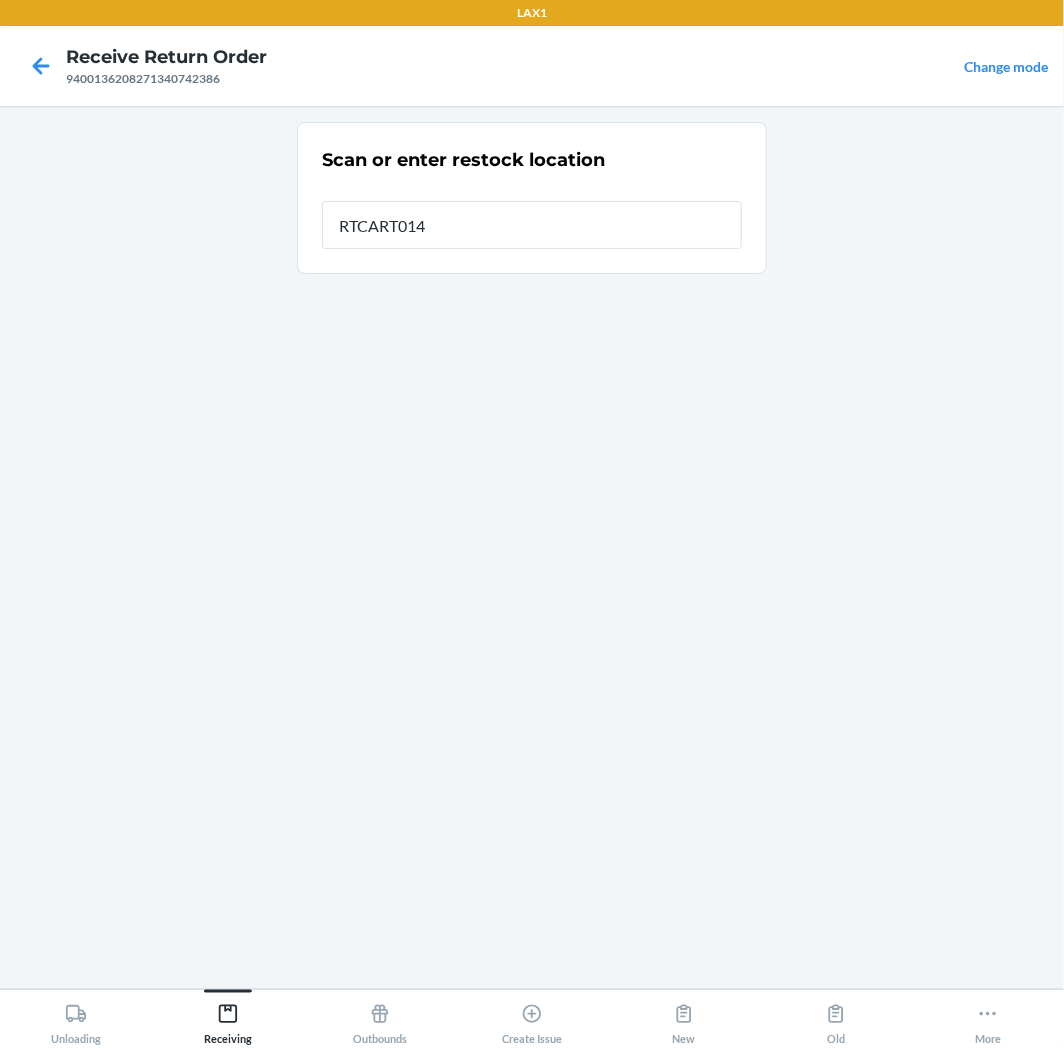 type on "RTCART014" 